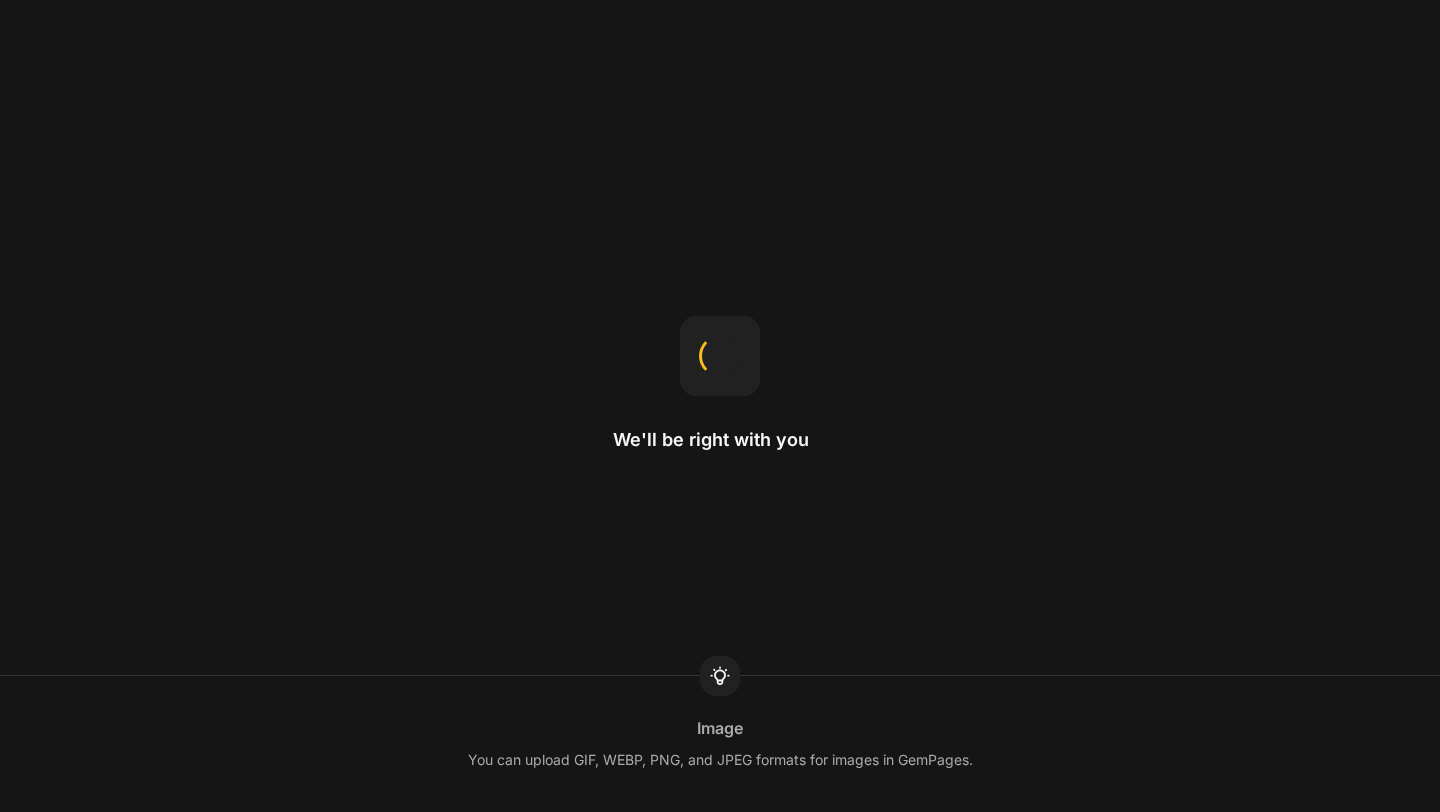 scroll, scrollTop: 0, scrollLeft: 0, axis: both 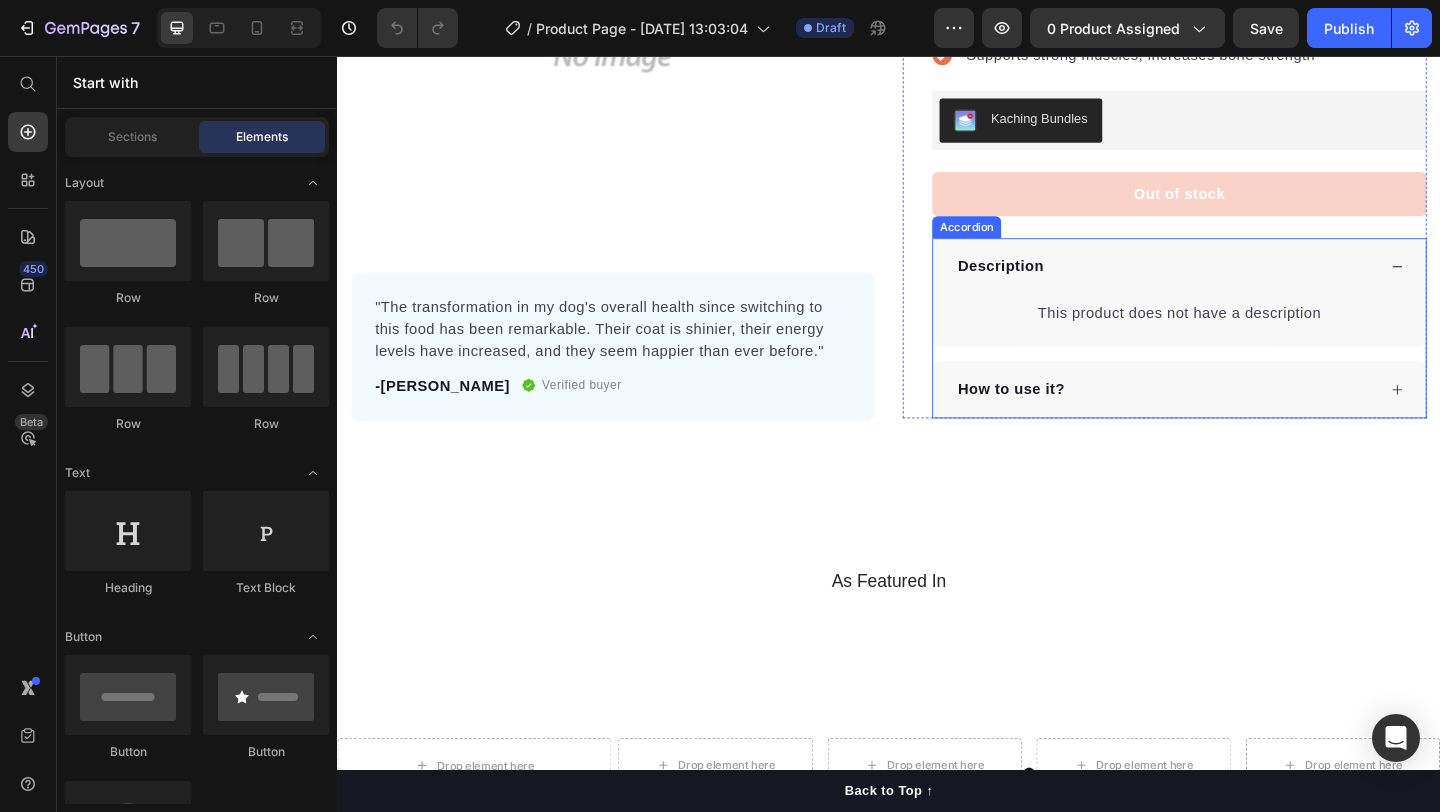 click on "Description" at bounding box center [1253, 285] 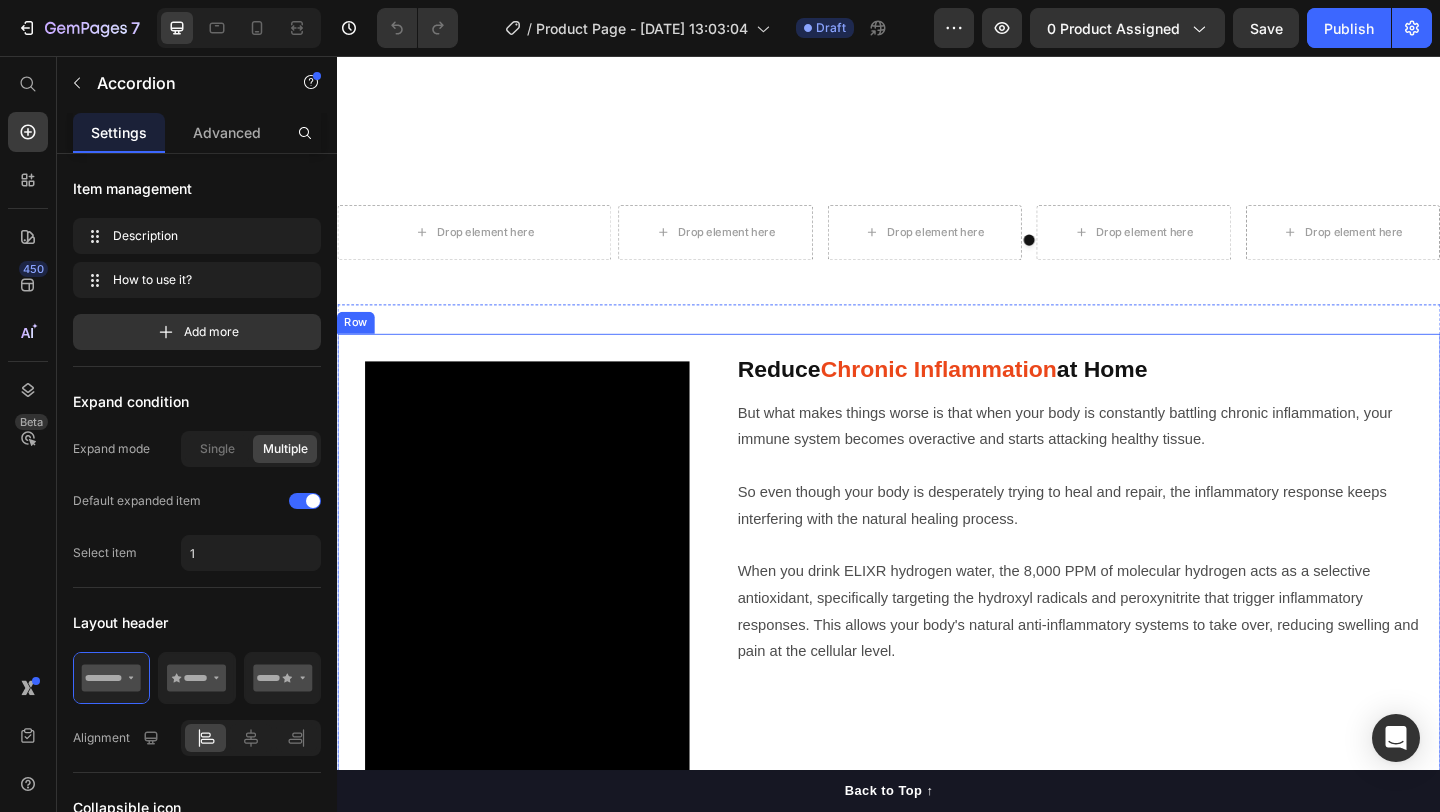 scroll, scrollTop: 1210, scrollLeft: 0, axis: vertical 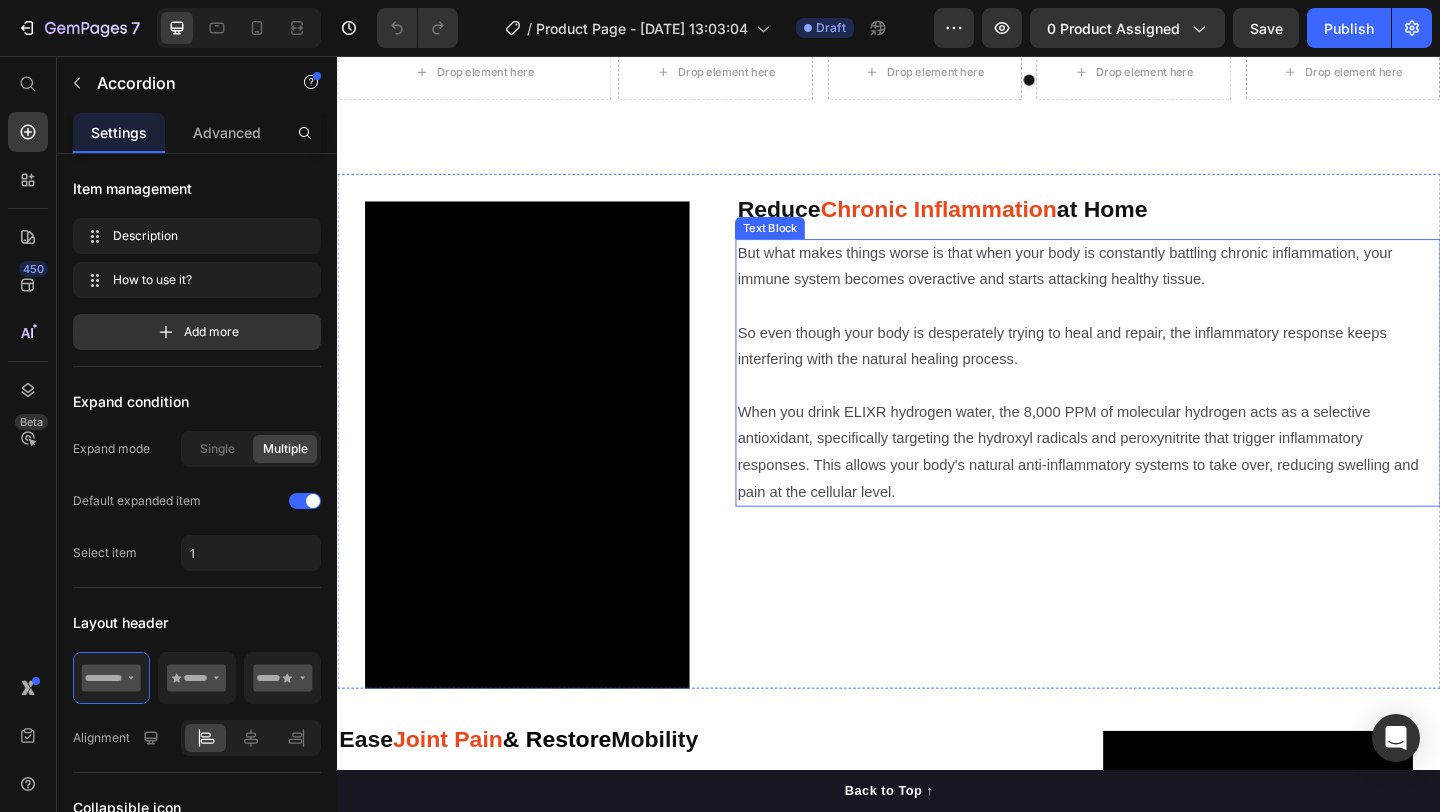 click at bounding box center (1153, 414) 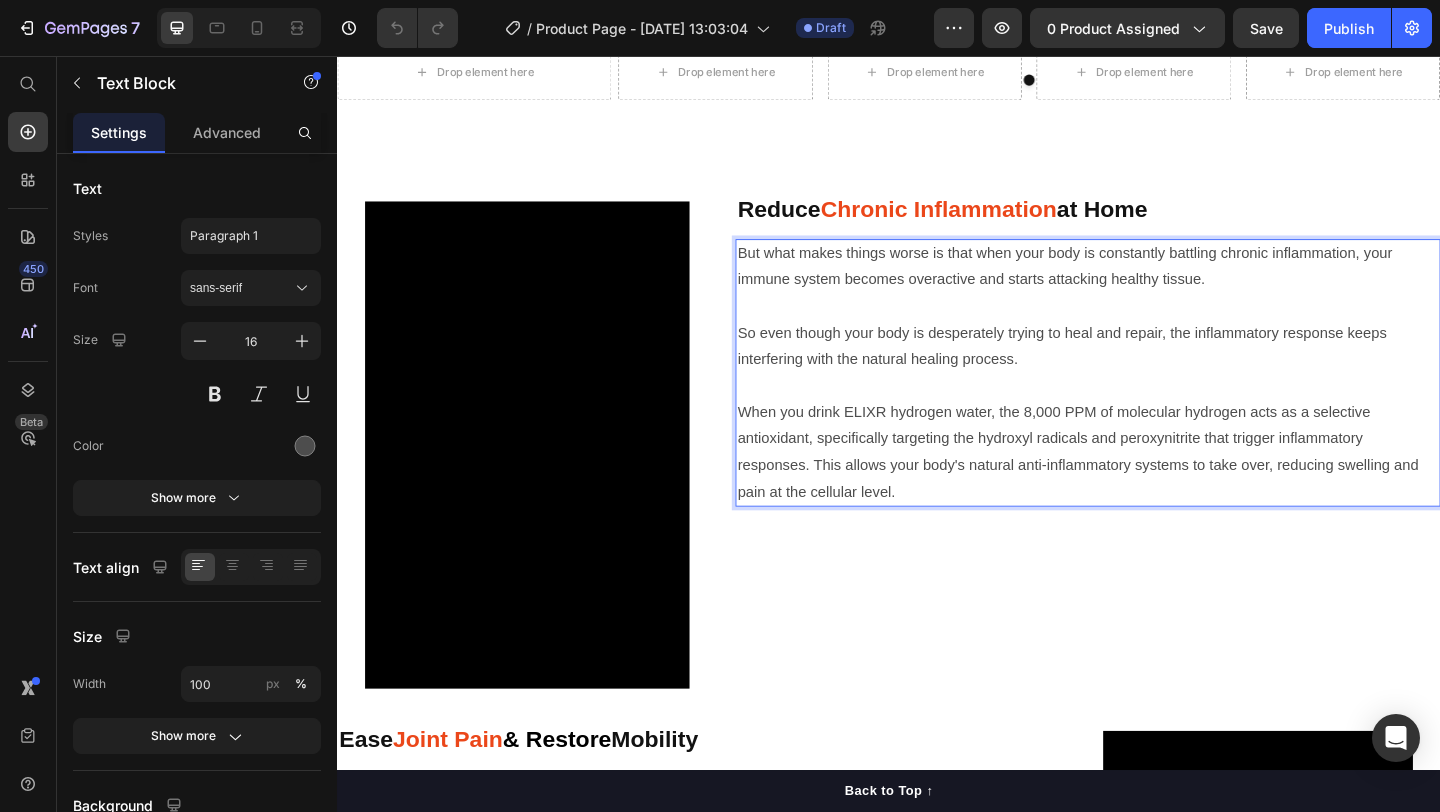 click on "When you drink ELIXR hydrogen water, the 8,000 PPM of molecular hydrogen acts as a selective antioxidant, specifically targeting the hydroxyl radicals and peroxynitrite that trigger inflammatory responses. This allows your body's natural anti-inflammatory systems to take over, reducing swelling and pain at the cellular level." at bounding box center (1153, 486) 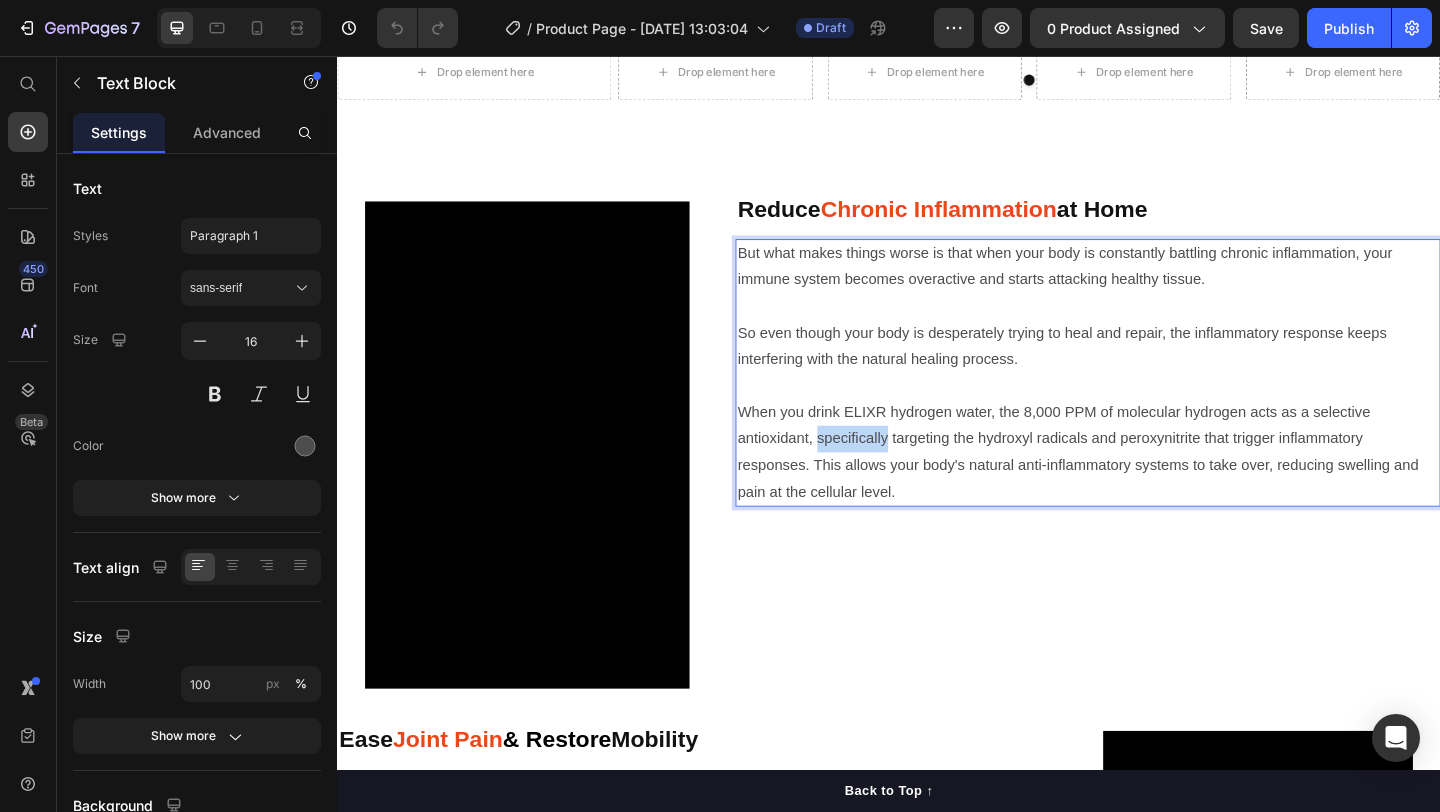 click on "When you drink ELIXR hydrogen water, the 8,000 PPM of molecular hydrogen acts as a selective antioxidant, specifically targeting the hydroxyl radicals and peroxynitrite that trigger inflammatory responses. This allows your body's natural anti-inflammatory systems to take over, reducing swelling and pain at the cellular level." at bounding box center [1153, 486] 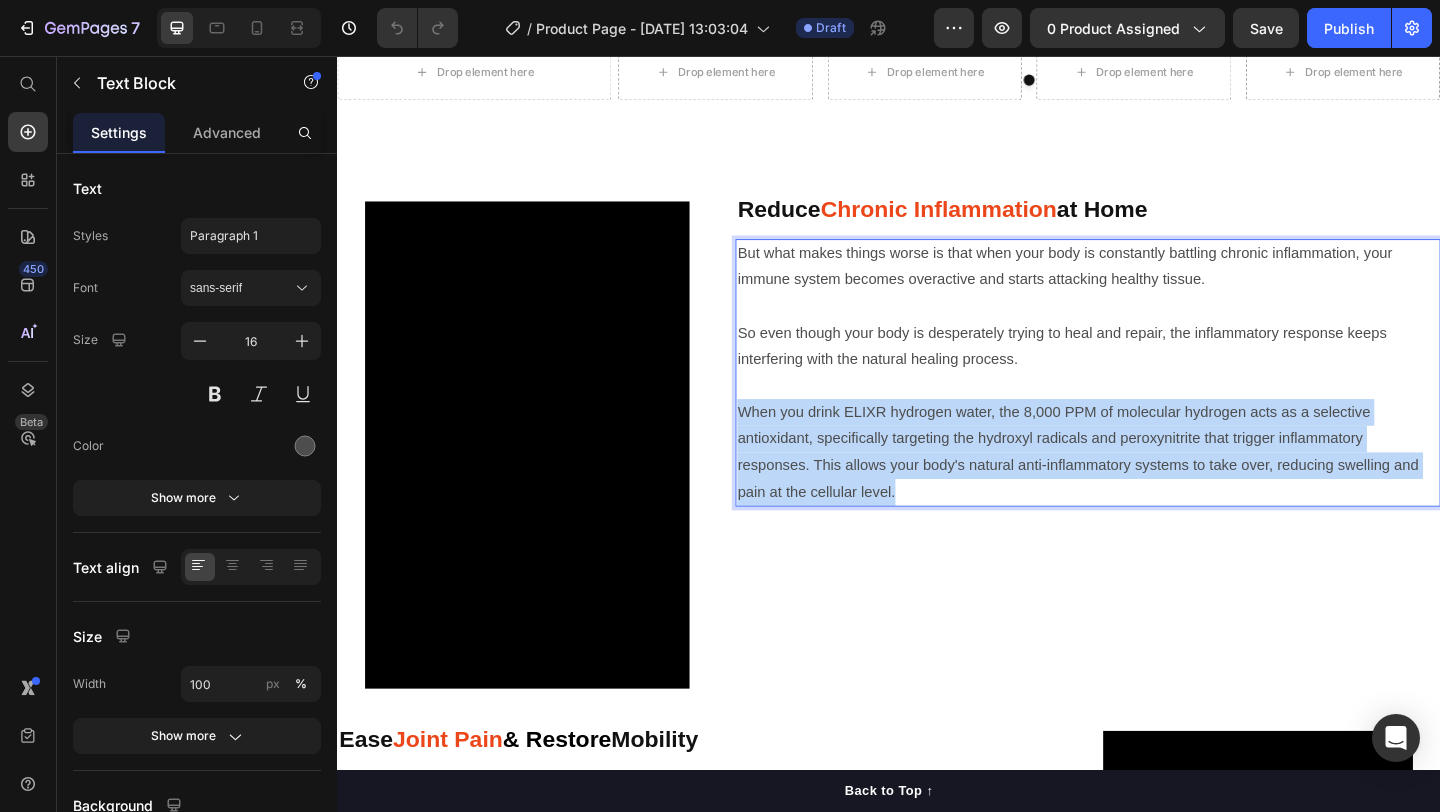 click on "When you drink ELIXR hydrogen water, the 8,000 PPM of molecular hydrogen acts as a selective antioxidant, specifically targeting the hydroxyl radicals and peroxynitrite that trigger inflammatory responses. This allows your body's natural anti-inflammatory systems to take over, reducing swelling and pain at the cellular level." at bounding box center (1153, 486) 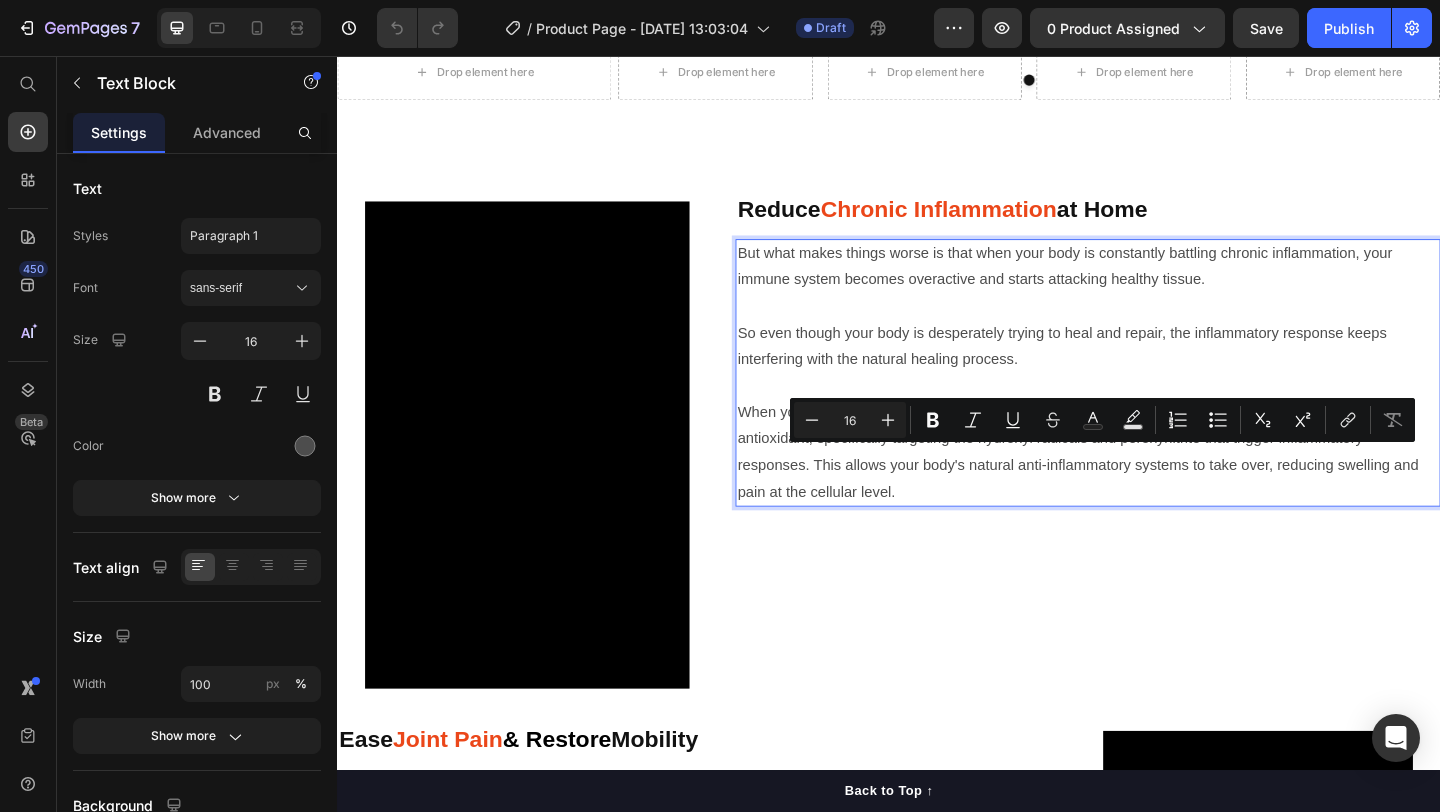 click on "But what makes things worse is that when your body is constantly battling chronic inflammation, your immune system becomes overactive and starts attacking healthy tissue." at bounding box center [1153, 286] 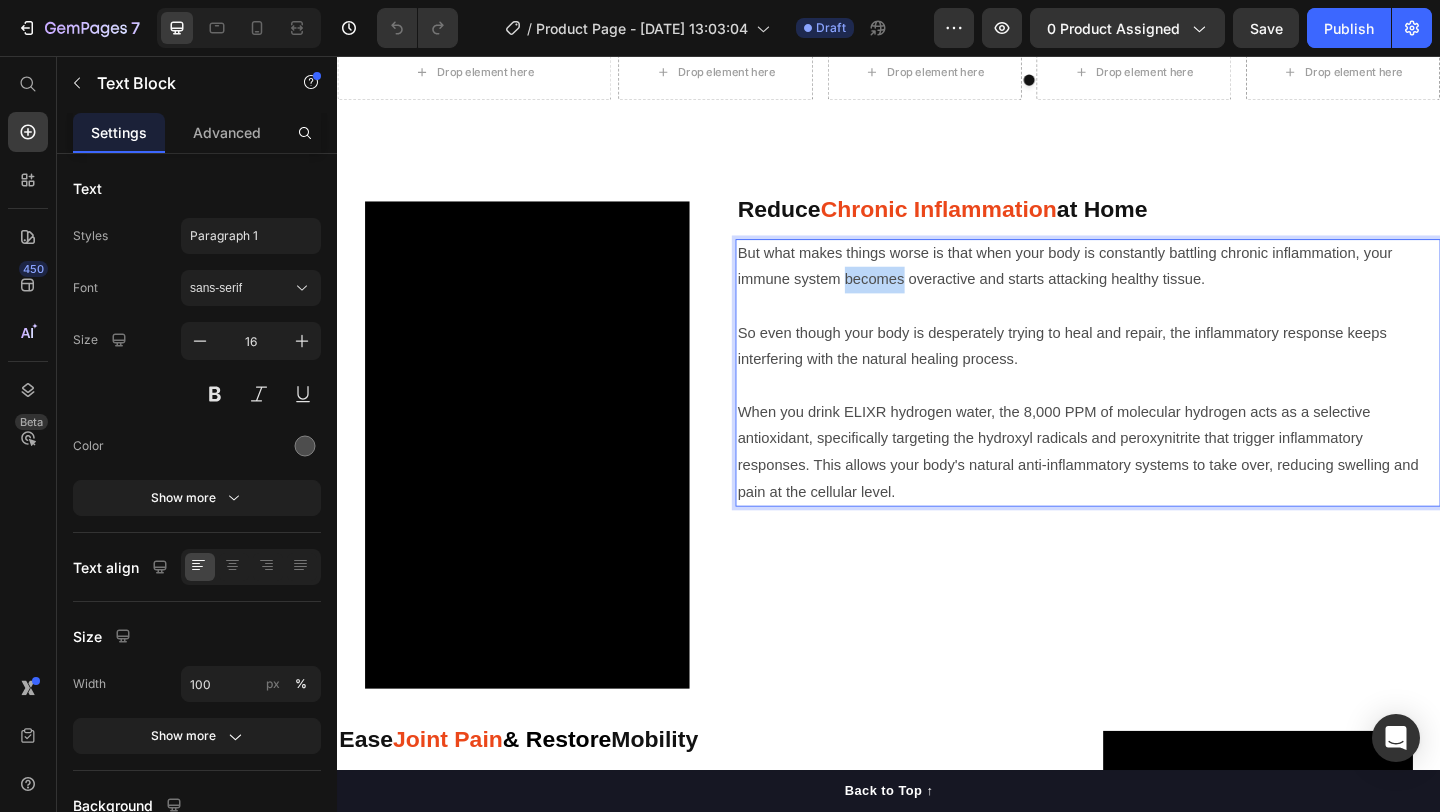 click on "But what makes things worse is that when your body is constantly battling chronic inflammation, your immune system becomes overactive and starts attacking healthy tissue." at bounding box center (1153, 286) 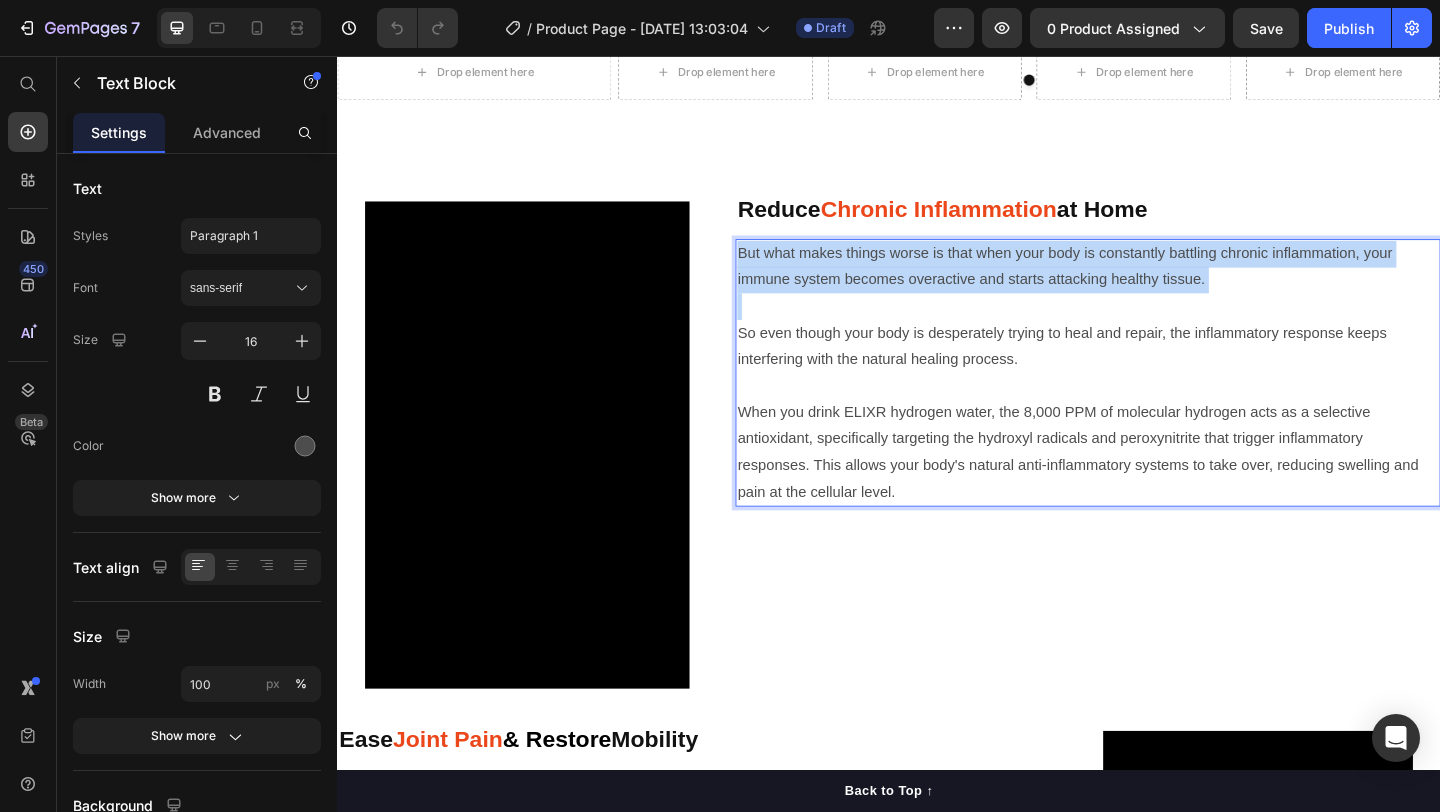 click on "But what makes things worse is that when your body is constantly battling chronic inflammation, your immune system becomes overactive and starts attacking healthy tissue." at bounding box center (1153, 286) 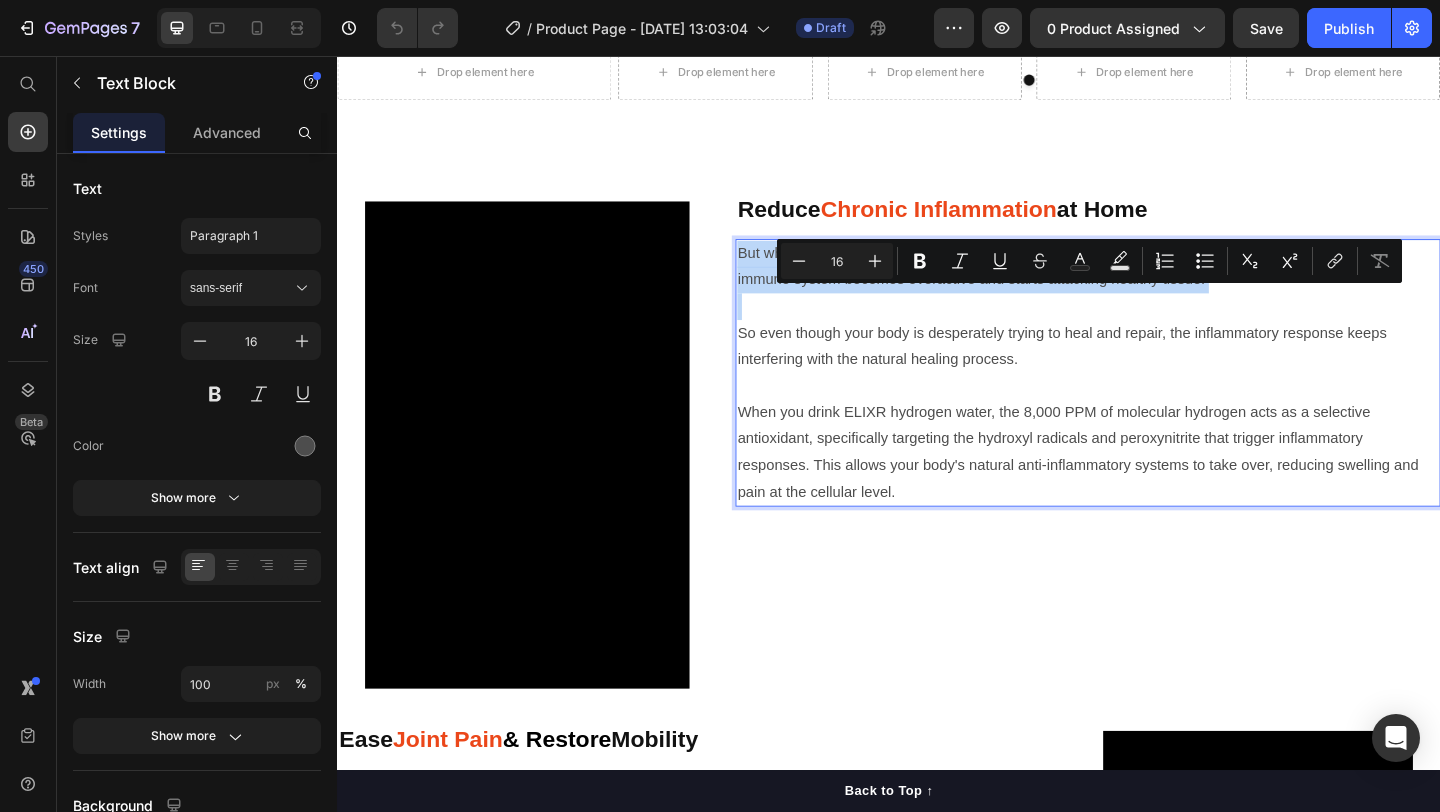 click on "But what makes things worse is that when your body is constantly battling chronic inflammation, your immune system becomes overactive and starts attacking healthy tissue." at bounding box center [1153, 286] 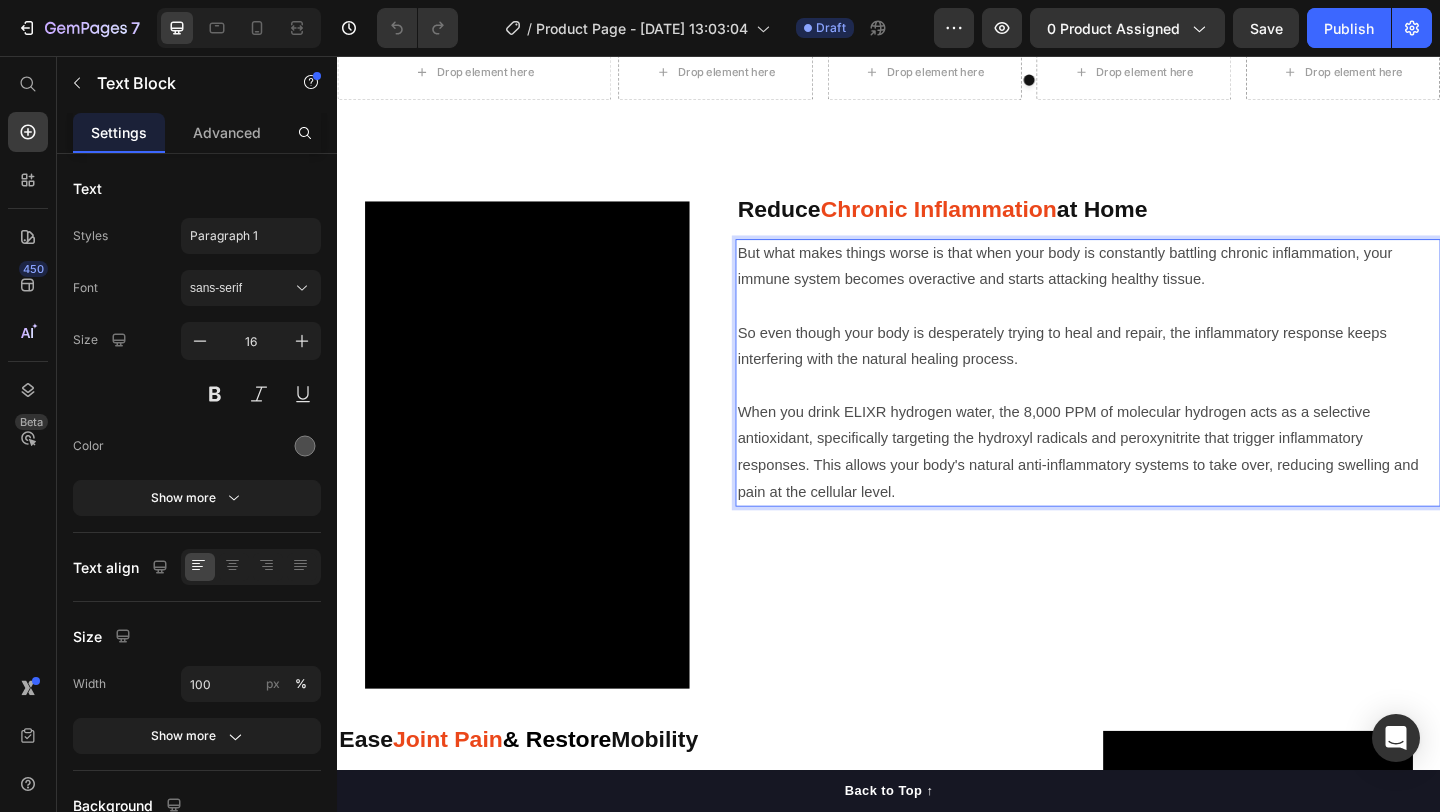 click on "But what makes things worse is that when your body is constantly battling chronic inflammation, your immune system becomes overactive and starts attacking healthy tissue." at bounding box center [1153, 286] 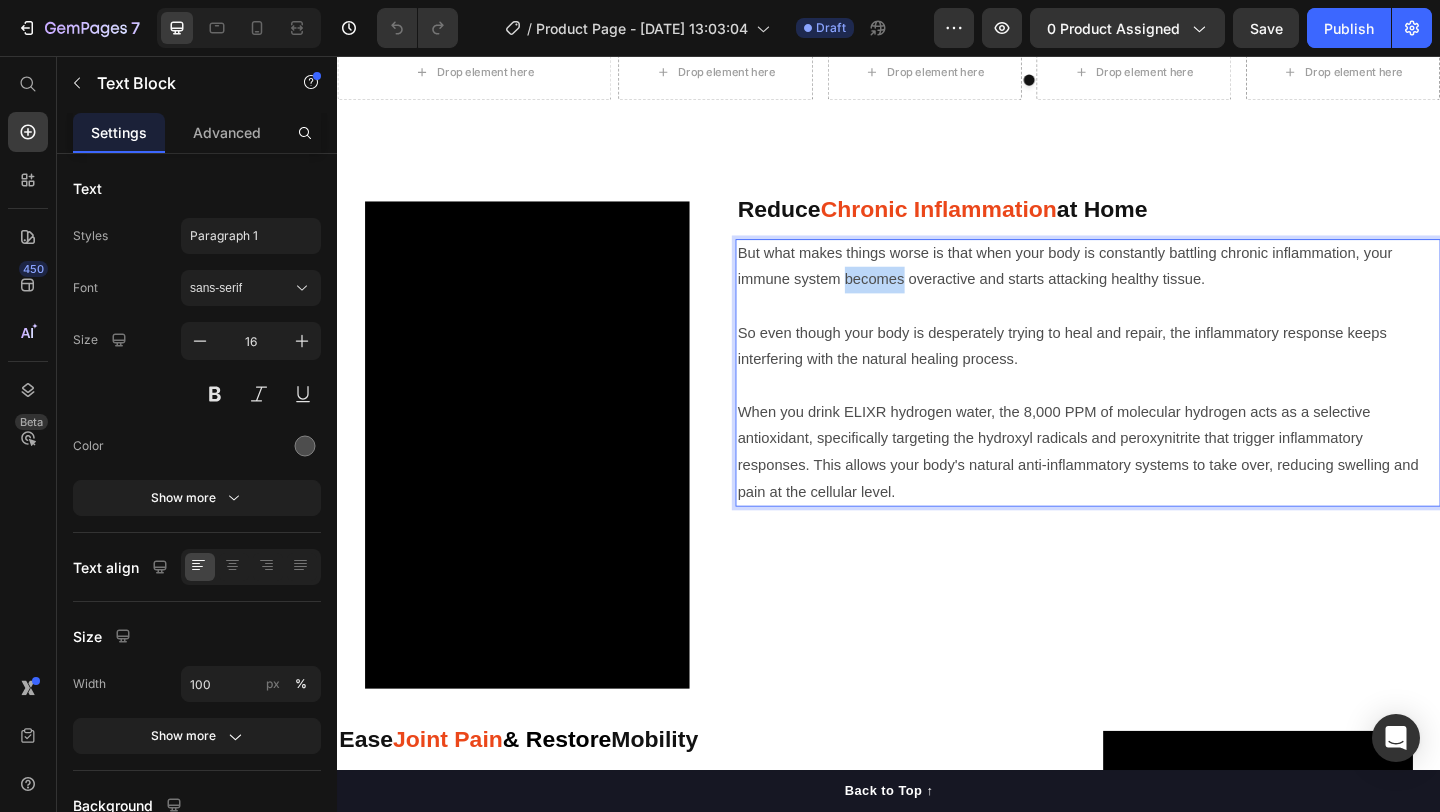 click on "But what makes things worse is that when your body is constantly battling chronic inflammation, your immune system becomes overactive and starts attacking healthy tissue." at bounding box center [1153, 286] 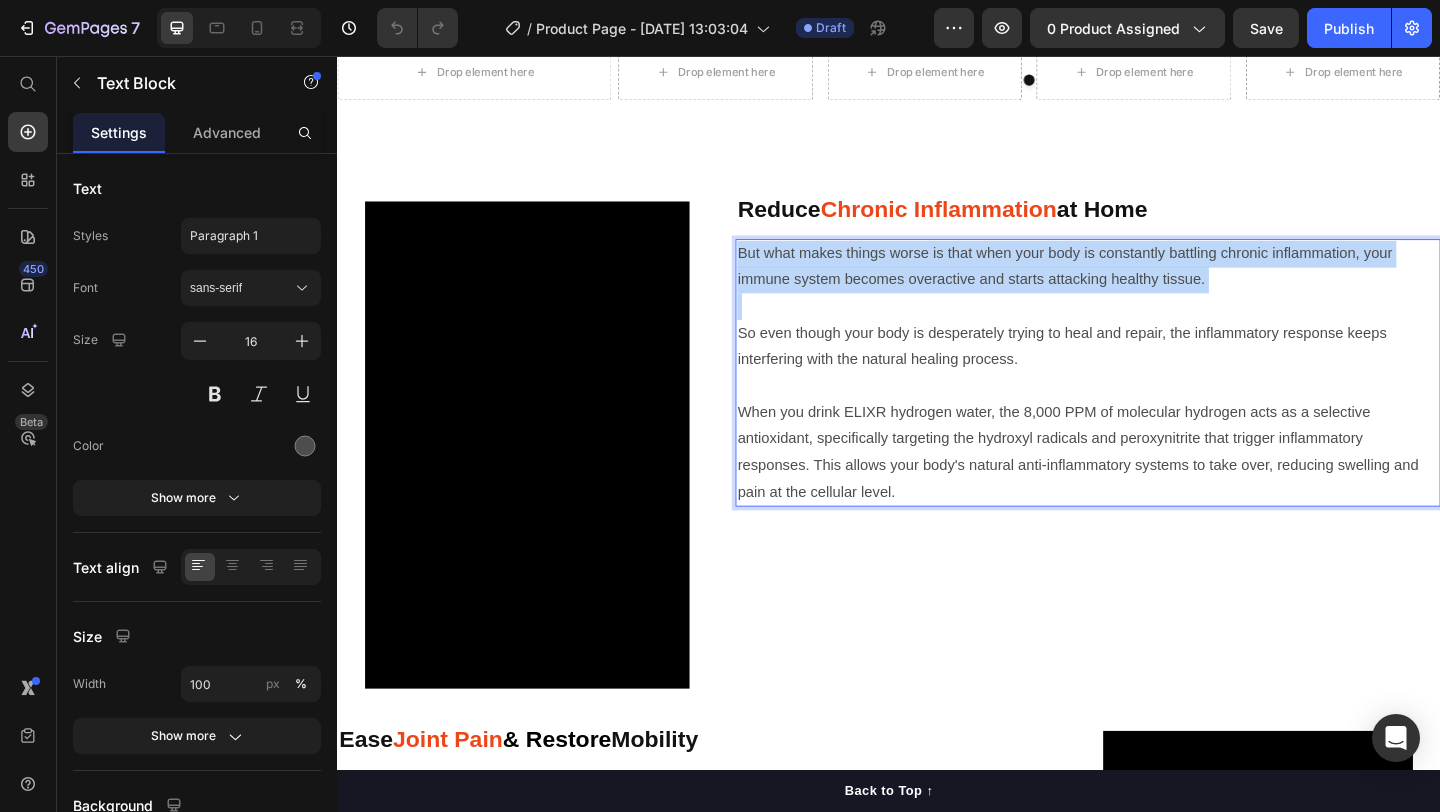 click on "But what makes things worse is that when your body is constantly battling chronic inflammation, your immune system becomes overactive and starts attacking healthy tissue." at bounding box center (1153, 286) 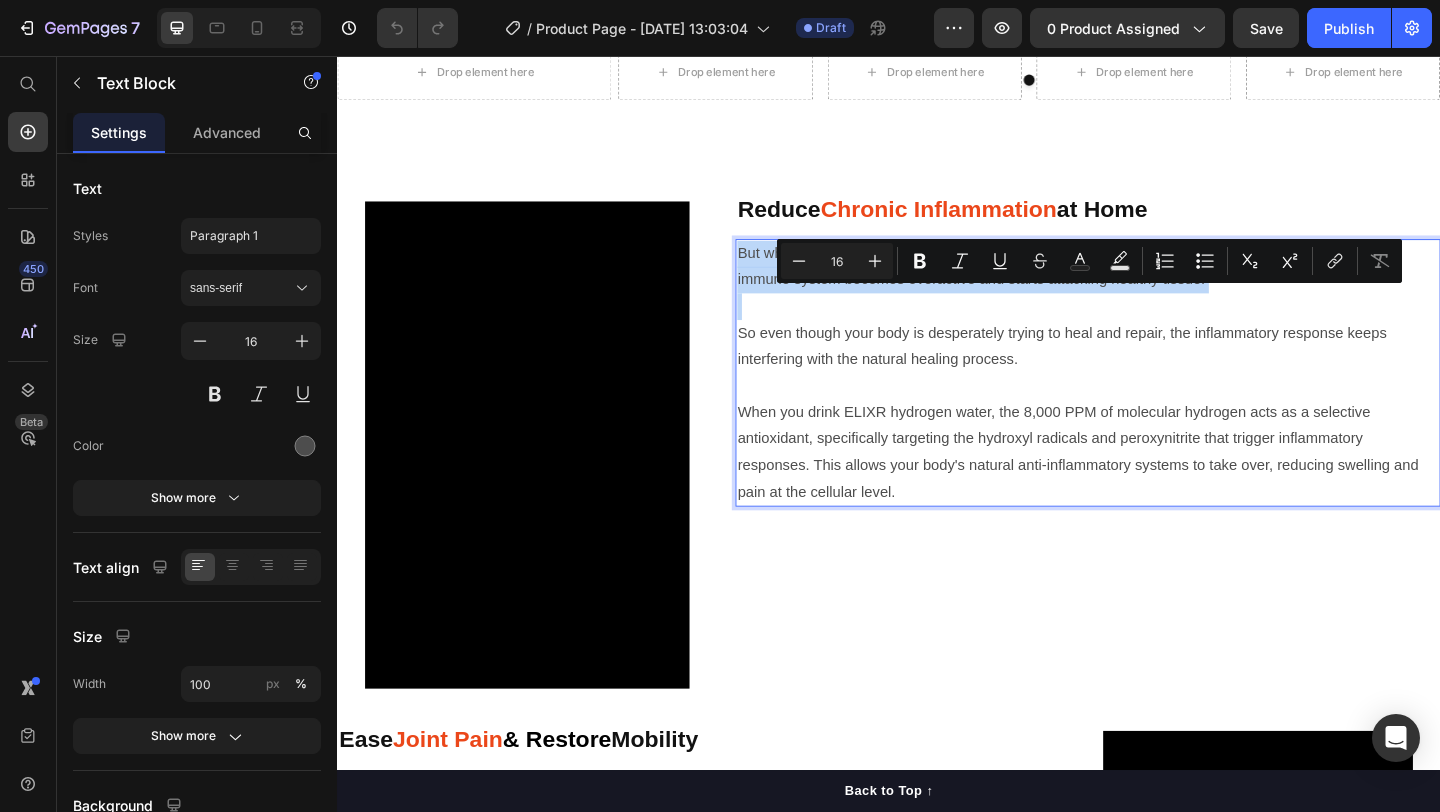 copy on "But what makes things worse is that when your body is constantly battling chronic inflammation, your immune system becomes overactive and starts attacking healthy tissue." 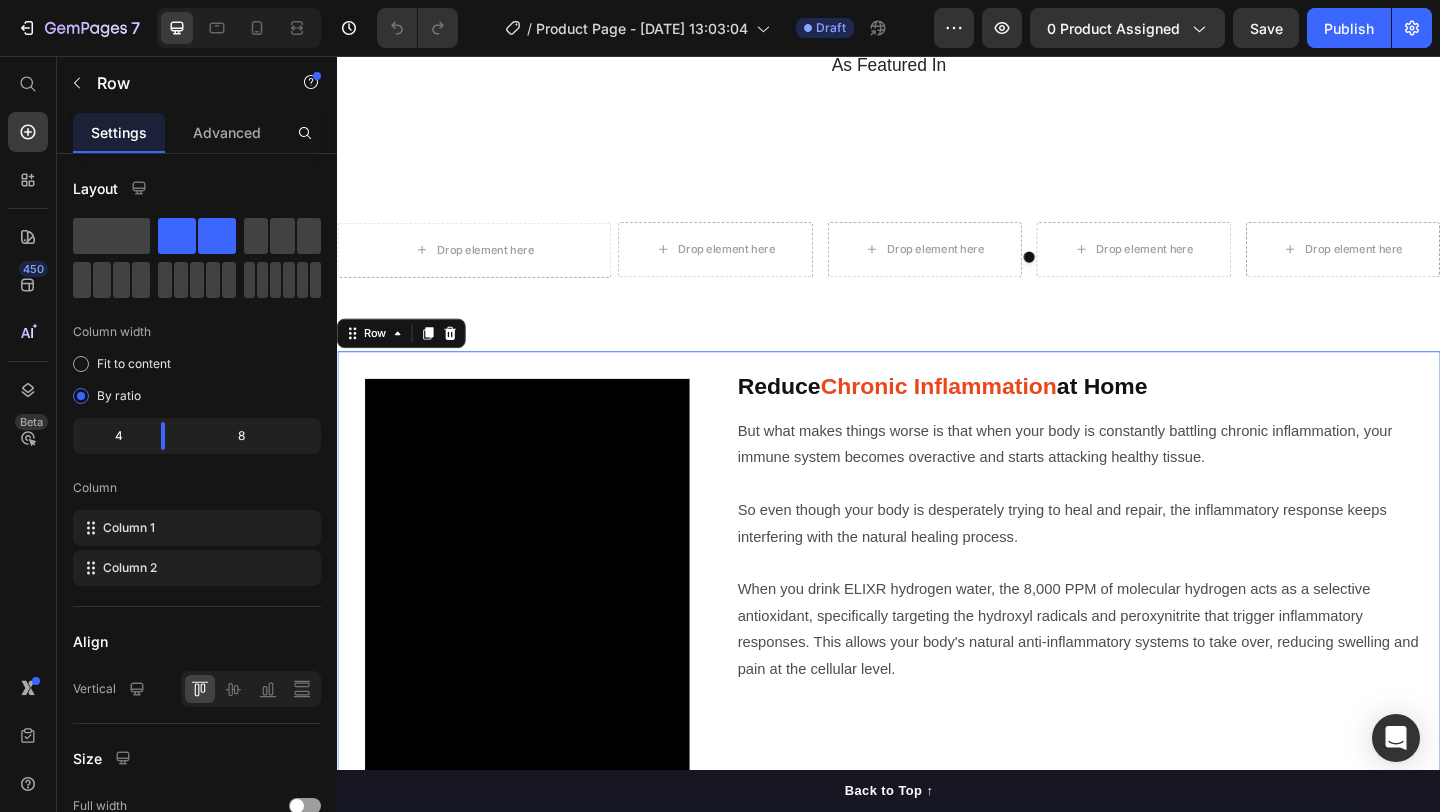 scroll, scrollTop: 1191, scrollLeft: 0, axis: vertical 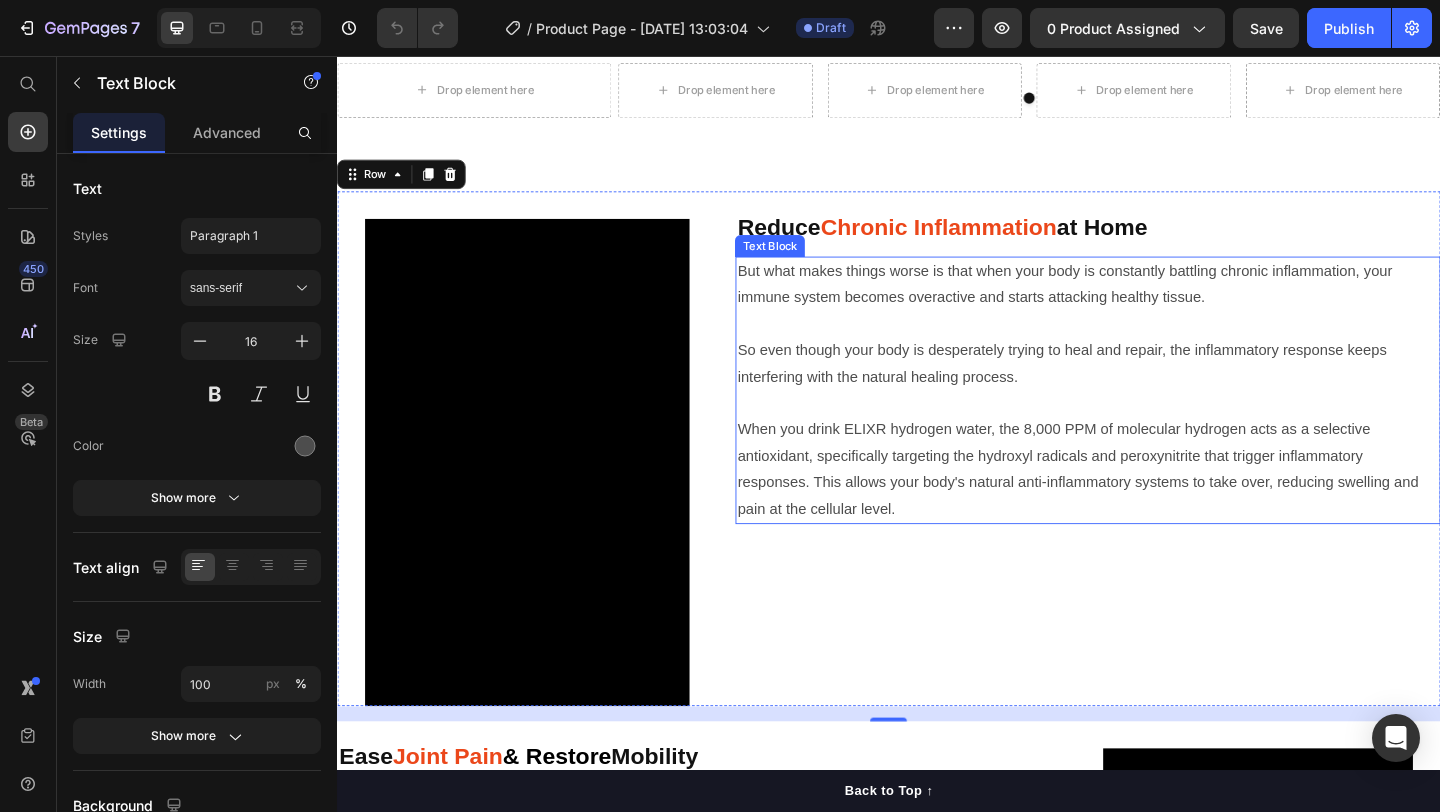 click on "So even though your body is desperately trying to heal and repair, the inflammatory response keeps interfering with the natural healing process." at bounding box center [1153, 391] 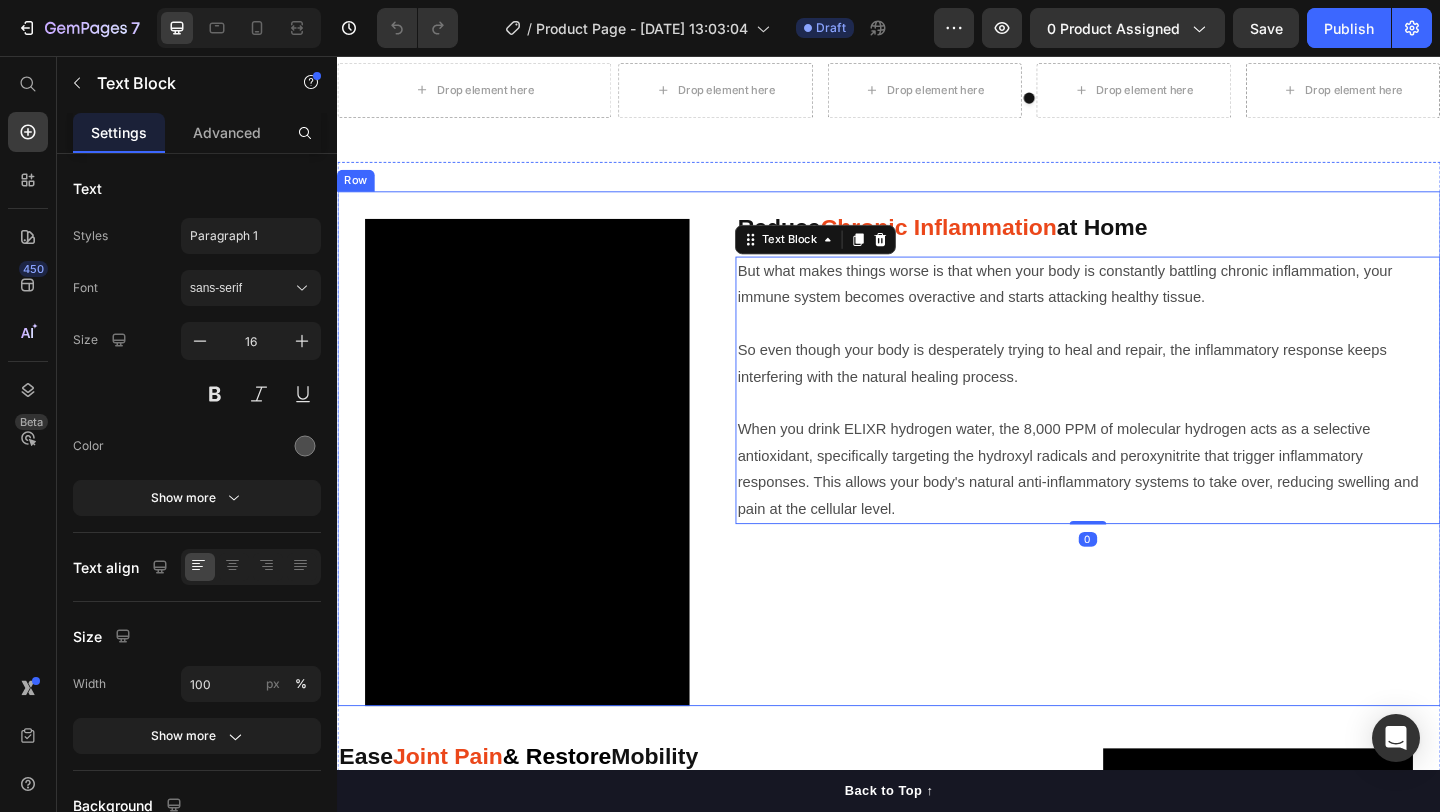 click on "Reduce  Chronic Inflammation  at Home Heading But what makes things worse is that when your body is constantly battling chronic inflammation, your immune system becomes overactive and starts attacking healthy tissue.  So even though your body is desperately trying to heal and repair, the inflammatory response keeps interfering with the natural healing process. When you drink ELIXR hydrogen water, the 8,000 PPM of molecular hydrogen acts as a selective antioxidant, specifically targeting the hydroxyl radicals and peroxynitrite that trigger inflammatory responses. This allows your body's natural anti-inflammatory systems to take over, reducing swelling and pain at the cellular level. Text Block   0" at bounding box center [1153, 483] 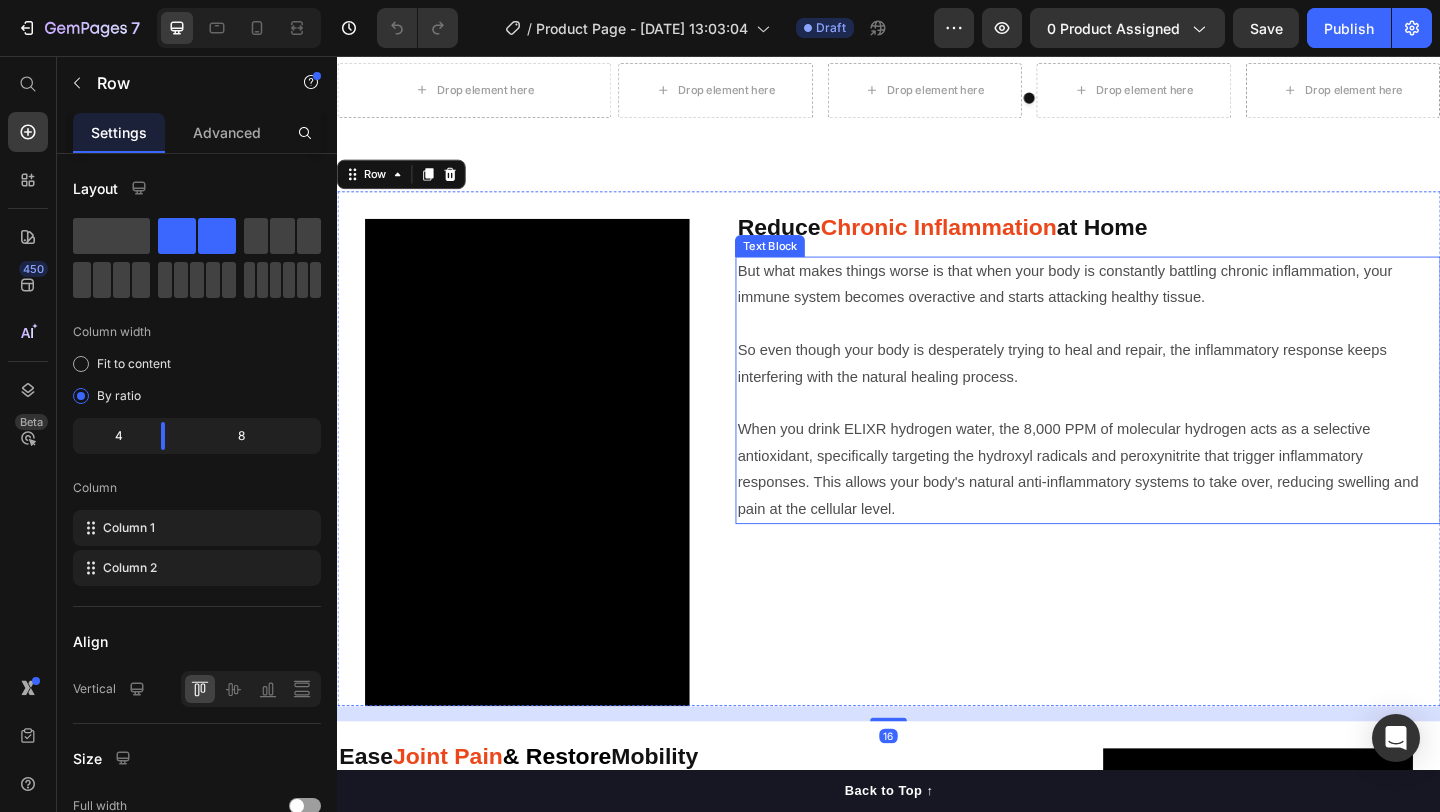 click on "So even though your body is desperately trying to heal and repair, the inflammatory response keeps interfering with the natural healing process." at bounding box center [1153, 391] 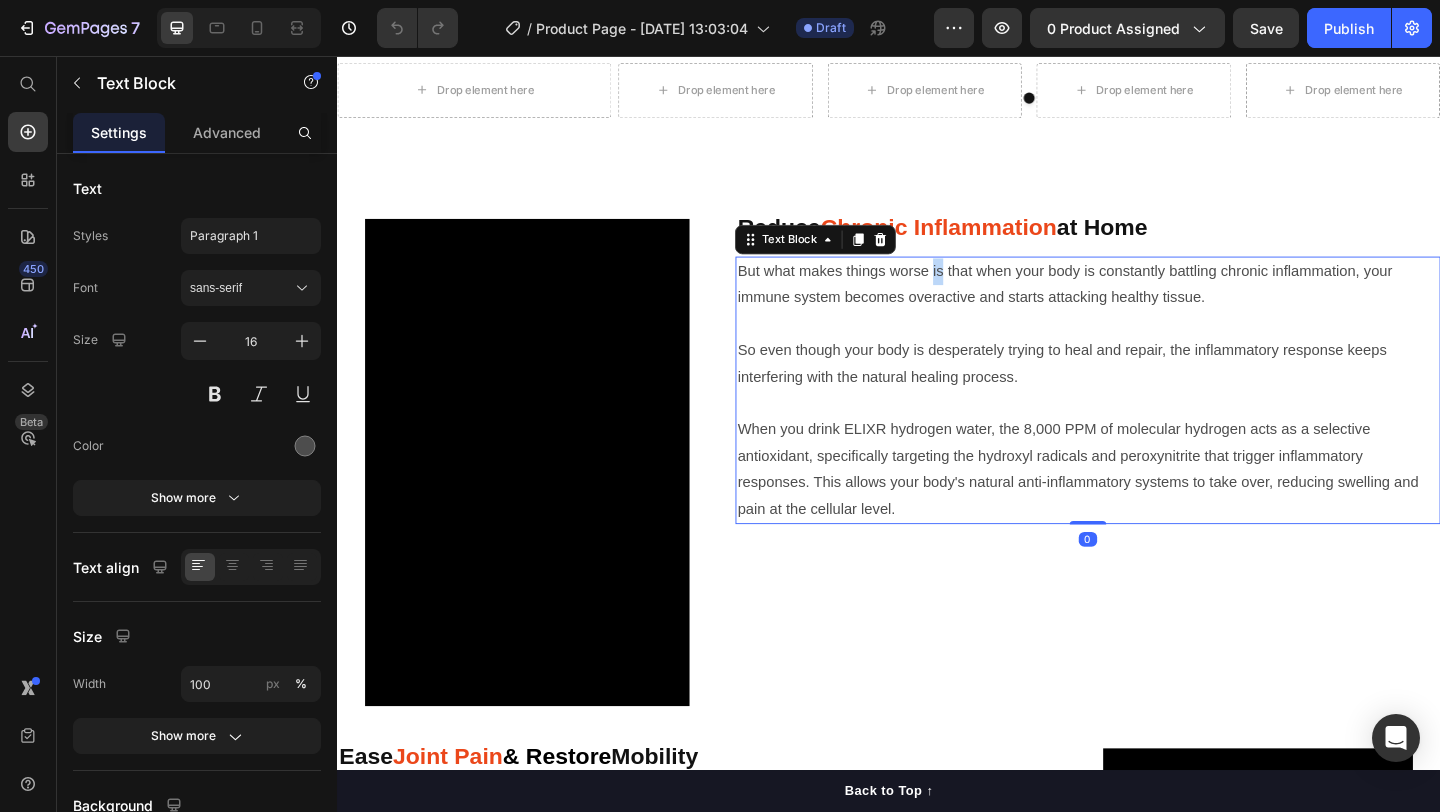 click on "But what makes things worse is that when your body is constantly battling chronic inflammation, your immune system becomes overactive and starts attacking healthy tissue." at bounding box center [1153, 305] 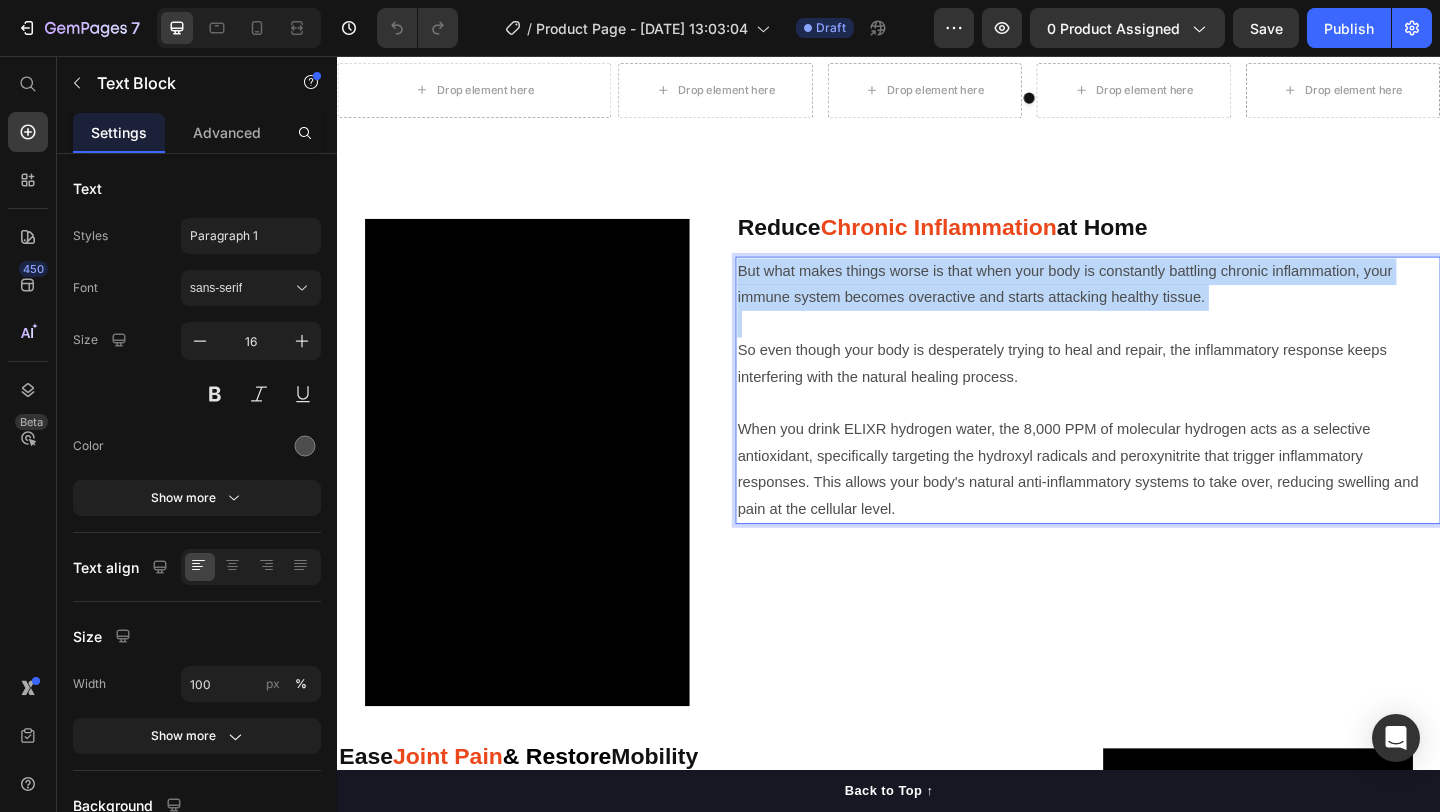 click on "But what makes things worse is that when your body is constantly battling chronic inflammation, your immune system becomes overactive and starts attacking healthy tissue." at bounding box center [1153, 305] 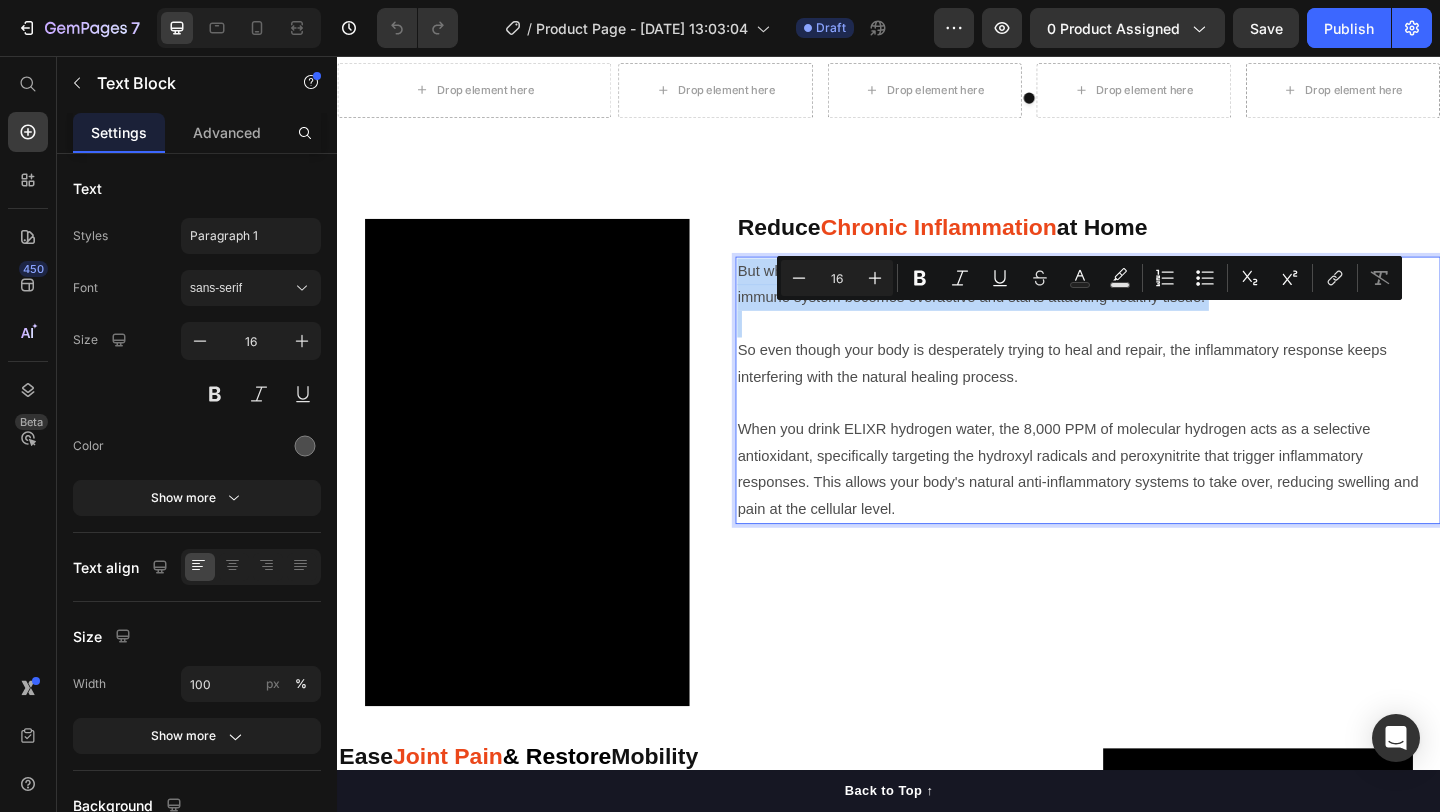 click on "But what makes things worse is that when your body is constantly battling chronic inflammation, your immune system becomes overactive and starts attacking healthy tissue." at bounding box center (1153, 305) 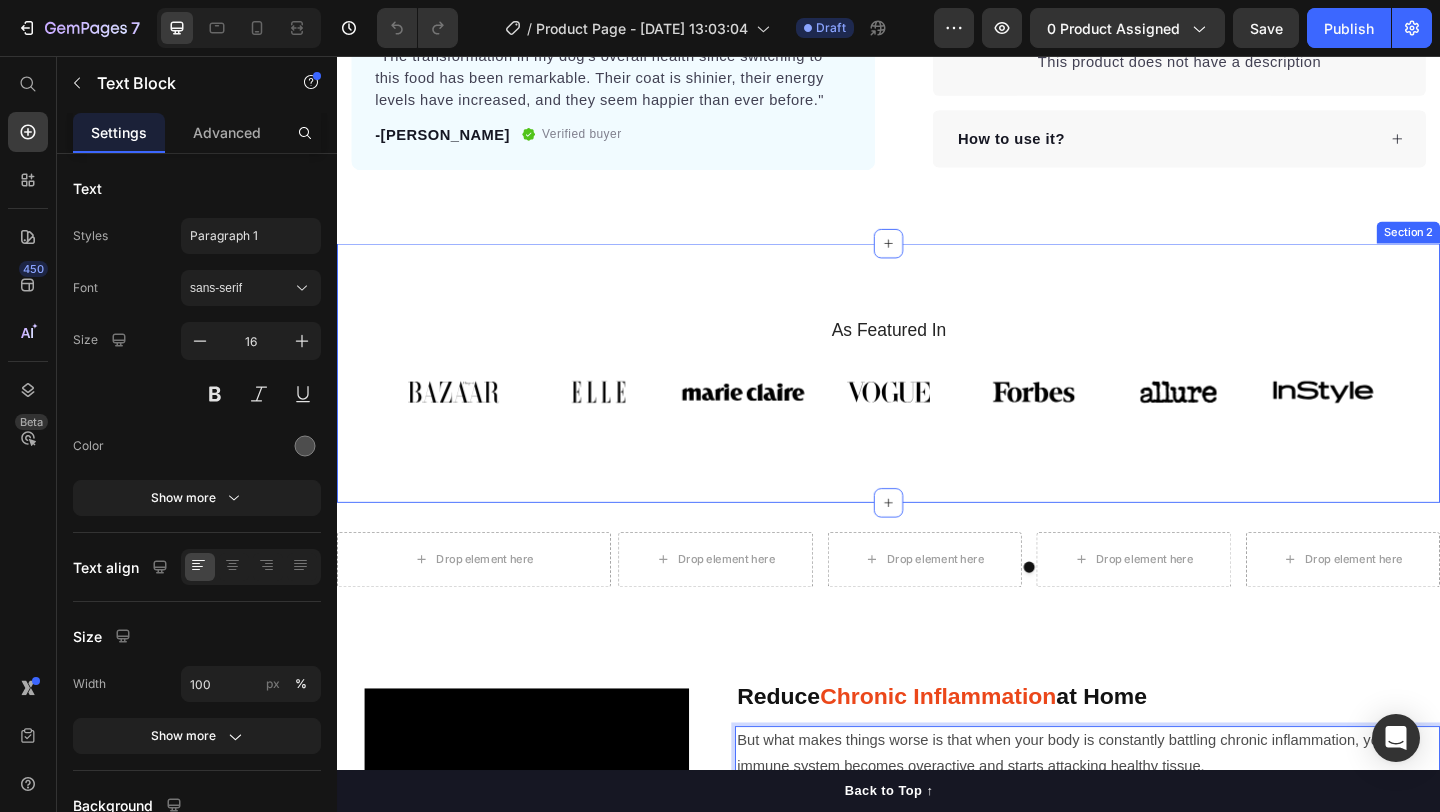 scroll, scrollTop: 909, scrollLeft: 0, axis: vertical 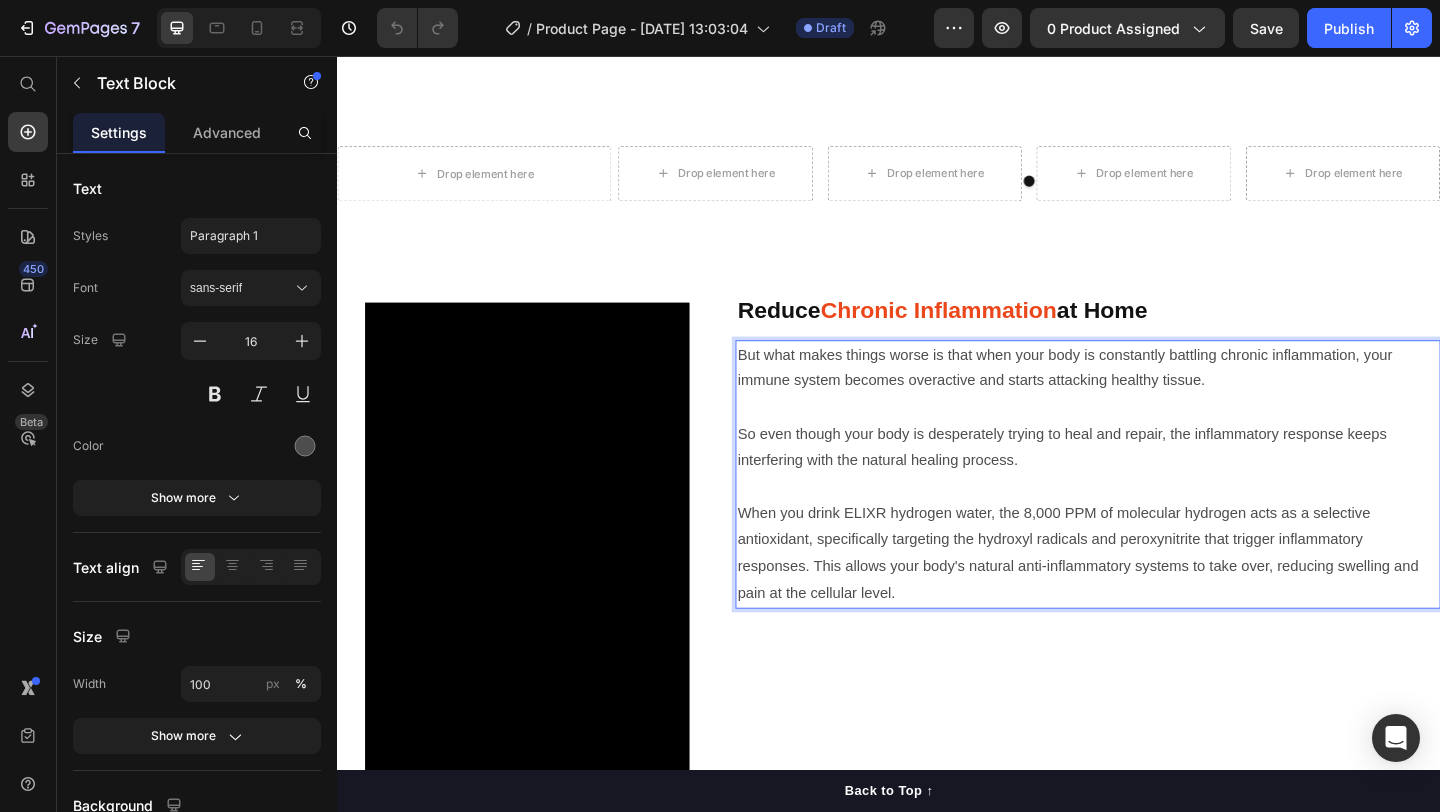click on "But what makes things worse is that when your body is constantly battling chronic inflammation, your immune system becomes overactive and starts attacking healthy tissue." at bounding box center (1153, 396) 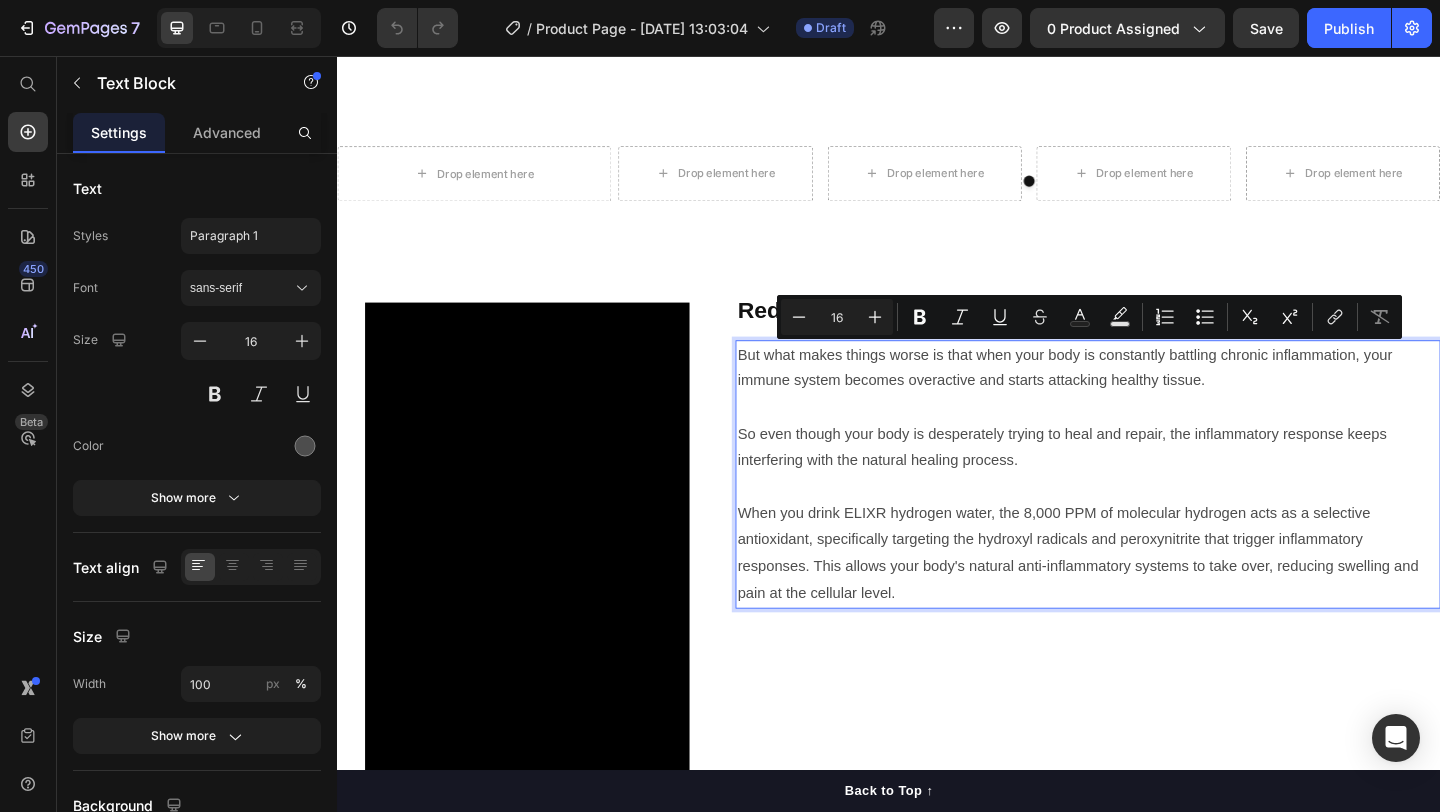 drag, startPoint x: 1298, startPoint y: 383, endPoint x: 1473, endPoint y: 398, distance: 175.64168 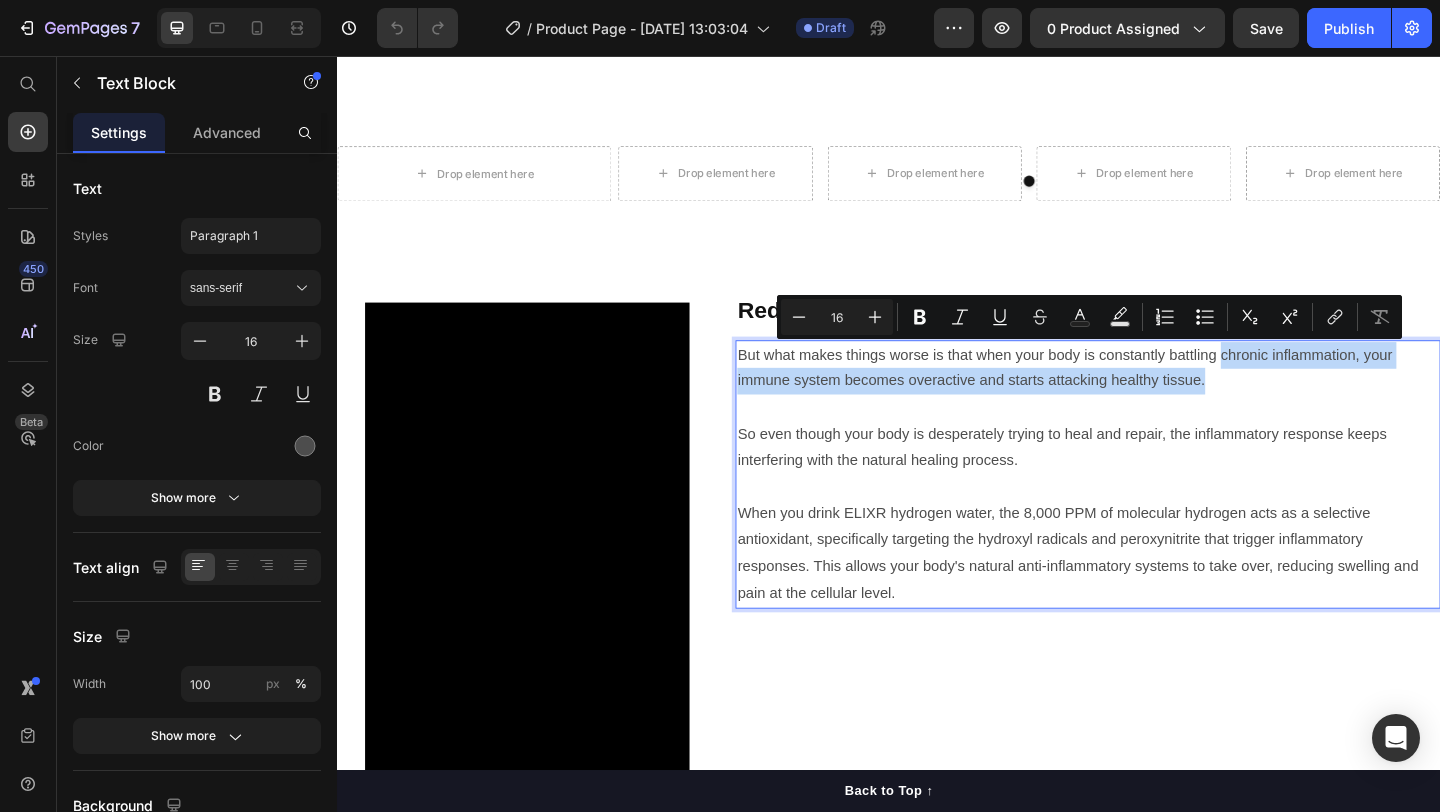 drag, startPoint x: 1301, startPoint y: 383, endPoint x: 1281, endPoint y: 417, distance: 39.446167 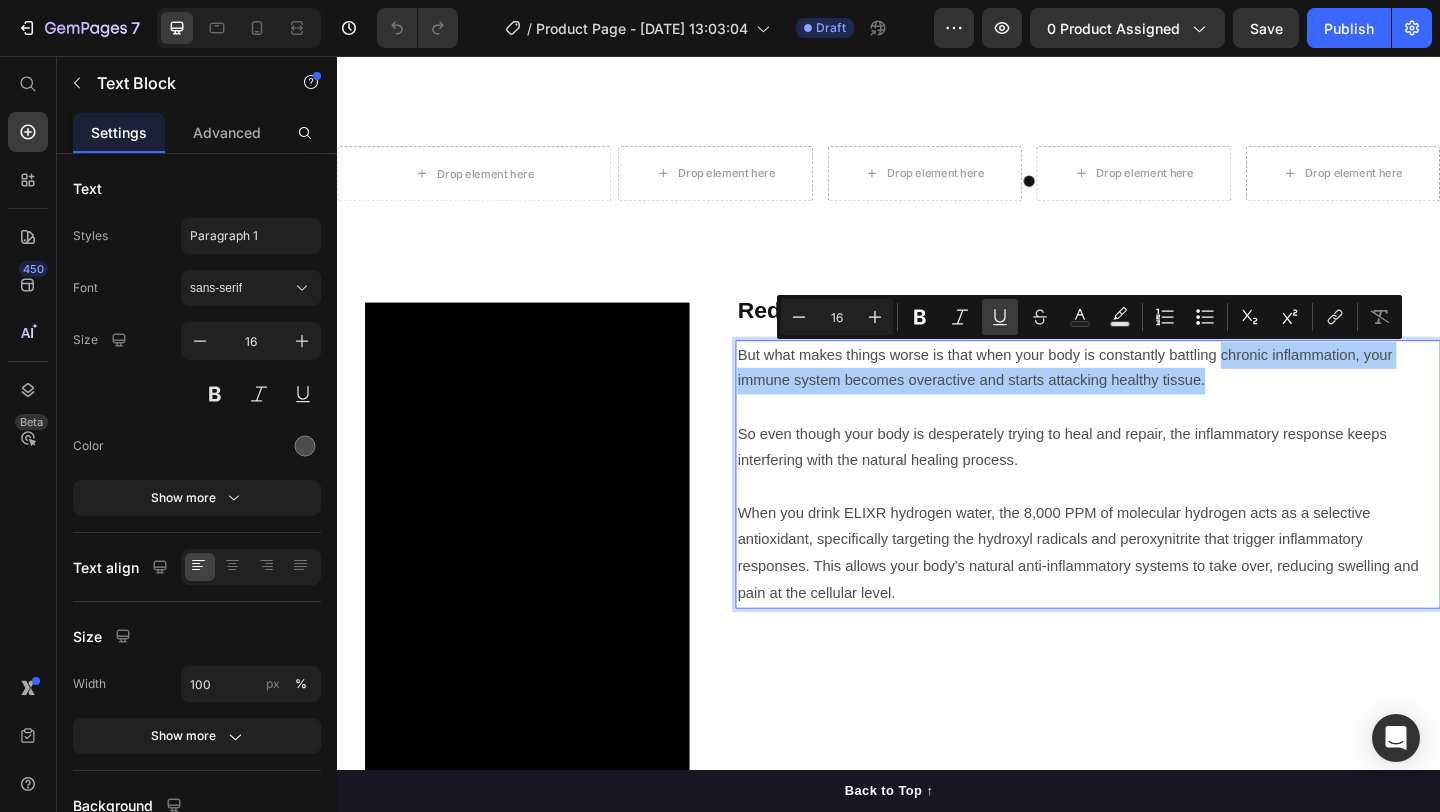 click 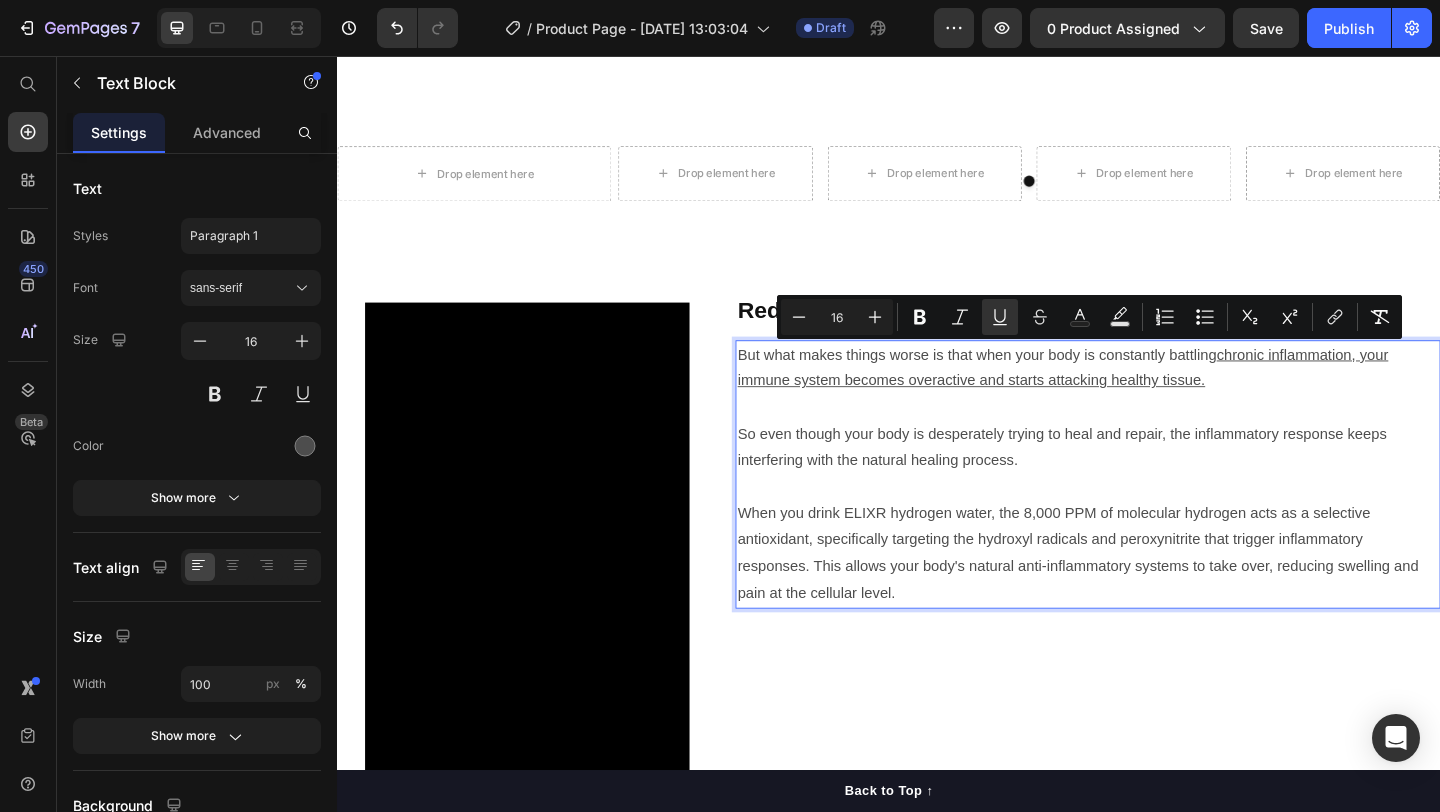 click on "So even though your body is desperately trying to heal and repair, the inflammatory response keeps interfering with the natural healing process." at bounding box center [1153, 482] 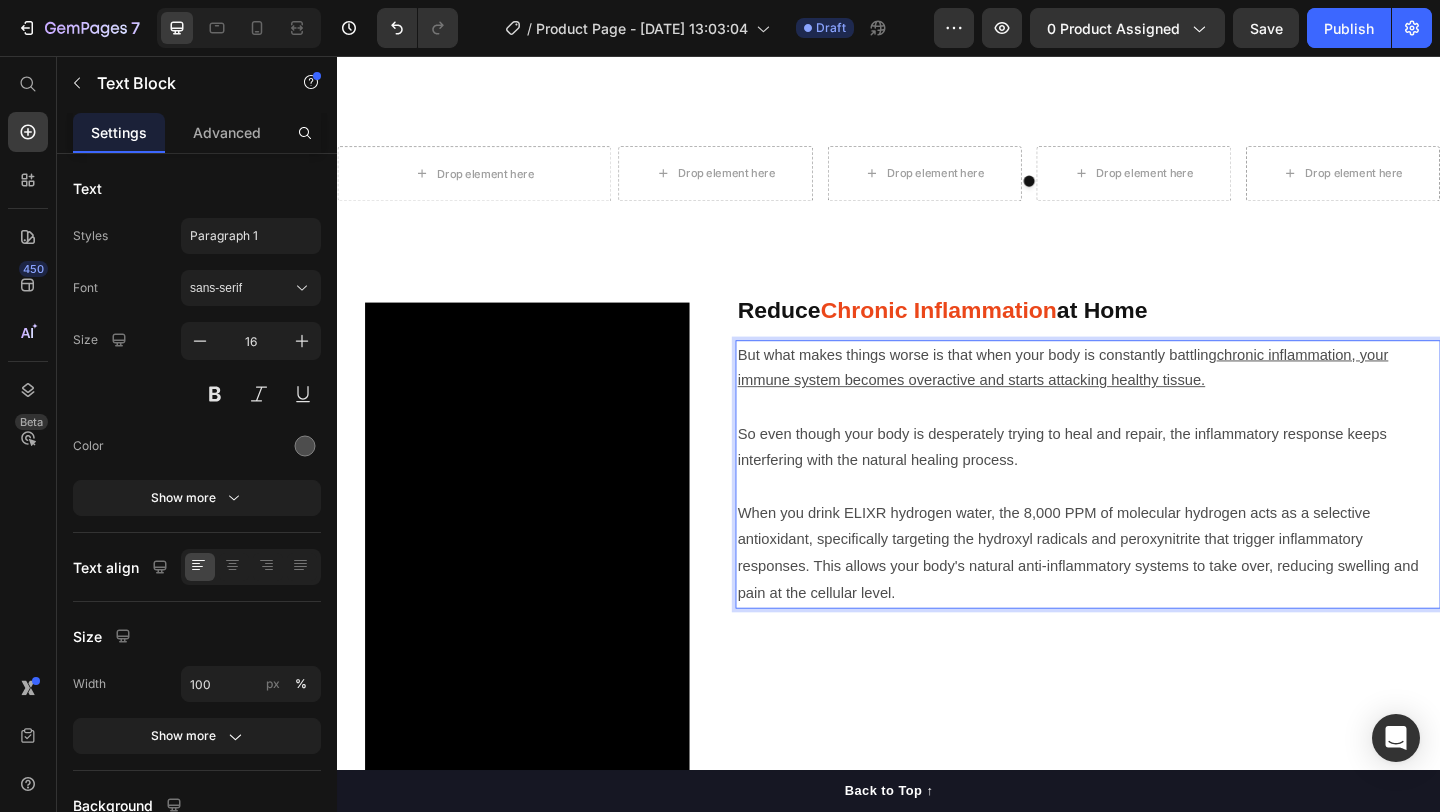 scroll, scrollTop: 1183, scrollLeft: 0, axis: vertical 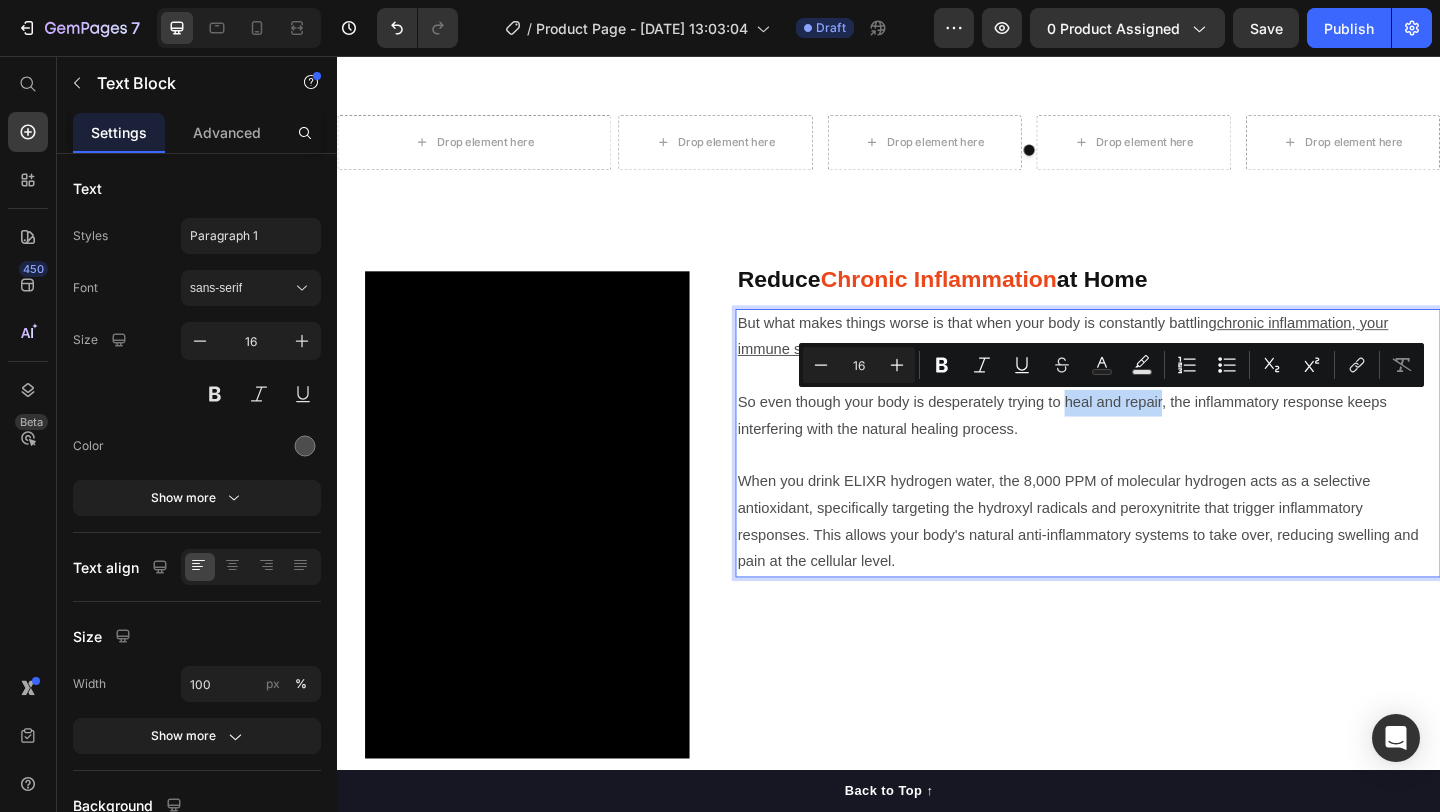 drag, startPoint x: 1129, startPoint y: 436, endPoint x: 1233, endPoint y: 437, distance: 104.00481 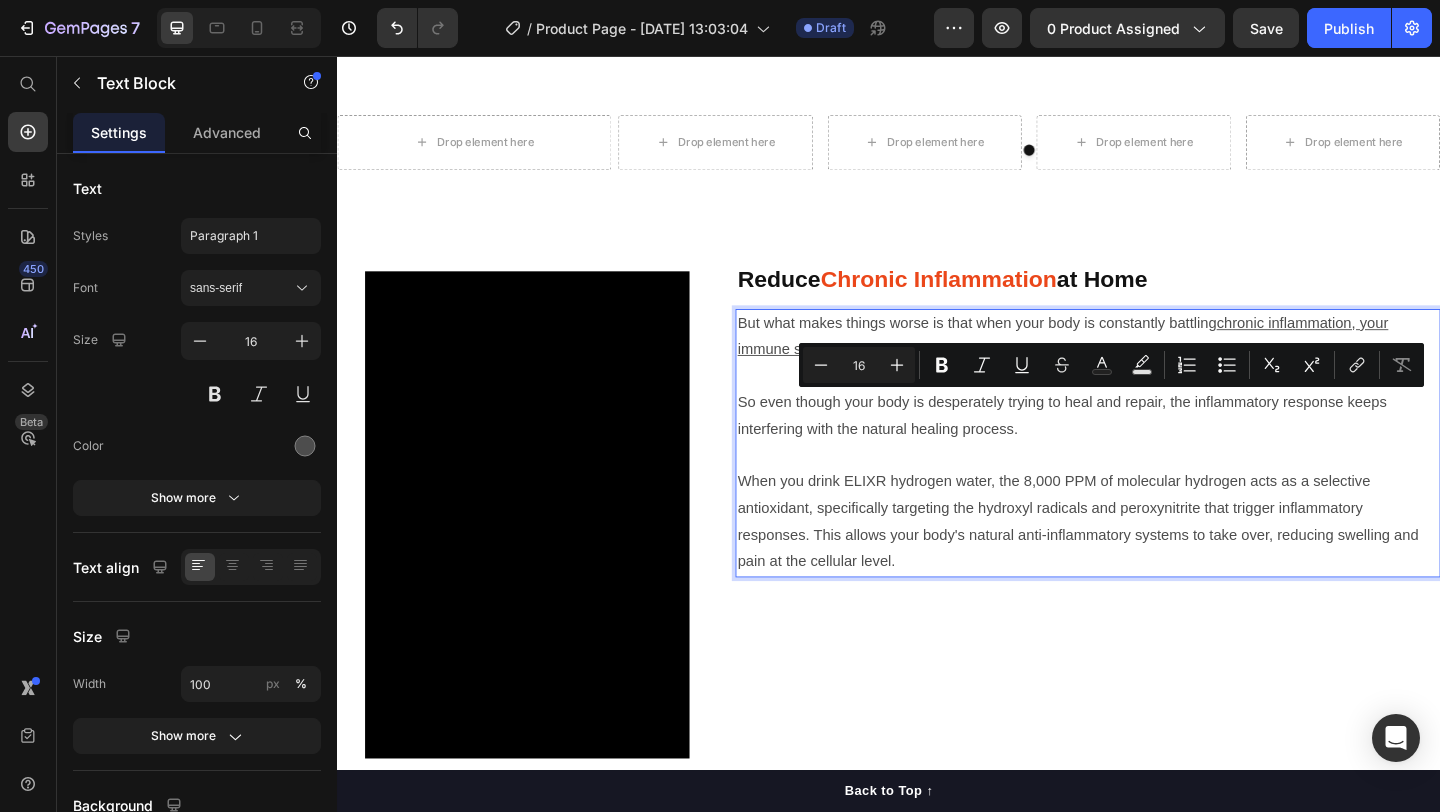 click on "So even though your body is desperately trying to heal and repair, the inflammatory response keeps interfering with the natural healing process." at bounding box center [1153, 448] 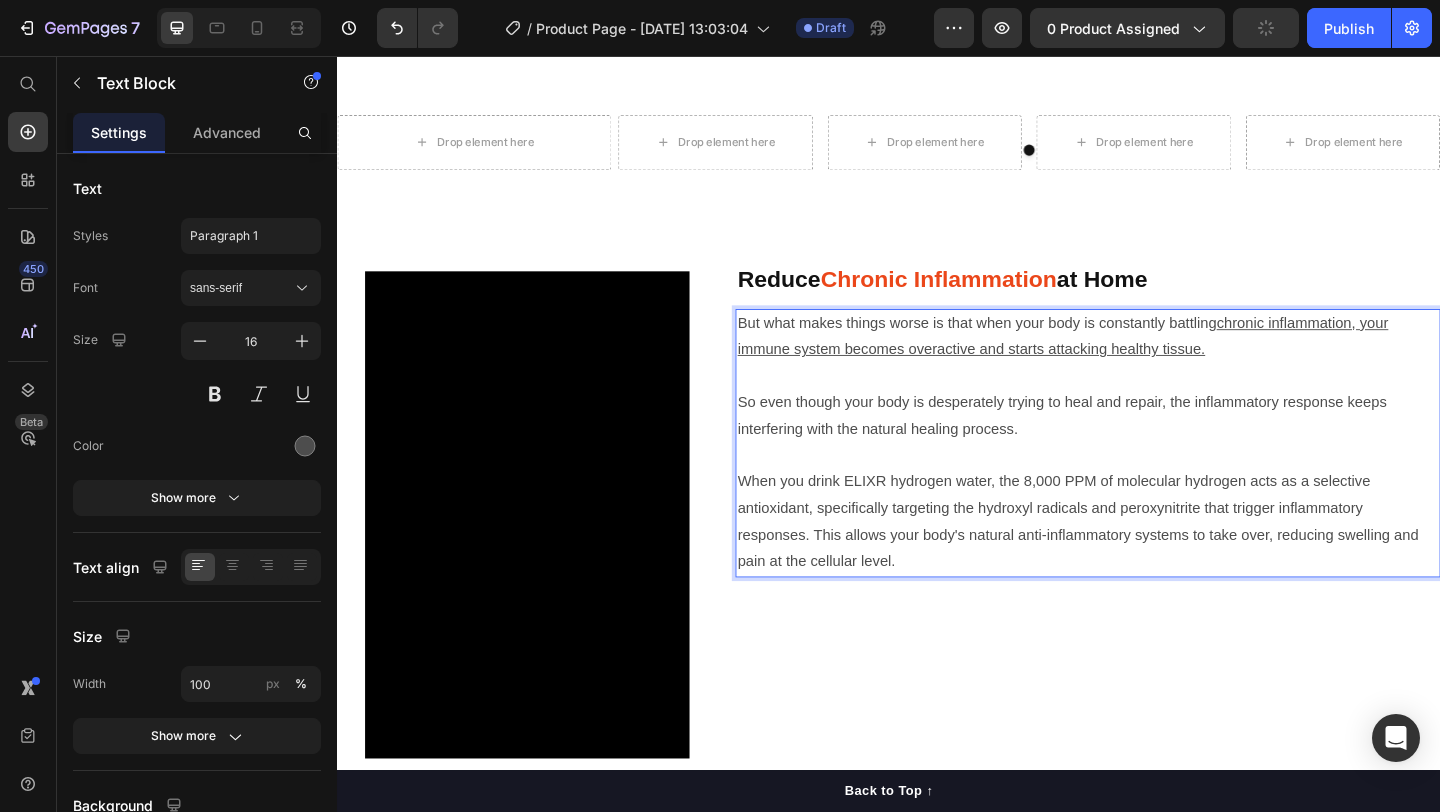 click on "So even though your body is desperately trying to heal and repair, the inflammatory response keeps interfering with the natural healing process." at bounding box center [1153, 448] 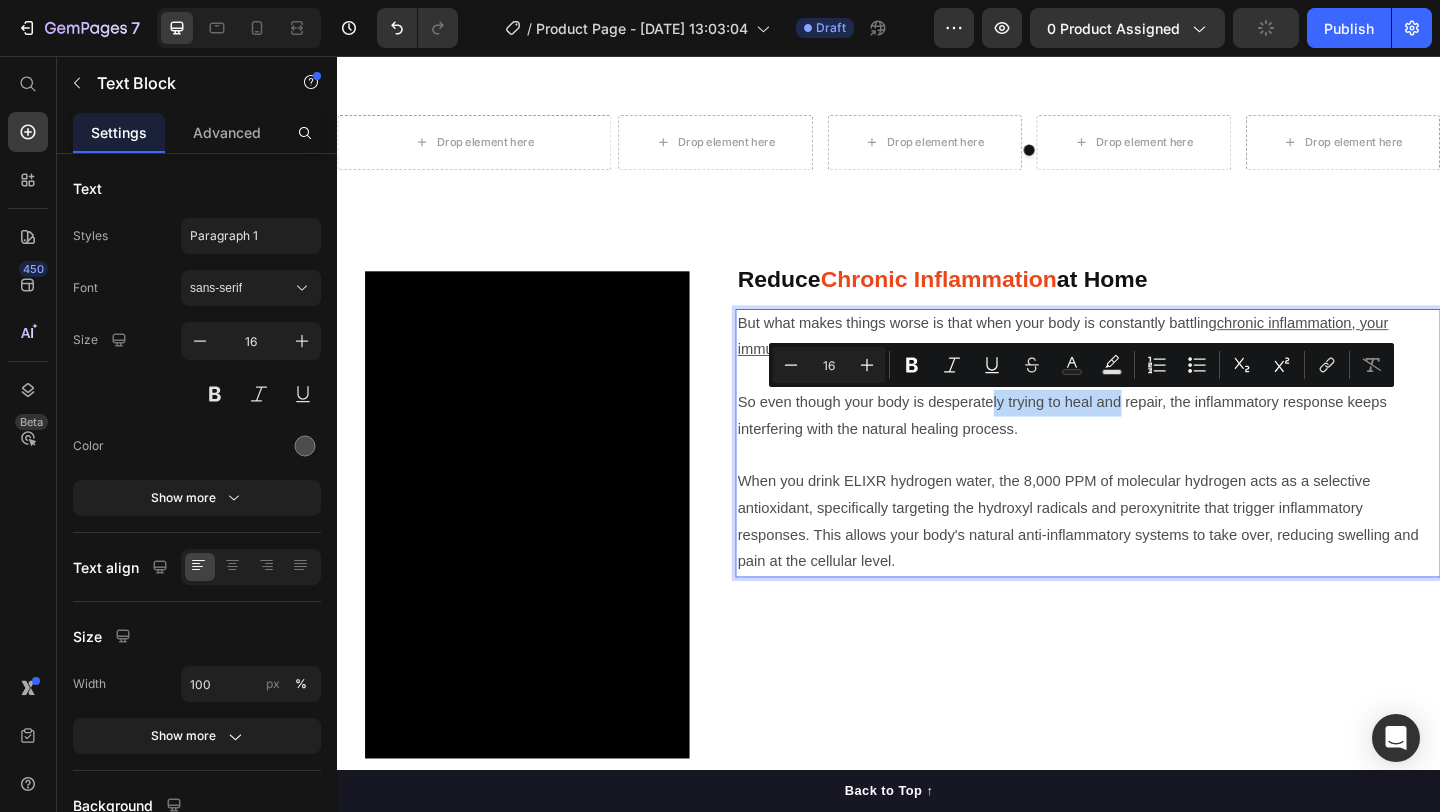 drag, startPoint x: 1051, startPoint y: 431, endPoint x: 1191, endPoint y: 431, distance: 140 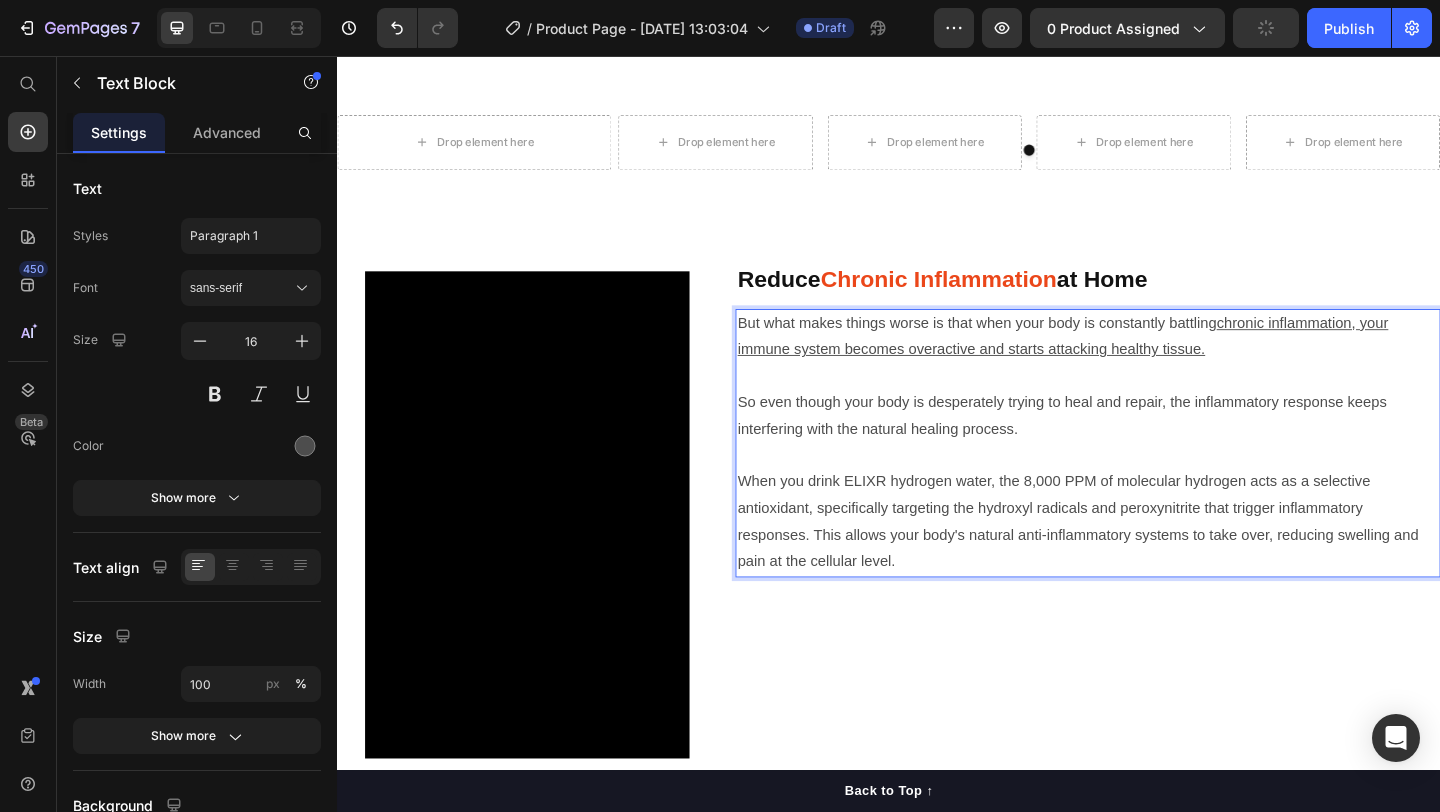 drag, startPoint x: 1205, startPoint y: 431, endPoint x: 1338, endPoint y: 434, distance: 133.03383 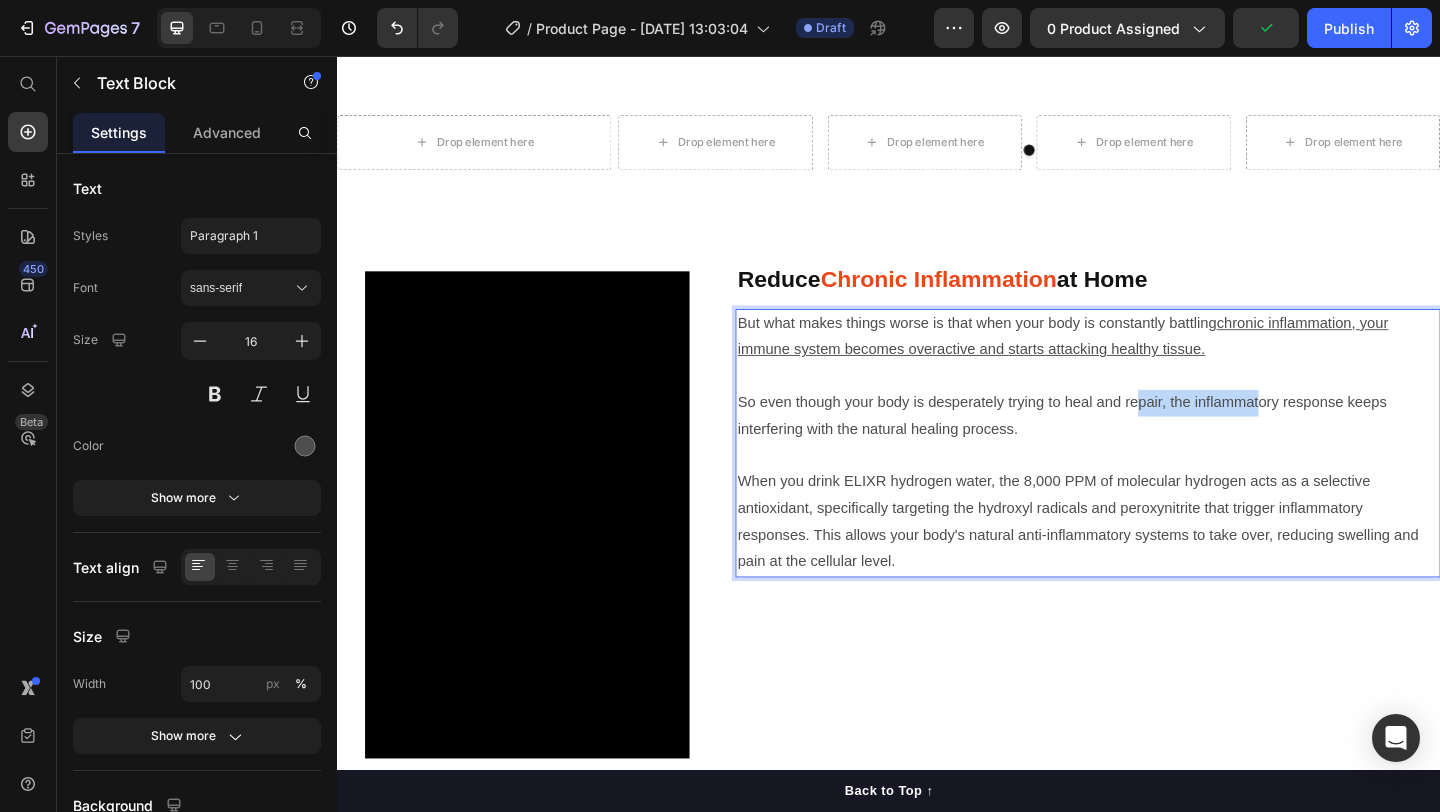 click on "So even though your body is desperately trying to heal and repair, the inflammatory response keeps interfering with the natural healing process." at bounding box center (1153, 448) 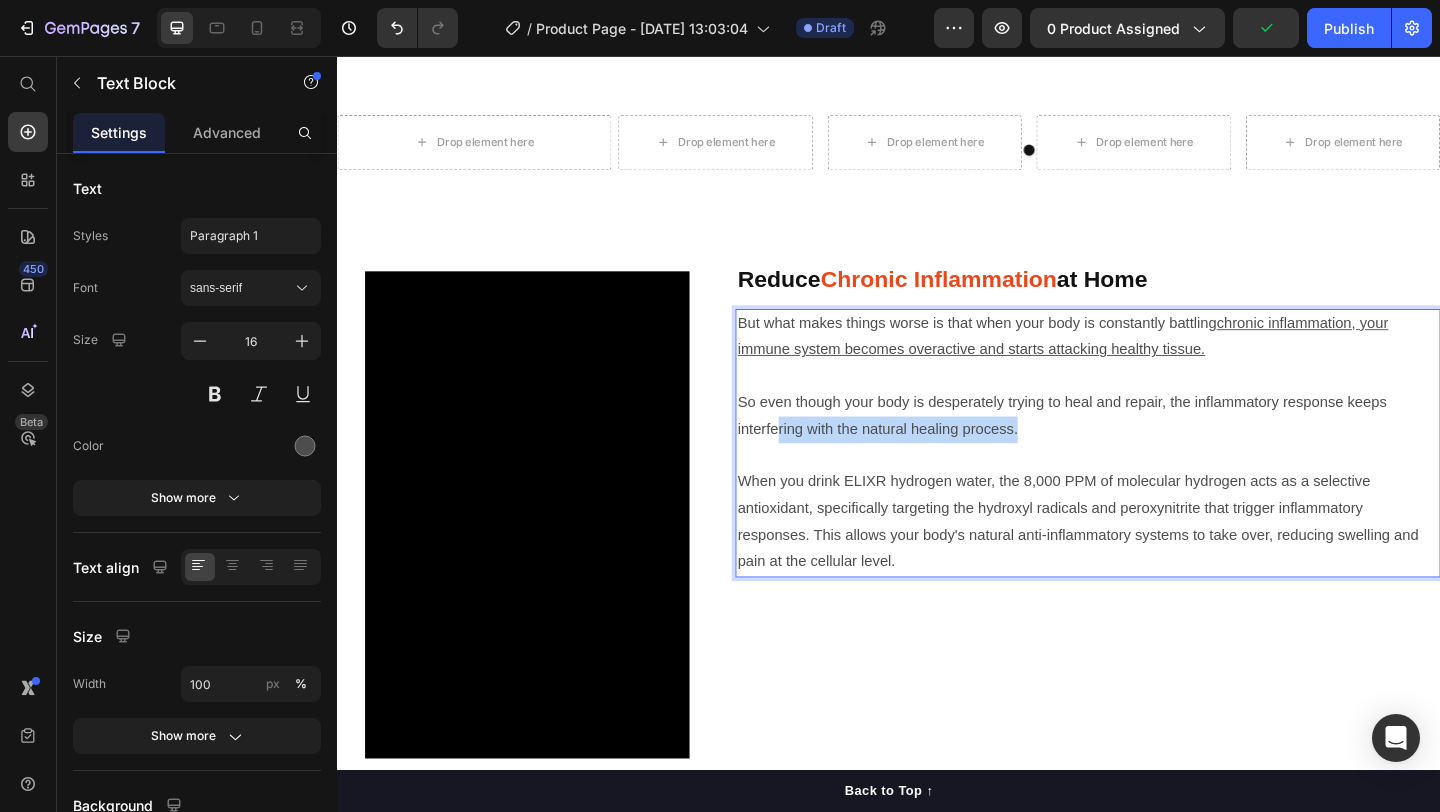 drag, startPoint x: 812, startPoint y: 472, endPoint x: 1094, endPoint y: 465, distance: 282.08685 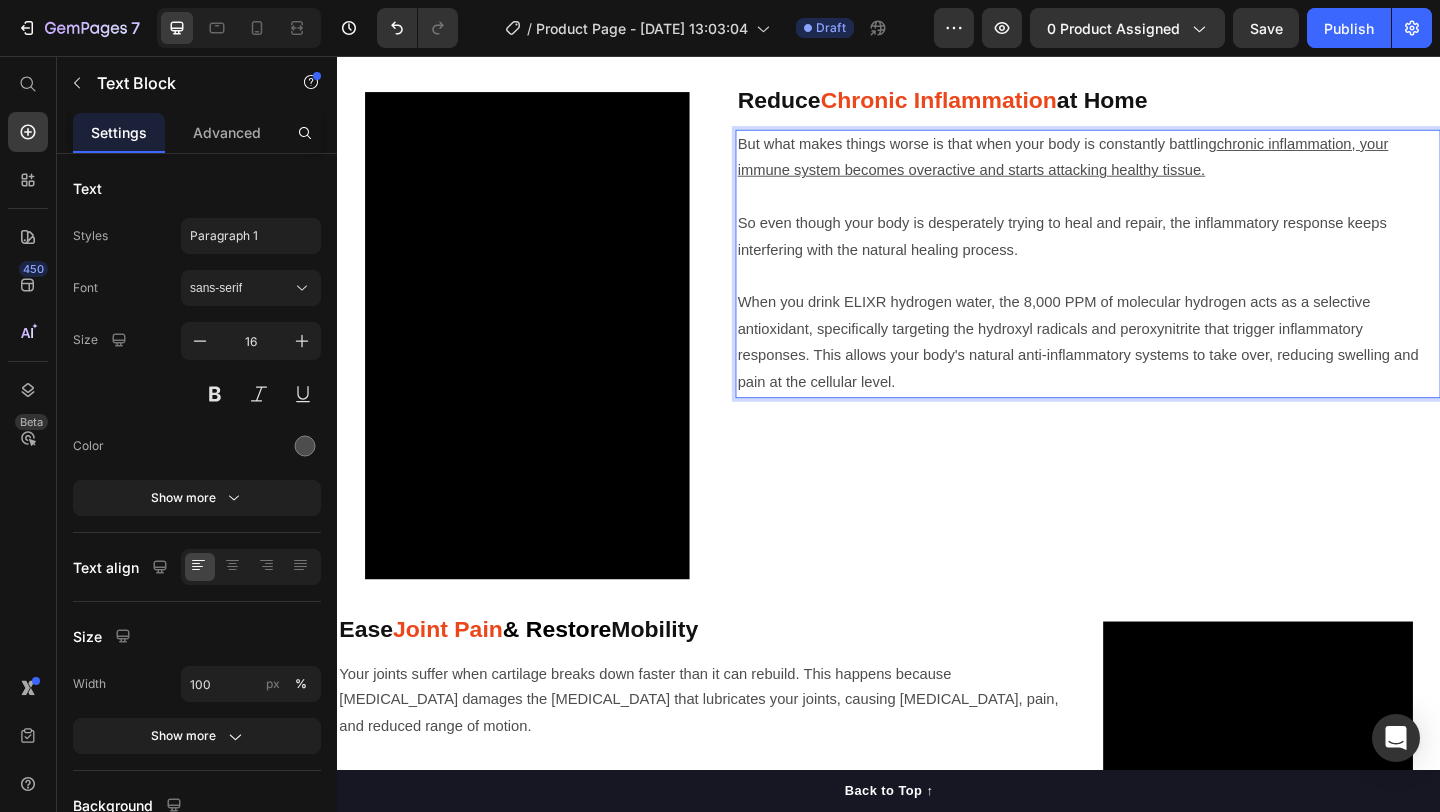 scroll, scrollTop: 1371, scrollLeft: 0, axis: vertical 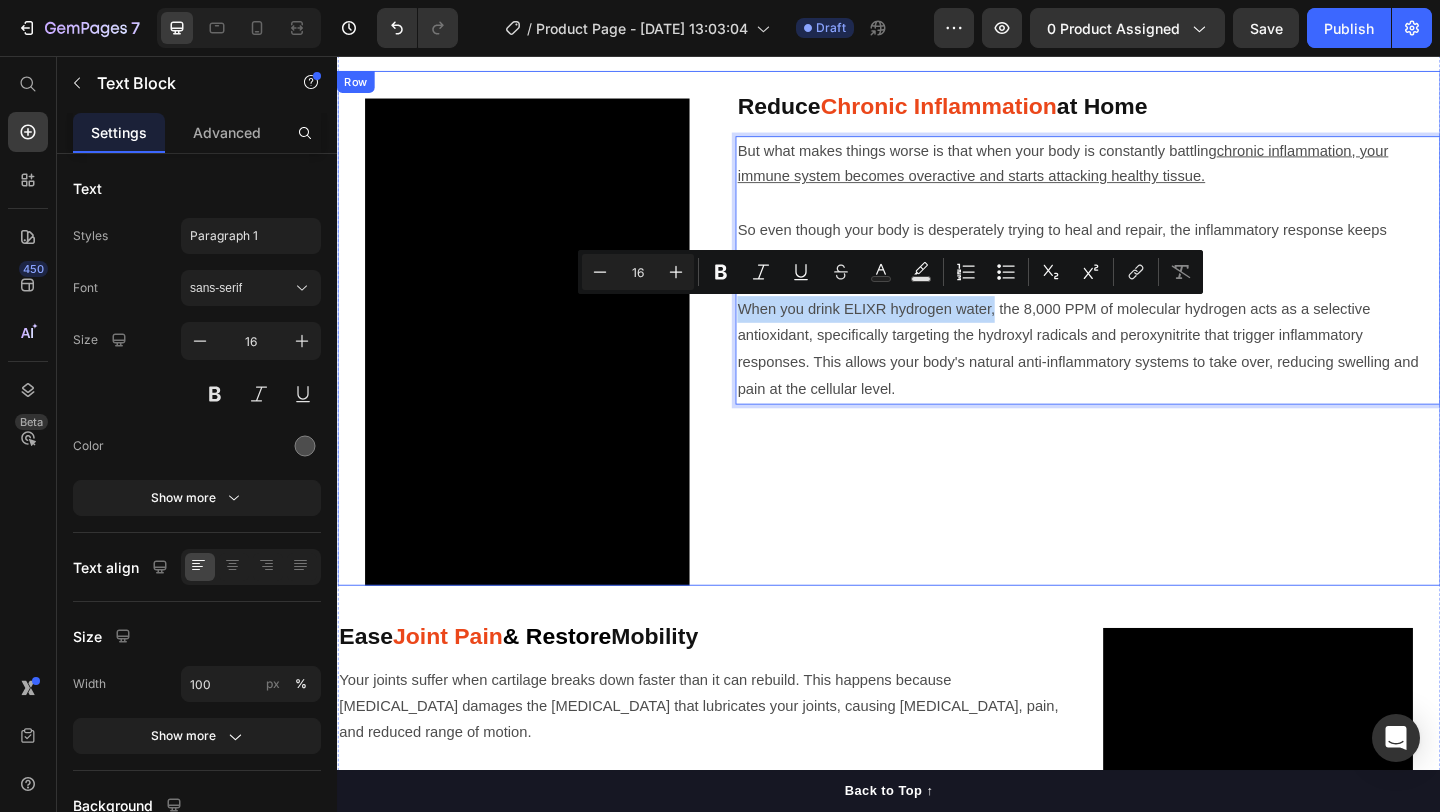 drag, startPoint x: 1054, startPoint y: 330, endPoint x: 758, endPoint y: 332, distance: 296.00674 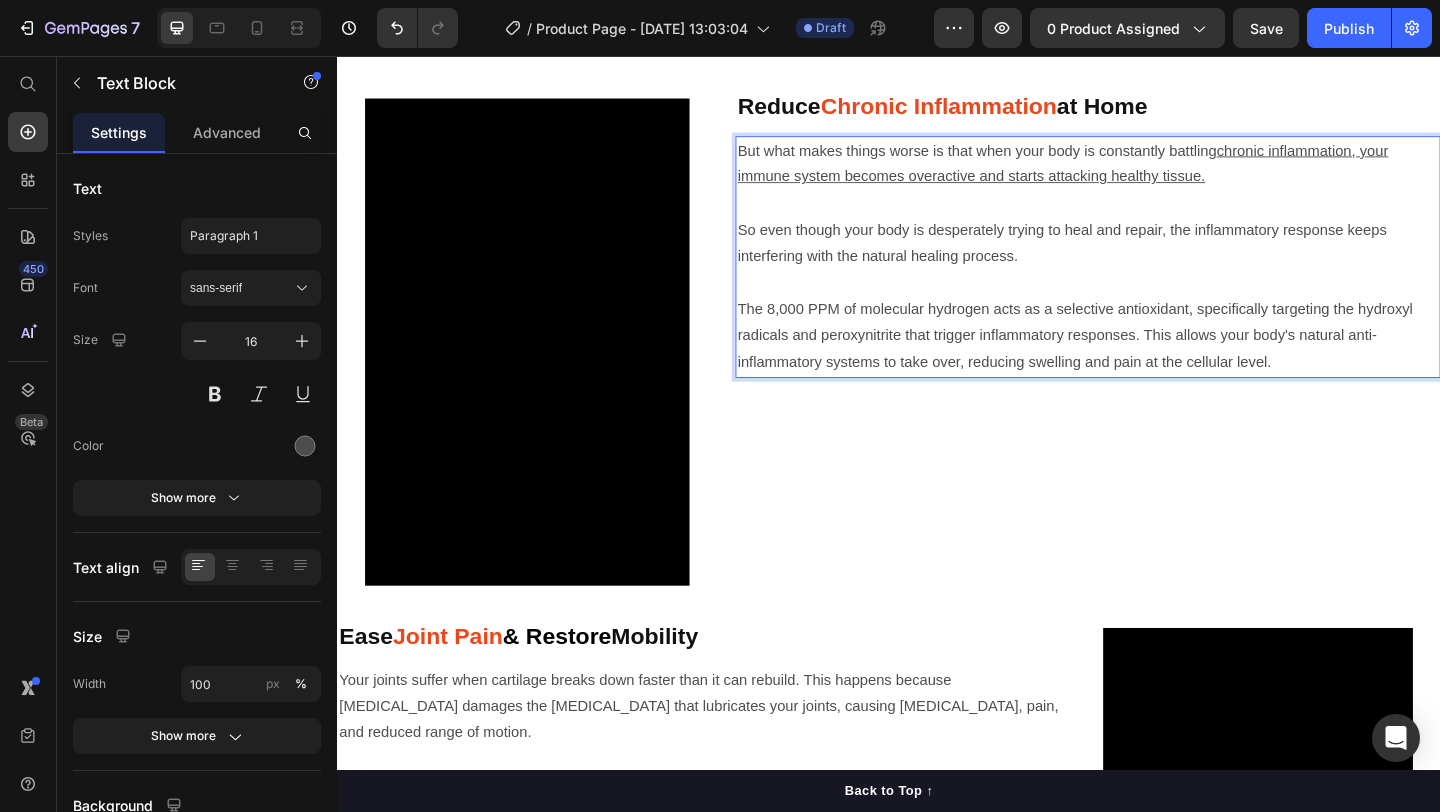 click on "The 8,000 PPM of molecular hydrogen acts as a selective antioxidant, specifically targeting the hydroxyl radicals and peroxynitrite that trigger inflammatory responses. This allows your body's natural anti-inflammatory systems to take over, reducing swelling and pain at the cellular level." at bounding box center (1153, 360) 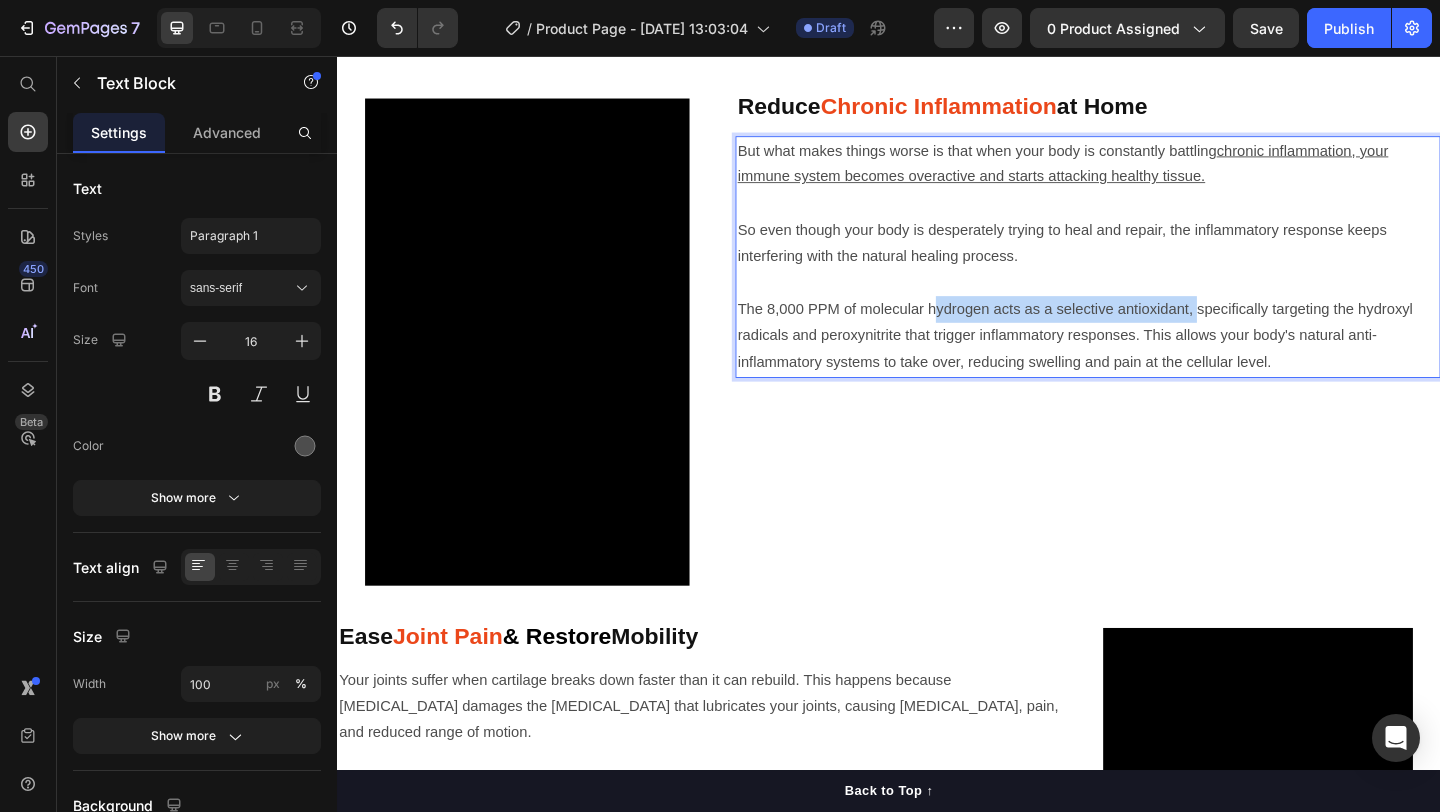 drag, startPoint x: 984, startPoint y: 332, endPoint x: 1276, endPoint y: 338, distance: 292.06165 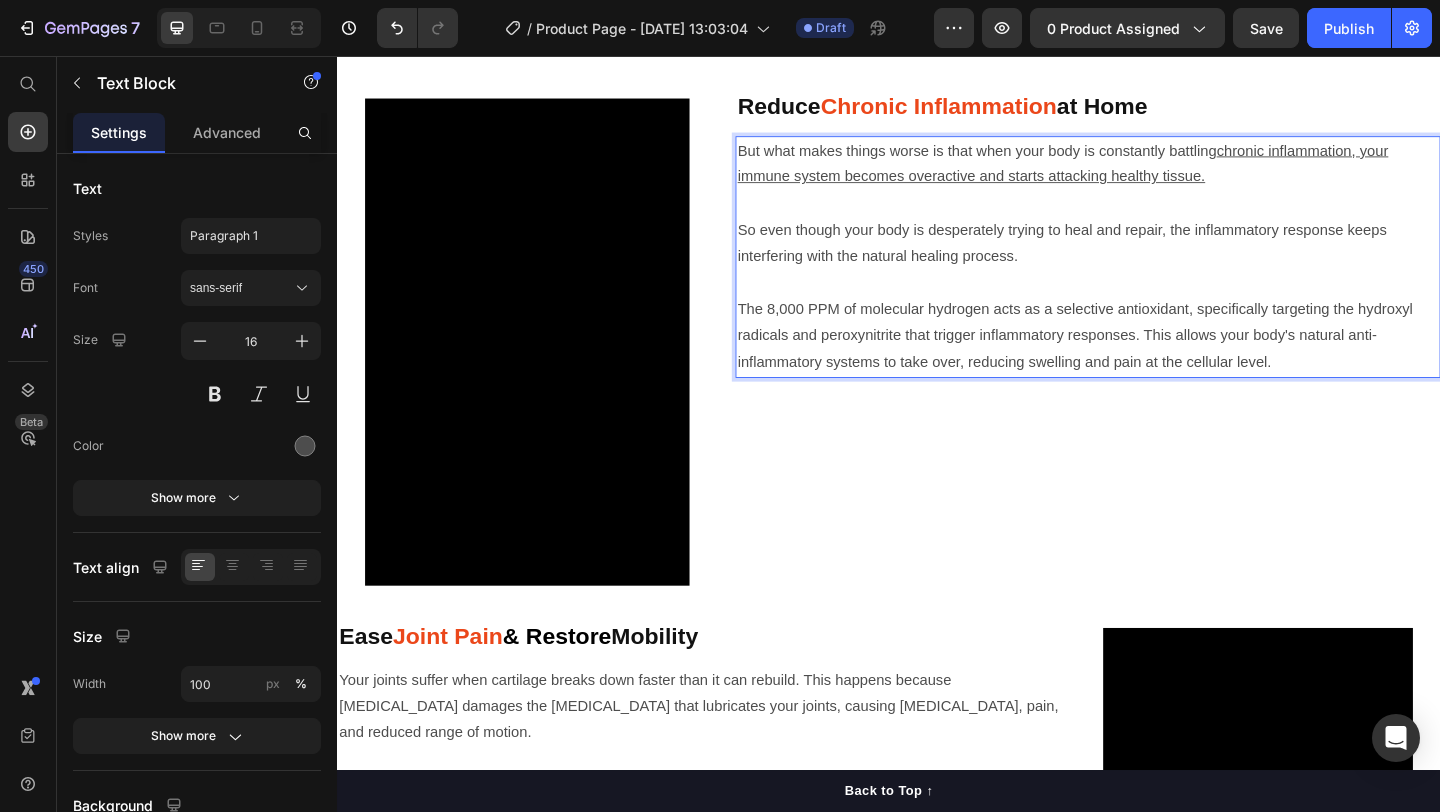 click on "The 8,000 PPM of molecular hydrogen acts as a selective antioxidant, specifically targeting the hydroxyl radicals and peroxynitrite that trigger inflammatory responses. This allows your body's natural anti-inflammatory systems to take over, reducing swelling and pain at the cellular level." at bounding box center (1153, 360) 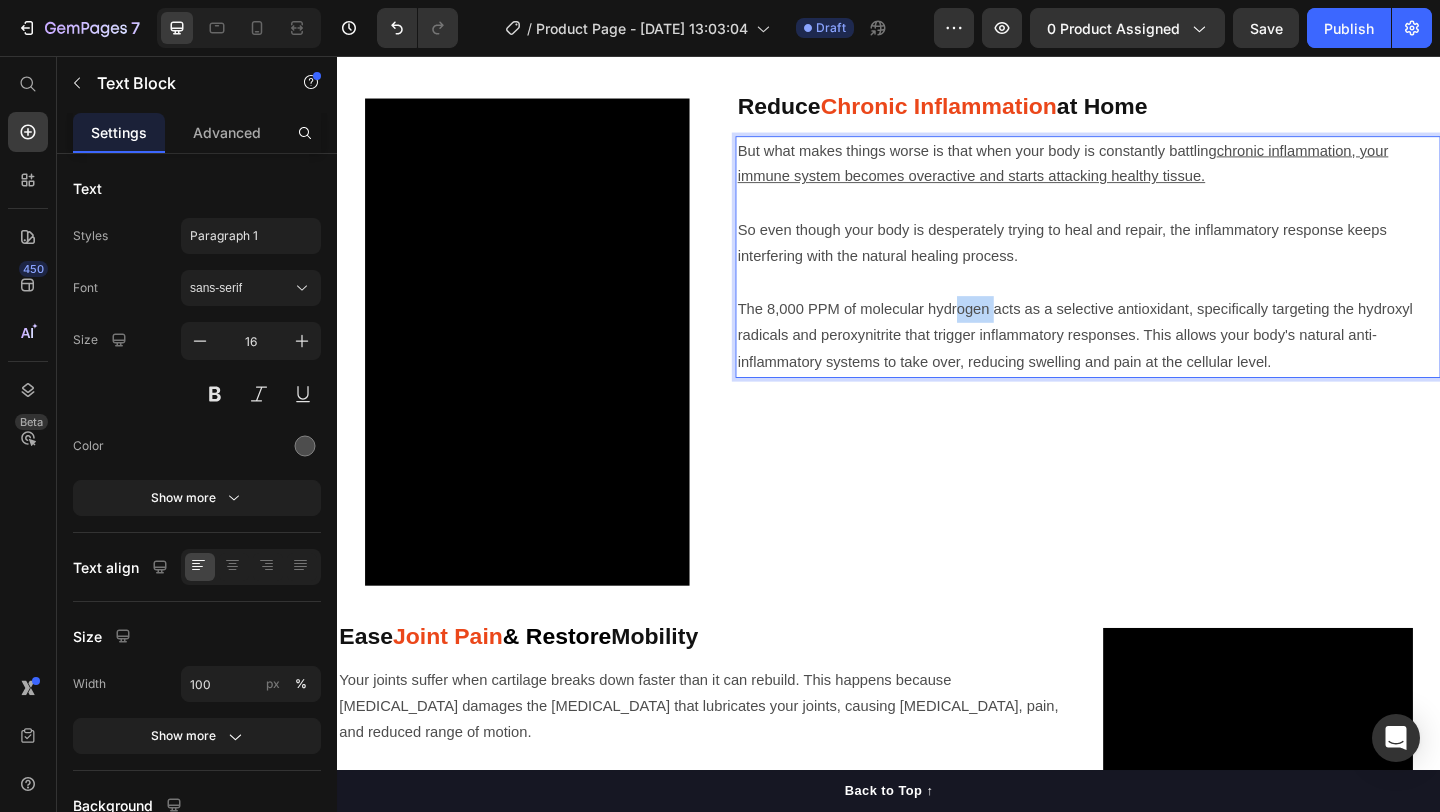 drag, startPoint x: 1012, startPoint y: 328, endPoint x: 1072, endPoint y: 328, distance: 60 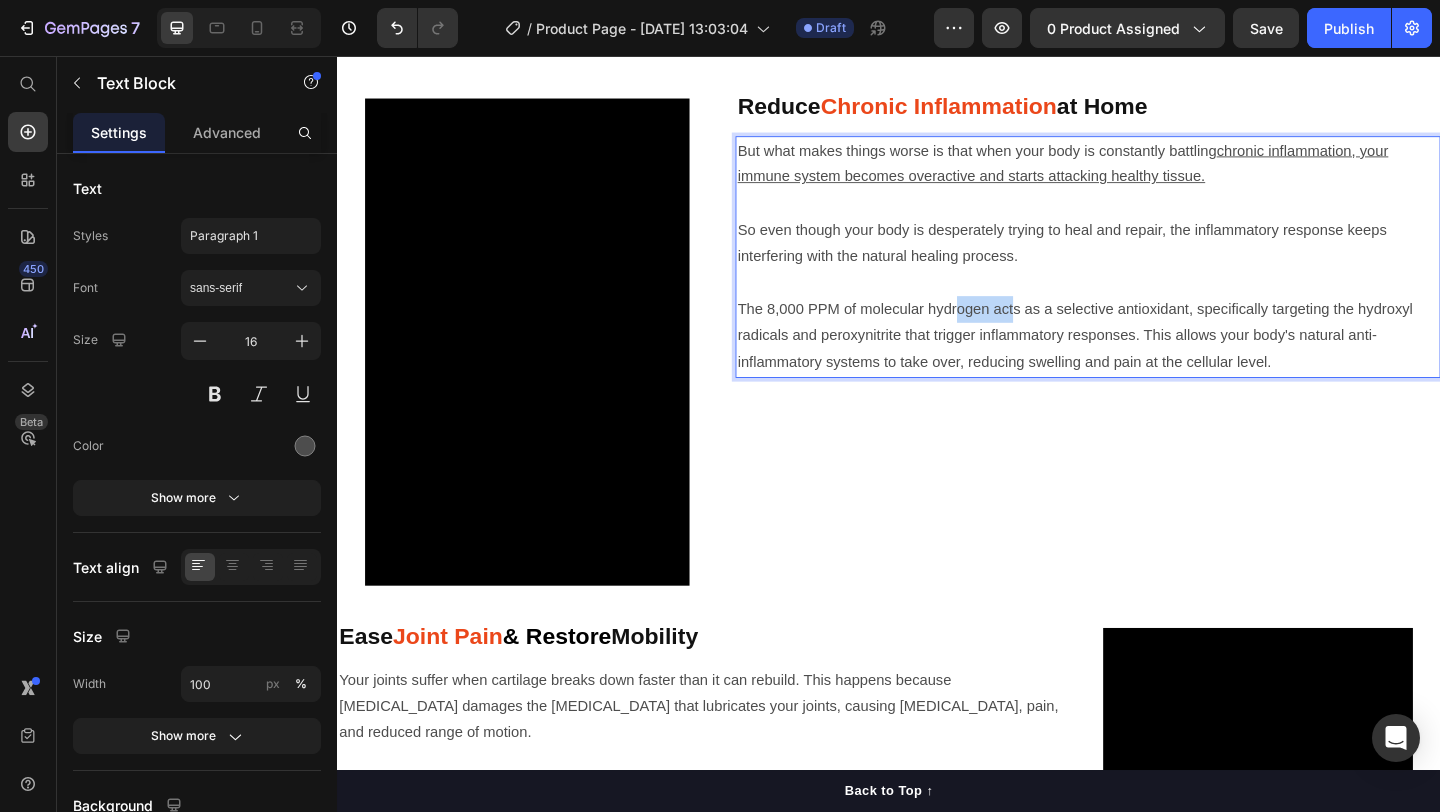 click on "The 8,000 PPM of molecular hydrogen acts as a selective antioxidant, specifically targeting the hydroxyl radicals and peroxynitrite that trigger inflammatory responses. This allows your body's natural anti-inflammatory systems to take over, reducing swelling and pain at the cellular level." at bounding box center [1153, 360] 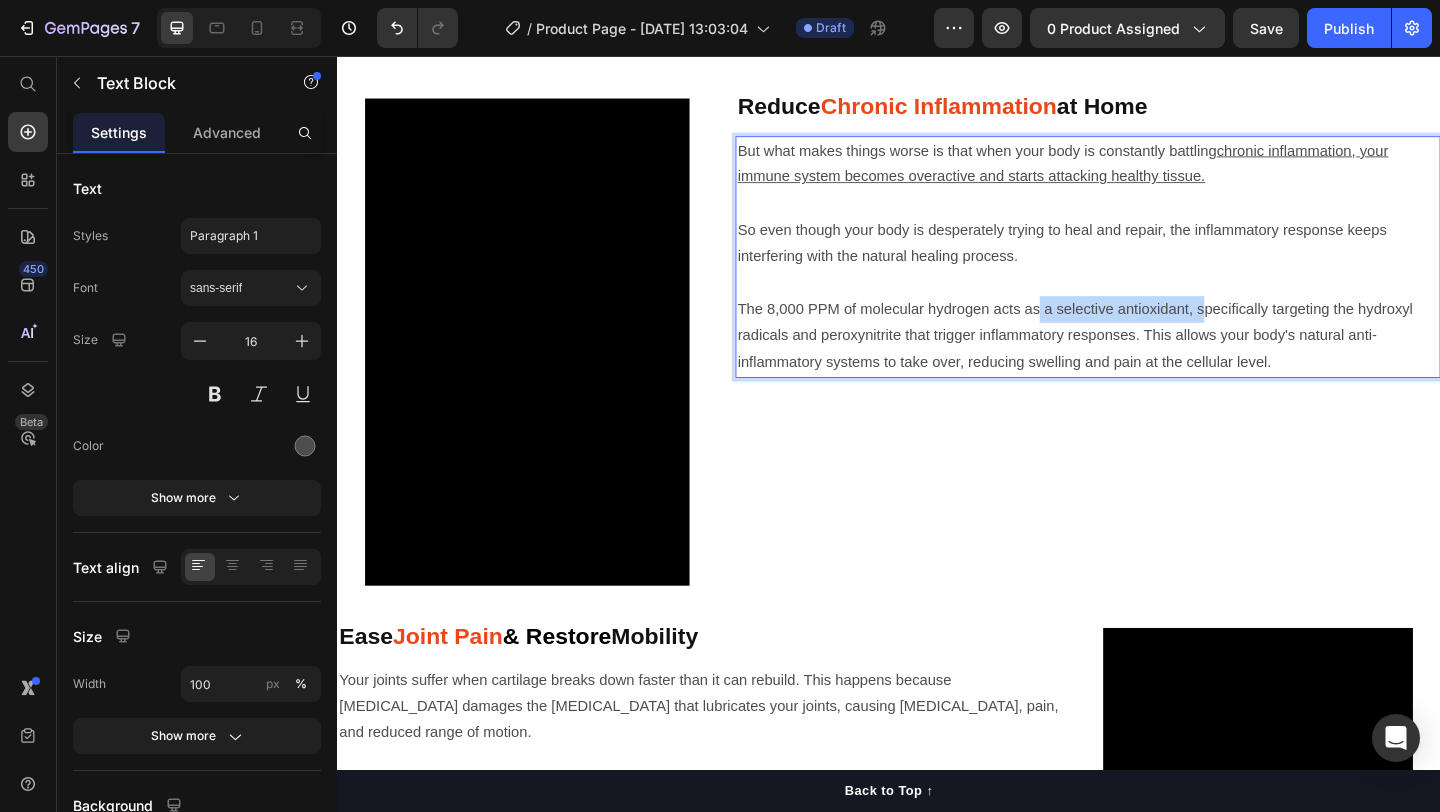 drag, startPoint x: 1098, startPoint y: 331, endPoint x: 1282, endPoint y: 331, distance: 184 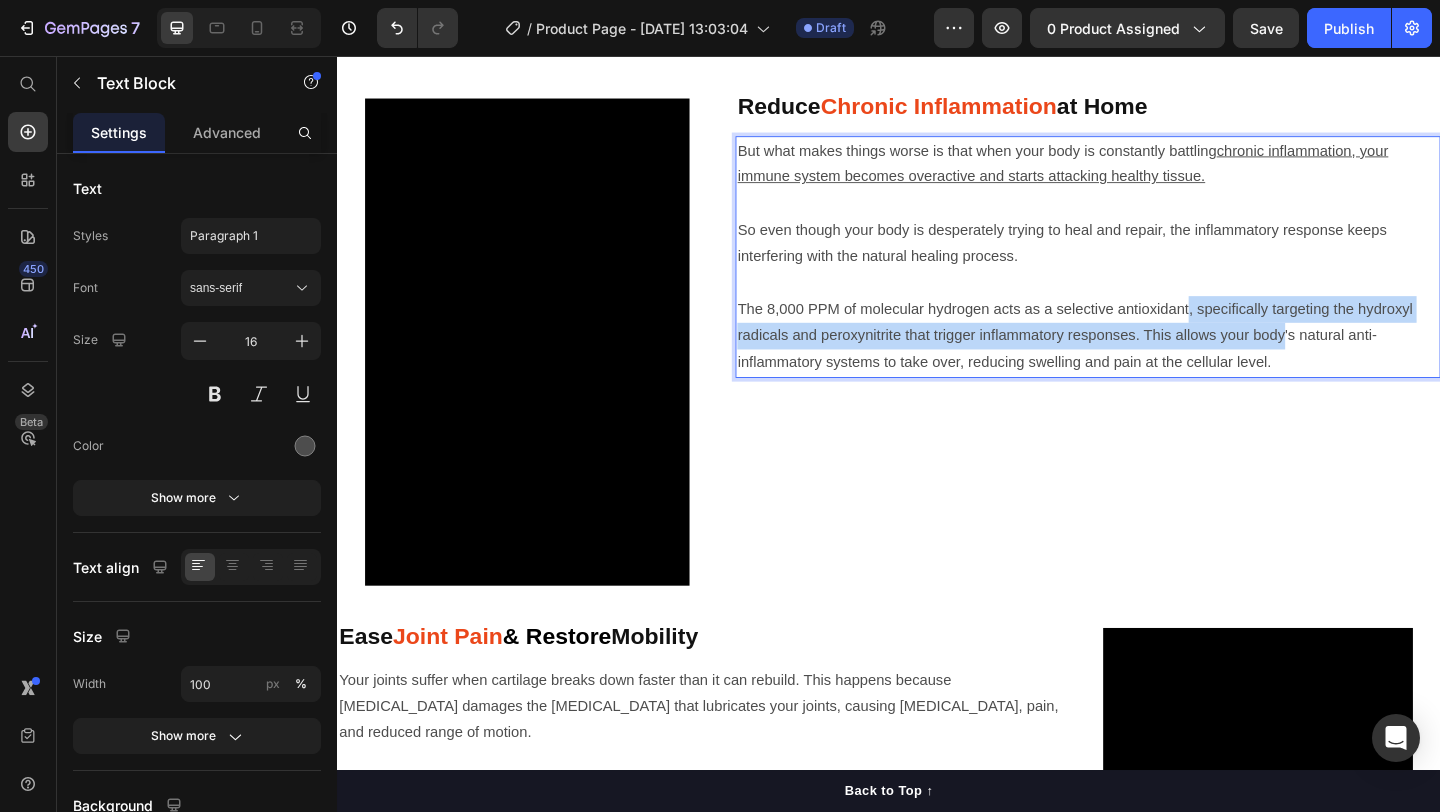 drag, startPoint x: 1262, startPoint y: 336, endPoint x: 1369, endPoint y: 355, distance: 108.67382 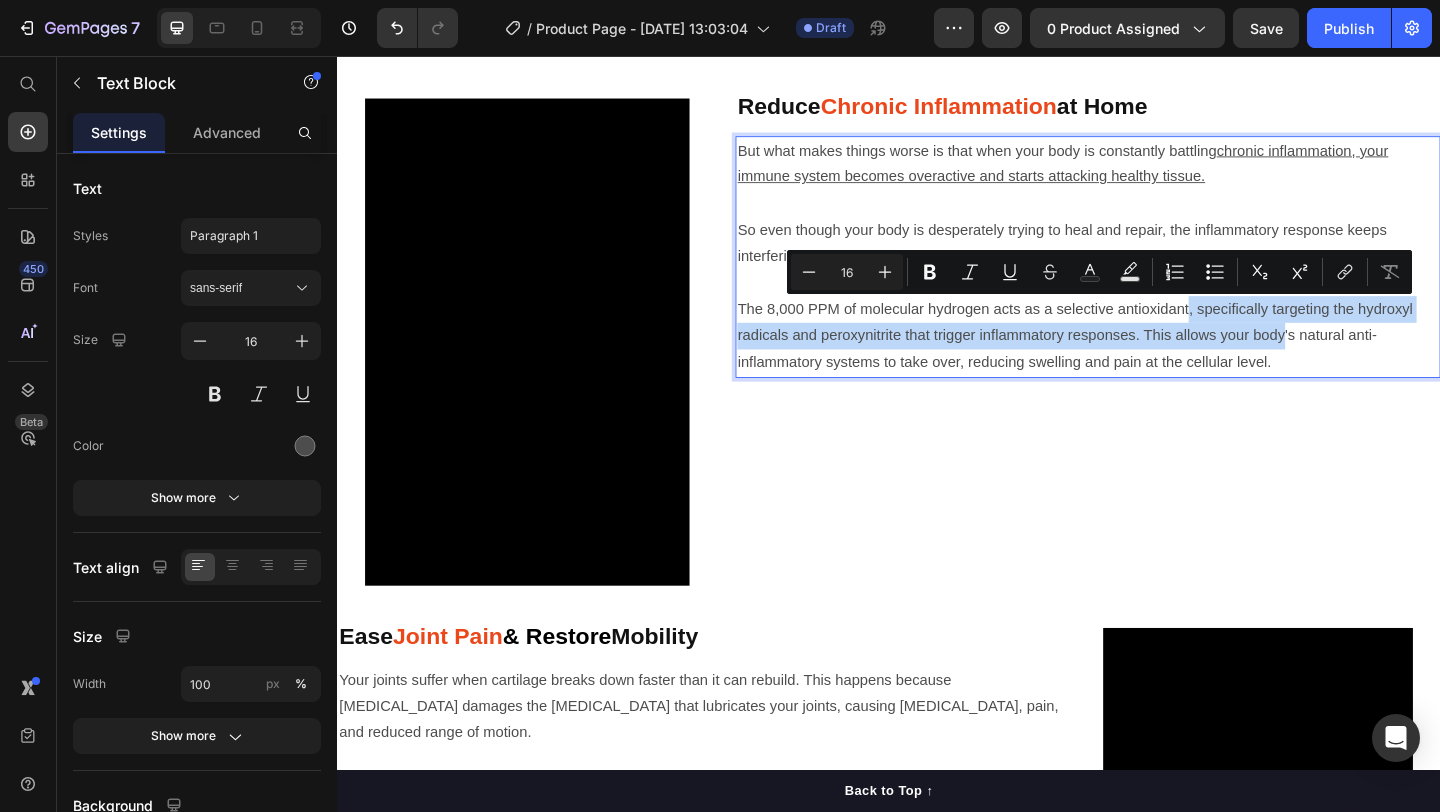 click on "The 8,000 PPM of molecular hydrogen acts as a selective antioxidant, specifically targeting the hydroxyl radicals and peroxynitrite that trigger inflammatory responses. This allows your body's natural anti-inflammatory systems to take over, reducing swelling and pain at the cellular level." at bounding box center (1153, 360) 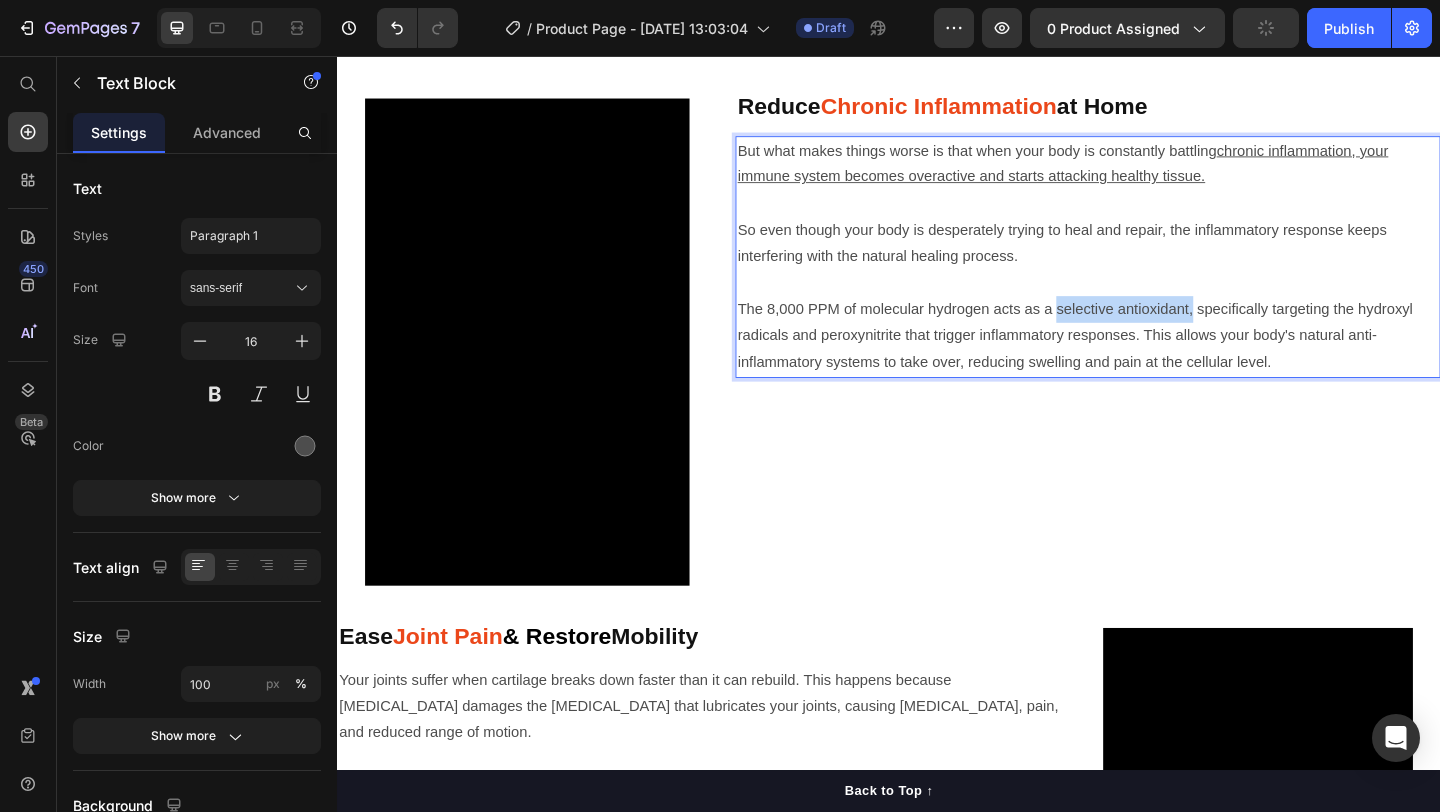 drag, startPoint x: 1118, startPoint y: 332, endPoint x: 1266, endPoint y: 332, distance: 148 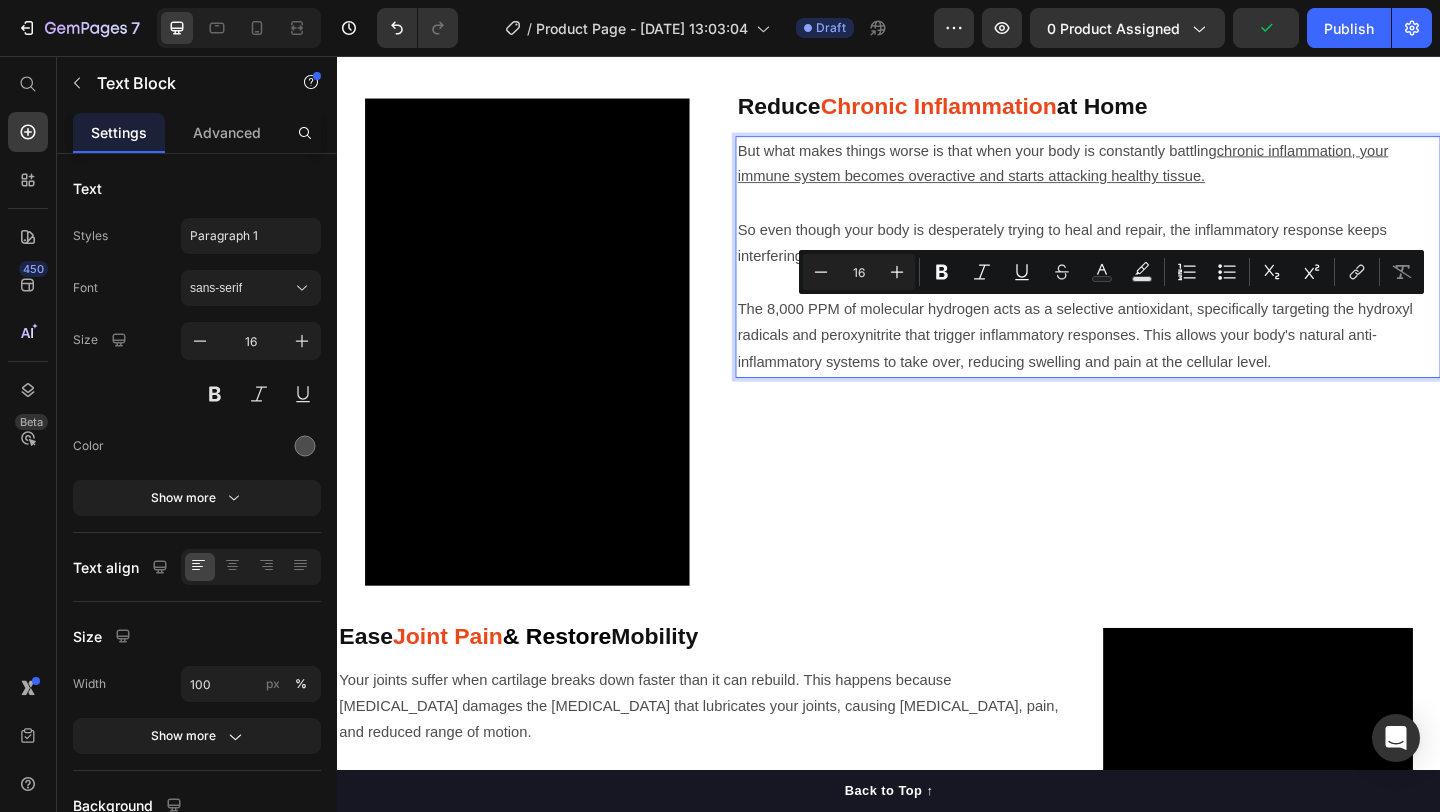 click on "The 8,000 PPM of molecular hydrogen acts as a selective antioxidant, specifically targeting the hydroxyl radicals and peroxynitrite that trigger inflammatory responses. This allows your body's natural anti-inflammatory systems to take over, reducing swelling and pain at the cellular level." at bounding box center (1153, 360) 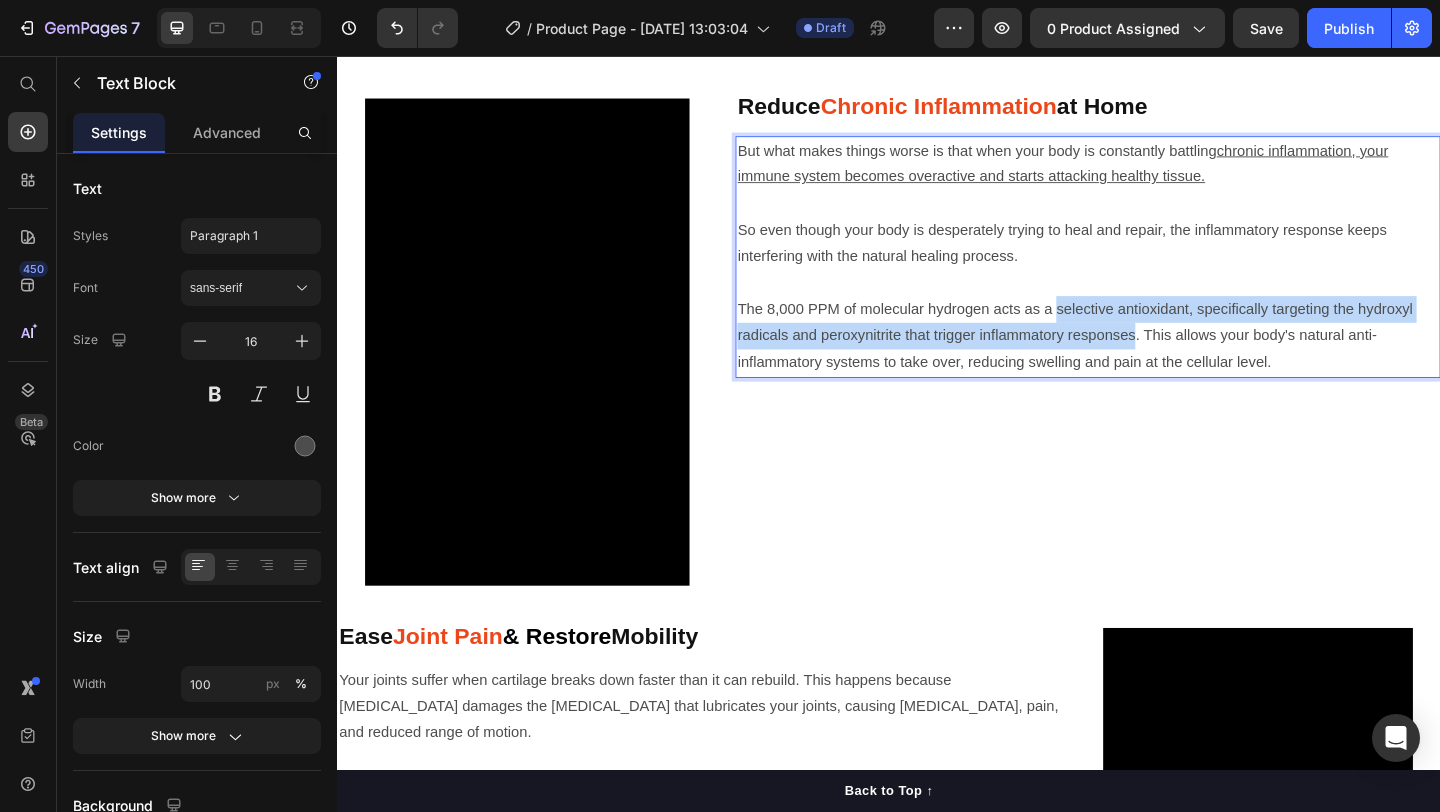 drag, startPoint x: 1121, startPoint y: 335, endPoint x: 1203, endPoint y: 368, distance: 88.391174 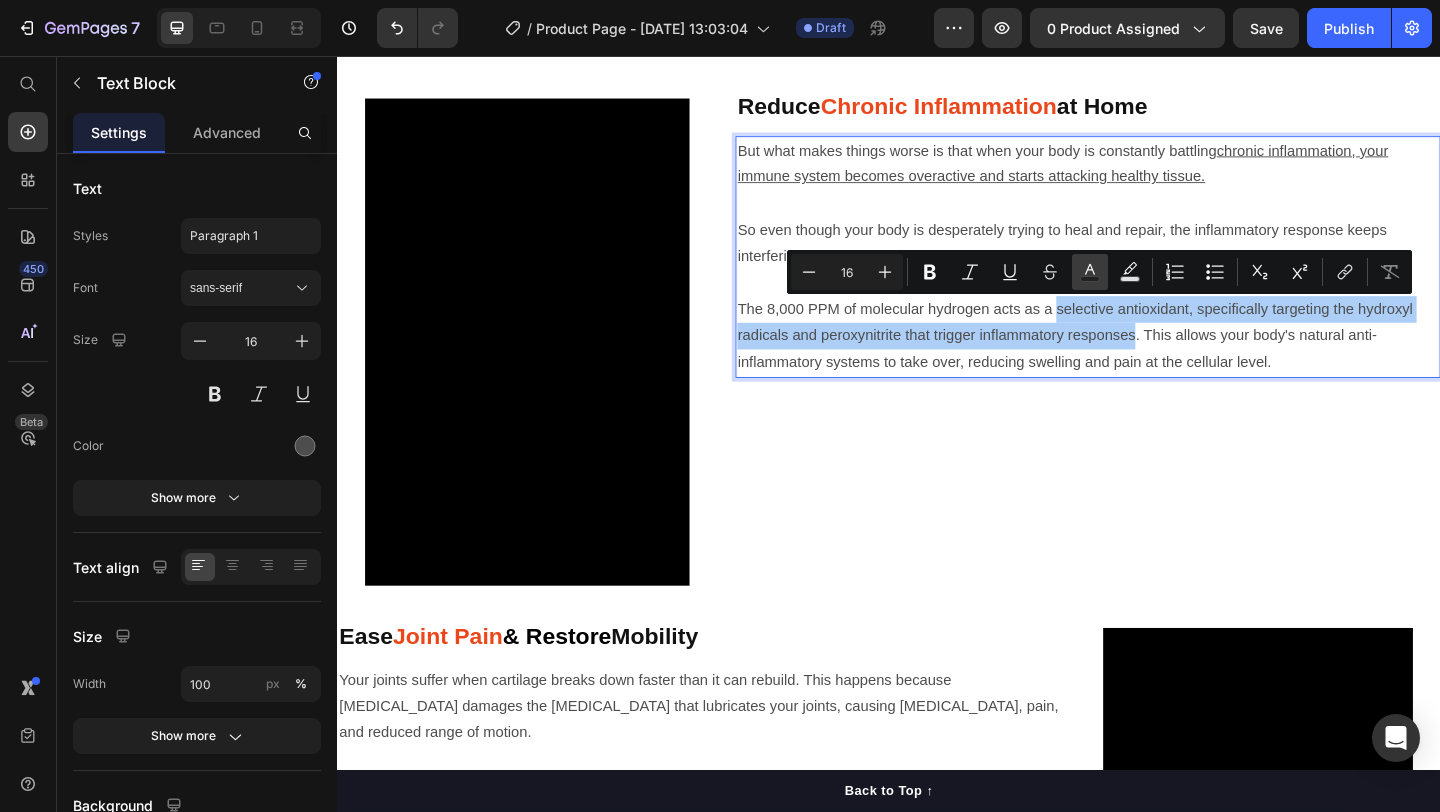 click 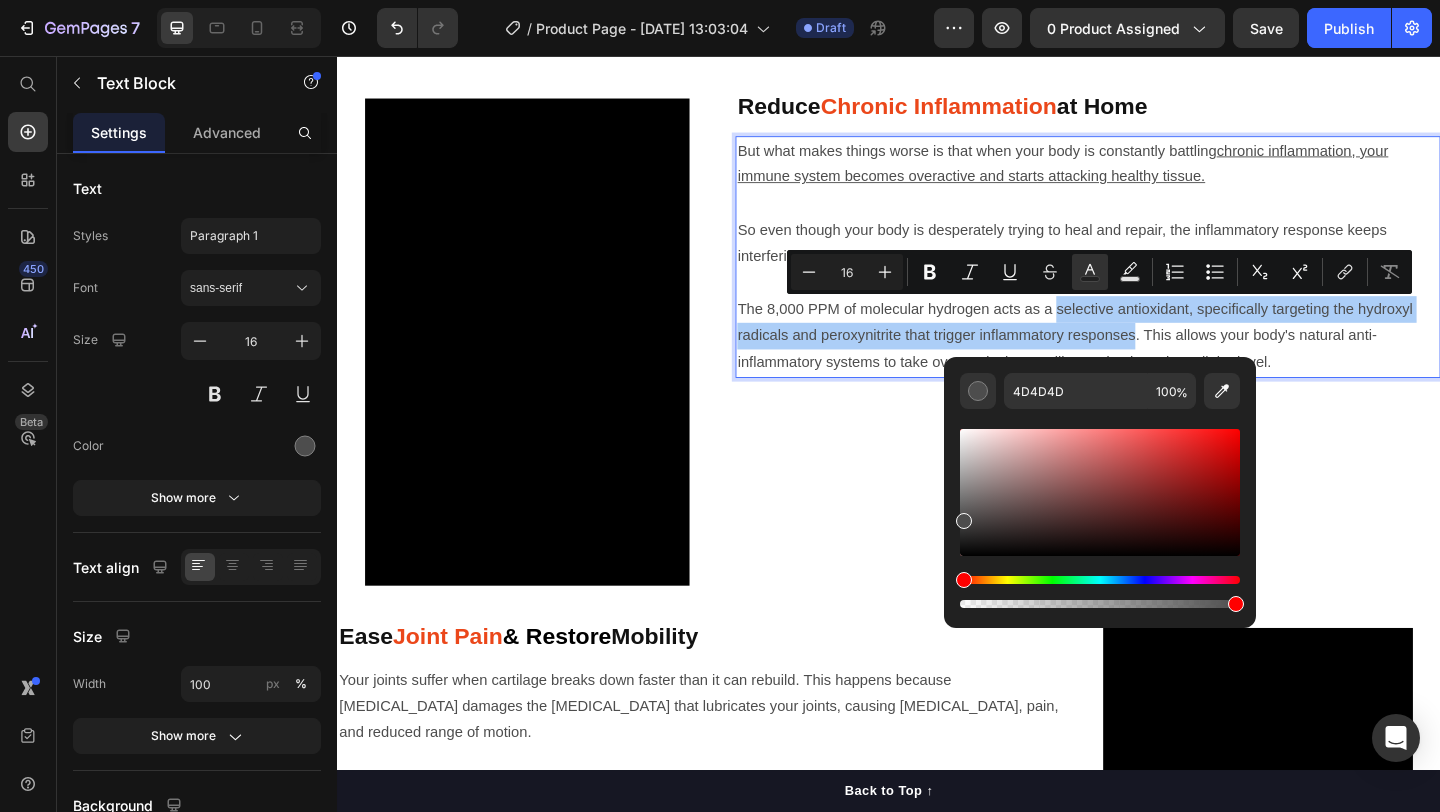 click at bounding box center [1100, 580] 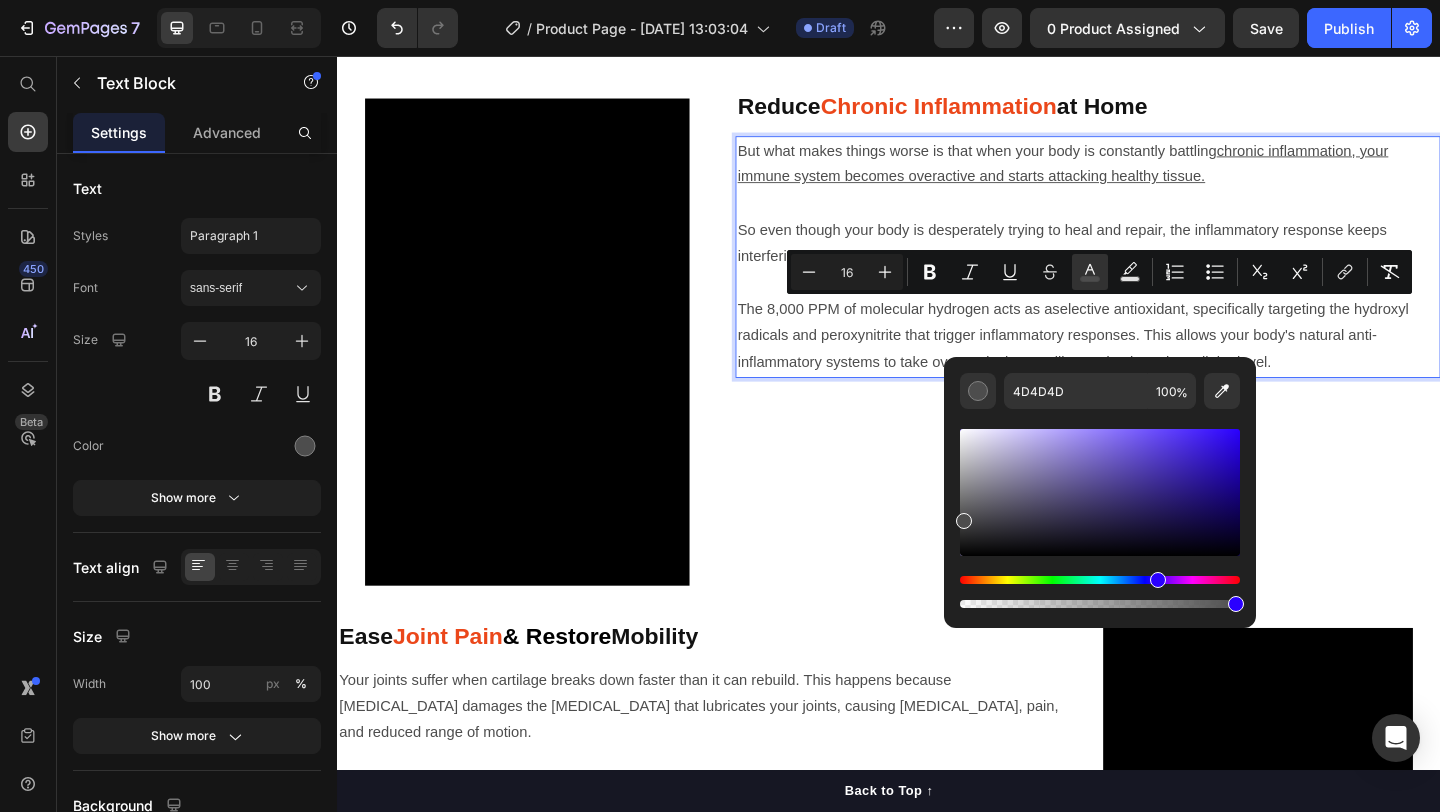 click at bounding box center (1100, 580) 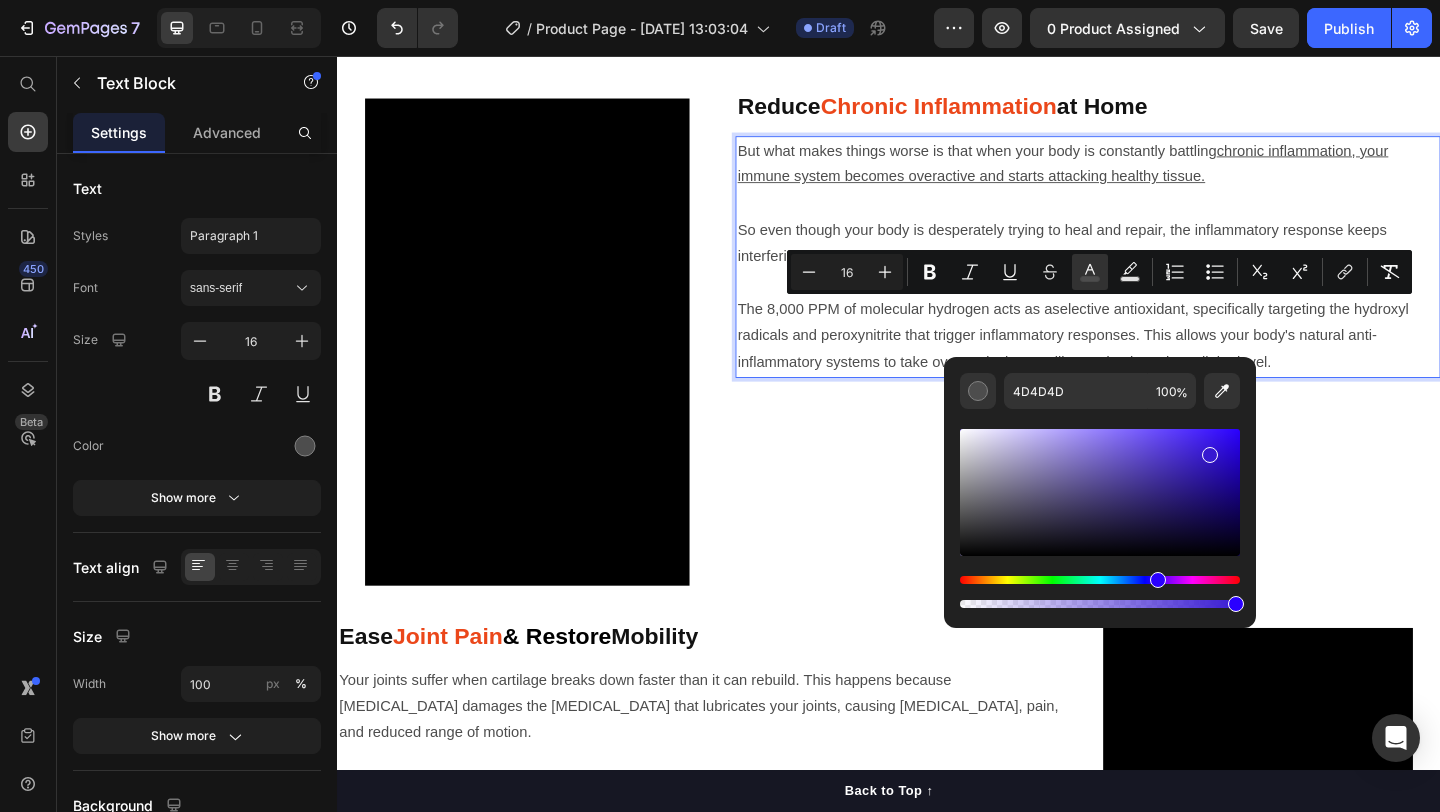 drag, startPoint x: 1180, startPoint y: 503, endPoint x: 1207, endPoint y: 448, distance: 61.269894 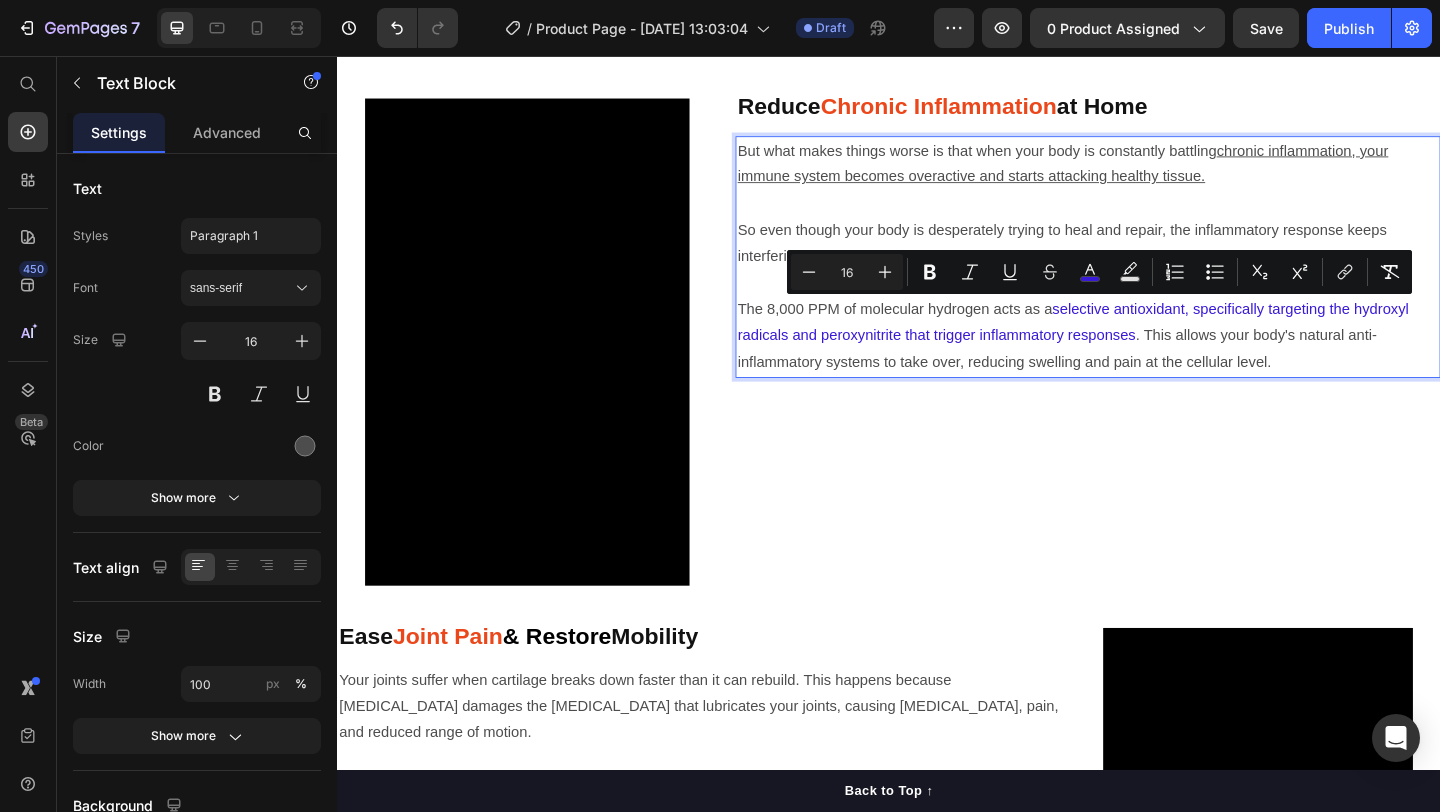 click on "selective antioxidant, specifically targeting the hydroxyl radicals and peroxynitrite that trigger inflammatory responses" at bounding box center (1137, 345) 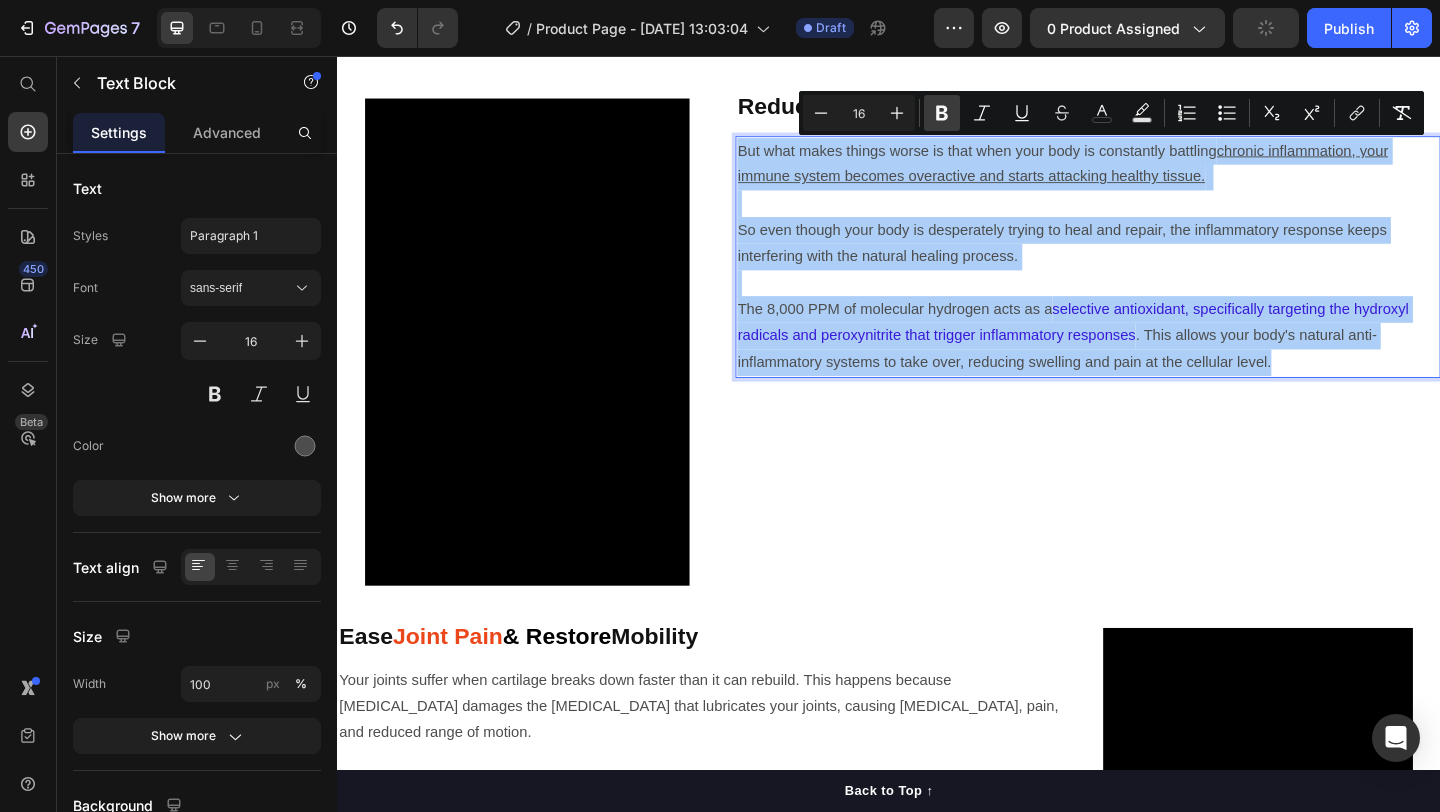 click 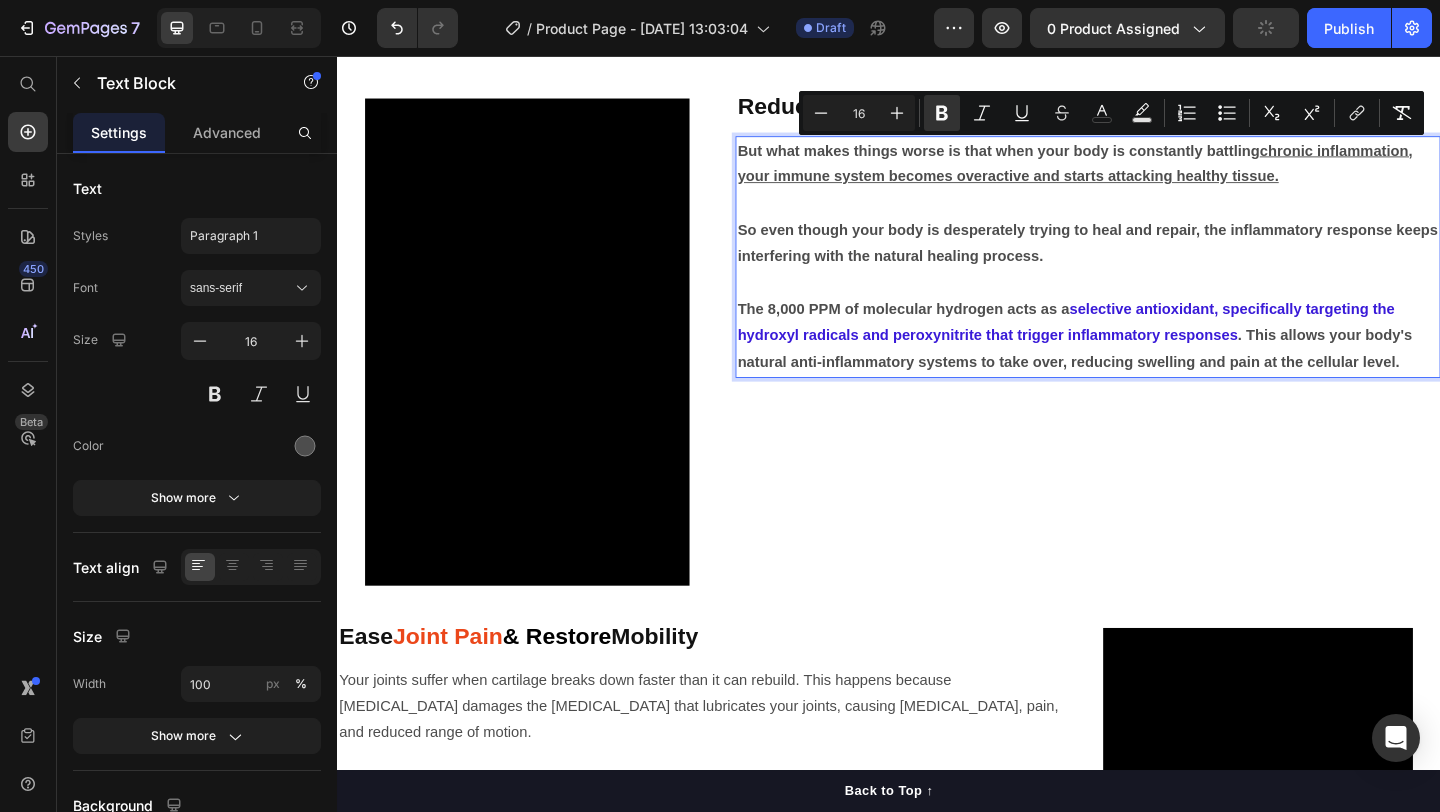 click on "Reduce  Chronic Inflammation  at Home Heading But what makes things worse is that when your body is constantly battling  chronic inflammation, your immune system becomes overactive and starts attacking healthy tissue.   So even though your body is desperately trying to heal and repair, the inflammatory response keeps interfering with the natural healing process. The 8,000 PPM of molecular hydrogen acts as a  selective antioxidant, specifically targeting the hydroxyl radicals and peroxynitrite that trigger inflammatory responses . This allows your body's natural anti-inflammatory systems to take over, reducing swelling and pain at the cellular level. Text Block   0" at bounding box center (1153, 352) 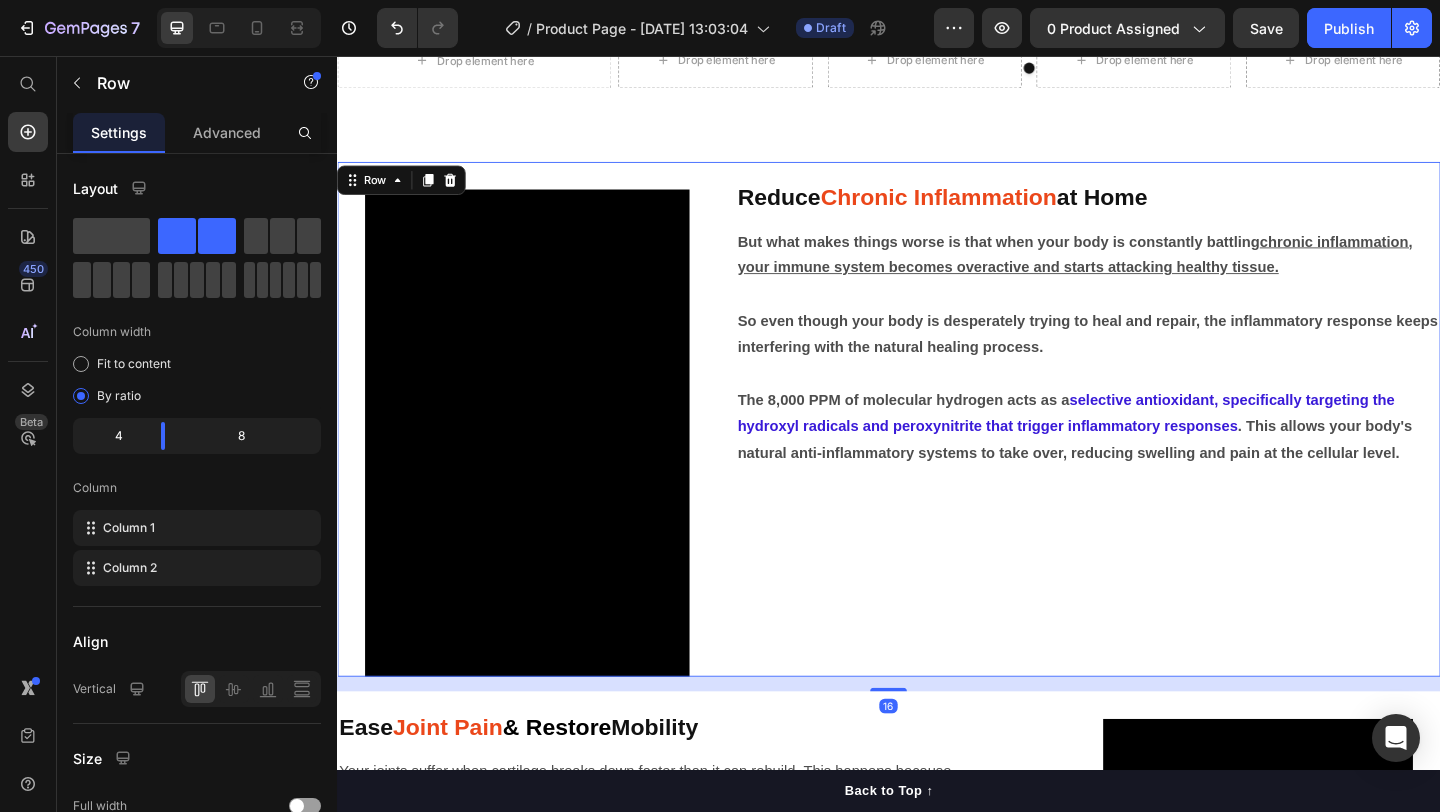 scroll, scrollTop: 1256, scrollLeft: 0, axis: vertical 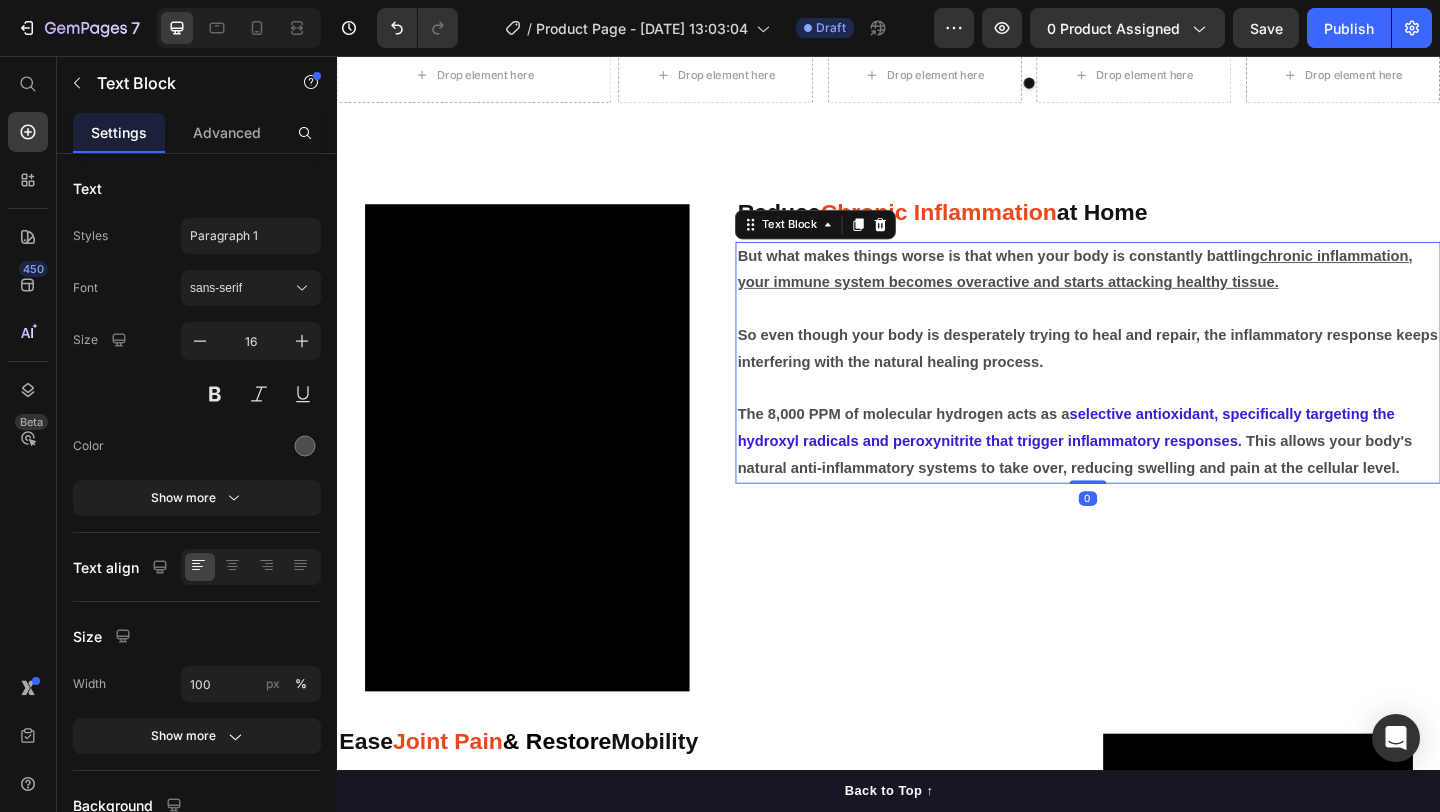 click on "The 8,000 PPM of molecular hydrogen acts as a  selective antioxidant, specifically targeting the hydroxyl radicals and peroxynitrite that trigger inflammatory responses . This allows your body's natural anti-inflammatory systems to take over, reducing swelling and pain at the cellular level." at bounding box center (1153, 475) 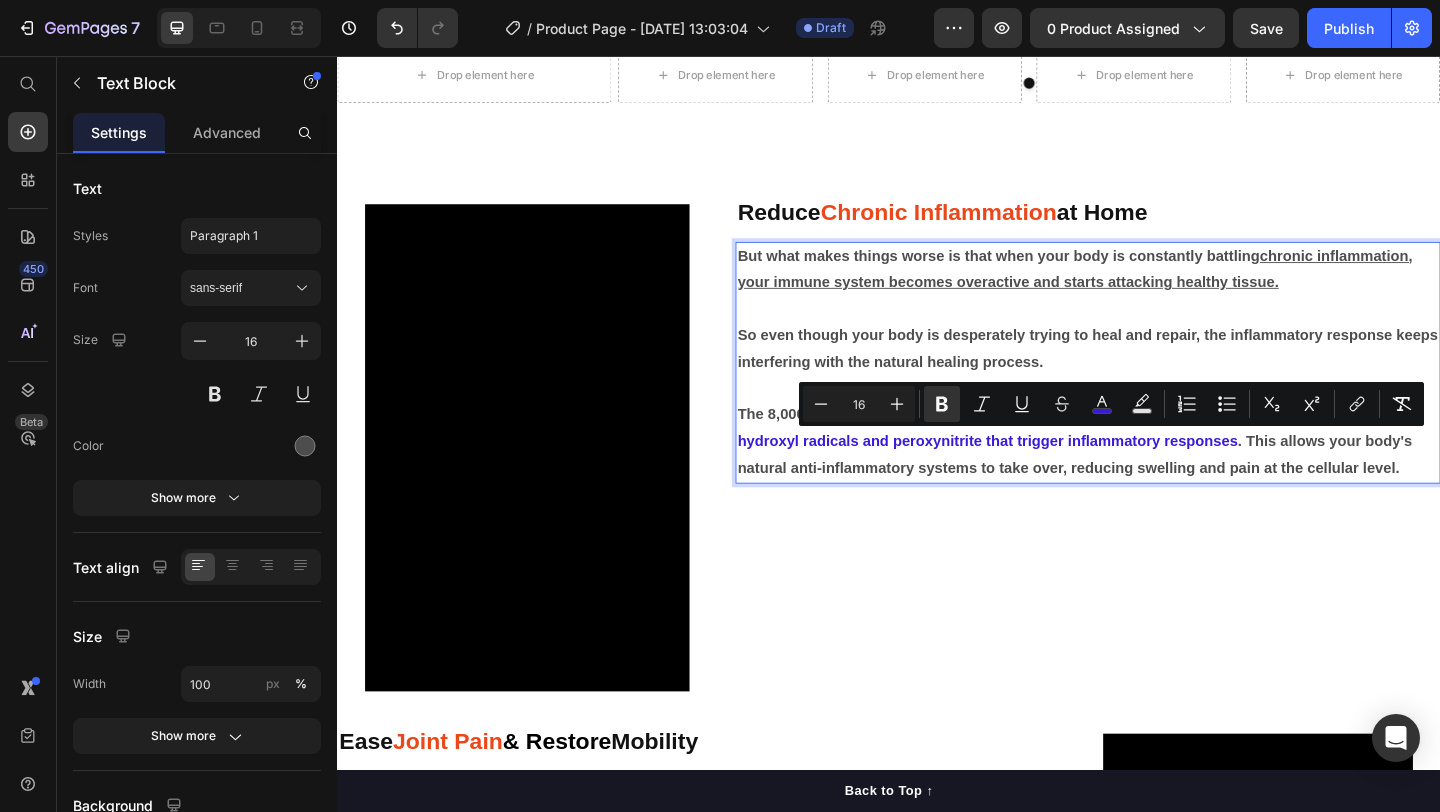 click on "selective antioxidant, specifically targeting the hydroxyl radicals and peroxynitrite that trigger inflammatory responses" at bounding box center (1129, 460) 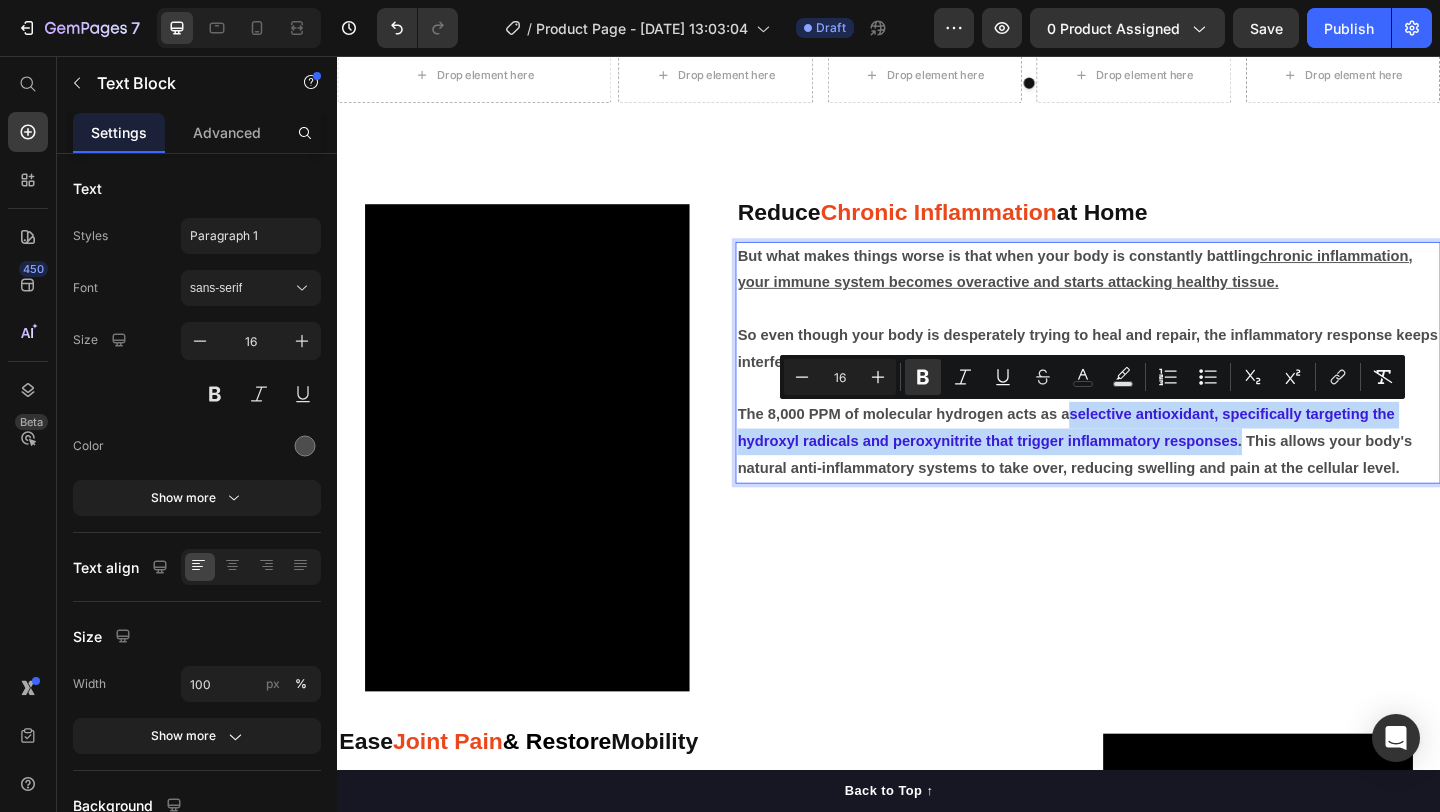 drag, startPoint x: 1322, startPoint y: 479, endPoint x: 1135, endPoint y: 453, distance: 188.79883 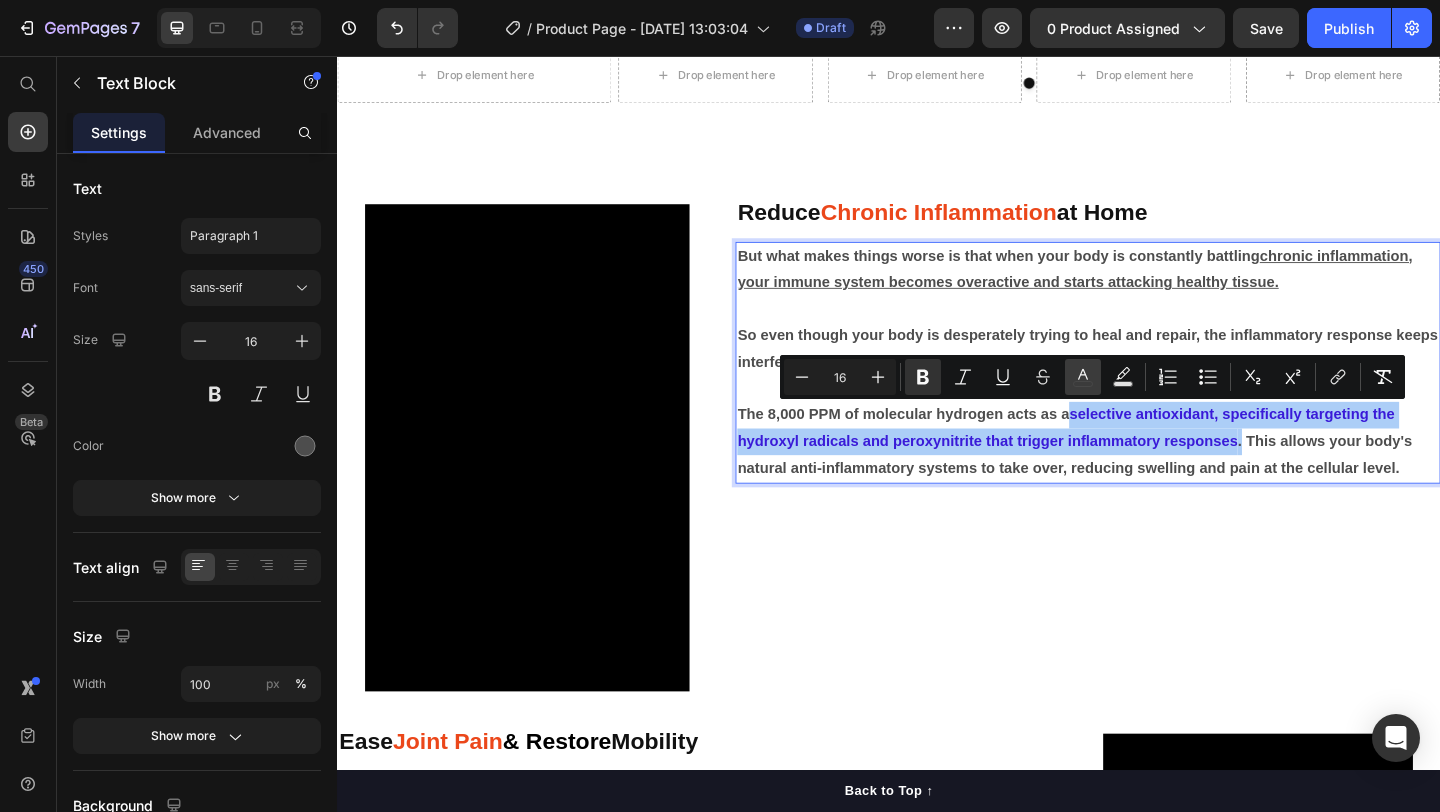 click 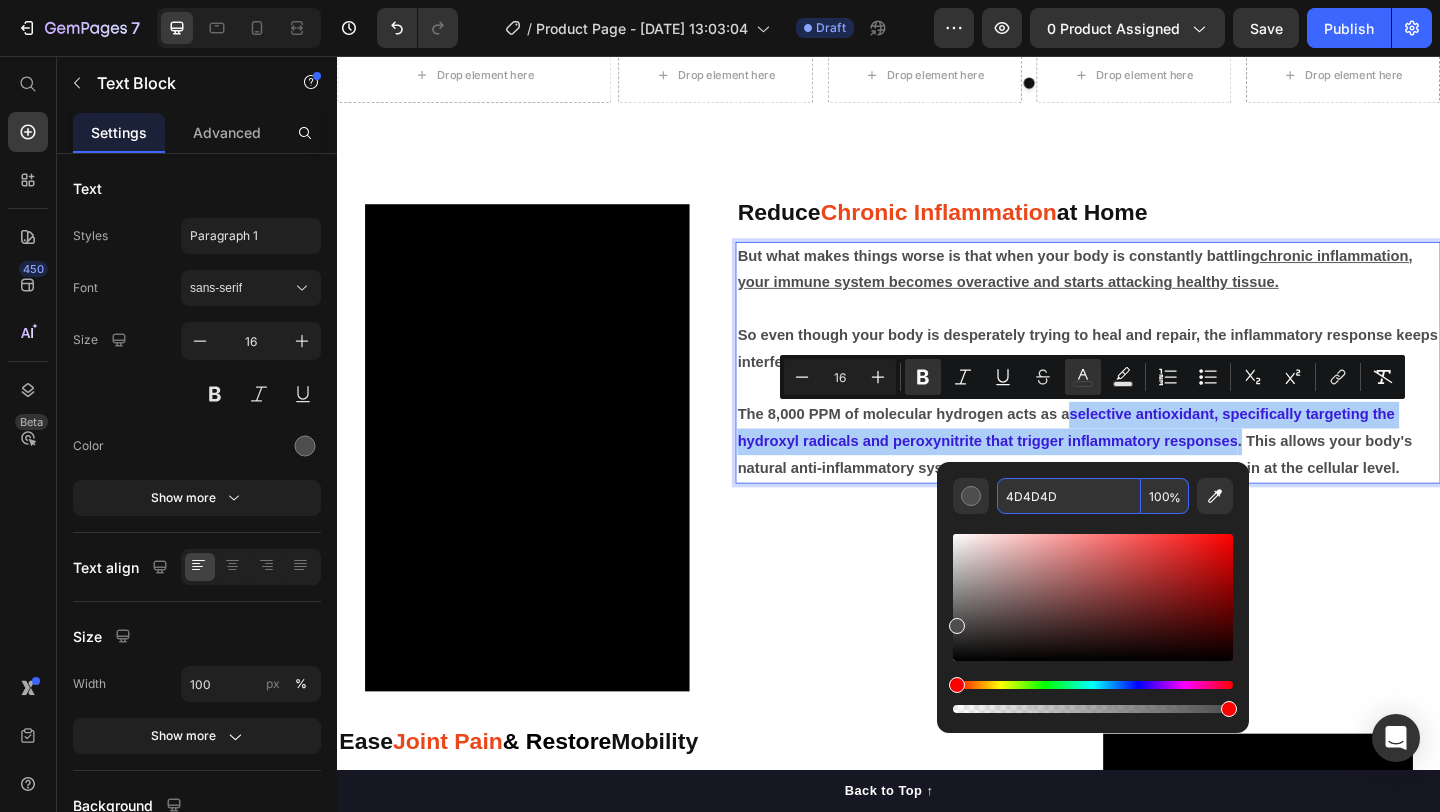 click on "4D4D4D" at bounding box center (1069, 496) 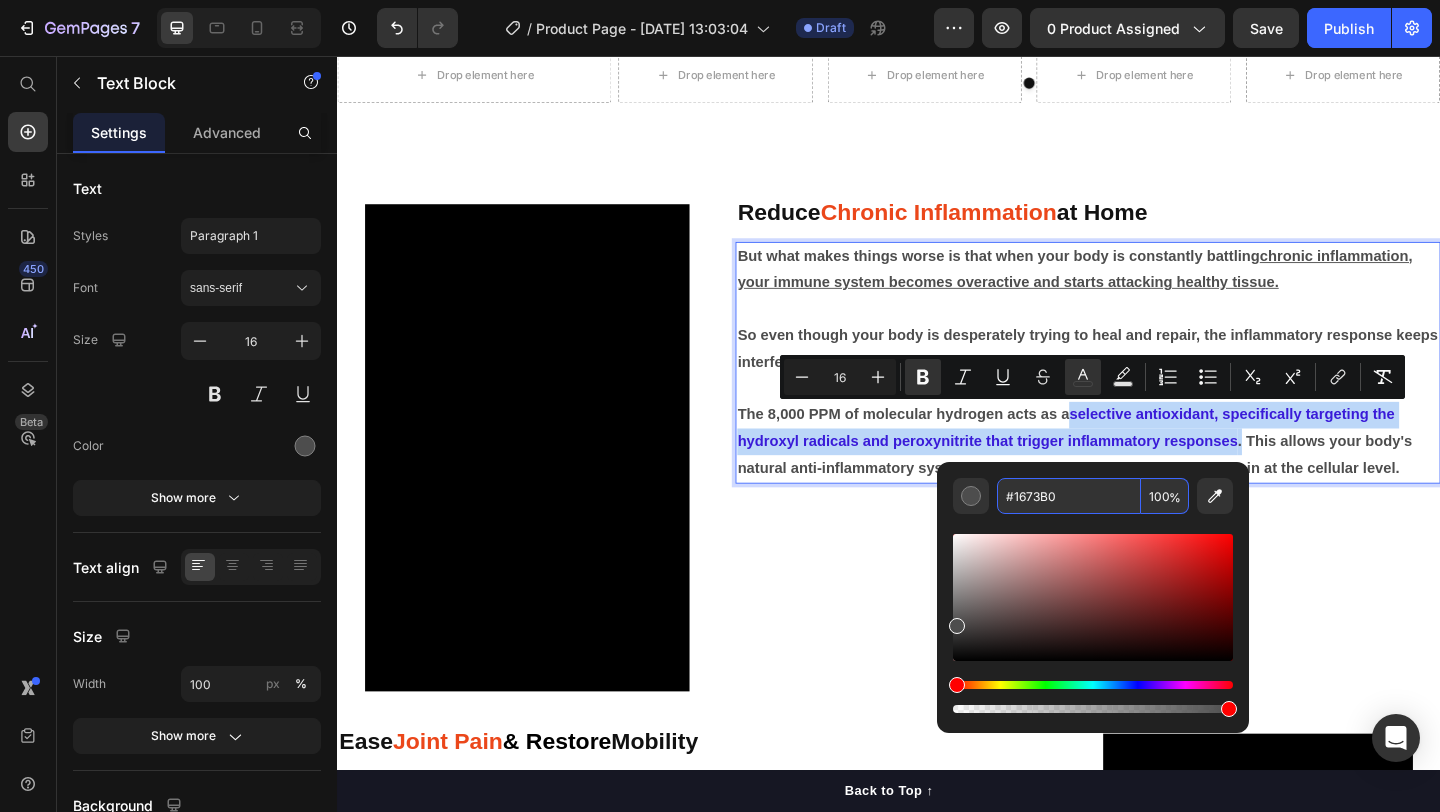 type on "1673B0" 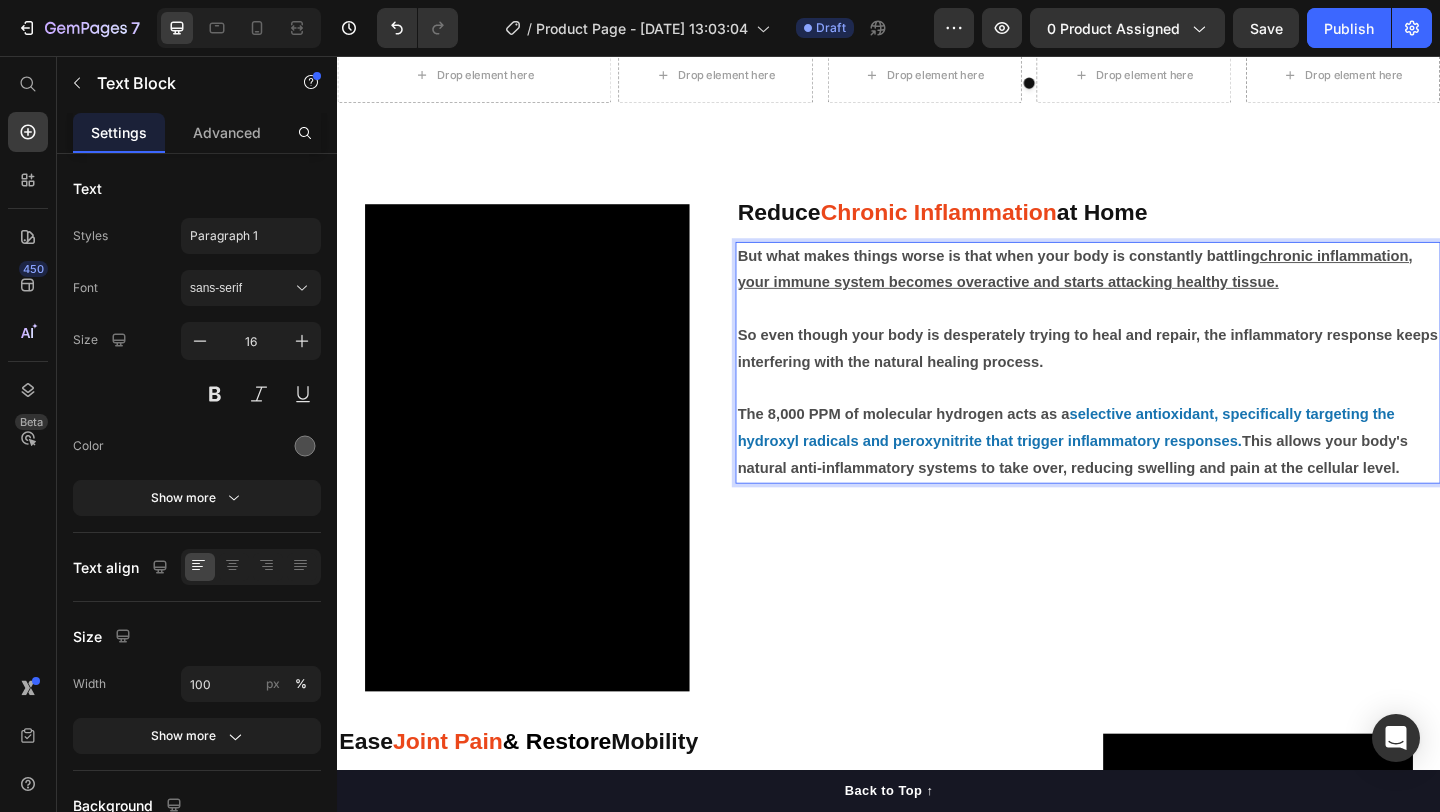 click on "This allows your body's natural anti-inflammatory systems to take over, reducing swelling and pain at the cellular level." at bounding box center (1136, 489) 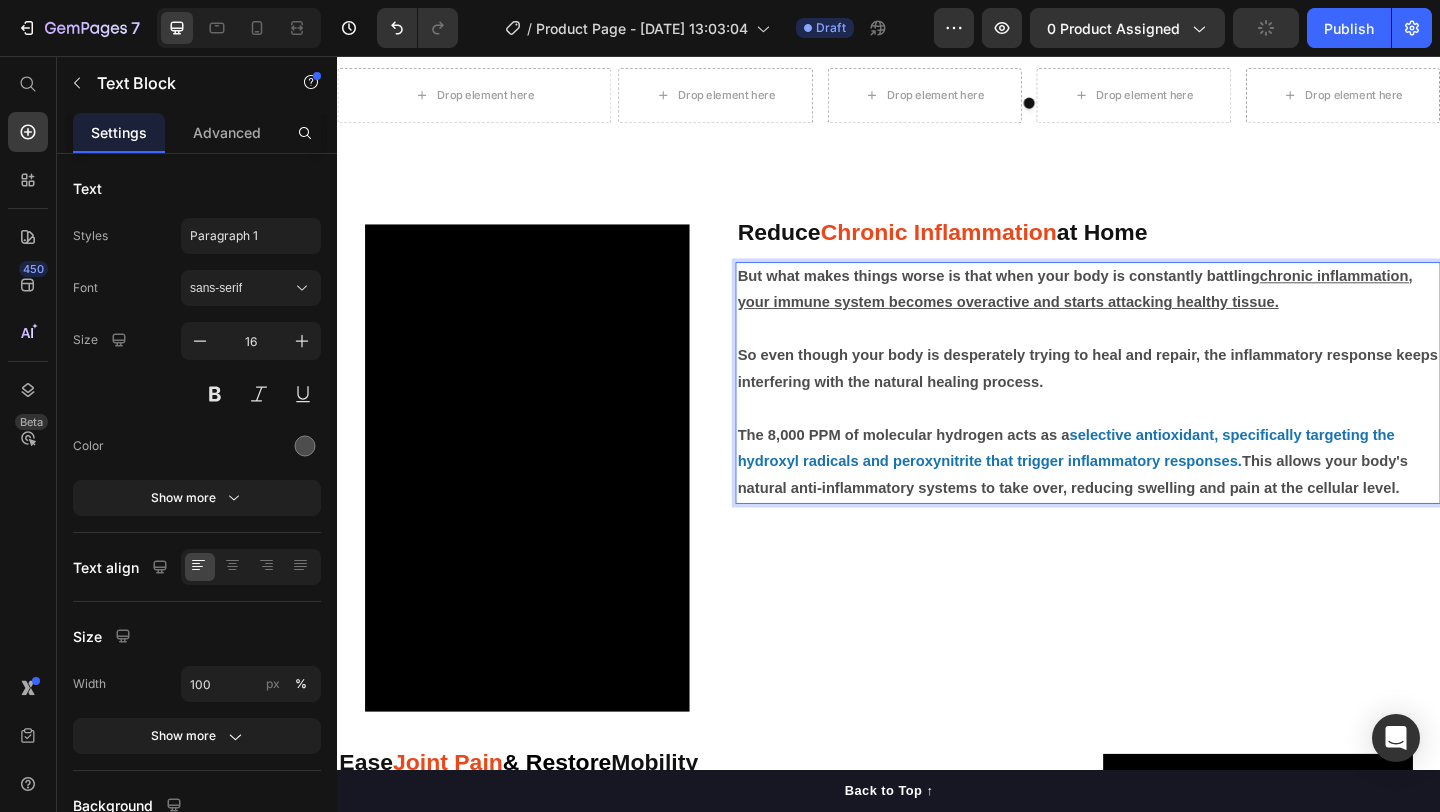click on "So even though your body is desperately trying to heal and repair, the inflammatory response keeps interfering with the natural healing process." at bounding box center (1153, 397) 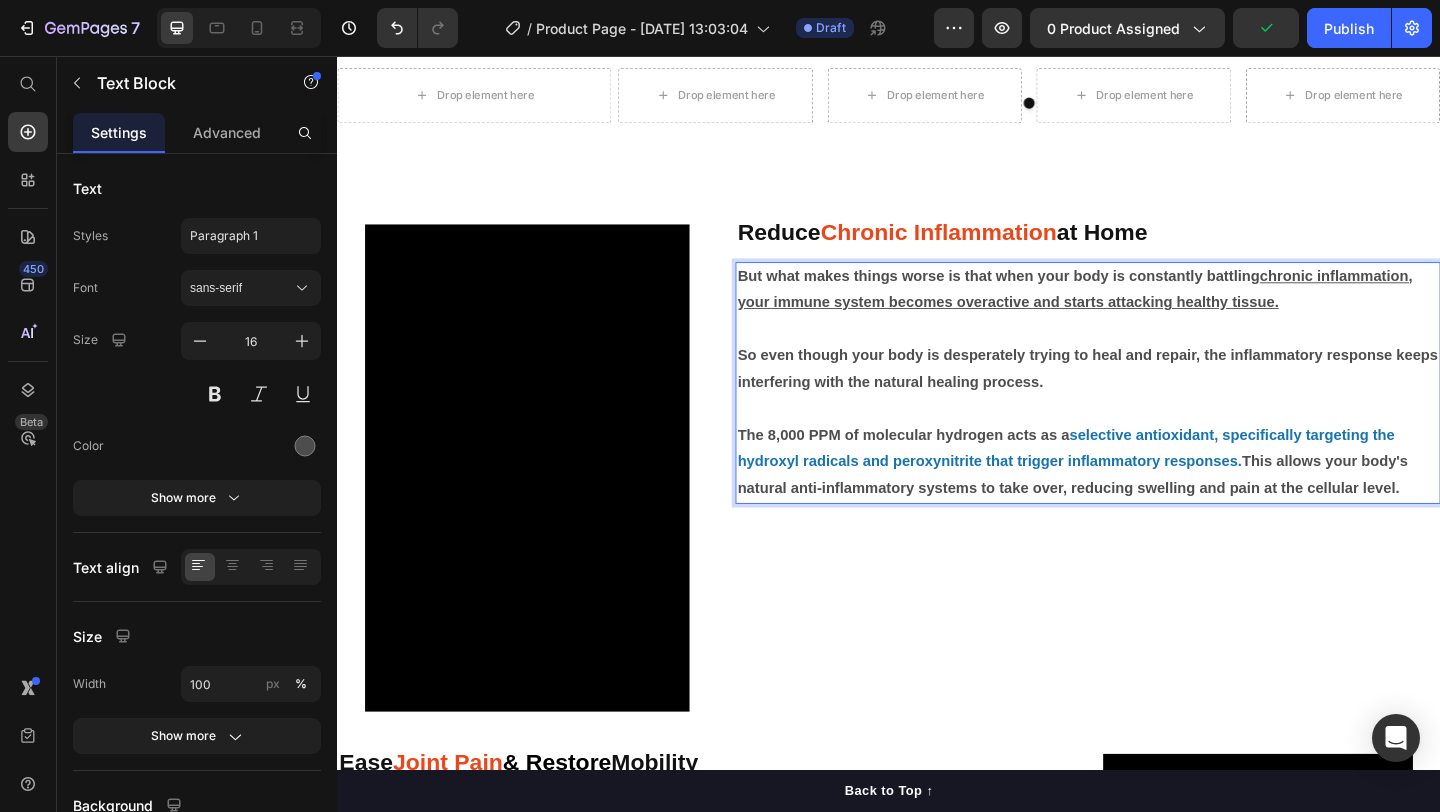 drag, startPoint x: 1114, startPoint y: 415, endPoint x: 1023, endPoint y: 406, distance: 91.44397 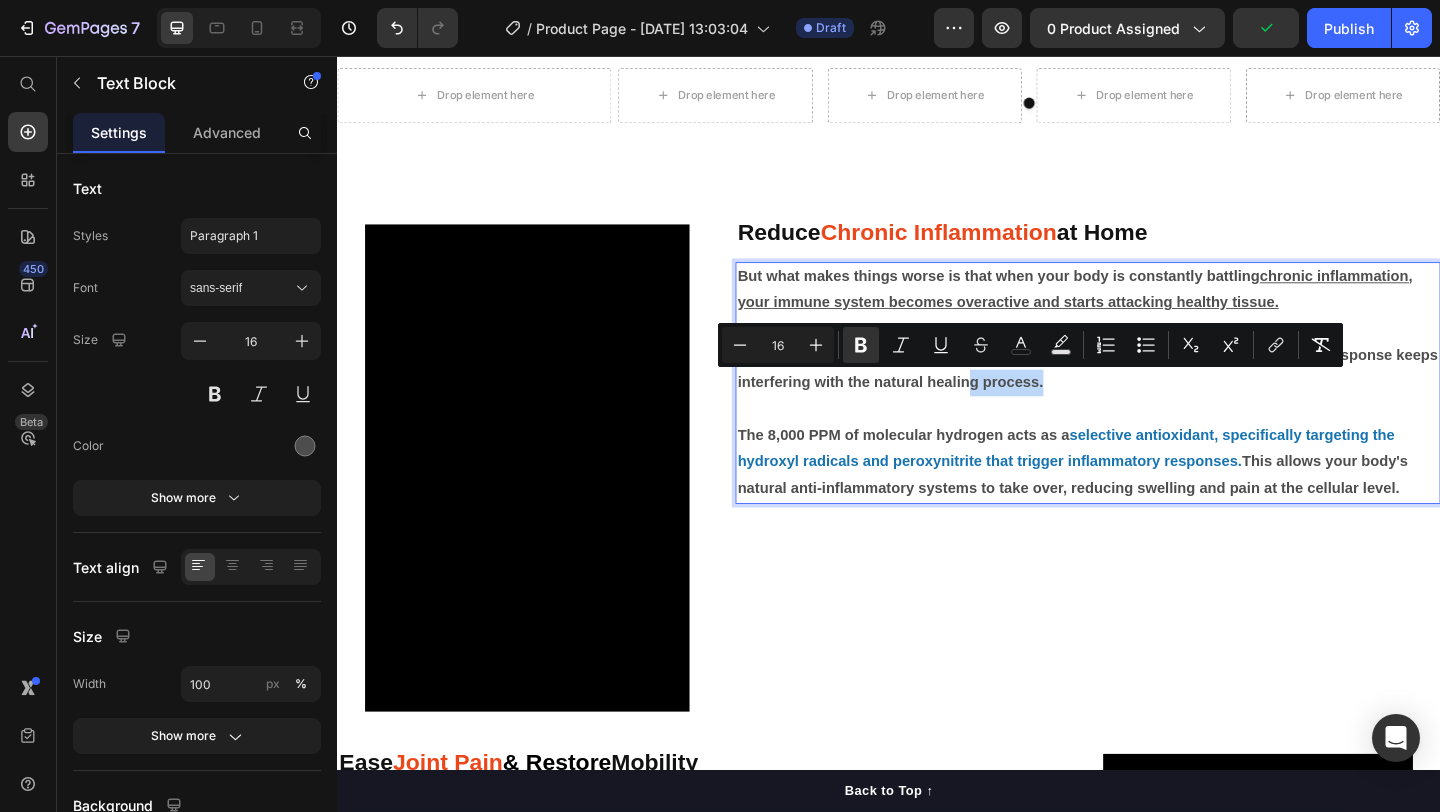 click on "So even though your body is desperately trying to heal and repair, the inflammatory response keeps interfering with the natural healing process." at bounding box center (1153, 397) 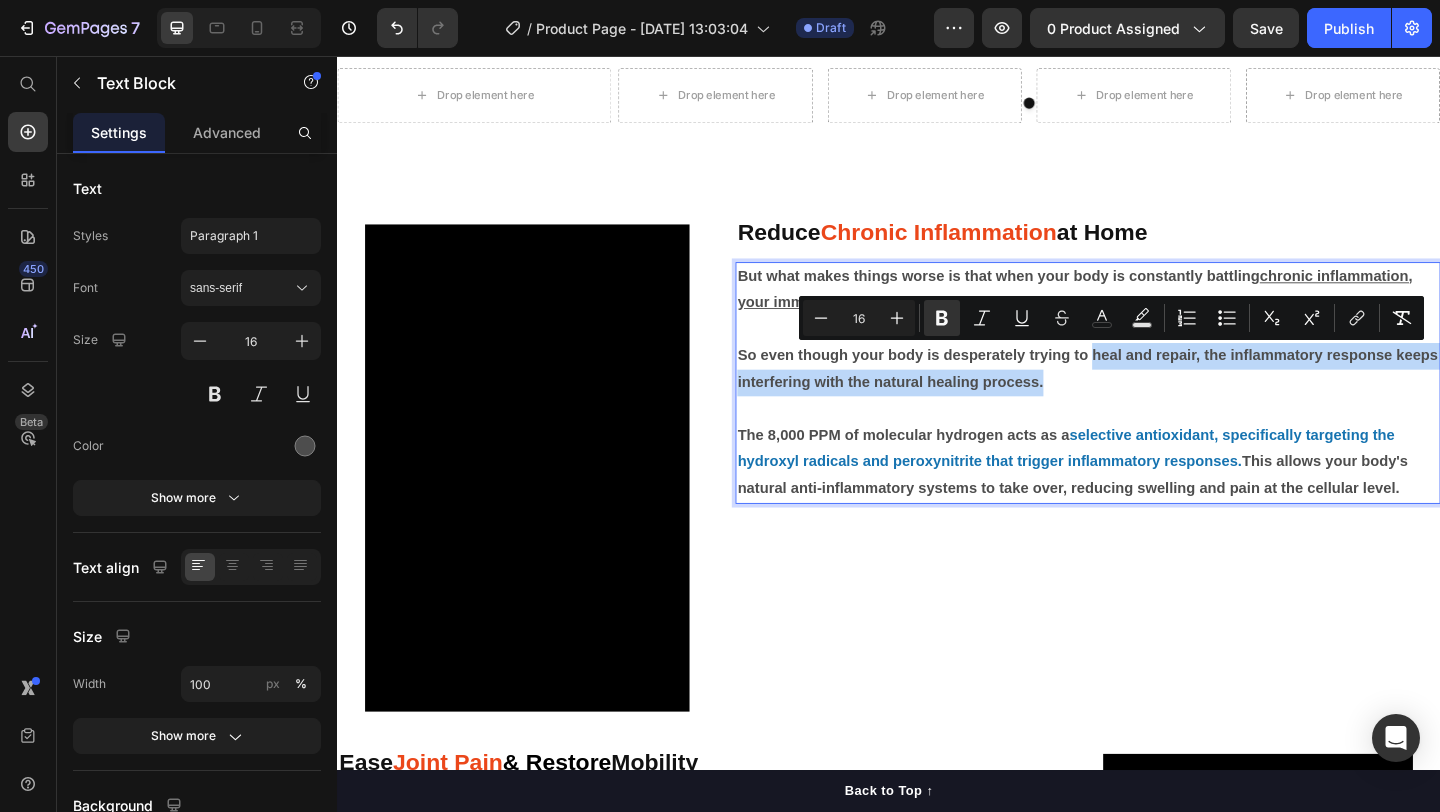 drag, startPoint x: 1159, startPoint y: 383, endPoint x: 1494, endPoint y: 397, distance: 335.29242 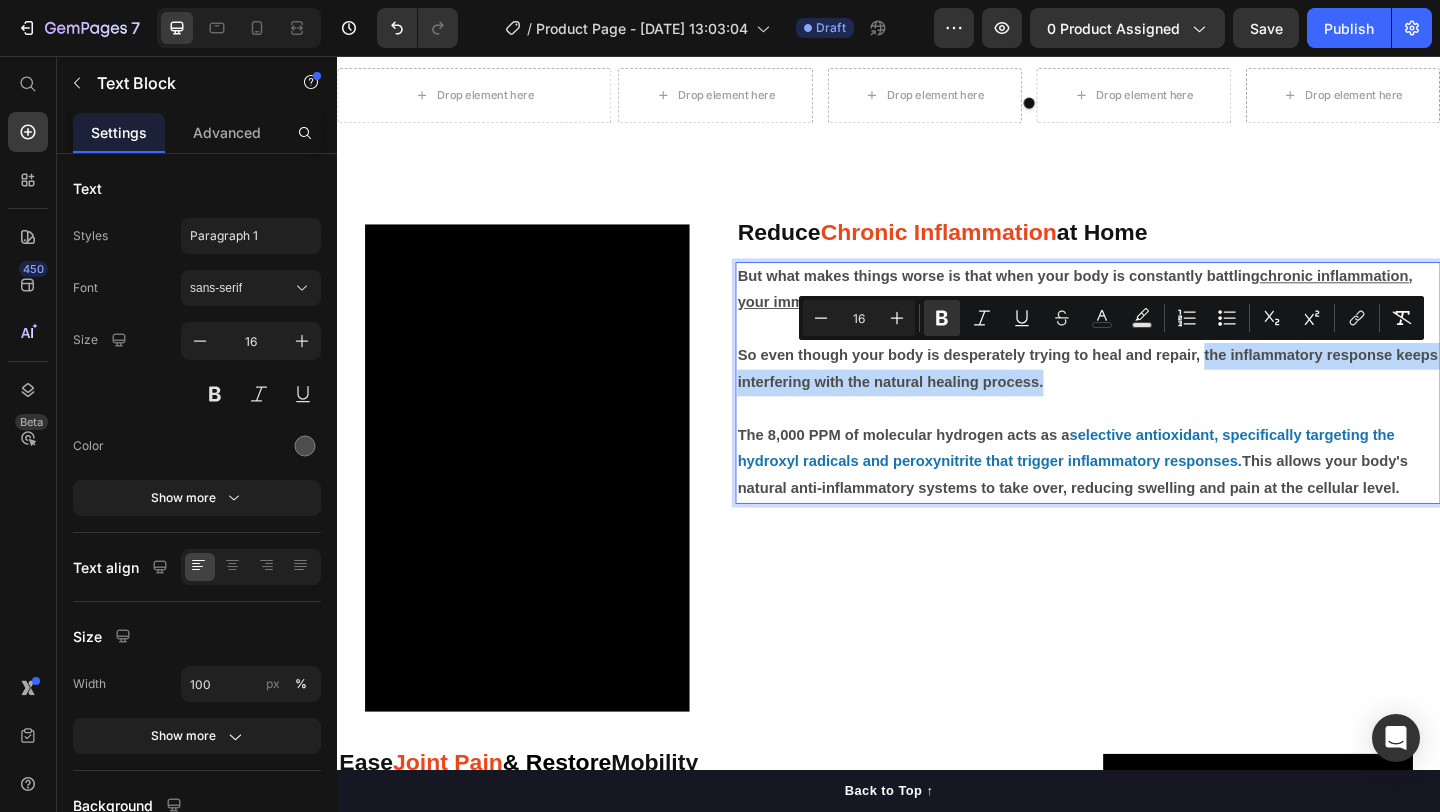 drag, startPoint x: 1124, startPoint y: 414, endPoint x: 1280, endPoint y: 384, distance: 158.85843 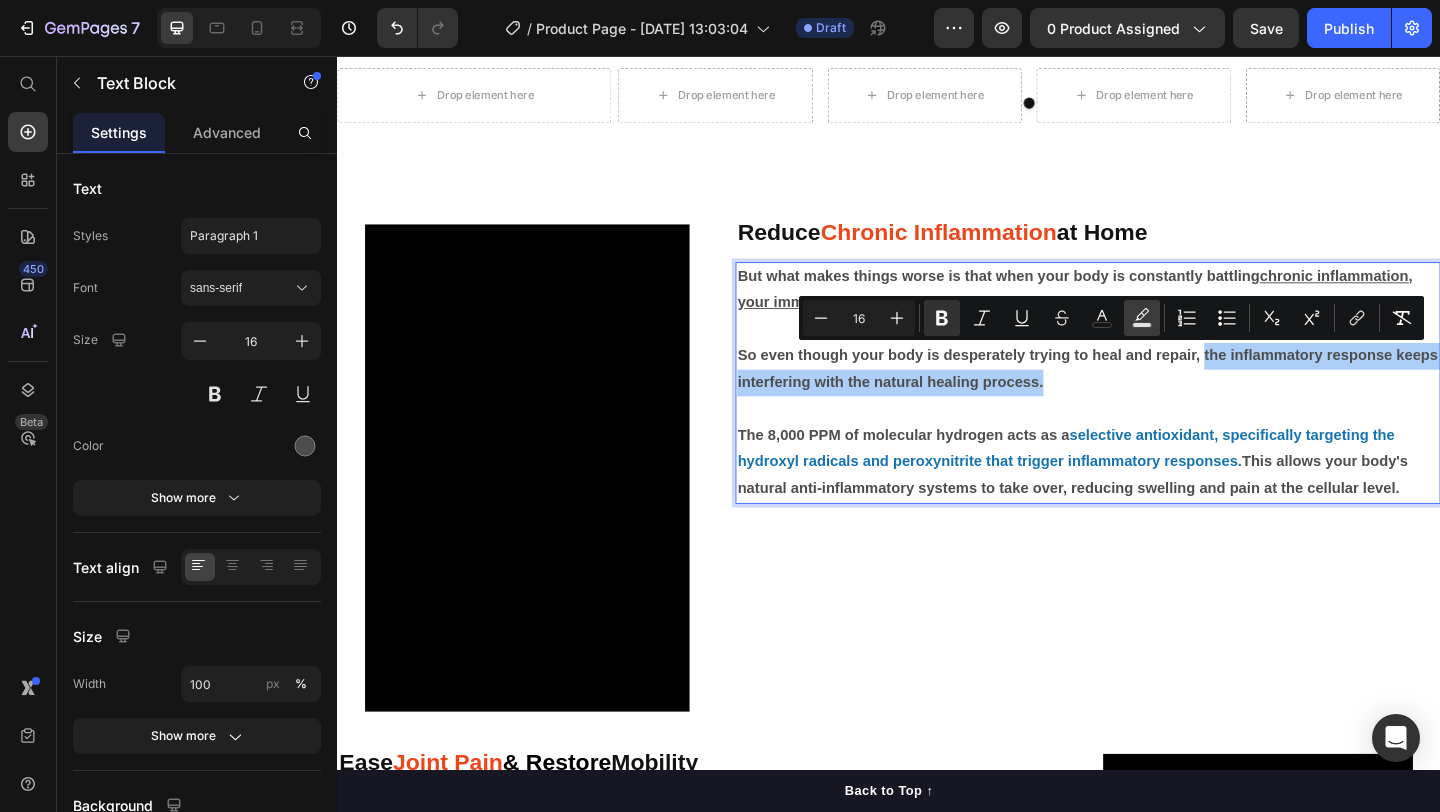 click on "Text Background Color" at bounding box center [1142, 318] 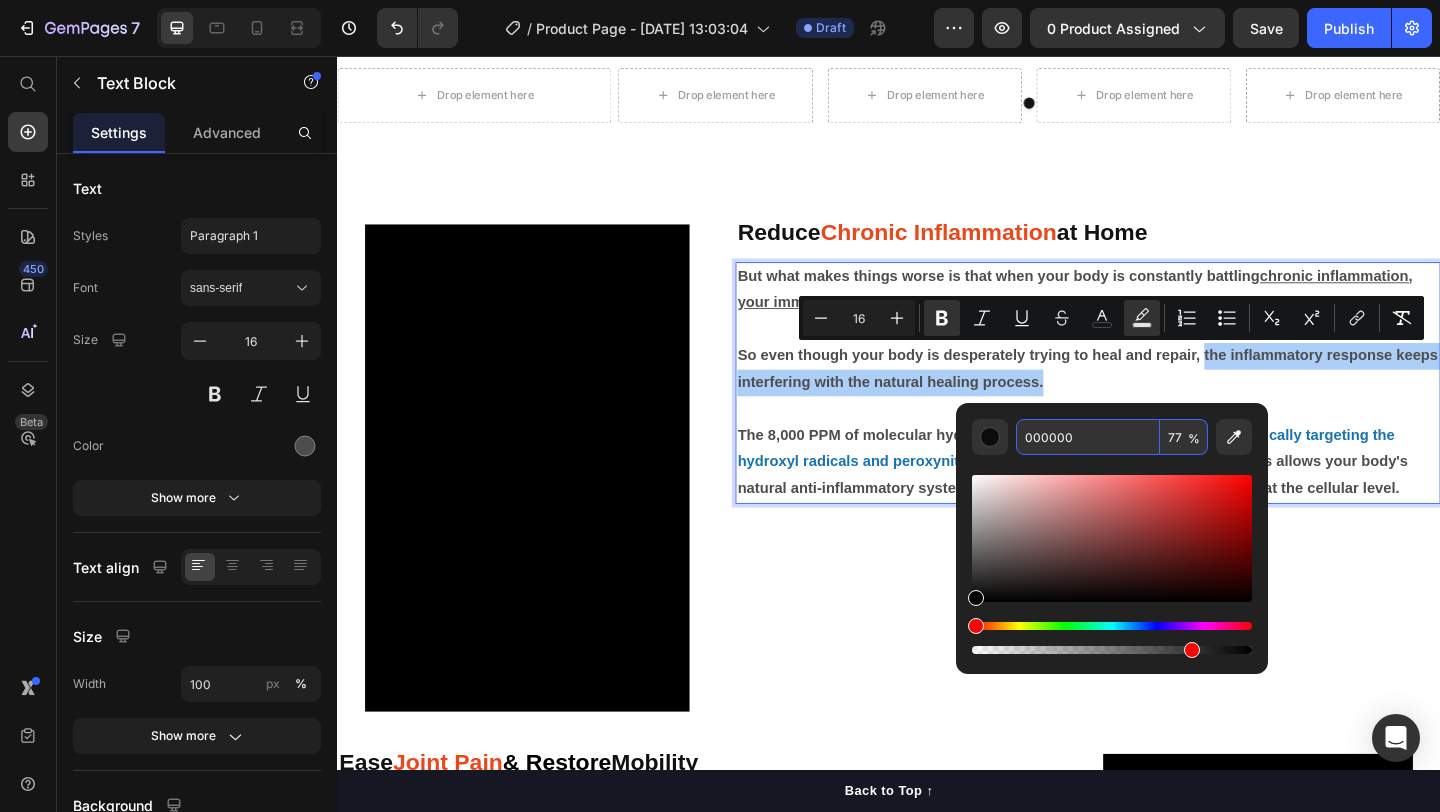 click on "000000" at bounding box center (1088, 437) 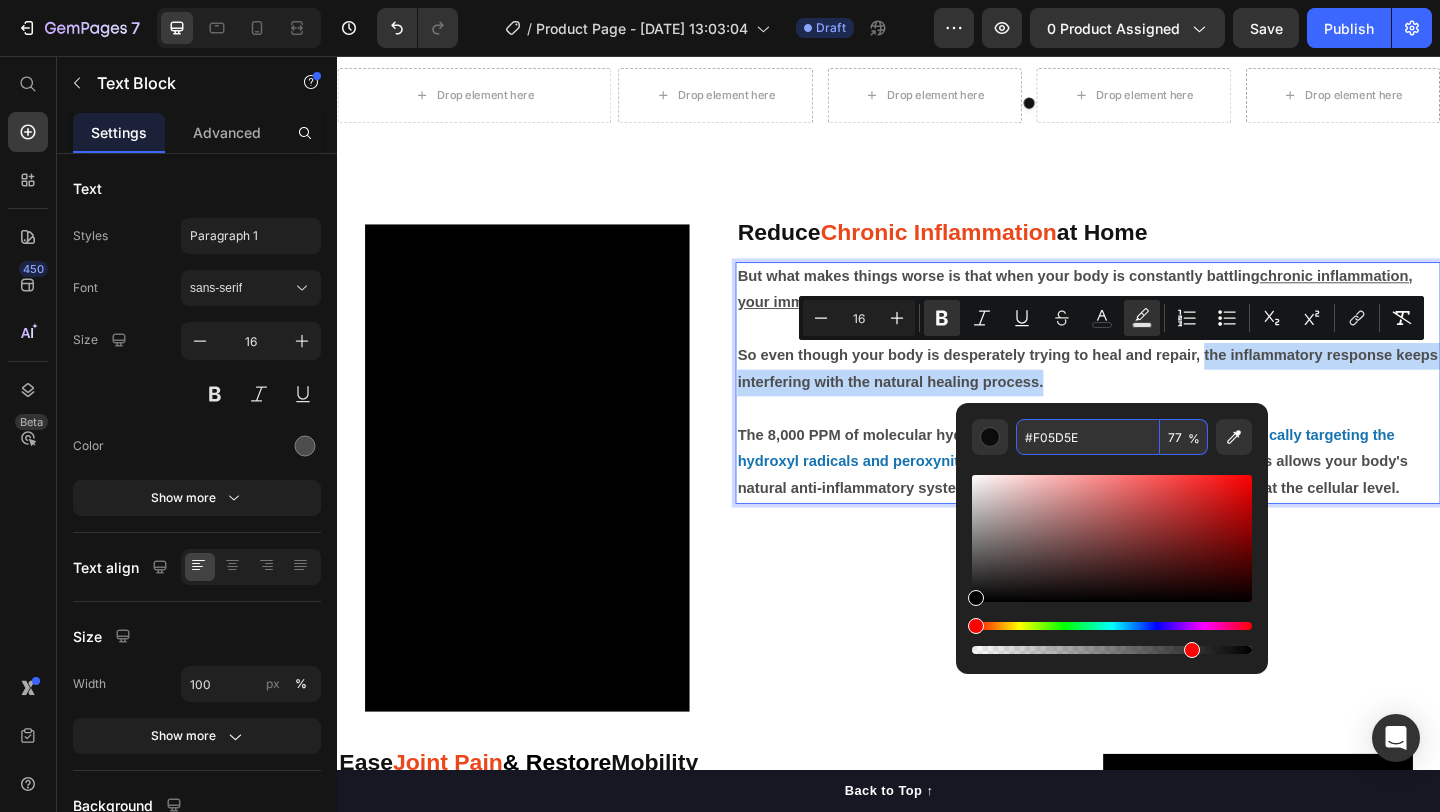 type on "F05D5E" 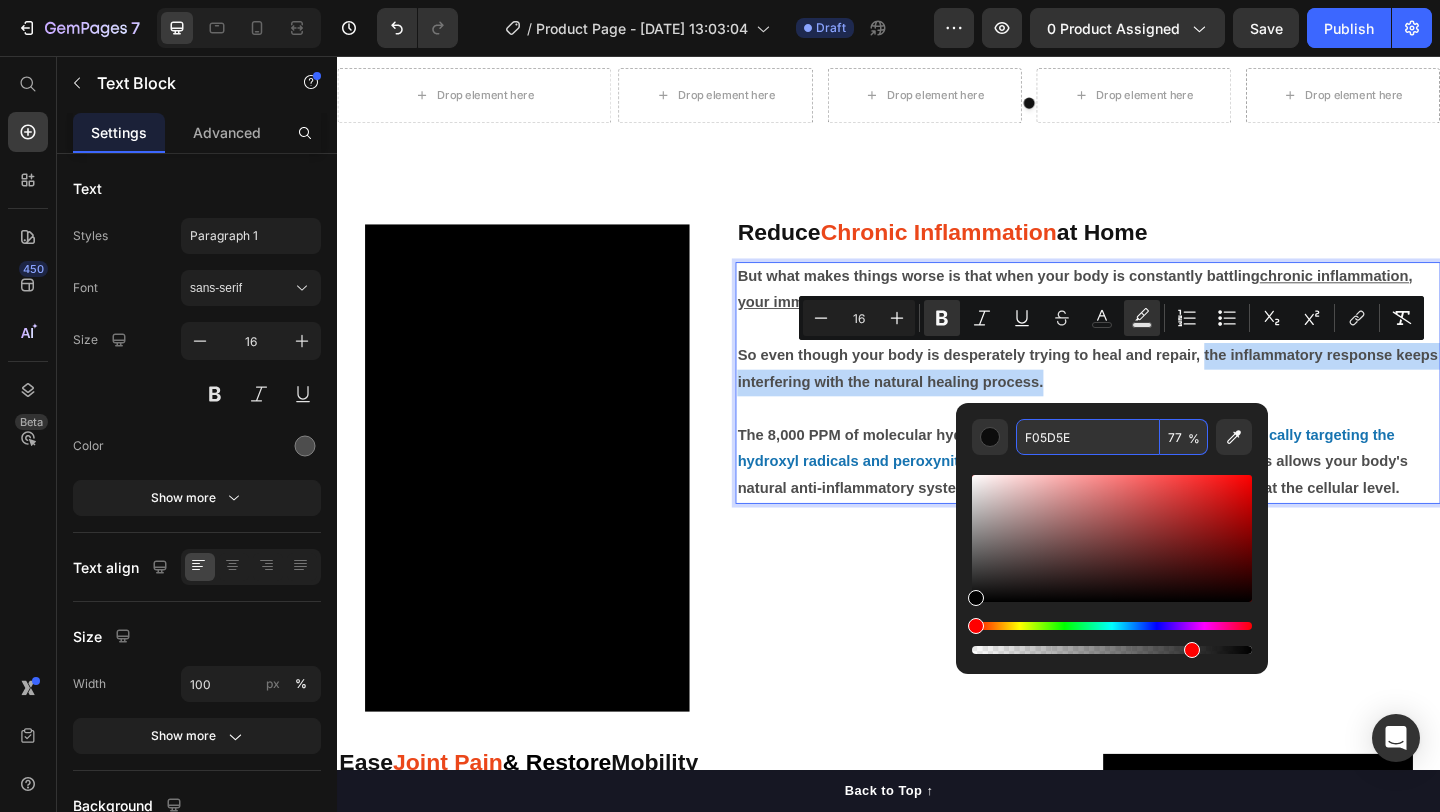 type on "100" 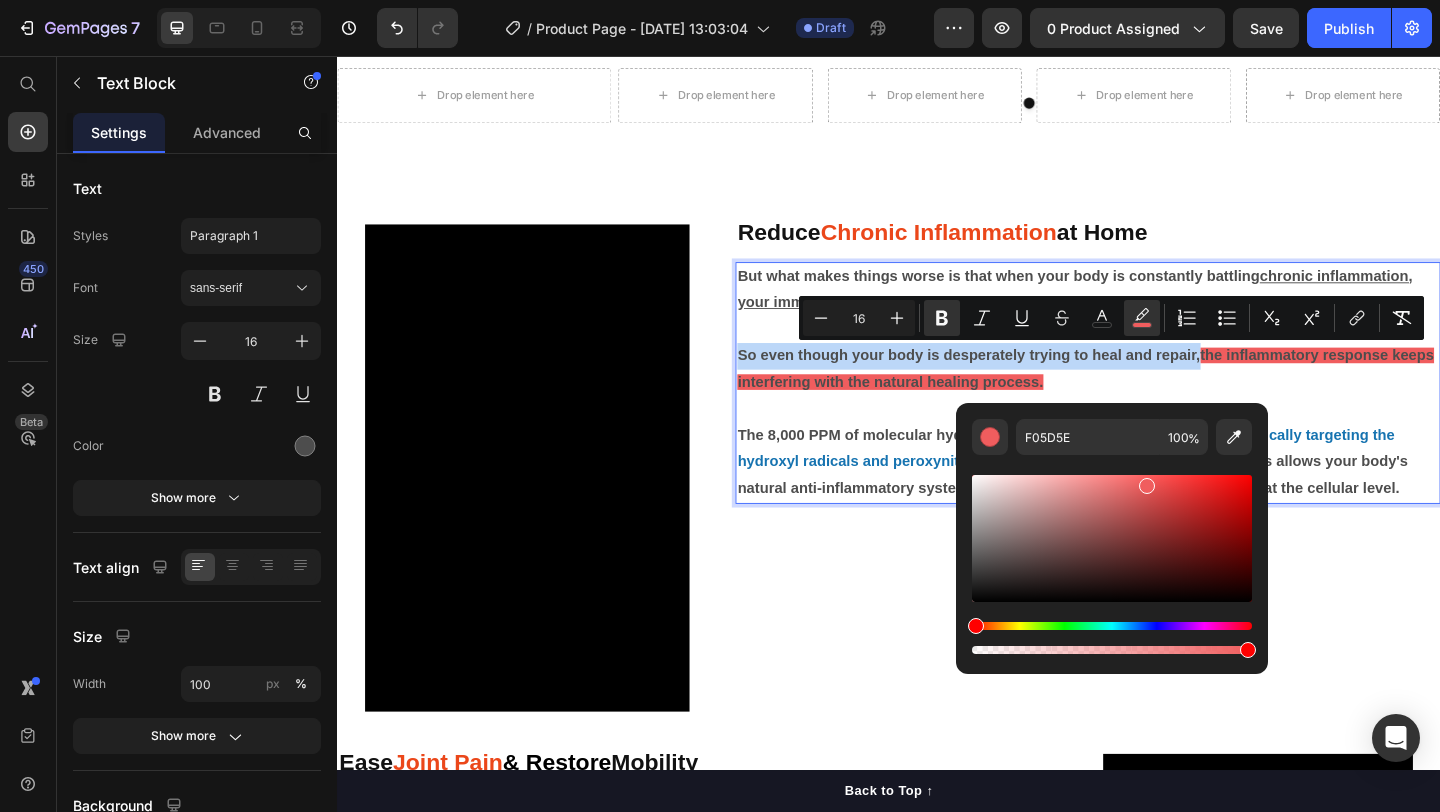 click on "So even though your body is desperately trying to heal and repair,  the inflammatory response keeps interfering with the natural healing process." at bounding box center (1153, 397) 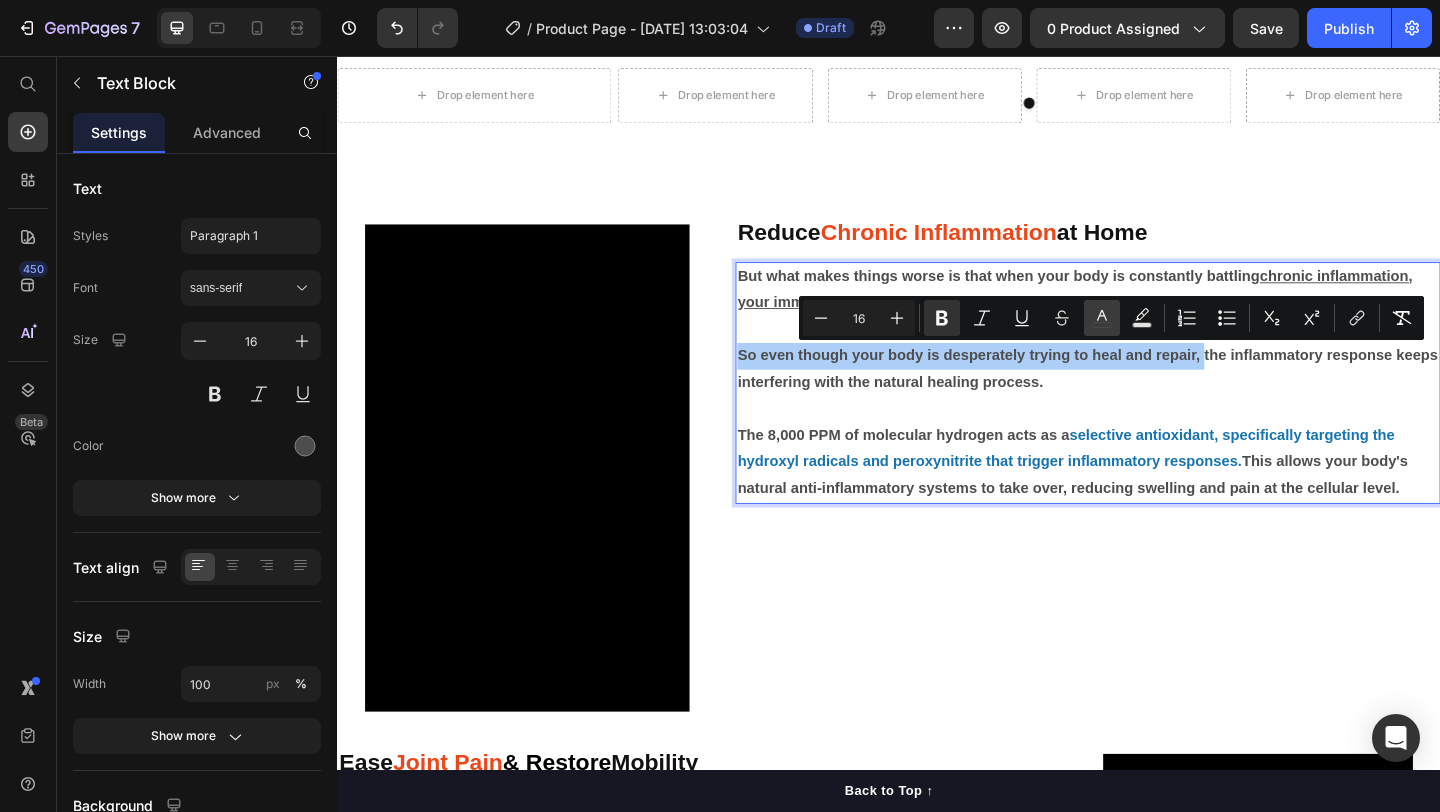 click on "color" at bounding box center [1102, 318] 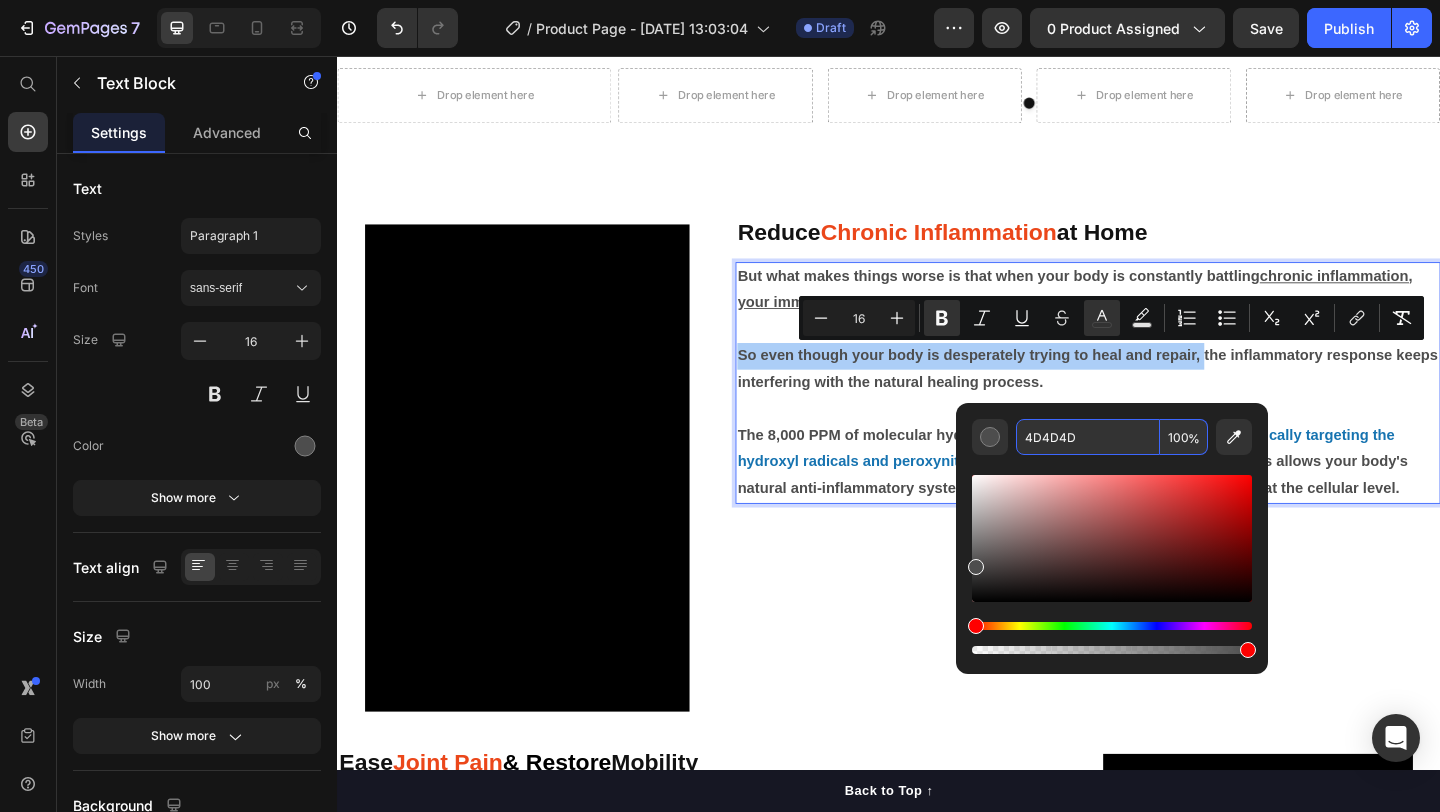 click on "4D4D4D" at bounding box center (1088, 437) 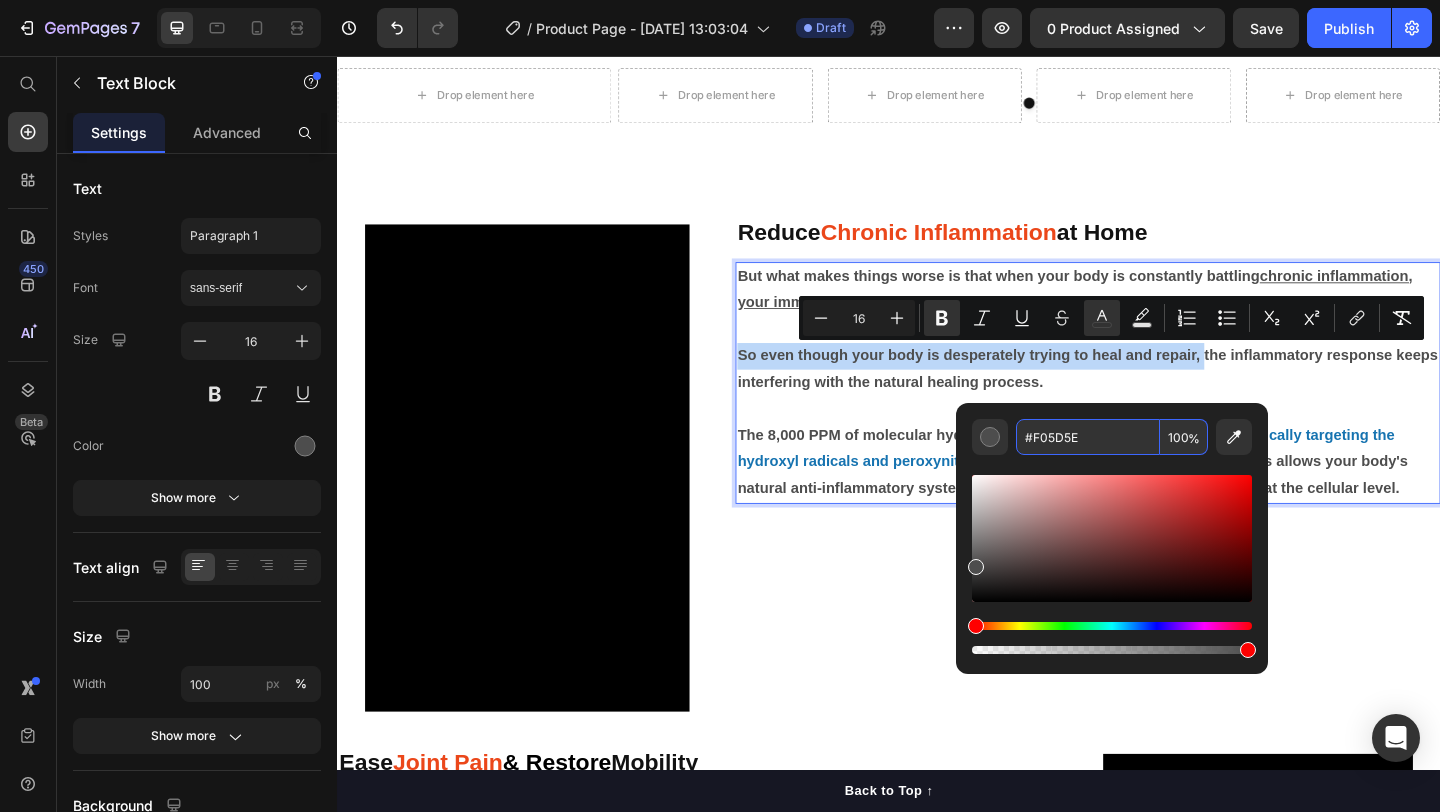 type on "F05D5E" 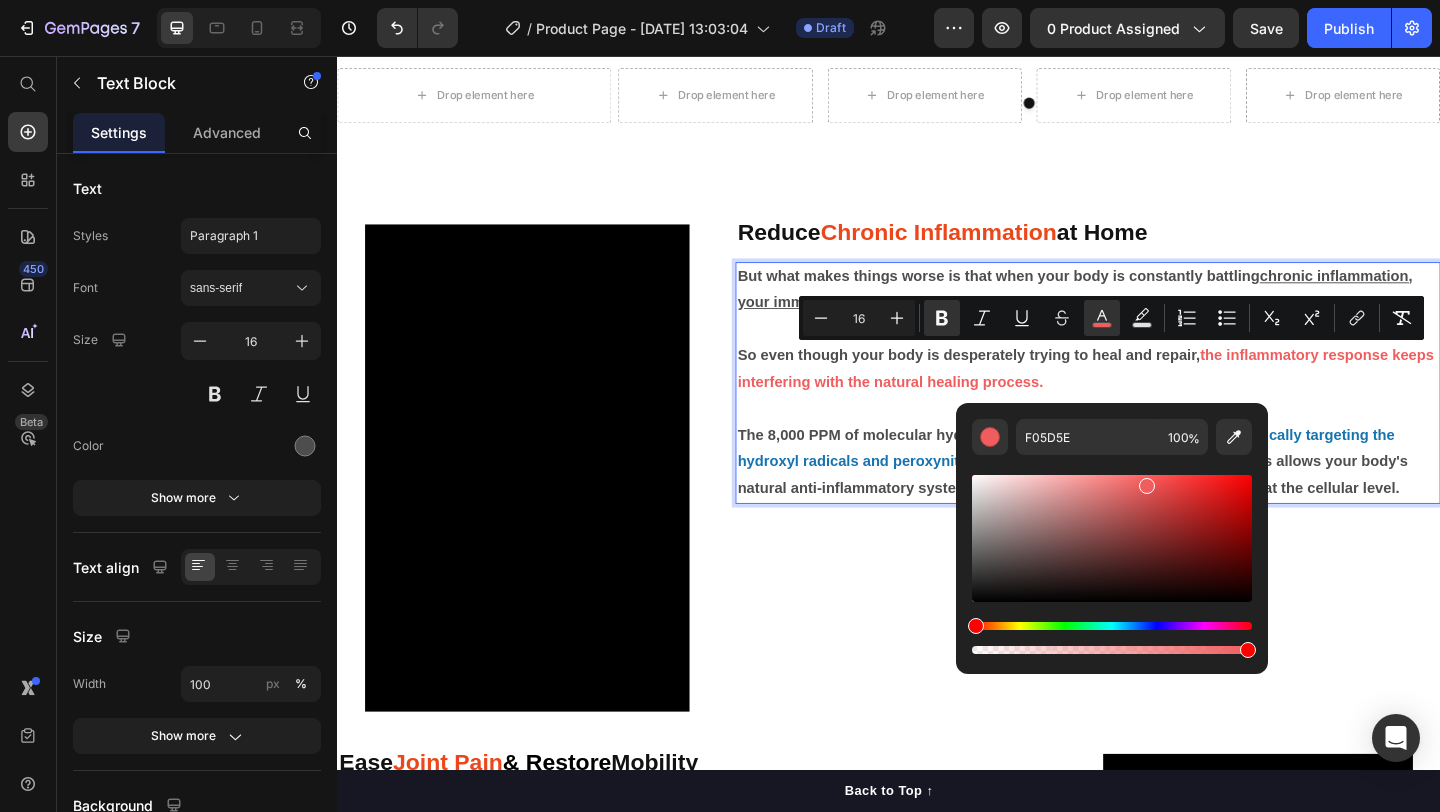 click on "So even though your body is desperately trying to heal and repair,  the inflammatory response keeps interfering with the natural healing process." at bounding box center (1153, 397) 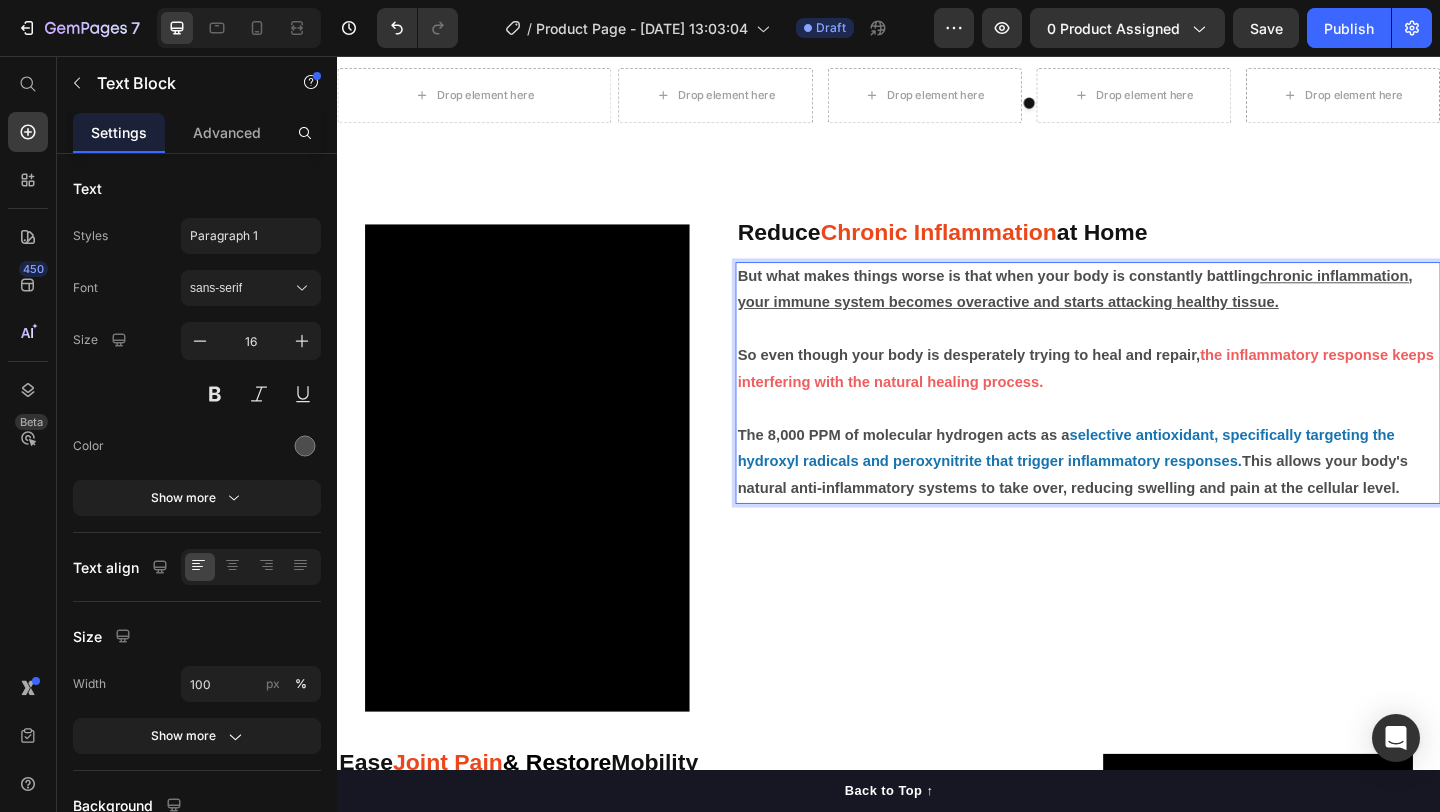 click on "So even though your body is desperately trying to heal and repair," at bounding box center (1023, 381) 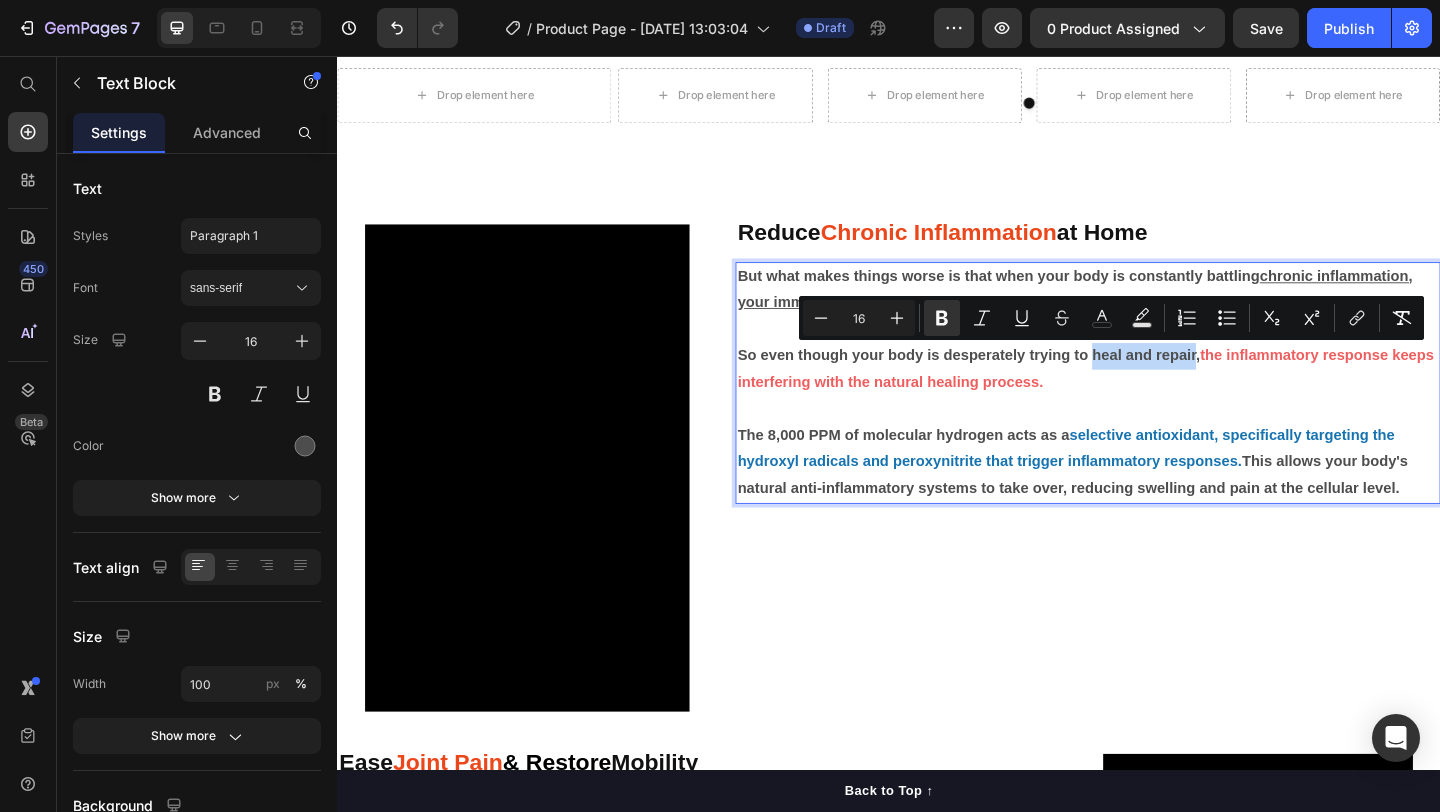 drag, startPoint x: 1269, startPoint y: 383, endPoint x: 1158, endPoint y: 383, distance: 111 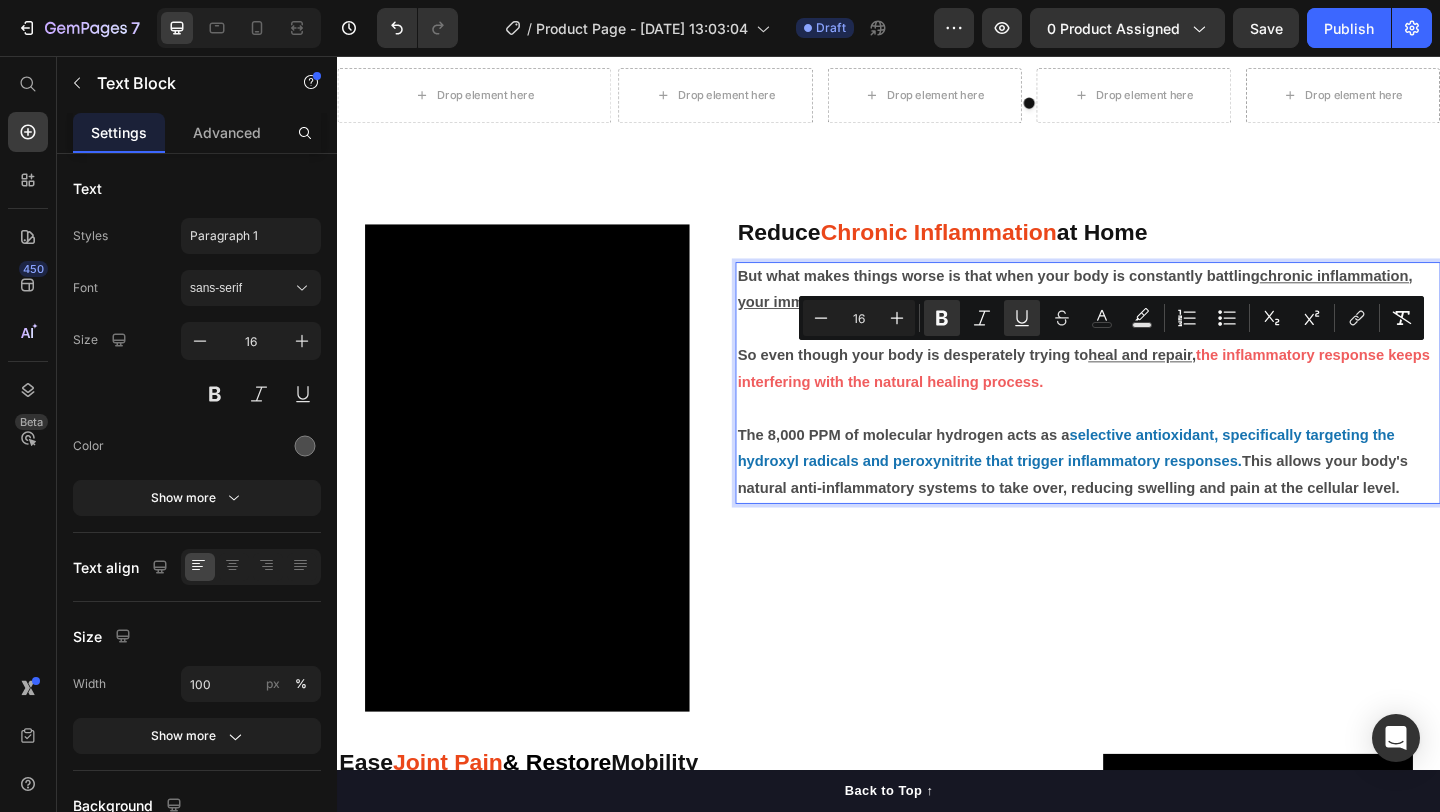 click on "So even though your body is desperately trying to  heal and repair ,  the inflammatory response keeps interfering with the natural healing process." at bounding box center (1153, 397) 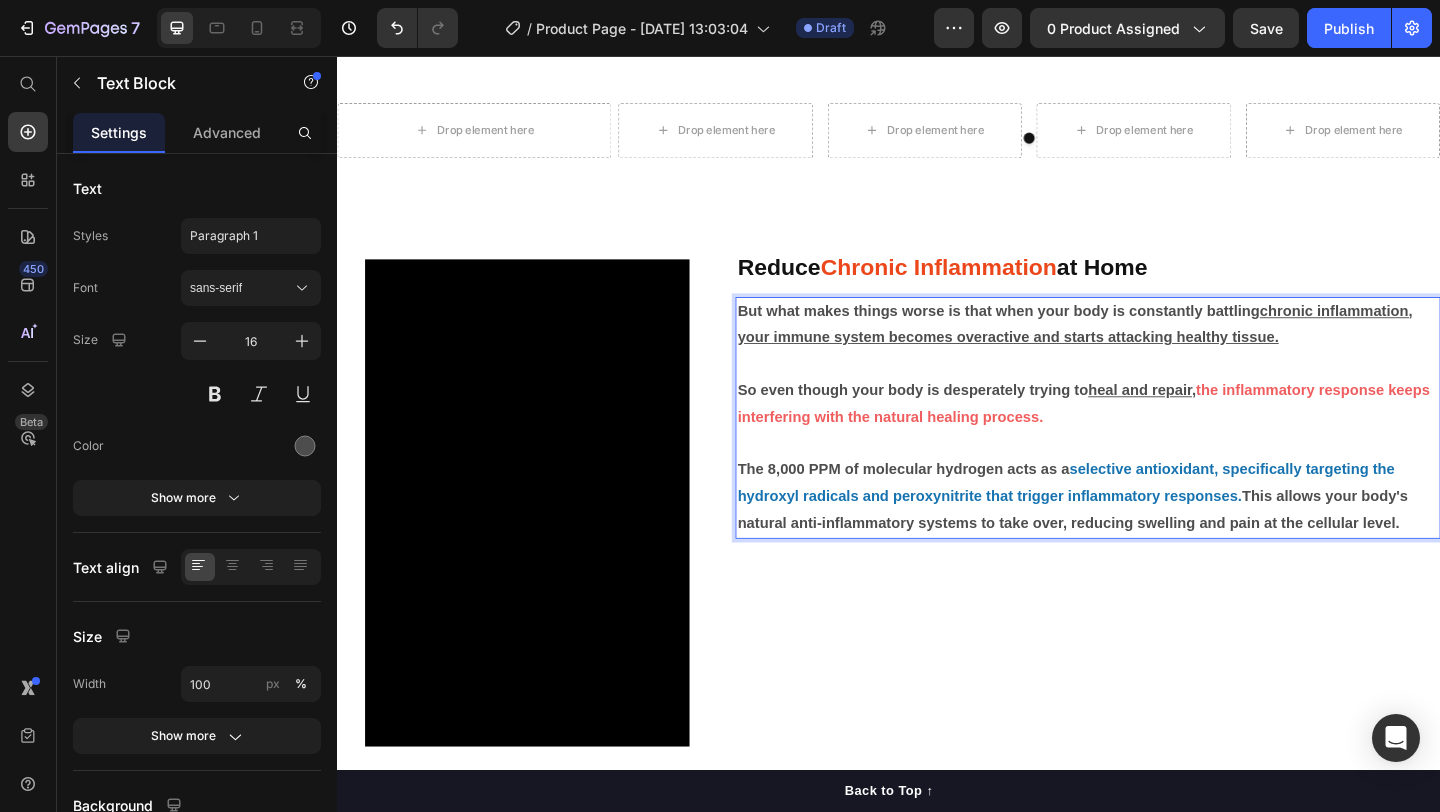 scroll, scrollTop: 1197, scrollLeft: 0, axis: vertical 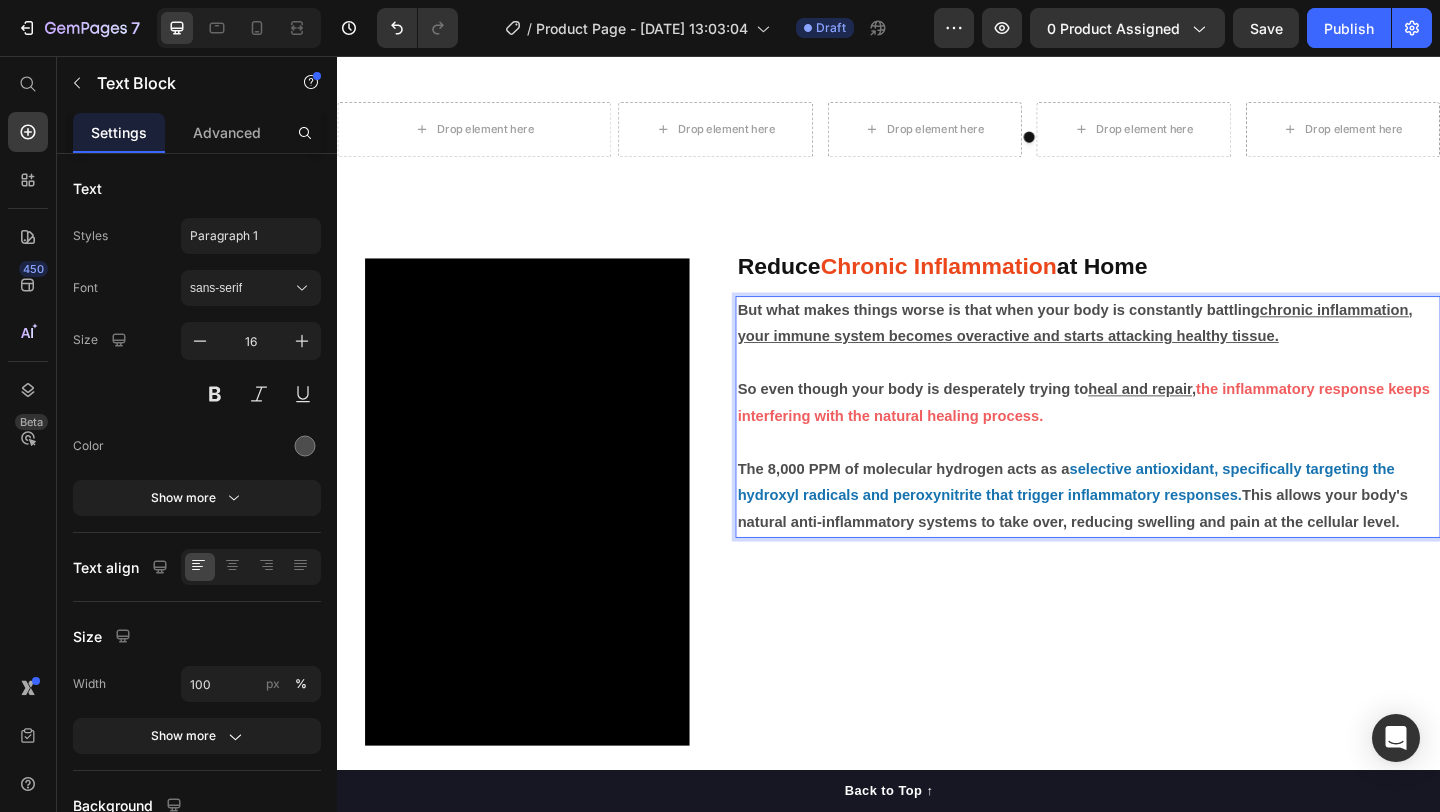 click on "Reduce  Chronic Inflammation  at Home Heading But what makes things worse is that when your body is constantly battling  chronic inflammation, your immune system becomes overactive and starts attacking healthy tissue.   So even though your body is desperately trying to  heal and repair ,  the inflammatory response keeps interfering with the natural healing process. The 8,000 PPM of molecular hydrogen acts as a  selective antioxidant, specifically targeting the hydroxyl radicals and peroxynitrite that trigger inflammatory responses.  This allows your body's natural anti-inflammatory systems to take over, reducing swelling and pain at the cellular level. Text Block   0" at bounding box center (1153, 526) 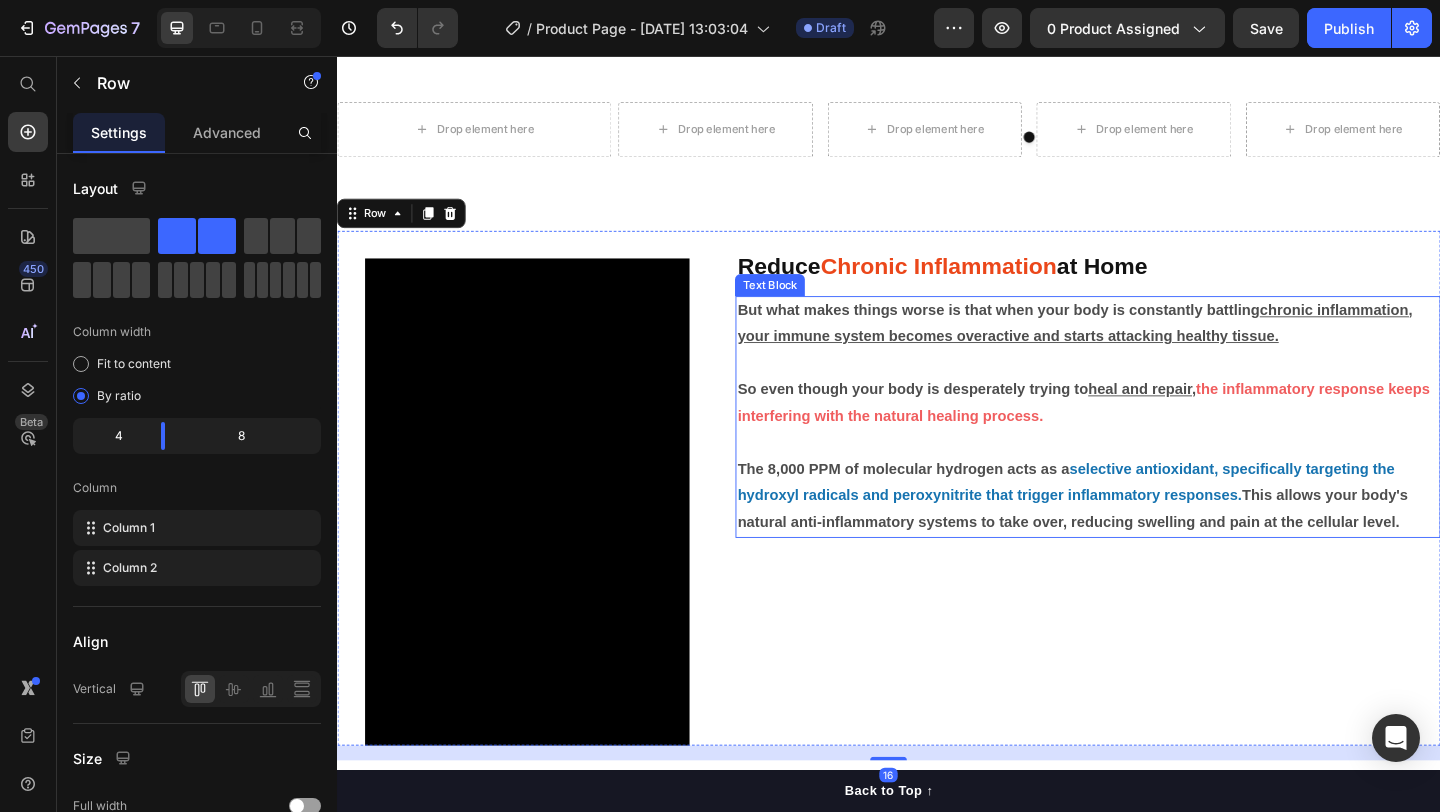 click on "selective antioxidant, specifically targeting the hydroxyl radicals and peroxynitrite that trigger inflammatory responses." at bounding box center (1129, 519) 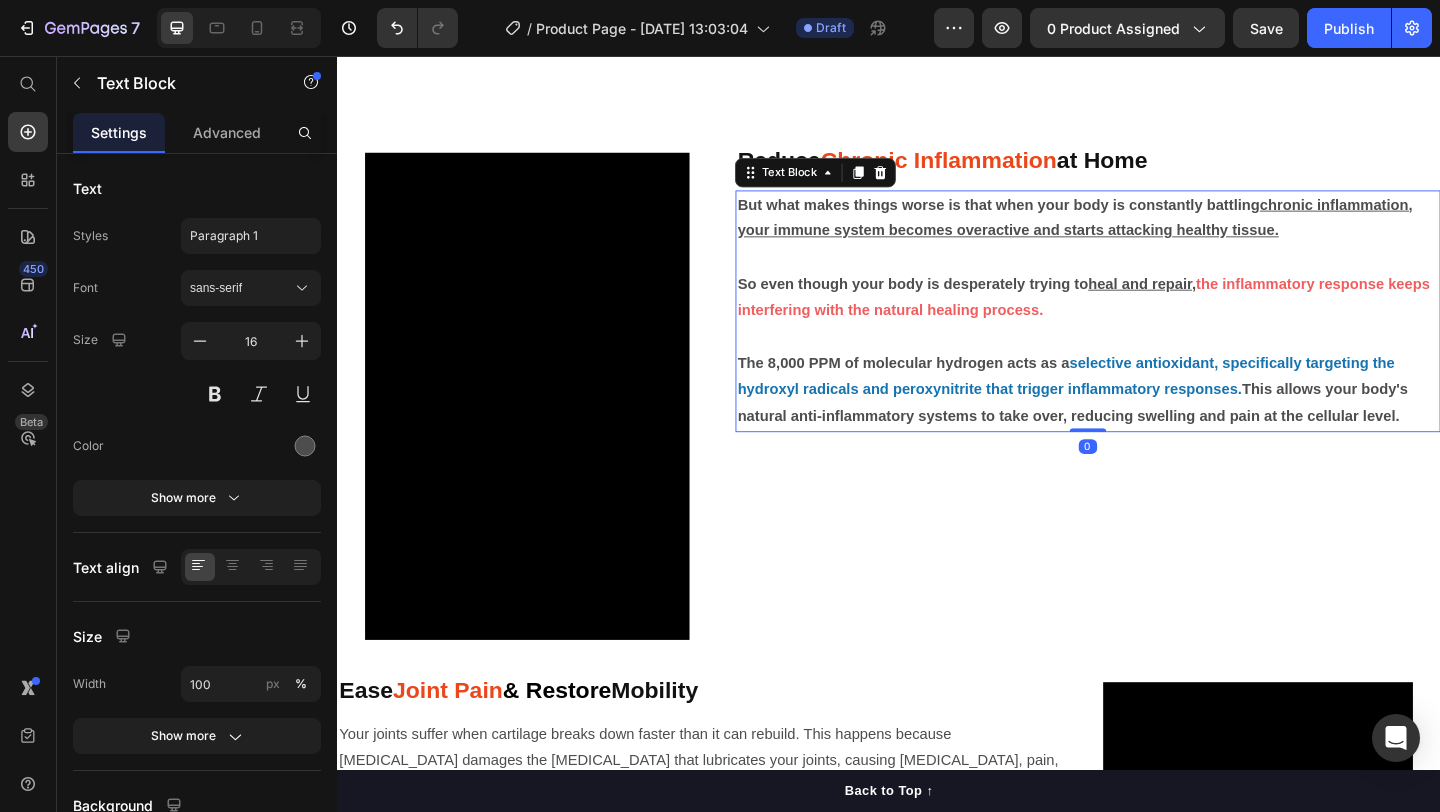 scroll, scrollTop: 1288, scrollLeft: 0, axis: vertical 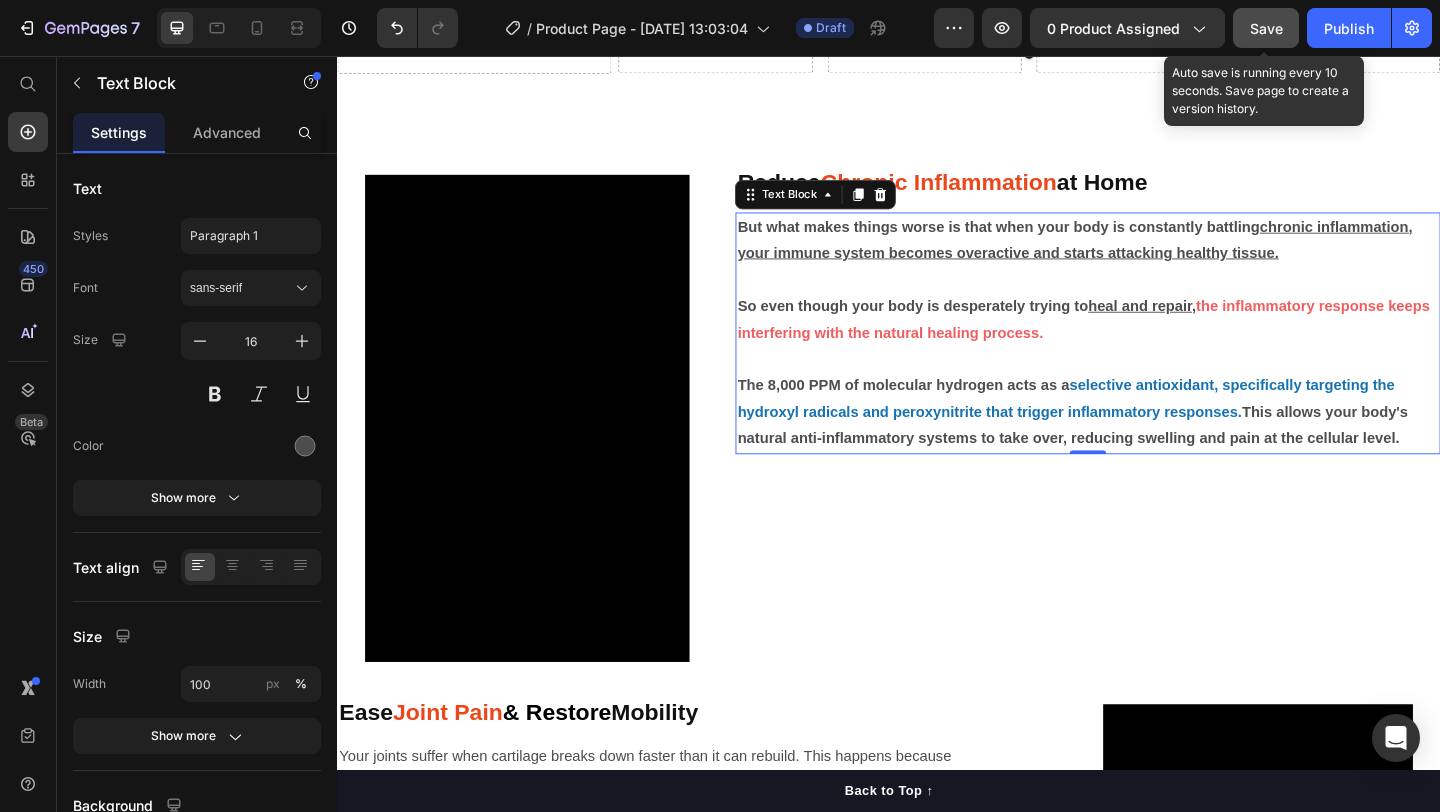 click on "Save" at bounding box center (1266, 28) 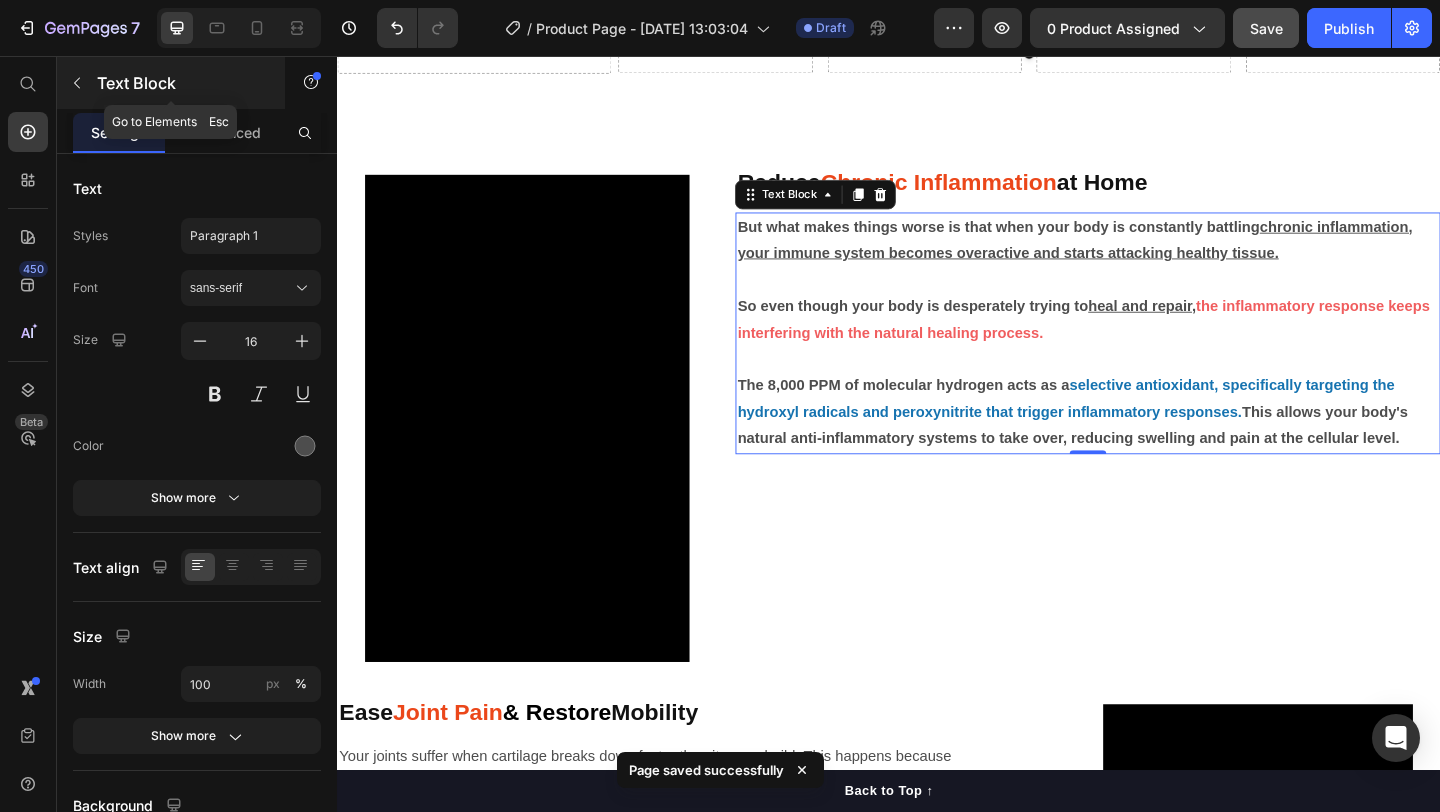 click 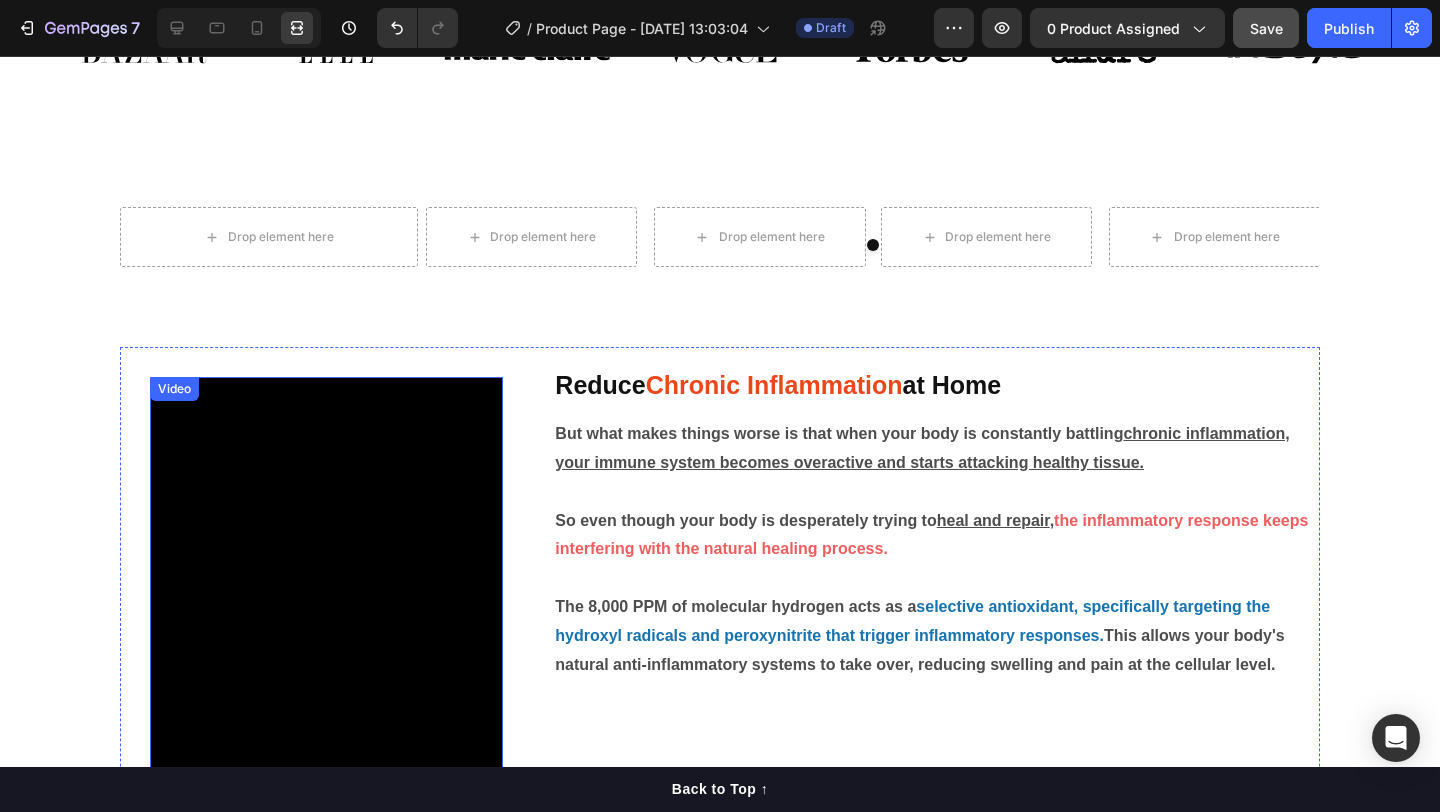 scroll, scrollTop: 1118, scrollLeft: 0, axis: vertical 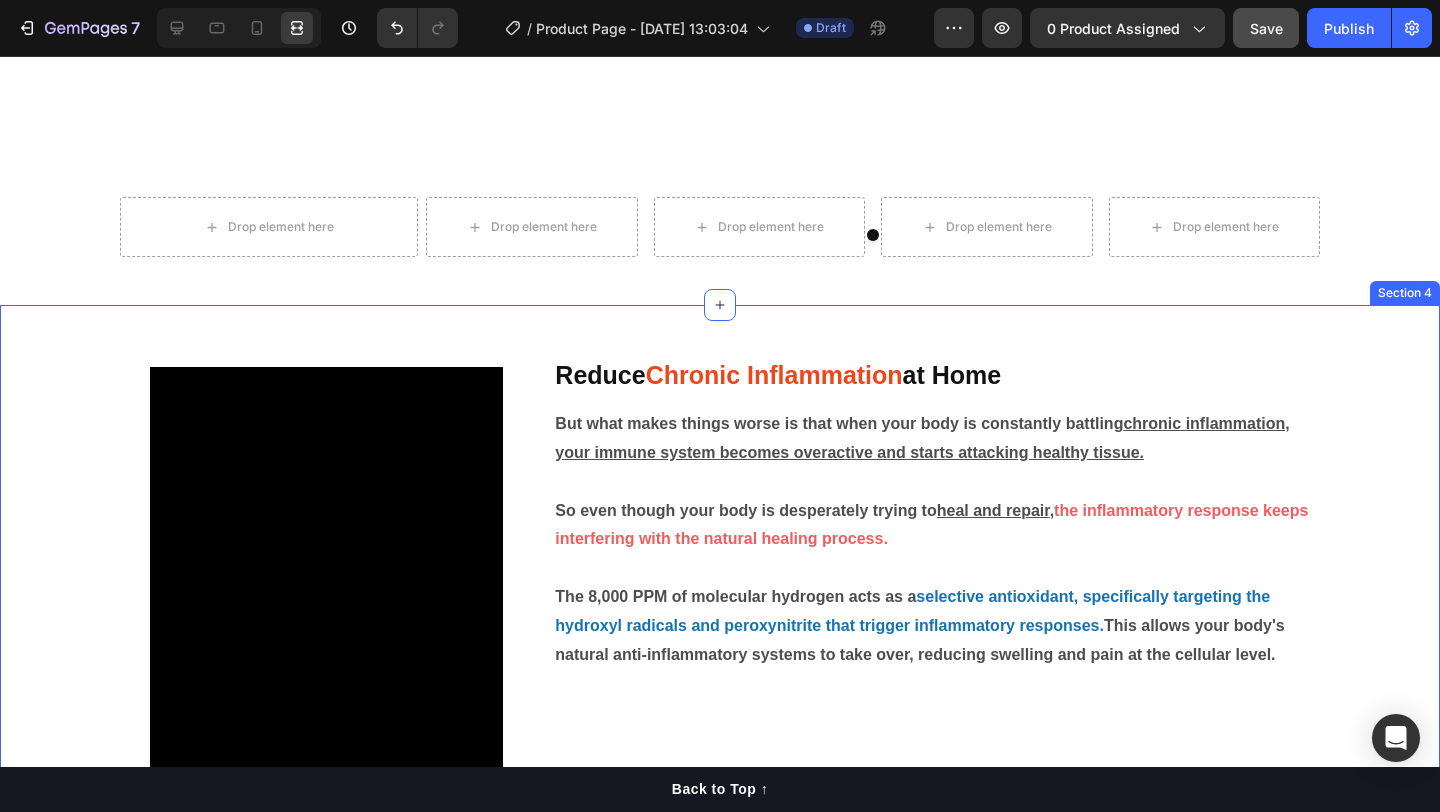 click on "Video Reduce  Chronic Inflammation  at Home Heading But what makes things worse is that when your body is constantly battling  chronic inflammation, your immune system becomes overactive and starts attacking healthy tissue.   So even though your body is desperately trying to  heal and repair ,  the inflammatory response keeps interfering with the natural healing process. The 8,000 PPM of molecular hydrogen acts as a  selective antioxidant, specifically targeting the hydroxyl radicals and peroxynitrite that trigger inflammatory responses.  This allows your body's natural anti-inflammatory systems to take over, reducing swelling and pain at the cellular level. Text Block Row Ease  Joint Pain  & Restore  Mobility Heading Your joints suffer when cartilage breaks down faster than it can rebuild. This happens because oxidative stress damages the synovial fluid that lubricates your joints, causing stiffness, pain, and reduced range of motion.   Text Block Video Row Video Boost  Natural Energy & Combat  Fatigue" at bounding box center (720, 1817) 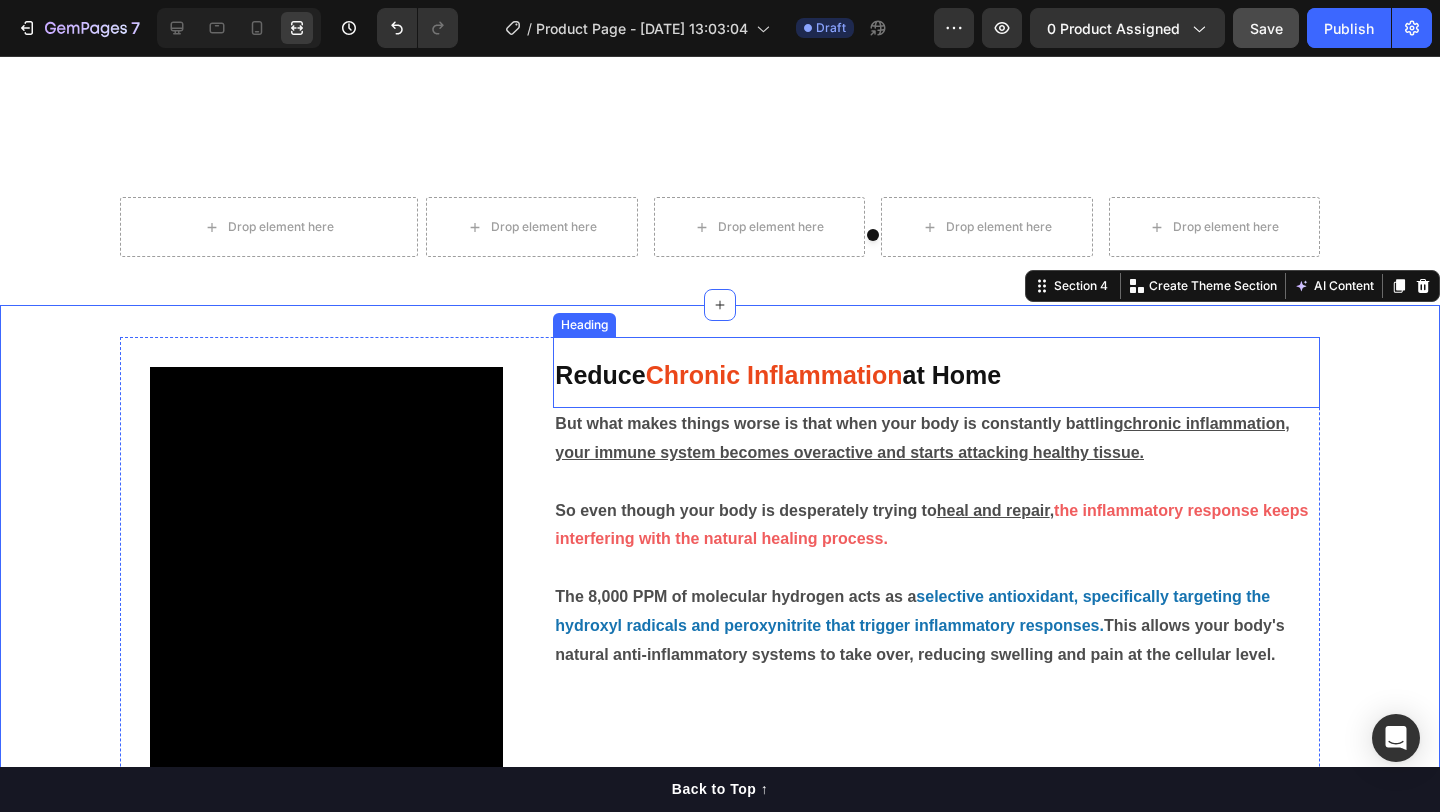 scroll, scrollTop: 1344, scrollLeft: 0, axis: vertical 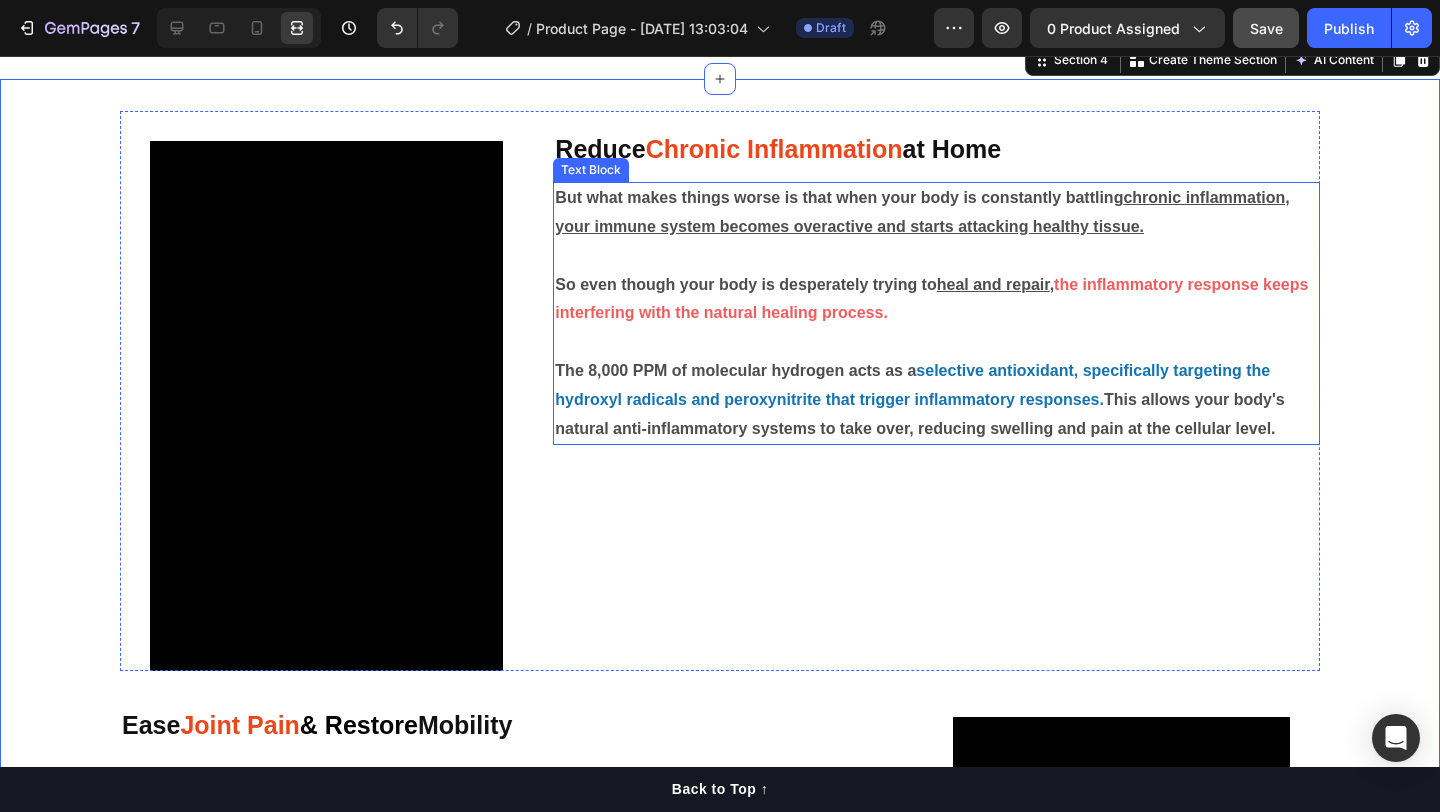 click at bounding box center [936, 342] 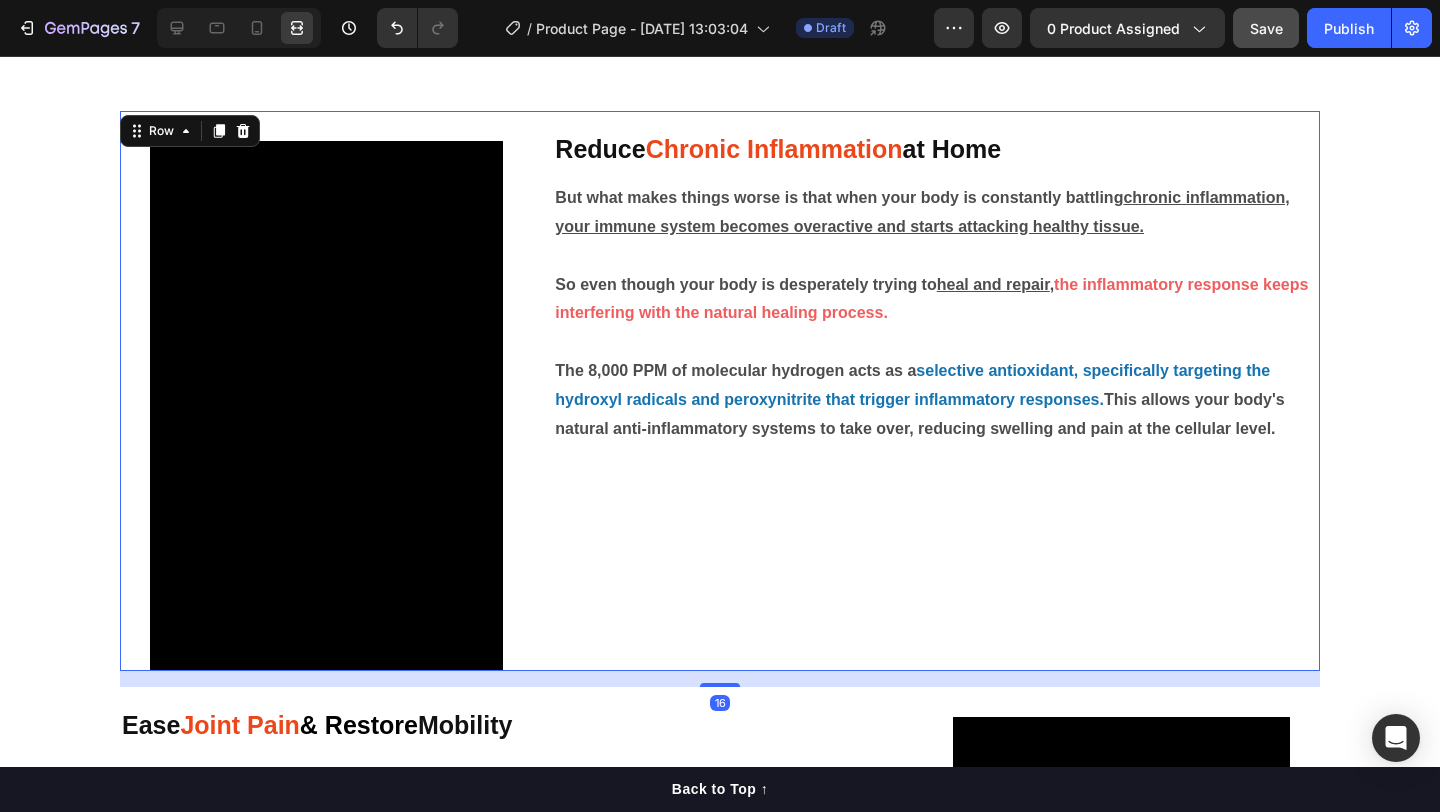 click on "Video Reduce  Chronic Inflammation  at Home Heading But what makes things worse is that when your body is constantly battling  chronic inflammation, your immune system becomes overactive and starts attacking healthy tissue.   So even though your body is desperately trying to  heal and repair ,  the inflammatory response keeps interfering with the natural healing process. The 8,000 PPM of molecular hydrogen acts as a  selective antioxidant, specifically targeting the hydroxyl radicals and peroxynitrite that trigger inflammatory responses.  This allows your body's natural anti-inflammatory systems to take over, reducing swelling and pain at the cellular level. Text Block Row   16" at bounding box center [720, 391] 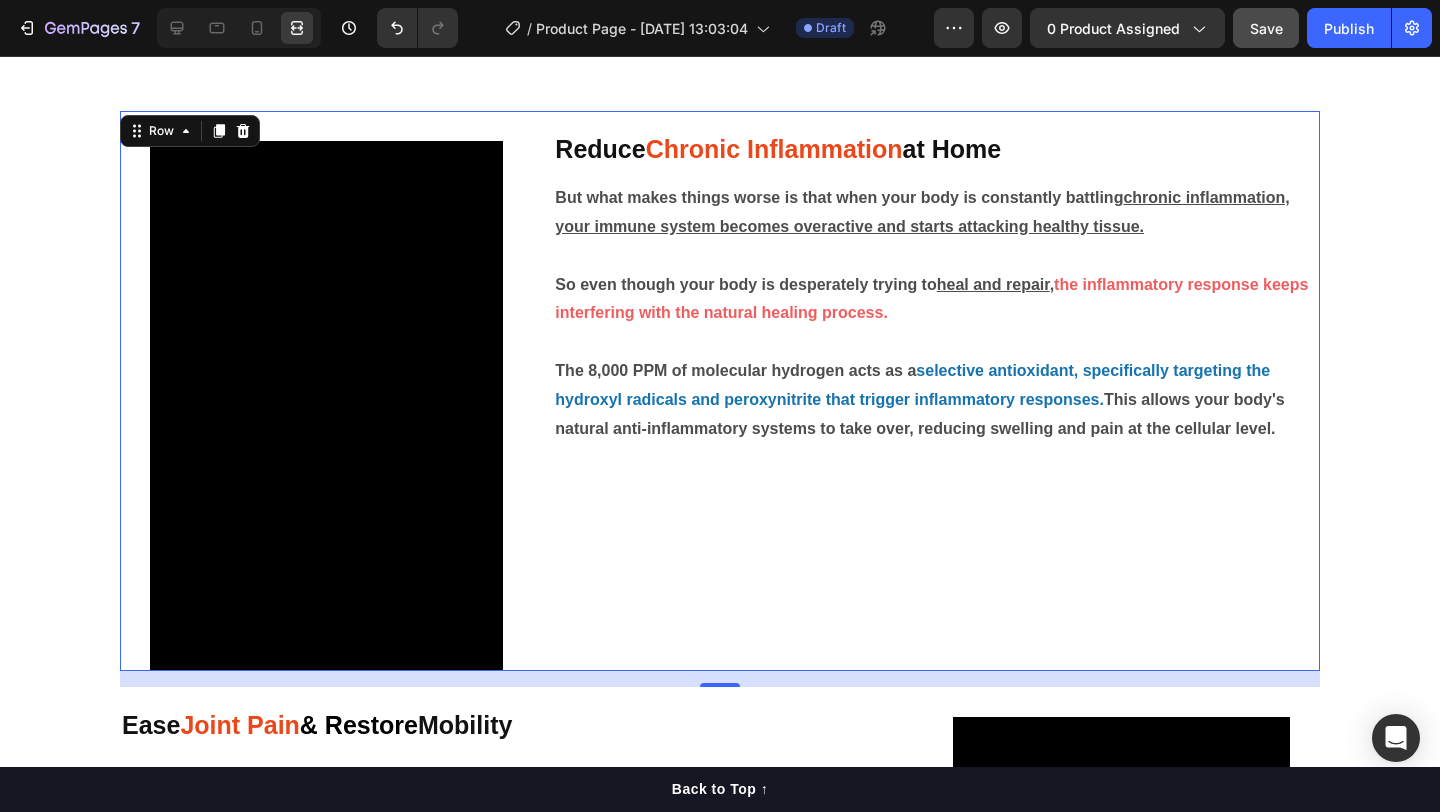 click on "Reduce  Chronic Inflammation  at Home Heading But what makes things worse is that when your body is constantly battling  chronic inflammation, your immune system becomes overactive and starts attacking healthy tissue.   So even though your body is desperately trying to  heal and repair ,  the inflammatory response keeps interfering with the natural healing process. The 8,000 PPM of molecular hydrogen acts as a  selective antioxidant, specifically targeting the hydroxyl radicals and peroxynitrite that trigger inflammatory responses.  This allows your body's natural anti-inflammatory systems to take over, reducing swelling and pain at the cellular level. Text Block" at bounding box center (936, 391) 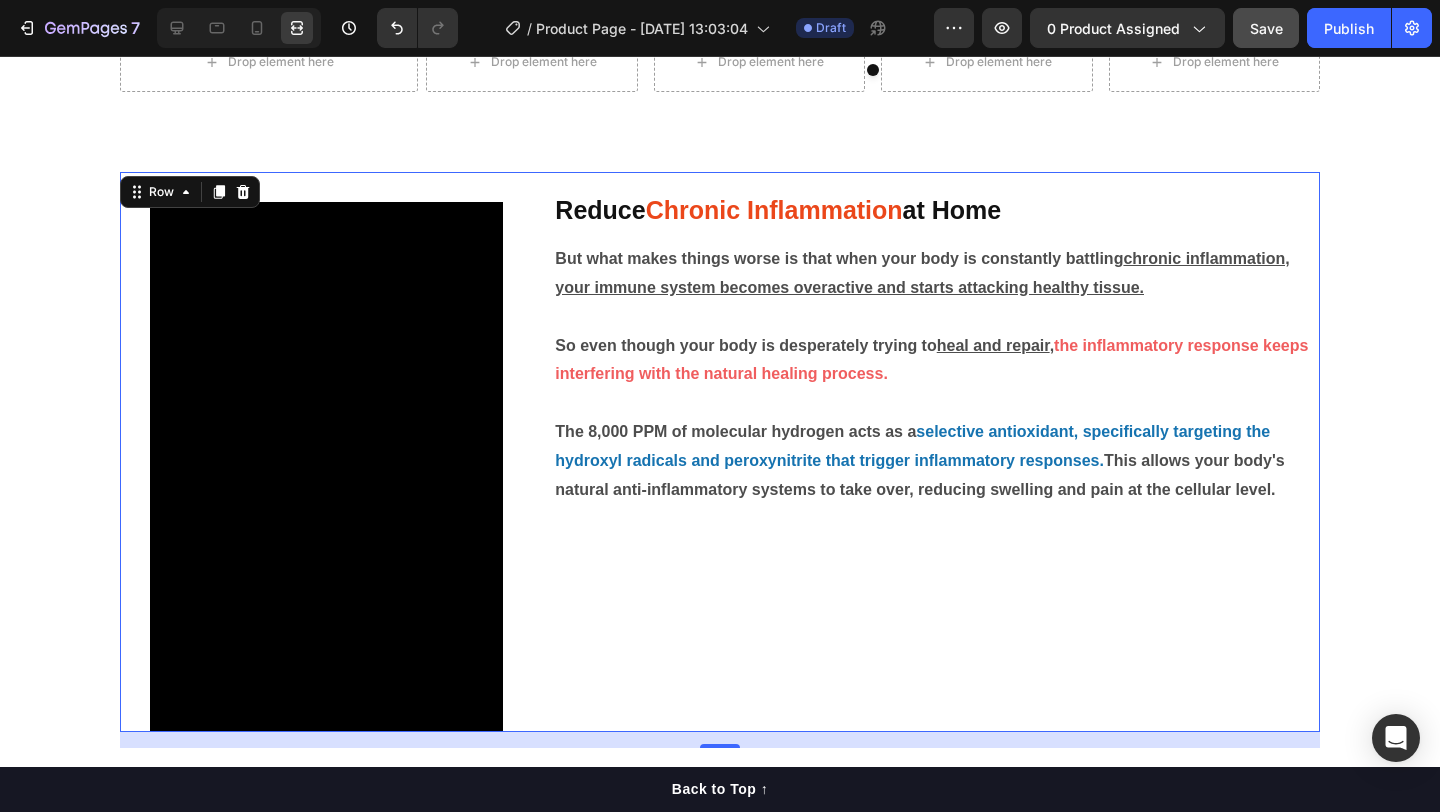 scroll, scrollTop: 1330, scrollLeft: 0, axis: vertical 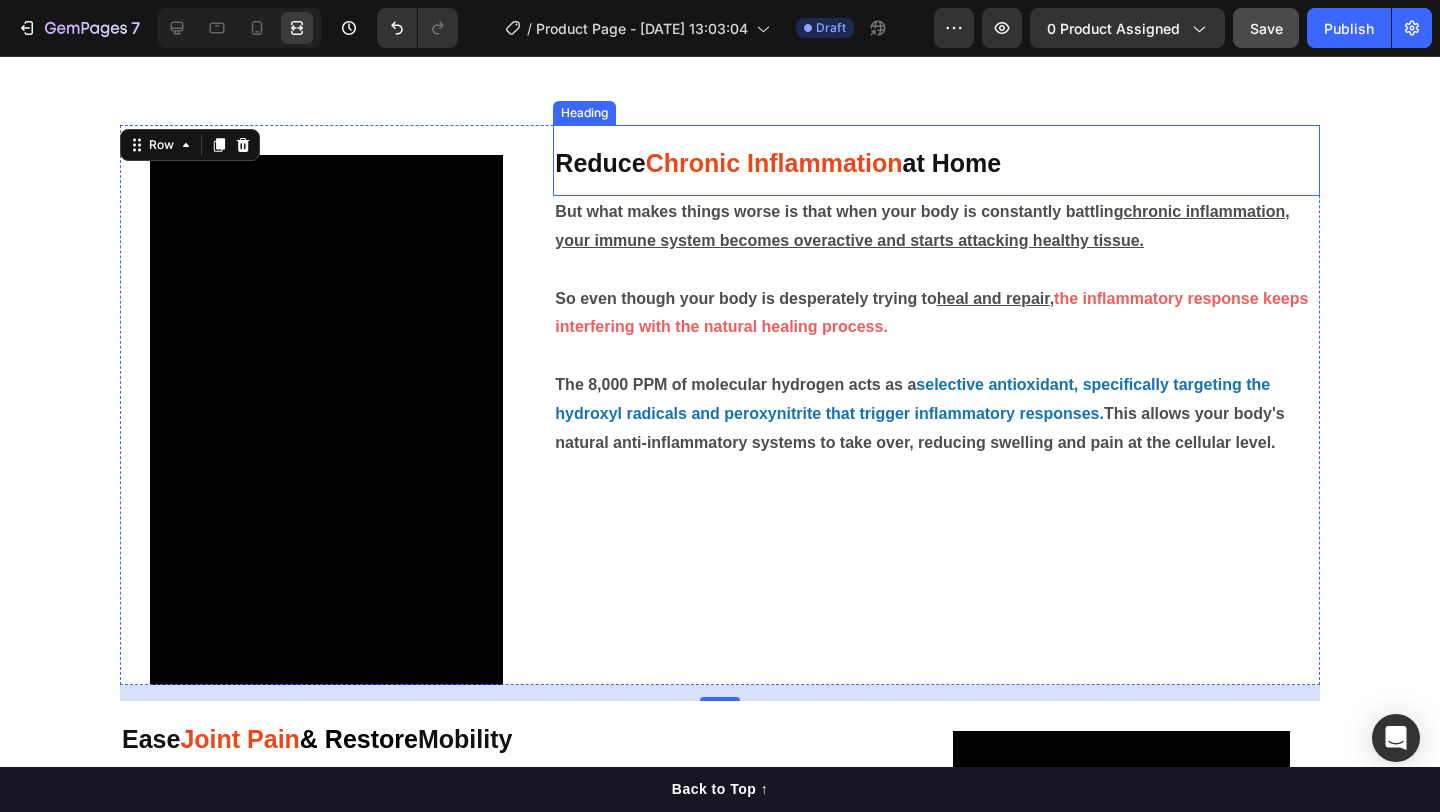click on "Reduce  Chronic Inflammation  at Home" at bounding box center [936, 160] 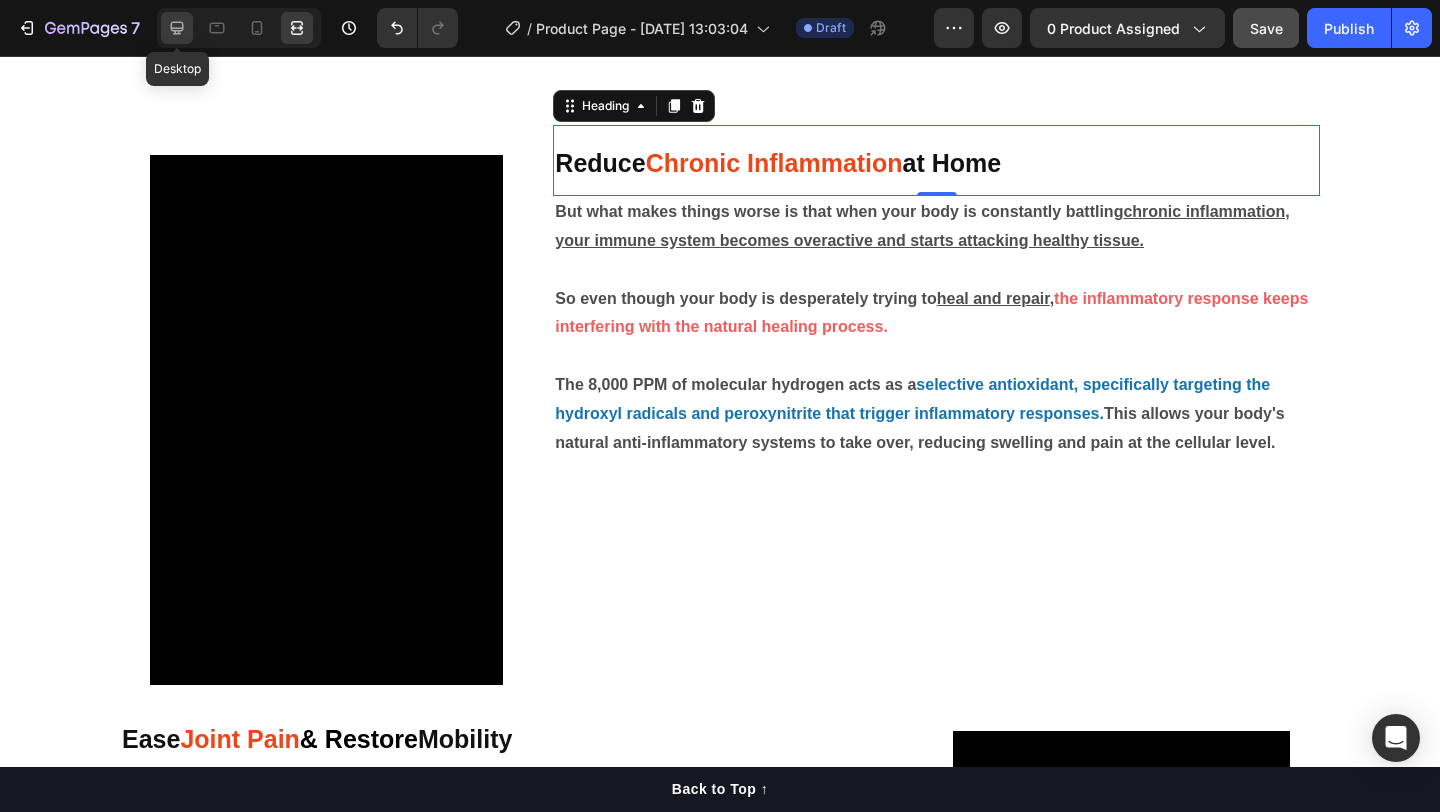 click 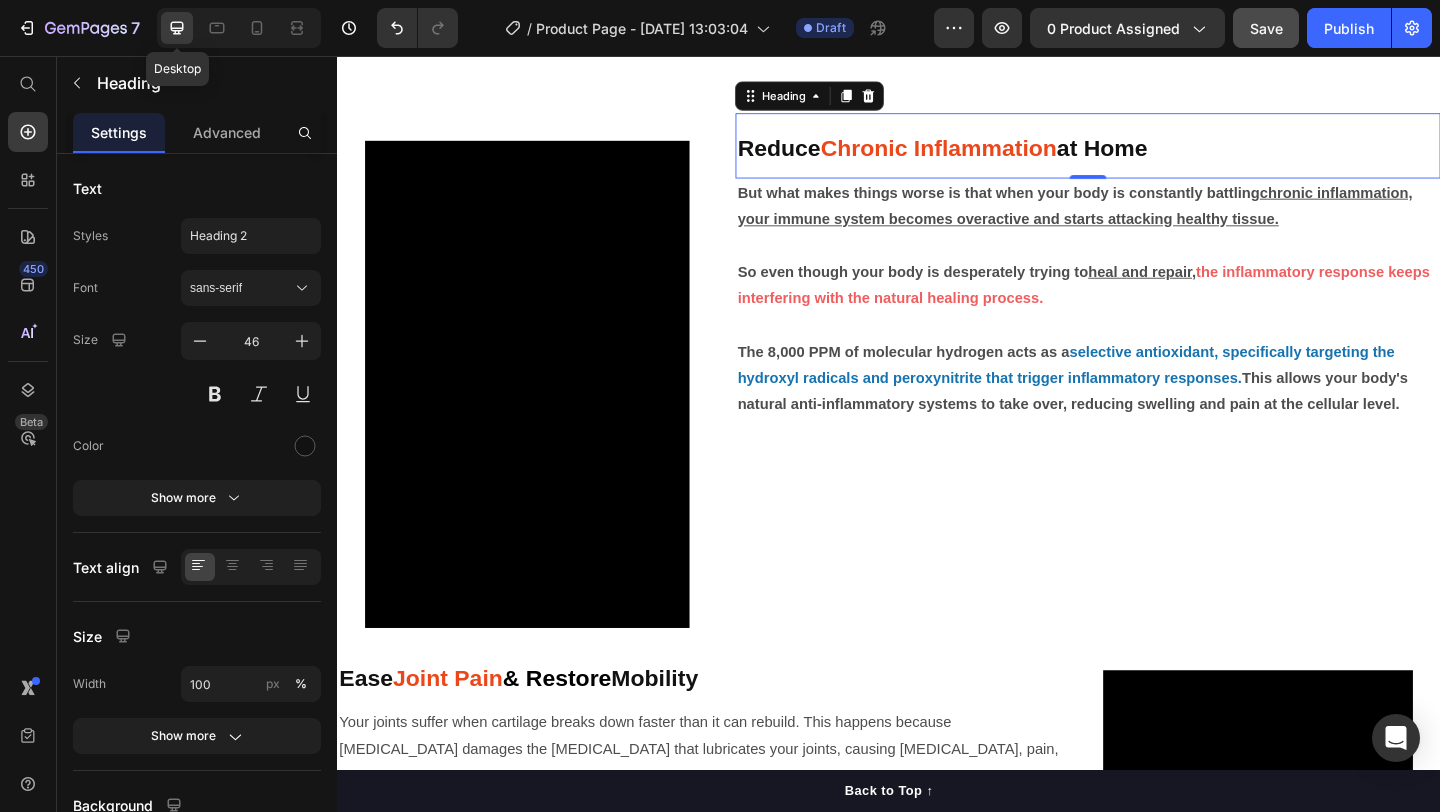 scroll, scrollTop: 1318, scrollLeft: 0, axis: vertical 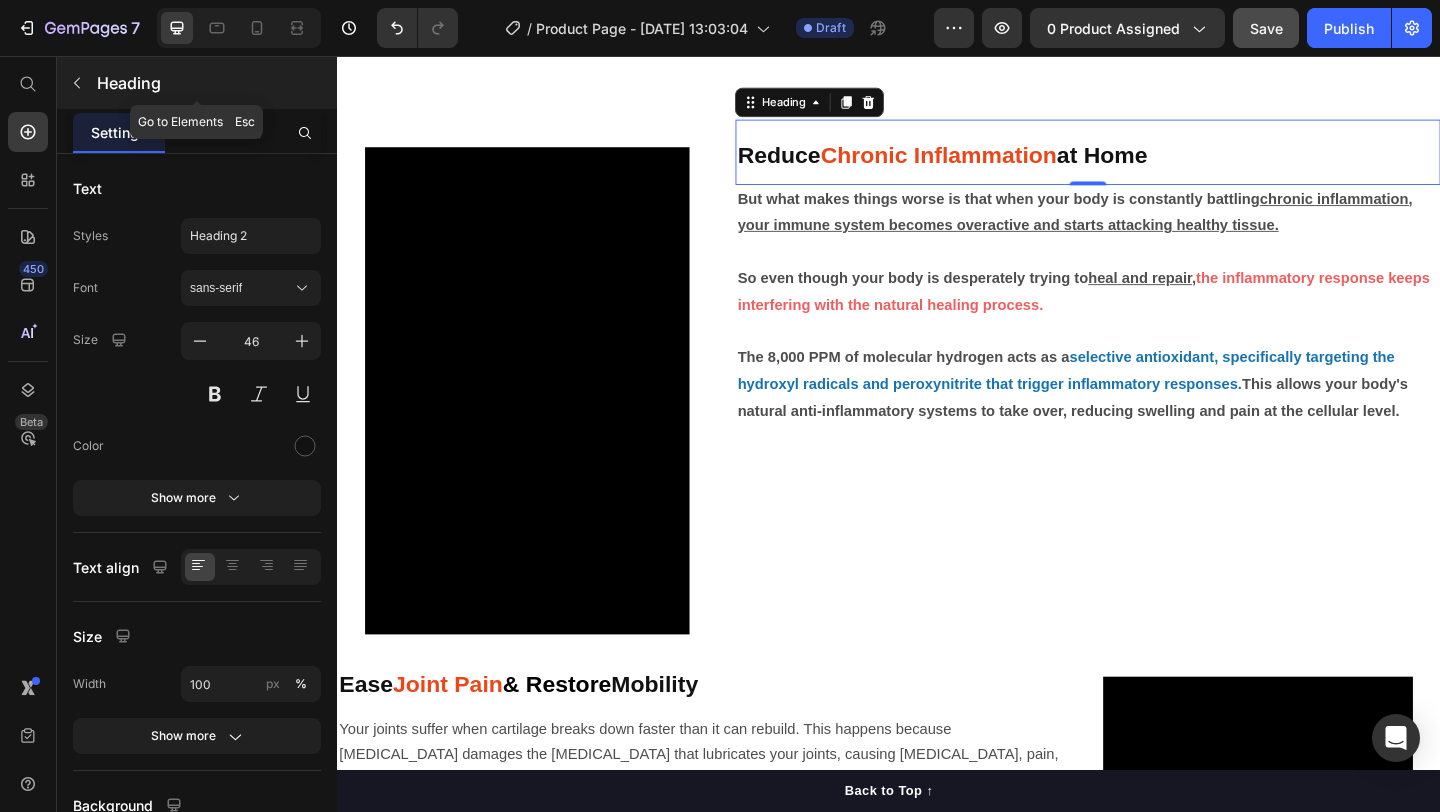 click at bounding box center (77, 83) 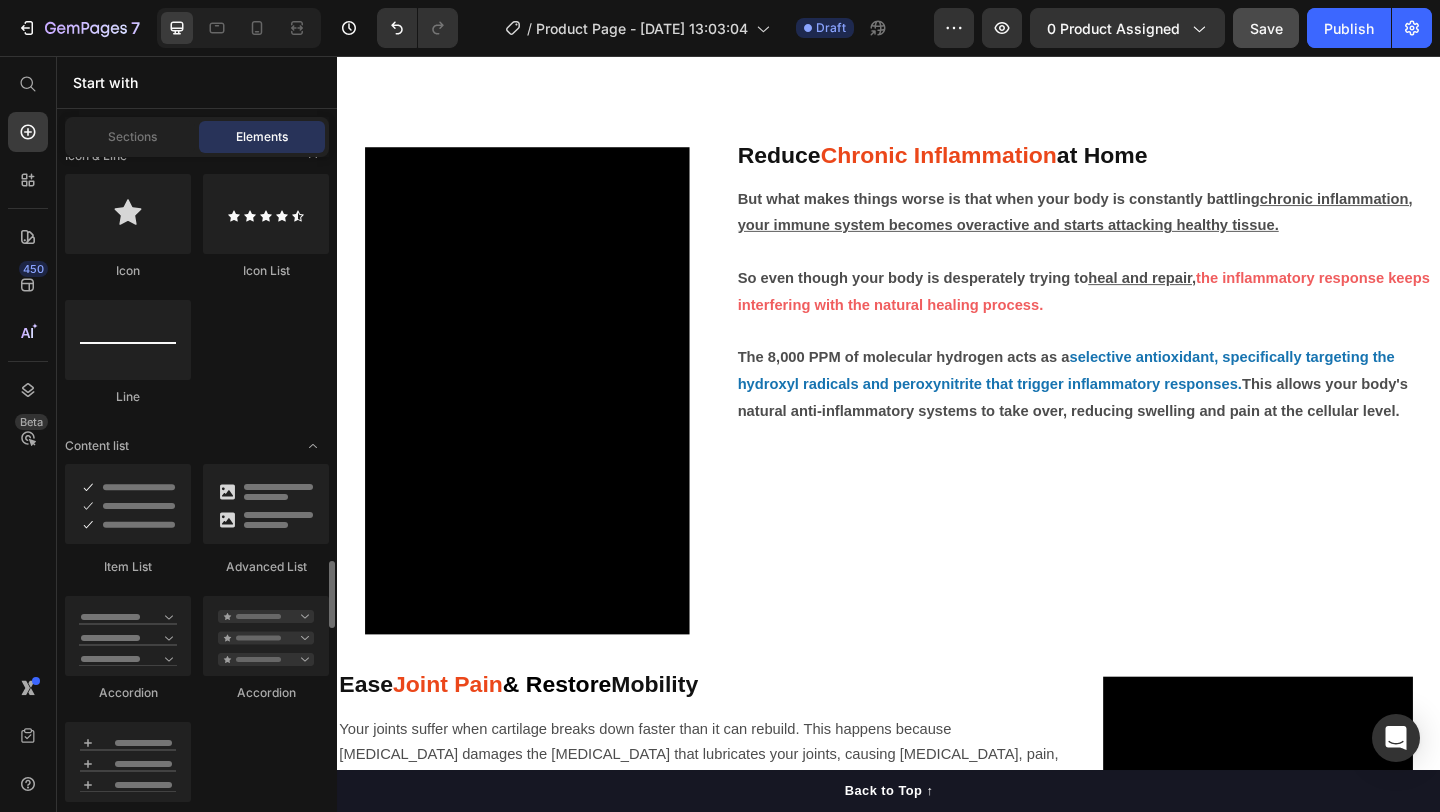 scroll, scrollTop: 1358, scrollLeft: 0, axis: vertical 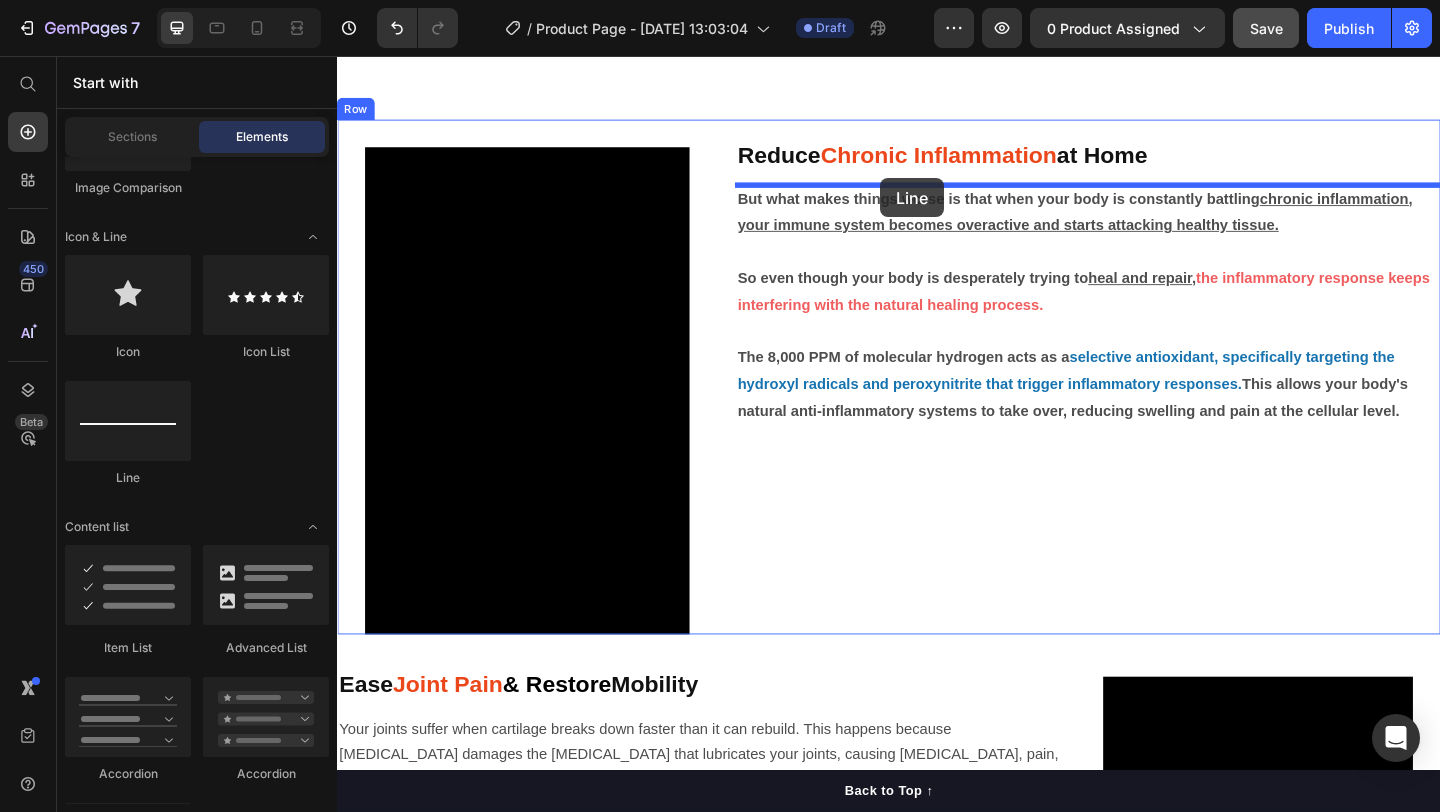 drag, startPoint x: 481, startPoint y: 475, endPoint x: 912, endPoint y: 185, distance: 519.48145 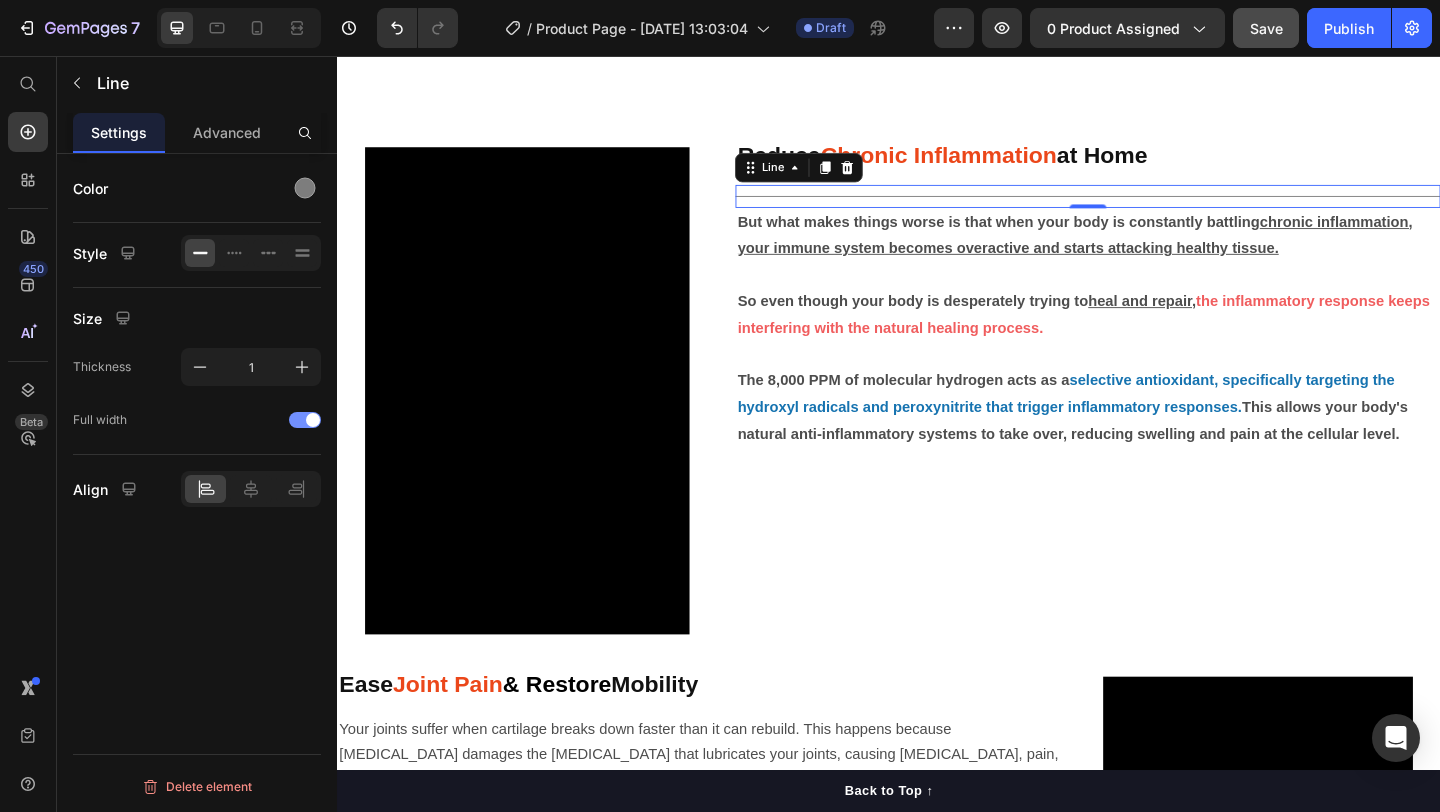 click at bounding box center [313, 420] 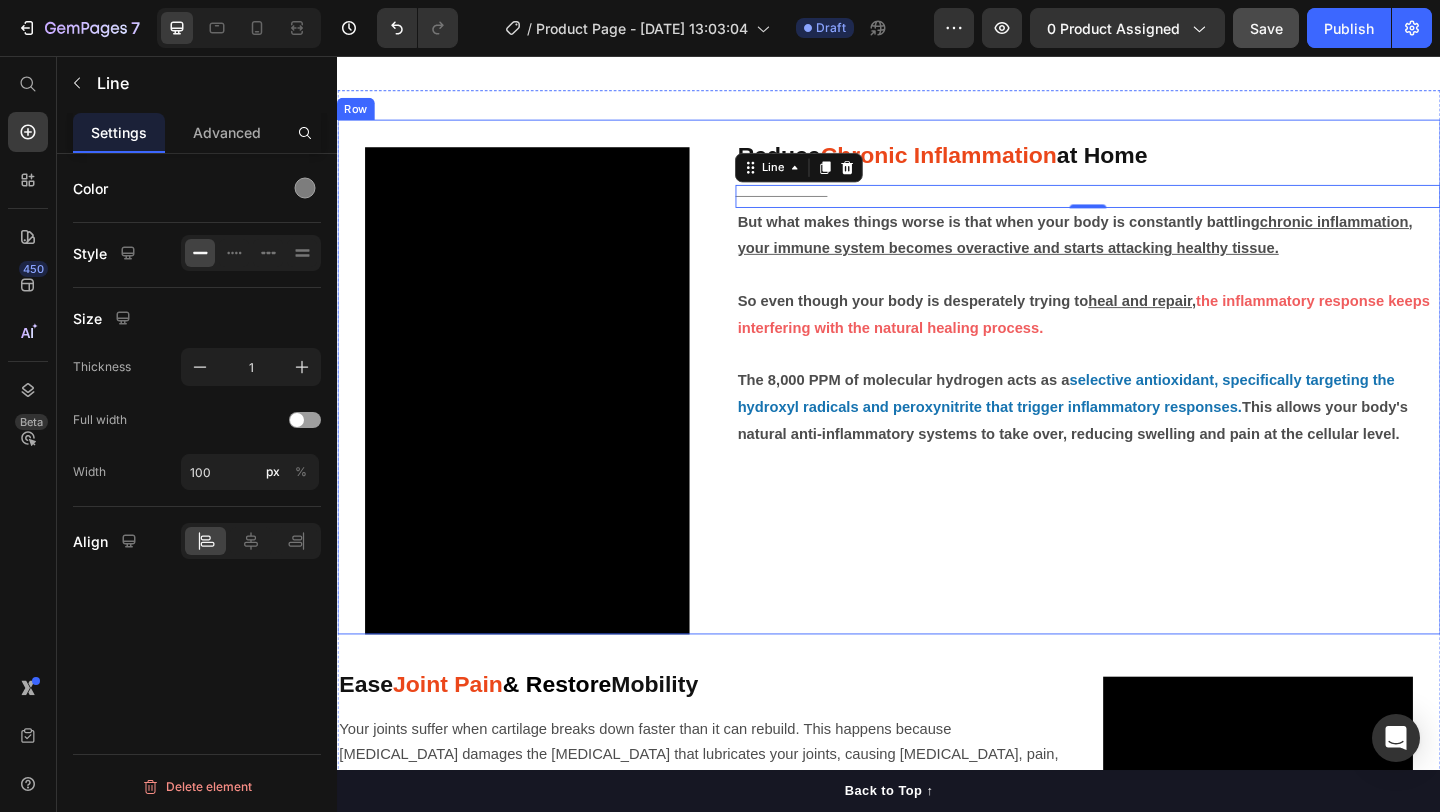 click on "Reduce  Chronic Inflammation  at Home Heading                Title Line   0 But what makes things worse is that when your body is constantly battling  chronic inflammation, your immune system becomes overactive and starts attacking healthy tissue.   So even though your body is desperately trying to  heal and repair ,  the inflammatory response keeps interfering with the natural healing process. The 8,000 PPM of molecular hydrogen acts as a  selective antioxidant, specifically targeting the hydroxyl radicals and peroxynitrite that trigger inflammatory responses.  This allows your body's natural anti-inflammatory systems to take over, reducing swelling and pain at the cellular level. Text Block" at bounding box center [1153, 405] 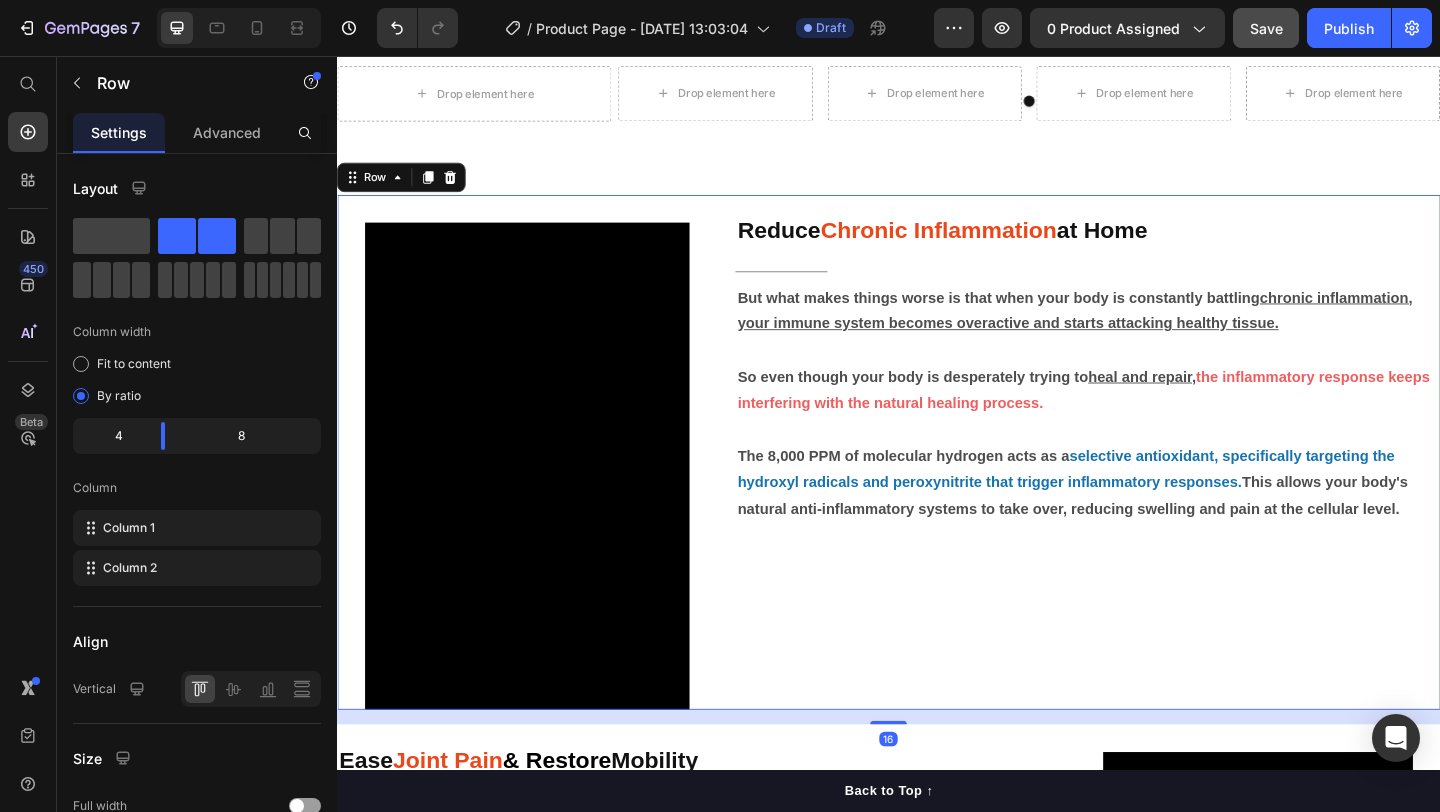 scroll, scrollTop: 1211, scrollLeft: 0, axis: vertical 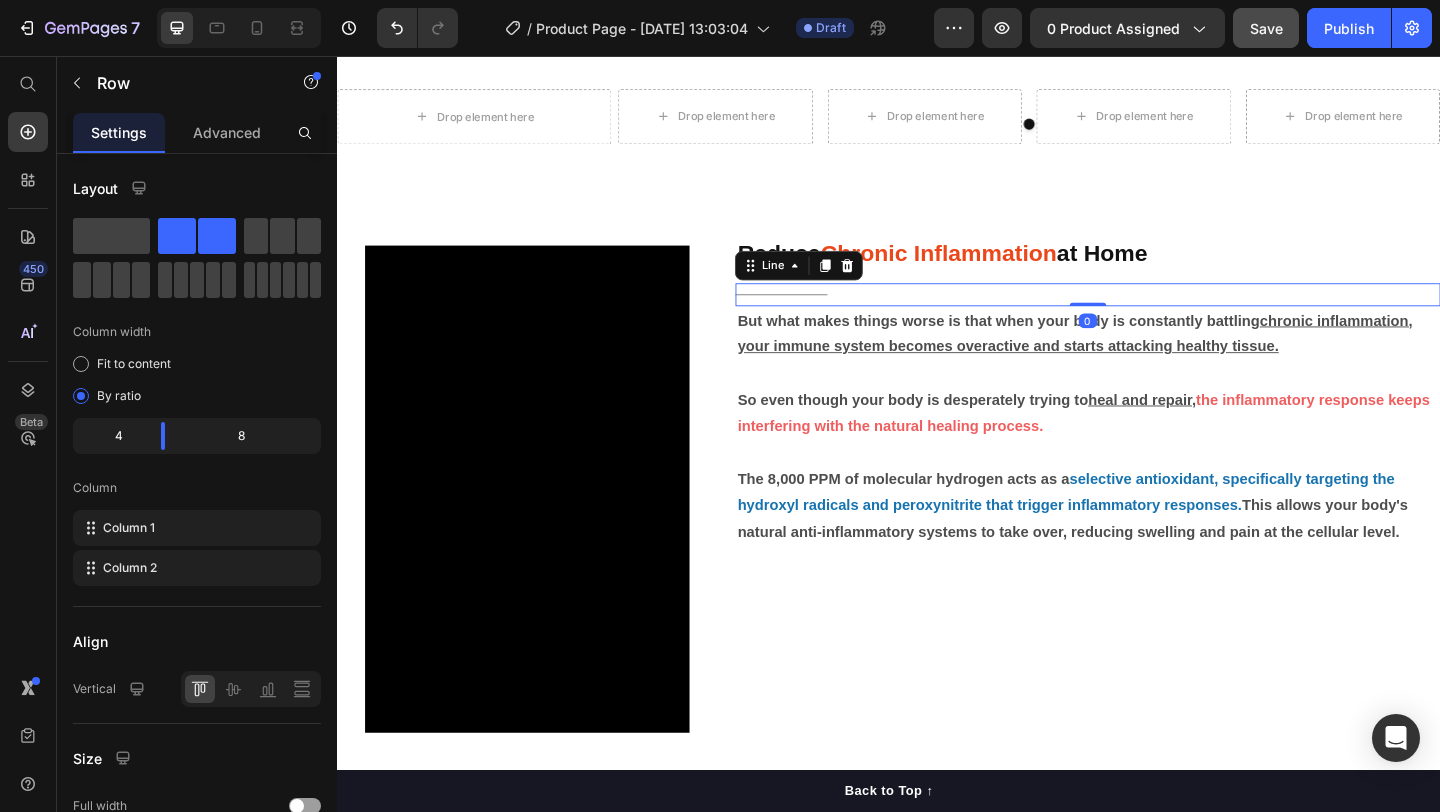 click on "Title Line   0" at bounding box center (1153, 315) 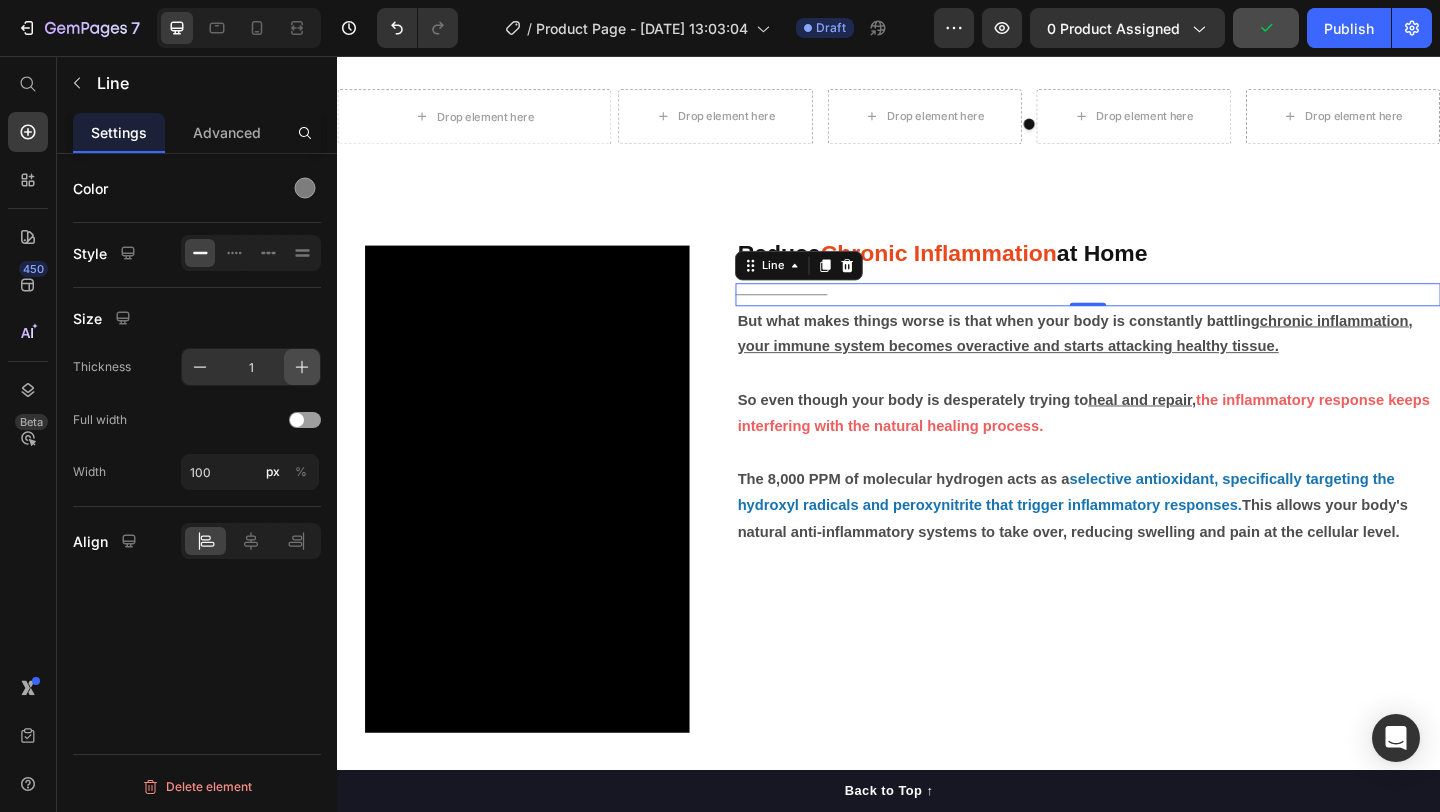 click 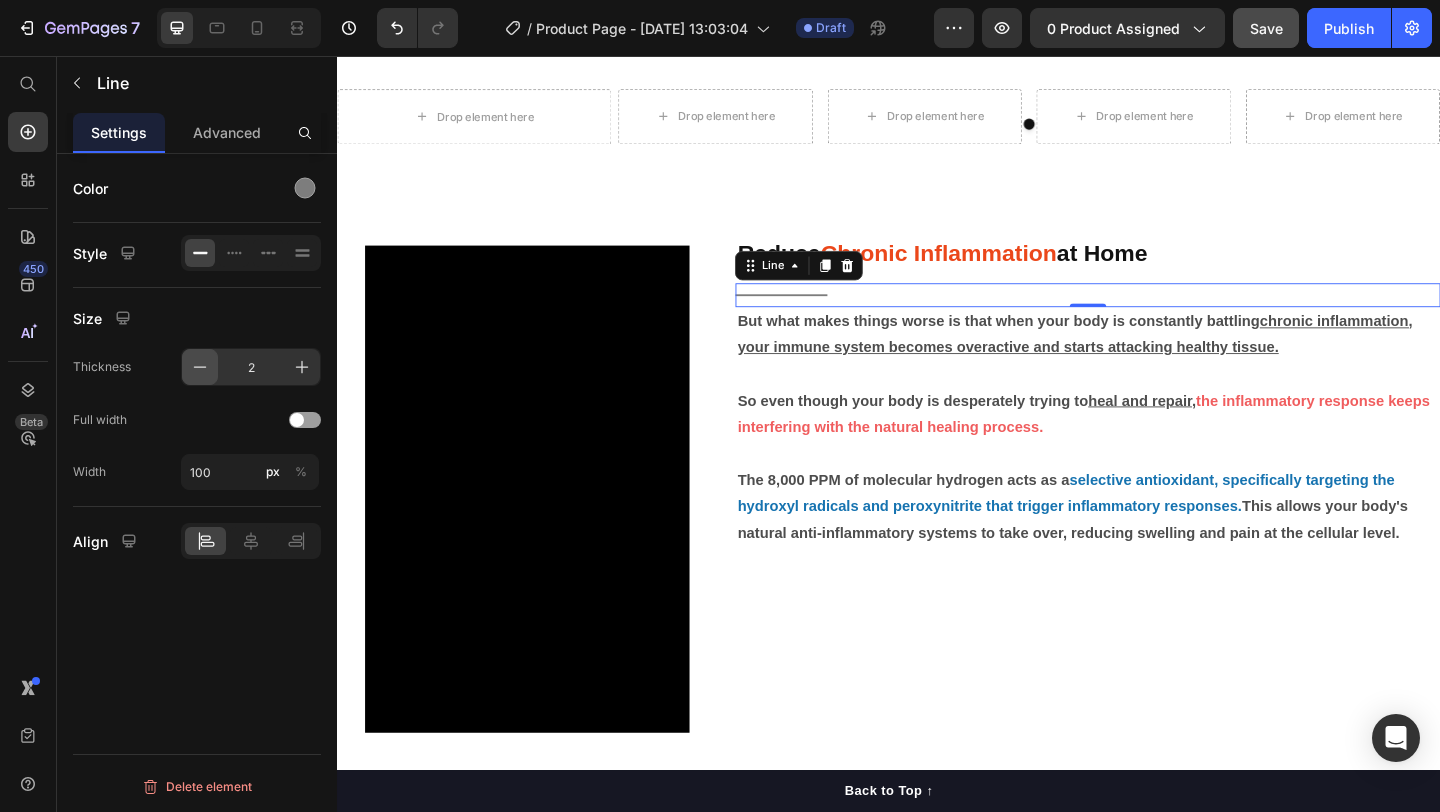 click 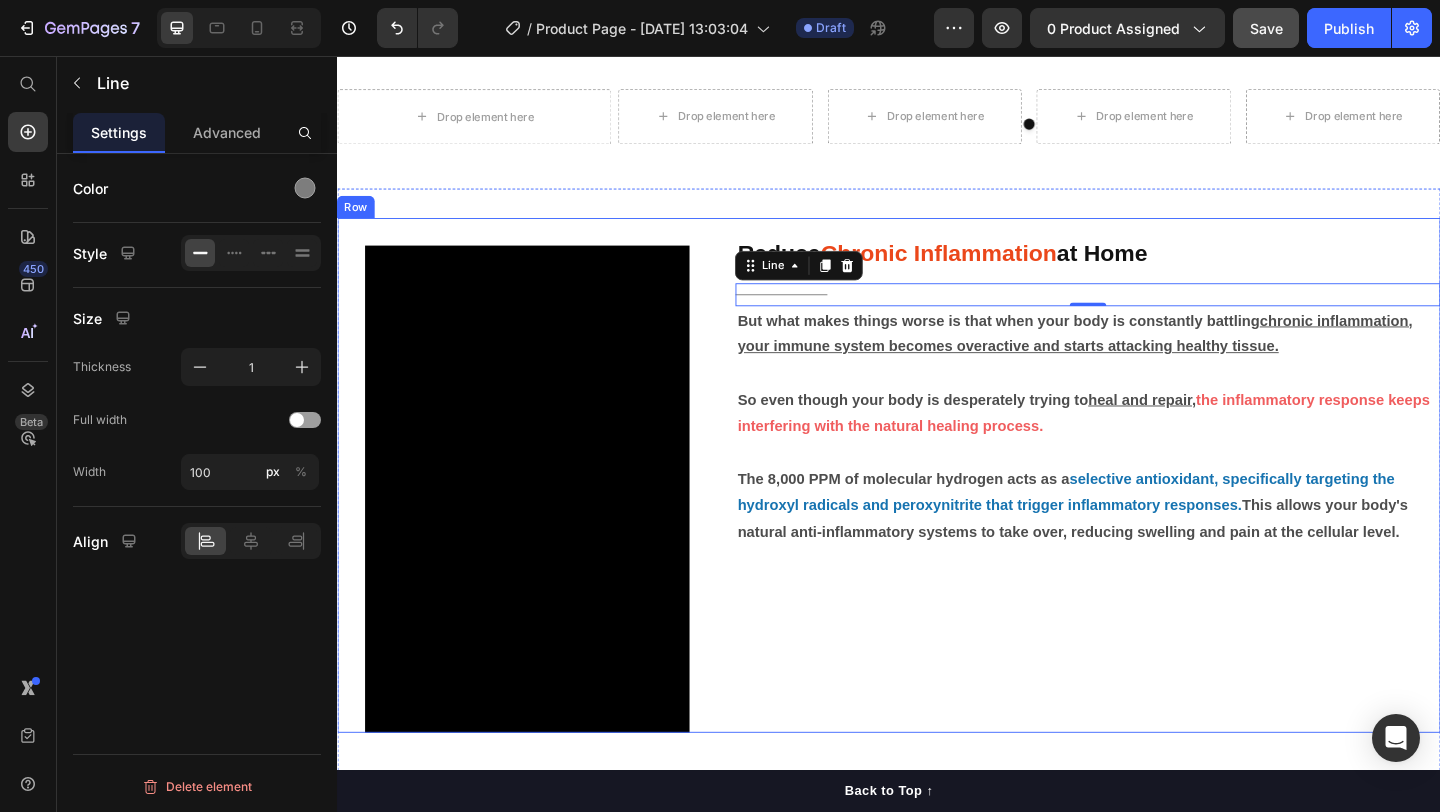 click on "Video Reduce  Chronic Inflammation  at Home Heading                Title Line   0 But what makes things worse is that when your body is constantly battling  chronic inflammation, your immune system becomes overactive and starts attacking healthy tissue.   So even though your body is desperately trying to  heal and repair ,  the inflammatory response keeps interfering with the natural healing process. The 8,000 PPM of molecular hydrogen acts as a  selective antioxidant, specifically targeting the hydroxyl radicals and peroxynitrite that trigger inflammatory responses.  This allows your body's natural anti-inflammatory systems to take over, reducing swelling and pain at the cellular level. Text Block Row" at bounding box center [937, 512] 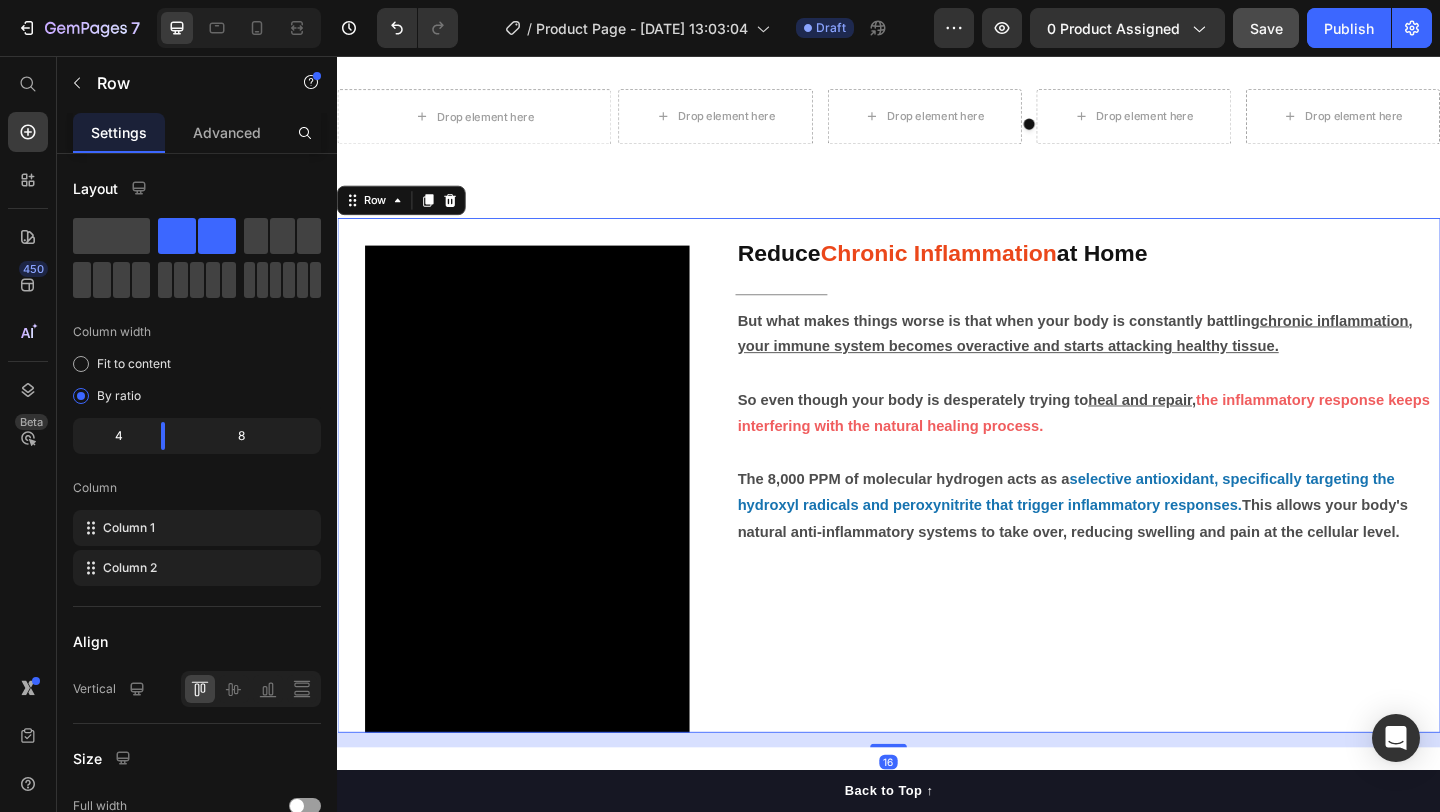 scroll, scrollTop: 1290, scrollLeft: 0, axis: vertical 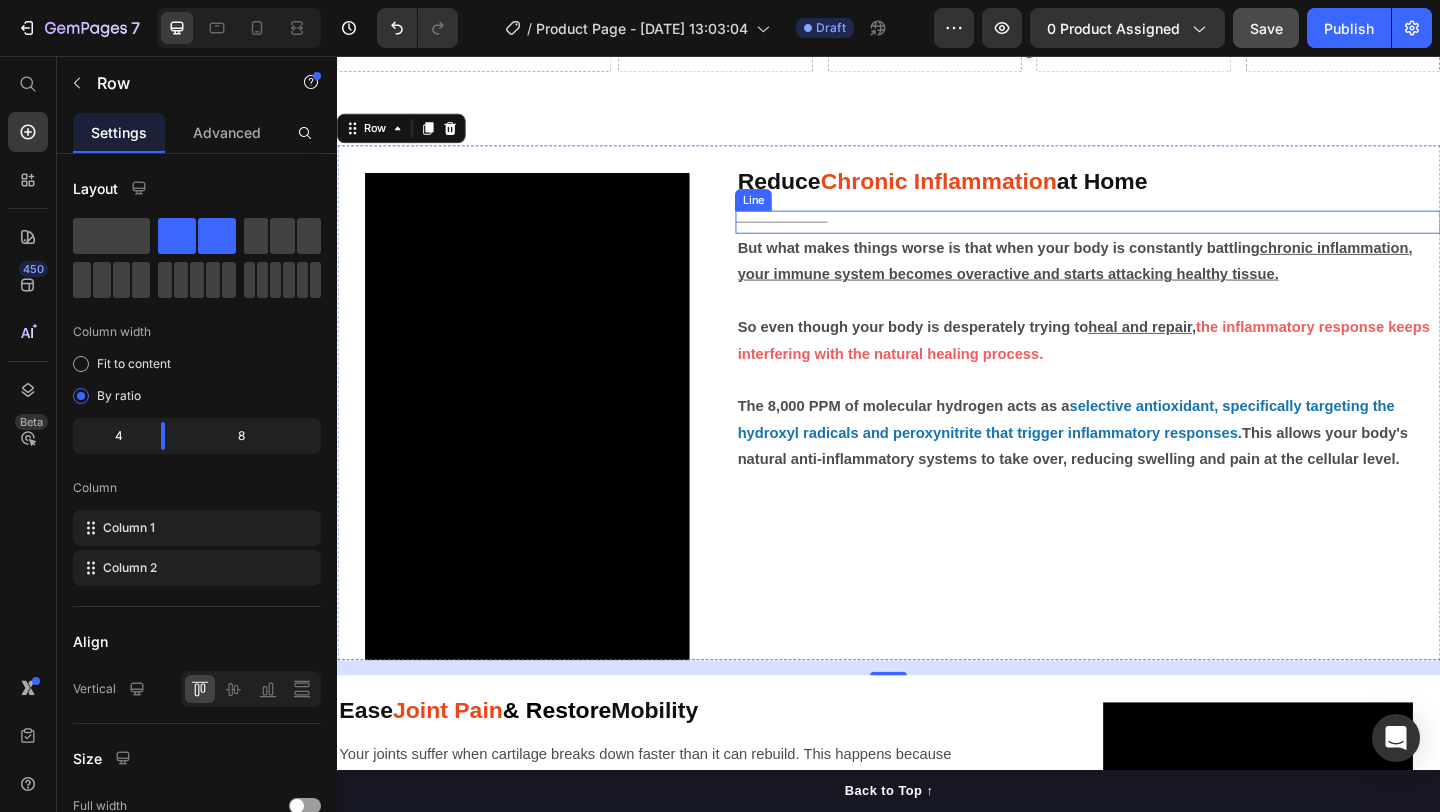 click on "Title Line" at bounding box center (1153, 236) 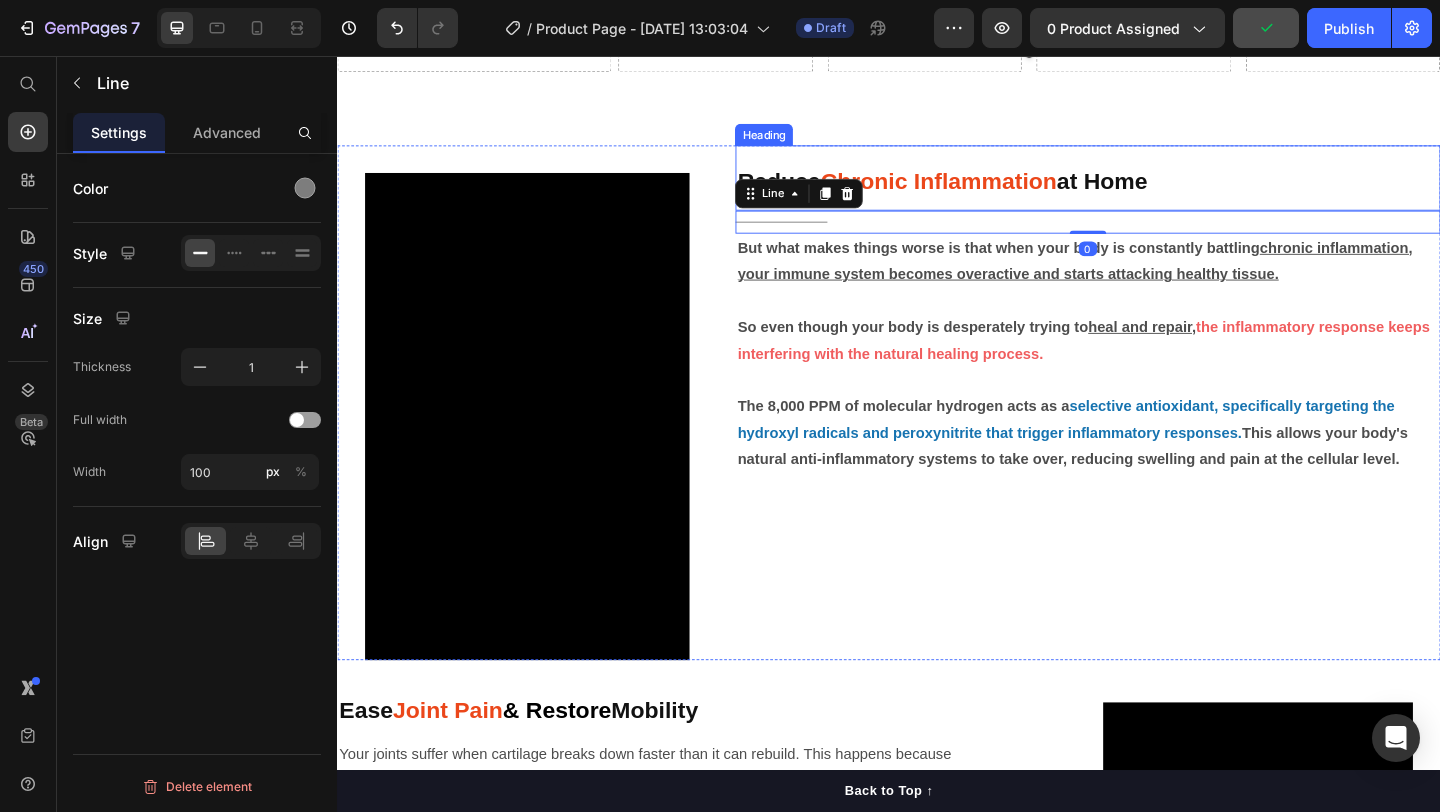 click on "Reduce  Chronic Inflammation  at Home" at bounding box center [1153, 188] 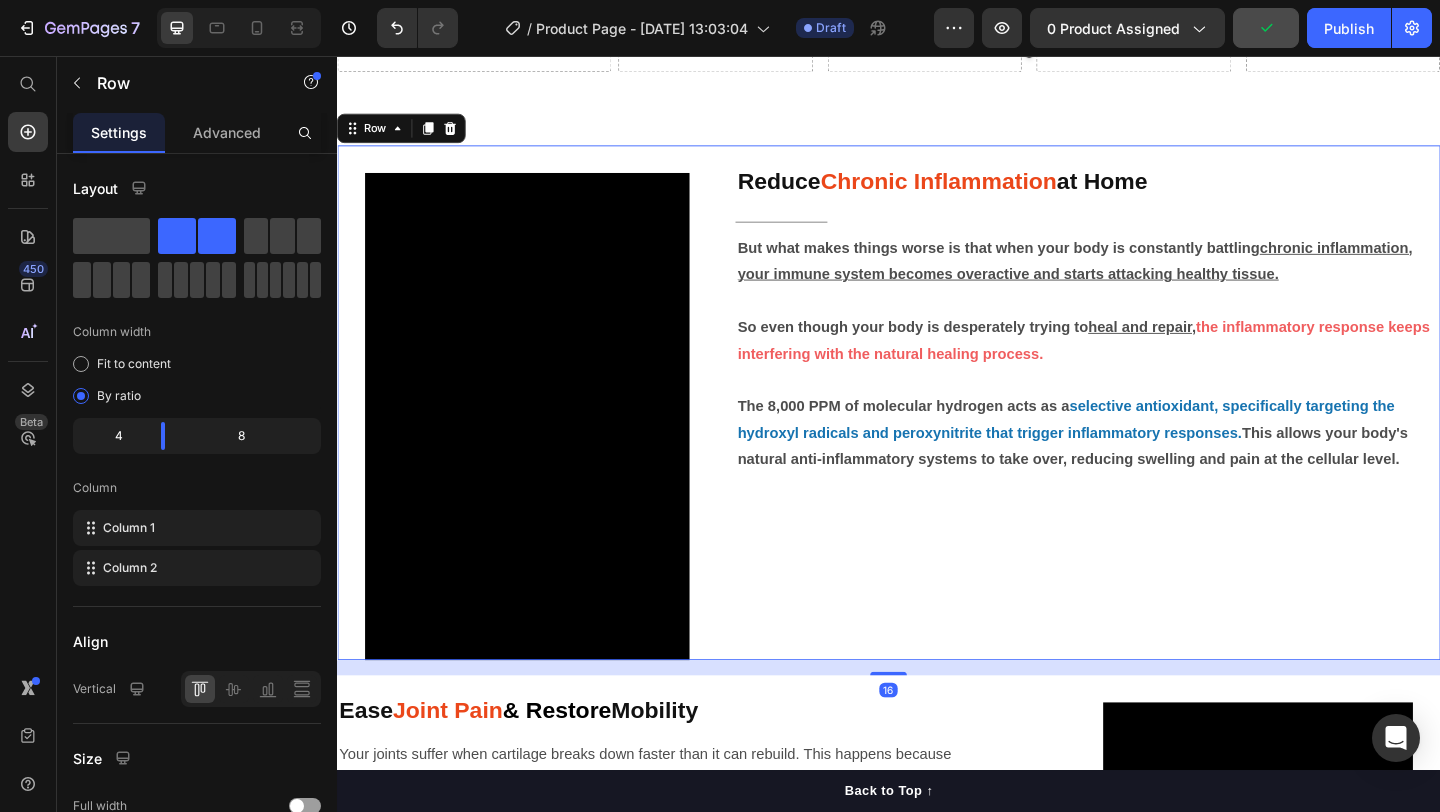 click on "Reduce  Chronic Inflammation  at Home Heading                Title Line But what makes things worse is that when your body is constantly battling  chronic inflammation, your immune system becomes overactive and starts attacking healthy tissue.   So even though your body is desperately trying to  heal and repair ,  the inflammatory response keeps interfering with the natural healing process. The 8,000 PPM of molecular hydrogen acts as a  selective antioxidant, specifically targeting the hydroxyl radicals and peroxynitrite that trigger inflammatory responses.  This allows your body's natural anti-inflammatory systems to take over, reducing swelling and pain at the cellular level. Text Block" at bounding box center [1153, 433] 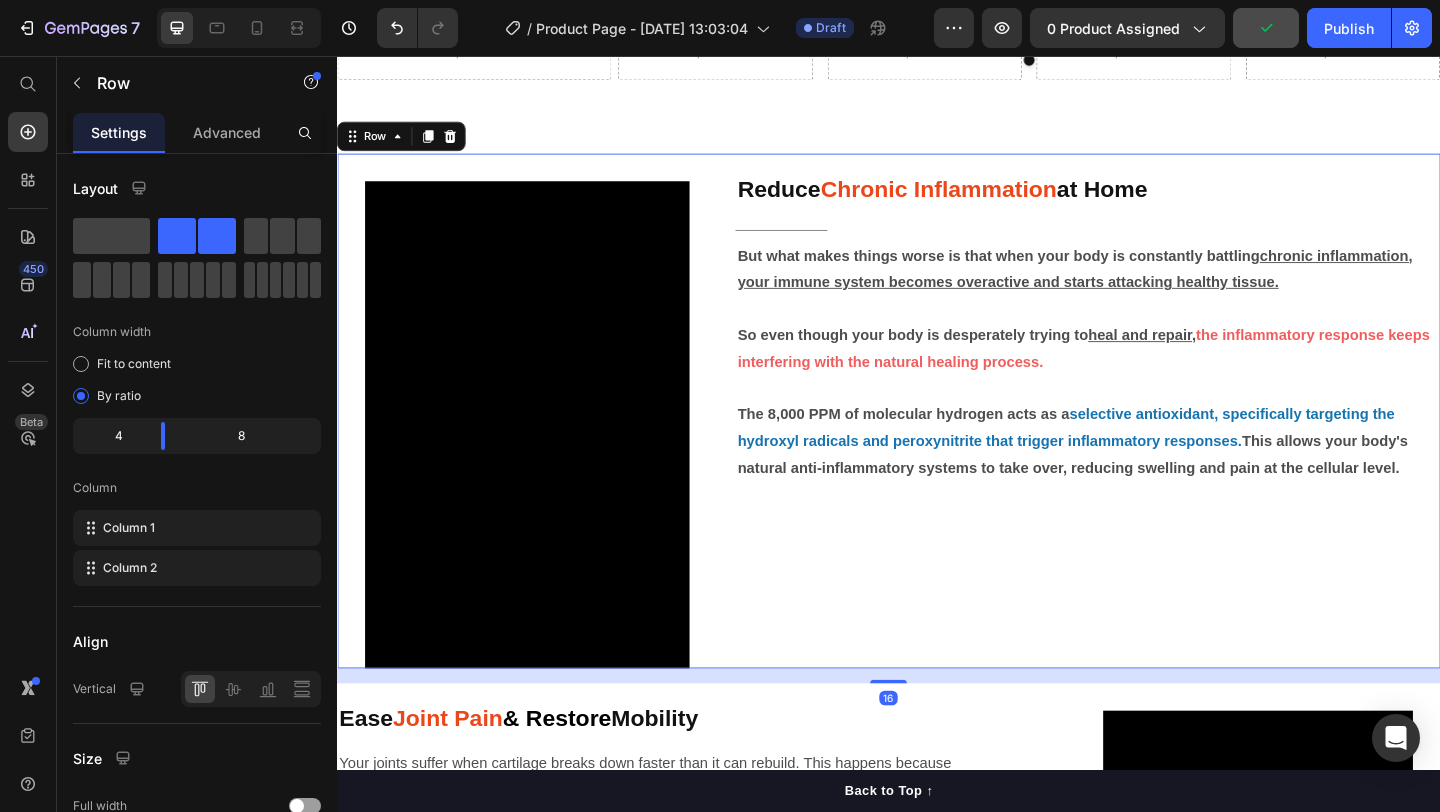 scroll, scrollTop: 1232, scrollLeft: 0, axis: vertical 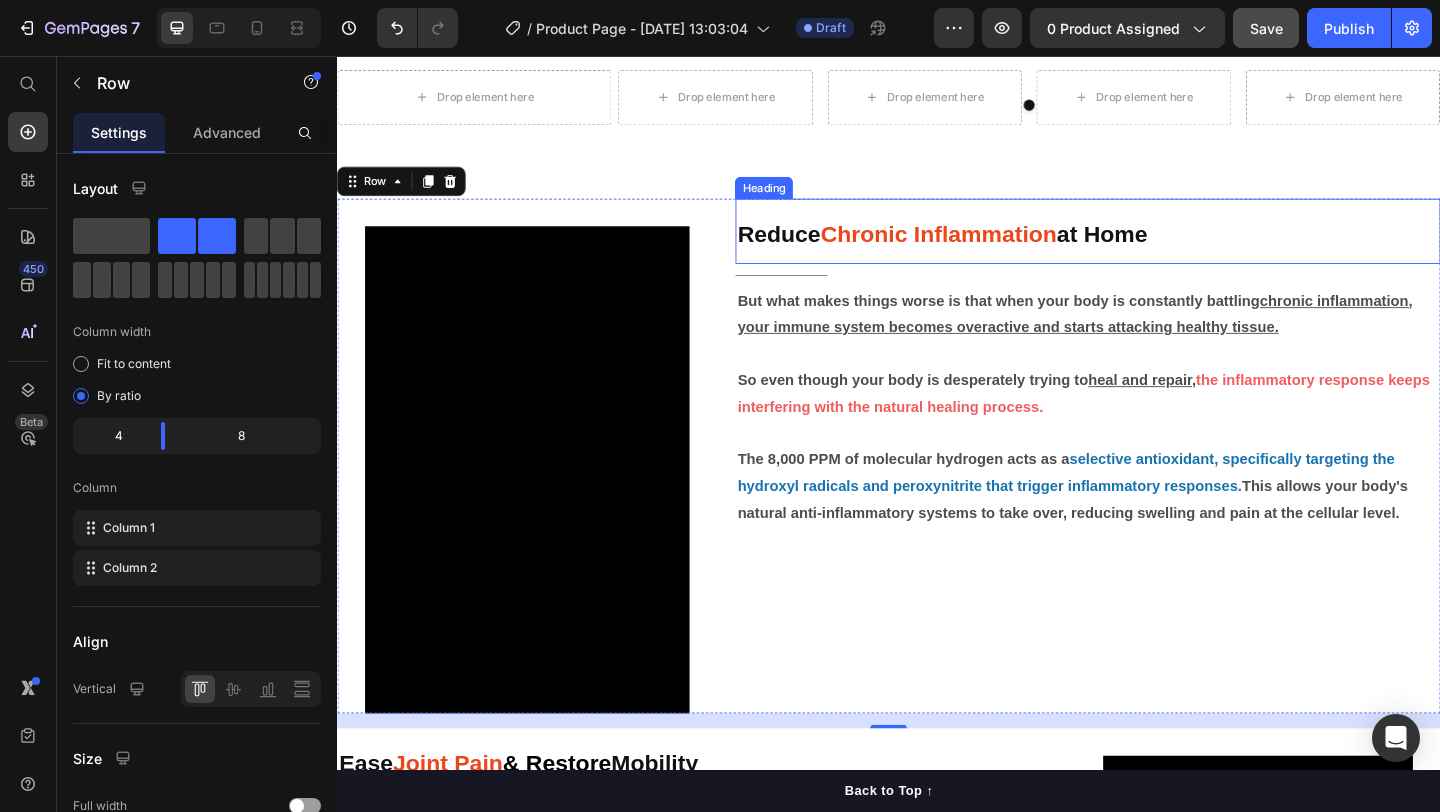 click on "Reduce  Chronic Inflammation  at Home" at bounding box center [1153, 246] 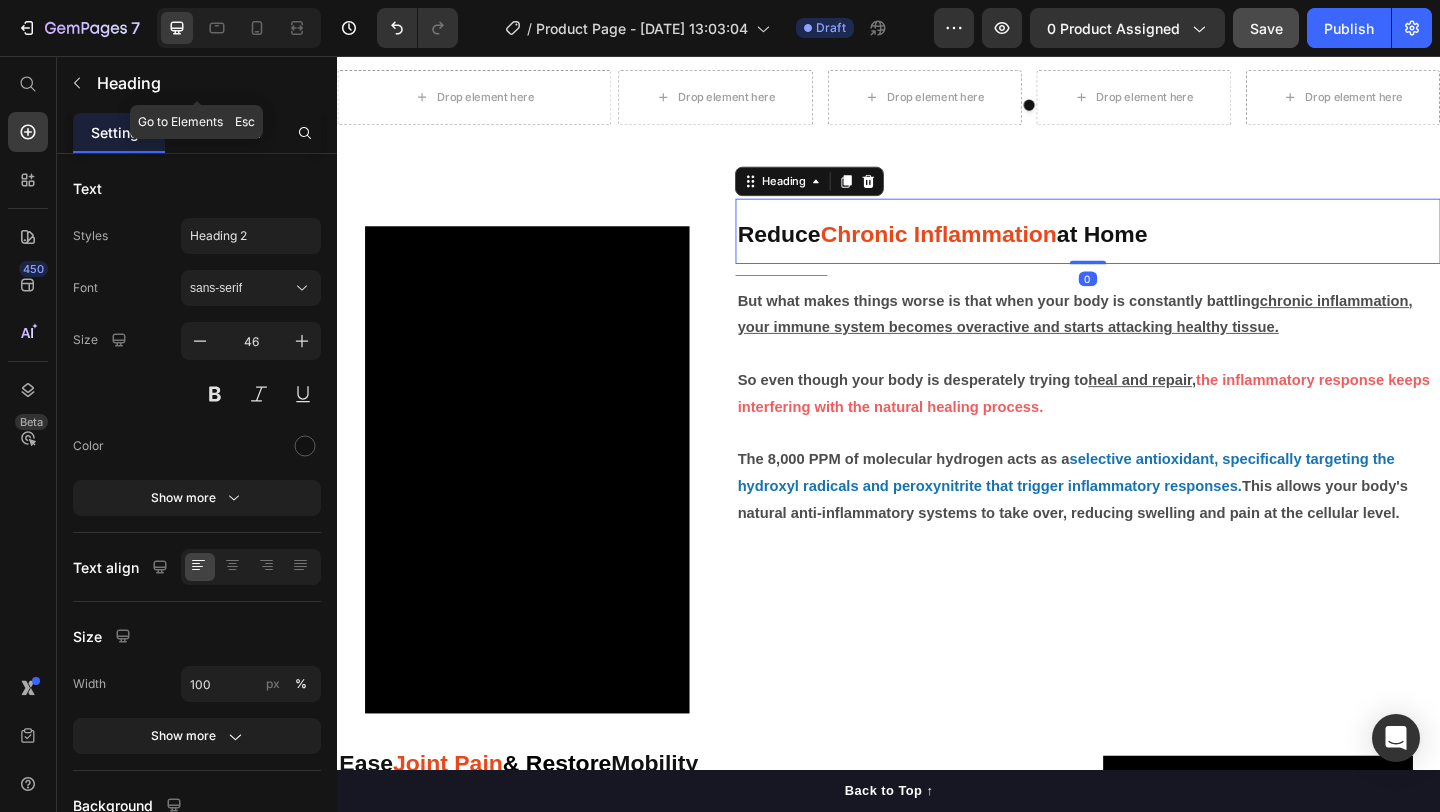click on "Advanced" at bounding box center [227, 132] 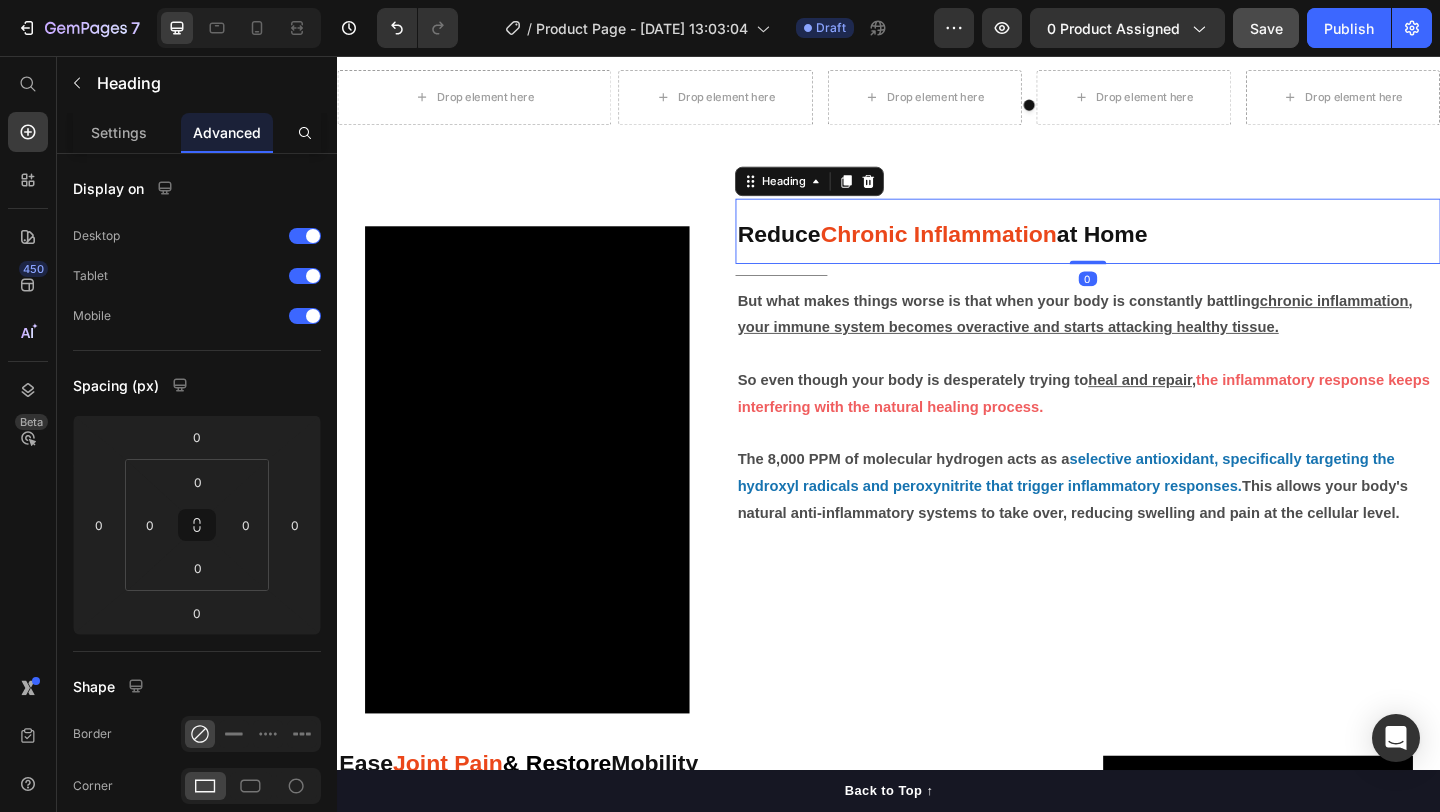 click on "Reduce  Chronic Inflammation  at Home" at bounding box center [1153, 246] 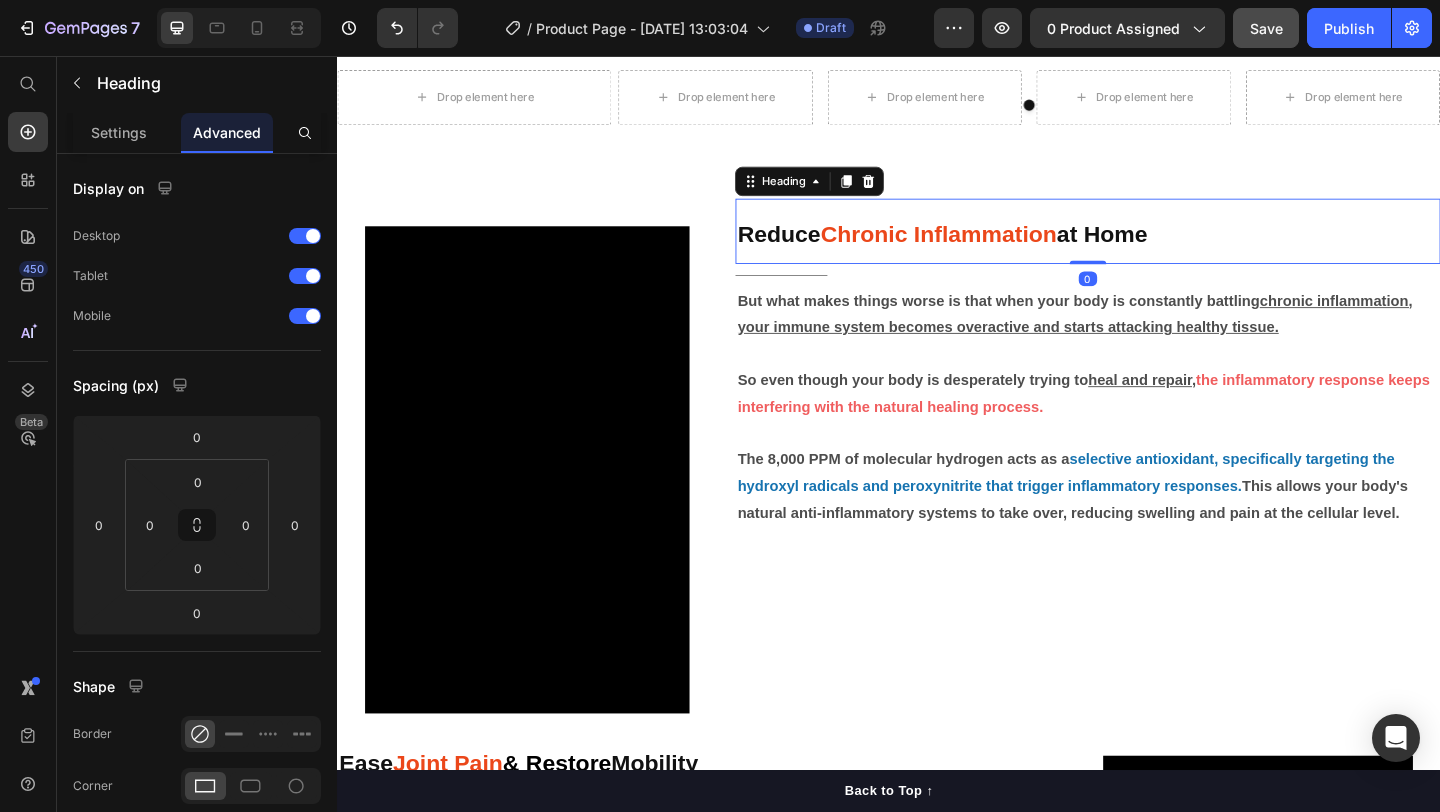 drag, startPoint x: 1153, startPoint y: 280, endPoint x: 1153, endPoint y: 269, distance: 11 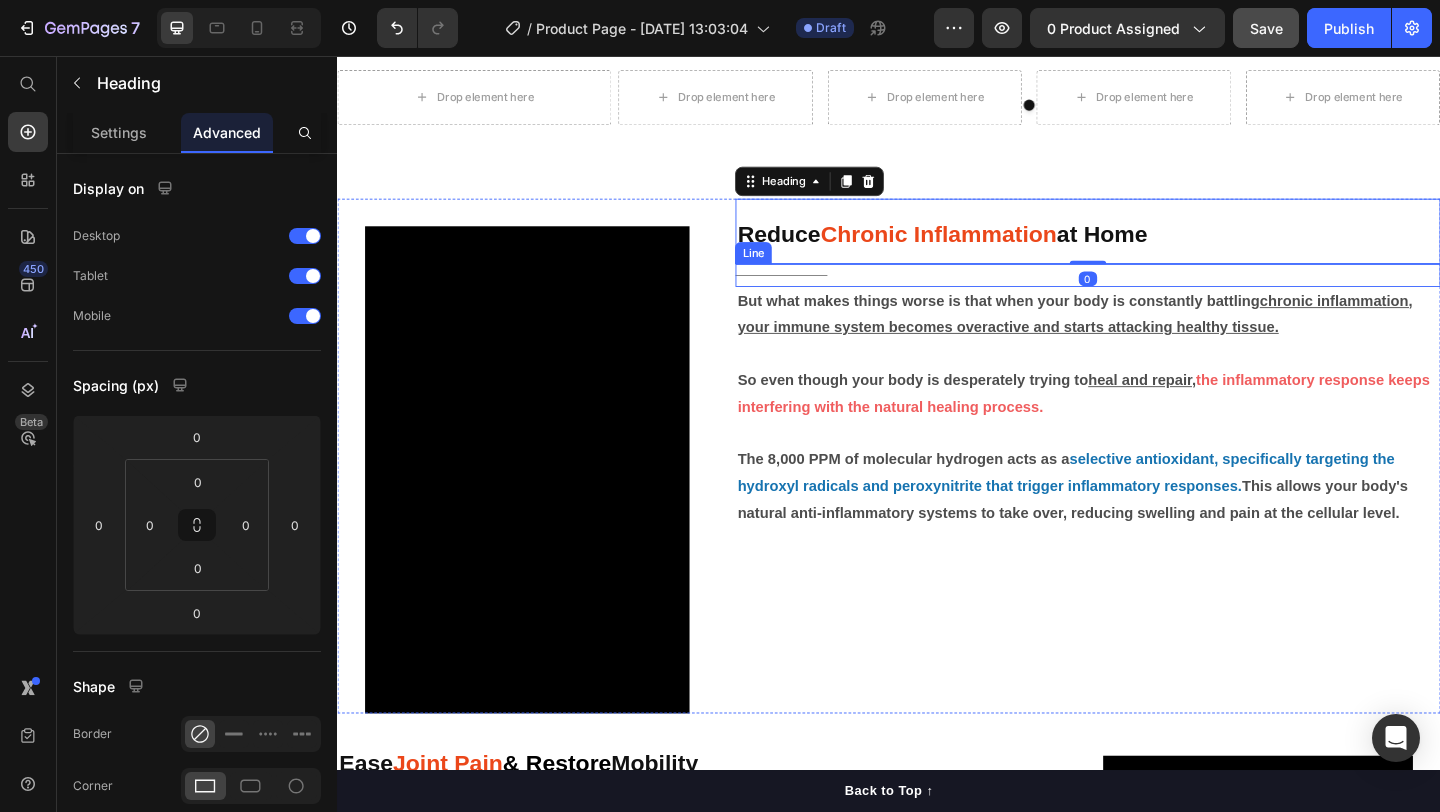click on "Title Line" at bounding box center (1153, 294) 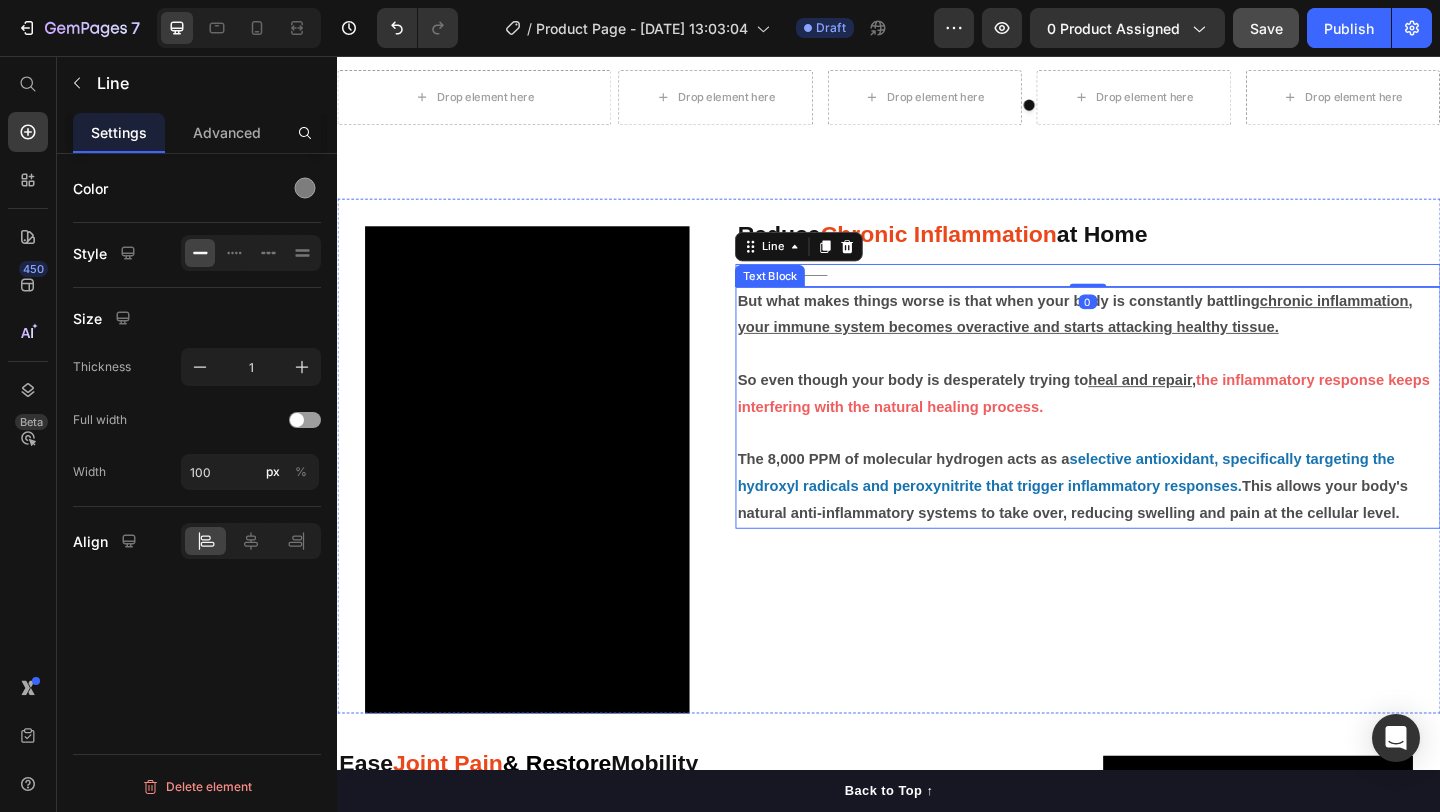 click on "But what makes things worse is that when your body is constantly battling  chronic inflammation, your immune system becomes overactive and starts attacking healthy tissue." at bounding box center (1139, 337) 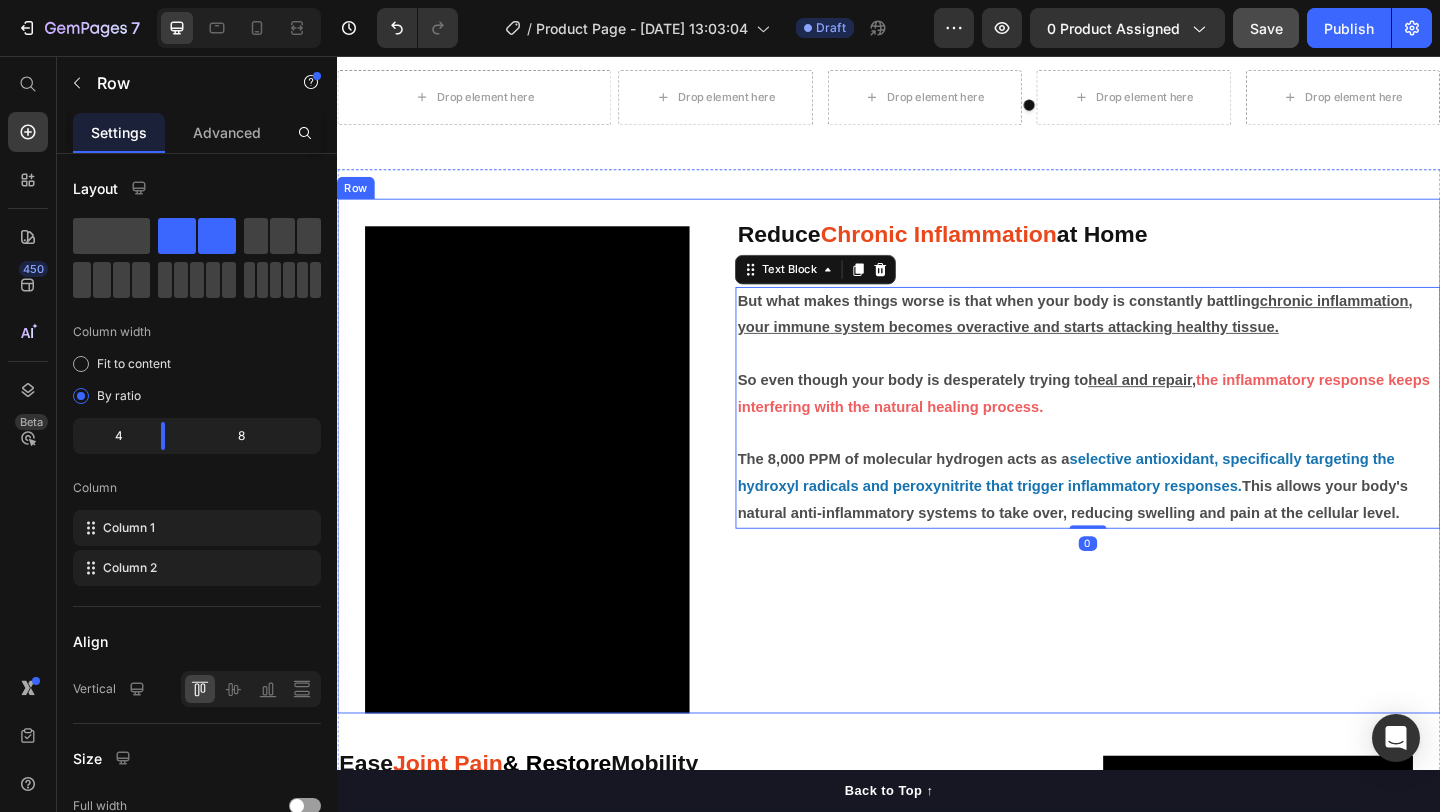 click on "Reduce  Chronic Inflammation  at Home Heading                Title Line But what makes things worse is that when your body is constantly battling  chronic inflammation, your immune system becomes overactive and starts attacking healthy tissue.   So even though your body is desperately trying to  heal and repair ,  the inflammatory response keeps interfering with the natural healing process. The 8,000 PPM of molecular hydrogen acts as a  selective antioxidant, specifically targeting the hydroxyl radicals and peroxynitrite that trigger inflammatory responses.  This allows your body's natural anti-inflammatory systems to take over, reducing swelling and pain at the cellular level. Text Block   0" at bounding box center [1153, 491] 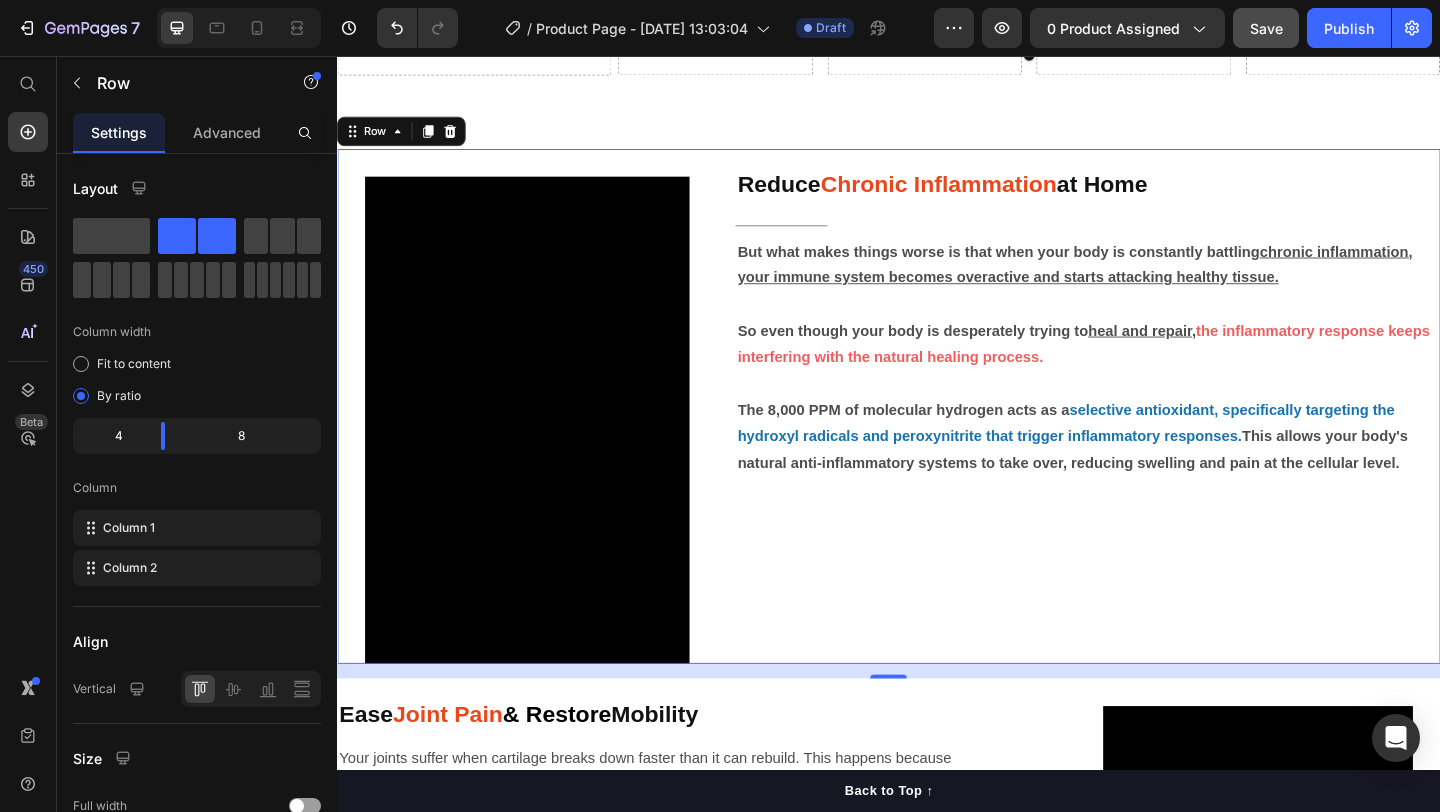 scroll, scrollTop: 1256, scrollLeft: 0, axis: vertical 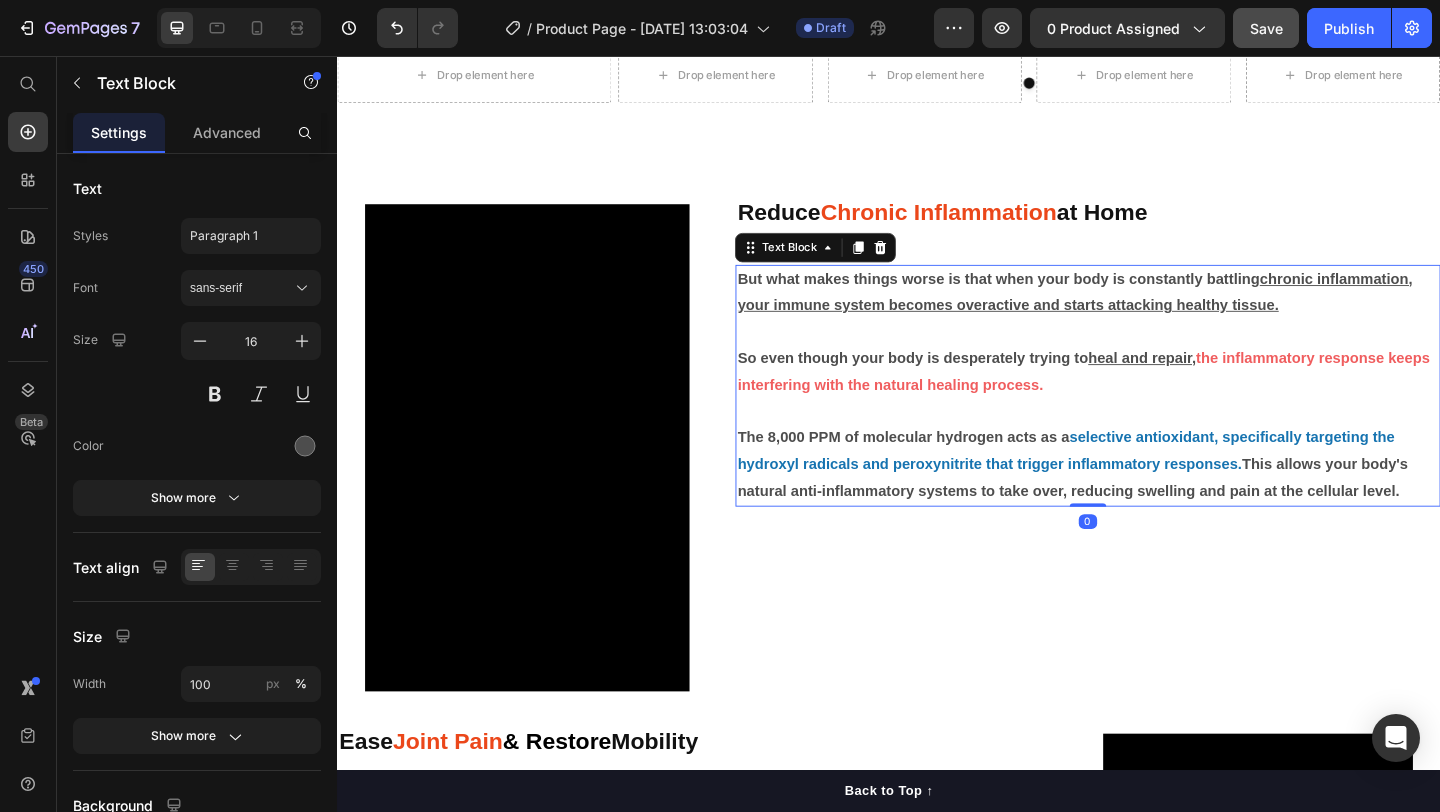 click on "So even though your body is desperately trying to  heal and repair ,  the inflammatory response keeps interfering with the natural healing process." at bounding box center [1153, 400] 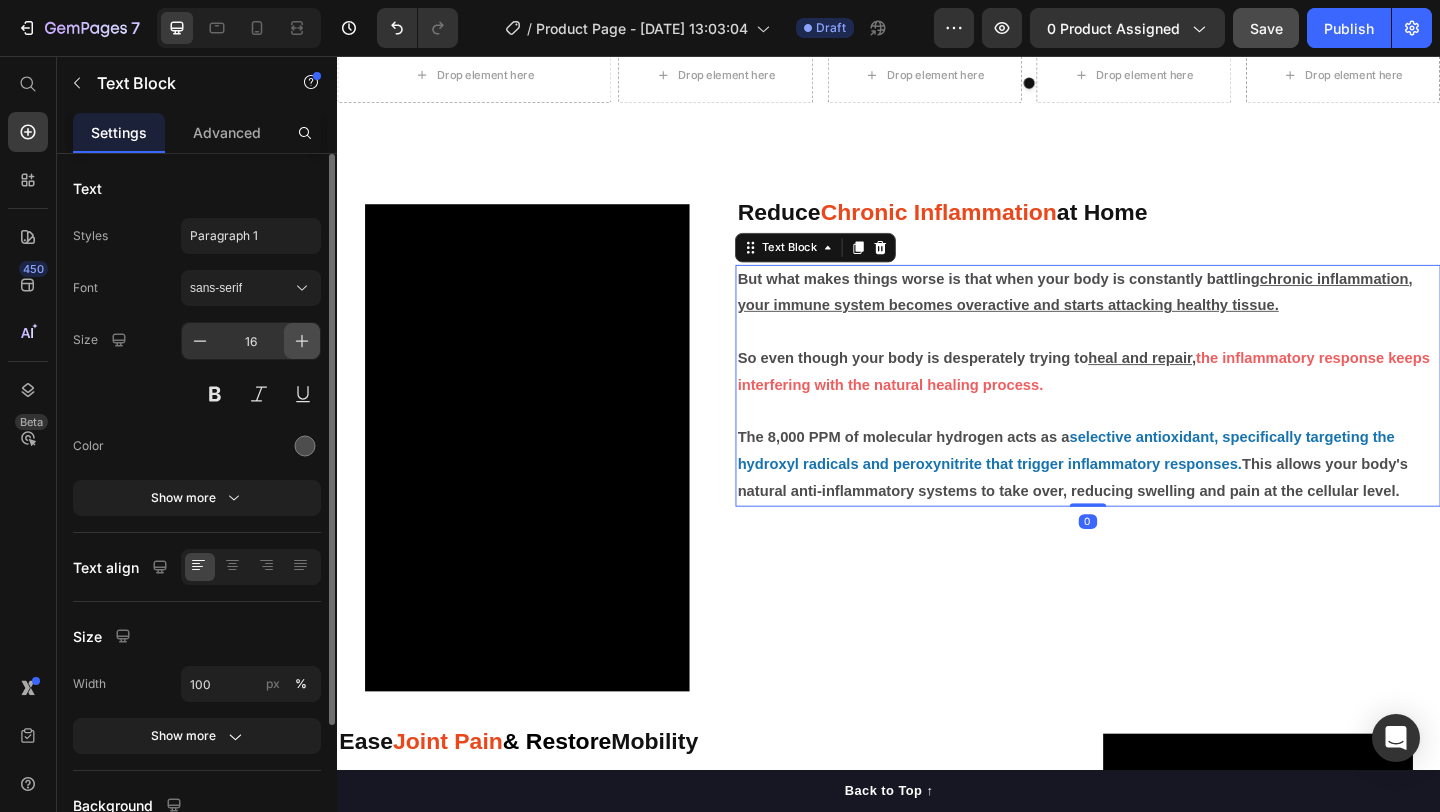 click 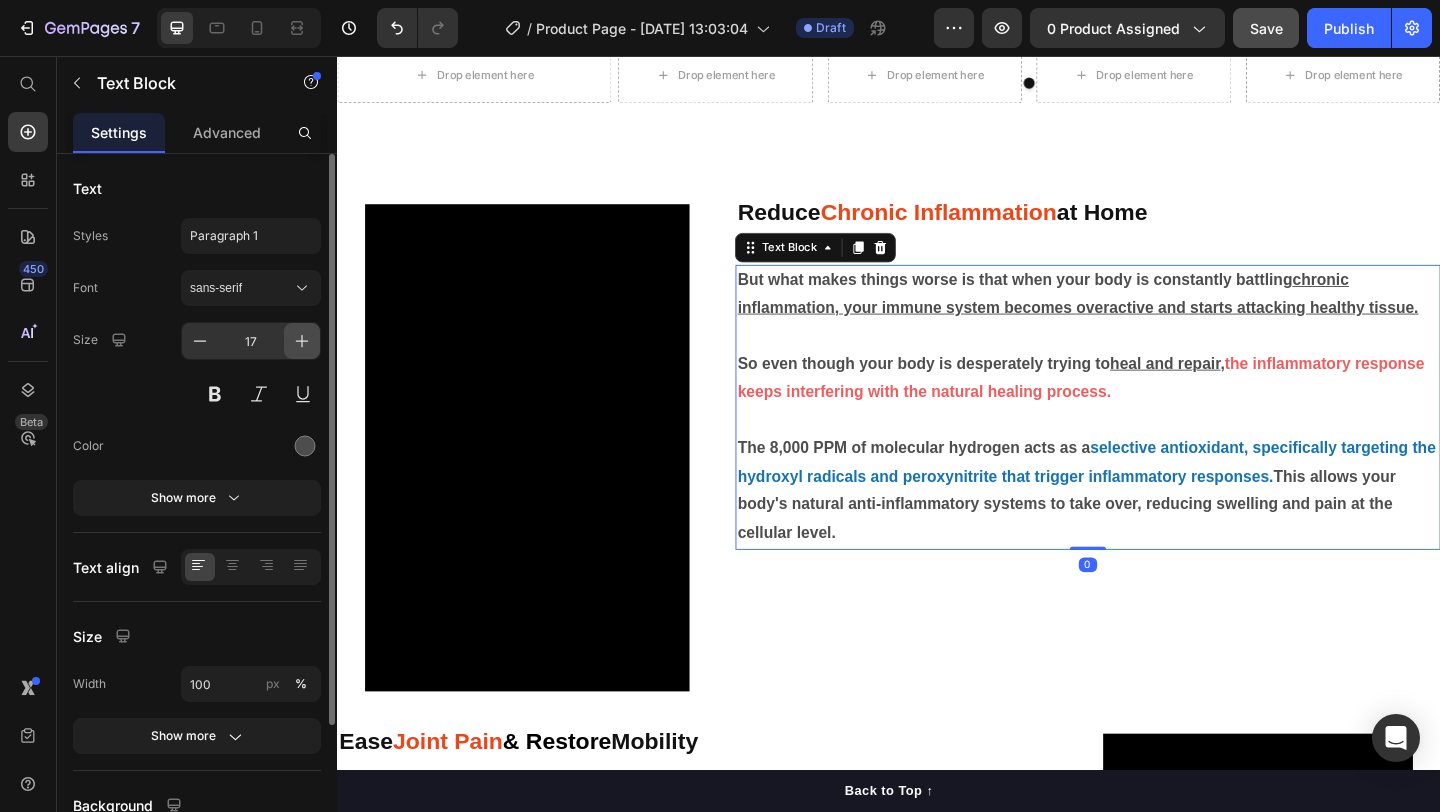 click 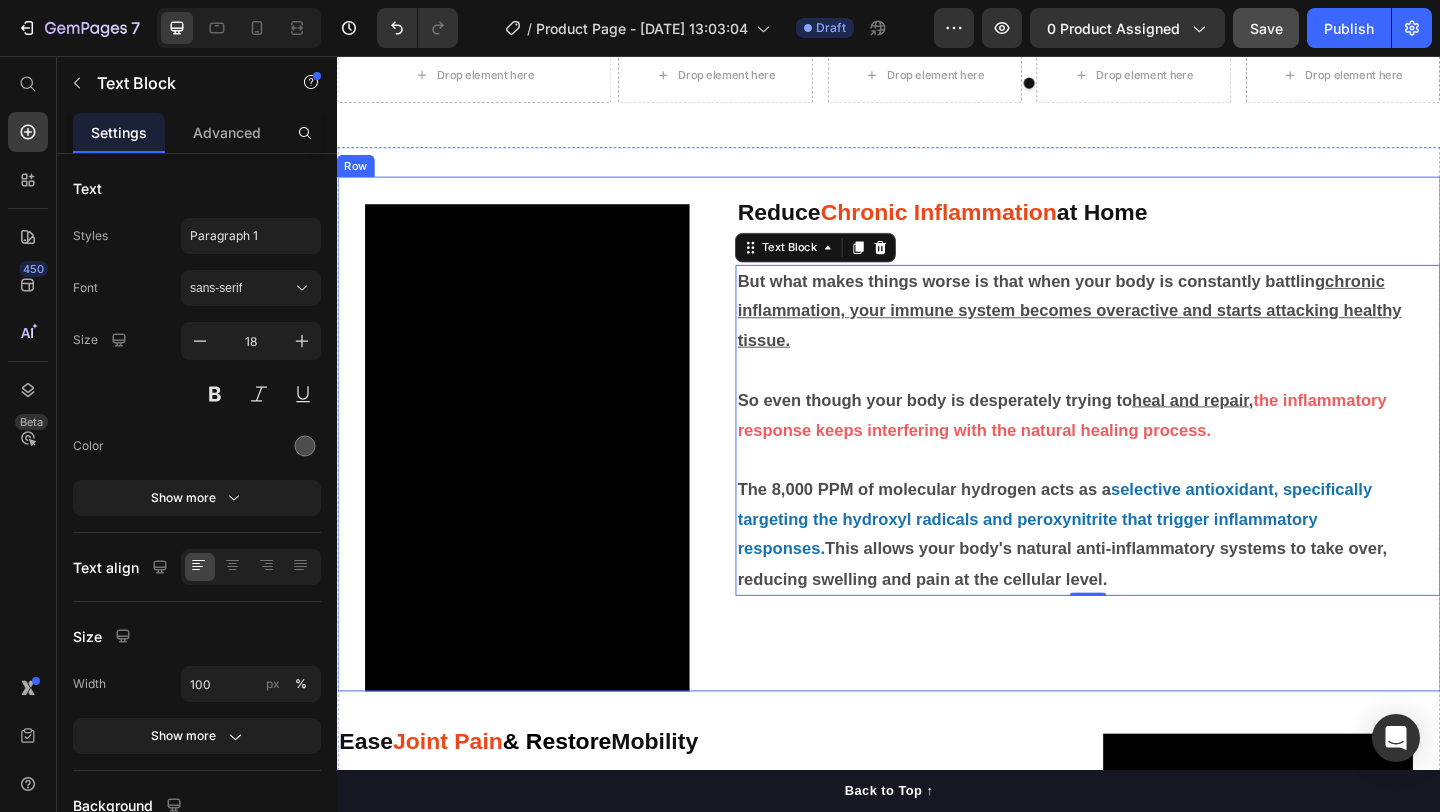 click on "Video Reduce  Chronic Inflammation  at Home Heading                Title Line But what makes things worse is that when your body is constantly battling  chronic inflammation, your immune system becomes overactive and starts attacking healthy tissue.   So even though your body is desperately trying to  heal and repair ,  the inflammatory response keeps interfering with the natural healing process. The 8,000 PPM of molecular hydrogen acts as a  selective antioxidant, specifically targeting the hydroxyl radicals and peroxynitrite that trigger inflammatory responses.  This allows your body's natural anti-inflammatory systems to take over, reducing swelling and pain at the cellular level. Text Block   0 Row" at bounding box center (937, 467) 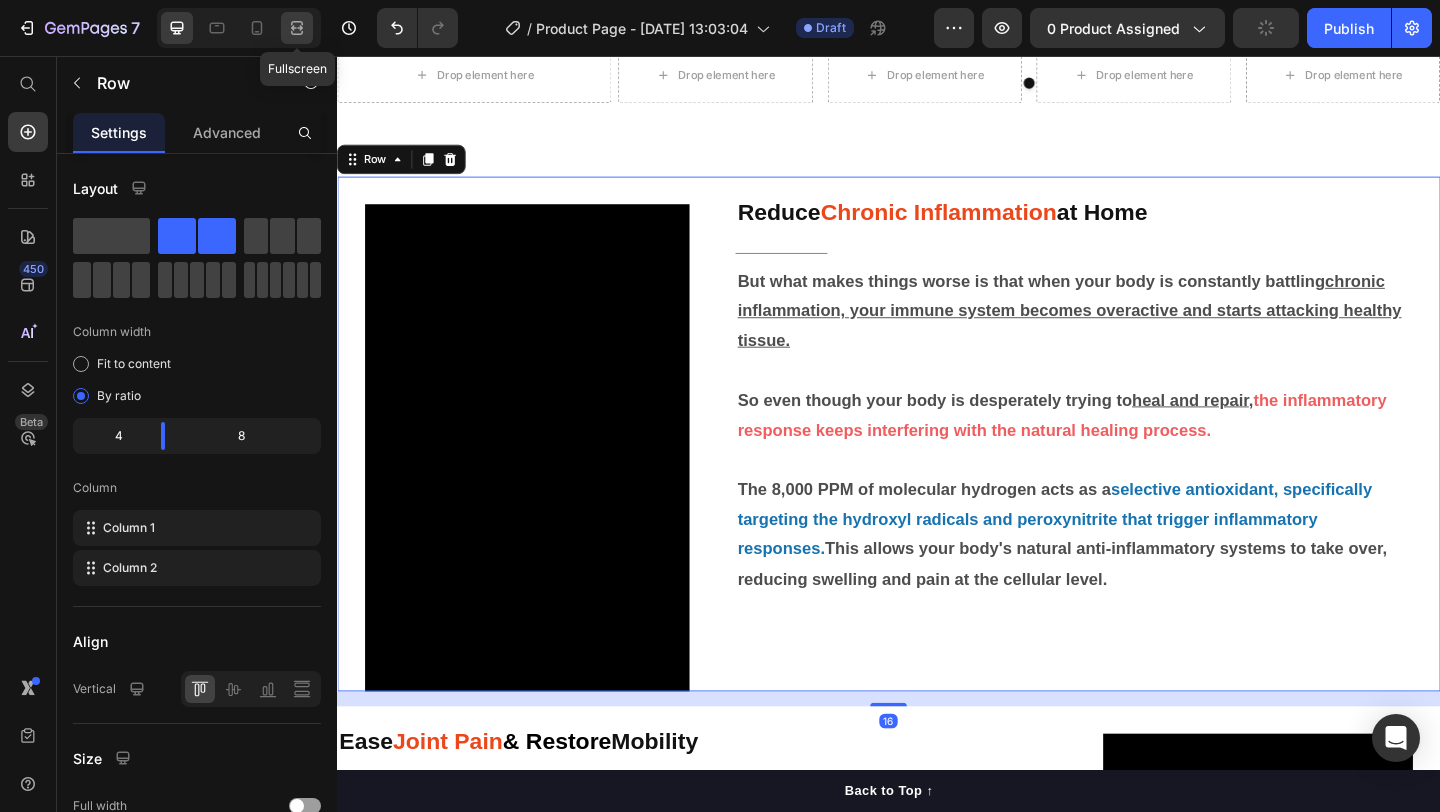 click 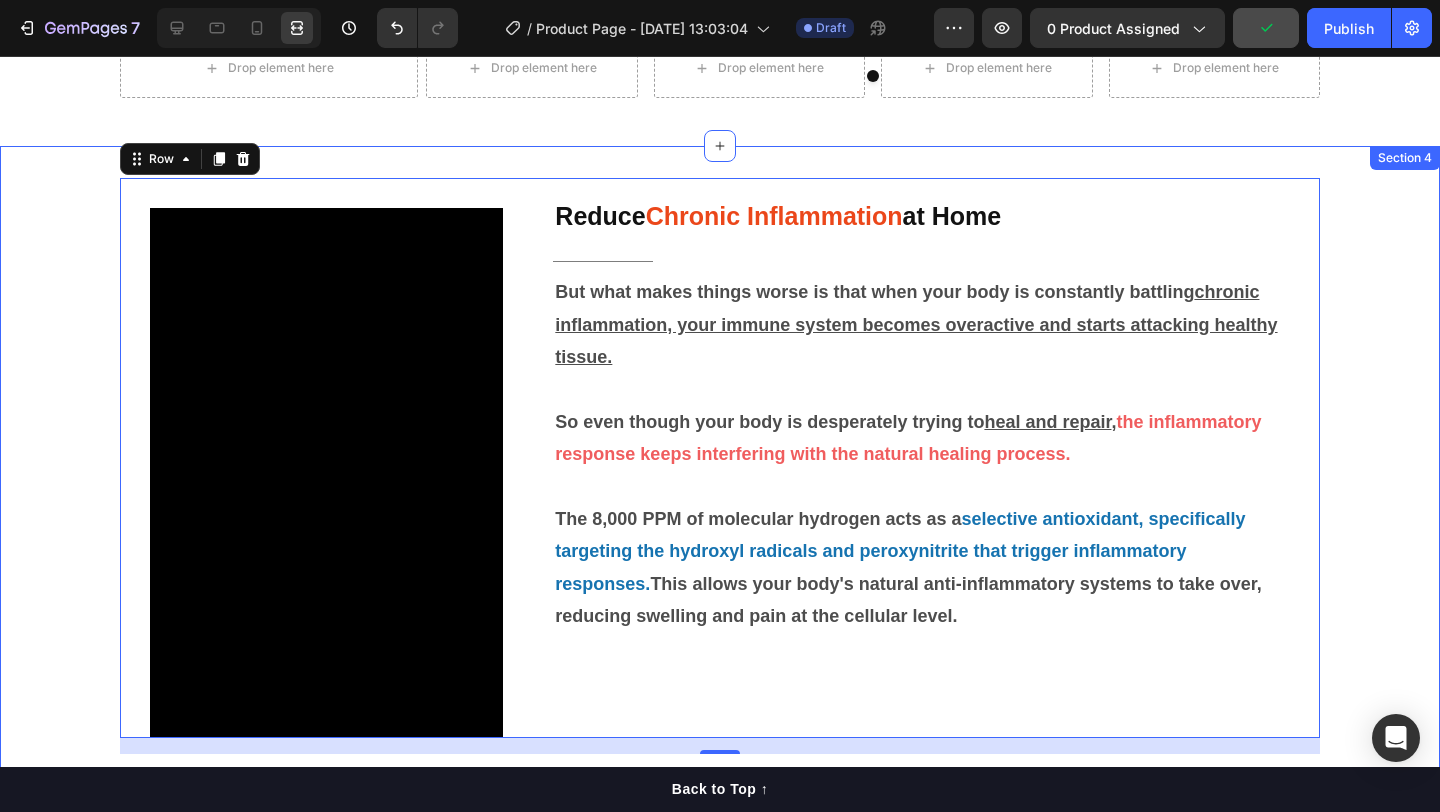 scroll, scrollTop: 1273, scrollLeft: 0, axis: vertical 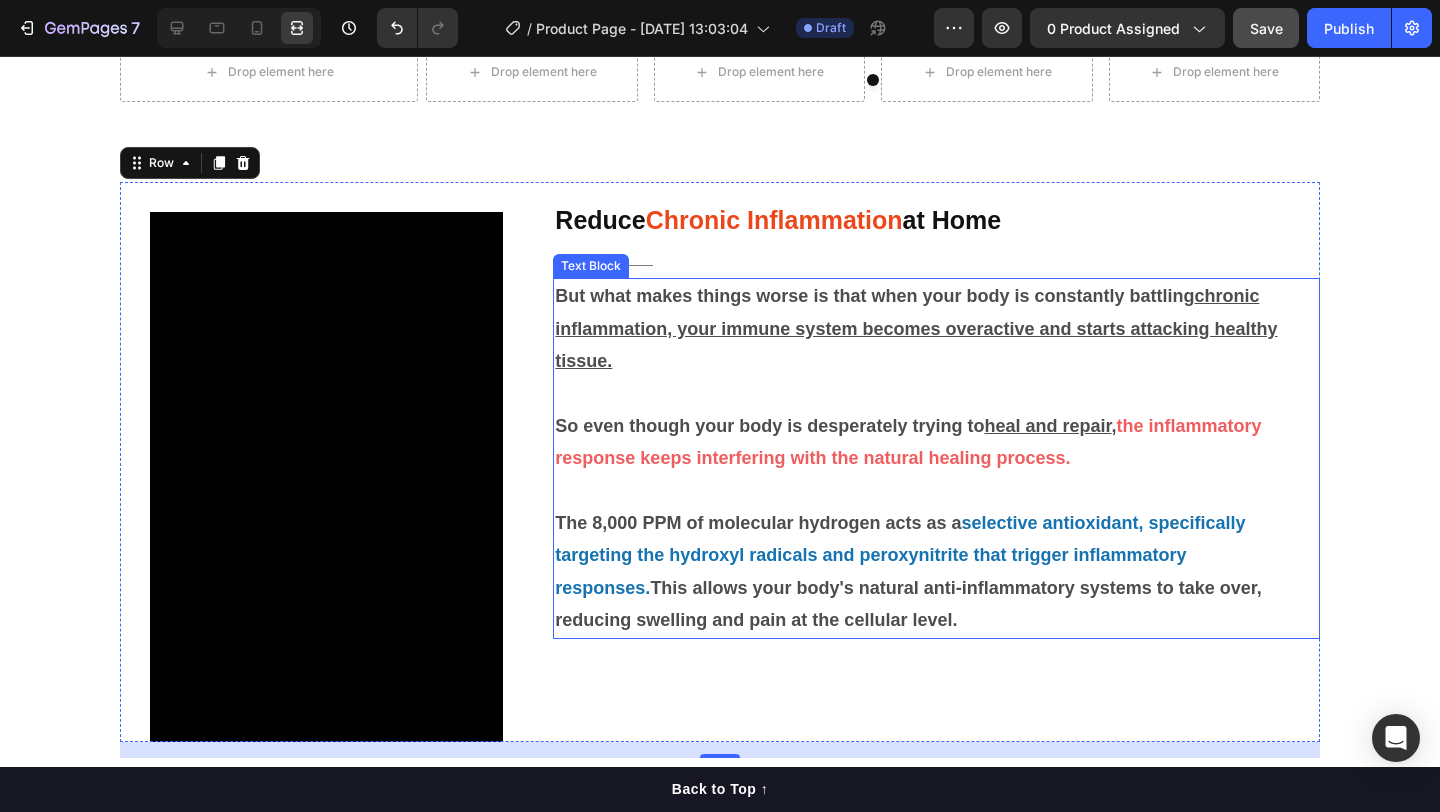 click on "But what makes things worse is that when your body is constantly battling  chronic inflammation, your immune system becomes overactive and starts attacking healthy tissue." at bounding box center (936, 328) 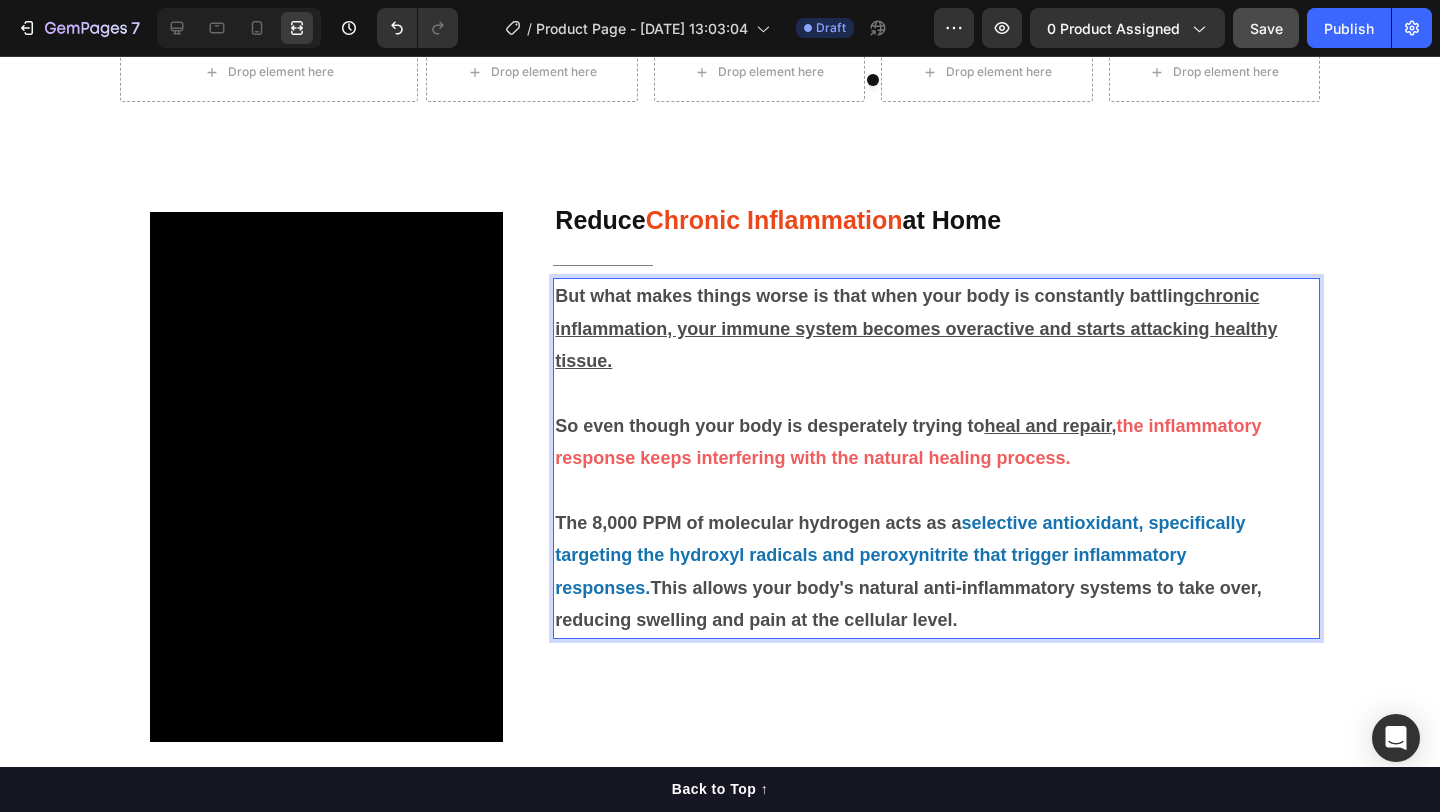 click on "But what makes things worse is that when your body is constantly battling  chronic inflammation, your immune system becomes overactive and starts attacking healthy tissue." at bounding box center (936, 328) 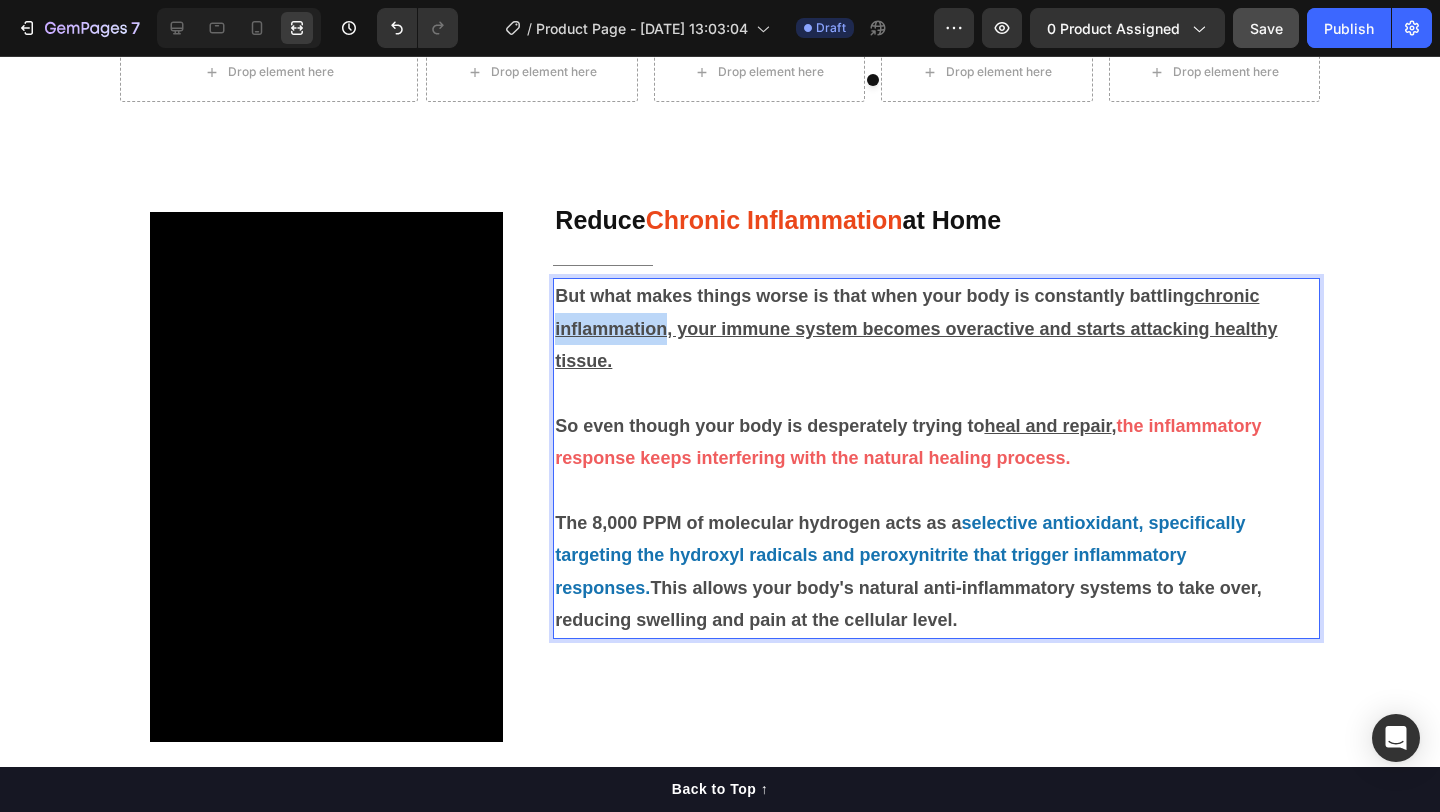 click on "But what makes things worse is that when your body is constantly battling  chronic inflammation, your immune system becomes overactive and starts attacking healthy tissue." at bounding box center [936, 328] 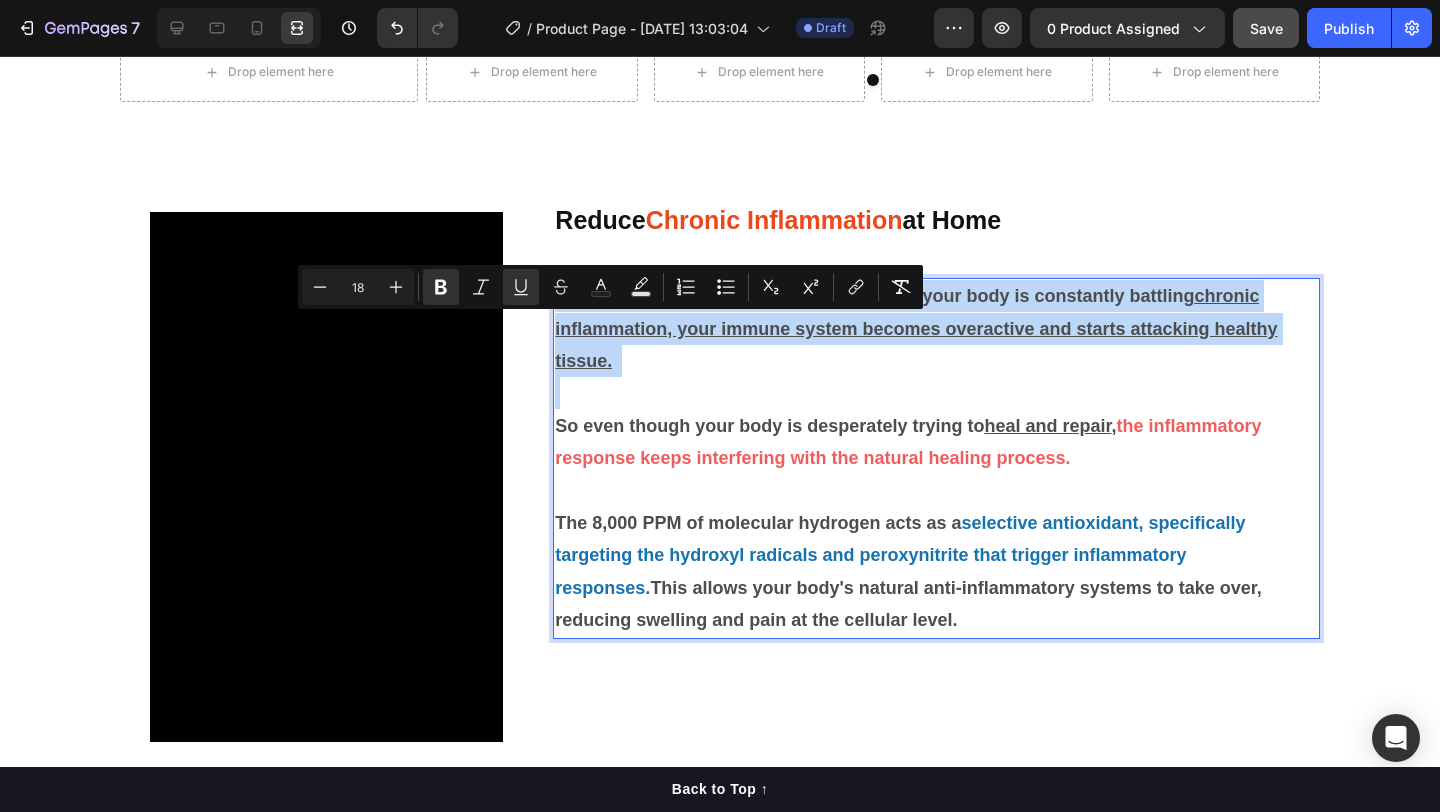 click on "But what makes things worse is that when your body is constantly battling  chronic inflammation, your immune system becomes overactive and starts attacking healthy tissue." at bounding box center (936, 328) 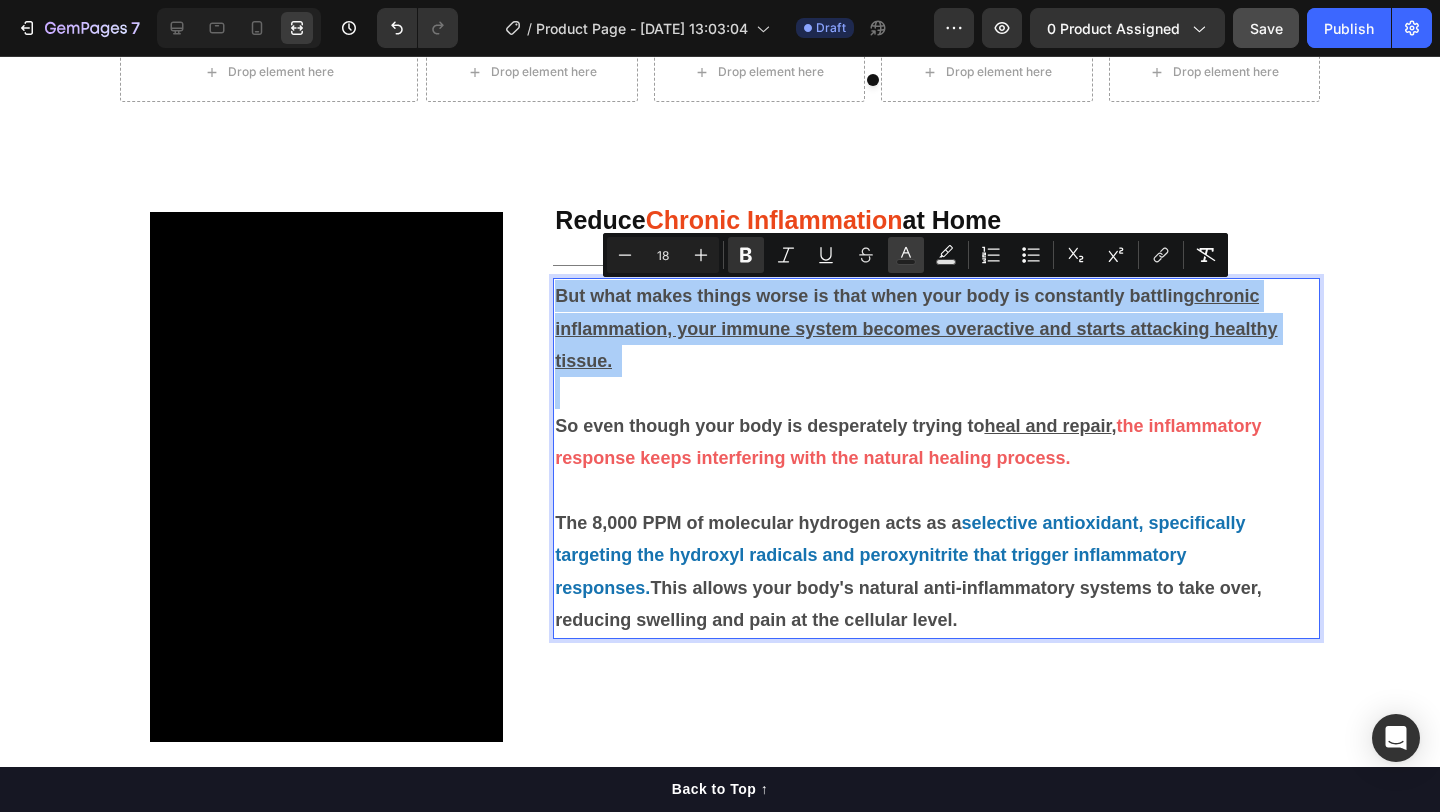 click 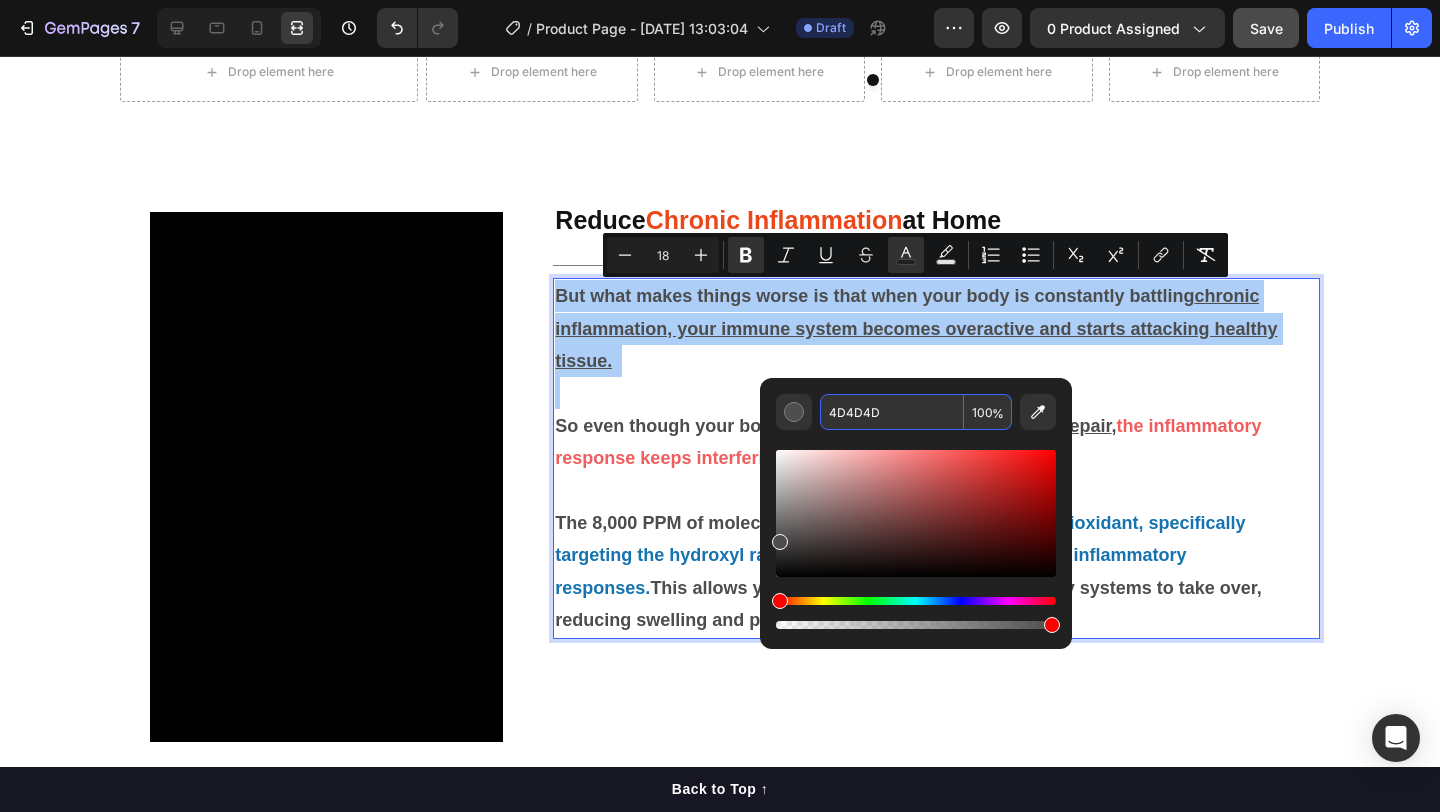 click on "4D4D4D" at bounding box center [892, 412] 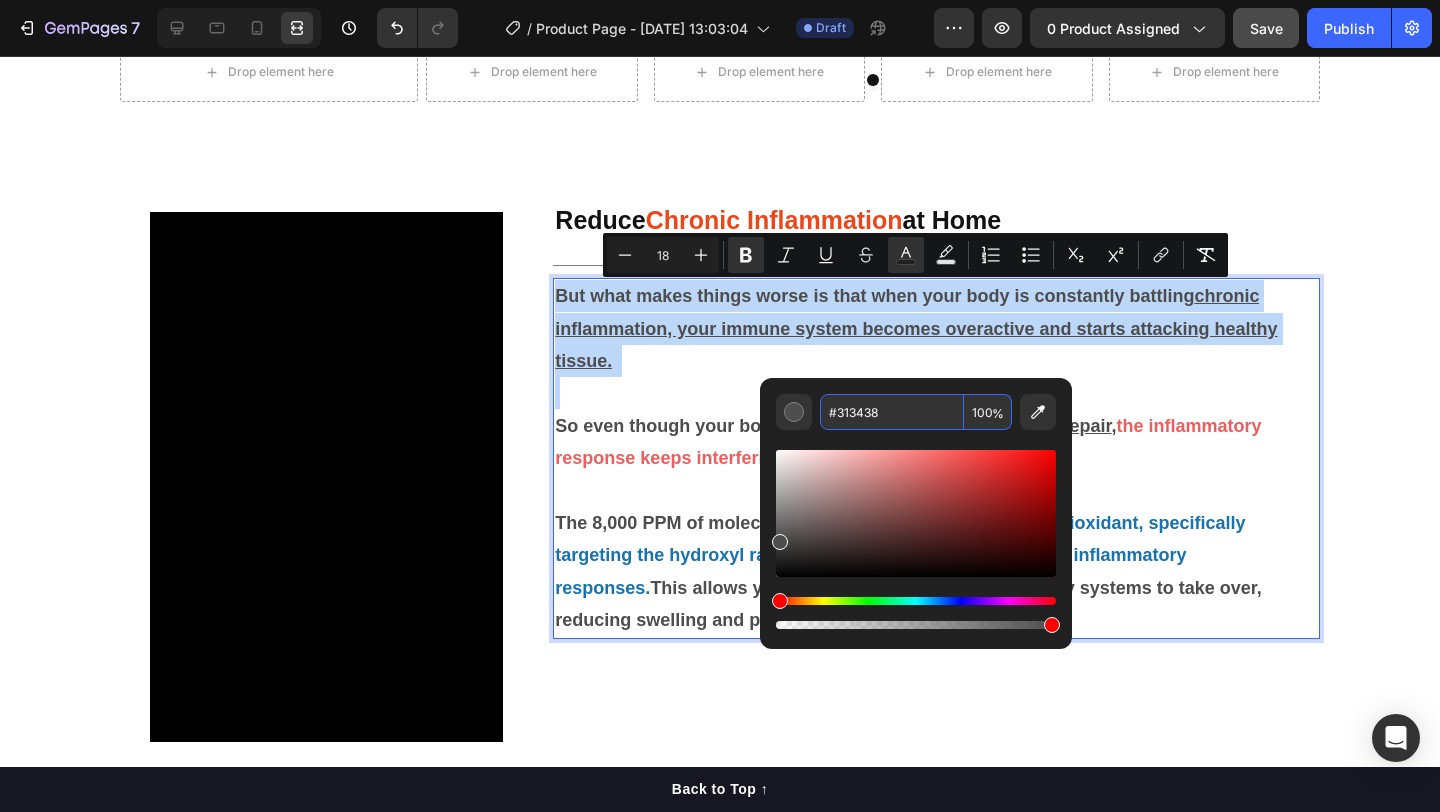 type on "313438" 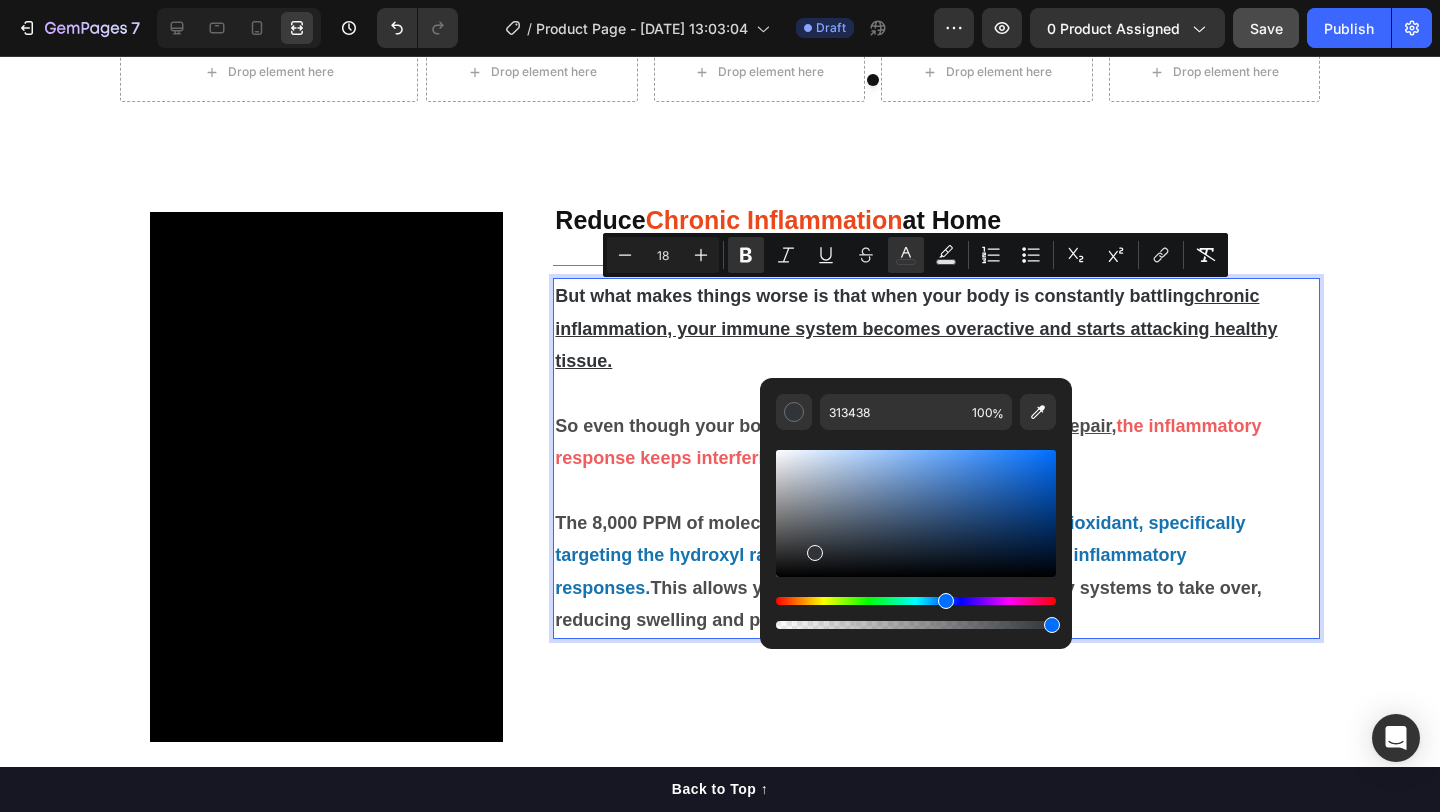 click at bounding box center [936, 393] 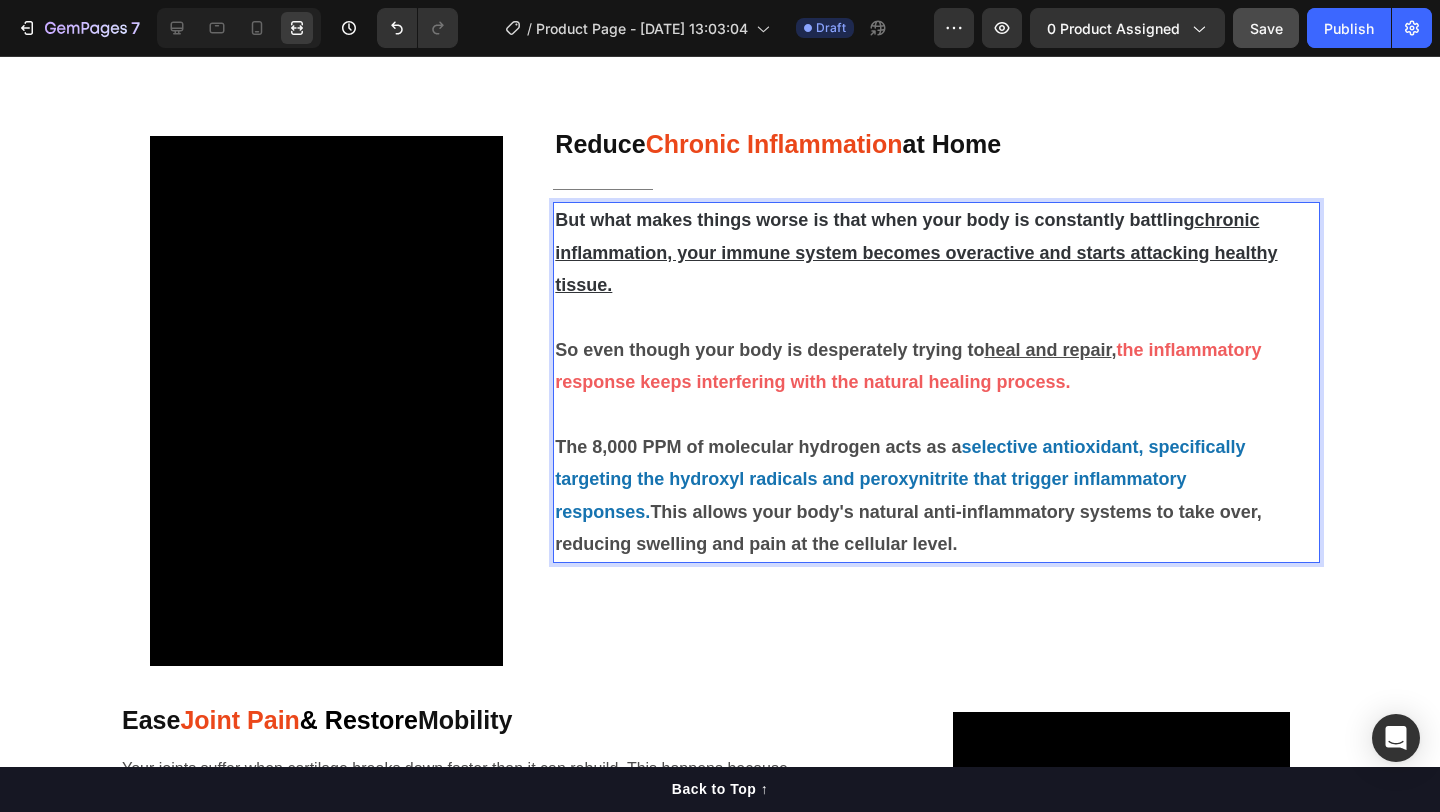 scroll, scrollTop: 1364, scrollLeft: 0, axis: vertical 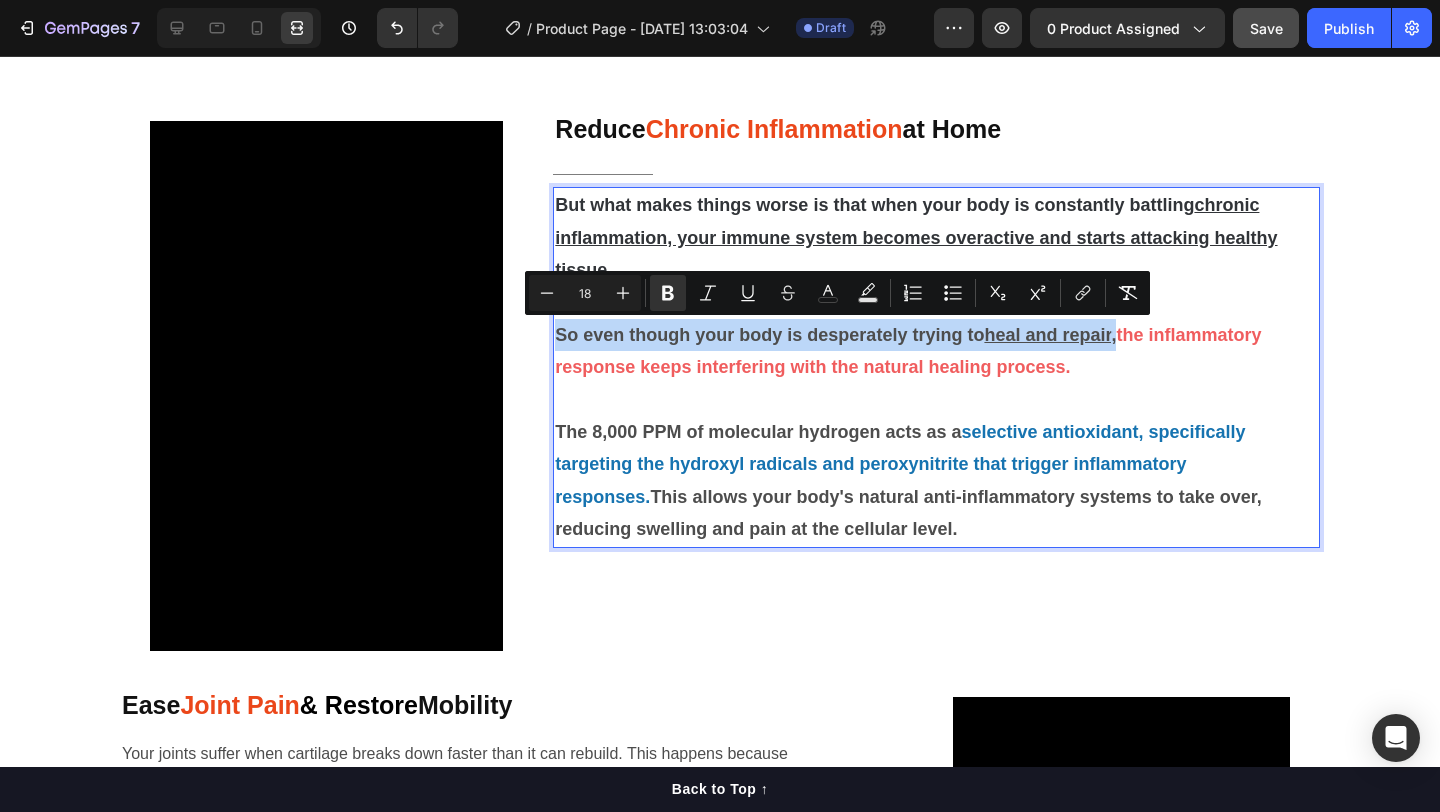drag, startPoint x: 1121, startPoint y: 340, endPoint x: 554, endPoint y: 338, distance: 567.00354 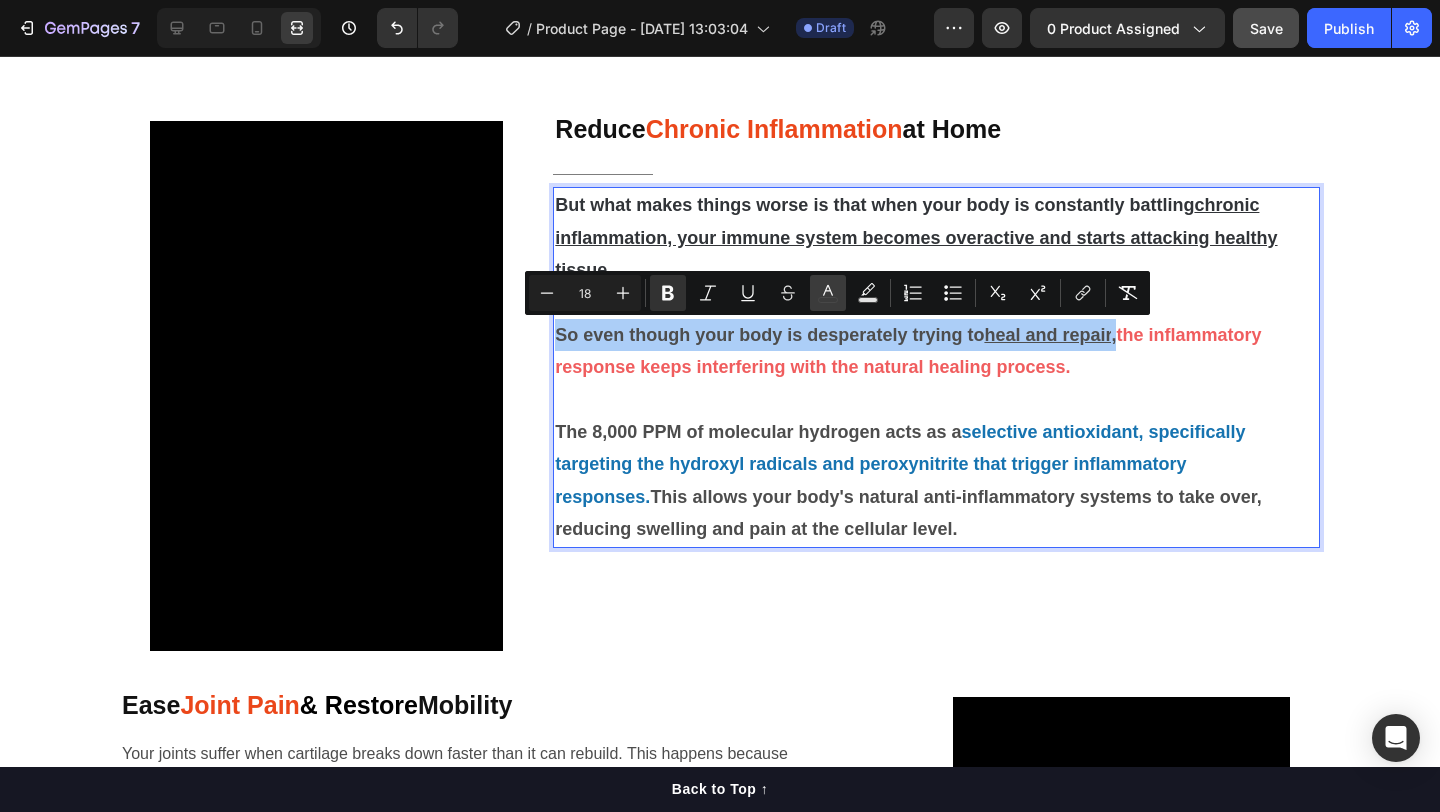 click 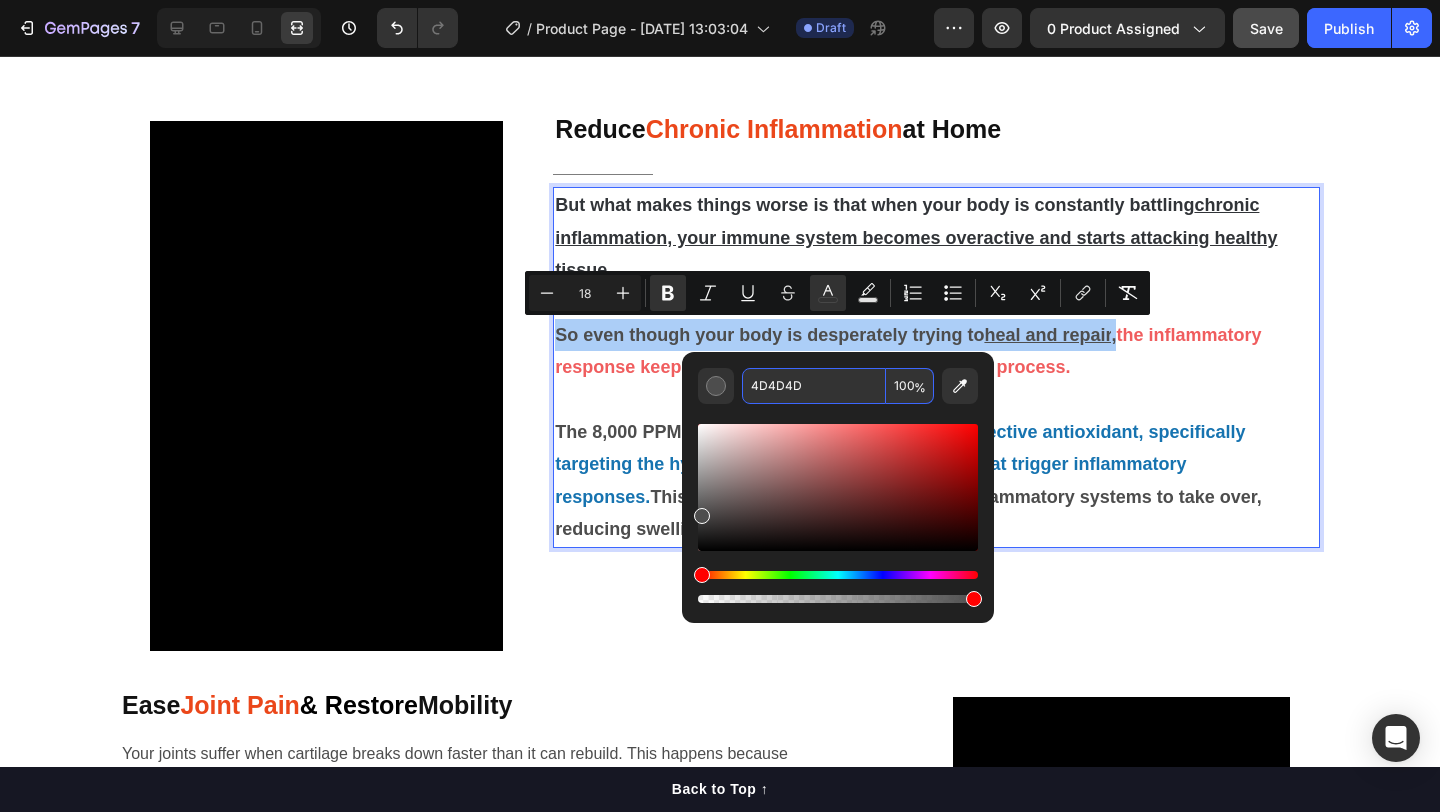 click on "4D4D4D" at bounding box center (814, 386) 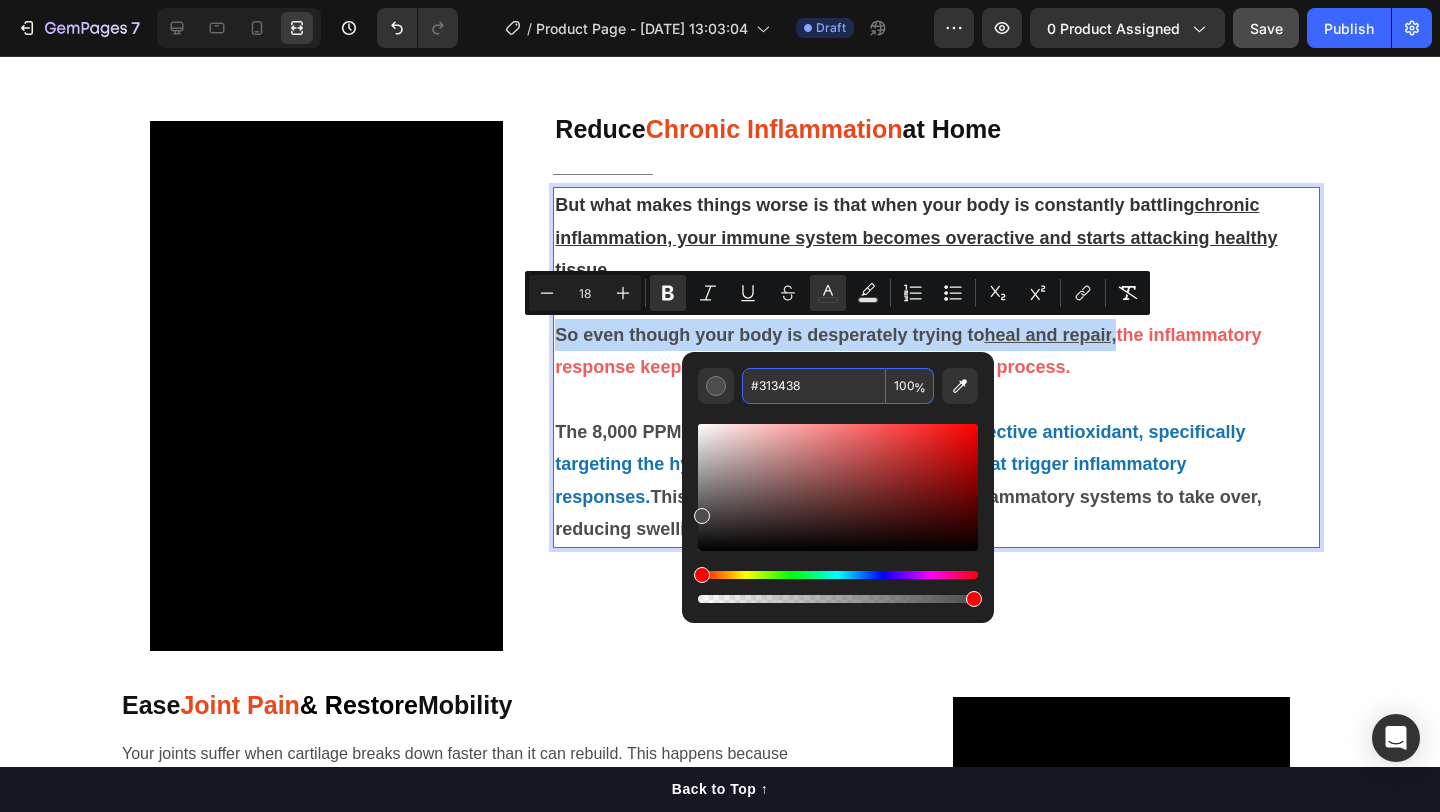 type on "313438" 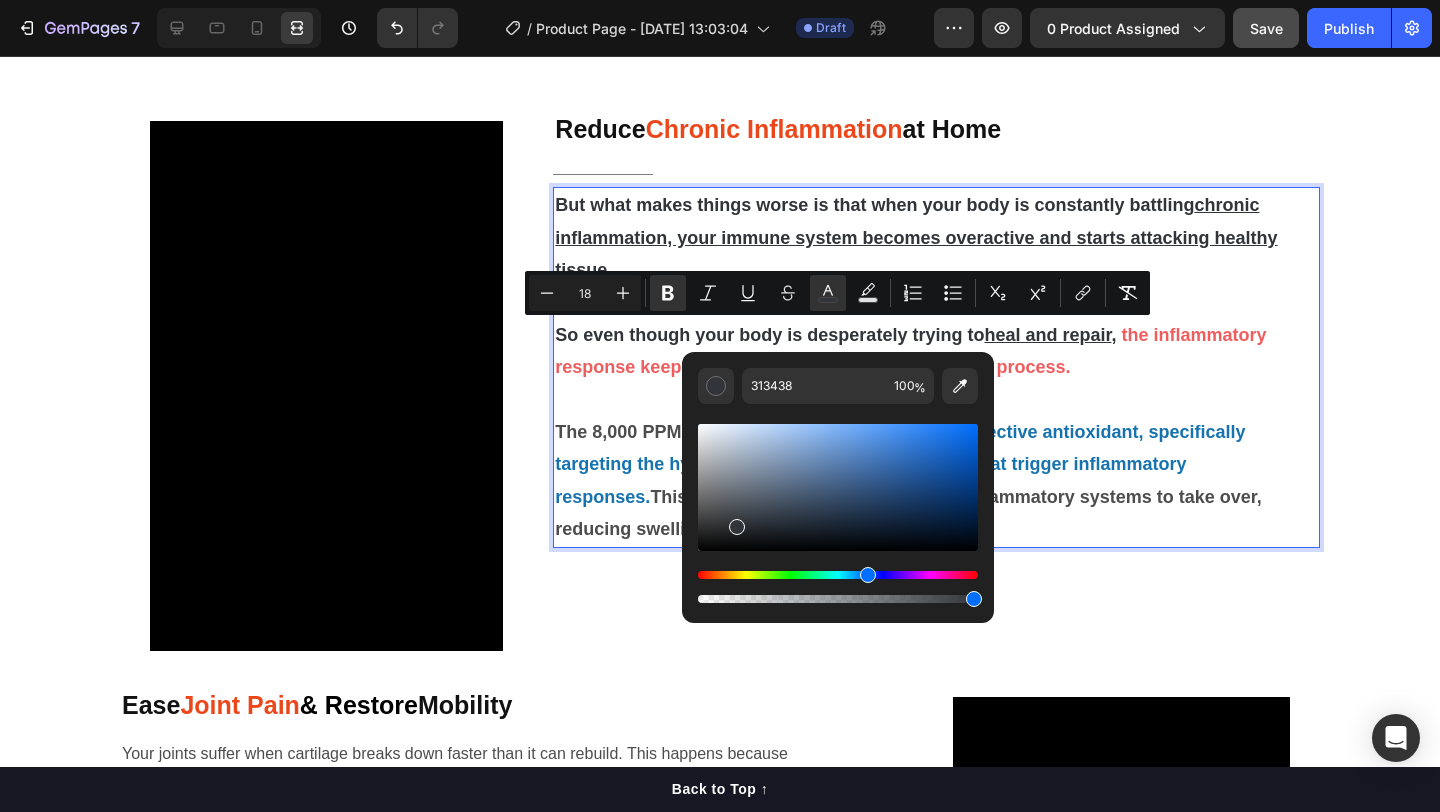 click at bounding box center (936, 400) 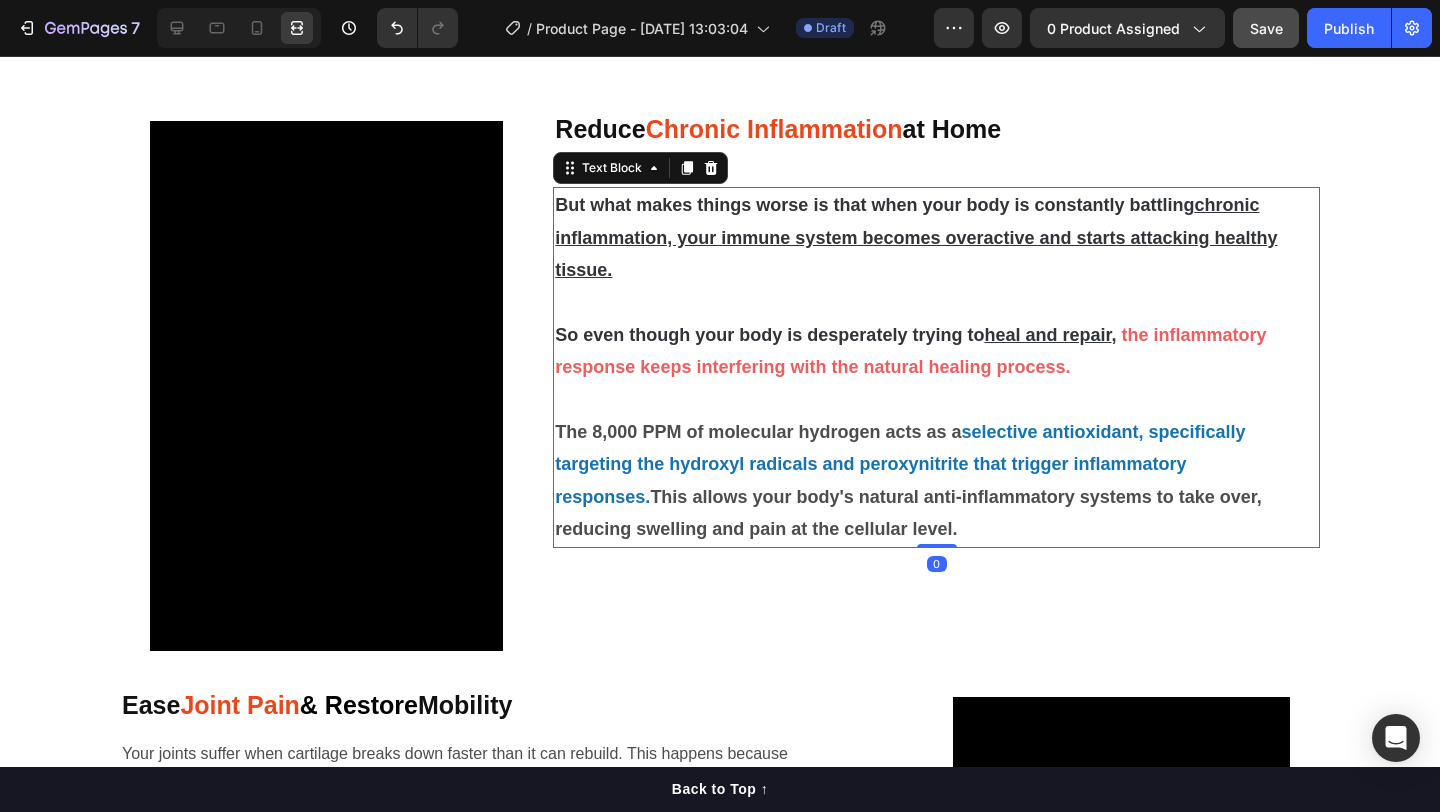 click on "The 8,000 PPM of molecular hydrogen acts as a" at bounding box center [758, 432] 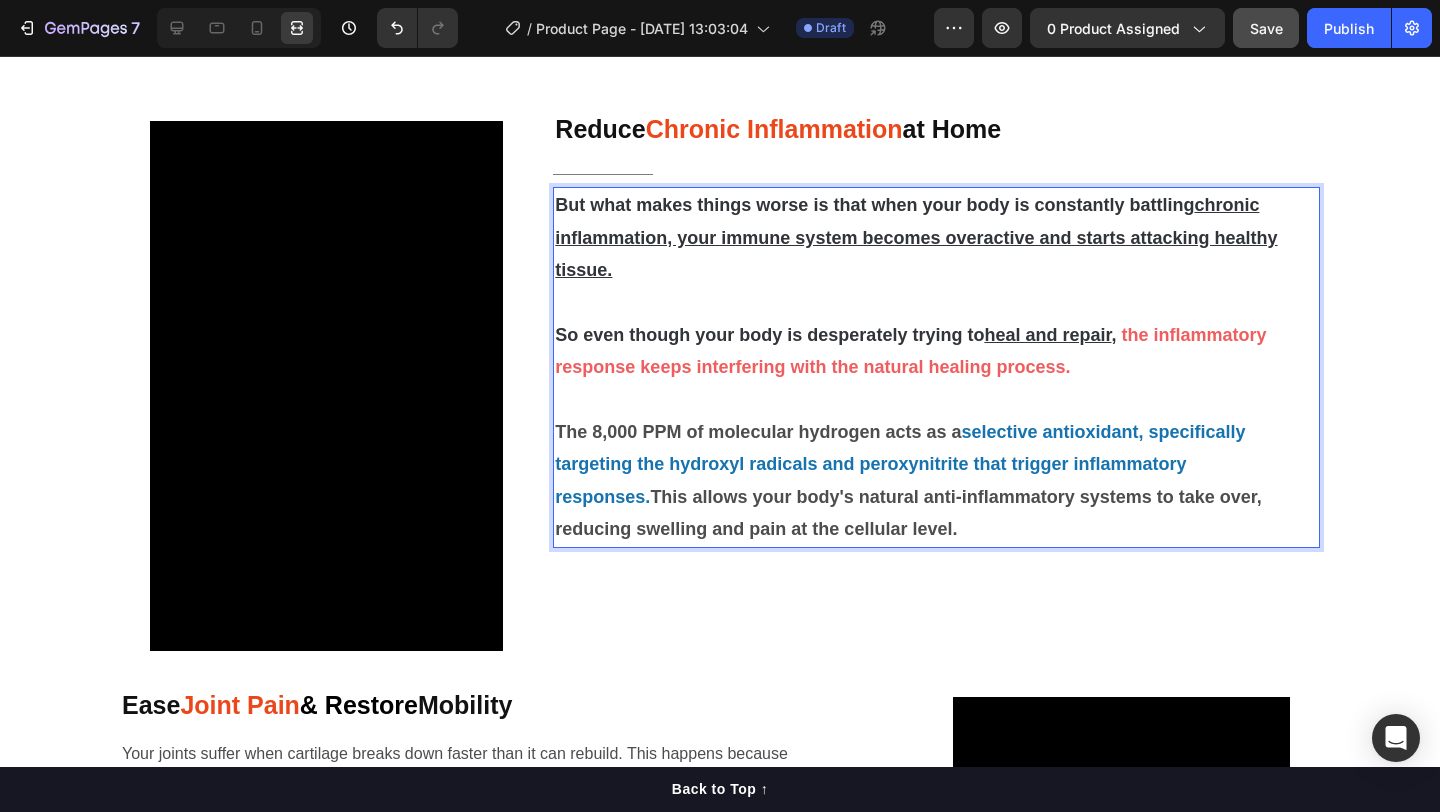 click on "The 8,000 PPM of molecular hydrogen acts as a" at bounding box center (758, 432) 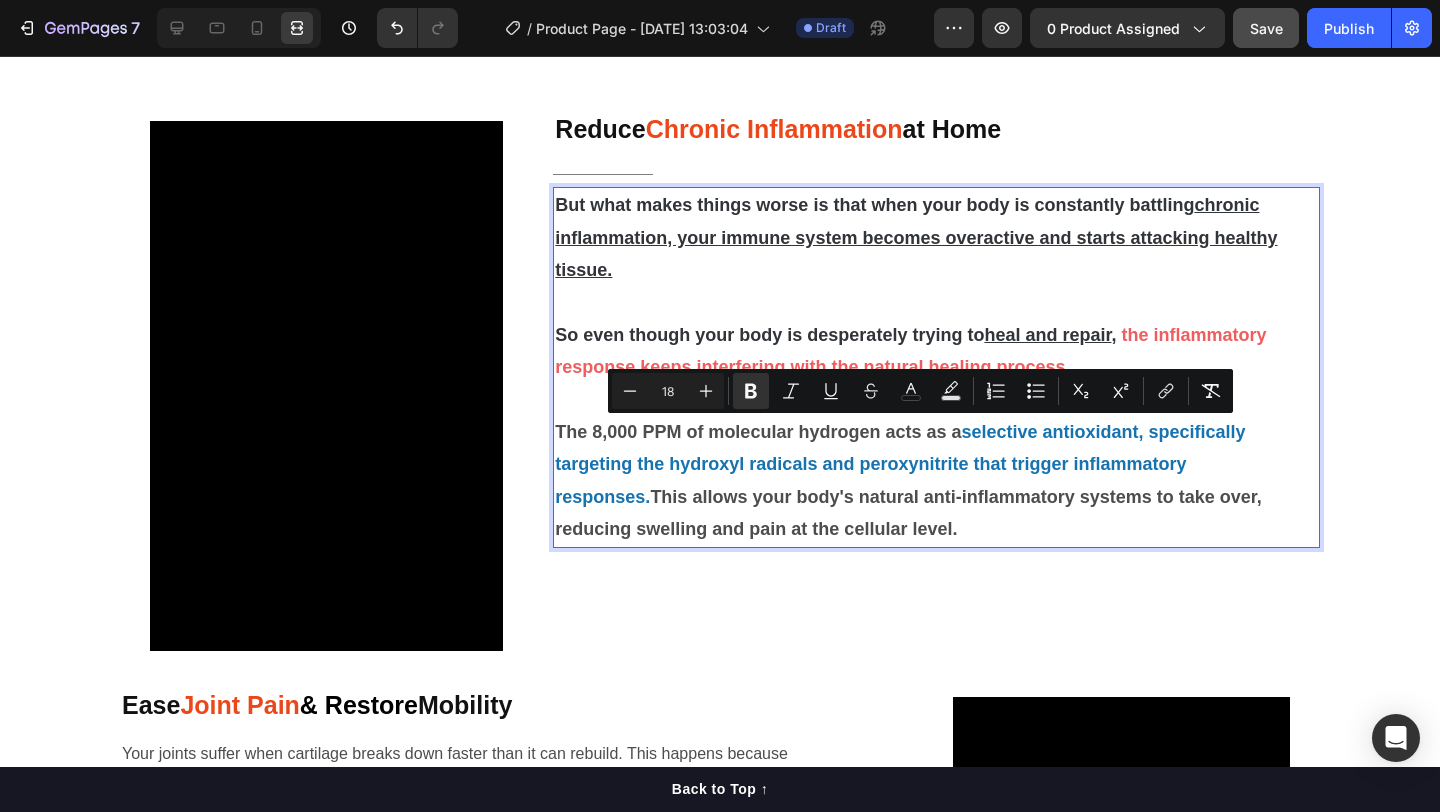click on "The 8,000 PPM of molecular hydrogen acts as a" at bounding box center (758, 432) 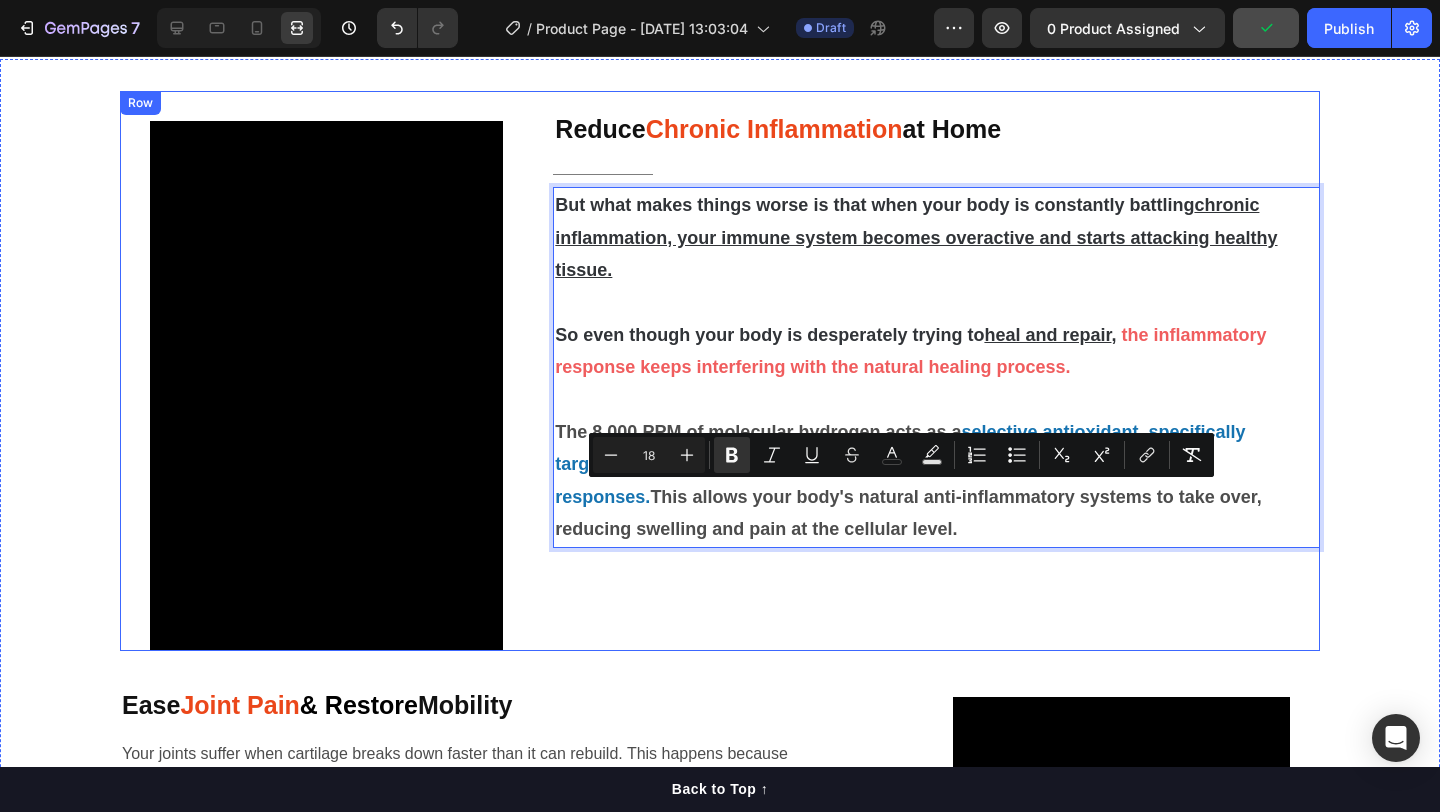 drag, startPoint x: 961, startPoint y: 522, endPoint x: 555, endPoint y: 496, distance: 406.83167 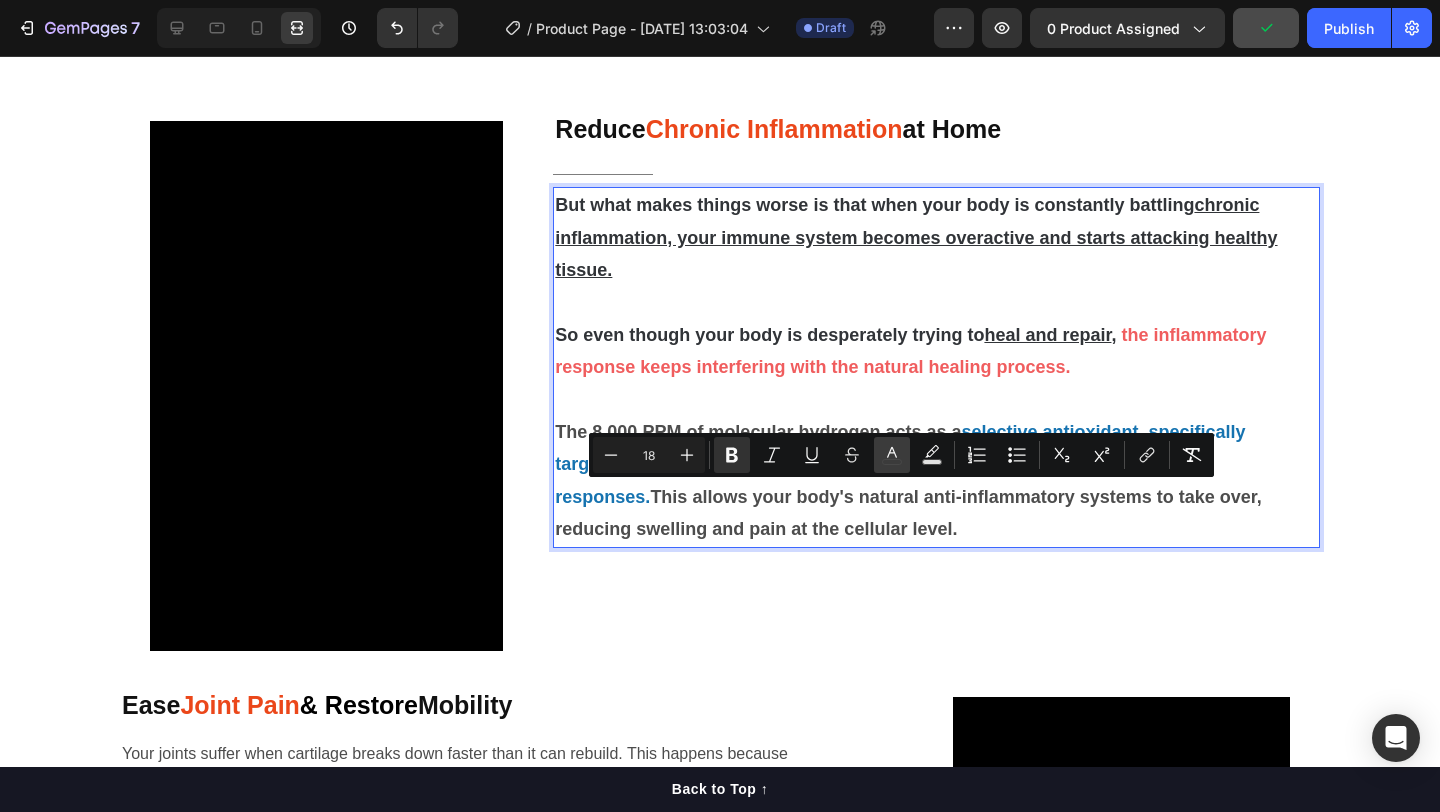 click 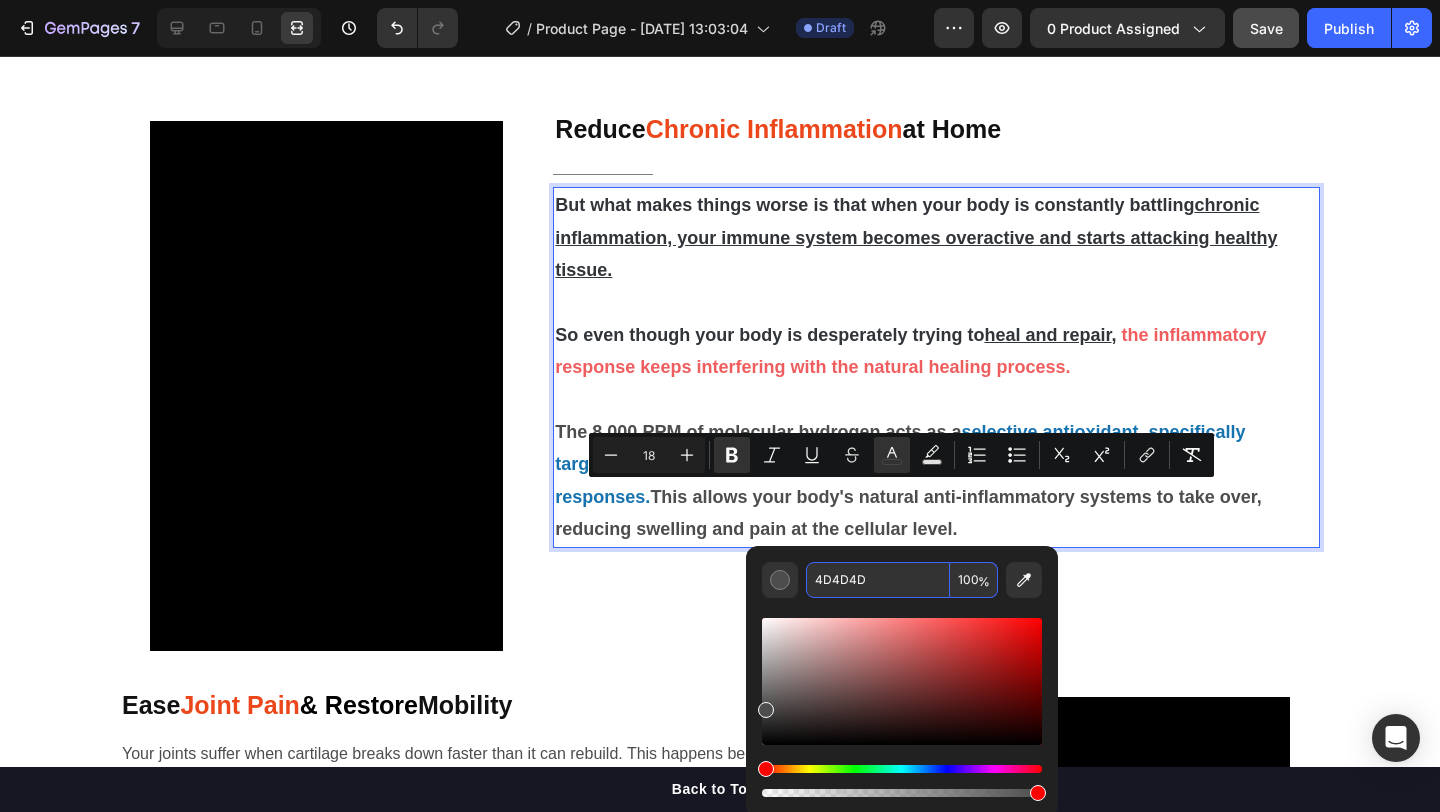 click on "4D4D4D" at bounding box center [878, 580] 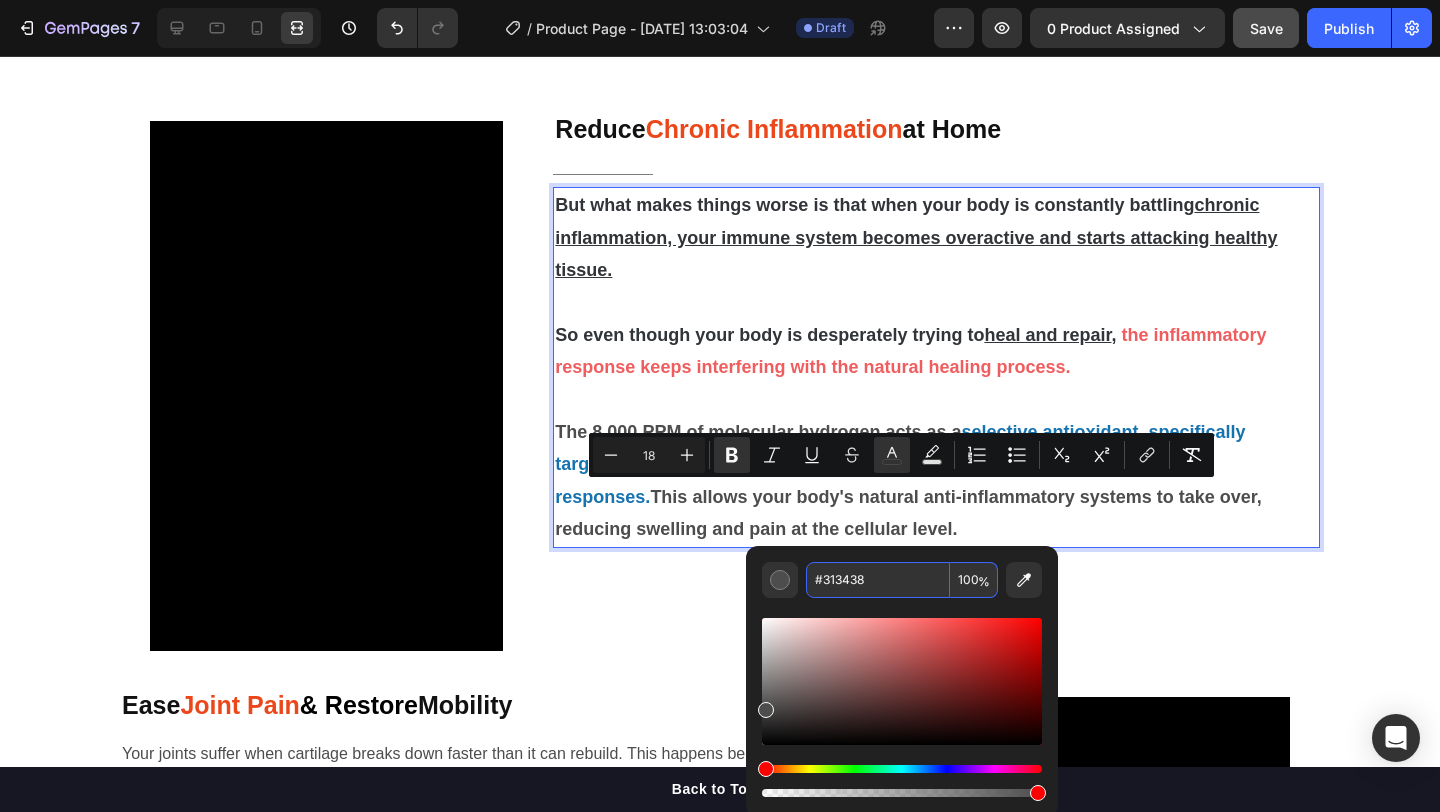 type on "313438" 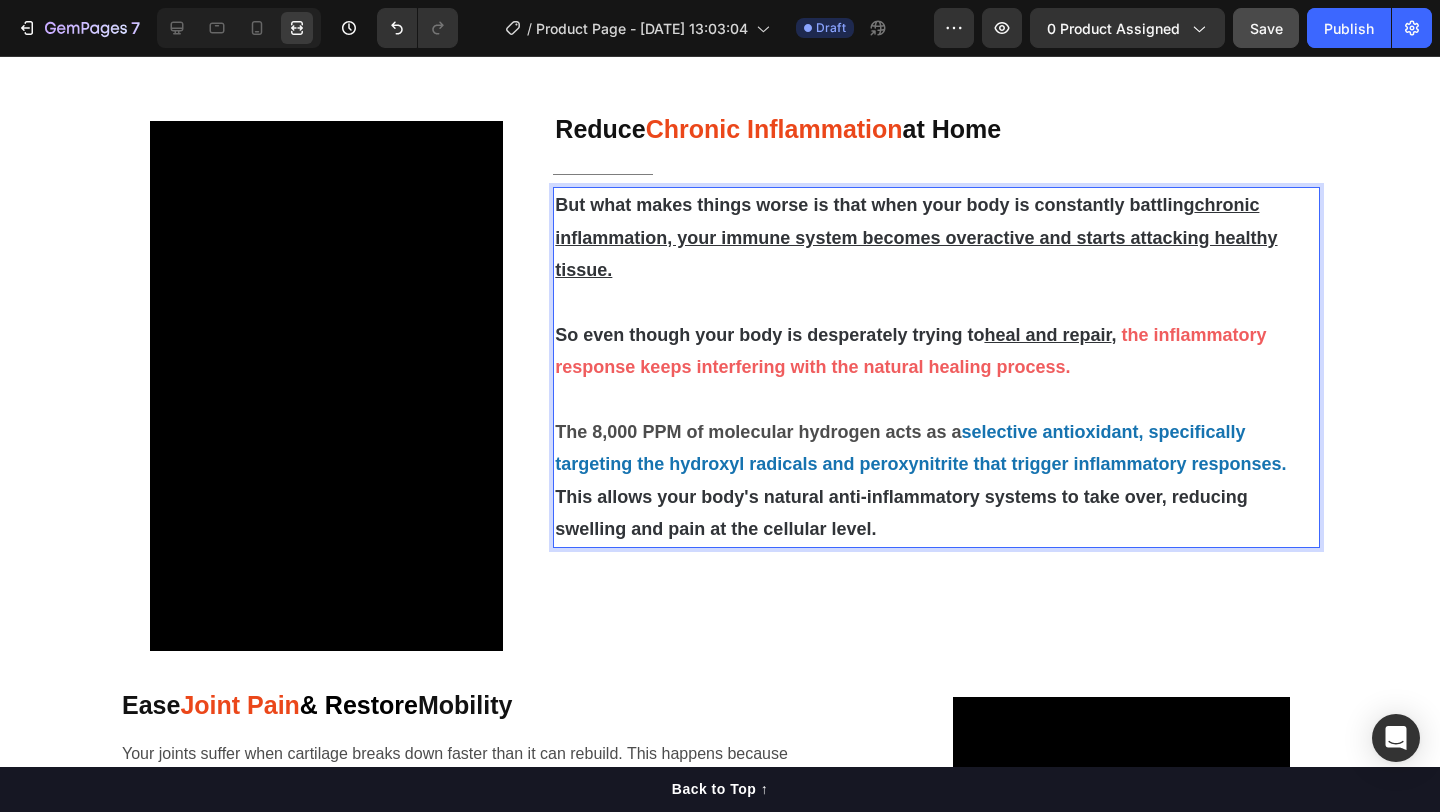 click on "So even though your body is desperately trying to  heal and repair ,   the inflammatory response keeps interfering with the natural healing process." at bounding box center [936, 351] 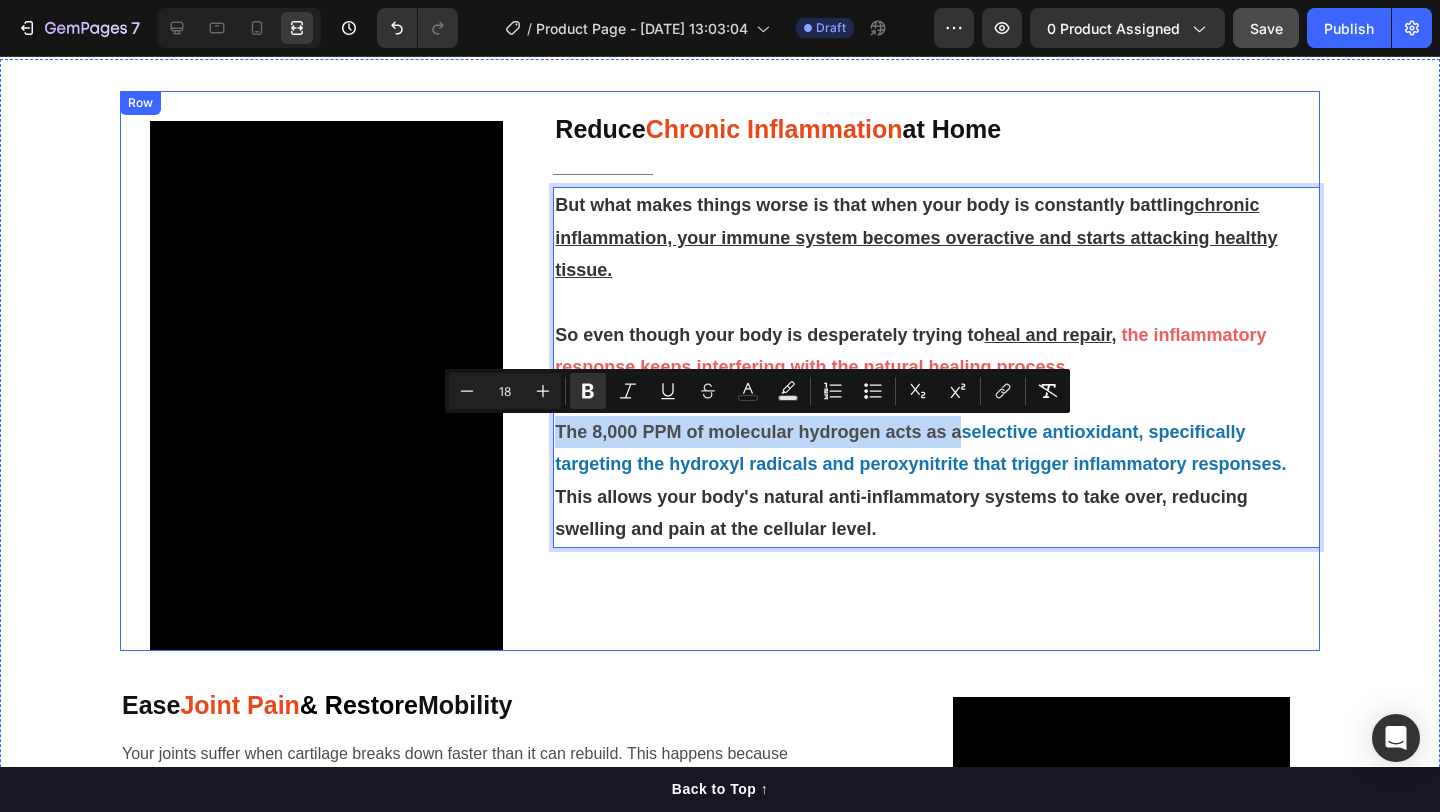 drag, startPoint x: 962, startPoint y: 438, endPoint x: 548, endPoint y: 437, distance: 414.00122 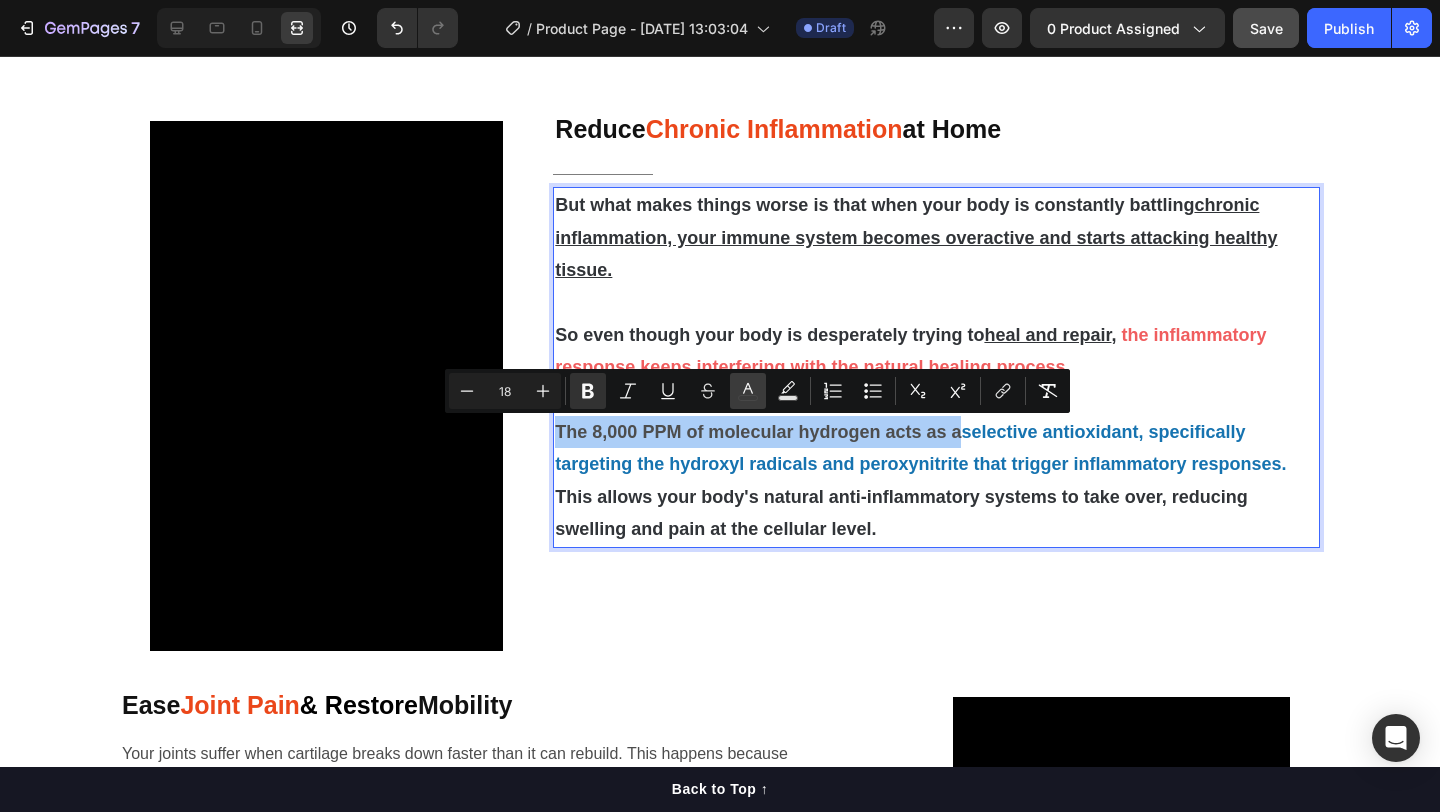 click 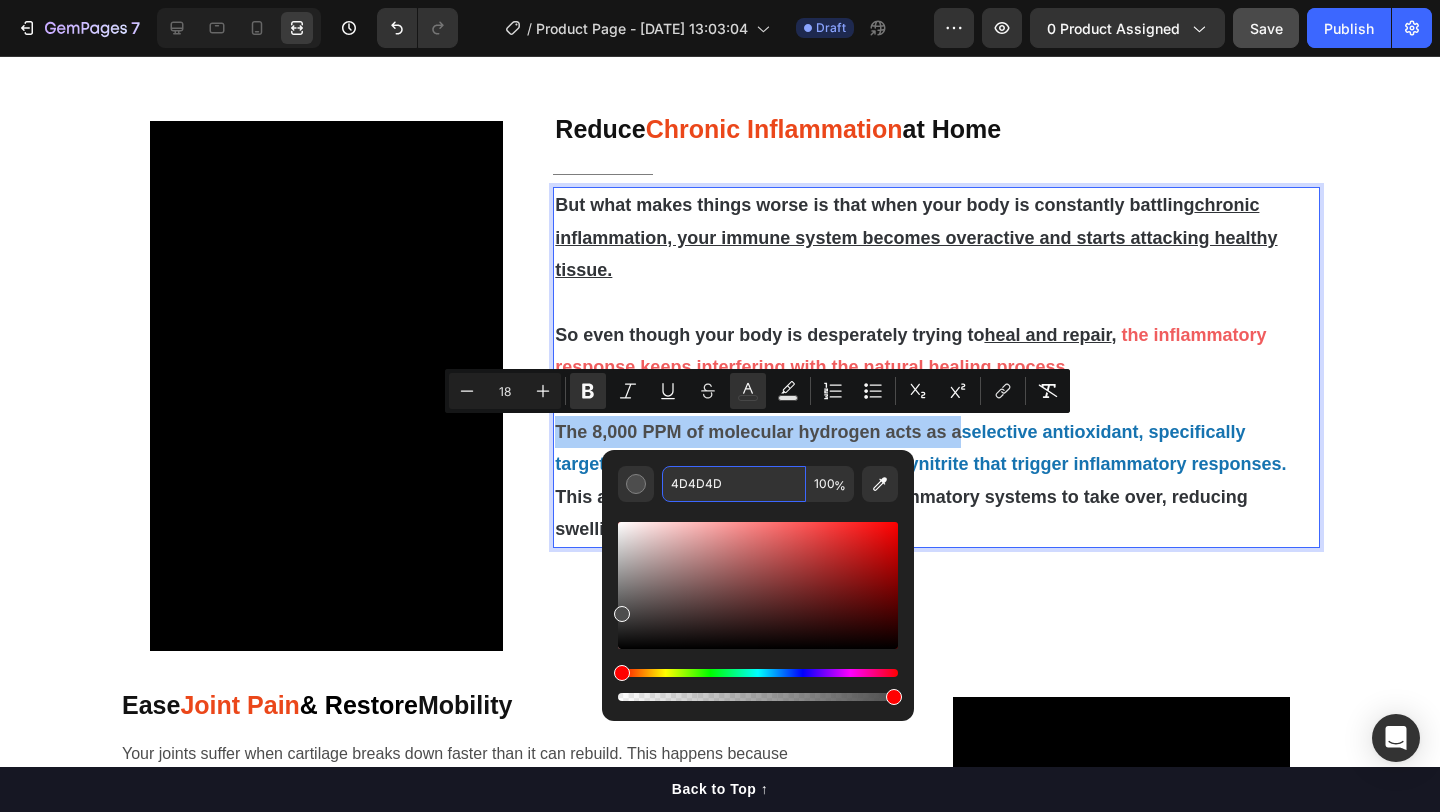 click on "4D4D4D" at bounding box center (734, 484) 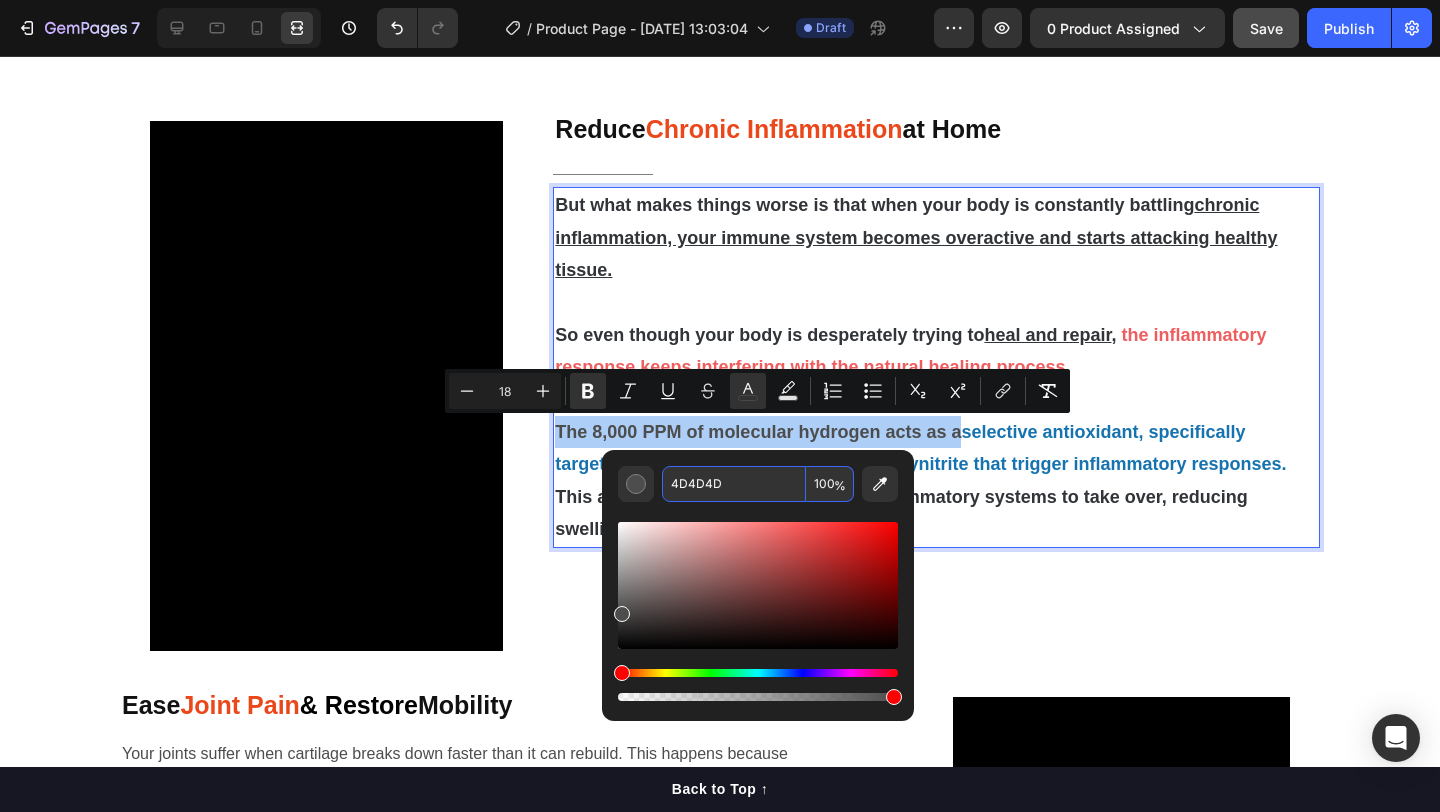 paste on "#313438" 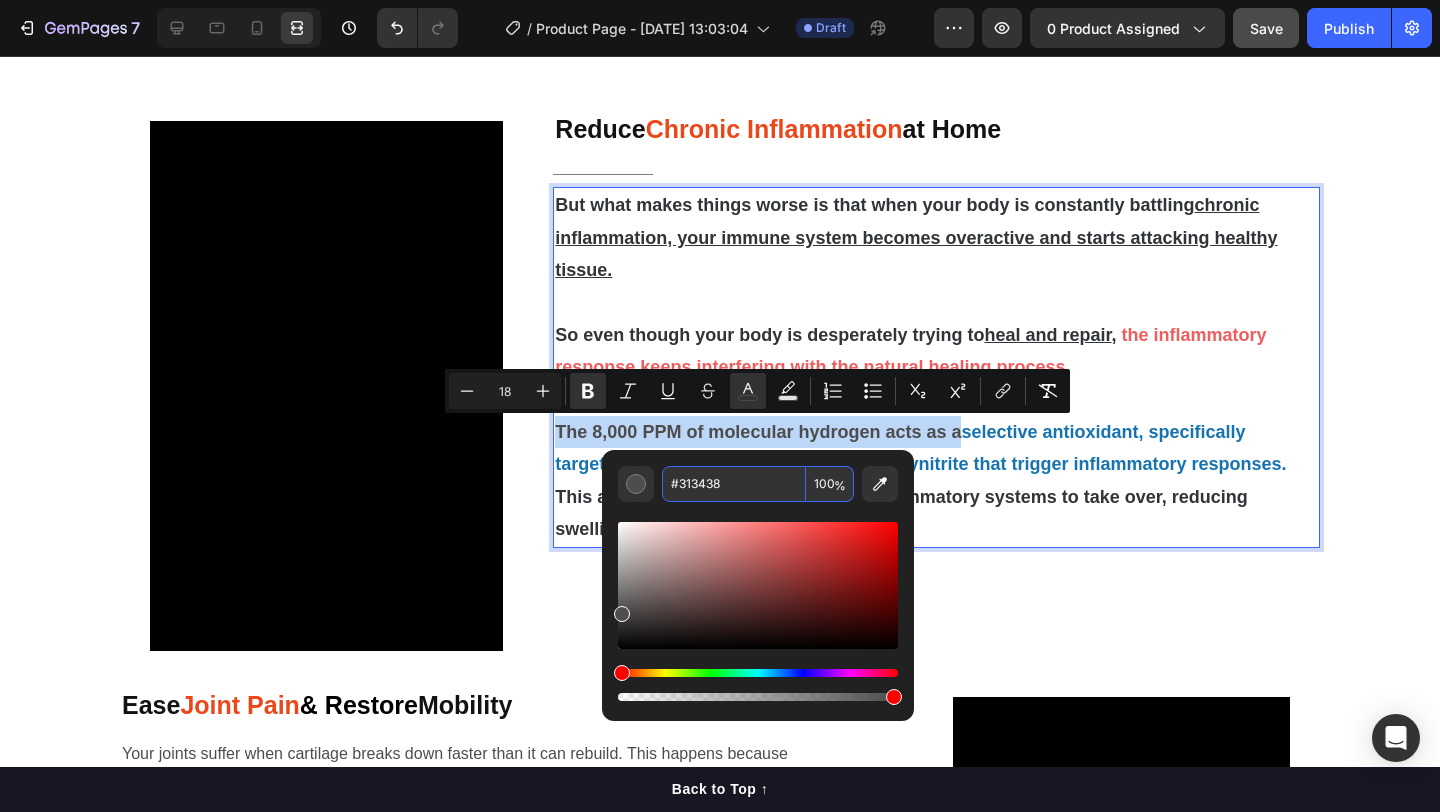 type on "313438" 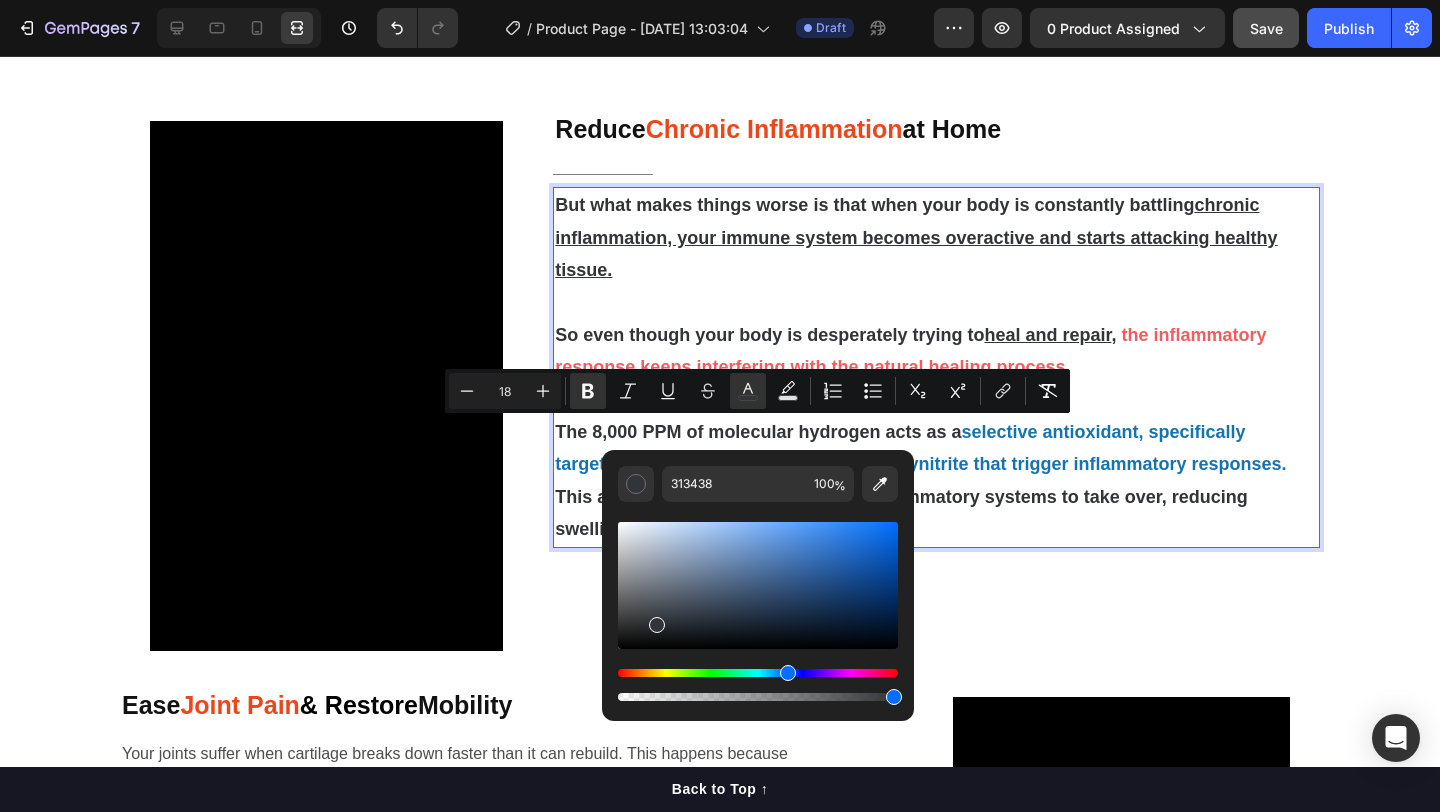click on "This allows your body's natural anti-inflammatory systems to take over, reducing swelling and pain at the cellular level." at bounding box center (901, 513) 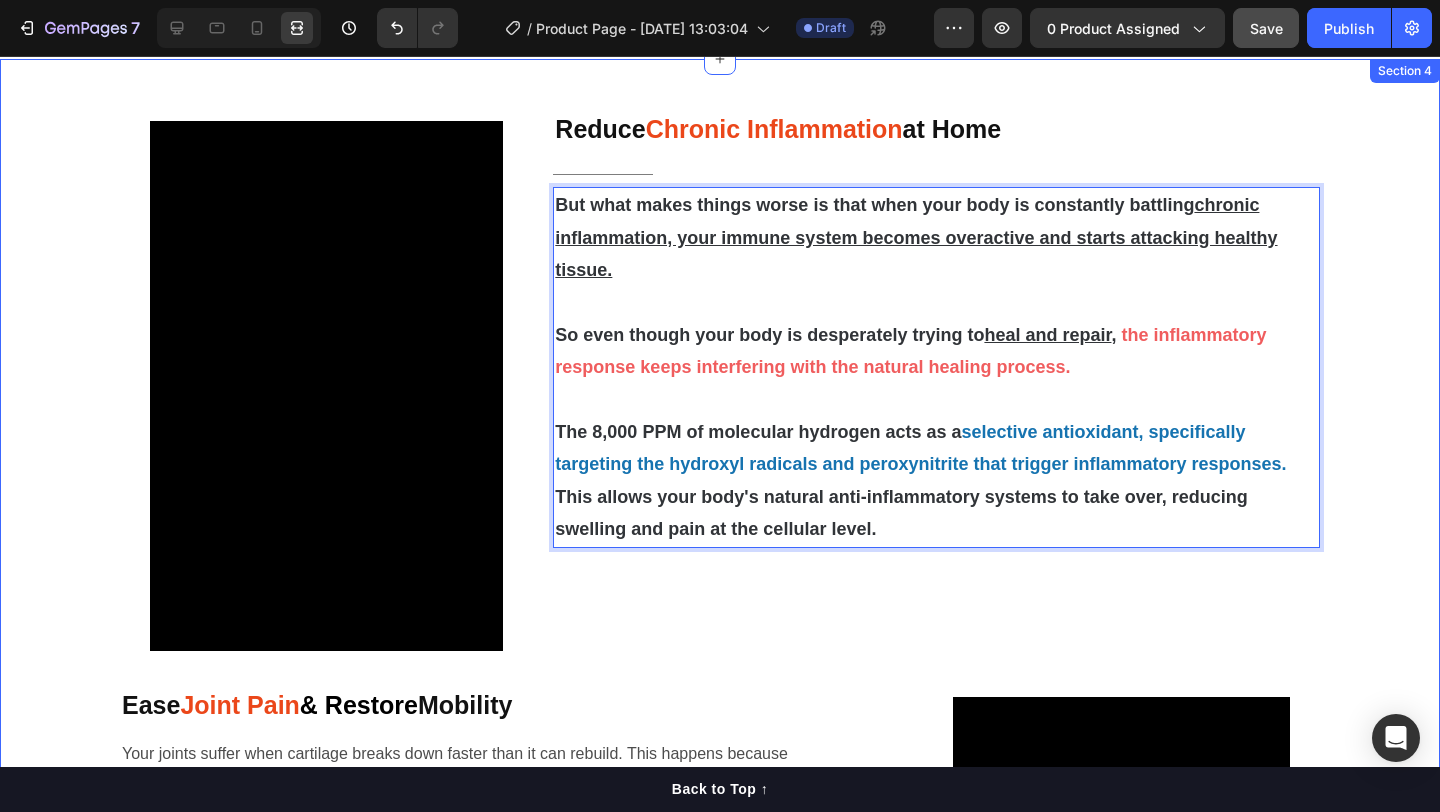 click on "Video Reduce  Chronic Inflammation  at Home Heading                Title Line But what makes things worse is that when your body is constantly battling  chronic inflammation, your immune system becomes overactive and starts attacking healthy tissue.   So even though your body is desperately trying to  heal and repair ,   the inflammatory response keeps interfering with the natural healing process. The 8,000 PPM of molecular hydrogen acts as a  selective antioxidant, specifically targeting the hydroxyl radicals and peroxynitrite that trigger inflammatory responses.   This allows your body's natural anti-inflammatory systems to take over, reducing swelling and pain at the cellular level. Text Block   0 Row Ease  Joint Pain  & Restore  Mobility Heading Your joints suffer when cartilage breaks down faster than it can rebuild. This happens because oxidative stress damages the synovial fluid that lubricates your joints, causing stiffness, pain, and reduced range of motion.   Text Block Video Row Video Boost" at bounding box center (720, 1571) 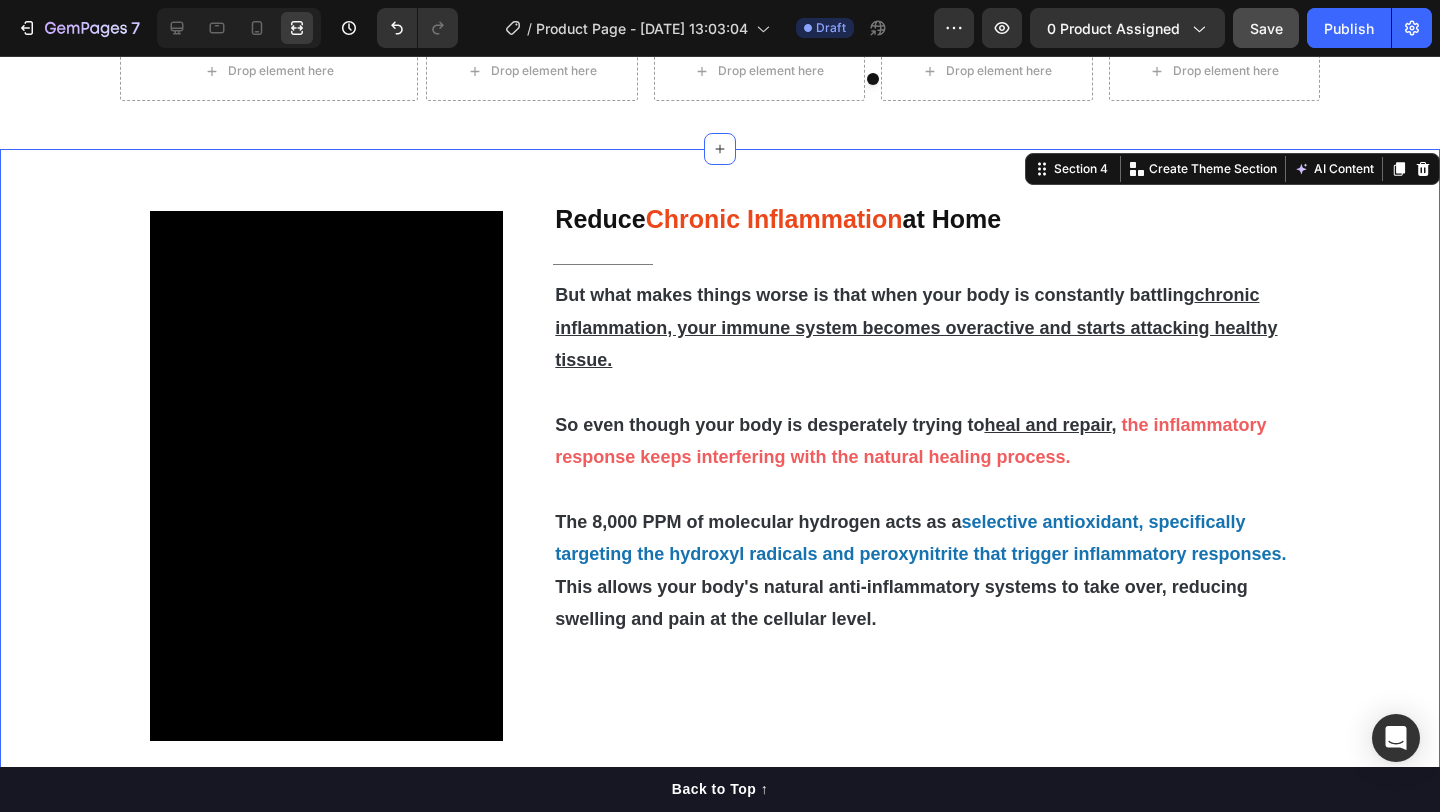 scroll, scrollTop: 1283, scrollLeft: 0, axis: vertical 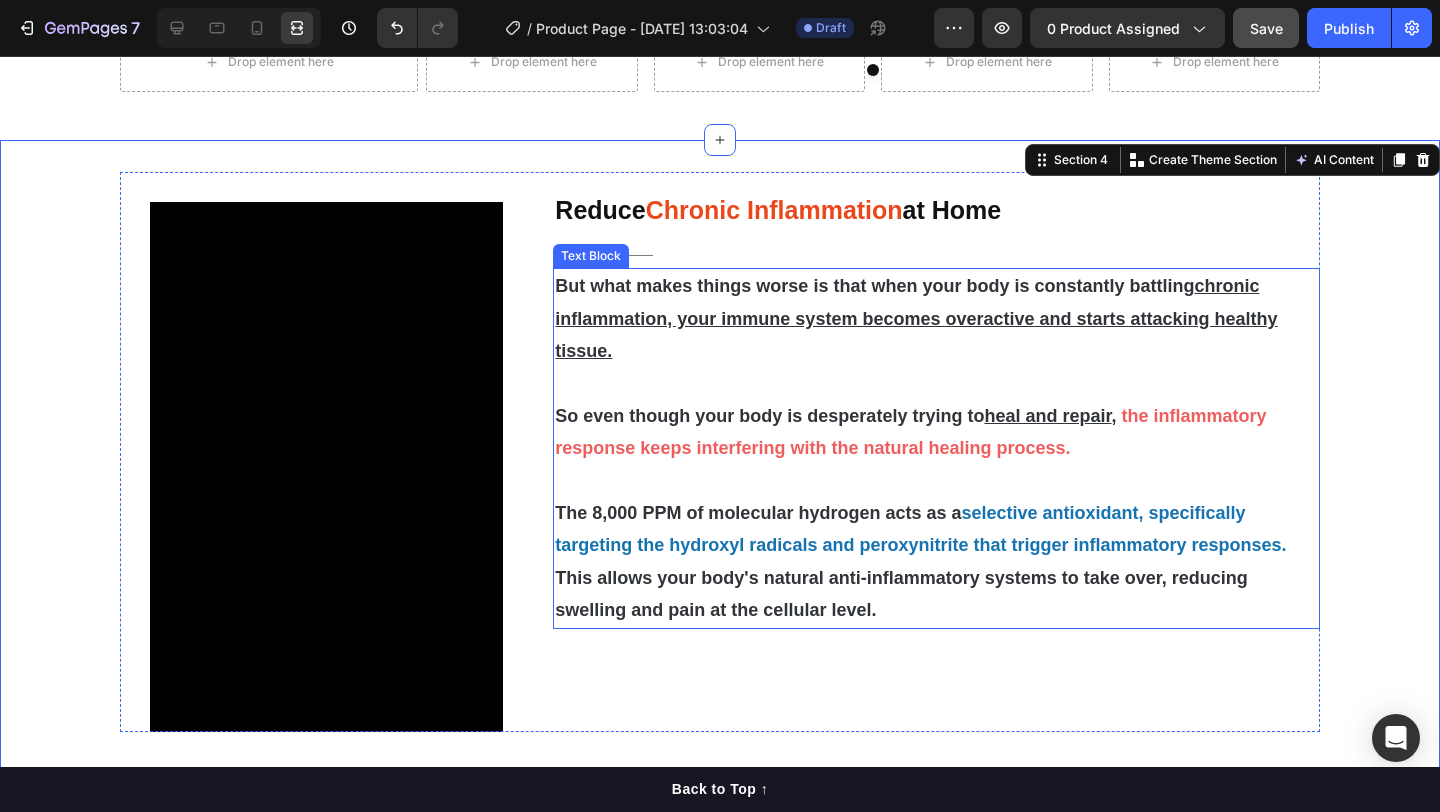 click on "This allows your body's natural anti-inflammatory systems to take over, reducing swelling and pain at the cellular level." at bounding box center (901, 594) 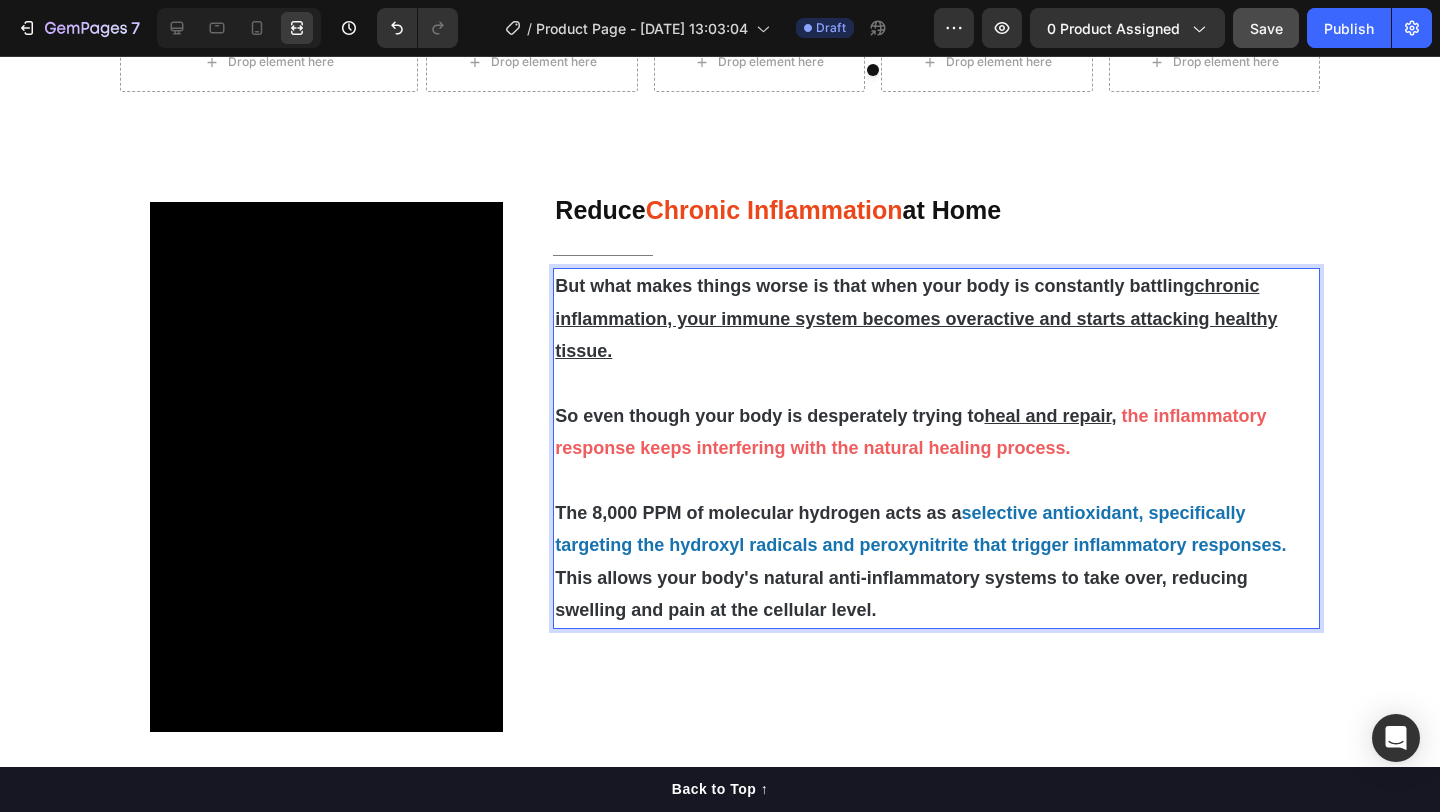 click on "The 8,000 PPM of molecular hydrogen acts as a  selective antioxidant, specifically targeting the hydroxyl radicals and peroxynitrite that trigger inflammatory responses.   This allows your body's natural anti-inflammatory systems to take over, reducing swelling and pain at the cellular level." at bounding box center [936, 562] 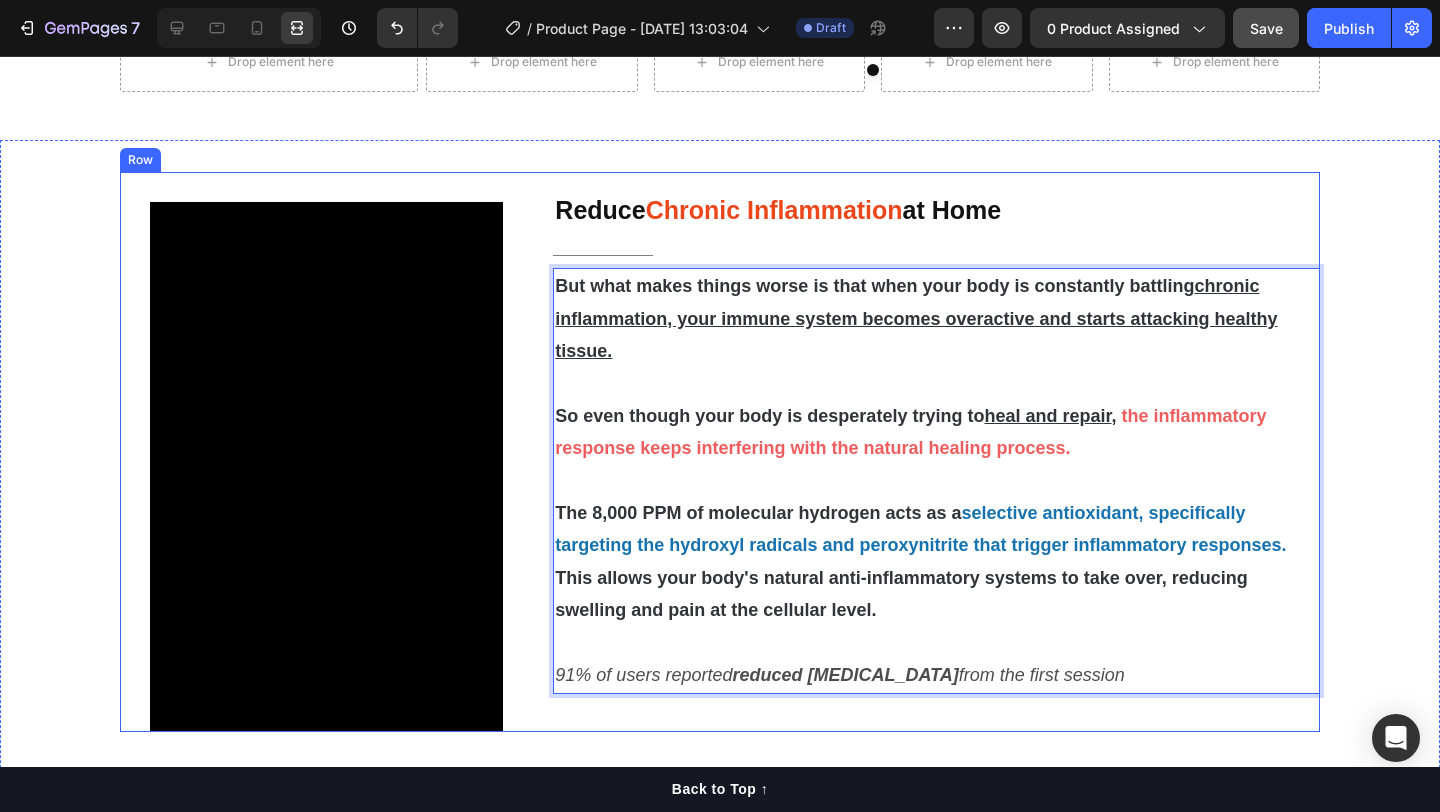 click on "Reduce  Chronic Inflammation  at Home Heading                Title Line But what makes things worse is that when your body is constantly battling  chronic inflammation, your immune system becomes overactive and starts attacking healthy tissue.   So even though your body is desperately trying to  heal and repair ,   the inflammatory response keeps interfering with the natural healing process. The 8,000 PPM of molecular hydrogen acts as a  selective antioxidant, specifically targeting the hydroxyl radicals and peroxynitrite that trigger inflammatory responses.   This allows your body's natural anti-inflammatory systems to take over, reducing swelling and pain at the cellular level. 91% of users reported  reduced neck pain  from the first session Text Block   0" at bounding box center [936, 452] 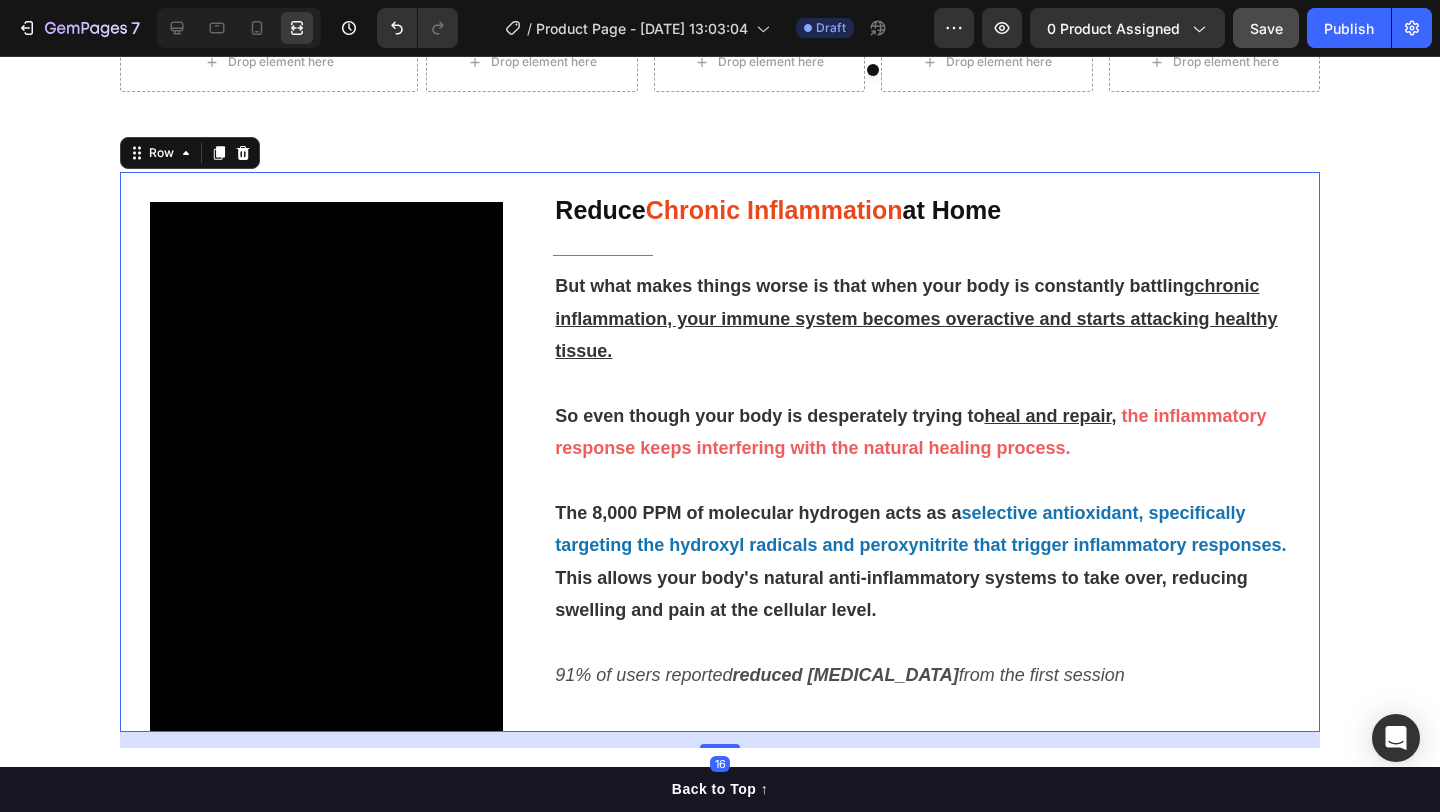 scroll, scrollTop: 1499, scrollLeft: 0, axis: vertical 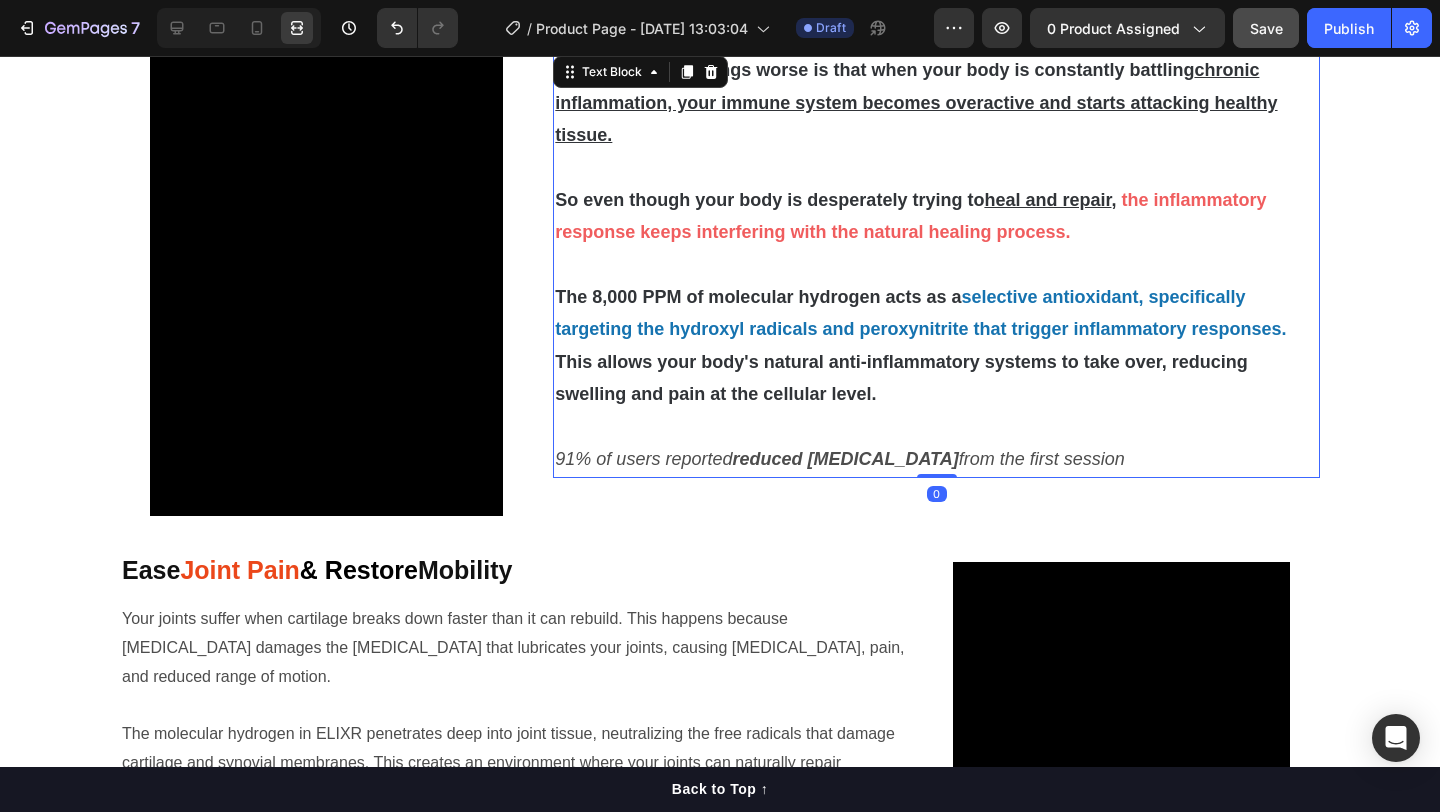 click on "91% of users reported  reduced neck pain  from the first session" at bounding box center (840, 459) 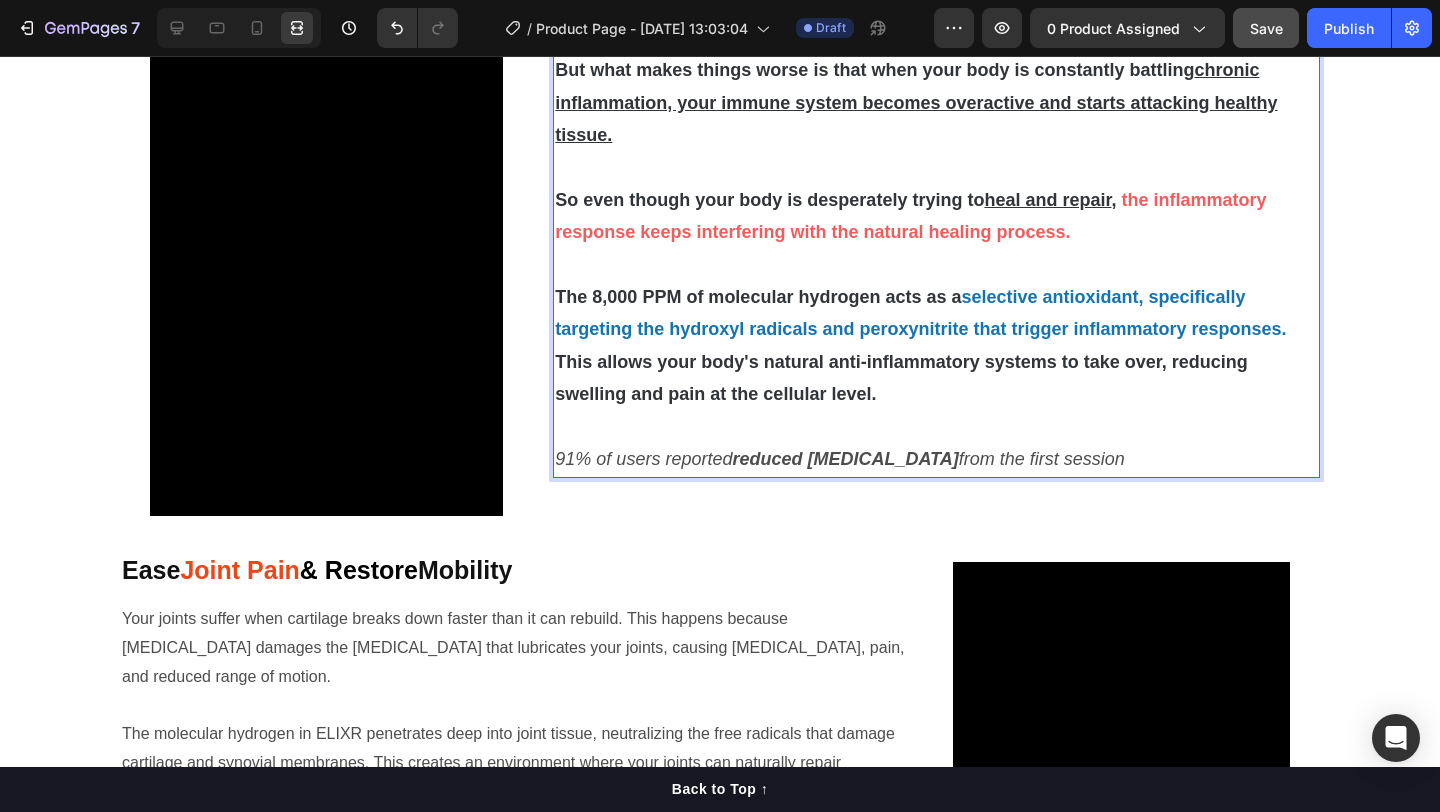 scroll, scrollTop: 1350, scrollLeft: 0, axis: vertical 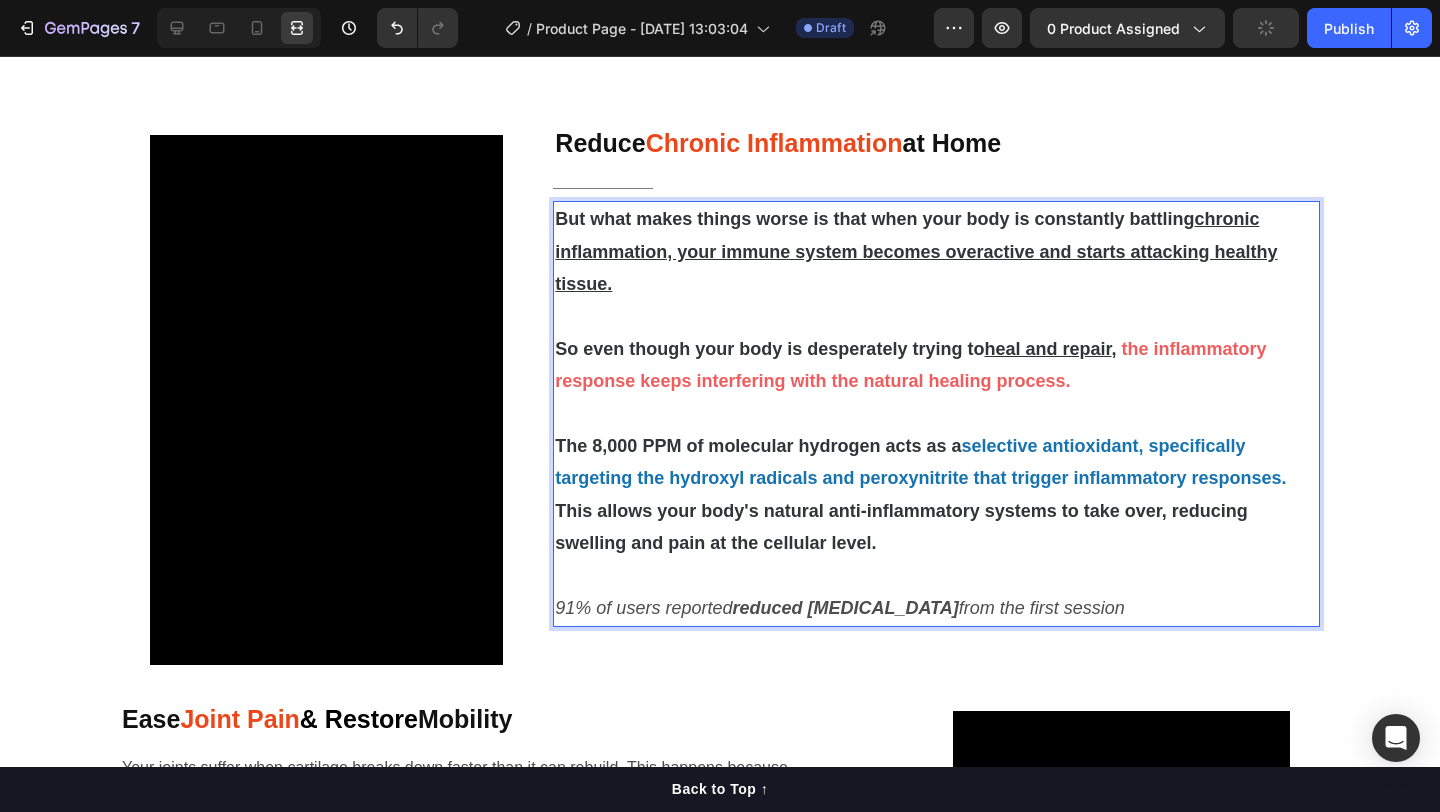 click at bounding box center [239, 28] 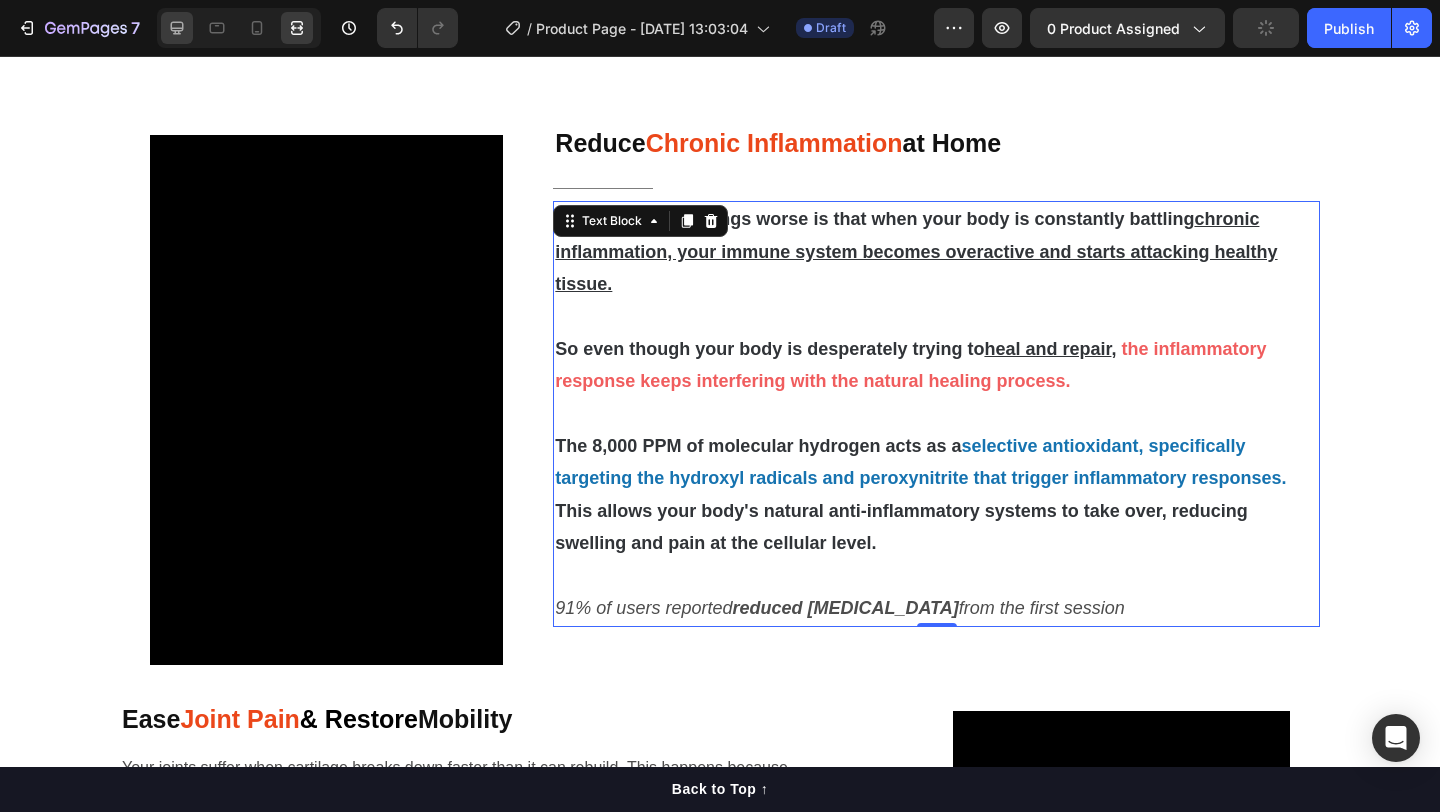 click 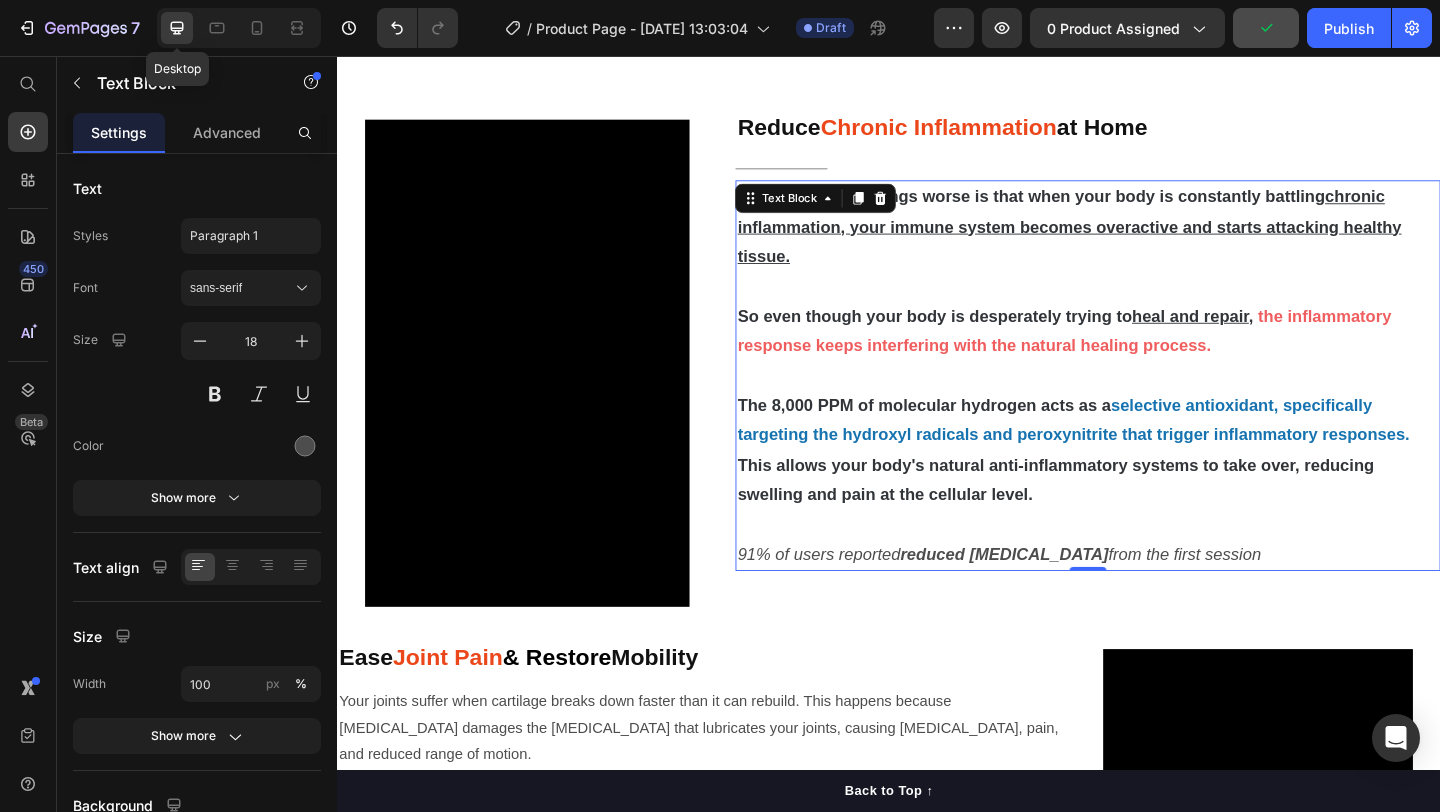 scroll, scrollTop: 1338, scrollLeft: 0, axis: vertical 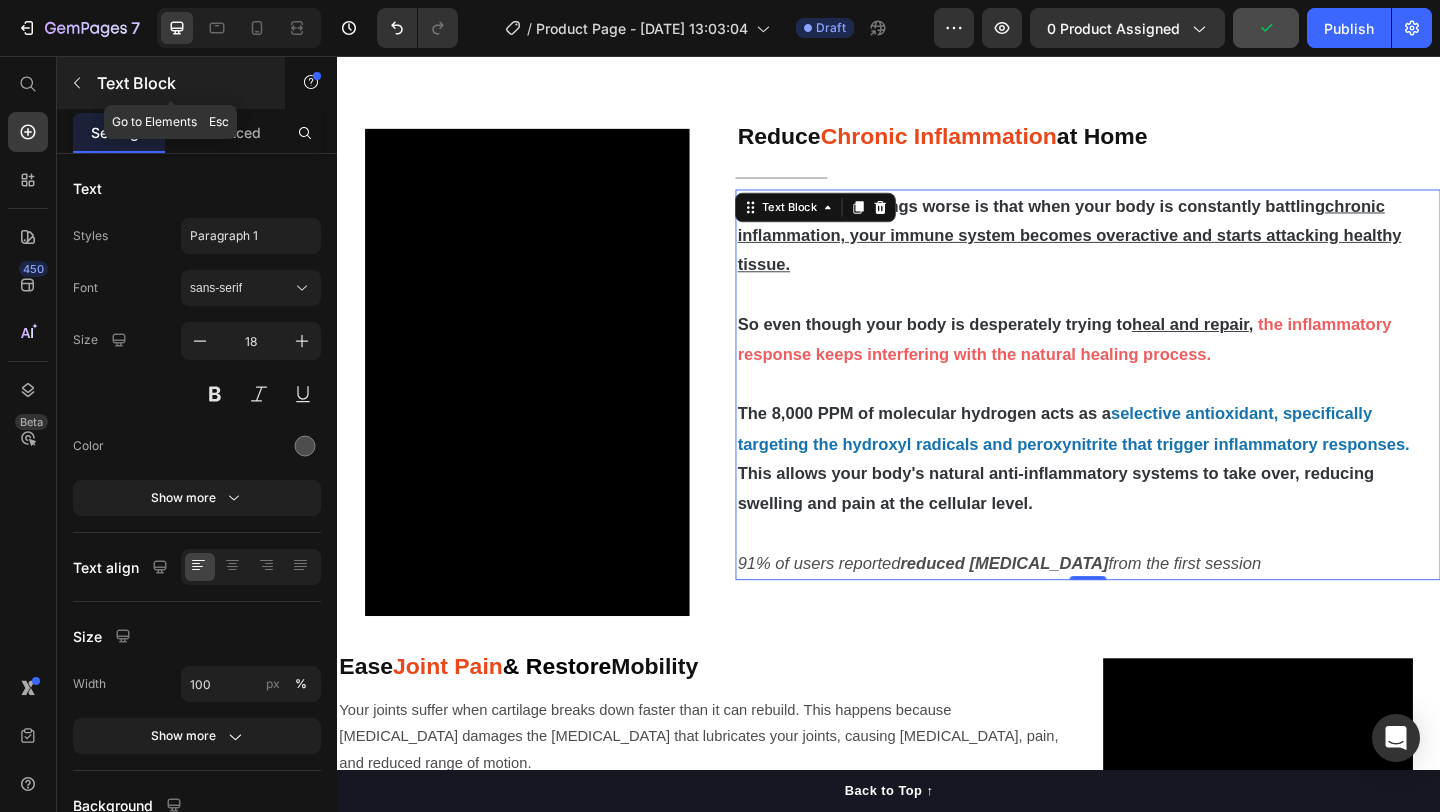 click at bounding box center [77, 83] 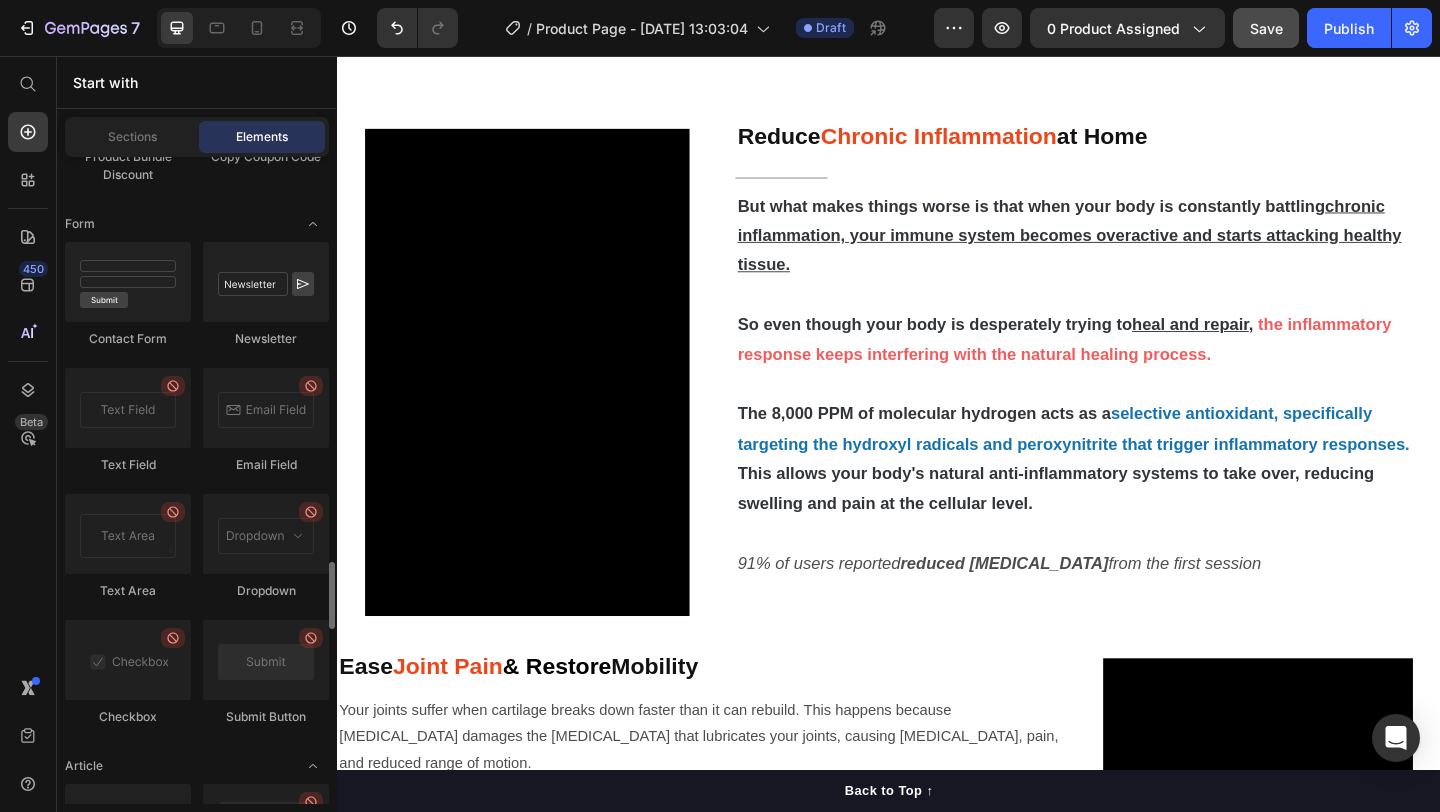 scroll, scrollTop: 4515, scrollLeft: 0, axis: vertical 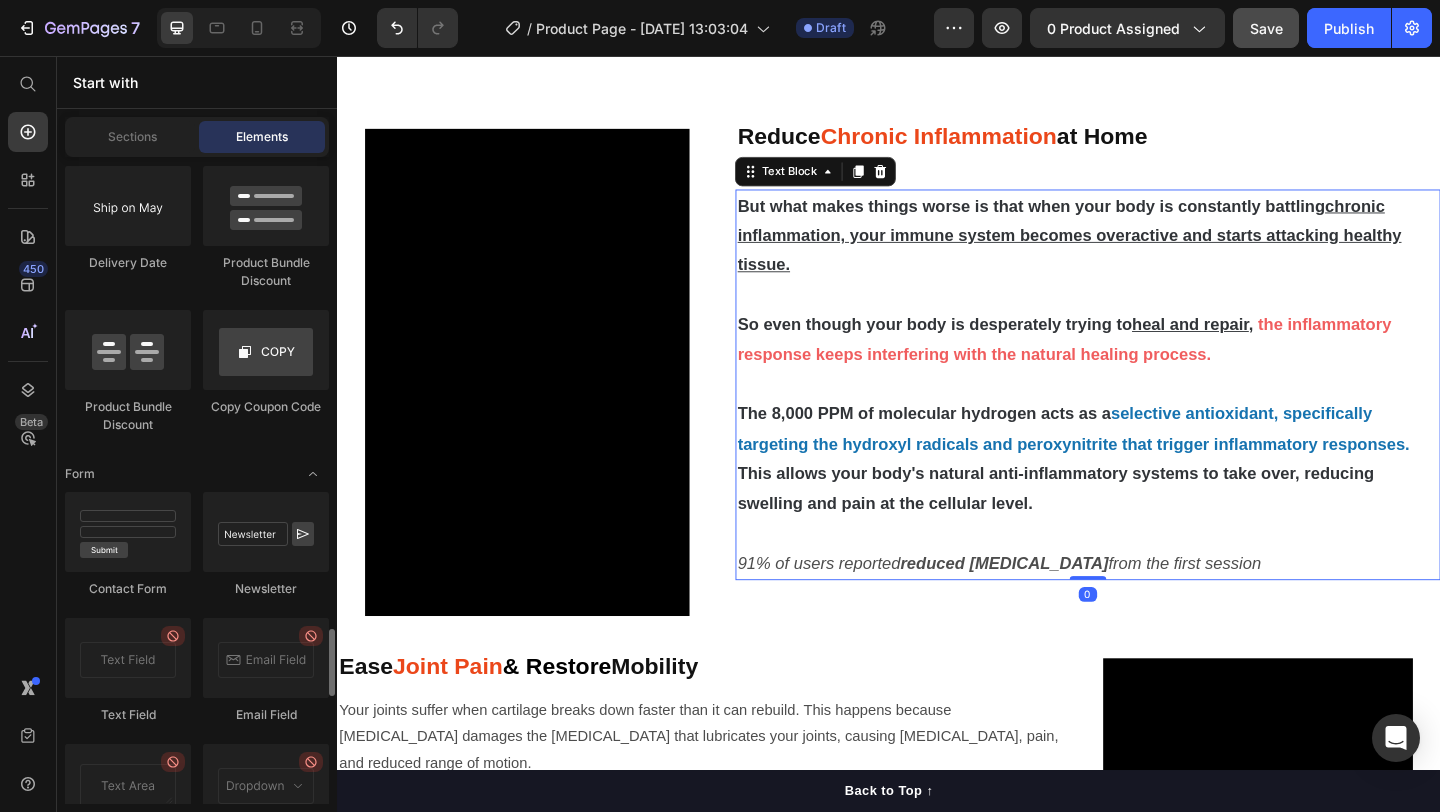 click on "91% of users reported  reduced neck pain  from the first session" at bounding box center (1057, 608) 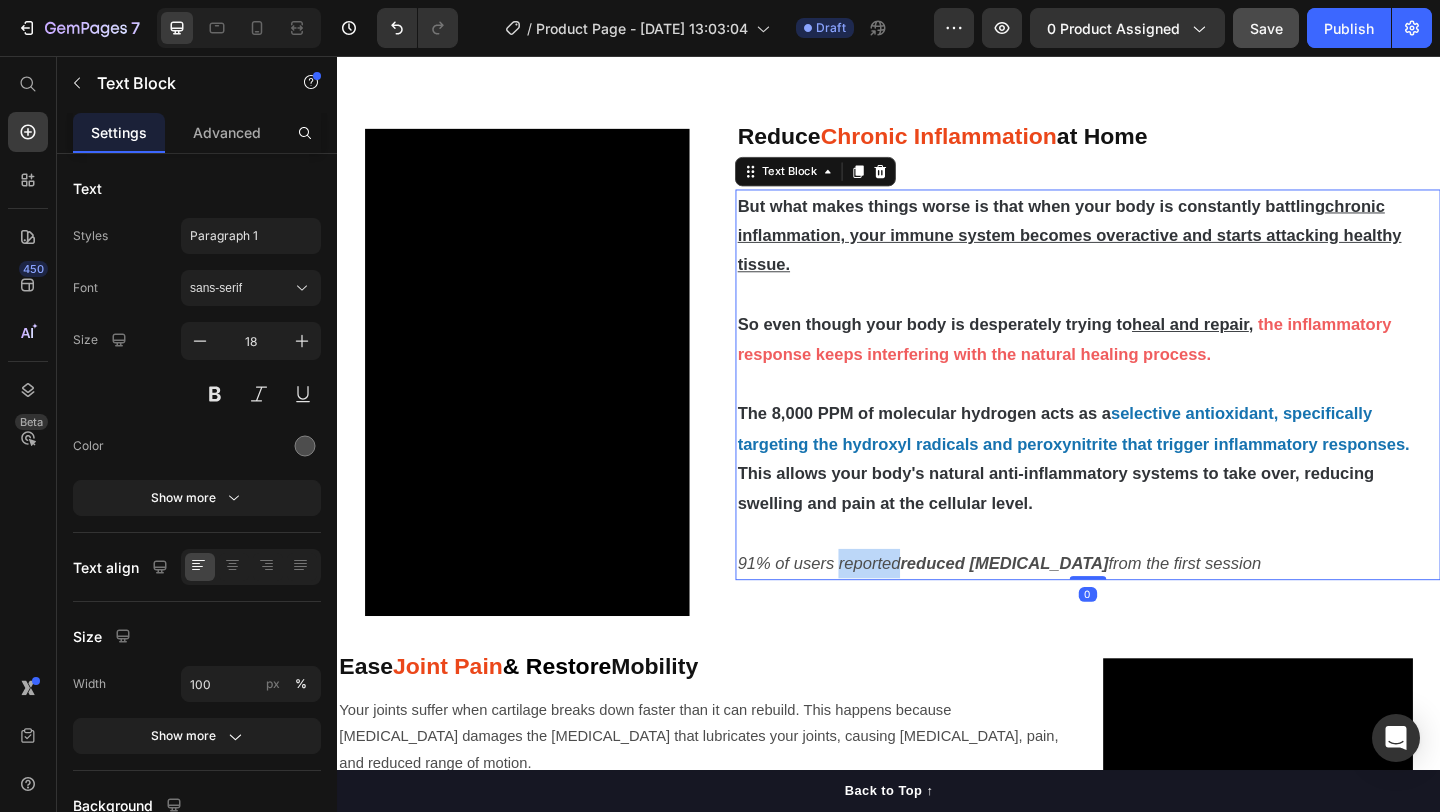 click on "91% of users reported  reduced neck pain  from the first session" at bounding box center (1057, 608) 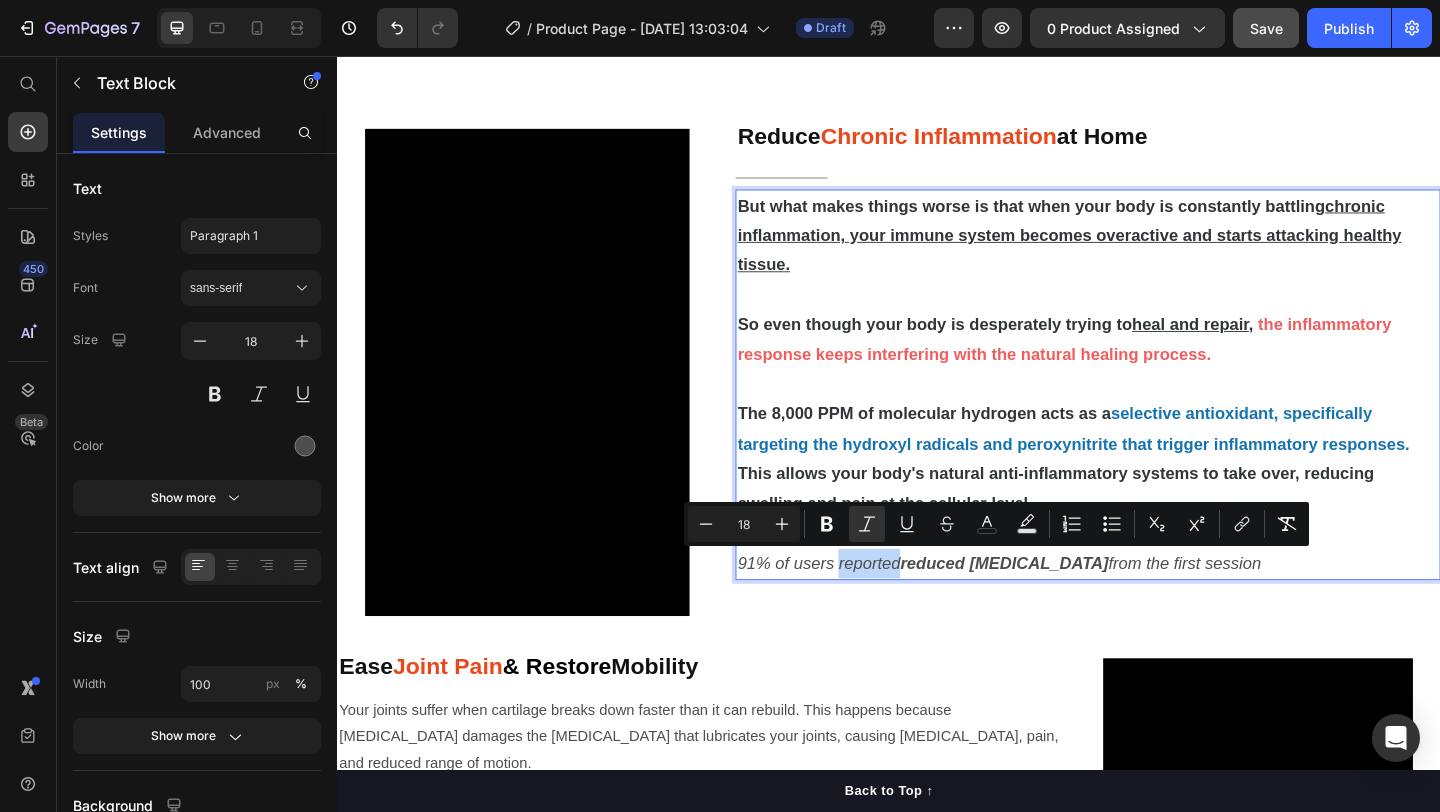 click on "reduced neck pain" at bounding box center (1062, 608) 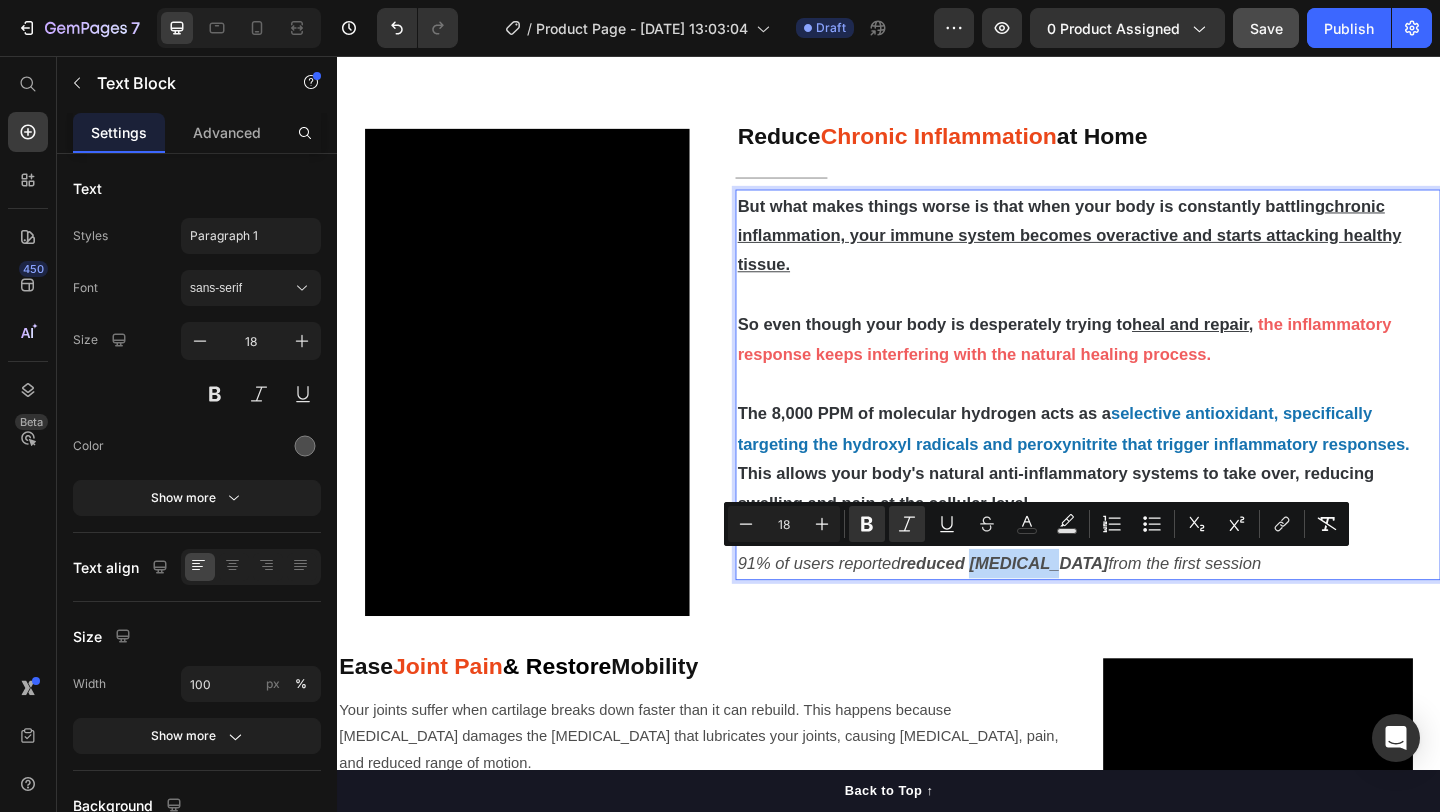 drag, startPoint x: 1113, startPoint y: 610, endPoint x: 1033, endPoint y: 609, distance: 80.00625 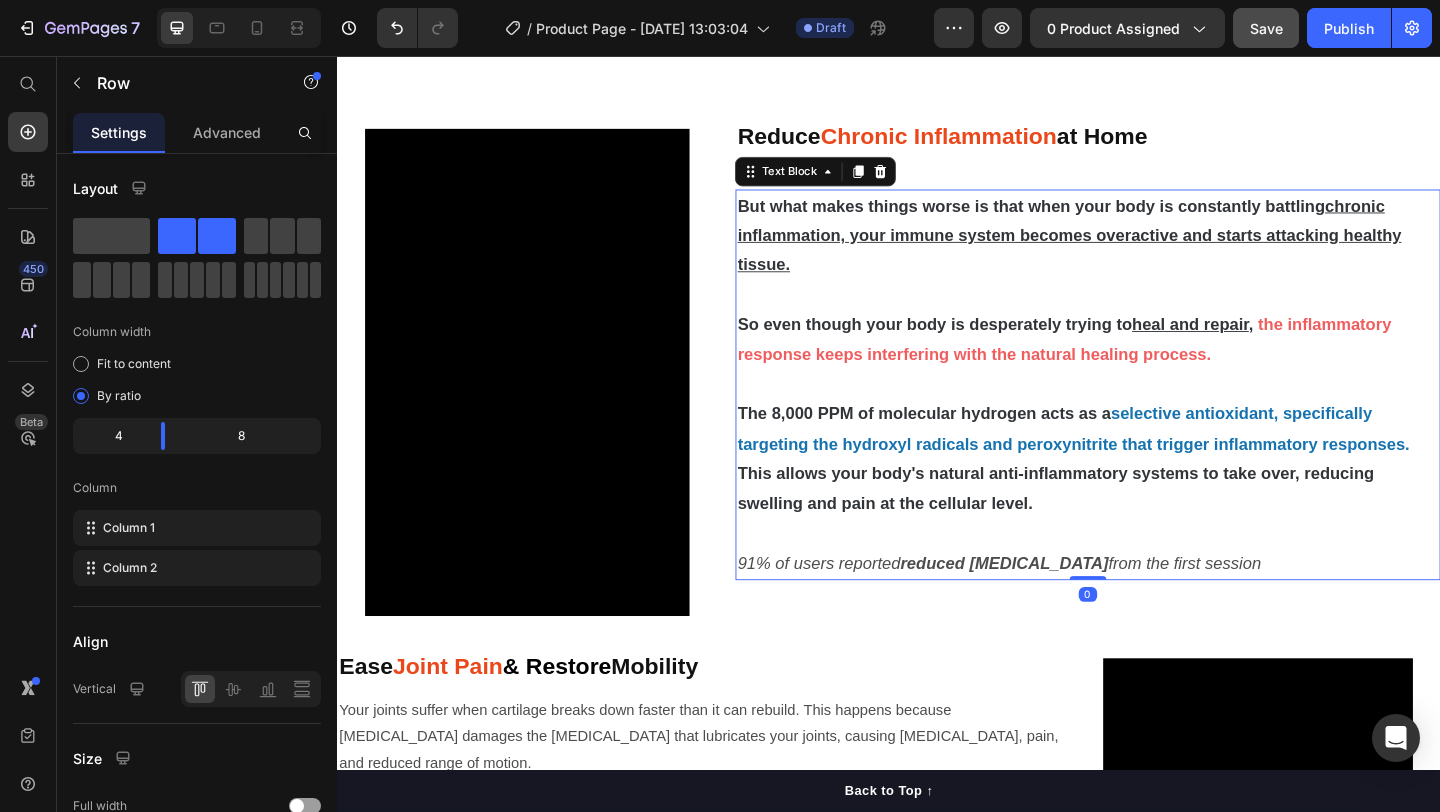 click on "reduced neck pain" at bounding box center (1062, 608) 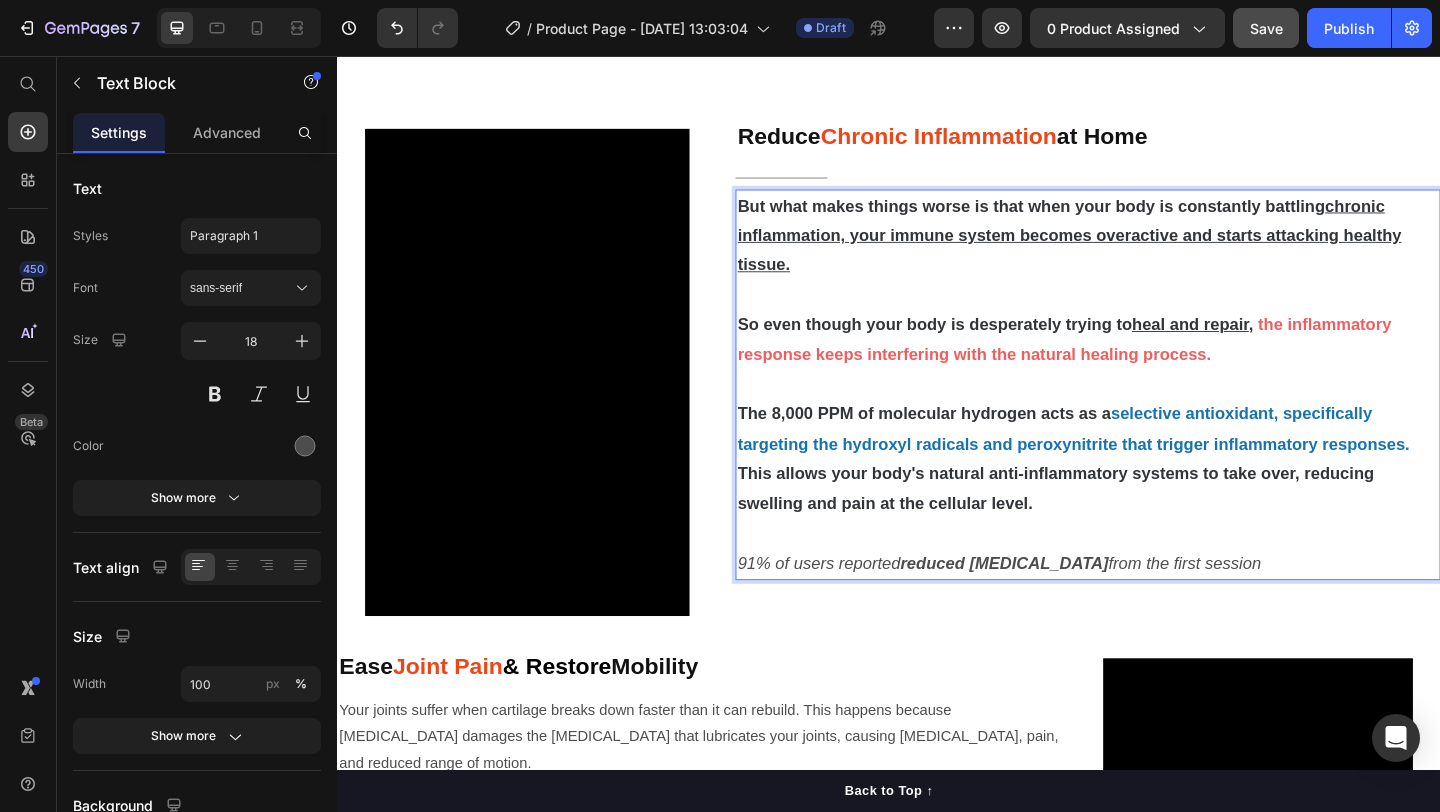 click on "reduced neck pain" at bounding box center (1062, 608) 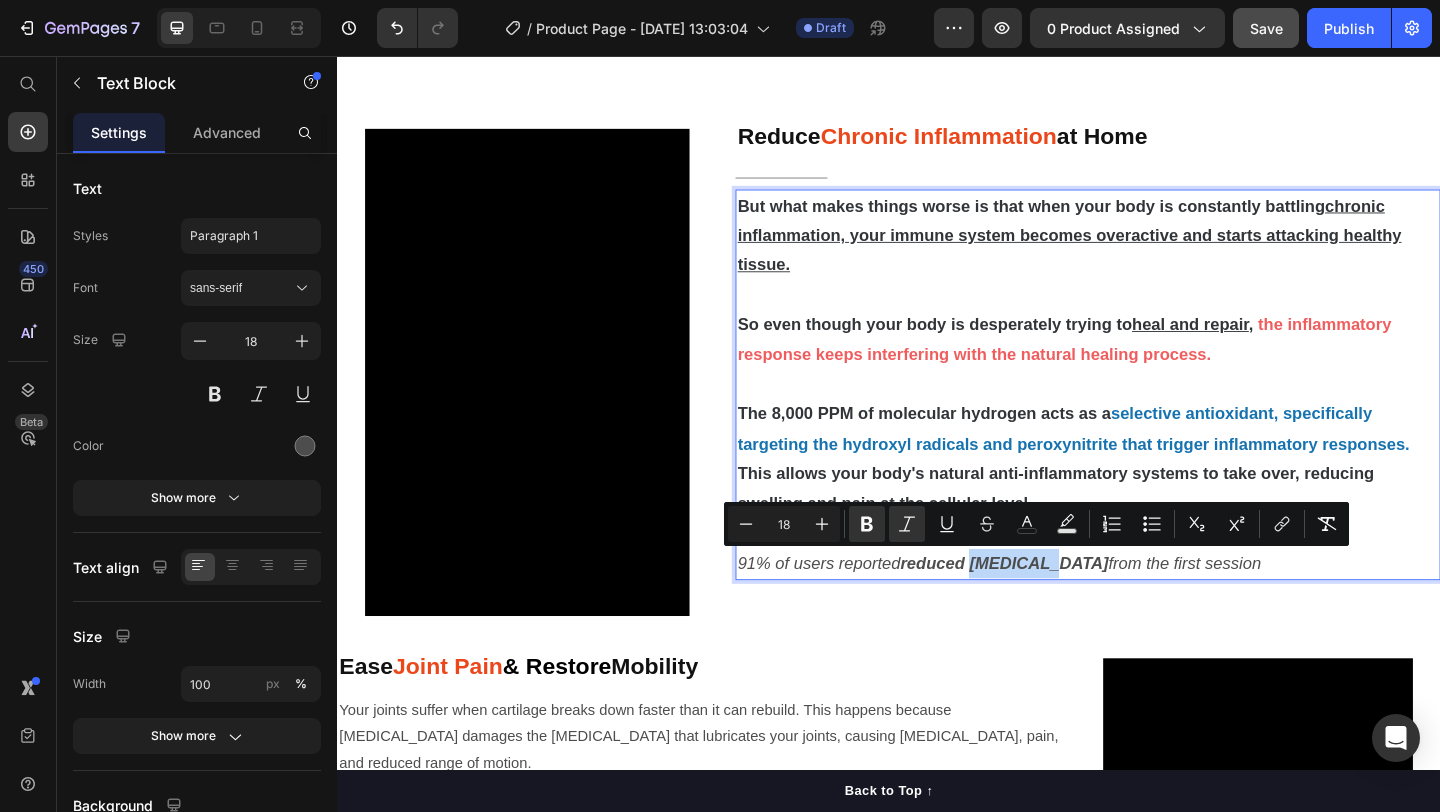 drag, startPoint x: 1111, startPoint y: 607, endPoint x: 1029, endPoint y: 611, distance: 82.0975 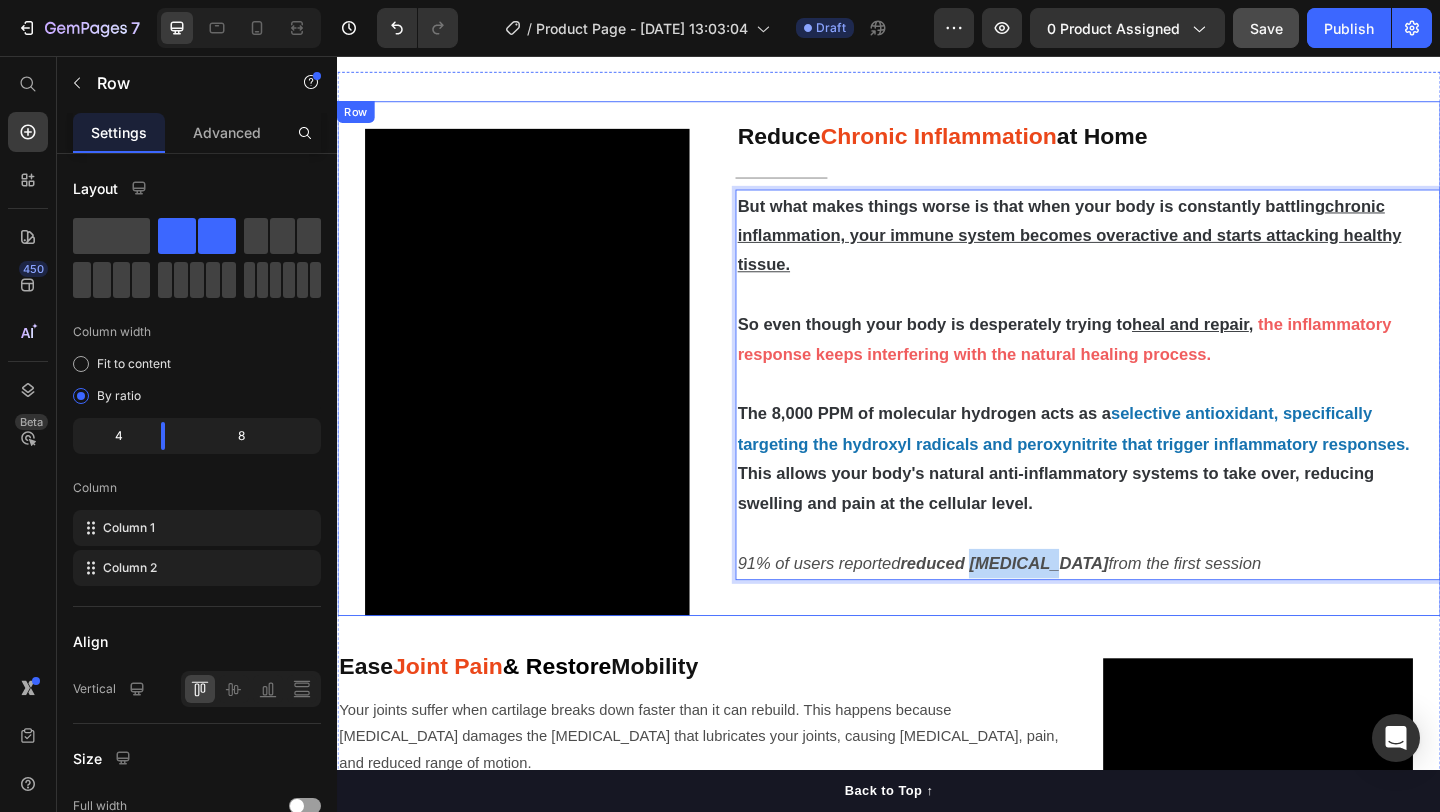 click on "Reduce  Chronic Inflammation  at Home Heading                Title Line But what makes things worse is that when your body is constantly battling  chronic inflammation, your immune system becomes overactive and starts attacking healthy tissue.   So even though your body is desperately trying to  heal and repair ,   the inflammatory response keeps interfering with the natural healing process. The 8,000 PPM of molecular hydrogen acts as a  selective antioxidant, specifically targeting the hydroxyl radicals and peroxynitrite that trigger inflammatory responses.   This allows your body's natural anti-inflammatory systems to take over, reducing swelling and pain at the cellular level. 91% of users reported  reduced neck pain  from the first session Text Block   0" at bounding box center (1153, 385) 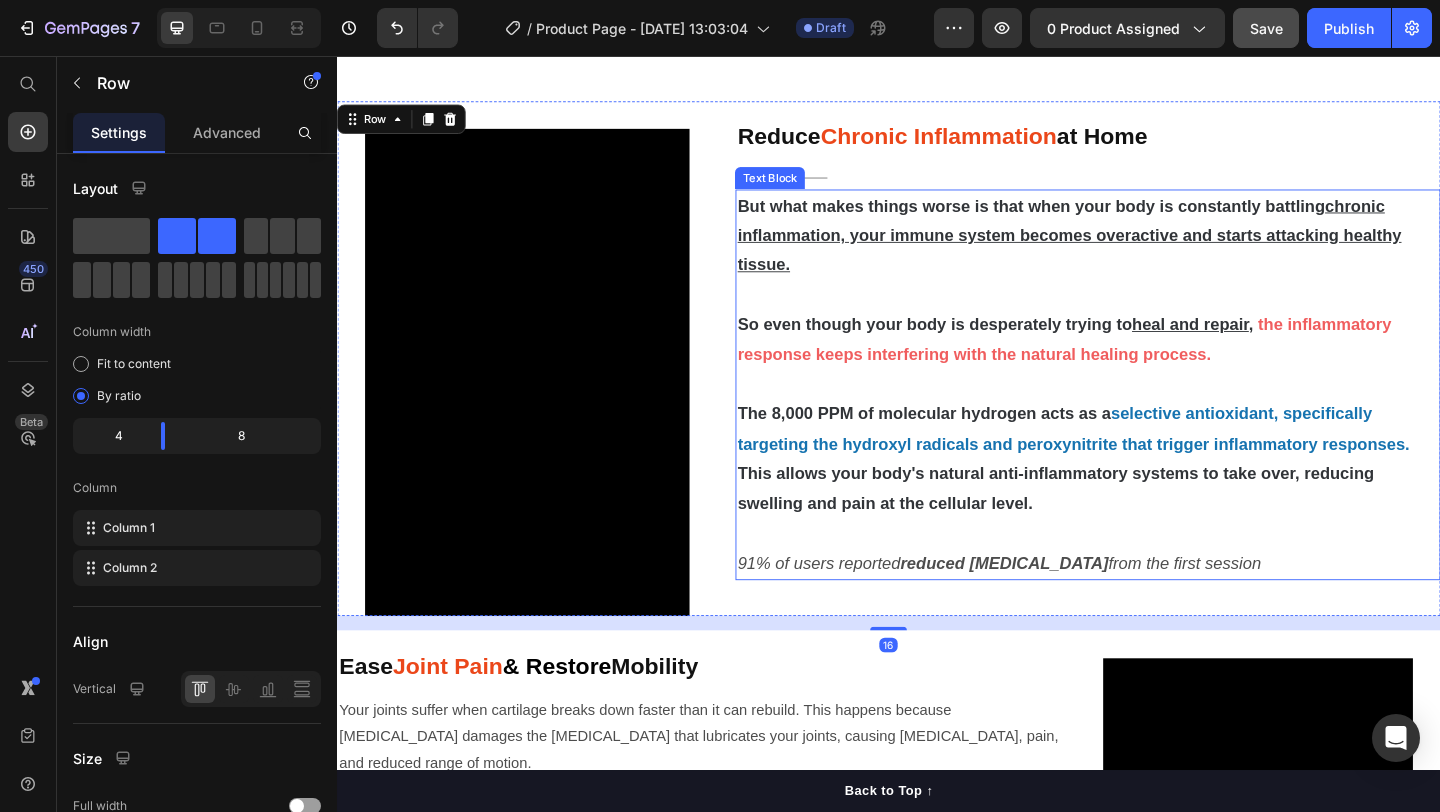 click on "91% of users reported  reduced neck pain  from the first session" at bounding box center [1153, 608] 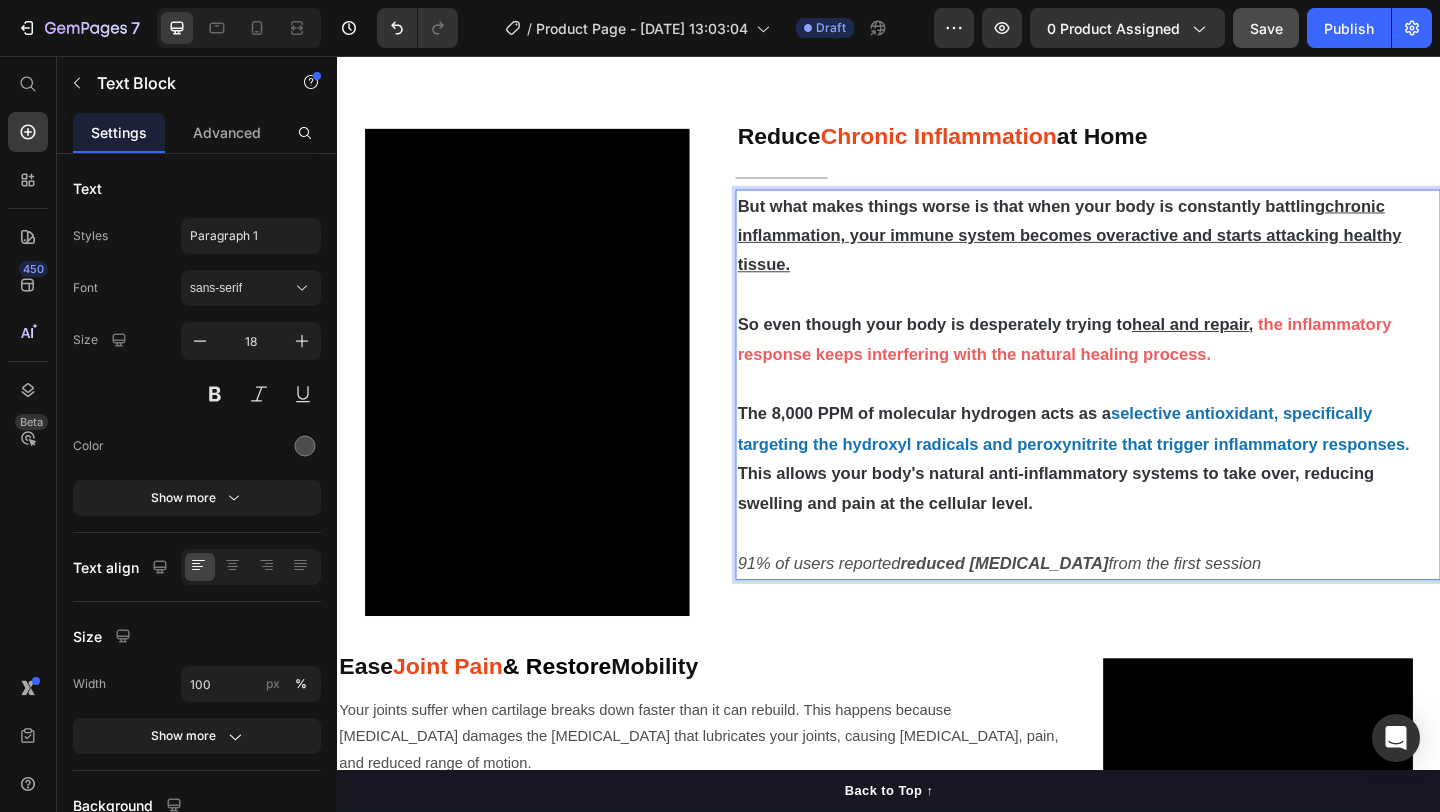 click on "reduced neck pain" at bounding box center [1062, 608] 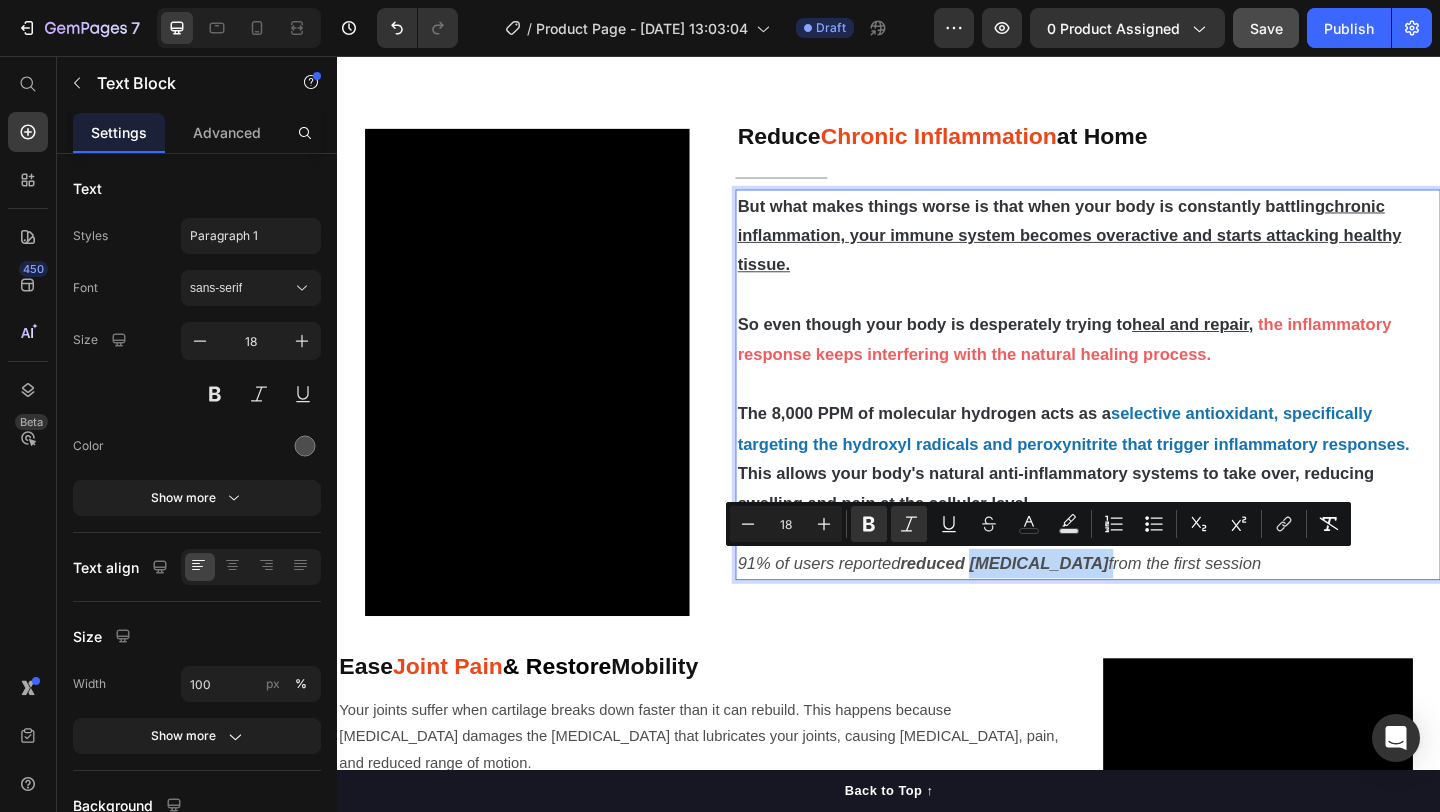 drag, startPoint x: 1116, startPoint y: 611, endPoint x: 1034, endPoint y: 614, distance: 82.05486 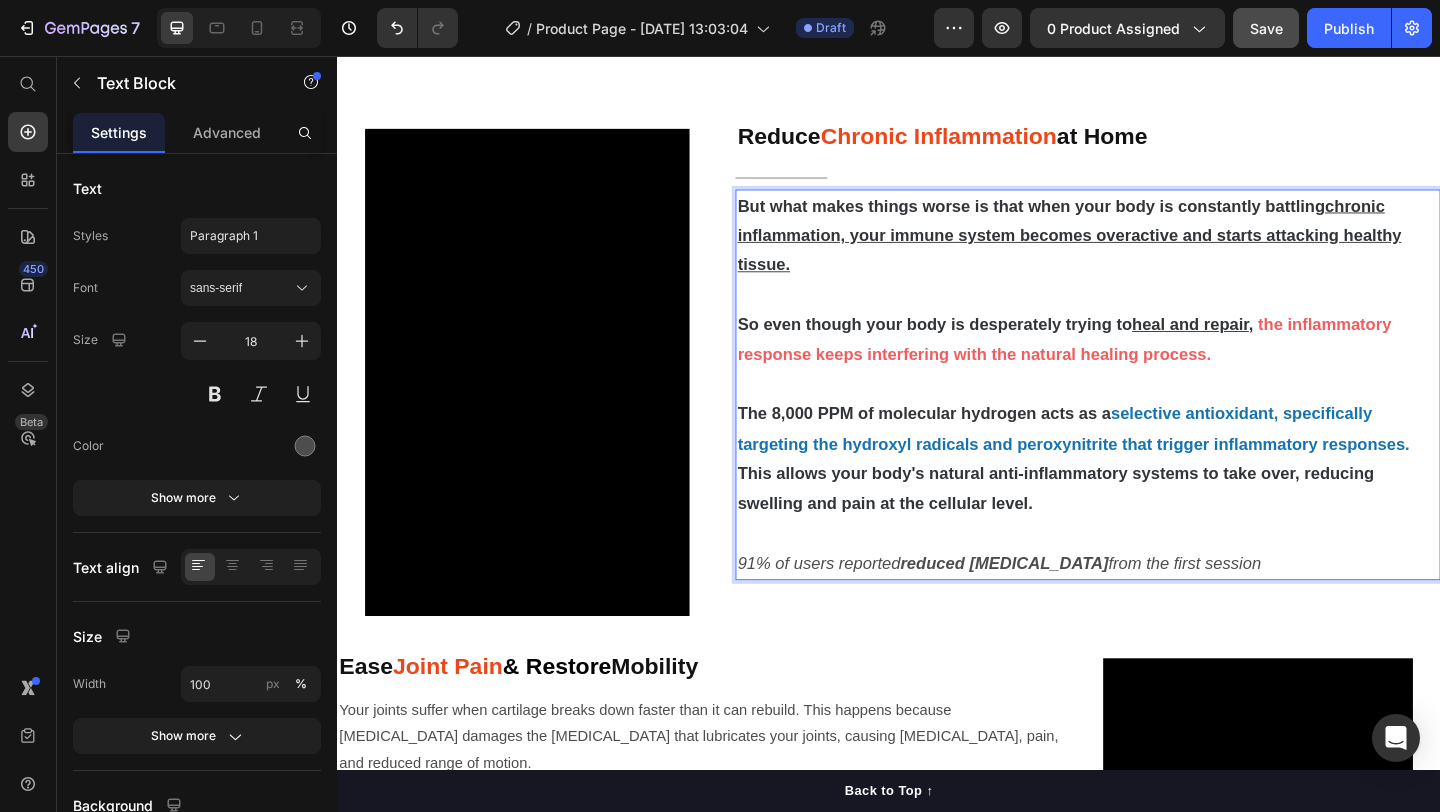 click on "91% of users reported  reduced neck pain  from the first session" at bounding box center (1057, 608) 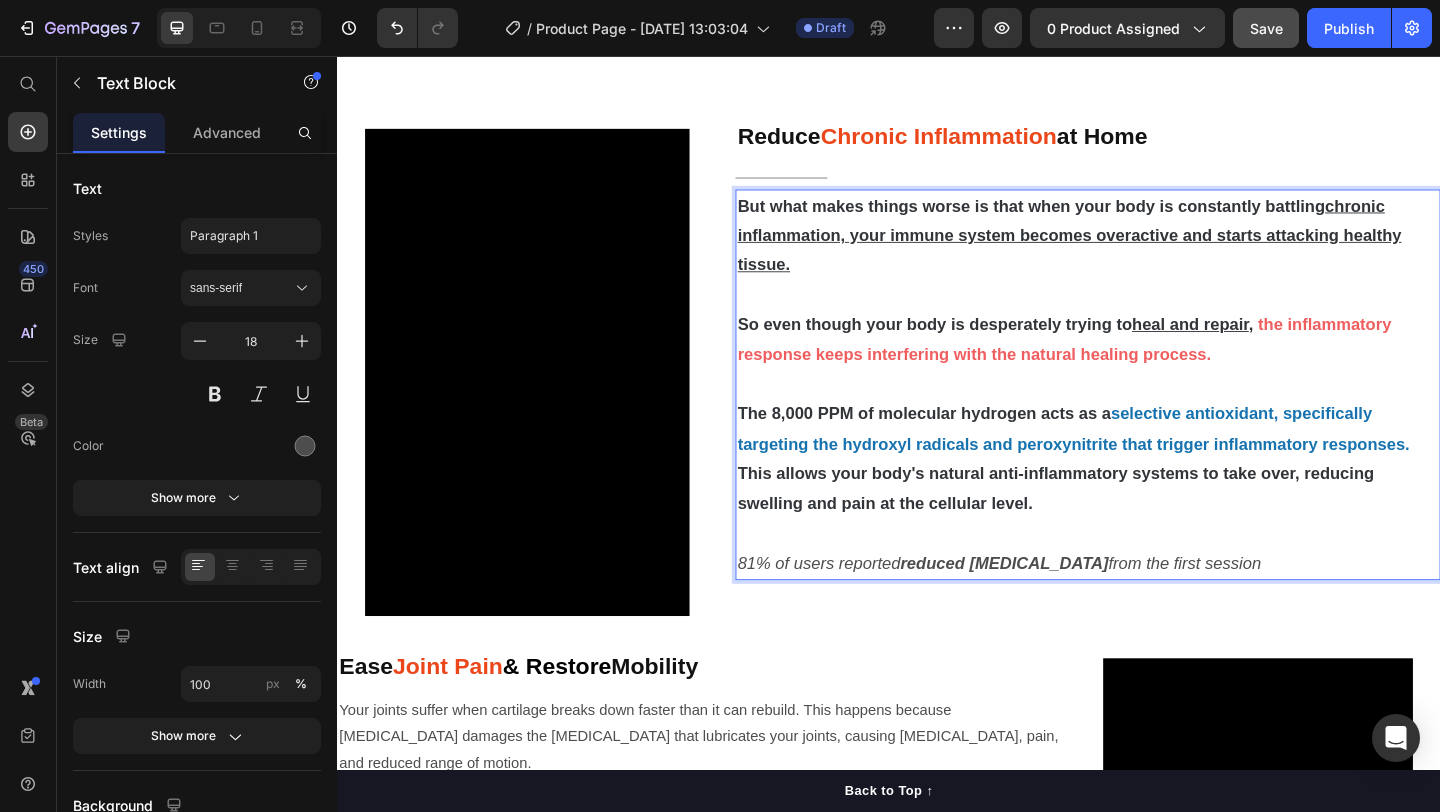 click on "81% of users reported  reduced neck pain  from the first session" at bounding box center (1057, 608) 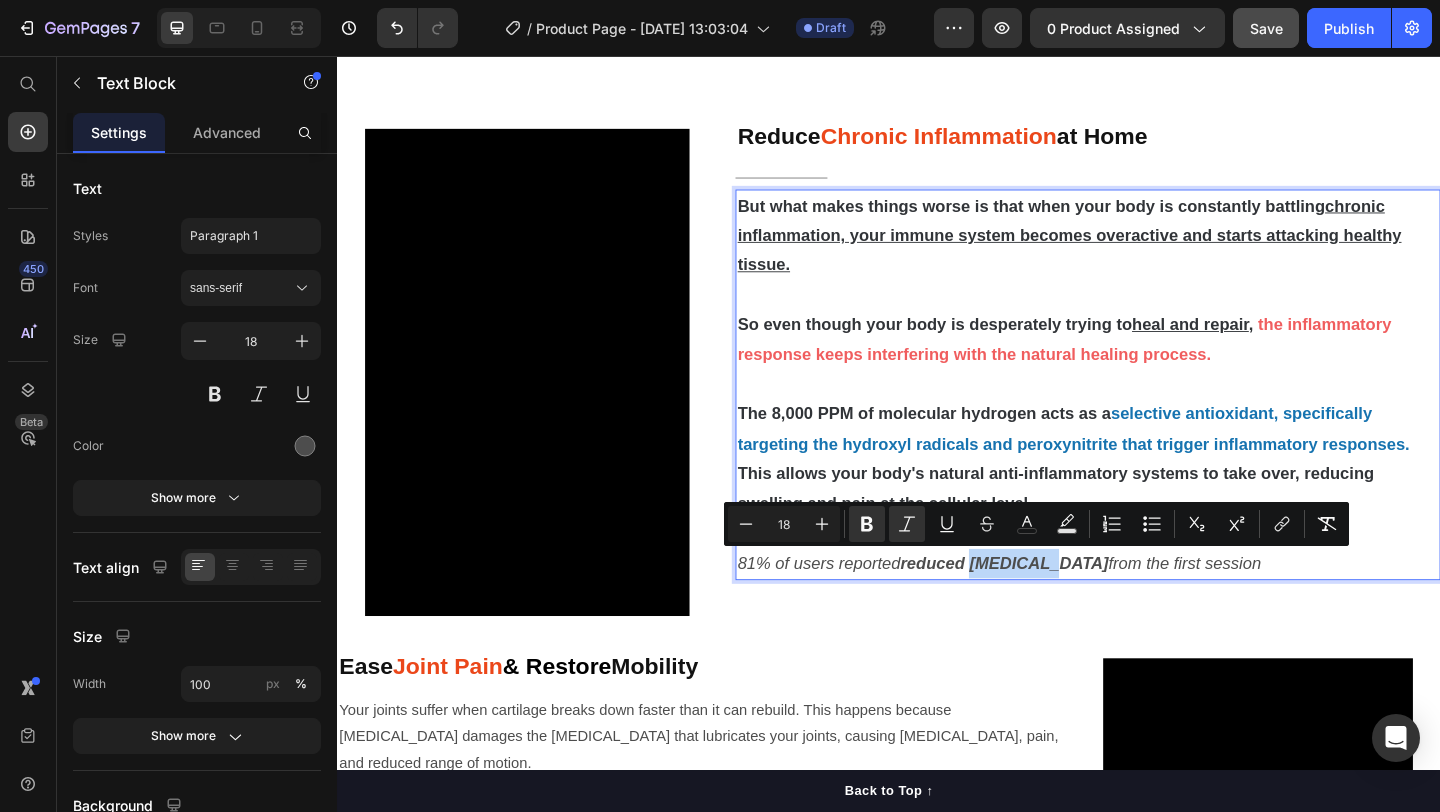 drag, startPoint x: 1111, startPoint y: 611, endPoint x: 1033, endPoint y: 615, distance: 78.10249 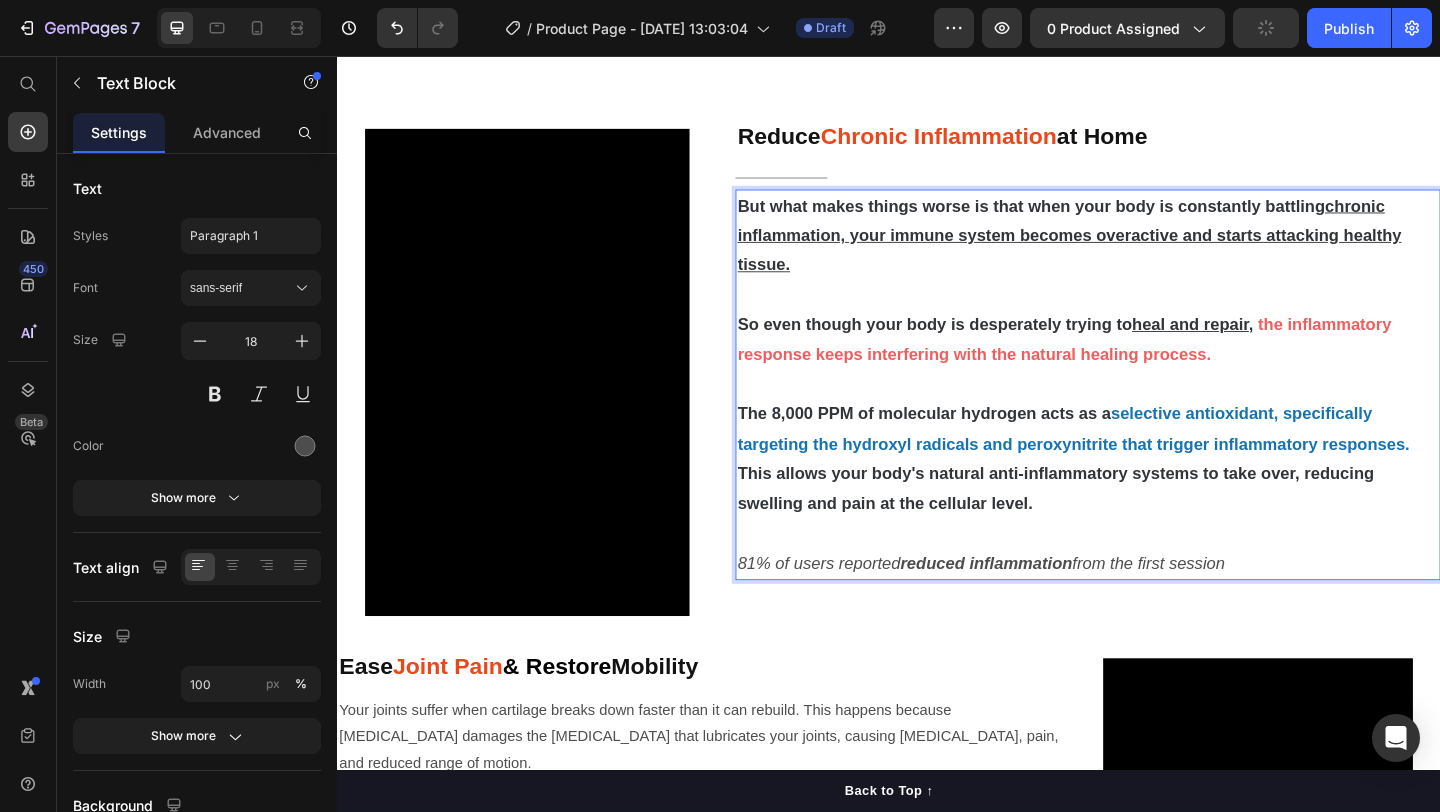 click on "81% of users reported  reduced inflammation  from the first session" at bounding box center (1153, 608) 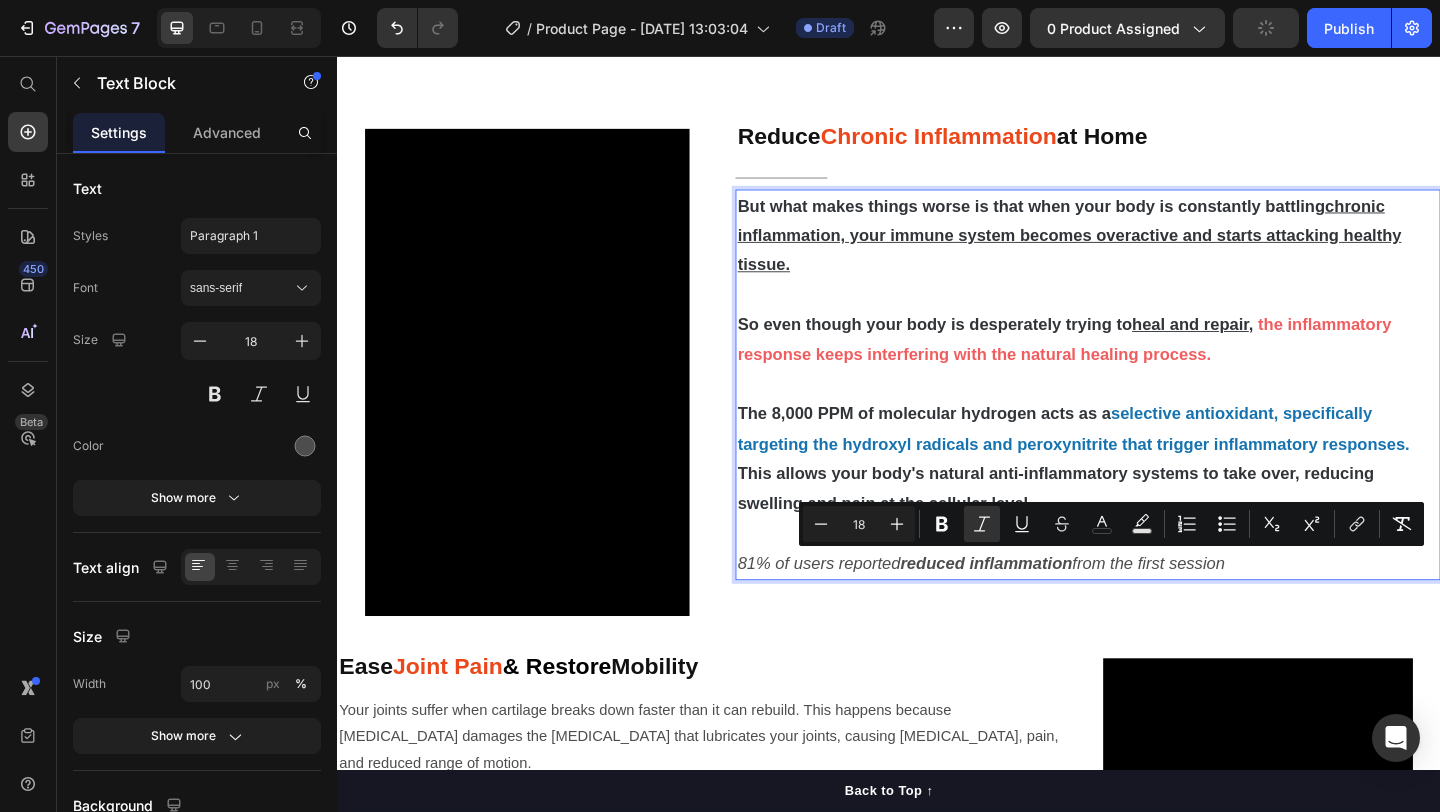 drag, startPoint x: 1339, startPoint y: 612, endPoint x: 1254, endPoint y: 616, distance: 85.09406 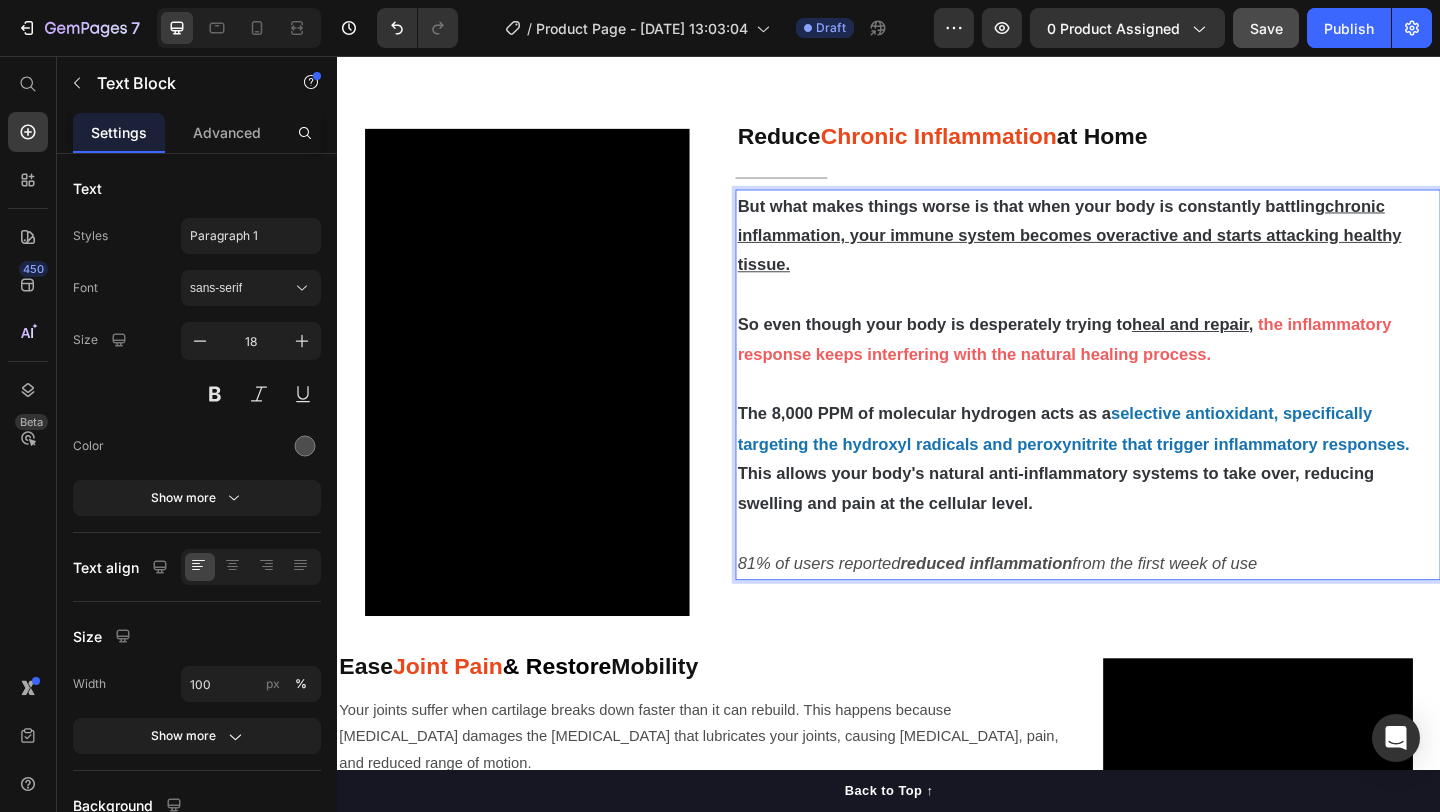 click on "81% of users reported  reduced inflammation  from the first week of use" at bounding box center (1054, 608) 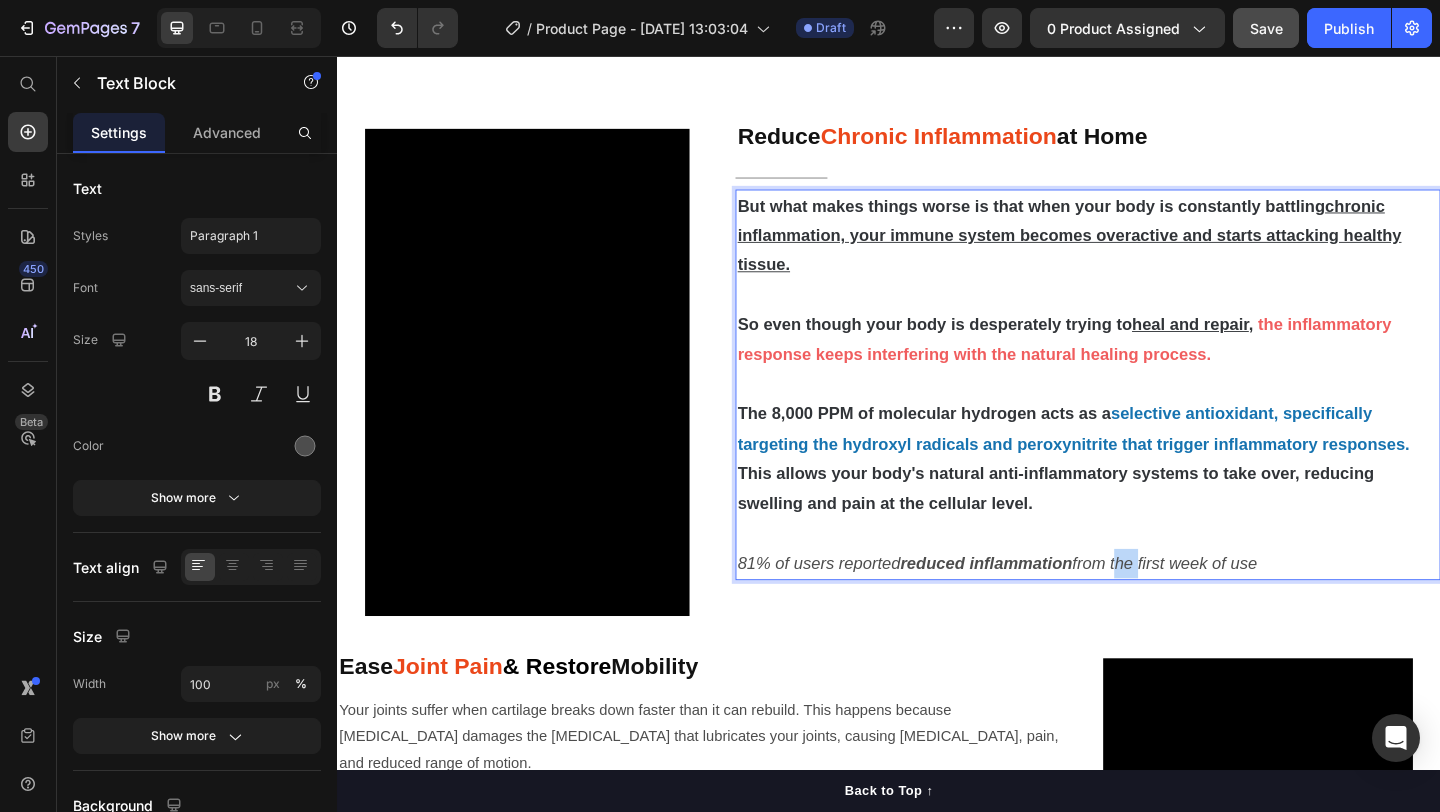 click on "81% of users reported  reduced inflammation  from the first week of use" at bounding box center (1054, 608) 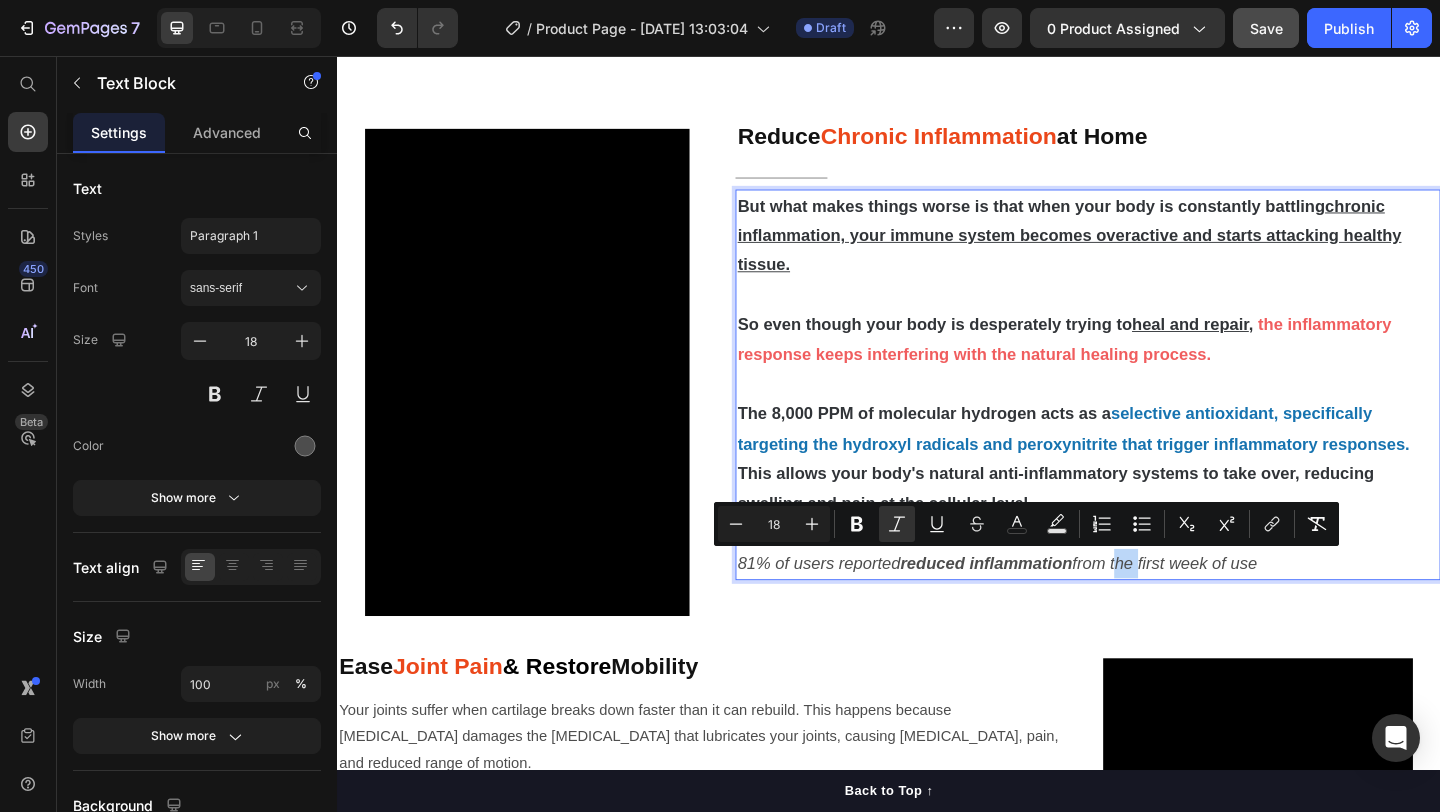 copy on "81% of users reported  reduced inflammation  from the first week of use" 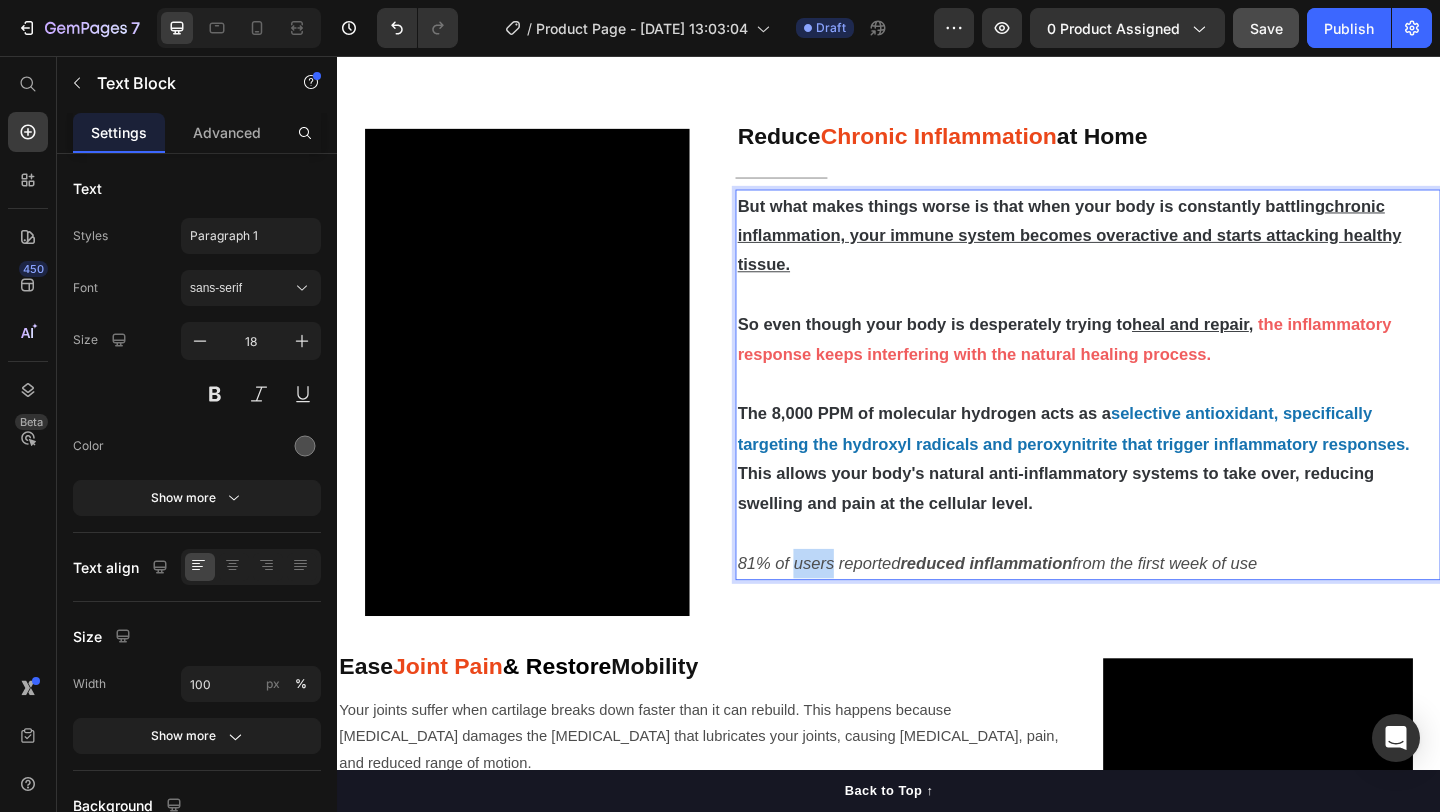 click on "81% of users reported  reduced inflammation  from the first week of use" at bounding box center [1054, 608] 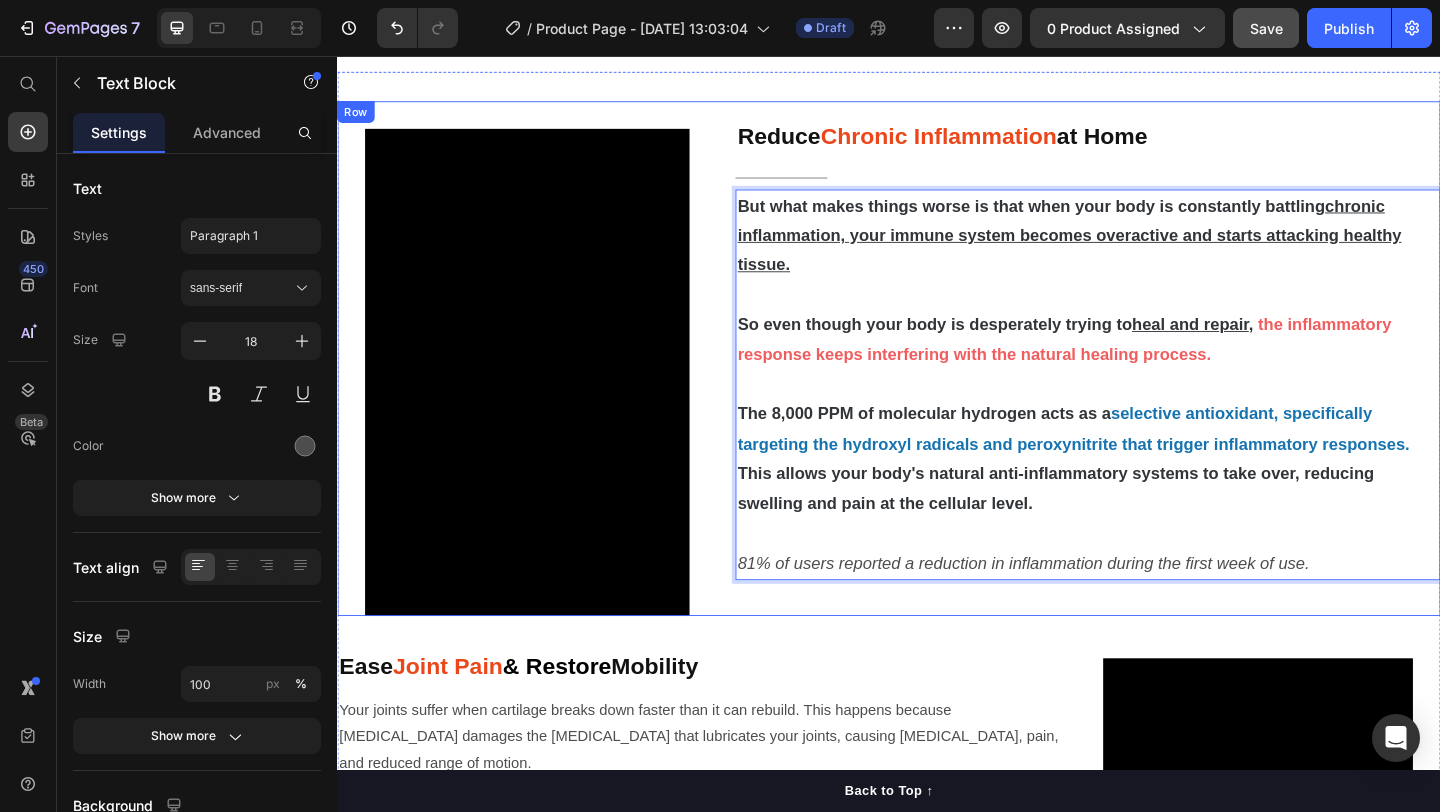 click on "Reduce  Chronic Inflammation  at Home Heading                Title Line But what makes things worse is that when your body is constantly battling  chronic inflammation, your immune system becomes overactive and starts attacking healthy tissue.   So even though your body is desperately trying to  heal and repair ,   the inflammatory response keeps interfering with the natural healing process. The 8,000 PPM of molecular hydrogen acts as a  selective antioxidant, specifically targeting the hydroxyl radicals and peroxynitrite that trigger inflammatory responses.   This allows your body's natural anti-inflammatory systems to take over, reducing swelling and pain at the cellular level. 81% of users reported a reduction in inflammation during the first week of use. Text Block   0" at bounding box center (1153, 385) 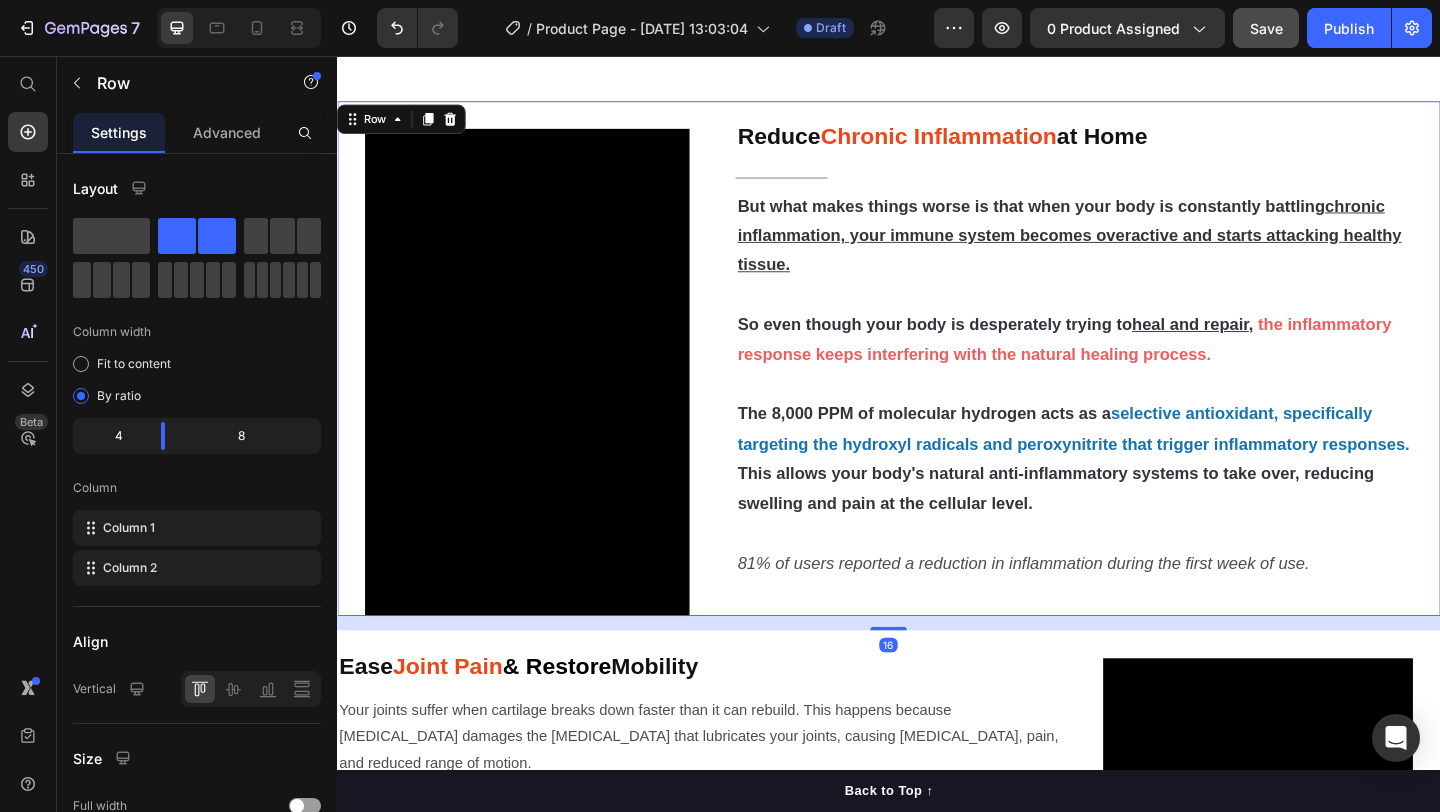 click on "Reduce  Chronic Inflammation  at Home Heading                Title Line But what makes things worse is that when your body is constantly battling  chronic inflammation, your immune system becomes overactive and starts attacking healthy tissue.   So even though your body is desperately trying to  heal and repair ,   the inflammatory response keeps interfering with the natural healing process. The 8,000 PPM of molecular hydrogen acts as a  selective antioxidant, specifically targeting the hydroxyl radicals and peroxynitrite that trigger inflammatory responses.   This allows your body's natural anti-inflammatory systems to take over, reducing swelling and pain at the cellular level. 81% of users reported a reduction in inflammation during the first week of use. Text Block" at bounding box center (1153, 385) 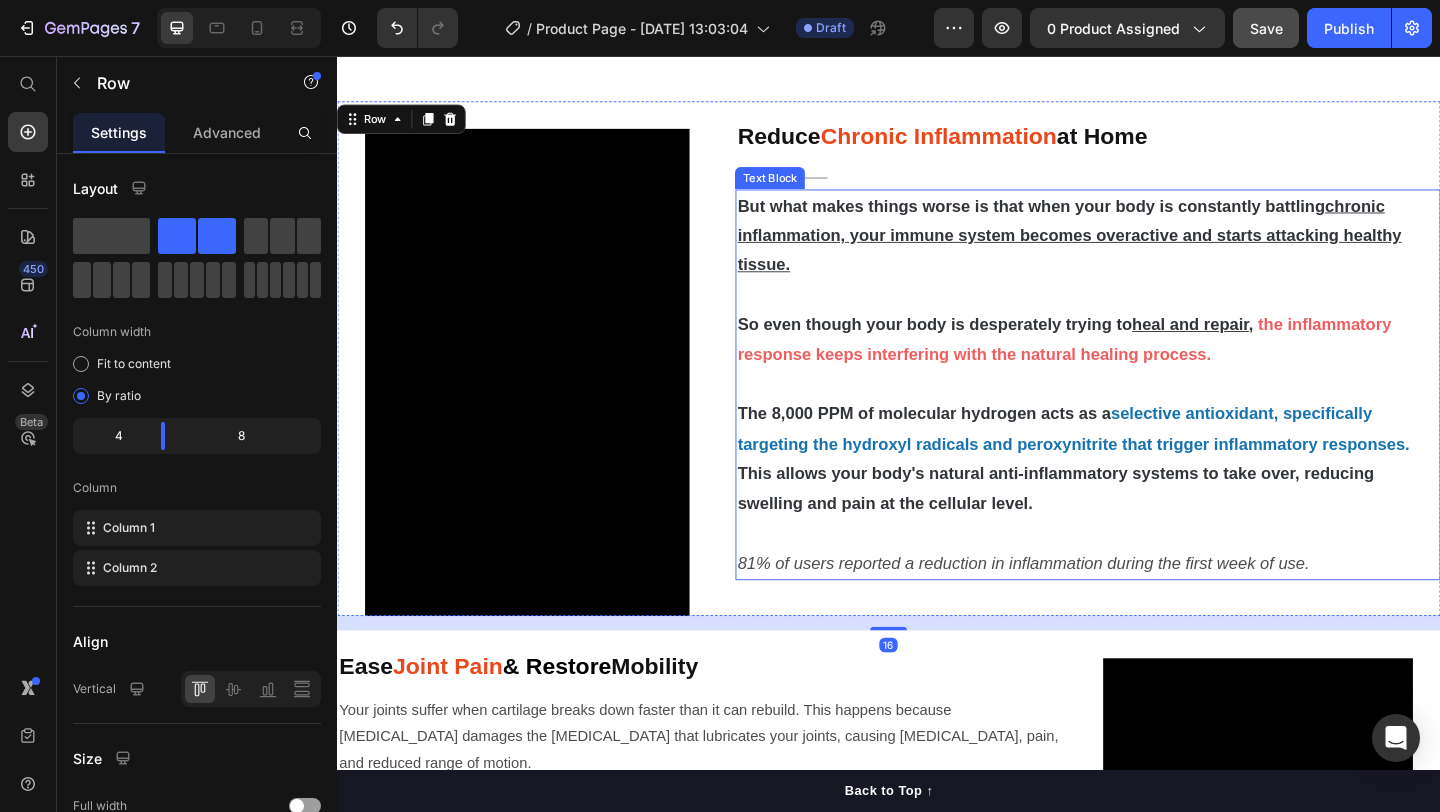 click on "81% of users reported a reduction in inflammation during the first week of use." at bounding box center [1083, 608] 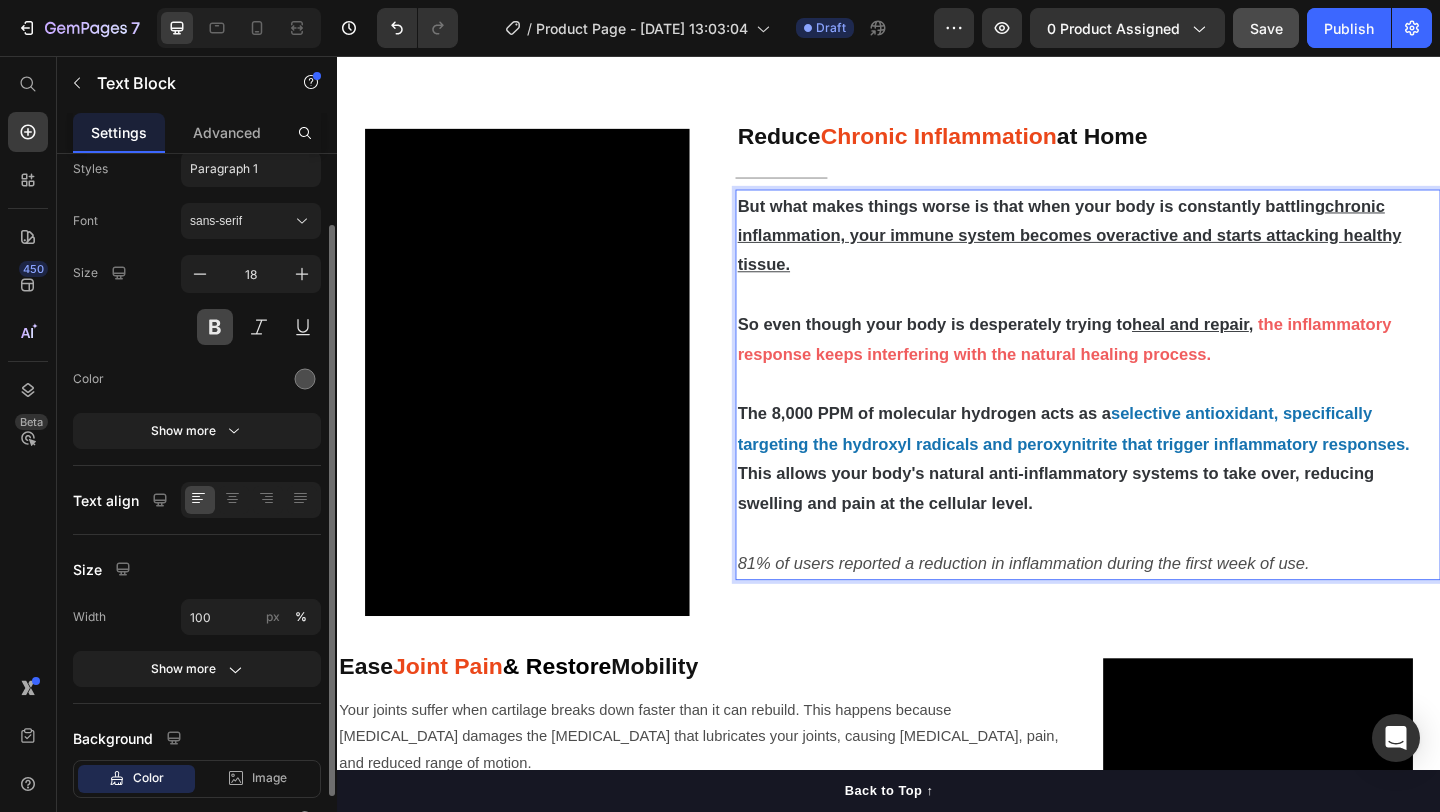 scroll, scrollTop: 79, scrollLeft: 0, axis: vertical 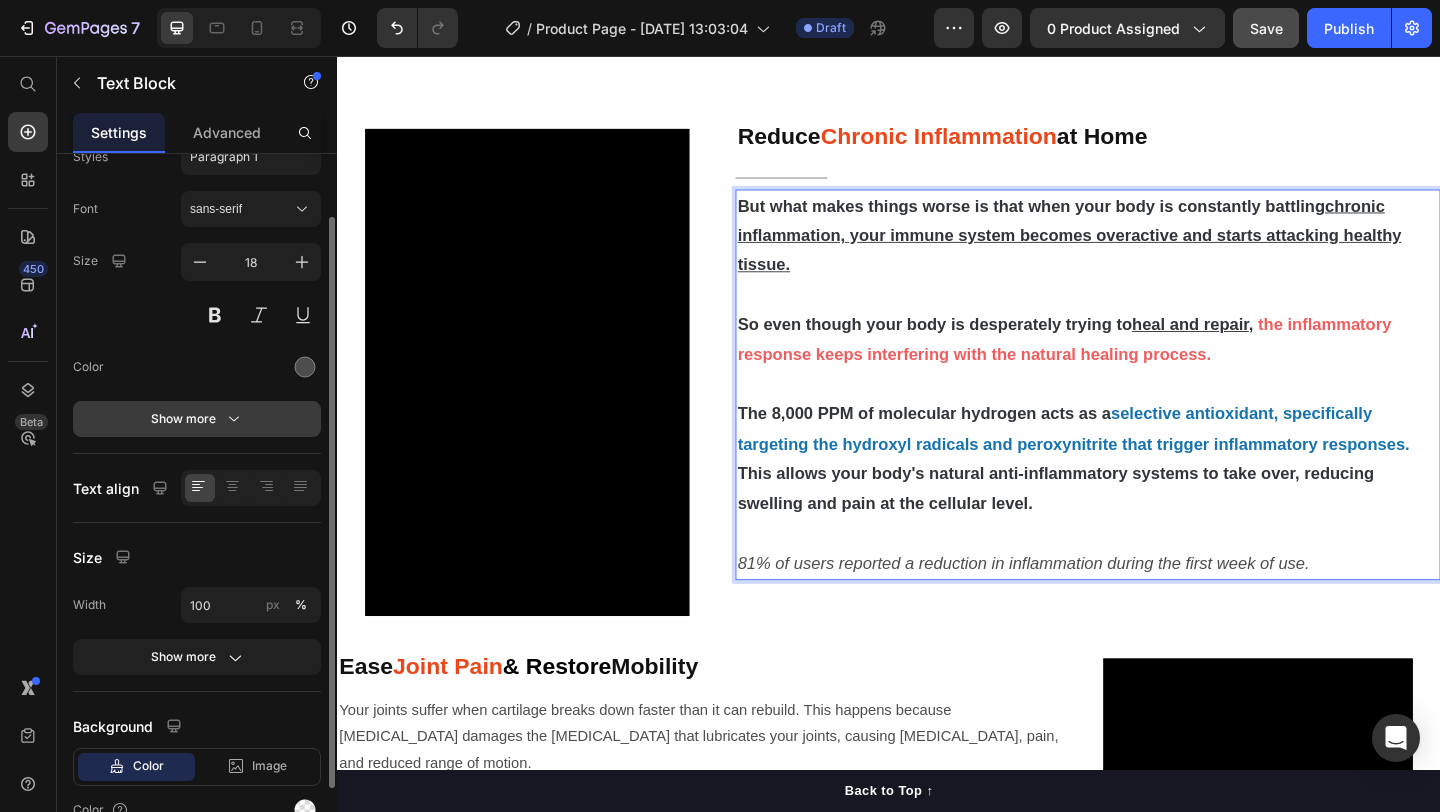 click on "Show more" at bounding box center (197, 419) 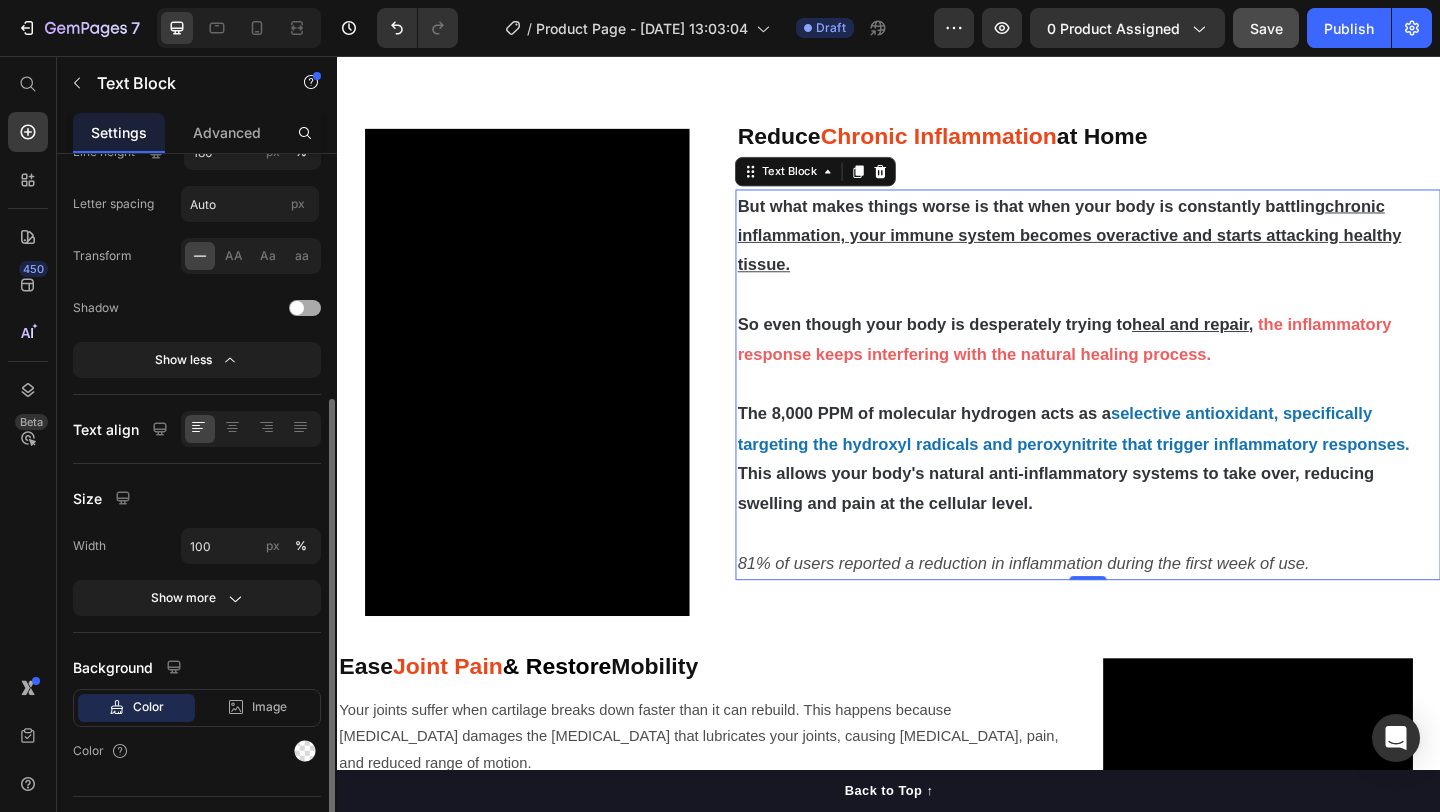 scroll, scrollTop: 399, scrollLeft: 0, axis: vertical 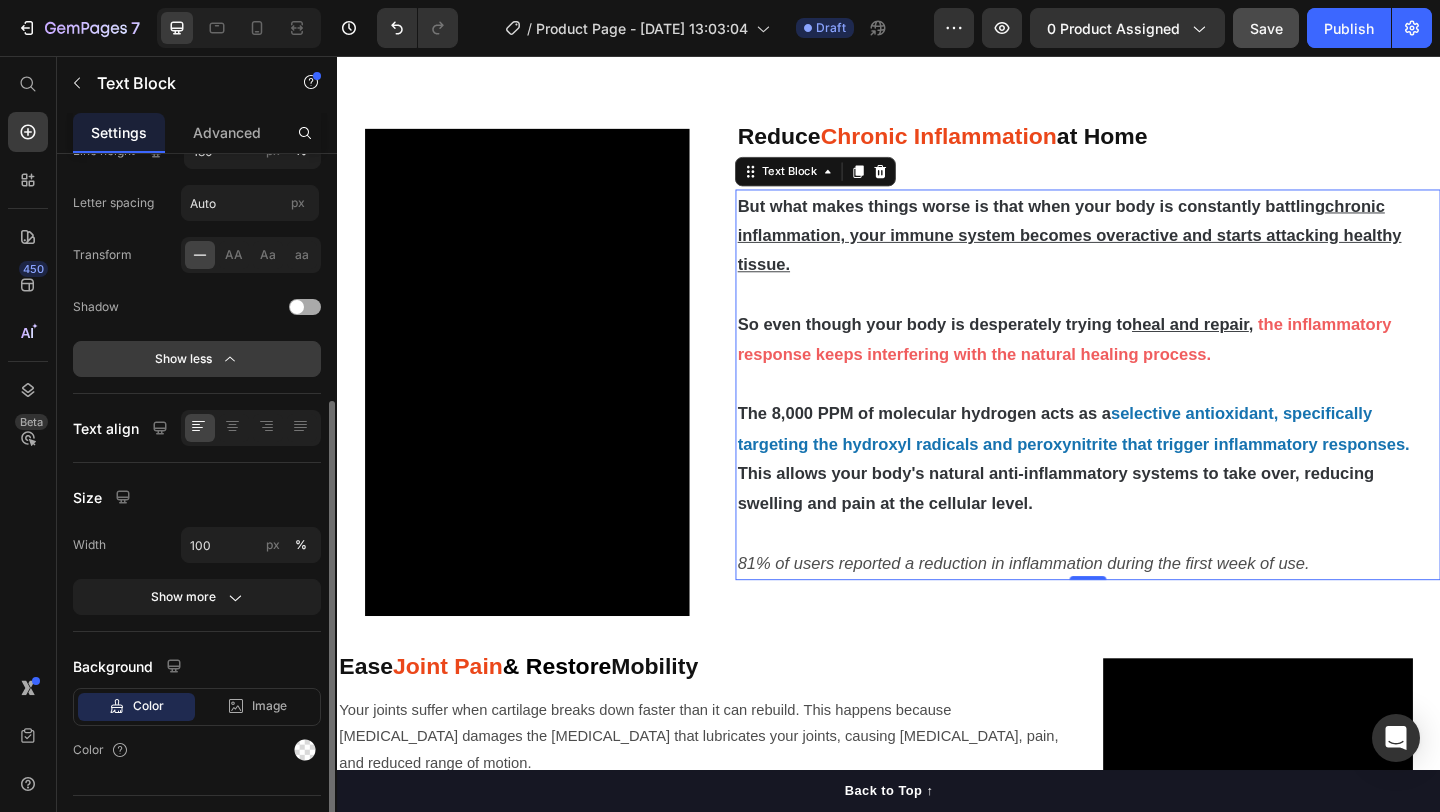 click on "Show less" 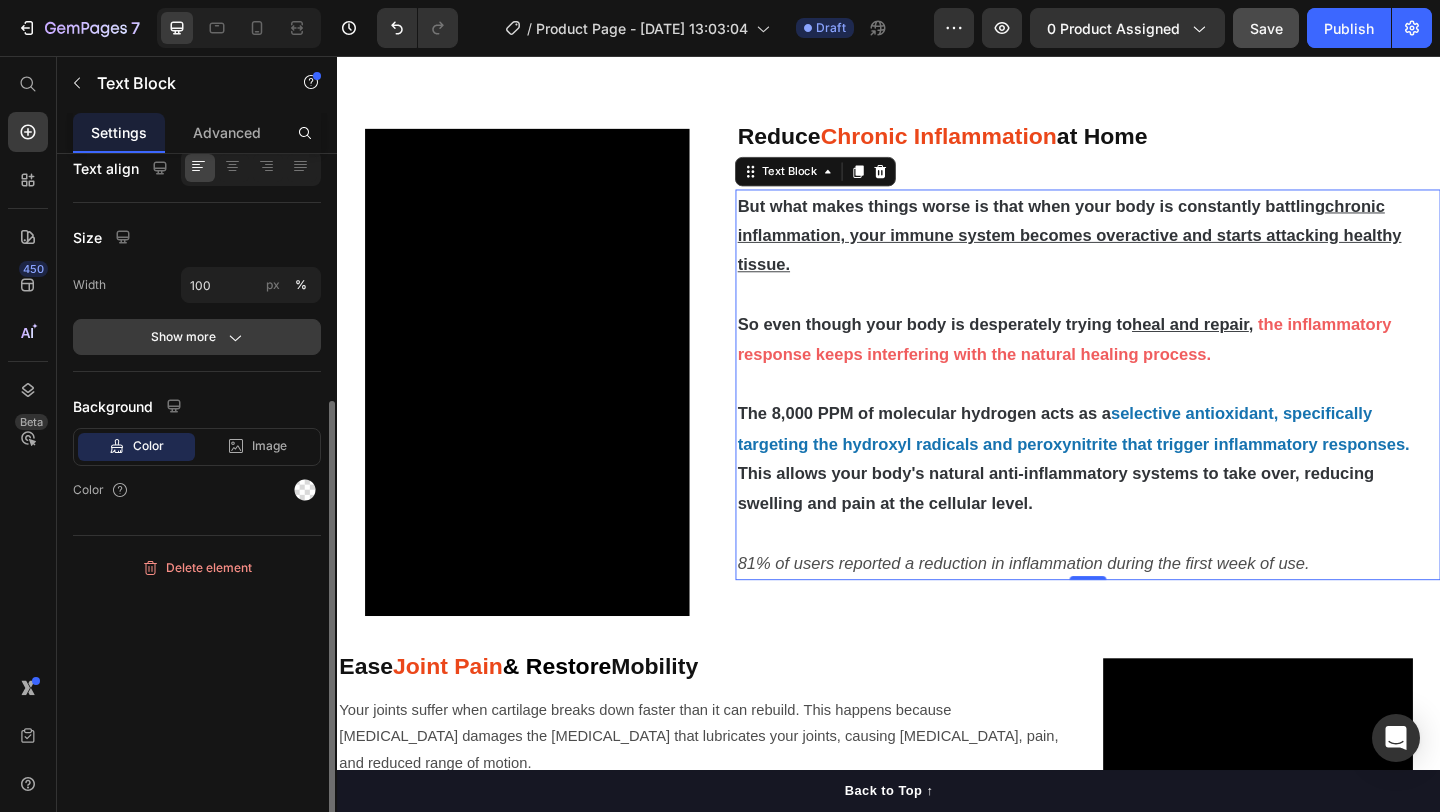 click on "Show more" at bounding box center (197, 337) 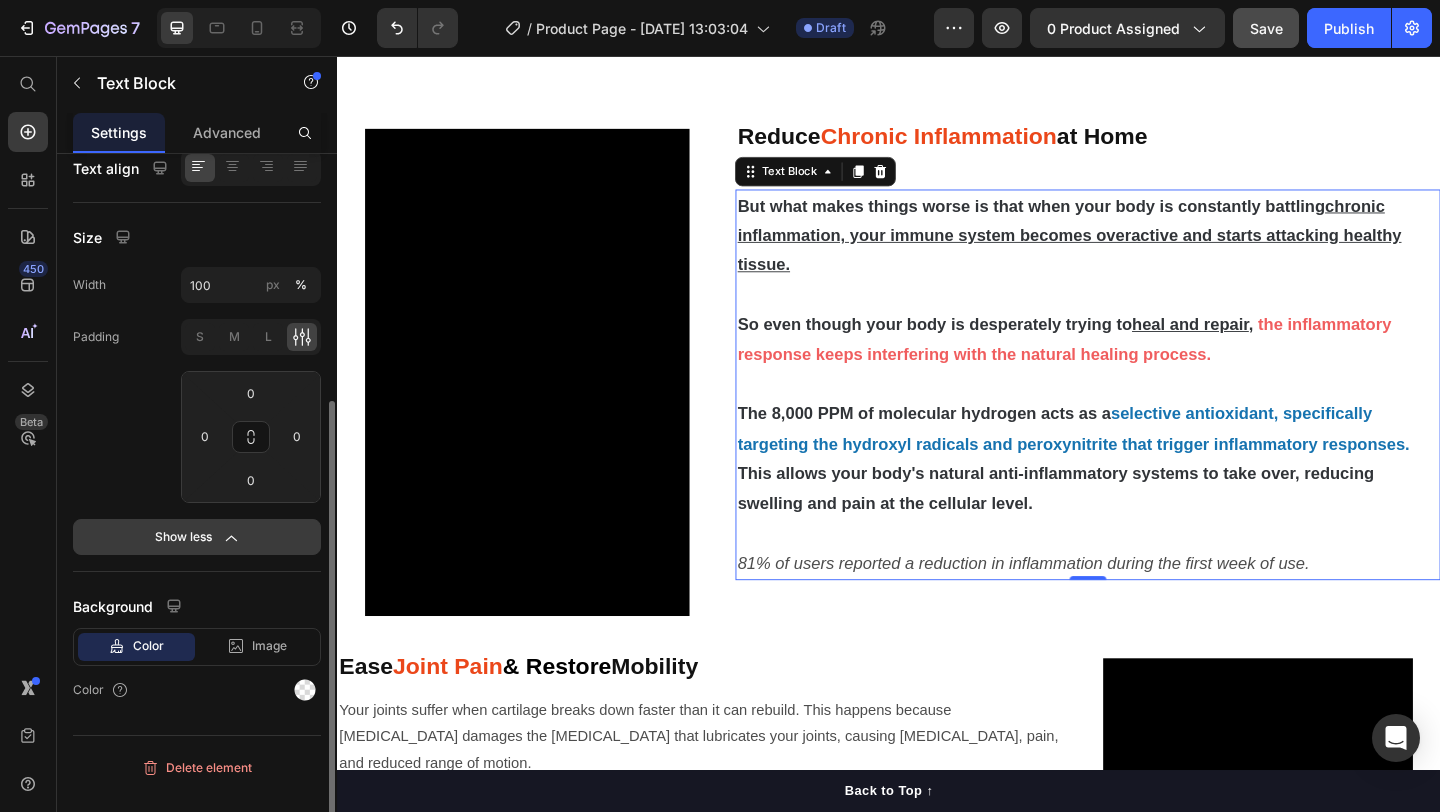 click on "Show less" 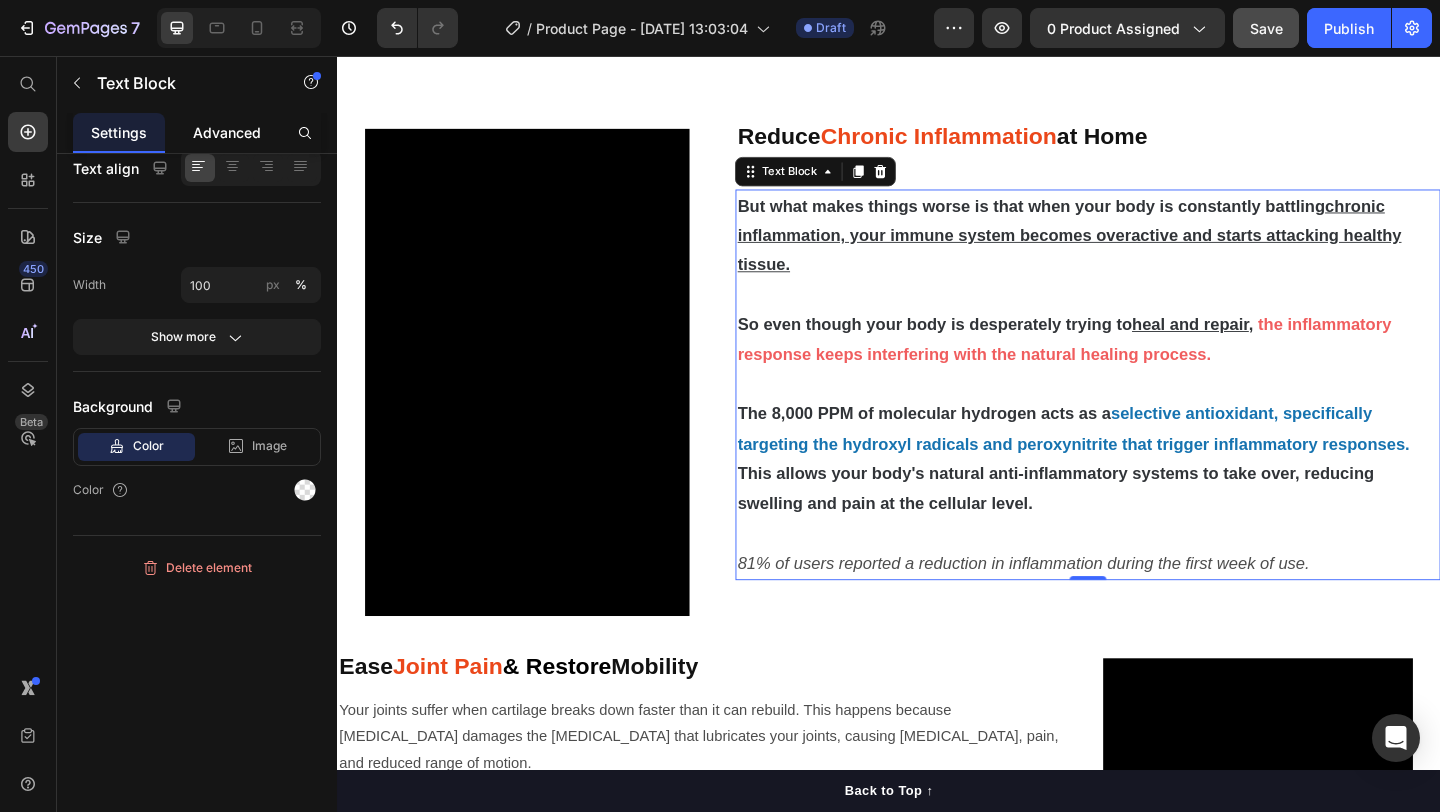 click on "Advanced" 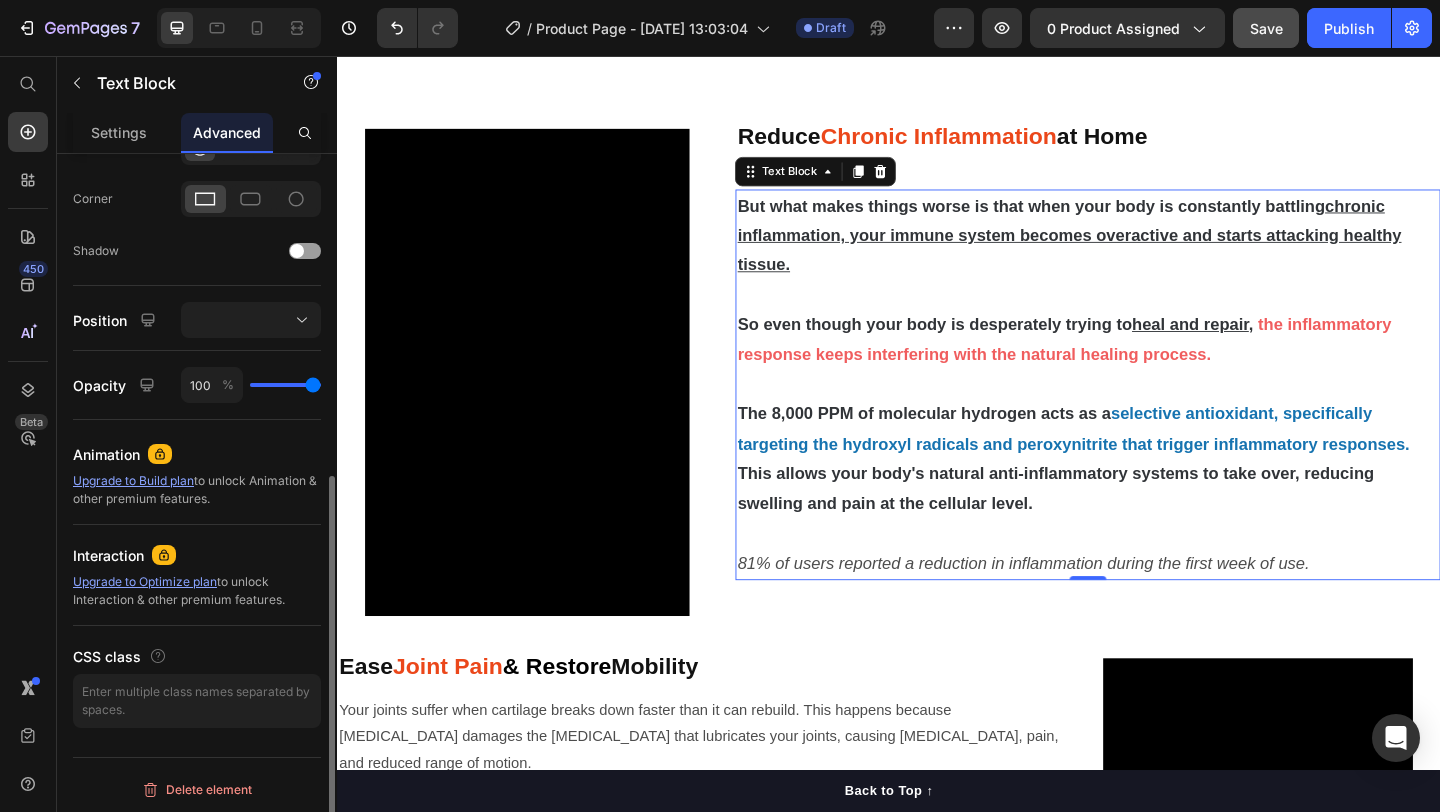 scroll, scrollTop: 590, scrollLeft: 0, axis: vertical 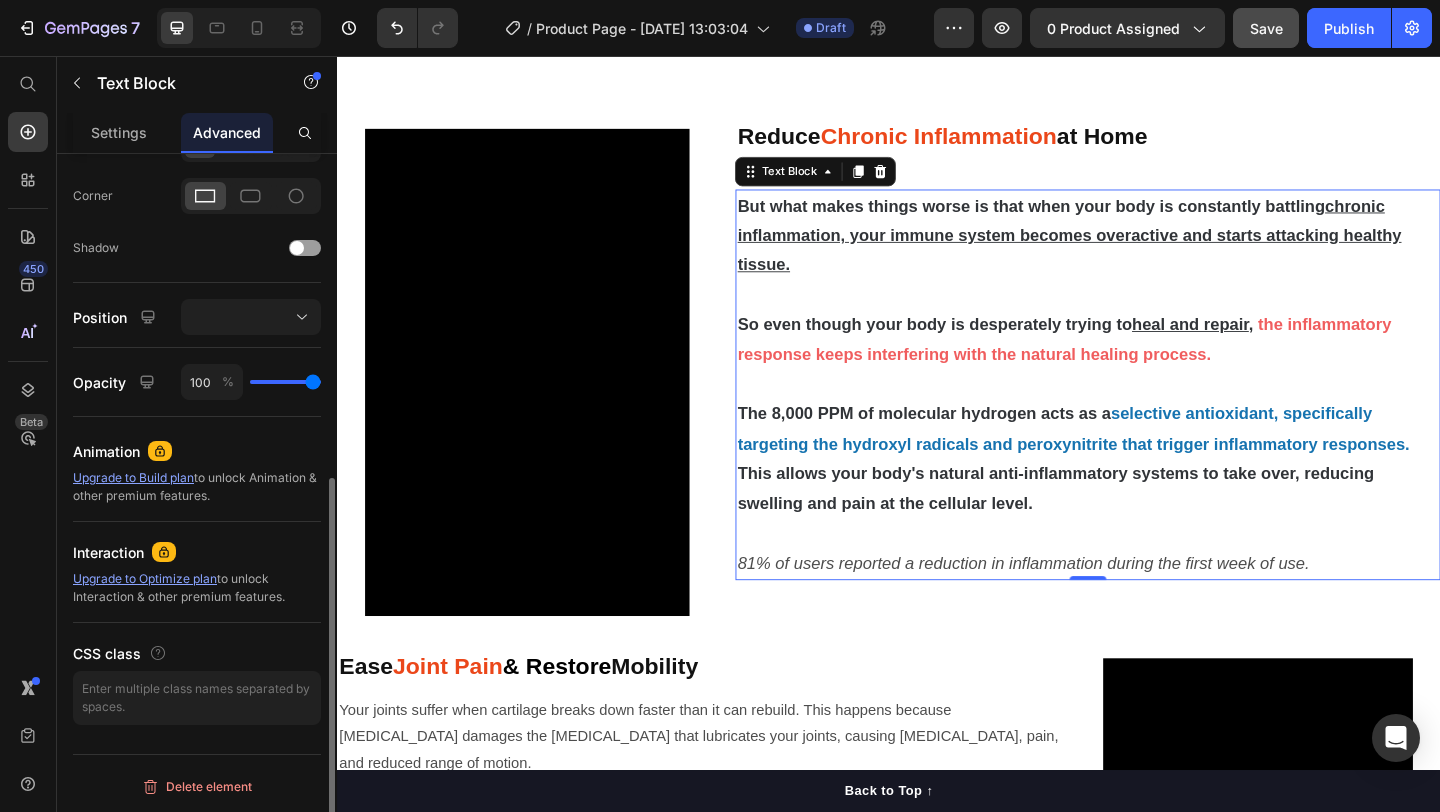 drag, startPoint x: 176, startPoint y: 601, endPoint x: 285, endPoint y: 600, distance: 109.004585 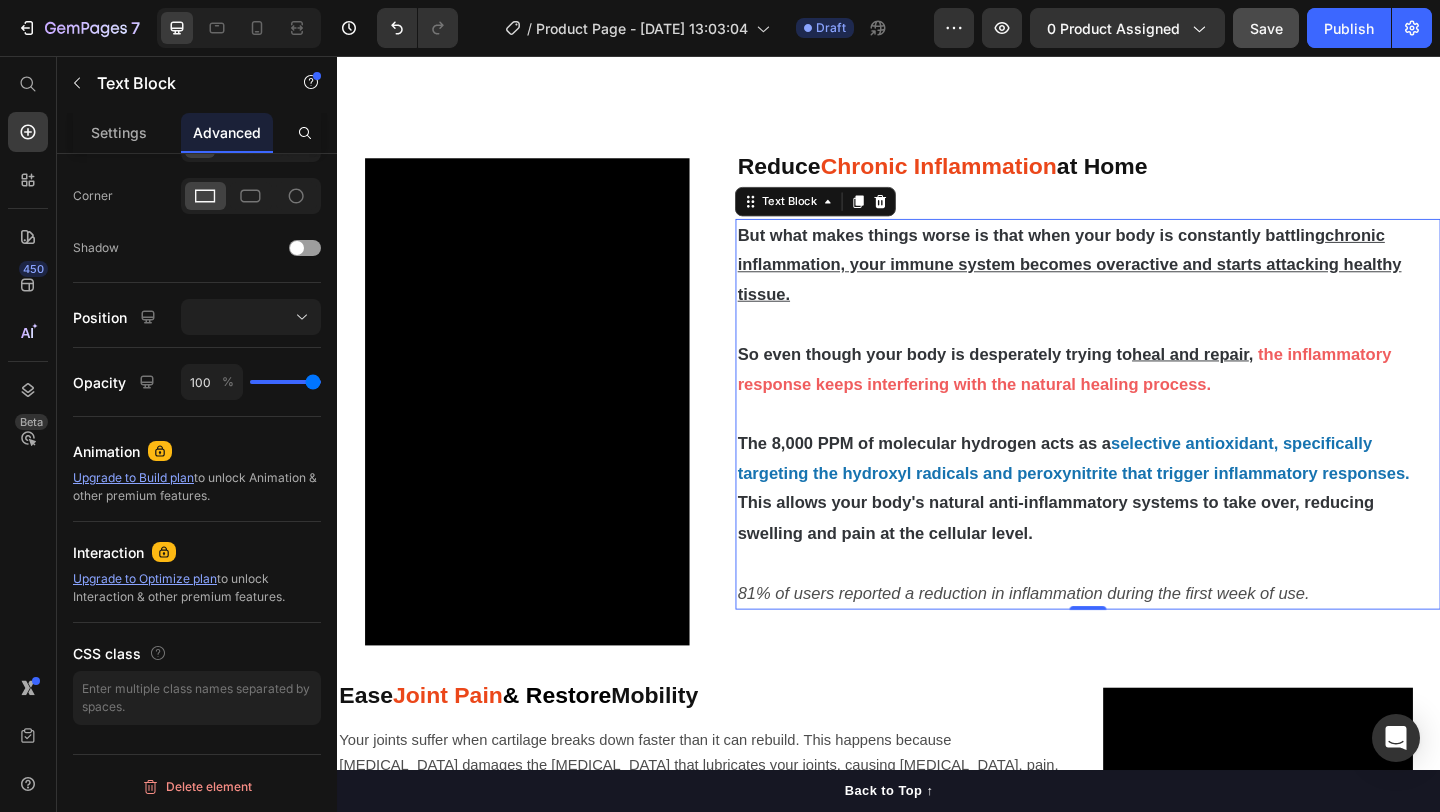 scroll, scrollTop: 1302, scrollLeft: 0, axis: vertical 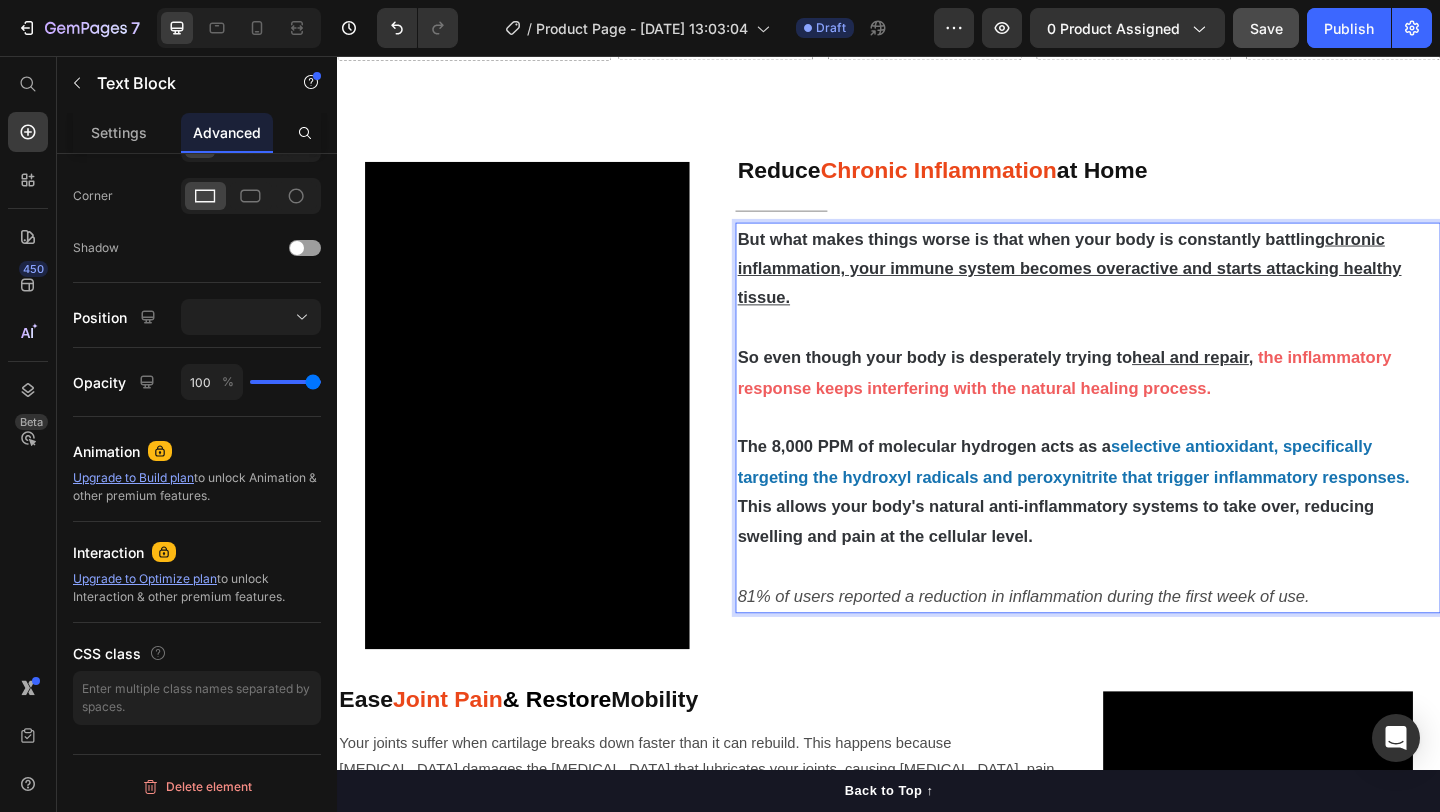 click on "81% of users reported a reduction in inflammation during the first week of use." at bounding box center (1083, 644) 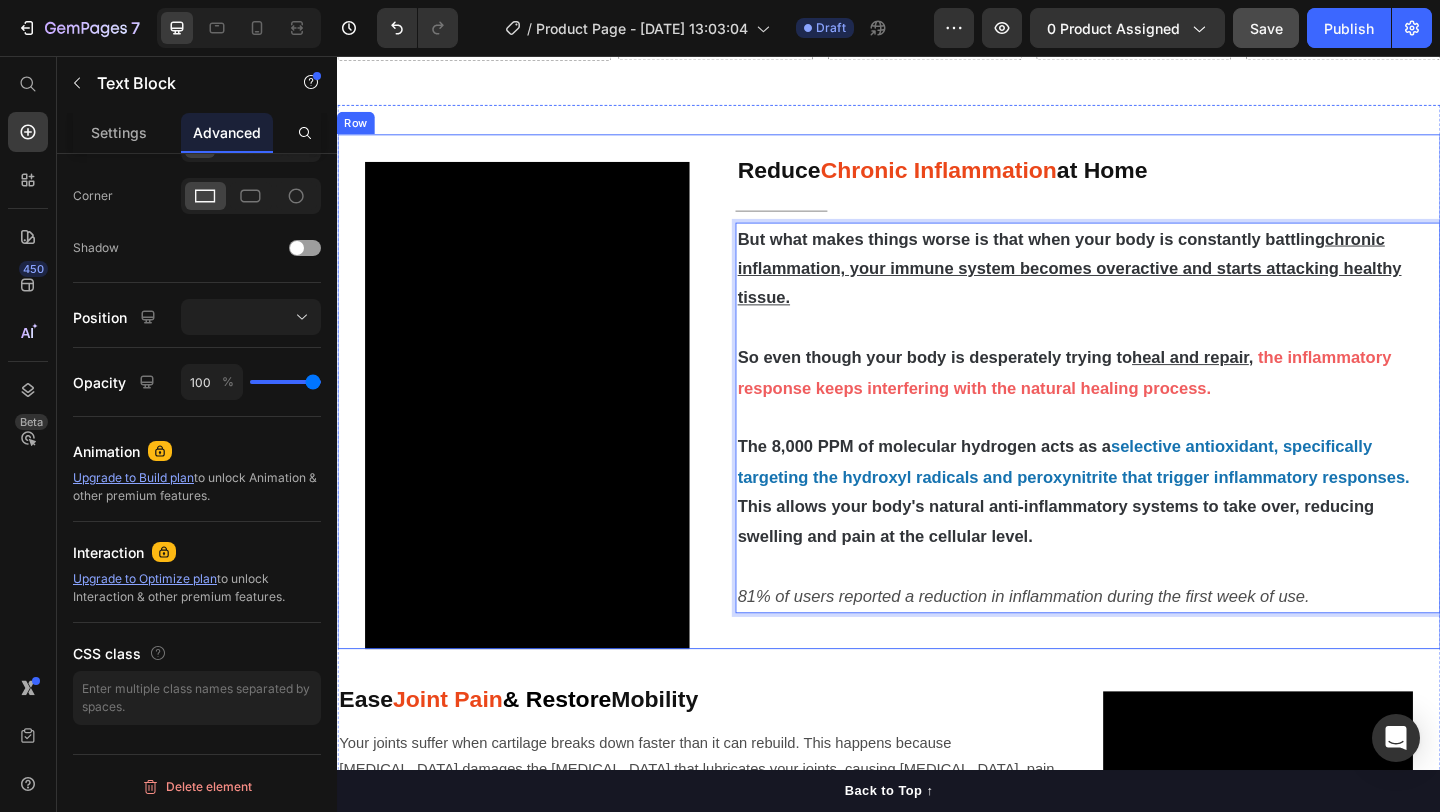 click on "Video Reduce  Chronic Inflammation  at Home Heading                Title Line But what makes things worse is that when your body is constantly battling  chronic inflammation, your immune system becomes overactive and starts attacking healthy tissue.   So even though your body is desperately trying to  heal and repair ,   the inflammatory response keeps interfering with the natural healing process. The 8,000 PPM of molecular hydrogen acts as a  selective antioxidant, specifically targeting the hydroxyl radicals and peroxynitrite that trigger inflammatory responses.   This allows your body's natural anti-inflammatory systems to take over, reducing swelling and pain at the cellular level. 81% of users reported a reduction in inflammation during the first week of use. Text Block   0 Row" at bounding box center [937, 421] 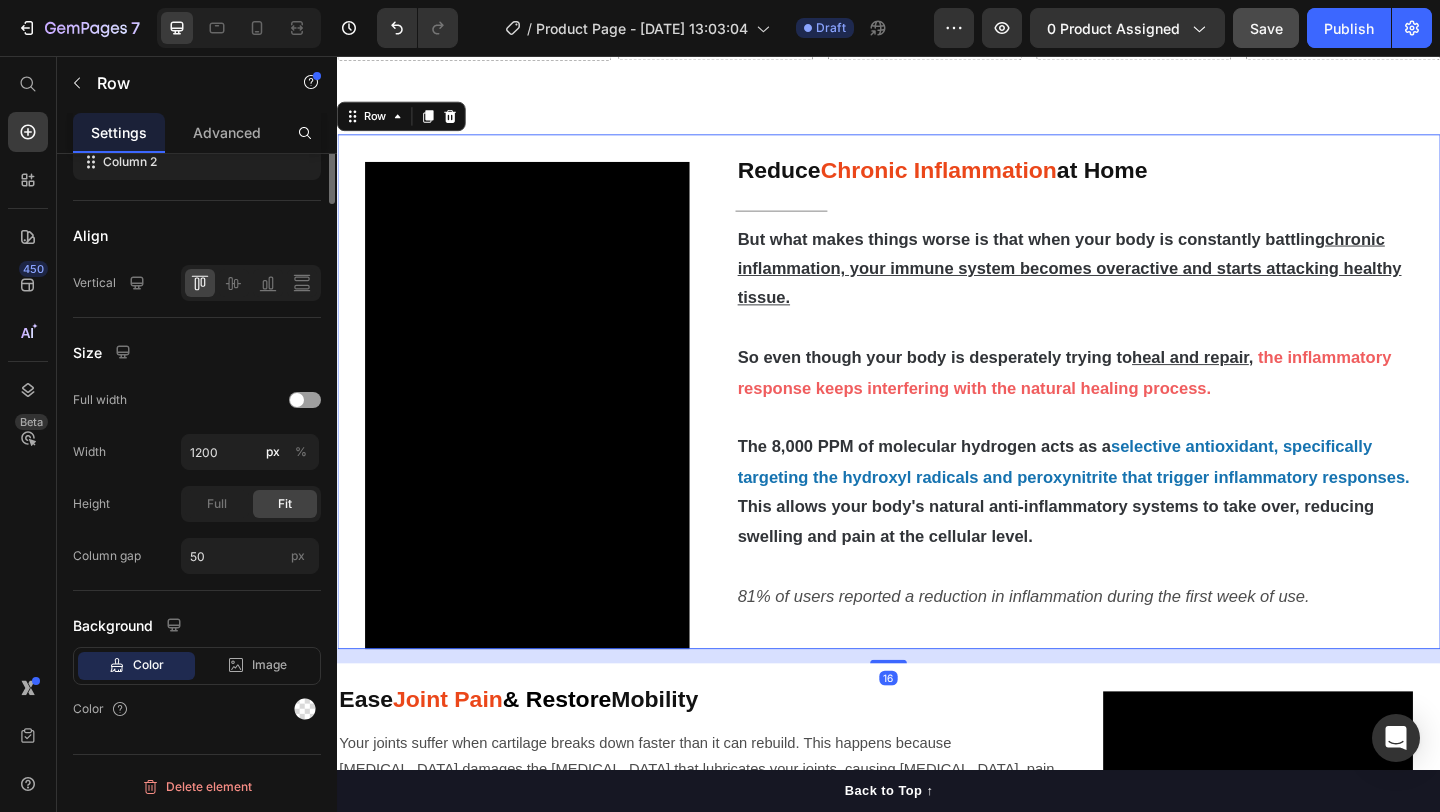 scroll, scrollTop: 0, scrollLeft: 0, axis: both 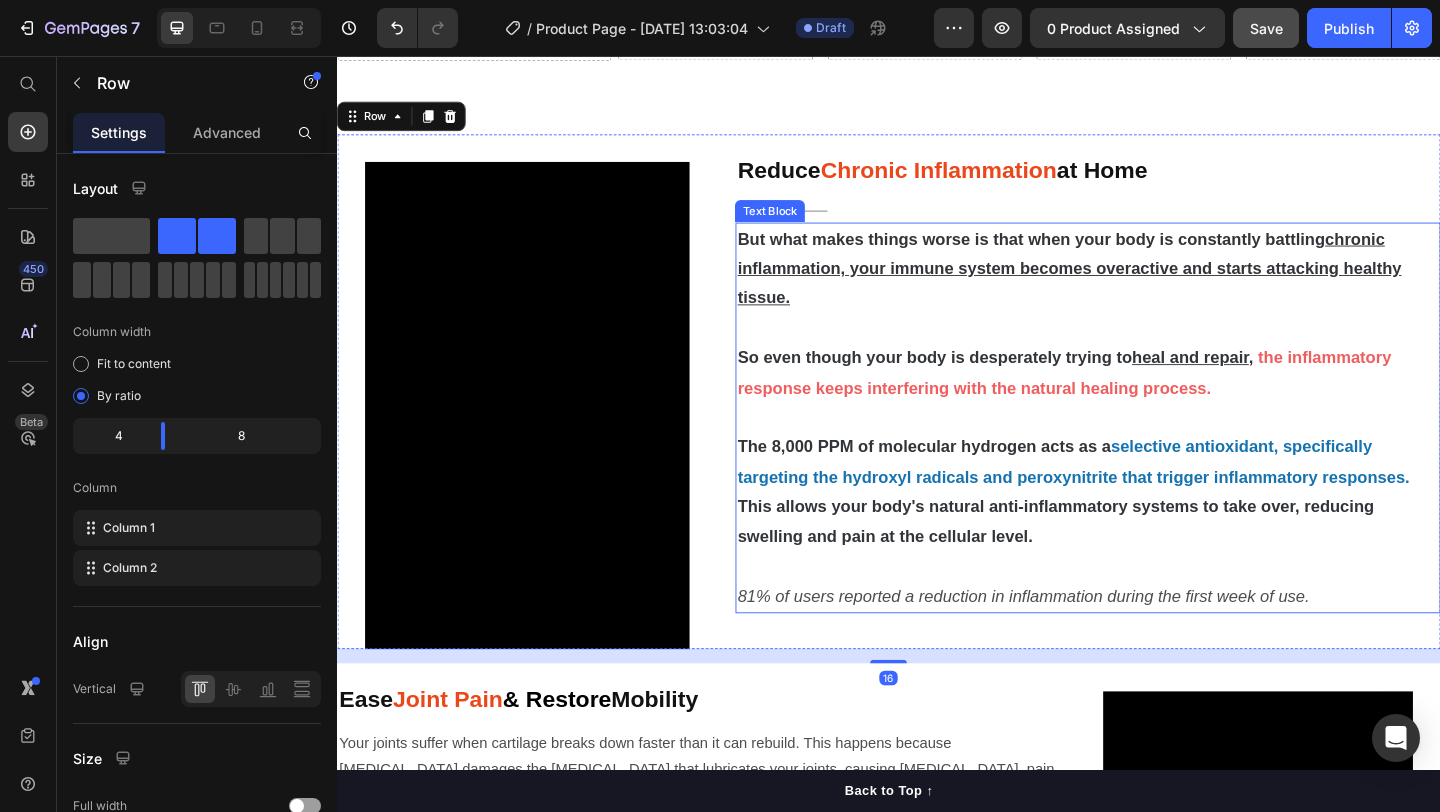click on "81% of users reported a reduction in inflammation during the first week of use." at bounding box center [1083, 644] 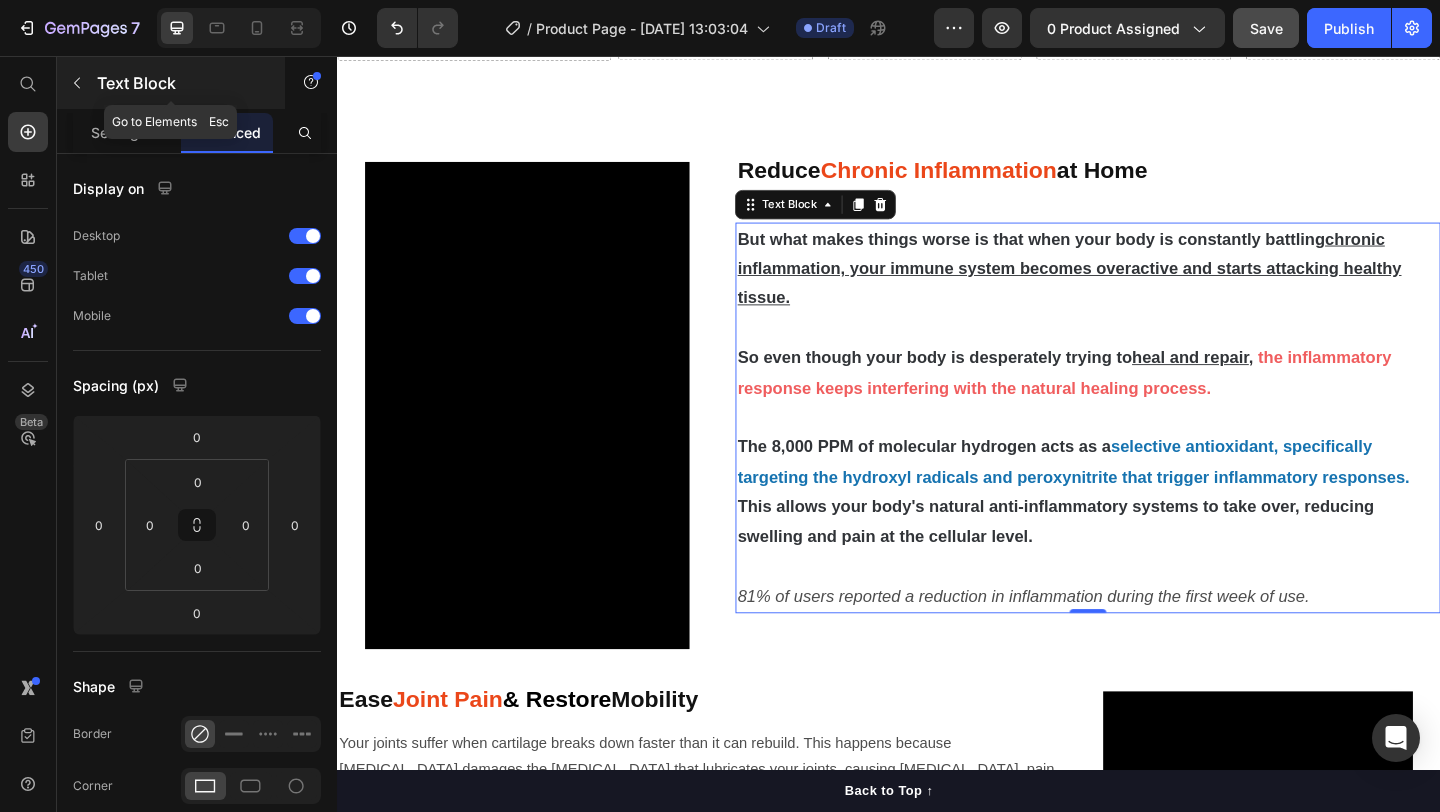 click 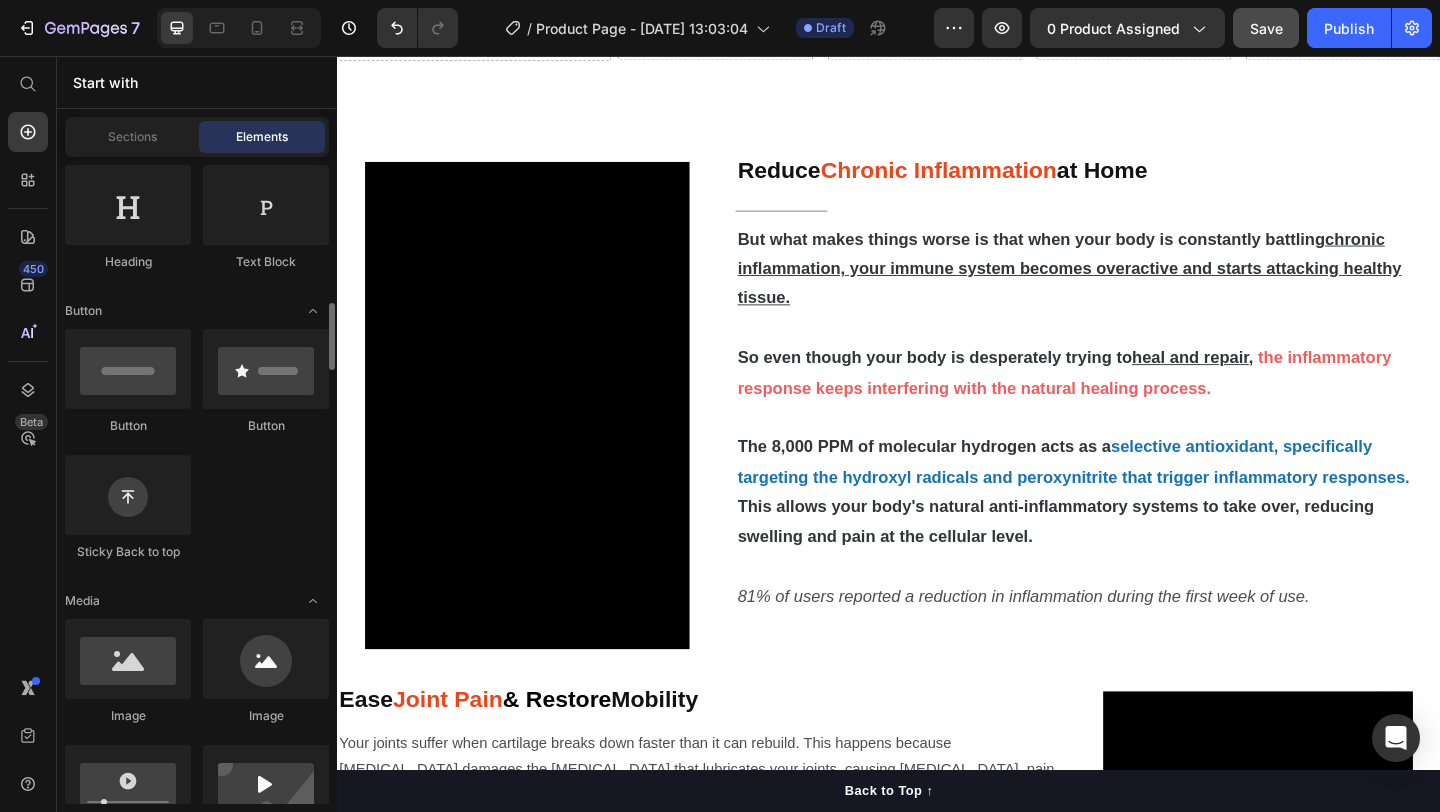 scroll, scrollTop: 537, scrollLeft: 0, axis: vertical 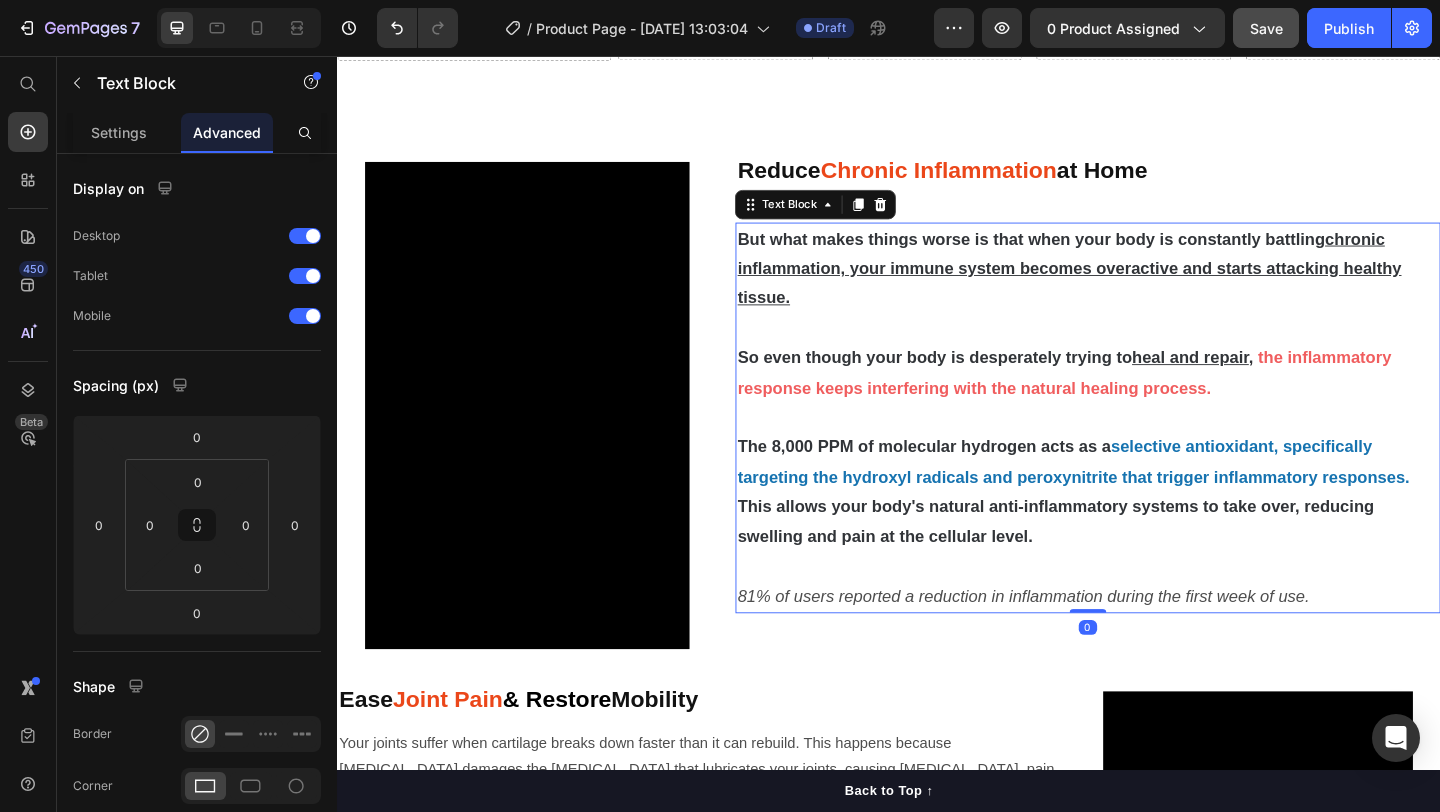 click on "81% of users reported a reduction in inflammation during the first week of use." at bounding box center (1083, 644) 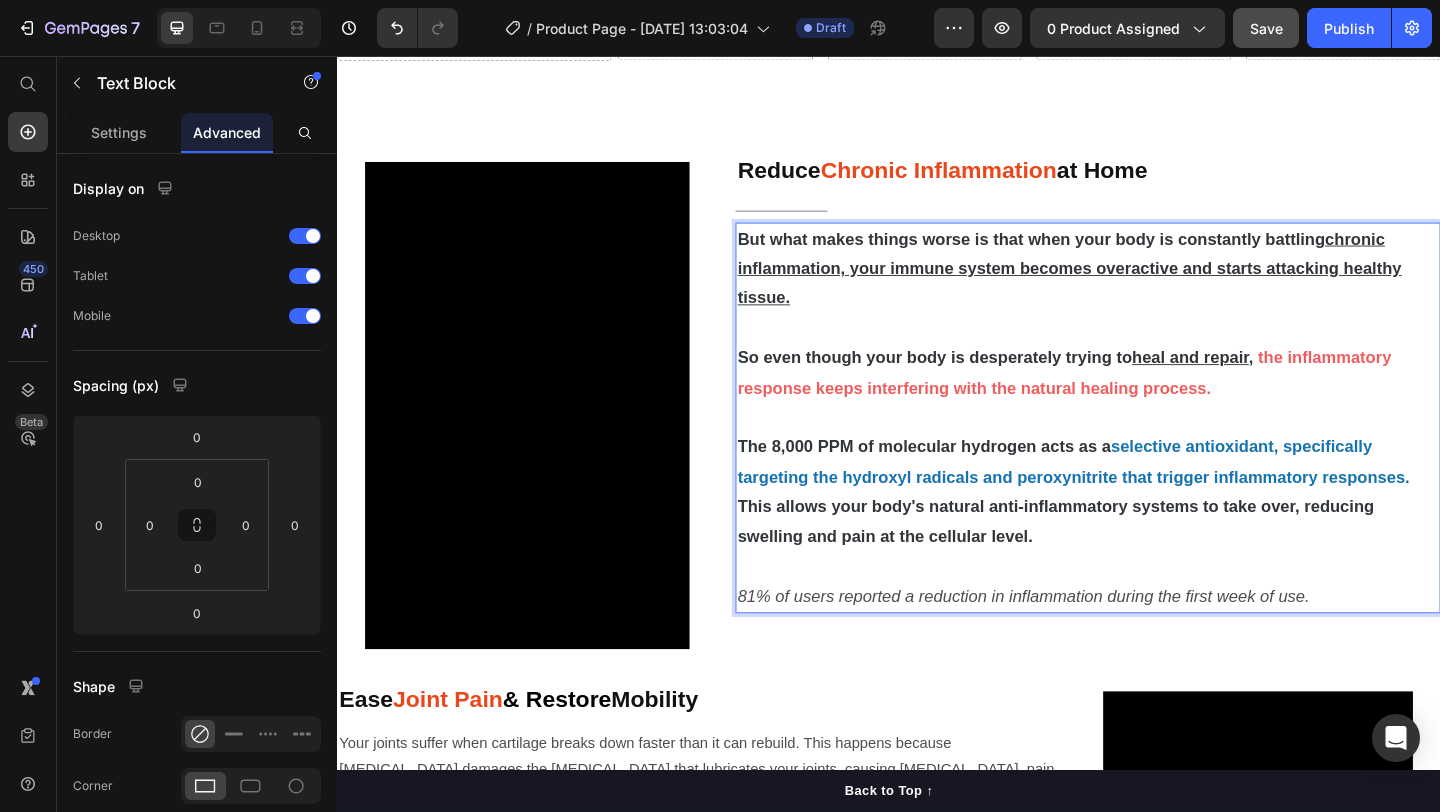 click on "81% of users reported a reduction in inflammation during the first week of use." at bounding box center (1083, 644) 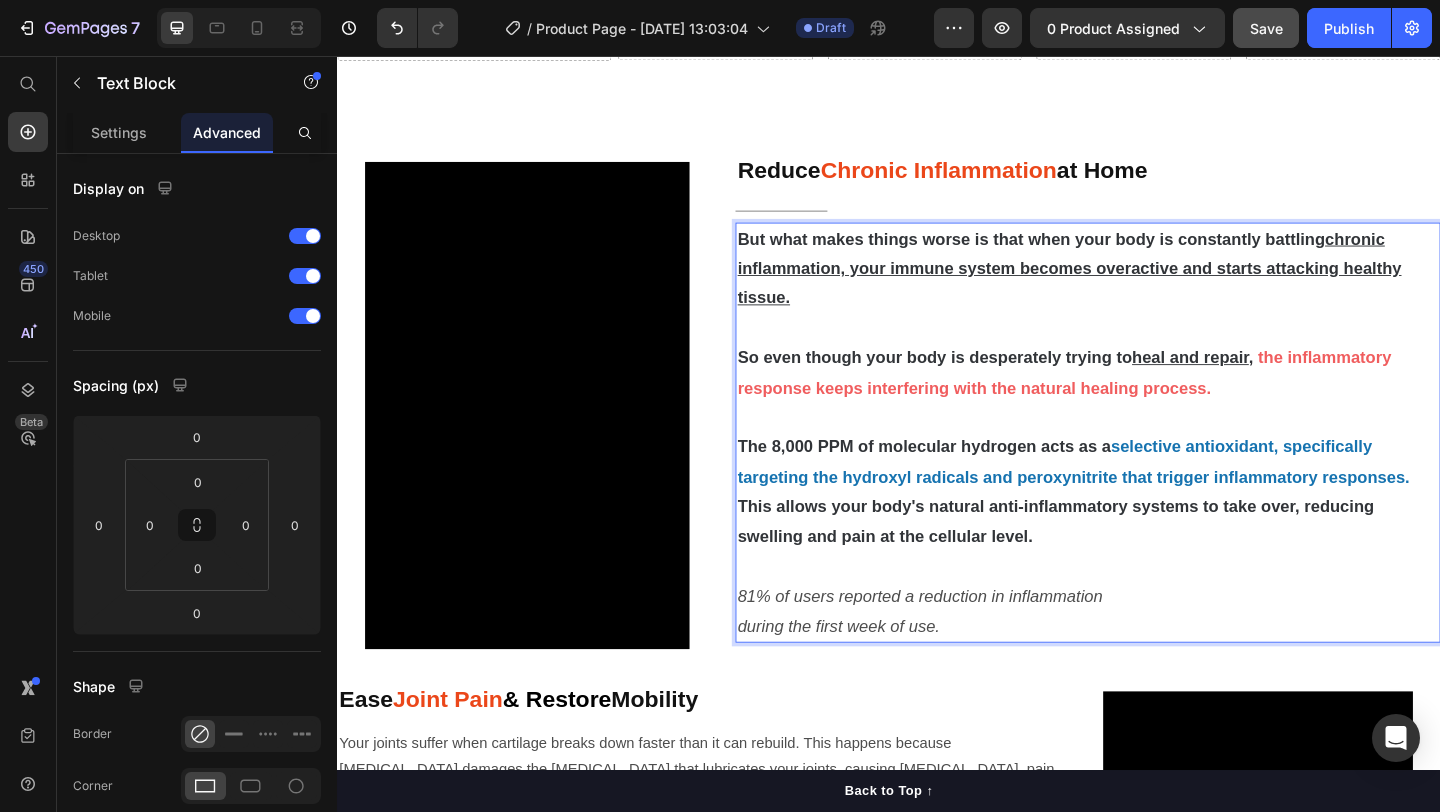 click on "So even though your body is desperately trying to  heal and repair ,   the inflammatory response keeps interfering with the natural healing process." at bounding box center [1153, 400] 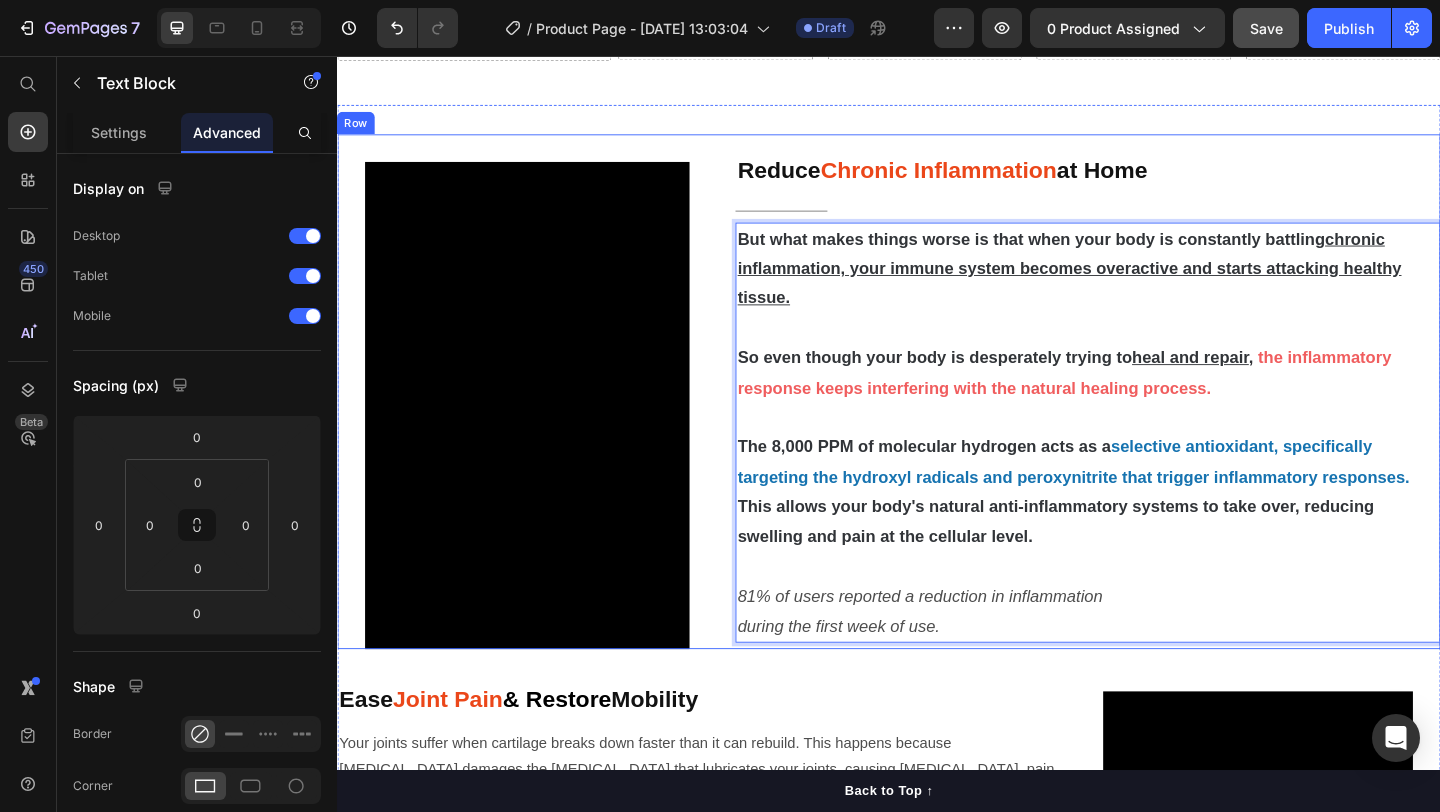 click on "Video Reduce  Chronic Inflammation  at Home Heading                Title Line But what makes things worse is that when your body is constantly battling  chronic inflammation, your immune system becomes overactive and starts attacking healthy tissue.   So even though your body is desperately trying to  heal and repair ,   the inflammatory response keeps interfering with the natural healing process. The 8,000 PPM of molecular hydrogen acts as a  selective antioxidant, specifically targeting the hydroxyl radicals and peroxynitrite that trigger inflammatory responses.   This allows your body's natural anti-inflammatory systems to take over, reducing swelling and pain at the cellular level. 81% of users reported a reduction in inflammation  during the first week of use. Text Block   0 Row" at bounding box center [937, 421] 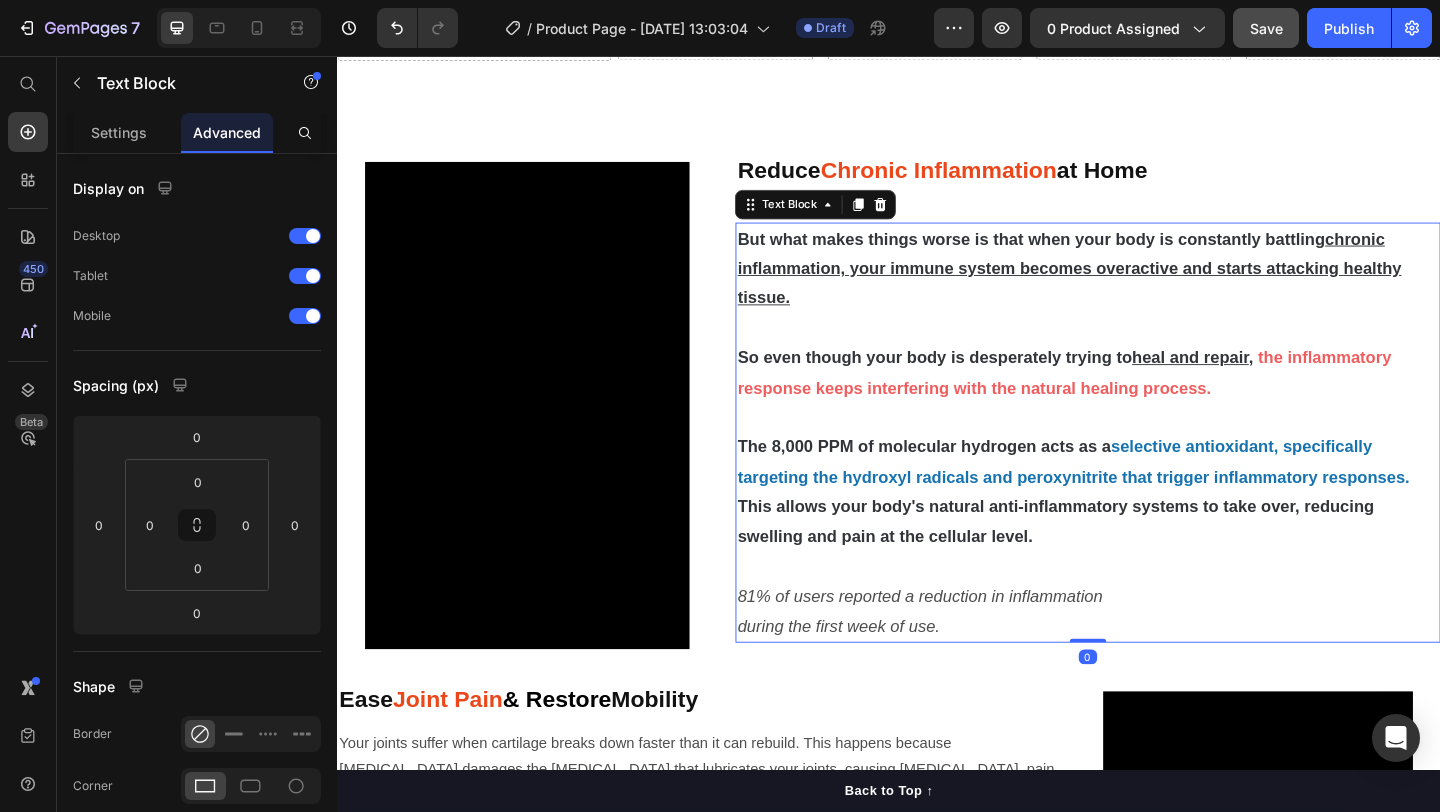 click on "81% of users reported a reduction in inflammation" at bounding box center [1153, 644] 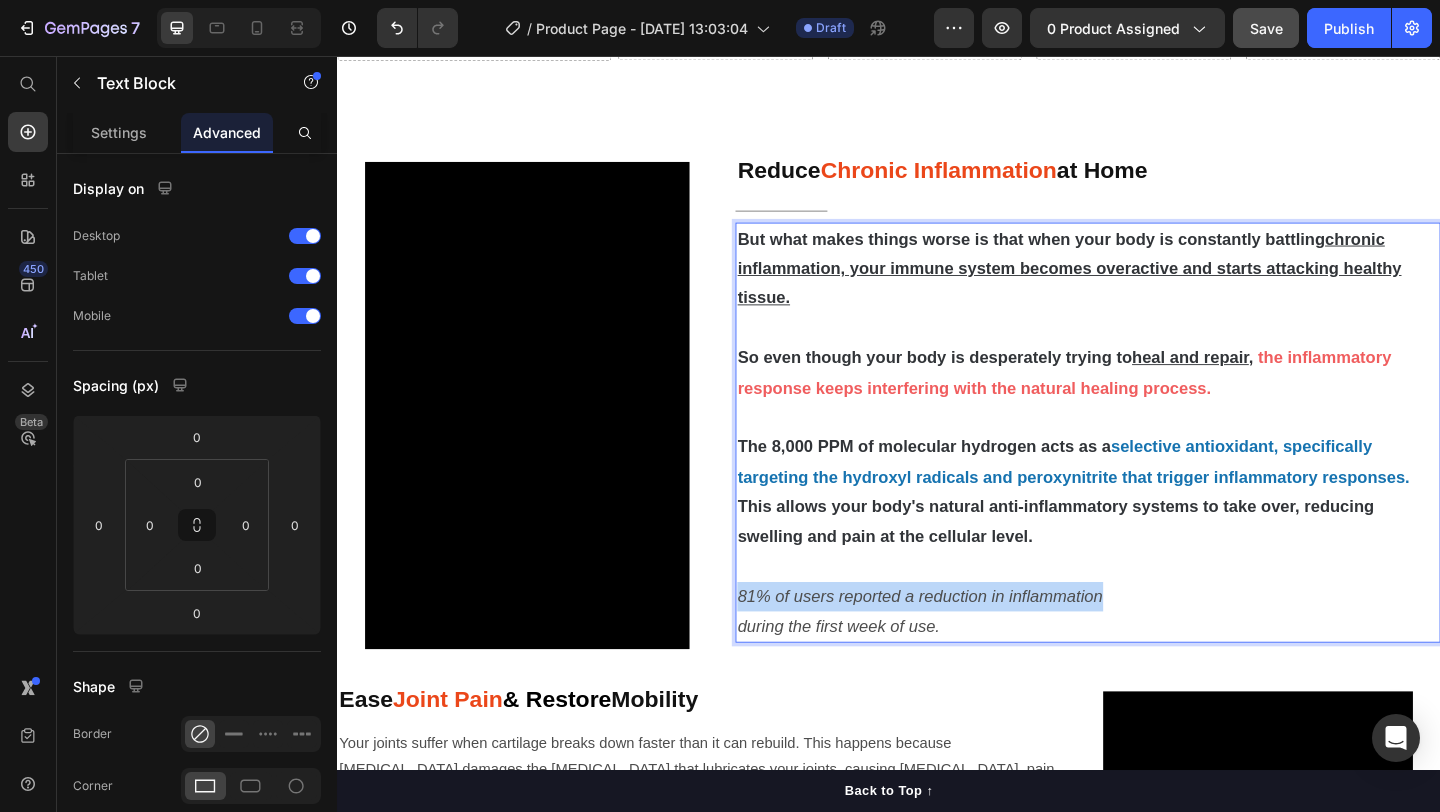 click on "81% of users reported a reduction in inflammation" at bounding box center [1153, 644] 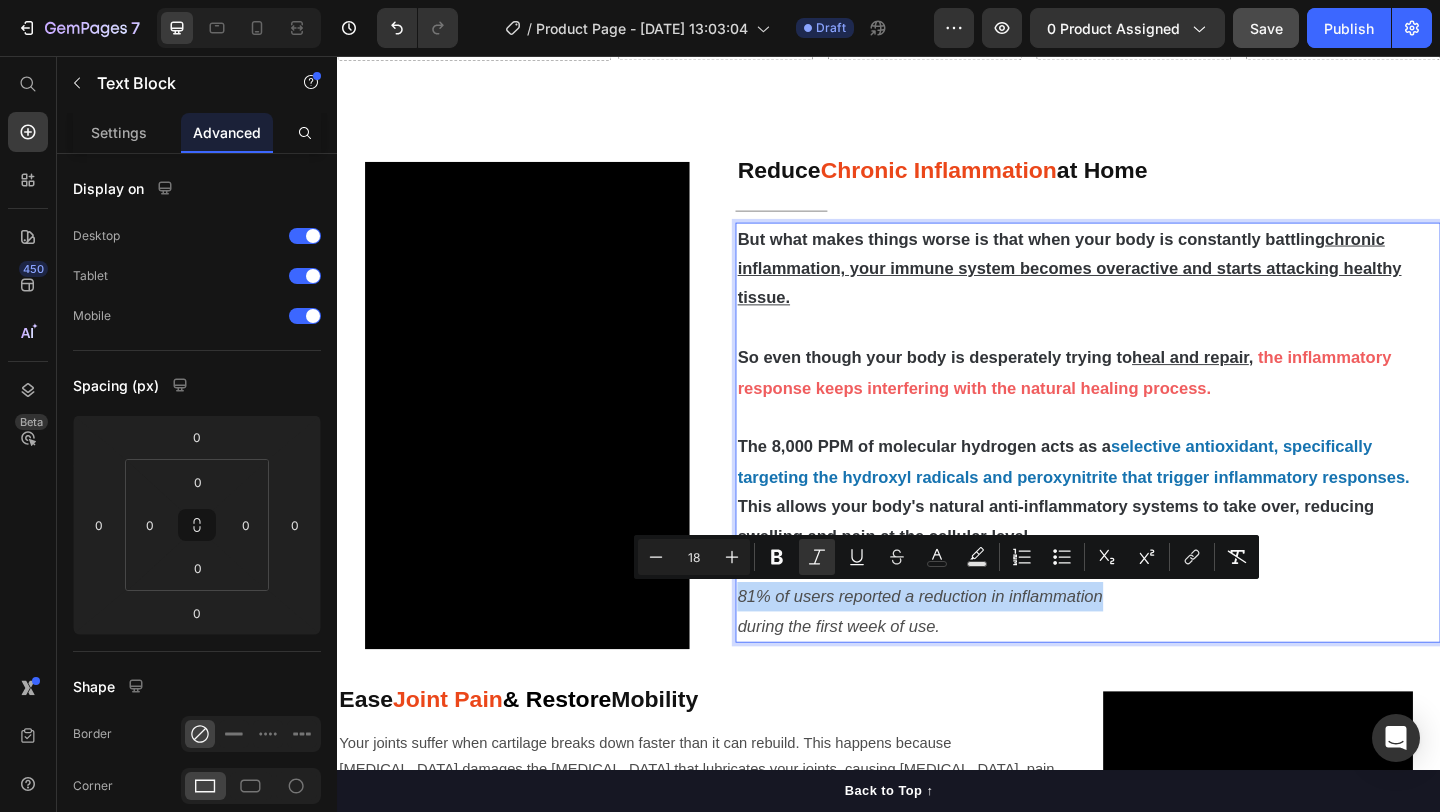 click on "81% of users reported a reduction in inflammation" at bounding box center (970, 644) 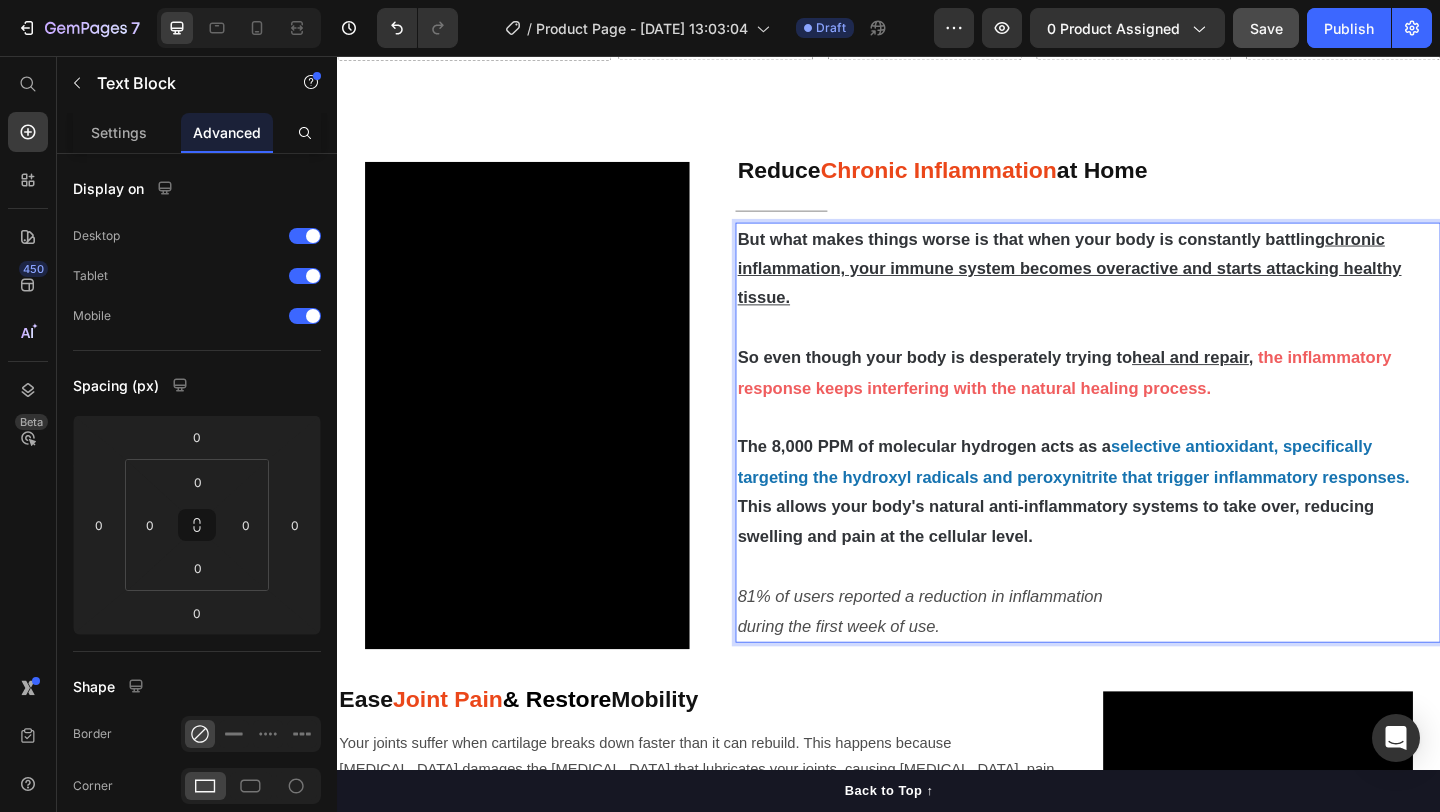 click on "But what makes things worse is that when your body is constantly battling  chronic inflammation, your immune system becomes overactive and starts attacking healthy tissue.   So even though your body is desperately trying to  heal and repair ,   the inflammatory response keeps interfering with the natural healing process. The 8,000 PPM of molecular hydrogen acts as a  selective antioxidant, specifically targeting the hydroxyl radicals and peroxynitrite that trigger inflammatory responses.   This allows your body's natural anti-inflammatory systems to take over, reducing swelling and pain at the cellular level. 81% of users reported a reduction in inflammation  during the first week of use." at bounding box center (1153, 466) 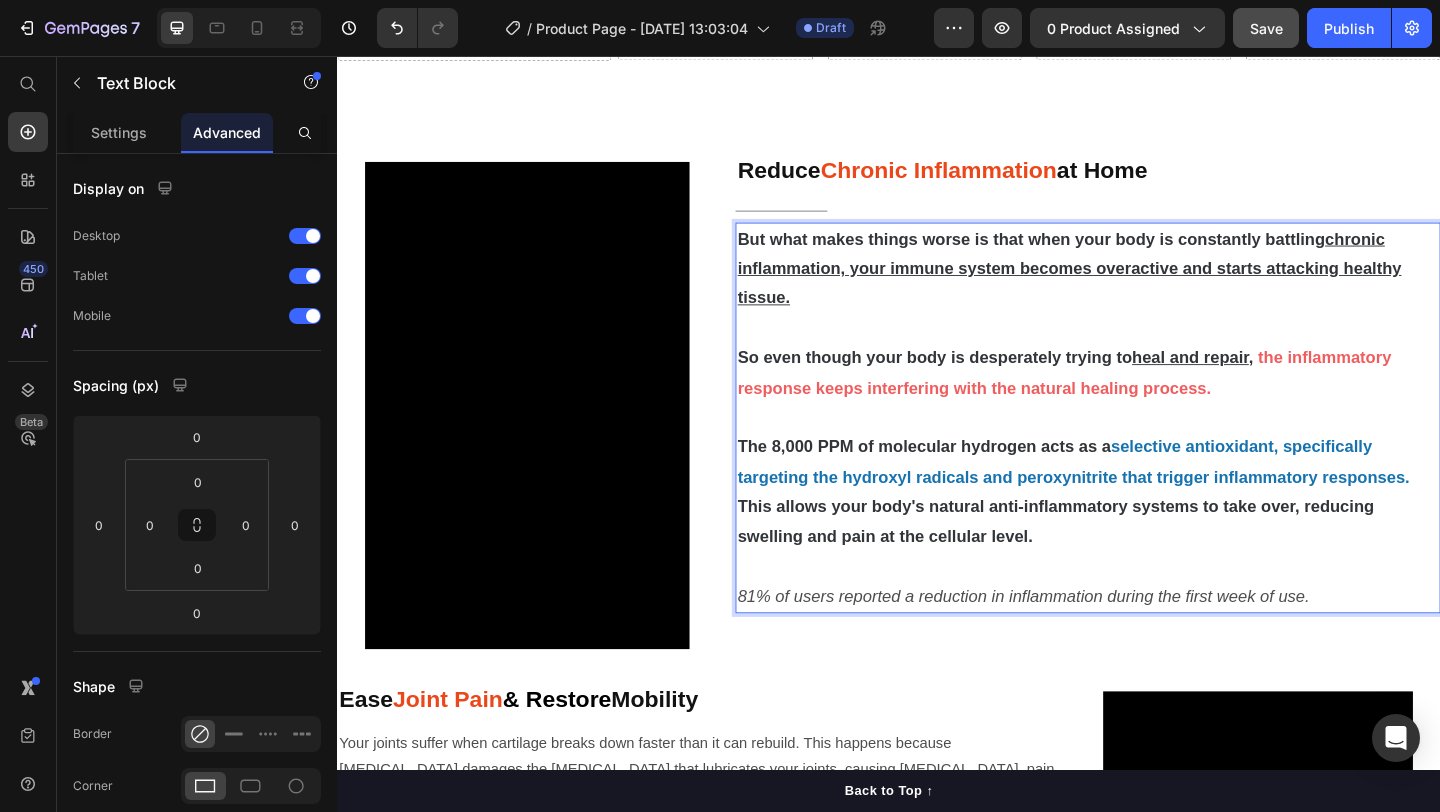 click on "81% of users reported a reduction in inflammation during the first week of use." at bounding box center (1083, 644) 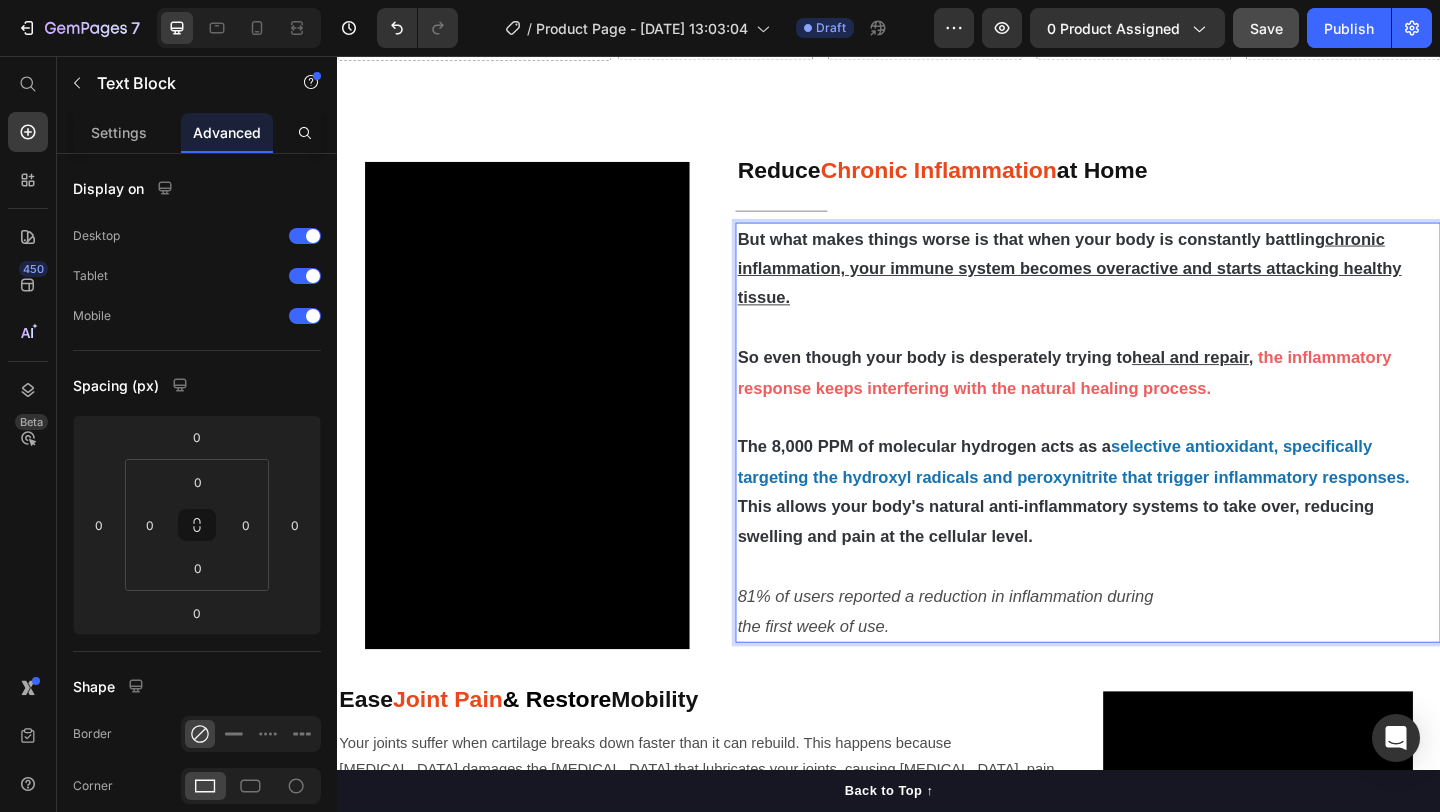 click on "the first week of use." at bounding box center [1153, 676] 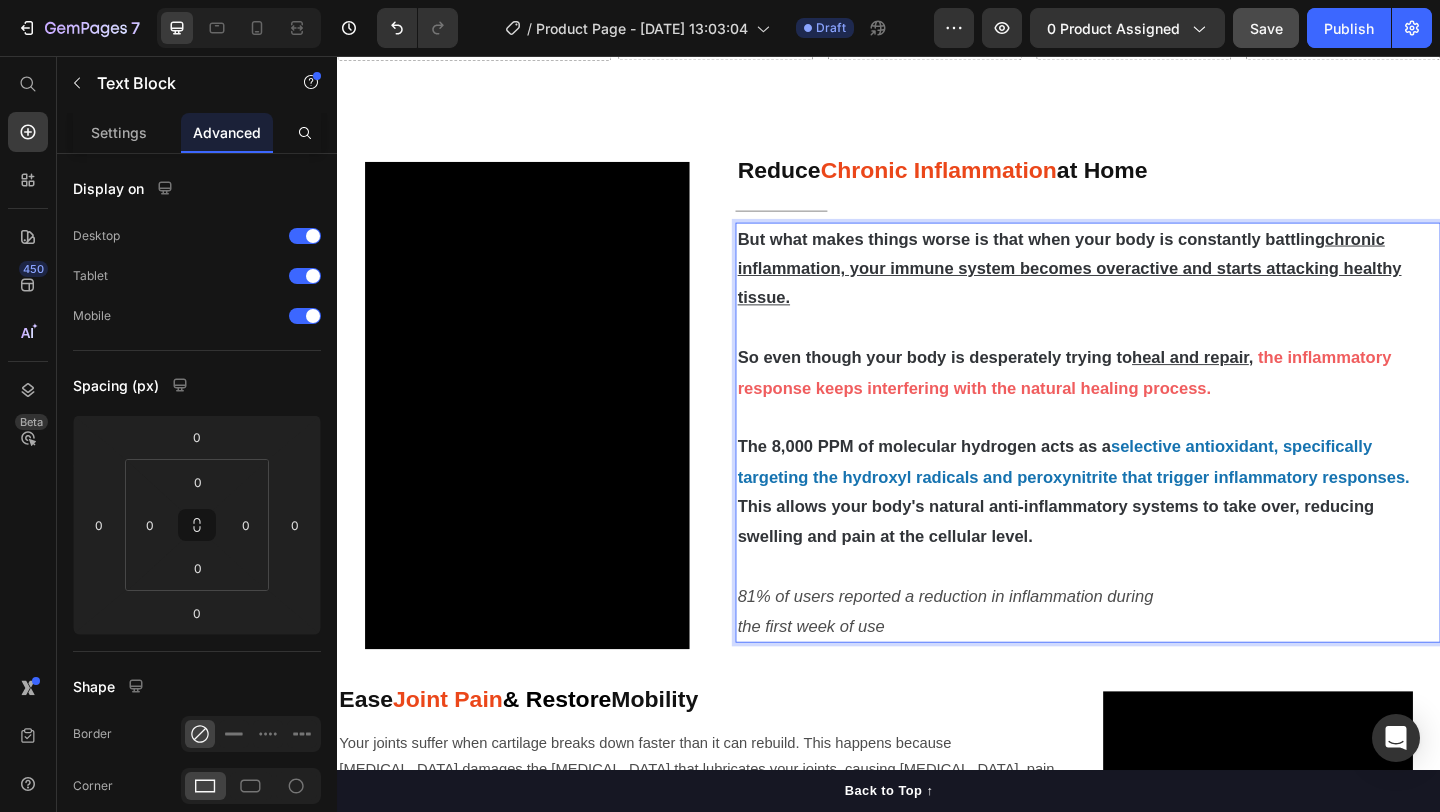 click on "81% of users reported a reduction in inflammation during" at bounding box center (998, 644) 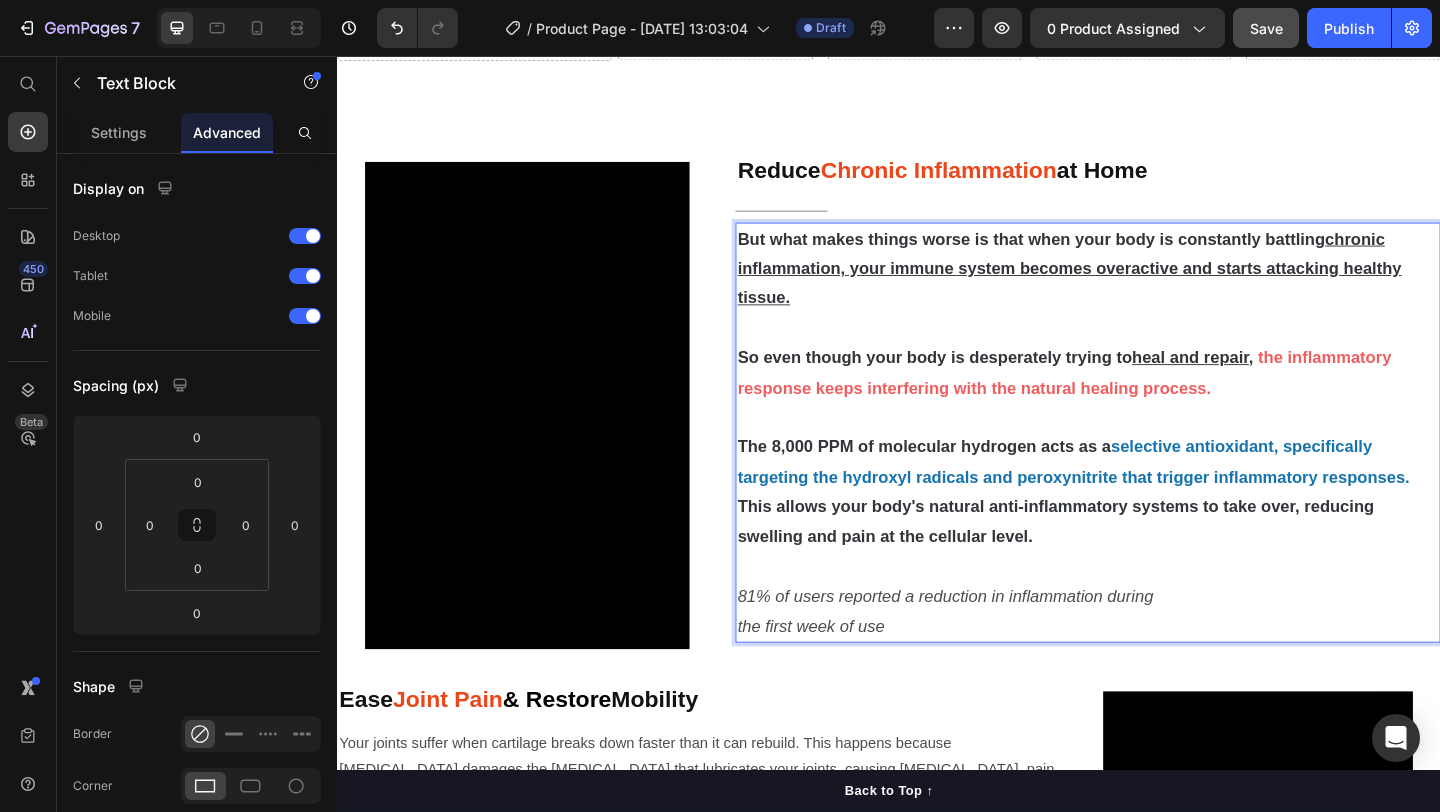 click on "81% of users reported a reduction in inflammation during" at bounding box center [998, 644] 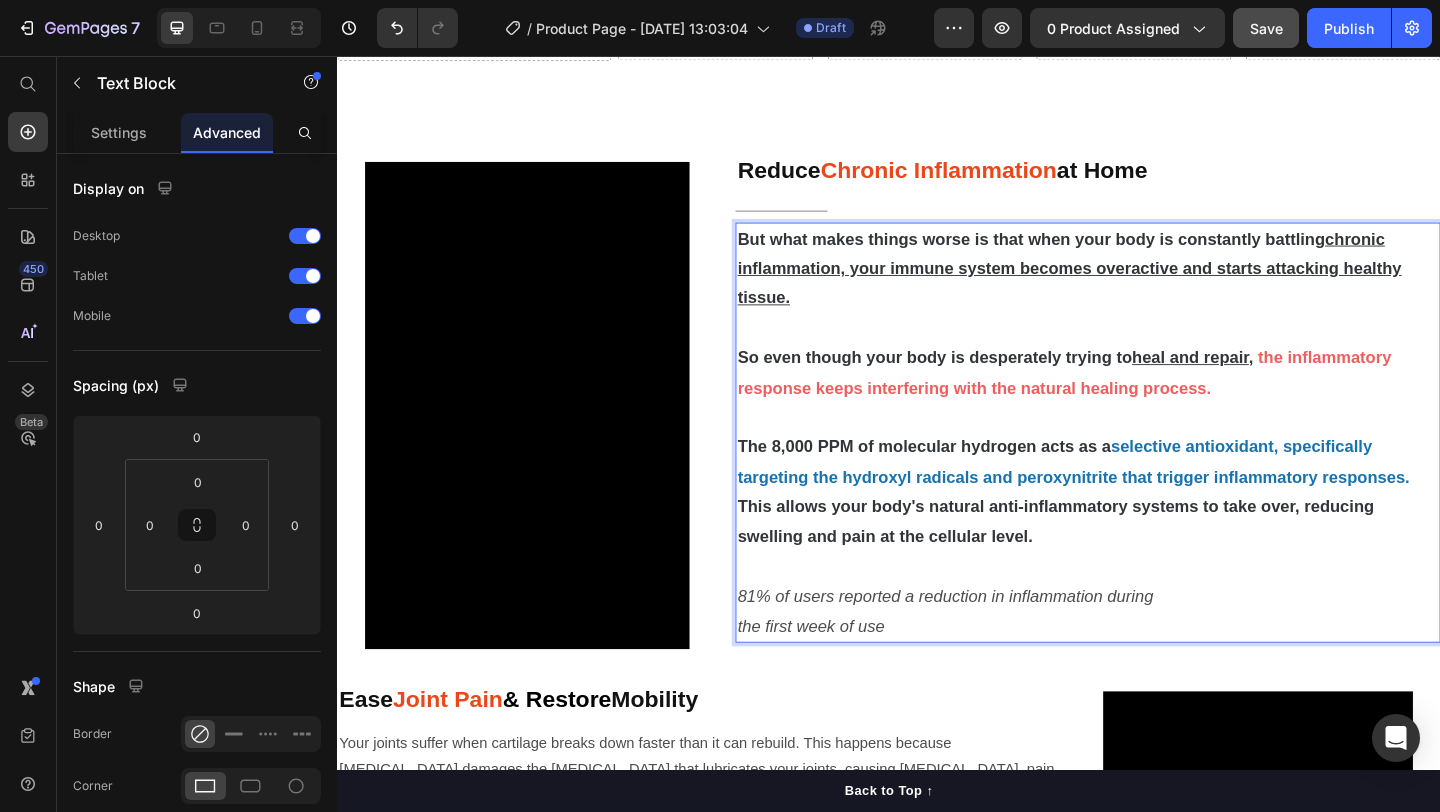 click on "81% of users reported a reduction in inflammation during" at bounding box center [998, 644] 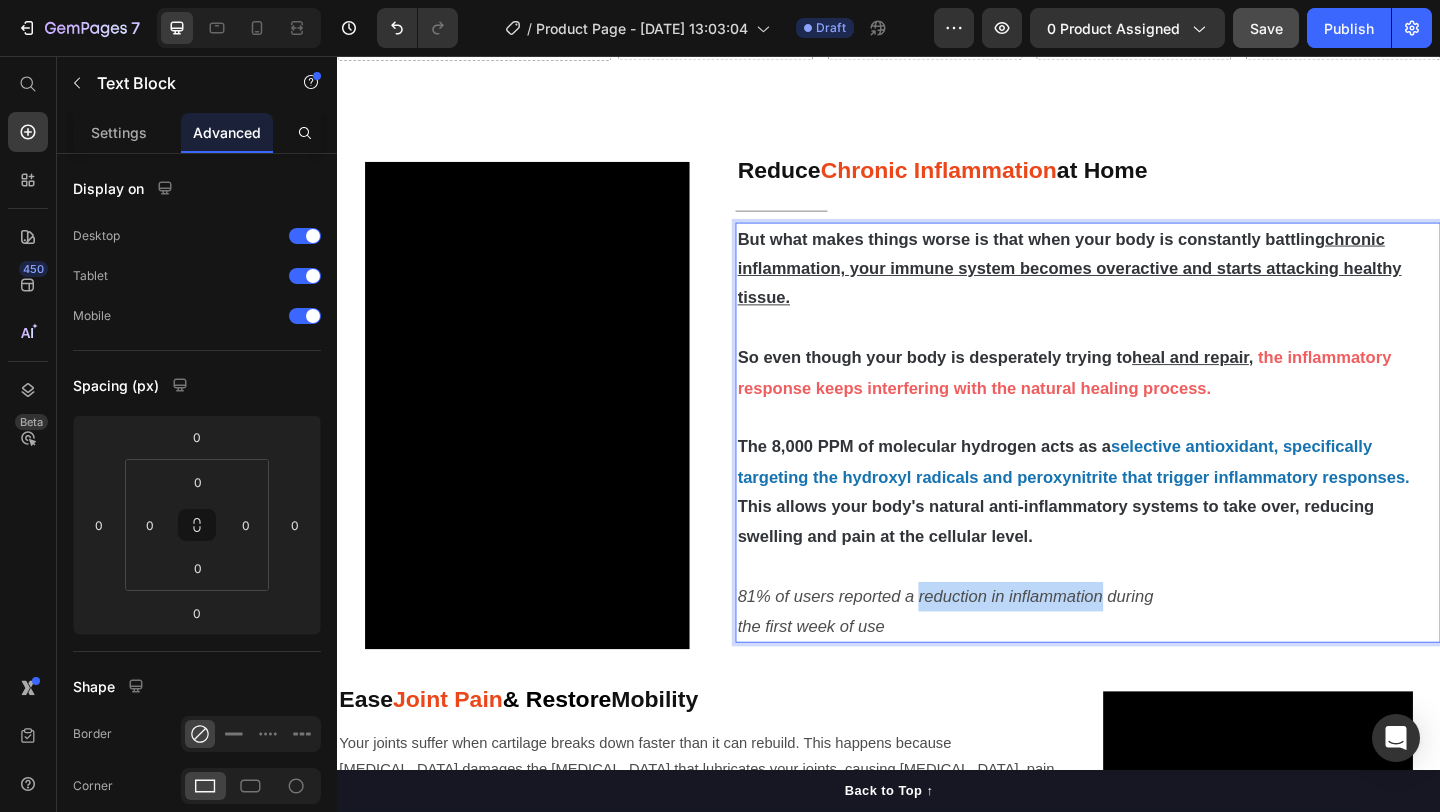 drag, startPoint x: 970, startPoint y: 645, endPoint x: 1166, endPoint y: 648, distance: 196.02296 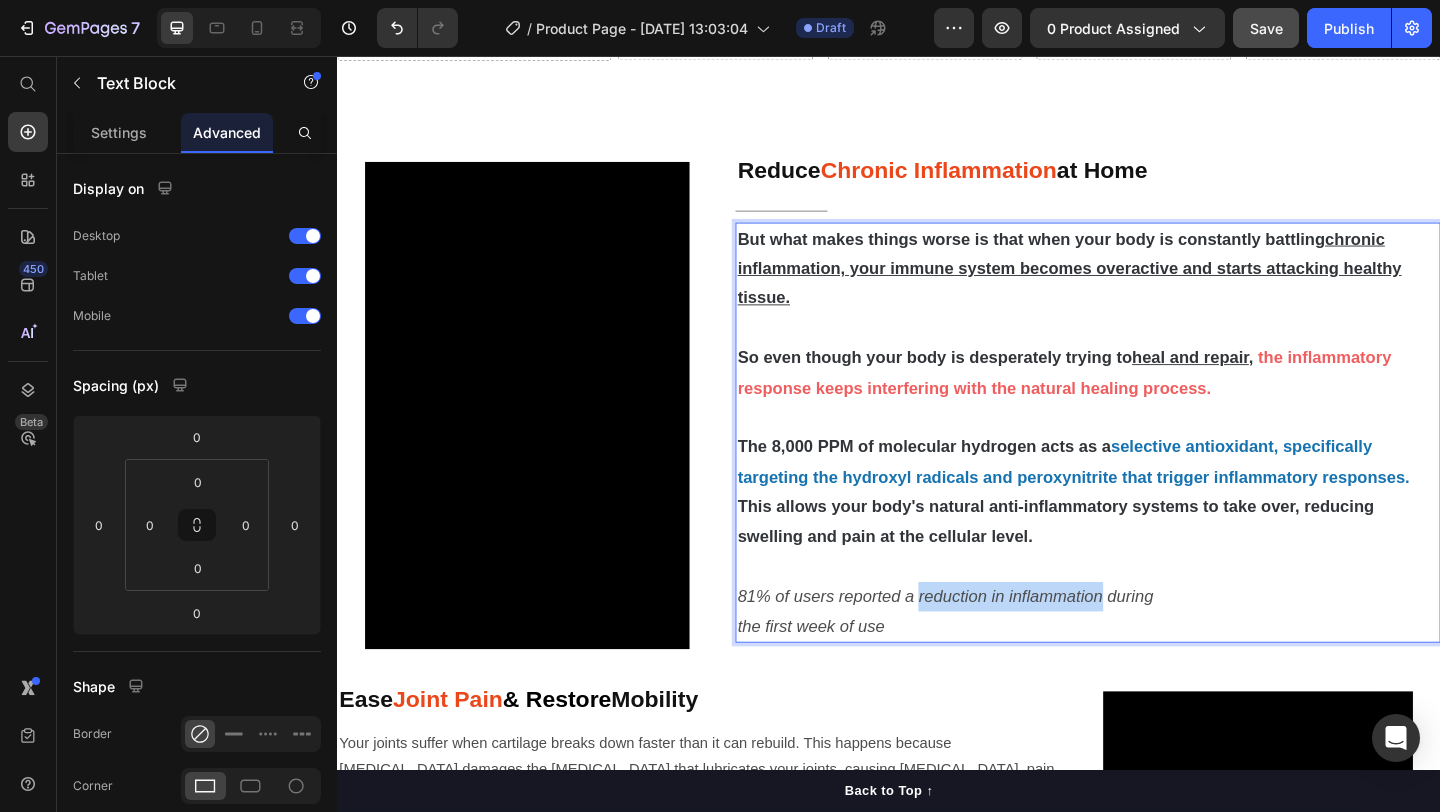 click on "81% of users reported a reduction in inflammation during" at bounding box center (998, 644) 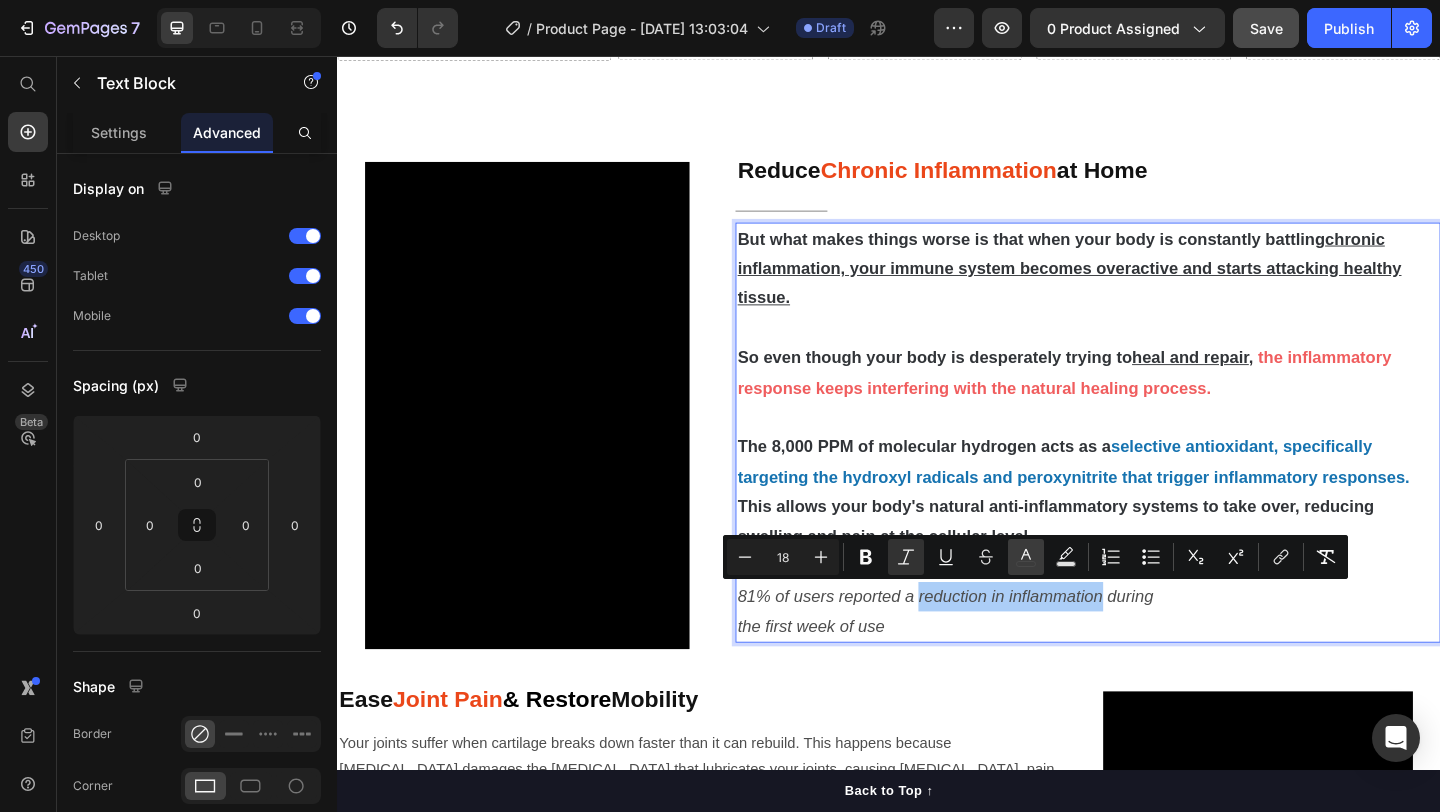 click on "color" at bounding box center (1026, 557) 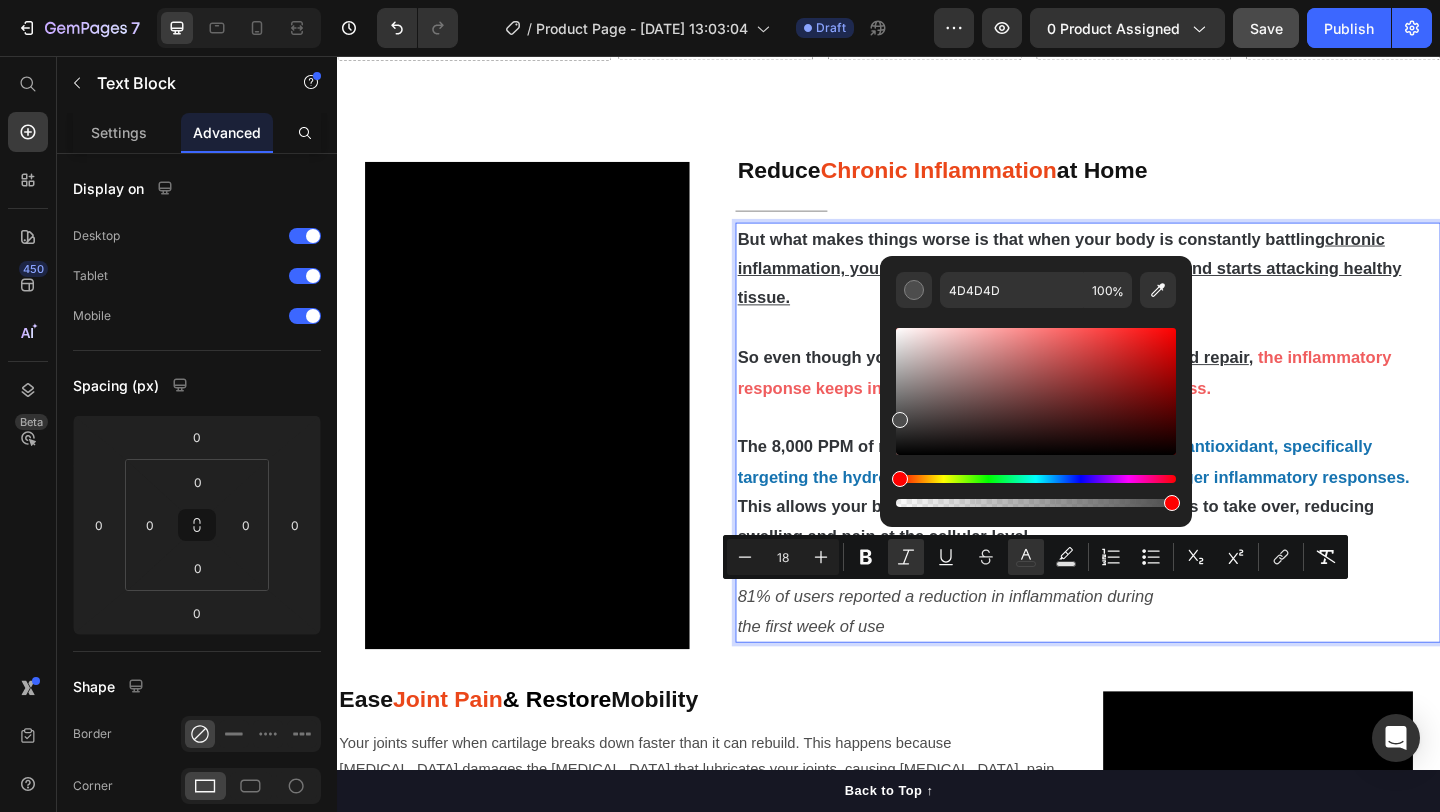 click on "selective antioxidant, specifically targeting the hydroxyl radicals and peroxynitrite that trigger inflammatory responses." at bounding box center [1137, 497] 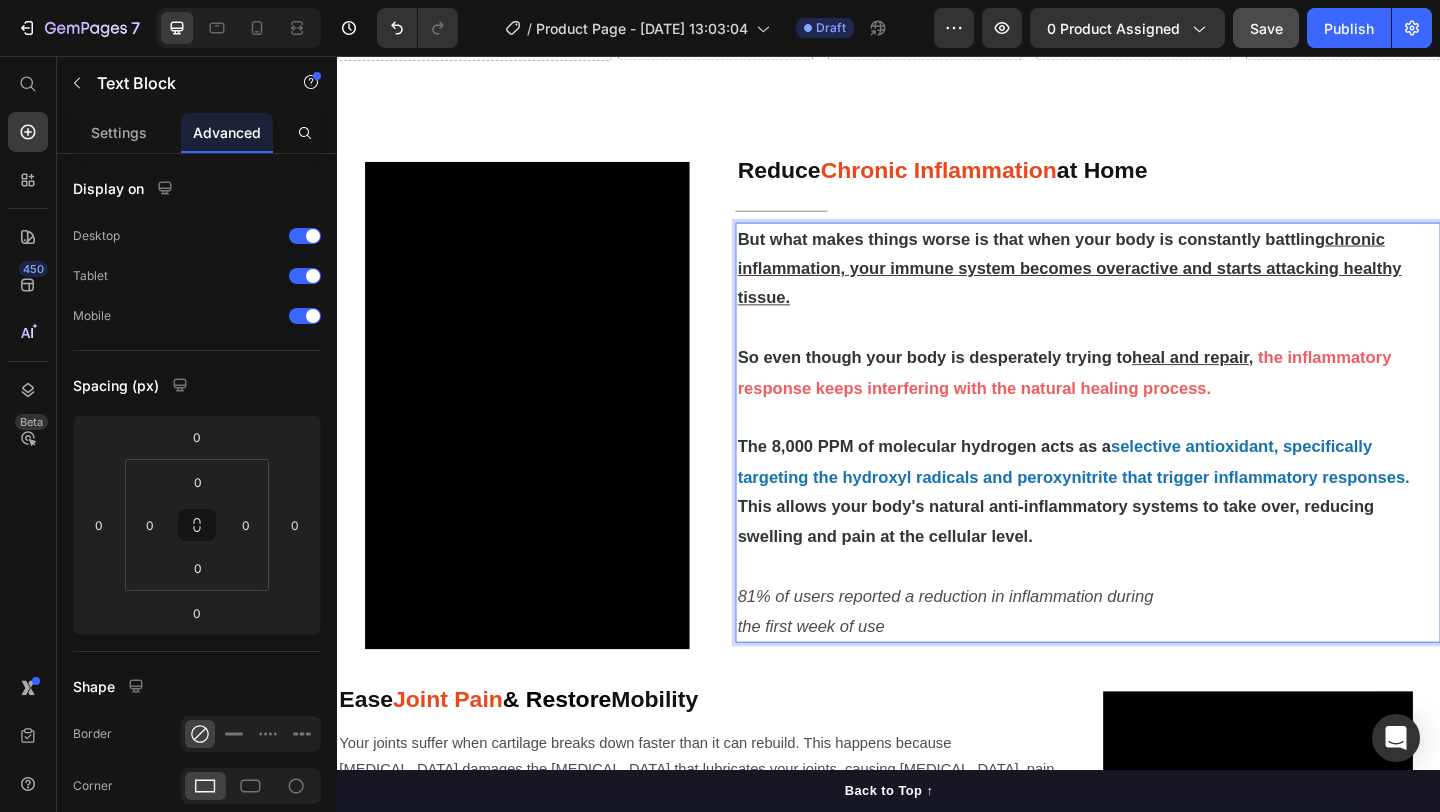 click on "selective antioxidant, specifically targeting the hydroxyl radicals and peroxynitrite that trigger inflammatory responses." at bounding box center (1137, 497) 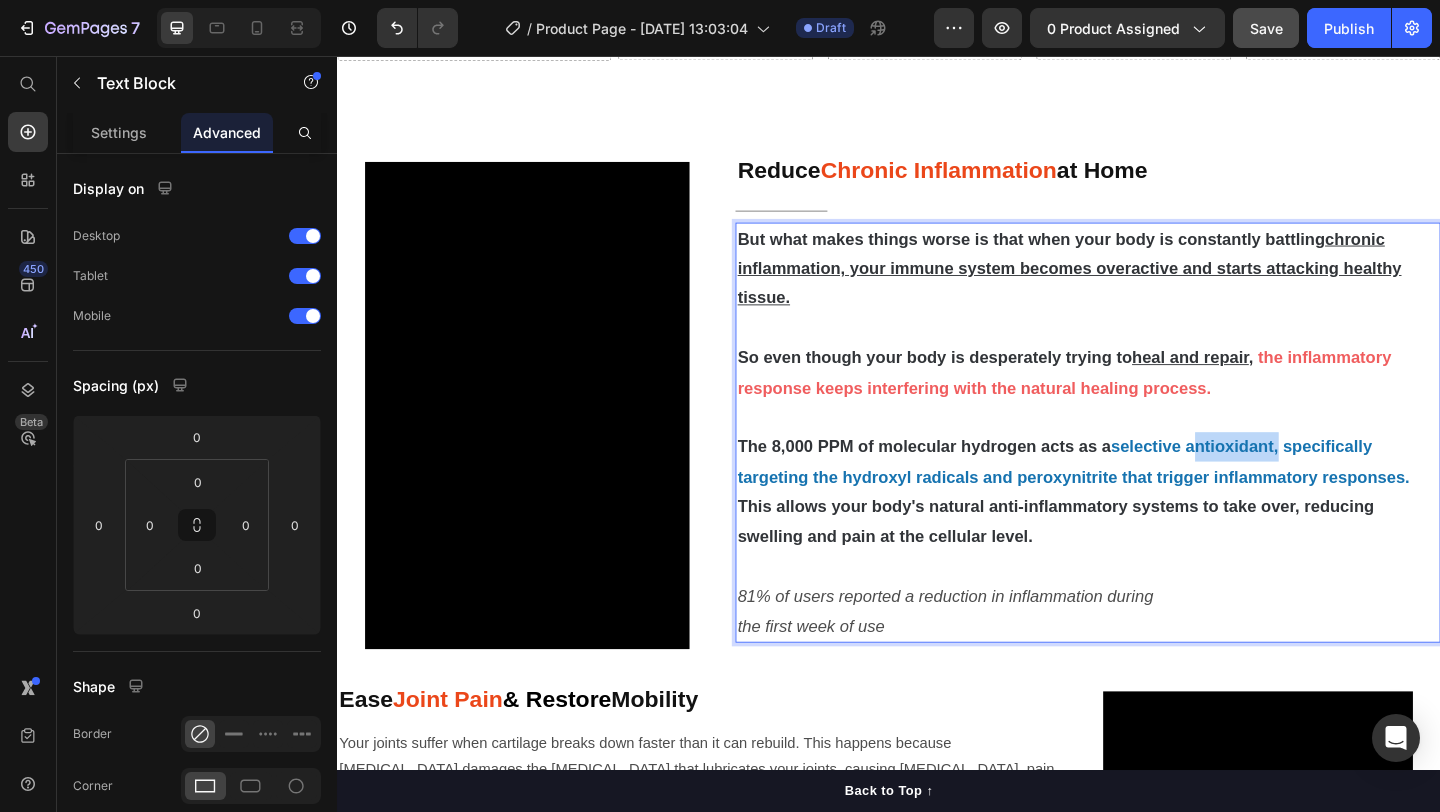 click on "selective antioxidant, specifically targeting the hydroxyl radicals and peroxynitrite that trigger inflammatory responses." at bounding box center [1137, 497] 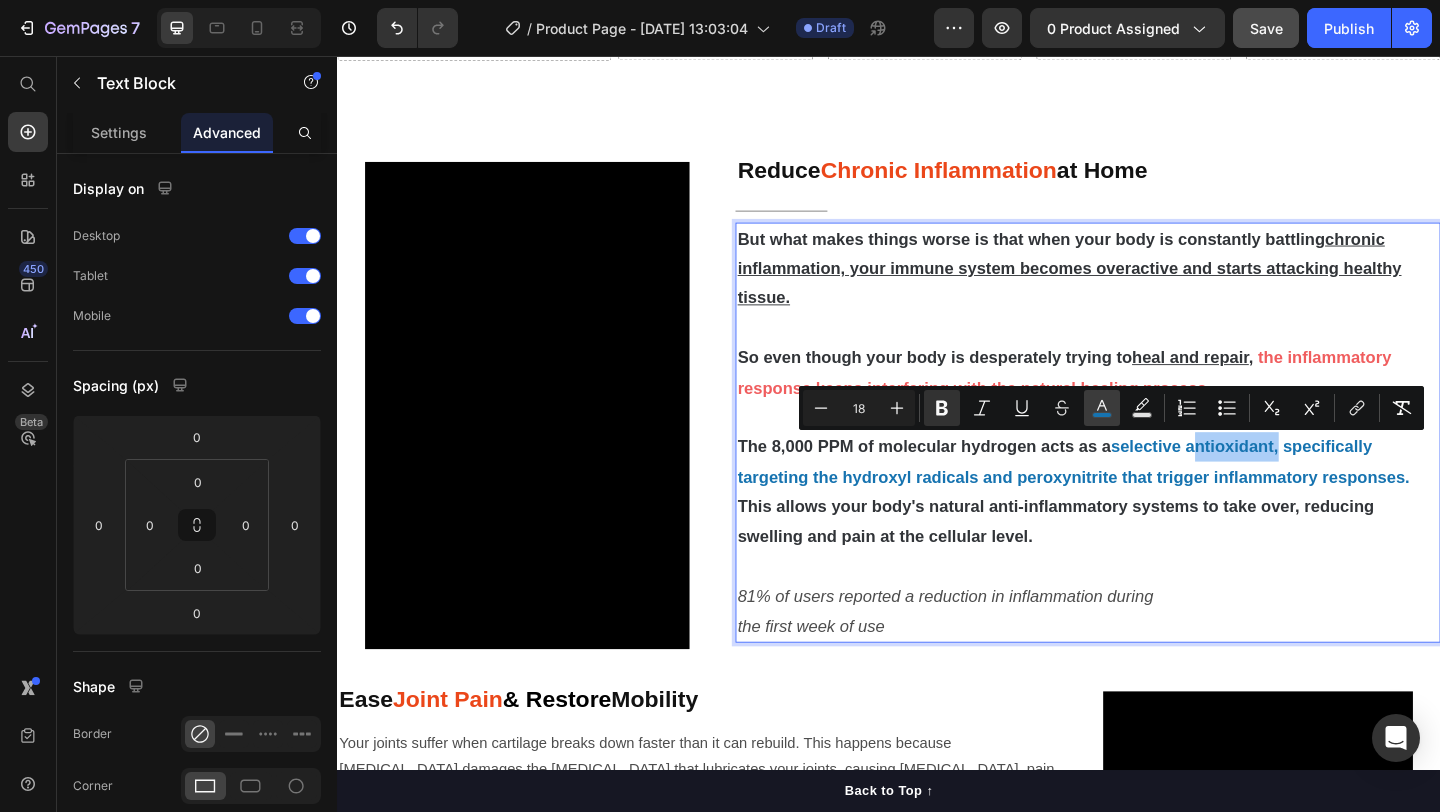 click 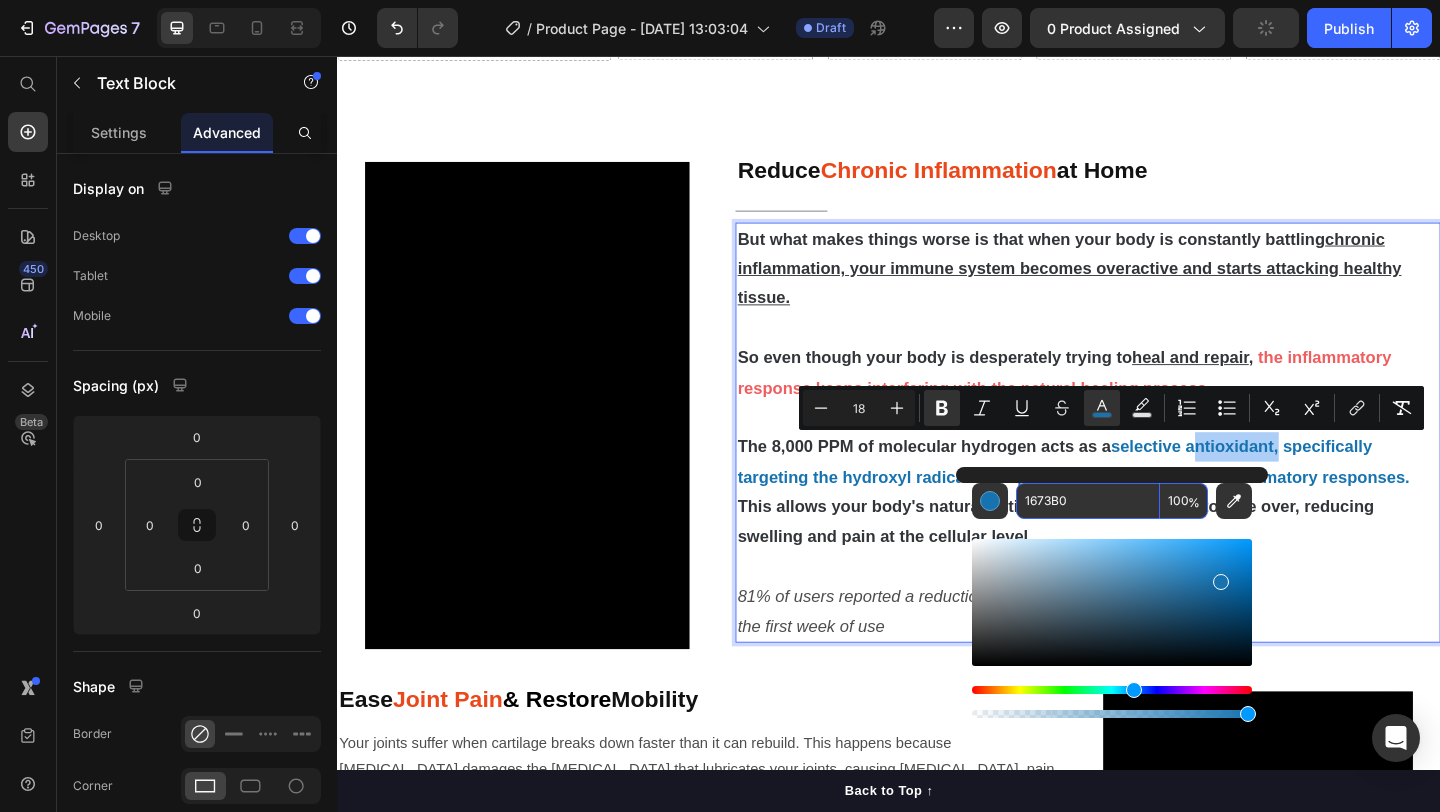 click on "1673B0" at bounding box center [1088, 501] 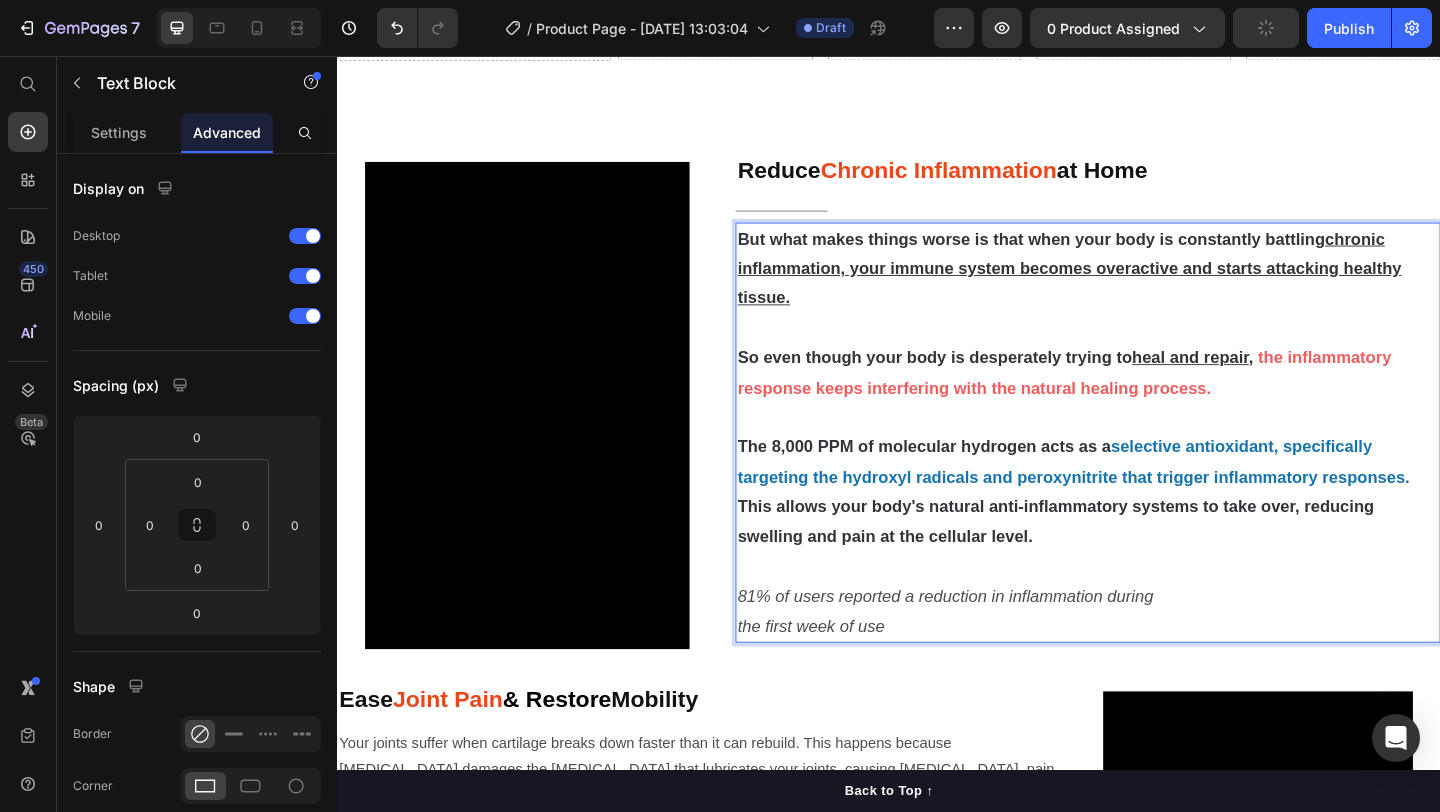 click on "The 8,000 PPM of molecular hydrogen acts as a  selective antioxidant, specifically targeting the hydroxyl radicals and peroxynitrite that trigger inflammatory responses.   This allows your body's natural anti-inflammatory systems to take over, reducing swelling and pain at the cellular level." at bounding box center [1153, 530] 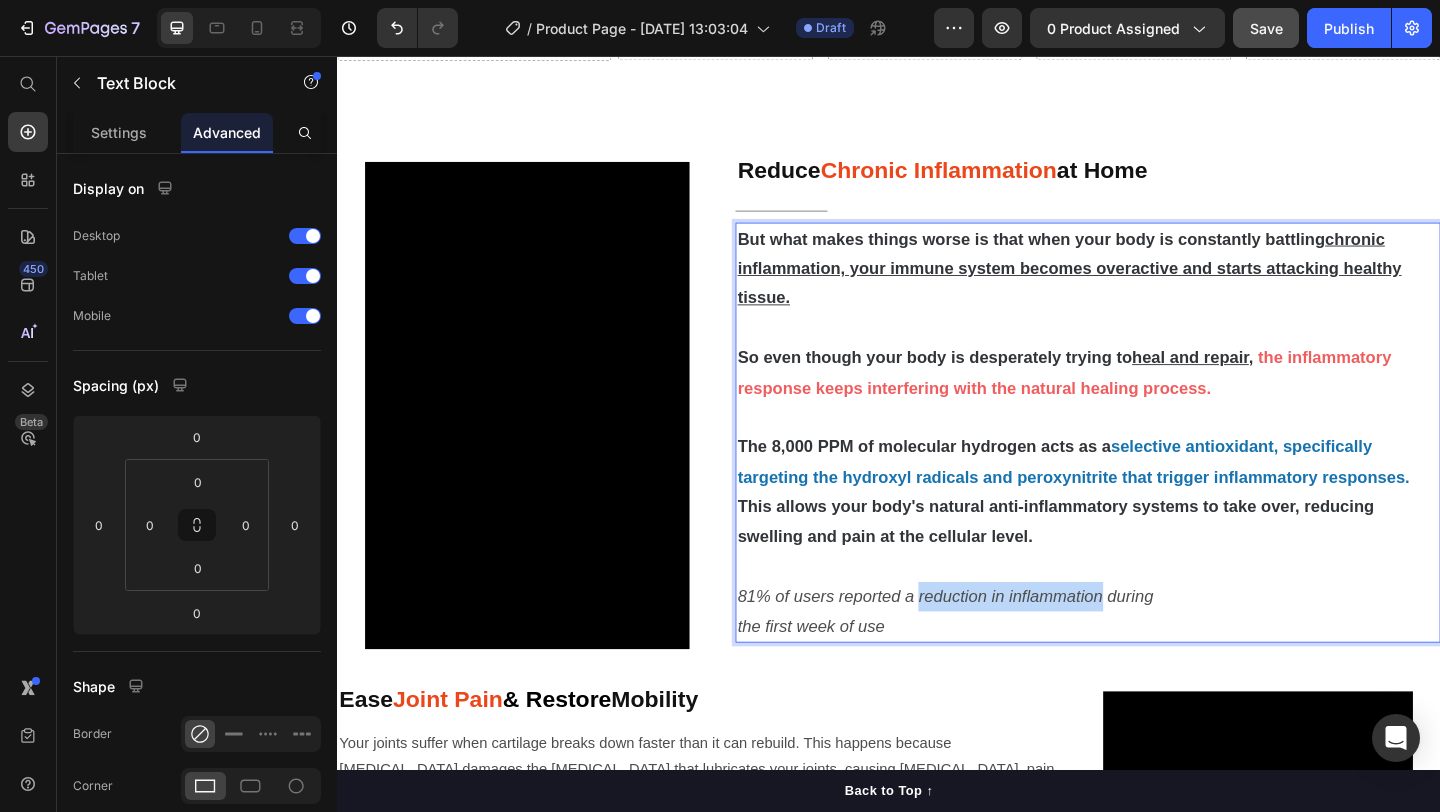 drag, startPoint x: 970, startPoint y: 646, endPoint x: 1169, endPoint y: 644, distance: 199.01006 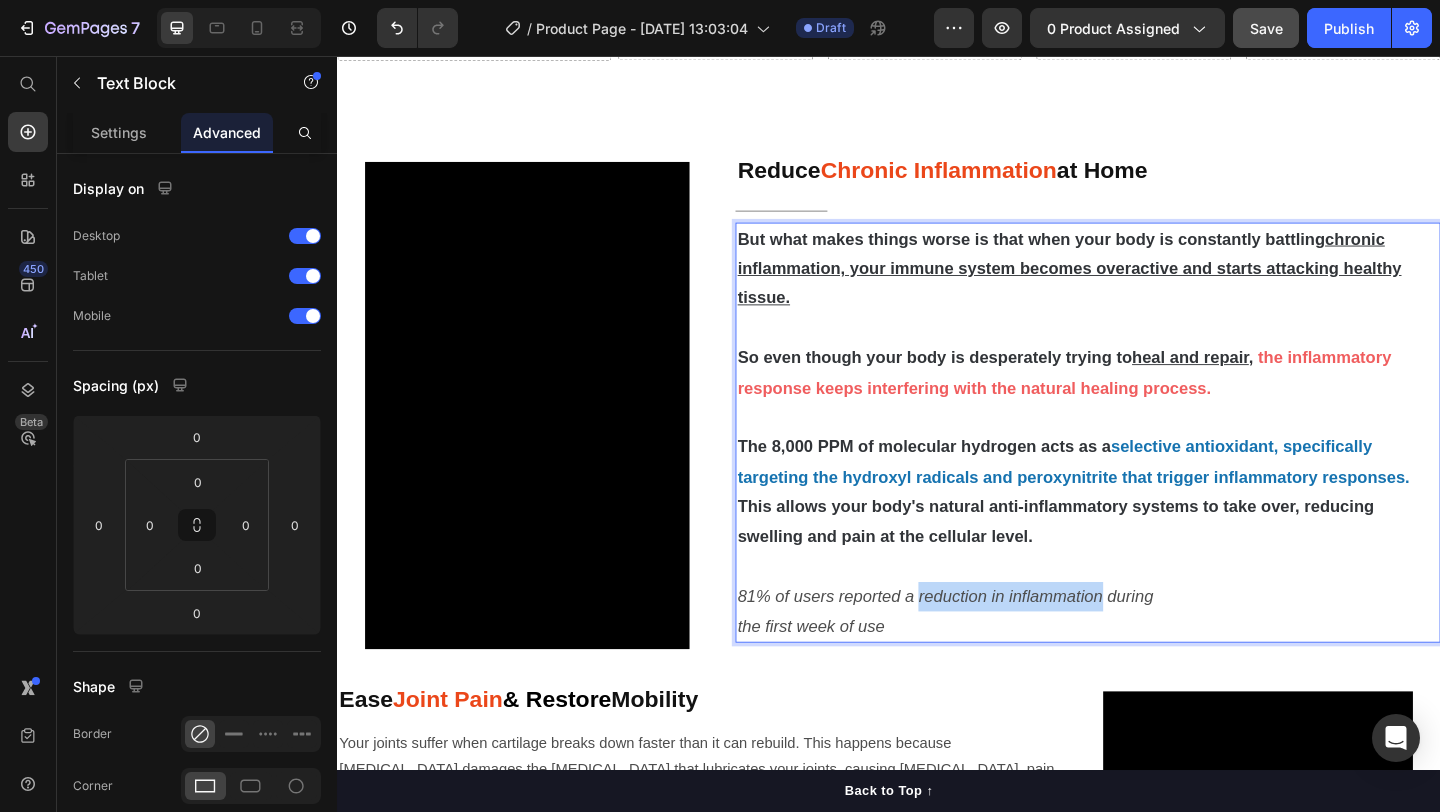 click on "81% of users reported a reduction in inflammation during" at bounding box center [998, 644] 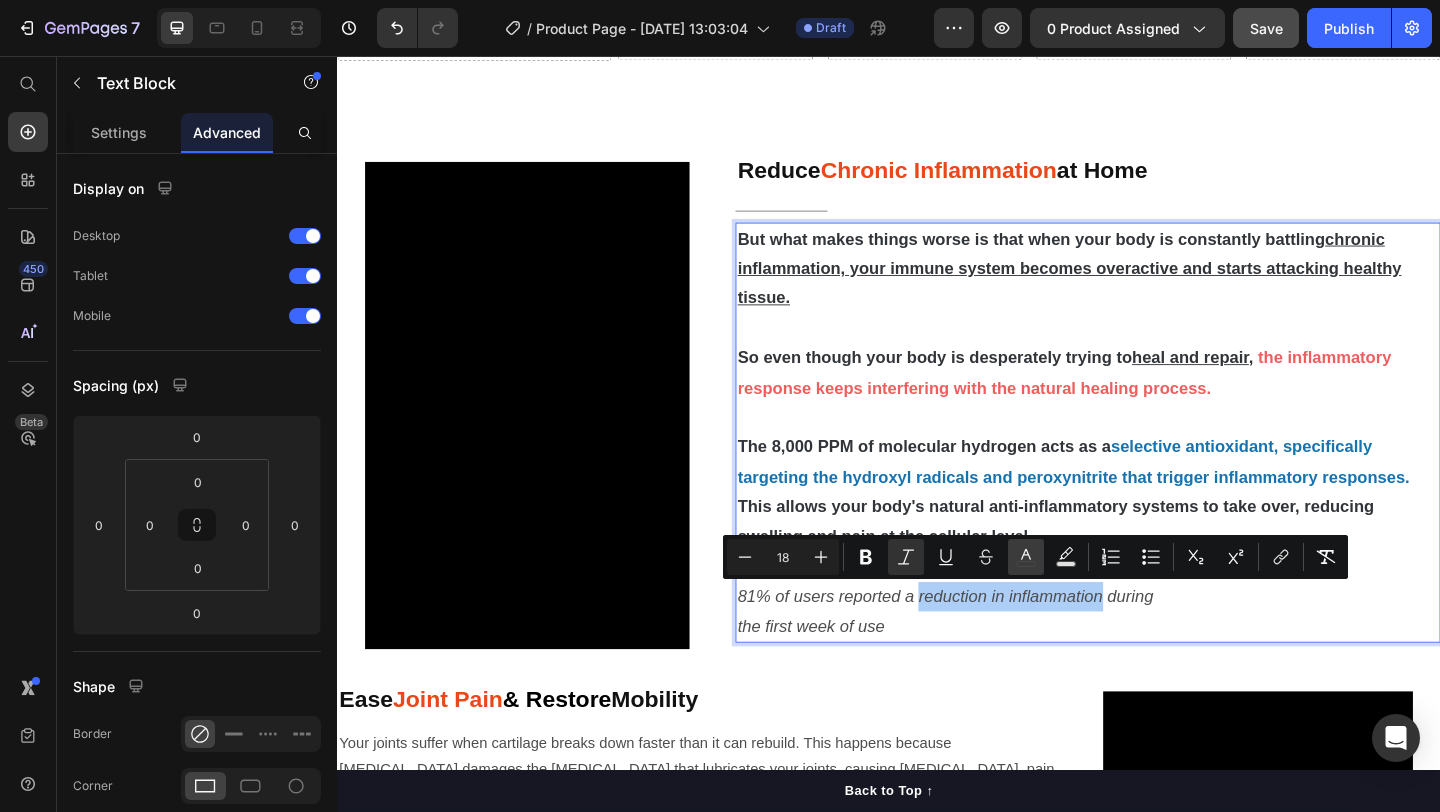 click 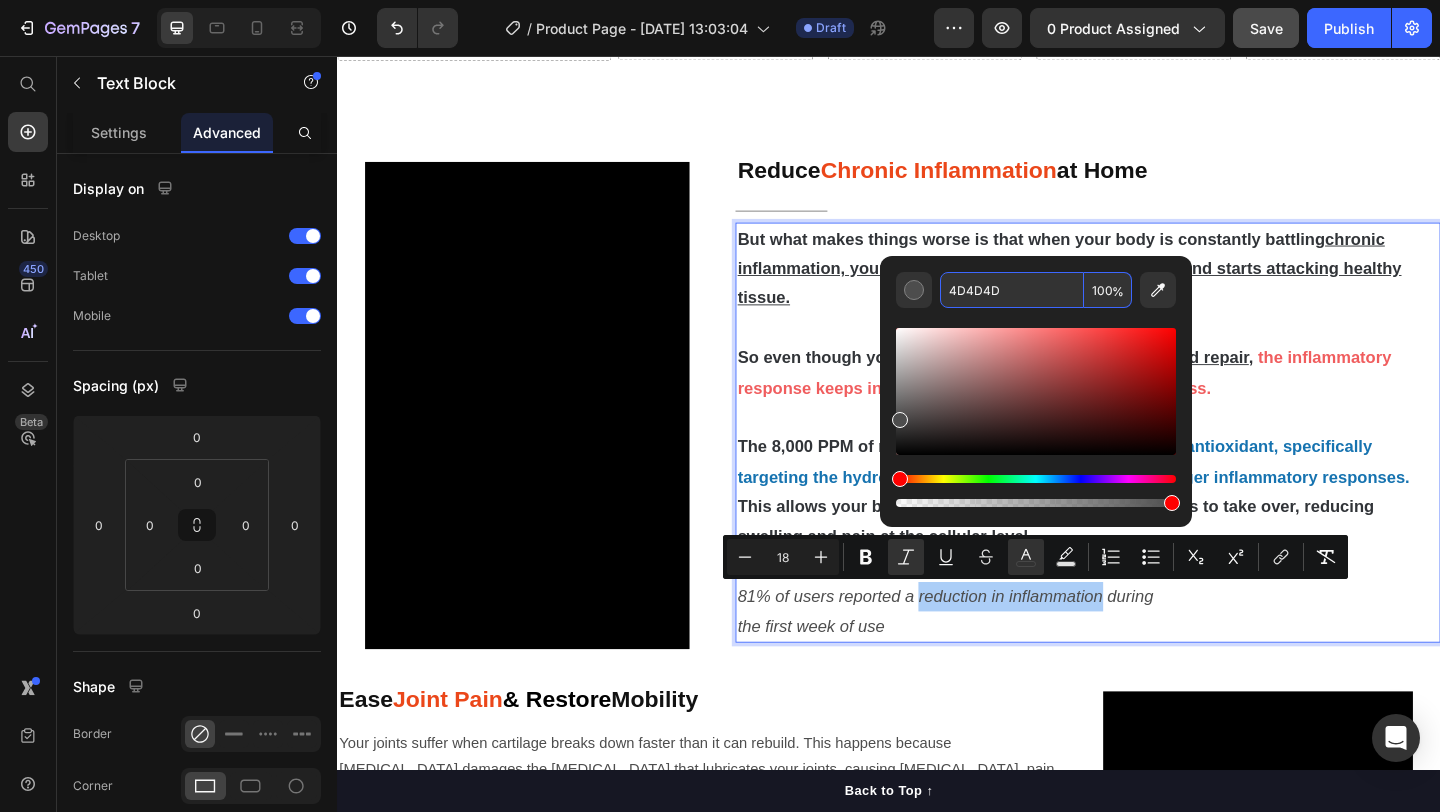 click on "4D4D4D" at bounding box center [1012, 290] 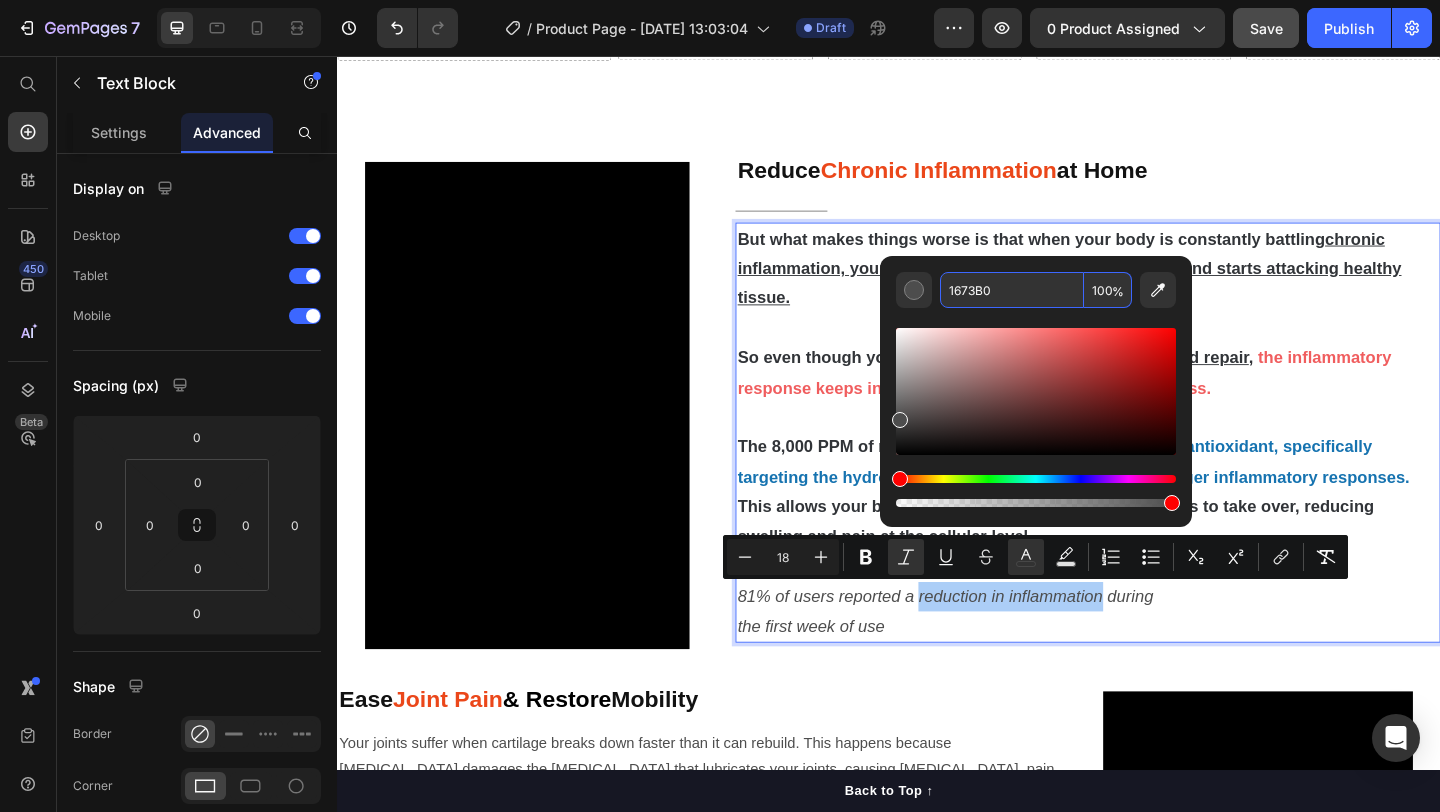 type on "1673B0" 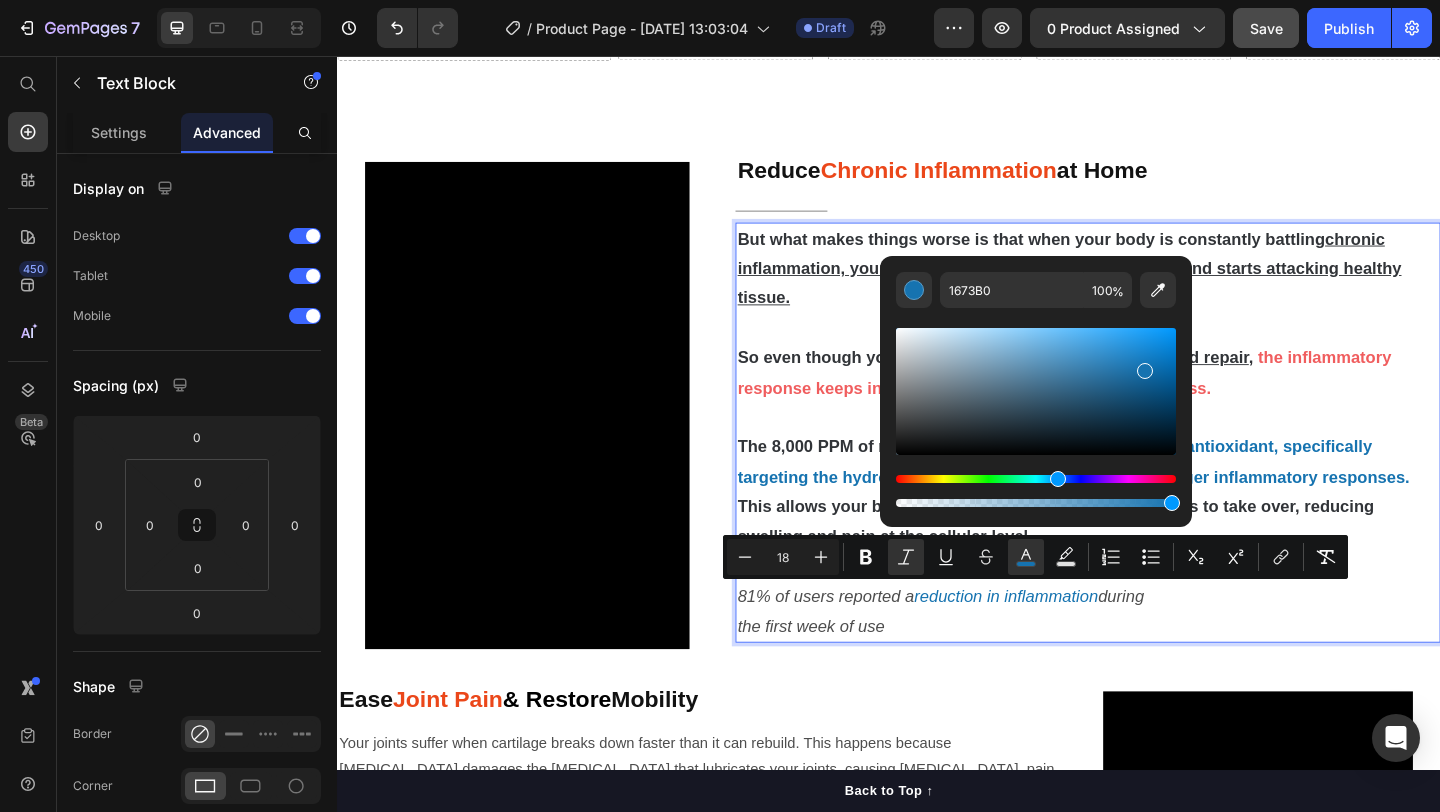 click on "heal and repair" at bounding box center (1264, 384) 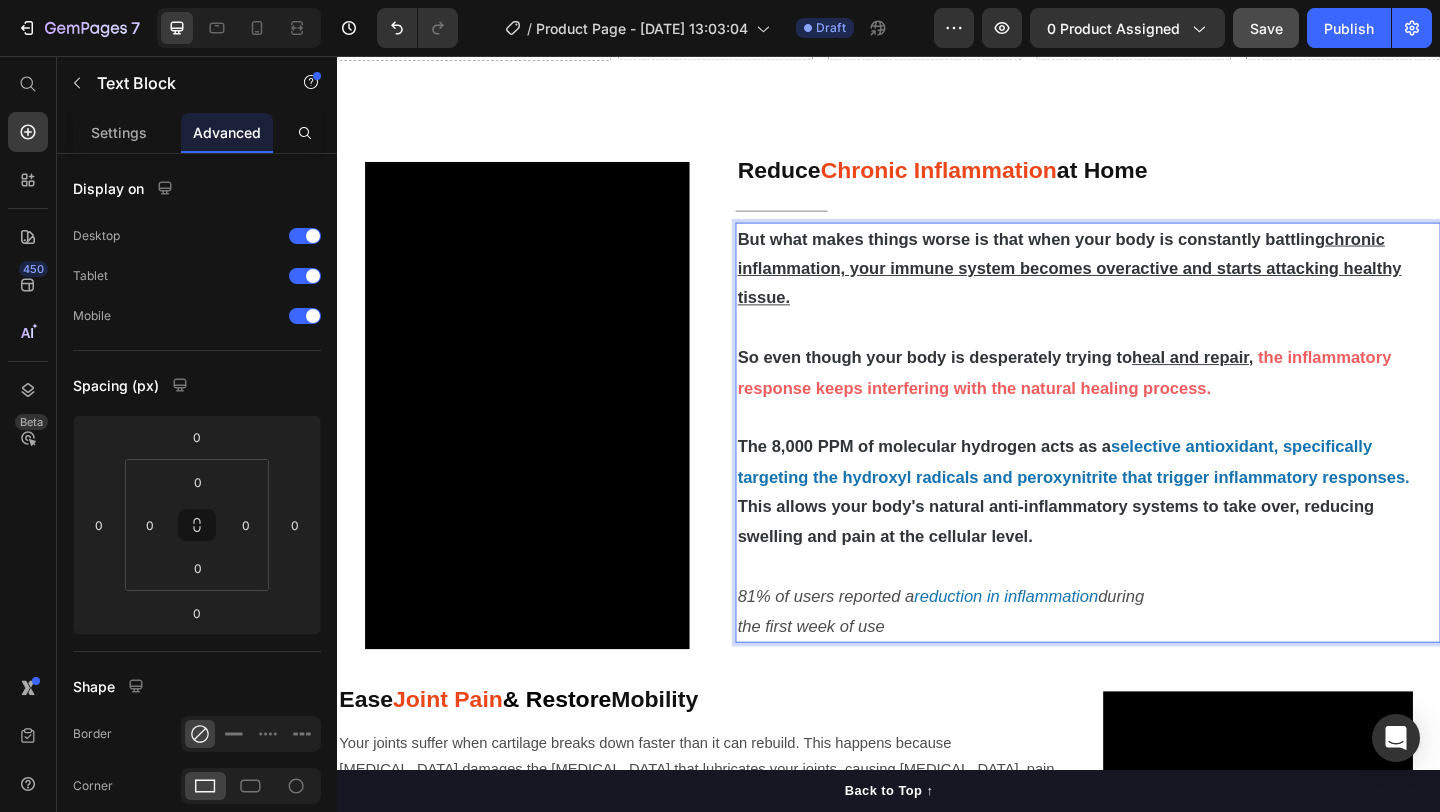 click at bounding box center [1153, 611] 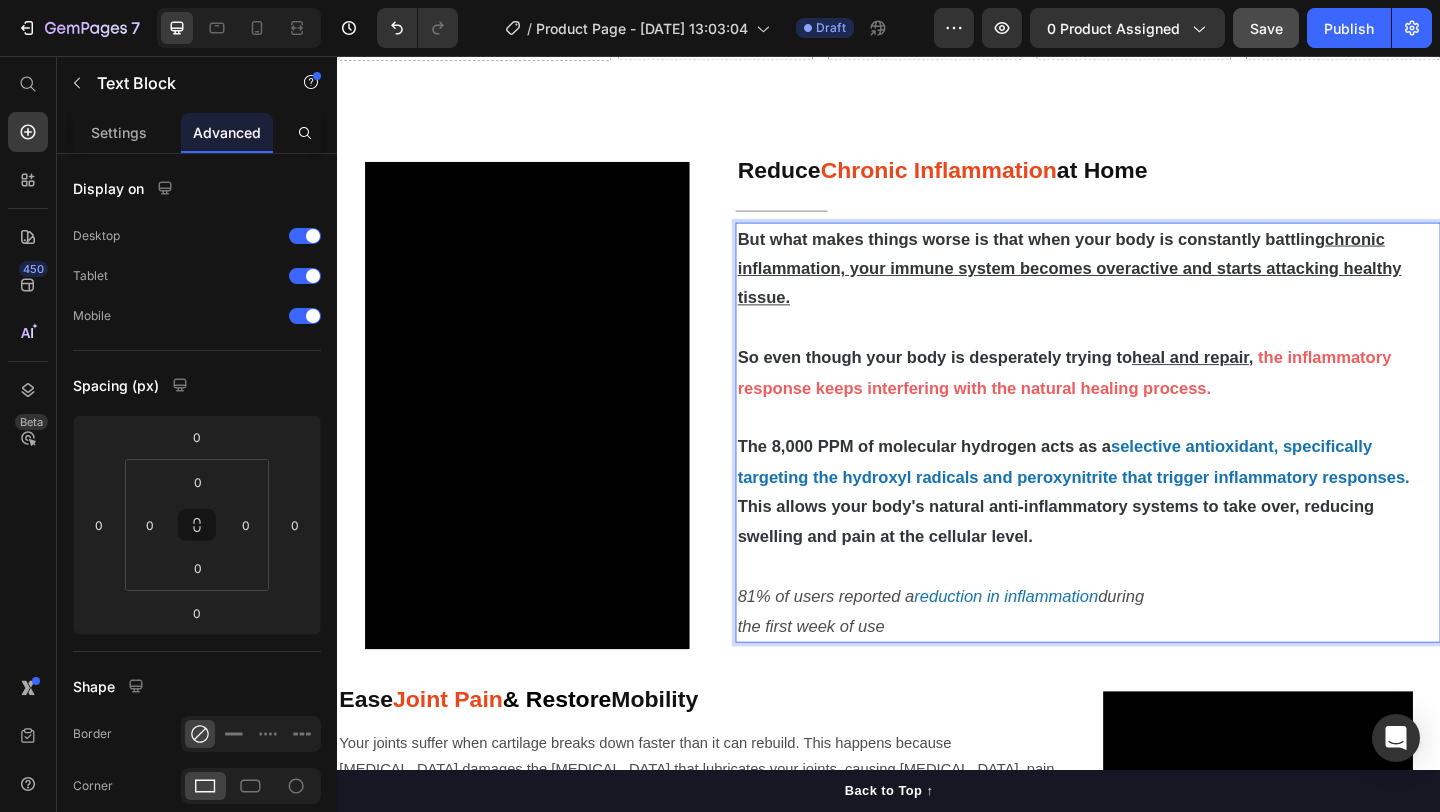 click on "reduction in inflammation" at bounding box center [1064, 644] 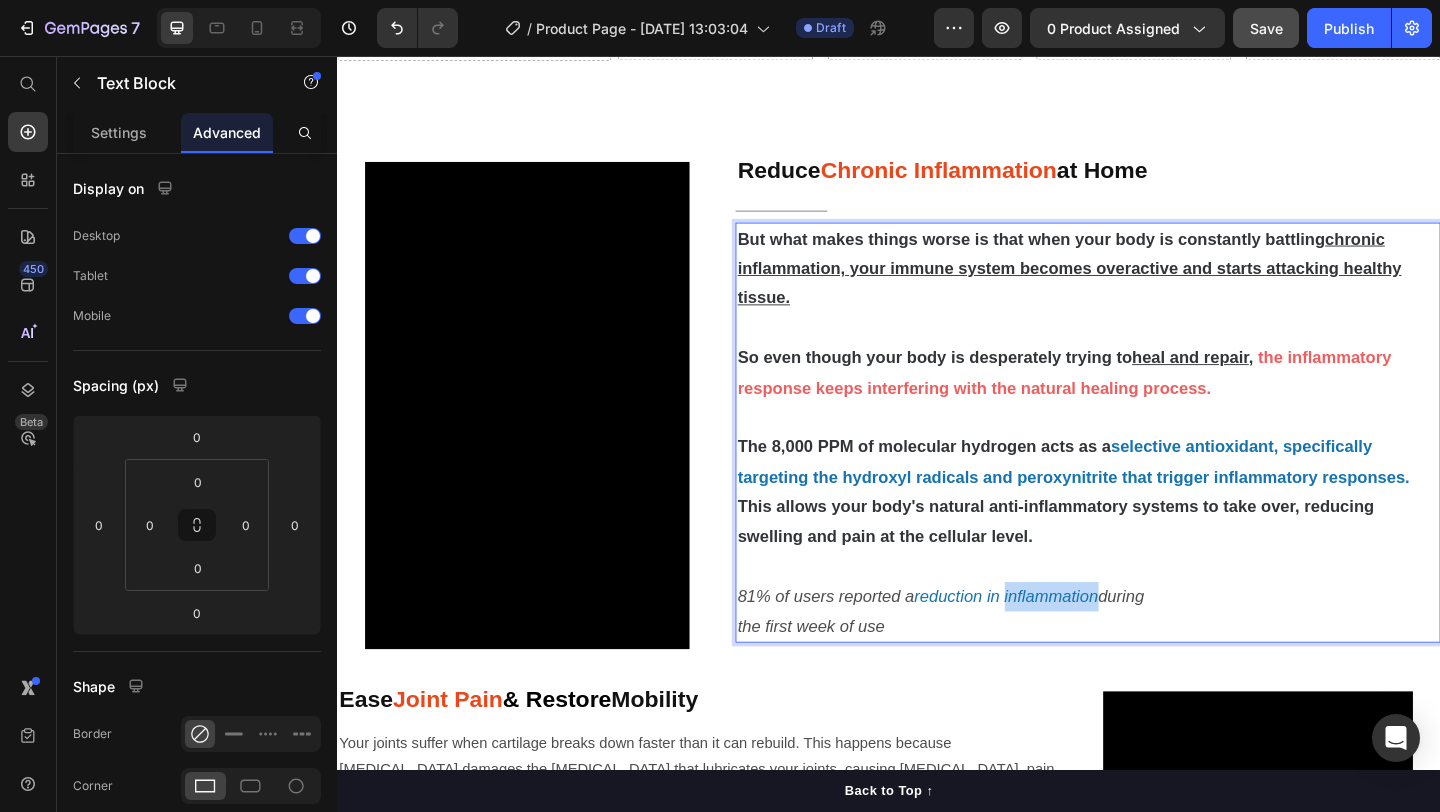 click on "reduction in inflammation" at bounding box center [1064, 644] 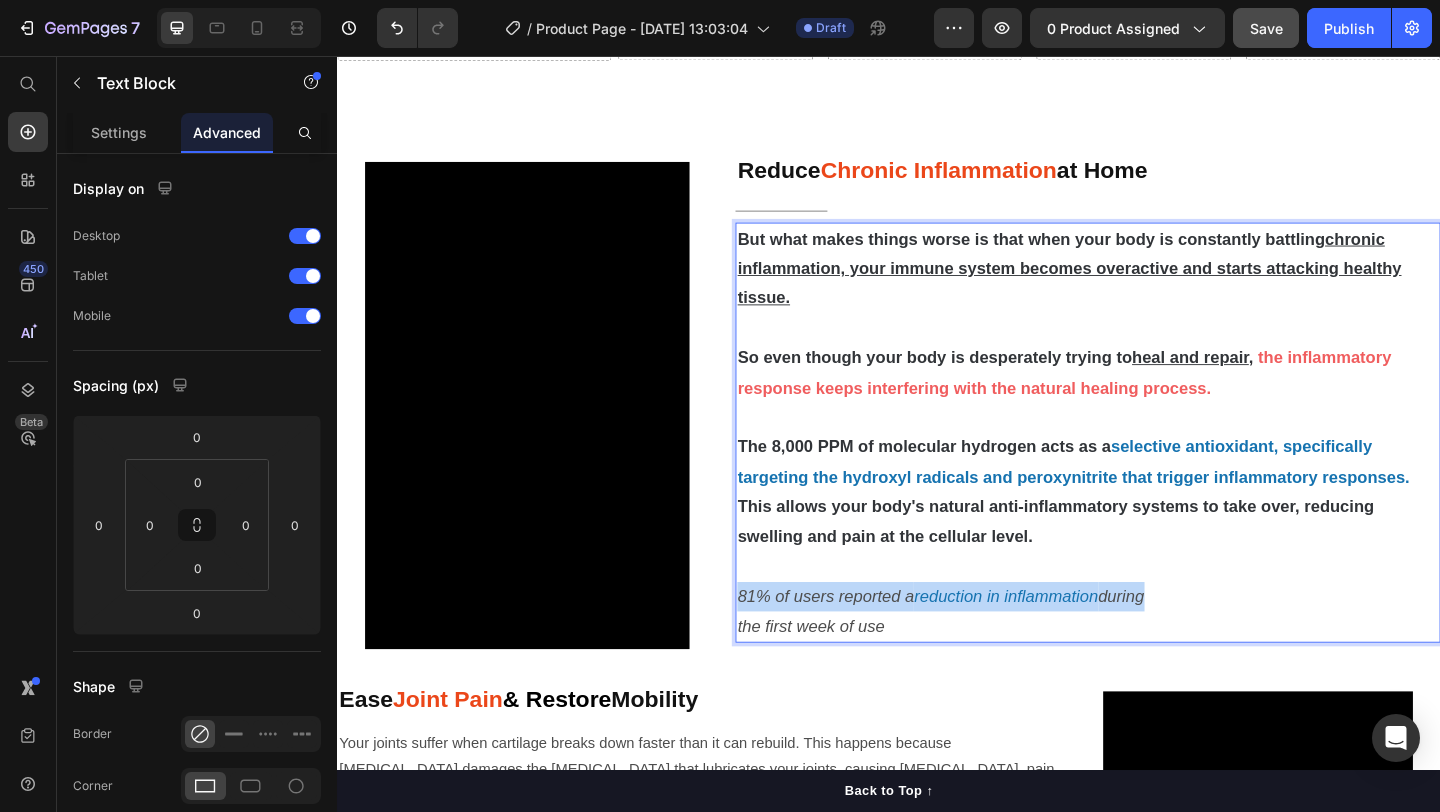 click on "reduction in inflammation" at bounding box center [1064, 644] 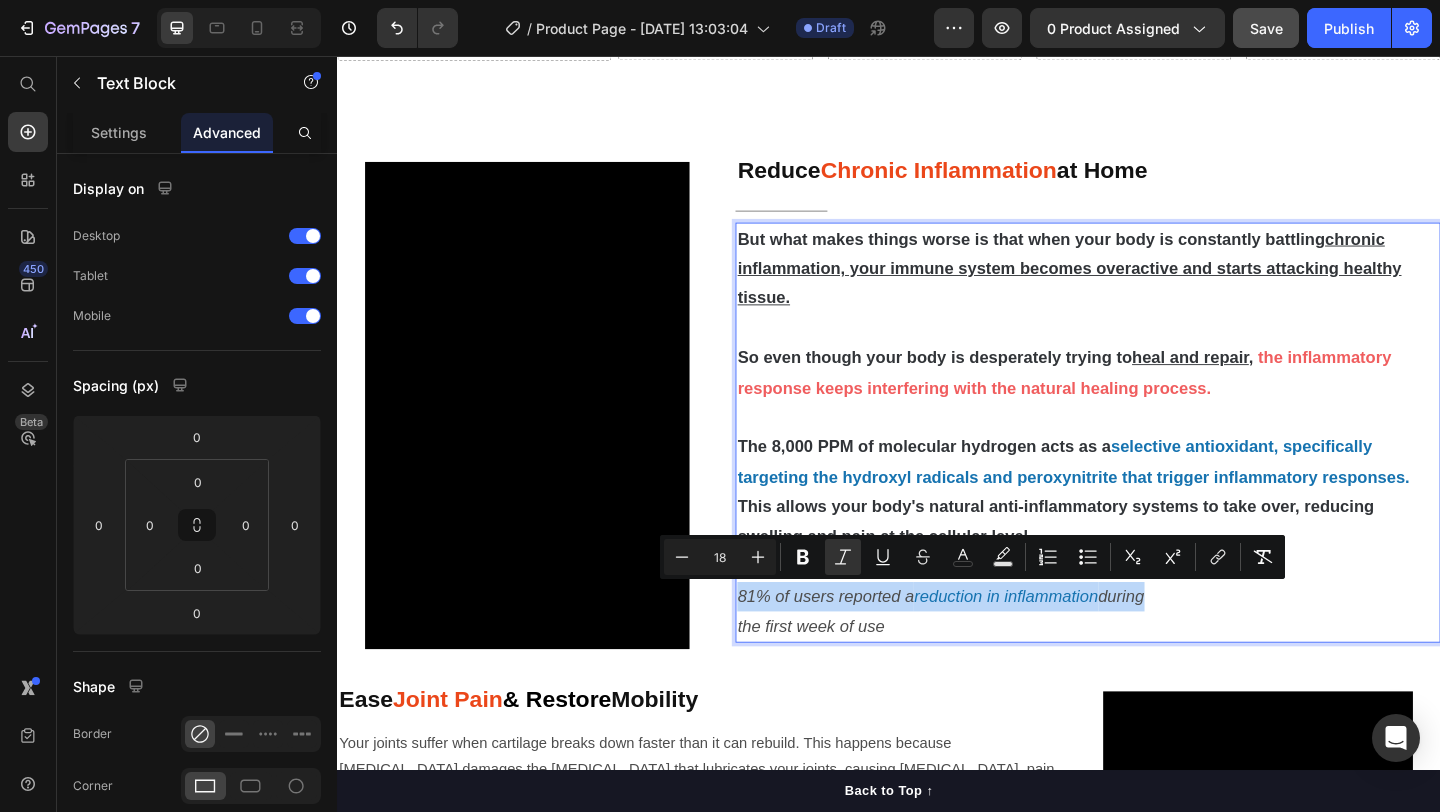 click on "reduction in inflammation" at bounding box center [1064, 644] 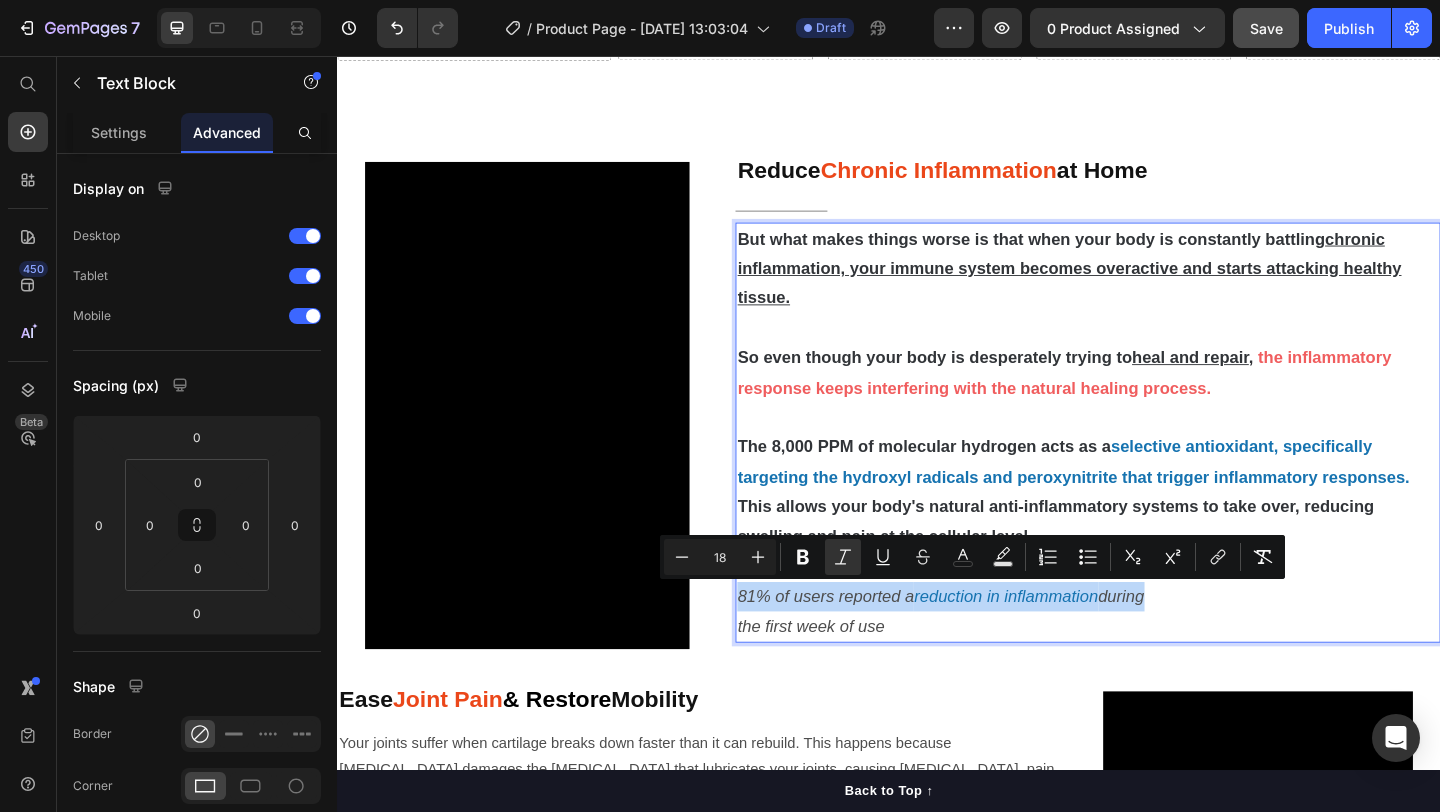click on "reduction in inflammation" at bounding box center [1064, 644] 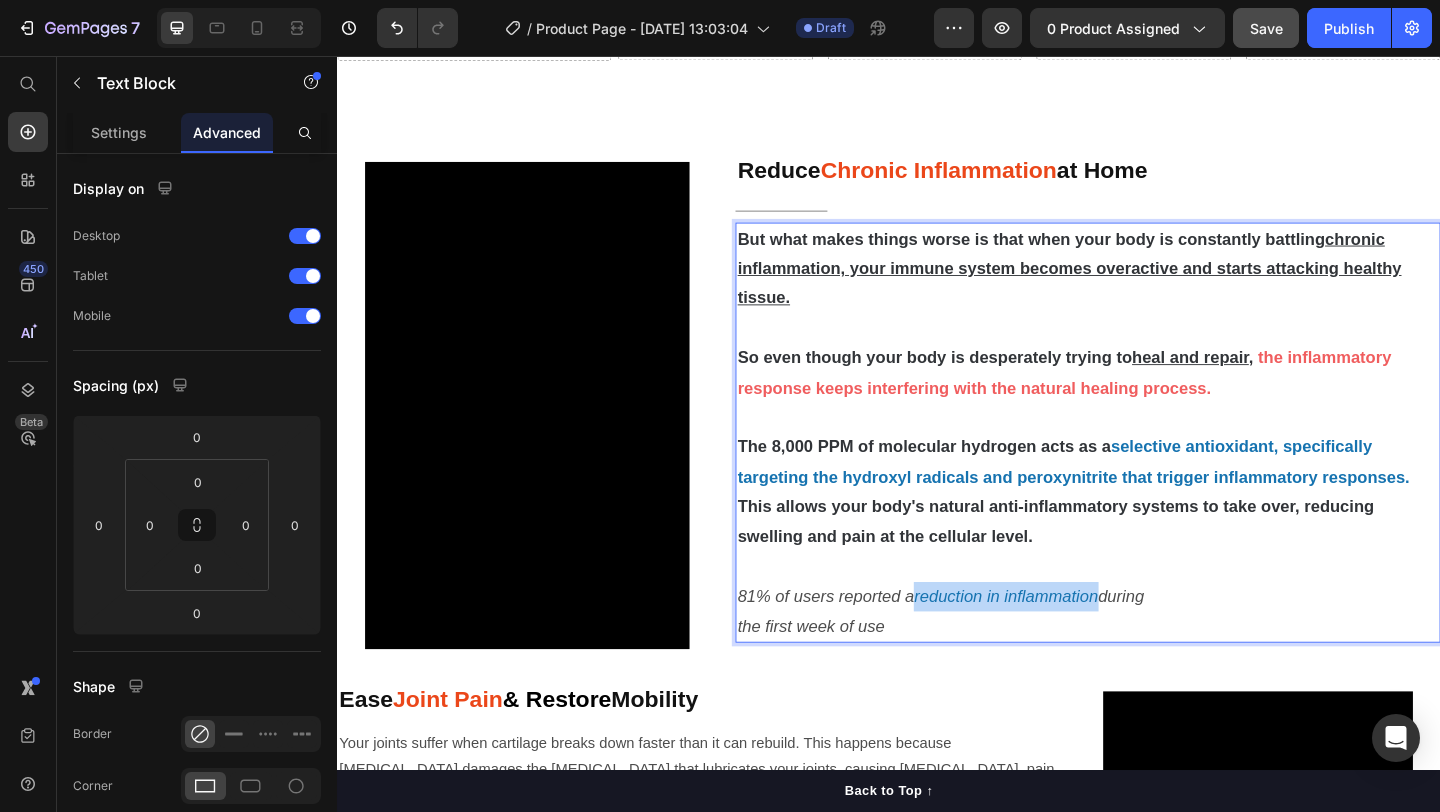 drag, startPoint x: 971, startPoint y: 646, endPoint x: 1167, endPoint y: 641, distance: 196.06377 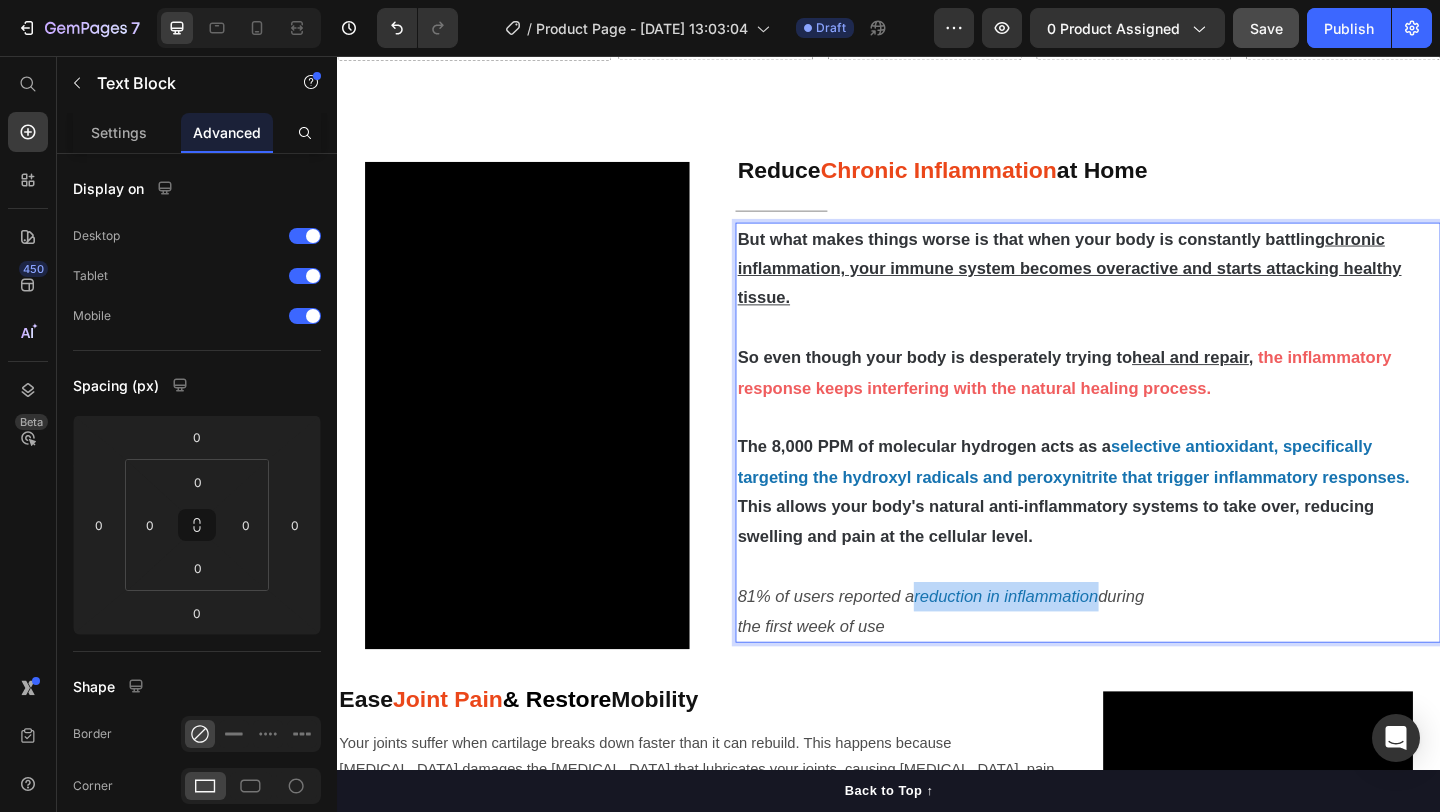 click on "reduction in inflammation" at bounding box center (1064, 644) 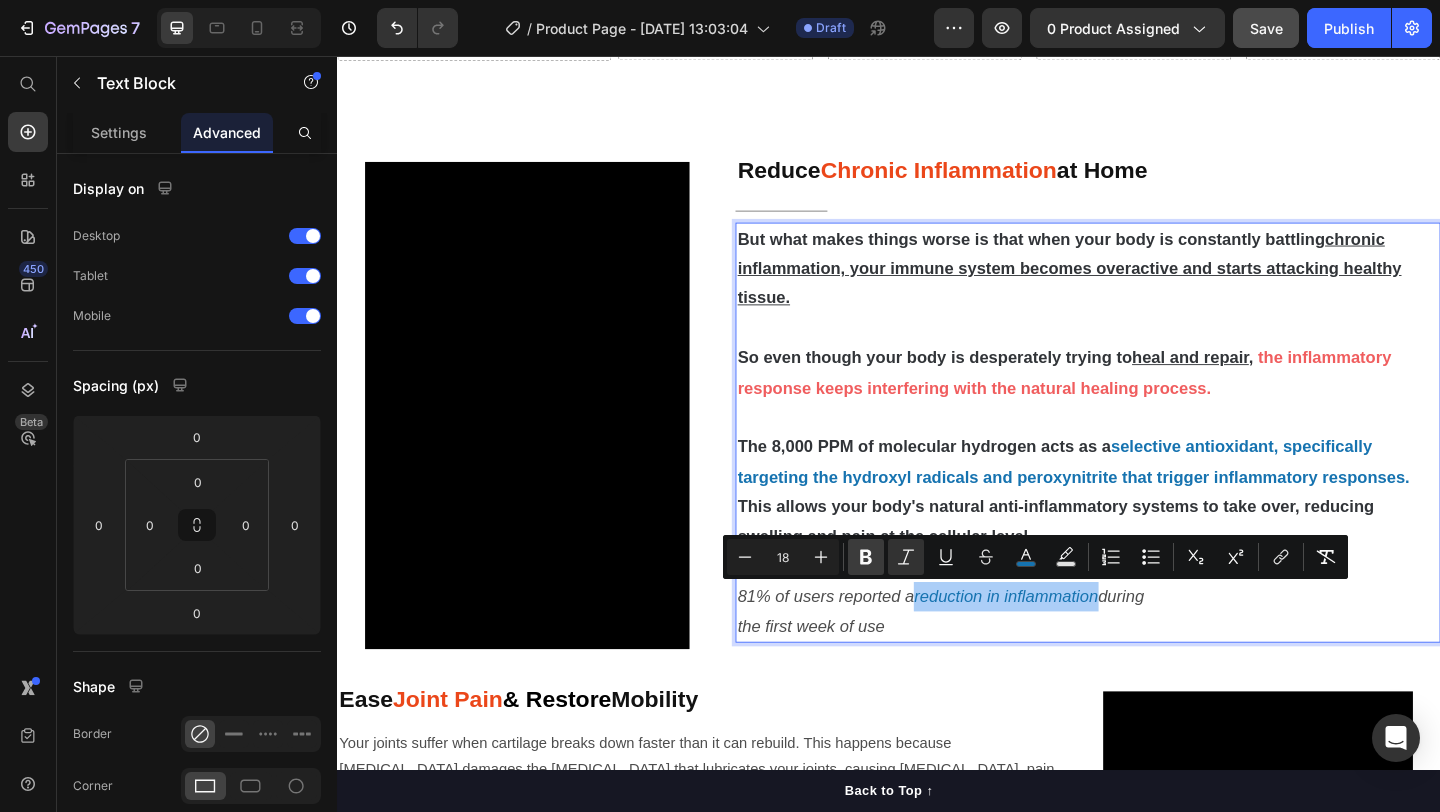 click 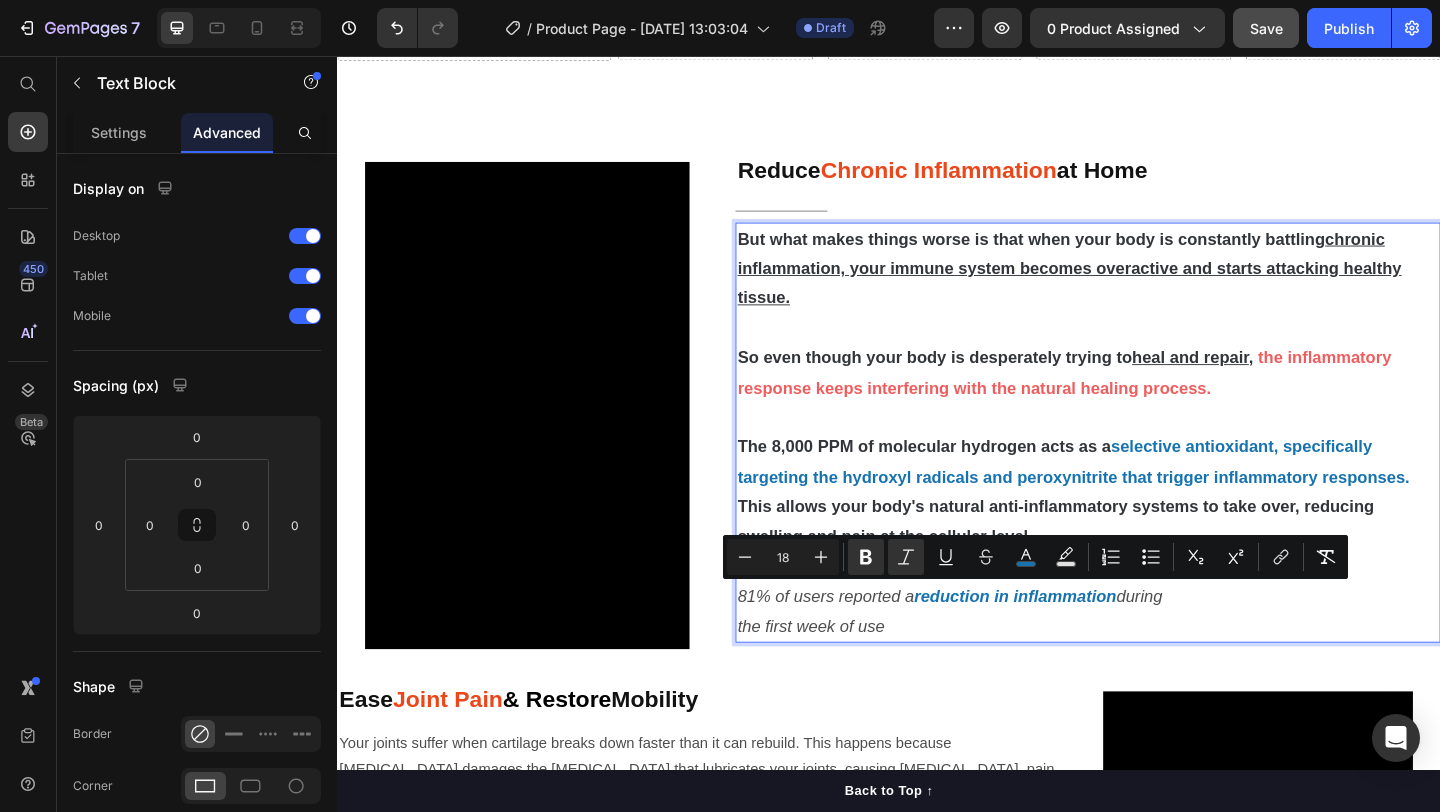 click on "selective antioxidant, specifically targeting the hydroxyl radicals and peroxynitrite that trigger inflammatory responses." at bounding box center (1137, 497) 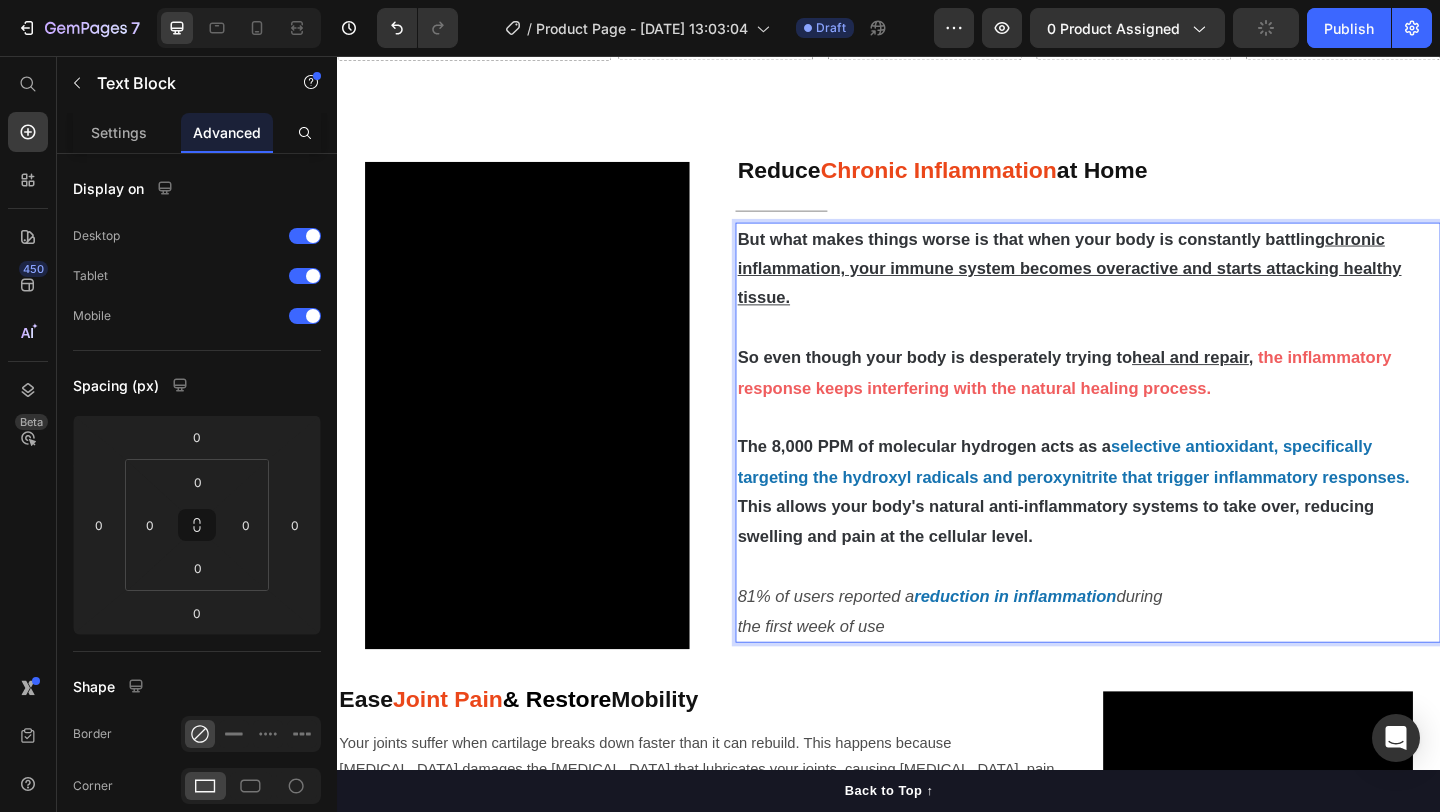 scroll, scrollTop: 1524, scrollLeft: 0, axis: vertical 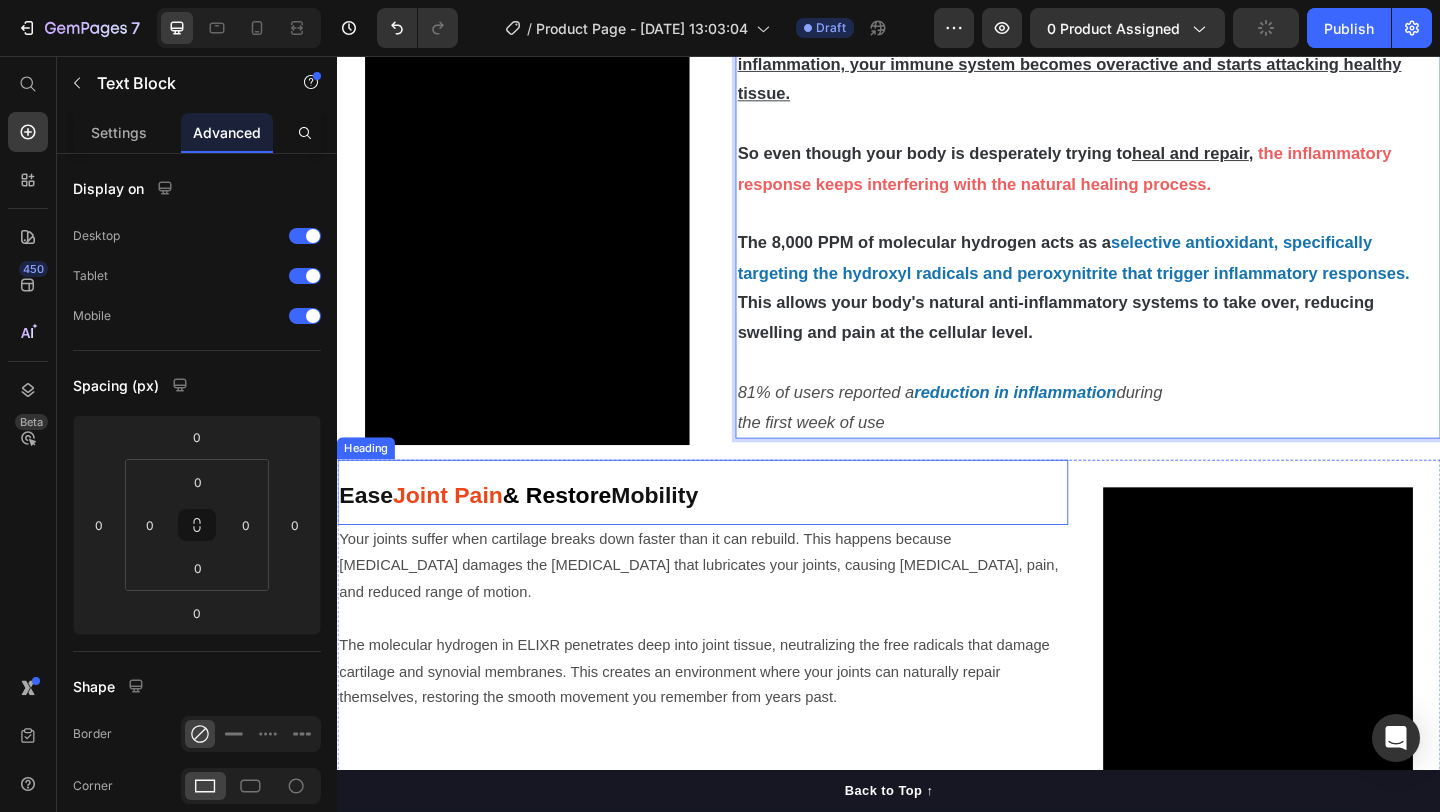 click on "Ease  Joint Pain  & Restore  Mobility" at bounding box center [734, 530] 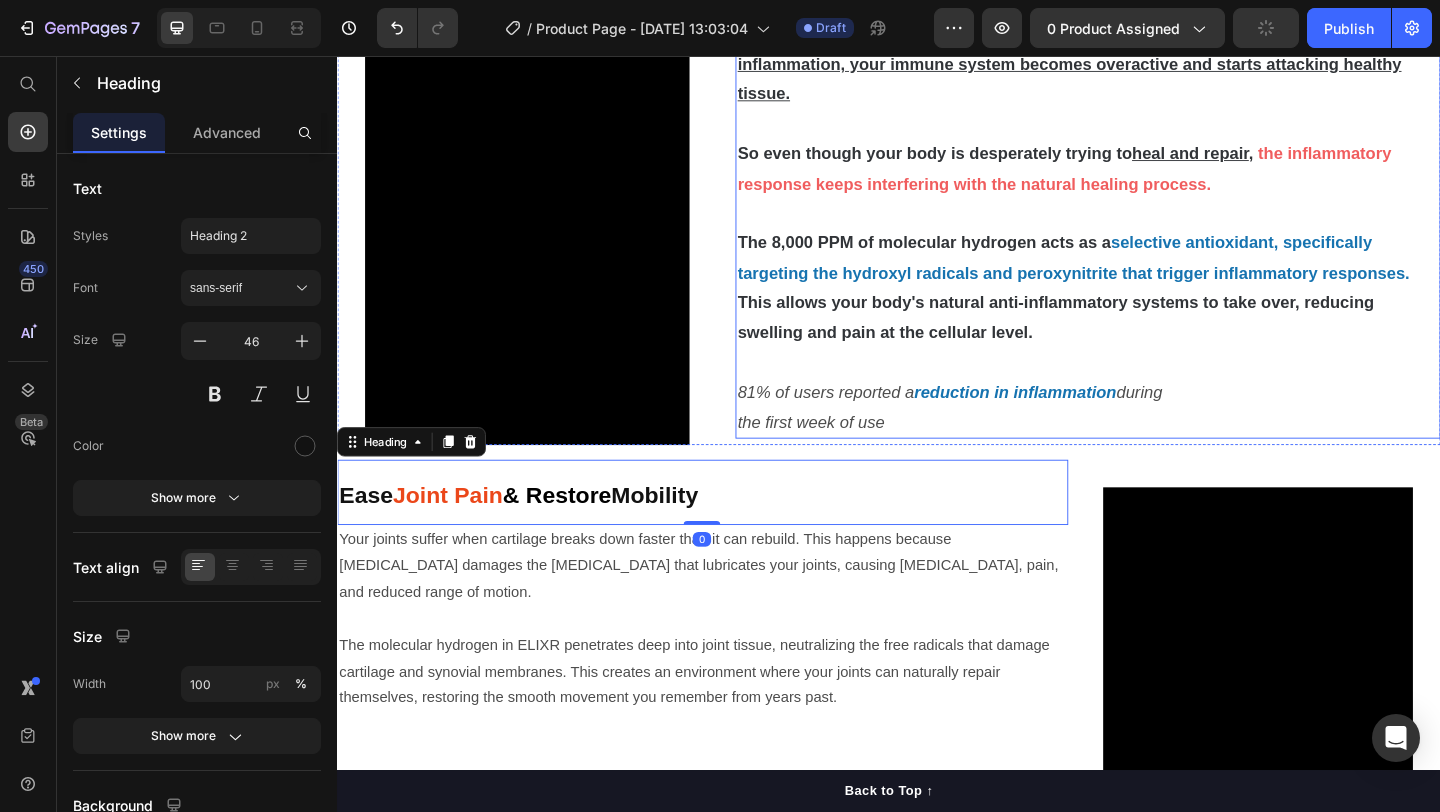 click on "This allows your body's natural anti-inflammatory systems to take over, reducing swelling and pain at the cellular level." at bounding box center [1118, 340] 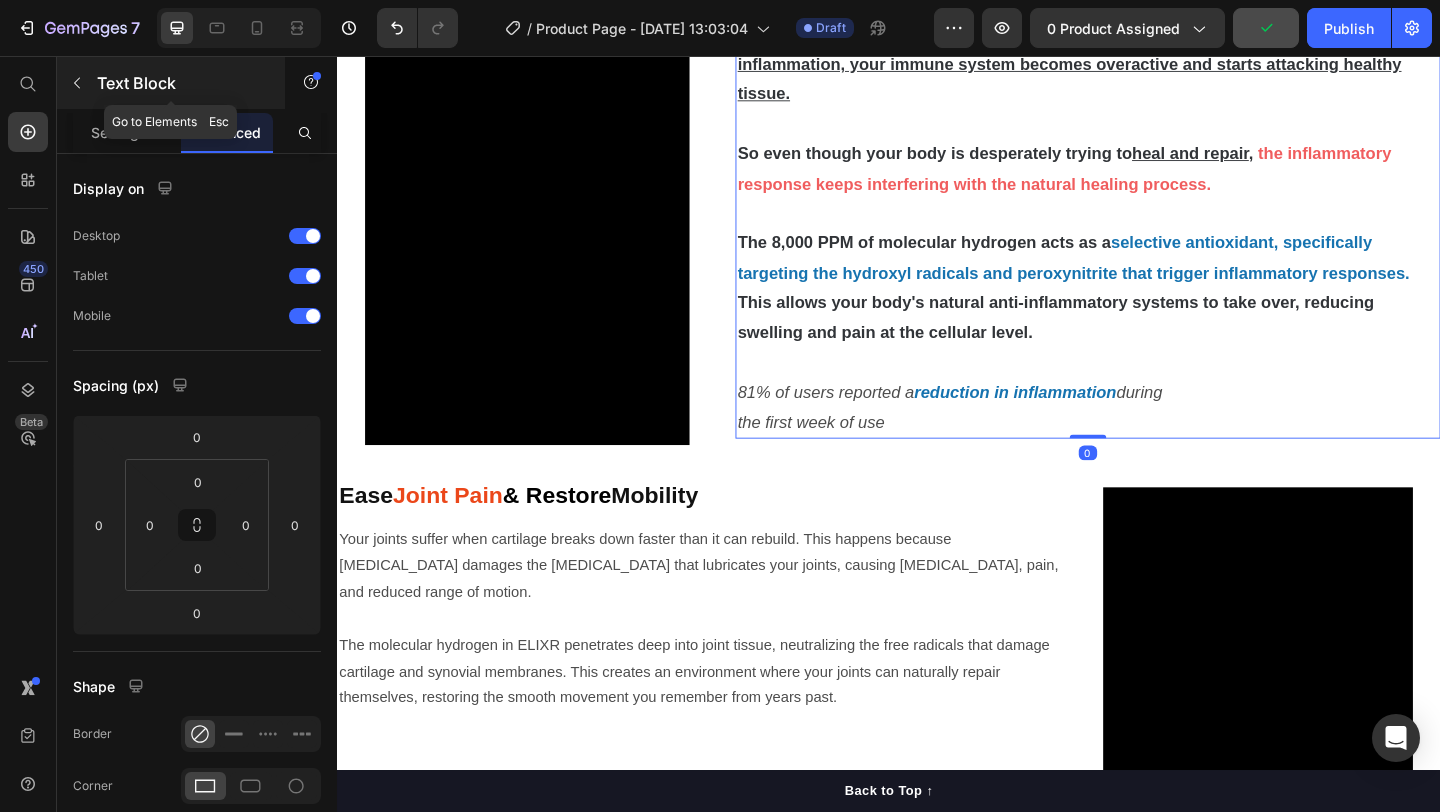click 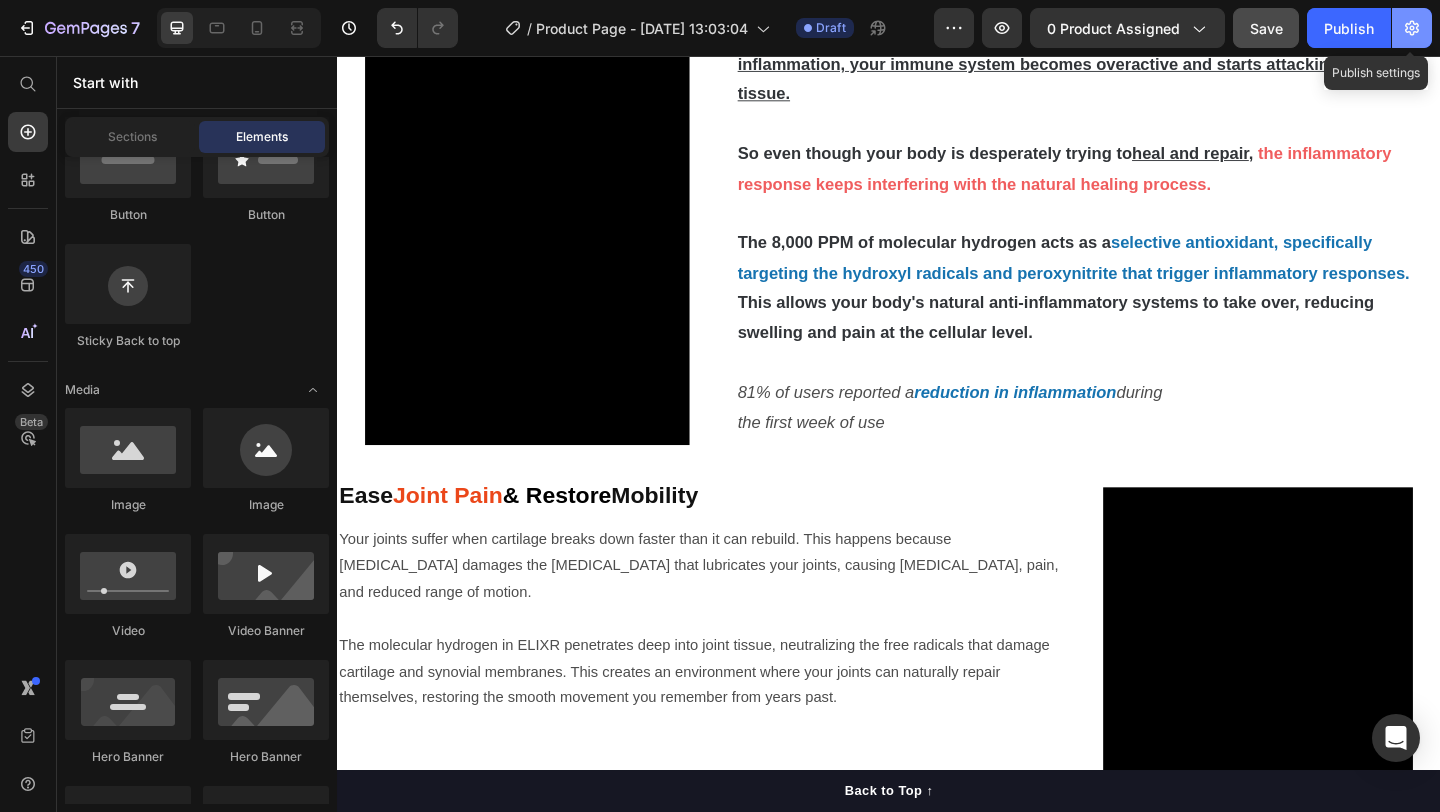 click 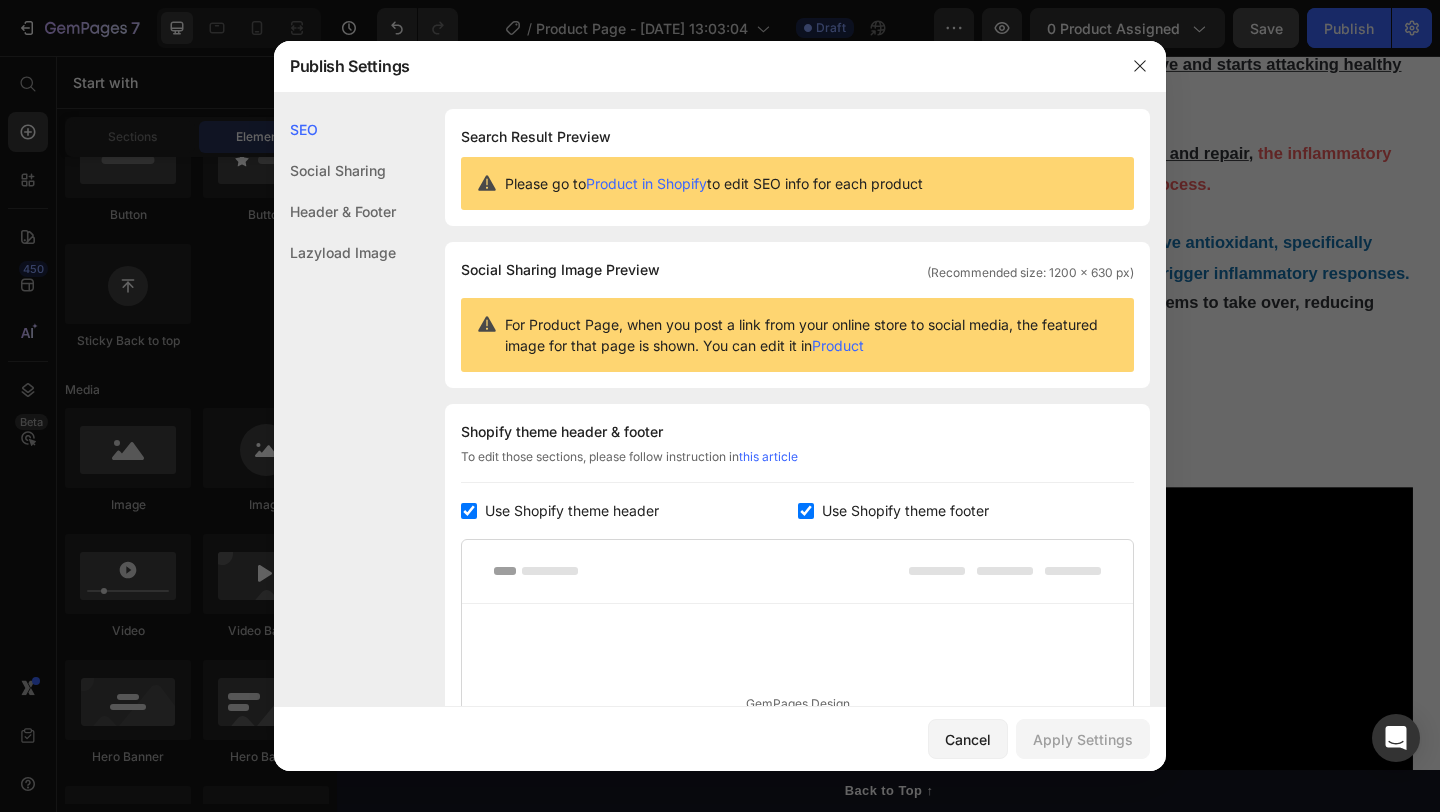 click on "Header & Footer" 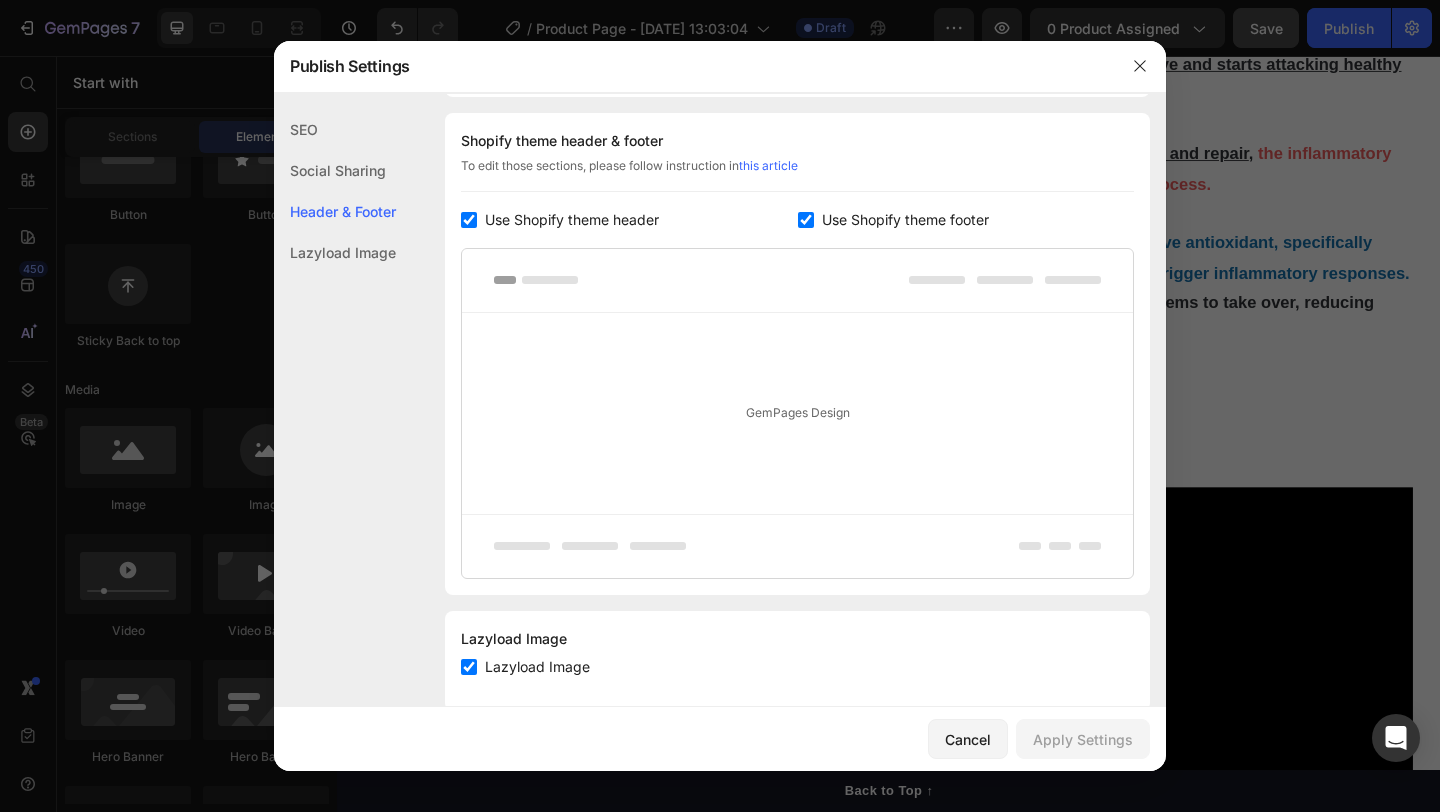 click on "Lazyload Image" 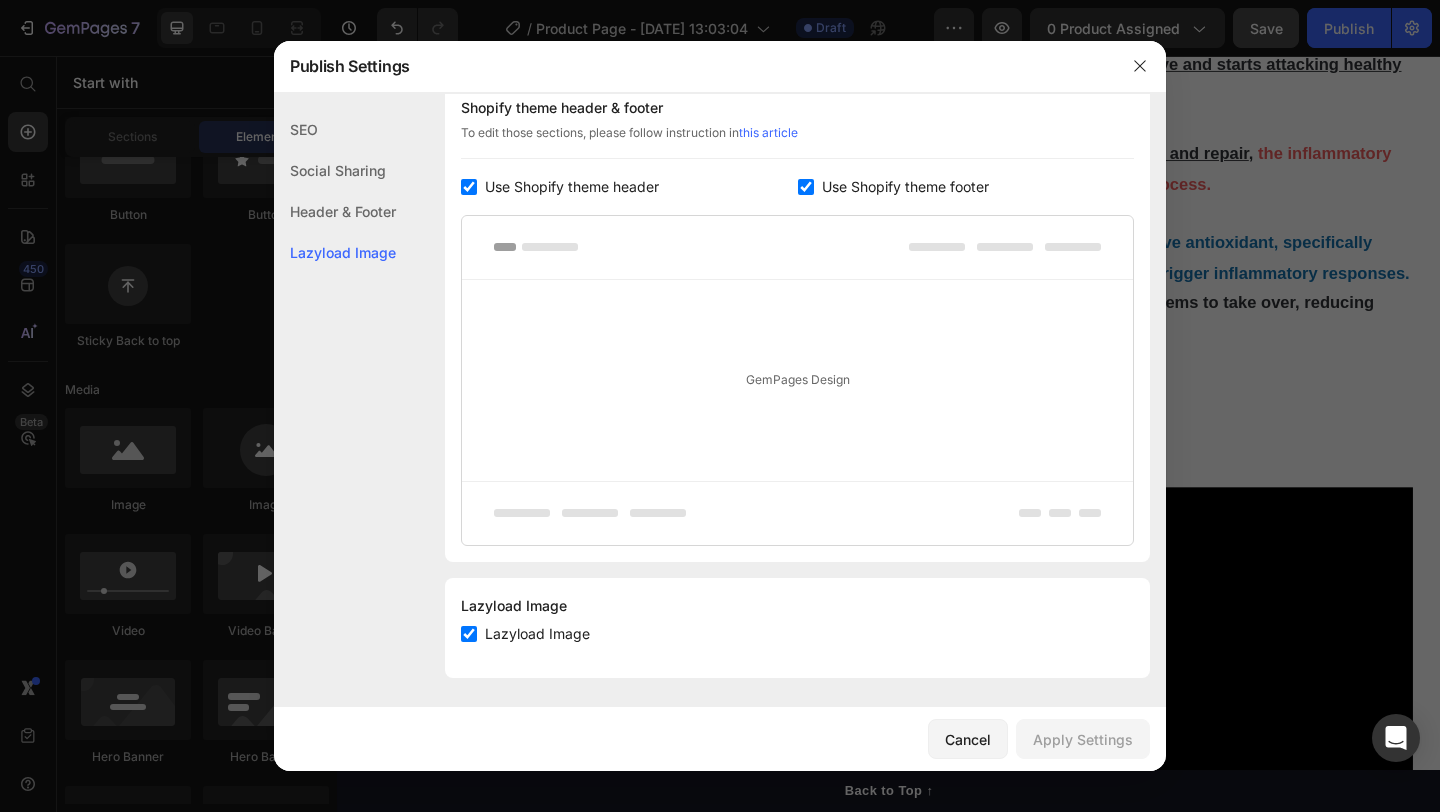 scroll, scrollTop: 326, scrollLeft: 0, axis: vertical 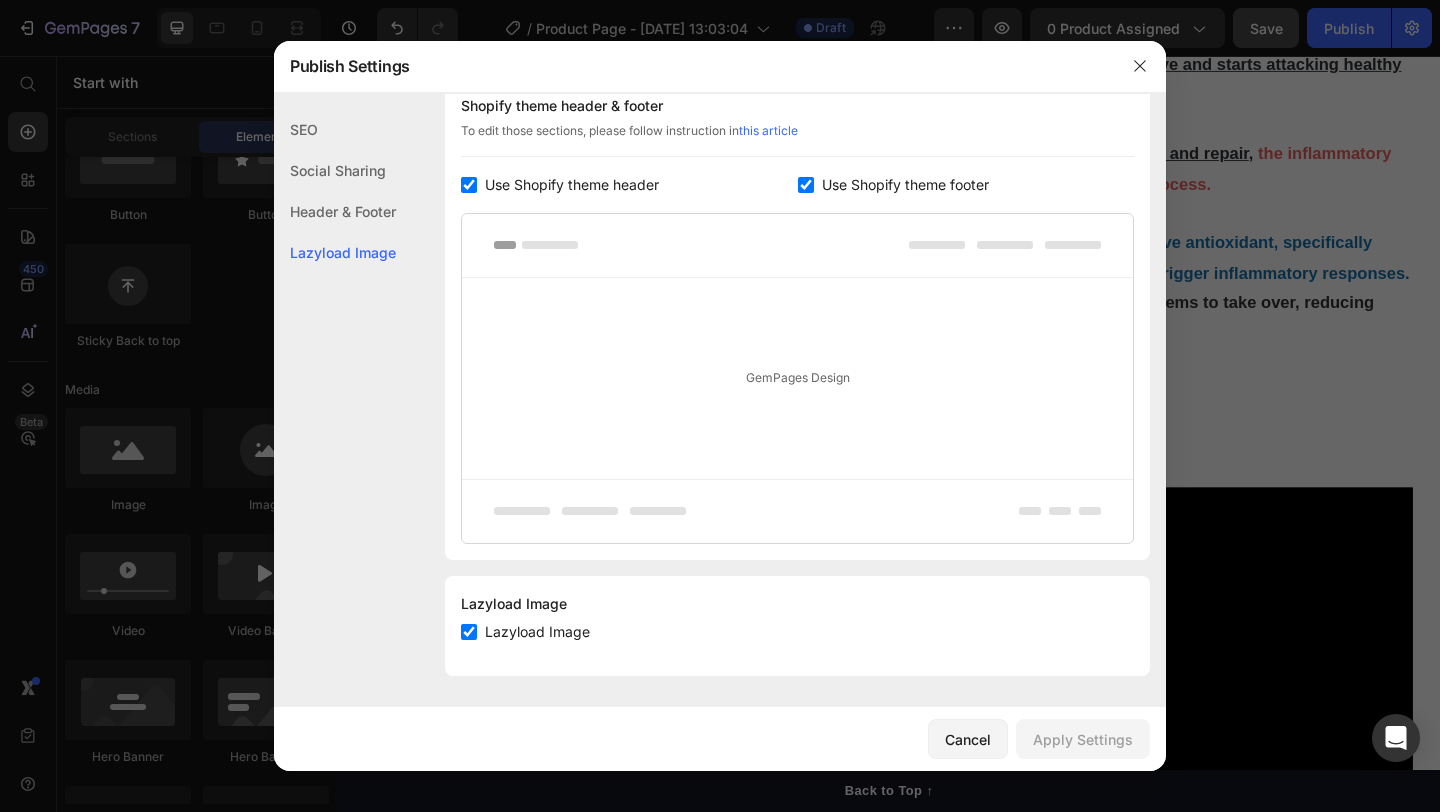 click on "Header & Footer" 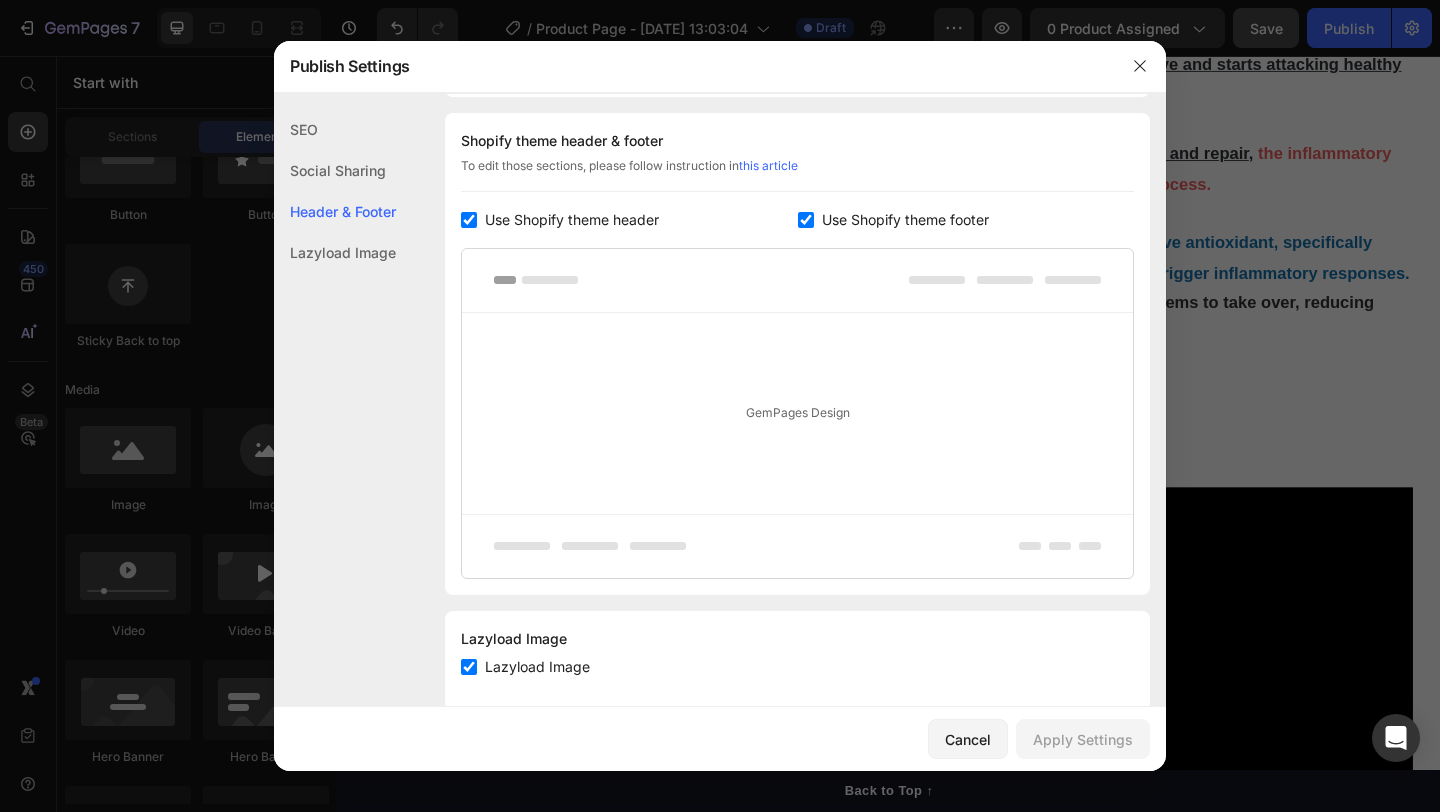 click on "Social Sharing" 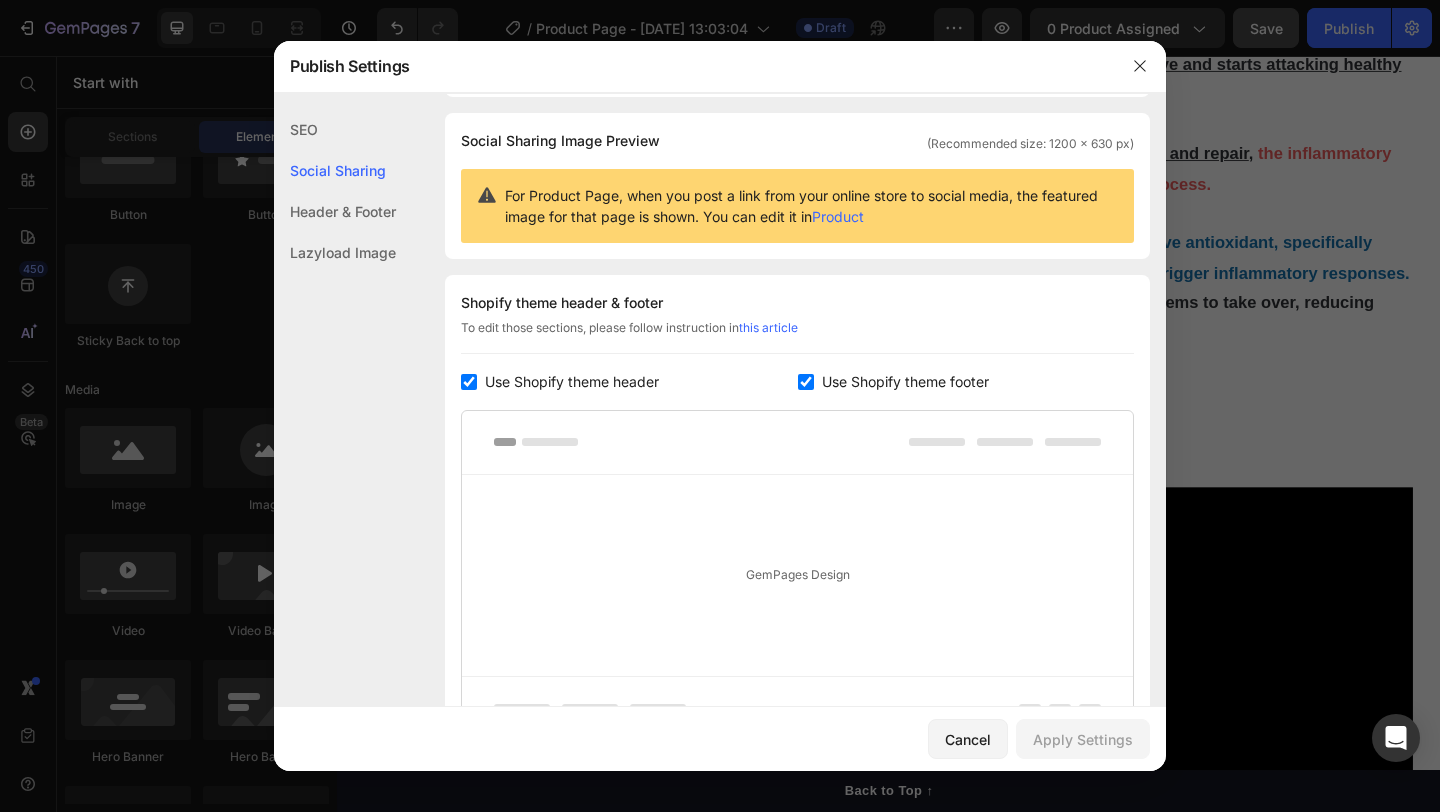 click on "SEO" 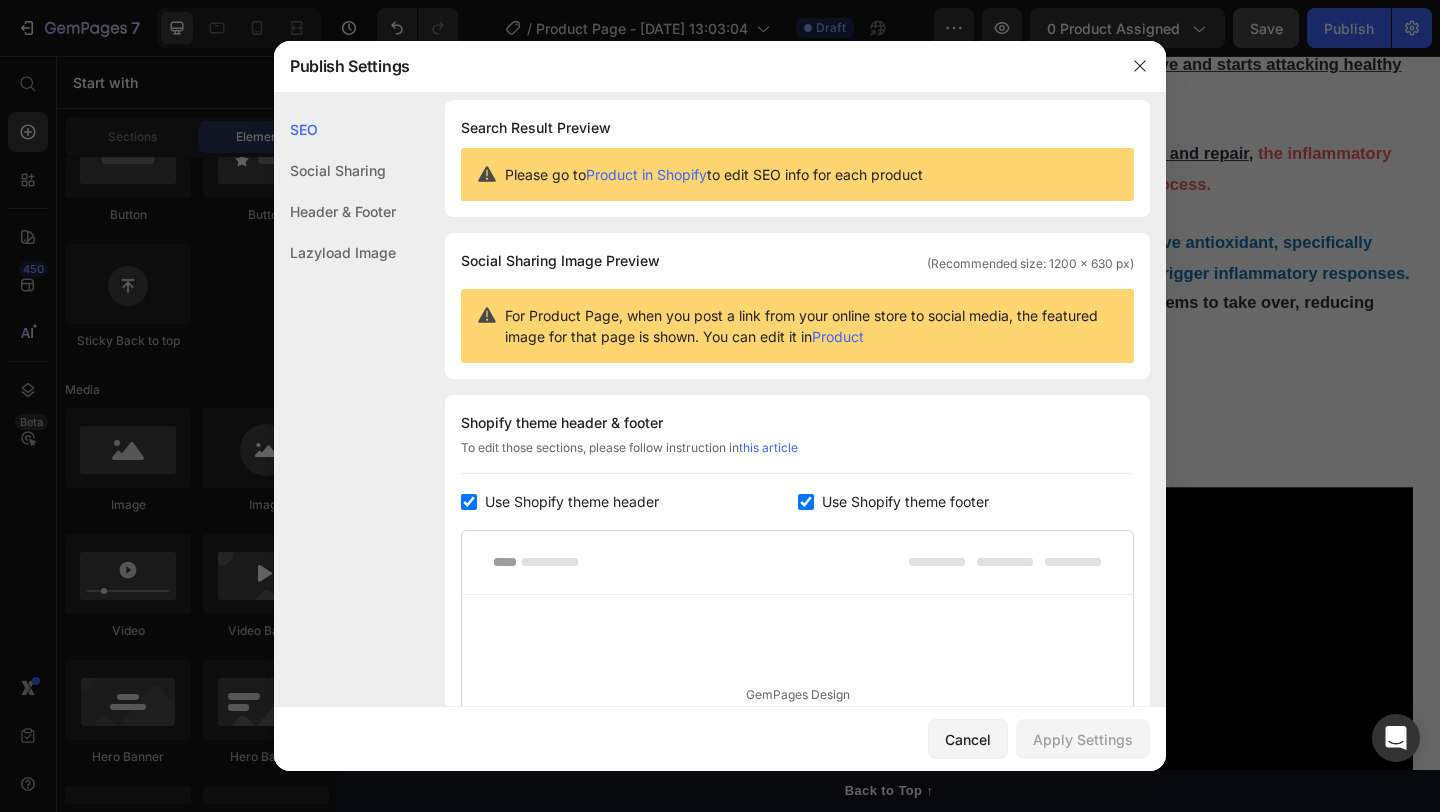scroll, scrollTop: 0, scrollLeft: 0, axis: both 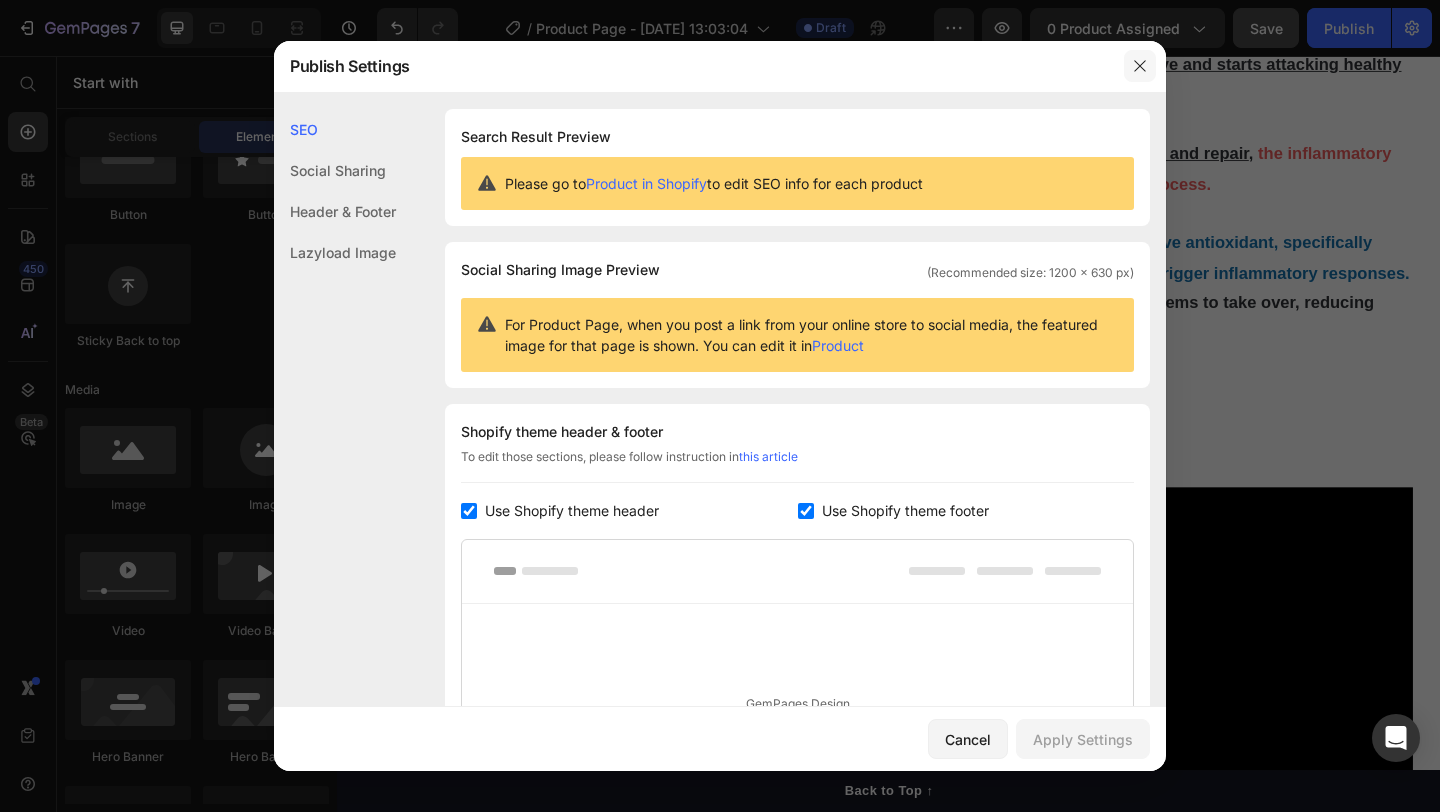 click 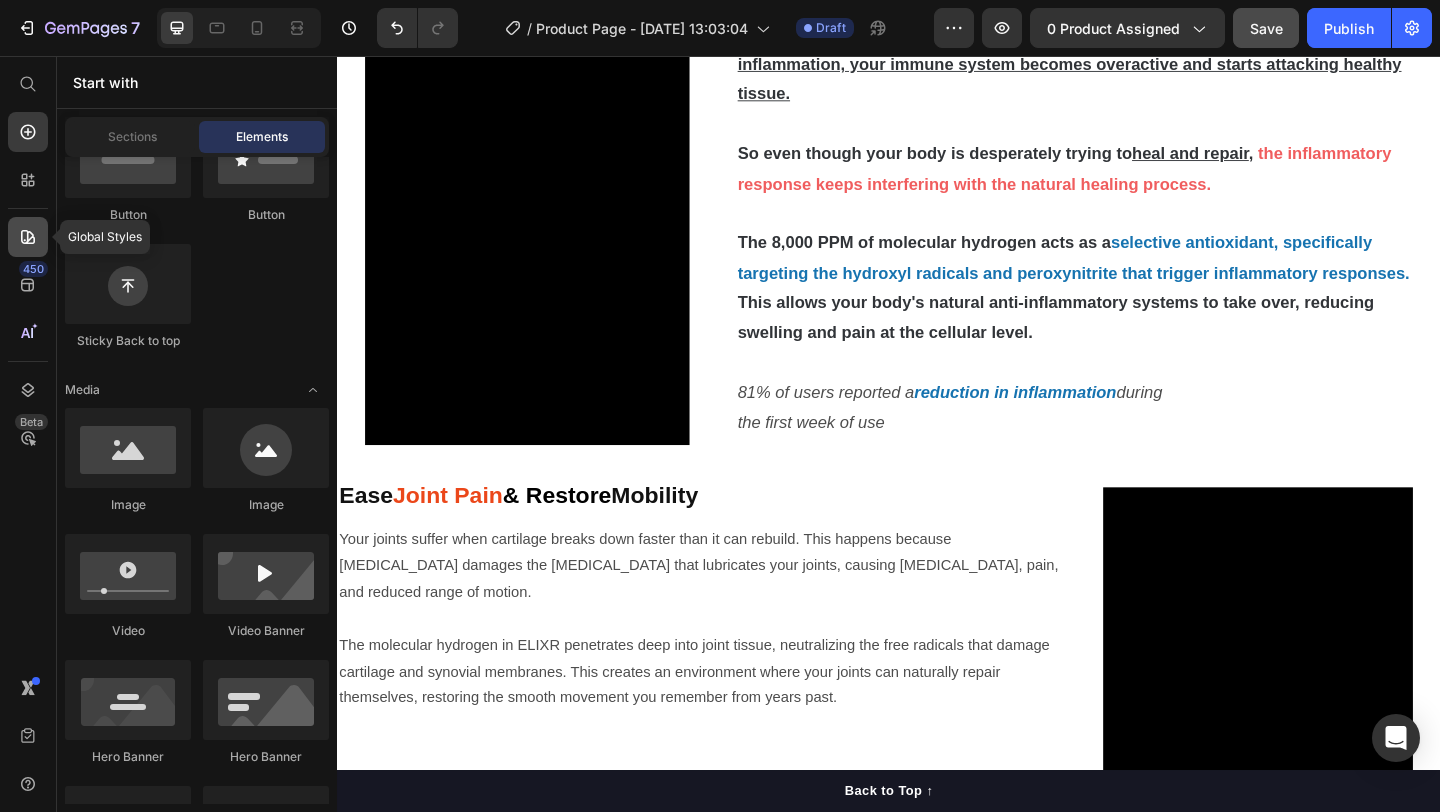 click 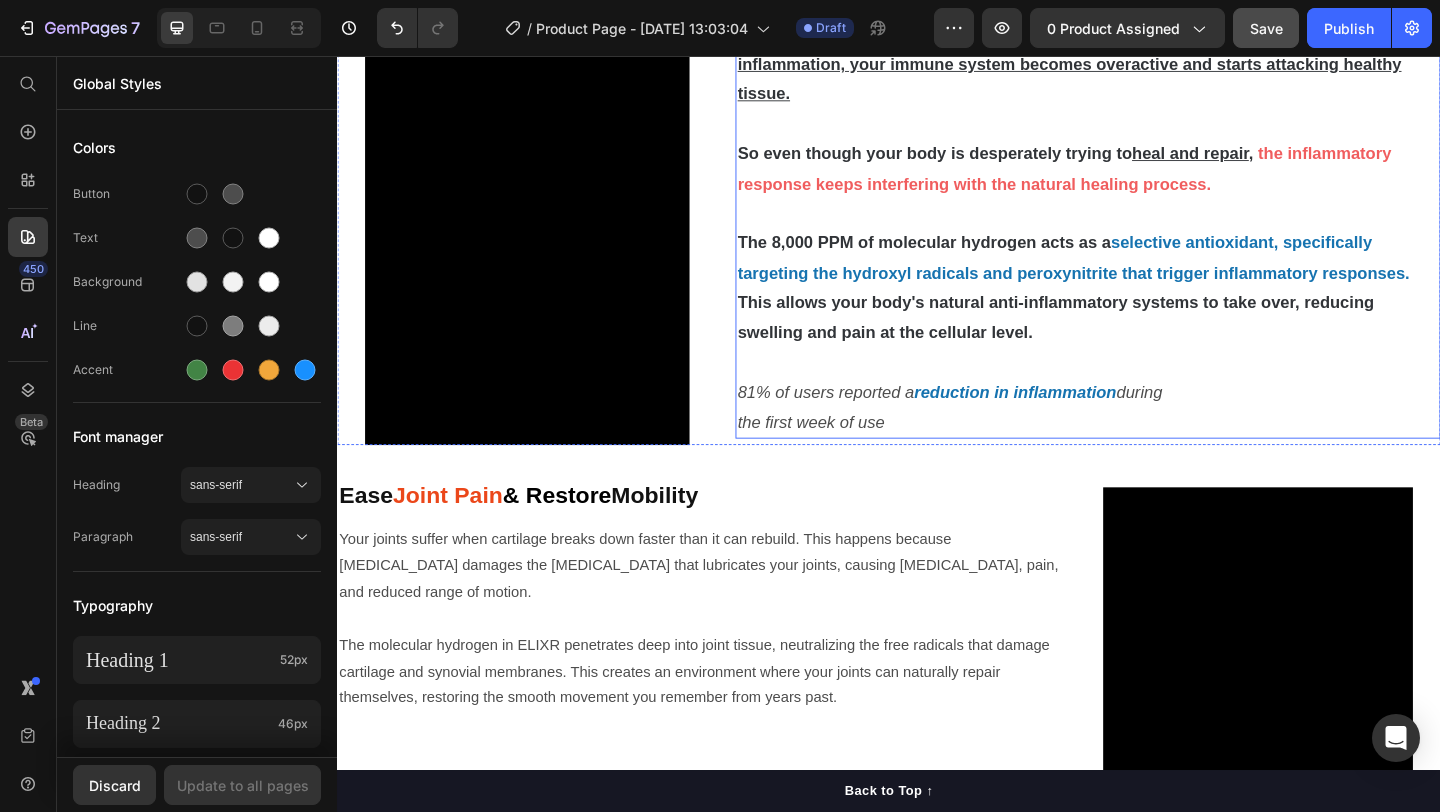 click on "This allows your body's natural anti-inflammatory systems to take over, reducing swelling and pain at the cellular level." at bounding box center [1118, 340] 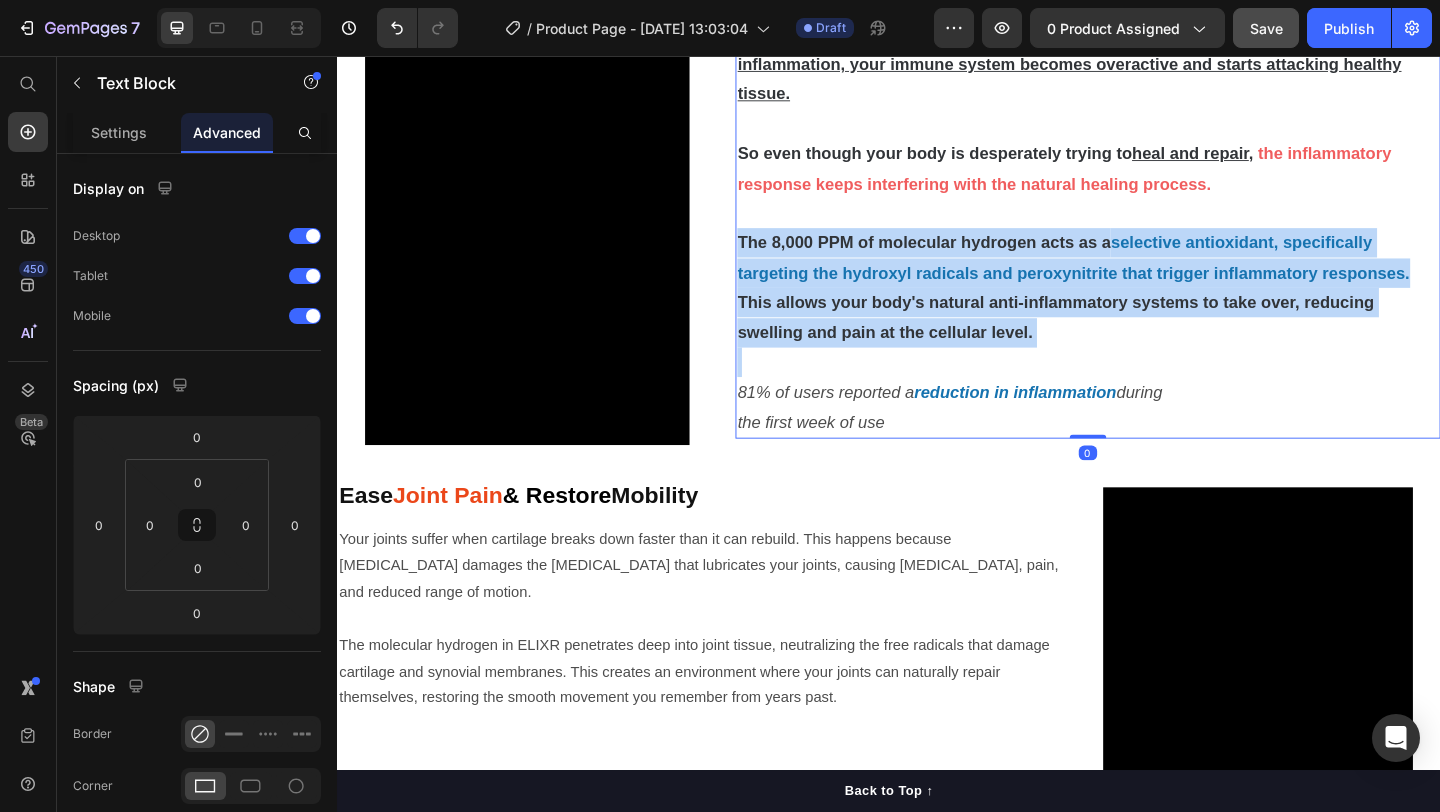 click on "This allows your body's natural anti-inflammatory systems to take over, reducing swelling and pain at the cellular level." at bounding box center [1118, 340] 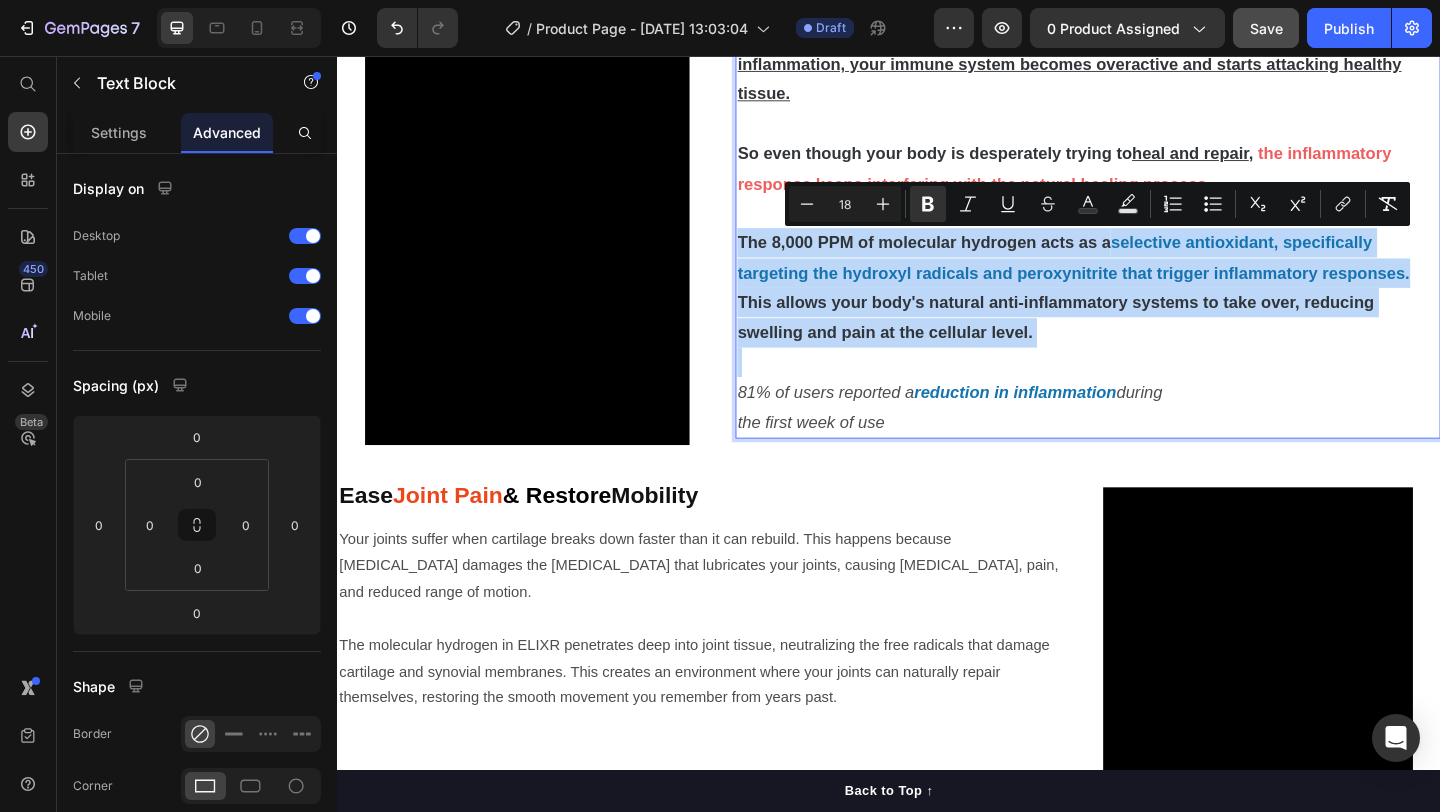 click on "The 8,000 PPM of molecular hydrogen acts as a  selective antioxidant, specifically targeting the hydroxyl radicals and peroxynitrite that trigger inflammatory responses.   This allows your body's natural anti-inflammatory systems to take over, reducing swelling and pain at the cellular level." at bounding box center (1153, 308) 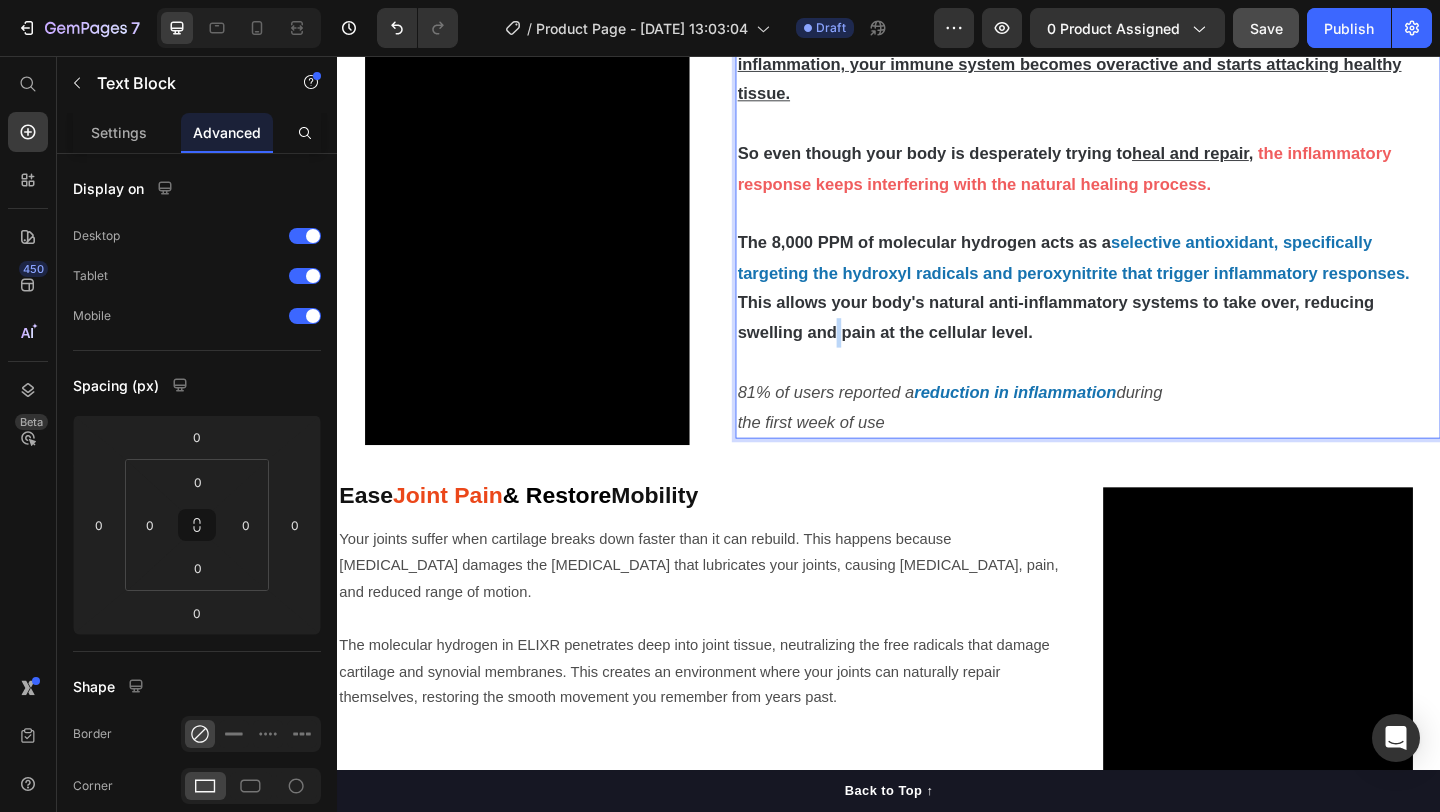 click on "The 8,000 PPM of molecular hydrogen acts as a  selective antioxidant, specifically targeting the hydroxyl radicals and peroxynitrite that trigger inflammatory responses.   This allows your body's natural anti-inflammatory systems to take over, reducing swelling and pain at the cellular level." at bounding box center (1153, 308) 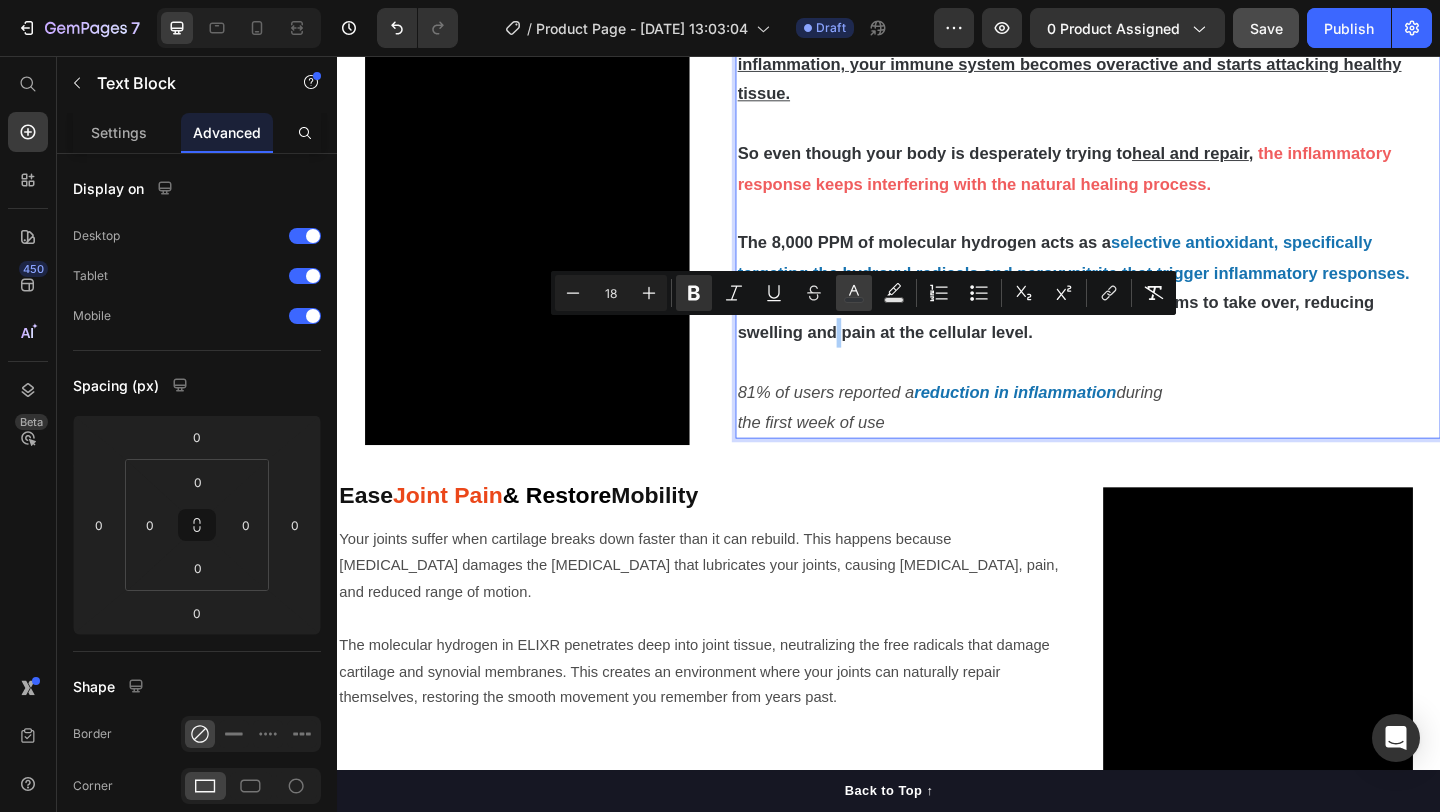 click 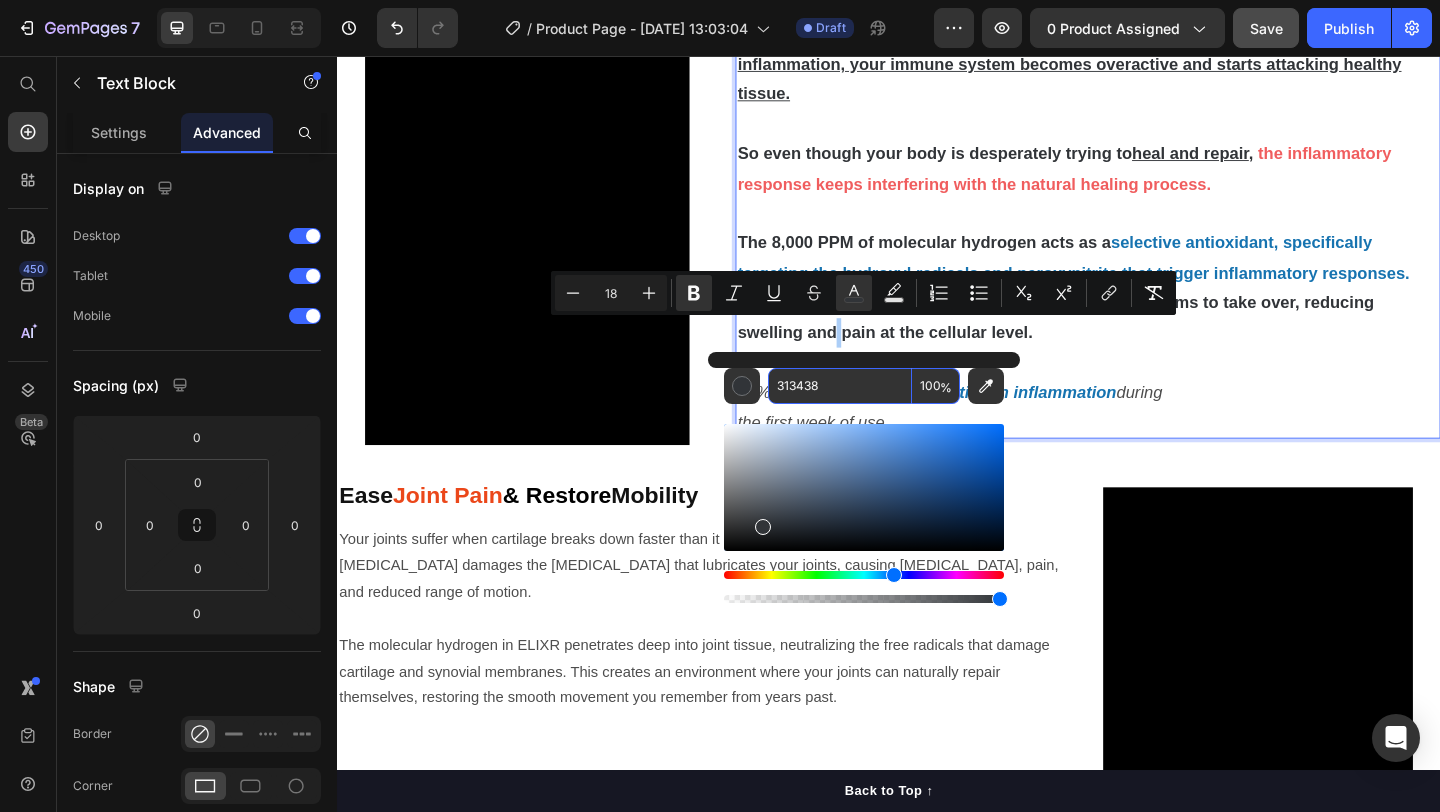 click on "313438" at bounding box center (840, 386) 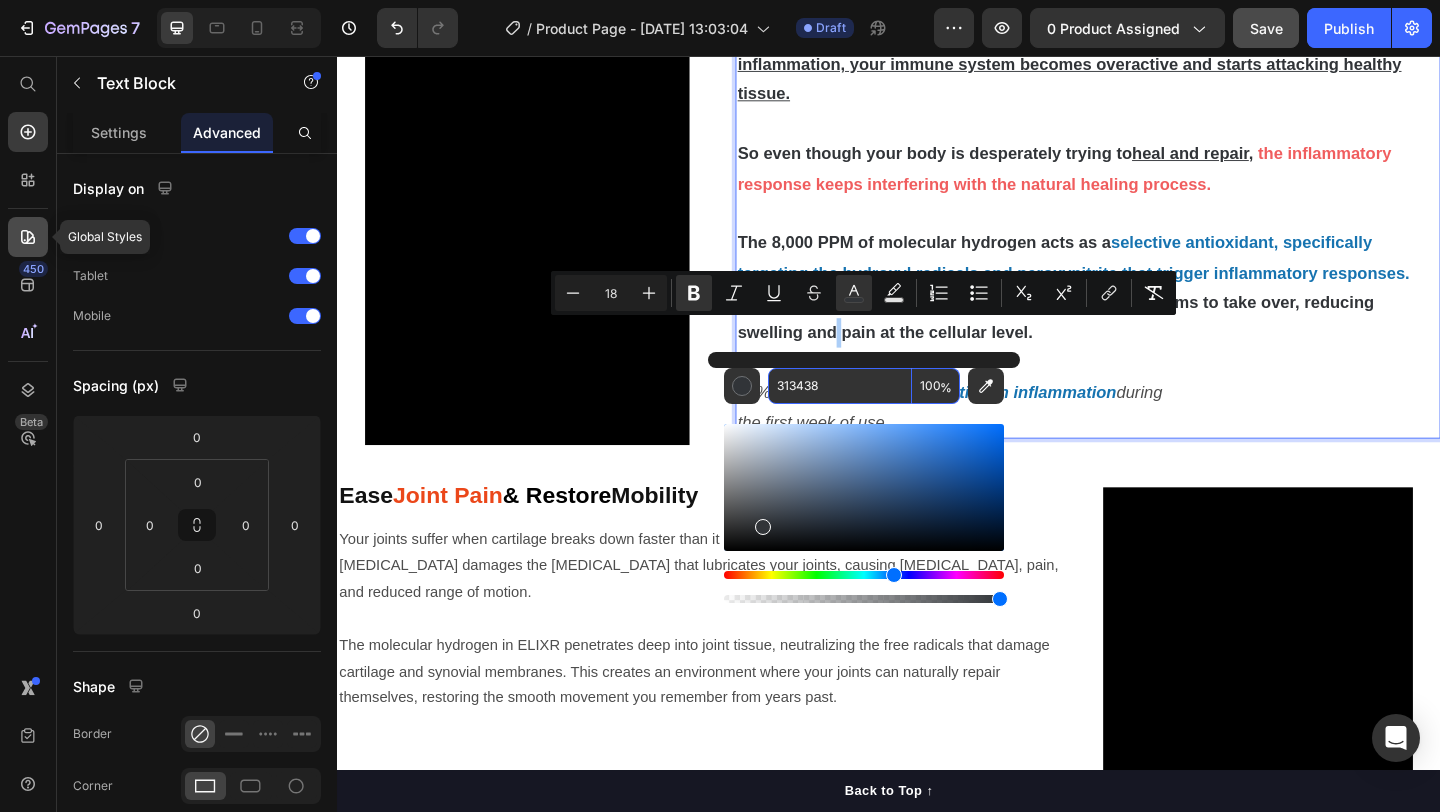 click 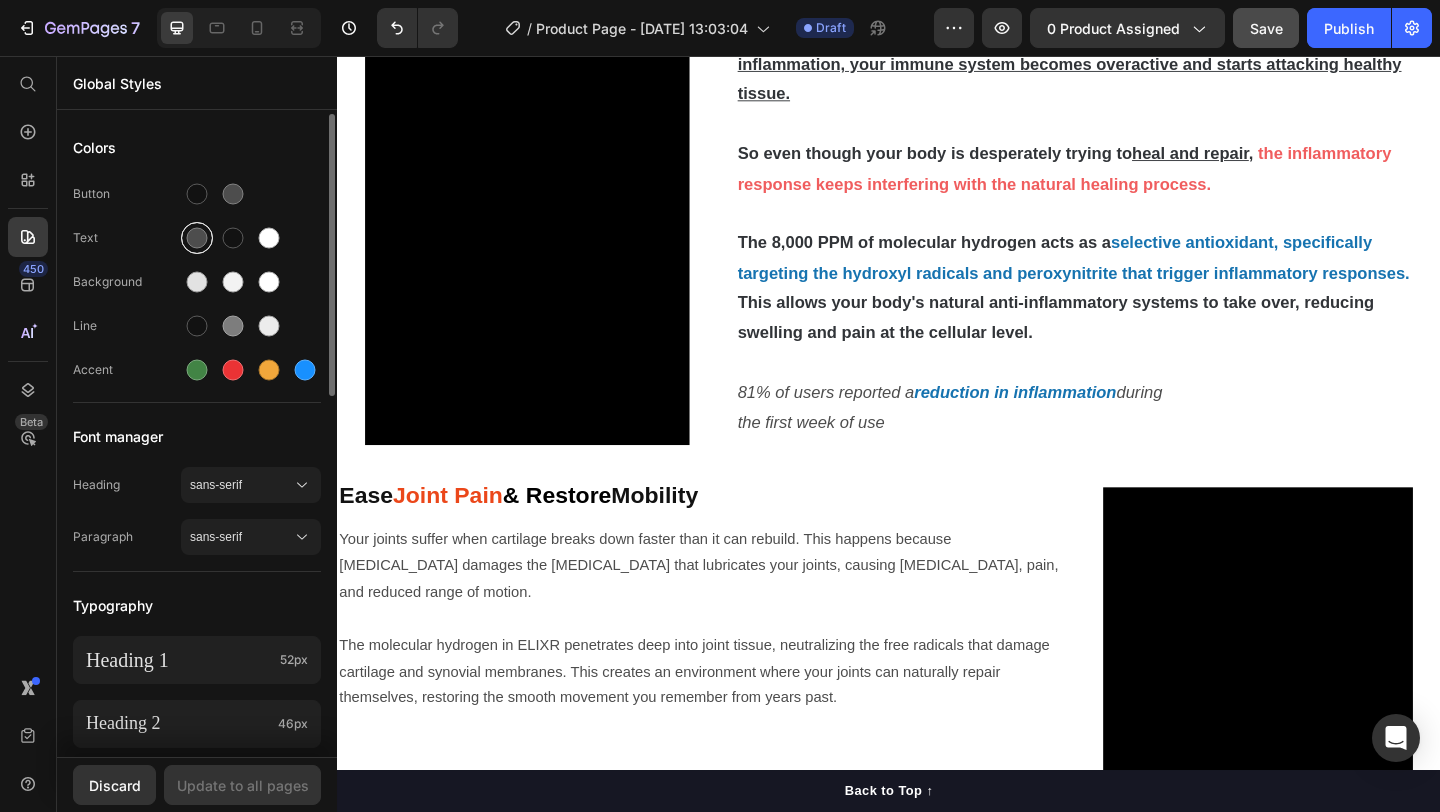 click at bounding box center [197, 238] 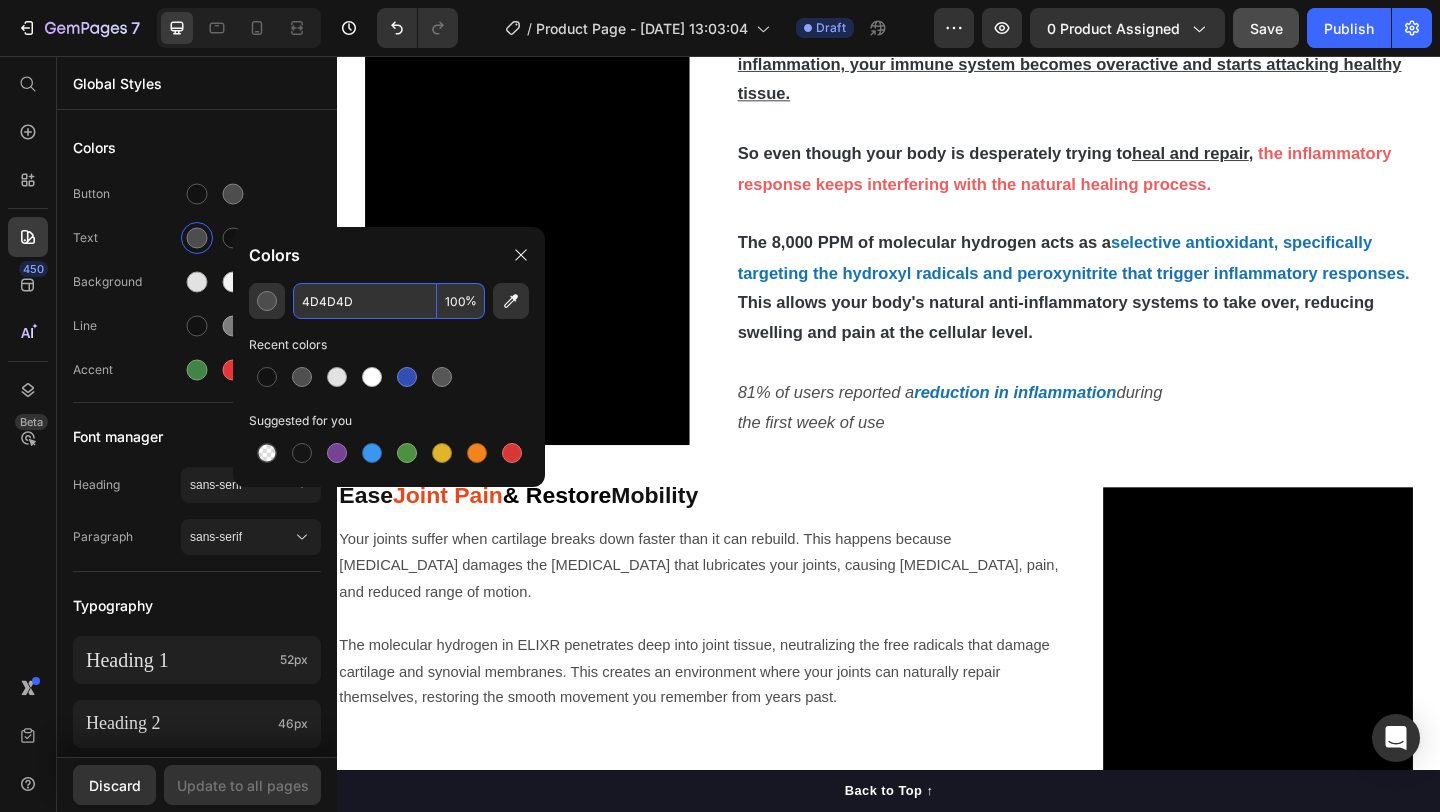 click on "4D4D4D" at bounding box center [365, 301] 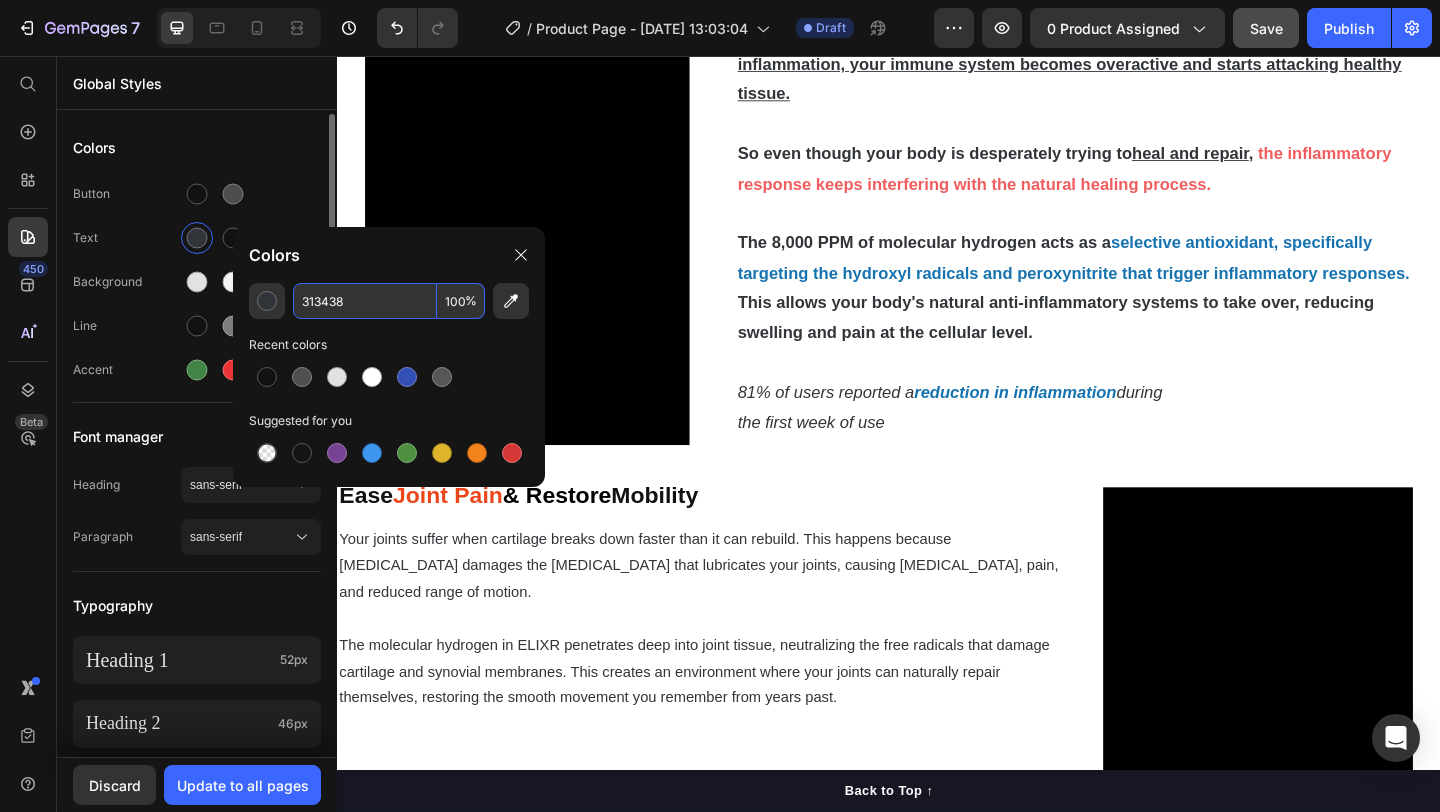 type on "313438" 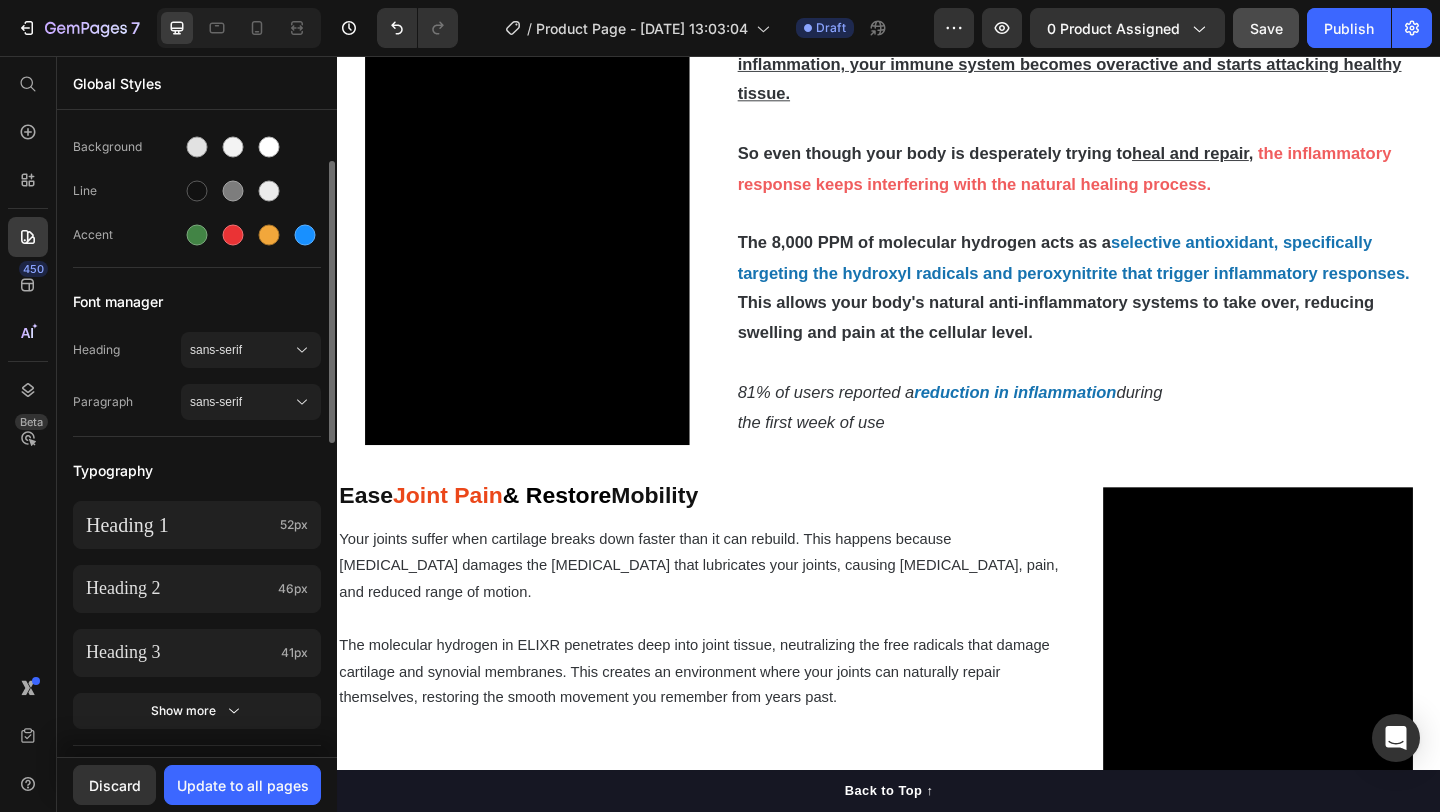 scroll, scrollTop: 138, scrollLeft: 0, axis: vertical 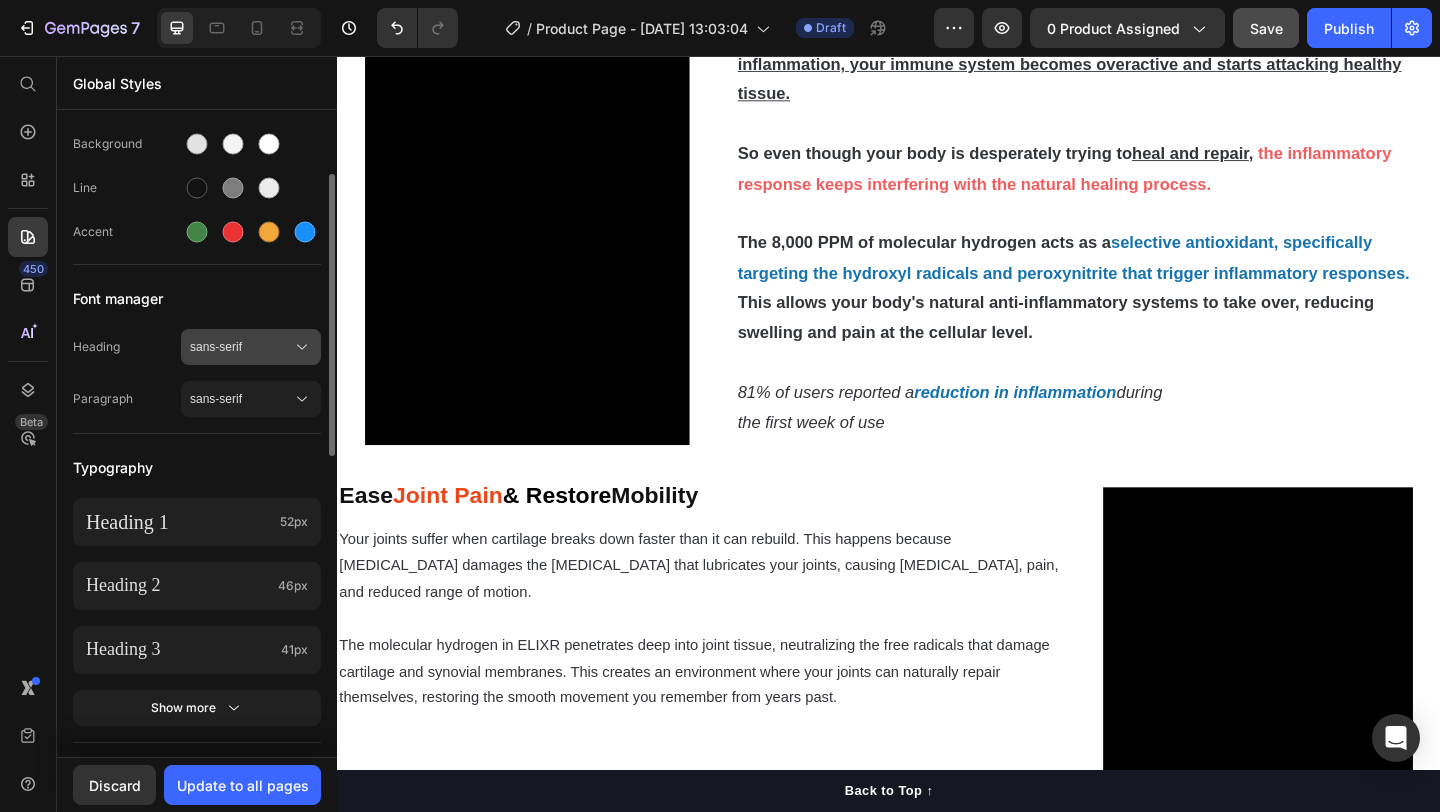 click on "sans-serif" at bounding box center (241, 347) 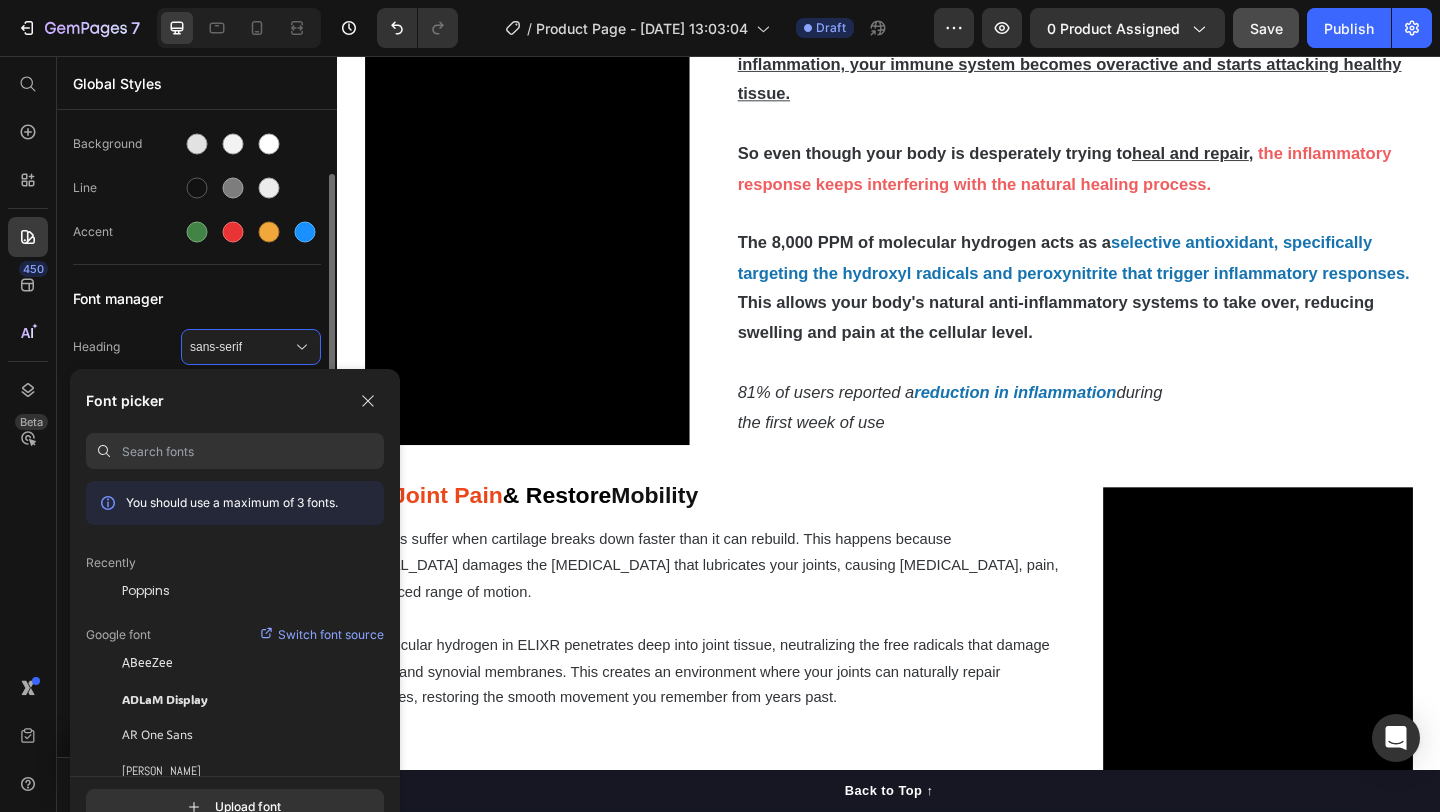 click on "sans-serif" at bounding box center [251, 347] 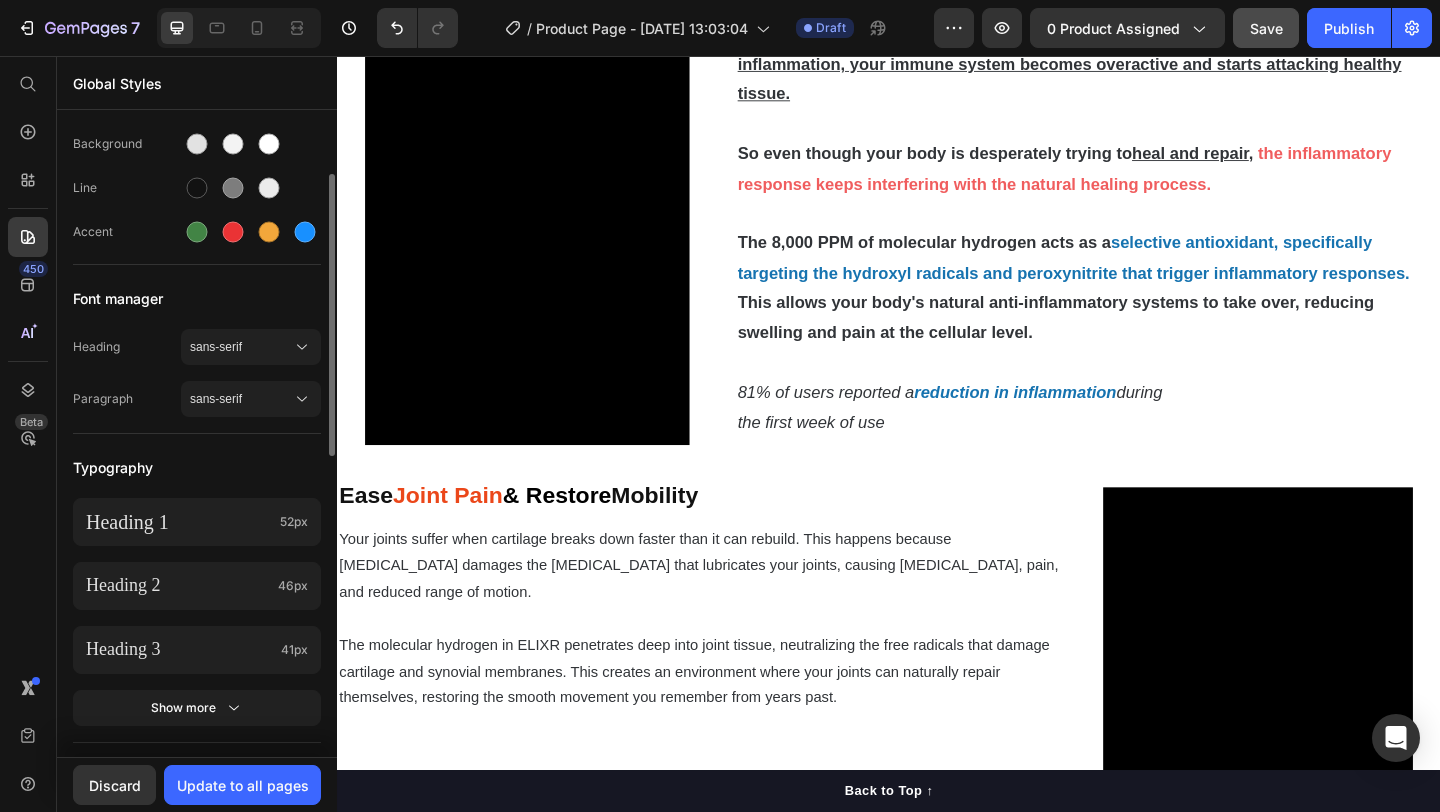 click on "Heading" at bounding box center (127, 347) 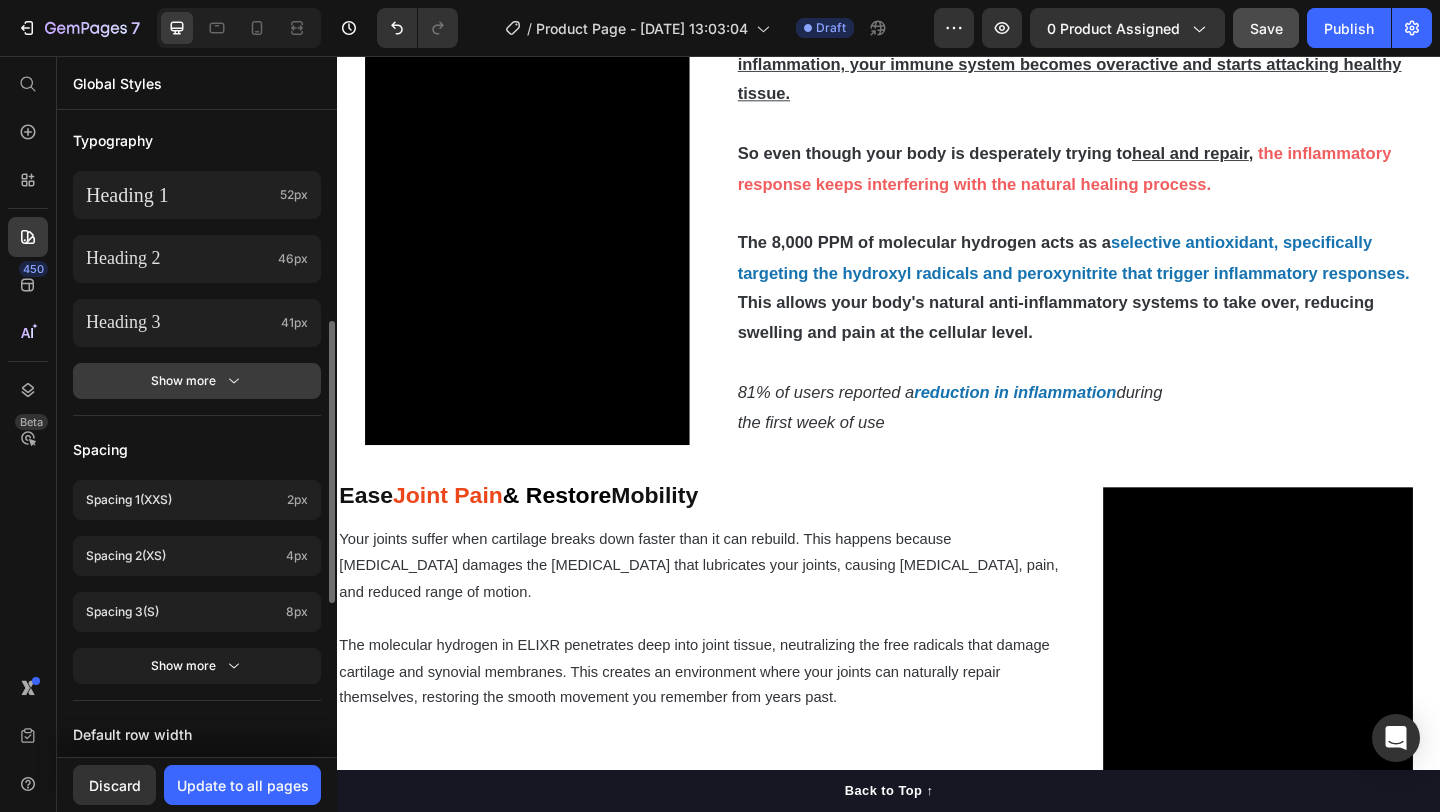 scroll, scrollTop: 467, scrollLeft: 0, axis: vertical 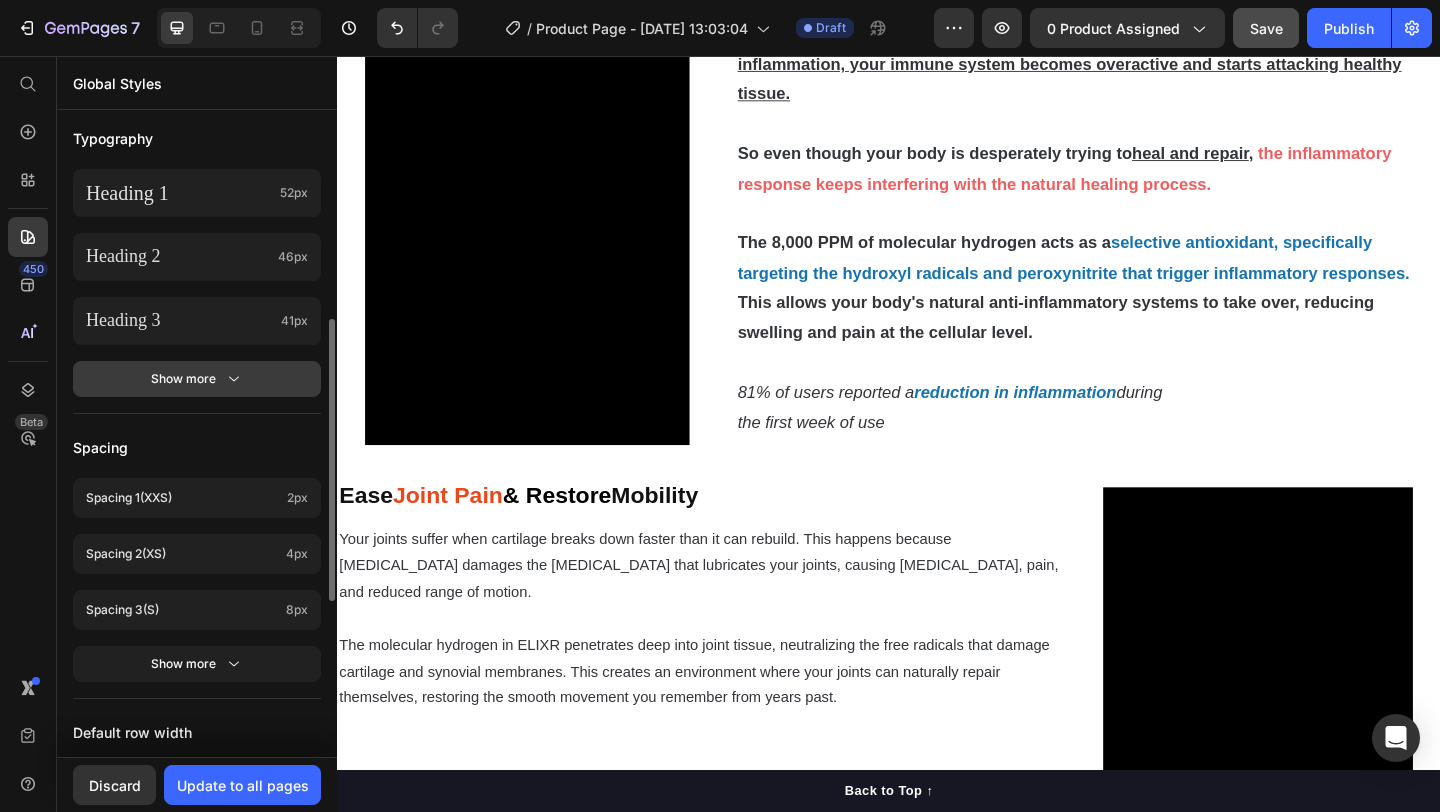 click on "Show more" at bounding box center [197, 379] 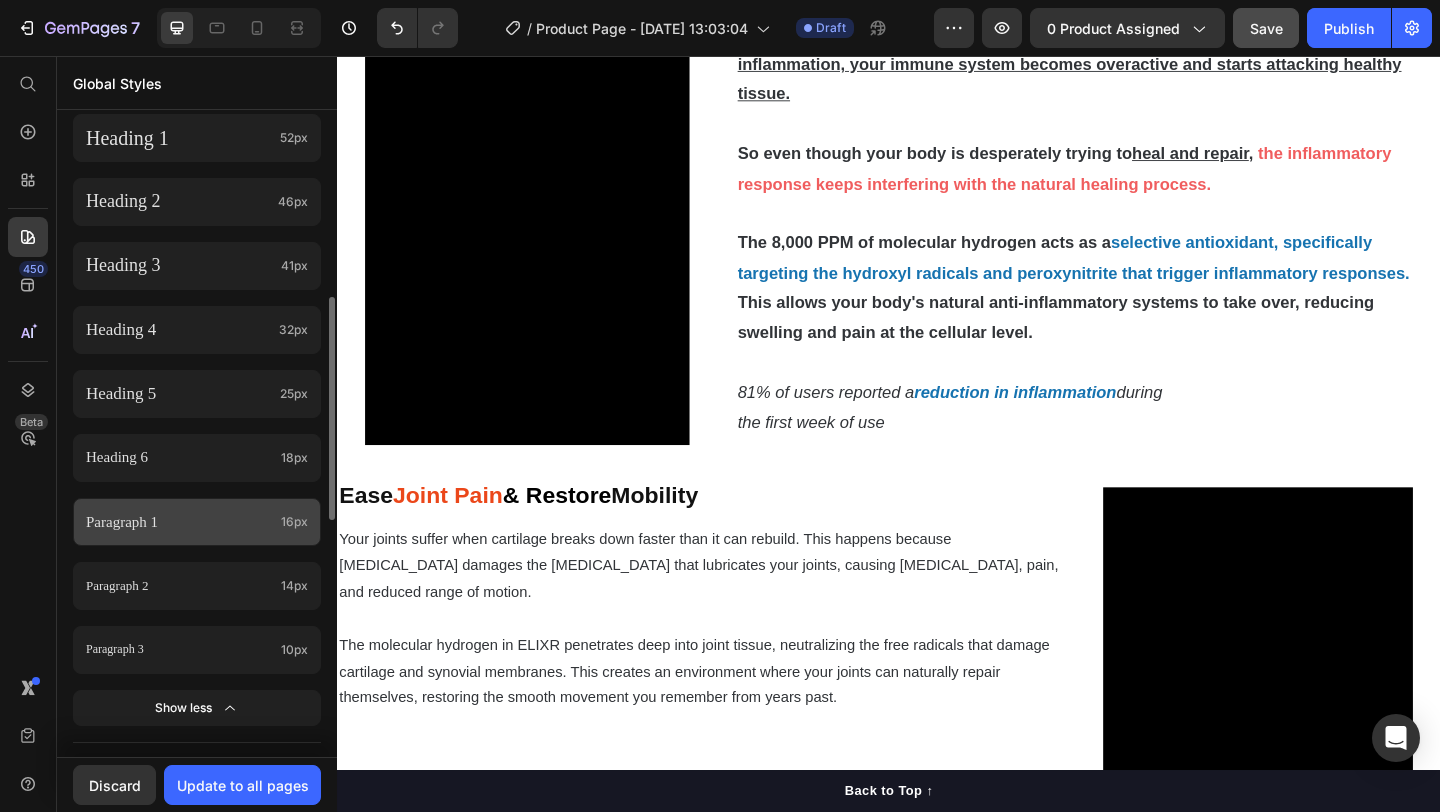 scroll, scrollTop: 523, scrollLeft: 0, axis: vertical 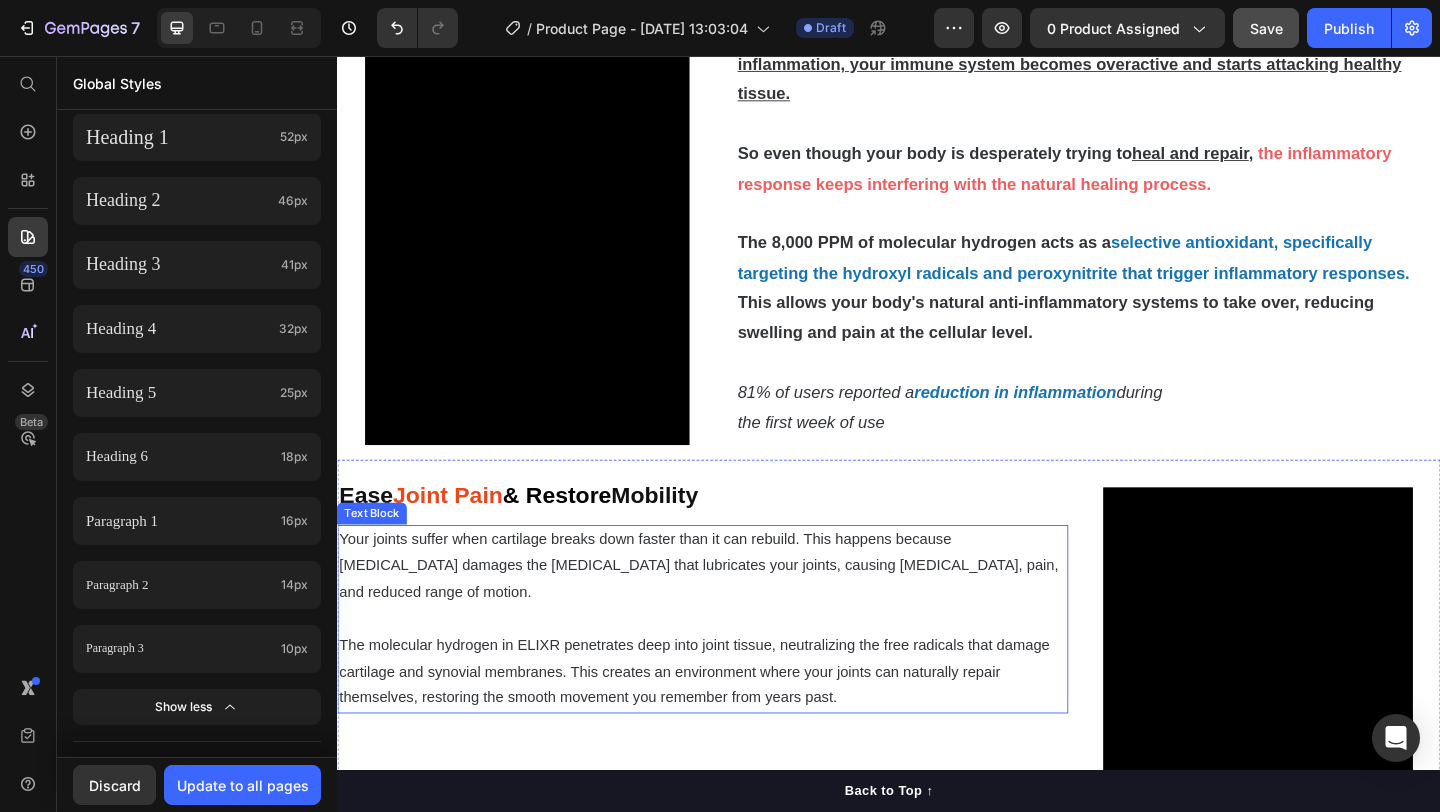 click on "The molecular hydrogen in ELIXR penetrates deep into joint tissue, neutralizing the free radicals that damage cartilage and synovial membranes. This creates an environment where your joints can naturally repair themselves, restoring the smooth movement you remember from years past." at bounding box center (734, 726) 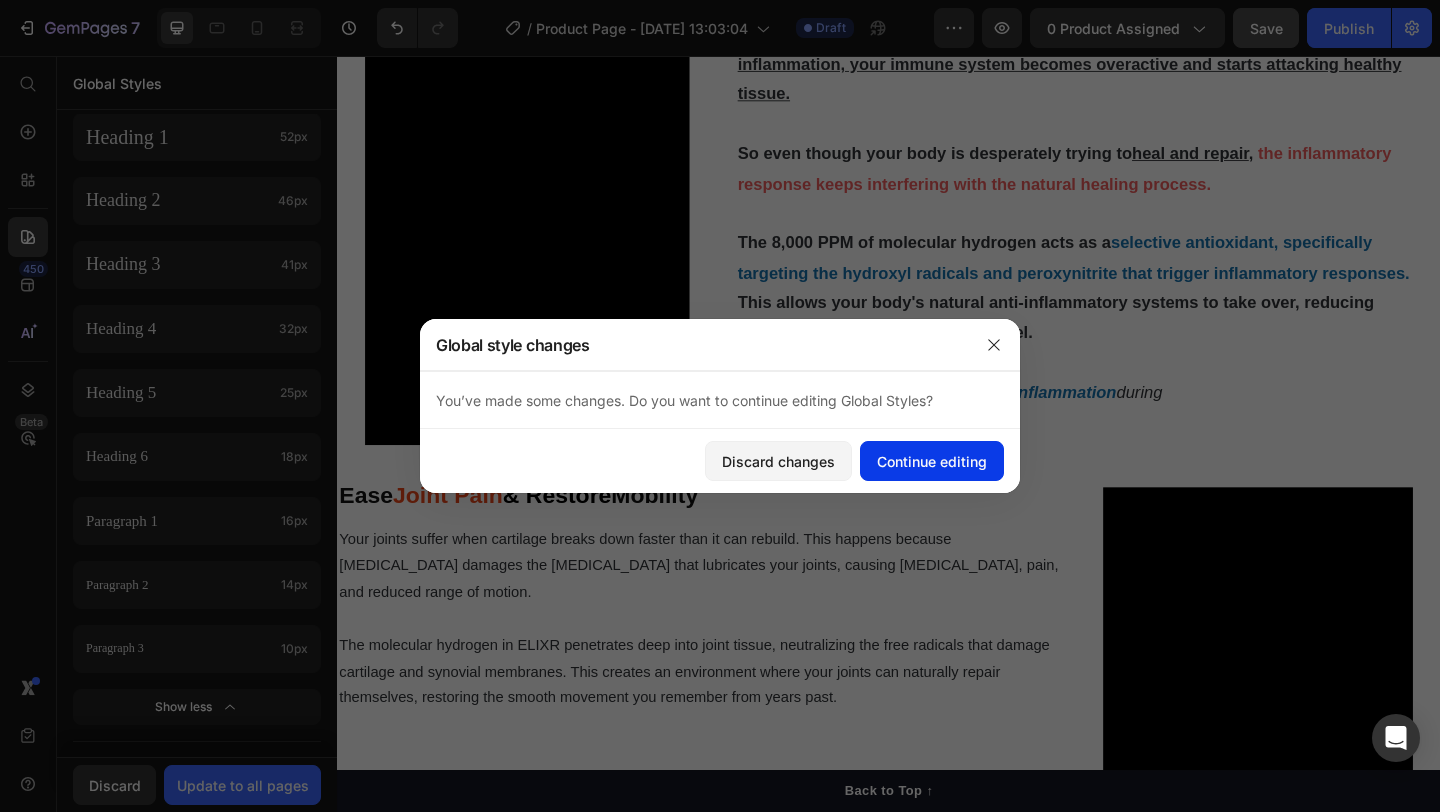 click on "Continue editing" 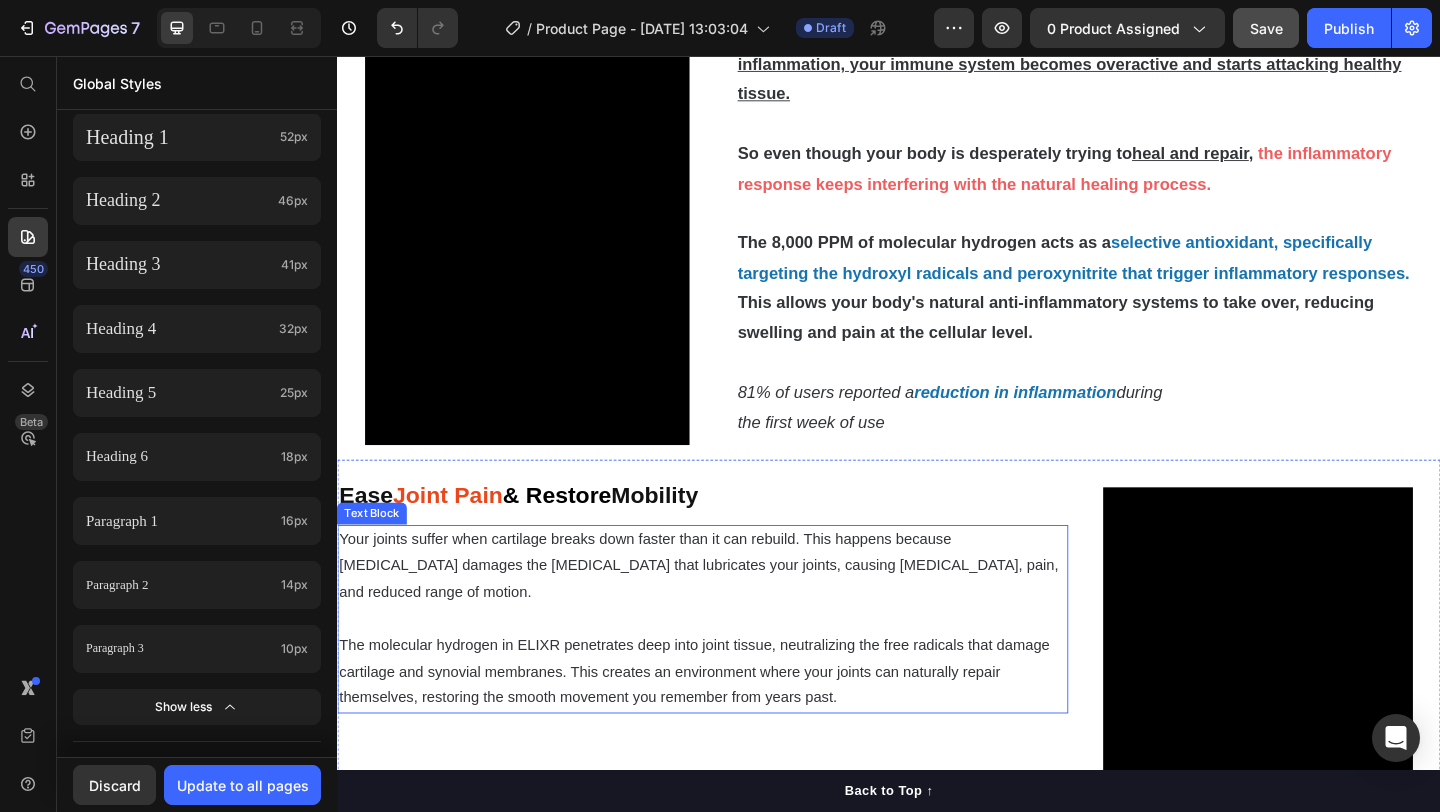 scroll, scrollTop: 1624, scrollLeft: 0, axis: vertical 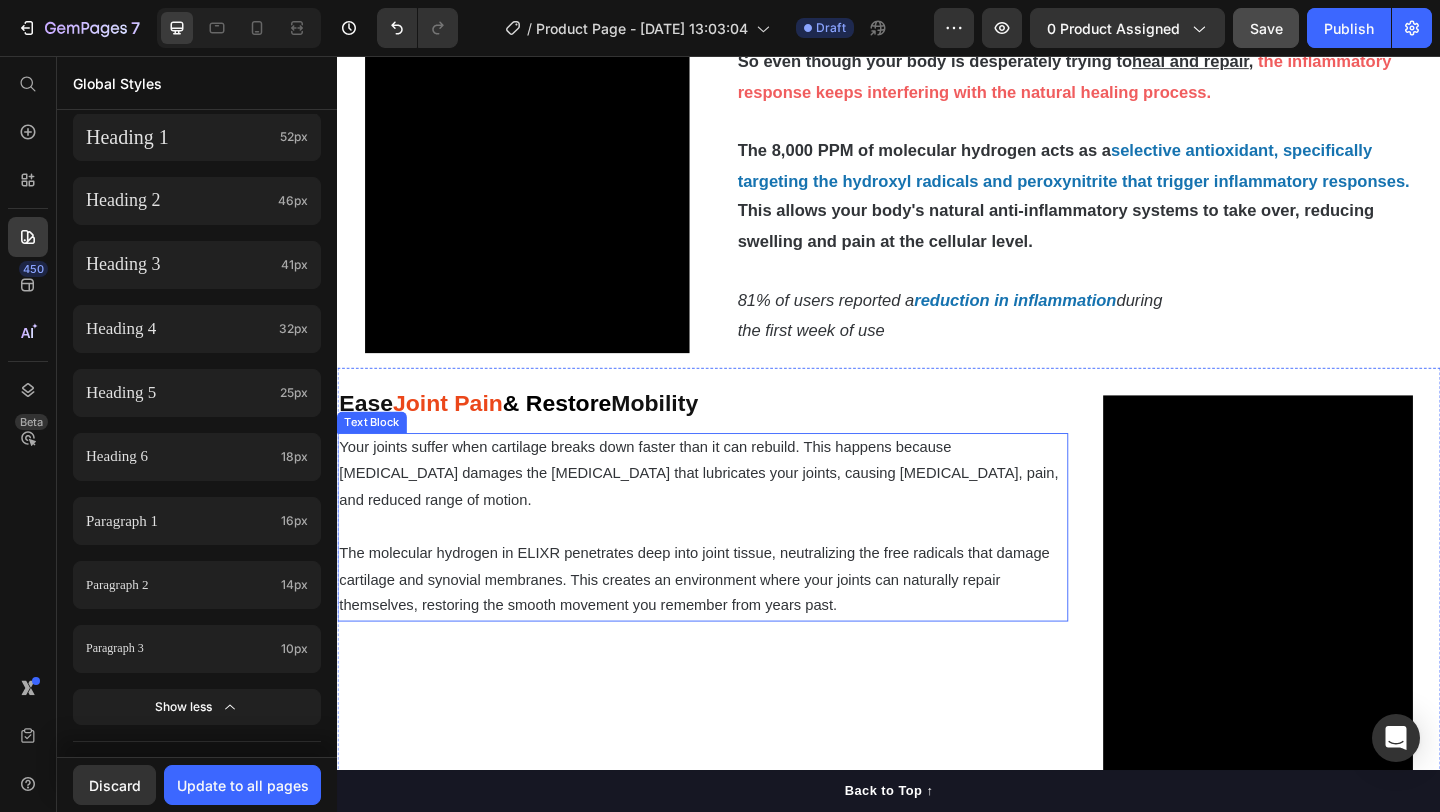 click on "The molecular hydrogen in ELIXR penetrates deep into joint tissue, neutralizing the free radicals that damage cartilage and synovial membranes. This creates an environment where your joints can naturally repair themselves, restoring the smooth movement you remember from years past." at bounding box center [734, 626] 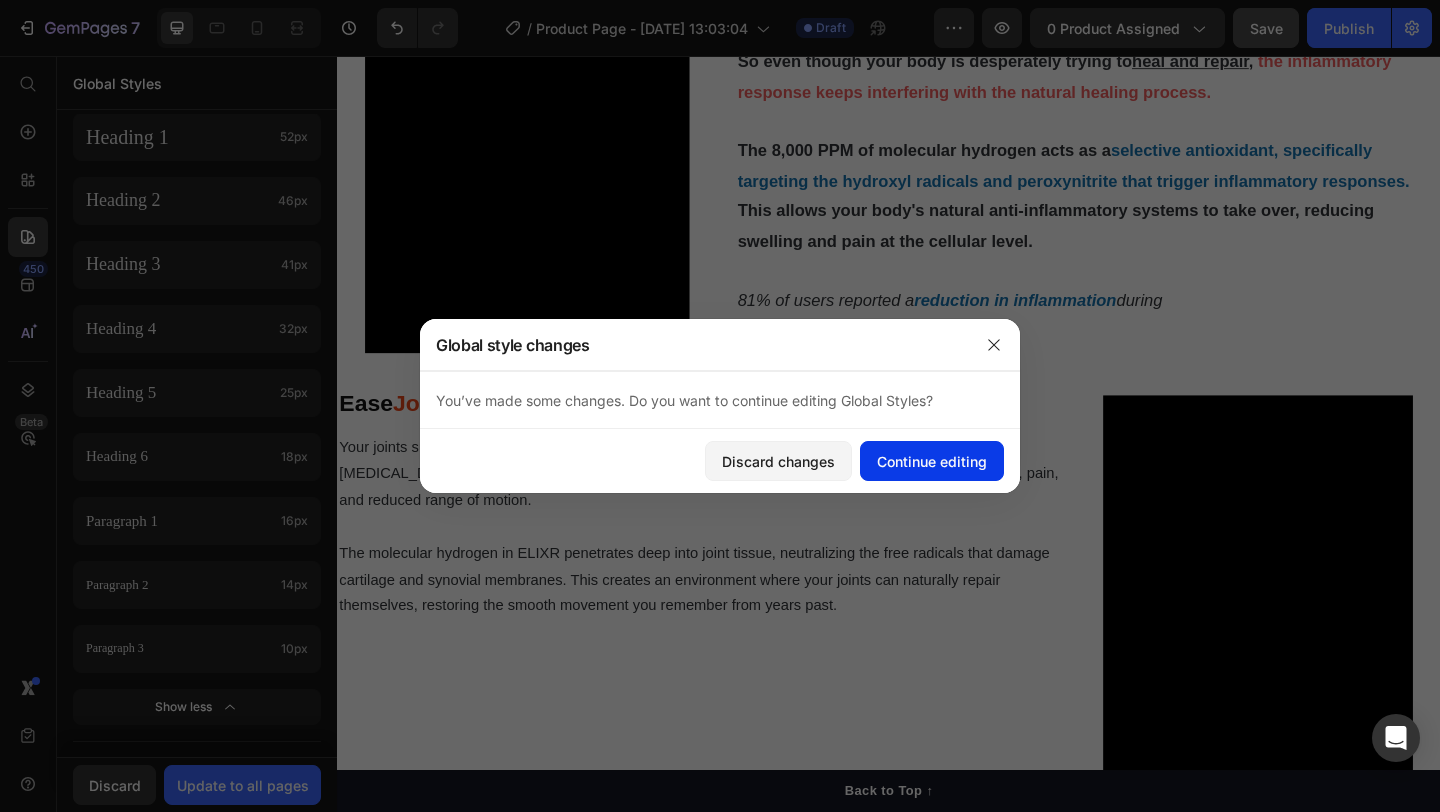 click on "Continue editing" at bounding box center (932, 461) 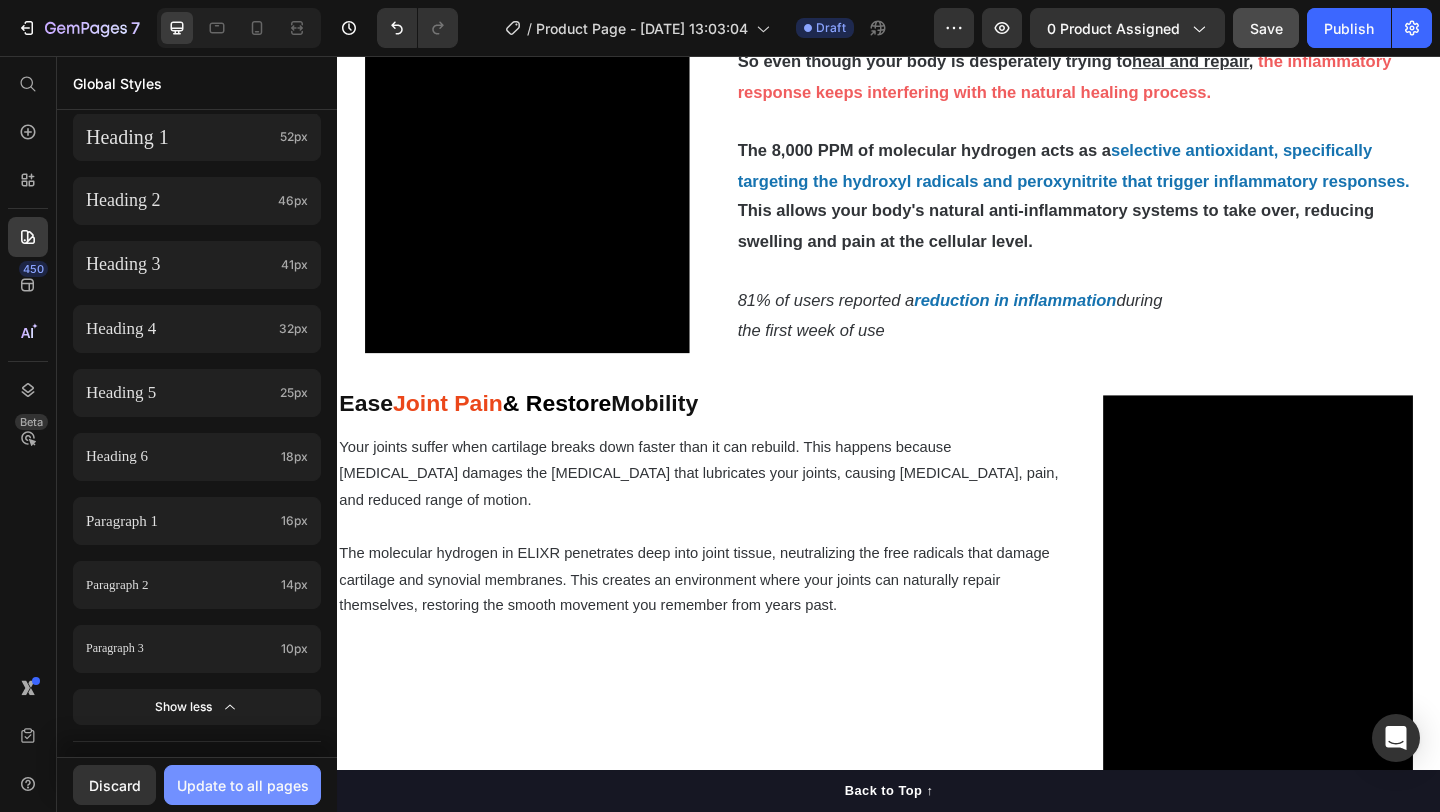 click on "Update to all pages" at bounding box center [243, 785] 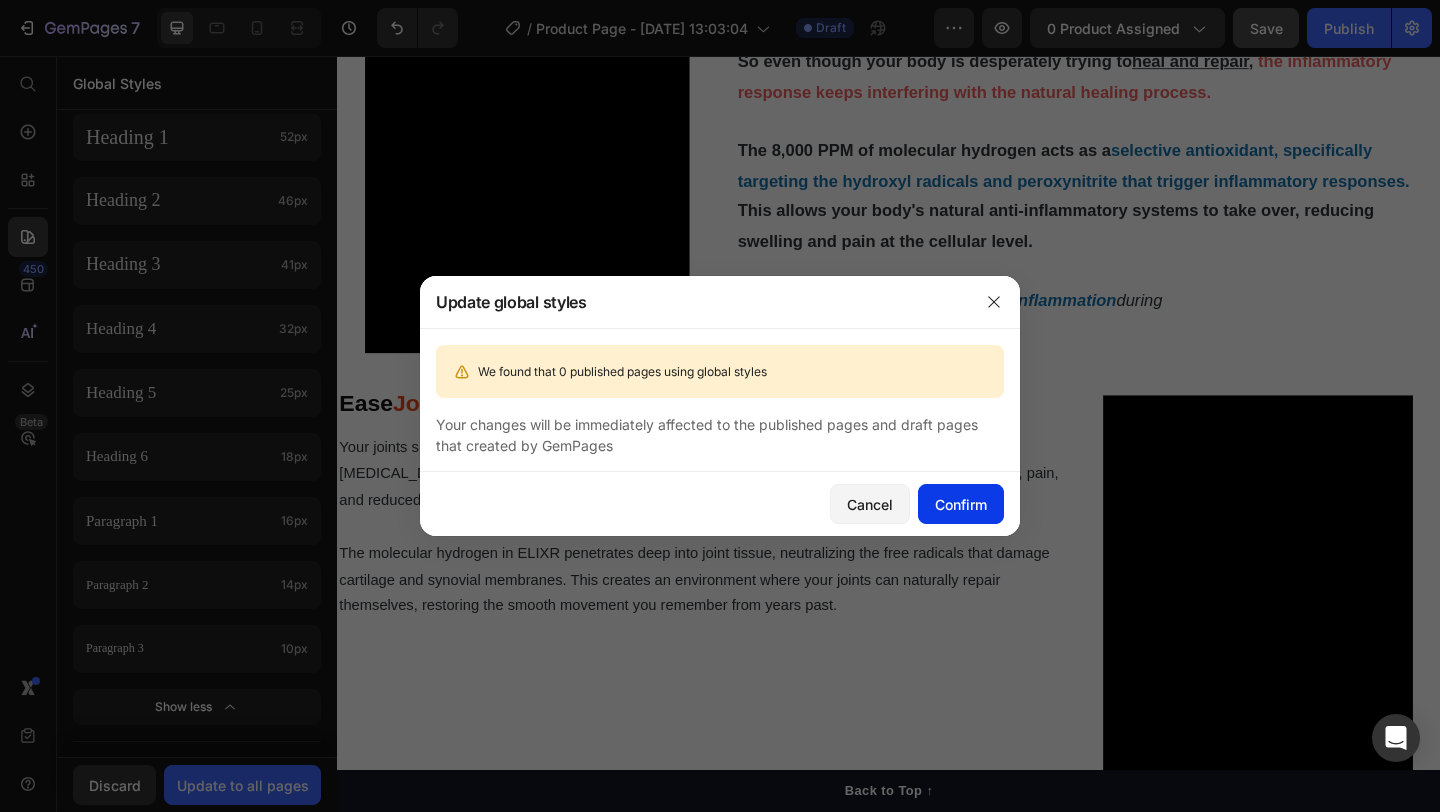 click on "Confirm" at bounding box center [961, 504] 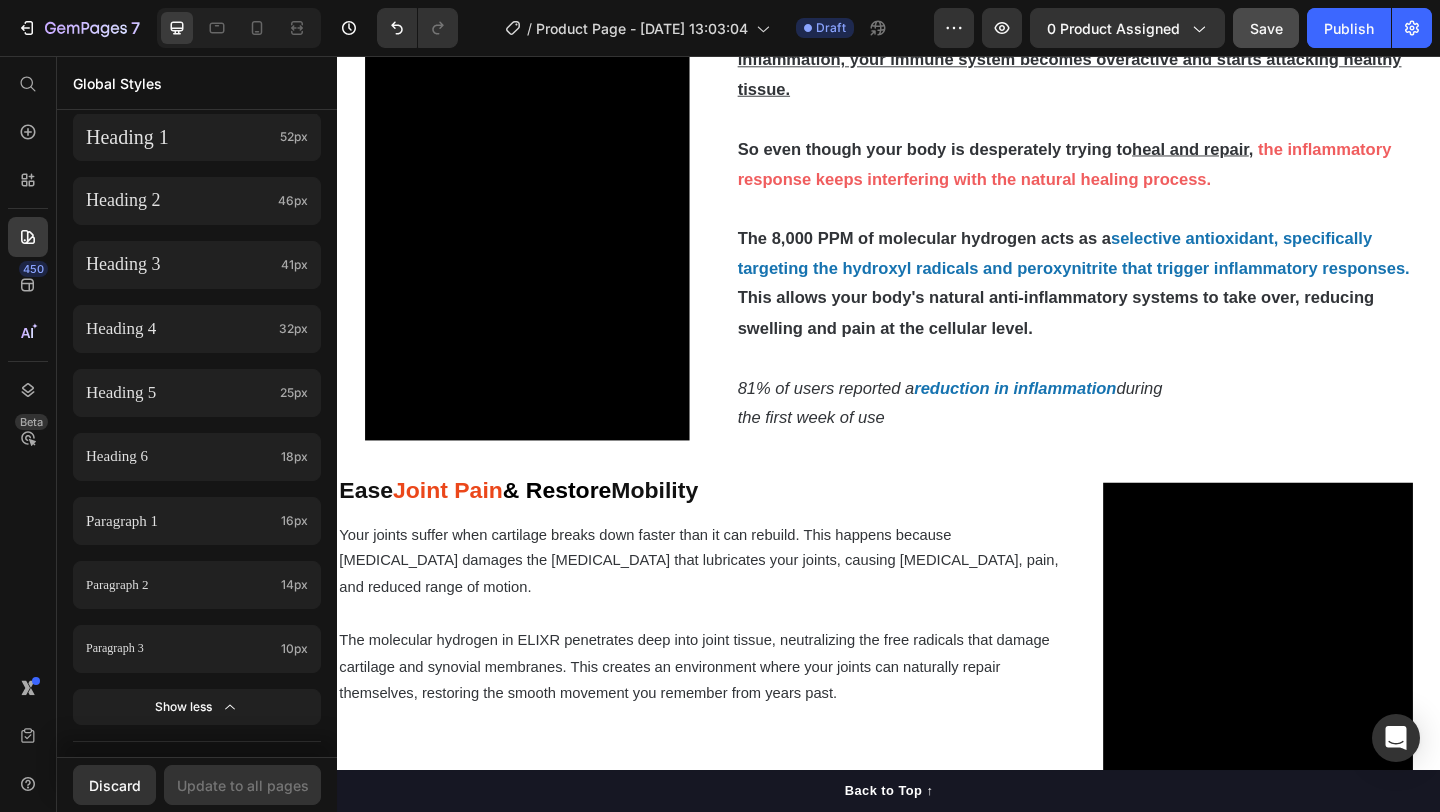 scroll, scrollTop: 1532, scrollLeft: 0, axis: vertical 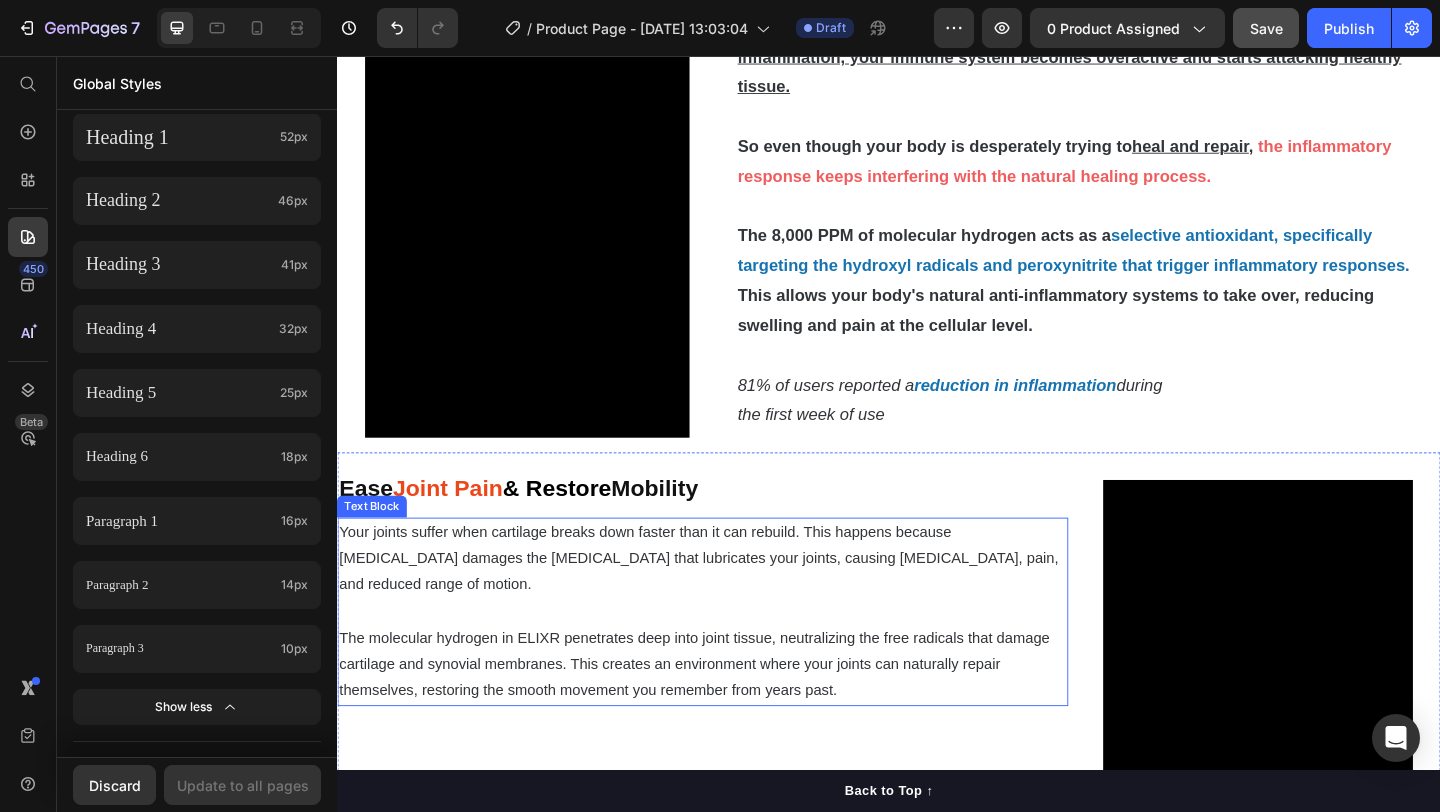 click on "Your joints suffer when cartilage breaks down faster than it can rebuild. This happens because [MEDICAL_DATA] damages the [MEDICAL_DATA] that lubricates your joints, causing [MEDICAL_DATA], pain, and reduced range of motion." at bounding box center (734, 603) 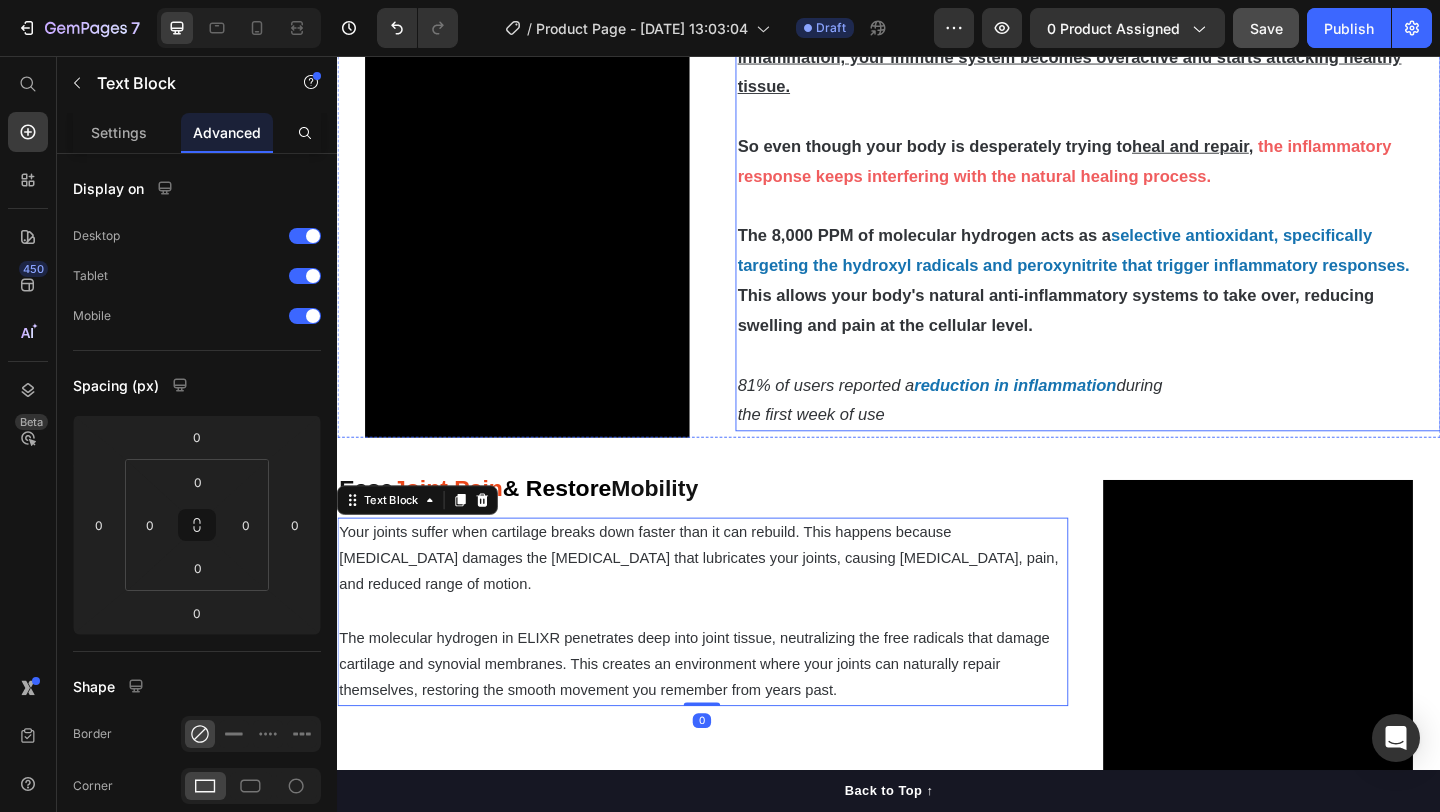 click on "81% of users reported a" at bounding box center (868, 414) 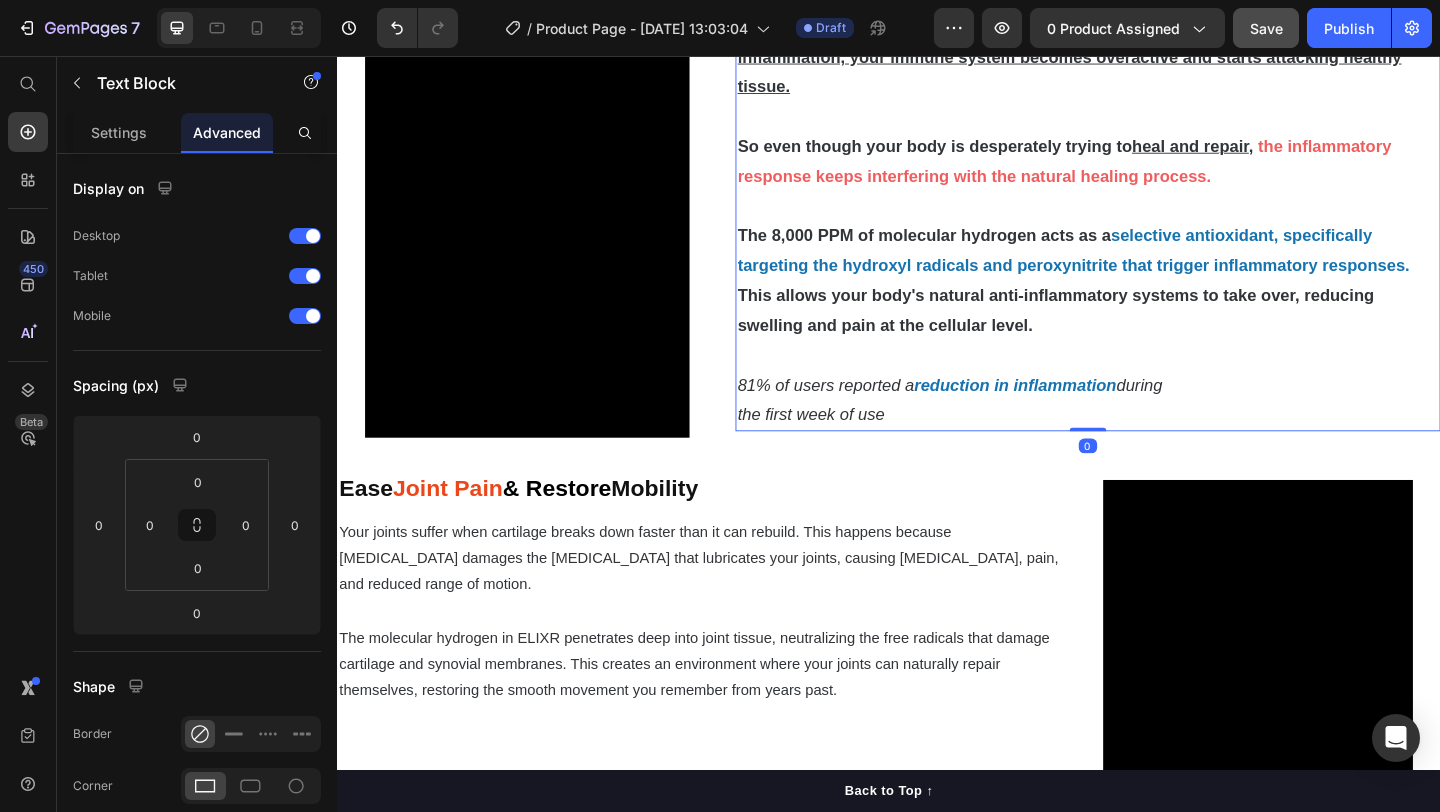 scroll, scrollTop: 1678, scrollLeft: 0, axis: vertical 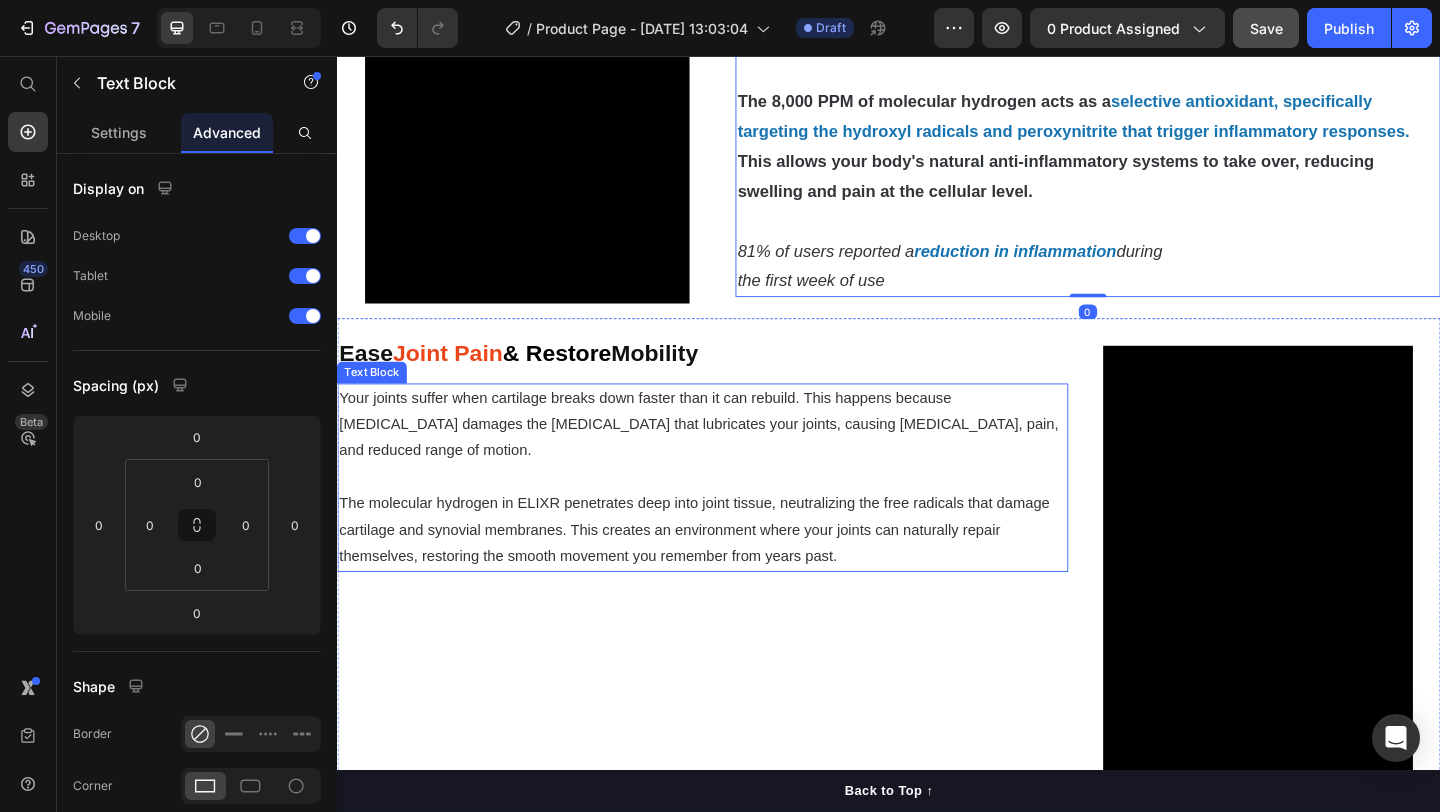 click on "Your joints suffer when cartilage breaks down faster than it can rebuild. This happens because [MEDICAL_DATA] damages the [MEDICAL_DATA] that lubricates your joints, causing [MEDICAL_DATA], pain, and reduced range of motion." at bounding box center [734, 457] 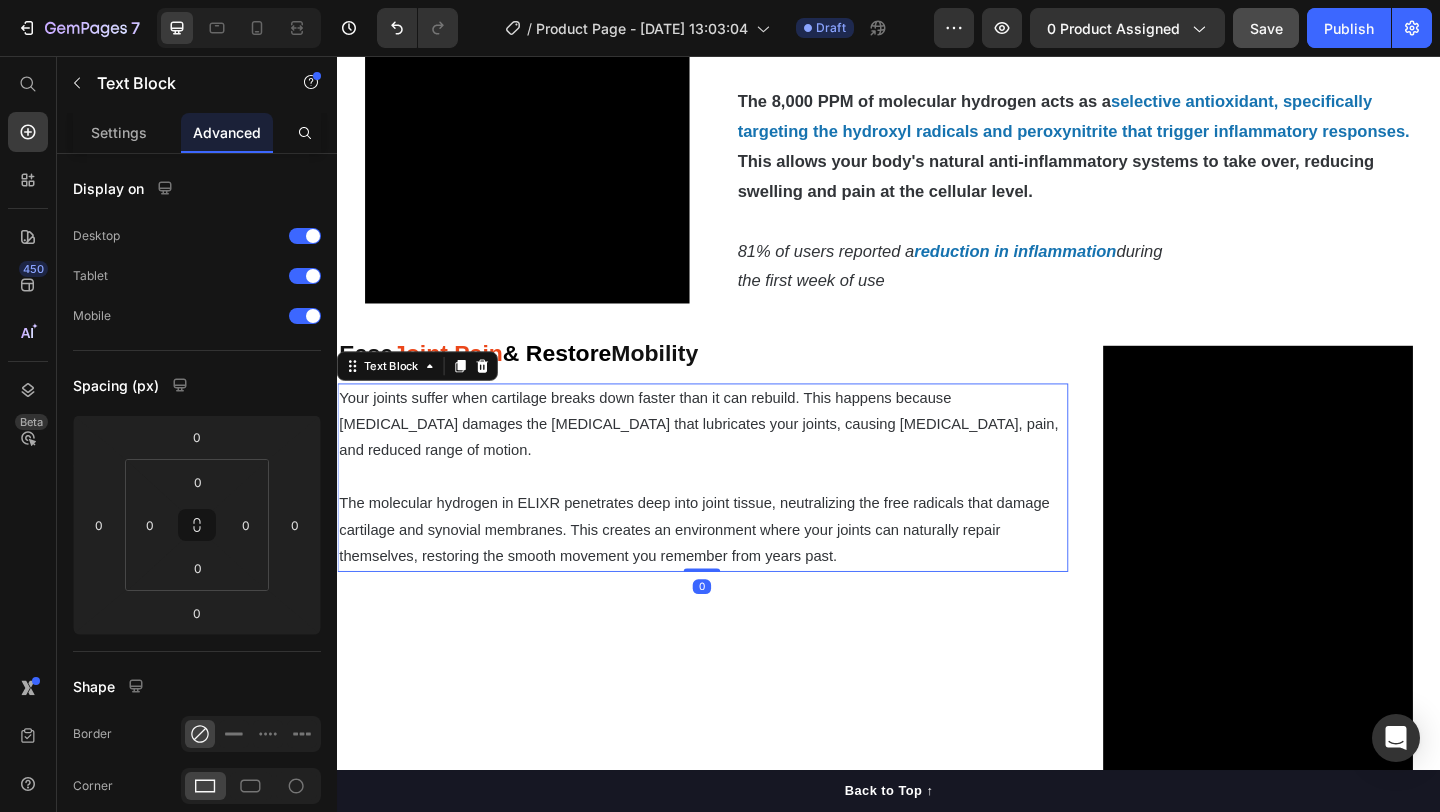 click on "Ease  Joint Pain  & Restore  Mobility Heading Your joints suffer when cartilage breaks down faster than it can rebuild. This happens because oxidative stress damages the synovial fluid that lubricates your joints, causing stiffness, pain, and reduced range of motion.   The molecular hydrogen in ELIXR penetrates deep into joint tissue, neutralizing the free radicals that damage cartilage and synovial membranes. This creates an environment where your joints can naturally repair themselves, restoring the smooth movement you remember from years past. Text Block   0" at bounding box center [734, 609] 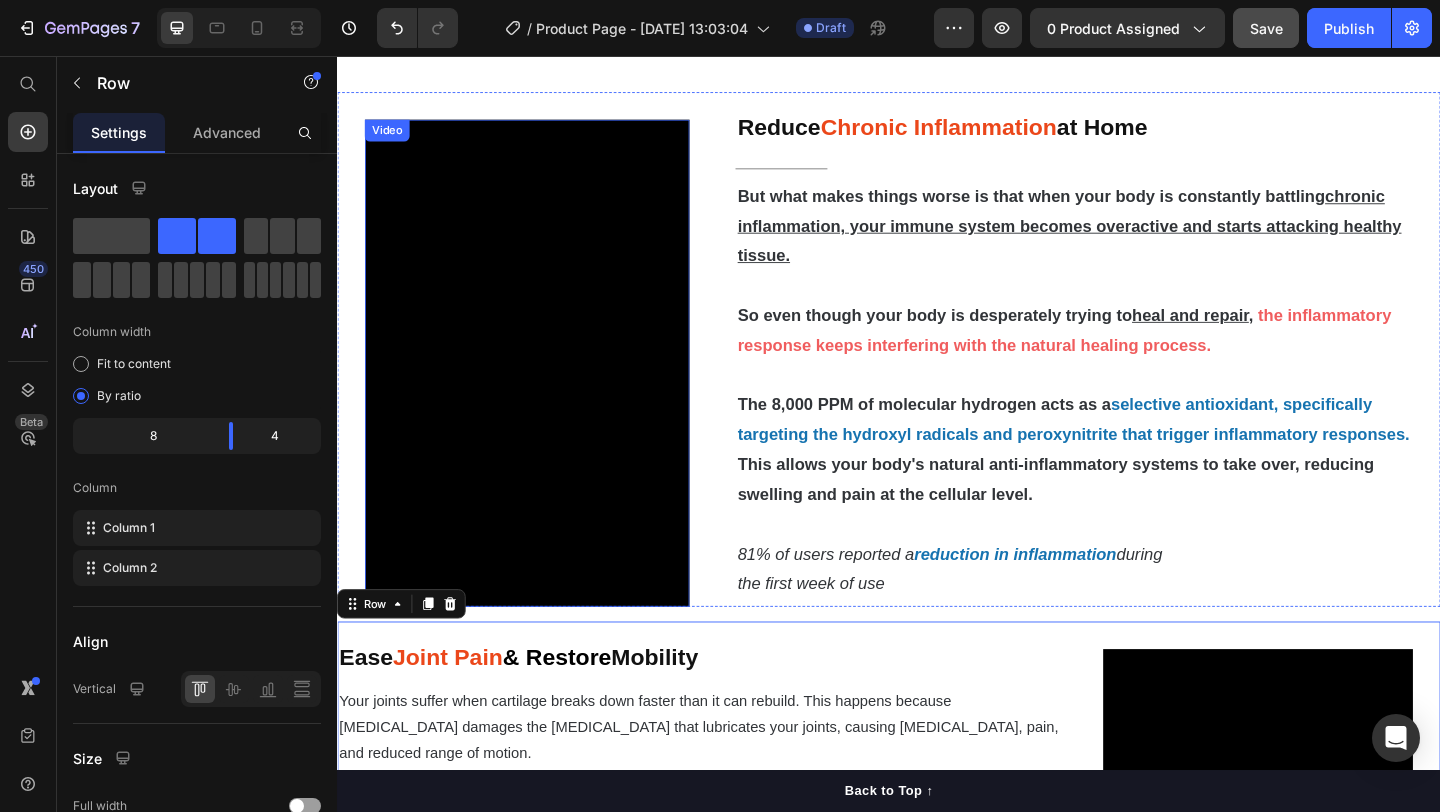 scroll, scrollTop: 1378, scrollLeft: 0, axis: vertical 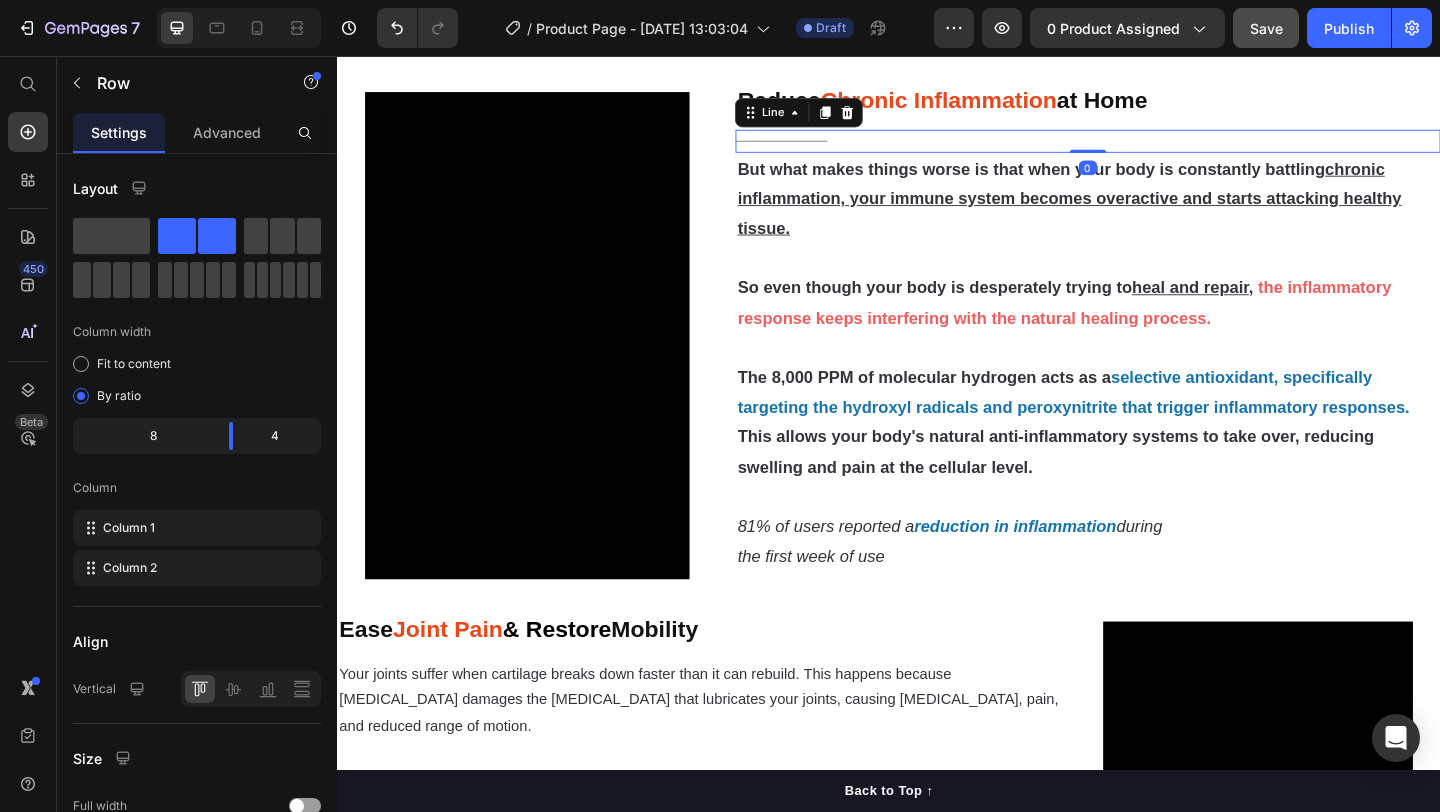 click on "Title Line   0" at bounding box center (1153, 148) 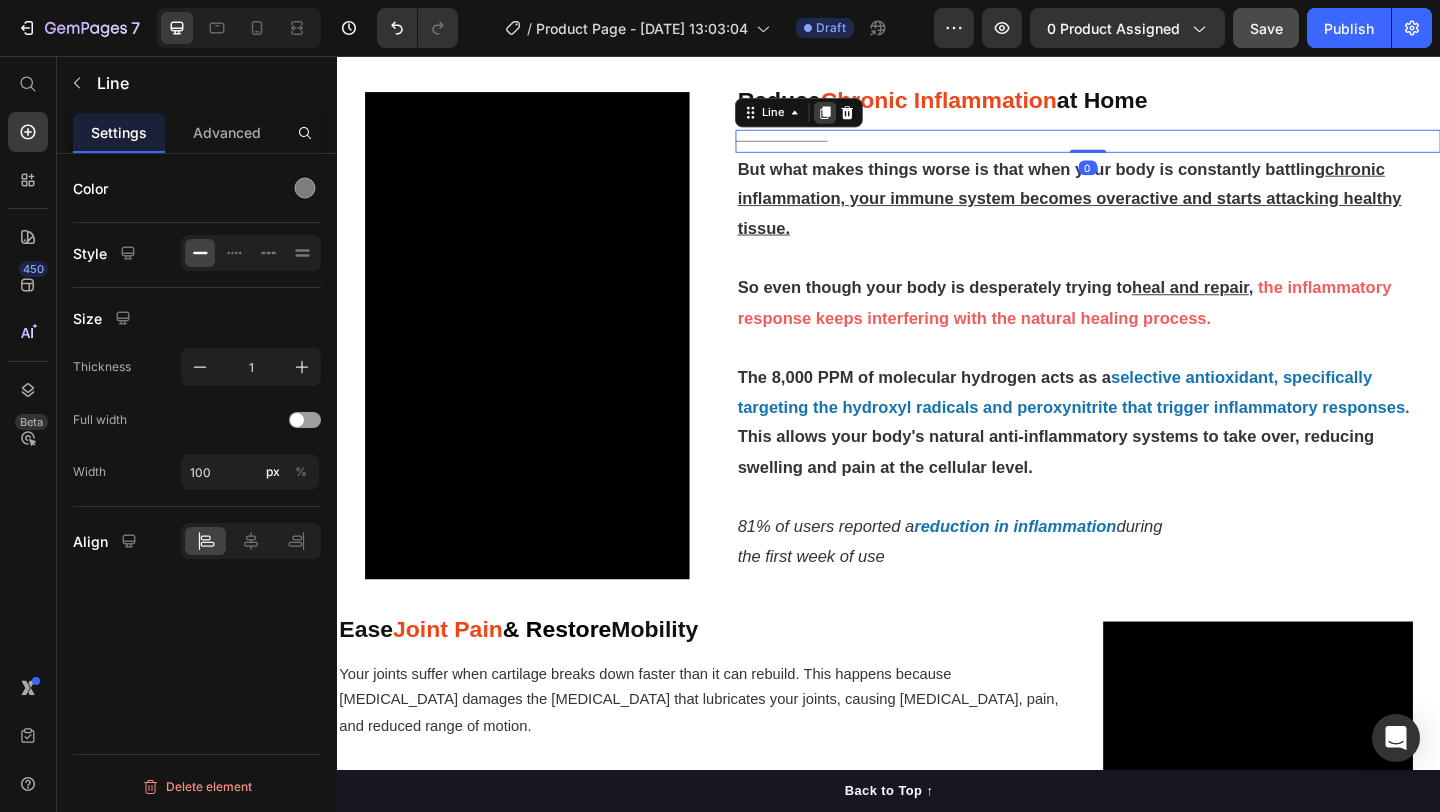 click 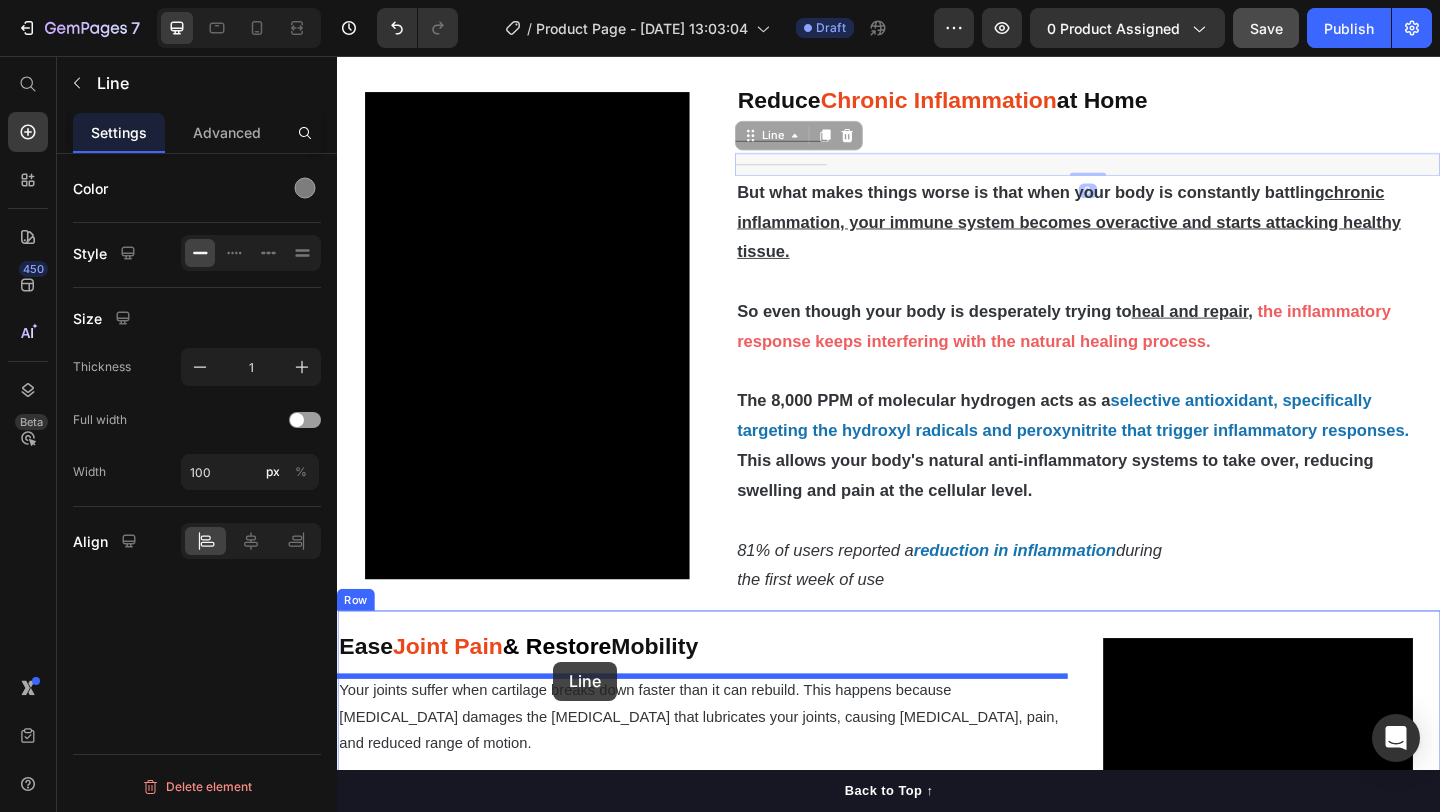 drag, startPoint x: 927, startPoint y: 168, endPoint x: 572, endPoint y: 715, distance: 652.0997 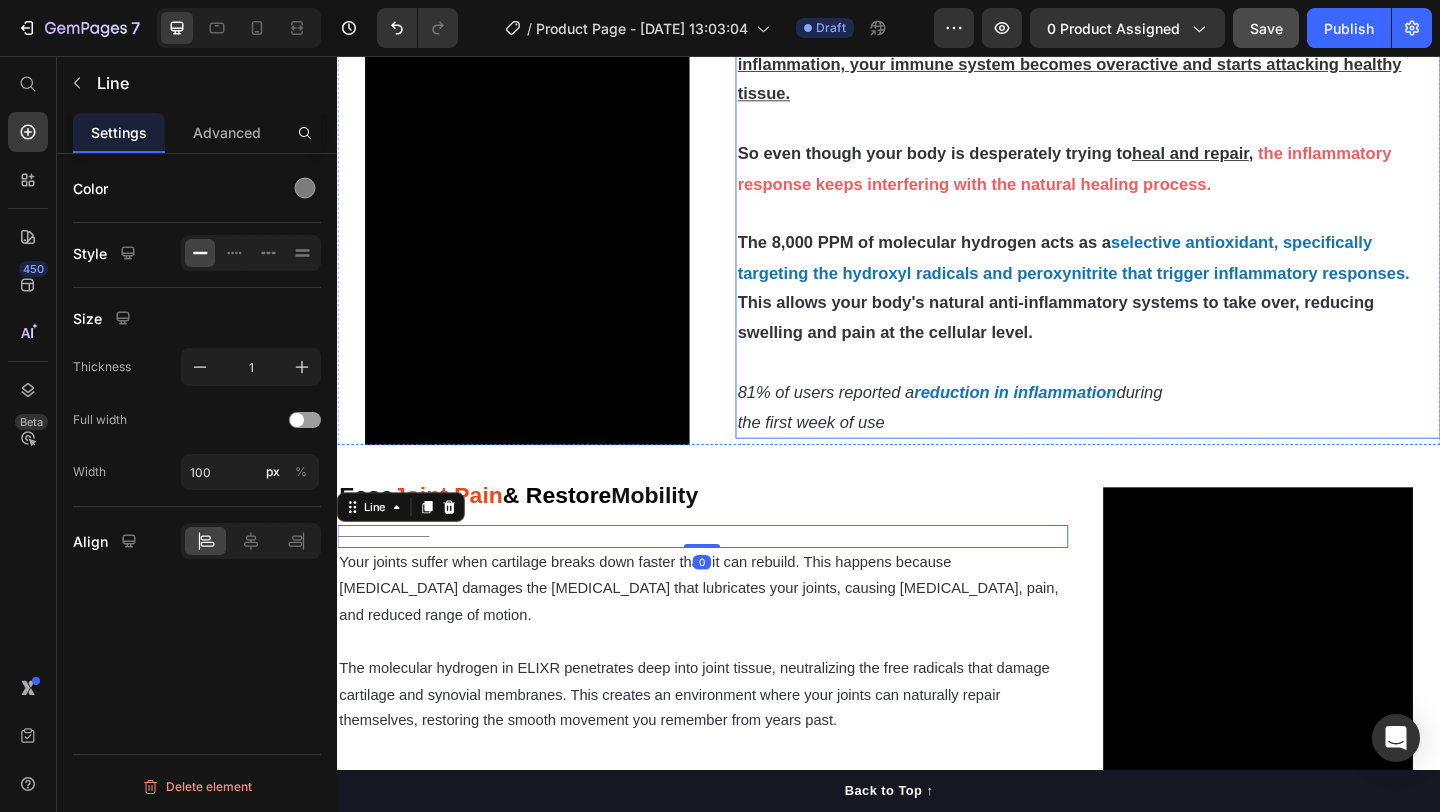 scroll, scrollTop: 1564, scrollLeft: 0, axis: vertical 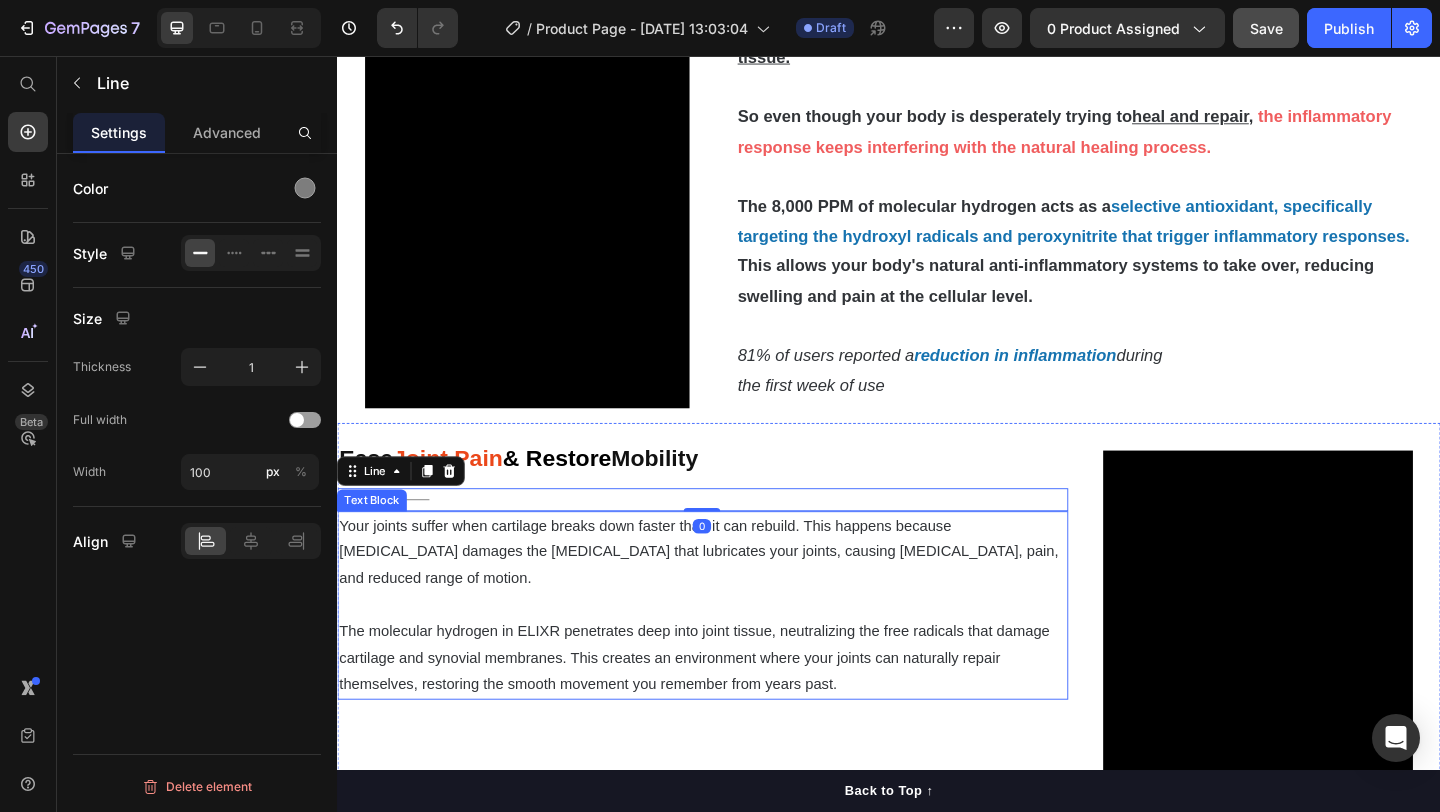 click on "Ease  Joint Pain  & Restore  Mobility Heading                Title Line   0 Your joints suffer when cartilage breaks down faster than it can rebuild. This happens because oxidative stress damages the synovial fluid that lubricates your joints, causing stiffness, pain, and reduced range of motion.   The molecular hydrogen in ELIXR penetrates deep into joint tissue, neutralizing the free radicals that damage cartilage and synovial membranes. This creates an environment where your joints can naturally repair themselves, restoring the smooth movement you remember from years past. Text Block" at bounding box center [734, 723] 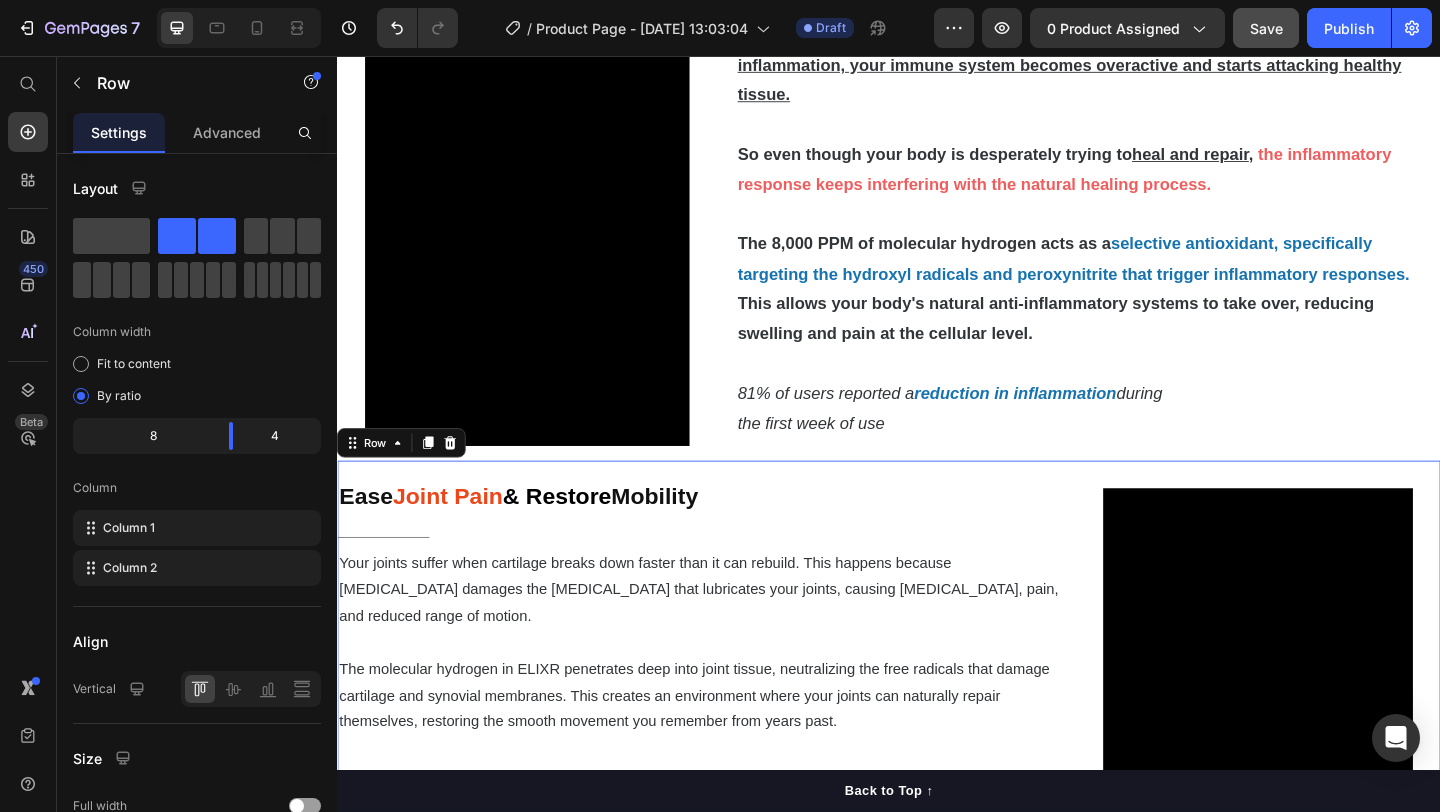 scroll, scrollTop: 1519, scrollLeft: 0, axis: vertical 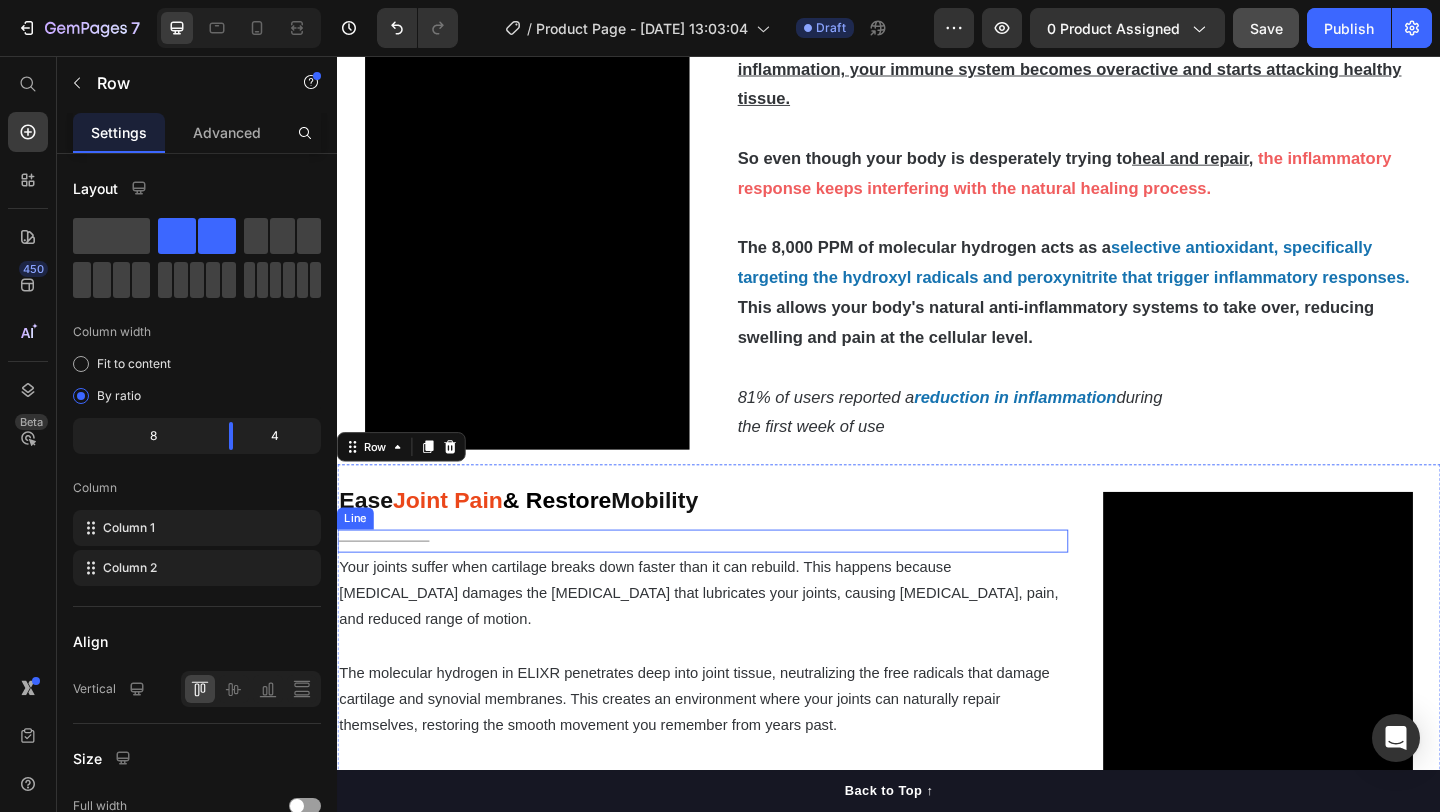 click on "Title" at bounding box center [734, 583] 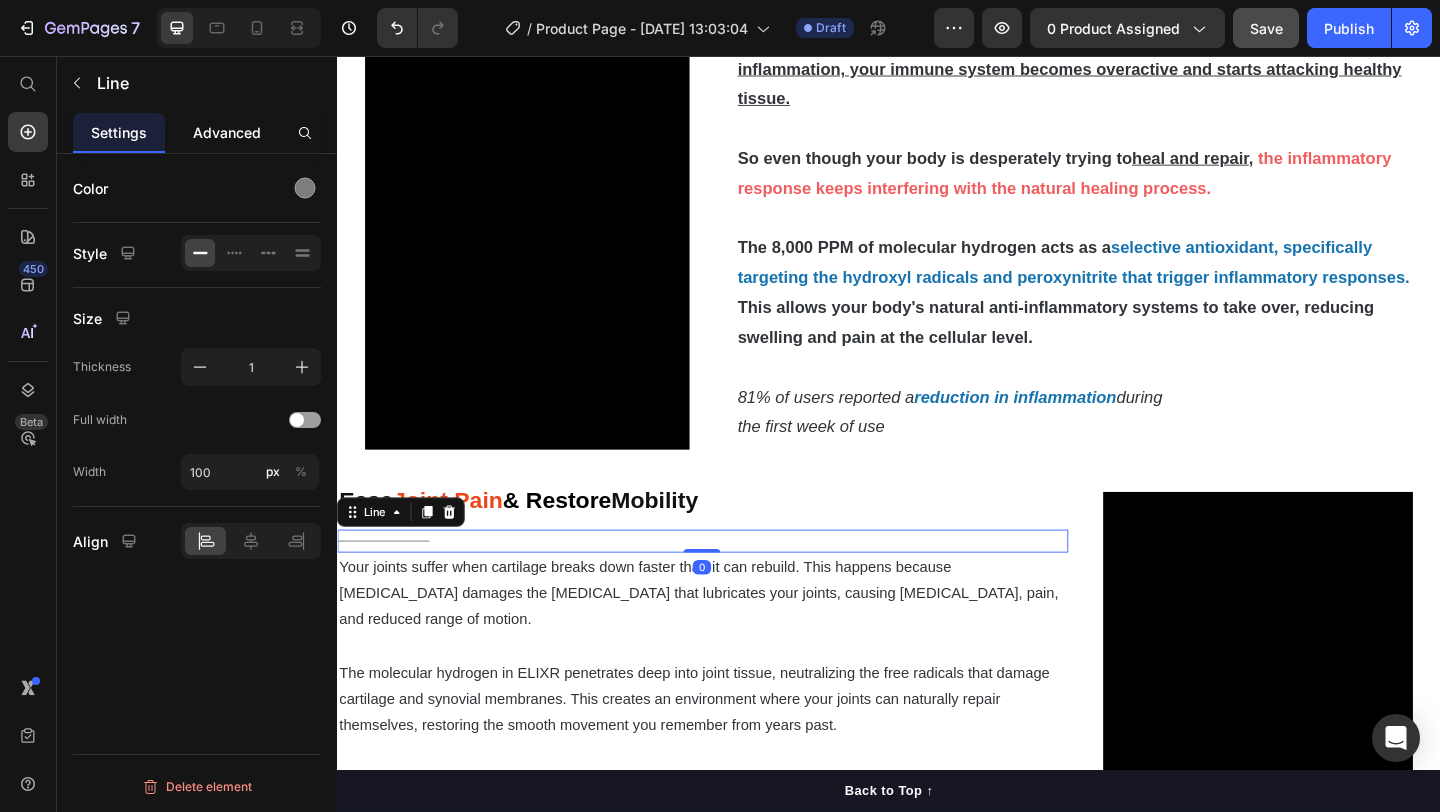 click on "Advanced" 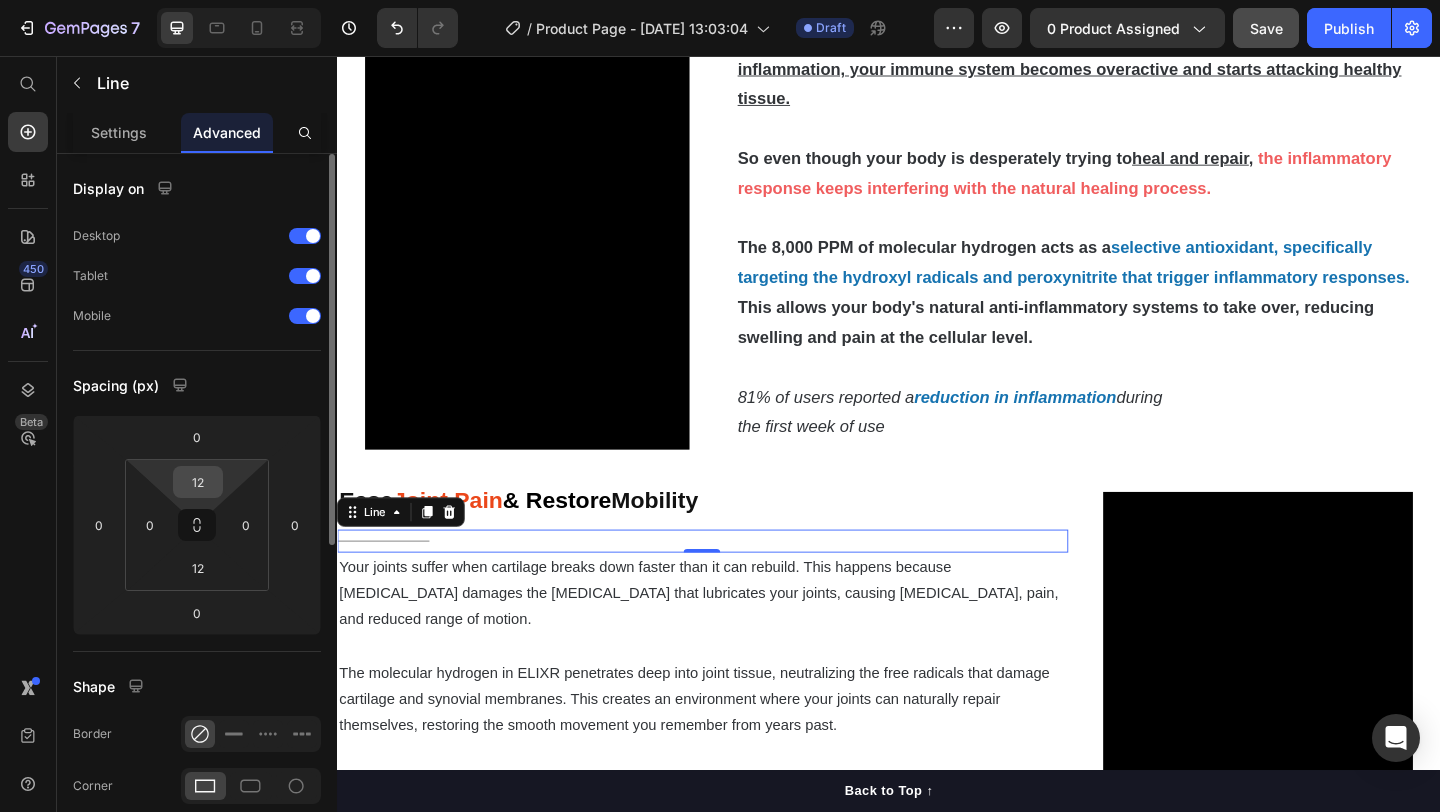 click on "12" at bounding box center [198, 482] 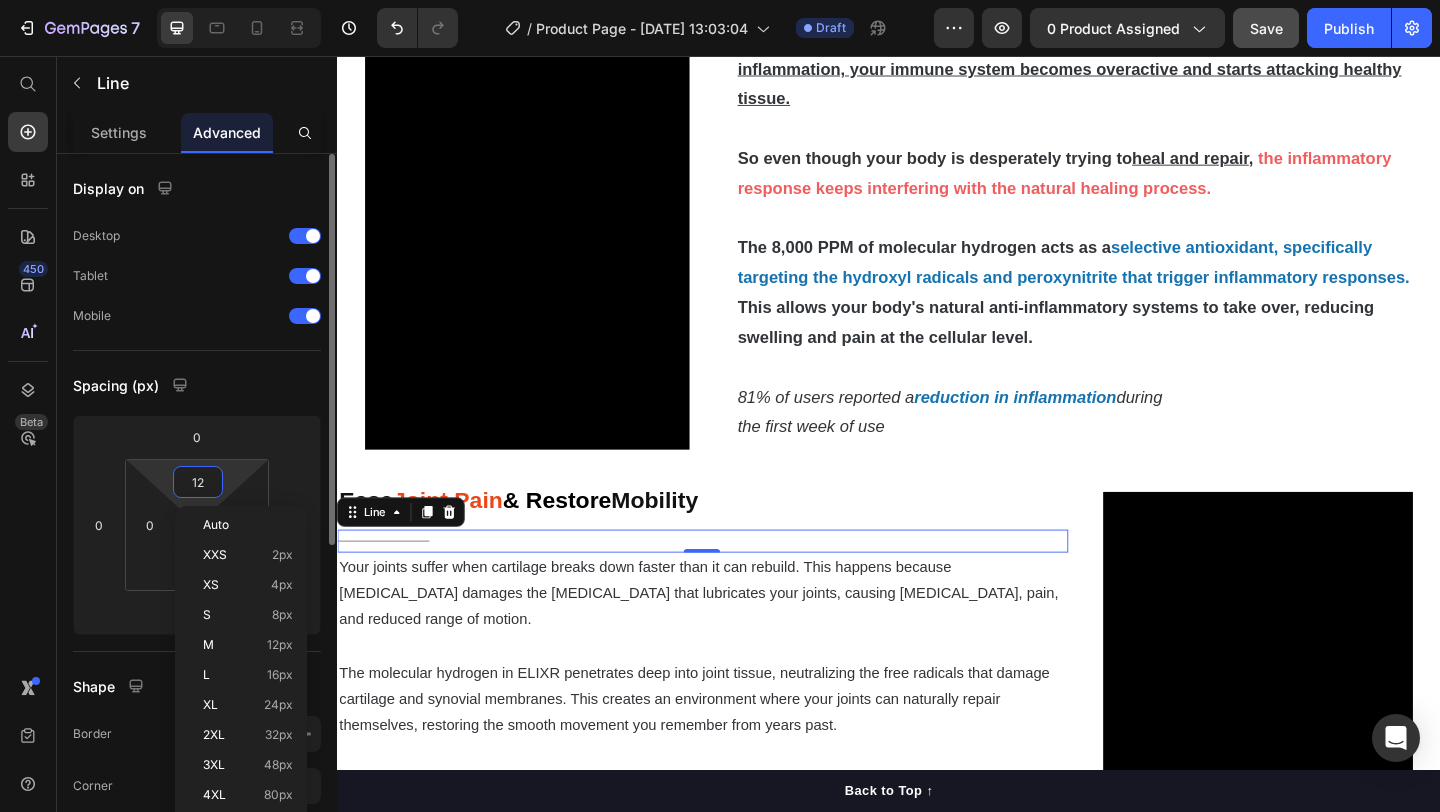 type 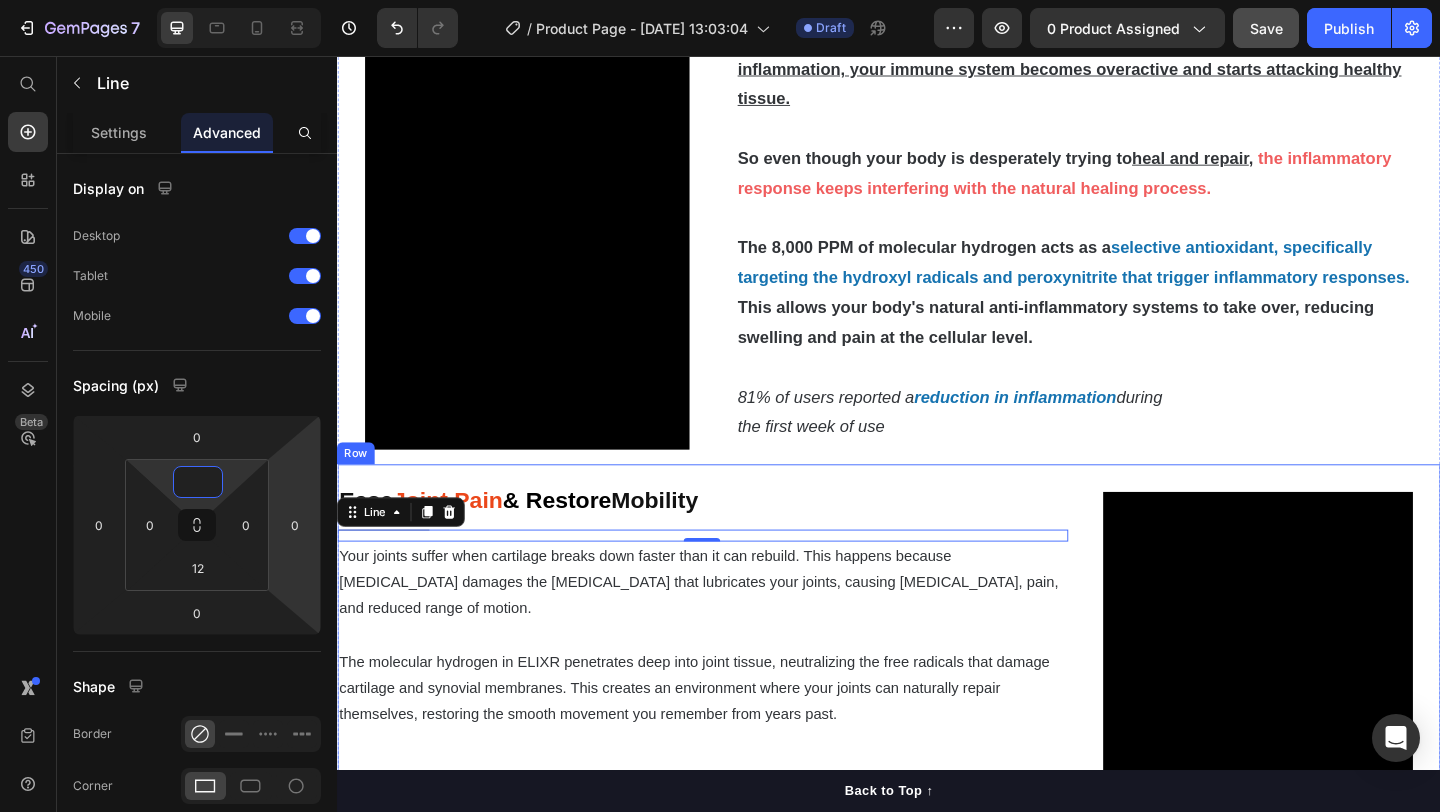 click on "Ease  Joint Pain  & Restore  Mobility Heading                Title Line   0 Your joints suffer when cartilage breaks down faster than it can rebuild. This happens because oxidative stress damages the synovial fluid that lubricates your joints, causing stiffness, pain, and reduced range of motion.   The molecular hydrogen in ELIXR penetrates deep into joint tissue, neutralizing the free radicals that damage cartilage and synovial membranes. This creates an environment where your joints can naturally repair themselves, restoring the smooth movement you remember from years past. Text Block" at bounding box center (734, 768) 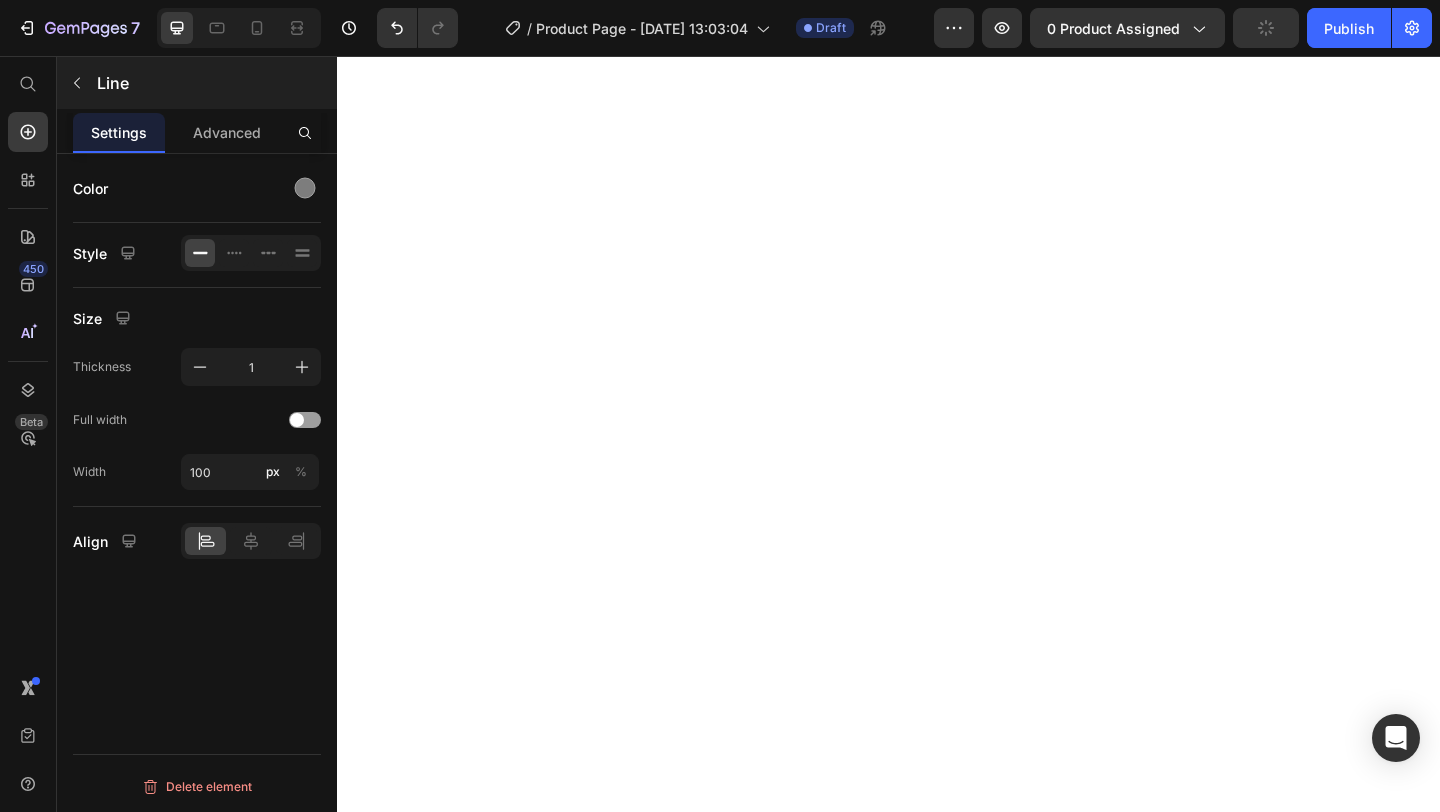 scroll, scrollTop: 0, scrollLeft: 0, axis: both 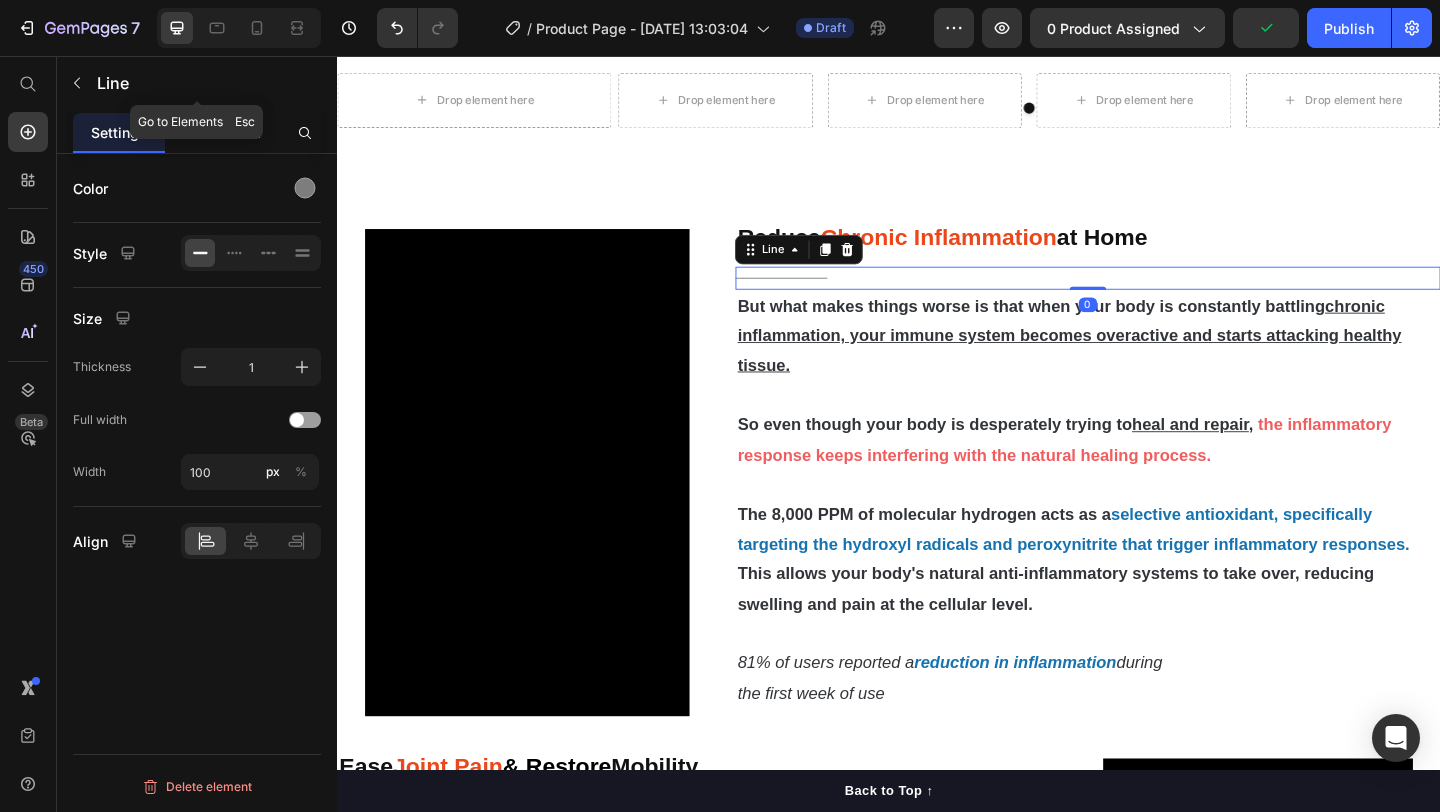 click on "Advanced" at bounding box center (227, 132) 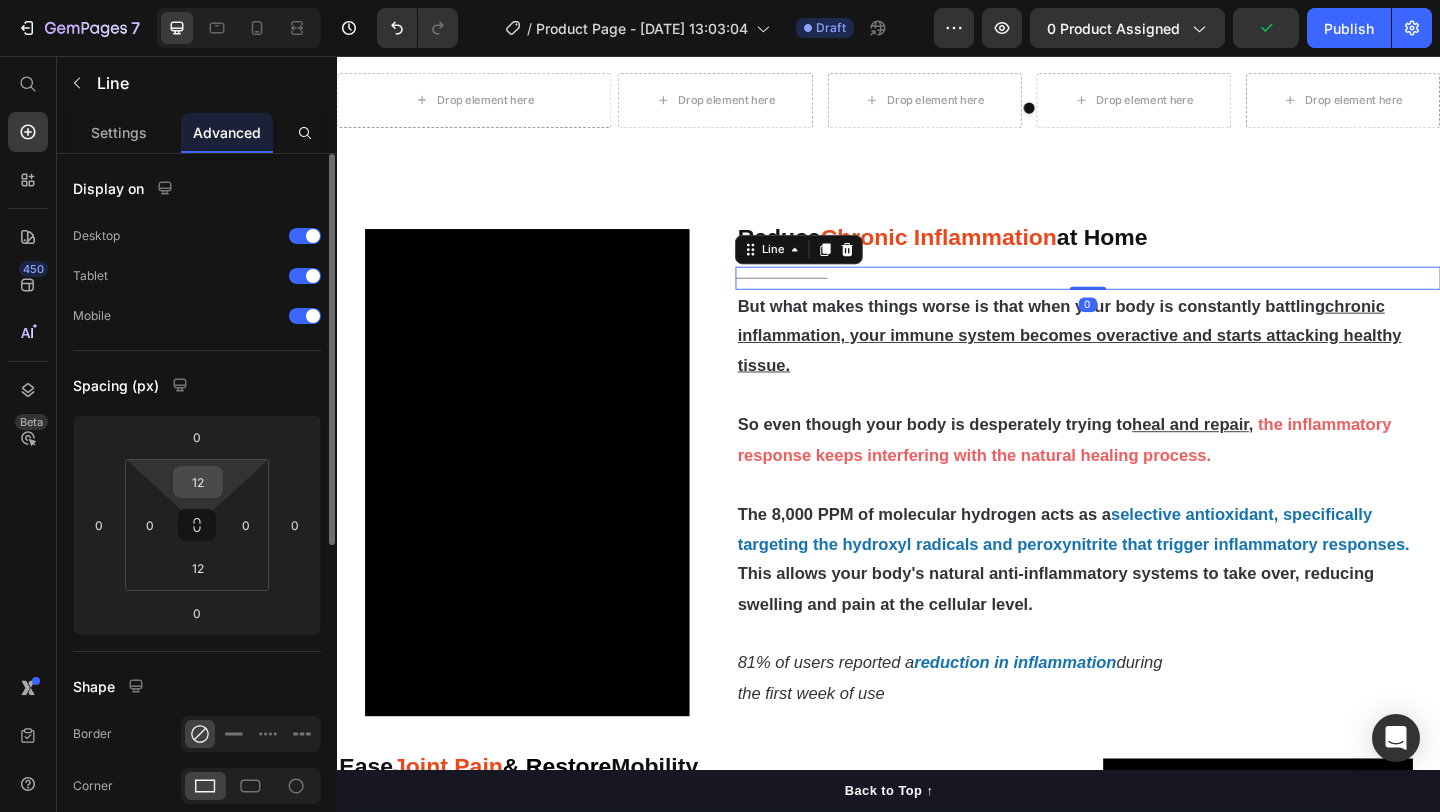 click on "12" at bounding box center (198, 482) 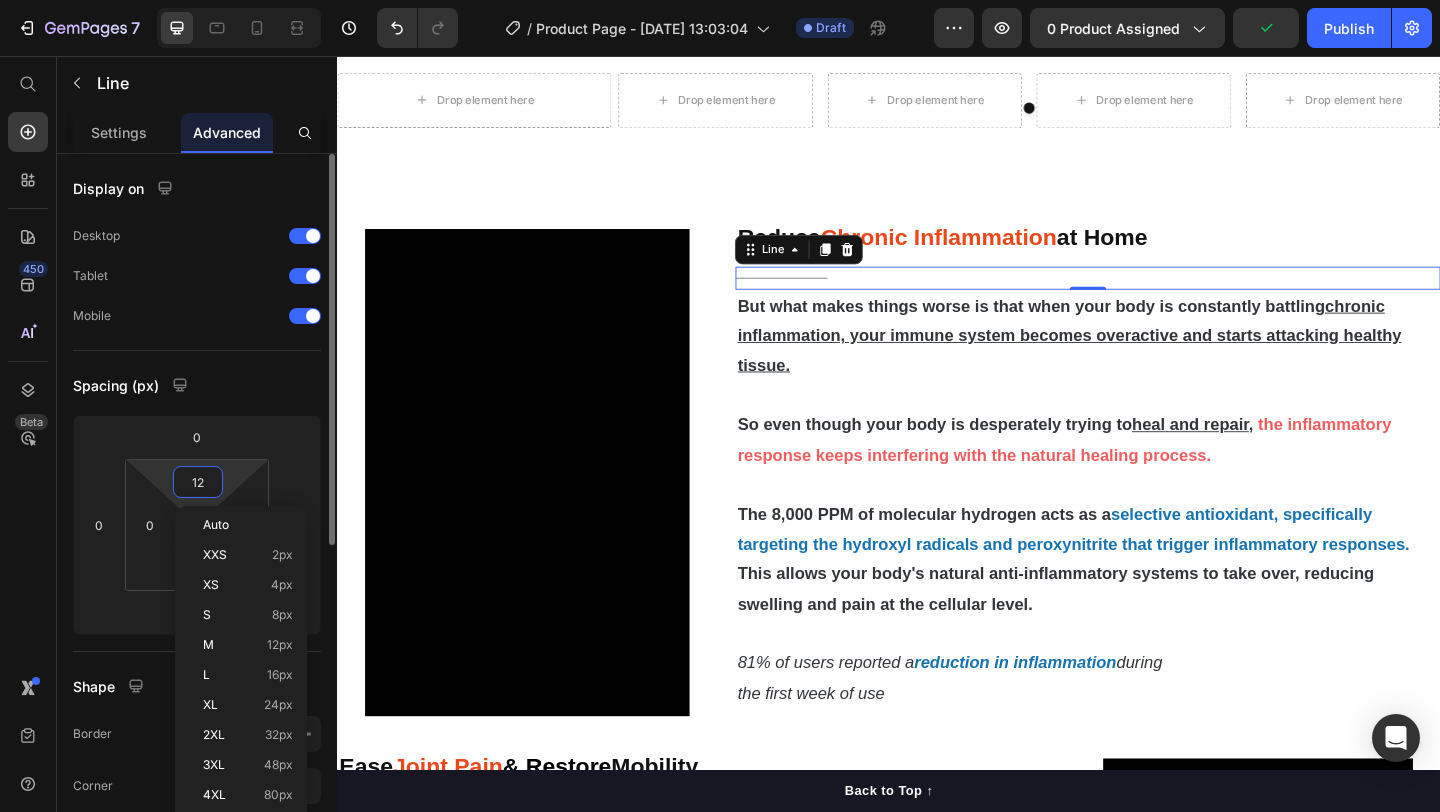 type 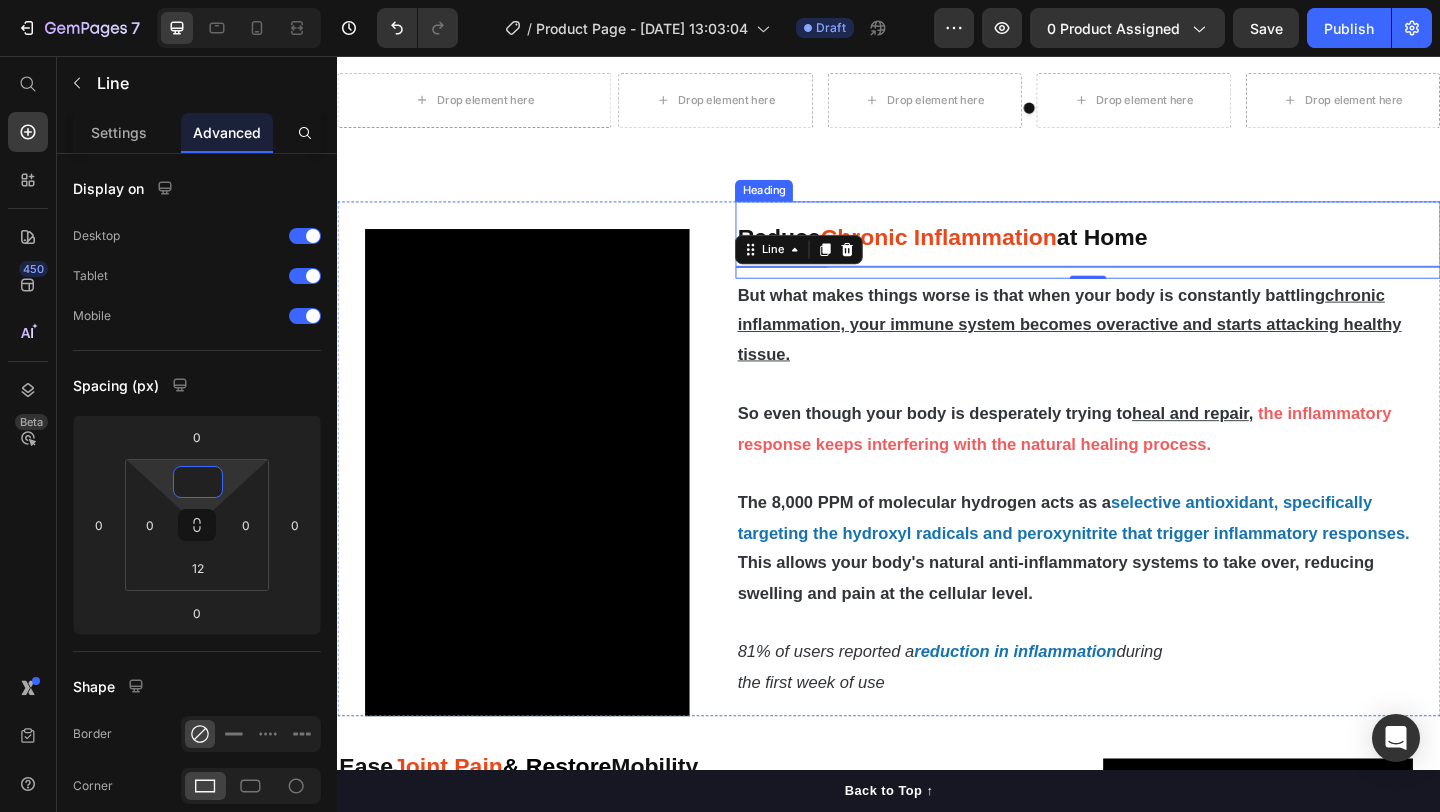 click on "Reduce  Chronic Inflammation  at Home" at bounding box center [1153, 249] 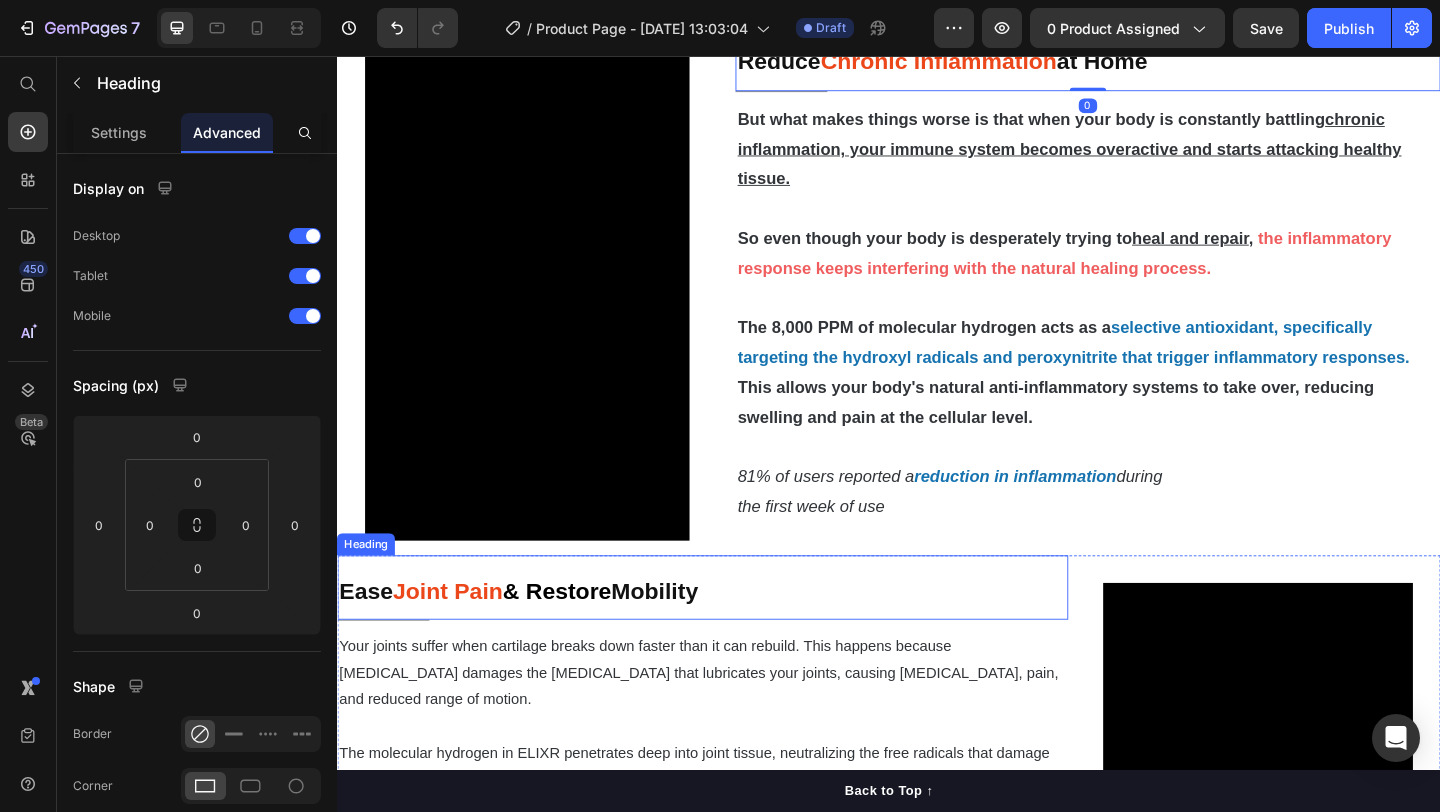 click on "Ease  Joint Pain  & Restore  Mobility" at bounding box center [734, 634] 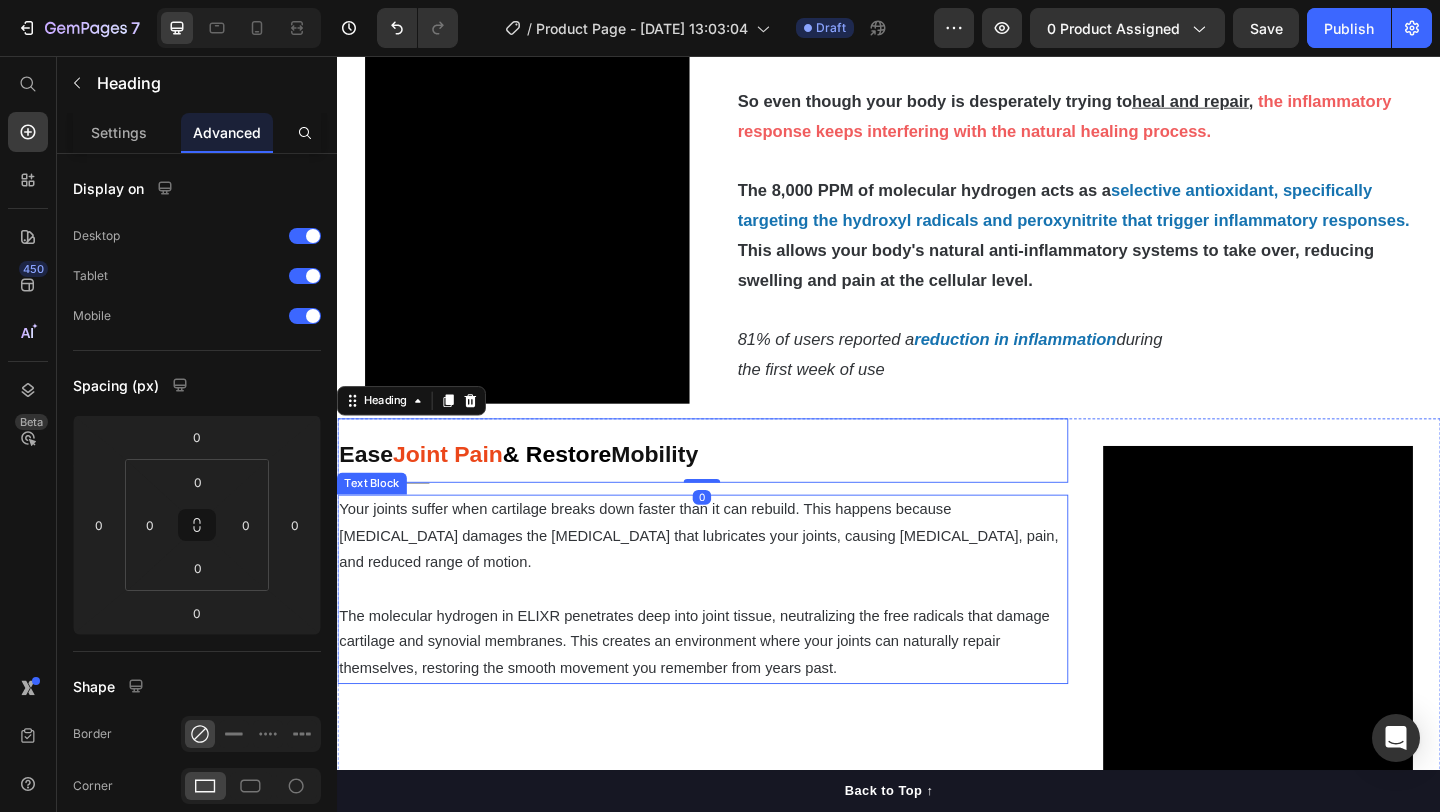 click on "The molecular hydrogen in ELIXR penetrates deep into joint tissue, neutralizing the free radicals that damage cartilage and synovial membranes. This creates an environment where your joints can naturally repair themselves, restoring the smooth movement you remember from years past." at bounding box center (734, 694) 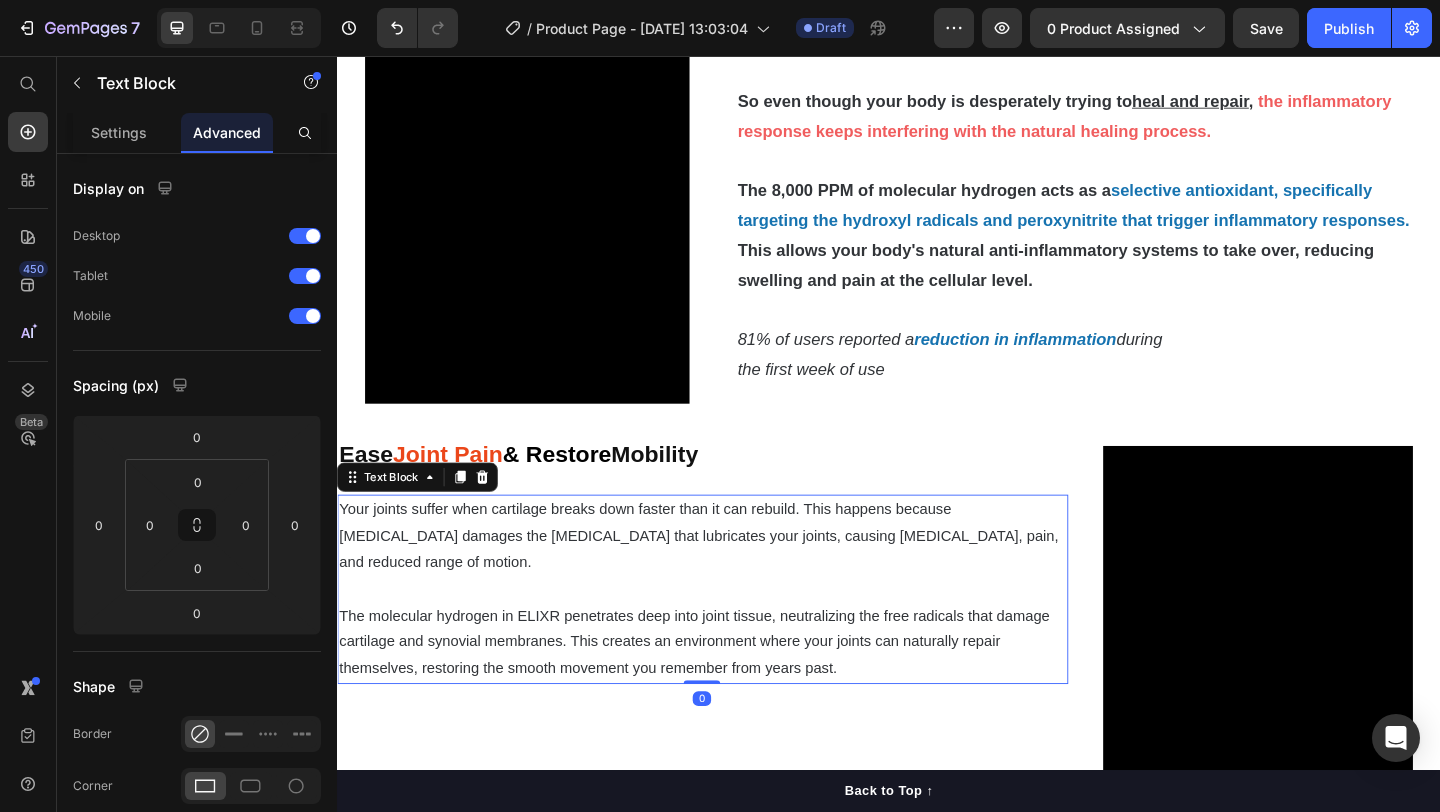 scroll, scrollTop: 1675, scrollLeft: 0, axis: vertical 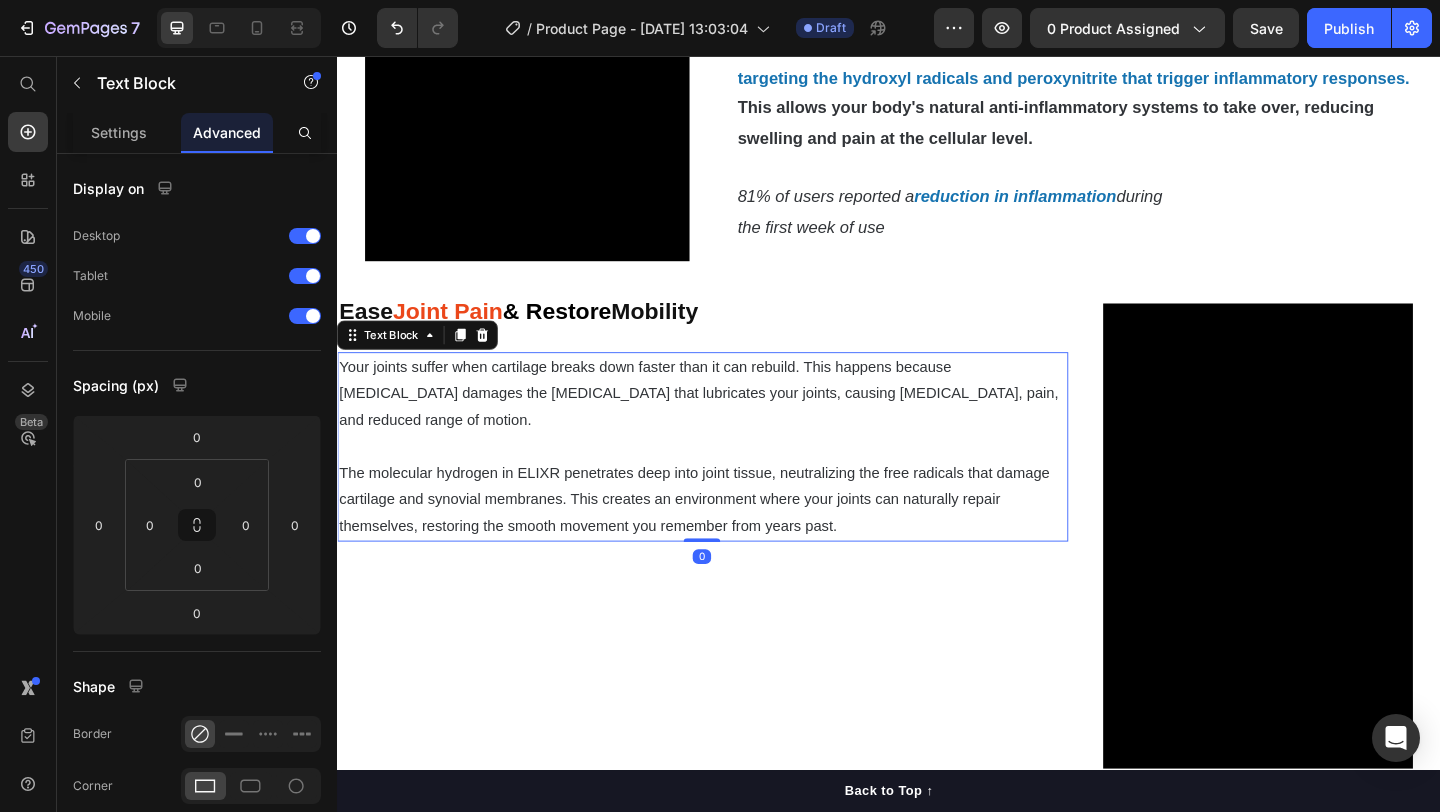 click on "The molecular hydrogen in ELIXR penetrates deep into joint tissue, neutralizing the free radicals that damage cartilage and synovial membranes. This creates an environment where your joints can naturally repair themselves, restoring the smooth movement you remember from years past." at bounding box center [734, 539] 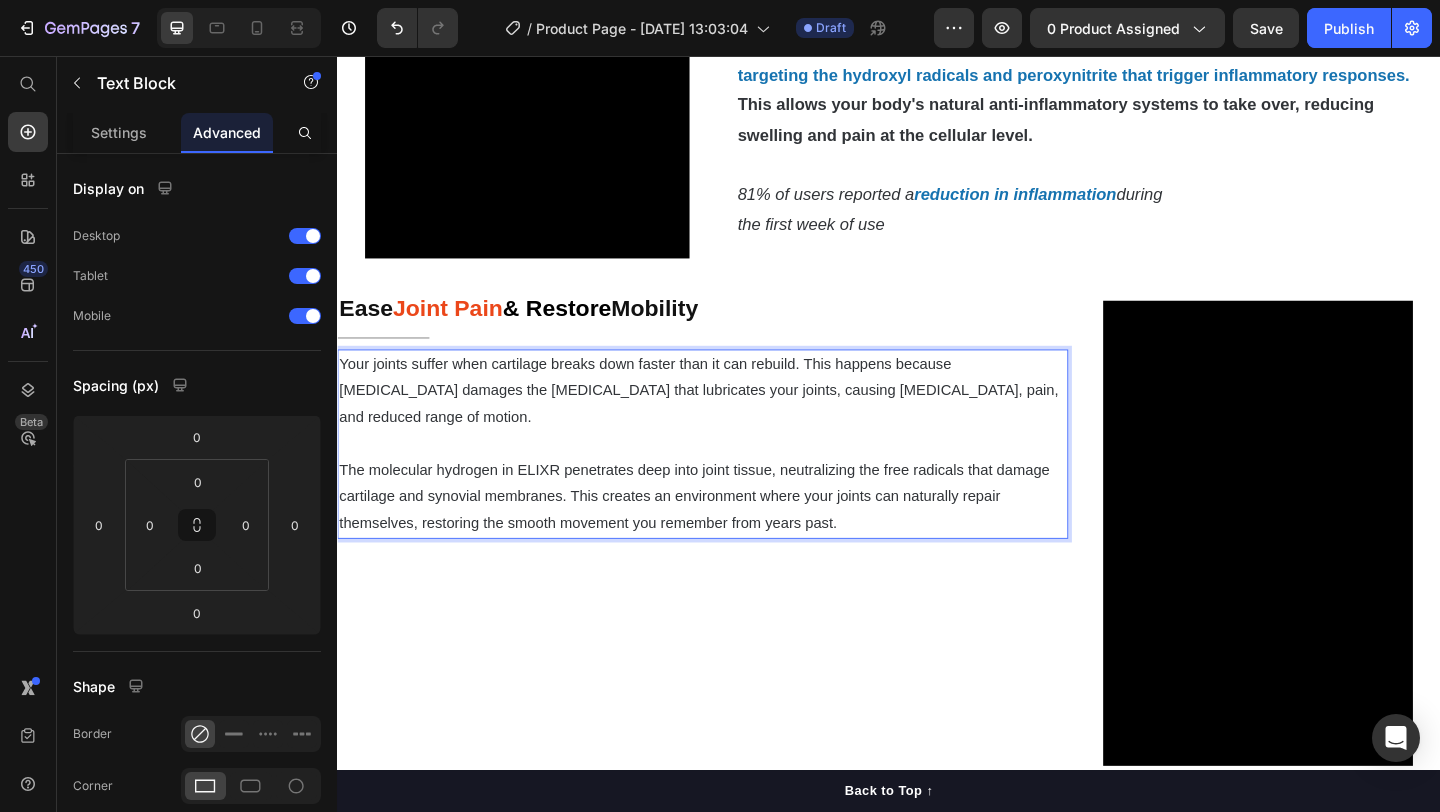 scroll, scrollTop: 1679, scrollLeft: 0, axis: vertical 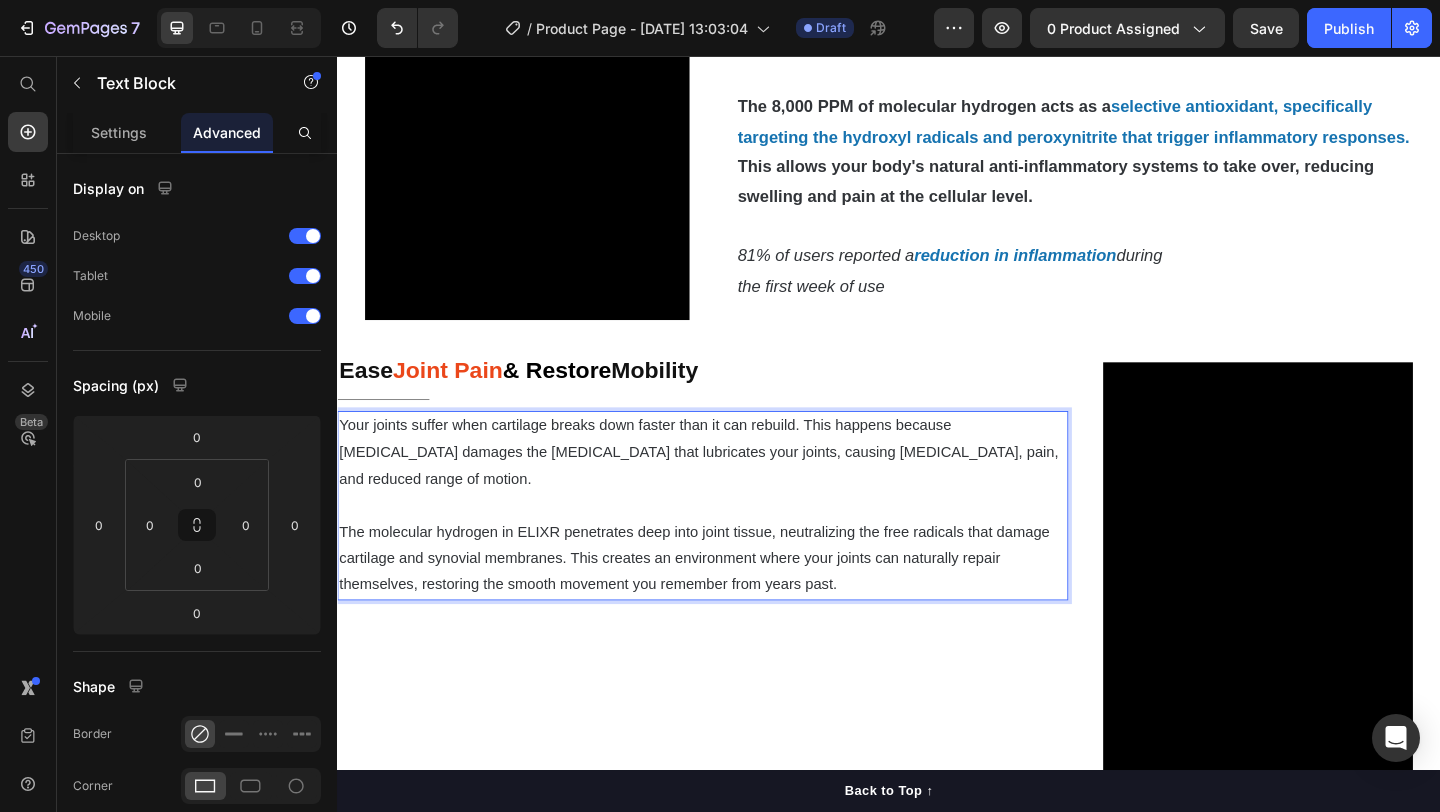 click on "Your joints suffer when cartilage breaks down faster than it can rebuild. This happens because [MEDICAL_DATA] damages the [MEDICAL_DATA] that lubricates your joints, causing [MEDICAL_DATA], pain, and reduced range of motion." at bounding box center [734, 487] 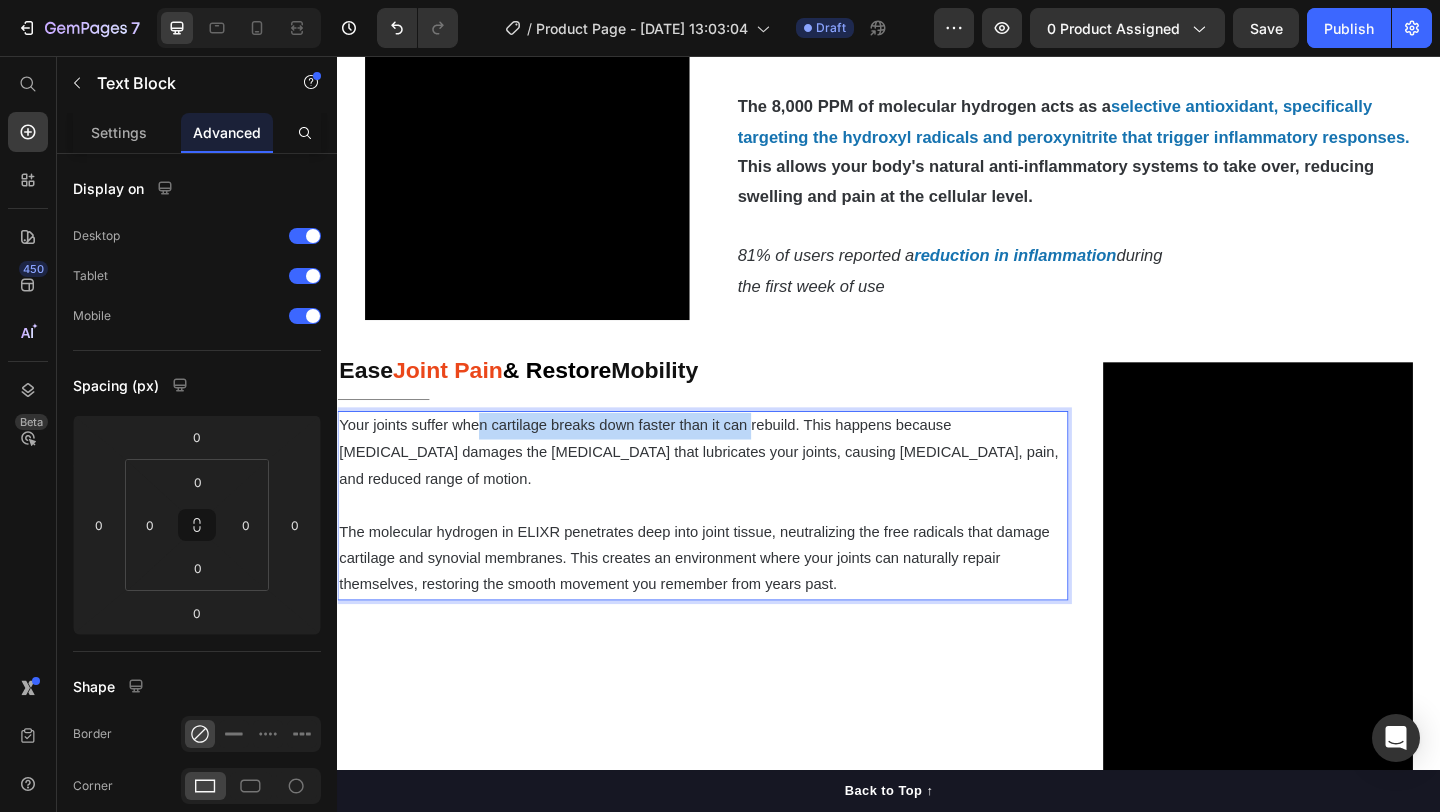 drag, startPoint x: 490, startPoint y: 515, endPoint x: 786, endPoint y: 519, distance: 296.02704 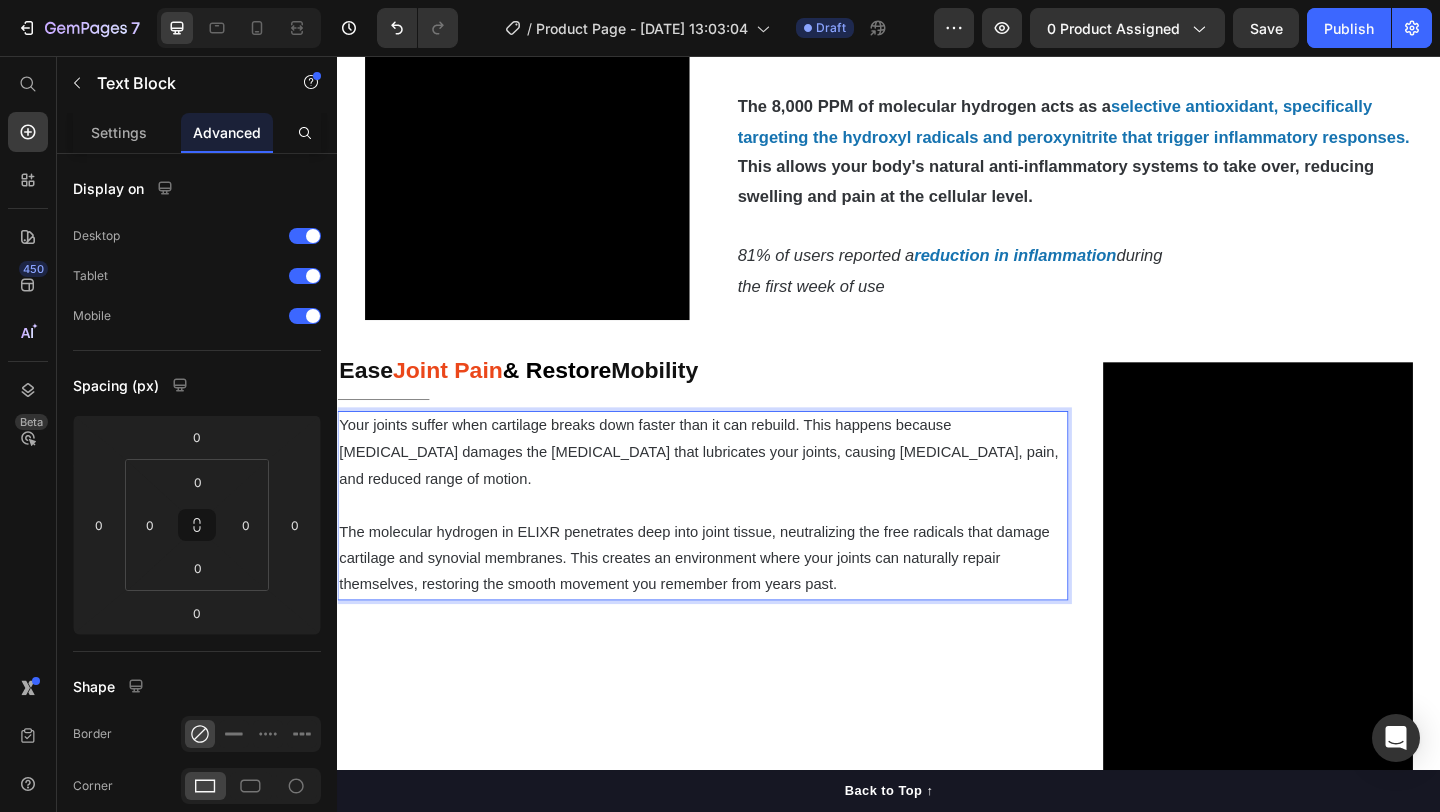 click on "Your joints suffer when cartilage breaks down faster than it can rebuild. This happens because [MEDICAL_DATA] damages the [MEDICAL_DATA] that lubricates your joints, causing [MEDICAL_DATA], pain, and reduced range of motion." at bounding box center (734, 487) 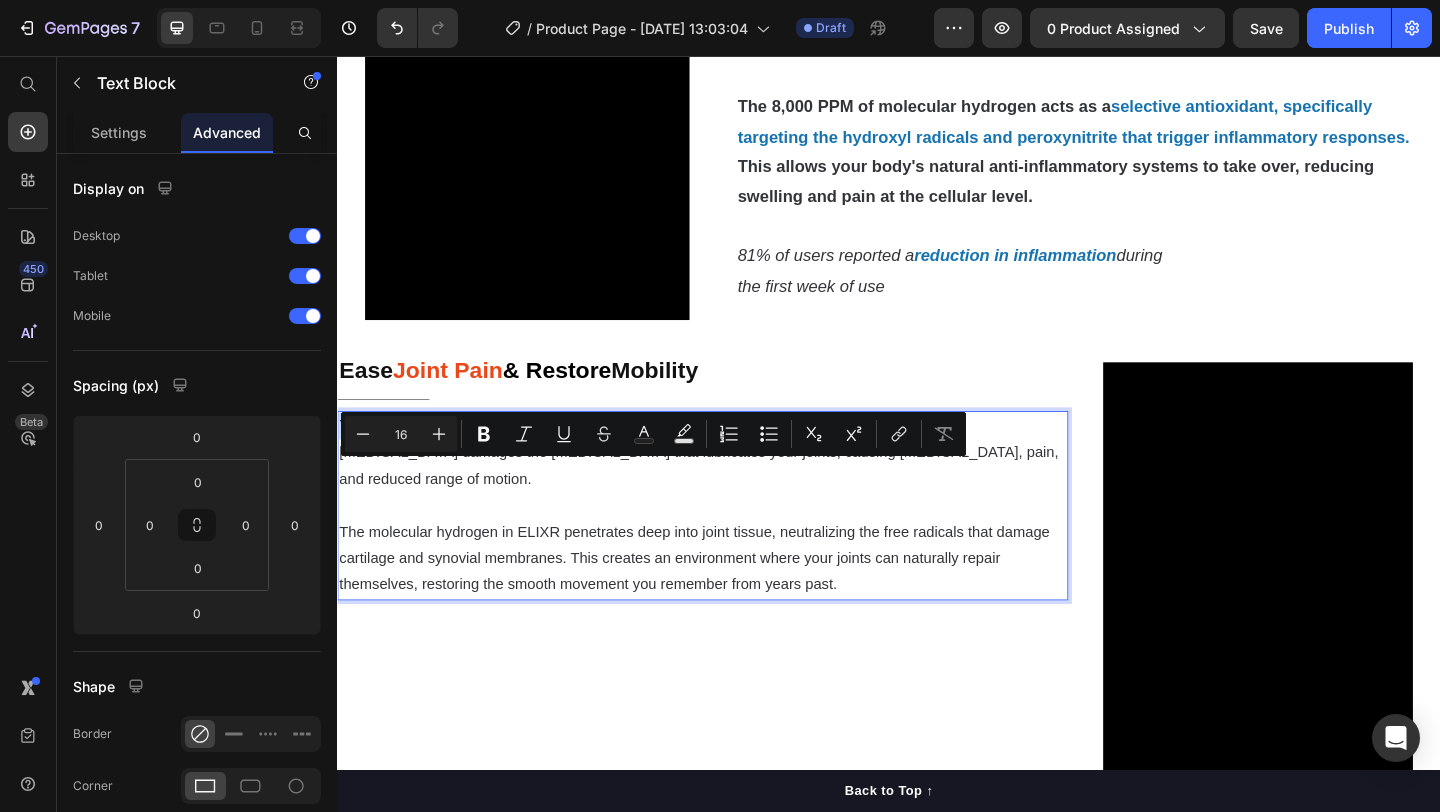 drag, startPoint x: 840, startPoint y: 510, endPoint x: 335, endPoint y: 515, distance: 505.02475 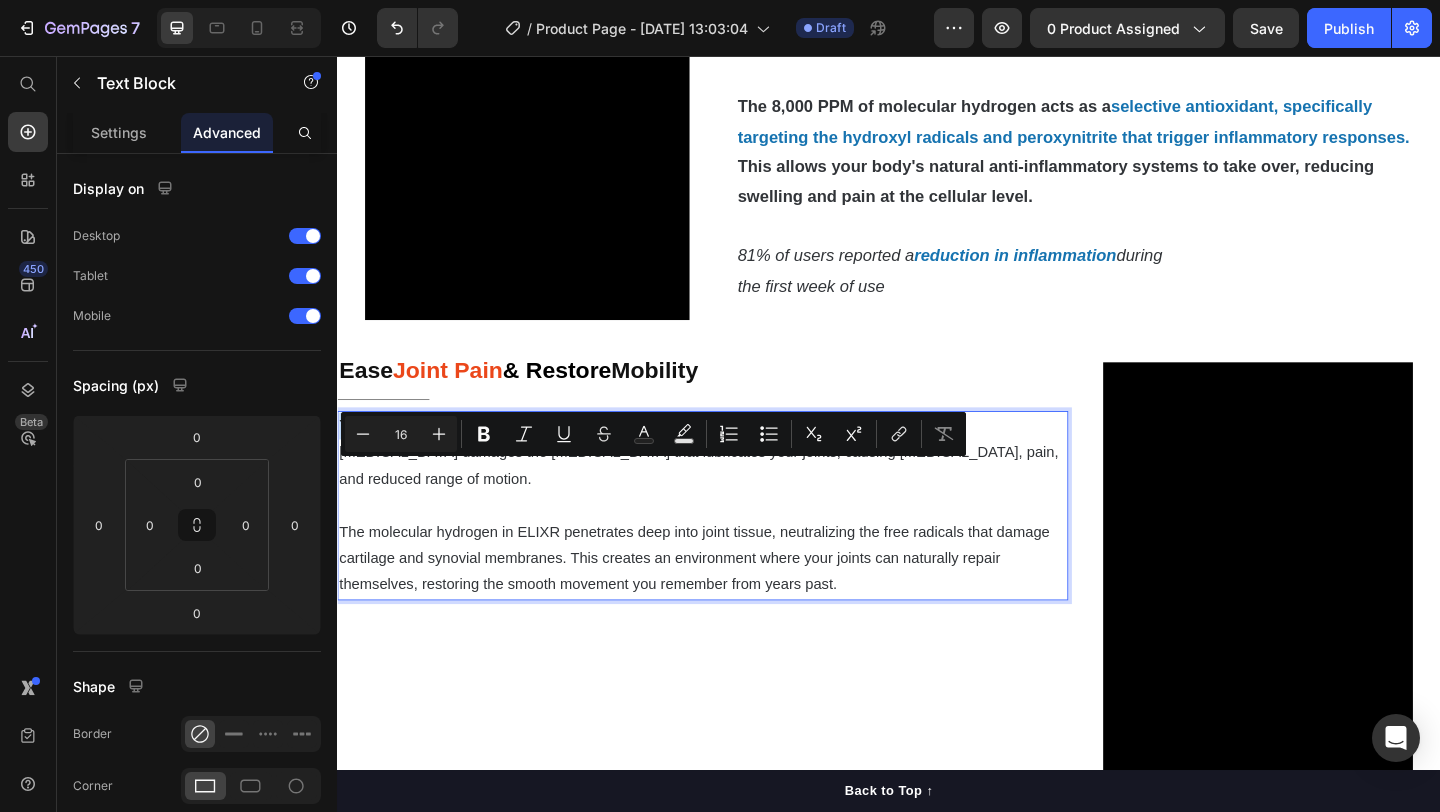 click on "Header As Featured In Heading Image Image Image Image Image Image Image Carousel Row Section 2
Drop element here
Drop element here
Drop element here
Drop element here
Drop element here
Carousel Row Section 3 Video Reduce  Chronic Inflammation  at Home Heading                Title Line But what makes things worse is that when your body is constantly battling  chronic inflammation, your immune system becomes overactive and starts attacking healthy tissue.     So even though your body is desperately trying to  heal and repair ,   the inflammatory response keeps interfering with the natural healing process.   The 8,000 PPM of molecular hydrogen acts as a  selective antioxidant, specifically targeting the hydroxyl radicals and peroxynitrite that trigger inflammatory responses.     81% of users reported a   during  Text Block" at bounding box center (937, 4381) 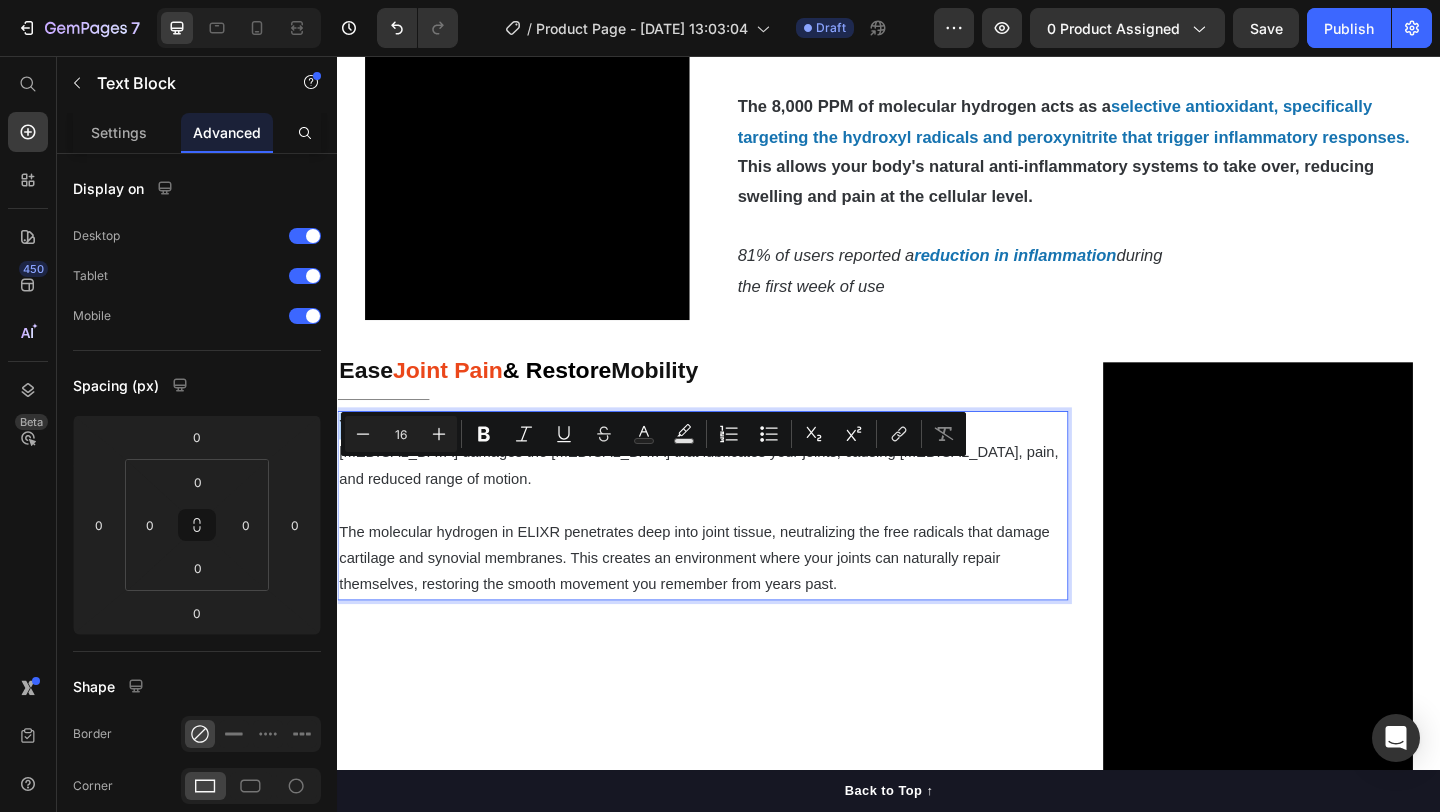 click at bounding box center (329, 511) 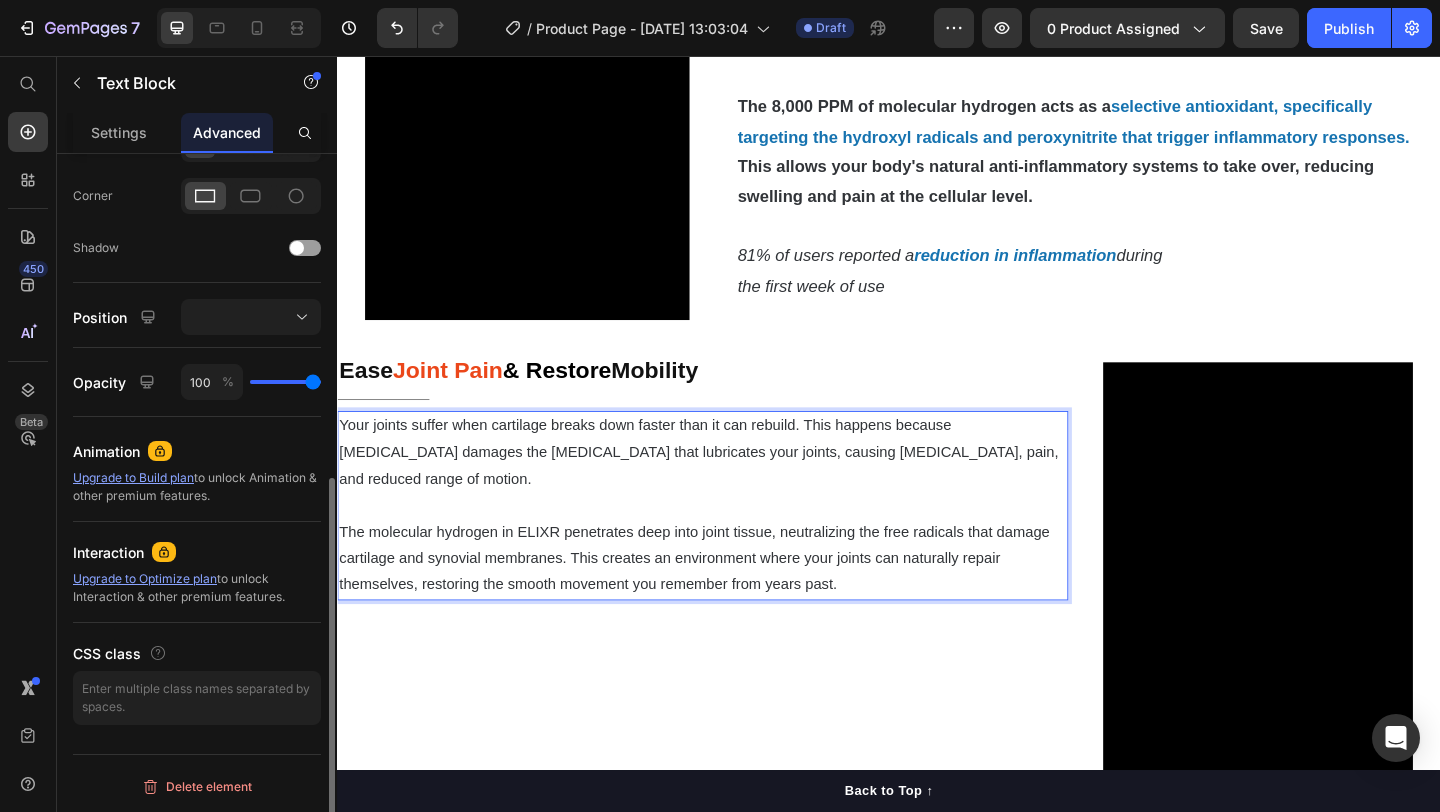 click on "Your joints suffer when cartilage breaks down faster than it can rebuild. This happens because [MEDICAL_DATA] damages the [MEDICAL_DATA] that lubricates your joints, causing [MEDICAL_DATA], pain, and reduced range of motion." at bounding box center (734, 487) 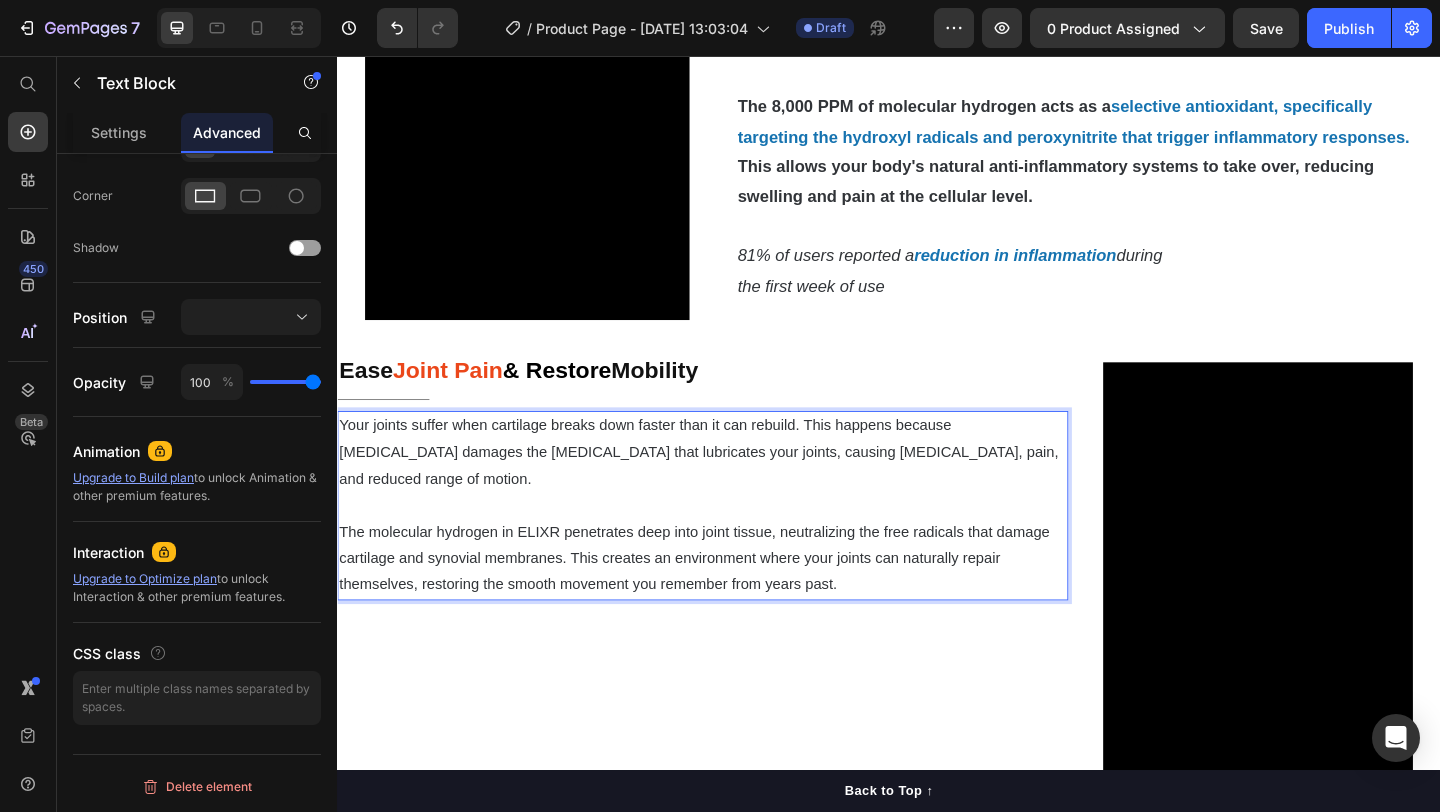 click on "Your joints suffer when cartilage breaks down faster than it can rebuild. This happens because [MEDICAL_DATA] damages the [MEDICAL_DATA] that lubricates your joints, causing [MEDICAL_DATA], pain, and reduced range of motion." at bounding box center (734, 487) 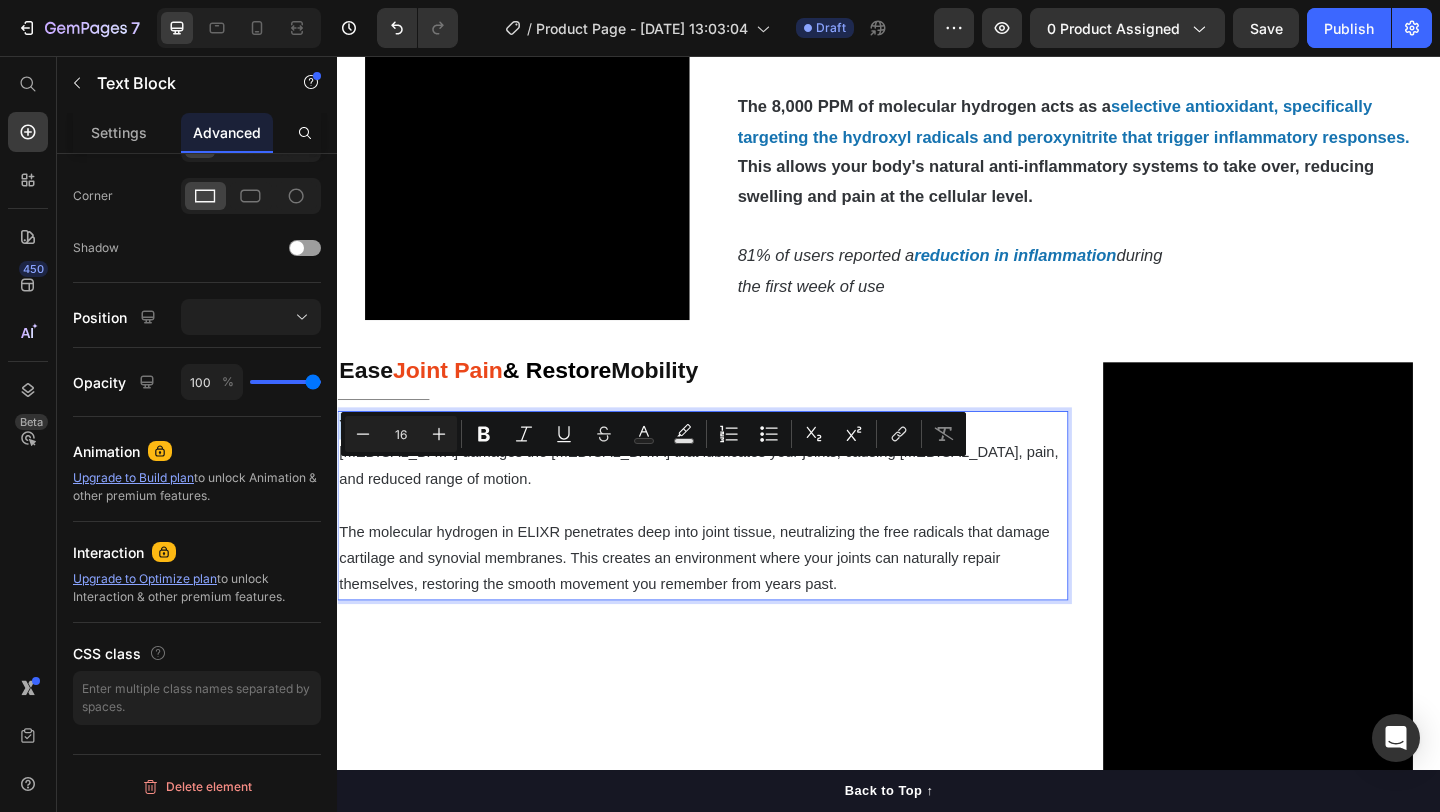 drag, startPoint x: 848, startPoint y: 514, endPoint x: 666, endPoint y: 527, distance: 182.4637 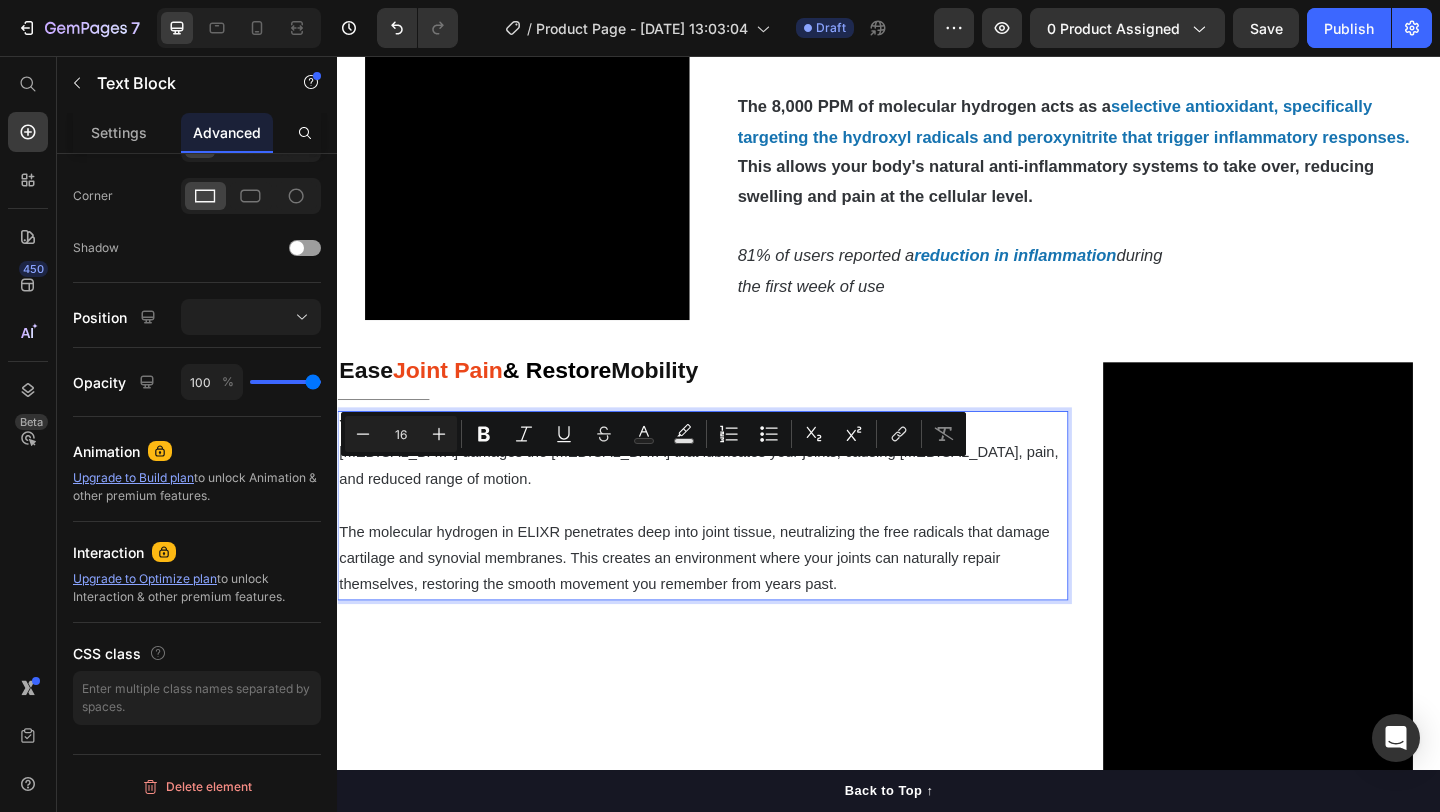 click at bounding box center (734, 545) 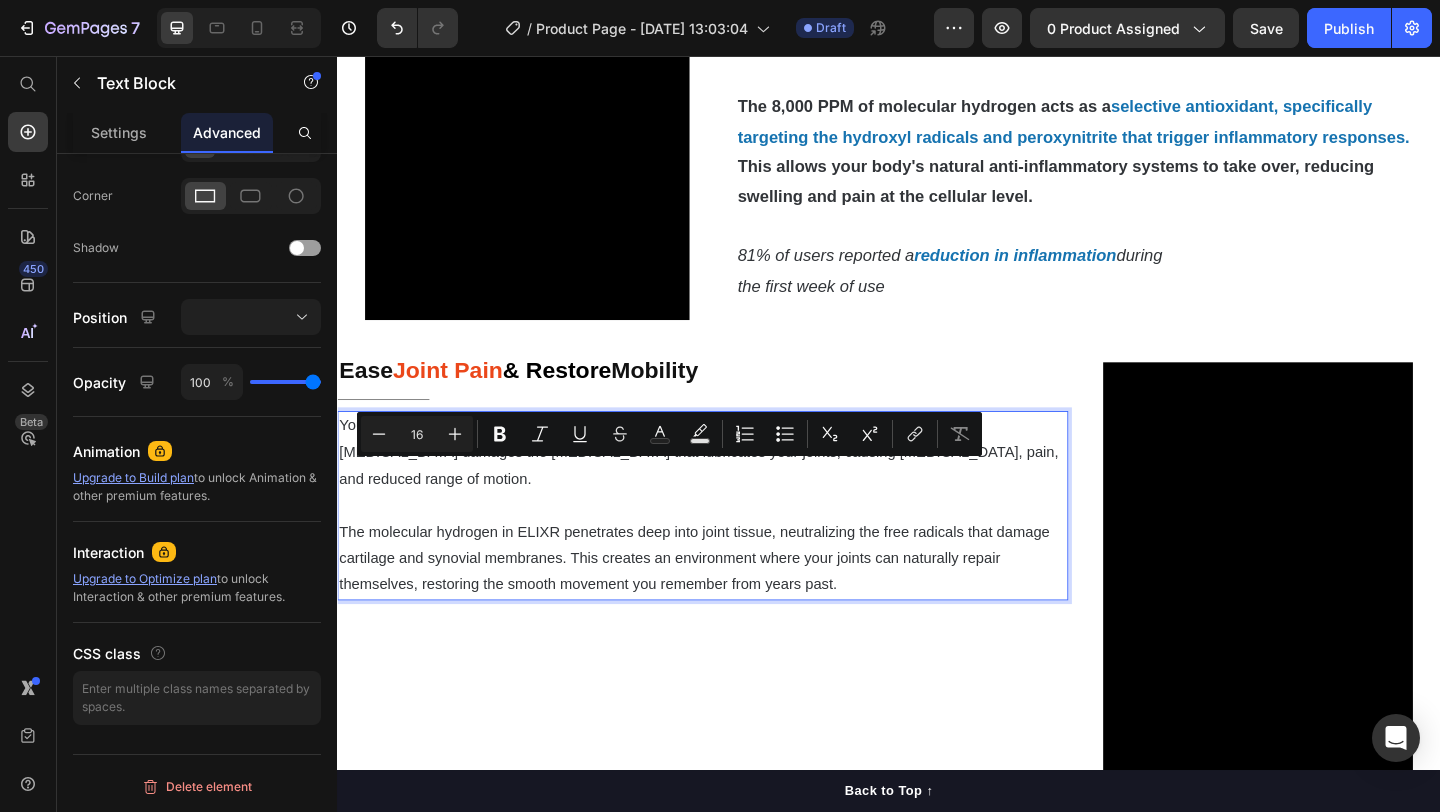 drag, startPoint x: 505, startPoint y: 512, endPoint x: 842, endPoint y: 516, distance: 337.02374 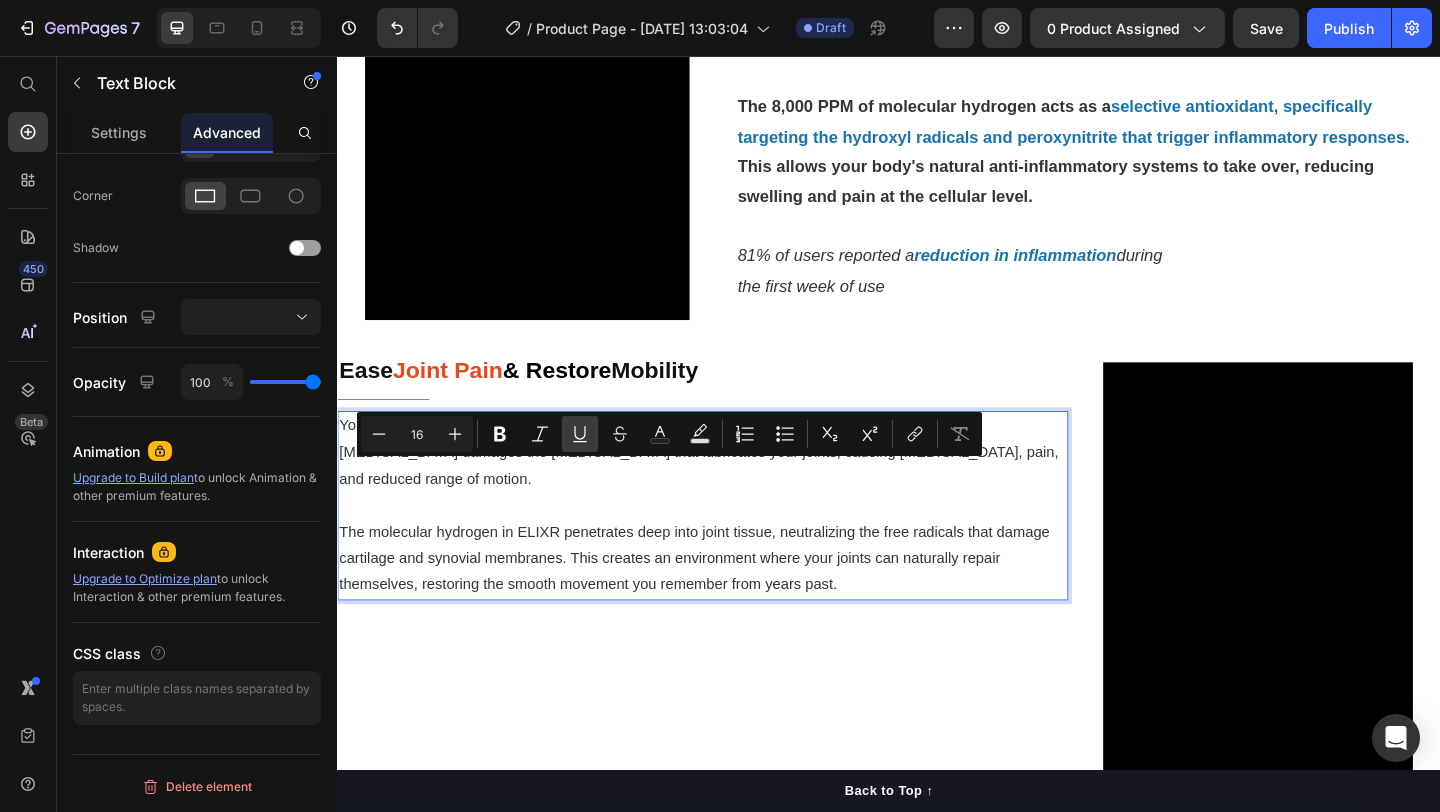 click 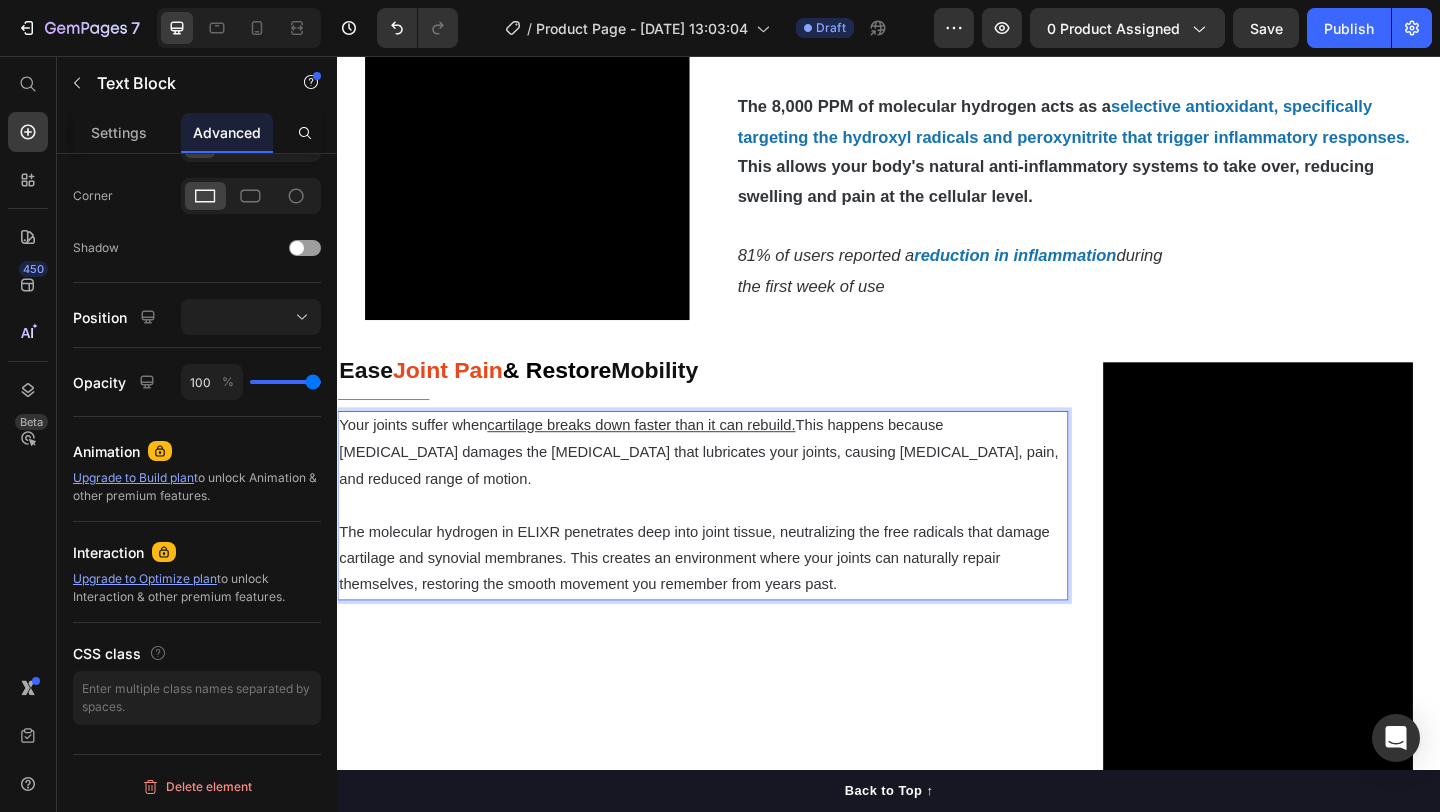 click on "Your joints suffer when  cartilage breaks down faster than it can rebuild.  This happens because [MEDICAL_DATA] damages the [MEDICAL_DATA] that lubricates your joints, causing [MEDICAL_DATA], pain, and reduced range of motion." at bounding box center [734, 487] 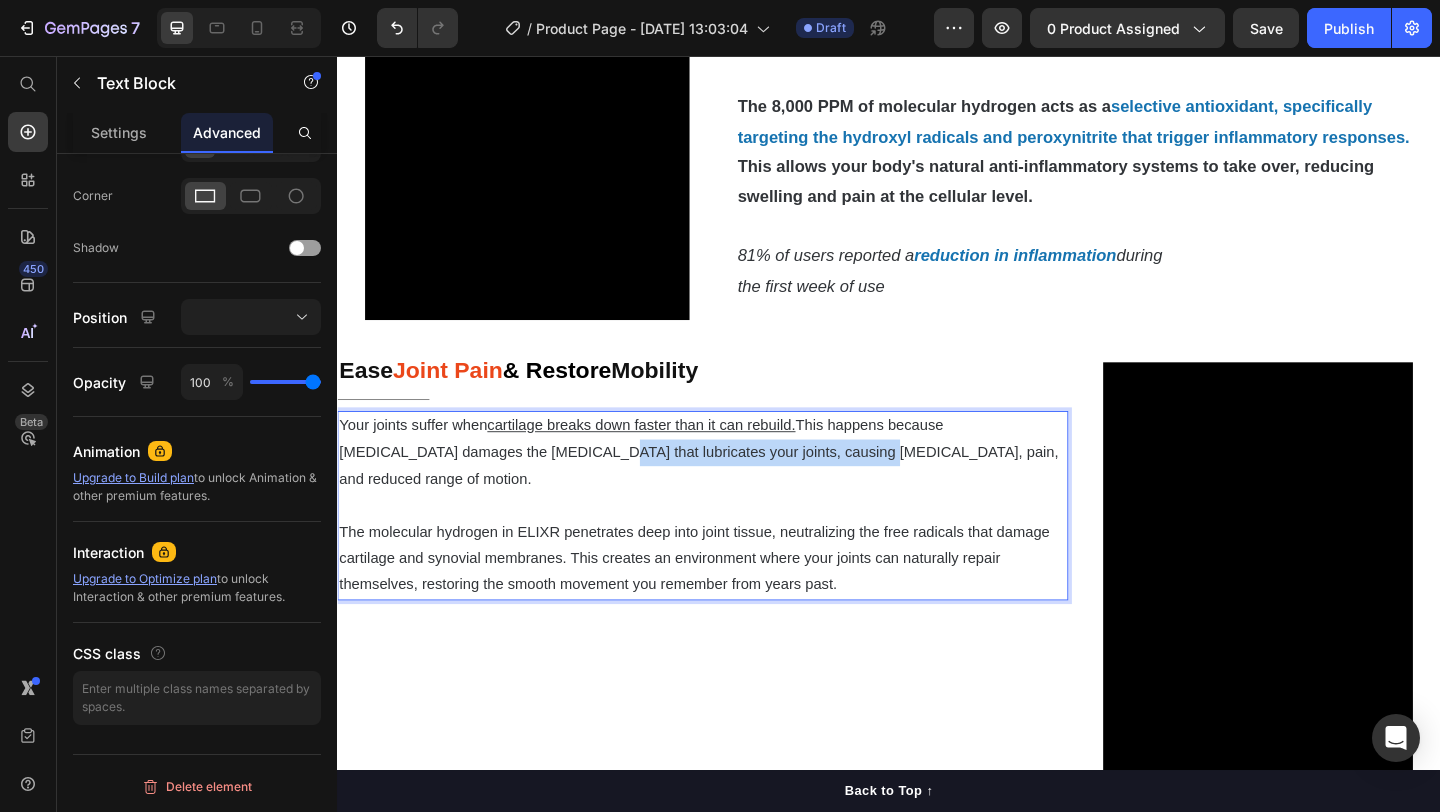 drag, startPoint x: 490, startPoint y: 542, endPoint x: 760, endPoint y: 542, distance: 270 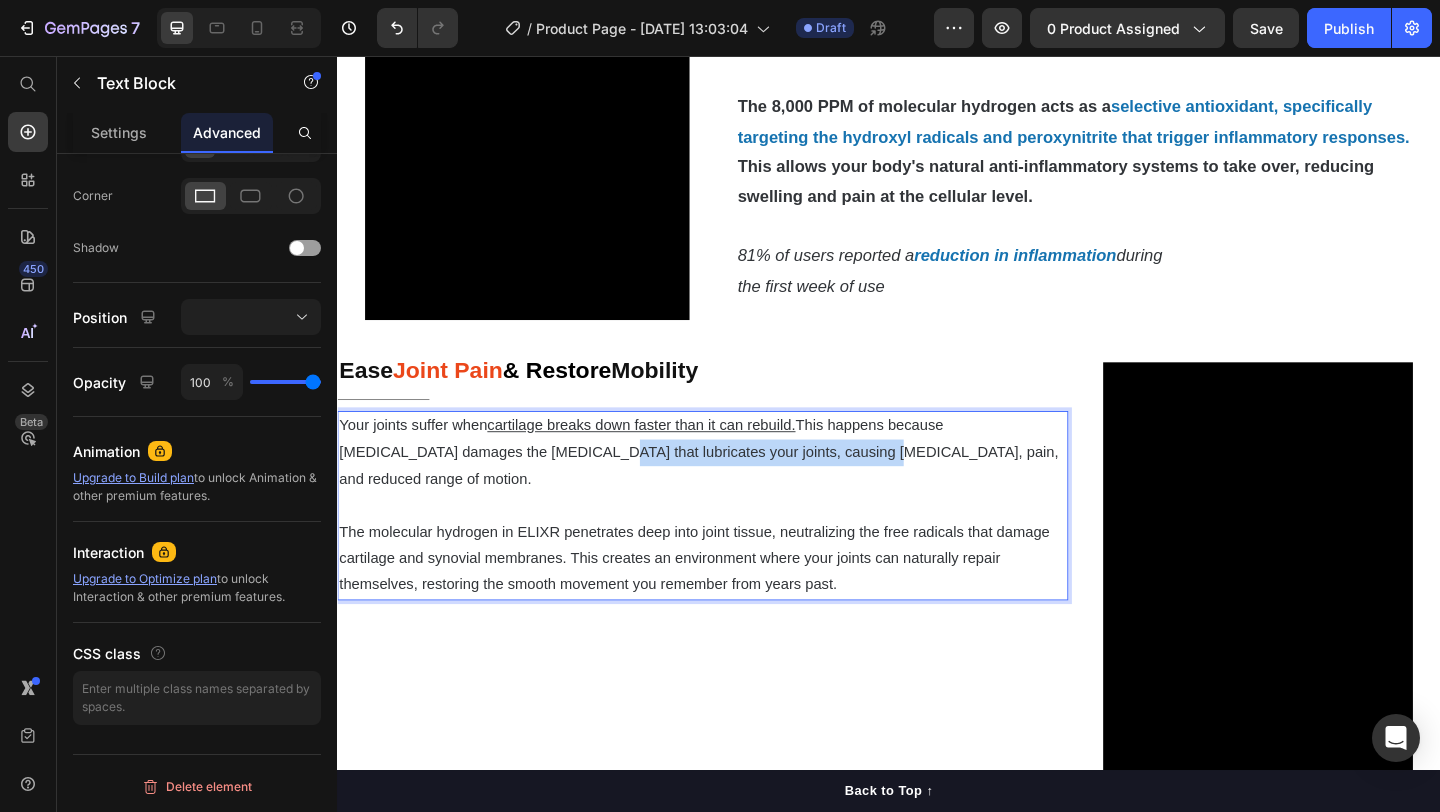 click on "Your joints suffer when  cartilage breaks down faster than it can rebuild.  This happens because [MEDICAL_DATA] damages the [MEDICAL_DATA] that lubricates your joints, causing [MEDICAL_DATA], pain, and reduced range of motion." at bounding box center (734, 487) 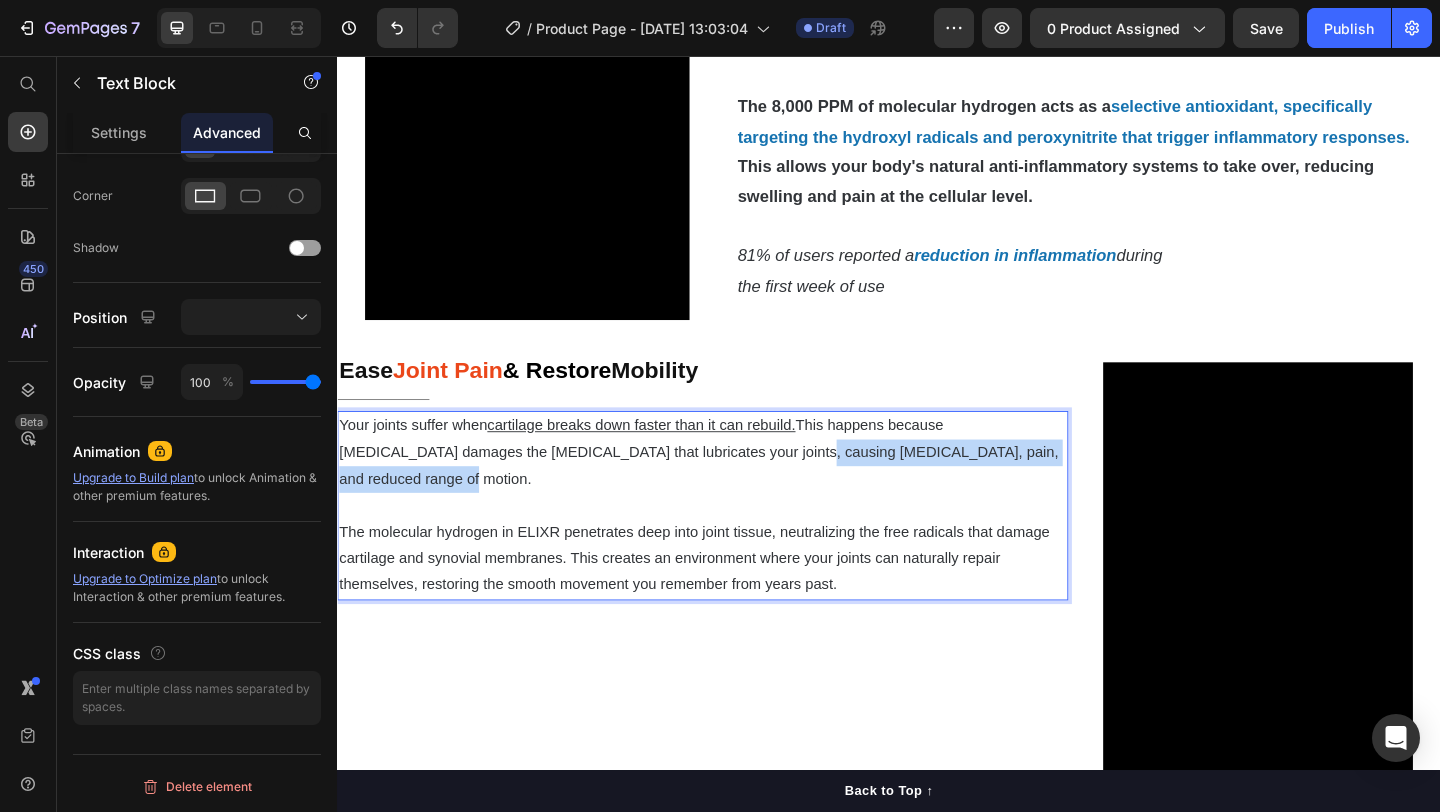 drag, startPoint x: 689, startPoint y: 542, endPoint x: 1055, endPoint y: 544, distance: 366.00546 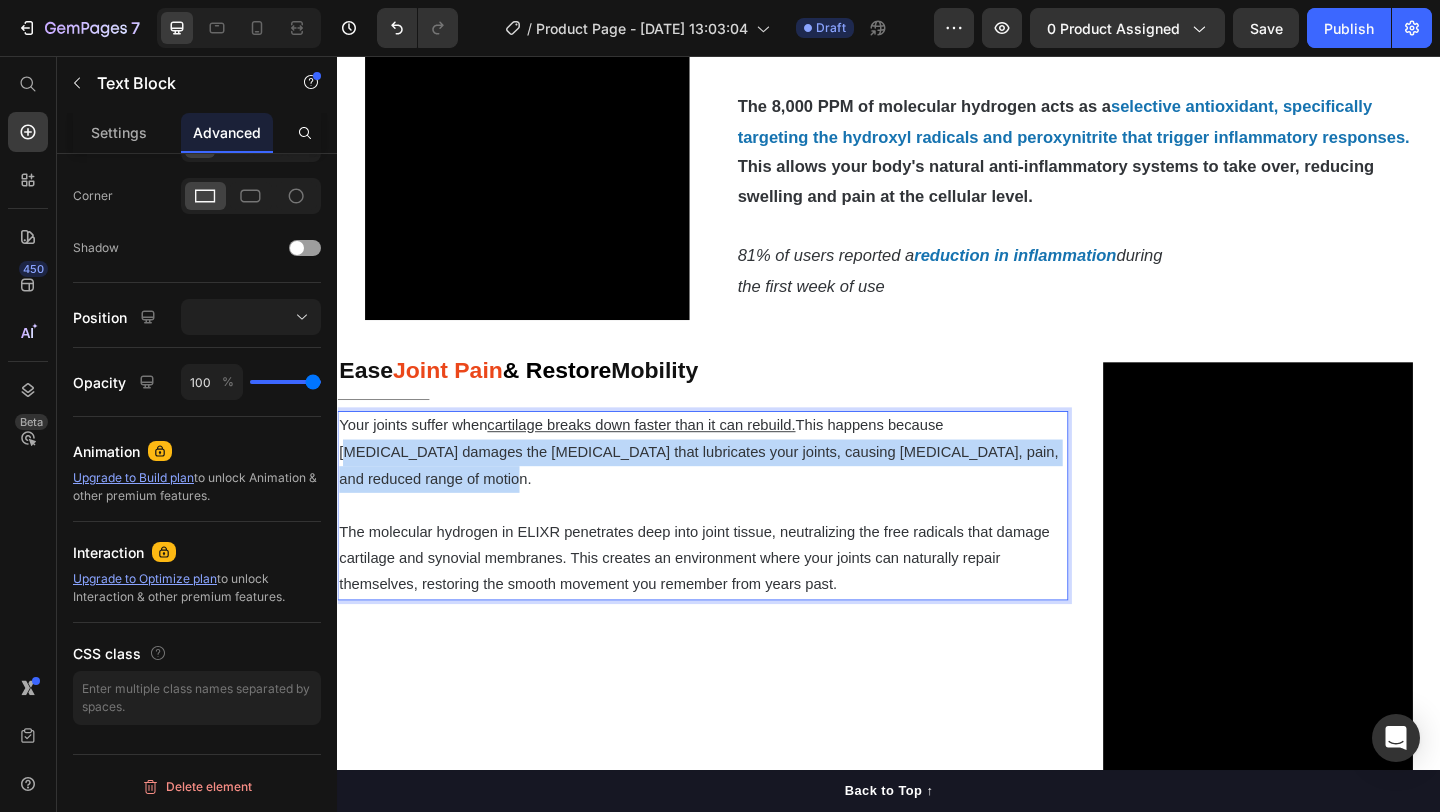 drag, startPoint x: 1011, startPoint y: 511, endPoint x: 1094, endPoint y: 529, distance: 84.92938 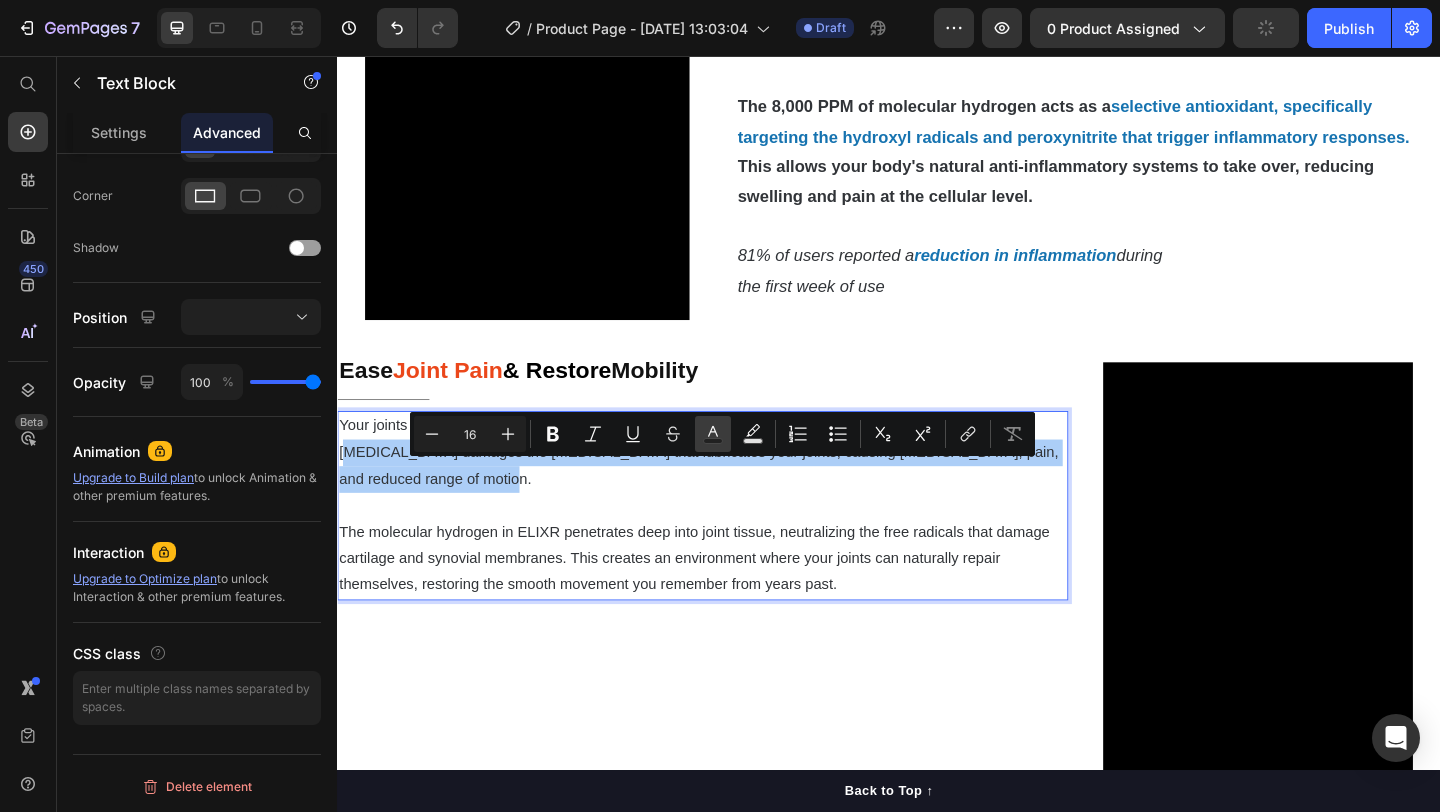 click 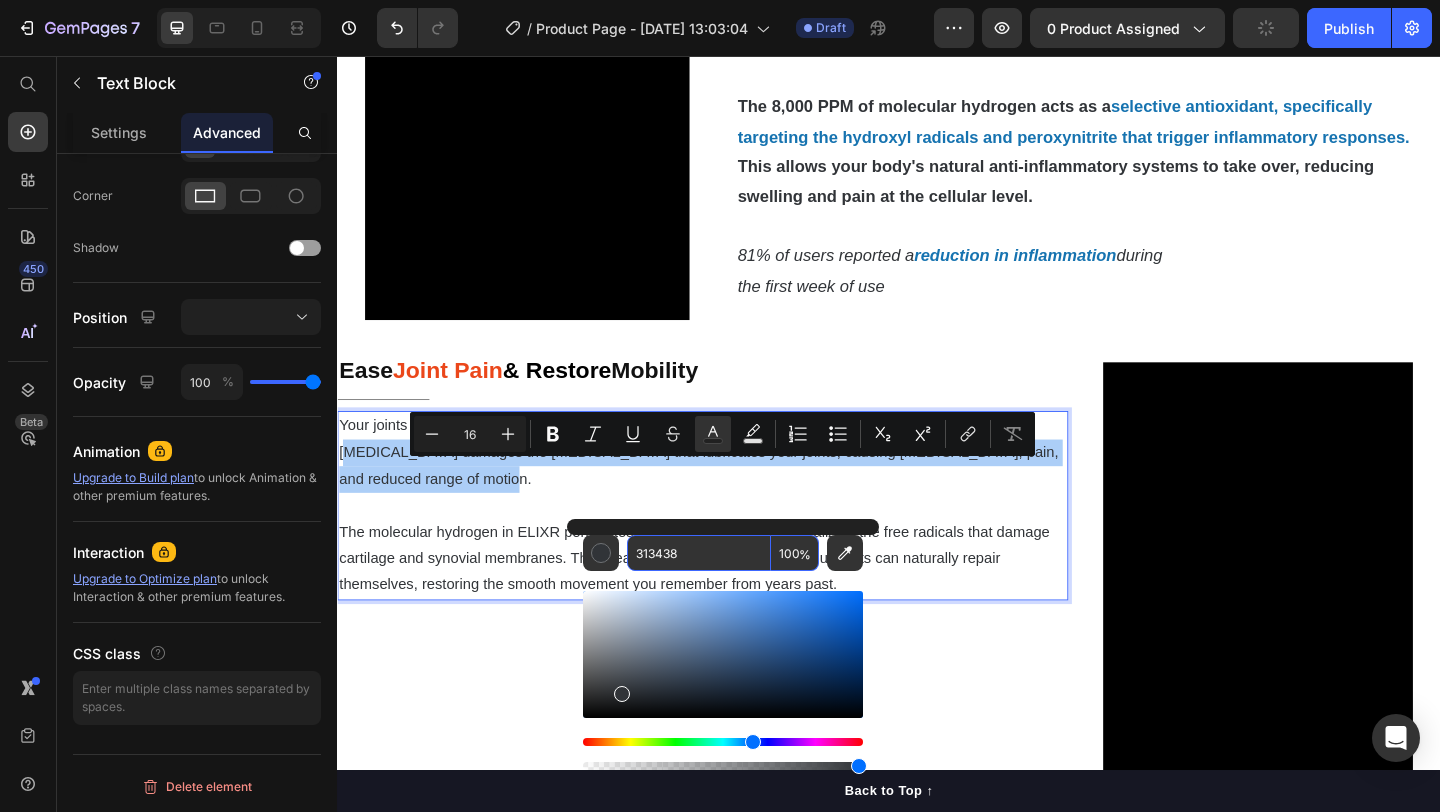 click on "313438" at bounding box center [699, 553] 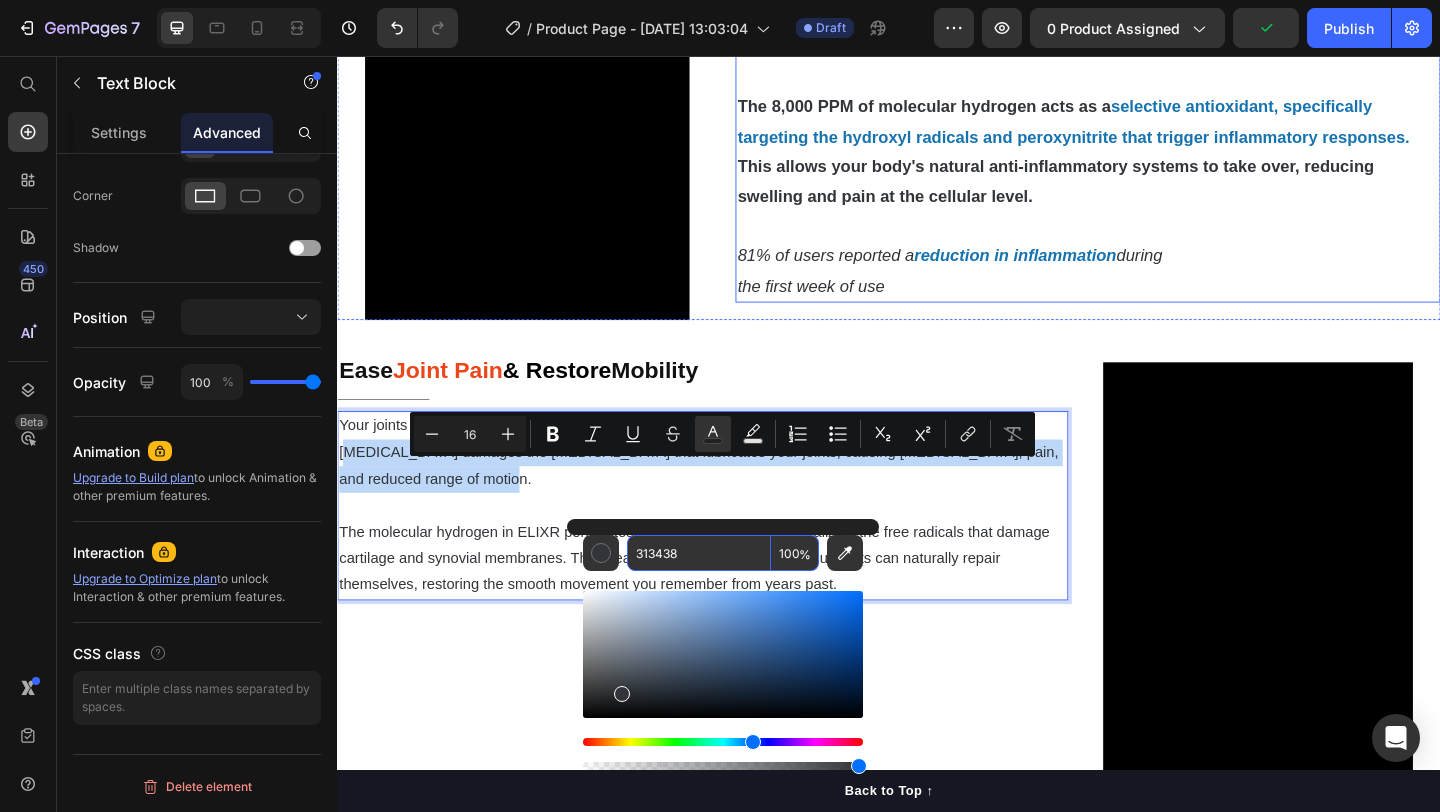 click at bounding box center (1153, 241) 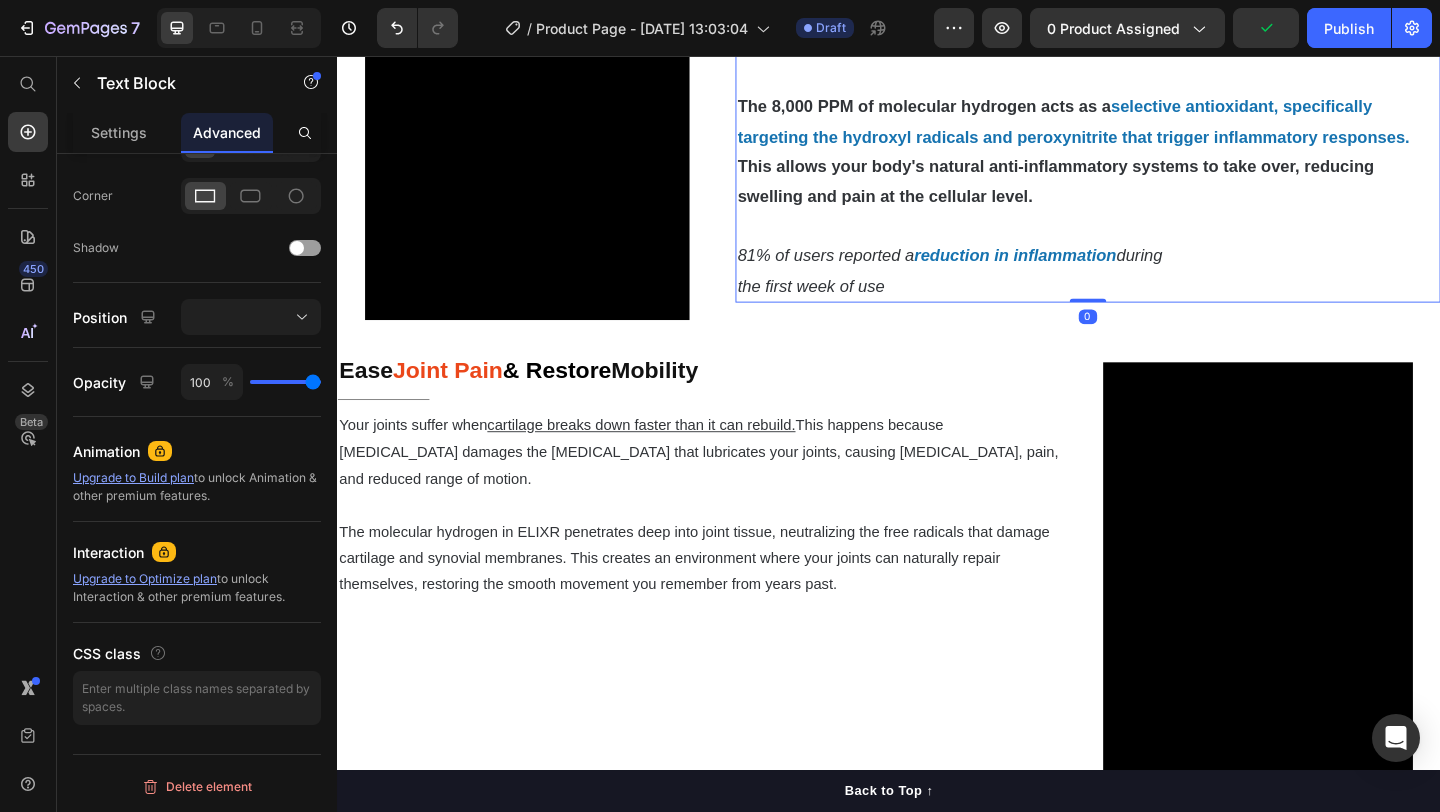 click on "the inflammatory response keeps interfering with the natural healing process." at bounding box center (1127, 30) 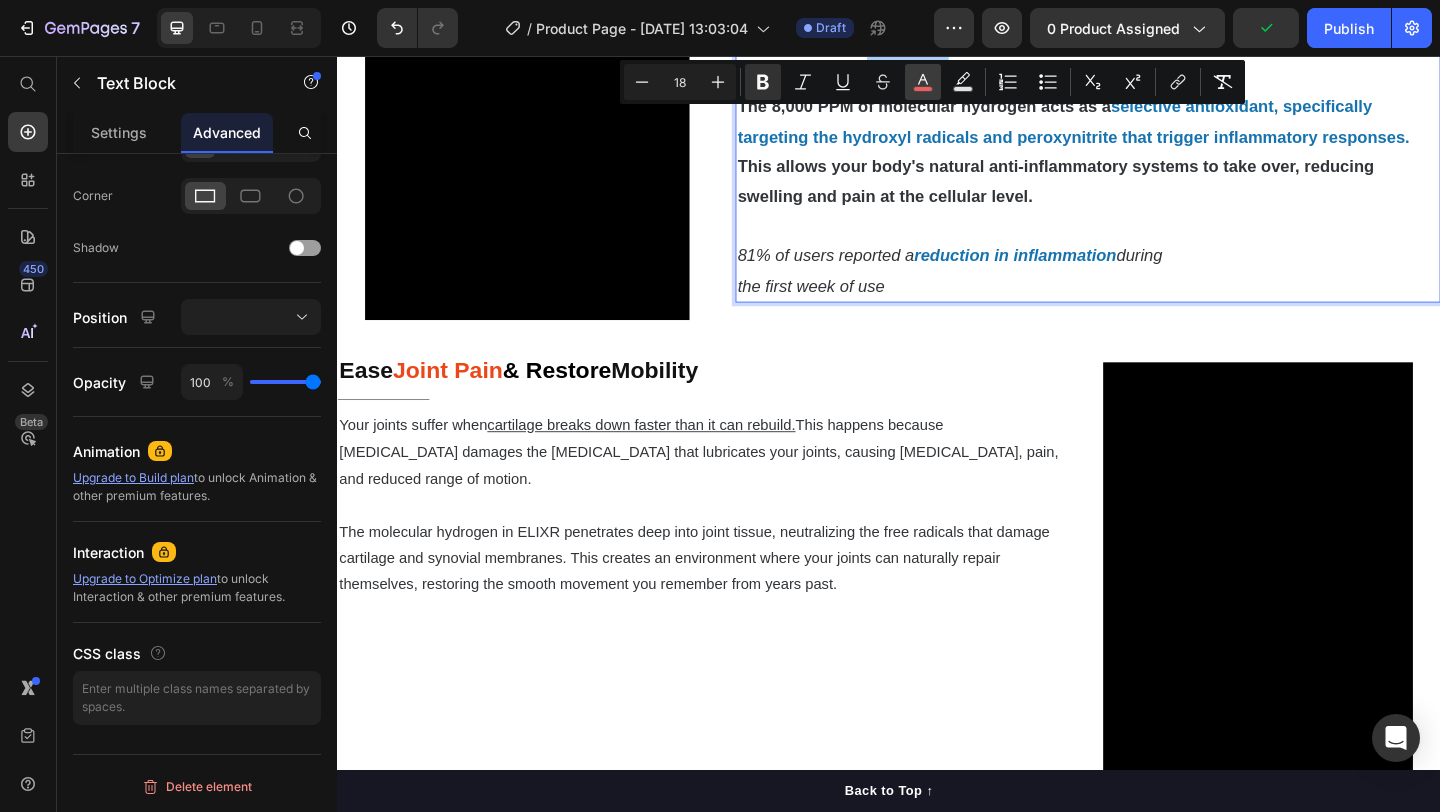 click on "color" at bounding box center [923, 82] 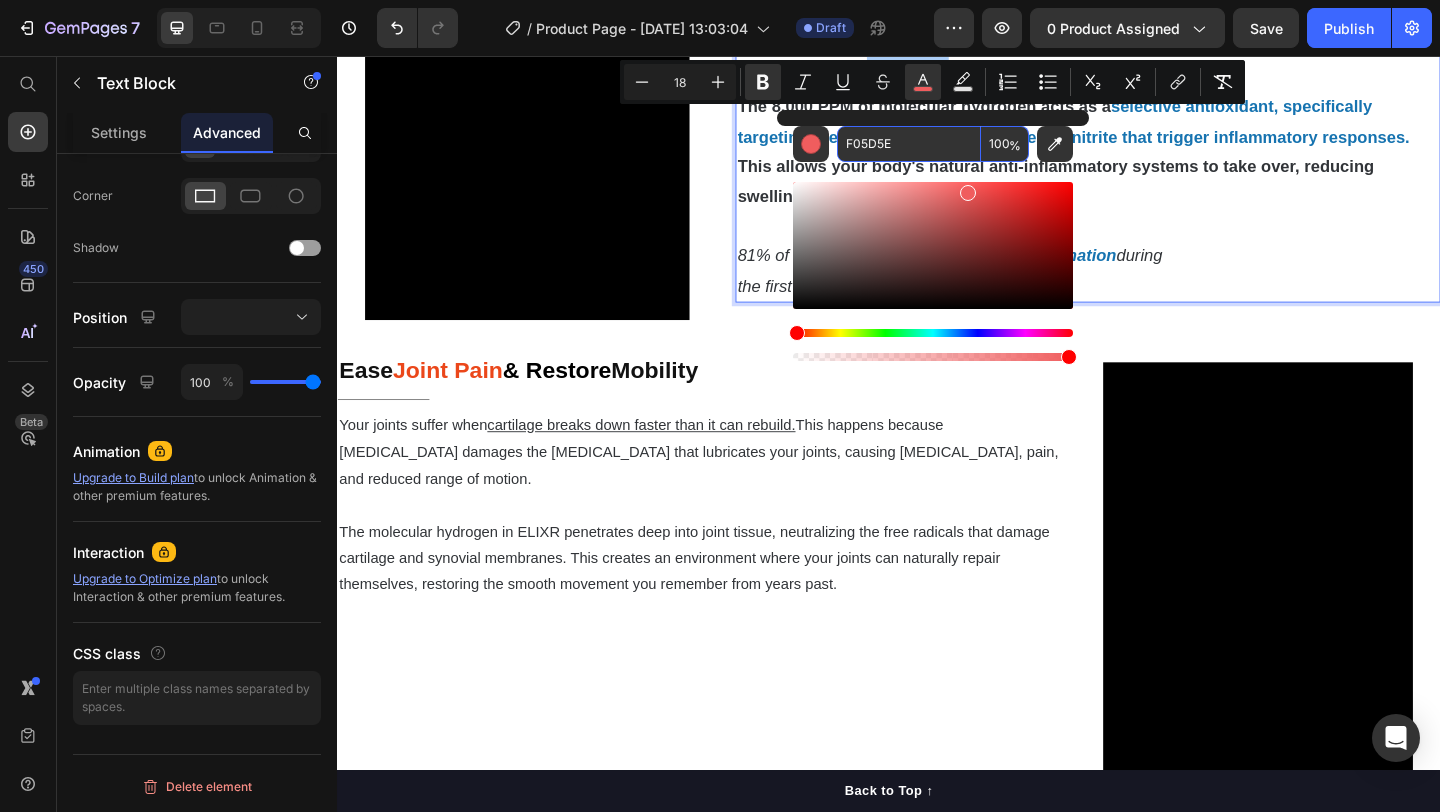 click on "F05D5E" at bounding box center (909, 144) 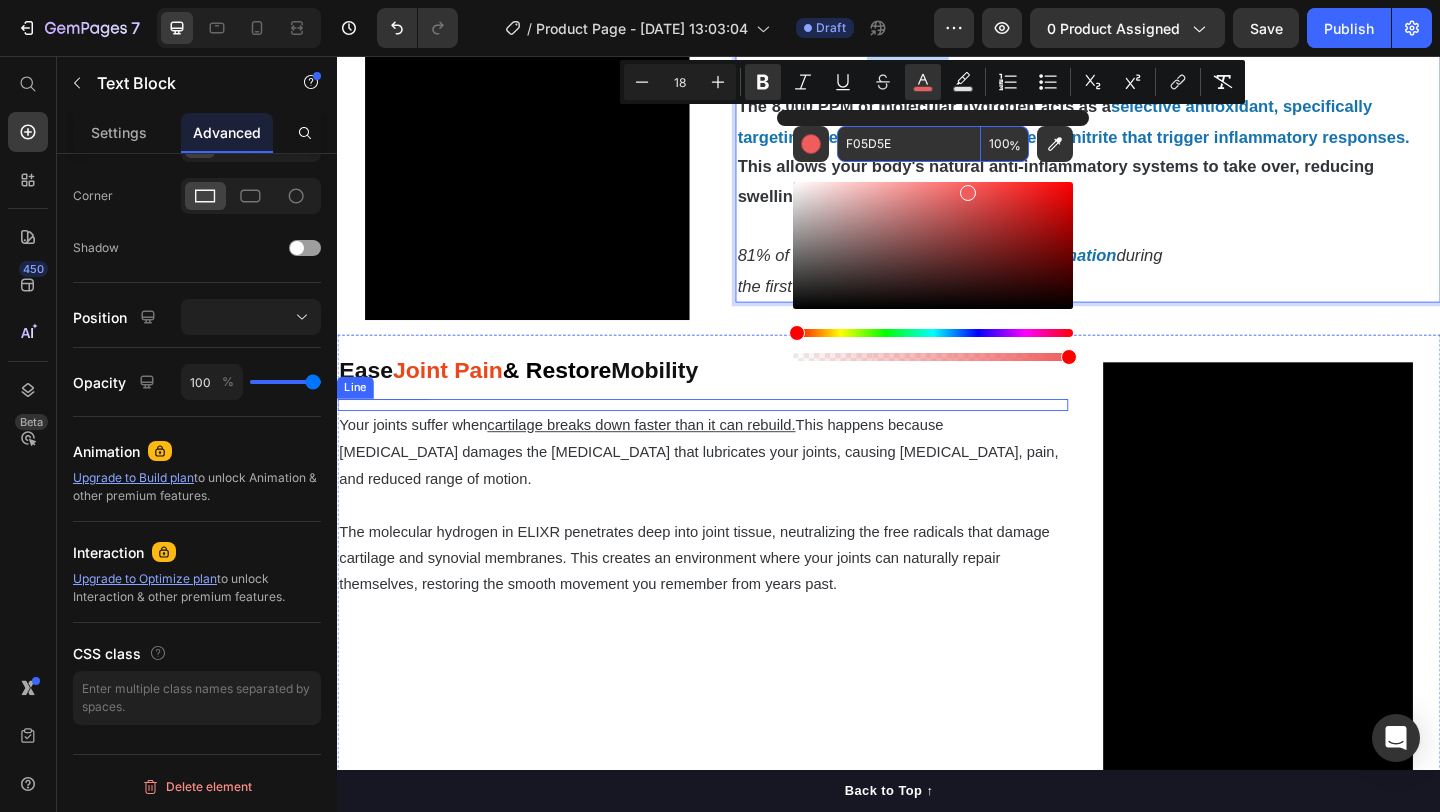 click on "Title Line" at bounding box center [734, 435] 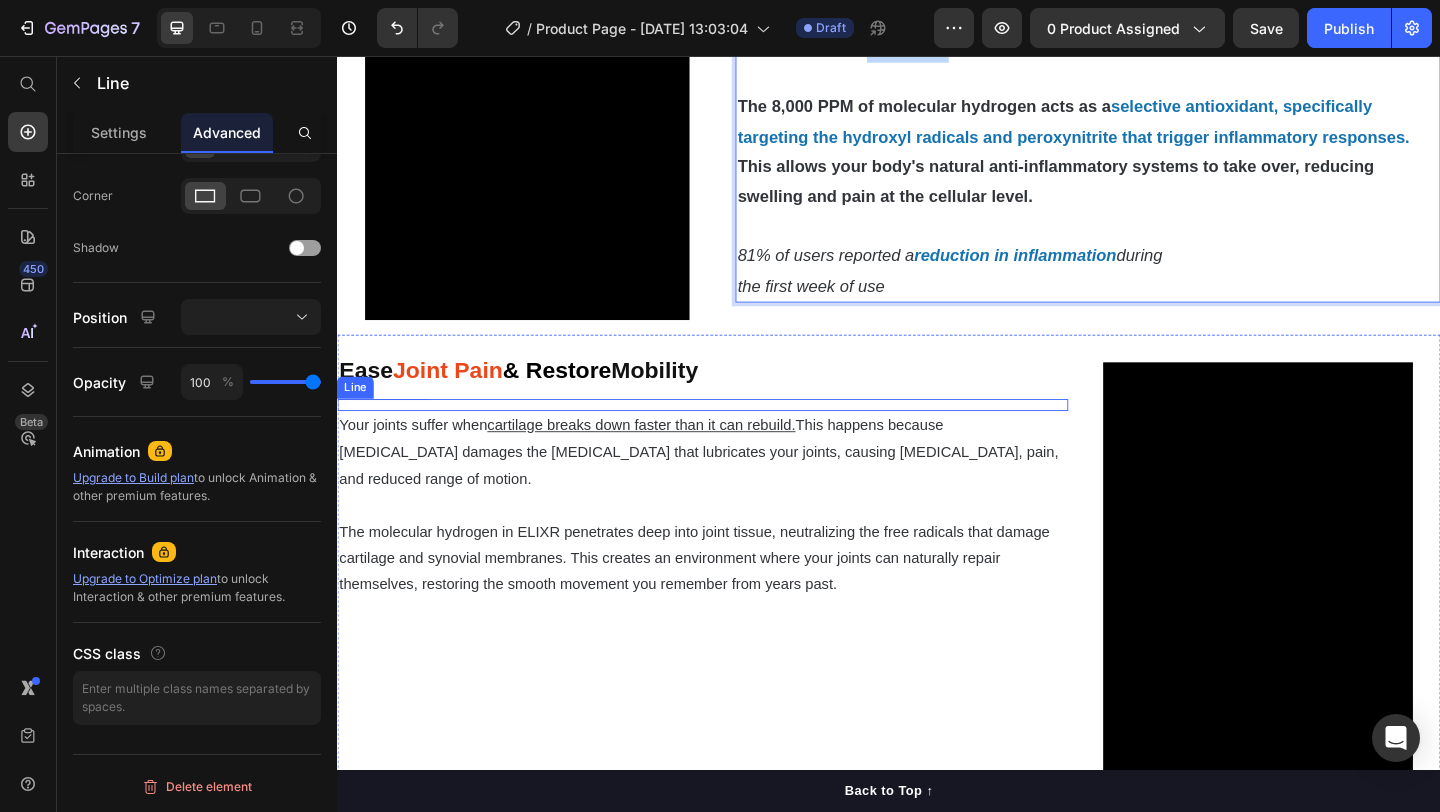 scroll, scrollTop: 0, scrollLeft: 0, axis: both 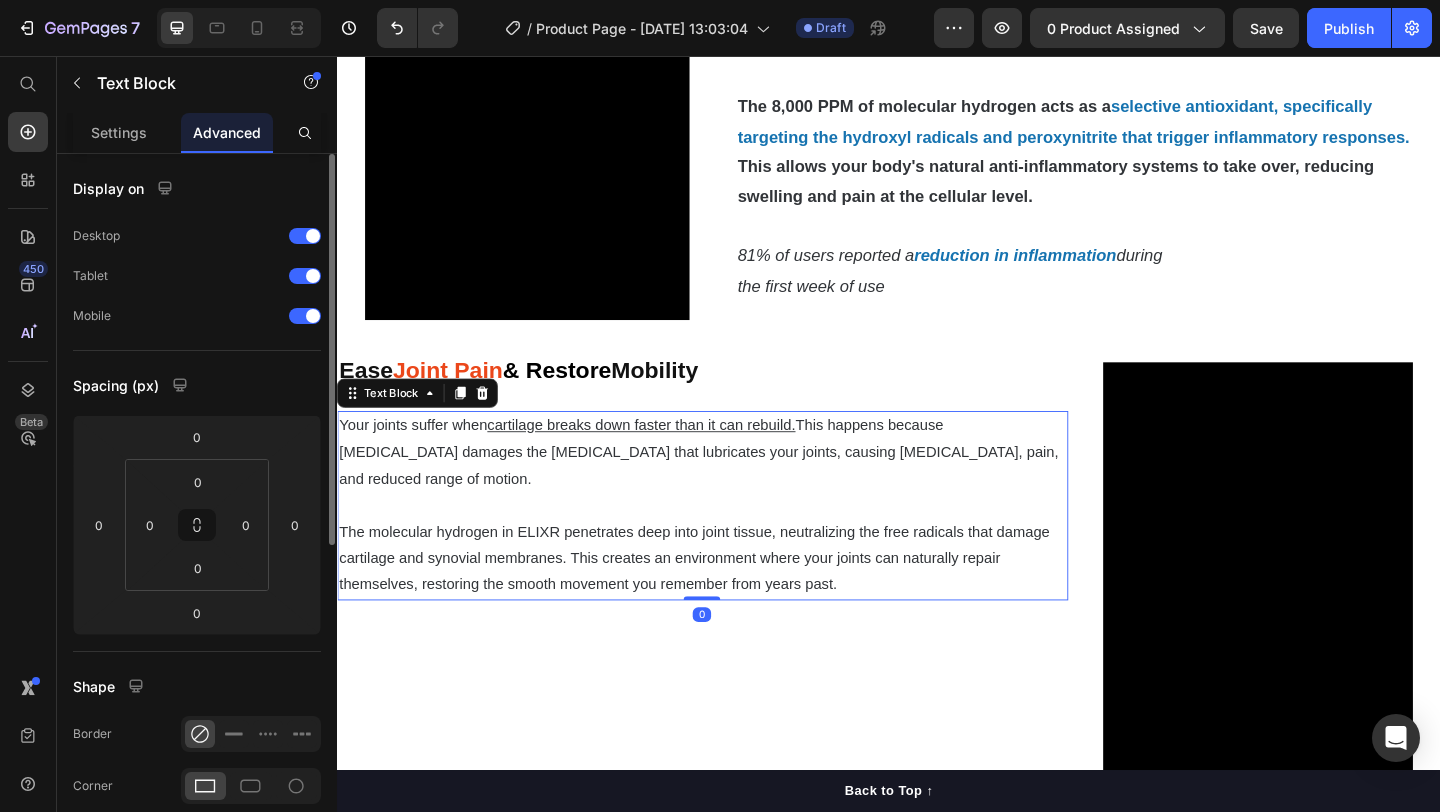 click on "Your joints suffer when  cartilage breaks down faster than it can rebuild.  This happens because [MEDICAL_DATA] damages the [MEDICAL_DATA] that lubricates your joints, causing [MEDICAL_DATA], pain, and reduced range of motion." at bounding box center [734, 487] 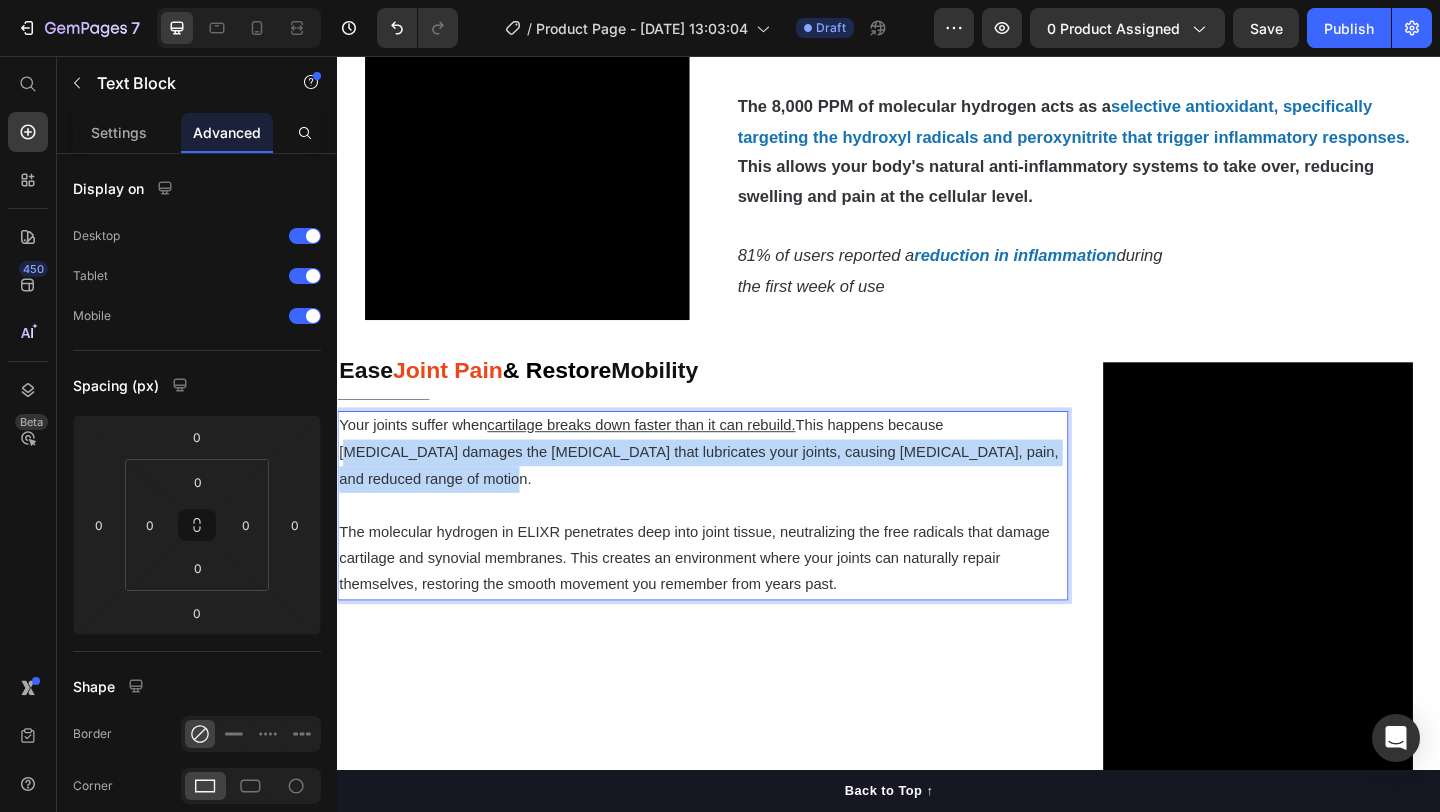 drag, startPoint x: 1010, startPoint y: 507, endPoint x: 1092, endPoint y: 534, distance: 86.33076 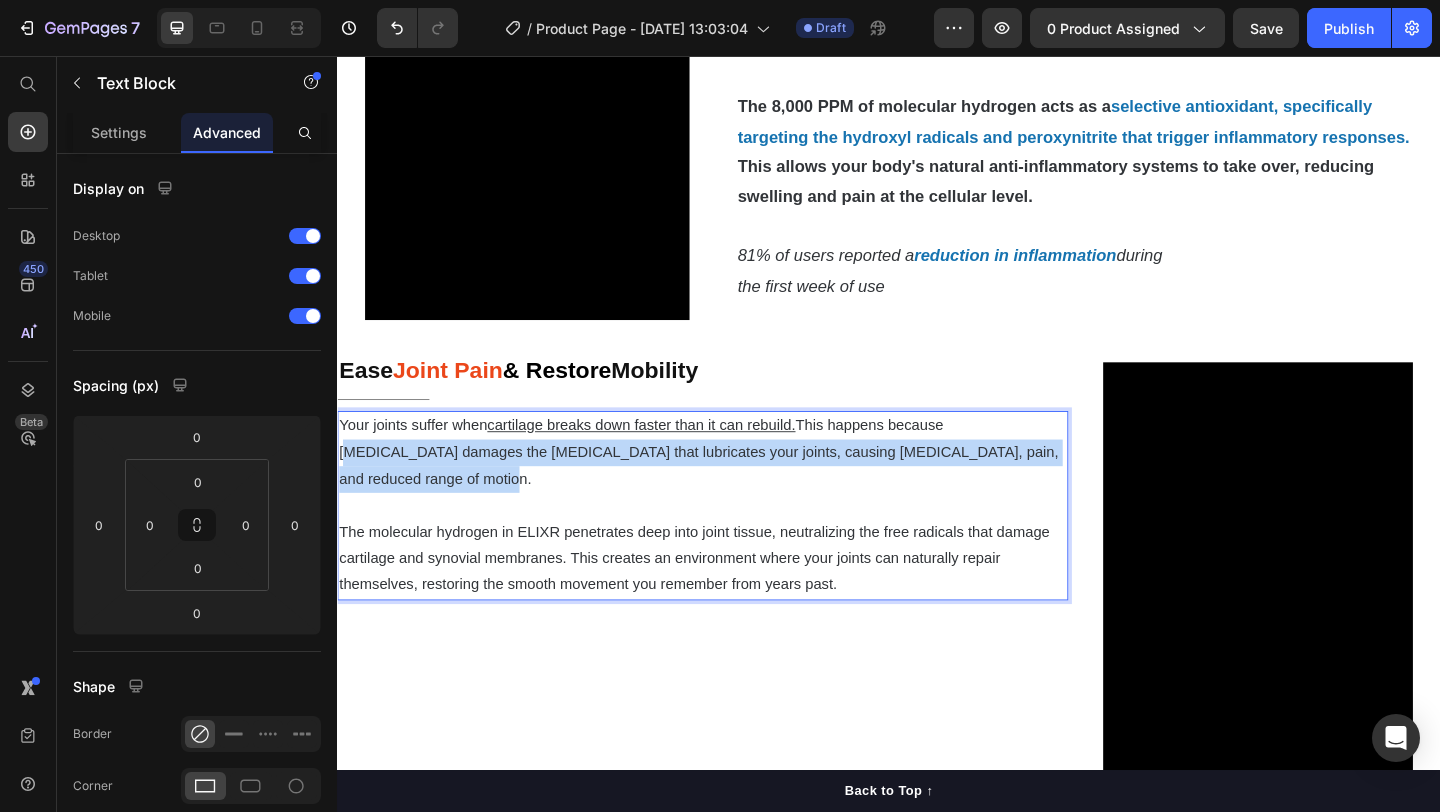 click on "Your joints suffer when  cartilage breaks down faster than it can rebuild.  This happens because [MEDICAL_DATA] damages the [MEDICAL_DATA] that lubricates your joints, causing [MEDICAL_DATA], pain, and reduced range of motion." at bounding box center (734, 487) 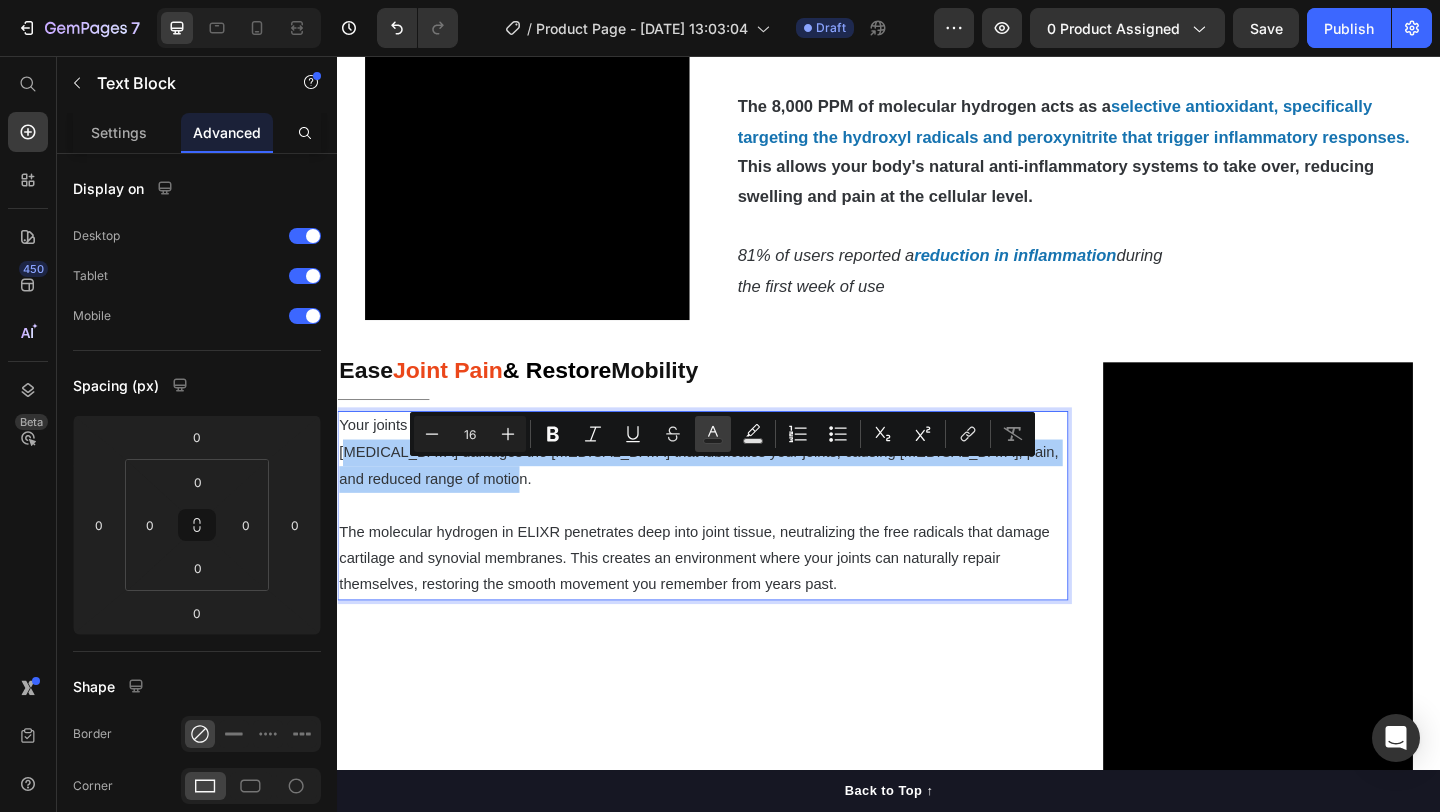click 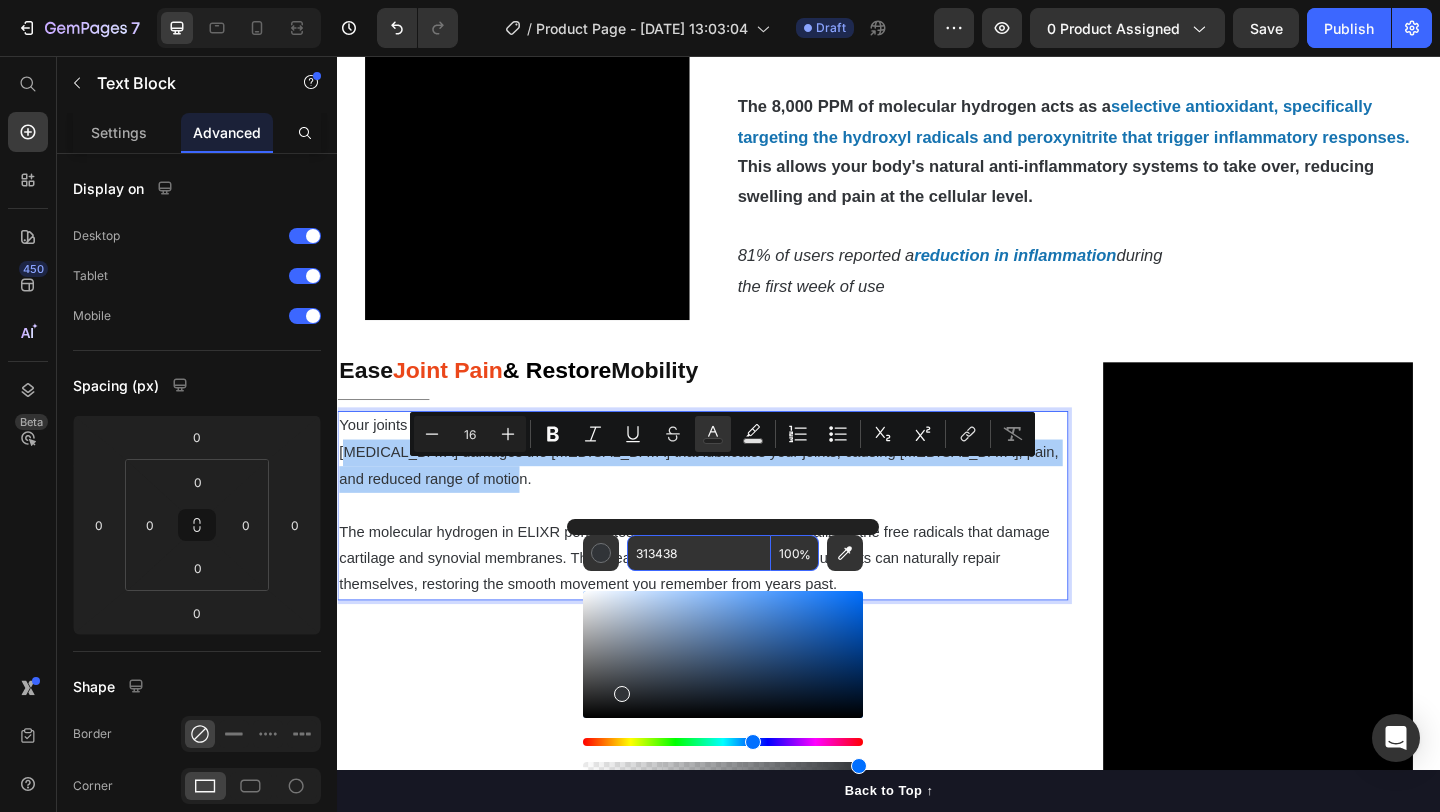 click on "313438" at bounding box center [699, 553] 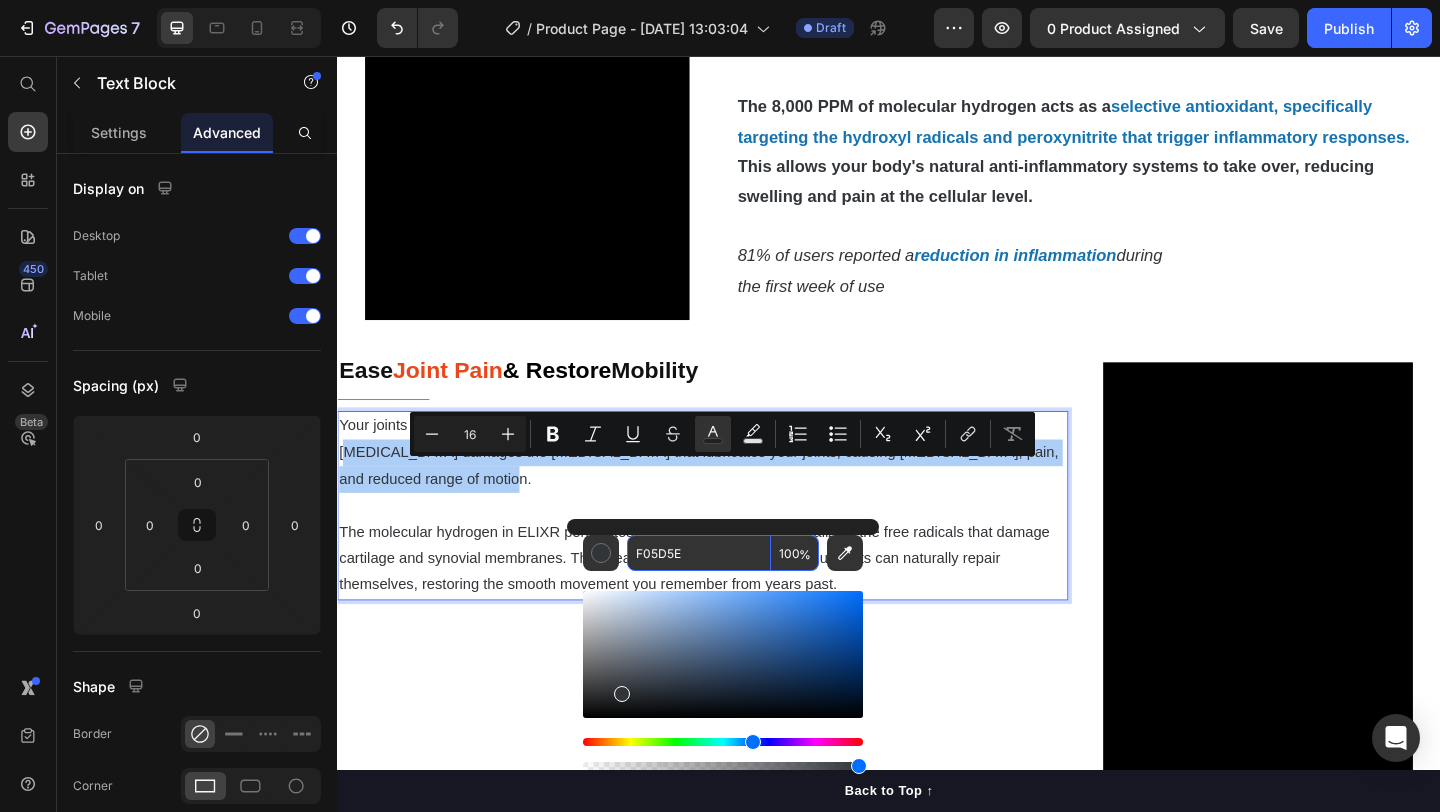 type on "F05D5E" 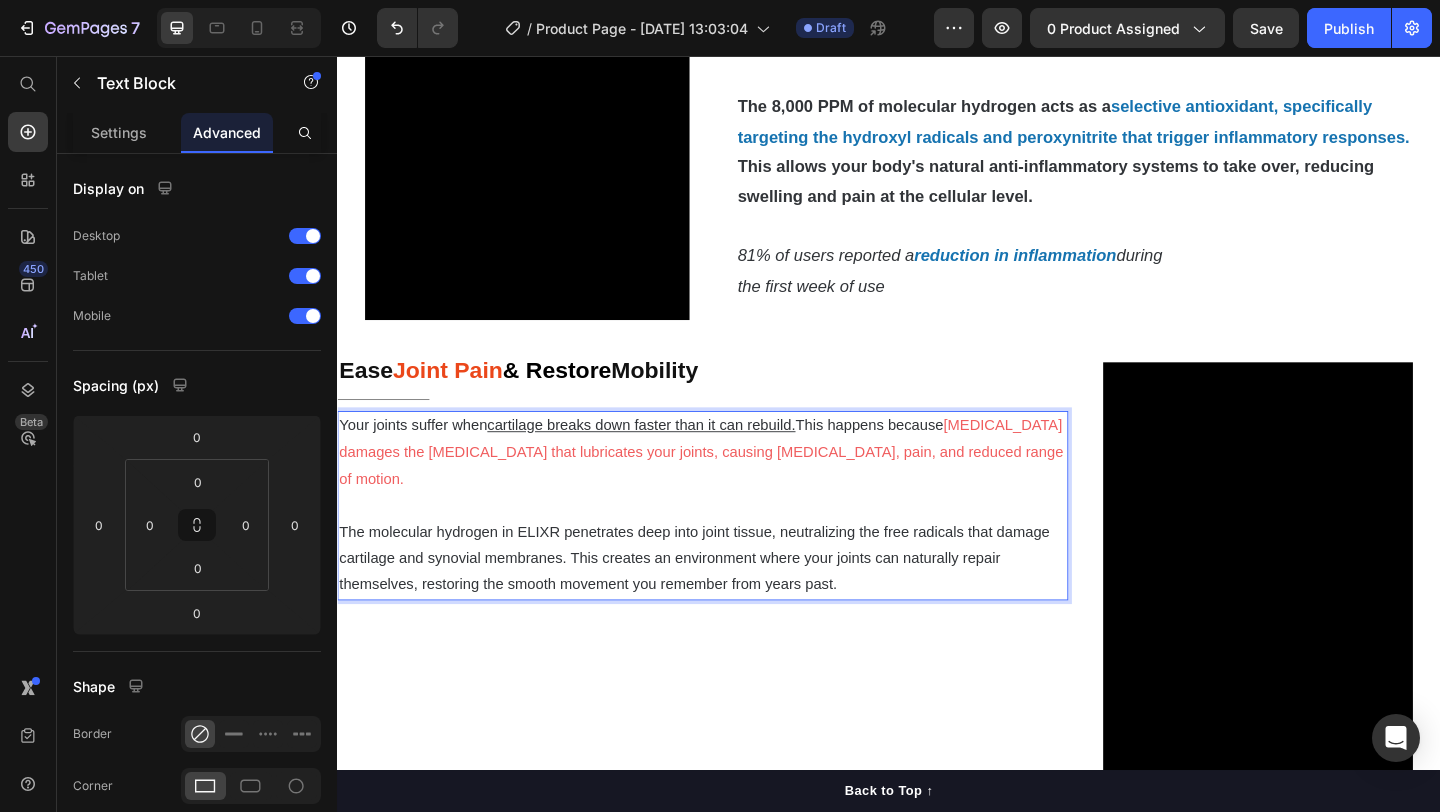 click at bounding box center [734, 545] 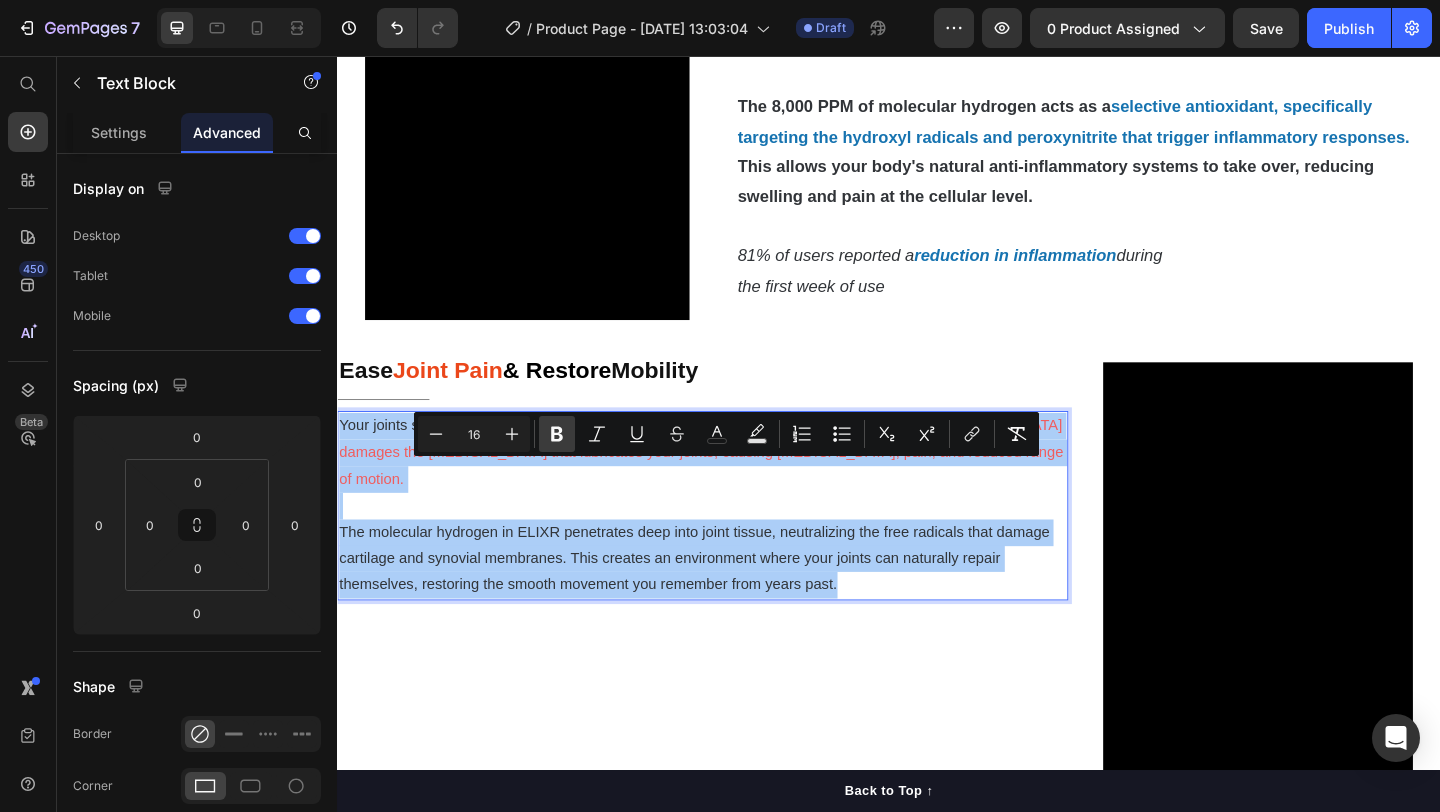 click 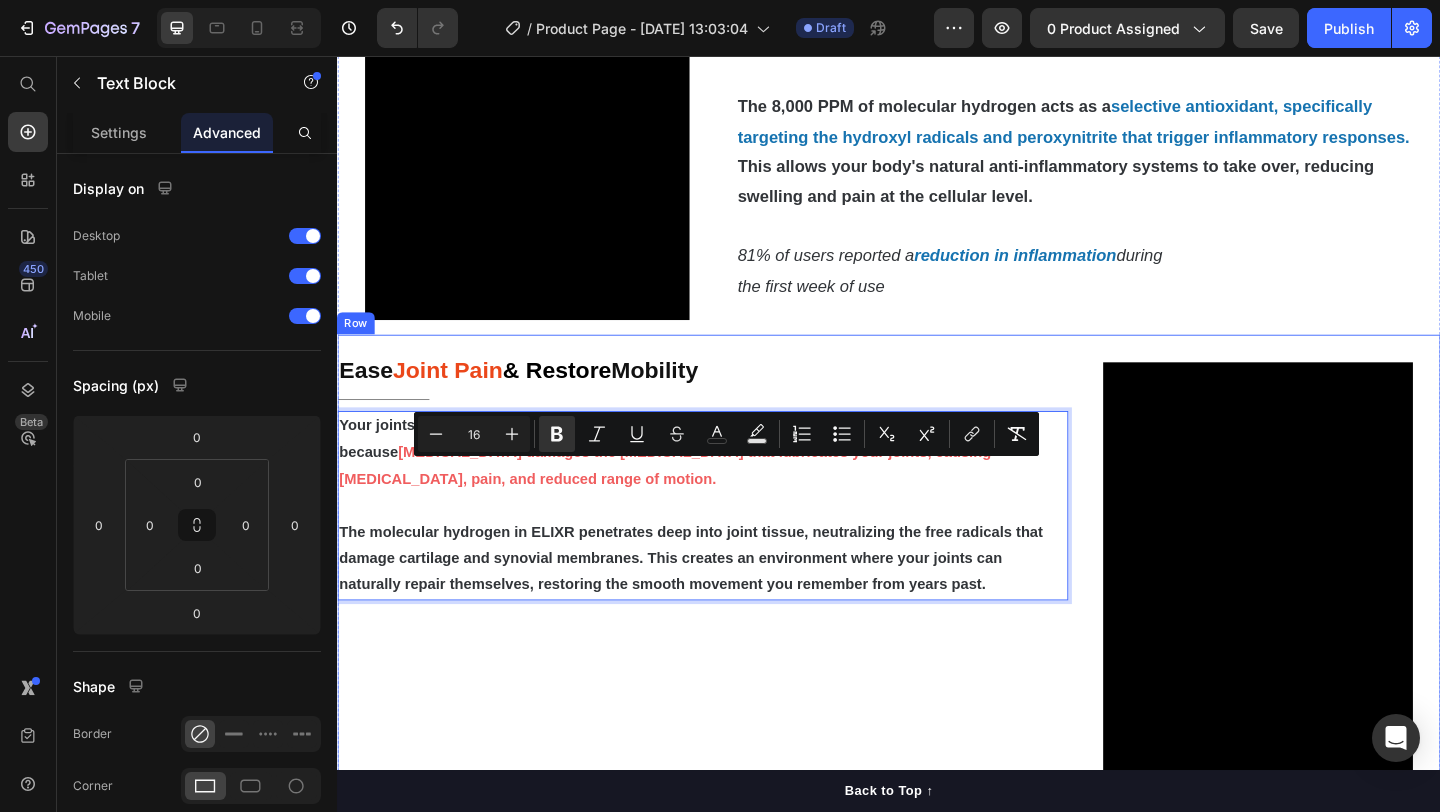 click on "Ease  Joint Pain  & Restore  Mobility Heading                Title Line Your joints suffer when  cartilage breaks down faster than it can rebuild.  This happens because  [MEDICAL_DATA] damages the [MEDICAL_DATA] that lubricates your joints, causing [MEDICAL_DATA], pain, and reduced range of motion. The molecular hydrogen in ELIXR penetrates deep into joint tissue, neutralizing the free radicals that damage cartilage and synovial membranes. This creates an environment where your joints can naturally repair themselves, restoring the smooth movement you remember from years past. Text Block   0" at bounding box center (734, 627) 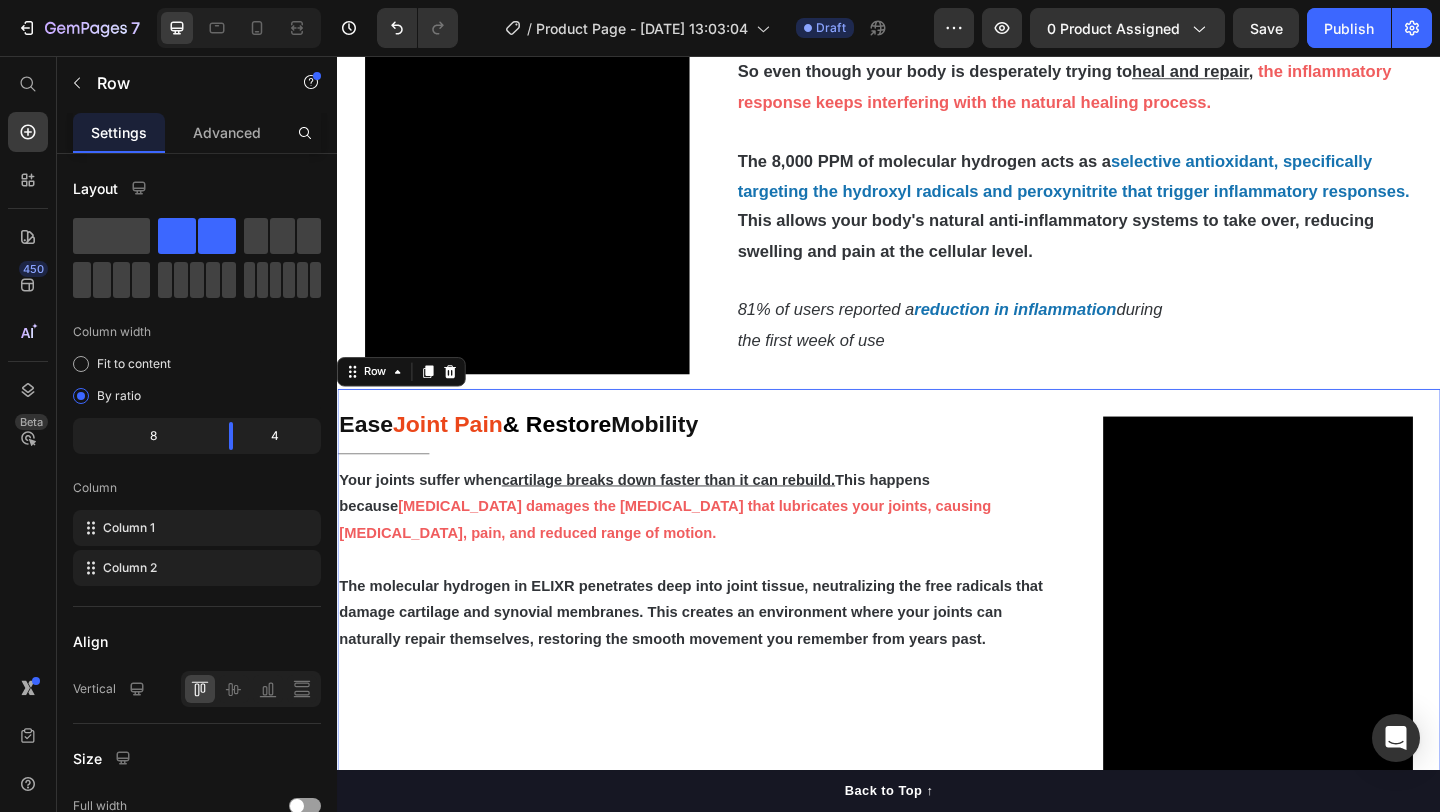 scroll, scrollTop: 1727, scrollLeft: 0, axis: vertical 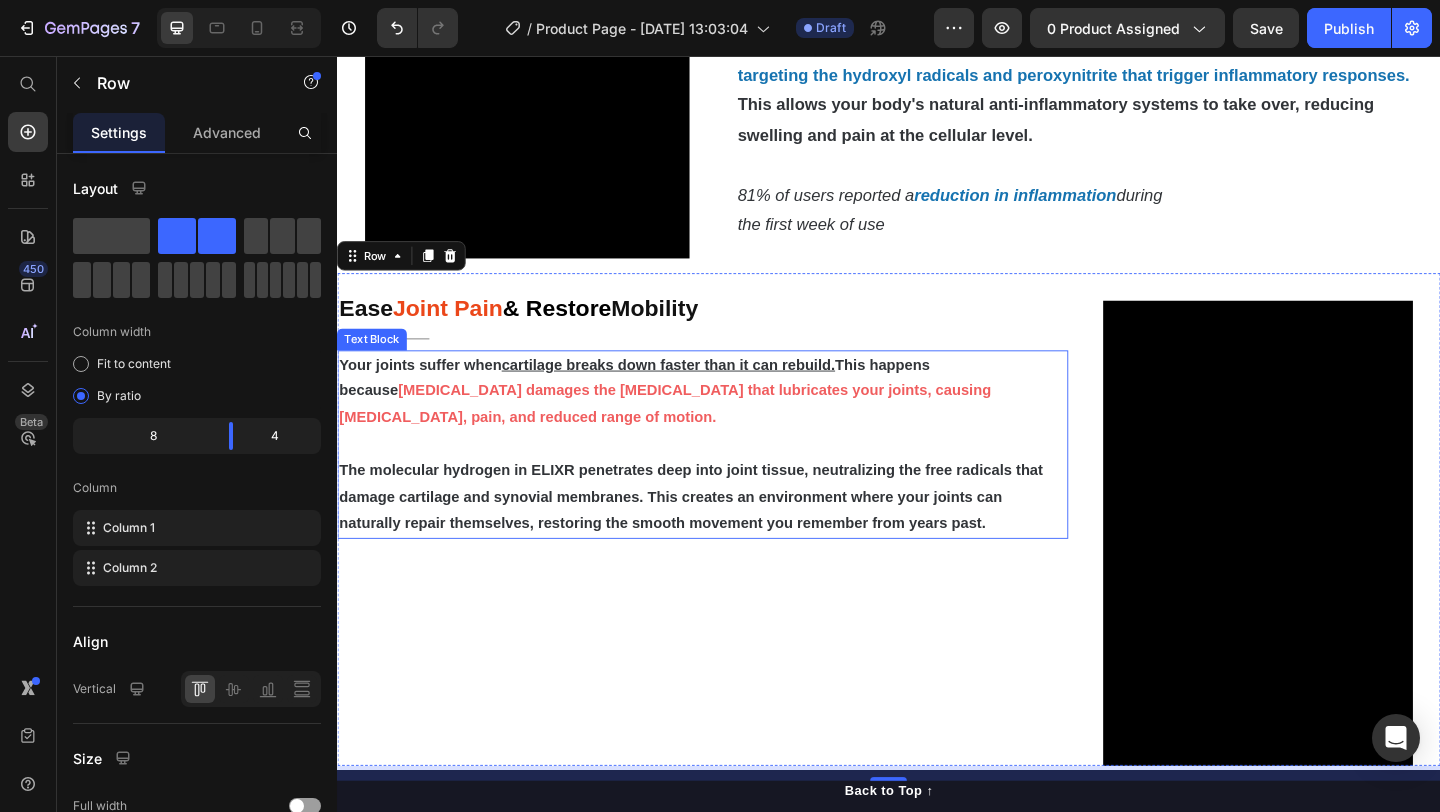 click on "The molecular hydrogen in ELIXR penetrates deep into joint tissue, neutralizing the free radicals that damage cartilage and synovial membranes. This creates an environment where your joints can naturally repair themselves, restoring the smooth movement you remember from years past." at bounding box center (721, 535) 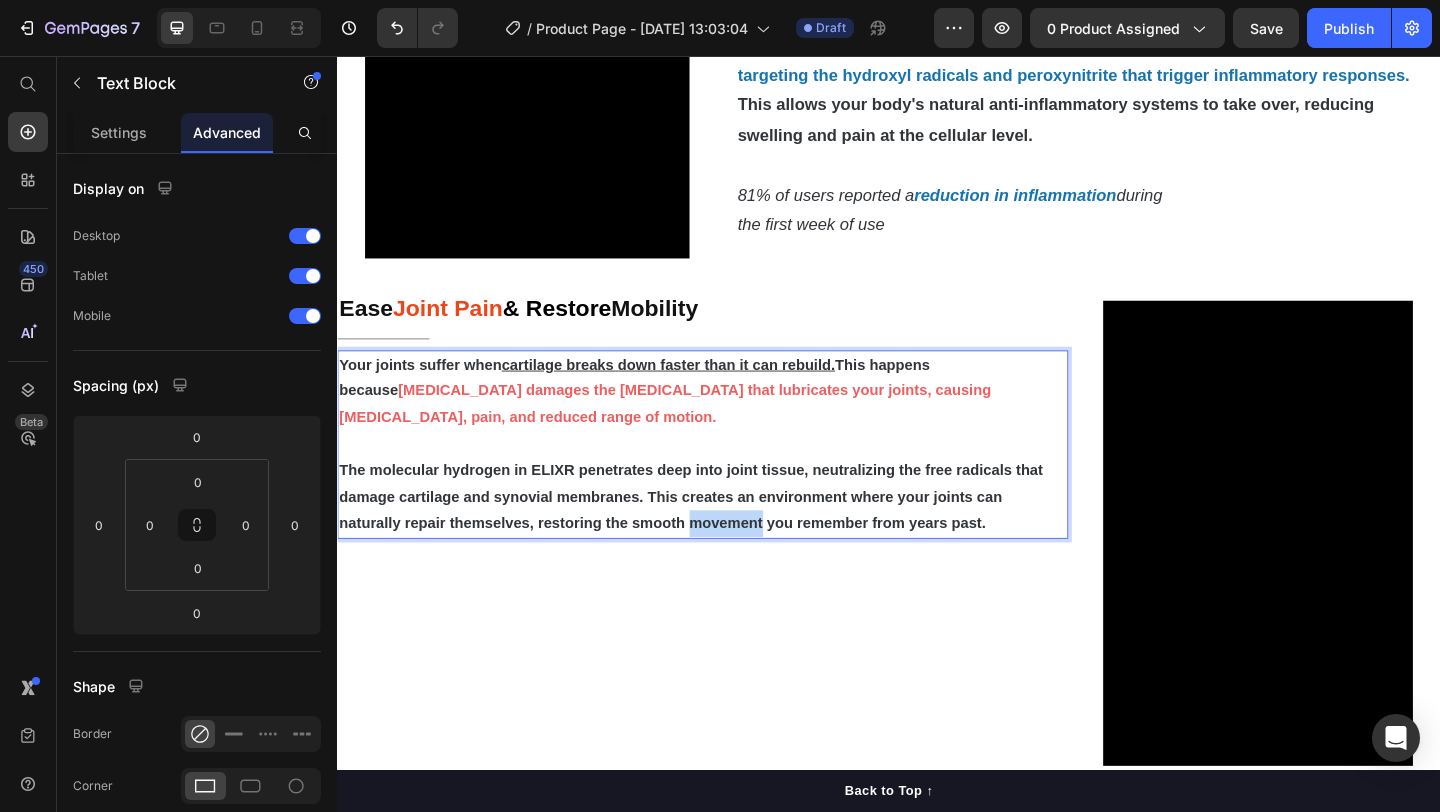click on "The molecular hydrogen in ELIXR penetrates deep into joint tissue, neutralizing the free radicals that damage cartilage and synovial membranes. This creates an environment where your joints can naturally repair themselves, restoring the smooth movement you remember from years past." at bounding box center (721, 535) 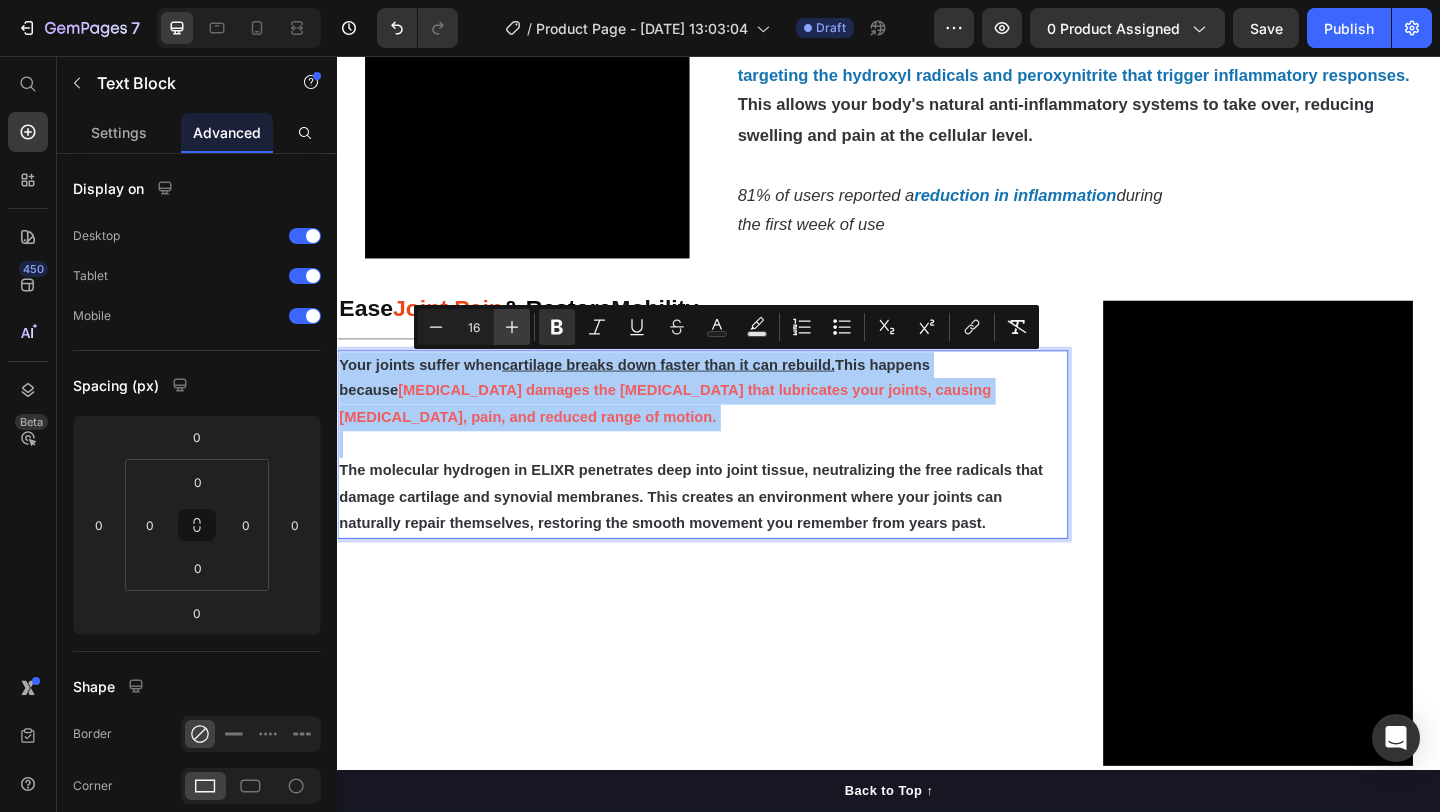 click on "Plus" at bounding box center (512, 327) 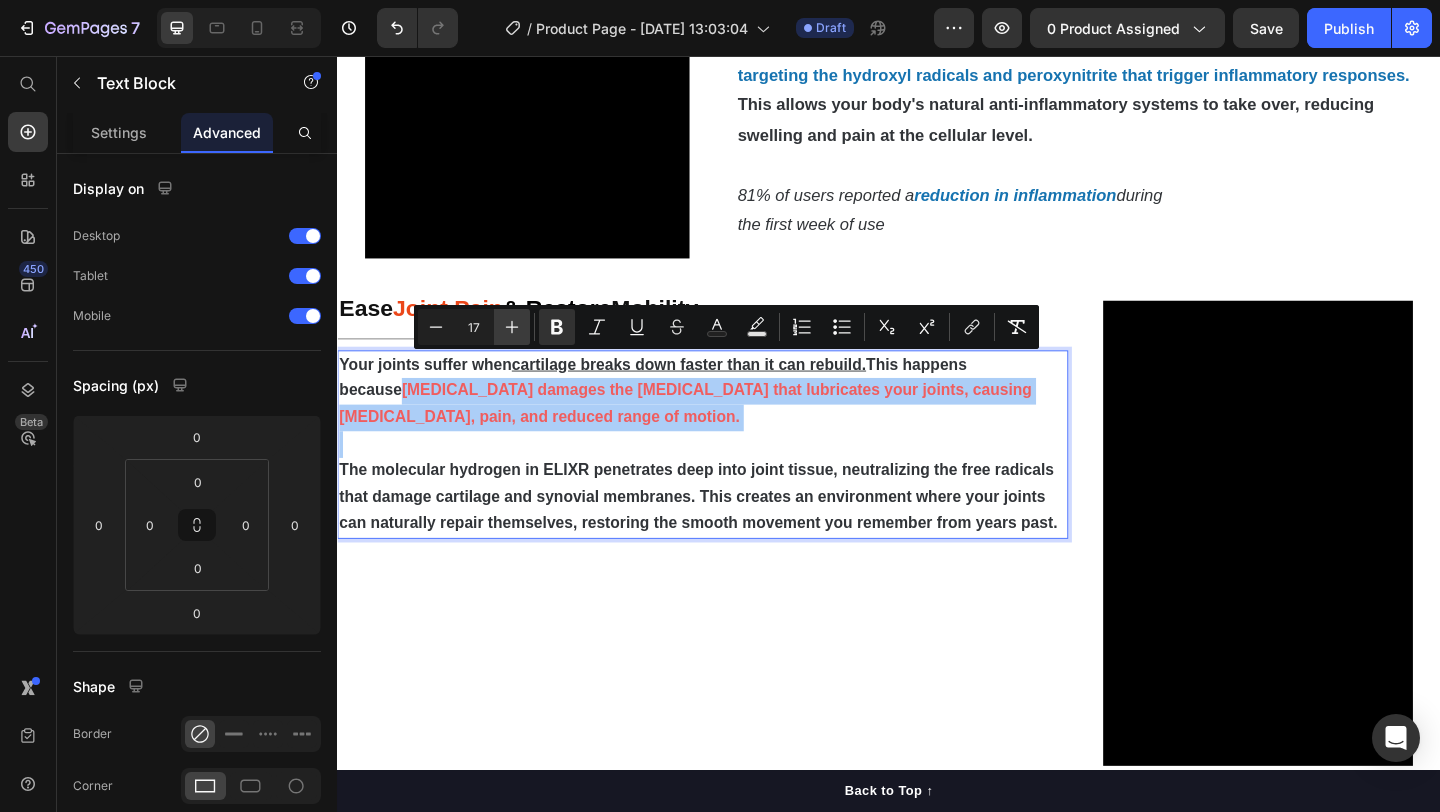 click on "Plus" at bounding box center (512, 327) 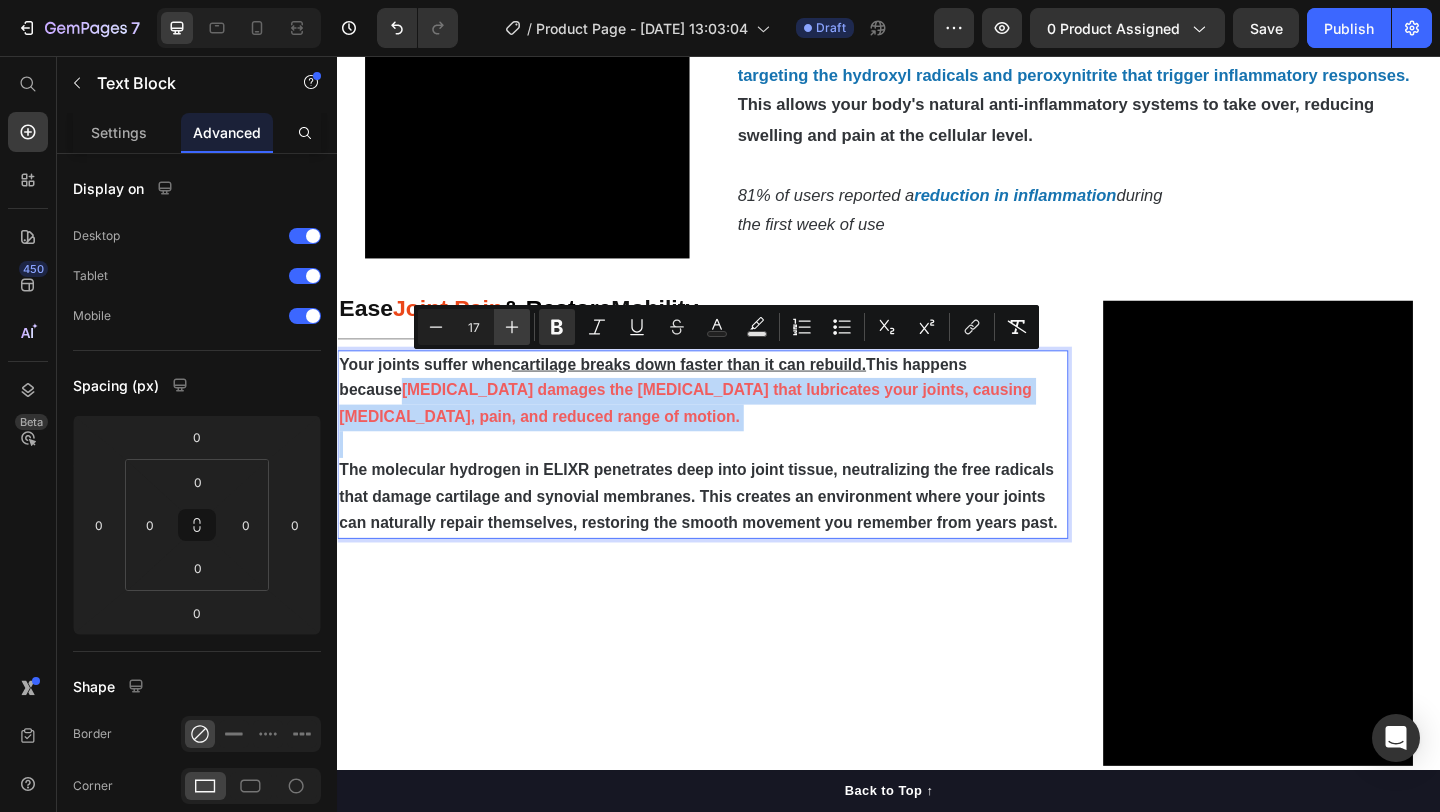 type on "18" 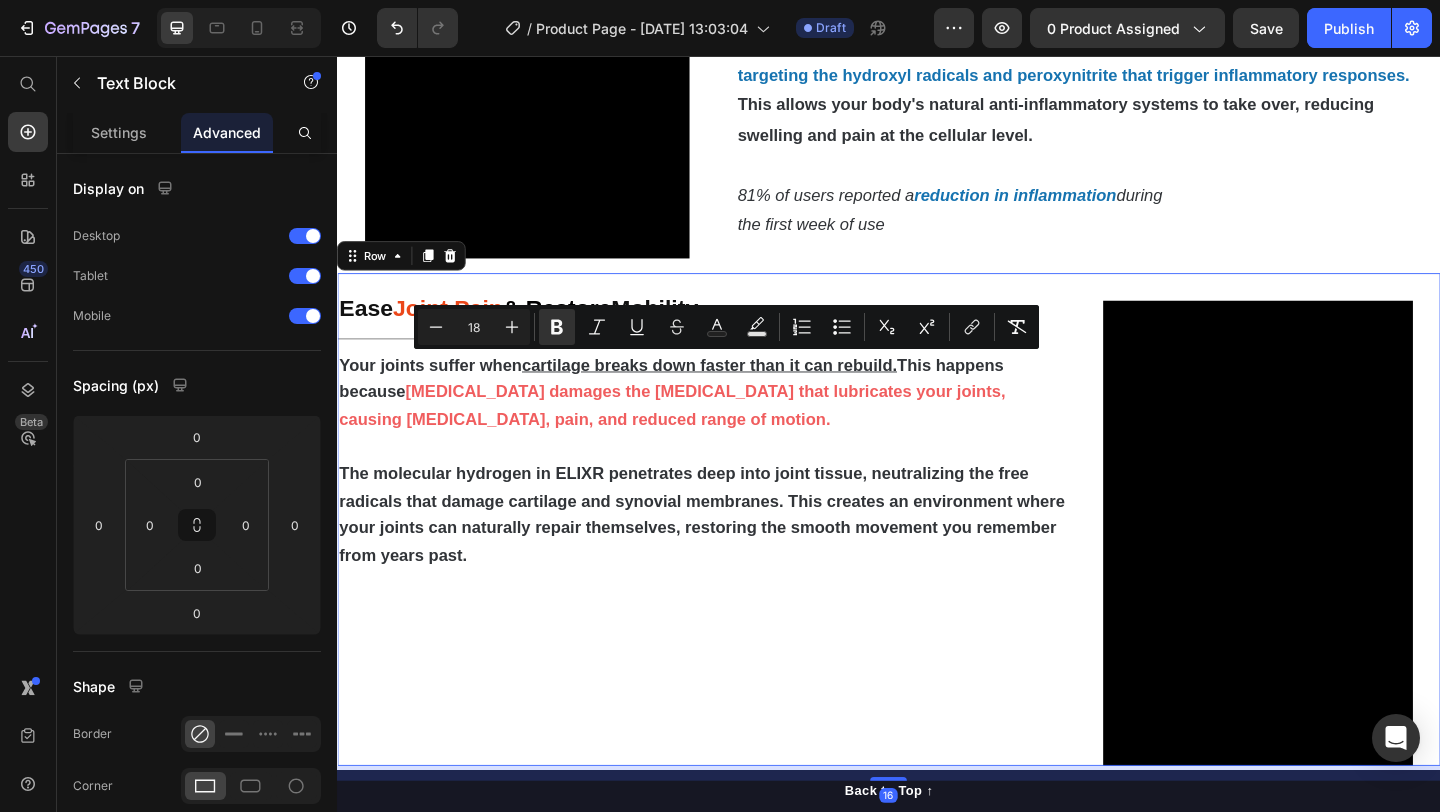 click on "Ease  Joint Pain  & Restore  Mobility Heading                Title Line Your joints suffer when  cartilage breaks down faster than it can rebuild.  This happens because  [MEDICAL_DATA] damages the [MEDICAL_DATA] that lubricates your joints, causing [MEDICAL_DATA], pain, and reduced range of motion. The molecular hydrogen in ELIXR penetrates deep into joint tissue, neutralizing the free radicals that damage cartilage and synovial membranes. This creates an environment where your joints can naturally repair themselves, restoring the smooth movement you remember from years past. Text Block" at bounding box center (734, 560) 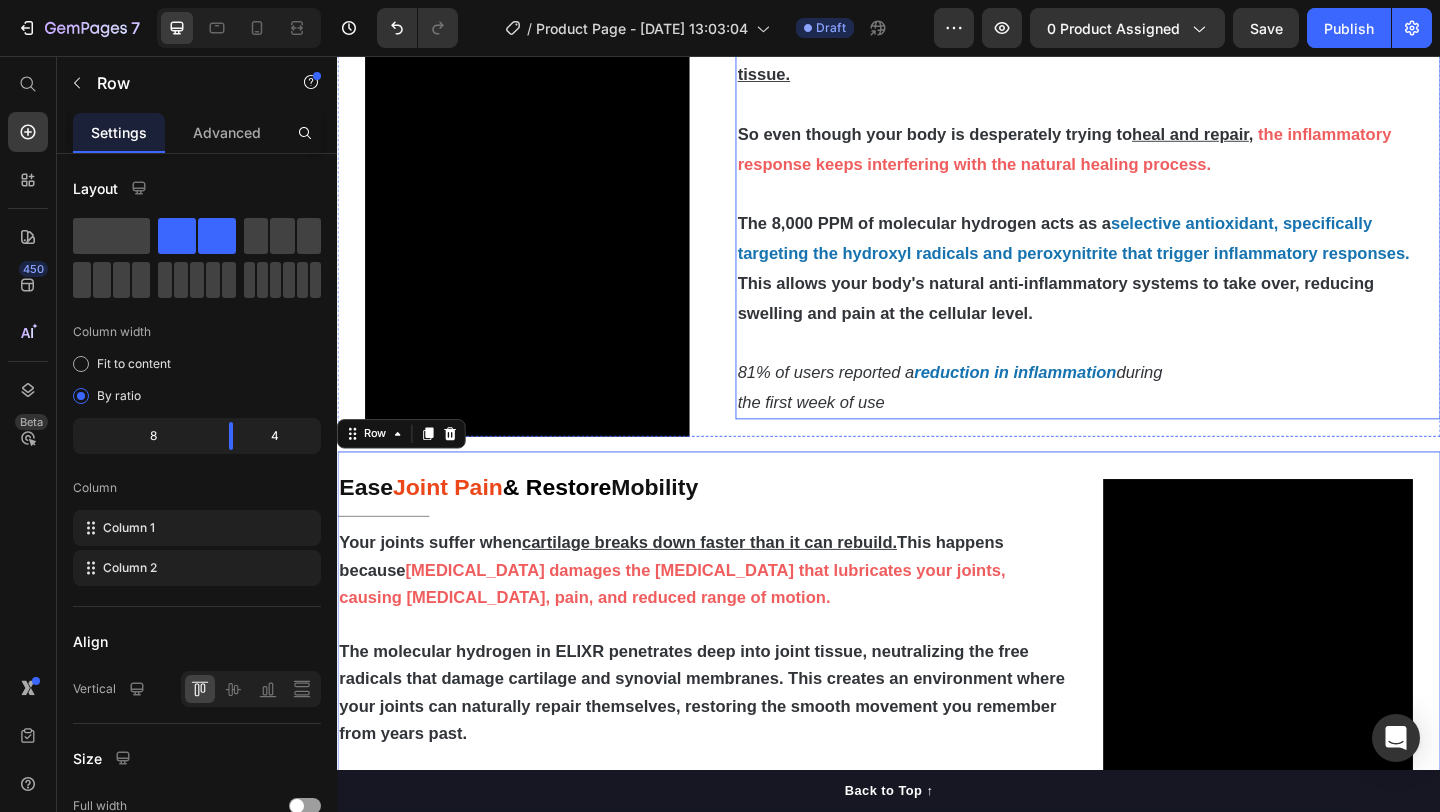 click on "This allows your body's natural anti-inflammatory systems to take over, reducing swelling and pain at the cellular level." at bounding box center [1118, 319] 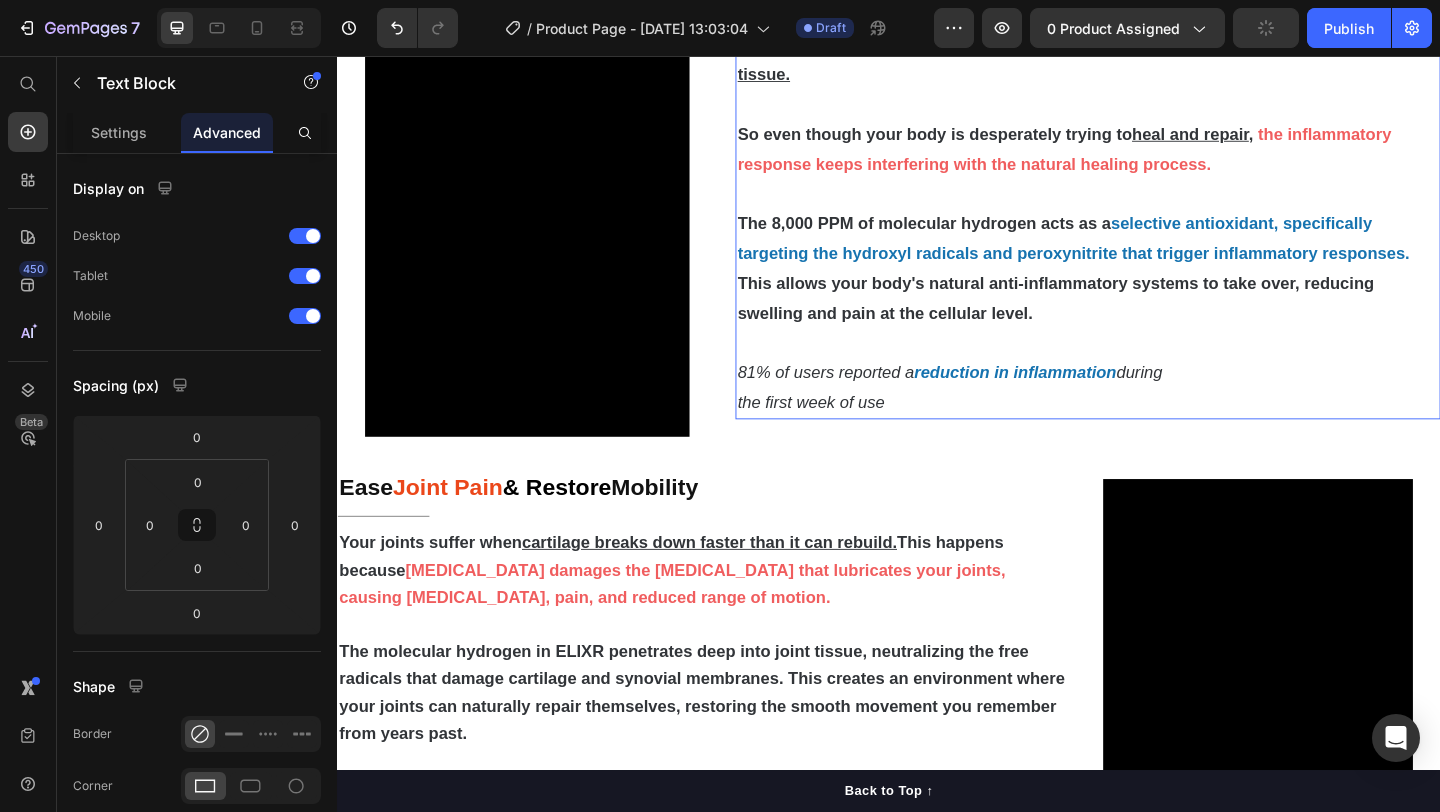 scroll, scrollTop: 1402, scrollLeft: 0, axis: vertical 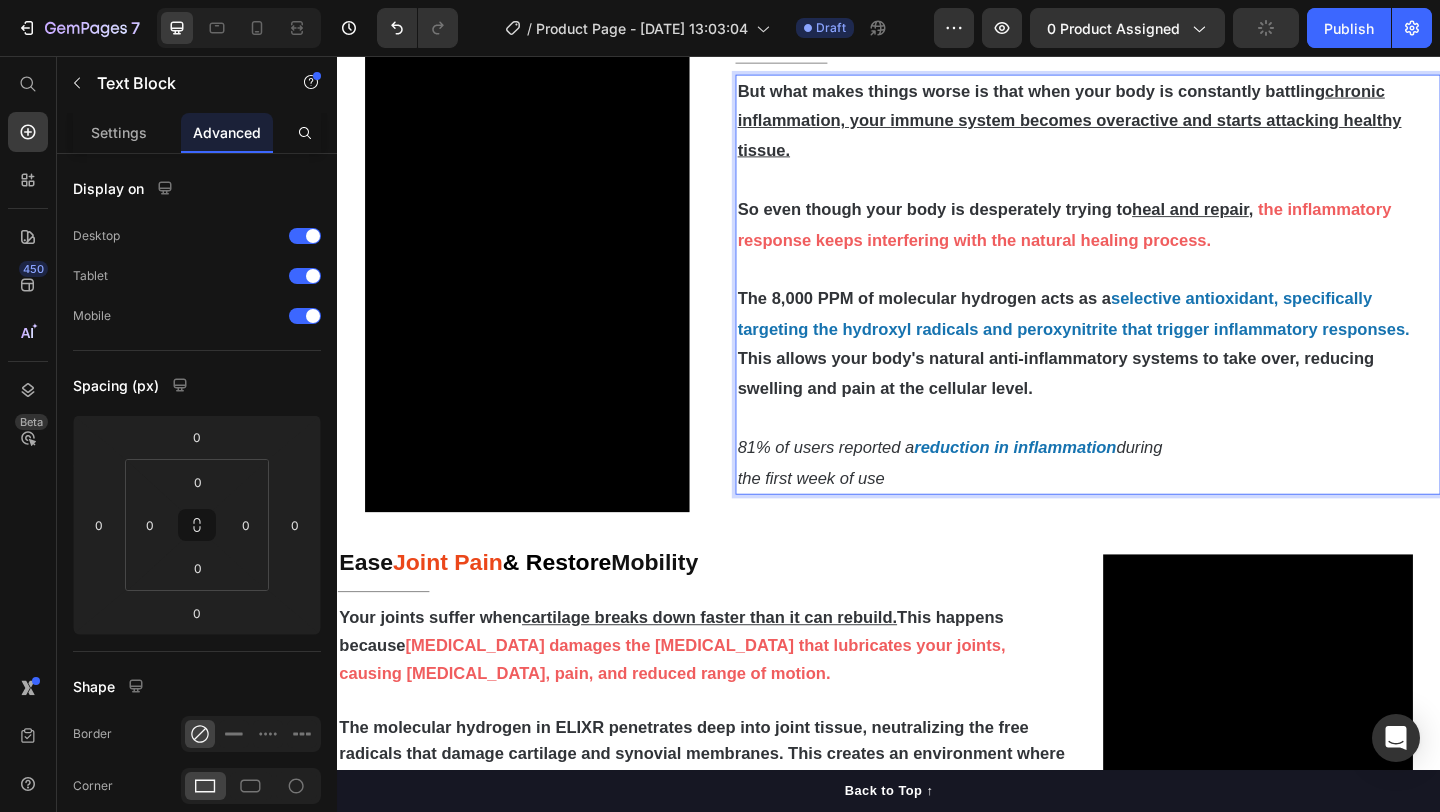 click on "The 8,000 PPM of molecular hydrogen acts as a  selective antioxidant, specifically targeting the hydroxyl radicals and peroxynitrite that trigger inflammatory responses.   This allows your body's natural anti-inflammatory systems to take over, reducing swelling and pain at the cellular level." at bounding box center (1153, 369) 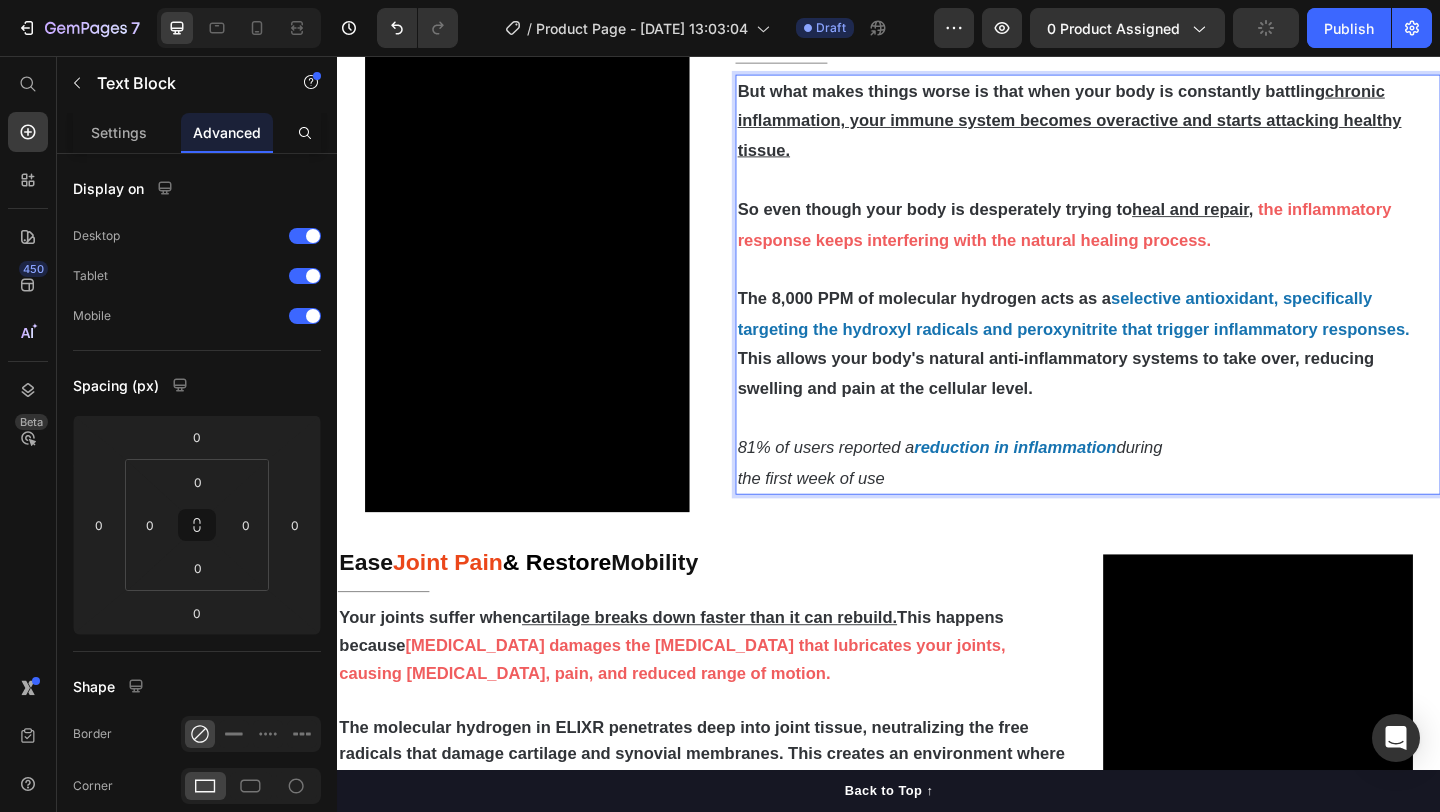 click on "The 8,000 PPM of molecular hydrogen acts as a  selective antioxidant, specifically targeting the hydroxyl radicals and peroxynitrite that trigger inflammatory responses.   This allows your body's natural anti-inflammatory systems to take over, reducing swelling and pain at the cellular level." at bounding box center (1153, 369) 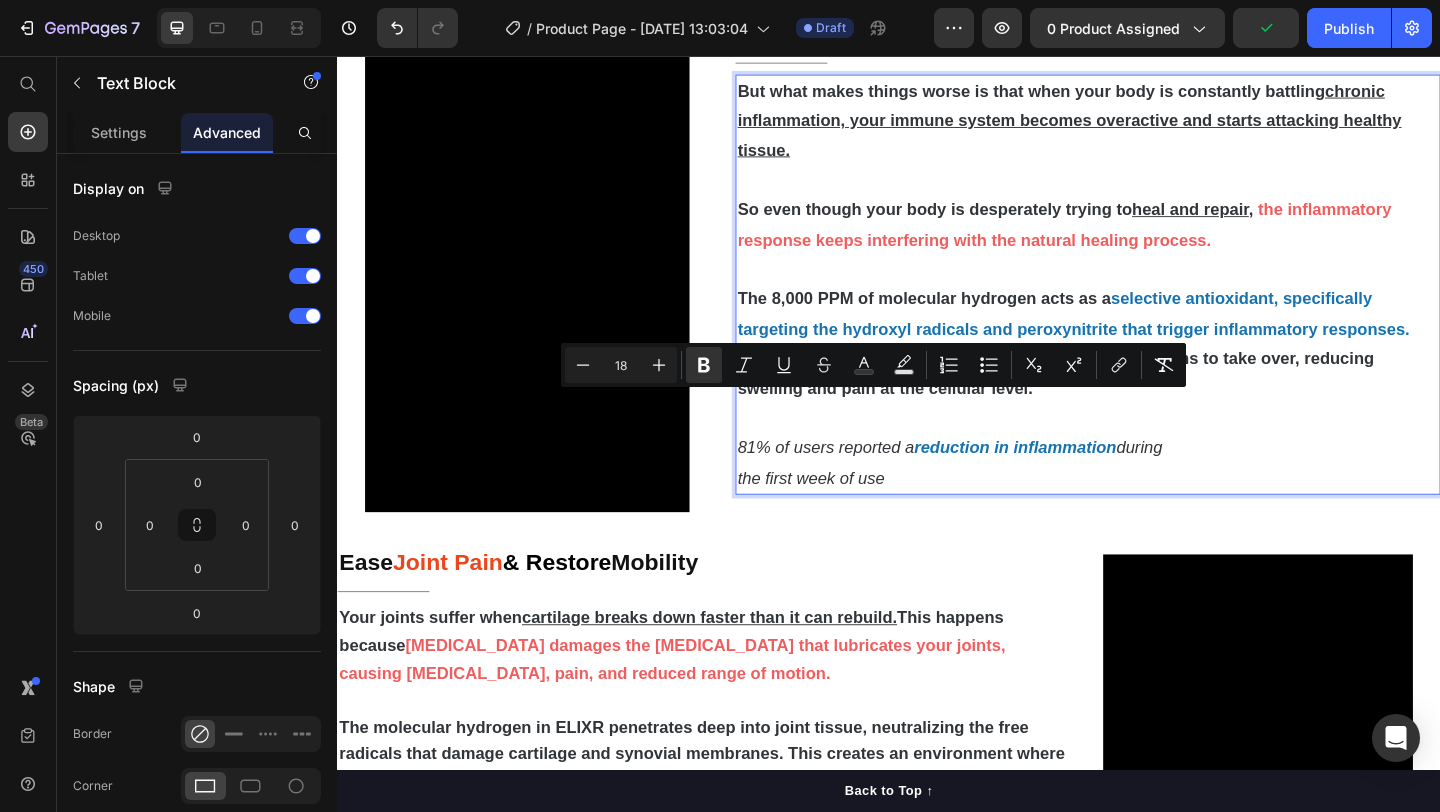 click on "This allows your body's natural anti-inflammatory systems to take over, reducing swelling and pain at the cellular level." at bounding box center (1118, 401) 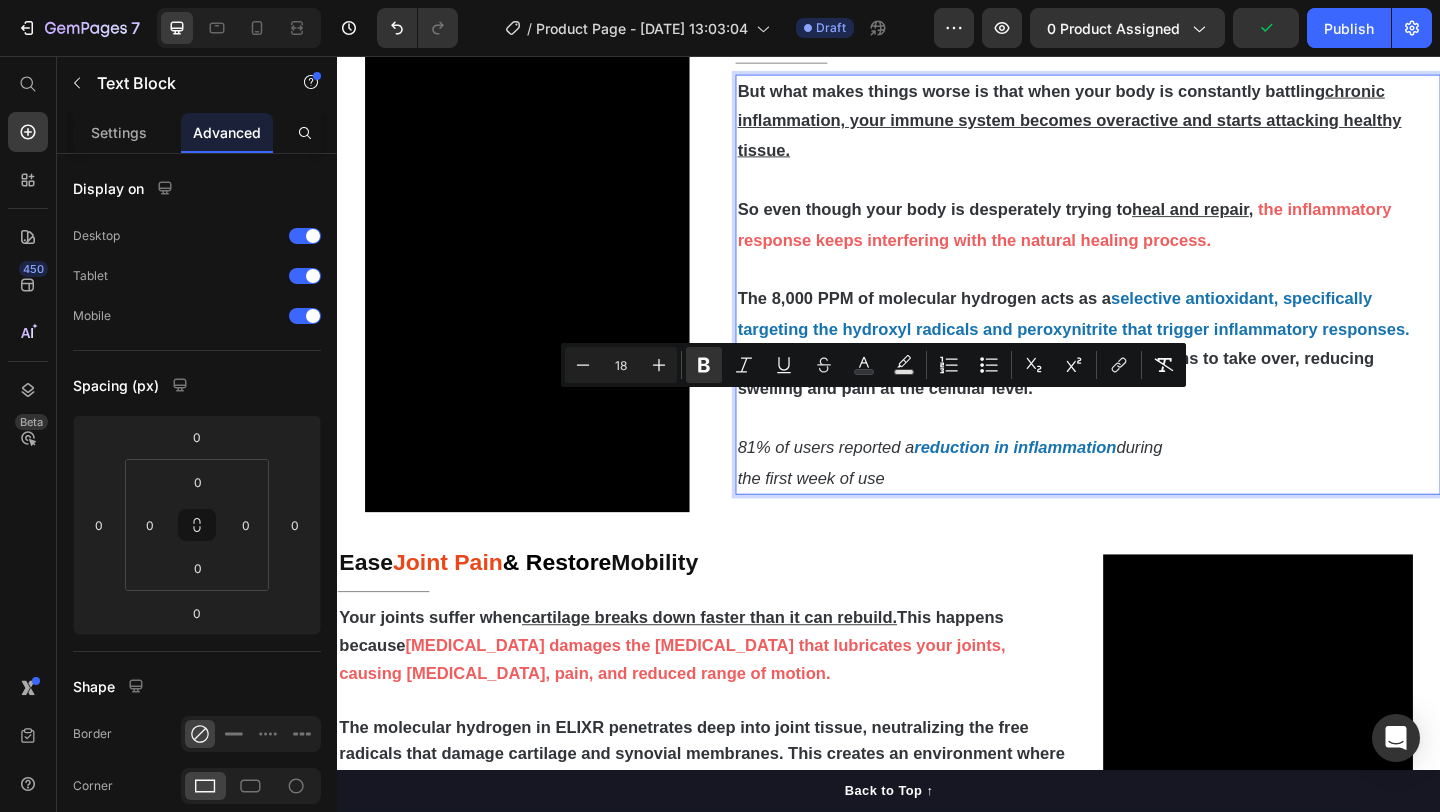 click on "This allows your body's natural anti-inflammatory systems to take over, reducing swelling and pain at the cellular level." at bounding box center (1118, 401) 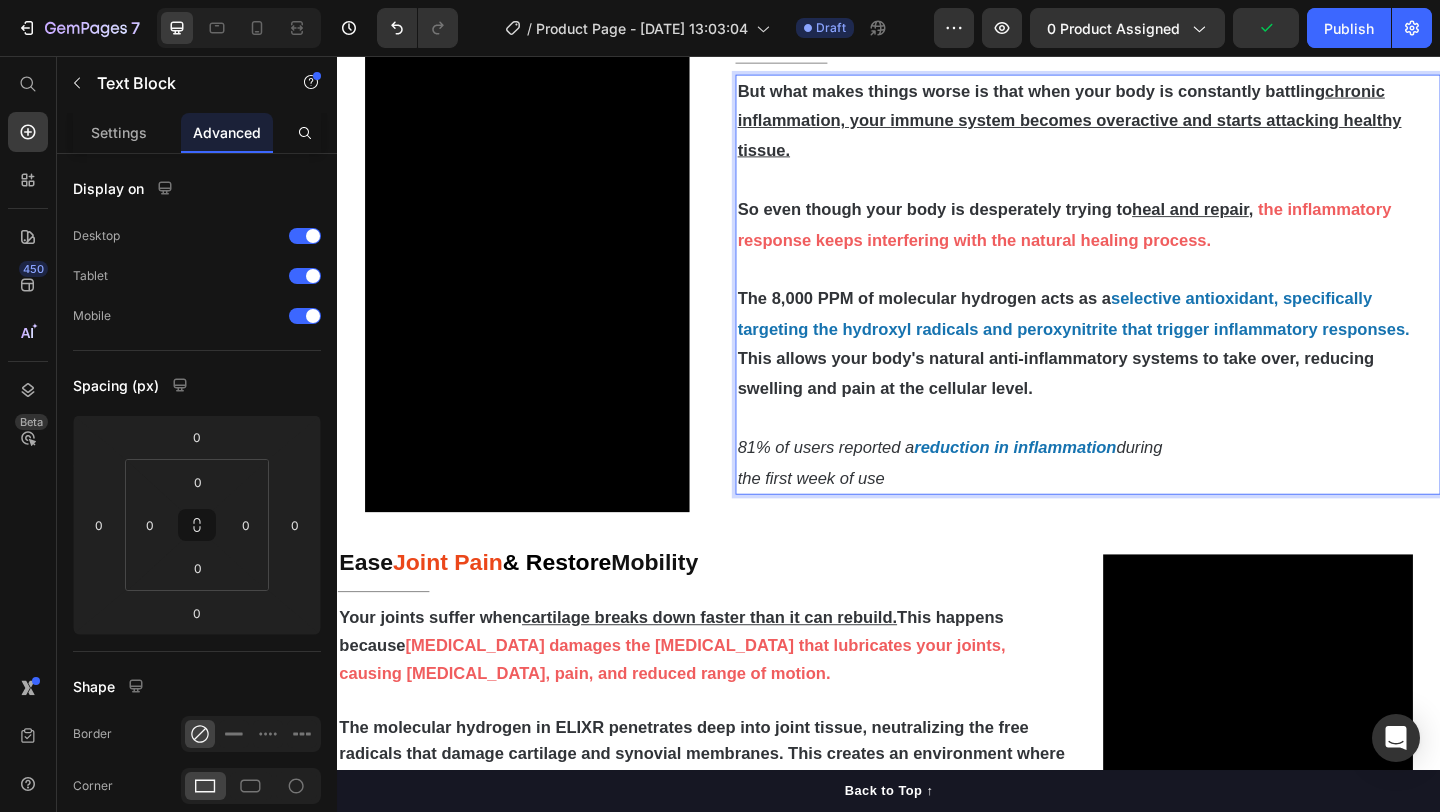 click on "This allows your body's natural anti-inflammatory systems to take over, reducing swelling and pain at the cellular level." at bounding box center [1118, 401] 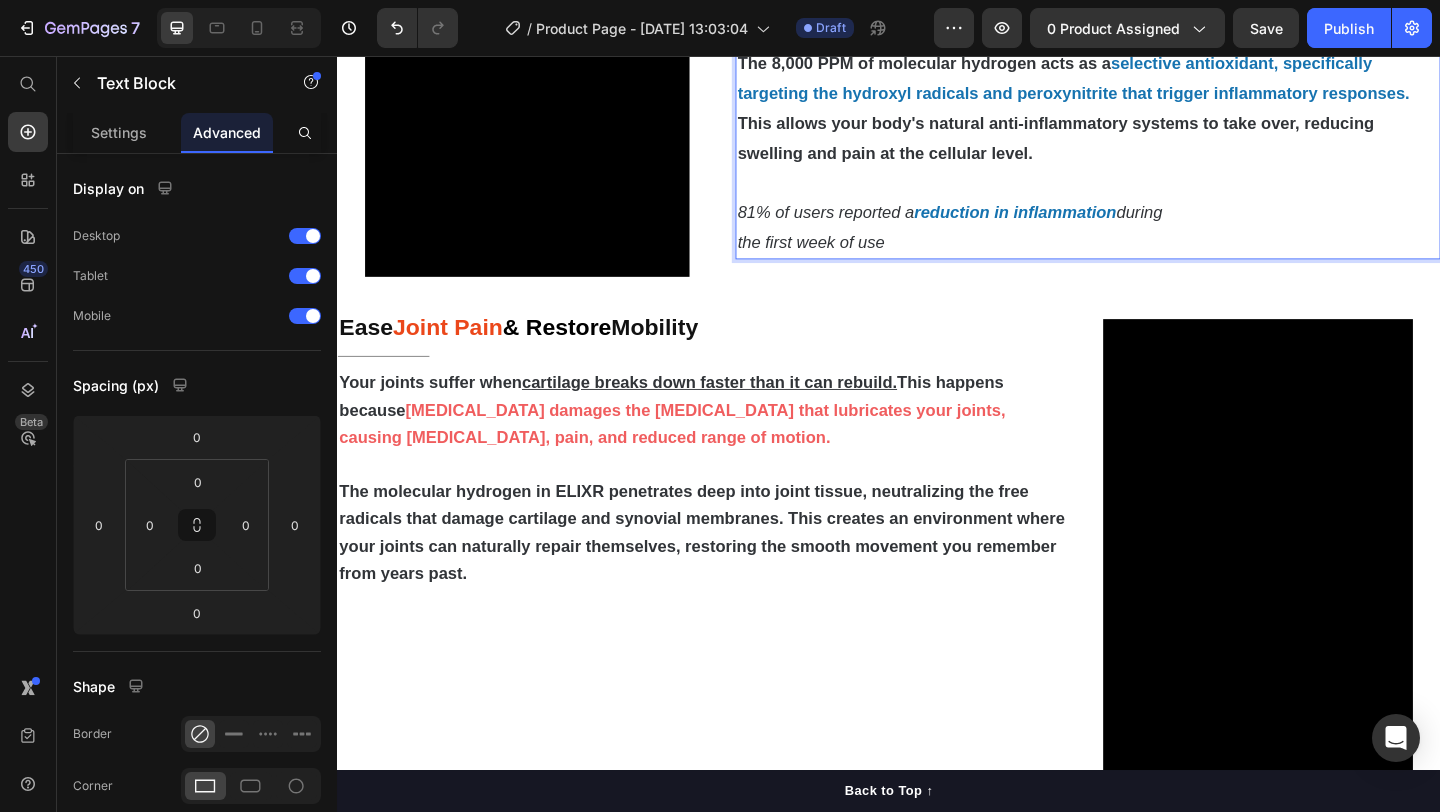 click on "The molecular hydrogen in ELIXR penetrates deep into joint tissue, neutralizing the free radicals that damage cartilage and synovial membranes. This creates an environment where your joints can naturally repair themselves, restoring the smooth movement you remember from years past." at bounding box center (733, 574) 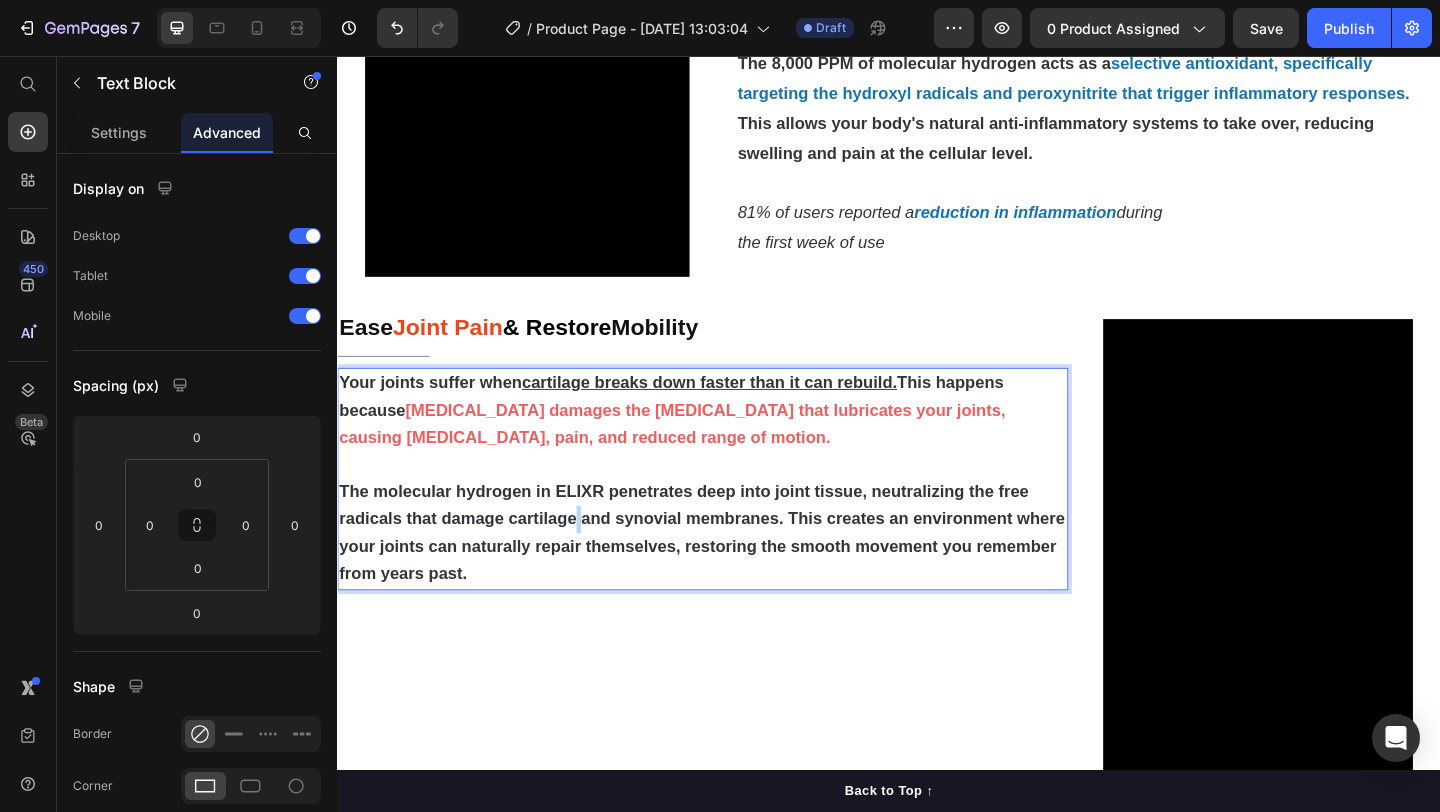 click on "The molecular hydrogen in ELIXR penetrates deep into joint tissue, neutralizing the free radicals that damage cartilage and synovial membranes. This creates an environment where your joints can naturally repair themselves, restoring the smooth movement you remember from years past." at bounding box center (733, 574) 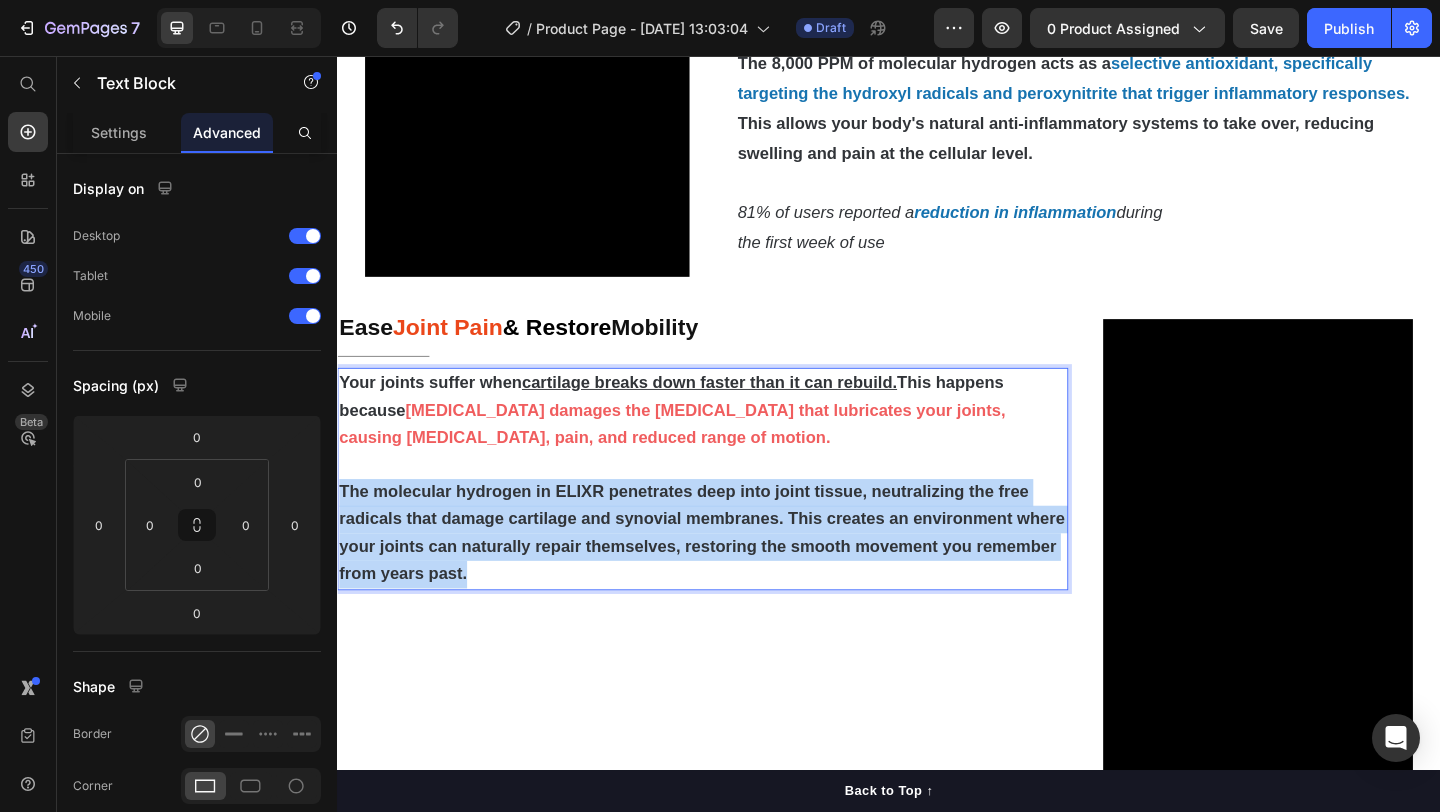 click on "The molecular hydrogen in ELIXR penetrates deep into joint tissue, neutralizing the free radicals that damage cartilage and synovial membranes. This creates an environment where your joints can naturally repair themselves, restoring the smooth movement you remember from years past." at bounding box center (733, 574) 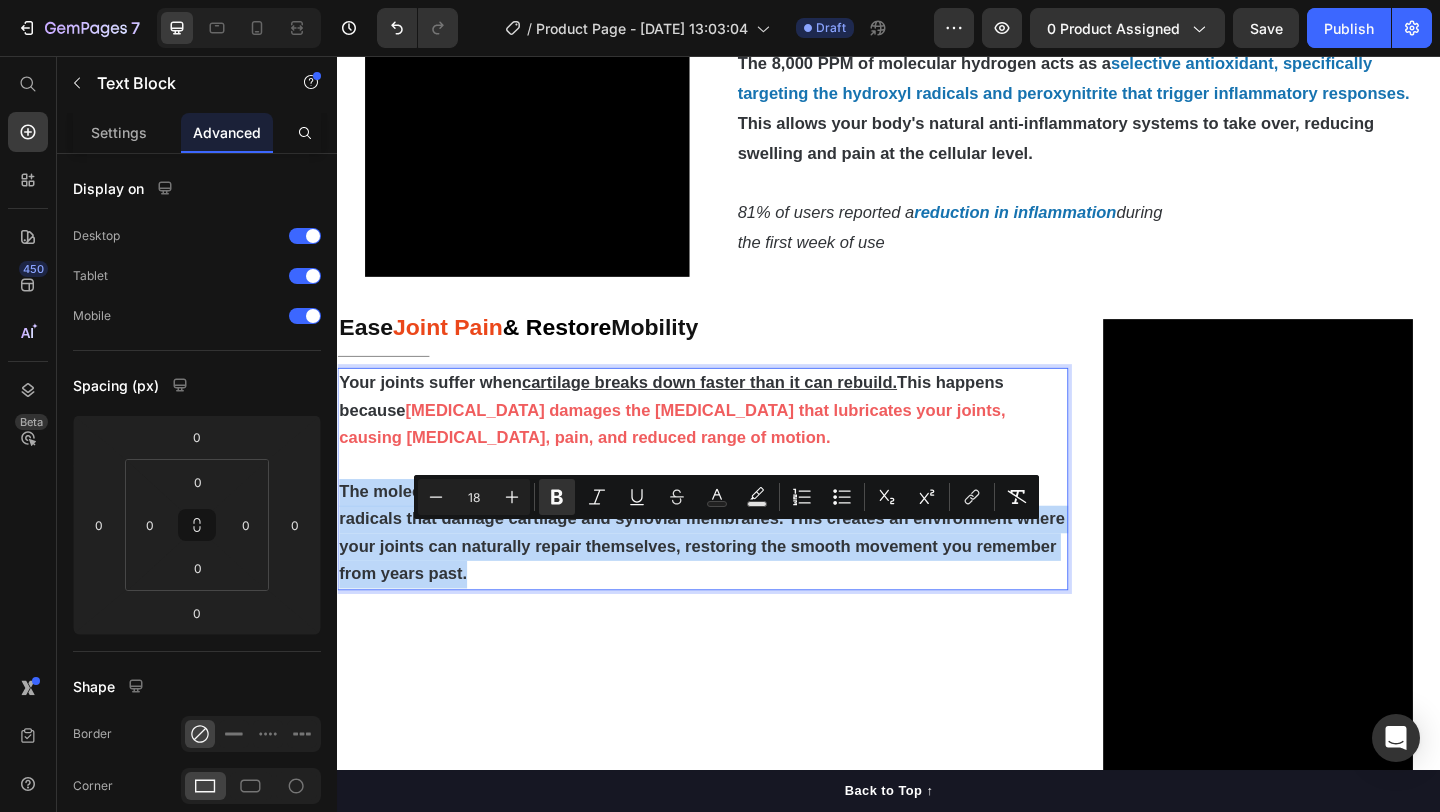 click on "The molecular hydrogen in ELIXR penetrates deep into joint tissue, neutralizing the free radicals that damage cartilage and synovial membranes. This creates an environment where your joints can naturally repair themselves, restoring the smooth movement you remember from years past." at bounding box center (734, 575) 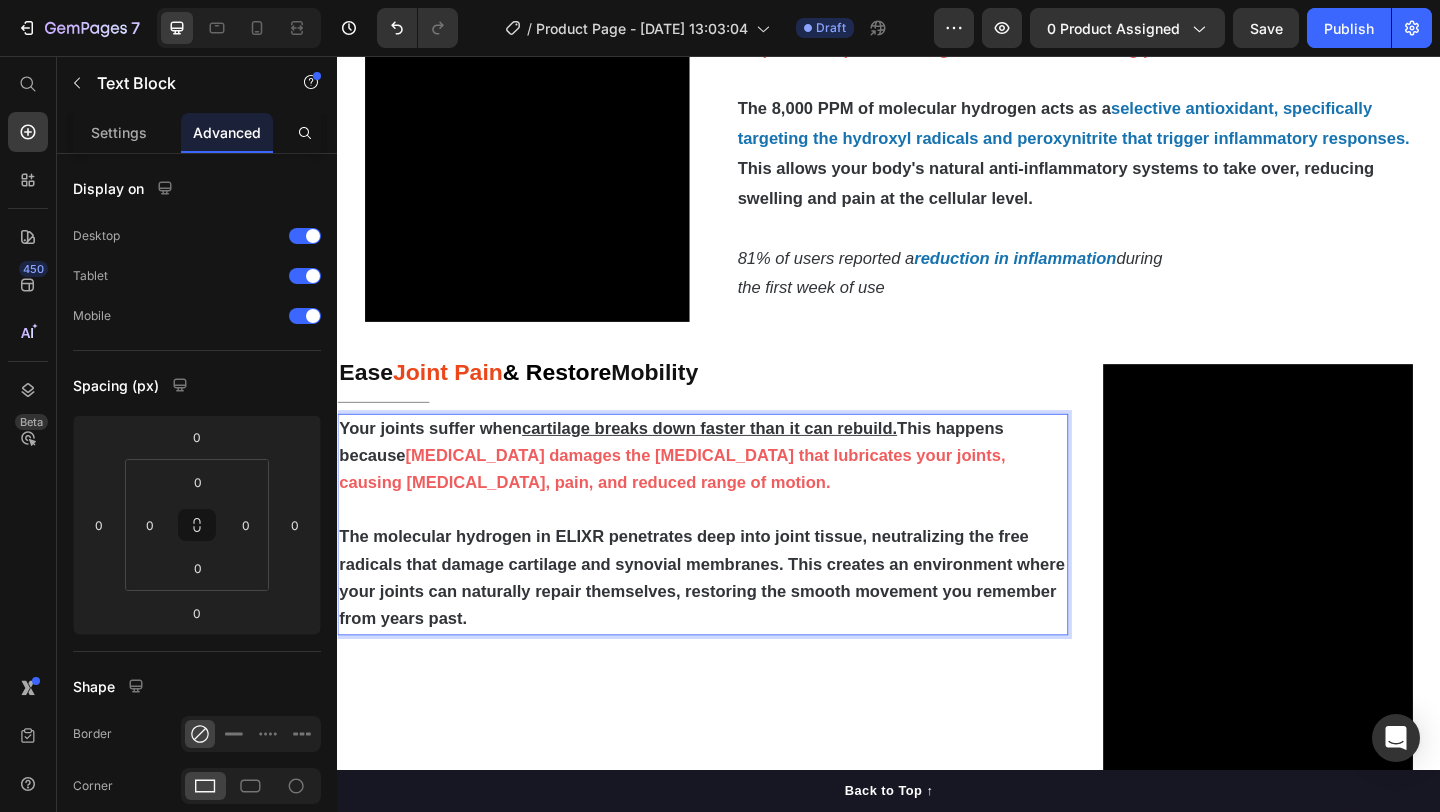 scroll, scrollTop: 1770, scrollLeft: 0, axis: vertical 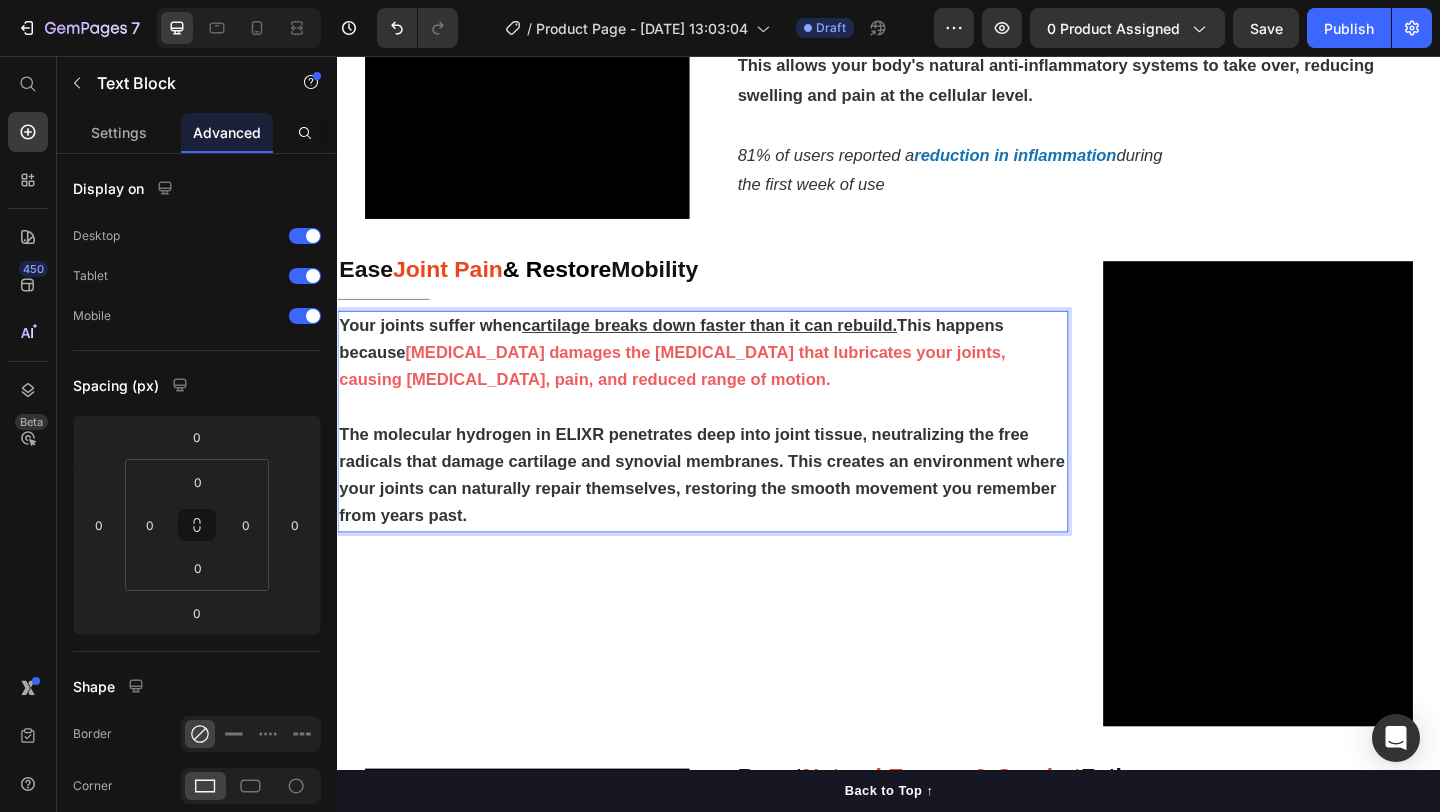 click on "The molecular hydrogen in ELIXR penetrates deep into joint tissue, neutralizing the free radicals that damage cartilage and synovial membranes. This creates an environment where your joints can naturally repair themselves, restoring the smooth movement you remember from years past." at bounding box center (733, 511) 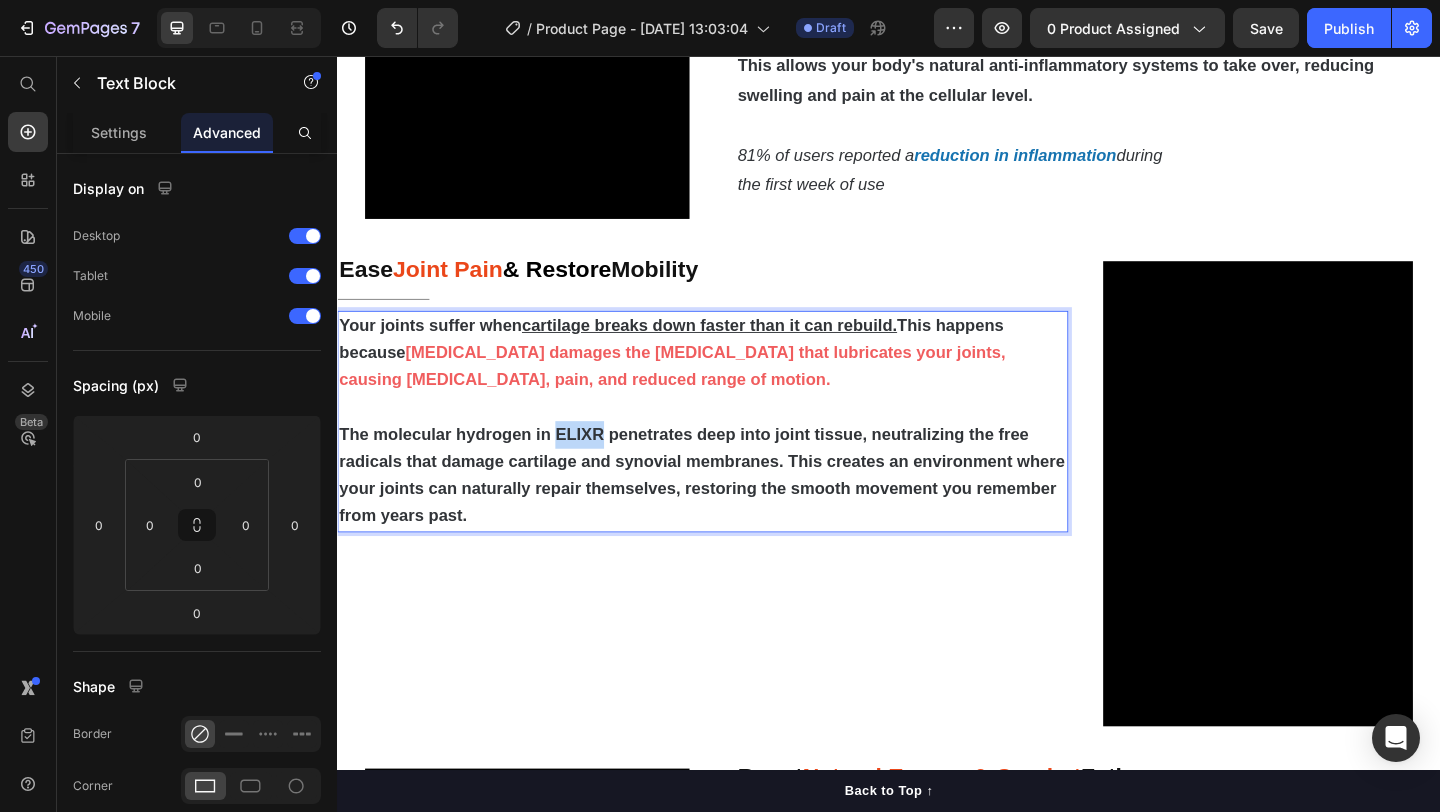 click on "The molecular hydrogen in ELIXR penetrates deep into joint tissue, neutralizing the free radicals that damage cartilage and synovial membranes. This creates an environment where your joints can naturally repair themselves, restoring the smooth movement you remember from years past." at bounding box center [733, 511] 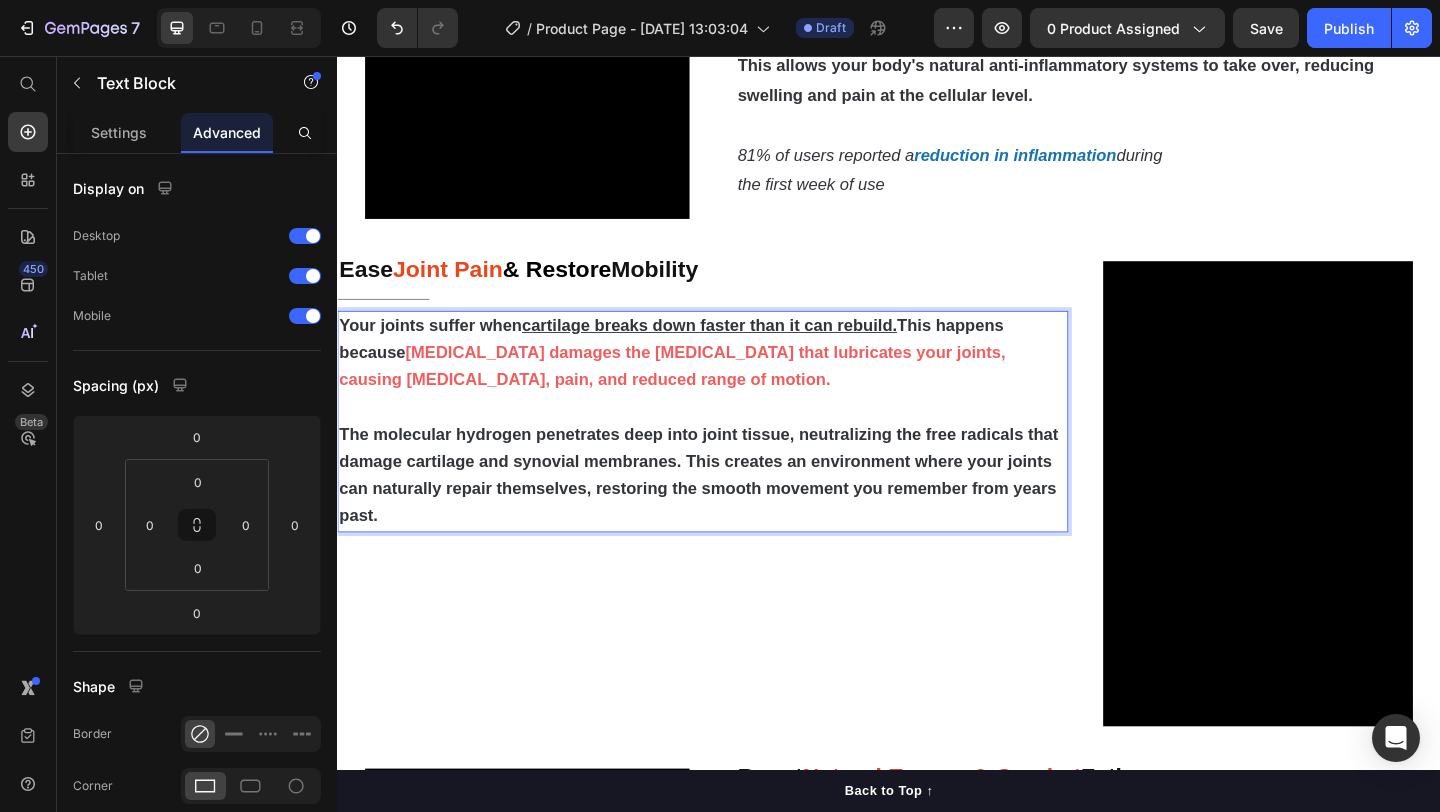 click on "The molecular hydrogen penetrates deep into joint tissue, neutralizing the free radicals that damage cartilage and synovial membranes. This creates an environment where your joints can naturally repair themselves, restoring the smooth movement you remember from years past." at bounding box center (730, 511) 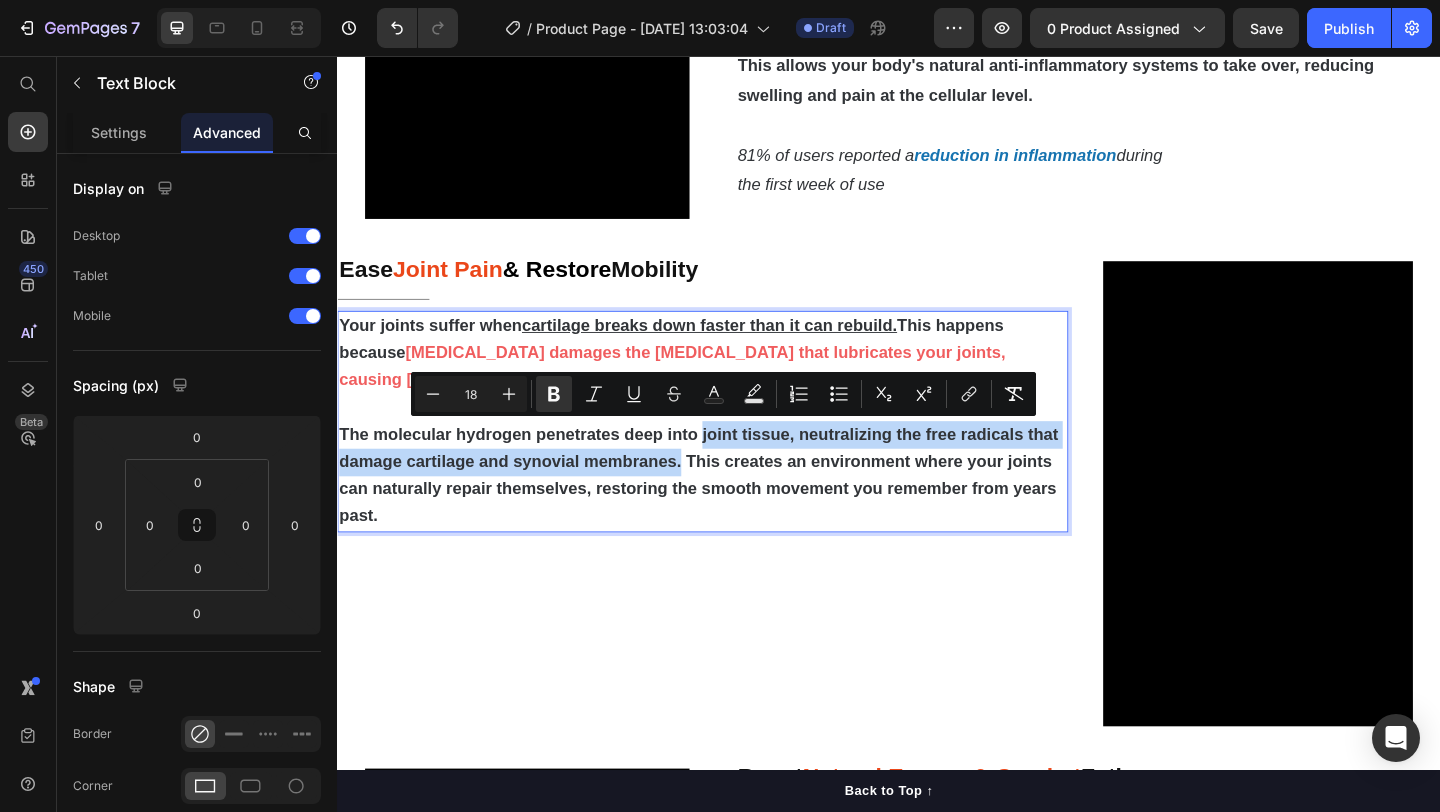 drag, startPoint x: 732, startPoint y: 468, endPoint x: 710, endPoint y: 488, distance: 29.732138 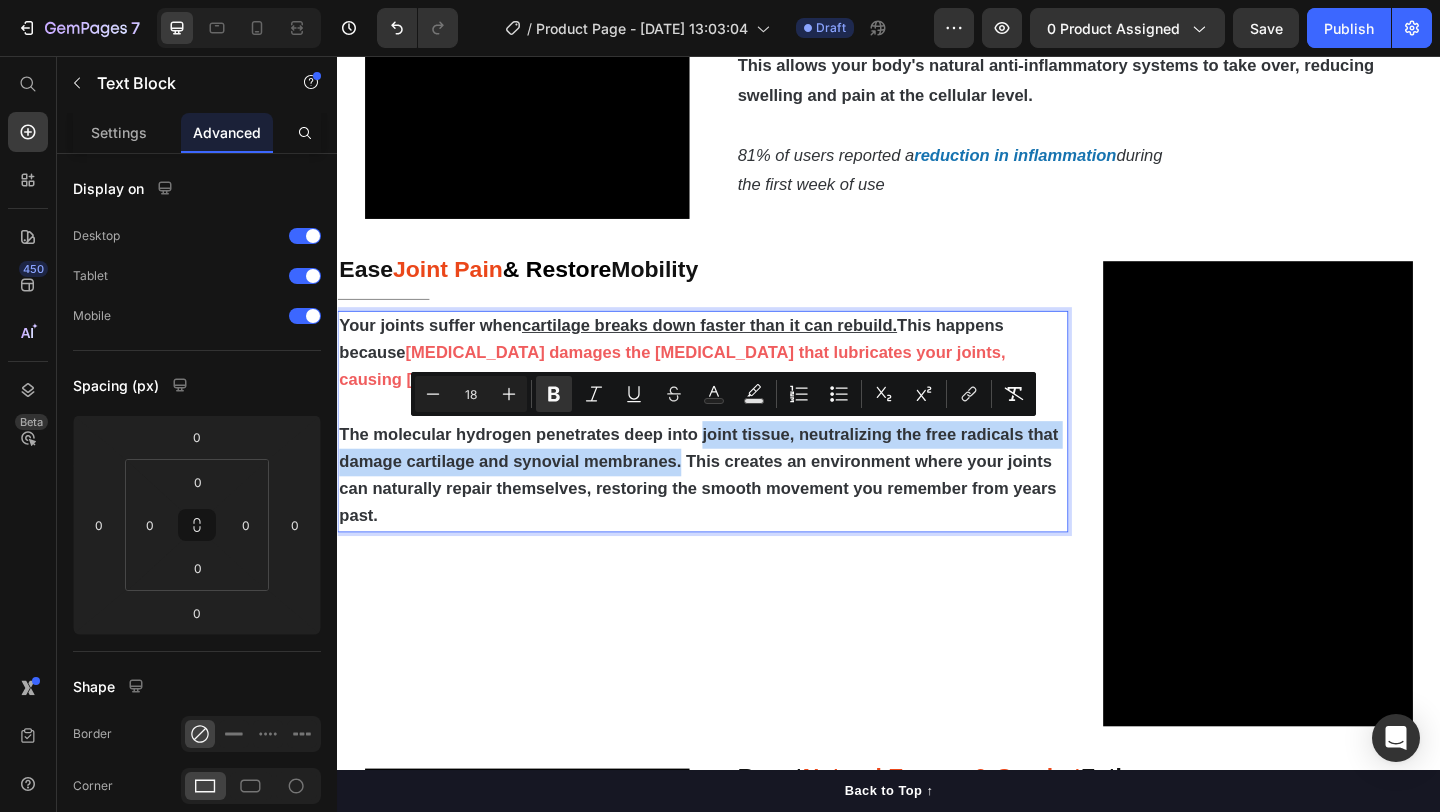 click on "The molecular hydrogen penetrates deep into joint tissue, neutralizing the free radicals that damage cartilage and synovial membranes. This creates an environment where your joints can naturally repair themselves, restoring the smooth movement you remember from years past." at bounding box center (730, 511) 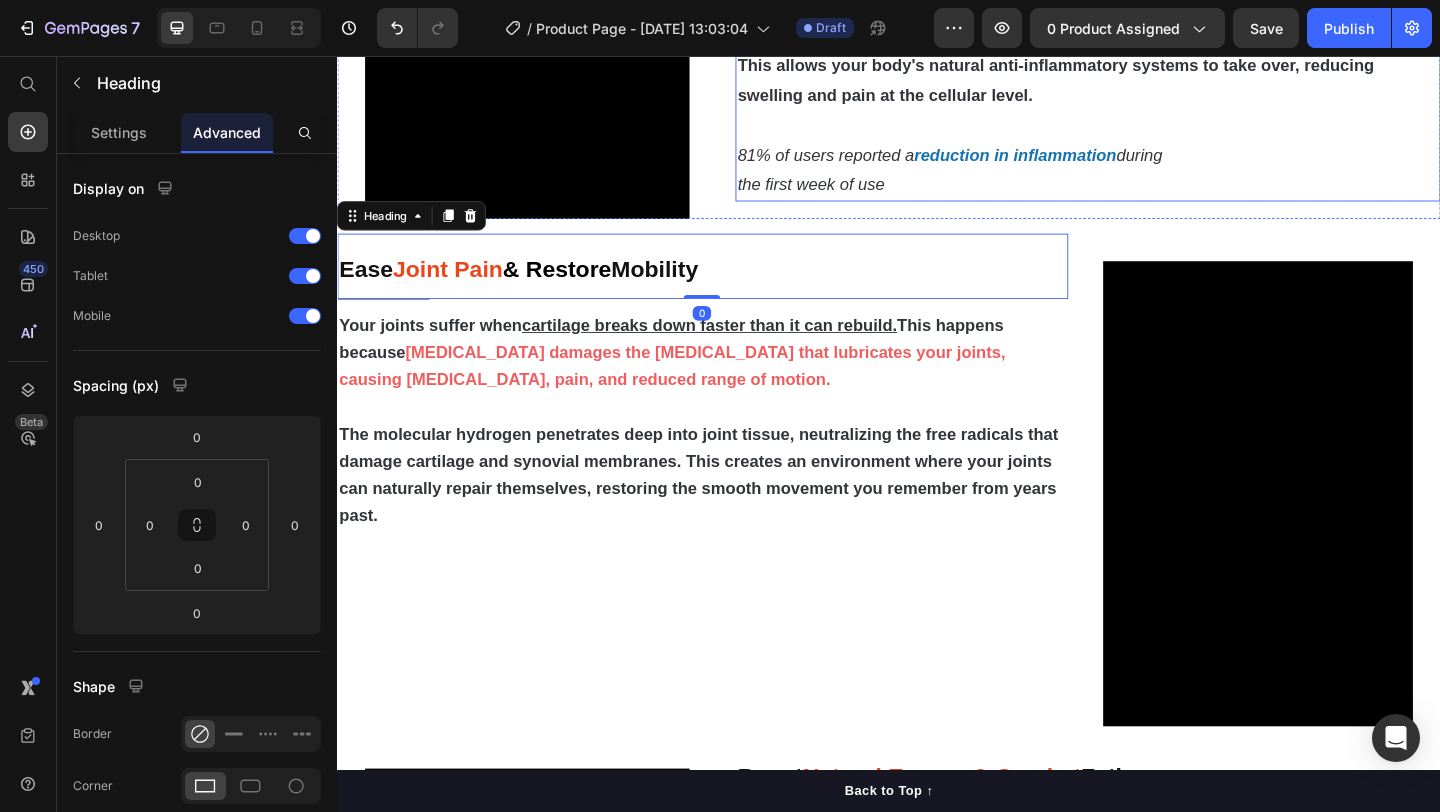 click on "reduction in inflammation" at bounding box center [1074, 164] 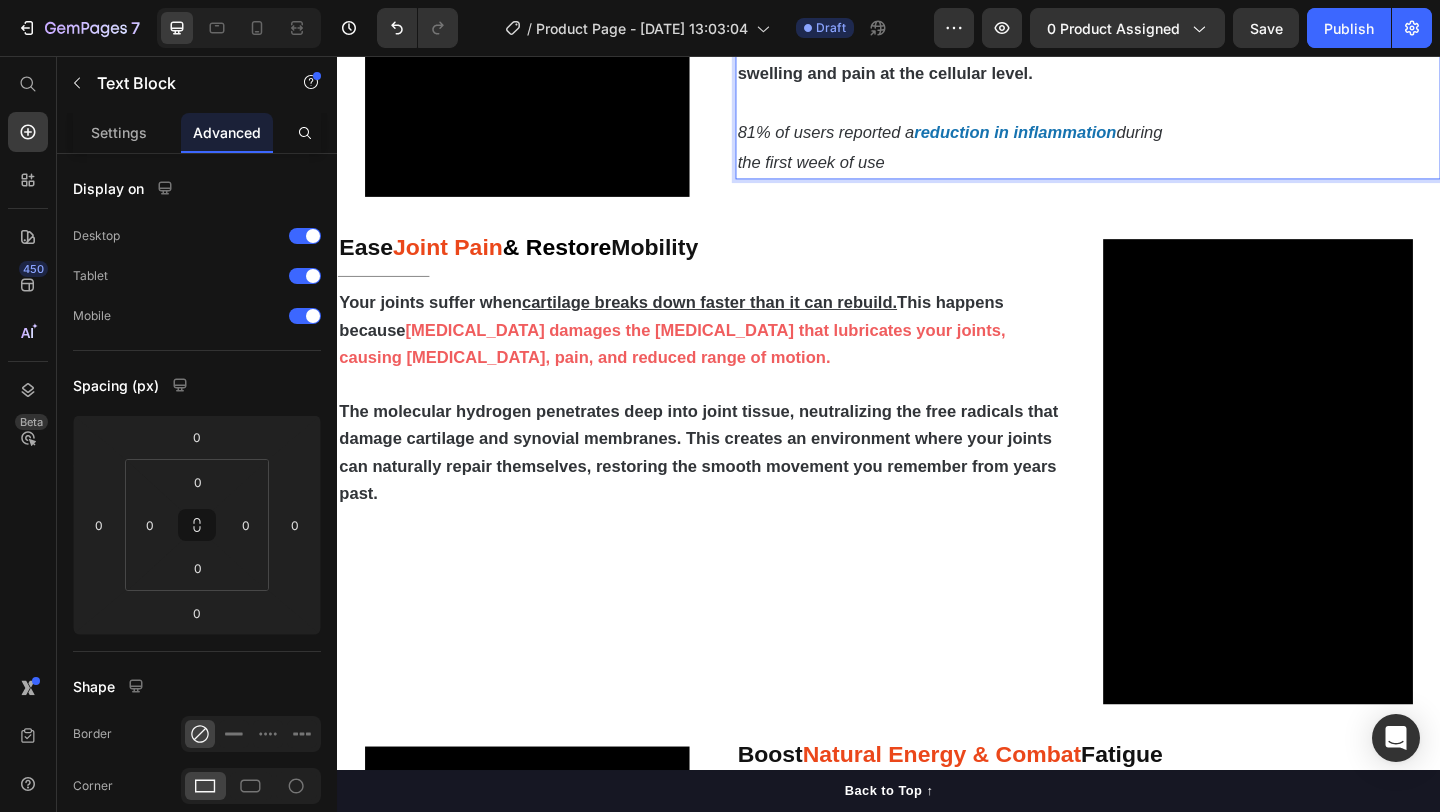 scroll, scrollTop: 1077, scrollLeft: 0, axis: vertical 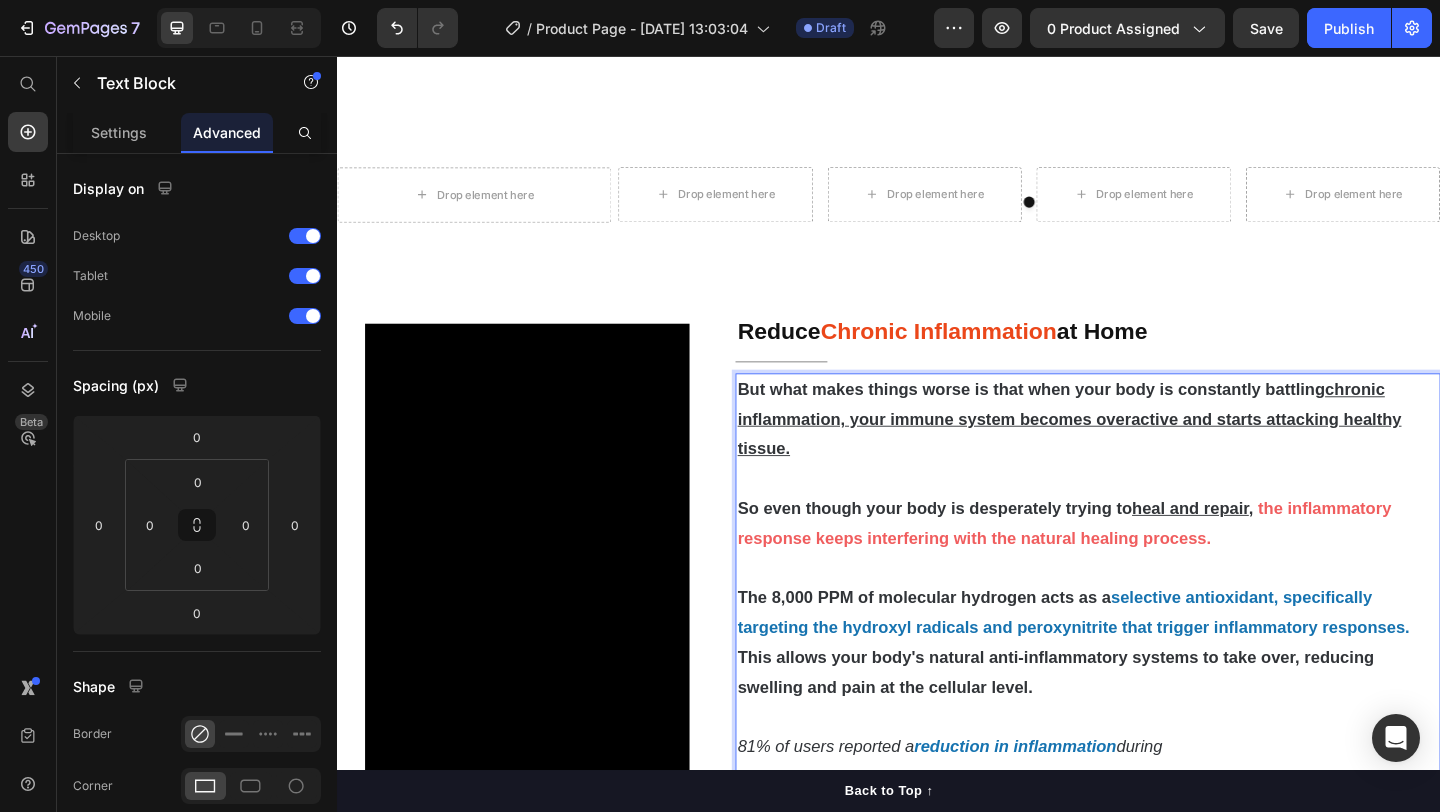 click on "The 8,000 PPM of molecular hydrogen acts as a  selective antioxidant, specifically targeting the hydroxyl radicals and peroxynitrite that trigger inflammatory responses.   This allows your body's natural anti-inflammatory systems to take over, reducing swelling and pain at the cellular level." at bounding box center (1153, 694) 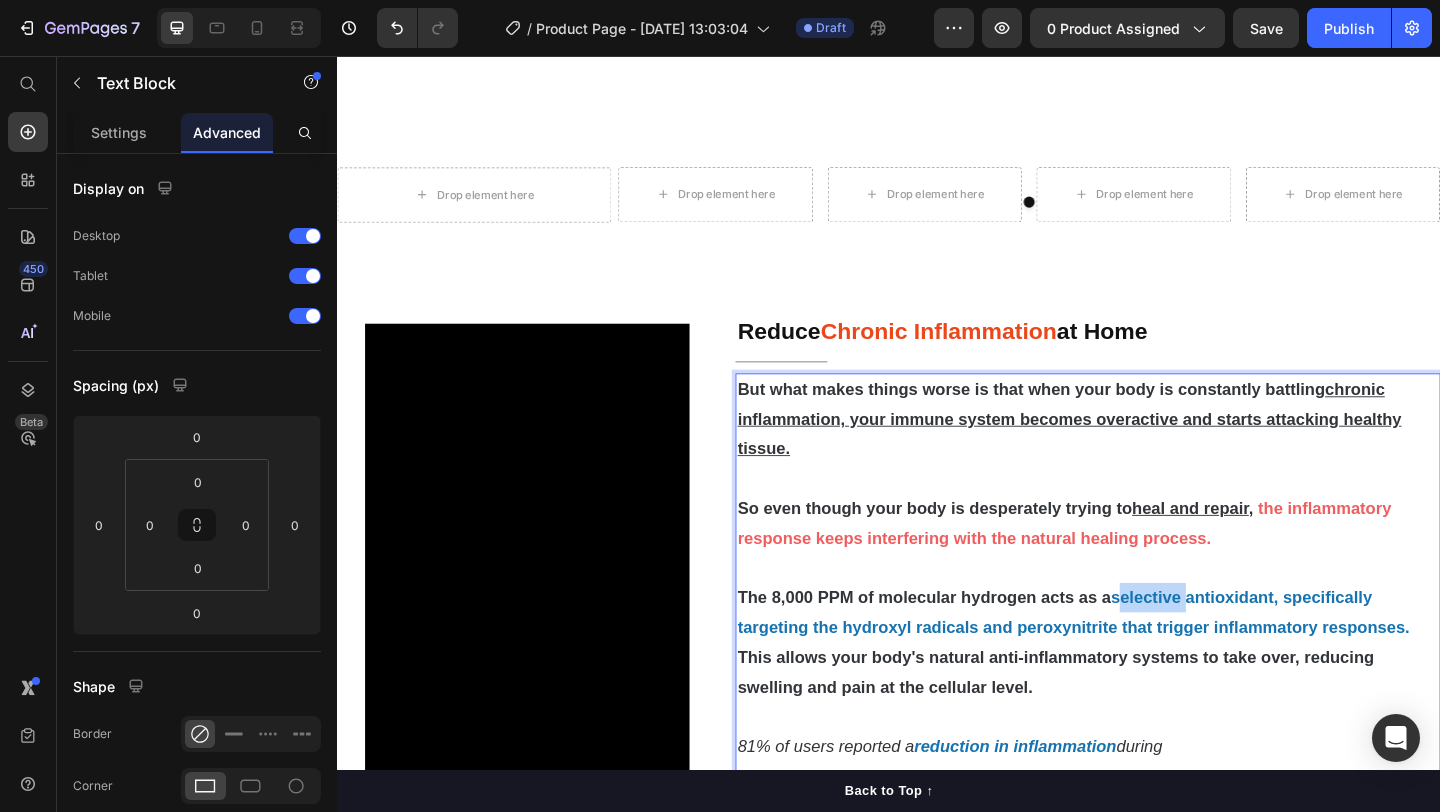 click on "The 8,000 PPM of molecular hydrogen acts as a  selective antioxidant, specifically targeting the hydroxyl radicals and peroxynitrite that trigger inflammatory responses.   This allows your body's natural anti-inflammatory systems to take over, reducing swelling and pain at the cellular level." at bounding box center (1153, 694) 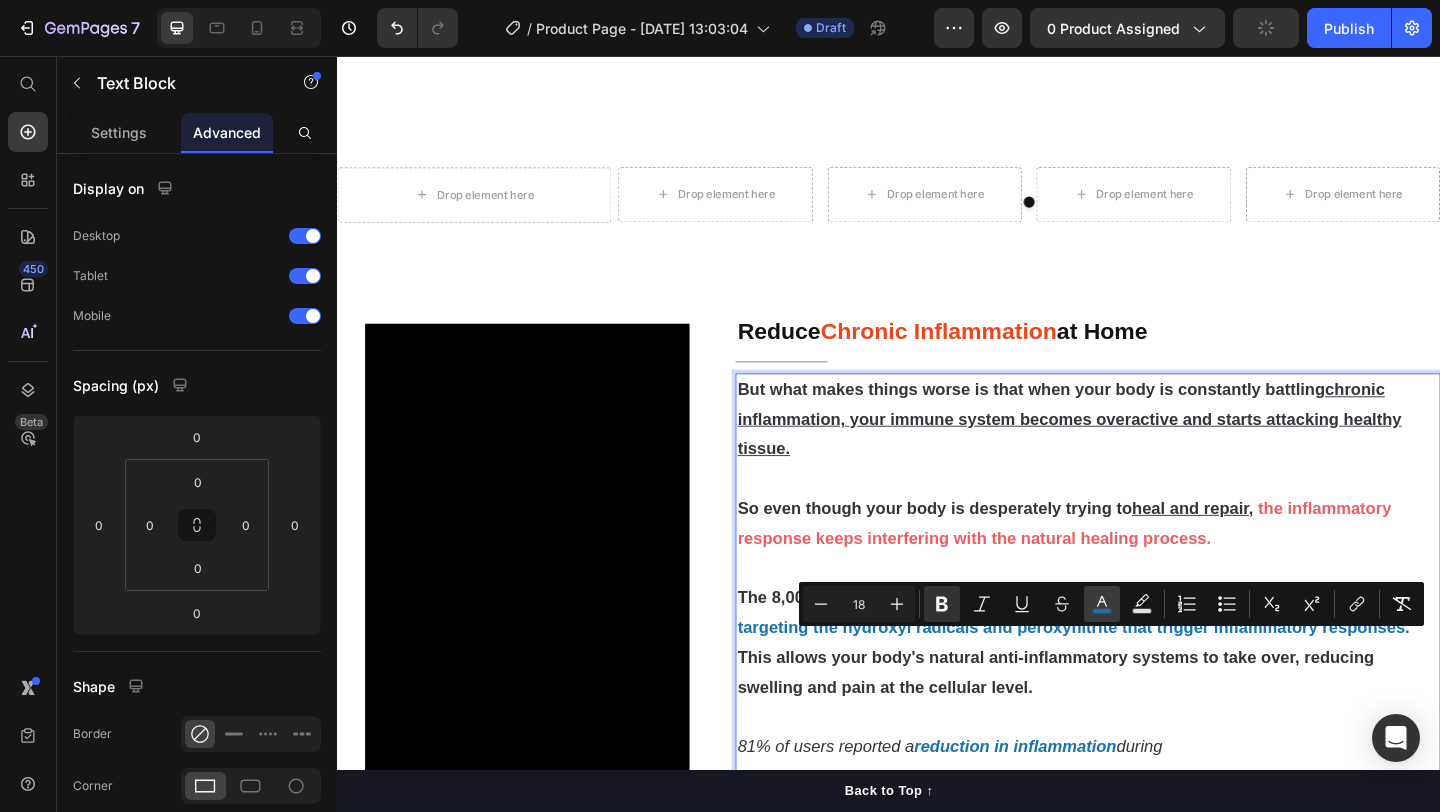 click 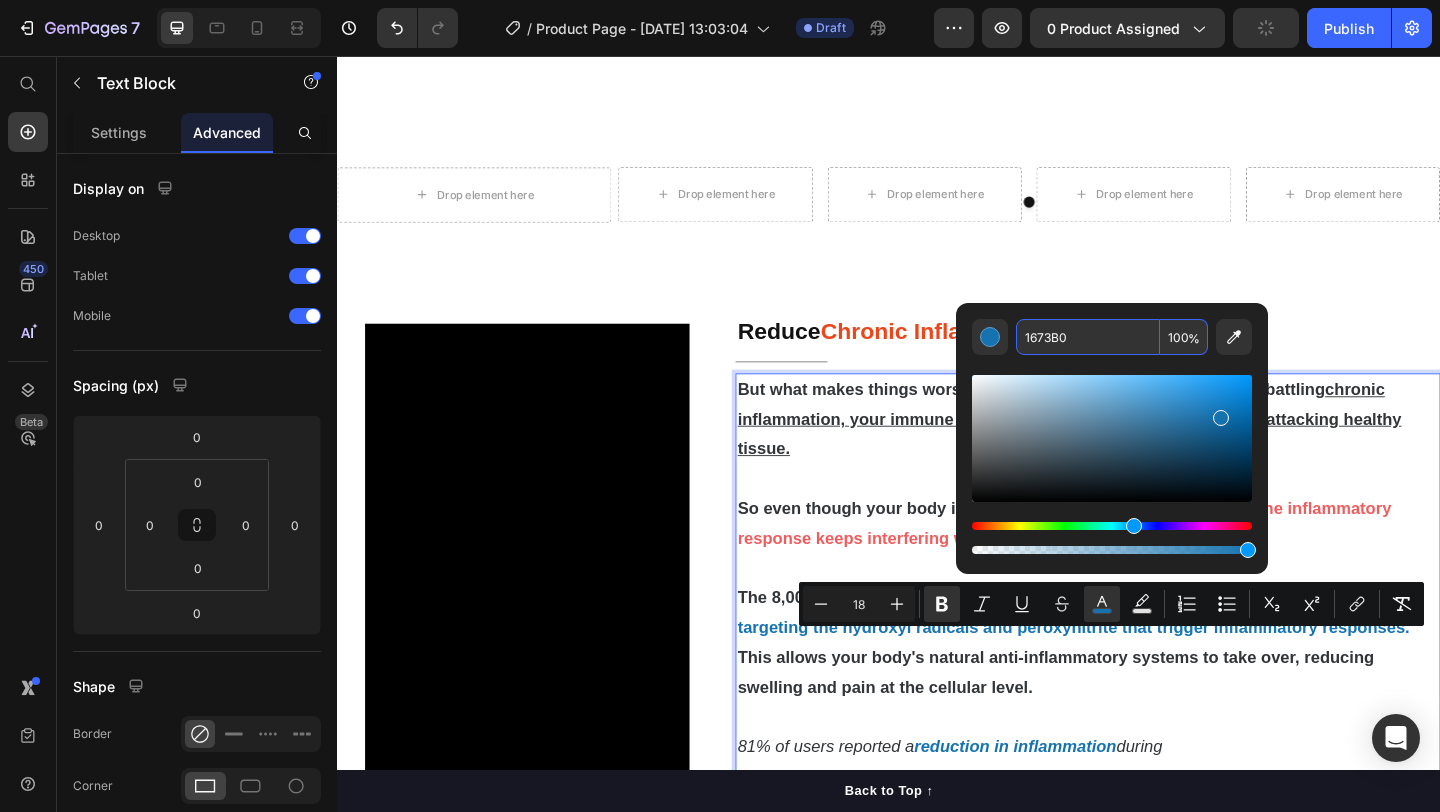 click on "1673B0" at bounding box center [1088, 337] 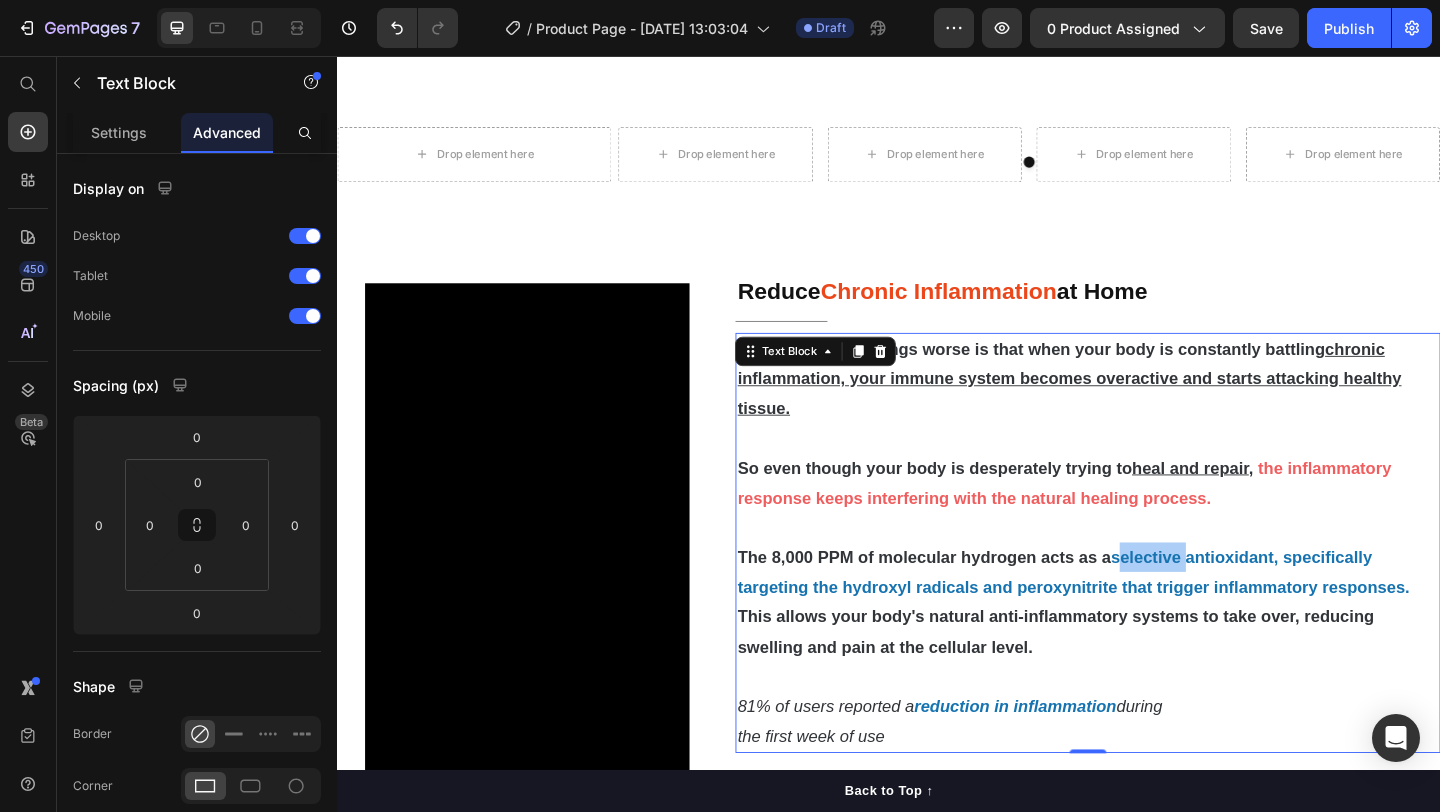 scroll, scrollTop: 1143, scrollLeft: 0, axis: vertical 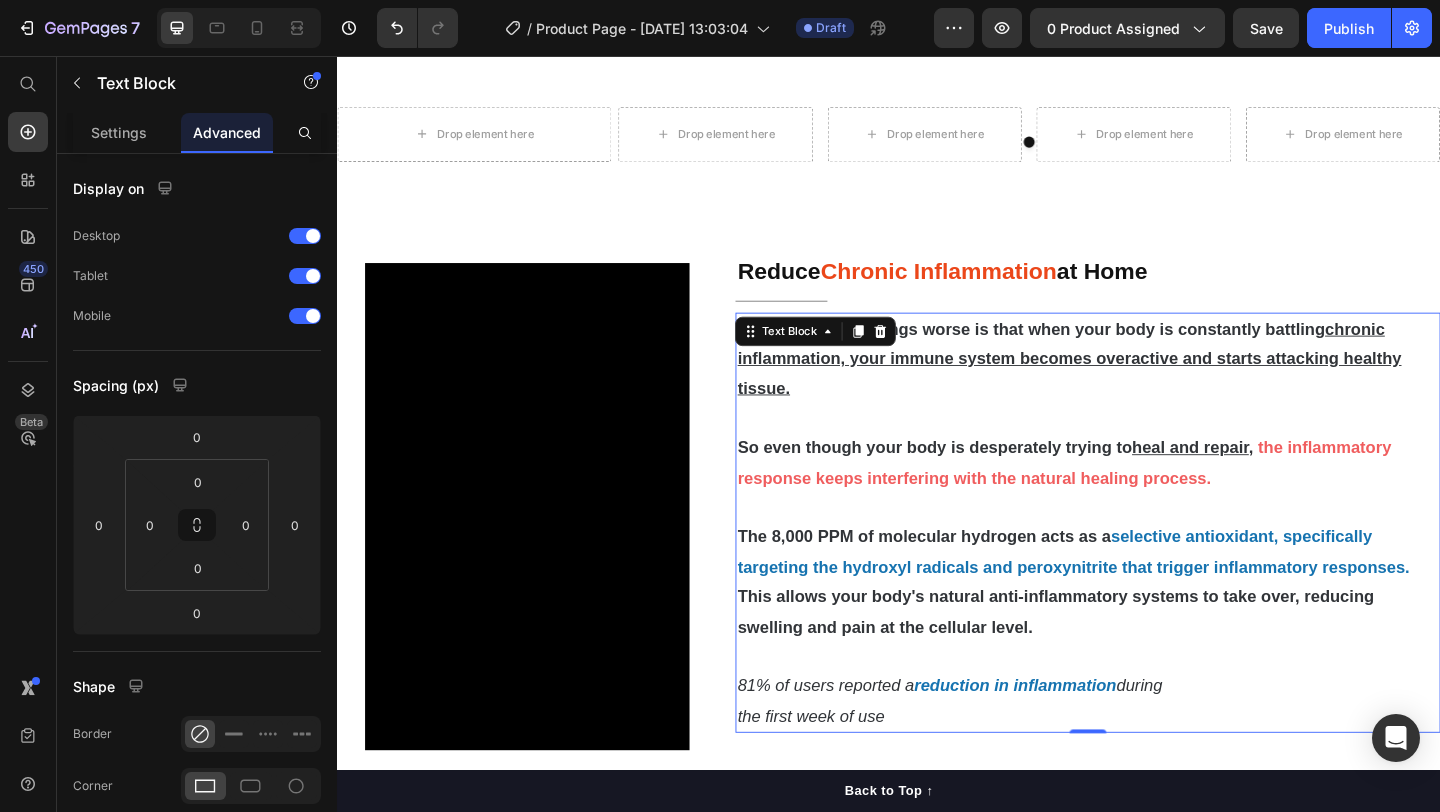 click on "So even though your body is desperately trying to  heal and repair ," at bounding box center [1052, 482] 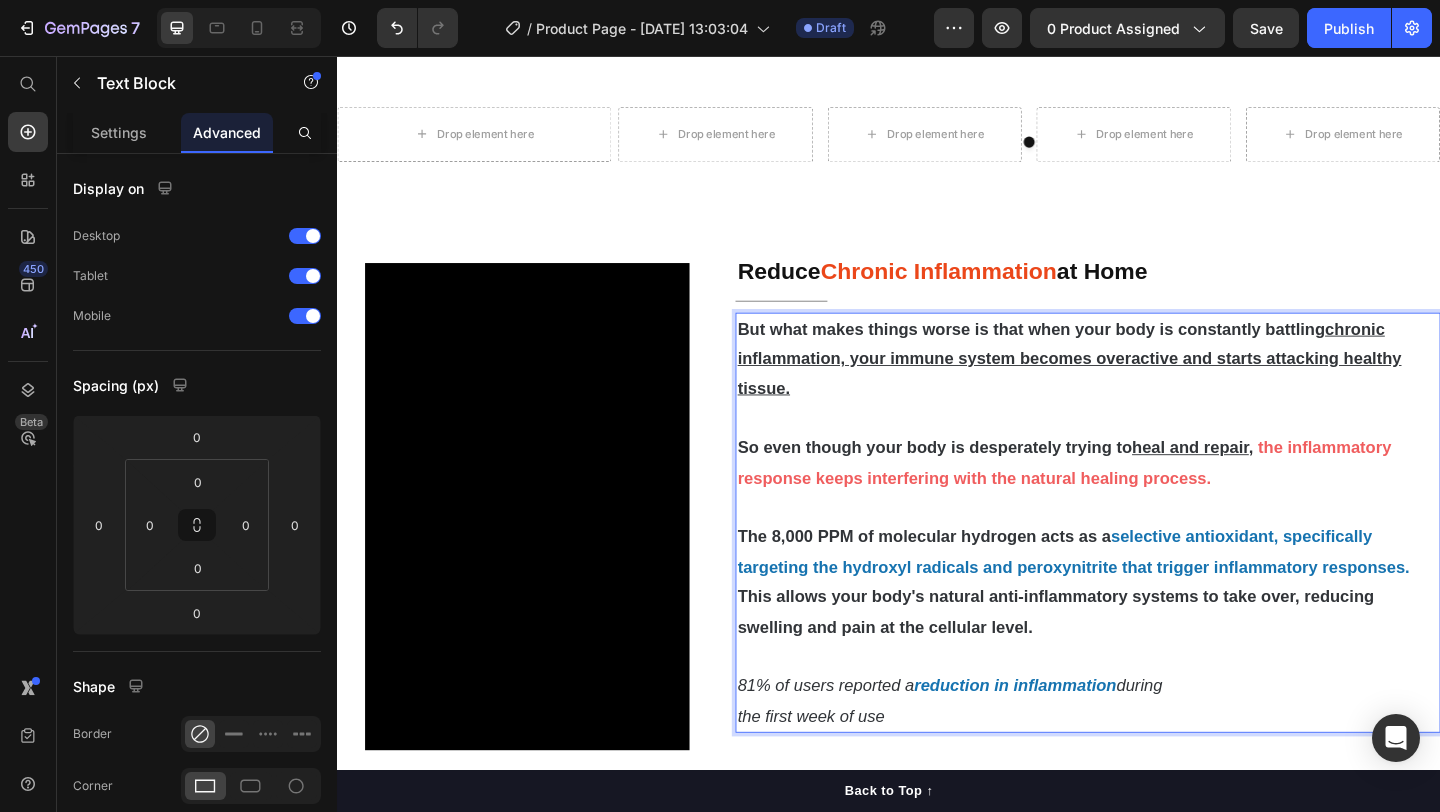 click on "But what makes things worse is that when your body is constantly battling  chronic inflammation, your immune system becomes overactive and starts attacking healthy tissue." at bounding box center [1153, 385] 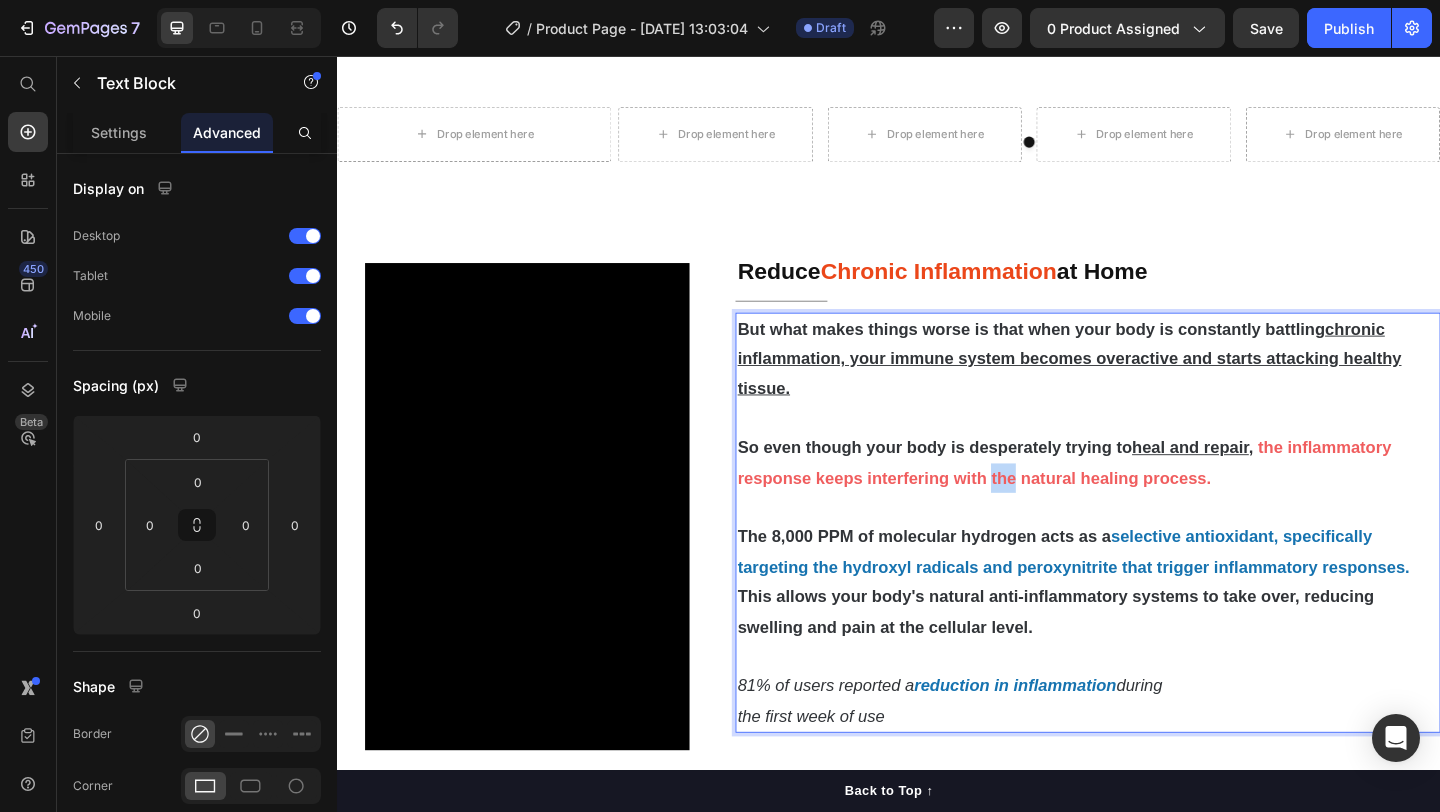 click on "the inflammatory response keeps interfering with the natural healing process." at bounding box center [1127, 498] 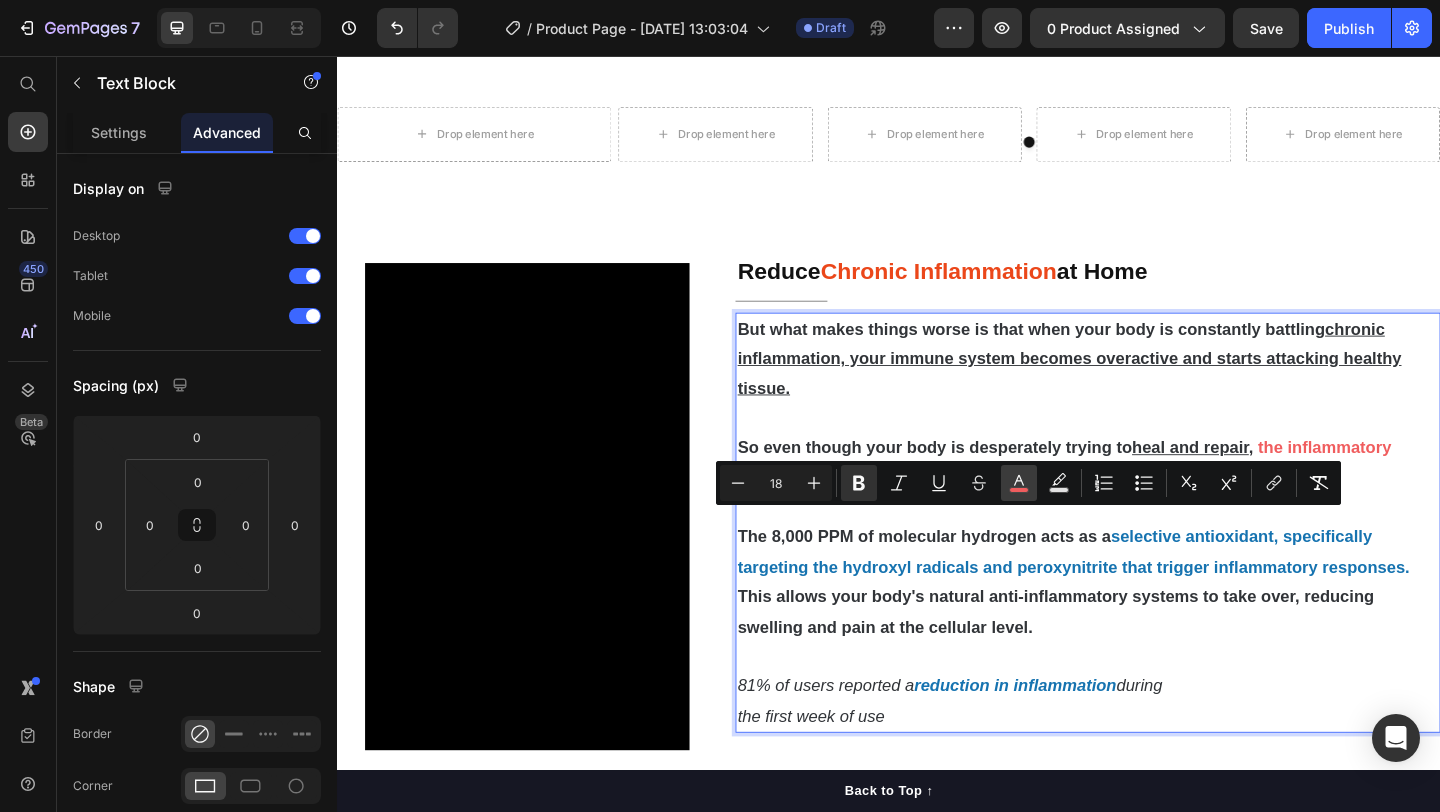 click 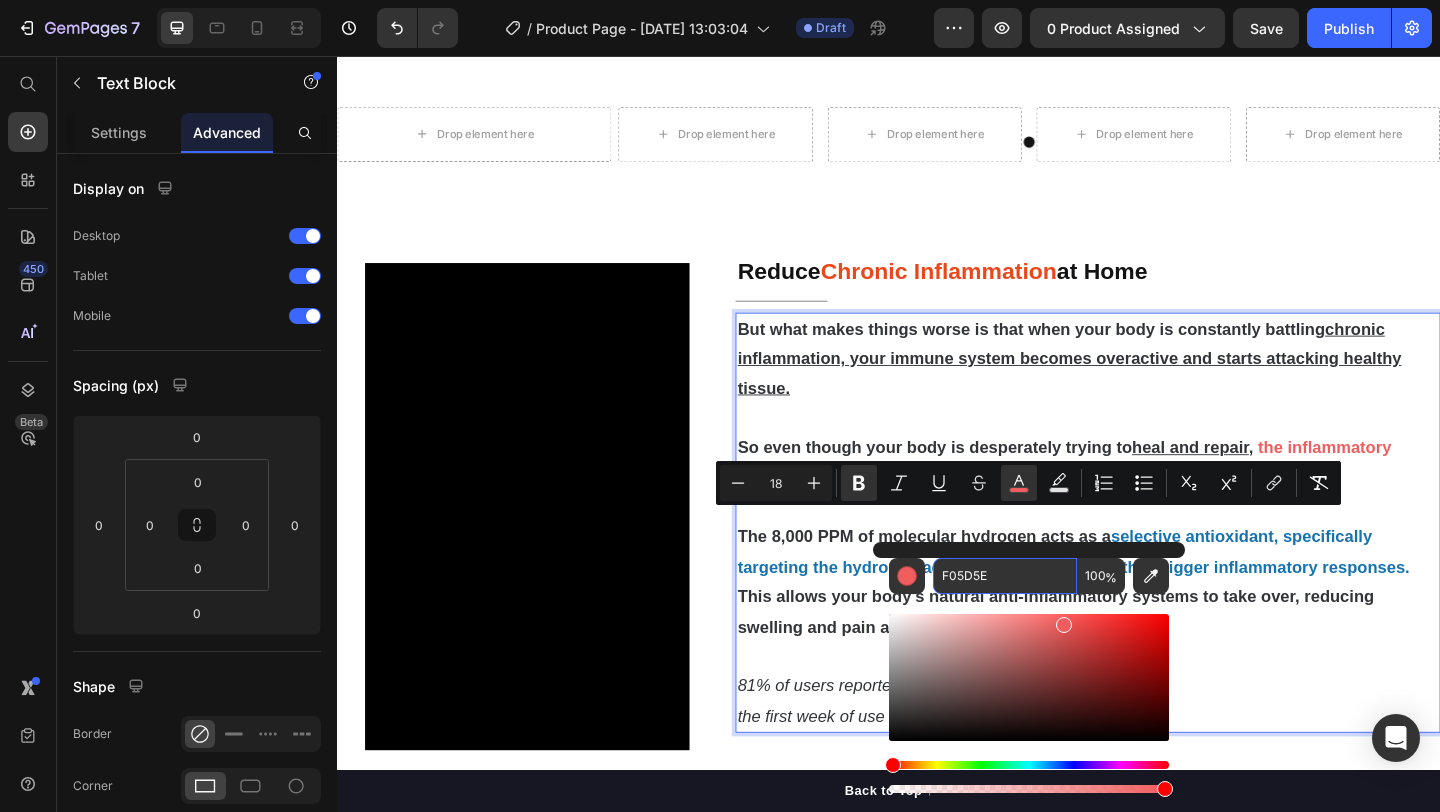click on "F05D5E" at bounding box center [1005, 576] 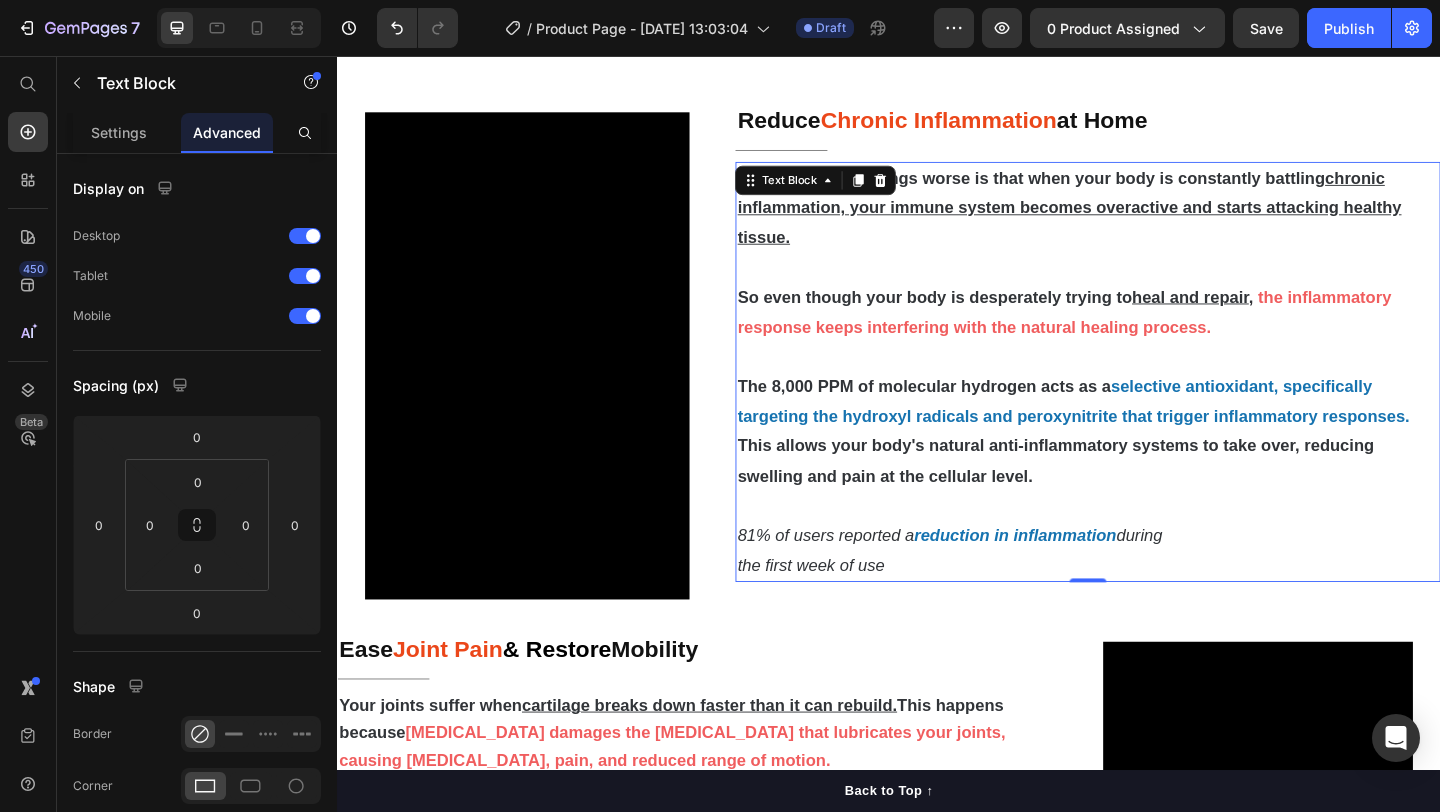 click on "This allows your body's natural anti-inflammatory systems to take over, reducing swelling and pain at the cellular level." at bounding box center (1118, 496) 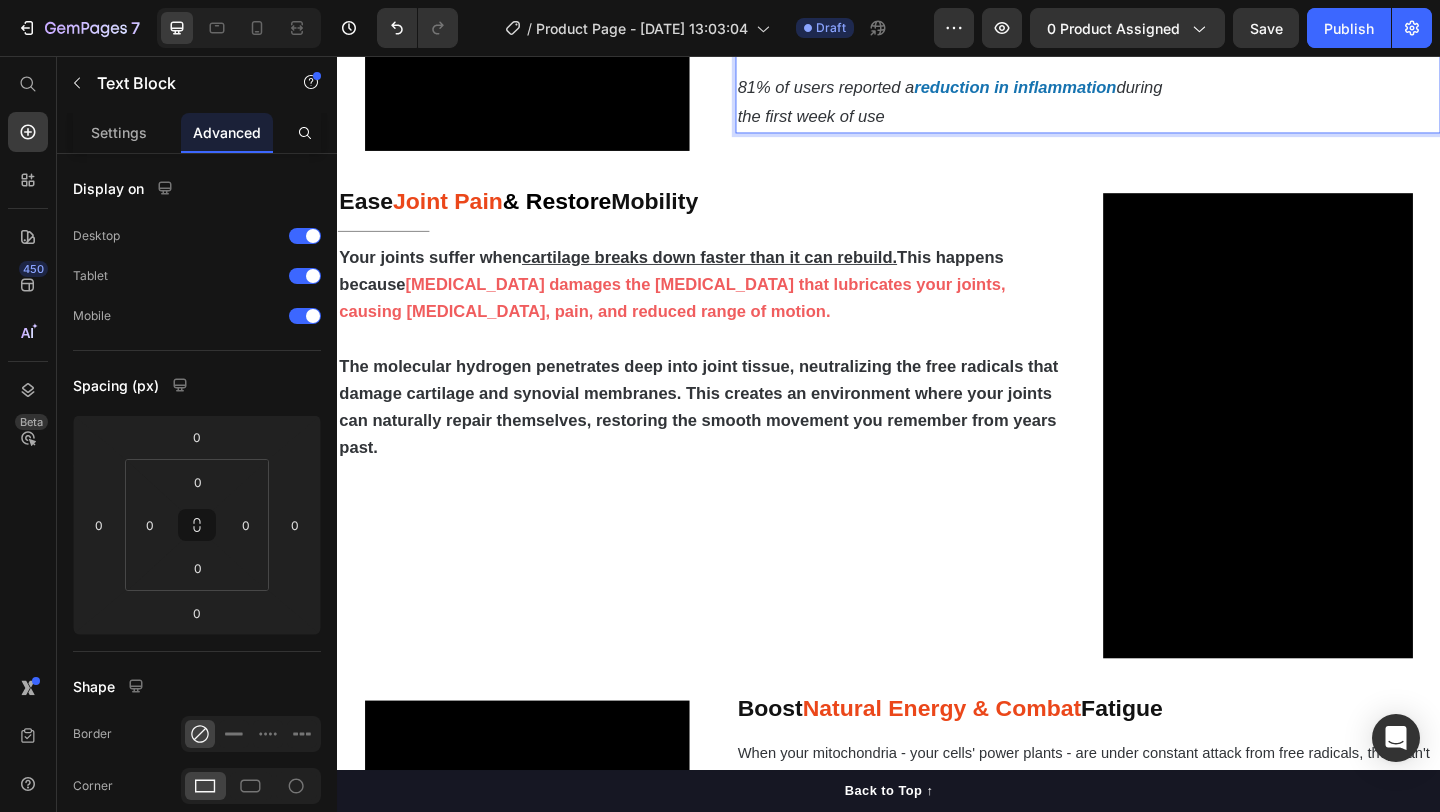 scroll, scrollTop: 1845, scrollLeft: 0, axis: vertical 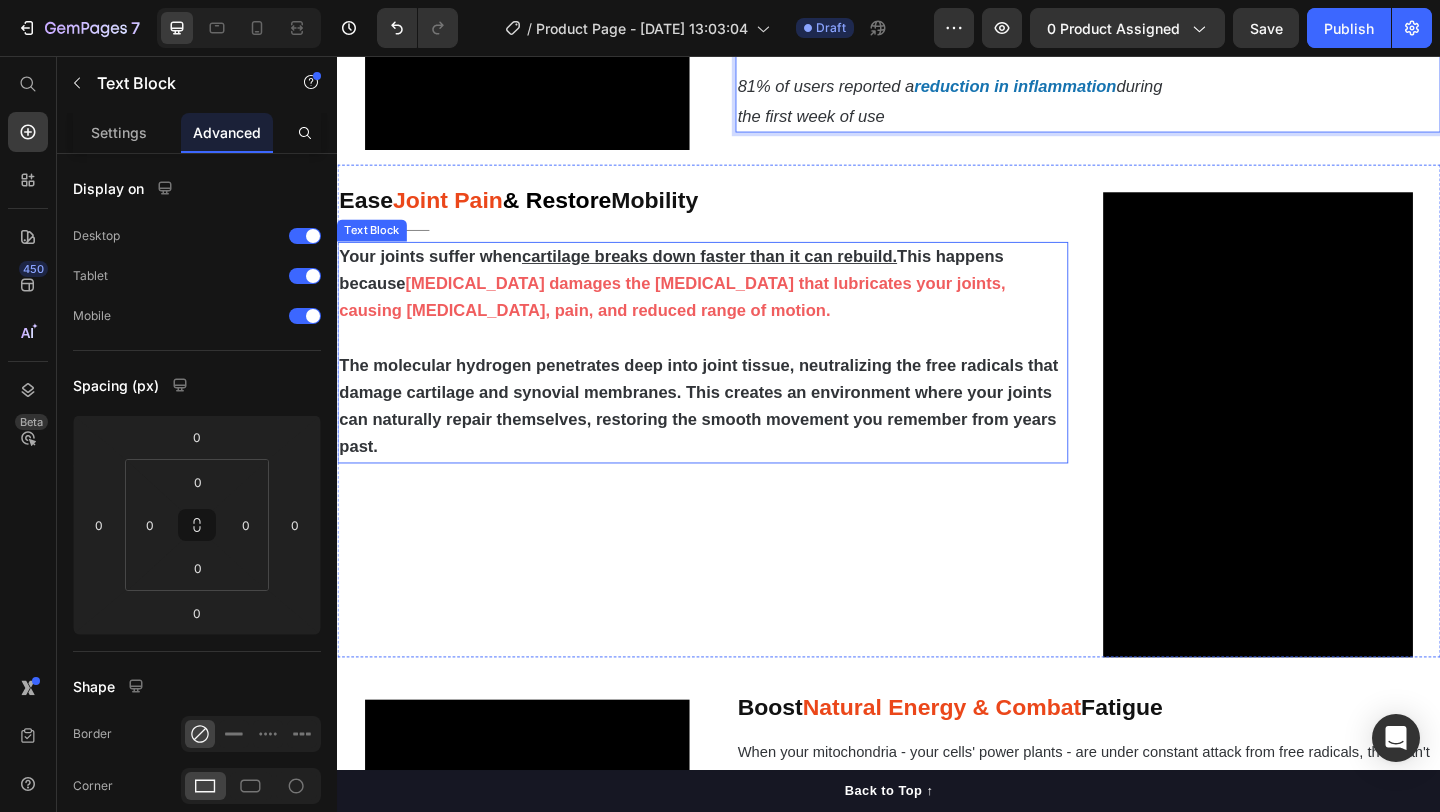 click on "The molecular hydrogen penetrates deep into joint tissue, neutralizing the free radicals that damage cartilage and synovial membranes. This creates an environment where your joints can naturally repair themselves, restoring the smooth movement you remember from years past." at bounding box center (730, 436) 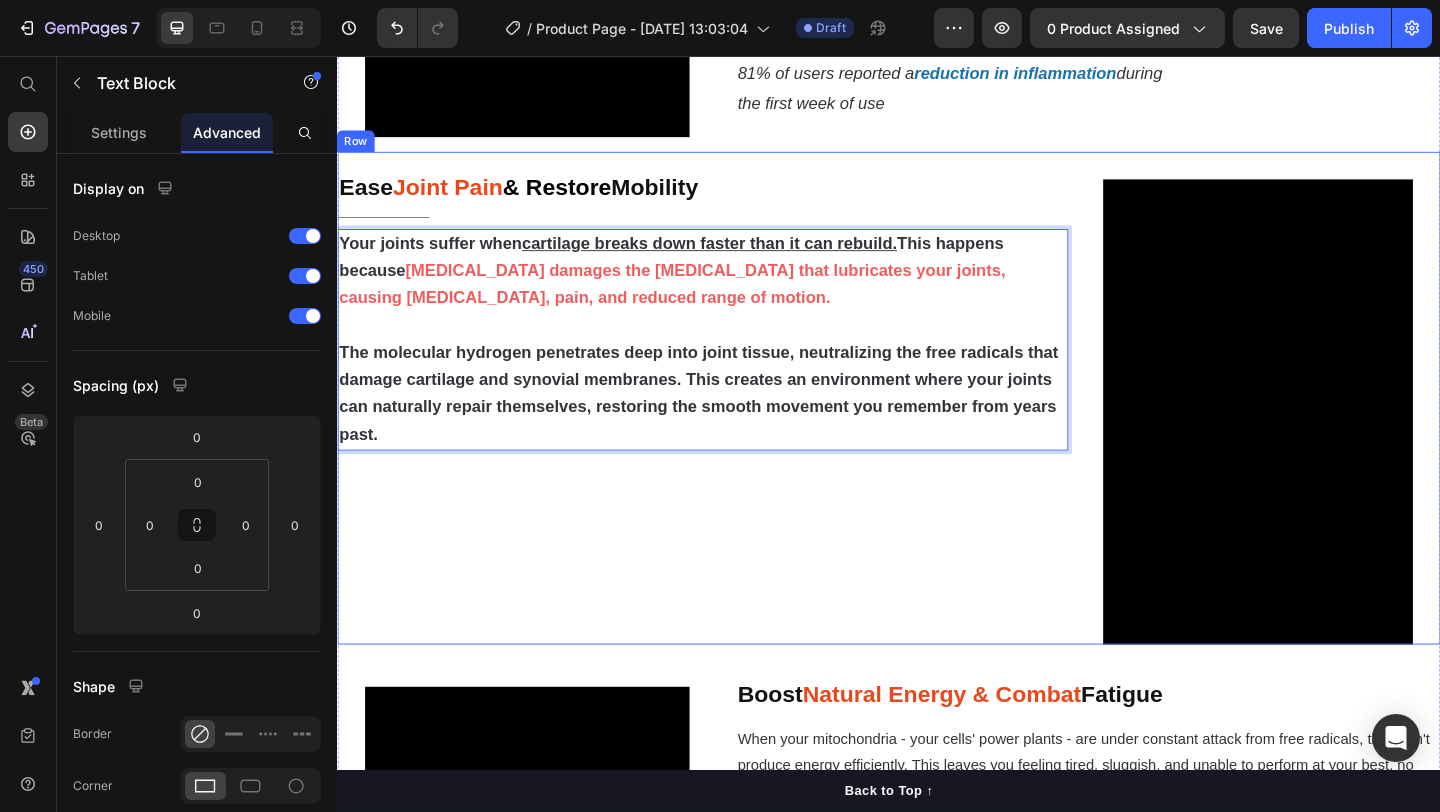 scroll, scrollTop: 1866, scrollLeft: 0, axis: vertical 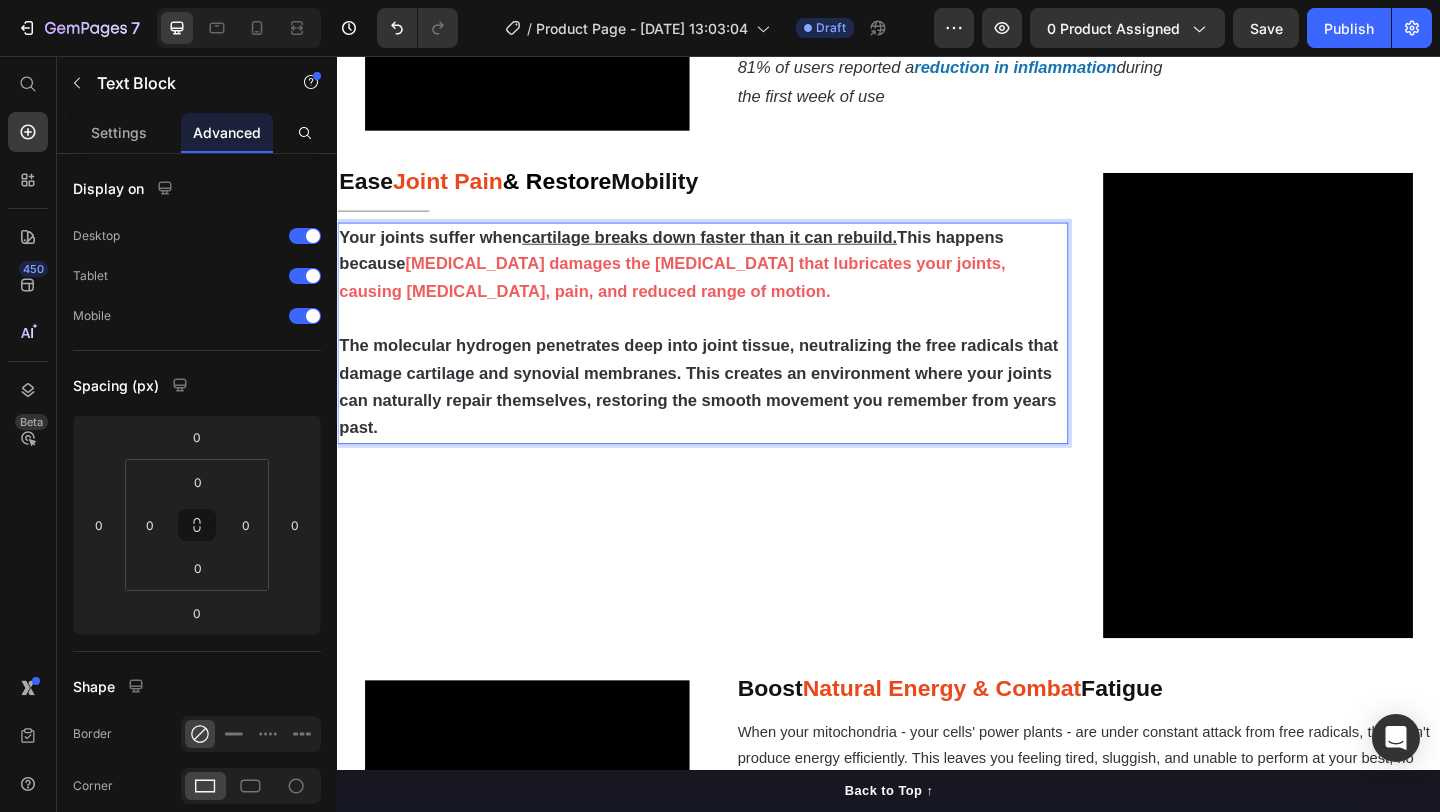 click on "The molecular hydrogen penetrates deep into joint tissue, neutralizing the free radicals that damage cartilage and synovial membranes. This creates an environment where your joints can naturally repair themselves, restoring the smooth movement you remember from years past." at bounding box center (730, 415) 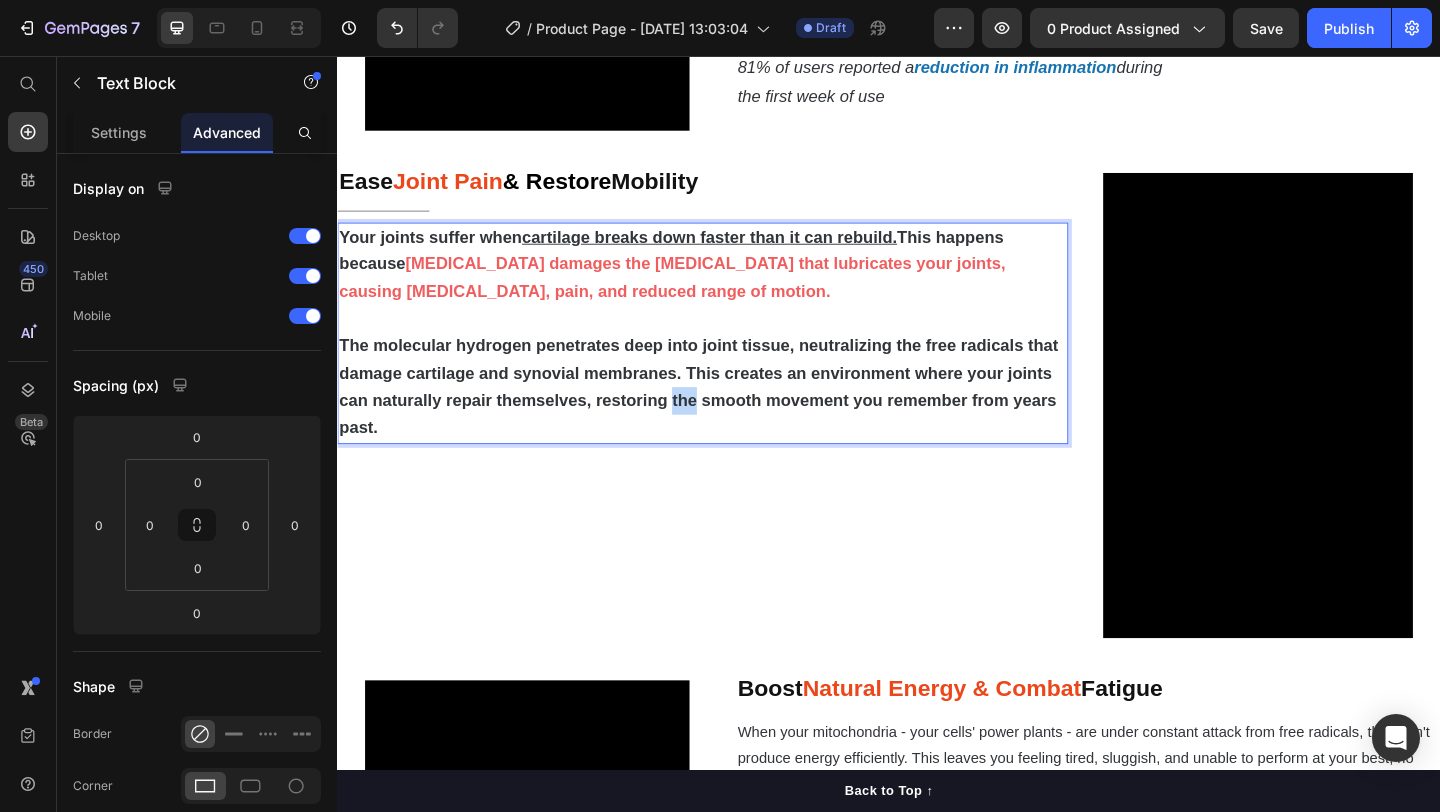 click on "The molecular hydrogen penetrates deep into joint tissue, neutralizing the free radicals that damage cartilage and synovial membranes. This creates an environment where your joints can naturally repair themselves, restoring the smooth movement you remember from years past." at bounding box center [730, 415] 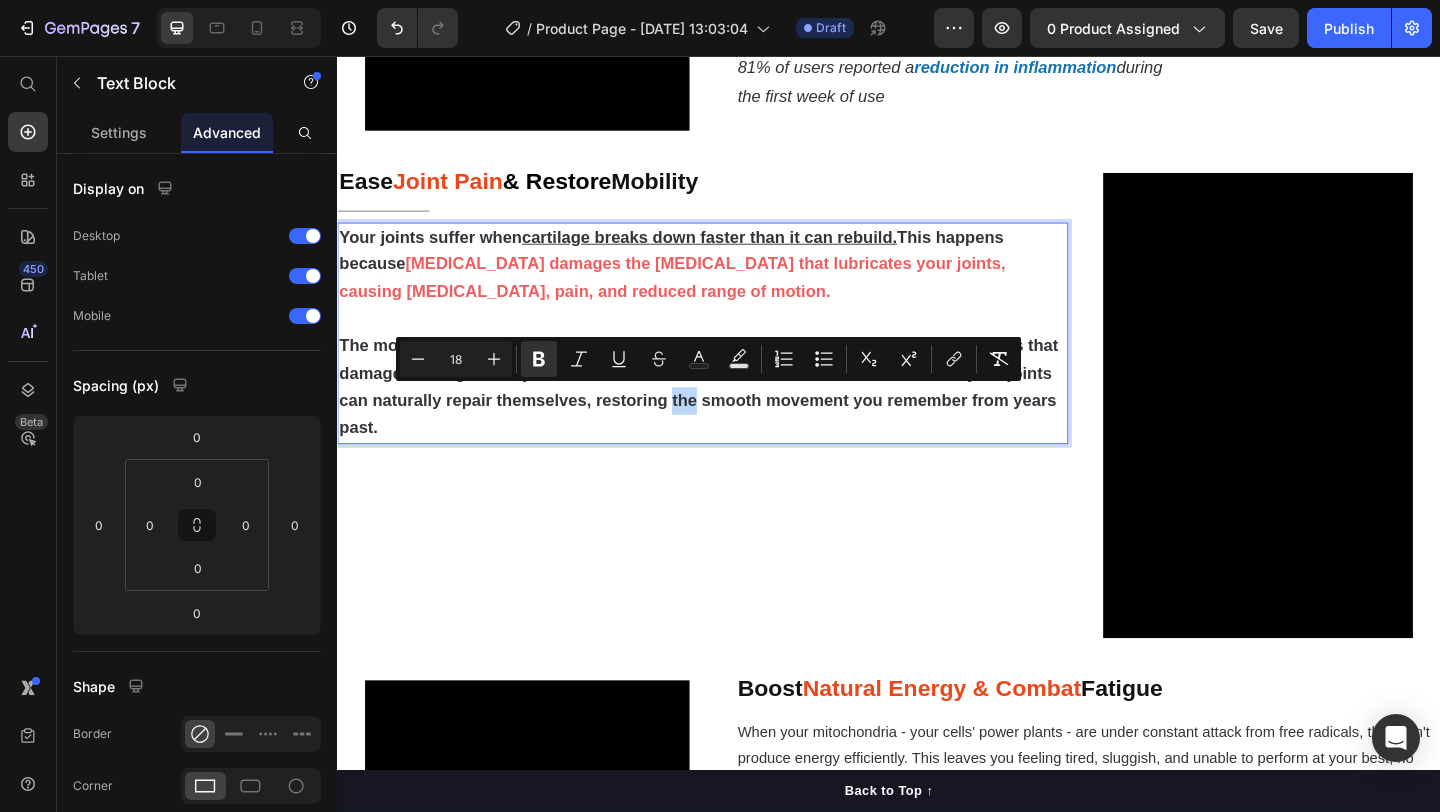 click on "Minus 18 Plus Bold Italic Underline       Strikethrough
Text Color
Text Background Color Numbered List Bulleted List Subscript Superscript       link Remove Format" at bounding box center (708, 359) 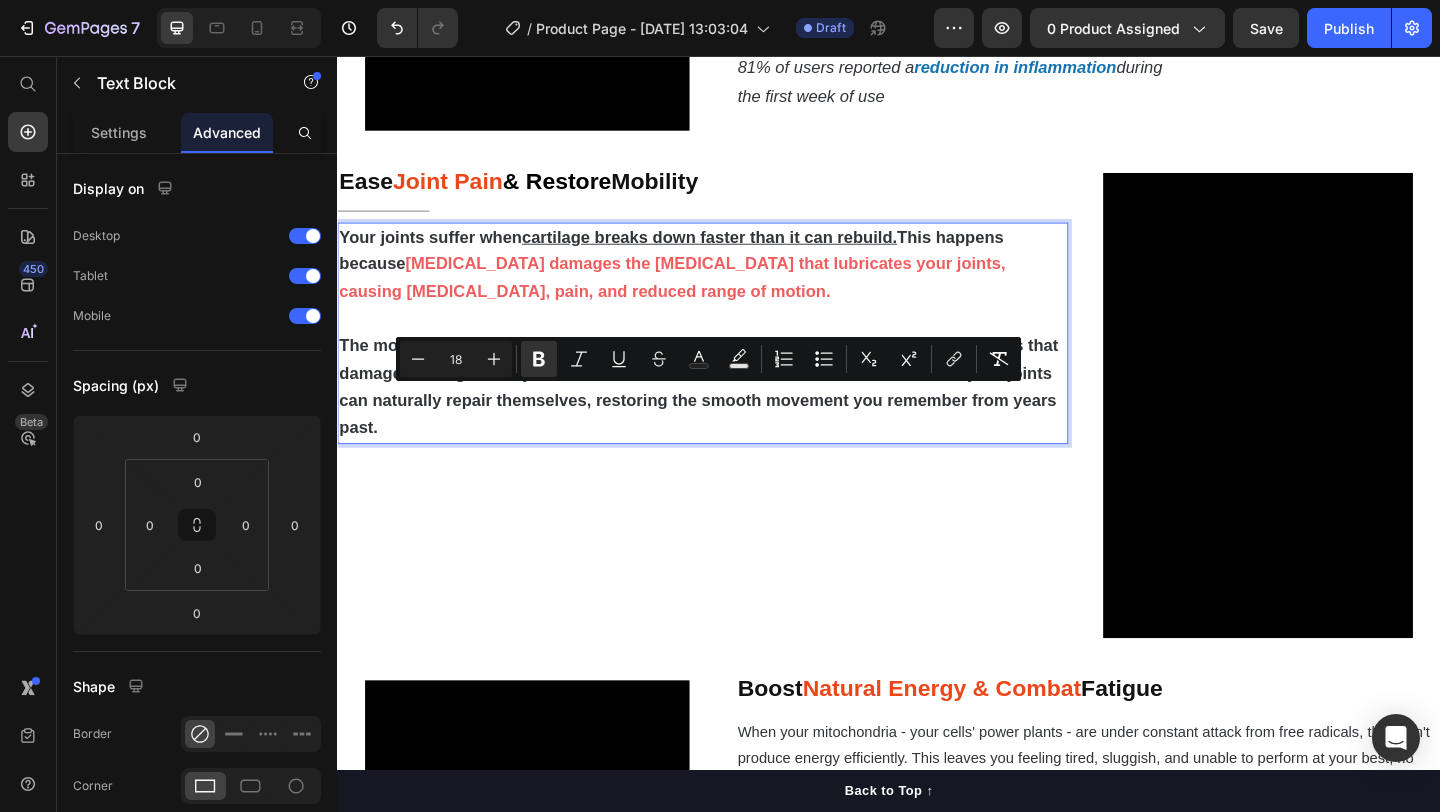 click on "Your joints suffer when  cartilage breaks down faster than it can rebuild.  This happens because  [MEDICAL_DATA] damages the [MEDICAL_DATA] that lubricates your joints, causing [MEDICAL_DATA], pain, and reduced range of motion." at bounding box center (734, 283) 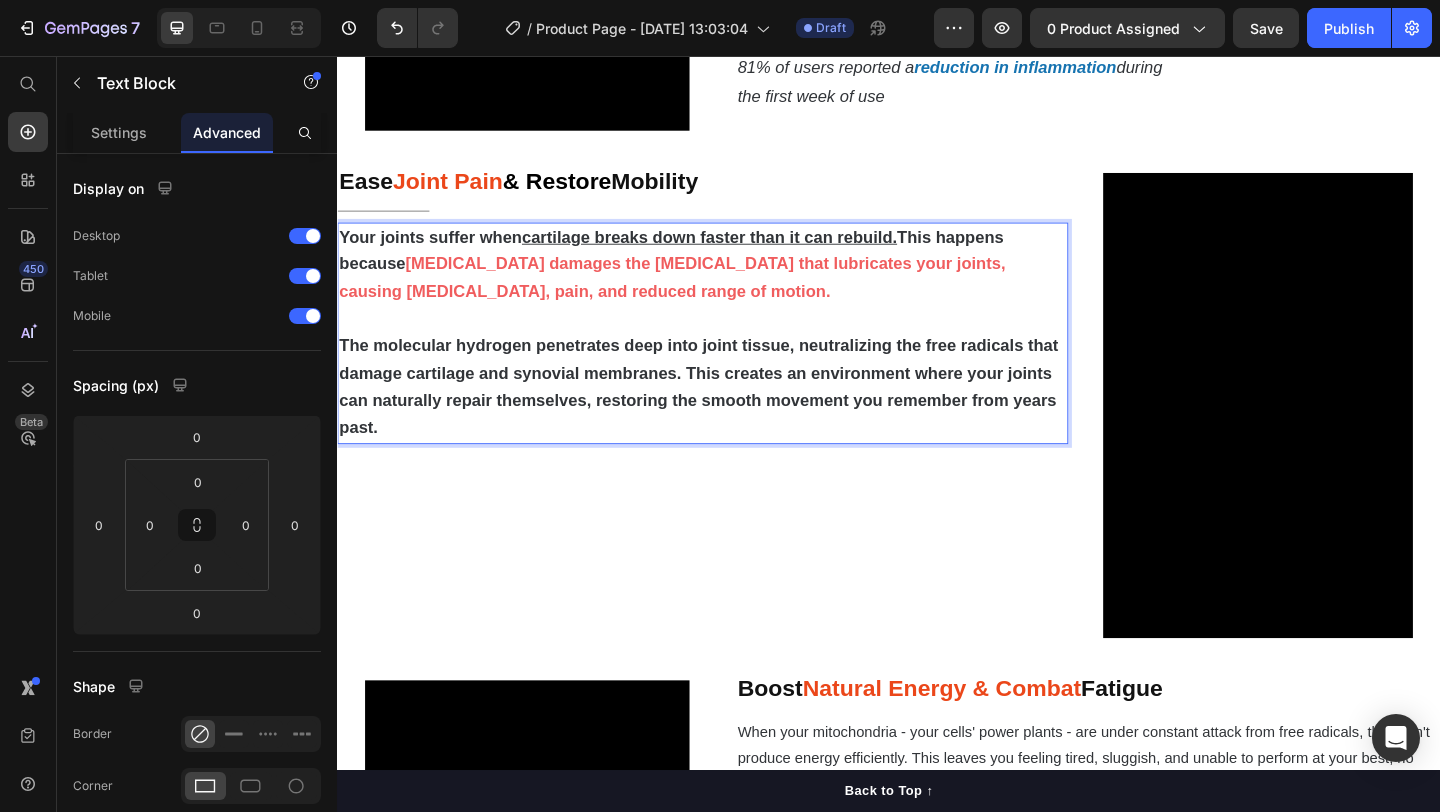 click on "The molecular hydrogen penetrates deep into joint tissue, neutralizing the free radicals that damage cartilage and synovial membranes. This creates an environment where your joints can naturally repair themselves, restoring the smooth movement you remember from years past." at bounding box center [730, 415] 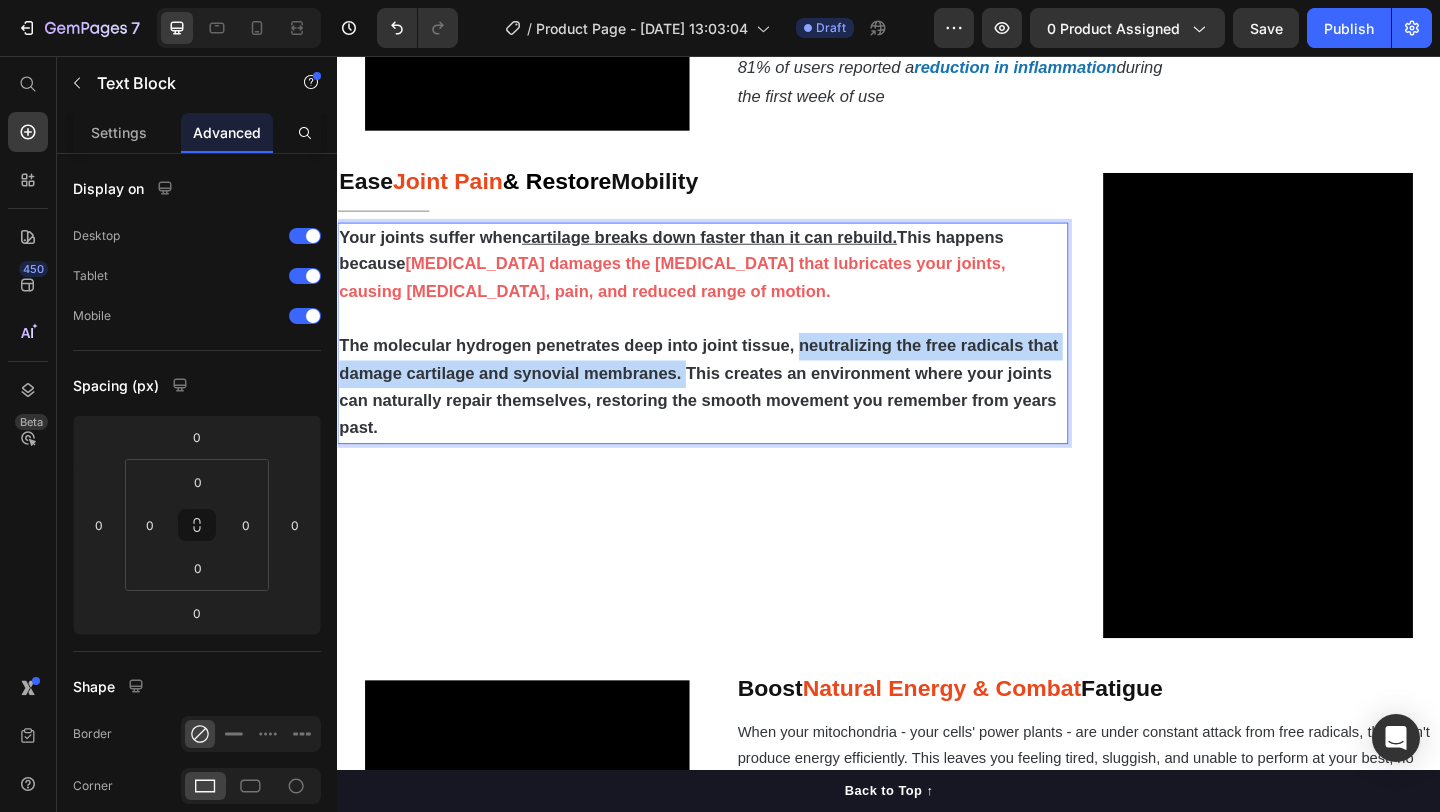 drag, startPoint x: 840, startPoint y: 371, endPoint x: 716, endPoint y: 403, distance: 128.06248 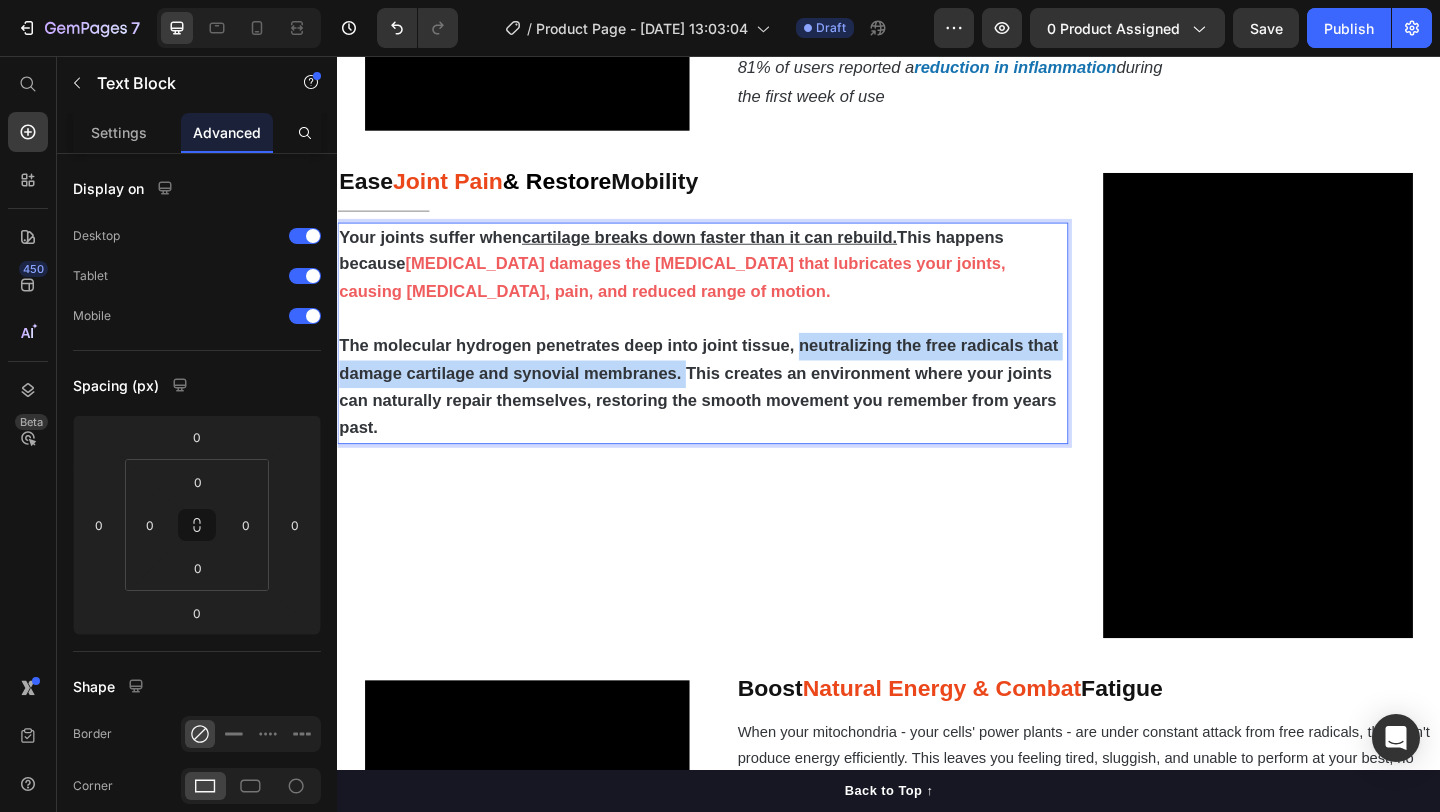 click on "The molecular hydrogen penetrates deep into joint tissue, neutralizing the free radicals that damage cartilage and synovial membranes. This creates an environment where your joints can naturally repair themselves, restoring the smooth movement you remember from years past." at bounding box center [730, 415] 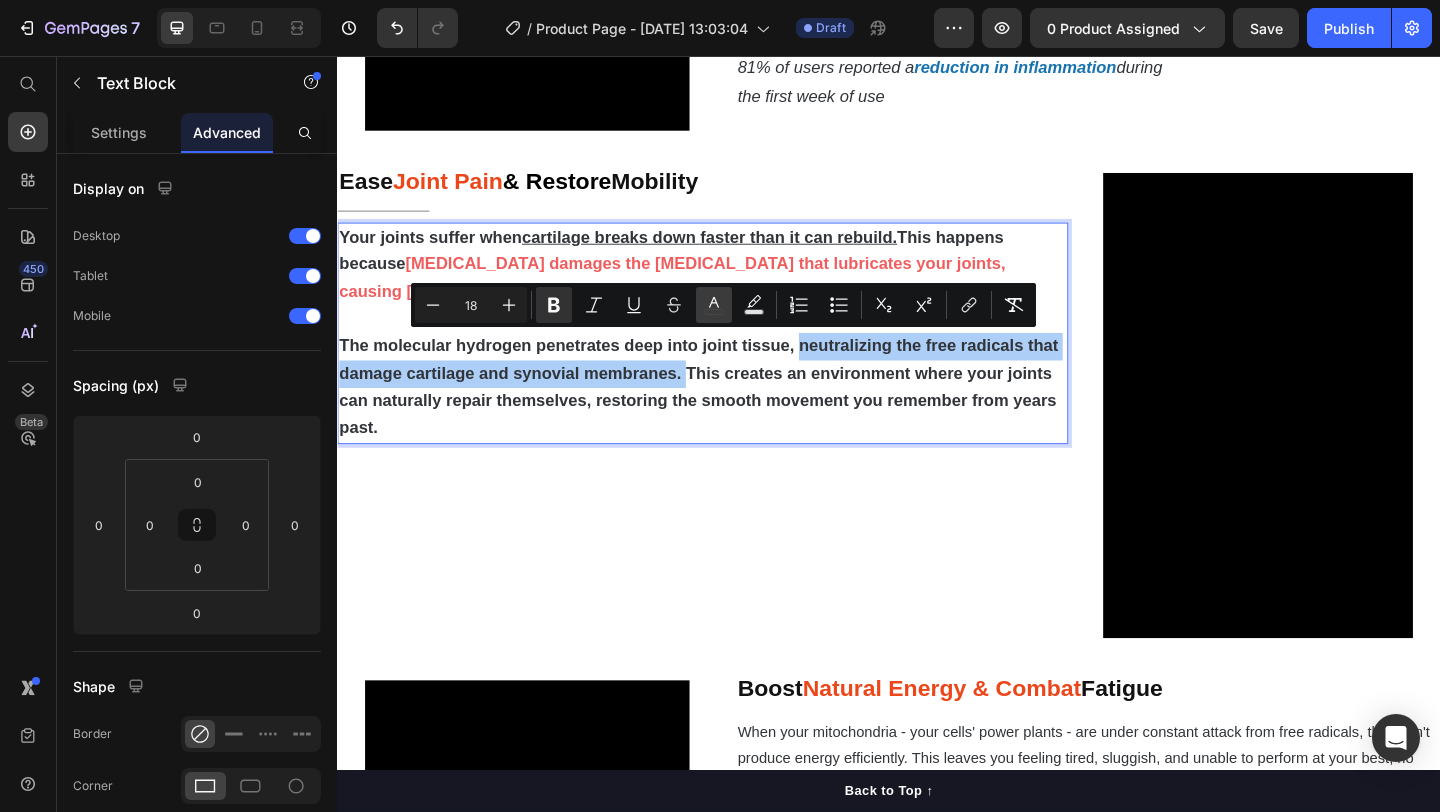click 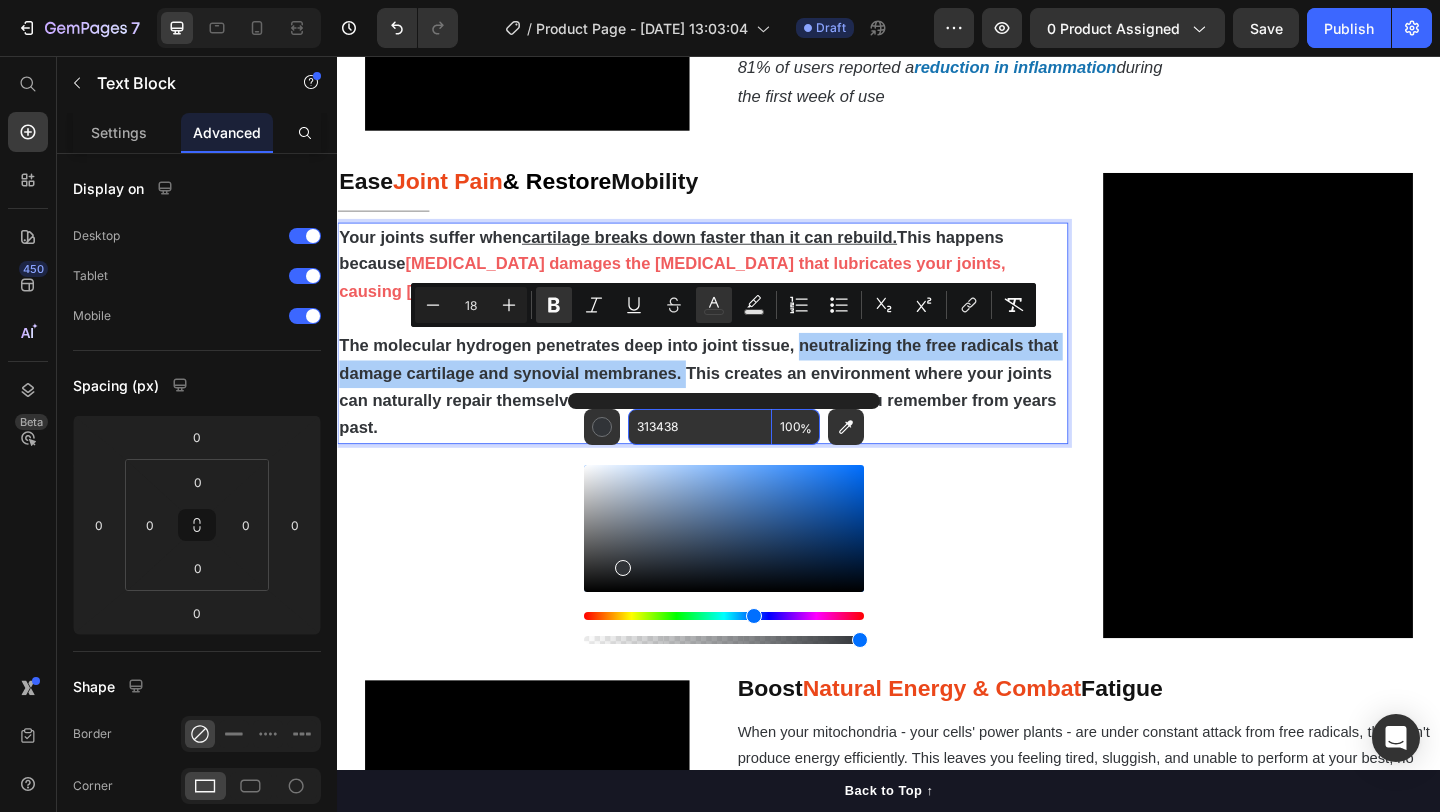 click on "313438" at bounding box center [700, 427] 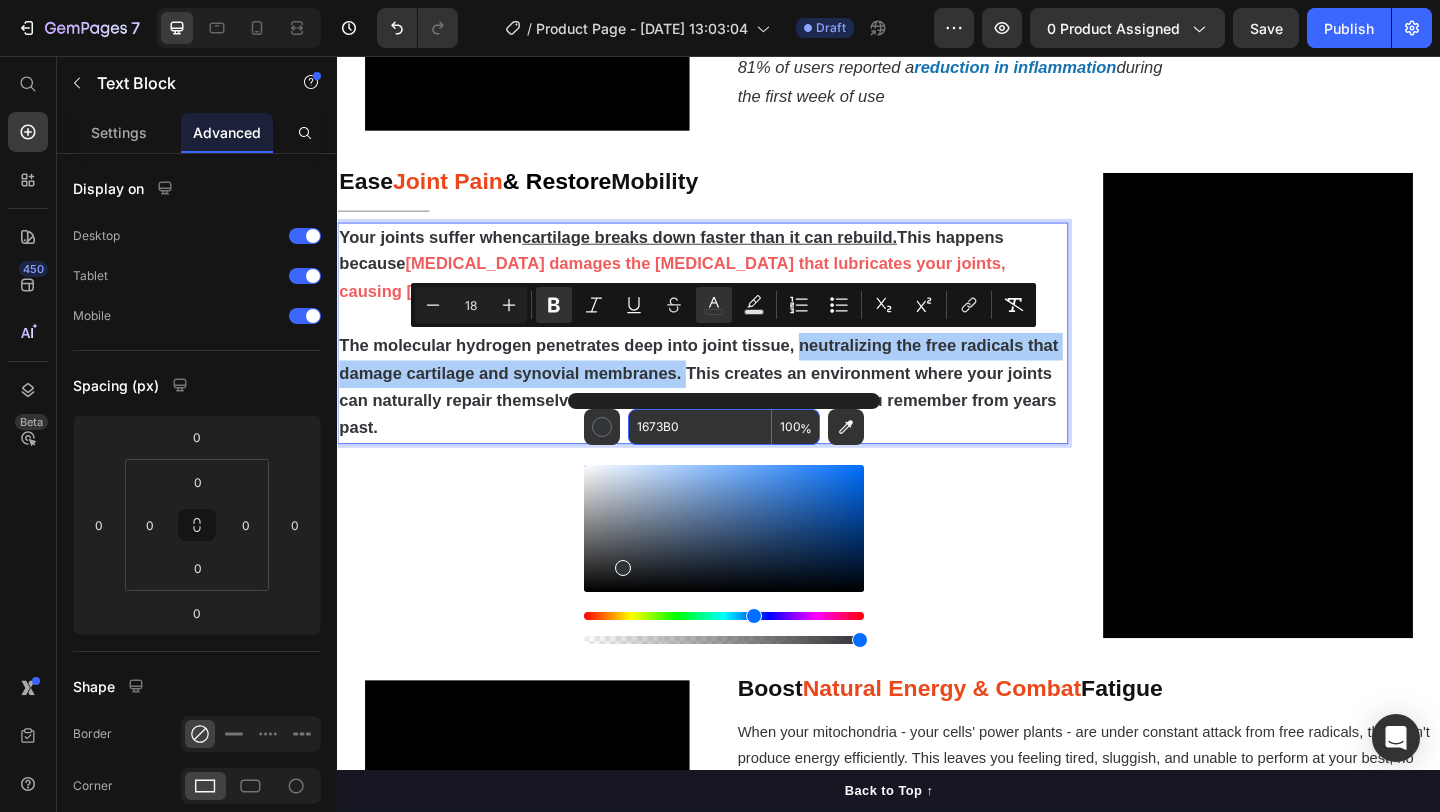 type on "1673B0" 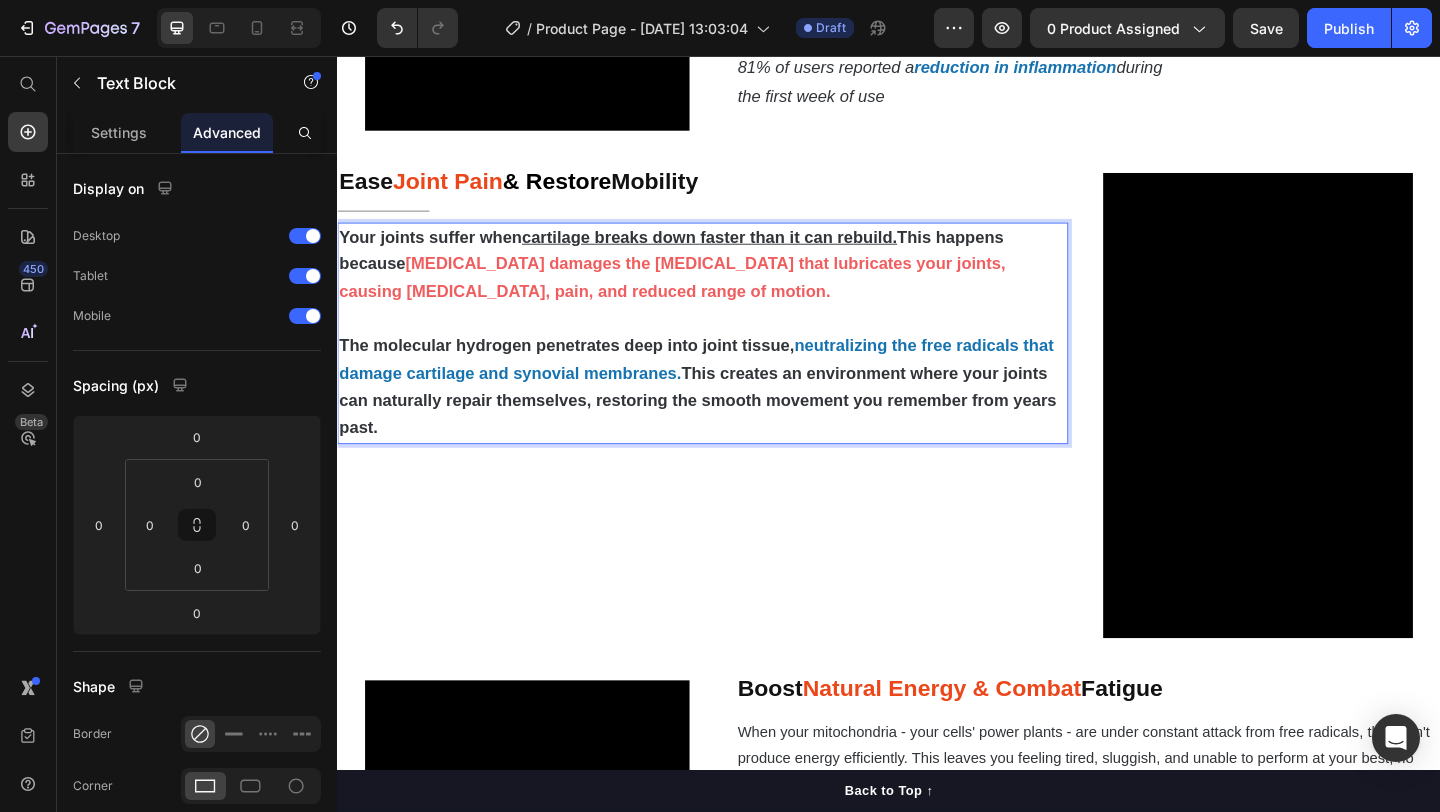 click on "The molecular hydrogen penetrates deep into joint tissue,  neutralizing the free radicals that damage cartilage and synovial membranes.  This creates an environment where your joints can naturally repair themselves, restoring the smooth movement you remember from years past." at bounding box center [734, 416] 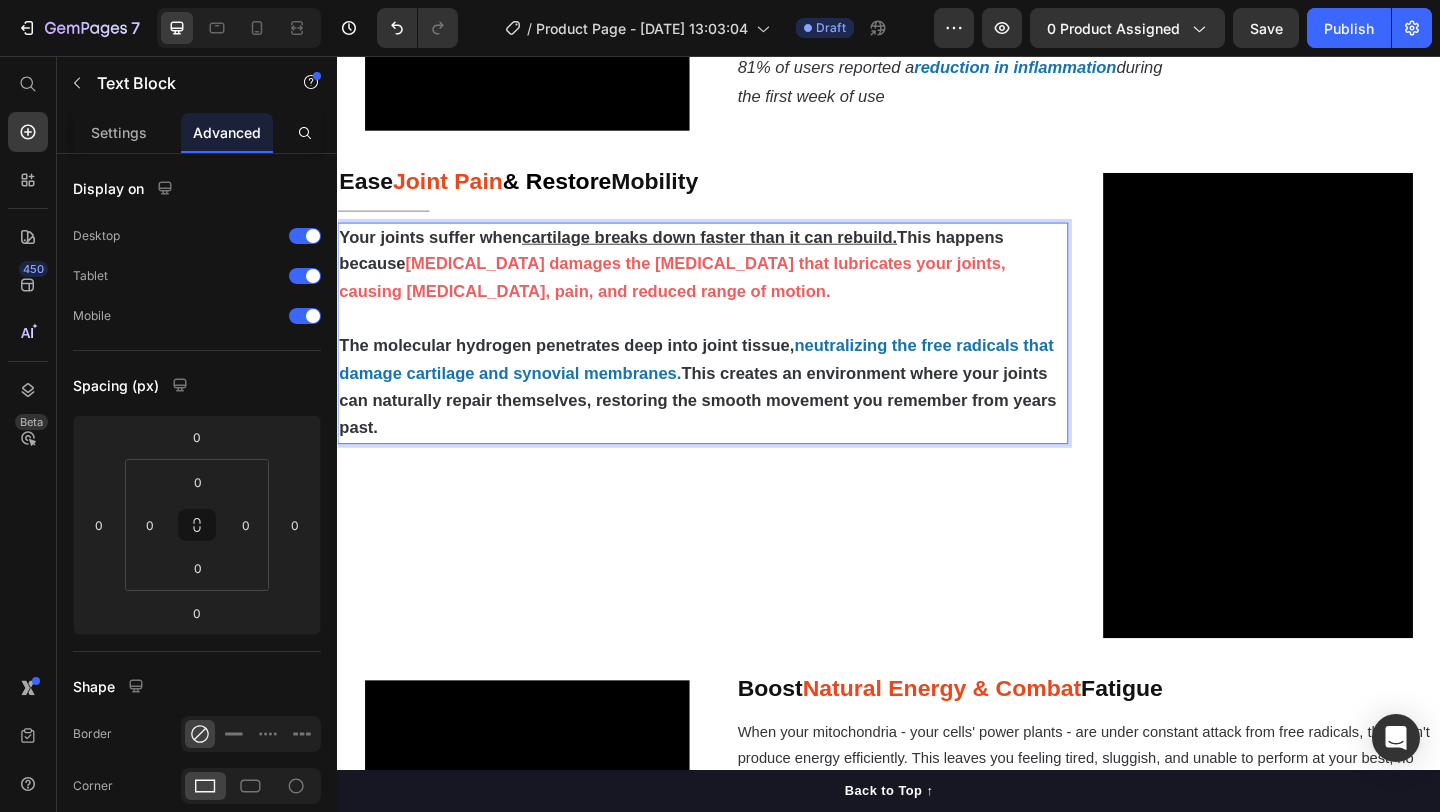 click on "The molecular hydrogen penetrates deep into joint tissue,  neutralizing the free radicals that damage cartilage and synovial membranes.  This creates an environment where your joints can naturally repair themselves, restoring the smooth movement you remember from years past." at bounding box center (734, 416) 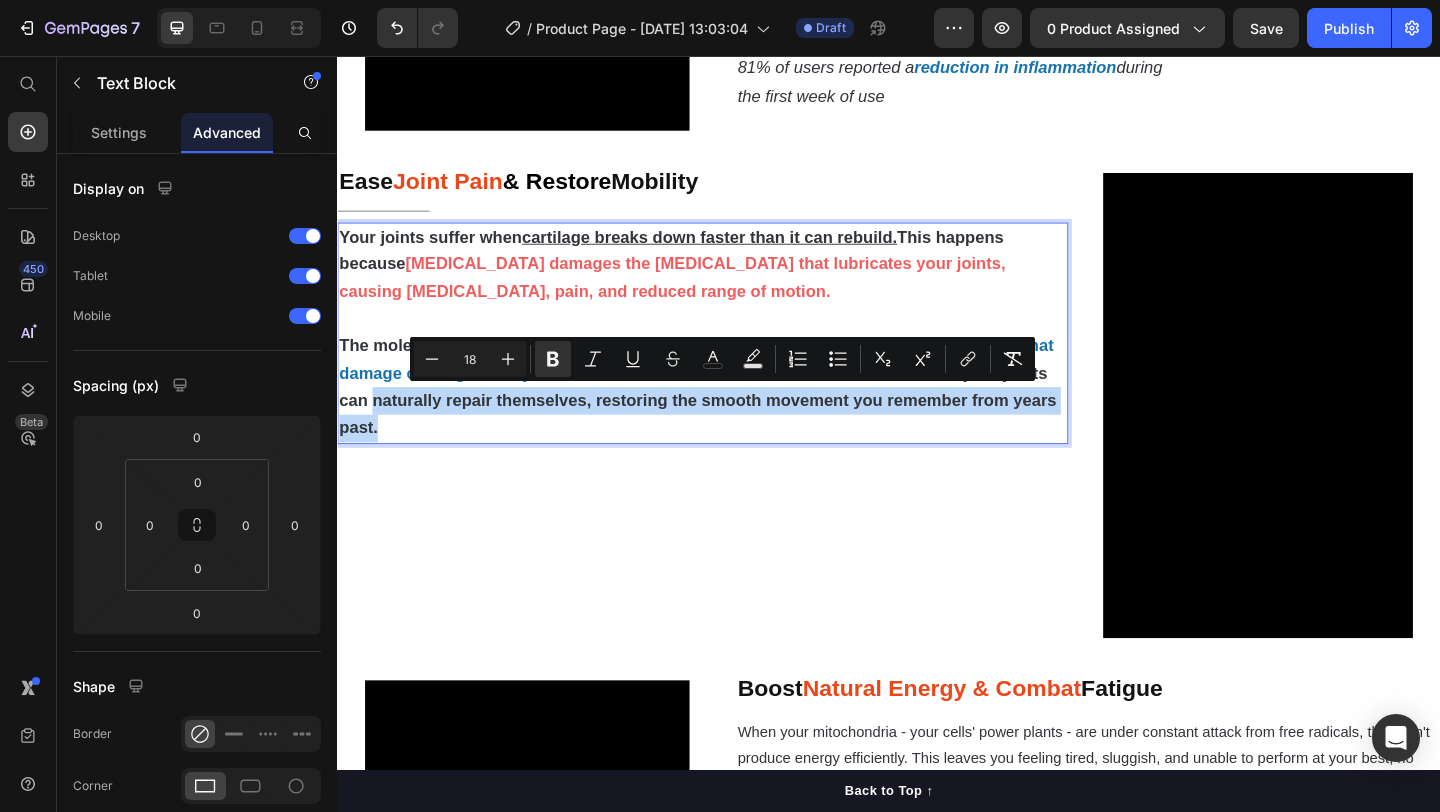 drag, startPoint x: 376, startPoint y: 431, endPoint x: 1058, endPoint y: 451, distance: 682.2932 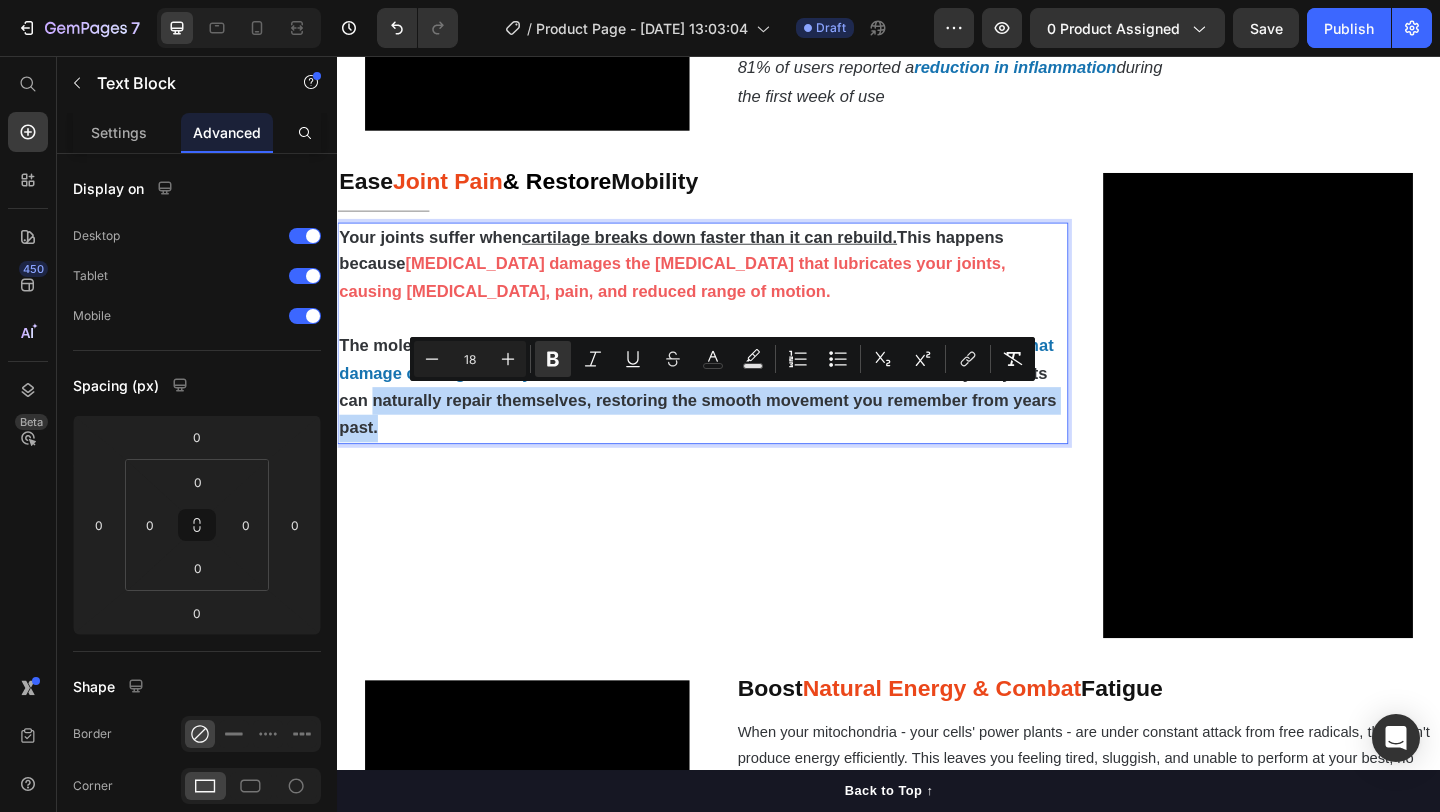 click on "The molecular hydrogen penetrates deep into joint tissue,  neutralizing the free radicals that damage cartilage and synovial membranes.  This creates an environment where your joints can naturally repair themselves, restoring the smooth movement you remember from years past." at bounding box center [734, 416] 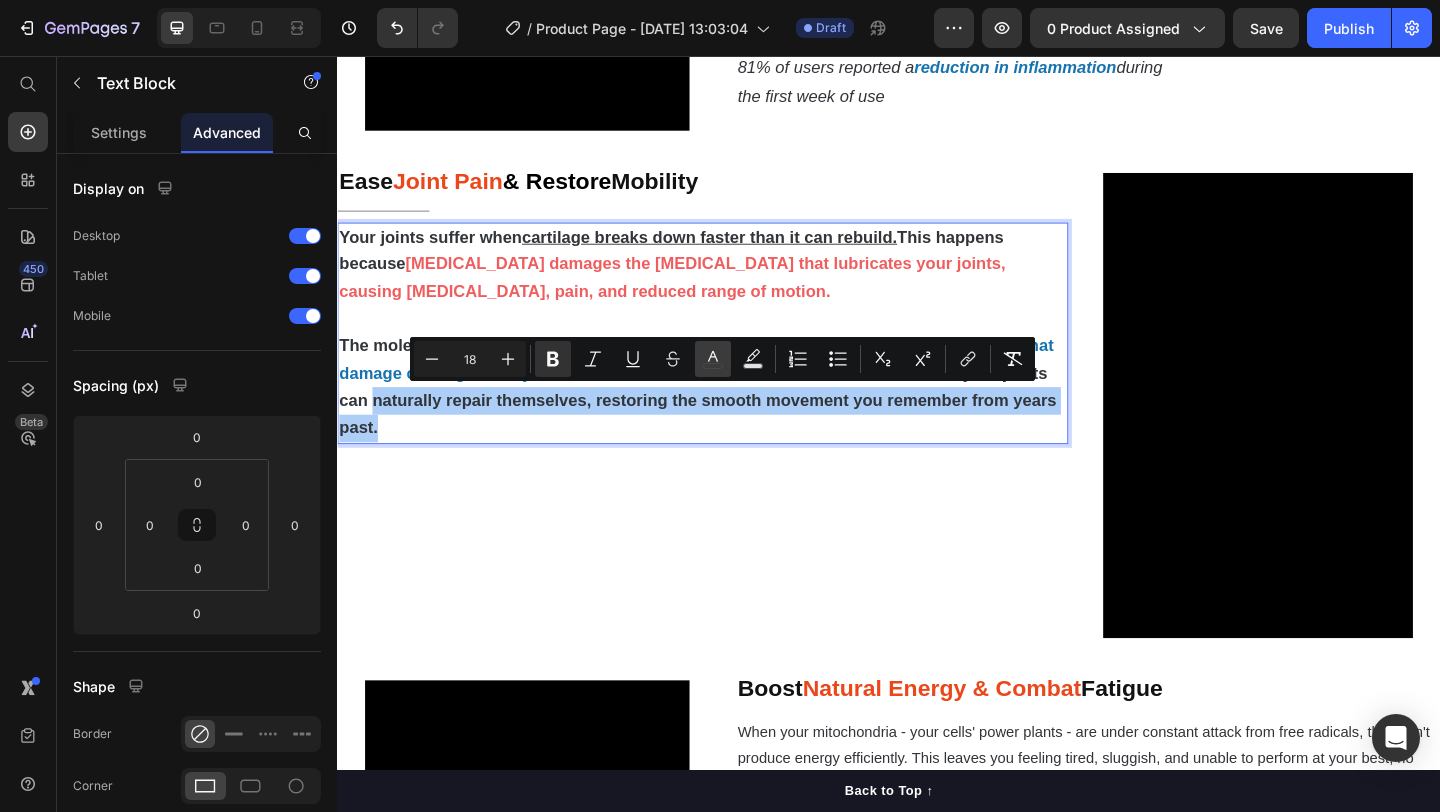 click 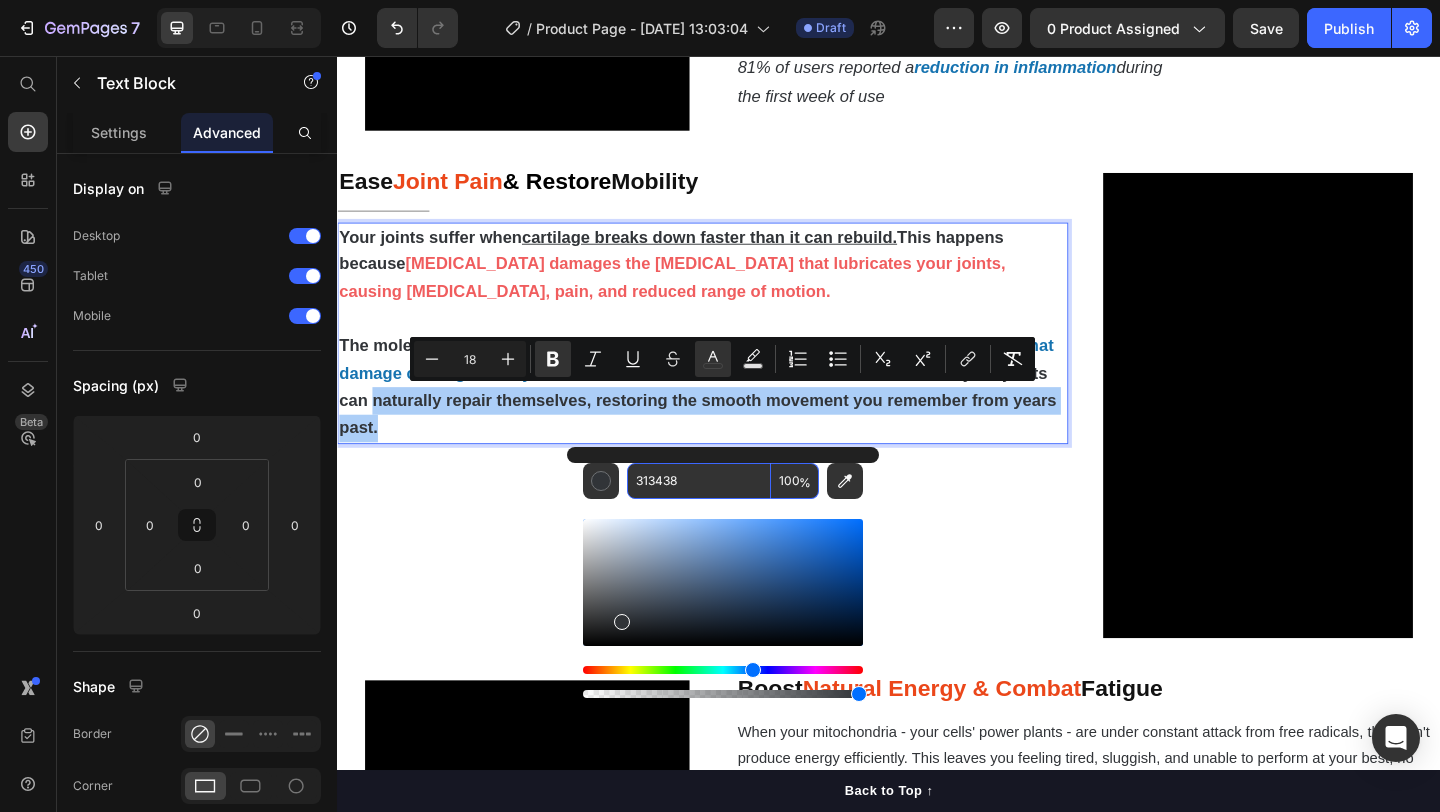 click on "313438" at bounding box center [699, 481] 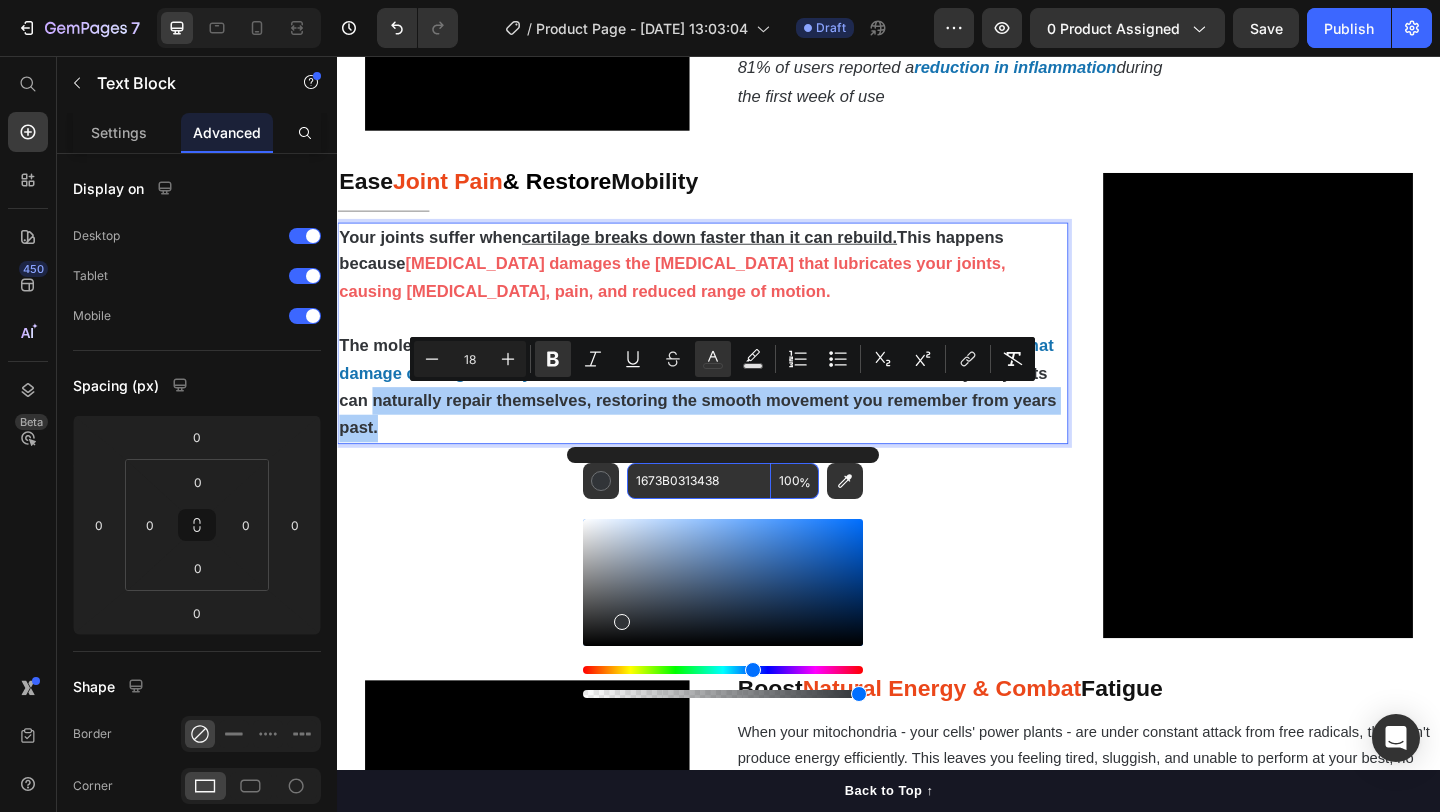 paste 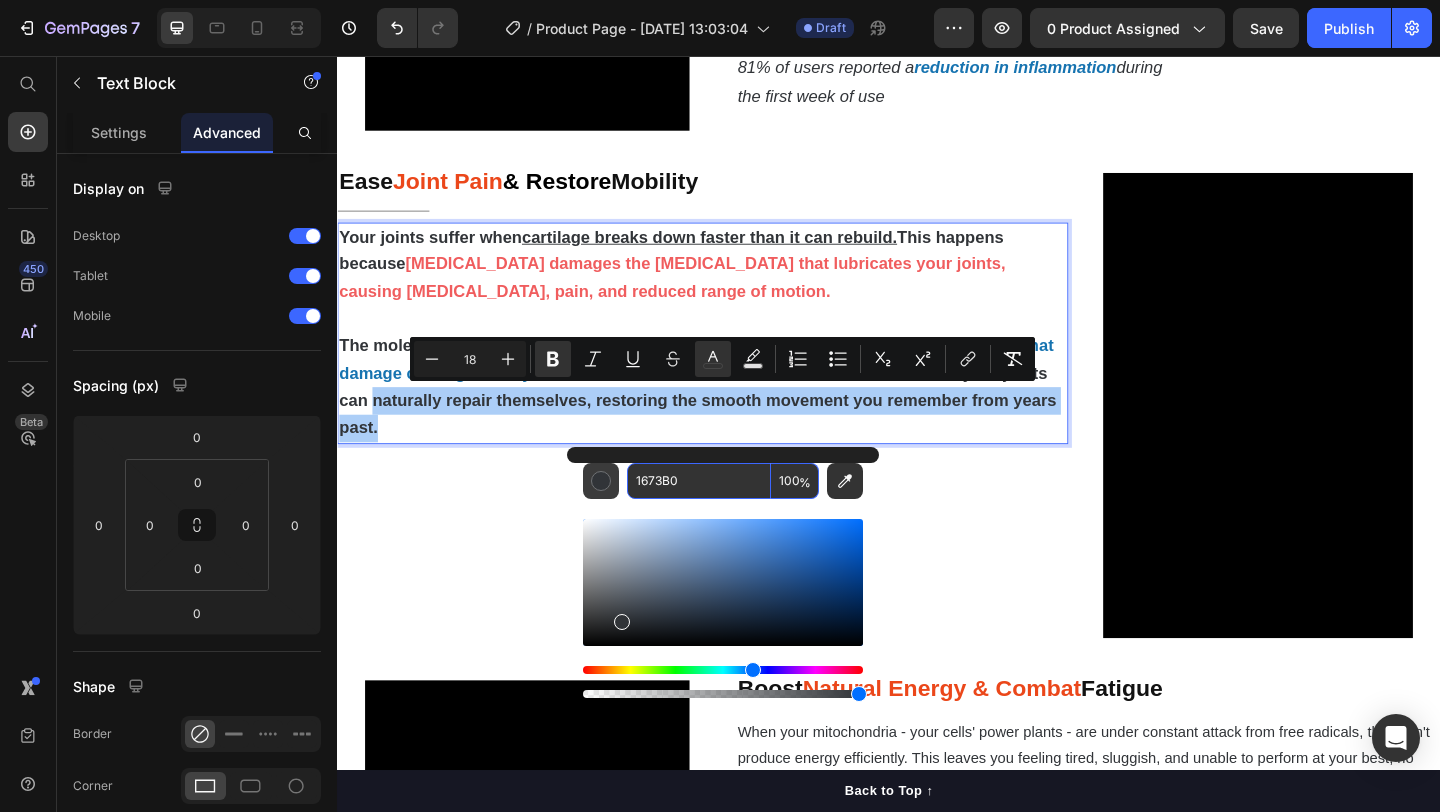 type on "1673B0" 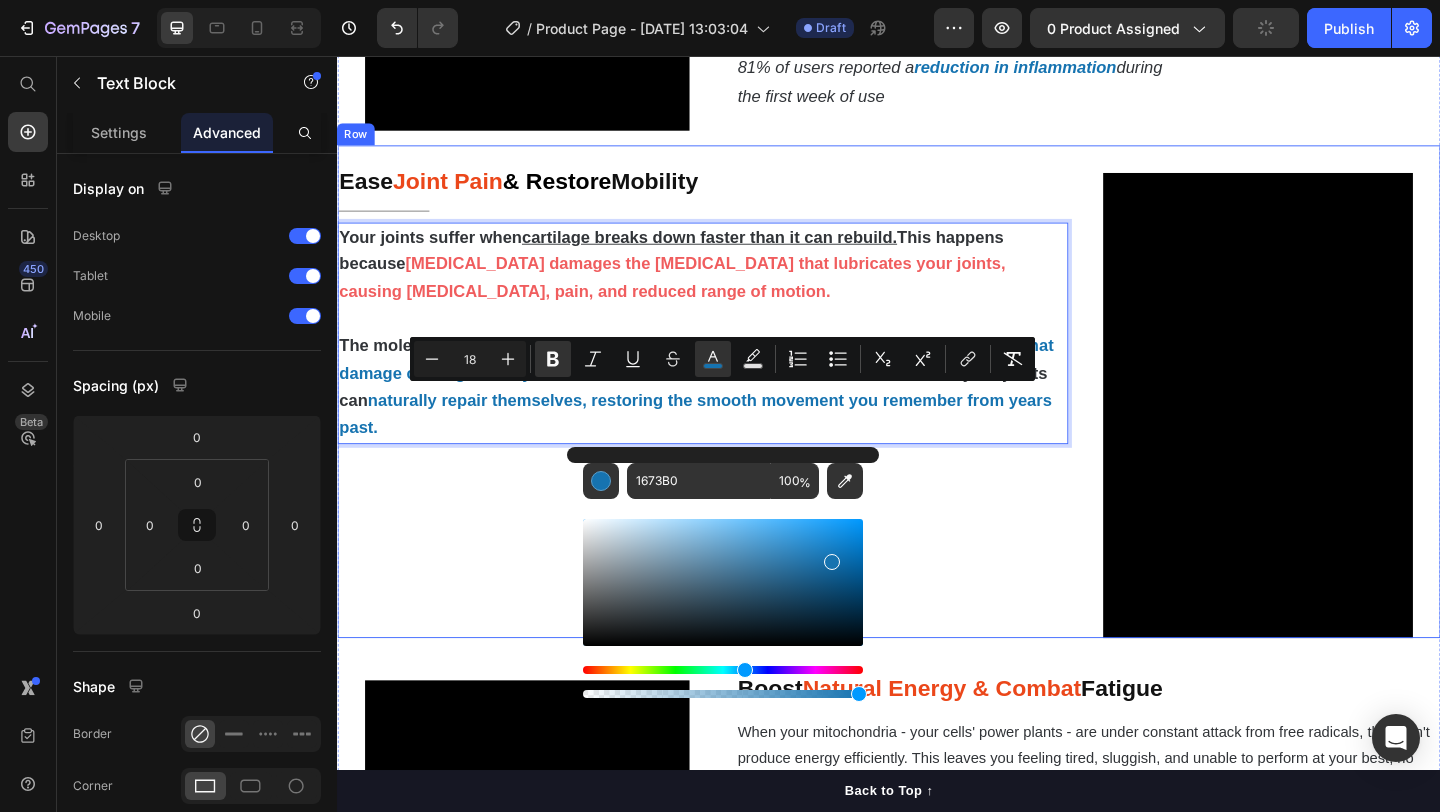 click on "Ease  Joint Pain  & Restore  Mobility Heading                Title Line Your joints suffer when  cartilage breaks down faster than it can rebuild.  This happens because  [MEDICAL_DATA] damages the [MEDICAL_DATA] that lubricates your joints, causing [MEDICAL_DATA], pain, and reduced range of motion. The molecular hydrogen penetrates deep into joint tissue,  neutralizing the free radicals that damage cartilage and synovial membranes.  This creates an environment where your joints can  naturally repair themselves, restoring the smooth movement you remember from years past. Text Block   0" at bounding box center (734, 421) 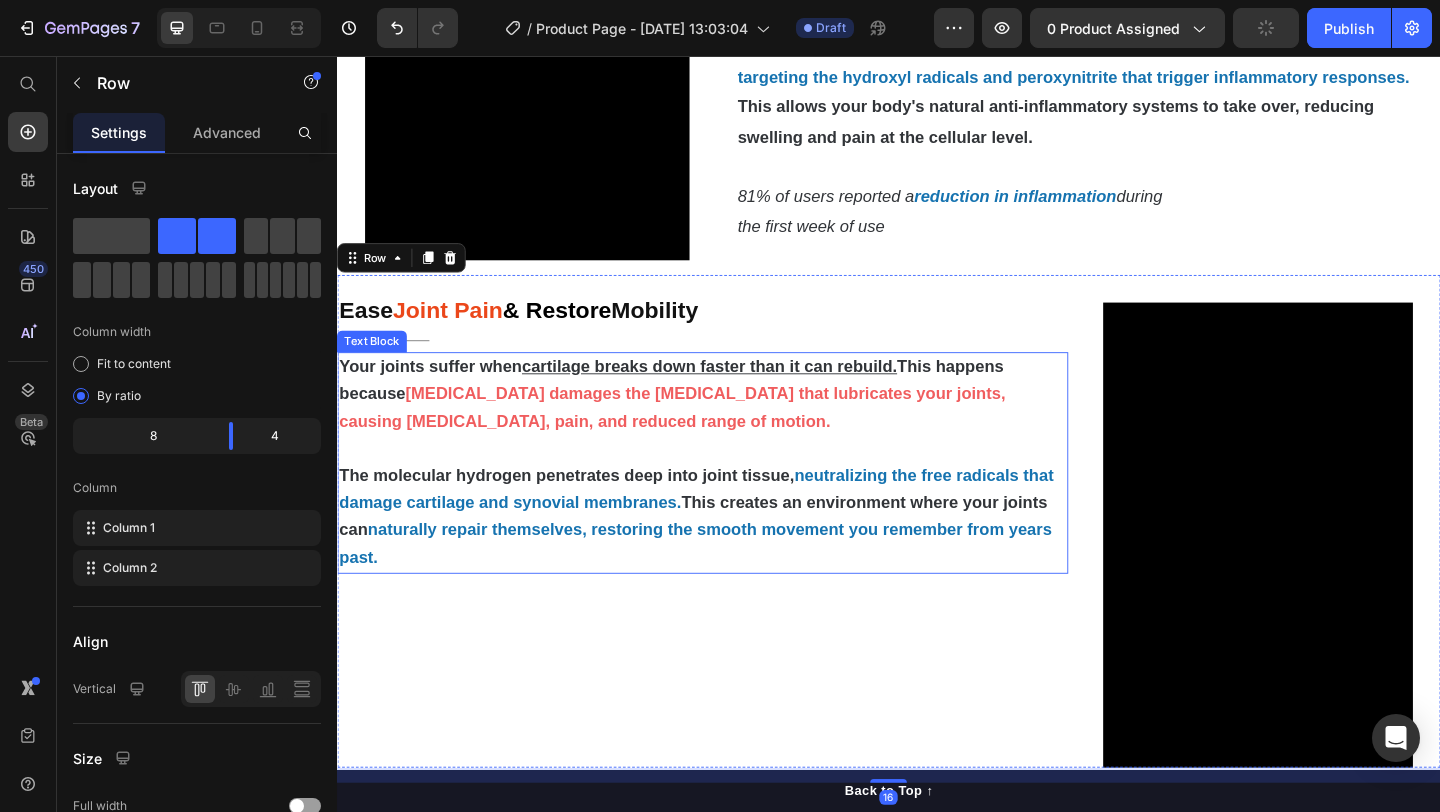 scroll, scrollTop: 1726, scrollLeft: 0, axis: vertical 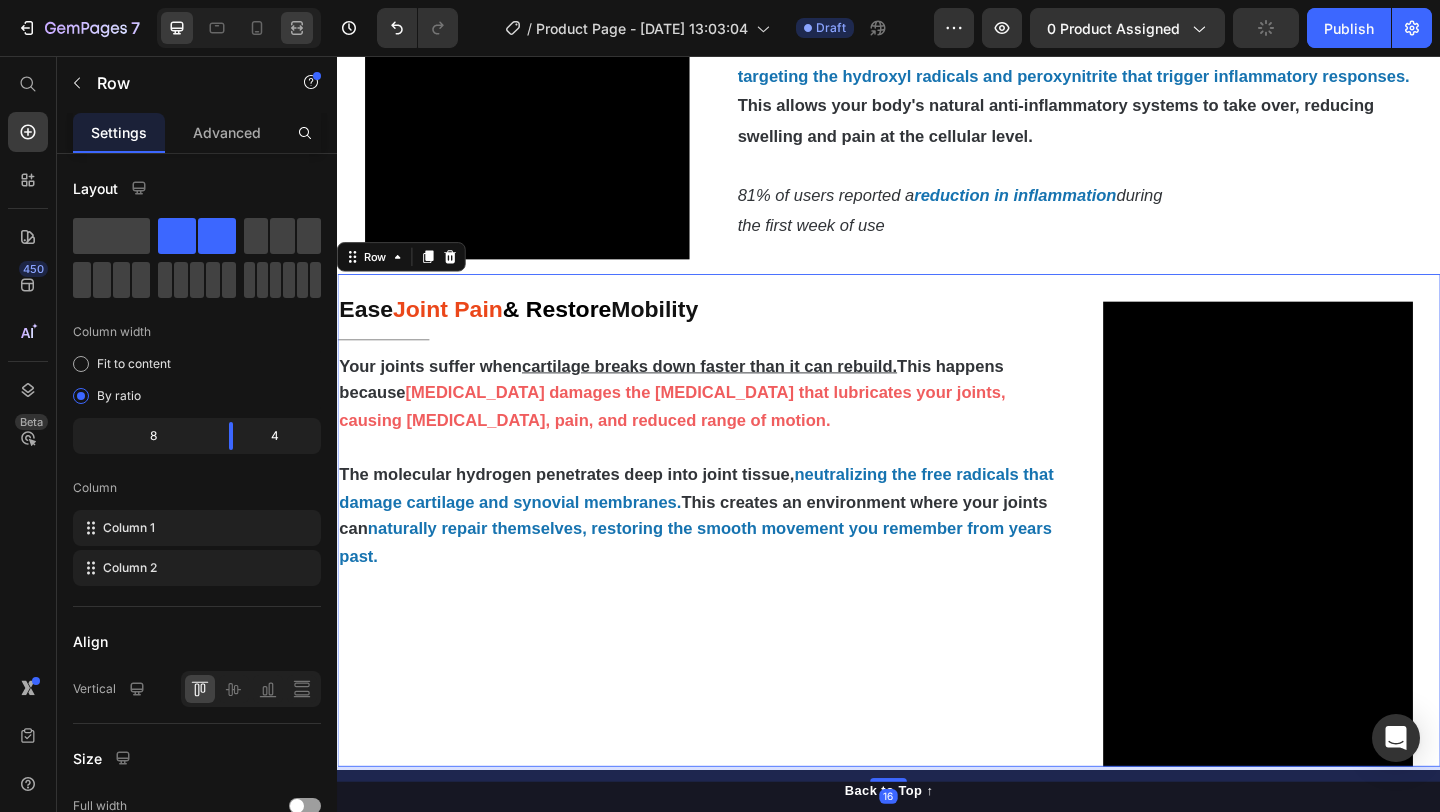 click 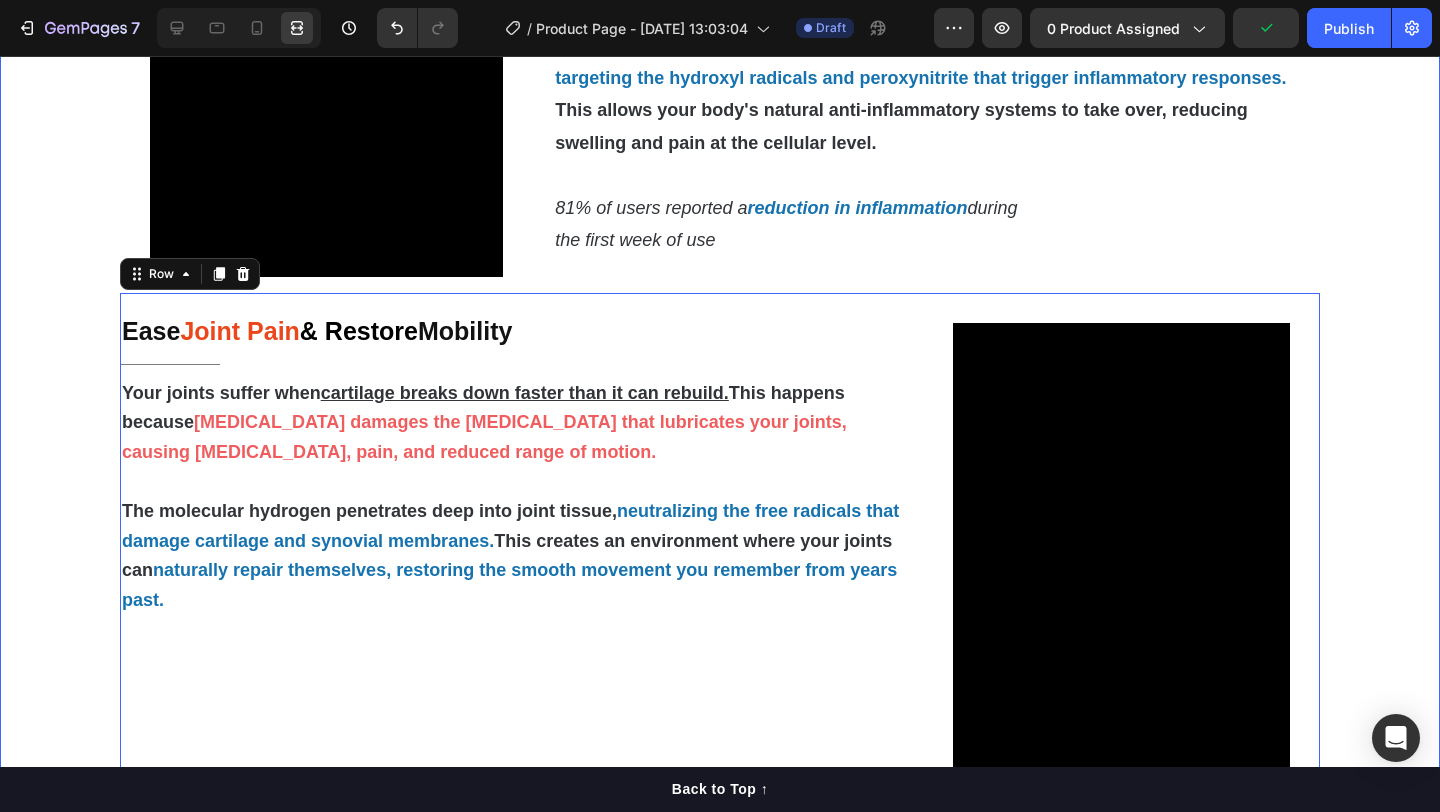 click on "Video Reduce  Chronic Inflammation  at Home Heading                Title Line But what makes things worse is that when your body is constantly battling  chronic inflammation, your immune system becomes overactive and starts attacking healthy tissue.   So even though your body is desperately trying to  heal and repair ,   the inflammatory response keeps interfering with the natural healing process. The 8,000 PPM of molecular hydrogen acts as a  selective antioxidant, specifically targeting the hydroxyl radicals and peroxynitrite that trigger inflammatory responses.   This allows your body's natural anti-inflammatory systems to take over, reducing swelling and pain at the cellular level. 81% of users reported a  reduction in inflammation  during  the first week of use Text Block Row Ease  Joint Pain  & Restore  Mobility Heading                Title Line Your joints suffer when  cartilage breaks down faster than it can rebuild.  This happens because  The molecular hydrogen penetrates deep into joint tissue," at bounding box center (720, 1197) 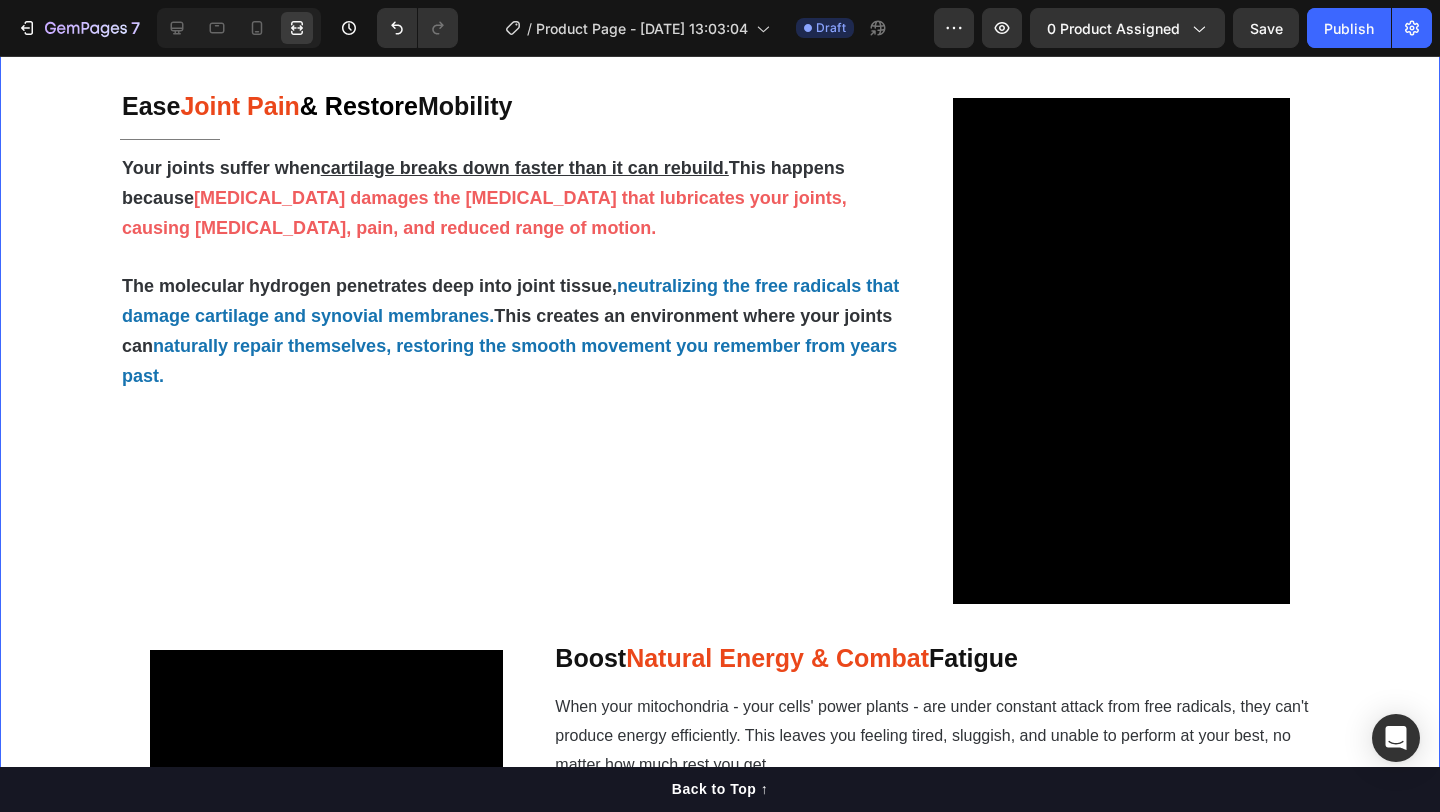scroll, scrollTop: 1904, scrollLeft: 0, axis: vertical 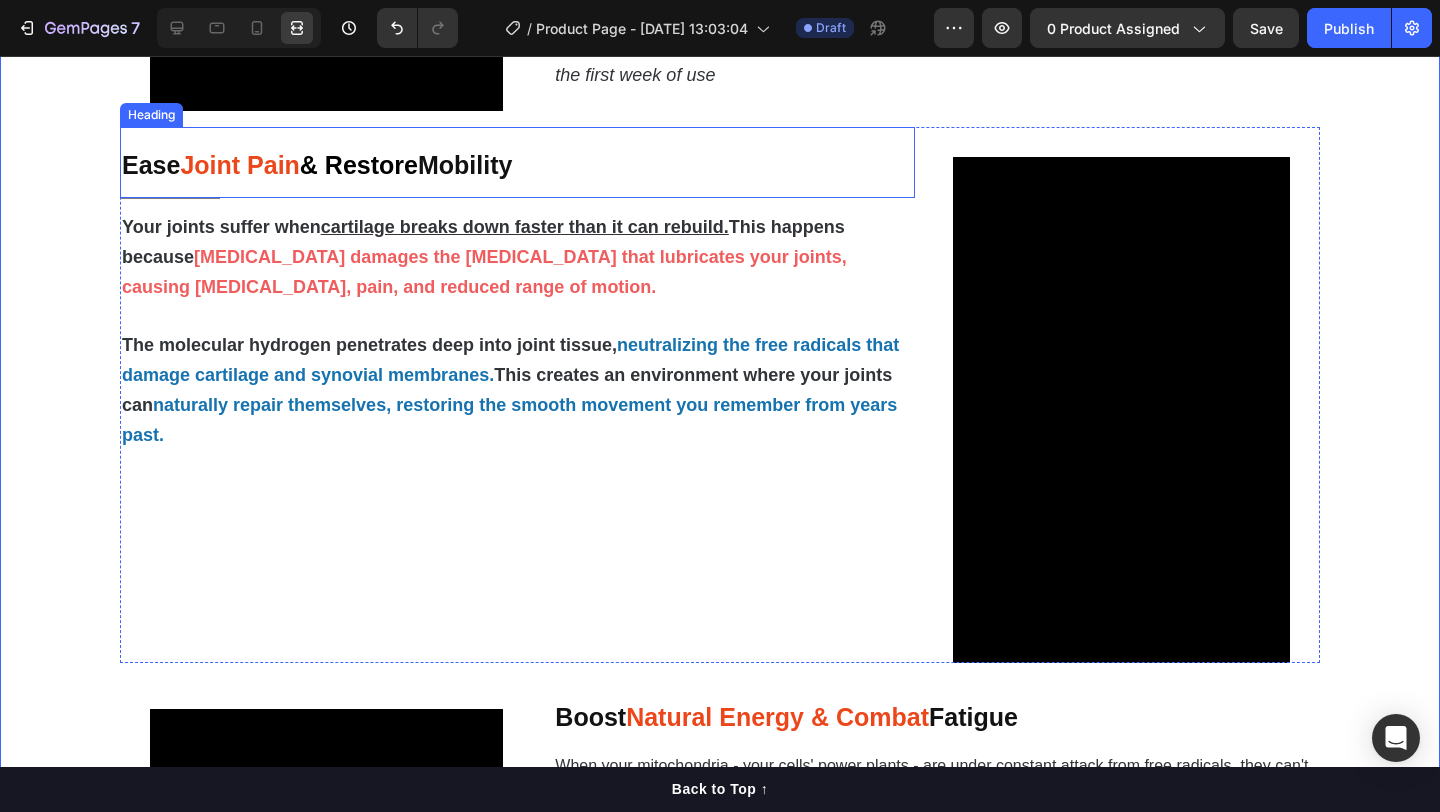 click on "Ease  Joint Pain  & Restore  Mobility" at bounding box center [517, 162] 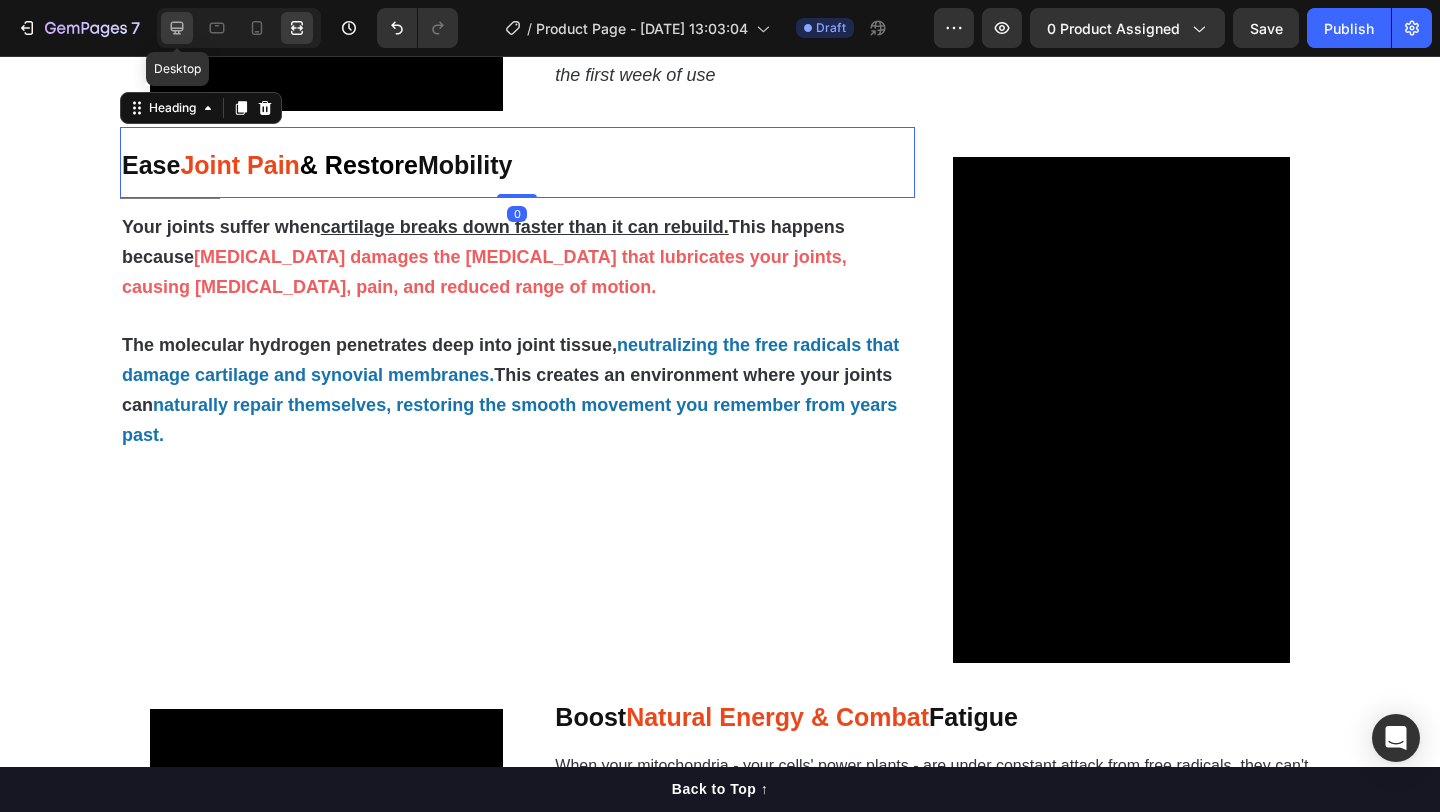 click 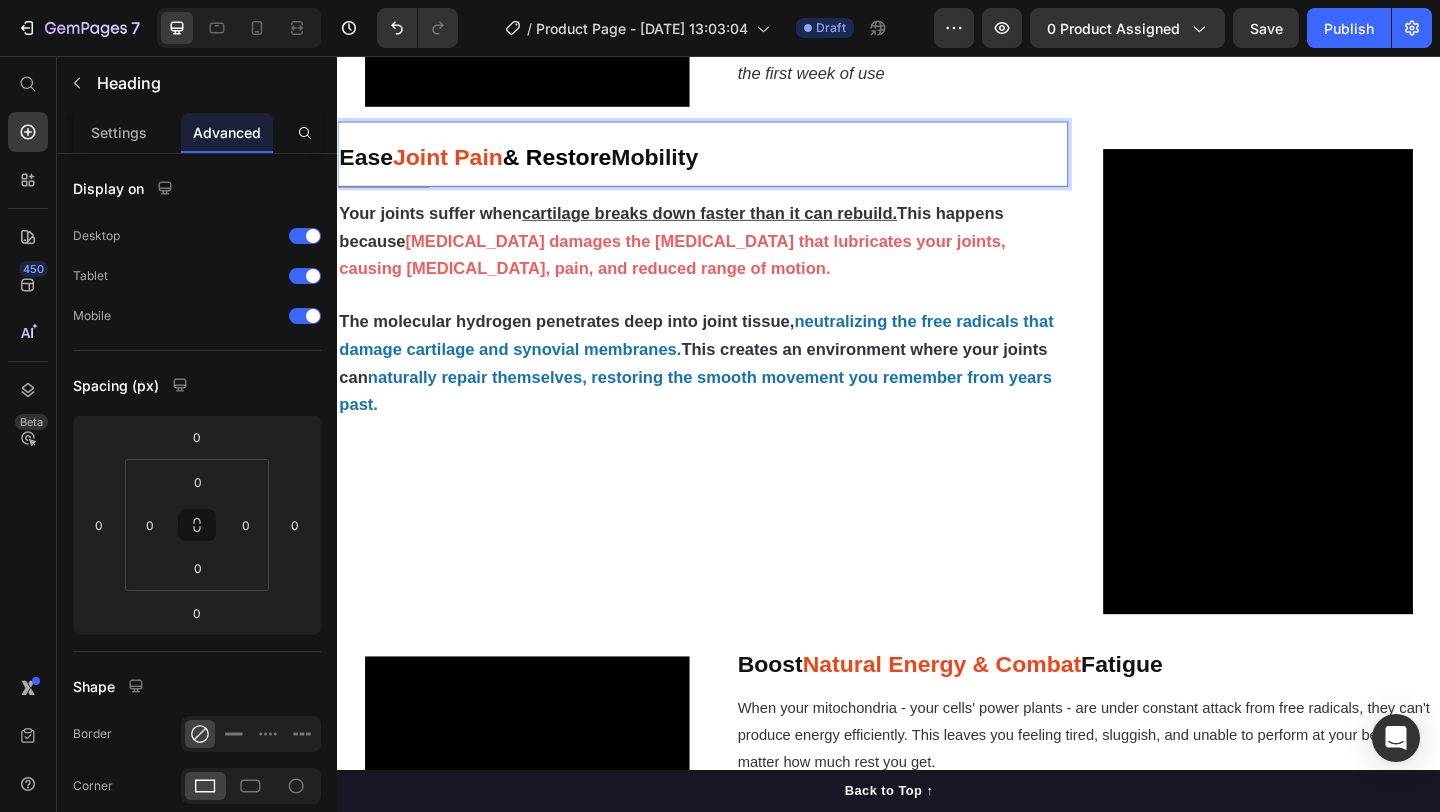 click on "Joint Pain" at bounding box center (456, 165) 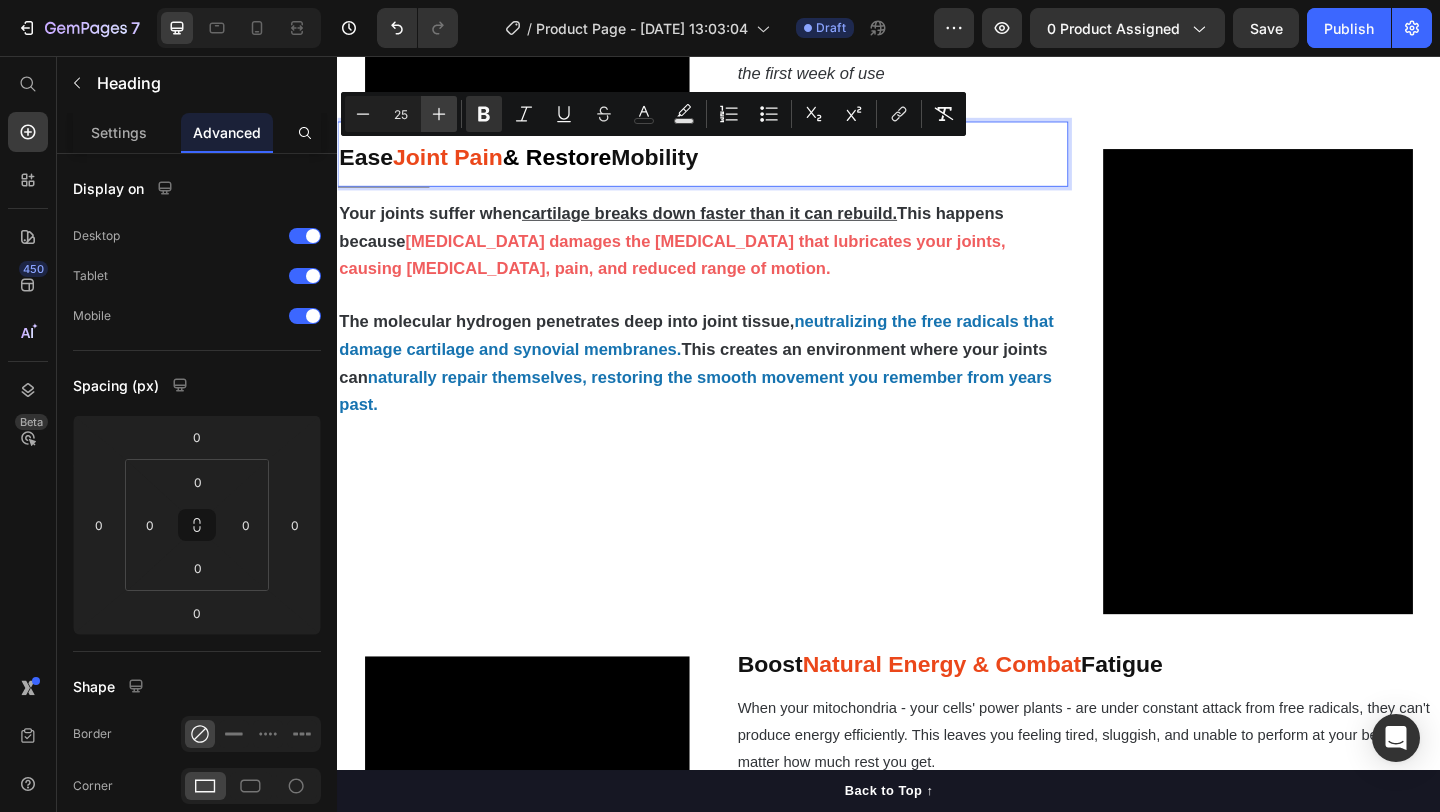 click 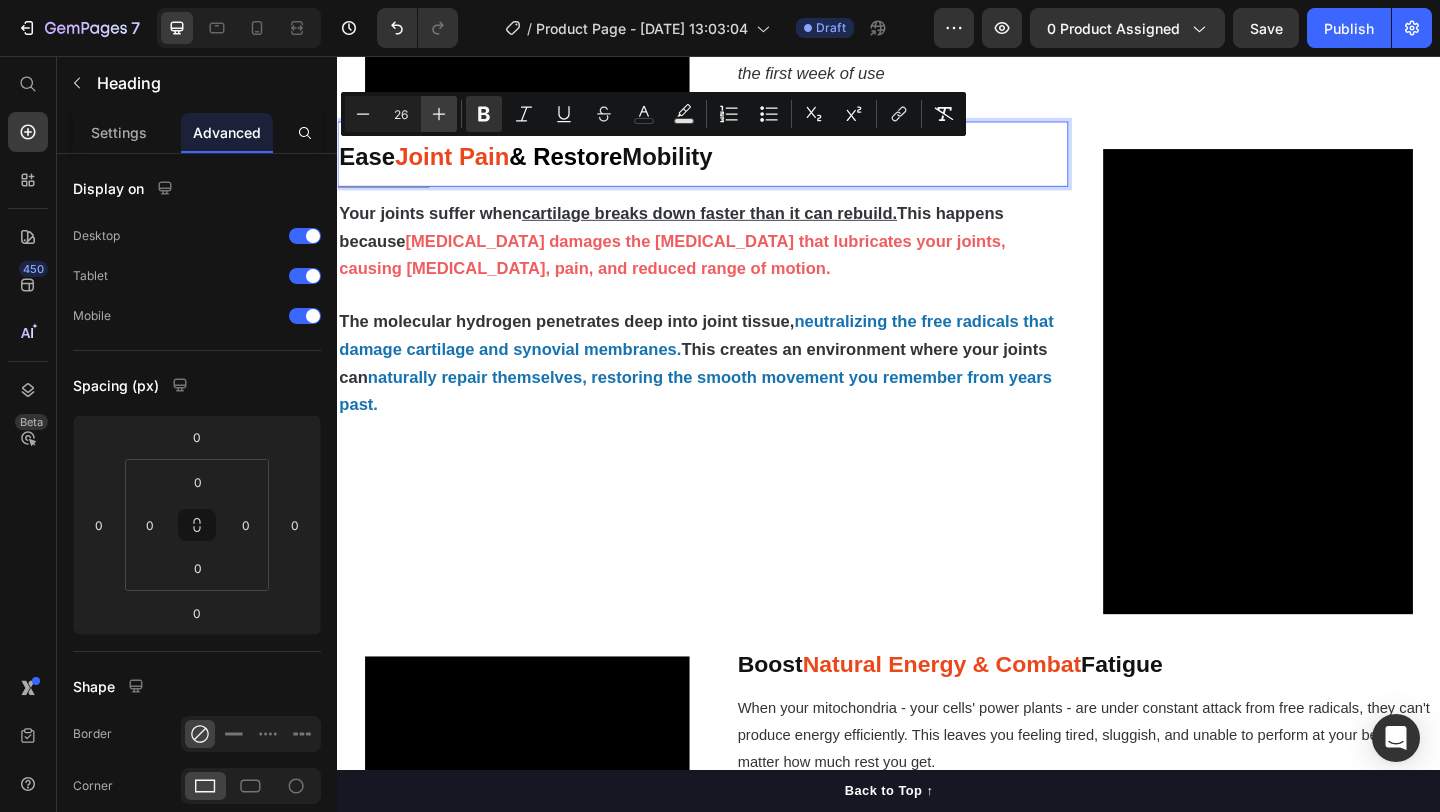 click 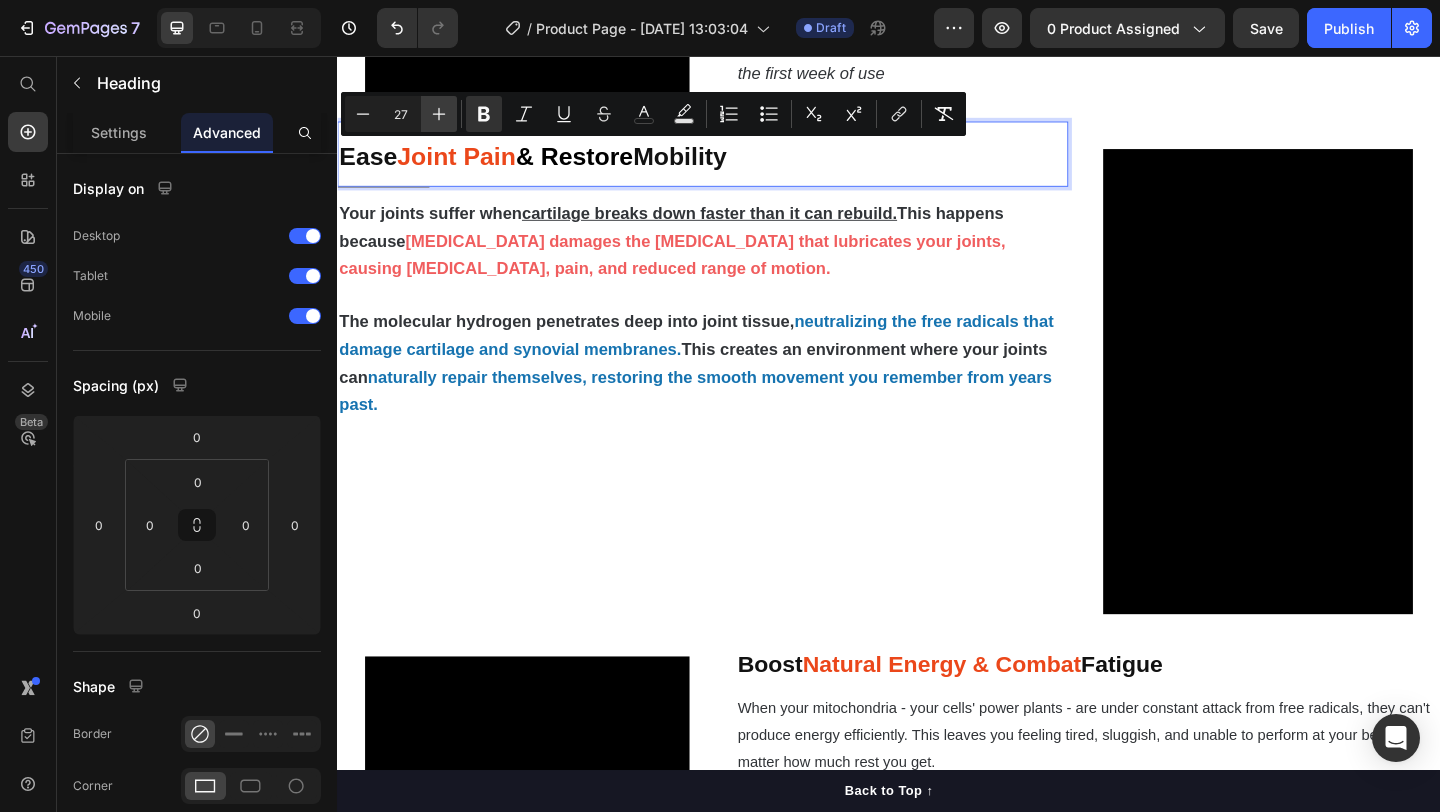 click 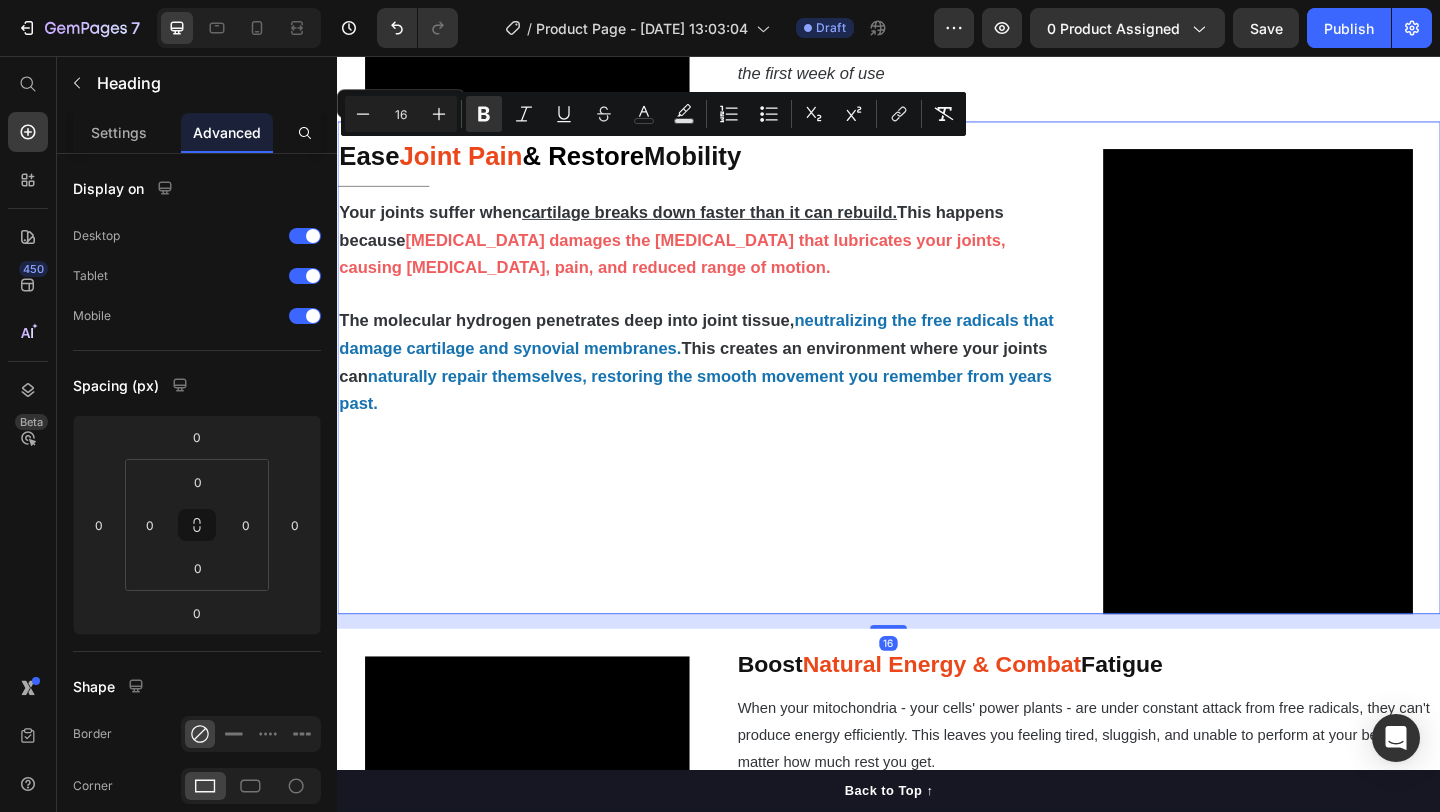 click on "⁠⁠⁠⁠⁠⁠⁠ Ease  Joint Pain  & Restore  Mobility Heading                Title Line Your joints suffer when  cartilage breaks down faster than it can rebuild.  This happens because  [MEDICAL_DATA] damages the [MEDICAL_DATA] that lubricates your joints, causing [MEDICAL_DATA], pain, and reduced range of motion. The molecular hydrogen penetrates deep into joint tissue,  neutralizing the free radicals that damage cartilage and synovial membranes.  This creates an environment where your joints can  naturally repair themselves, restoring the smooth movement you remember from years past. Text Block" at bounding box center (734, 395) 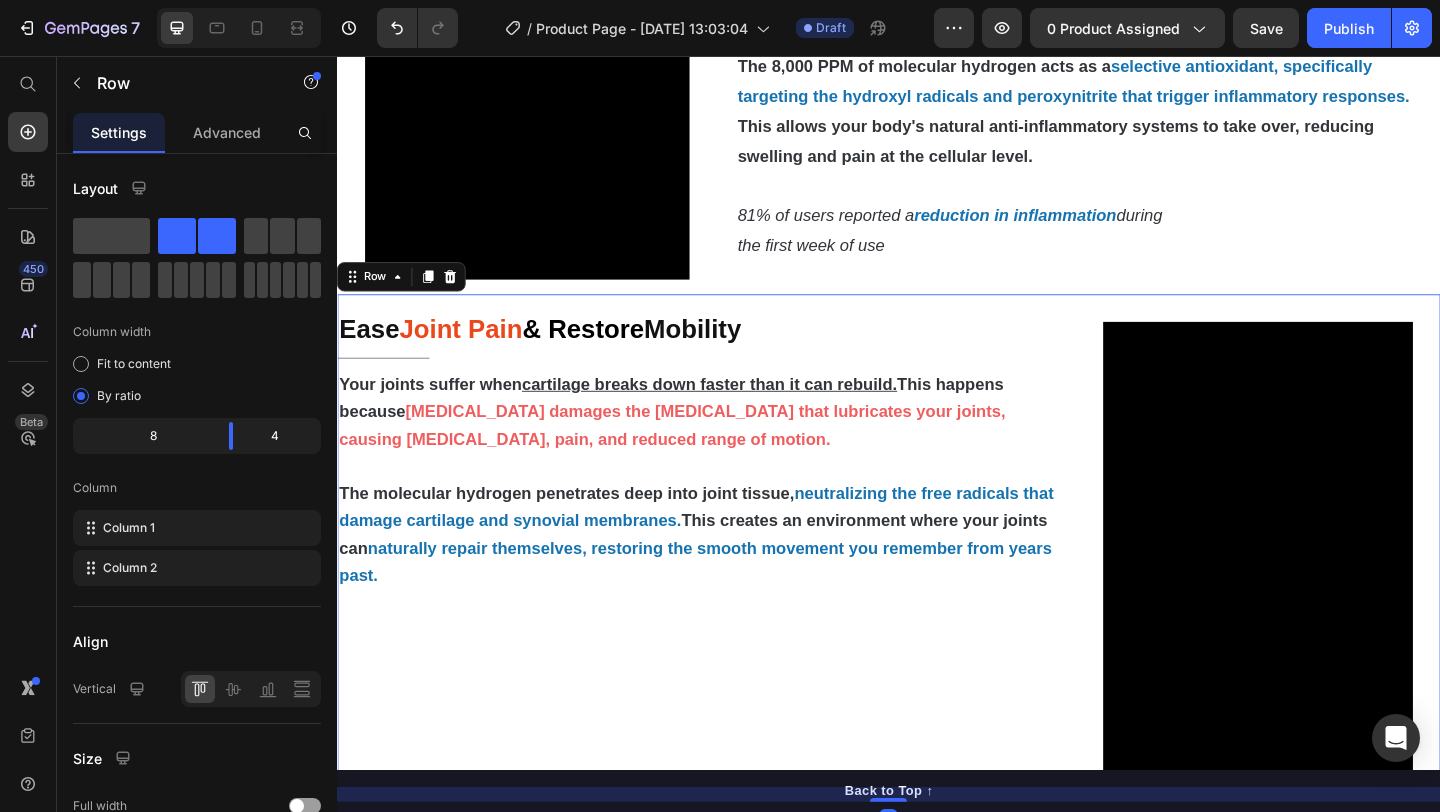 scroll, scrollTop: 1645, scrollLeft: 0, axis: vertical 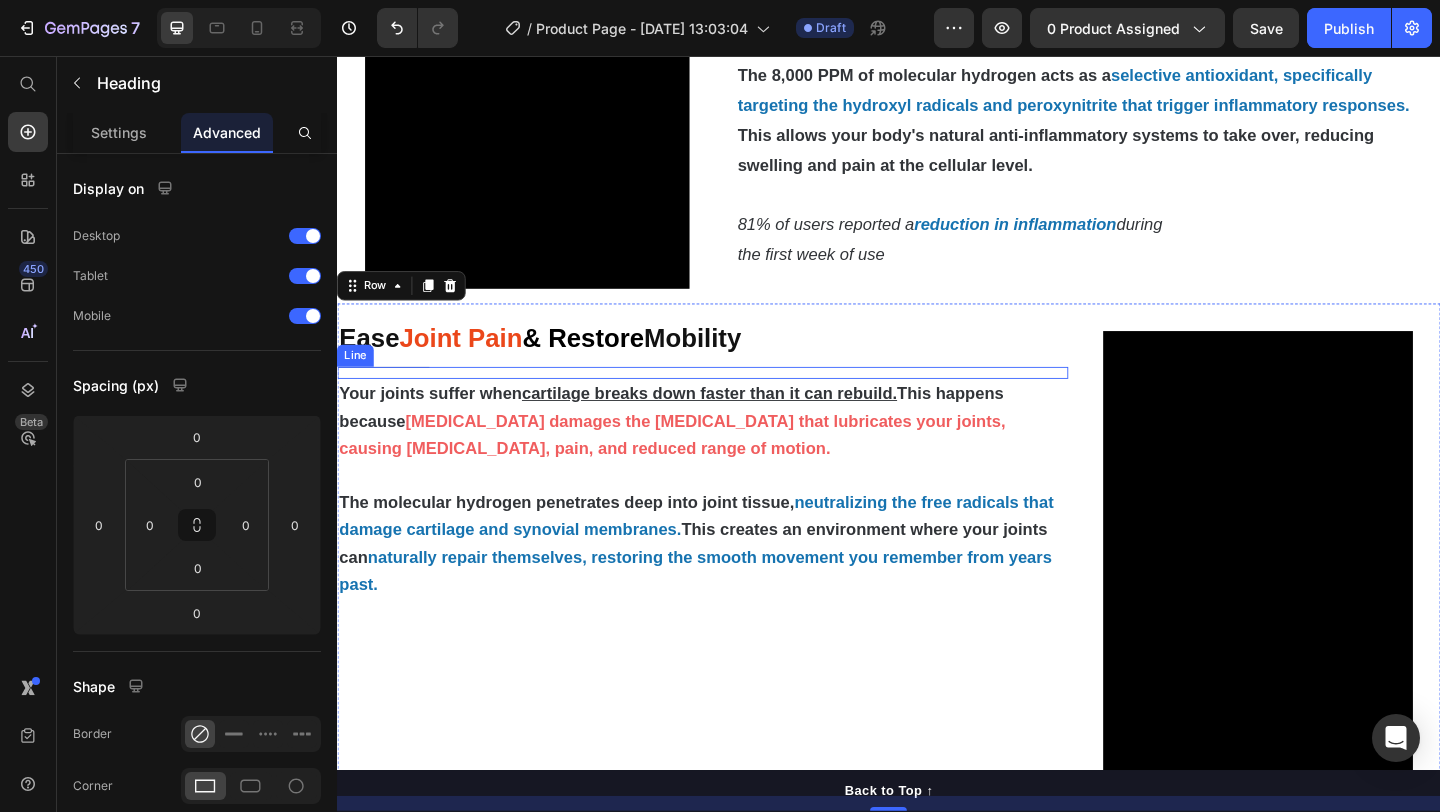 click on "& Restore" at bounding box center (604, 362) 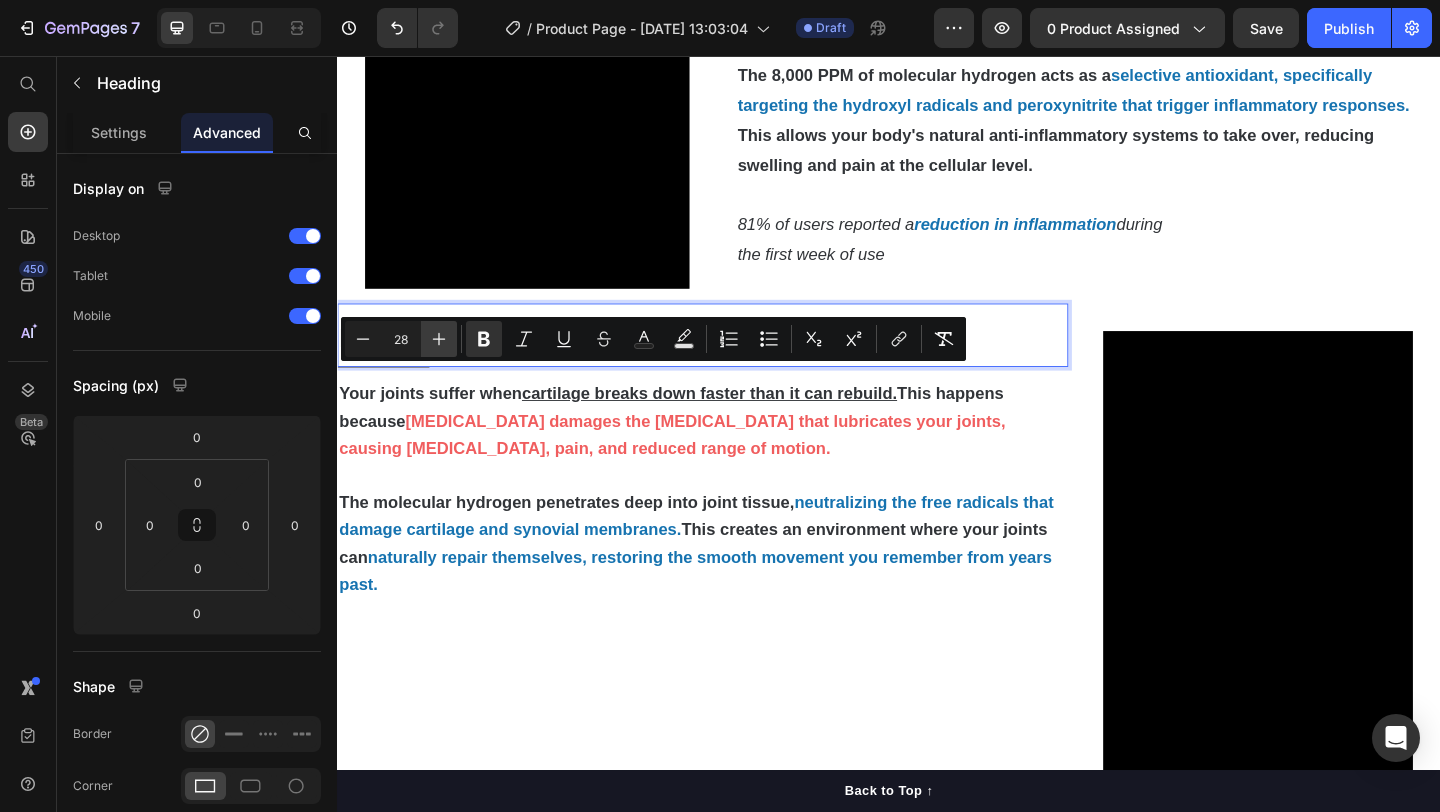 click 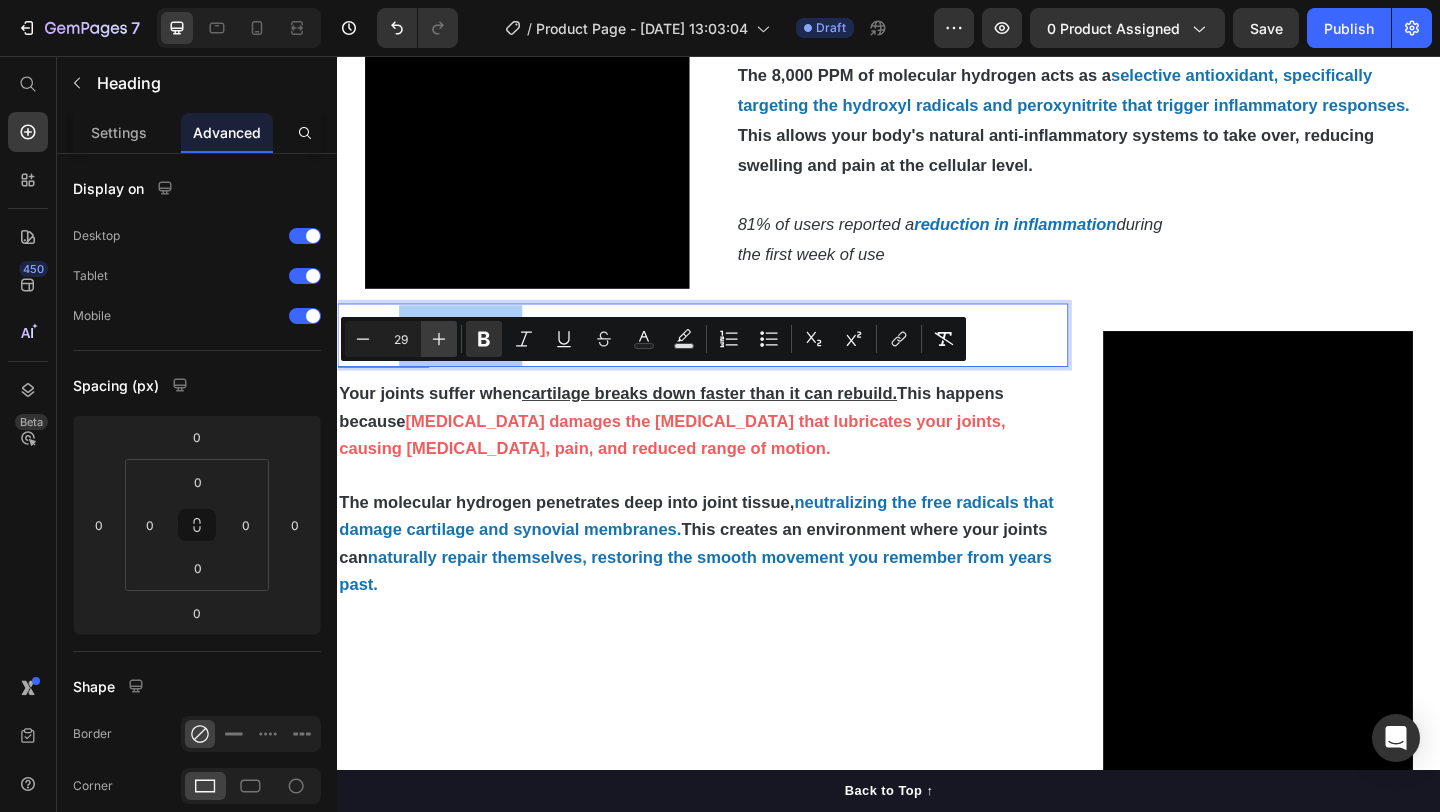 click 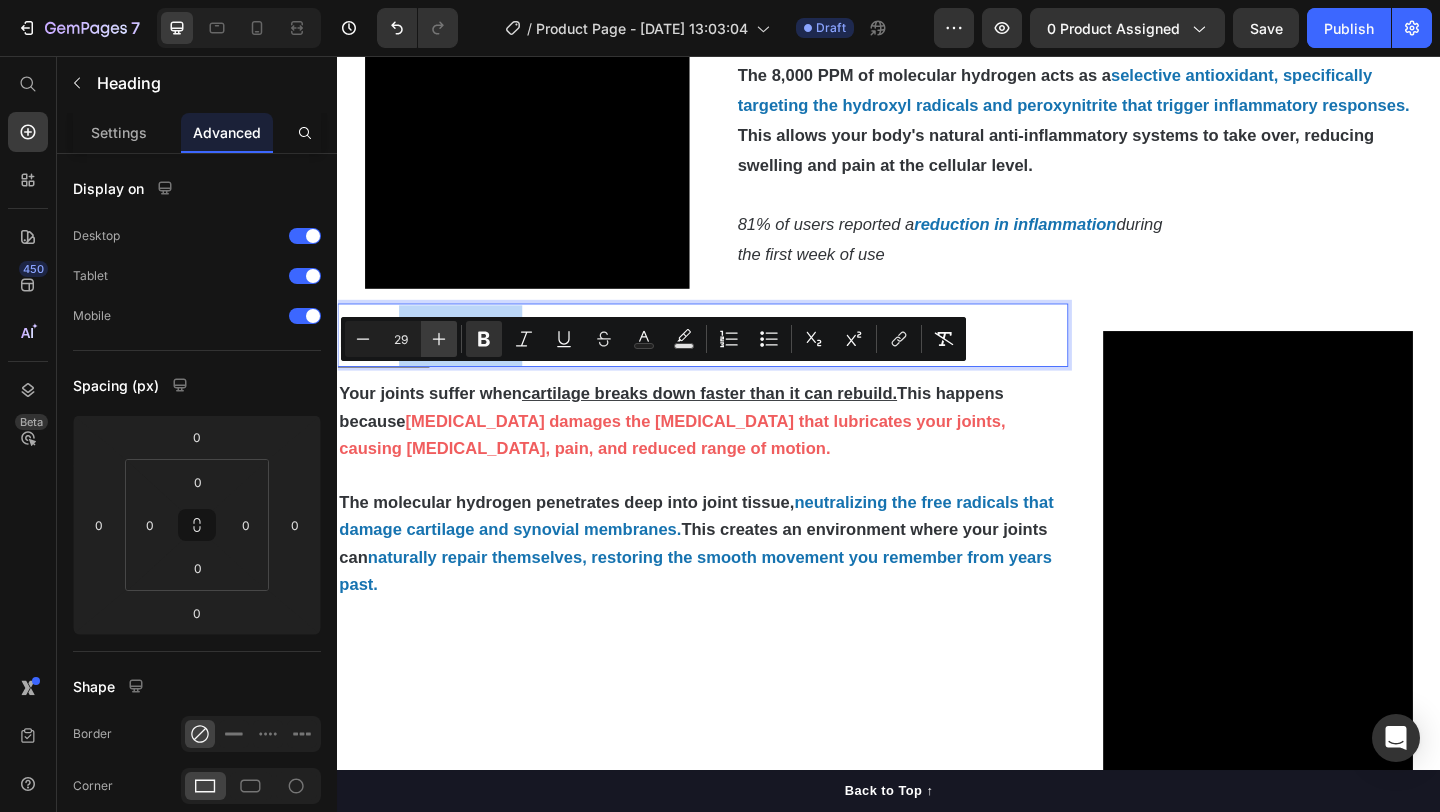 type on "30" 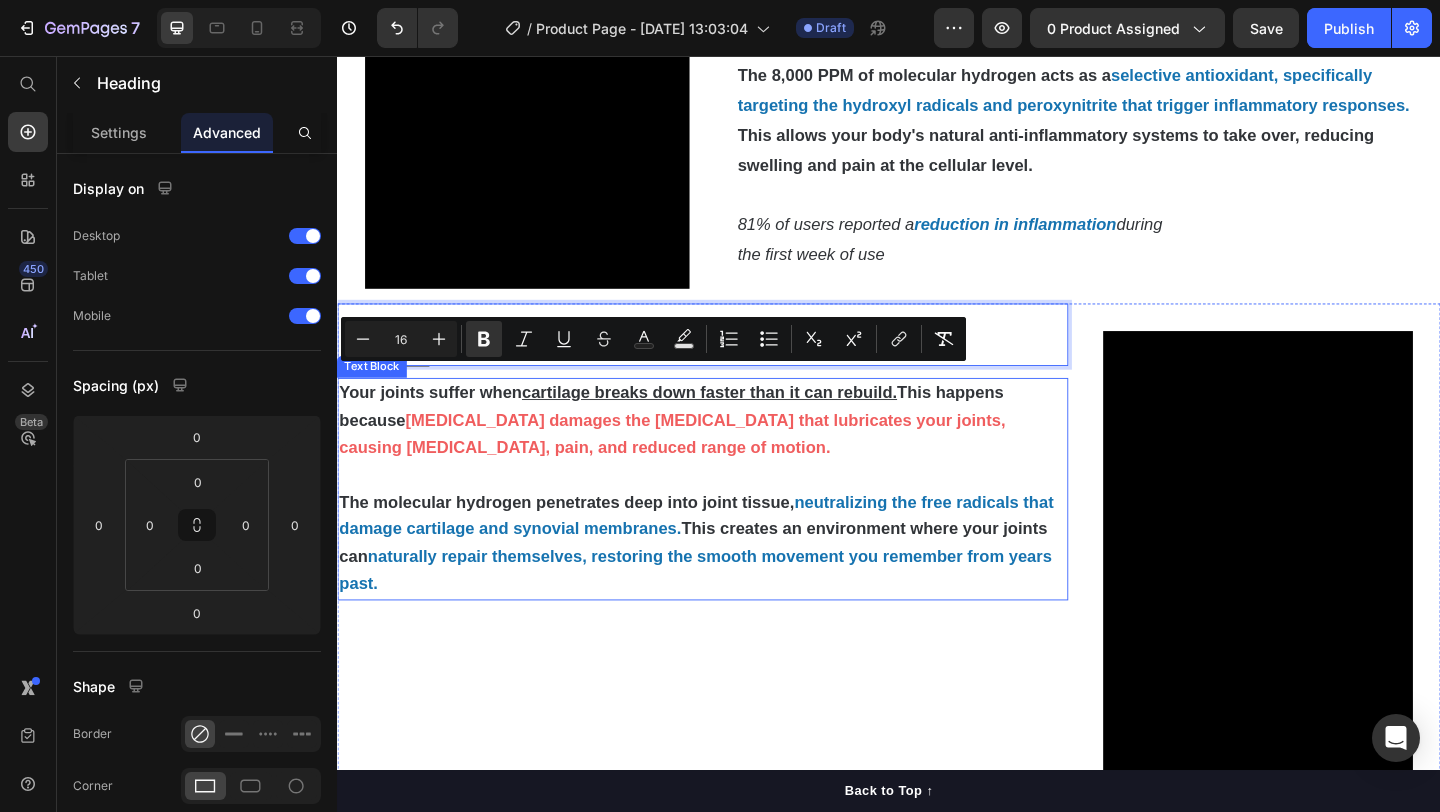 click on "Ease  Joint Pain  & Restore  Mobility Heading   0                Title Line Your joints suffer when  cartilage breaks down faster than it can rebuild.  This happens because  [MEDICAL_DATA] damages the [MEDICAL_DATA] that lubricates your joints, causing [MEDICAL_DATA], pain, and reduced range of motion. The molecular hydrogen penetrates deep into joint tissue,  neutralizing the free radicals that damage cartilage and synovial membranes.  This creates an environment where your joints can  naturally repair themselves, restoring the smooth movement you remember from years past. Text Block" at bounding box center (734, 593) 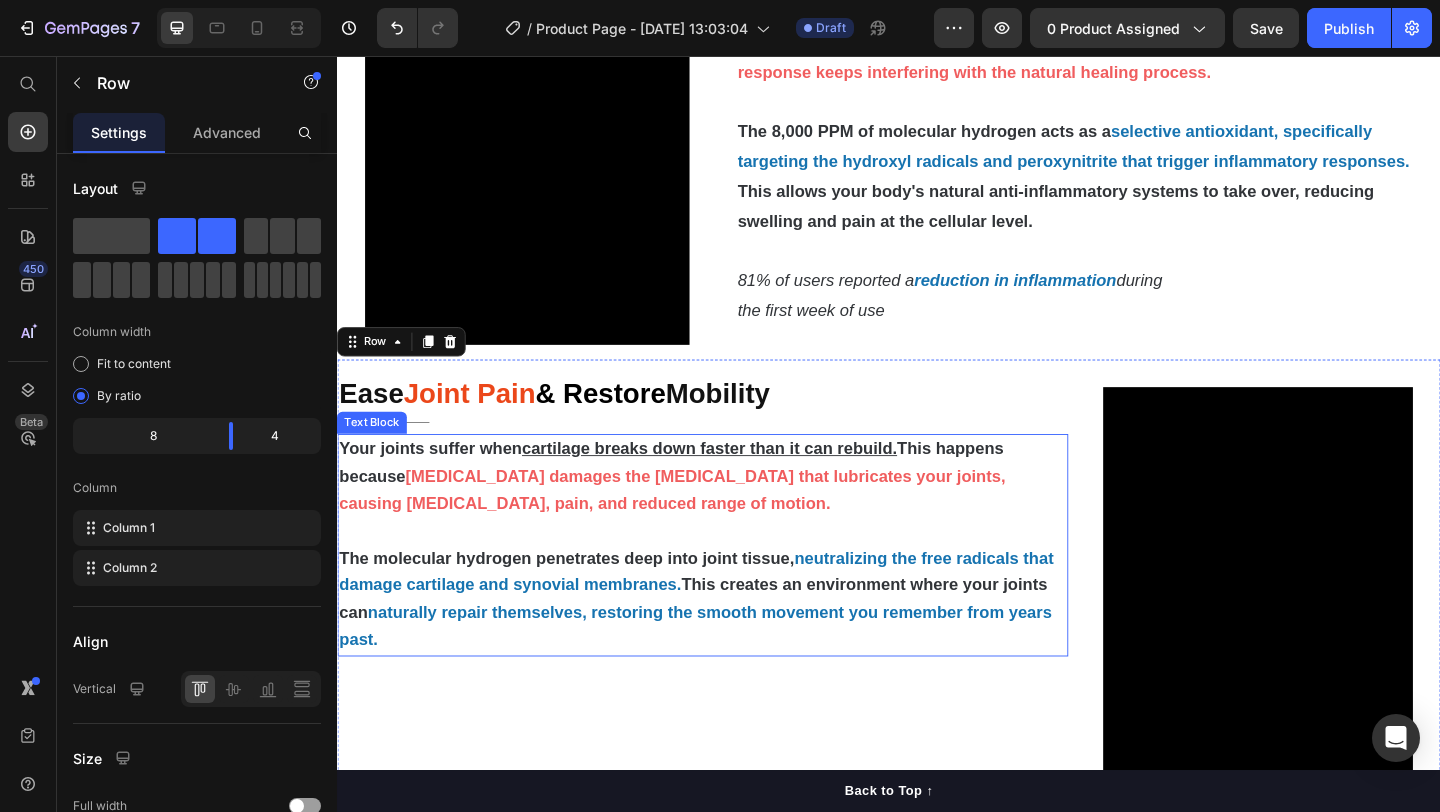 scroll, scrollTop: 1572, scrollLeft: 0, axis: vertical 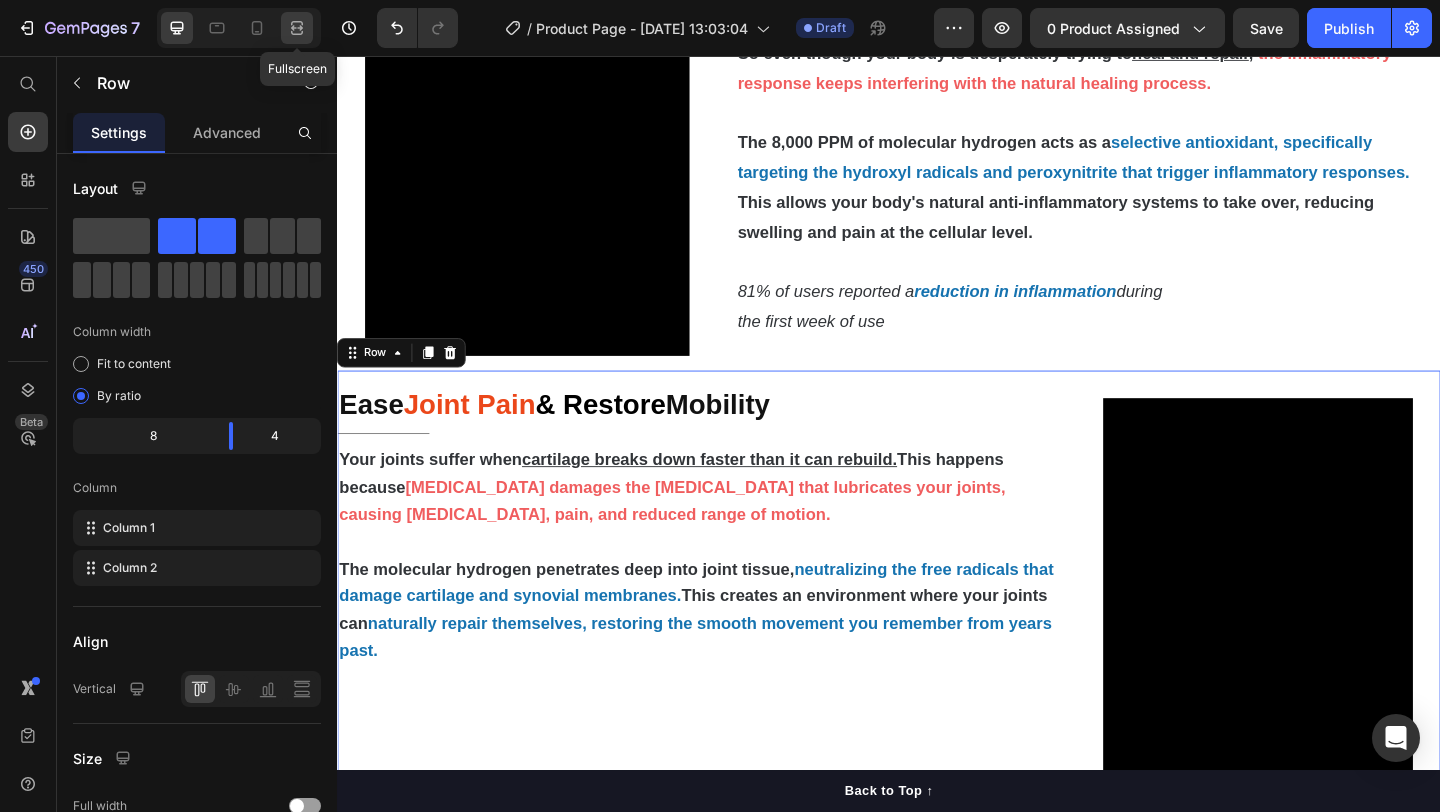 click 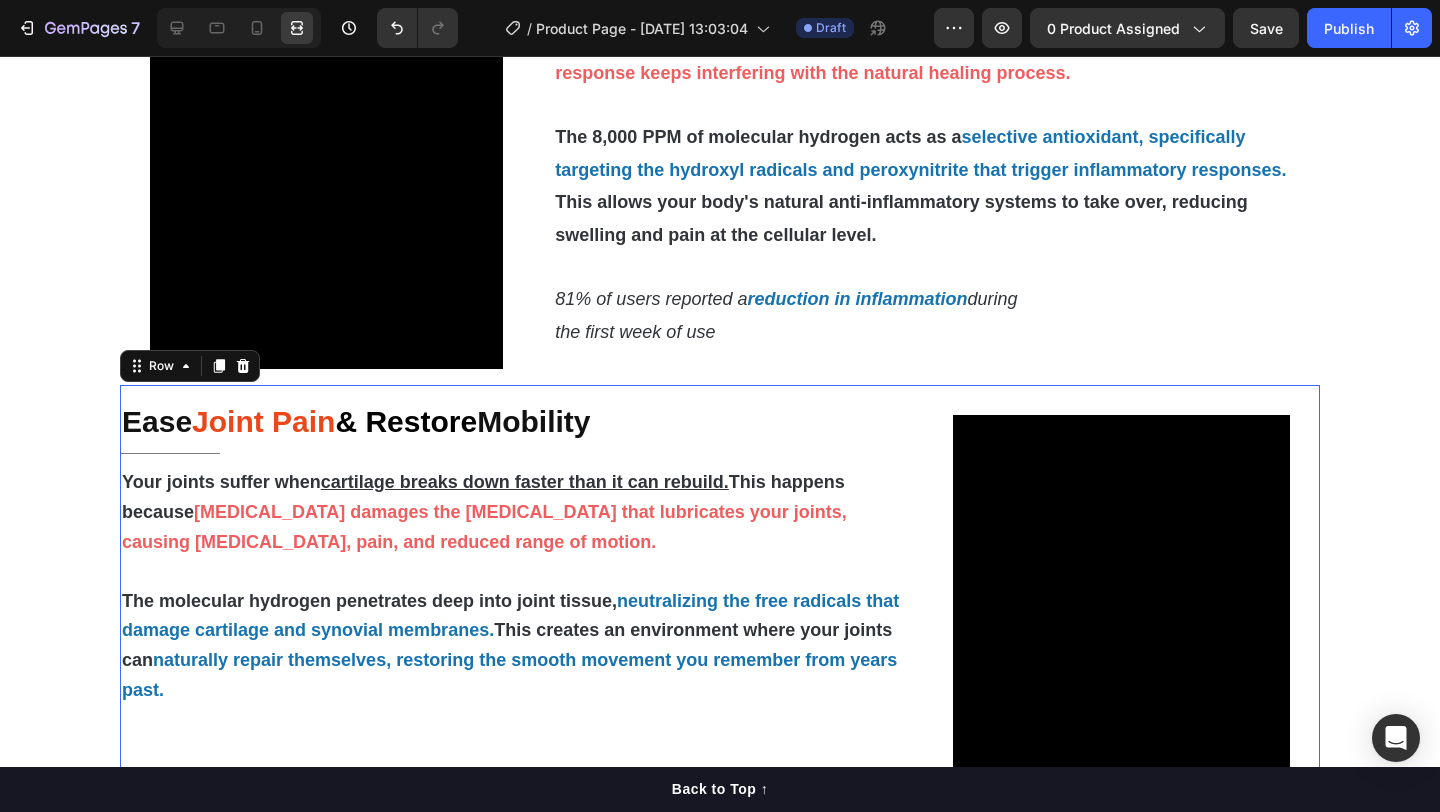 click on "Video Reduce  Chronic Inflammation  at Home Heading                Title Line But what makes things worse is that when your body is constantly battling  chronic inflammation, your immune system becomes overactive and starts attacking healthy tissue.   So even though your body is desperately trying to  heal and repair ,   the inflammatory response keeps interfering with the natural healing process. The 8,000 PPM of molecular hydrogen acts as a  selective antioxidant, specifically targeting the hydroxyl radicals and peroxynitrite that trigger inflammatory responses.   This allows your body's natural anti-inflammatory systems to take over, reducing swelling and pain at the cellular level. 81% of users reported a  reduction in inflammation  during  the first week of use Text Block Row ⁠⁠⁠⁠⁠⁠⁠ Ease  Joint Pain  & Restore  Mobility Heading                Title Line Your joints suffer when  cartilage breaks down faster than it can rebuild.  This happens because  Text Block Video Row   16 Video Boost" at bounding box center [720, 1289] 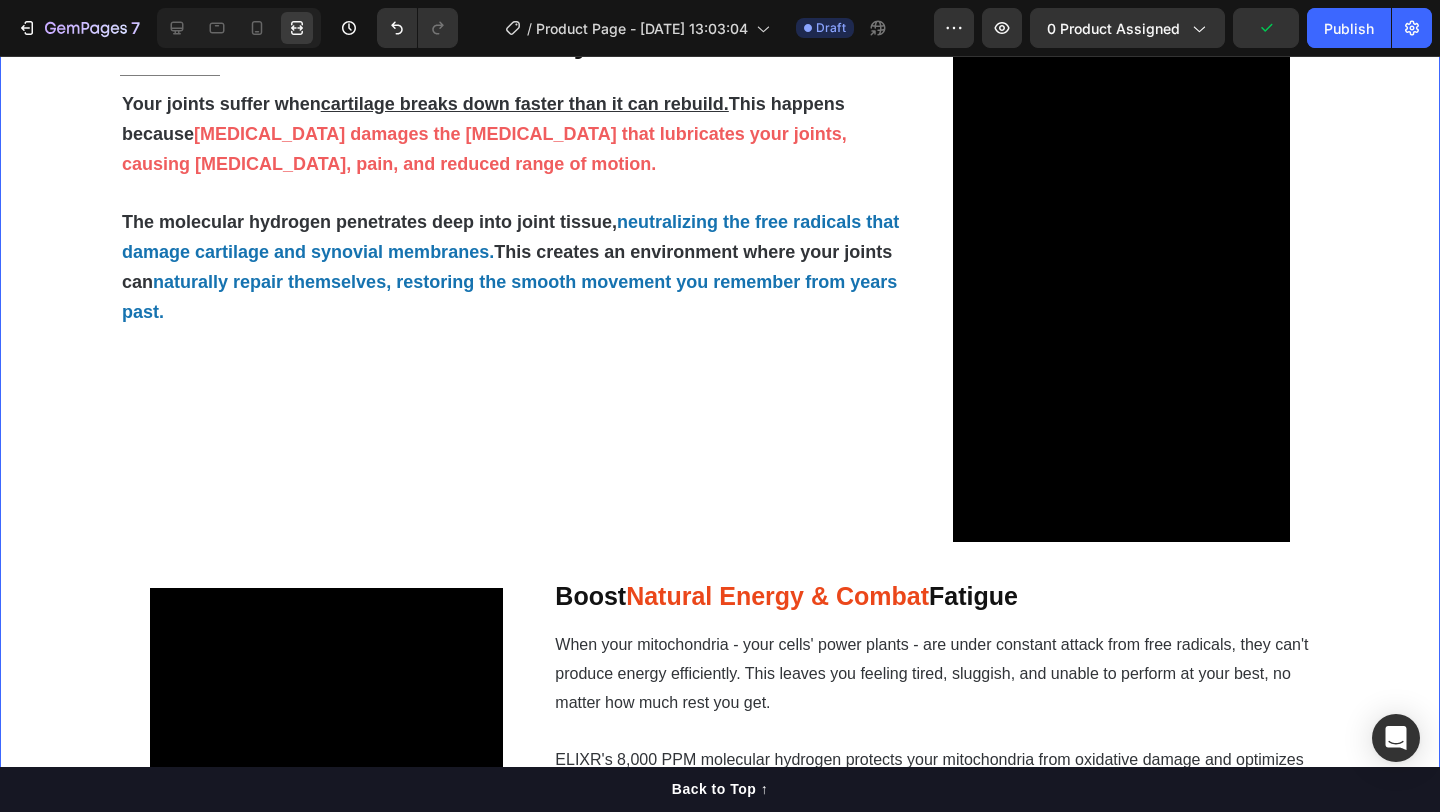 scroll, scrollTop: 1760, scrollLeft: 0, axis: vertical 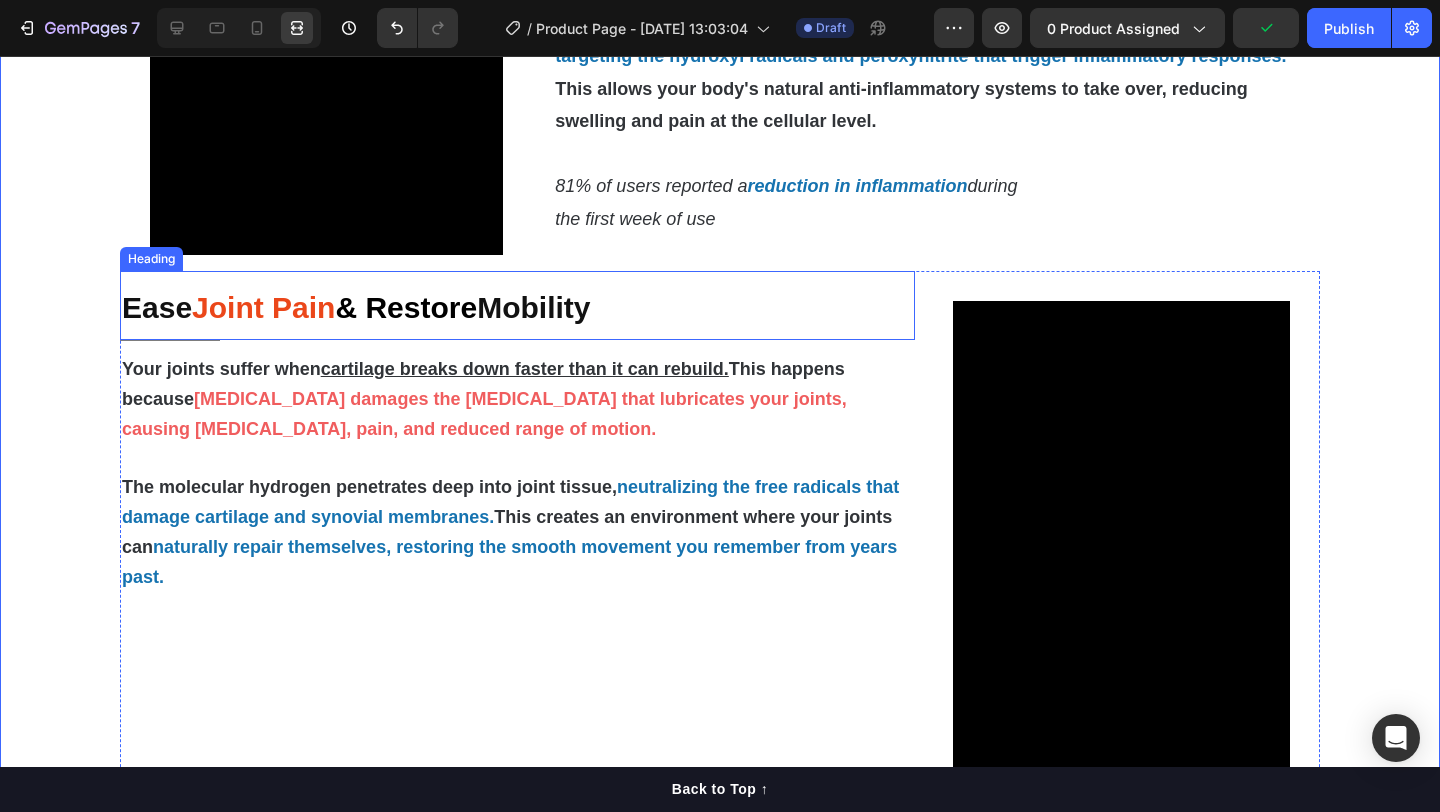 click on "Joint Pain" at bounding box center [263, 307] 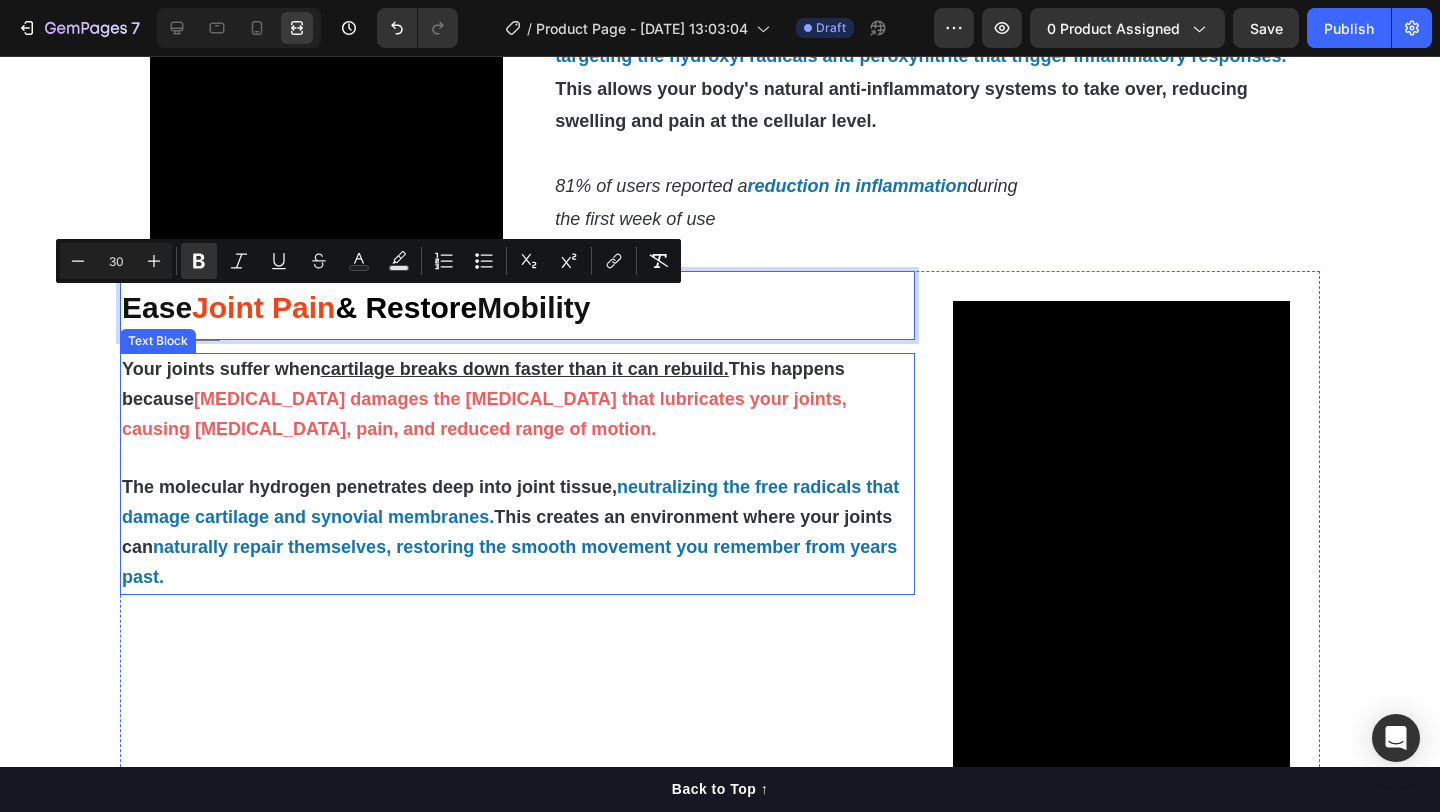 click on "Your joints suffer when  cartilage breaks down faster than it can rebuild.  This happens because  [MEDICAL_DATA] damages the [MEDICAL_DATA] that lubricates your joints, causing [MEDICAL_DATA], pain, and reduced range of motion." at bounding box center (517, 399) 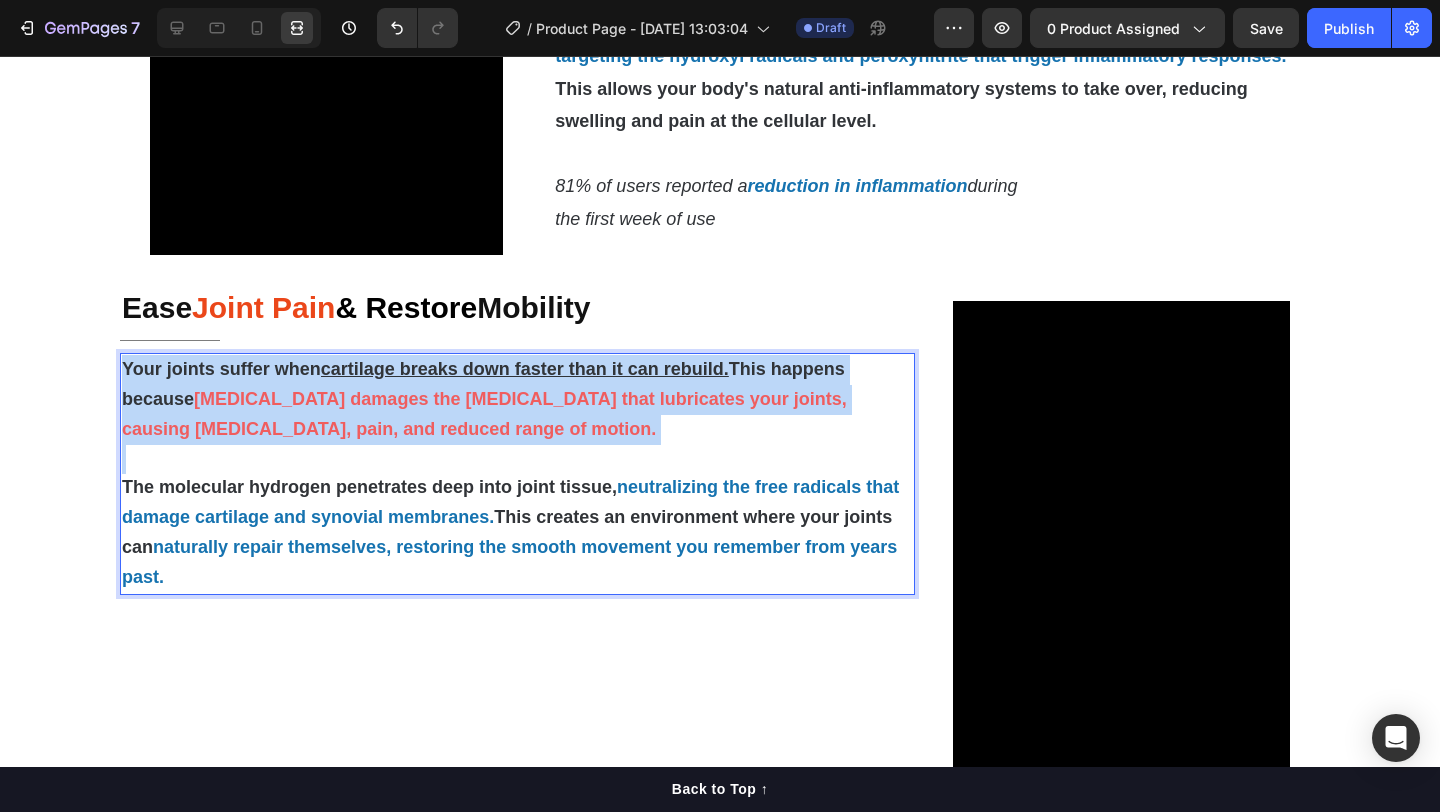 click on "Your joints suffer when  cartilage breaks down faster than it can rebuild.  This happens because  [MEDICAL_DATA] damages the [MEDICAL_DATA] that lubricates your joints, causing [MEDICAL_DATA], pain, and reduced range of motion." at bounding box center (517, 399) 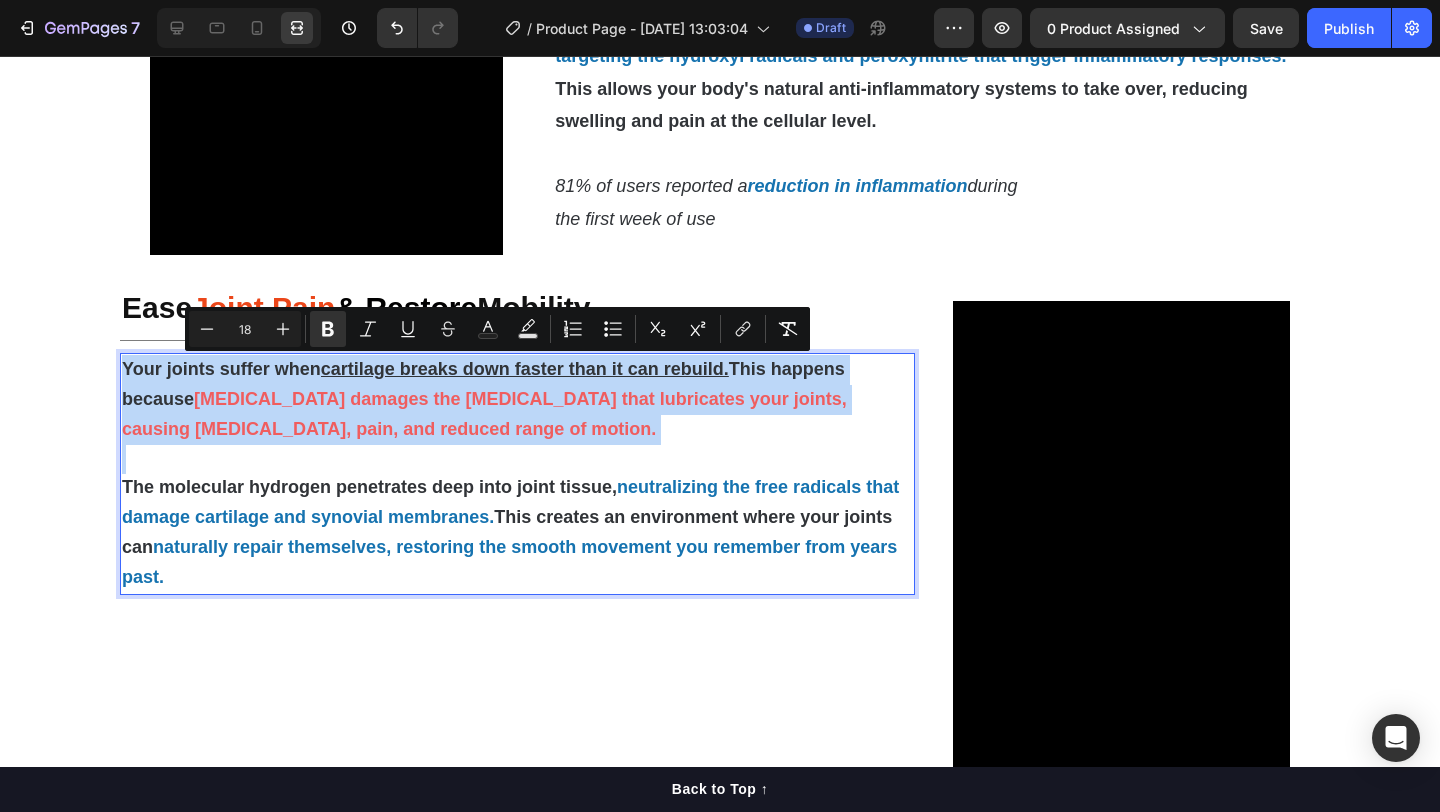 click on "Your joints suffer when  cartilage breaks down faster than it can rebuild.  This happens because  [MEDICAL_DATA] damages the [MEDICAL_DATA] that lubricates your joints, causing [MEDICAL_DATA], pain, and reduced range of motion." at bounding box center (517, 399) 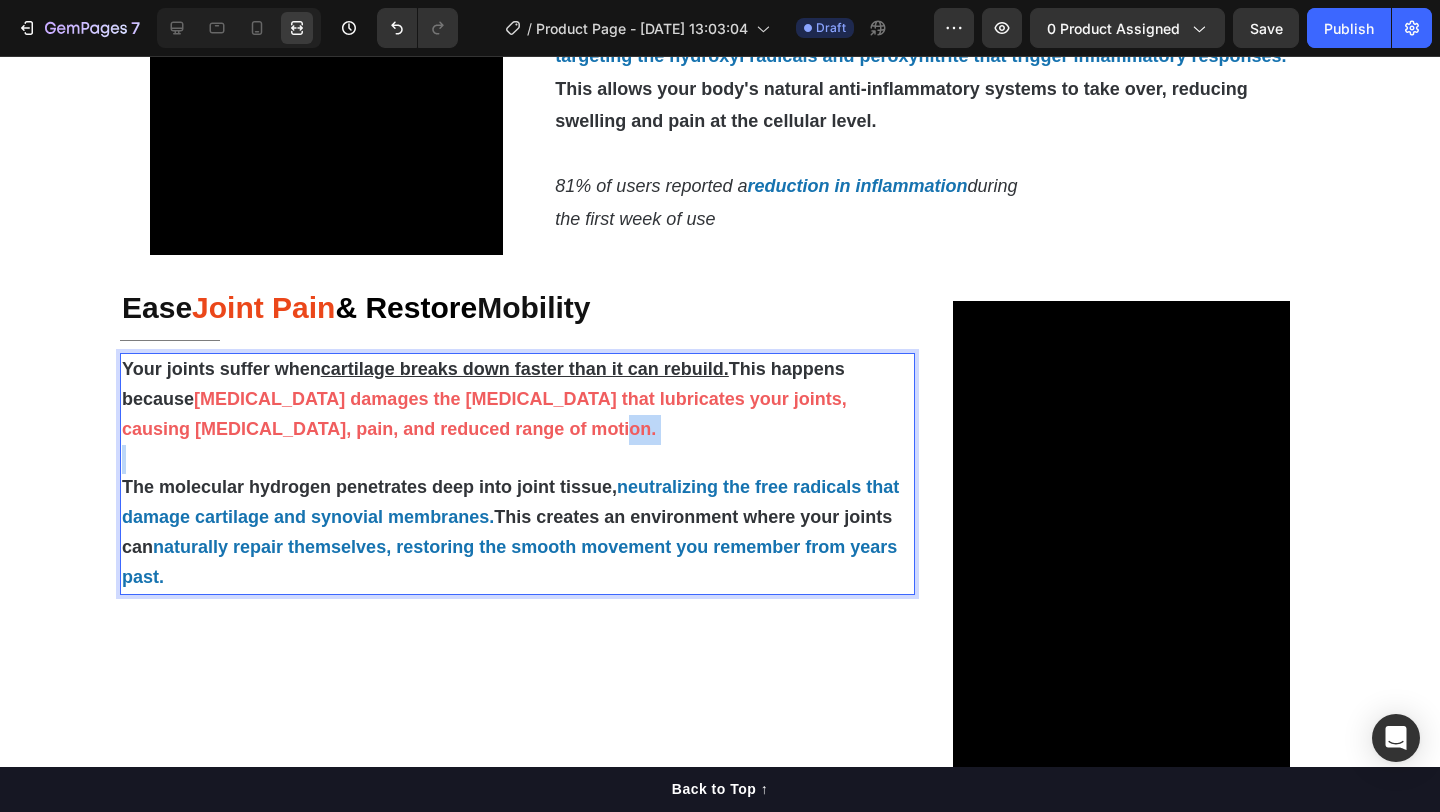 click on "Your joints suffer when  cartilage breaks down faster than it can rebuild.  This happens because  [MEDICAL_DATA] damages the [MEDICAL_DATA] that lubricates your joints, causing [MEDICAL_DATA], pain, and reduced range of motion." at bounding box center [517, 399] 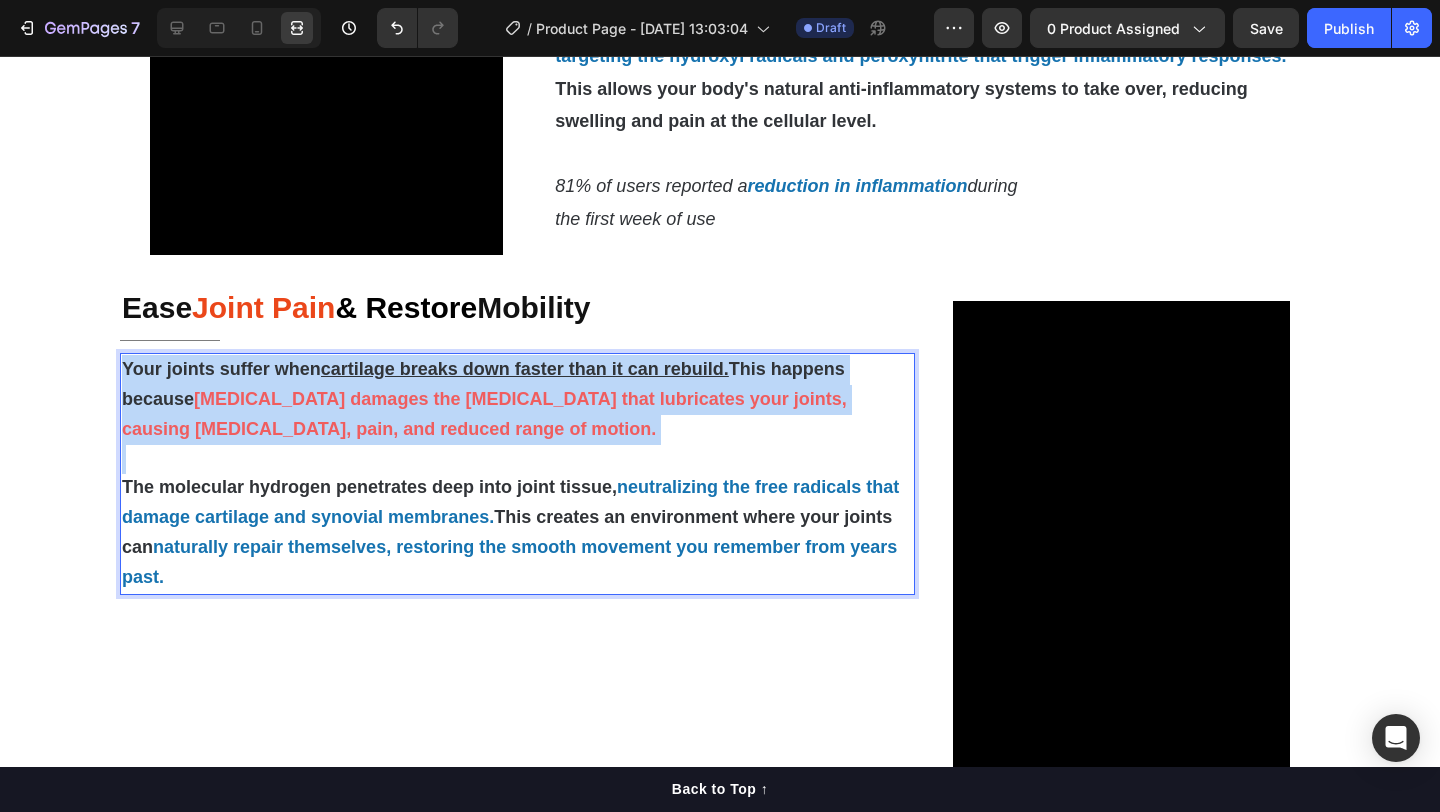 click on "Your joints suffer when  cartilage breaks down faster than it can rebuild.  This happens because  [MEDICAL_DATA] damages the [MEDICAL_DATA] that lubricates your joints, causing [MEDICAL_DATA], pain, and reduced range of motion." at bounding box center (517, 399) 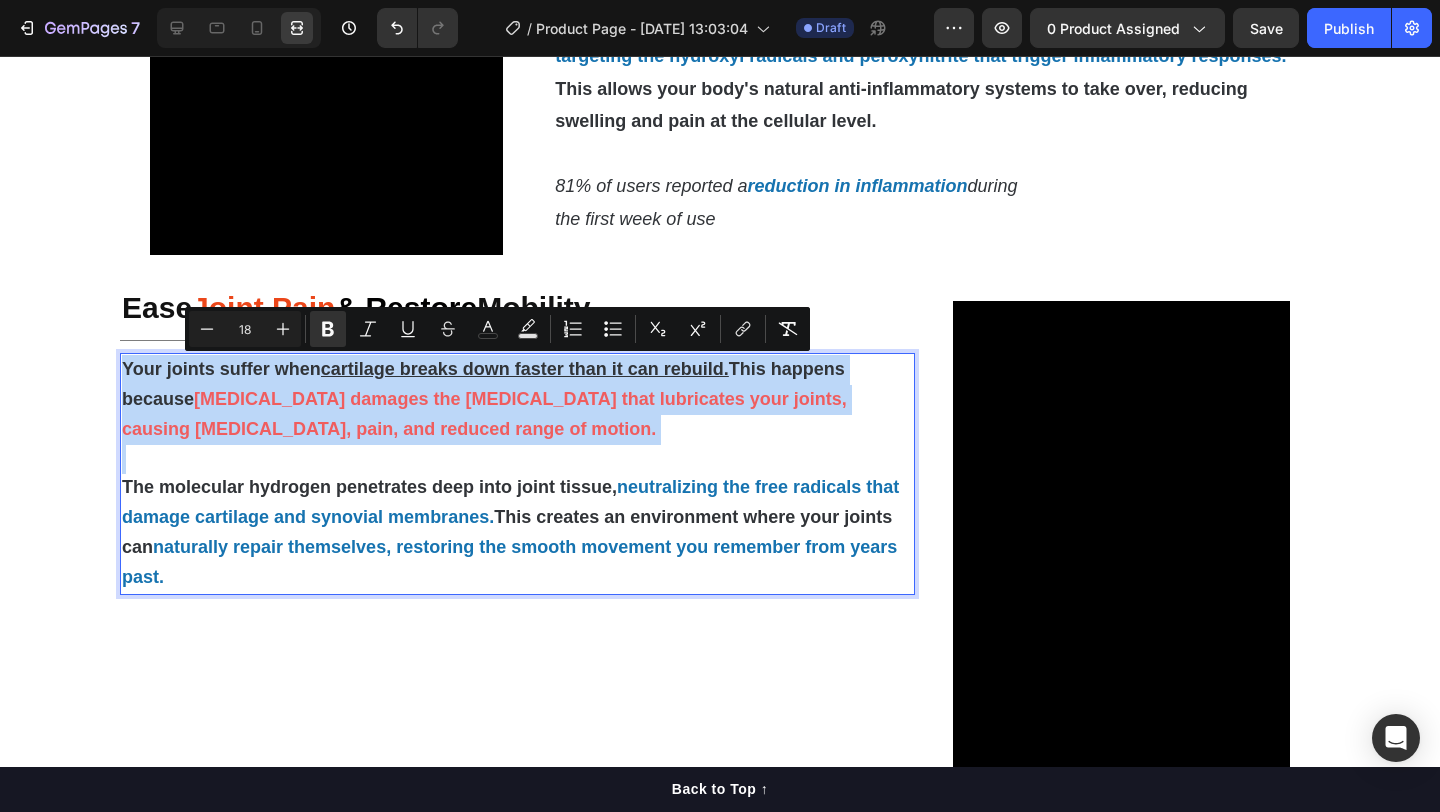 click on "Your joints suffer when  cartilage breaks down faster than it can rebuild.  This happens because  [MEDICAL_DATA] damages the [MEDICAL_DATA] that lubricates your joints, causing [MEDICAL_DATA], pain, and reduced range of motion." at bounding box center (517, 399) 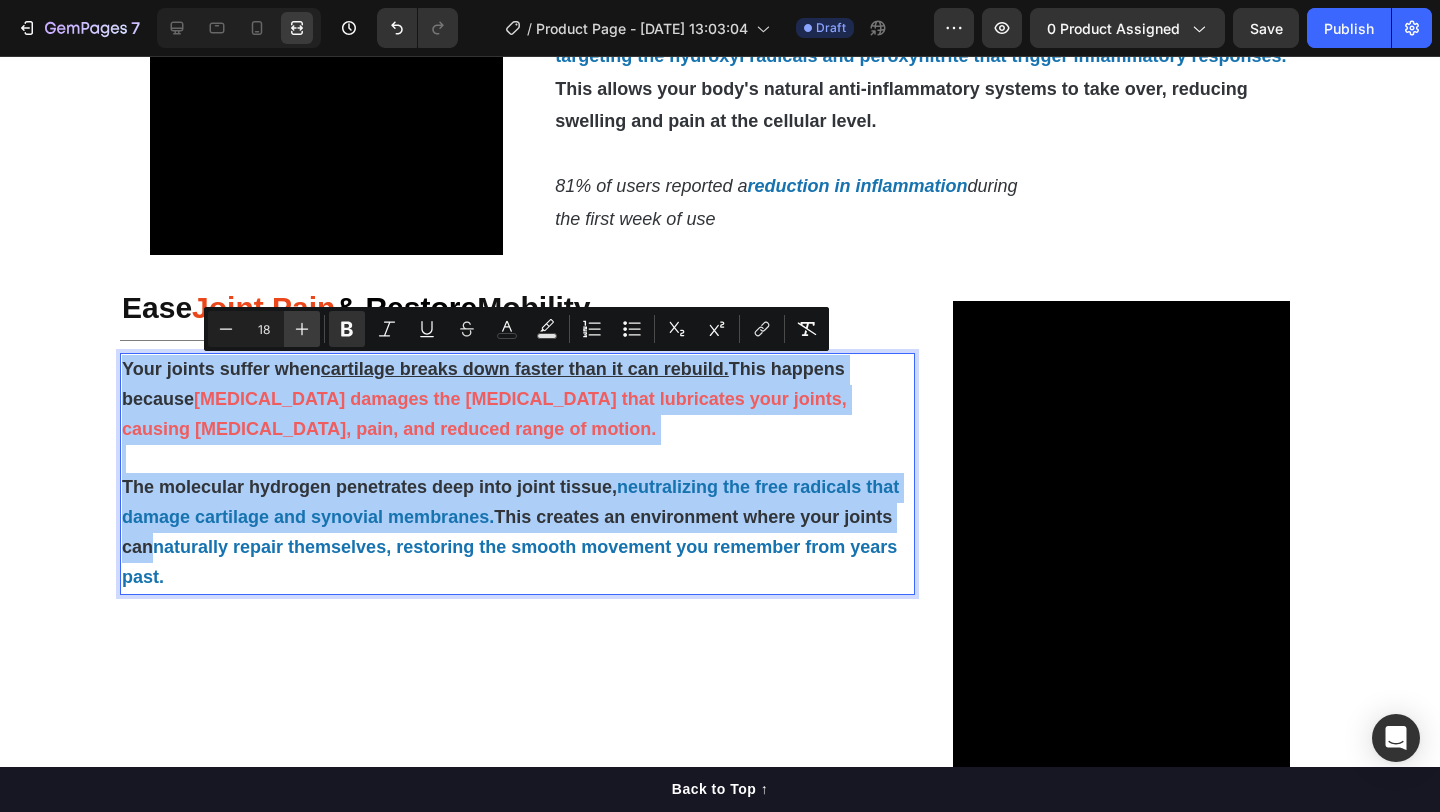 click 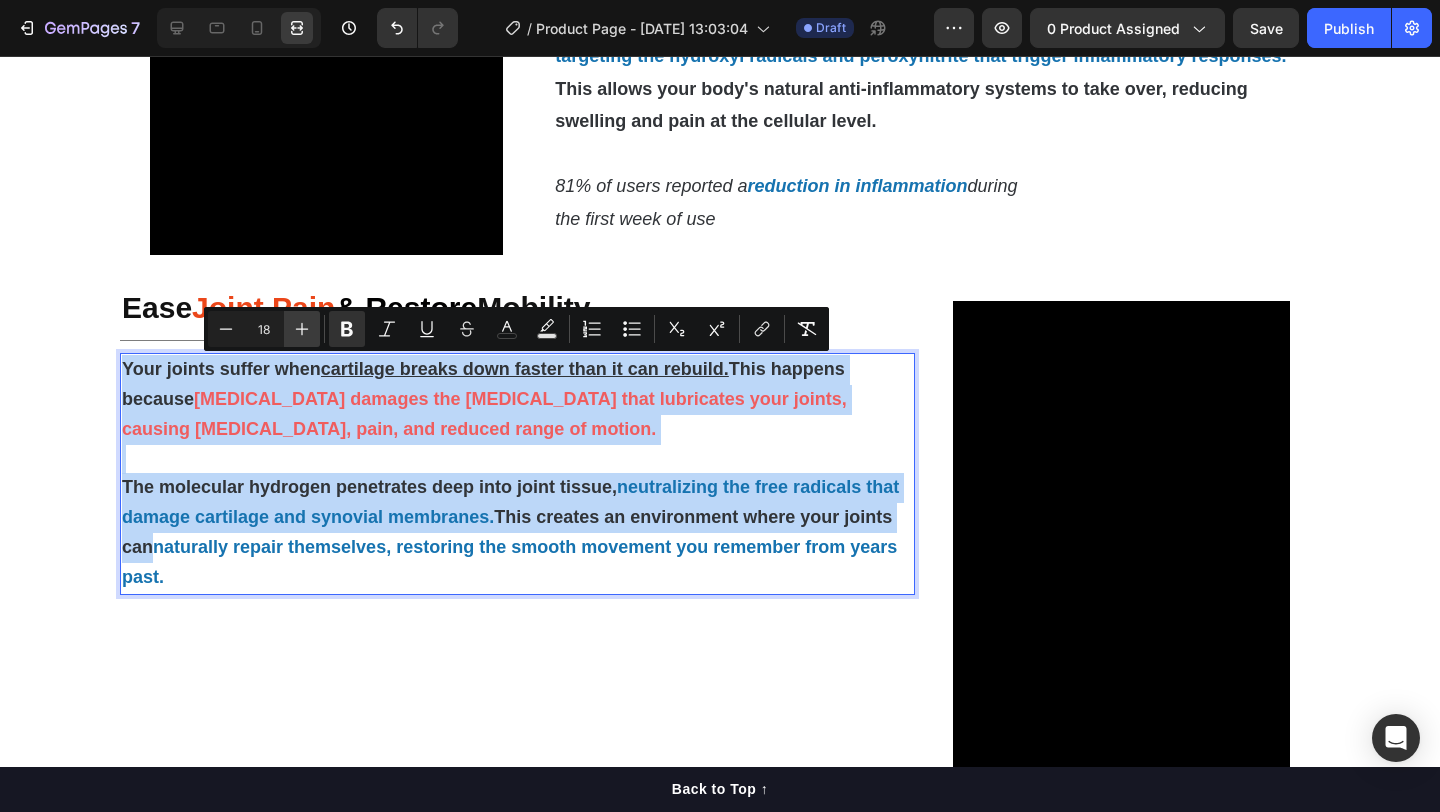 type on "19" 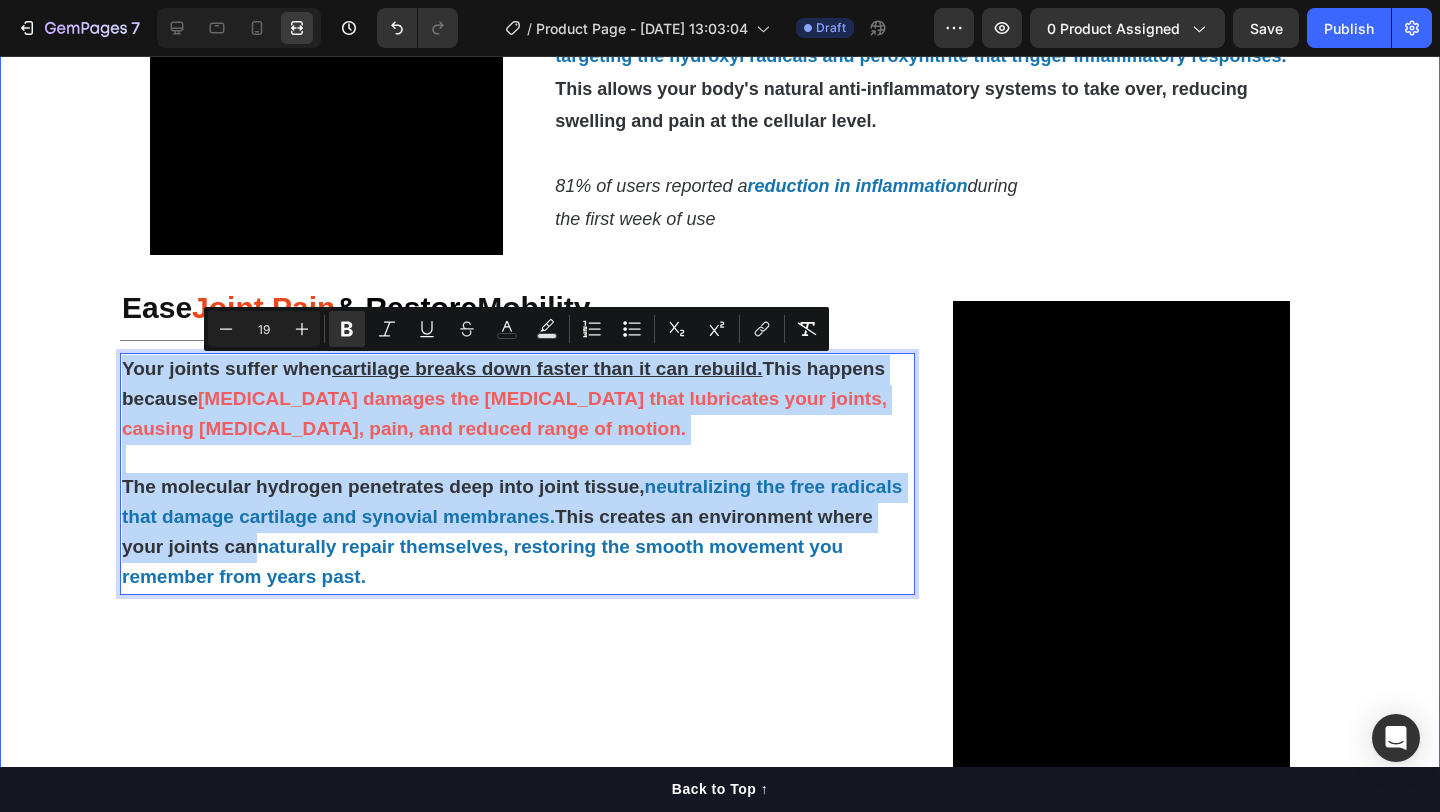 click on "Video Reduce  Chronic Inflammation  at Home Heading                Title Line But what makes things worse is that when your body is constantly battling  chronic inflammation, your immune system becomes overactive and starts attacking healthy tissue.   So even though your body is desperately trying to  heal and repair ,   the inflammatory response keeps interfering with the natural healing process. The 8,000 PPM of molecular hydrogen acts as a  selective antioxidant, specifically targeting the hydroxyl radicals and peroxynitrite that trigger inflammatory responses.   This allows your body's natural anti-inflammatory systems to take over, reducing swelling and pain at the cellular level. 81% of users reported a  reduction in inflammation  during  the first week of use Text Block Row ⁠⁠⁠⁠⁠⁠⁠ Ease  Joint Pain  & Restore  Mobility Heading                Title Line Your joints suffer when  cartilage breaks down faster than it can rebuild.  This happens because  Text Block   0 Video Row Video Boost" at bounding box center (720, 1175) 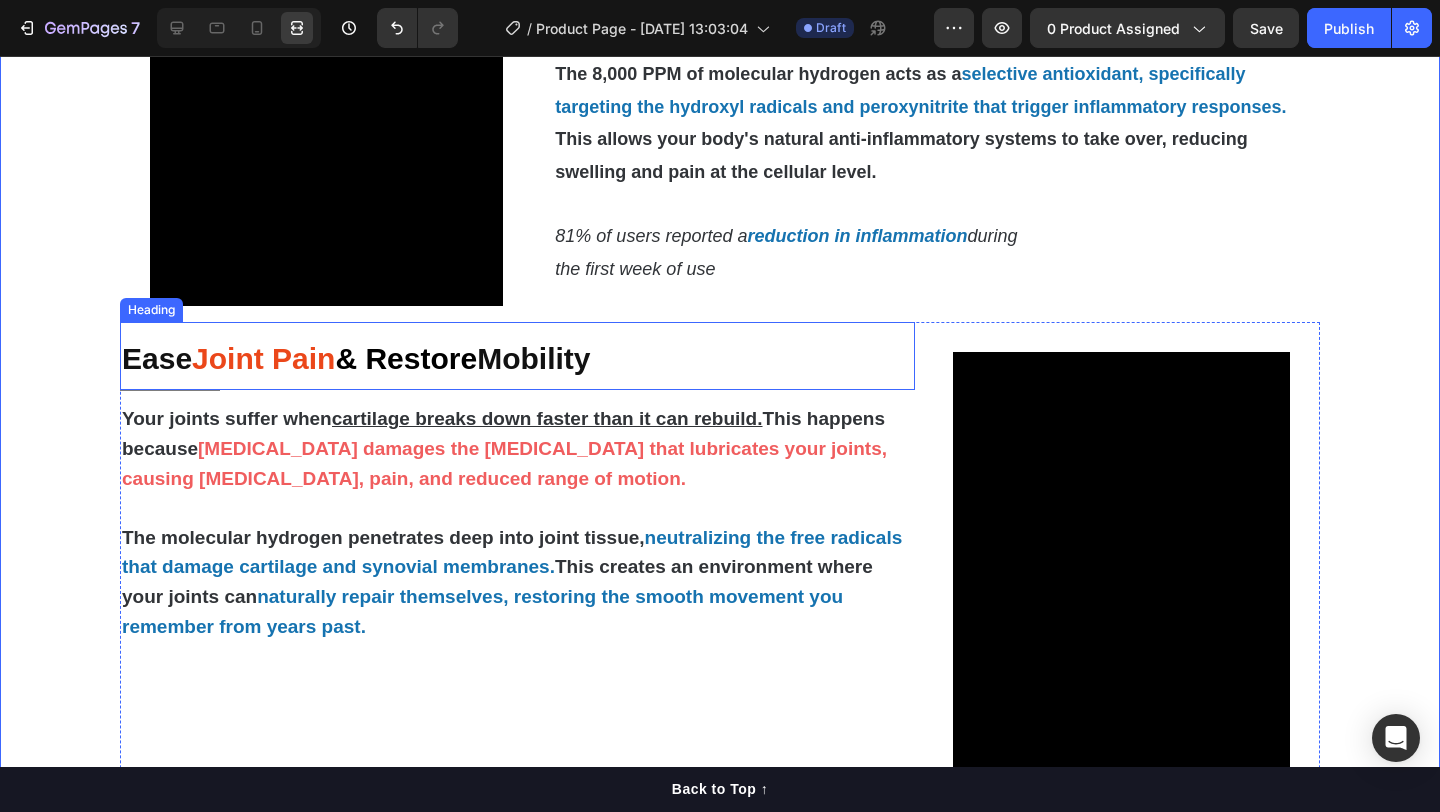 scroll, scrollTop: 1634, scrollLeft: 0, axis: vertical 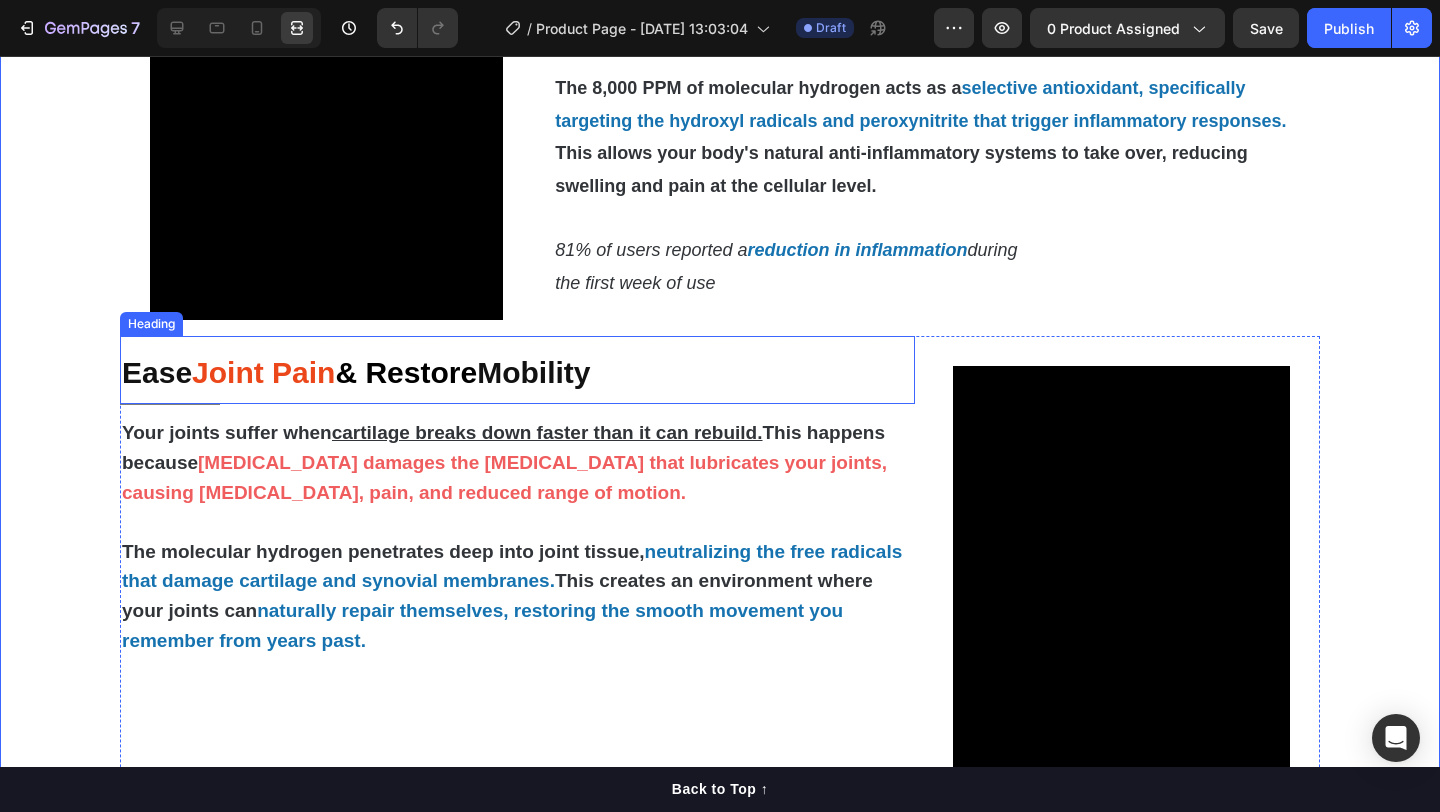 click on "⁠⁠⁠⁠⁠⁠⁠ Ease  Joint Pain  & Restore  Mobility" at bounding box center (517, 370) 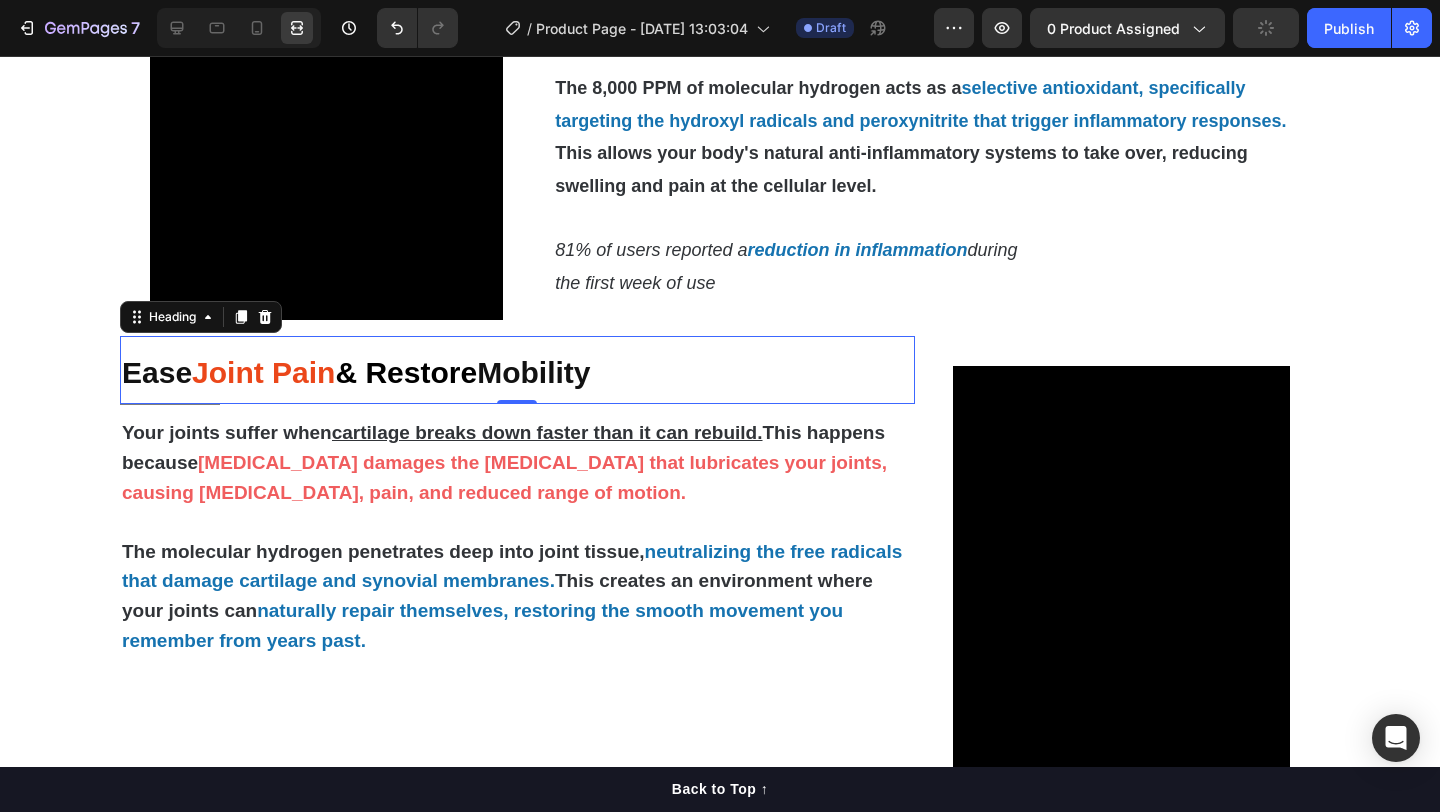 click on "Mobility" at bounding box center [533, 372] 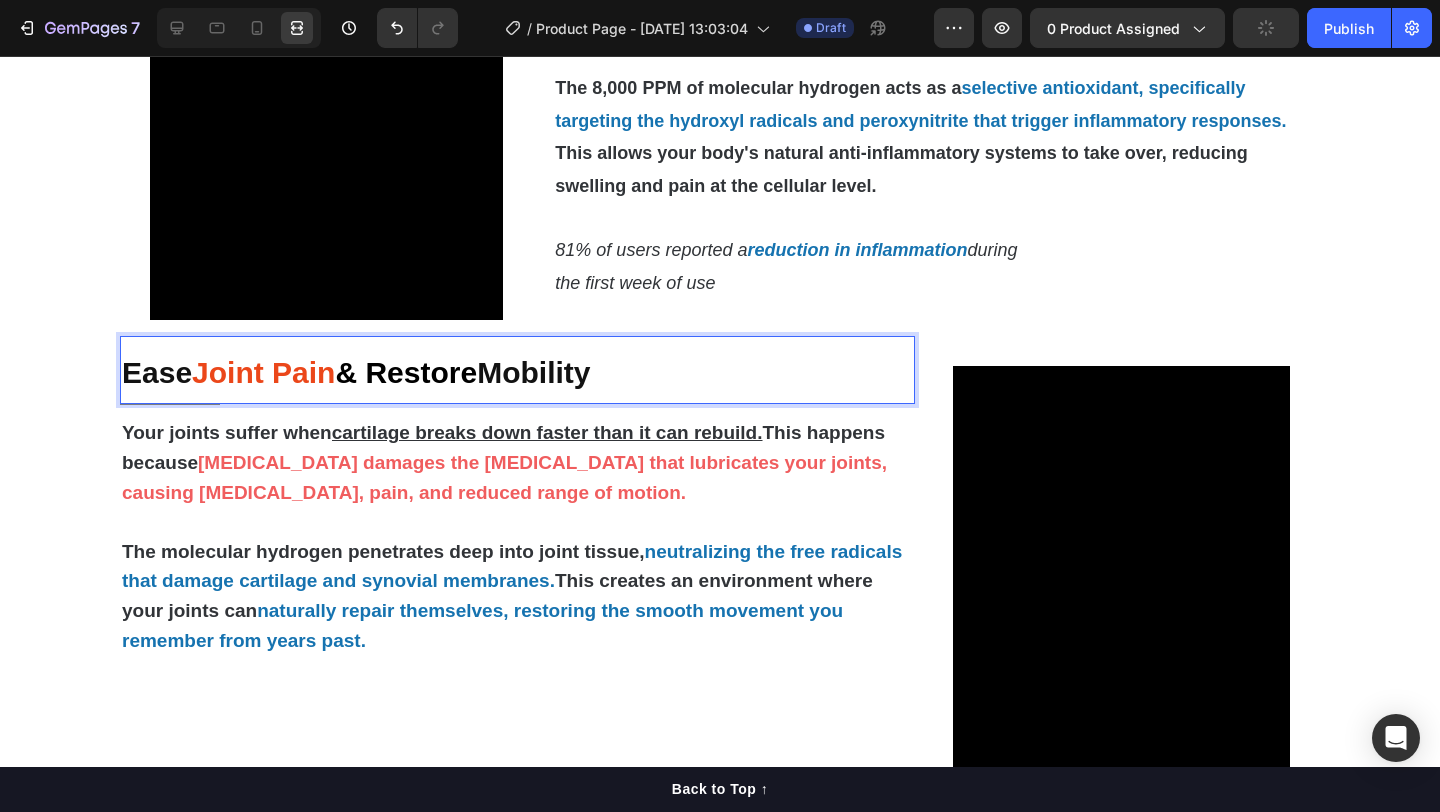 click on "Mobility" at bounding box center [533, 372] 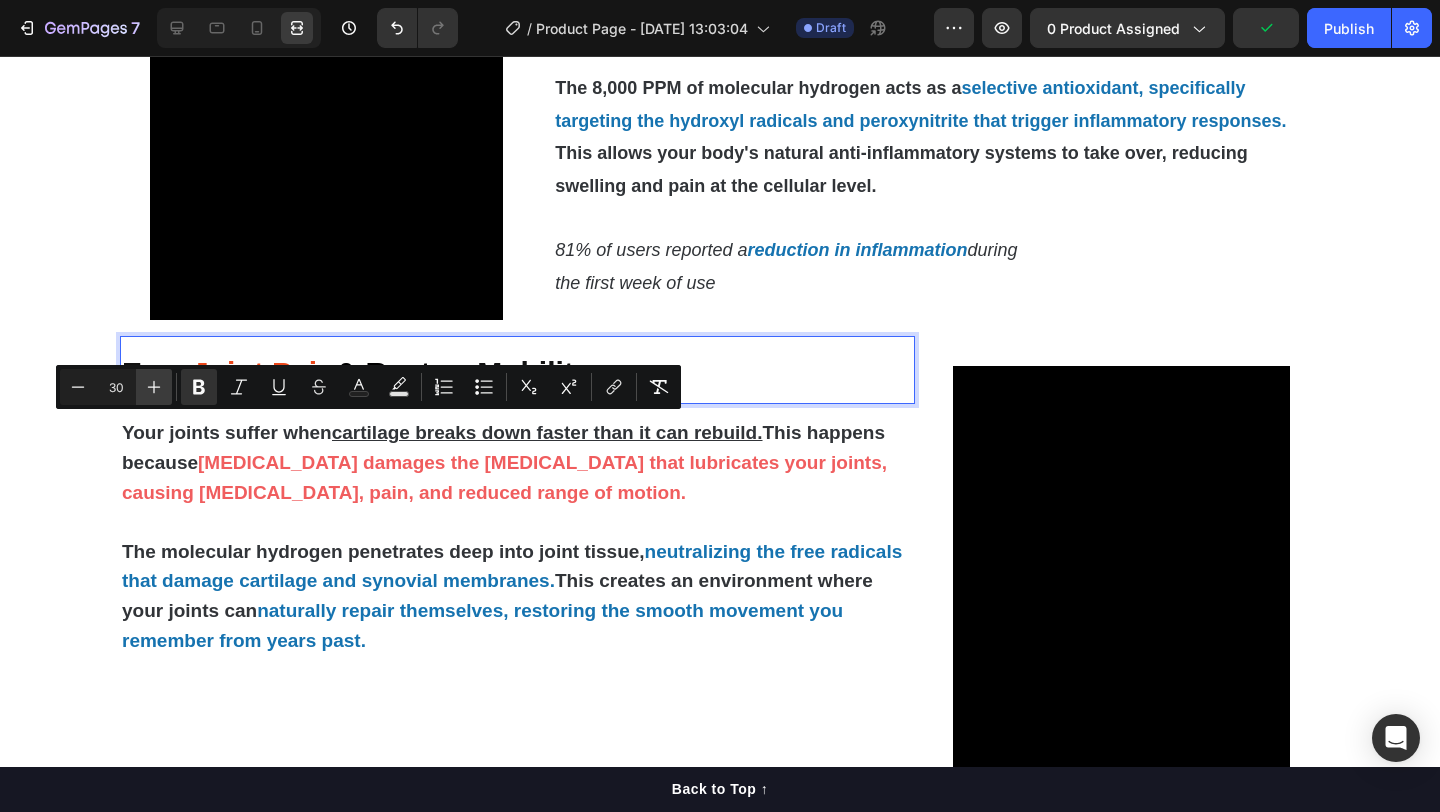 click on "Plus" at bounding box center (154, 387) 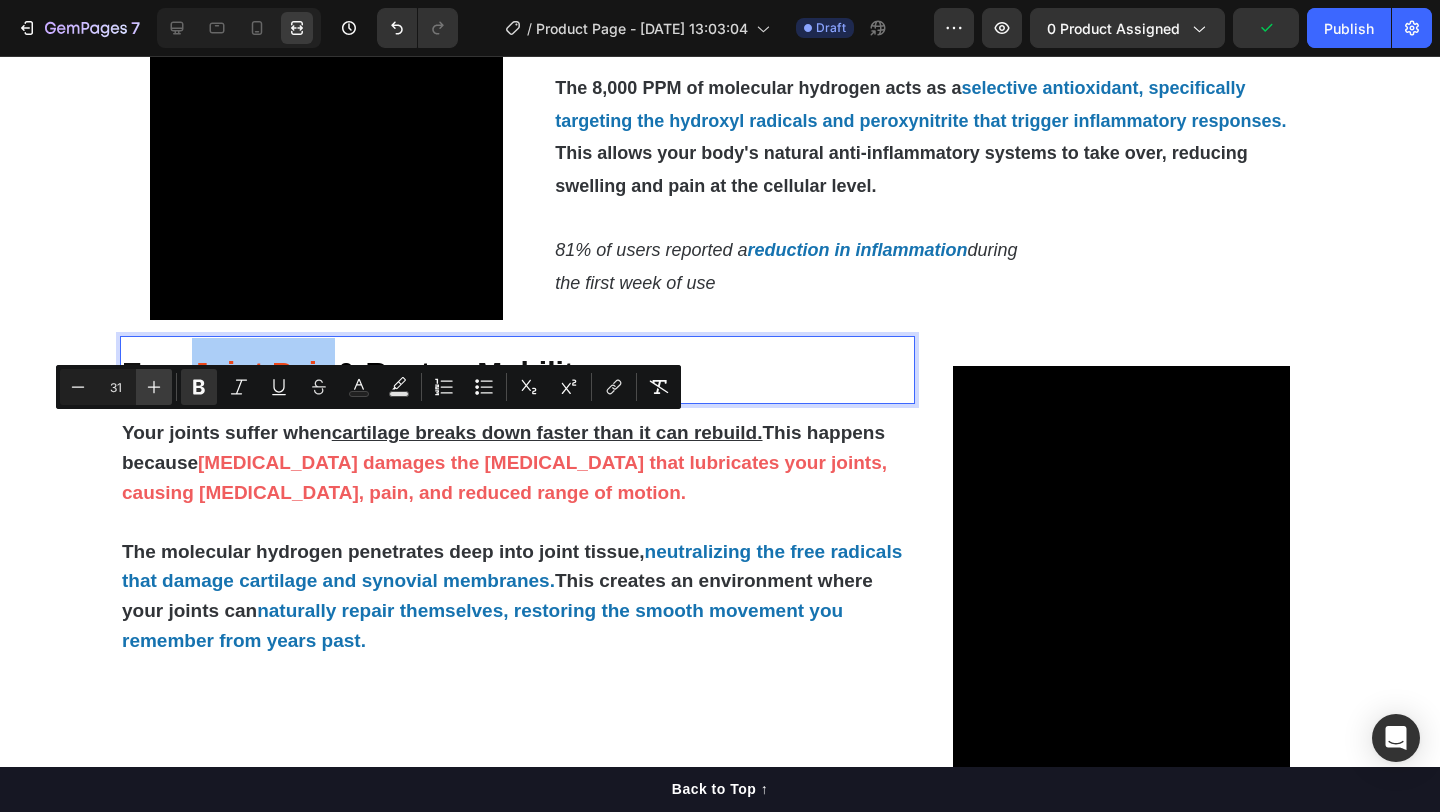 click on "Plus" at bounding box center (154, 387) 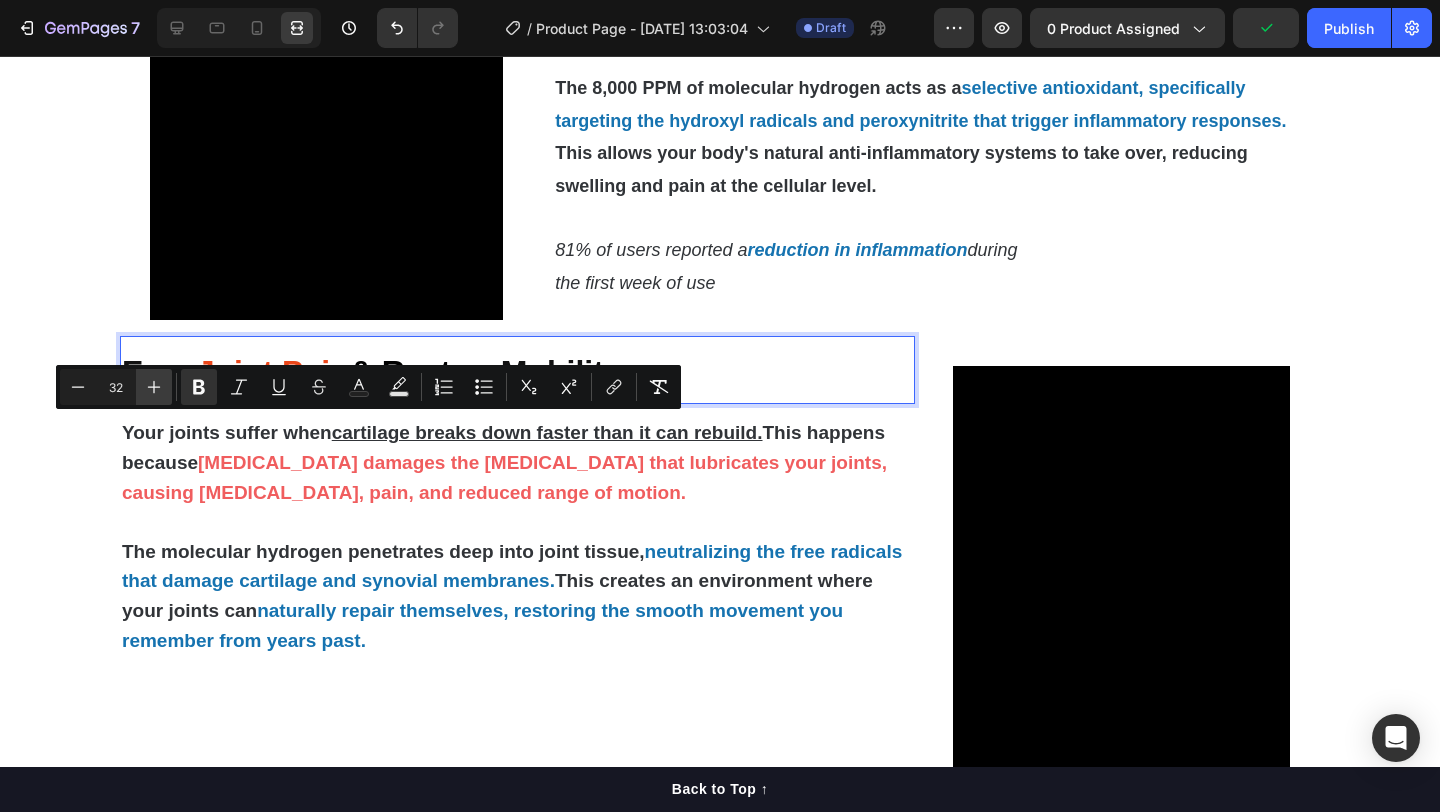 click on "Plus" at bounding box center (154, 387) 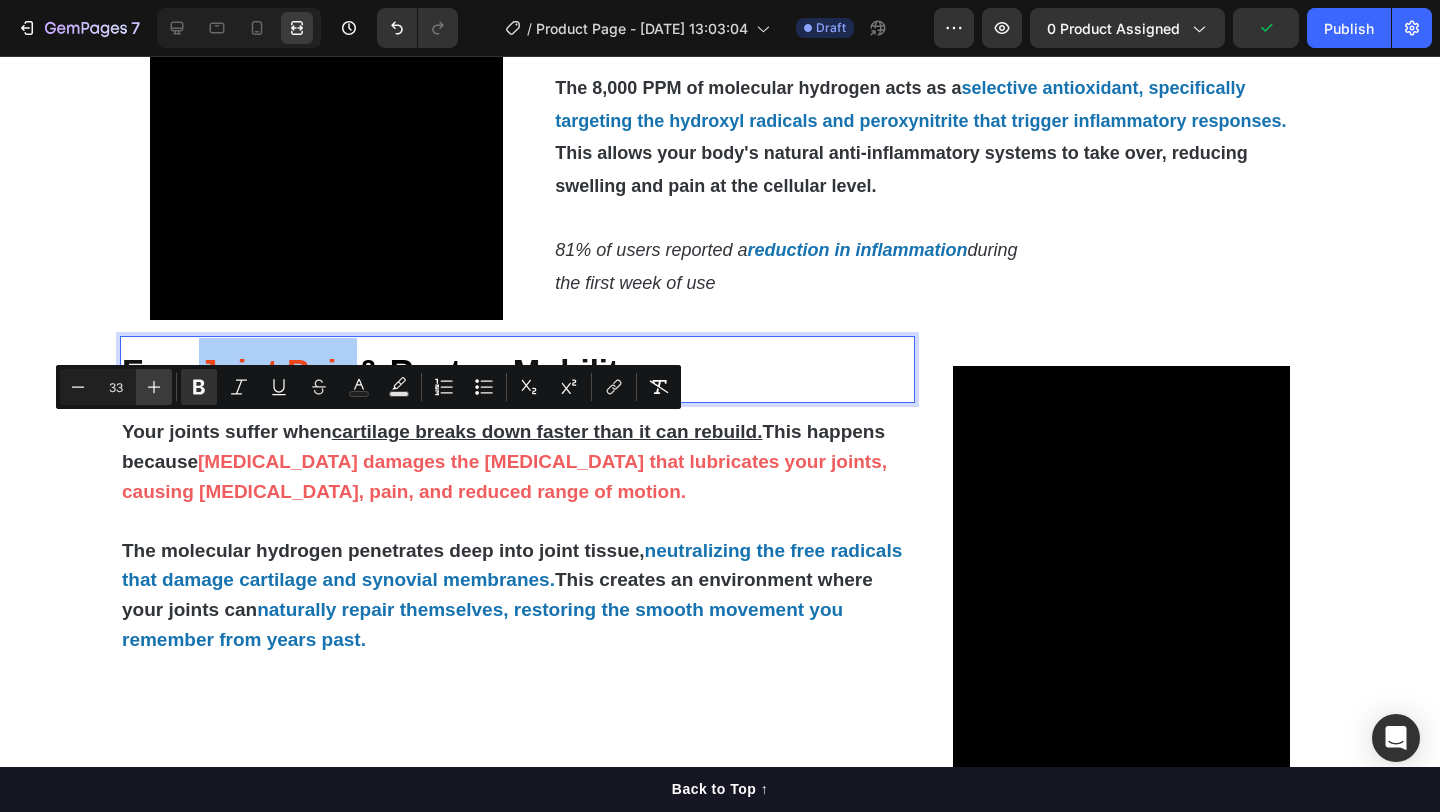 click on "Plus" at bounding box center (154, 387) 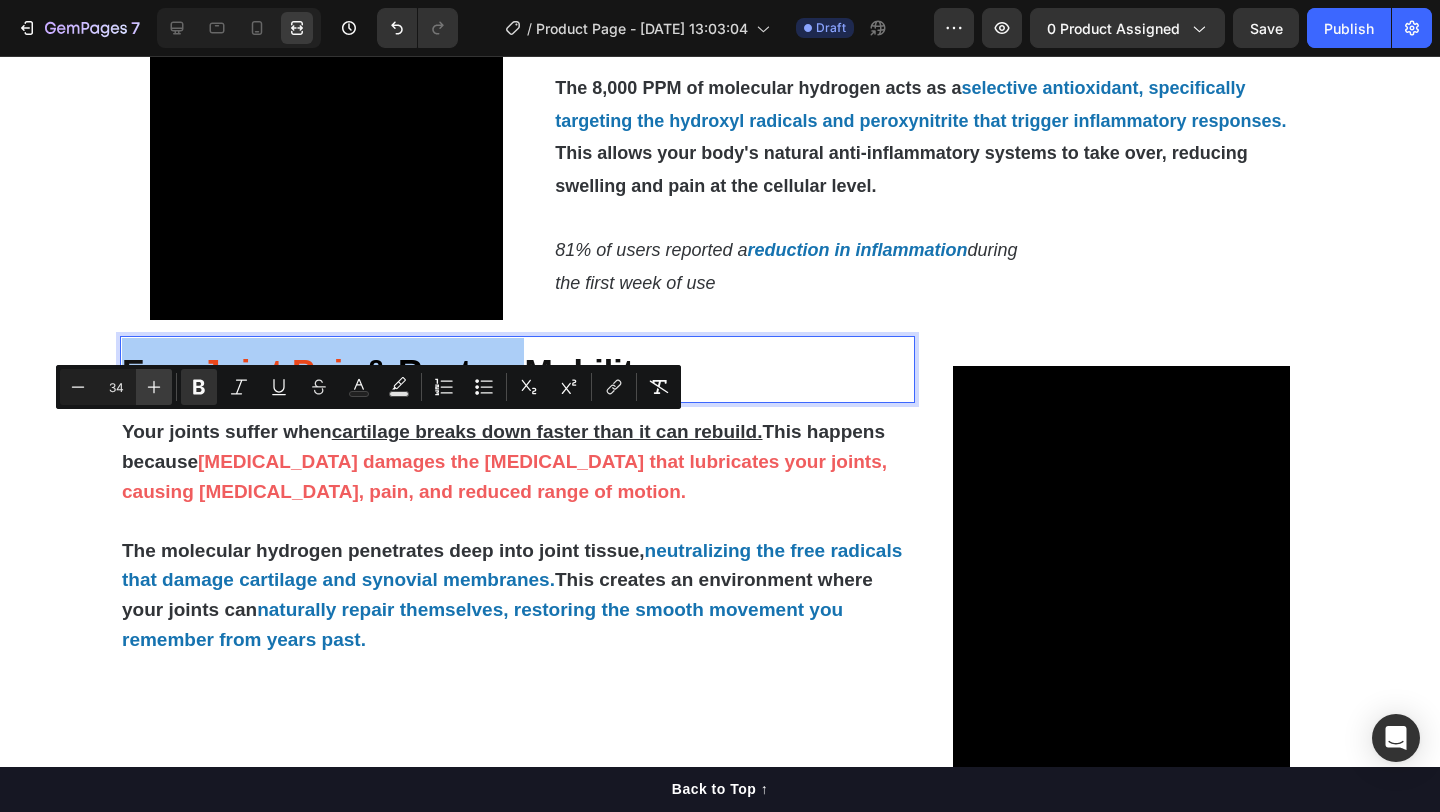 click on "Plus" at bounding box center [154, 387] 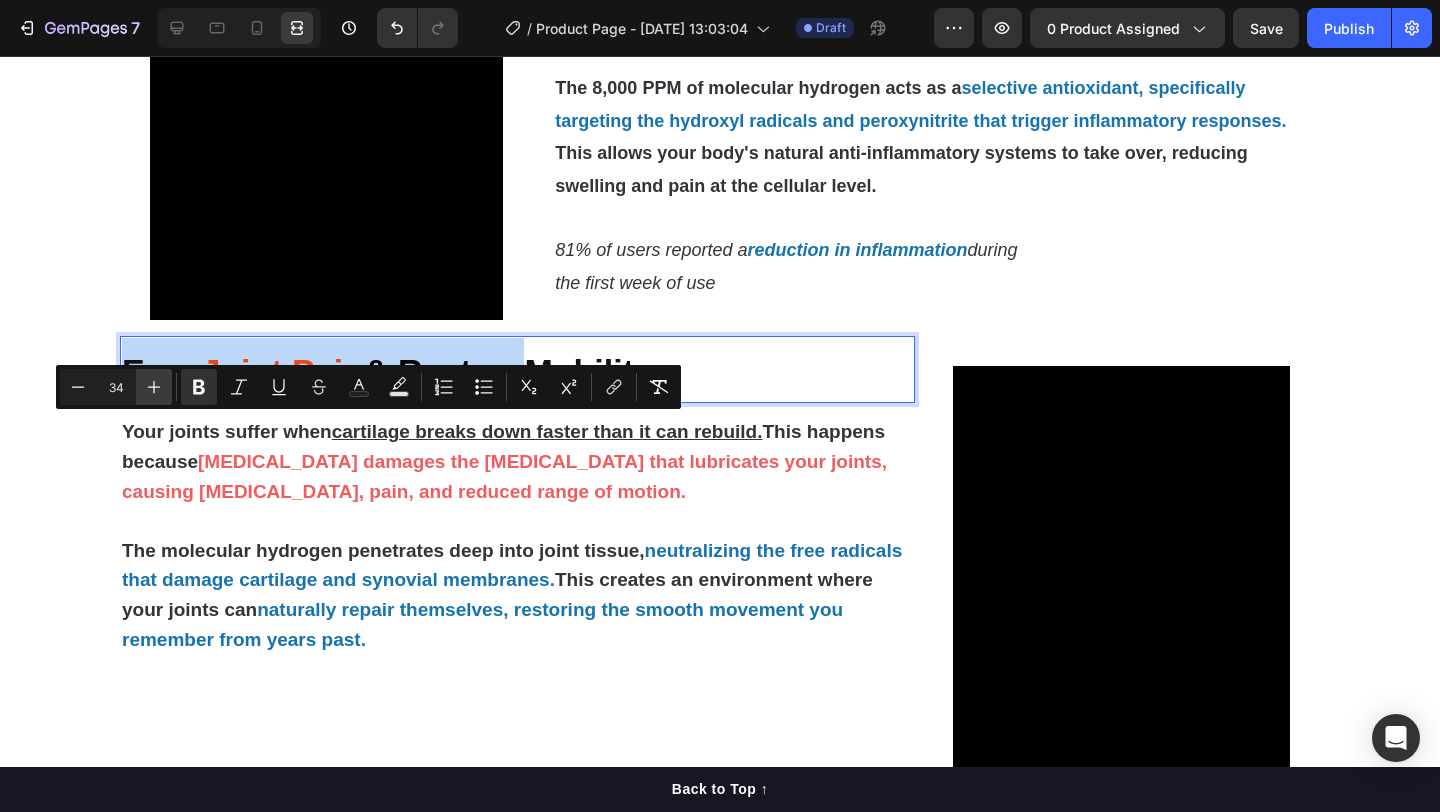 type on "35" 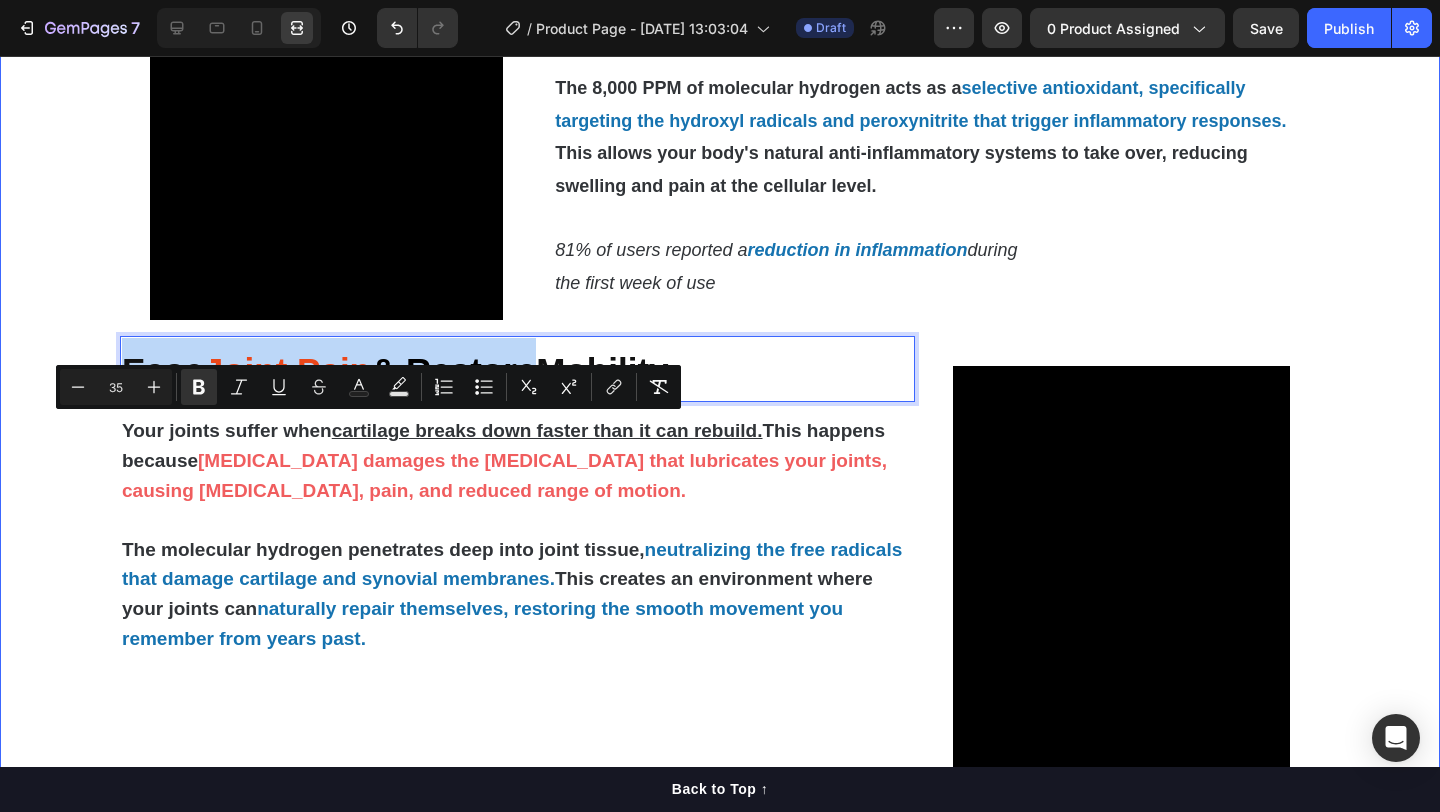 click on "Video Reduce  Chronic Inflammation  at Home Heading                Title Line But what makes things worse is that when your body is constantly battling  chronic inflammation, your immune system becomes overactive and starts attacking healthy tissue.   So even though your body is desperately trying to  heal and repair ,   the inflammatory response keeps interfering with the natural healing process. The 8,000 PPM of molecular hydrogen acts as a  selective antioxidant, specifically targeting the hydroxyl radicals and peroxynitrite that trigger inflammatory responses.   This allows your body's natural anti-inflammatory systems to take over, reducing swelling and pain at the cellular level. 81% of users reported a  reduction in inflammation  during  the first week of use Text Block Row Ease  Joint Pain  & Restore  Mobility Heading   0                Title Line Your joints suffer when  cartilage breaks down faster than it can rebuild.  This happens because  This creates an environment where your joints can  Video" at bounding box center (720, 1240) 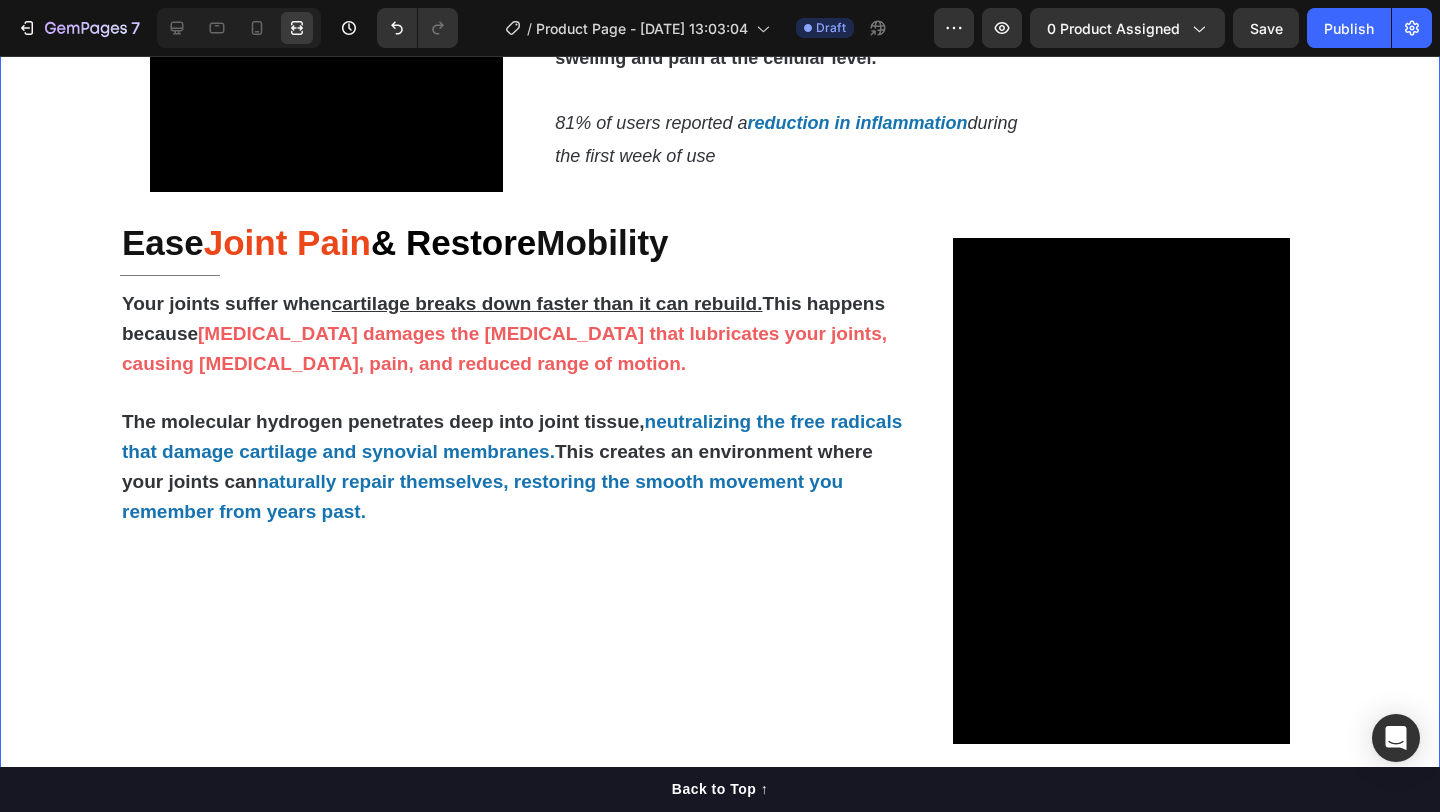 scroll, scrollTop: 1848, scrollLeft: 0, axis: vertical 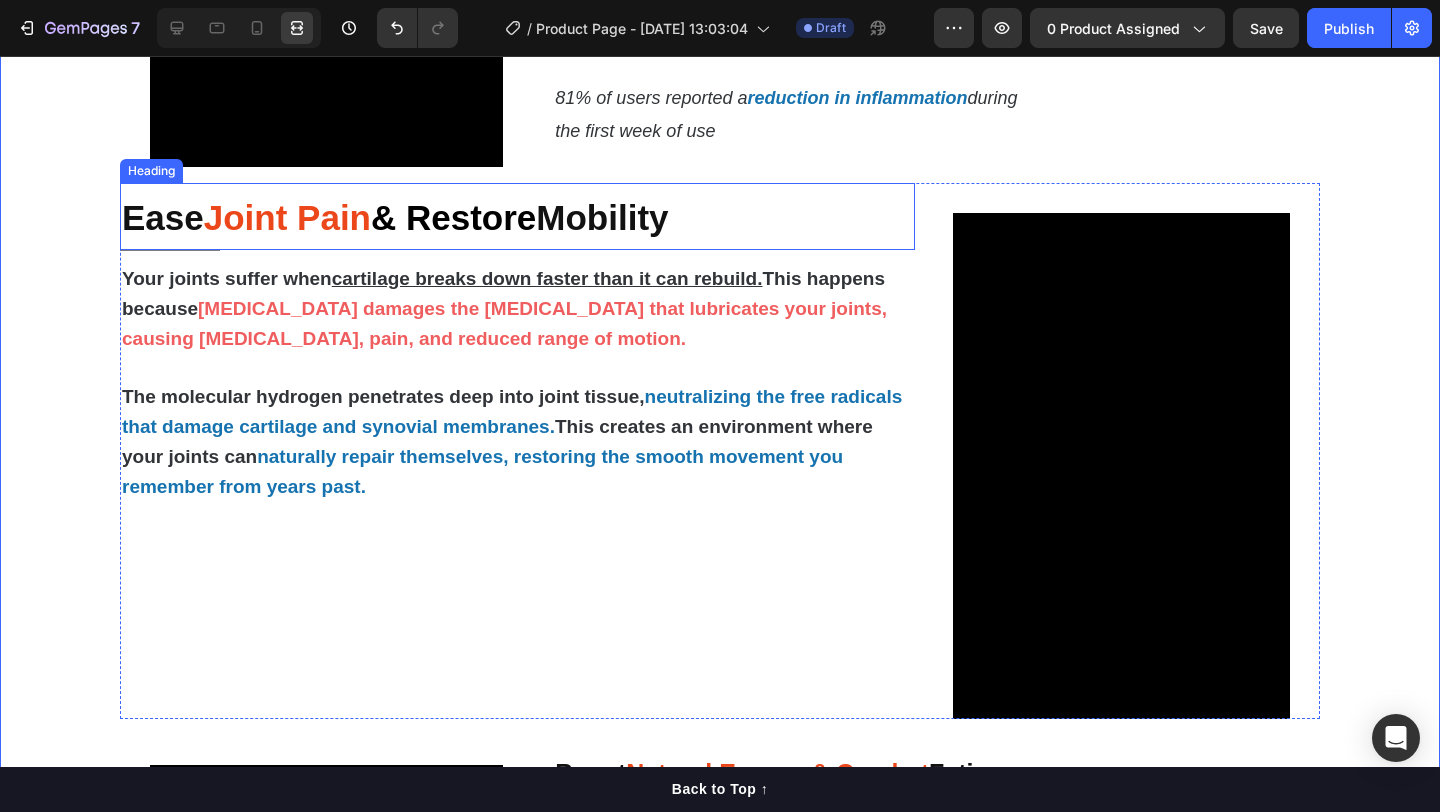 click on "Joint Pain" at bounding box center [287, 217] 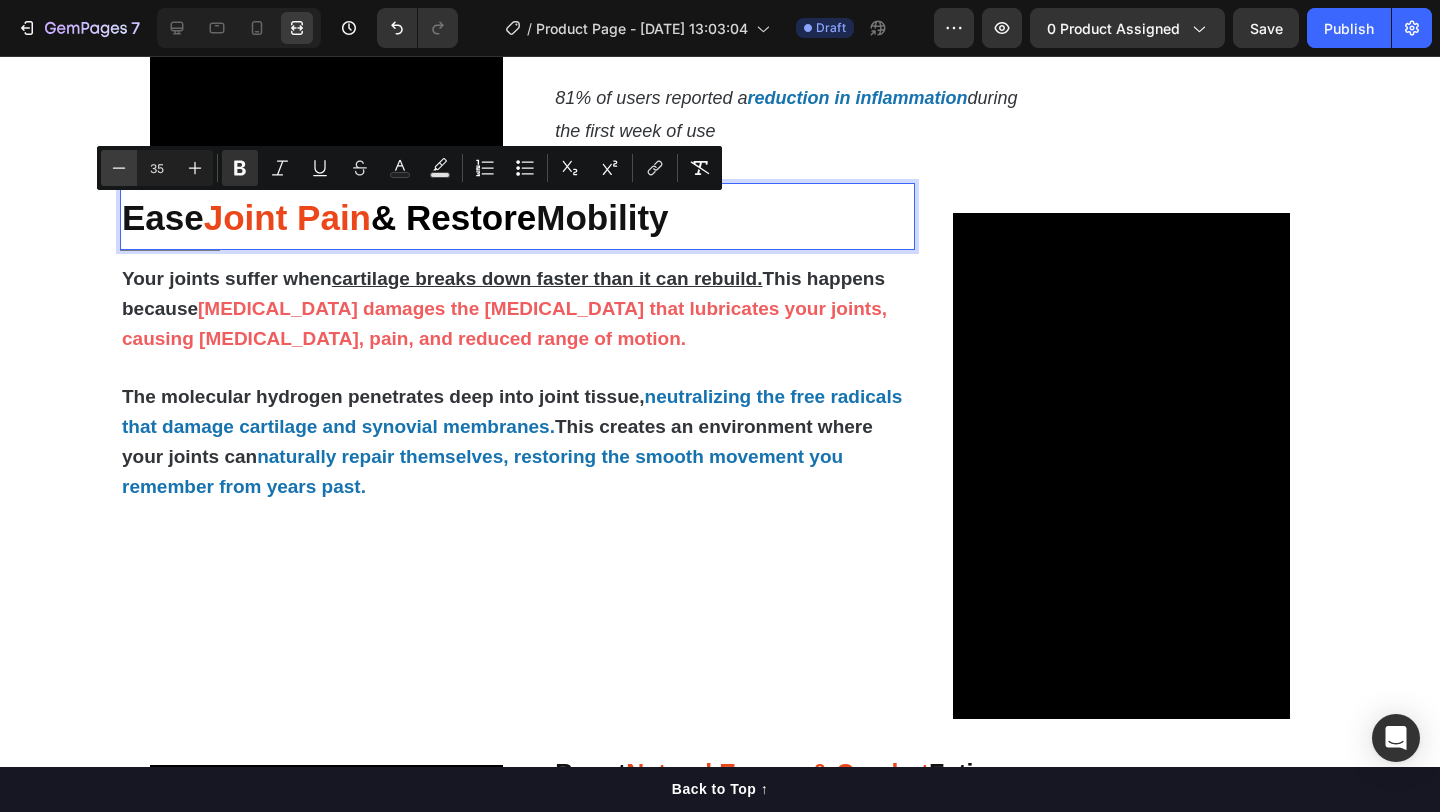 click 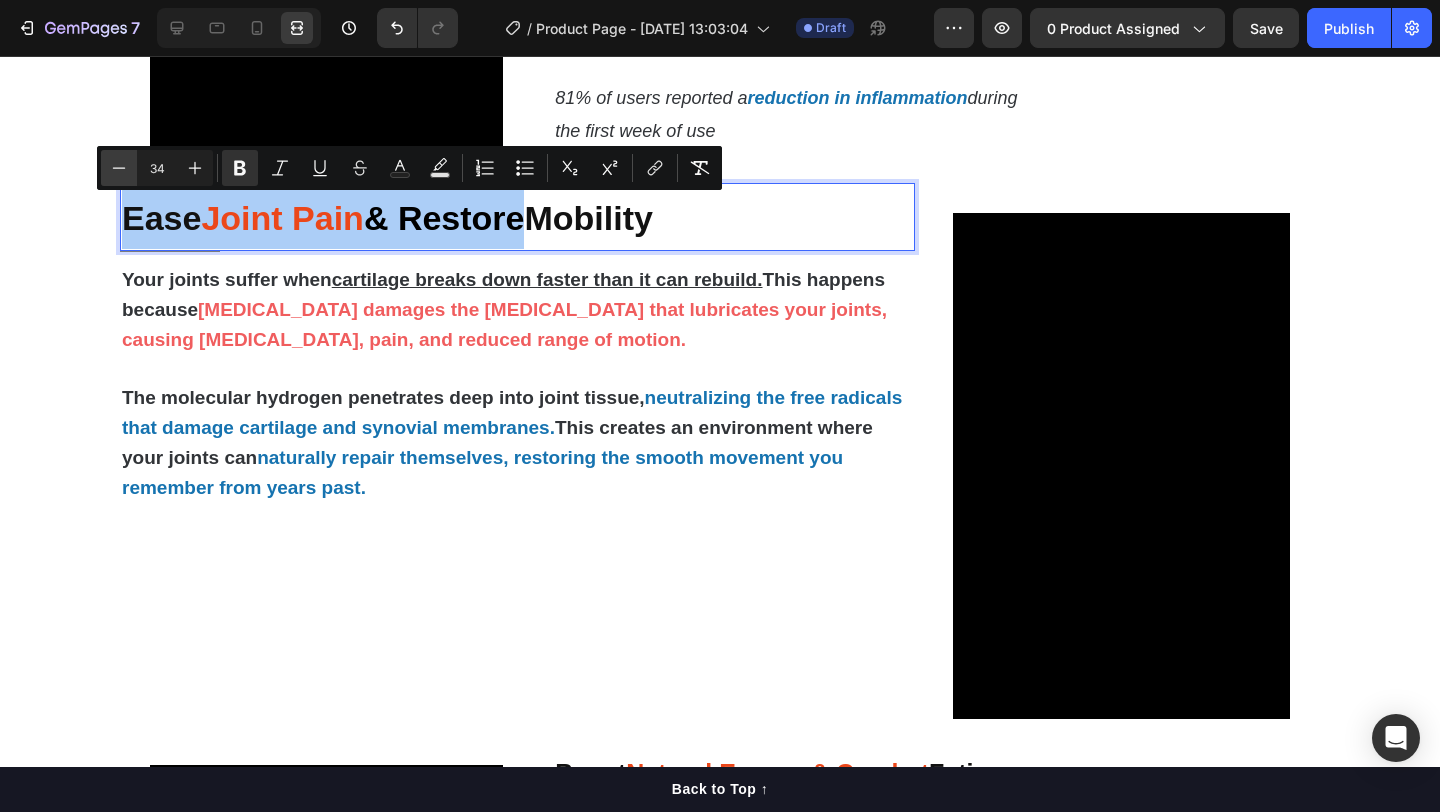 click 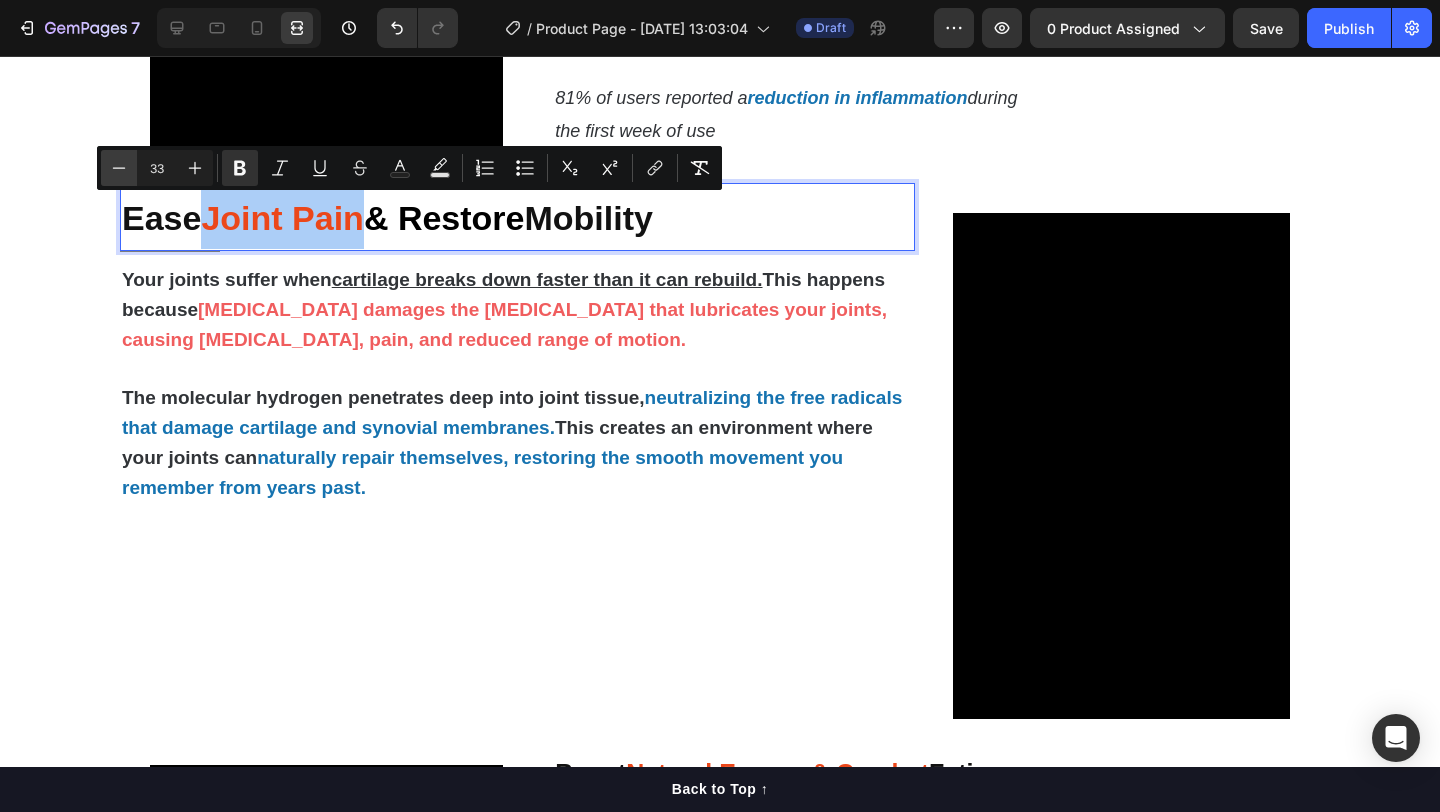click 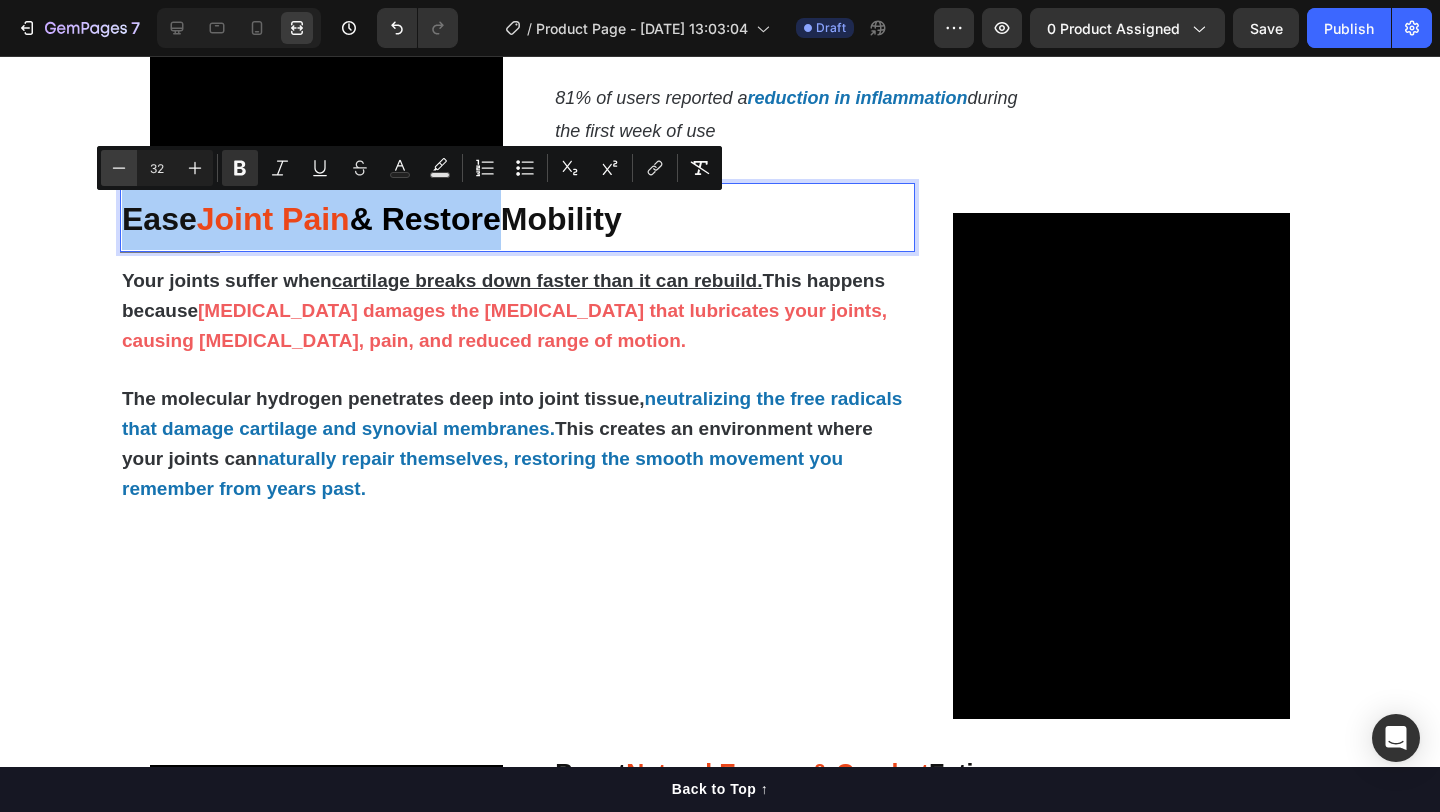 click 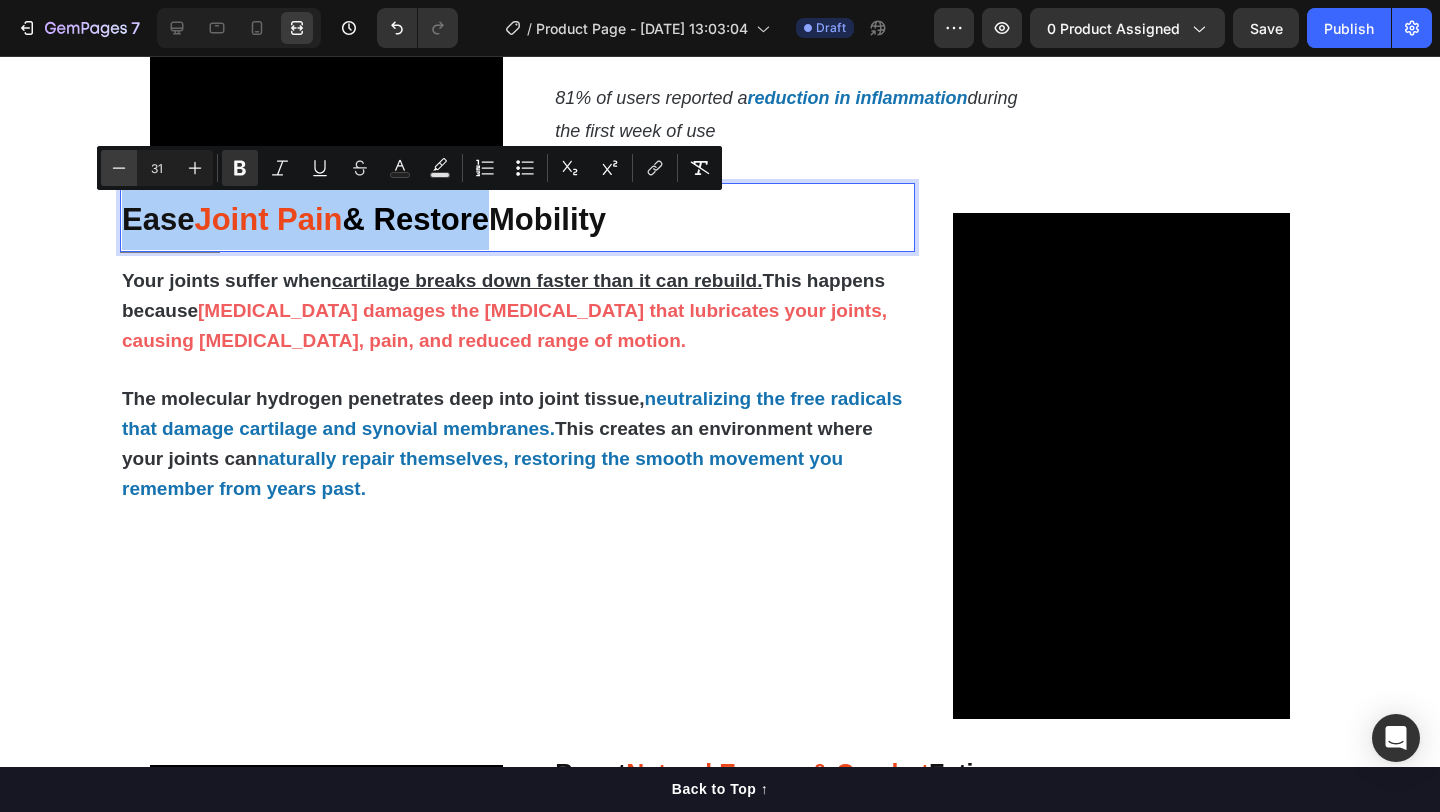 click 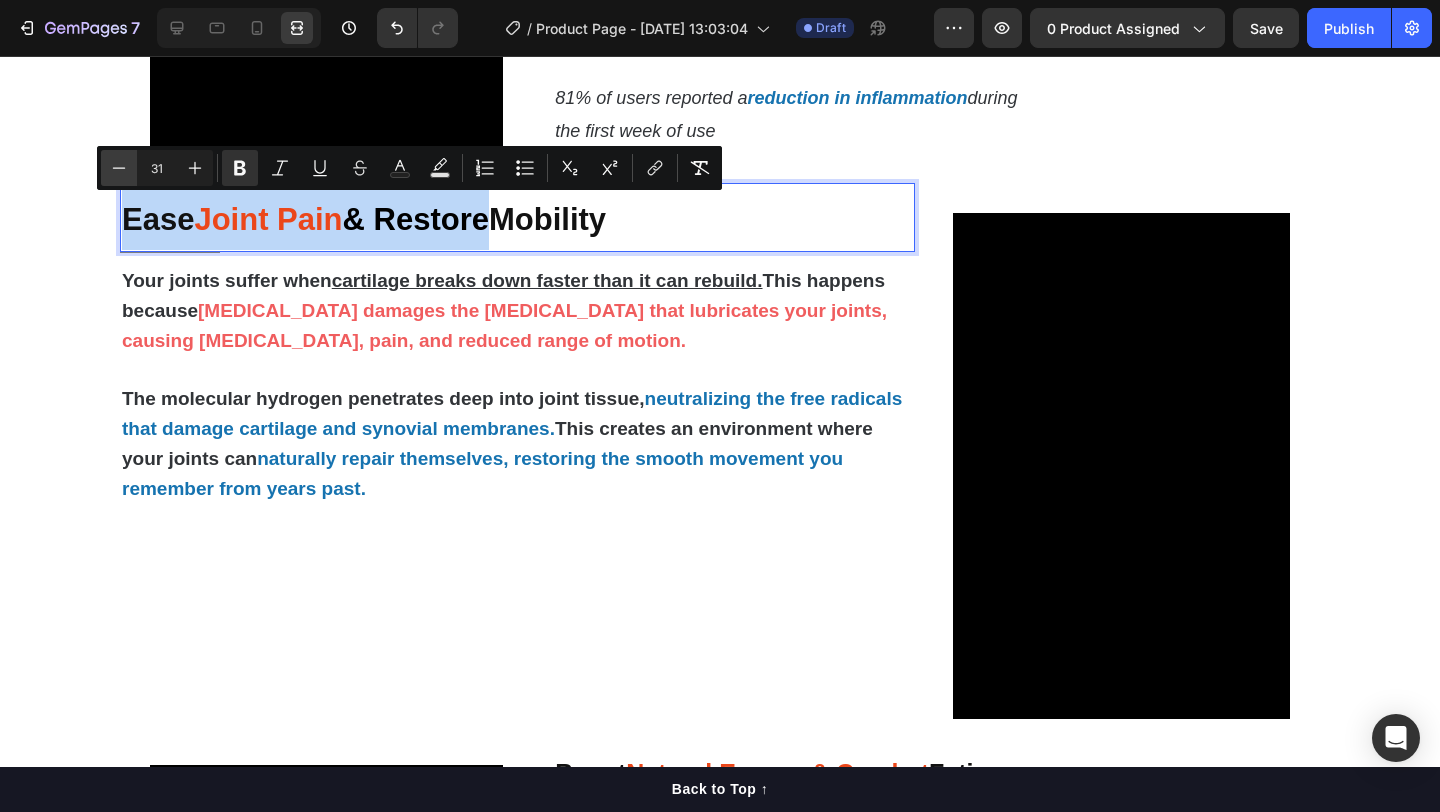 type on "30" 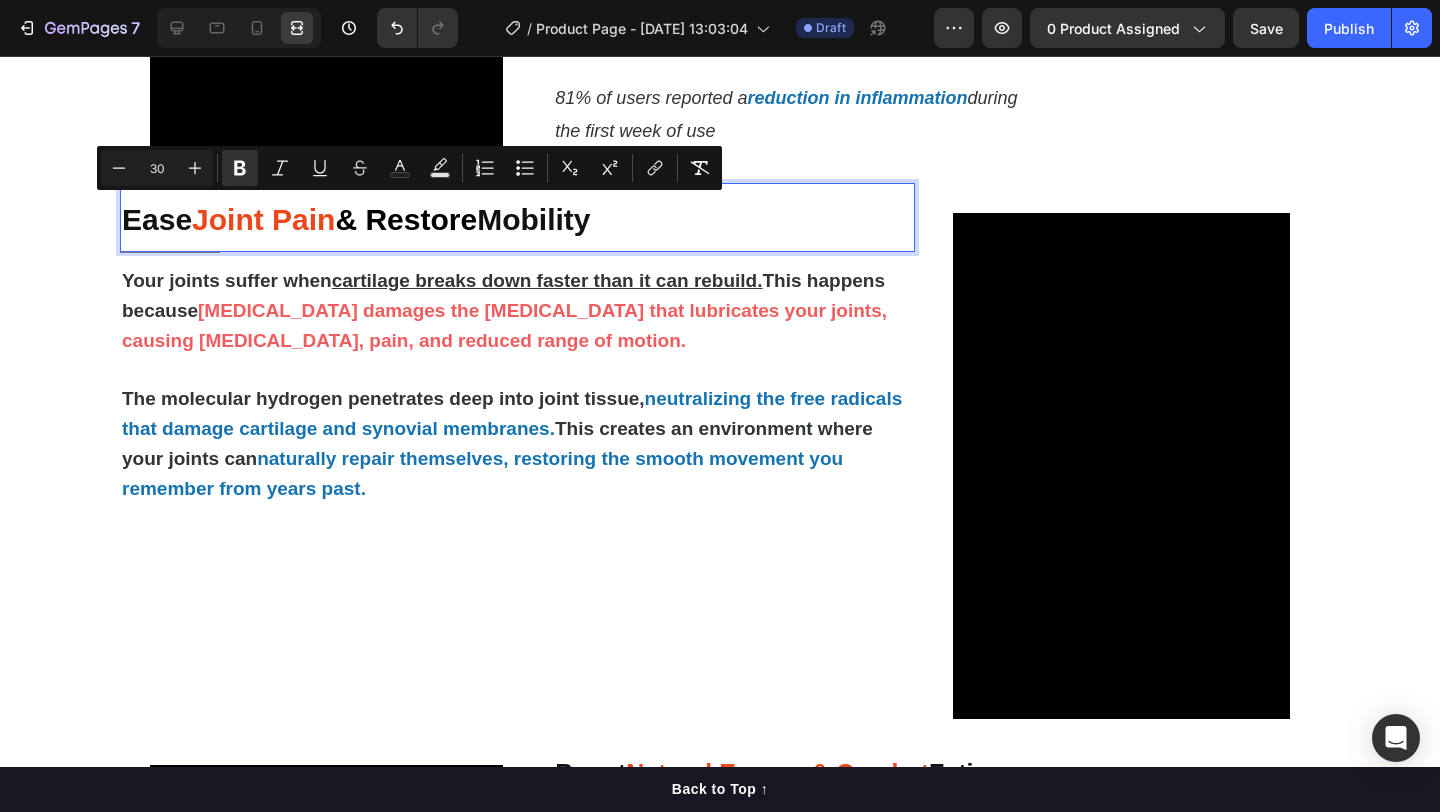 click on "Video Reduce  Chronic Inflammation  at Home Heading                Title Line But what makes things worse is that when your body is constantly battling  chronic inflammation, your immune system becomes overactive and starts attacking healthy tissue.   So even though your body is desperately trying to  heal and repair ,   the inflammatory response keeps interfering with the natural healing process. The 8,000 PPM of molecular hydrogen acts as a  selective antioxidant, specifically targeting the hydroxyl radicals and peroxynitrite that trigger inflammatory responses.   This allows your body's natural anti-inflammatory systems to take over, reducing swelling and pain at the cellular level. 81% of users reported a  reduction in inflammation  during  the first week of use Text Block Row Ease  Joint Pain  & Restore  Mobility Heading   0                Title Line Your joints suffer when  cartilage breaks down faster than it can rebuild.  This happens because  This creates an environment where your joints can  Video" at bounding box center [720, 1087] 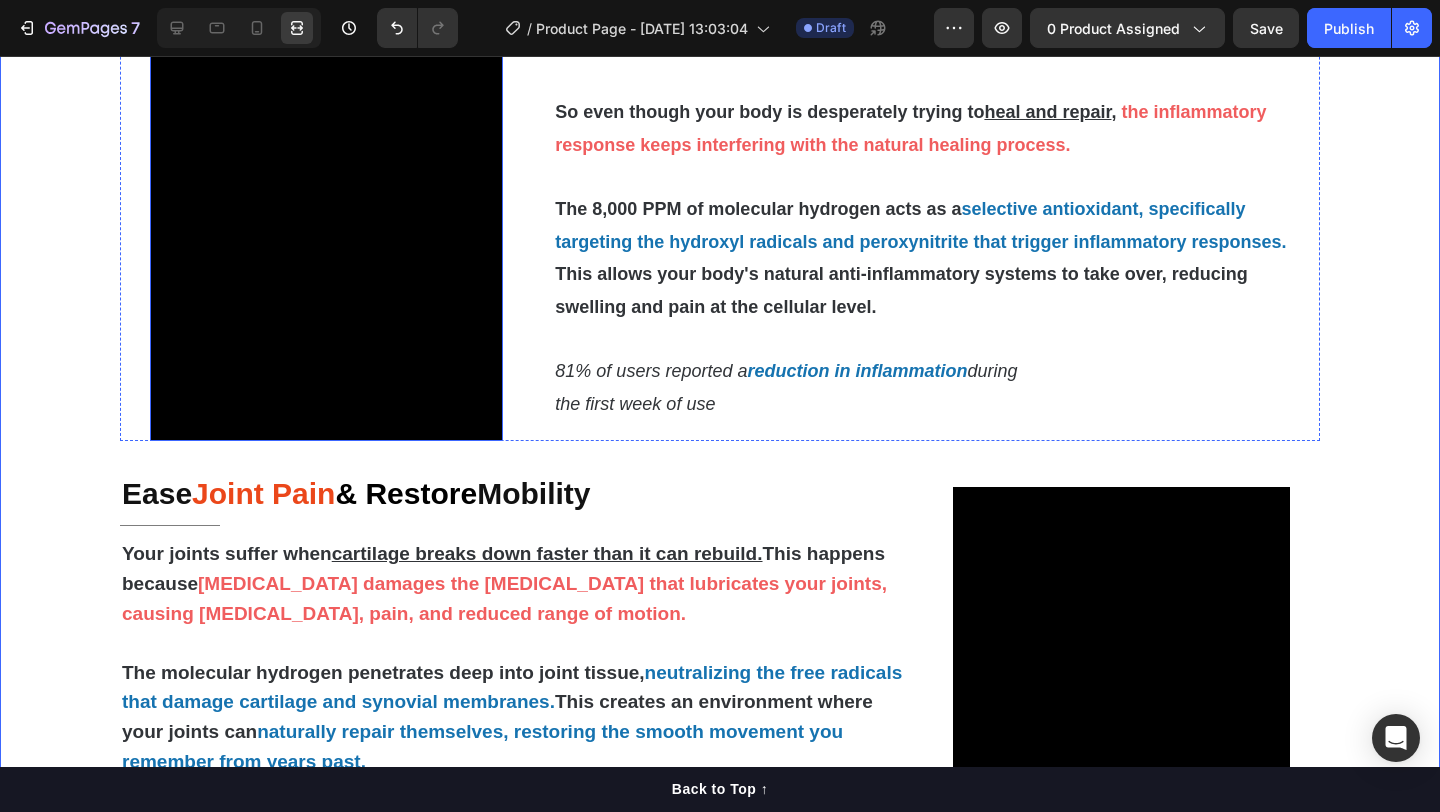 scroll, scrollTop: 1209, scrollLeft: 0, axis: vertical 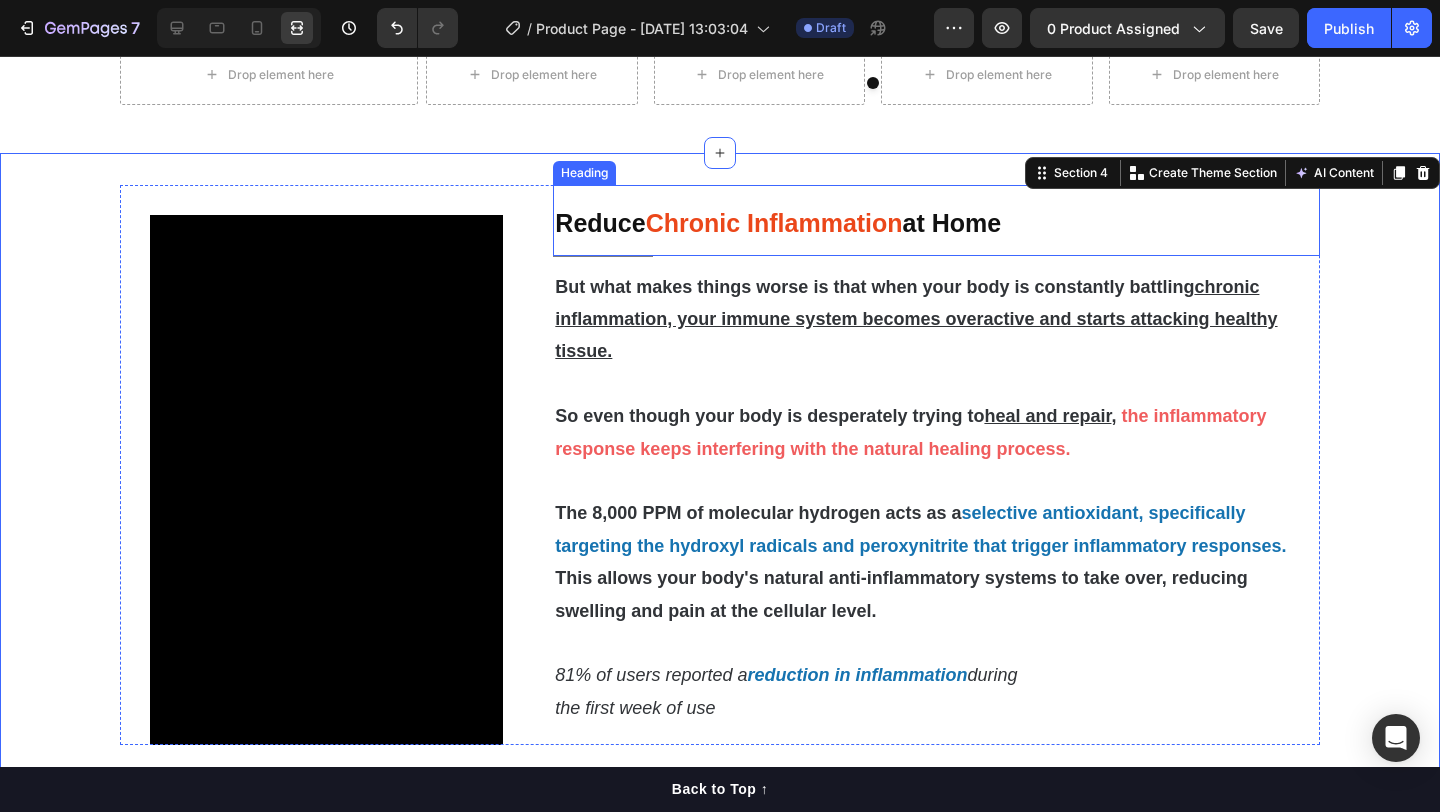 click on "Reduce" at bounding box center [600, 223] 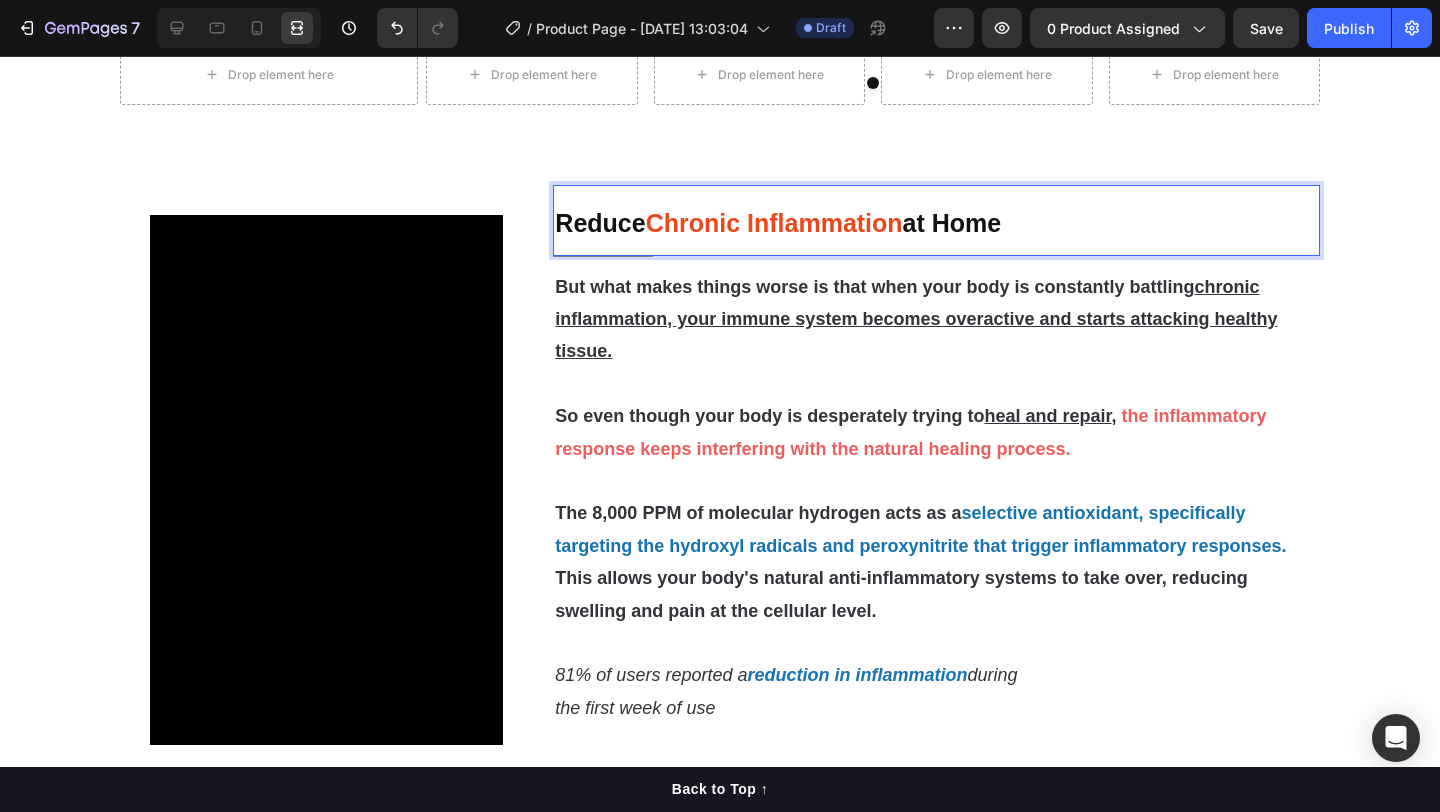 click on "Reduce" at bounding box center [600, 223] 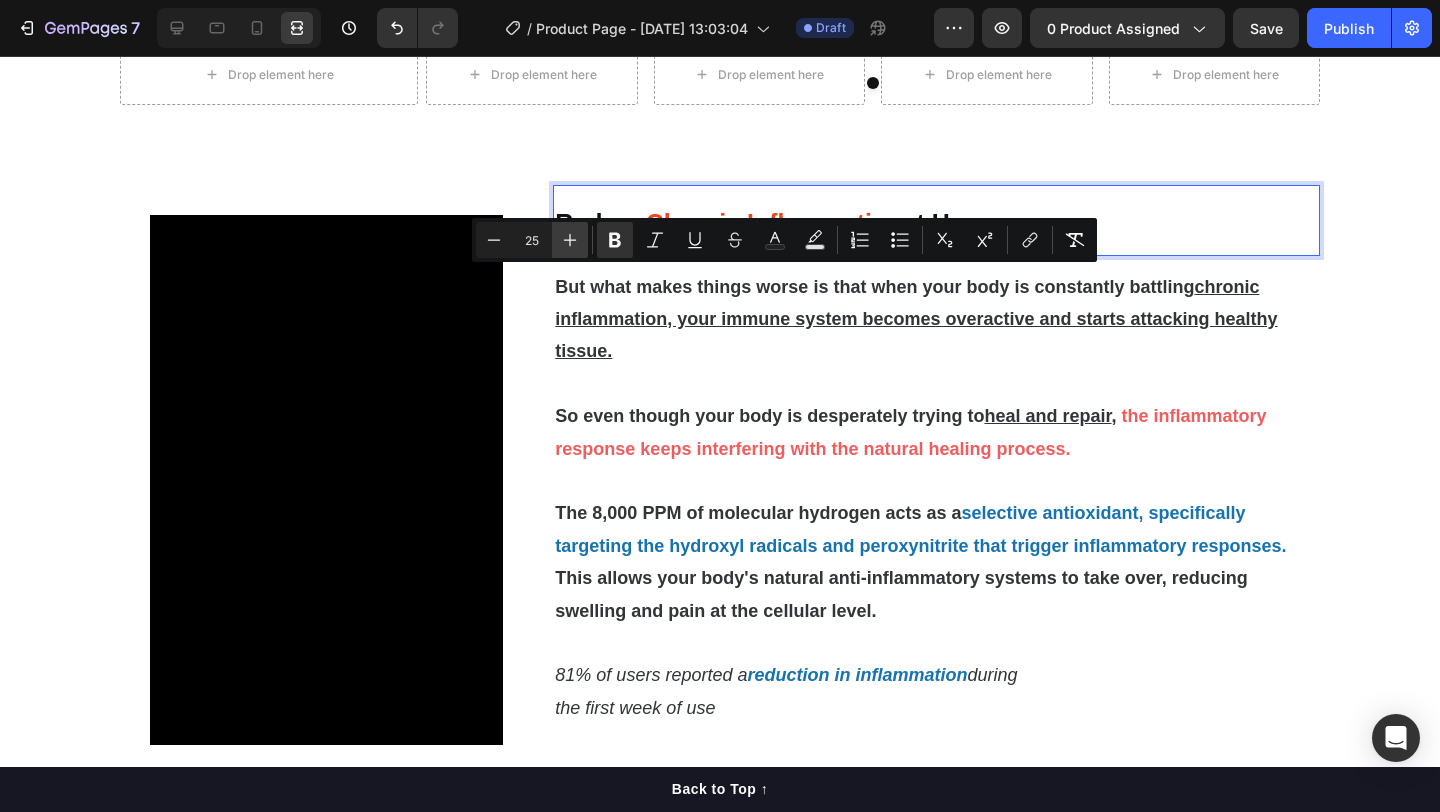 click 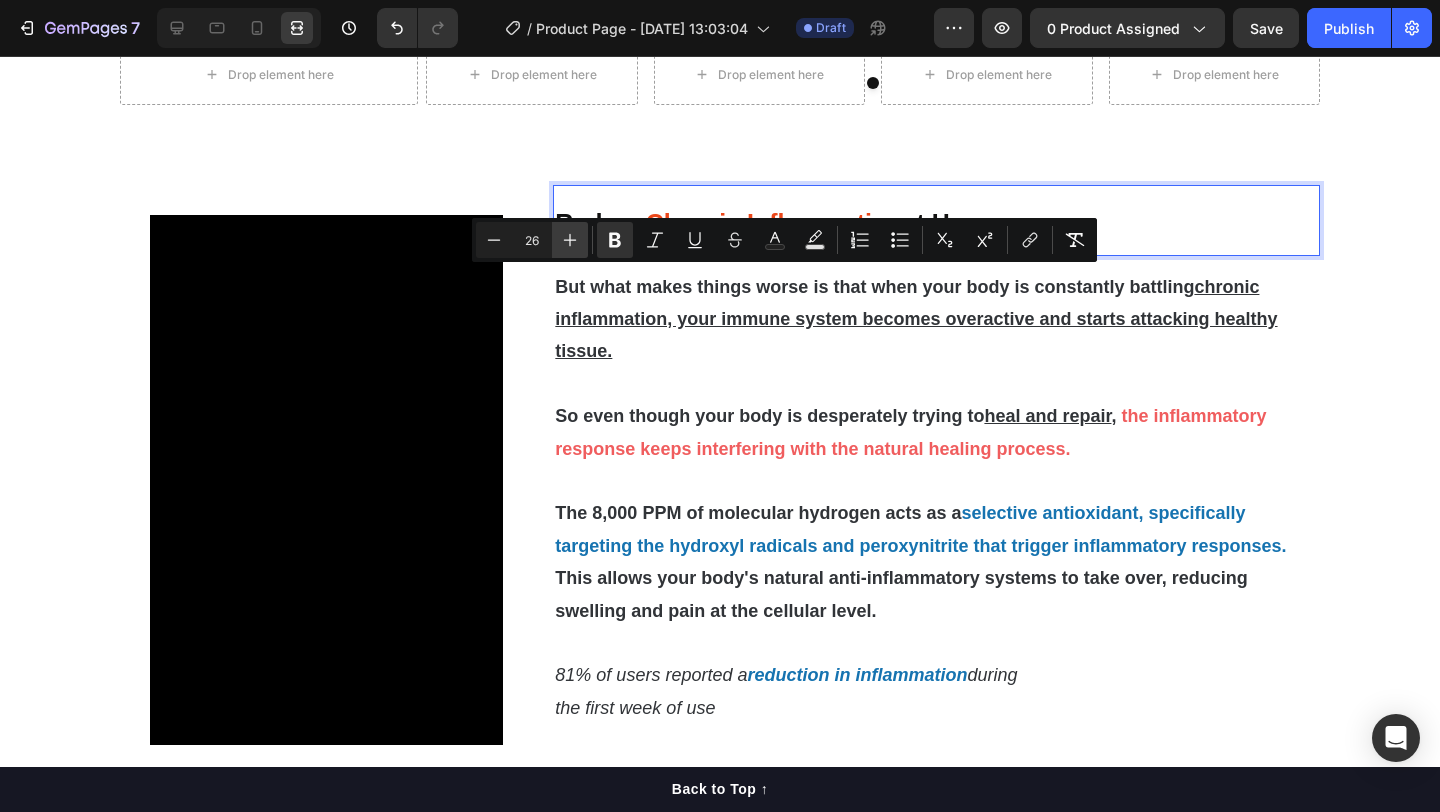 click 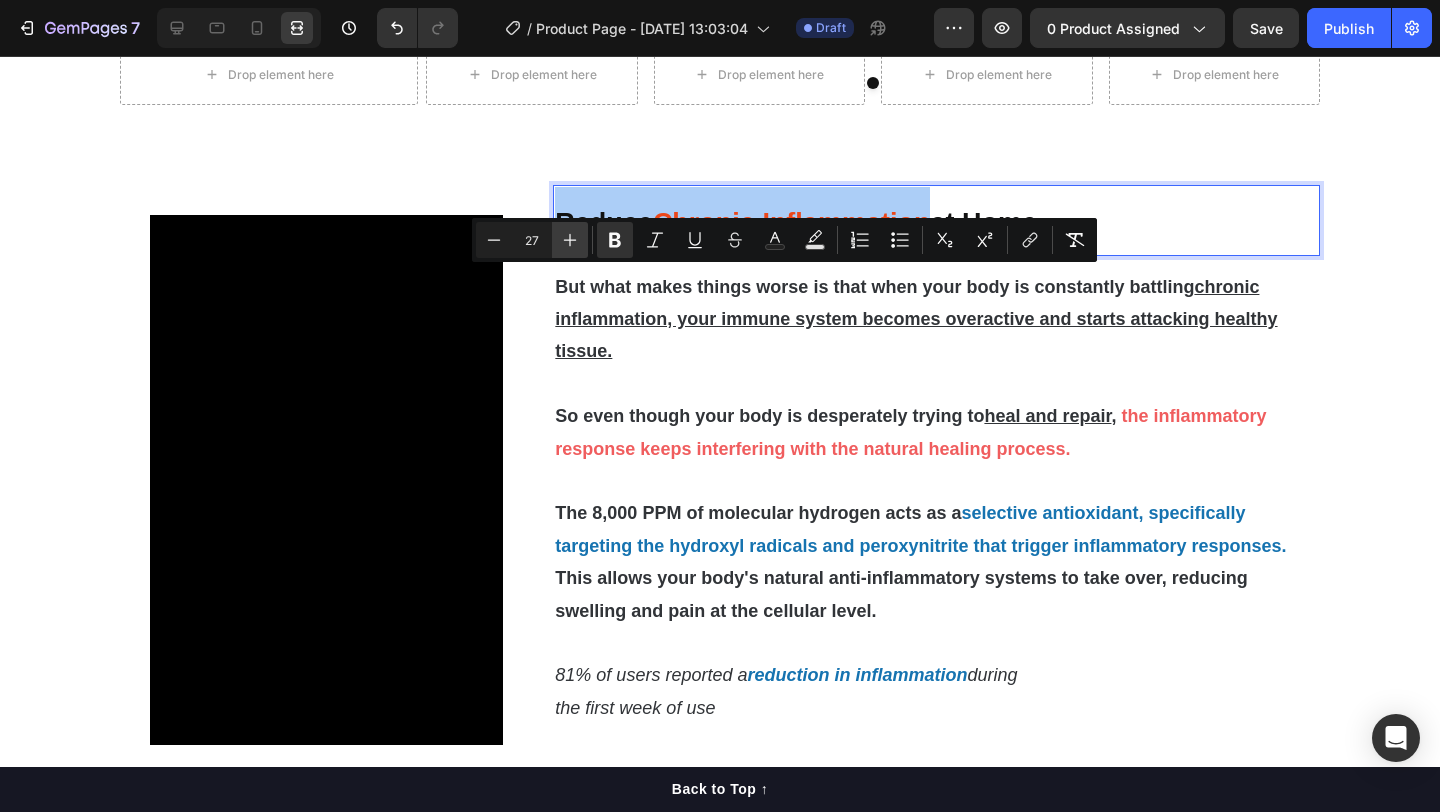 click 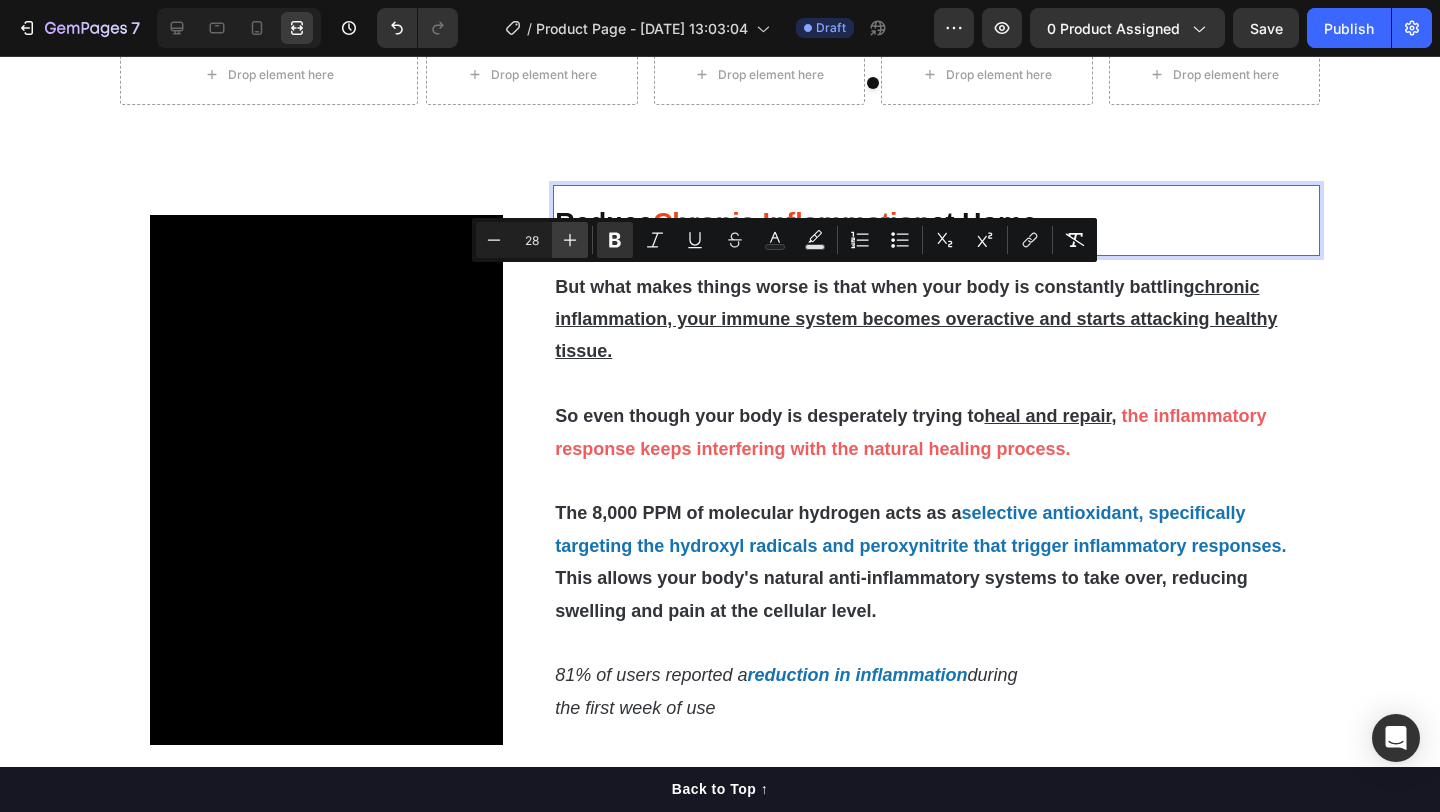 click 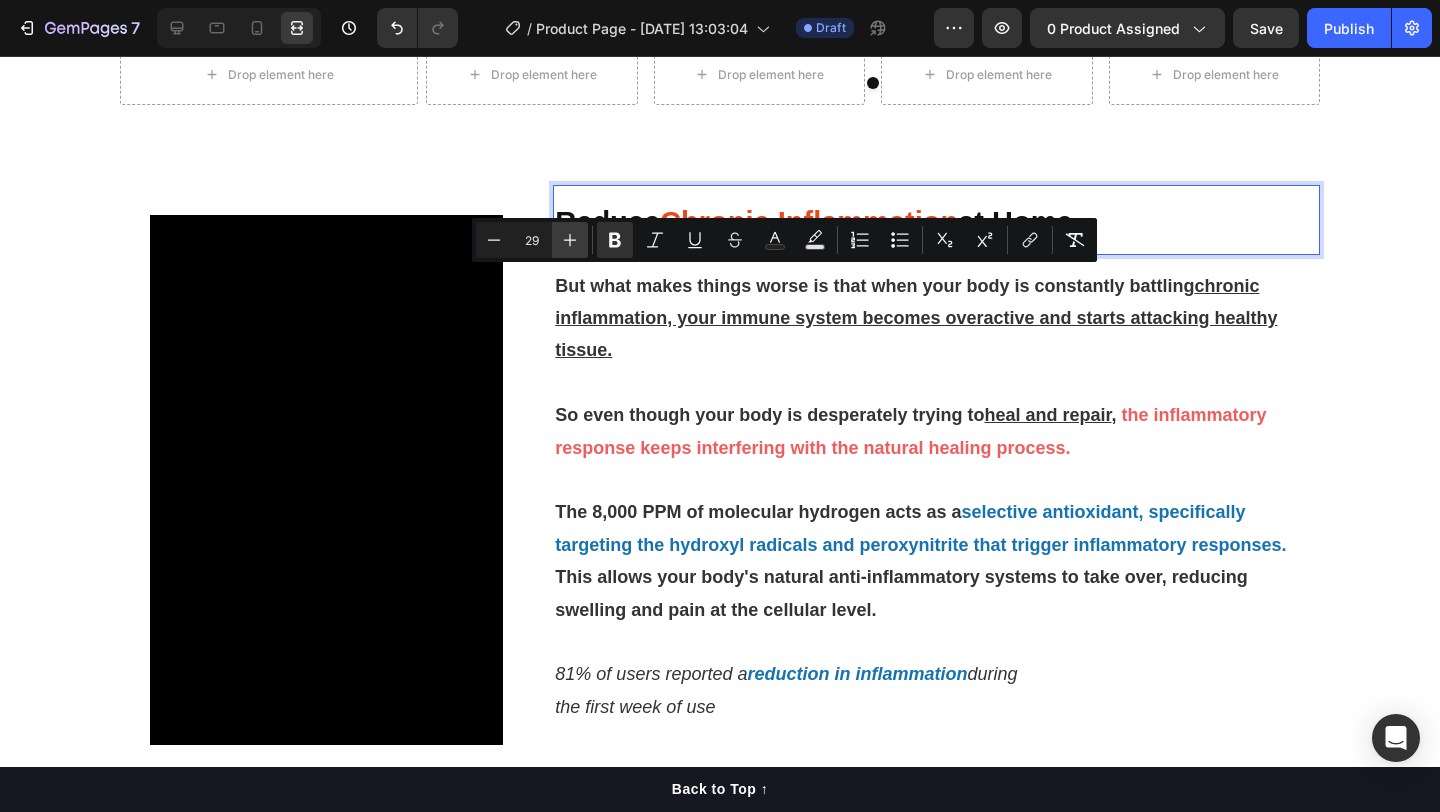 click 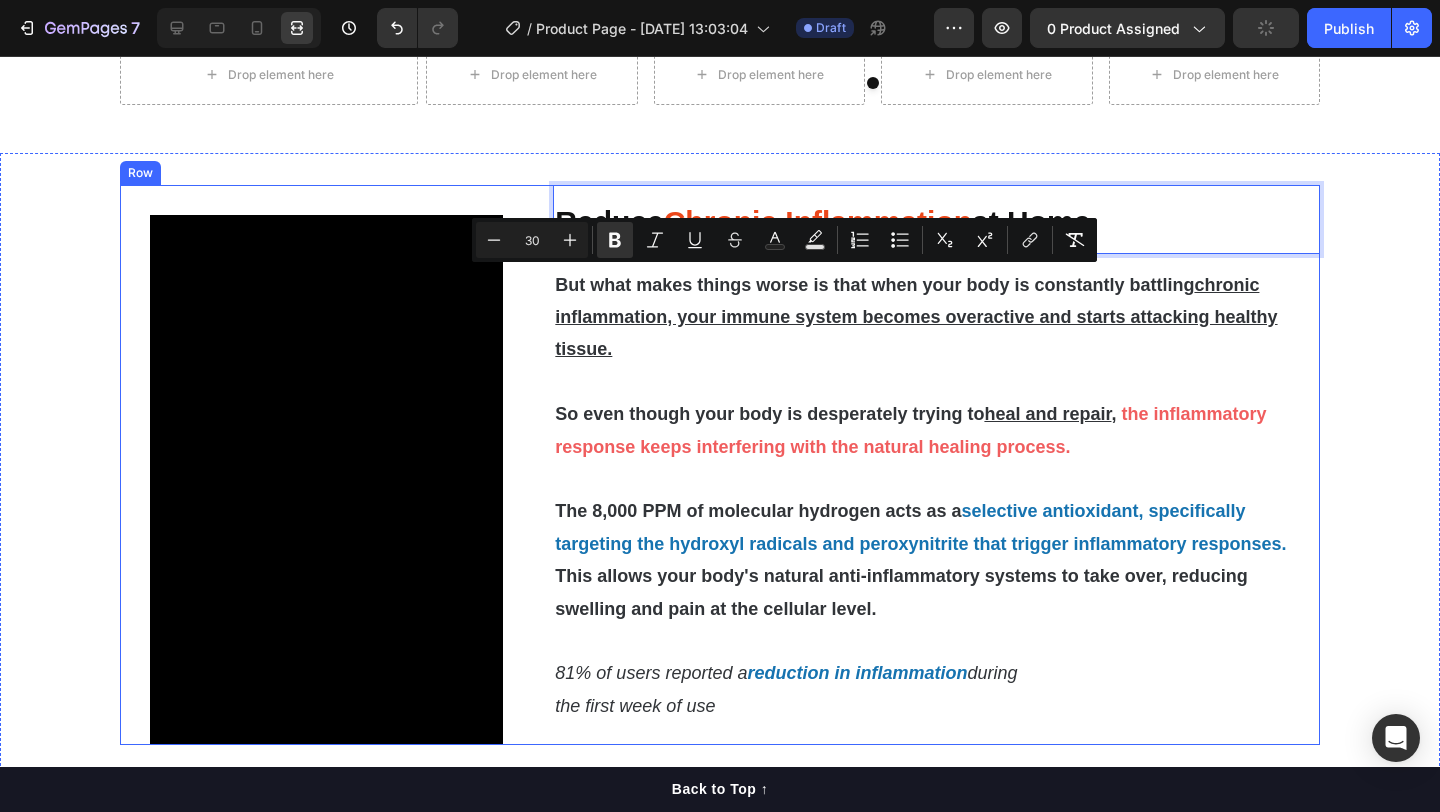 click on "Video Reduce  Chronic Inflammation  at Home Heading   0                Title Line But what makes things worse is that when your body is constantly battling  chronic inflammation, your immune system becomes overactive and starts attacking healthy tissue.   So even though your body is desperately trying to  heal and repair ,   the inflammatory response keeps interfering with the natural healing process. The 8,000 PPM of molecular hydrogen acts as a  selective antioxidant, specifically targeting the hydroxyl radicals and peroxynitrite that trigger inflammatory responses.   This allows your body's natural anti-inflammatory systems to take over, reducing swelling and pain at the cellular level. 81% of users reported a  reduction in inflammation  during  the first week of use Text Block Row" at bounding box center (720, 465) 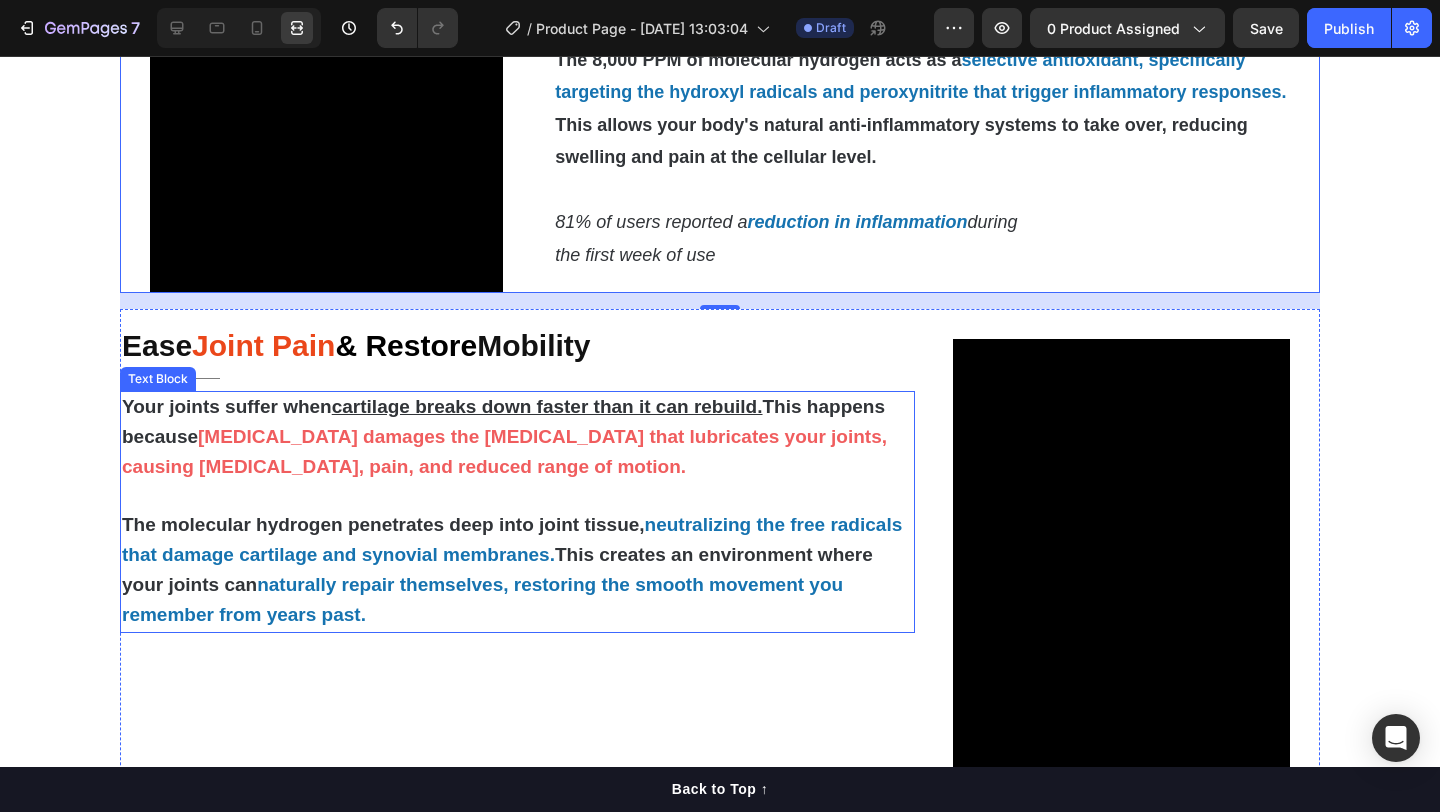 scroll, scrollTop: 1777, scrollLeft: 0, axis: vertical 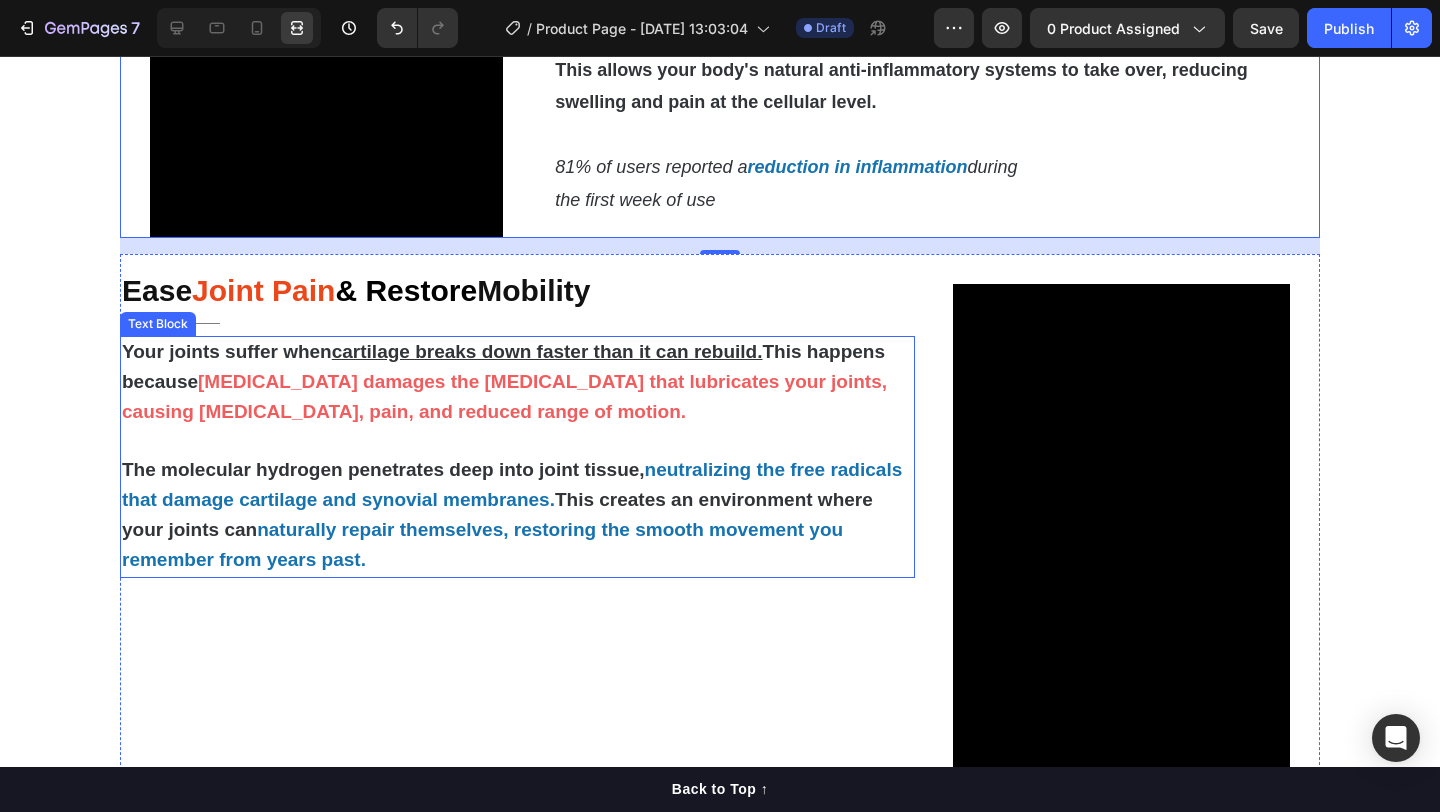 click at bounding box center [517, 442] 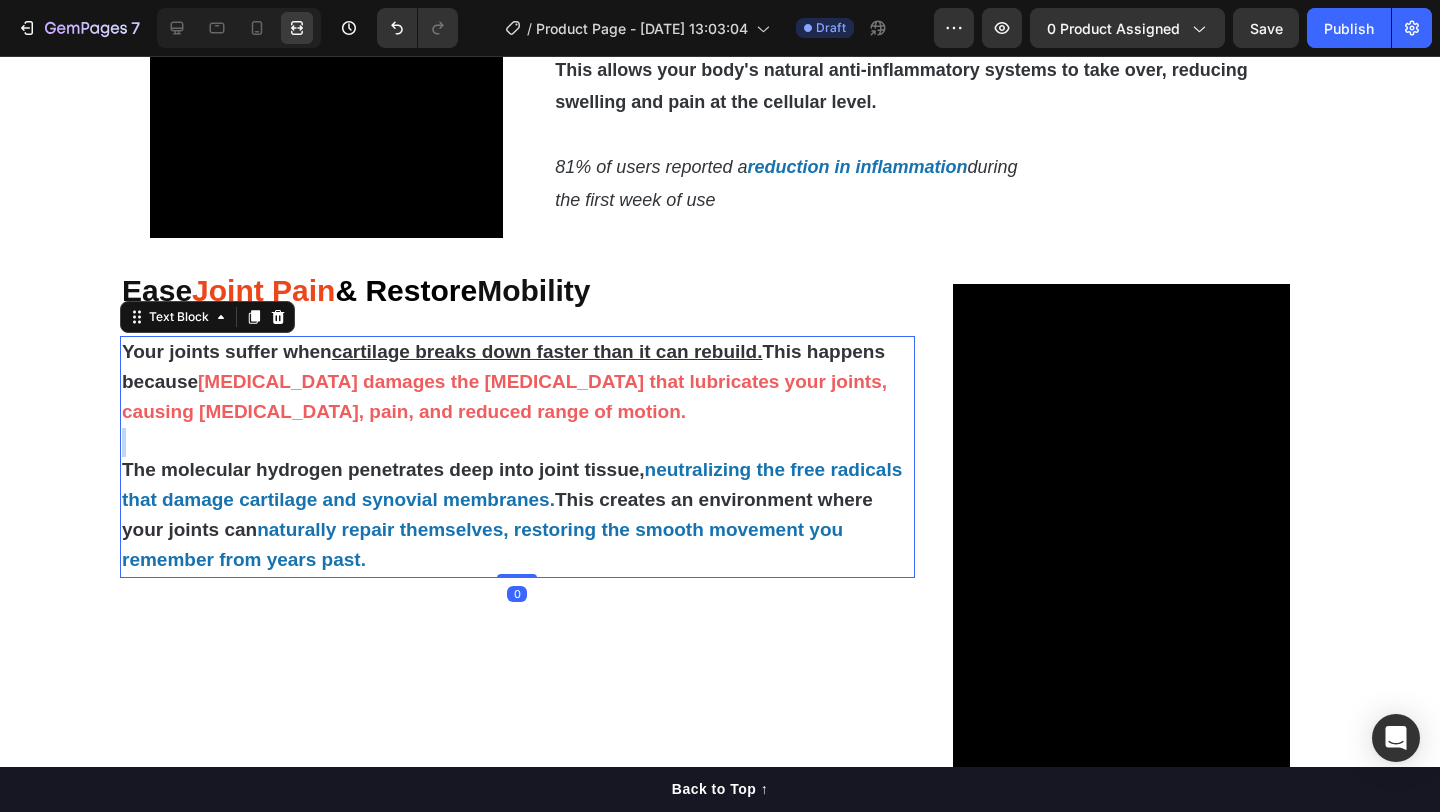 click at bounding box center [517, 442] 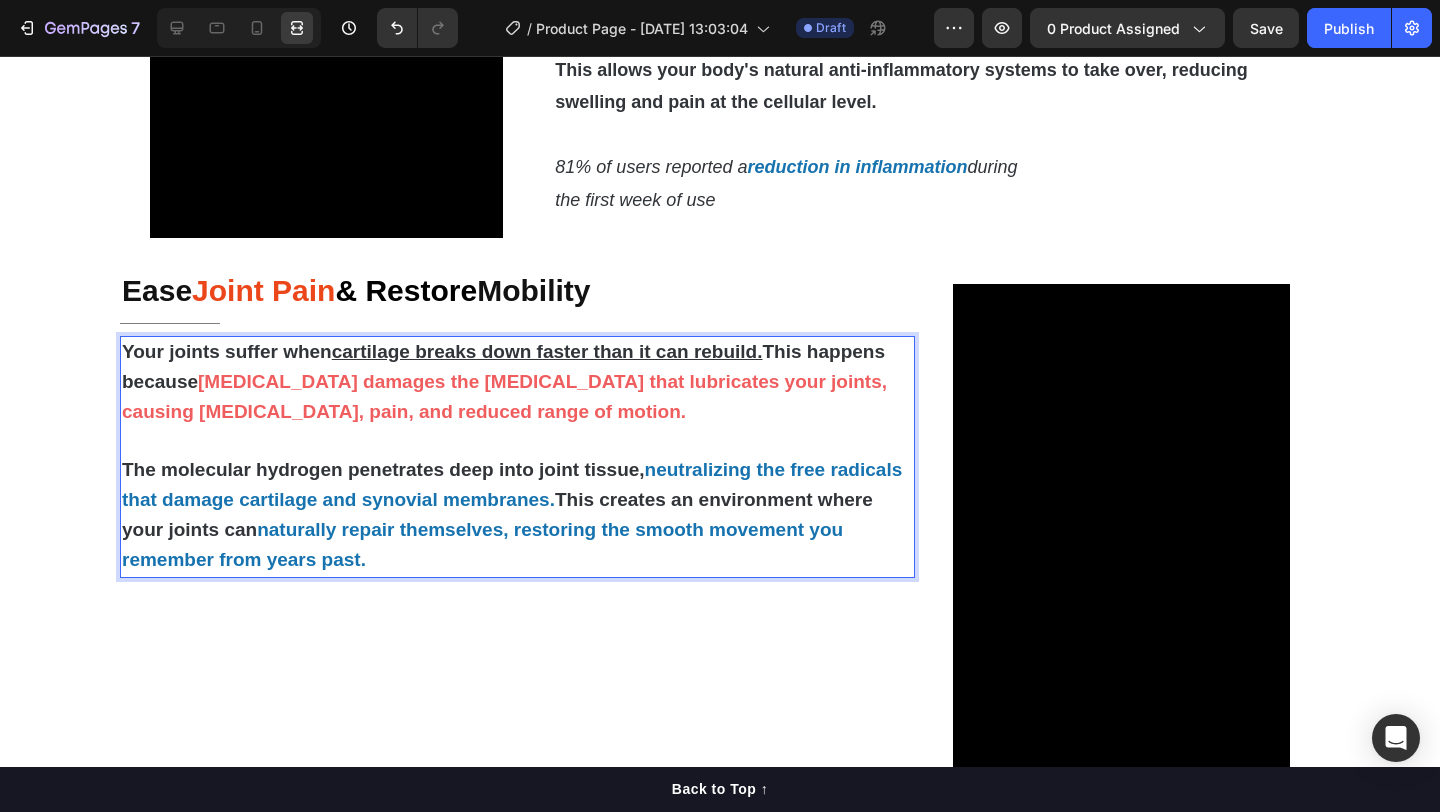 click on "The molecular hydrogen penetrates deep into joint tissue,  neutralizing the free radicals that damage cartilage and synovial membranes.  This creates an environment where your joints can  naturally repair themselves, restoring the smooth movement you remember from years past." at bounding box center (517, 515) 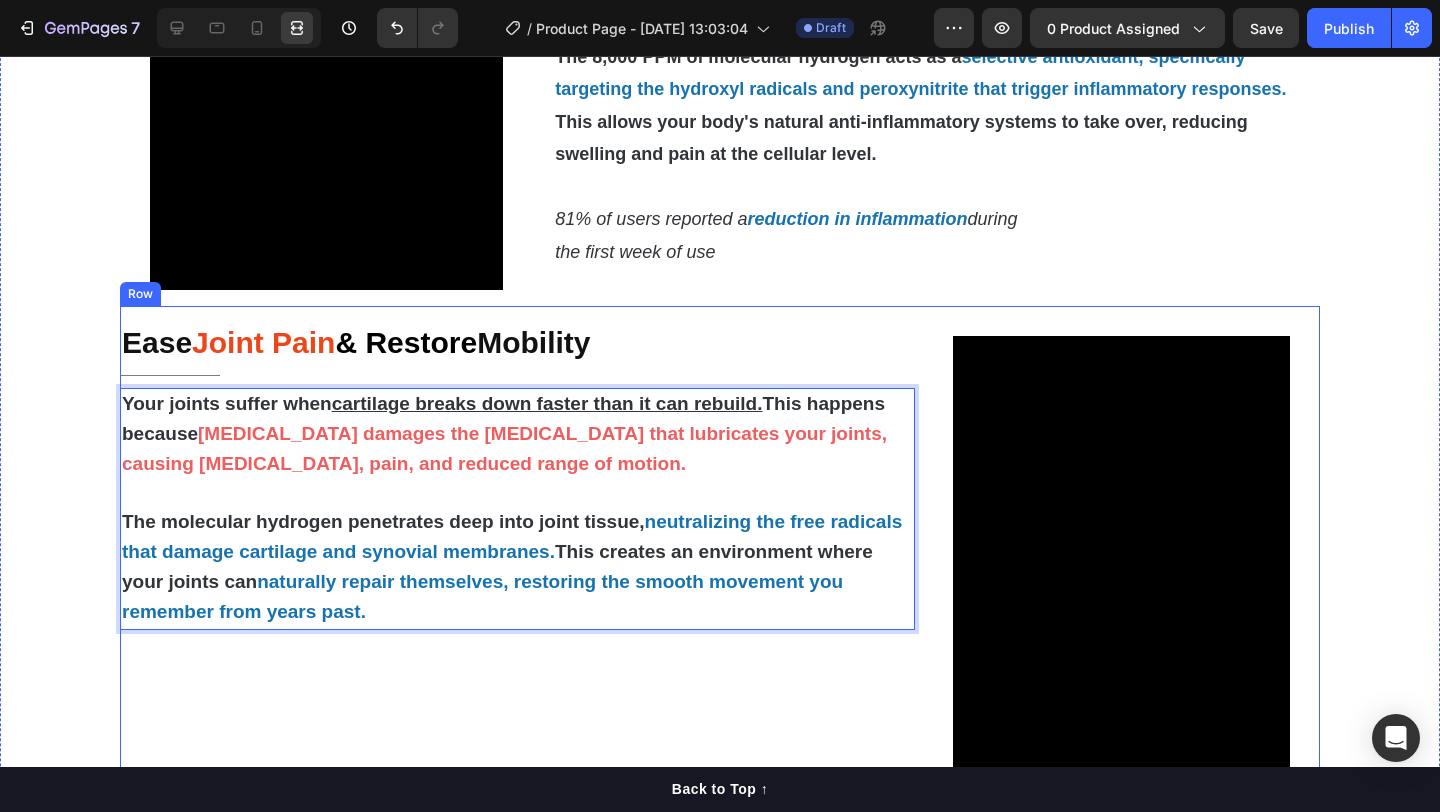 scroll, scrollTop: 1730, scrollLeft: 0, axis: vertical 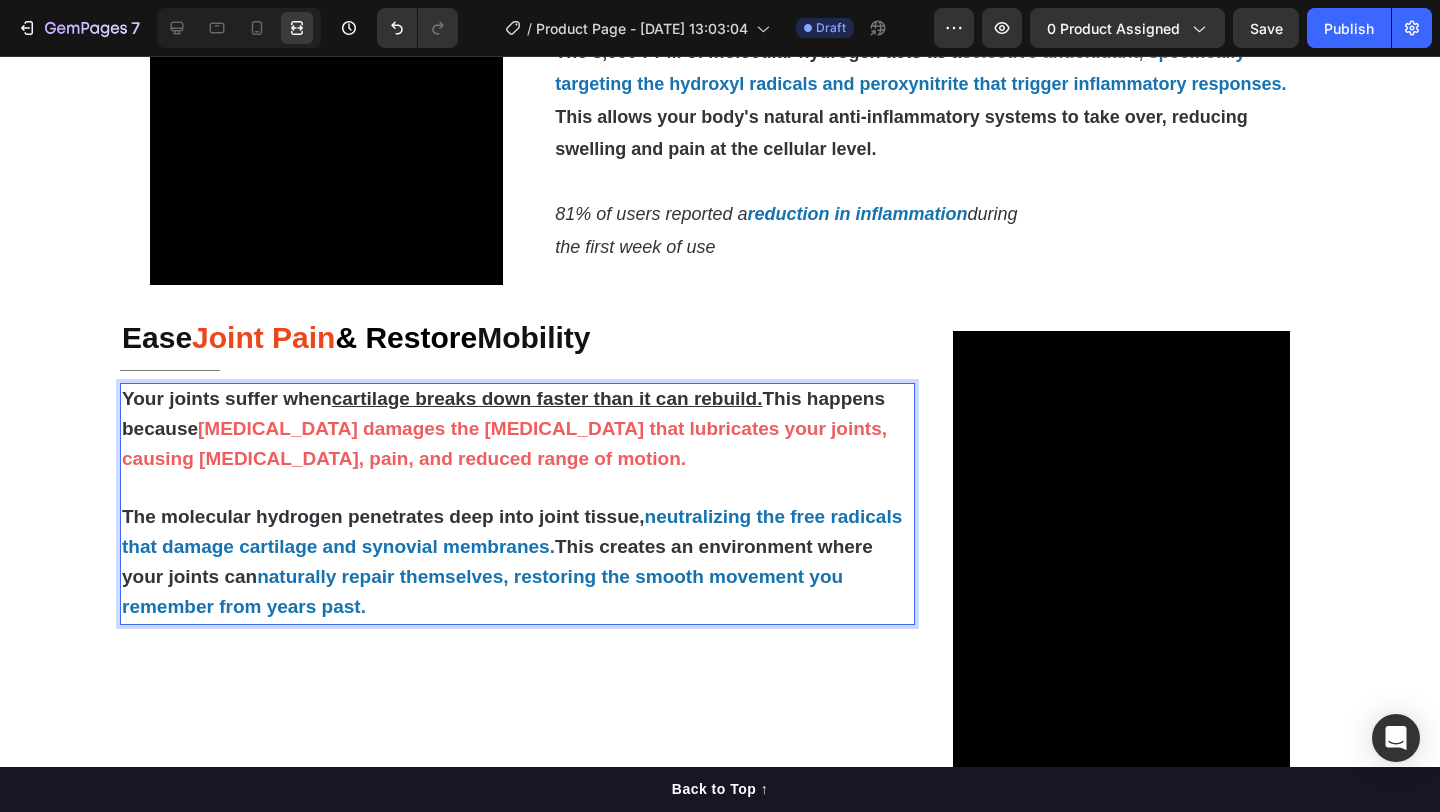 click on "naturally repair themselves, restoring the smooth movement you remember from years past." at bounding box center [482, 591] 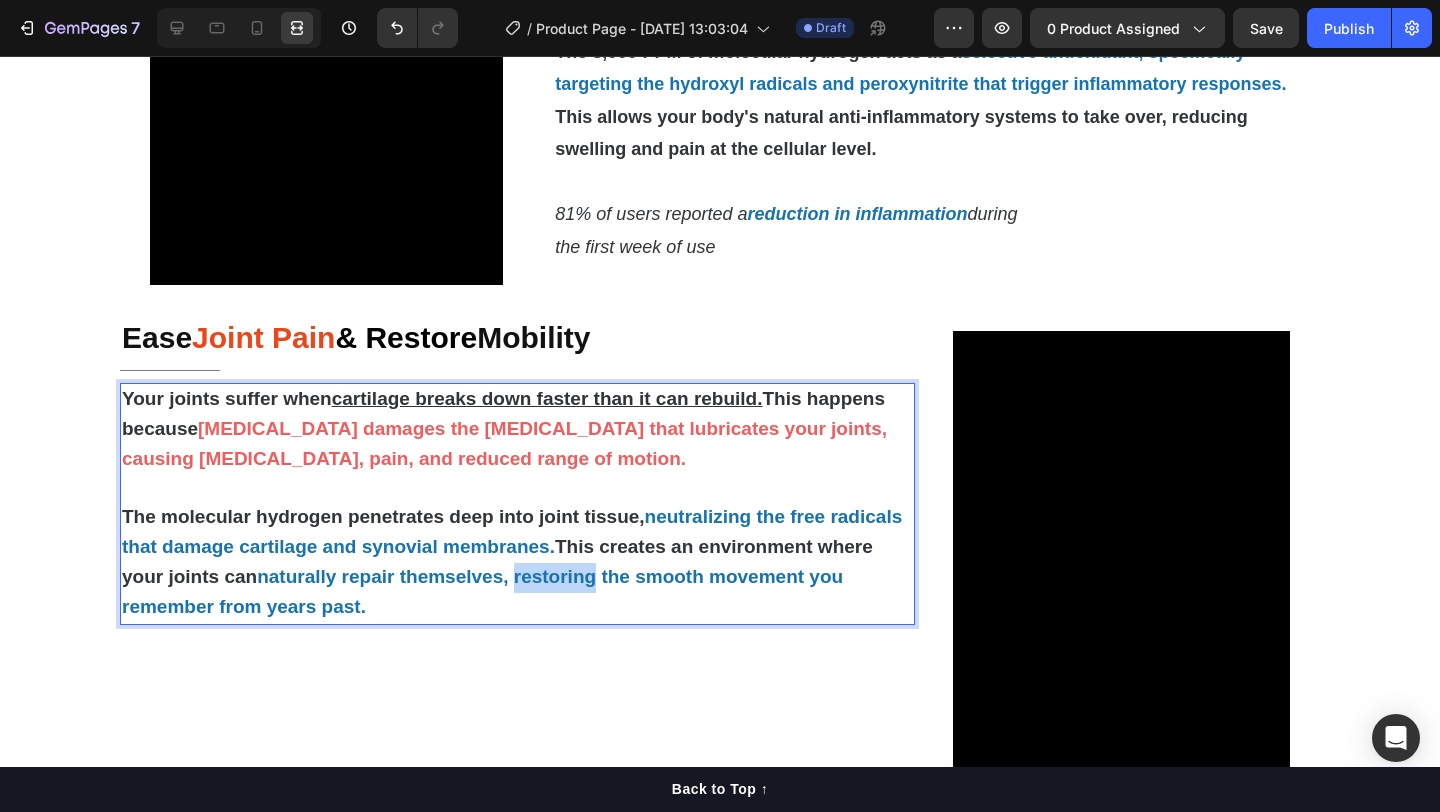click on "naturally repair themselves, restoring the smooth movement you remember from years past." at bounding box center [482, 591] 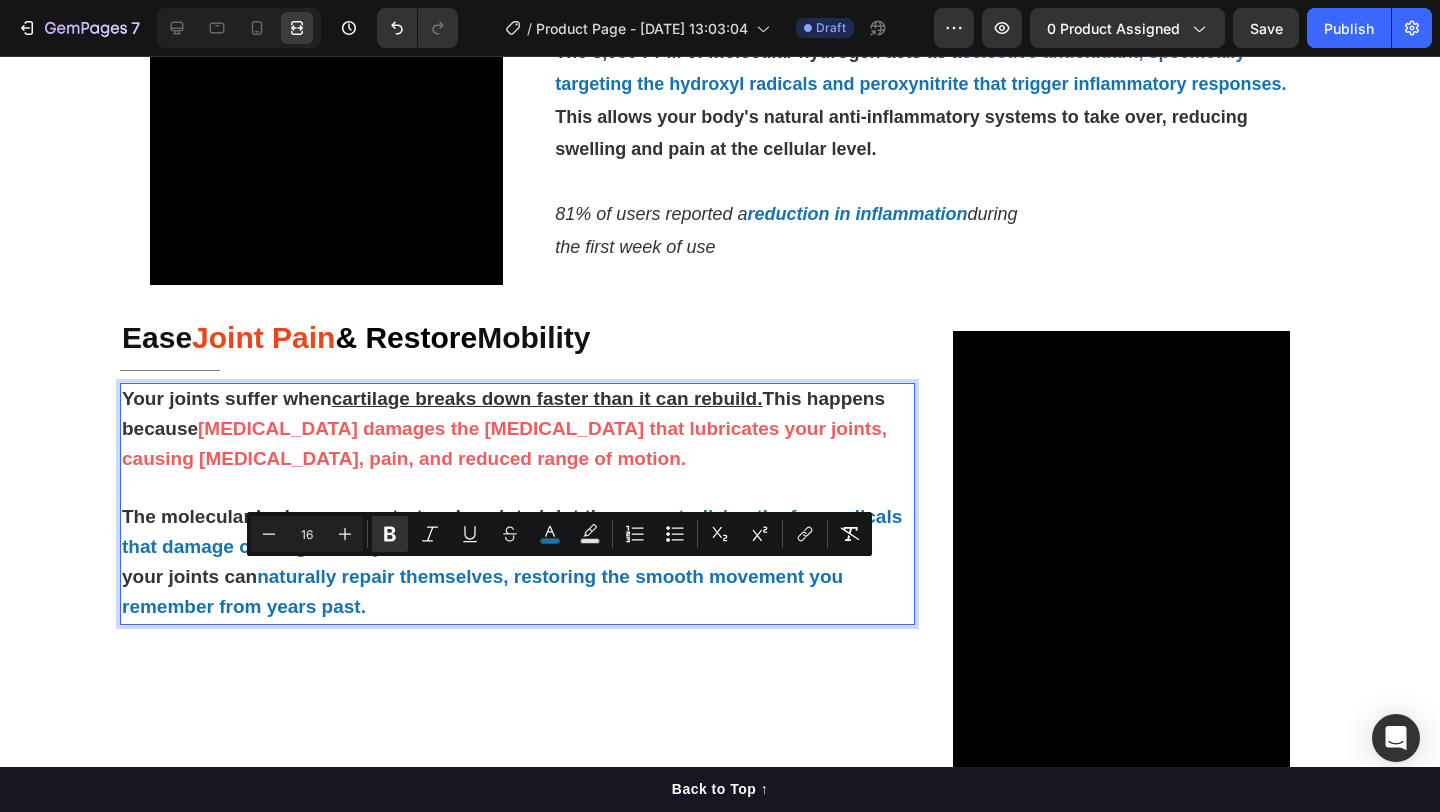 click at bounding box center [517, 489] 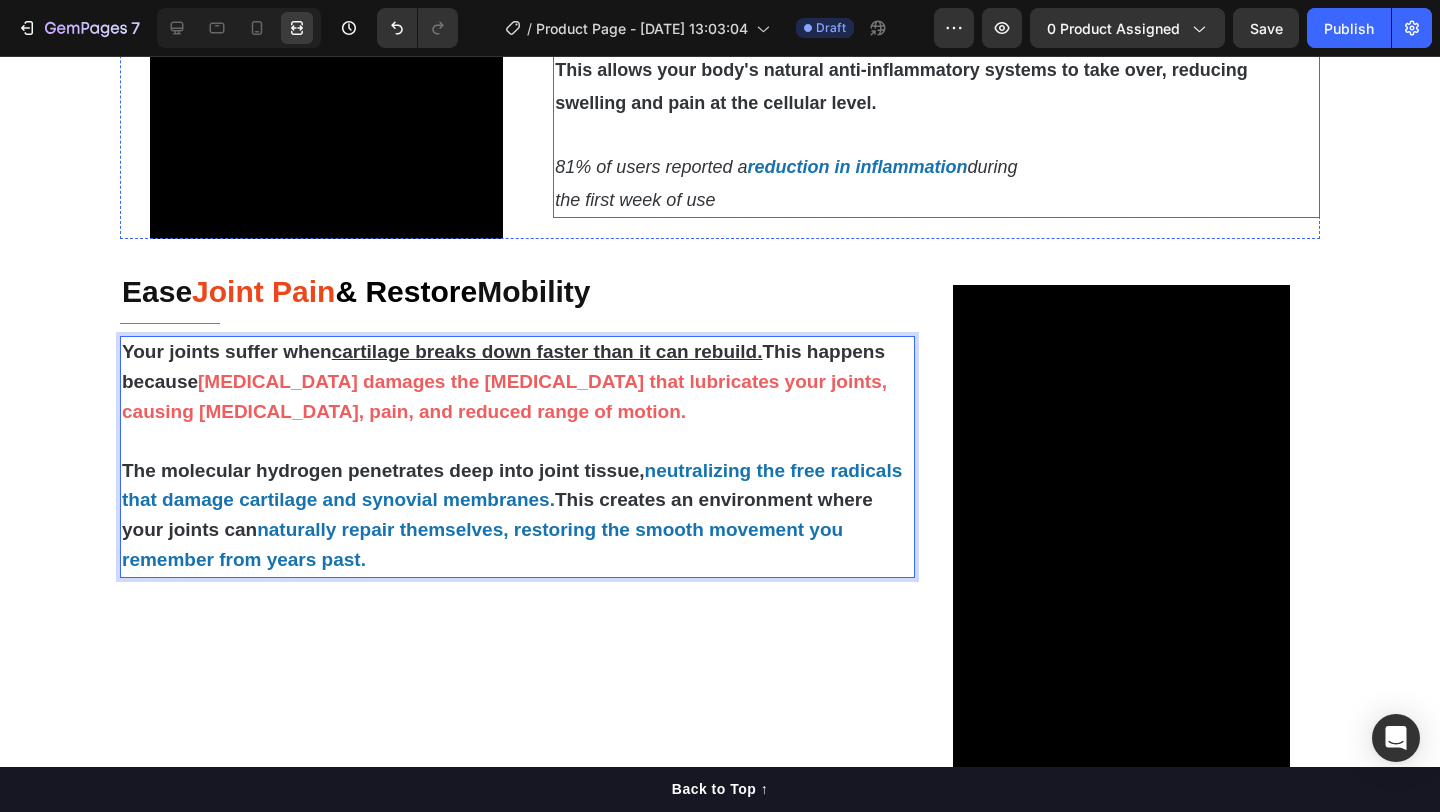 scroll, scrollTop: 1376, scrollLeft: 0, axis: vertical 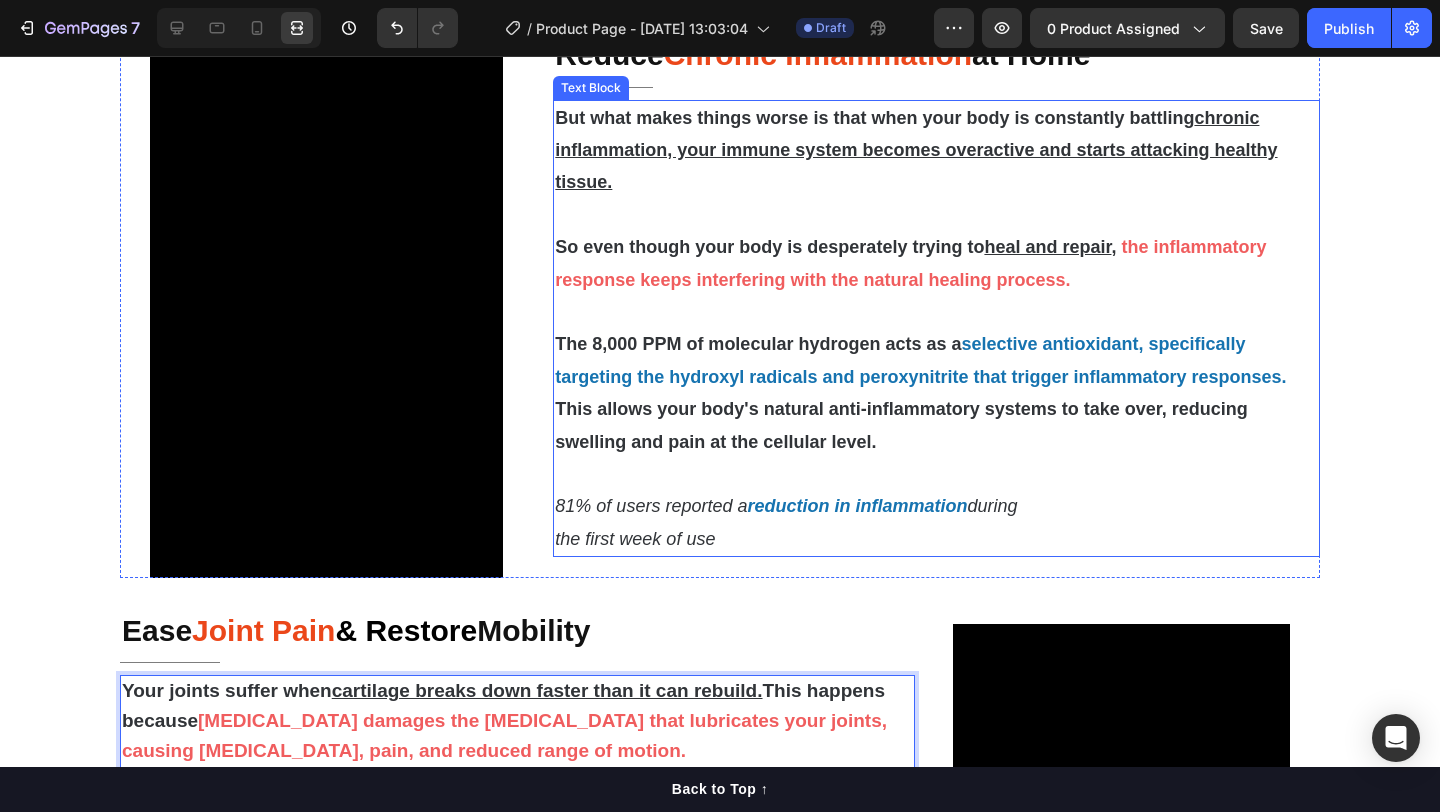 click at bounding box center (936, 312) 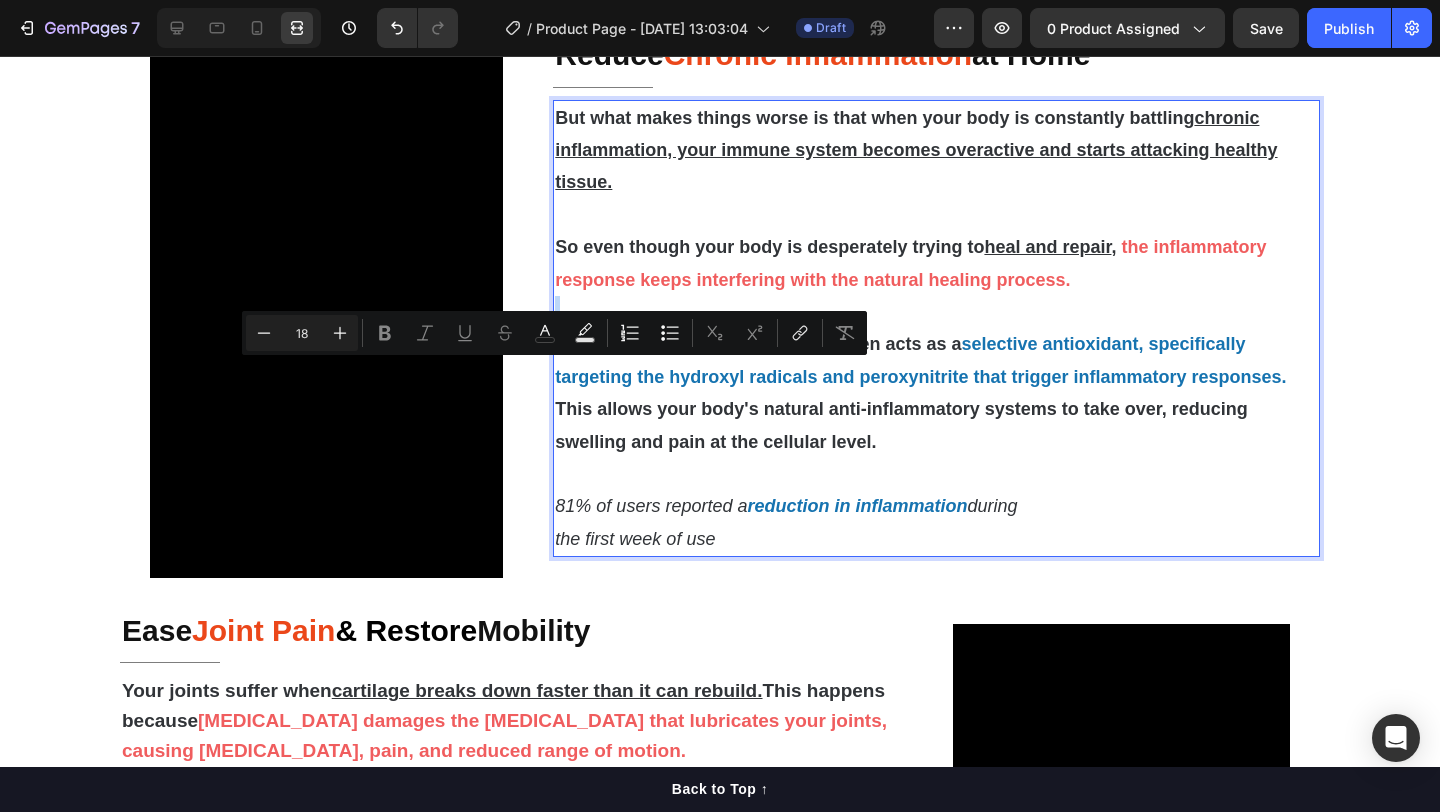click at bounding box center [936, 312] 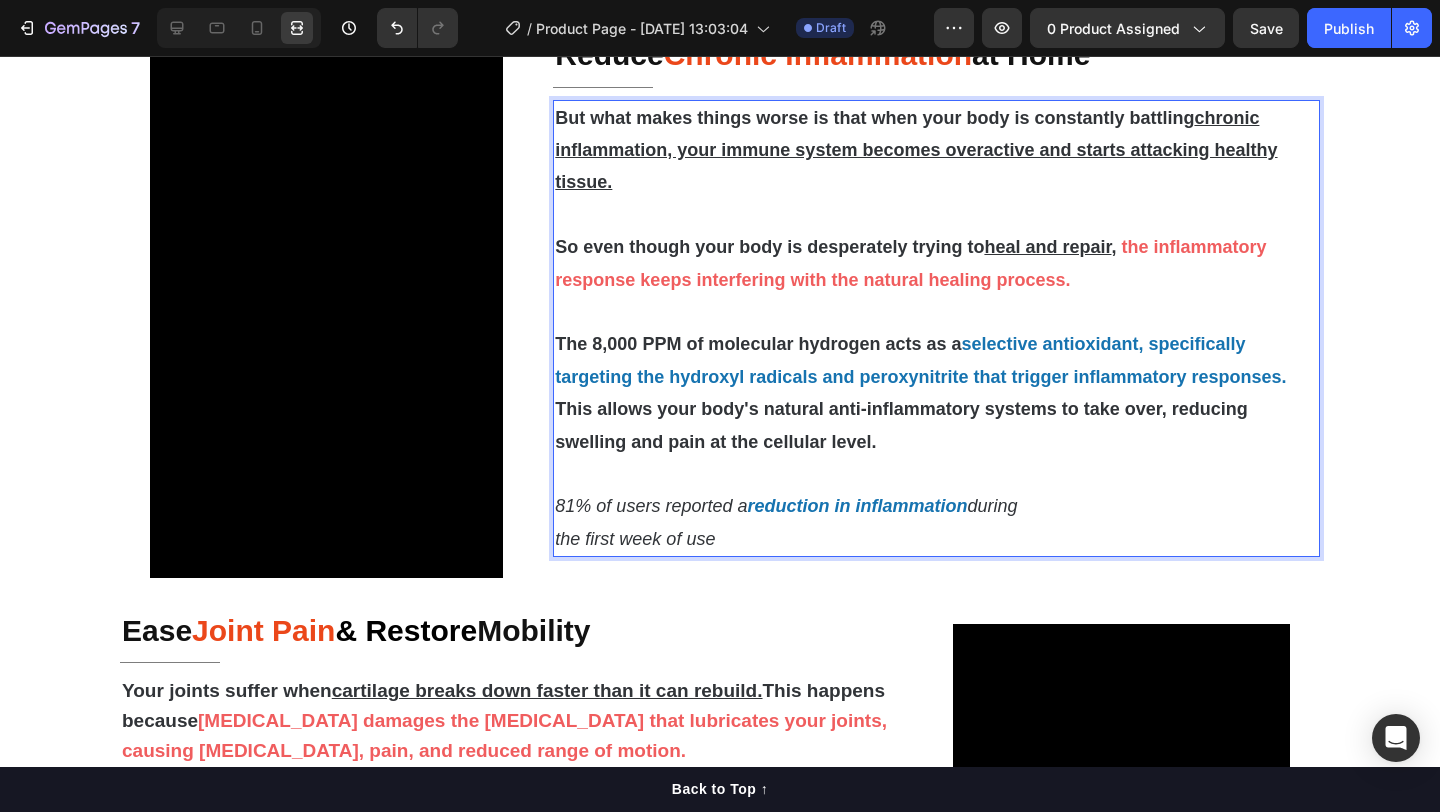 click on "The 8,000 PPM of molecular hydrogen acts as a  selective antioxidant, specifically targeting the hydroxyl radicals and peroxynitrite that trigger inflammatory responses.   This allows your body's natural anti-inflammatory systems to take over, reducing swelling and pain at the cellular level." at bounding box center [936, 393] 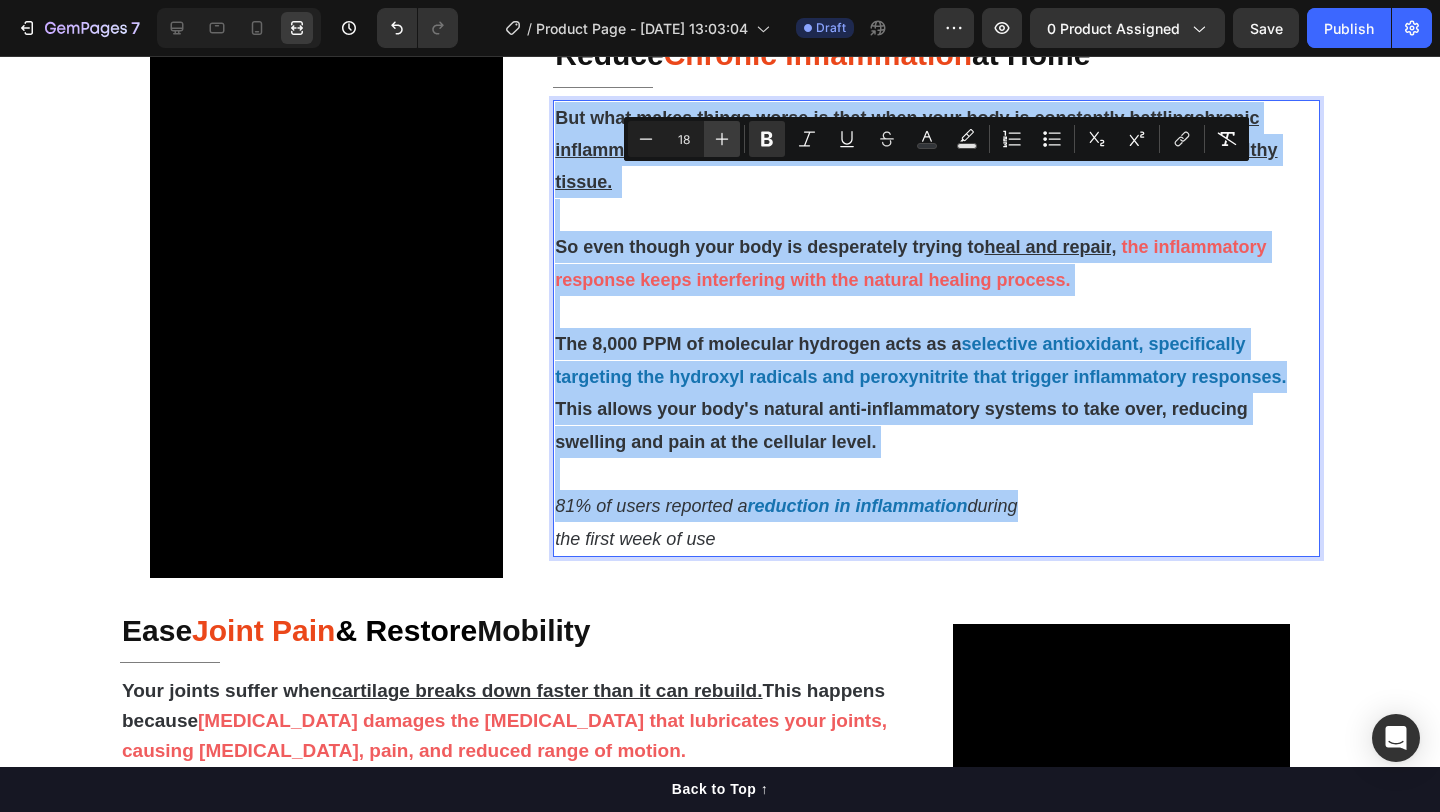 click on "Plus" at bounding box center (722, 139) 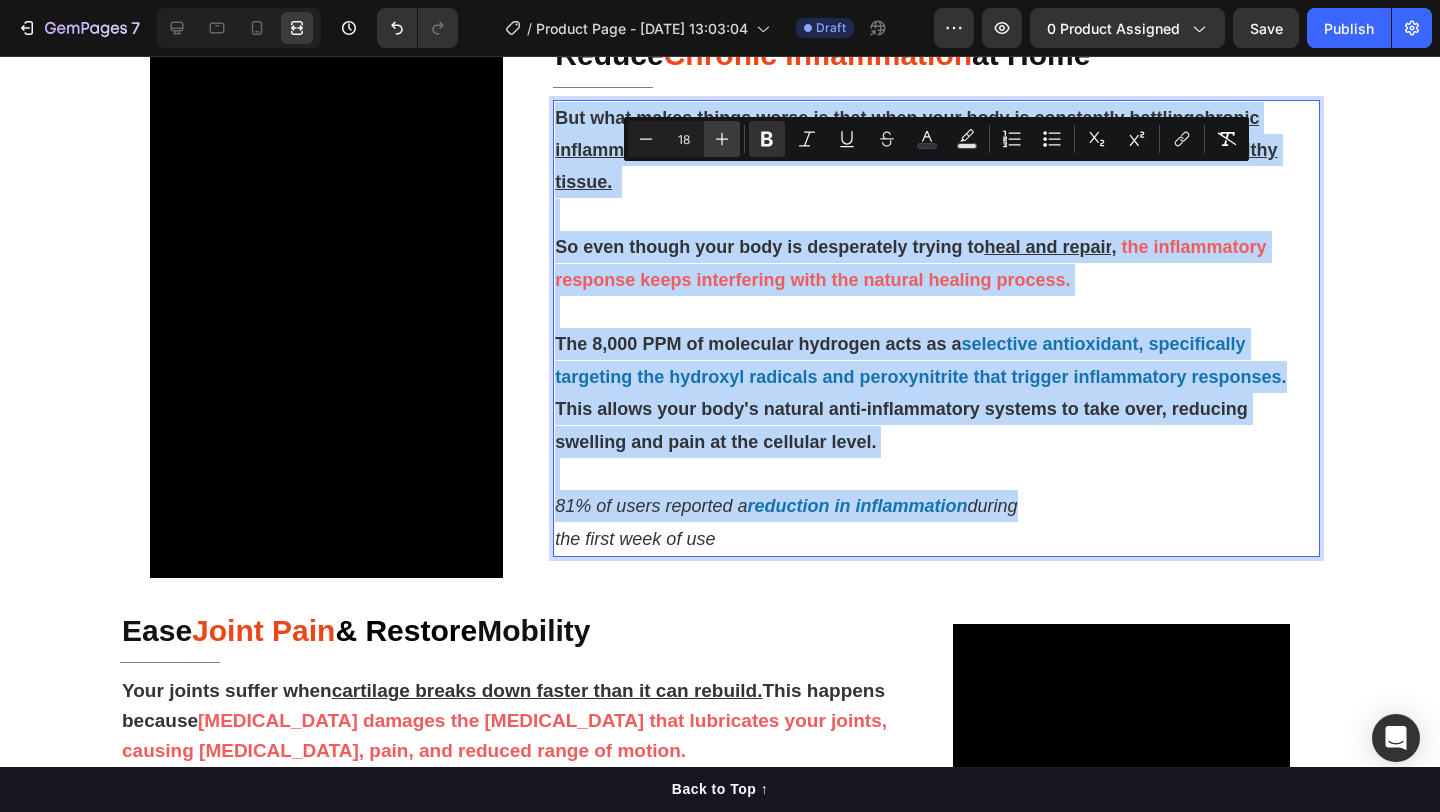 type on "19" 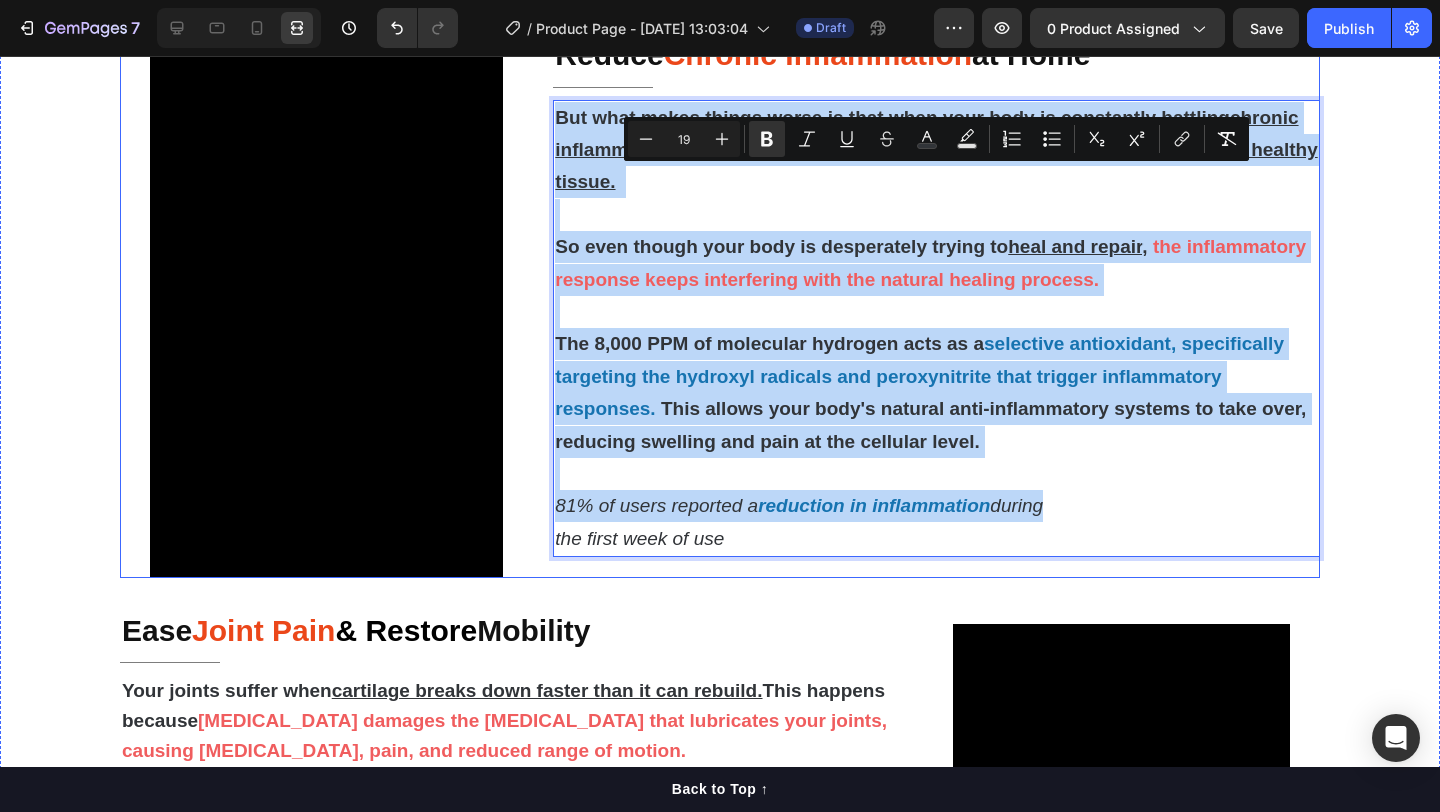 click on "Video ⁠⁠⁠⁠⁠⁠⁠ Reduce  Chronic Inflammation  at Home Heading                Title Line But what makes things worse is that when your body is constantly battling  chronic inflammation, your immune system becomes overactive and starts attacking healthy tissue.   So even though your body is desperately trying to  heal and repair ,   the inflammatory response keeps interfering with the natural healing process. The 8,000 PPM of molecular hydrogen acts as a  selective antioxidant, specifically targeting the hydroxyl radicals and peroxynitrite that trigger inflammatory responses.   This allows your body's natural anti-inflammatory systems to take over, reducing swelling and pain at the cellular level. 81% of users reported a  reduction in inflammation  during  the first week of use Text Block   0 Row" at bounding box center (720, 298) 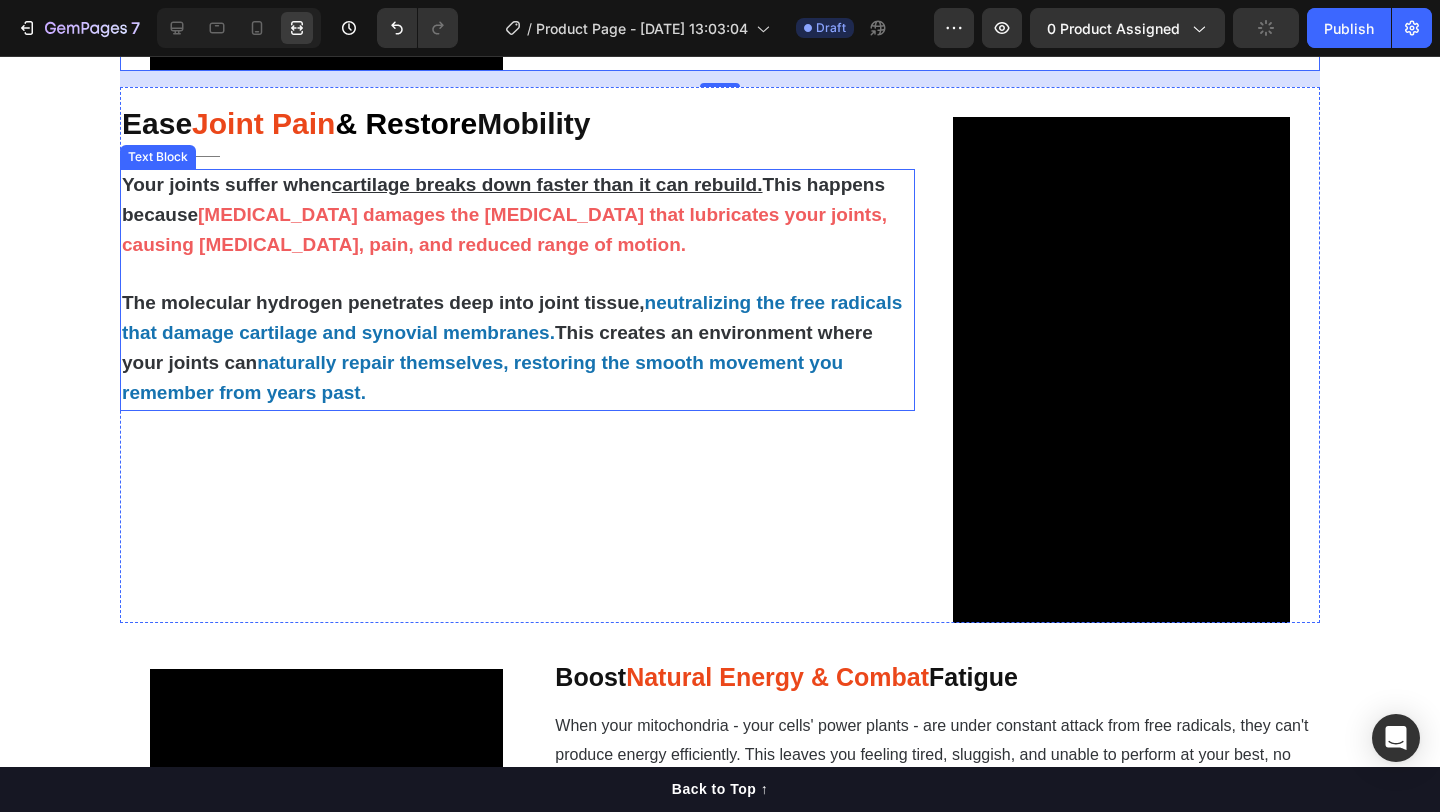 scroll, scrollTop: 1977, scrollLeft: 0, axis: vertical 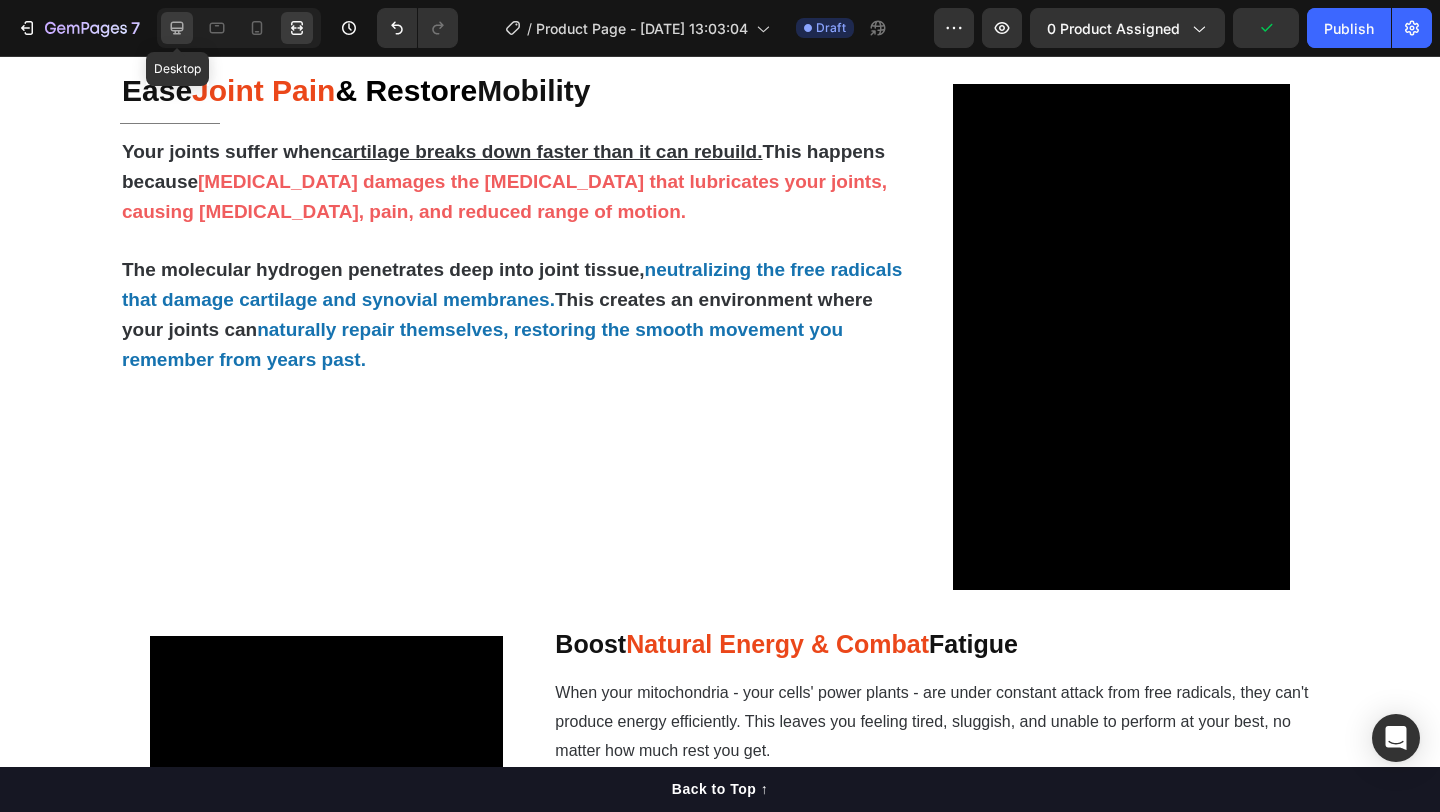 click 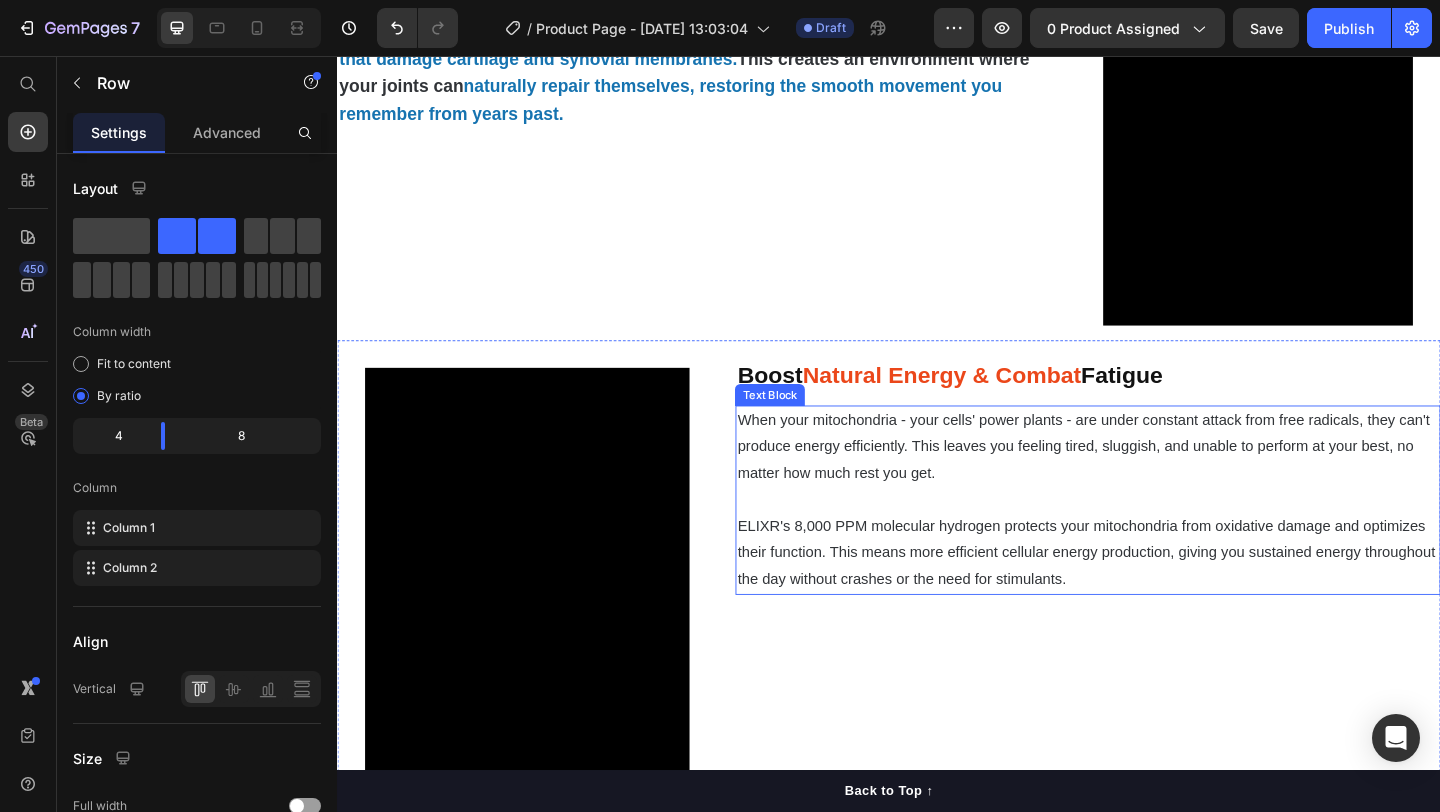 scroll, scrollTop: 2231, scrollLeft: 0, axis: vertical 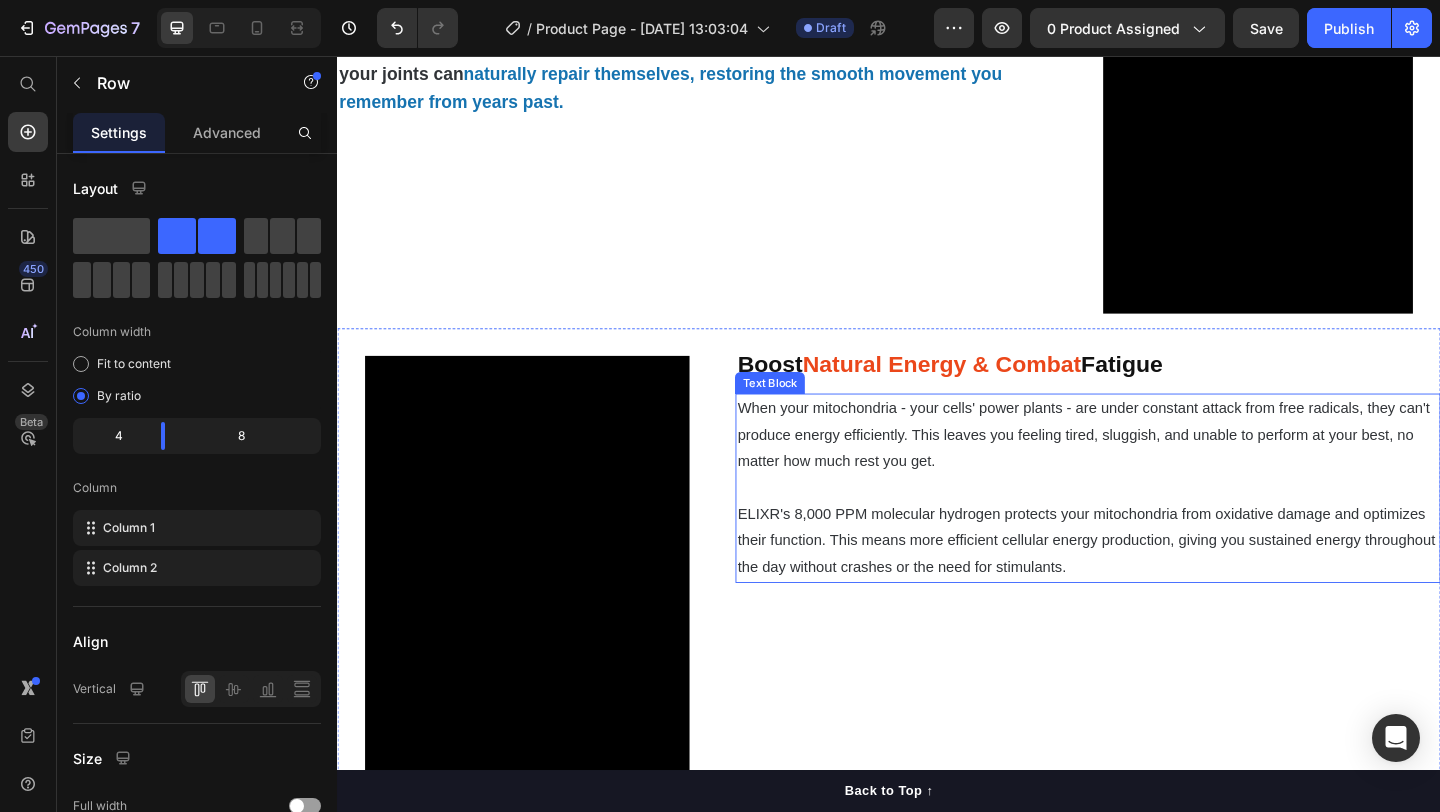 click on "When your mitochondria - your cells' power plants - are under constant attack from free radicals, they can't produce energy efficiently. This leaves you feeling tired, sluggish, and unable to perform at your best, no matter how much rest you get." at bounding box center [1153, 468] 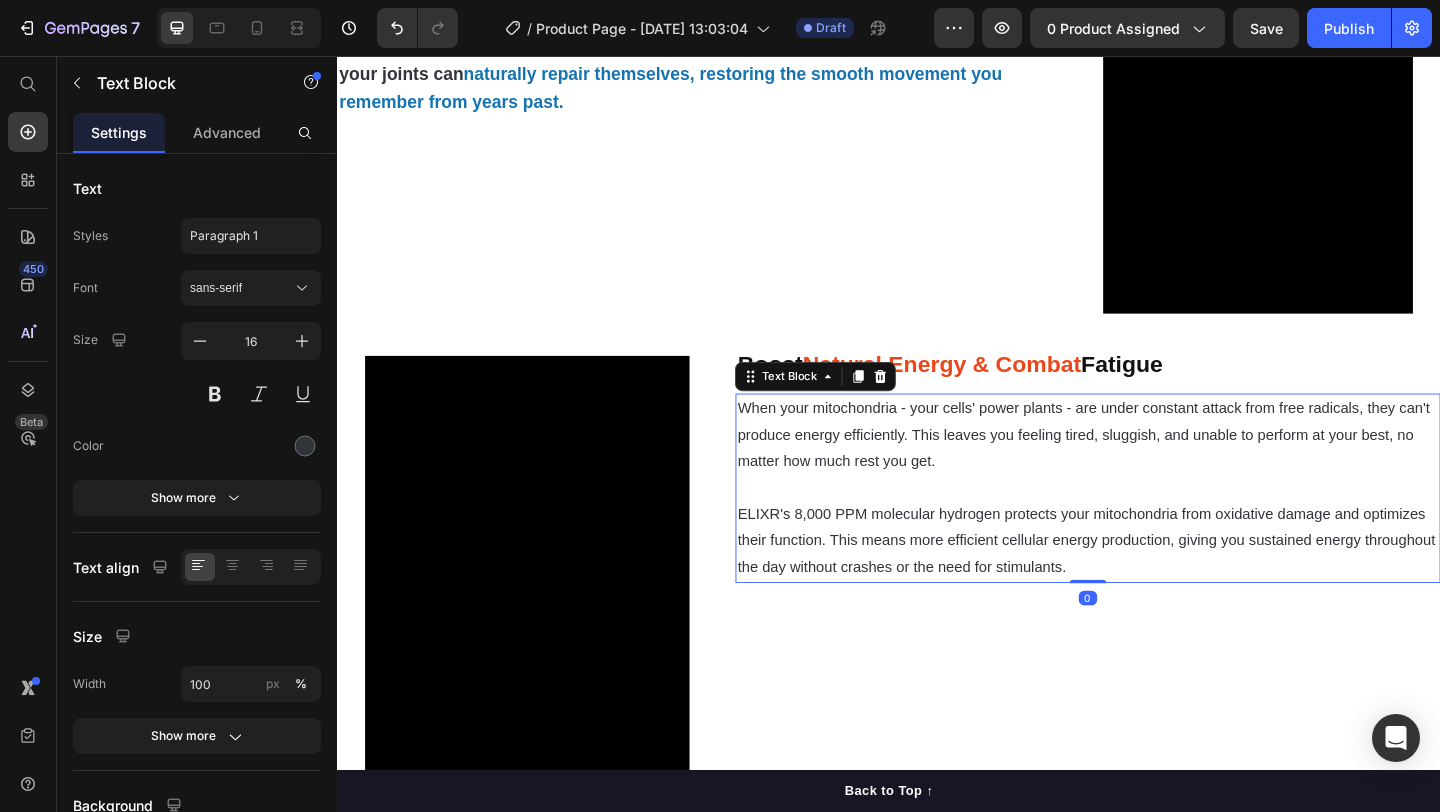 click on "When your mitochondria - your cells' power plants - are under constant attack from free radicals, they can't produce energy efficiently. This leaves you feeling tired, sluggish, and unable to perform at your best, no matter how much rest you get." at bounding box center (1153, 468) 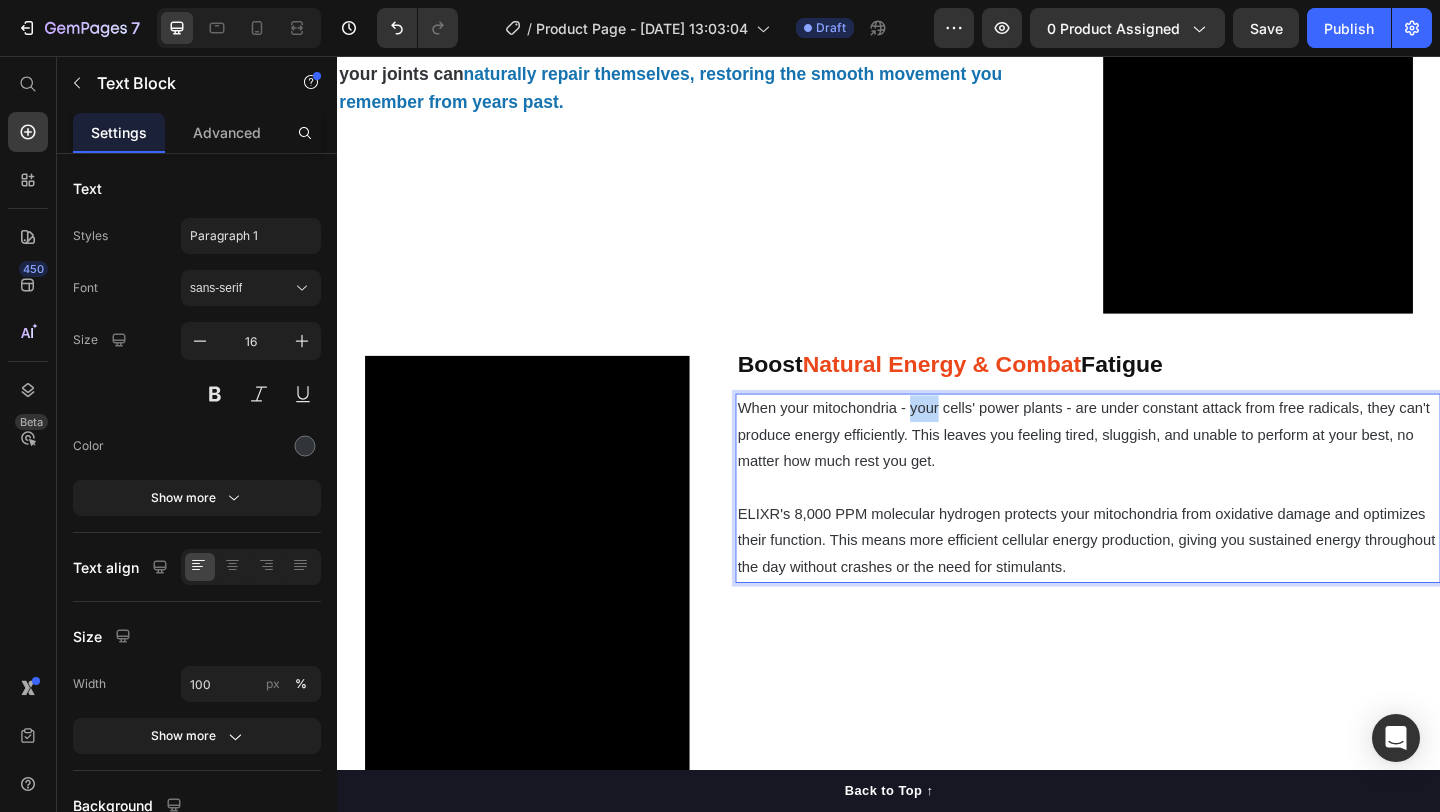 click on "When your mitochondria - your cells' power plants - are under constant attack from free radicals, they can't produce energy efficiently. This leaves you feeling tired, sluggish, and unable to perform at your best, no matter how much rest you get." at bounding box center [1153, 468] 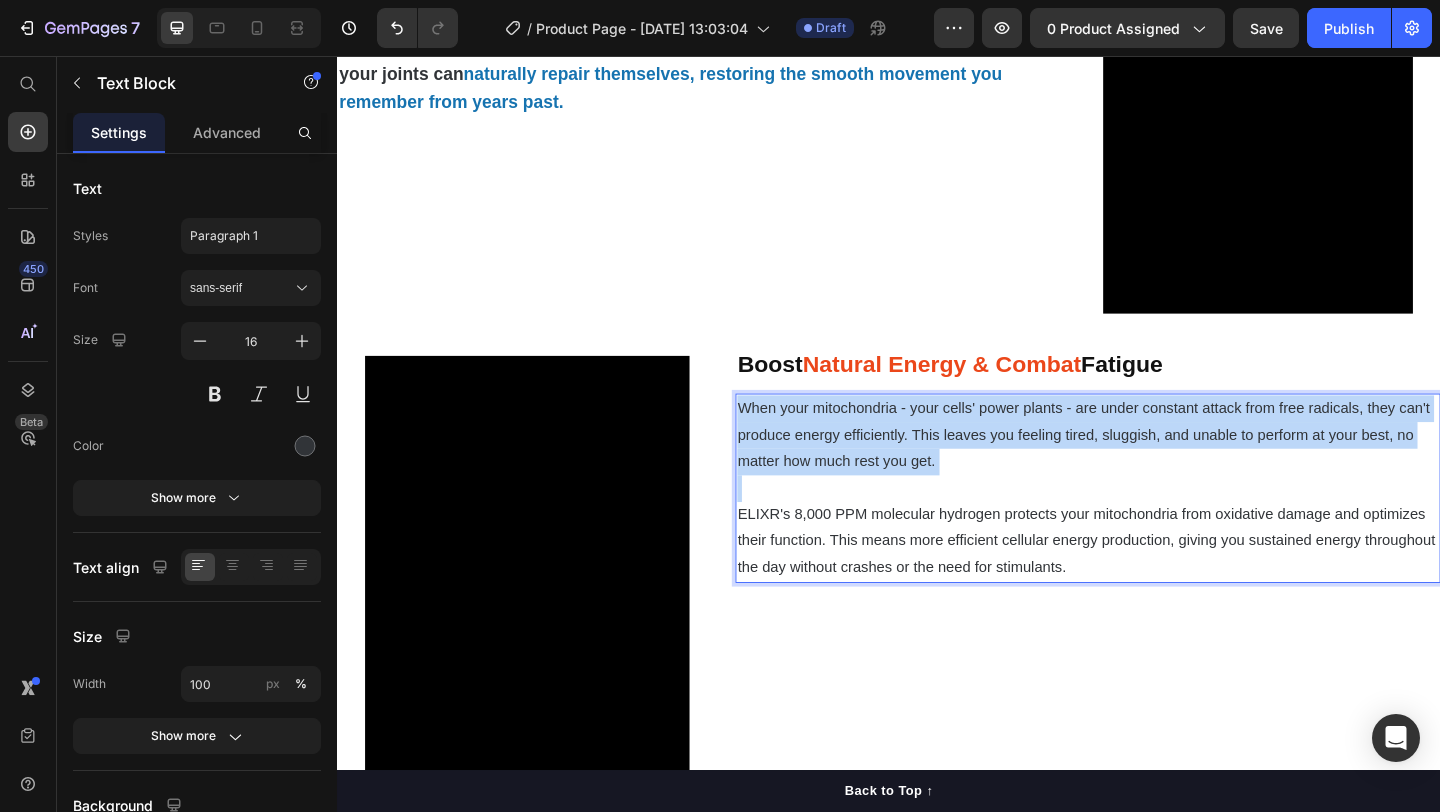 click on "When your mitochondria - your cells' power plants - are under constant attack from free radicals, they can't produce energy efficiently. This leaves you feeling tired, sluggish, and unable to perform at your best, no matter how much rest you get." at bounding box center (1153, 468) 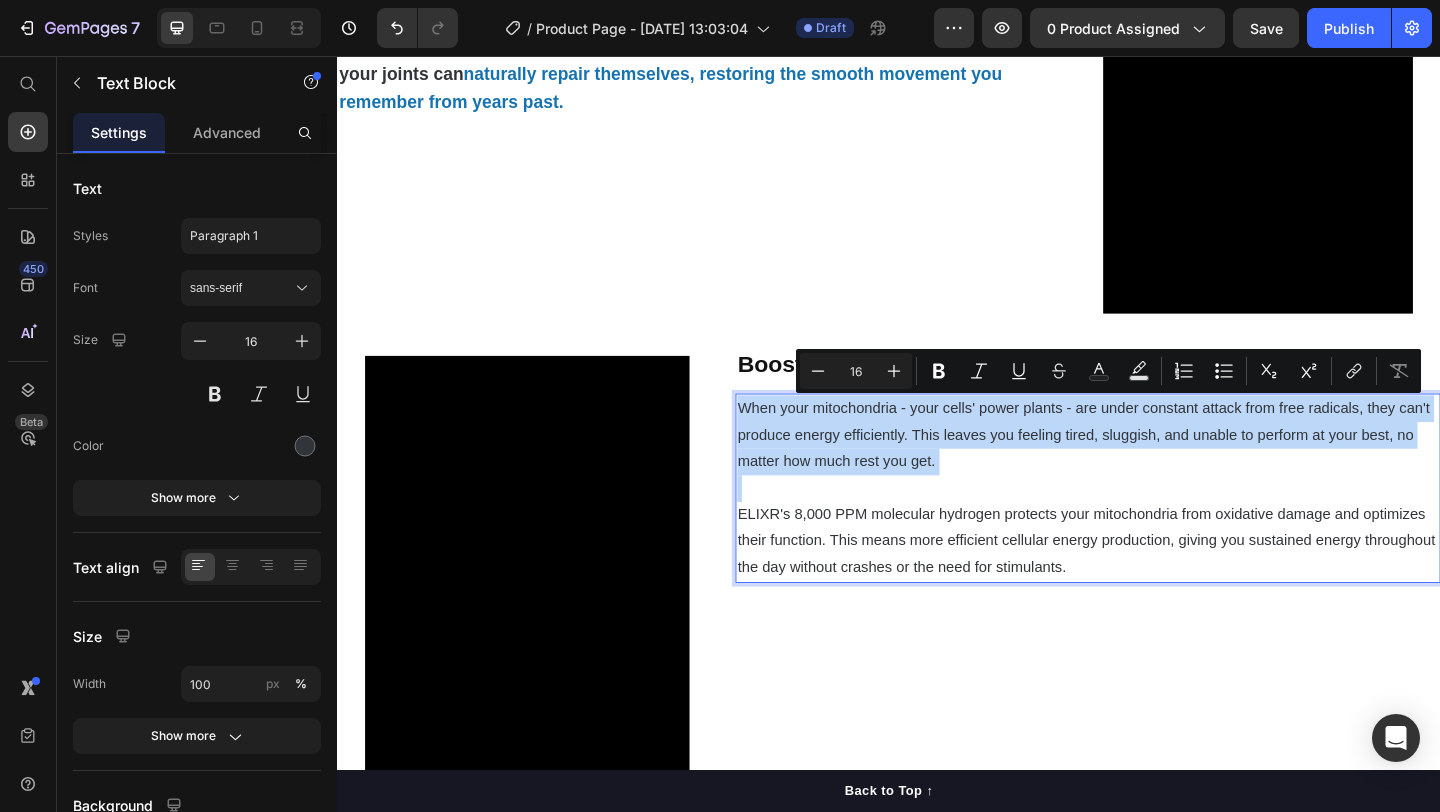 click on "When your mitochondria - your cells' power plants - are under constant attack from free radicals, they can't produce energy efficiently. This leaves you feeling tired, sluggish, and unable to perform at your best, no matter how much rest you get." at bounding box center [1153, 468] 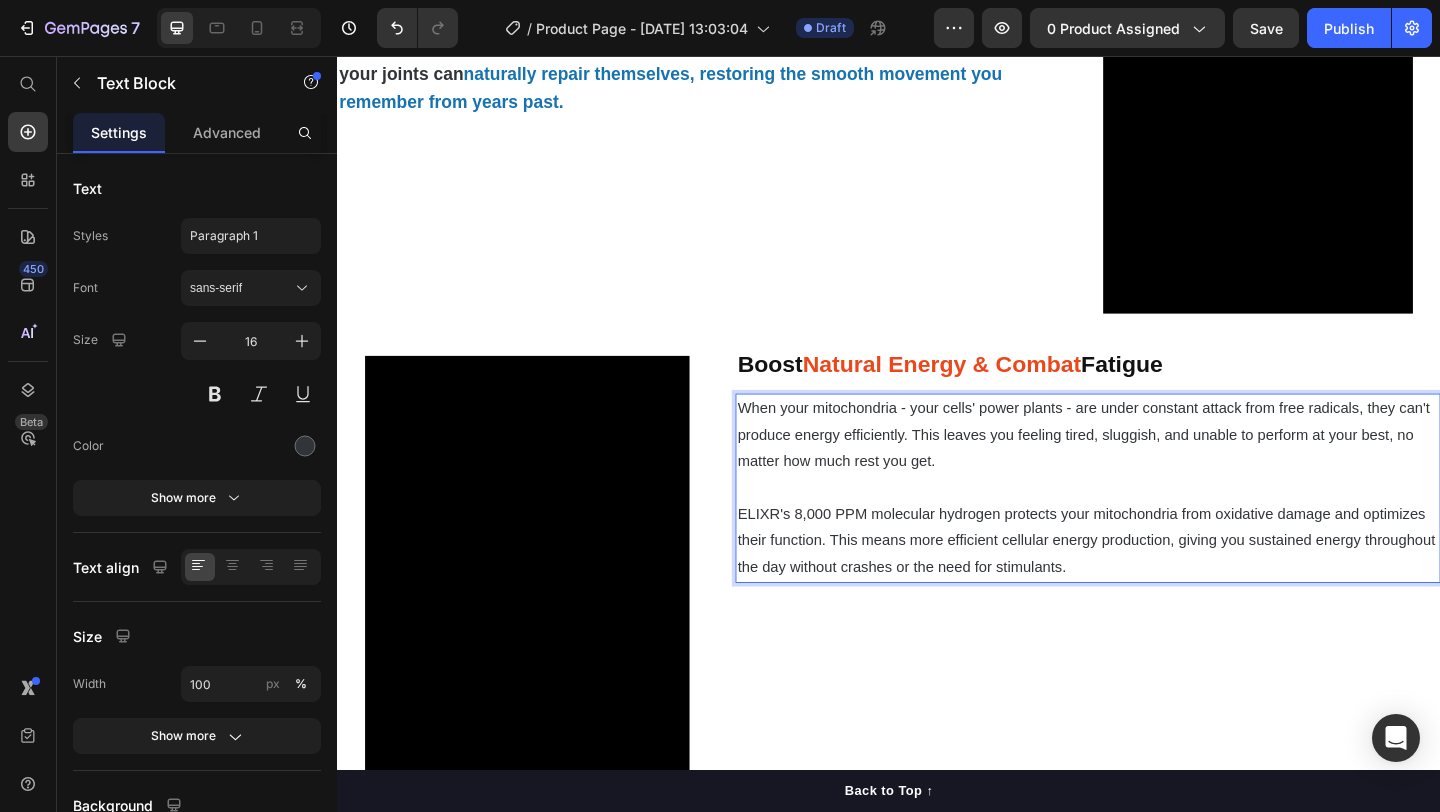 click on "When your mitochondria - your cells' power plants - are under constant attack from free radicals, they can't produce energy efficiently. This leaves you feeling tired, sluggish, and unable to perform at your best, no matter how much rest you get." at bounding box center [1153, 468] 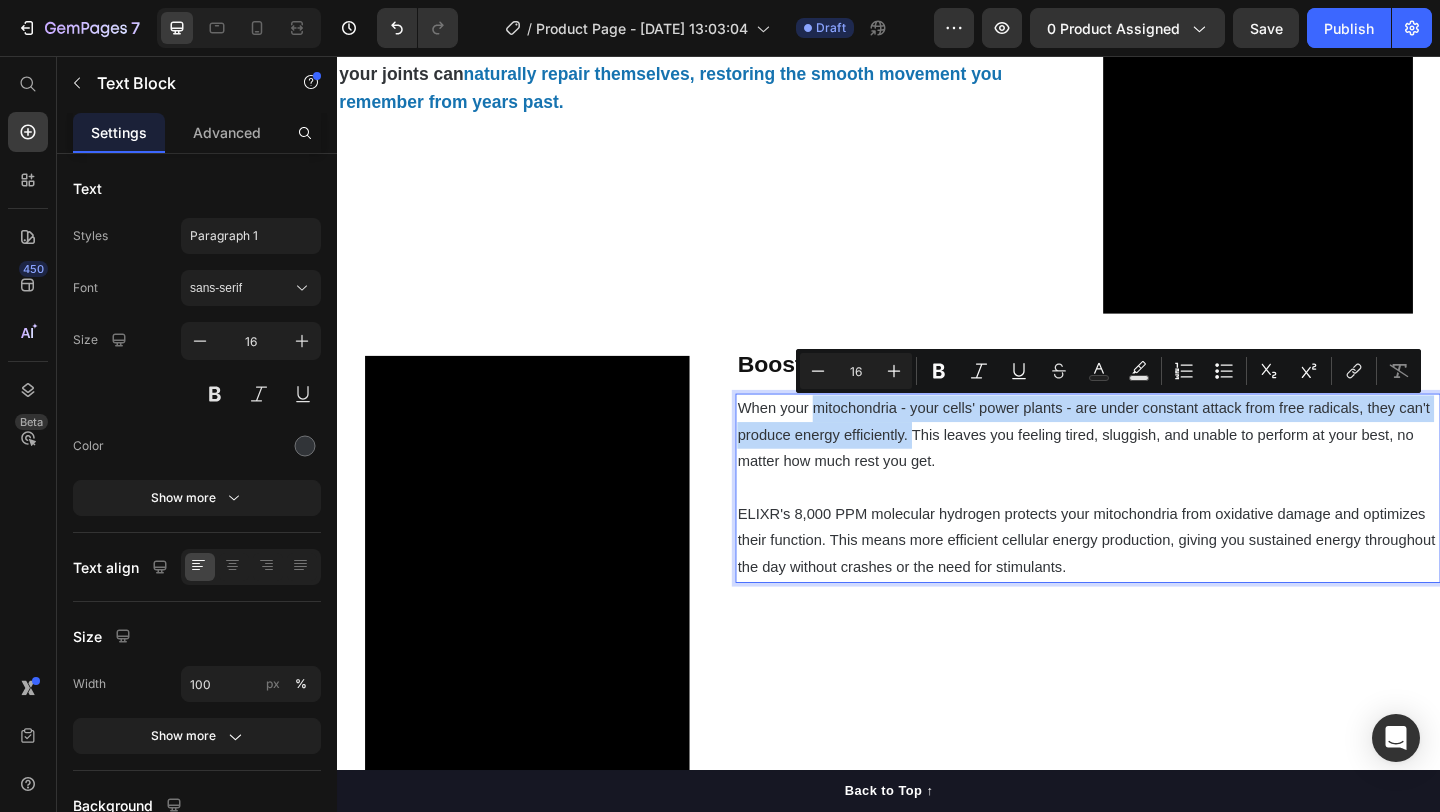 drag, startPoint x: 960, startPoint y: 470, endPoint x: 854, endPoint y: 445, distance: 108.90822 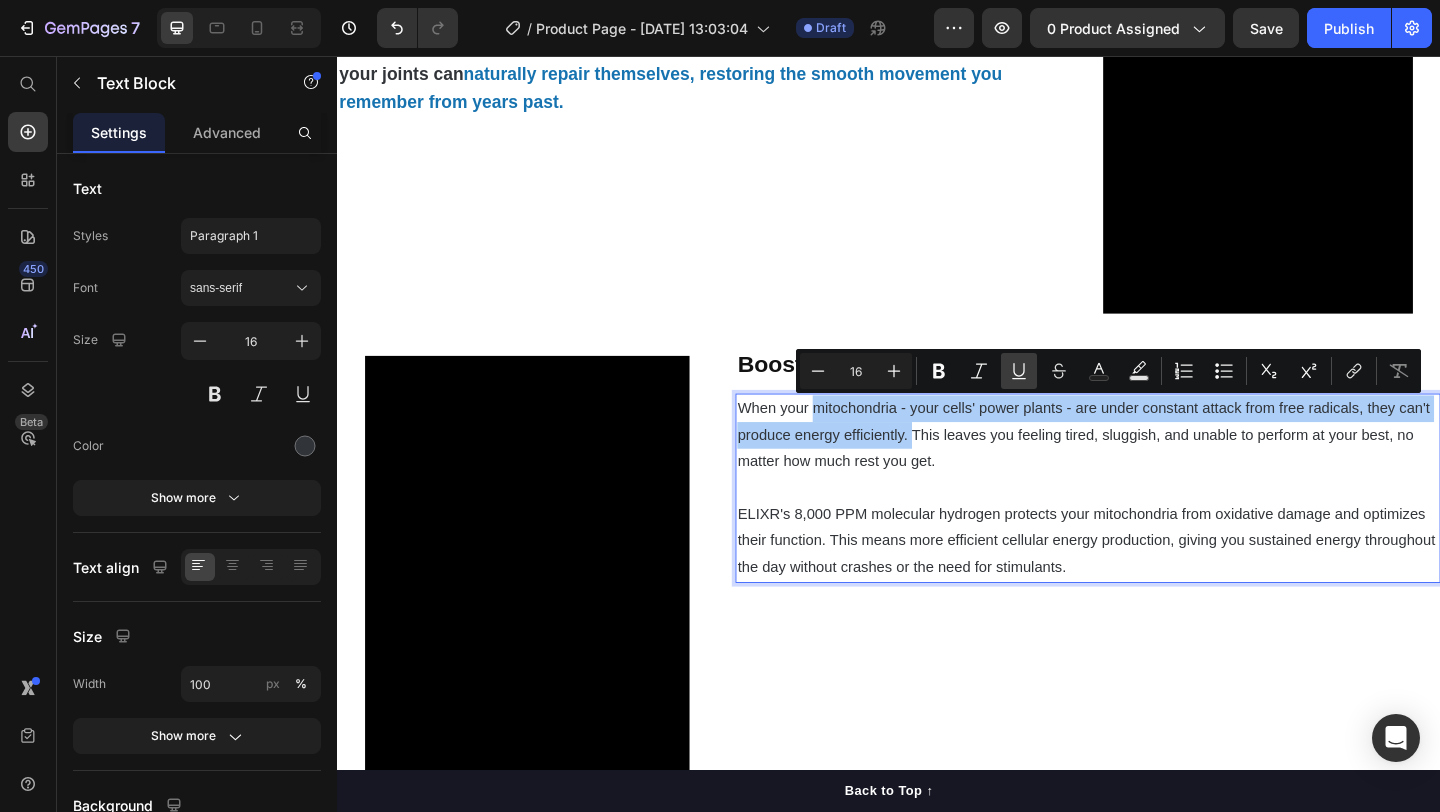 click 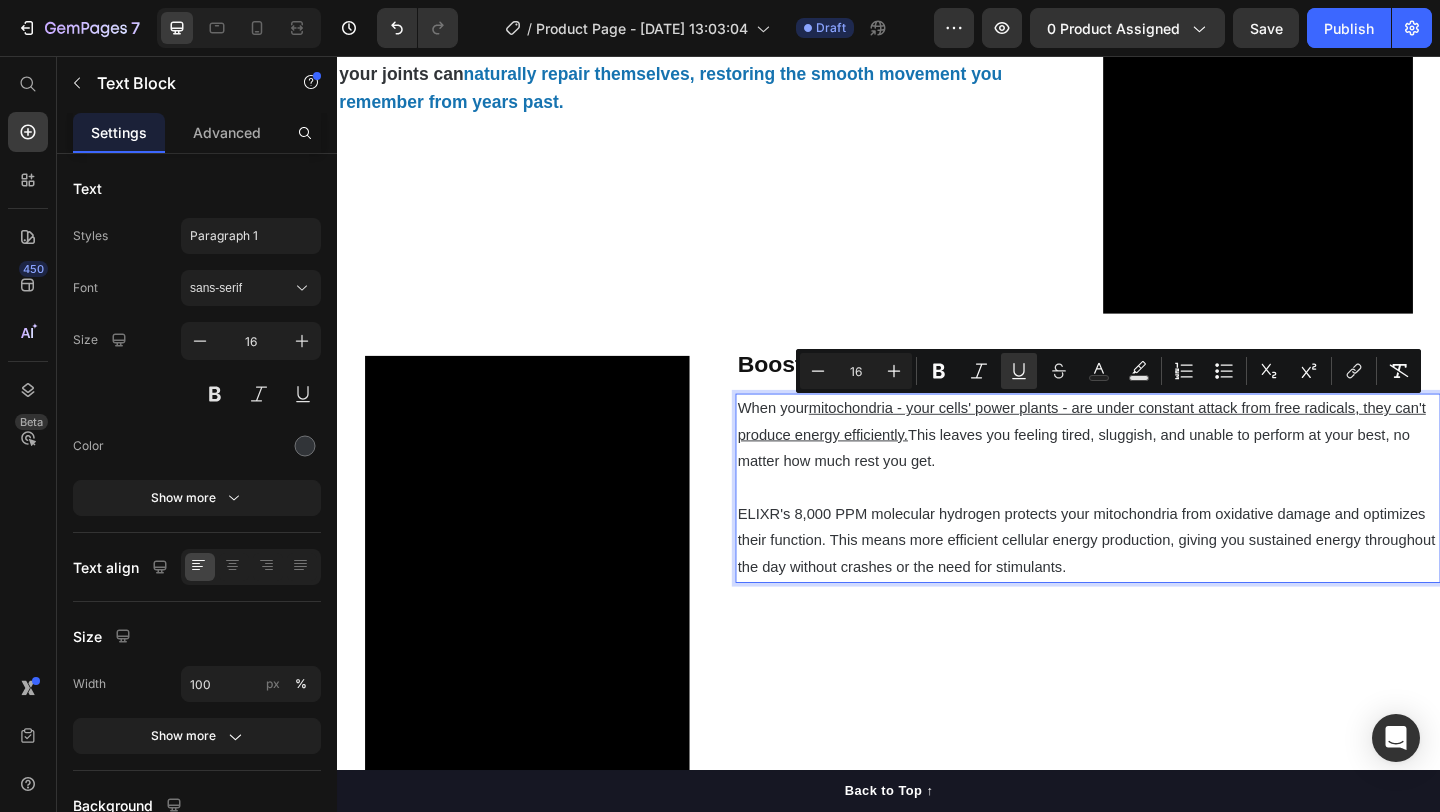 click on "When your  mitochondria - your cells' power plants - are under constant attack from free radicals, they can't produce energy efficiently.  This leaves you feeling tired, sluggish, and unable to perform at your best, no matter how much rest you get." at bounding box center [1153, 468] 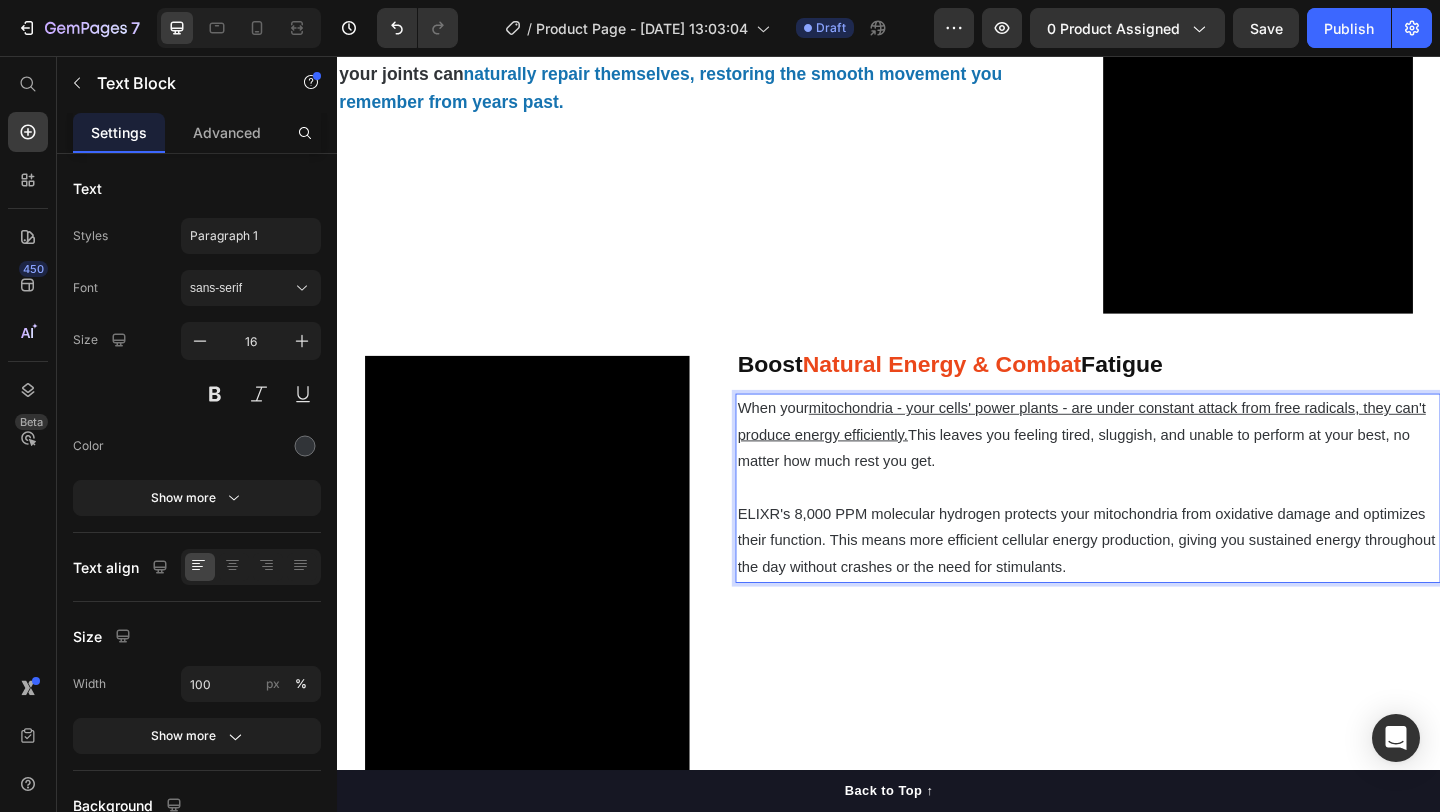 click on "When your  mitochondria - your cells' power plants - are under constant attack from free radicals, they can't produce energy efficiently.  This leaves you feeling tired, sluggish, and unable to perform at your best, no matter how much rest you get." at bounding box center [1153, 468] 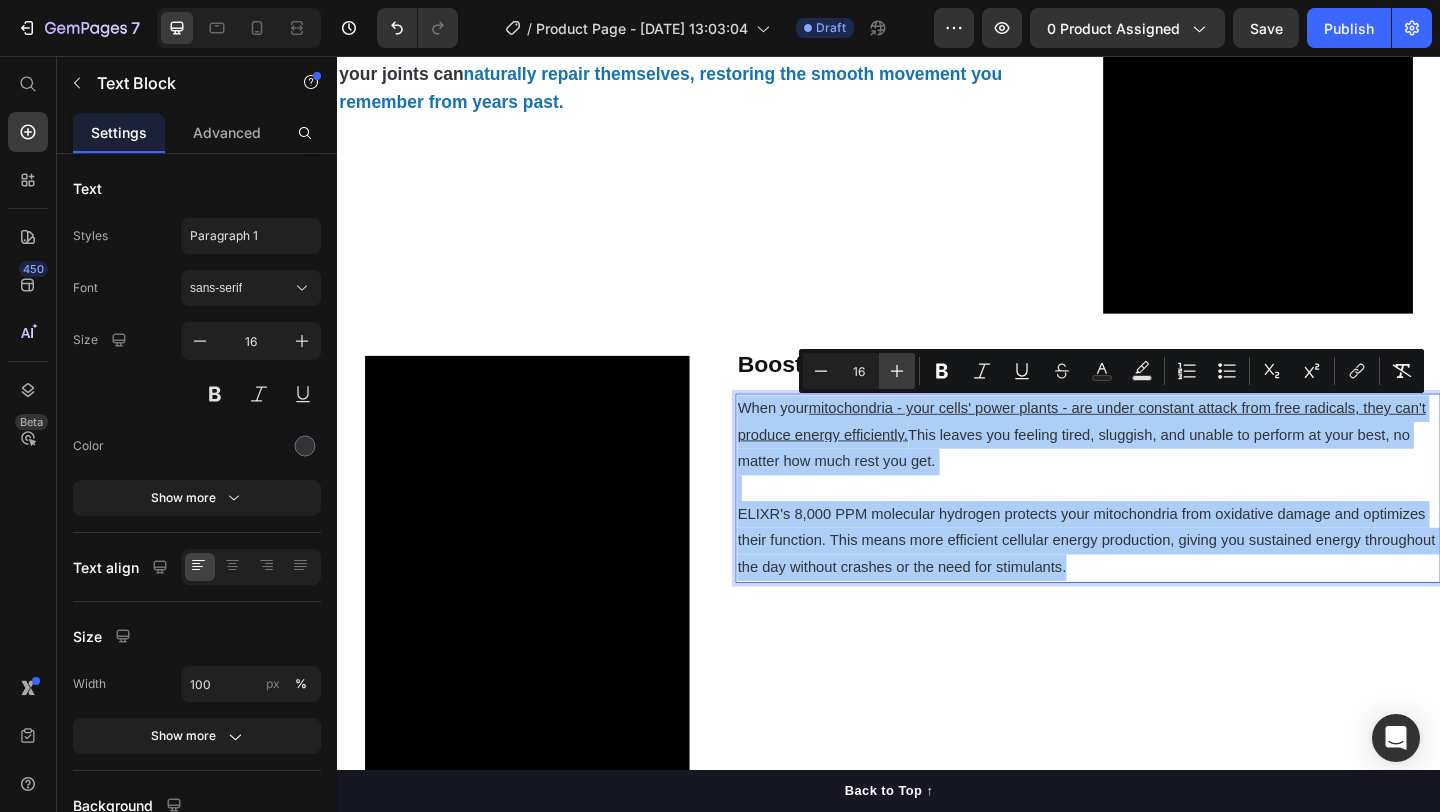 click 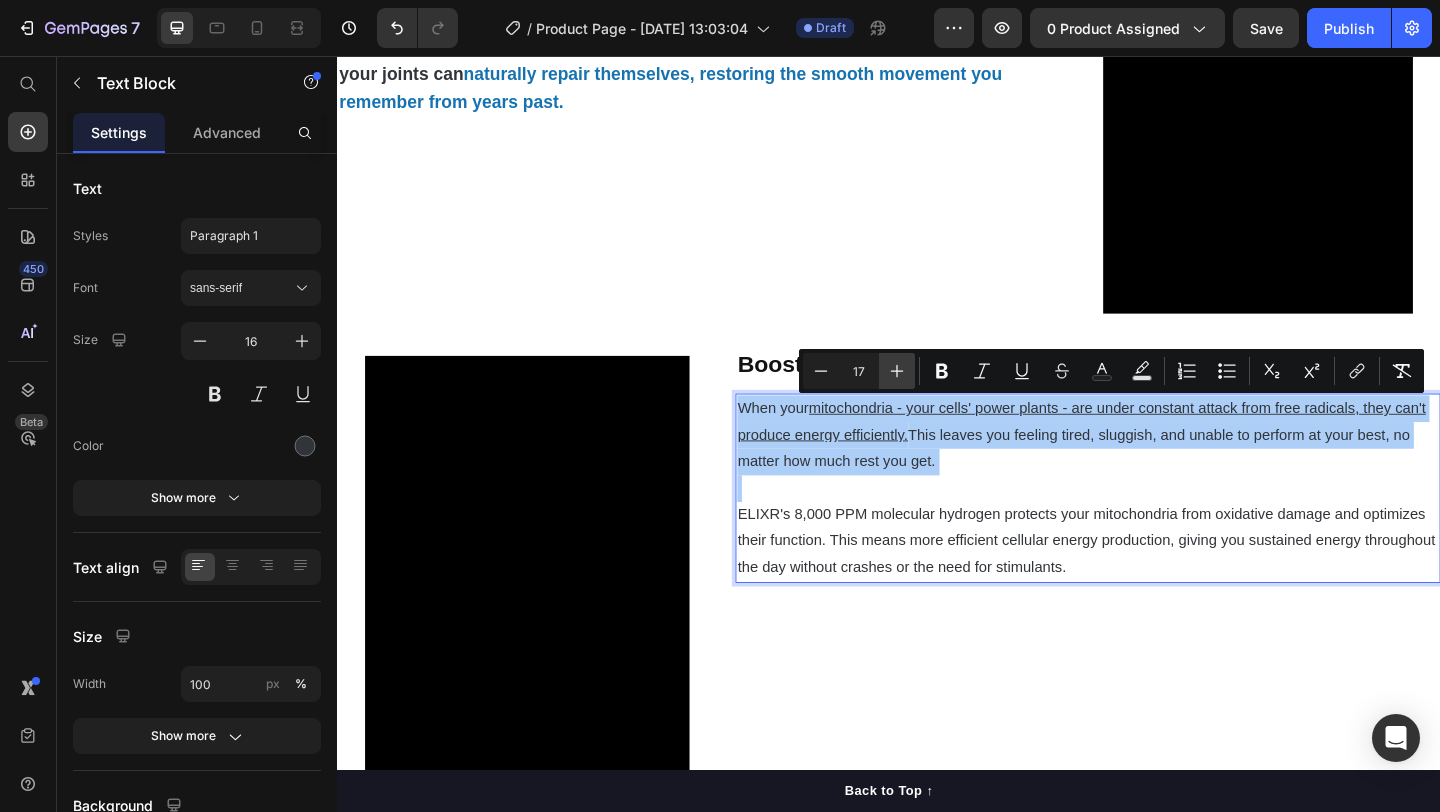 click 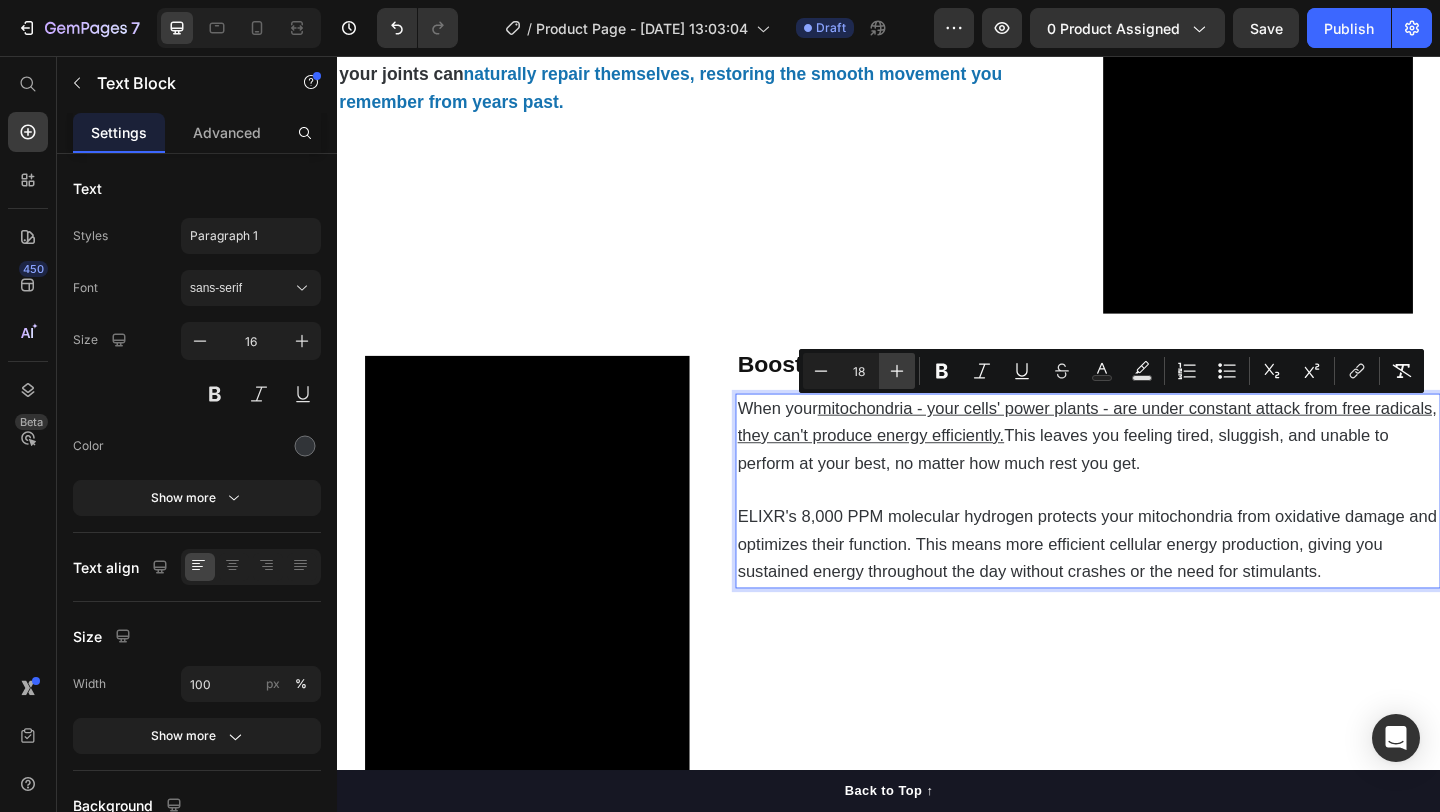 click on "Plus" at bounding box center [897, 371] 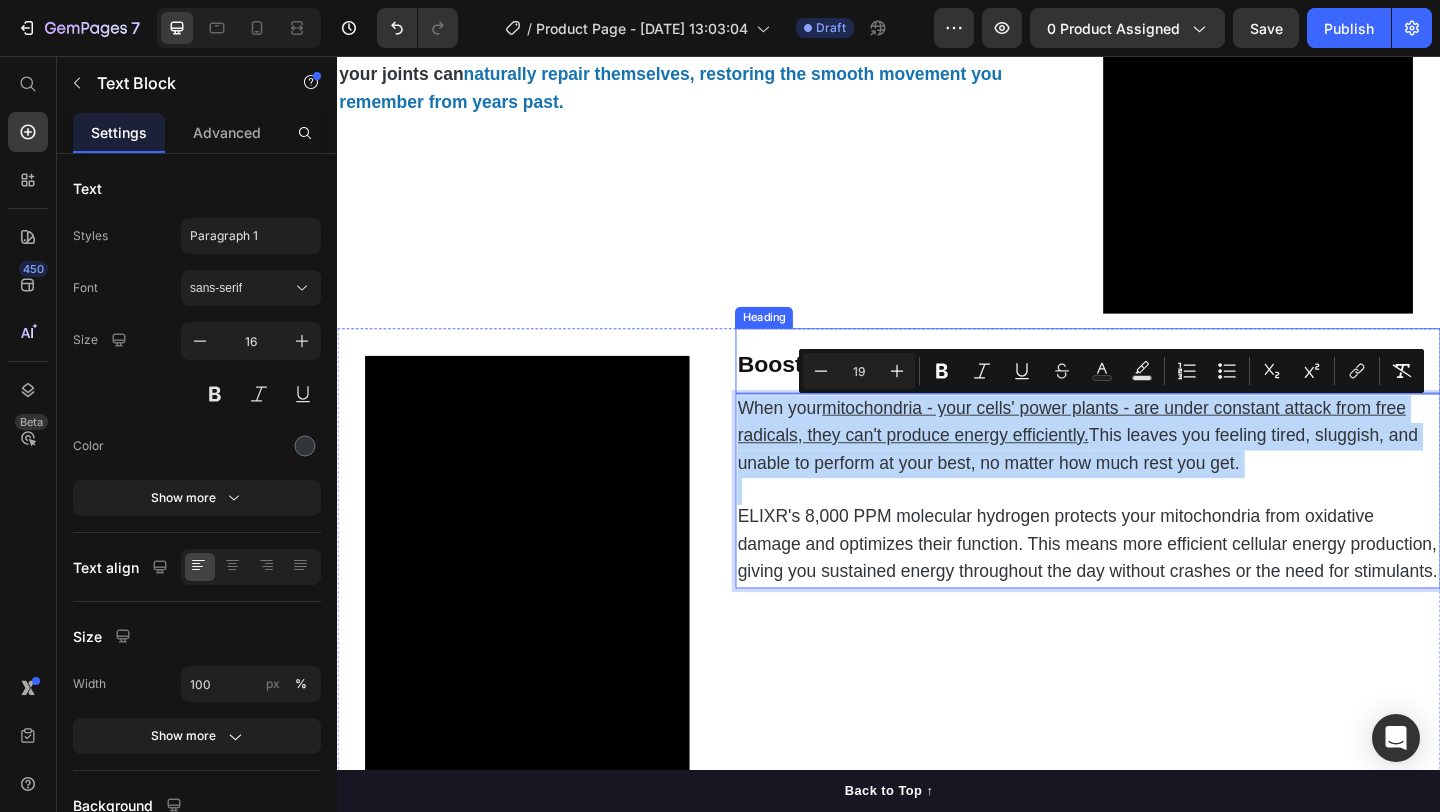 click on "⁠⁠⁠⁠⁠⁠⁠ Ease  Joint Pain  & Restore  Mobility Heading                Title Line Your joints suffer when  cartilage breaks down faster than it can rebuild.  This happens because  [MEDICAL_DATA] damages the [MEDICAL_DATA] that lubricates your joints, causing [MEDICAL_DATA], pain, and reduced range of motion. The molecular hydrogen penetrates deep into joint tissue,  neutralizing the free radicals that damage cartilage and synovial membranes.  This creates an environment where your joints can  naturally repair themselves, restoring the smooth movement you remember from years past. Text Block" at bounding box center [734, 68] 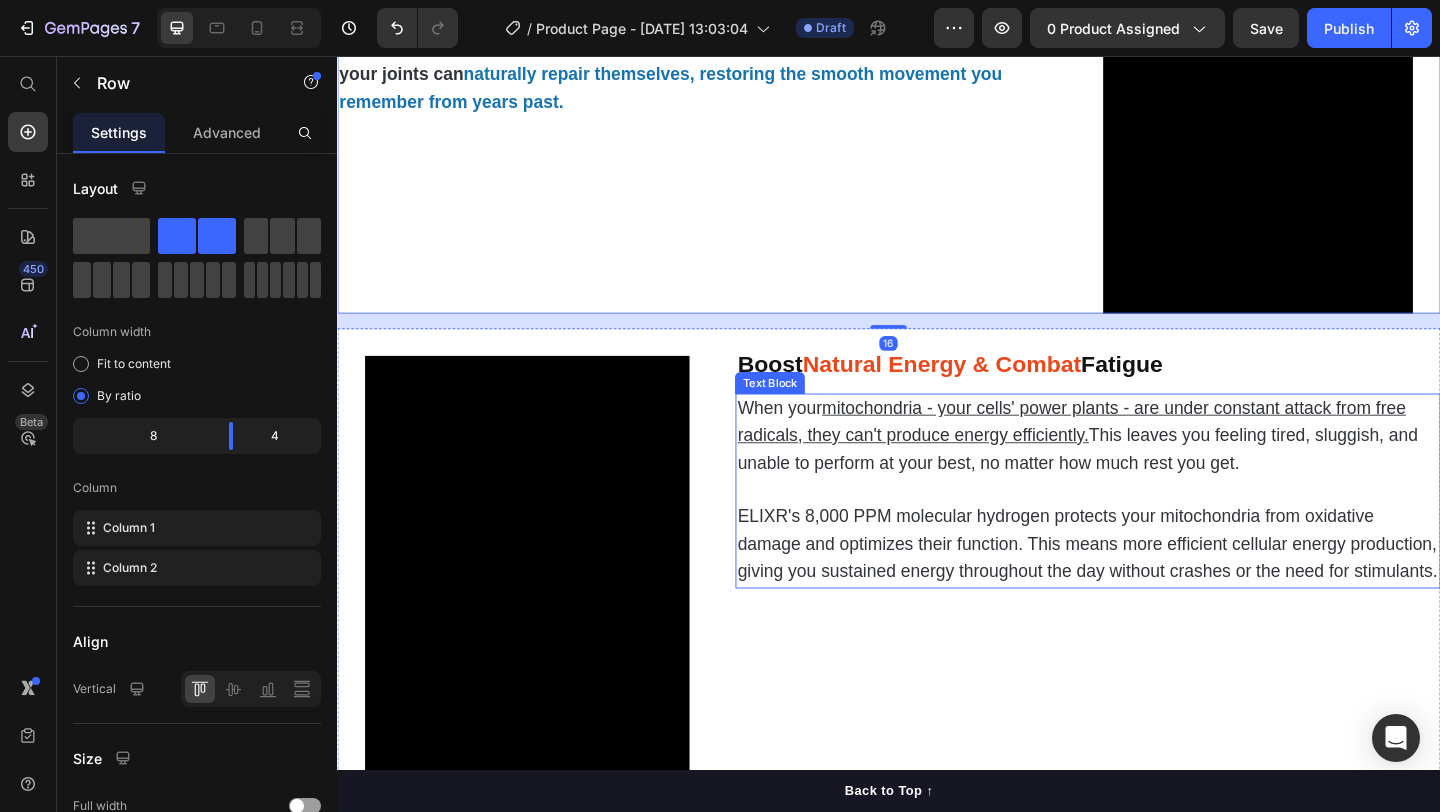 click on "ELIXR's 8,000 PPM molecular hydrogen protects your mitochondria from oxidative damage and optimizes their function. This means more efficient cellular energy production, giving you sustained energy throughout the day without crashes or the need for stimulants." at bounding box center [1153, 586] 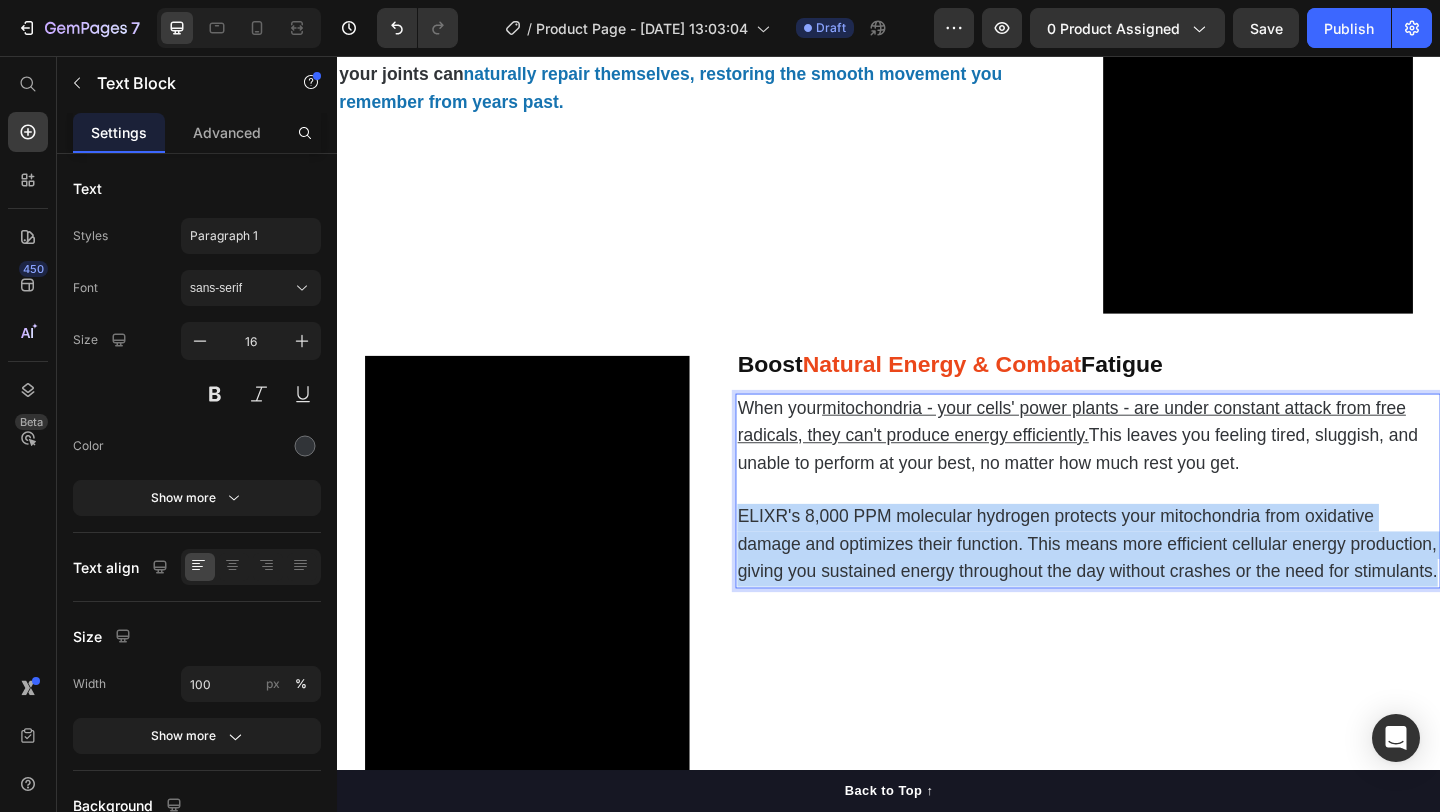 click on "ELIXR's 8,000 PPM molecular hydrogen protects your mitochondria from oxidative damage and optimizes their function. This means more efficient cellular energy production, giving you sustained energy throughout the day without crashes or the need for stimulants." at bounding box center (1153, 586) 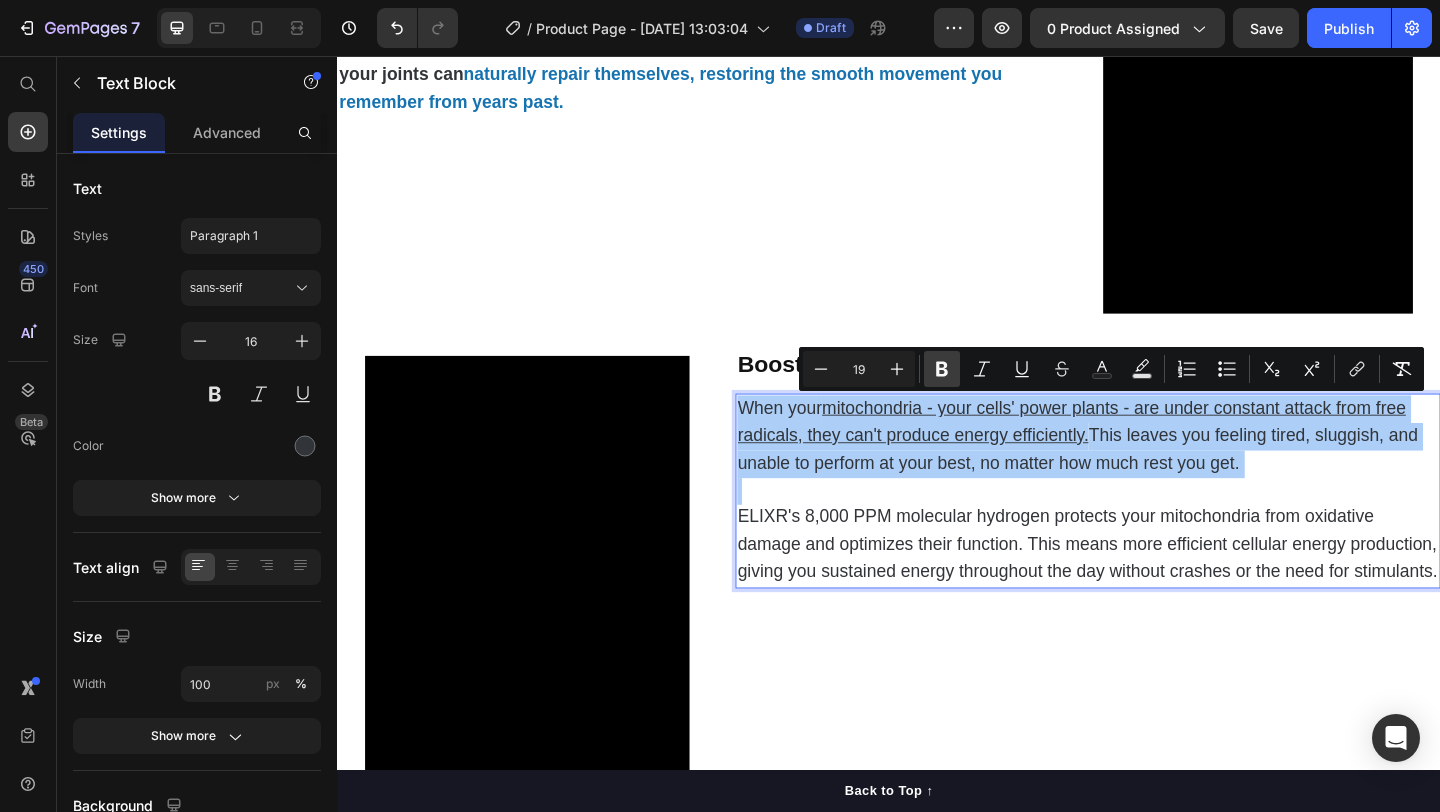 click 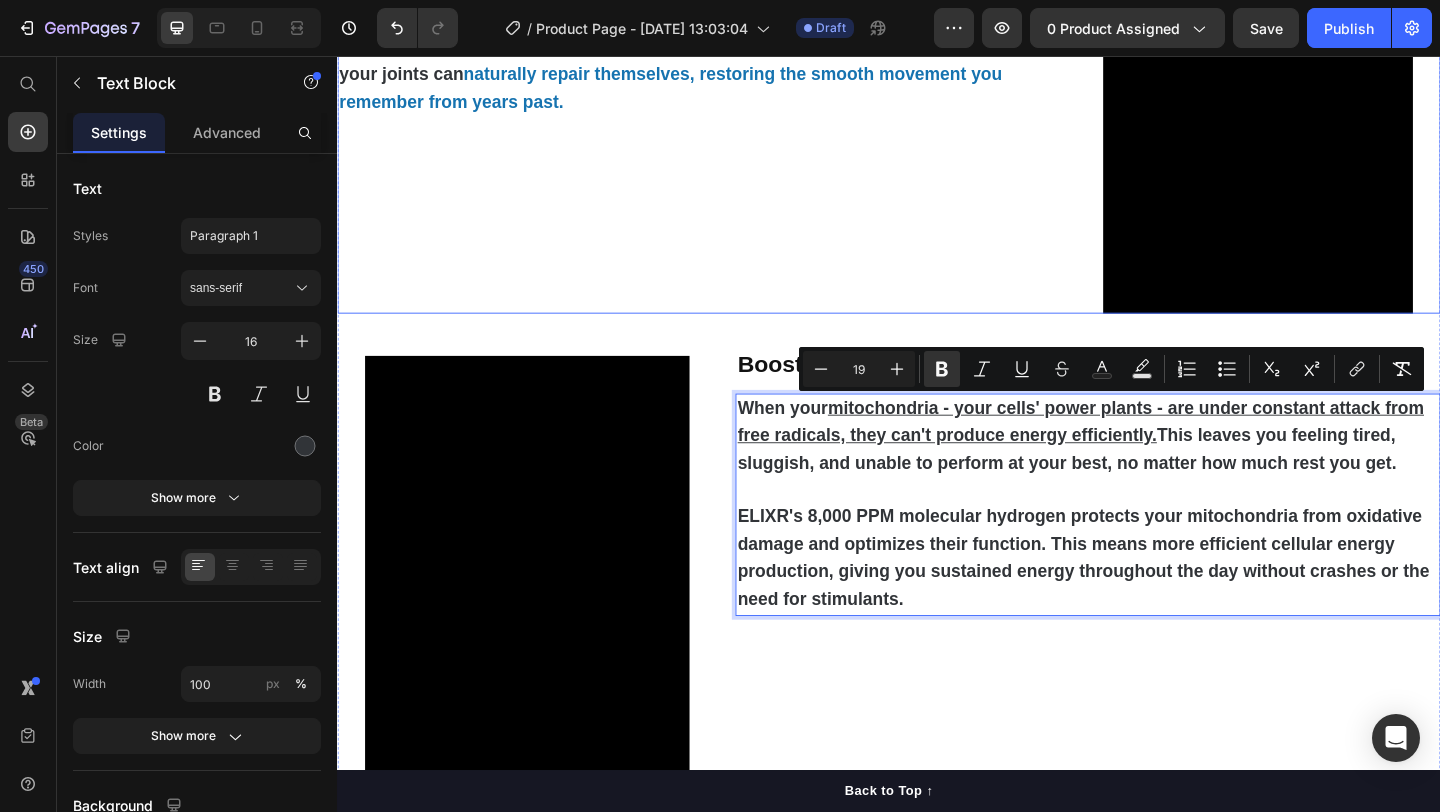 click on "⁠⁠⁠⁠⁠⁠⁠ Ease  Joint Pain  & Restore  Mobility Heading                Title Line Your joints suffer when  cartilage breaks down faster than it can rebuild.  This happens because  [MEDICAL_DATA] damages the [MEDICAL_DATA] that lubricates your joints, causing [MEDICAL_DATA], pain, and reduced range of motion. The molecular hydrogen penetrates deep into joint tissue,  neutralizing the free radicals that damage cartilage and synovial membranes.  This creates an environment where your joints can  naturally repair themselves, restoring the smooth movement you remember from years past. Text Block" at bounding box center (734, 68) 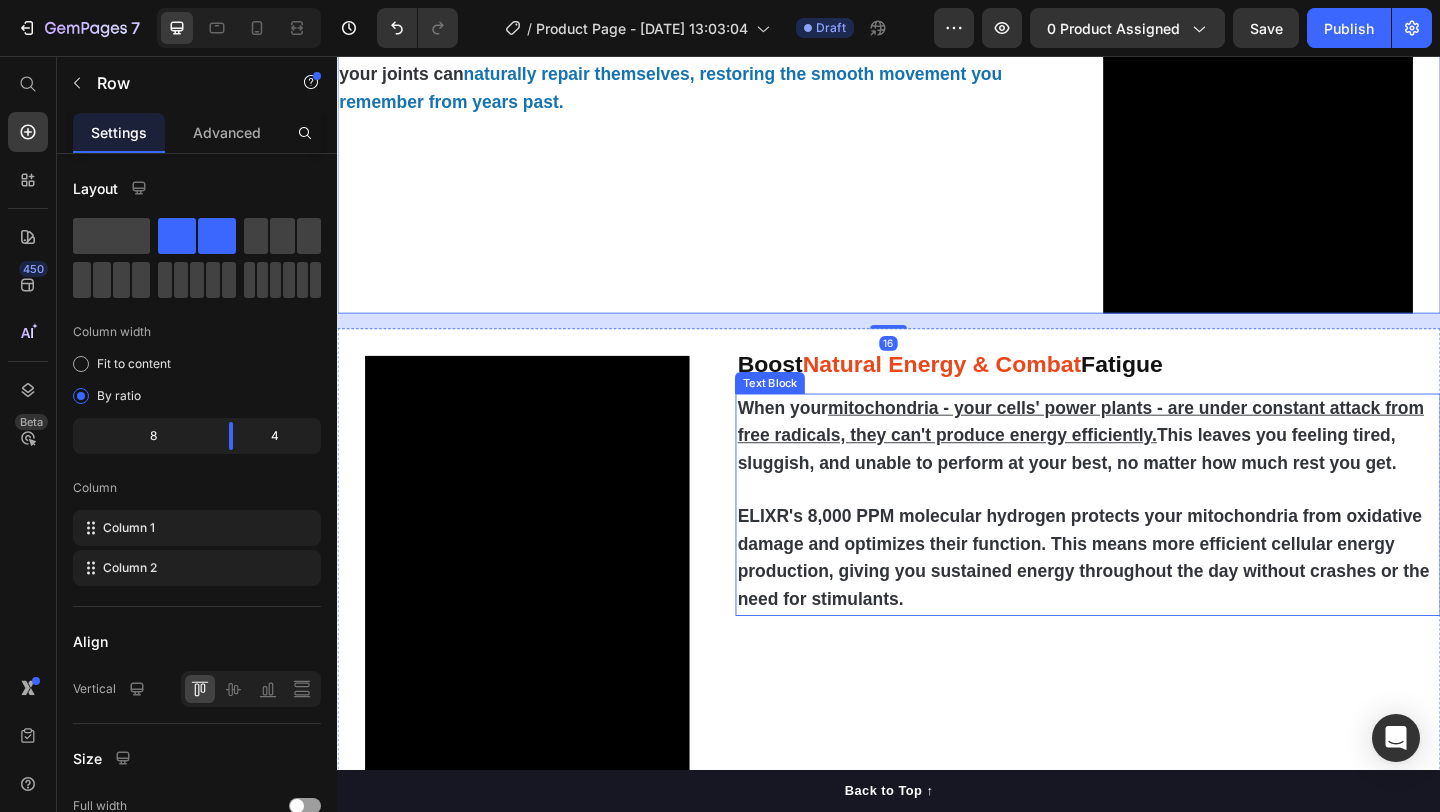click on "ELIXR's 8,000 PPM molecular hydrogen protects your mitochondria from oxidative damage and optimizes their function. This means more efficient cellular energy production, giving you sustained energy throughout the day without crashes or the need for stimulants." at bounding box center [1148, 601] 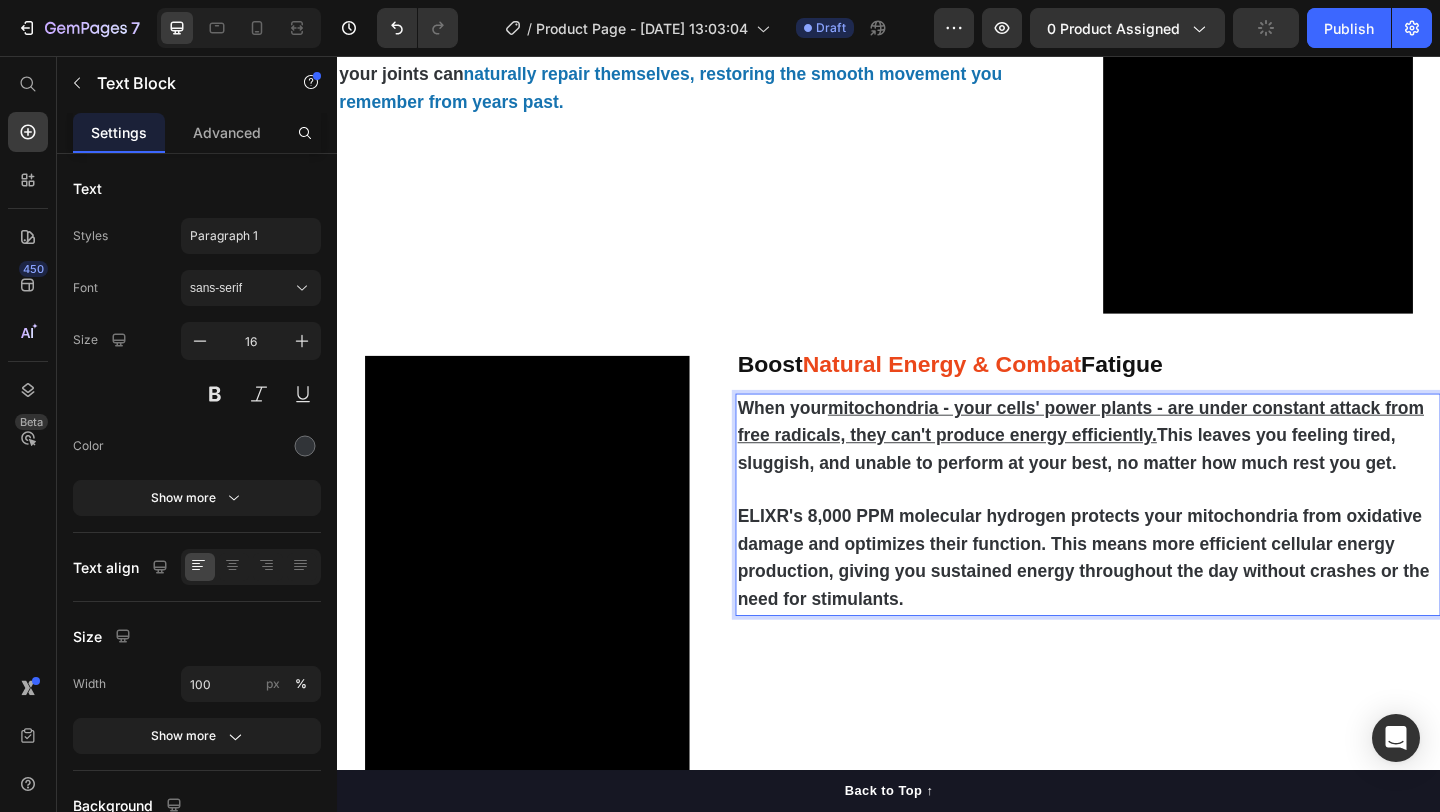 click on "When your  mitochondria - your cells' power plants - are under constant attack from free radicals, they can't produce energy efficiently.  This leaves you feeling tired, sluggish, and unable to perform at your best, no matter how much rest you get." at bounding box center (1145, 468) 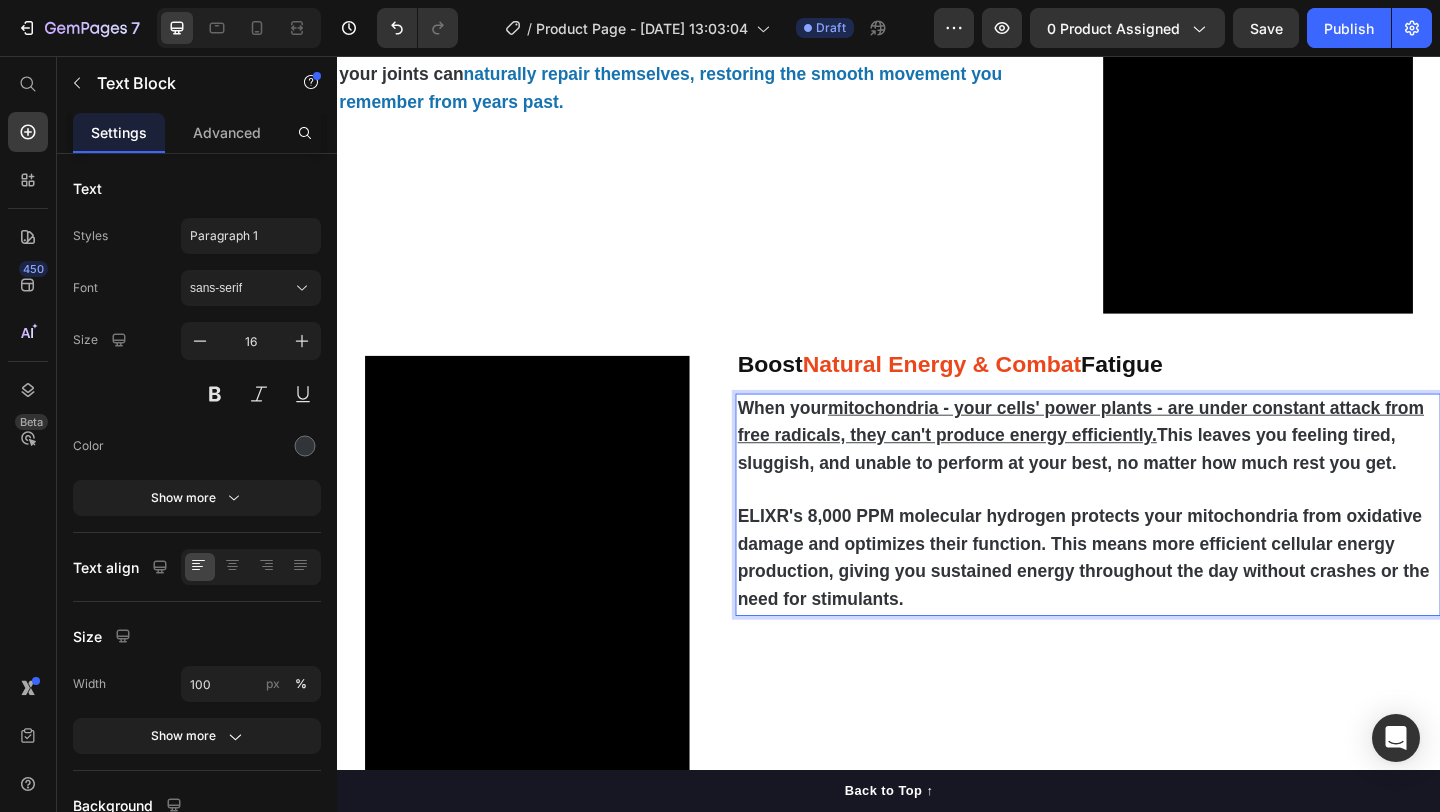 click on "mitochondria - your cells' power plants - are under constant attack from free radicals, they can't produce energy efficiently." at bounding box center [1145, 453] 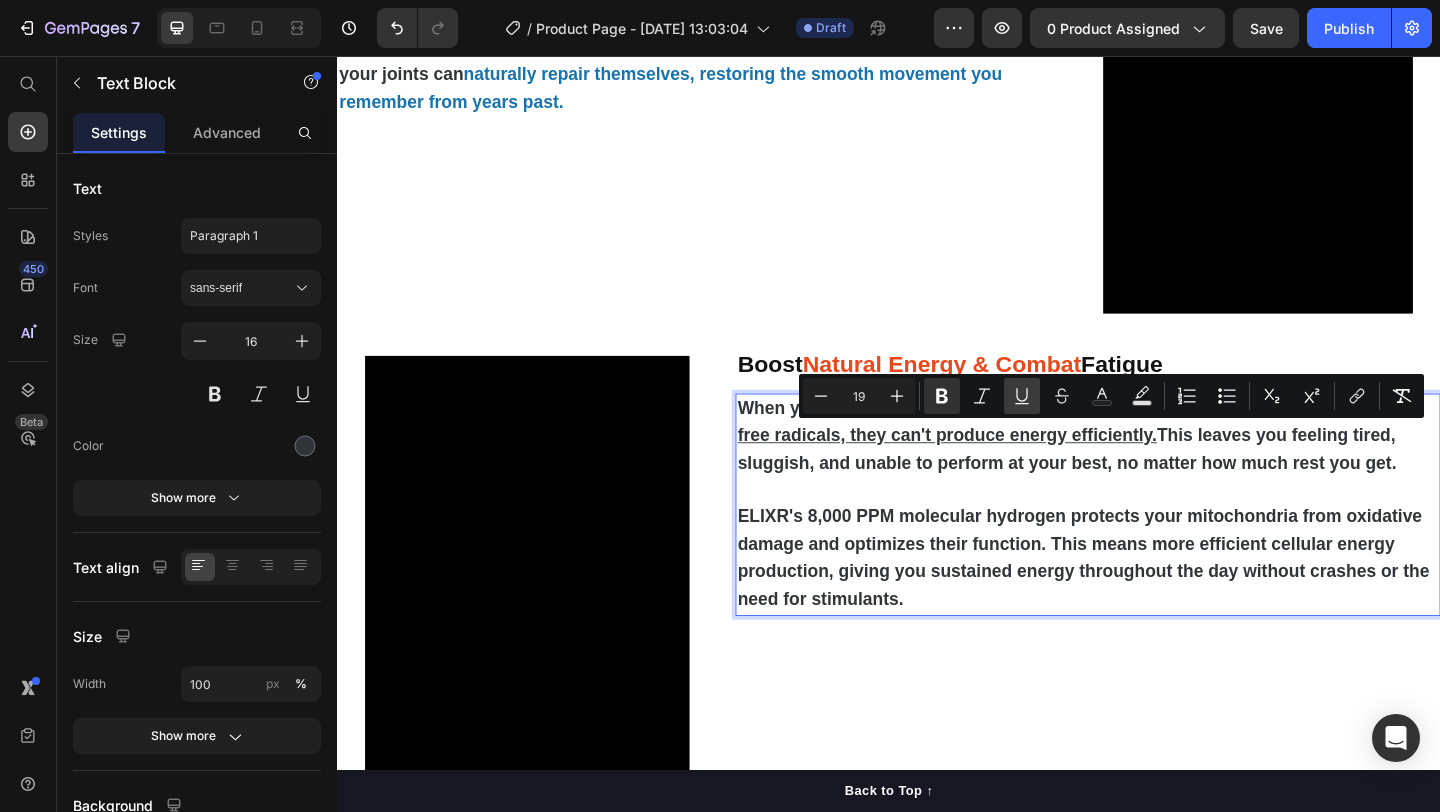 click 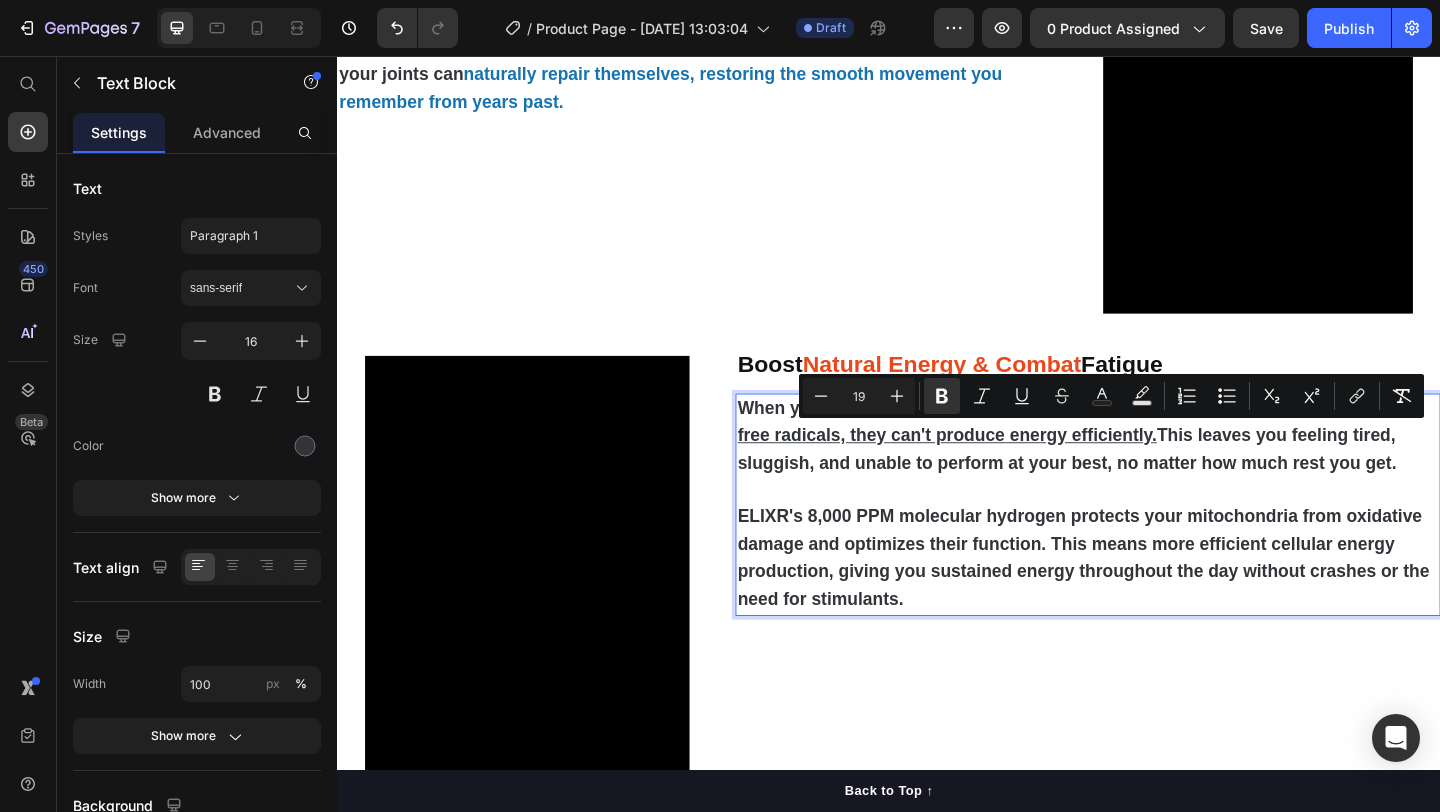click on "ELIXR's 8,000 PPM molecular hydrogen protects your mitochondria from oxidative damage and optimizes their function. This means more efficient cellular energy production, giving you sustained energy throughout the day without crashes or the need for stimulants." at bounding box center [1148, 601] 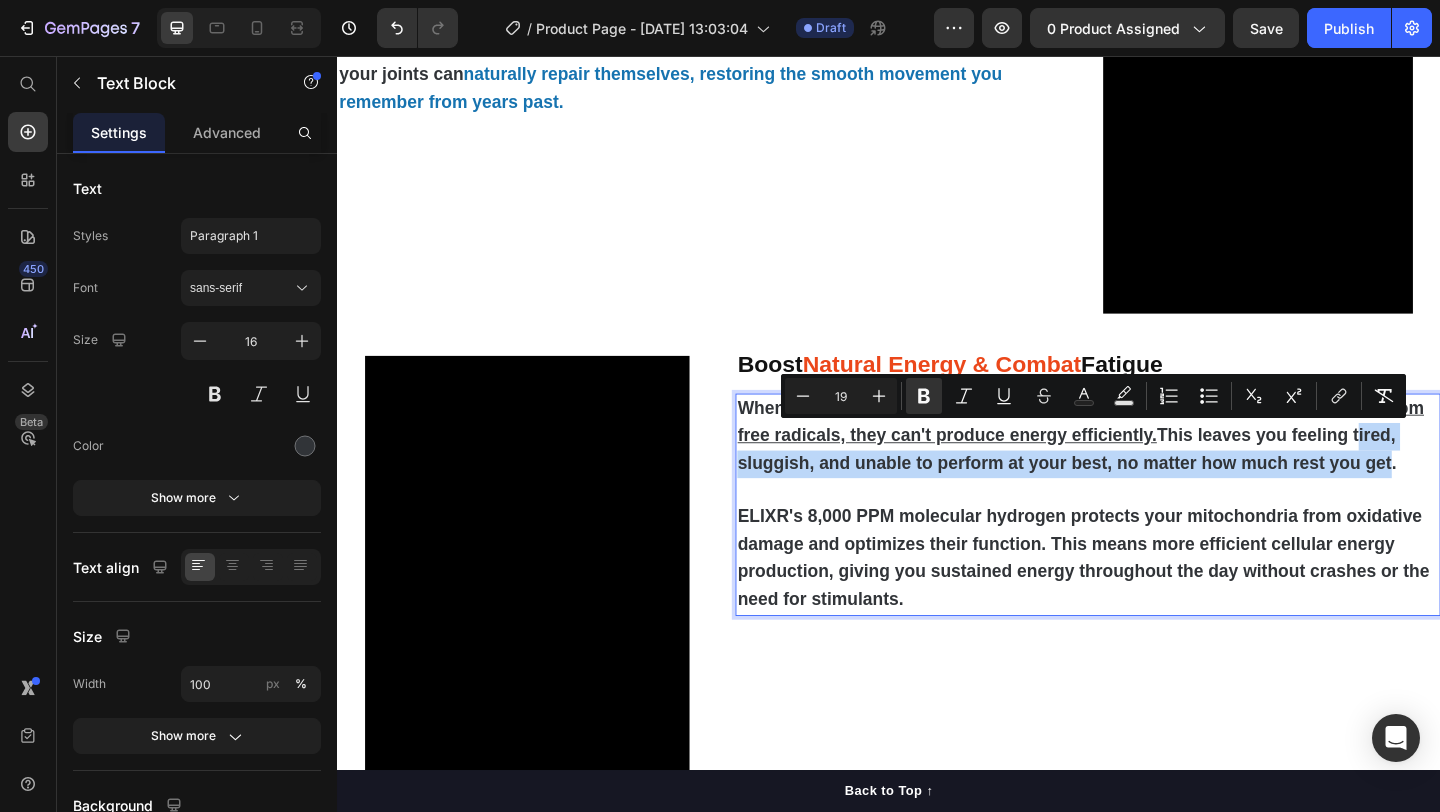 drag, startPoint x: 1445, startPoint y: 470, endPoint x: 1473, endPoint y: 494, distance: 36.878178 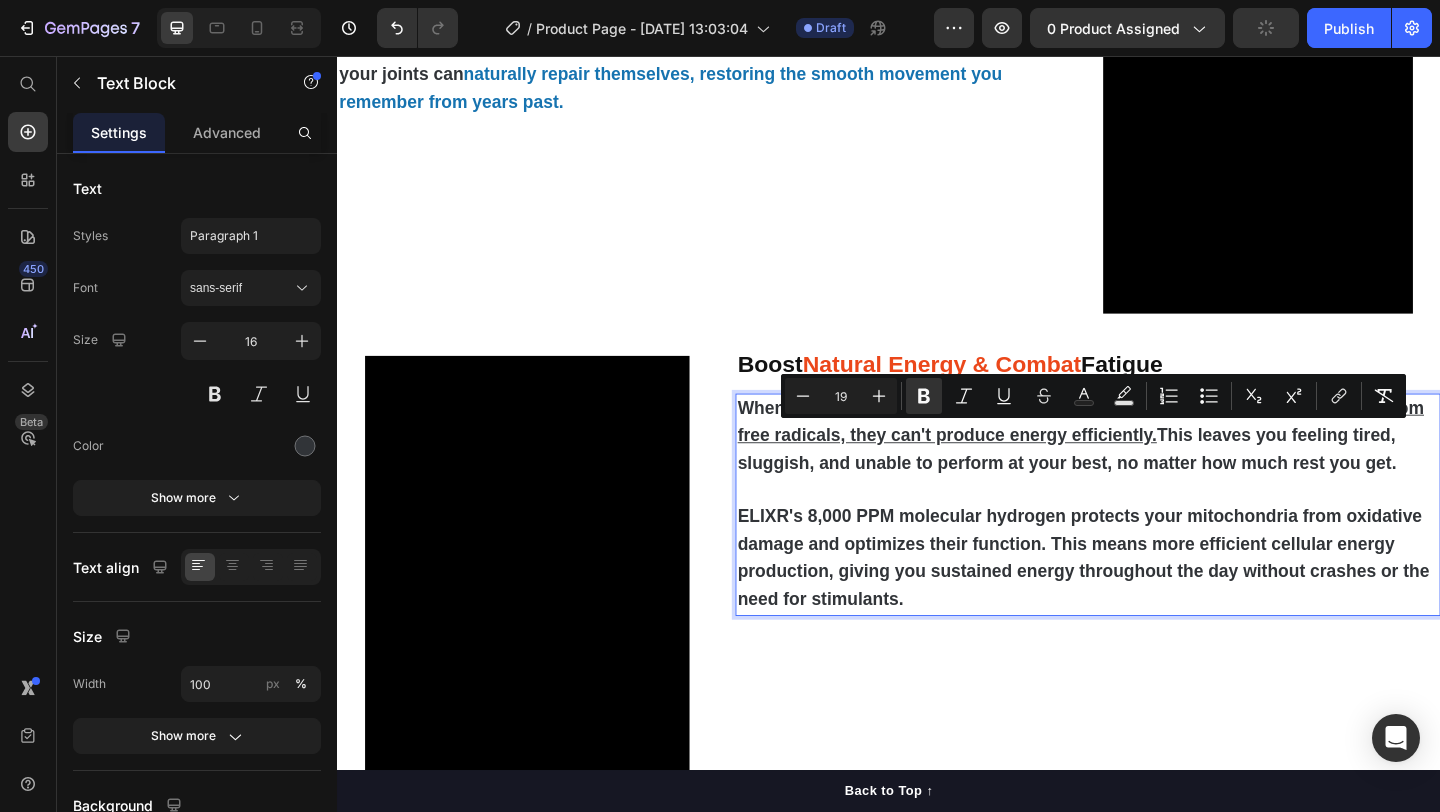 click on "When your  mitochondria - your cells' power plants - are under constant attack from free radicals, they can't produce energy efficiently.  This leaves you feeling tired, sluggish, and unable to perform at your best, no matter how much rest you get." at bounding box center [1145, 468] 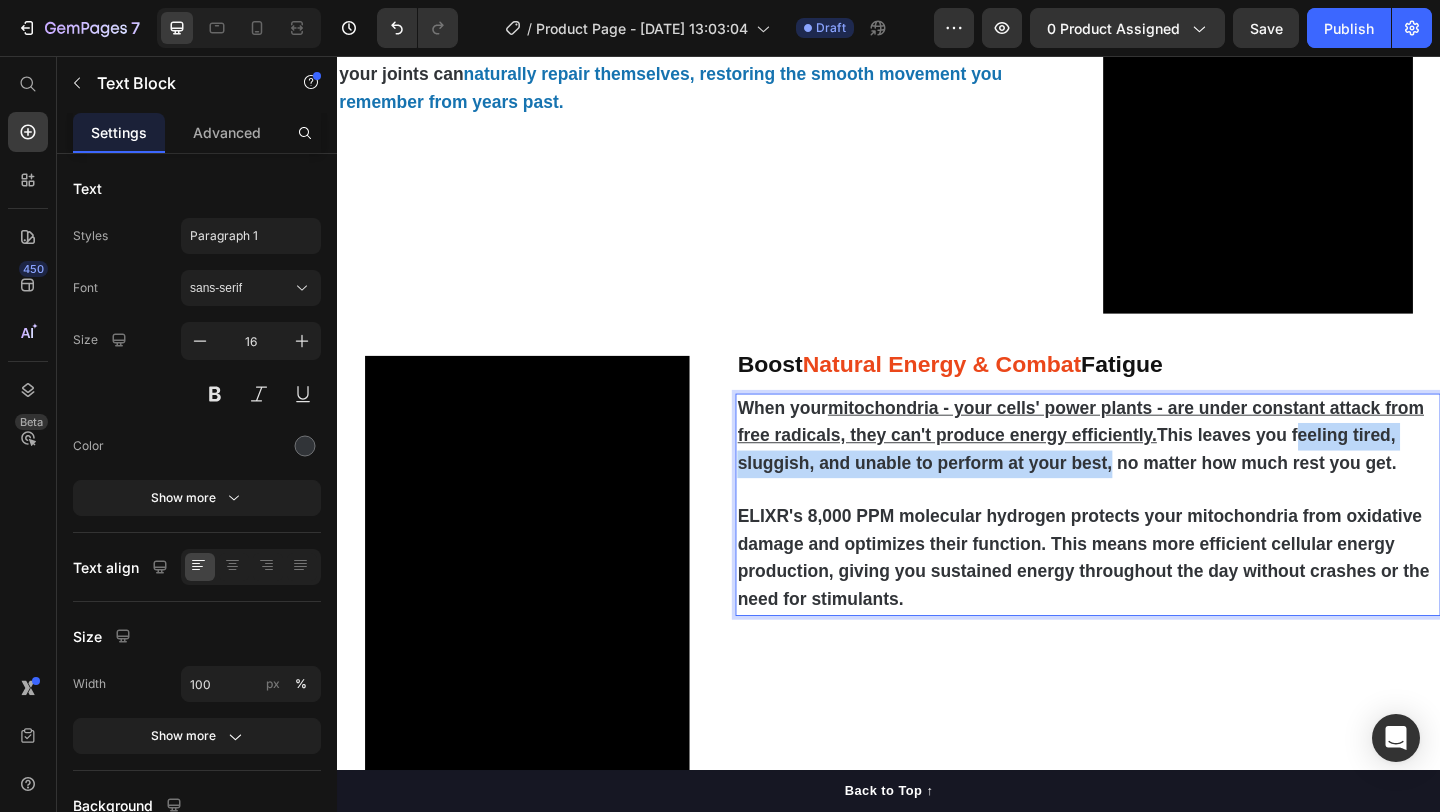 drag, startPoint x: 1379, startPoint y: 468, endPoint x: 1172, endPoint y: 501, distance: 209.61394 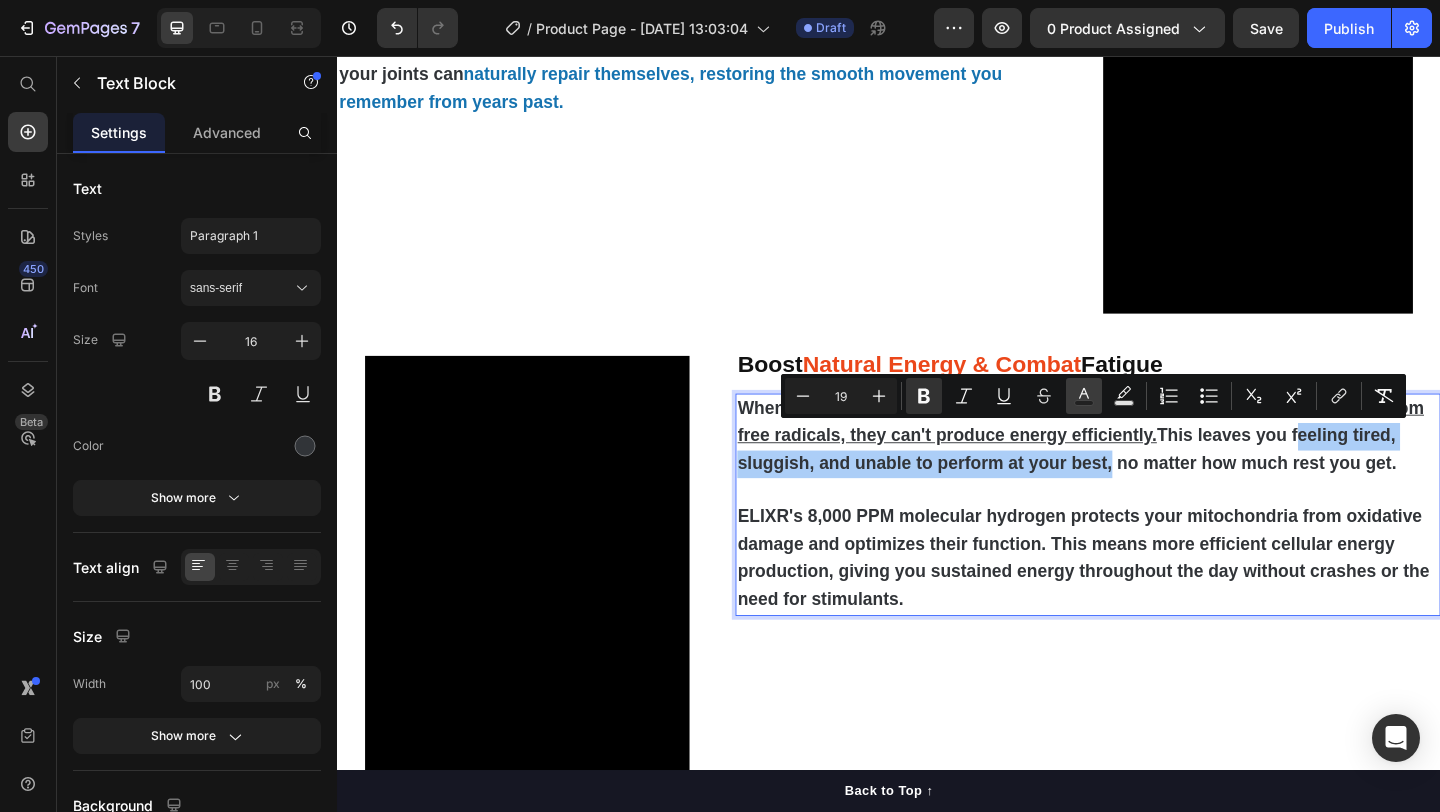 click 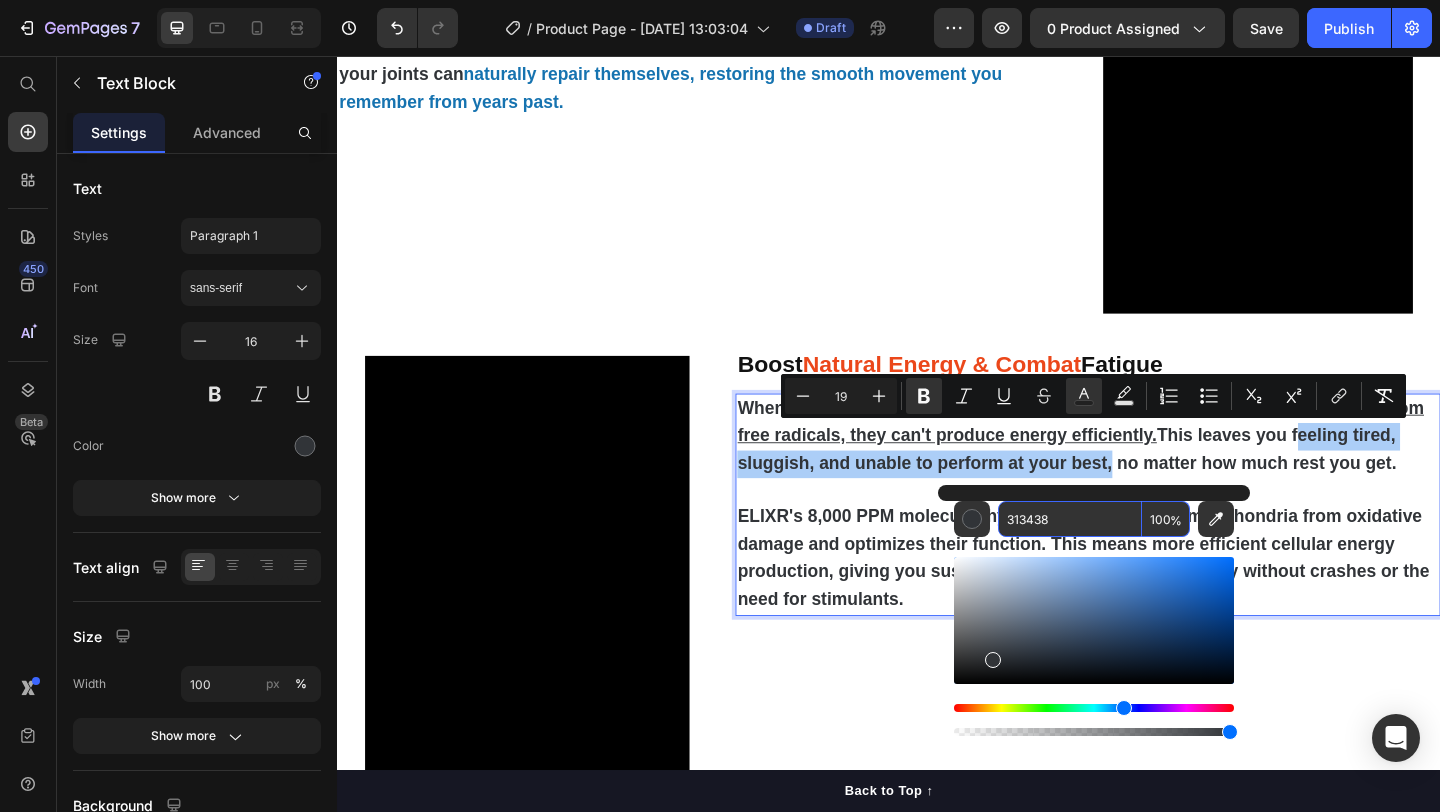 click on "313438" at bounding box center (1070, 519) 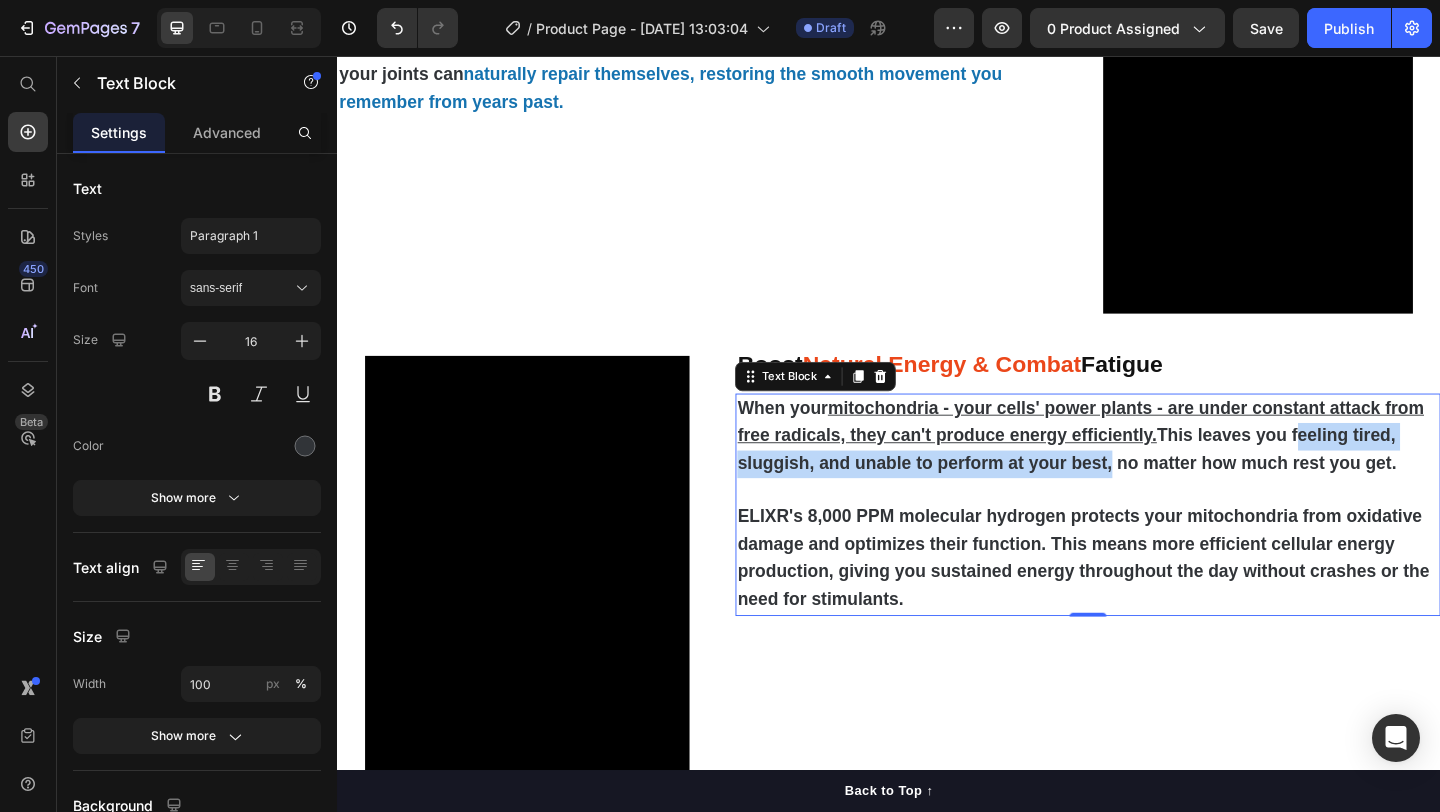 click on "When your  mitochondria - your cells' power plants - are under constant attack from free radicals, they can't produce energy efficiently.  This leaves you feeling tired, sluggish, and unable to perform at your best, no matter how much rest you get." at bounding box center [1145, 468] 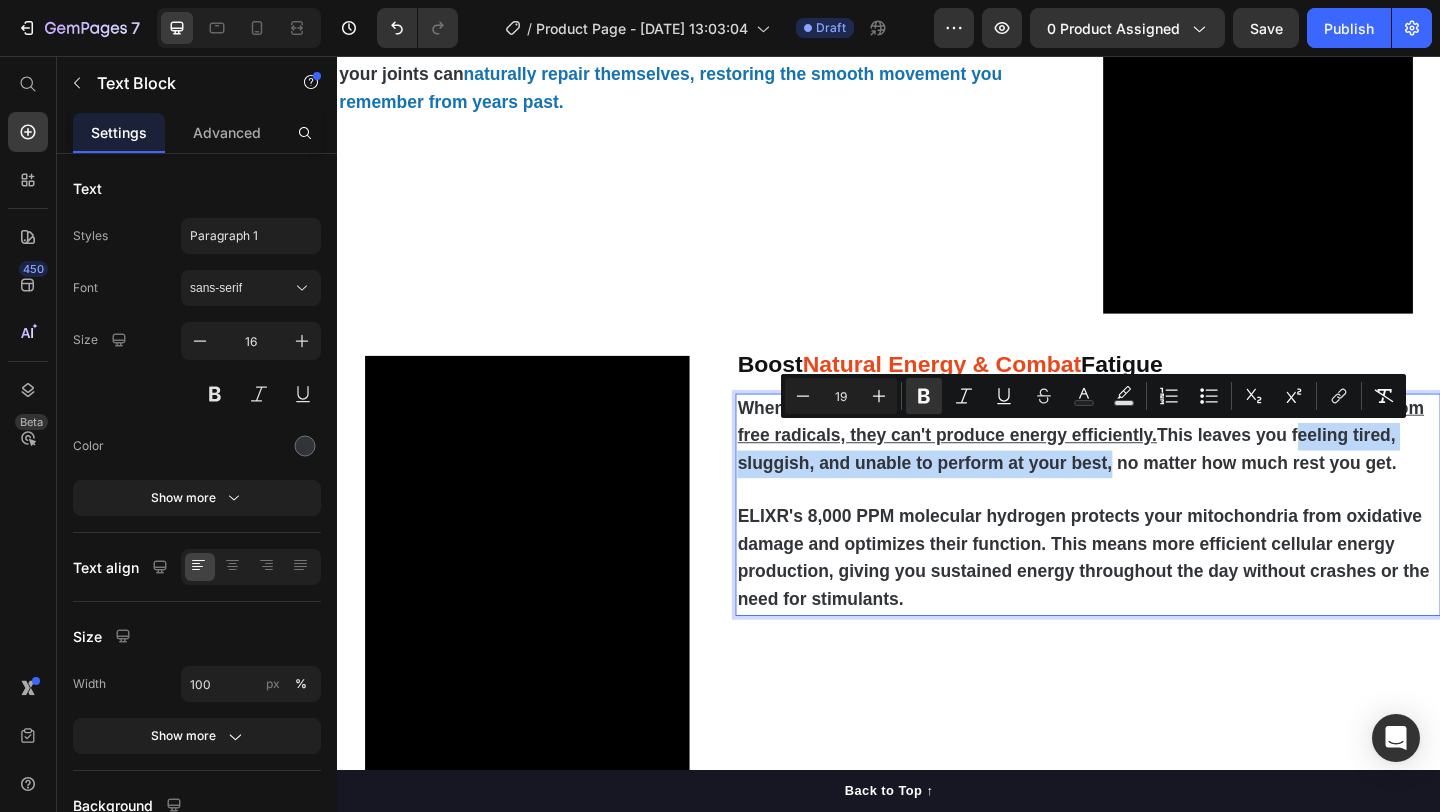 drag, startPoint x: 1383, startPoint y: 467, endPoint x: 1172, endPoint y: 506, distance: 214.57399 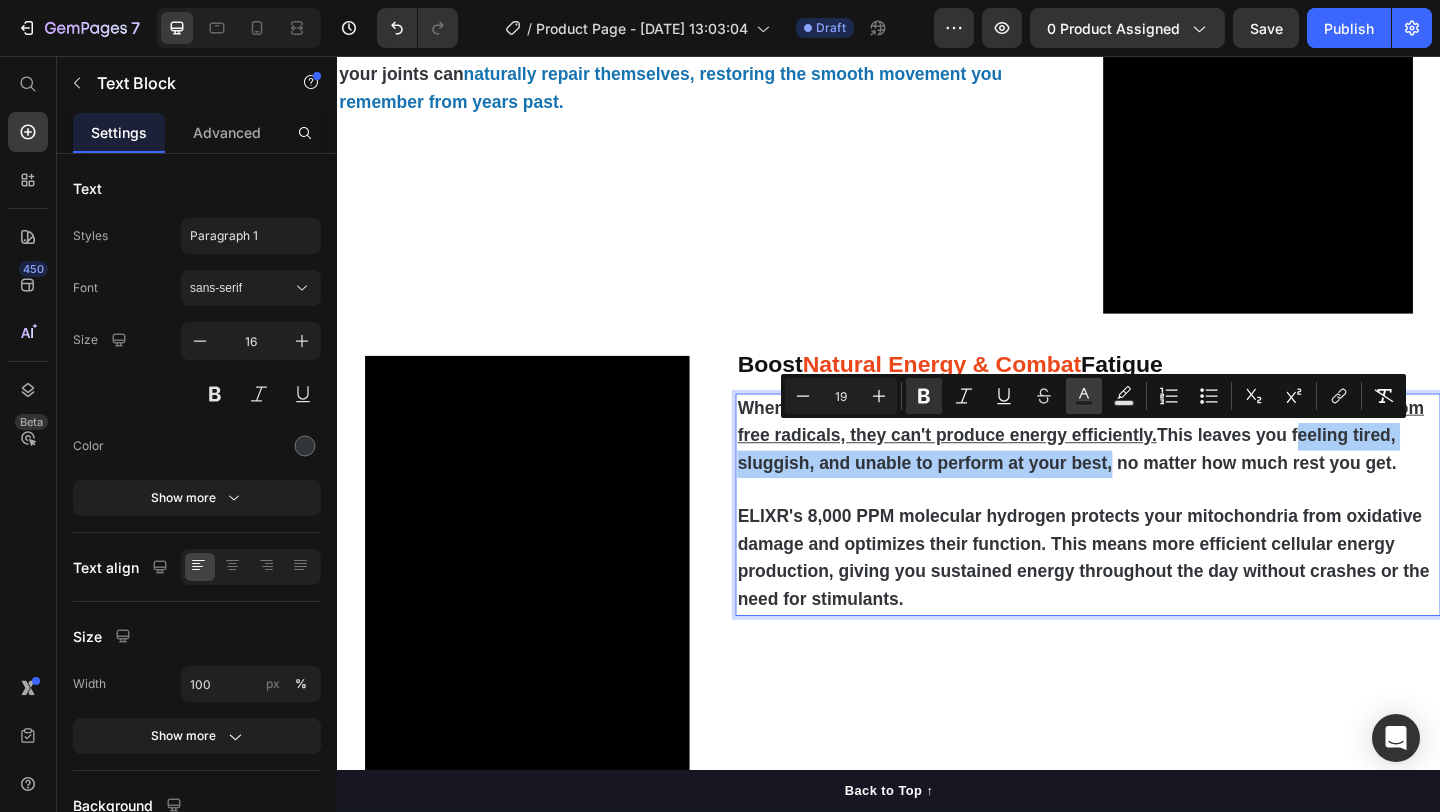 click 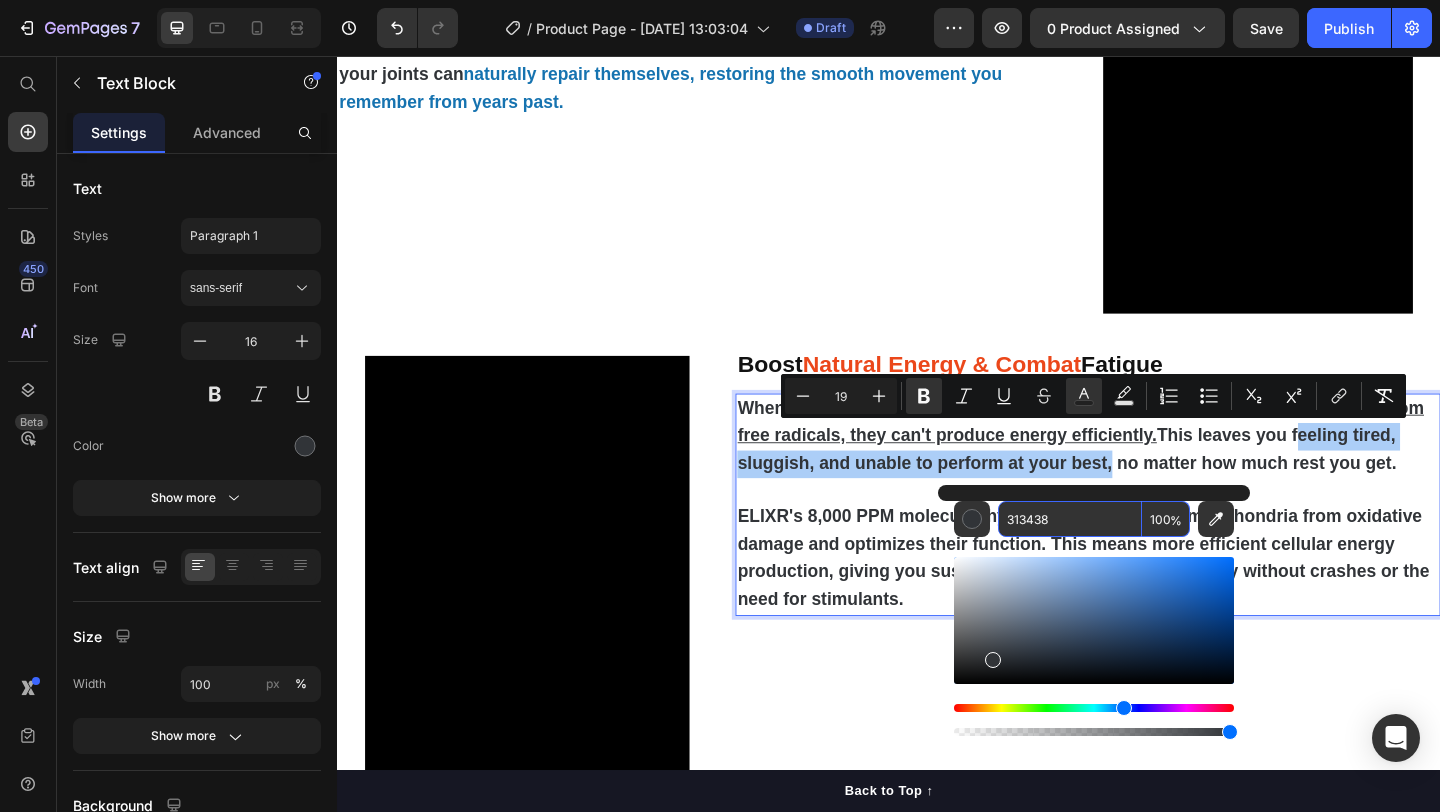 click on "313438" at bounding box center (1070, 519) 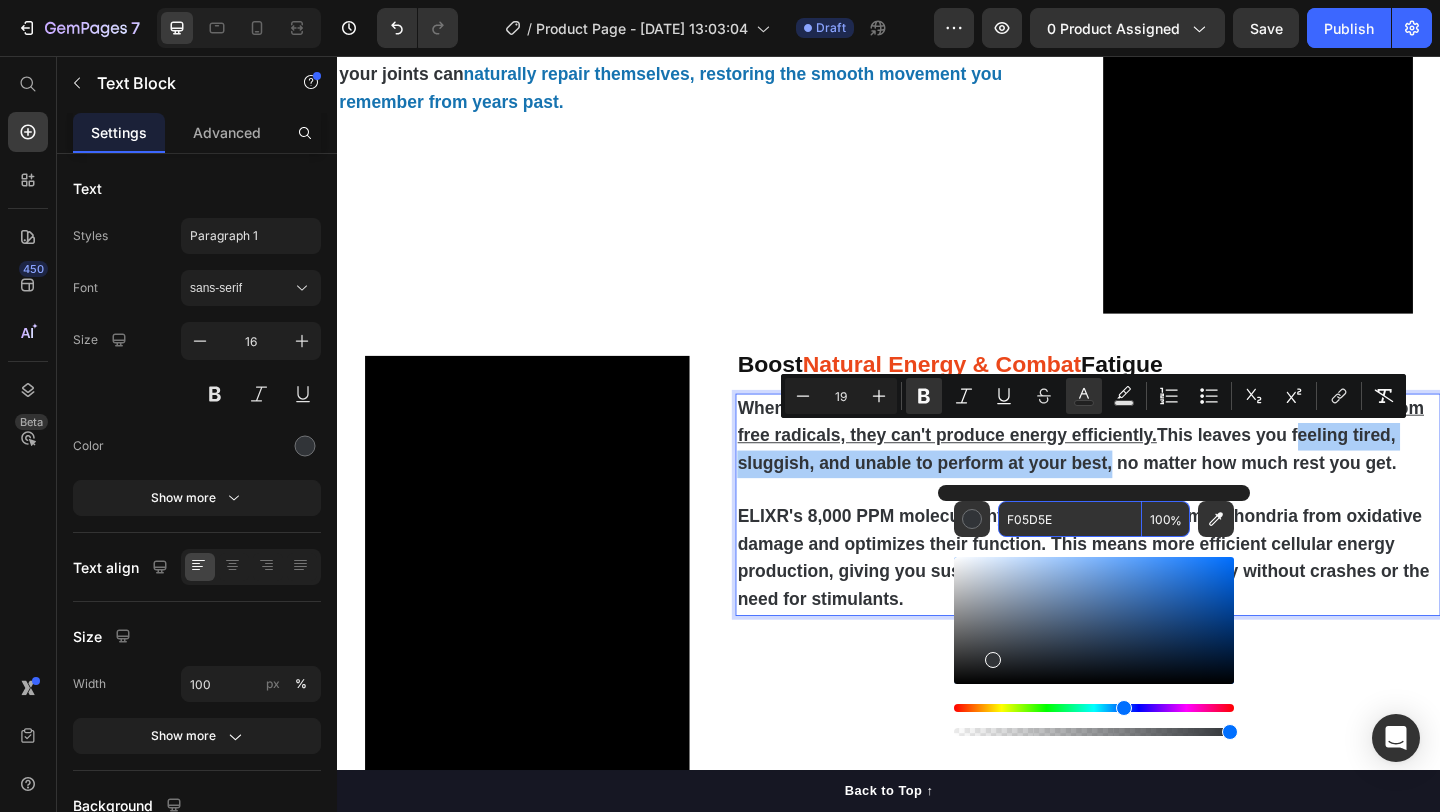 type on "F05D5E" 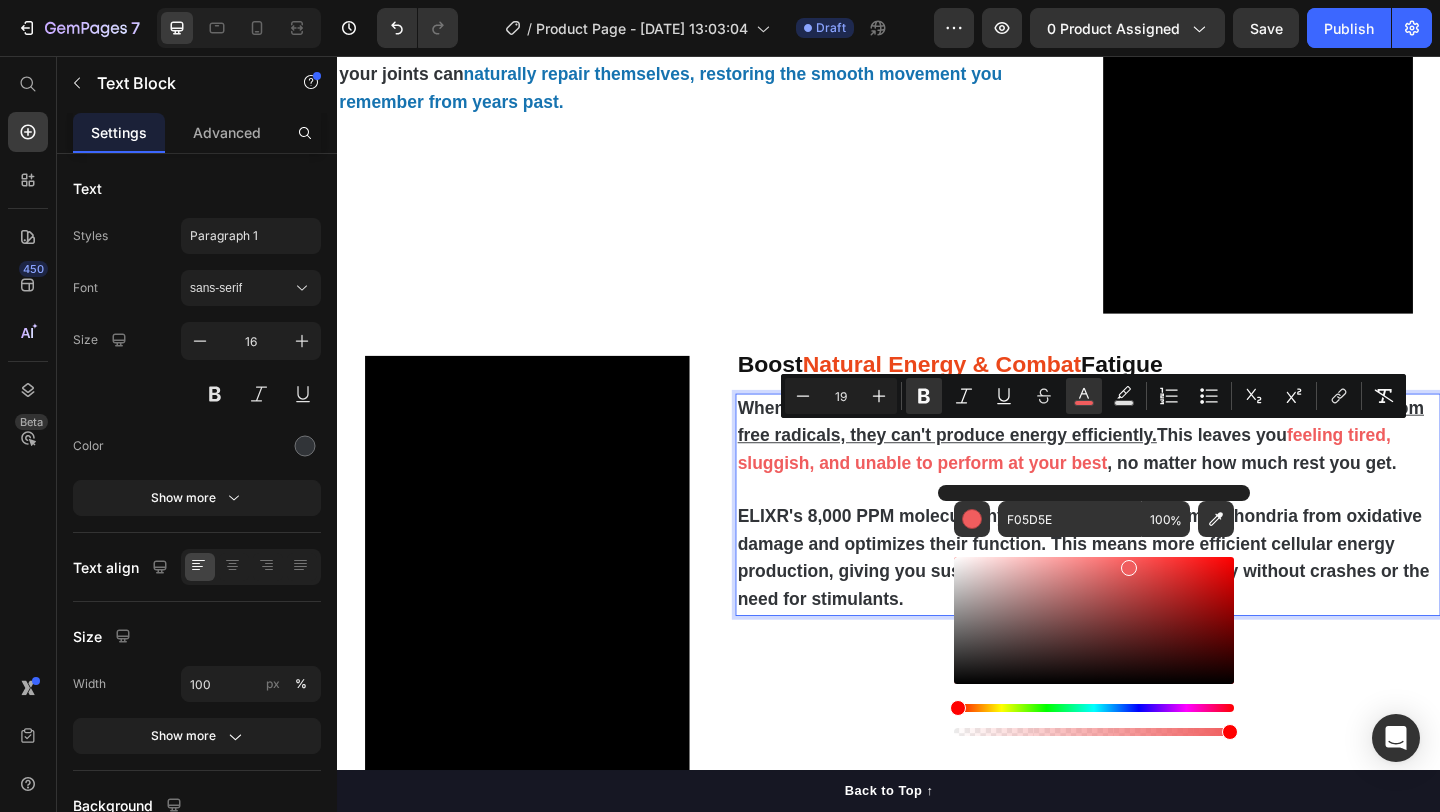 click on "ELIXR's 8,000 PPM molecular hydrogen protects your mitochondria from oxidative damage and optimizes their function. This means more efficient cellular energy production, giving you sustained energy throughout the day without crashes or the need for stimulants." at bounding box center [1148, 601] 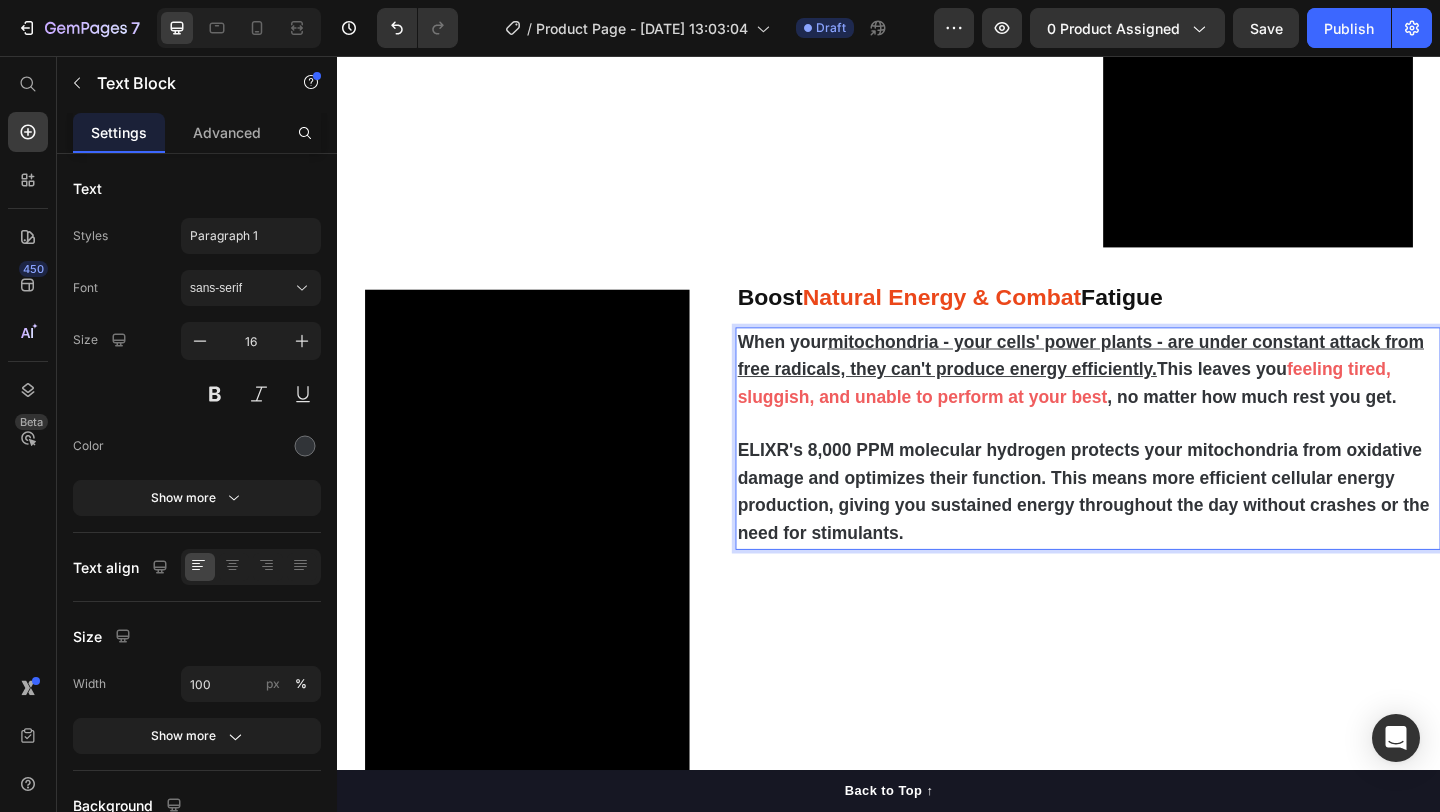 scroll, scrollTop: 2320, scrollLeft: 0, axis: vertical 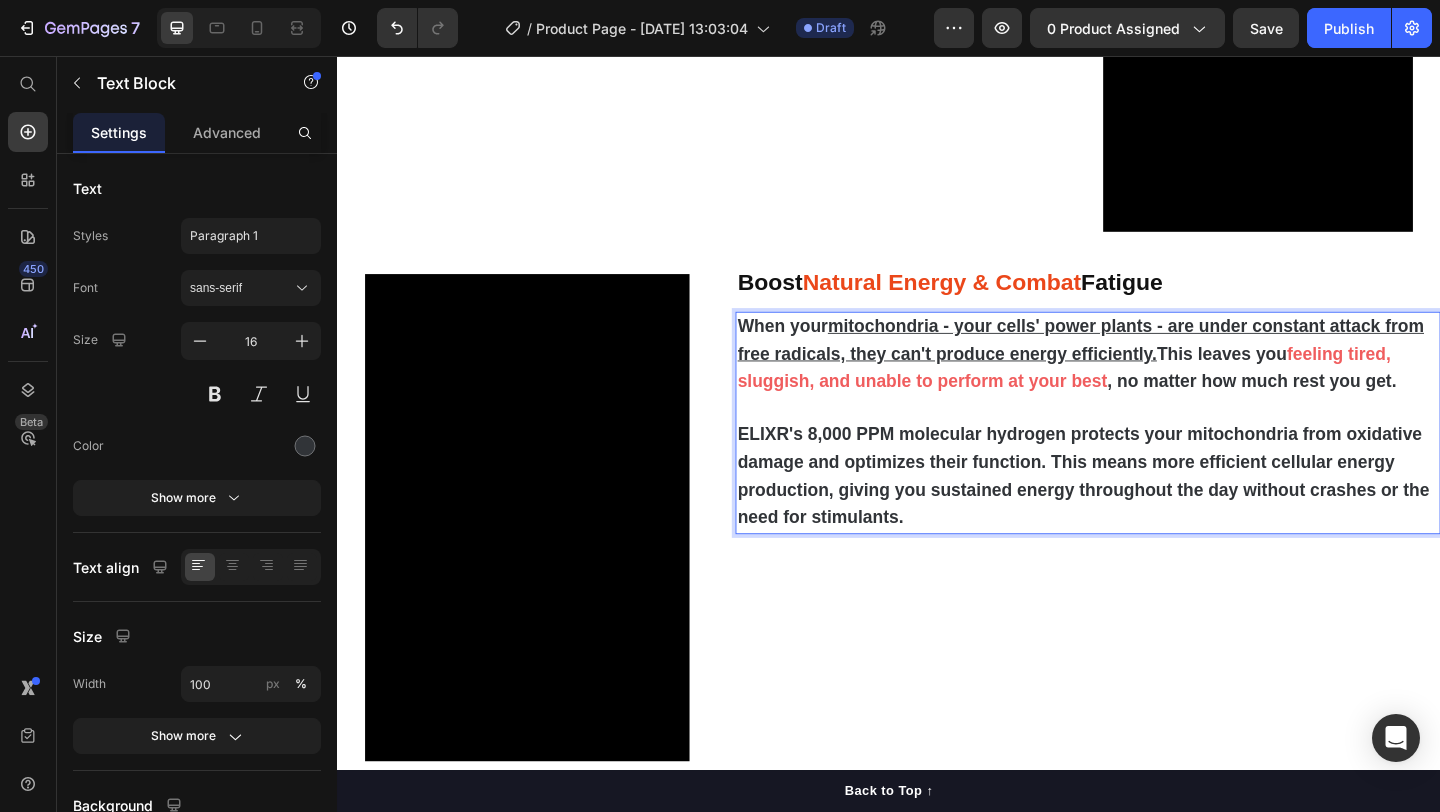 click on "ELIXR's 8,000 PPM molecular hydrogen protects your mitochondria from oxidative damage and optimizes their function. This means more efficient cellular energy production, giving you sustained energy throughout the day without crashes or the need for stimulants." at bounding box center (1148, 512) 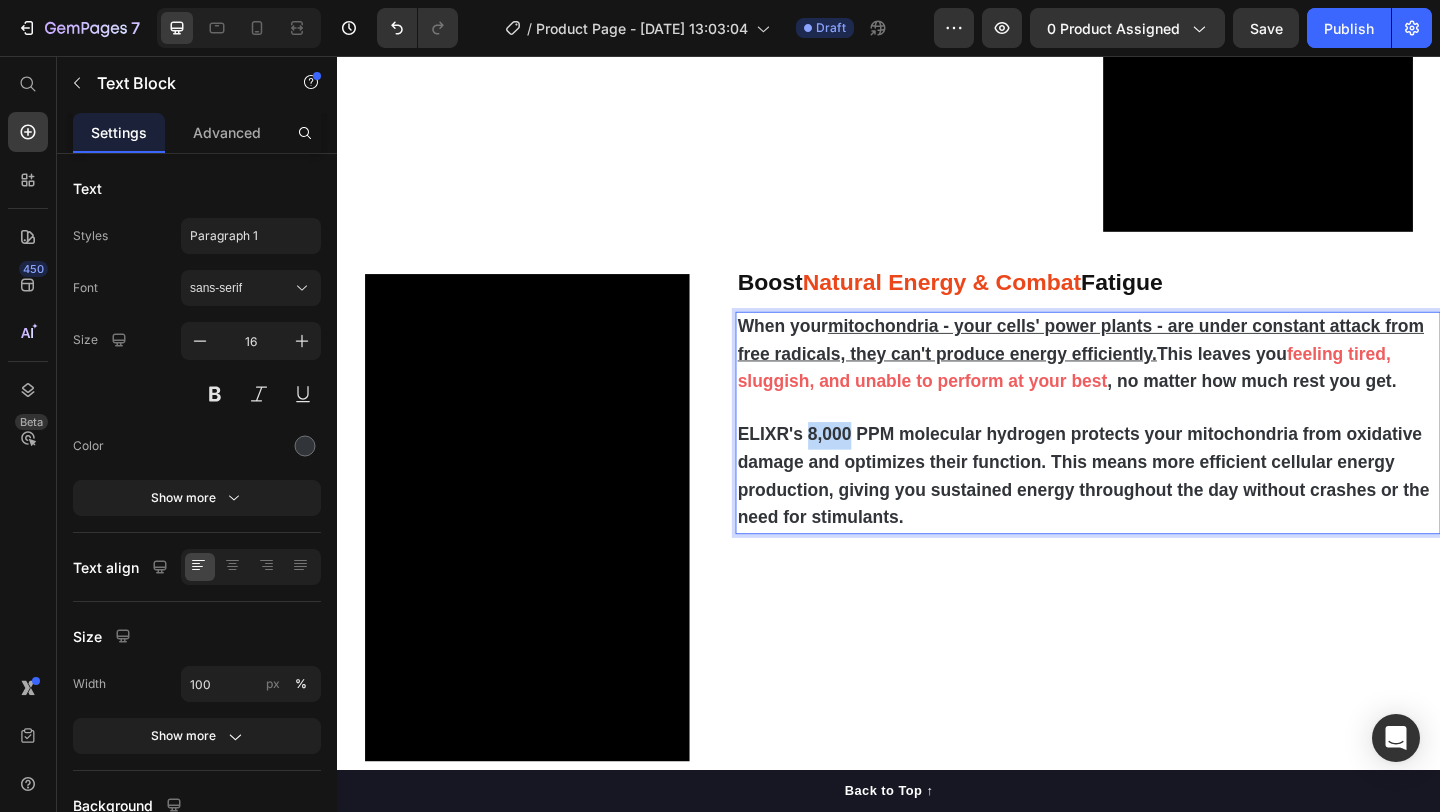 click on "ELIXR's 8,000 PPM molecular hydrogen protects your mitochondria from oxidative damage and optimizes their function. This means more efficient cellular energy production, giving you sustained energy throughout the day without crashes or the need for stimulants." at bounding box center [1148, 512] 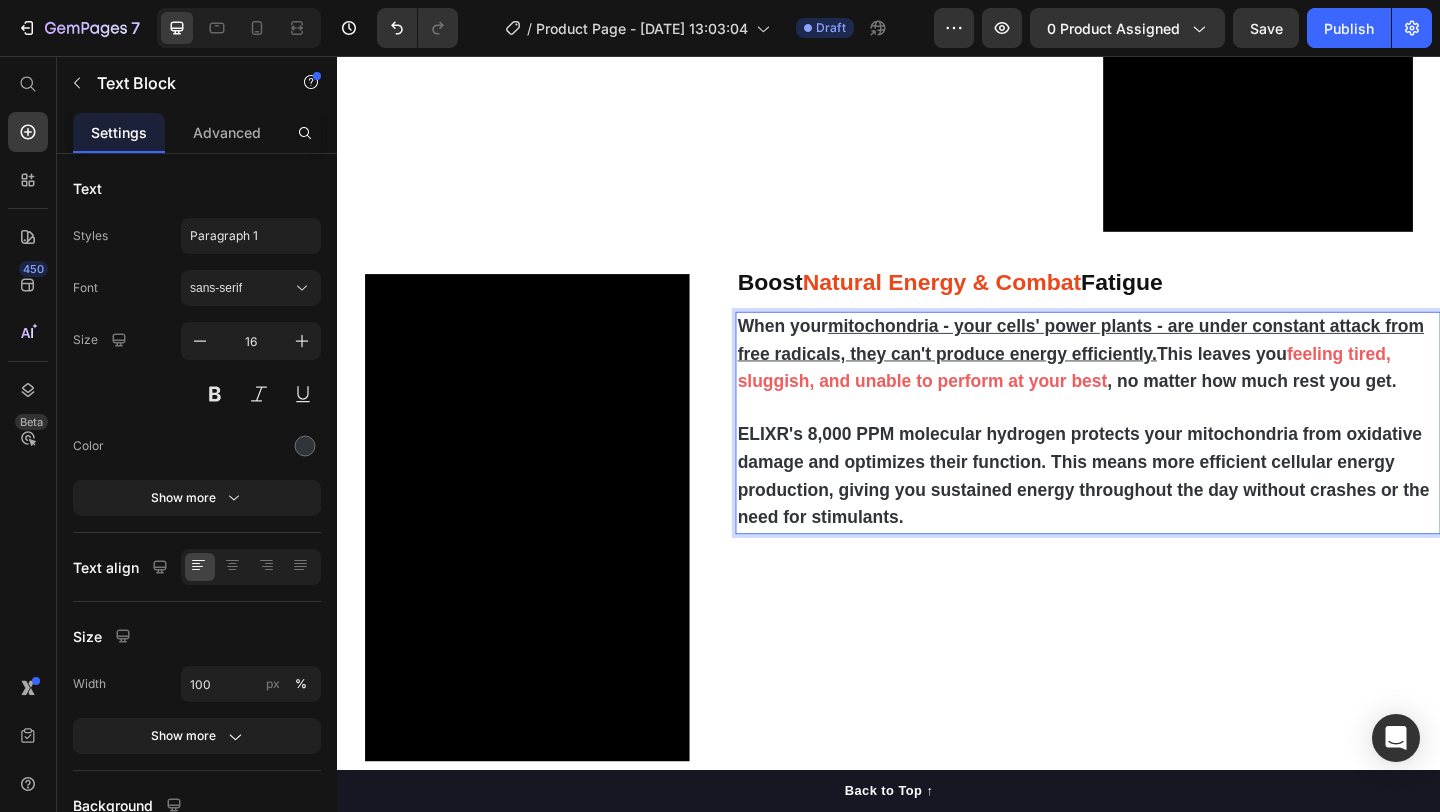 click on "ELIXR's 8,000 PPM molecular hydrogen protects your mitochondria from oxidative damage and optimizes their function. This means more efficient cellular energy production, giving you sustained energy throughout the day without crashes or the need for stimulants." at bounding box center [1148, 512] 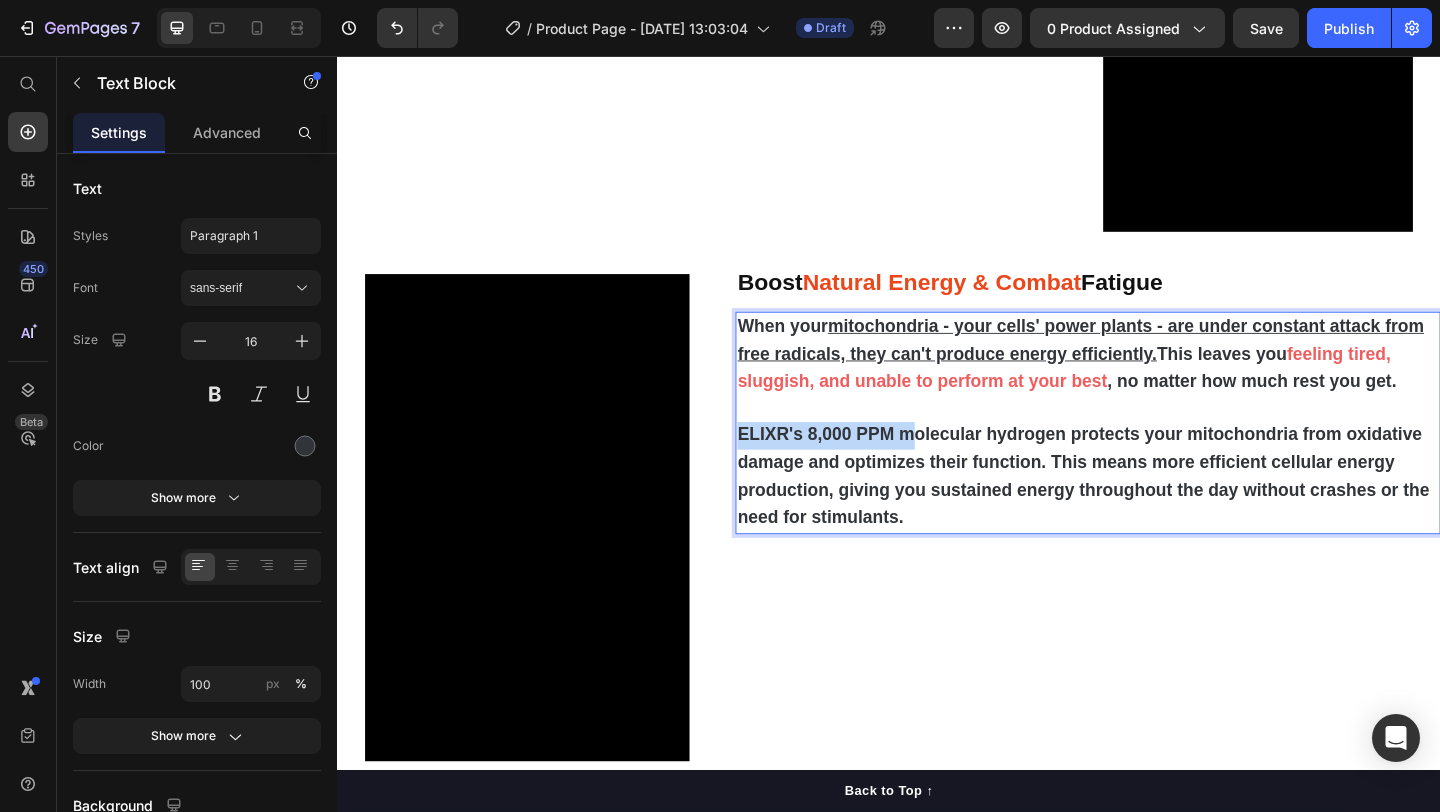 drag, startPoint x: 957, startPoint y: 468, endPoint x: 775, endPoint y: 469, distance: 182.00275 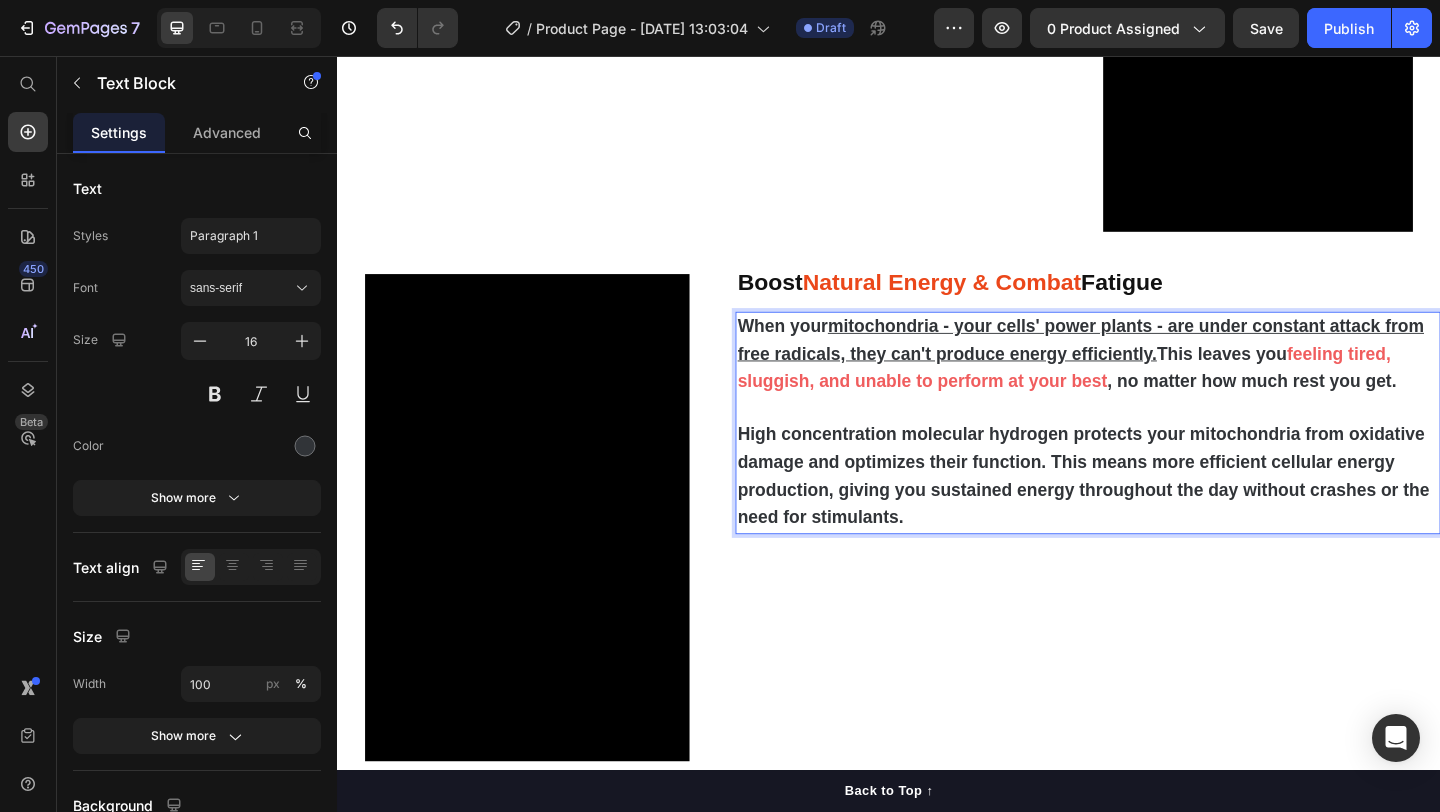 click on "High concentration molecular hydrogen protects your mitochondria from oxidative damage and optimizes their function. This means more efficient cellular energy production, giving you sustained energy throughout the day without crashes or the need for stimulants." at bounding box center [1148, 512] 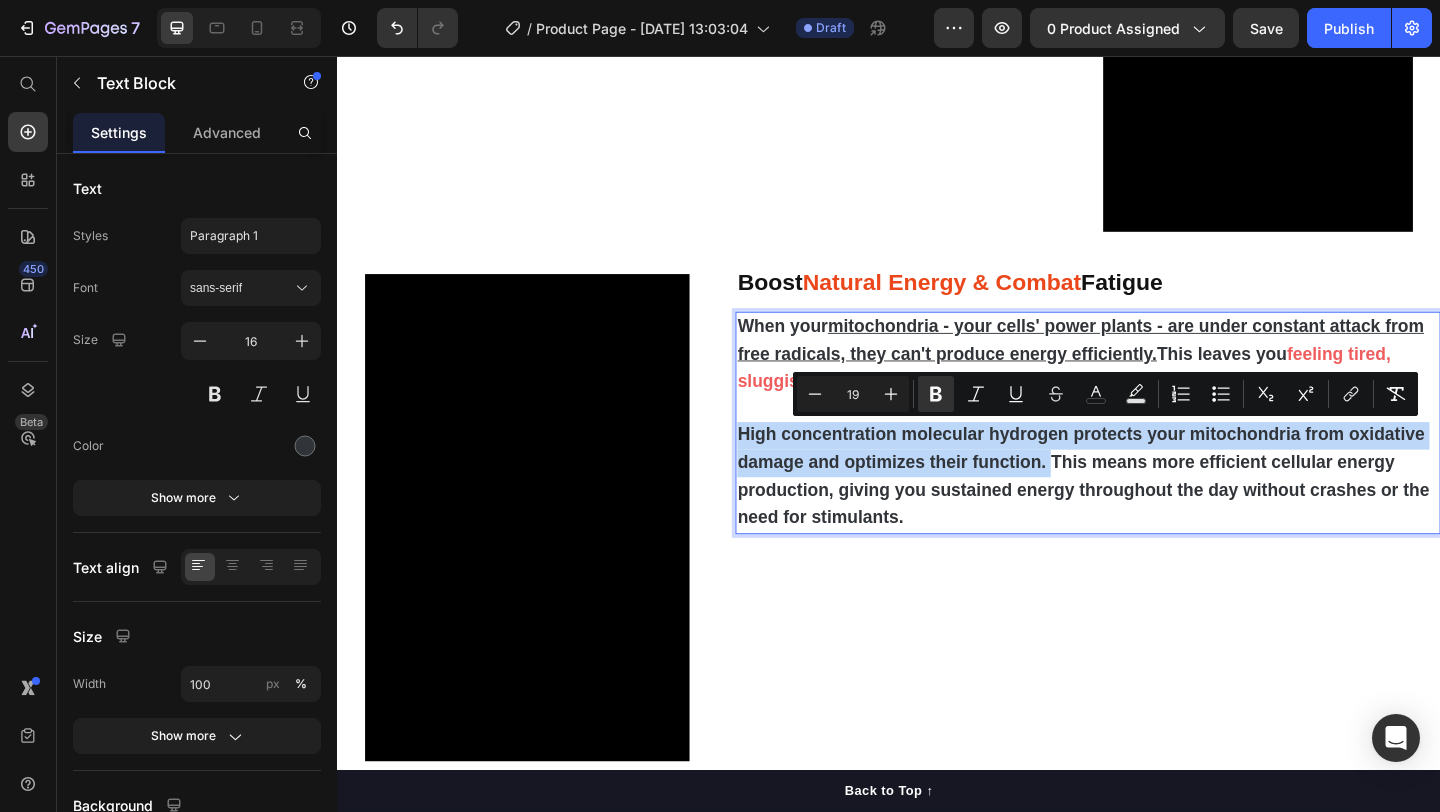 drag, startPoint x: 774, startPoint y: 464, endPoint x: 1113, endPoint y: 499, distance: 340.802 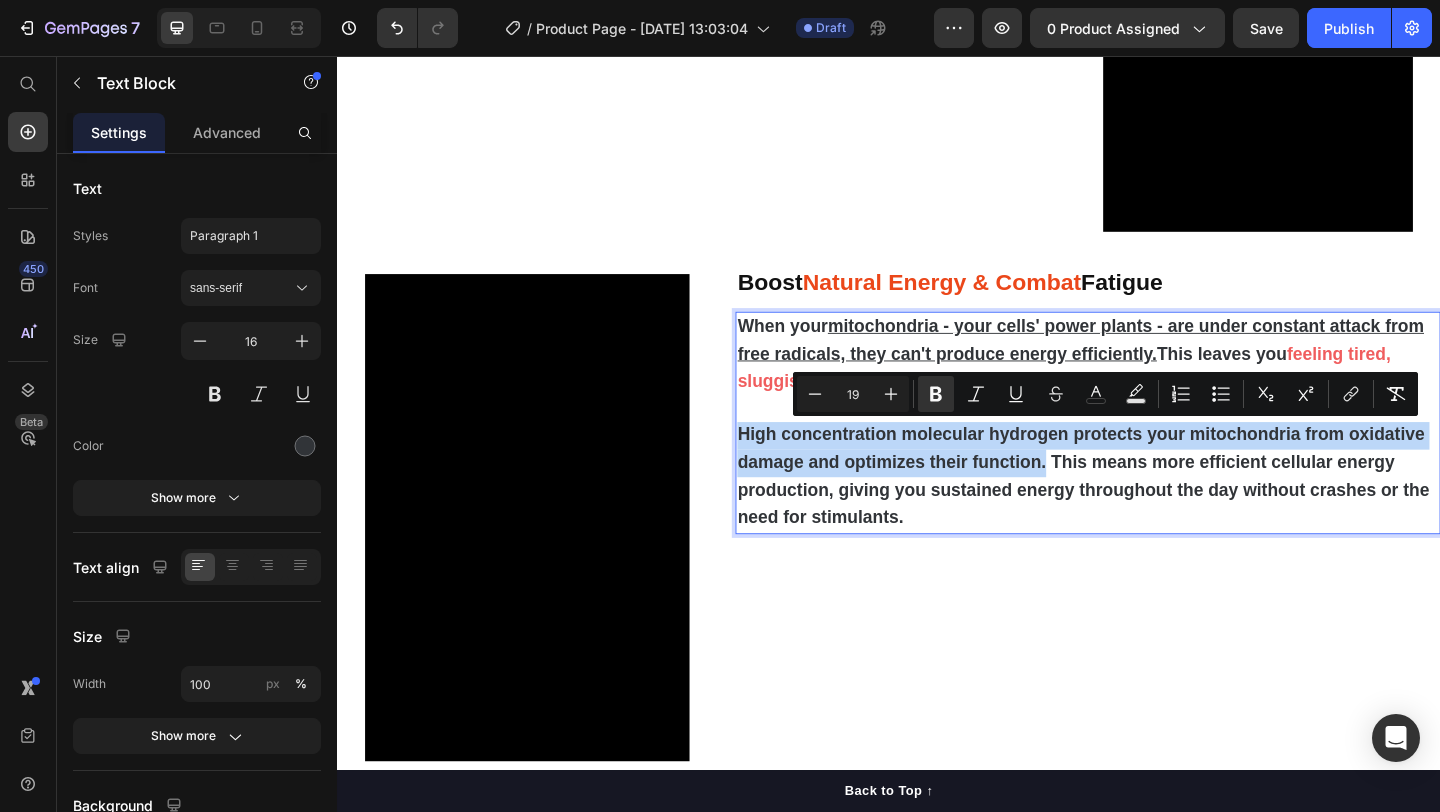 drag, startPoint x: 1109, startPoint y: 499, endPoint x: 775, endPoint y: 468, distance: 335.43555 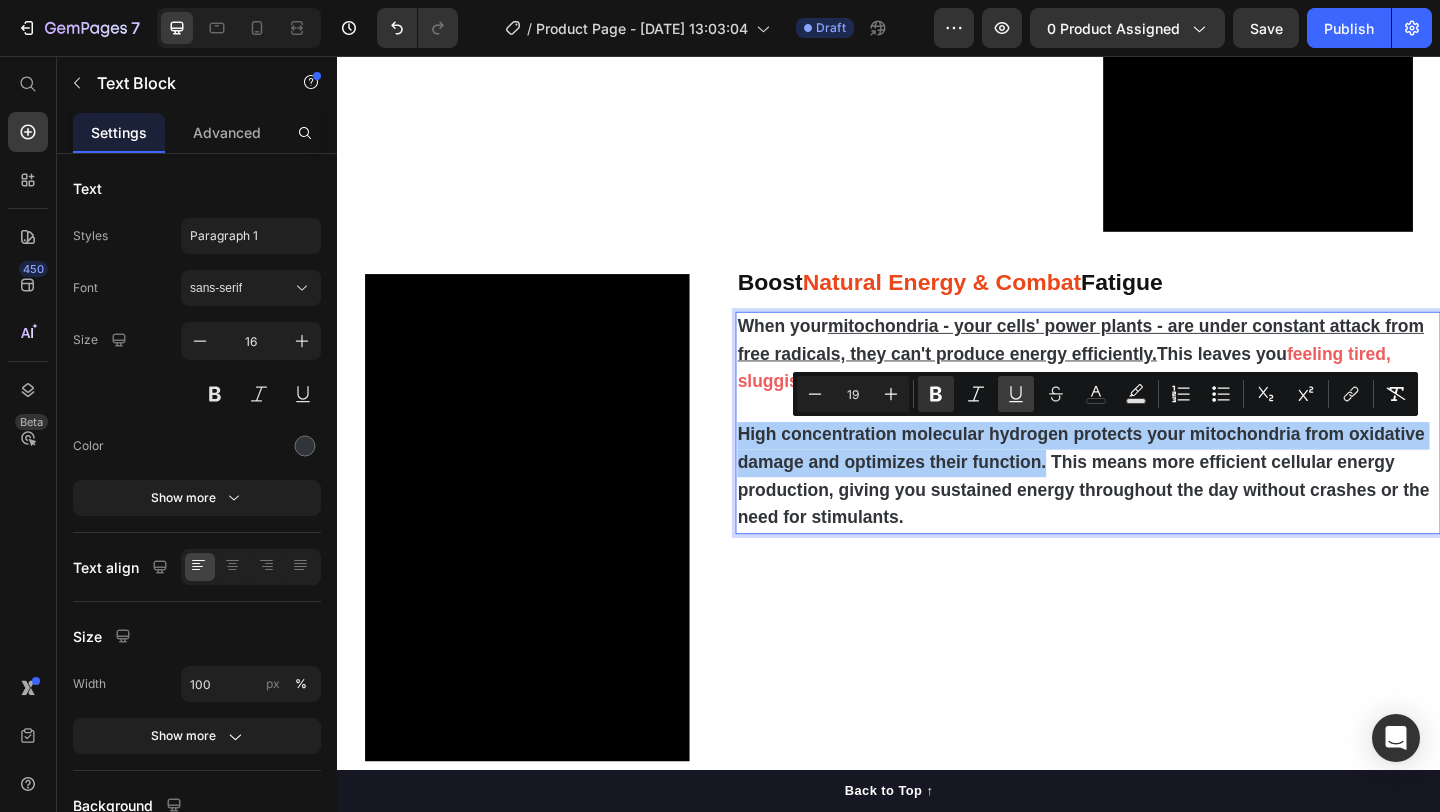 click 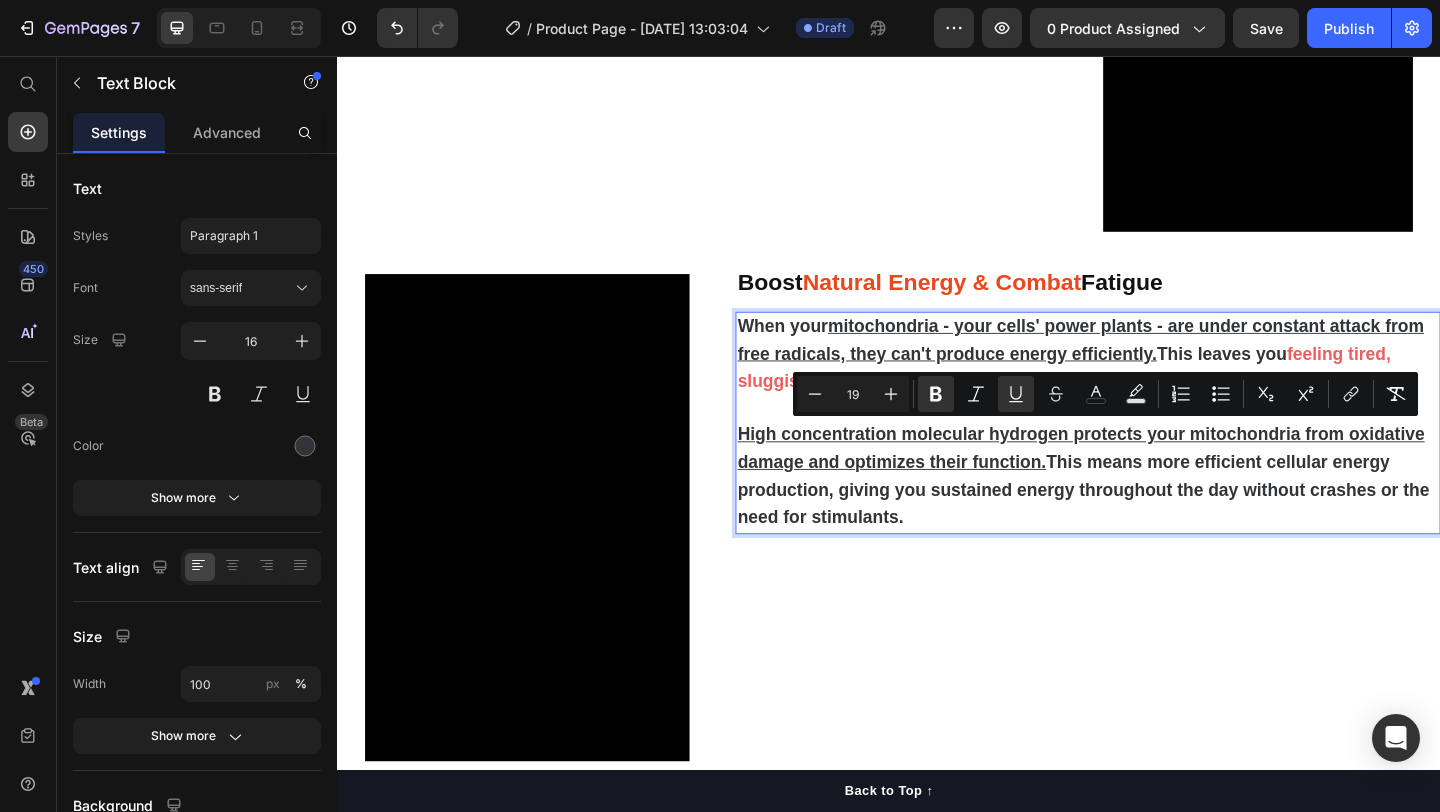 click on "When your  mitochondria - your cells' power plants - are under constant attack from free radicals, they can't produce energy efficiently.  This leaves you  feeling tired, sluggish, and unable to perform at your best , no matter how much rest you get. High concentration molecular hydrogen protects your mitochondria from oxidative damage and optimizes their function.  This means more efficient cellular energy production, giving you sustained energy throughout the day without crashes or the need for stimulants." at bounding box center [1153, 454] 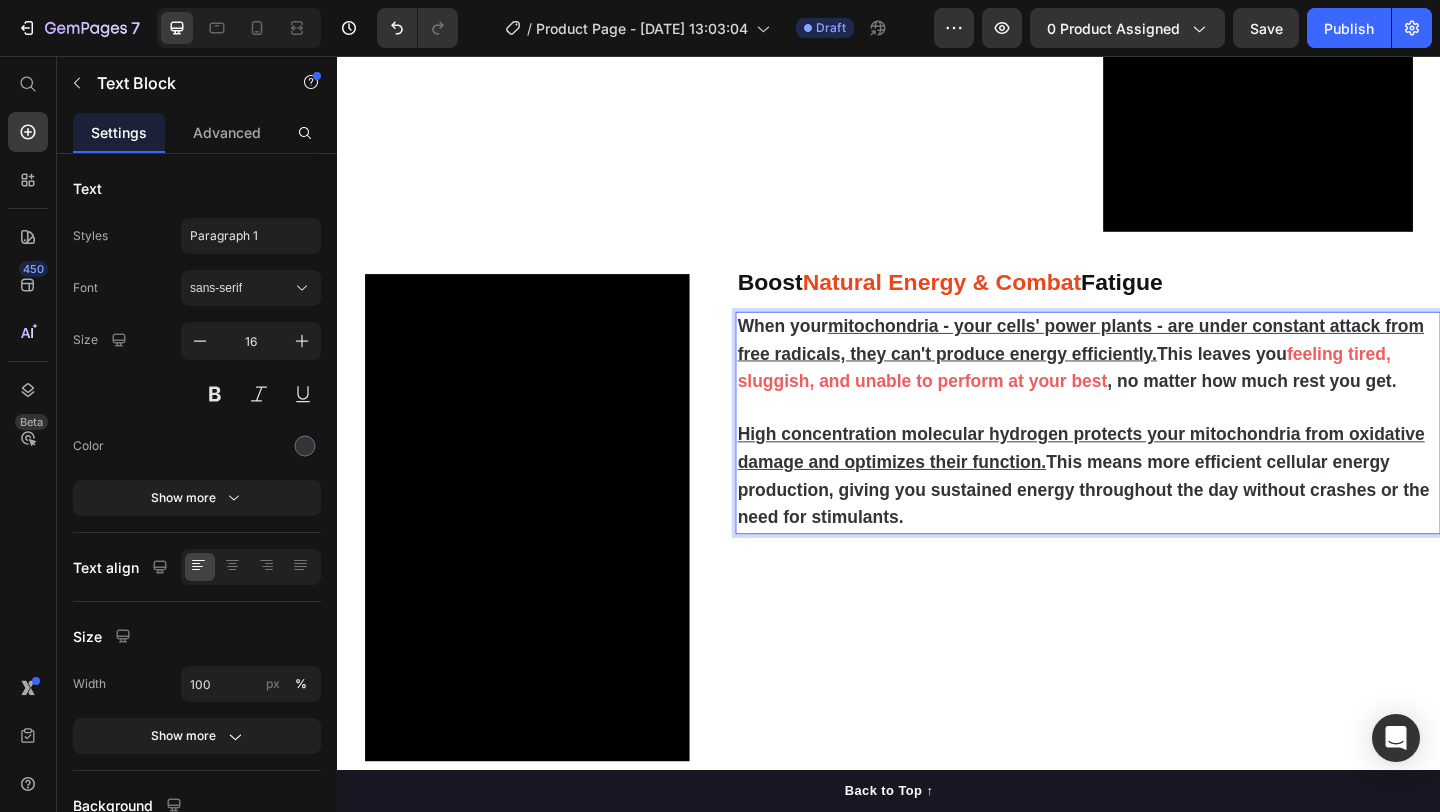 click on "High concentration molecular hydrogen protects your mitochondria from oxidative damage and optimizes their function.  This means more efficient cellular energy production, giving you sustained energy throughout the day without crashes or the need for stimulants." at bounding box center (1153, 513) 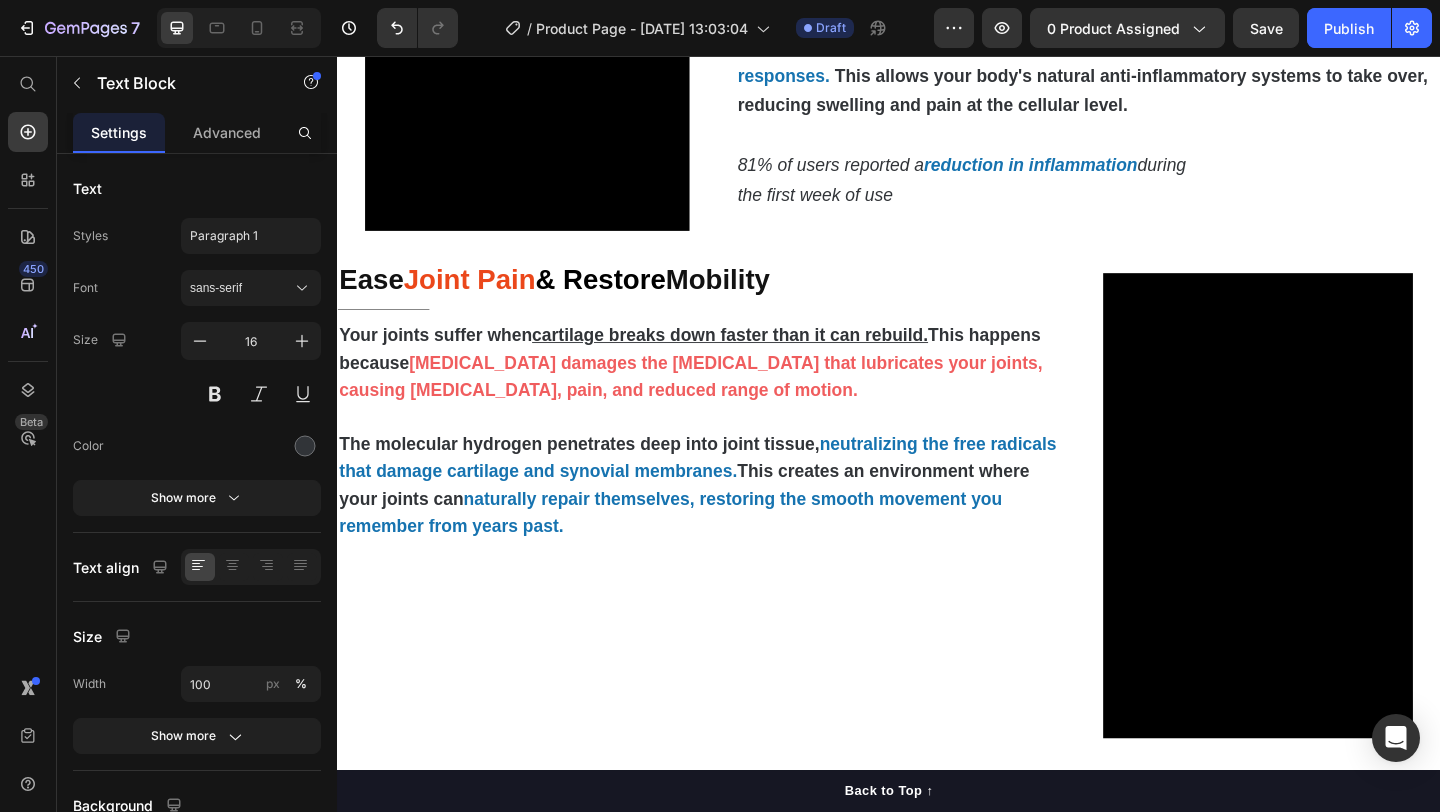 scroll, scrollTop: 1740, scrollLeft: 0, axis: vertical 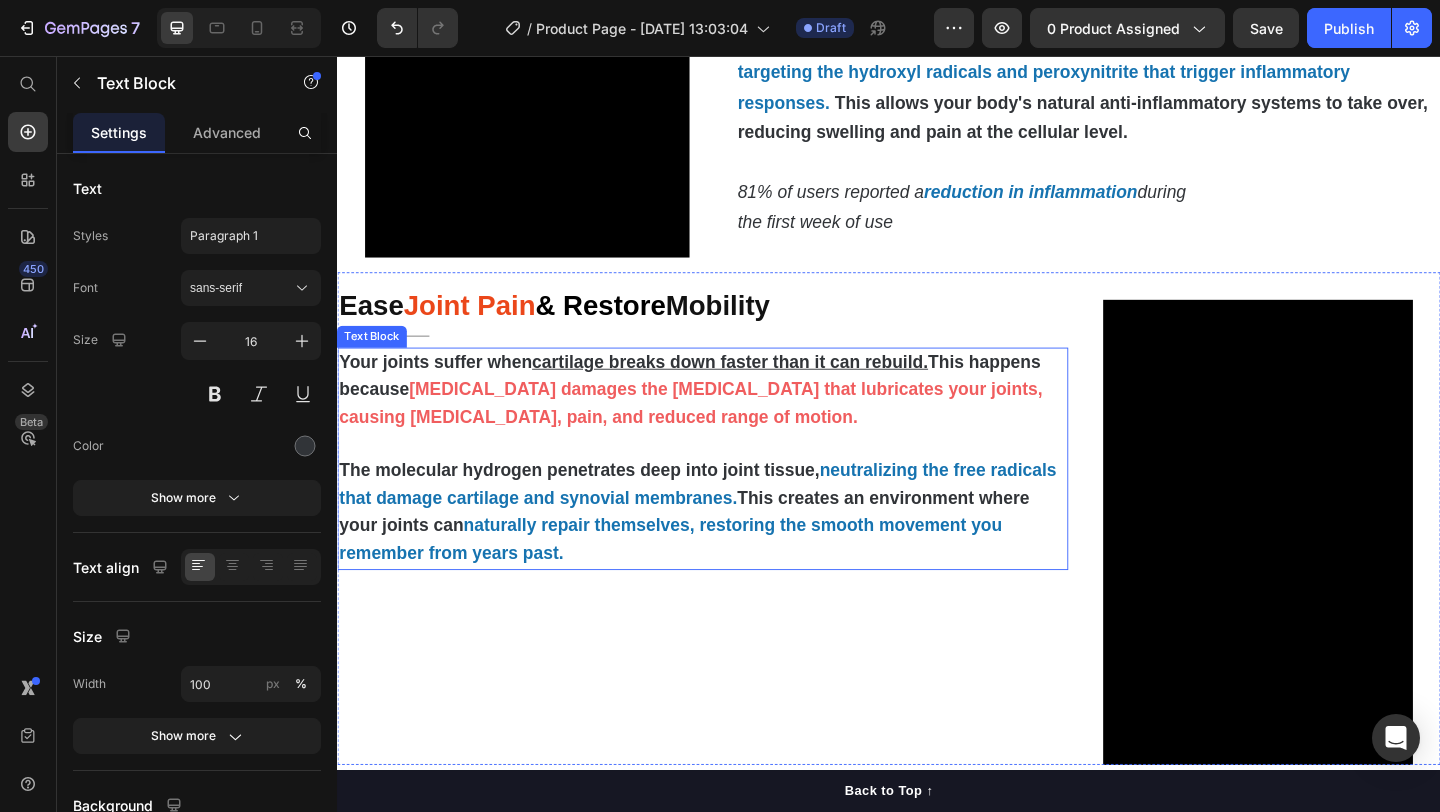 click on "neutralizing the free radicals that damage cartilage and synovial membranes." at bounding box center (729, 521) 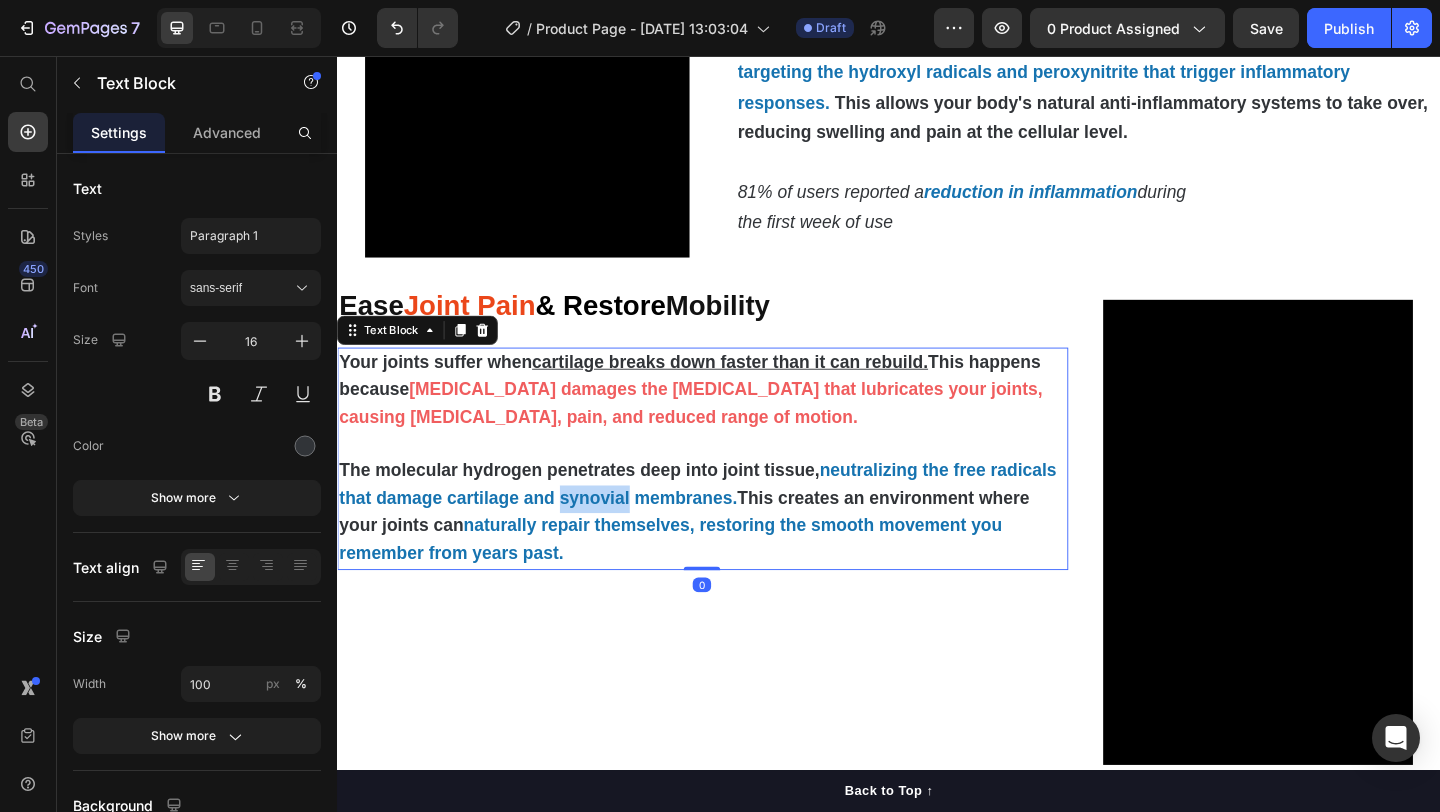 click on "neutralizing the free radicals that damage cartilage and synovial membranes." at bounding box center [729, 521] 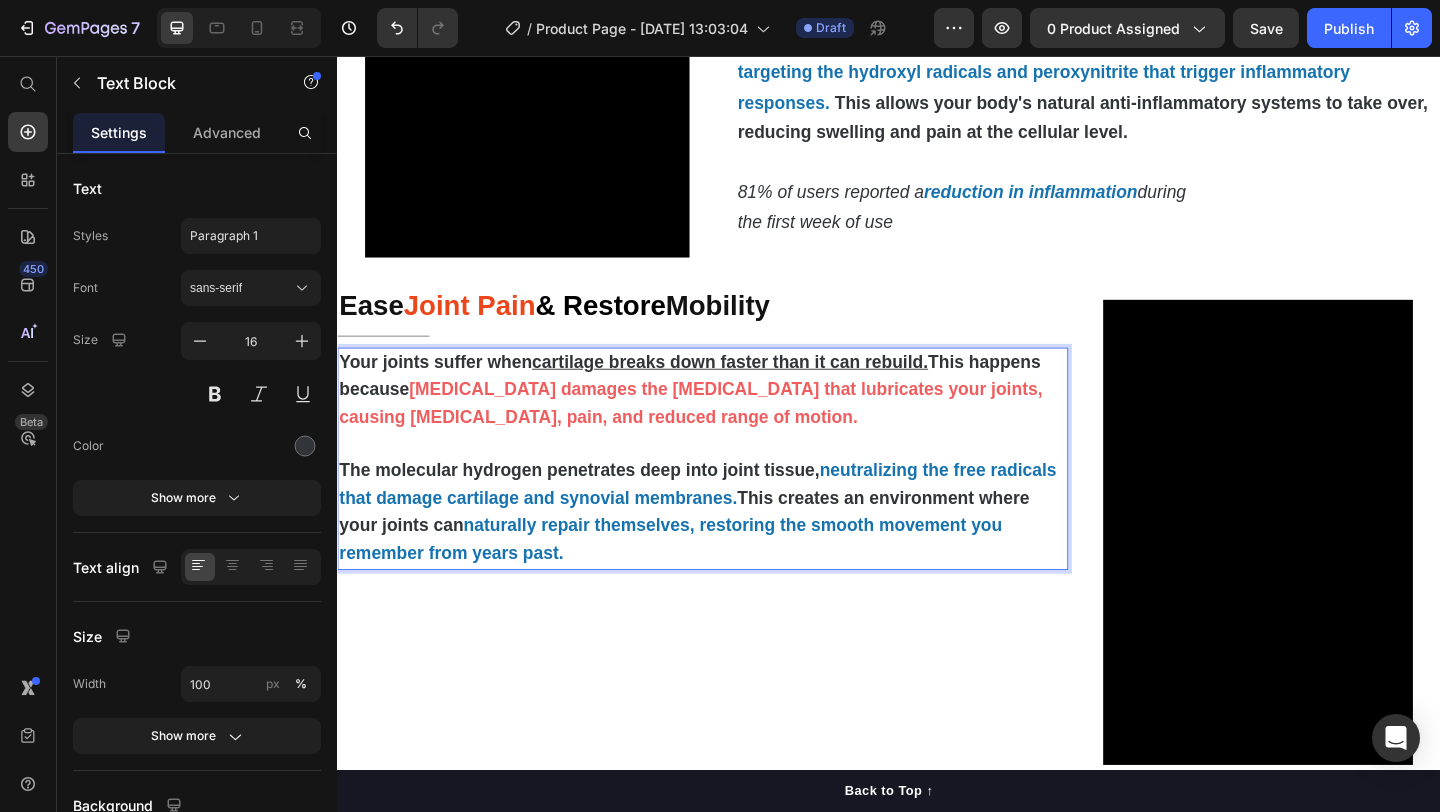 click on "neutralizing the free radicals that damage cartilage and synovial membranes." at bounding box center [729, 521] 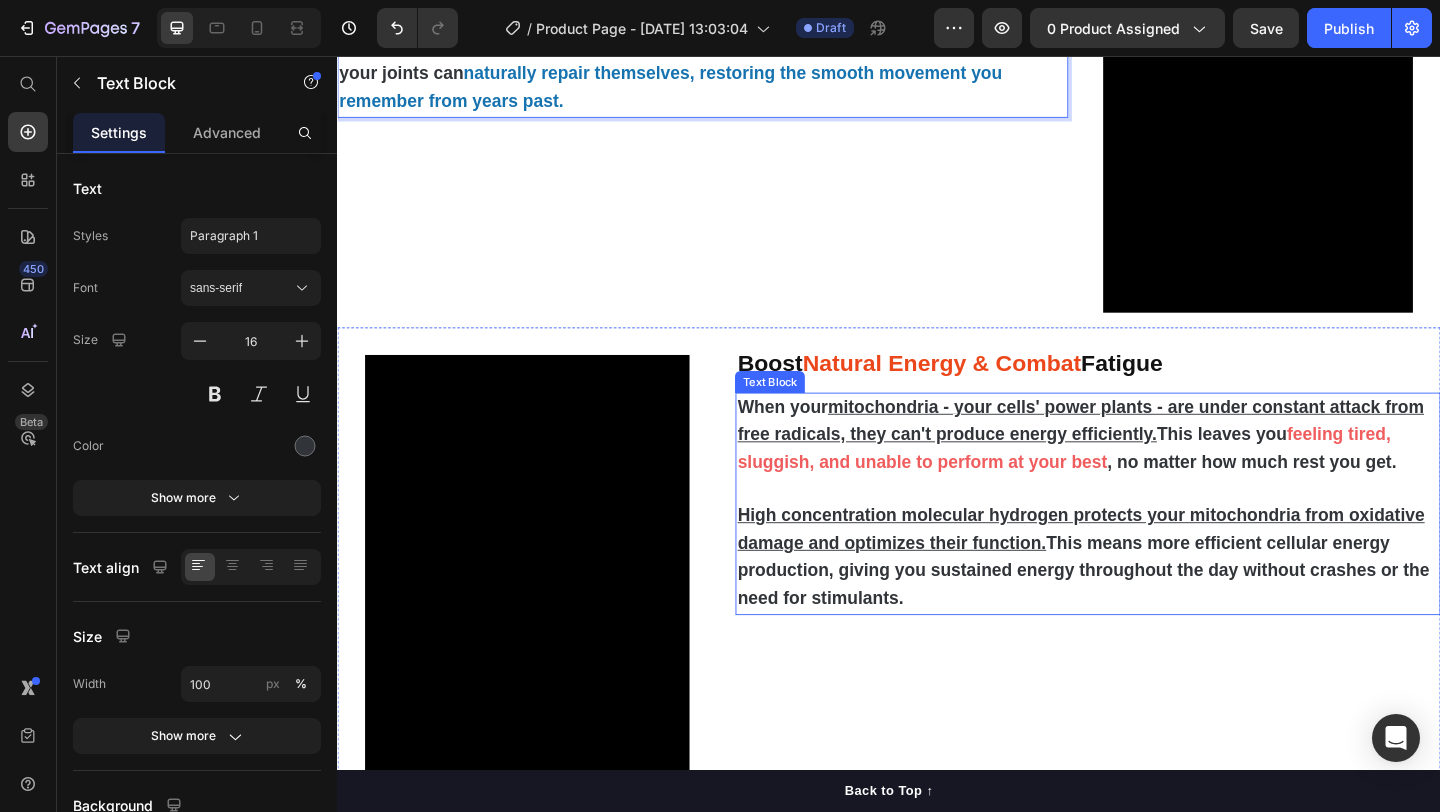 click on "High concentration molecular hydrogen protects your mitochondria from oxidative damage and optimizes their function.  This means more efficient cellular energy production, giving you sustained energy throughout the day without crashes or the need for stimulants." at bounding box center (1153, 601) 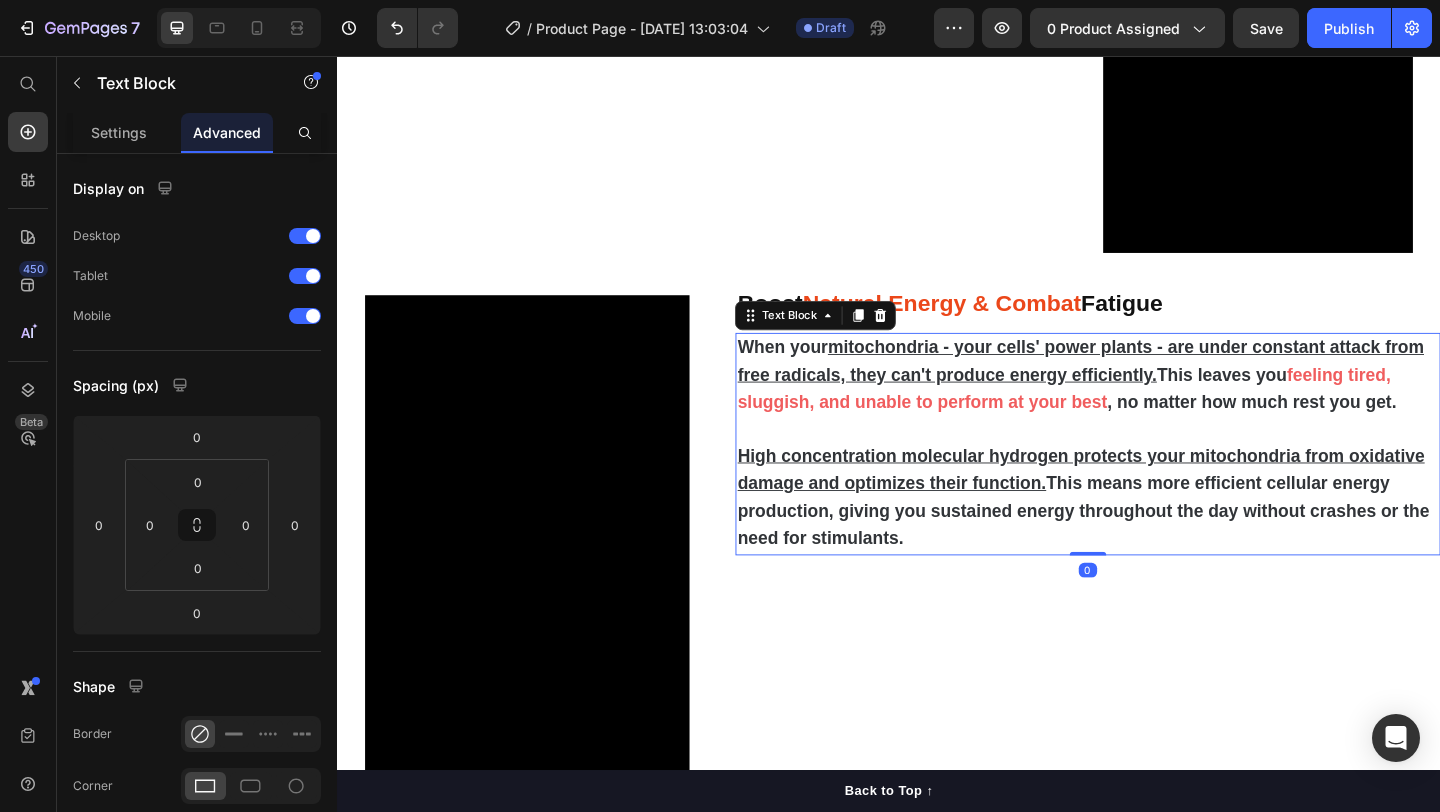 scroll, scrollTop: 2304, scrollLeft: 0, axis: vertical 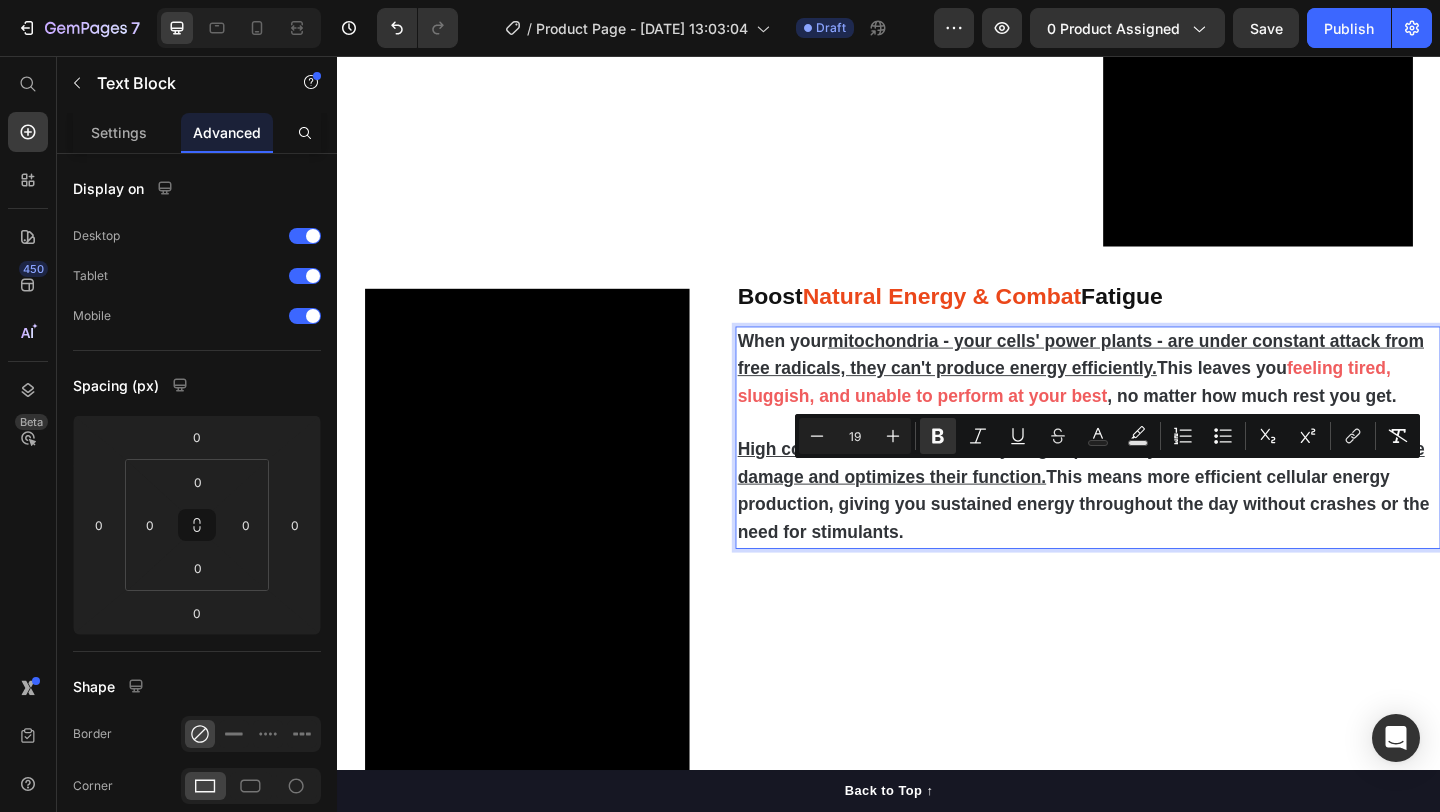 drag, startPoint x: 1224, startPoint y: 514, endPoint x: 1431, endPoint y: 569, distance: 214.18216 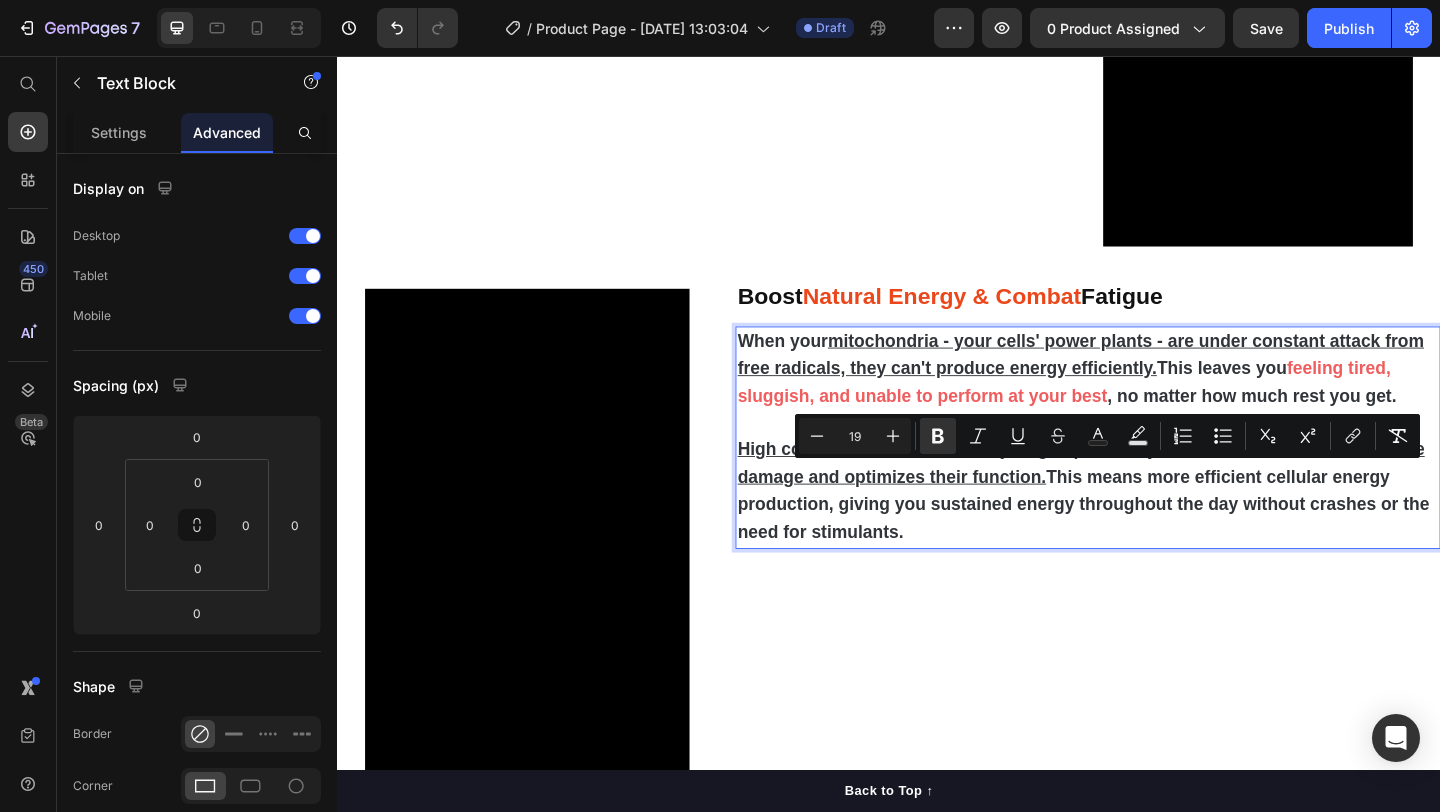 click on "High concentration molecular hydrogen protects your mitochondria from oxidative damage and optimizes their function.  This means more efficient cellular energy production, giving you sustained energy throughout the day without crashes or the need for stimulants." at bounding box center [1153, 529] 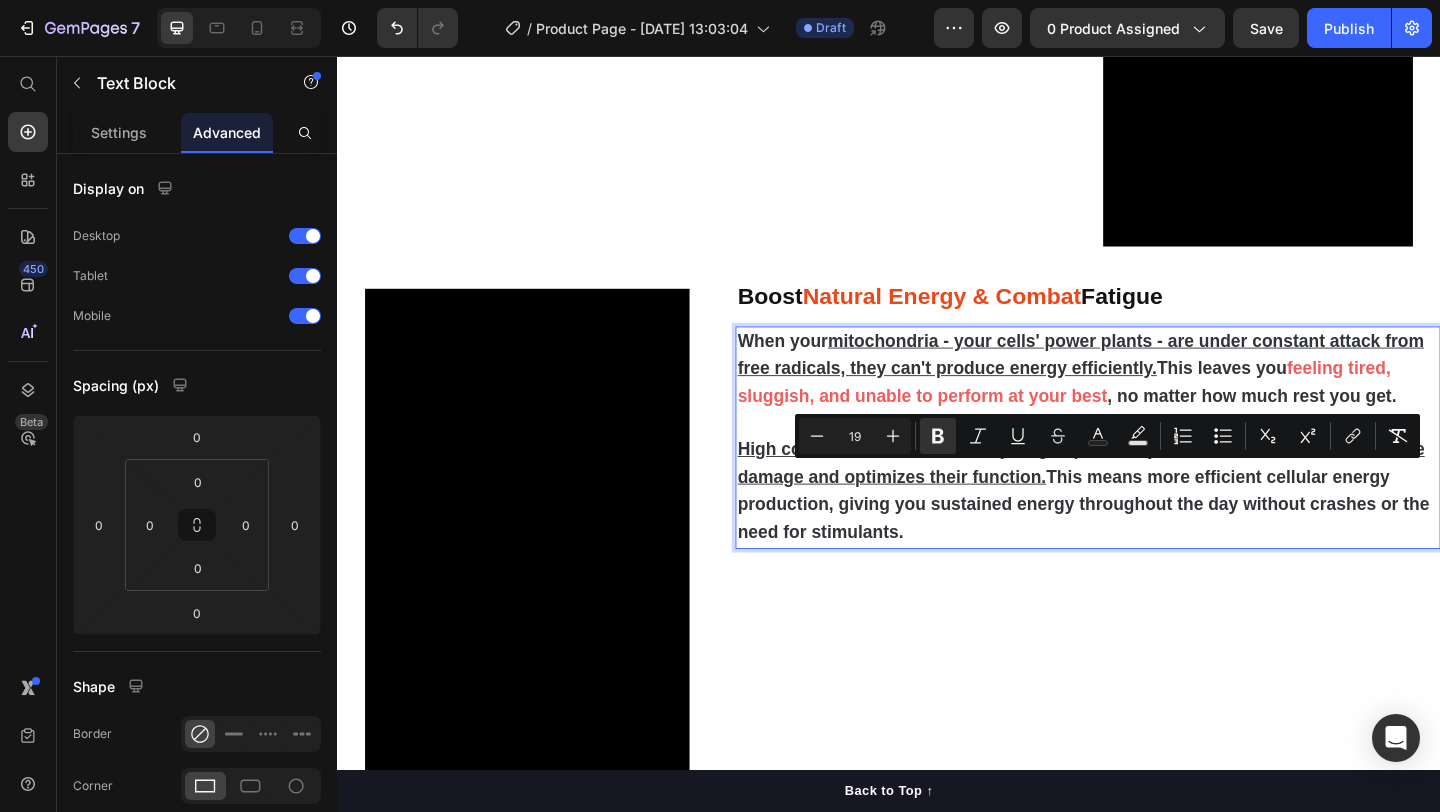 drag, startPoint x: 1455, startPoint y: 570, endPoint x: 1116, endPoint y: 514, distance: 343.59424 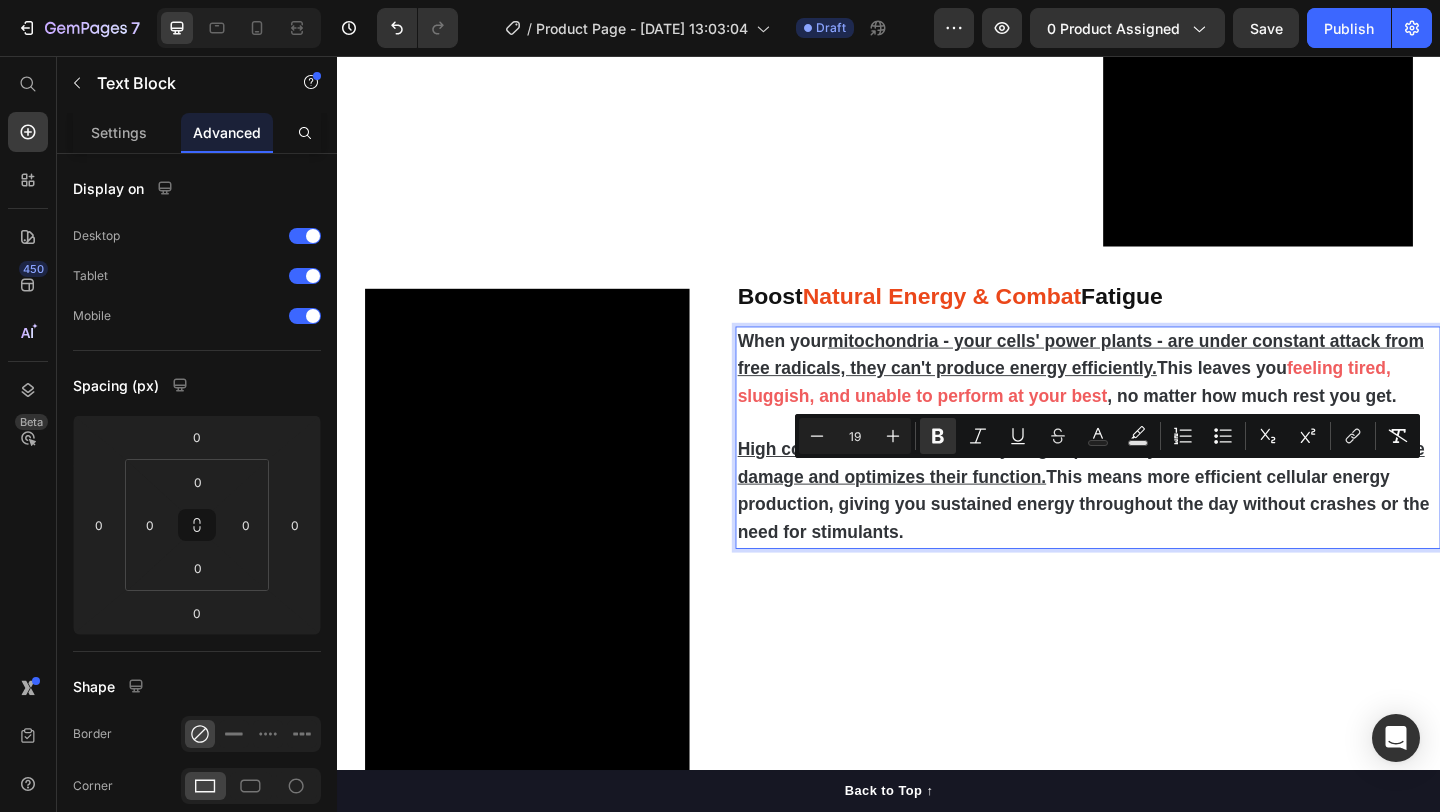 click on "High concentration molecular hydrogen protects your mitochondria from oxidative damage and optimizes their function.  This means more efficient cellular energy production, giving you sustained energy throughout the day without crashes or the need for stimulants." at bounding box center [1153, 529] 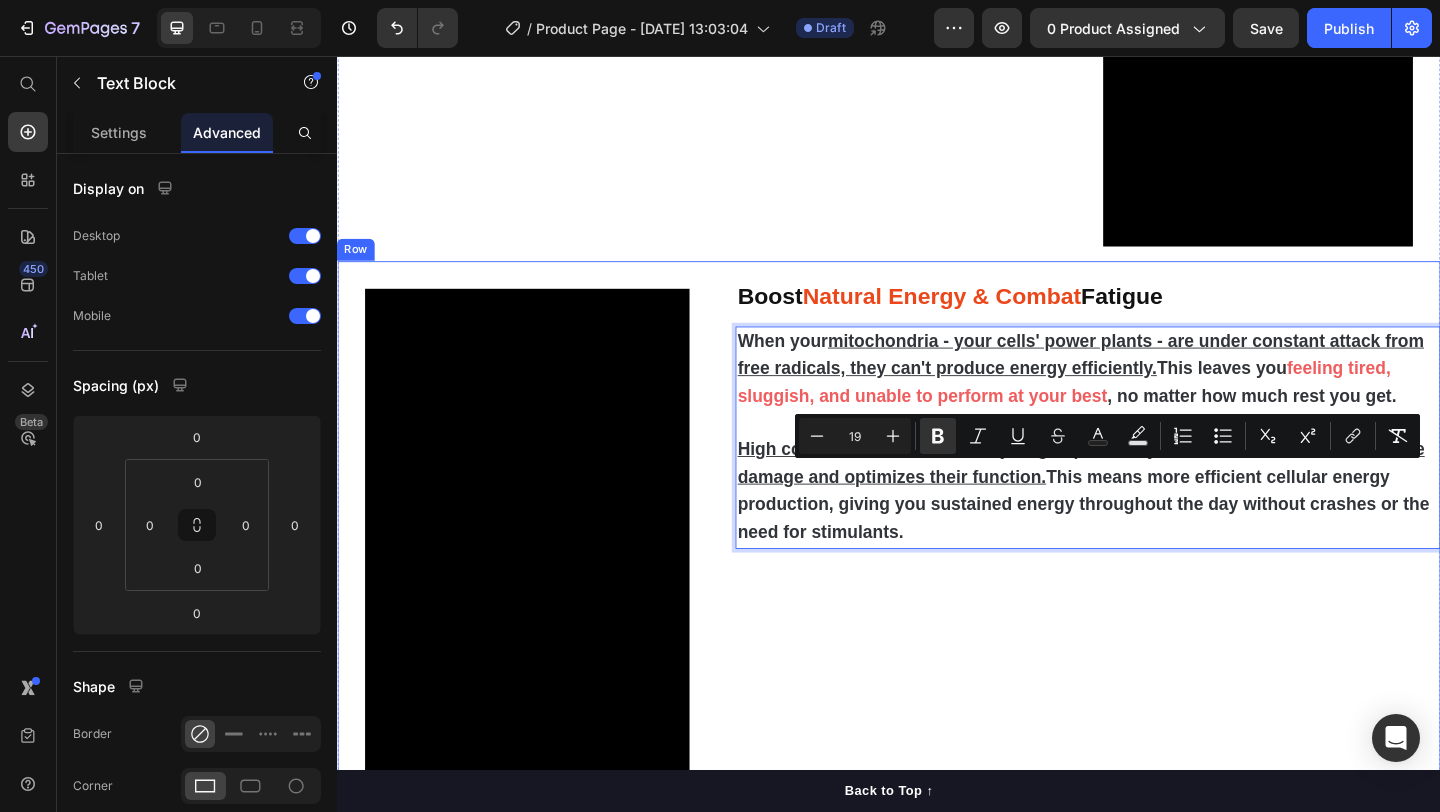 click on "Boost  Natural Energy & Combat  Fatigue Heading When your  mitochondria - your cells' power plants - are under constant attack from free radicals, they can't produce energy efficiently.  This leaves you  feeling tired, sluggish, and unable to perform at your best , no matter how much rest you get. High concentration molecular hydrogen protects your mitochondria from oxidative damage and optimizes their function.  This means more efficient cellular energy production, giving you sustained energy throughout the day without crashes or the need for stimulants. Text Block   0" at bounding box center [1153, 559] 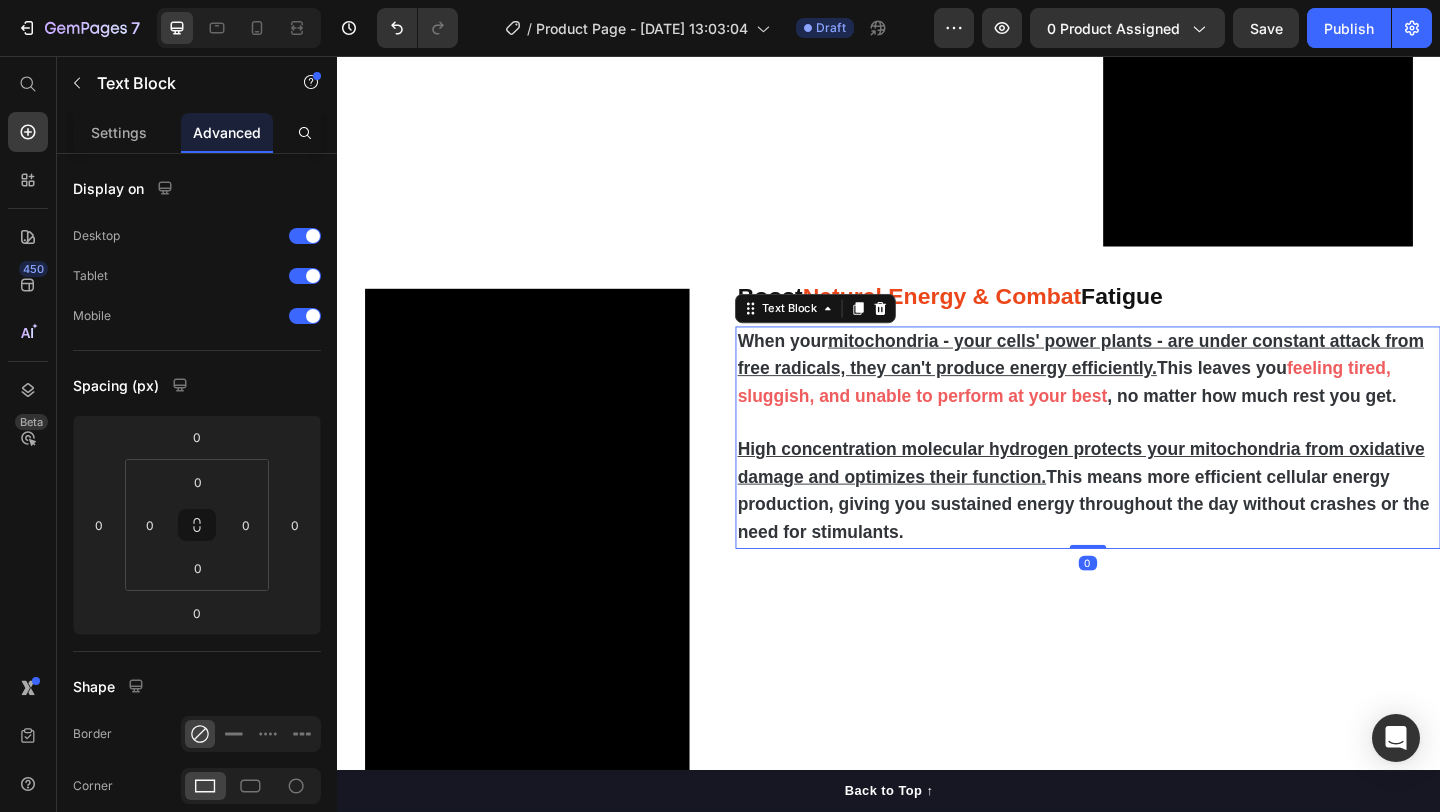 click on "High concentration molecular hydrogen protects your mitochondria from oxidative damage and optimizes their function.  This means more efficient cellular energy production, giving you sustained energy throughout the day without crashes or the need for stimulants." at bounding box center [1148, 528] 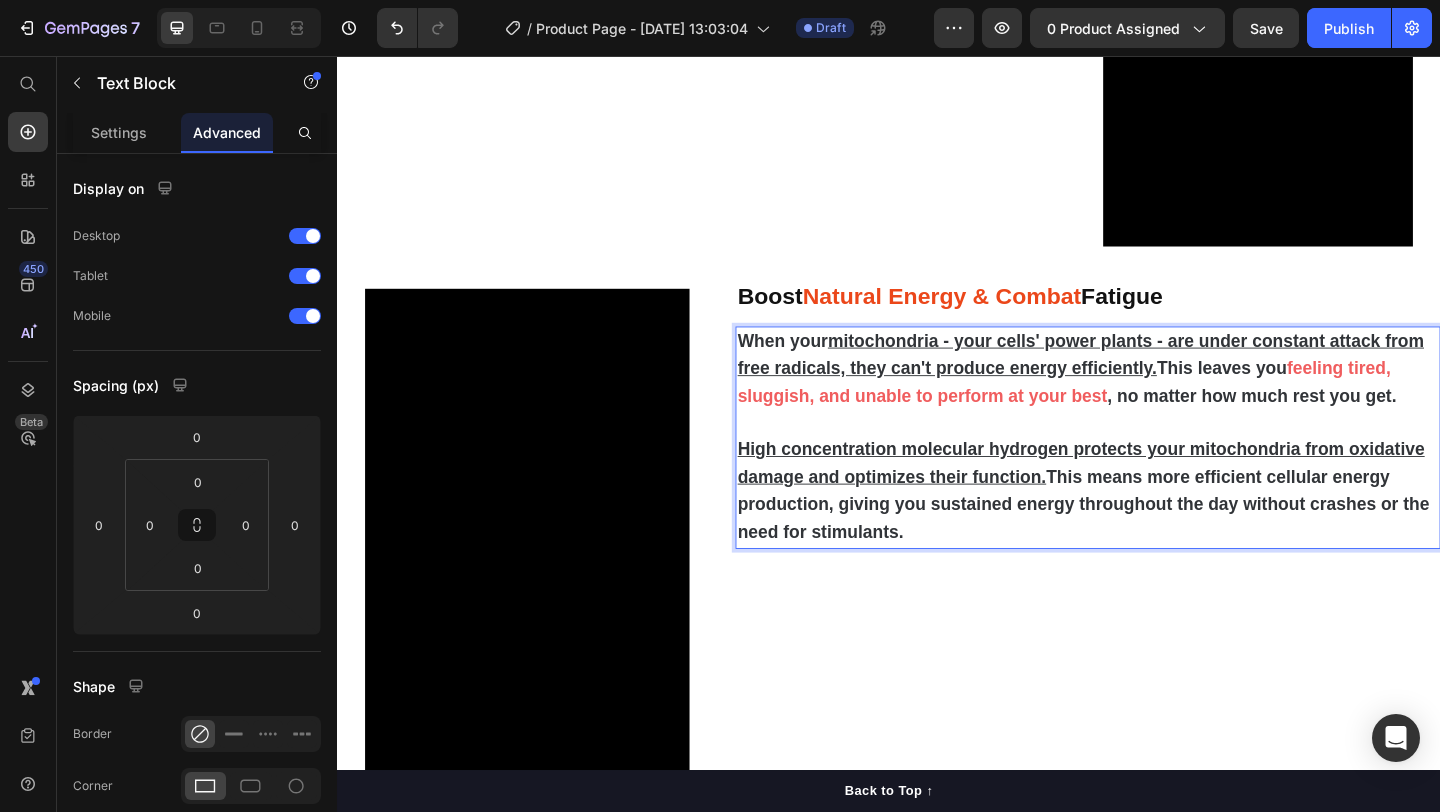 click on "High concentration molecular hydrogen protects your mitochondria from oxidative damage and optimizes their function.  This means more efficient cellular energy production, giving you sustained energy throughout the day without crashes or the need for stimulants." at bounding box center (1148, 528) 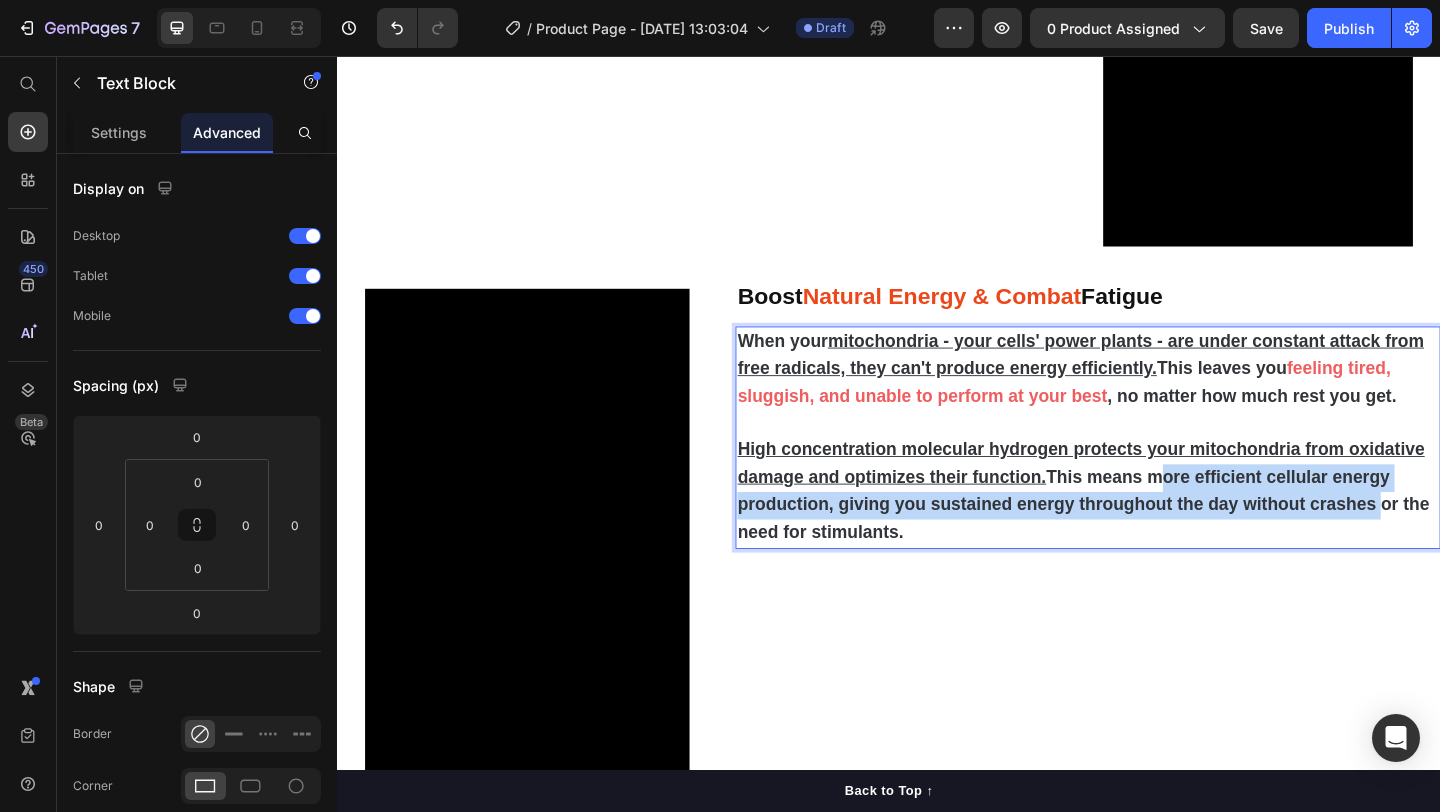 drag, startPoint x: 1225, startPoint y: 513, endPoint x: 1467, endPoint y: 542, distance: 243.73141 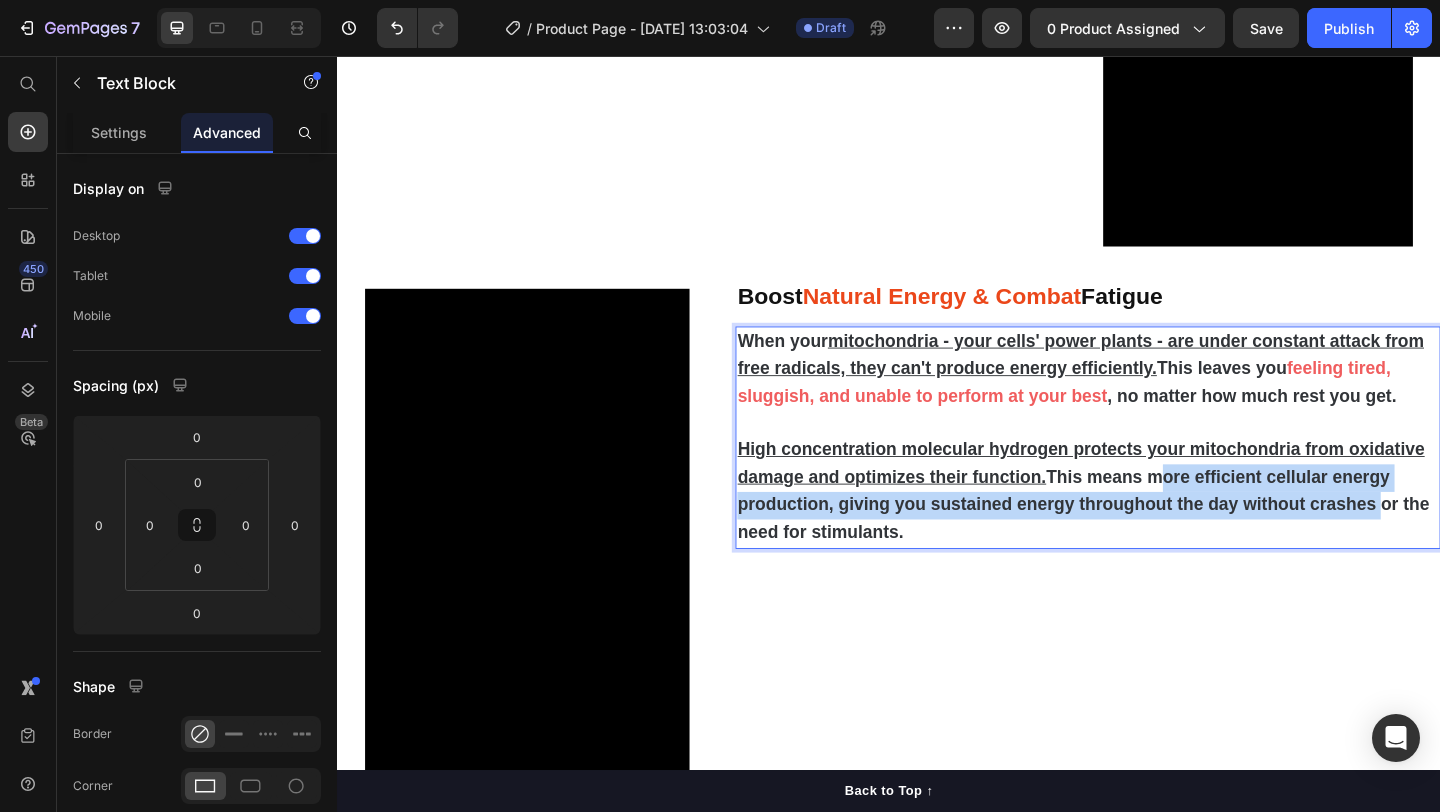 click on "High concentration molecular hydrogen protects your mitochondria from oxidative damage and optimizes their function.  This means more efficient cellular energy production, giving you sustained energy throughout the day without crashes or the need for stimulants." at bounding box center (1148, 528) 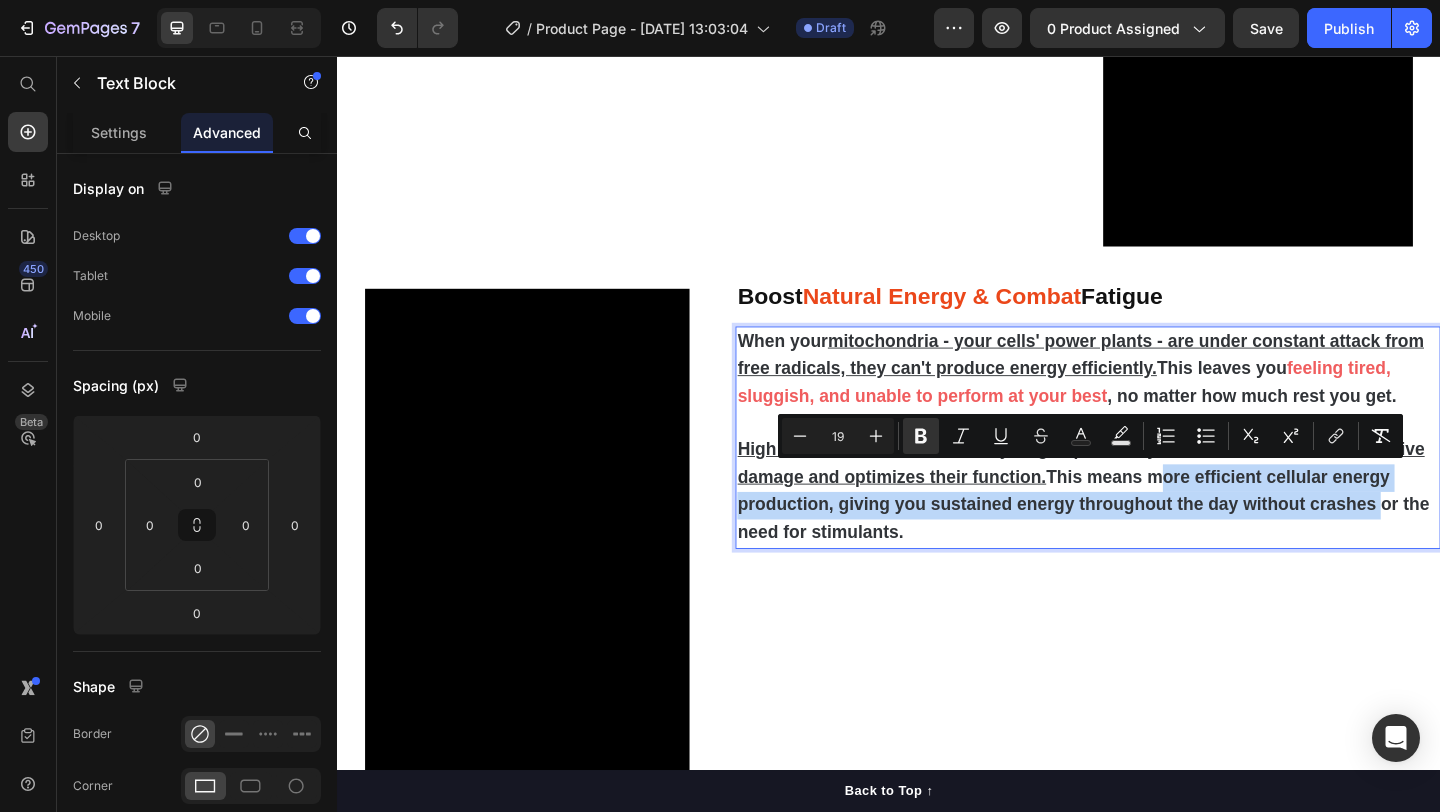 click on "High concentration molecular hydrogen protects your mitochondria from oxidative damage and optimizes their function.  This means more efficient cellular energy production, giving you sustained energy throughout the day without crashes or the need for stimulants." at bounding box center [1148, 528] 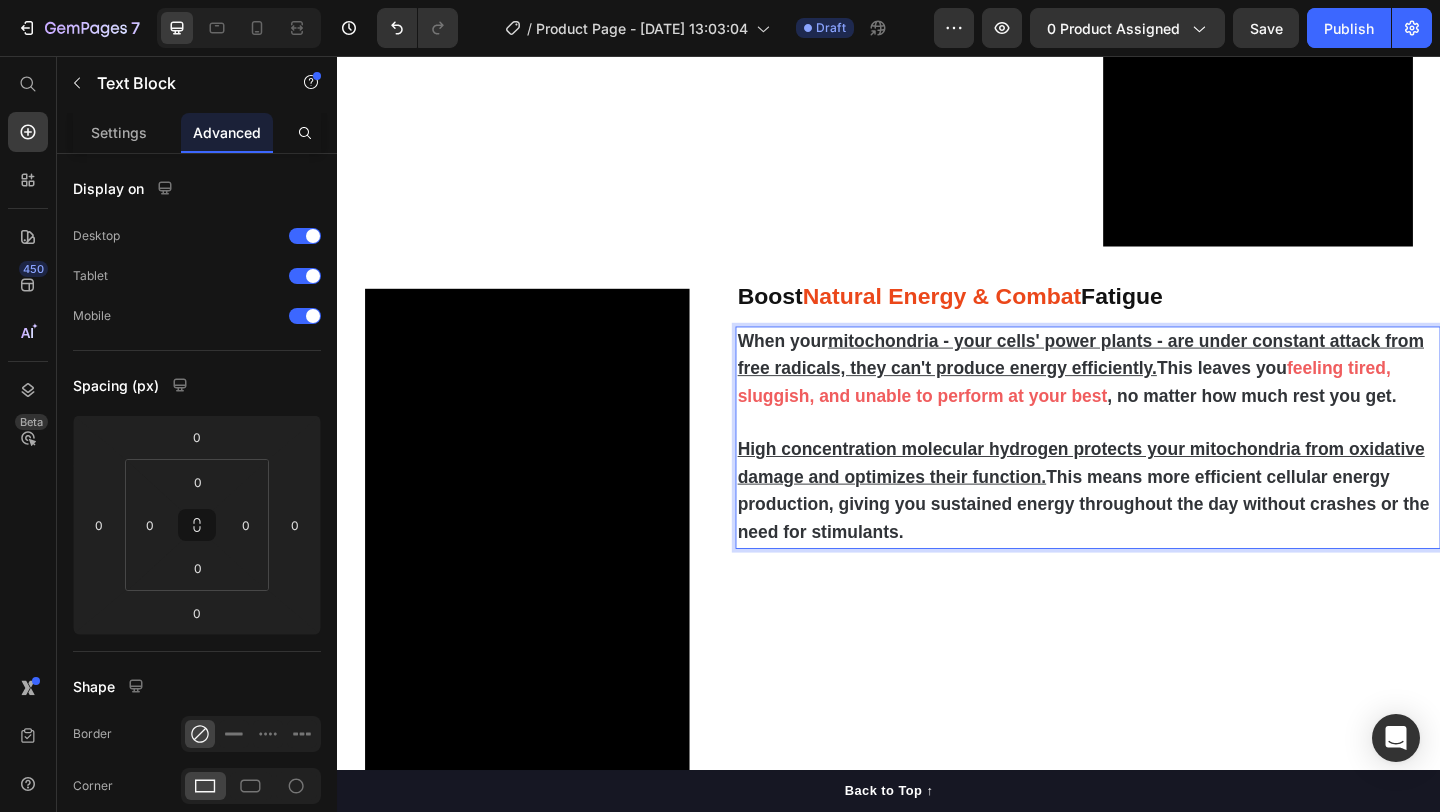 drag, startPoint x: 1308, startPoint y: 570, endPoint x: 1220, endPoint y: 516, distance: 103.24728 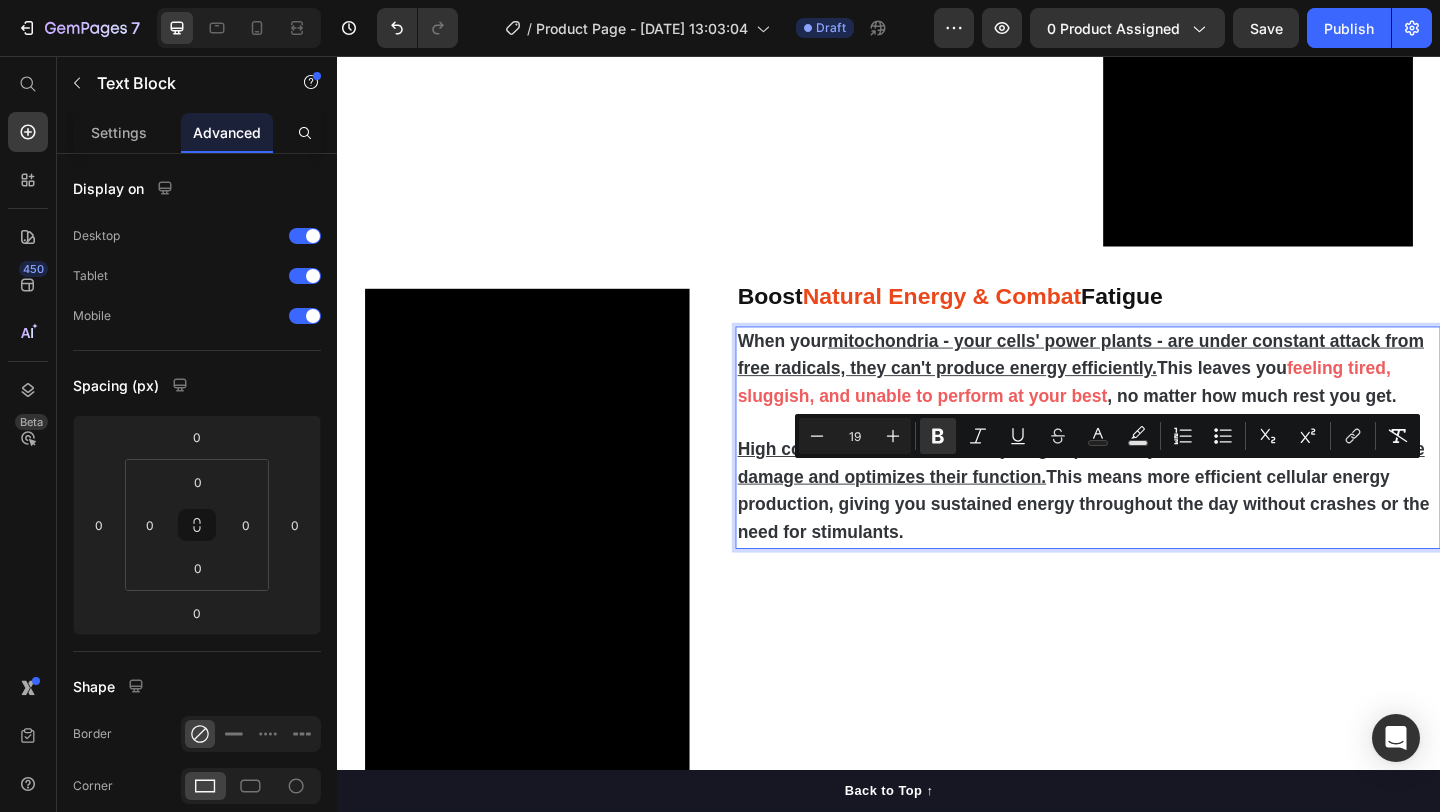 click on "High concentration molecular hydrogen protects your mitochondria from oxidative damage and optimizes their function.  This means more efficient cellular energy production, giving you sustained energy throughout the day without crashes or the need for stimulants." at bounding box center (1148, 528) 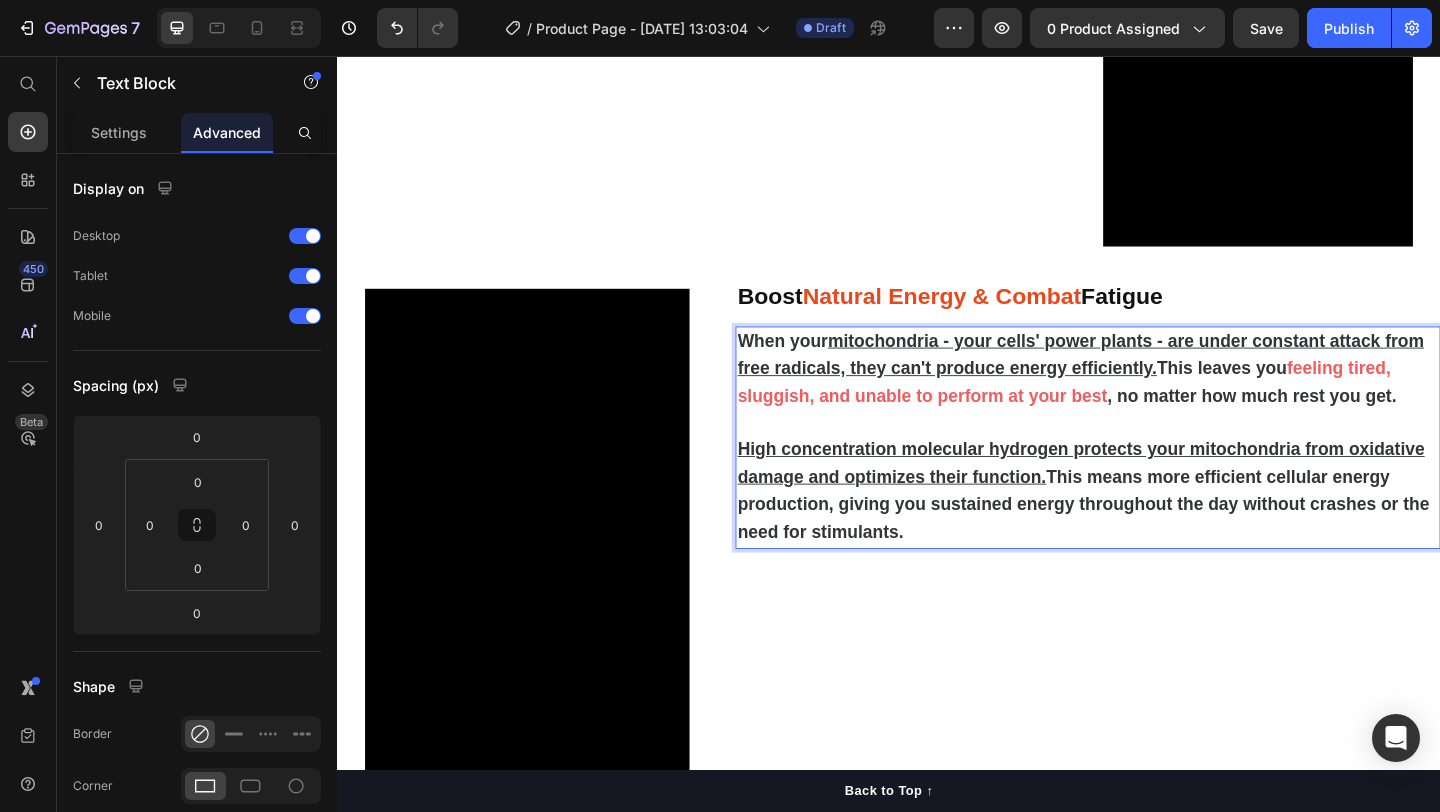 drag, startPoint x: 1229, startPoint y: 518, endPoint x: 1249, endPoint y: 563, distance: 49.24429 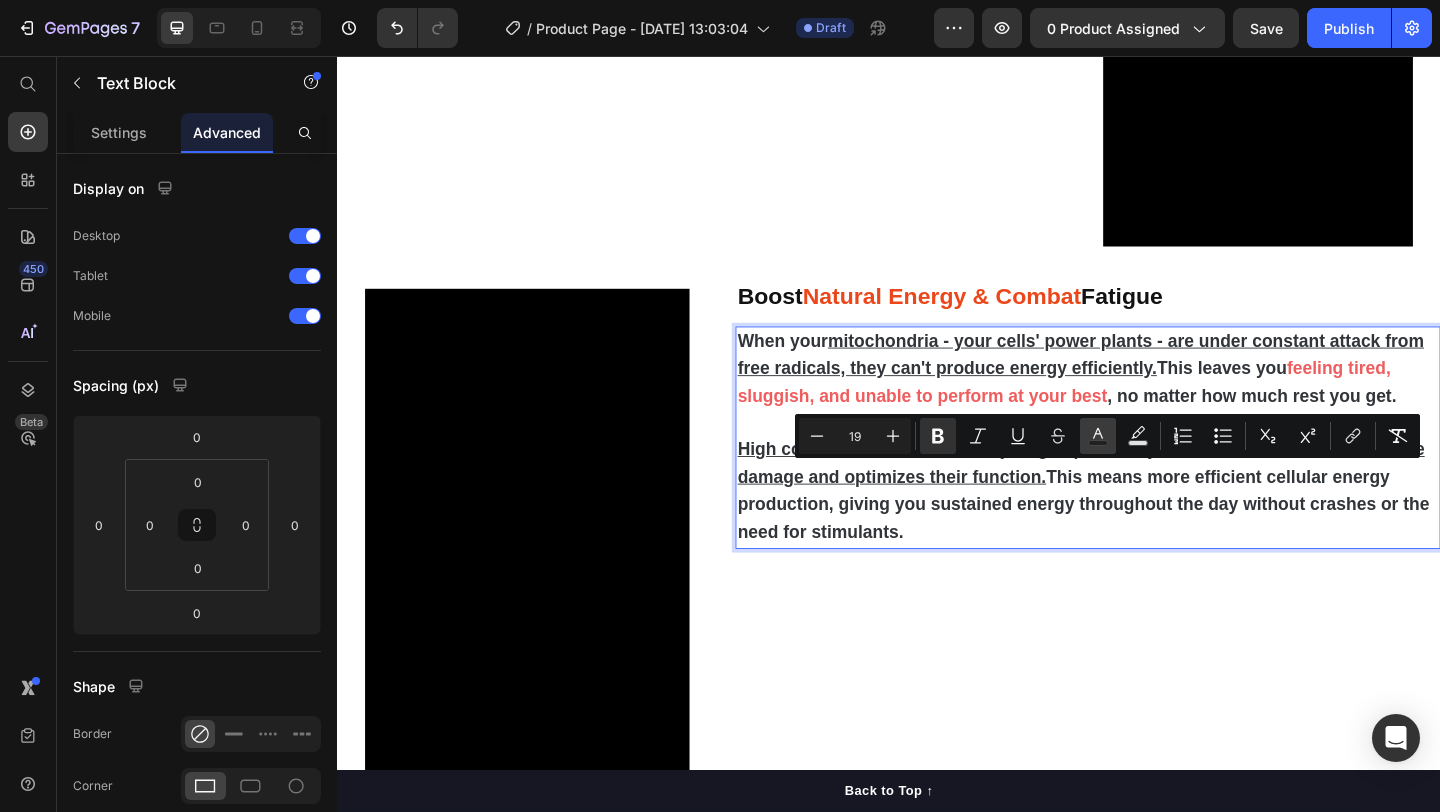click 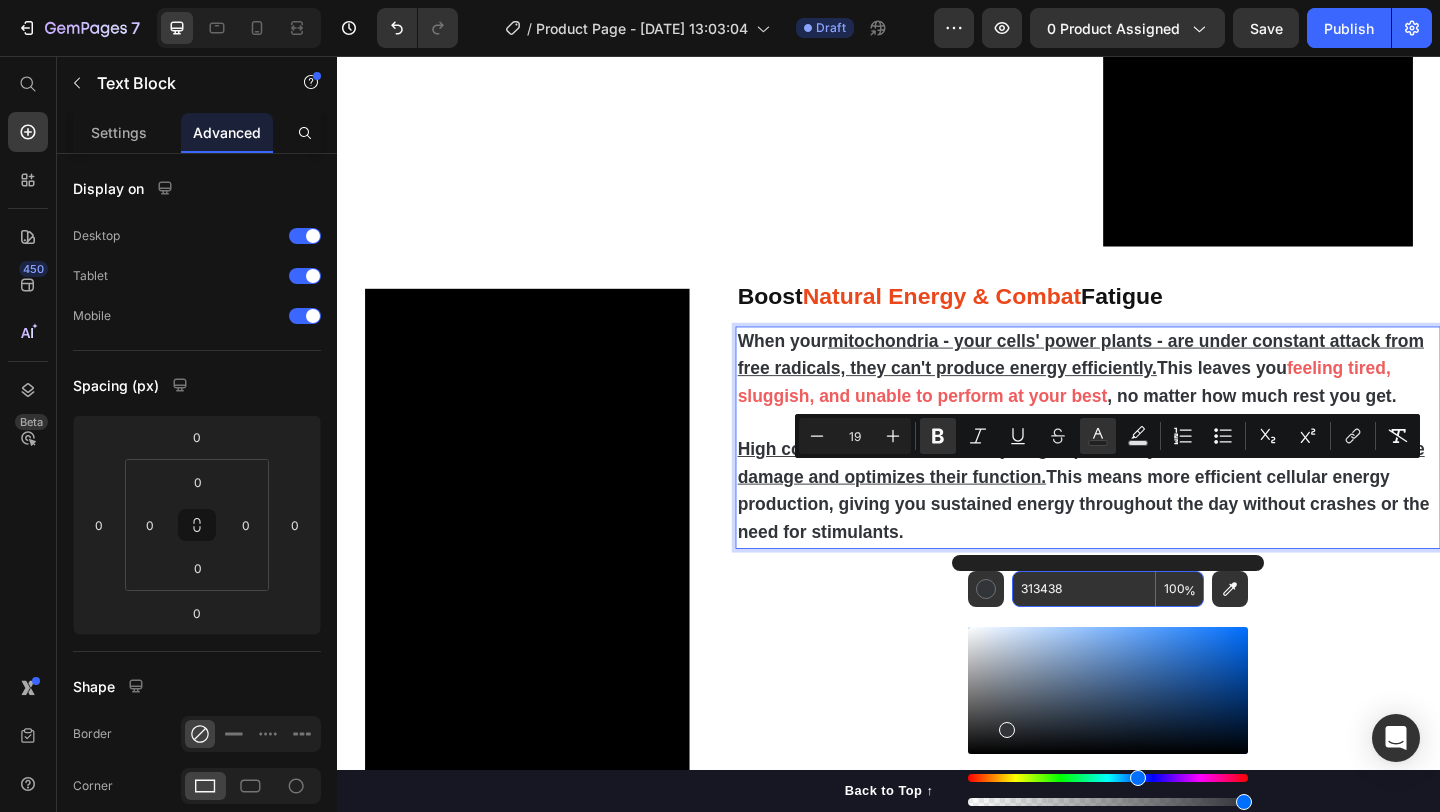 click on "313438" at bounding box center (1084, 589) 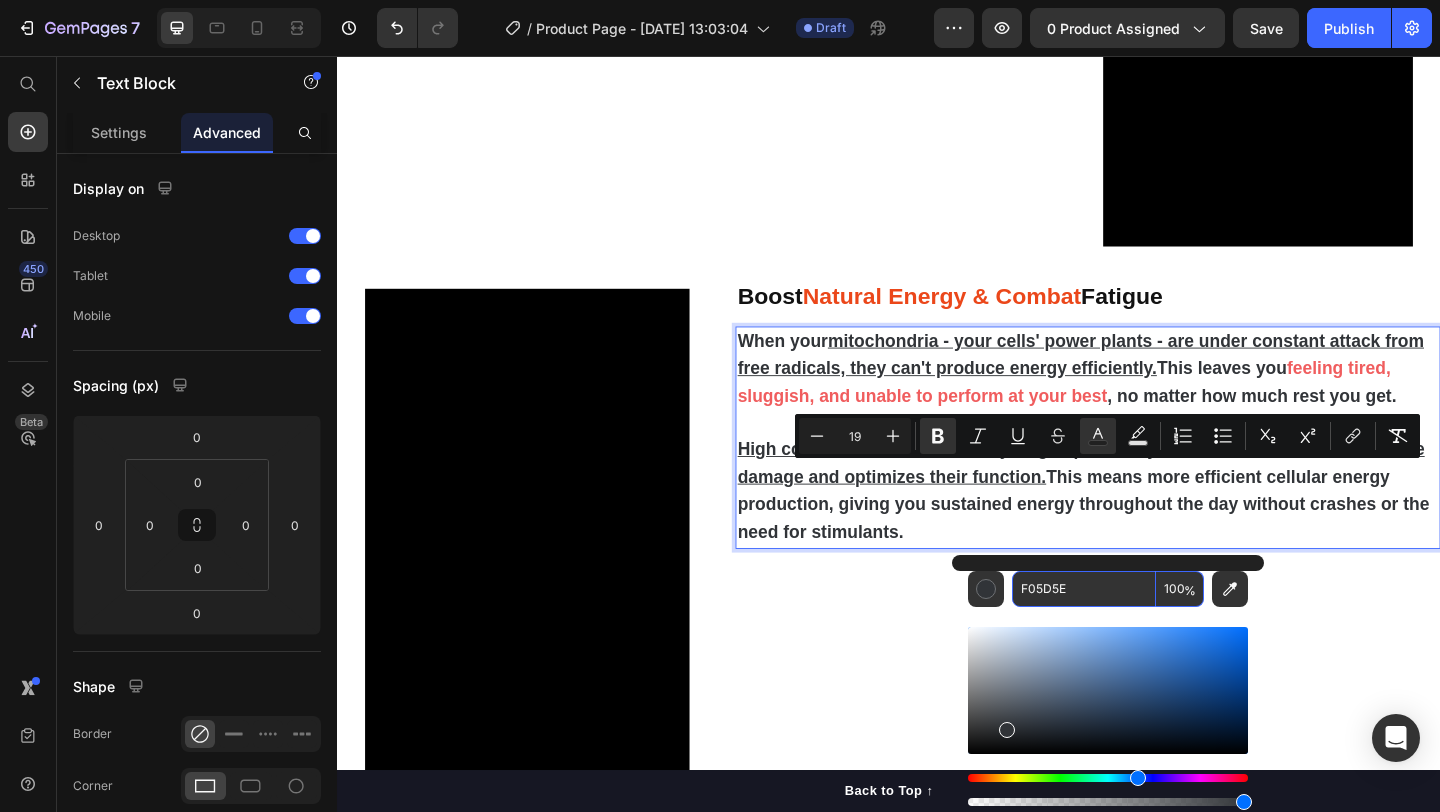 type on "F05D5E" 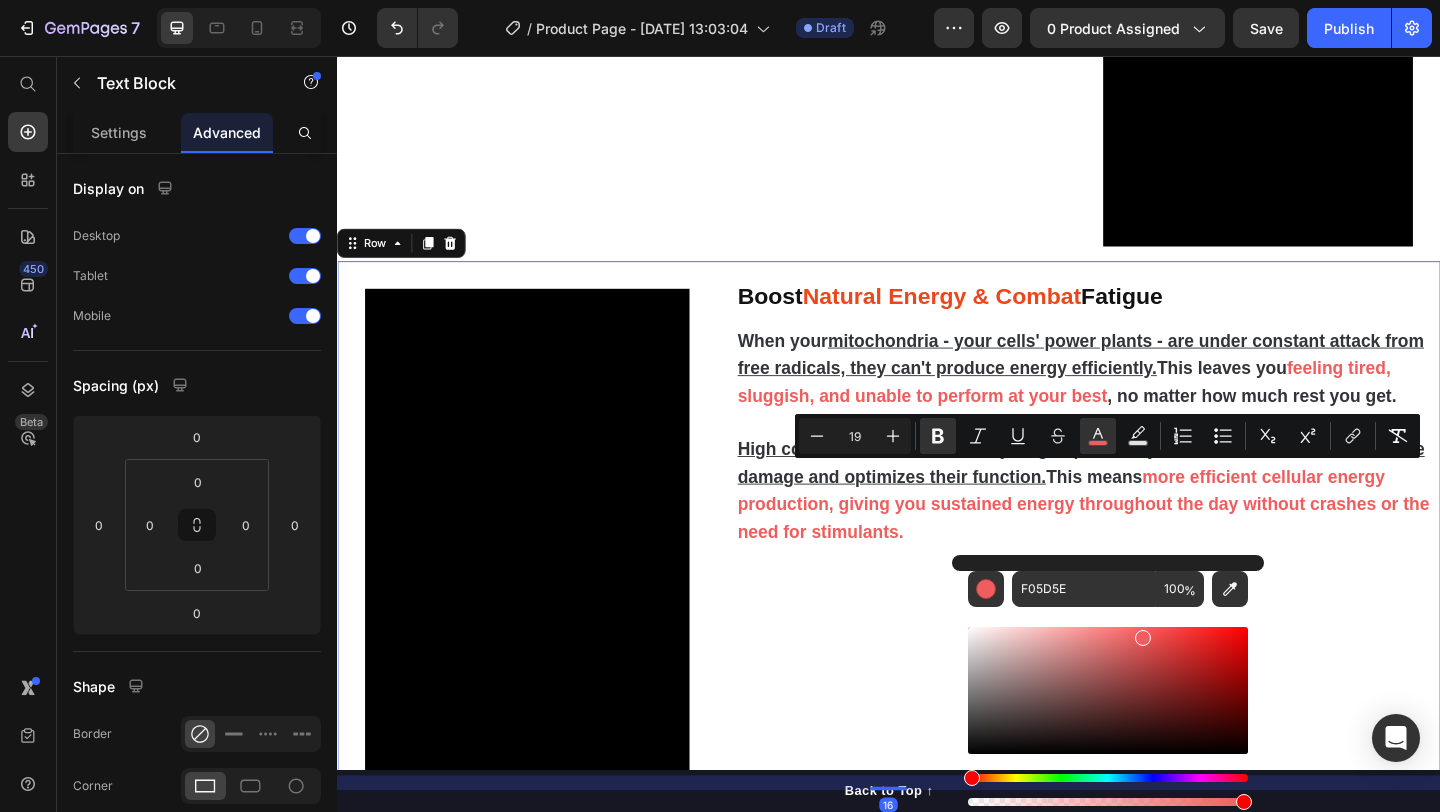 click on "Boost  Natural Energy & Combat  Fatigue Heading When your  mitochondria - your cells' power plants - are under constant attack from free radicals, they can't produce energy efficiently.  This leaves you  feeling tired, sluggish, and unable to perform at your best , no matter how much rest you get. High concentration molecular hydrogen protects your mitochondria from oxidative damage and optimizes their function.  This means  more efficient cellular energy production, giving you sustained energy throughout the day without crashes or the need for stimulants. Text Block" at bounding box center [1153, 559] 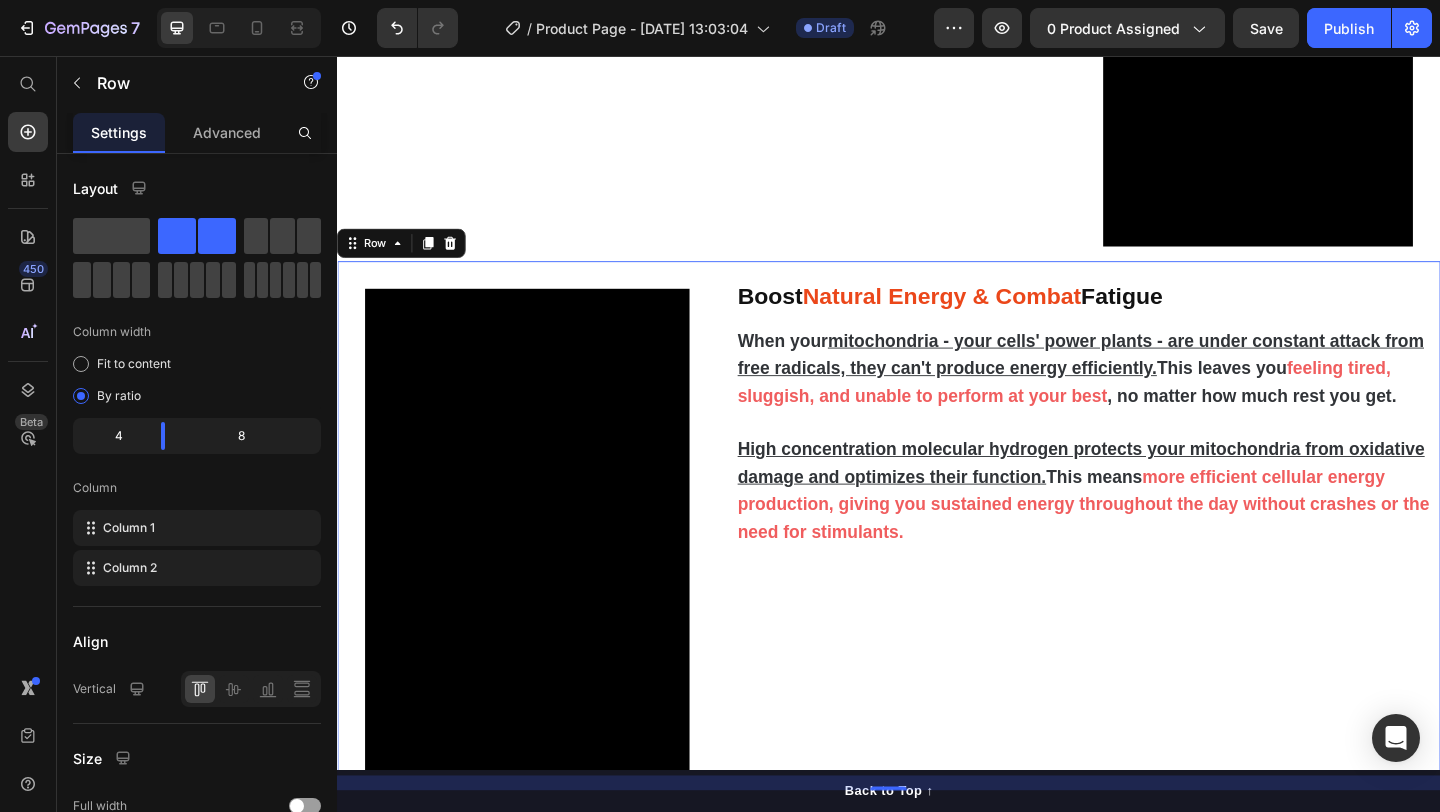 click on "High concentration molecular hydrogen protects your mitochondria from oxidative damage and optimizes their function.  This means  more efficient cellular energy production, giving you sustained energy throughout the day without crashes or the need for stimulants." at bounding box center [1153, 529] 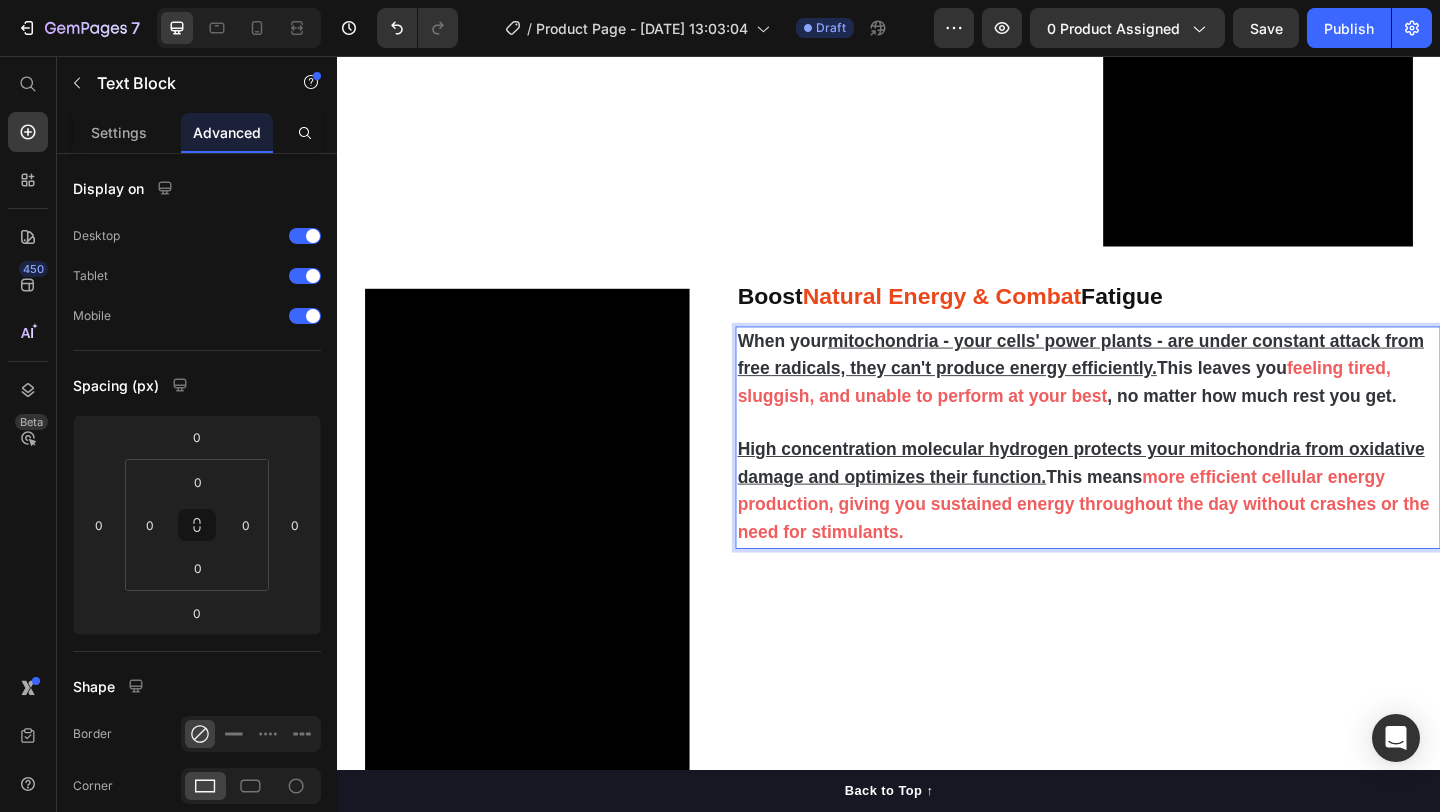 click on "High concentration molecular hydrogen protects your mitochondria from oxidative damage and optimizes their function.  This means  more efficient cellular energy production, giving you sustained energy throughout the day without crashes or the need for stimulants." at bounding box center (1153, 529) 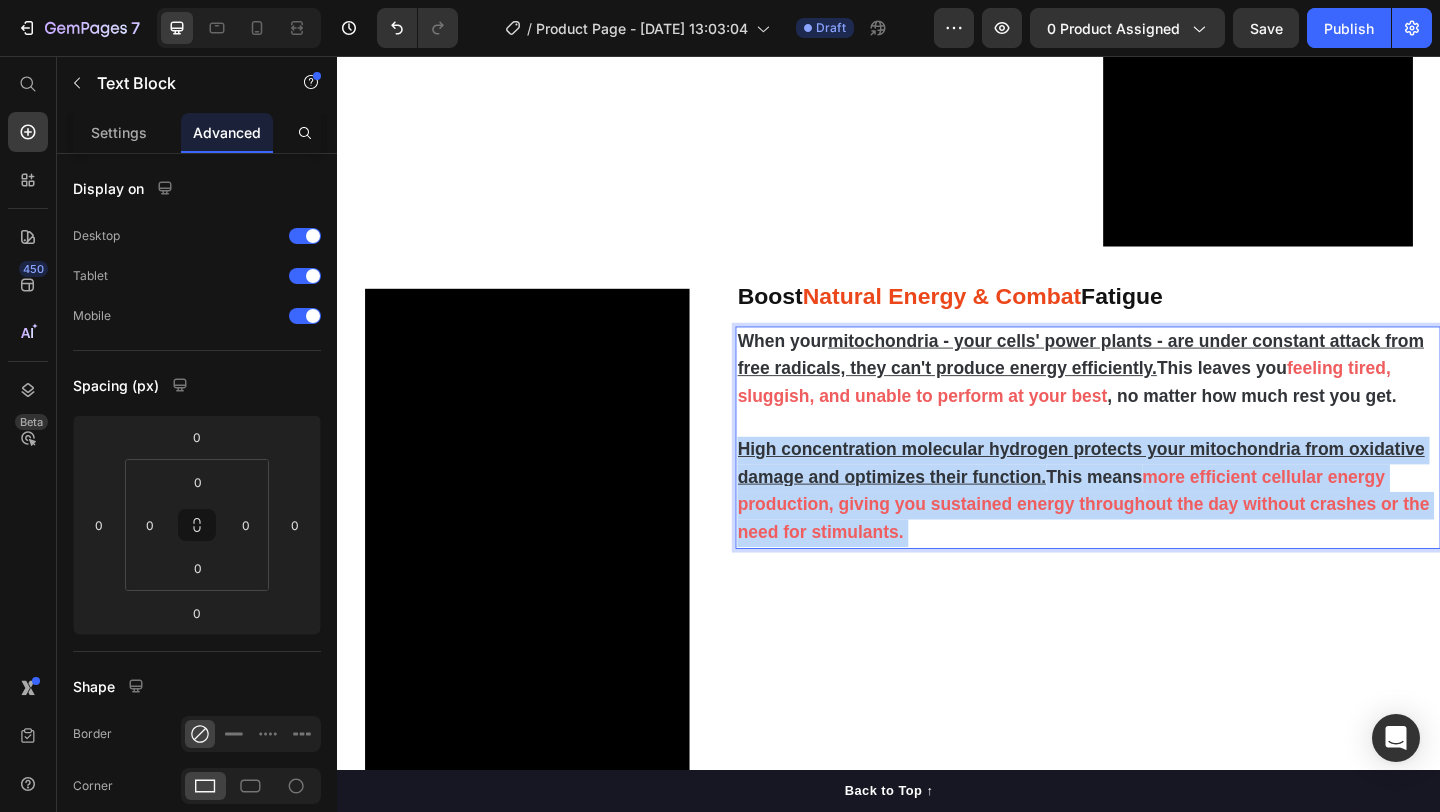drag, startPoint x: 1239, startPoint y: 562, endPoint x: 1224, endPoint y: 514, distance: 50.289165 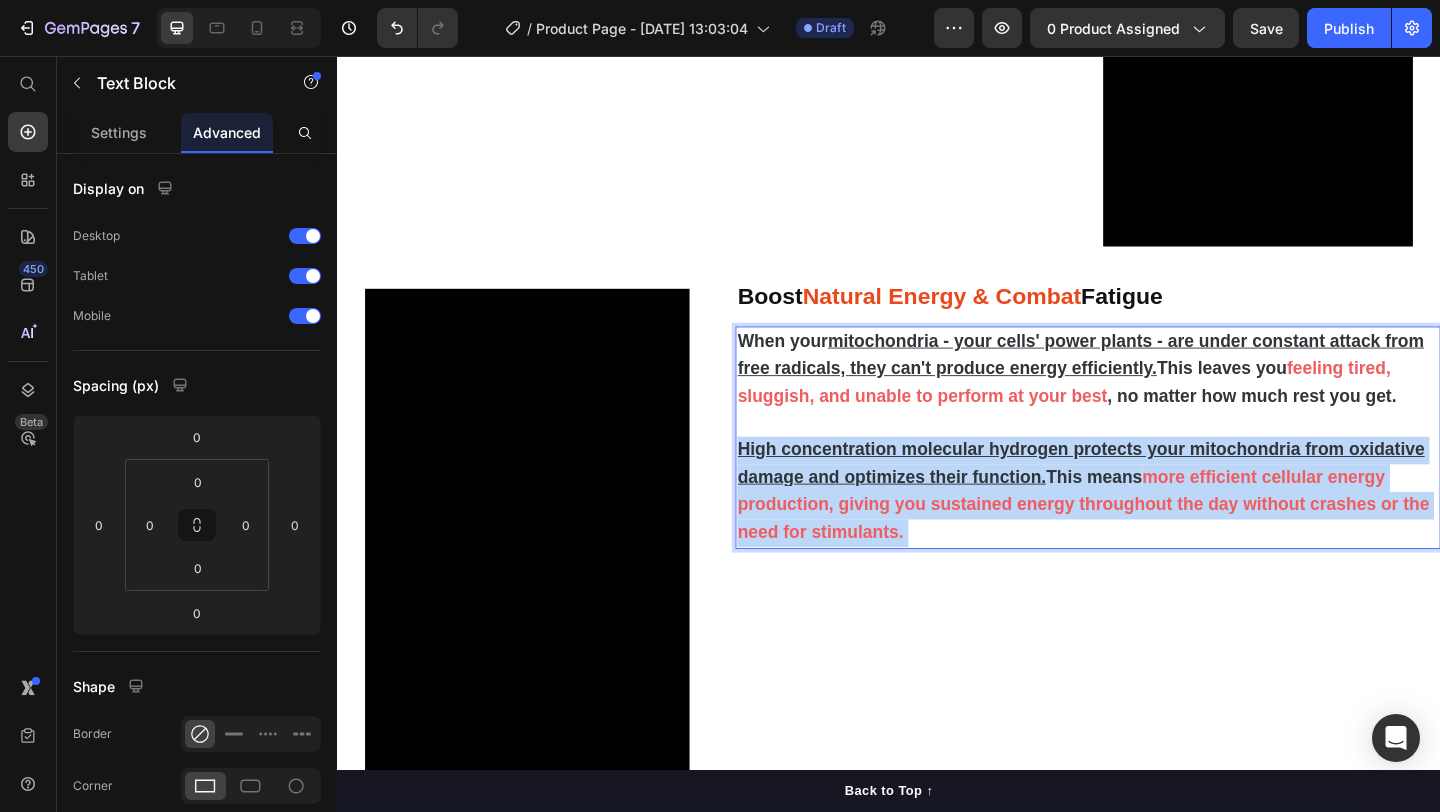 click on "High concentration molecular hydrogen protects your mitochondria from oxidative damage and optimizes their function.  This means  more efficient cellular energy production, giving you sustained energy throughout the day without crashes or the need for stimulants." at bounding box center (1153, 529) 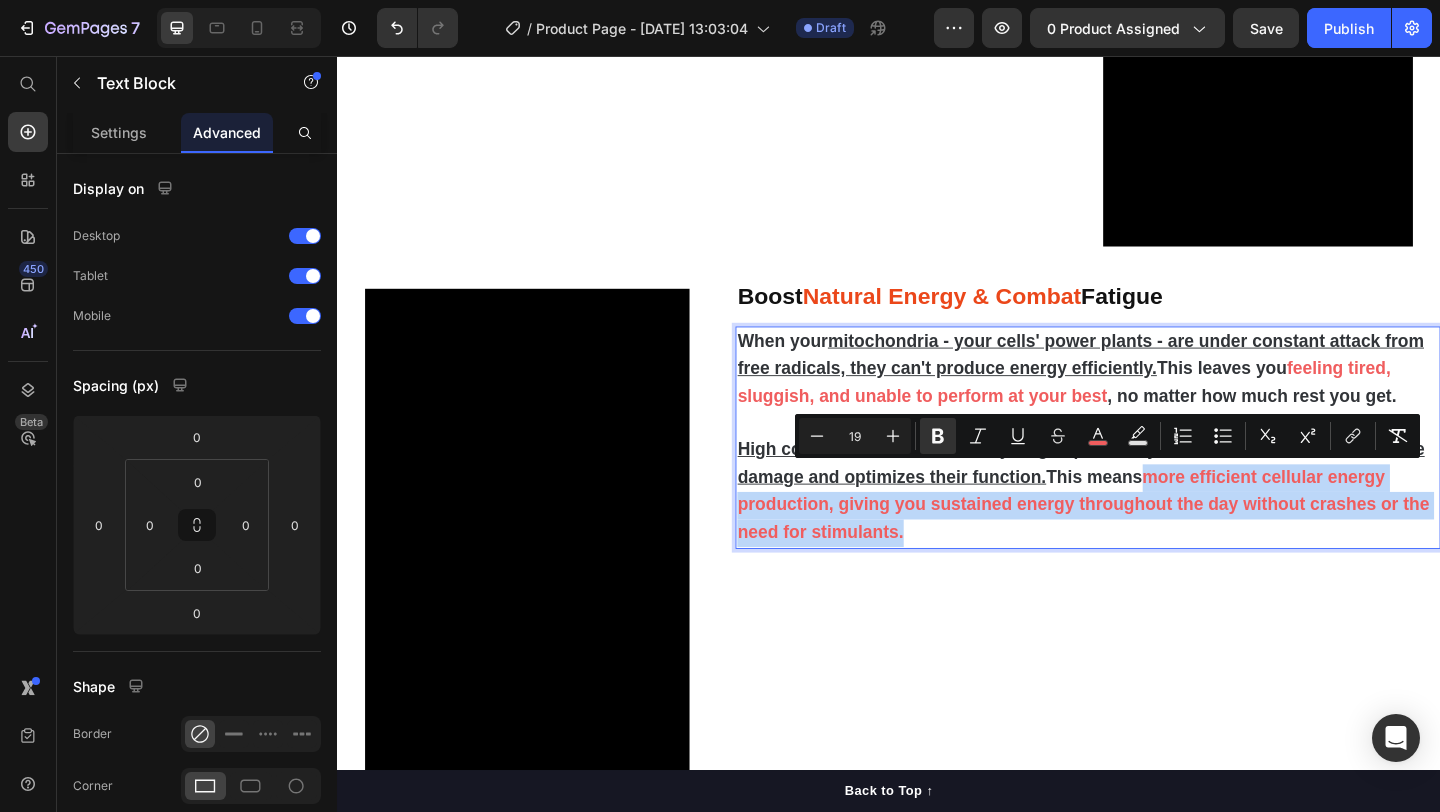 drag, startPoint x: 1224, startPoint y: 514, endPoint x: 1243, endPoint y: 560, distance: 49.76947 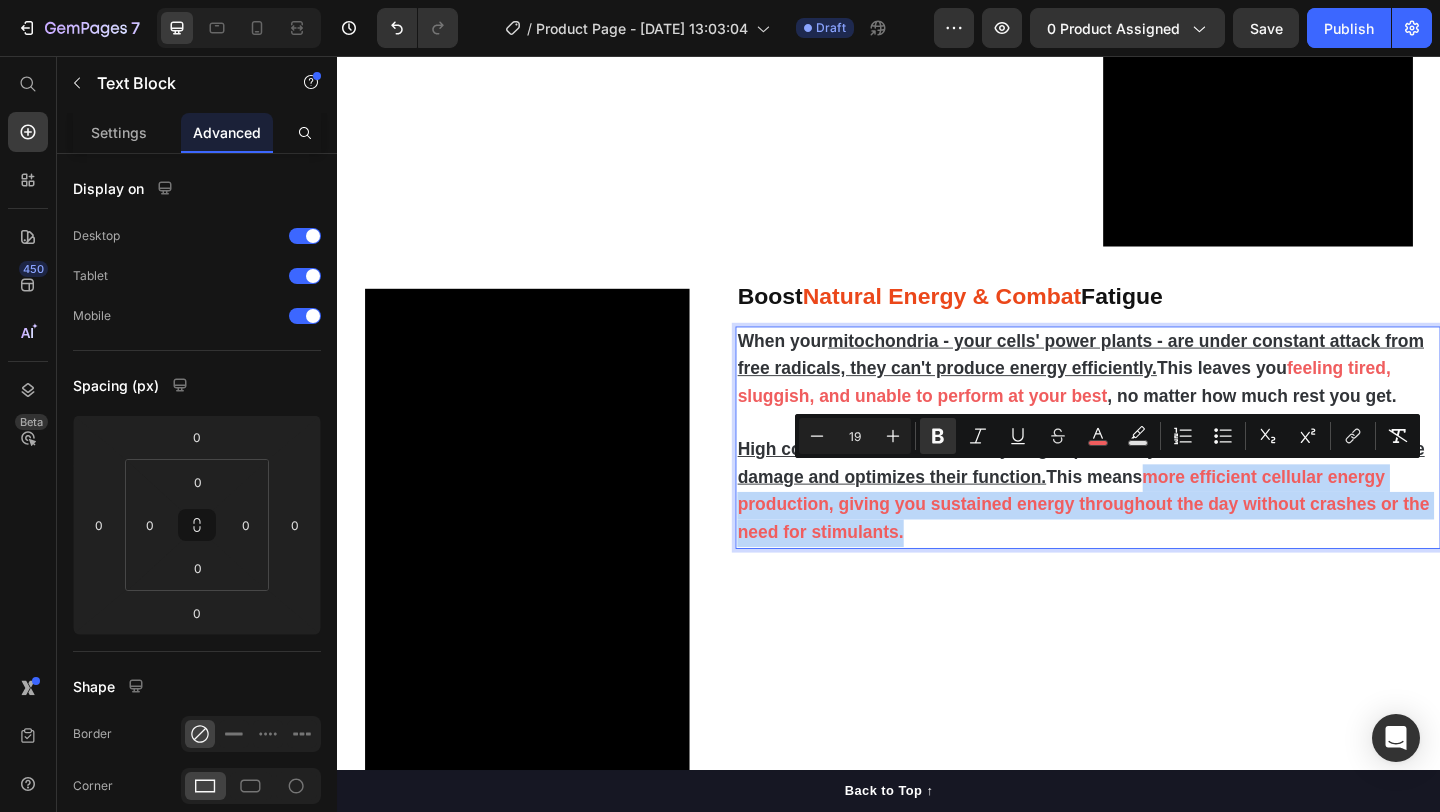 click on "High concentration molecular hydrogen protects your mitochondria from oxidative damage and optimizes their function.  This means  more efficient cellular energy production, giving you sustained energy throughout the day without crashes or the need for stimulants." at bounding box center [1153, 529] 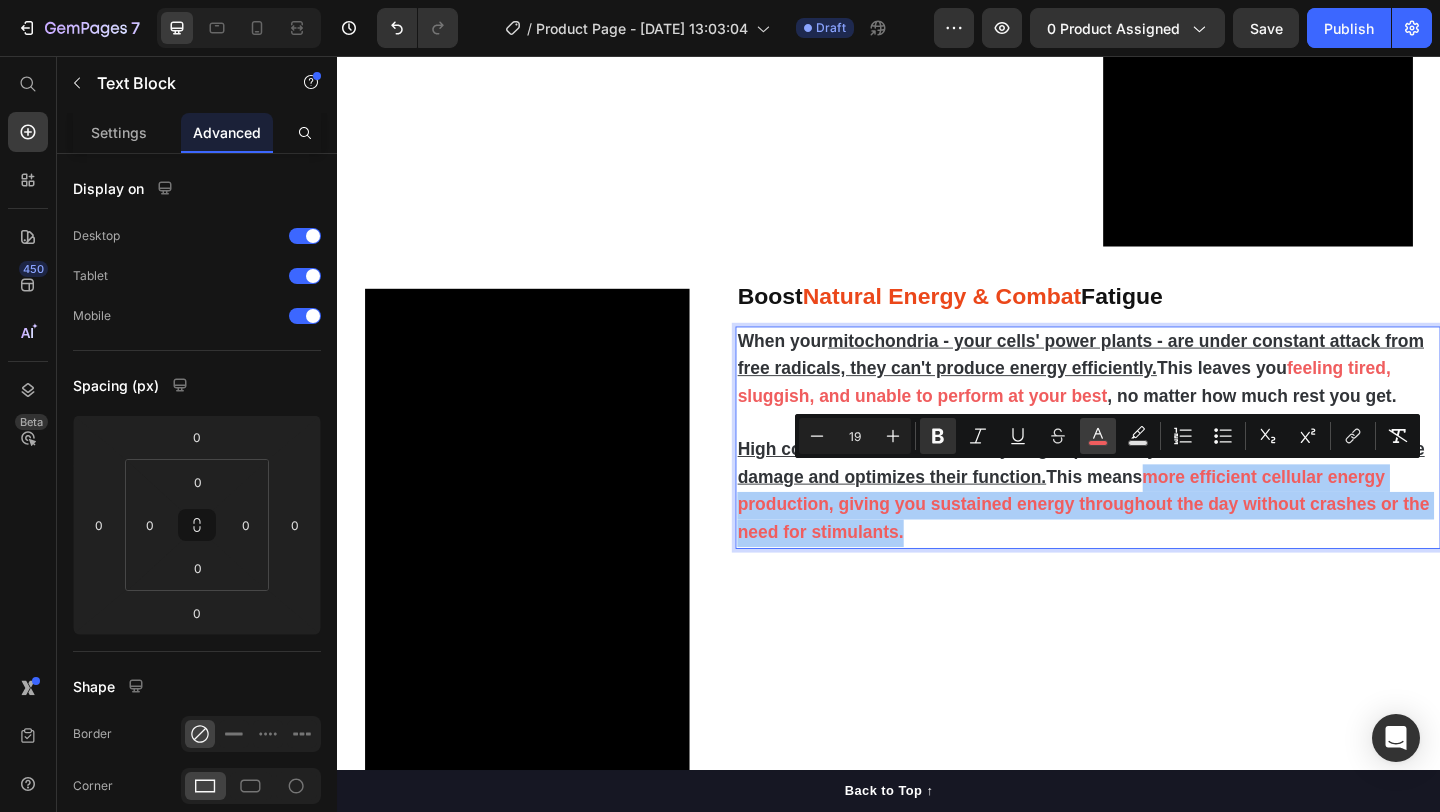 click on "color" at bounding box center [1098, 436] 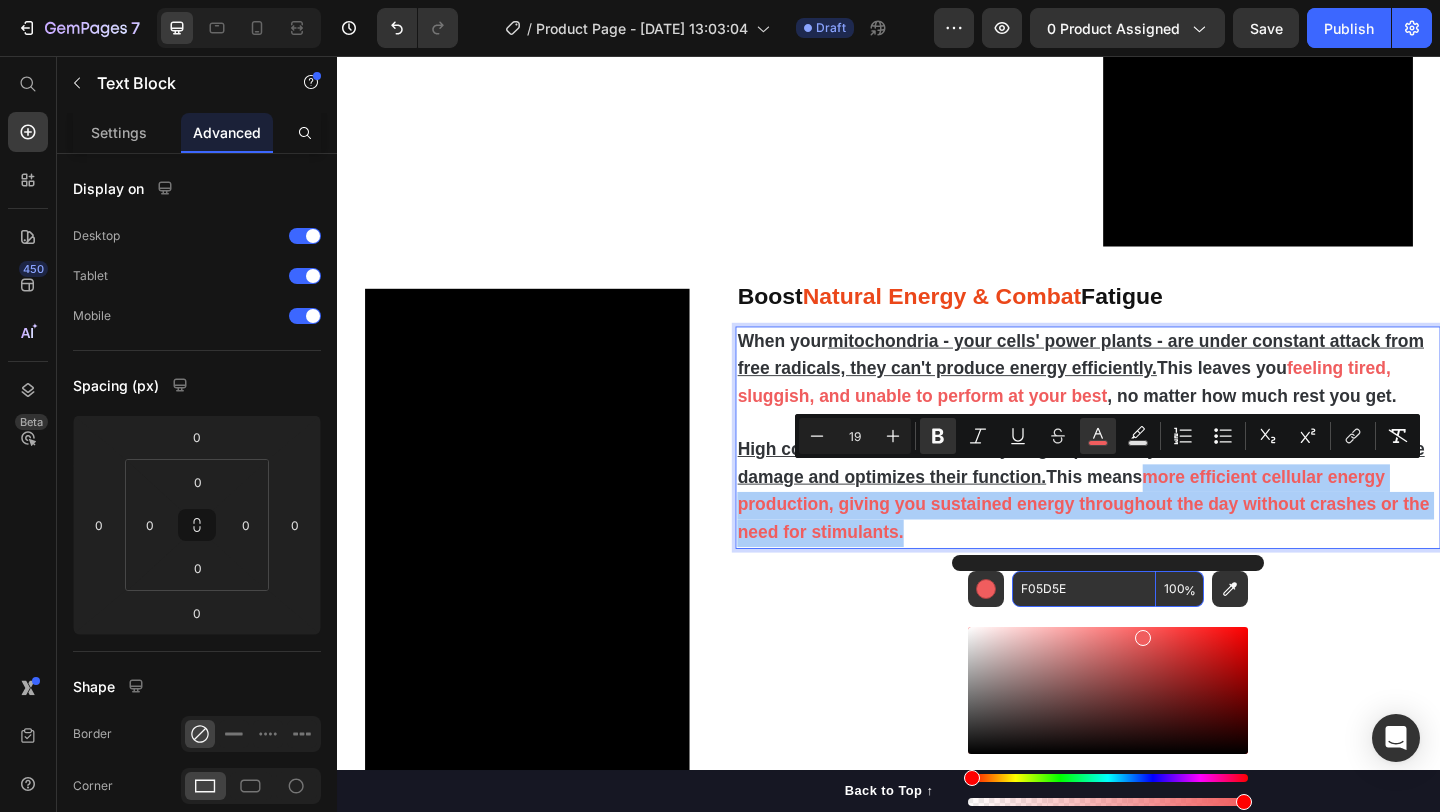 click on "F05D5E" at bounding box center (1084, 589) 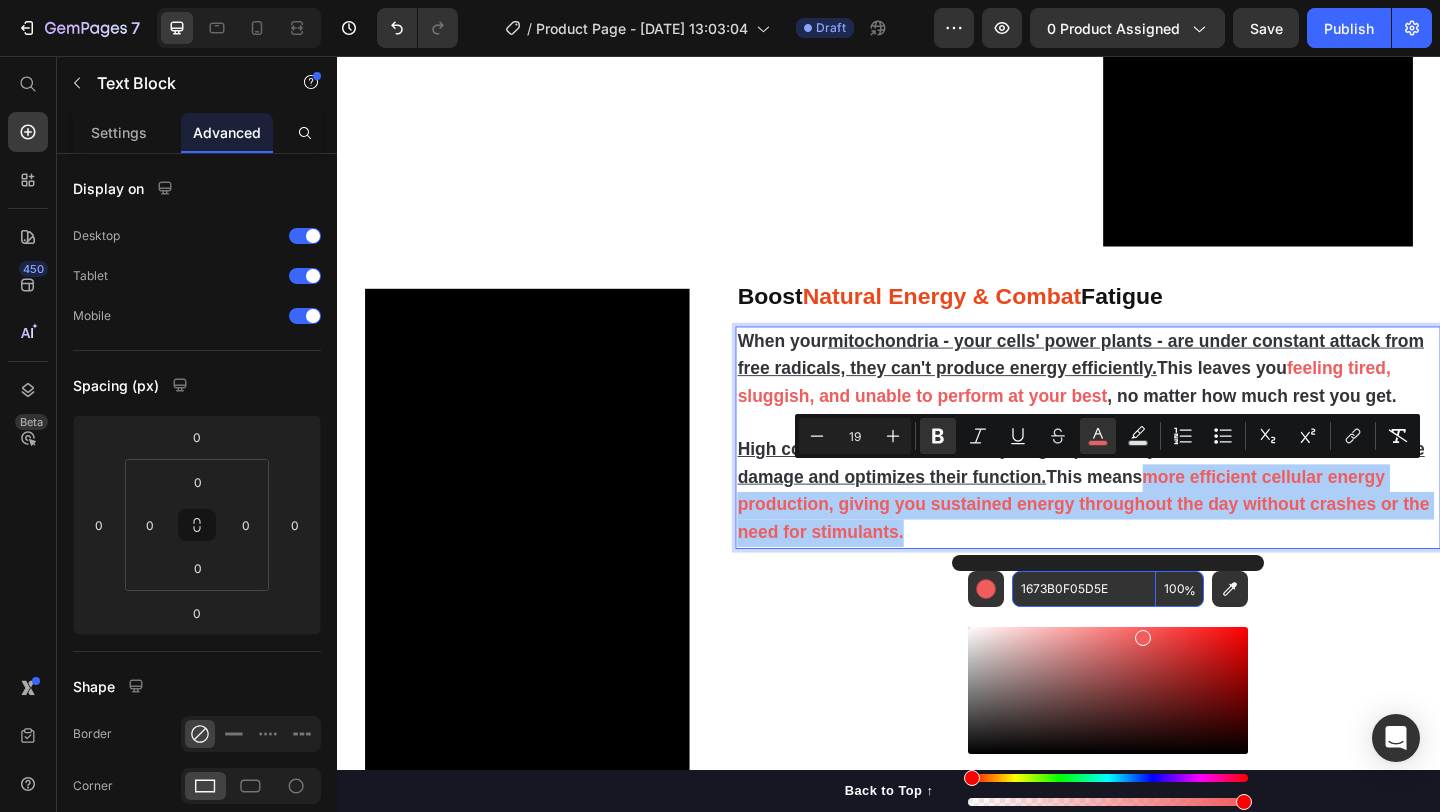 paste 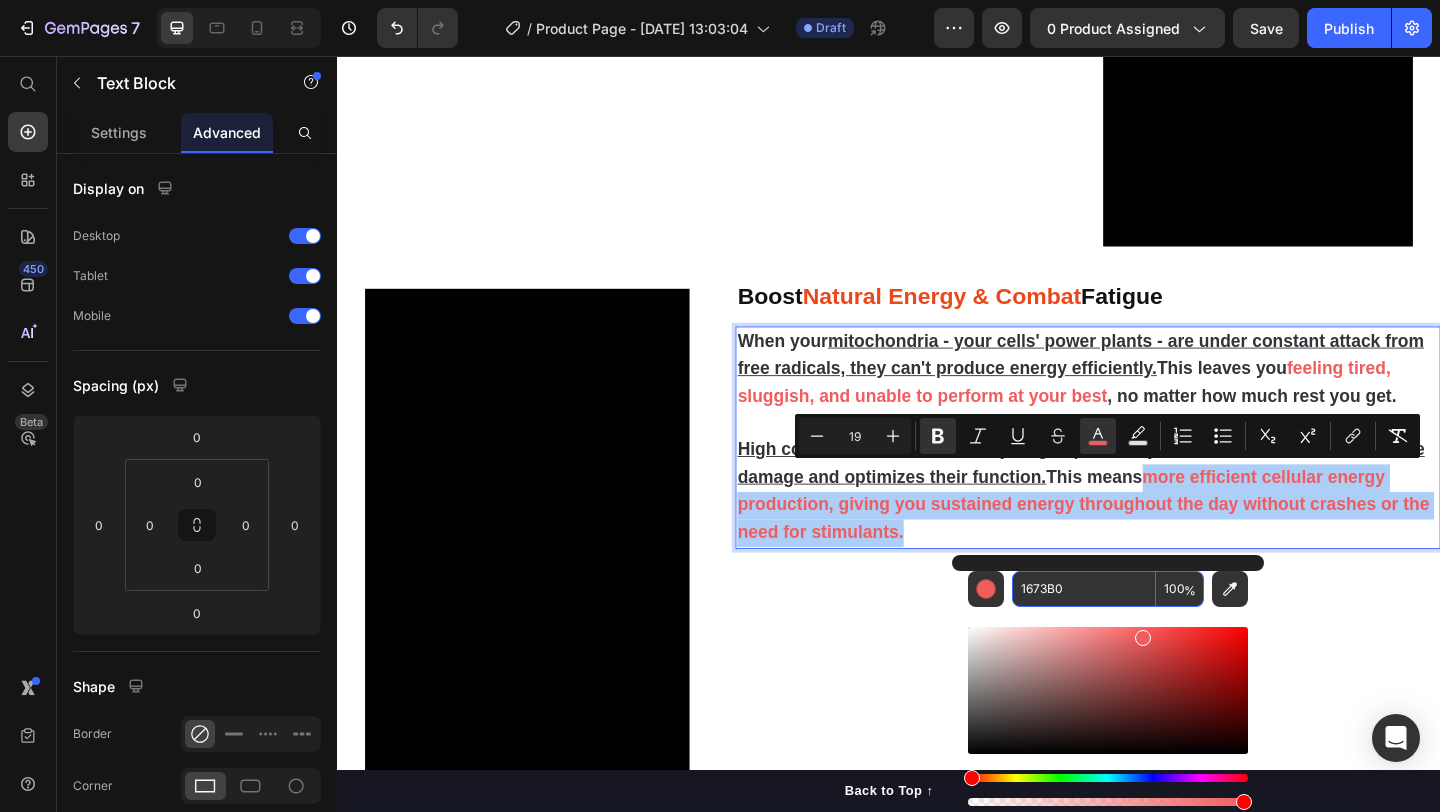 type on "1673B0" 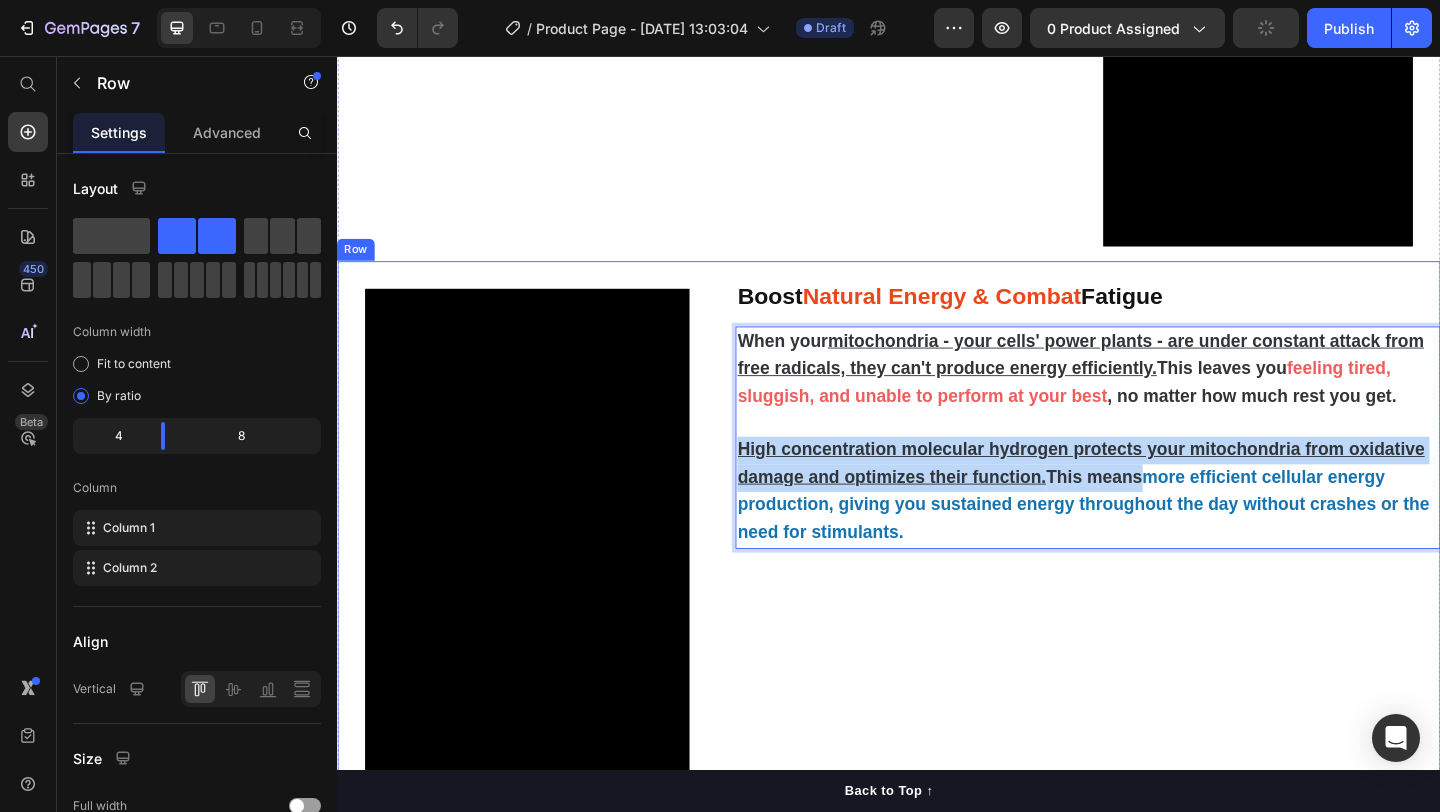 click on "Boost  Natural Energy & Combat  Fatigue Heading When your  mitochondria - your cells' power plants - are under constant attack from free radicals, they can't produce energy efficiently.  This leaves you  feeling tired, sluggish, and unable to perform at your best , no matter how much rest you get. High concentration molecular hydrogen protects your mitochondria from oxidative damage and optimizes their function.  This means  more efficient cellular energy production, giving you sustained energy throughout the day without crashes or the need for stimulants. Text Block   0" at bounding box center [1153, 559] 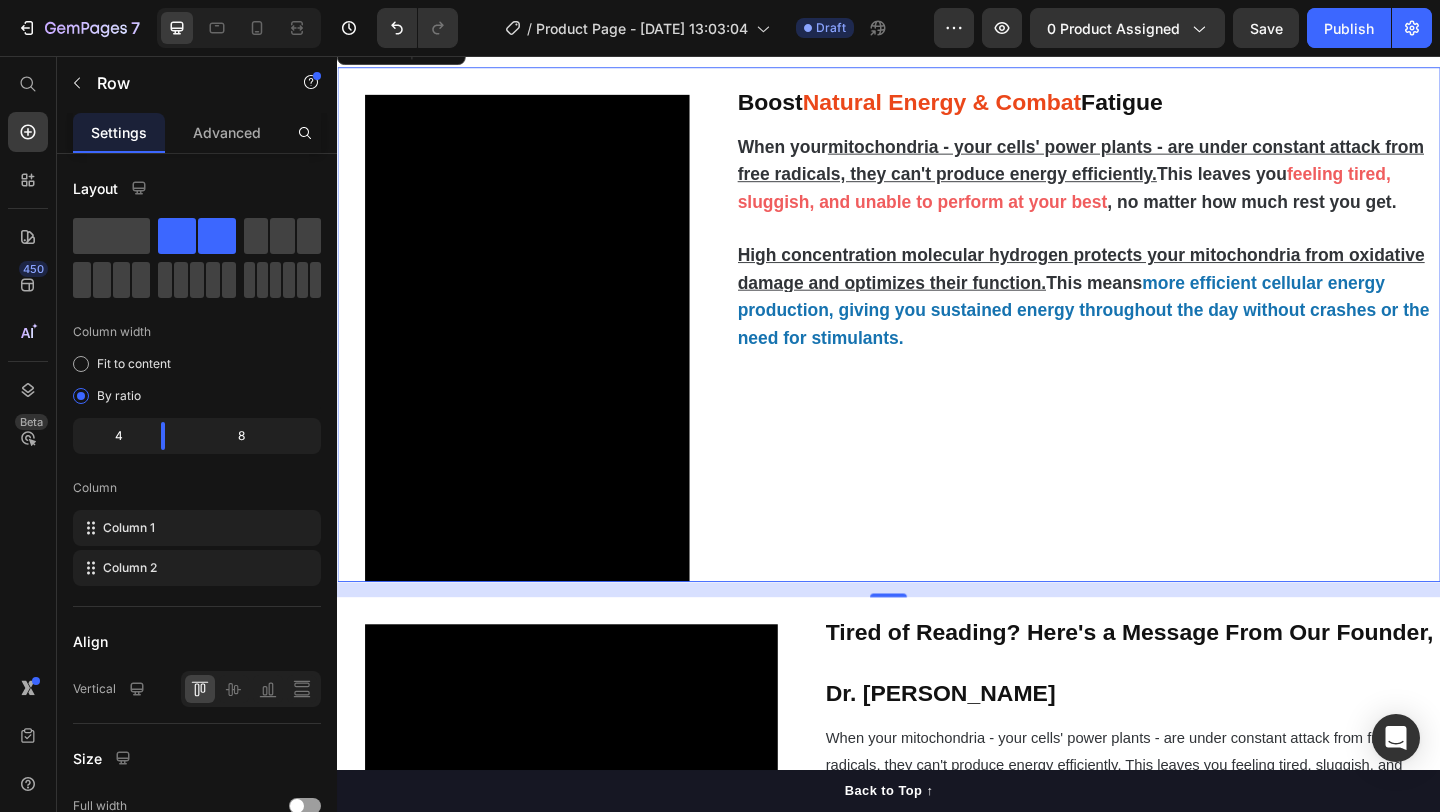 scroll, scrollTop: 2508, scrollLeft: 0, axis: vertical 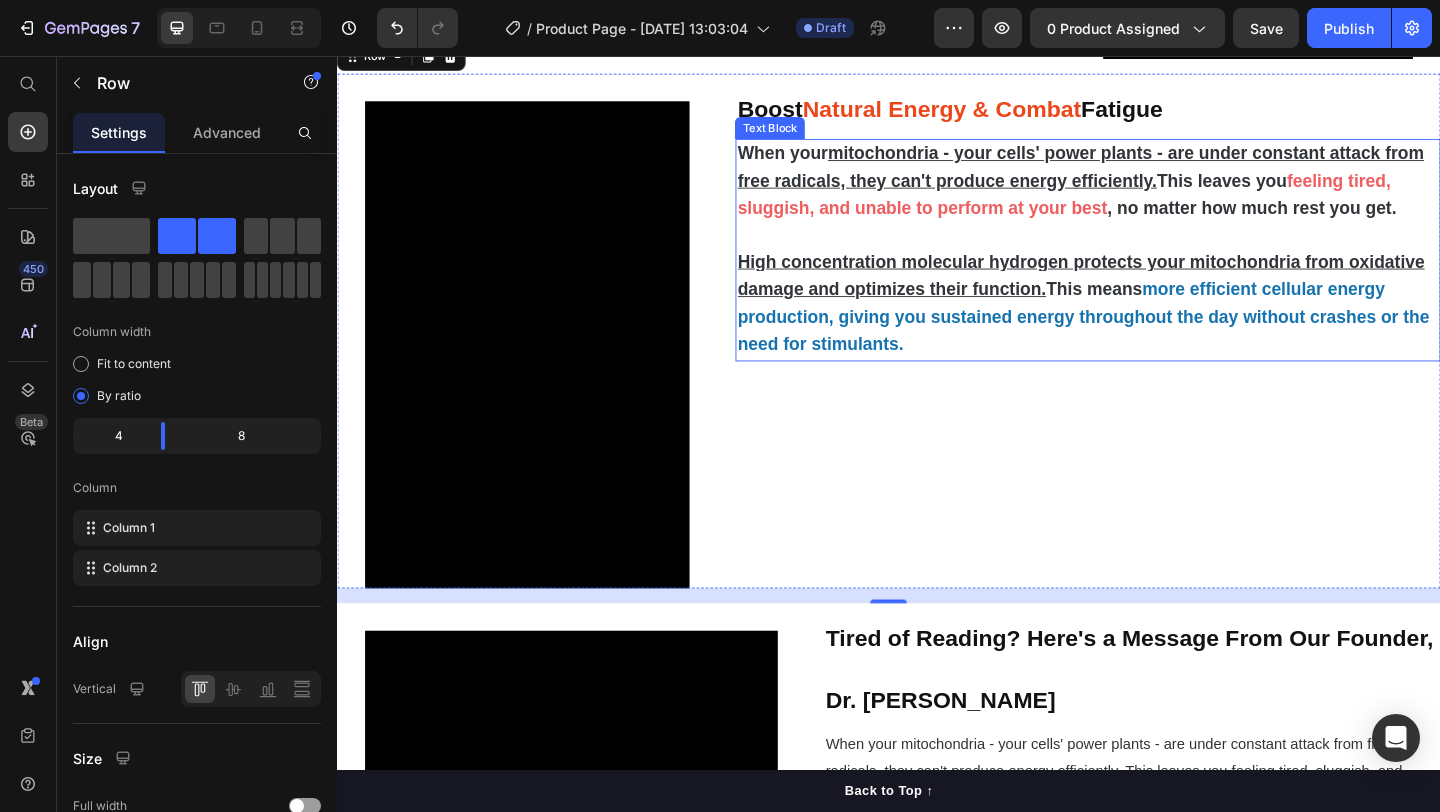 click on "High concentration molecular hydrogen protects your mitochondria from oxidative damage and optimizes their function." at bounding box center [1145, 294] 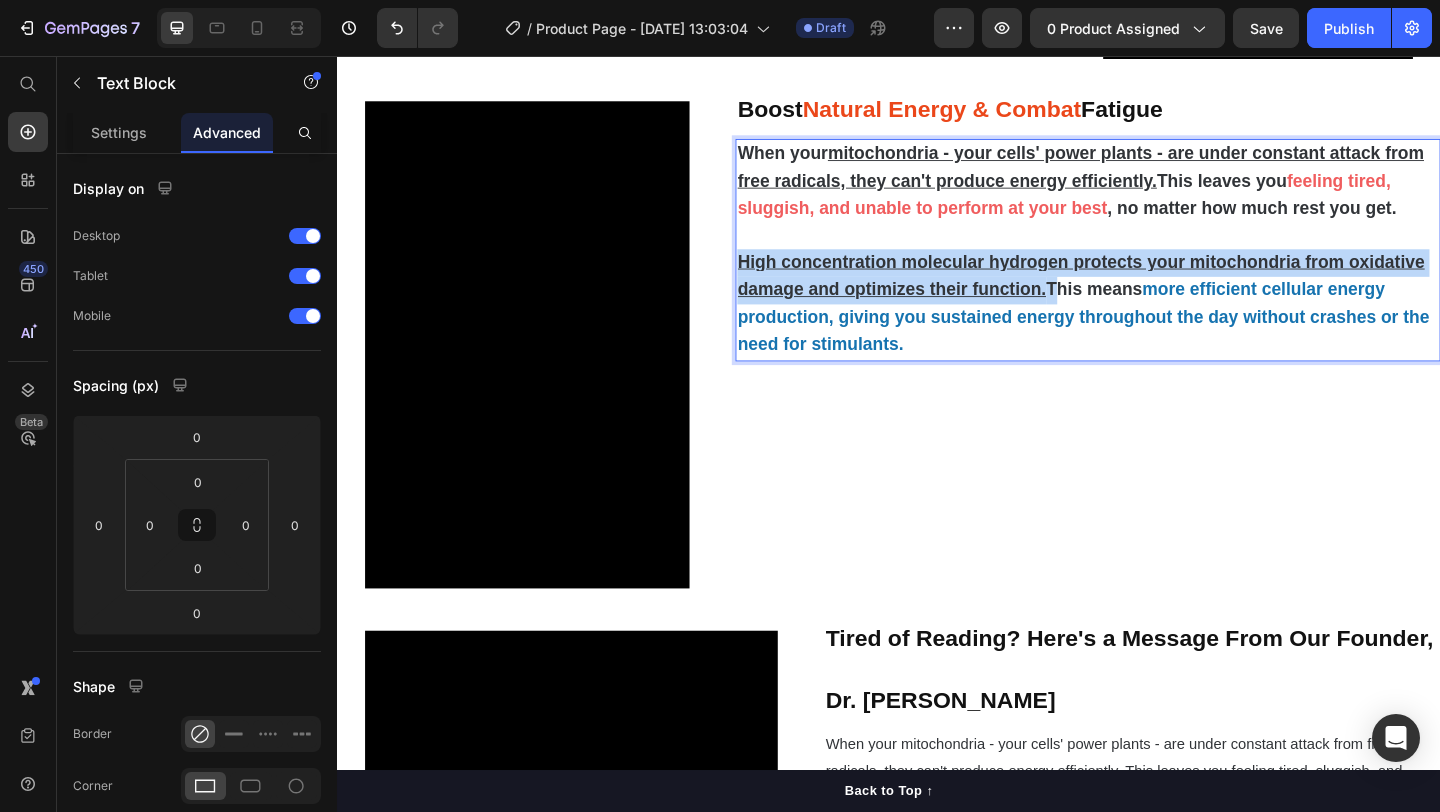 drag, startPoint x: 1113, startPoint y: 312, endPoint x: 774, endPoint y: 279, distance: 340.60242 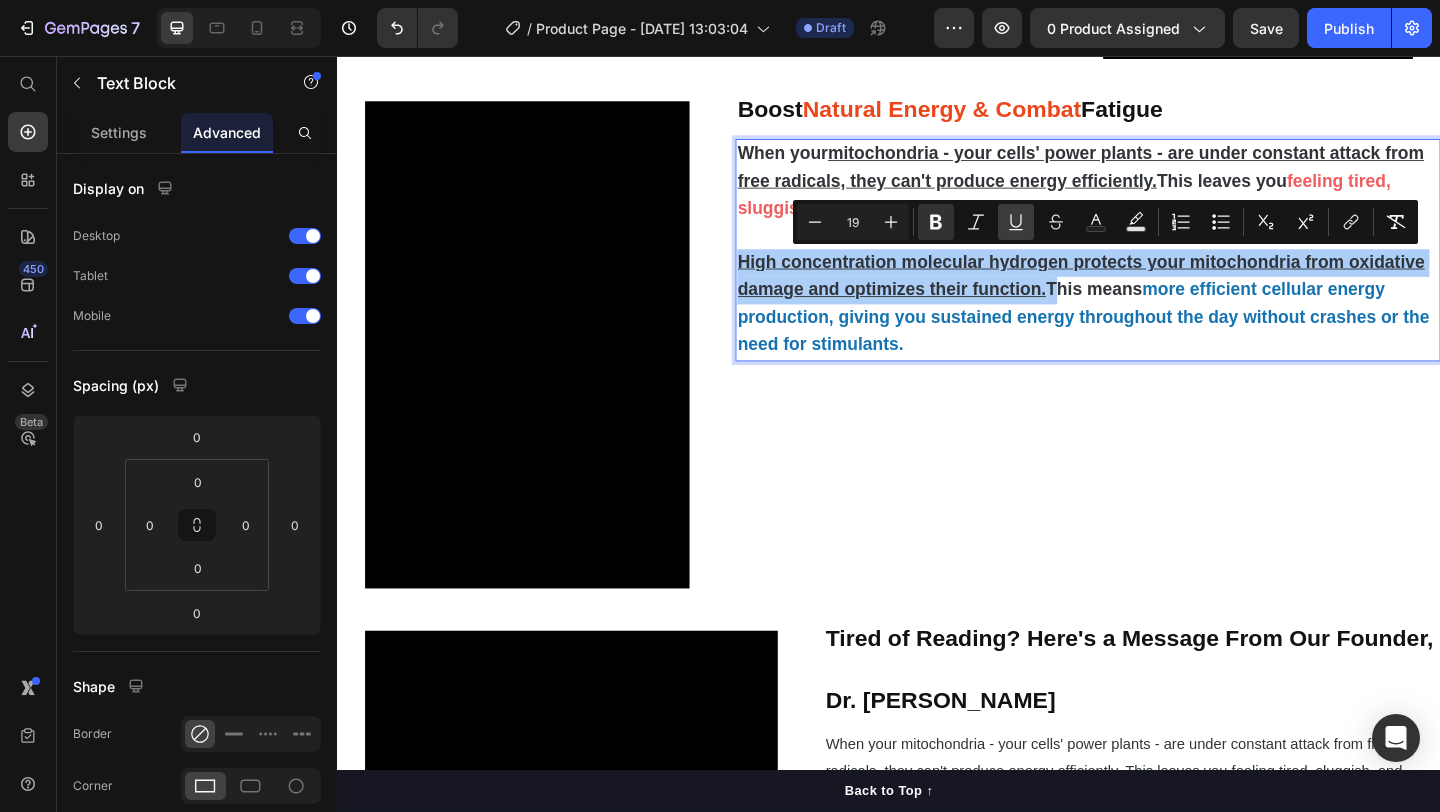 click 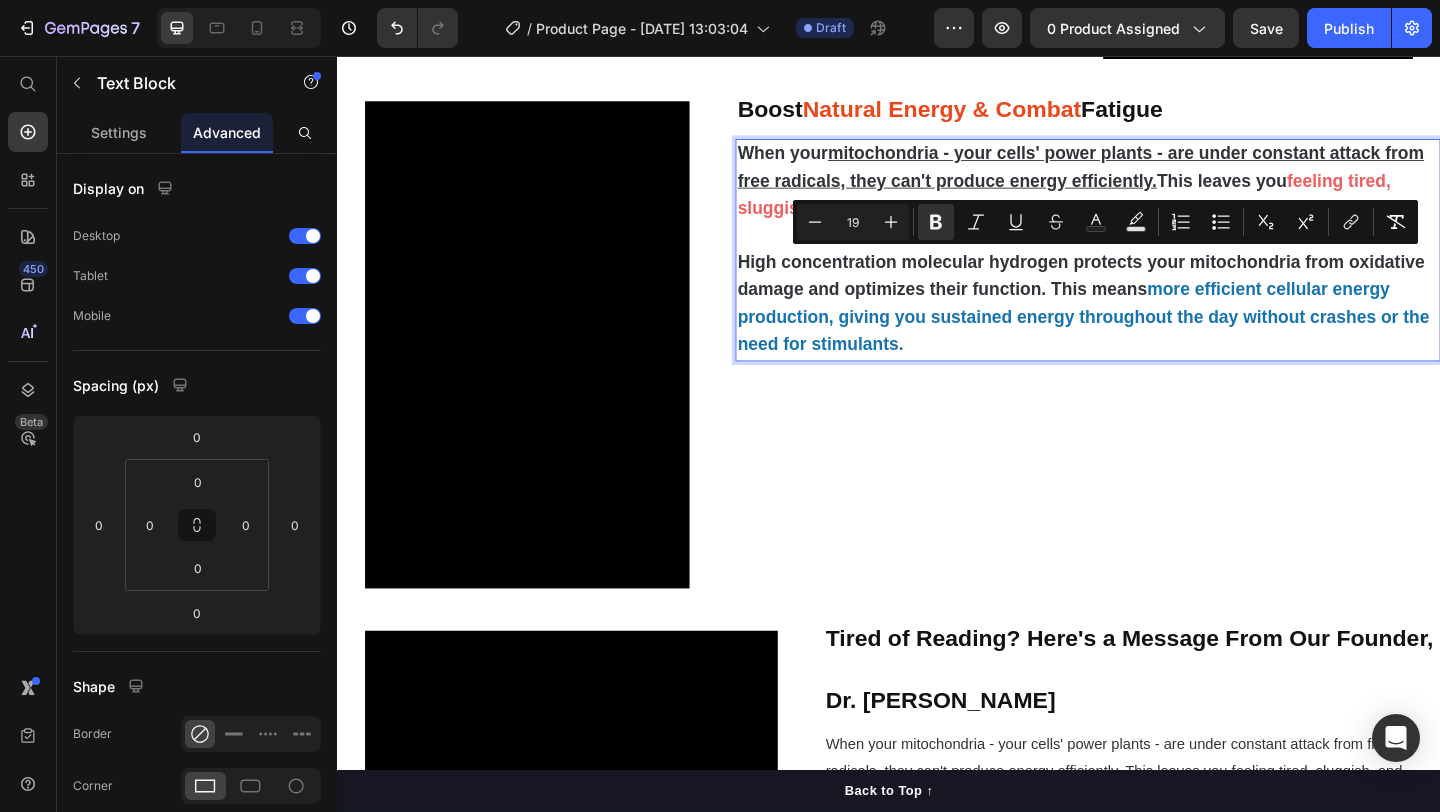 click on "High concentration molecular hydrogen protects your mitochondria from oxidative damage and optimizes their function. This means  more efficient cellular energy production, giving you sustained energy throughout the day without crashes or the need for stimulants." at bounding box center [1153, 325] 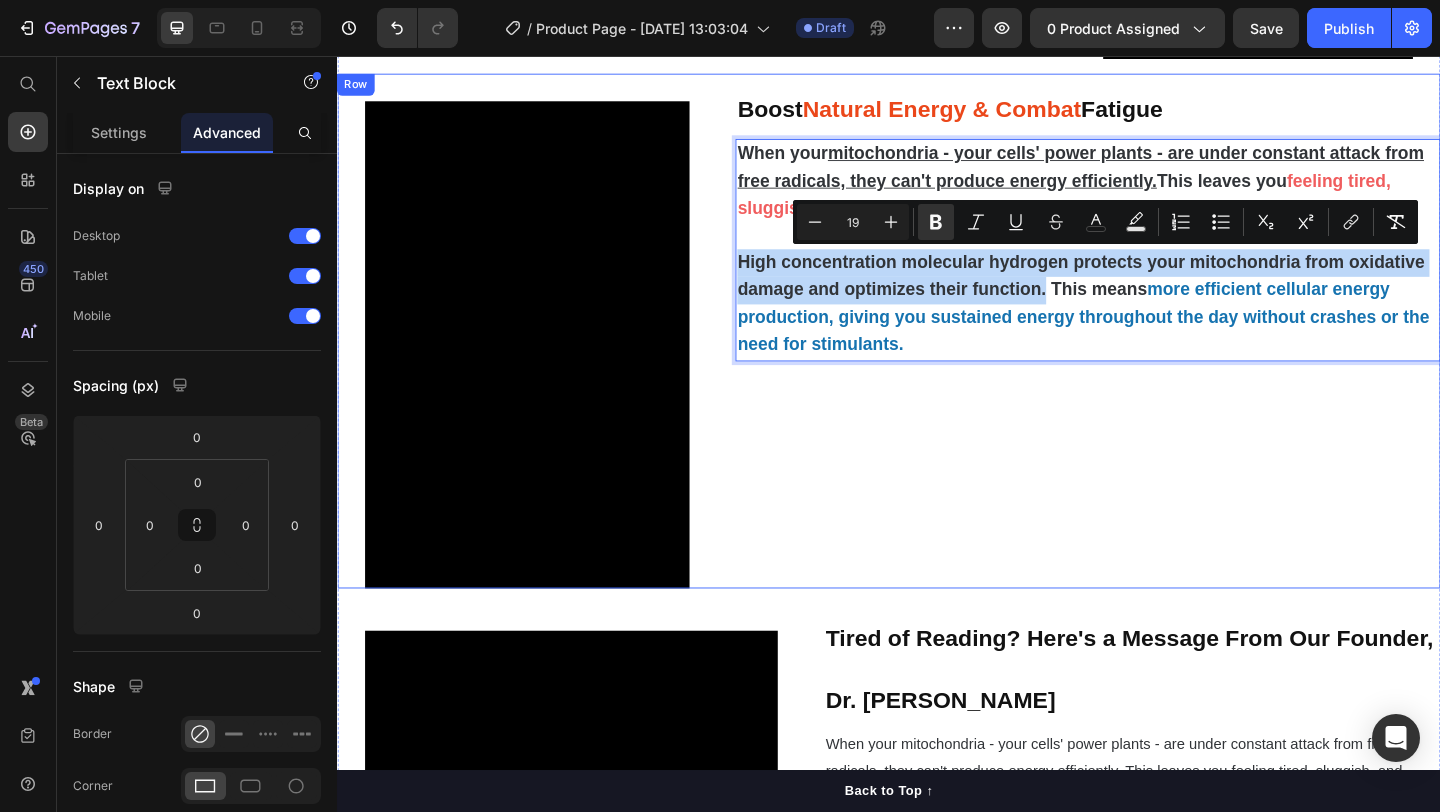 drag, startPoint x: 1106, startPoint y: 310, endPoint x: 765, endPoint y: 281, distance: 342.23093 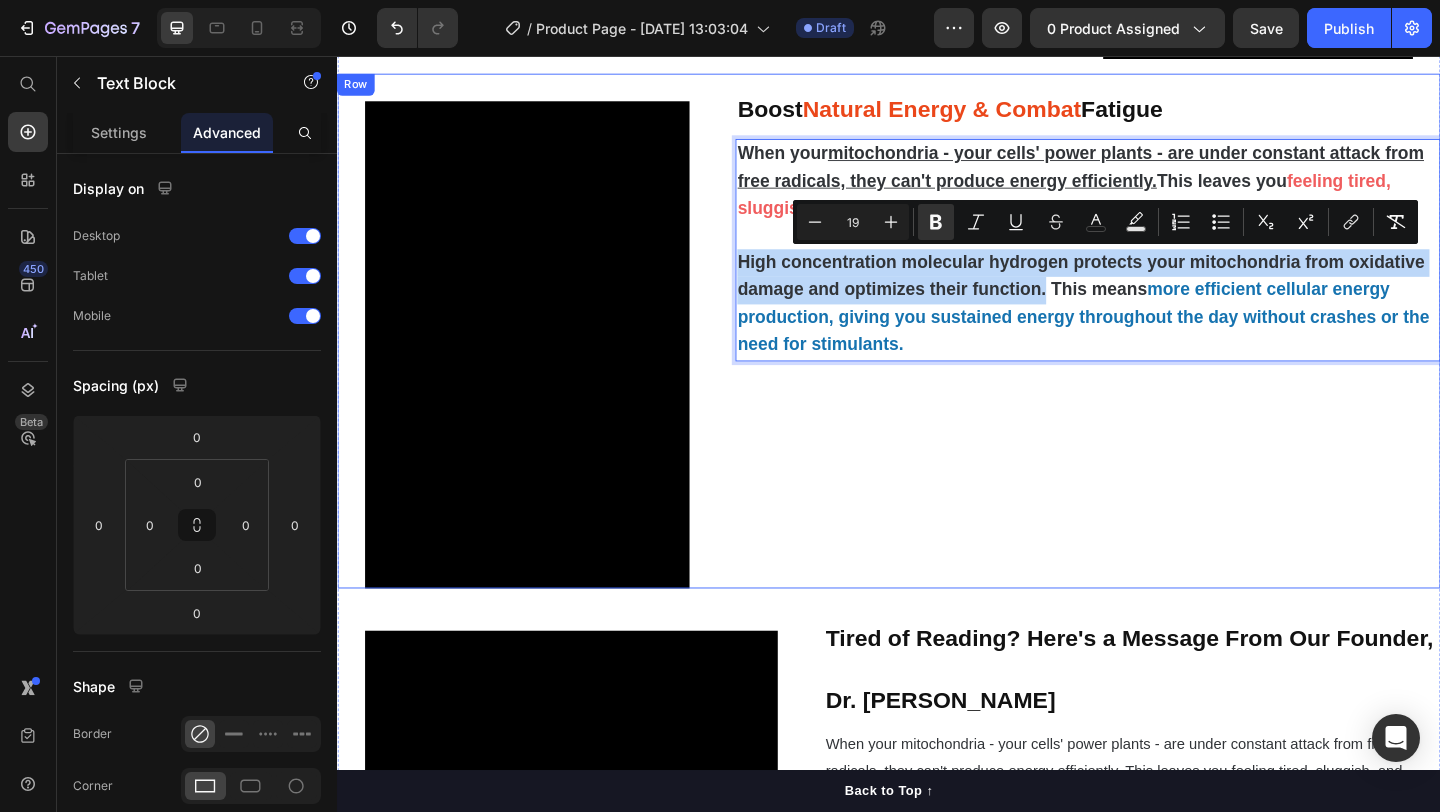 click on "Video Boost  Natural Energy & Combat  Fatigue Heading When your  mitochondria - your cells' power plants - are under constant attack from free radicals, they can't produce energy efficiently.  This leaves you  feeling tired, sluggish, and unable to perform at your best , no matter how much rest you get. High concentration molecular hydrogen protects your mitochondria from oxidative damage and optimizes their function. This means  more efficient cellular energy production, giving you sustained energy throughout the day without crashes or the need for stimulants. Text Block   0 Row" at bounding box center [937, 355] 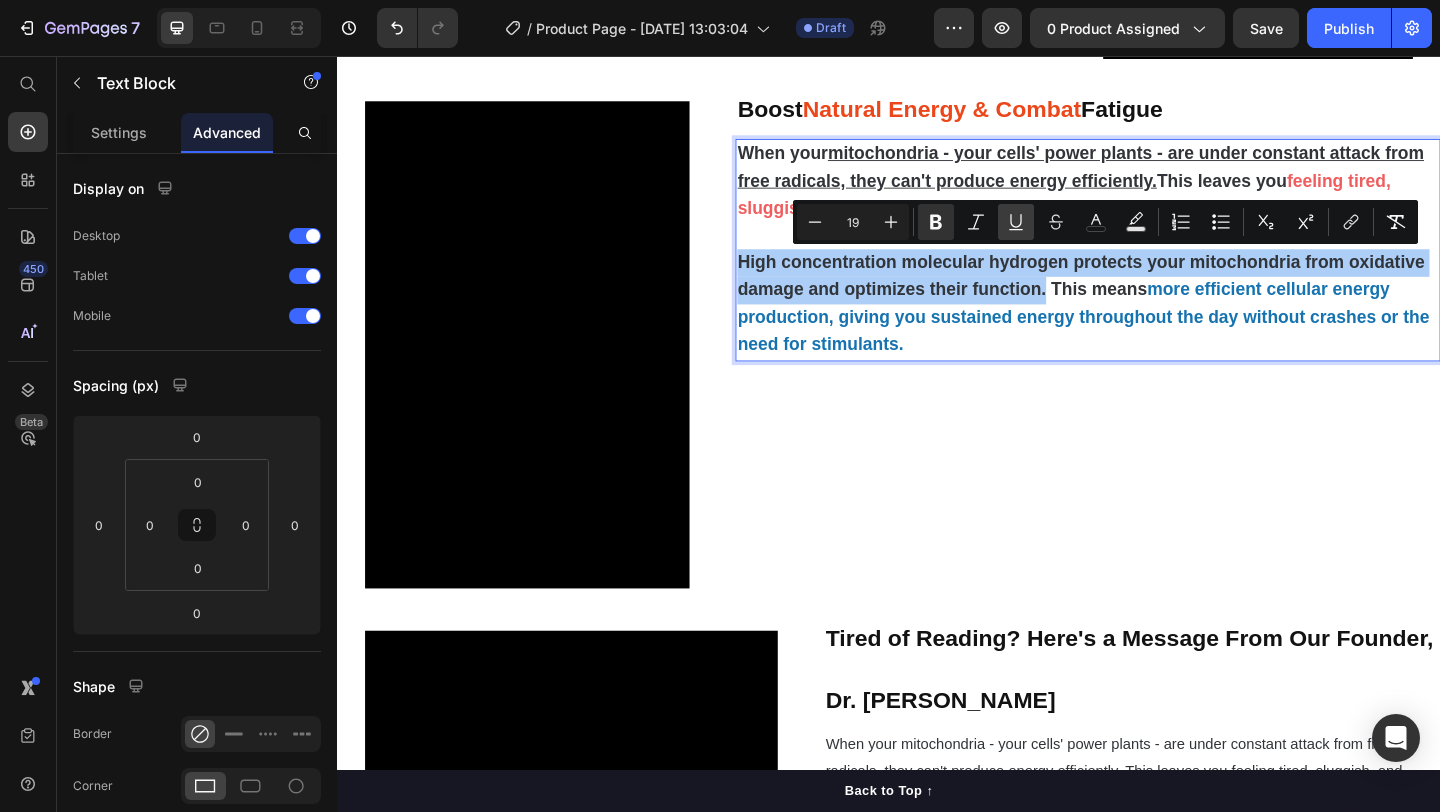 click 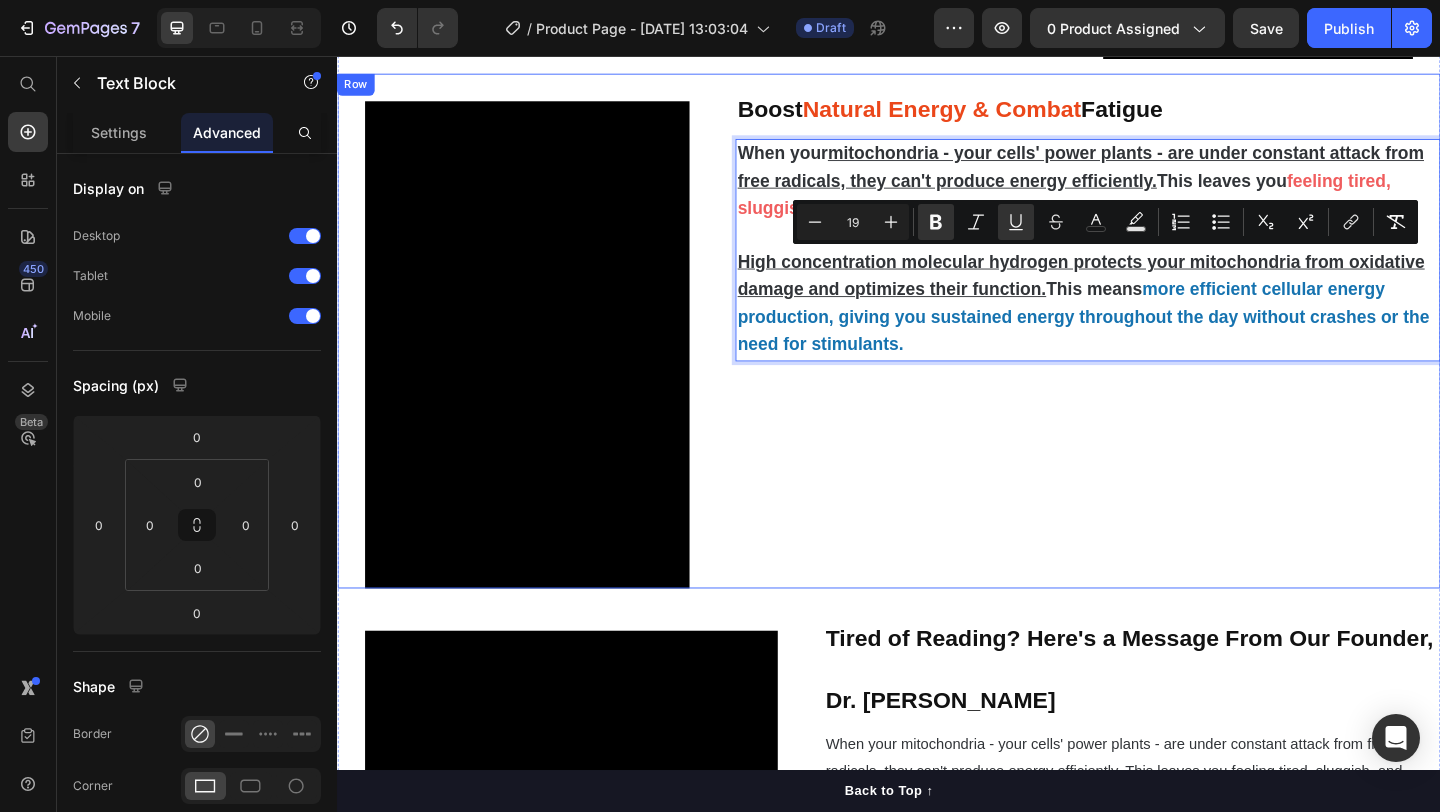 click on "Boost  Natural Energy & Combat  Fatigue Heading When your  mitochondria - your cells' power plants - are under constant attack from free radicals, they can't produce energy efficiently.  This leaves you  feeling tired, sluggish, and unable to perform at your best , no matter how much rest you get. High concentration molecular hydrogen protects your mitochondria from oxidative damage and optimizes their function.  This means  more efficient cellular energy production, giving you sustained energy throughout the day without crashes or the need for stimulants. Text Block   0" at bounding box center (1153, 355) 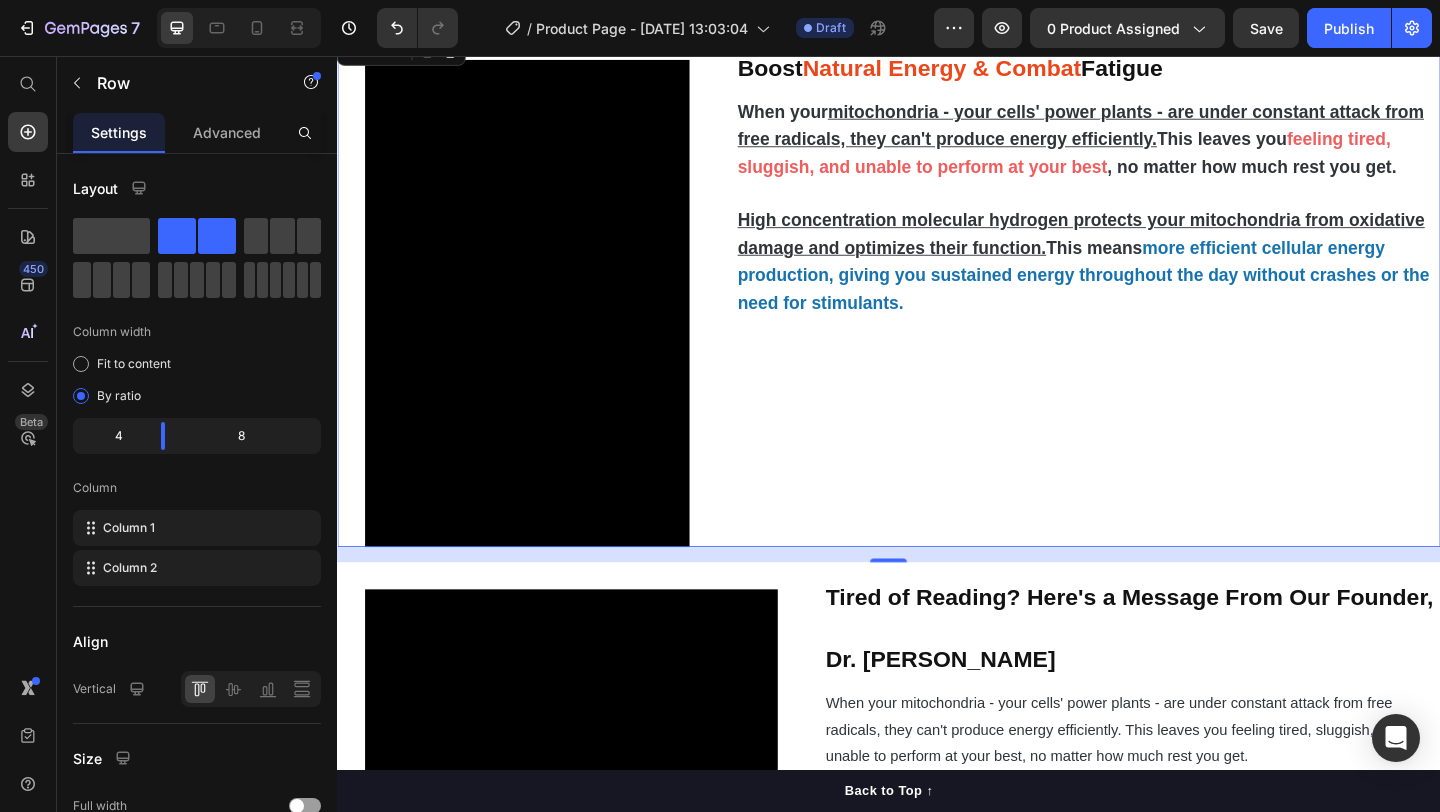 scroll, scrollTop: 2555, scrollLeft: 0, axis: vertical 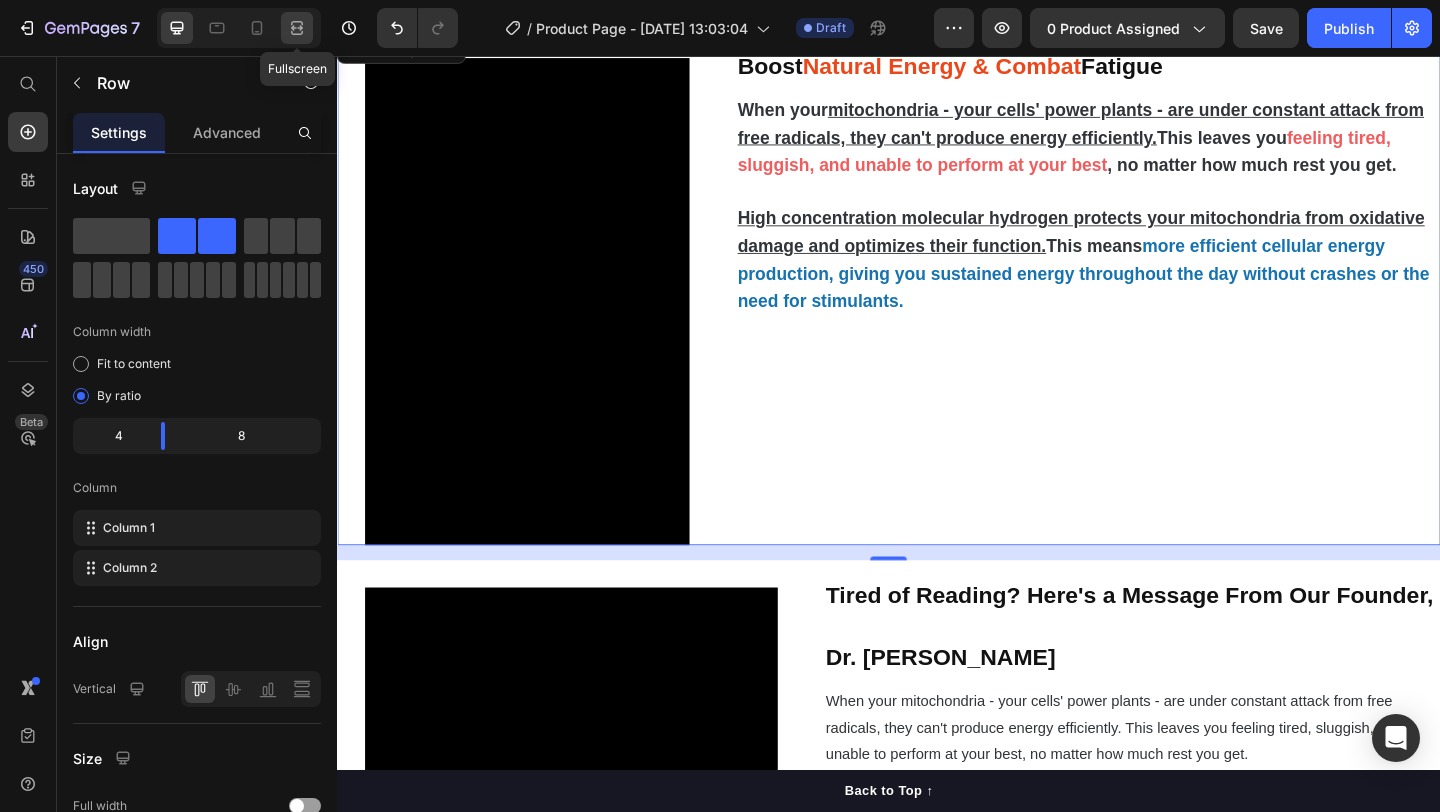 click 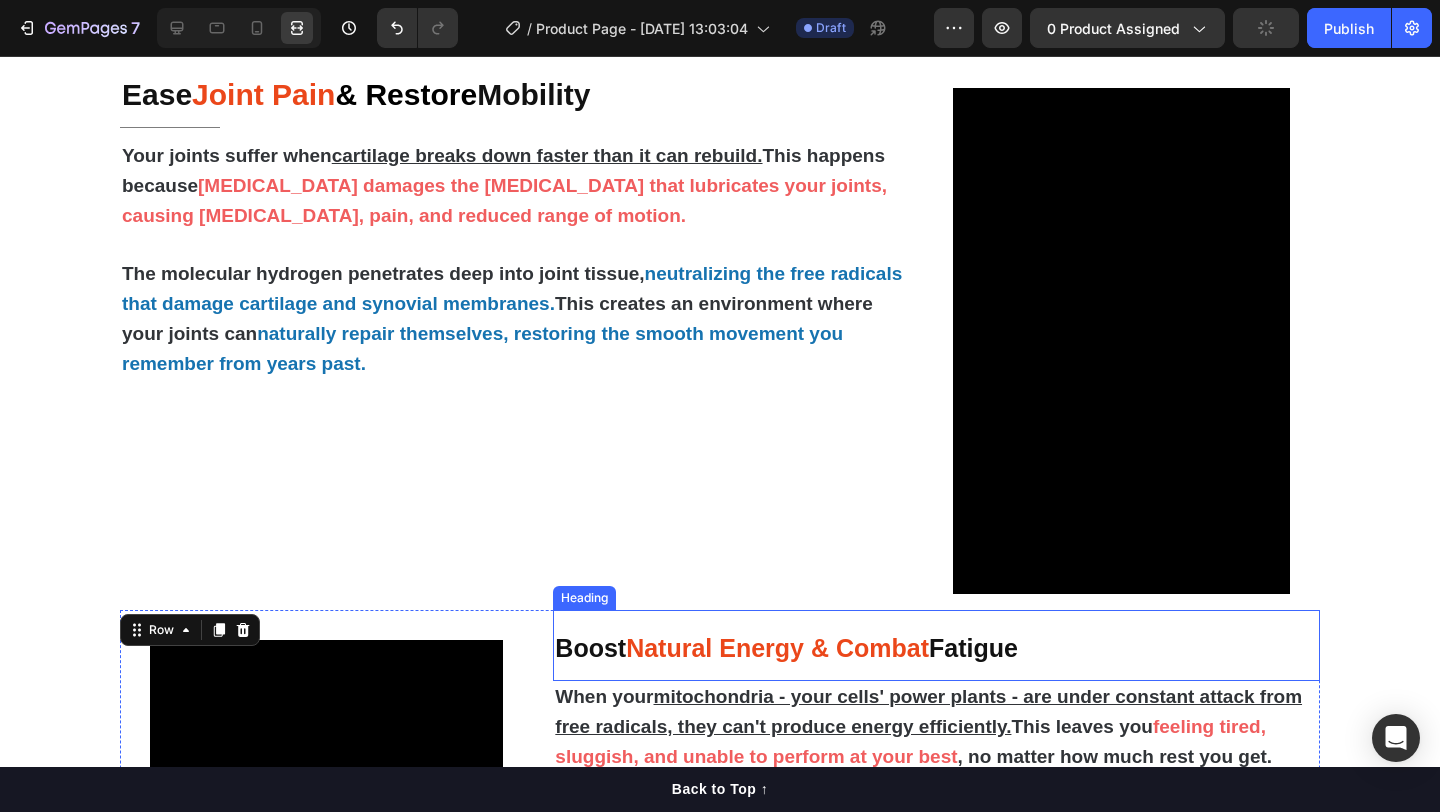 scroll, scrollTop: 1799, scrollLeft: 0, axis: vertical 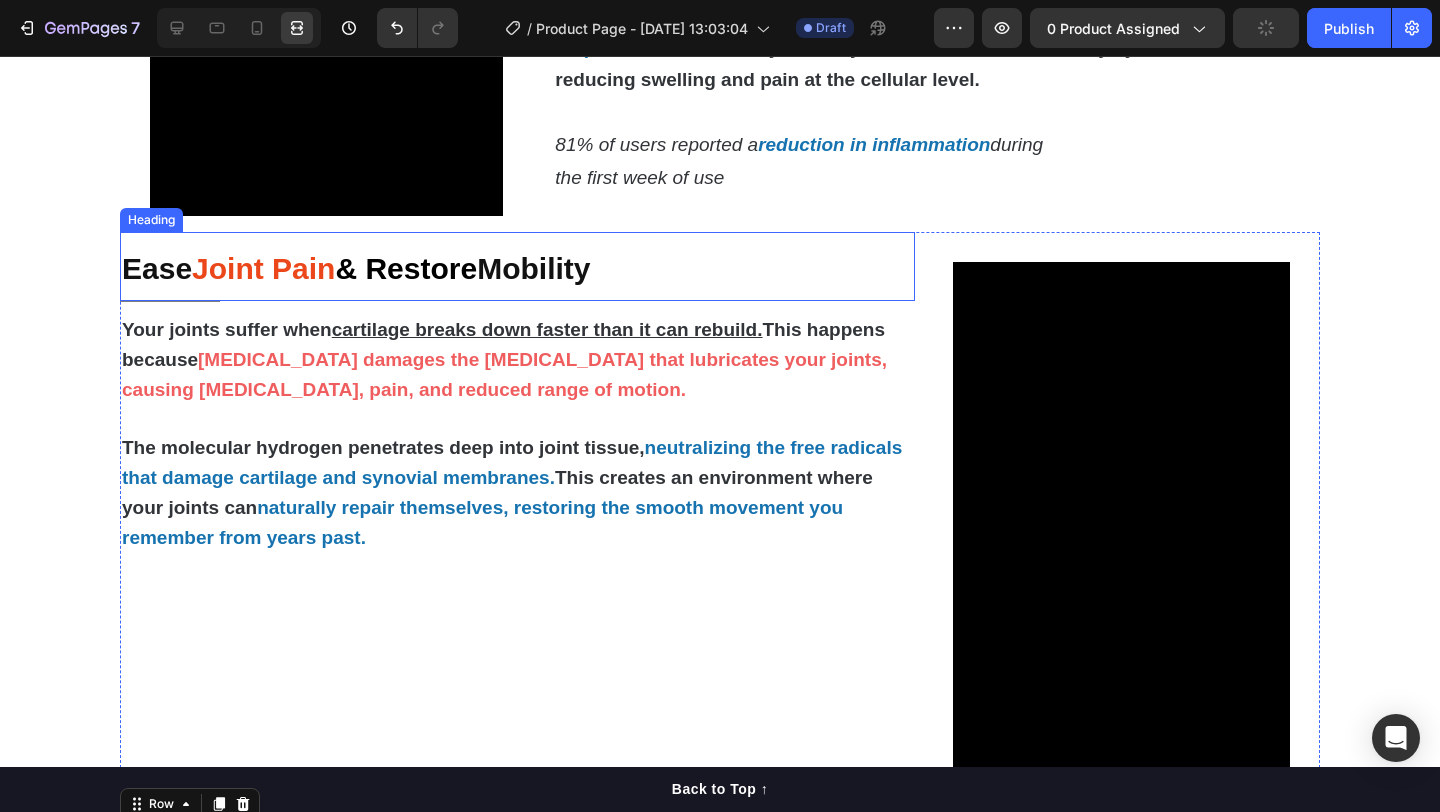 click on "& Restore" at bounding box center (406, 268) 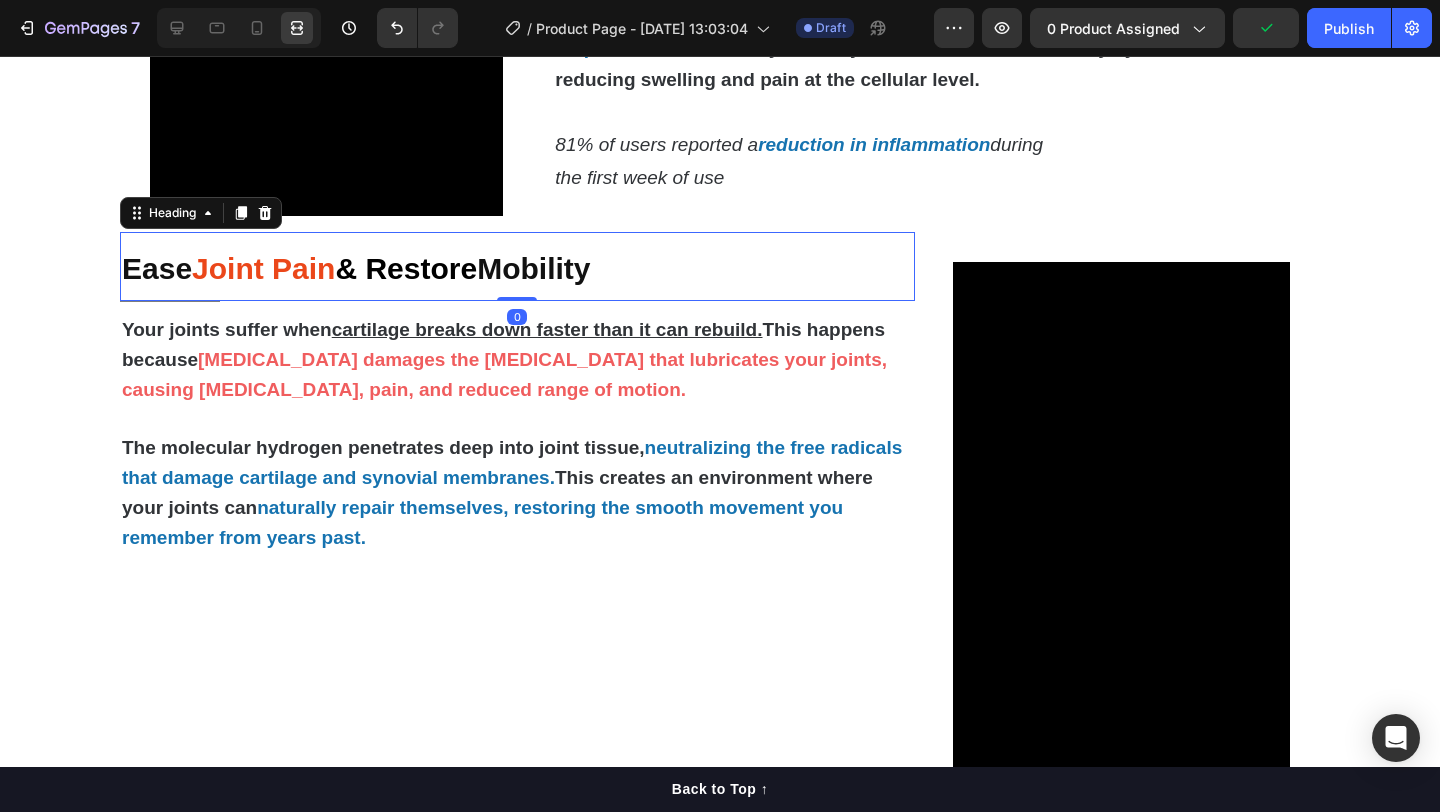 click on "& Restore" at bounding box center [406, 268] 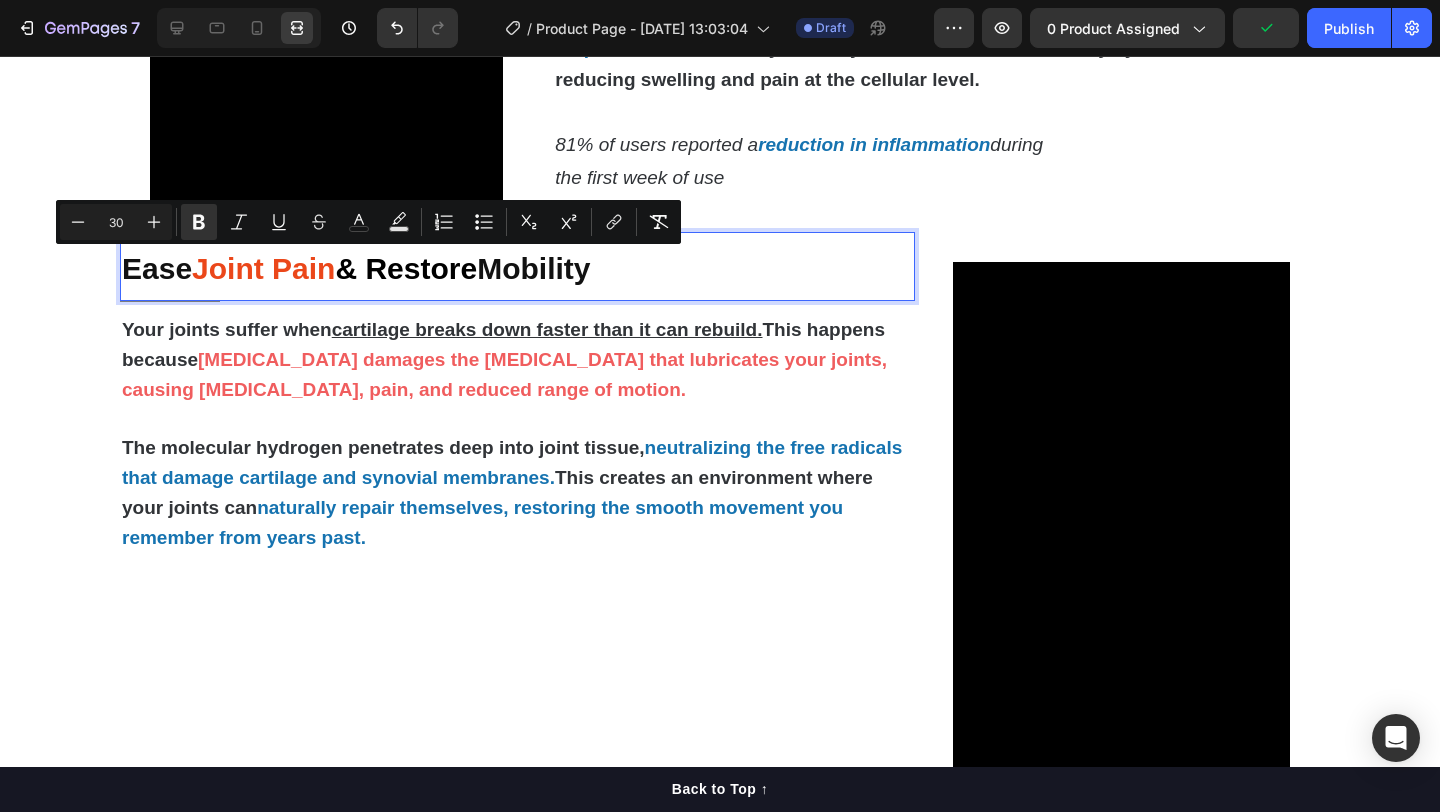 click on "Joint Pain" at bounding box center (263, 268) 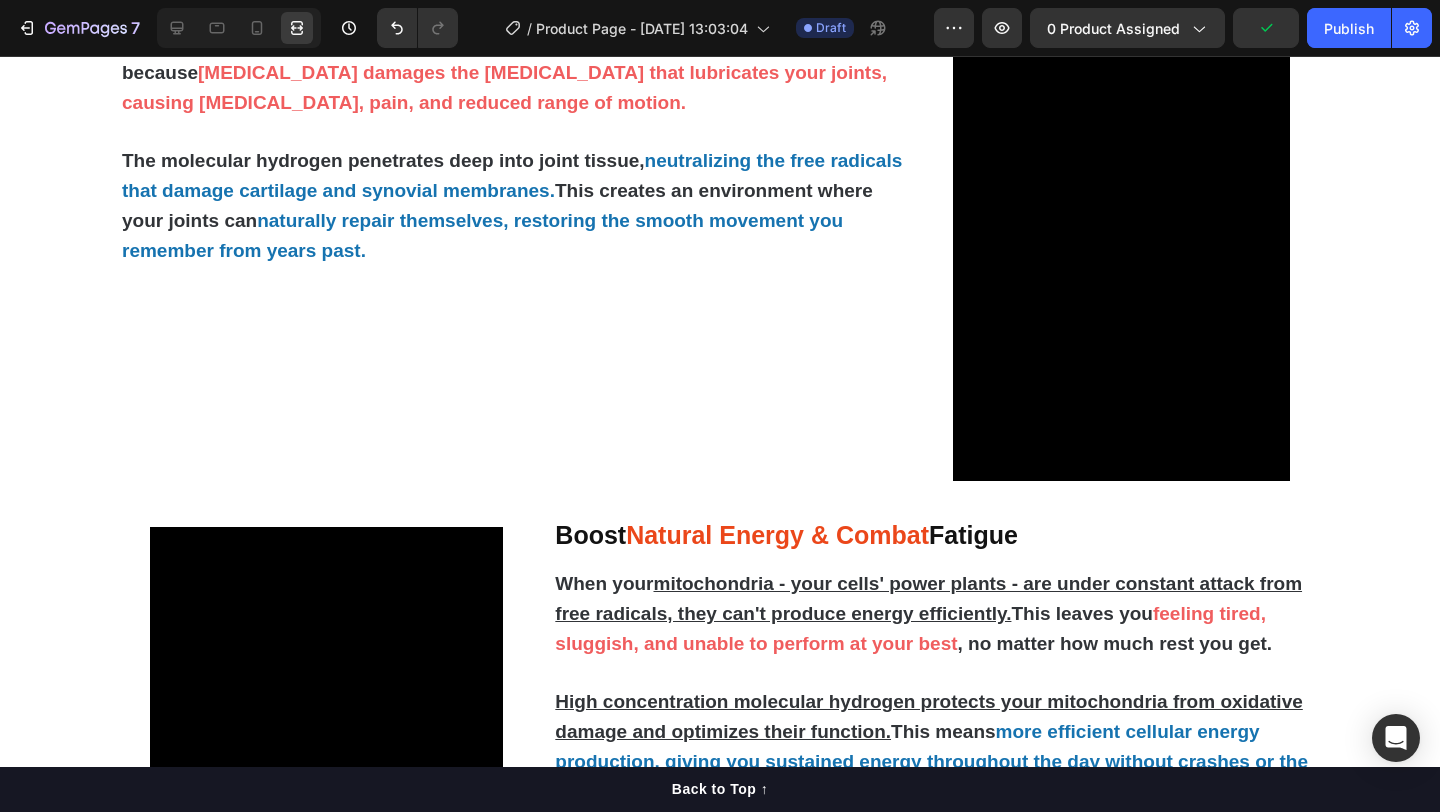 scroll, scrollTop: 2134, scrollLeft: 0, axis: vertical 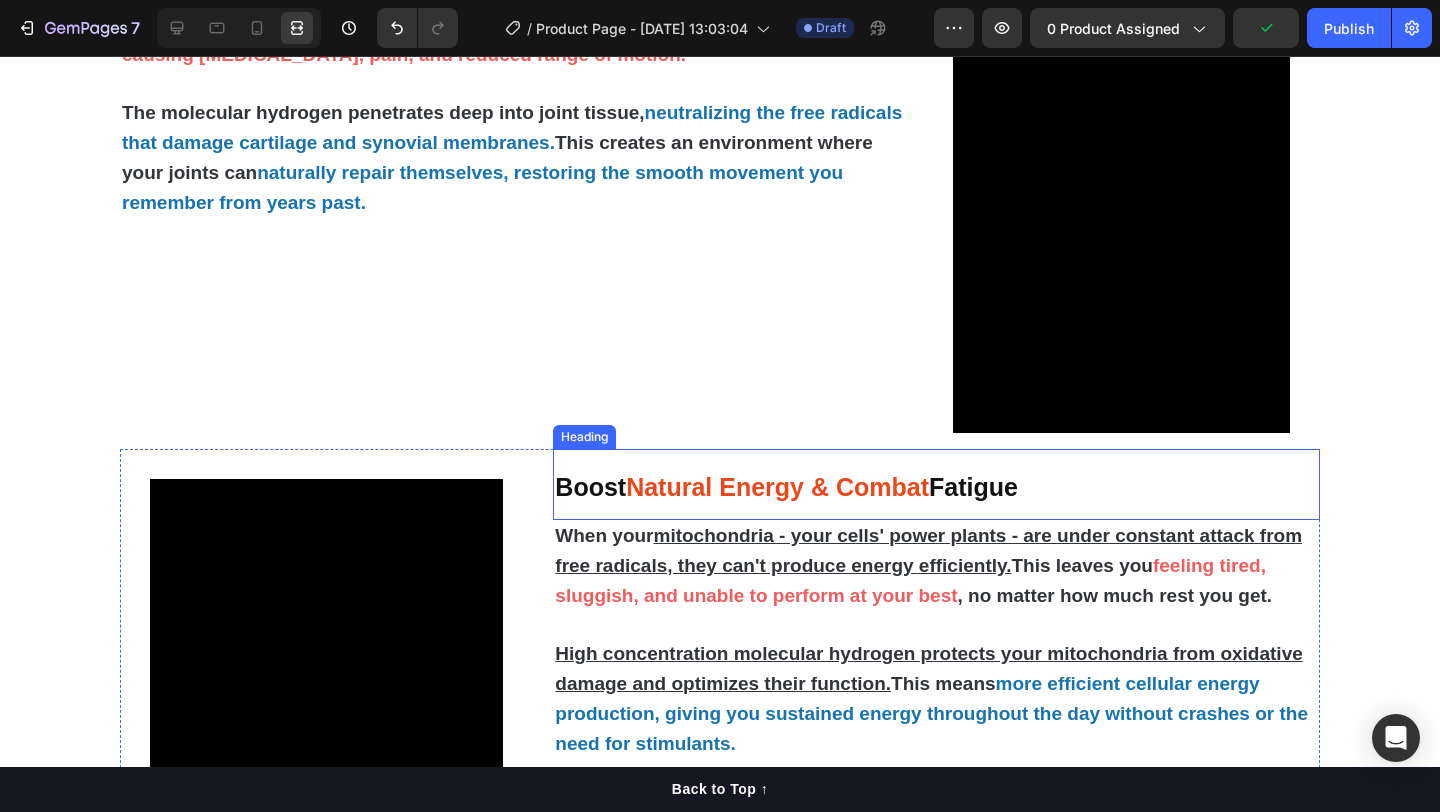 click on "Natural Energy & Combat" at bounding box center [777, 487] 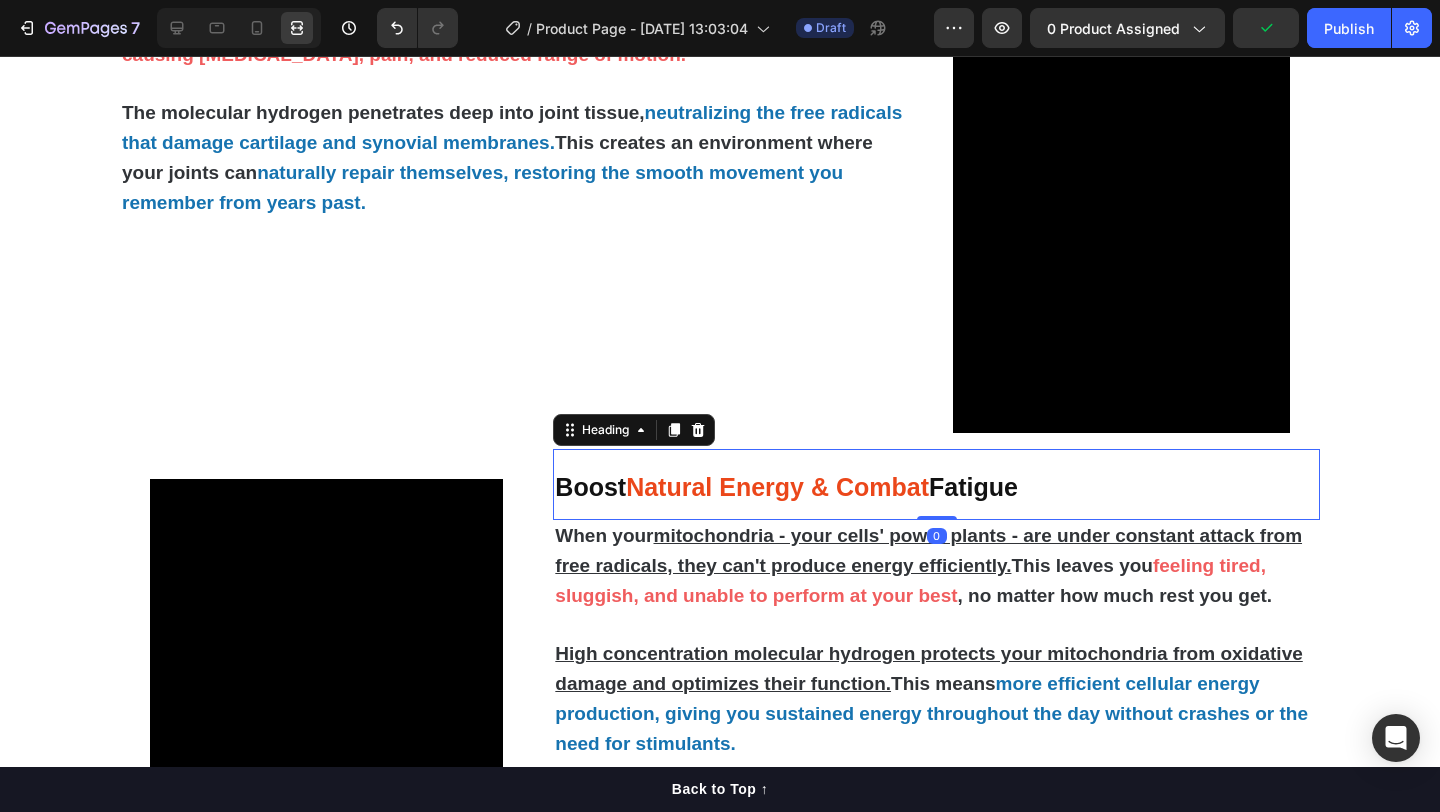 click on "Natural Energy & Combat" at bounding box center [777, 487] 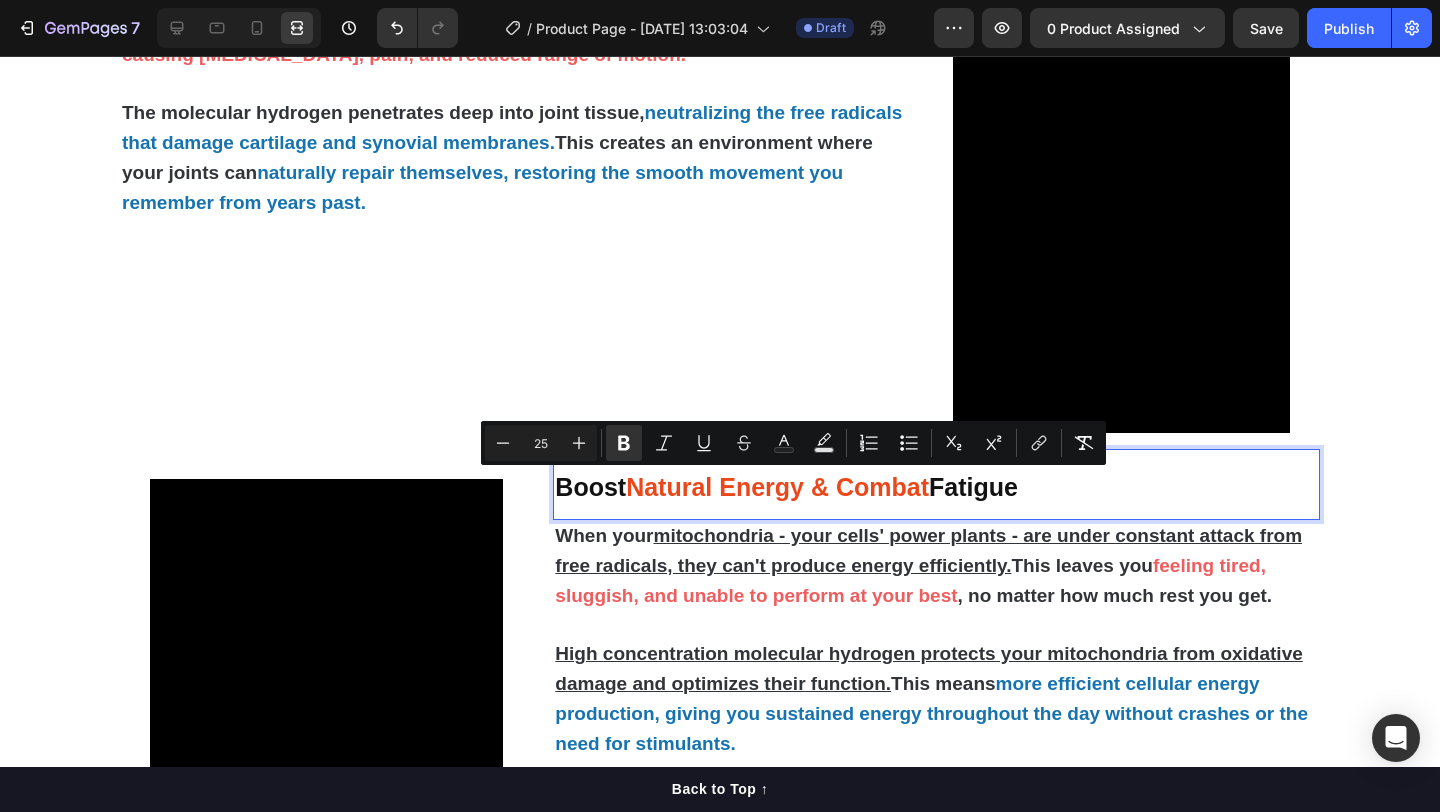click on "25" at bounding box center (541, 443) 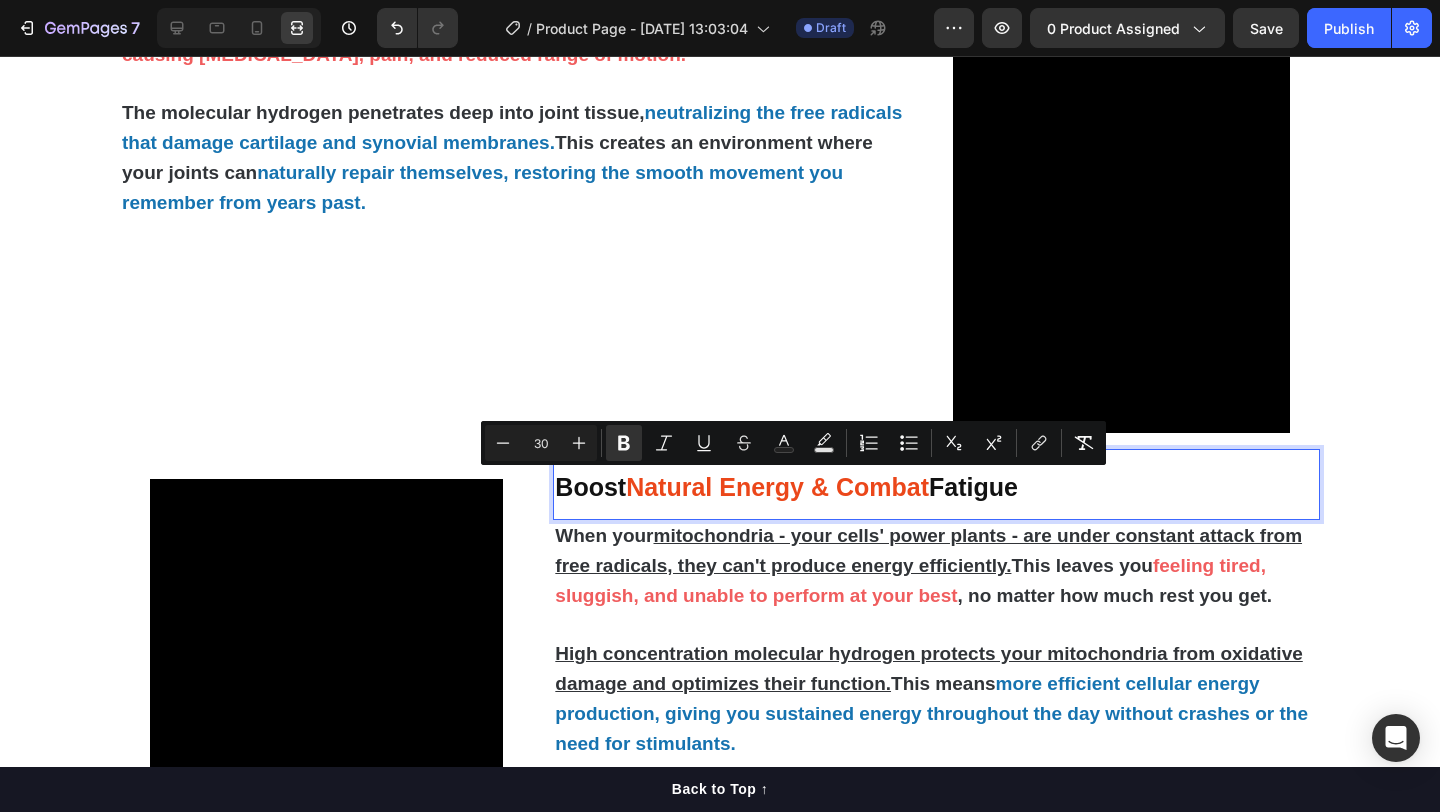 type on "30" 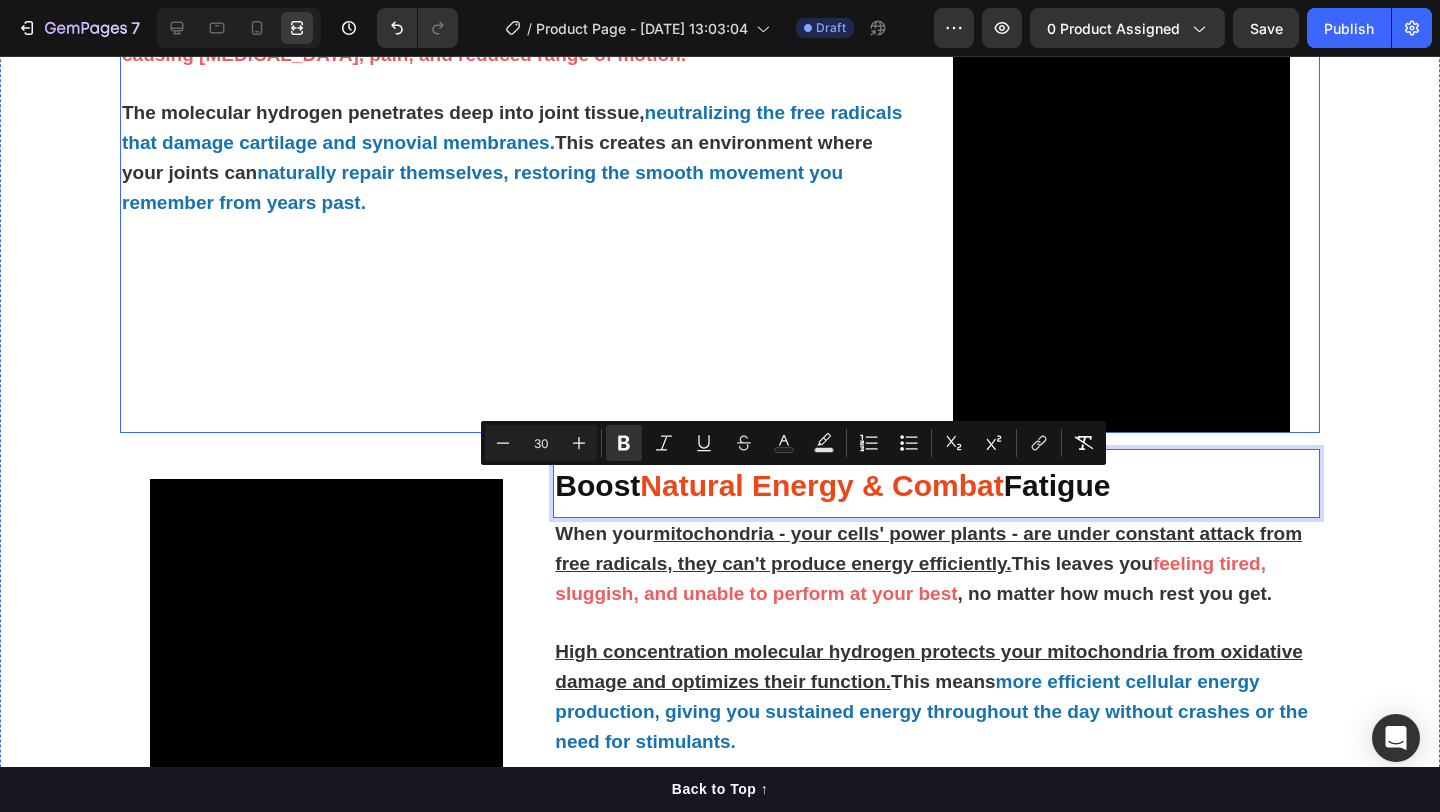 click on "⁠⁠⁠⁠⁠⁠⁠ Ease  Joint Pain  & Restore  Mobility Heading                Title Line Your joints suffer when  cartilage breaks down faster than it can rebuild.  This happens because  oxidative stress damages the synovial fluid that lubricates your joints, causing stiffness, pain, and reduced range of motion. The molecular hydrogen penetrates deep into joint tissue,  neutralizing the free radicals that damage cartilage and synovial membranes.  This creates an environment where your joints can  naturally repair themselves, restoring the smooth movement you remember from years past. Text Block" at bounding box center [517, 165] 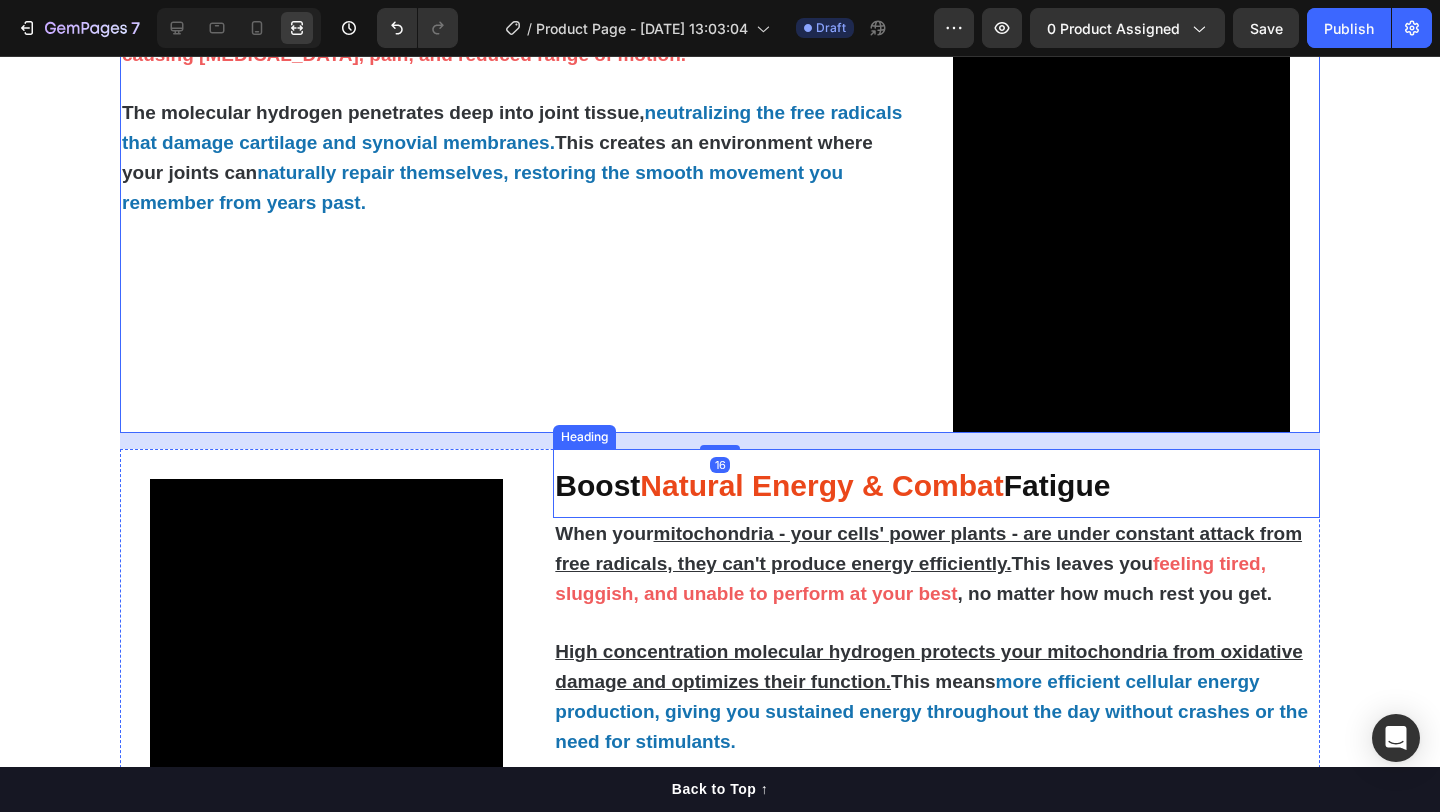 click on "Video ⁠⁠⁠⁠⁠⁠⁠ Reduce  Chronic Inflammation  at Home Heading                Title Line But what makes things worse is that when your body is constantly battling  chronic inflammation, your immune system becomes overactive and starts attacking healthy tissue.   So even though your body is desperately trying to  heal and repair ,   the inflammatory response keeps interfering with the natural healing process. The 8,000 PPM of molecular hydrogen acts as a  selective antioxidant, specifically targeting the hydroxyl radicals and peroxynitrite that trigger inflammatory responses.   This allows your body's natural anti-inflammatory systems to take over, reducing swelling and pain at the cellular level. 81% of users reported a  reduction in inflammation  during  the first week of use Text Block Row ⁠⁠⁠⁠⁠⁠⁠ Ease  Joint Pain  & Restore  Mobility Heading                Title Line Your joints suffer when  cartilage breaks down faster than it can rebuild.  This happens because  Text Block Video" at bounding box center (720, 801) 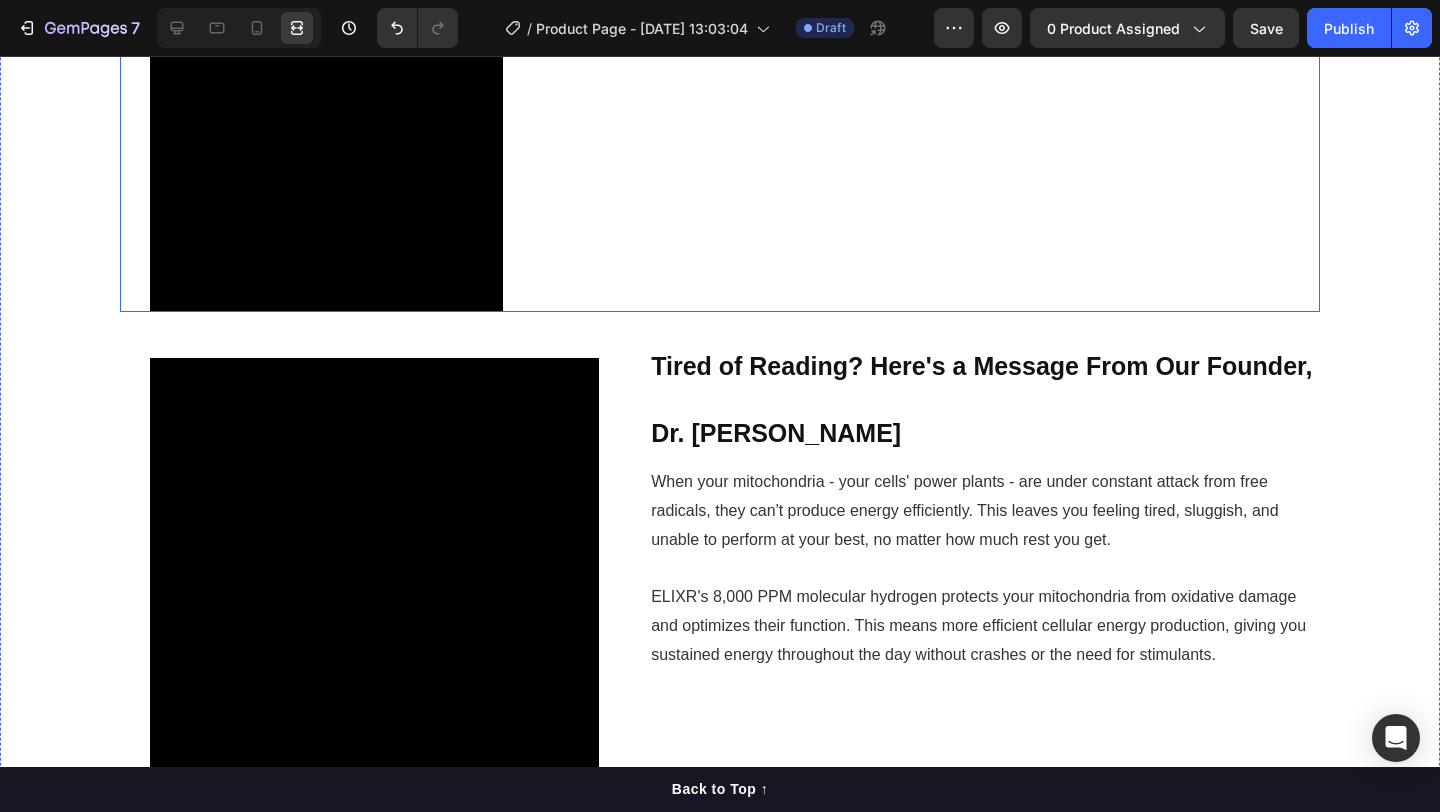 scroll, scrollTop: 2875, scrollLeft: 0, axis: vertical 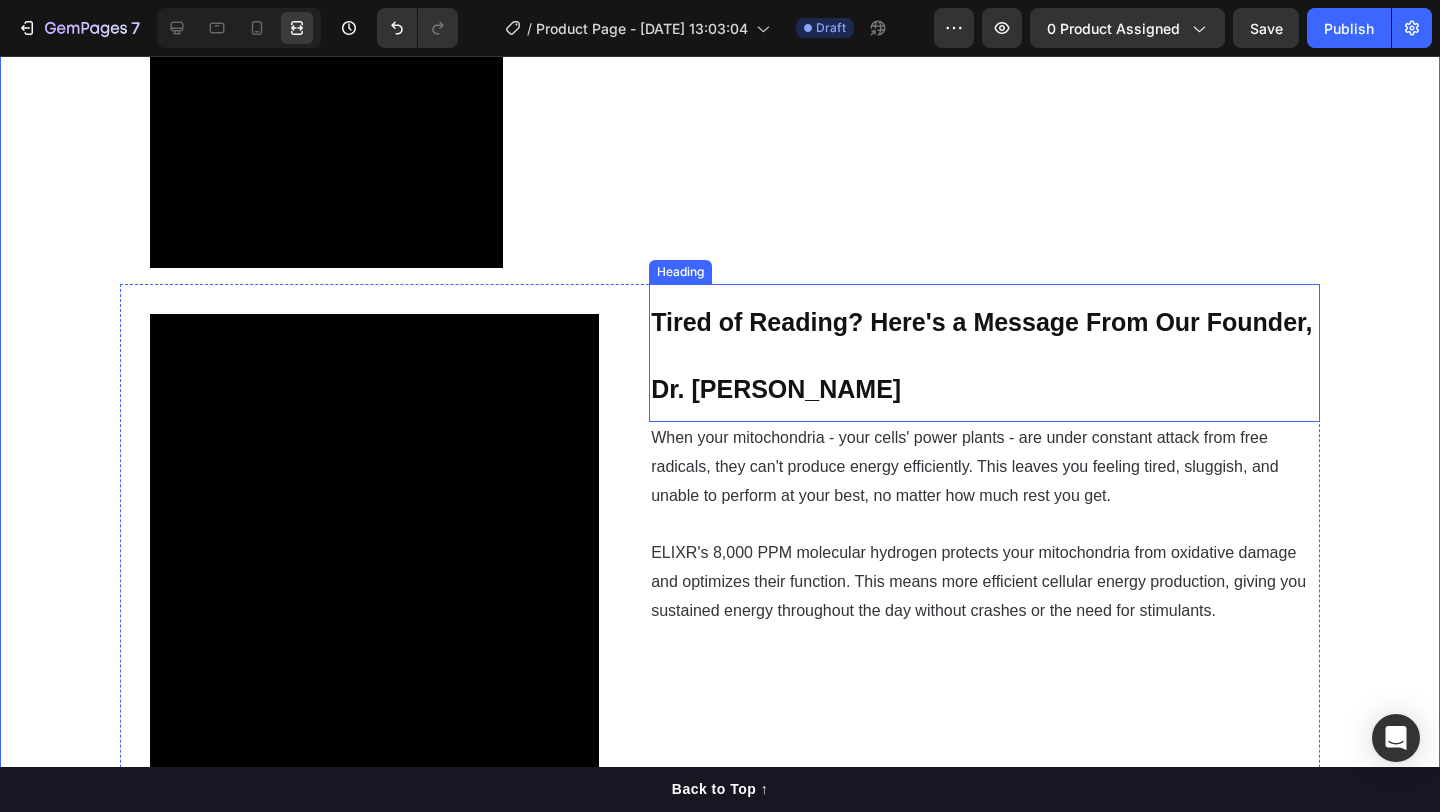 click on "Tired of Reading? Here's a Message From Our Founder, Dr. Alexander Brown" at bounding box center [981, 355] 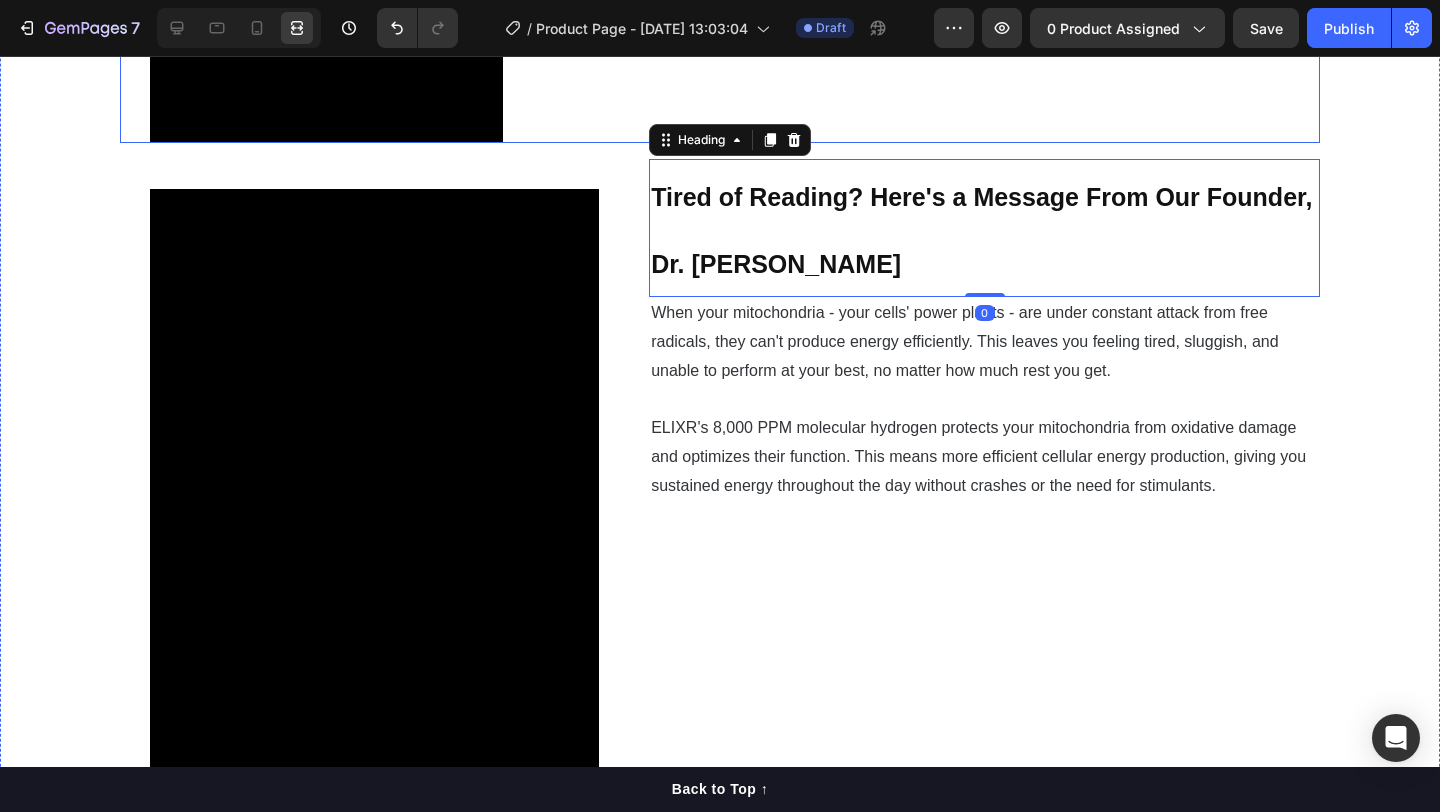 scroll, scrollTop: 3028, scrollLeft: 0, axis: vertical 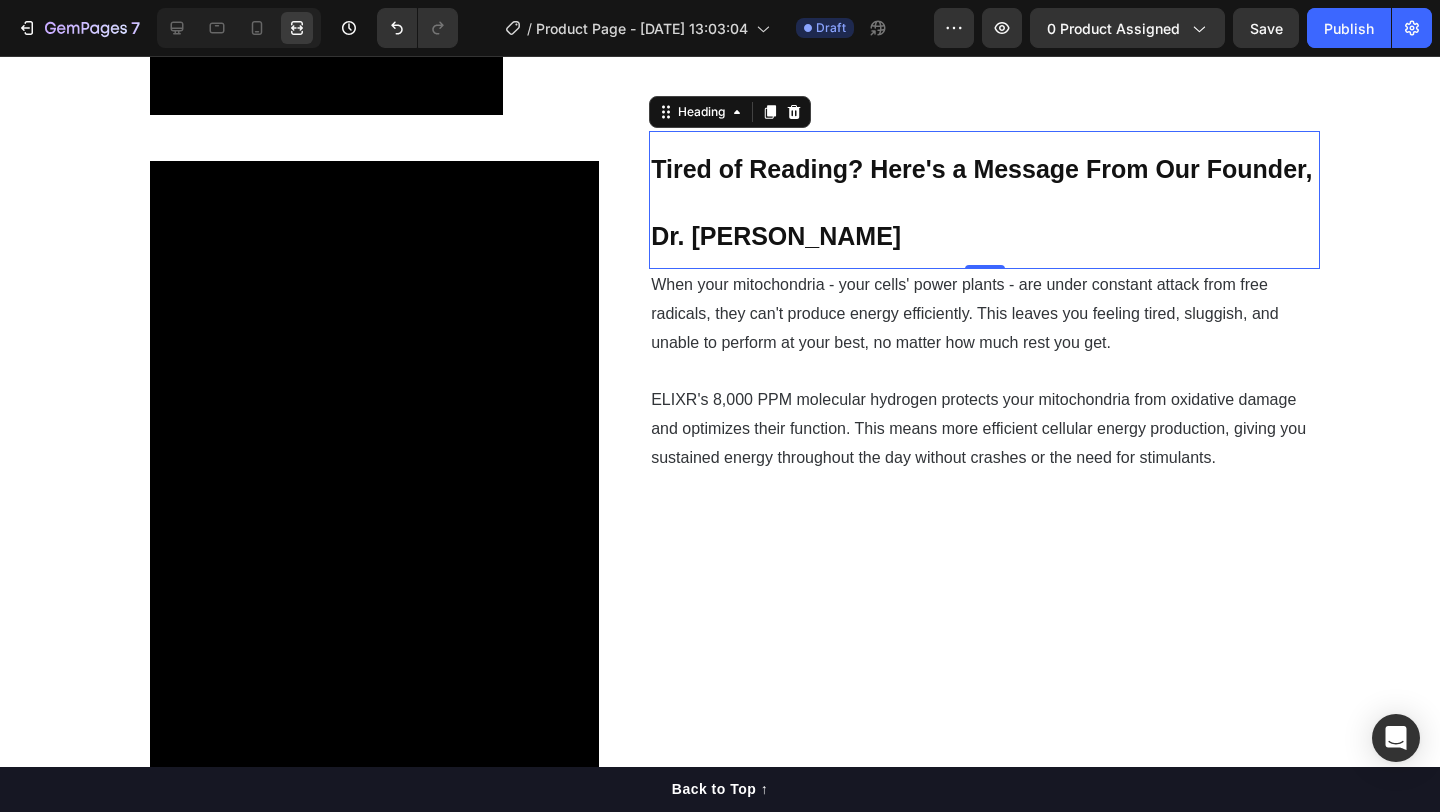 click on "Tired of Reading? Here's a Message From Our Founder, Dr. Alexander Brown" at bounding box center (981, 202) 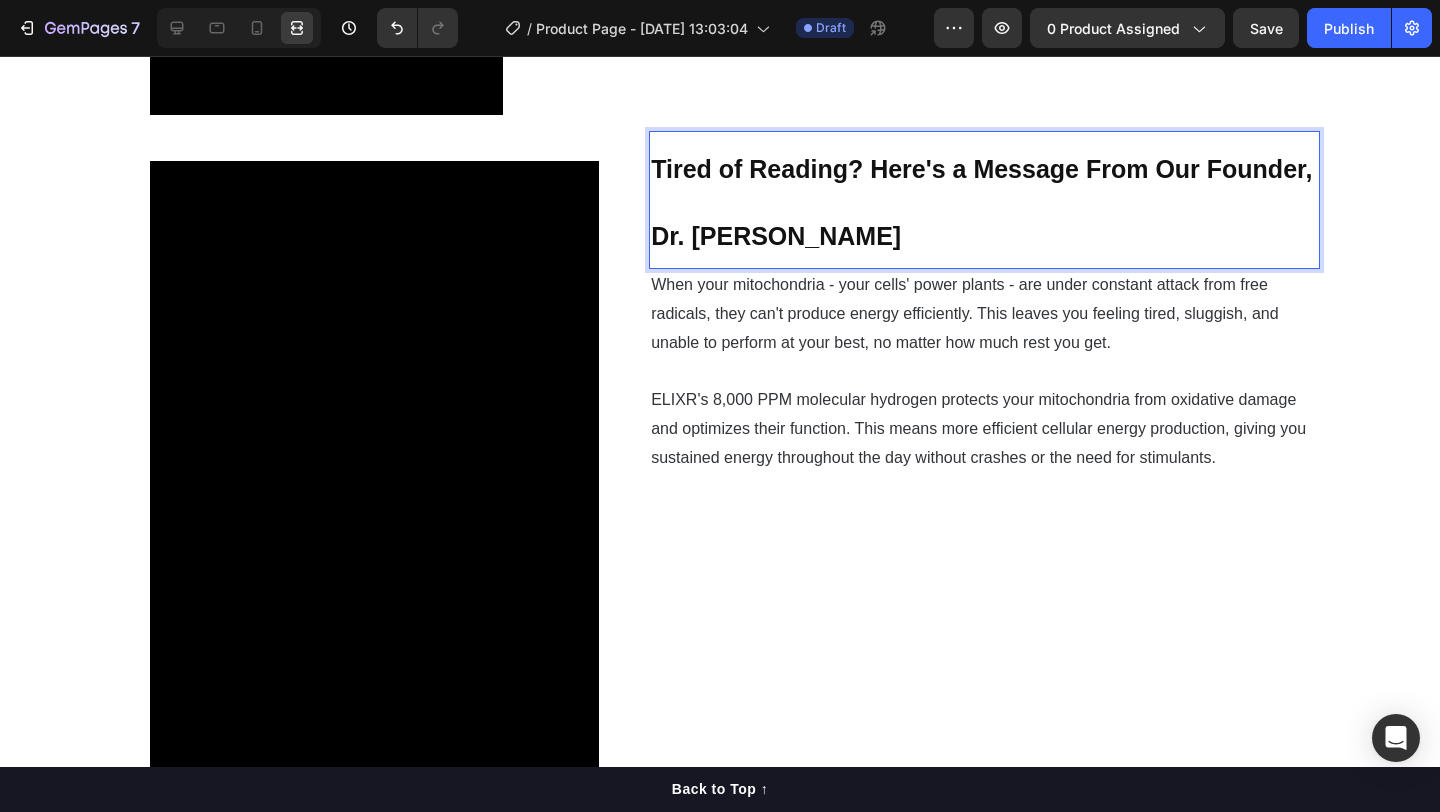 click on "Tired of Reading? Here's a Message From Our Founder, Dr. Alexander Brown" at bounding box center (981, 202) 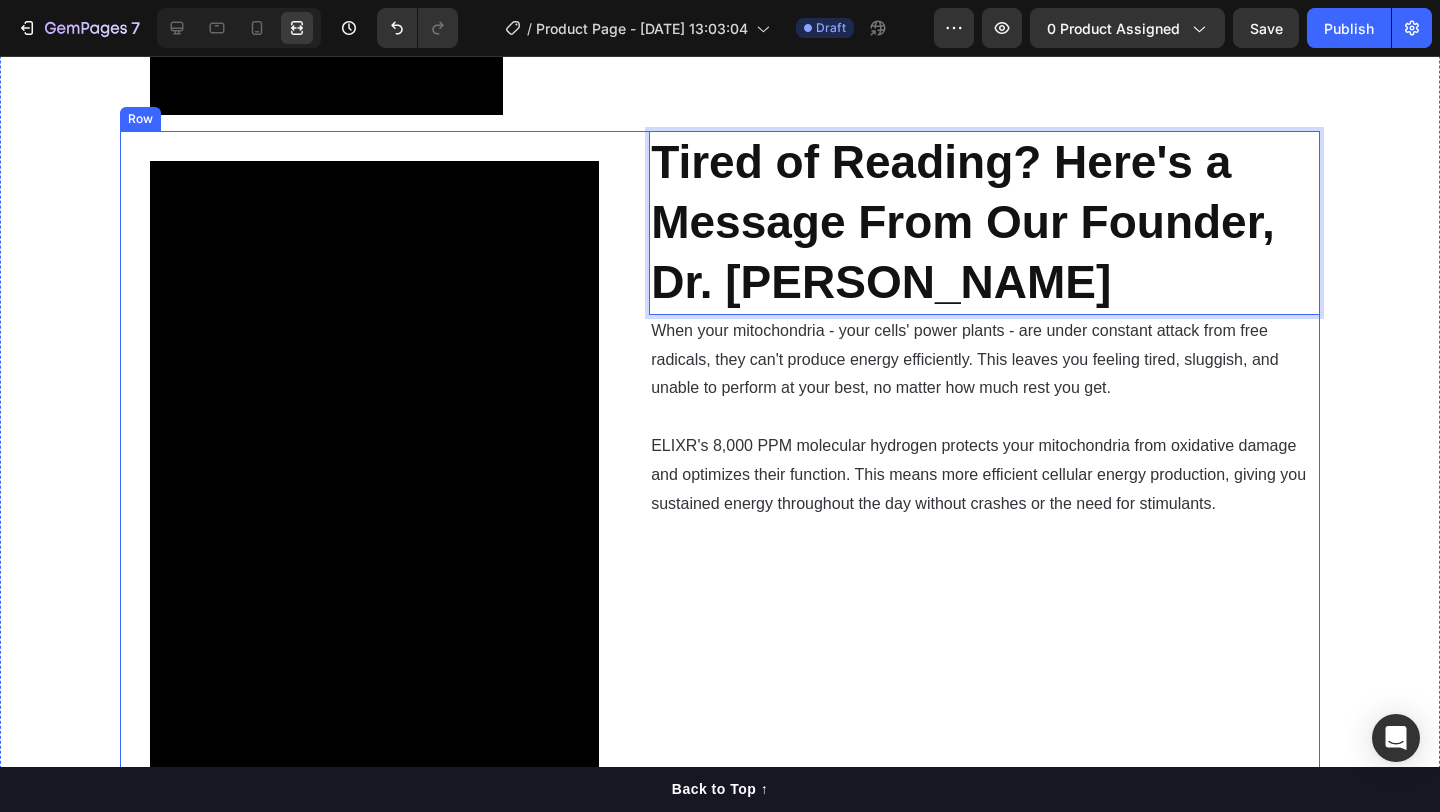 click on "Tired of Reading? Here's a Message From Our Founder, Dr. Alexander Brown Heading   0 When your mitochondria - your cells' power plants - are under constant attack from free radicals, they can't produce energy efficiently. This leaves you feeling tired, sluggish, and unable to perform at your best, no matter how much rest you get.   ELIXR's 8,000 PPM molecular hydrogen protects your mitochondria from oxidative damage and optimizes their function. This means more efficient cellular energy production, giving you sustained energy throughout the day without crashes or the need for stimulants. Text Block" at bounding box center (984, 483) 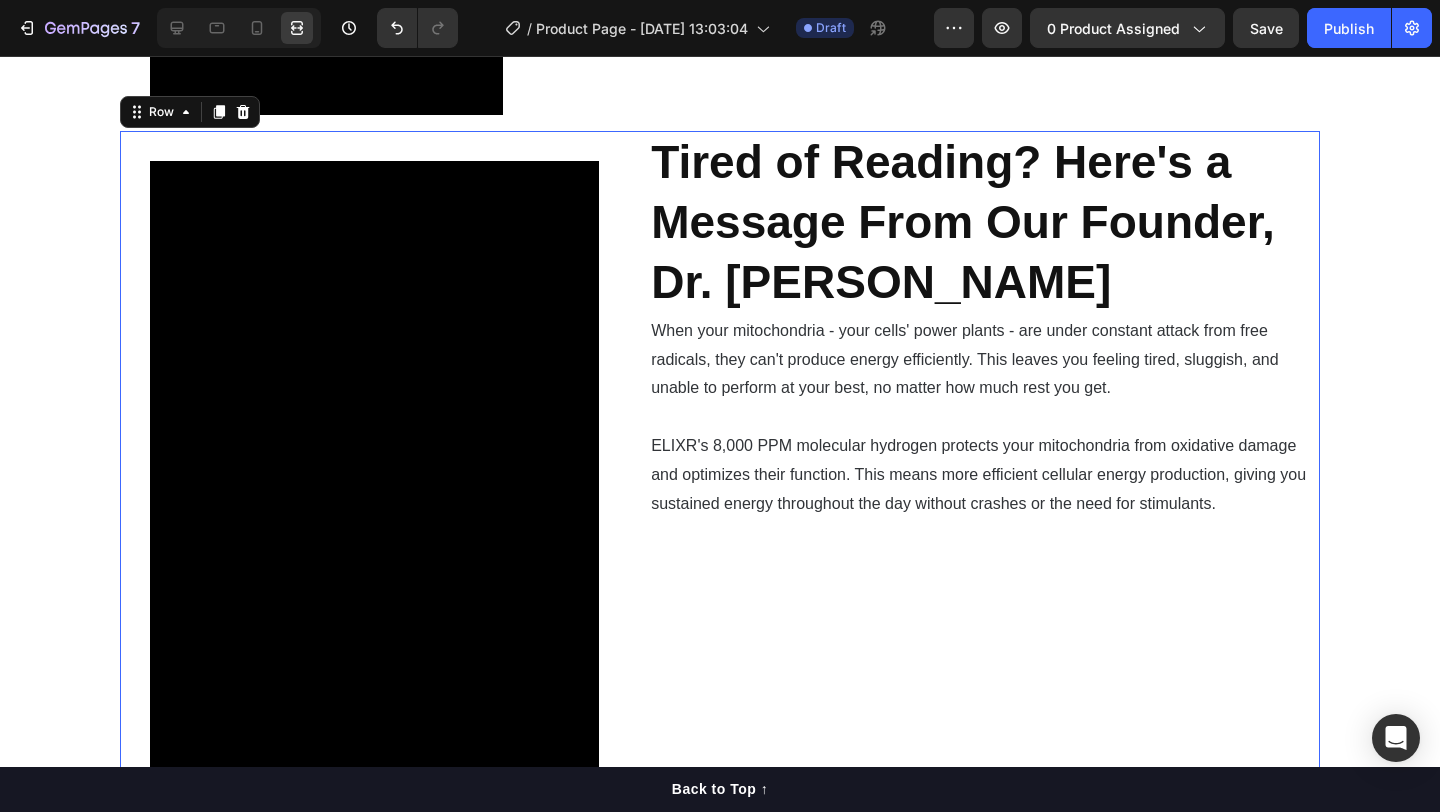click on "Tired of Reading? Here's a Message From Our Founder, Dr. Alexander Brown" at bounding box center (963, 222) 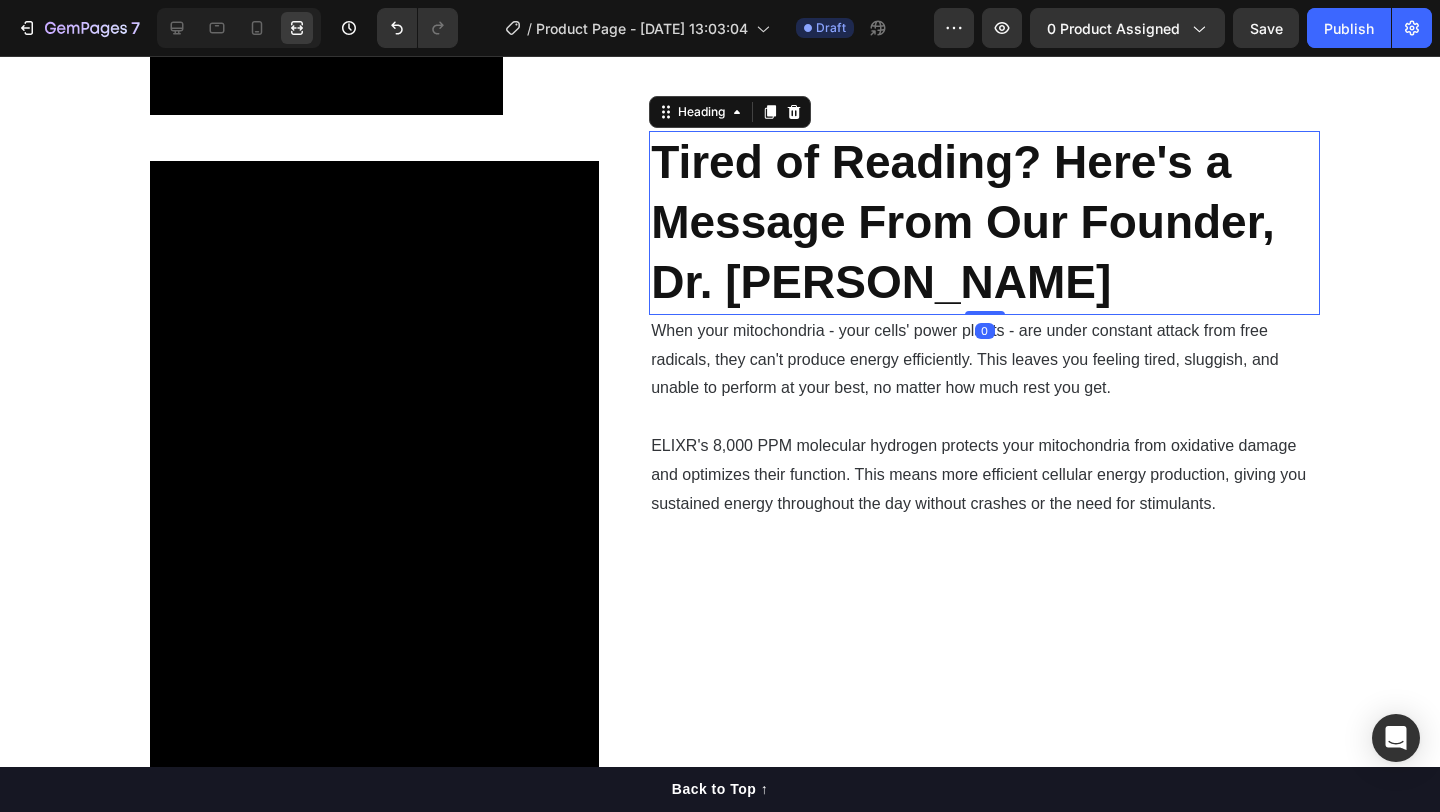 click on "Tired of Reading? Here's a Message From Our Founder, Dr. Alexander Brown" at bounding box center (963, 222) 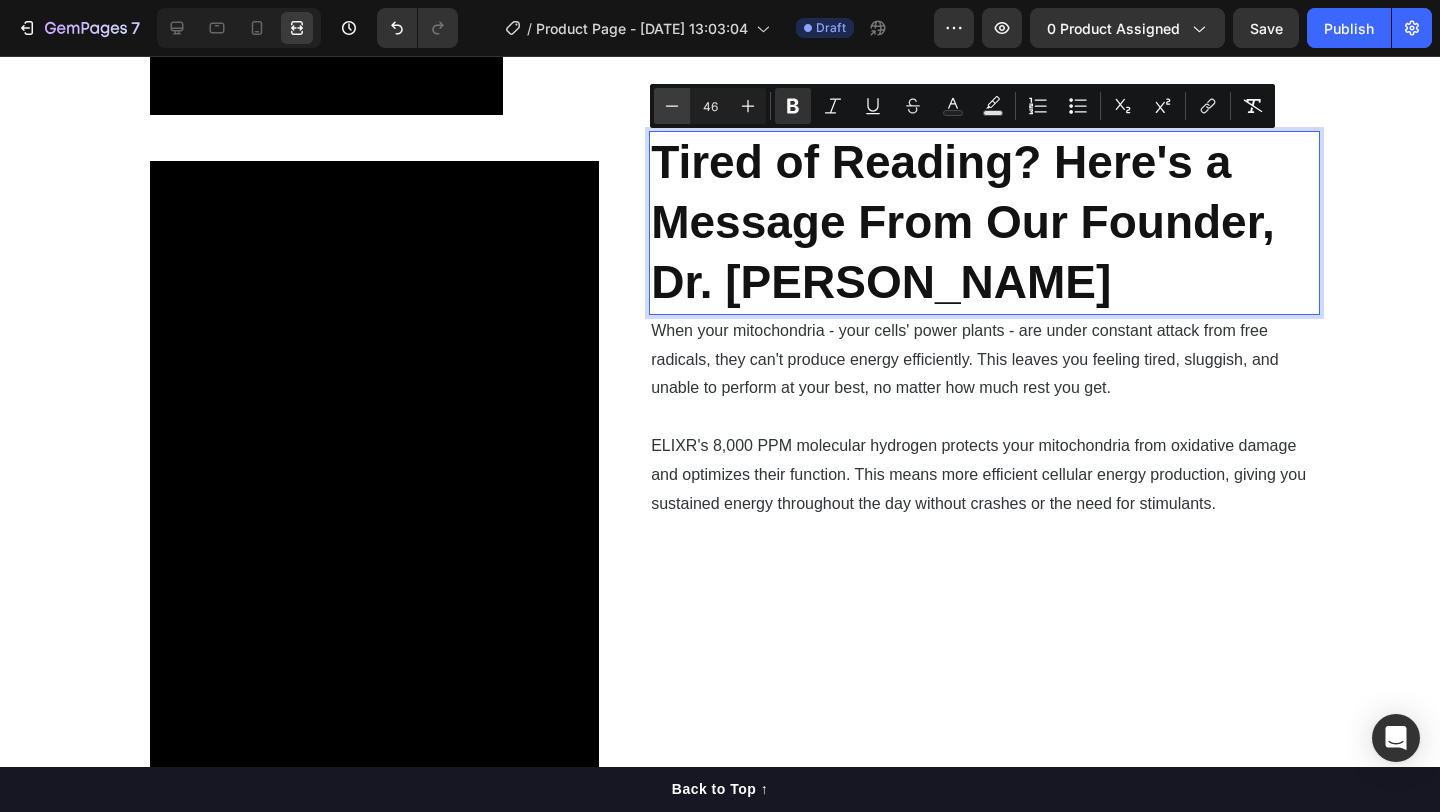 click 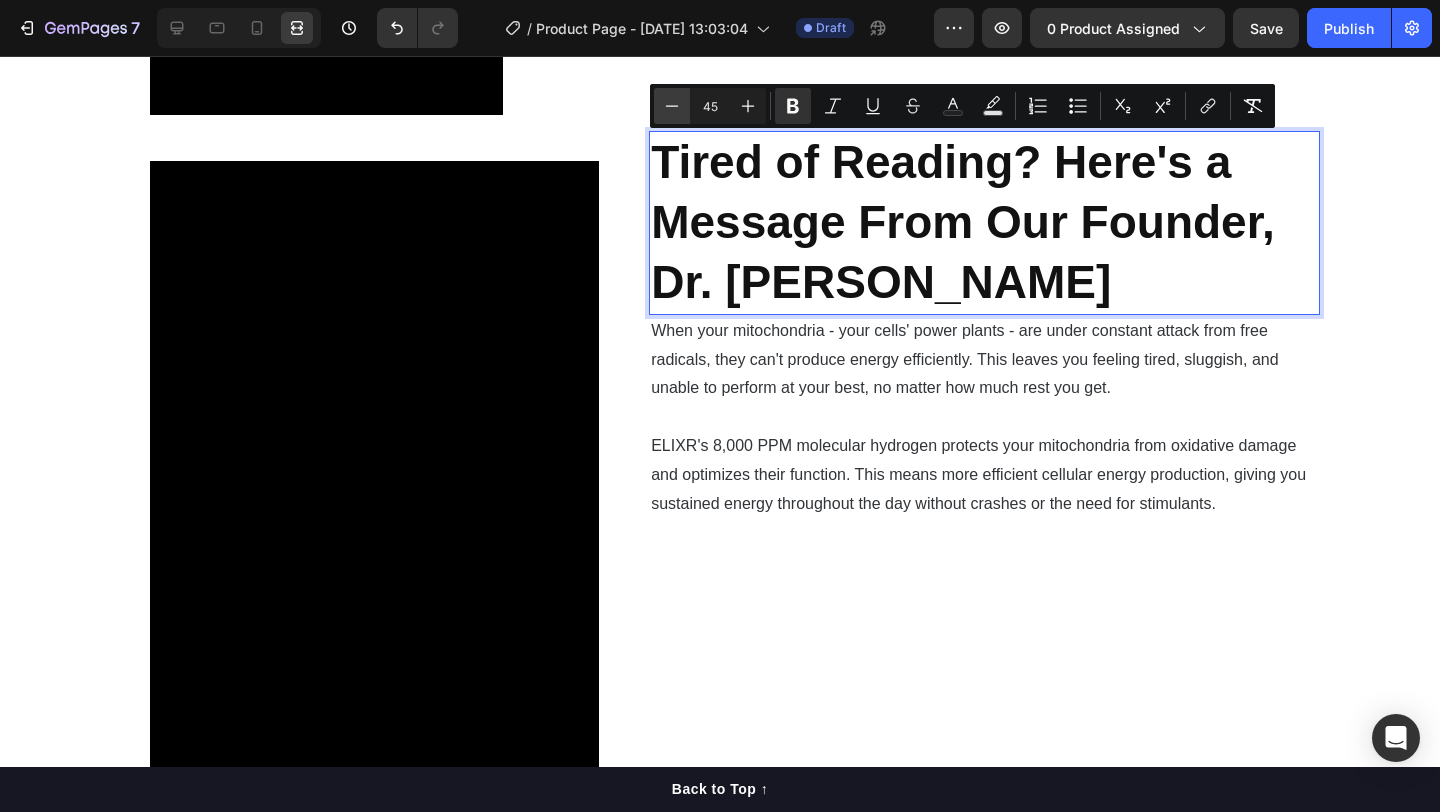click 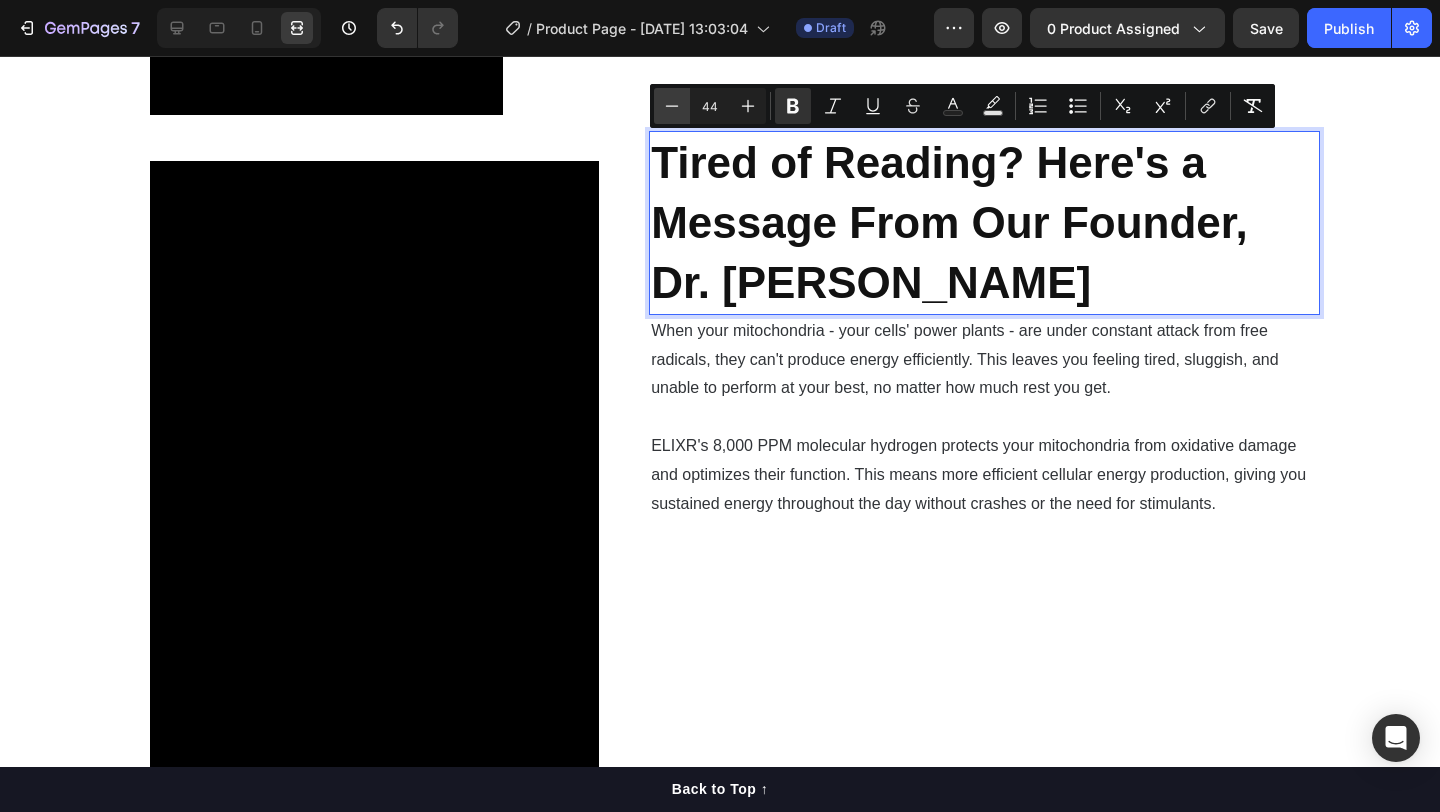 click 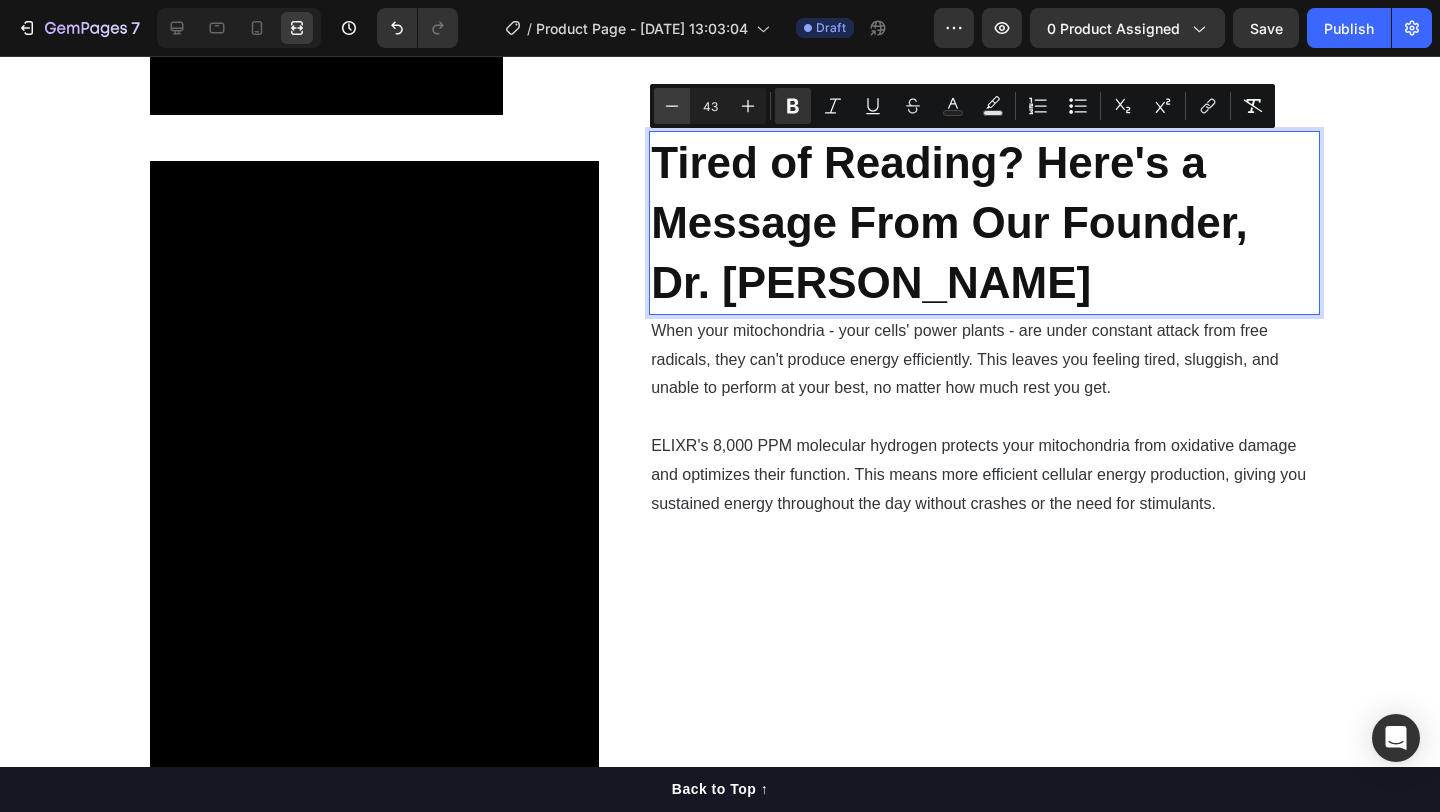 click 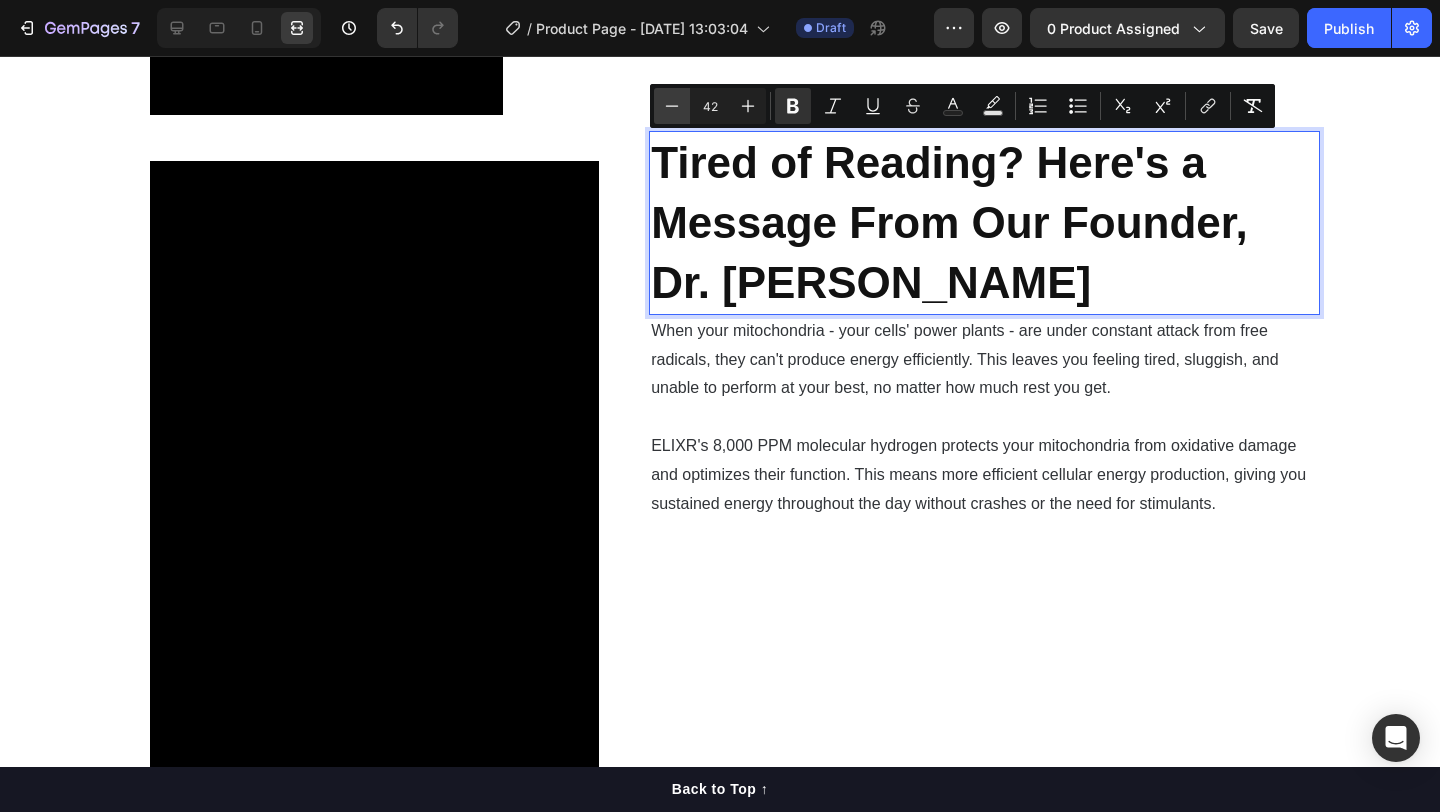 click 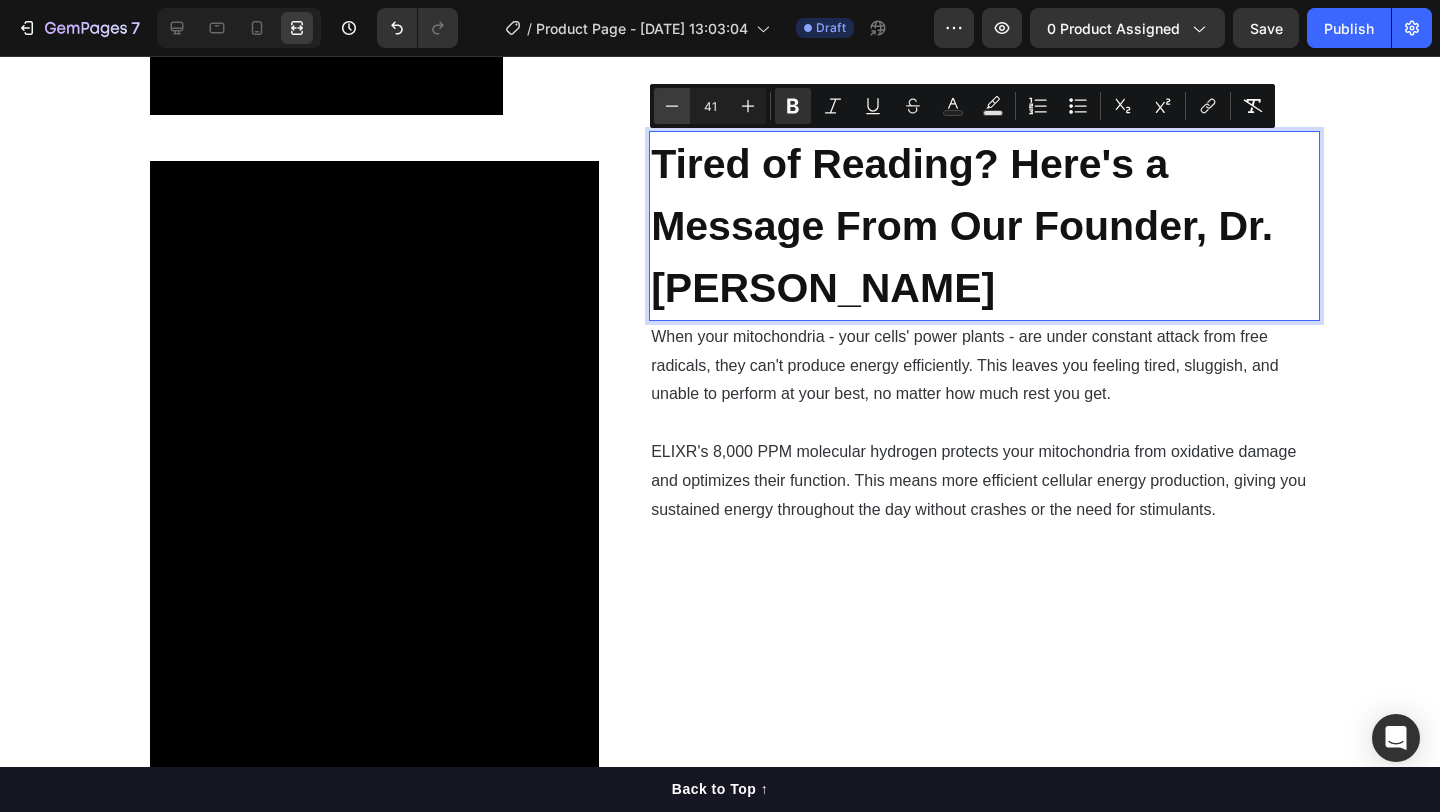 click 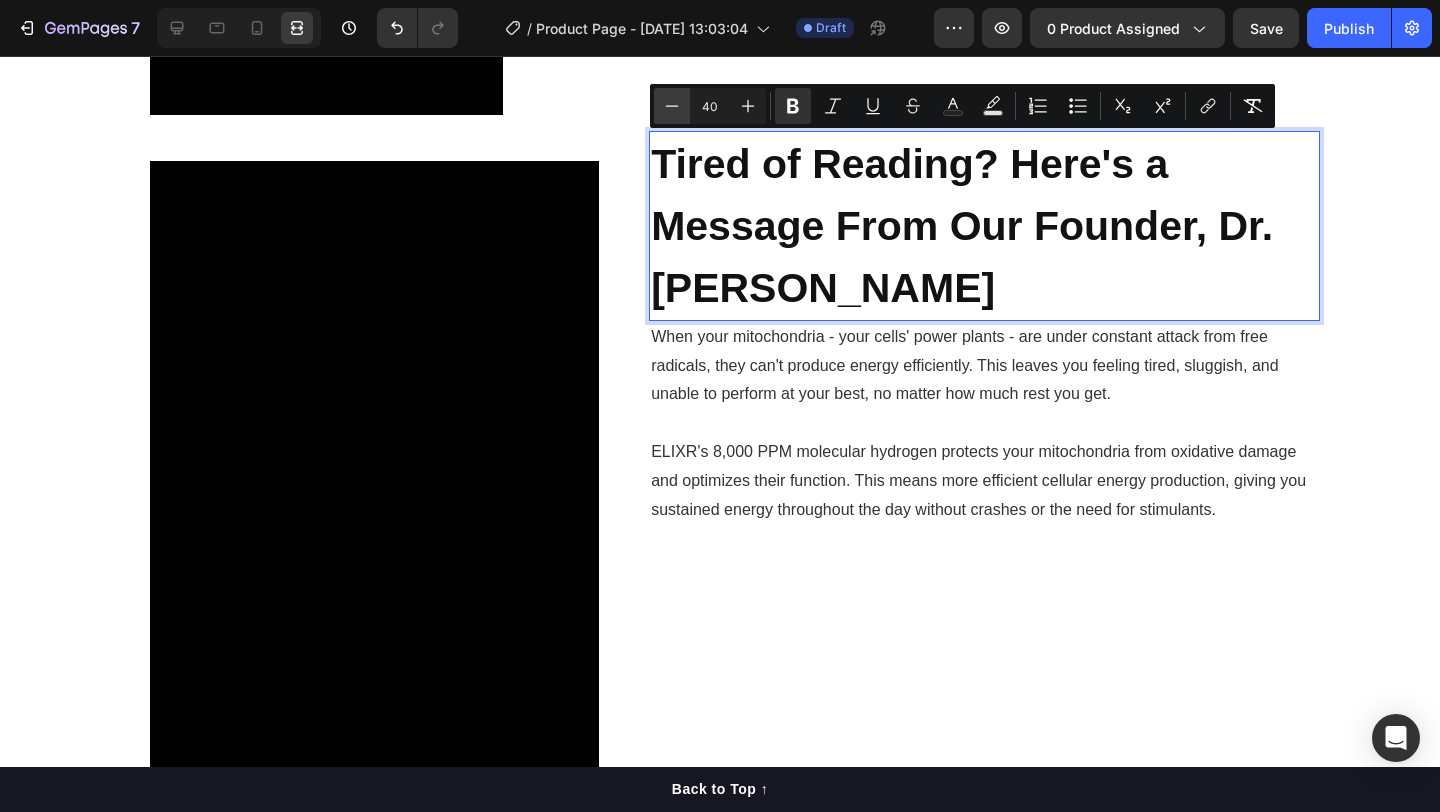 click 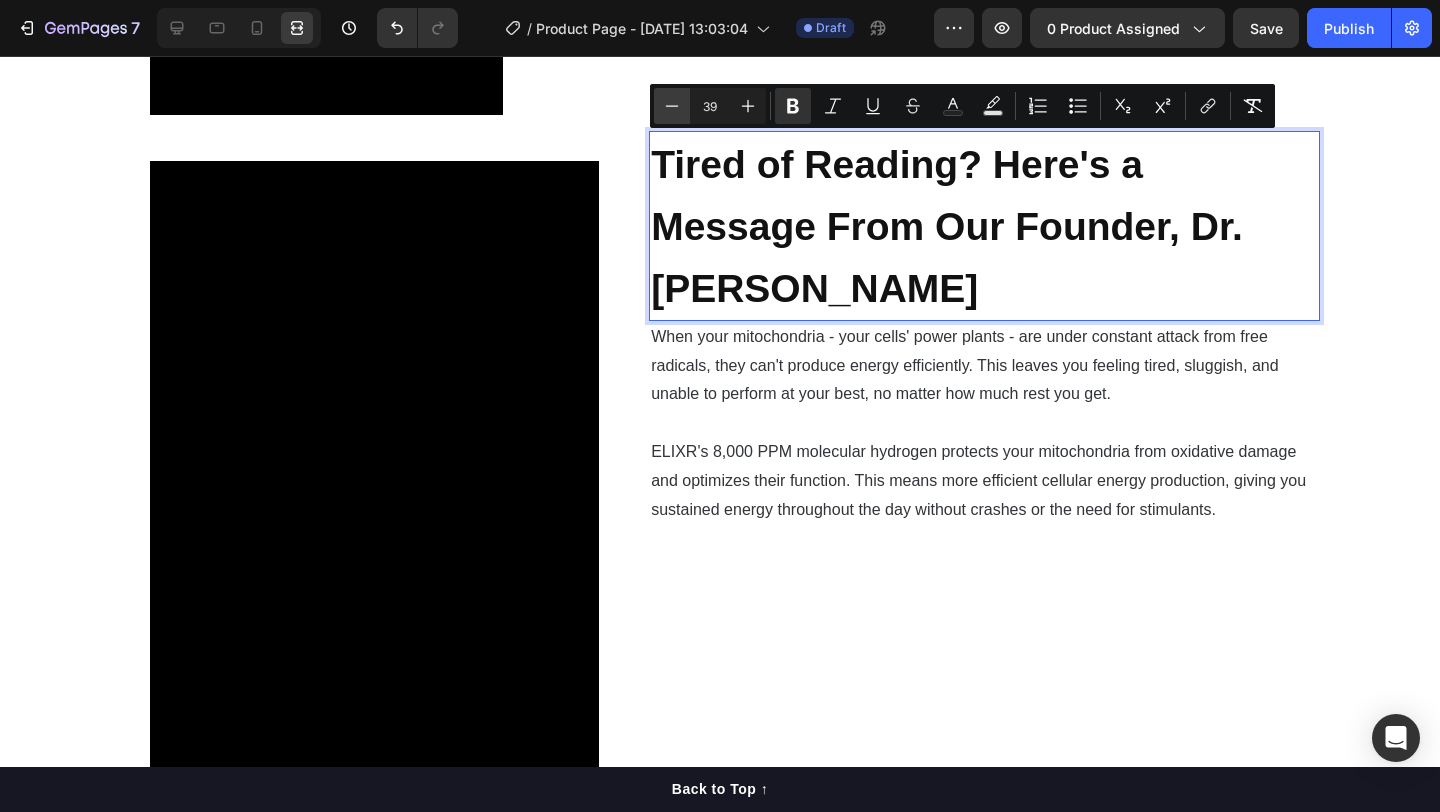 click 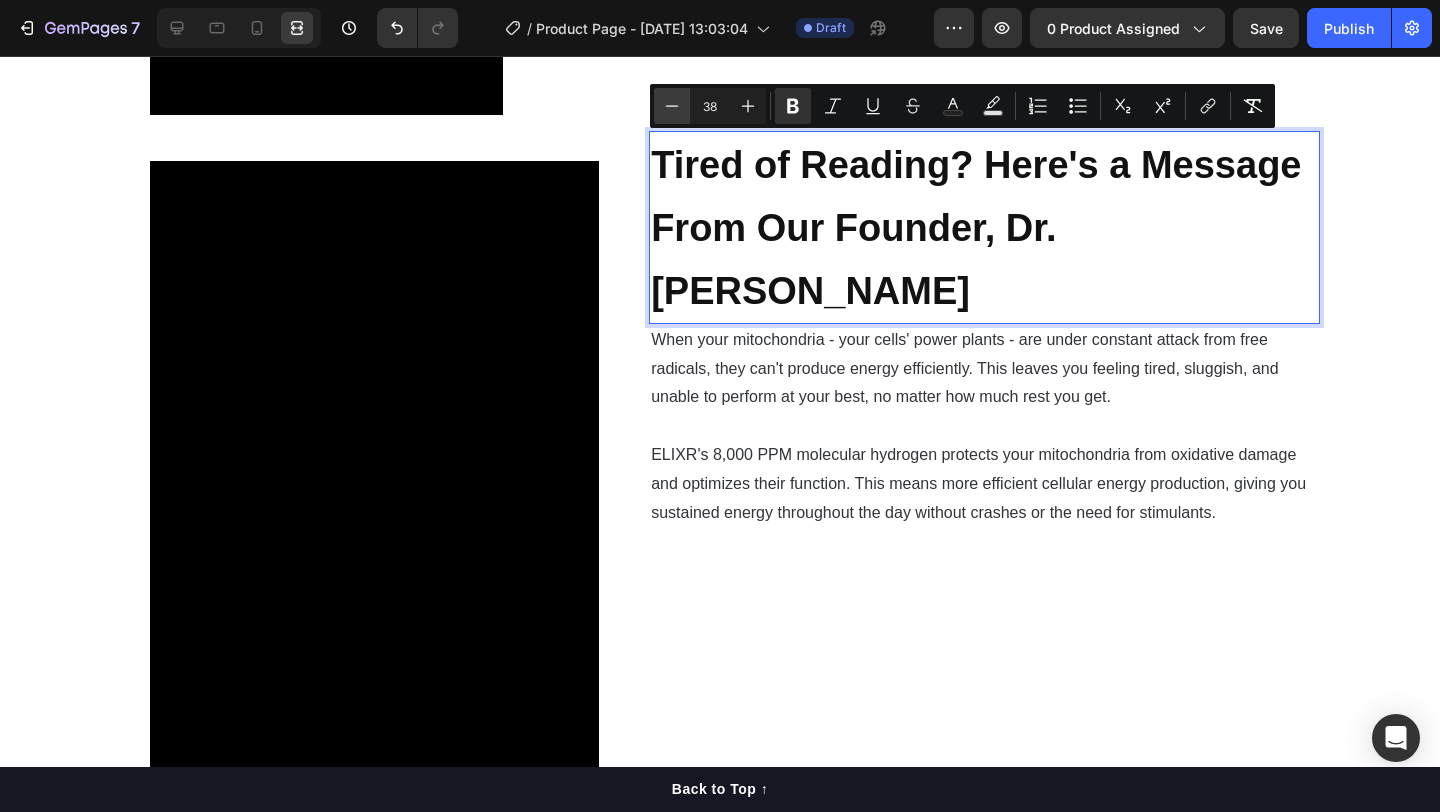 click 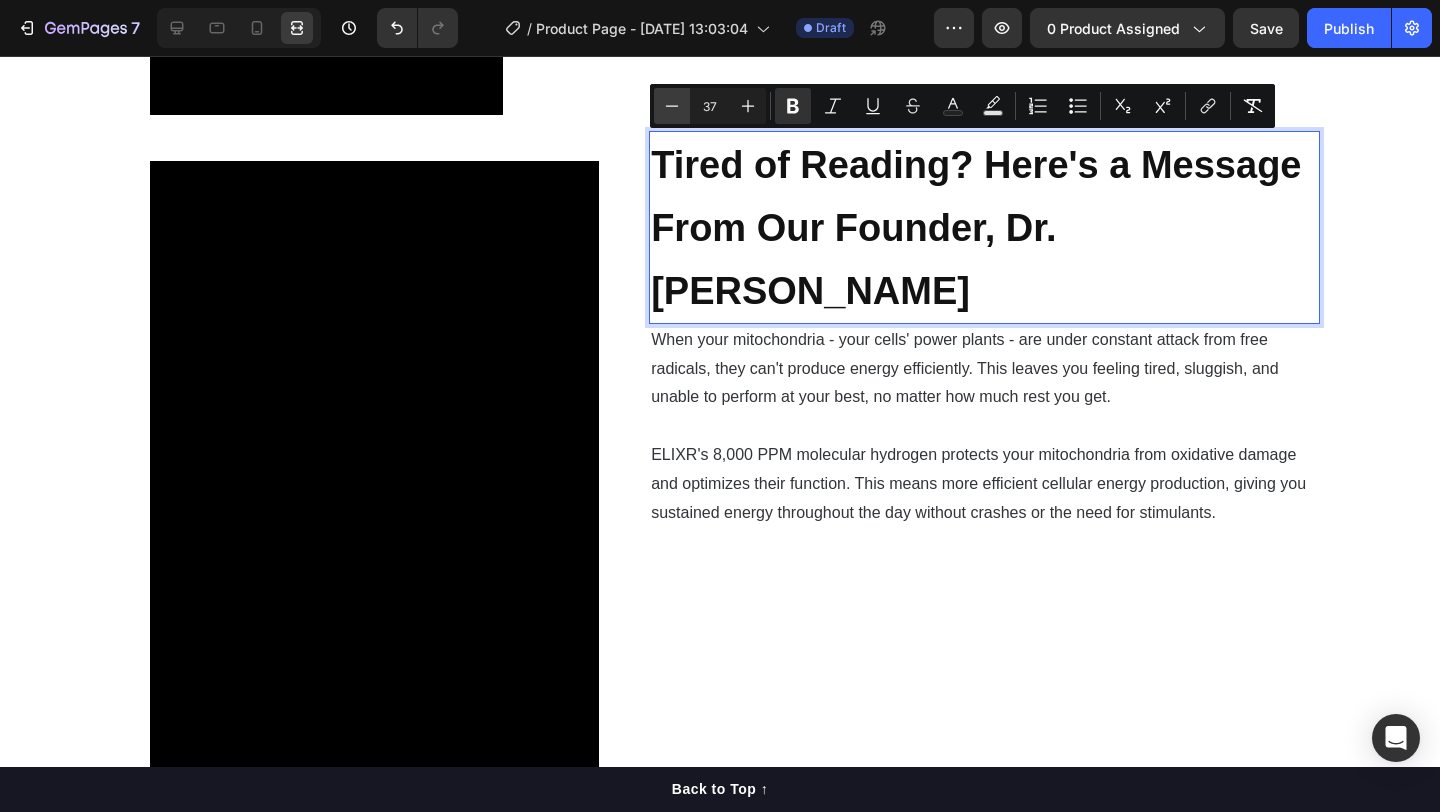 click 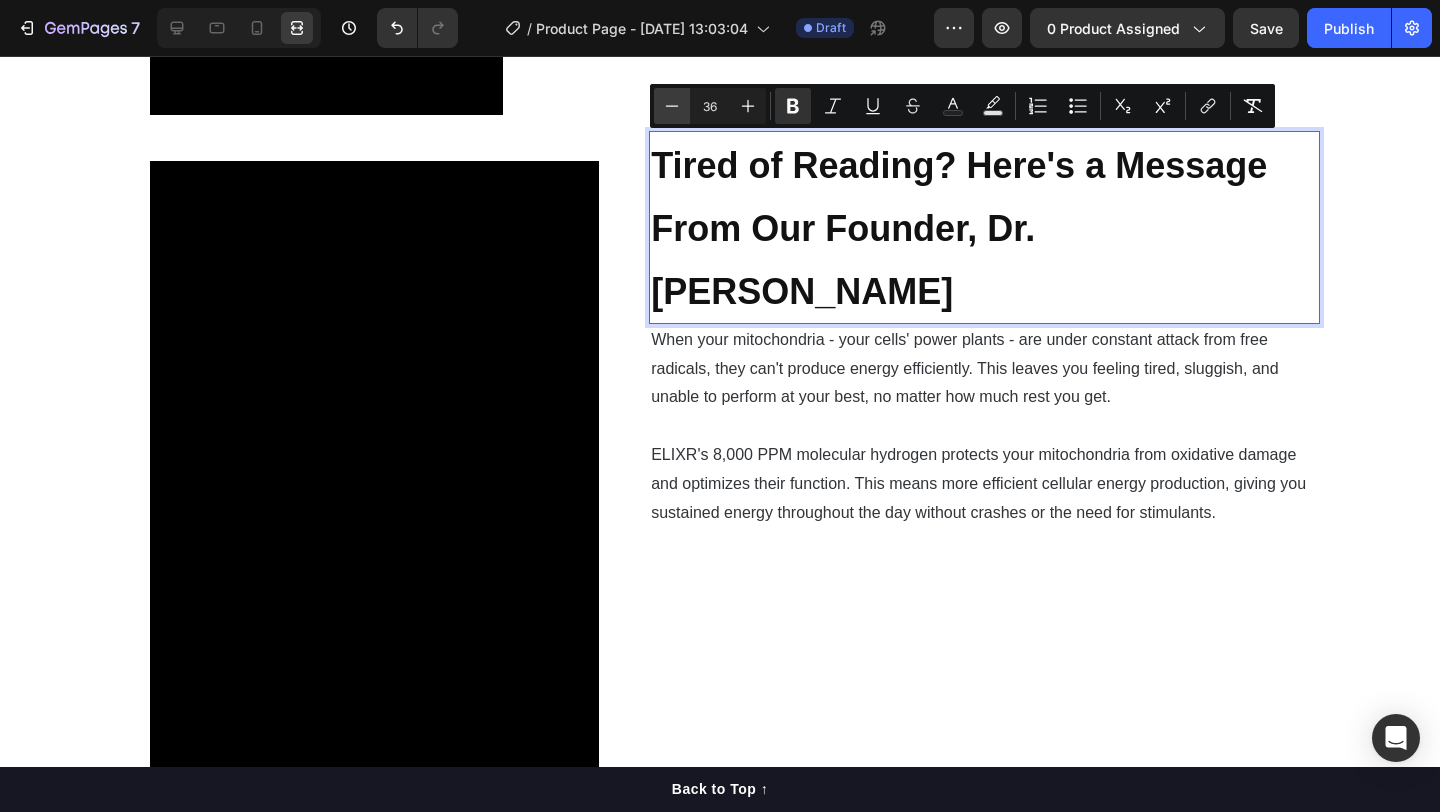 click 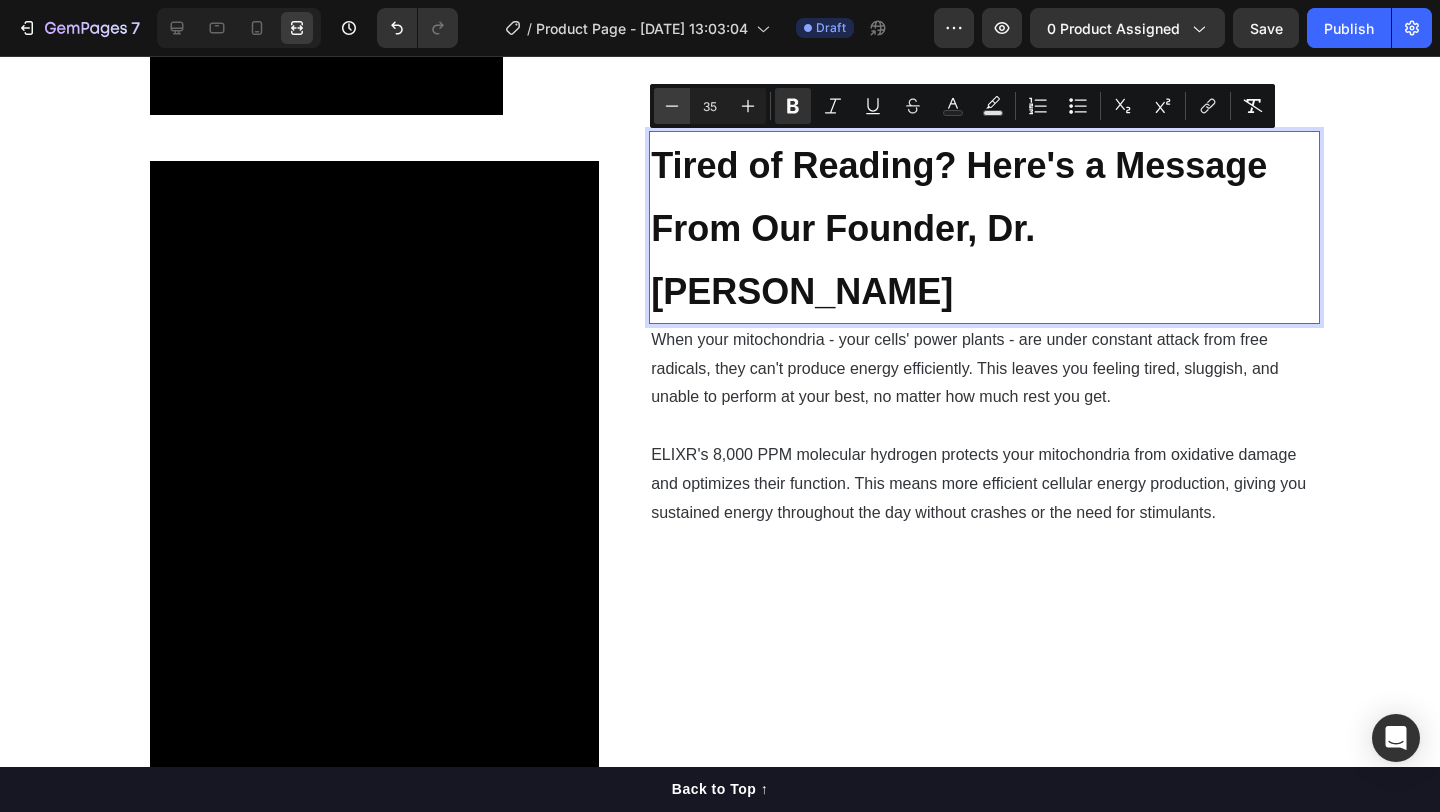 click 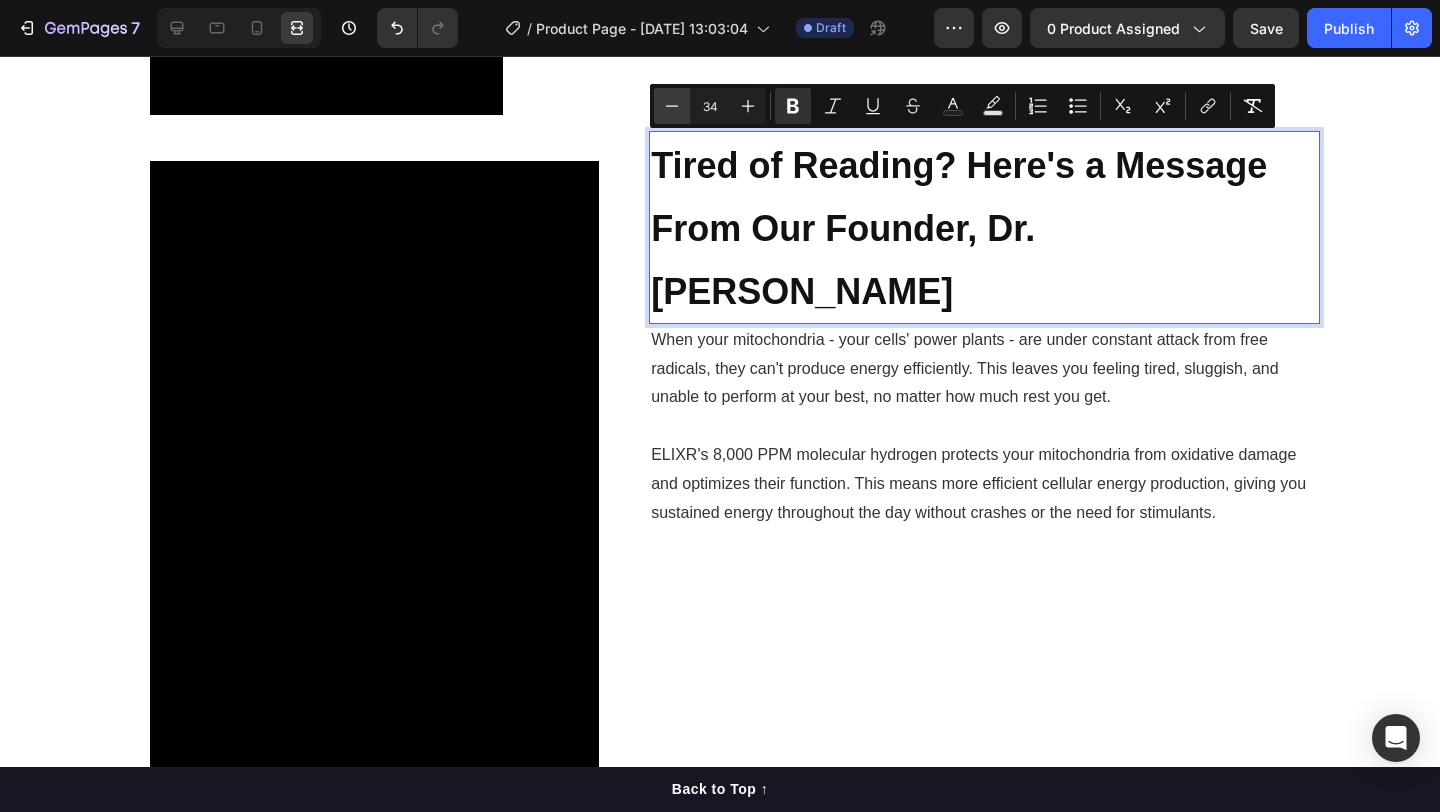 click 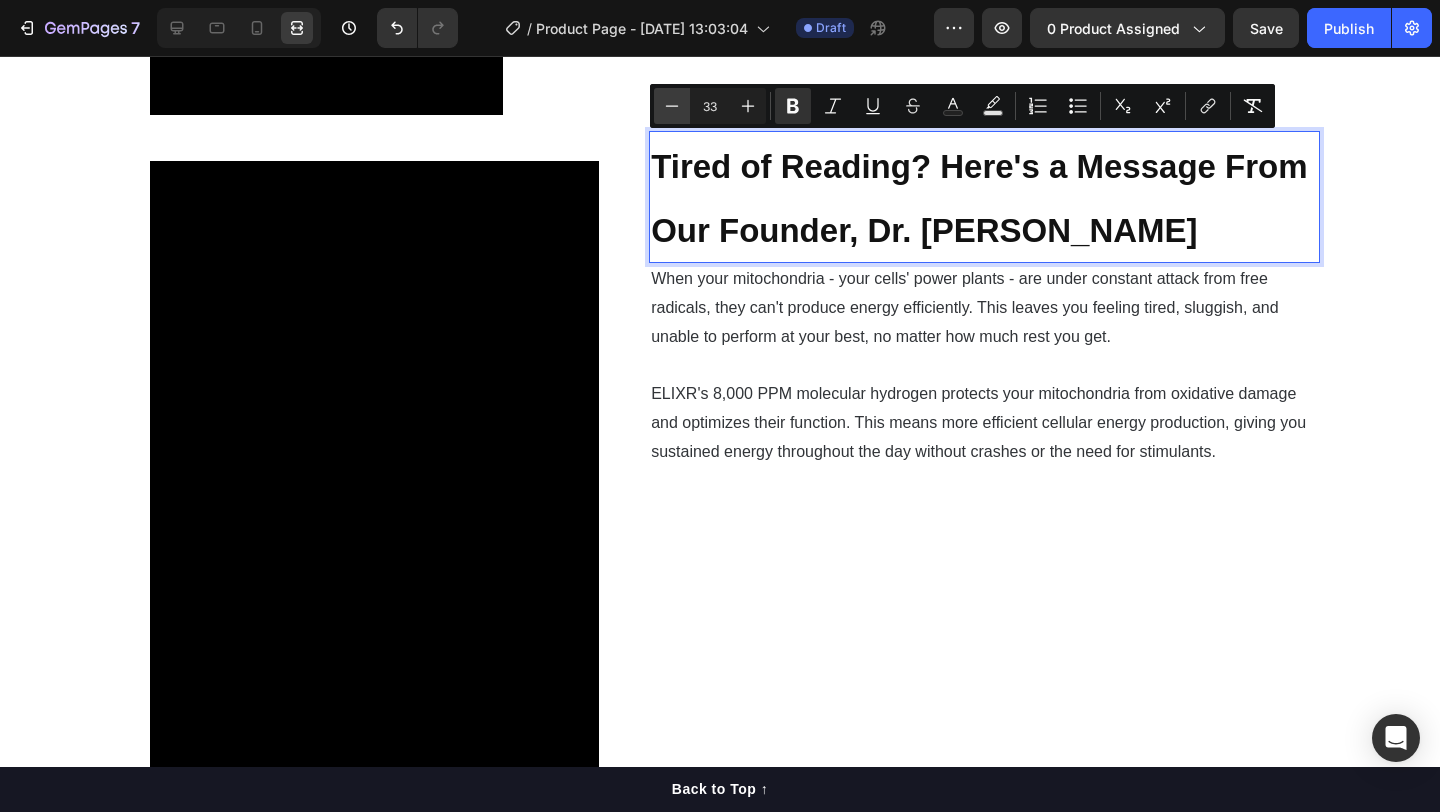 click 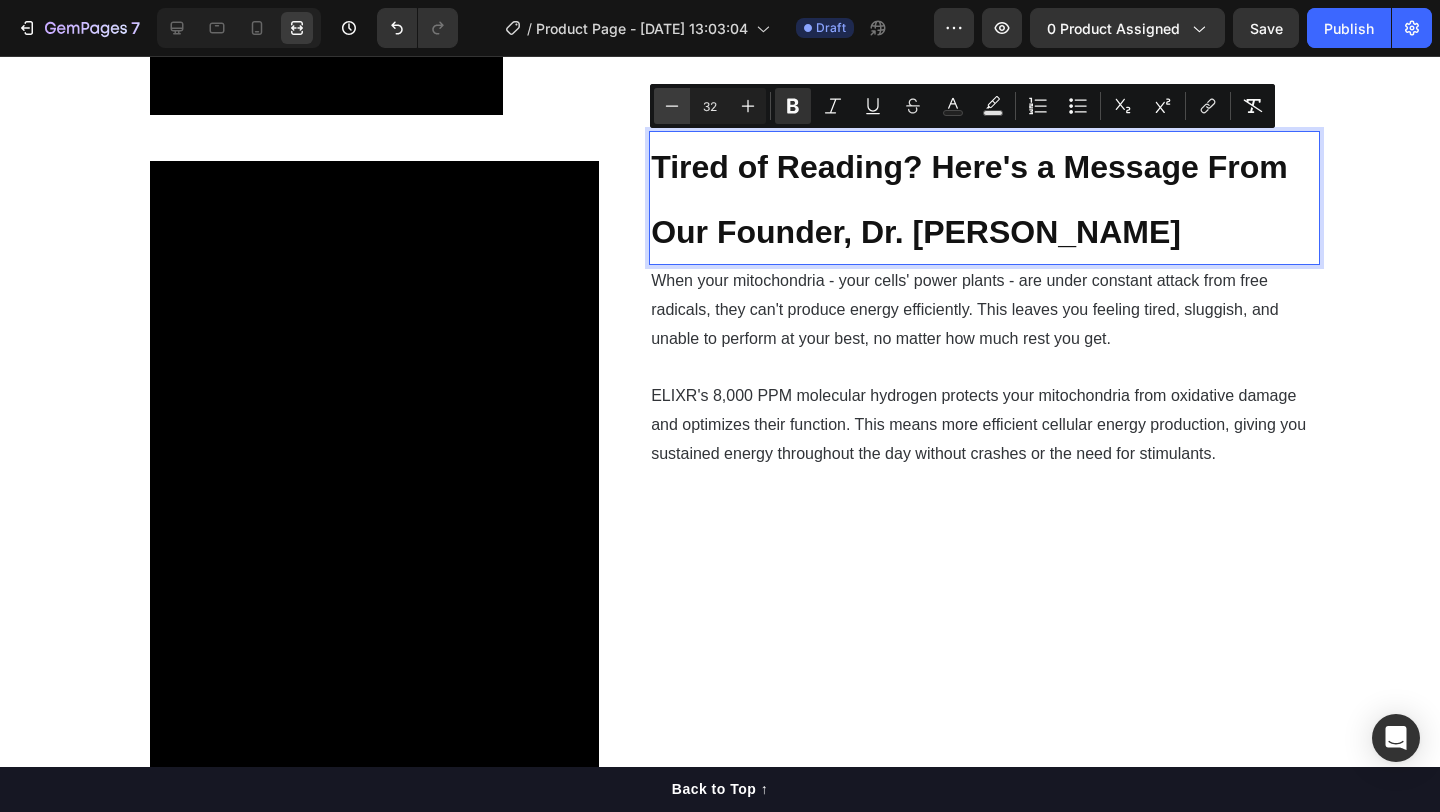 click 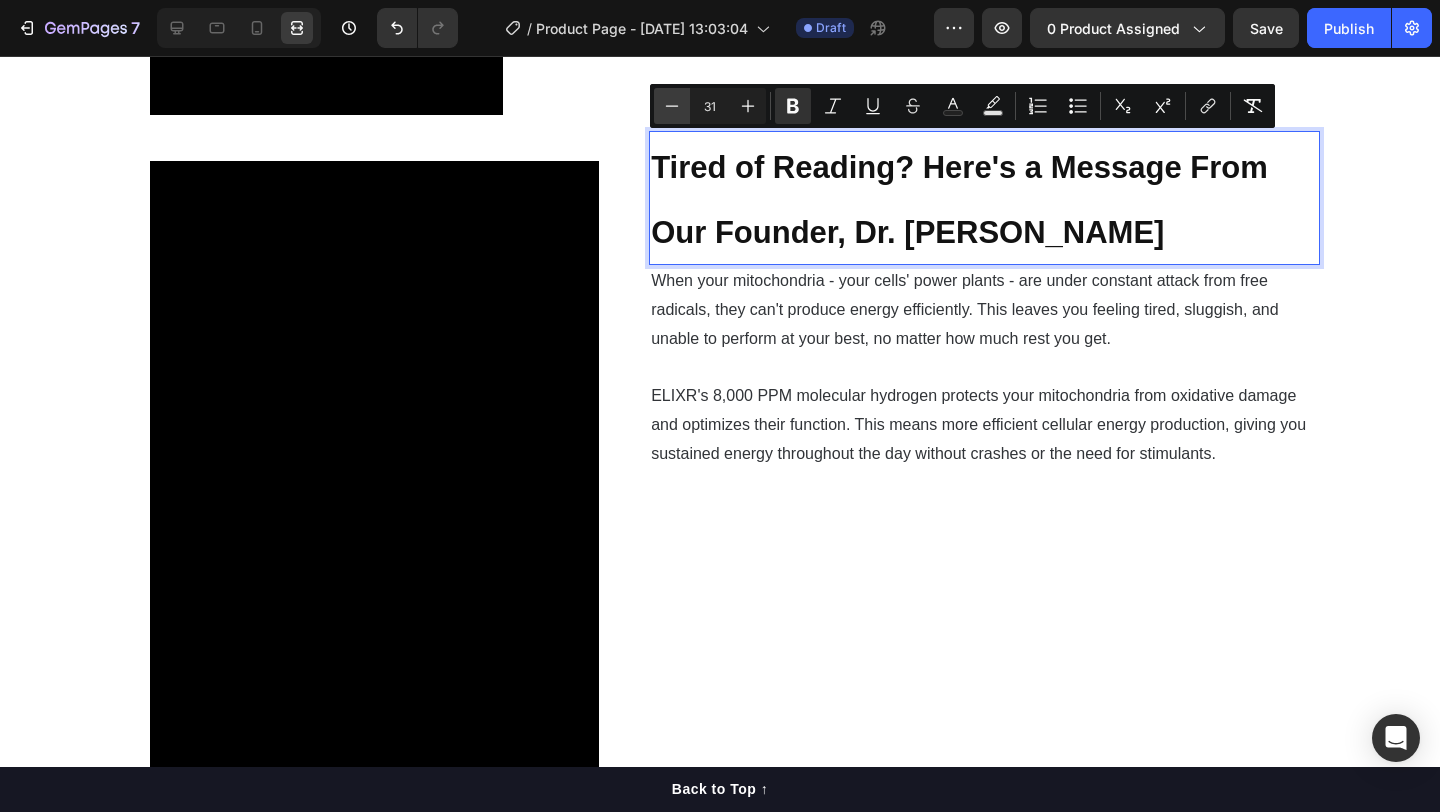 click 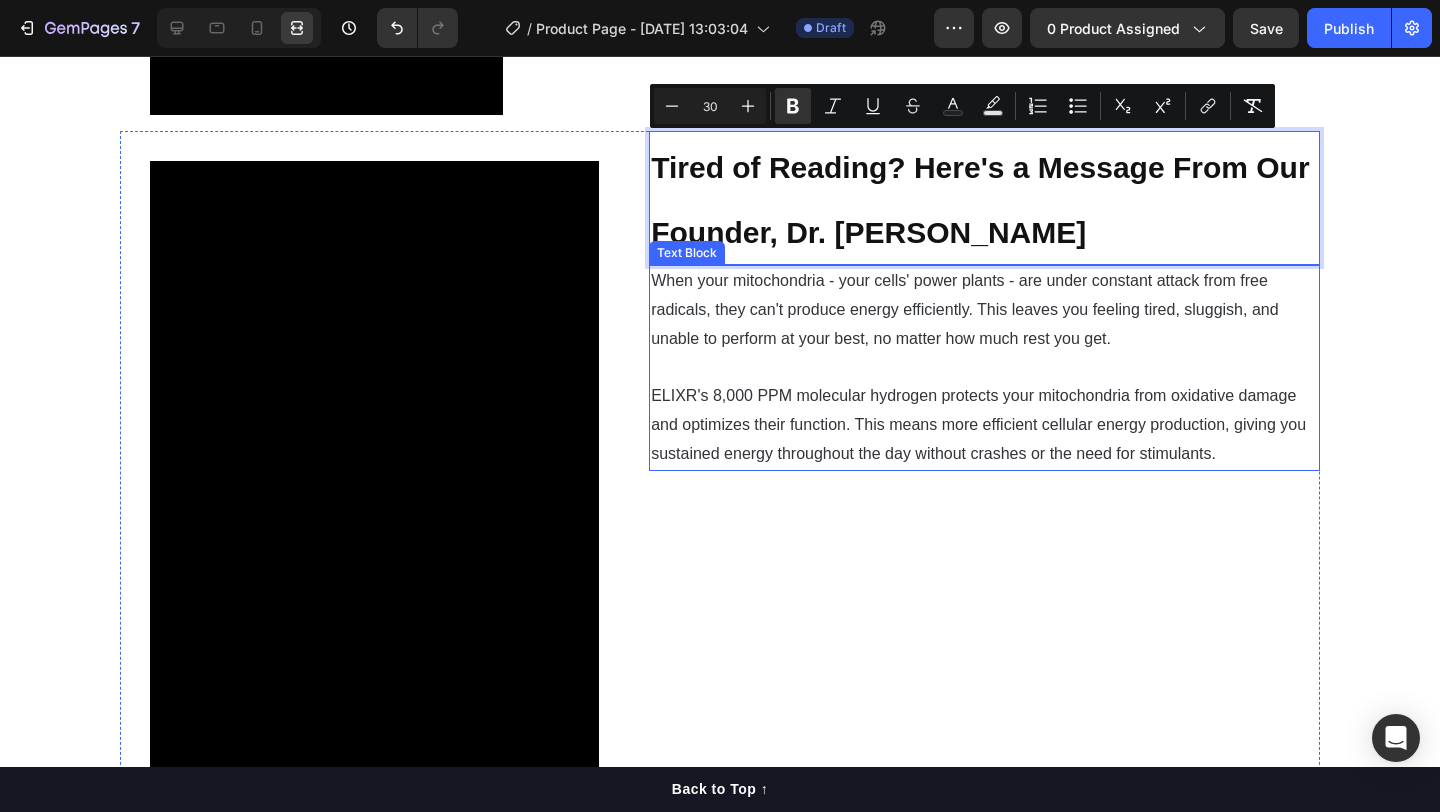 click on "ELIXR's 8,000 PPM molecular hydrogen protects your mitochondria from oxidative damage and optimizes their function. This means more efficient cellular energy production, giving you sustained energy throughout the day without crashes or the need for stimulants." at bounding box center [984, 425] 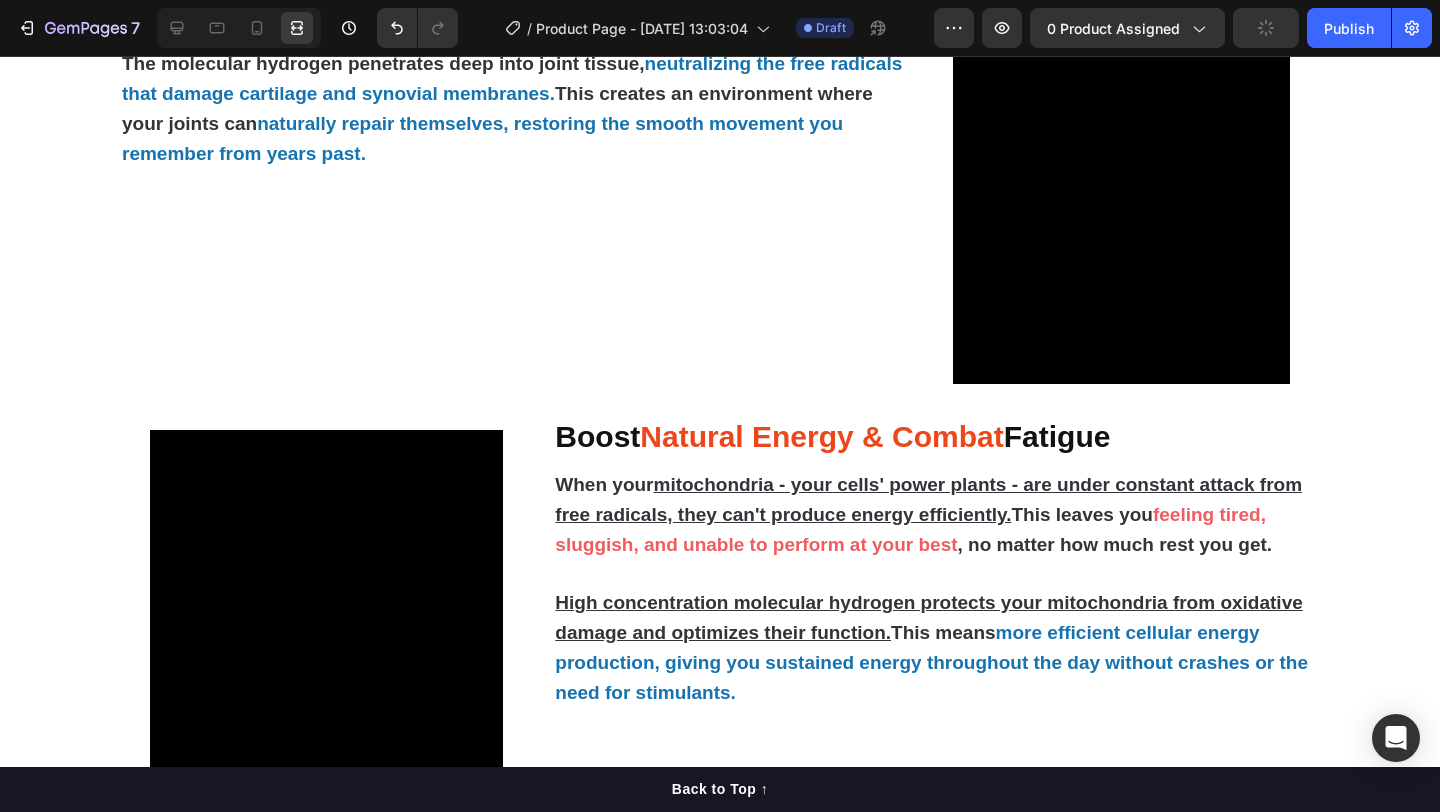 scroll, scrollTop: 2184, scrollLeft: 0, axis: vertical 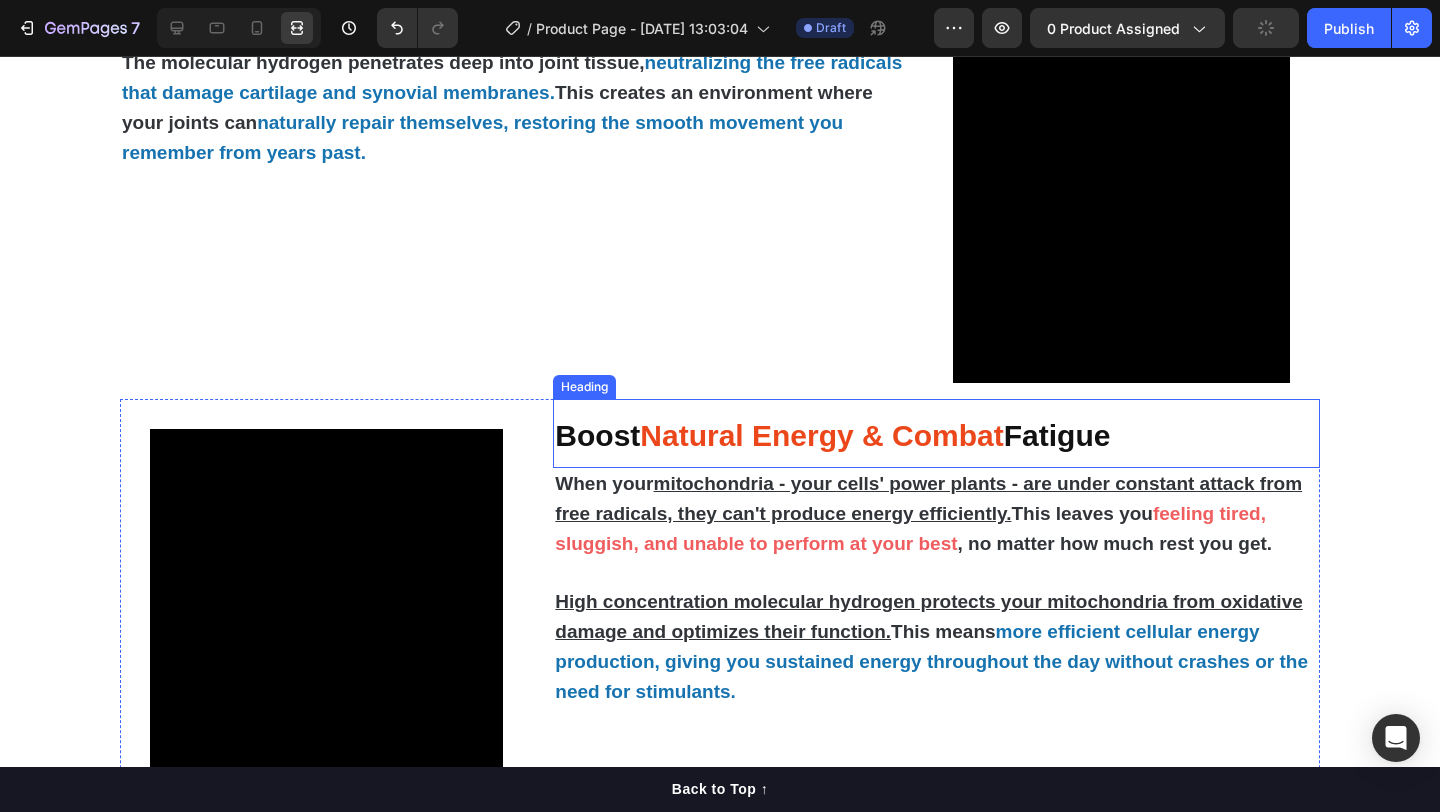 click on "Natural Energy & Combat" at bounding box center [821, 435] 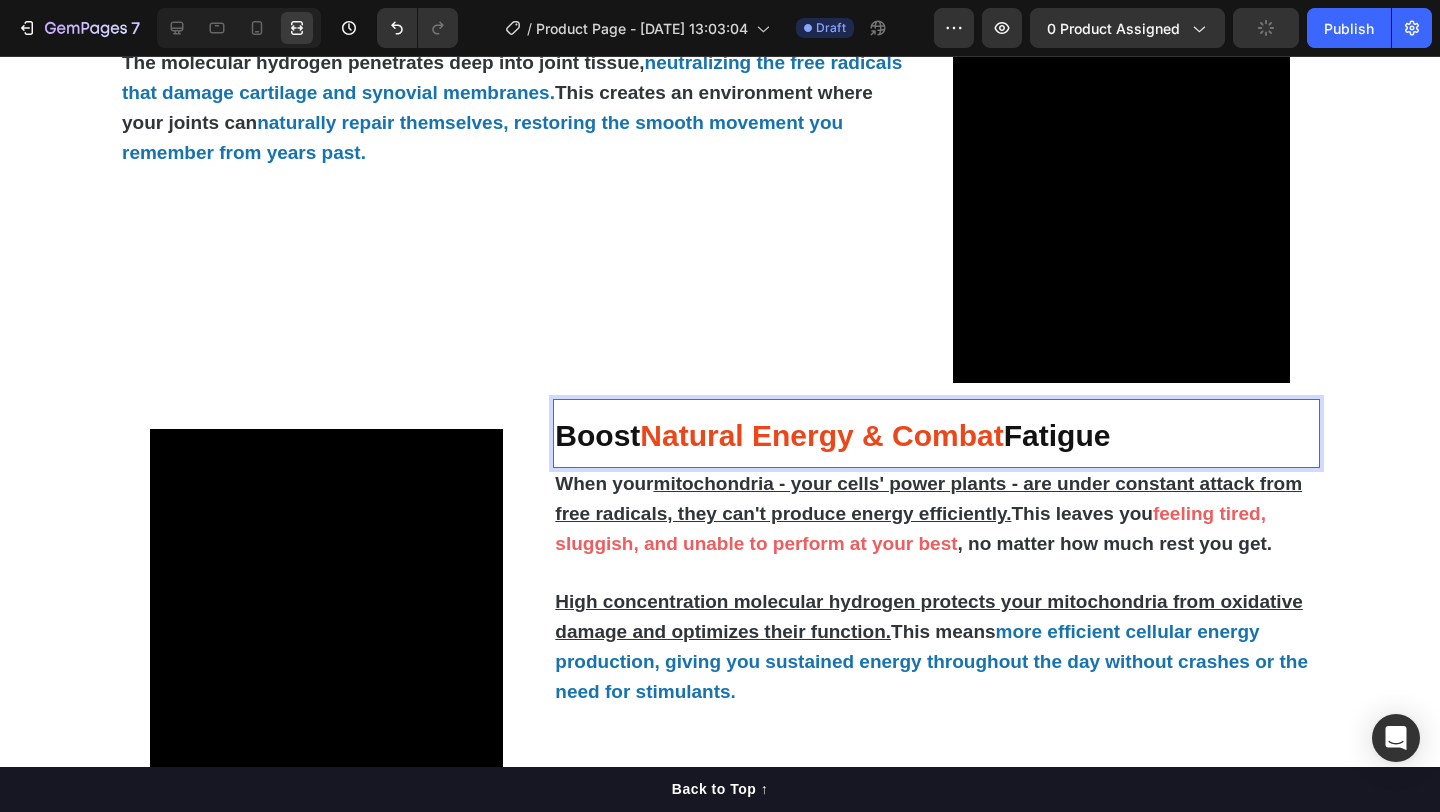 click on "Natural Energy & Combat" at bounding box center [821, 435] 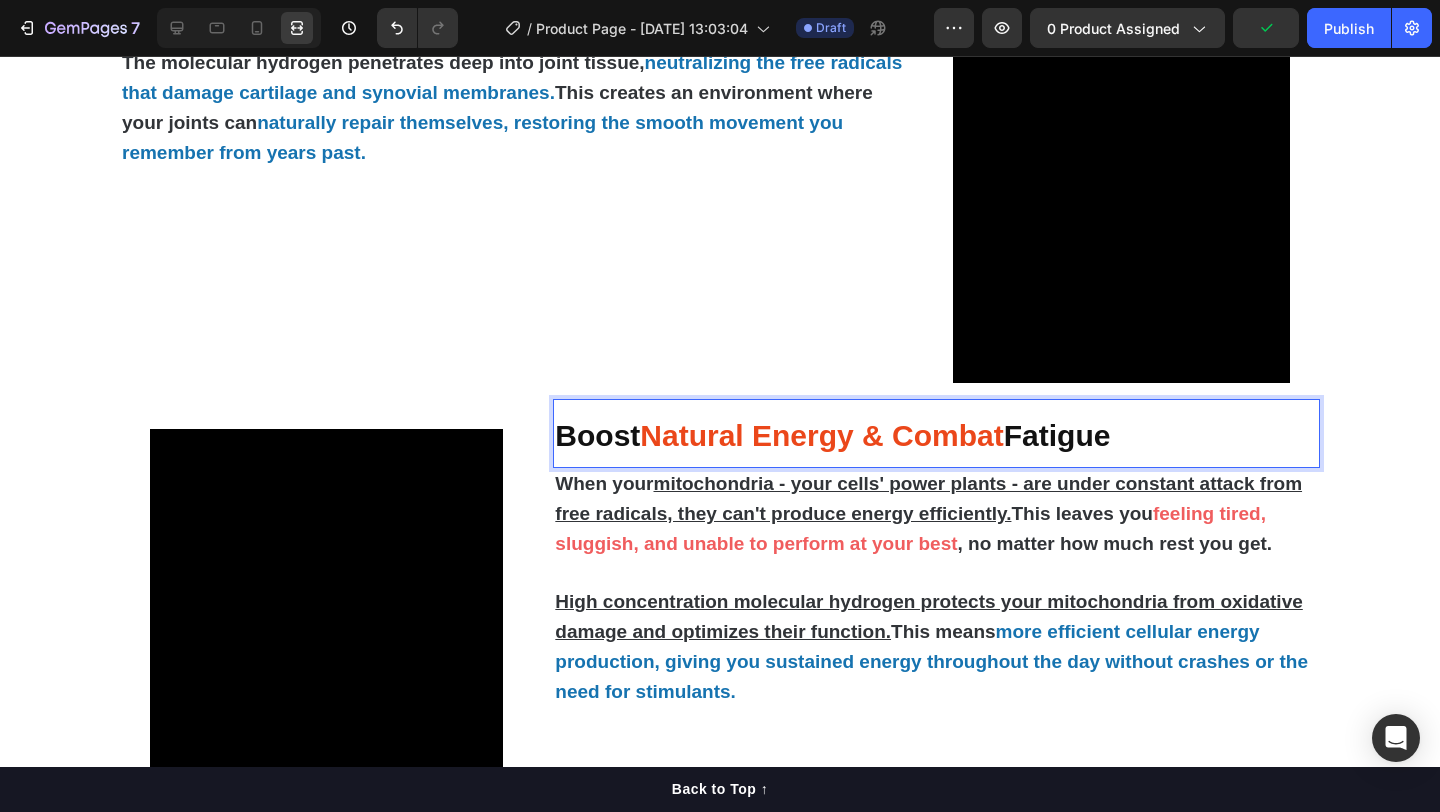 click on "Natural Energy & Combat" at bounding box center [821, 435] 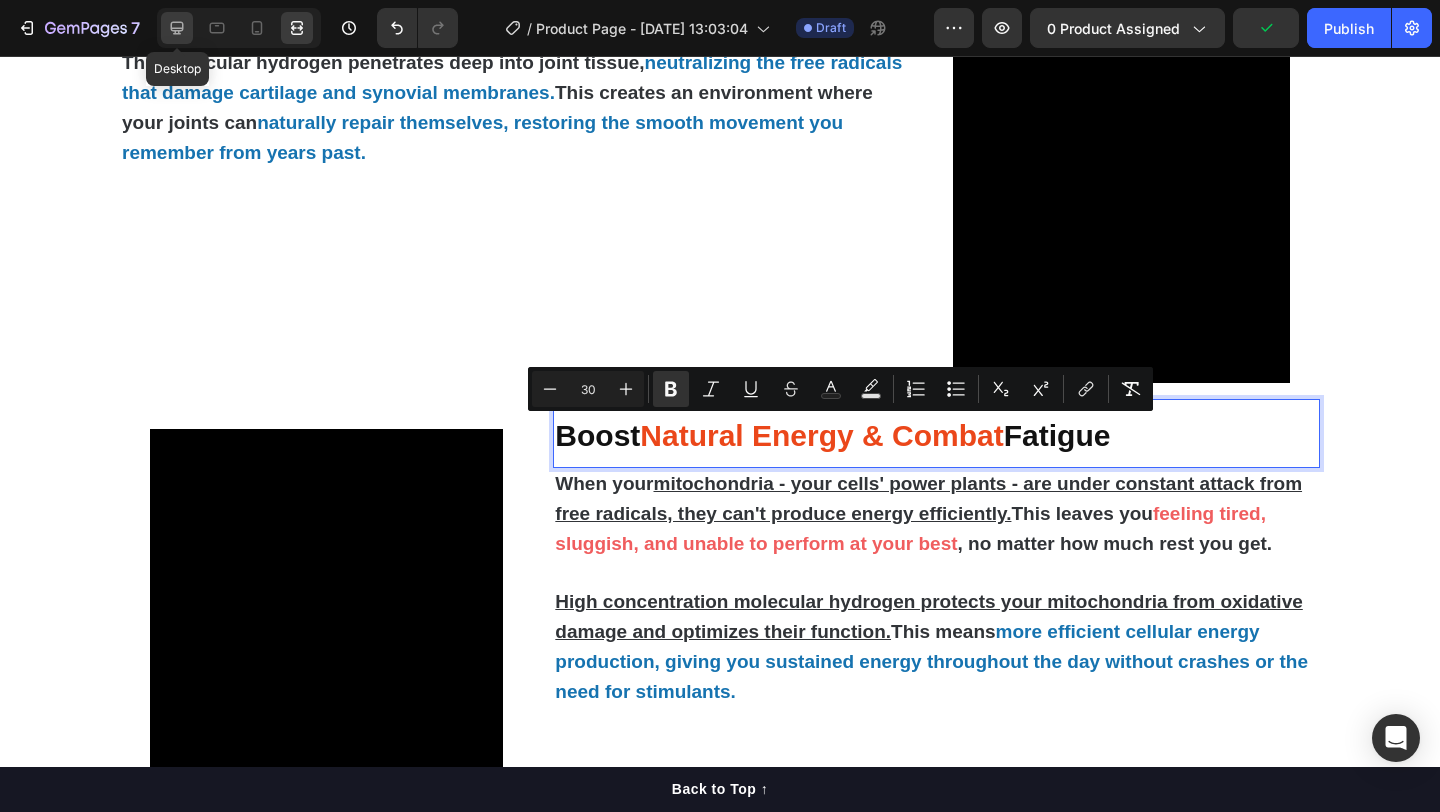 click 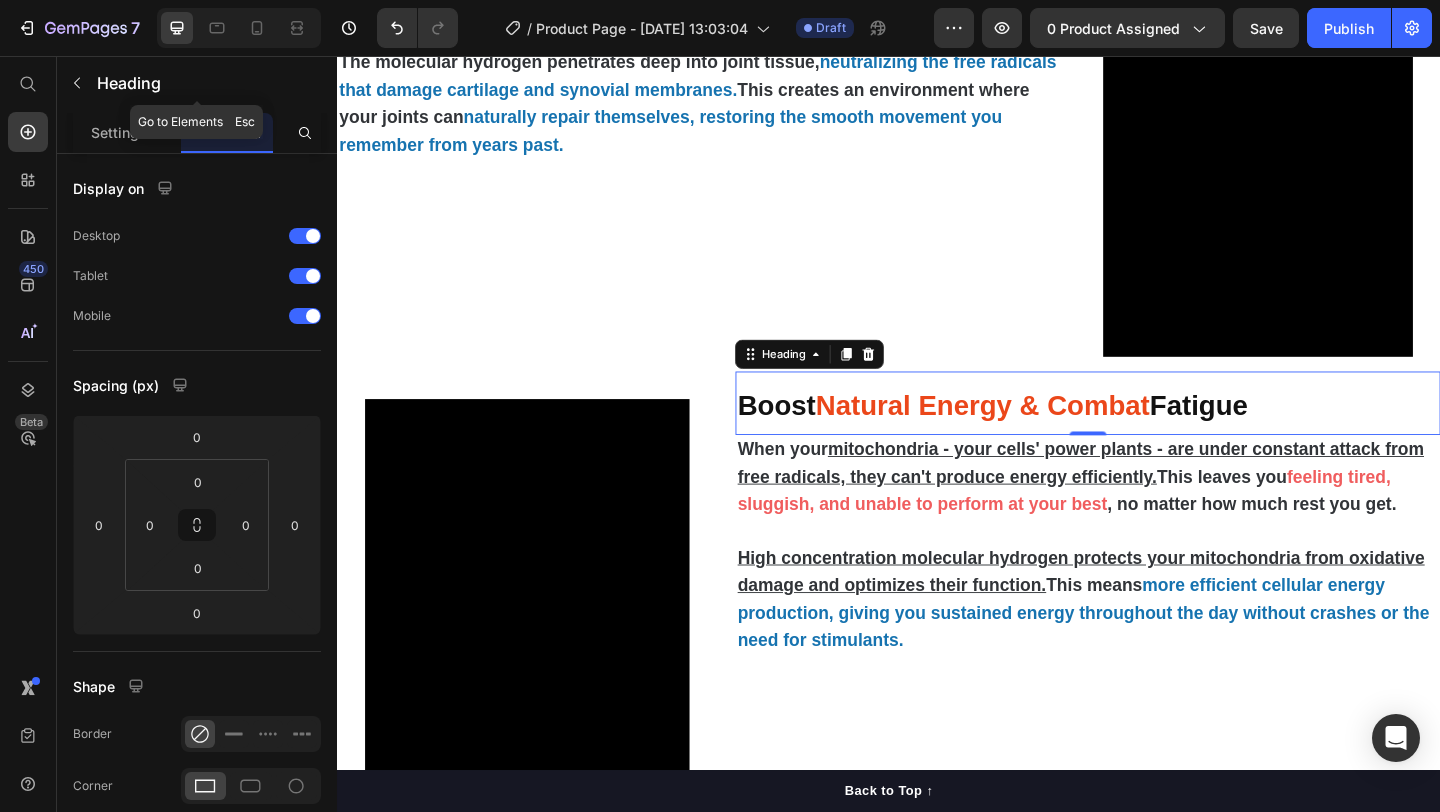 click on "Heading" 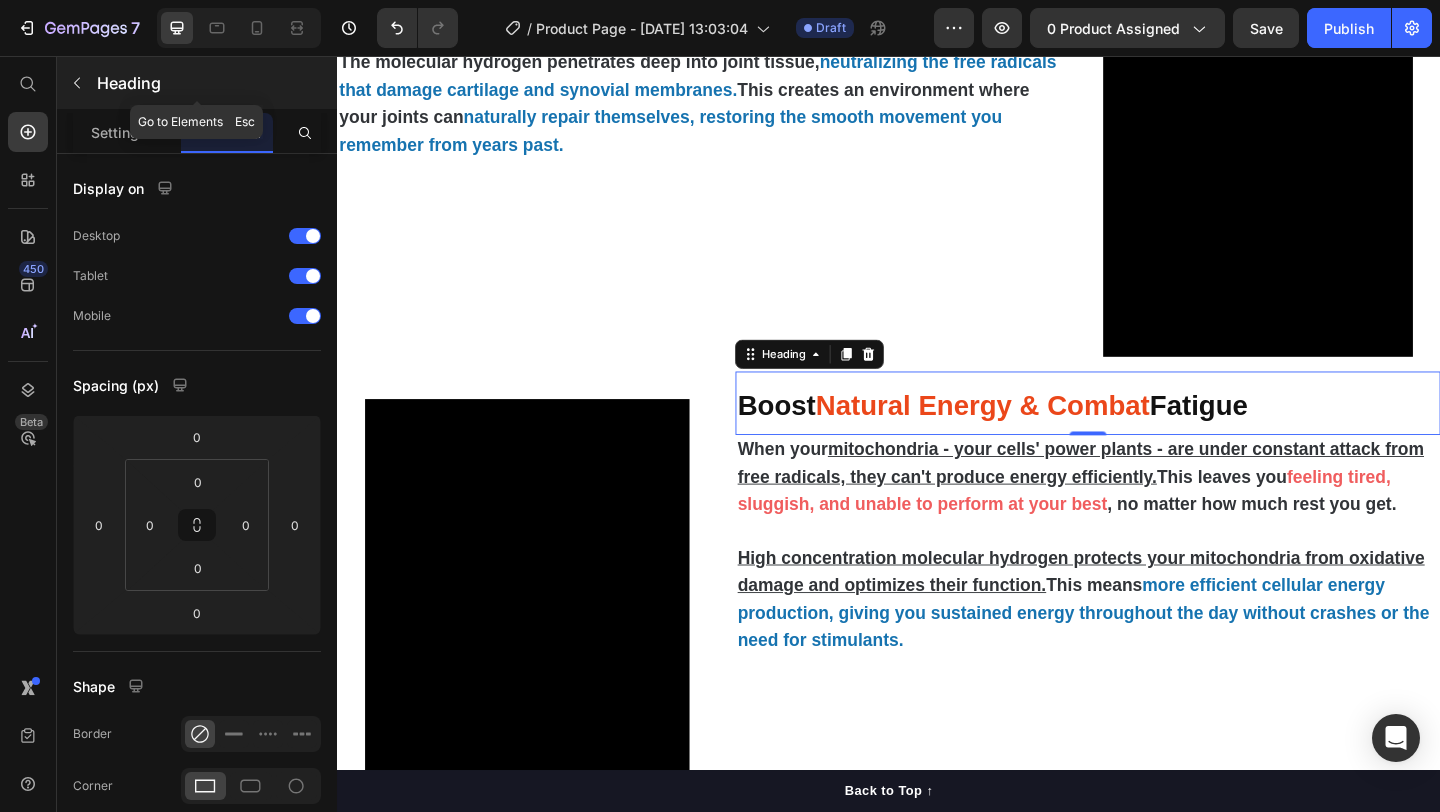 click at bounding box center [77, 83] 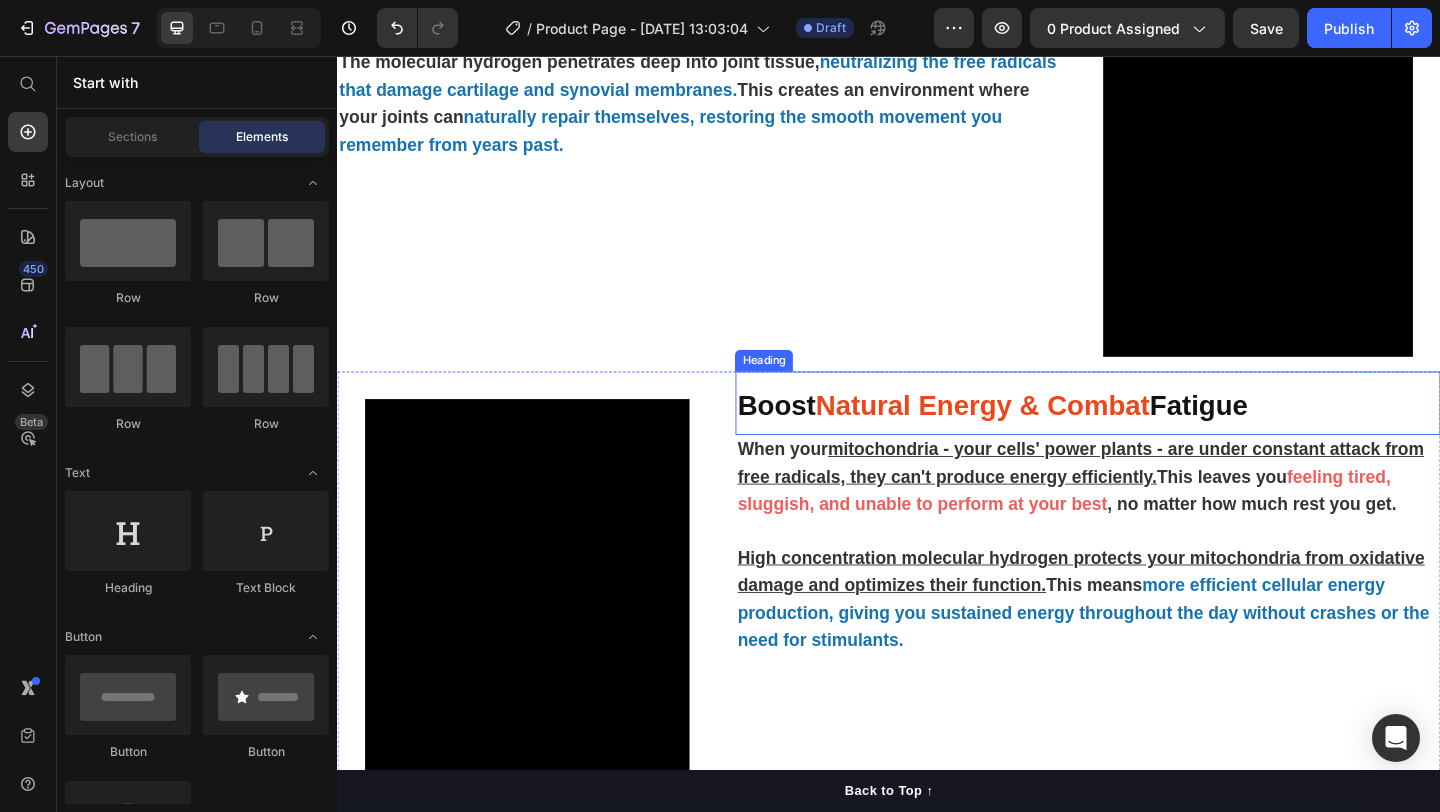 click on "Natural Energy & Combat" at bounding box center (1038, 435) 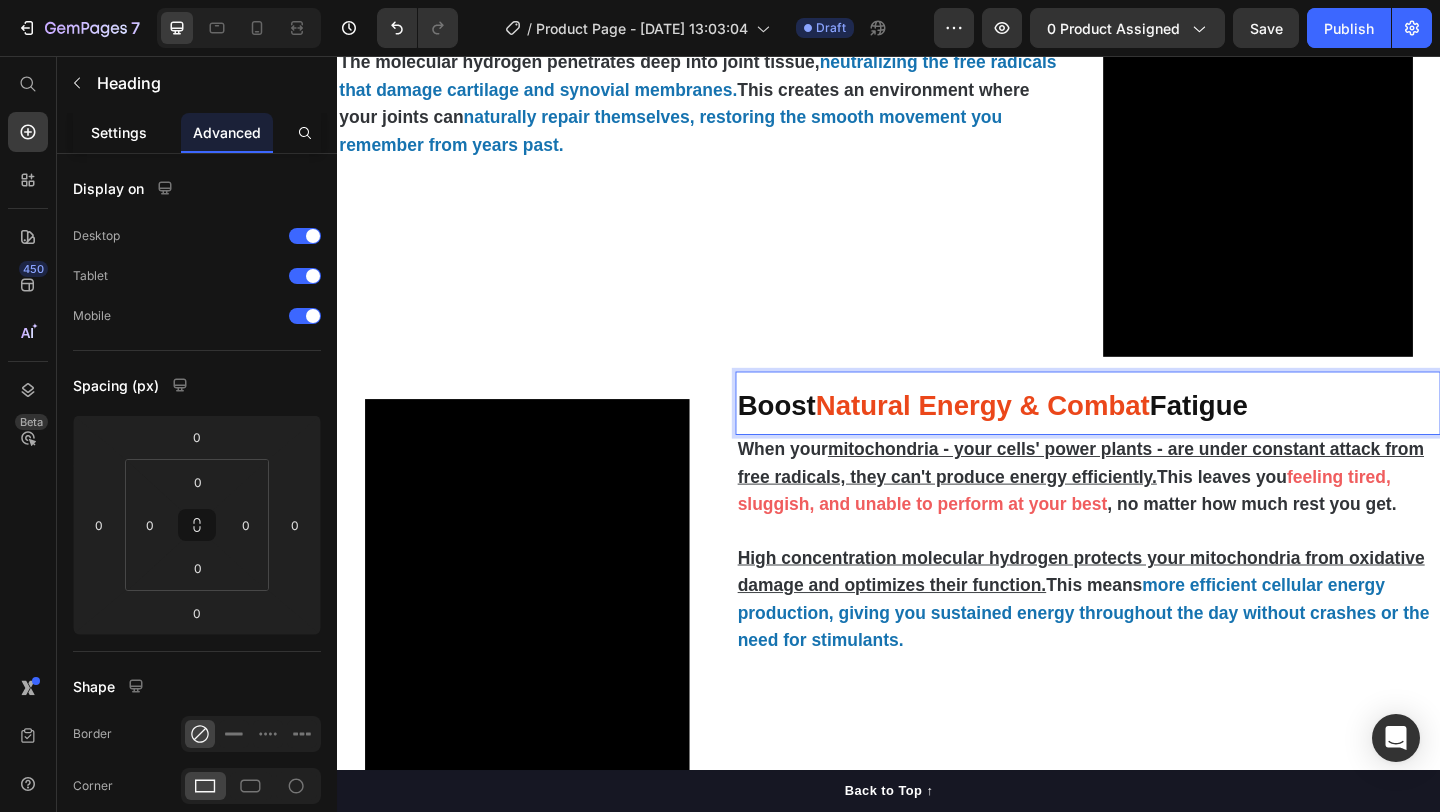 click on "Settings" 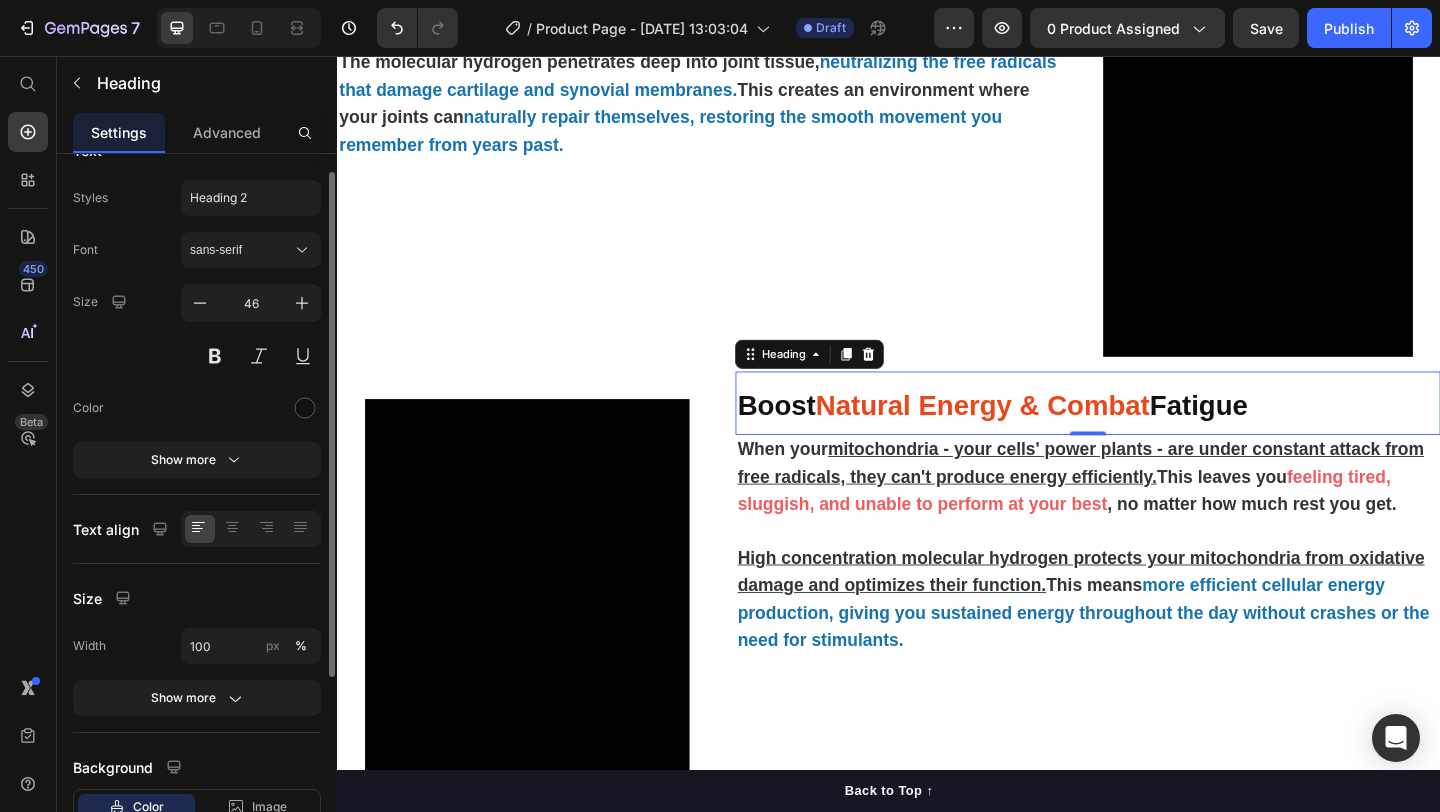 scroll, scrollTop: 39, scrollLeft: 0, axis: vertical 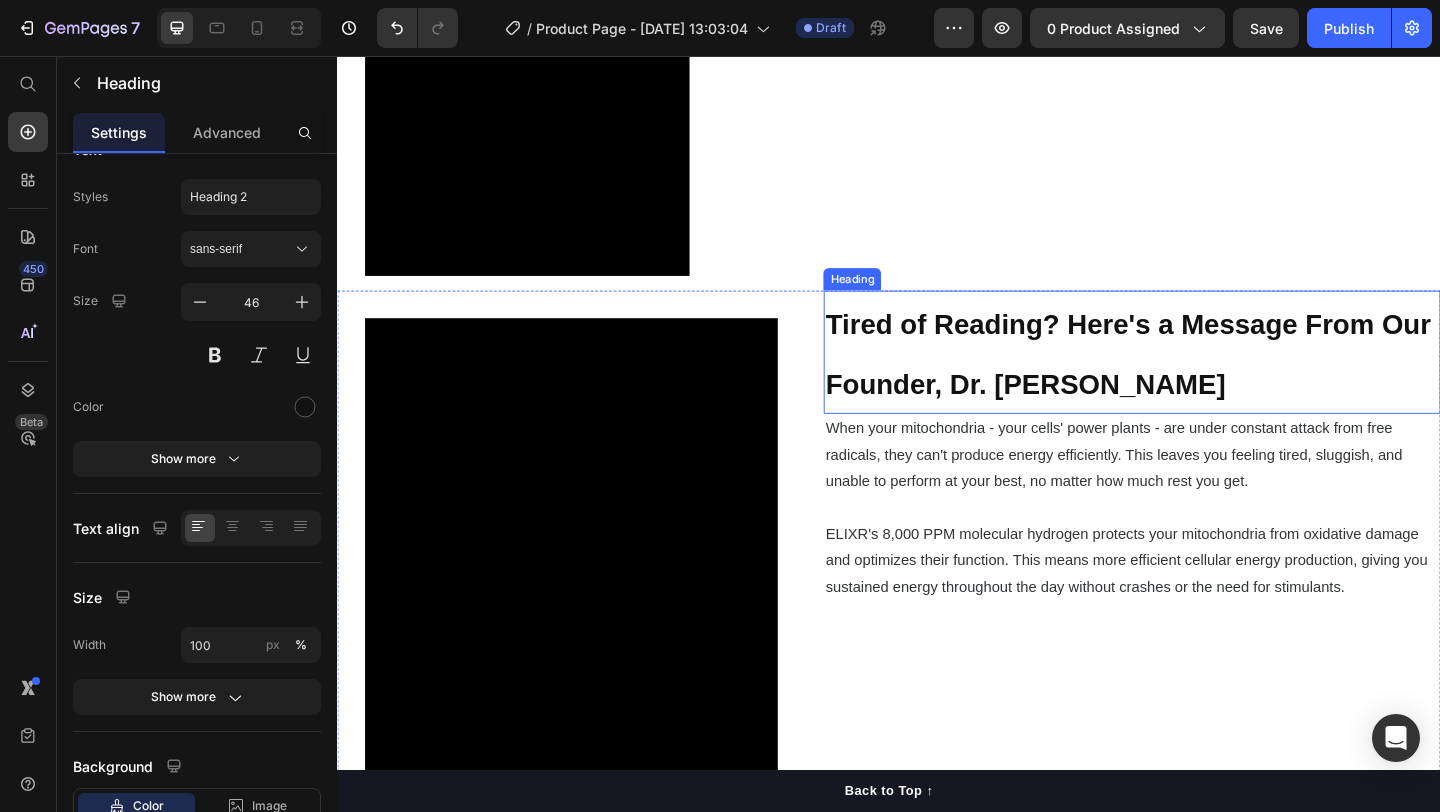 click on "⁠⁠⁠⁠⁠⁠⁠ Tired of Reading? Here's a Message From Our Founder, Dr. Alexander Brown" at bounding box center [1201, 378] 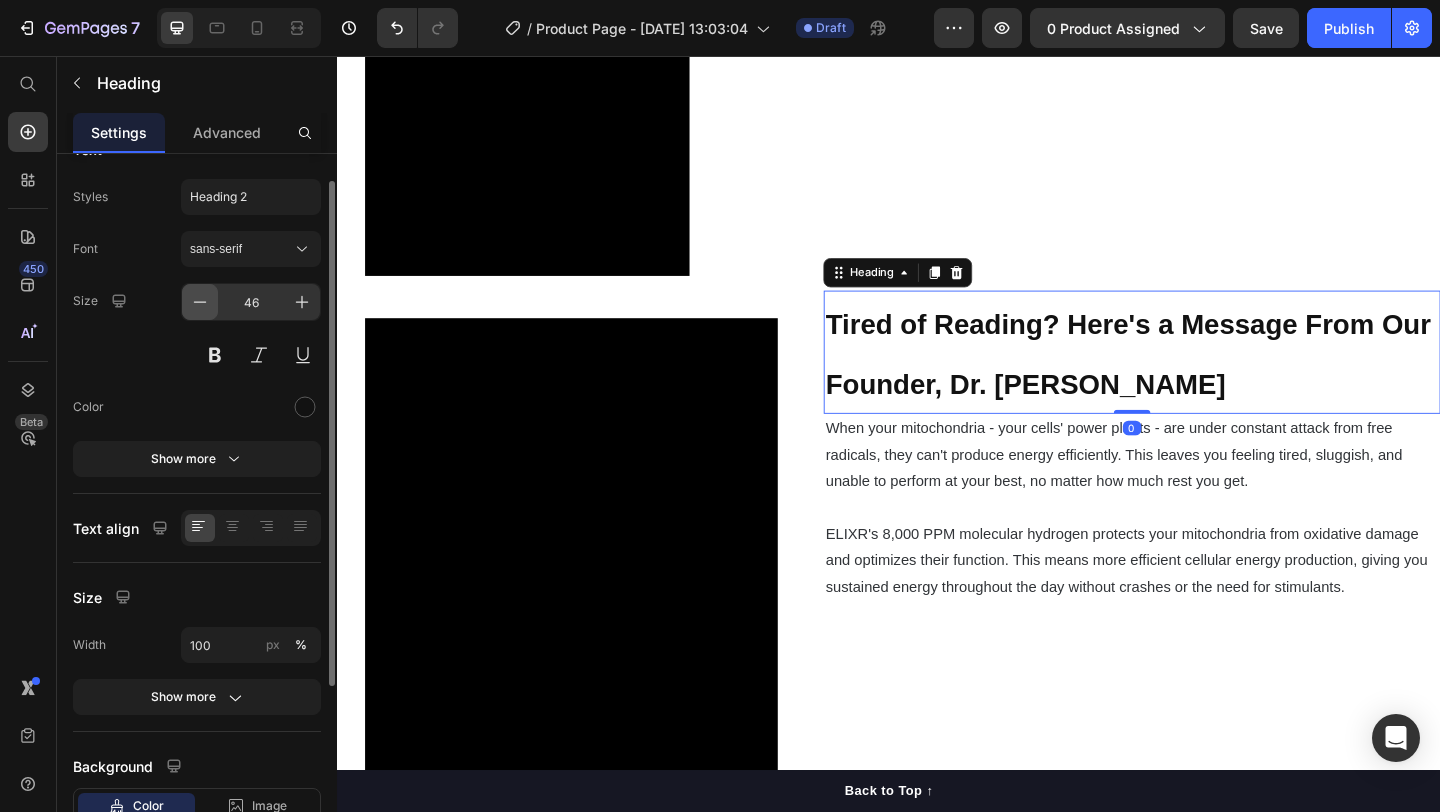 click 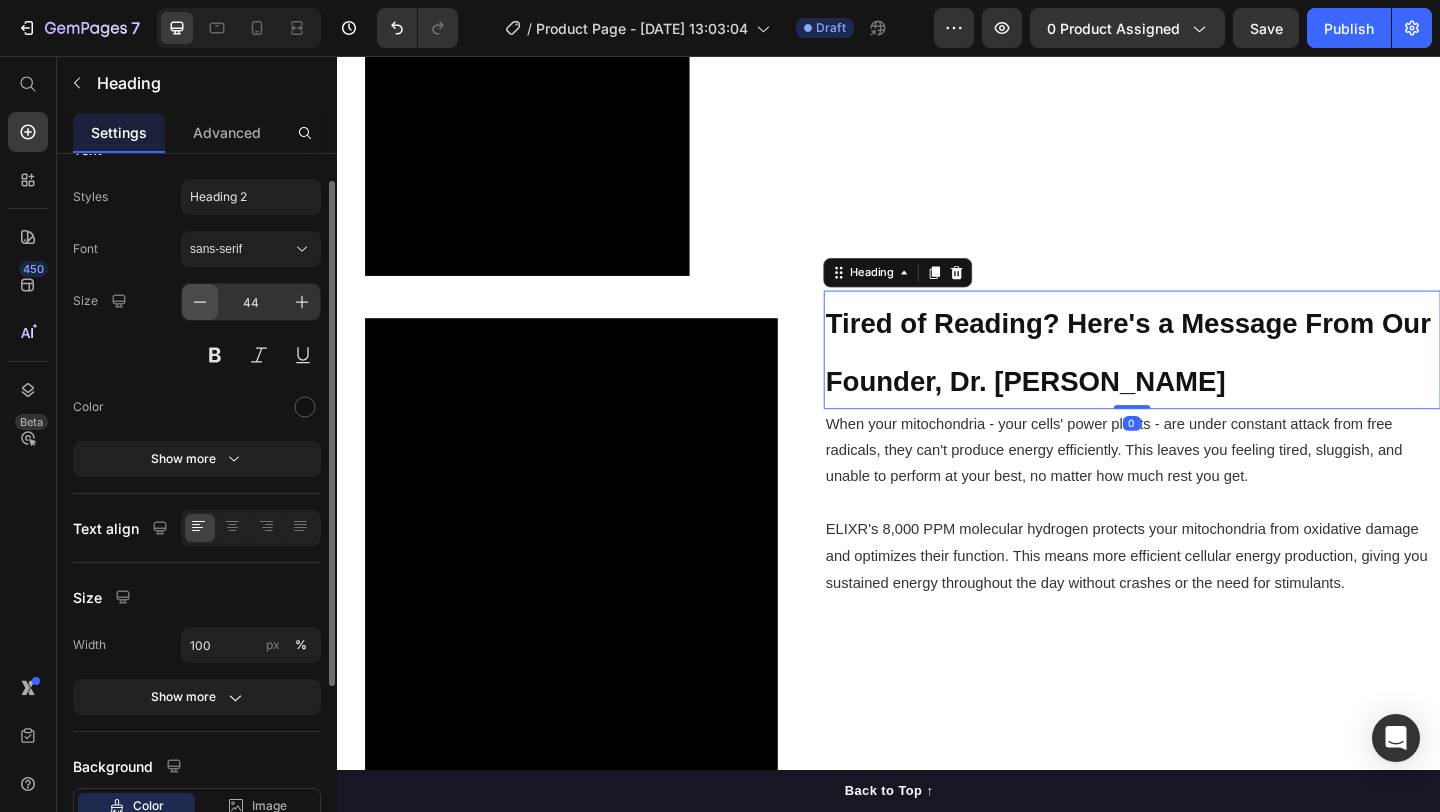 click 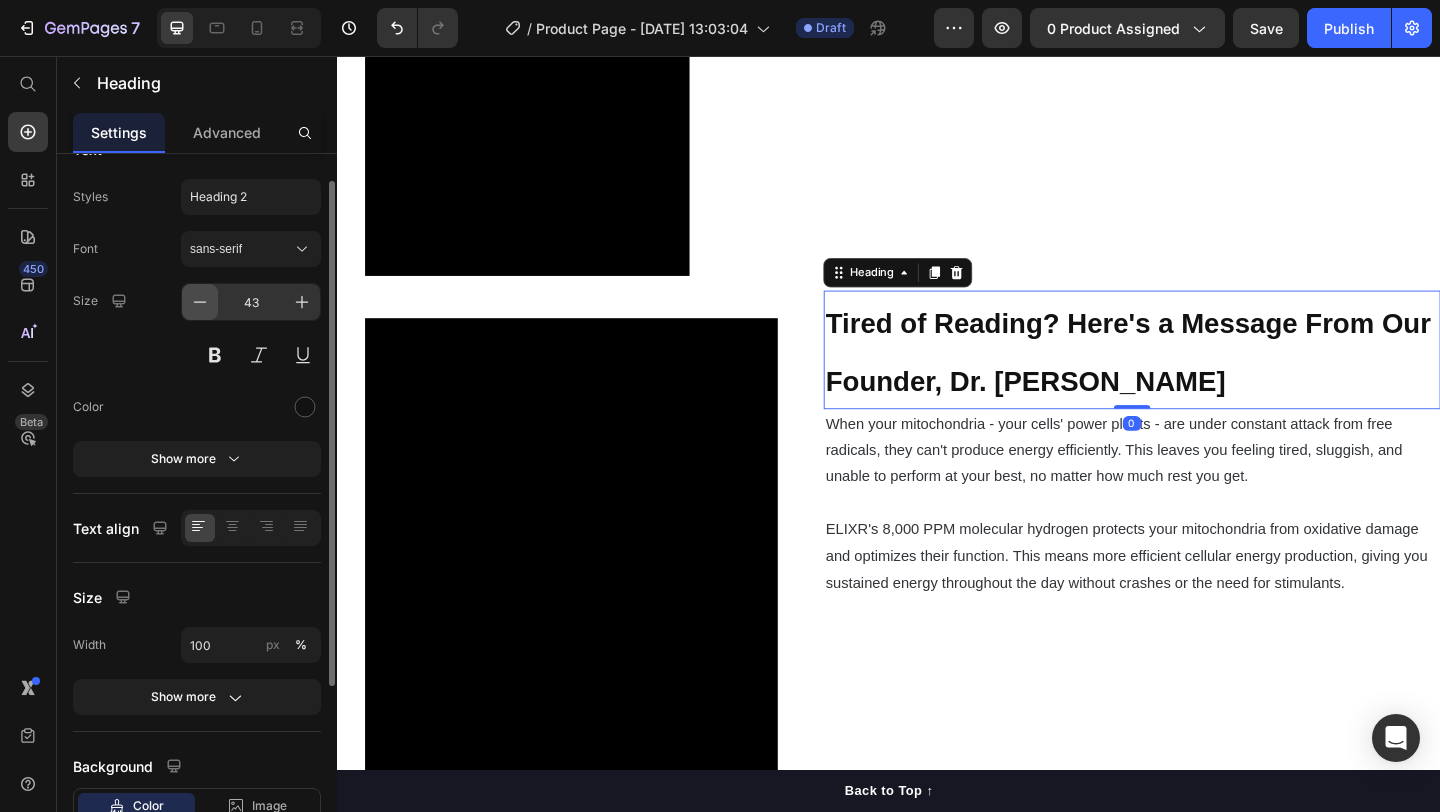 click 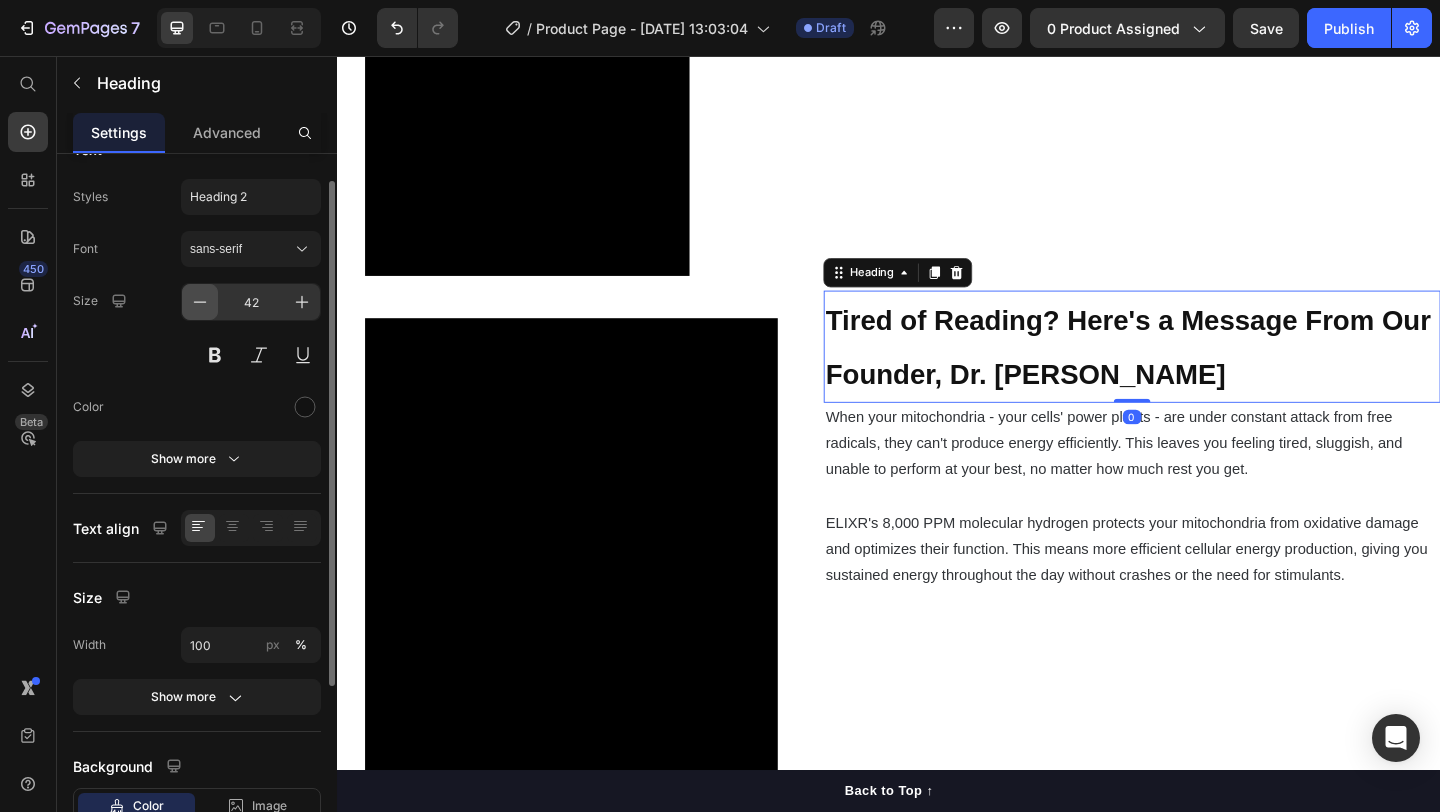 click 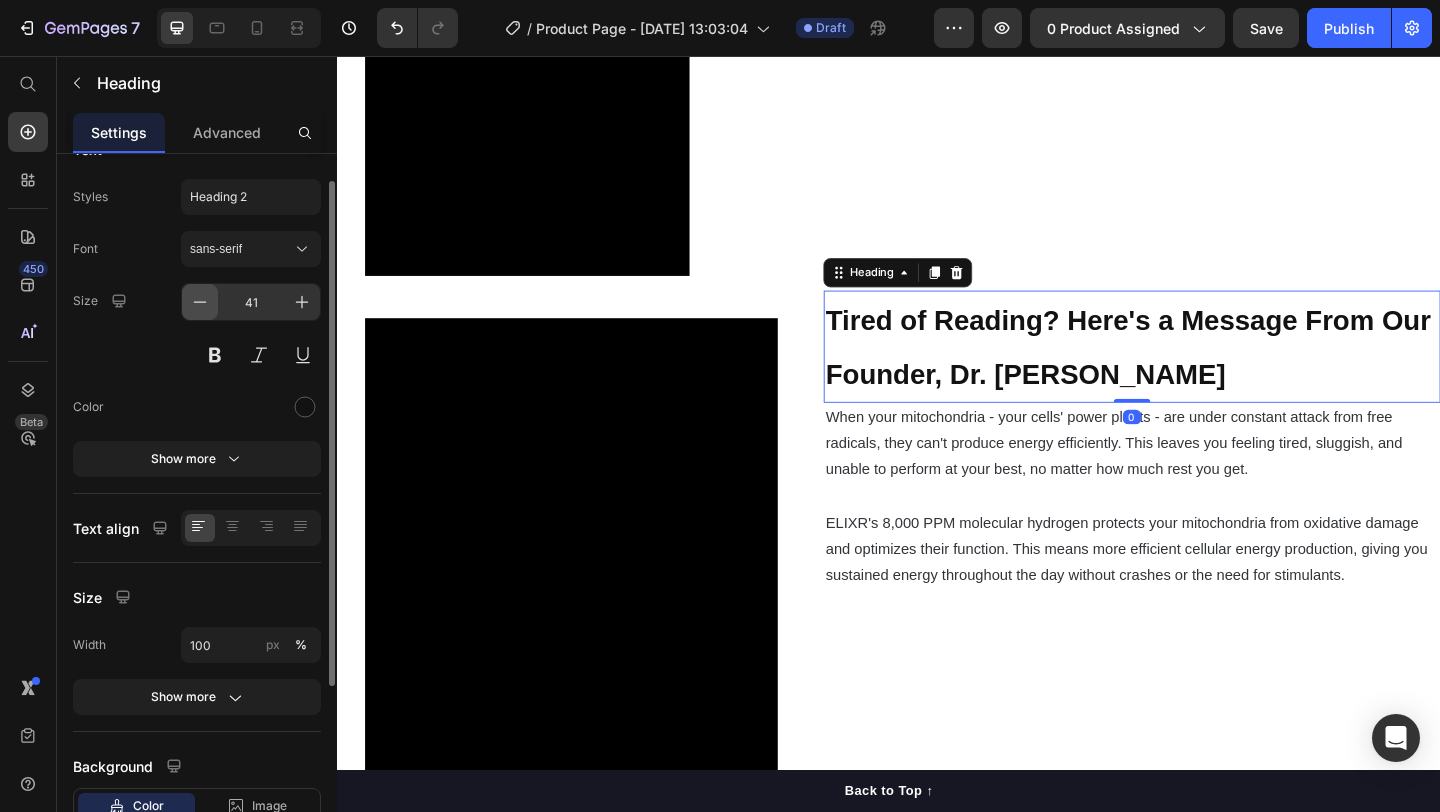 click 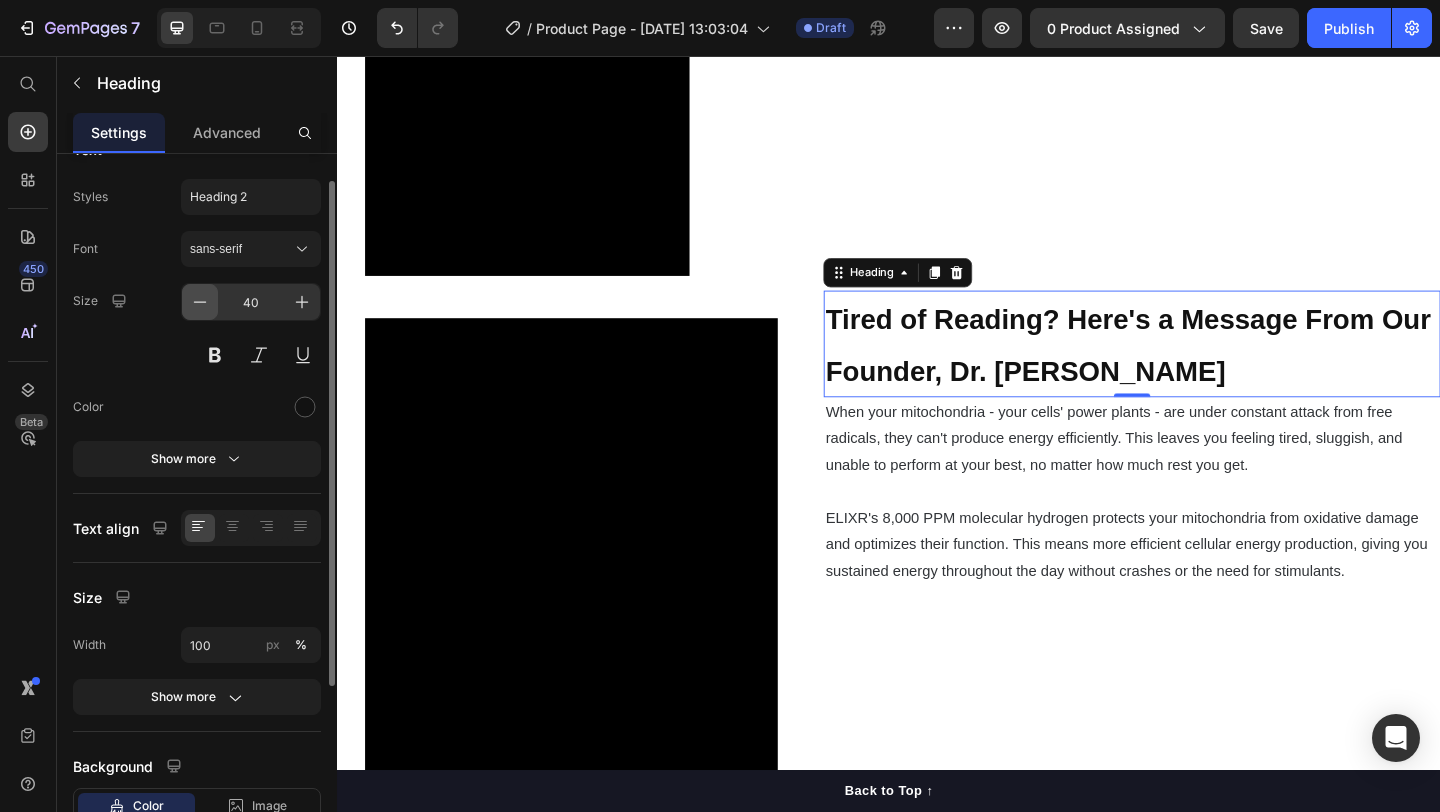 click 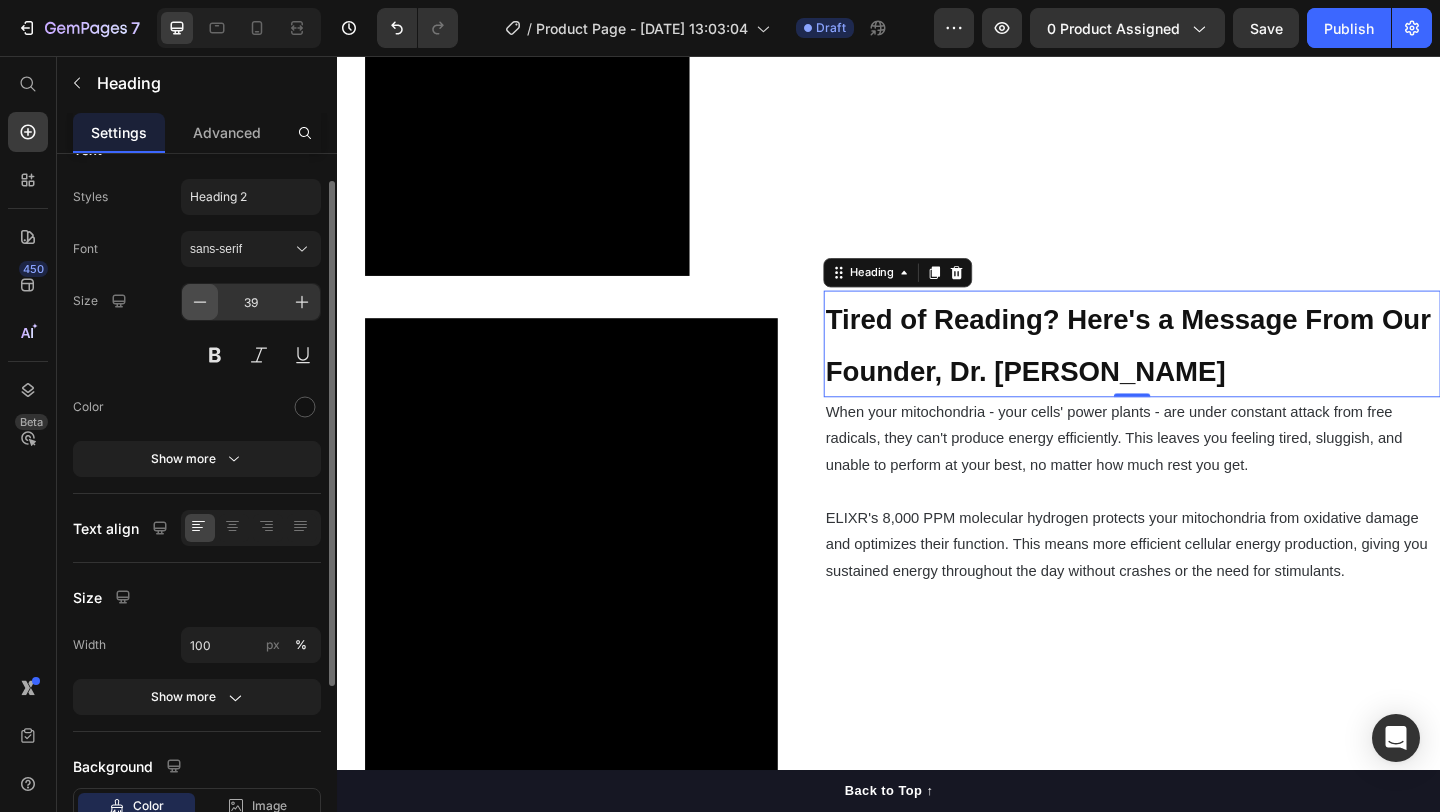 click 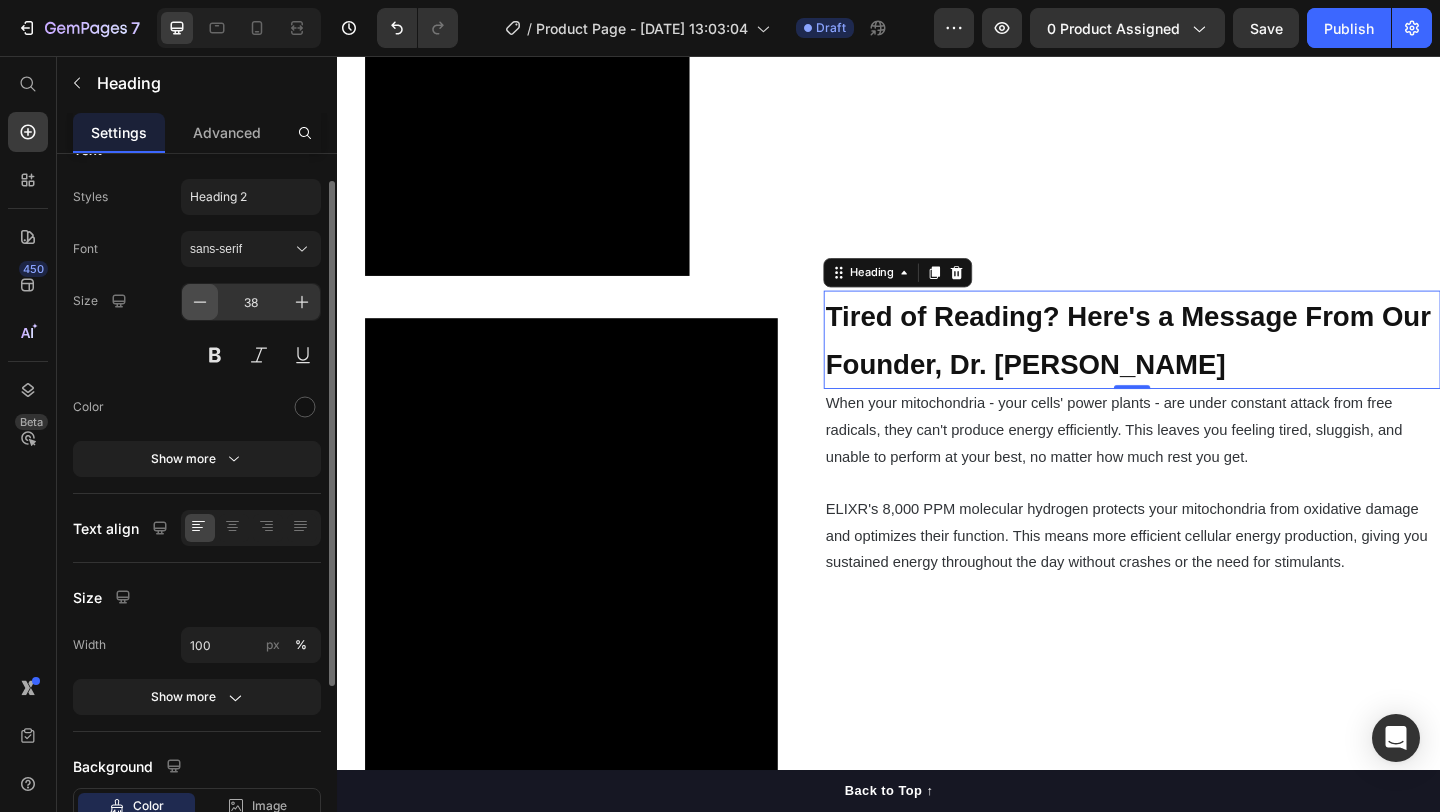 click 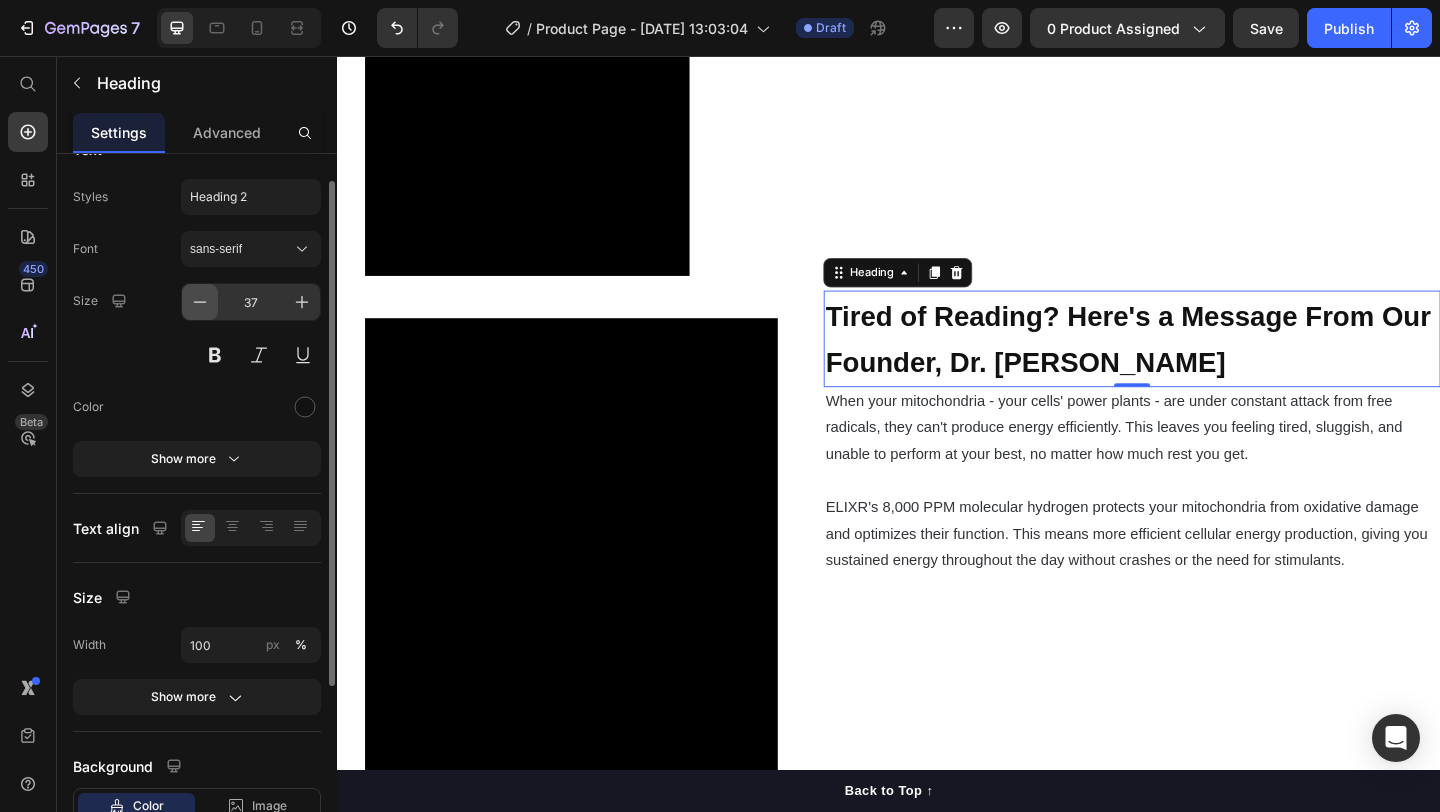 click 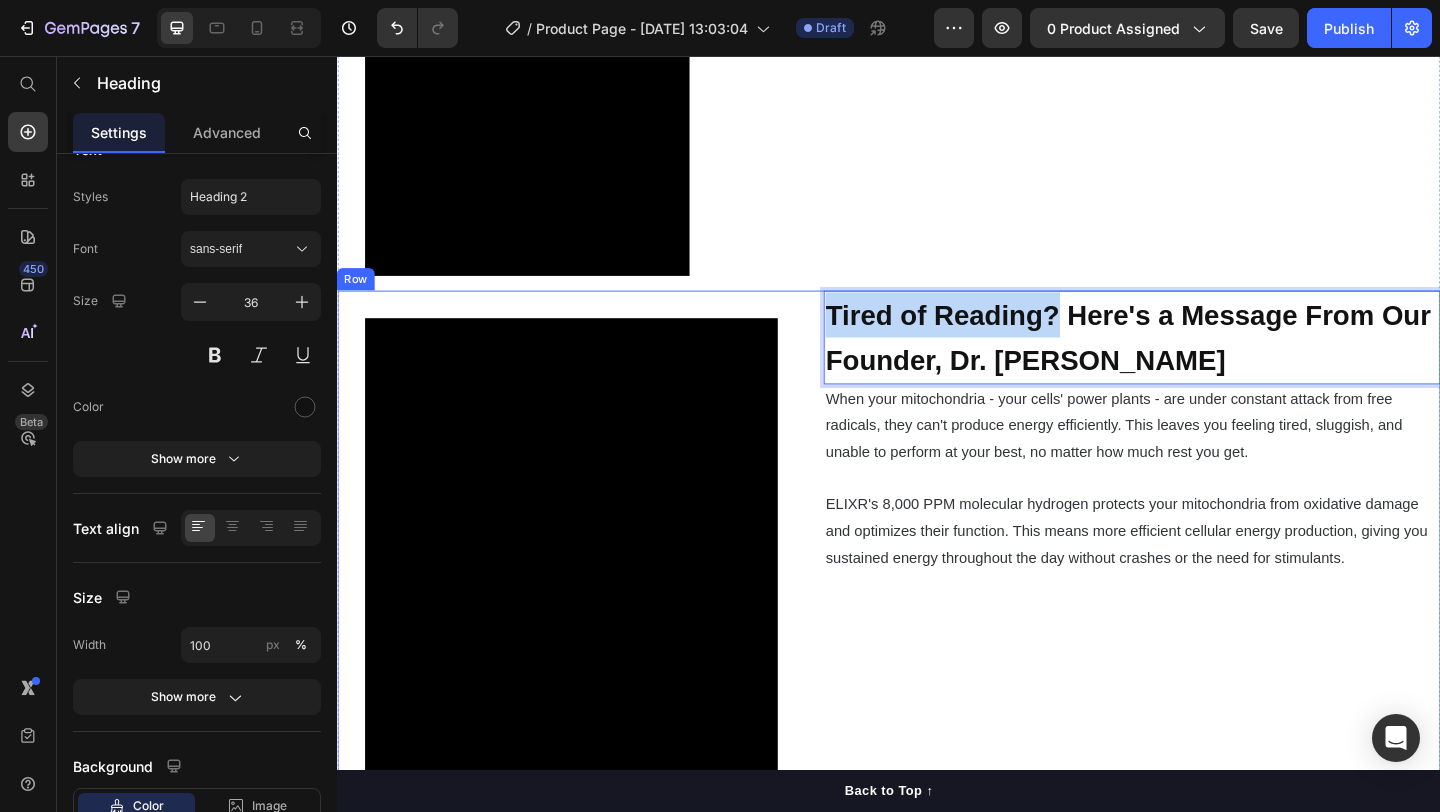drag, startPoint x: 1123, startPoint y: 339, endPoint x: 860, endPoint y: 342, distance: 263.01712 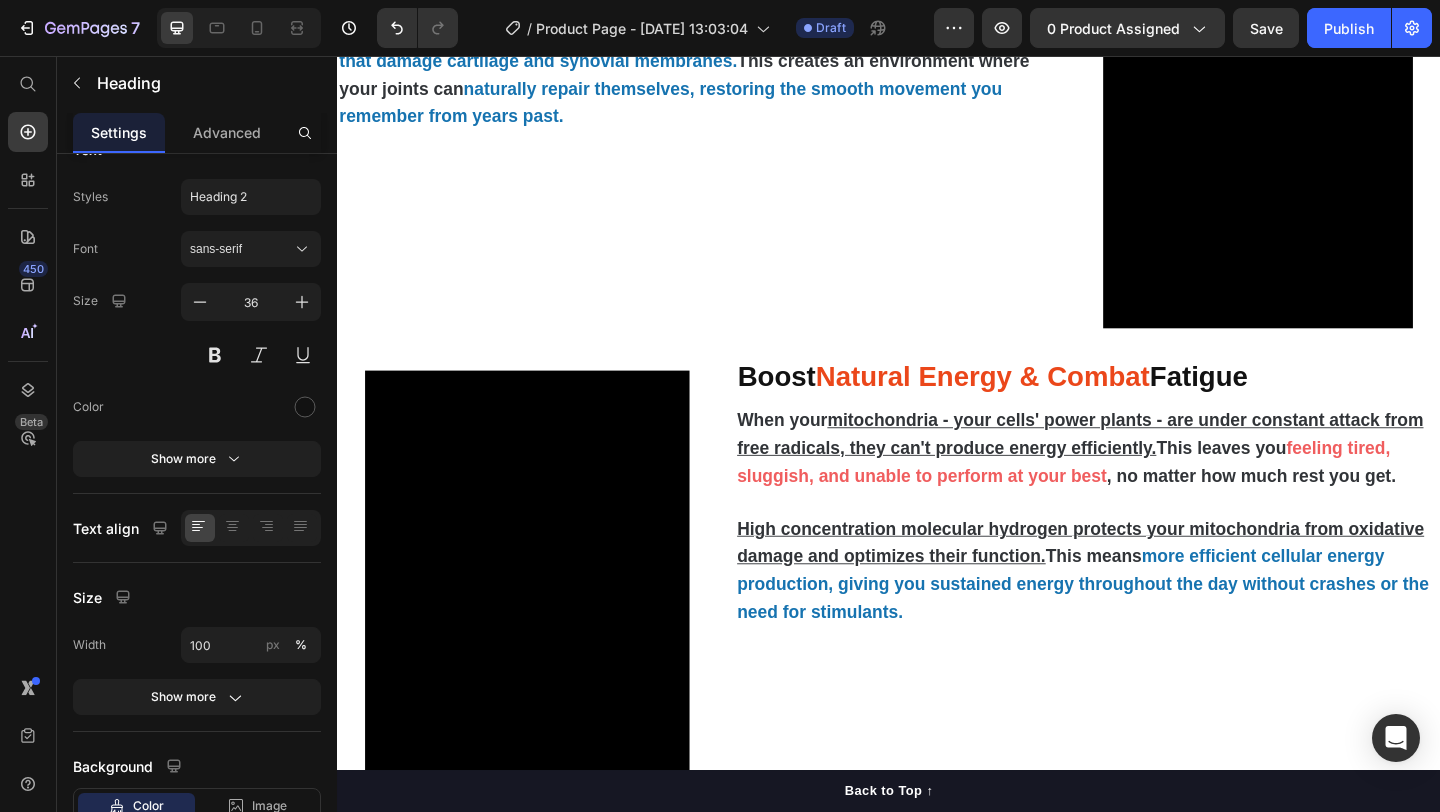 scroll, scrollTop: 2207, scrollLeft: 0, axis: vertical 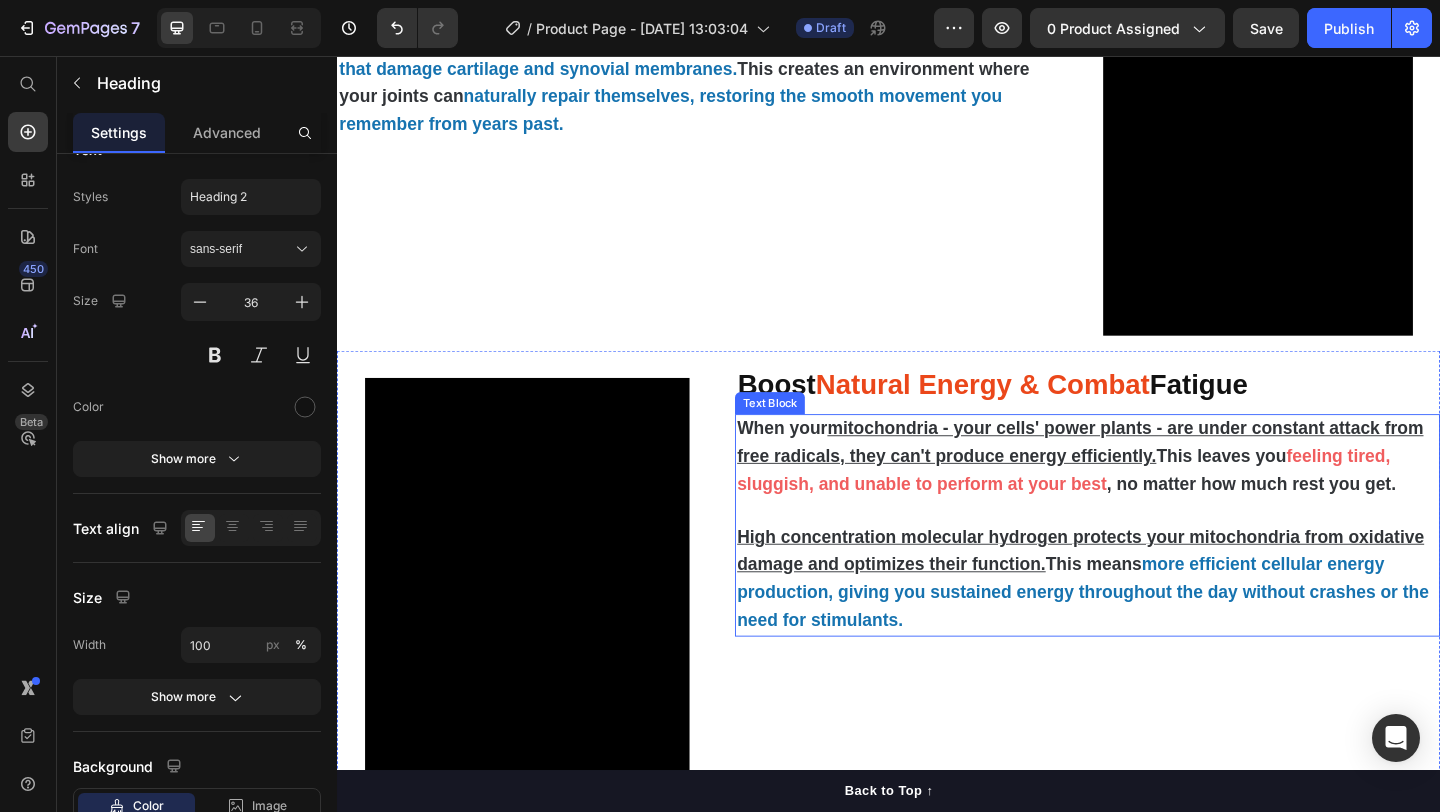 click on "more efficient cellular energy production, giving you sustained energy throughout the day without crashes or the need for stimulants." at bounding box center [1148, 638] 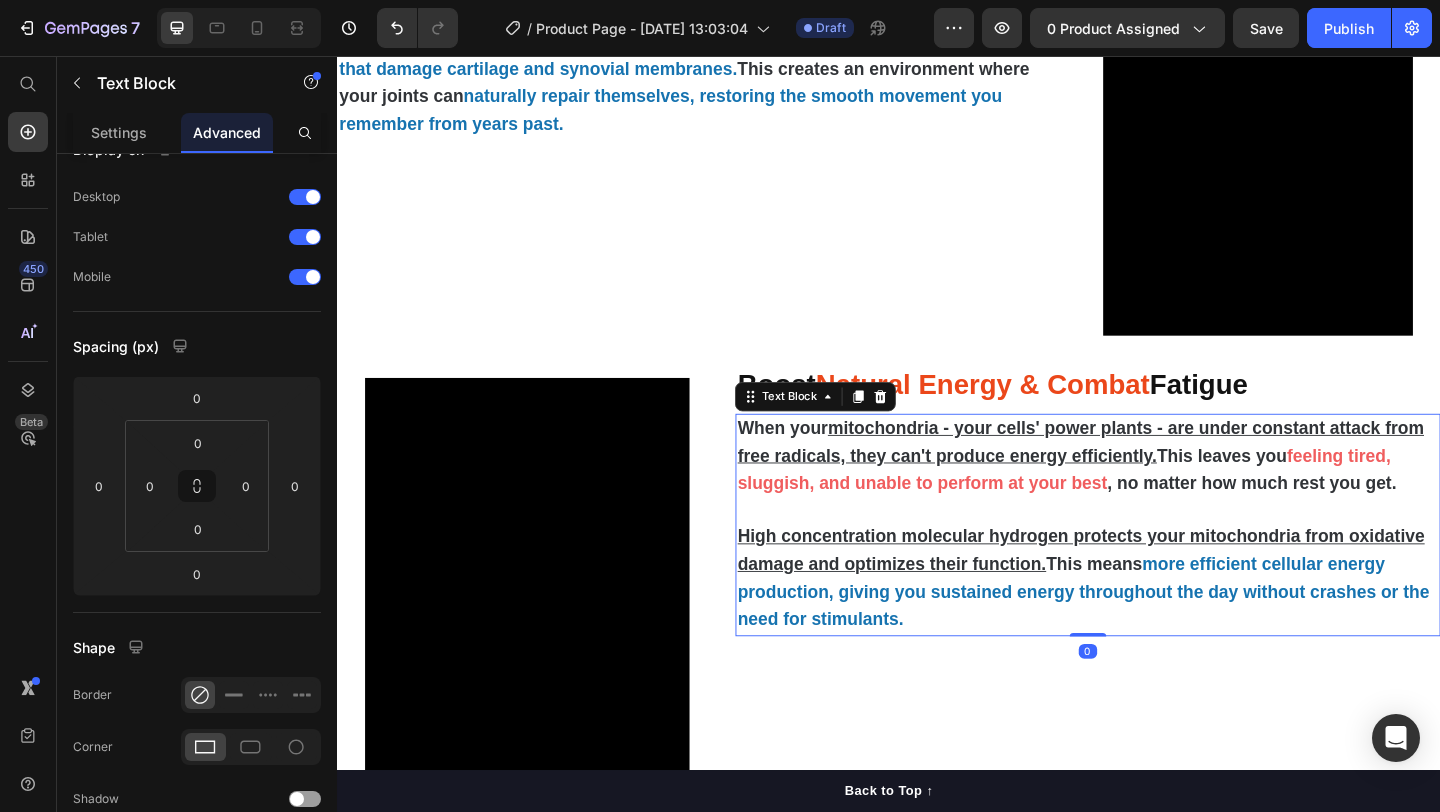 scroll, scrollTop: 0, scrollLeft: 0, axis: both 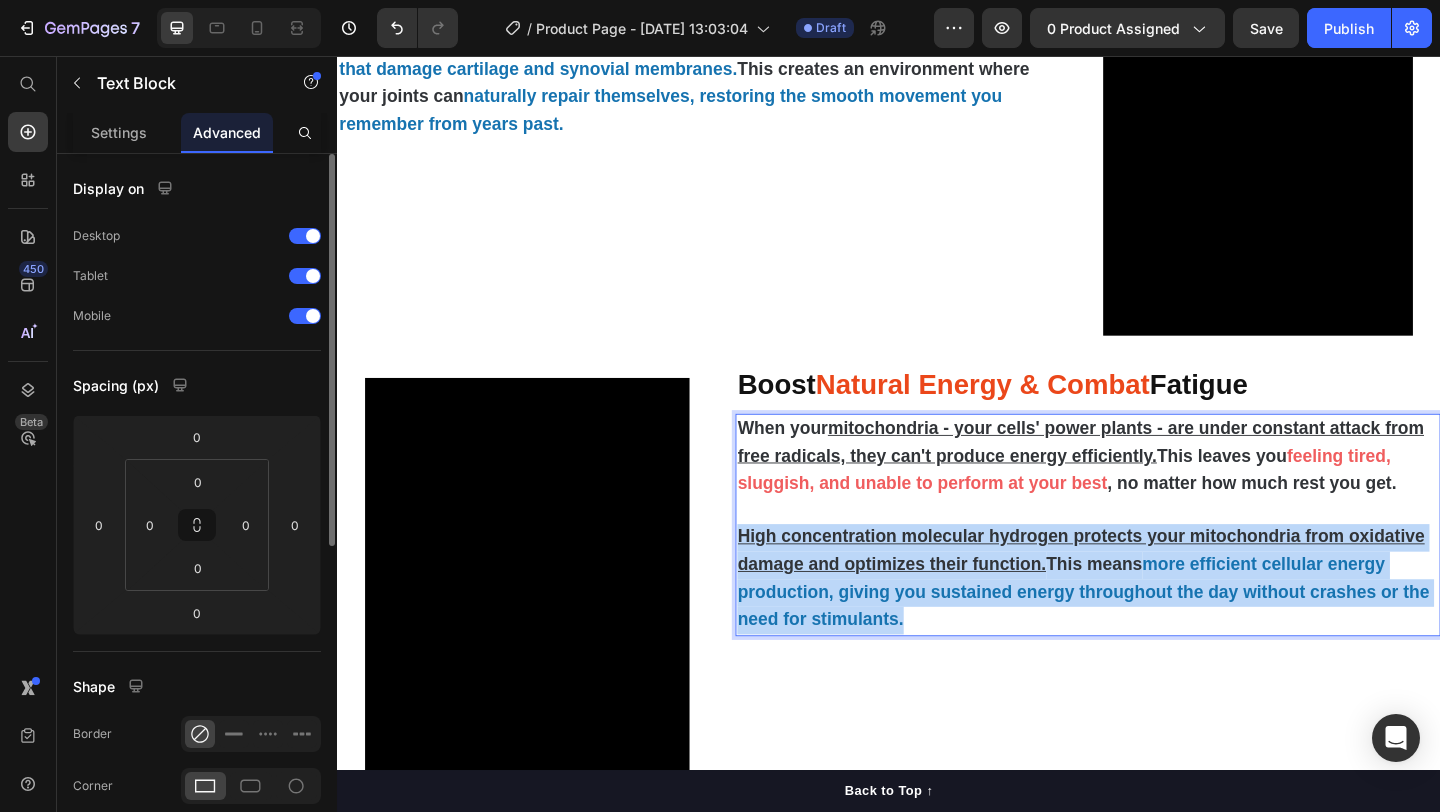 click on "more efficient cellular energy production, giving you sustained energy throughout the day without crashes or the need for stimulants." at bounding box center (1148, 638) 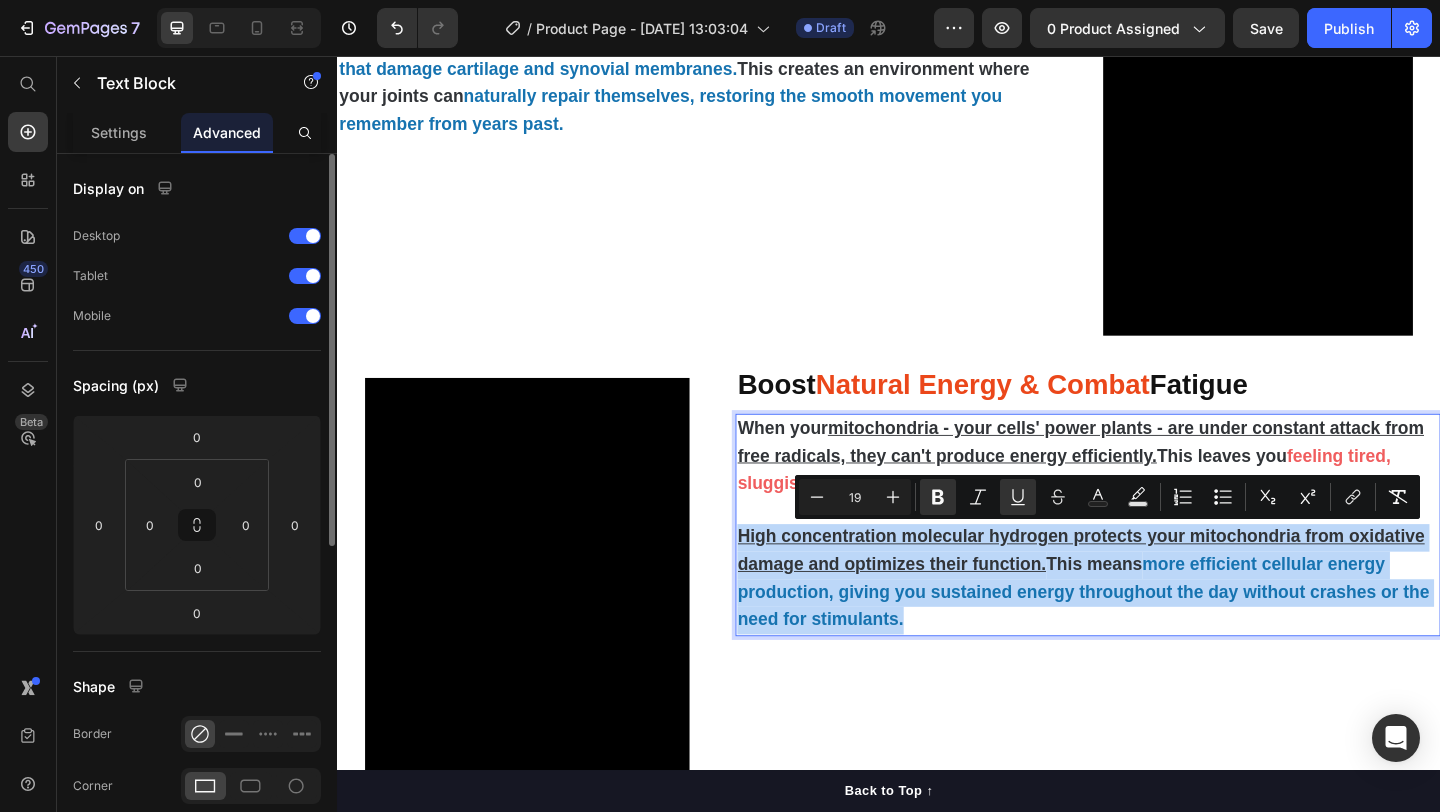 click on "more efficient cellular energy production, giving you sustained energy throughout the day without crashes or the need for stimulants." at bounding box center (1148, 638) 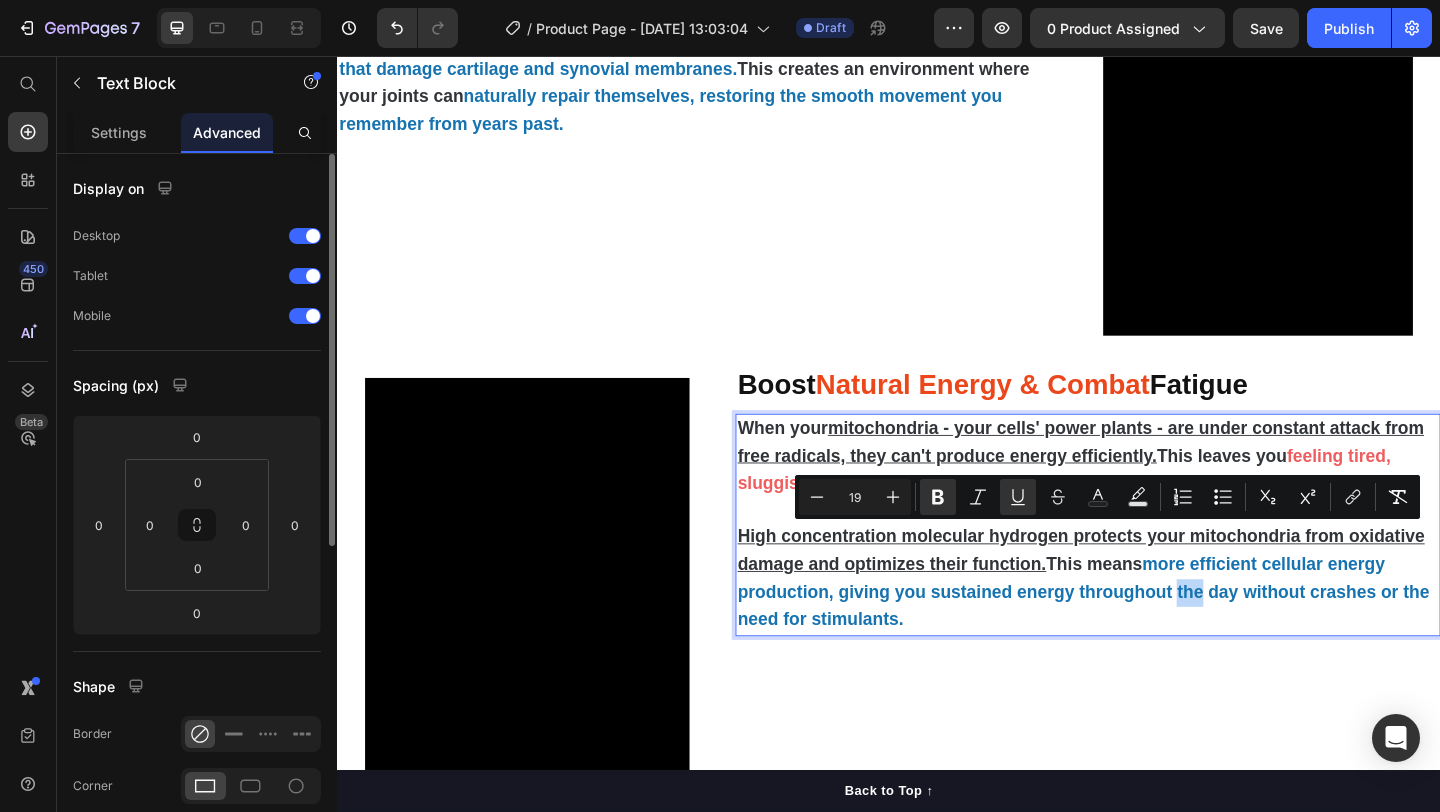 click on "more efficient cellular energy production, giving you sustained energy throughout the day without crashes or the need for stimulants." at bounding box center [1148, 638] 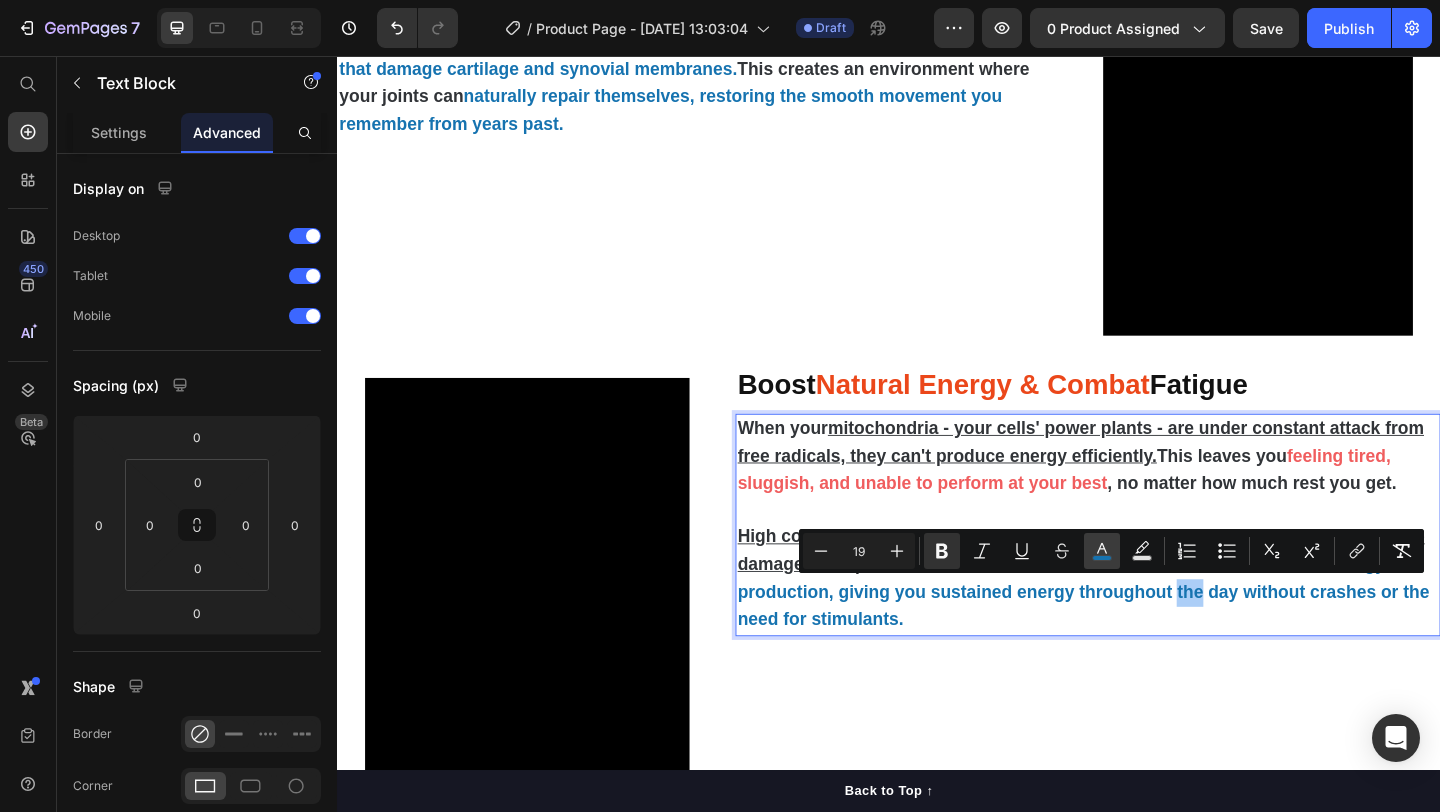 click 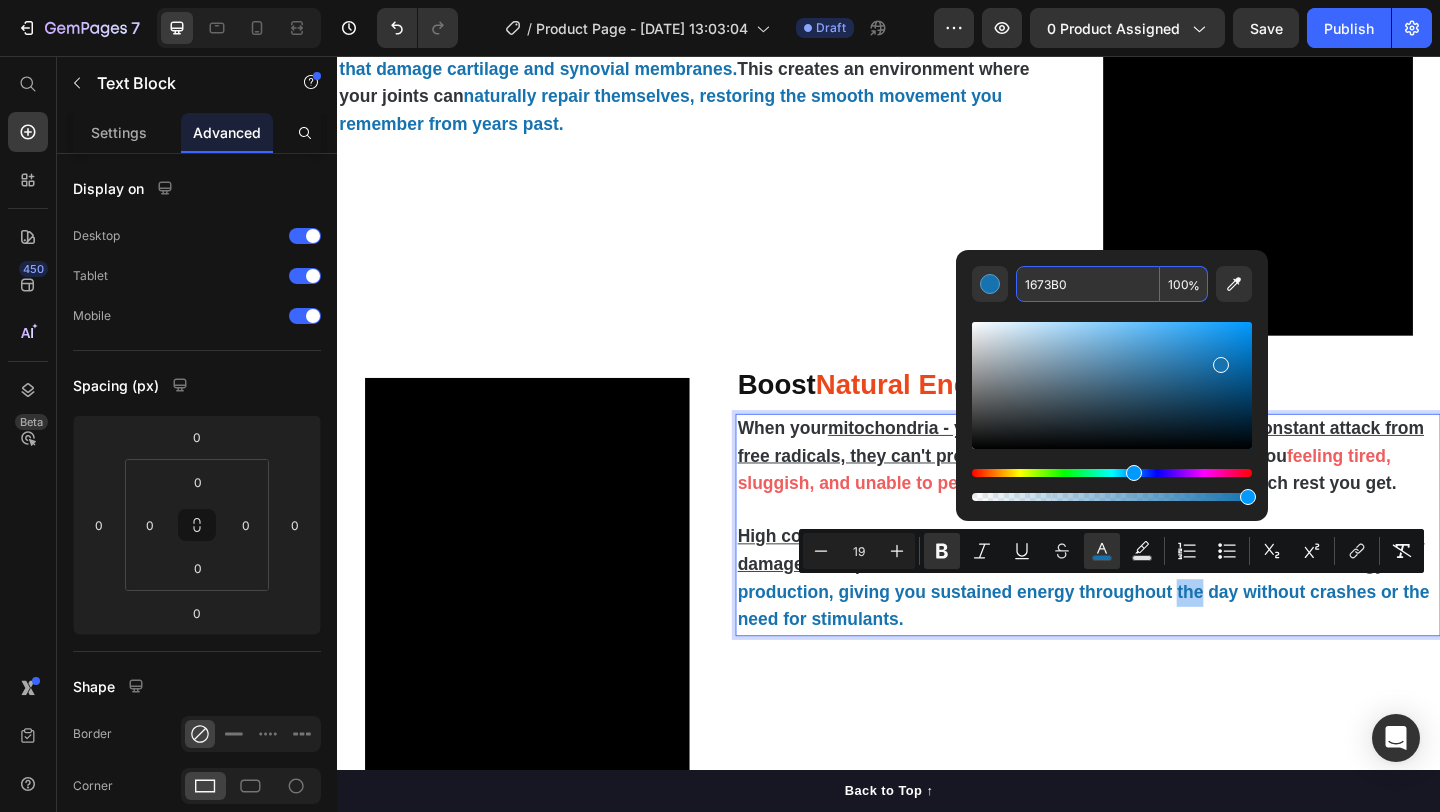 click on "1673B0" at bounding box center [1088, 284] 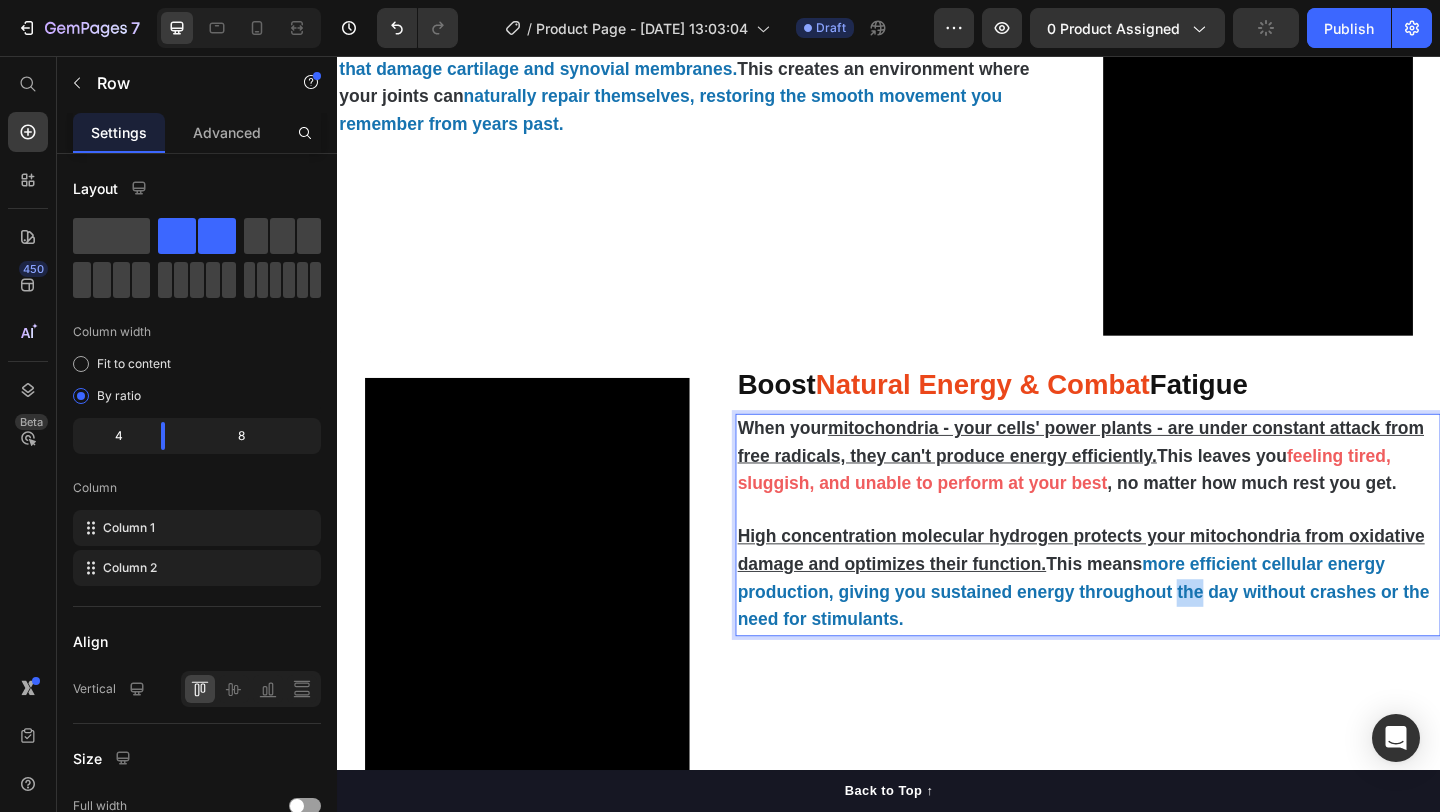 click on "⁠⁠⁠⁠⁠⁠⁠ Boost  Natural Energy & Combat  Fatigue Heading When your  mitochondria - your cells' power plants - are under constant attack from free radicals, they can't produce energy efficiently.  This leaves you  feeling tired, sluggish, and unable to perform at your best , no matter how much rest you get. High concentration molecular hydrogen protects your mitochondria from oxidative damage and optimizes their function.  This means  more efficient cellular energy production, giving you sustained energy throughout the day without crashes or the need for stimulants. Text Block   0" at bounding box center (1153, 656) 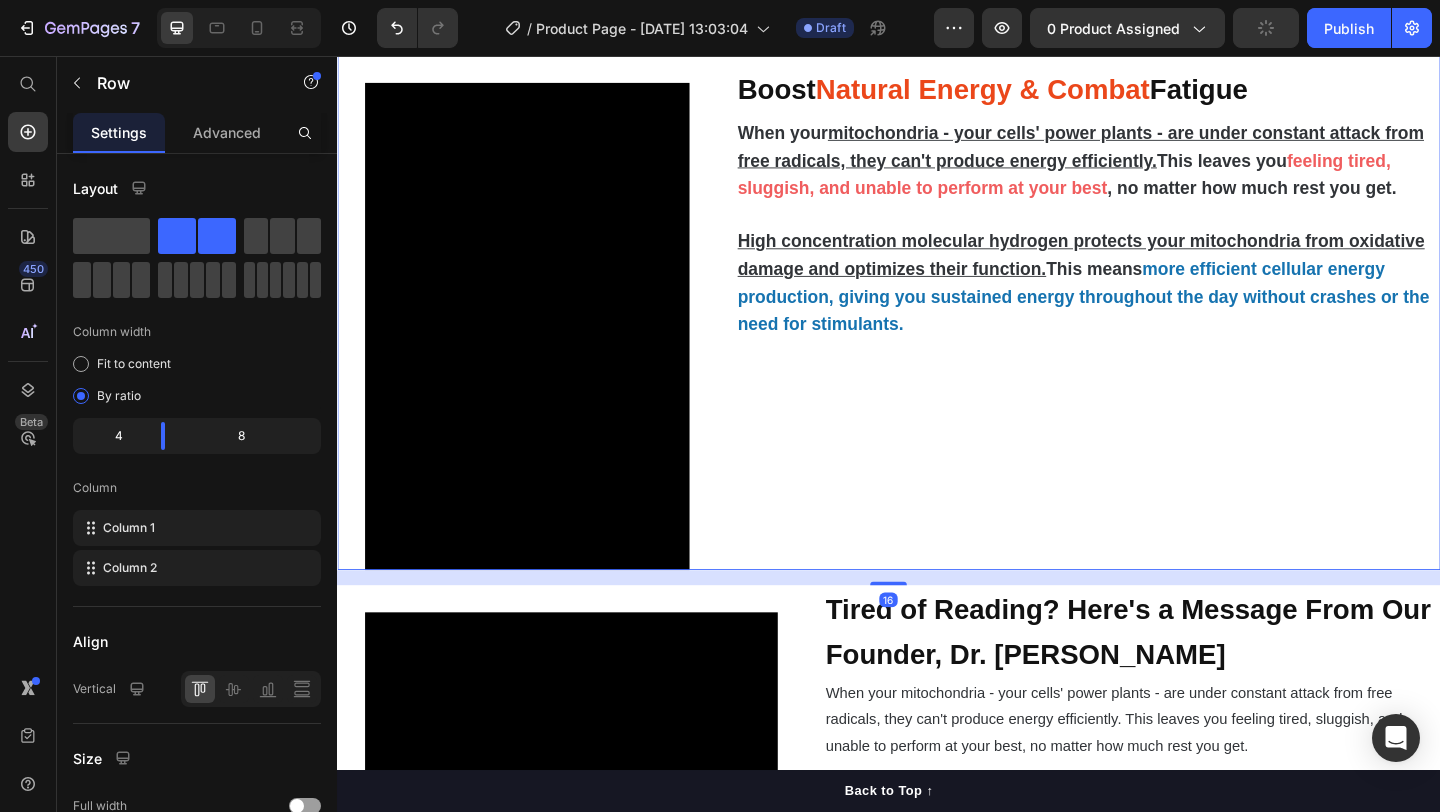 scroll, scrollTop: 2655, scrollLeft: 0, axis: vertical 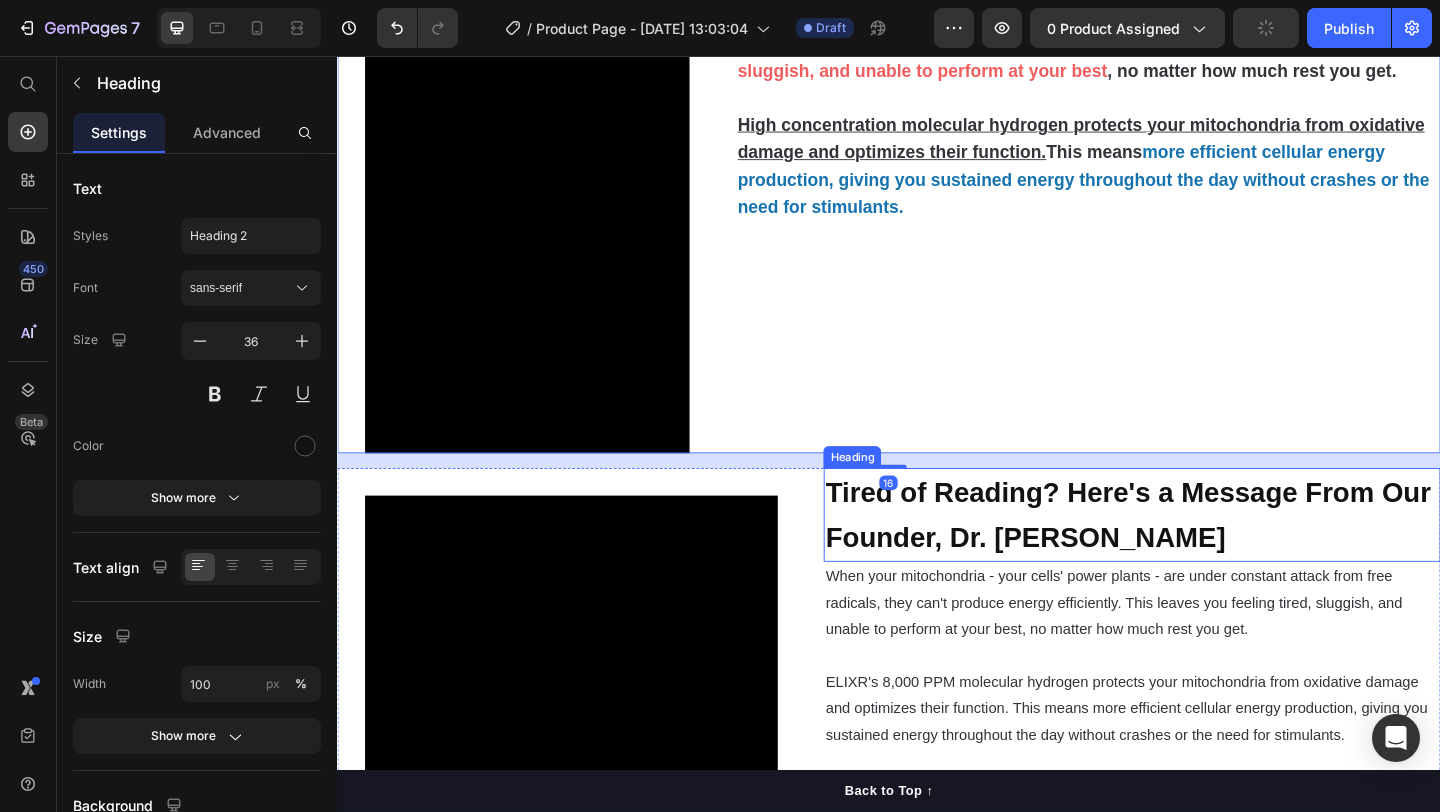 click on "Tired of Reading? Here's a Message From Our Founder, Dr. Alexander Brown" at bounding box center (1197, 555) 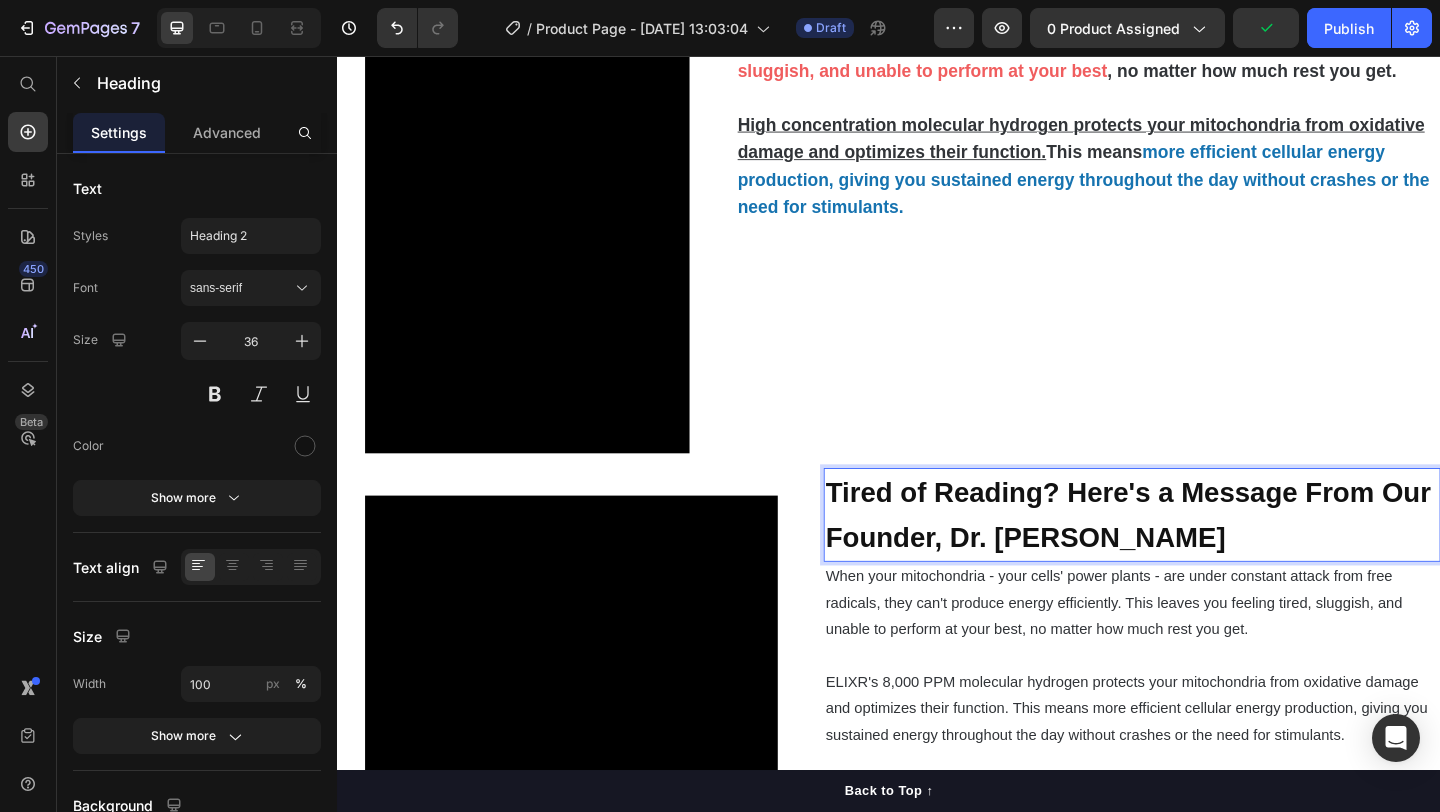 click on "Tired of Reading? Here's a Message From Our Founder, Dr. Alexander Brown" at bounding box center (1197, 555) 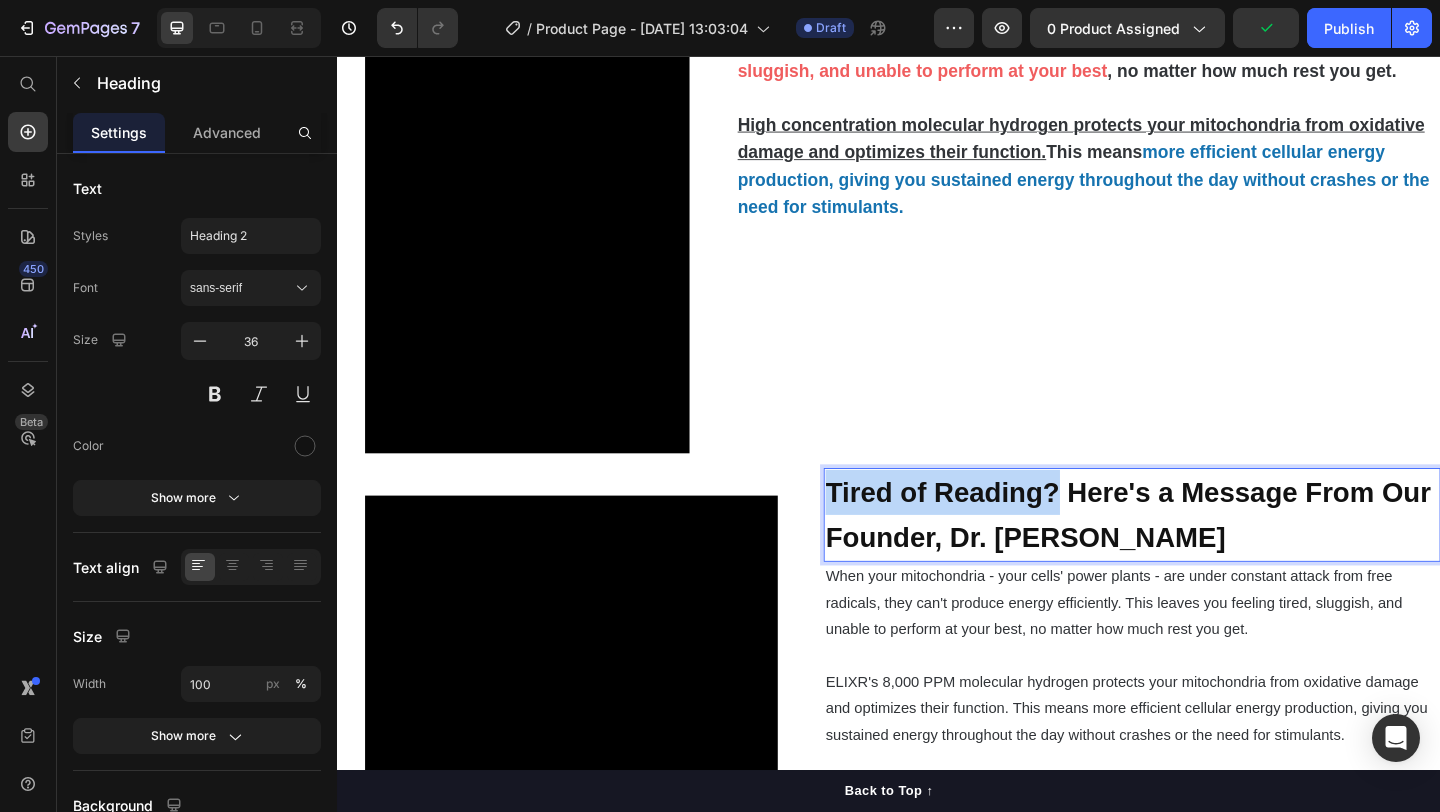 drag, startPoint x: 1121, startPoint y: 533, endPoint x: 871, endPoint y: 536, distance: 250.018 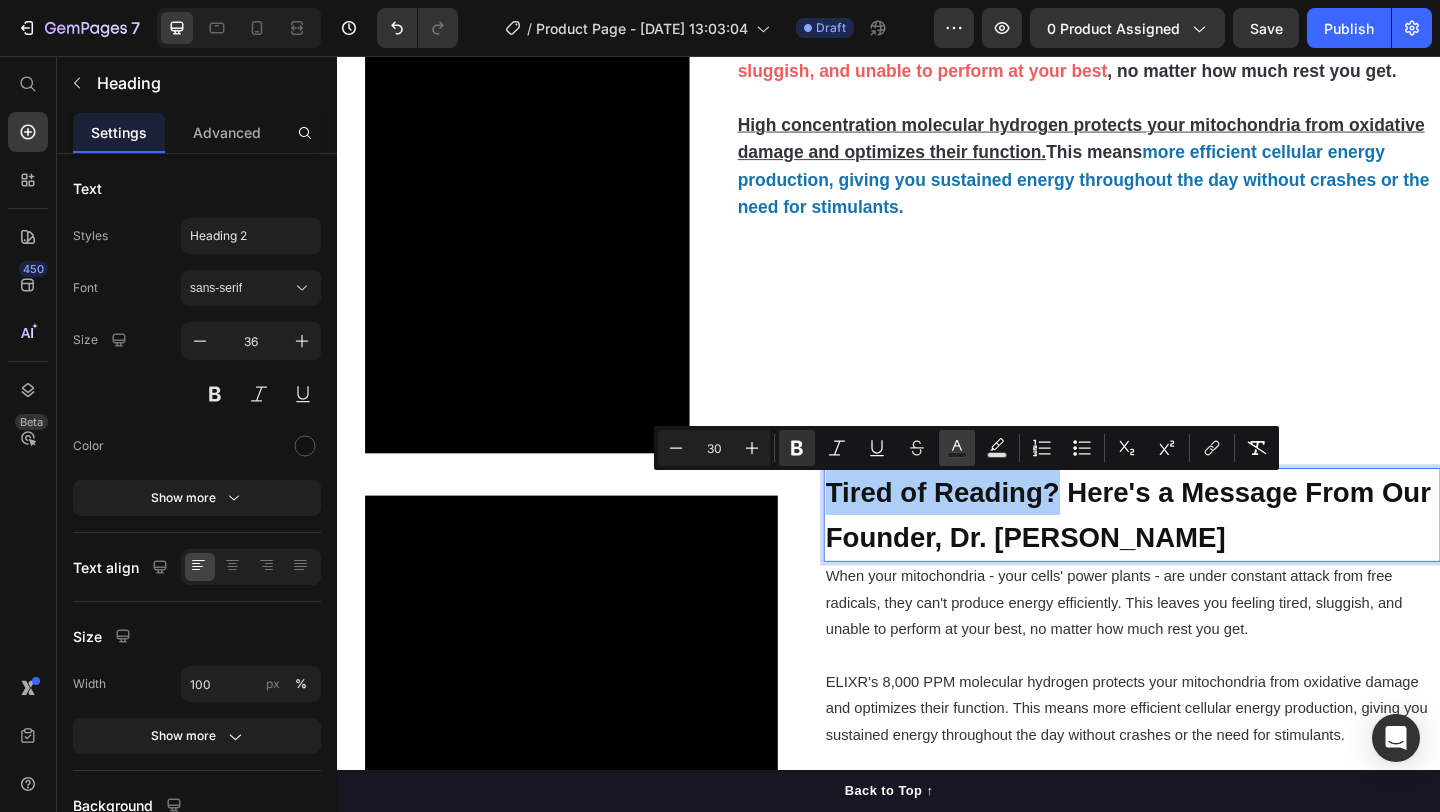 click 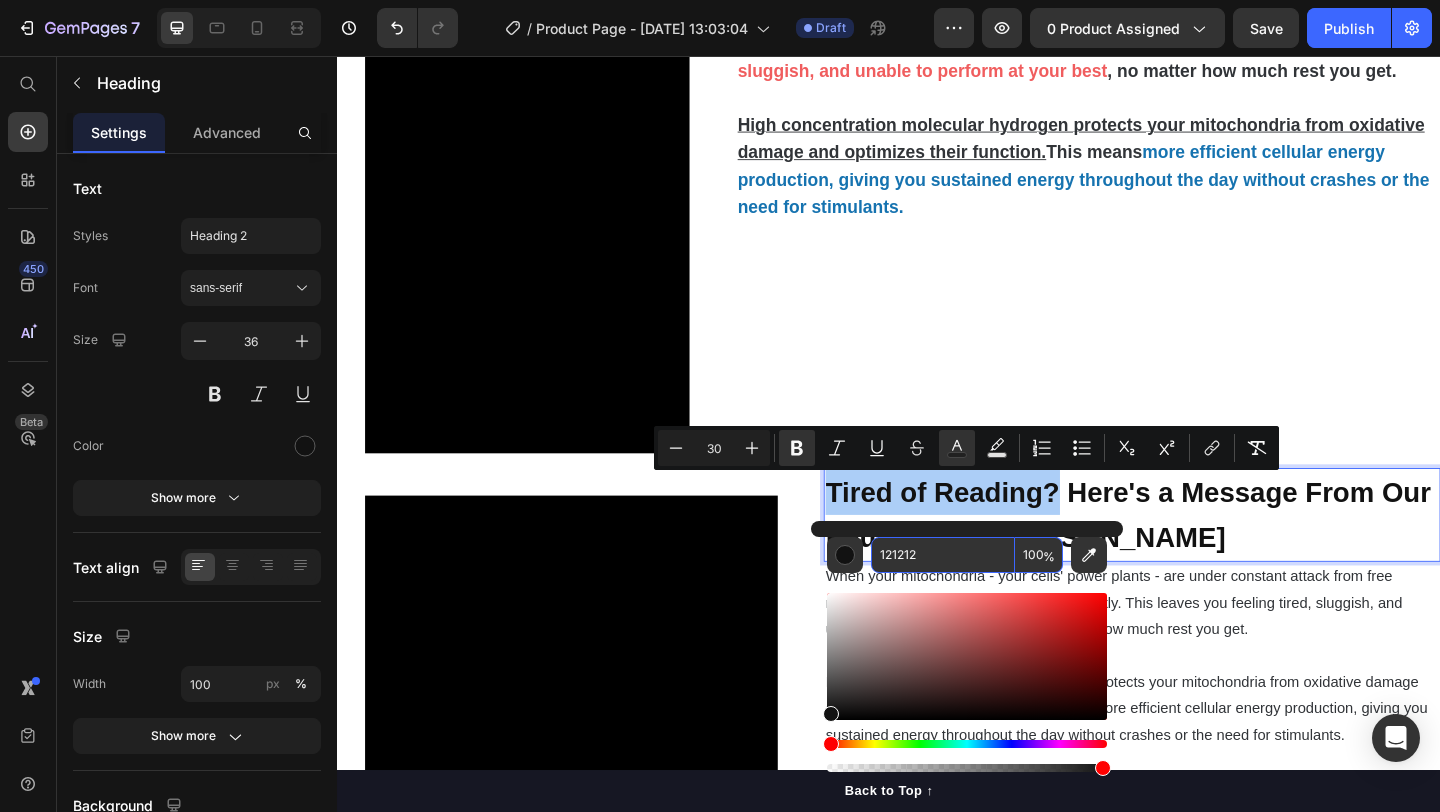 click on "121212" at bounding box center (943, 555) 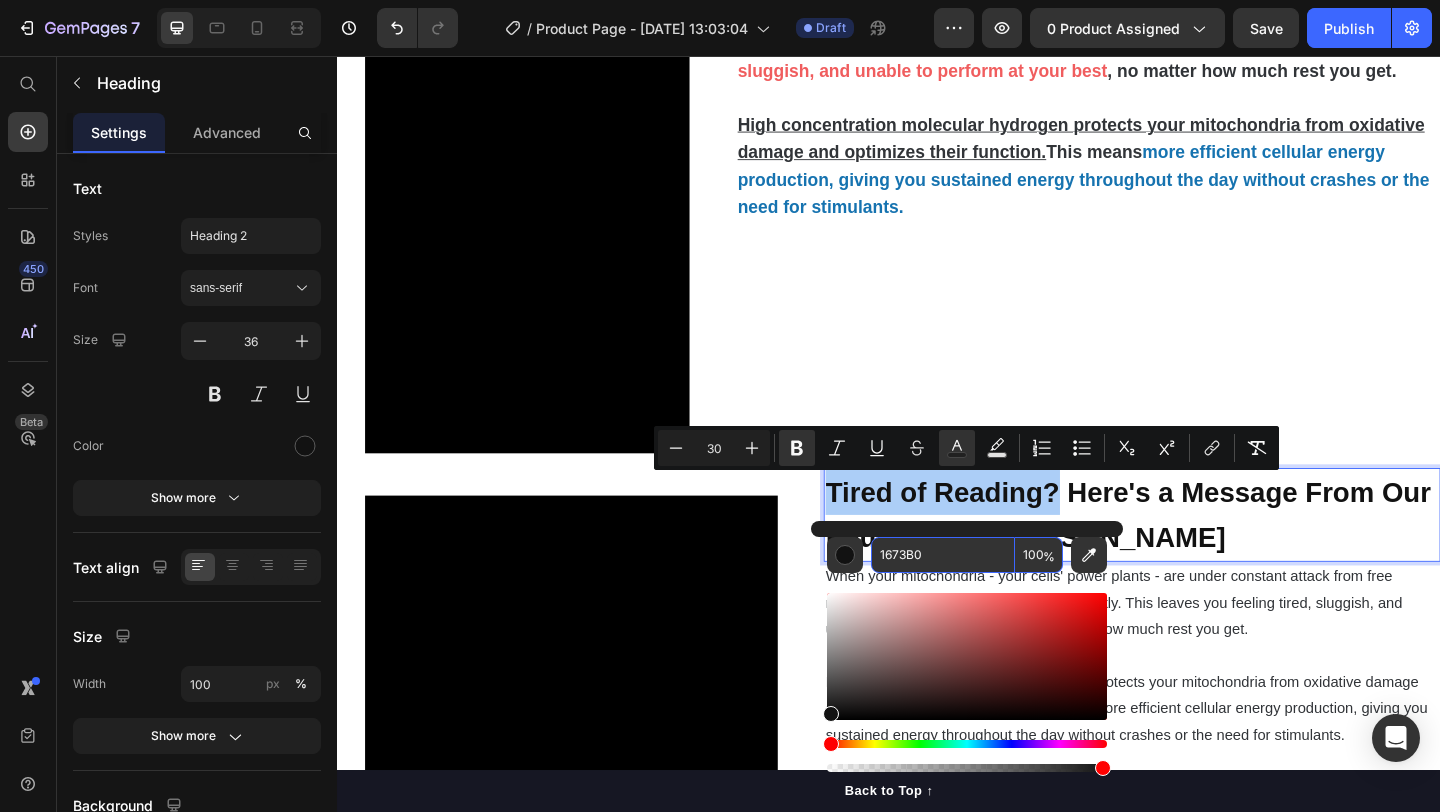 type on "1673B0" 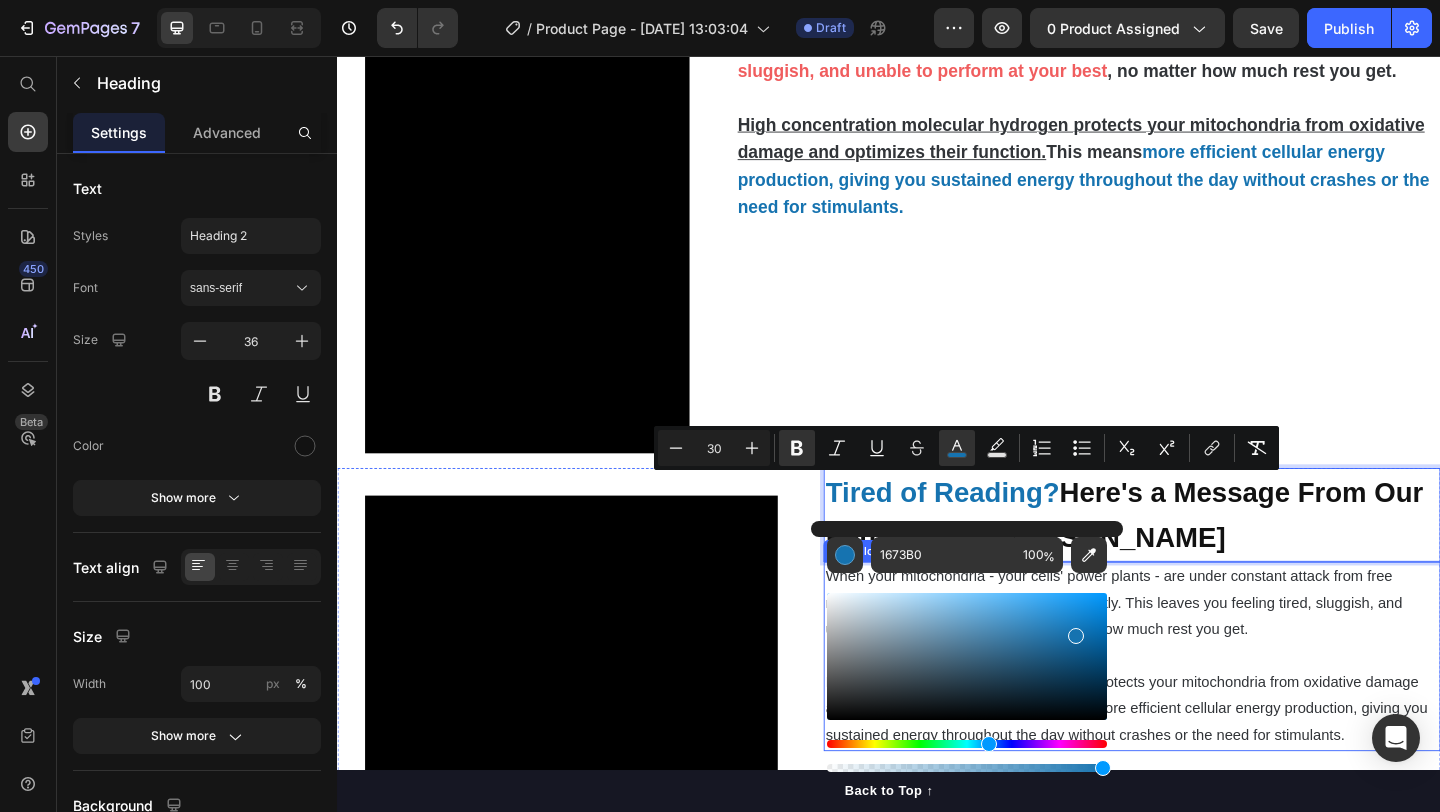 click on "When your mitochondria - your cells' power plants - are under constant attack from free radicals, they can't produce energy efficiently. This leaves you feeling tired, sluggish, and unable to perform at your best, no matter how much rest you get." at bounding box center [1201, 651] 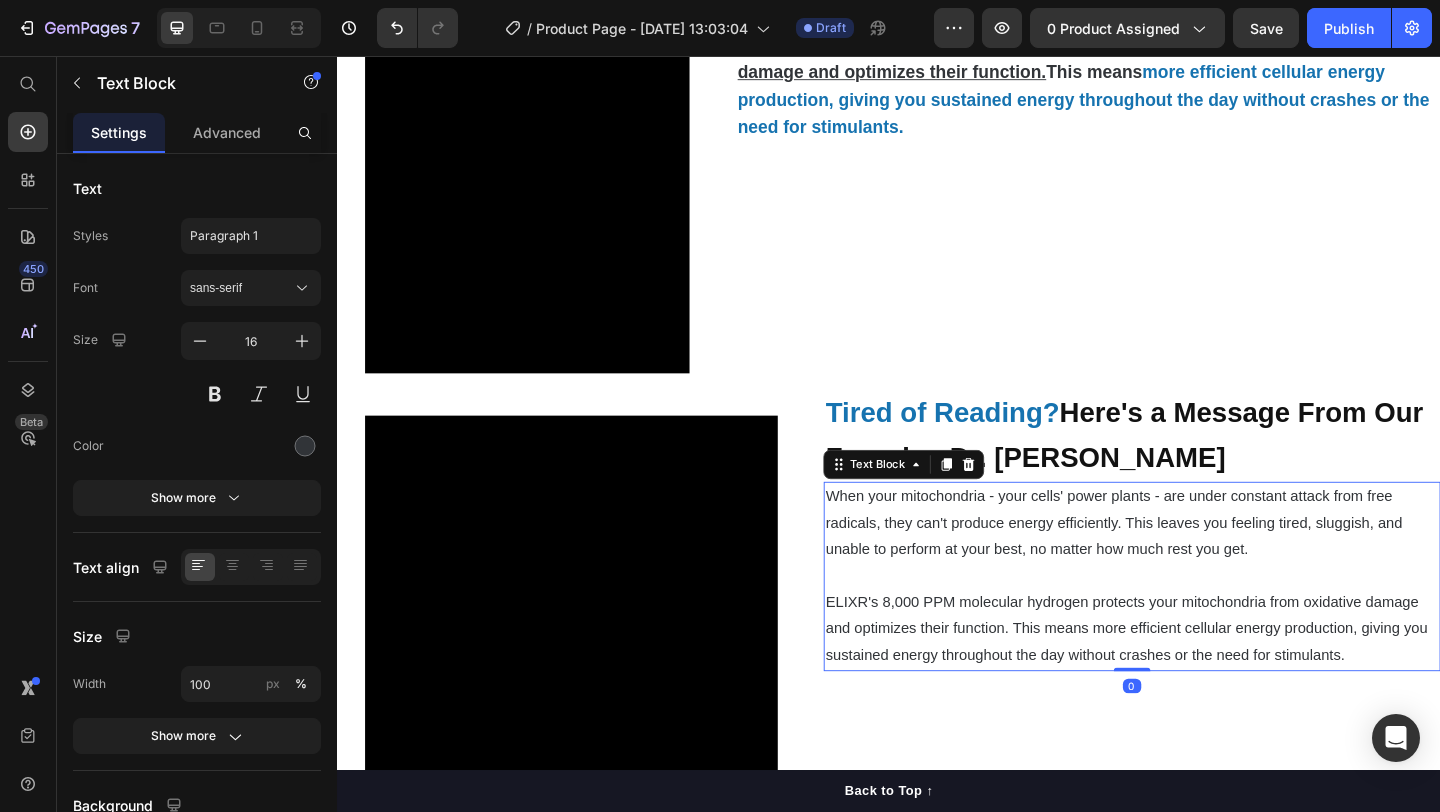 click on "⁠⁠⁠⁠⁠⁠⁠ Boost  Natural Energy & Combat  Fatigue Heading When your  mitochondria - your cells' power plants - are under constant attack from free radicals, they can't produce energy efficiently.  This leaves you  feeling tired, sluggish, and unable to perform at your best , no matter how much rest you get. High concentration molecular hydrogen protects your mitochondria from oxidative damage and optimizes their function.  This means  more efficient cellular energy production, giving you sustained energy throughout the day without crashes or the need for stimulants. Text Block" at bounding box center (1153, 121) 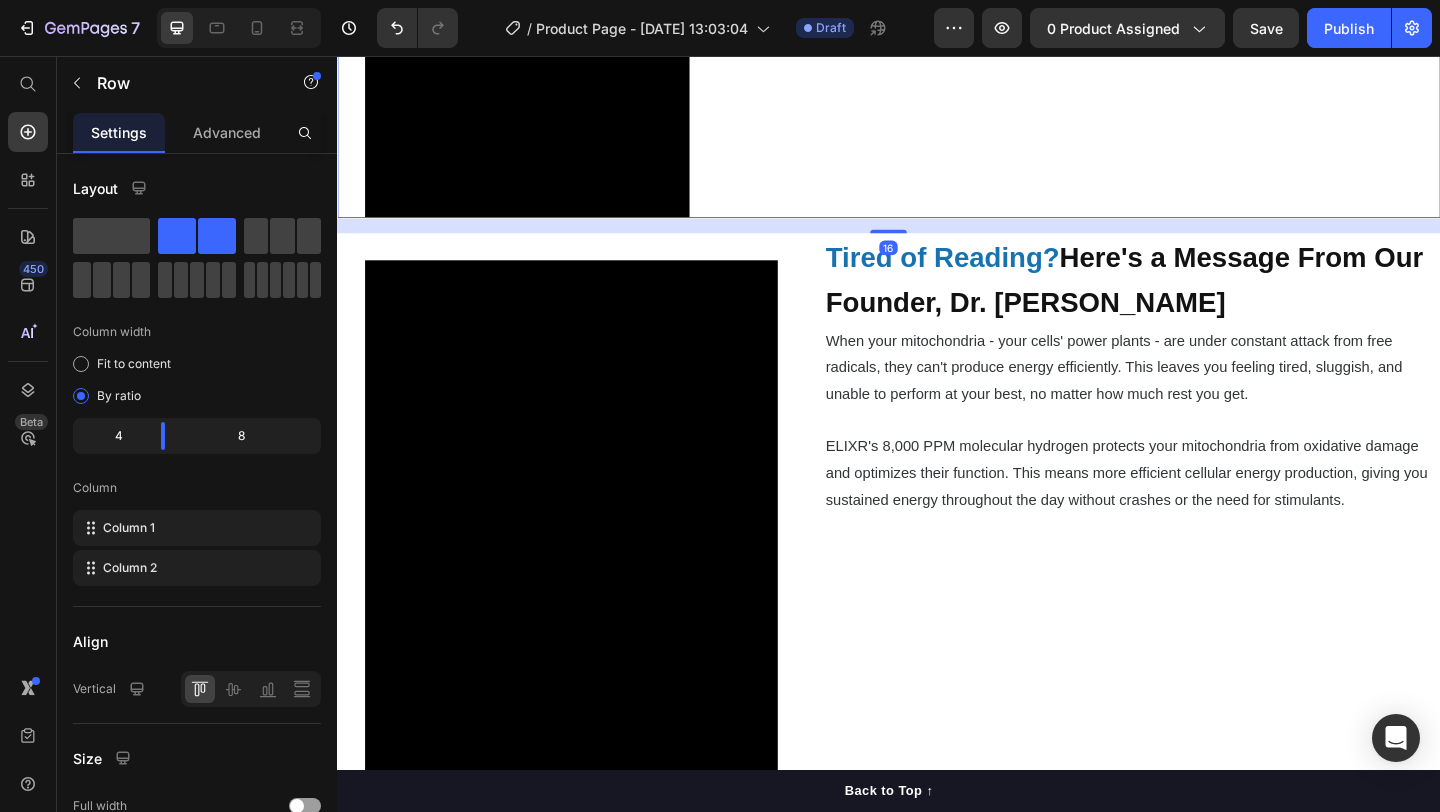 scroll, scrollTop: 2957, scrollLeft: 0, axis: vertical 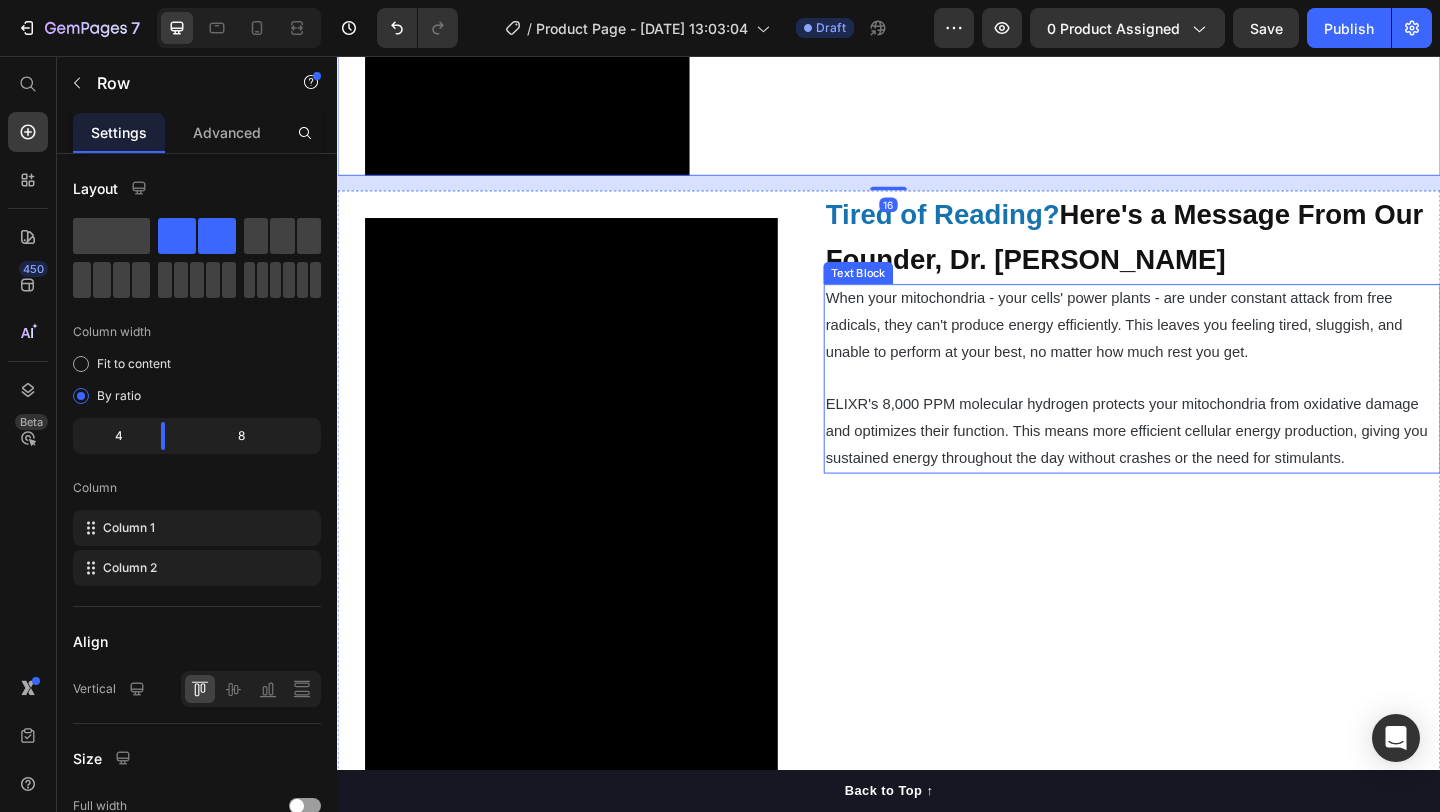click on "⁠⁠⁠⁠⁠⁠⁠ Tired of Reading?  Here's a Message From Our Founder, Dr. Alexander Brown Heading When your mitochondria - your cells' power plants - are under constant attack from free radicals, they can't produce energy efficiently. This leaves you feeling tired, sluggish, and unable to perform at your best, no matter how much rest you get.   ELIXR's 8,000 PPM molecular hydrogen protects your mitochondria from oxidative damage and optimizes their function. This means more efficient cellular energy production, giving you sustained energy throughout the day without crashes or the need for stimulants. Text Block" at bounding box center [1201, 554] 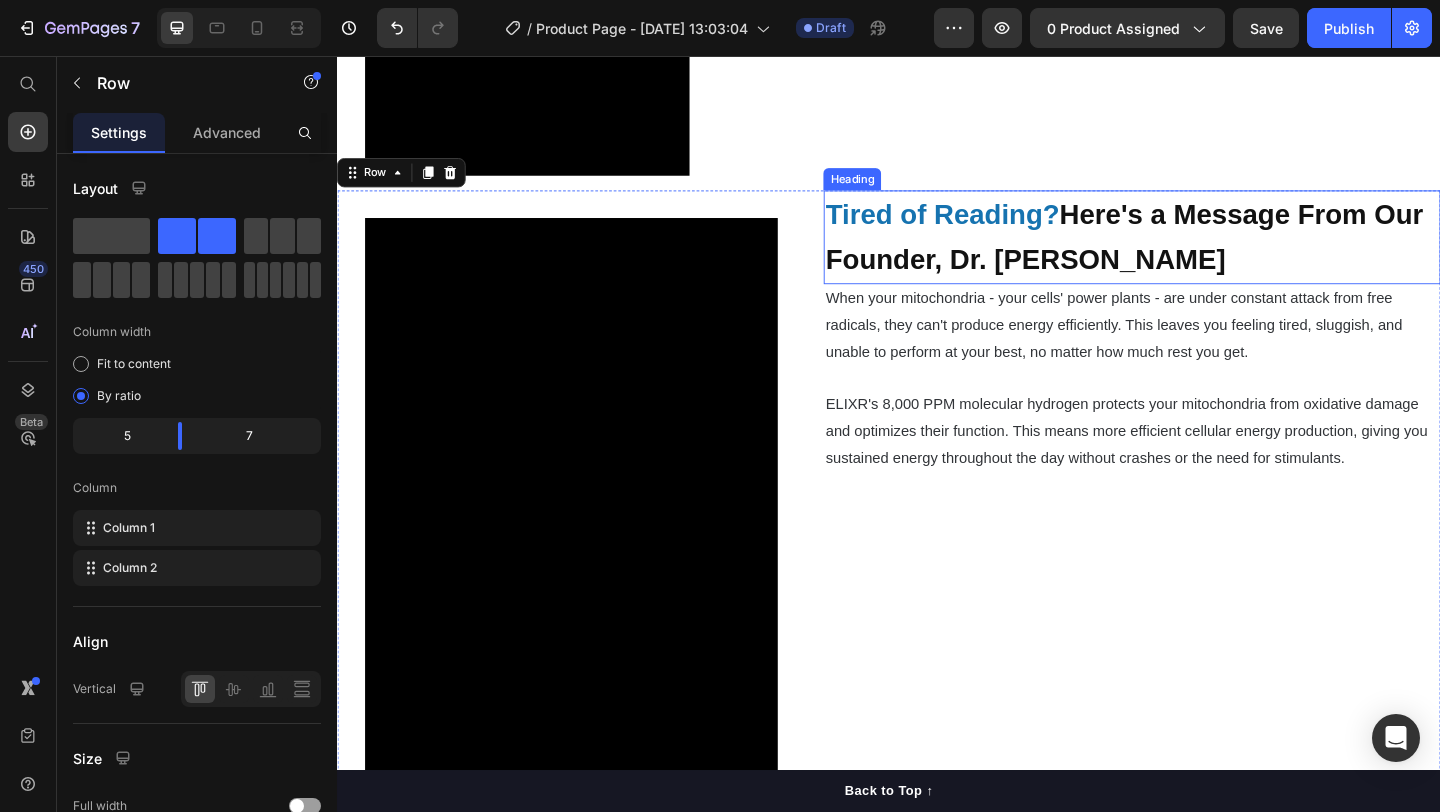 click on "Here's a Message From Our Founder, Dr. Alexander Brown" at bounding box center [1193, 253] 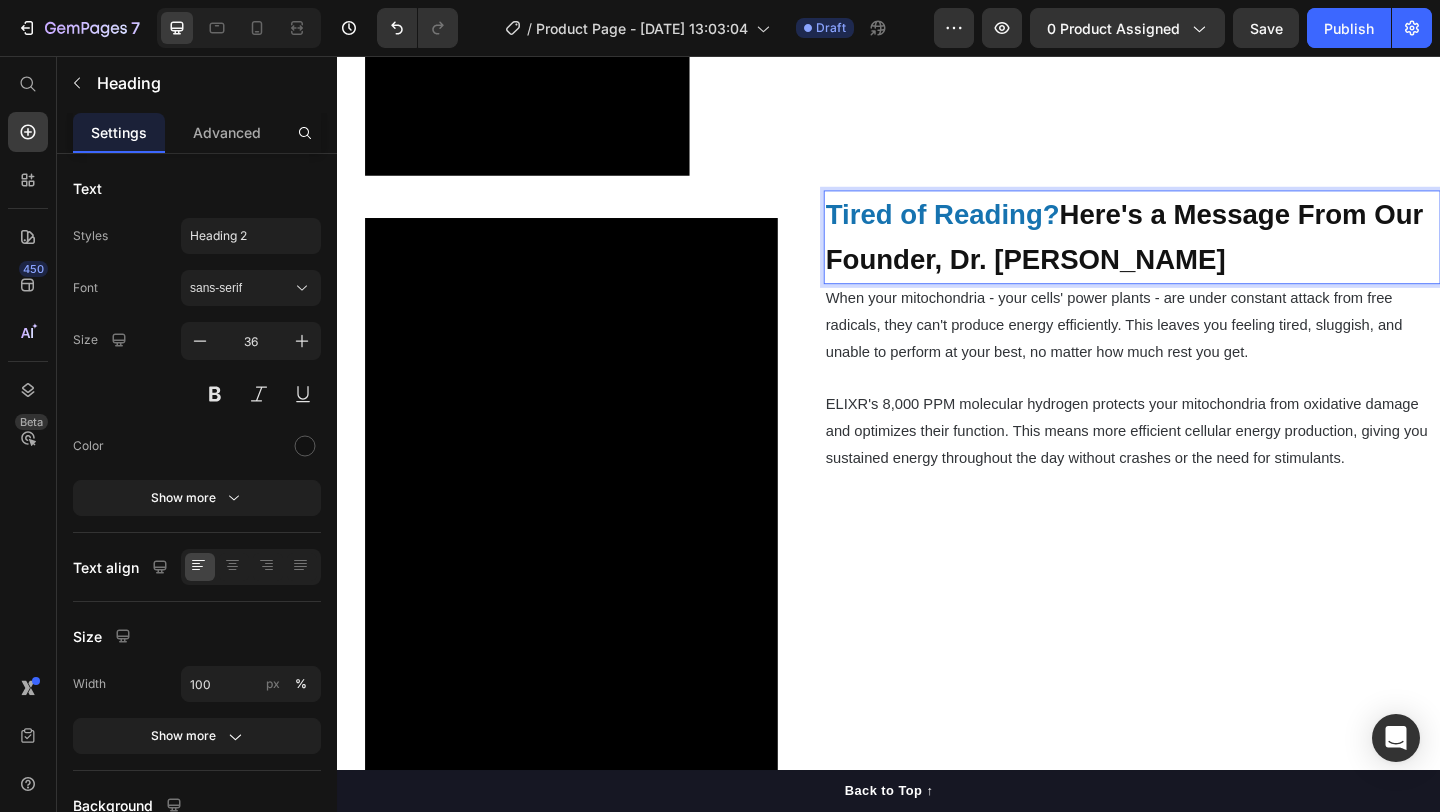 click on "Here's a Message From Our Founder, Dr. Alexander Brown" at bounding box center (1193, 253) 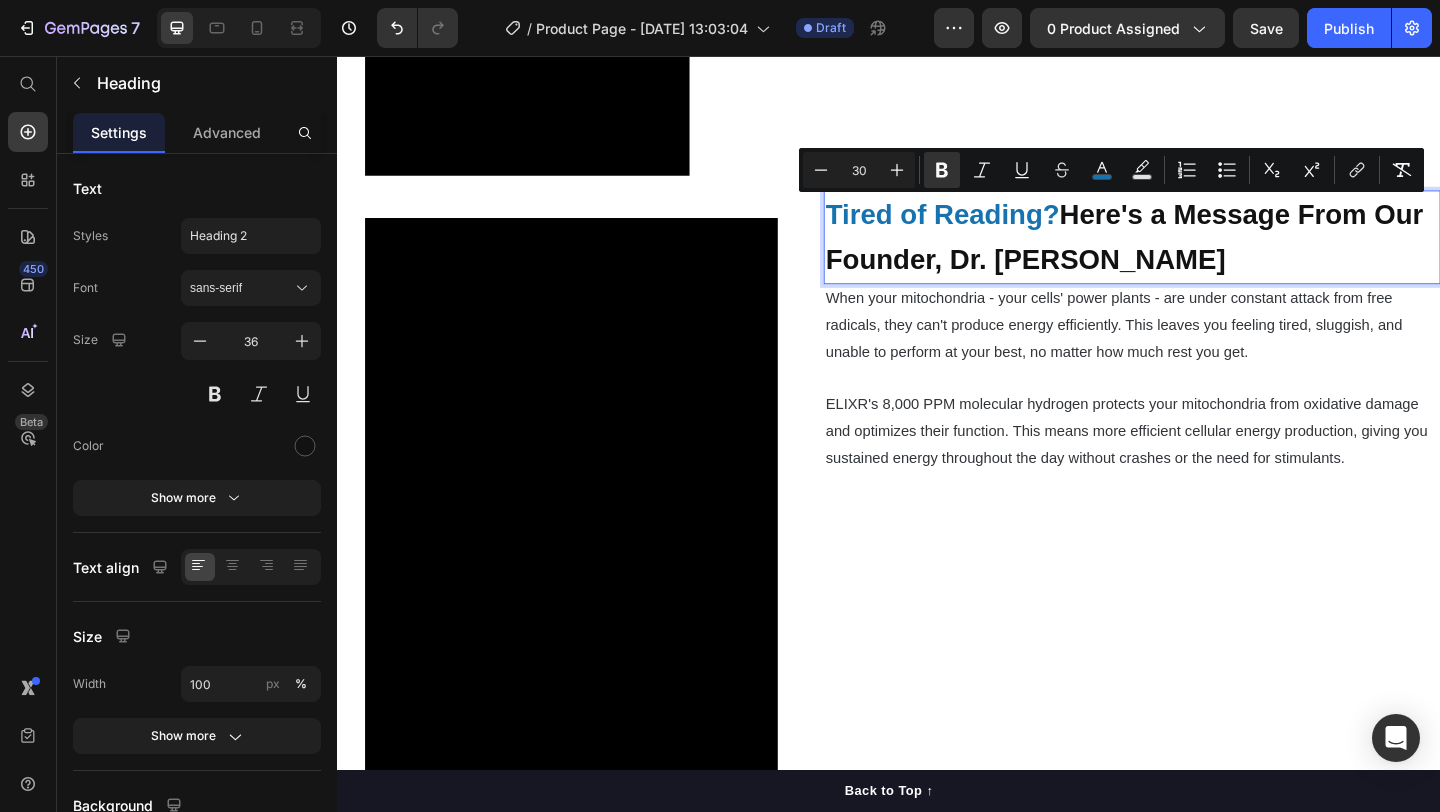 click on "Here's a Message From Our Founder, Dr. Alexander Brown" at bounding box center [1193, 253] 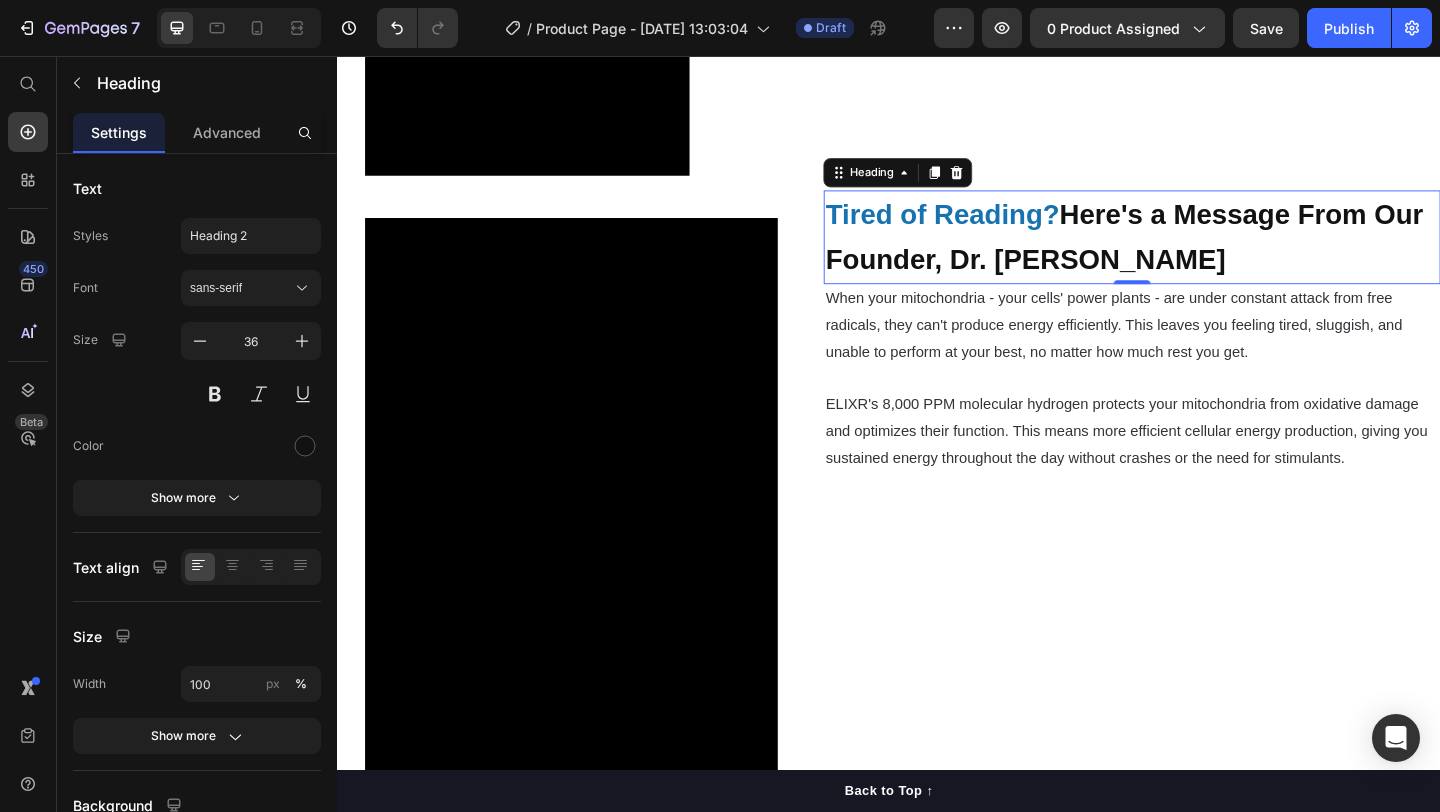 click on "Tired of Reading?  Here's a Message From Our Founder, Dr. Alexander Brown" at bounding box center (1201, 253) 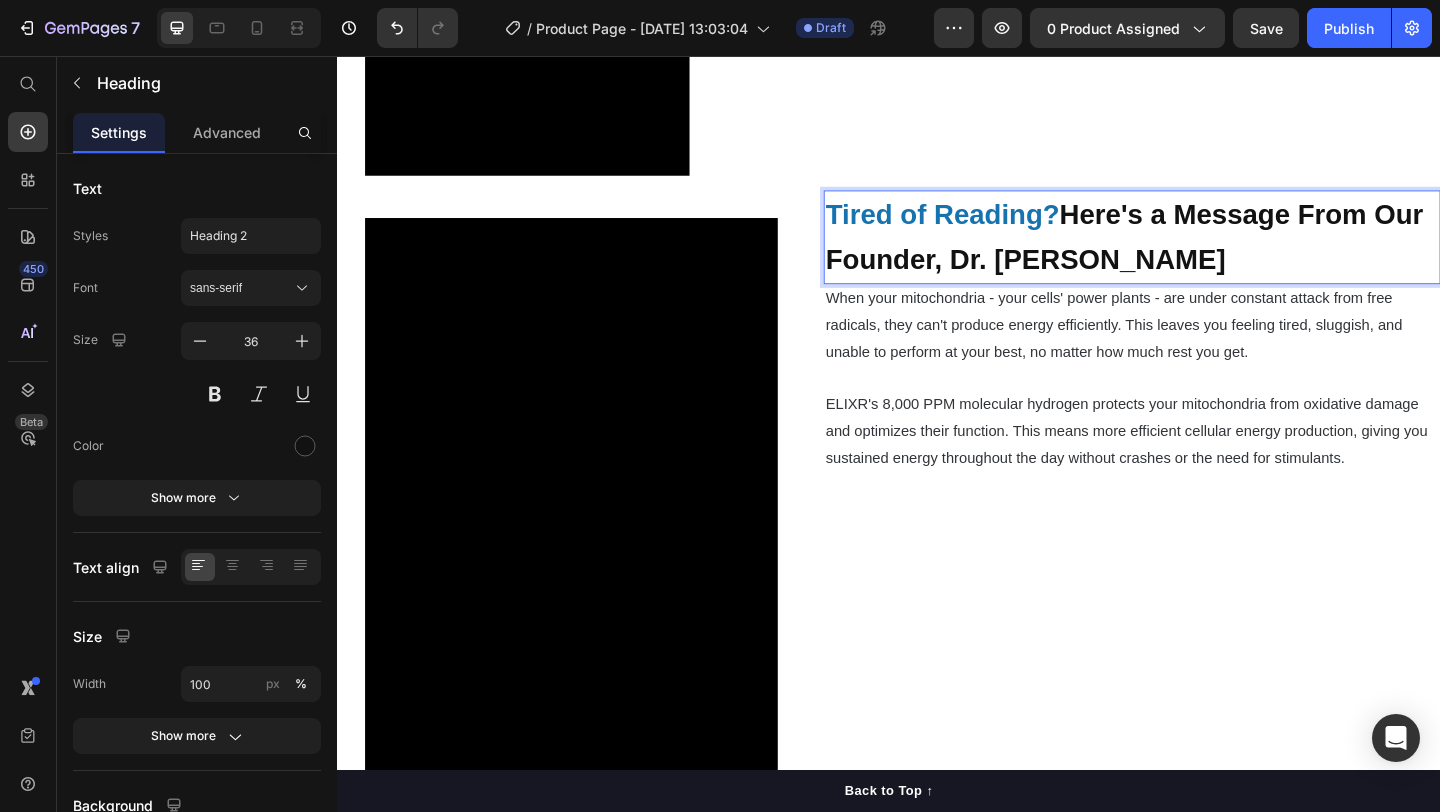 click on "Here's a Message From Our Founder, Dr. Alexander Brown" at bounding box center (1193, 253) 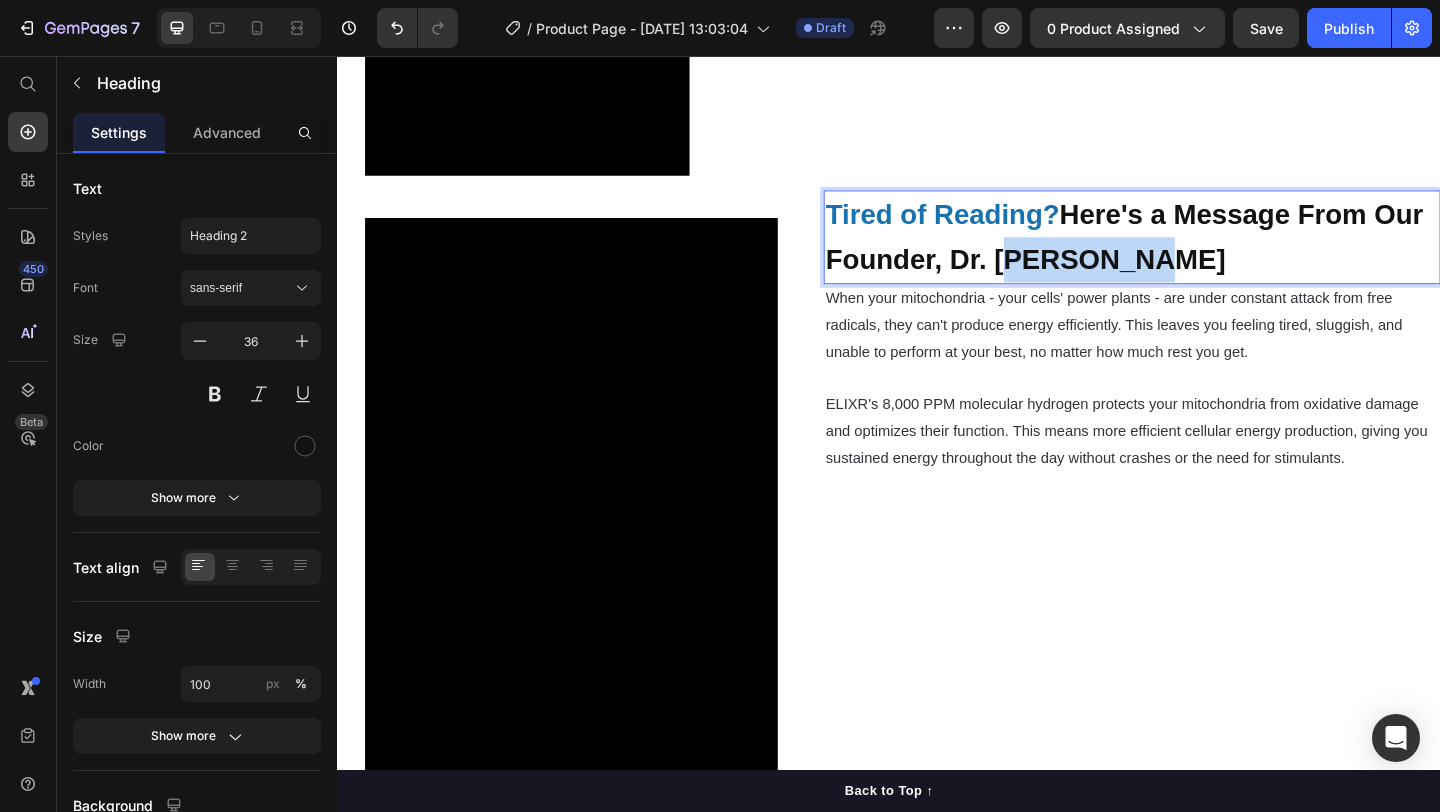 click on "Here's a Message From Our Founder, Dr. Alexander Brown" at bounding box center [1193, 253] 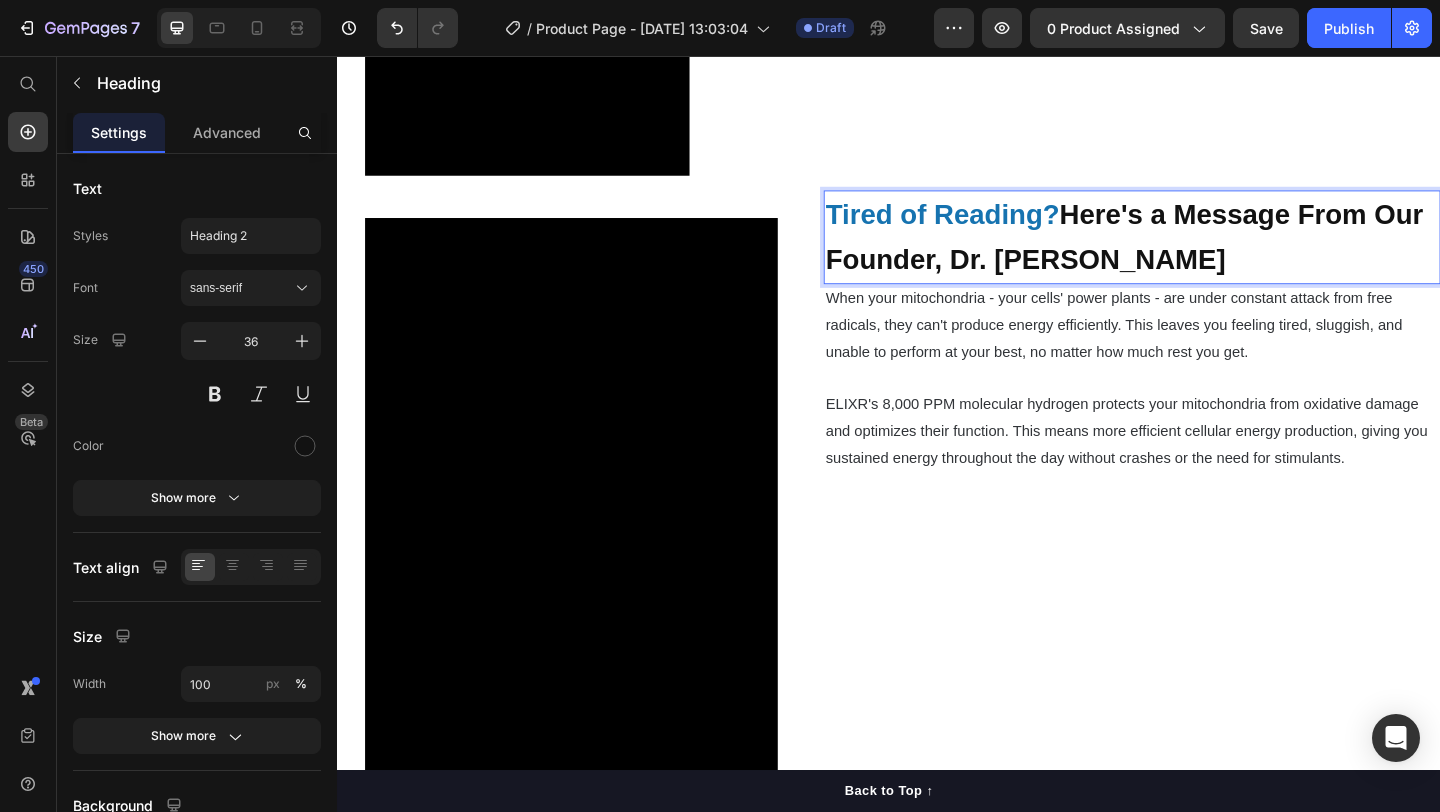 click on "Here's a Message From Our Founder, Dr. Michael Brown" at bounding box center (1193, 253) 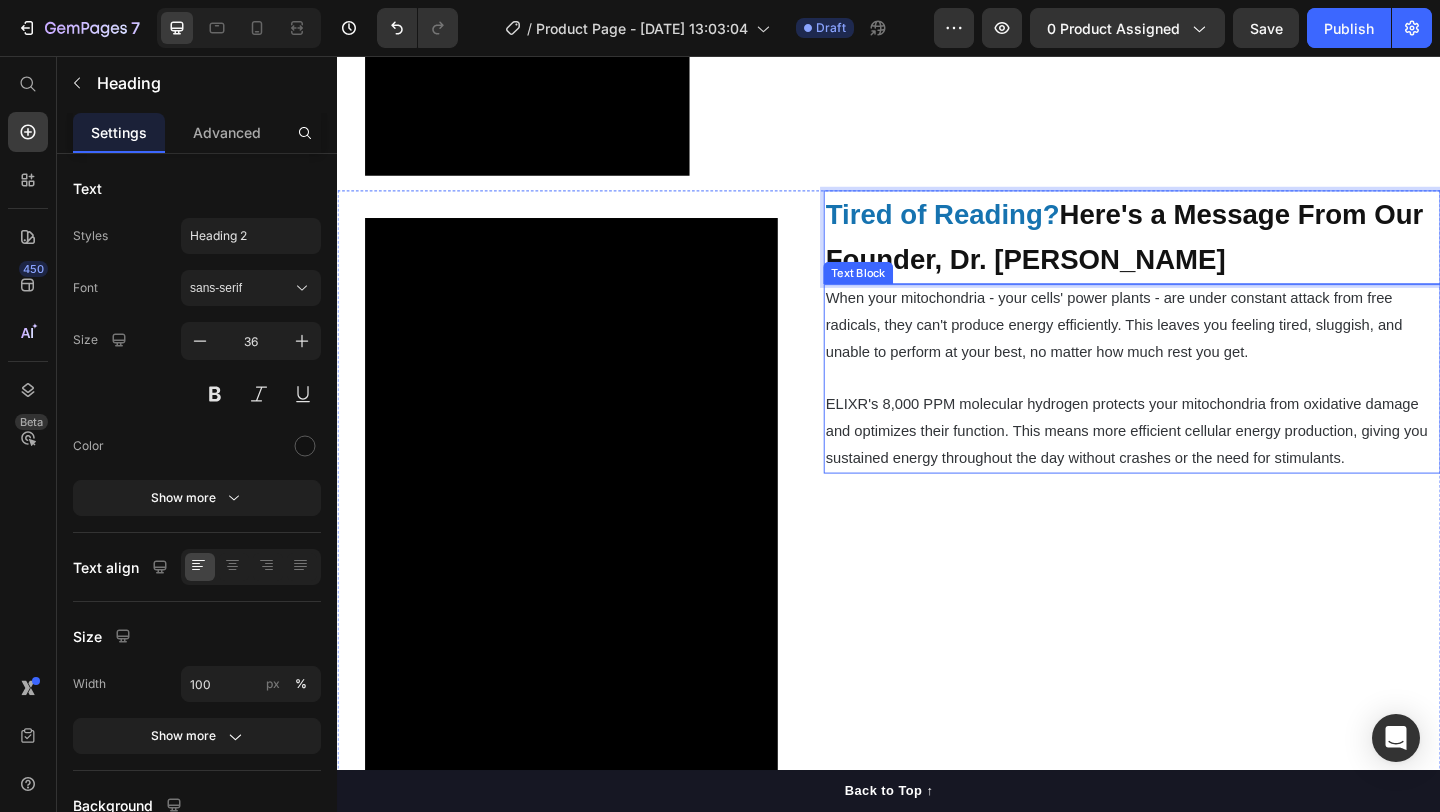 click on "When your mitochondria - your cells' power plants - are under constant attack from free radicals, they can't produce energy efficiently. This leaves you feeling tired, sluggish, and unable to perform at your best, no matter how much rest you get." at bounding box center [1201, 349] 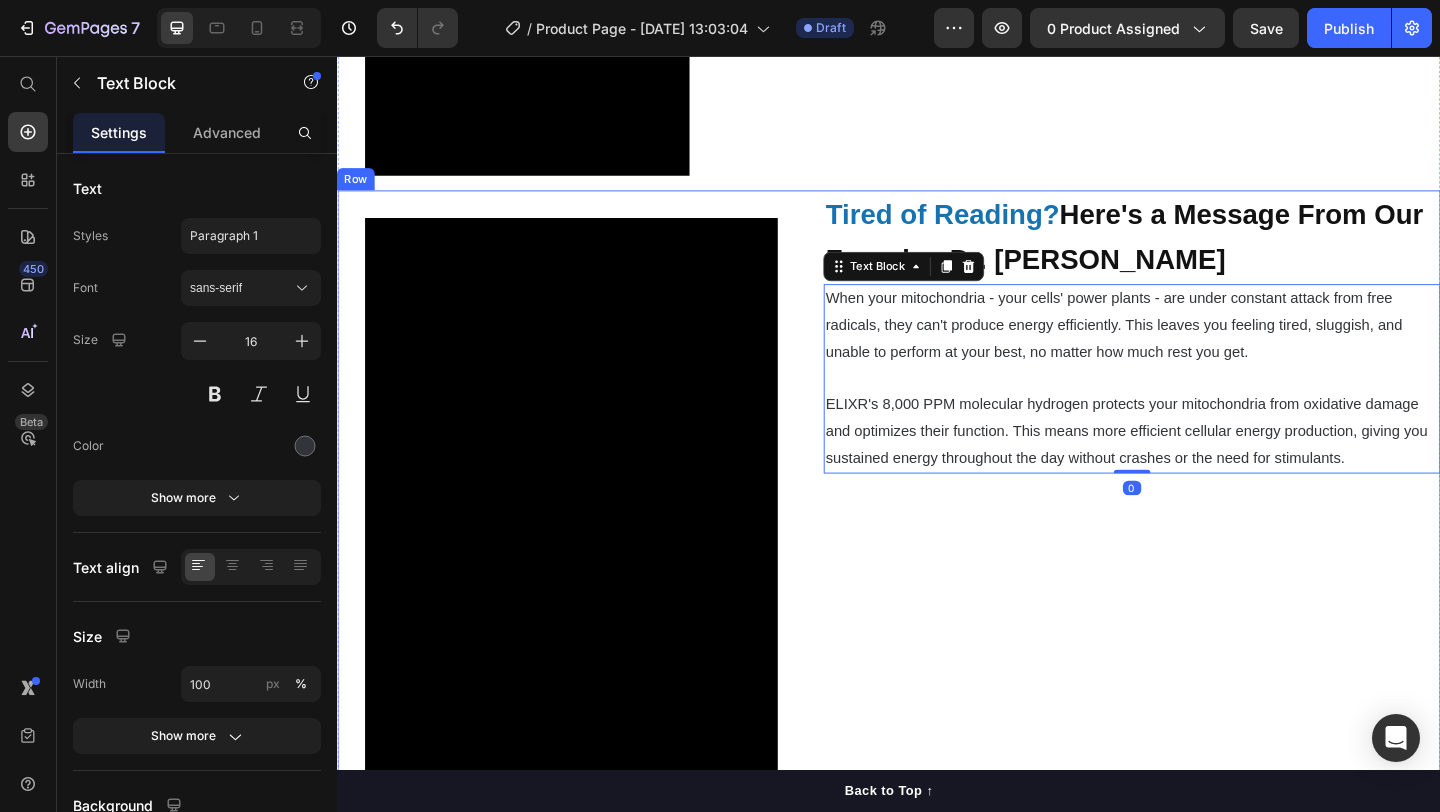 click on "⁠⁠⁠⁠⁠⁠⁠ Tired of Reading?  Here's a Message From Our Founder, Dr. Michael Harrison Heading When your mitochondria - your cells' power plants - are under constant attack from free radicals, they can't produce energy efficiently. This leaves you feeling tired, sluggish, and unable to perform at your best, no matter how much rest you get.   ELIXR's 8,000 PPM molecular hydrogen protects your mitochondria from oxidative damage and optimizes their function. This means more efficient cellular energy production, giving you sustained energy throughout the day without crashes or the need for stimulants. Text Block   0" at bounding box center (1201, 554) 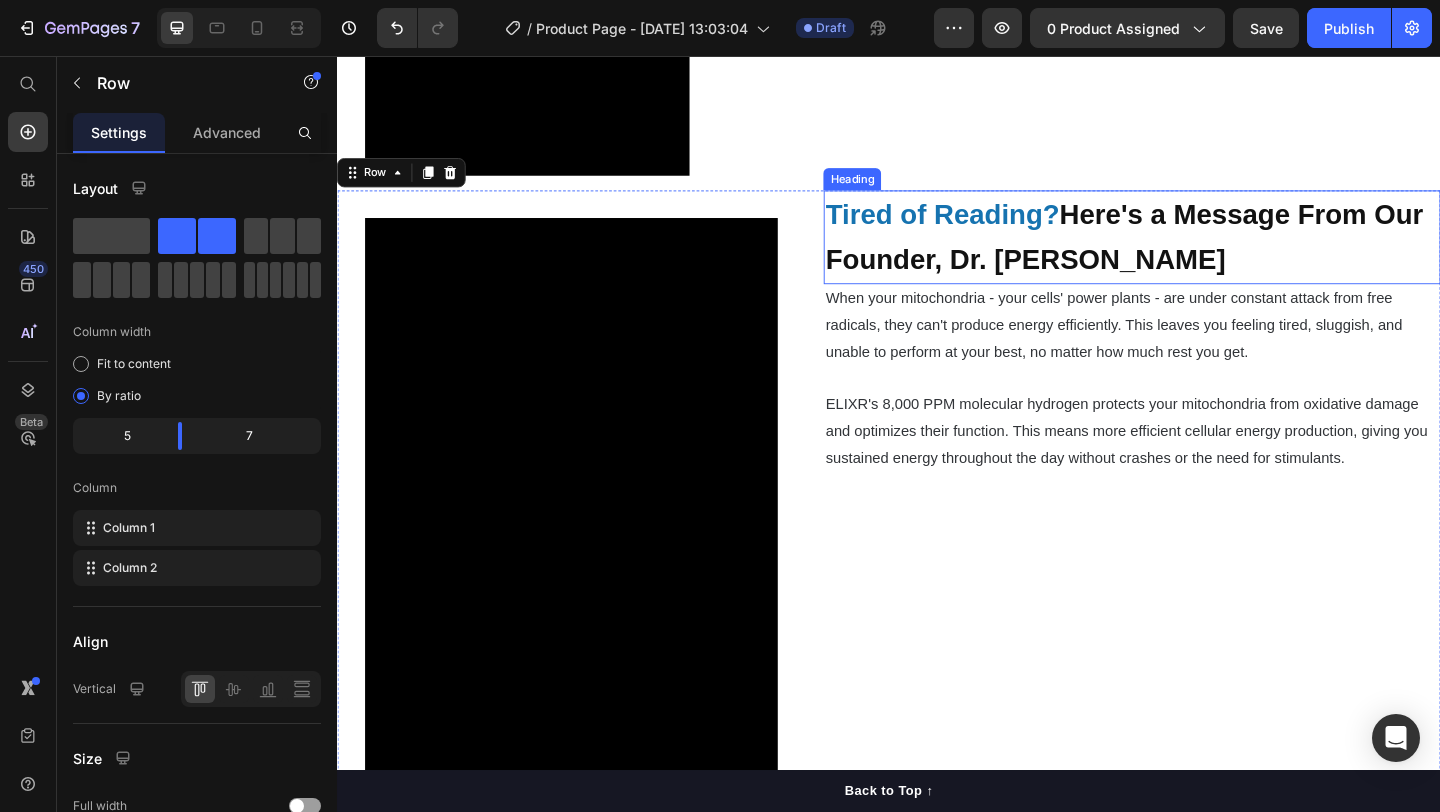 click on "⁠⁠⁠⁠⁠⁠⁠ Tired of Reading?  Here's a Message From Our Founder, Dr. Michael Harrison" at bounding box center (1201, 253) 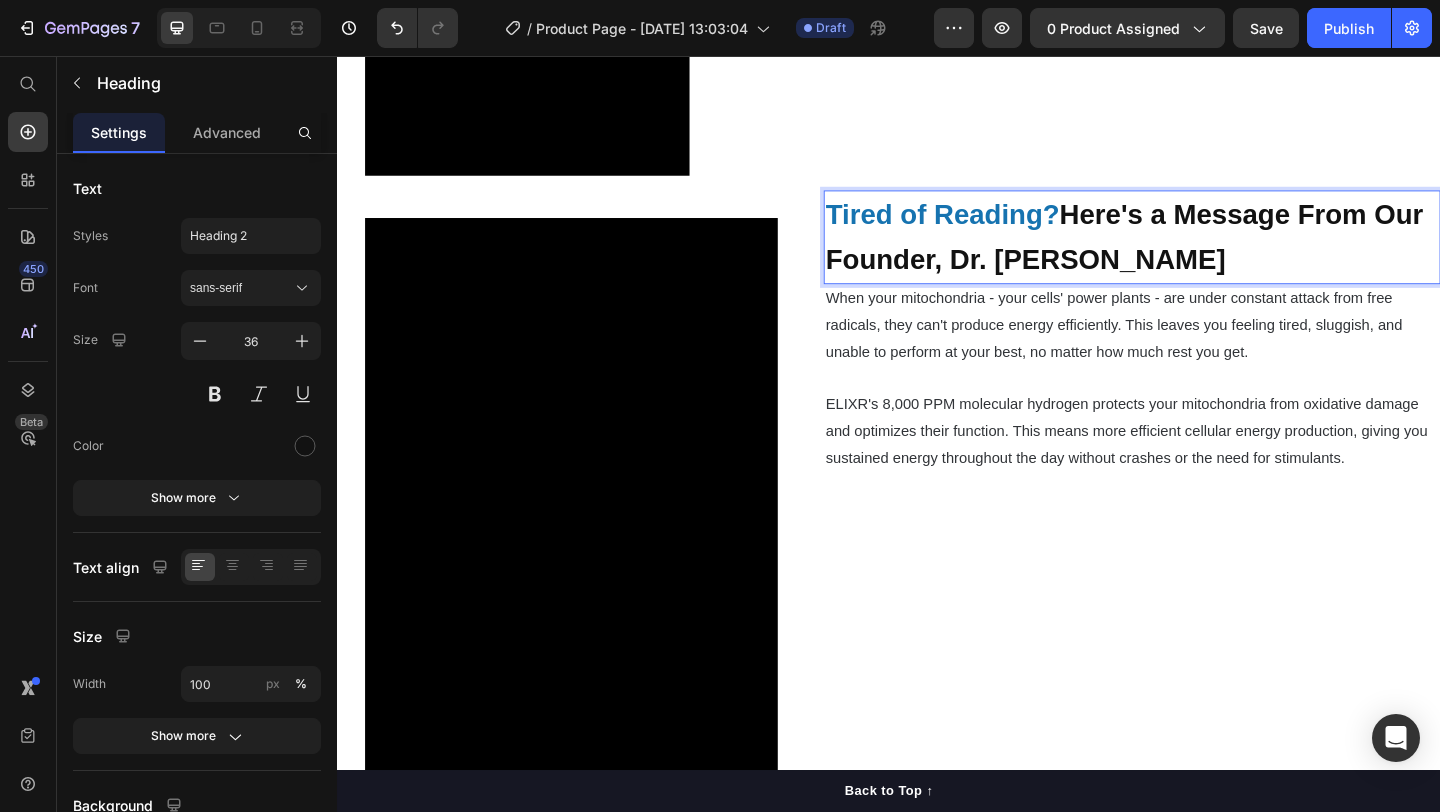click on "Tired of Reading?  Here's a Message From Our Founder, Dr. Michael Harrison" at bounding box center [1201, 253] 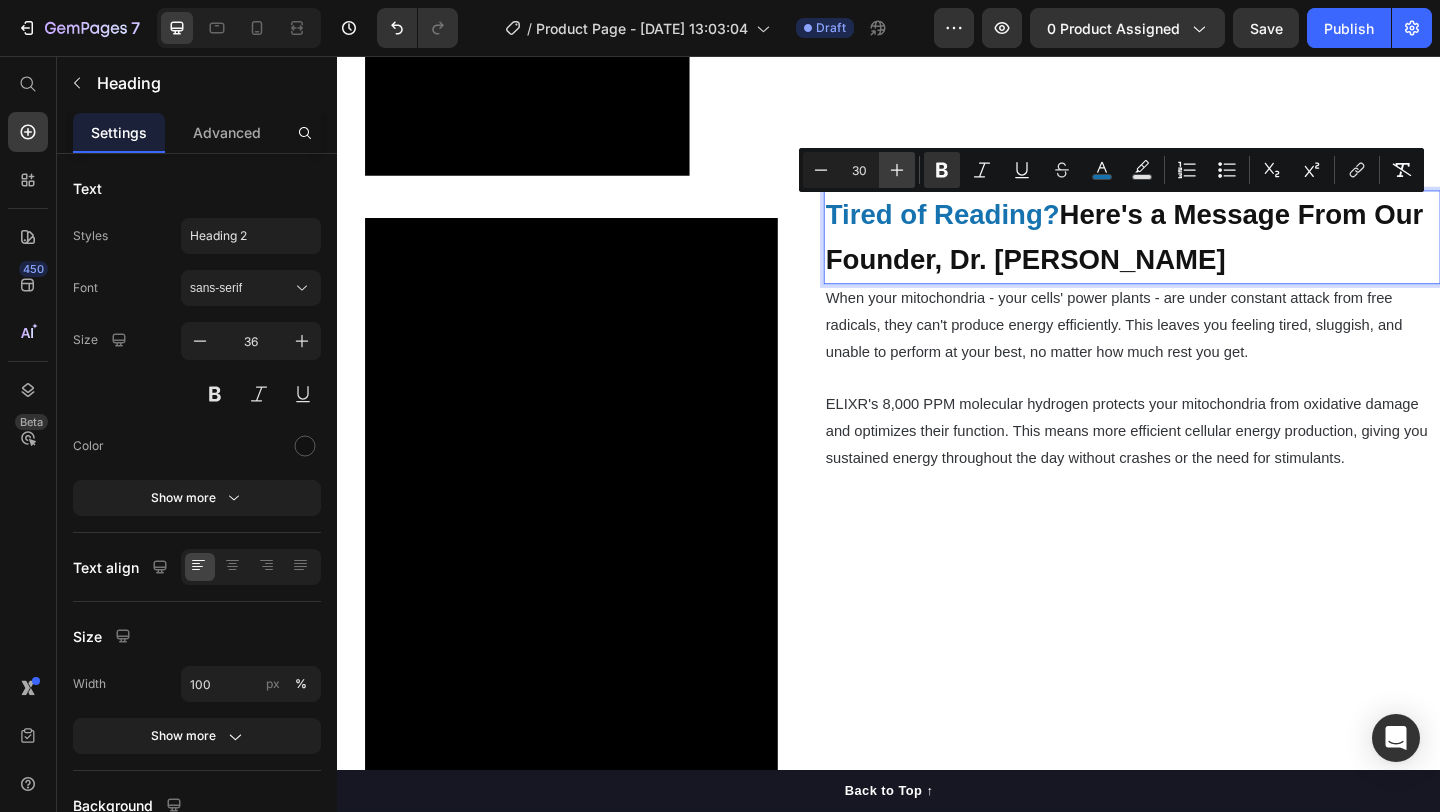 click 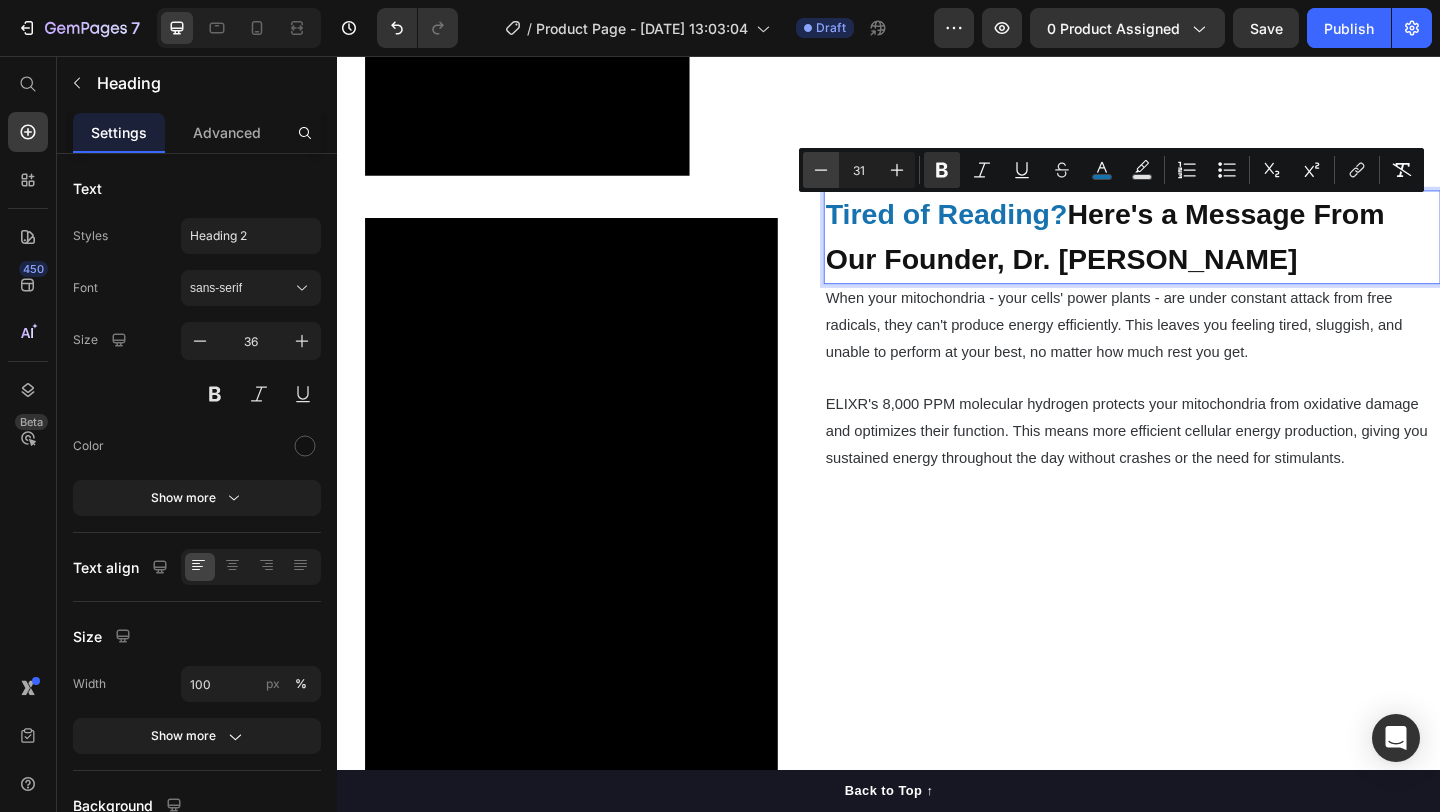 click 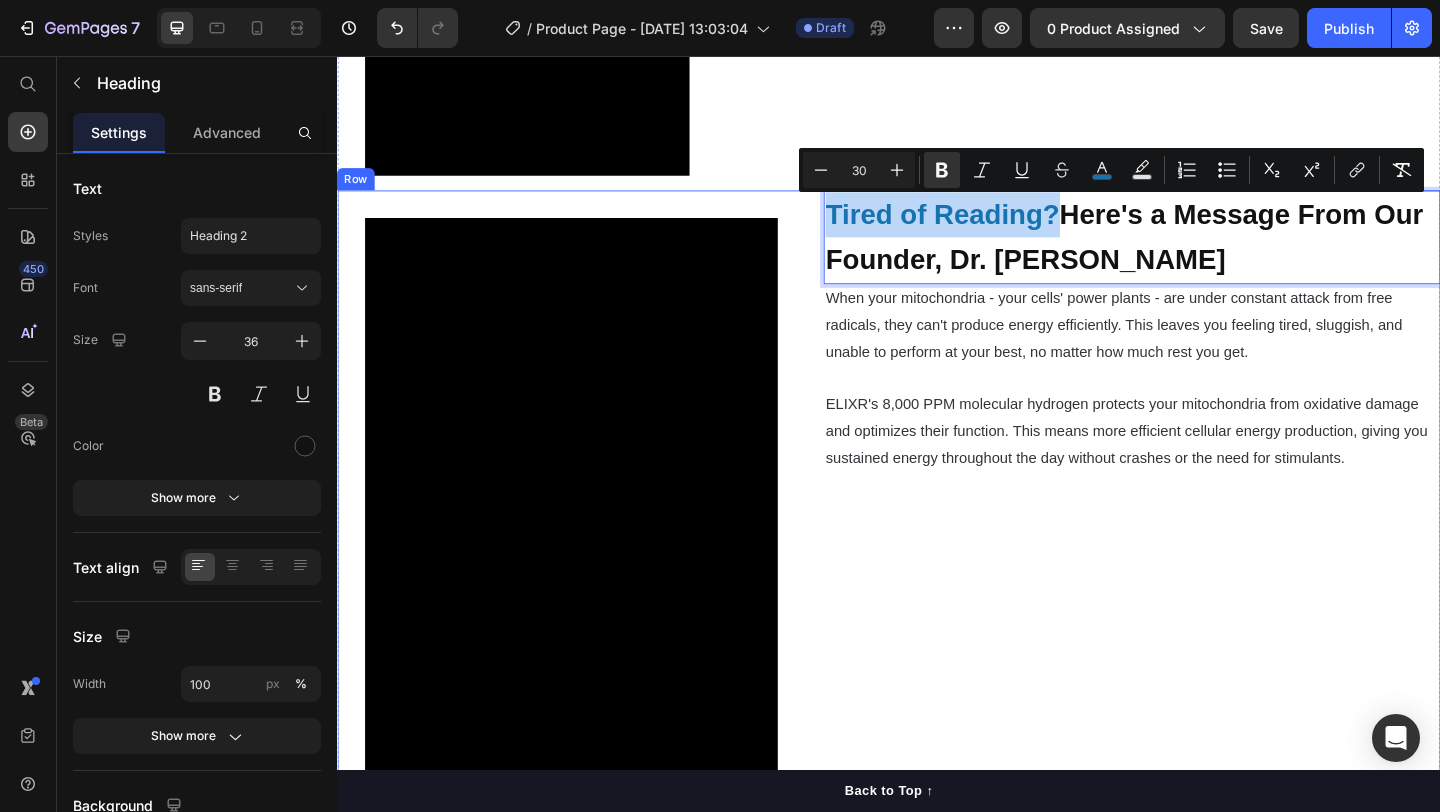 click on "Tired of Reading?  Here's a Message From Our Founder, Dr. Michael Harrison Heading   0 When your mitochondria - your cells' power plants - are under constant attack from free radicals, they can't produce energy efficiently. This leaves you feeling tired, sluggish, and unable to perform at your best, no matter how much rest you get.   ELIXR's 8,000 PPM molecular hydrogen protects your mitochondria from oxidative damage and optimizes their function. This means more efficient cellular energy production, giving you sustained energy throughout the day without crashes or the need for stimulants. Text Block" at bounding box center (1201, 554) 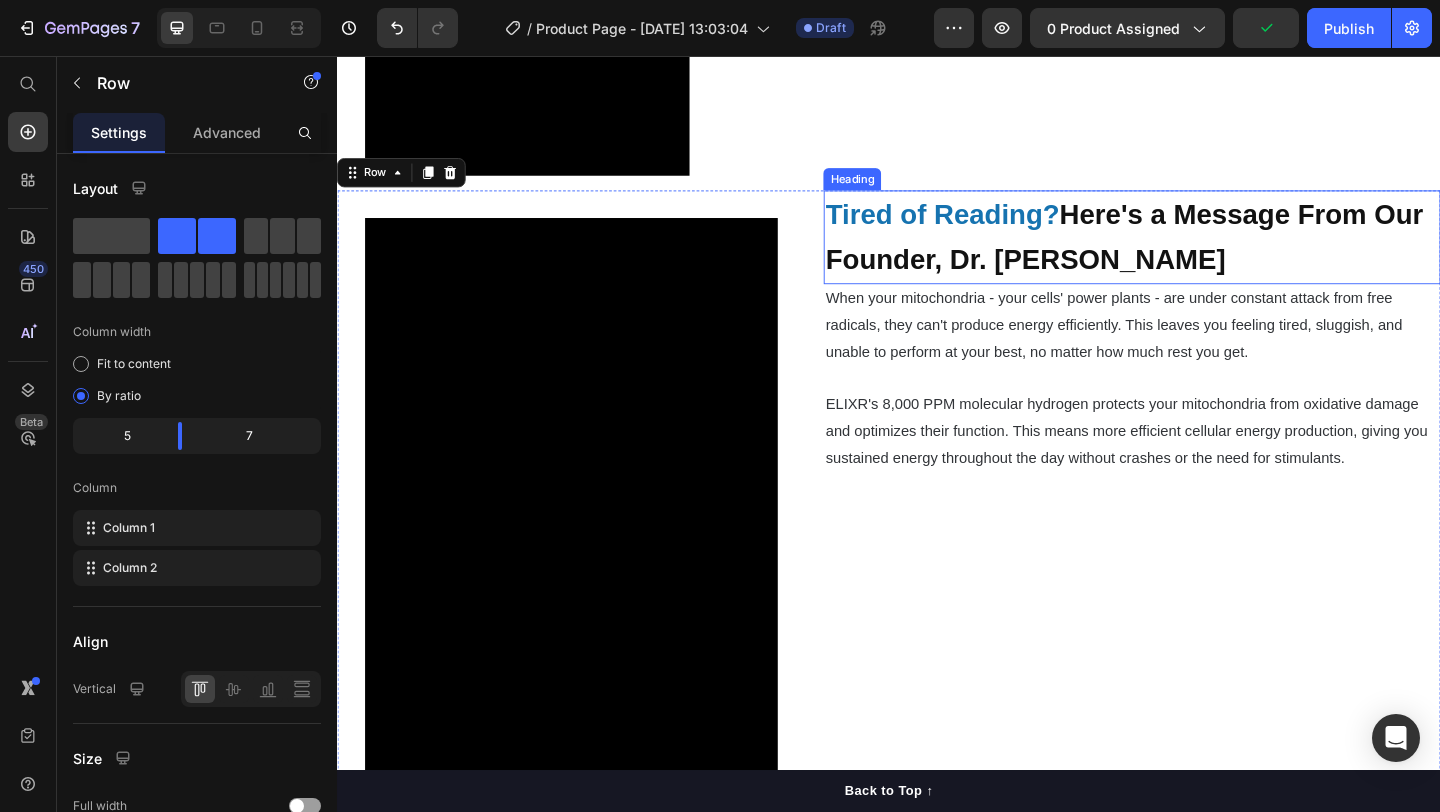 click on "Tired of Reading?" at bounding box center (995, 228) 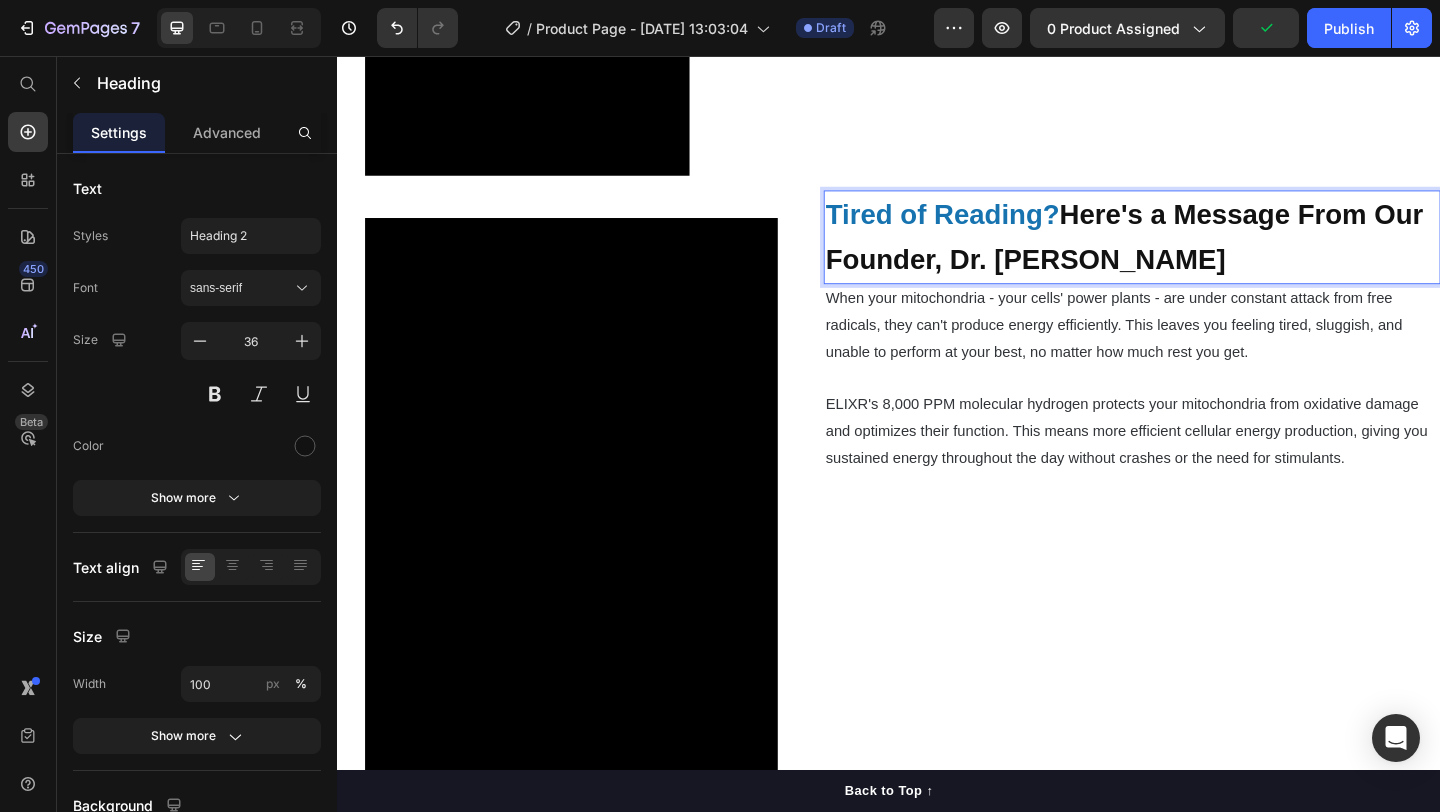 click on "Tired of Reading?" at bounding box center (995, 228) 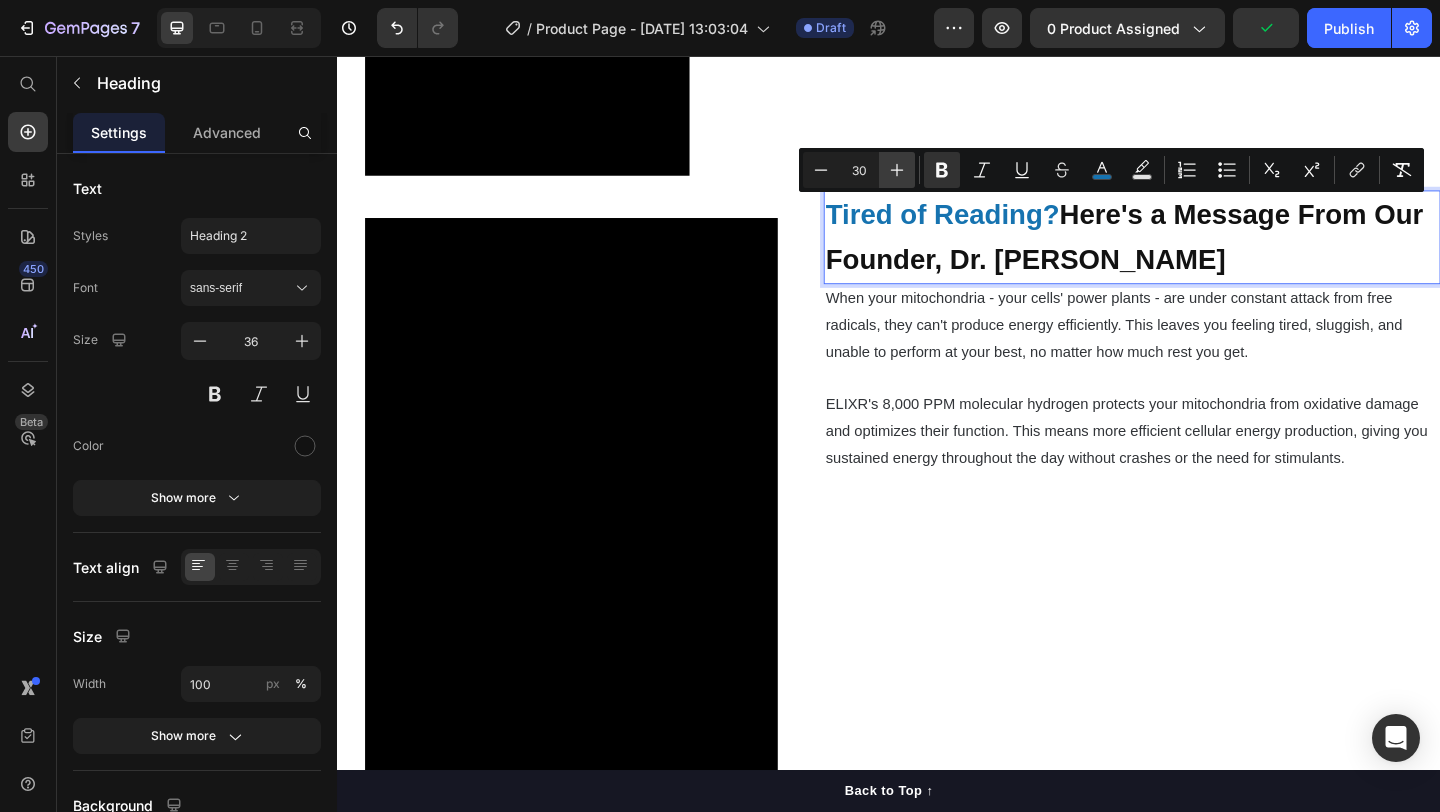 click 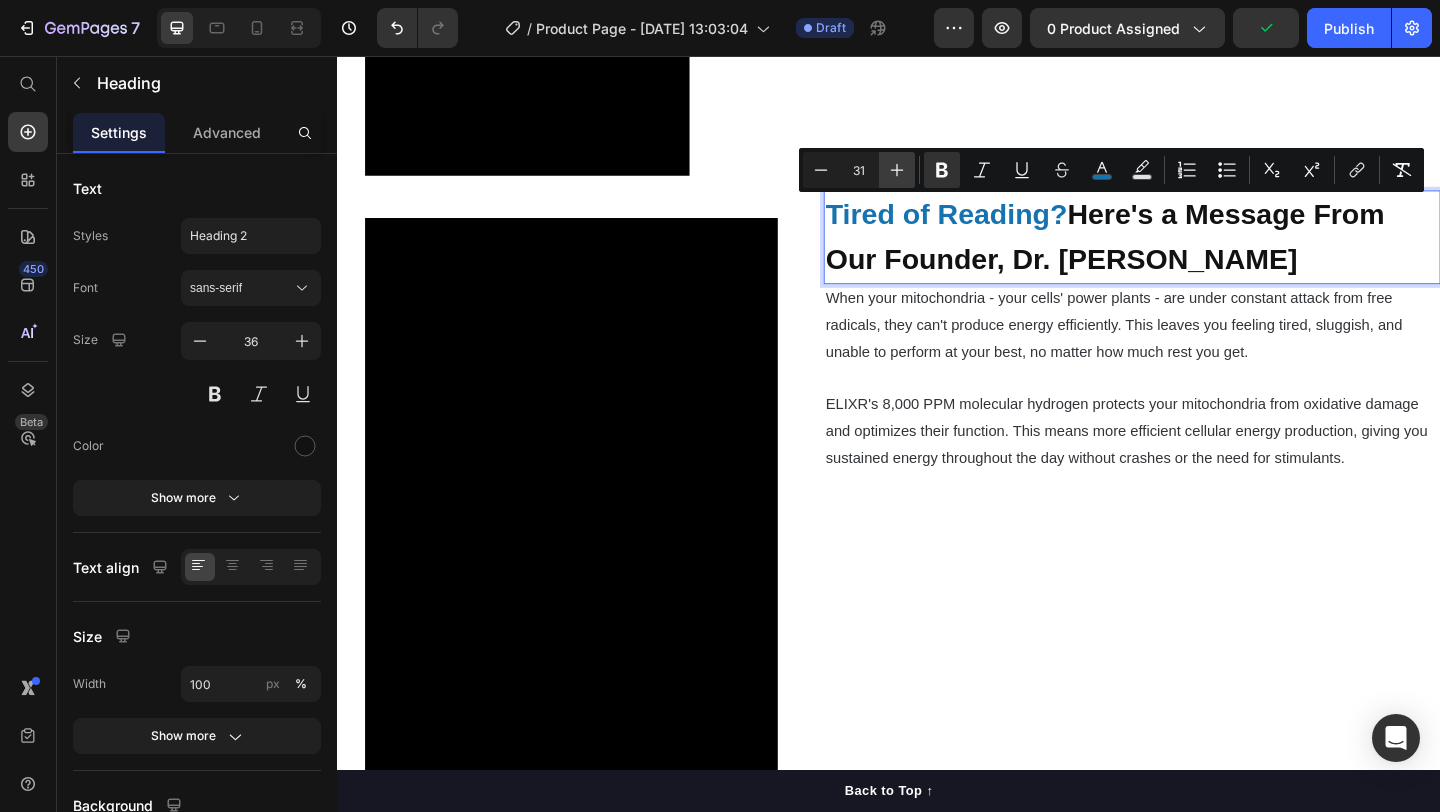 click 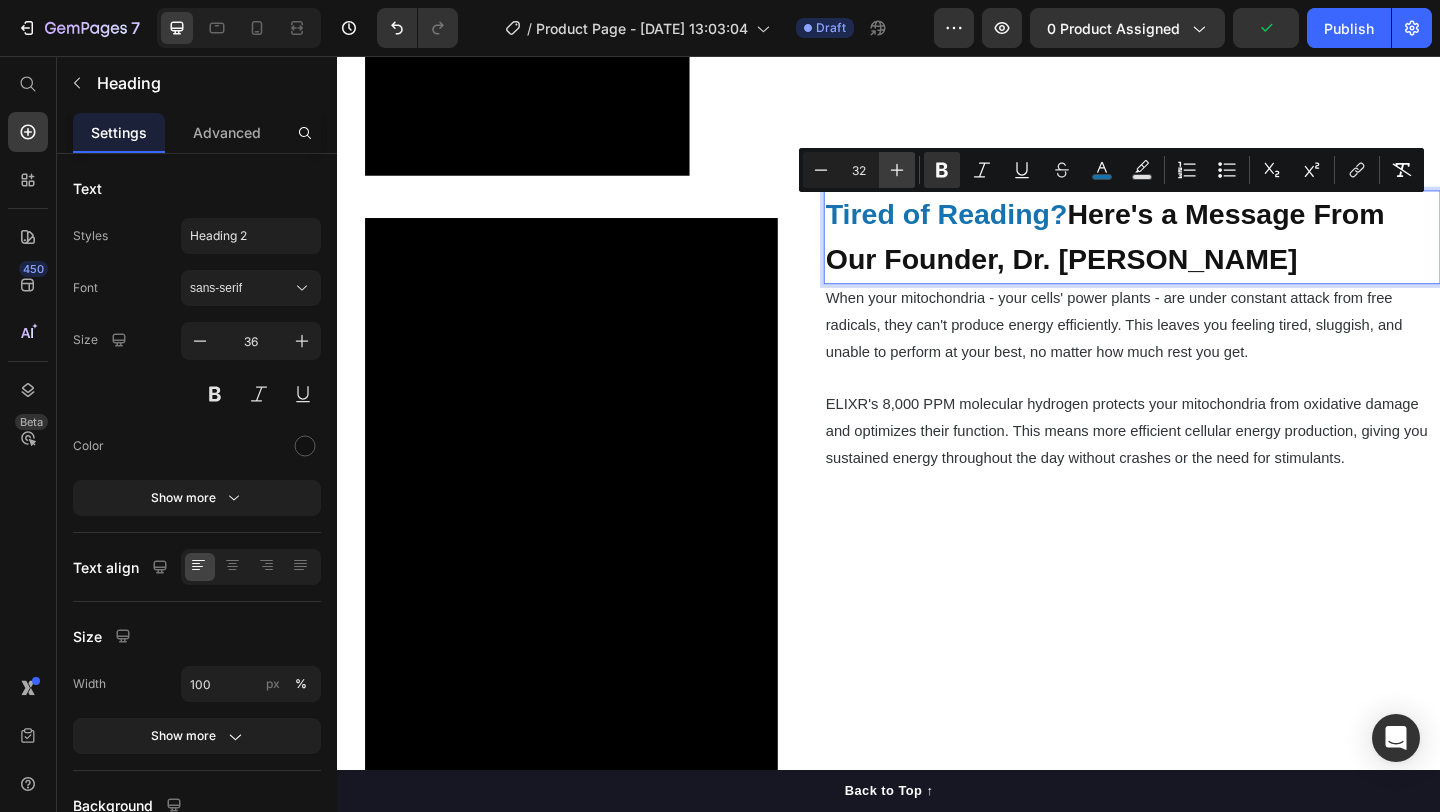 click 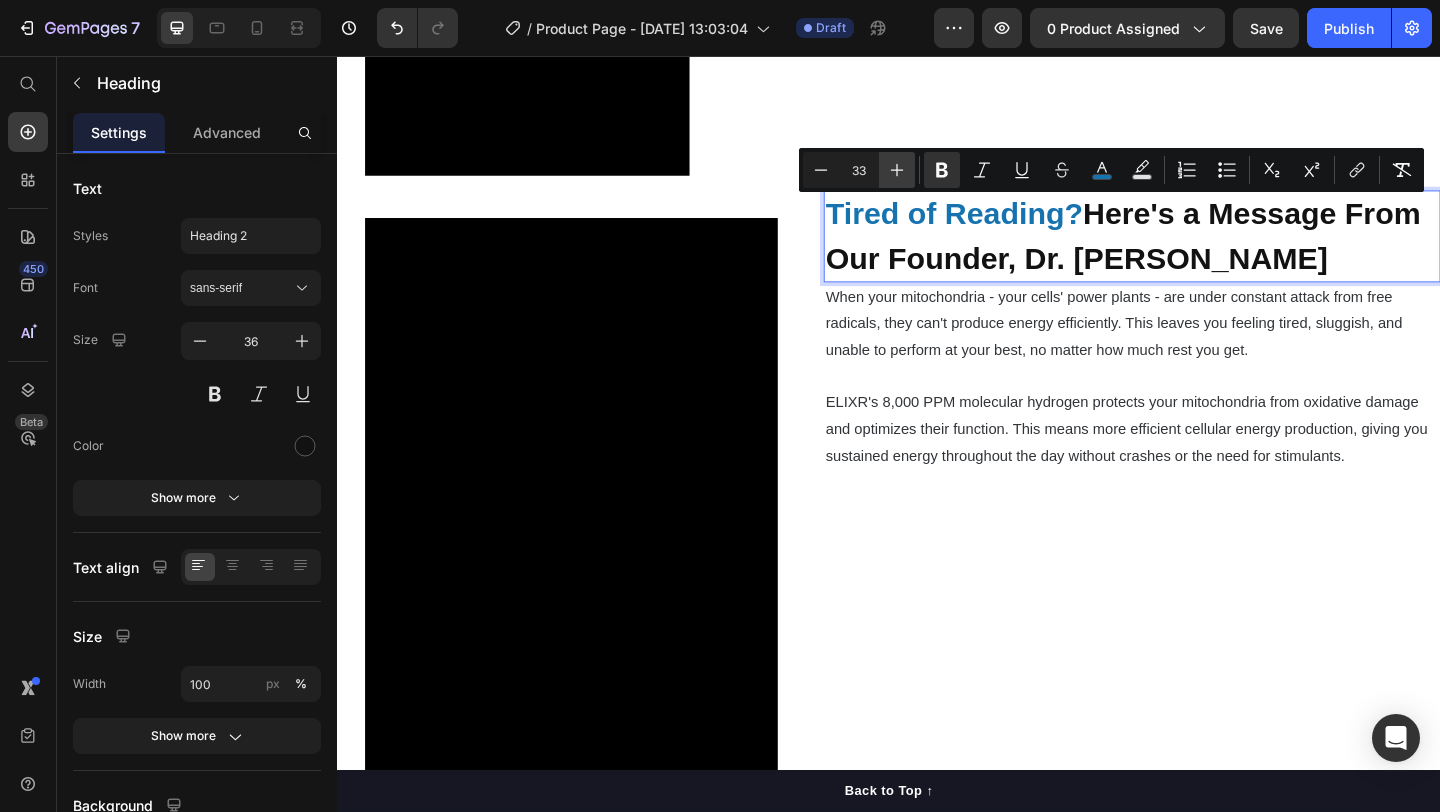 click 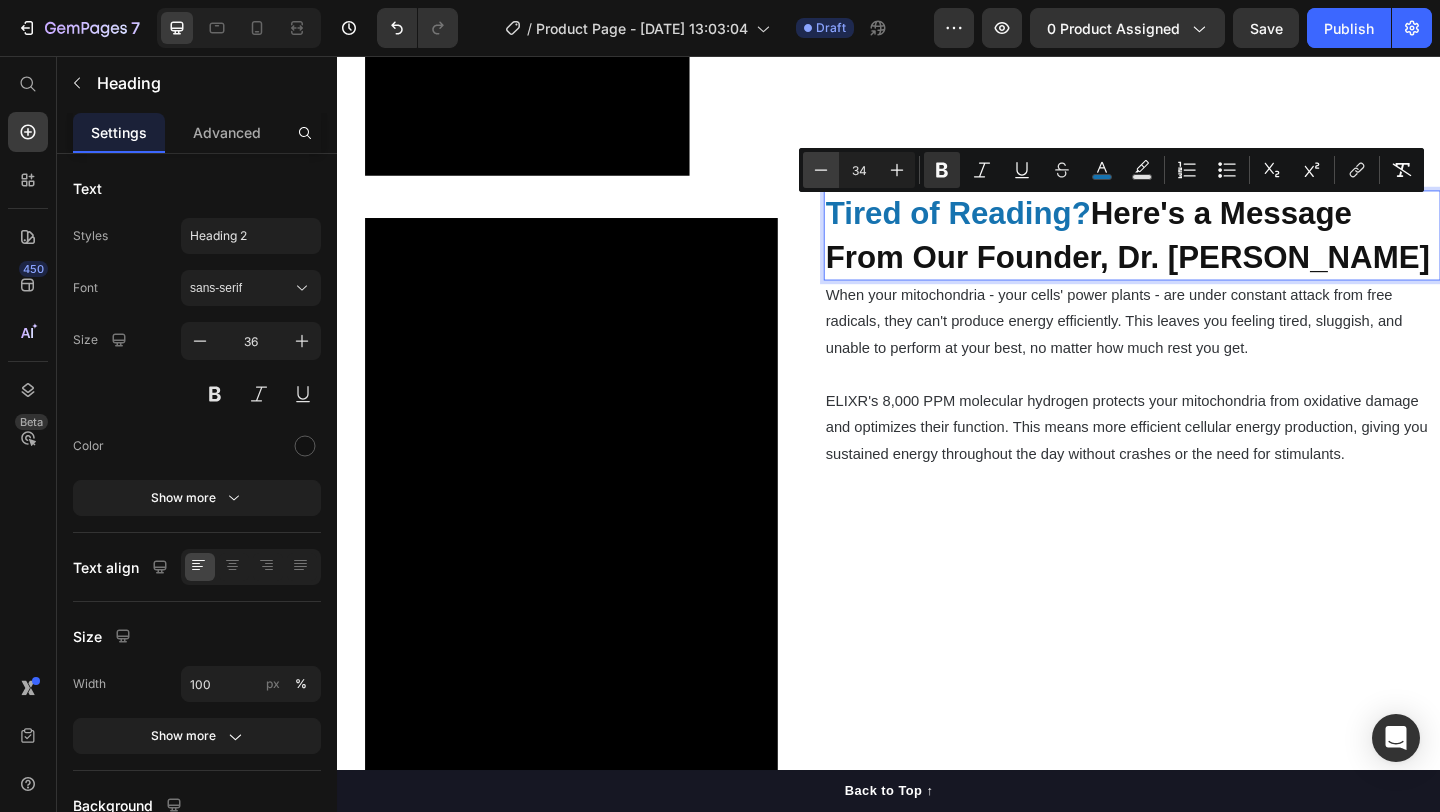 click on "Minus" at bounding box center [821, 170] 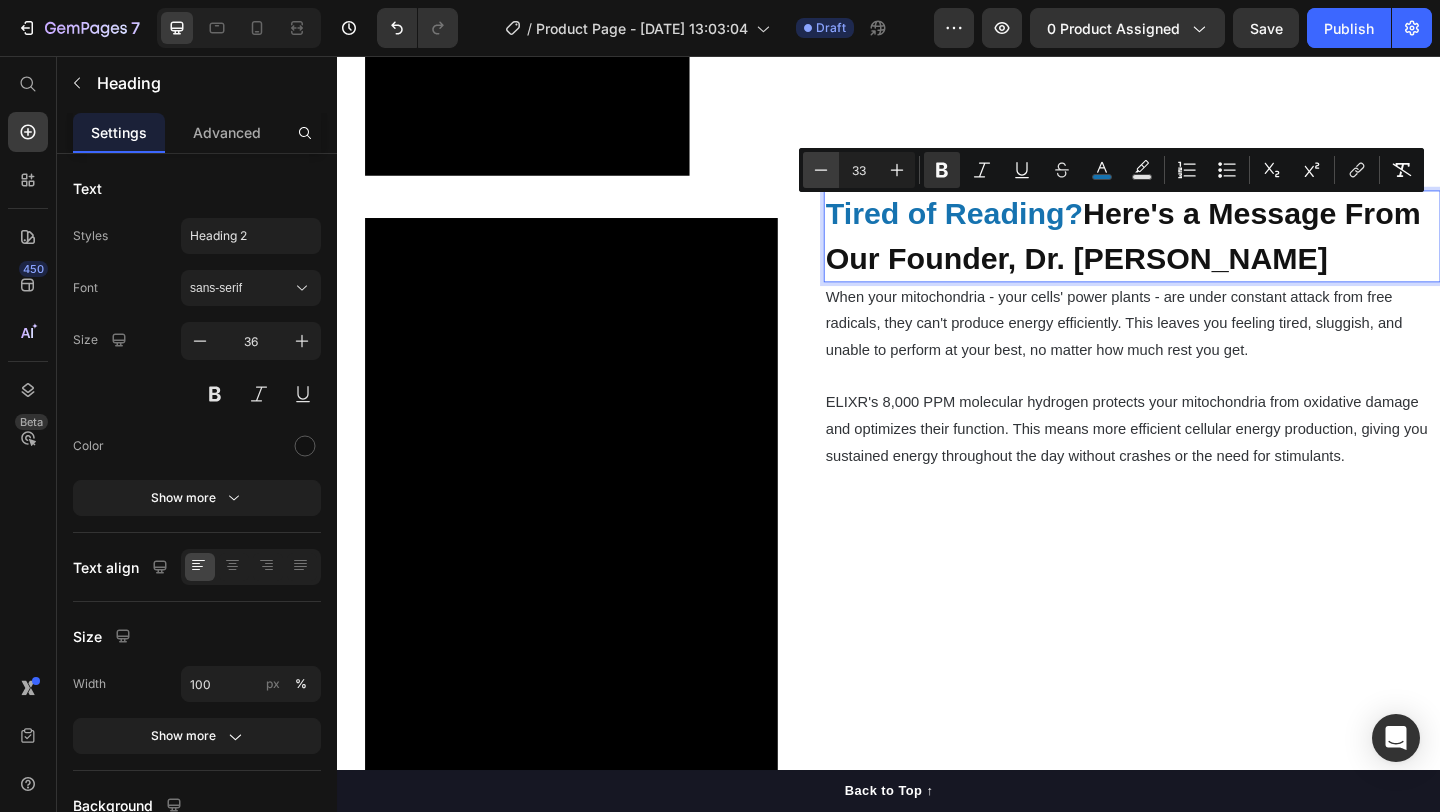 click 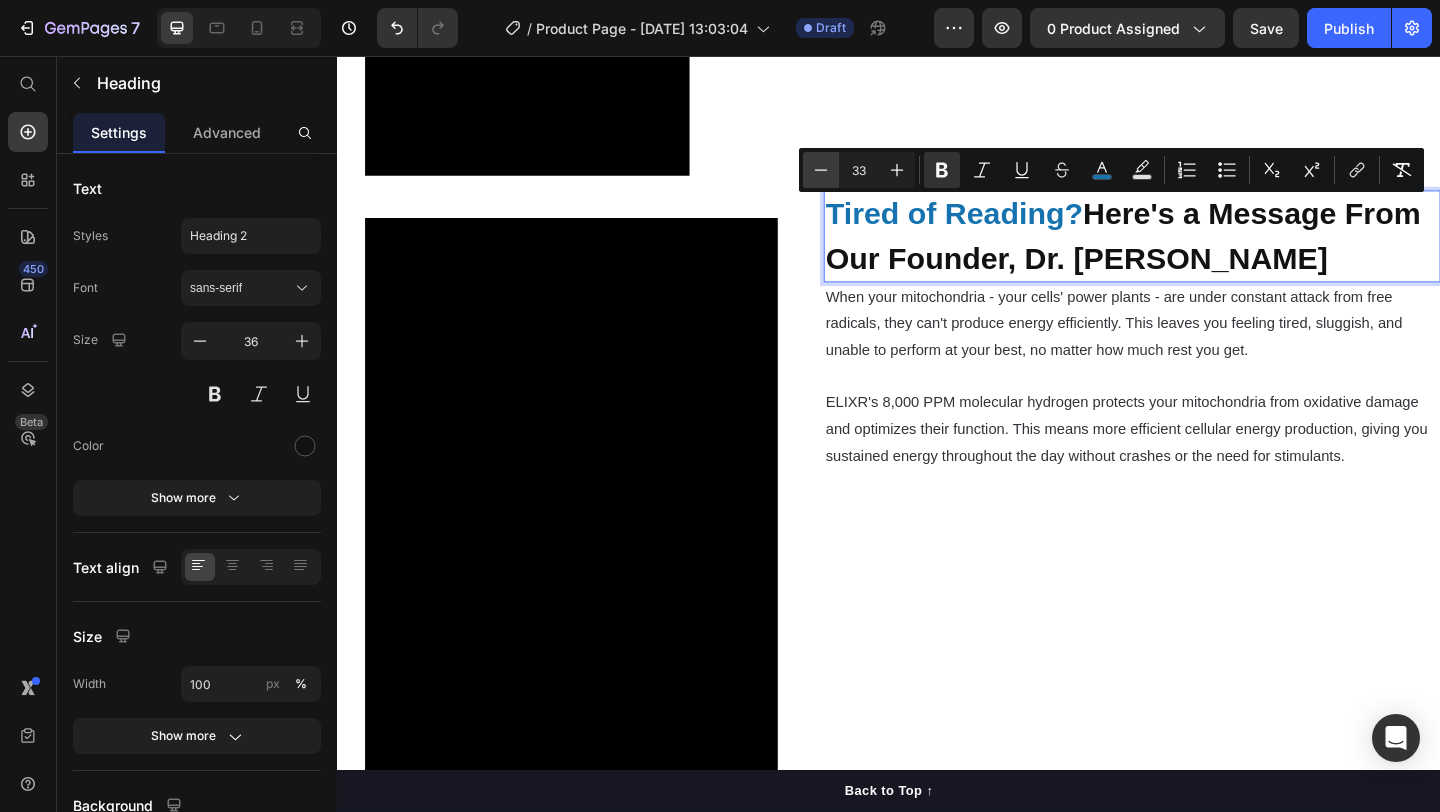 type on "32" 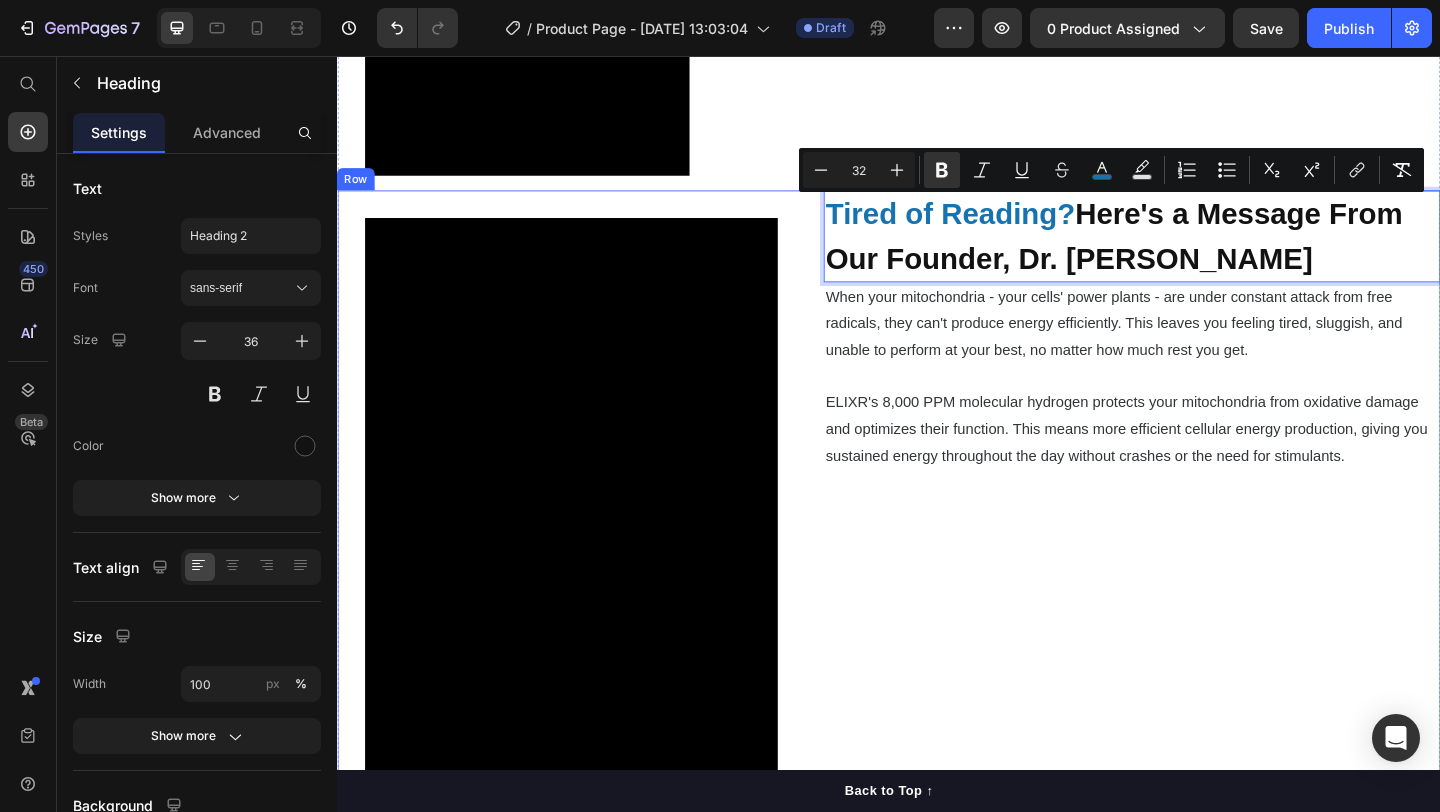 click on "Tired of Reading?  Here's a Message From Our Founder, Dr. Michael Harrison Heading   0 When your mitochondria - your cells' power plants - are under constant attack from free radicals, they can't produce energy efficiently. This leaves you feeling tired, sluggish, and unable to perform at your best, no matter how much rest you get.   ELIXR's 8,000 PPM molecular hydrogen protects your mitochondria from oxidative damage and optimizes their function. This means more efficient cellular energy production, giving you sustained energy throughout the day without crashes or the need for stimulants. Text Block" at bounding box center (1201, 554) 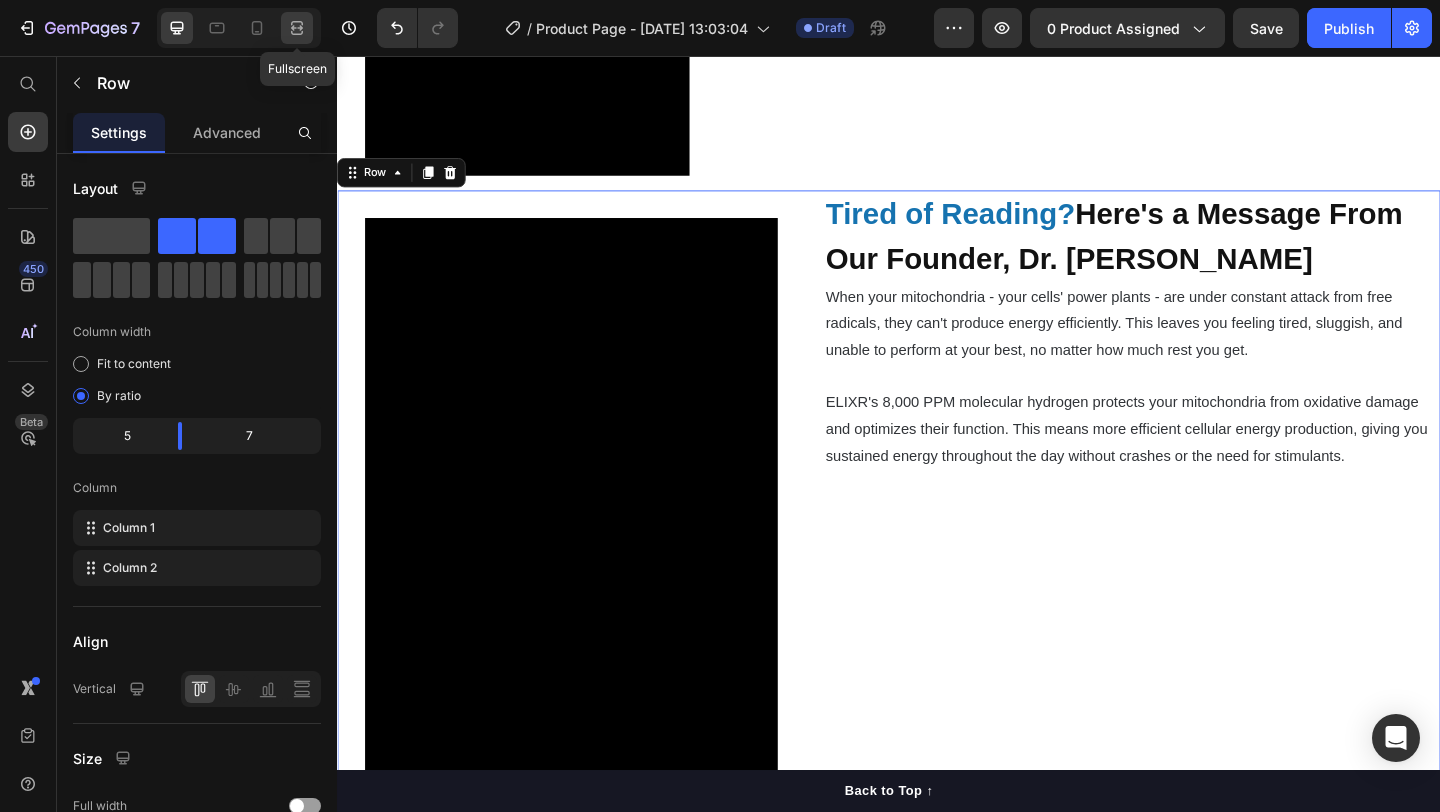 click 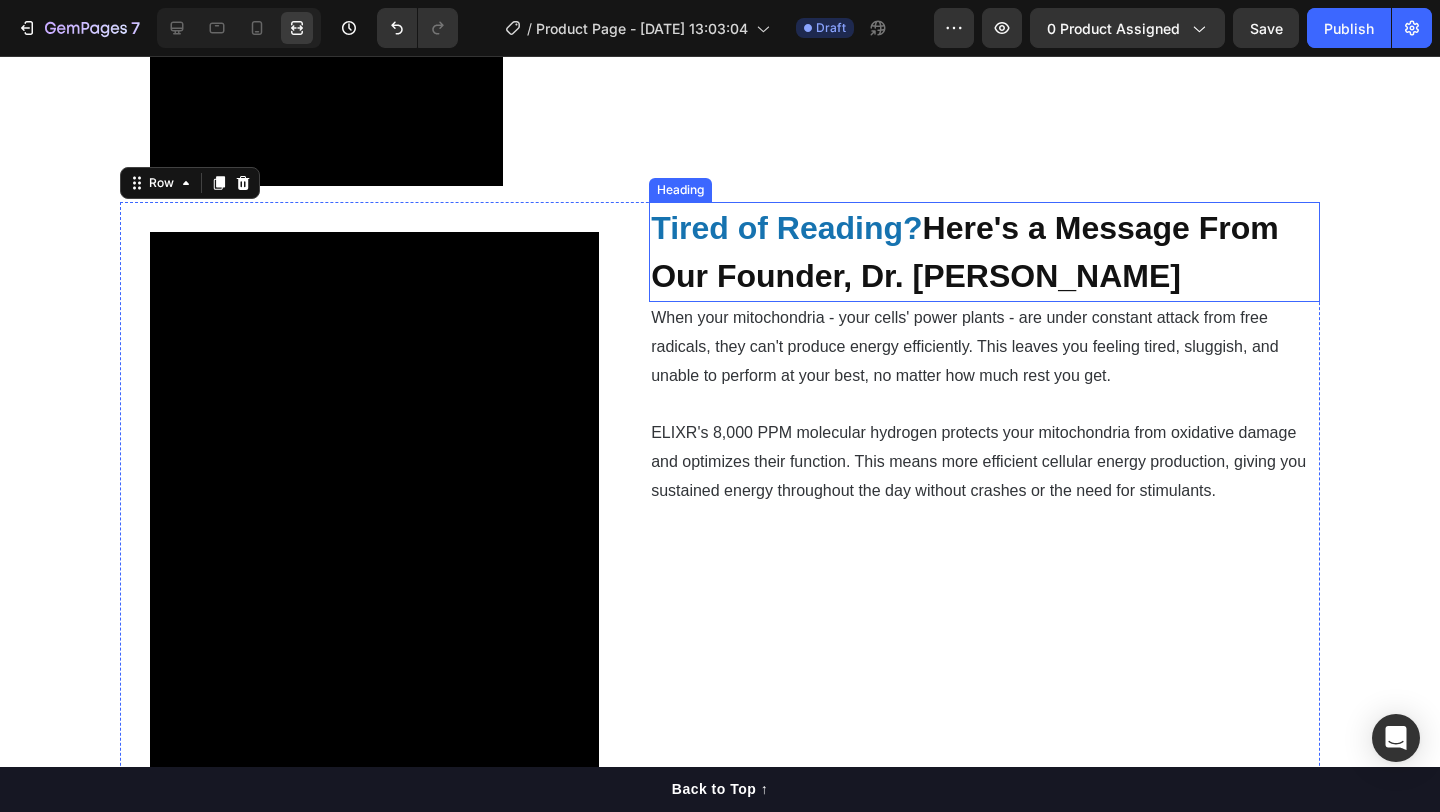 click on "⁠⁠⁠⁠⁠⁠⁠ Tired of Reading?  Here's a Message From Our Founder, Dr. Michael Harrison" at bounding box center [984, 252] 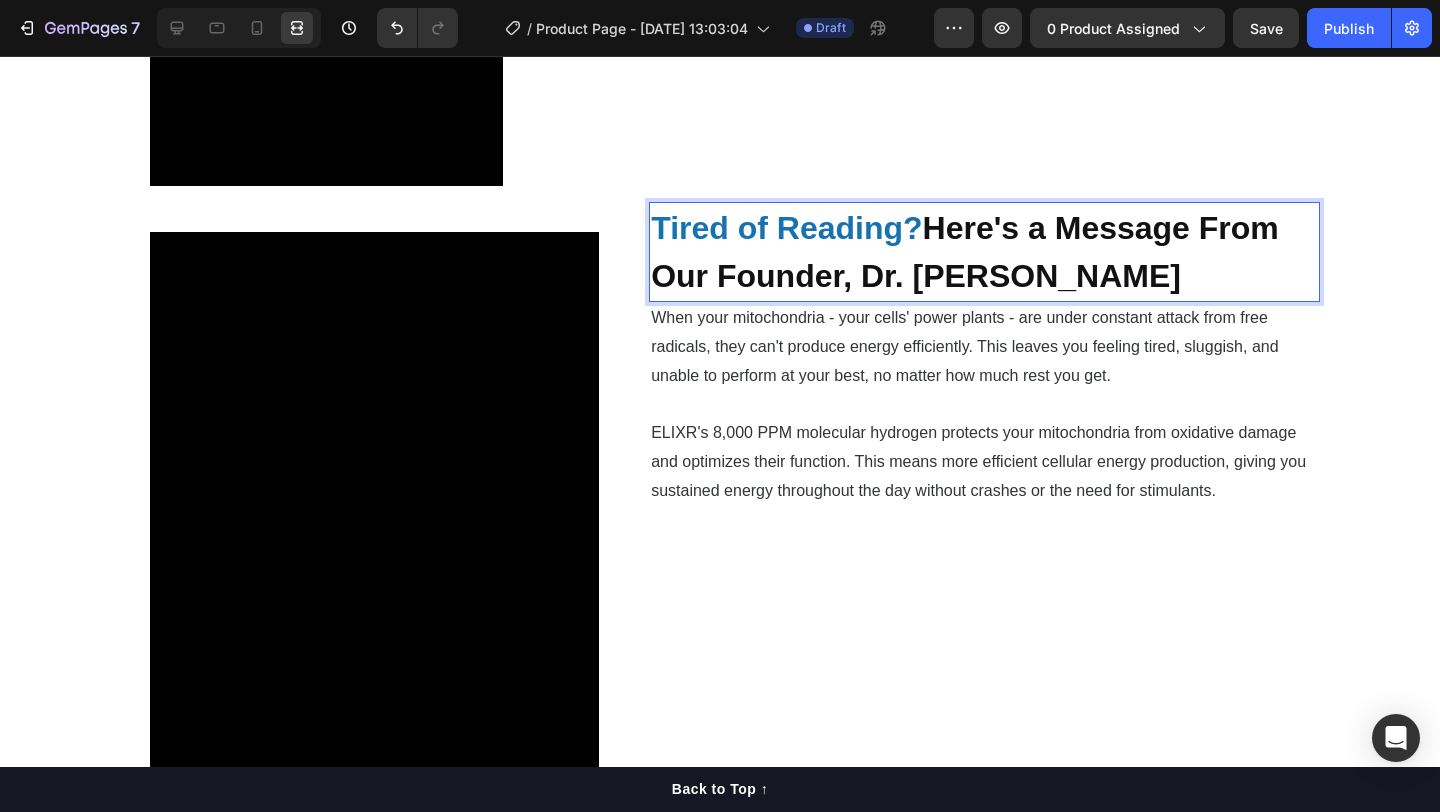 click on "Tired of Reading?  Here's a Message From Our Founder, Dr. Michael Harrison" at bounding box center [984, 252] 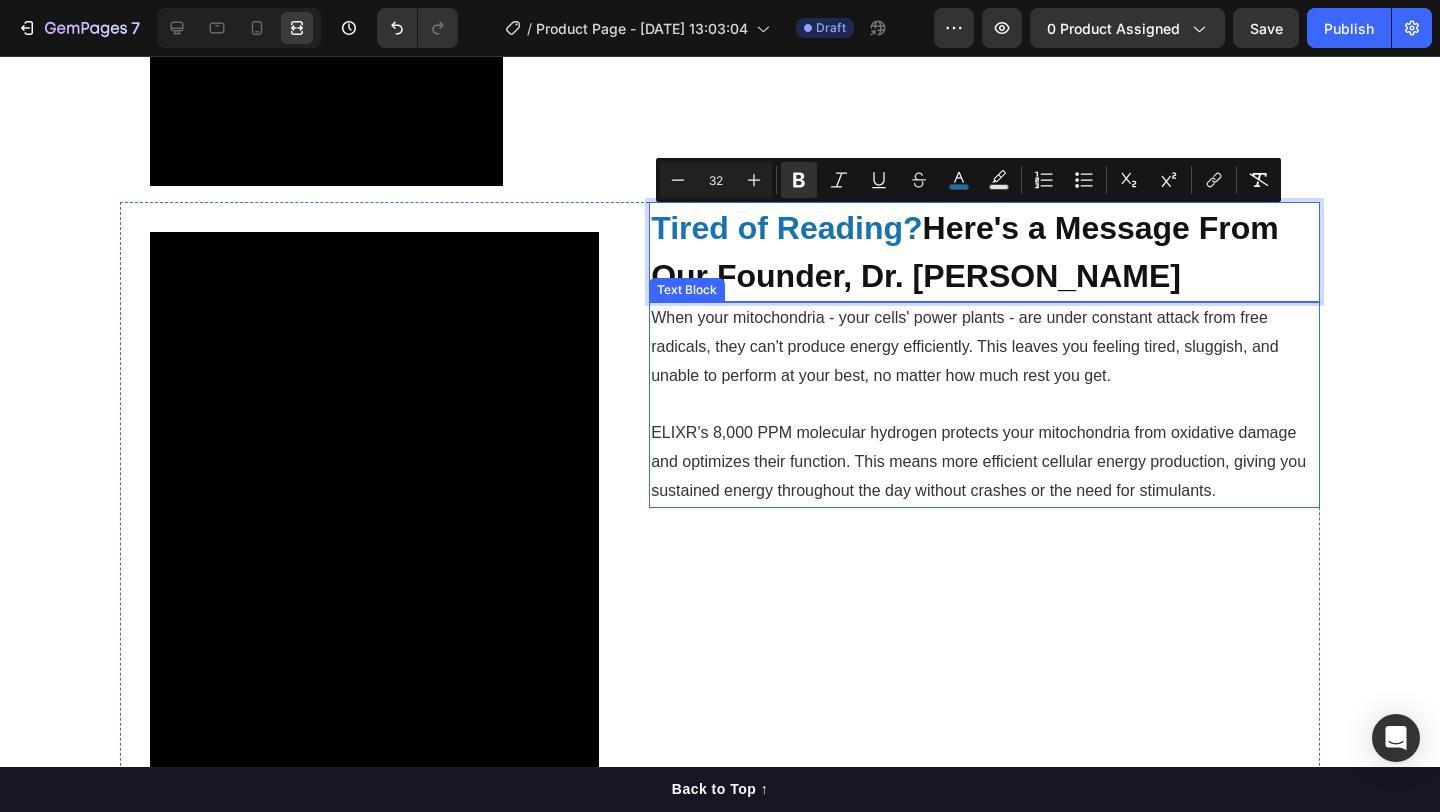 click on "ELIXR's 8,000 PPM molecular hydrogen protects your mitochondria from oxidative damage and optimizes their function. This means more efficient cellular energy production, giving you sustained energy throughout the day without crashes or the need for stimulants." at bounding box center (984, 462) 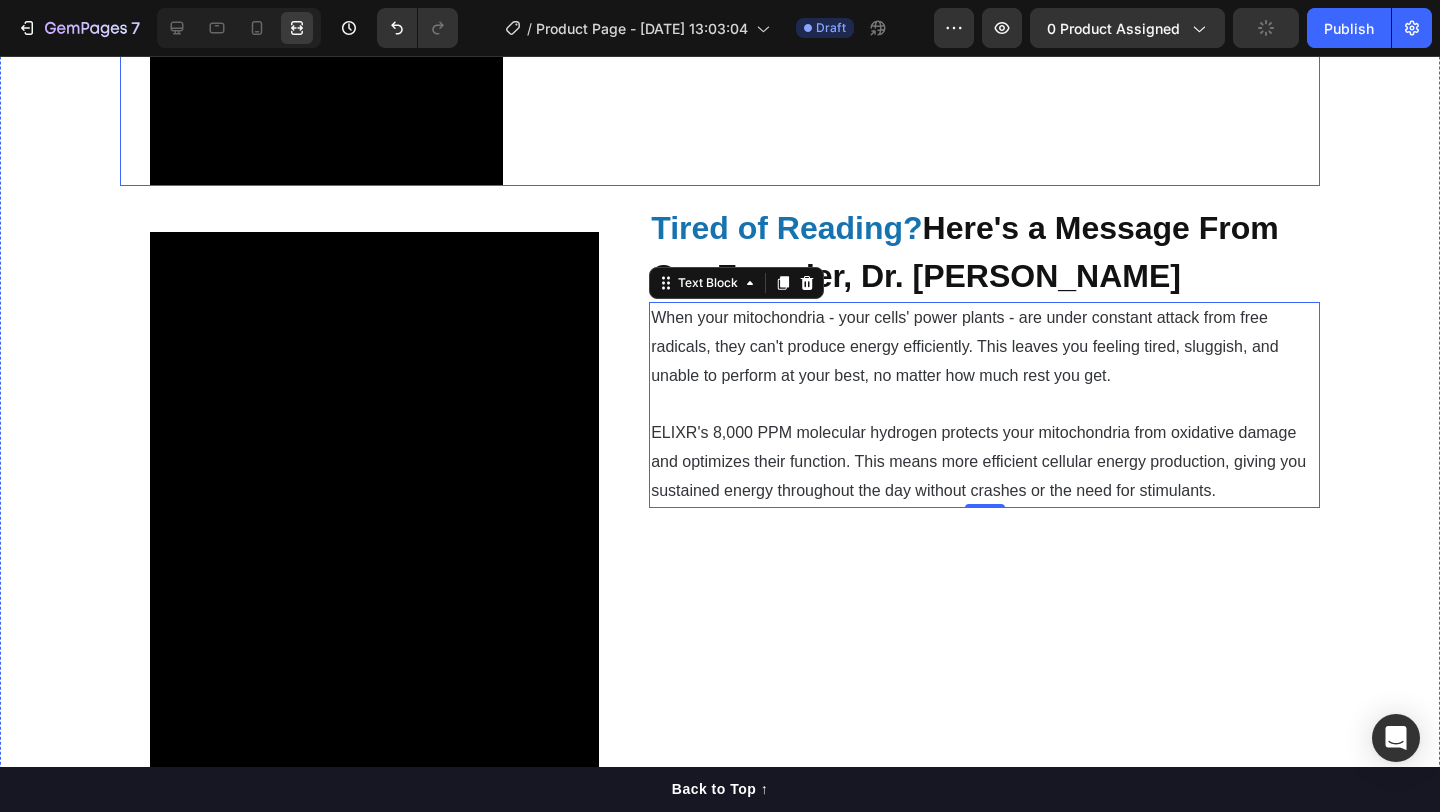 click on "⁠⁠⁠⁠⁠⁠⁠ Boost  Natural Energy & Combat  Fatigue Heading When your  mitochondria - your cells' power plants - are under constant attack from free radicals, they can't produce energy efficiently.  This leaves you  feeling tired, sluggish, and unable to perform at your best , no matter how much rest you get. High concentration molecular hydrogen protects your mitochondria from oxidative damage and optimizes their function.  This means  more efficient cellular energy production, giving you sustained energy throughout the day without crashes or the need for stimulants. Text Block" at bounding box center (936, -94) 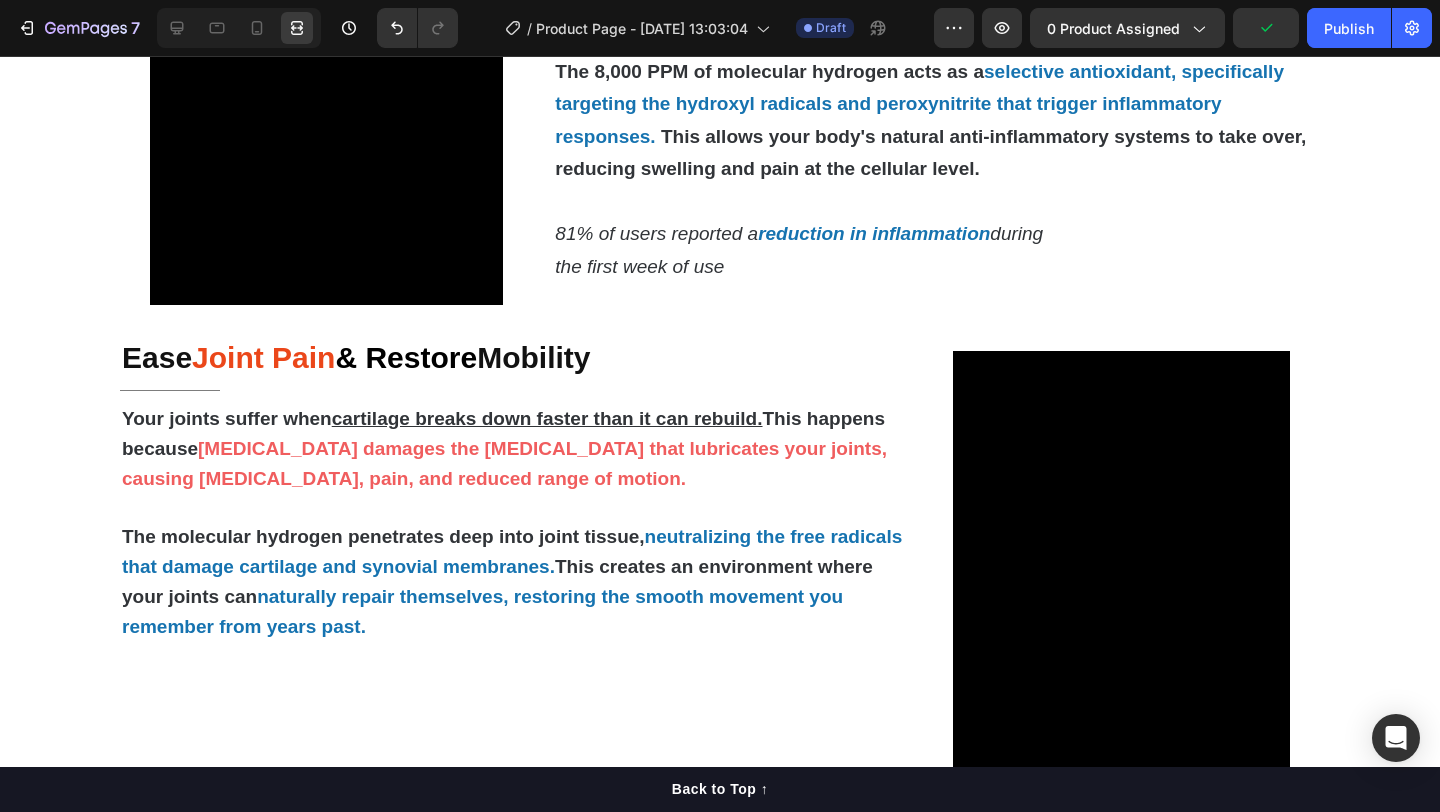scroll, scrollTop: 1862, scrollLeft: 0, axis: vertical 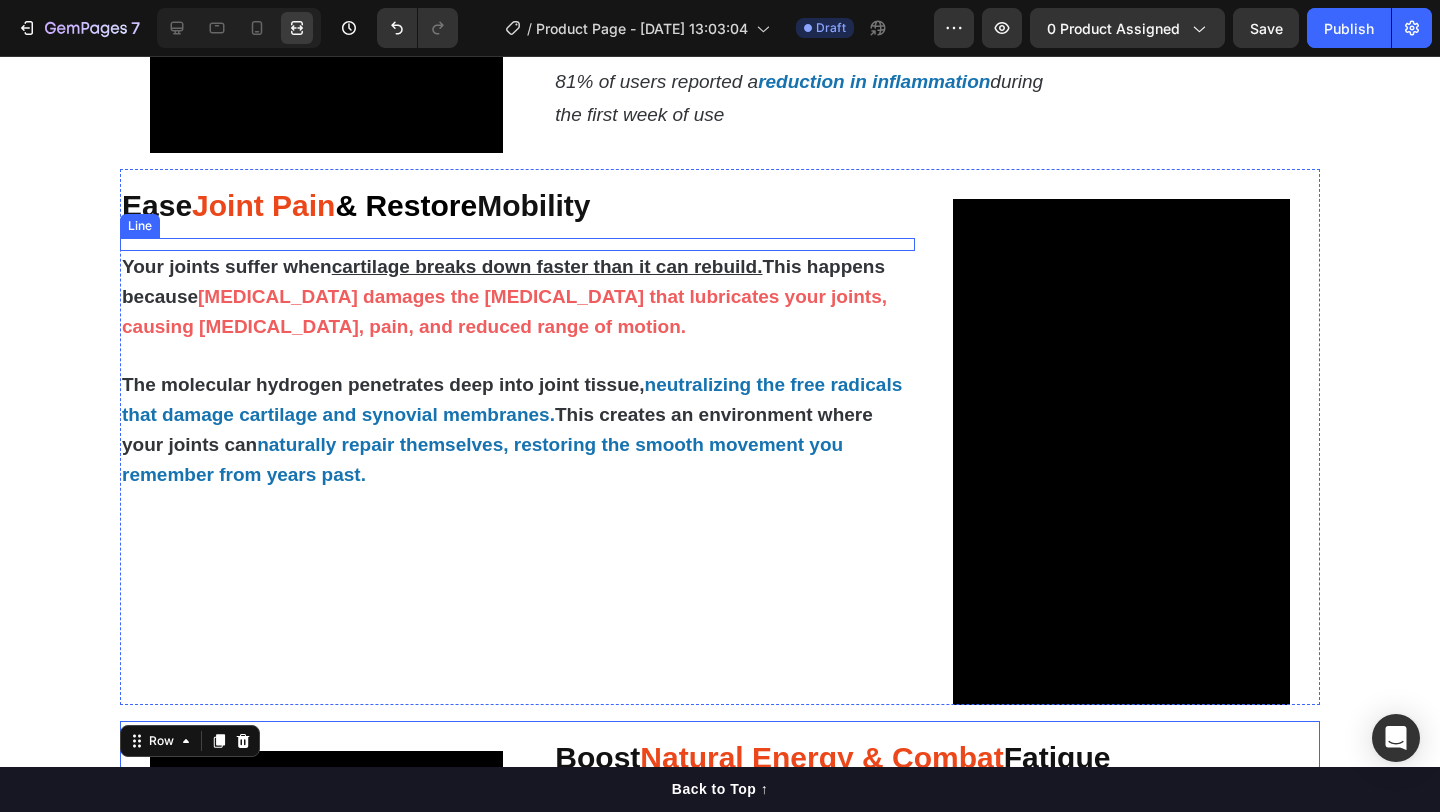 click on "Title Line" at bounding box center [517, 244] 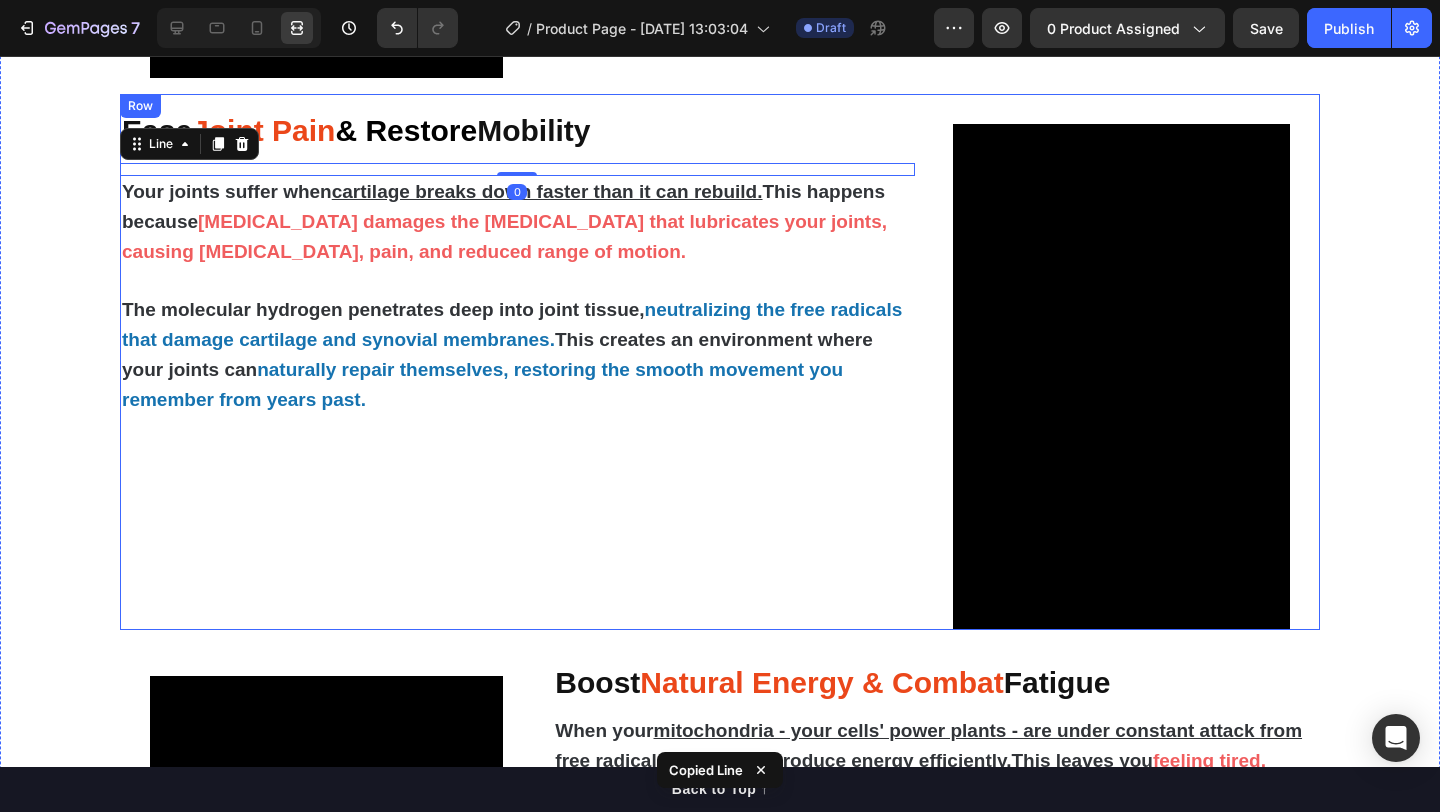 scroll, scrollTop: 1903, scrollLeft: 0, axis: vertical 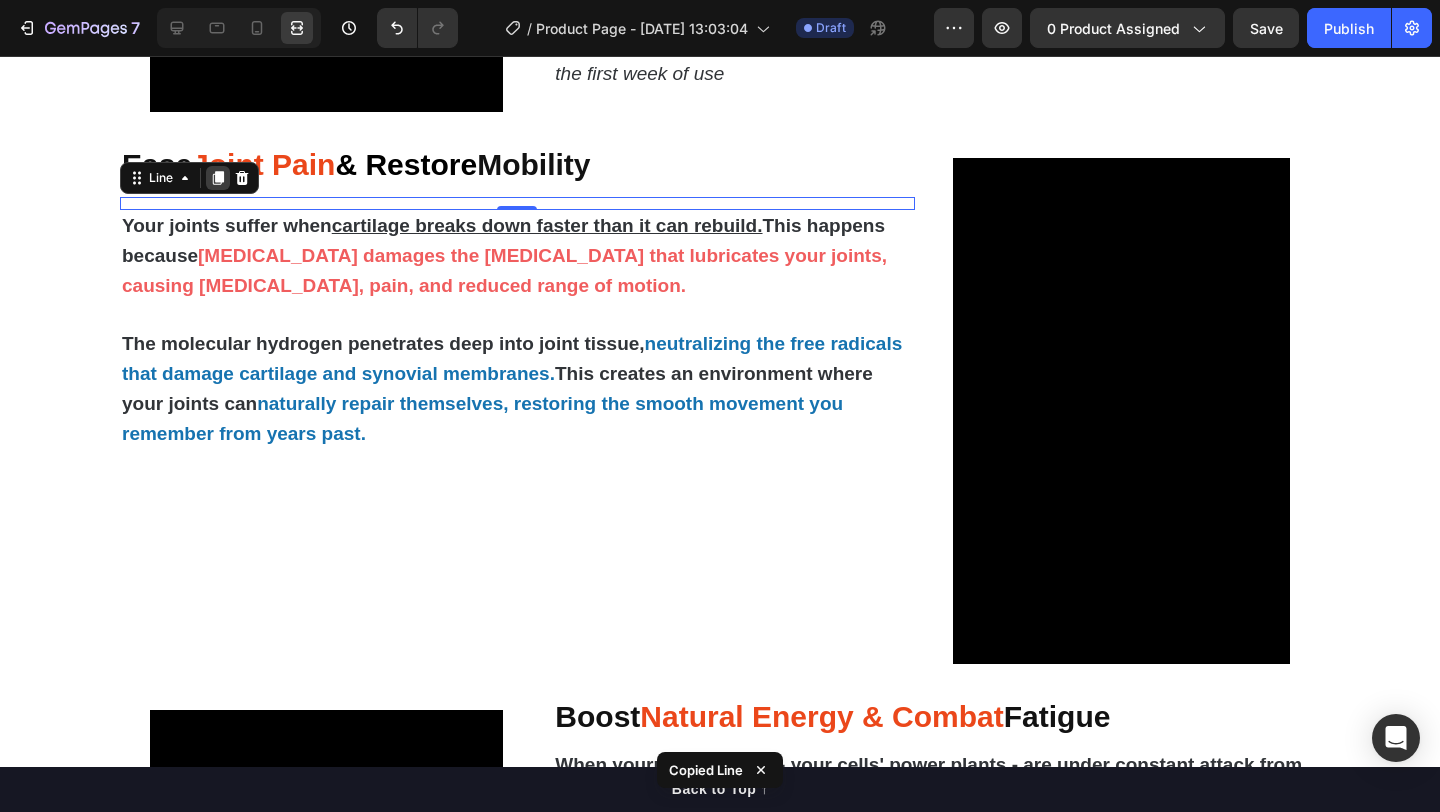 click 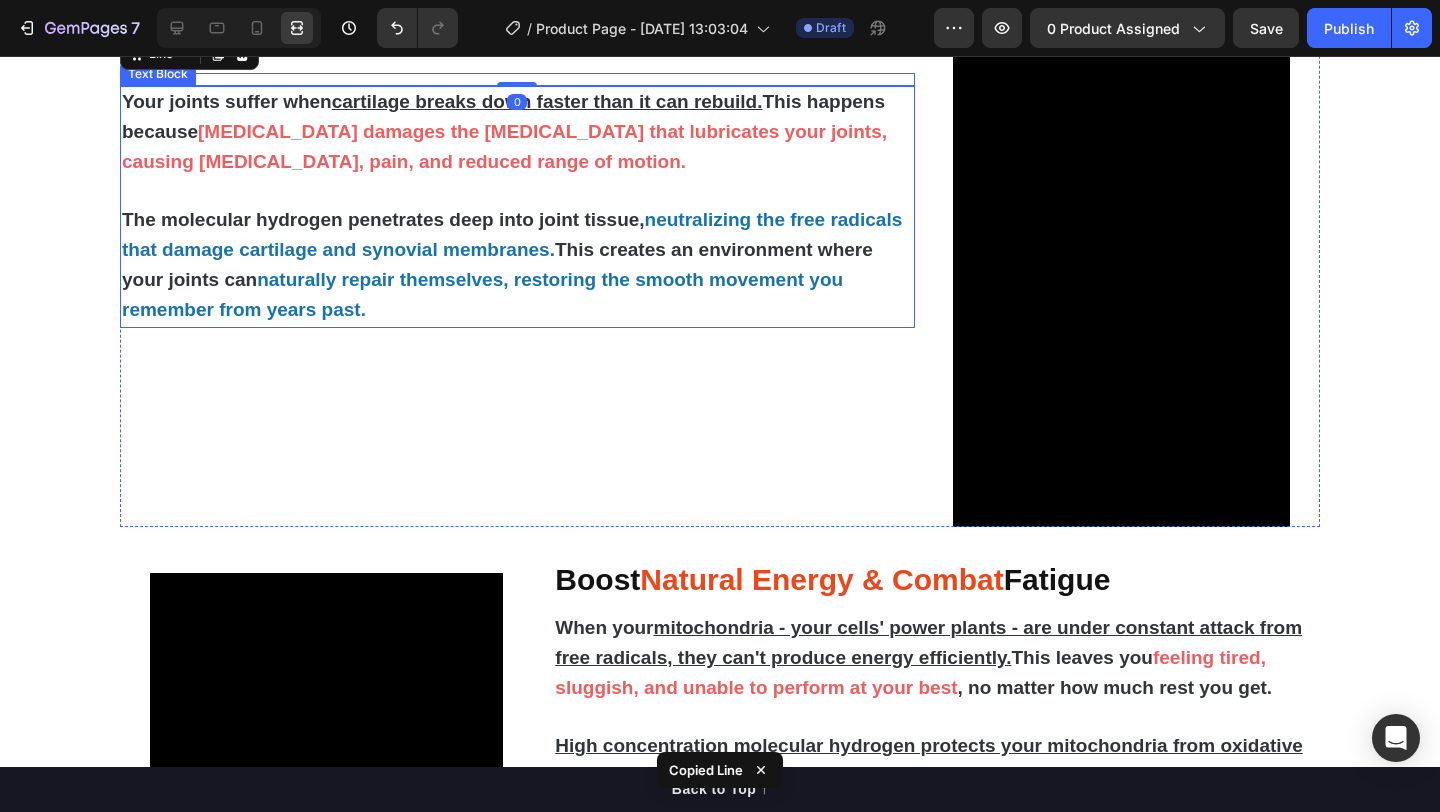 scroll, scrollTop: 2054, scrollLeft: 0, axis: vertical 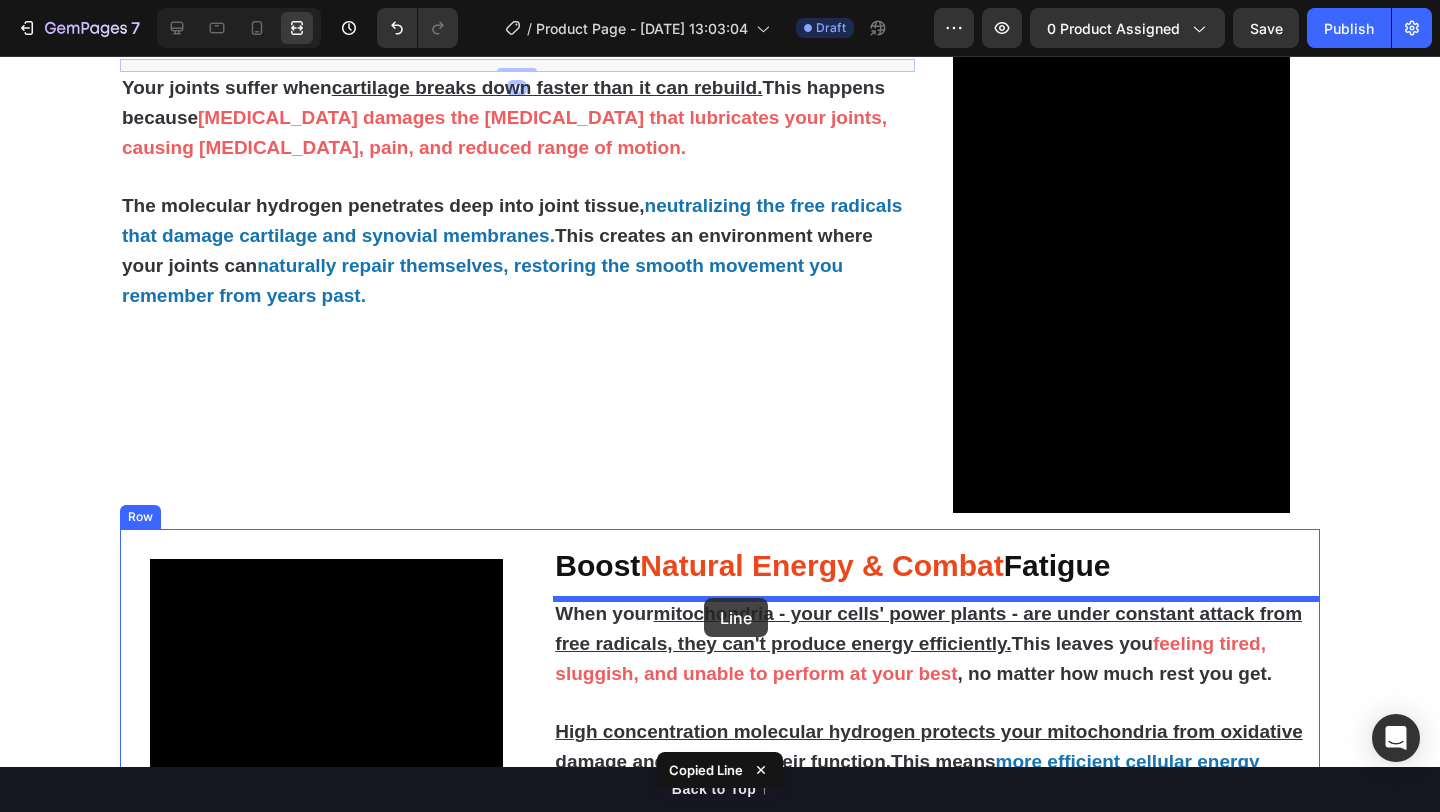 drag, startPoint x: 452, startPoint y: 67, endPoint x: 704, endPoint y: 597, distance: 586.85944 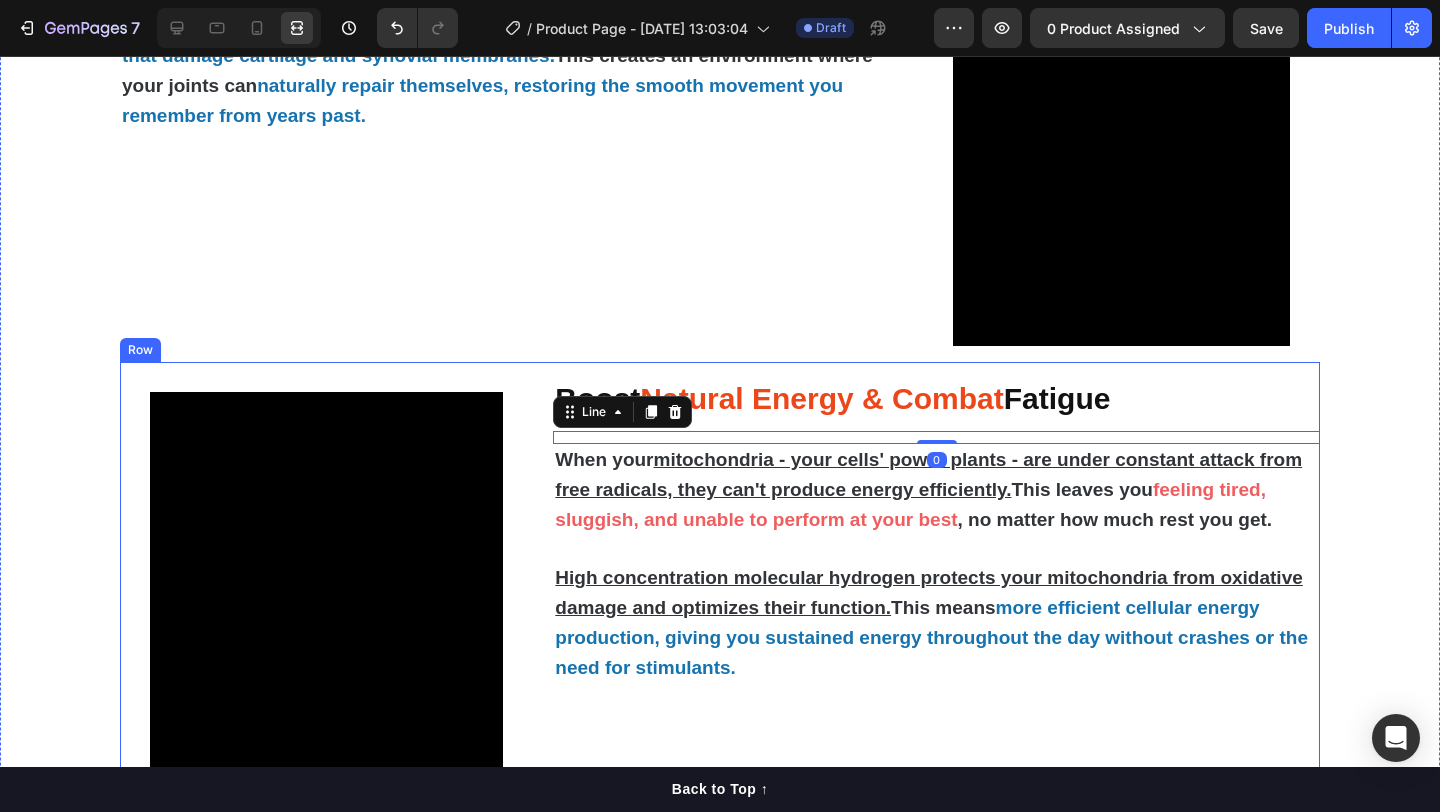 click at bounding box center [326, 657] 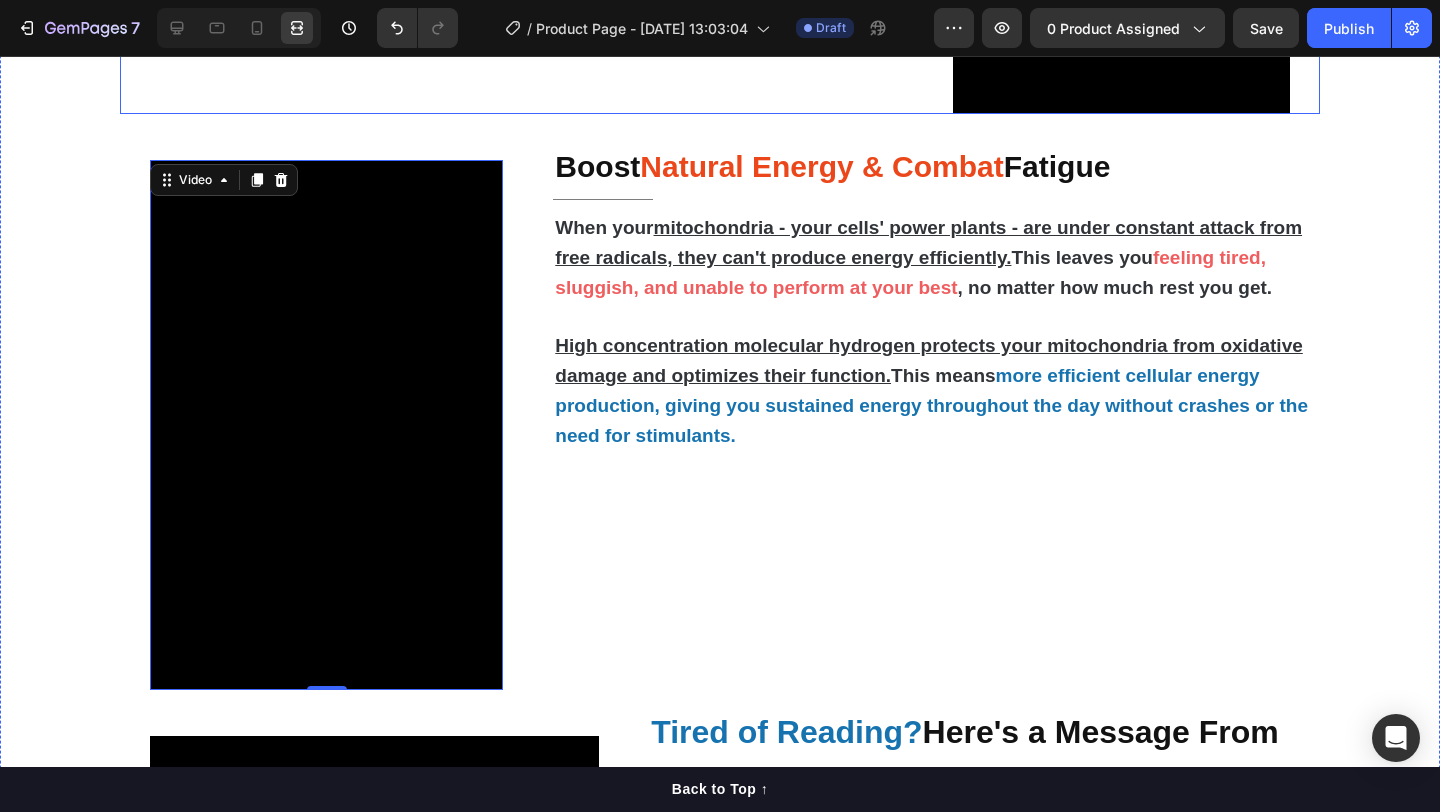 scroll, scrollTop: 2471, scrollLeft: 0, axis: vertical 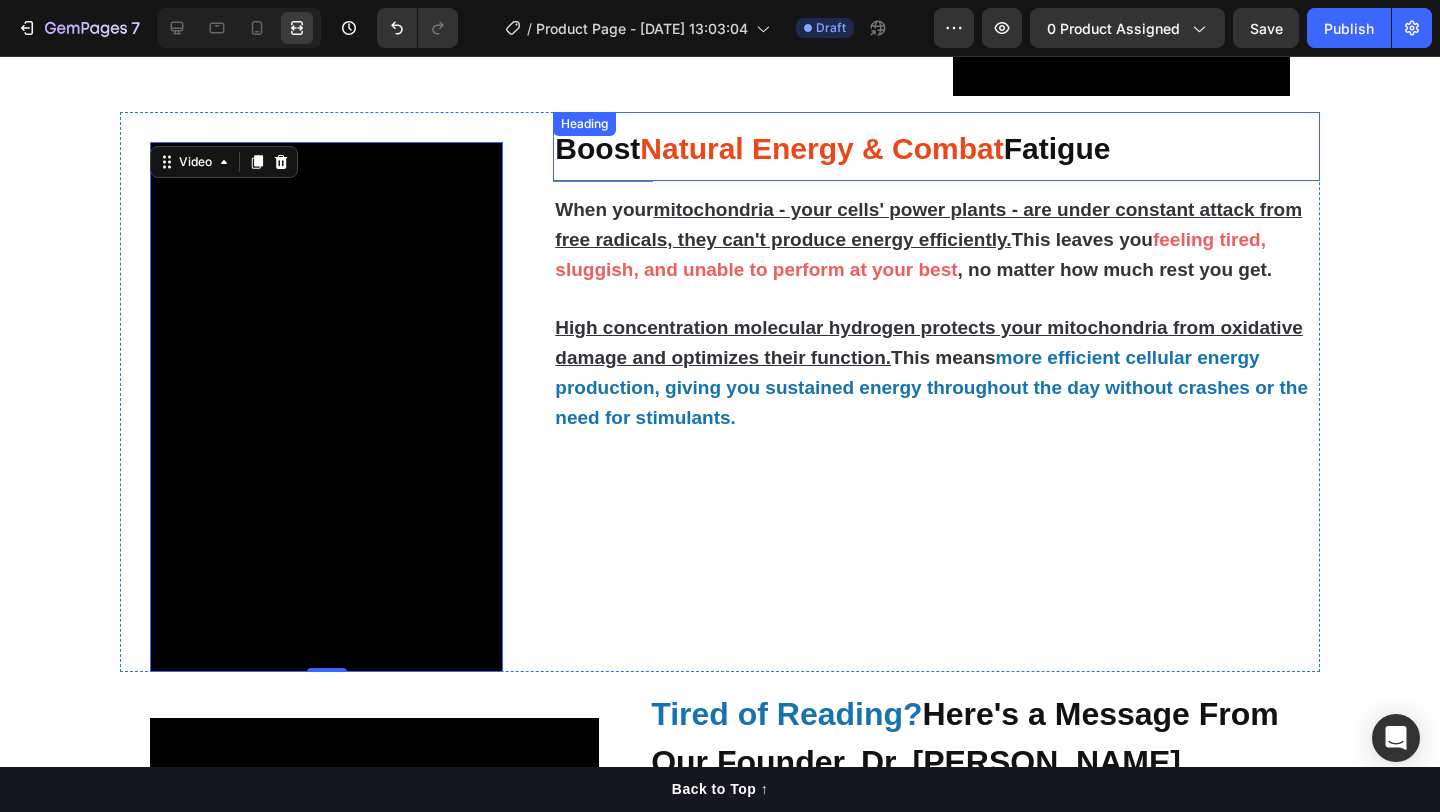 click at bounding box center (603, 181) 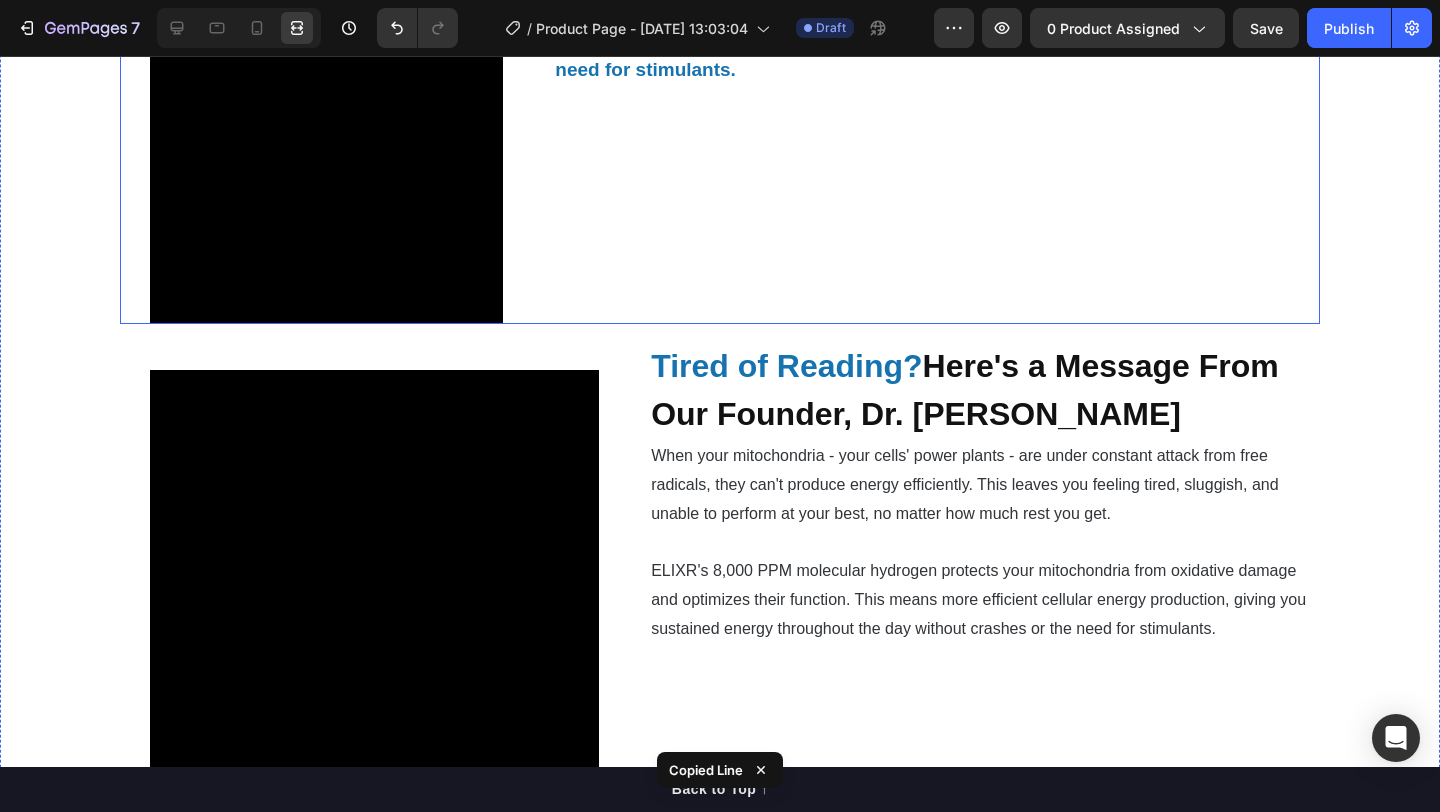 scroll, scrollTop: 2853, scrollLeft: 0, axis: vertical 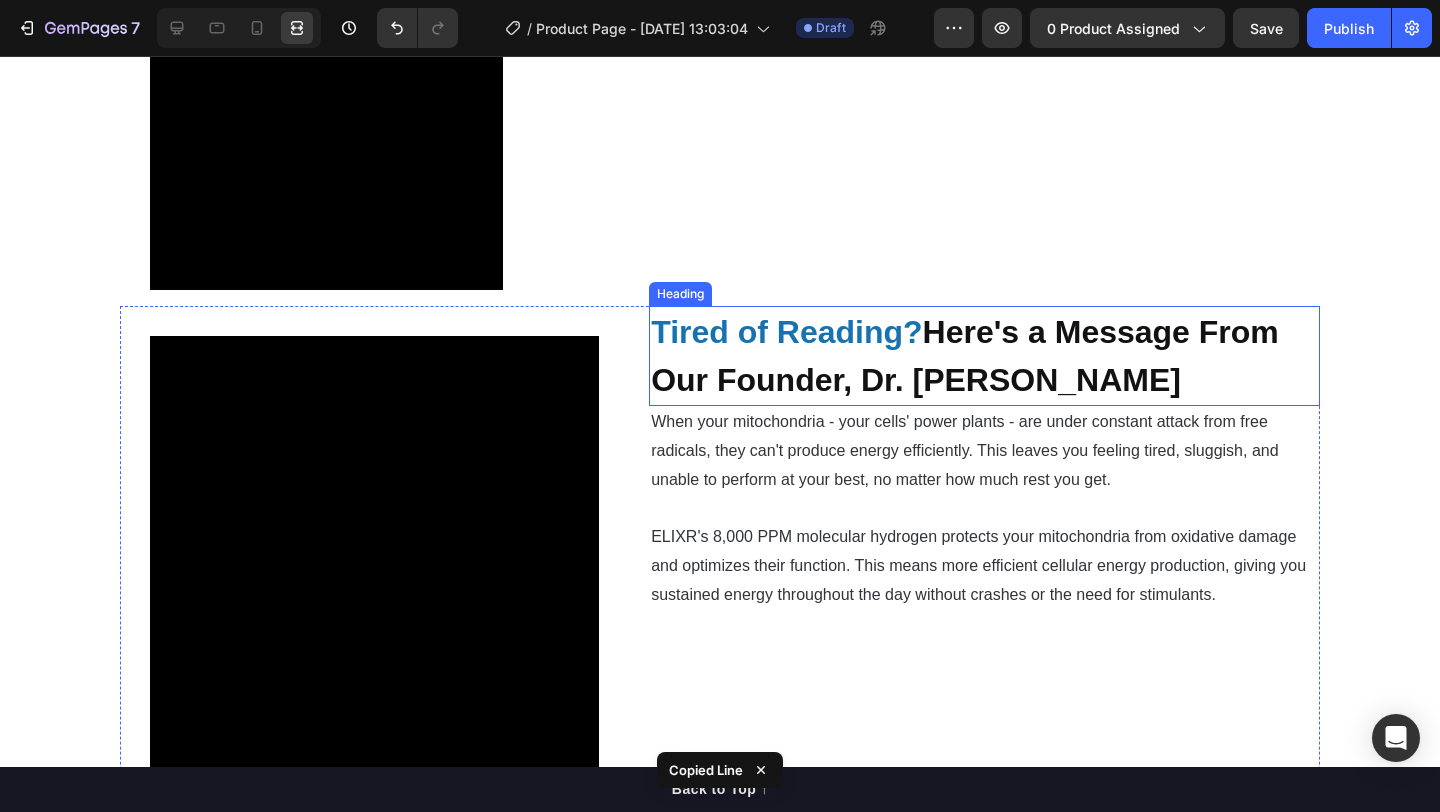 click on "When your mitochondria - your cells' power plants - are under constant attack from free radicals, they can't produce energy efficiently. This leaves you feeling tired, sluggish, and unable to perform at your best, no matter how much rest you get.   ELIXR's 8,000 PPM molecular hydrogen protects your mitochondria from oxidative damage and optimizes their function. This means more efficient cellular energy production, giving you sustained energy throughout the day without crashes or the need for stimulants." at bounding box center [984, 509] 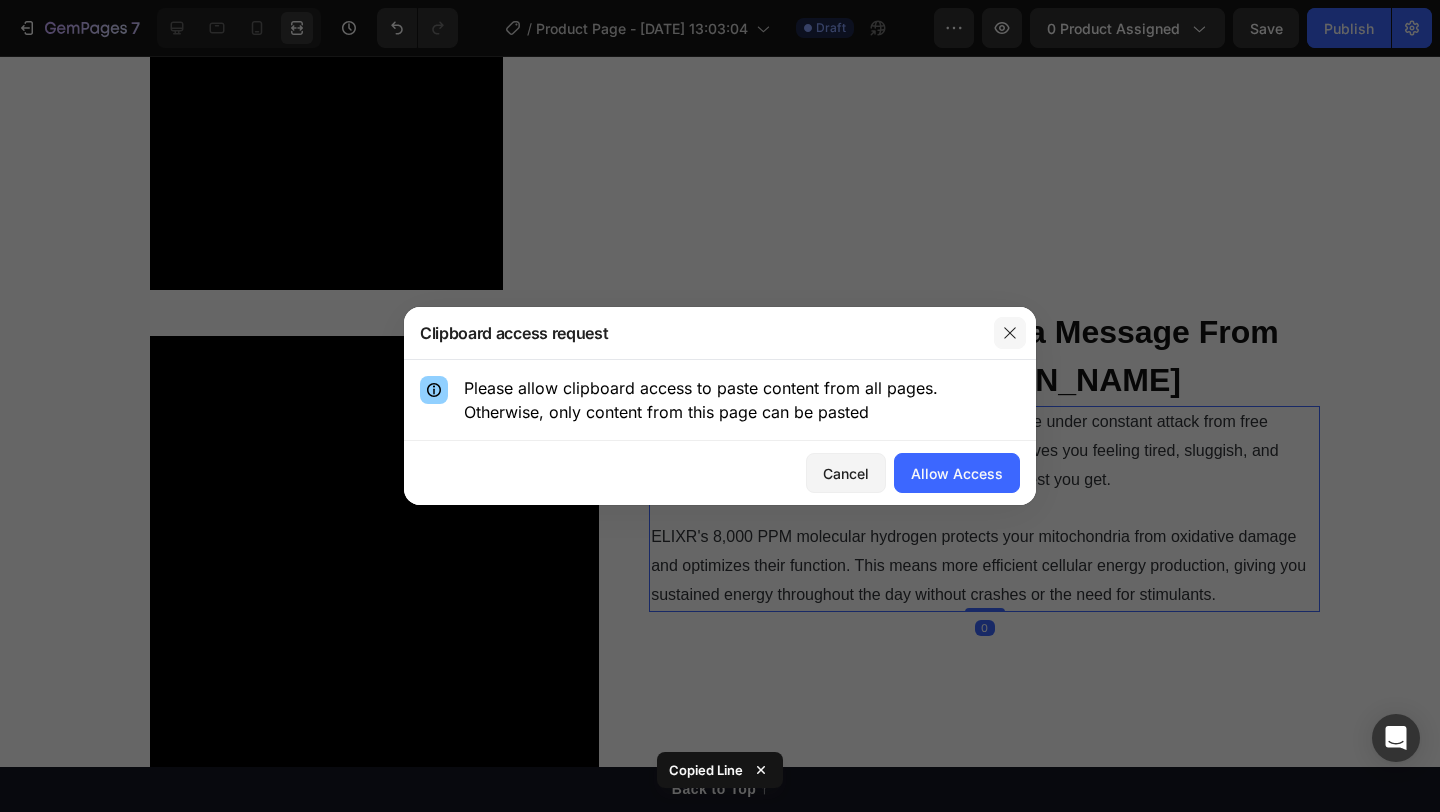click at bounding box center (1010, 333) 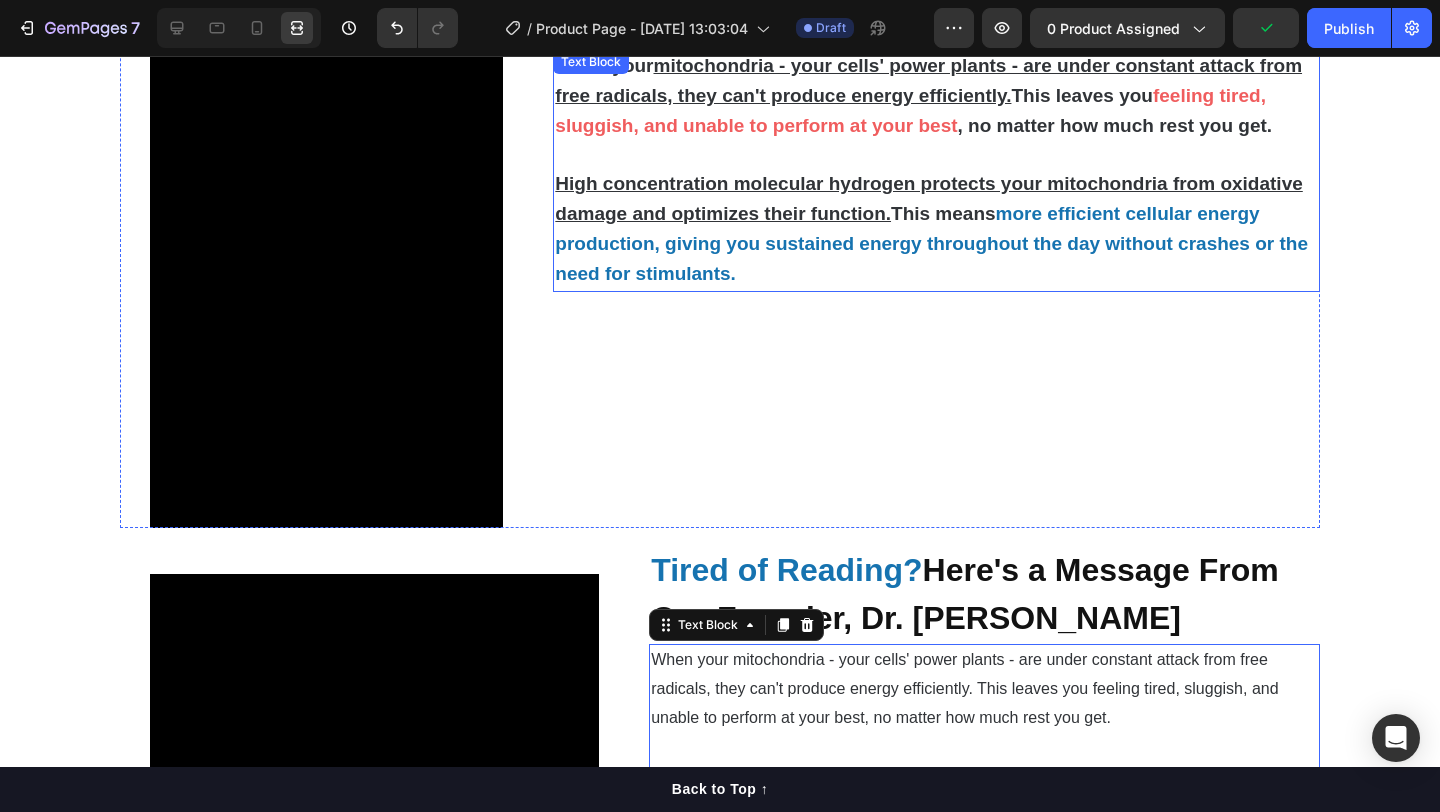 scroll, scrollTop: 2512, scrollLeft: 0, axis: vertical 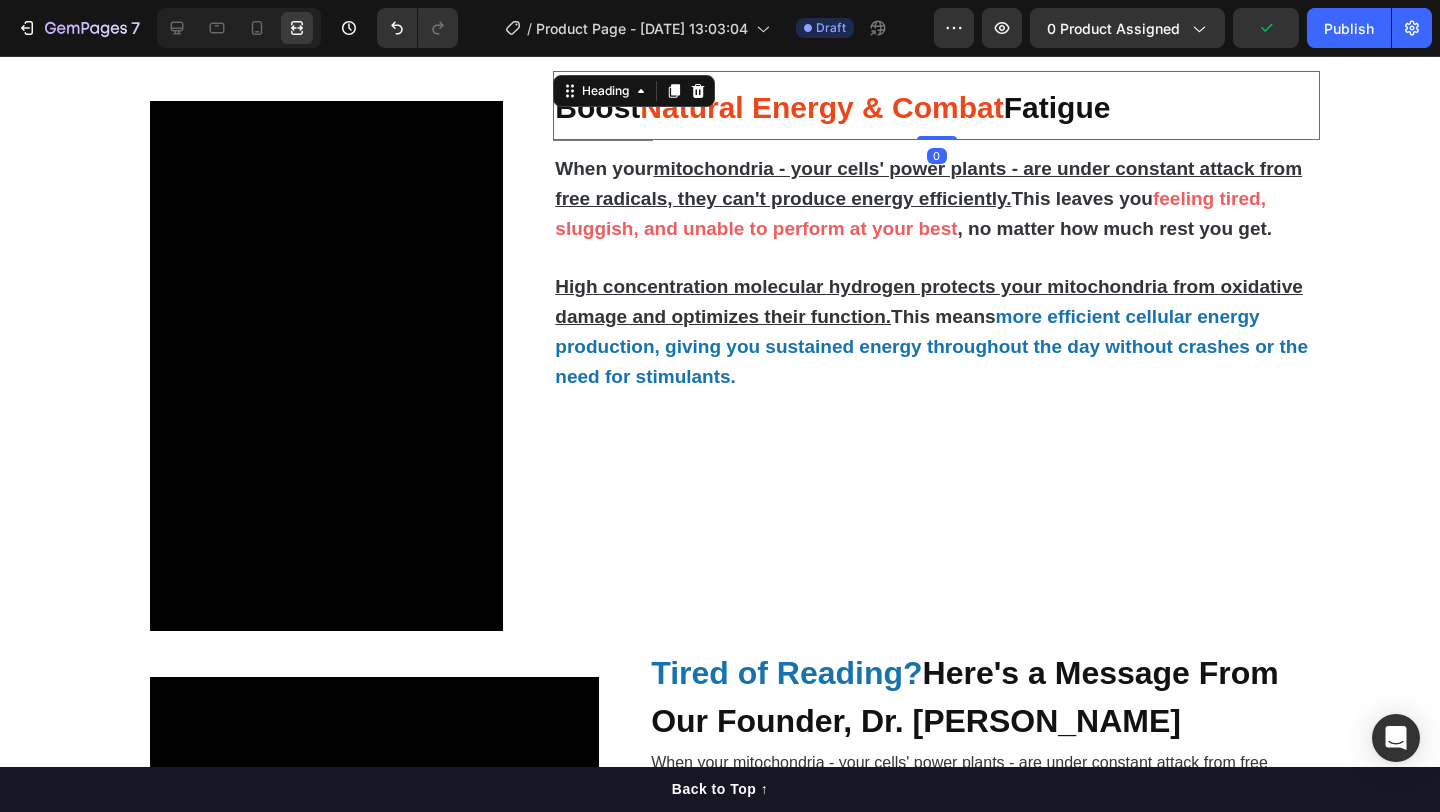 click on "⁠⁠⁠⁠⁠⁠⁠ Boost  Natural Energy & Combat  Fatigue" at bounding box center (936, 105) 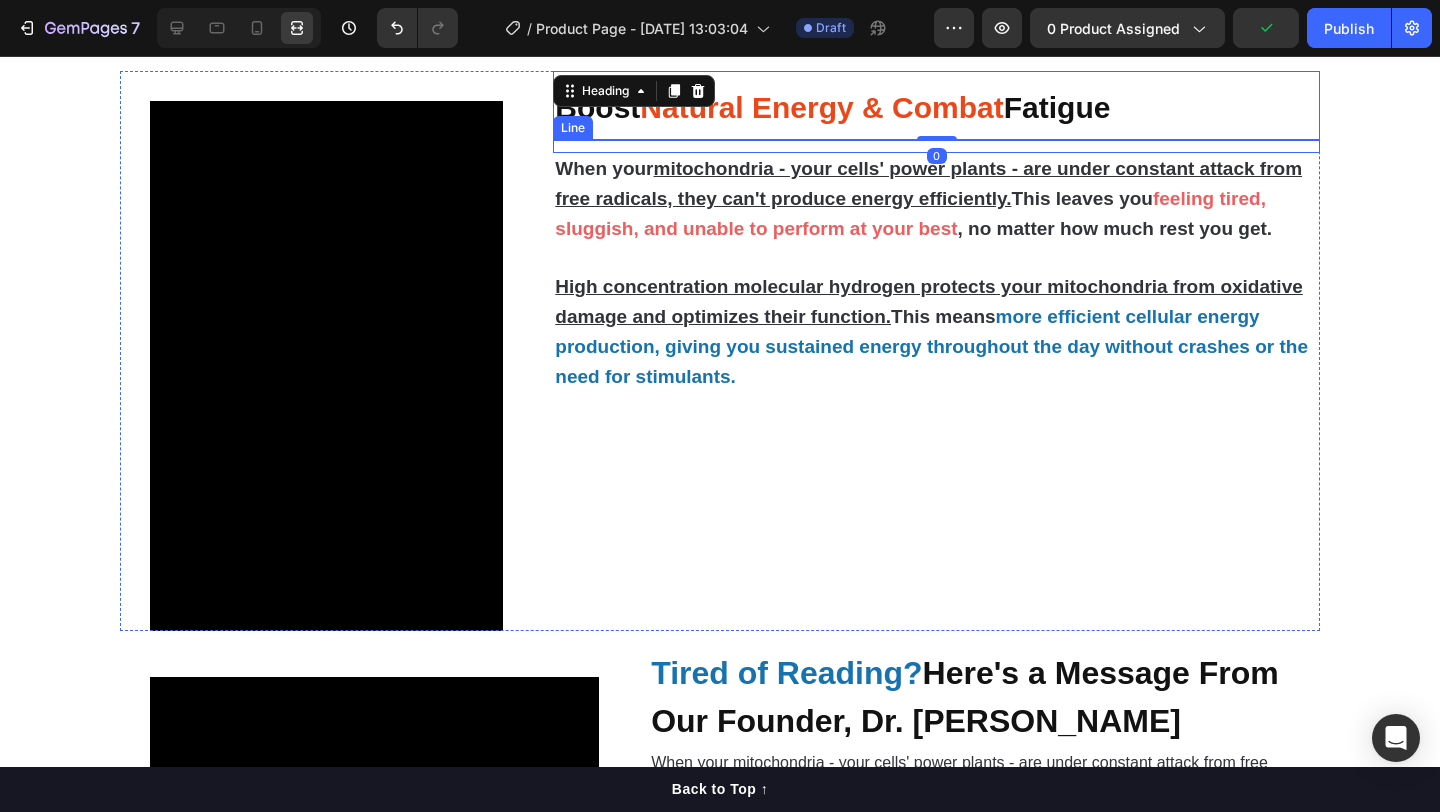 click on "Title Line" at bounding box center [936, 146] 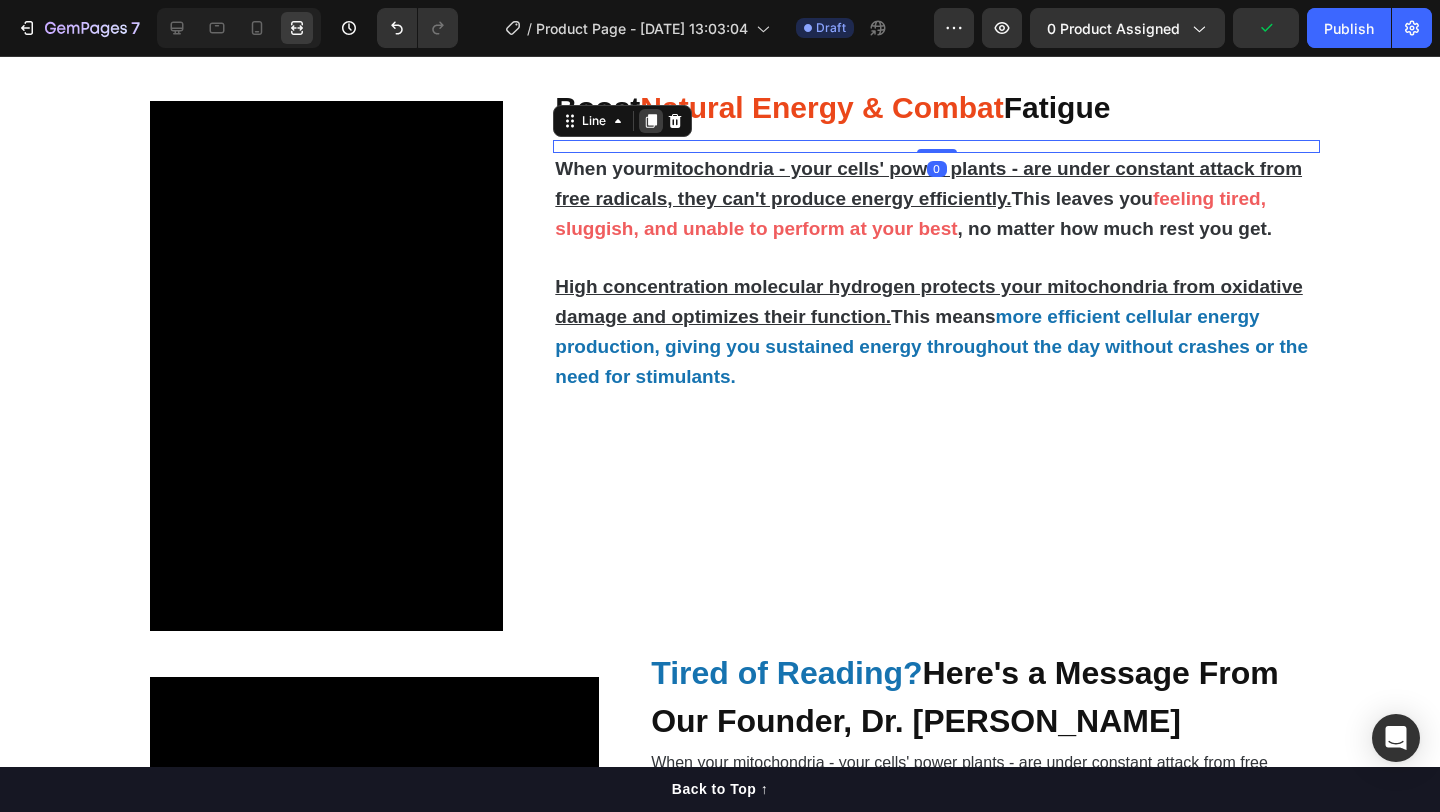 click 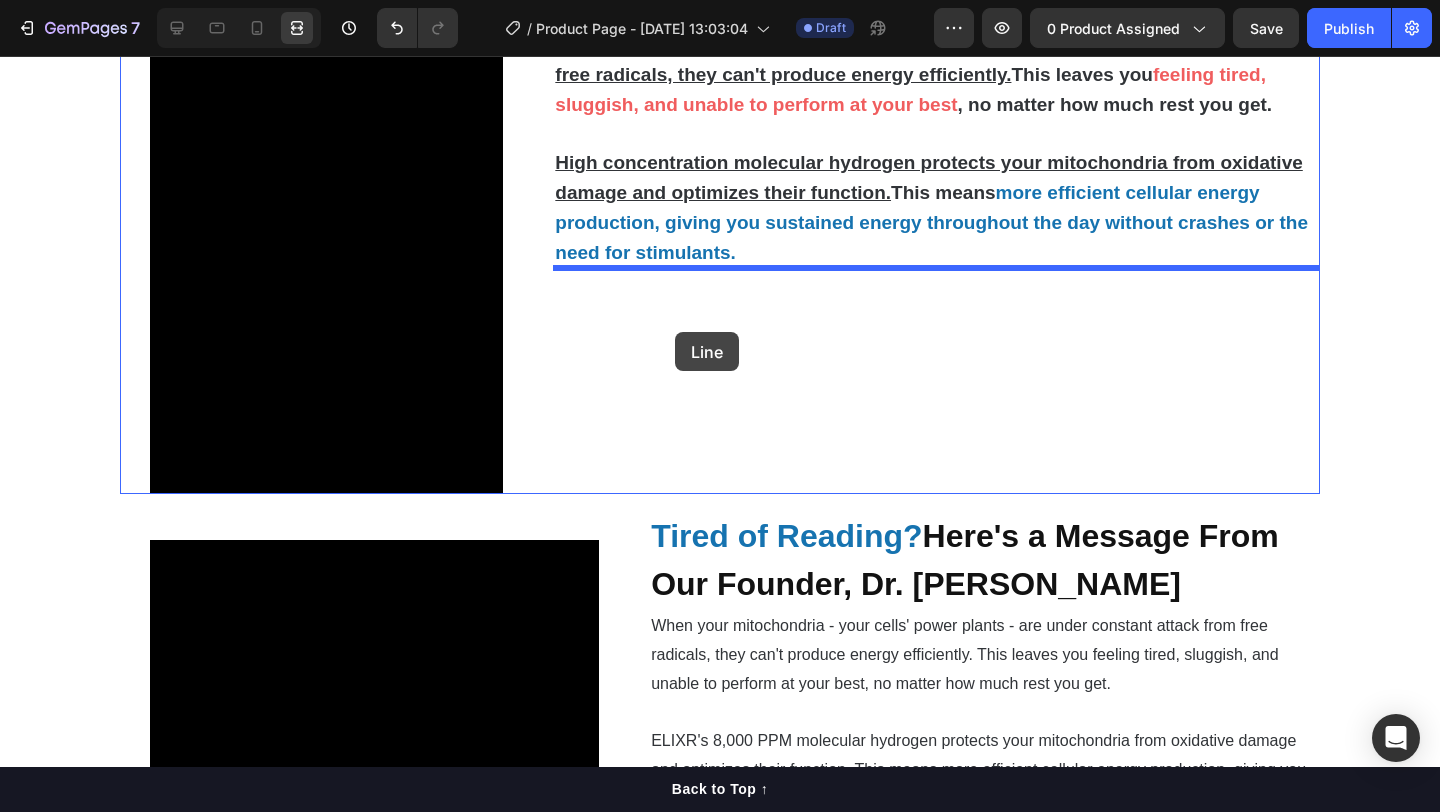 scroll, scrollTop: 2682, scrollLeft: 0, axis: vertical 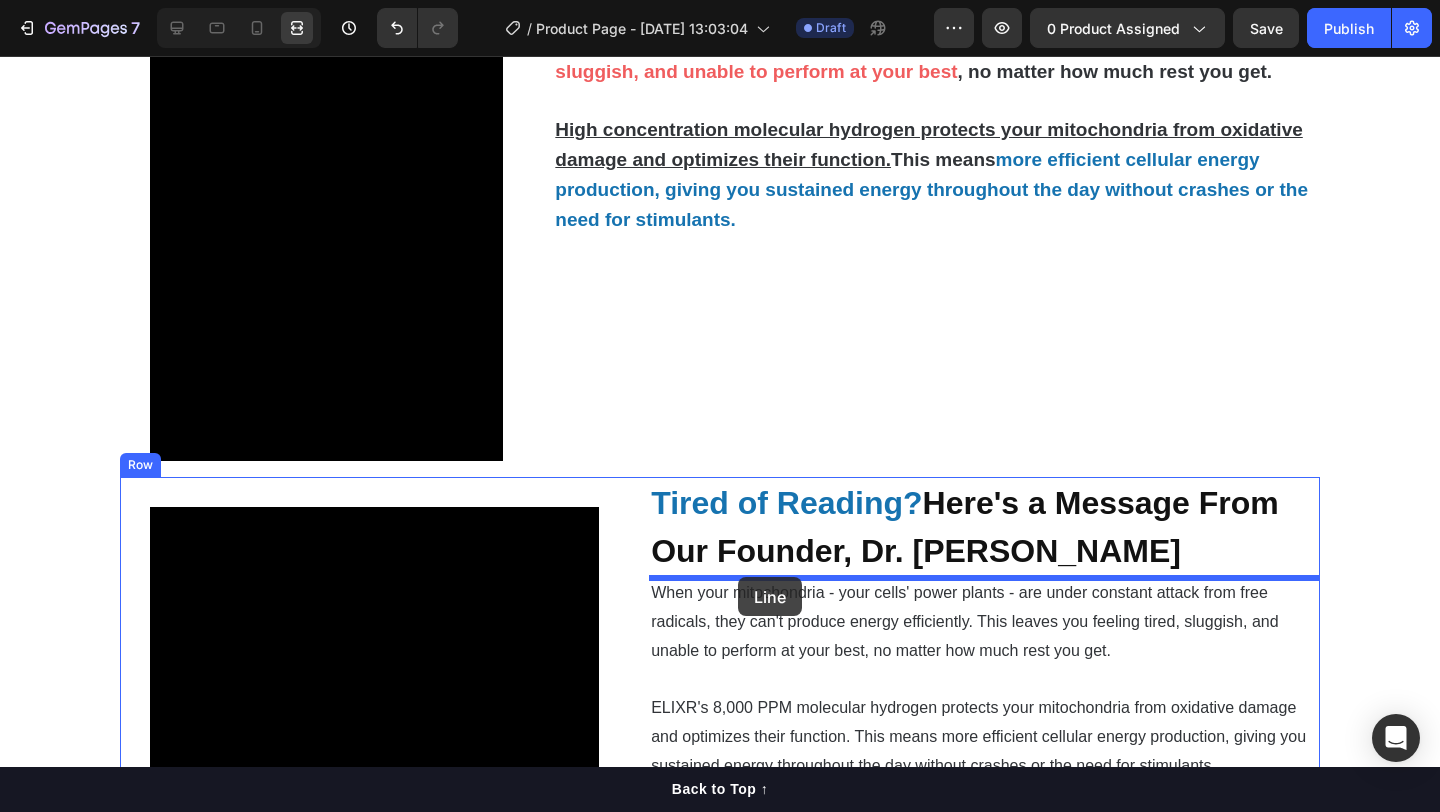 drag, startPoint x: 677, startPoint y: 159, endPoint x: 741, endPoint y: 578, distance: 423.85965 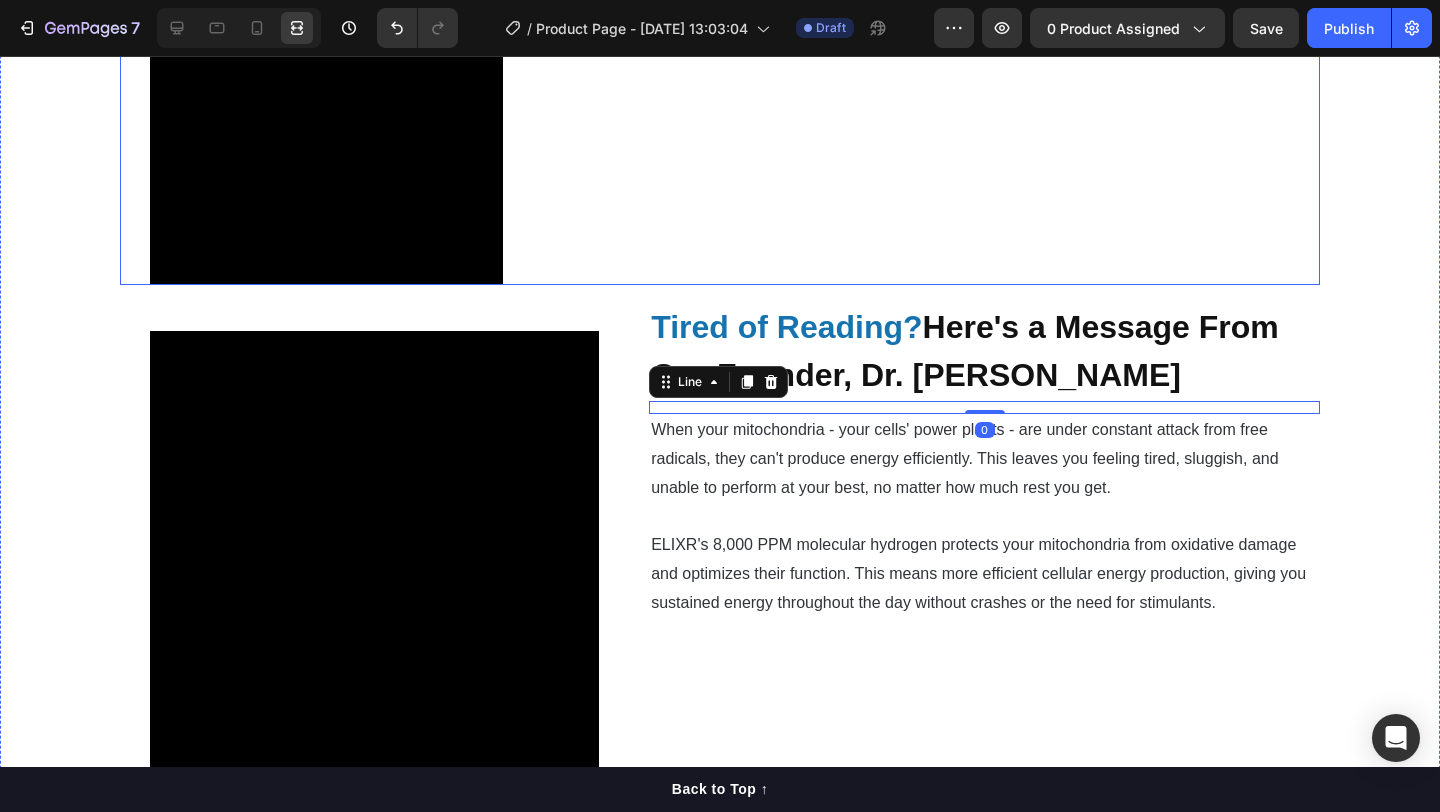 scroll, scrollTop: 2917, scrollLeft: 0, axis: vertical 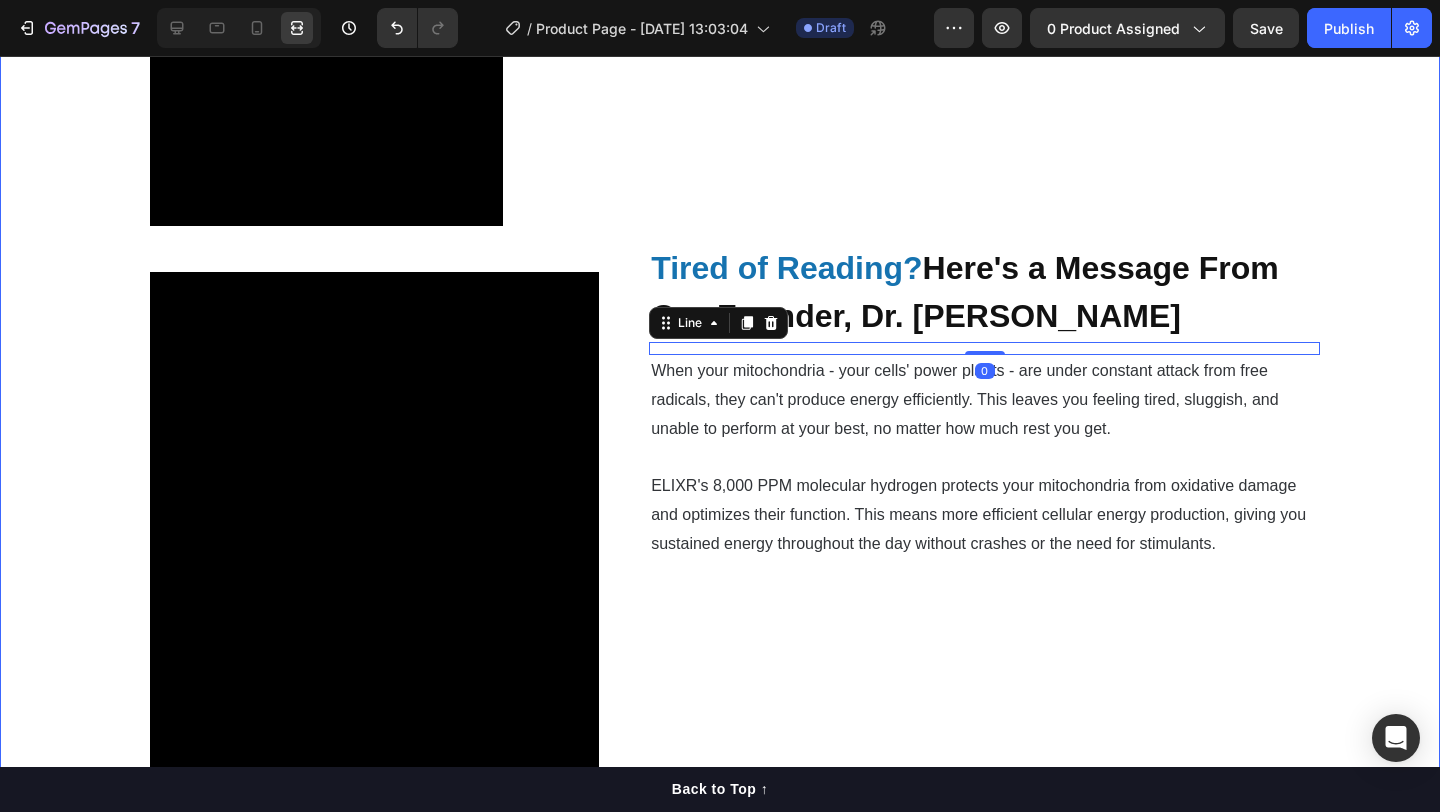 click on "Video ⁠⁠⁠⁠⁠⁠⁠ Reduce  Chronic Inflammation  at Home Heading                Title Line But what makes things worse is that when your body is constantly battling  chronic inflammation, your immune system becomes overactive and starts attacking healthy tissue.   So even though your body is desperately trying to  heal and repair ,   the inflammatory response keeps interfering with the natural healing process. The 8,000 PPM of molecular hydrogen acts as a  selective antioxidant, specifically targeting the hydroxyl radicals and peroxynitrite that trigger inflammatory responses.   This allows your body's natural anti-inflammatory systems to take over, reducing swelling and pain at the cellular level. 81% of users reported a  reduction in inflammation  during  the first week of use Text Block Row ⁠⁠⁠⁠⁠⁠⁠ Ease  Joint Pain  & Restore  Mobility Heading                Title Line Your joints suffer when  cartilage breaks down faster than it can rebuild.  This happens because  Text Block Video" at bounding box center (720, 18) 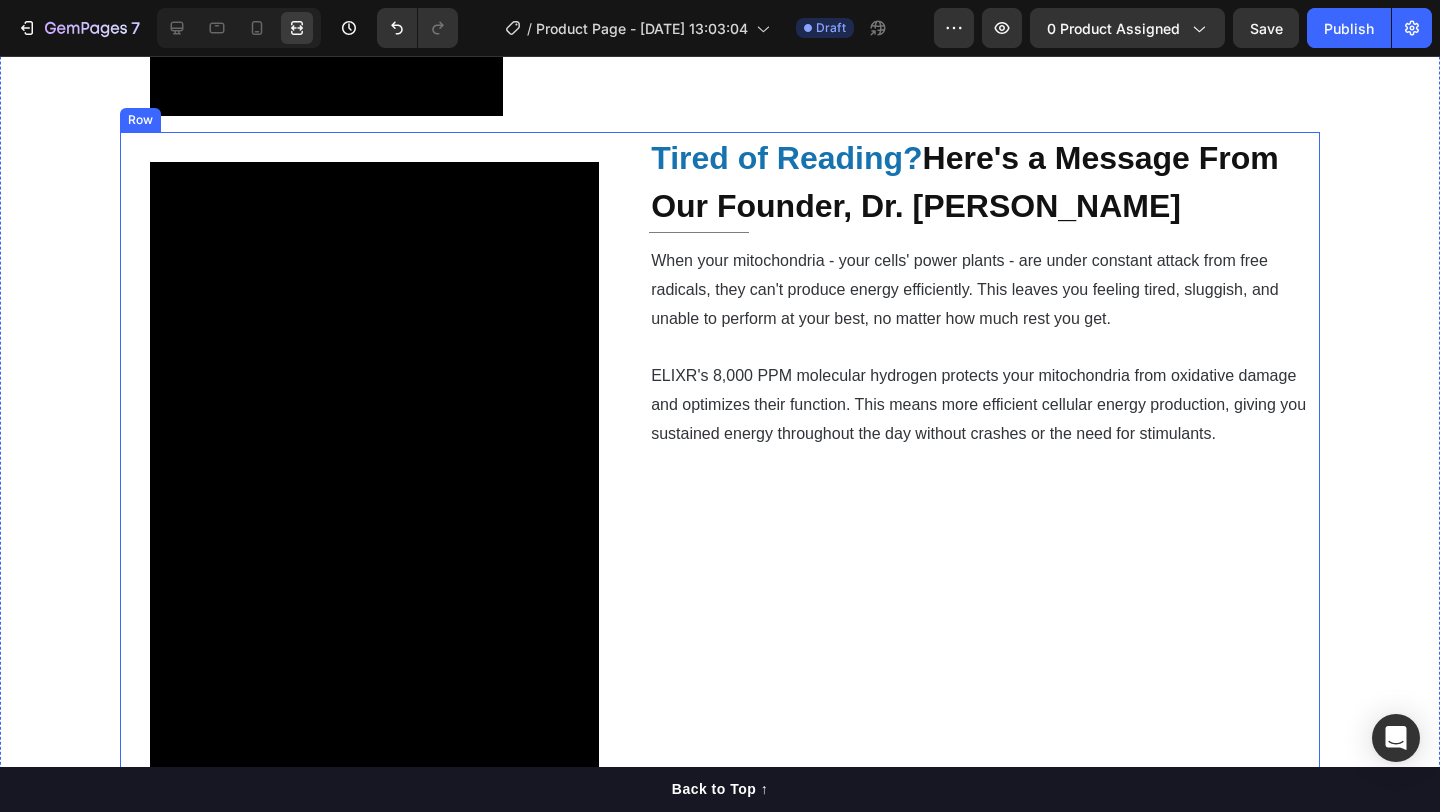 scroll, scrollTop: 2917, scrollLeft: 0, axis: vertical 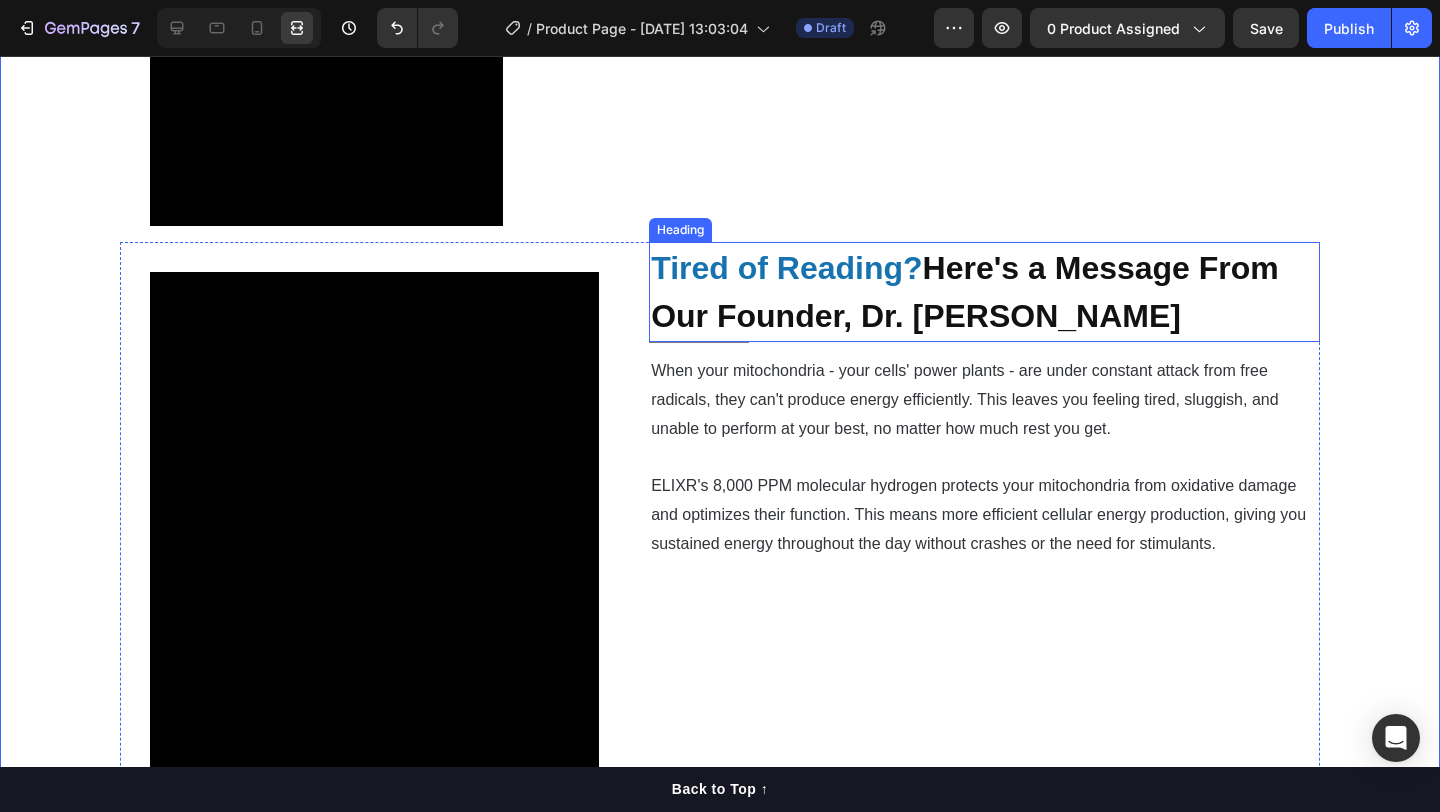 click on "Tired of Reading?" at bounding box center [786, 268] 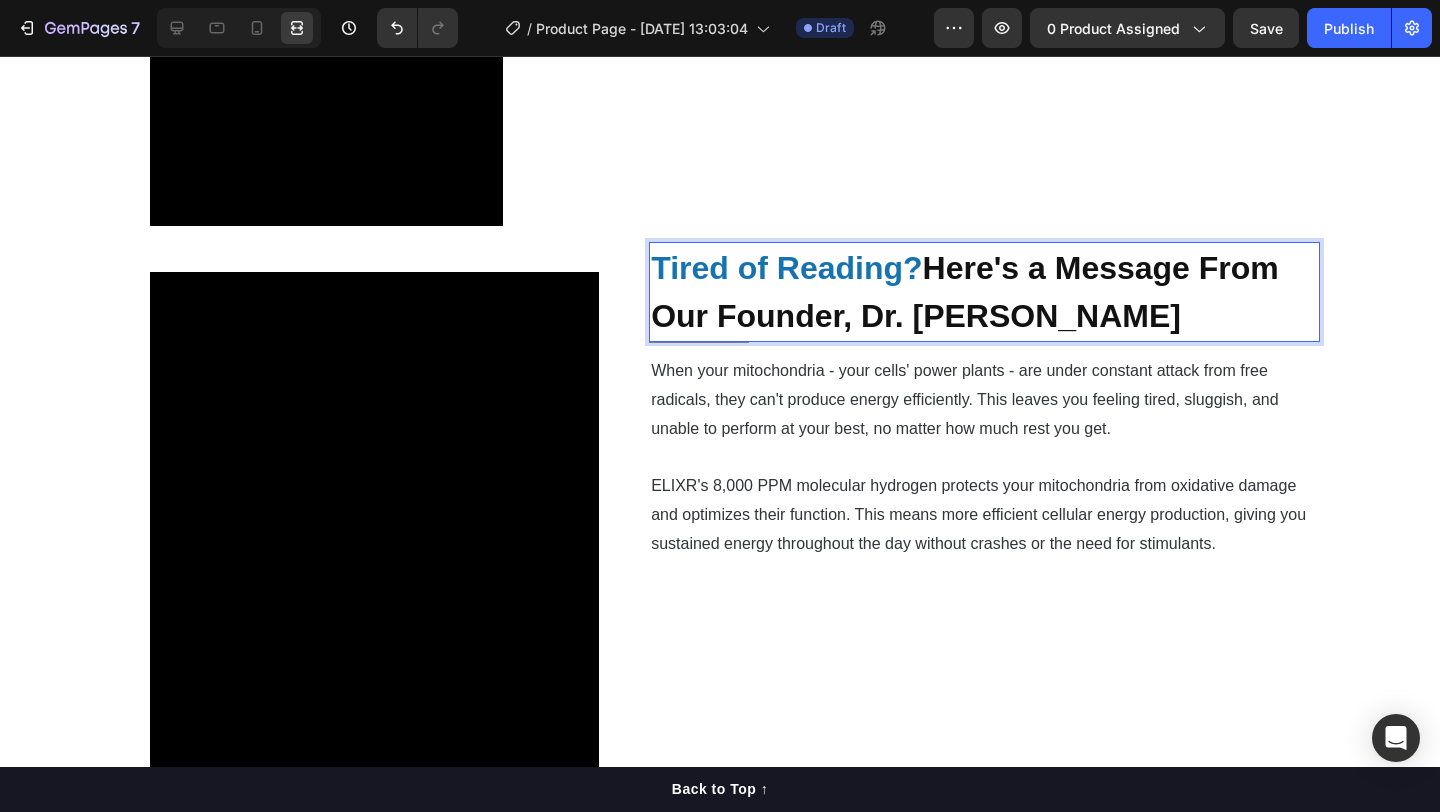 click on "Tired of Reading?" at bounding box center (786, 268) 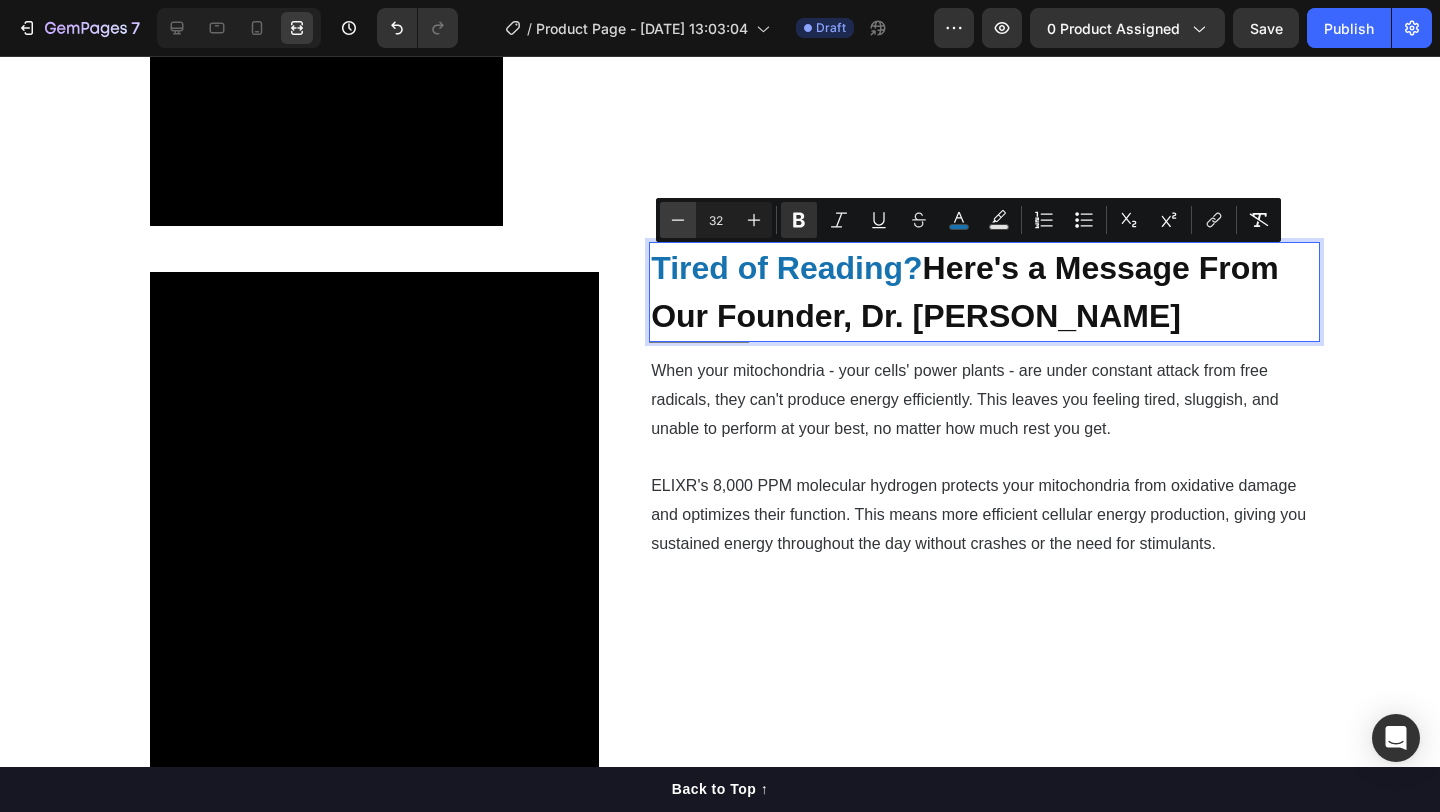 click 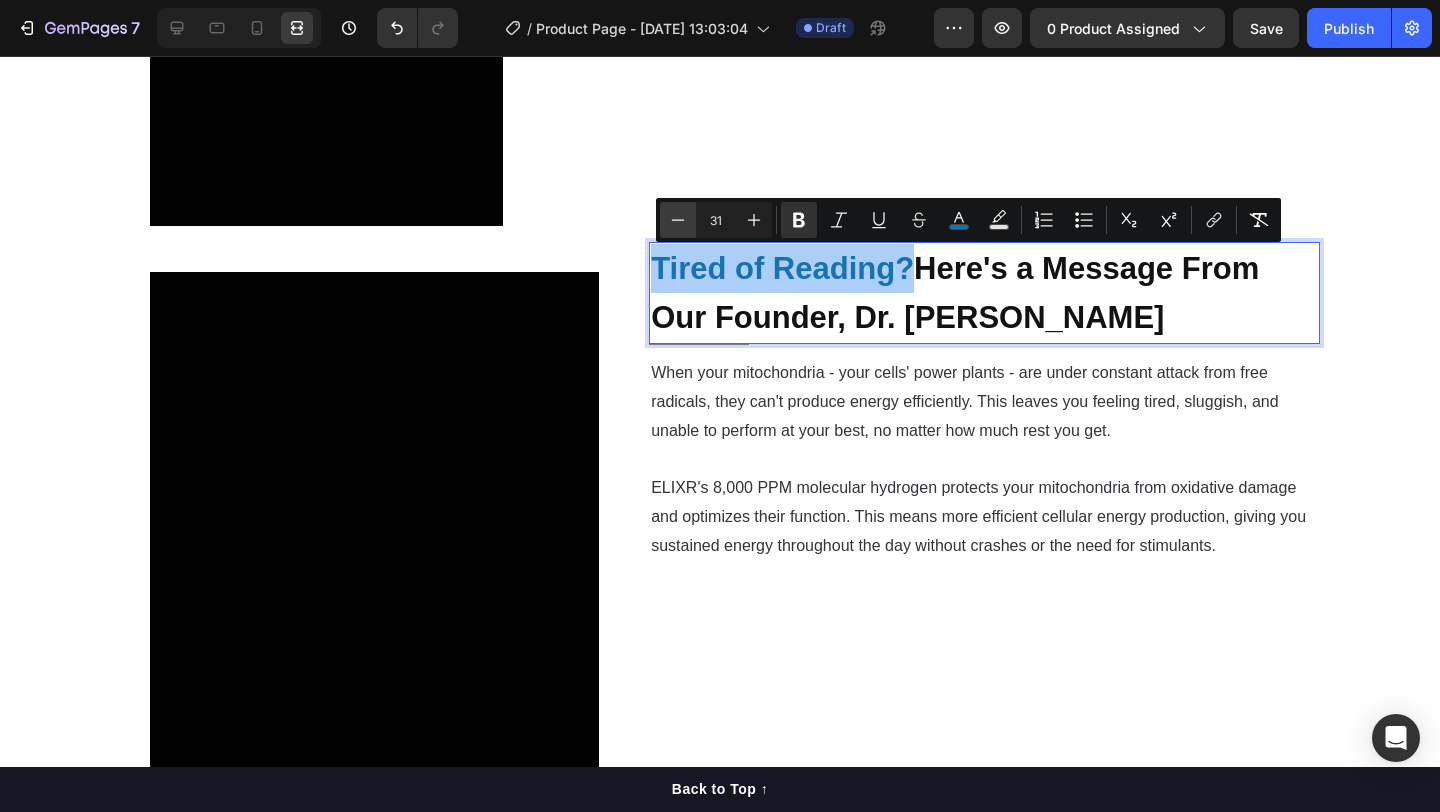 click 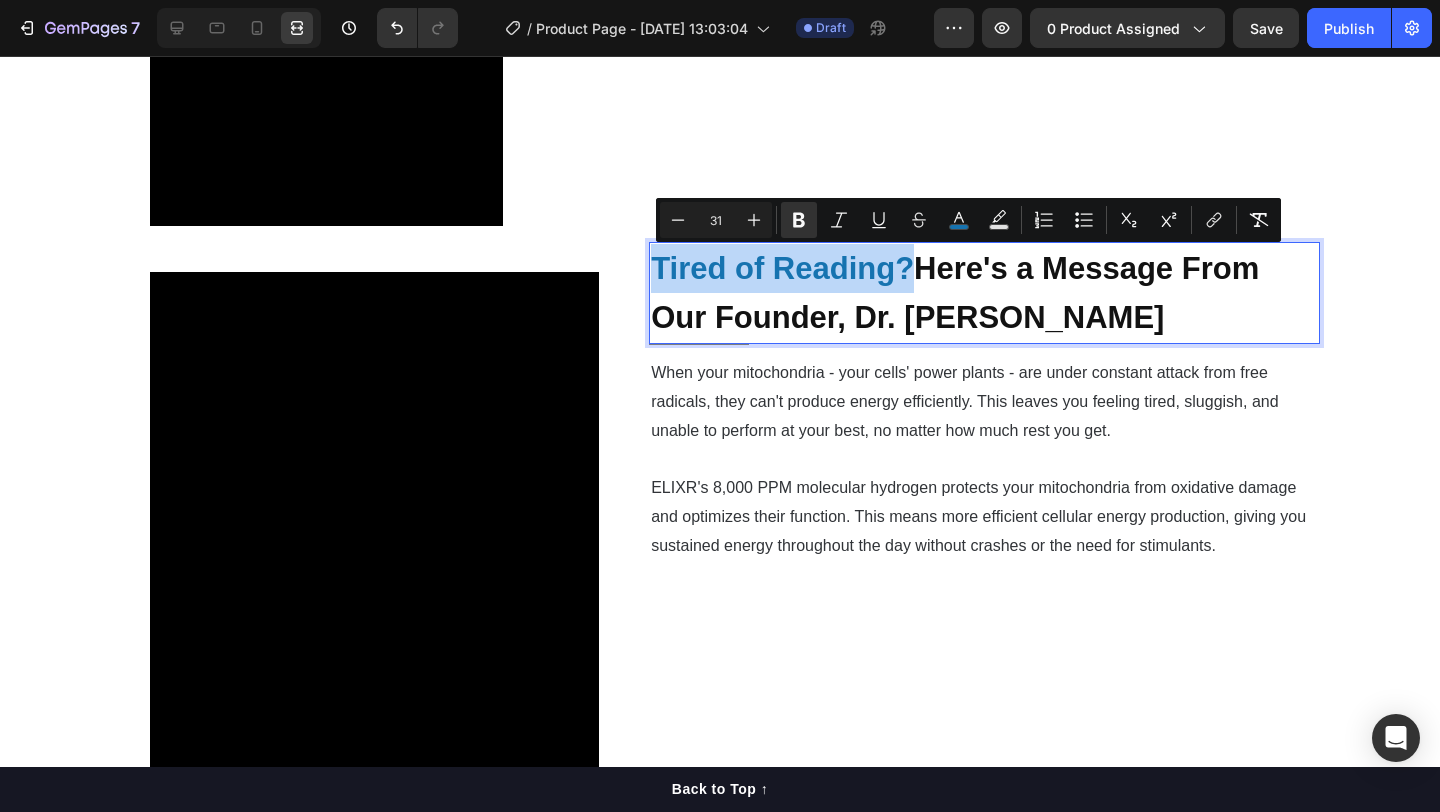type on "30" 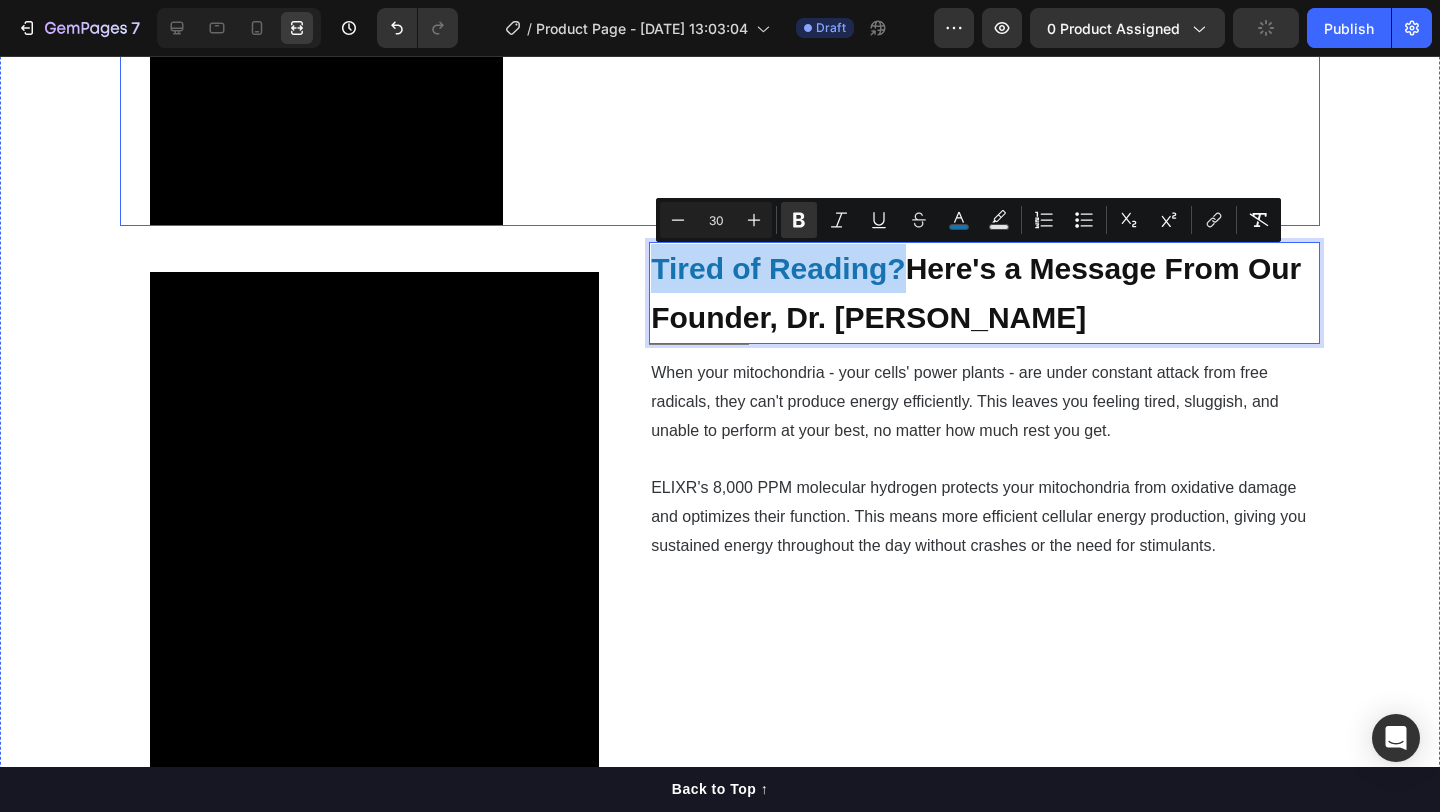 click on "⁠⁠⁠⁠⁠⁠⁠ Boost  Natural Energy & Combat  Fatigue Heading                Title Line When your  mitochondria - your cells' power plants - are under constant attack from free radicals, they can't produce energy efficiently.  This leaves you  feeling tired, sluggish, and unable to perform at your best , no matter how much rest you get. High concentration molecular hydrogen protects your mitochondria from oxidative damage and optimizes their function.  This means  more efficient cellular energy production, giving you sustained energy throughout the day without crashes or the need for stimulants. Text Block" at bounding box center [936, -54] 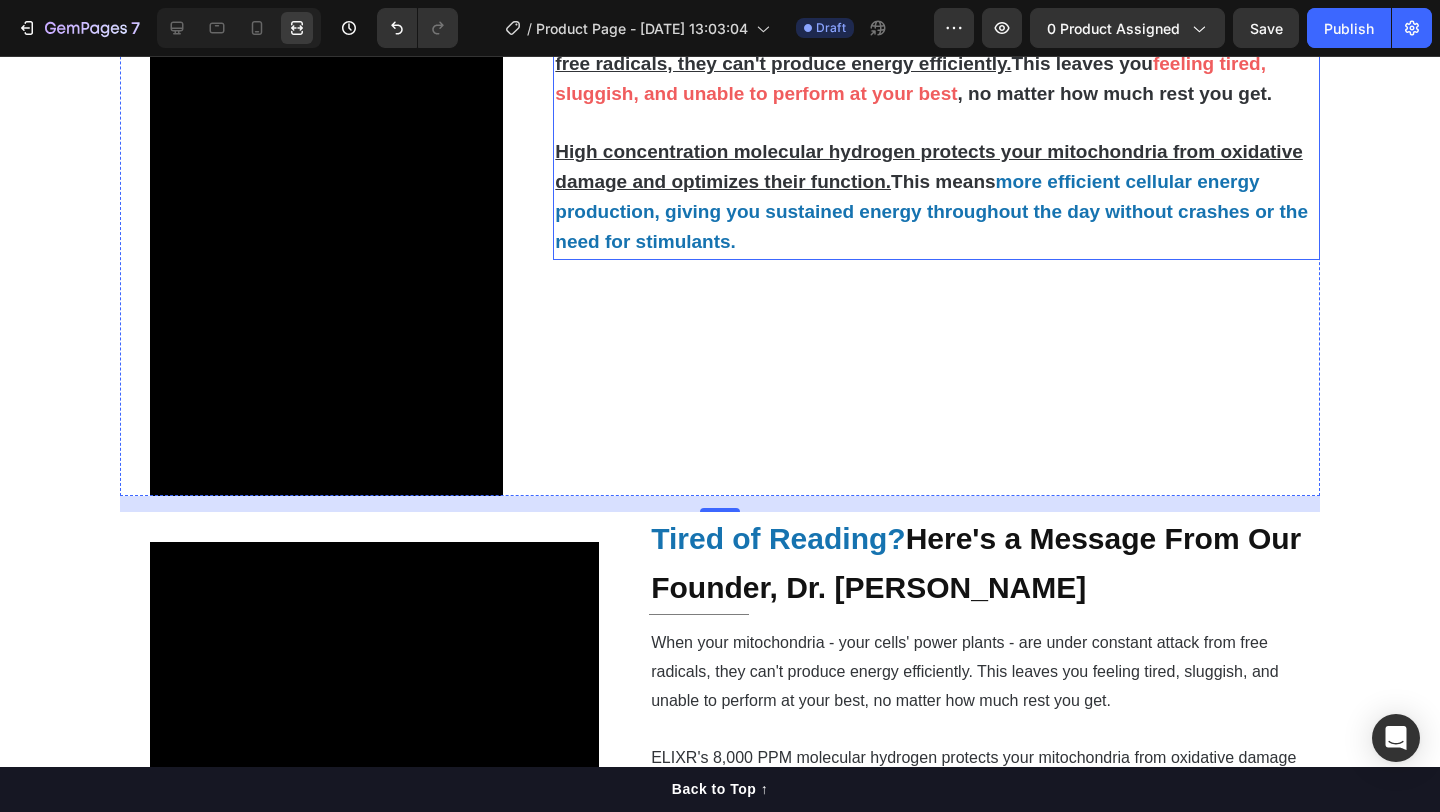scroll, scrollTop: 2715, scrollLeft: 0, axis: vertical 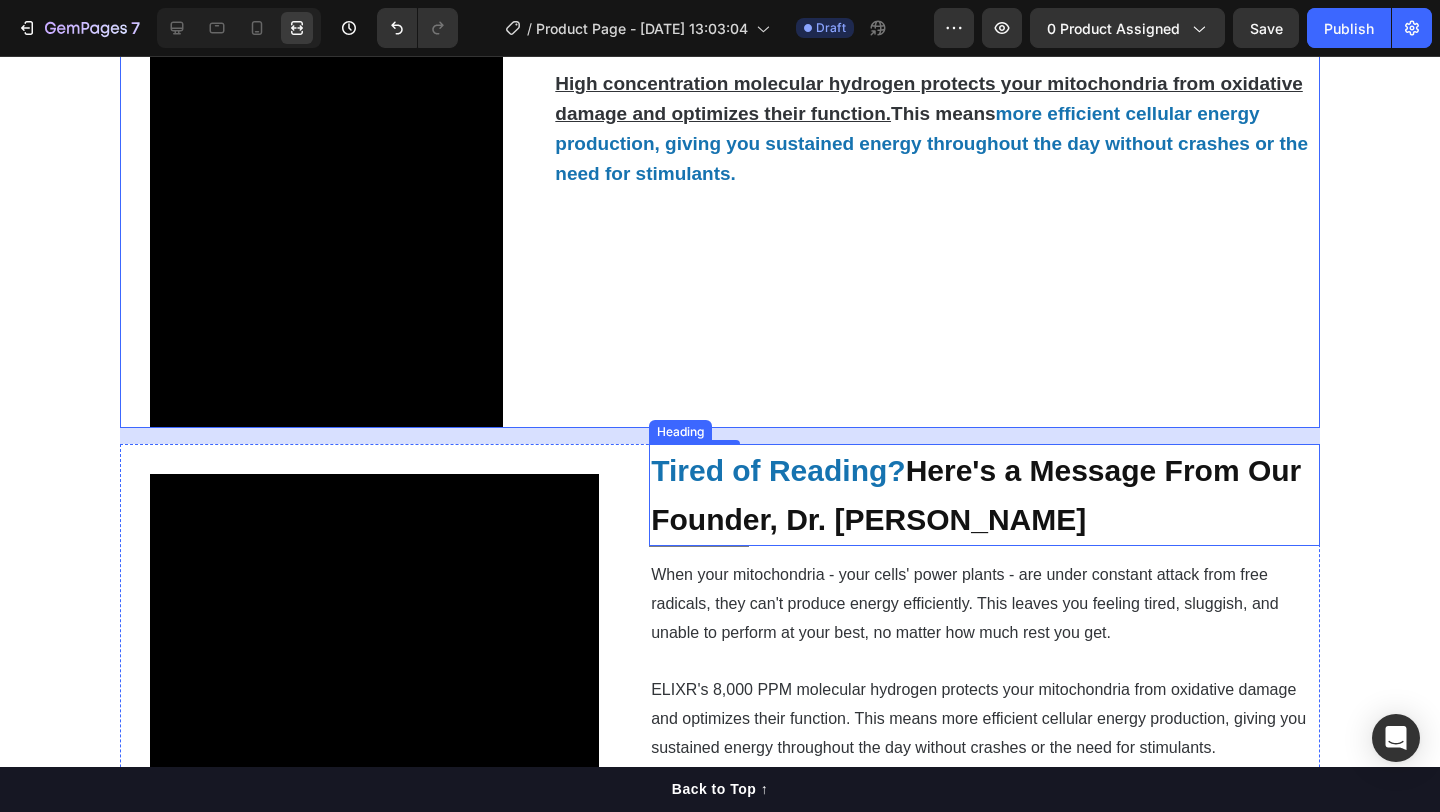 click on "Here's a Message From Our Founder, Dr. [PERSON_NAME]" at bounding box center (976, 495) 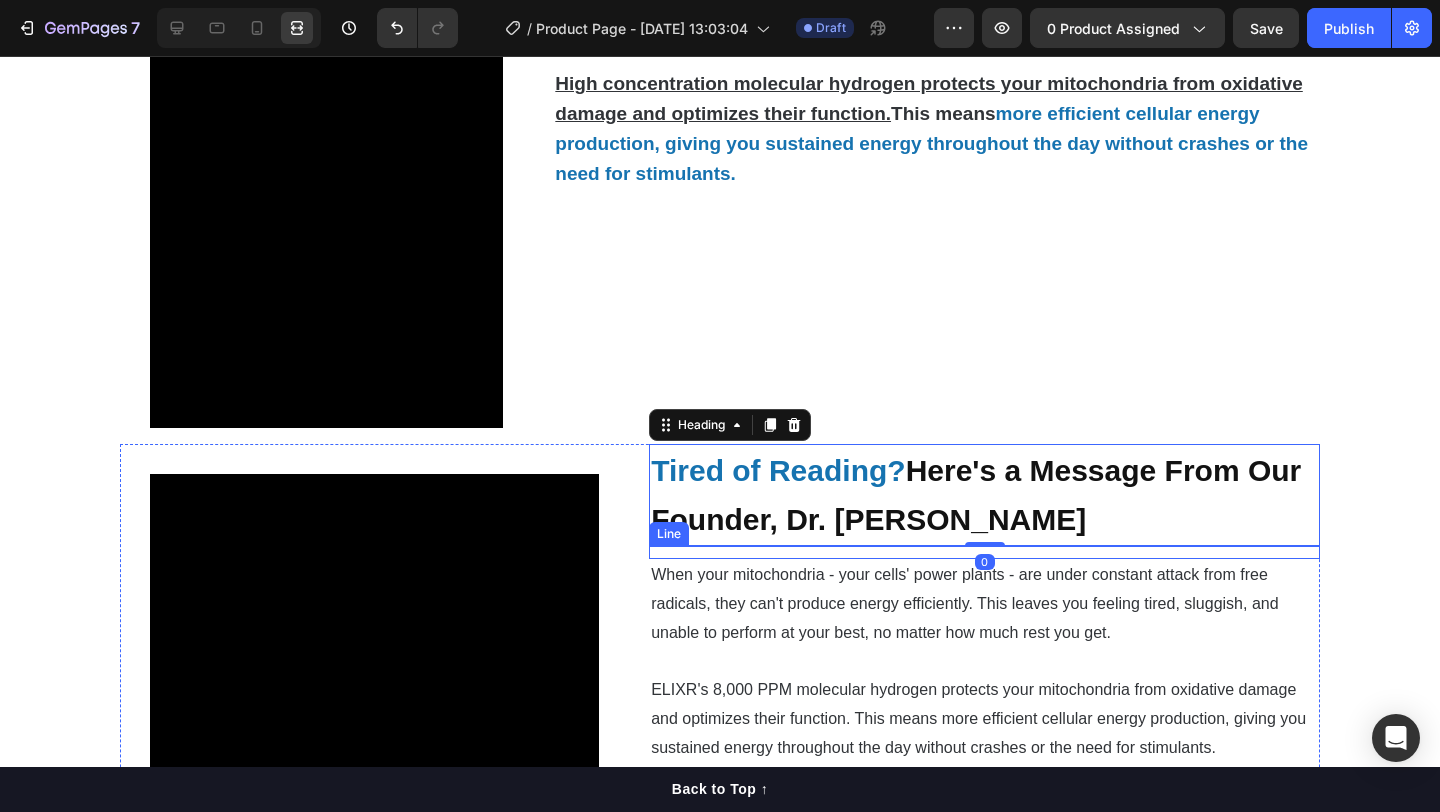 click on "Title Line" at bounding box center [984, 552] 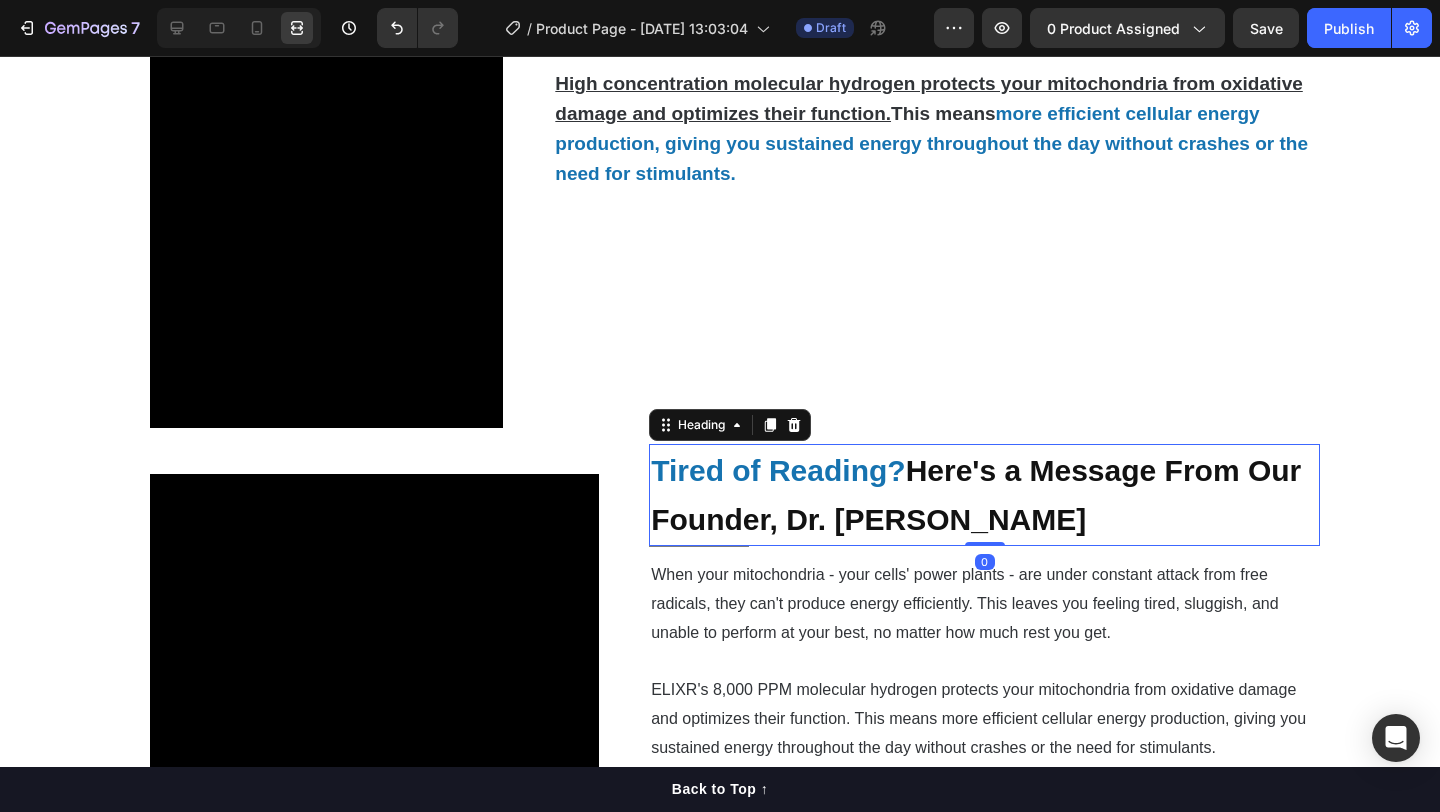 click on "⁠⁠⁠⁠⁠⁠⁠ Tired of Reading?  Here's a Message From Our Founder, Dr. Michael Harrison" at bounding box center (984, 495) 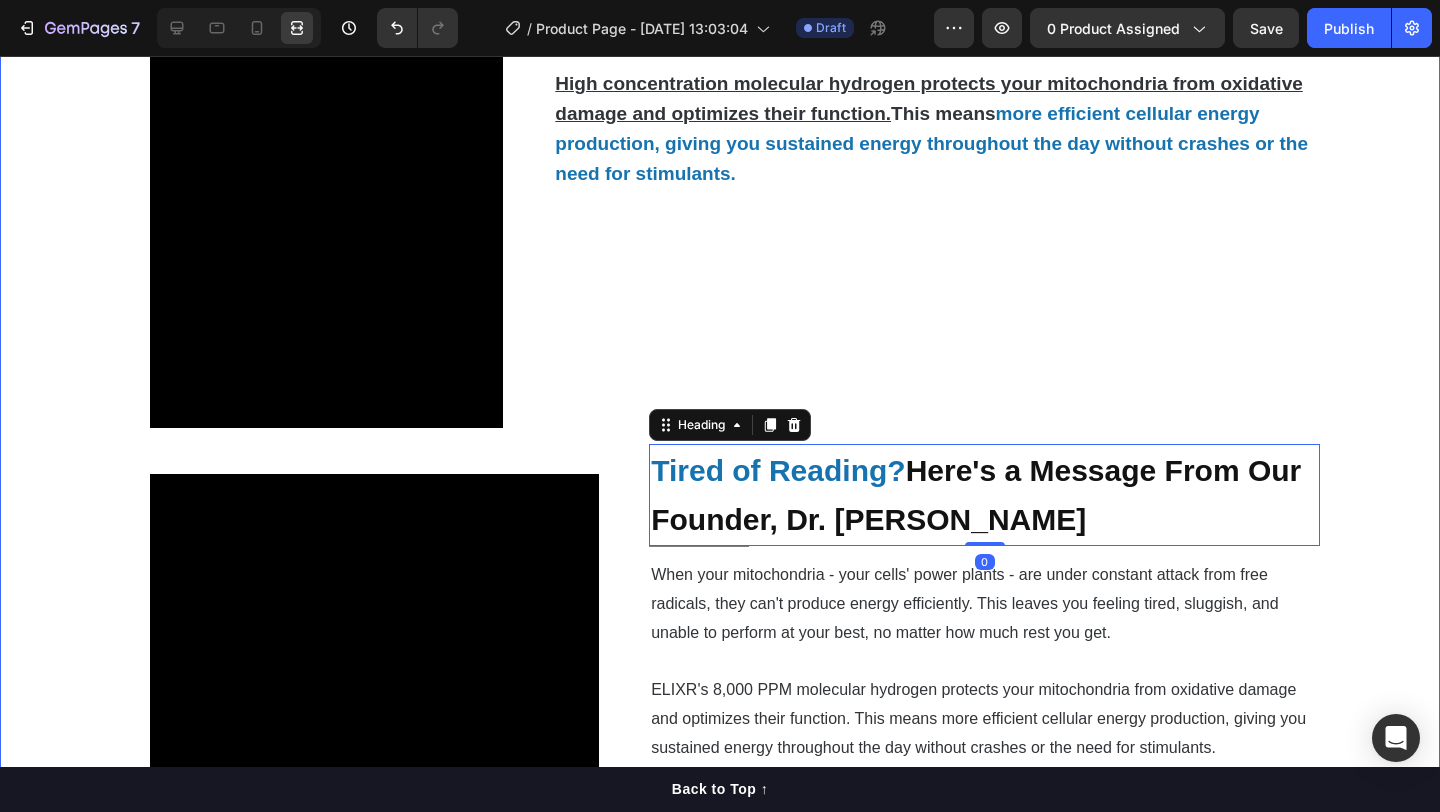 click on "Video ⁠⁠⁠⁠⁠⁠⁠ Reduce  Chronic Inflammation  at Home Heading                Title Line But what makes things worse is that when your body is constantly battling  chronic inflammation, your immune system becomes overactive and starts attacking healthy tissue.   So even though your body is desperately trying to  heal and repair ,   the inflammatory response keeps interfering with the natural healing process. The 8,000 PPM of molecular hydrogen acts as a  selective antioxidant, specifically targeting the hydroxyl radicals and peroxynitrite that trigger inflammatory responses.   This allows your body's natural anti-inflammatory systems to take over, reducing swelling and pain at the cellular level. 81% of users reported a  reduction in inflammation  during  the first week of use Text Block Row ⁠⁠⁠⁠⁠⁠⁠ Ease  Joint Pain  & Restore  Mobility Heading                Title Line Your joints suffer when  cartilage breaks down faster than it can rebuild.  This happens because  Text Block Video" at bounding box center [720, 220] 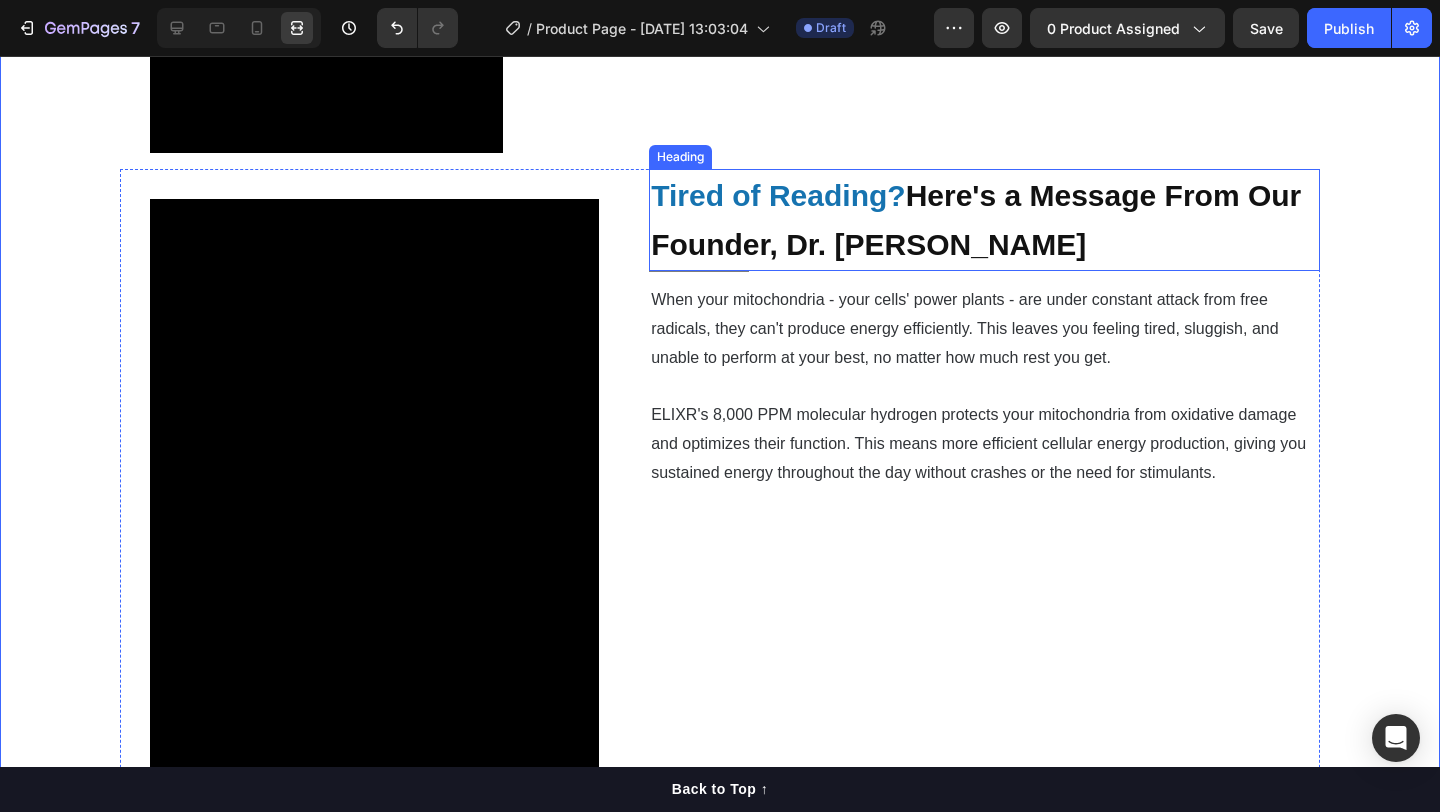 scroll, scrollTop: 3002, scrollLeft: 0, axis: vertical 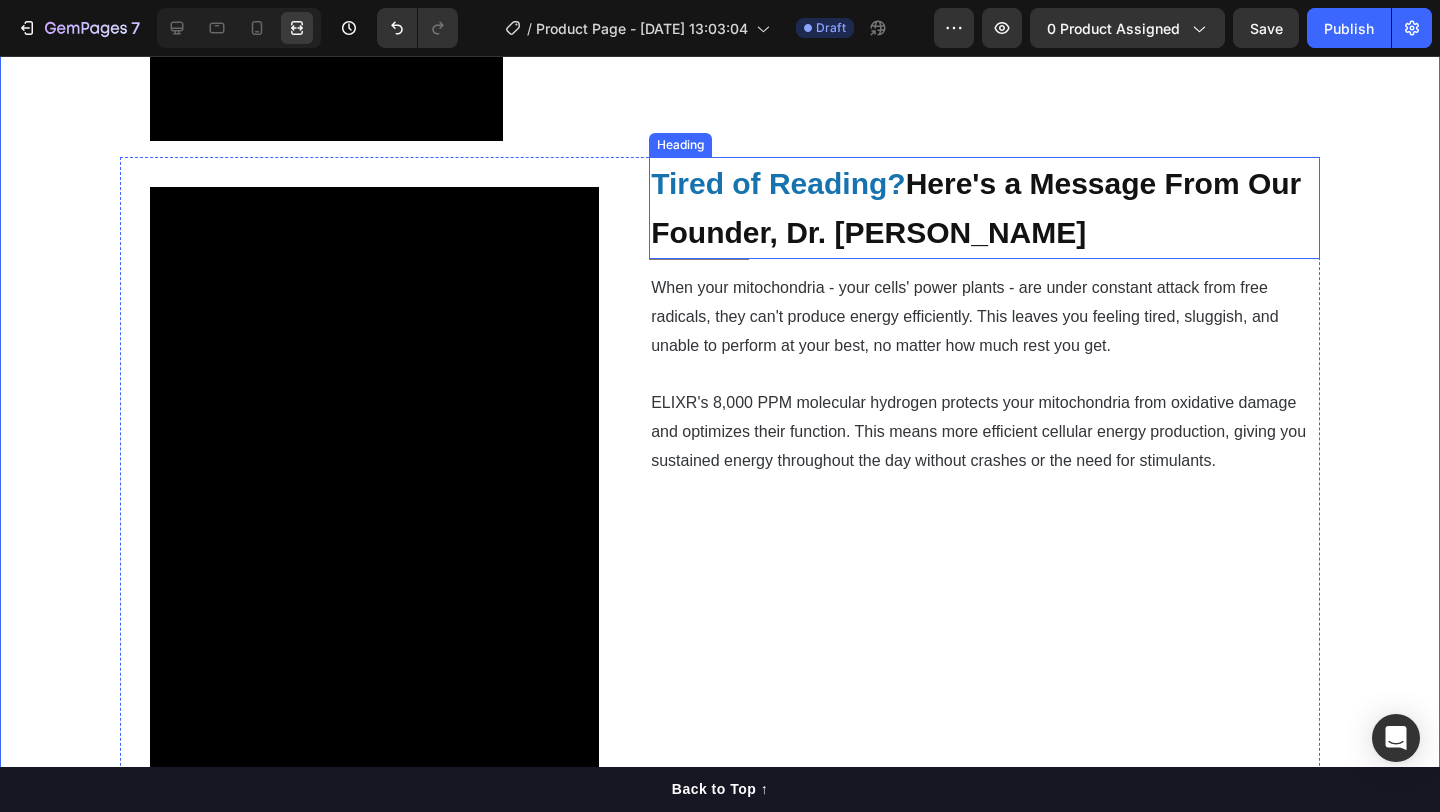 click on "⁠⁠⁠⁠⁠⁠⁠ Tired of Reading?  Here's a Message From Our Founder, Dr. Michael Harrison" at bounding box center [984, 208] 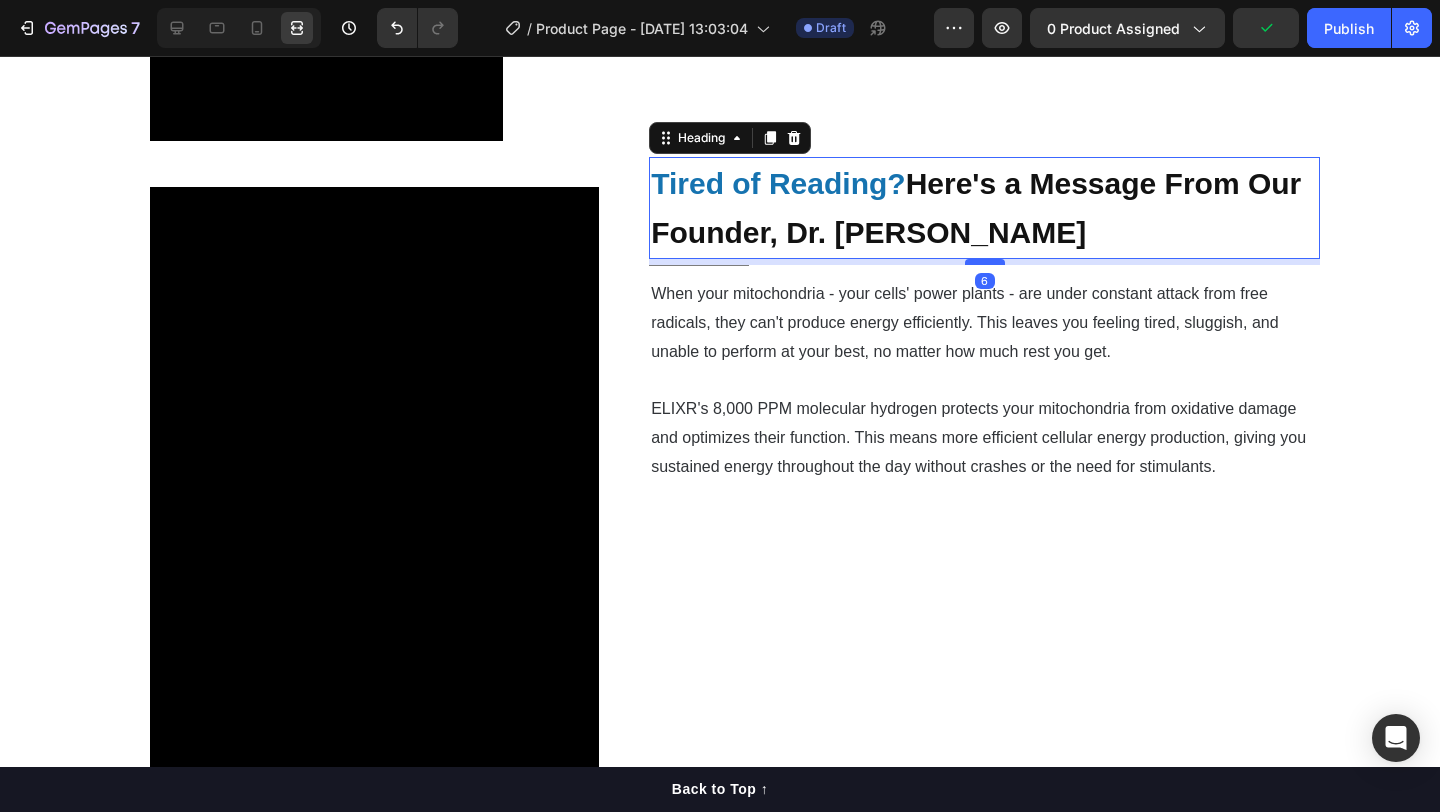 click at bounding box center (985, 262) 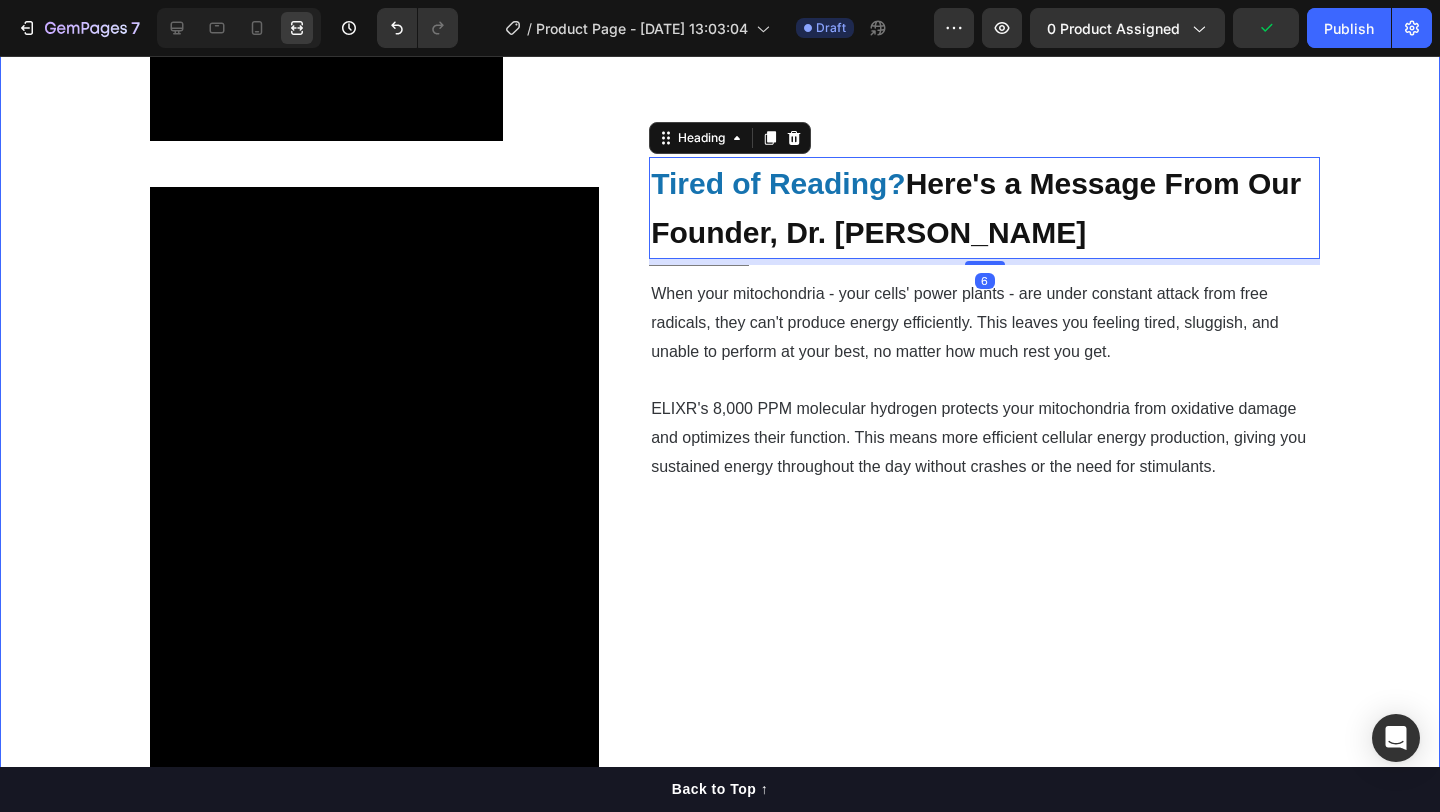 click on "Video ⁠⁠⁠⁠⁠⁠⁠ Reduce  Chronic Inflammation  at Home Heading                Title Line But what makes things worse is that when your body is constantly battling  chronic inflammation, your immune system becomes overactive and starts attacking healthy tissue.   So even though your body is desperately trying to  heal and repair ,   the inflammatory response keeps interfering with the natural healing process. The 8,000 PPM of molecular hydrogen acts as a  selective antioxidant, specifically targeting the hydroxyl radicals and peroxynitrite that trigger inflammatory responses.   This allows your body's natural anti-inflammatory systems to take over, reducing swelling and pain at the cellular level. 81% of users reported a  reduction in inflammation  during  the first week of use Text Block Row ⁠⁠⁠⁠⁠⁠⁠ Ease  Joint Pain  & Restore  Mobility Heading                Title Line Your joints suffer when  cartilage breaks down faster than it can rebuild.  This happens because  Text Block Video" at bounding box center (720, -67) 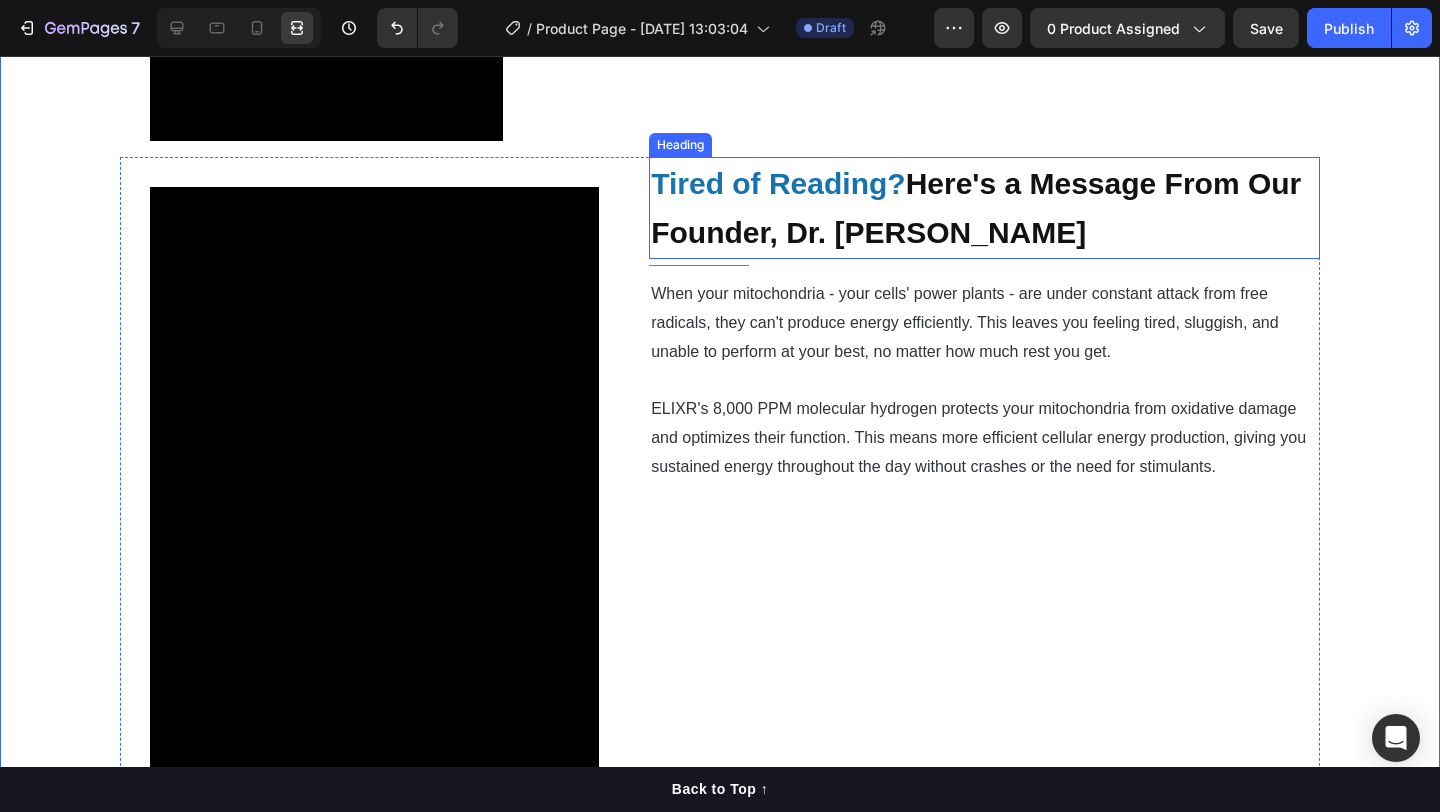 click on "⁠⁠⁠⁠⁠⁠⁠ Tired of Reading?  Here's a Message From Our Founder, Dr. Michael Harrison" at bounding box center (984, 208) 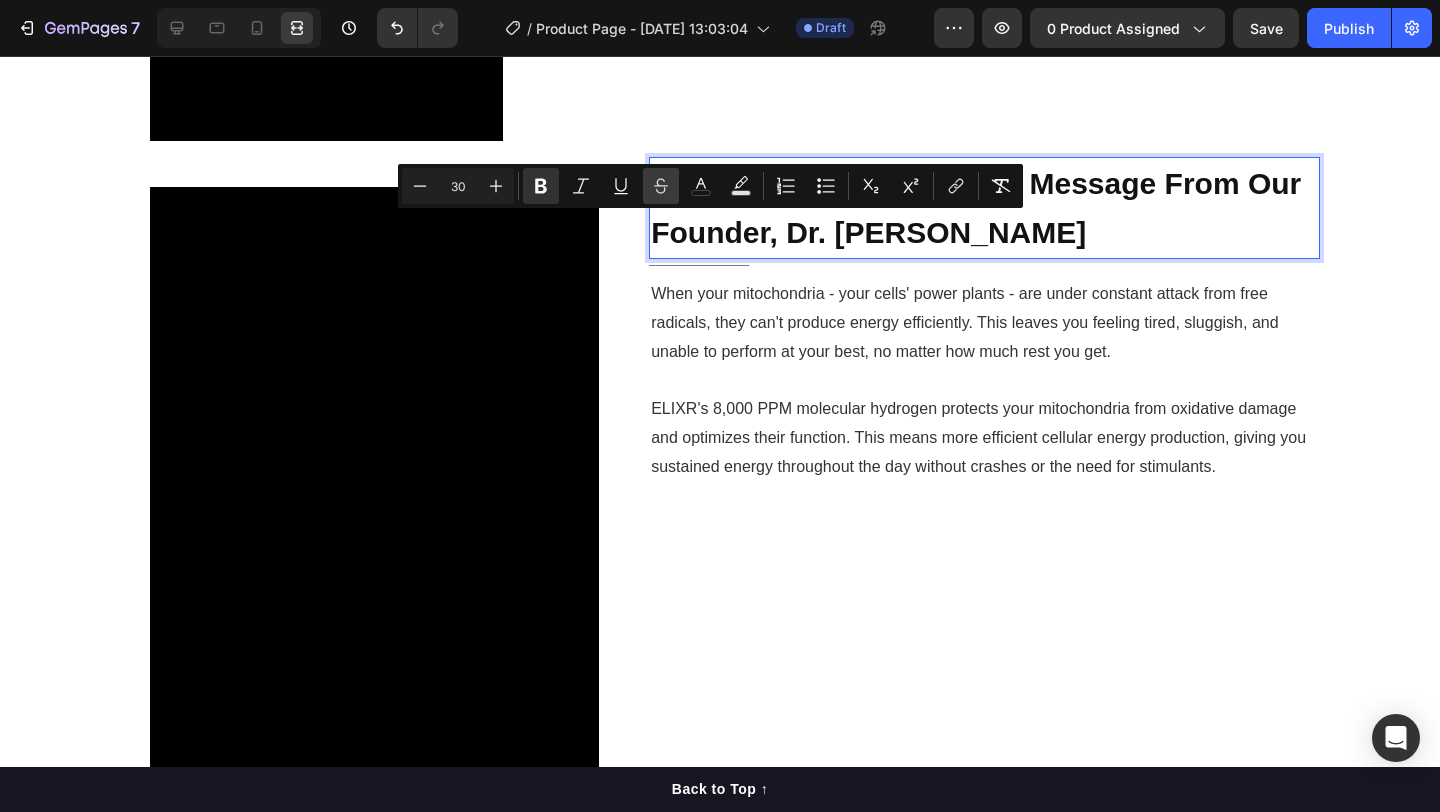 click 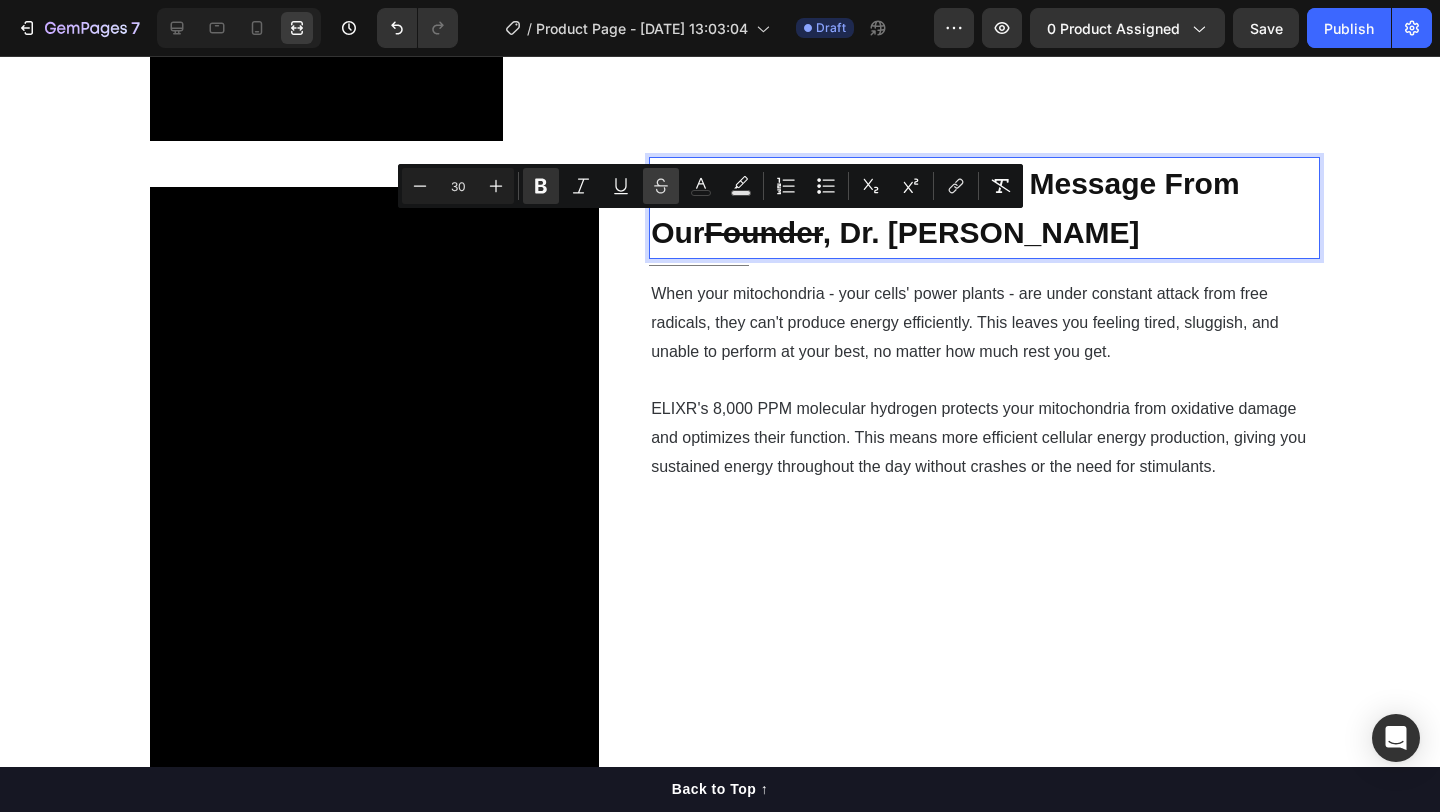 click 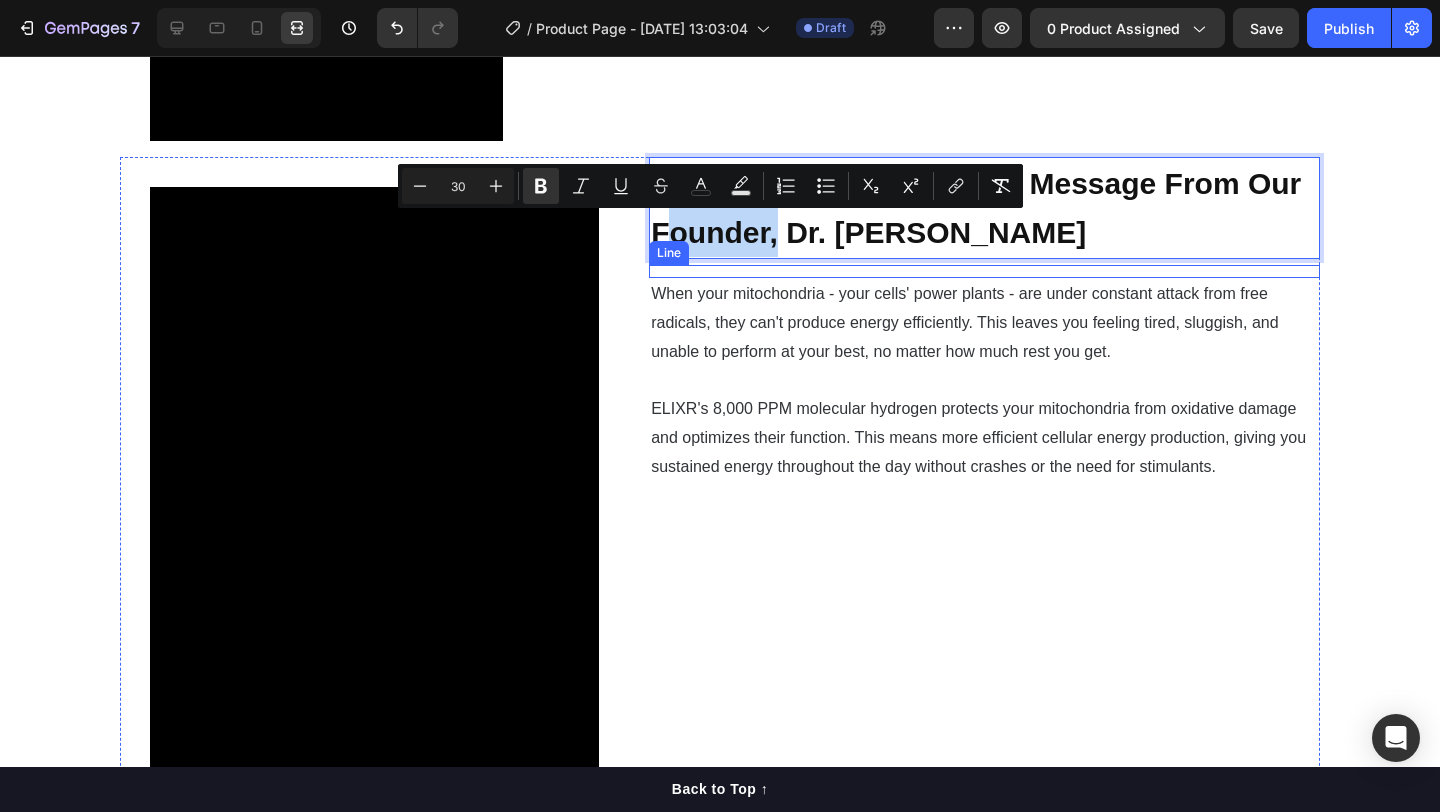 click on "Title Line" at bounding box center (984, 271) 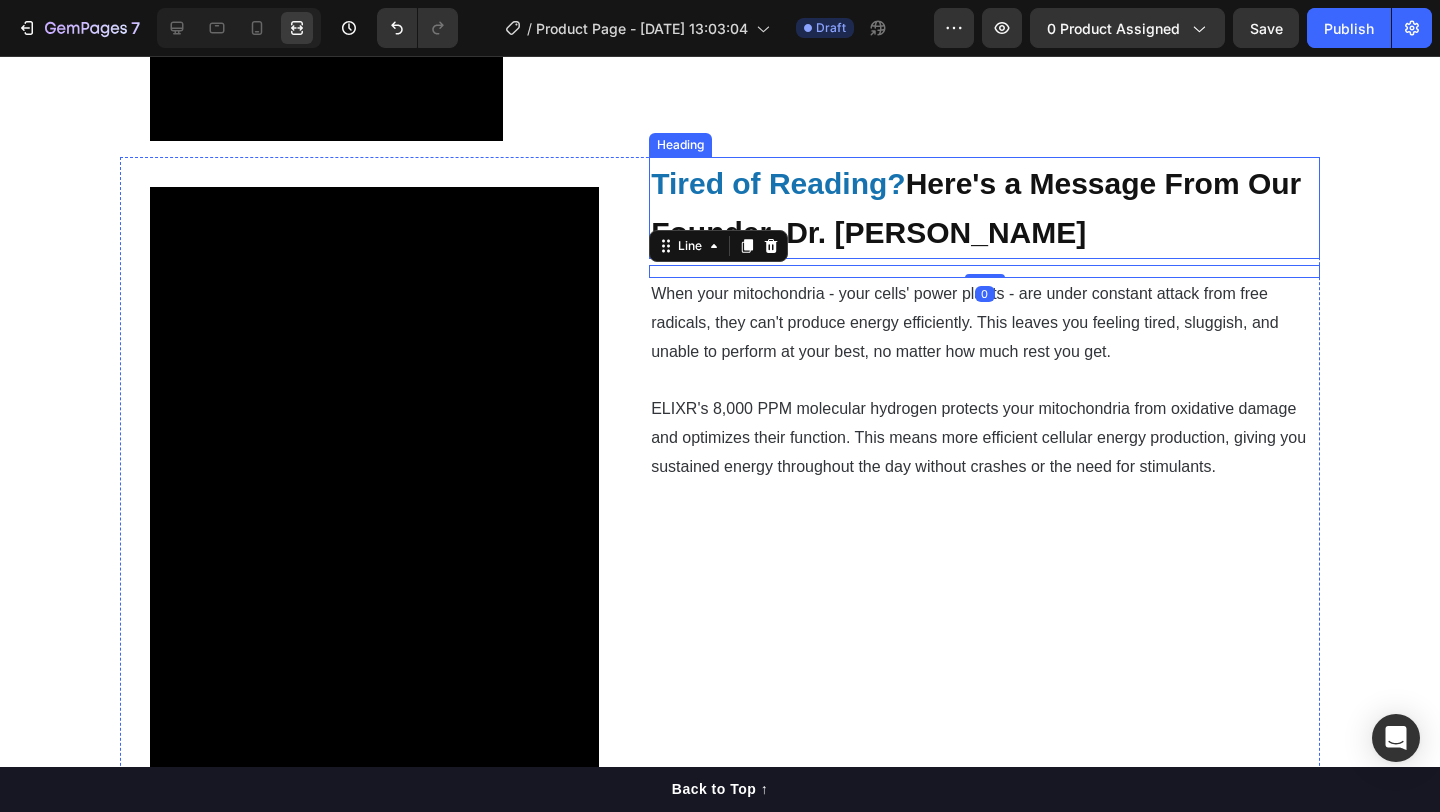 click on "⁠⁠⁠⁠⁠⁠⁠ Tired of Reading?  Here's a Message From Our Founder, Dr. Michael Harrison" at bounding box center (984, 208) 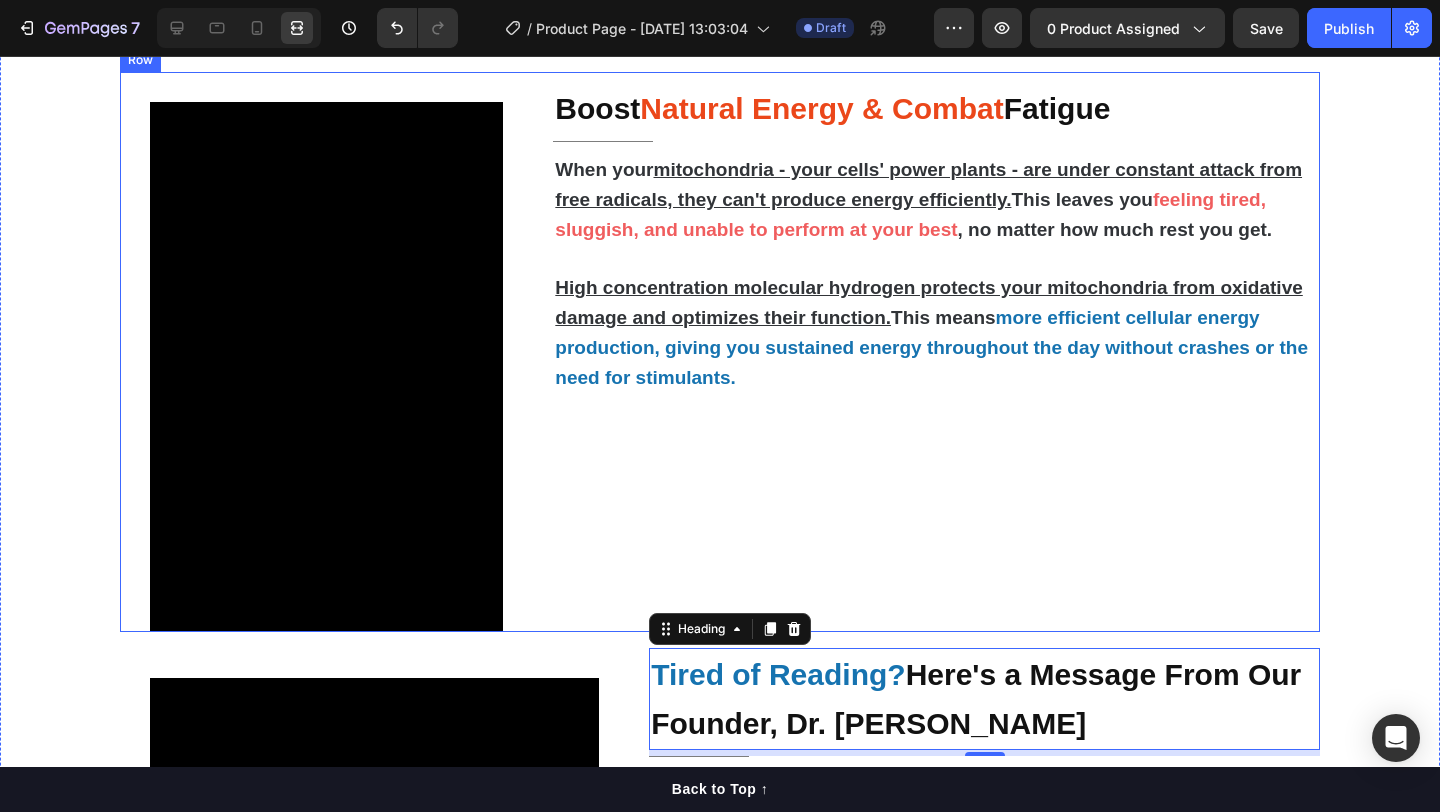 scroll, scrollTop: 2571, scrollLeft: 0, axis: vertical 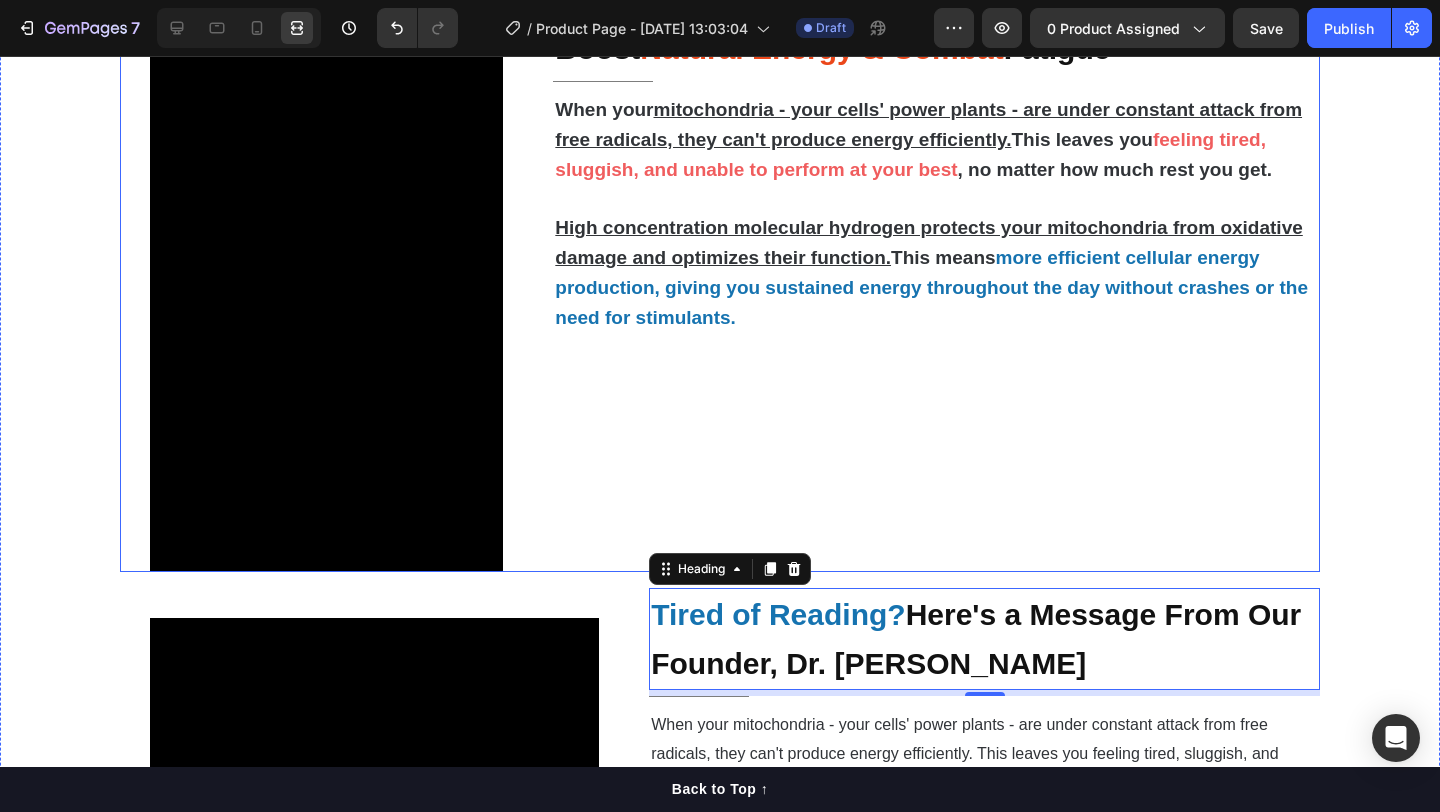 click on "Video ⁠⁠⁠⁠⁠⁠⁠ Reduce  Chronic Inflammation  at Home Heading                Title Line But what makes things worse is that when your body is constantly battling  chronic inflammation, your immune system becomes overactive and starts attacking healthy tissue.   So even though your body is desperately trying to  heal and repair ,   the inflammatory response keeps interfering with the natural healing process. The 8,000 PPM of molecular hydrogen acts as a  selective antioxidant, specifically targeting the hydroxyl radicals and peroxynitrite that trigger inflammatory responses.   This allows your body's natural anti-inflammatory systems to take over, reducing swelling and pain at the cellular level. 81% of users reported a  reduction in inflammation  during  the first week of use Text Block Row ⁠⁠⁠⁠⁠⁠⁠ Ease  Joint Pain  & Restore  Mobility Heading                Title Line Your joints suffer when  cartilage breaks down faster than it can rebuild.  This happens because  Text Block Video" at bounding box center [720, 364] 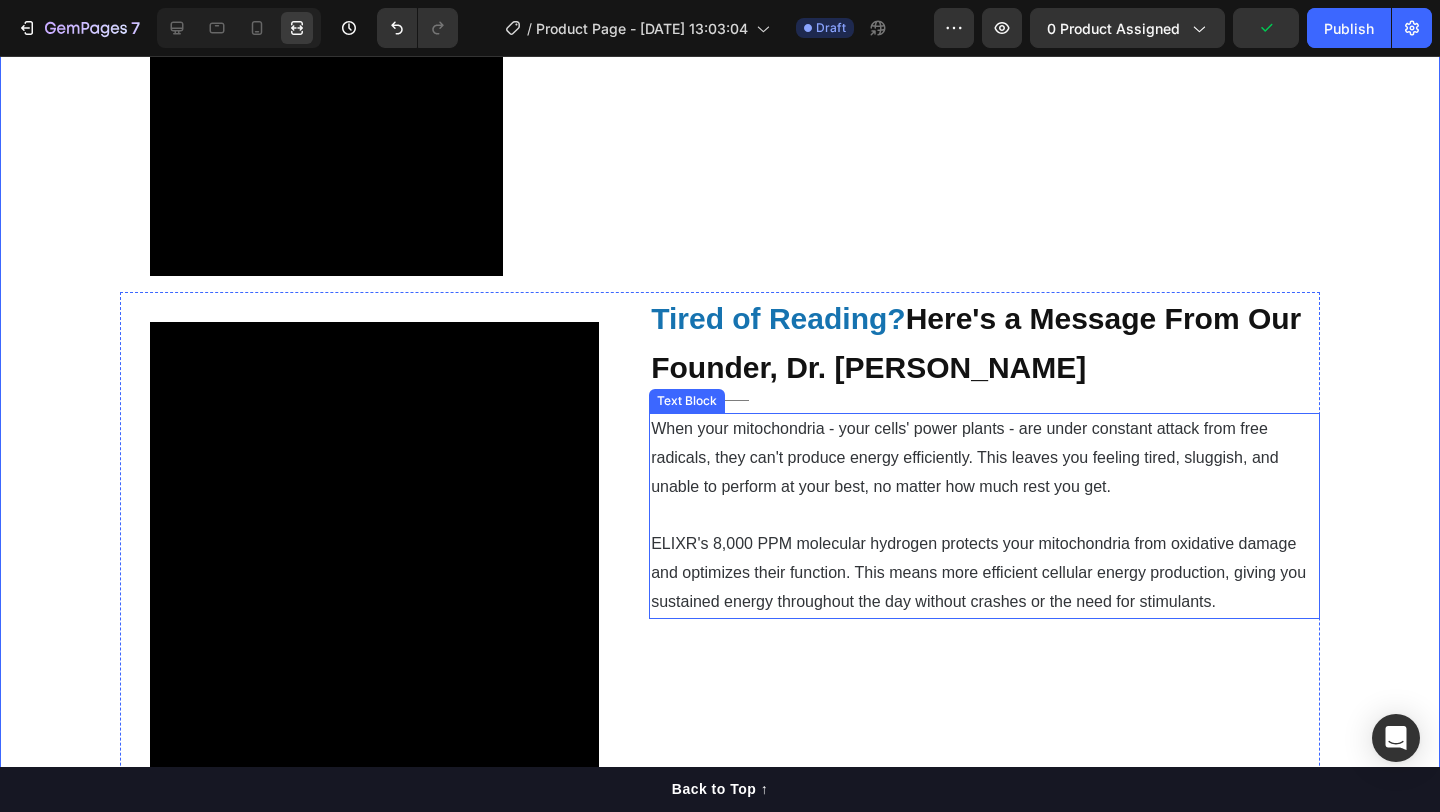 scroll, scrollTop: 2874, scrollLeft: 0, axis: vertical 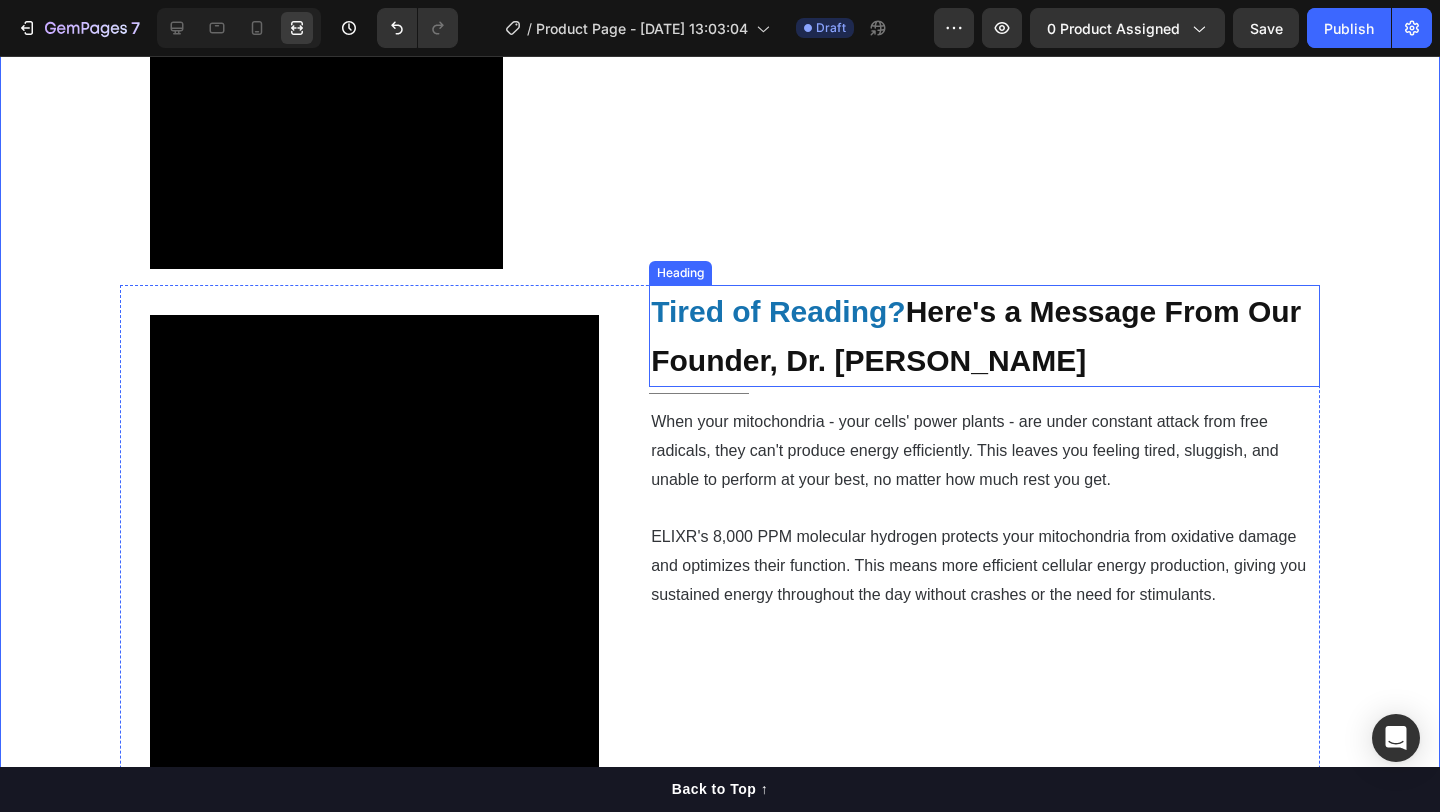 click on "Here's a Message From Our Founder, Dr. [PERSON_NAME]" at bounding box center [976, 336] 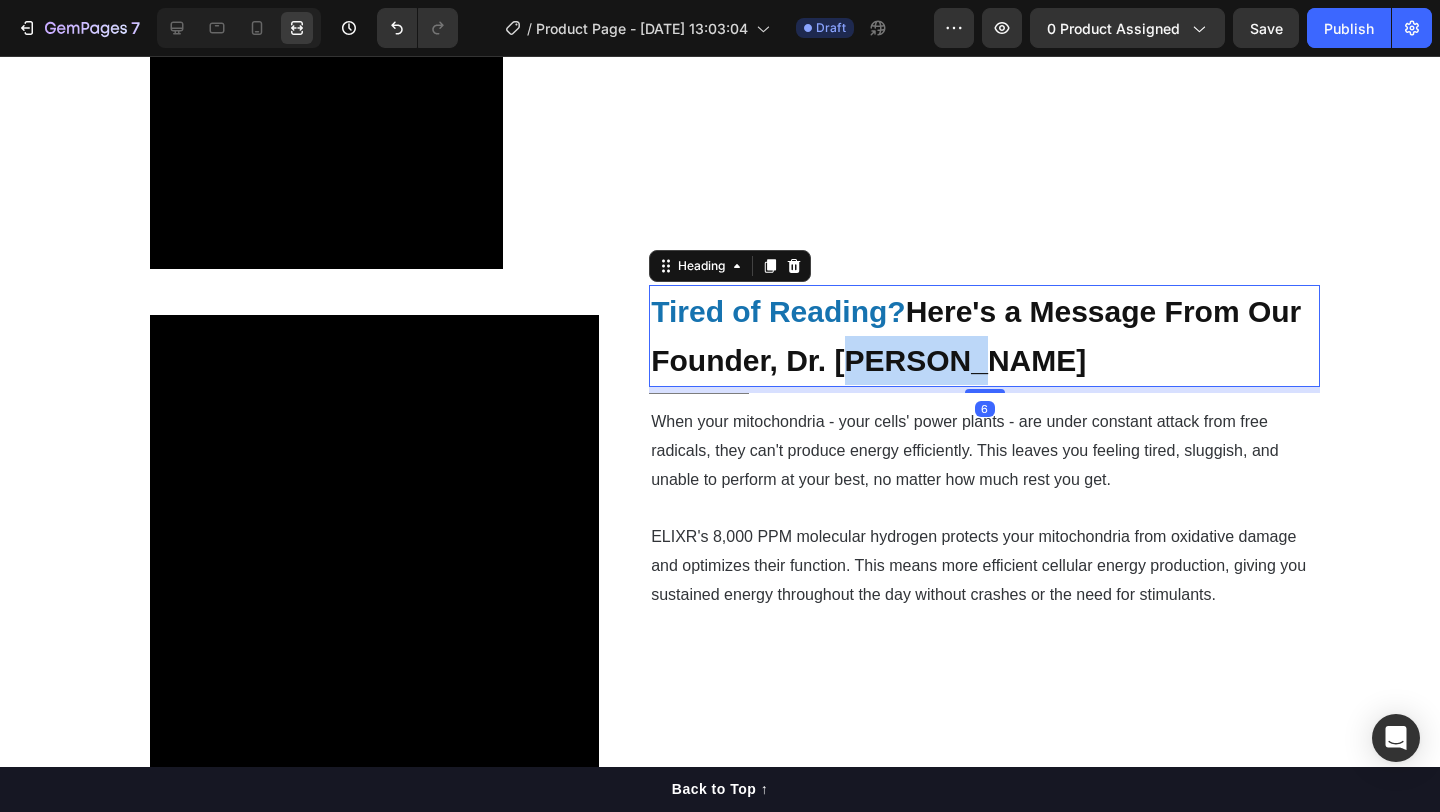 click on "Here's a Message From Our Founder, Dr. [PERSON_NAME]" at bounding box center (976, 336) 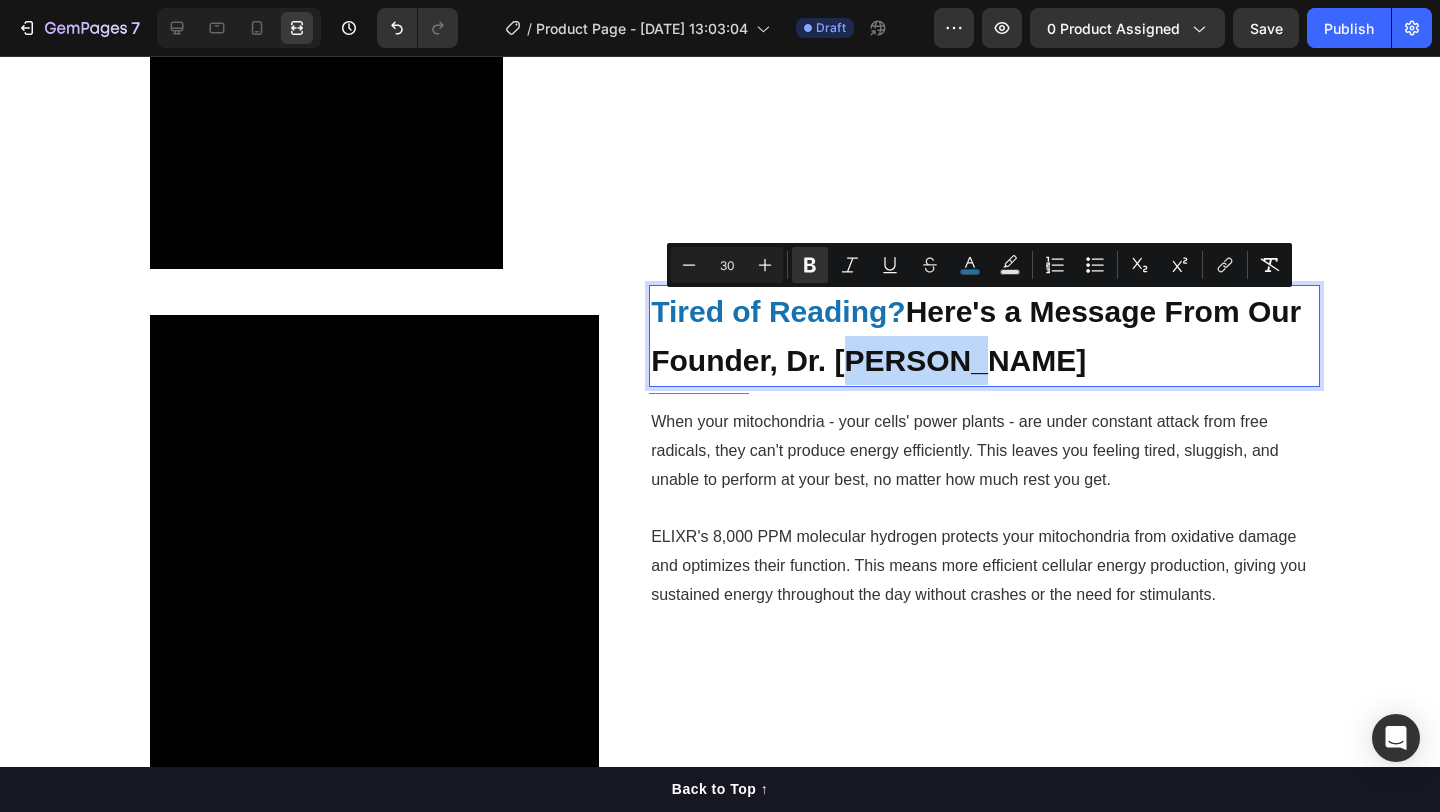 click on "Here's a Message From Our Founder, Dr. [PERSON_NAME]" at bounding box center [976, 336] 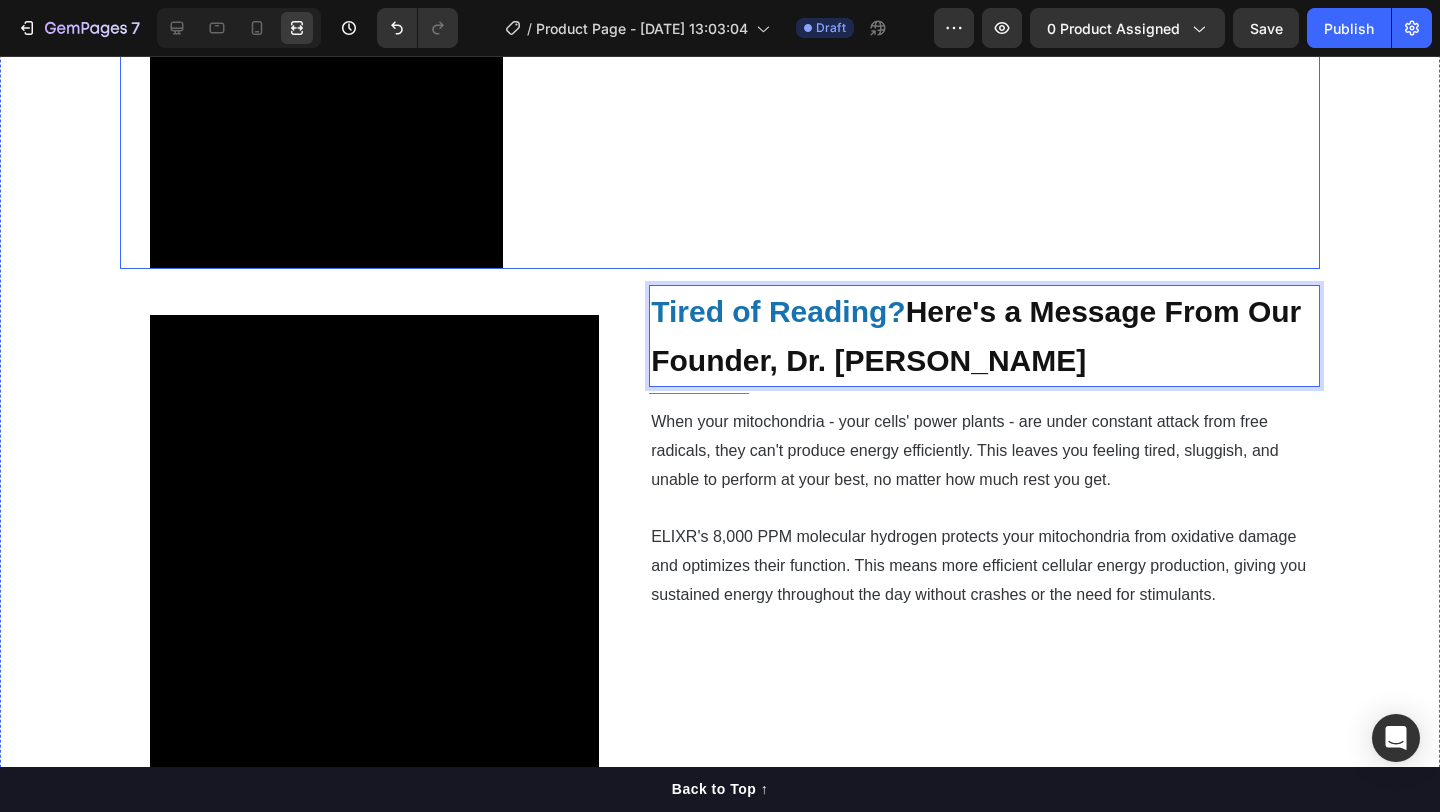 click on "⁠⁠⁠⁠⁠⁠⁠ Boost  Natural Energy & Combat  Fatigue Heading                Title Line When your  mitochondria - your cells' power plants - are under constant attack from free radicals, they can't produce energy efficiently.  This leaves you  feeling tired, sluggish, and unable to perform at your best , no matter how much rest you get. High concentration molecular hydrogen protects your mitochondria from oxidative damage and optimizes their function.  This means  more efficient cellular energy production, giving you sustained energy throughout the day without crashes or the need for stimulants. Text Block" at bounding box center [936, -11] 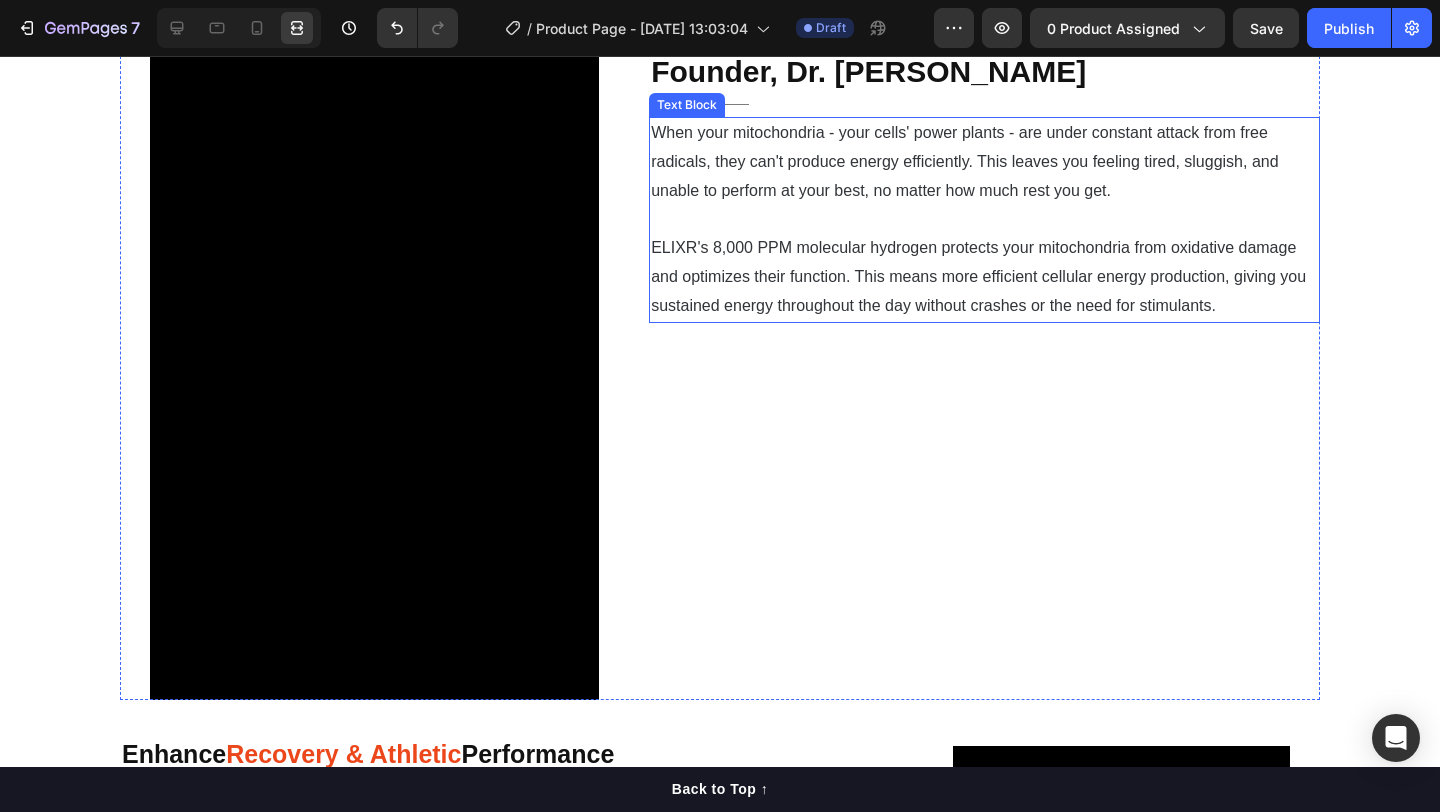 click on "ELIXR's 8,000 PPM molecular hydrogen protects your mitochondria from oxidative damage and optimizes their function. This means more efficient cellular energy production, giving you sustained energy throughout the day without crashes or the need for stimulants." at bounding box center (984, 277) 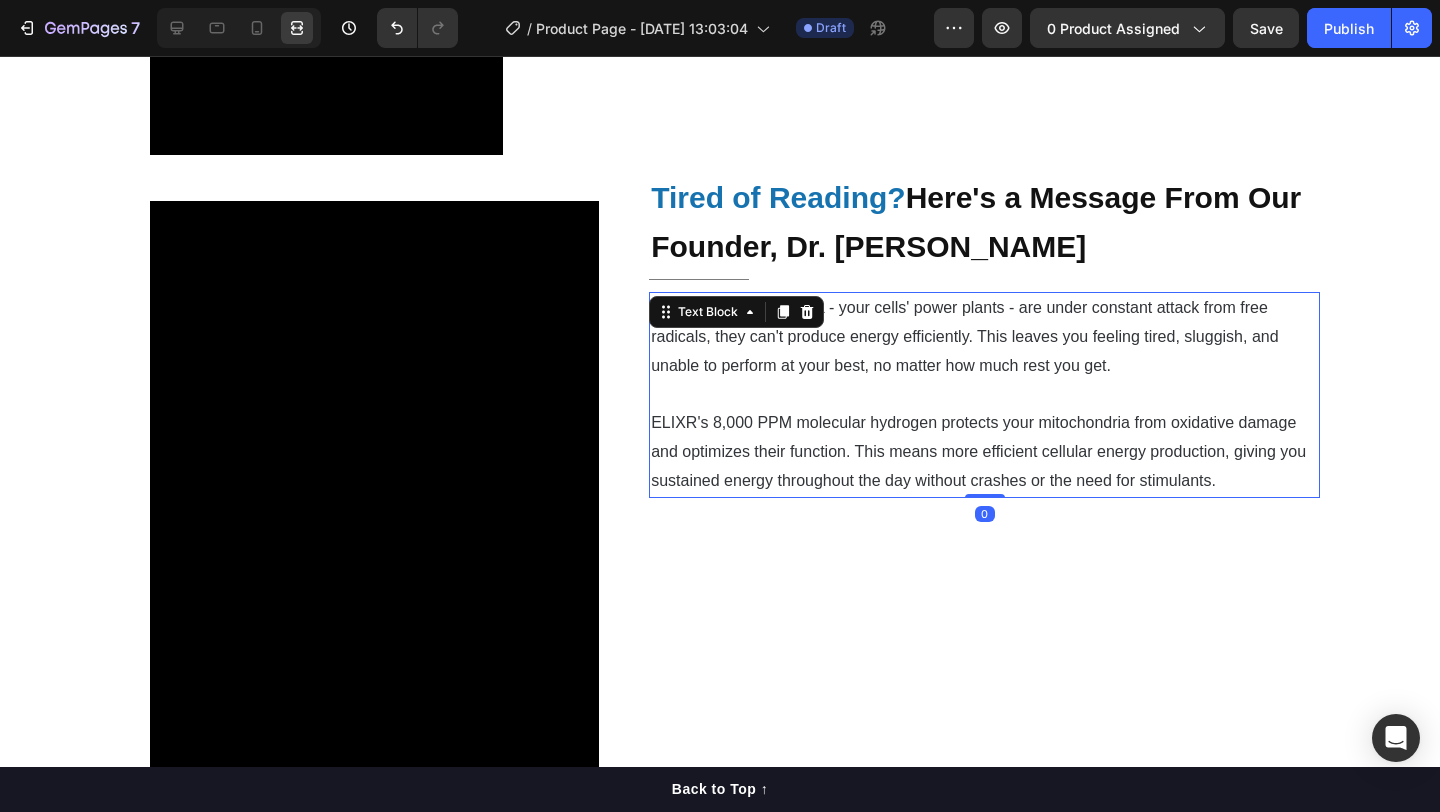 scroll, scrollTop: 2965, scrollLeft: 0, axis: vertical 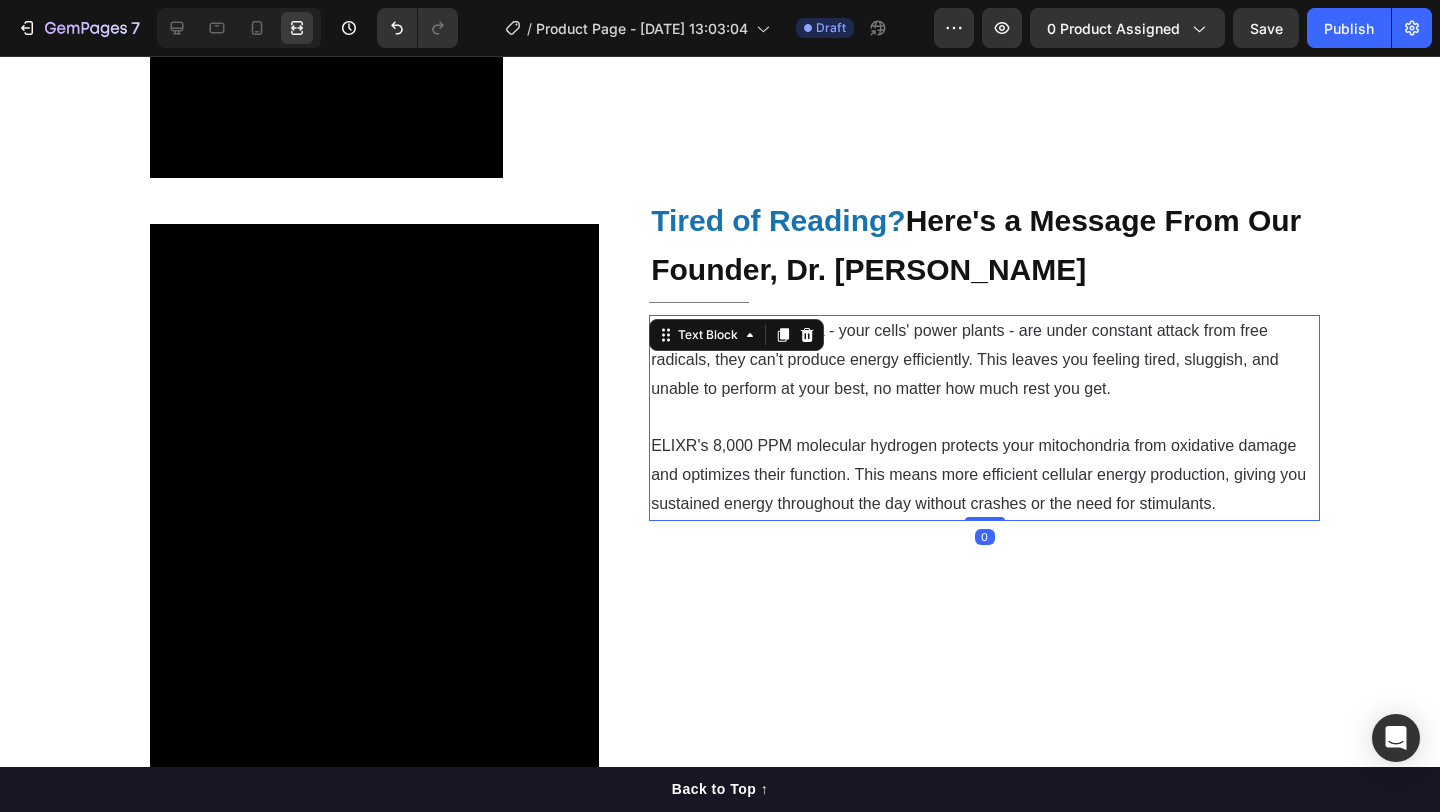 click at bounding box center (984, 417) 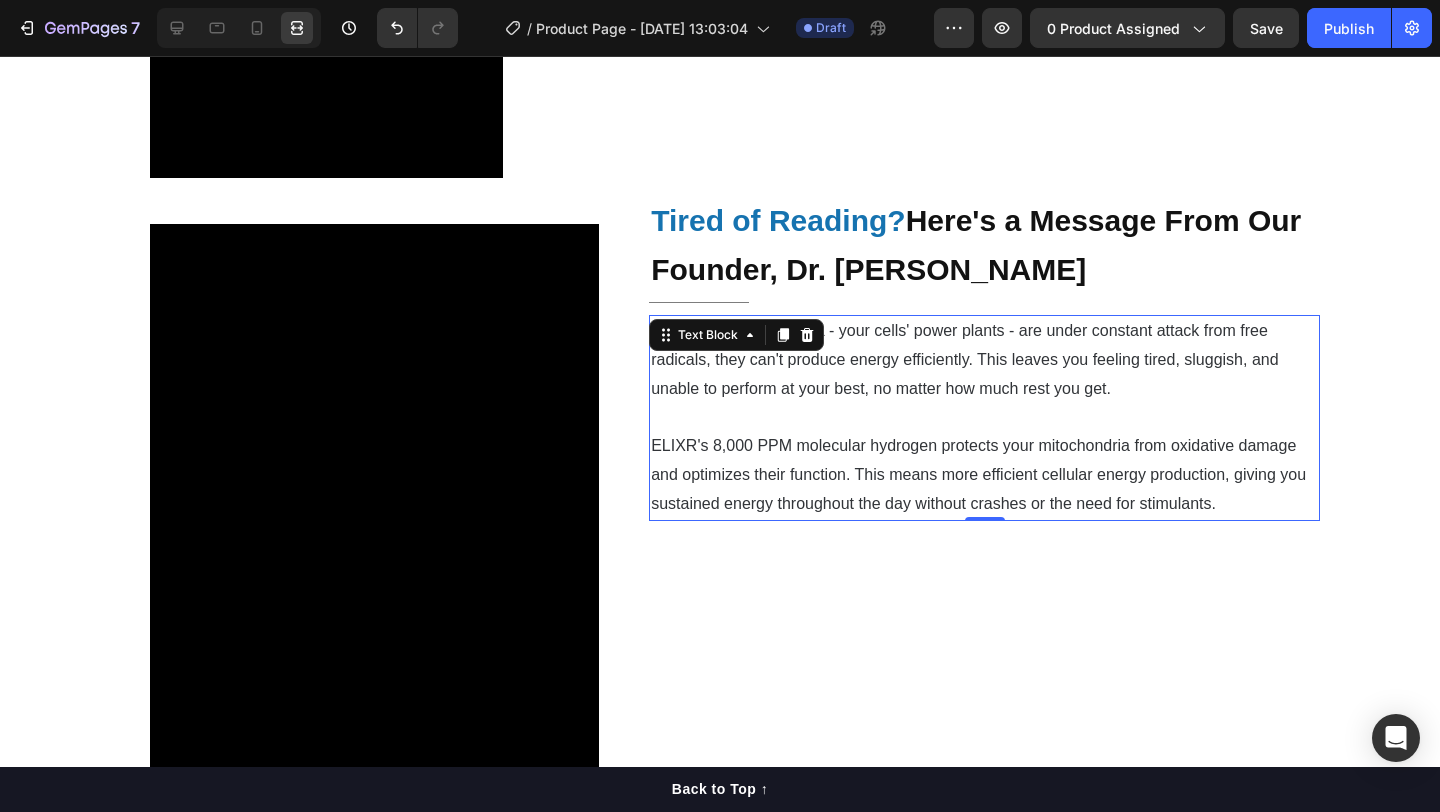 click on "ELIXR's 8,000 PPM molecular hydrogen protects your mitochondria from oxidative damage and optimizes their function. This means more efficient cellular energy production, giving you sustained energy throughout the day without crashes or the need for stimulants." at bounding box center [984, 475] 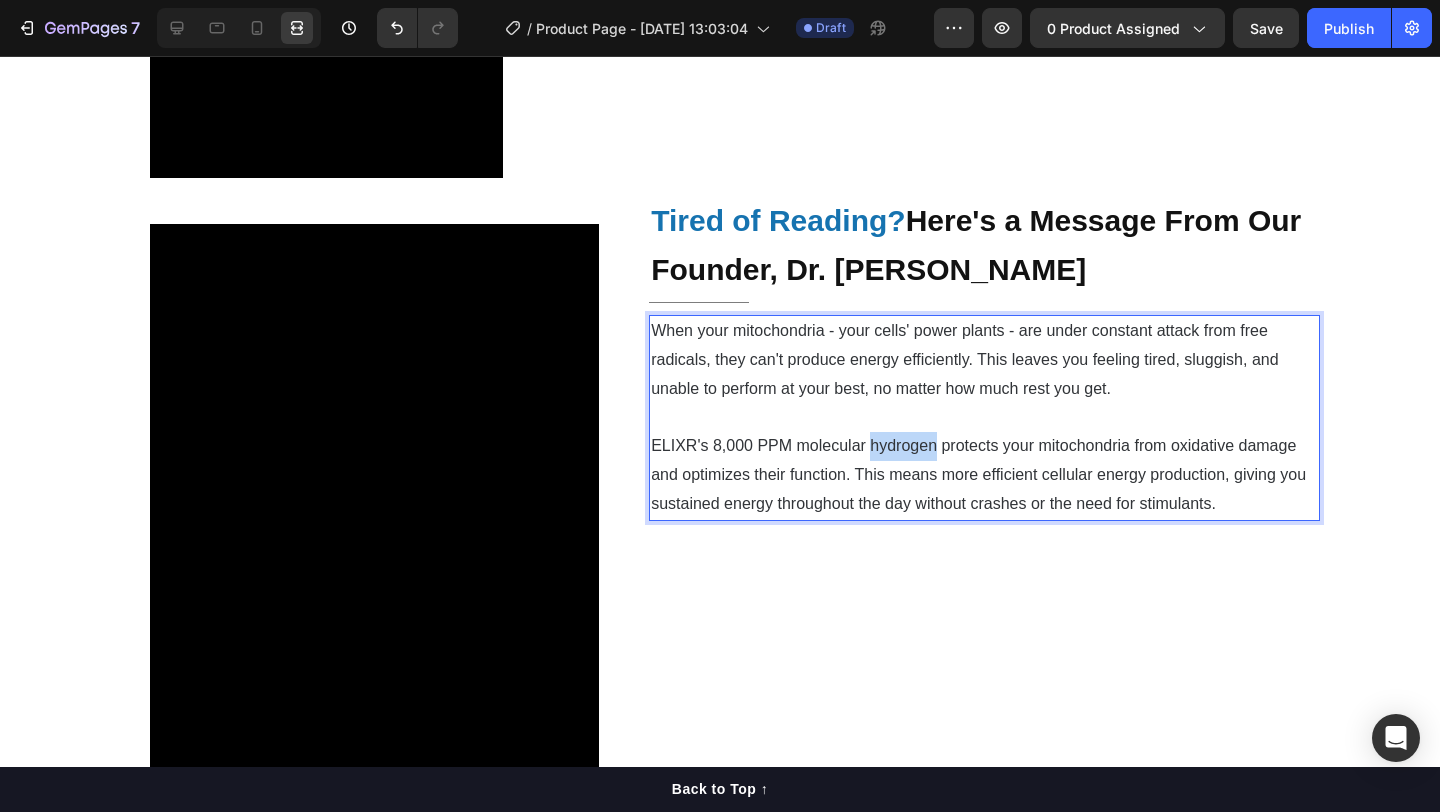 click on "ELIXR's 8,000 PPM molecular hydrogen protects your mitochondria from oxidative damage and optimizes their function. This means more efficient cellular energy production, giving you sustained energy throughout the day without crashes or the need for stimulants." at bounding box center (984, 475) 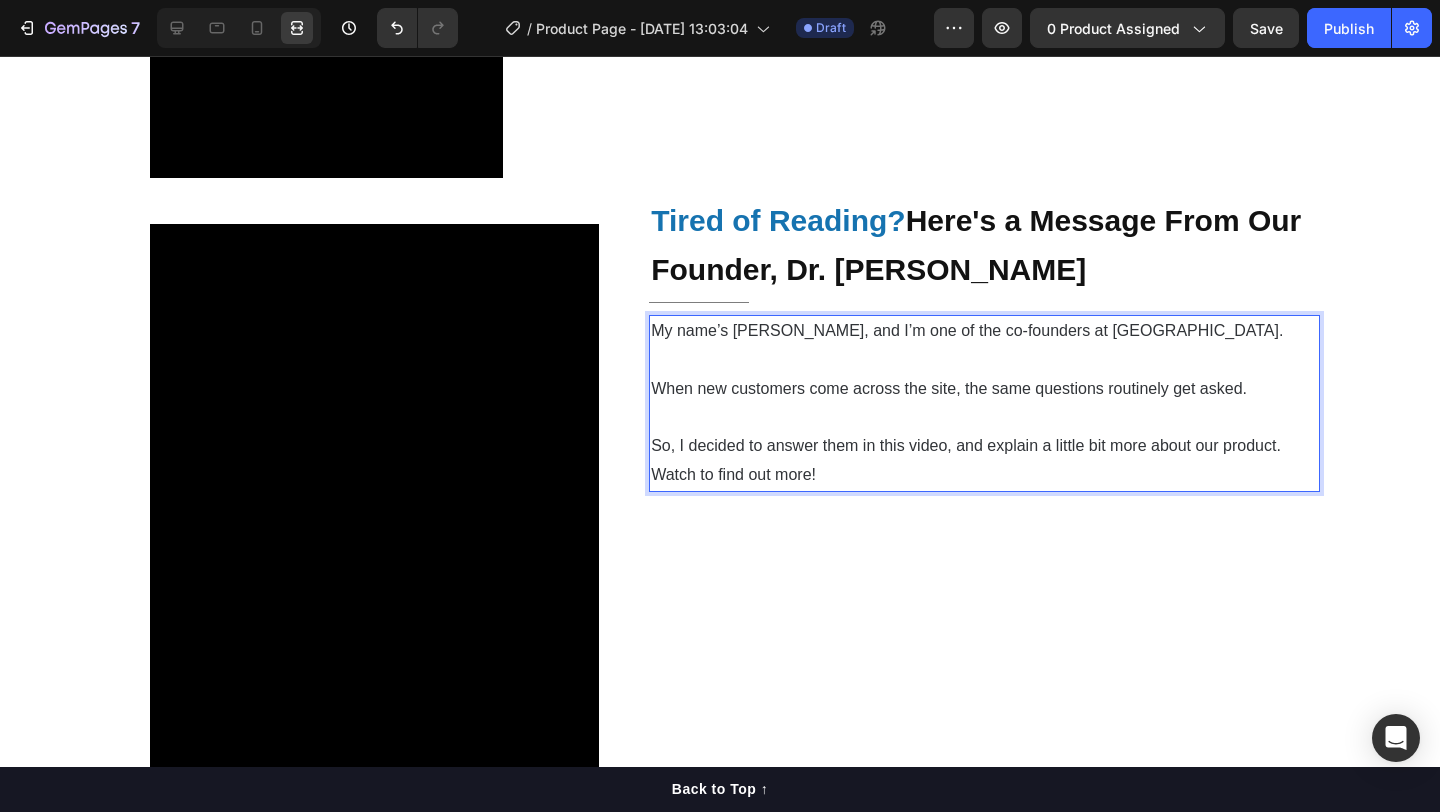 click on "When new customers come across the site, the same questions routinely get asked." at bounding box center [984, 375] 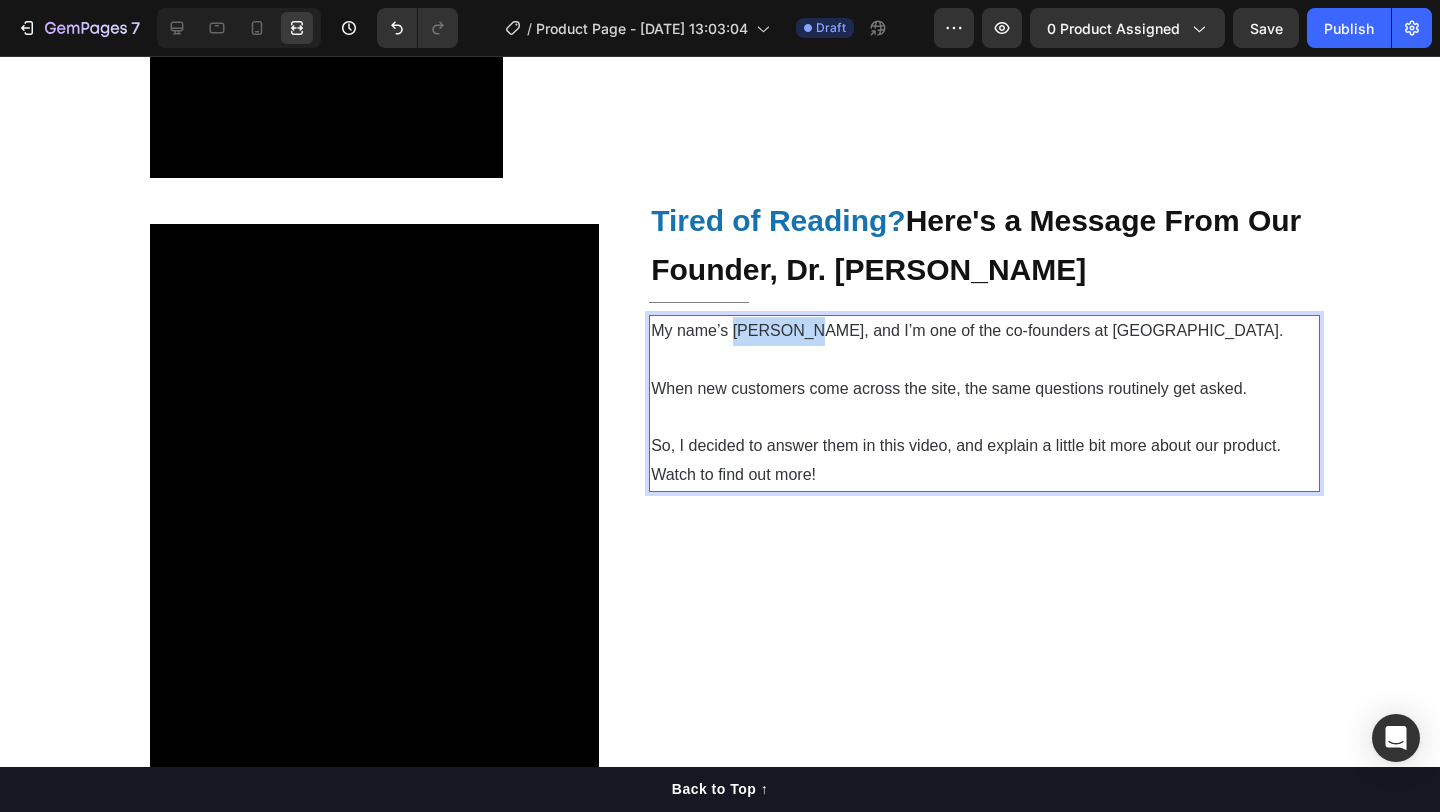 click on "My name’s Alexander, and I’m one of the co-founders at Hugterra." at bounding box center (984, 331) 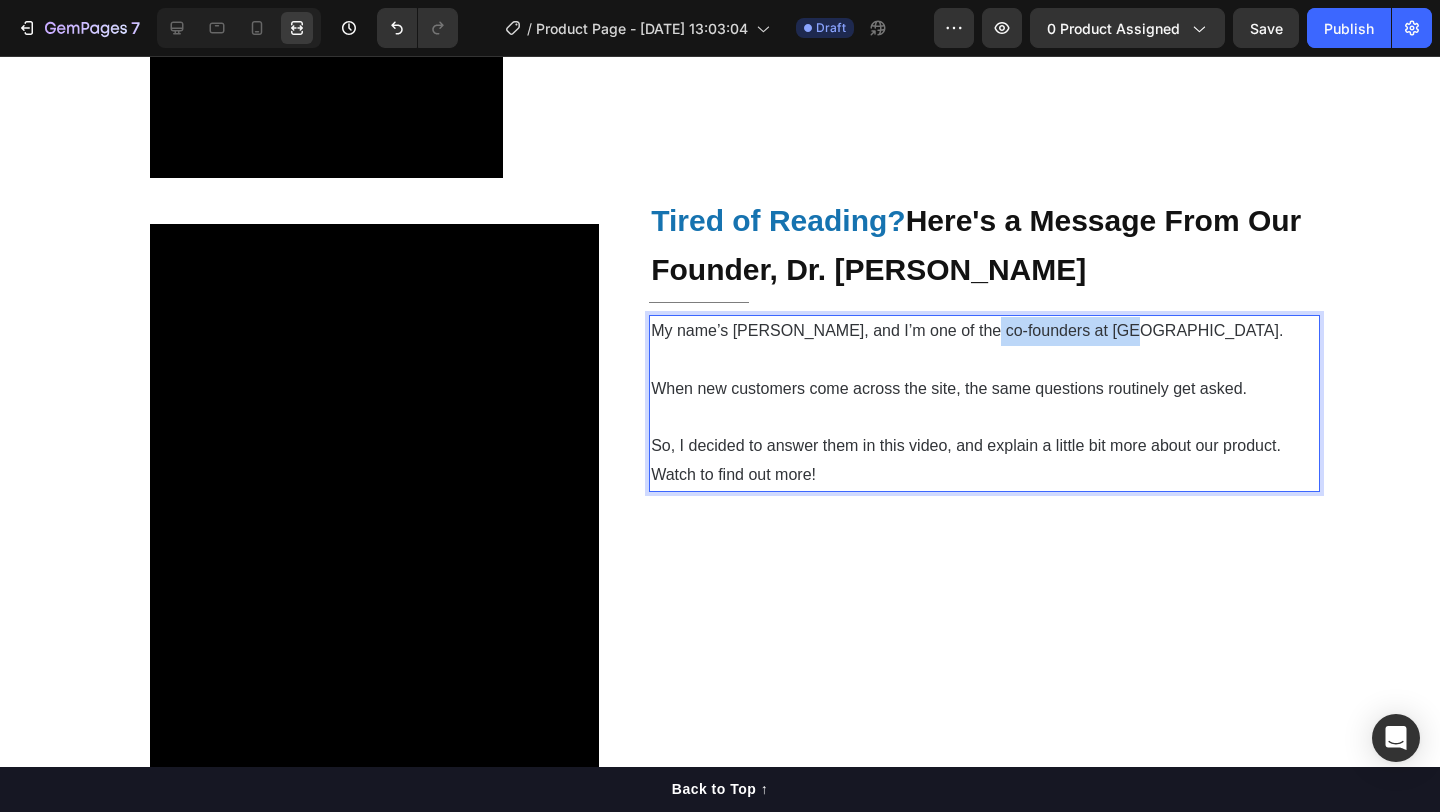 drag, startPoint x: 969, startPoint y: 331, endPoint x: 1134, endPoint y: 333, distance: 165.01212 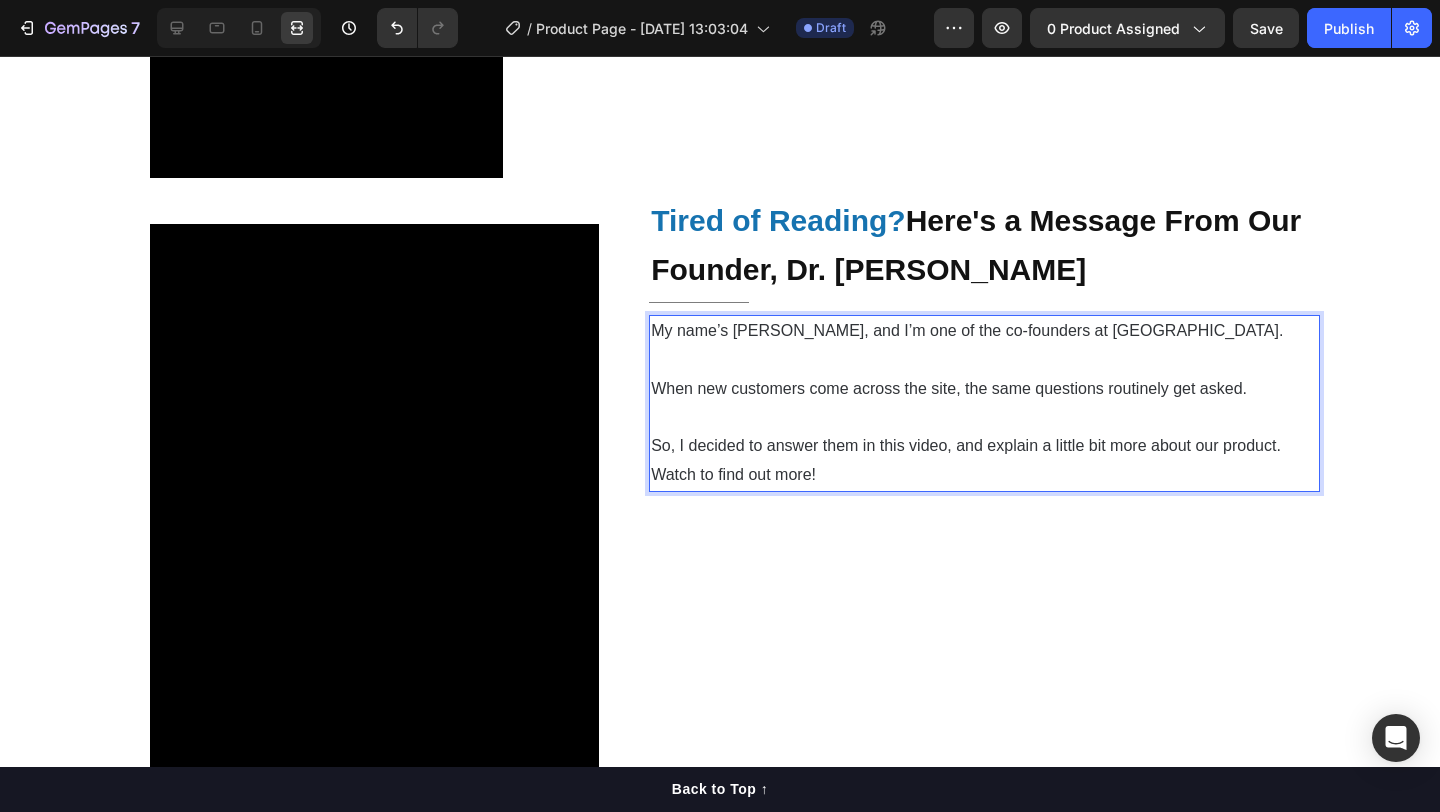 click on "My name’s Michael, and I’m one of the co-founders at Hugterra." at bounding box center [984, 331] 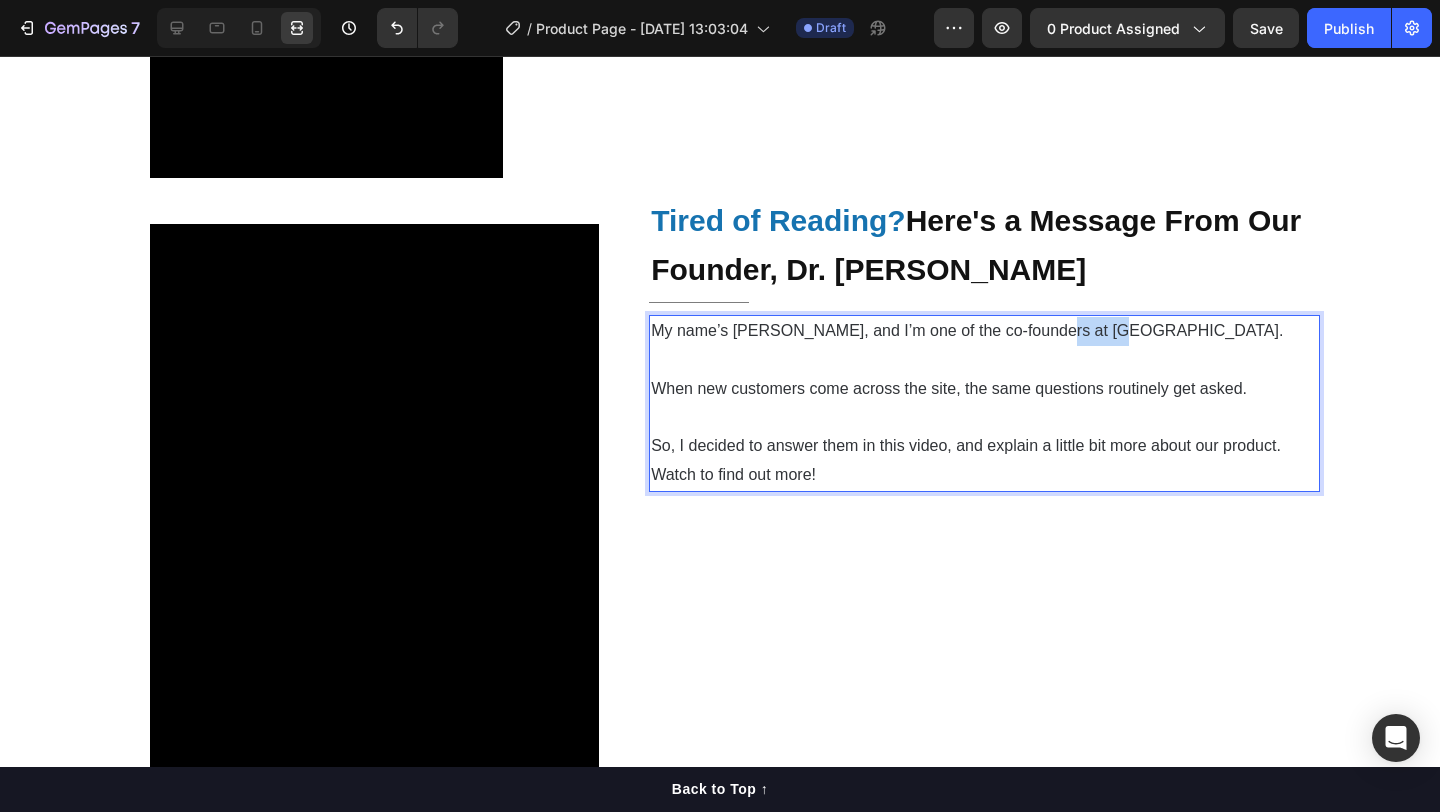click on "My name’s Michael, and I’m one of the co-founders at Hugterra." at bounding box center (984, 331) 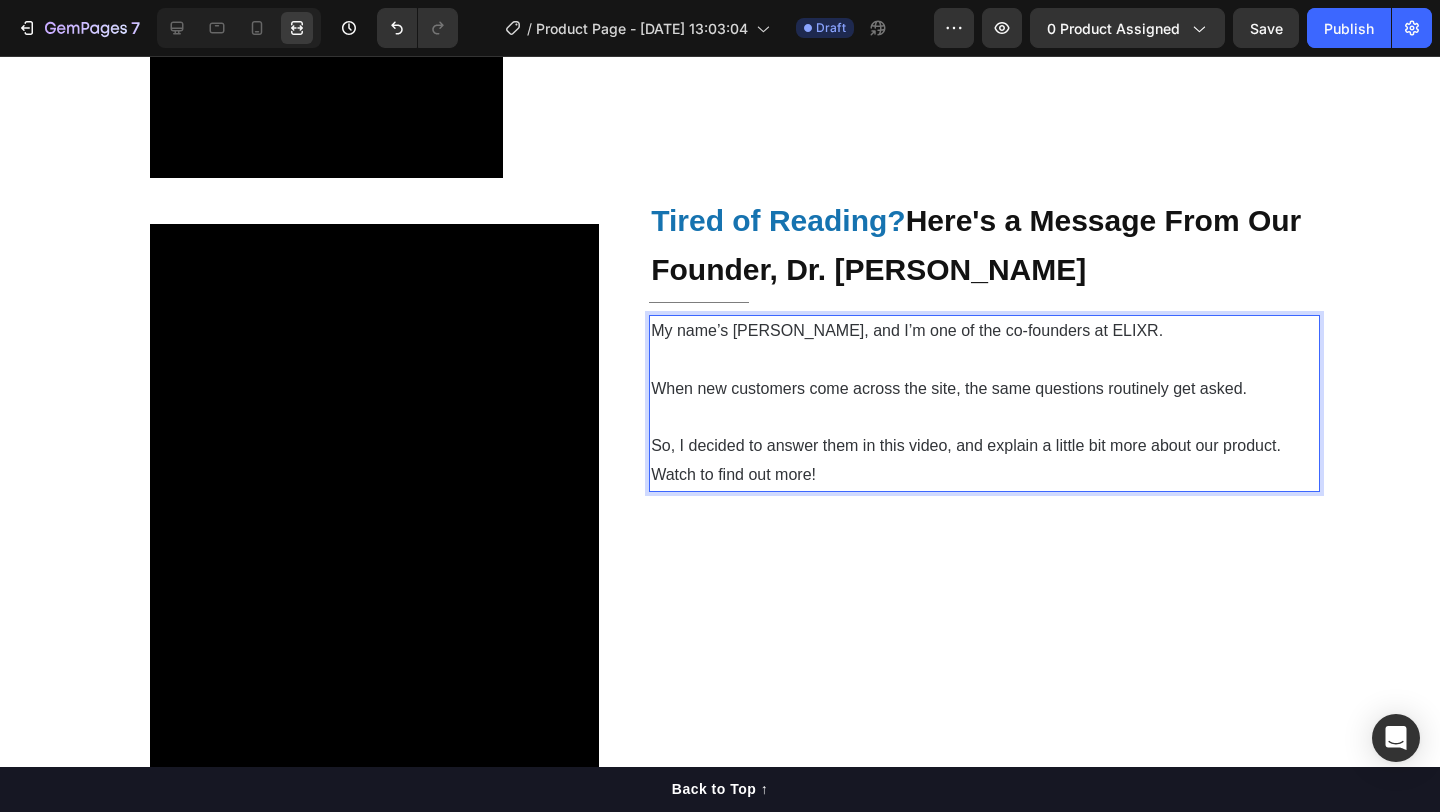 click on "When new customers come across the site, the same questions routinely get asked." at bounding box center [984, 375] 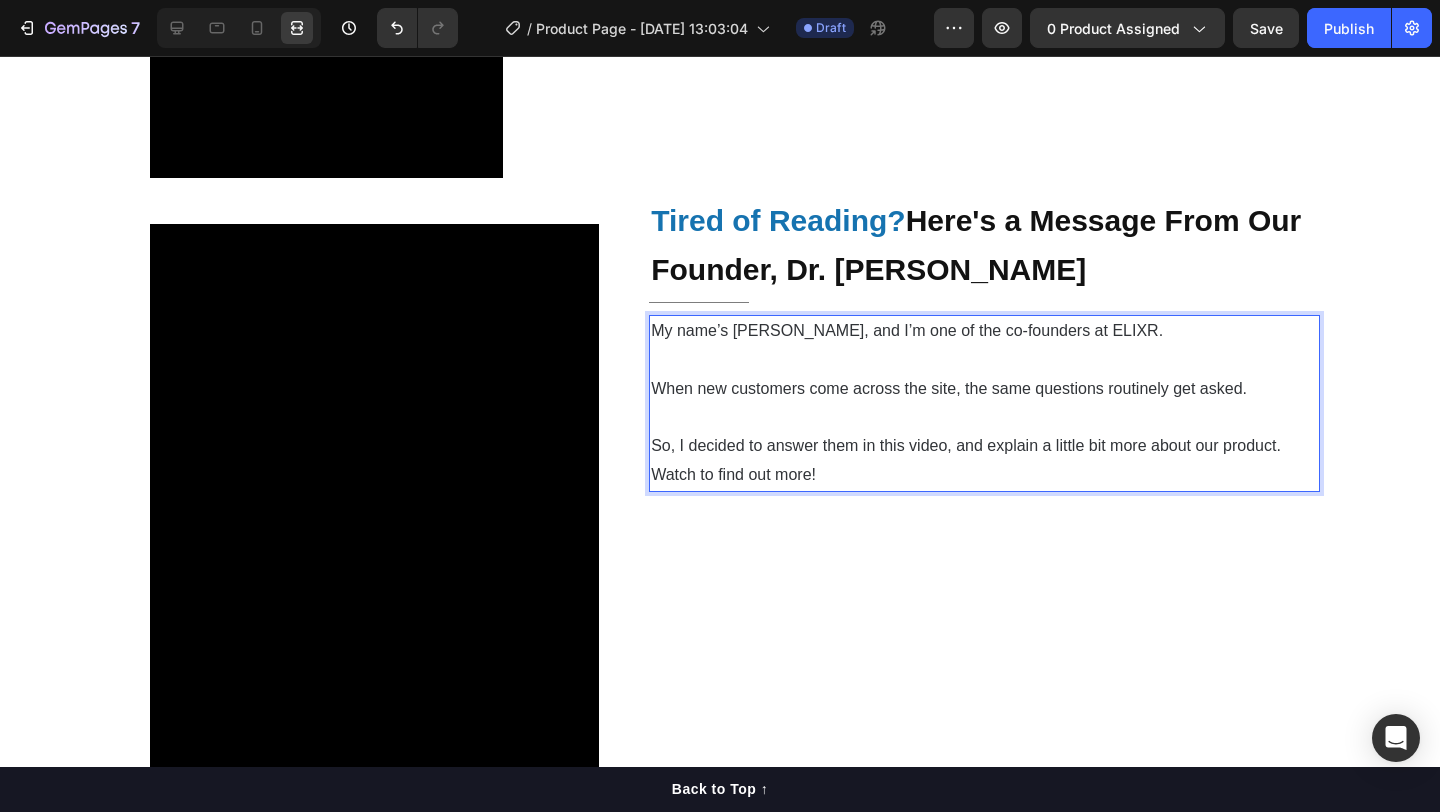 click on "My name’s [PERSON_NAME], and I’m one of the co-founders at ELIXR." at bounding box center (984, 331) 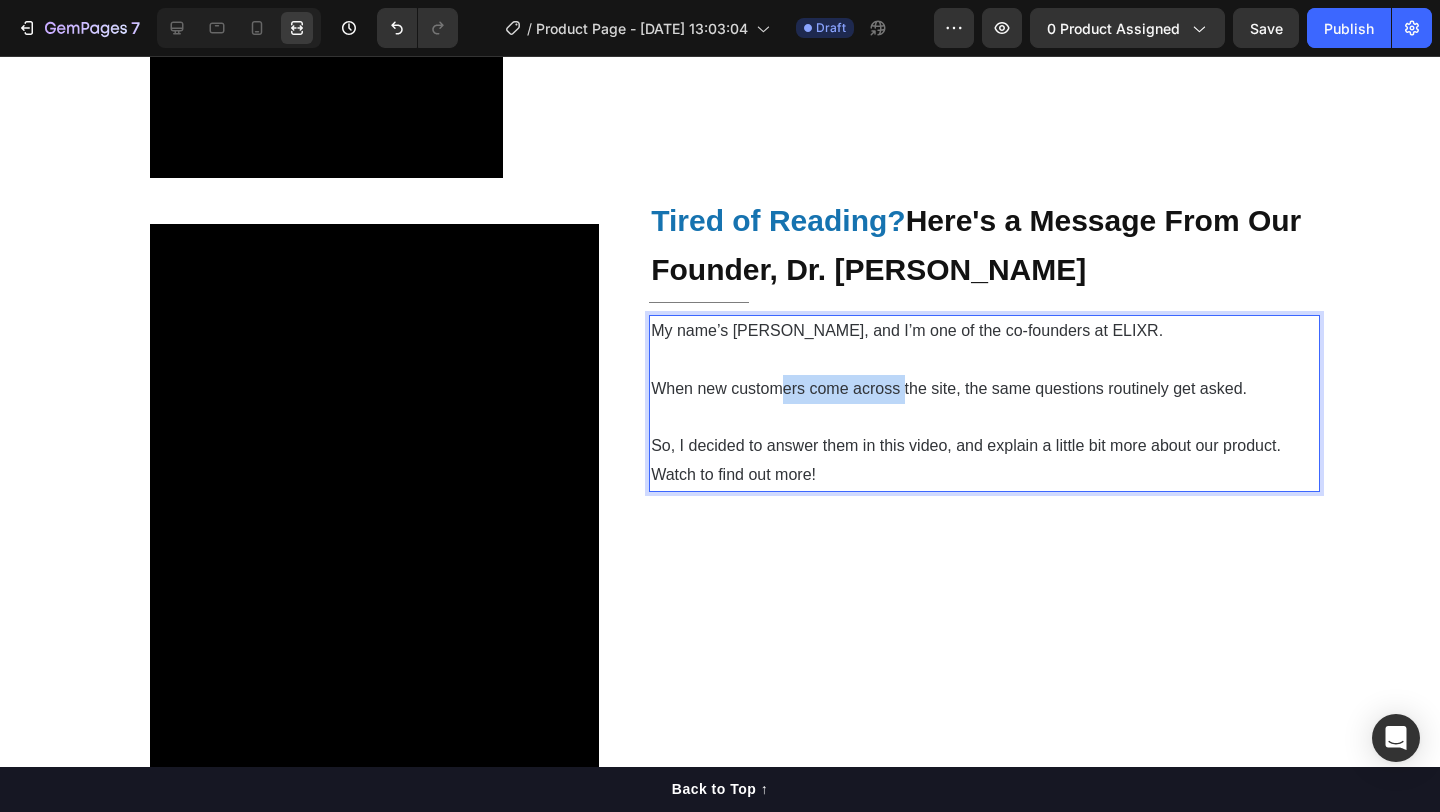 drag, startPoint x: 785, startPoint y: 387, endPoint x: 810, endPoint y: 403, distance: 29.681644 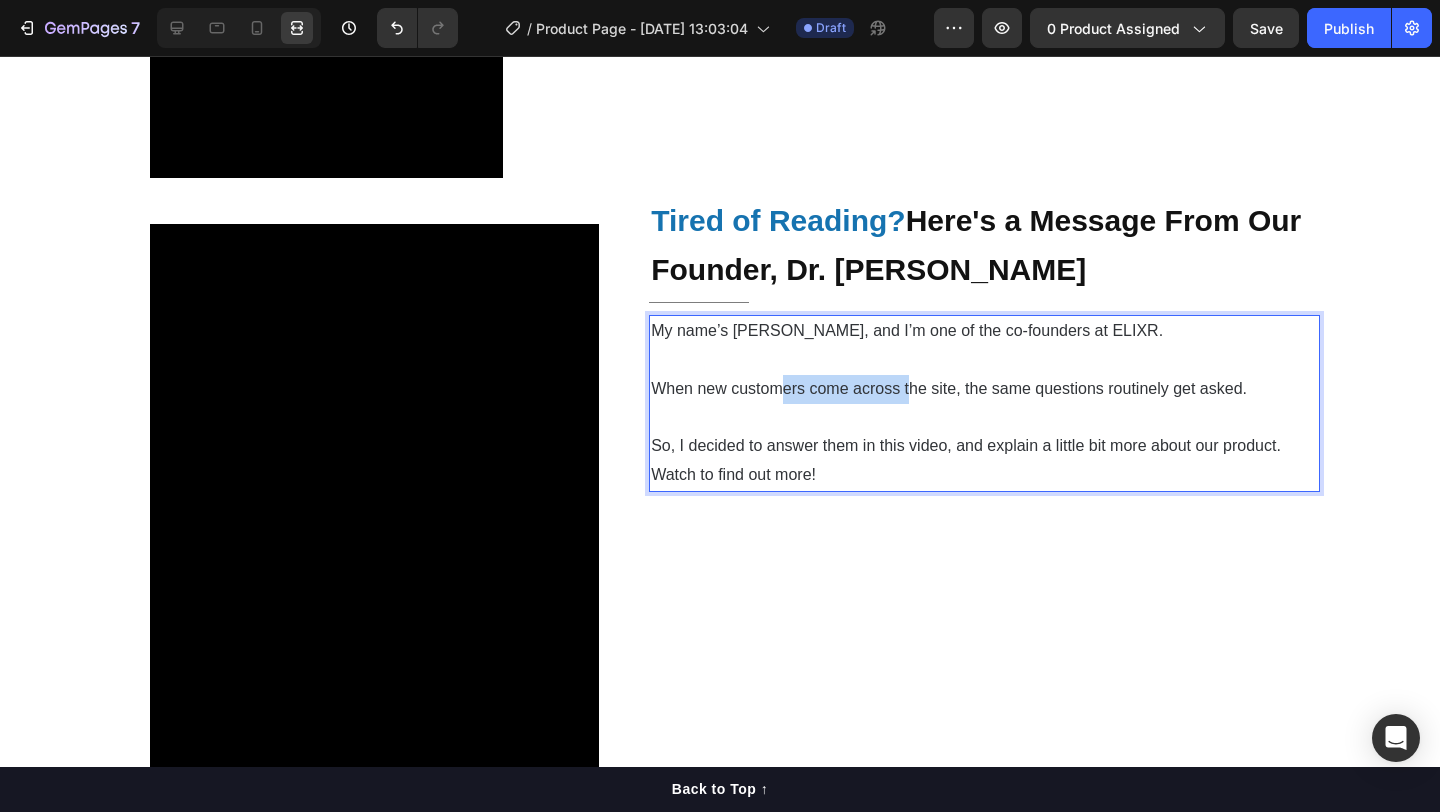 click on "When new customers come across the site, the same questions routinely get asked." at bounding box center (984, 375) 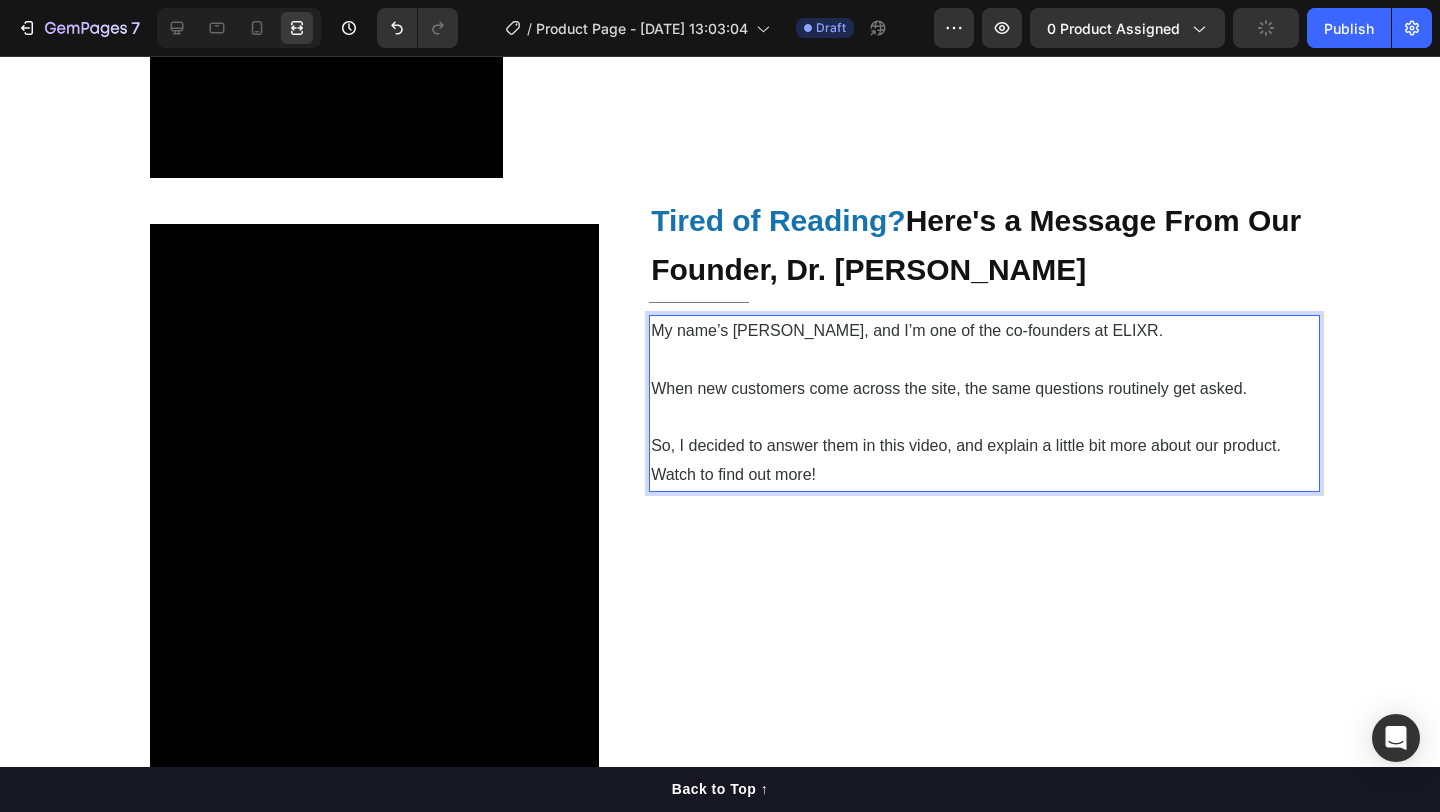 click on "So, I decided to answer them in this video, and explain a little bit more about our product. Watch to find out more!" at bounding box center [984, 446] 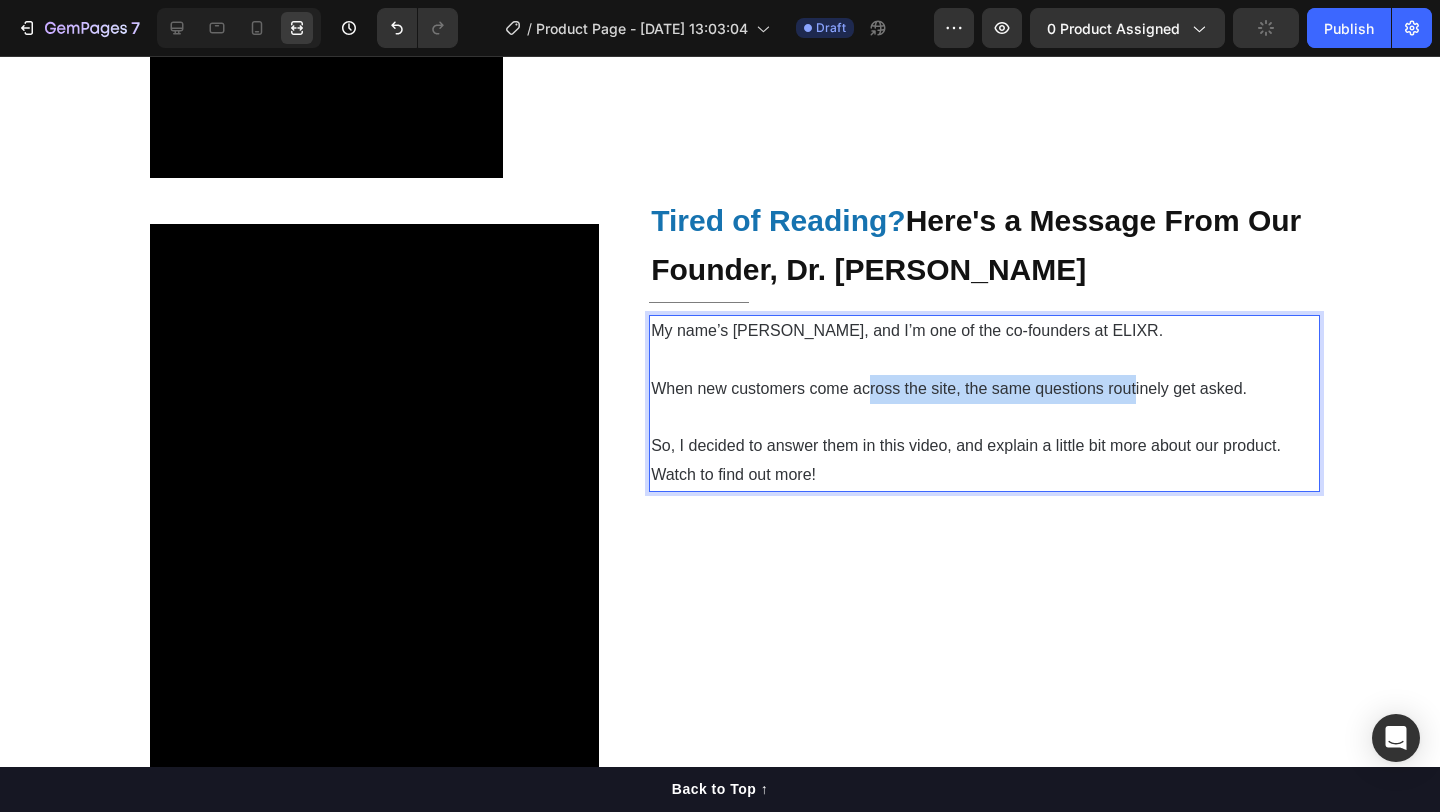 drag, startPoint x: 870, startPoint y: 387, endPoint x: 1142, endPoint y: 384, distance: 272.01654 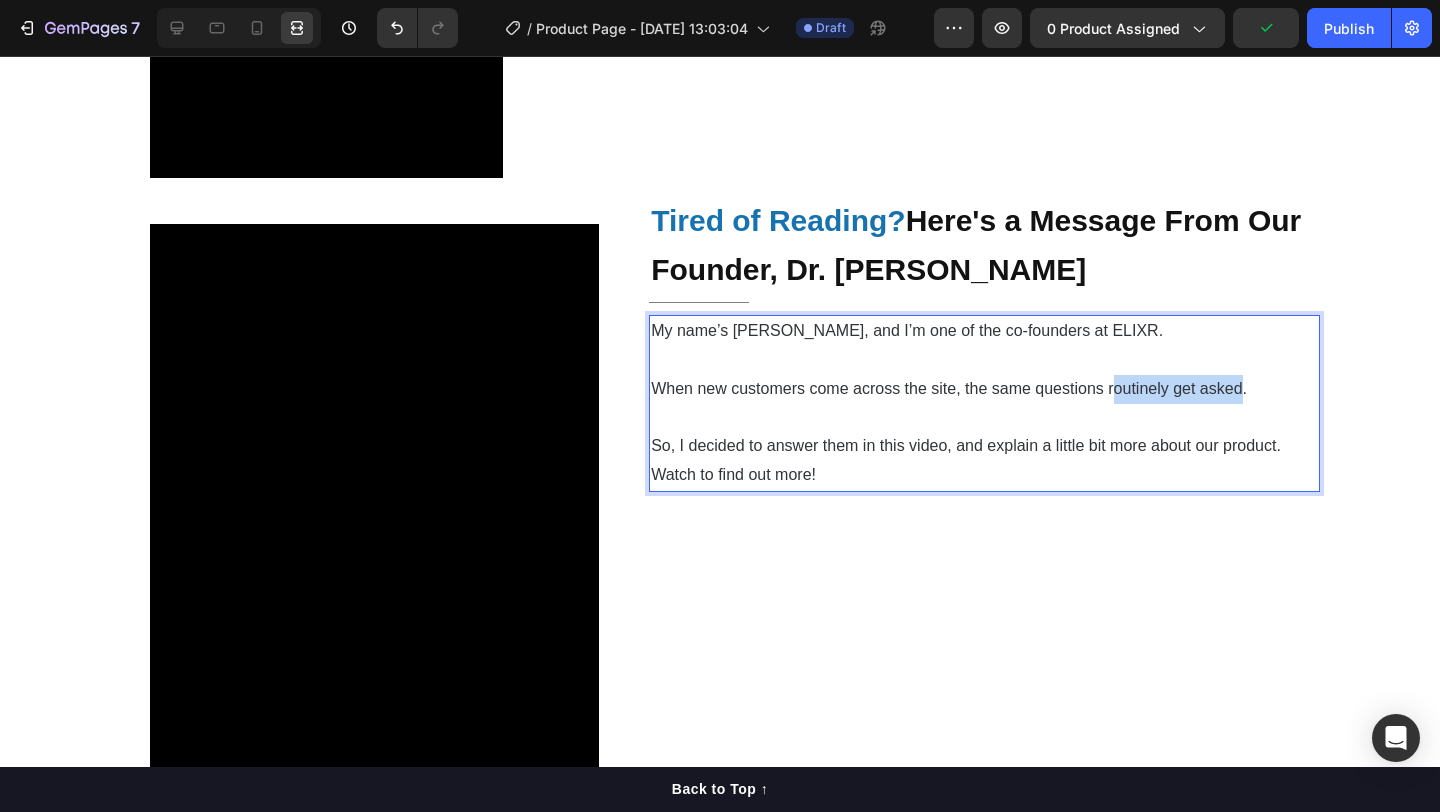 drag, startPoint x: 1112, startPoint y: 384, endPoint x: 1243, endPoint y: 384, distance: 131 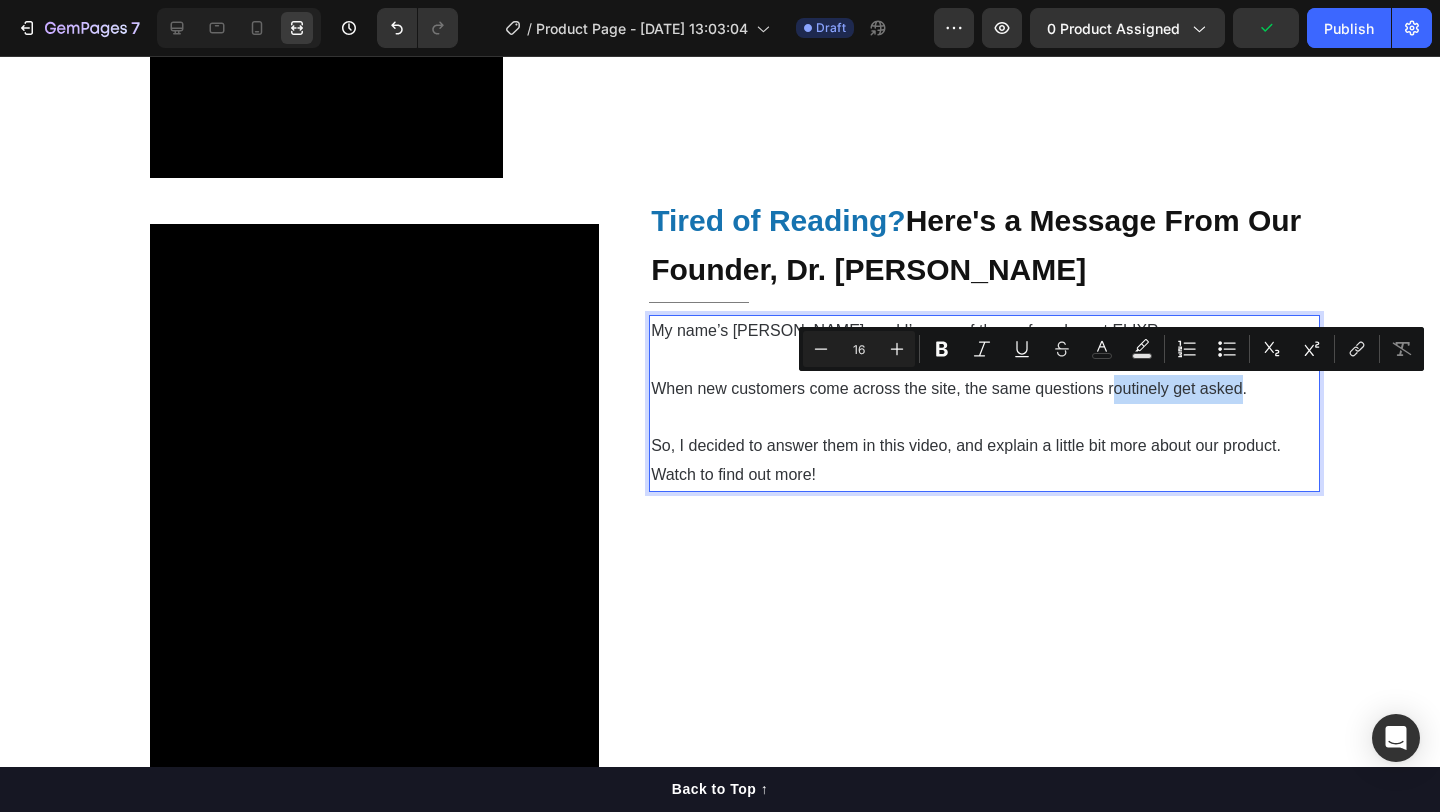 click on "When new customers come across the site, the same questions routinely get asked." at bounding box center [984, 375] 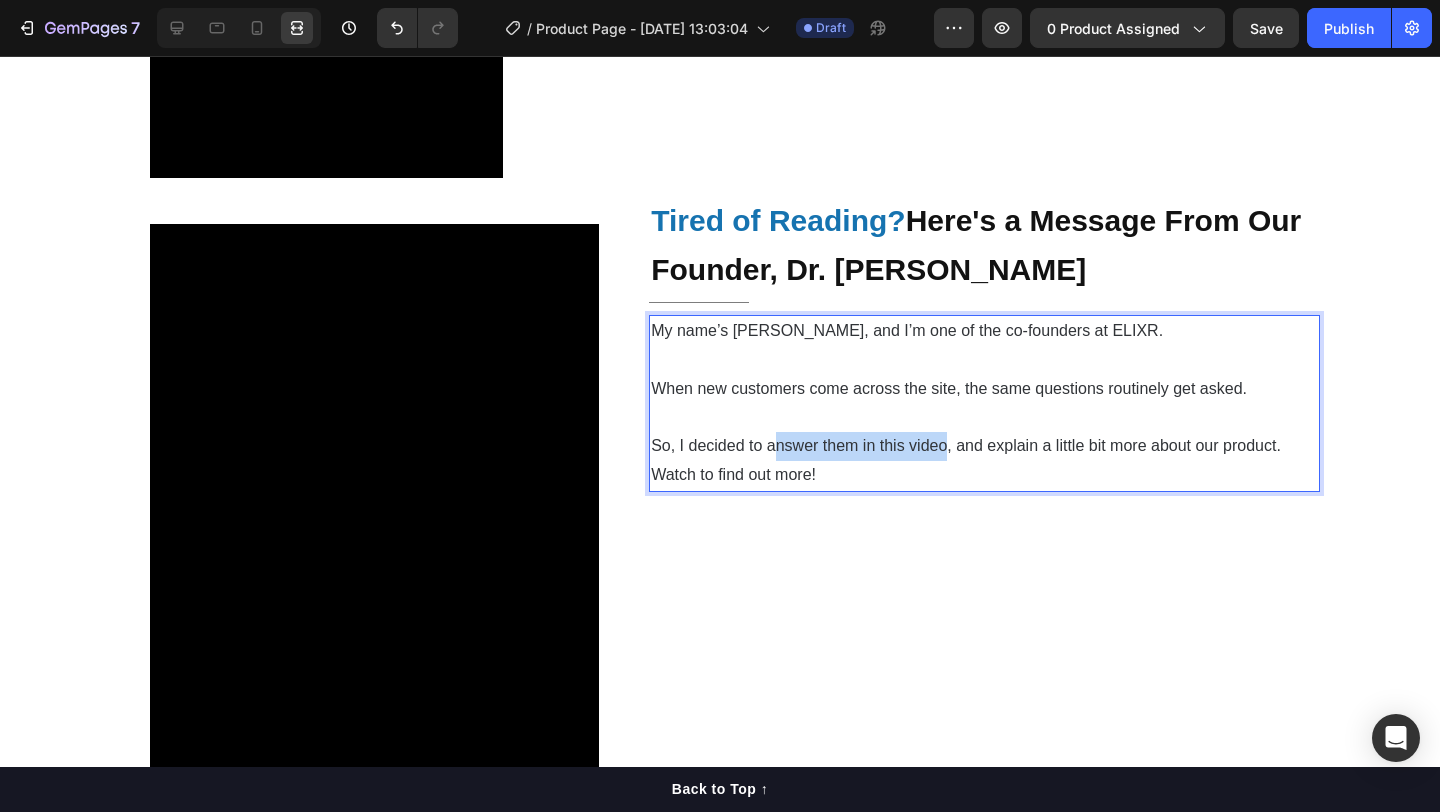 drag, startPoint x: 777, startPoint y: 447, endPoint x: 949, endPoint y: 447, distance: 172 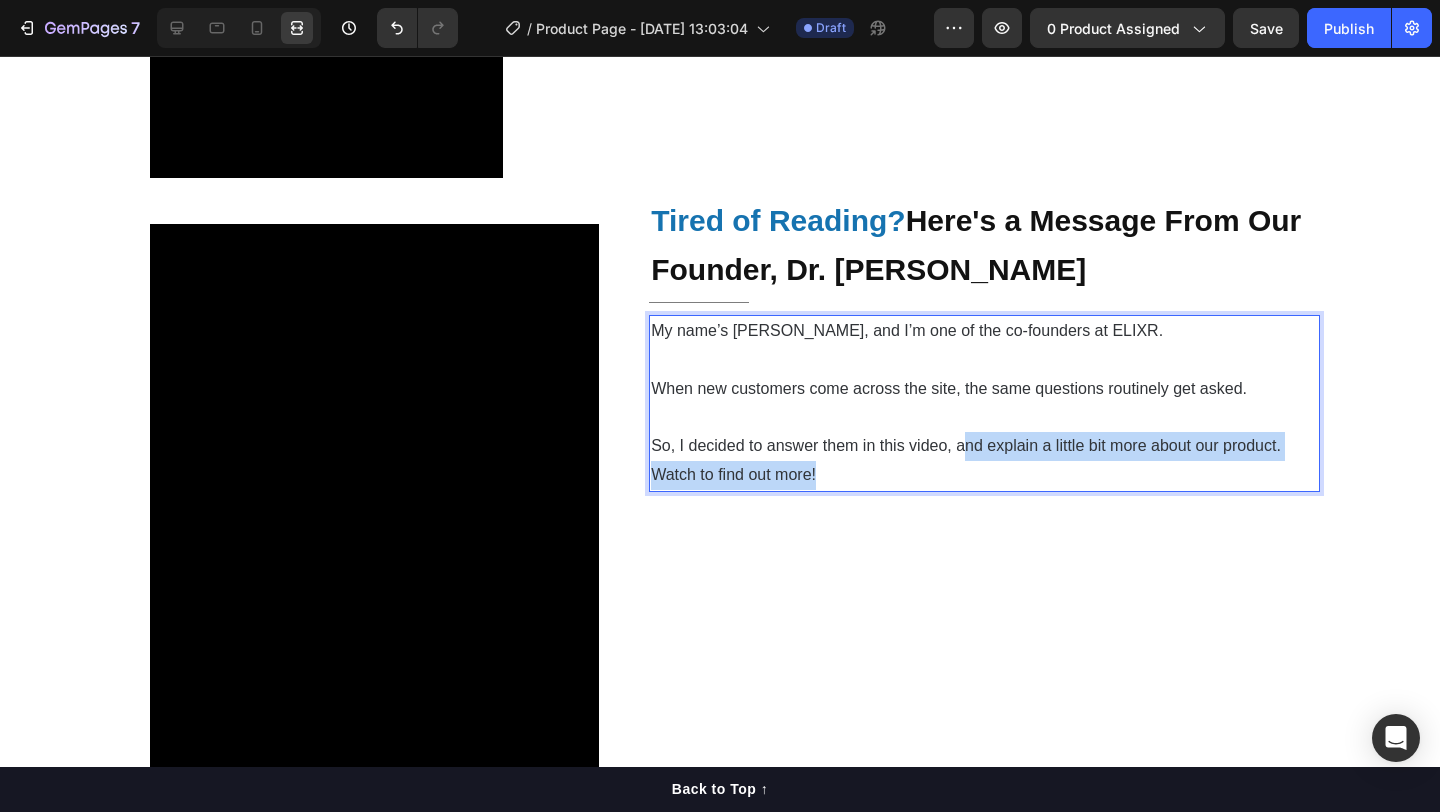 drag, startPoint x: 967, startPoint y: 444, endPoint x: 1132, endPoint y: 462, distance: 165.97891 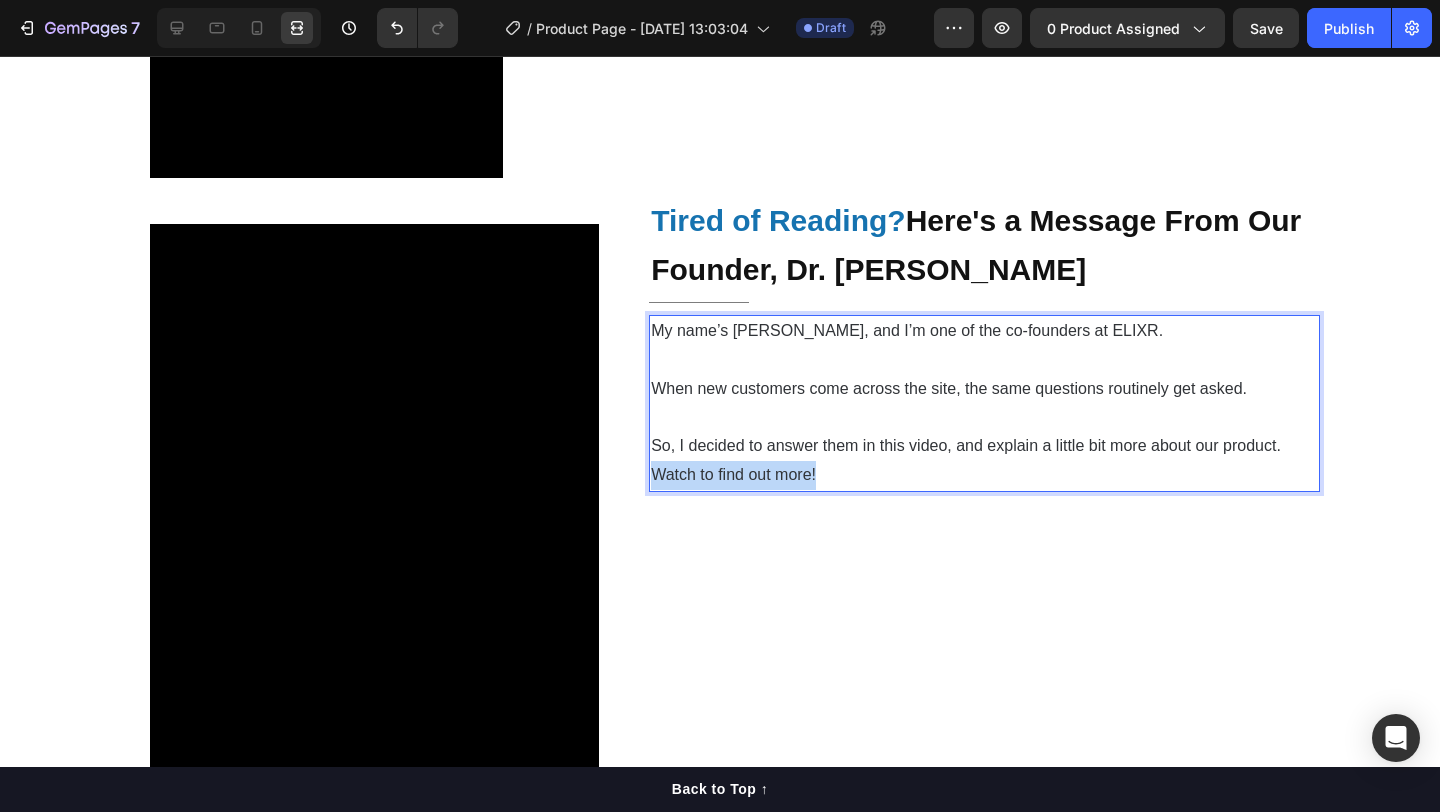 drag, startPoint x: 839, startPoint y: 476, endPoint x: 654, endPoint y: 476, distance: 185 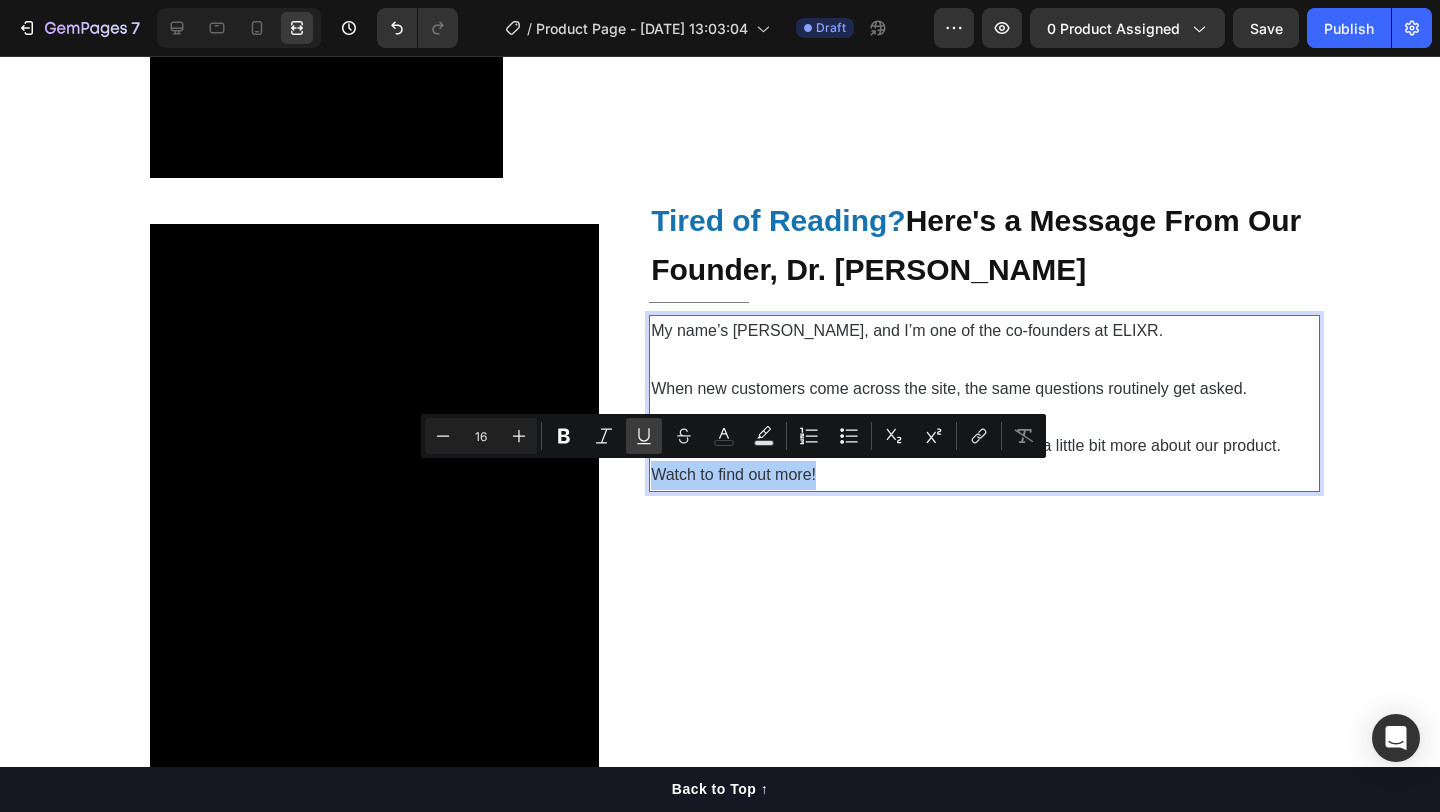 click 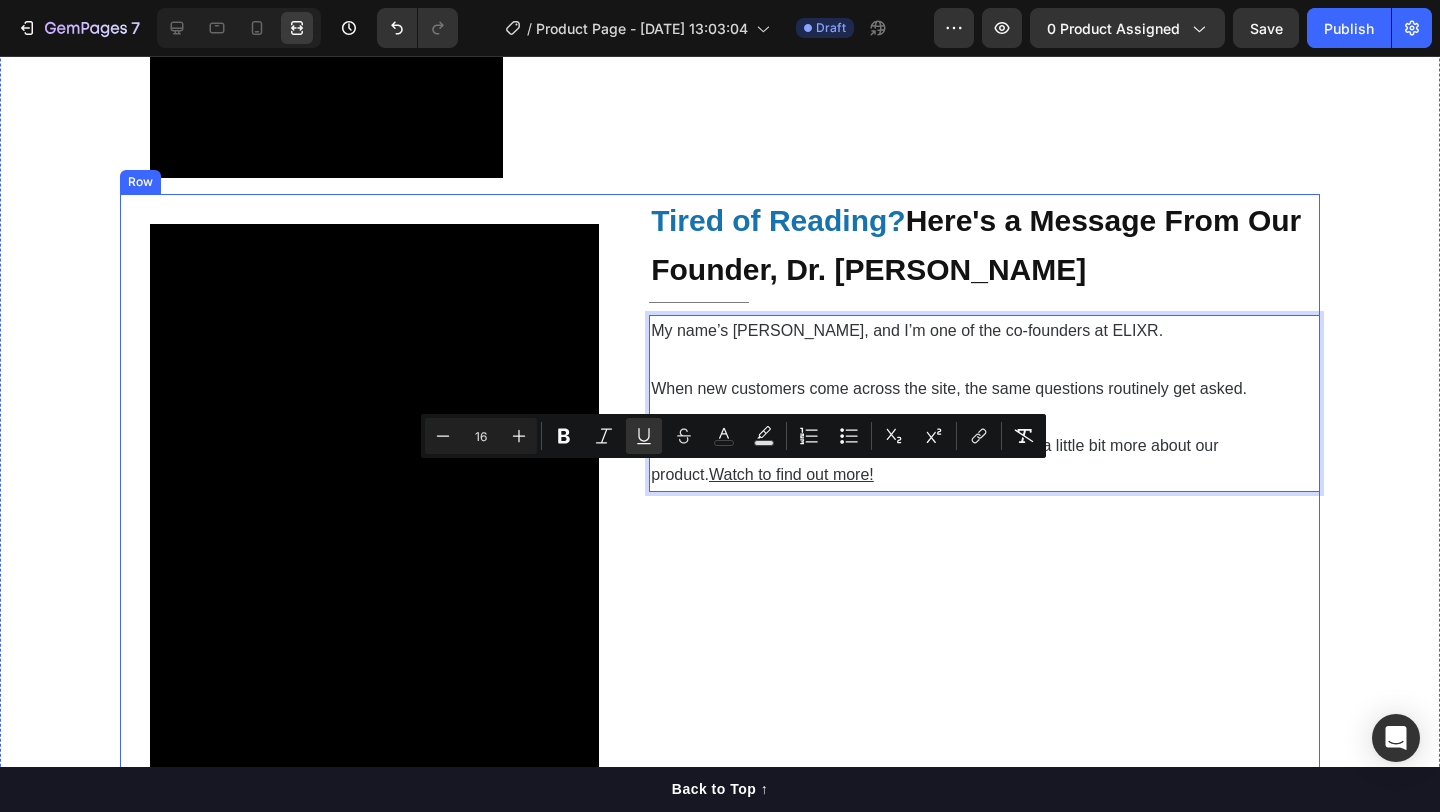click on "So, I decided to answer them in this video, and explain a little bit more about our product.  Watch to find out more!" at bounding box center (984, 446) 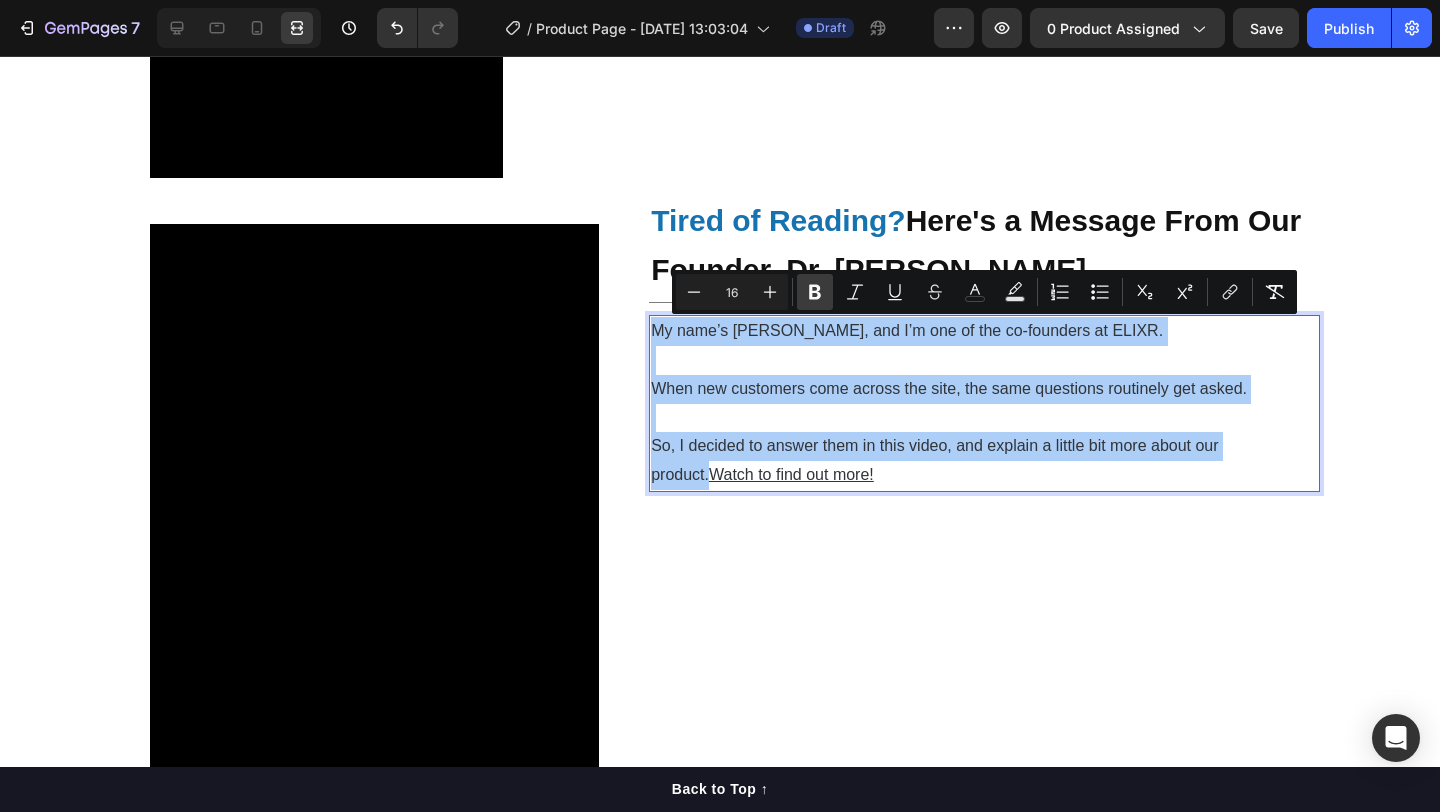 click 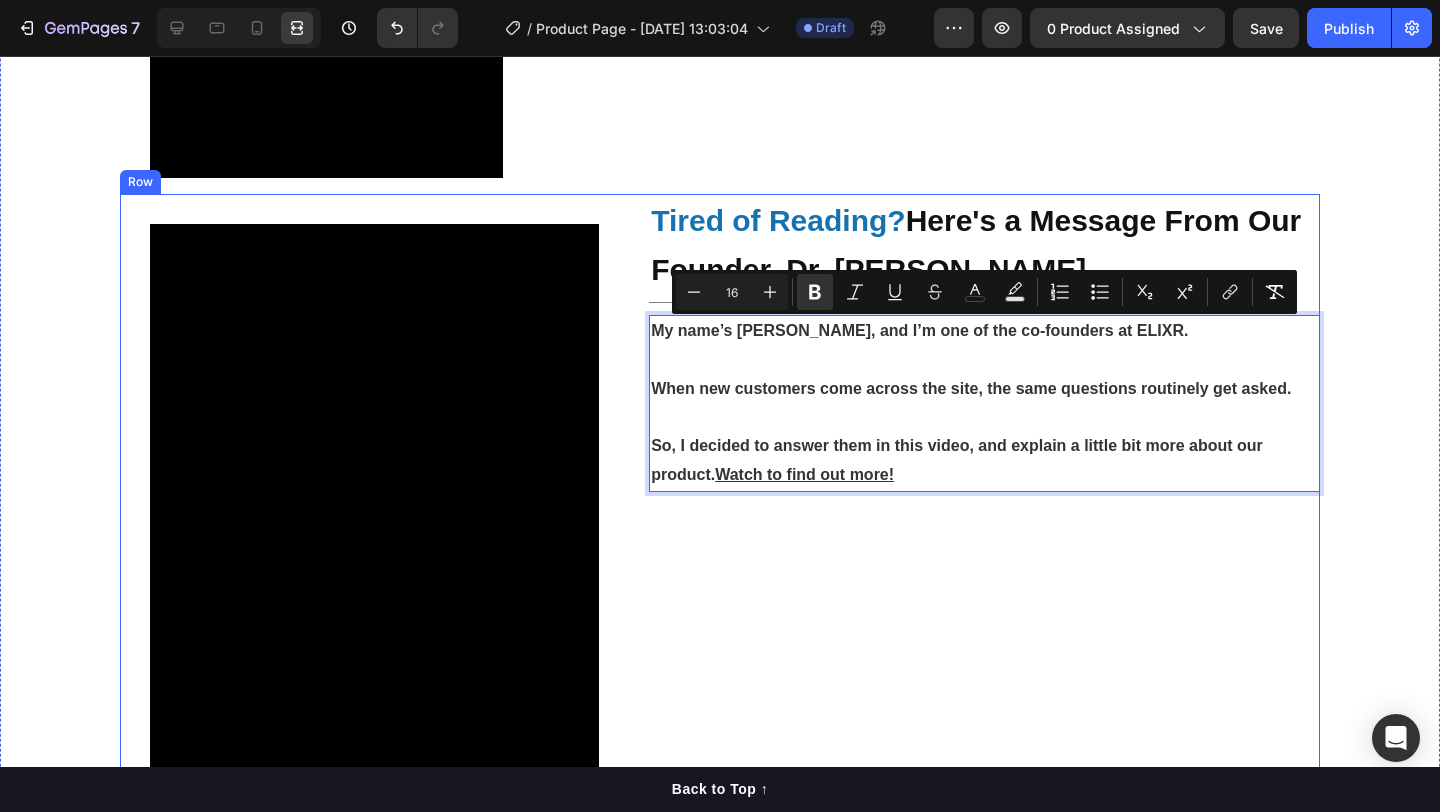 click on "⁠⁠⁠⁠⁠⁠⁠ Tired of Reading?  Here's a Message From Our Founder, Dr. Michael Harrison Heading                Title Line My name’s Michael, and I’m one of the co-founders at ELIXR. When new customers come across the site, the same questions routinely get asked. So, I decided to answer them in this video, and explain a little bit more about our product.  Watch to find out more! Text Block   0" at bounding box center [984, 546] 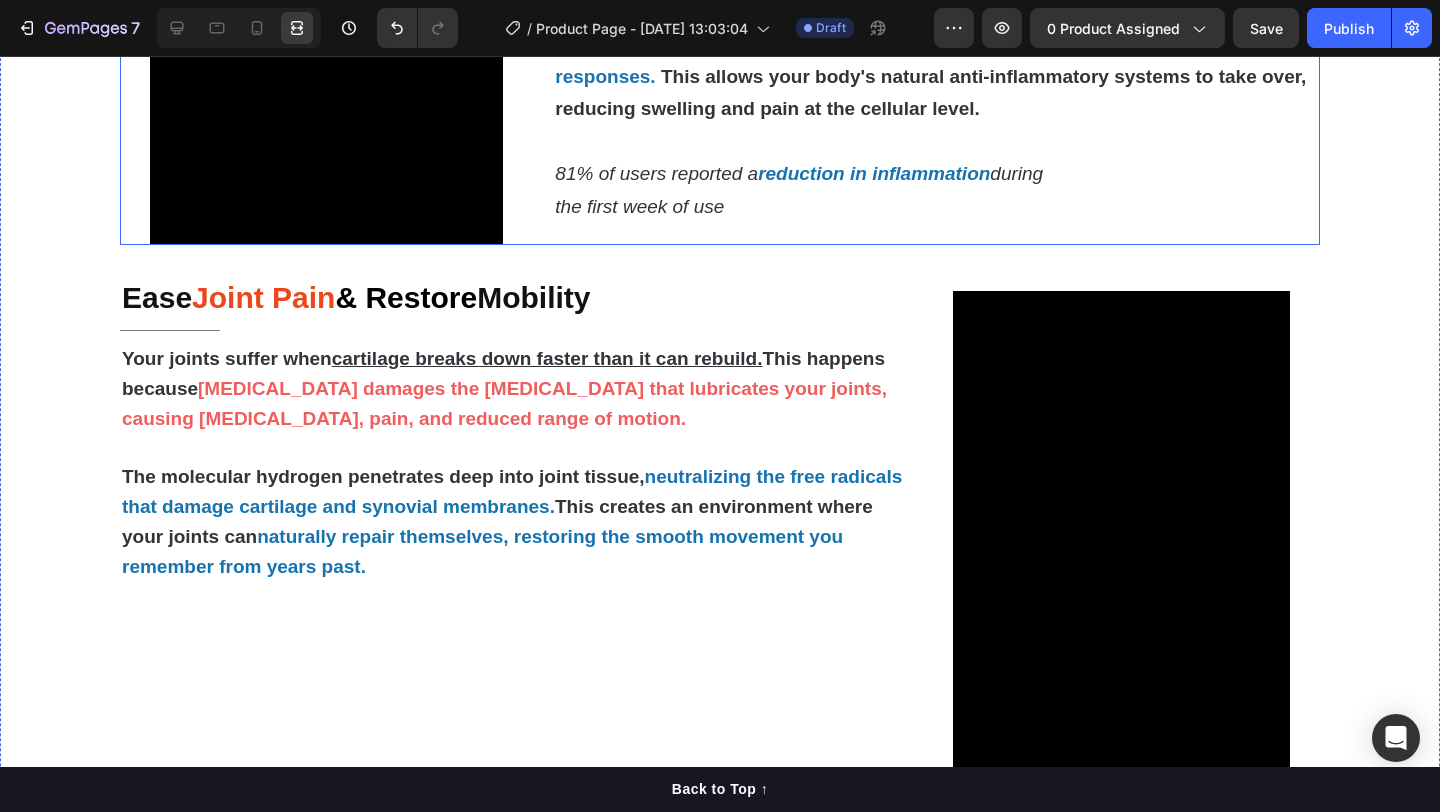 scroll, scrollTop: 1867, scrollLeft: 0, axis: vertical 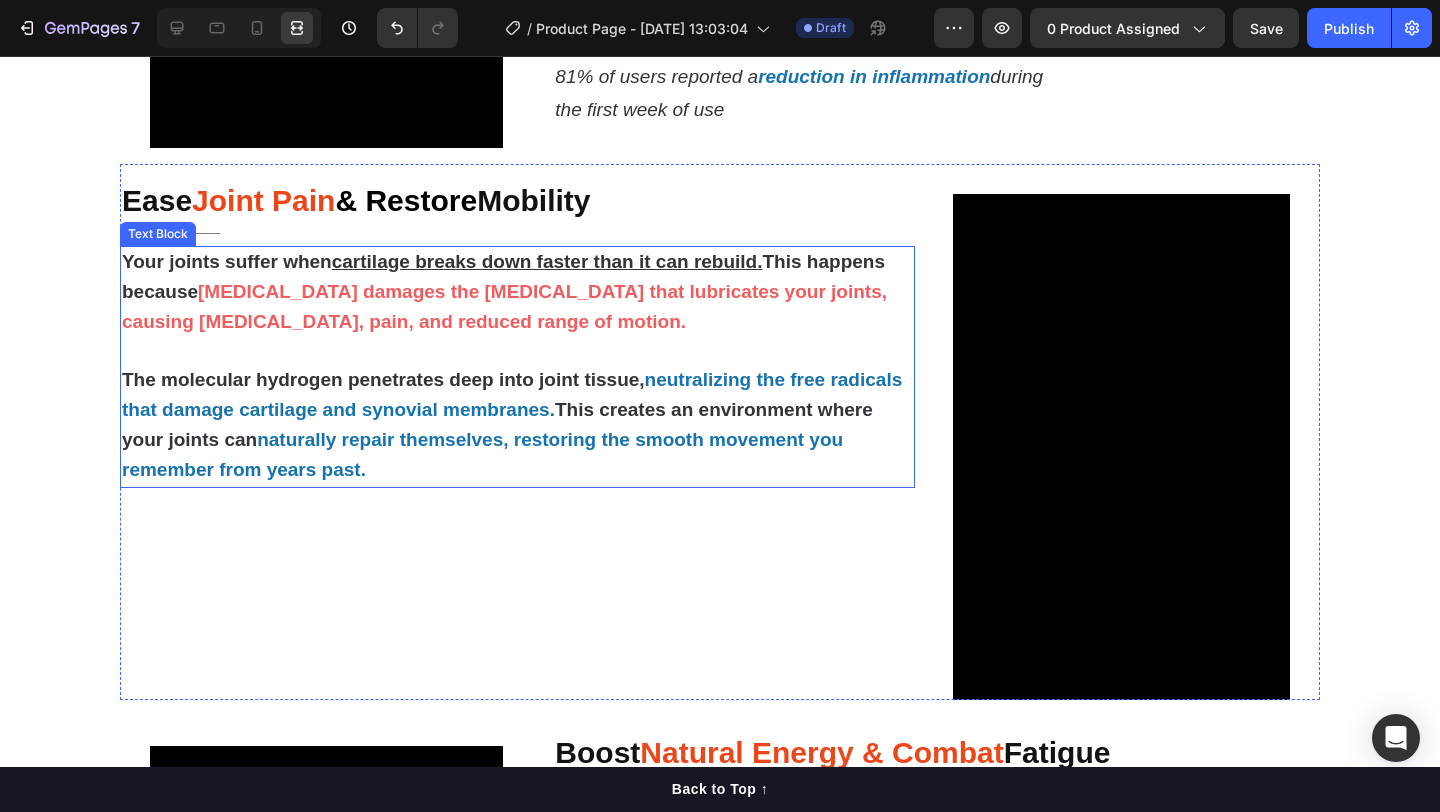 click on "Ease  Joint Pain  & Restore  Mobility" at bounding box center (517, 198) 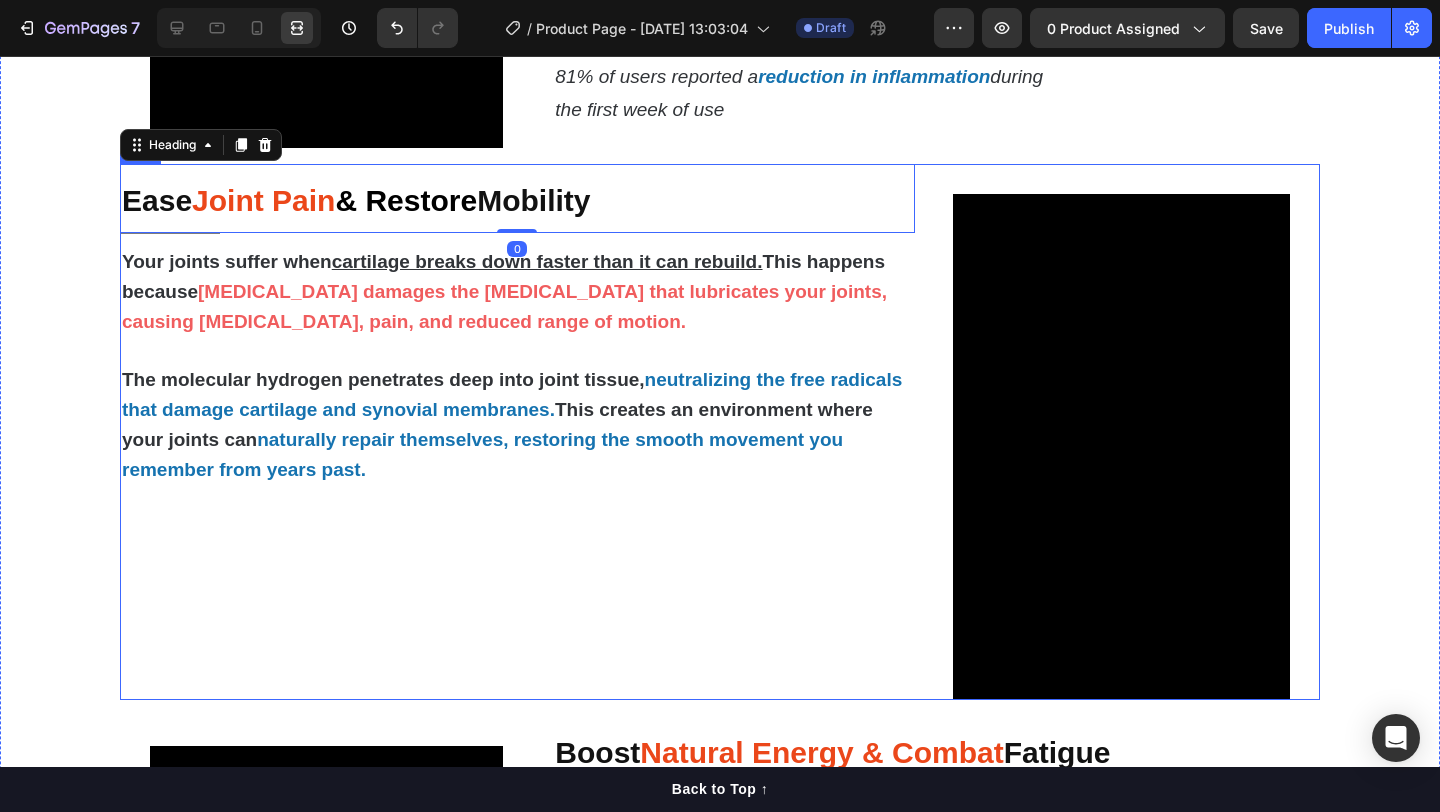 click on "Ease  Joint Pain  & Restore  Mobility Heading   0                Title Line Your joints suffer when  cartilage breaks down faster than it can rebuild.  This happens because  oxidative stress damages the synovial fluid that lubricates your joints, causing stiffness, pain, and reduced range of motion.   The molecular hydrogen penetrates deep into joint tissue,  neutralizing the free radicals that damage cartilage and synovial membranes.  This creates an environment where your joints can  naturally repair themselves, restoring the smooth movement you remember from years past. Text Block Video Row" at bounding box center (720, 432) 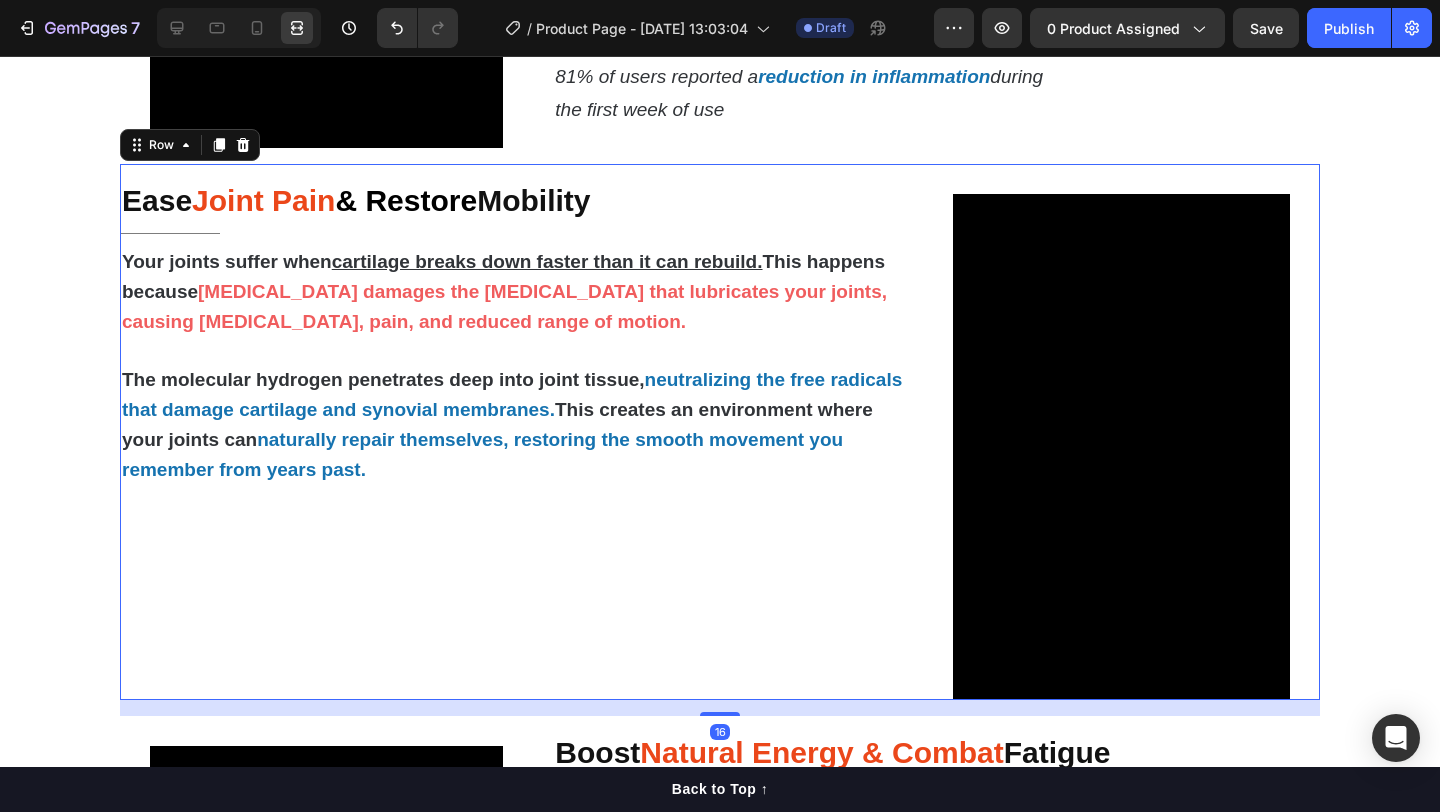 scroll, scrollTop: 1936, scrollLeft: 0, axis: vertical 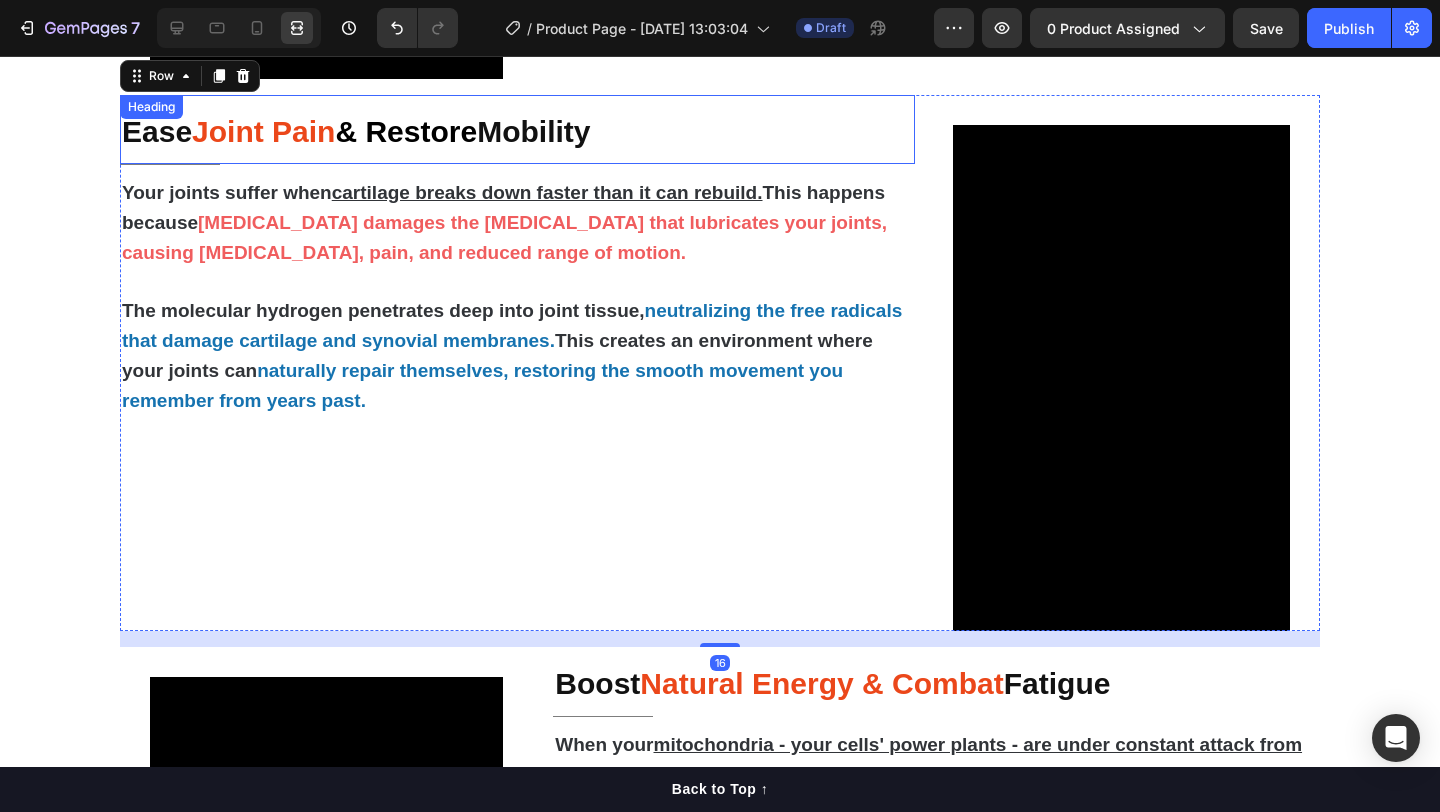 click on "Ease  Joint Pain  & Restore  Mobility" at bounding box center [517, 129] 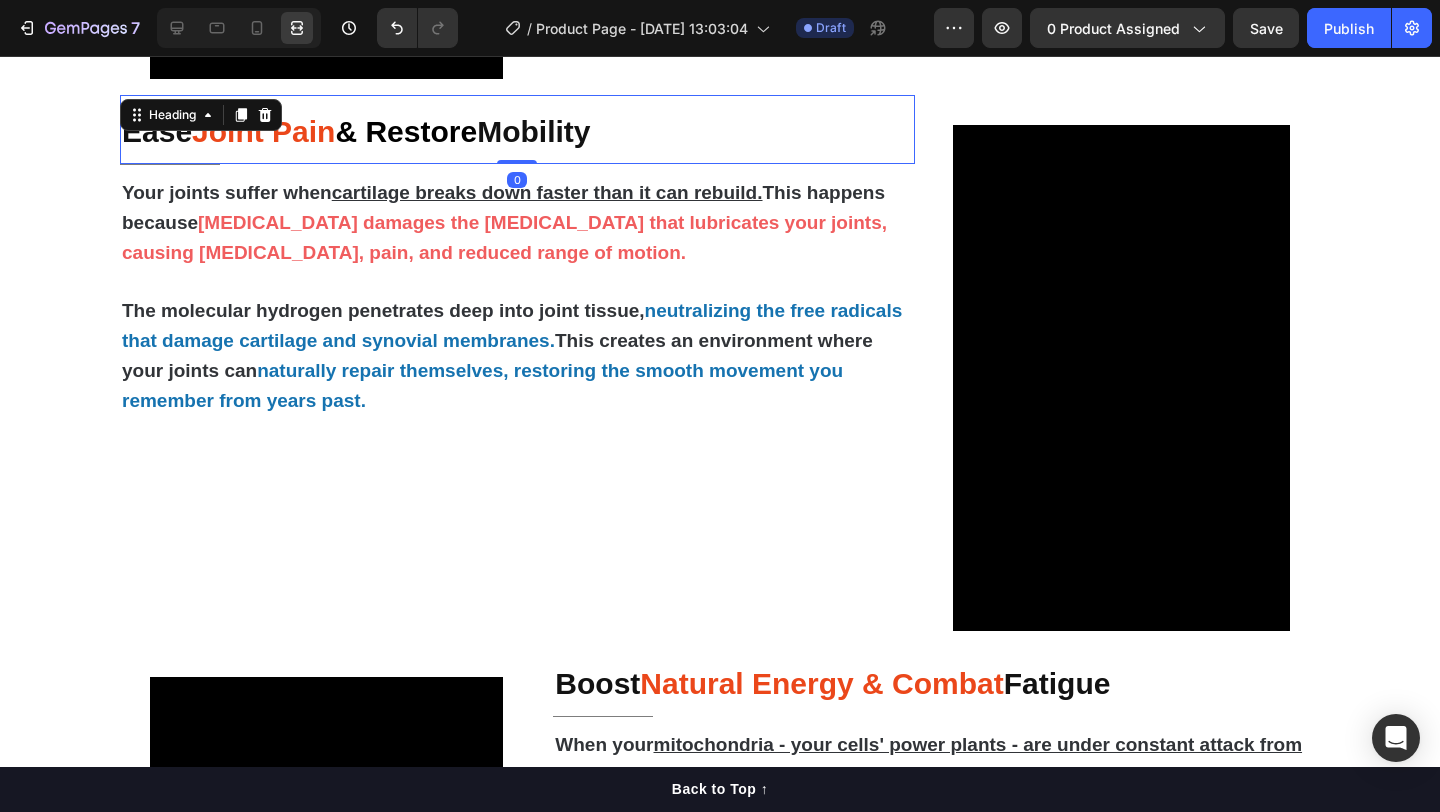 click at bounding box center [239, 28] 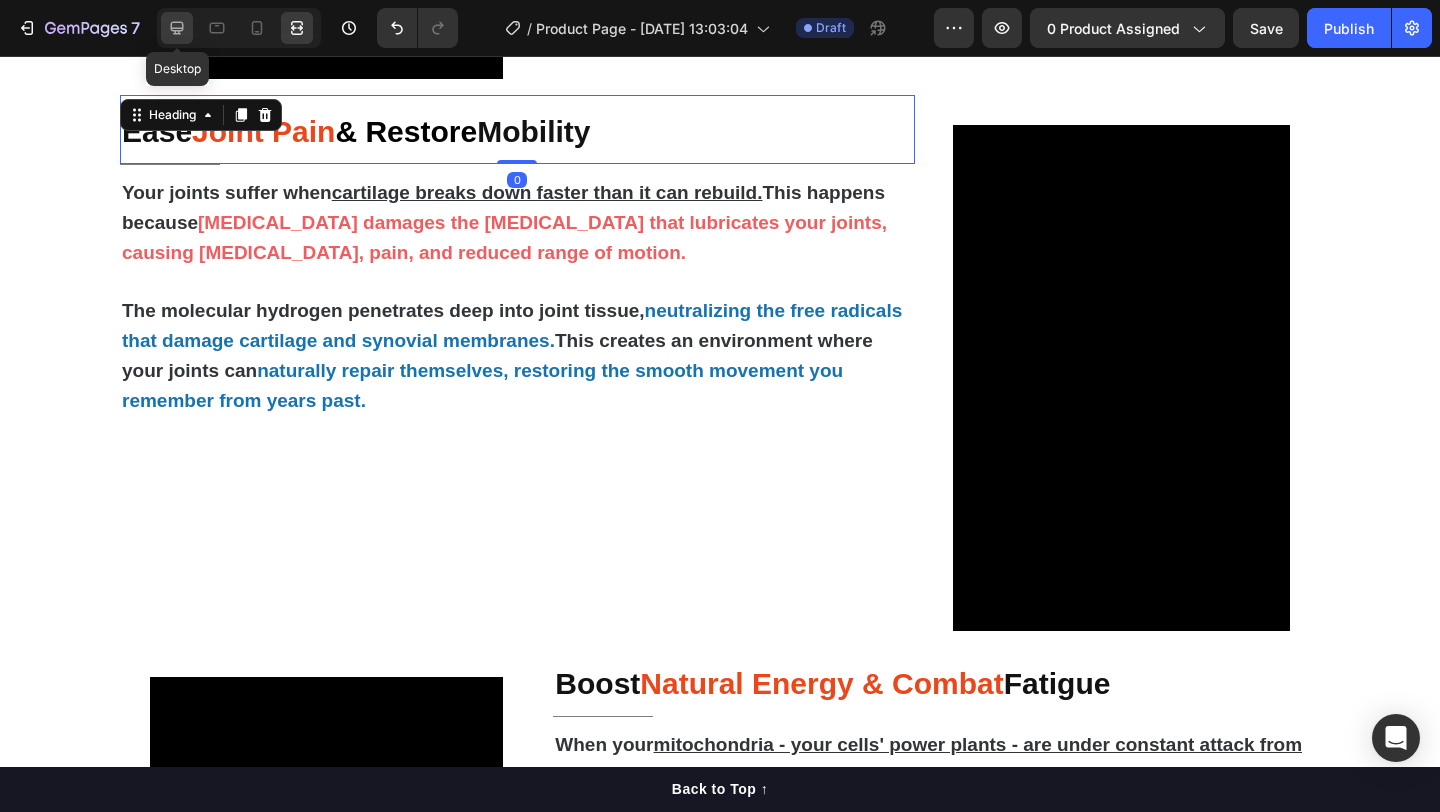 click 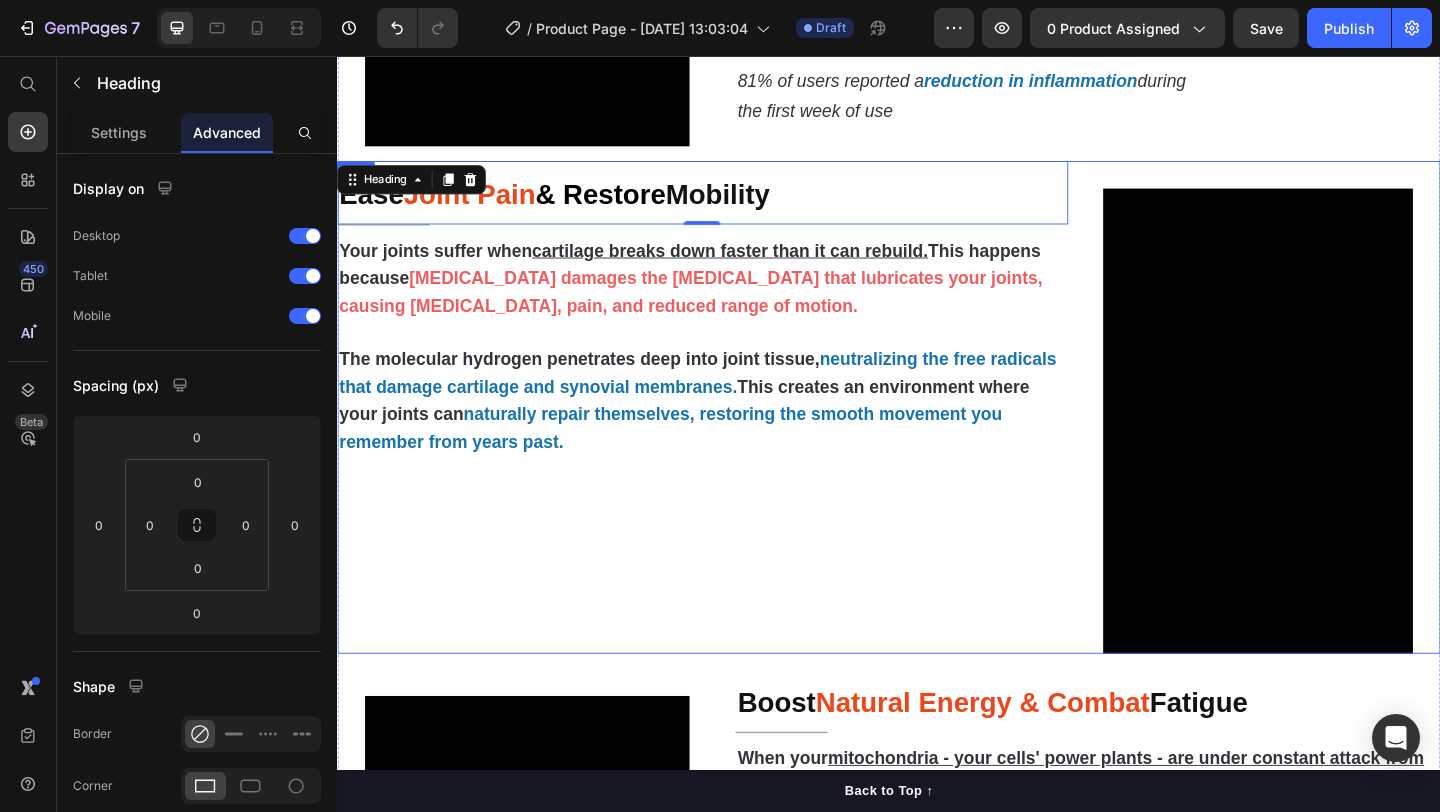scroll, scrollTop: 1851, scrollLeft: 0, axis: vertical 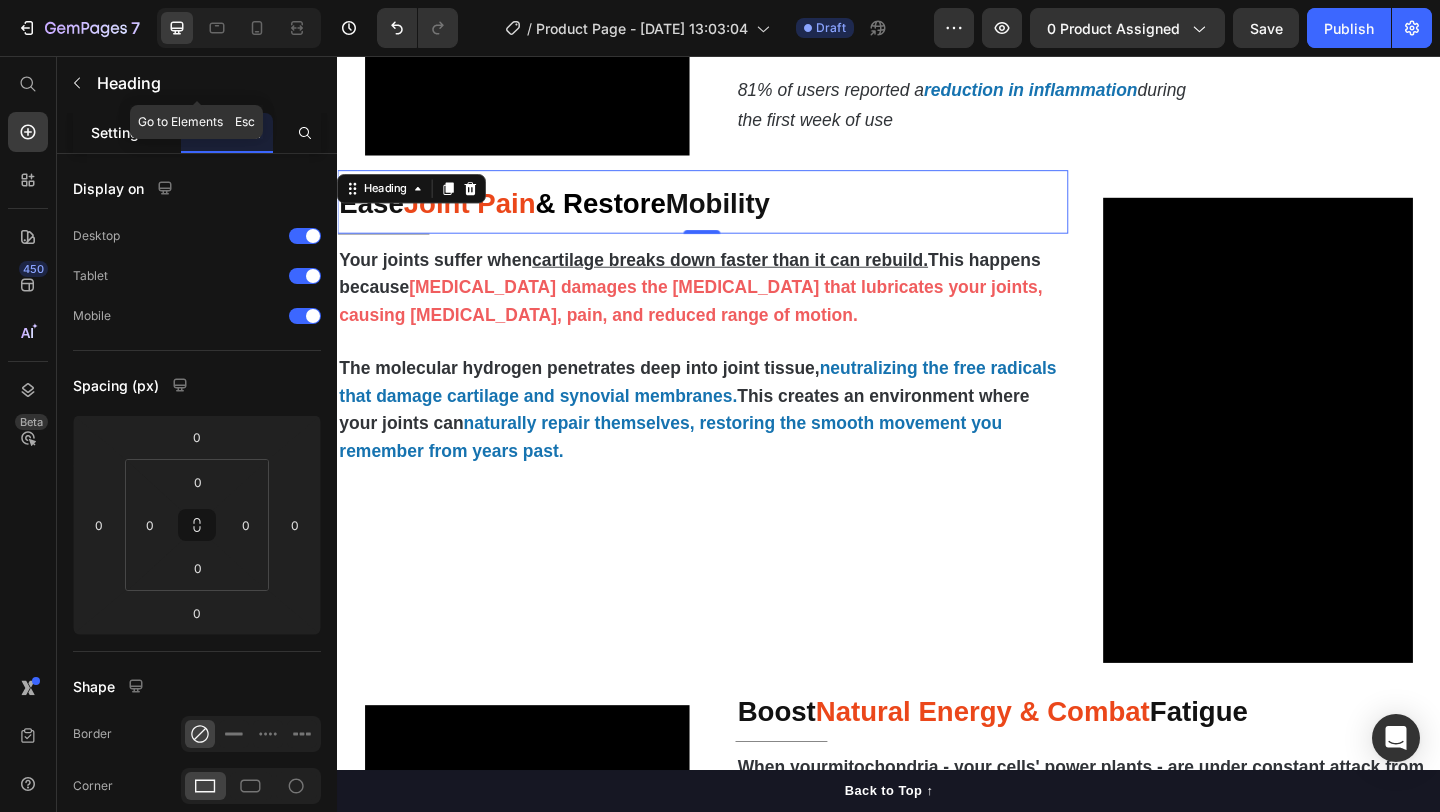 click on "Settings" at bounding box center (119, 132) 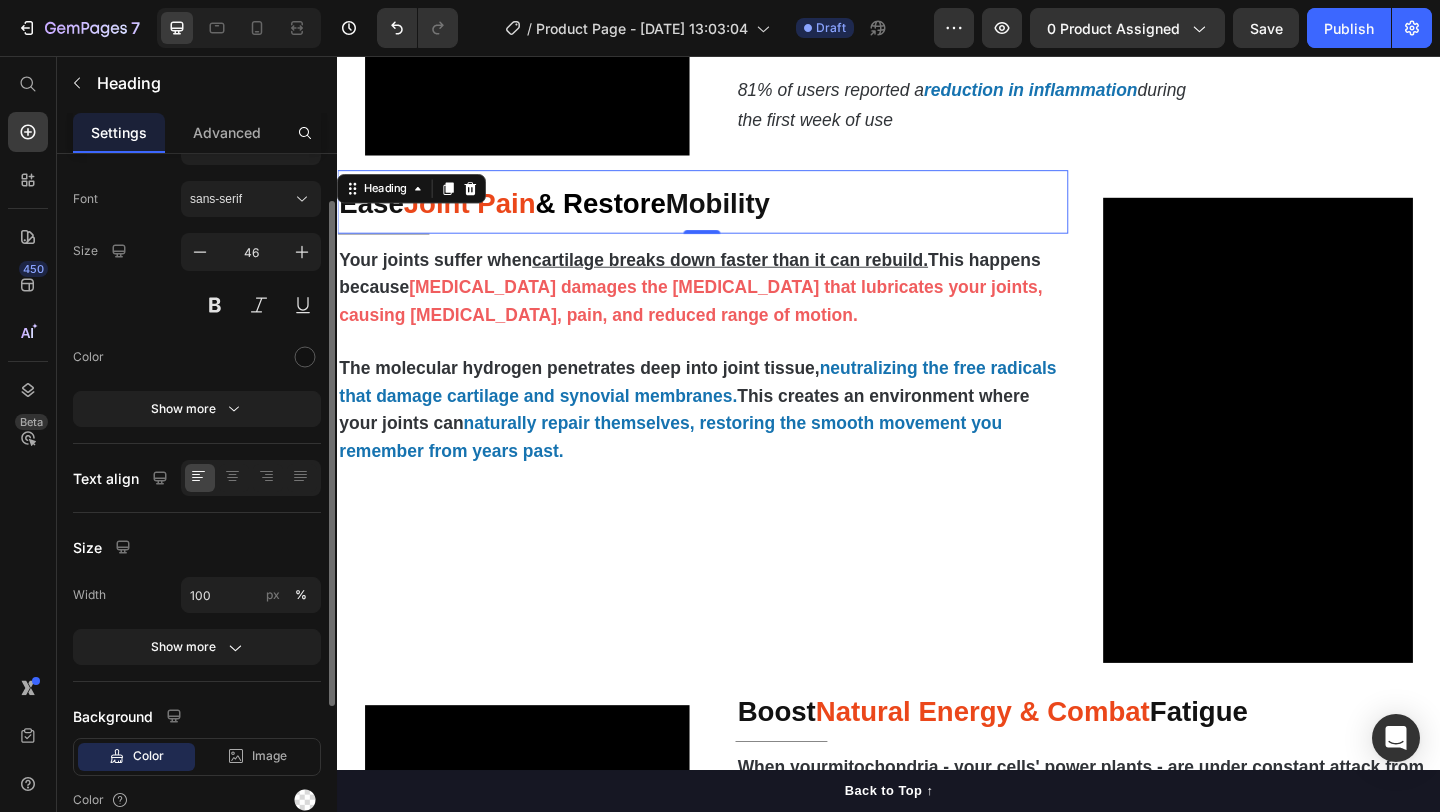 scroll, scrollTop: 101, scrollLeft: 0, axis: vertical 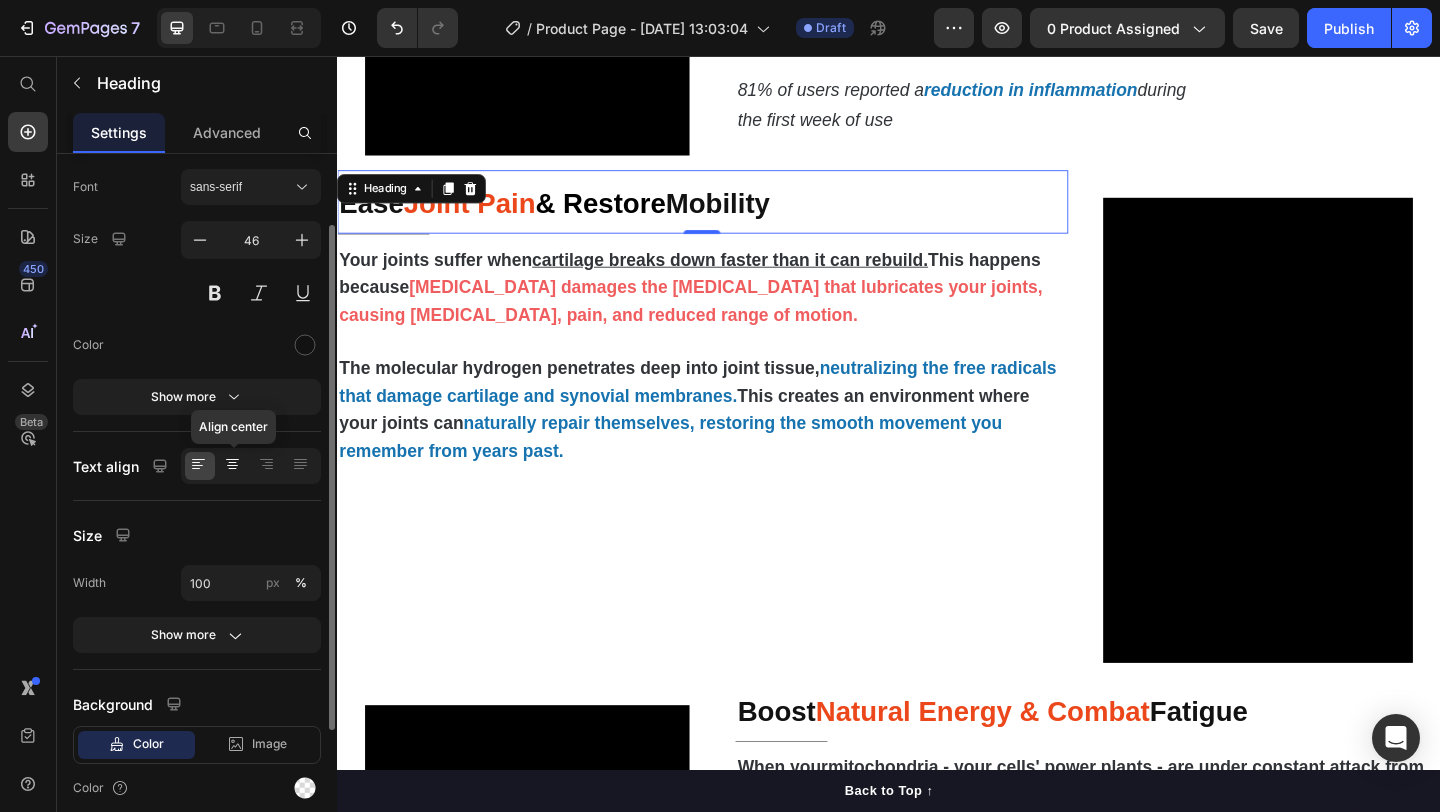 click 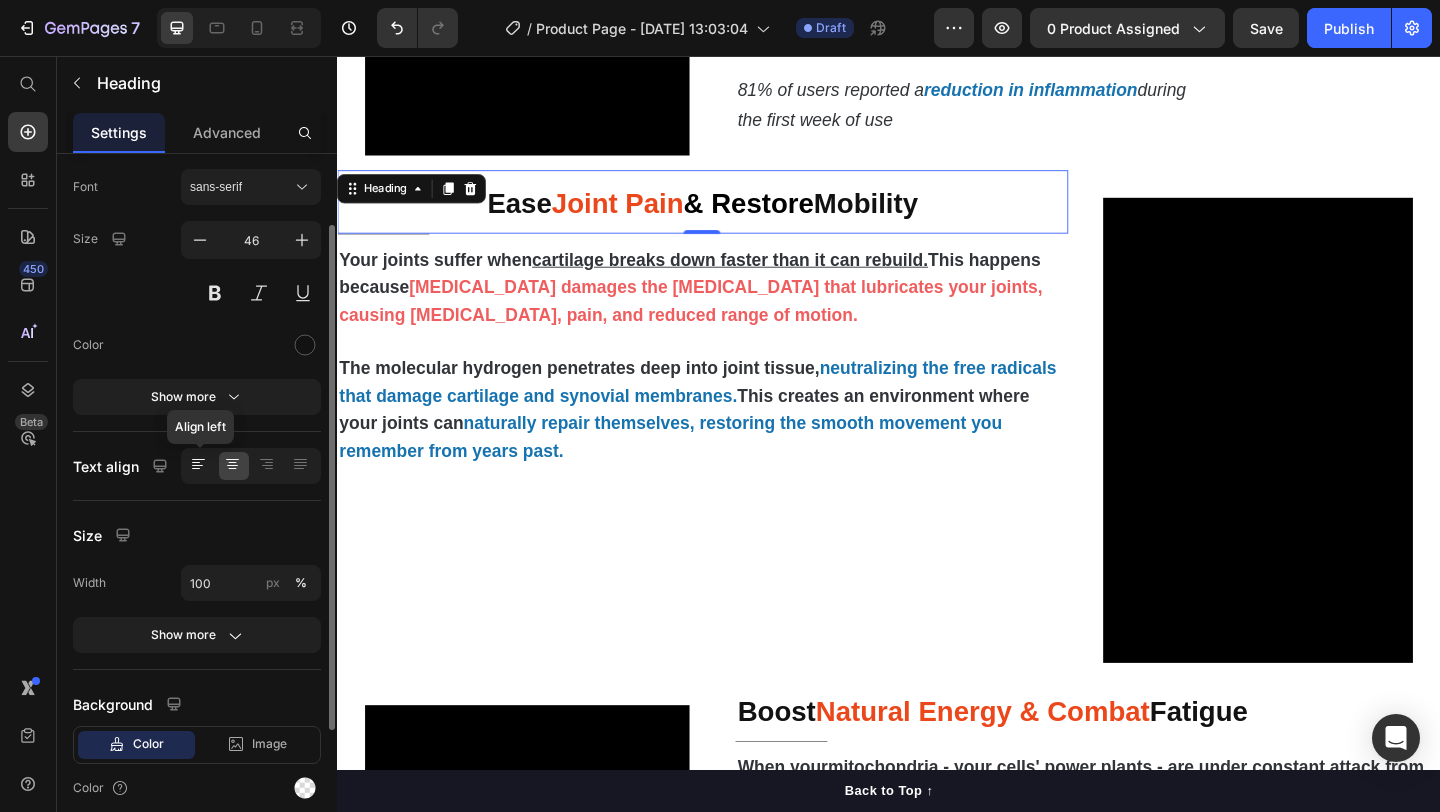 click 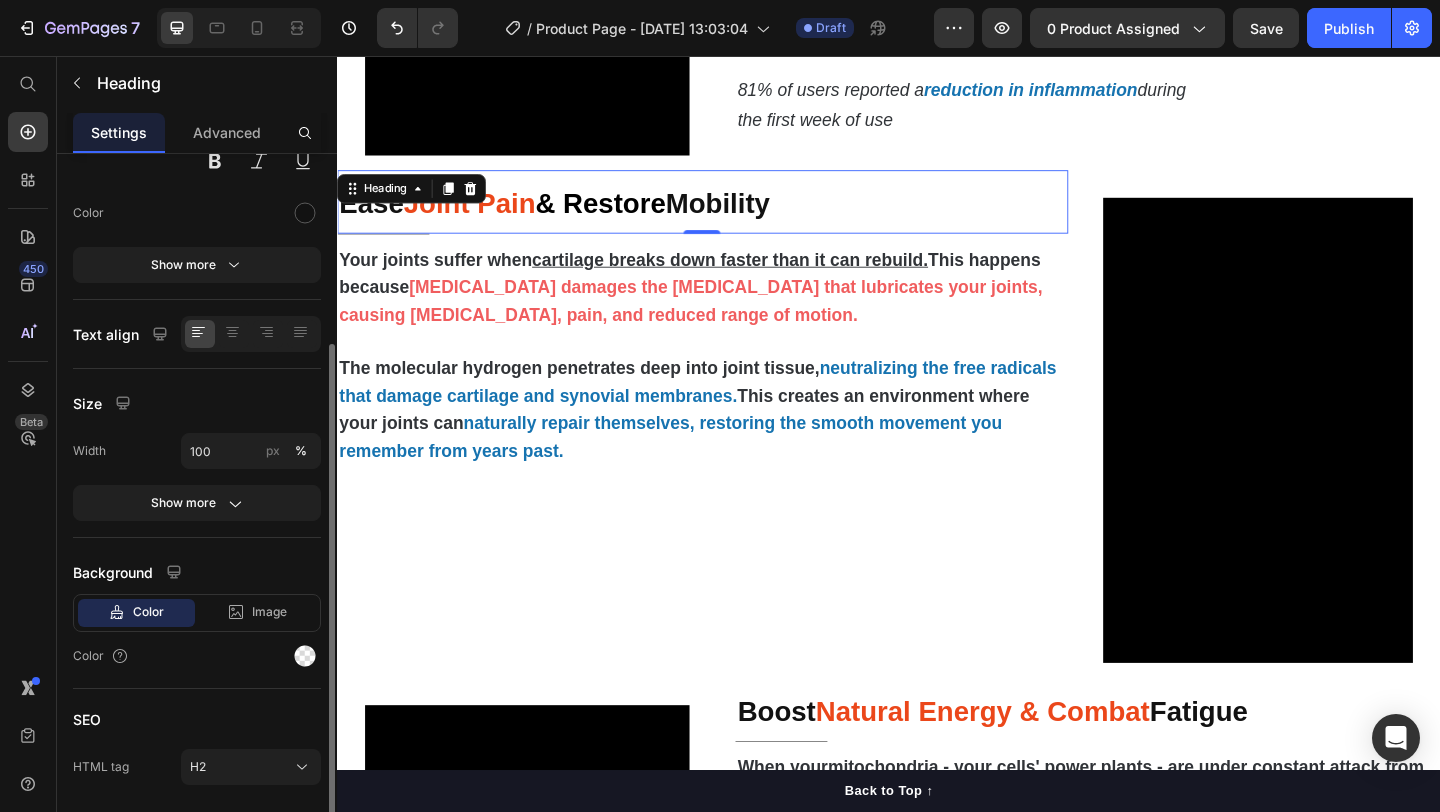 scroll, scrollTop: 249, scrollLeft: 0, axis: vertical 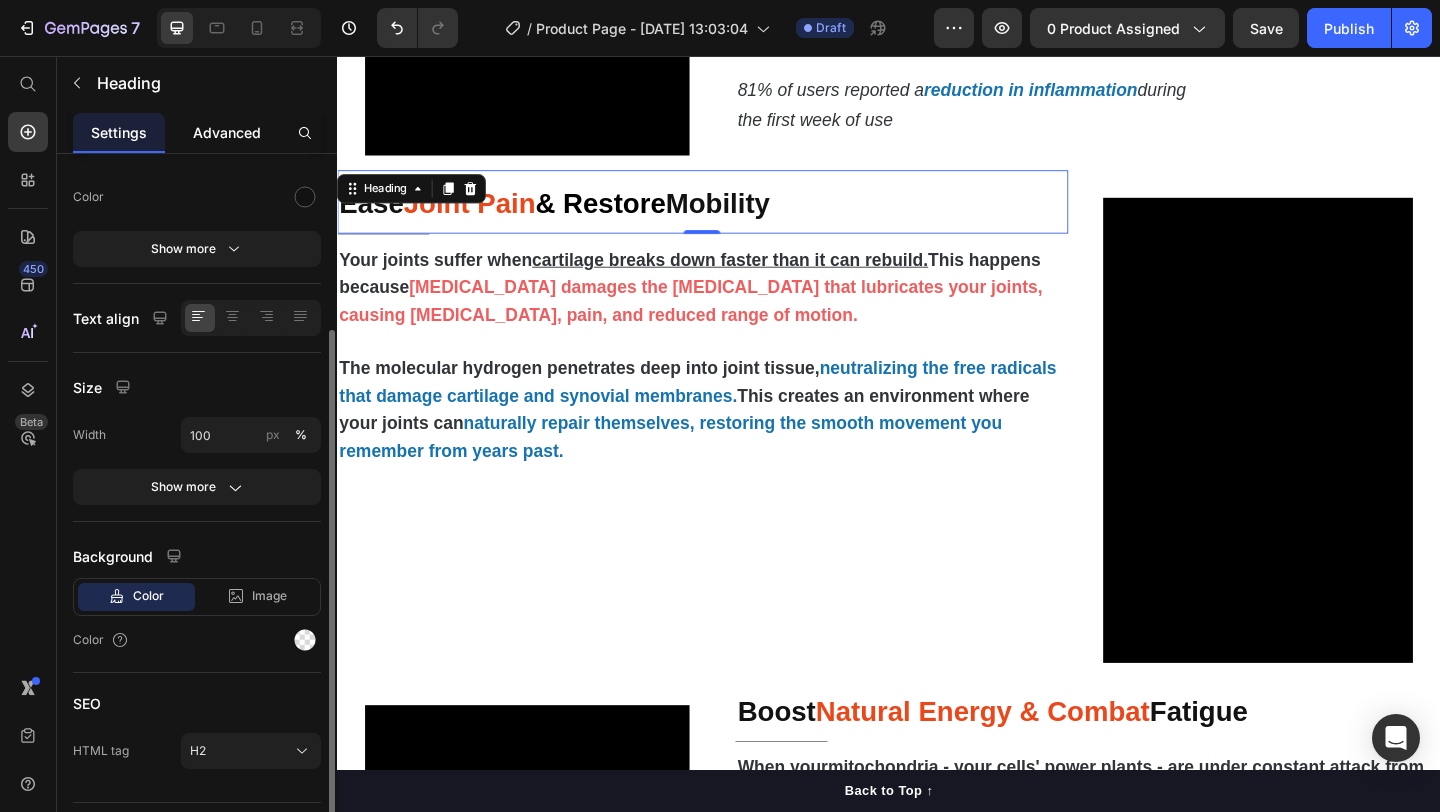 click on "Advanced" at bounding box center (227, 132) 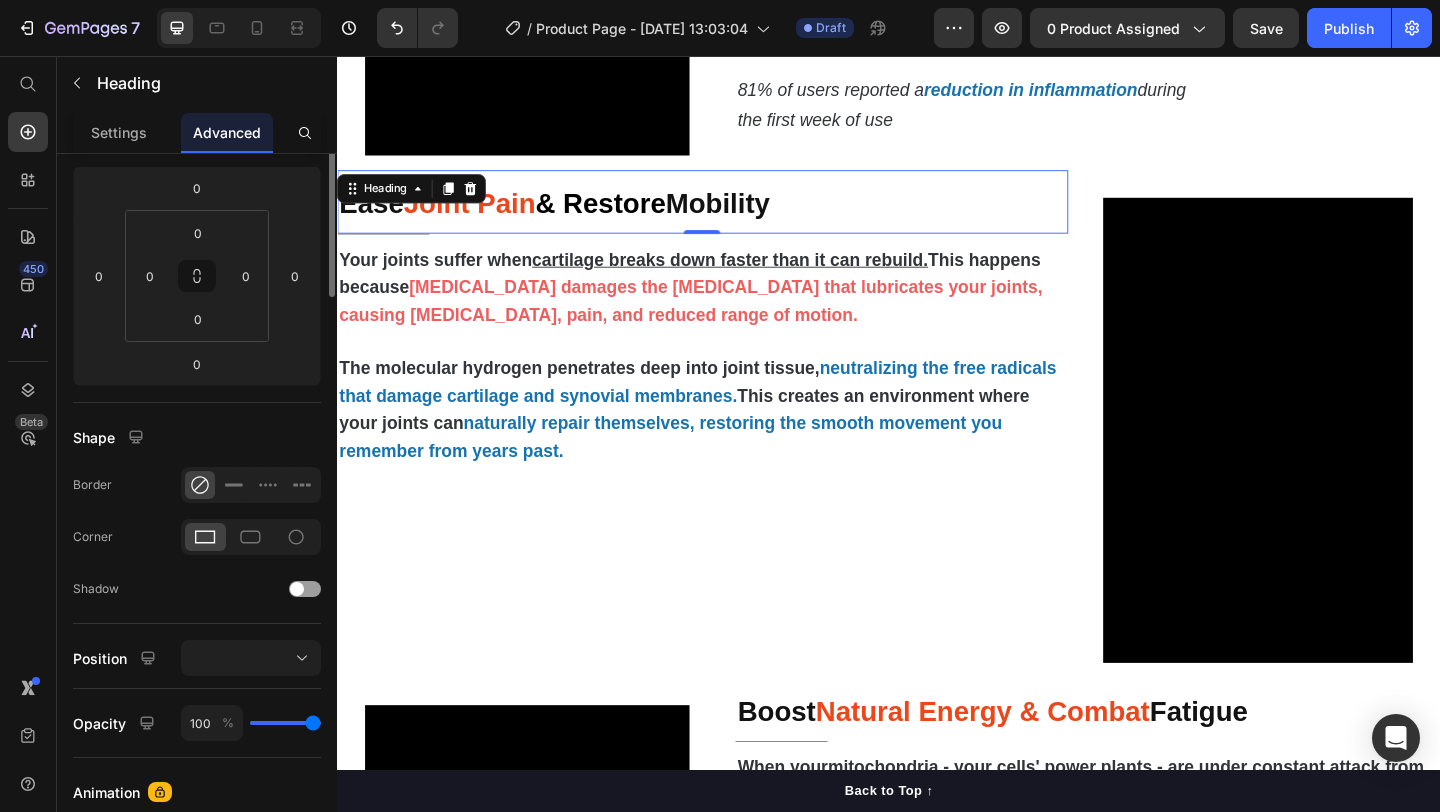 scroll, scrollTop: 0, scrollLeft: 0, axis: both 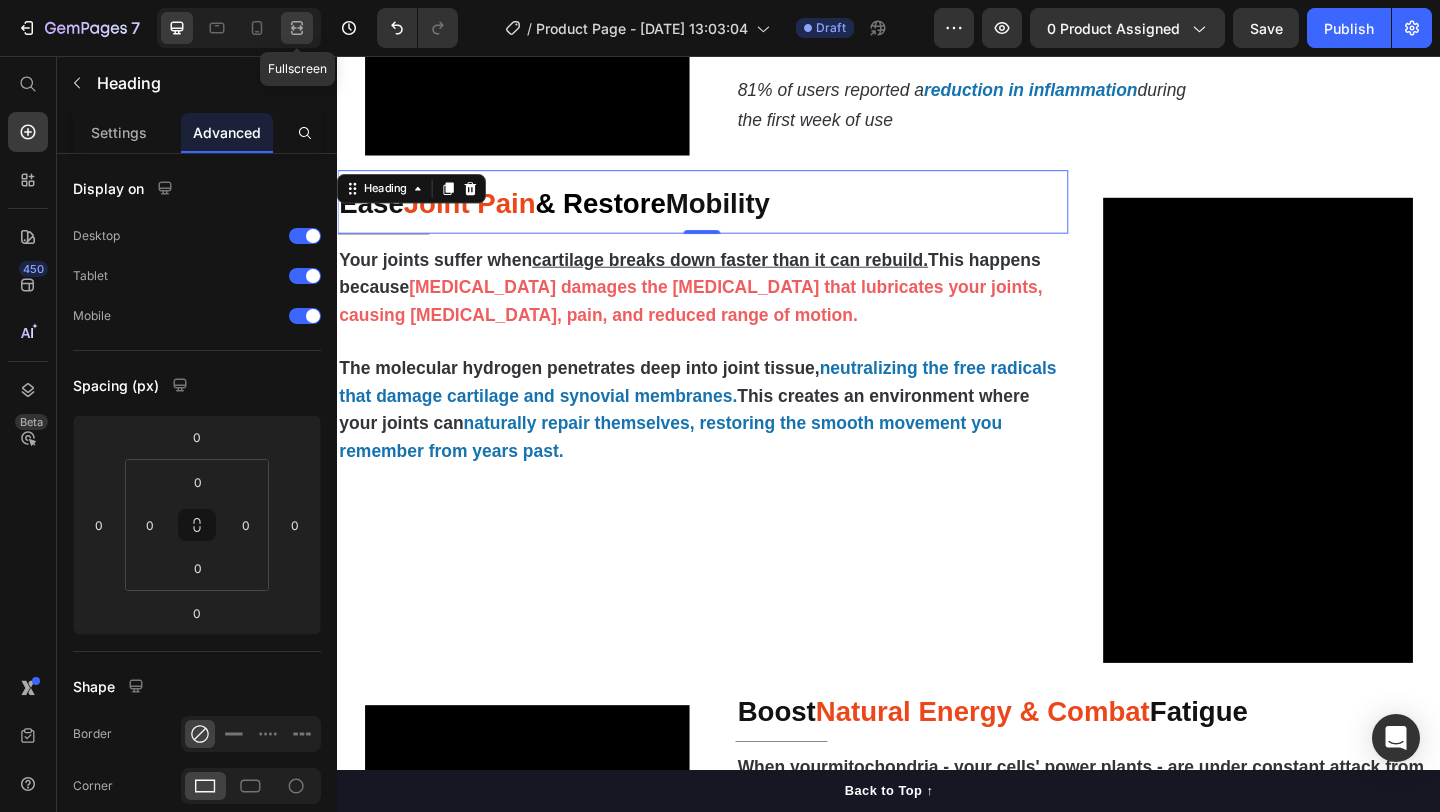 click 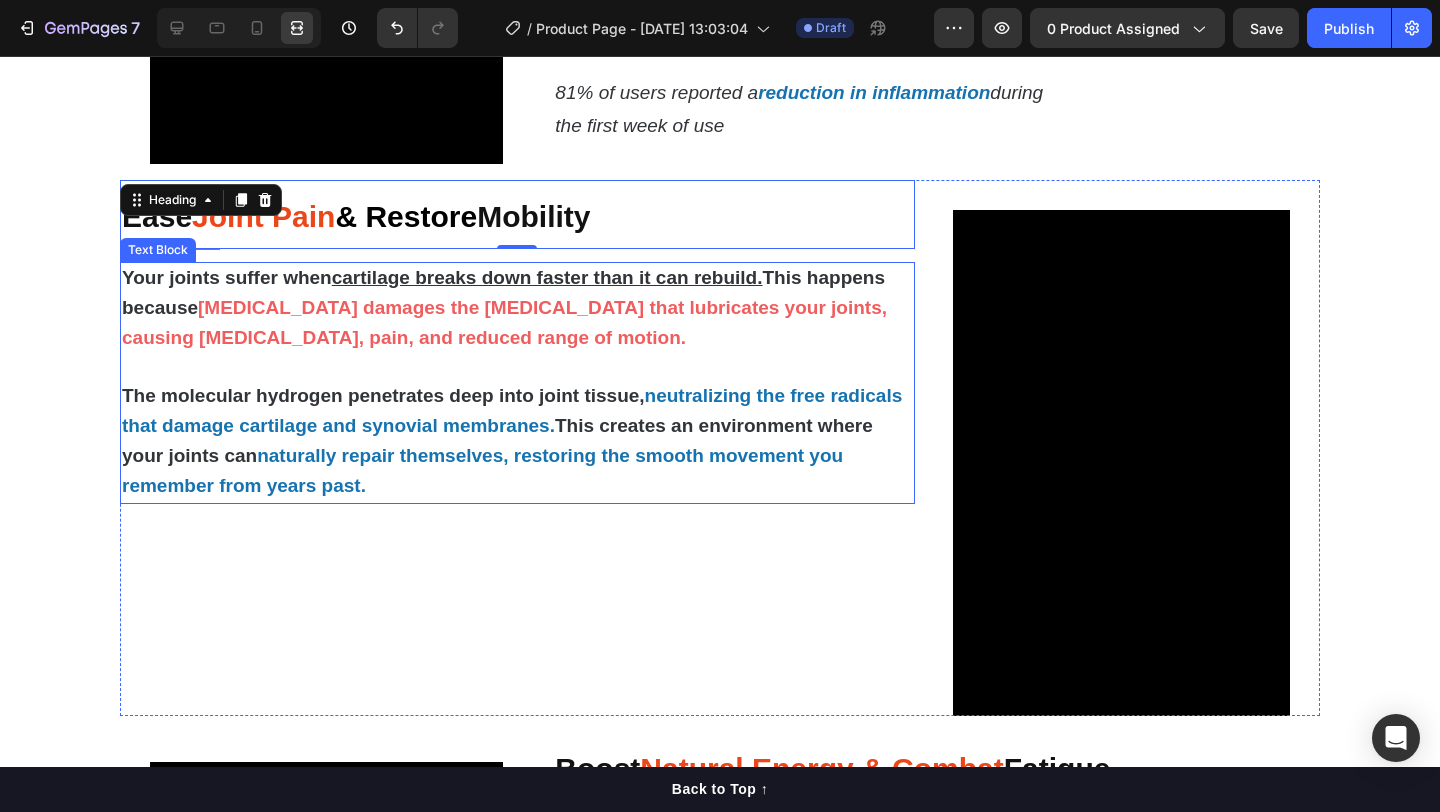 click on "Video Reduce  Chronic Inflammation  at Home Heading                Title Line But what makes things worse is that when your body is constantly battling  chronic inflammation, your immune system becomes overactive and starts attacking healthy tissue.     So even though your body is desperately trying to  heal and repair ,   the inflammatory response keeps interfering with the natural healing process.   The 8,000 PPM of molecular hydrogen acts as a  selective antioxidant, specifically targeting the hydroxyl radicals and peroxynitrite that trigger inflammatory responses.   This allows your body's natural anti-inflammatory systems to take over, reducing swelling and pain at the cellular level.   81% of users reported a  reduction in inflammation  during  the first week of use Text Block Row Ease  Joint Pain  & Restore  Mobility Heading   0                Title Line Your joints suffer when  cartilage breaks down faster than it can rebuild.  This happens because    Text Block Video Row Video Boost   Fatigue" at bounding box center [720, 1084] 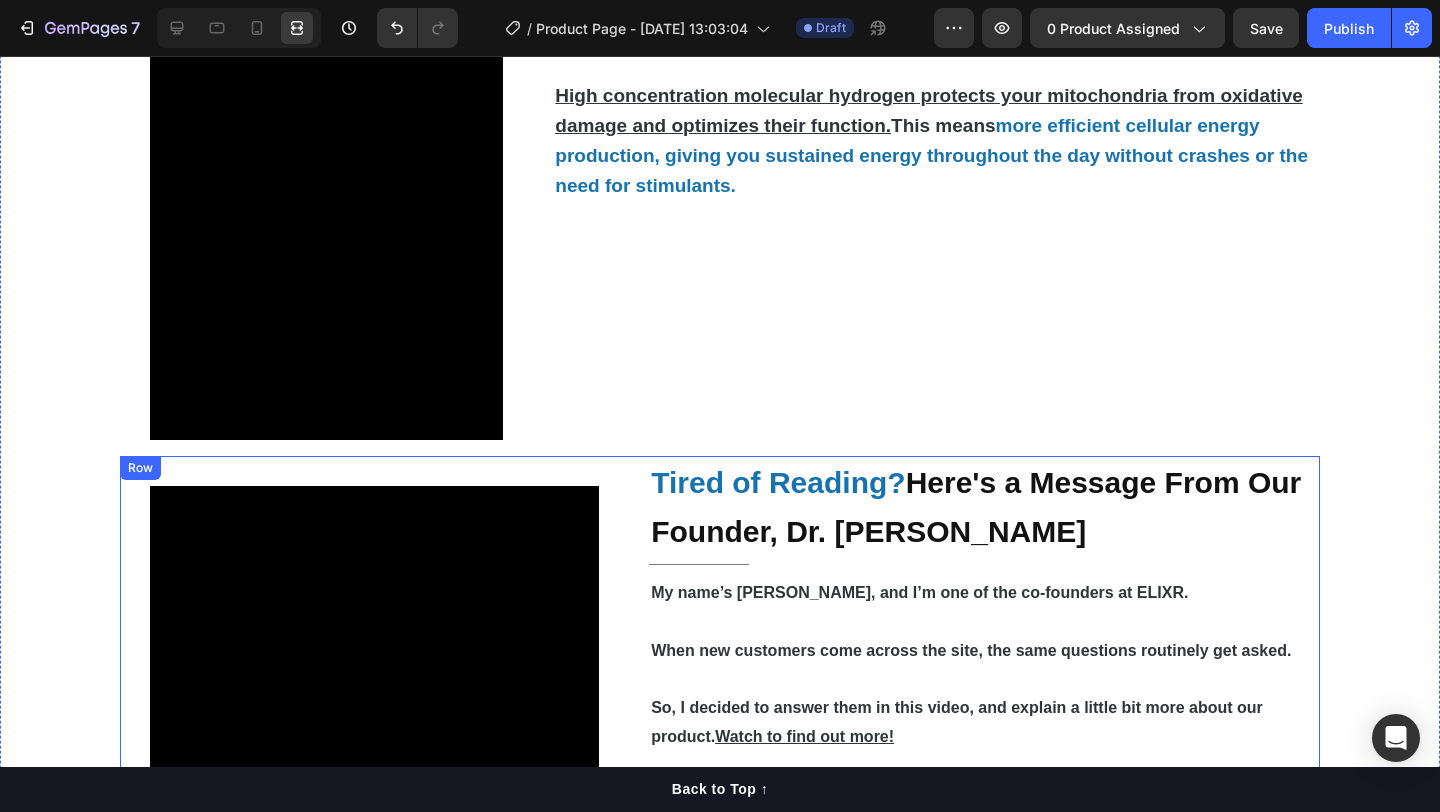 scroll, scrollTop: 2727, scrollLeft: 0, axis: vertical 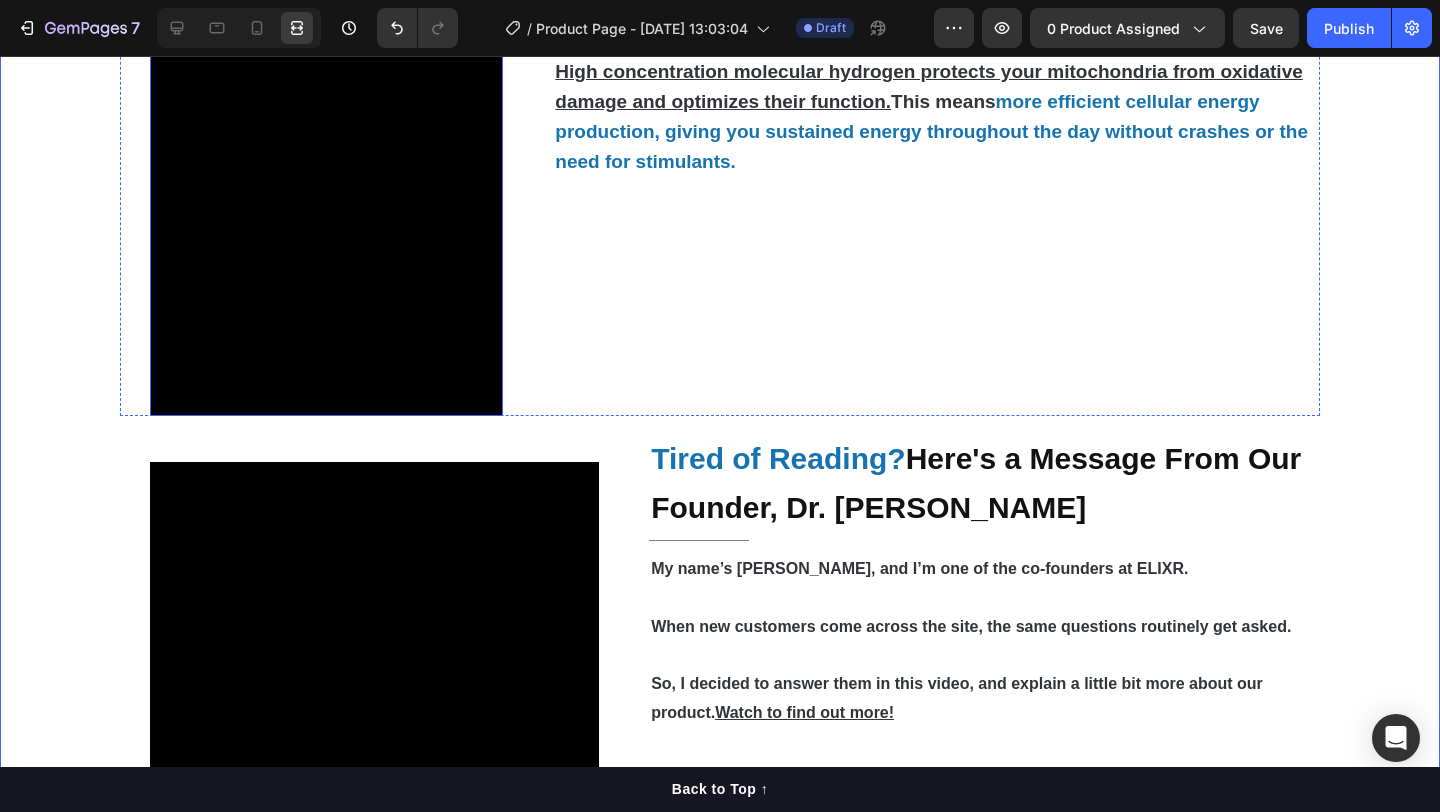 click at bounding box center [326, 151] 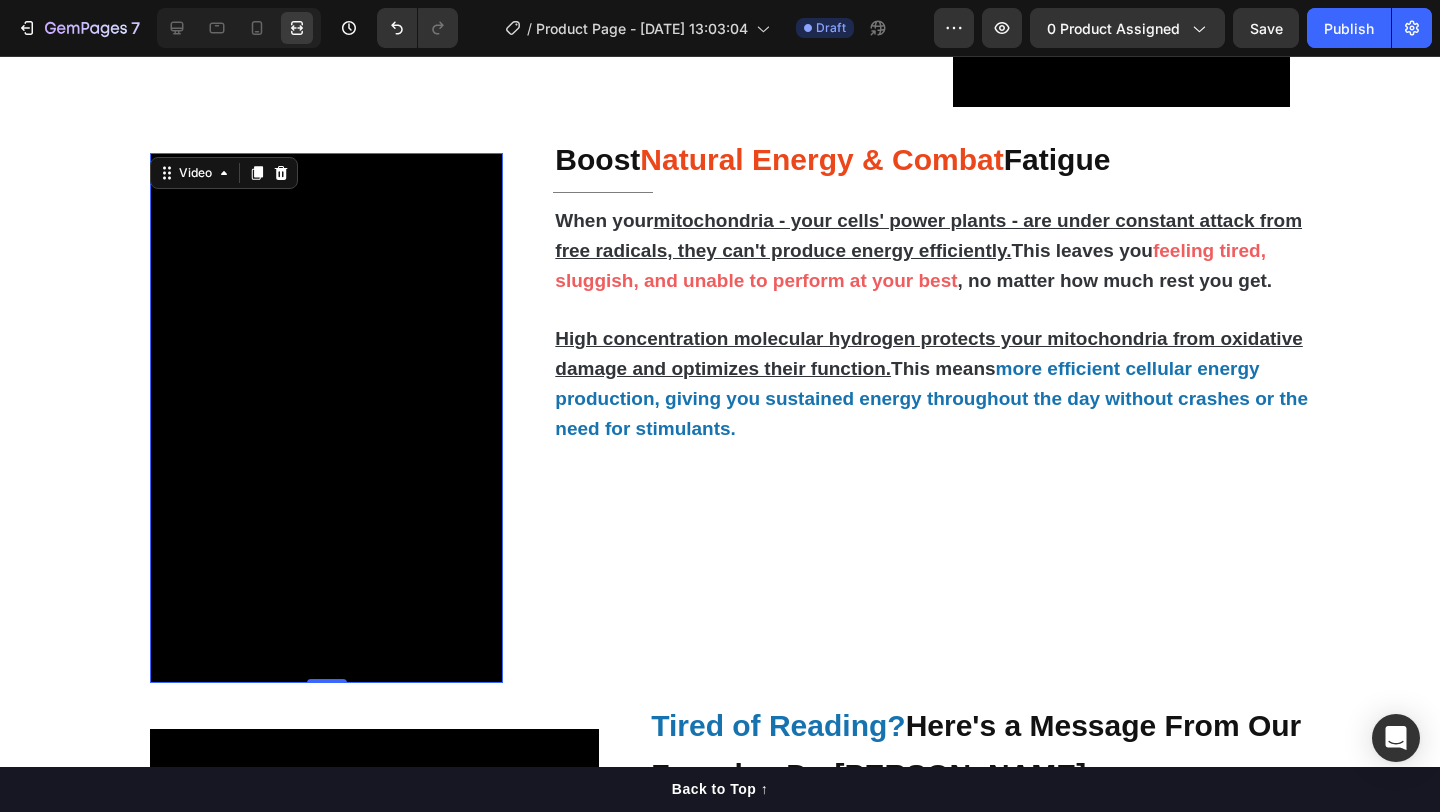 scroll, scrollTop: 2461, scrollLeft: 0, axis: vertical 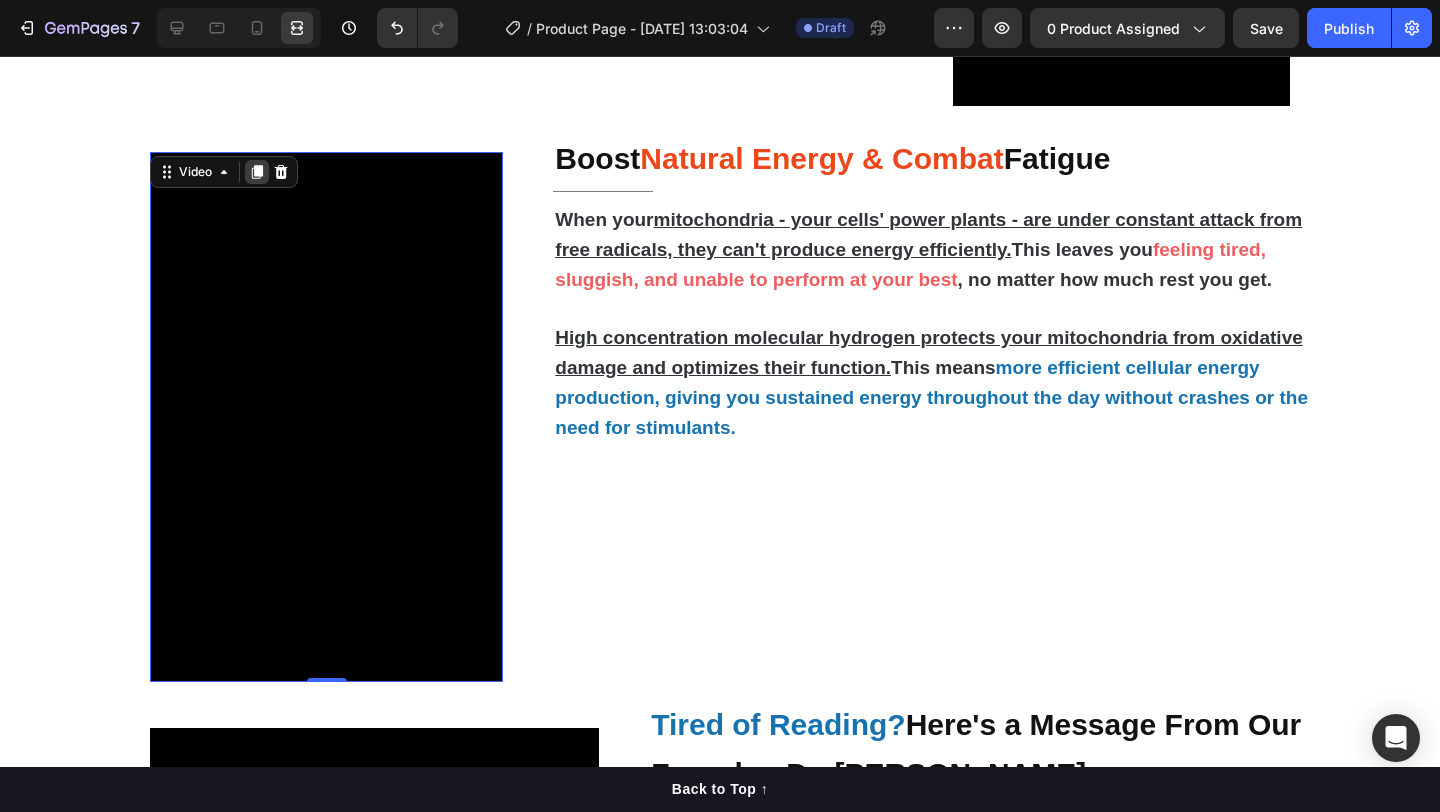click 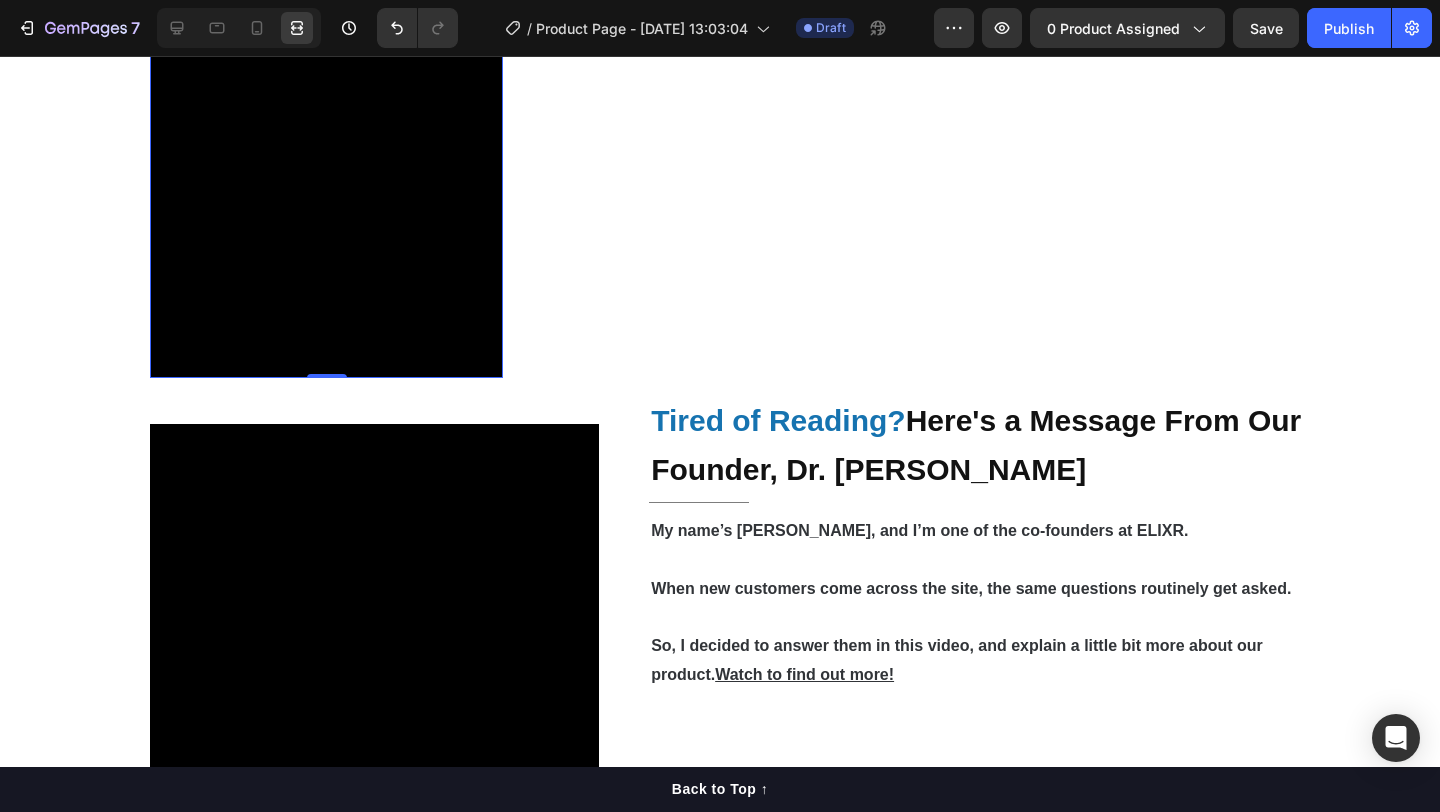 scroll, scrollTop: 3365, scrollLeft: 0, axis: vertical 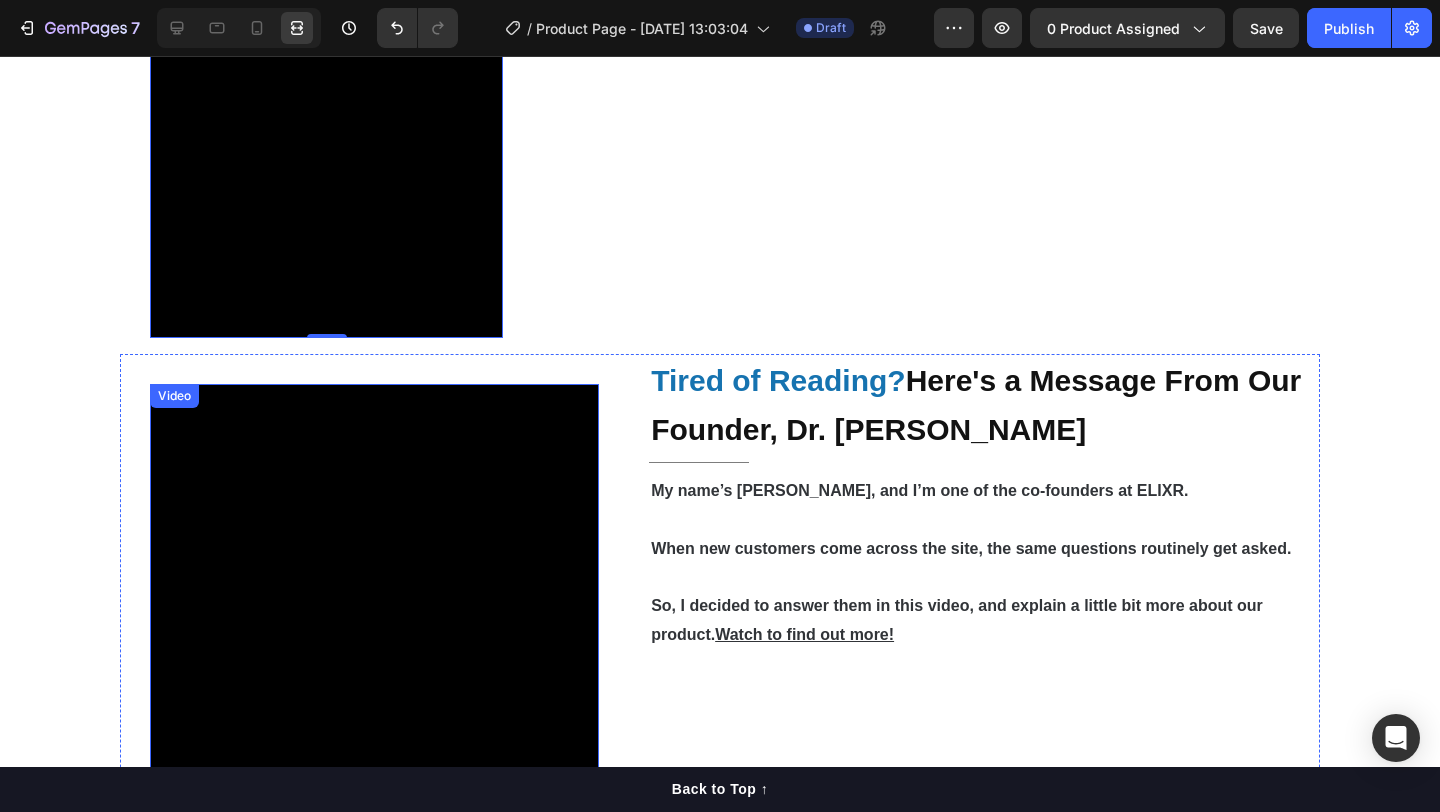 click at bounding box center [374, 721] 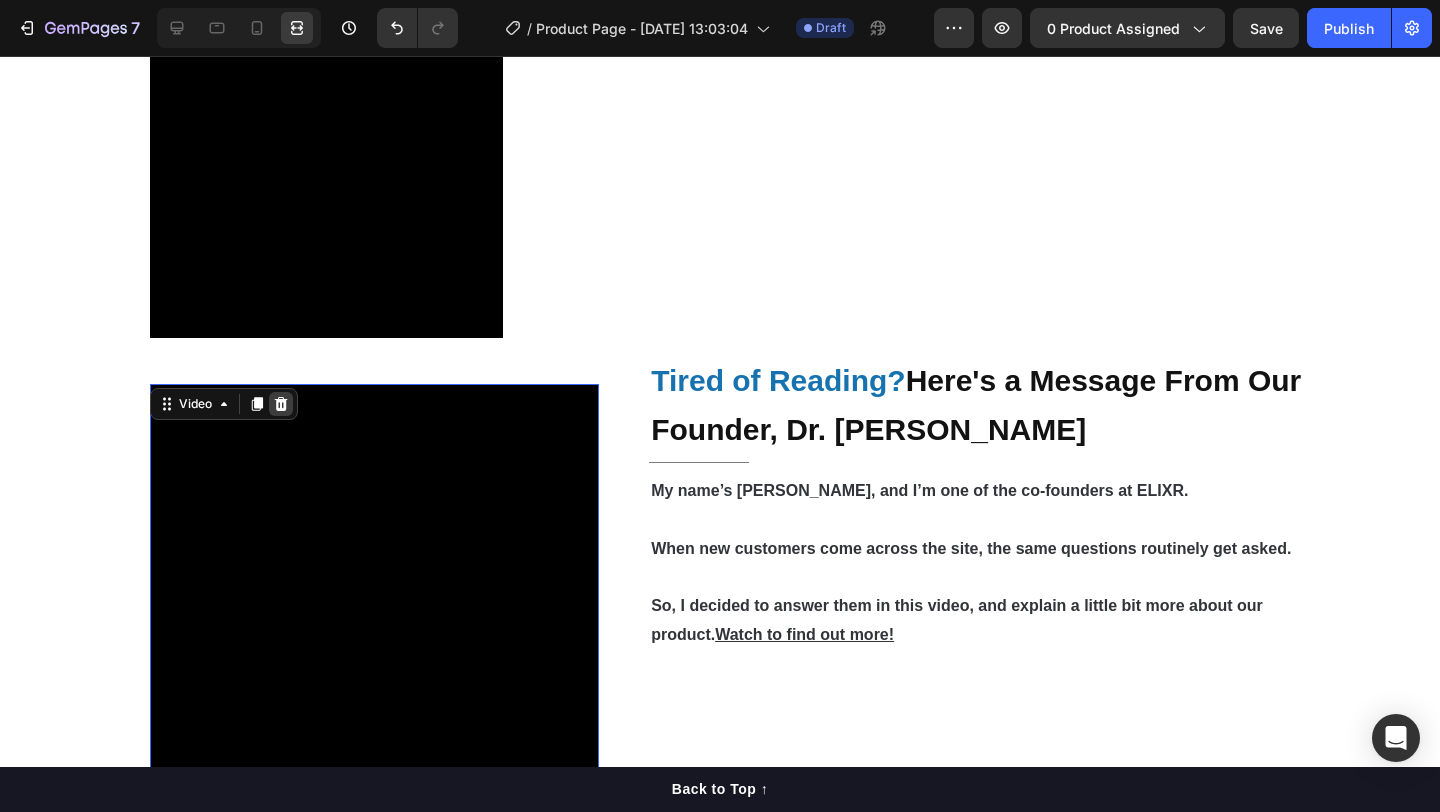click at bounding box center (281, 404) 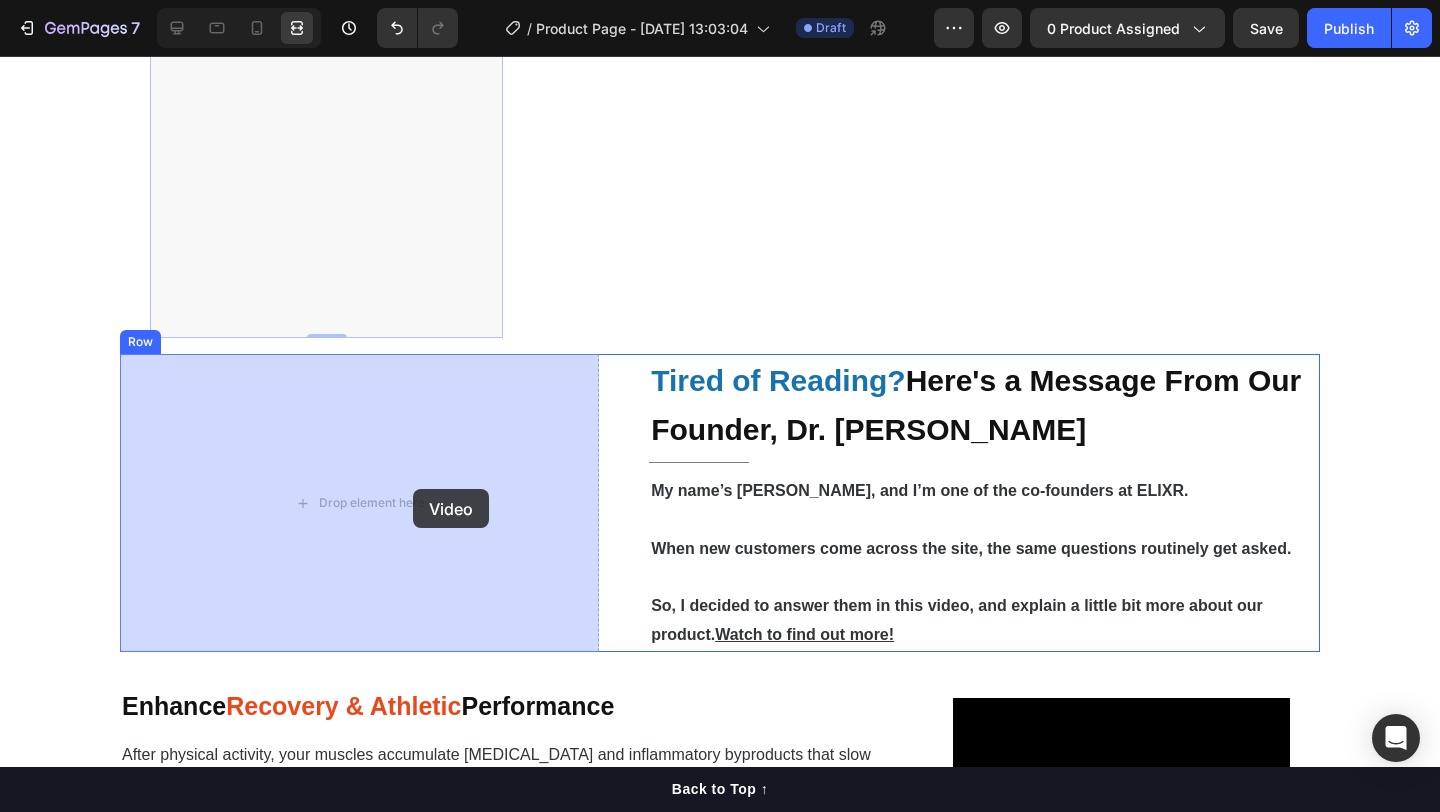 drag, startPoint x: 380, startPoint y: 166, endPoint x: 413, endPoint y: 489, distance: 324.6814 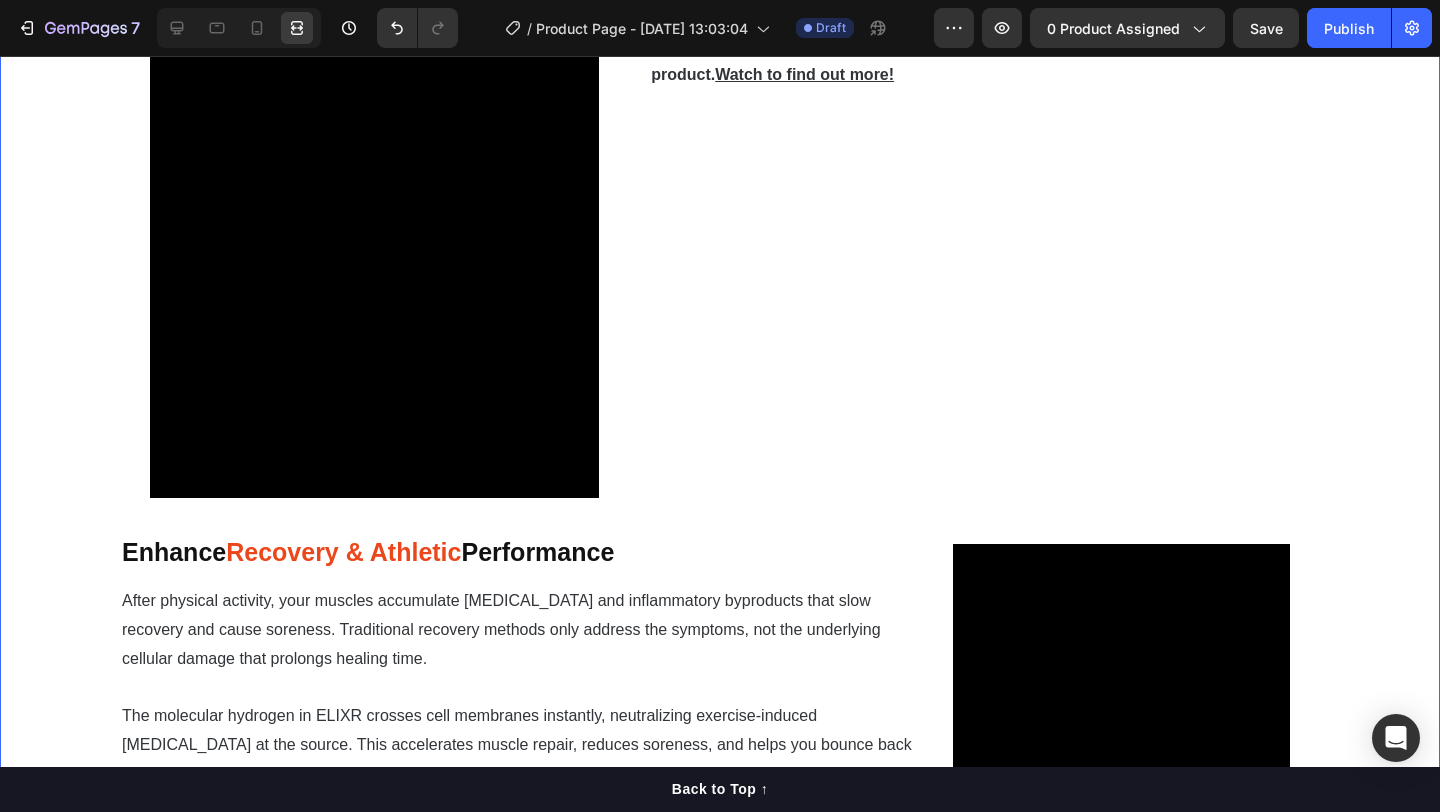 click on "Video Reduce  Chronic Inflammation  at Home Heading                Title Line But what makes things worse is that when your body is constantly battling  chronic inflammation, your immune system becomes overactive and starts attacking healthy tissue.     So even though your body is desperately trying to  heal and repair ,   the inflammatory response keeps interfering with the natural healing process.   The 8,000 PPM of molecular hydrogen acts as a  selective antioxidant, specifically targeting the hydroxyl radicals and peroxynitrite that trigger inflammatory responses.   This allows your body's natural anti-inflammatory systems to take over, reducing swelling and pain at the cellular level.   81% of users reported a  reduction in inflammation  during  the first week of use Text Block Row Ease  Joint Pain  & Restore  Mobility Heading                Title Line Your joints suffer when  cartilage breaks down faster than it can rebuild.  This happens because    Text Block Video Row Video Boost   Fatigue Title" at bounding box center (720, -430) 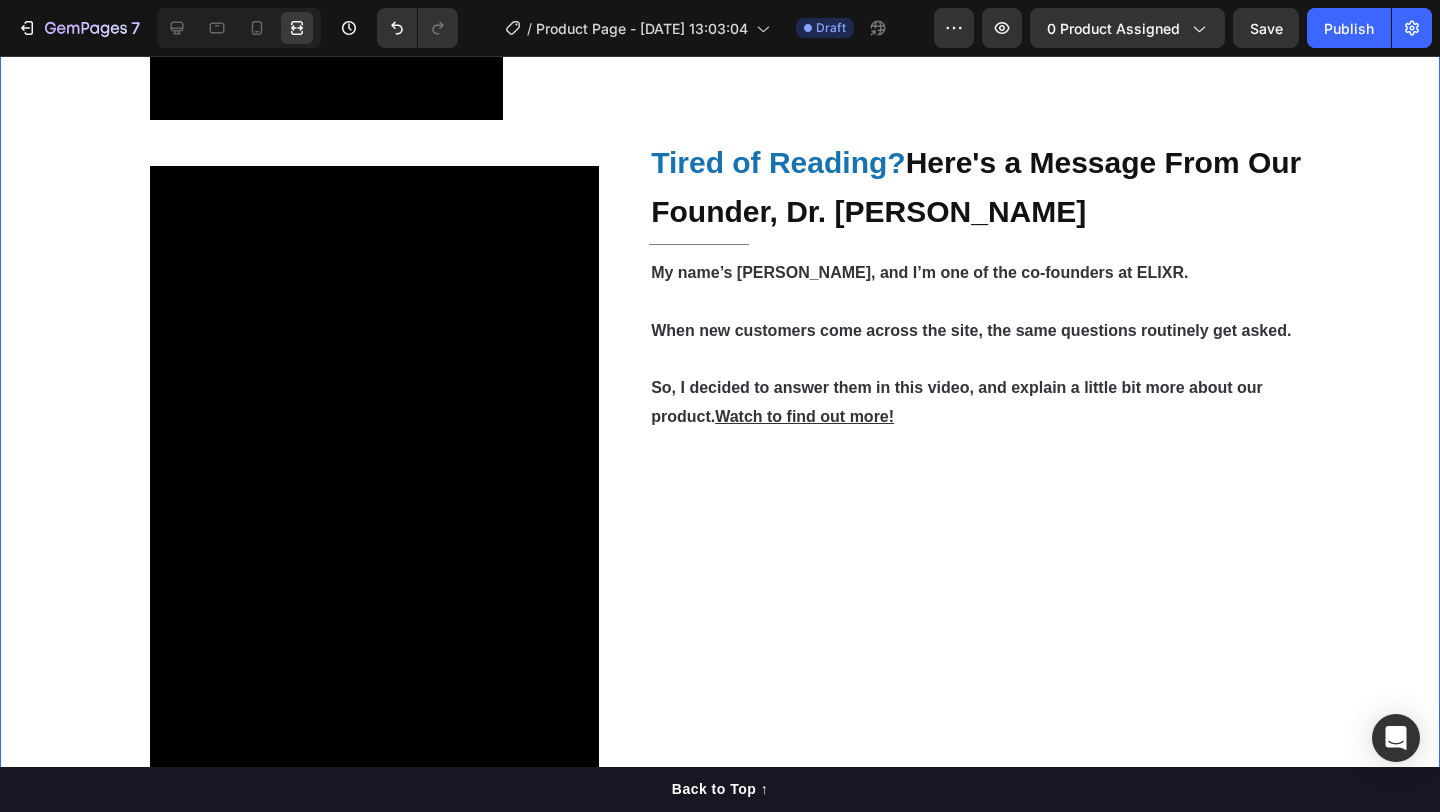 click at bounding box center [374, 503] 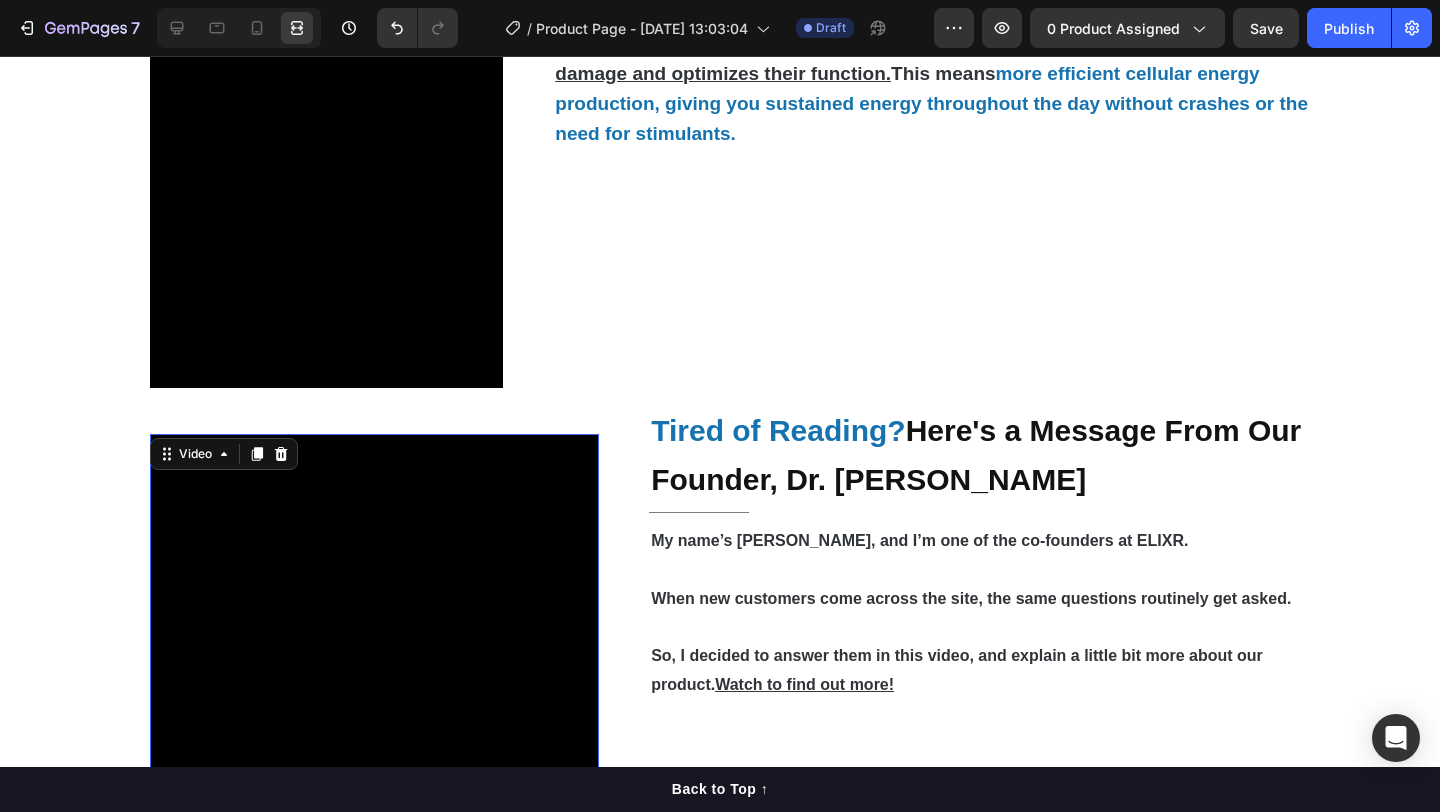 scroll, scrollTop: 2678, scrollLeft: 0, axis: vertical 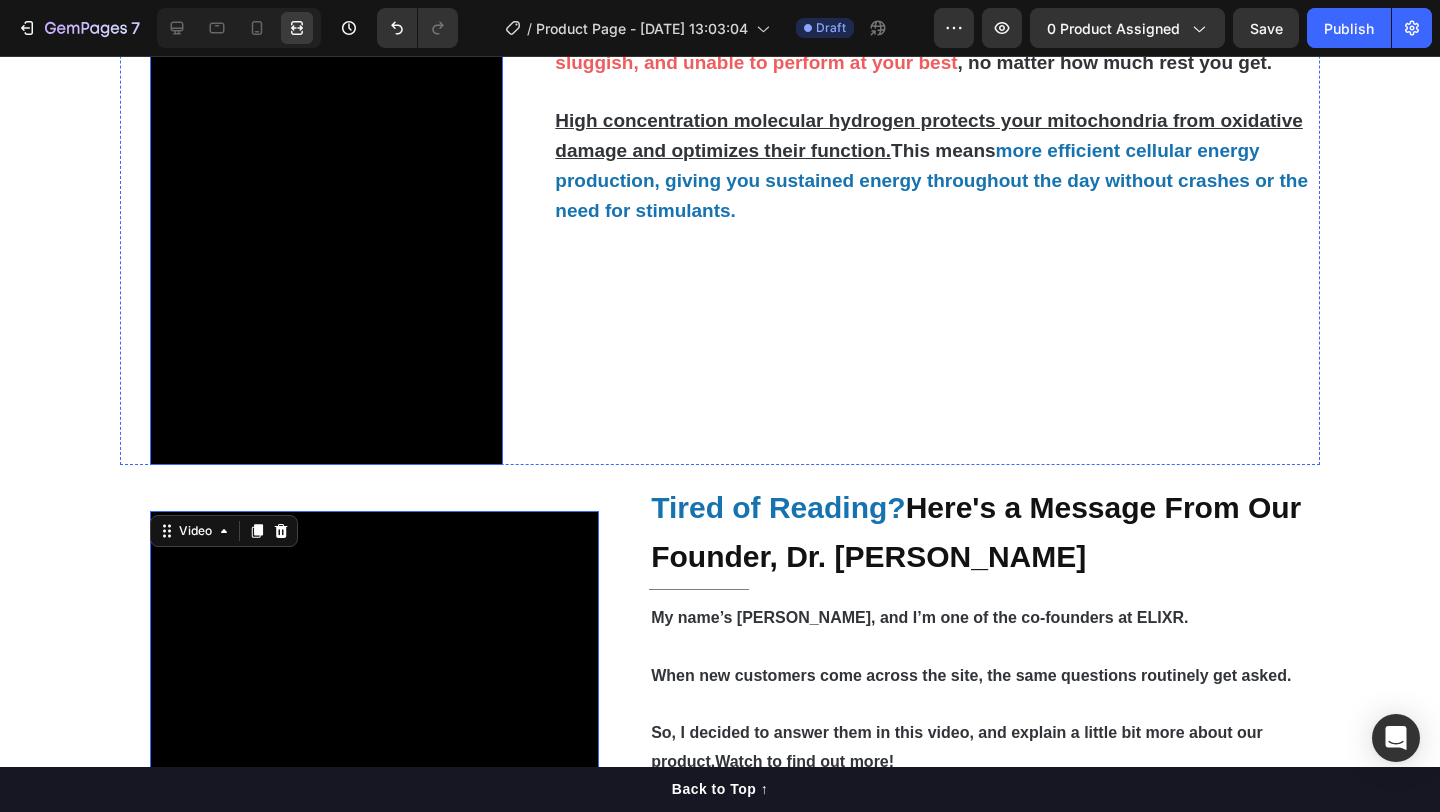 click at bounding box center (326, 200) 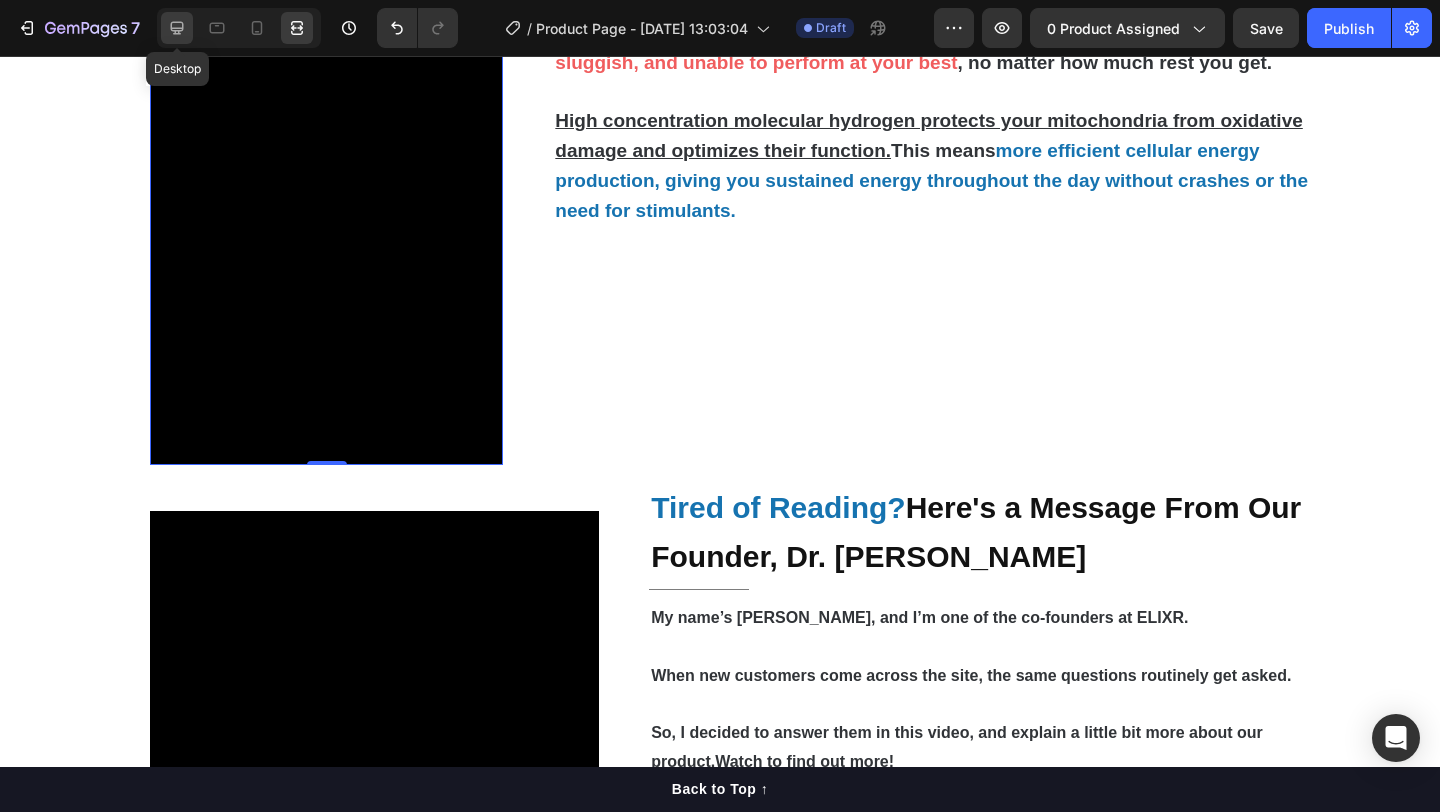 click 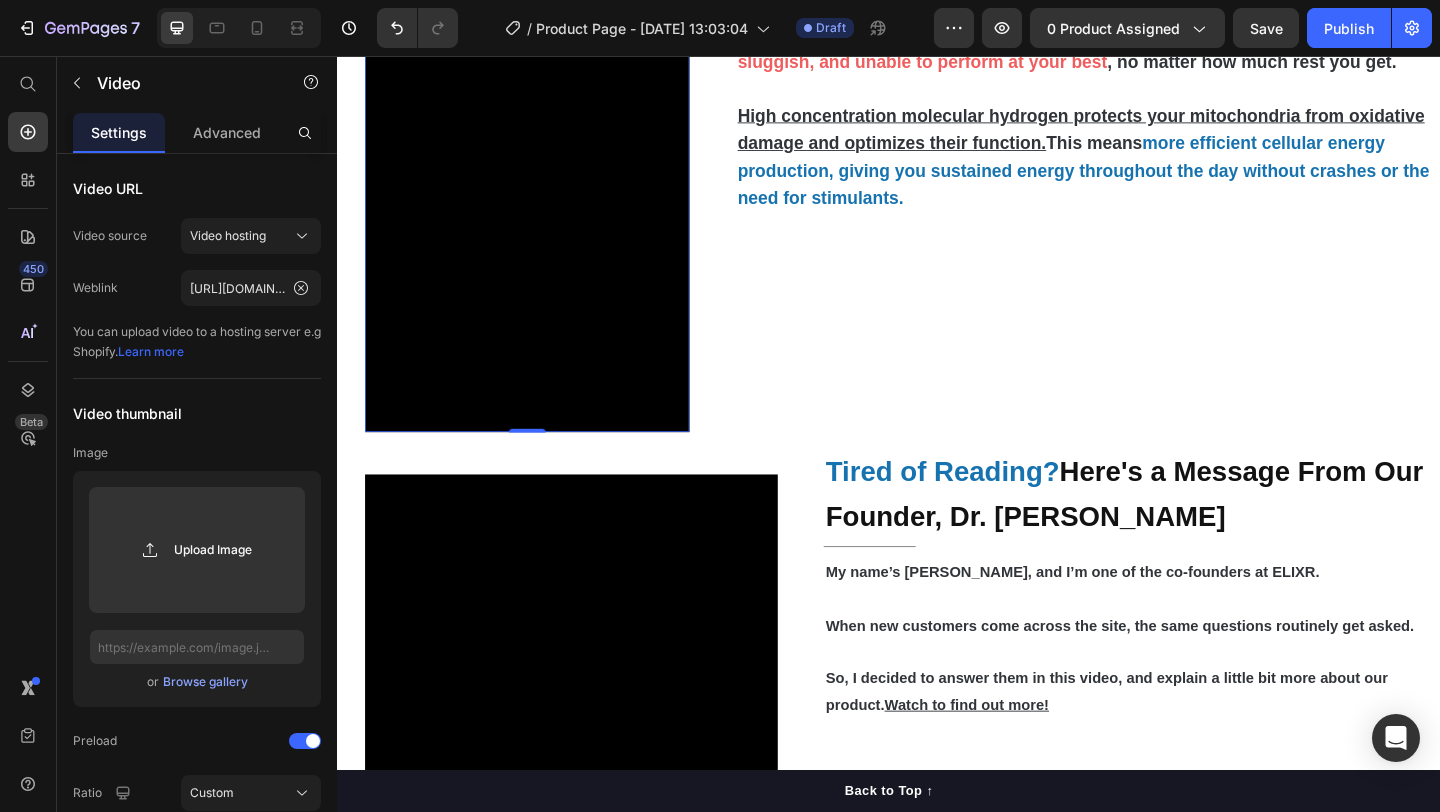 click at bounding box center (543, 200) 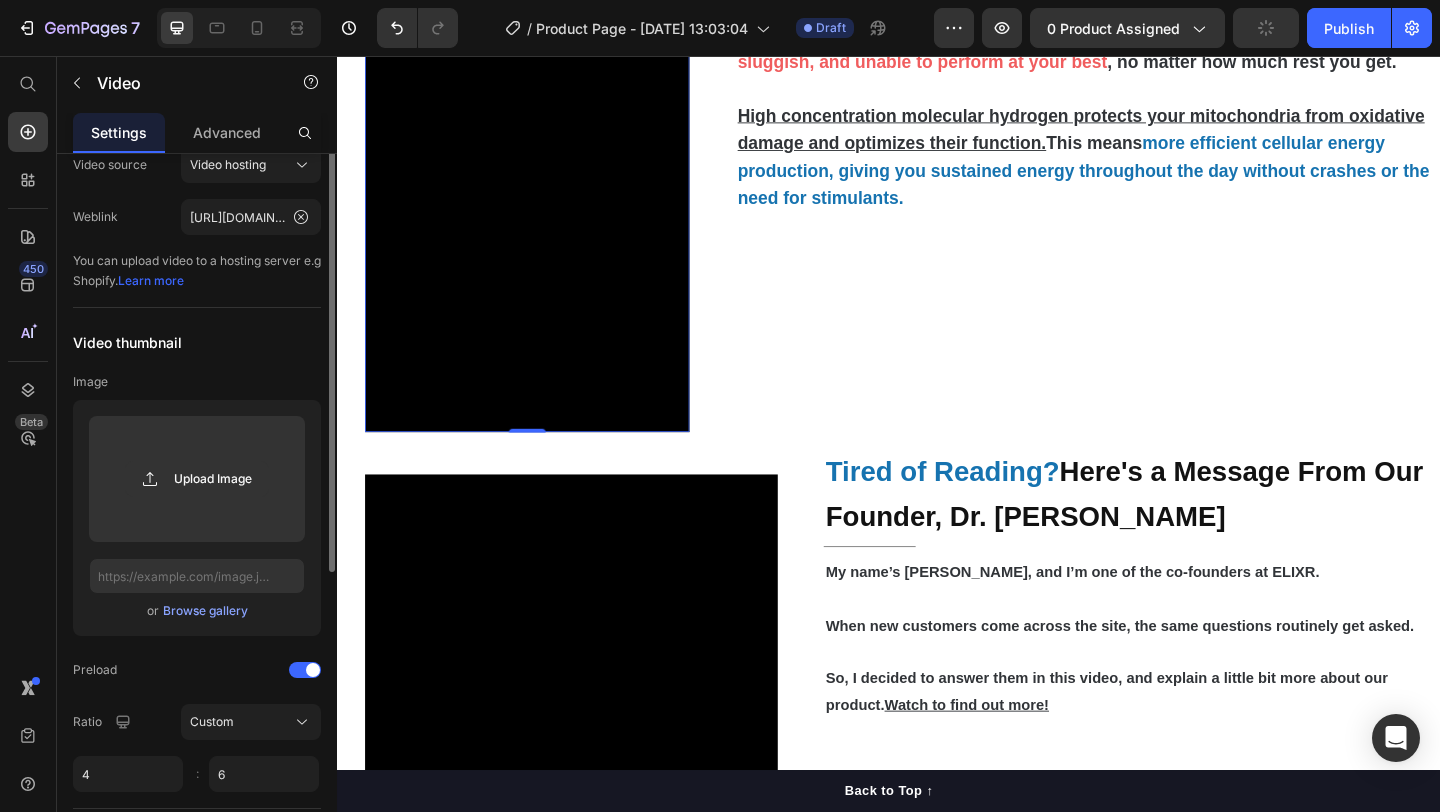 scroll, scrollTop: 36, scrollLeft: 0, axis: vertical 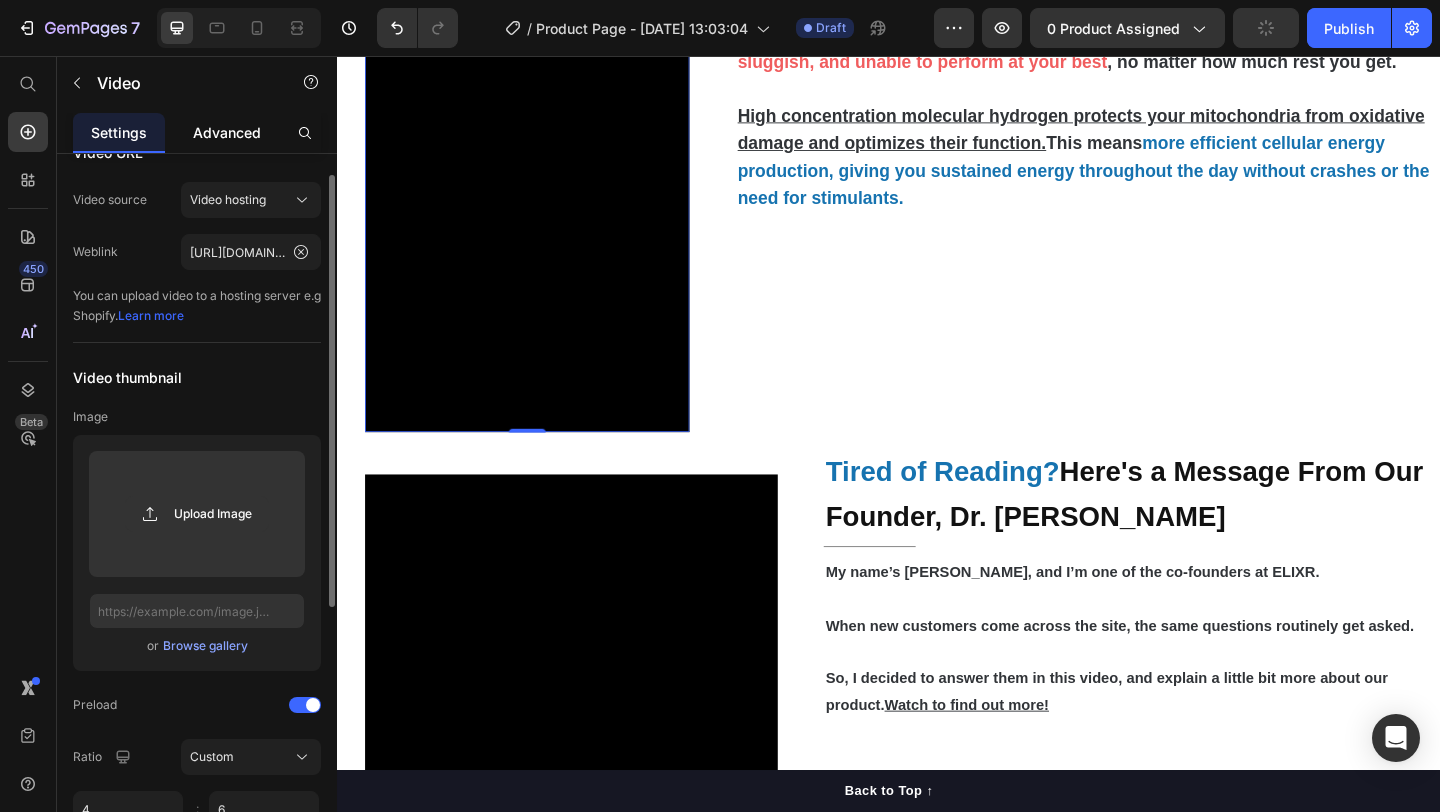 click on "Advanced" 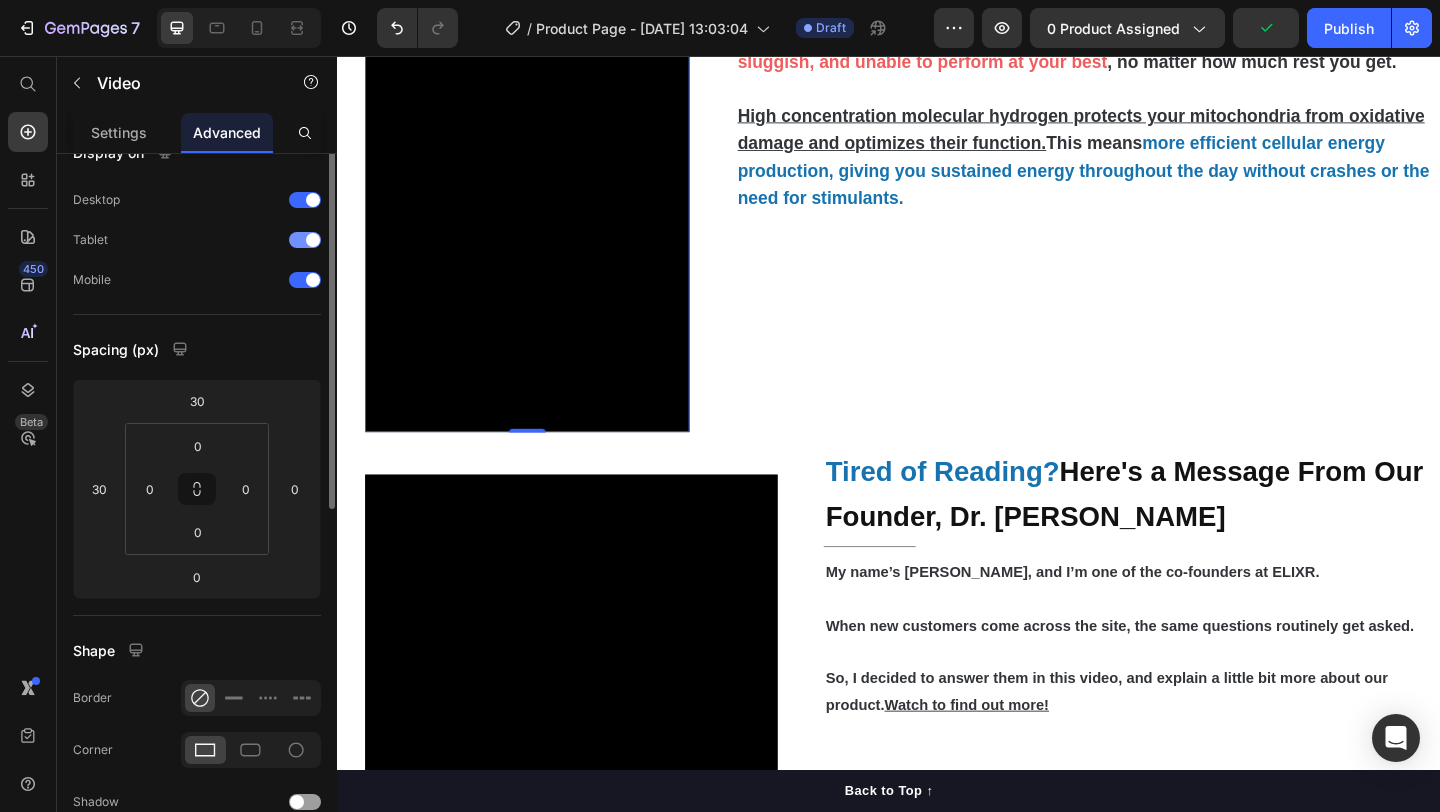scroll, scrollTop: 0, scrollLeft: 0, axis: both 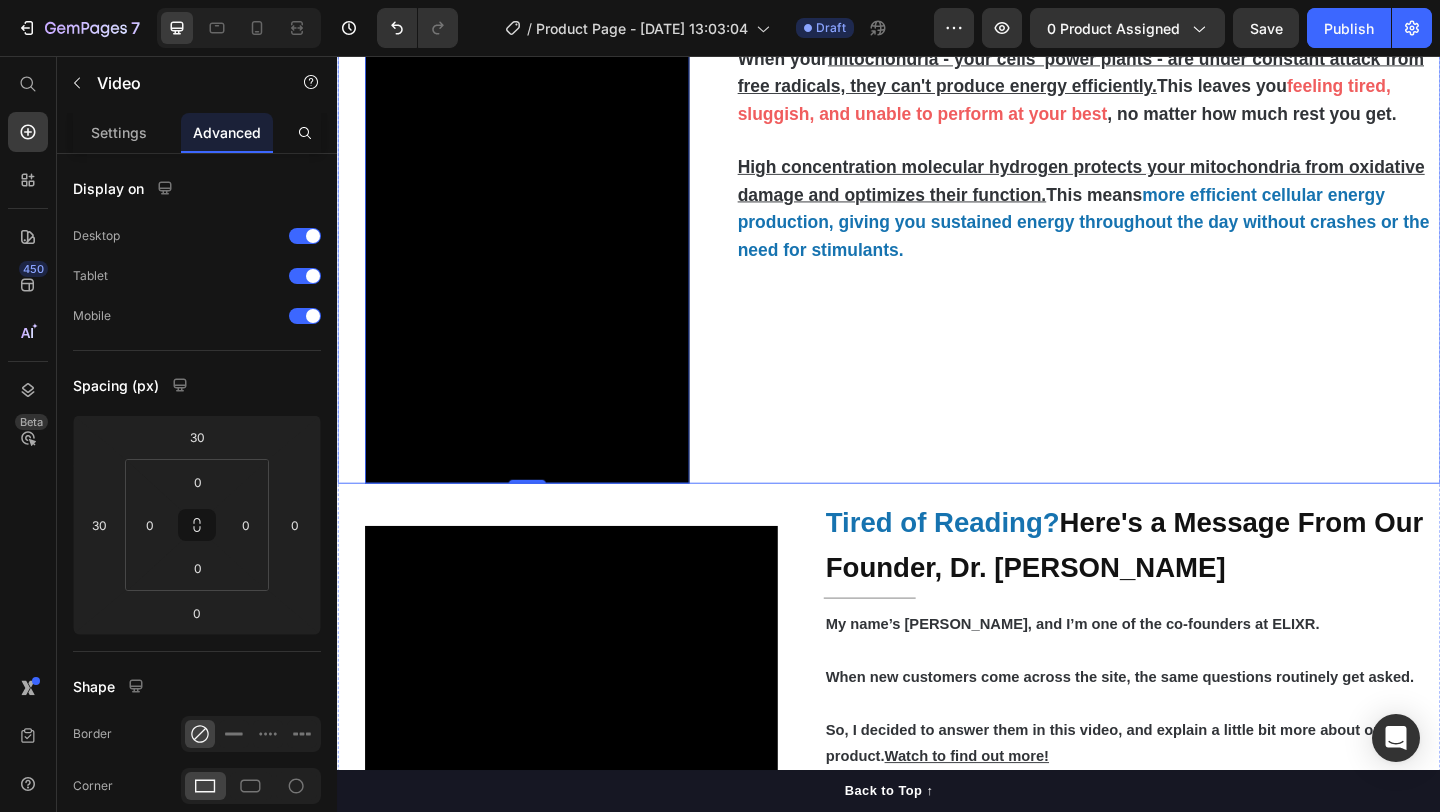 click at bounding box center [591, 904] 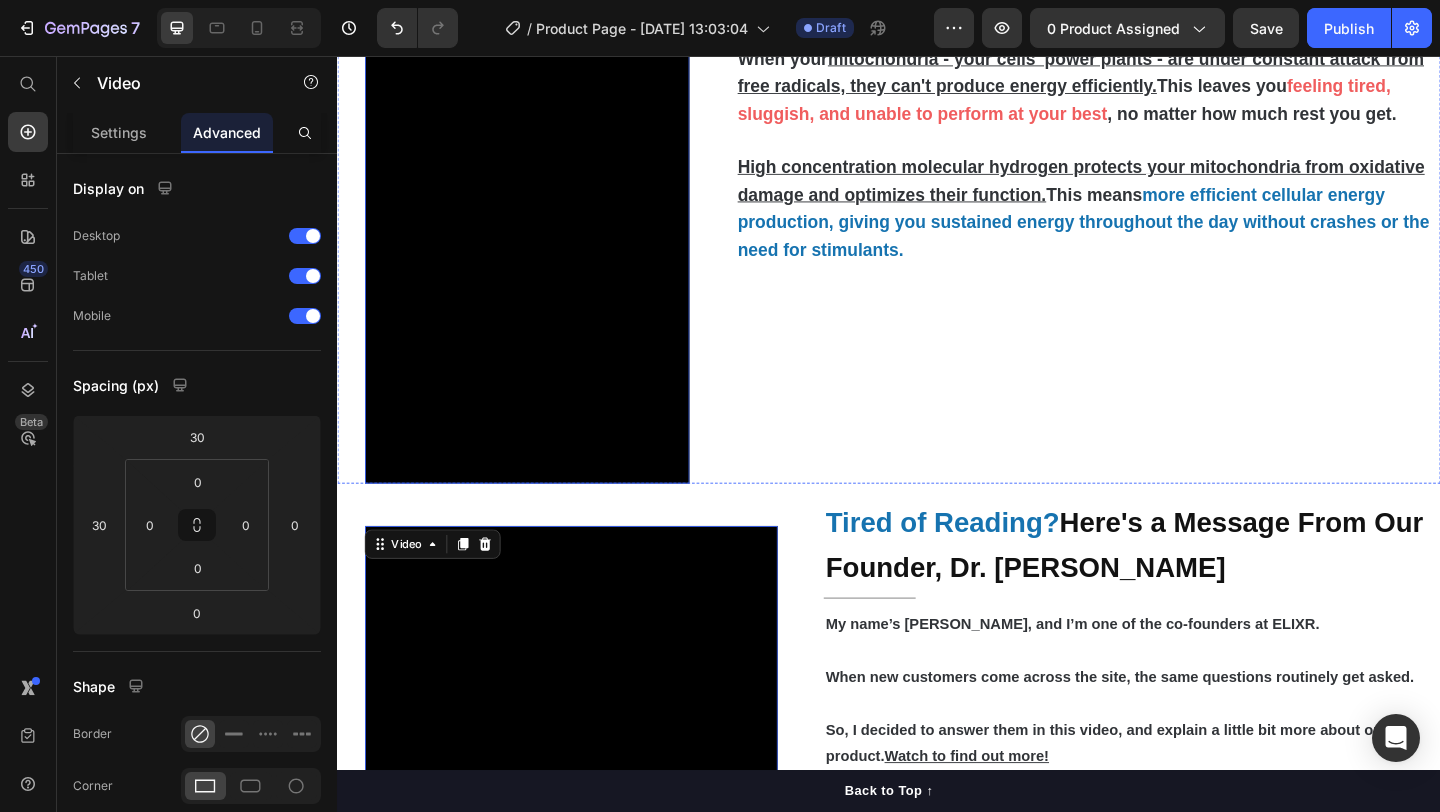 click at bounding box center [543, 256] 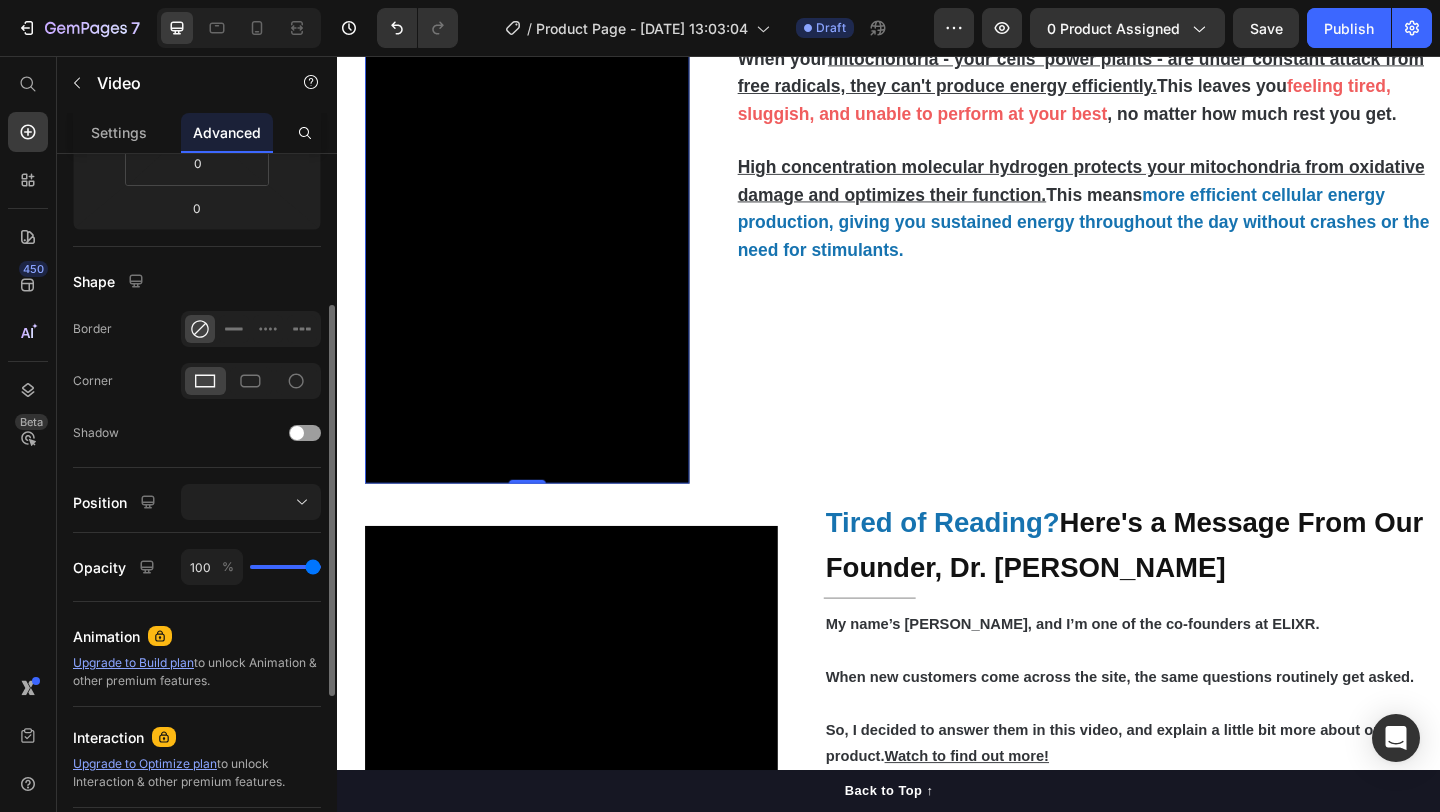 scroll, scrollTop: 69, scrollLeft: 0, axis: vertical 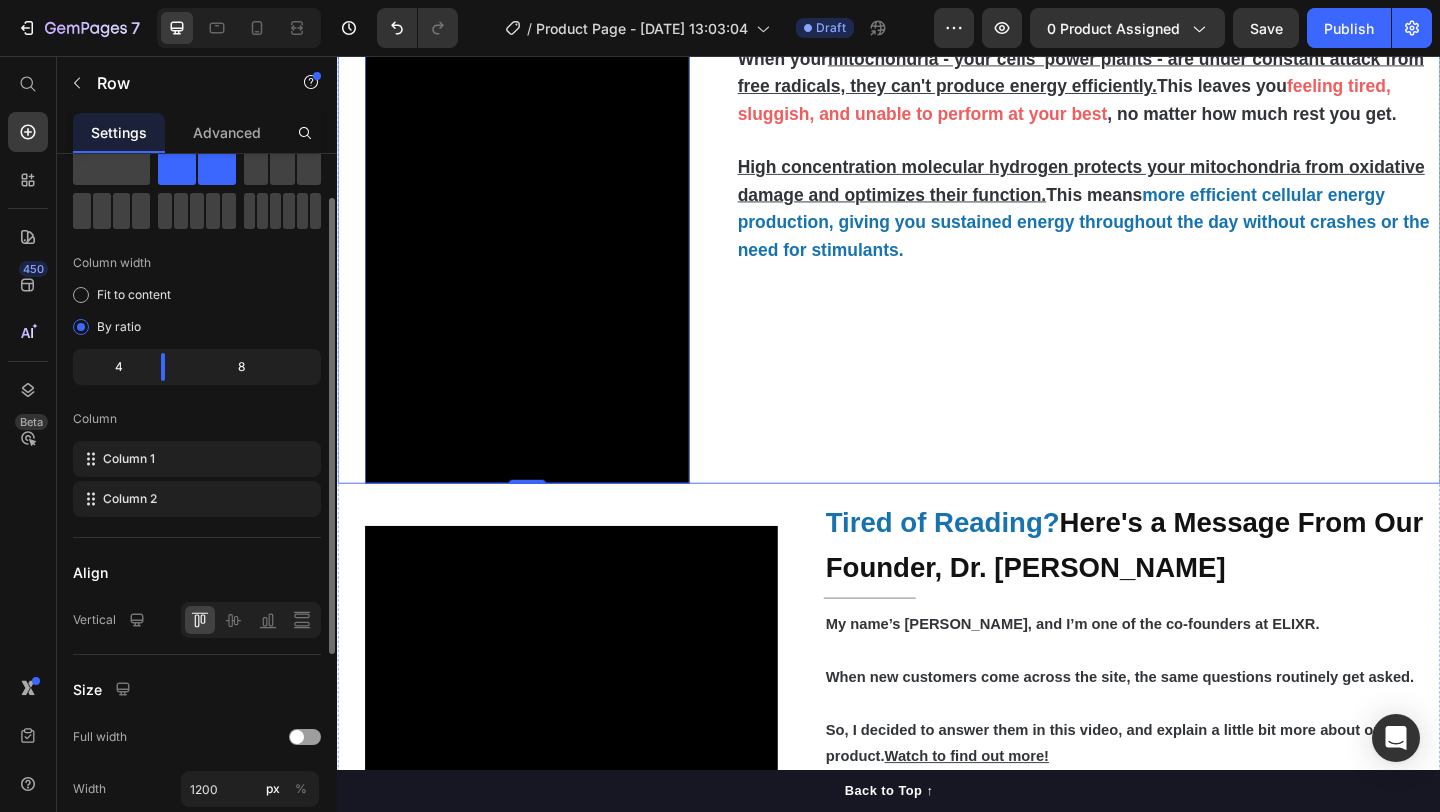click on "Boost  Natural Energy & Combat  Fatigue Heading                Title Line When your  mitochondria - your cells' power plants - are under constant attack from free radicals, they can't produce energy efficiently.  This leaves you  feeling tired, sluggish, and unable to perform at your best , no matter how much rest you get.   High concentration molecular hydrogen protects your mitochondria from oxidative damage and optimizes their function.  This means  more efficient cellular energy production, giving you sustained energy throughout the day without crashes or the need for stimulants. Text Block" at bounding box center (1153, 241) 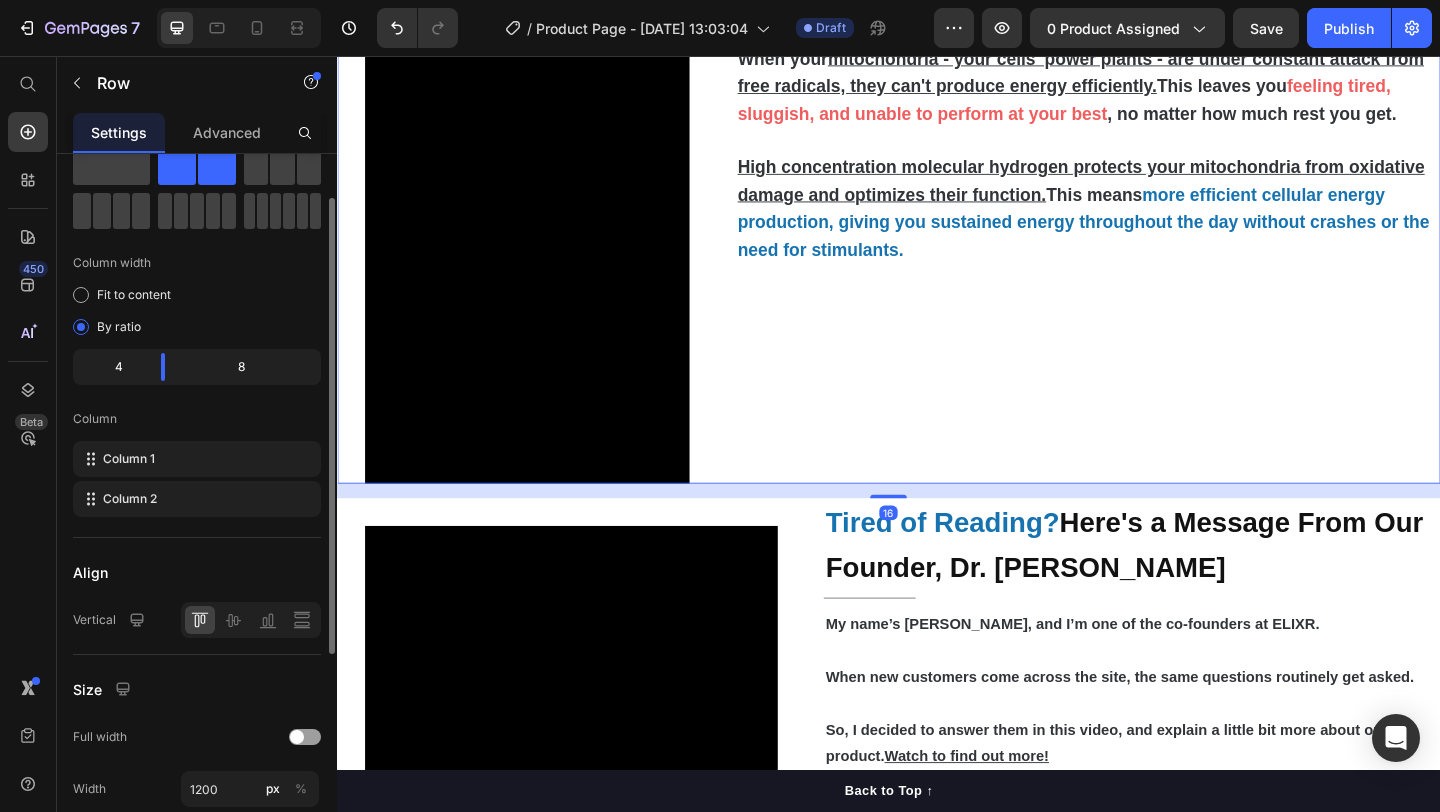 scroll, scrollTop: 0, scrollLeft: 0, axis: both 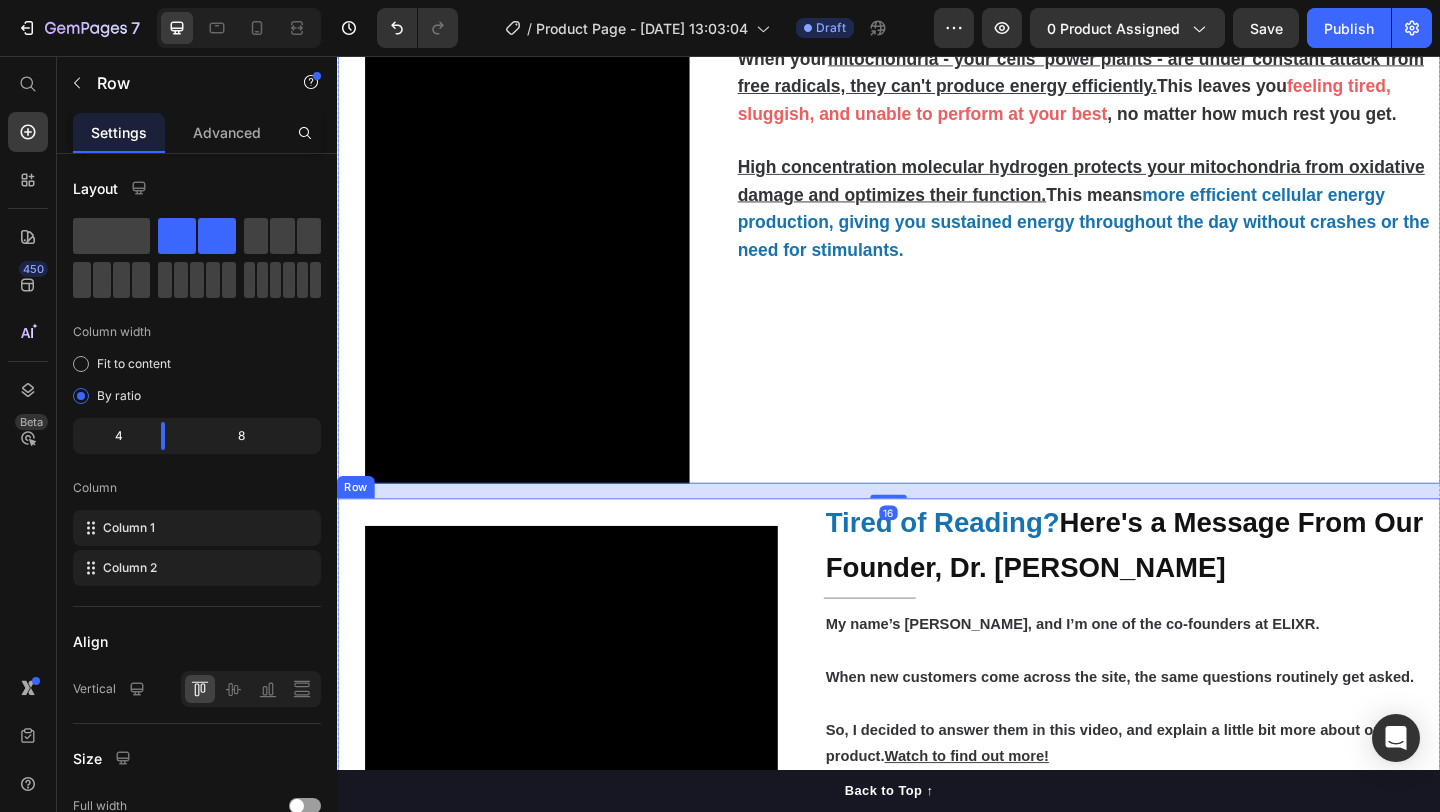 click on "Video Tired of Reading?  Here's a Message From Our Founder, Dr. Michael Harrison Heading                Title Line My name’s Michael, and I’m one of the co-founders at ELIXR. When new customers come across the site, the same questions routinely get asked. So, I decided to answer them in this video, and explain a little bit more about our product.  Watch to find out more! Text Block Row" at bounding box center (937, 889) 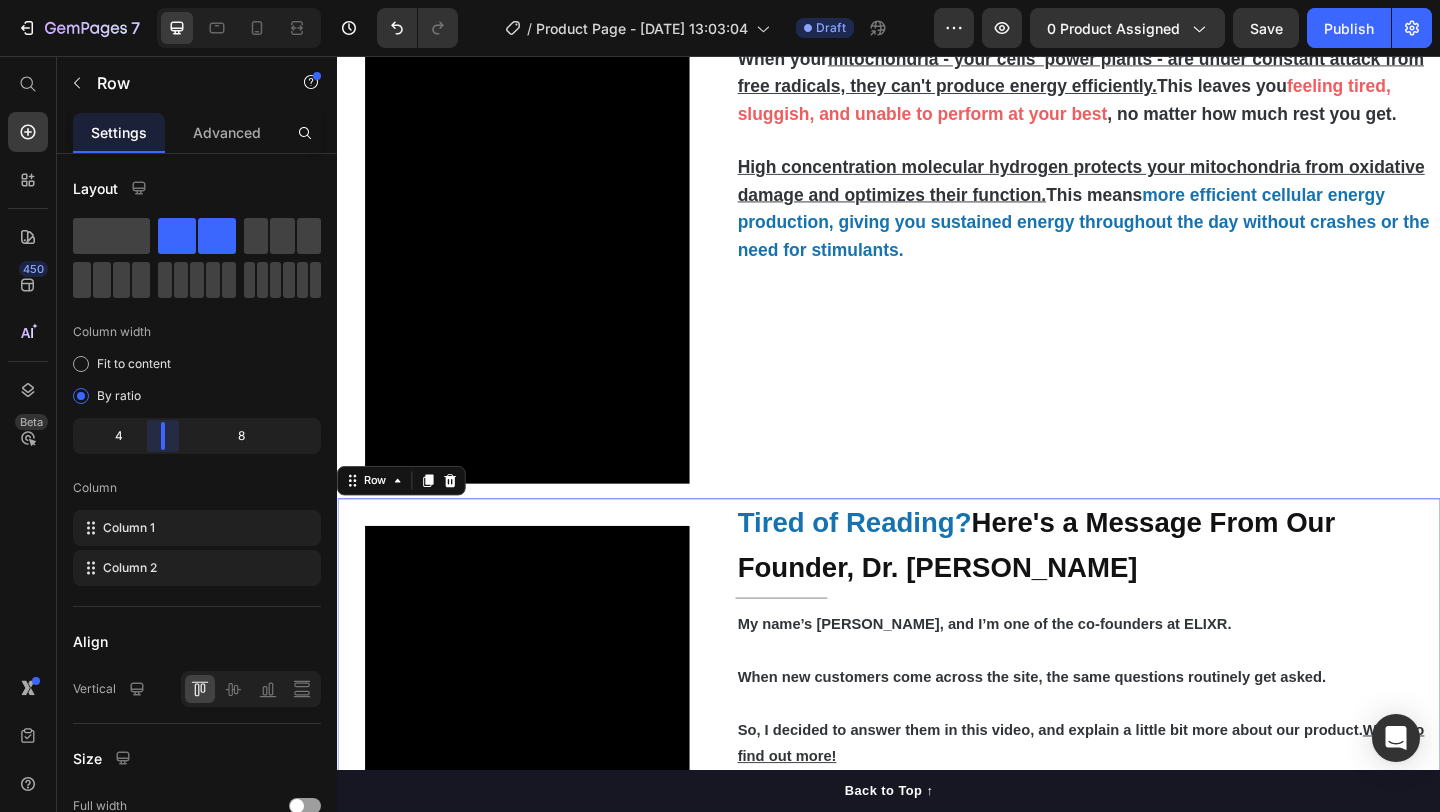 click on "7   /  Product Page - Jun 21, 13:03:04 Draft Preview 0 product assigned  Save   Publish  450 Beta Start with Sections Elements Hero Section Product Detail Brands Trusted Badges Guarantee Product Breakdown How to use Testimonials Compare Bundle FAQs Social Proof Brand Story Product List Collection Blog List Contact Sticky Add to Cart Custom Footer Browse Library 450 Layout
Row
Row
Row
Row Text
Heading
Text Block Button
Button
Button
Sticky Back to top Media
Image Image" at bounding box center (720, 0) 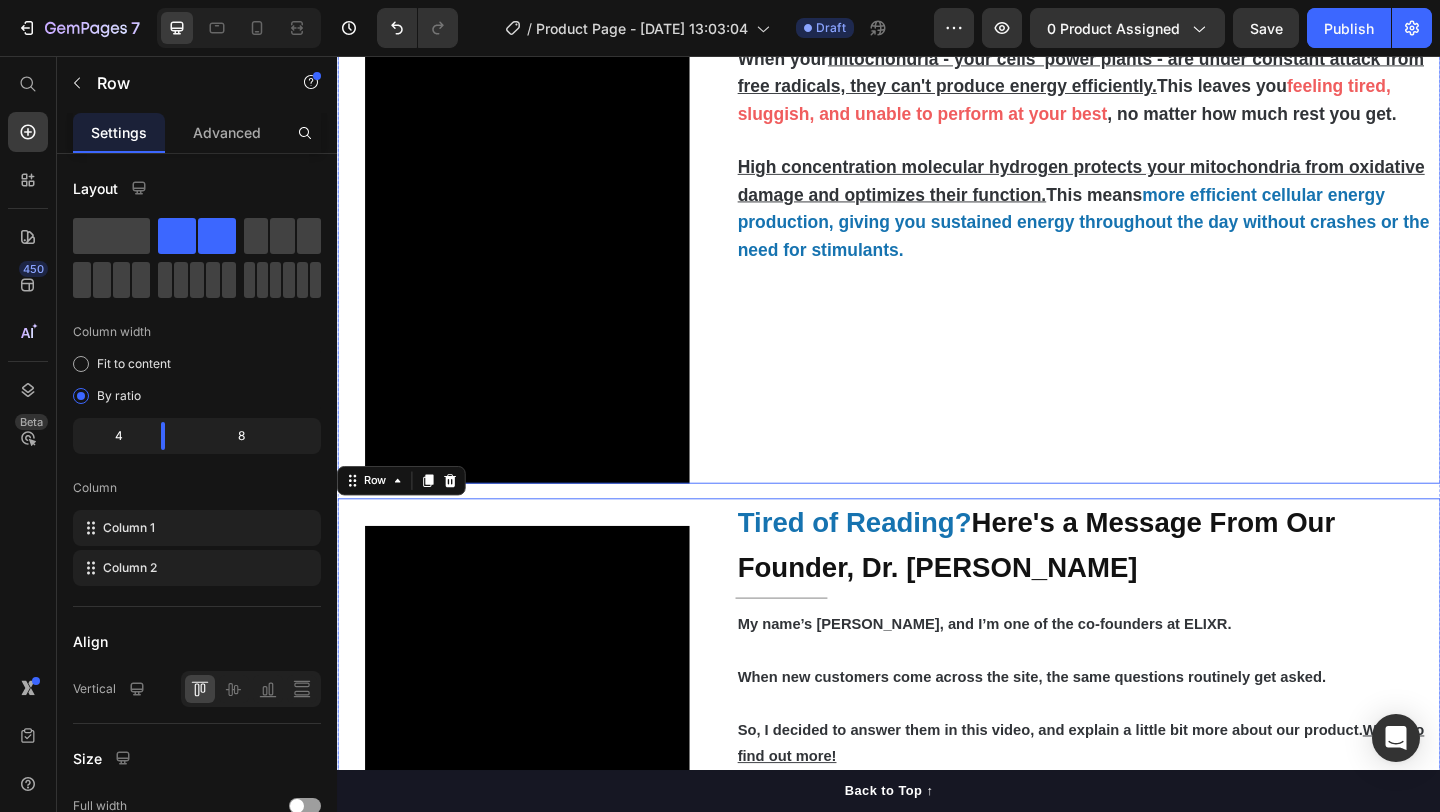 click on "Boost  Natural Energy & Combat  Fatigue Heading                Title Line When your  mitochondria - your cells' power plants - are under constant attack from free radicals, they can't produce energy efficiently.  This leaves you  feeling tired, sluggish, and unable to perform at your best , no matter how much rest you get.   High concentration molecular hydrogen protects your mitochondria from oxidative damage and optimizes their function.  This means  more efficient cellular energy production, giving you sustained energy throughout the day without crashes or the need for stimulants. Text Block" at bounding box center [1153, 241] 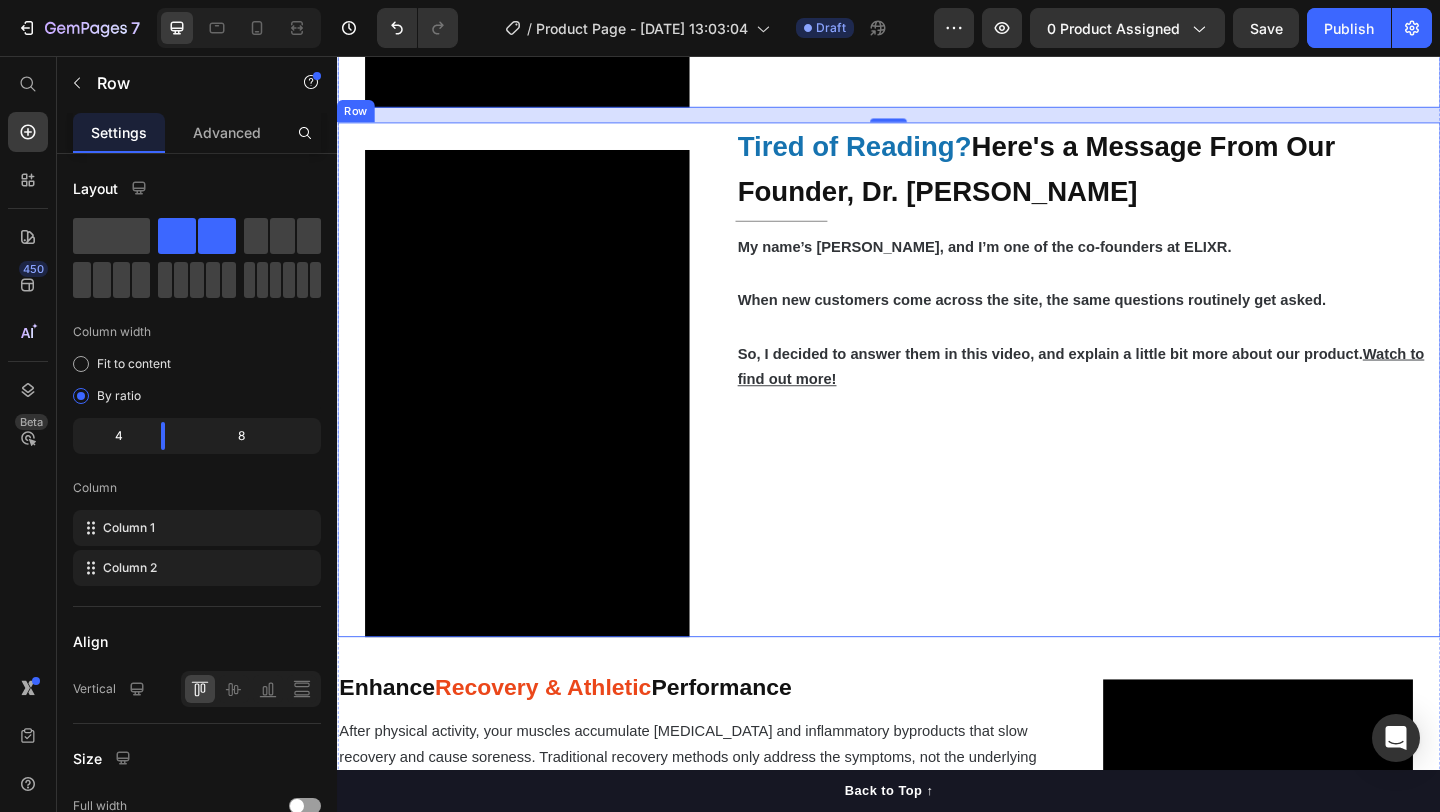 scroll, scrollTop: 3038, scrollLeft: 0, axis: vertical 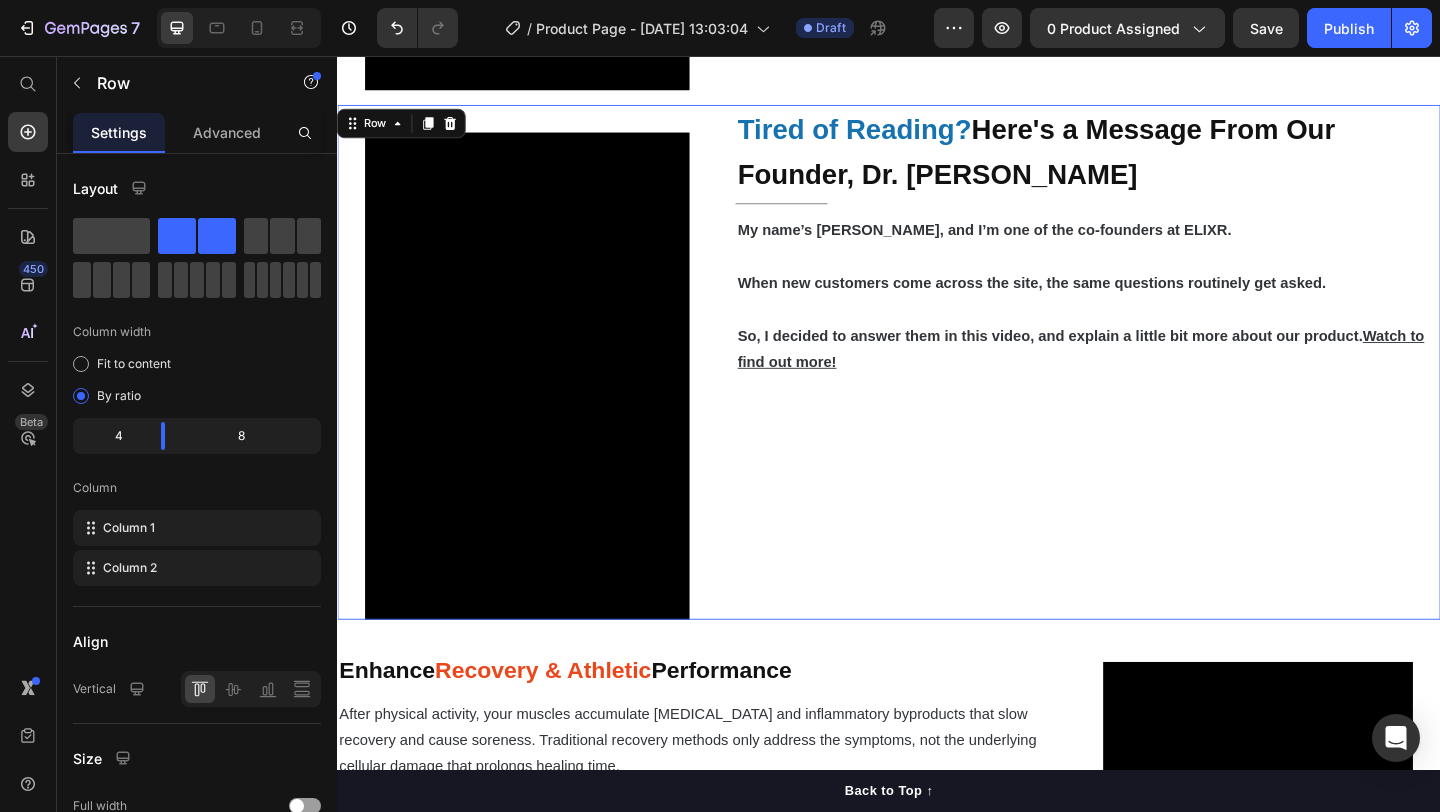 click on "Tired of Reading?  Here's a Message From Our Founder, Dr. Michael Harrison Heading                Title Line My name’s Michael, and I’m one of the co-founders at ELIXR. When new customers come across the site, the same questions routinely get asked. So, I decided to answer them in this video, and explain a little bit more about our product.  Watch to find out more! Text Block" at bounding box center (1153, 389) 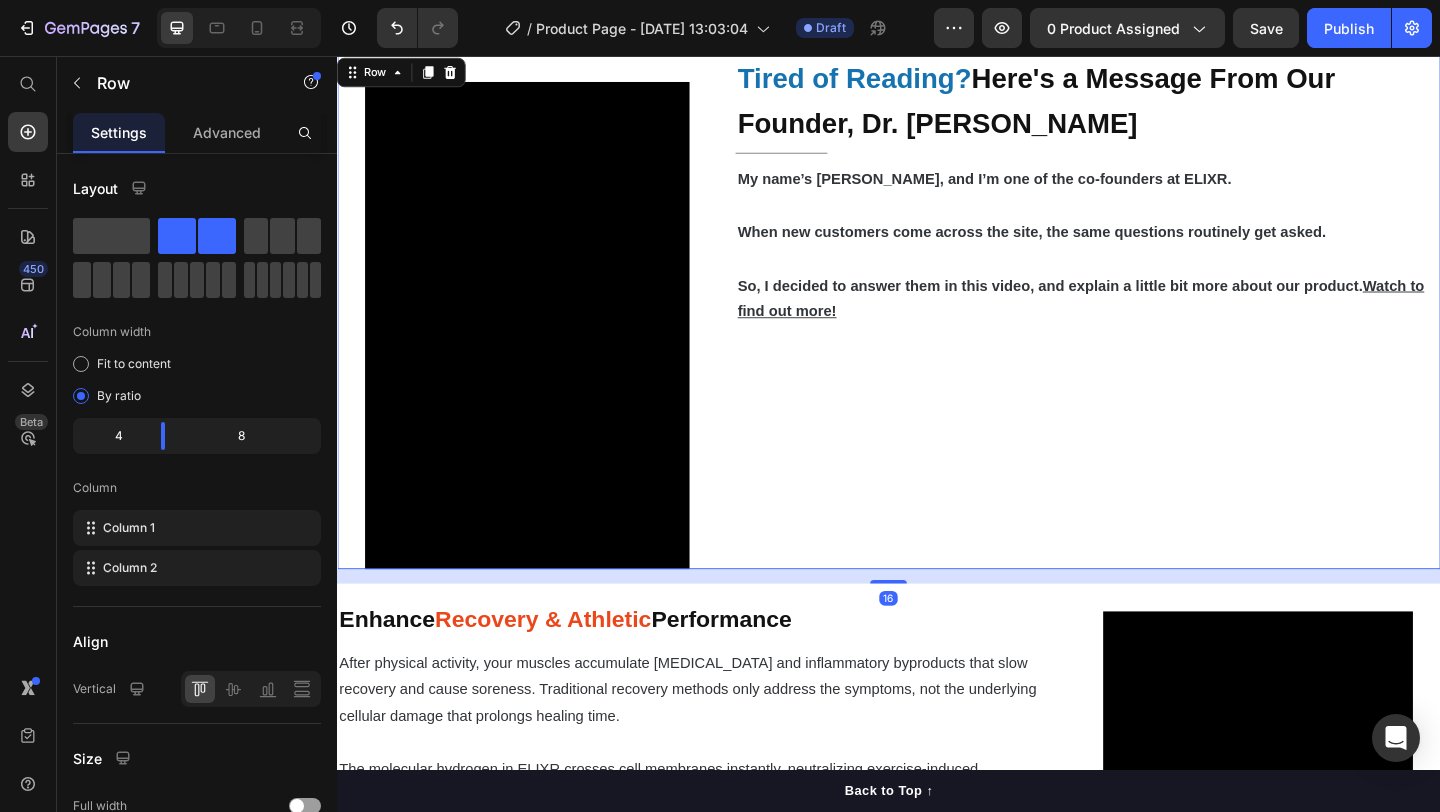 scroll, scrollTop: 3147, scrollLeft: 0, axis: vertical 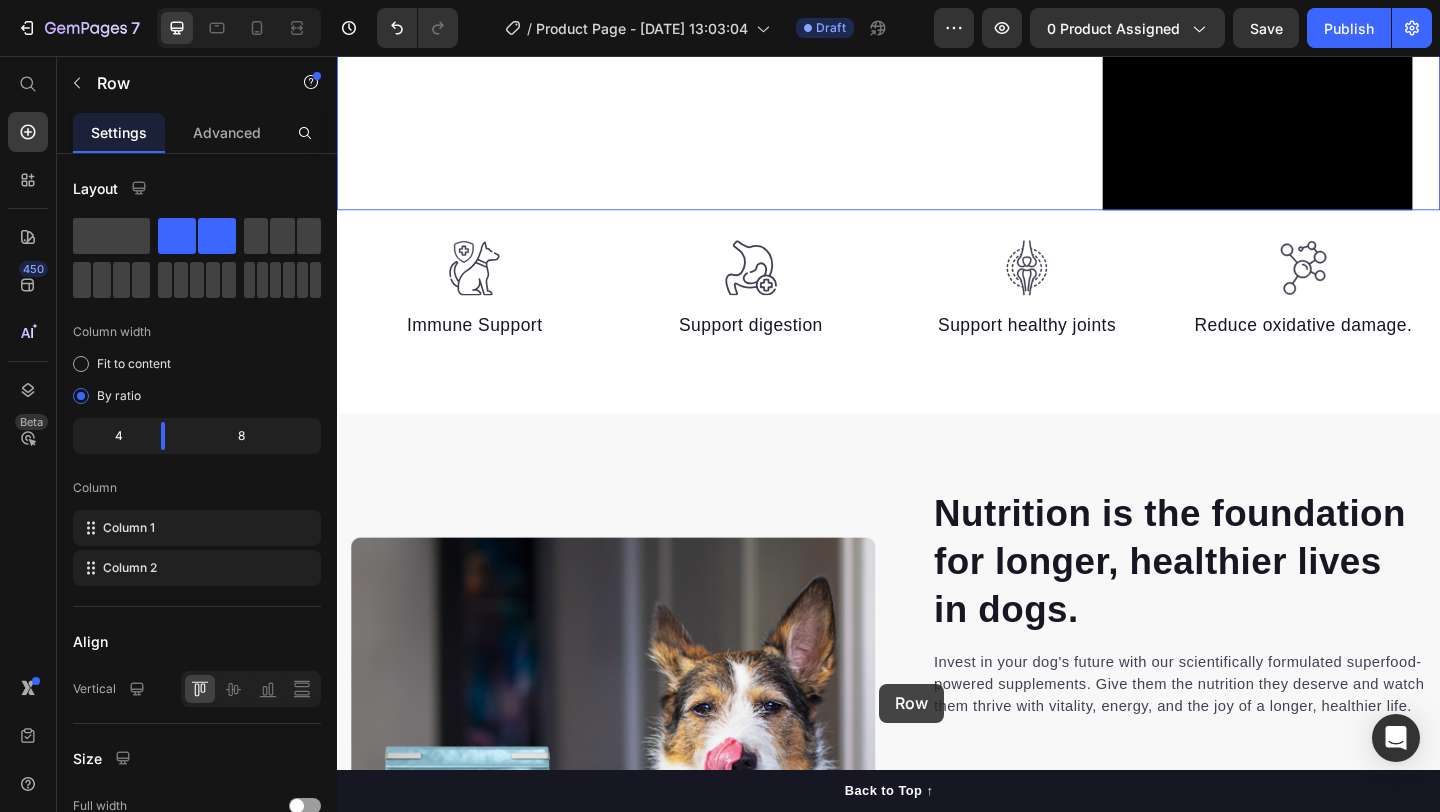 drag, startPoint x: 878, startPoint y: 482, endPoint x: 927, endPoint y: 739, distance: 261.62952 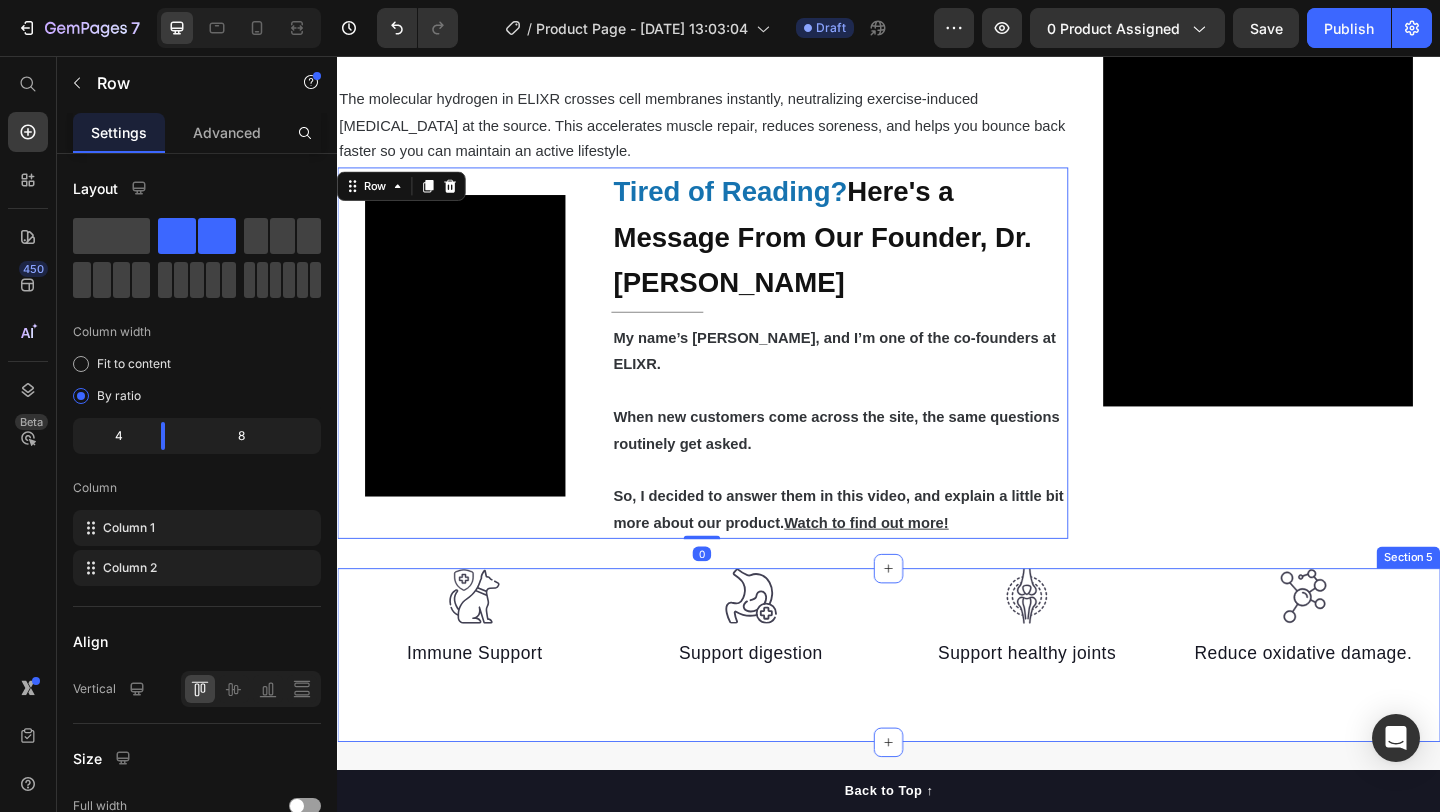 scroll, scrollTop: 2963, scrollLeft: 0, axis: vertical 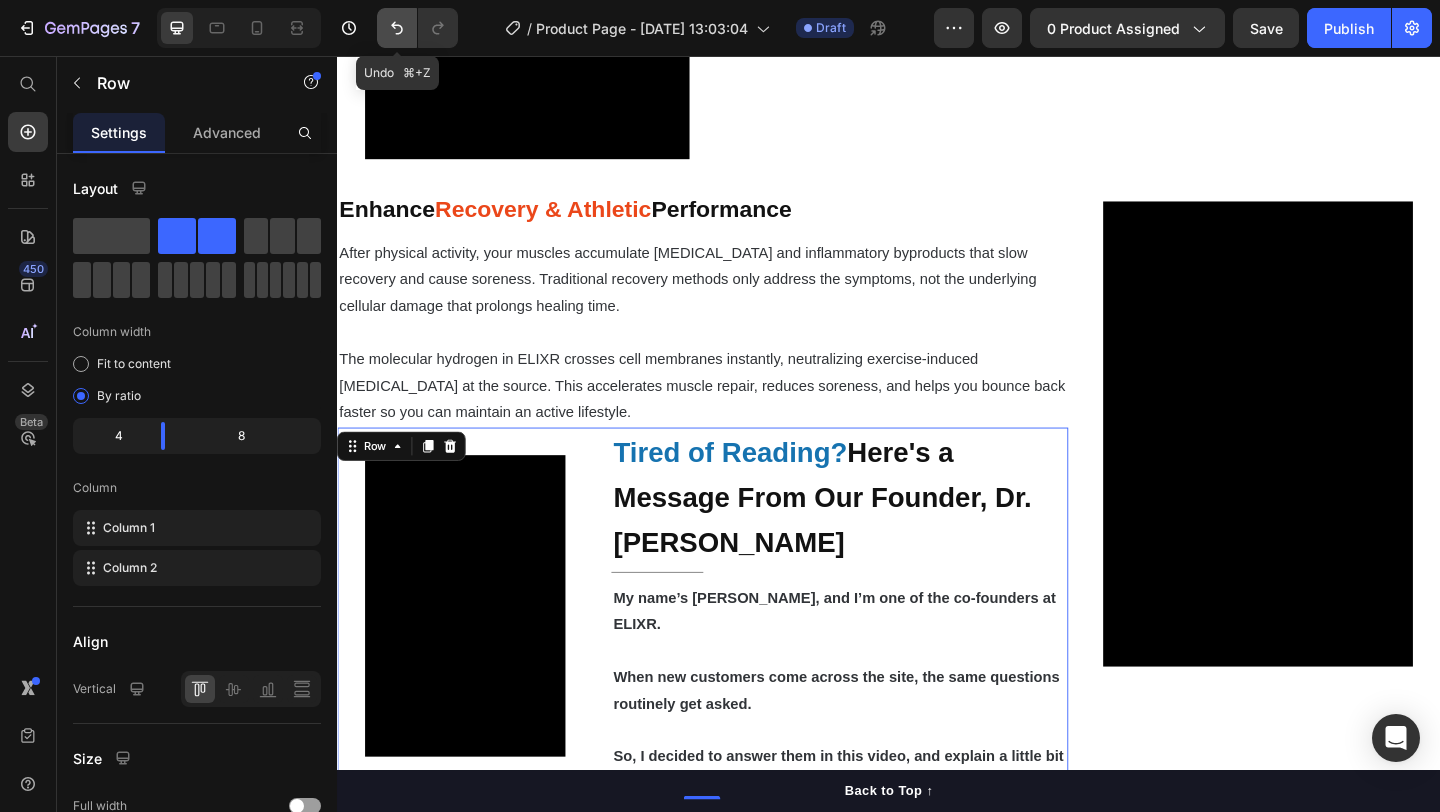 click 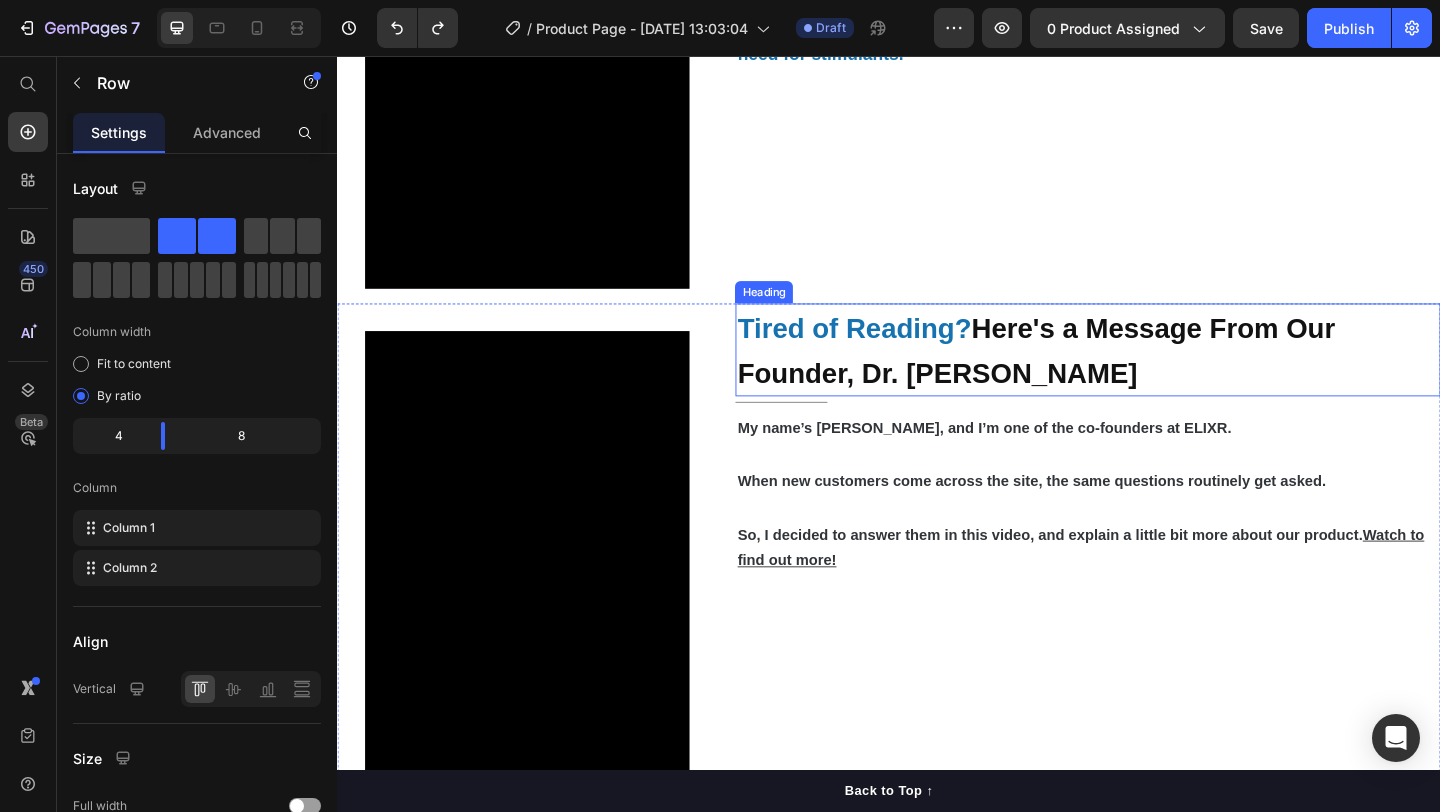 scroll, scrollTop: 2828, scrollLeft: 0, axis: vertical 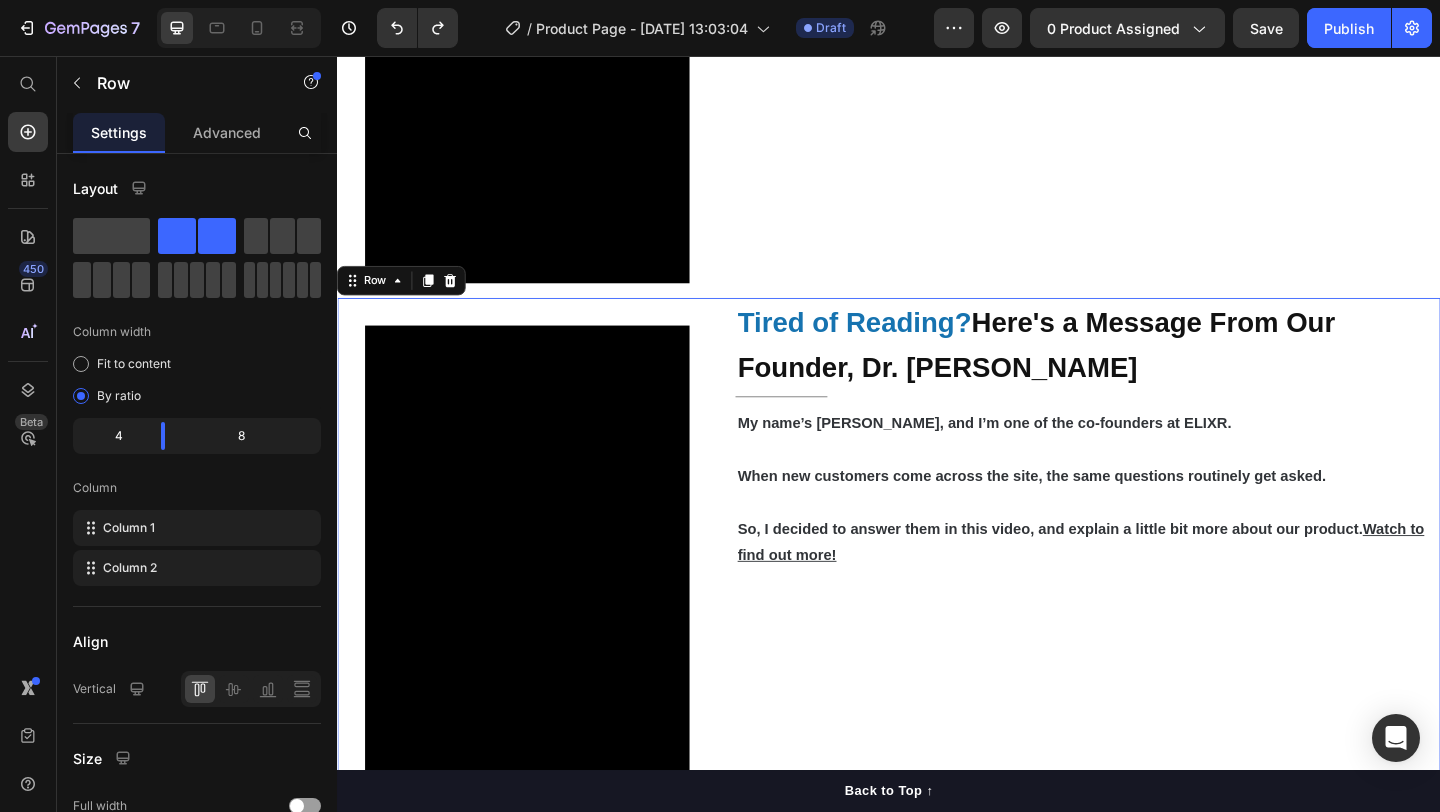 click on "Video Tired of Reading?  Here's a Message From Our Founder, Dr. Michael Harrison Heading                Title Line My name’s Michael, and I’m one of the co-founders at ELIXR. When new customers come across the site, the same questions routinely get asked. So, I decided to answer them in this video, and explain a little bit more about our product.  Watch to find out more! Text Block Row   16" at bounding box center (937, 599) 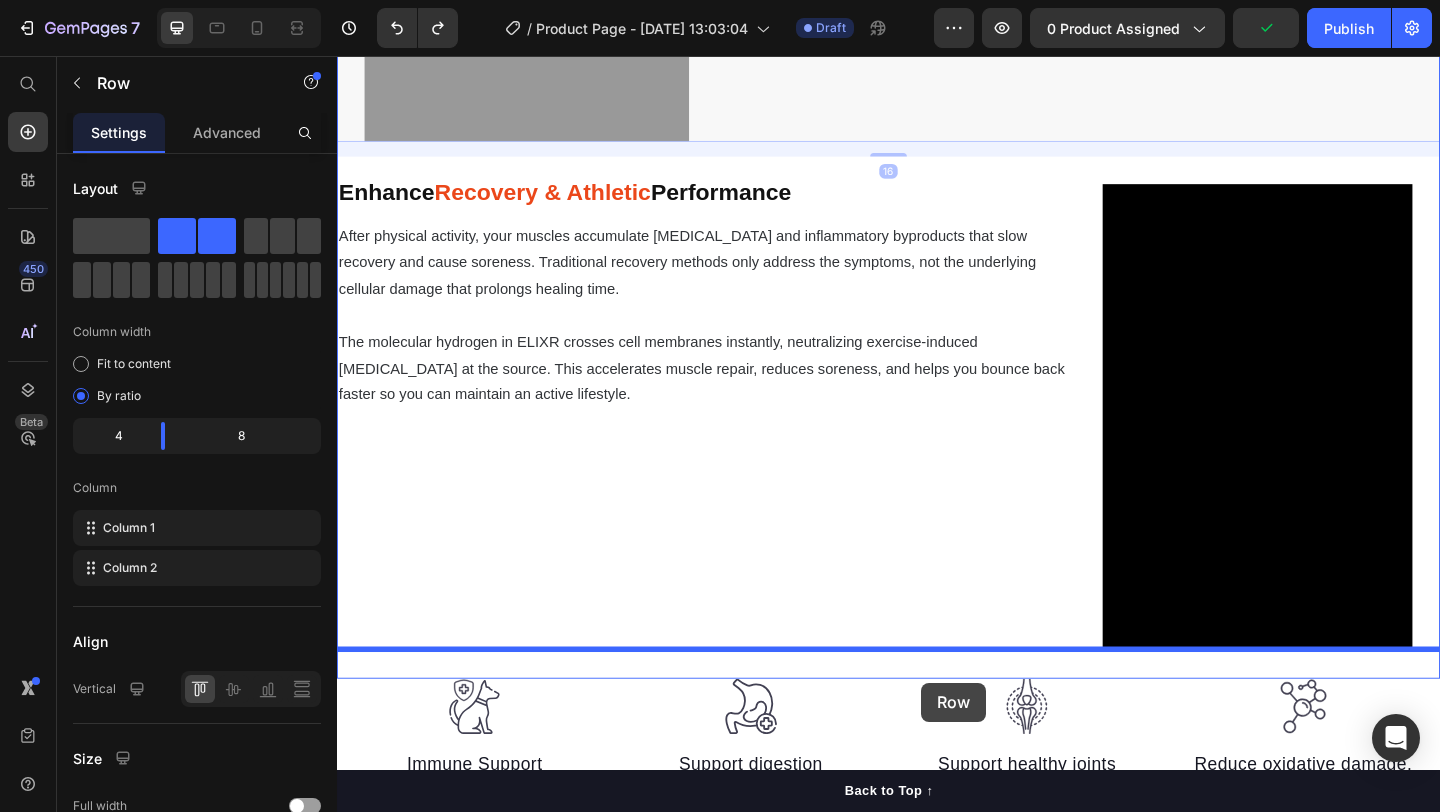 scroll, scrollTop: 3573, scrollLeft: 0, axis: vertical 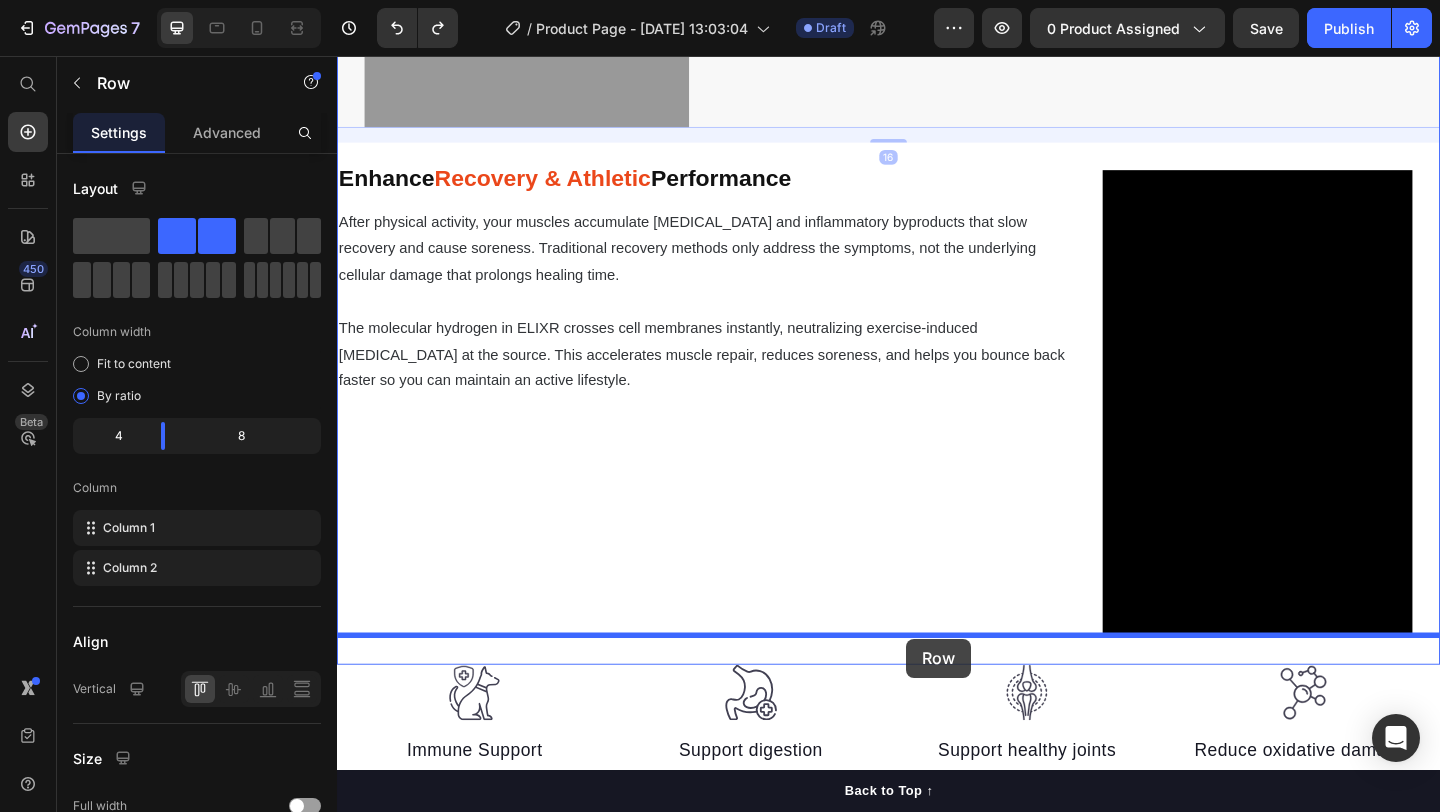 drag, startPoint x: 743, startPoint y: 358, endPoint x: 956, endPoint y: 690, distance: 394.4528 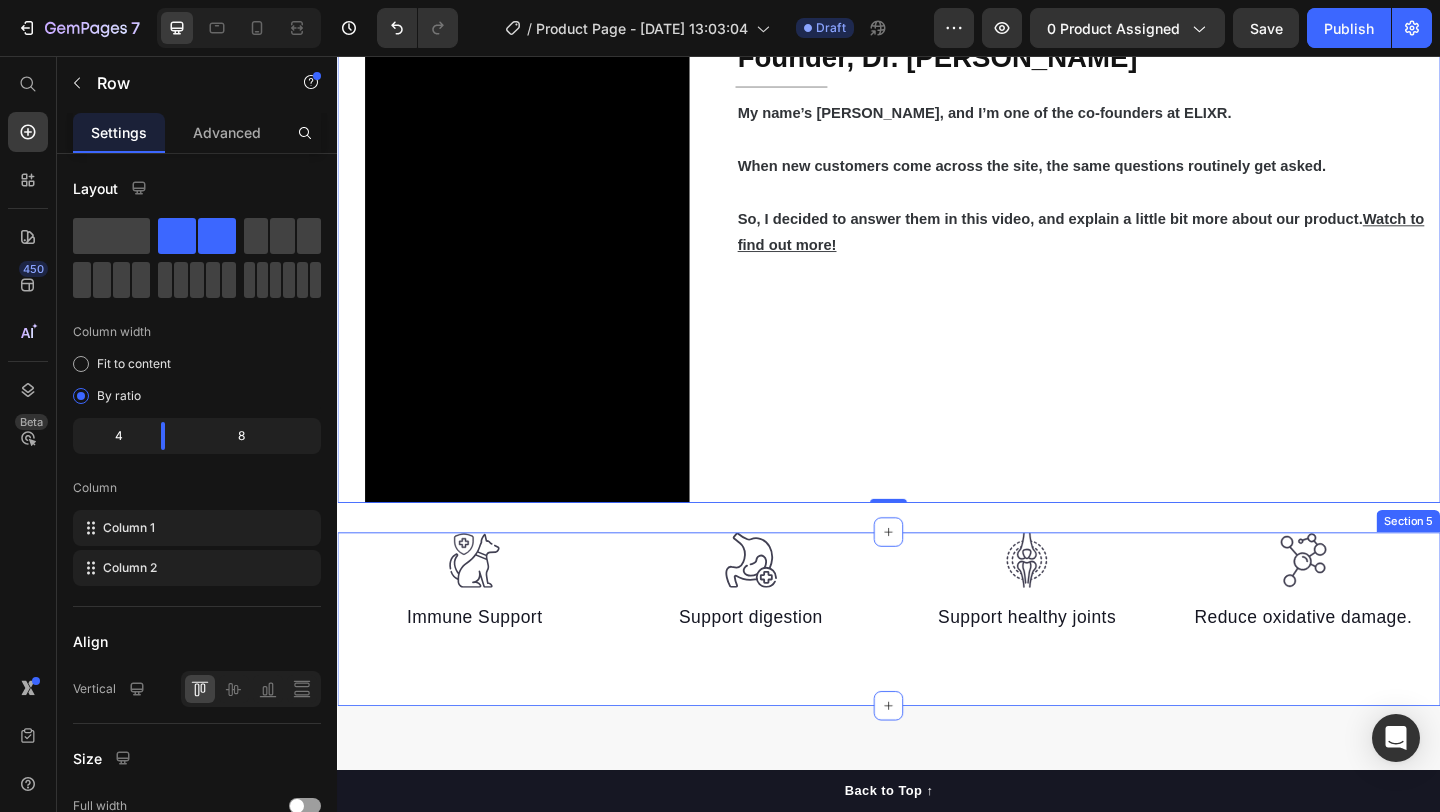 click on "Image Immune Support Text block Image Support digestion Text block Image Support healthy joints Text block Image Reduce oxidative damage. Text block Row Section 5" at bounding box center (937, 669) 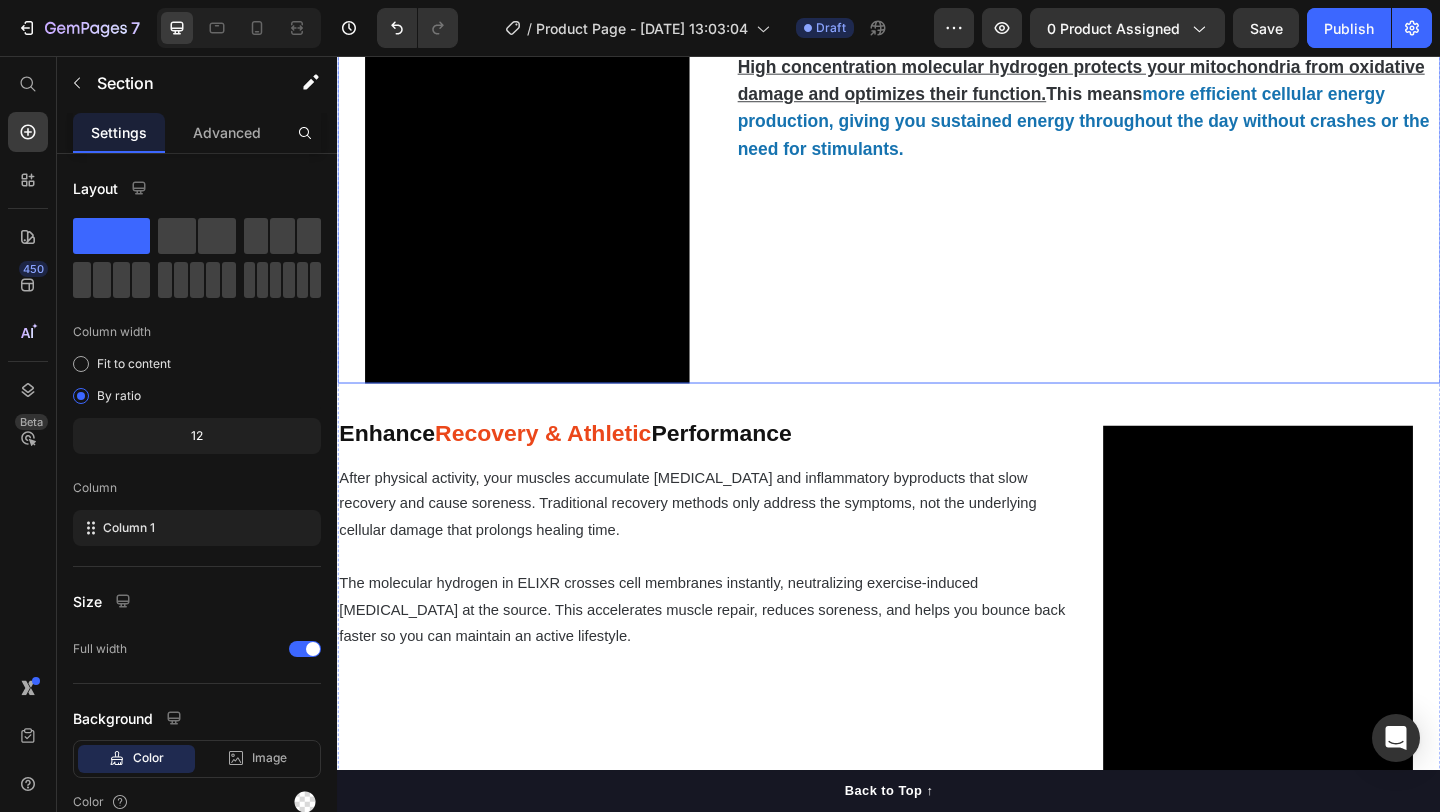 scroll, scrollTop: 2742, scrollLeft: 0, axis: vertical 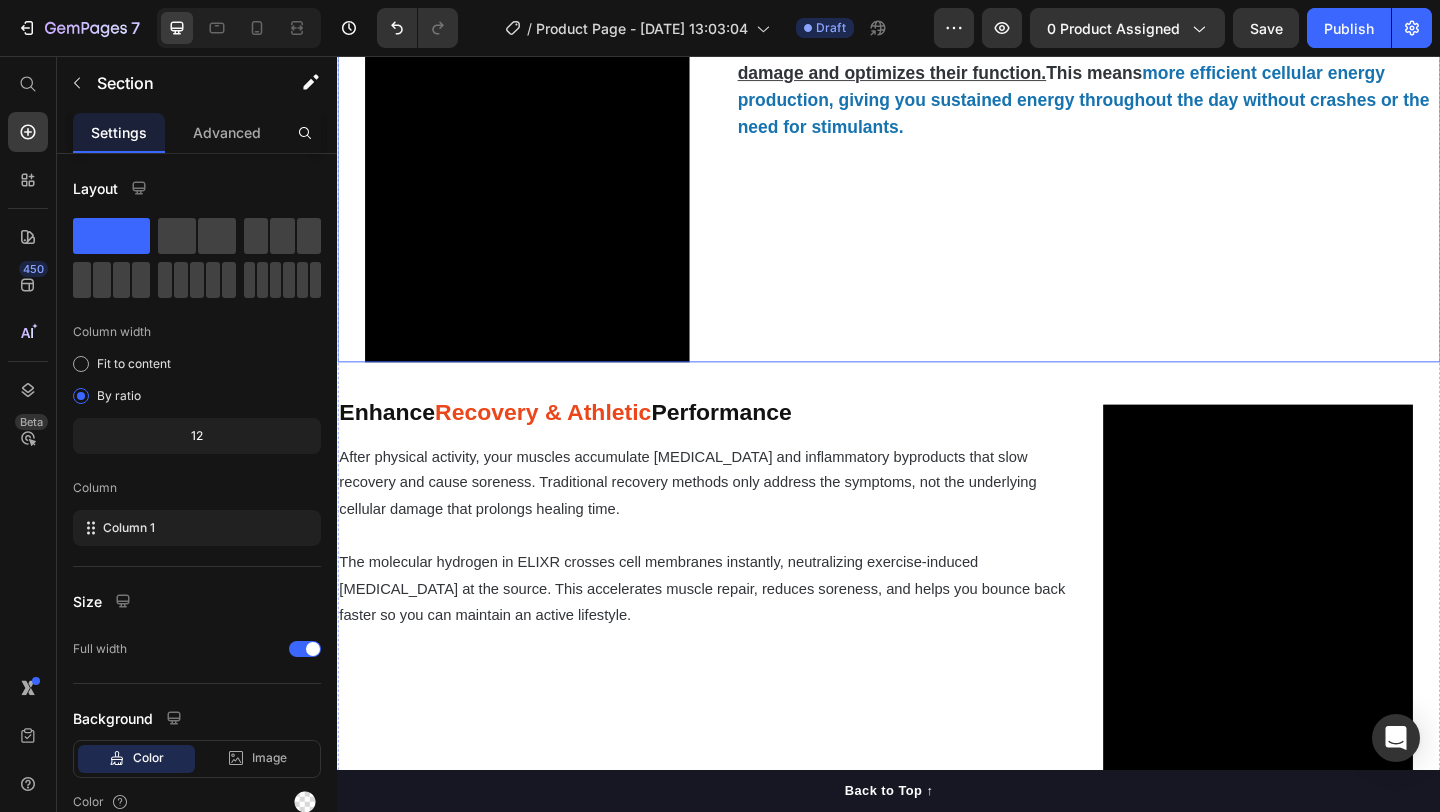 click on "Video Reduce  Chronic Inflammation  at Home Heading                Title Line But what makes things worse is that when your body is constantly battling  chronic inflammation, your immune system becomes overactive and starts attacking healthy tissue.     So even though your body is desperately trying to  heal and repair ,   the inflammatory response keeps interfering with the natural healing process.   The 8,000 PPM of molecular hydrogen acts as a  selective antioxidant, specifically targeting the hydroxyl radicals and peroxynitrite that trigger inflammatory responses.   This allows your body's natural anti-inflammatory systems to take over, reducing swelling and pain at the cellular level.   81% of users reported a  reduction in inflammation  during  the first week of use Text Block Row Ease  Joint Pain  & Restore  Mobility Heading                Title Line Your joints suffer when  cartilage breaks down faster than it can rebuild.  This happens because    Text Block Video Row Video Boost   Fatigue Title" at bounding box center [937, 101] 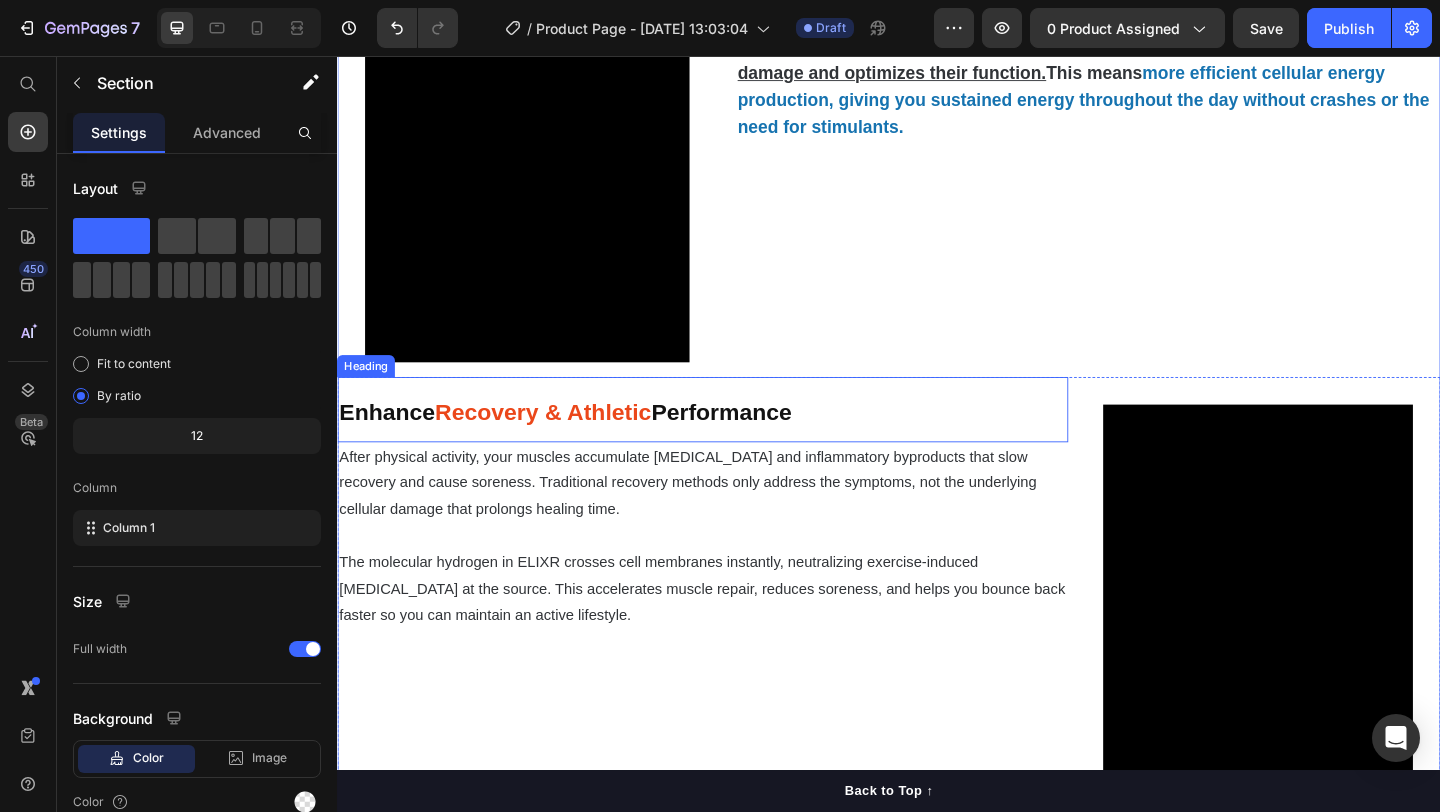 click on "Enhance  Recovery & Athletic  Performance" at bounding box center (734, 440) 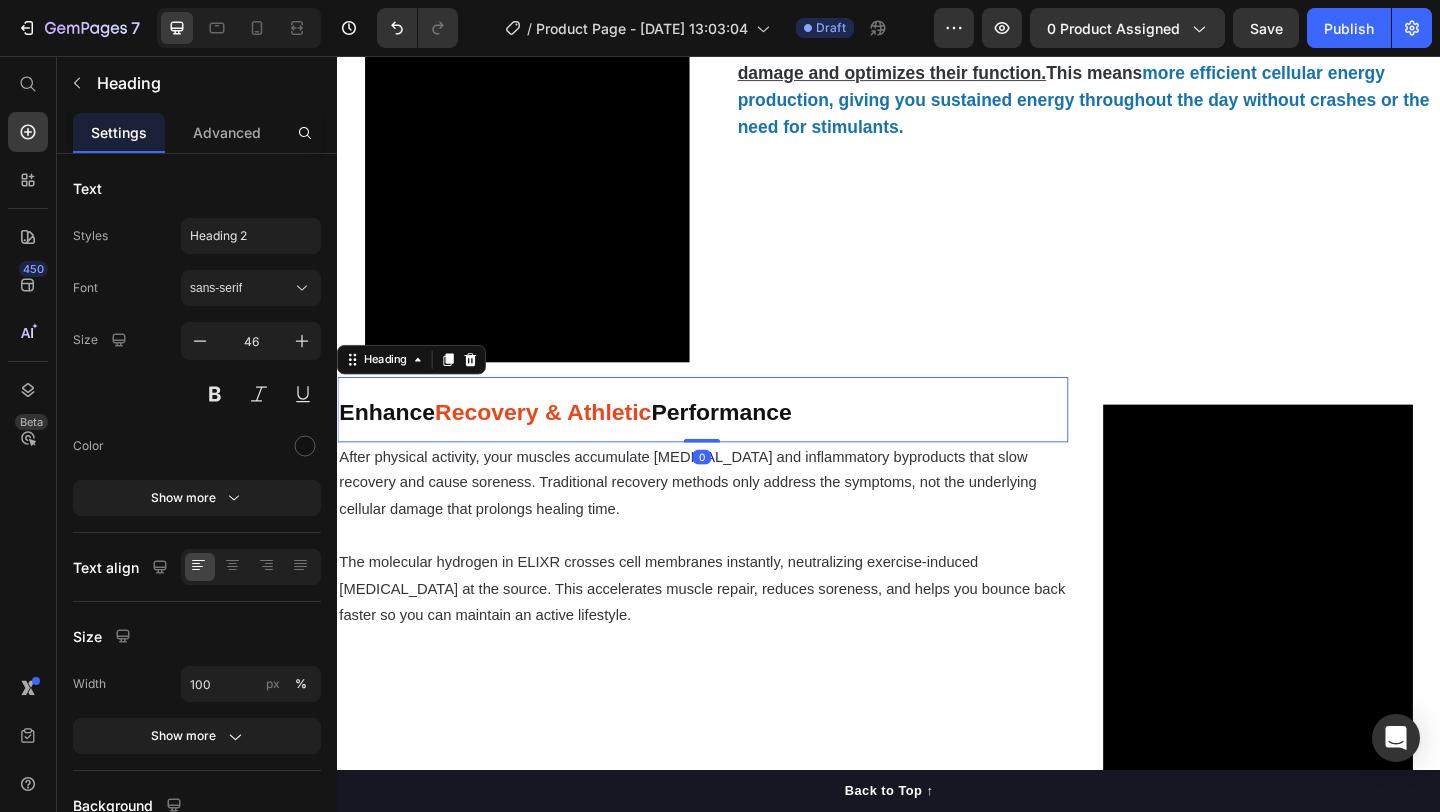 click on "Video" at bounding box center [1338, 673] 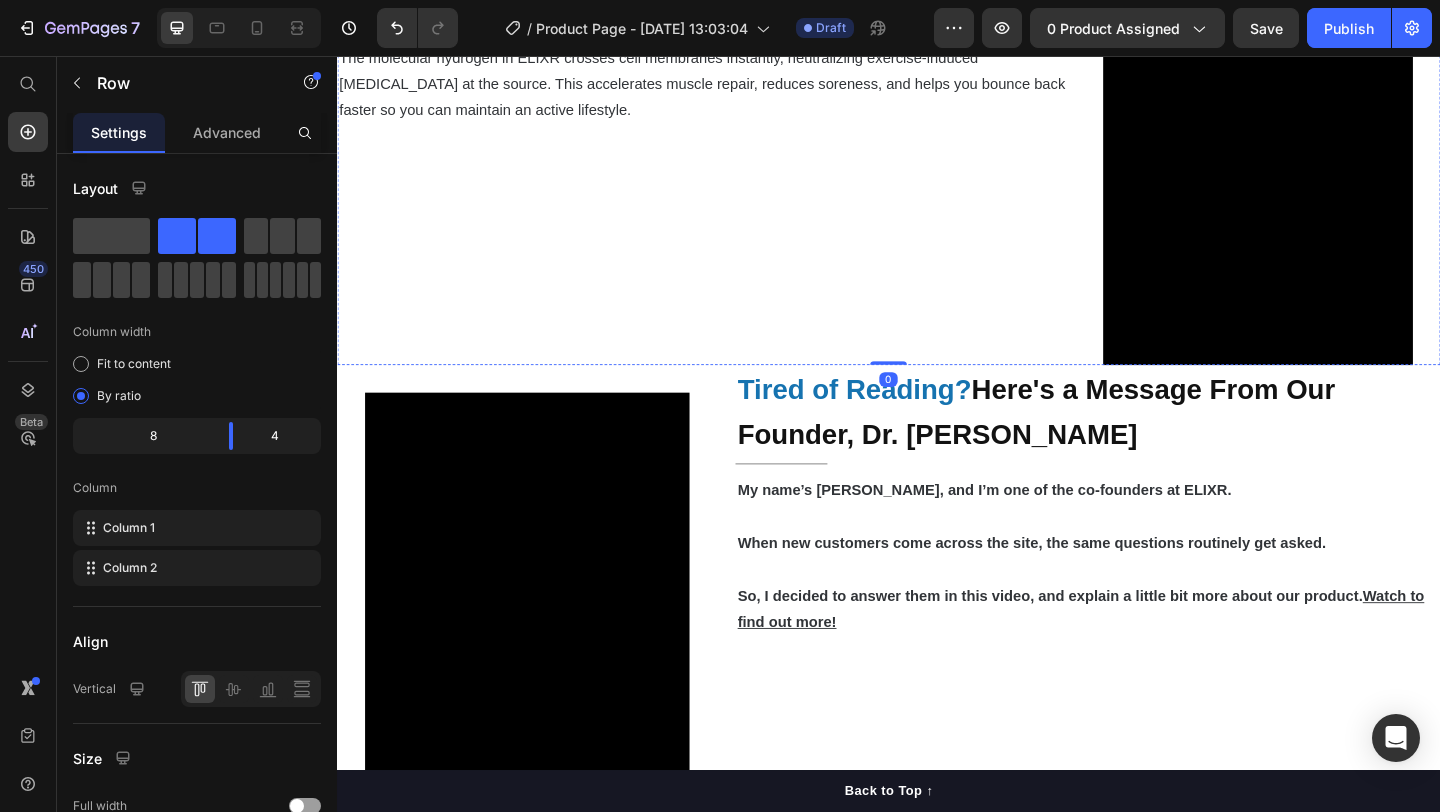 scroll, scrollTop: 3301, scrollLeft: 0, axis: vertical 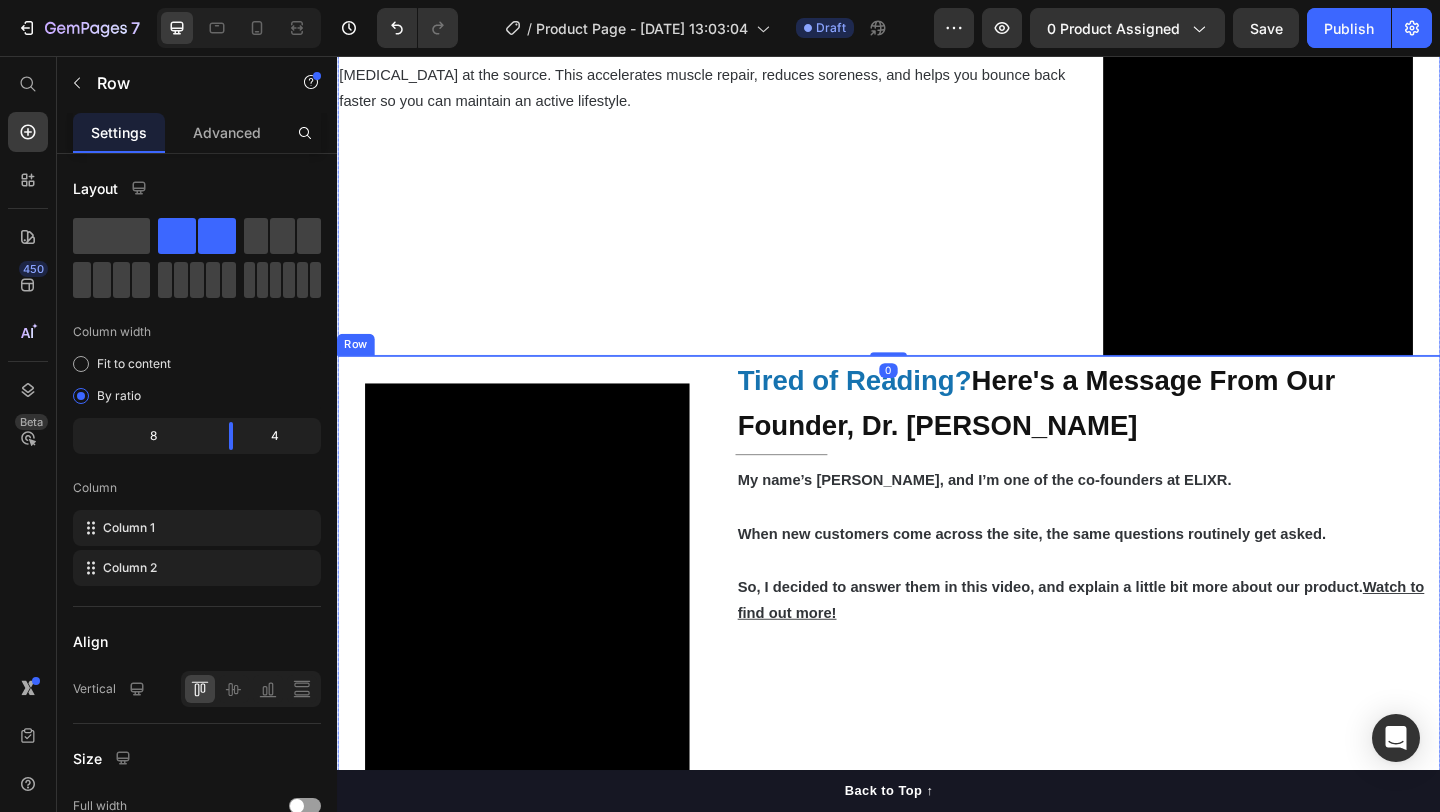 click on "Tired of Reading?  Here's a Message From Our Founder, Dr. Michael Harrison Heading                Title Line My name’s Michael, and I’m one of the co-founders at ELIXR. When new customers come across the site, the same questions routinely get asked. So, I decided to answer them in this video, and explain a little bit more about our product.  Watch to find out more! Text Block" at bounding box center [1153, 662] 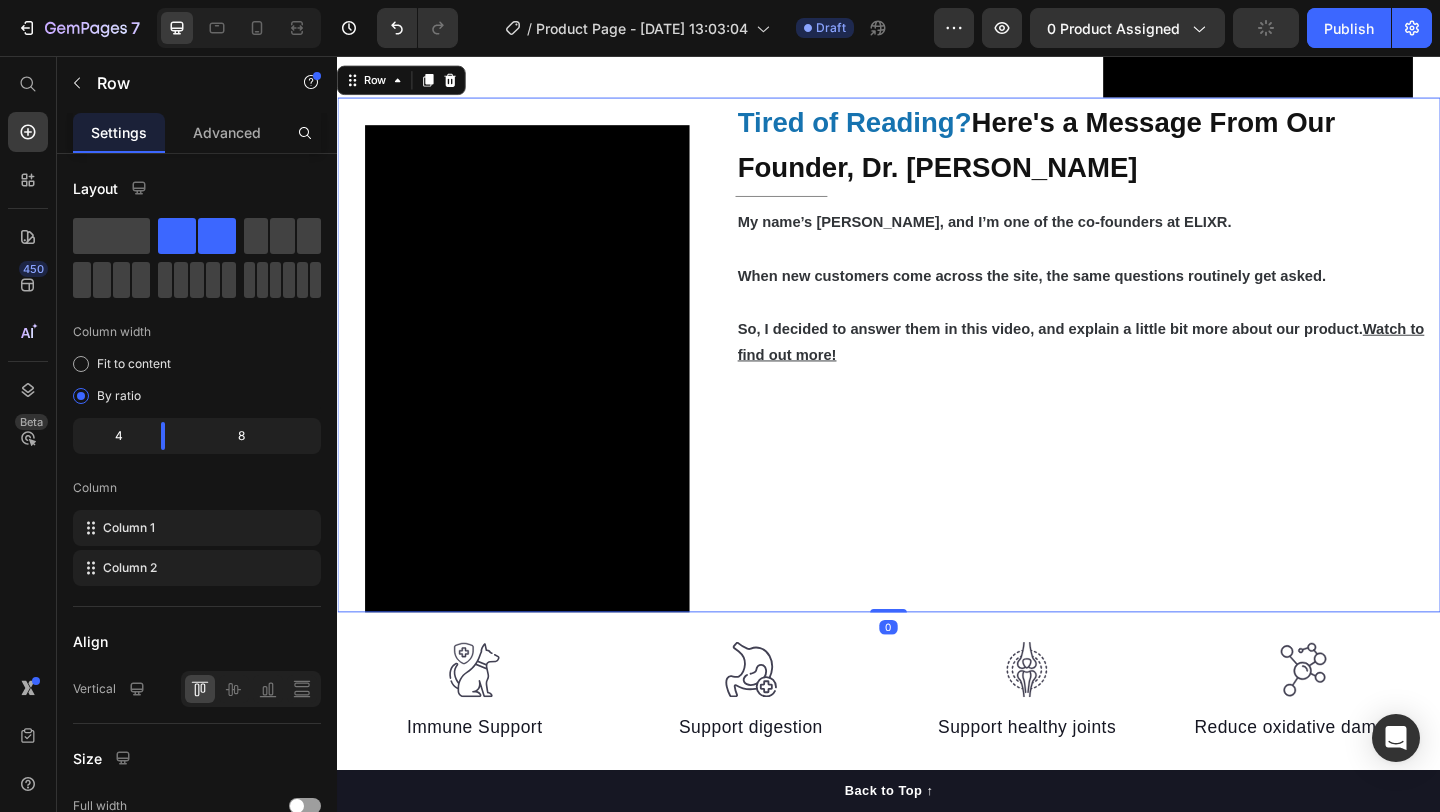 scroll, scrollTop: 3773, scrollLeft: 0, axis: vertical 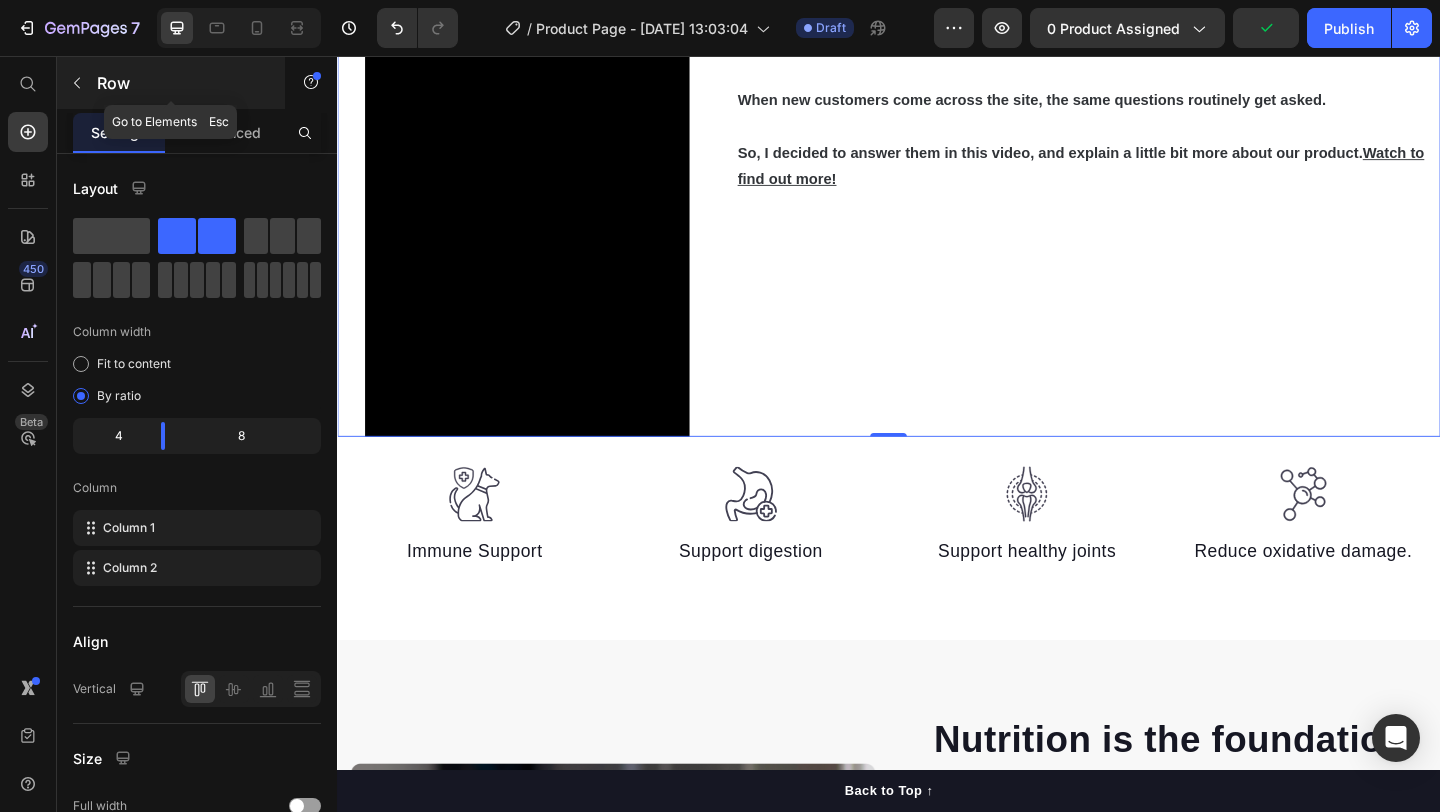 click 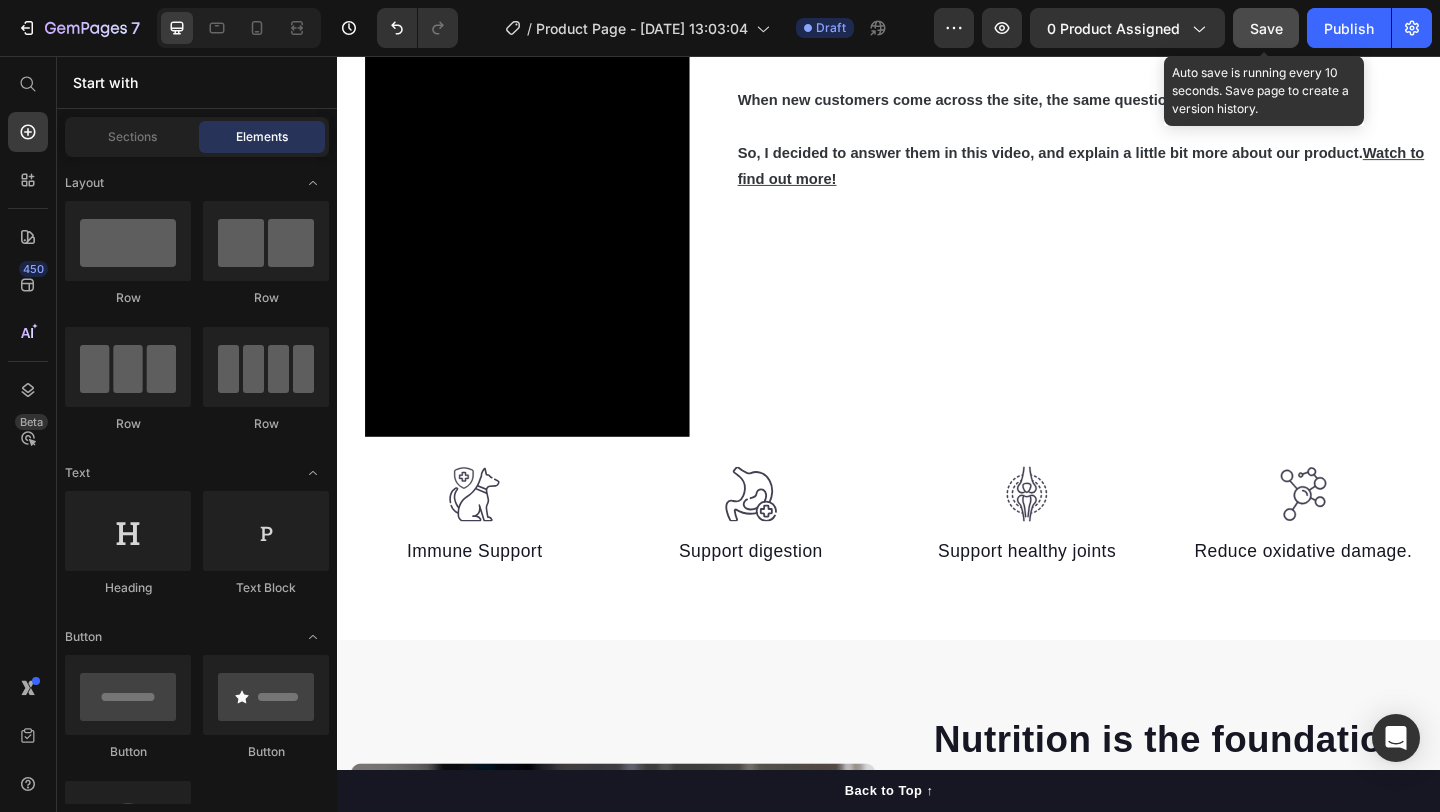 click on "Save" 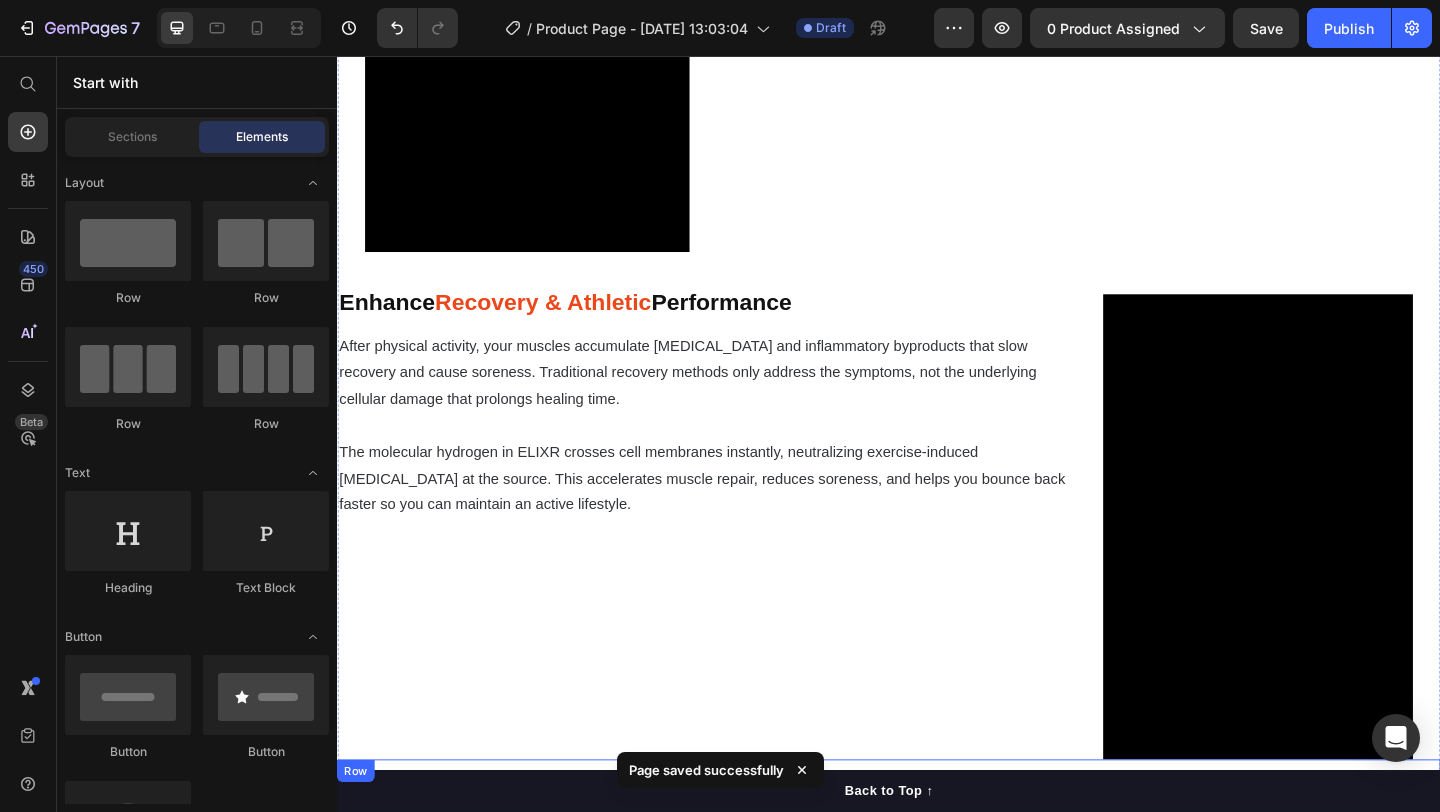 scroll, scrollTop: 2908, scrollLeft: 0, axis: vertical 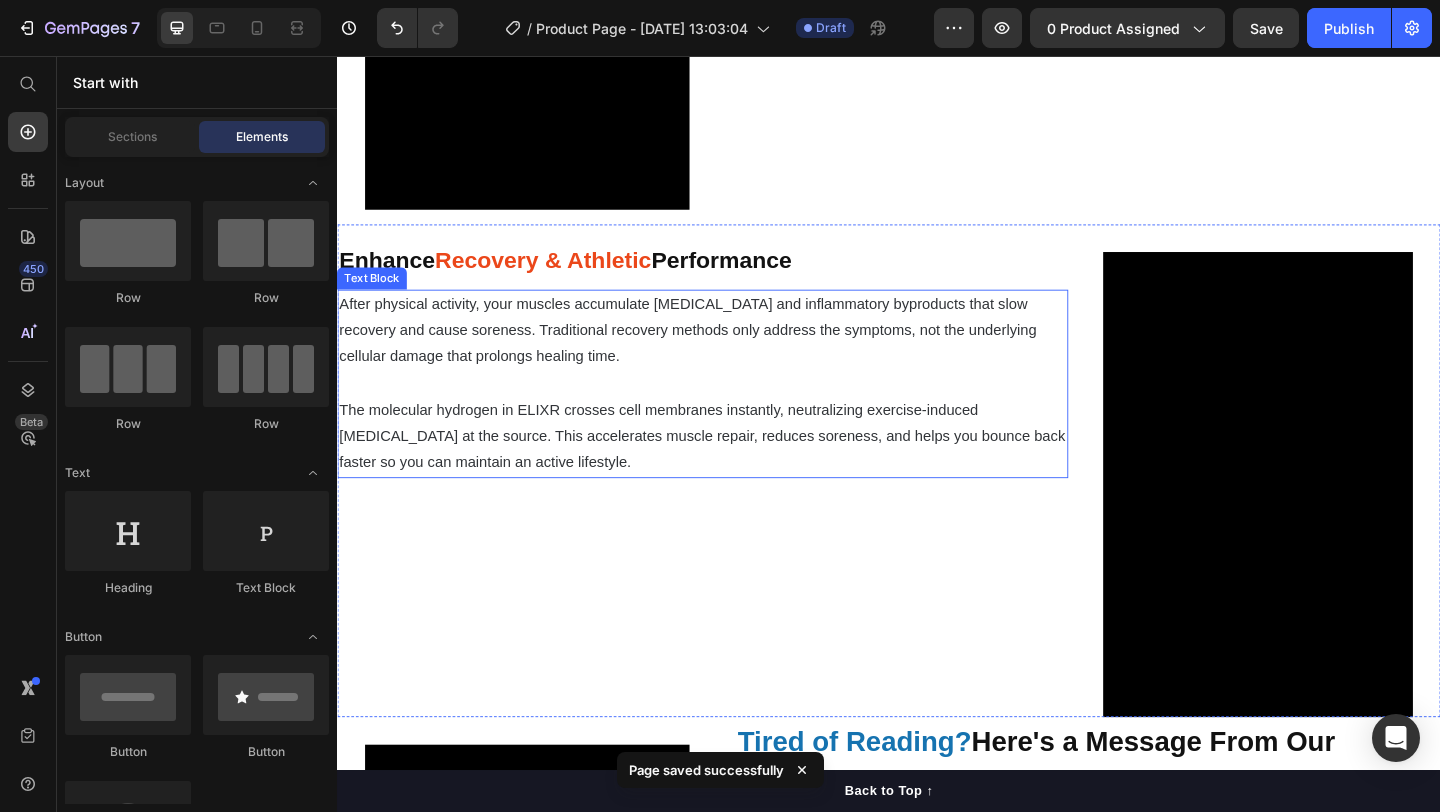 click on "After physical activity, your muscles accumulate [MEDICAL_DATA] and inflammatory byproducts that slow recovery and cause soreness. Traditional recovery methods only address the symptoms, not the underlying cellular damage that prolongs healing time." at bounding box center [734, 355] 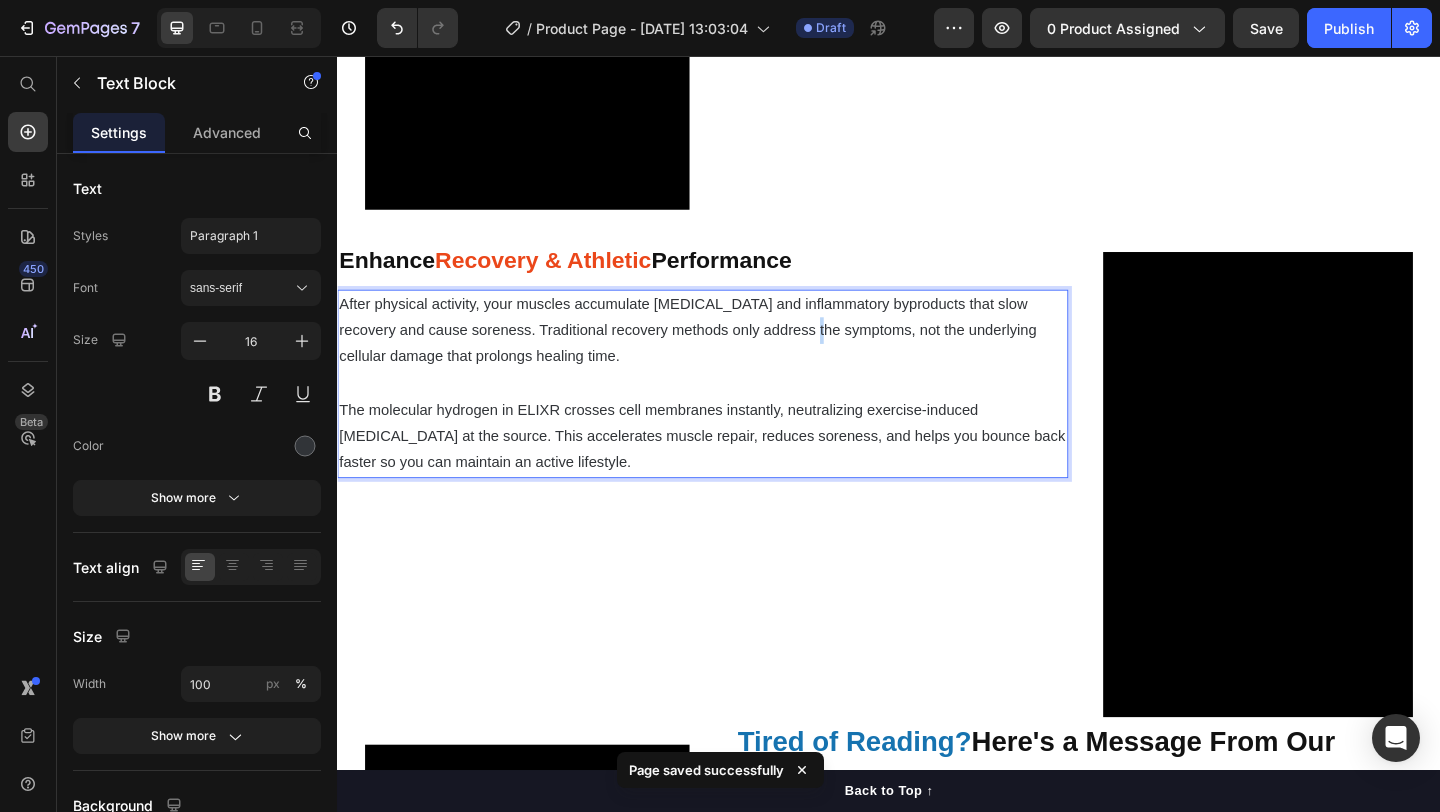 click on "After physical activity, your muscles accumulate [MEDICAL_DATA] and inflammatory byproducts that slow recovery and cause soreness. Traditional recovery methods only address the symptoms, not the underlying cellular damage that prolongs healing time." at bounding box center [734, 355] 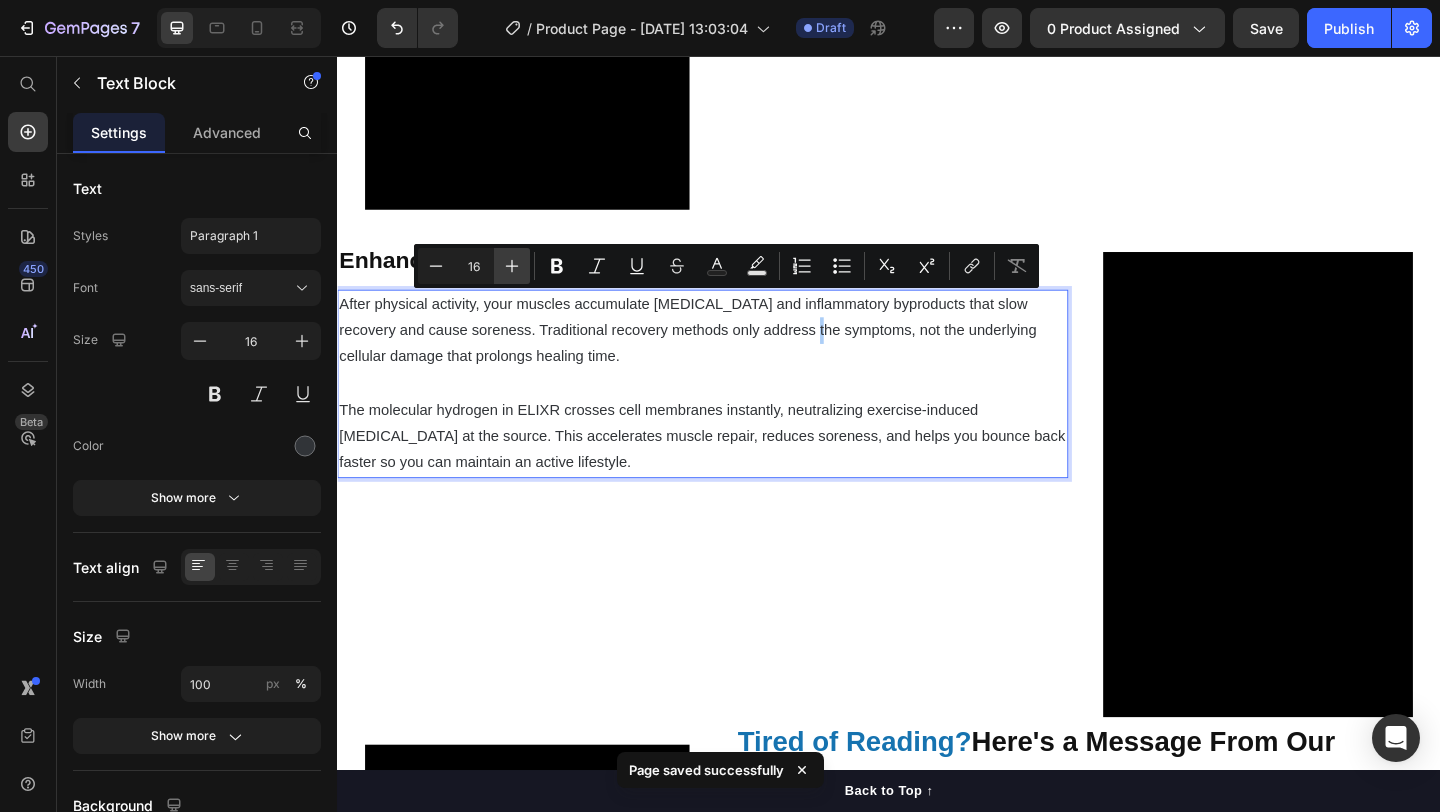 click 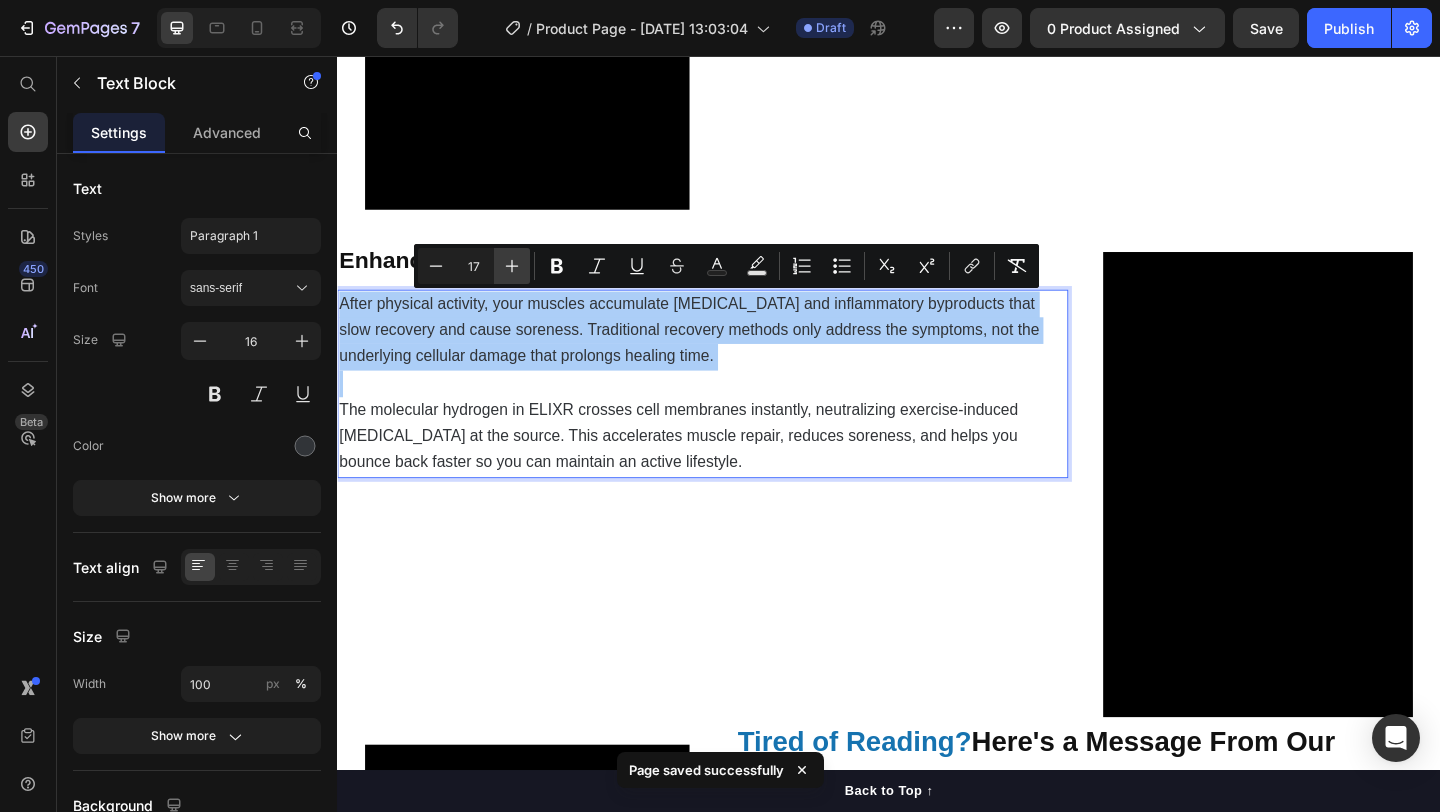 click 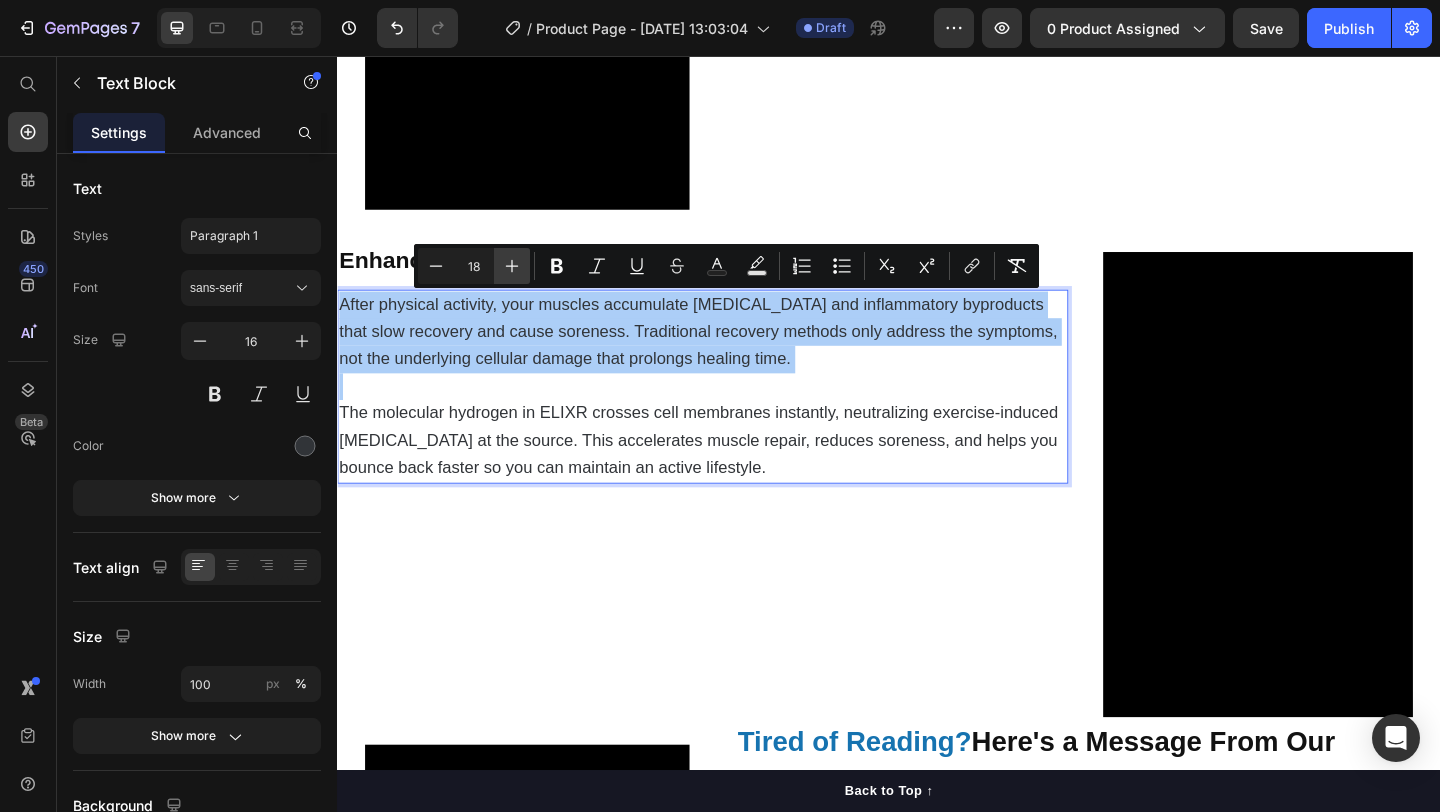 click 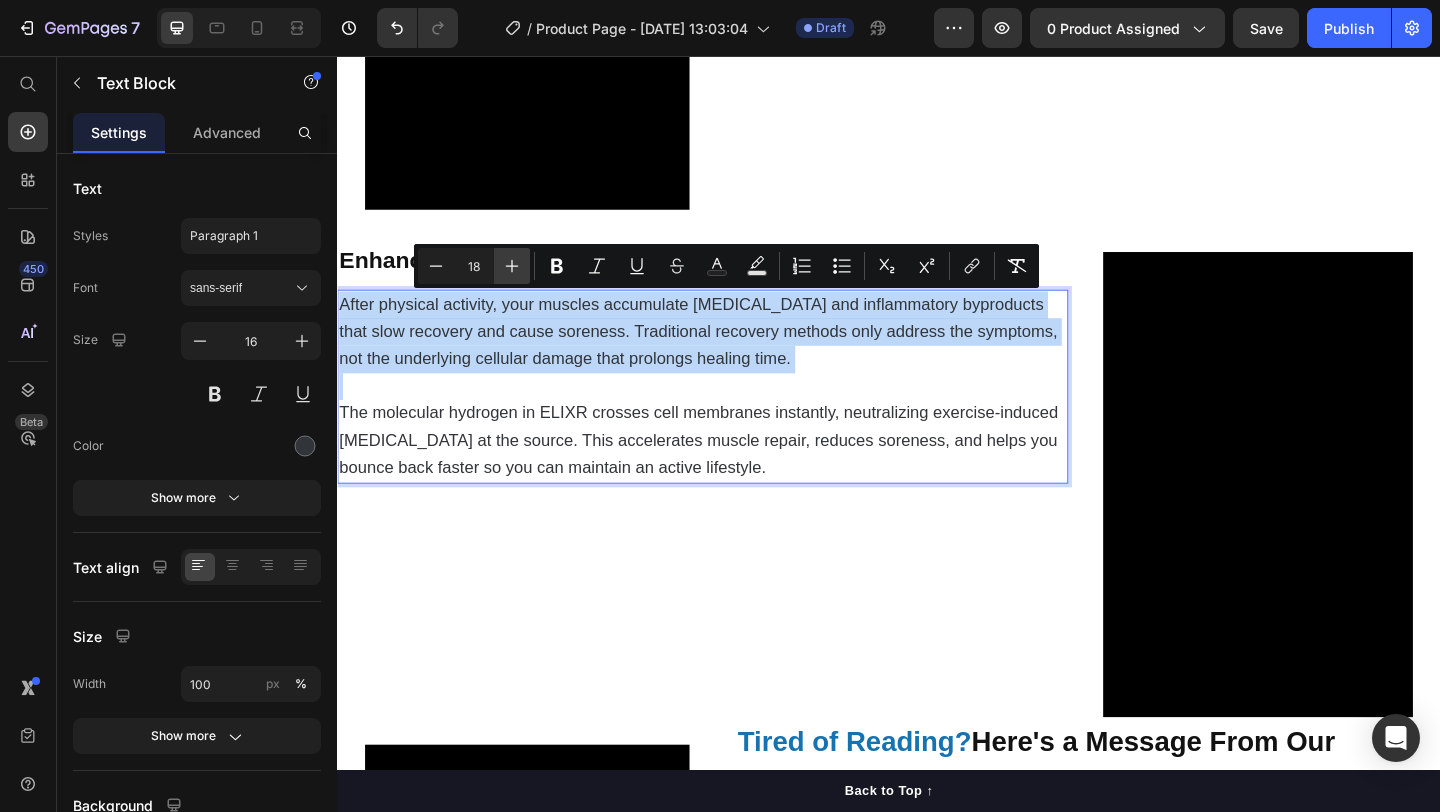 type on "19" 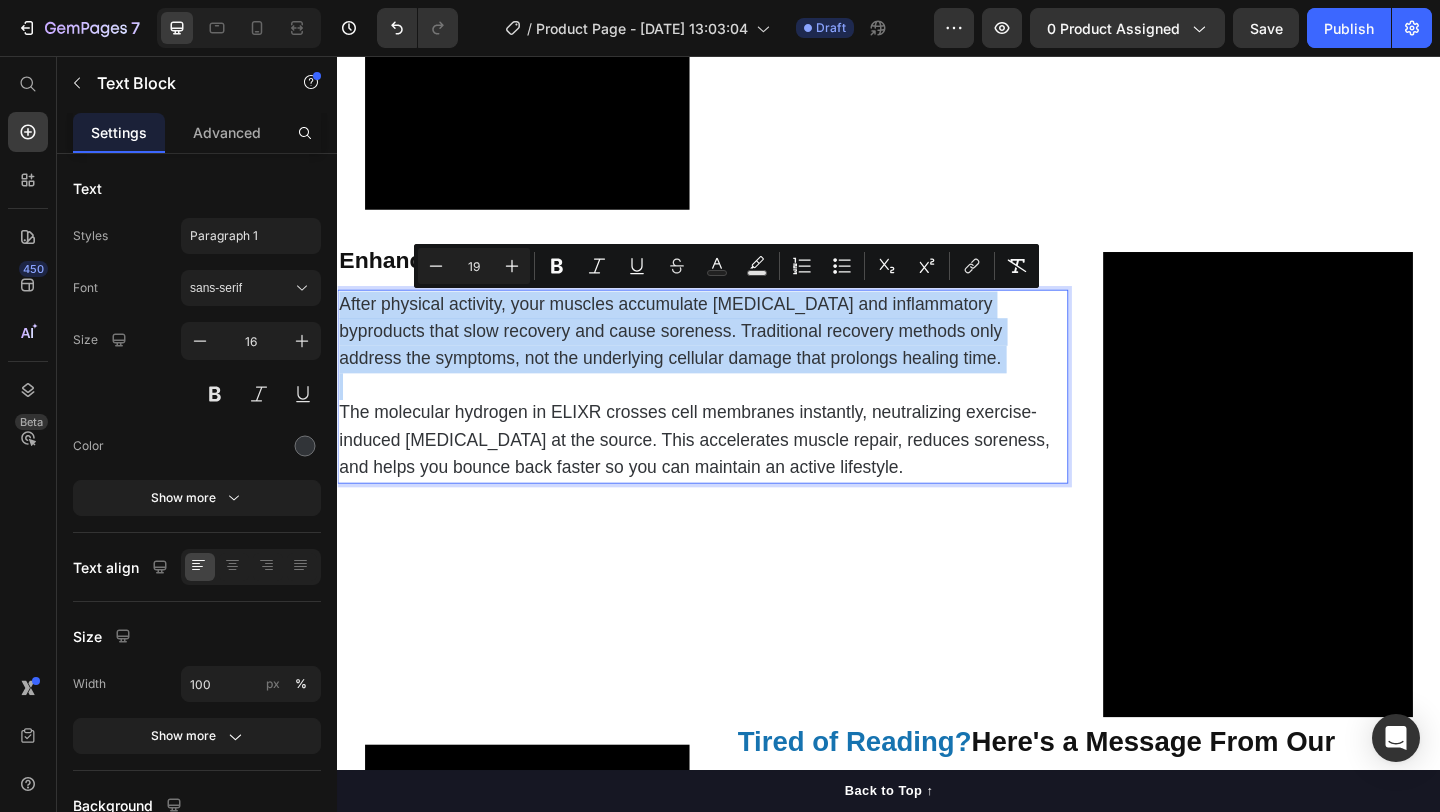 click on "Boost  Natural Energy & Combat  Fatigue Heading                Title Line When your  mitochondria - your cells' power plants - are under constant attack from free radicals, they can't produce energy efficiently.  This leaves you  feeling tired, sluggish, and unable to perform at your best , no matter how much rest you get.   High concentration molecular hydrogen protects your mitochondria from oxidative damage and optimizes their function.  This means  more efficient cellular energy production, giving you sustained energy throughout the day without crashes or the need for stimulants. Text Block" at bounding box center [1153, -57] 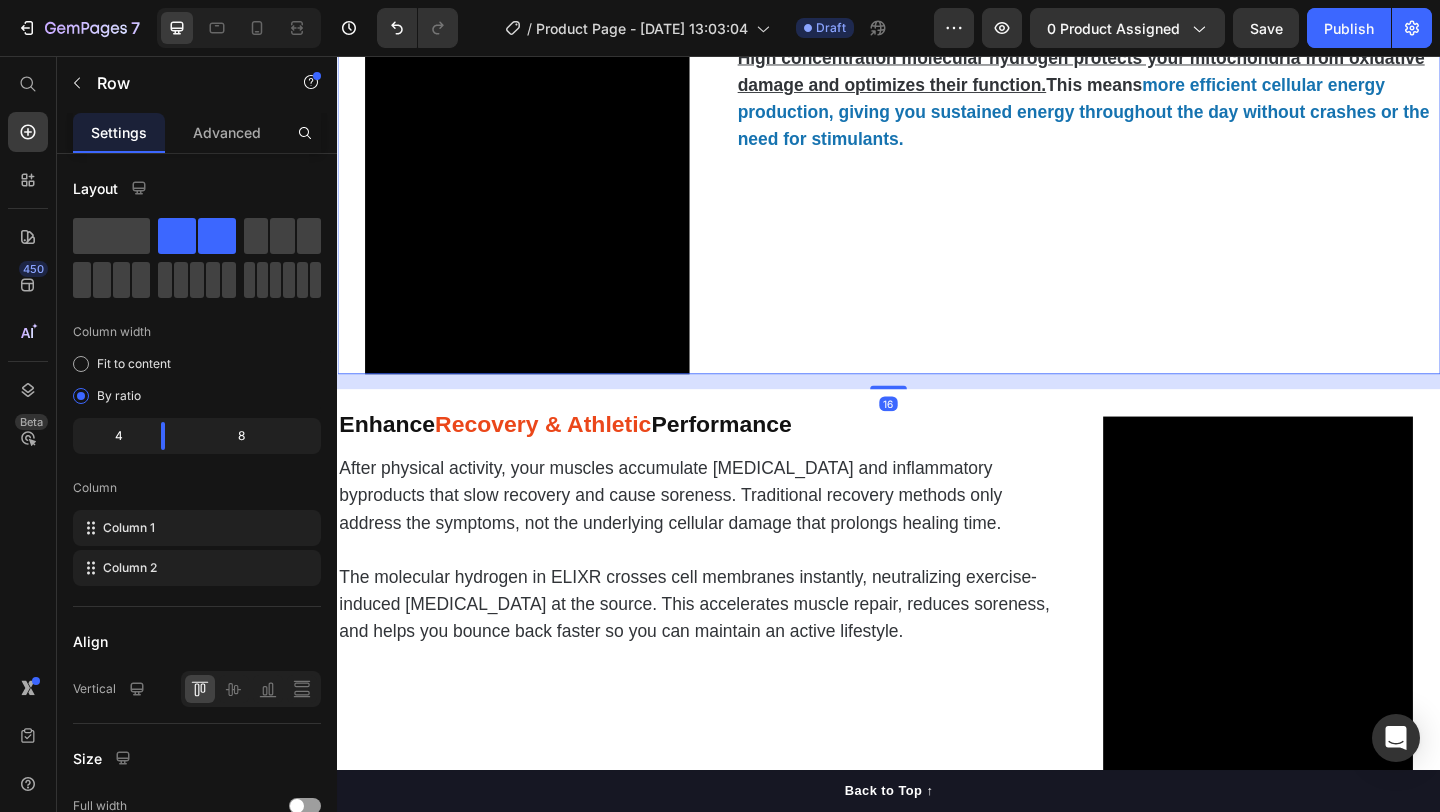 scroll, scrollTop: 2530, scrollLeft: 0, axis: vertical 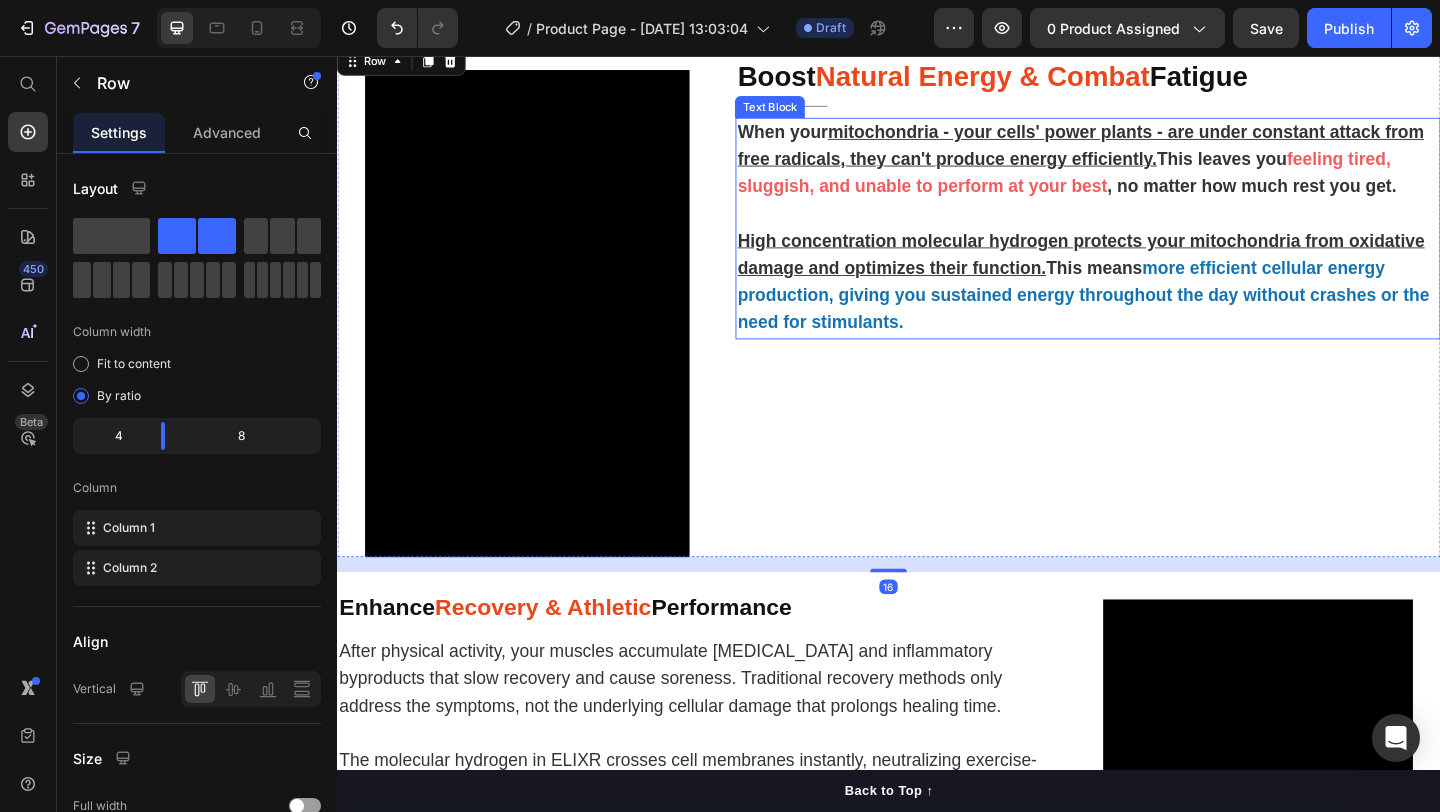 click on "High concentration molecular hydrogen protects your mitochondria from oxidative damage and optimizes their function." at bounding box center (1145, 271) 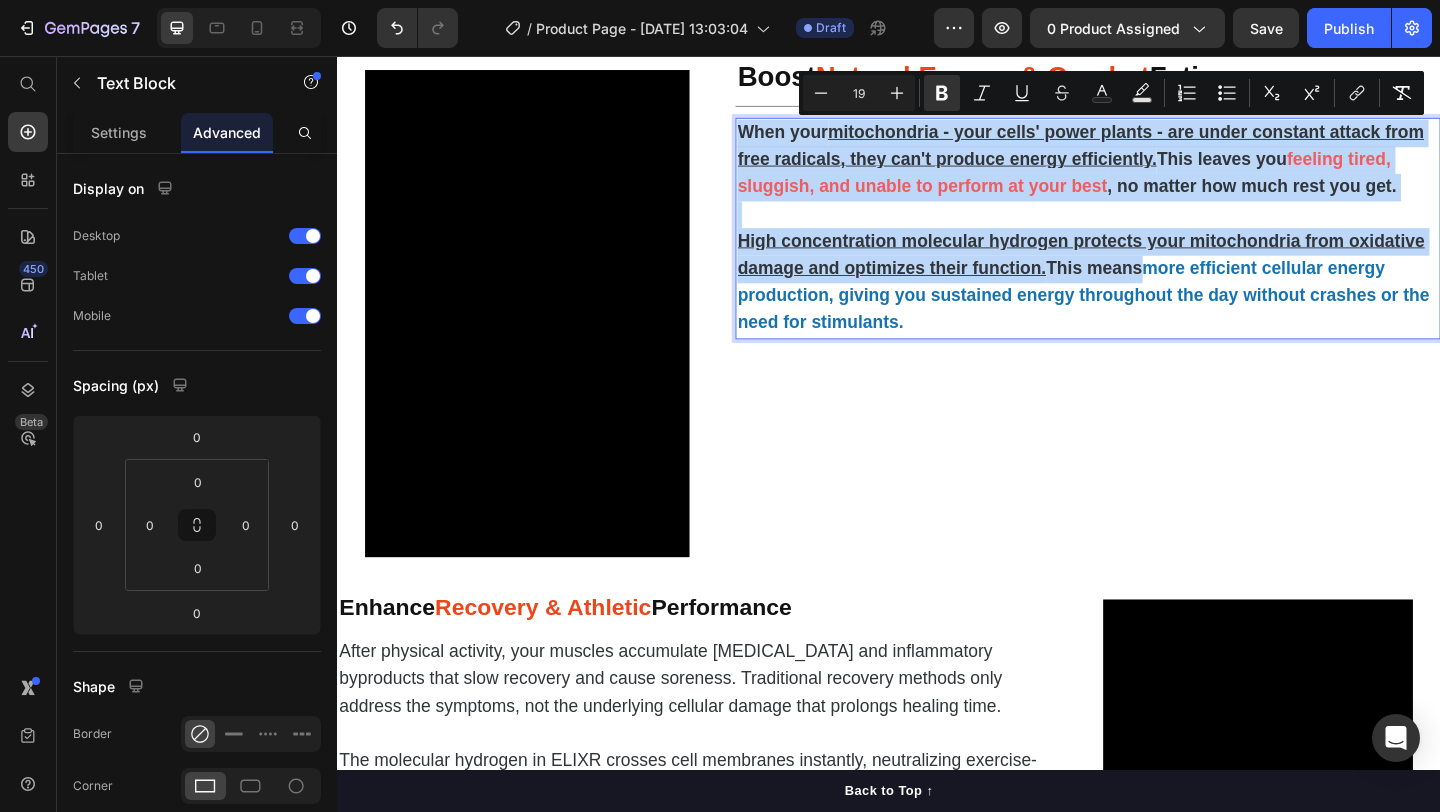 click on "Boost  Natural Energy & Combat  Fatigue Heading                Title Line When your  mitochondria - your cells' power plants - are under constant attack from free radicals, they can't produce energy efficiently.  This leaves you  feeling tired, sluggish, and unable to perform at your best , no matter how much rest you get. High concentration molecular hydrogen protects your mitochondria from oxidative damage and optimizes their function.  This means  more efficient cellular energy production, giving you sustained energy throughout the day without crashes or the need for stimulants. Text Block   0" at bounding box center [1153, 321] 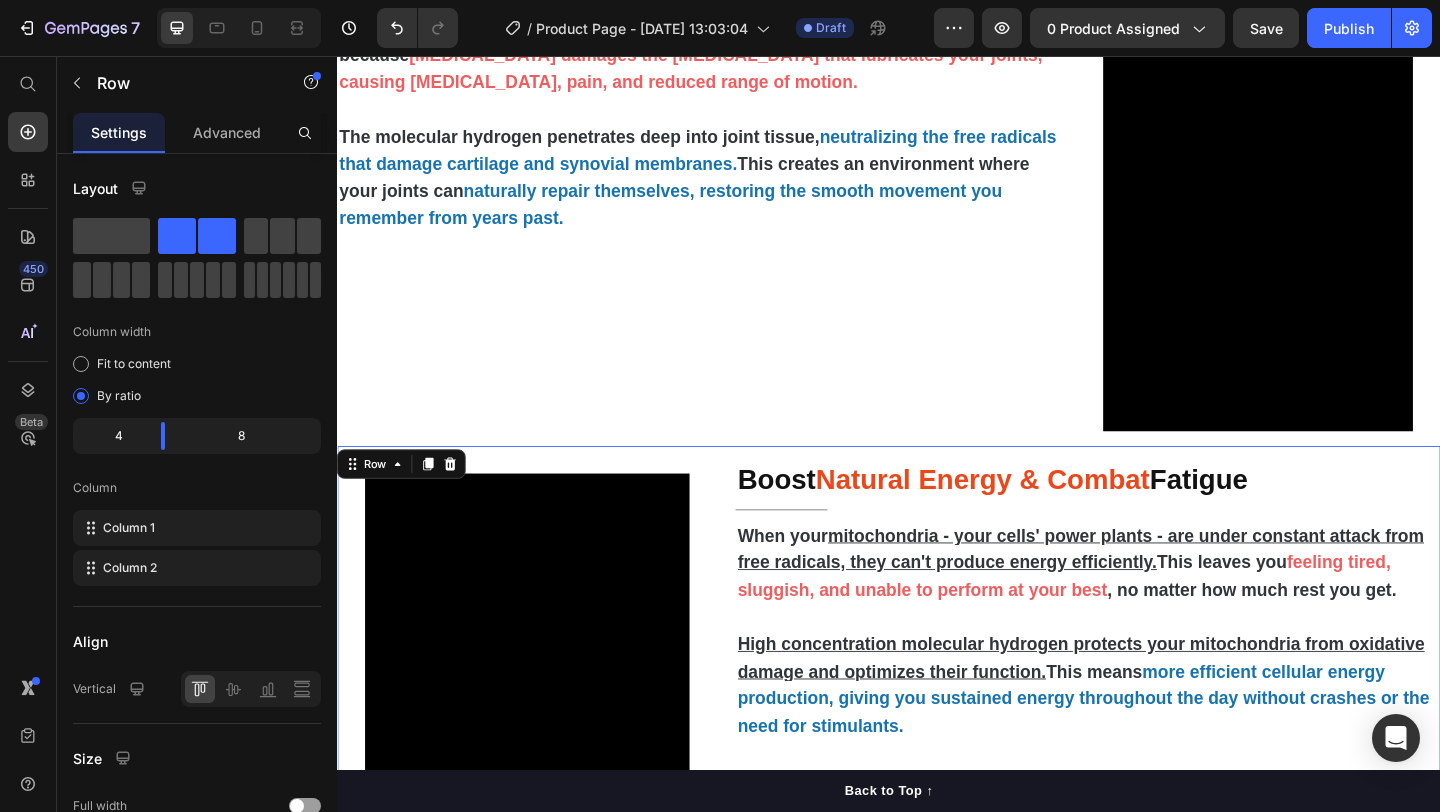 scroll, scrollTop: 1873, scrollLeft: 0, axis: vertical 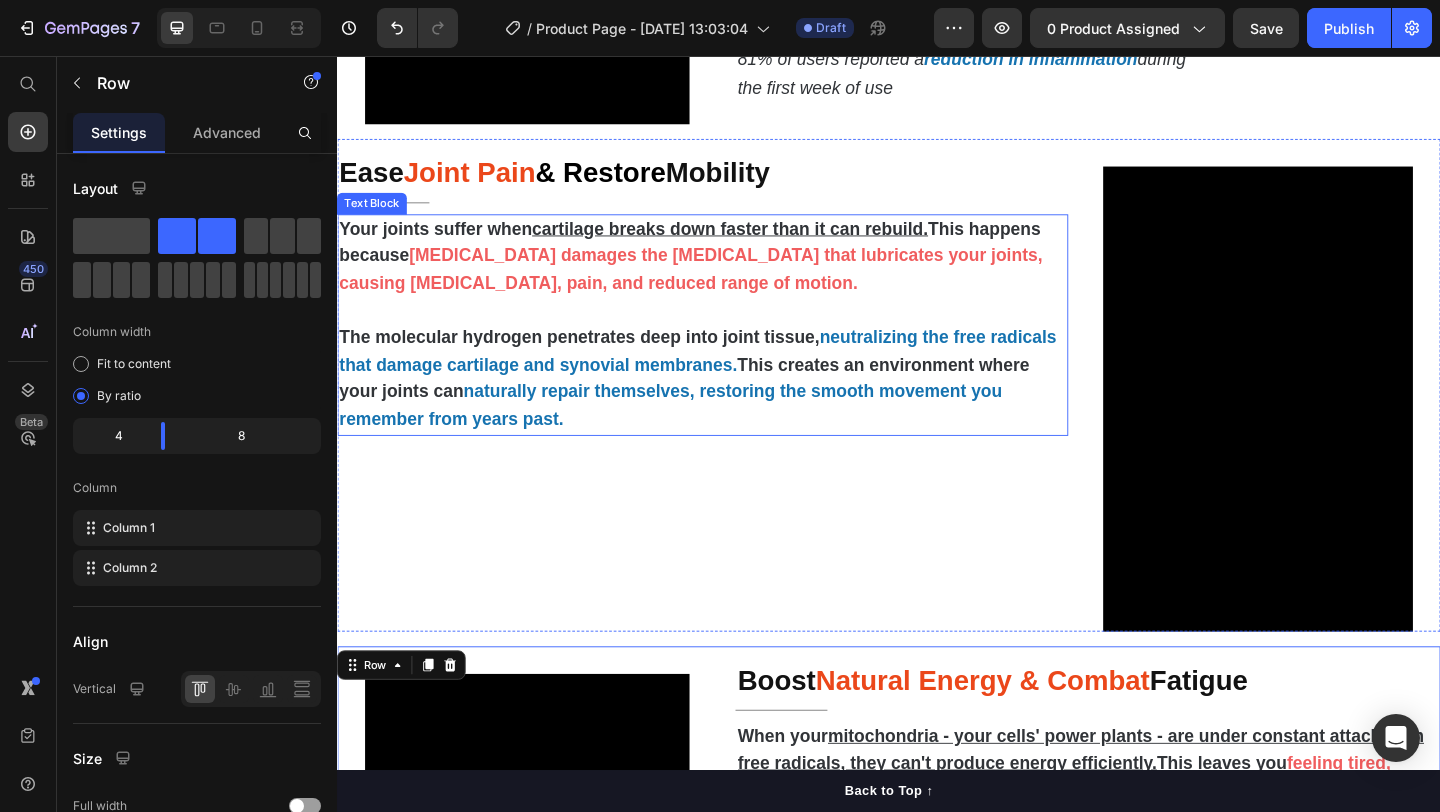 click at bounding box center (734, 333) 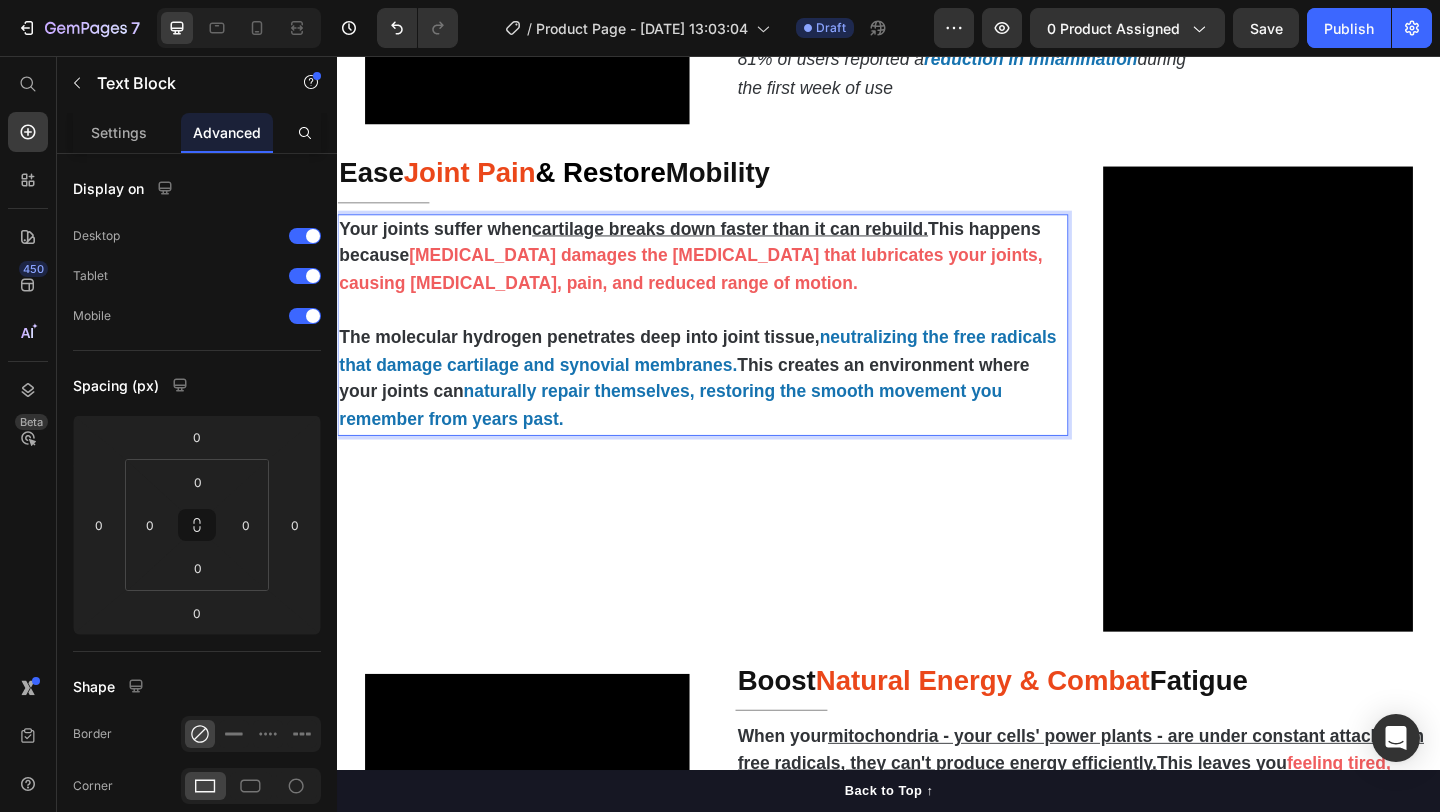 click at bounding box center [734, 333] 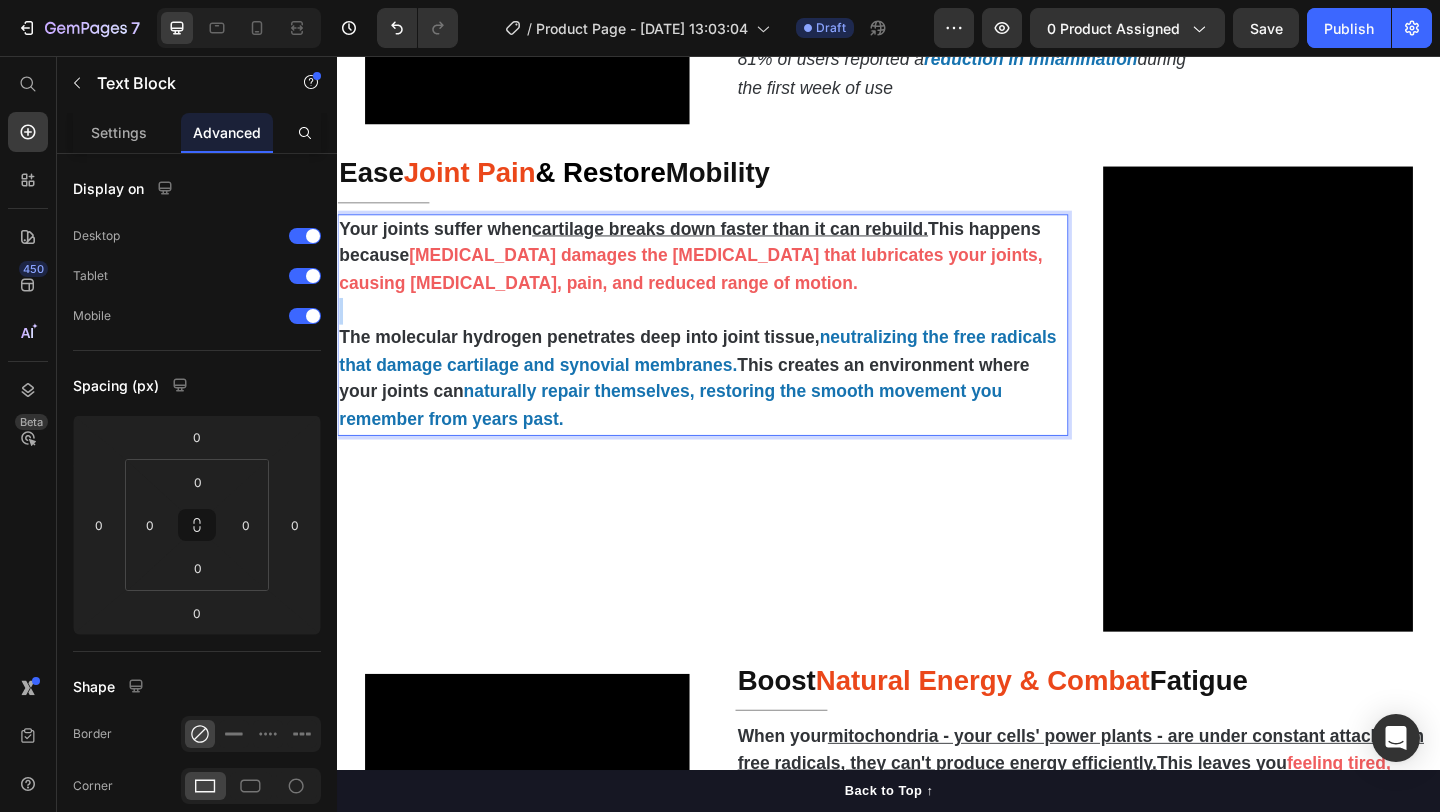 click at bounding box center [734, 333] 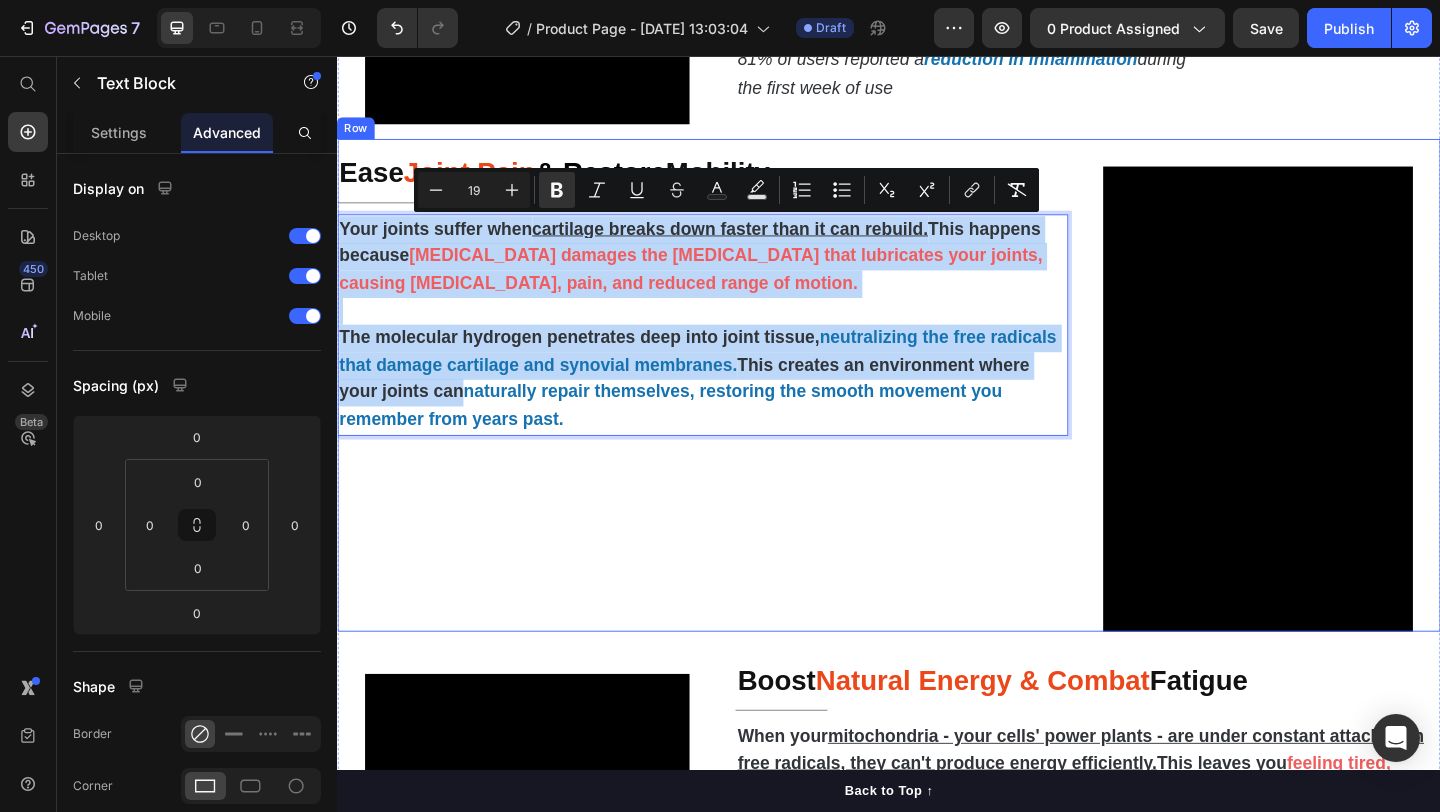 click on "Ease  Joint Pain  & Restore  Mobility Heading                Title Line Your joints suffer when  cartilage breaks down faster than it can rebuild.  This happens because  [MEDICAL_DATA] damages the [MEDICAL_DATA] that lubricates your joints, causing [MEDICAL_DATA], pain, and reduced range of motion. The molecular hydrogen penetrates deep into joint tissue,  neutralizing the free radicals that damage cartilage and synovial membranes.  This creates an environment where your joints can  naturally repair themselves, restoring the smooth movement you remember from years past. Text Block   0" at bounding box center [734, 414] 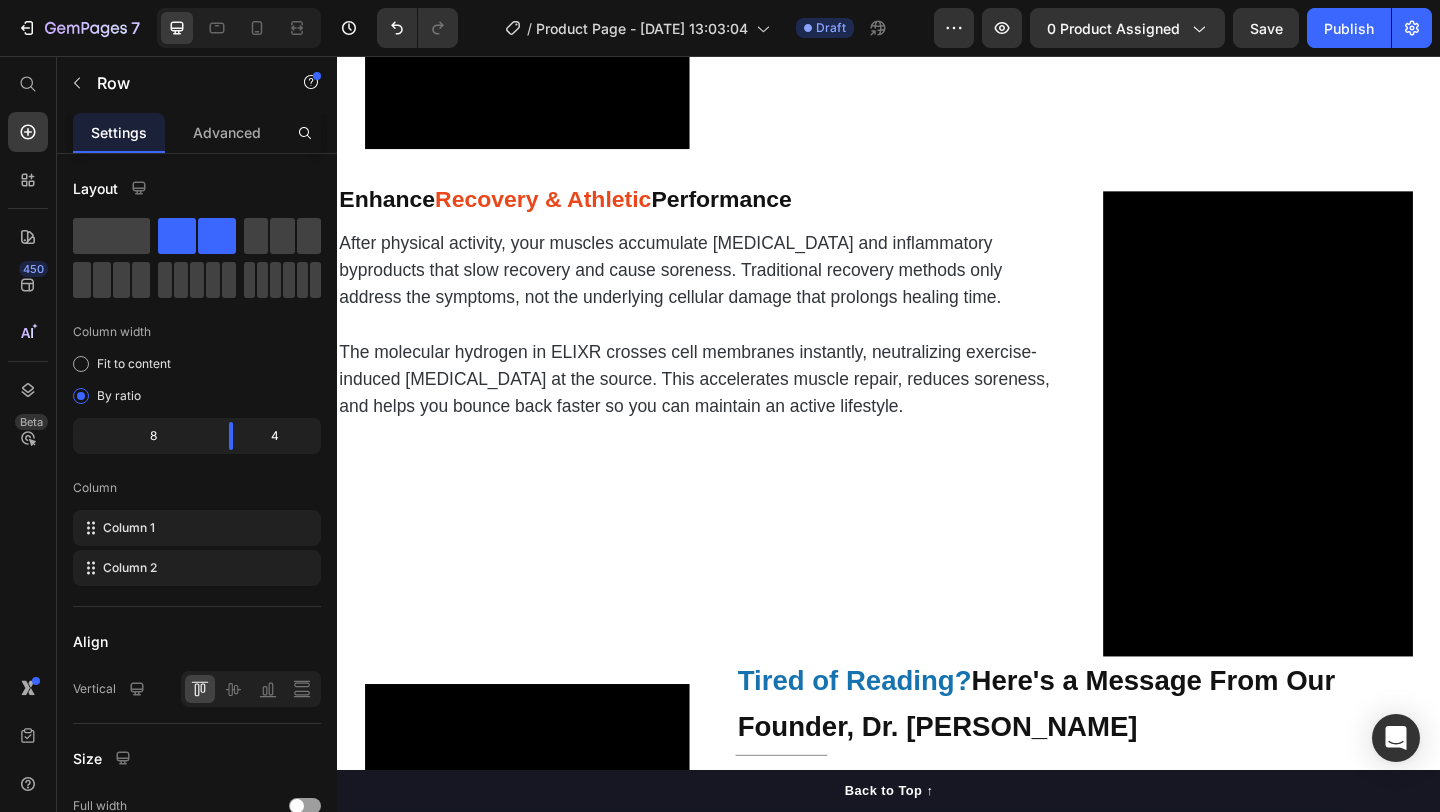 scroll, scrollTop: 3016, scrollLeft: 0, axis: vertical 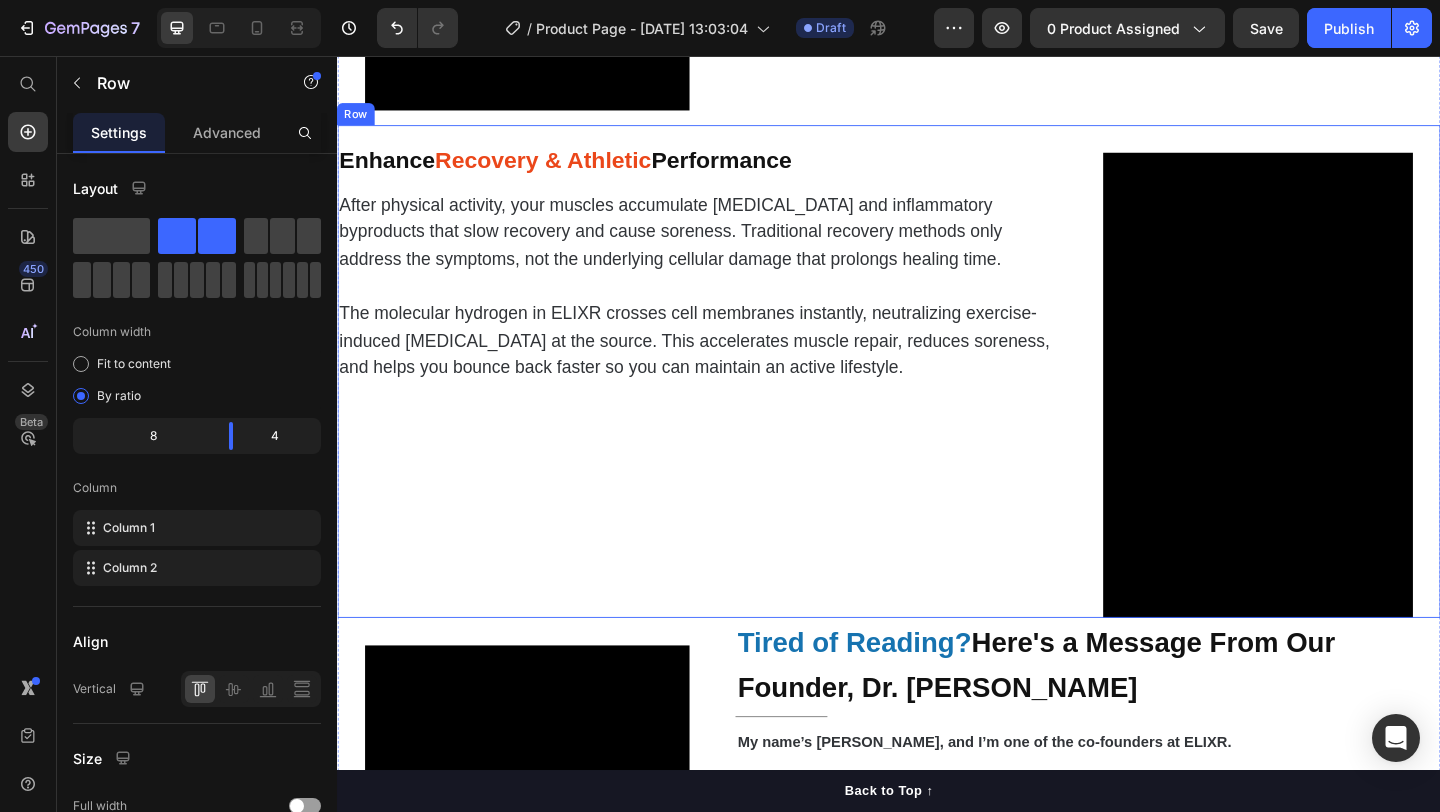 click on "The molecular hydrogen in ELIXR crosses cell membranes instantly, neutralizing exercise-induced [MEDICAL_DATA] at the source. This accelerates muscle repair, reduces soreness, and helps you bounce back faster so you can maintain an active lifestyle." at bounding box center (725, 365) 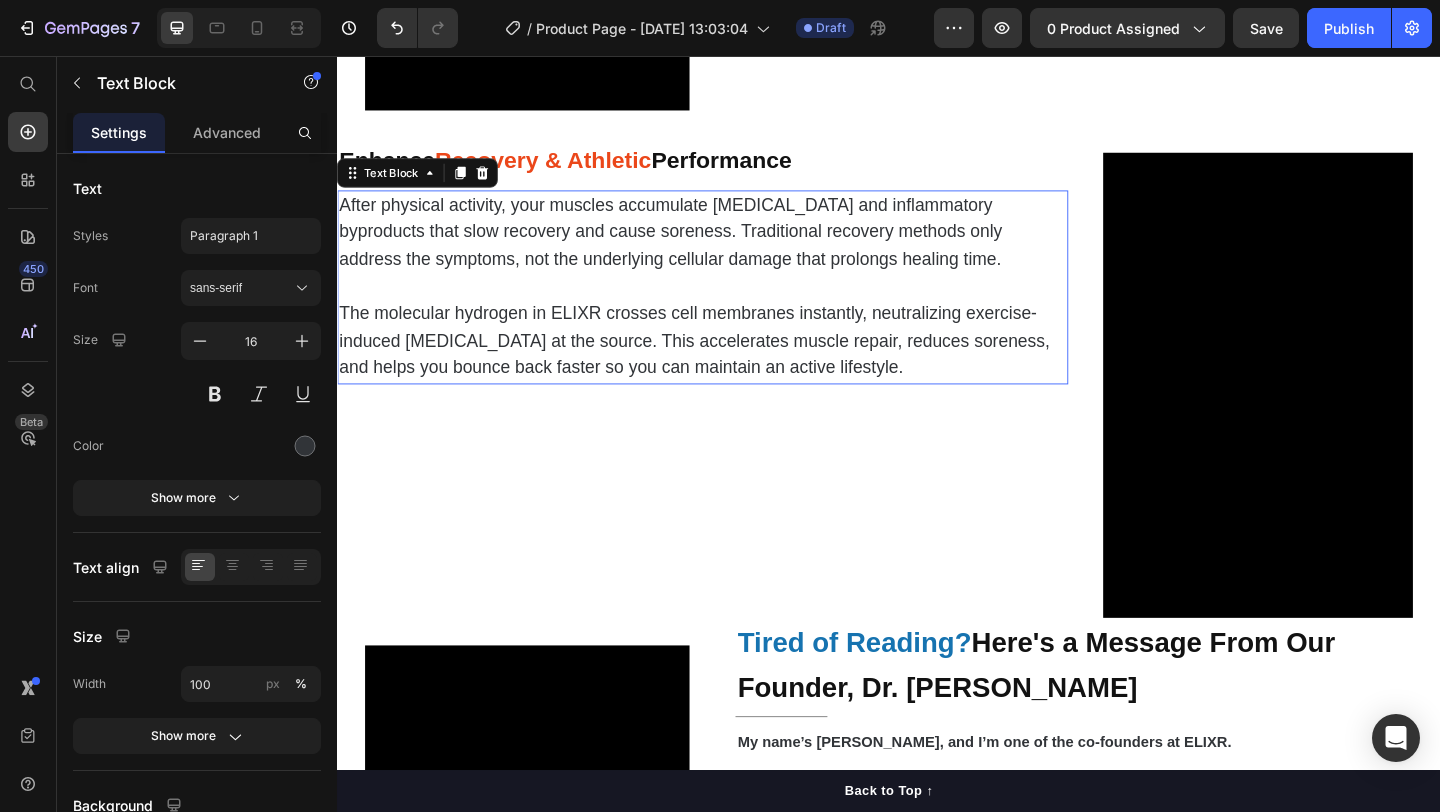 click on "The molecular hydrogen in ELIXR crosses cell membranes instantly, neutralizing exercise-induced [MEDICAL_DATA] at the source. This accelerates muscle repair, reduces soreness, and helps you bounce back faster so you can maintain an active lifestyle." at bounding box center (725, 365) 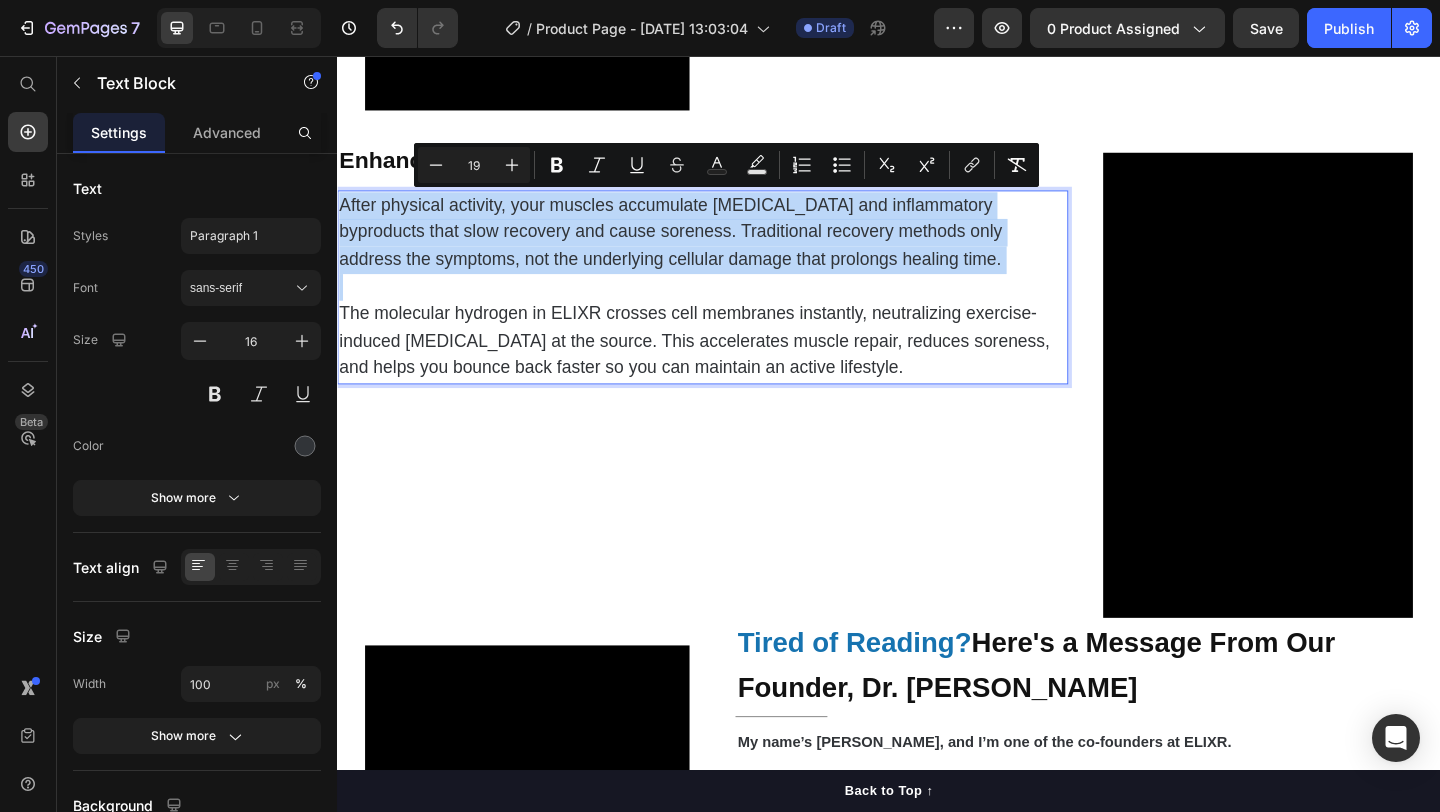 click on "Enhance  Recovery & Athletic  Performance Heading After physical activity, your muscles accumulate lactic acid and inflammatory byproducts that slow recovery and cause soreness. Traditional recovery methods only address the symptoms, not the underlying cellular damage that prolongs healing time. The molecular hydrogen in ELIXR crosses cell membranes instantly, neutralizing exercise-induced oxidative stress at the source. This accelerates muscle repair, reduces soreness, and helps you bounce back faster so you can maintain an active lifestyle. Text Block   0" at bounding box center [734, 399] 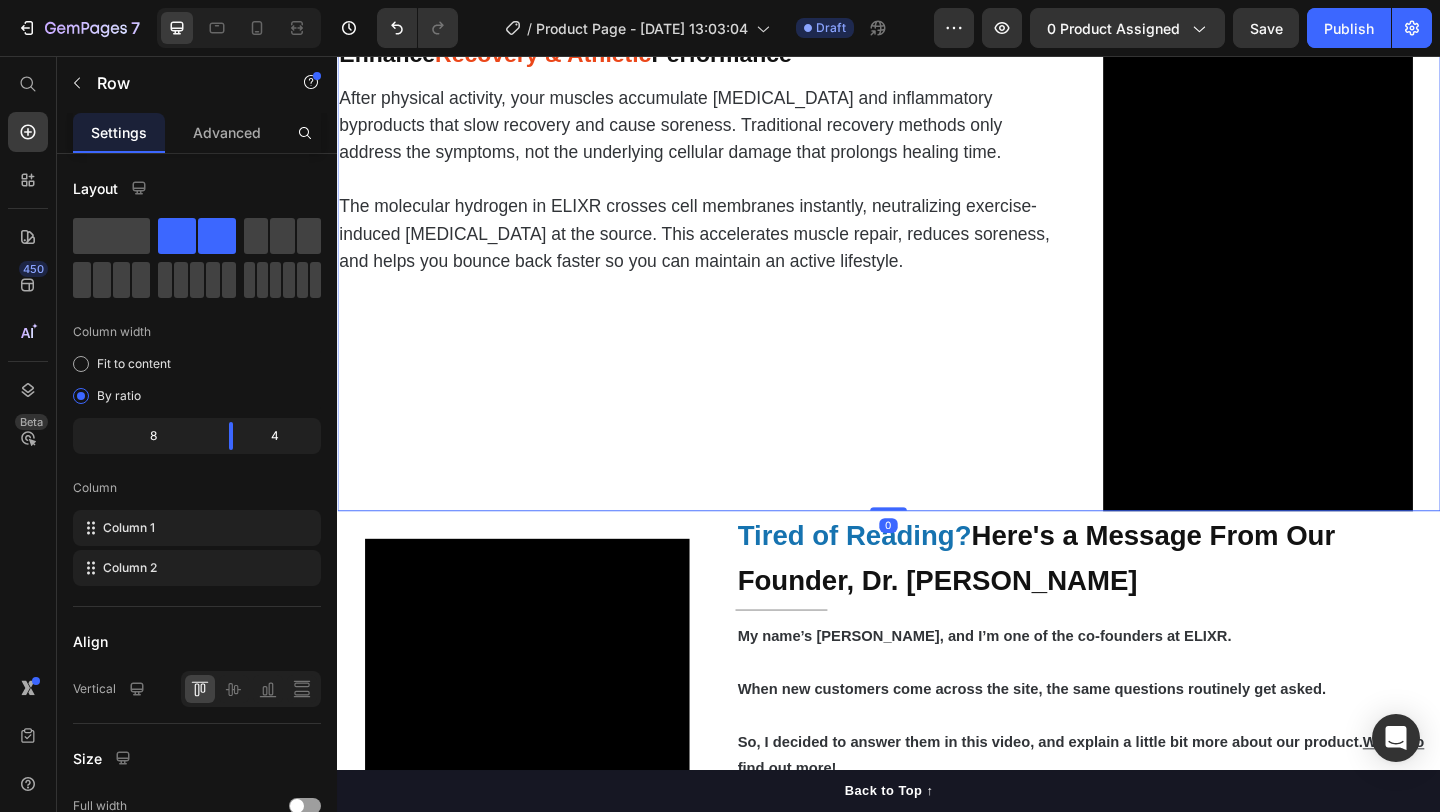 scroll, scrollTop: 3386, scrollLeft: 0, axis: vertical 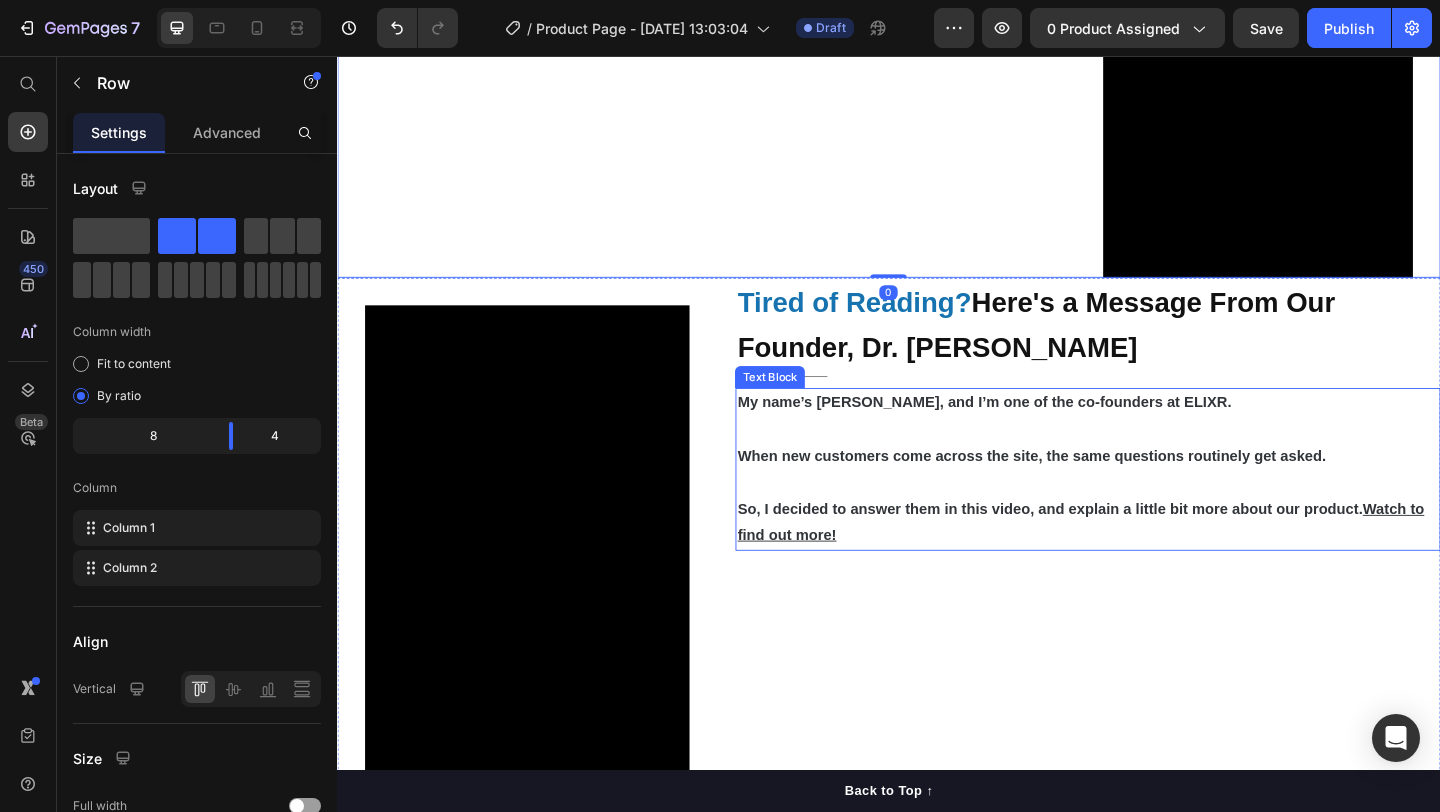 click on "When new customers come across the site, the same questions routinely get asked." at bounding box center (1153, 477) 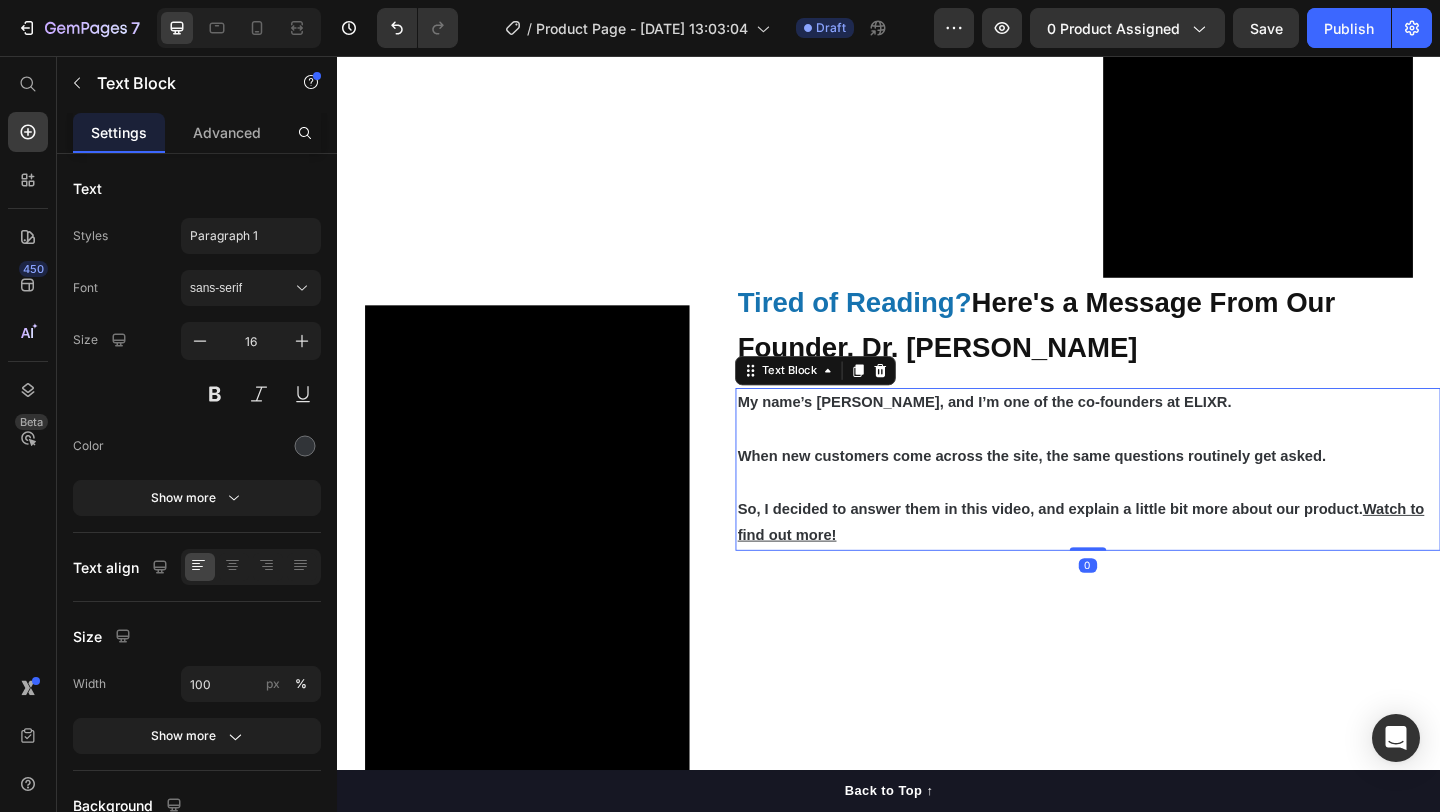 click on "When new customers come across the site, the same questions routinely get asked." at bounding box center (1153, 477) 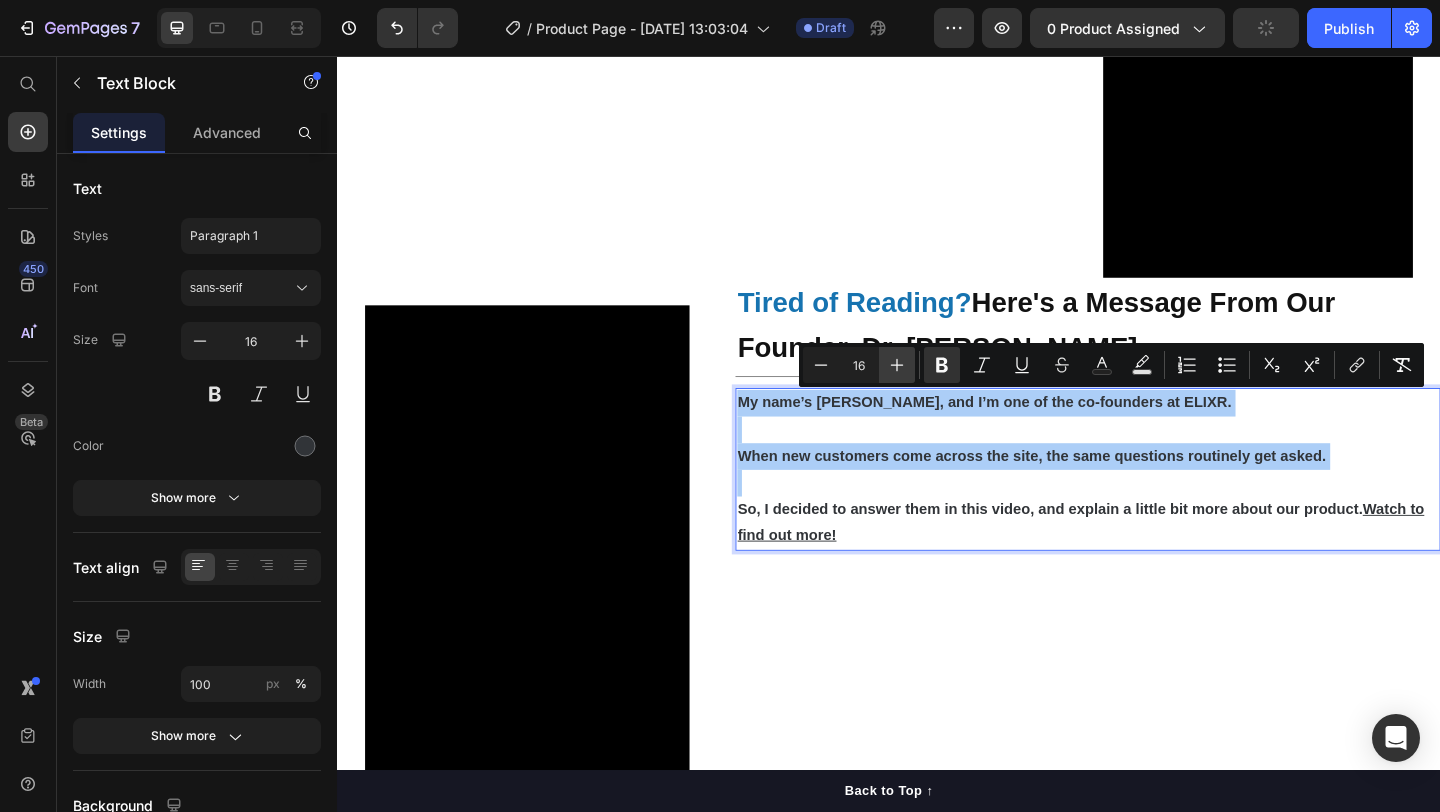 click 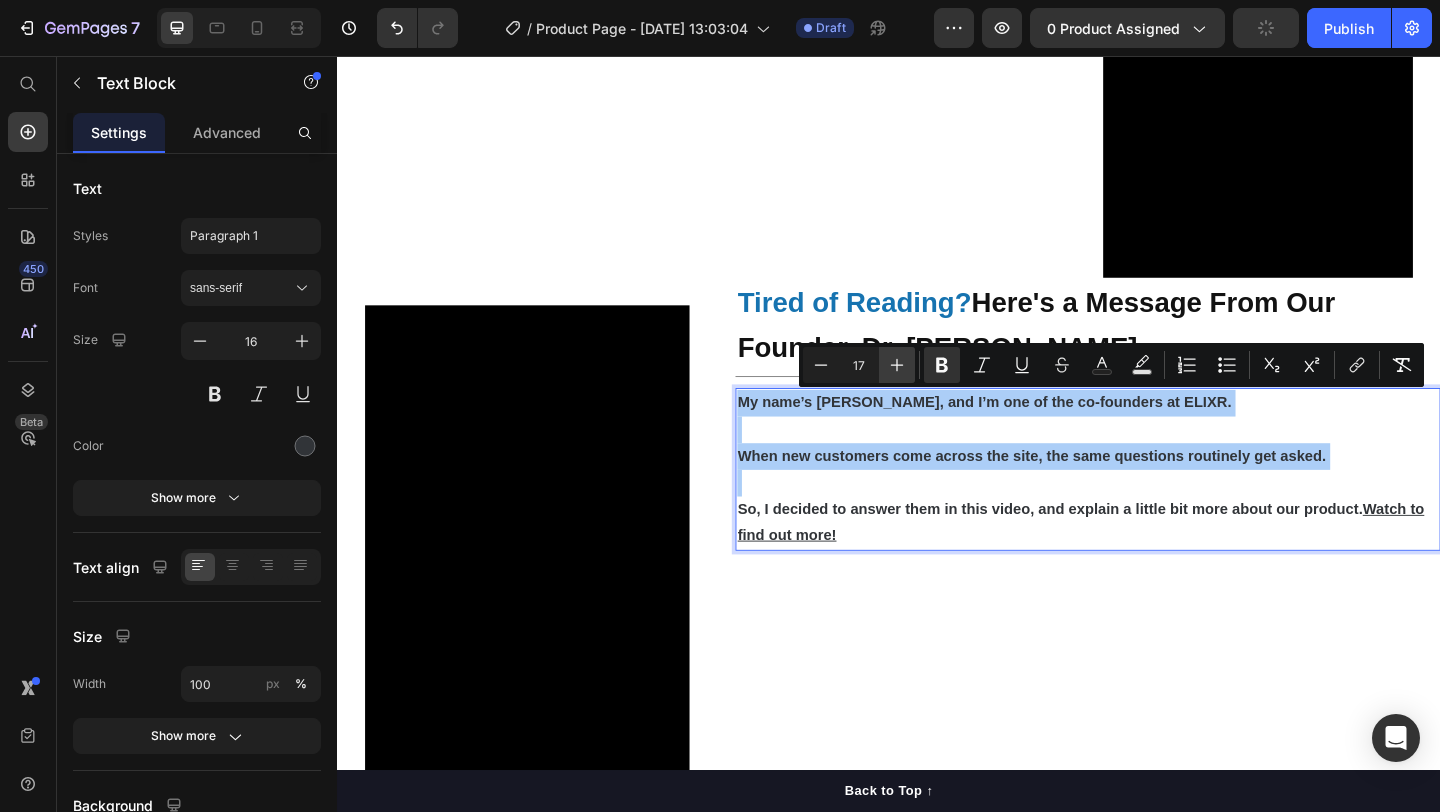 click 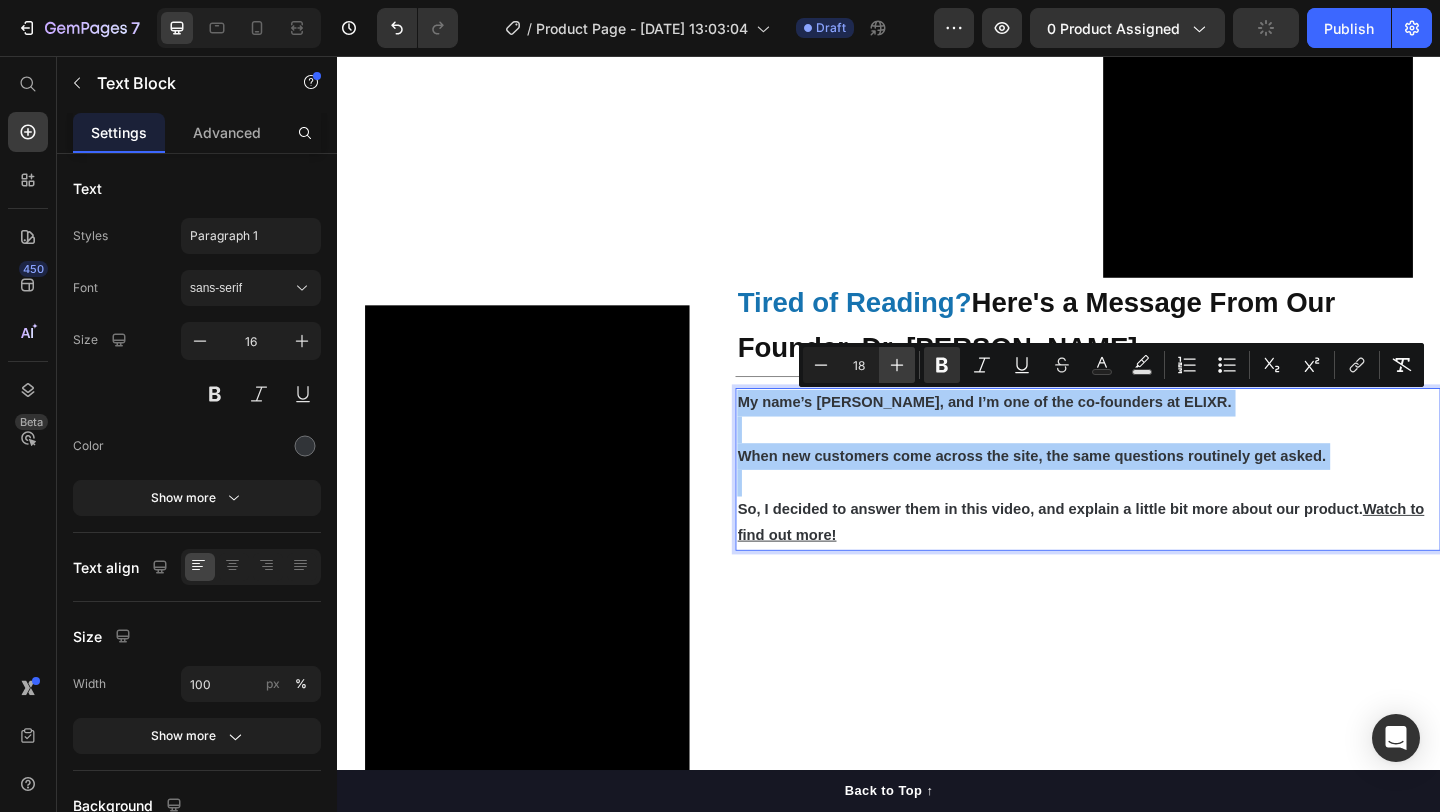 click 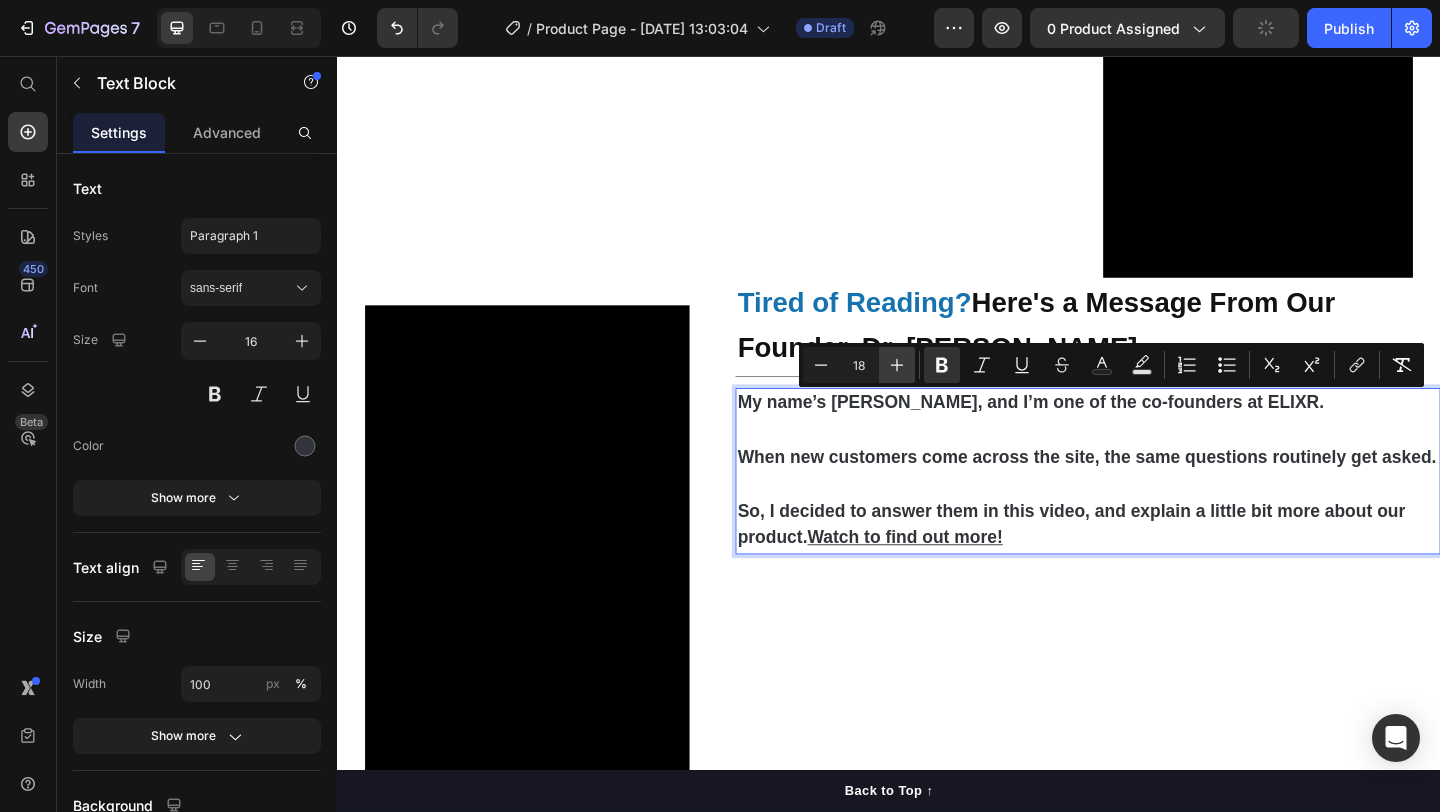 type on "19" 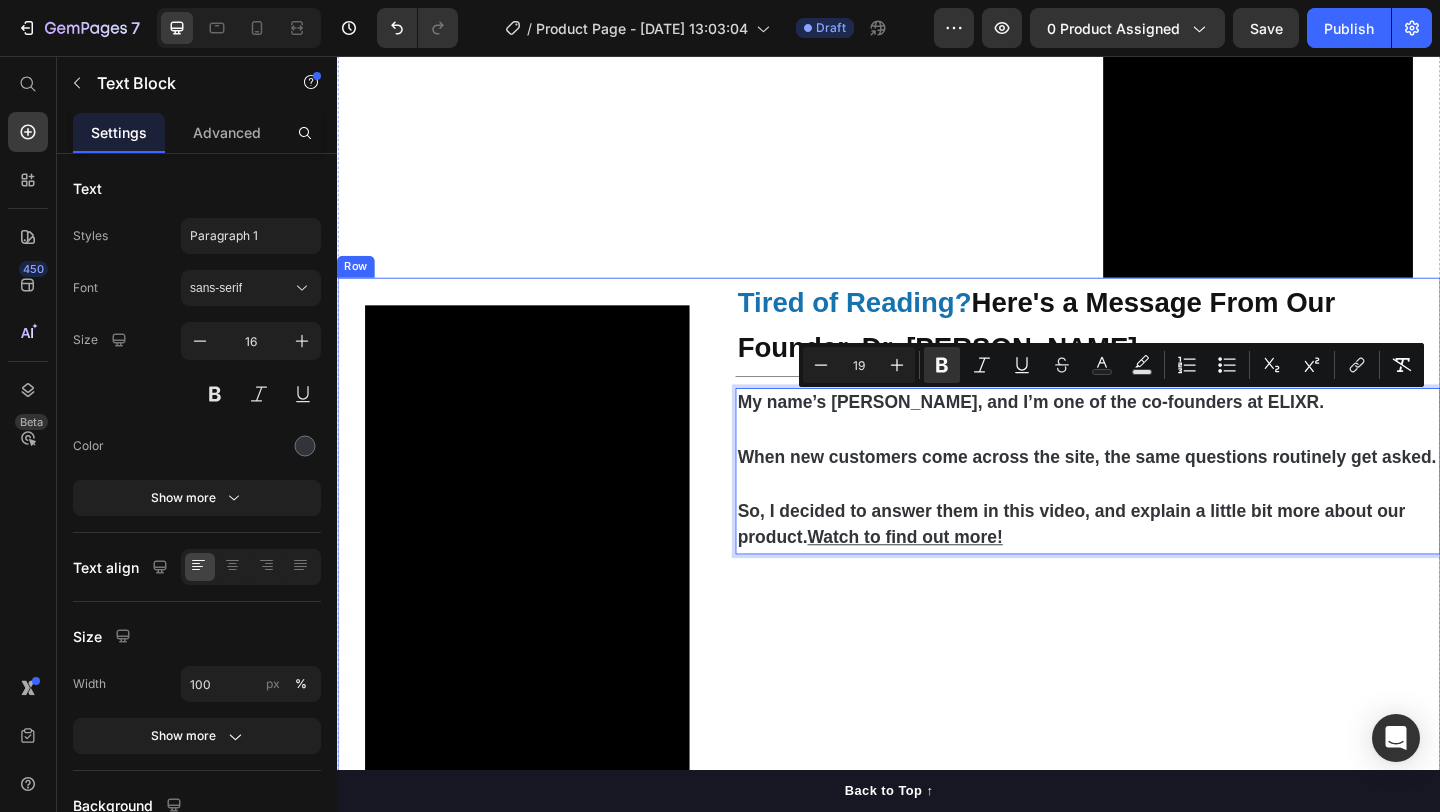click on "Tired of Reading?  Here's a Message From Our Founder, Dr. Michael Harrison Heading                Title Line My name’s Michael, and I’m one of the co-founders at ELIXR. When new customers come across the site, the same questions routinely get asked. So, I decided to answer them in this video, and explain a little bit more about our product.  Watch to find out more! Text Block   0" at bounding box center (1153, 577) 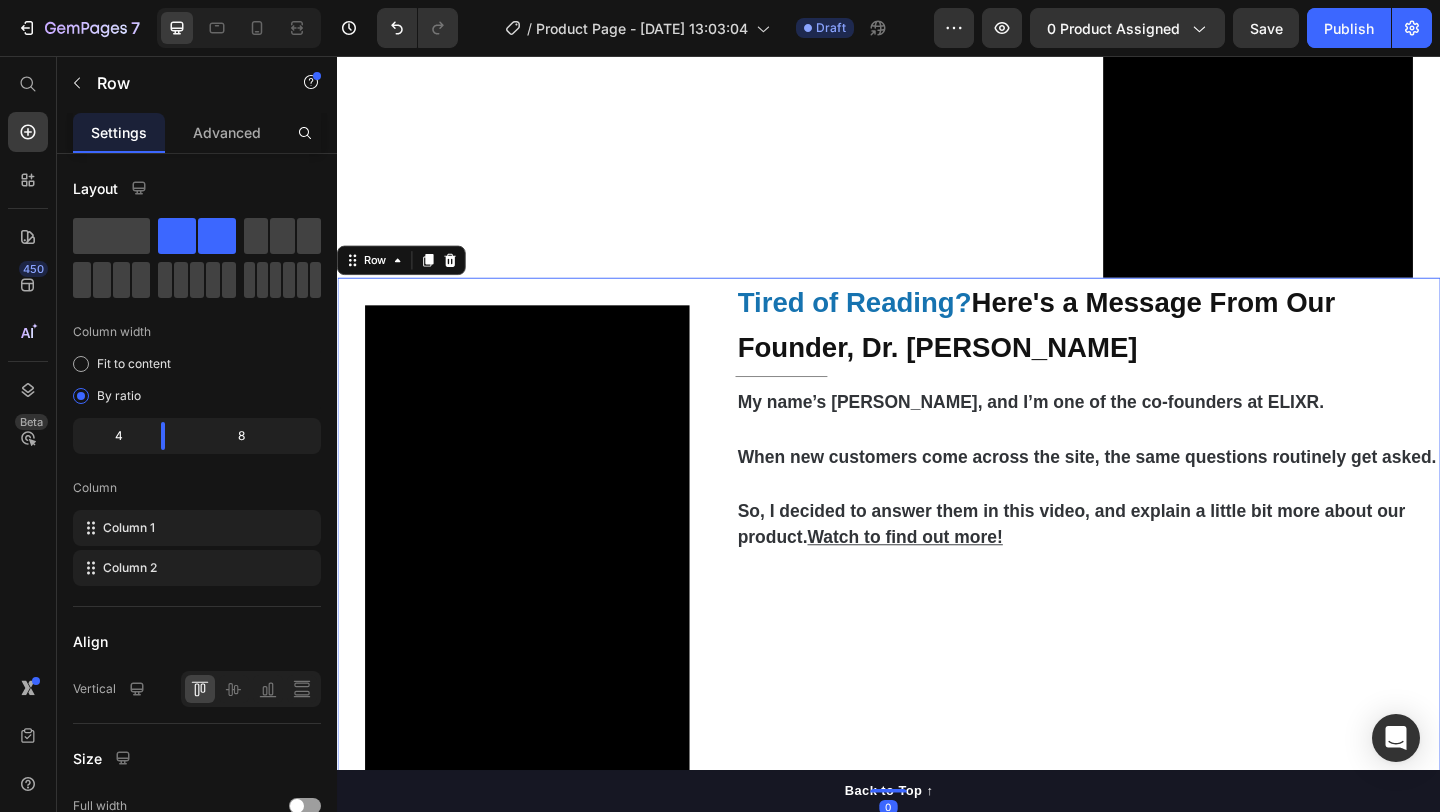 scroll, scrollTop: 3348, scrollLeft: 0, axis: vertical 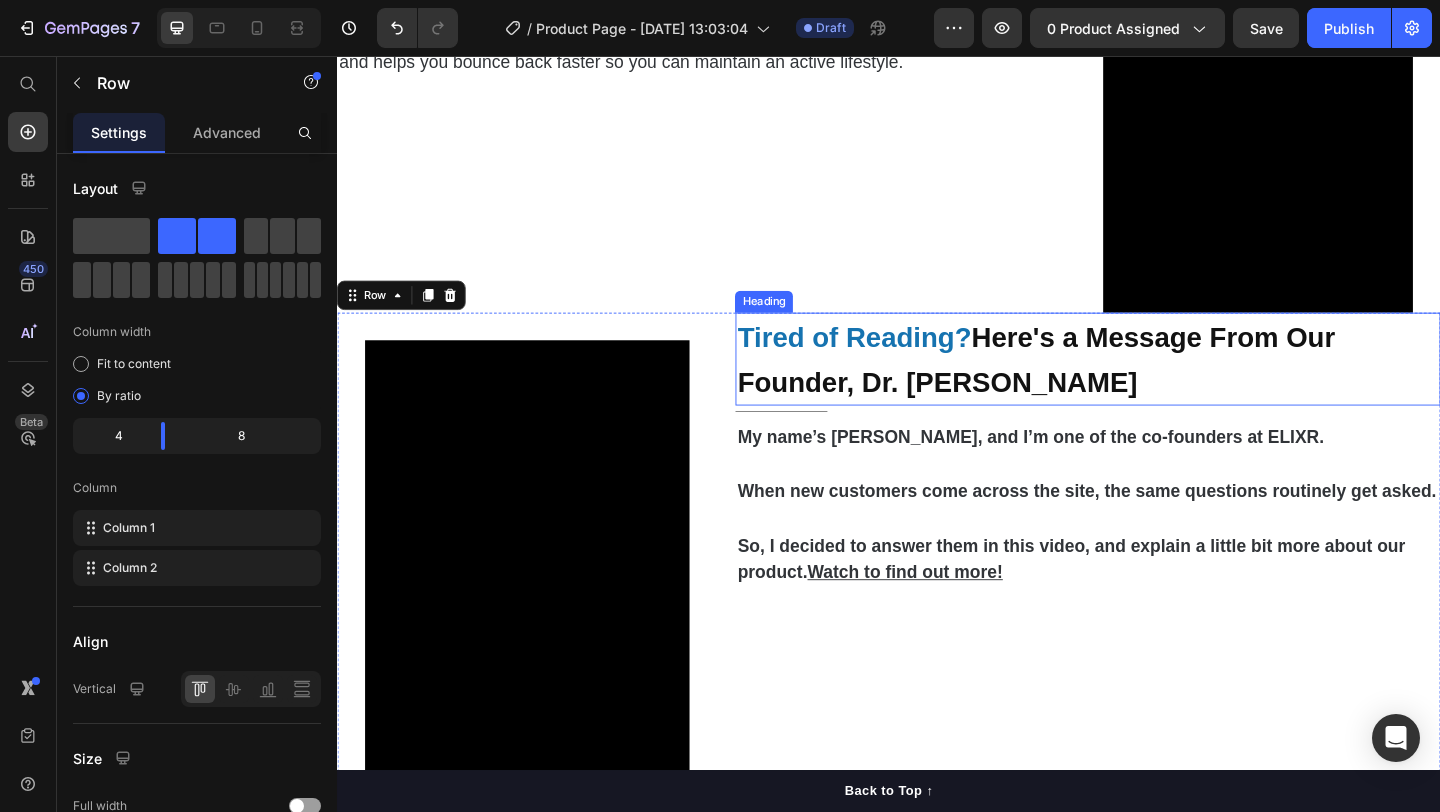 click on "Here's a Message From Our Founder, Dr. [PERSON_NAME]" at bounding box center [1097, 386] 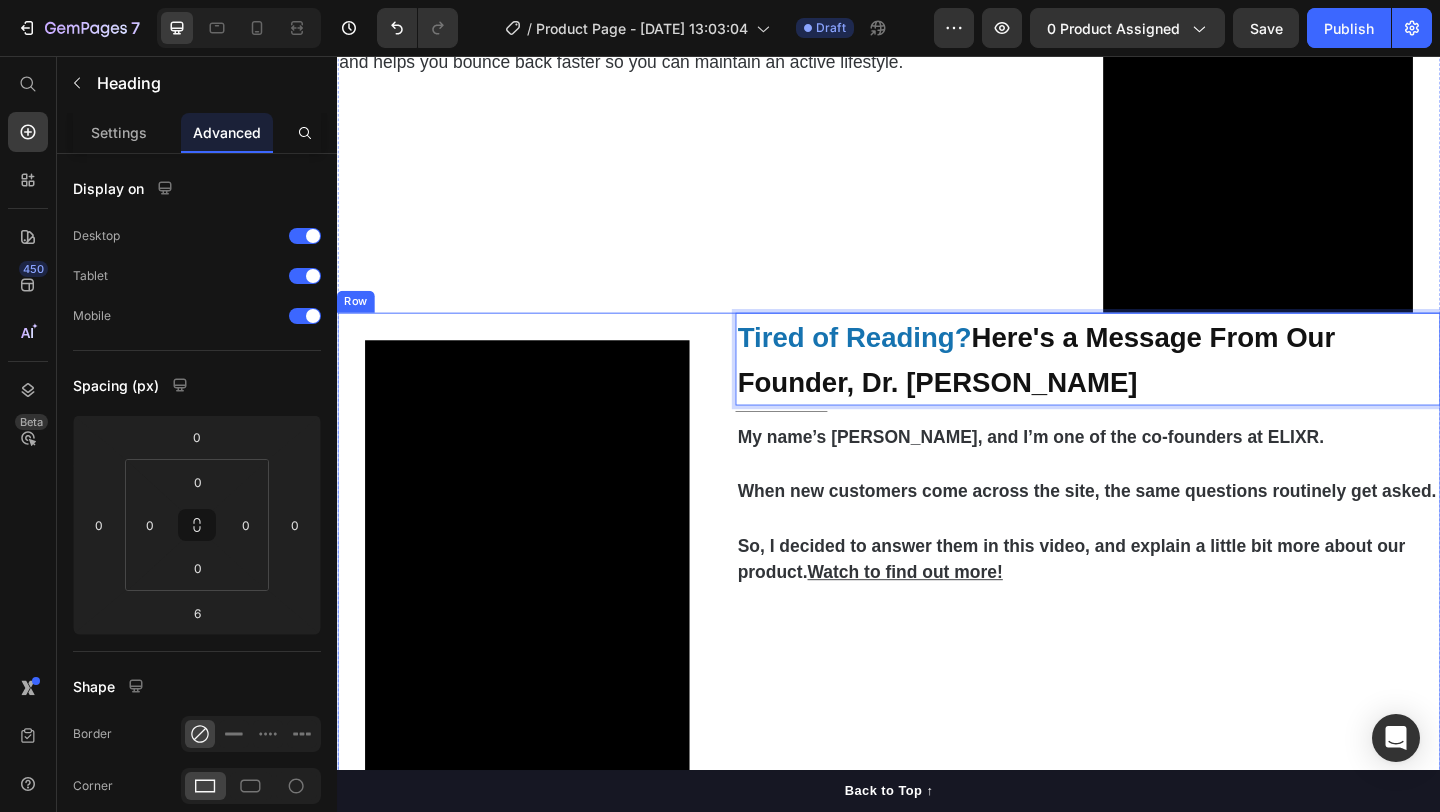 click on "Tired of Reading?  Here's a Message From Our Founder, Dr. Michael Harrison Heading   6                Title Line My name’s Michael, and I’m one of the co-founders at ELIXR. When new customers come across the site, the same questions routinely get asked. So, I decided to answer them in this video, and explain a little bit more about our product.  Watch to find out more! Text Block" at bounding box center (1153, 615) 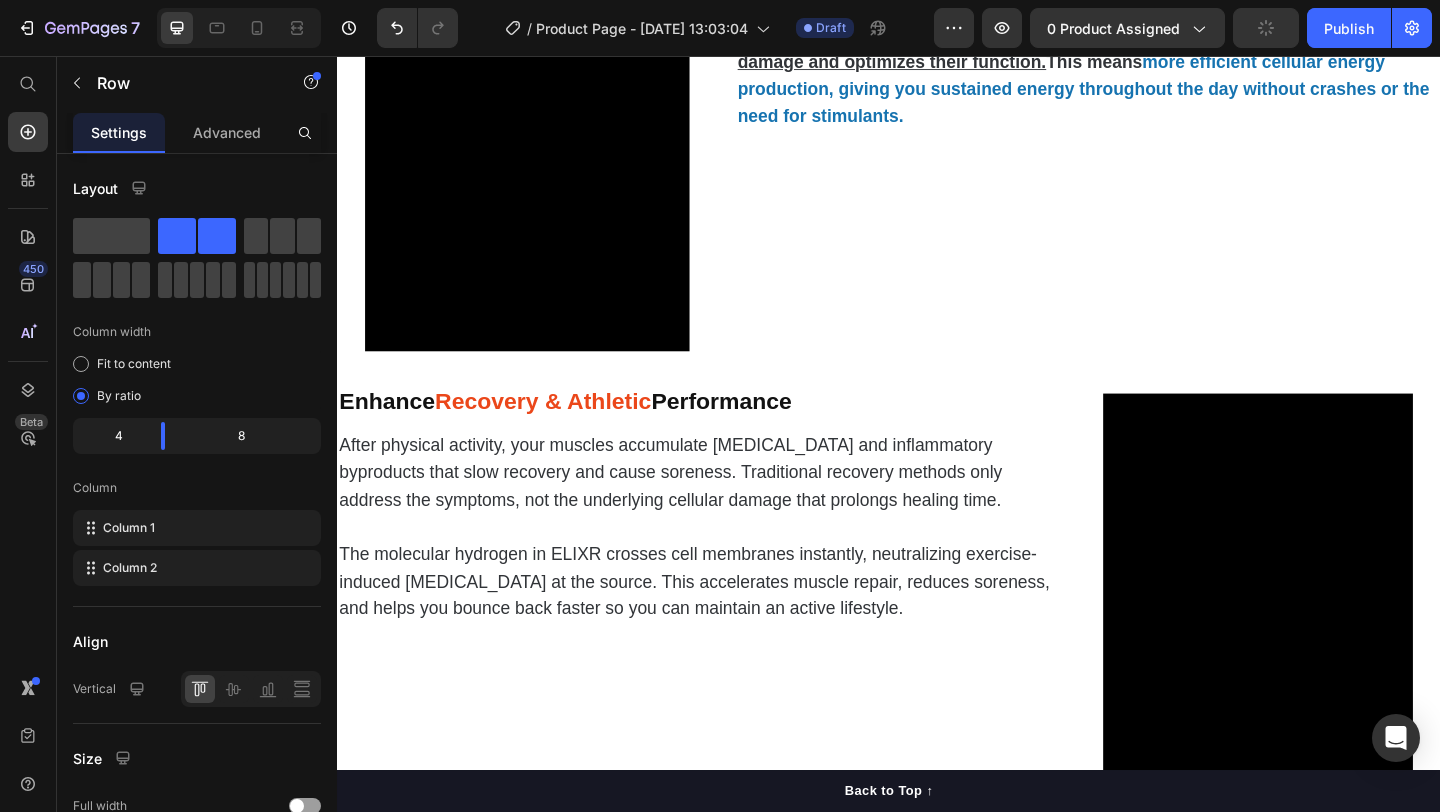 scroll, scrollTop: 2818, scrollLeft: 0, axis: vertical 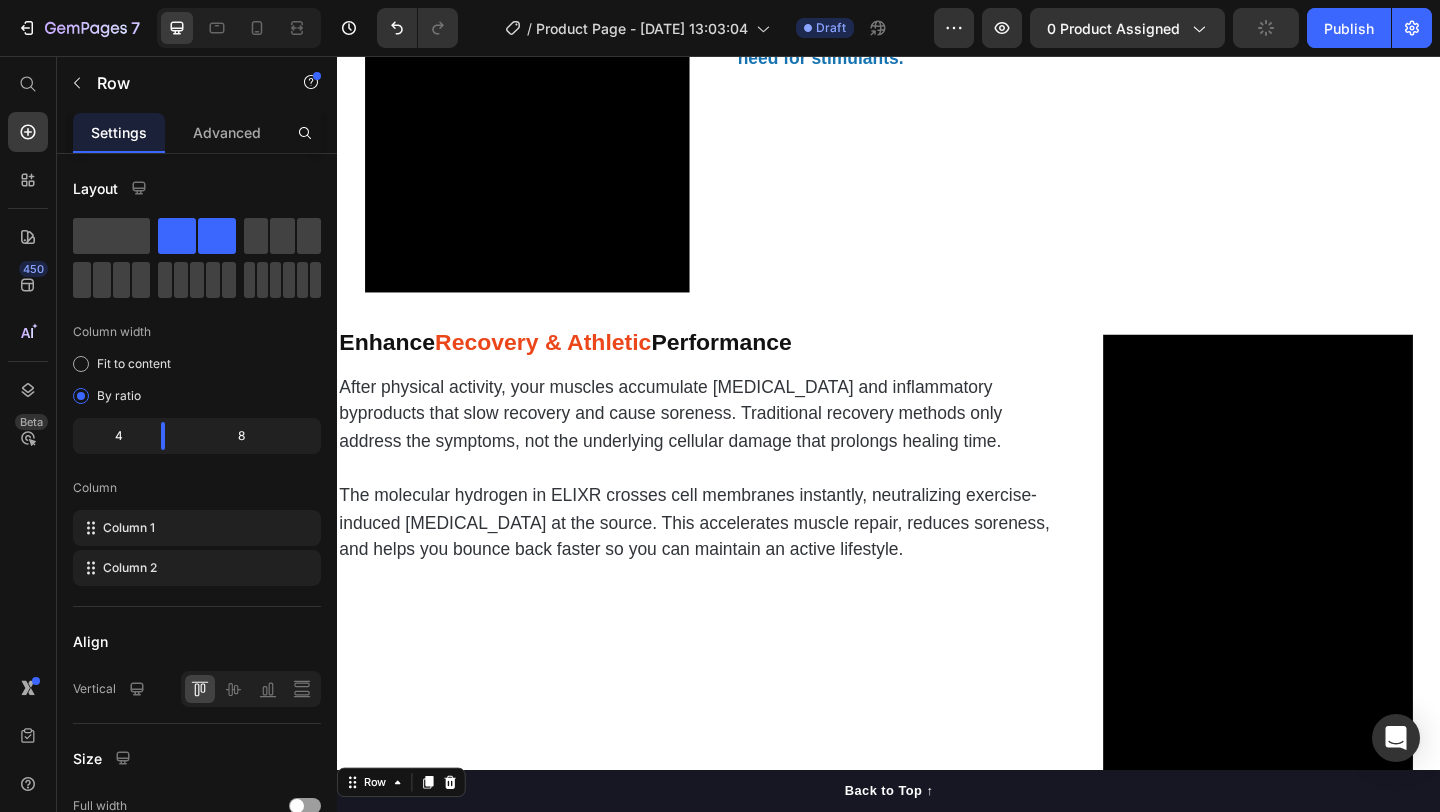 click on "After physical activity, your muscles accumulate [MEDICAL_DATA] and inflammatory byproducts that slow recovery and cause soreness. Traditional recovery methods only address the symptoms, not the underlying cellular damage that prolongs healing time." at bounding box center (699, 445) 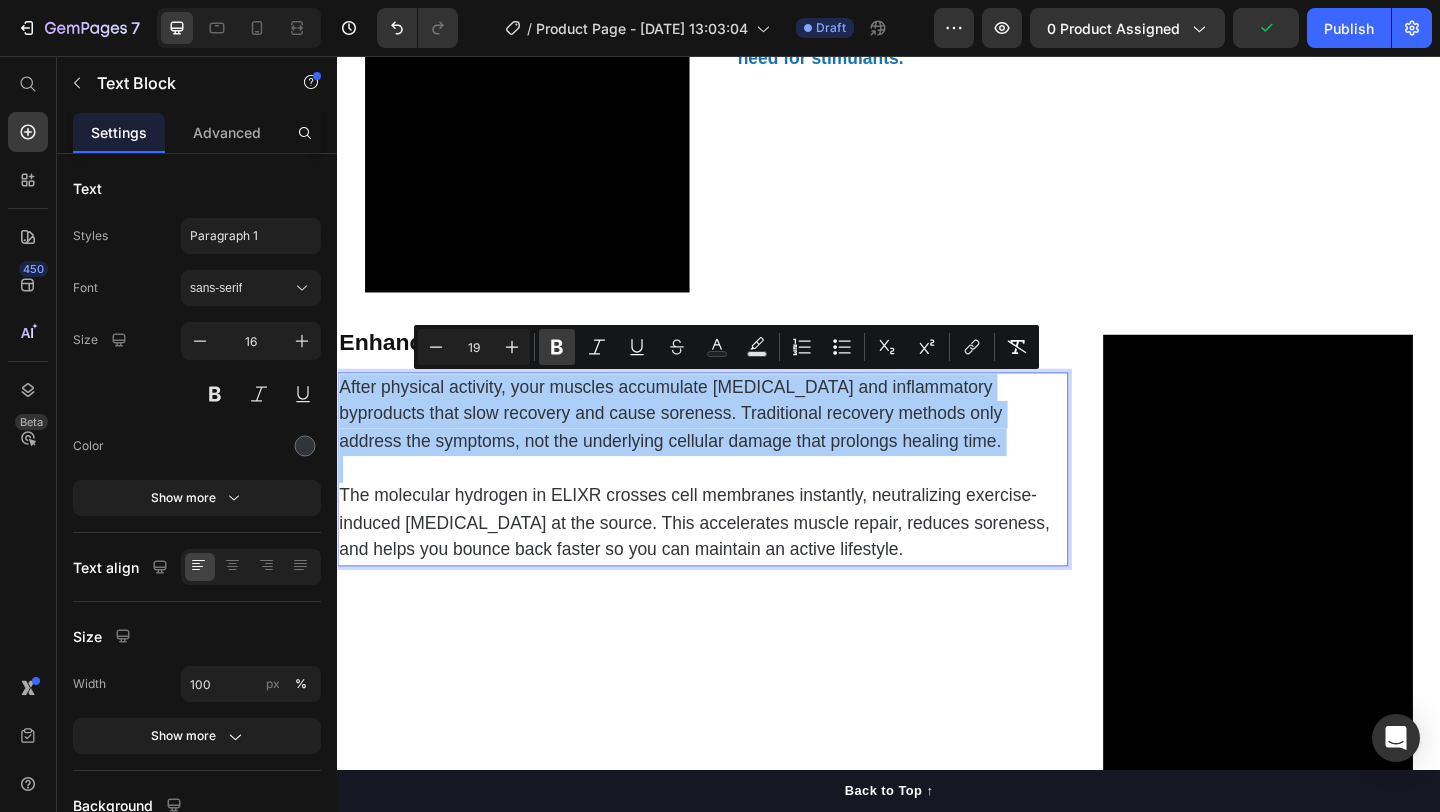 click 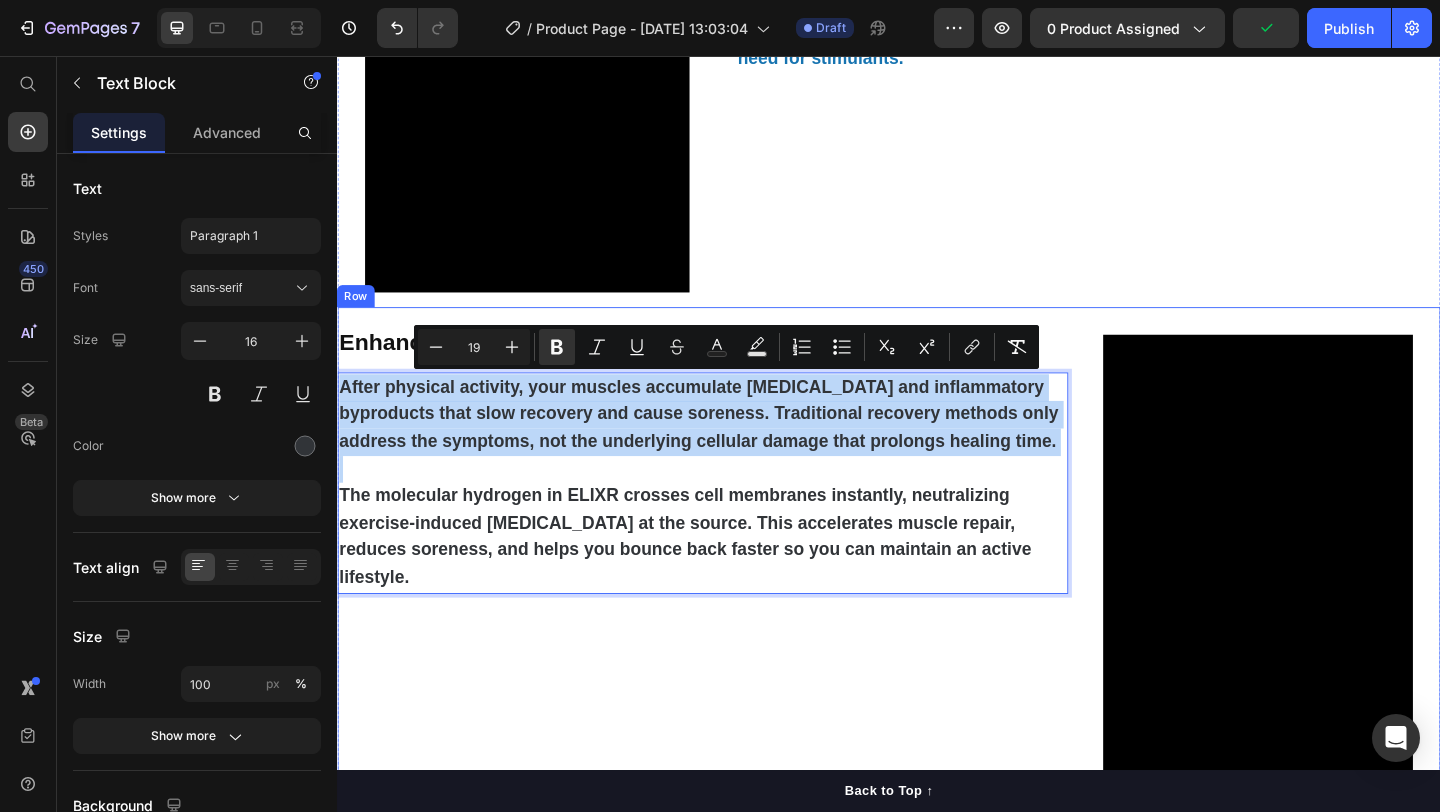 click on "Enhance  Recovery & Athletic  Performance Heading After physical activity, your muscles accumulate lactic acid and inflammatory byproducts that slow recovery and cause soreness. Traditional recovery methods only address the symptoms, not the underlying cellular damage that prolongs healing time. The molecular hydrogen in ELIXR crosses cell membranes instantly, neutralizing exercise-induced oxidative stress at the source. This accelerates muscle repair, reduces soreness, and helps you bounce back faster so you can maintain an active lifestyle. Text Block   0" at bounding box center (734, 597) 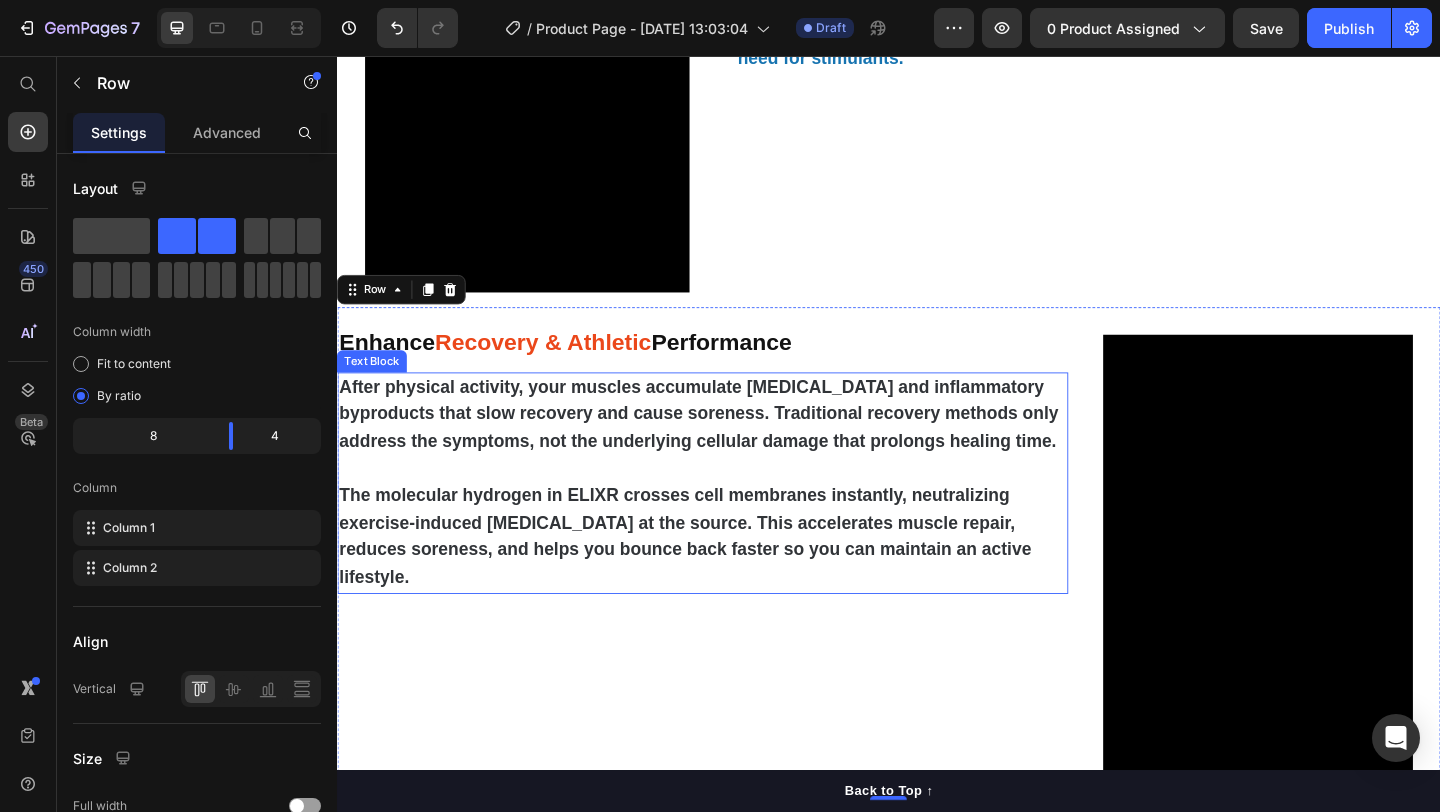 click at bounding box center [734, 505] 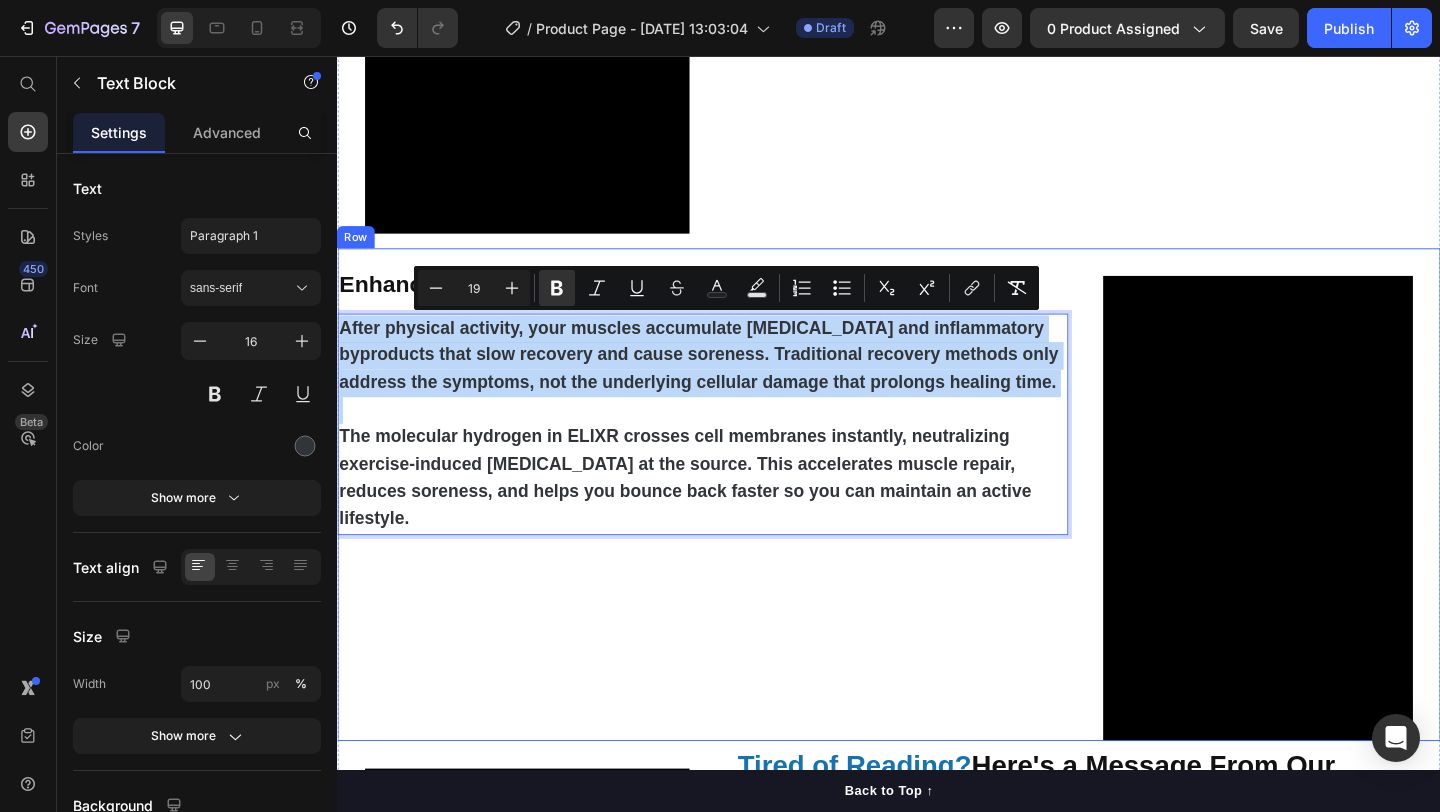 click on "Enhance  Recovery & Athletic  Performance Heading After physical activity, your muscles accumulate lactic acid and inflammatory byproducts that slow recovery and cause soreness. Traditional recovery methods only address the symptoms, not the underlying cellular damage that prolongs healing time. The molecular hydrogen in ELIXR crosses cell membranes instantly, neutralizing exercise-induced oxidative stress at the source. This accelerates muscle repair, reduces soreness, and helps you bounce back faster so you can maintain an active lifestyle. Text Block   0" at bounding box center [734, 533] 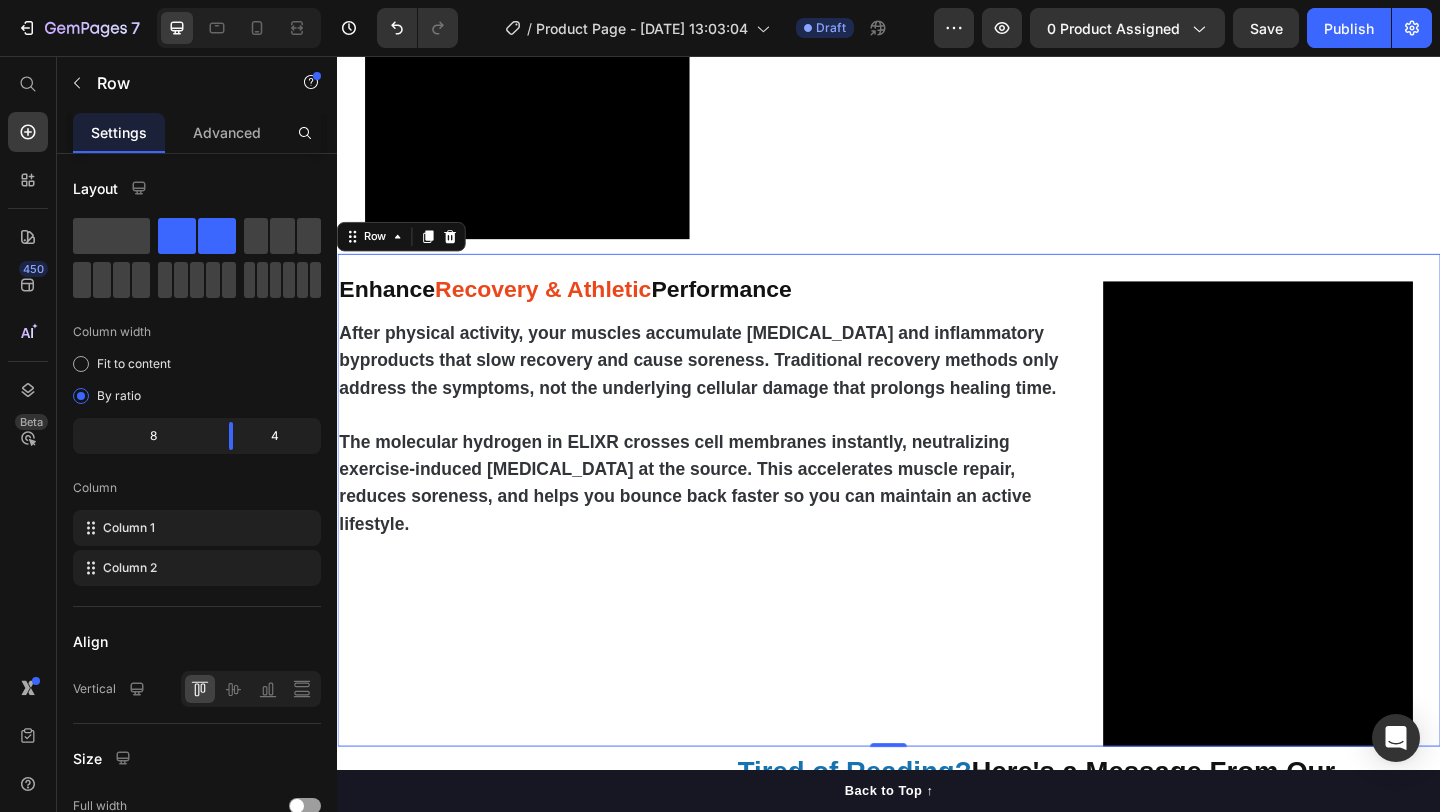scroll, scrollTop: 2853, scrollLeft: 0, axis: vertical 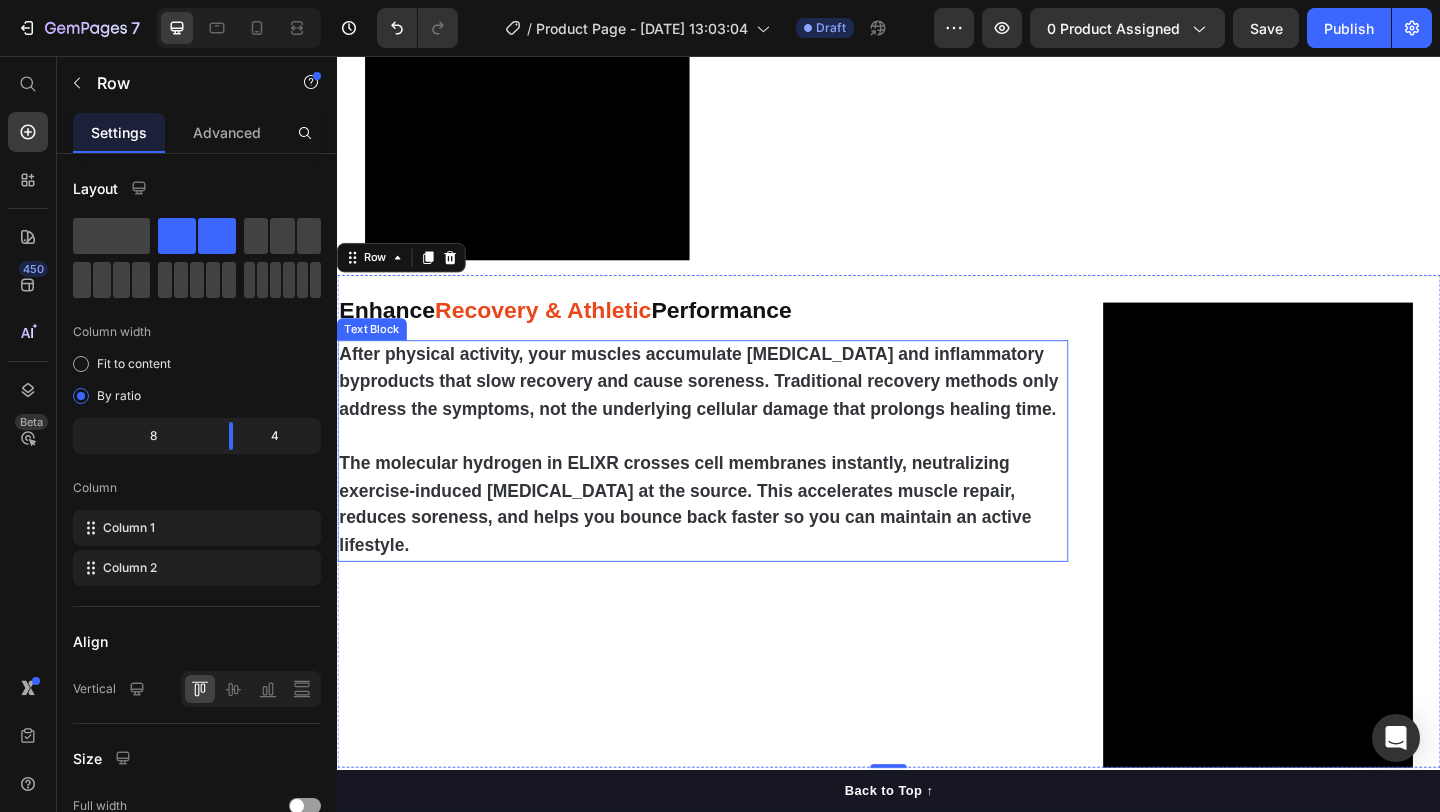 click on "After physical activity, your muscles accumulate [MEDICAL_DATA] and inflammatory byproducts that slow recovery and cause soreness. Traditional recovery methods only address the symptoms, not the underlying cellular damage that prolongs healing time." at bounding box center [730, 410] 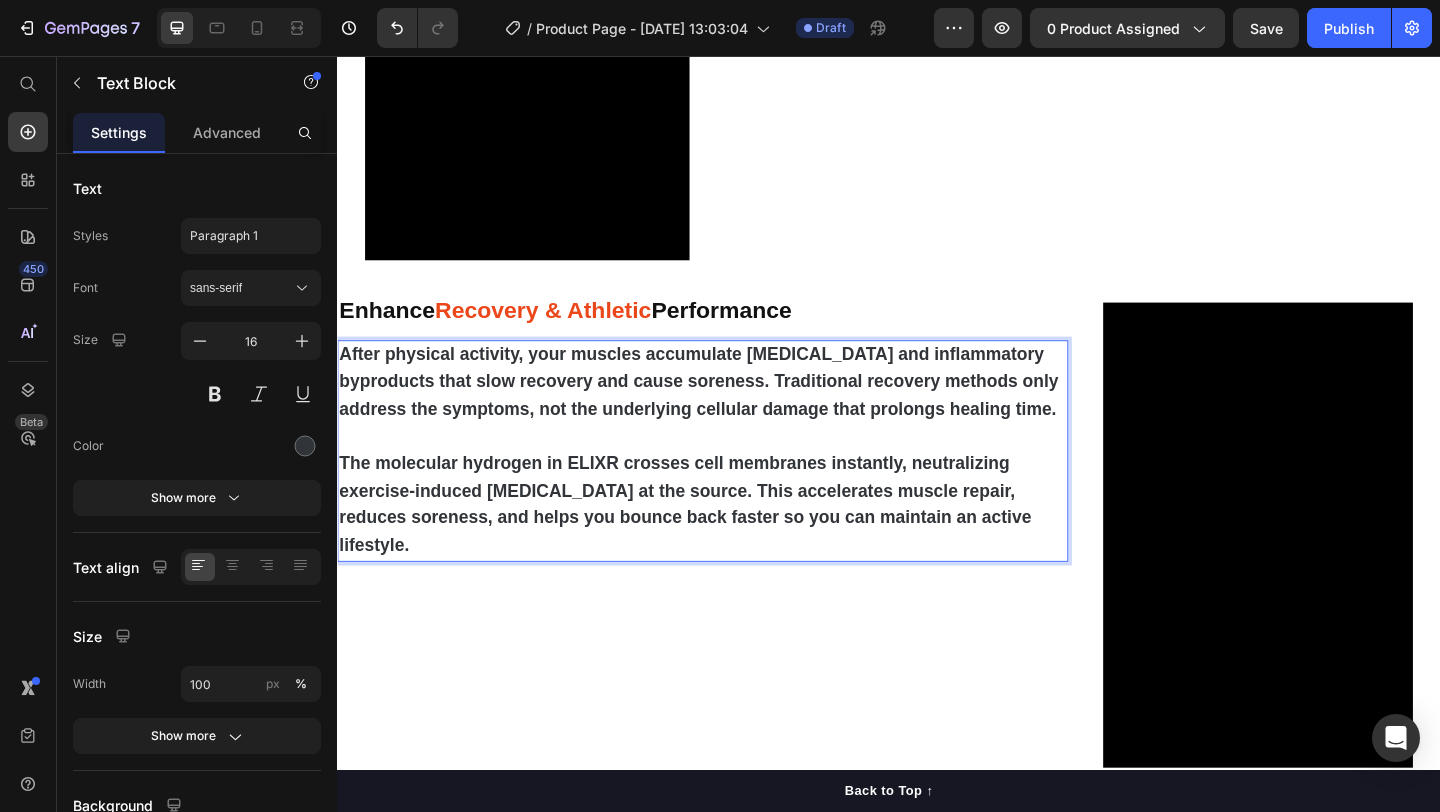 click on "After physical activity, your muscles accumulate [MEDICAL_DATA] and inflammatory byproducts that slow recovery and cause soreness. Traditional recovery methods only address the symptoms, not the underlying cellular damage that prolongs healing time." at bounding box center [730, 410] 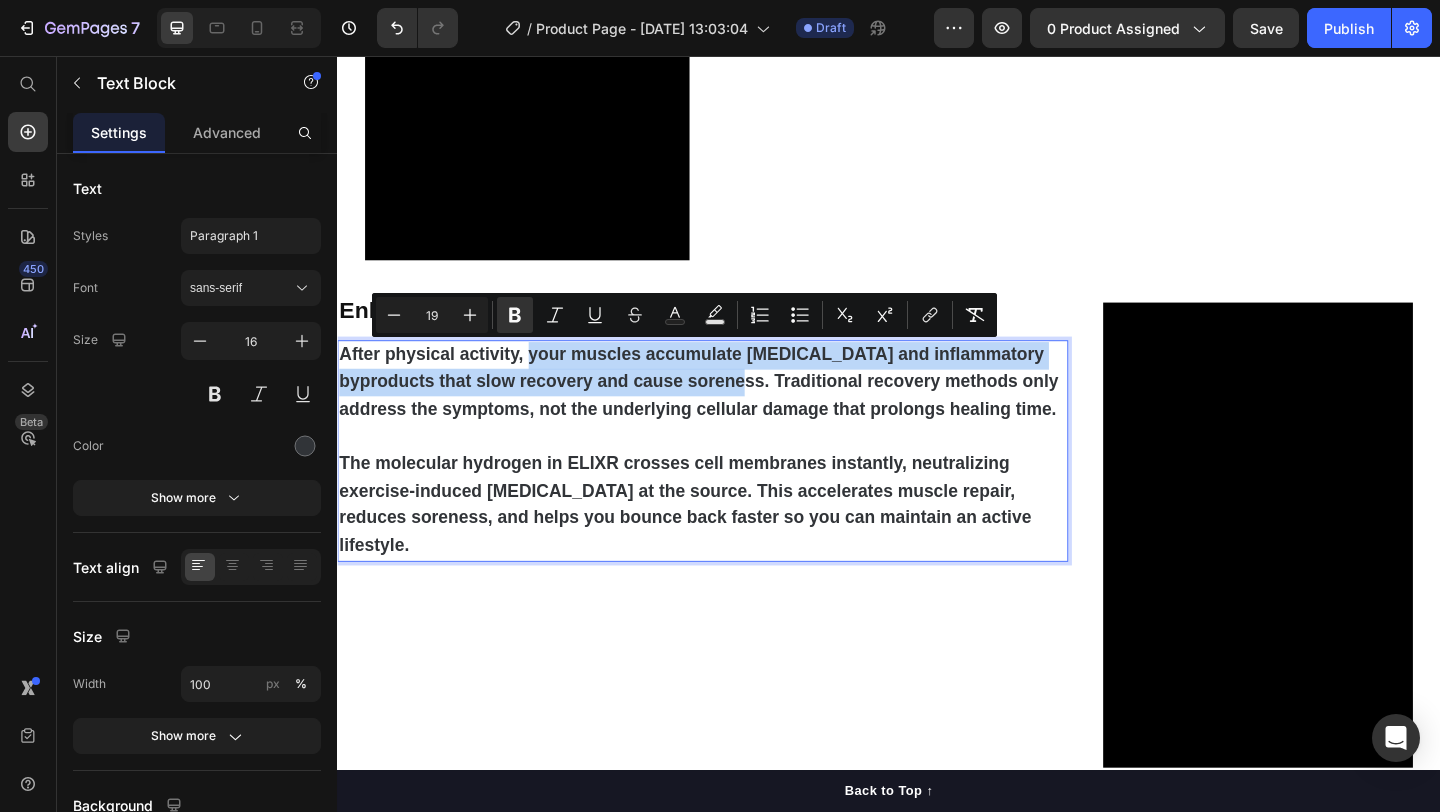 drag, startPoint x: 806, startPoint y: 410, endPoint x: 546, endPoint y: 380, distance: 261.72504 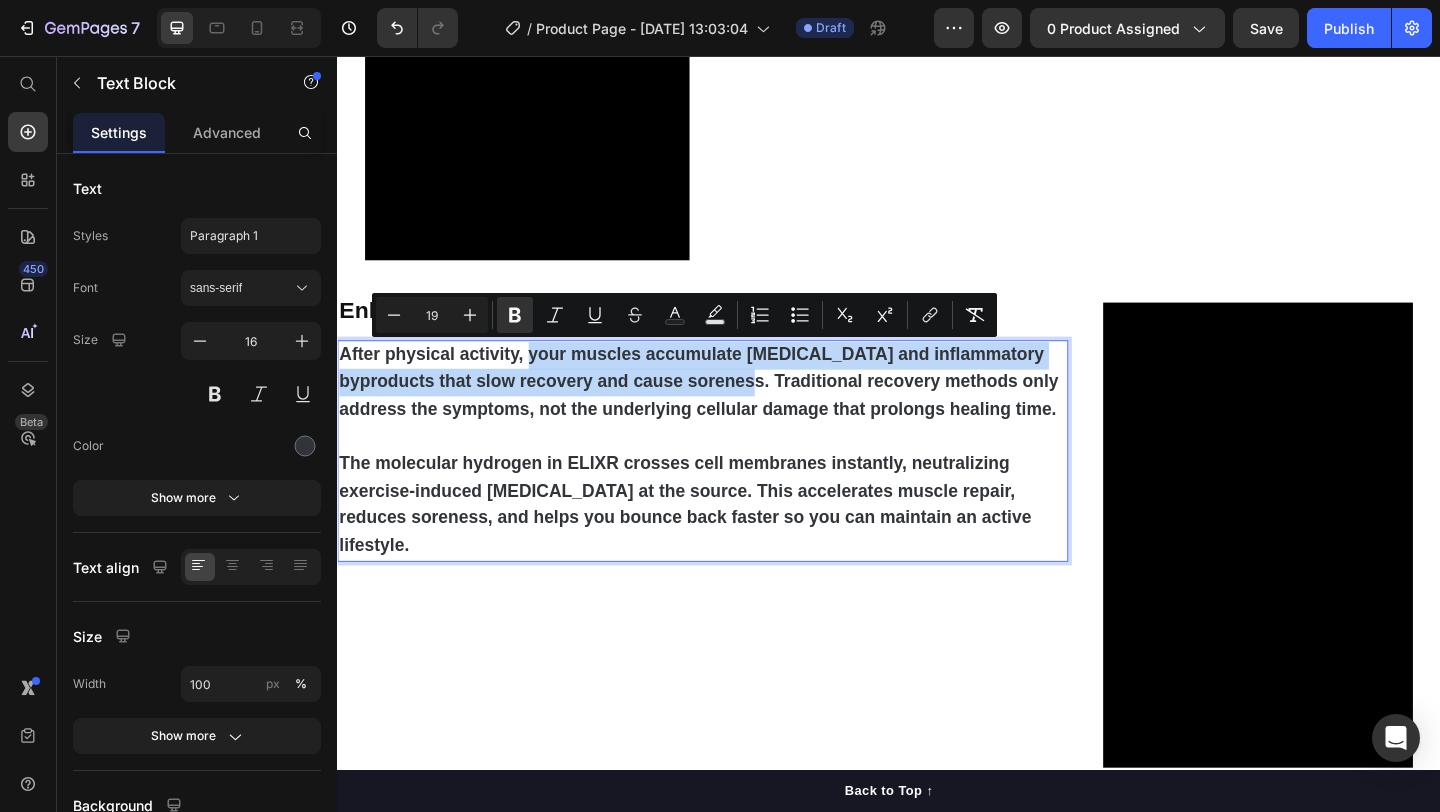 drag, startPoint x: 546, startPoint y: 380, endPoint x: 809, endPoint y: 418, distance: 265.73108 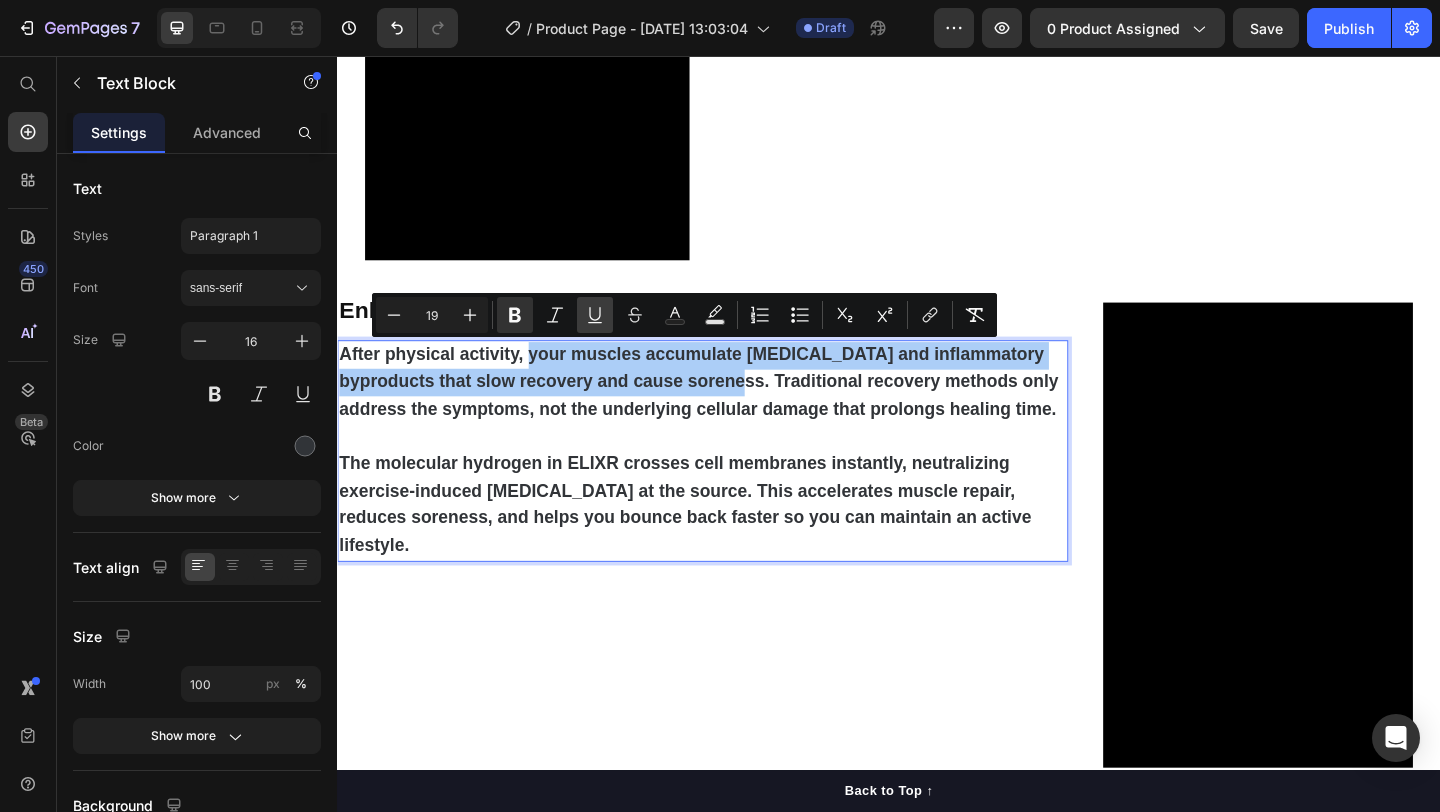 click 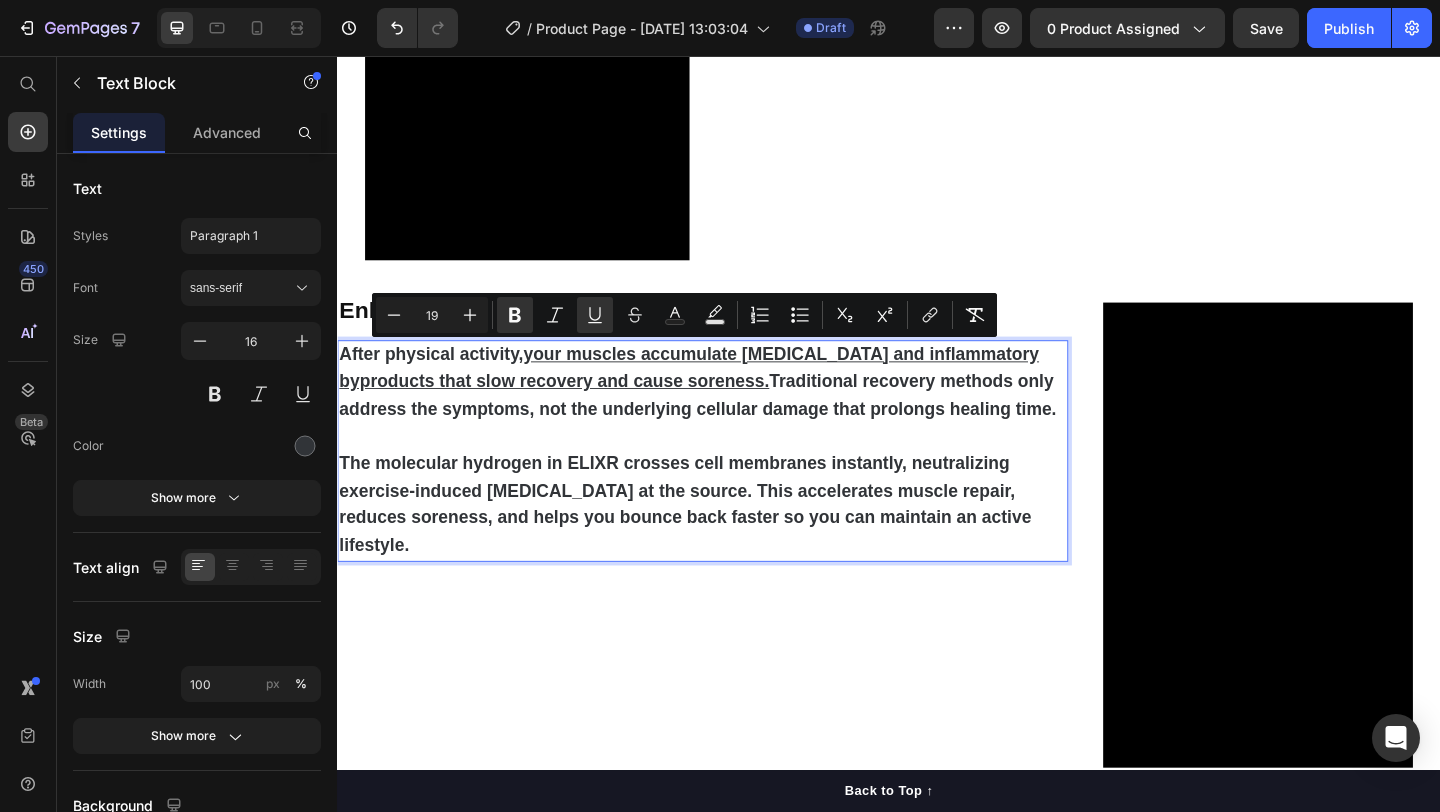 click on "After physical activity,  your muscles accumulate lactic acid and inflammatory byproducts that slow recovery and cause soreness.  Traditional recovery methods only address the symptoms, not the underlying cellular damage that prolongs healing time." at bounding box center [729, 410] 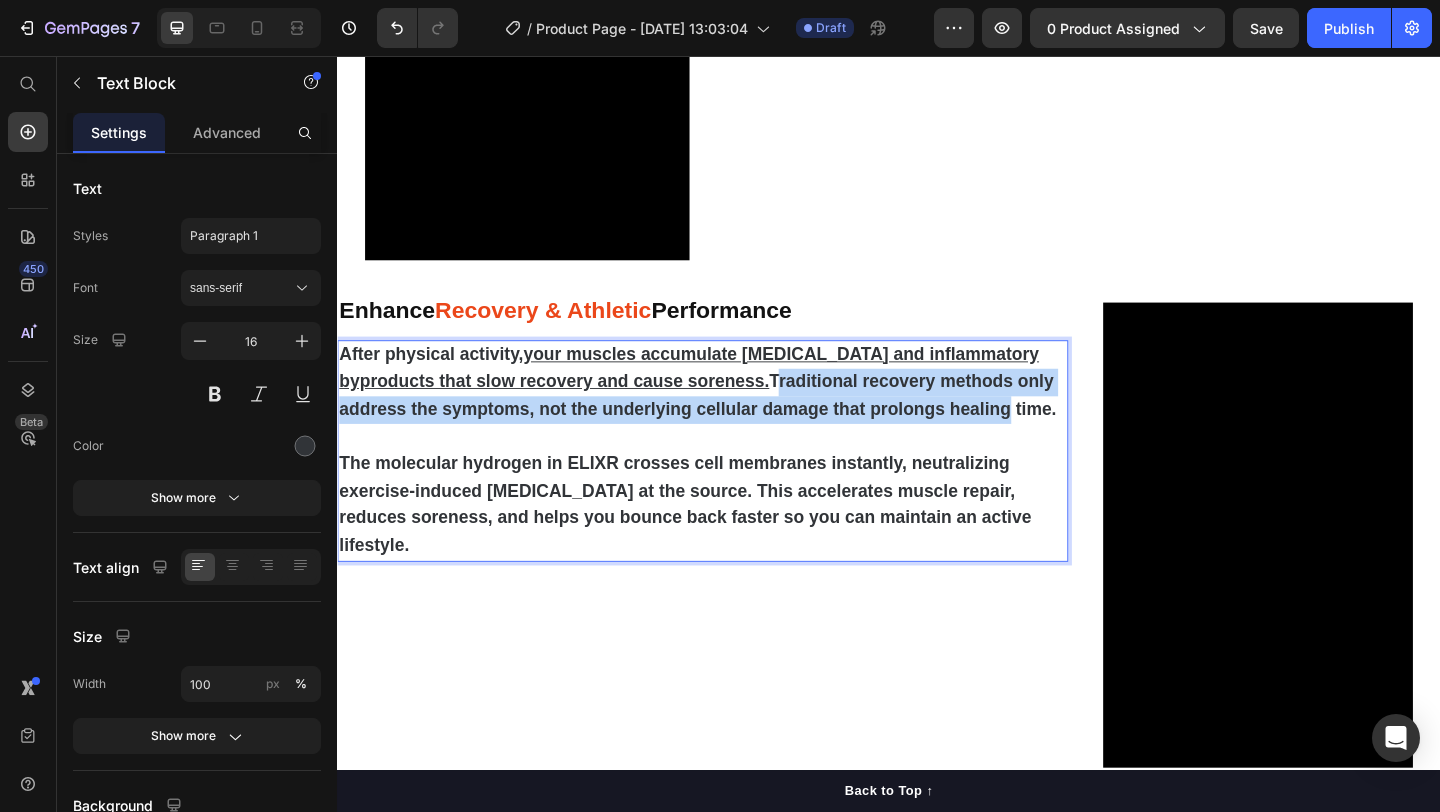 drag, startPoint x: 812, startPoint y: 408, endPoint x: 1053, endPoint y: 445, distance: 243.8237 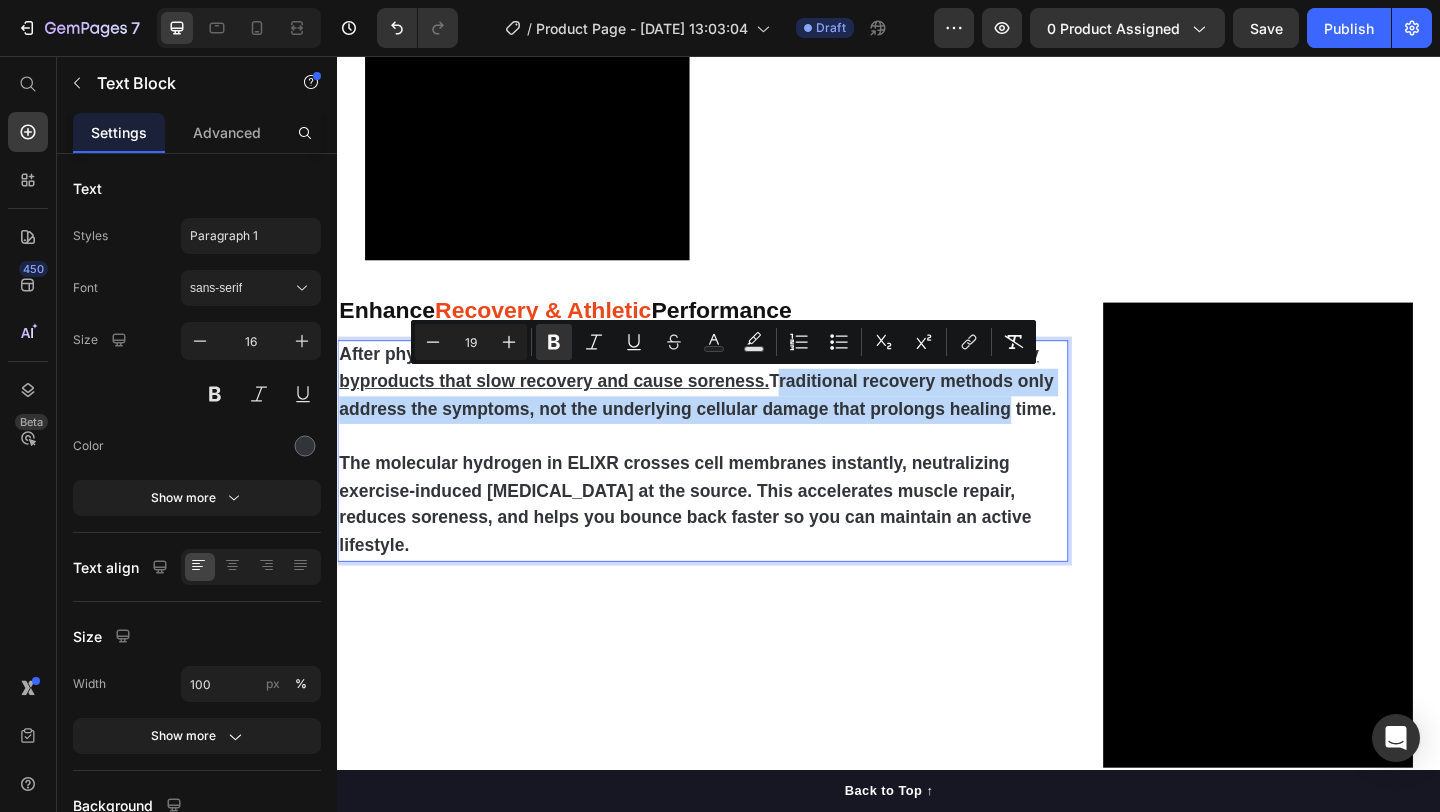 click on "After physical activity,  your muscles accumulate lactic acid and inflammatory byproducts that slow recovery and cause soreness.  Traditional recovery methods only address the symptoms, not the underlying cellular damage that prolongs healing time." at bounding box center [729, 410] 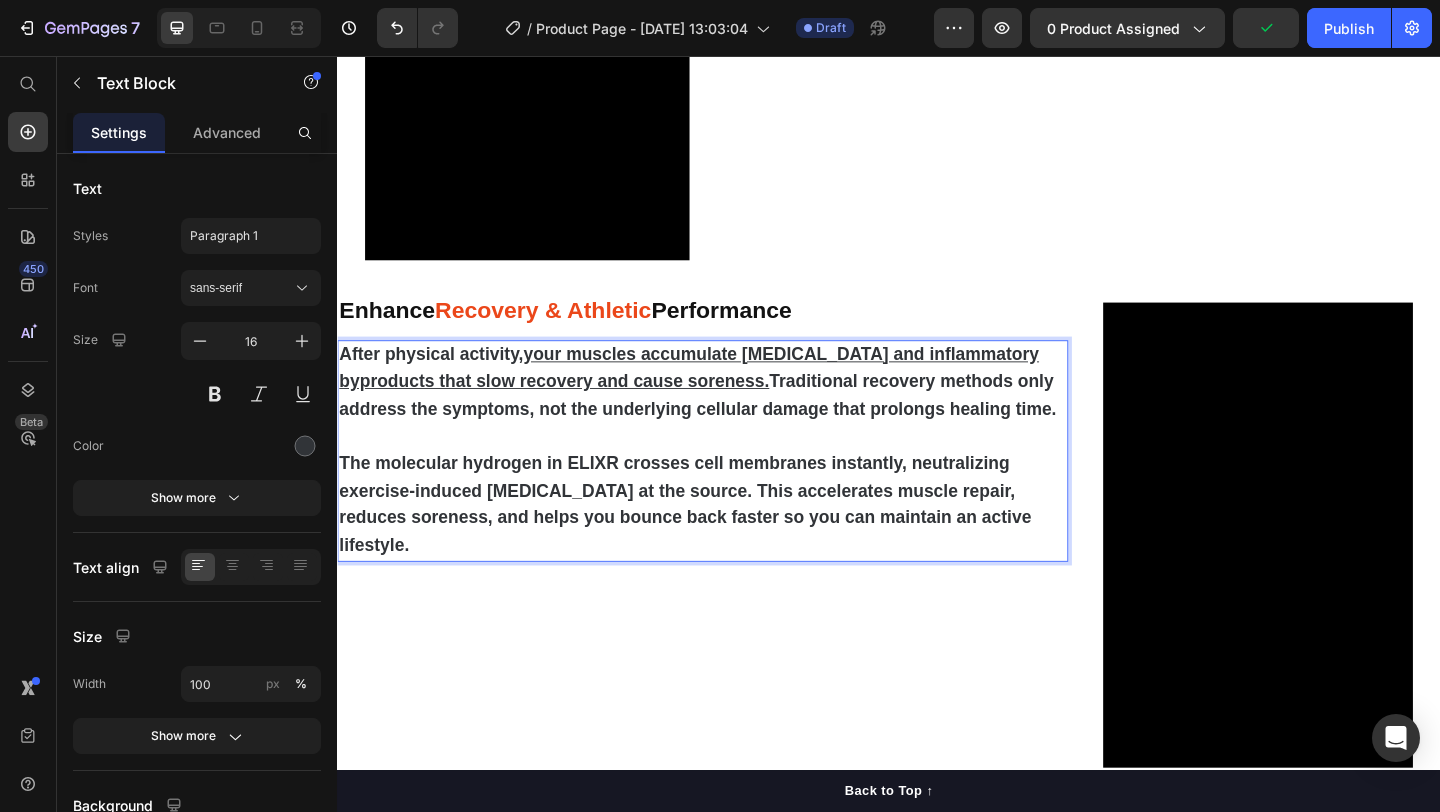drag, startPoint x: 555, startPoint y: 439, endPoint x: 1118, endPoint y: 449, distance: 563.0888 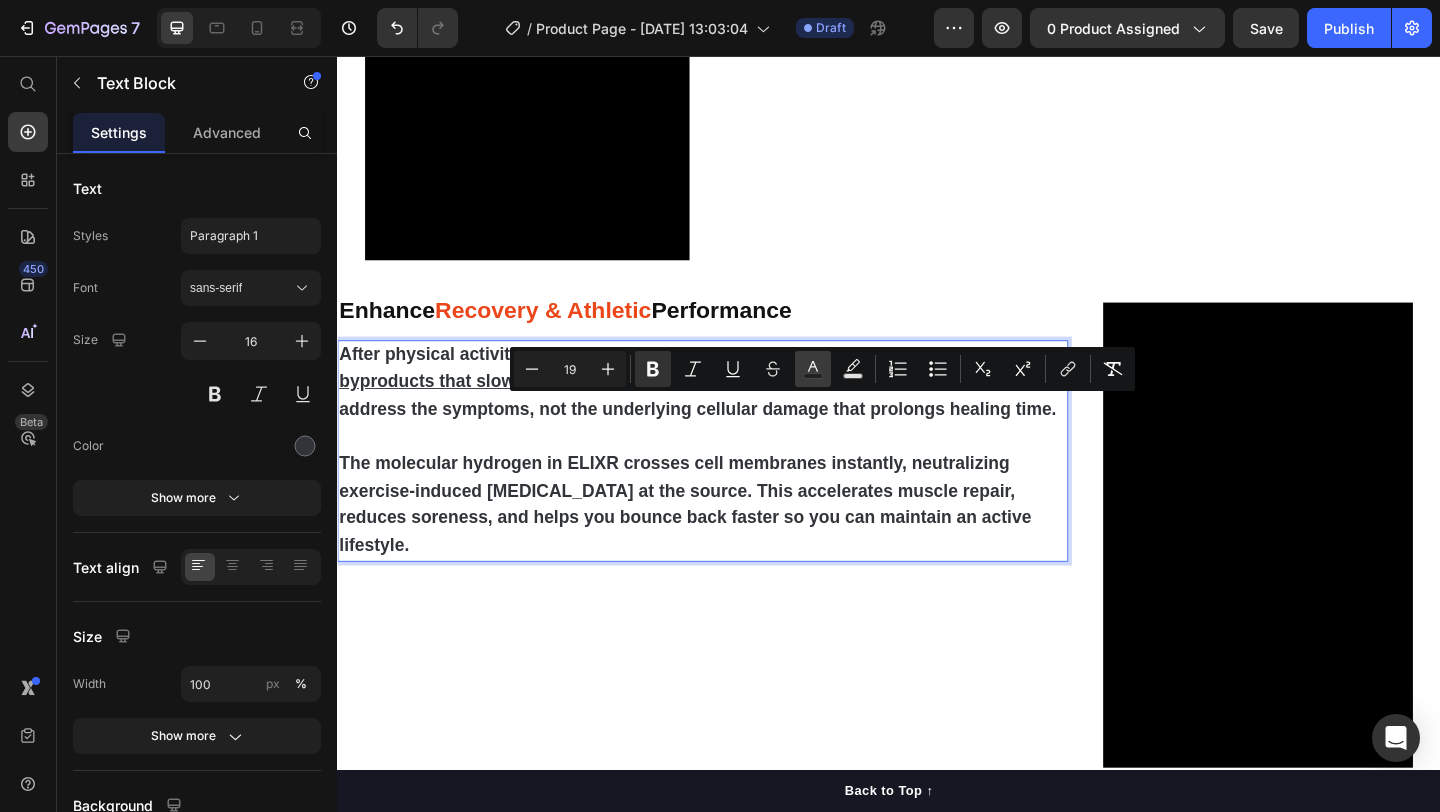 click 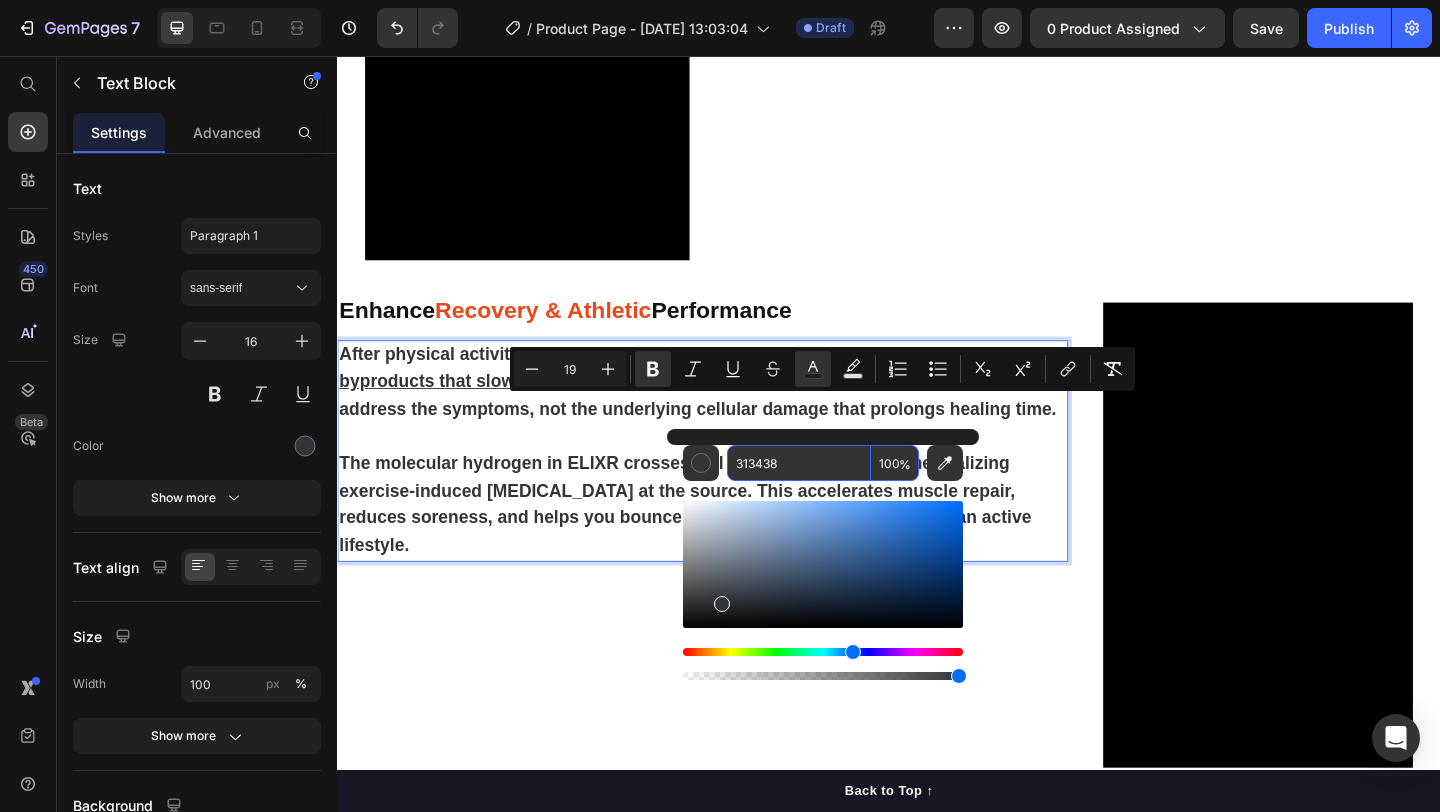 click on "313438" at bounding box center [799, 463] 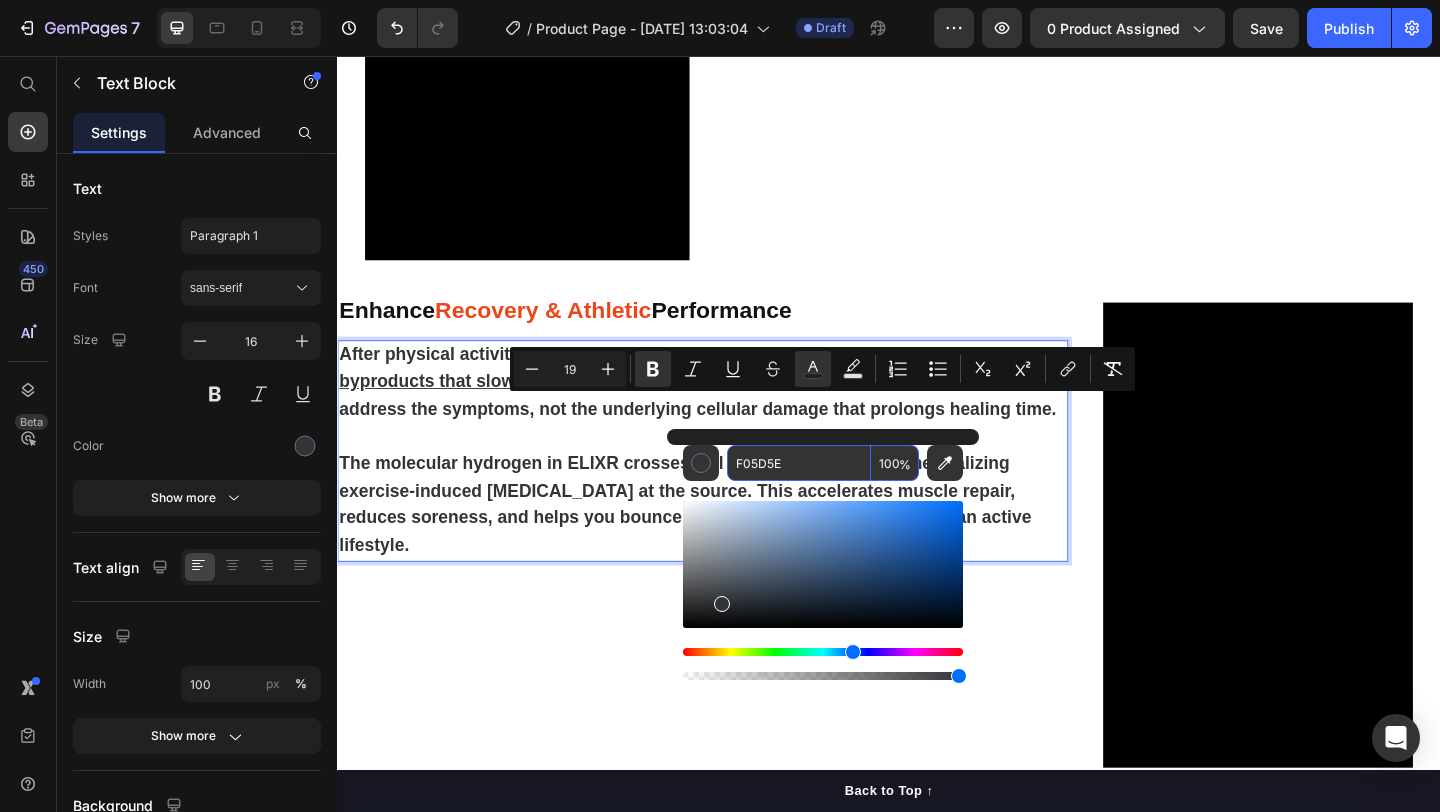 type on "F05D5E" 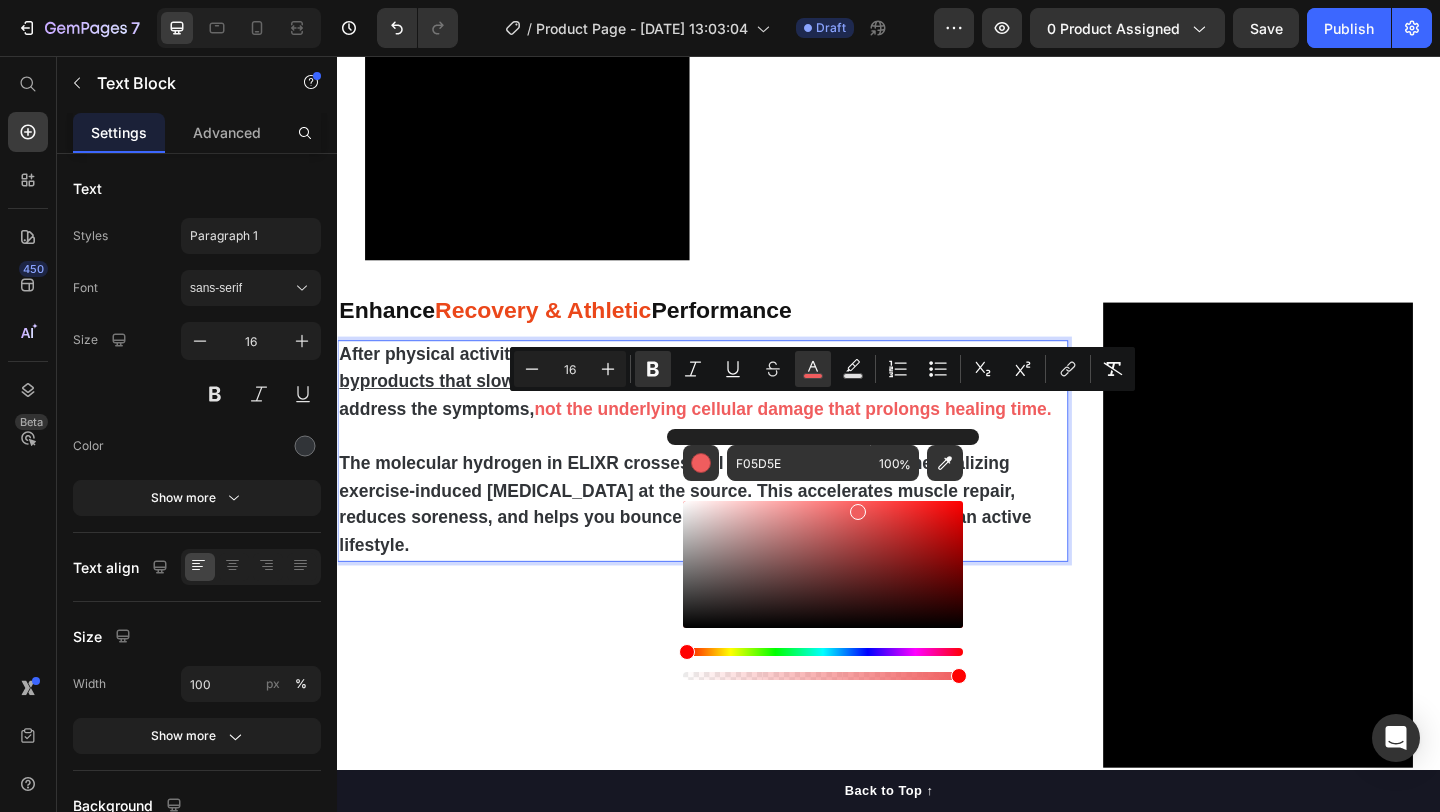 click at bounding box center (734, 470) 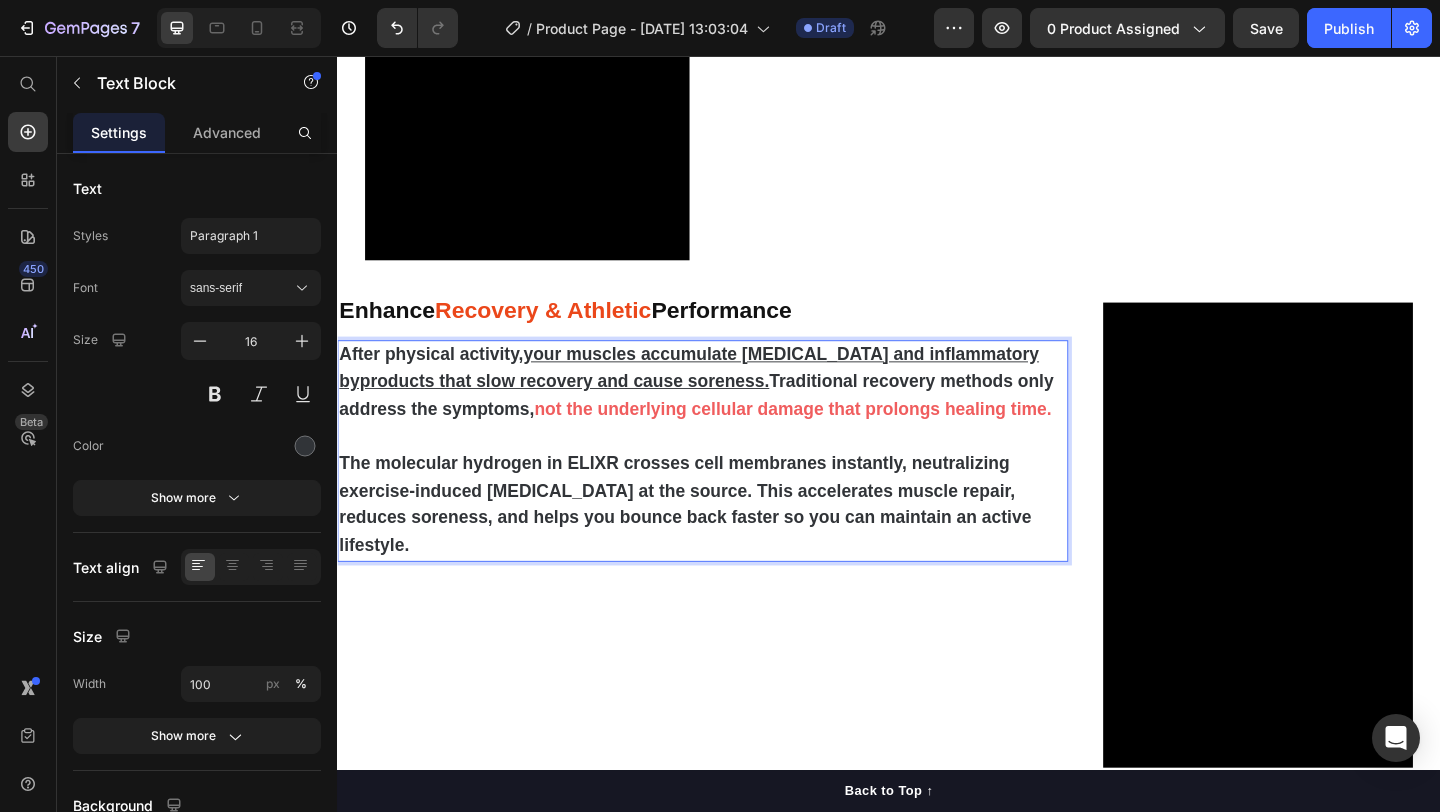 click on "The molecular hydrogen in ELIXR crosses cell membranes instantly, neutralizing exercise-induced [MEDICAL_DATA] at the source. This accelerates muscle repair, reduces soreness, and helps you bounce back faster so you can maintain an active lifestyle." at bounding box center [715, 543] 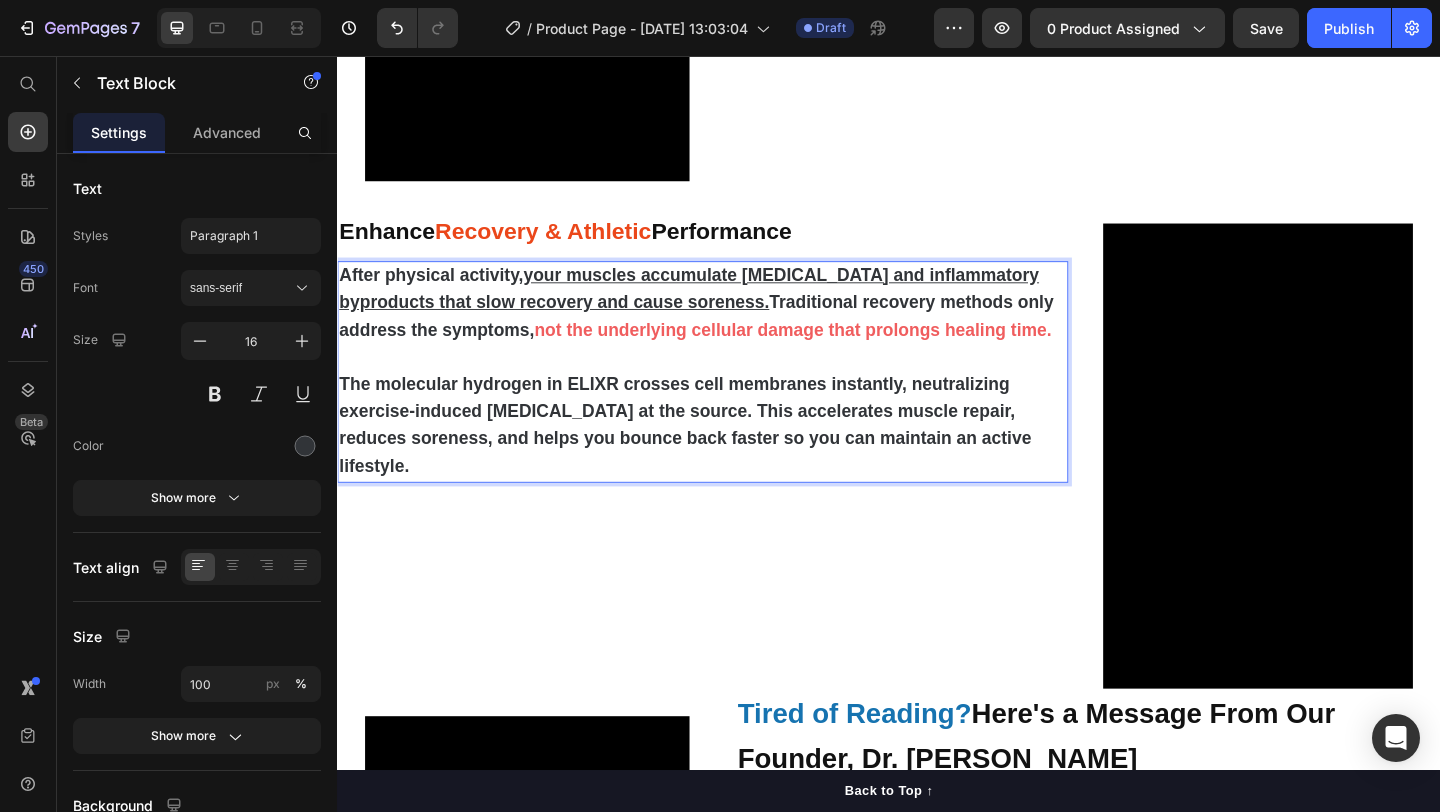 scroll, scrollTop: 2941, scrollLeft: 0, axis: vertical 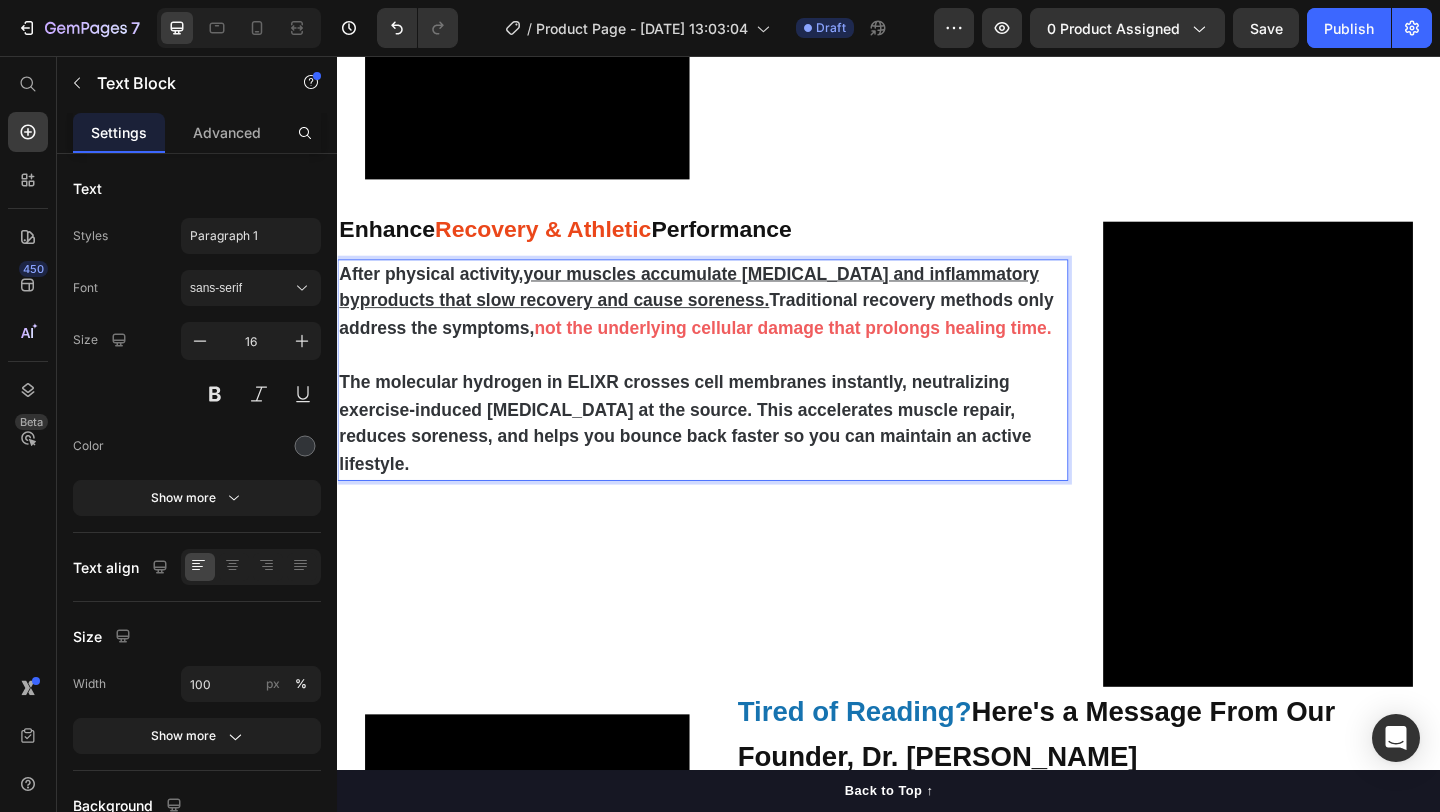 click on "The molecular hydrogen in ELIXR crosses cell membranes instantly, neutralizing exercise-induced [MEDICAL_DATA] at the source. This accelerates muscle repair, reduces soreness, and helps you bounce back faster so you can maintain an active lifestyle." at bounding box center [715, 455] 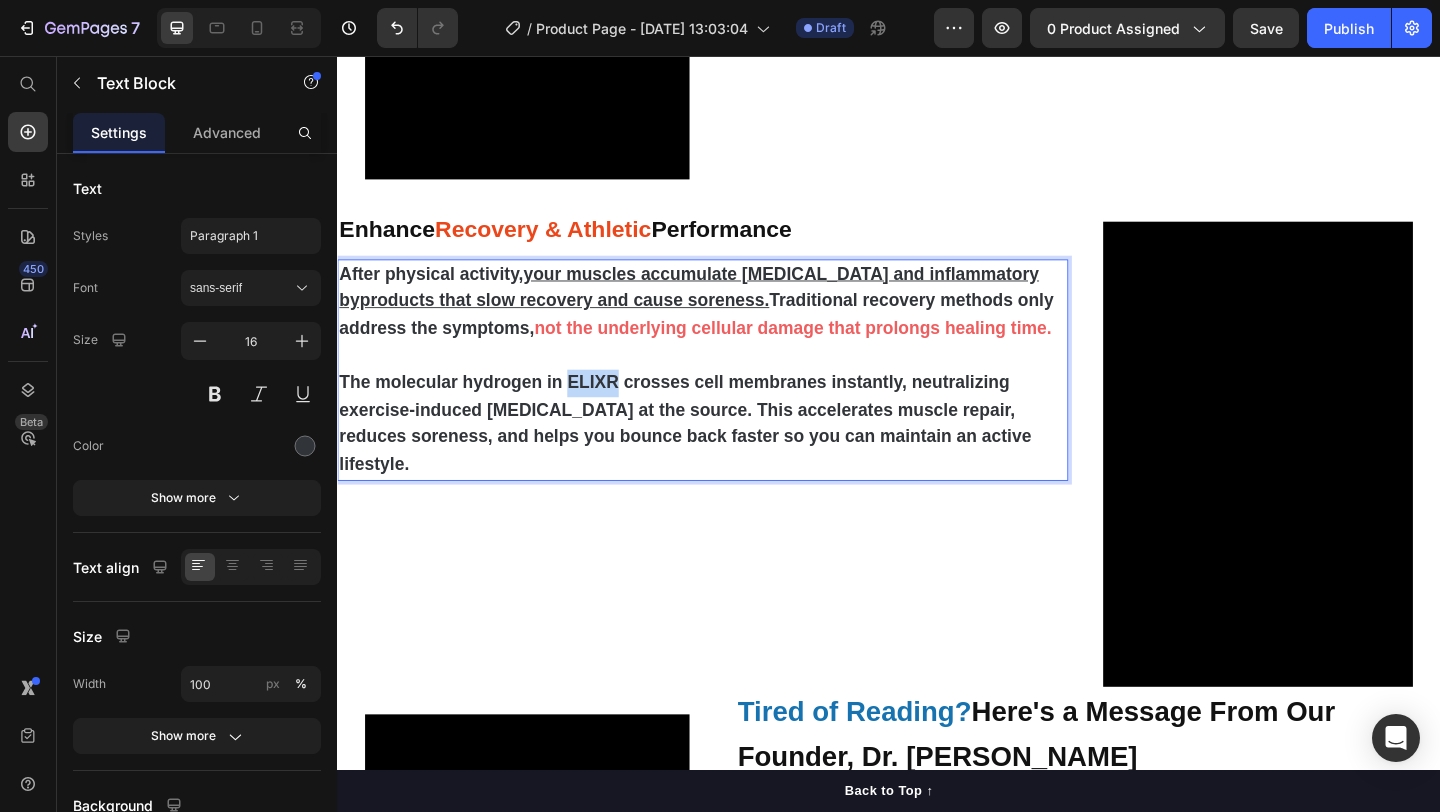 click on "The molecular hydrogen in ELIXR crosses cell membranes instantly, neutralizing exercise-induced [MEDICAL_DATA] at the source. This accelerates muscle repair, reduces soreness, and helps you bounce back faster so you can maintain an active lifestyle." at bounding box center [715, 455] 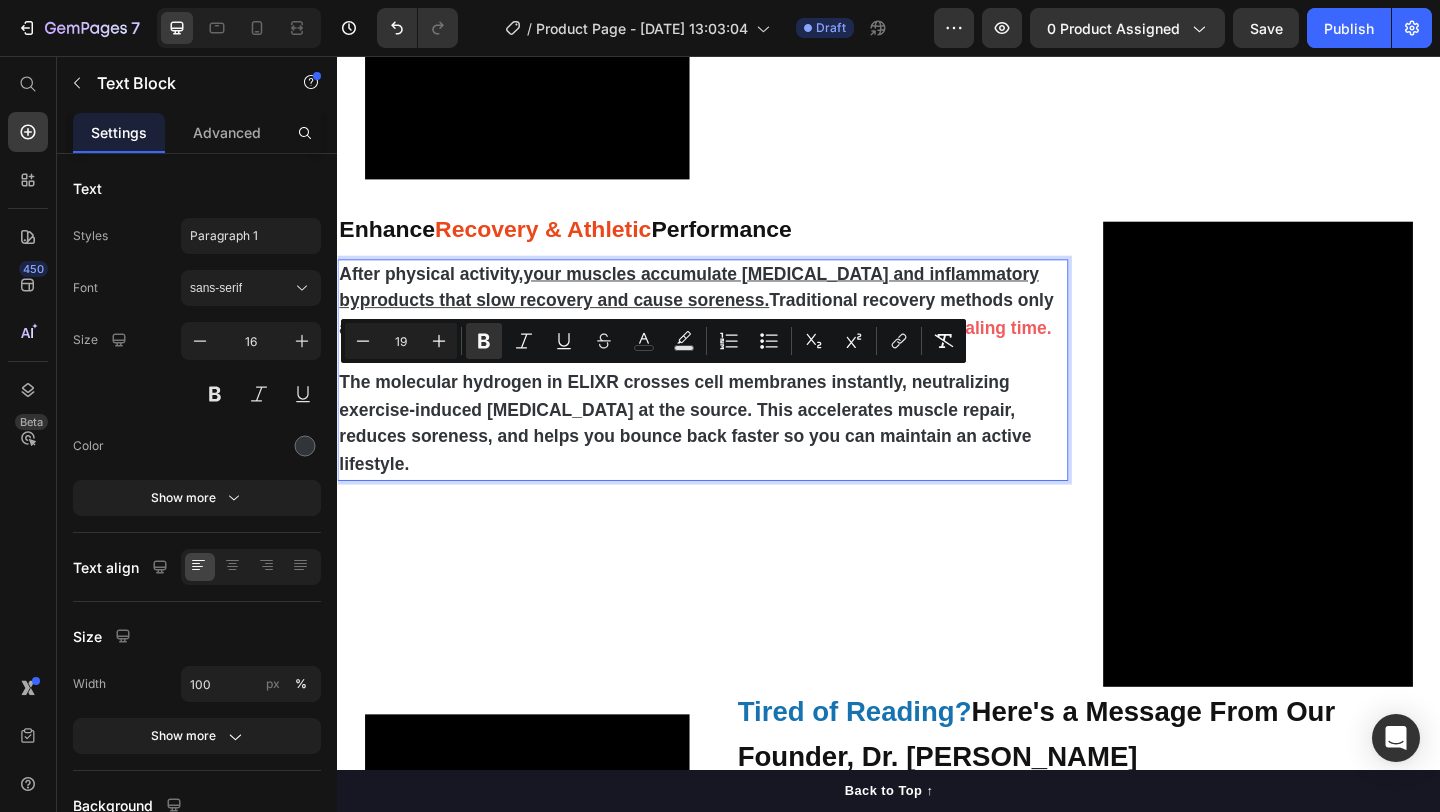 click on "The molecular hydrogen in ELIXR crosses cell membranes instantly, neutralizing exercise-induced [MEDICAL_DATA] at the source. This accelerates muscle repair, reduces soreness, and helps you bounce back faster so you can maintain an active lifestyle." at bounding box center [715, 455] 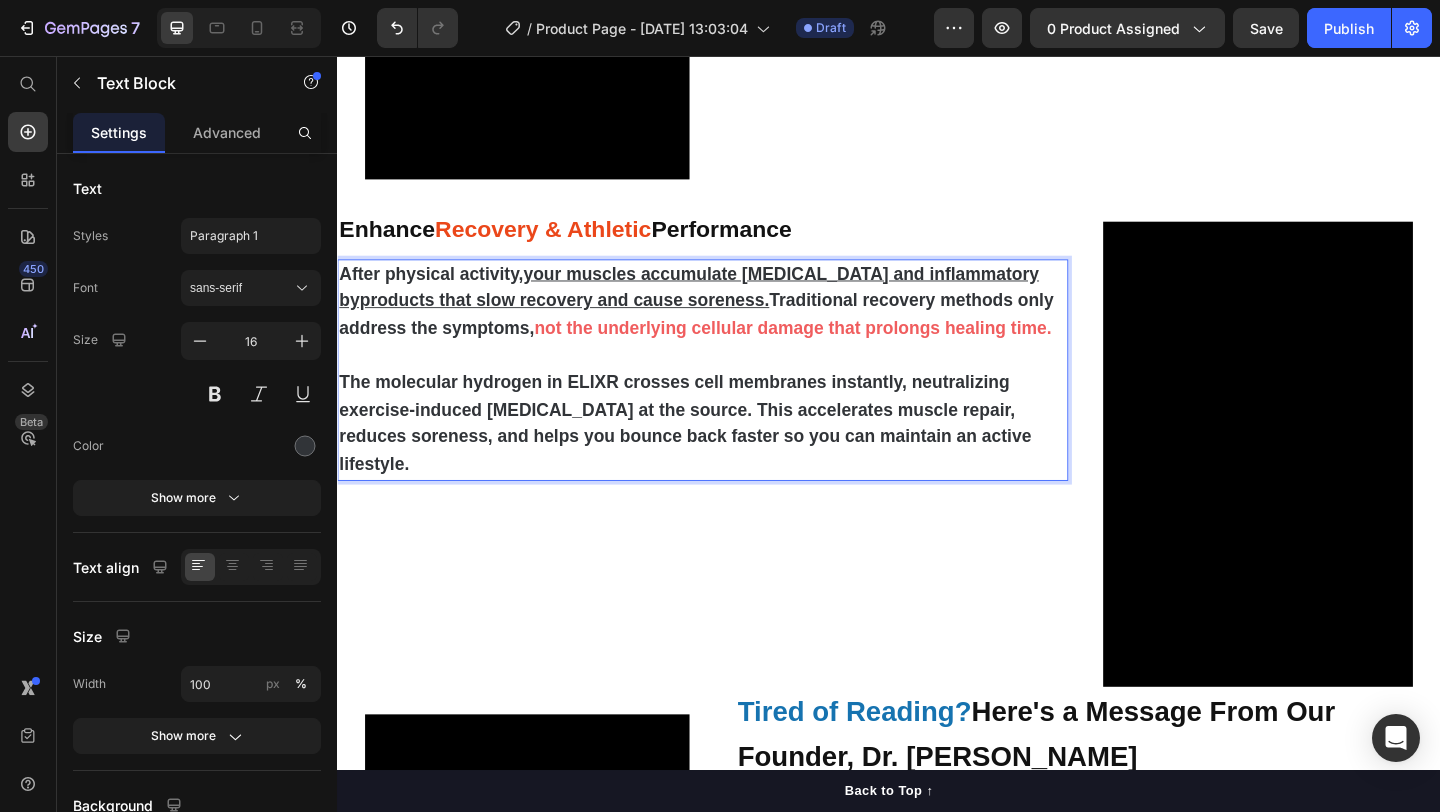 click on "The molecular hydrogen in ELIXR crosses cell membranes instantly, neutralizing exercise-induced [MEDICAL_DATA] at the source. This accelerates muscle repair, reduces soreness, and helps you bounce back faster so you can maintain an active lifestyle." at bounding box center (715, 455) 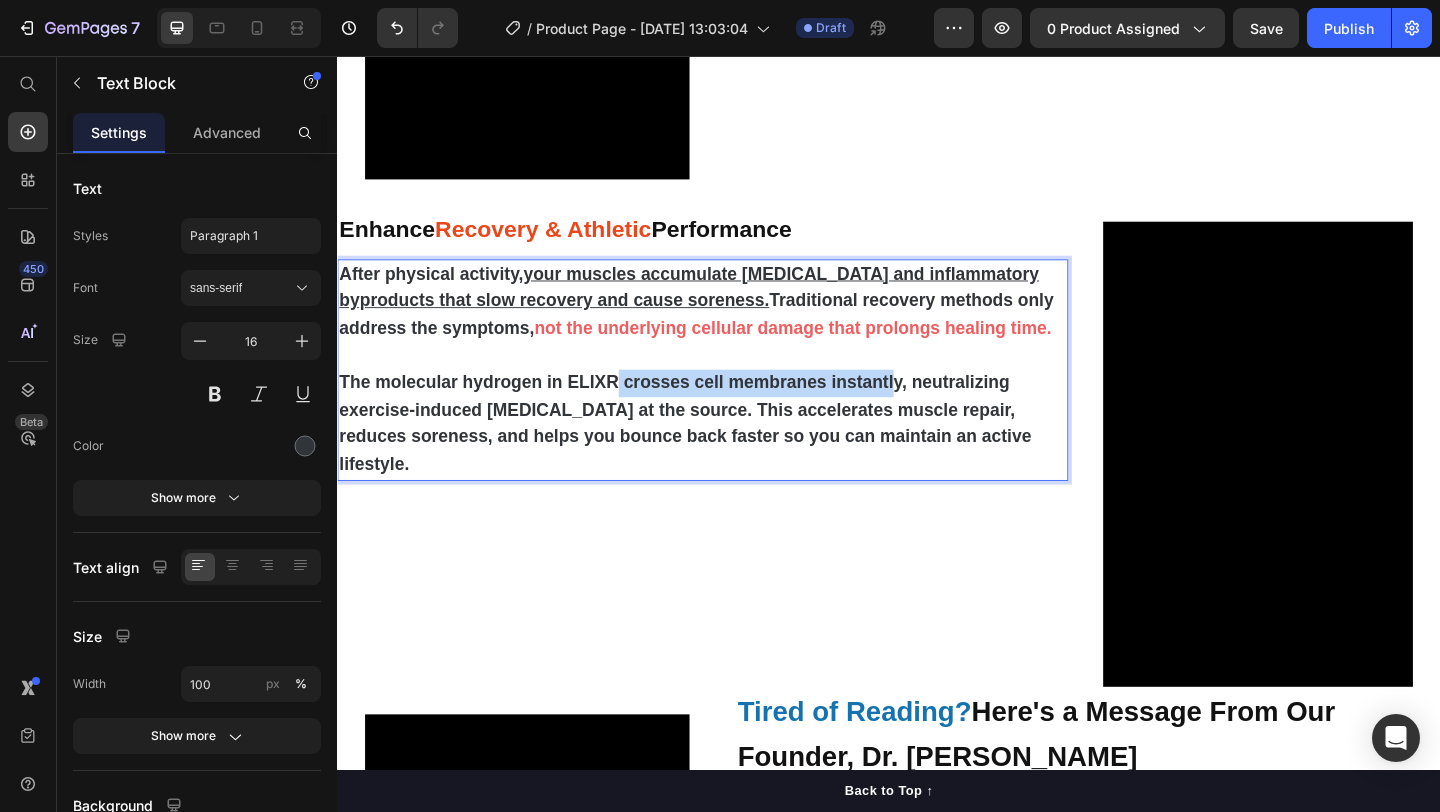 drag, startPoint x: 644, startPoint y: 412, endPoint x: 945, endPoint y: 412, distance: 301 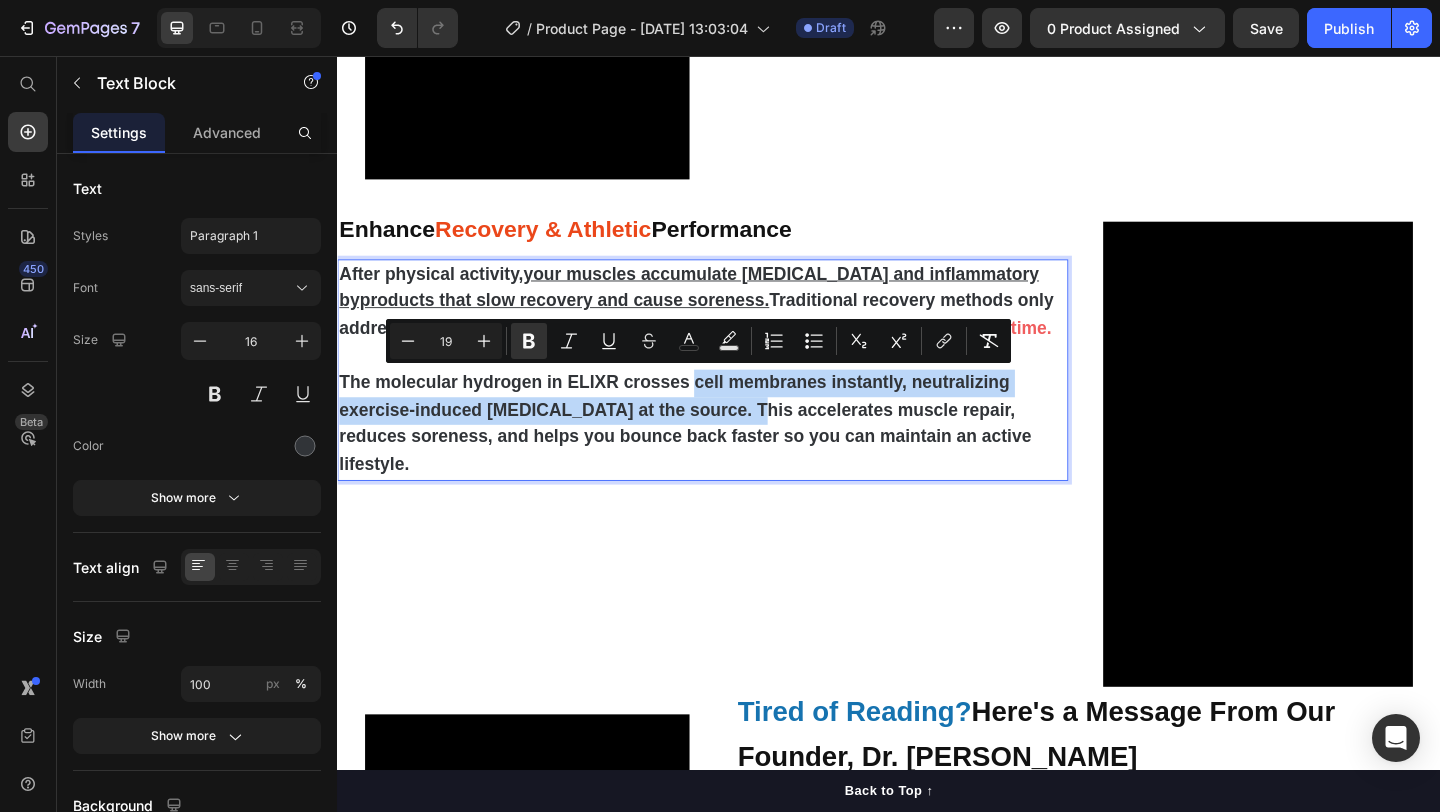 drag, startPoint x: 771, startPoint y: 441, endPoint x: 724, endPoint y: 418, distance: 52.3259 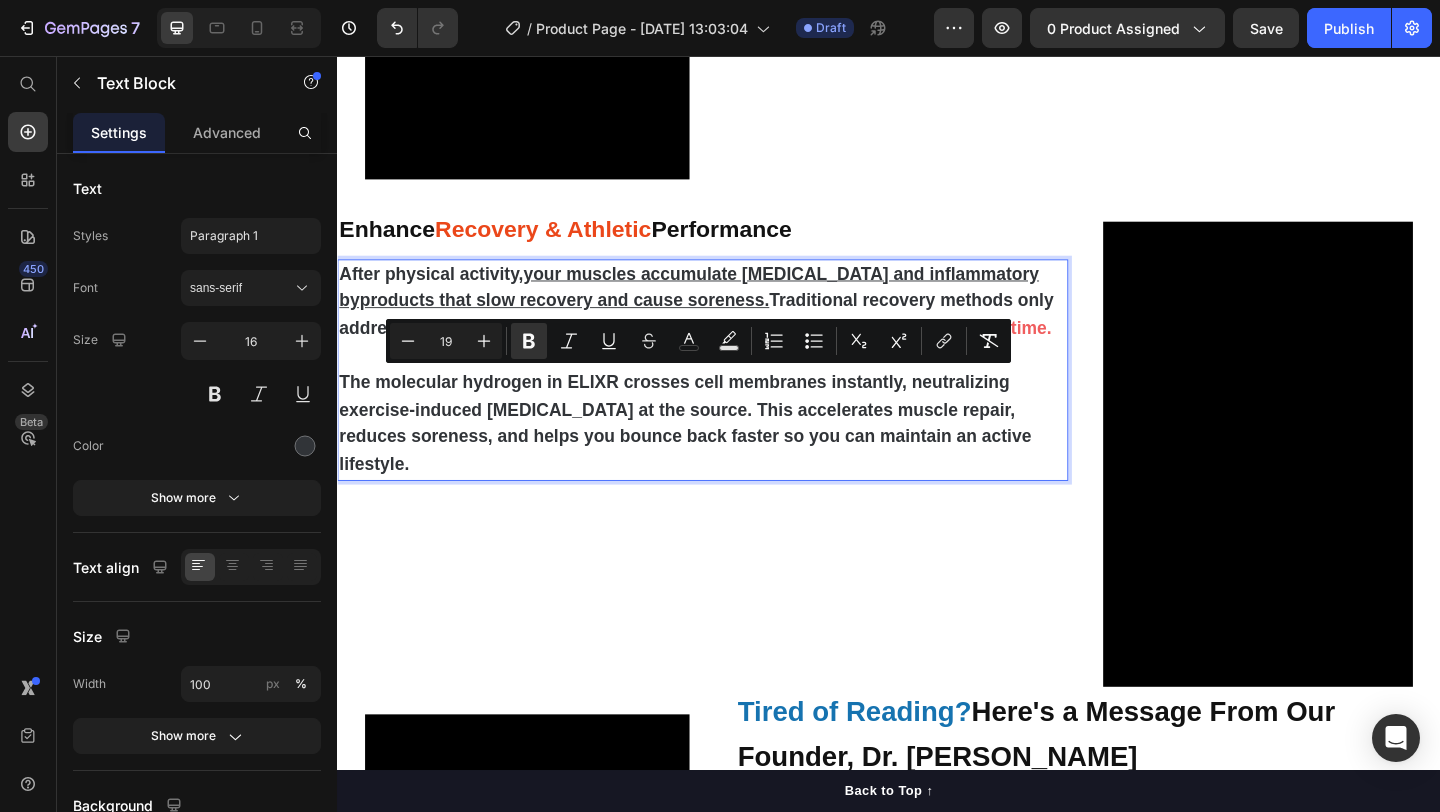 click on "The molecular hydrogen in ELIXR crosses cell membranes instantly, neutralizing exercise-induced [MEDICAL_DATA] at the source. This accelerates muscle repair, reduces soreness, and helps you bounce back faster so you can maintain an active lifestyle." at bounding box center (715, 455) 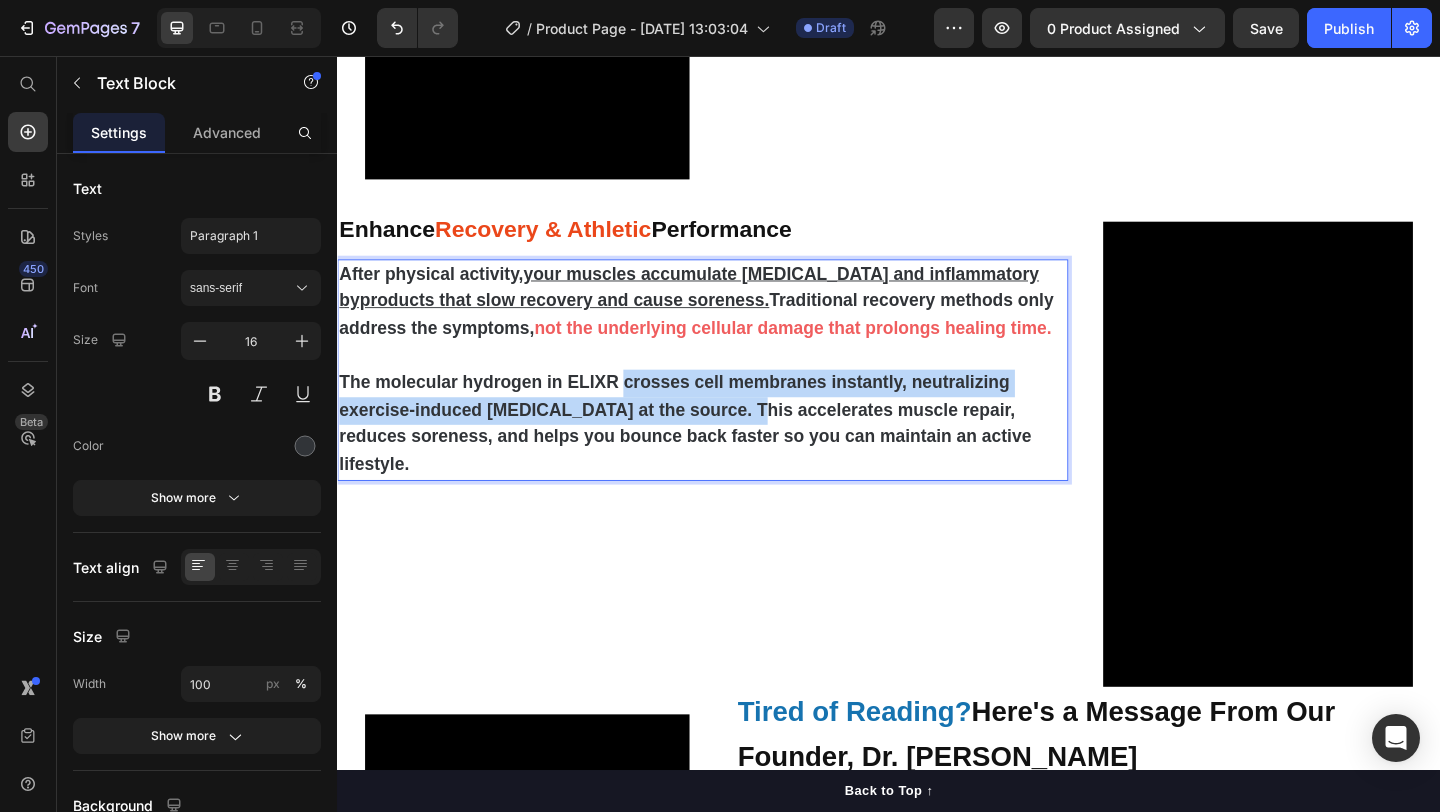 drag, startPoint x: 646, startPoint y: 412, endPoint x: 770, endPoint y: 440, distance: 127.12199 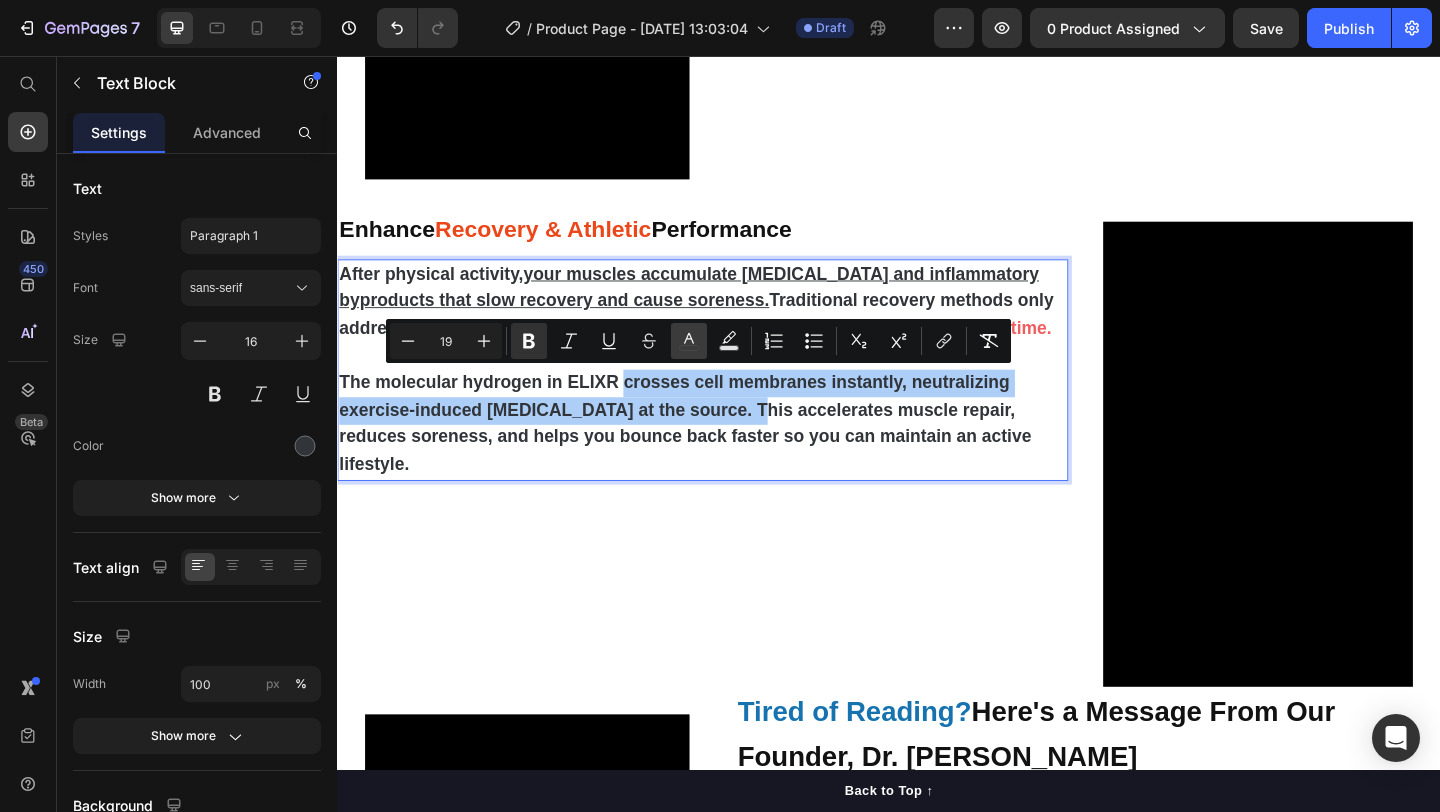 click 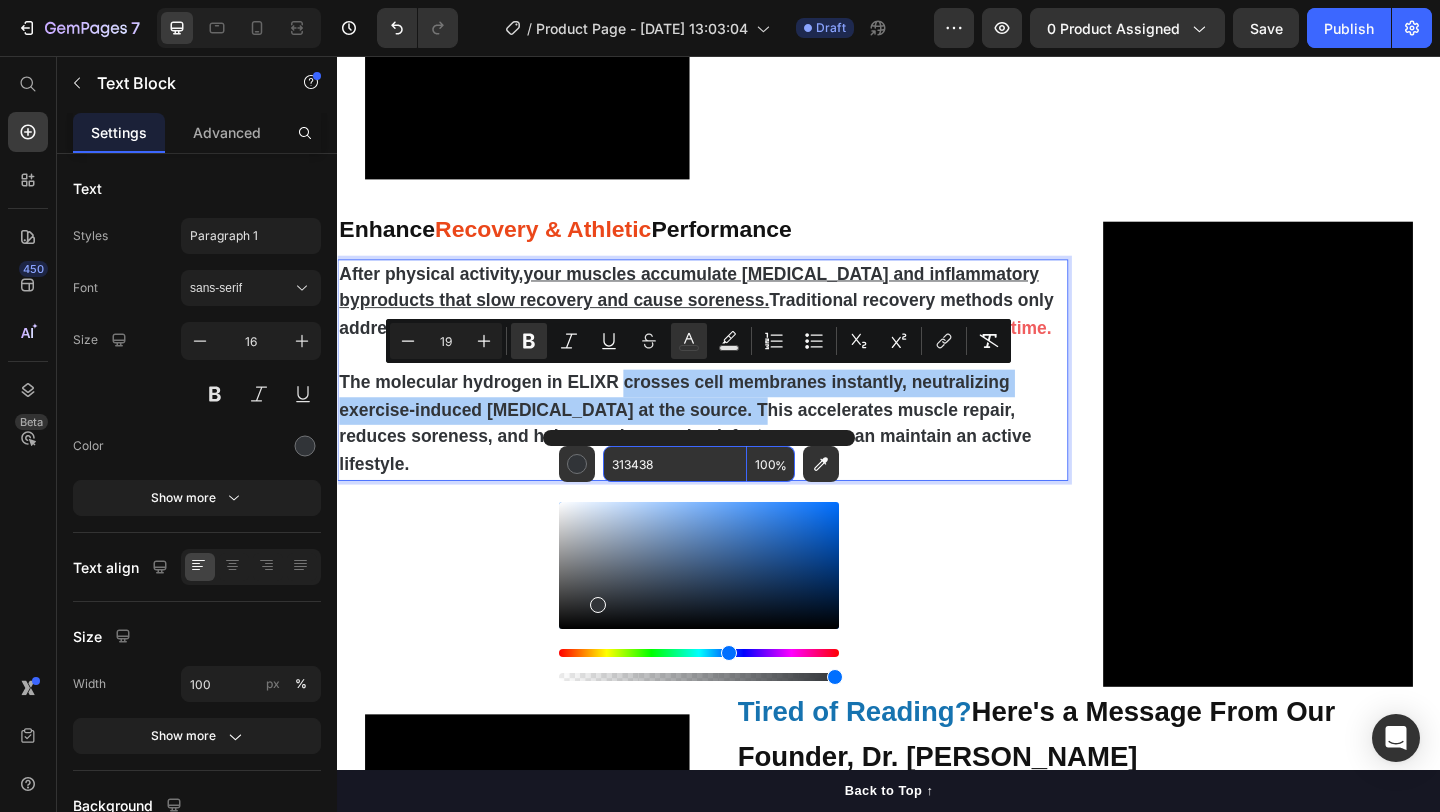 click on "313438" at bounding box center [675, 464] 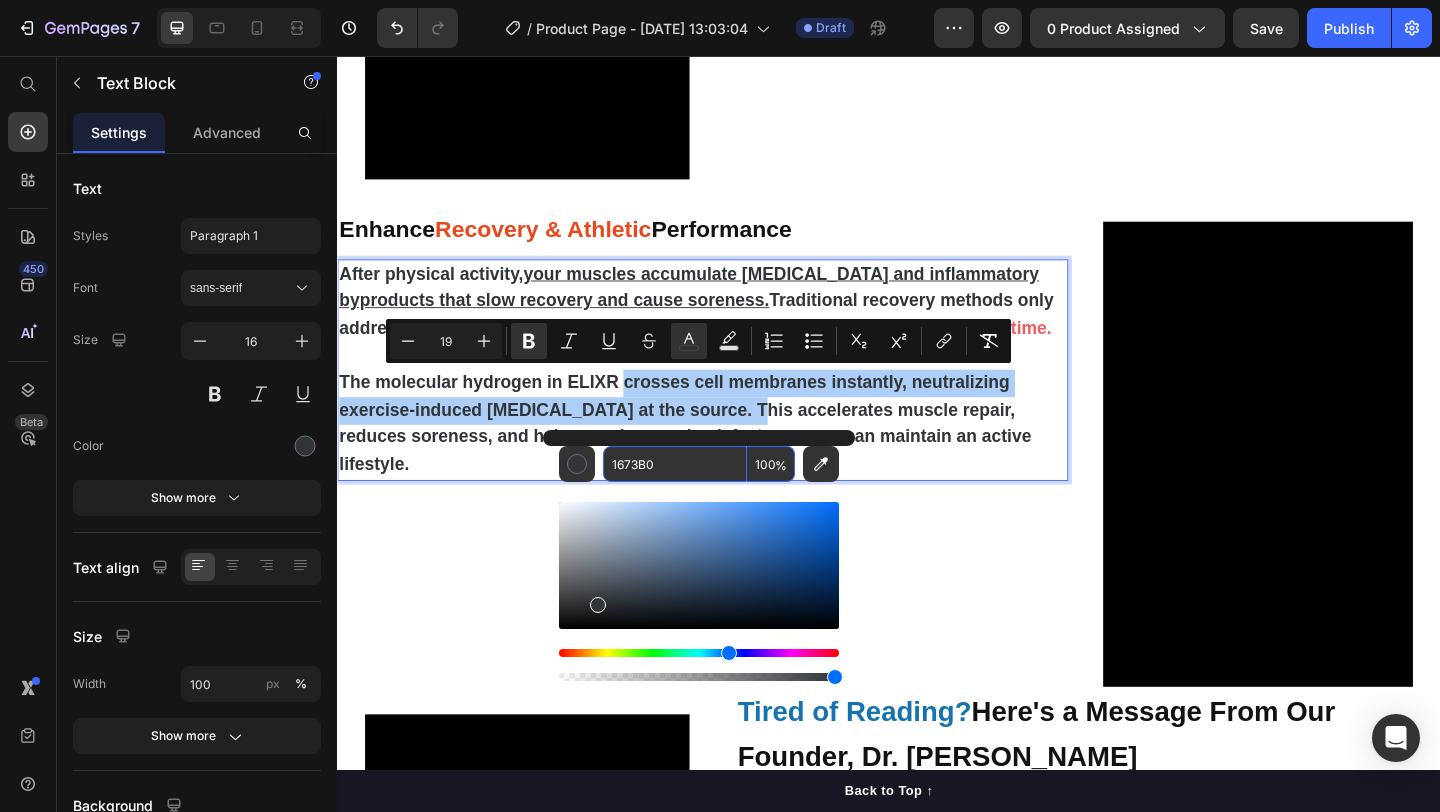 type on "1673B0" 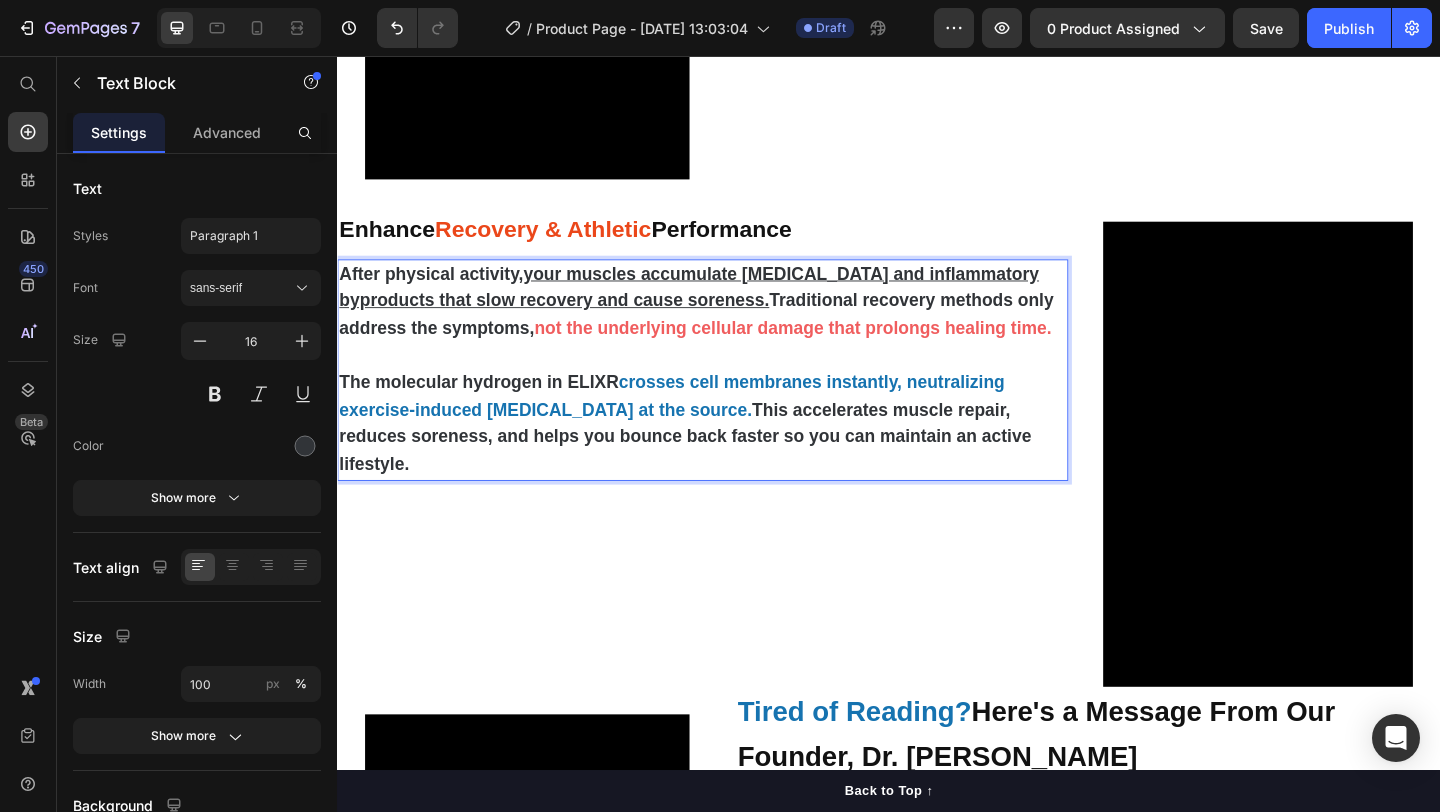 click on "This accelerates muscle repair, reduces soreness, and helps you bounce back faster so you can maintain an active lifestyle." at bounding box center (715, 470) 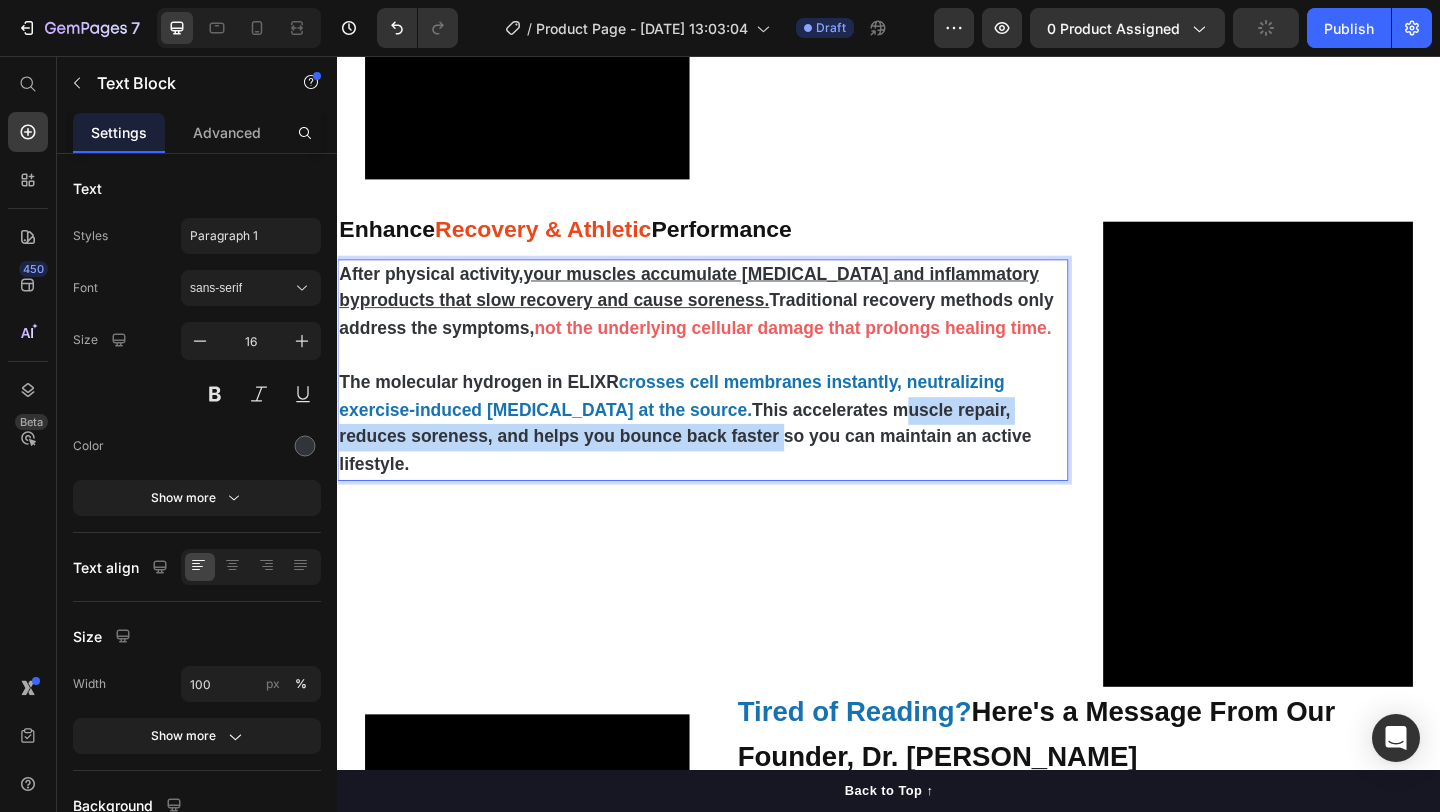 drag, startPoint x: 930, startPoint y: 440, endPoint x: 815, endPoint y: 475, distance: 120.20815 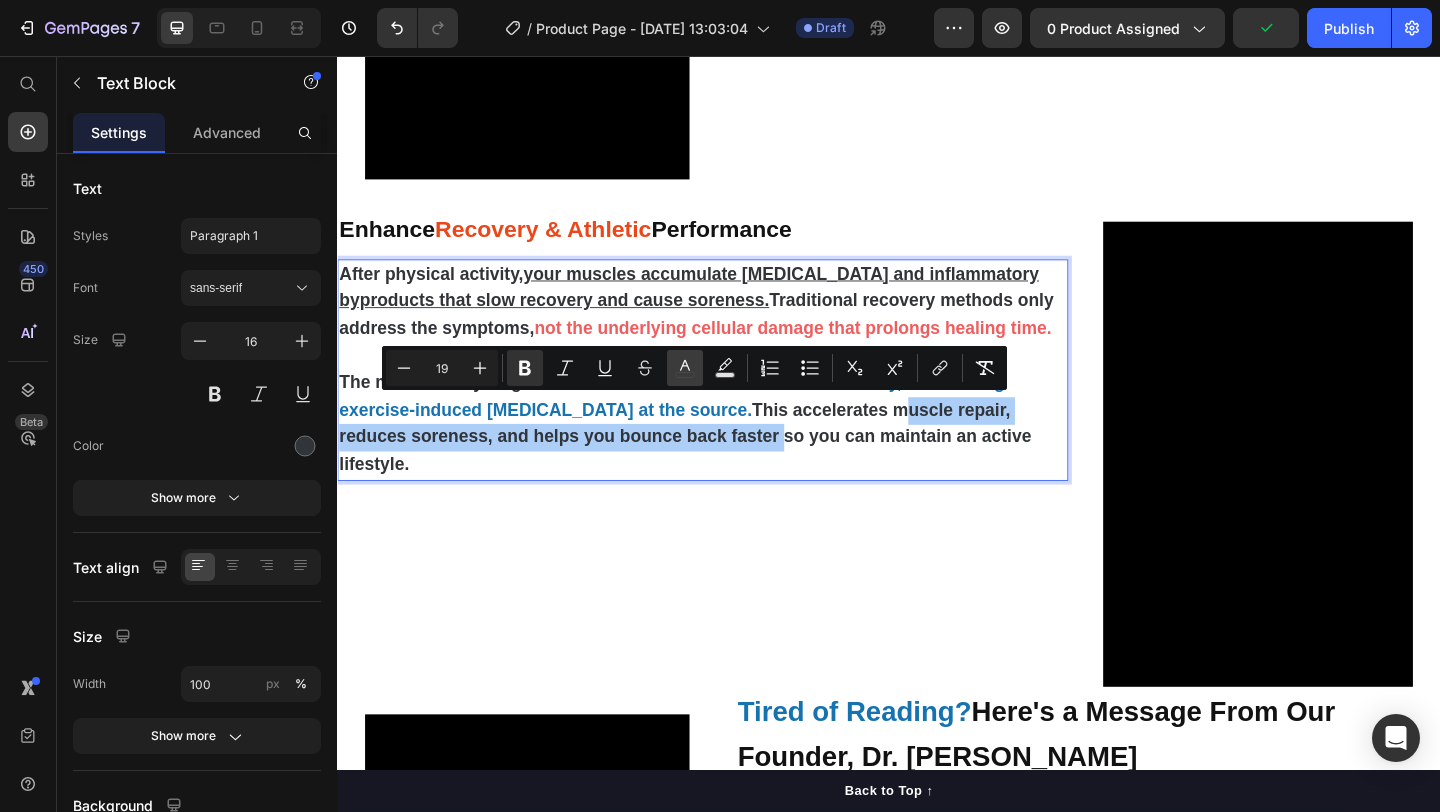 click 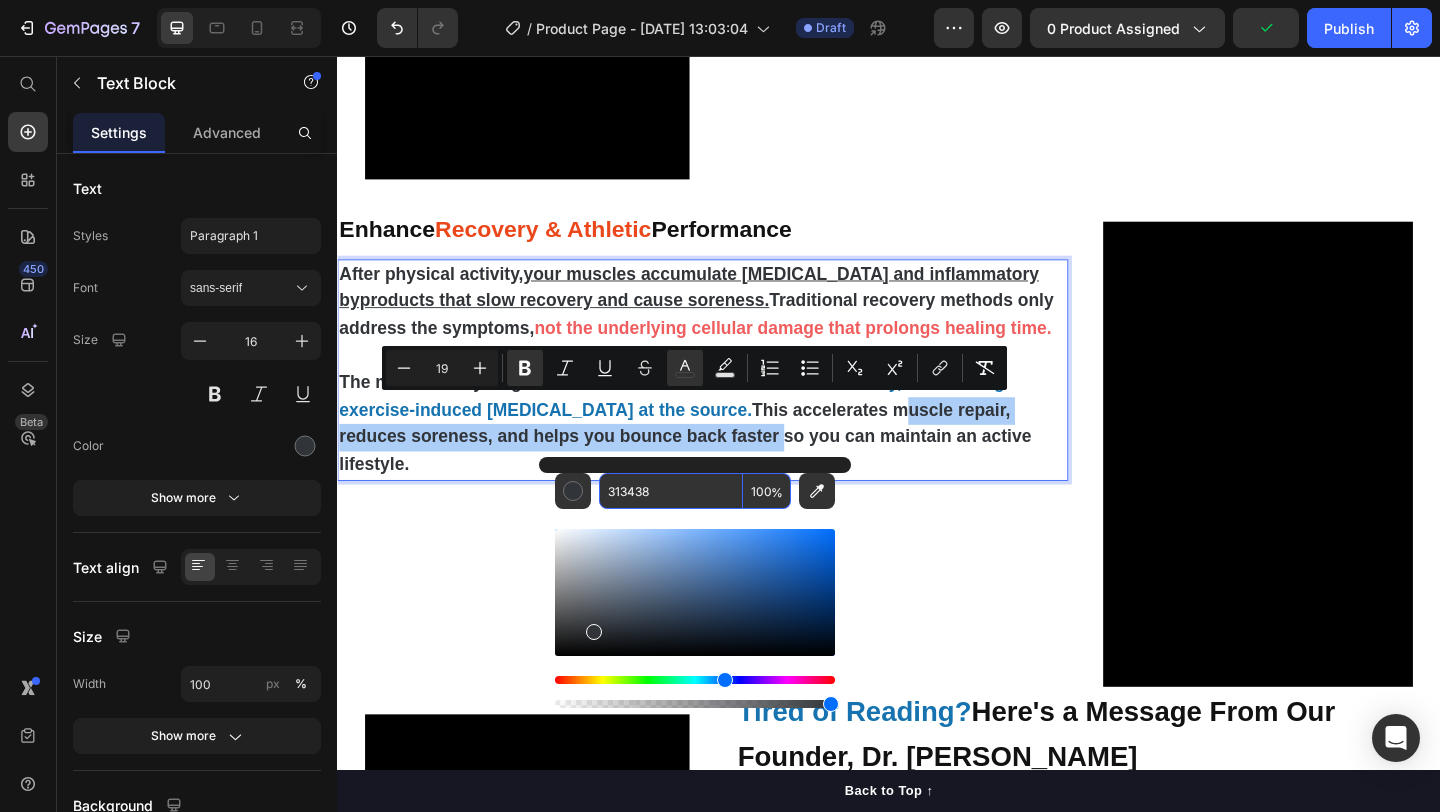 click on "313438" at bounding box center (671, 491) 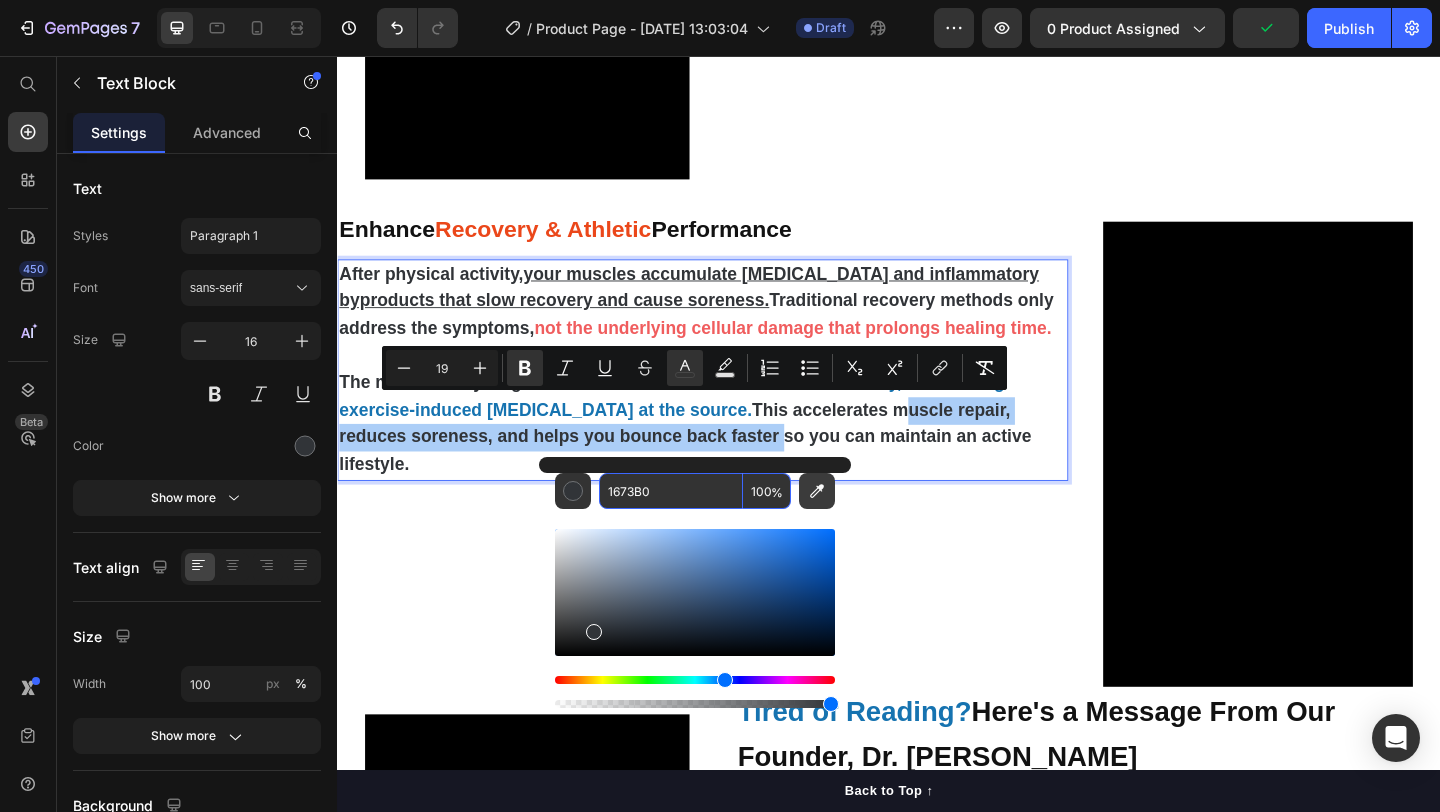 type on "1673B0" 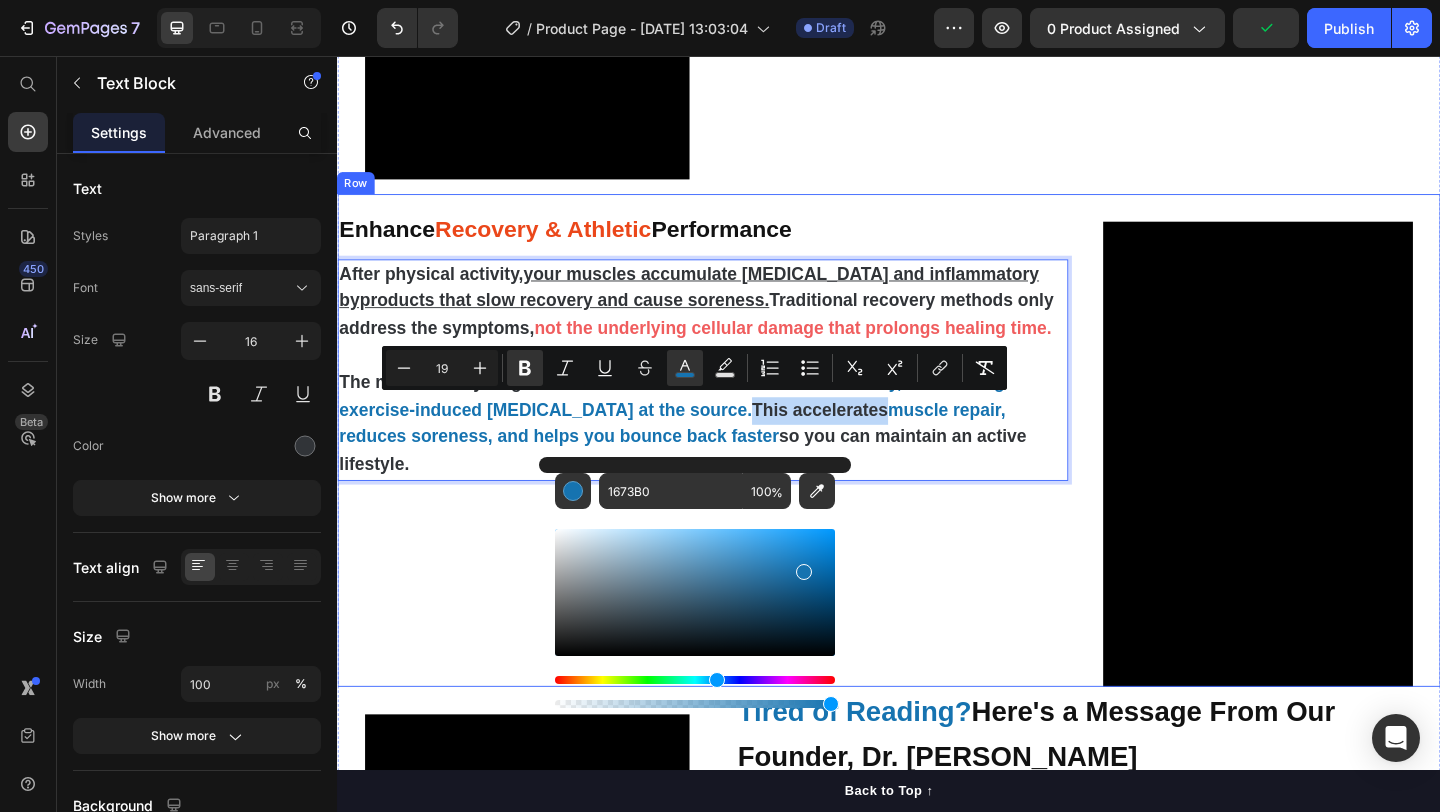 click on "Enhance  Recovery & Athletic  Performance Heading After physical activity,  your muscles accumulate lactic acid and inflammatory byproducts that slow recovery and cause soreness.  Traditional recovery methods only address the symptoms,  not the underlying cellular damage that prolongs healing time. The molecular hydrogen in ELIXR  crosses cell membranes instantly, neutralizing exercise-induced oxidative stress at the source.  This accelerates  muscle repair, reduces soreness, and helps you bounce back faster  so you can maintain an active lifestyle. Text Block   0" at bounding box center [734, 474] 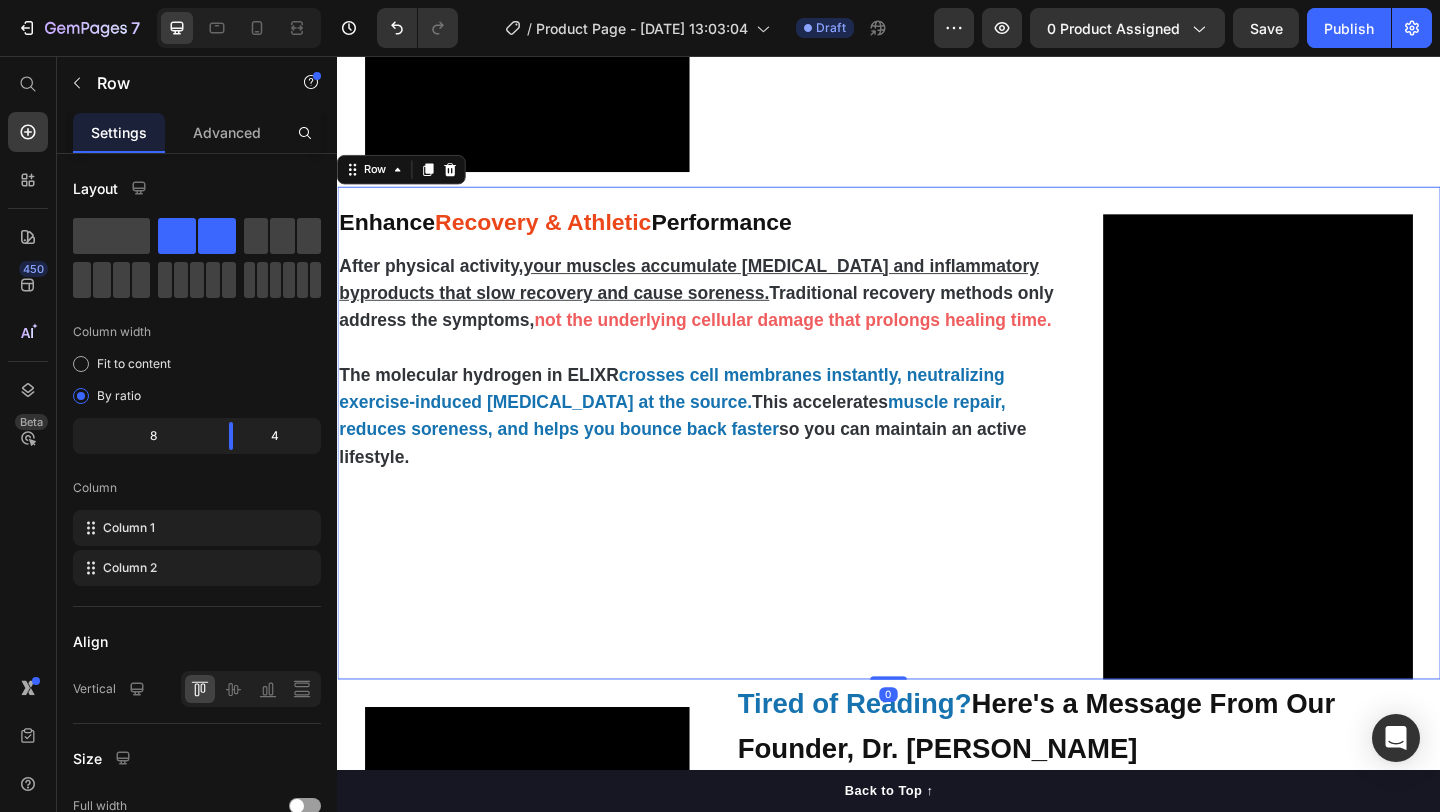 scroll, scrollTop: 2953, scrollLeft: 0, axis: vertical 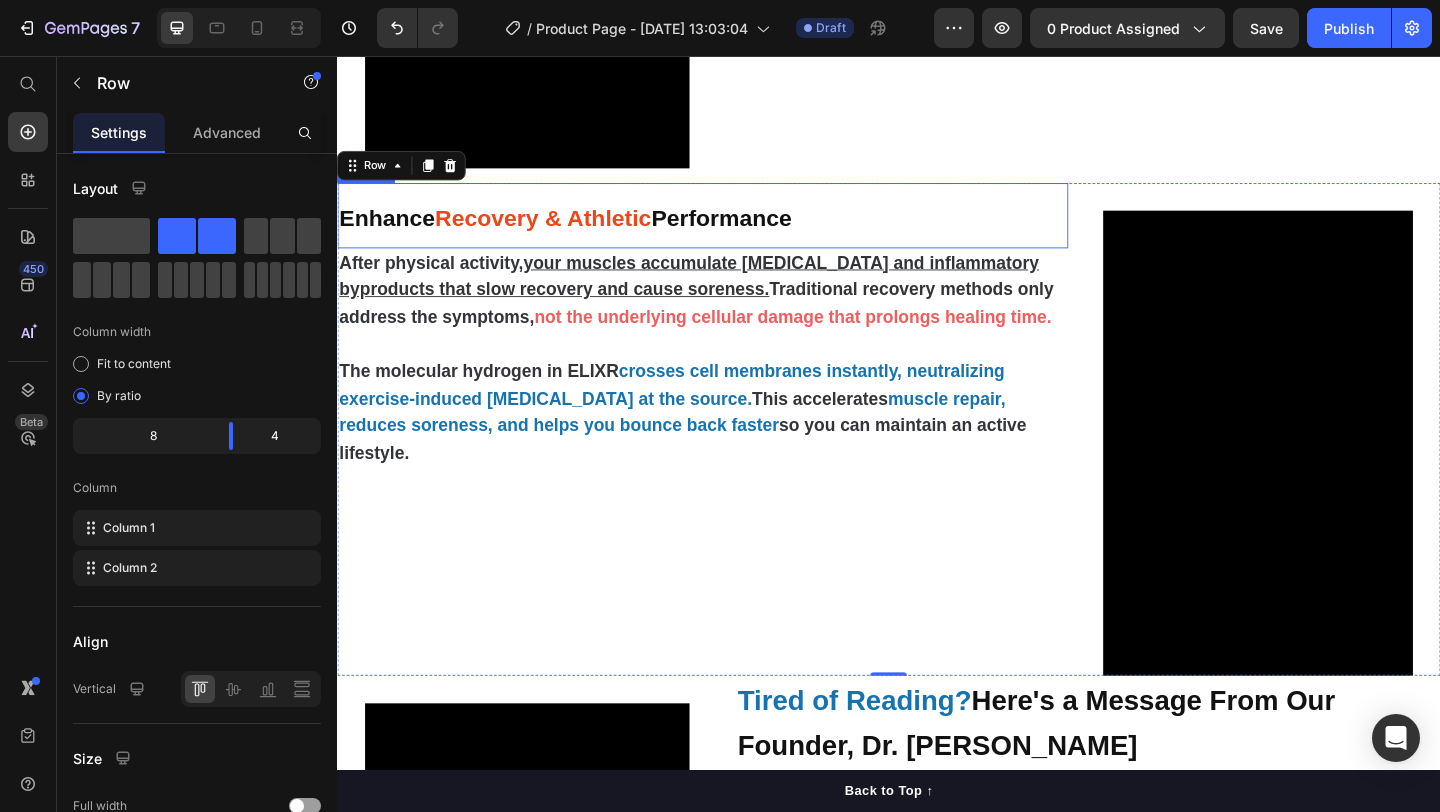 click on "Recovery & Athletic" at bounding box center [560, 232] 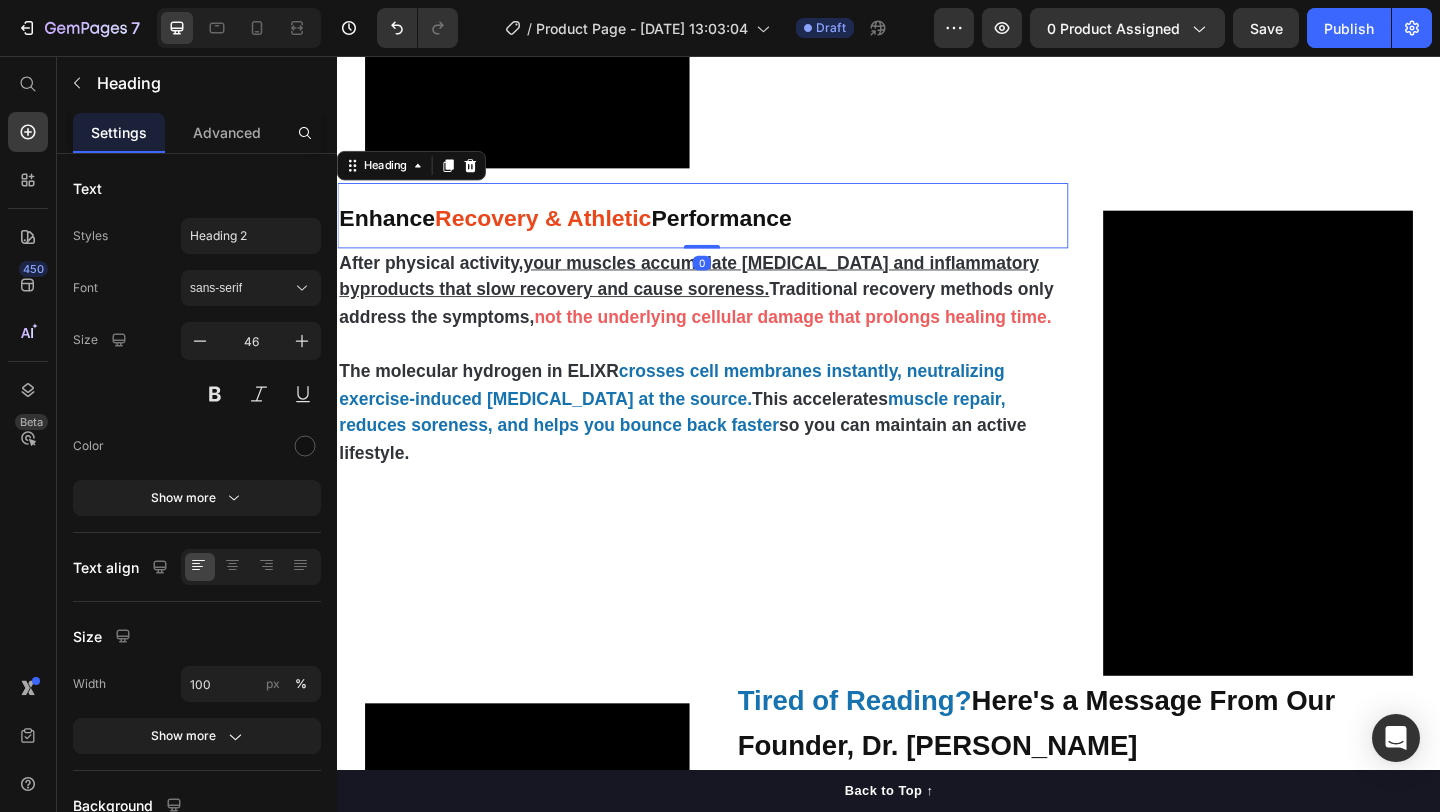 click on "Enhance" at bounding box center [391, 232] 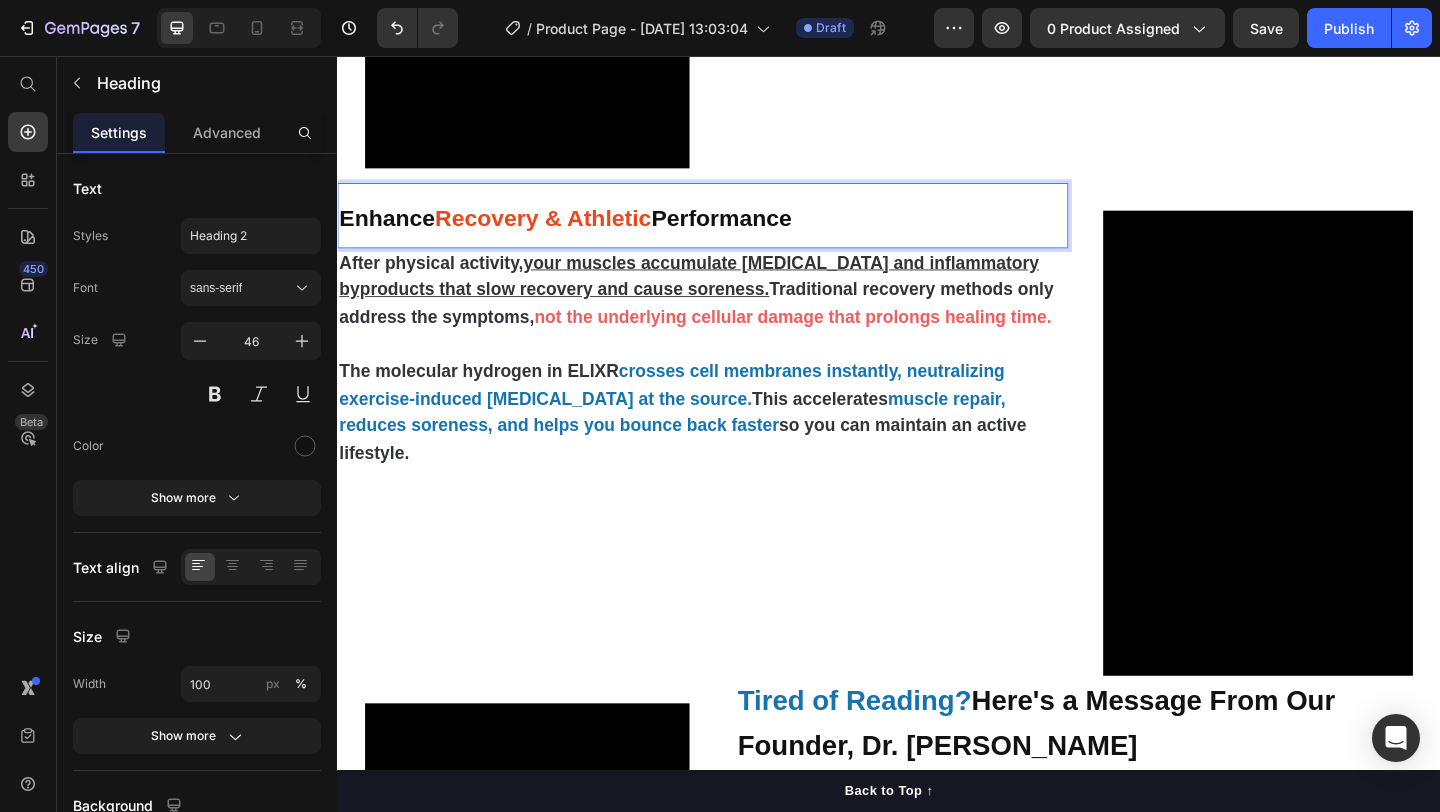 click on "Enhance" at bounding box center [391, 232] 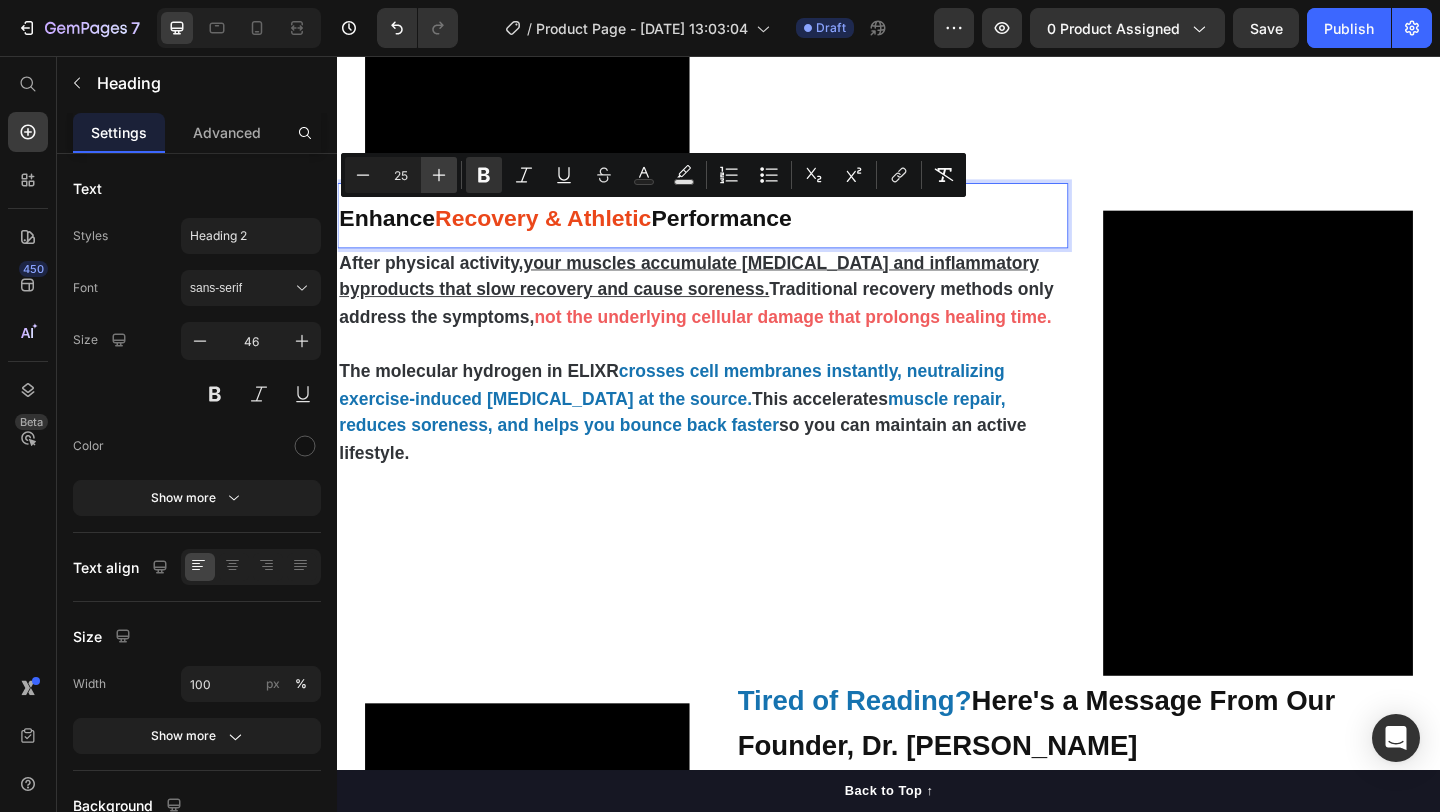 click 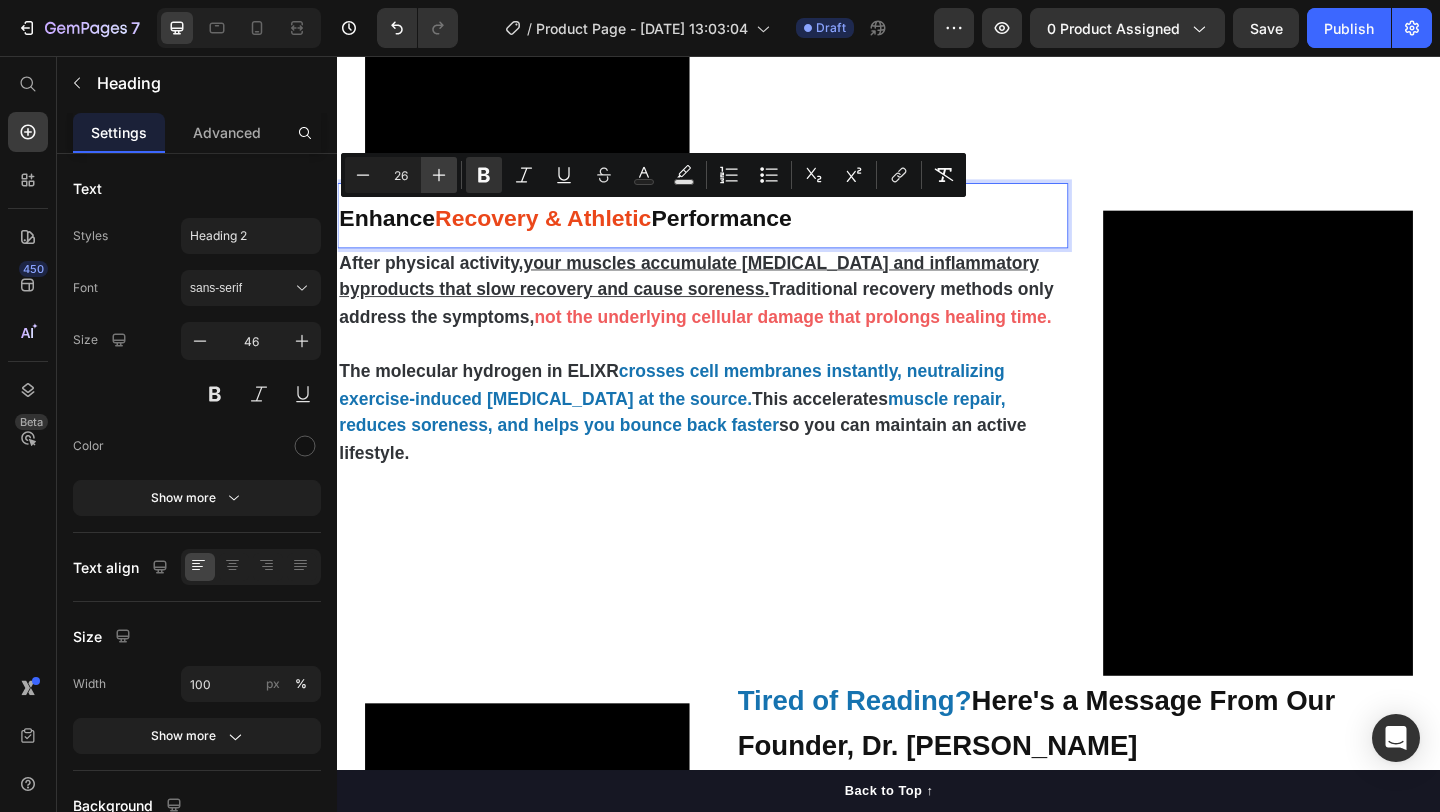 click 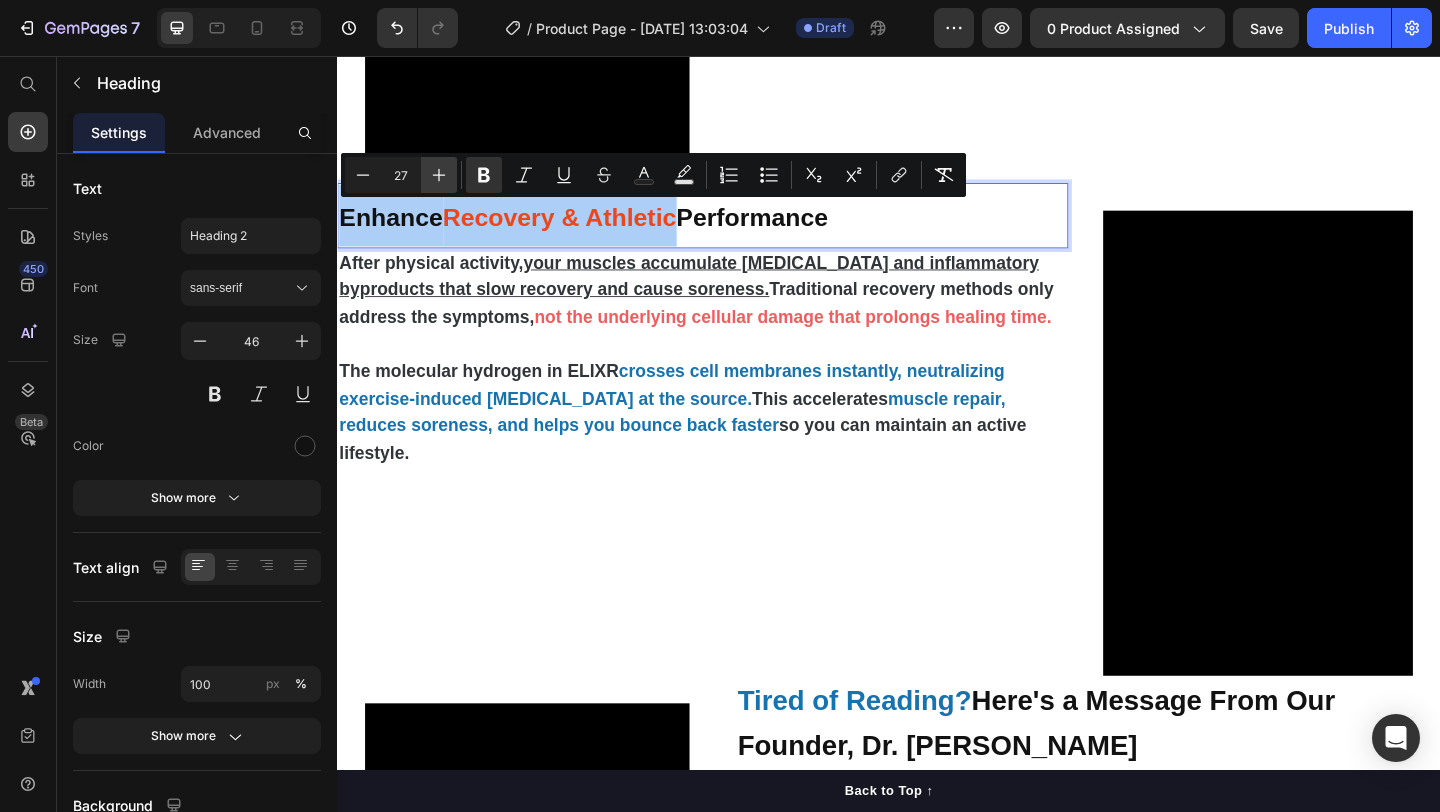 click 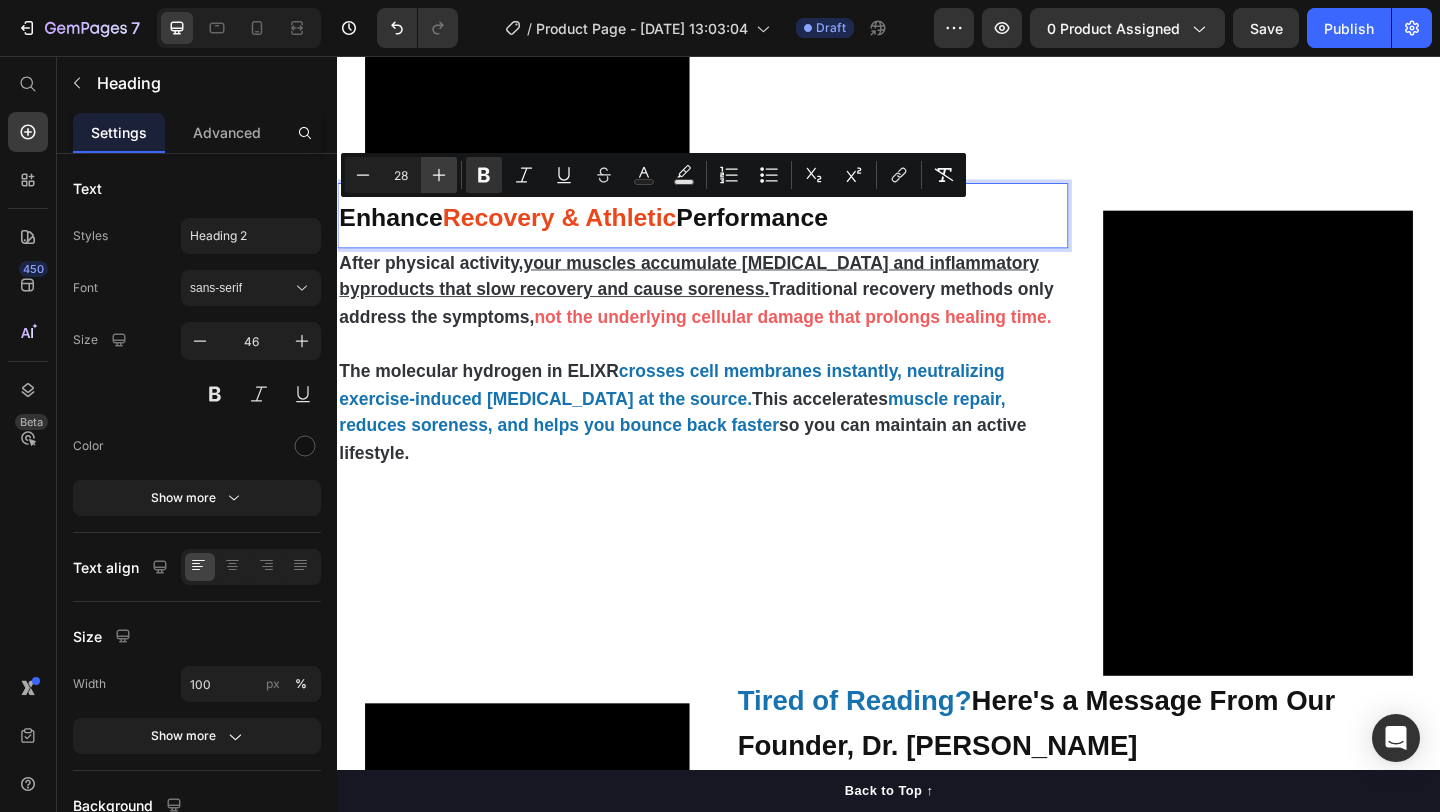 click 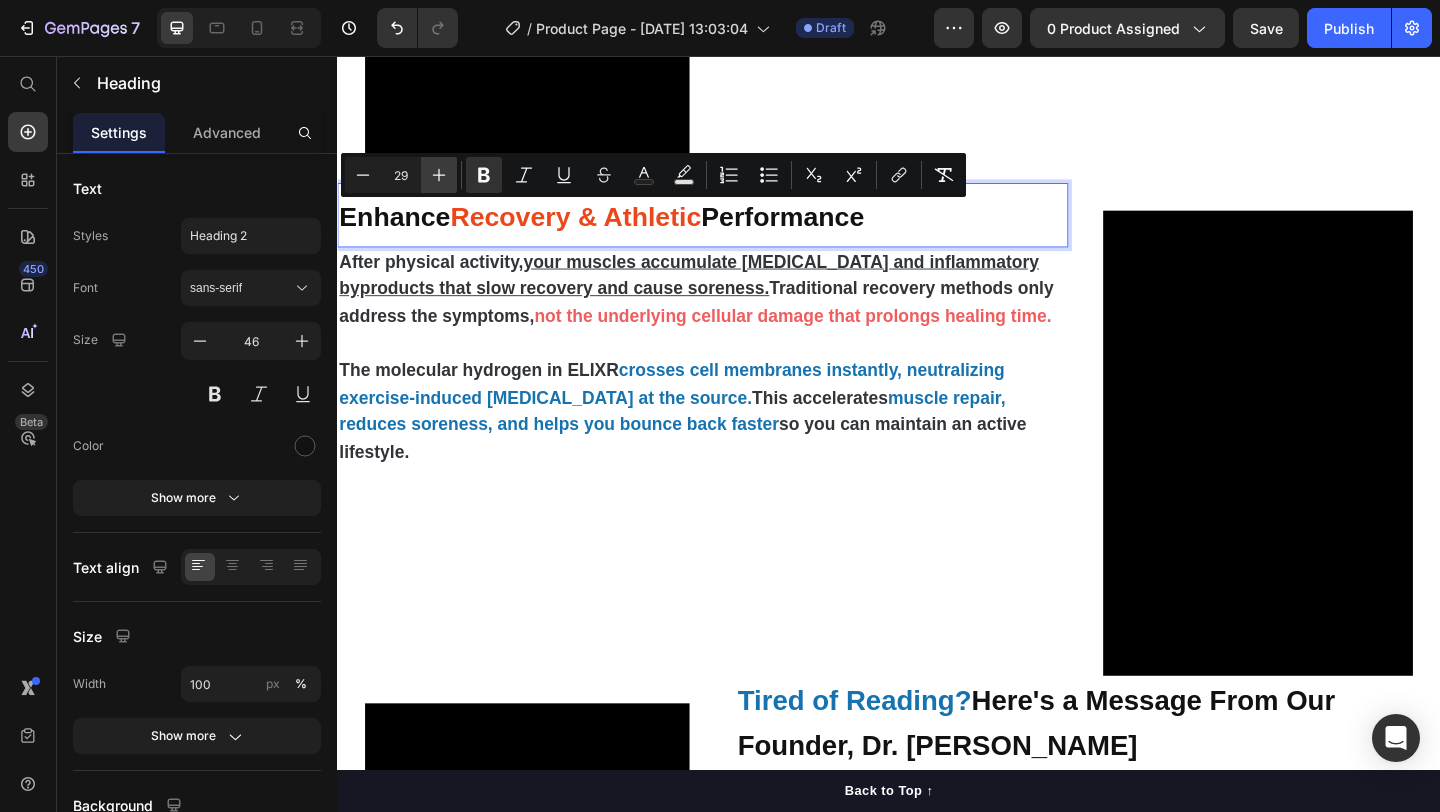 click 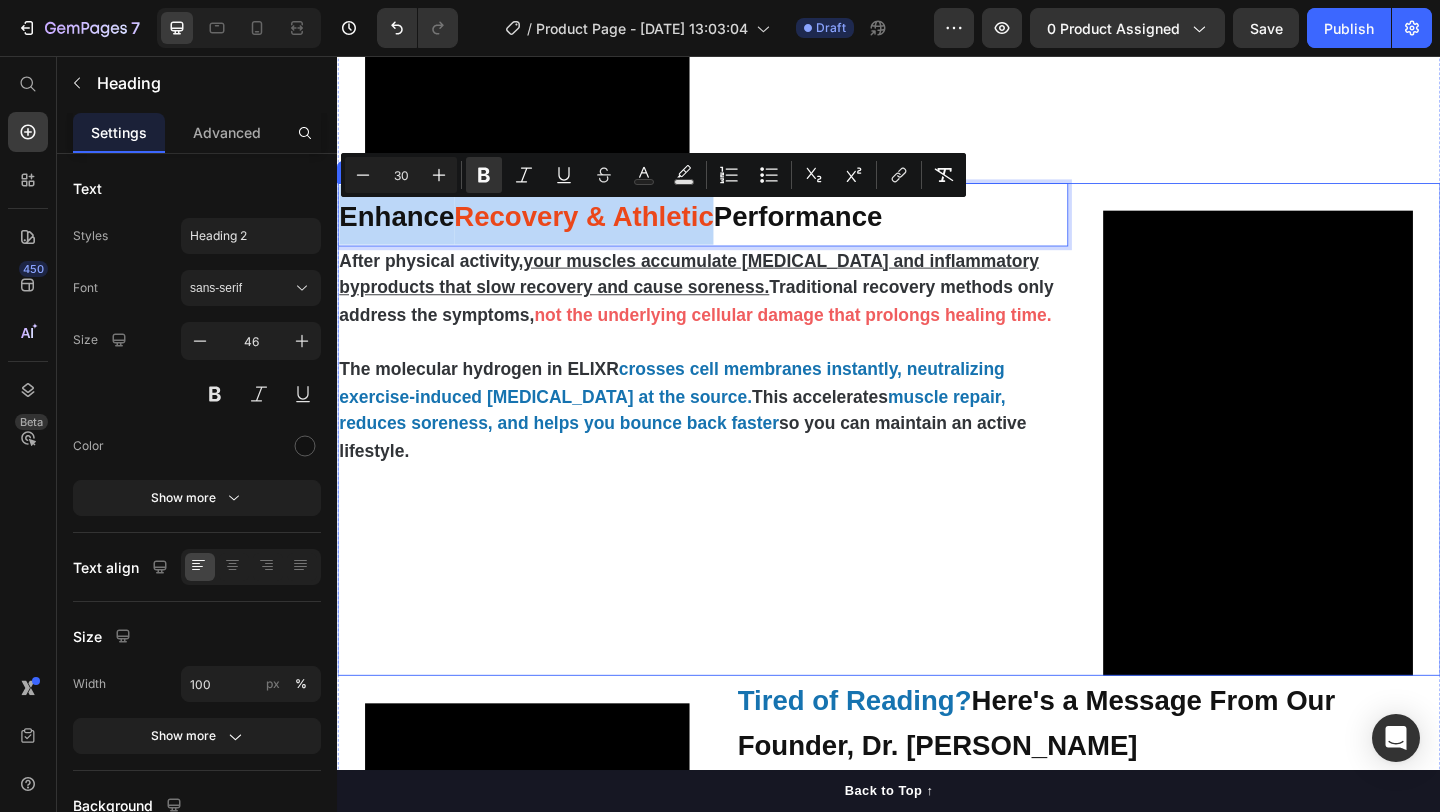 click on "Enhance  Recovery & Athletic  Performance Heading   0 After physical activity,  your muscles accumulate lactic acid and inflammatory byproducts that slow recovery and cause soreness.  Traditional recovery methods only address the symptoms,  not the underlying cellular damage that prolongs healing time. The molecular hydrogen in ELIXR  crosses cell membranes instantly, neutralizing exercise-induced oxidative stress at the source.  This accelerates  muscle repair, reduces soreness, and helps you bounce back faster  so you can maintain an active lifestyle. Text Block" at bounding box center (734, 462) 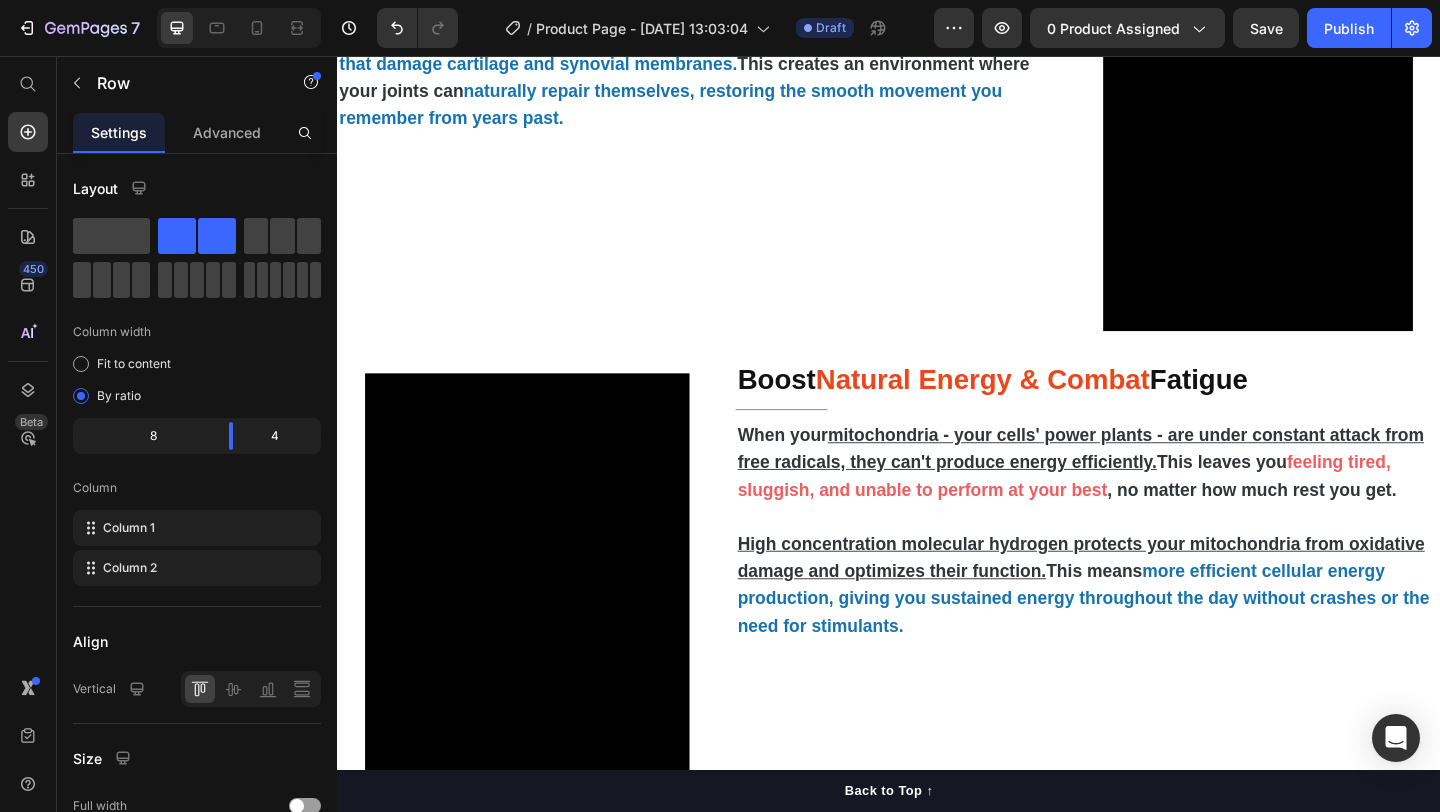 scroll, scrollTop: 2154, scrollLeft: 0, axis: vertical 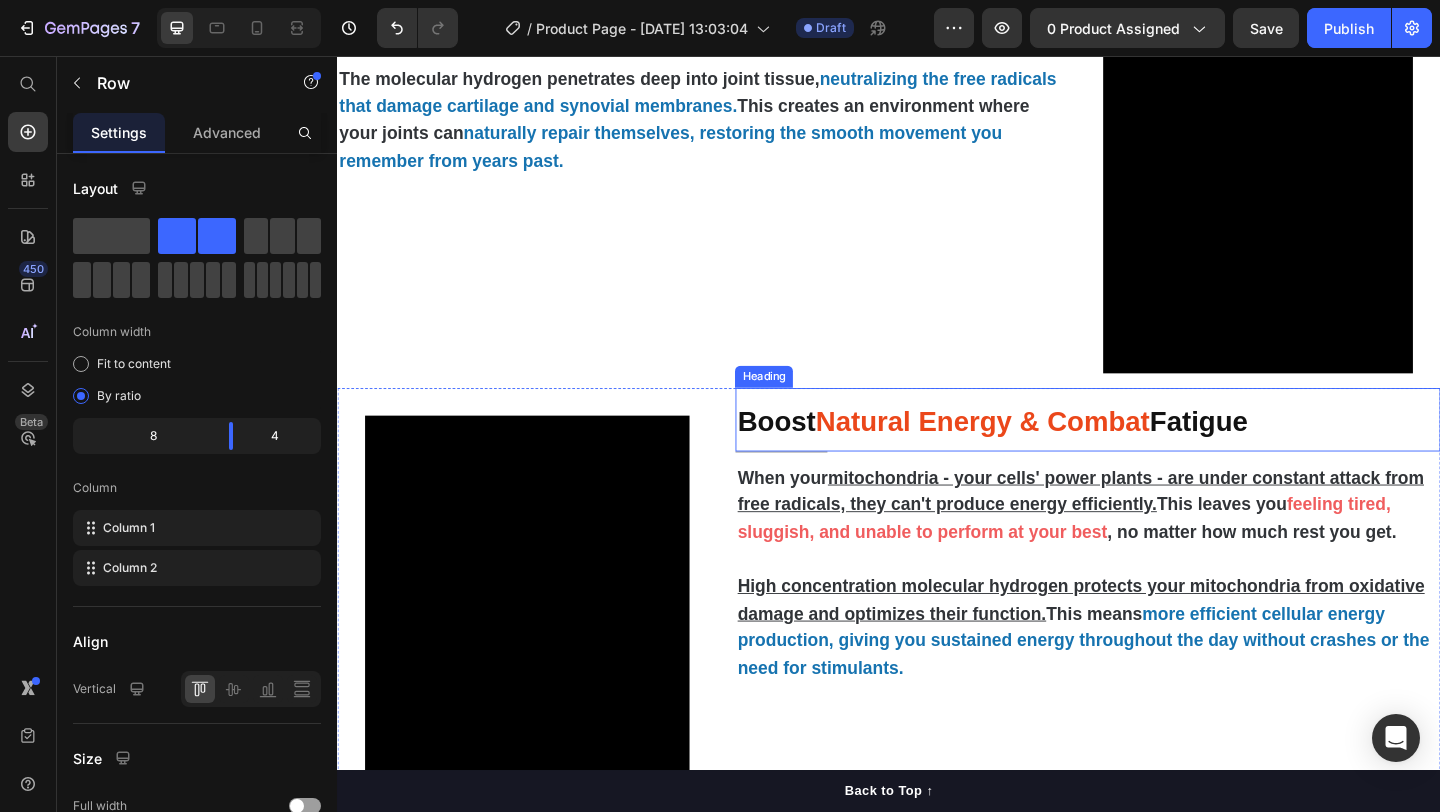 click on "Natural Energy & Combat" at bounding box center [1038, 453] 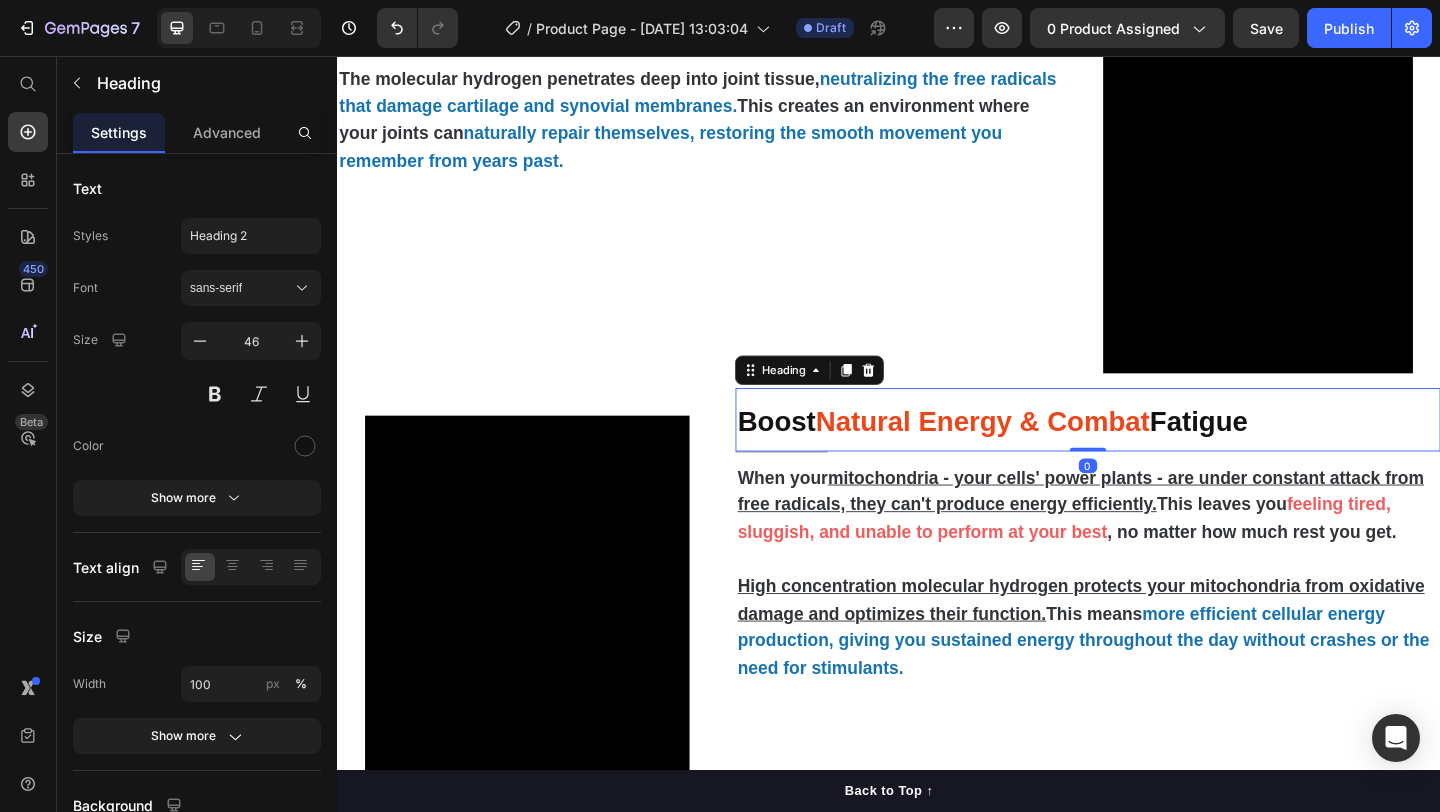 click on "Natural Energy & Combat" at bounding box center (1038, 453) 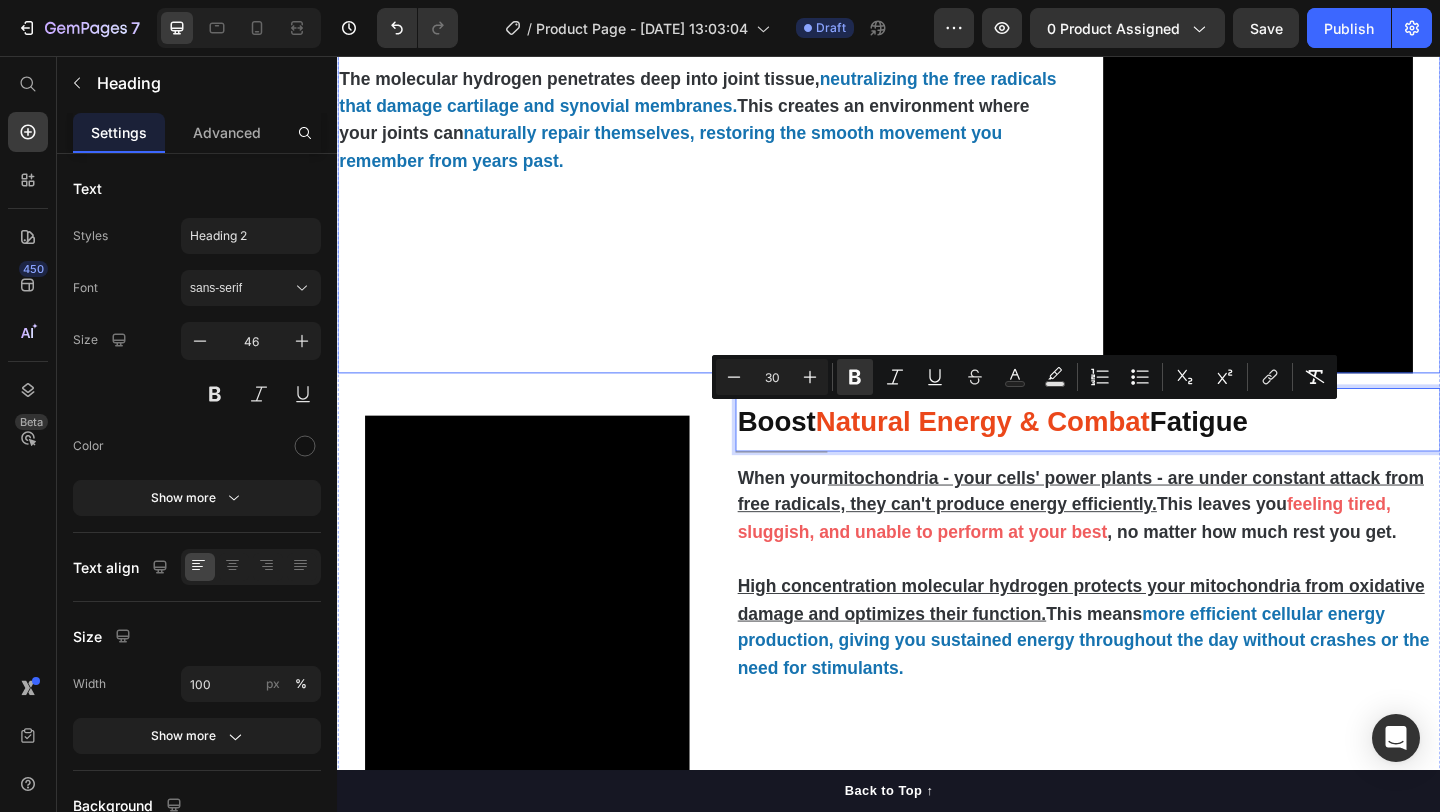 click on "Ease  Joint Pain  & Restore  Mobility Heading                Title Line Your joints suffer when  cartilage breaks down faster than it can rebuild.  This happens because  oxidative stress damages the synovial fluid that lubricates your joints, causing stiffness, pain, and reduced range of motion. The molecular hydrogen penetrates deep into joint tissue,  neutralizing the free radicals that damage cartilage and synovial membranes.  This creates an environment where your joints can  naturally repair themselves, restoring the smooth movement you remember from years past. Text Block" at bounding box center [734, 133] 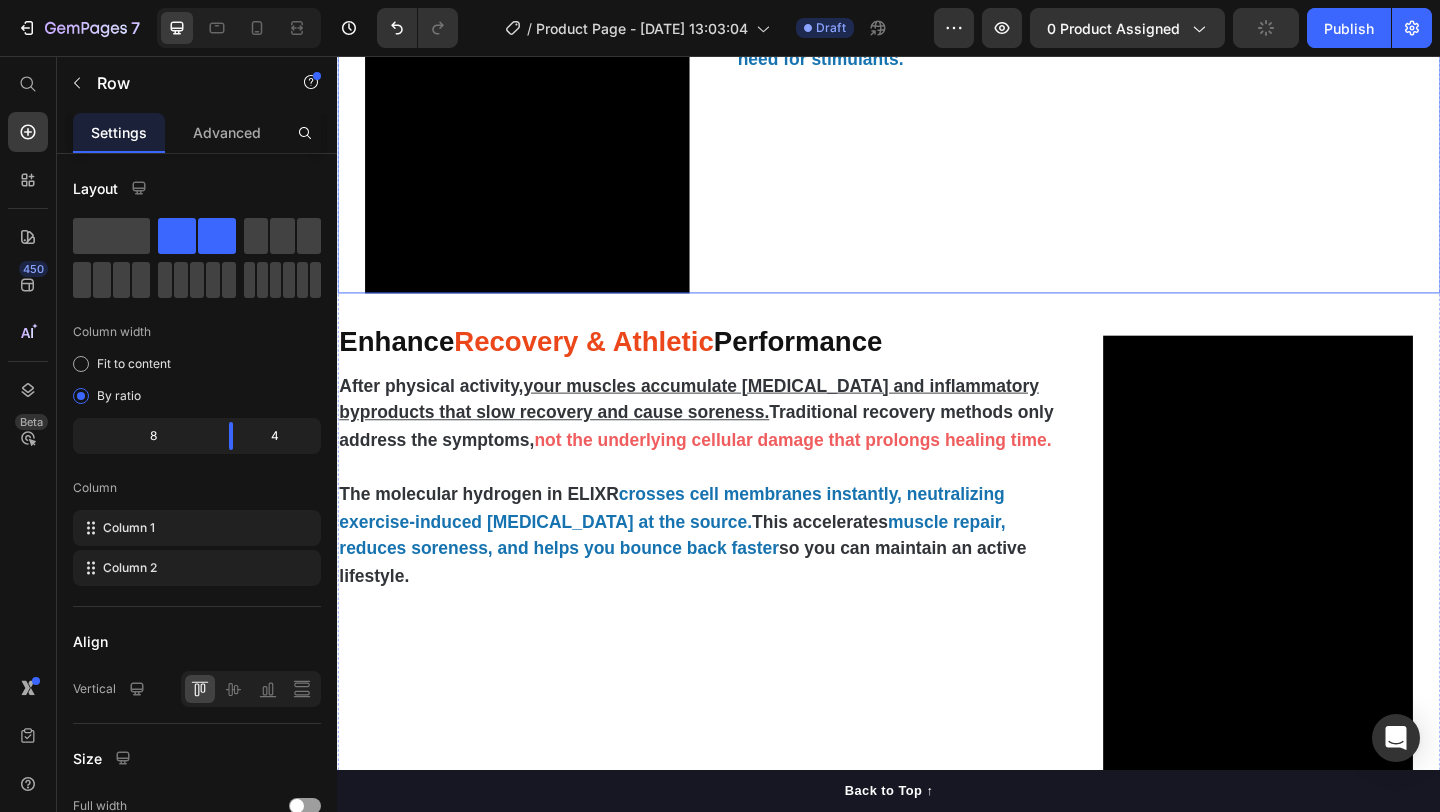 scroll, scrollTop: 2326, scrollLeft: 0, axis: vertical 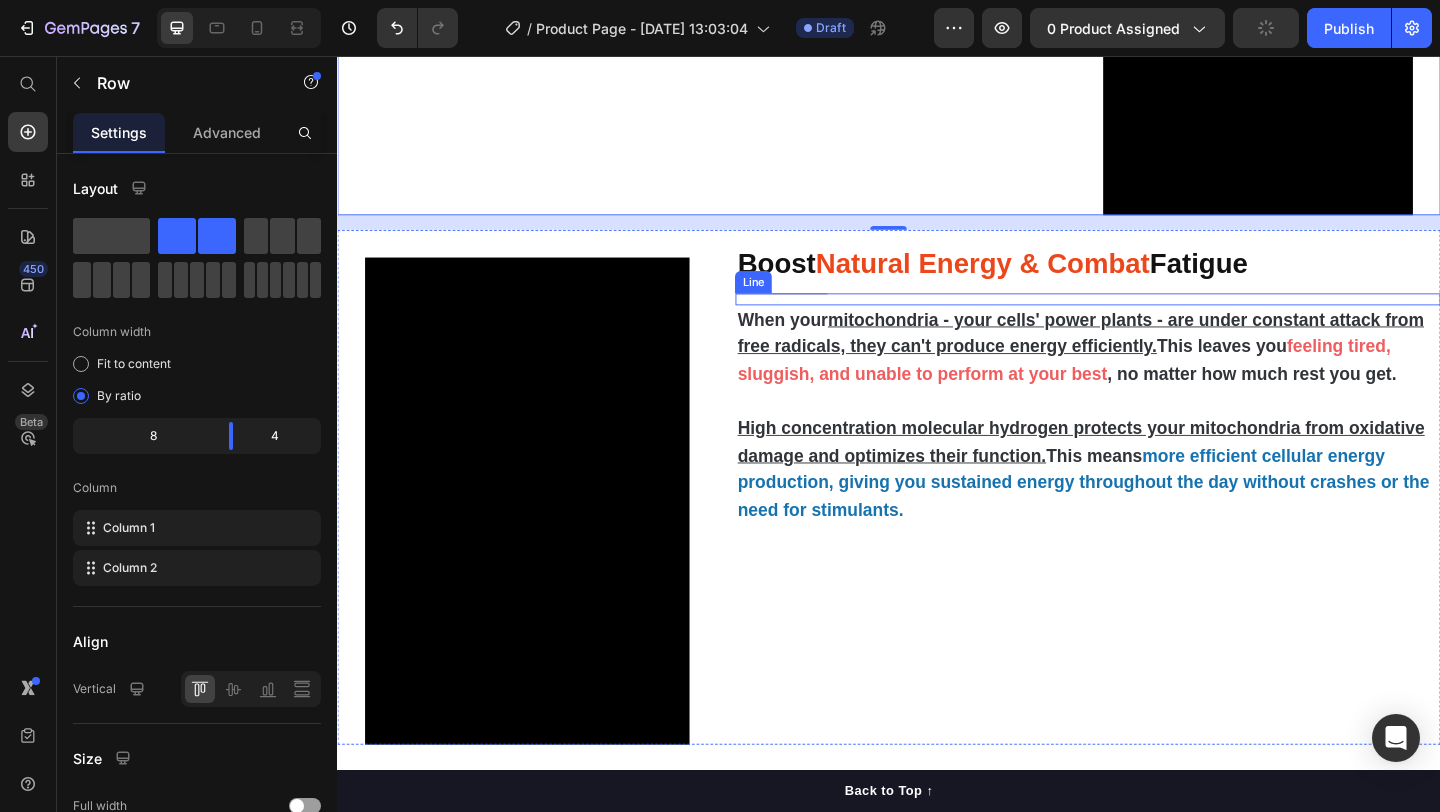 click on "Title Line" at bounding box center [1153, 320] 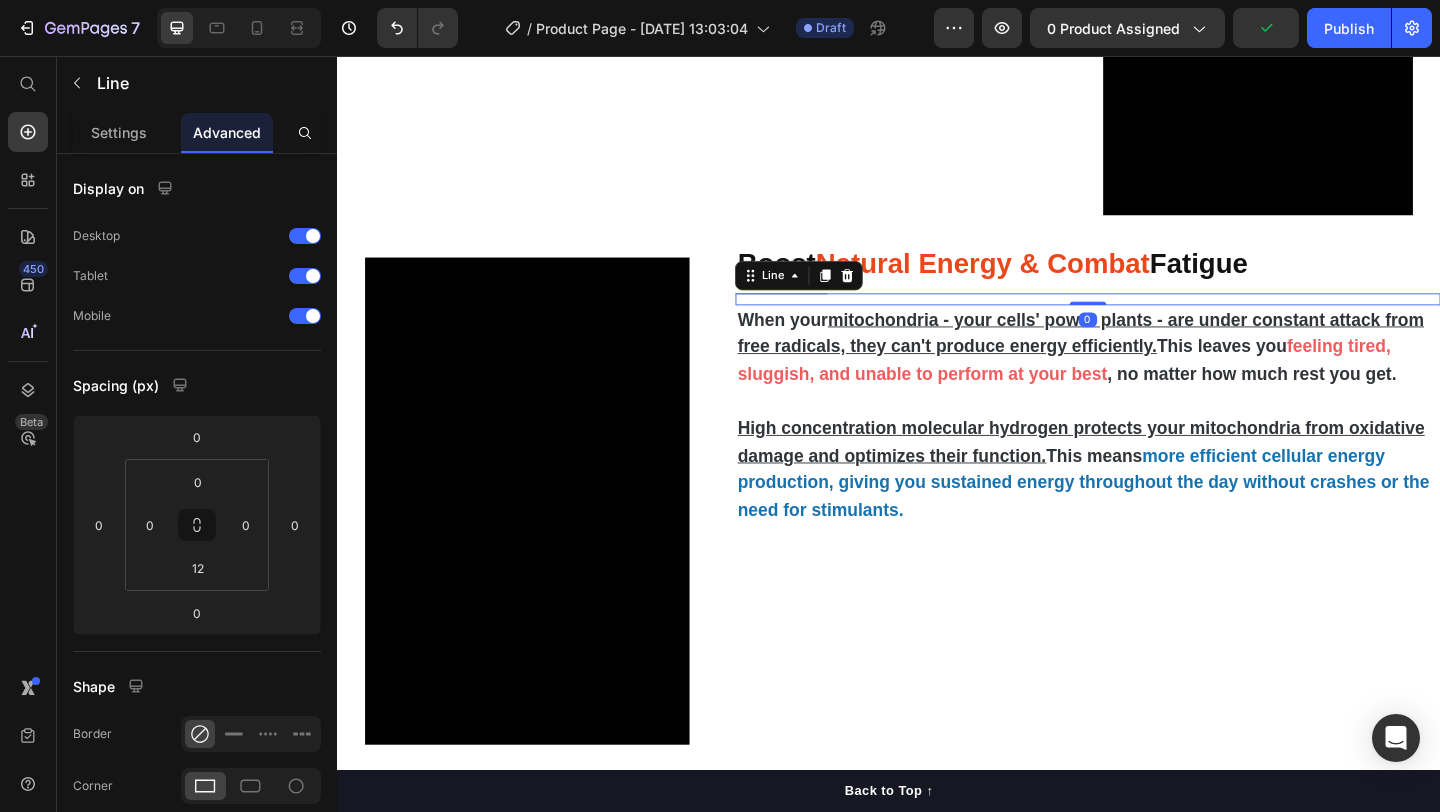 copy on "Boost  Natural Energy & Combat  Fatigue" 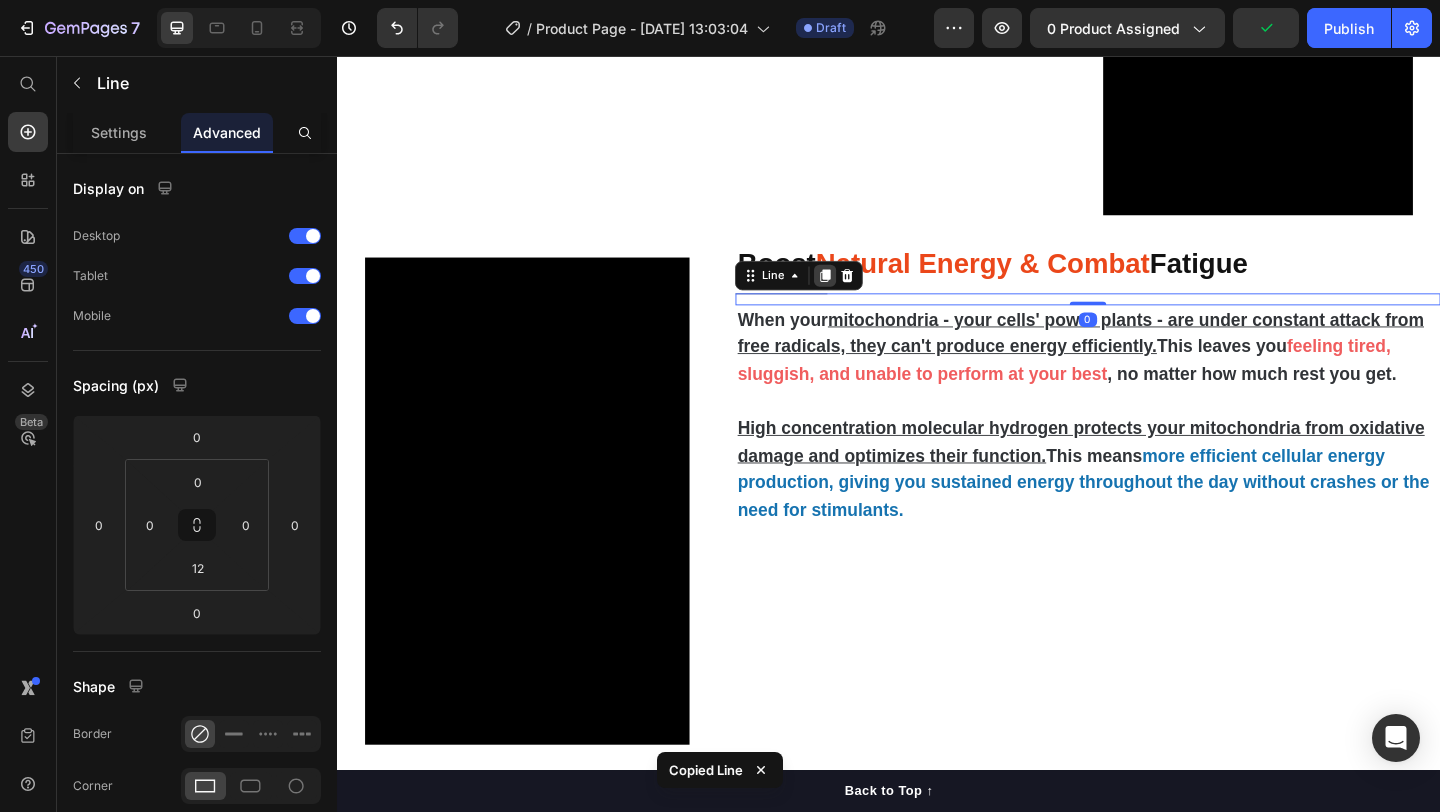 click 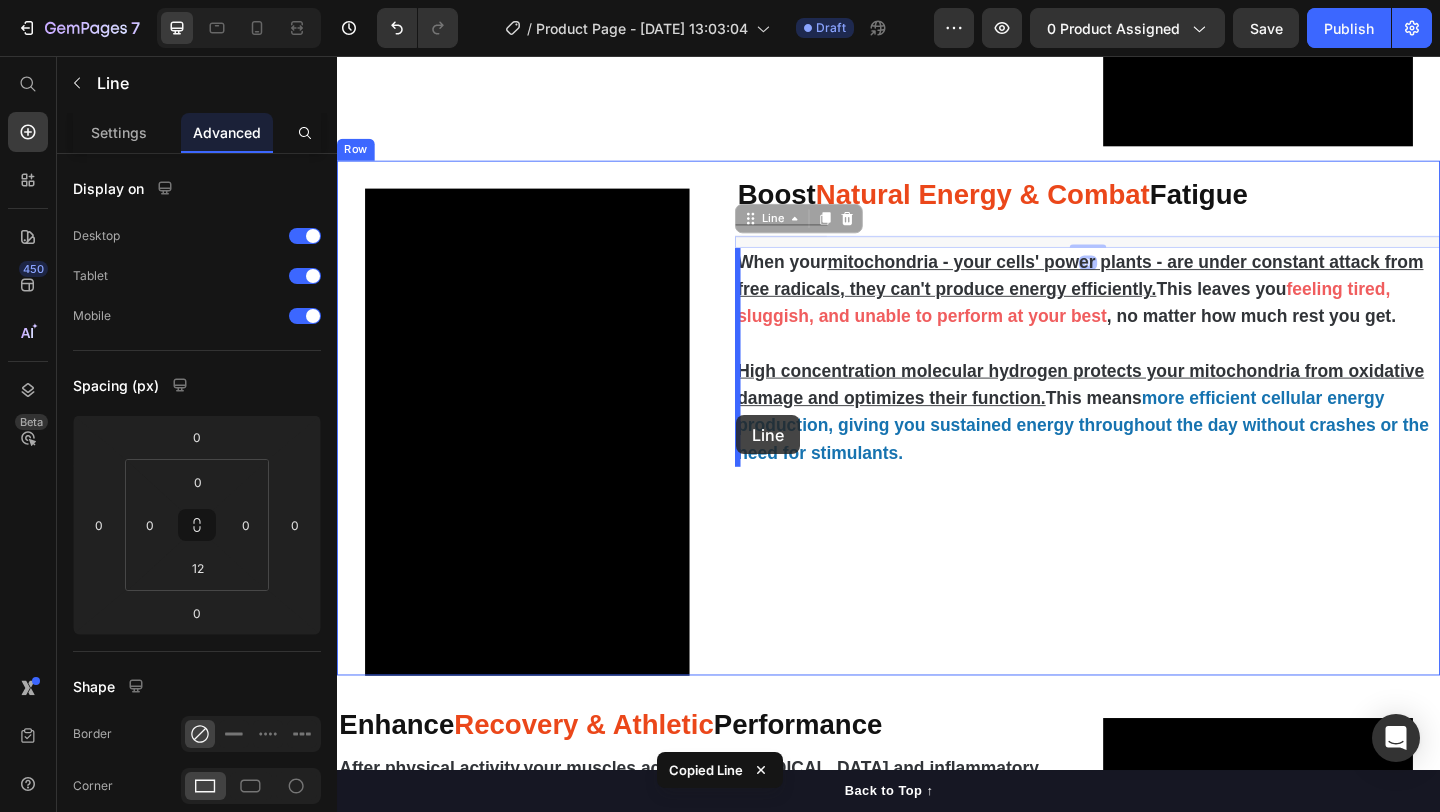 scroll, scrollTop: 2506, scrollLeft: 0, axis: vertical 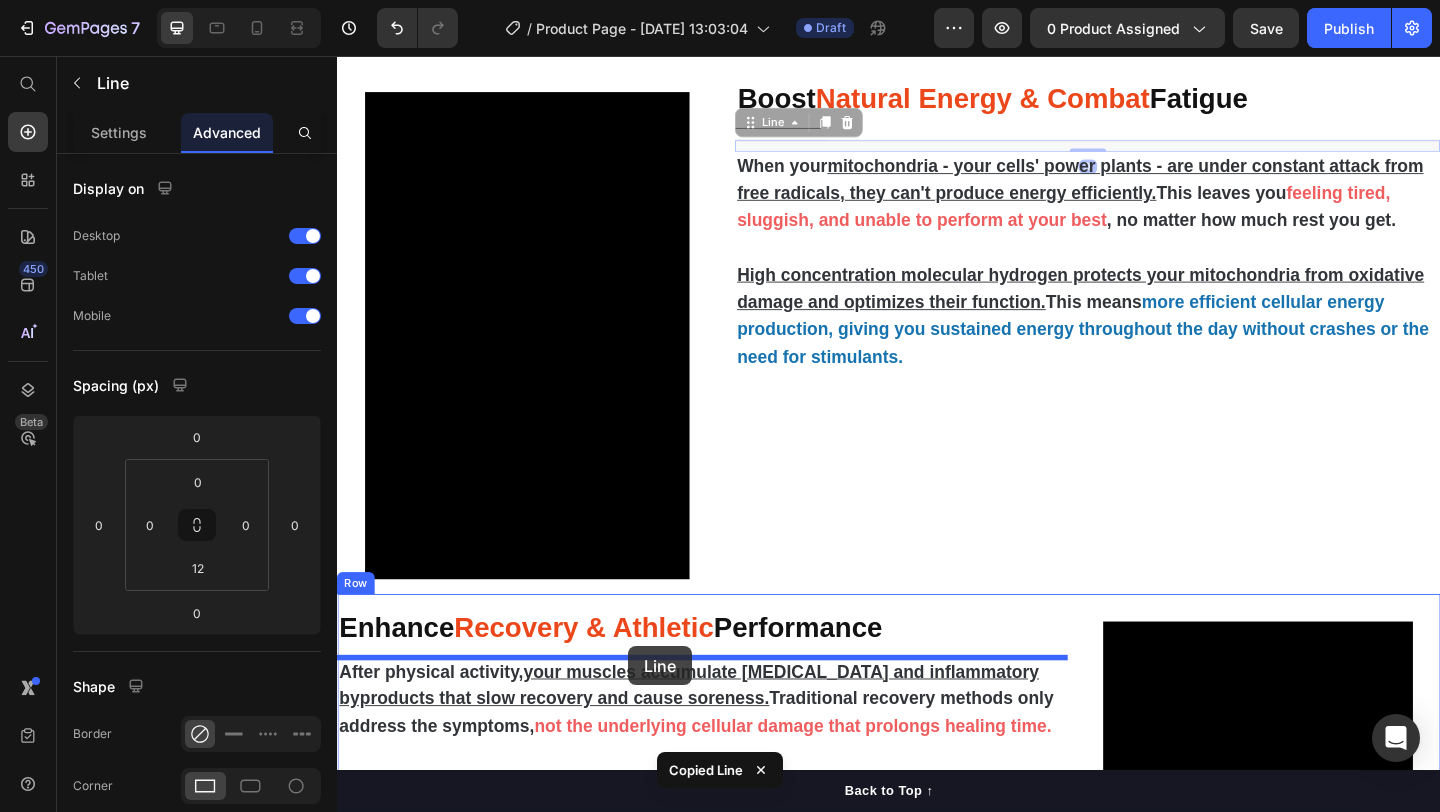 drag, startPoint x: 865, startPoint y: 329, endPoint x: 654, endPoint y: 698, distance: 425.06705 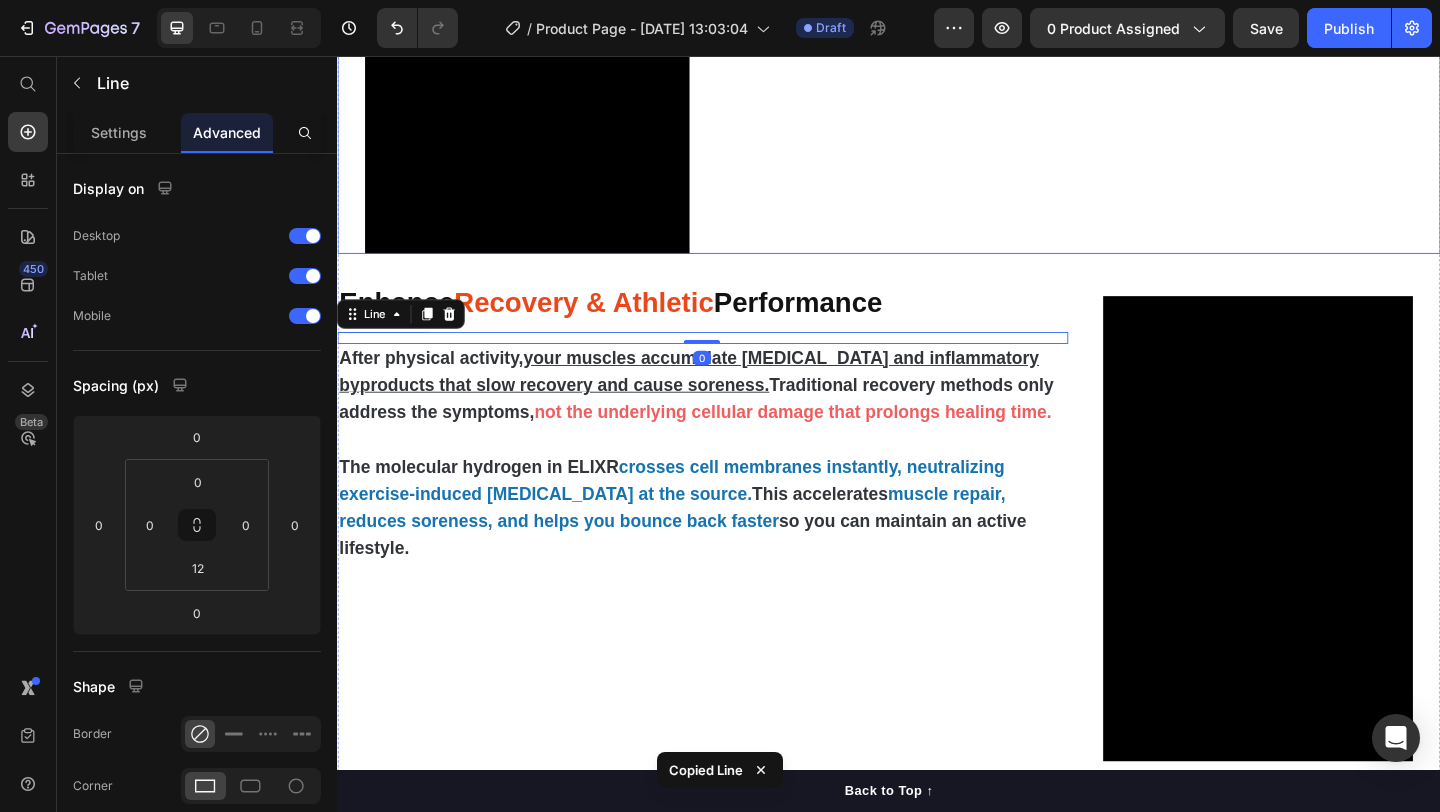 click on "⁠⁠⁠⁠⁠⁠⁠ Enhance  Recovery & Athletic  Performance Heading                Title Line   0 After physical activity,  your muscles accumulate lactic acid and inflammatory byproducts that slow recovery and cause soreness.  Traditional recovery methods only address the symptoms,  not the underlying cellular damage that prolongs healing time. The molecular hydrogen in ELIXR  crosses cell membranes instantly, neutralizing exercise-induced oxidative stress at the source.  This accelerates  muscle repair, reduces soreness, and helps you bounce back faster  so you can maintain an active lifestyle. Text Block" at bounding box center (734, 555) 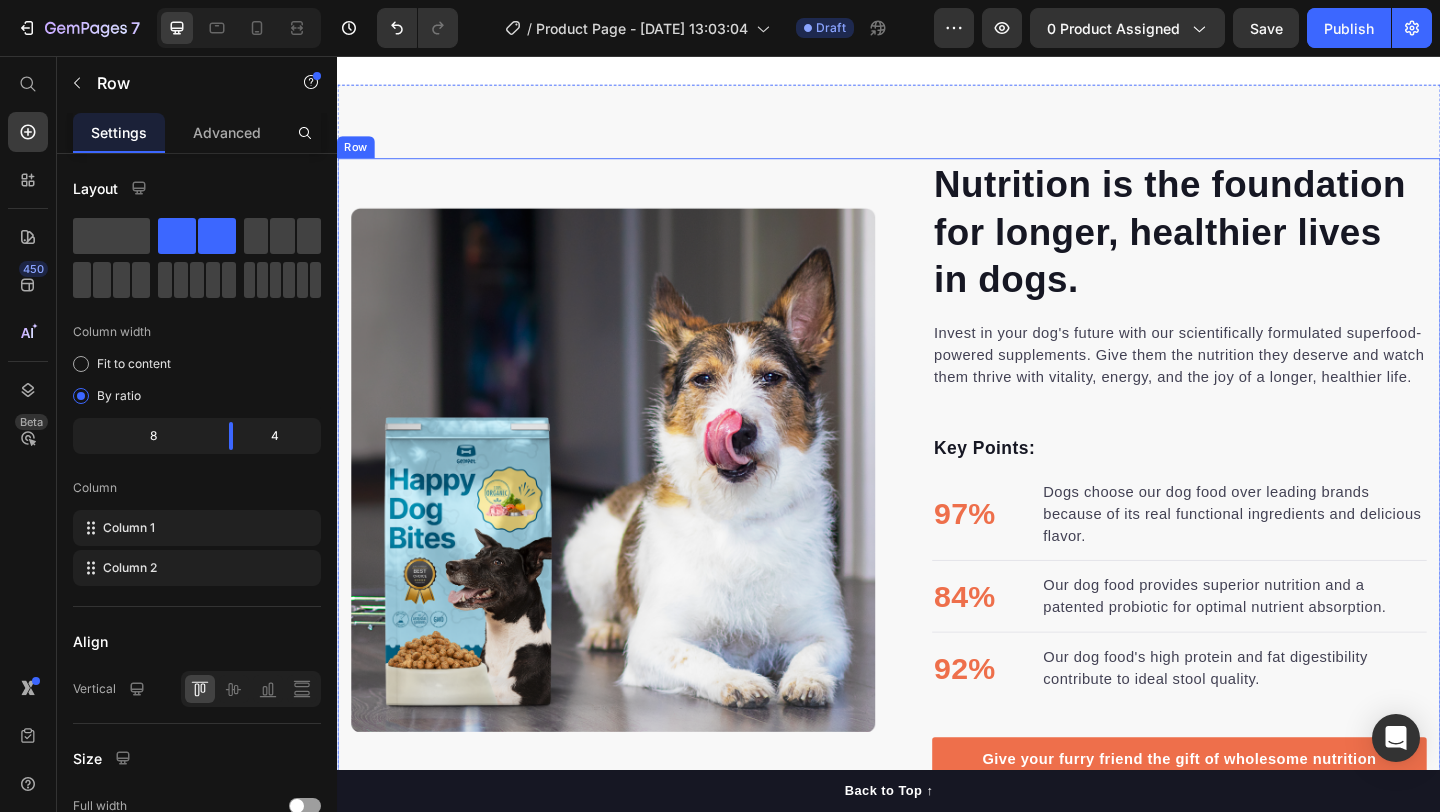scroll, scrollTop: 4384, scrollLeft: 0, axis: vertical 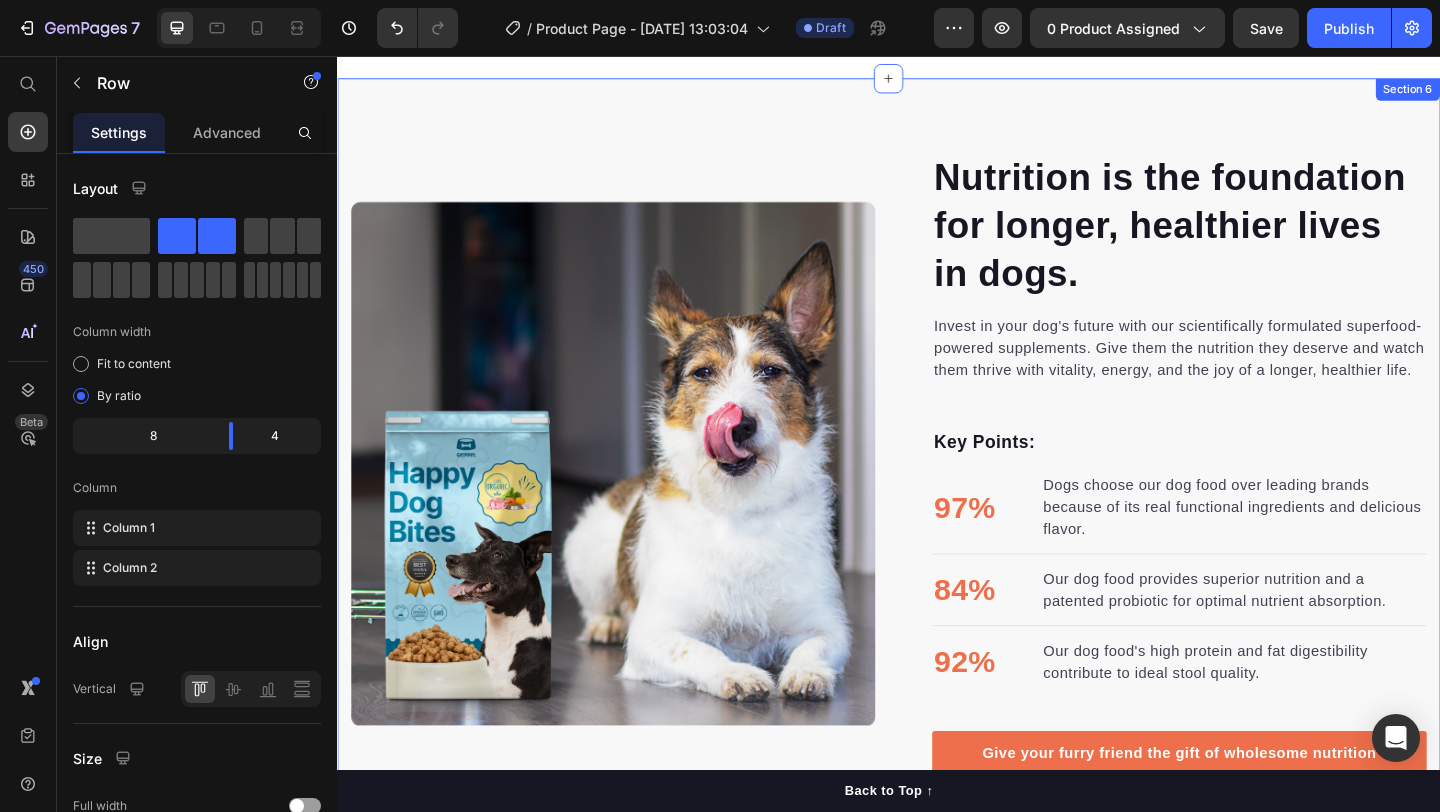 click on "Nutrition is the foundation for longer, healthier lives in dogs. Heading Invest in your dog's future with our scientifically formulated superfood-powered supplements. Give them the nutrition they deserve and watch them thrive with vitality, energy, and the joy of a longer, healthier life. Text block Key Points: Text block 97% Text block Dogs choose our dog food over leading brands because of its real functional ingredients and delicious flavor. Text block Advanced list                Title Line 84% Text block Our dog food provides superior nutrition and a patented probiotic for optimal nutrient absorption. Text block Advanced list                Title Line 92% Text block Our dog food's high protein and fat digestibility contribute to ideal stool quality. Text block Advanced list Give your furry friend the gift of wholesome nutrition Button Row Image Image Row Section 6" at bounding box center (937, 499) 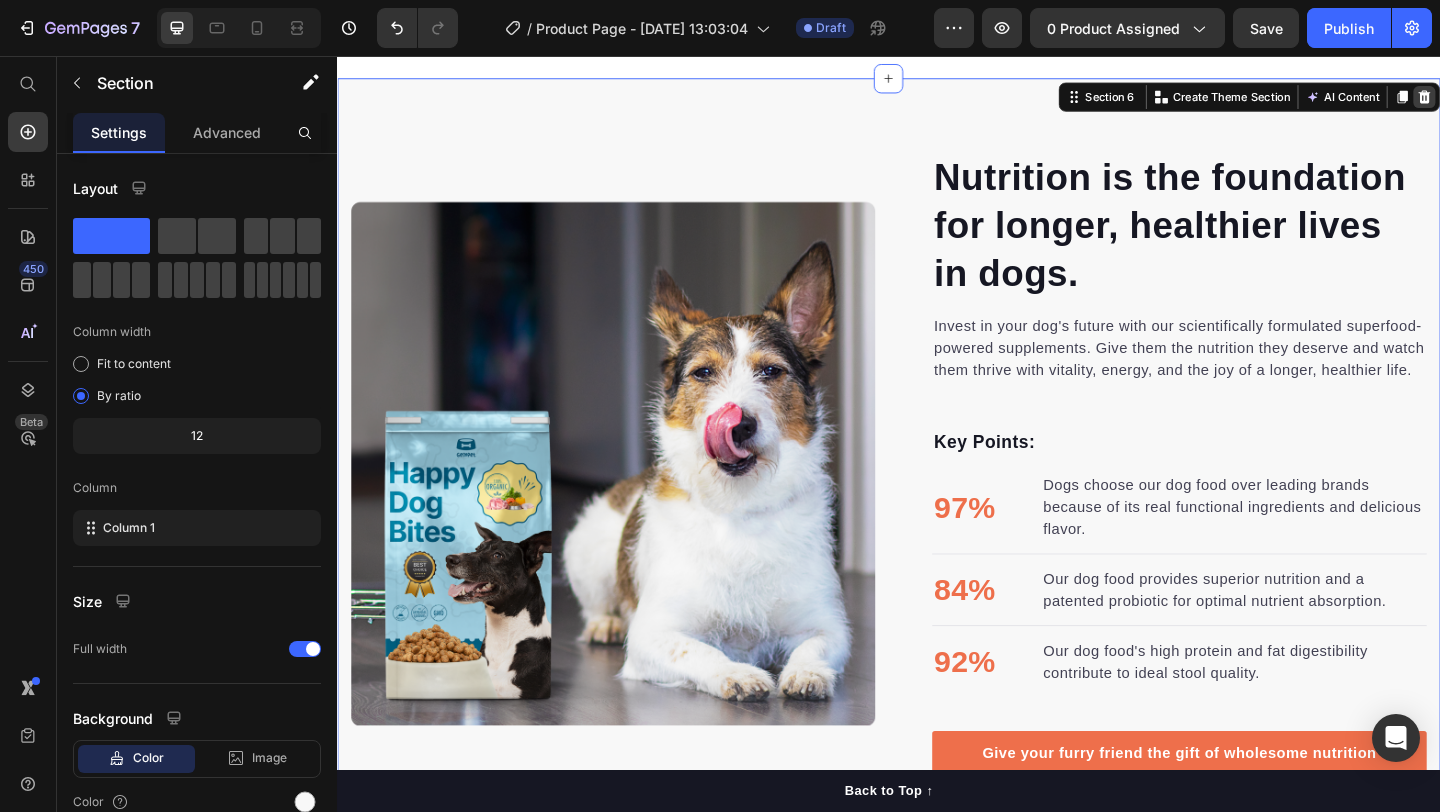 click 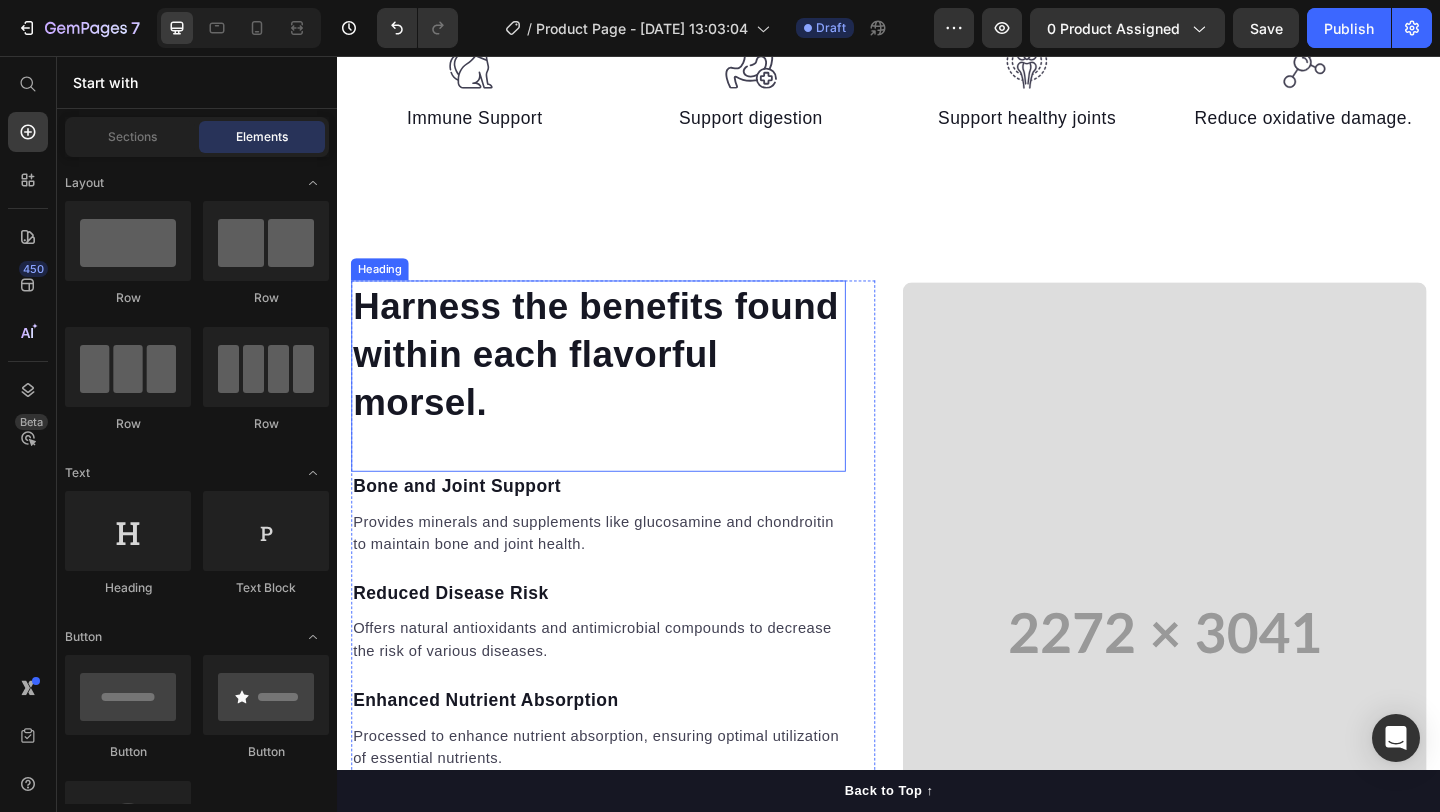 scroll, scrollTop: 4230, scrollLeft: 0, axis: vertical 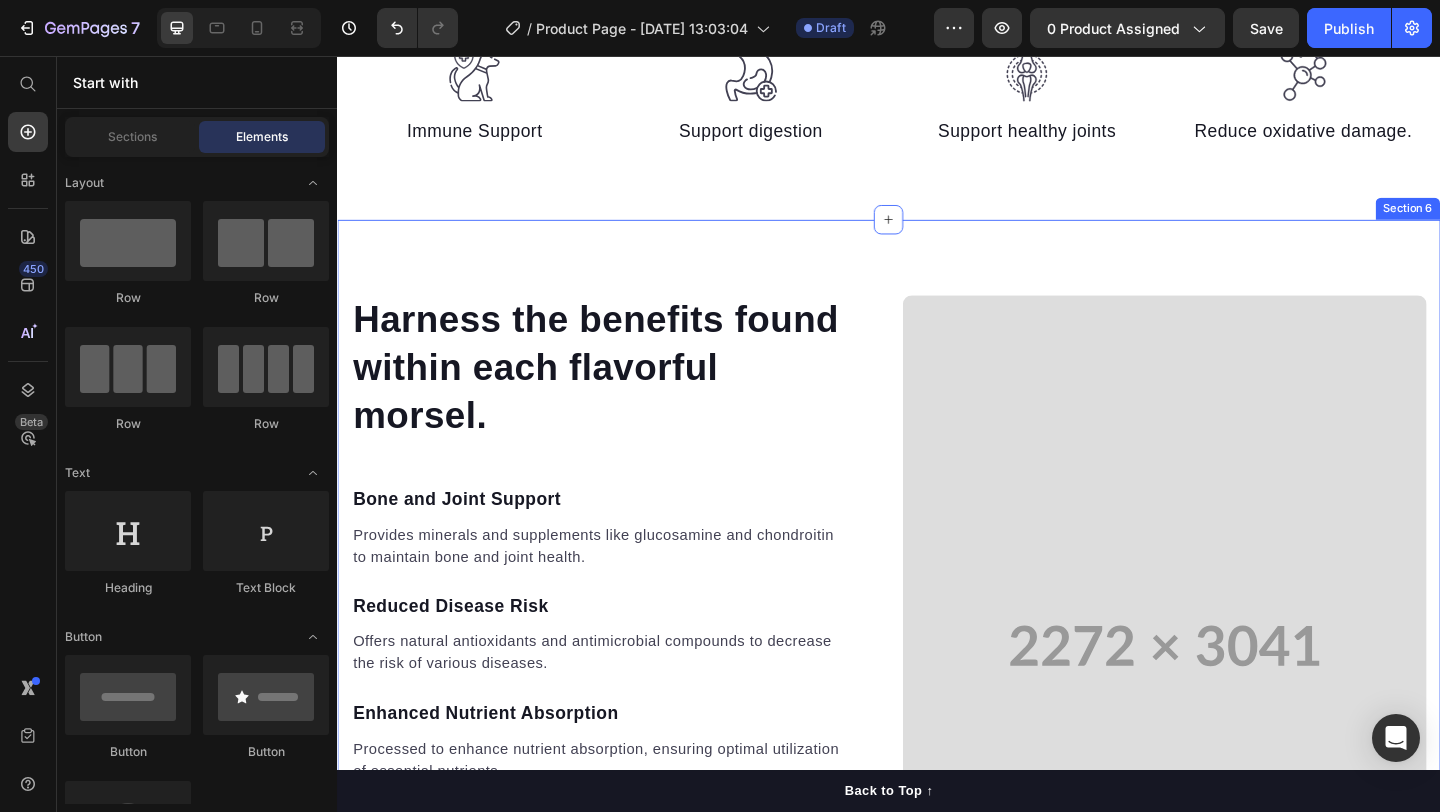 click on "Harness the benefits found within each flavorful morsel. Heading Bone and Joint Support Text block Provides minerals and supplements like glucosamine and chondroitin to maintain bone and joint health. Text block Reduced Disease Risk Text block Offers natural antioxidants and antimicrobial compounds to decrease the risk of various diseases. Text block Enhanced Nutrient Absorption Text block Processed to enhance nutrient absorption, ensuring optimal utilization of essential nutrients. Text block Cardiovascular Health Support Text block Contains antioxidants and Omega-3 fatty acids to maintain cardiovascular health. Text block Increased Strength and Endurance Text block Natural plant-based supplements provide energy and enhance muscle strength and endurance in dogs. Text block Row Video Row Section 6" at bounding box center [937, 697] 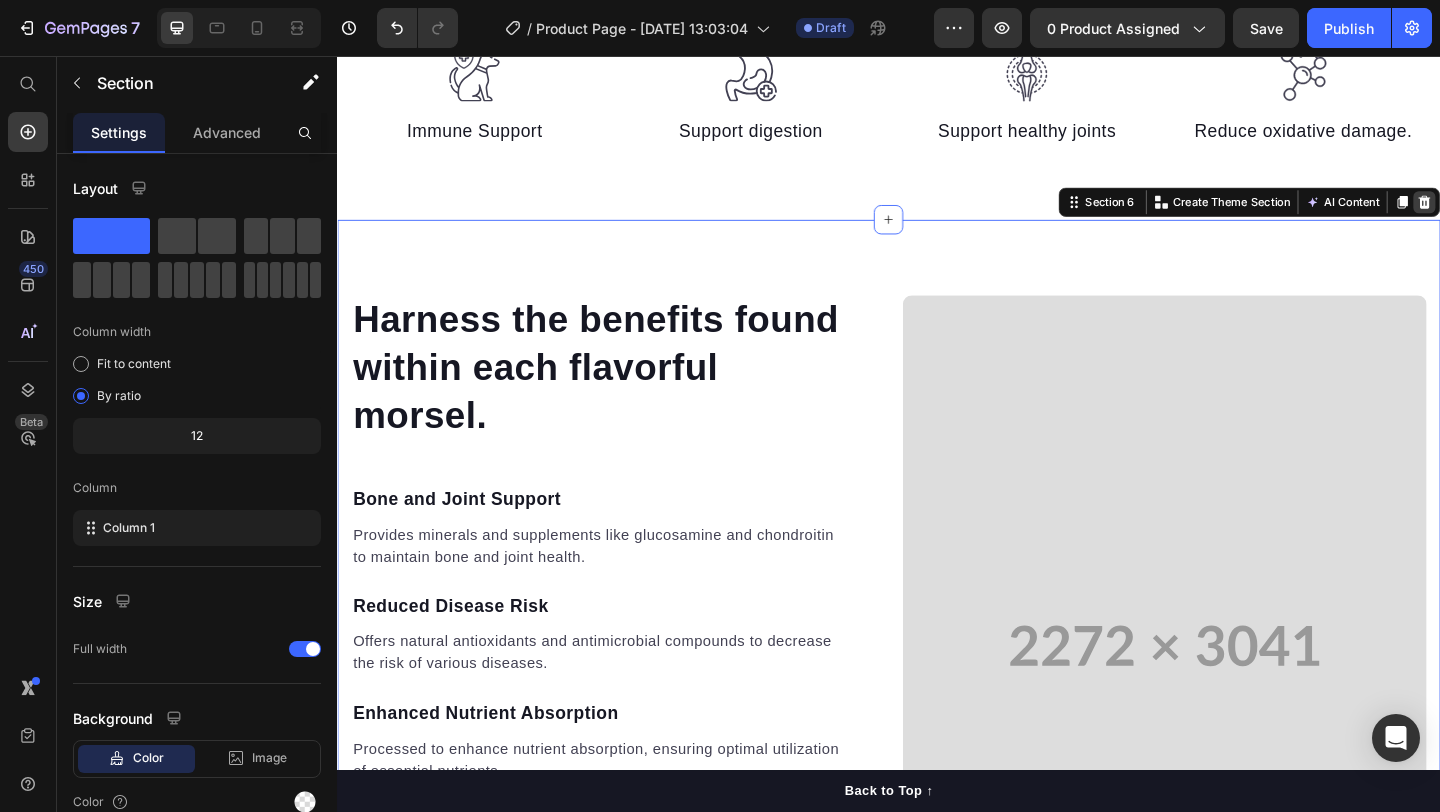 click 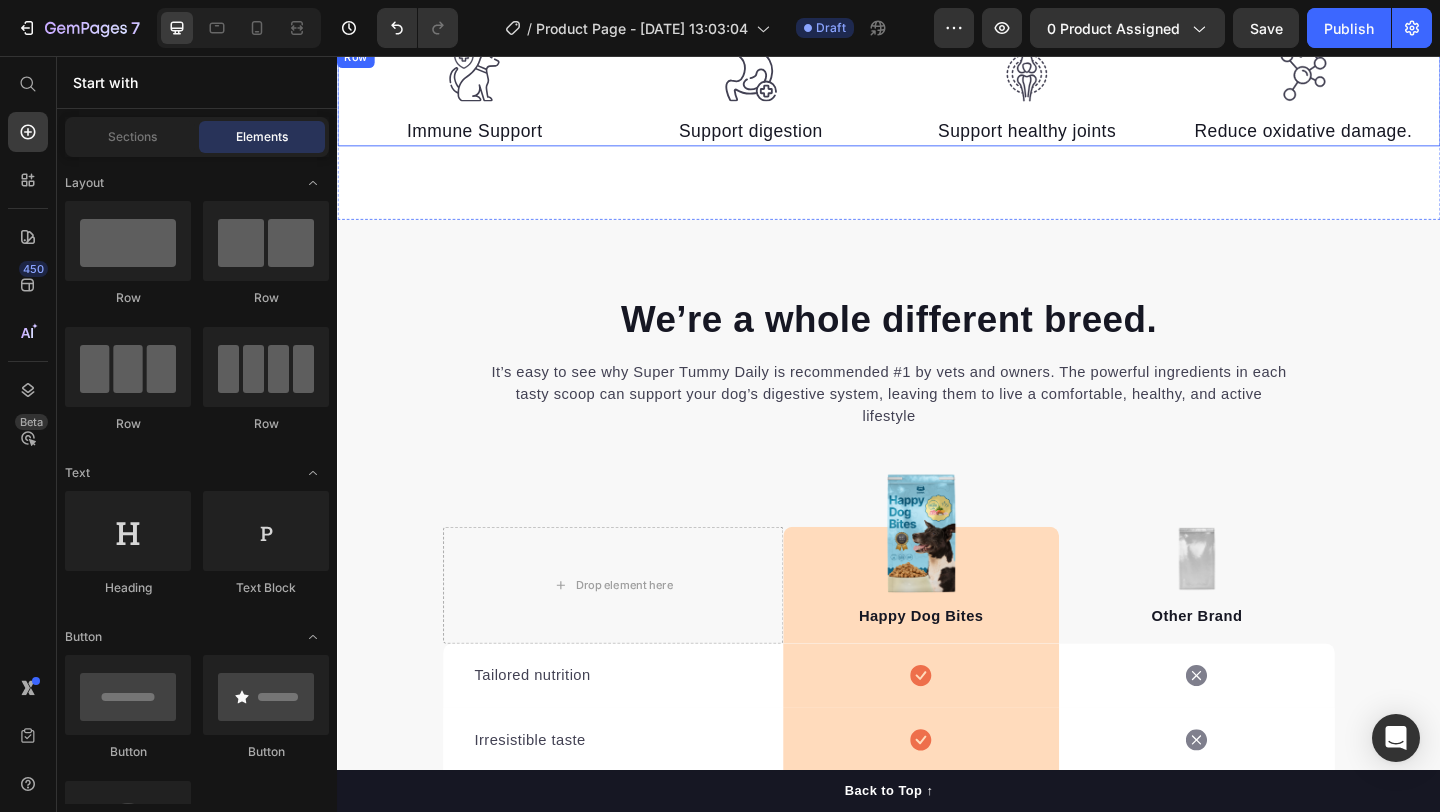 scroll, scrollTop: 4414, scrollLeft: 0, axis: vertical 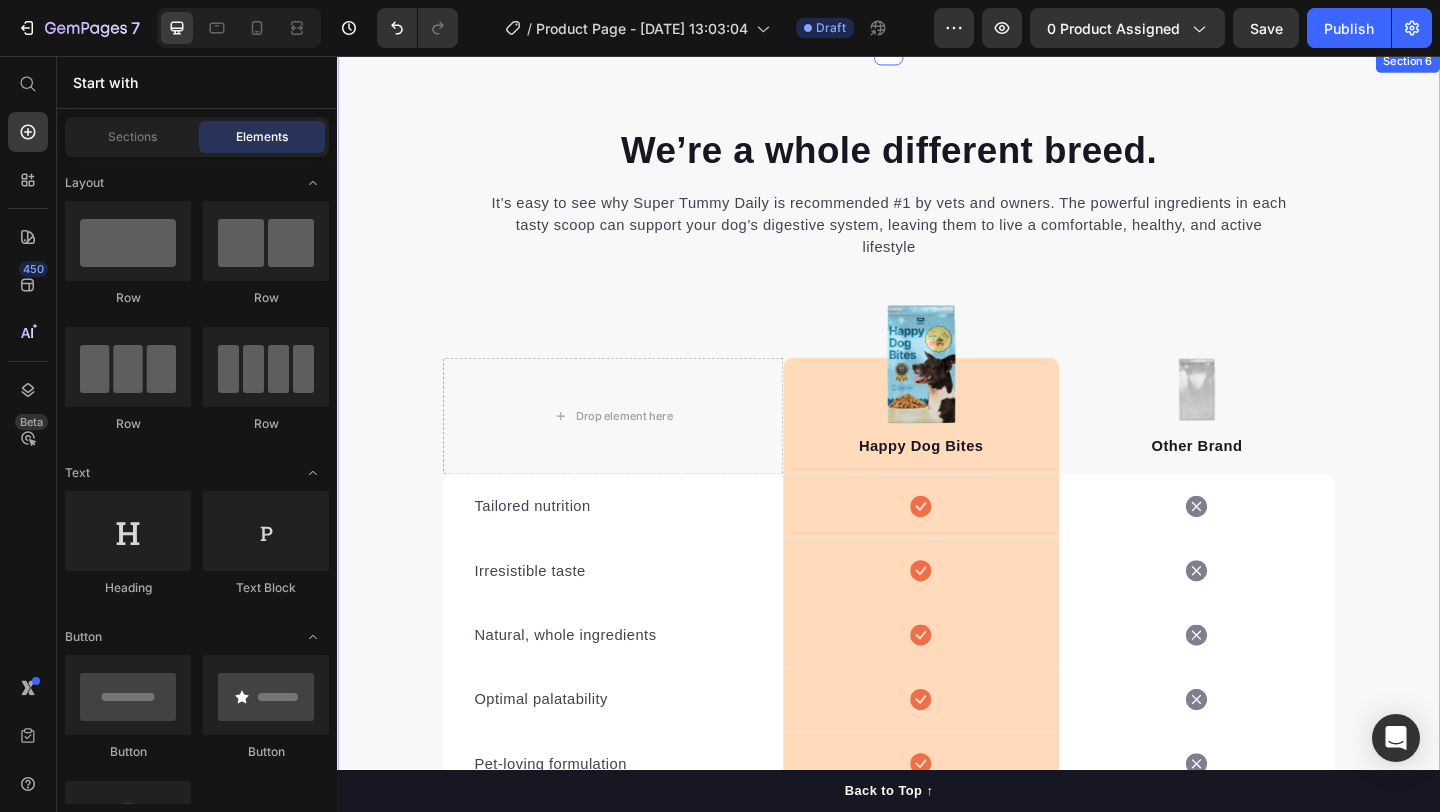 click on "We’re a whole different breed. Heading It’s easy to see why Super Tummy Daily is recommended #1 by vets and owners. The powerful ingredients in each tasty scoop can support your dog’s digestive system, leaving them to live a comfortable, healthy, and active lifestyle Text block Row
Drop element here Image Happy Dog Bites Text block Row Image Other Brand Text block Row Tailored nutrition Text block
Icon Row
Icon Row Irresistible taste Text block
Icon Row
Icon Row Natural, whole ingredients Text block
Icon Row
Icon Row Optimal palatability Text block
Icon Row
Icon Row Pet-loving formulation Text block
Icon Row
Icon Row High digestibility Text block
Icon Row
Icon Row Row Start baking doggy delights Button *100% satisfaction. No fuss, 30-day money-back guarantee Text block Row Section 6" at bounding box center [937, 600] 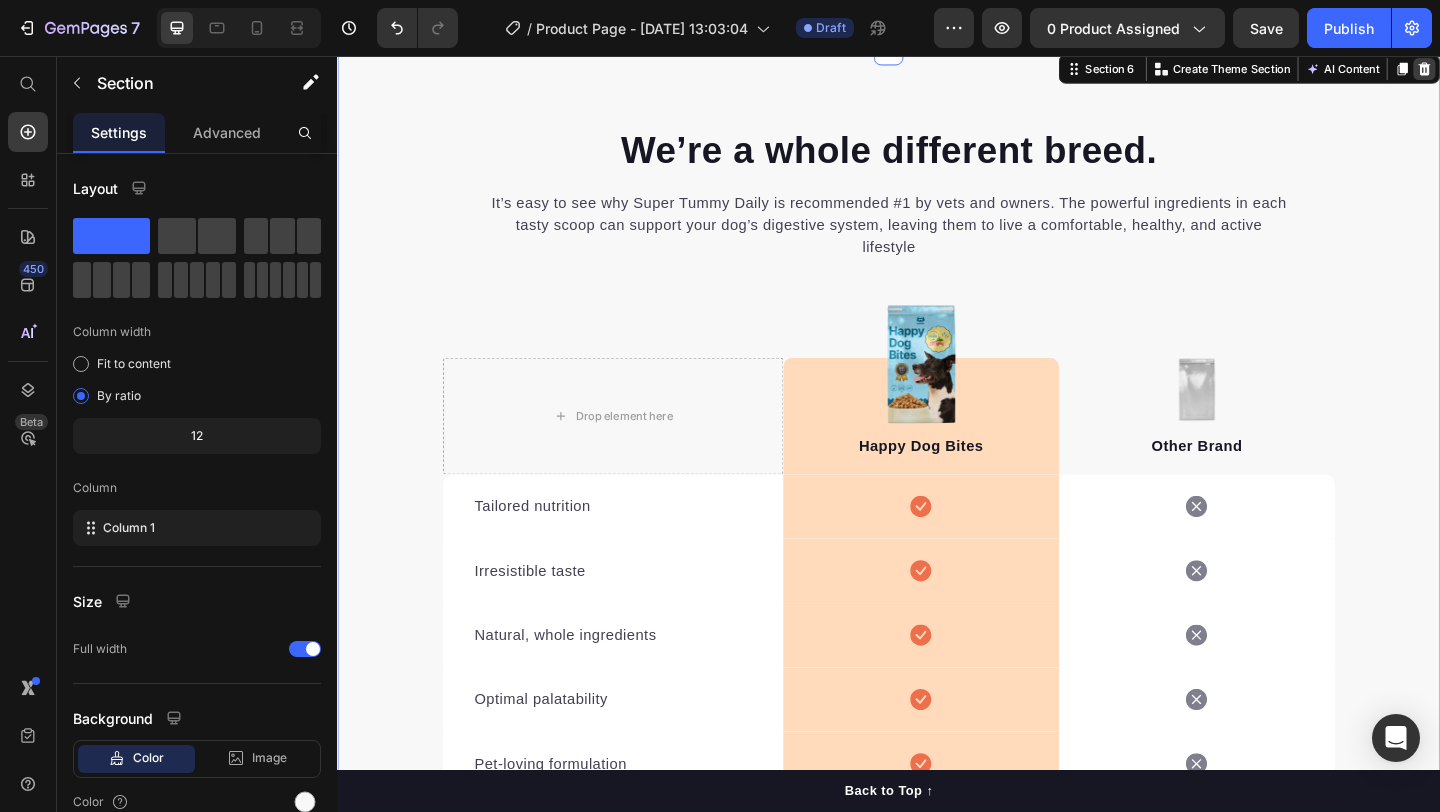 click 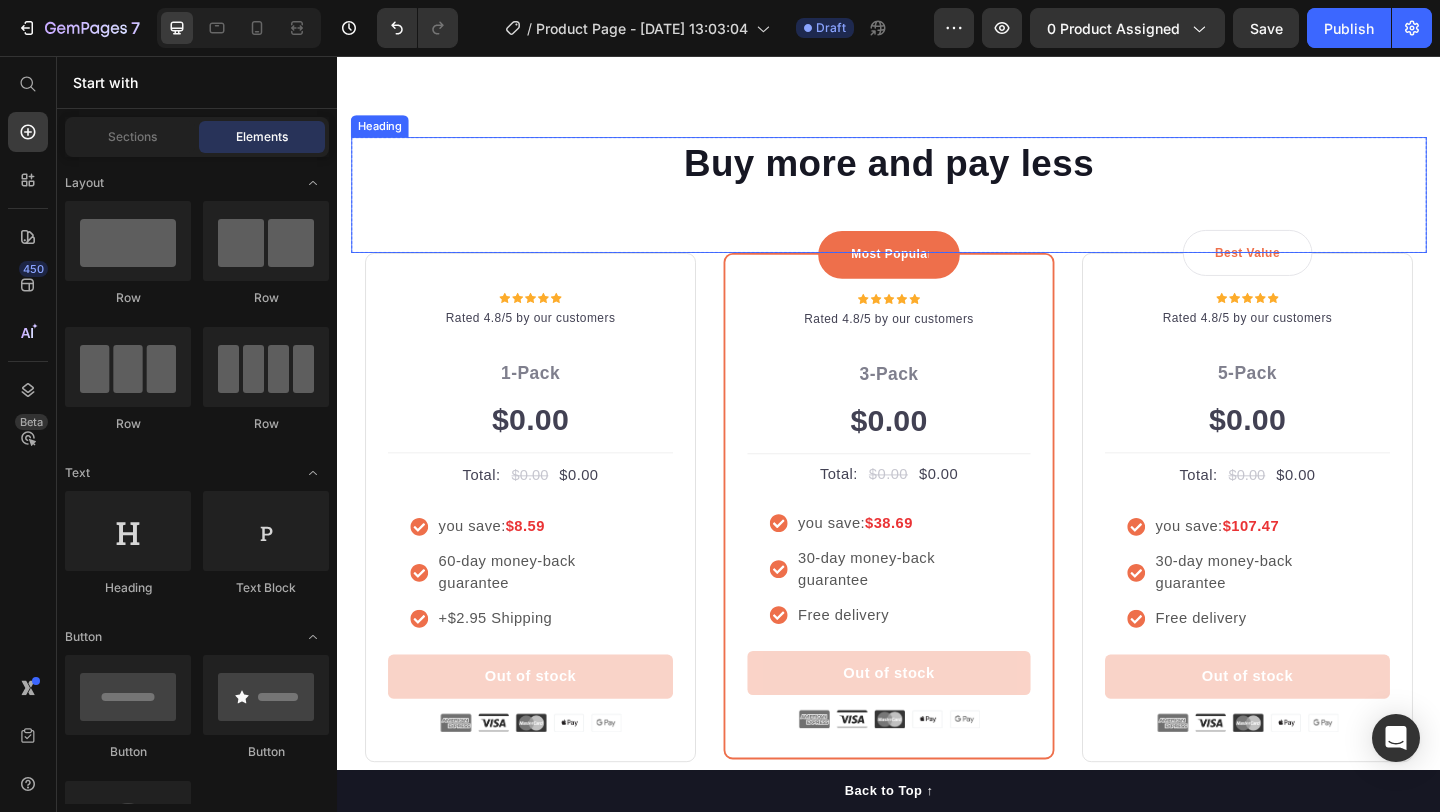 scroll, scrollTop: 4393, scrollLeft: 0, axis: vertical 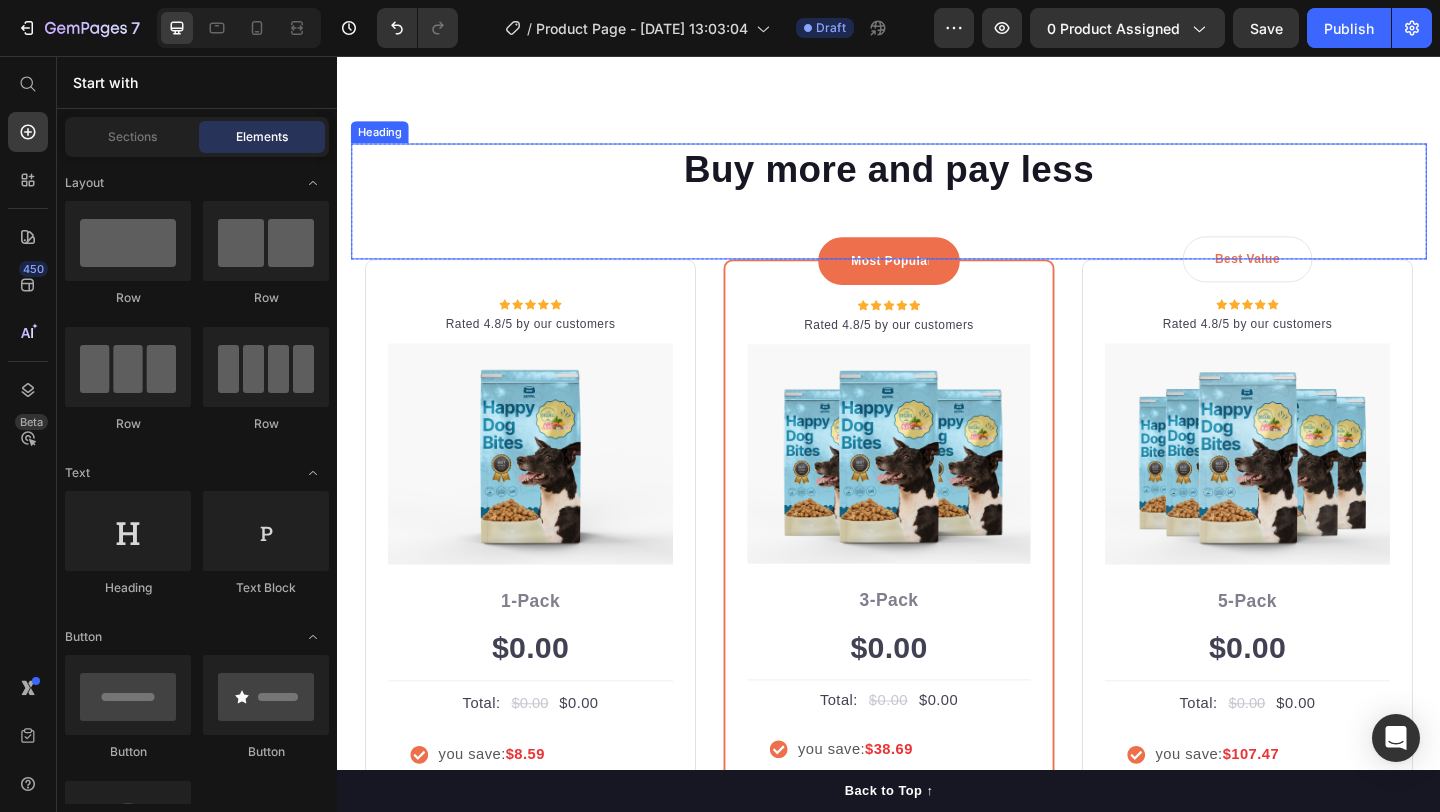 click on "Buy more and pay less" at bounding box center [937, 179] 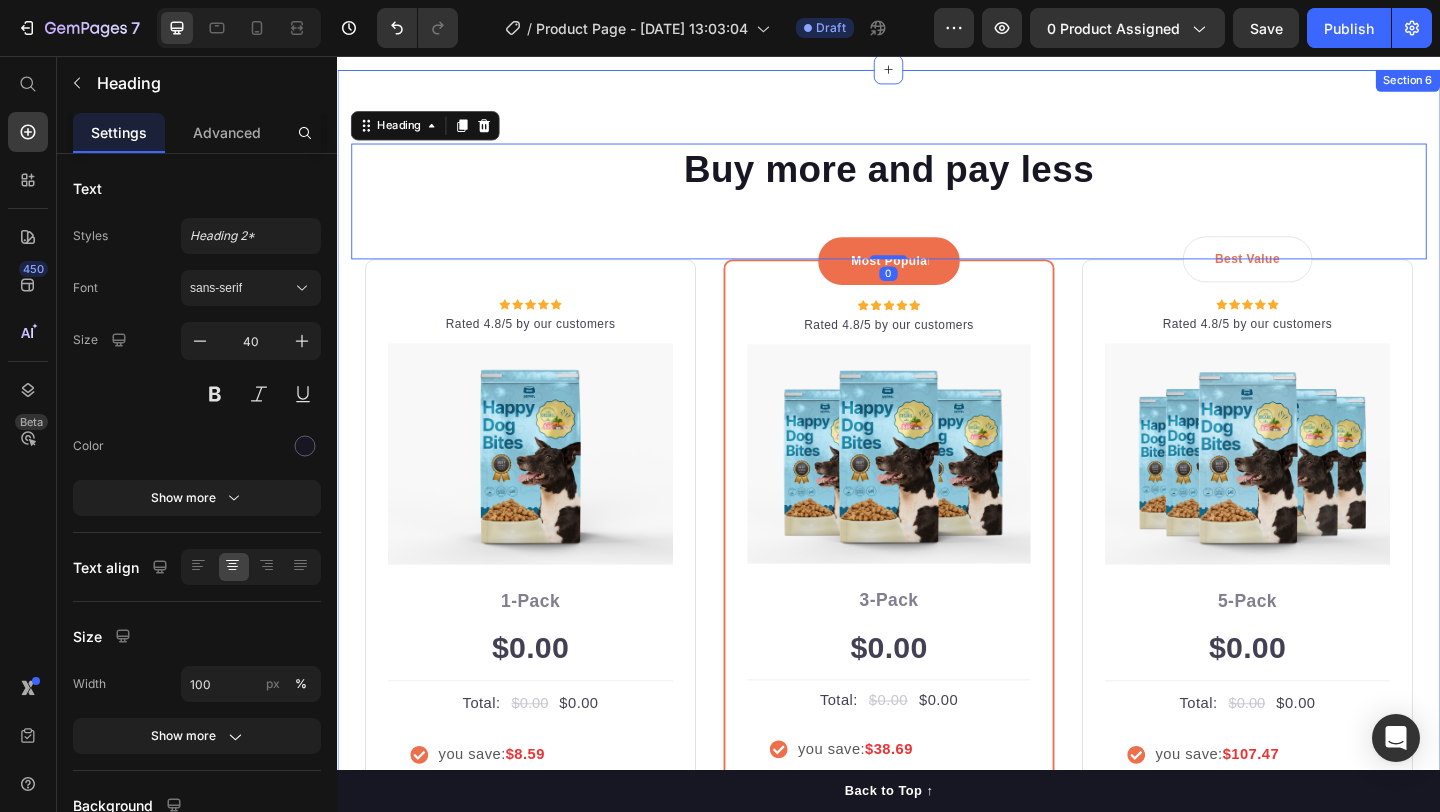 click on "Buy more and pay less Heading   0 Row Icon Icon Icon Icon Icon Icon List Hoz Rated 4.8/5 by our customers Text block Row Image Icon Intro Text block Icon Row 1-Pack Text block $0.00 Price                Title Line Total: Text block $0.00 Price $0.00 Price Row you save:  $8.59 60-day money-back guarantee +$2.95 Shipping Item list Out of stock Product Cart Button Image Product Row Most Popular Text block Row Icon Icon Icon Icon Icon Icon List Hoz Rated 4.8/5 by our customers Text block Row Image Icon Most Popular Text block Icon Row 3-Pack Text block $0.00 Price                Title Line Total: Text block $0.00 Price $0.00 Price Row you save:  $38.69 30-day money-back guarantee Free delivery Item list Out of stock Product Cart Button Image Product Row Best Value Text block Row Icon Icon Icon Icon Icon Icon List Hoz Rated 4.8/5 by our customers Text block Row Image Icon Best offer Text block Icon Row 5-Pack Text block $0.00 Price                Title Line Total: Text block $0.00 Price $0.00 Price Row you save:" at bounding box center (937, 611) 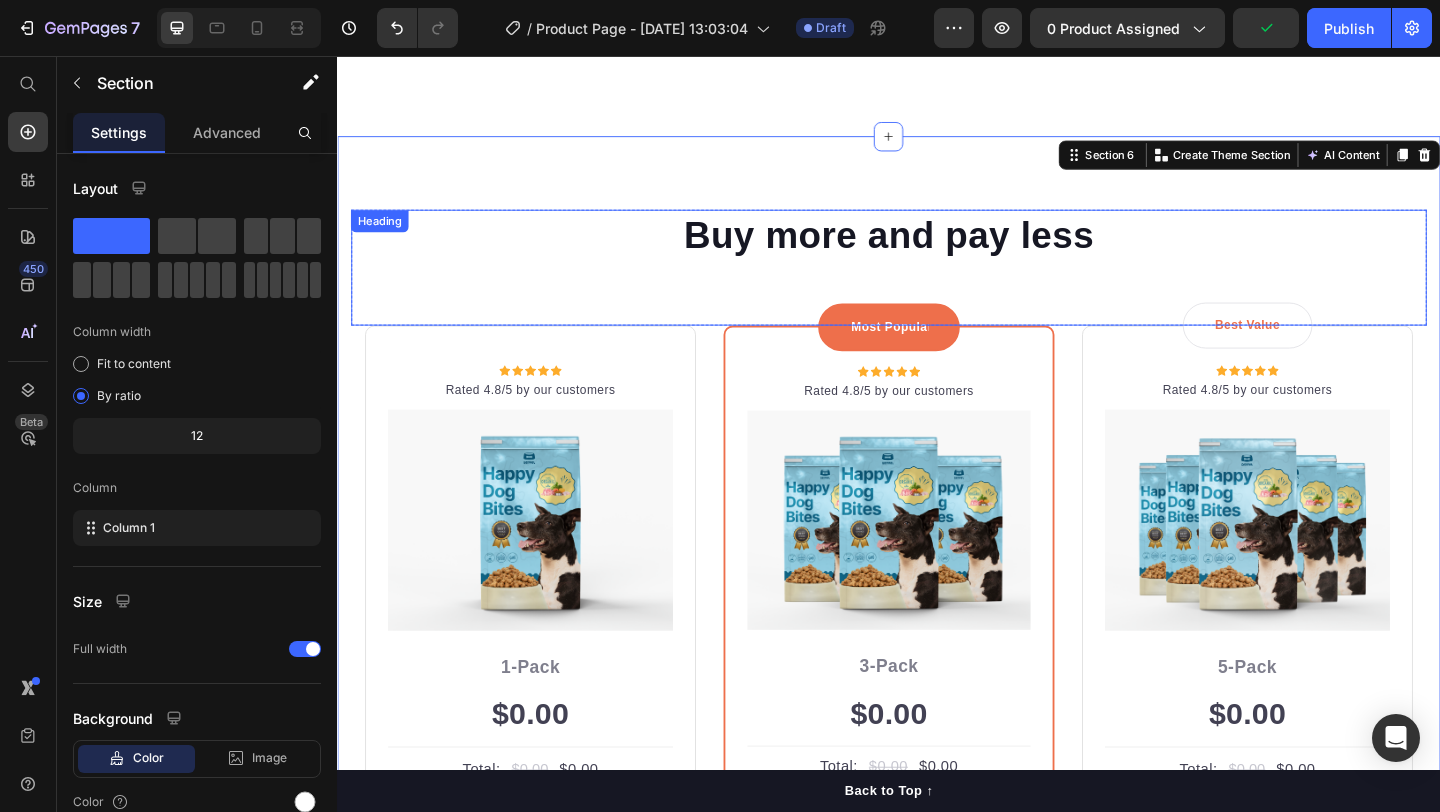 scroll, scrollTop: 4316, scrollLeft: 0, axis: vertical 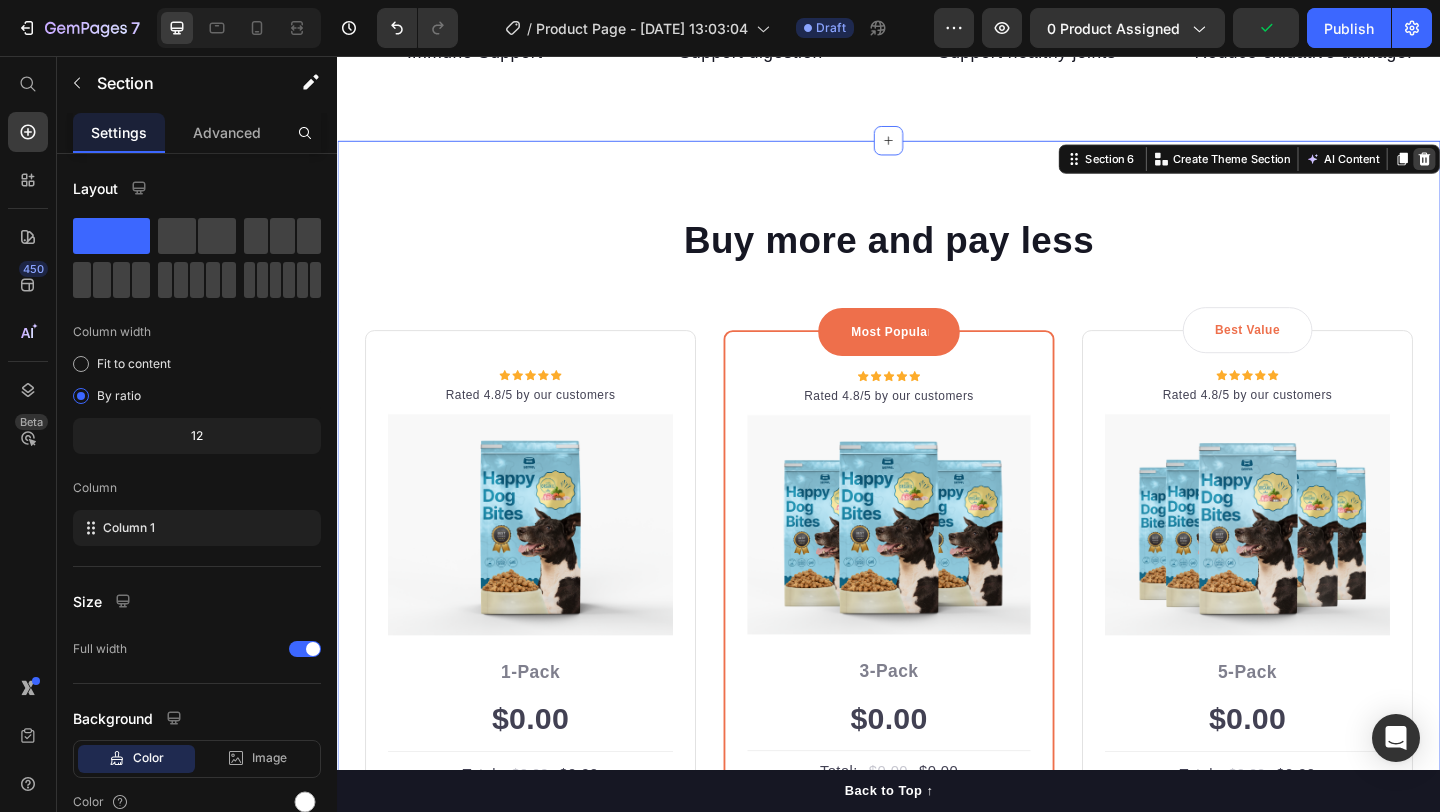 click 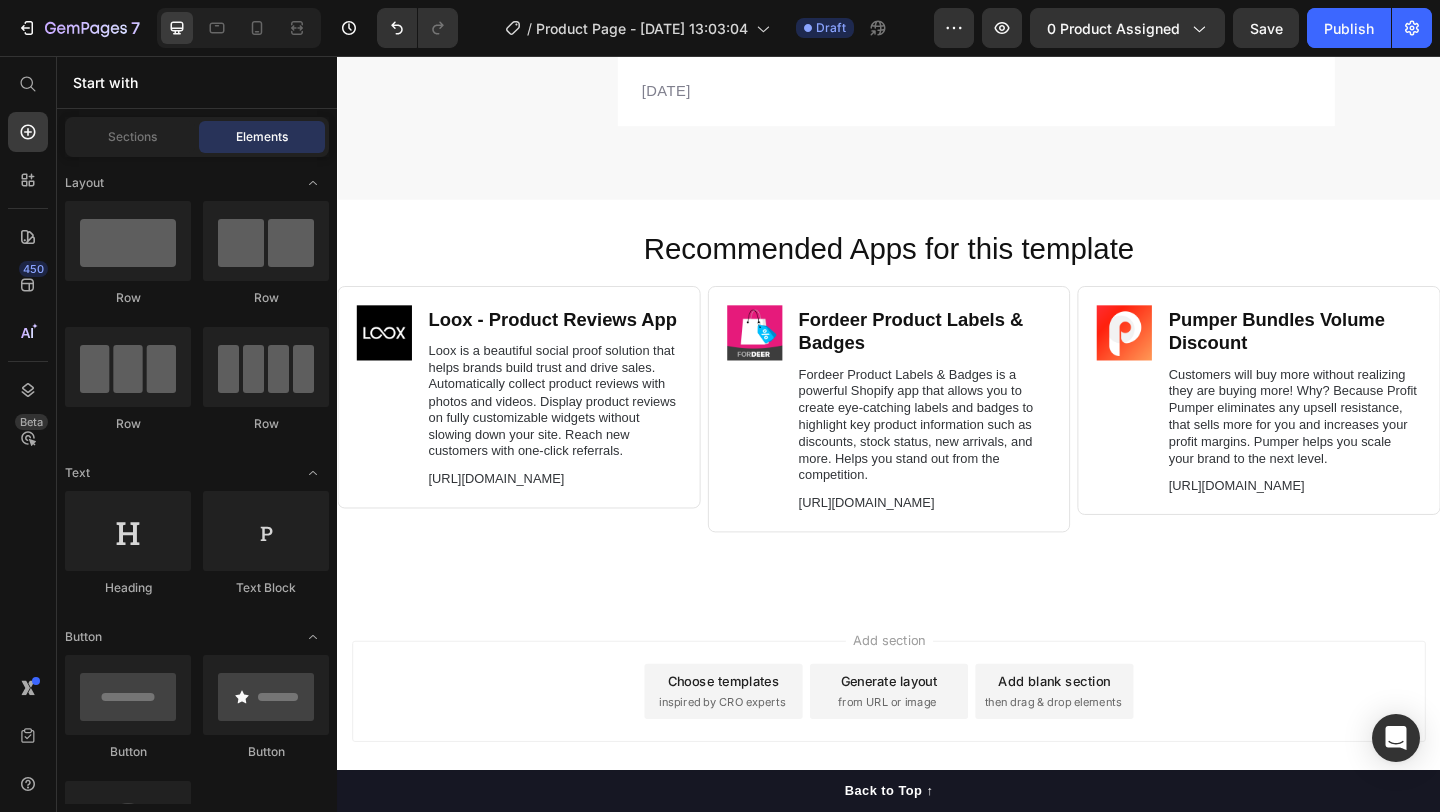 scroll, scrollTop: 6953, scrollLeft: 0, axis: vertical 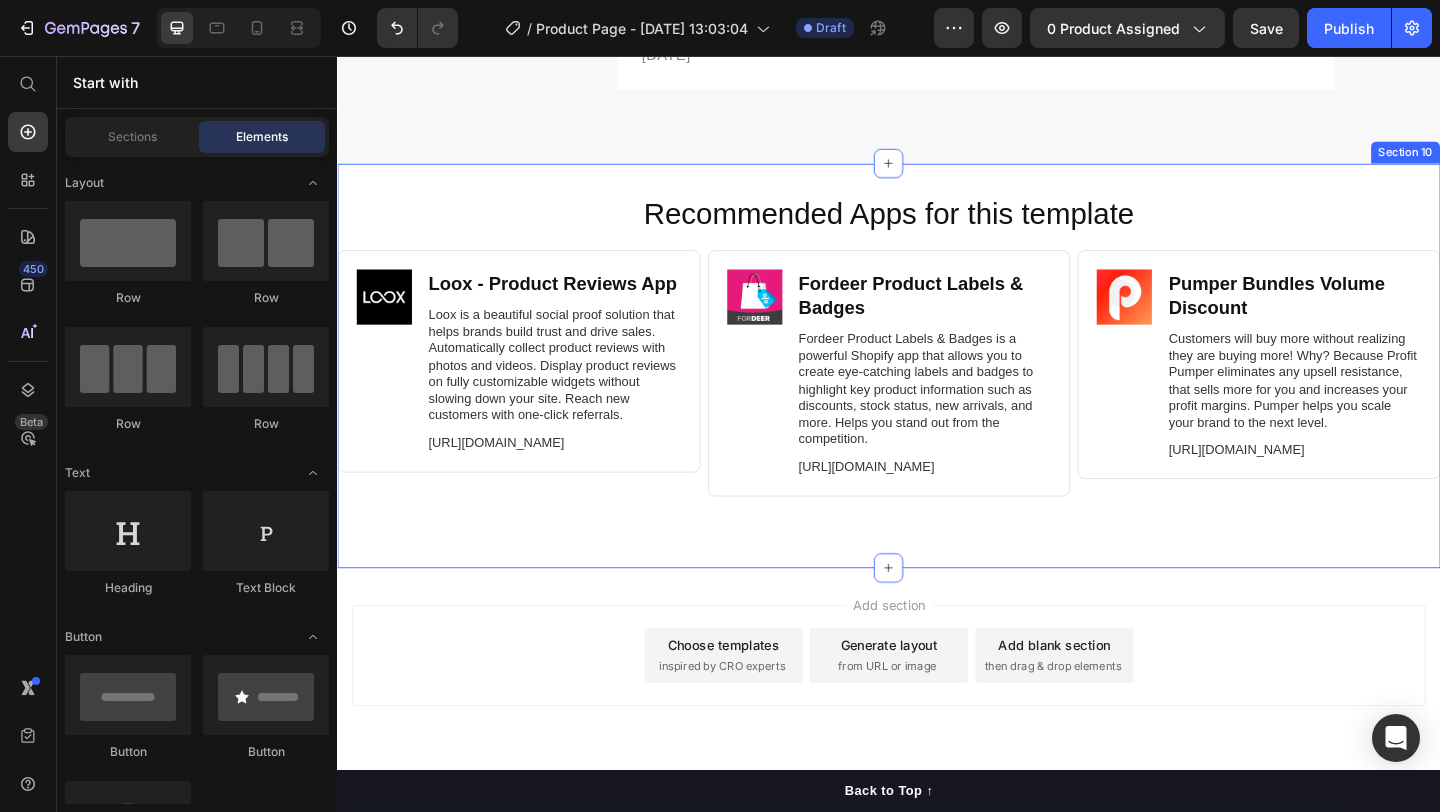 click on "Recommended Apps for this template Heading Image Loox ‑ Product Reviews App Heading Loox is a beautiful social proof solution that helps brands build trust and drive sales. Automatically collect product reviews with photos and videos. Display product reviews on fully customizable widgets without slowing down your site. Reach new customers with one-click referrals. Text Block https://gempages.co/loox Text Block Row Row Image Fordeer Product Labels & Badges Heading Fordeer Product Labels & Badges is a powerful Shopify app that allows you to create eye-catching labels and badges to highlight key product information such as discounts, stock status, new arrivals, and more. Helps you stand out from the competition. Text Block https://gempages.co/fodeer-product-badges-label-design Text Block Row Row Image Pumper Bundles Volume Discount Heading Text Block https://gempages.co/pumper-quantity-breaks-product-bundles-discounts Text Block Row Row Row Section 10" at bounding box center (937, 392) 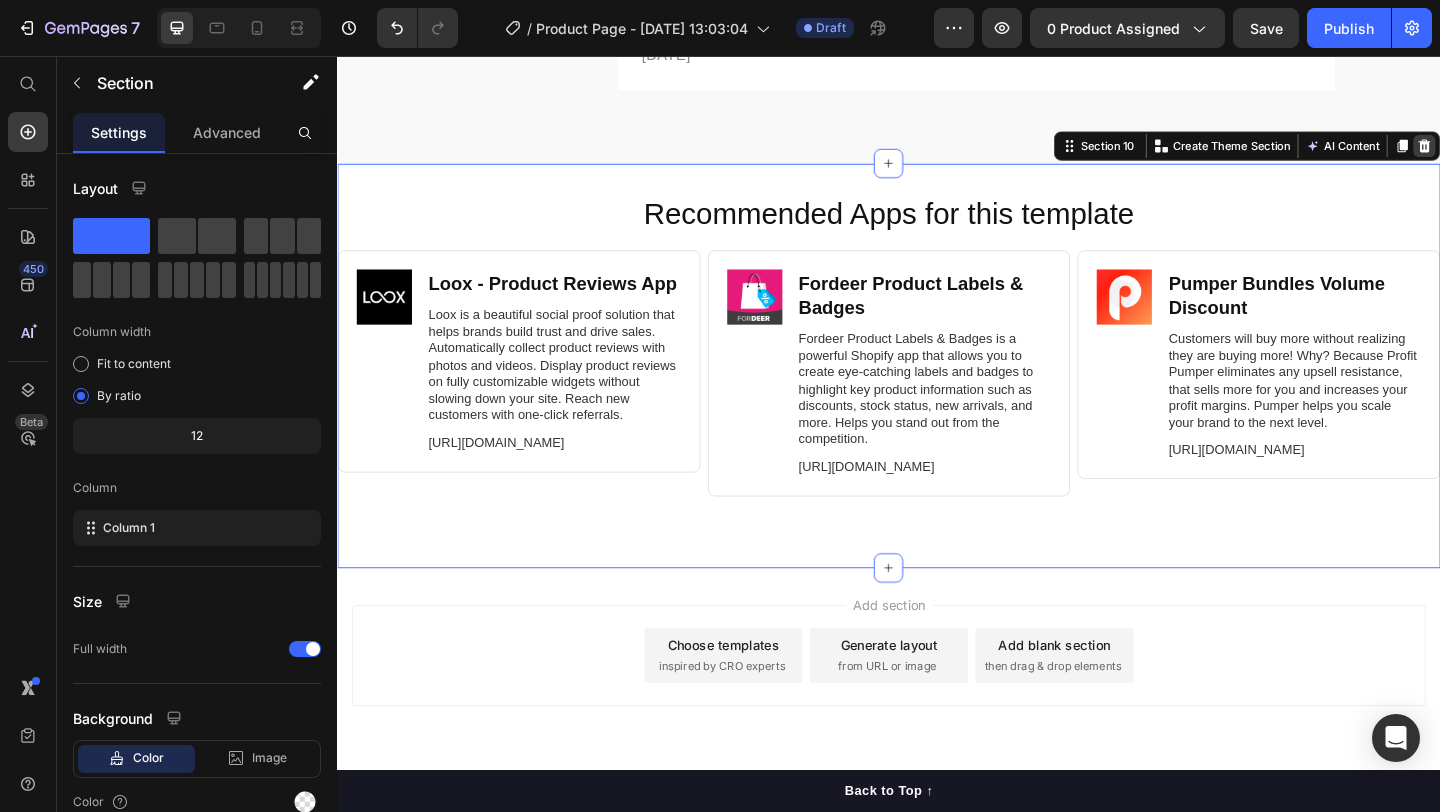click 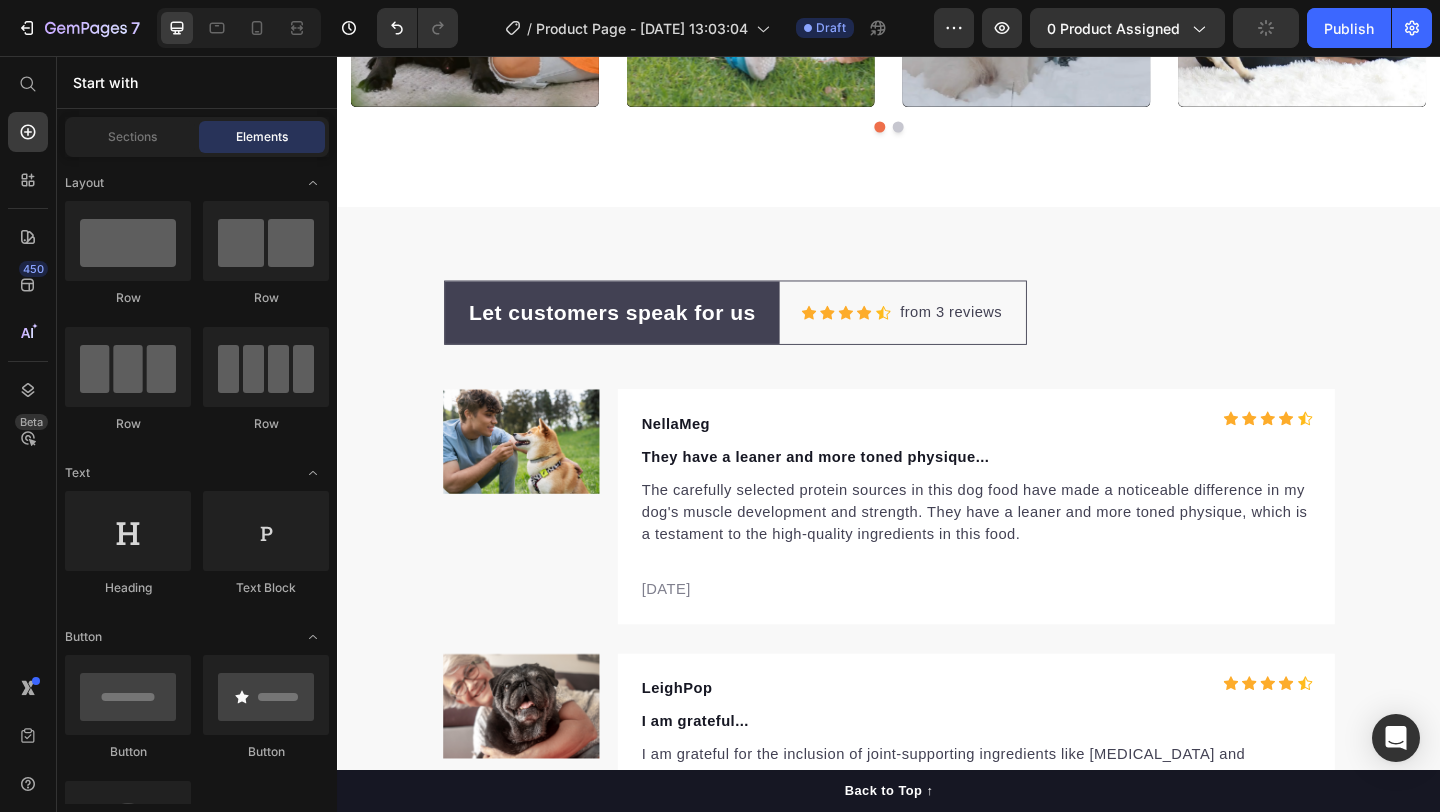 scroll, scrollTop: 5851, scrollLeft: 0, axis: vertical 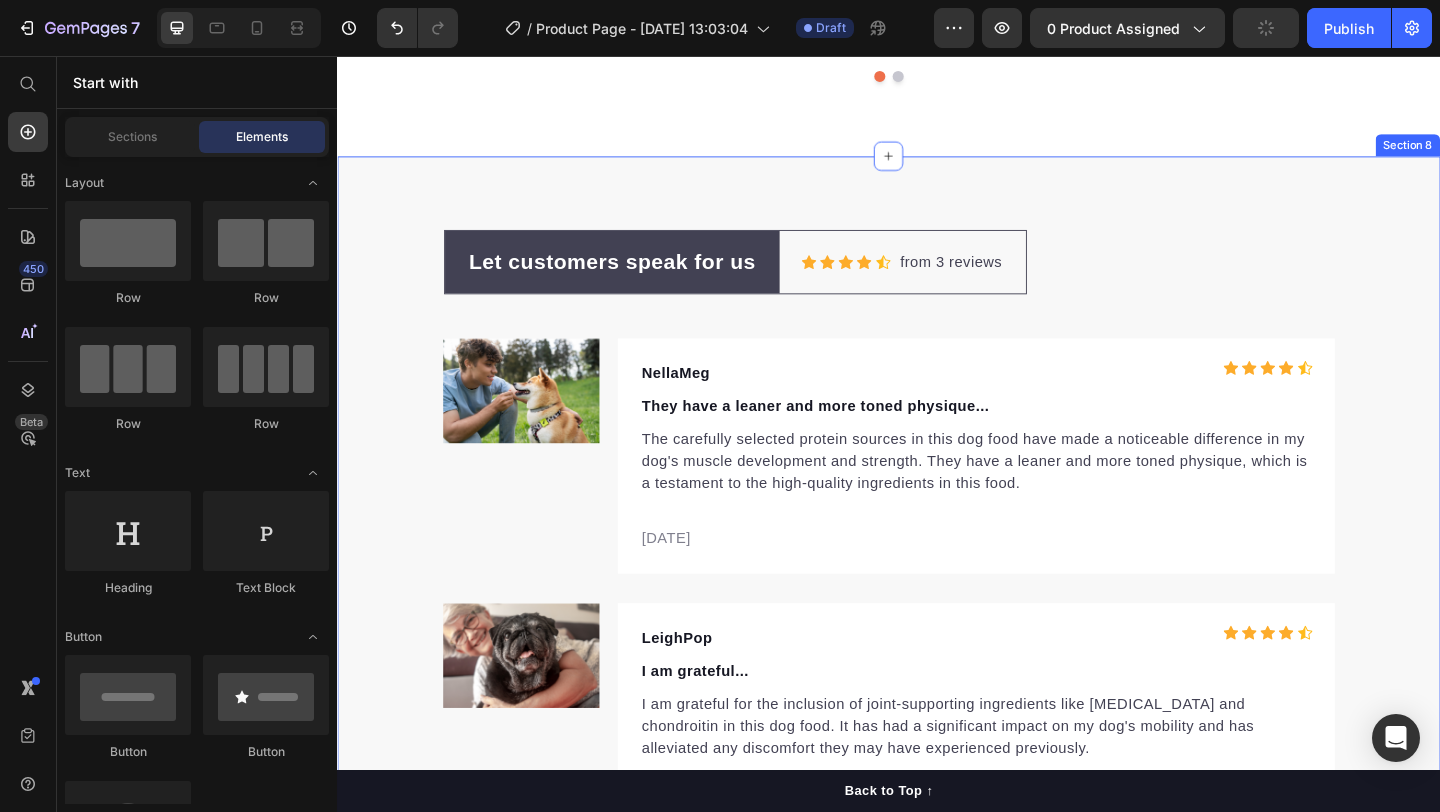 click on "Let customers speak for us Text block Row Icon Icon Icon Icon
Icon Icon List Hoz from 3 reviews Text block Row Row Image NellaMeg Text block Icon Icon Icon Icon
Icon Icon List Hoz Row They have a leaner and more toned physique... Text block The carefully selected protein sources in this dog food have made a noticeable difference in my dog's muscle development and strength. They have a leaner and more toned physique, which is a testament to the high-quality ingredients in this food. Text block 02/21/2024 Text block Row Row Image LeighPop Text block Icon Icon Icon Icon
Icon Icon List Hoz Row I am grateful... Text block I am grateful for the inclusion of joint-supporting ingredients like glucosamine and chondroitin in this dog food. It has had a significant impact on my dog's mobility and has alleviated any discomfort they may have experienced previously. Text block 02/21/2024 Text block Row Row Image AndiMel Text block Icon Icon Icon Icon" at bounding box center (937, 720) 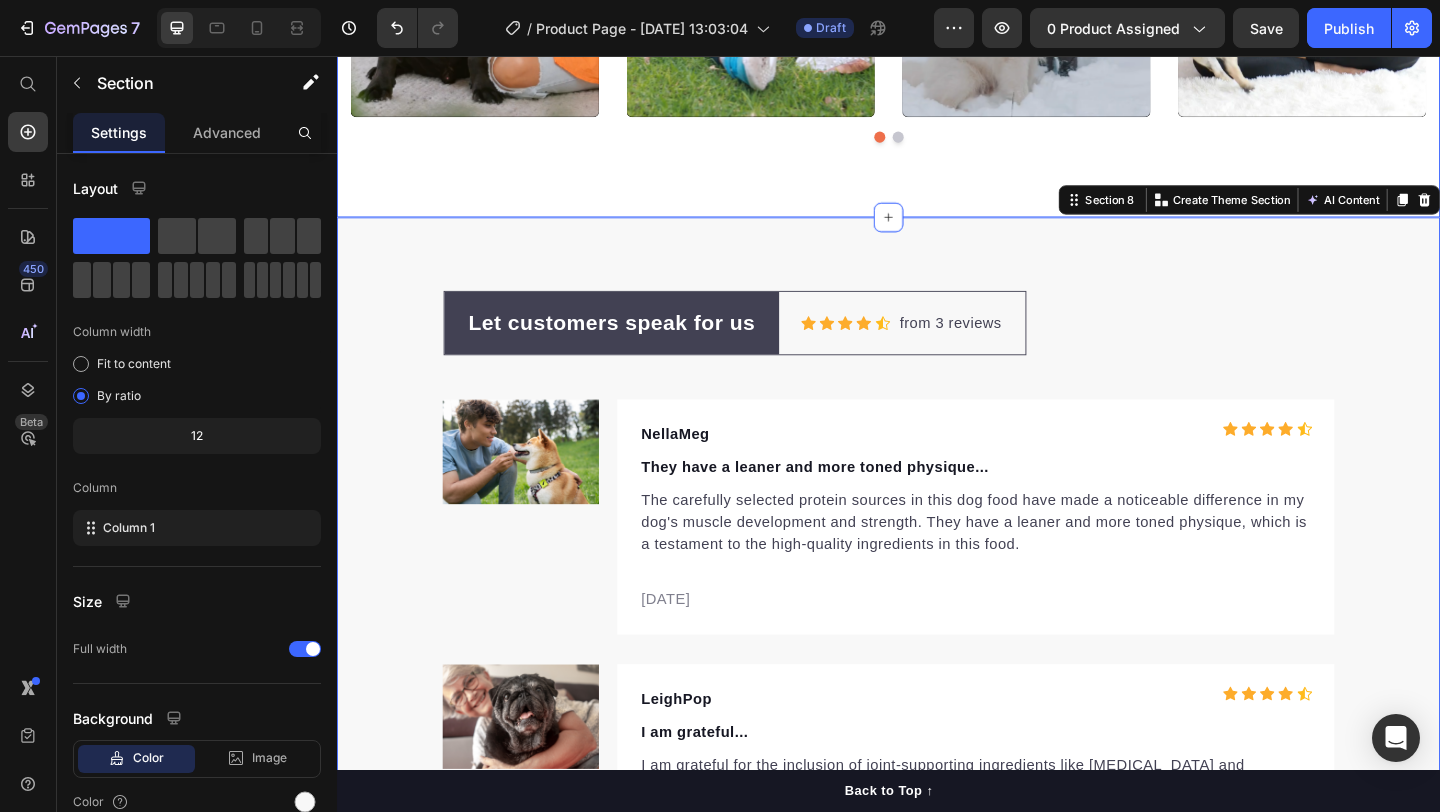 scroll, scrollTop: 5785, scrollLeft: 0, axis: vertical 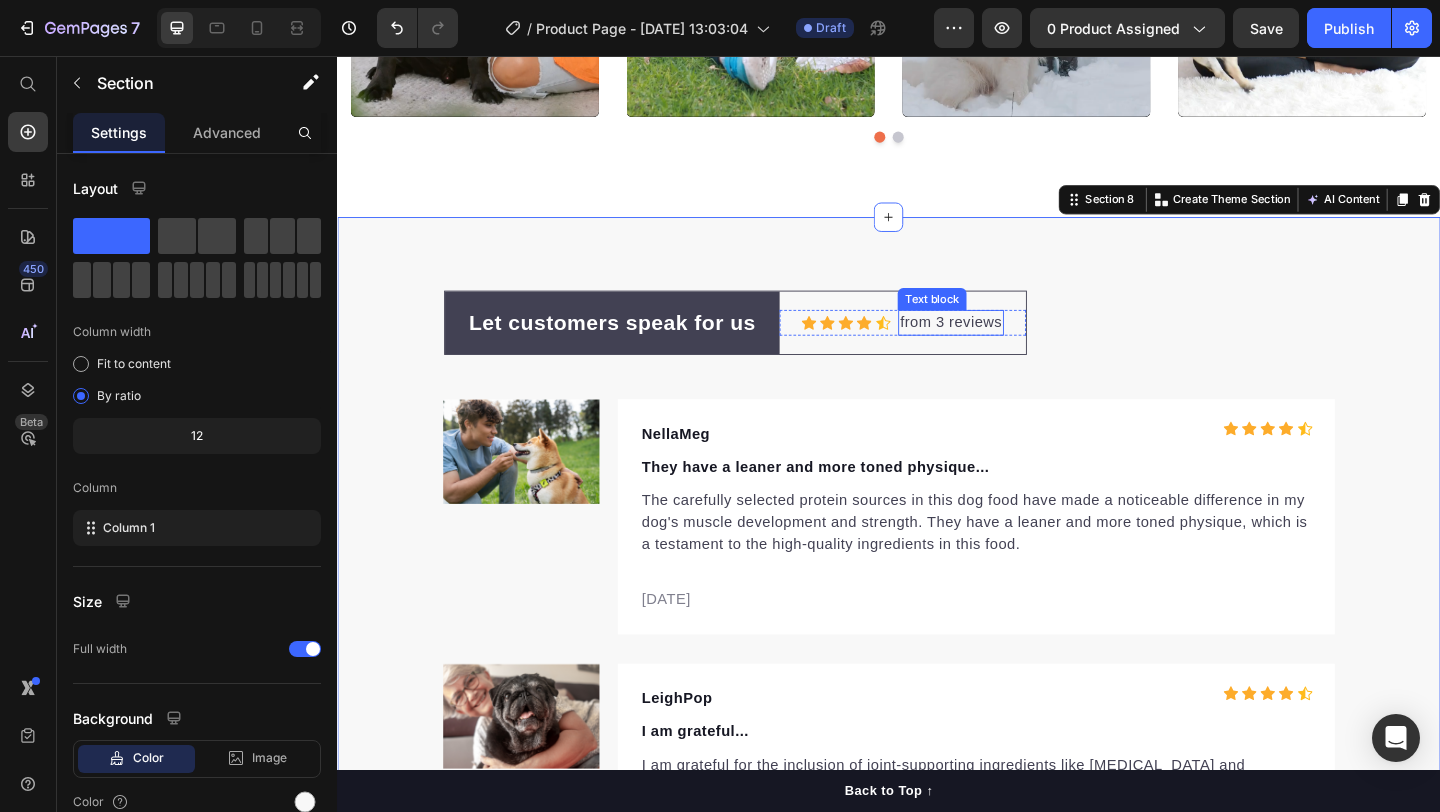 click on "from 3 reviews" at bounding box center (1004, 346) 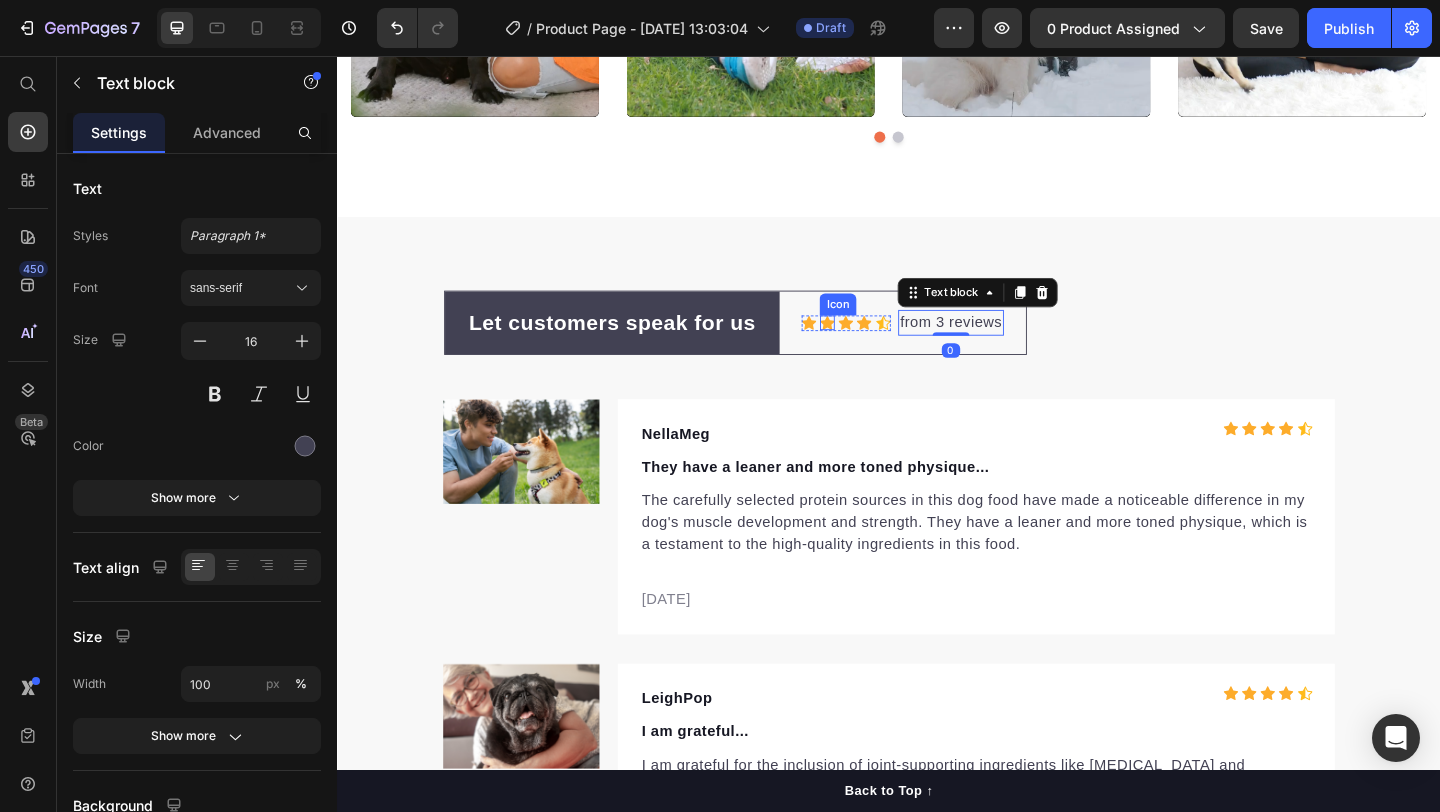 click on "Let customers speak for us Text block Row" at bounding box center [636, 346] 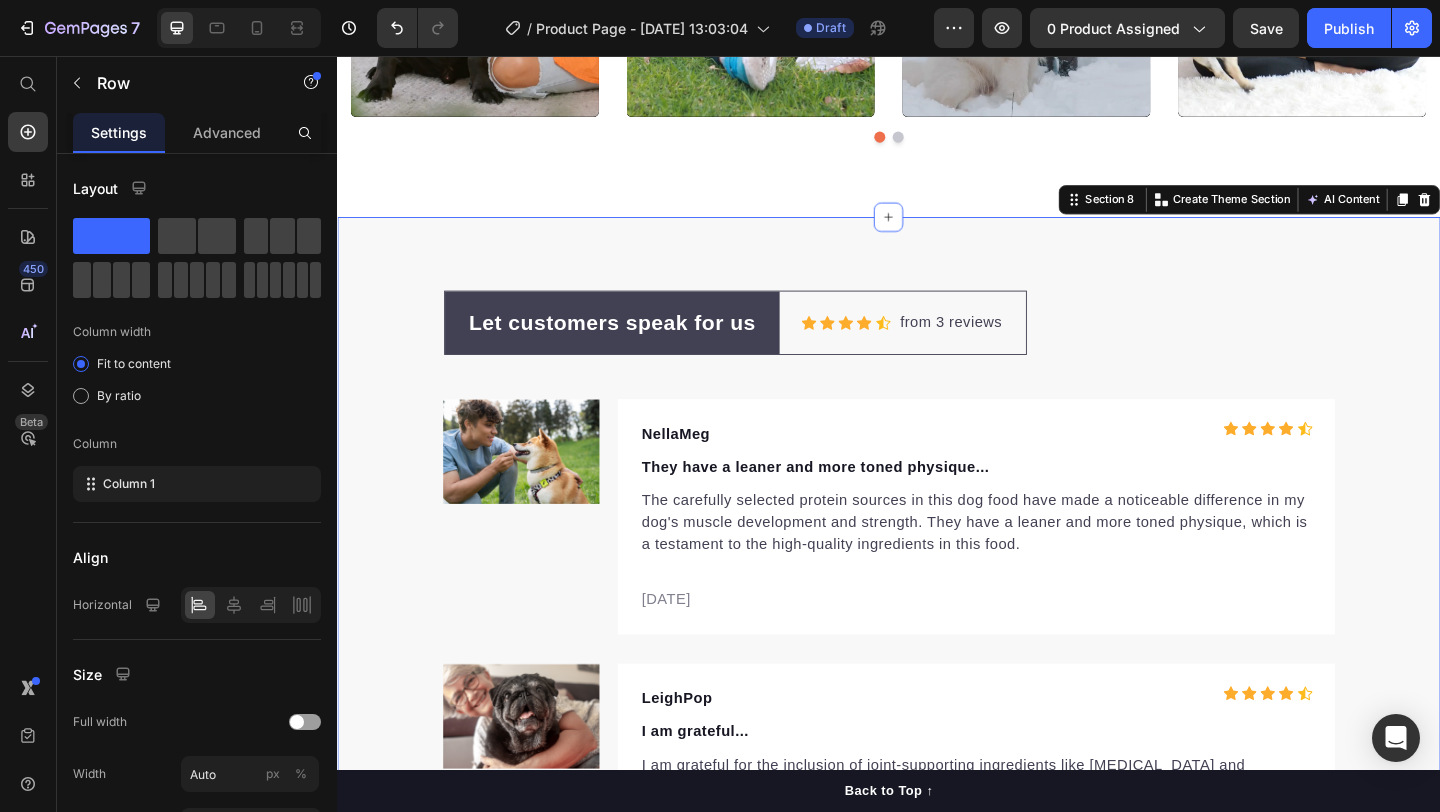 click on "Let customers speak for us Text block Row Icon Icon Icon Icon
Icon Icon List Hoz from 3 reviews Text block Row Row Image NellaMeg Text block Icon Icon Icon Icon
Icon Icon List Hoz Row They have a leaner and more toned physique... Text block The carefully selected protein sources in this dog food have made a noticeable difference in my dog's muscle development and strength. They have a leaner and more toned physique, which is a testament to the high-quality ingredients in this food. Text block 02/21/2024 Text block Row Row Image LeighPop Text block Icon Icon Icon Icon
Icon Icon List Hoz Row I am grateful... Text block I am grateful for the inclusion of joint-supporting ingredients like glucosamine and chondroitin in this dog food. It has had a significant impact on my dog's mobility and has alleviated any discomfort they may have experienced previously. Text block 02/21/2024 Text block Row Row Image AndiMel Text block Icon Icon Icon Icon" at bounding box center (937, 786) 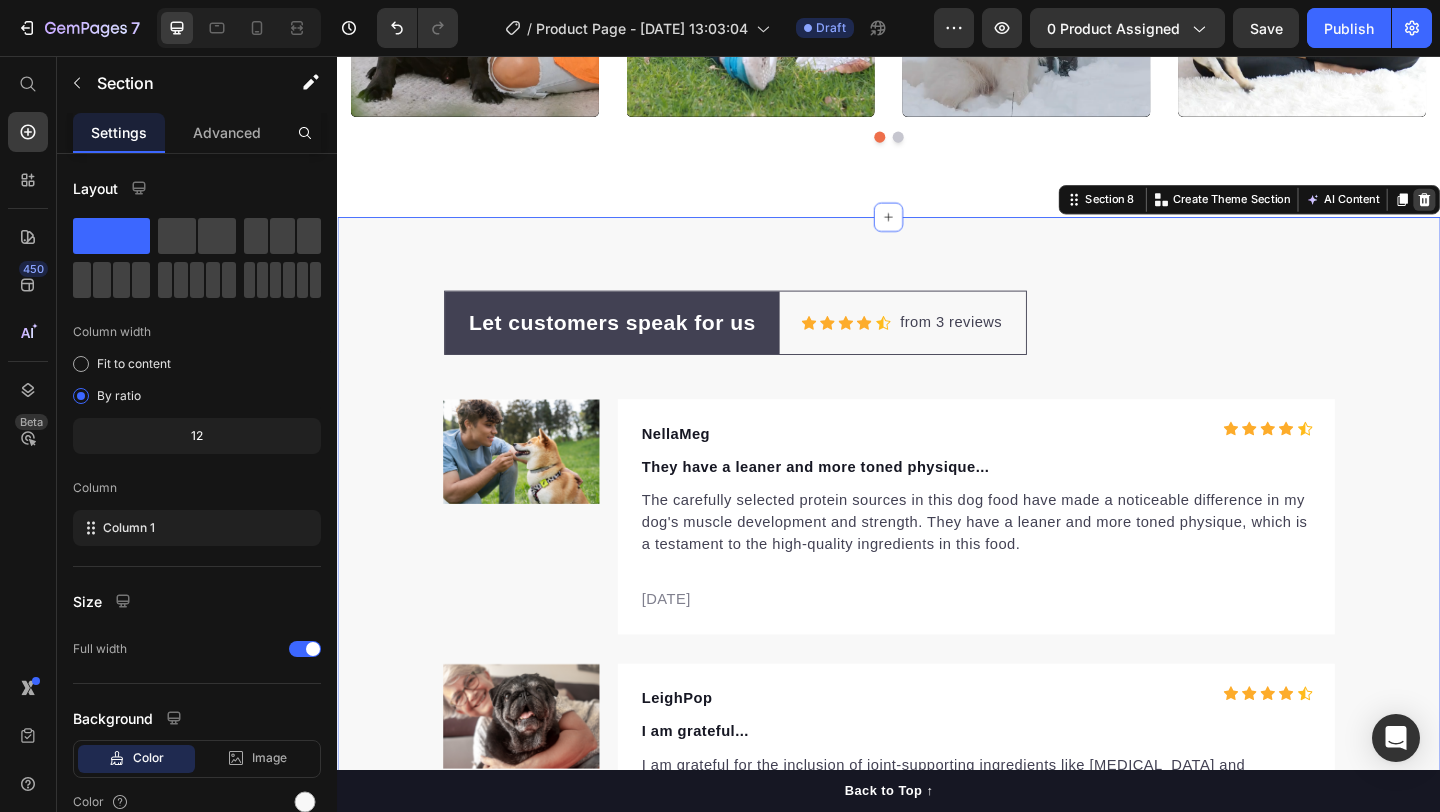 click 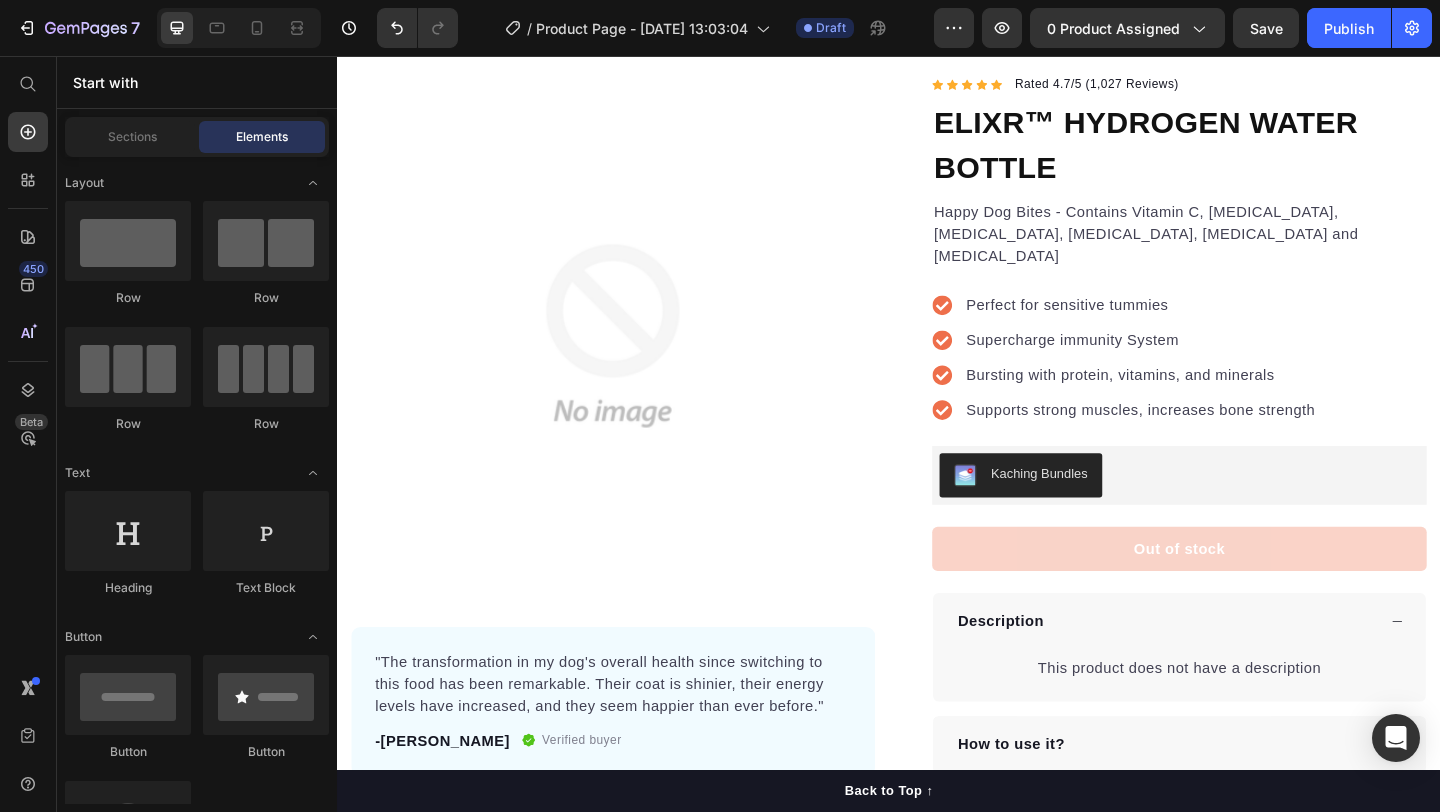 scroll, scrollTop: 0, scrollLeft: 0, axis: both 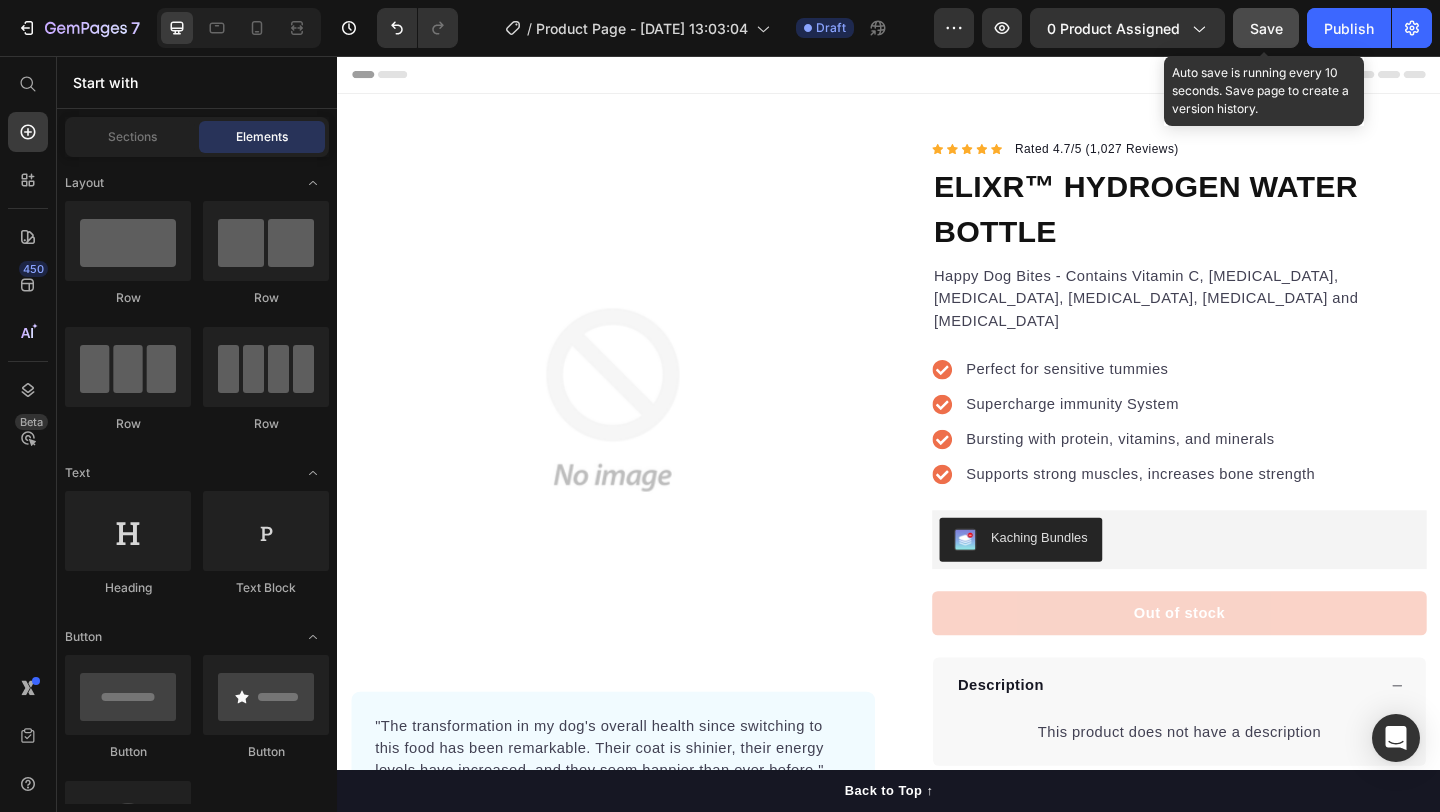 click on "Save" at bounding box center (1266, 28) 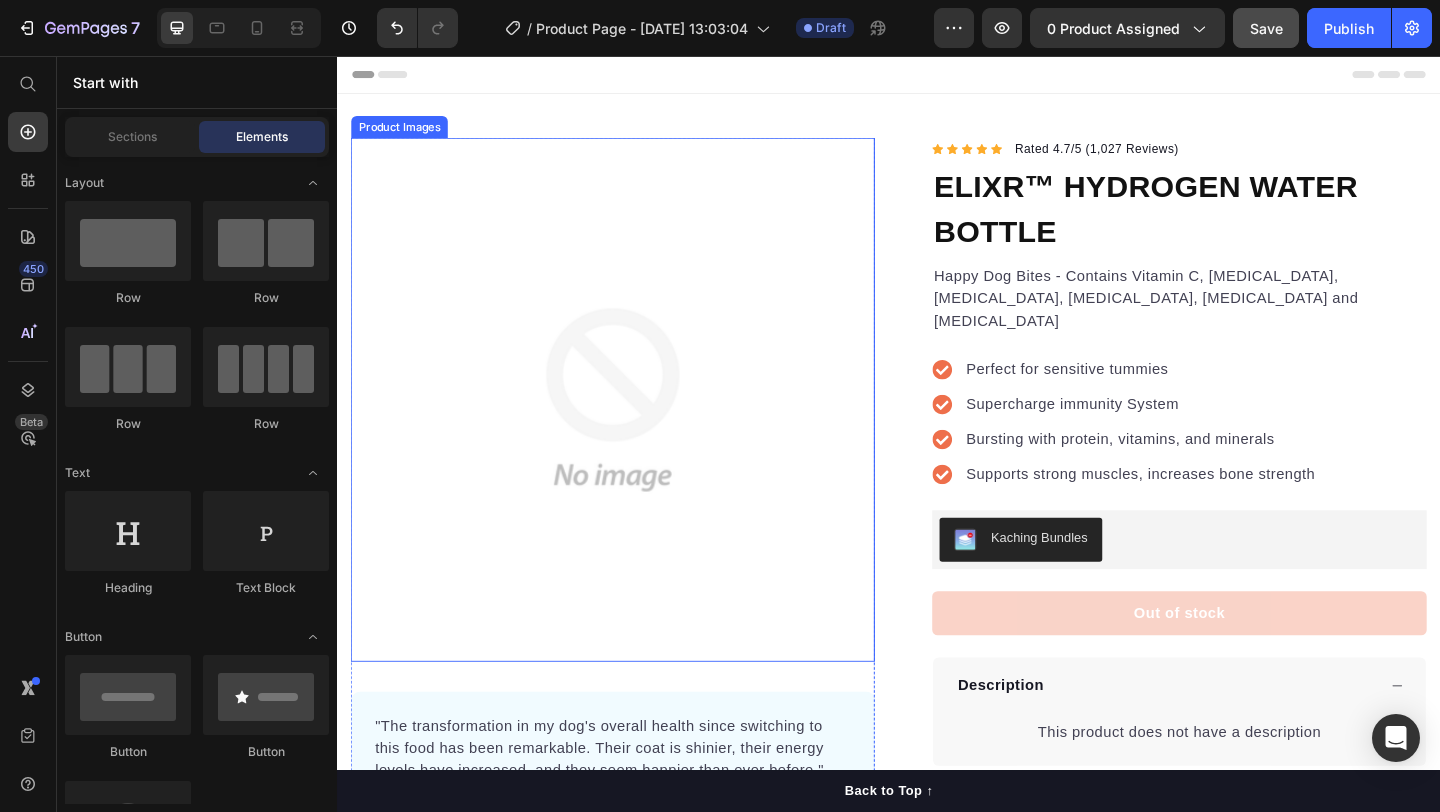 click at bounding box center (637, 430) 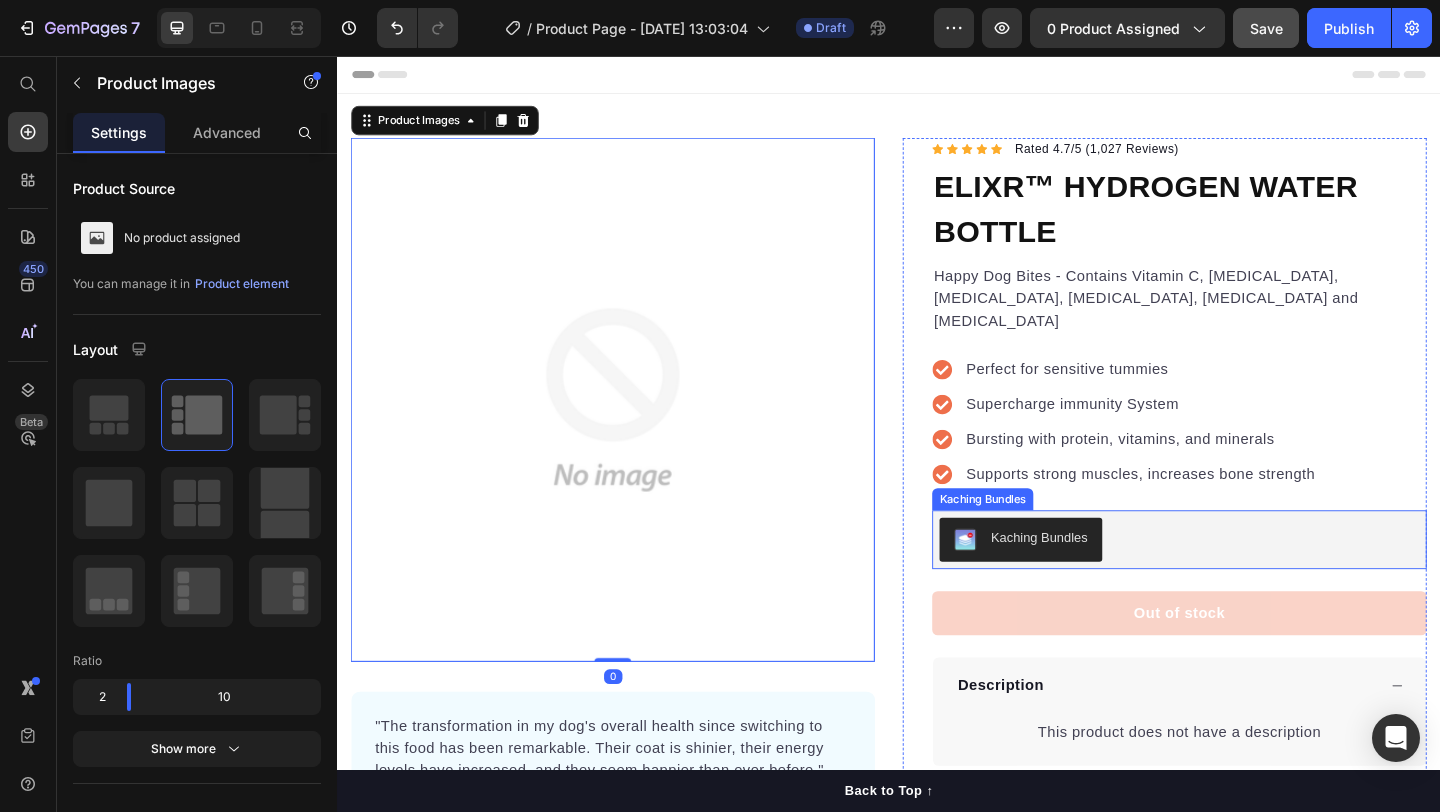 click on "Kaching Bundles" at bounding box center (1100, 580) 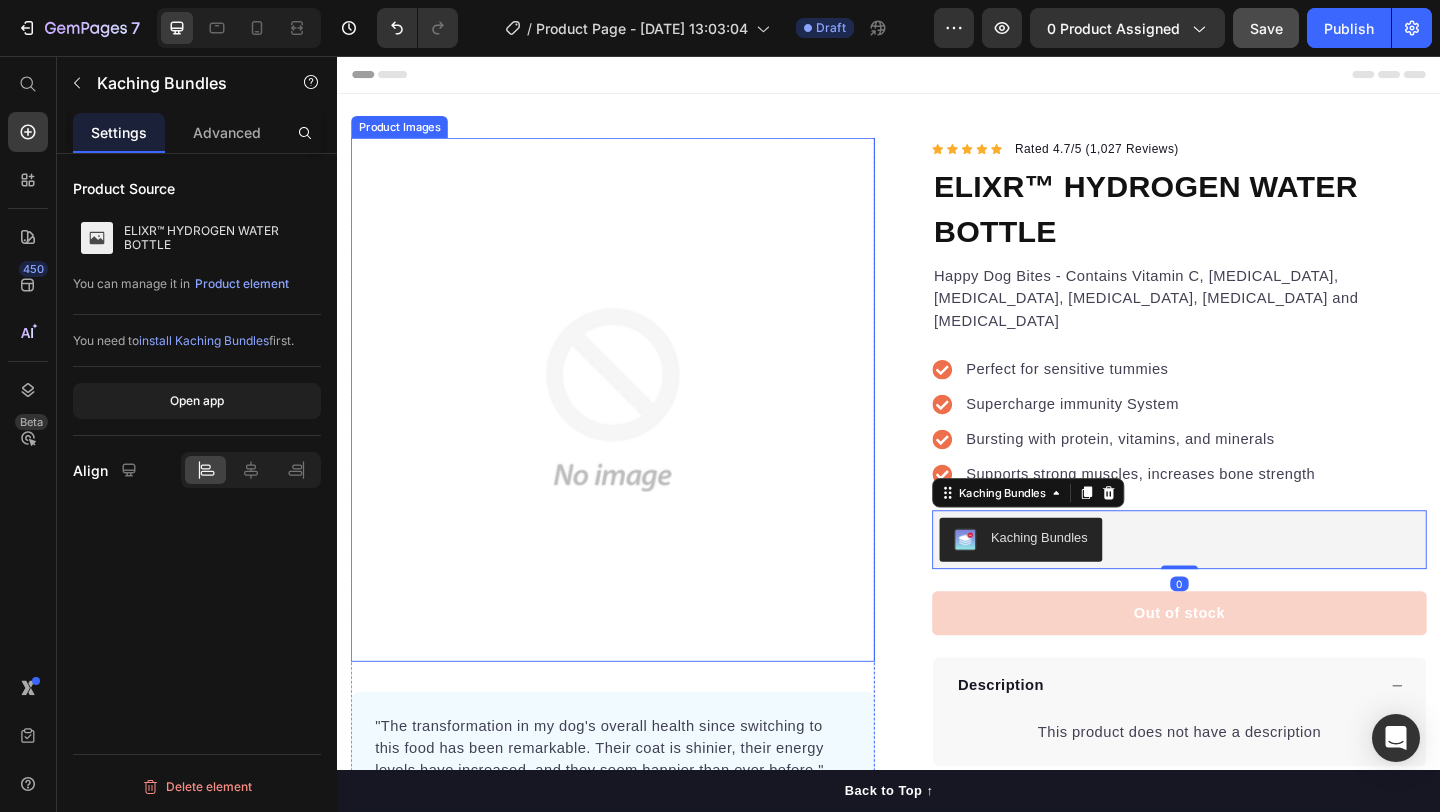 click at bounding box center [637, 430] 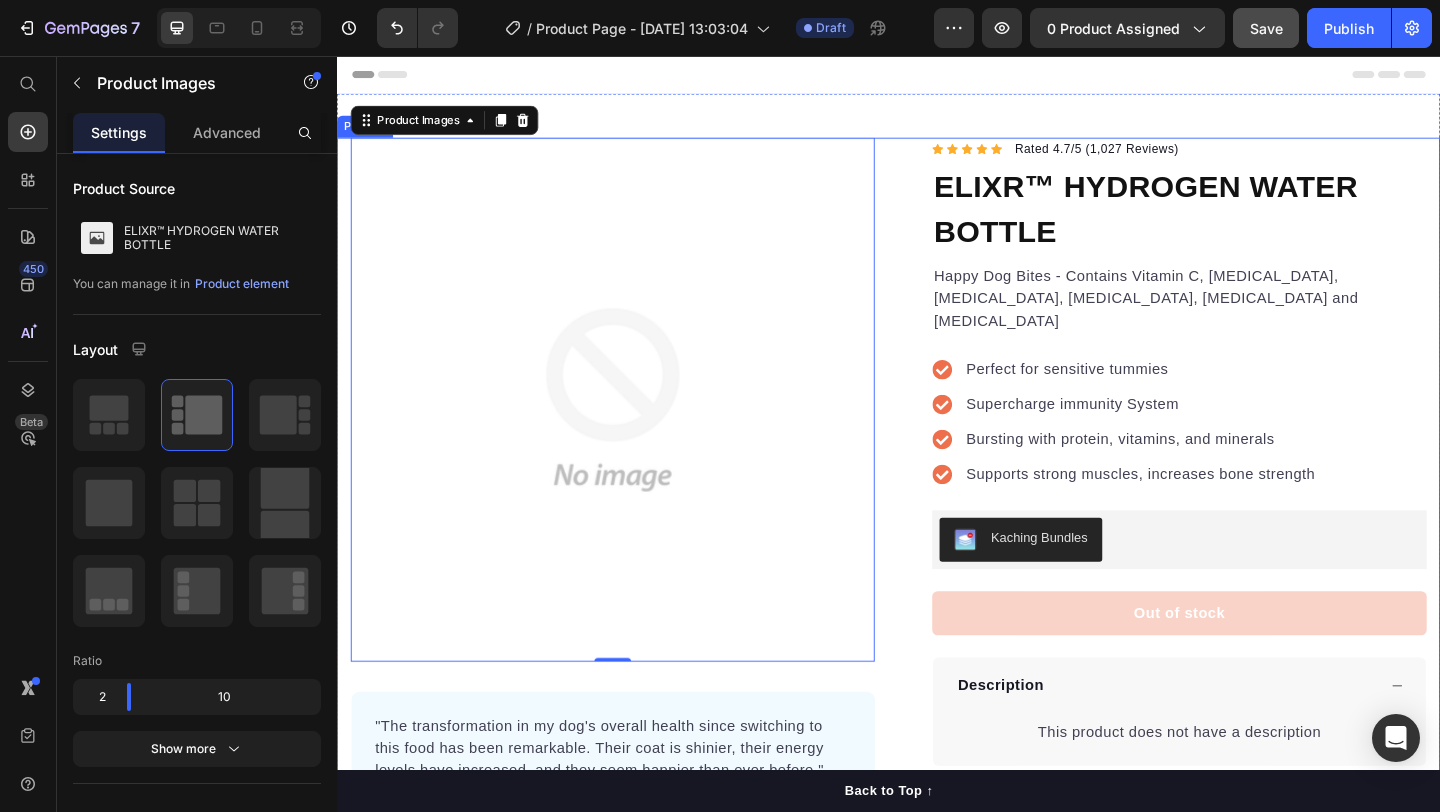 click on "Product Images   0 "The transformation in my dog's overall health since switching to this food has been remarkable. Their coat is shinier, their energy levels have increased, and they seem happier than ever before." Text block -Daisy Text block
Verified buyer Item list Row Row "My dog absolutely loves this food! It's clear that the taste and quality are top-notch."  -Daisy Text block Row Row Icon Icon Icon Icon Icon Icon List Hoz Rated 4.7/5 (1,027 Reviews) Text block Row ELIXR™ HYDROGEN WATER BOTTLE Product Title Happy Dog Bites - Contains Vitamin C, Vitamin E, Vitamin B2, Vitamin B1, Vitamin D and Vitamin K Text block Perfect for sensitive tummies Supercharge immunity System Bursting with protein, vitamins, and minerals Supports strong muscles, increases bone strength Item list Kaching Bundles Kaching Bundles Out of stock Product Cart Button Perfect for sensitive tummies Supercharge immunity System Bursting with protein, vitamins, and minerals Item list
Description Row" at bounding box center (937, 527) 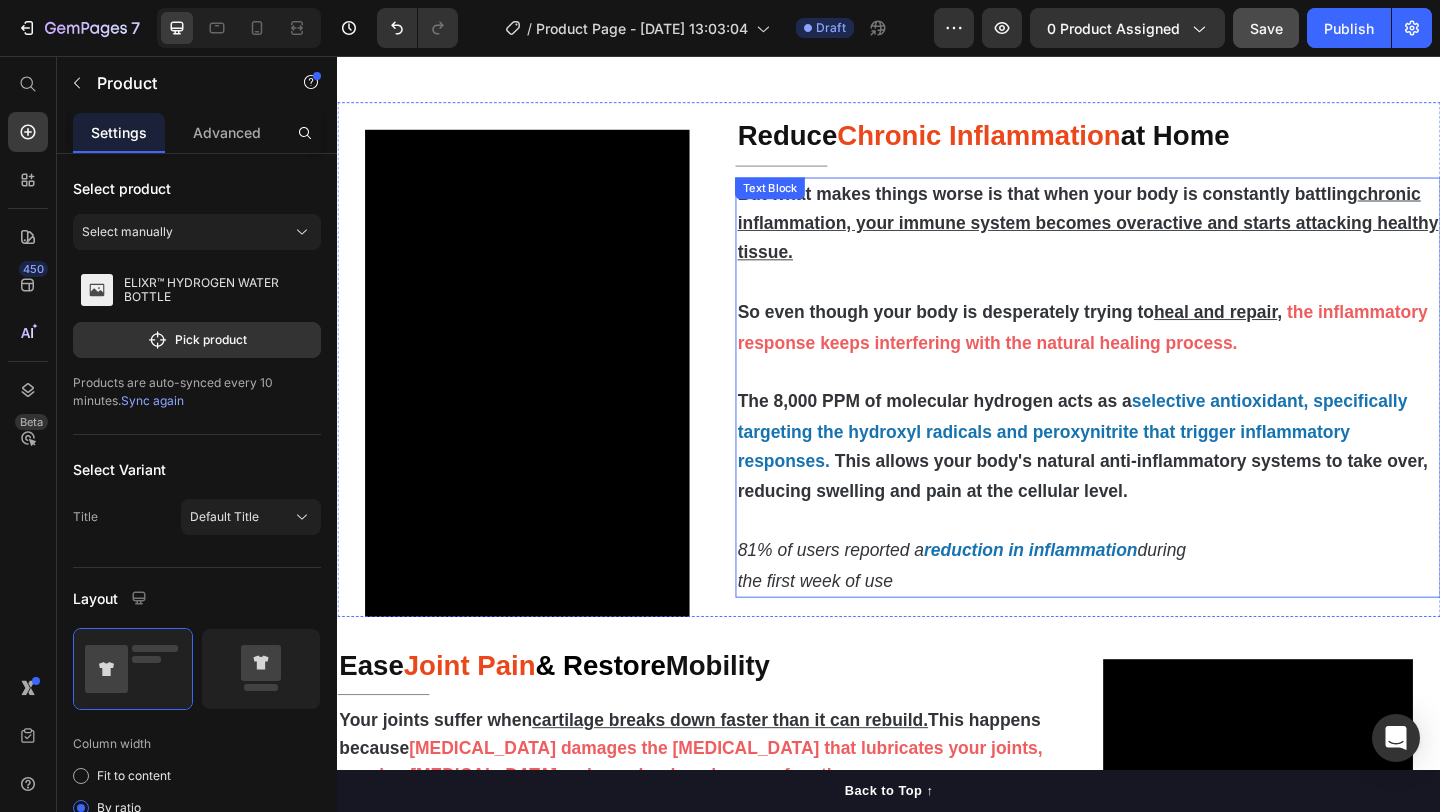 scroll, scrollTop: 1254, scrollLeft: 0, axis: vertical 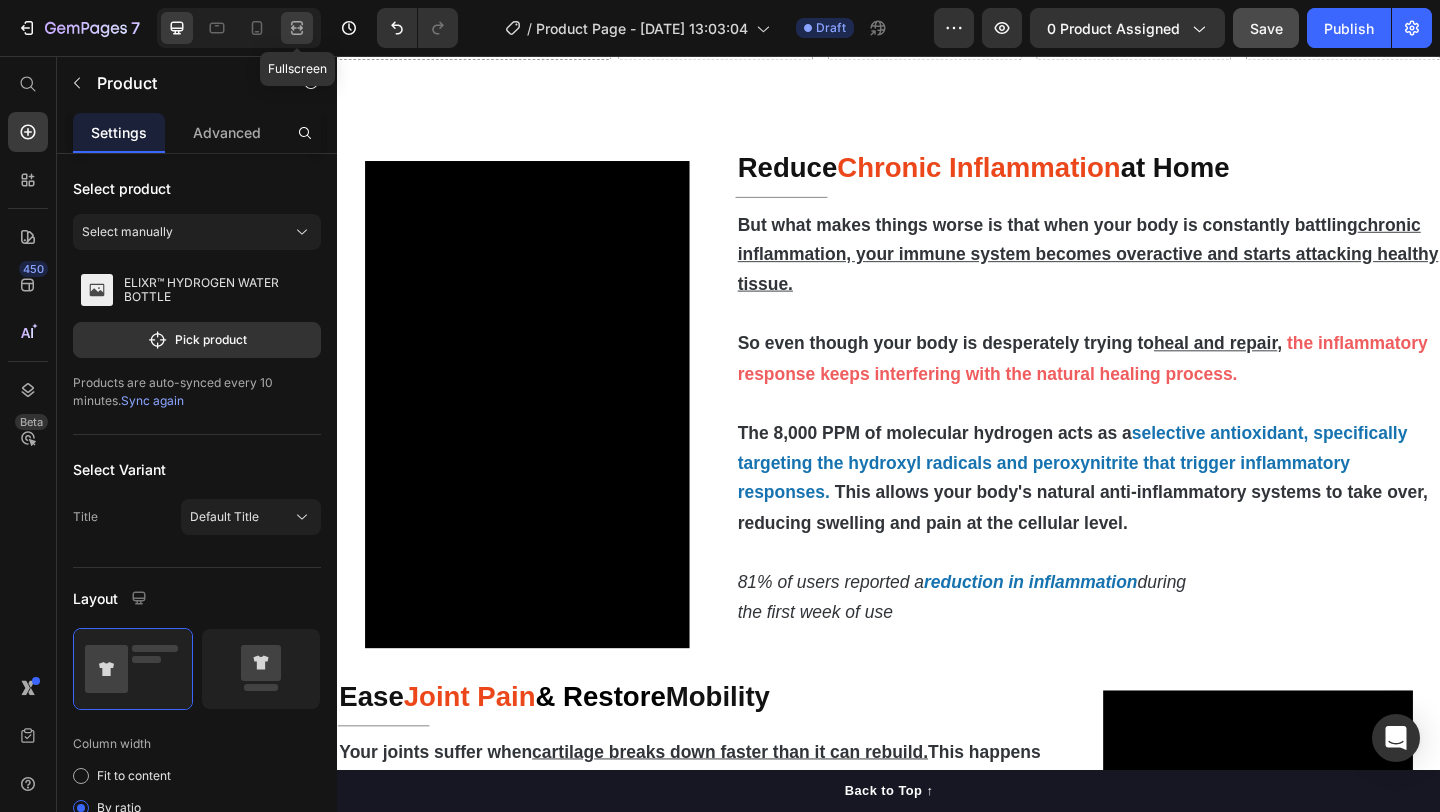 click 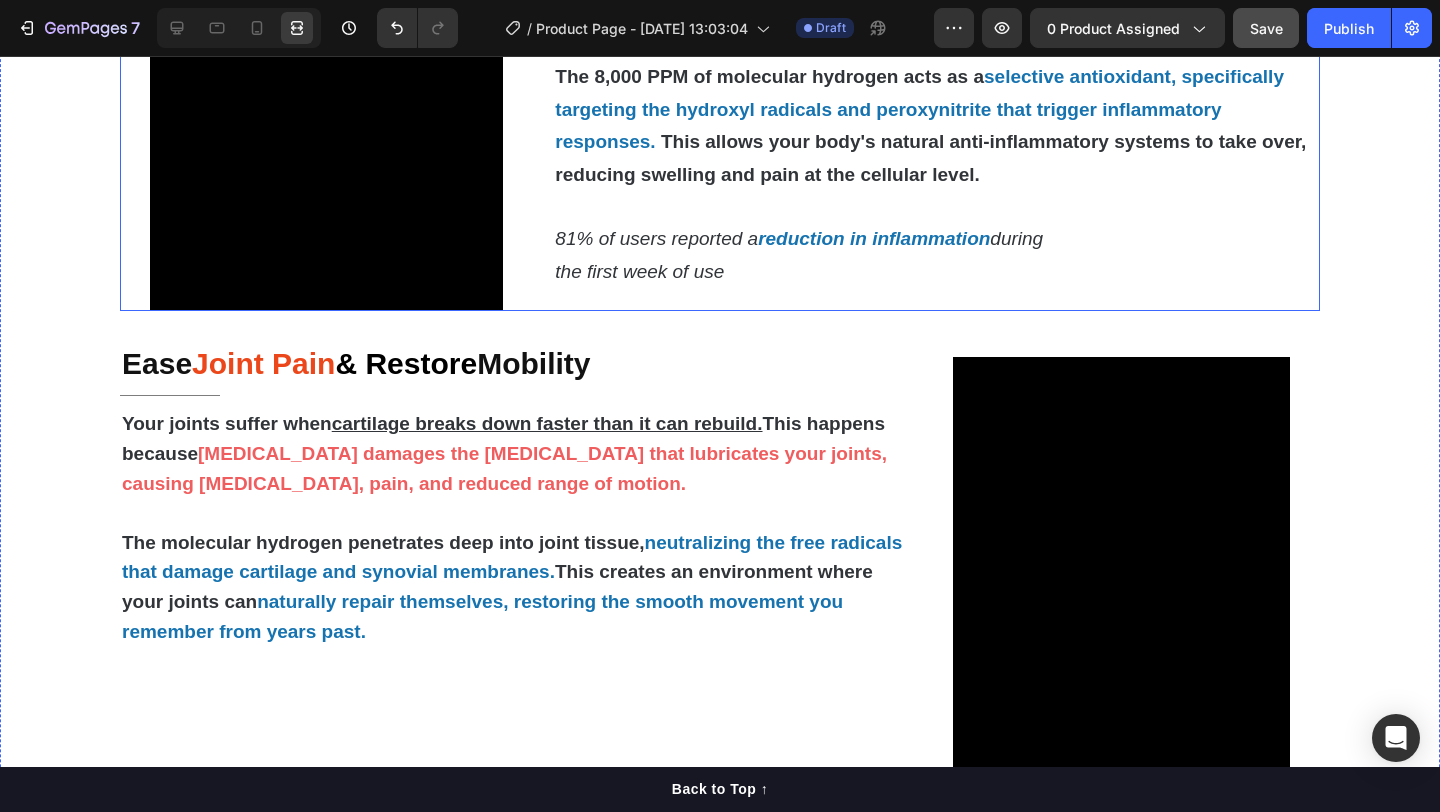 scroll, scrollTop: 1649, scrollLeft: 0, axis: vertical 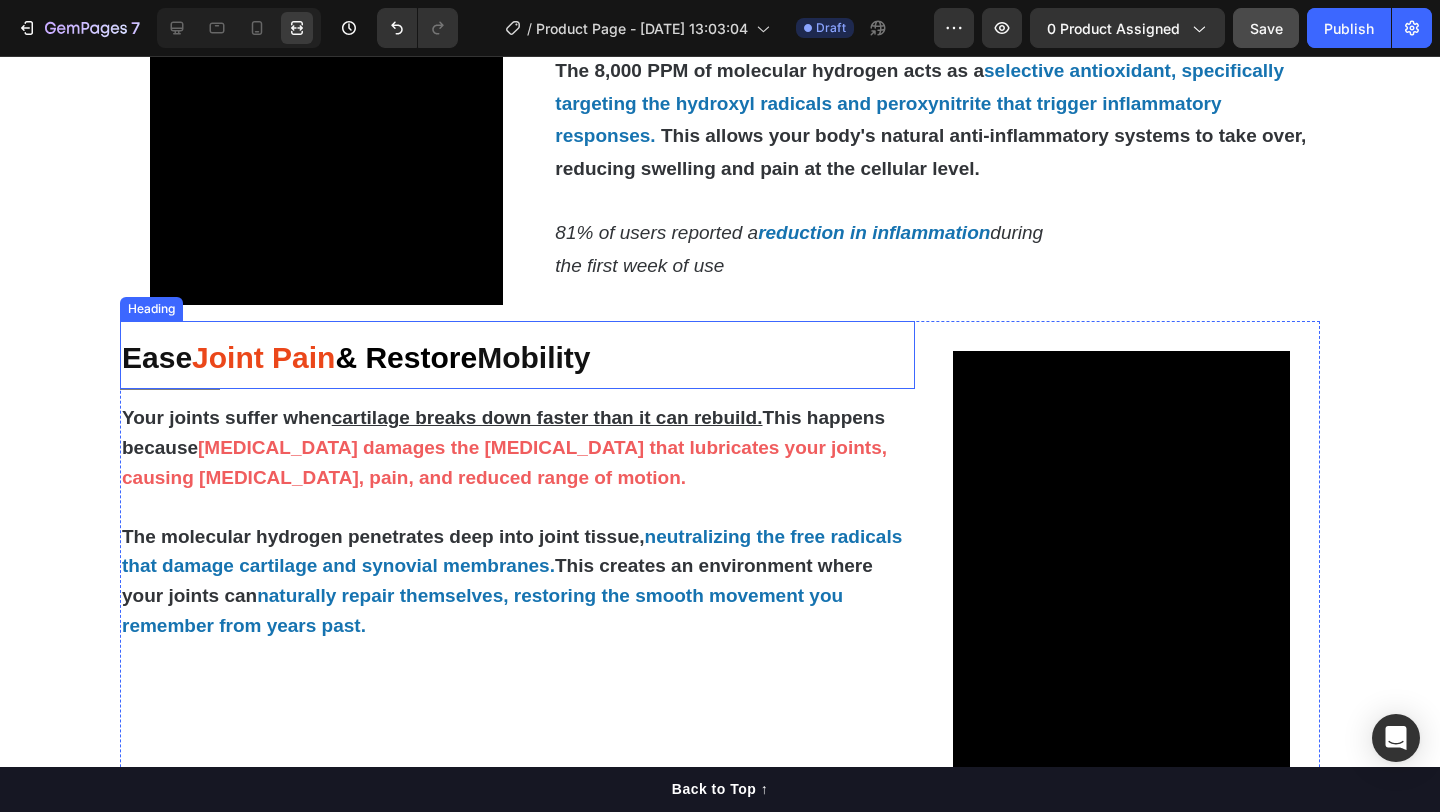 click on "Ease  Joint Pain  & Restore  Mobility" at bounding box center [517, 355] 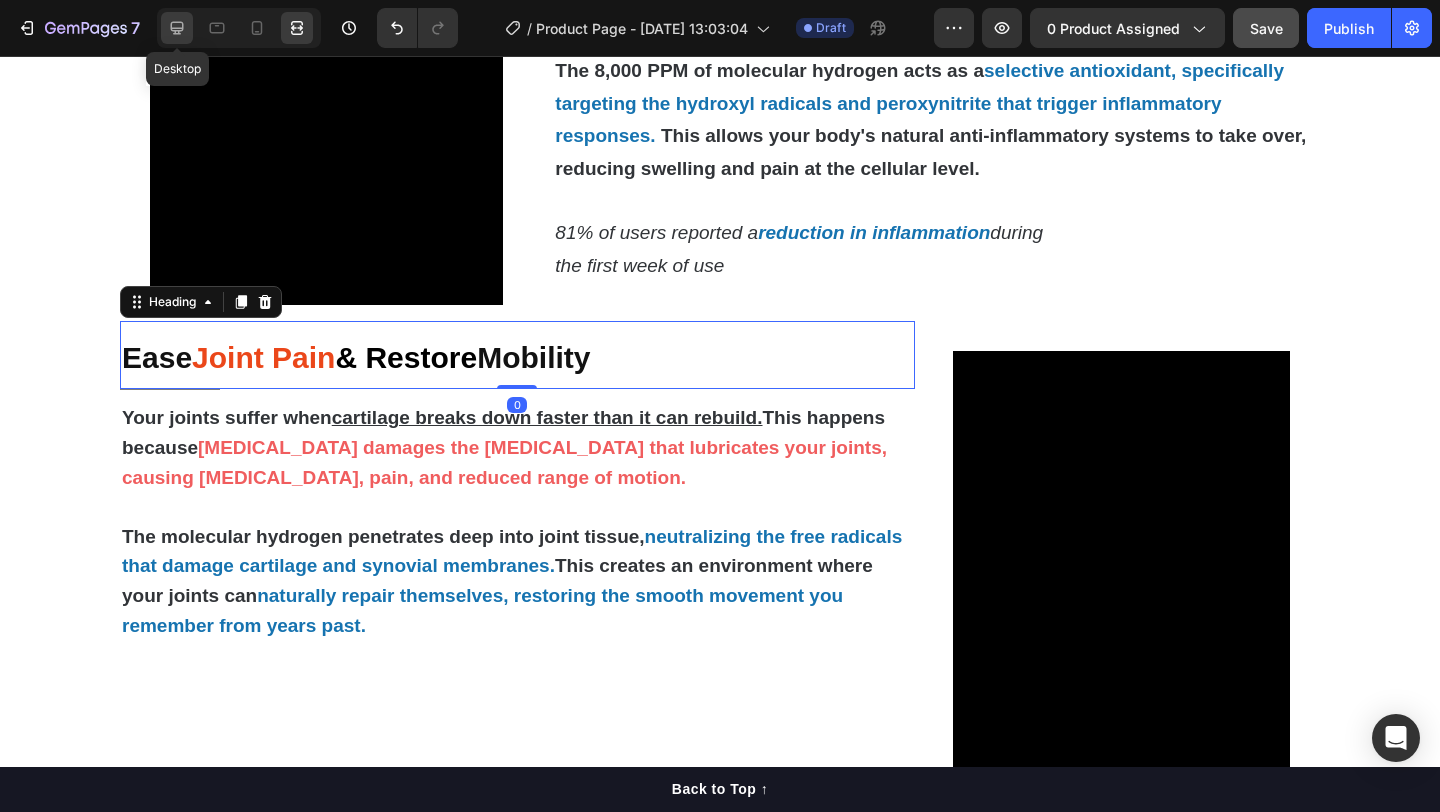 click 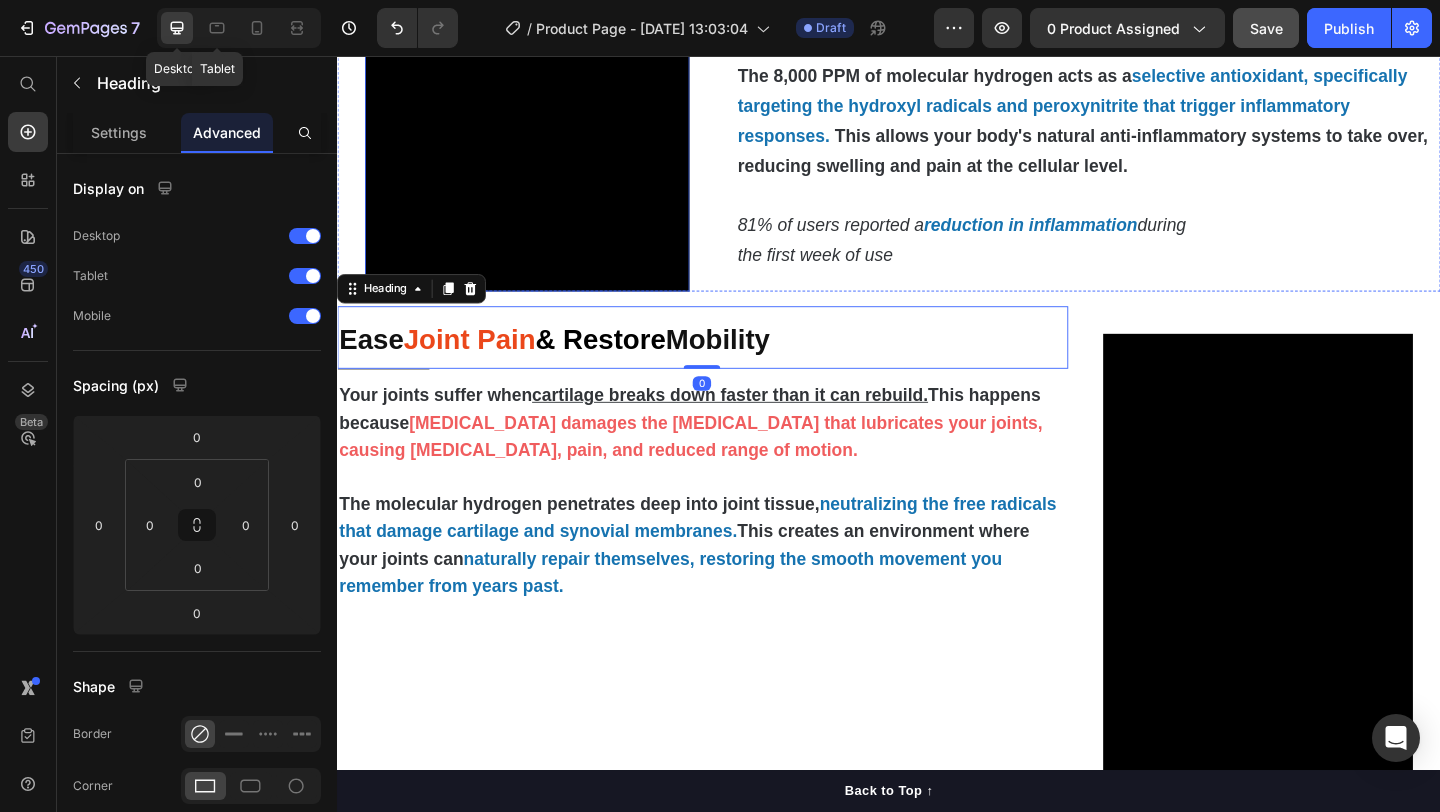 scroll, scrollTop: 1637, scrollLeft: 0, axis: vertical 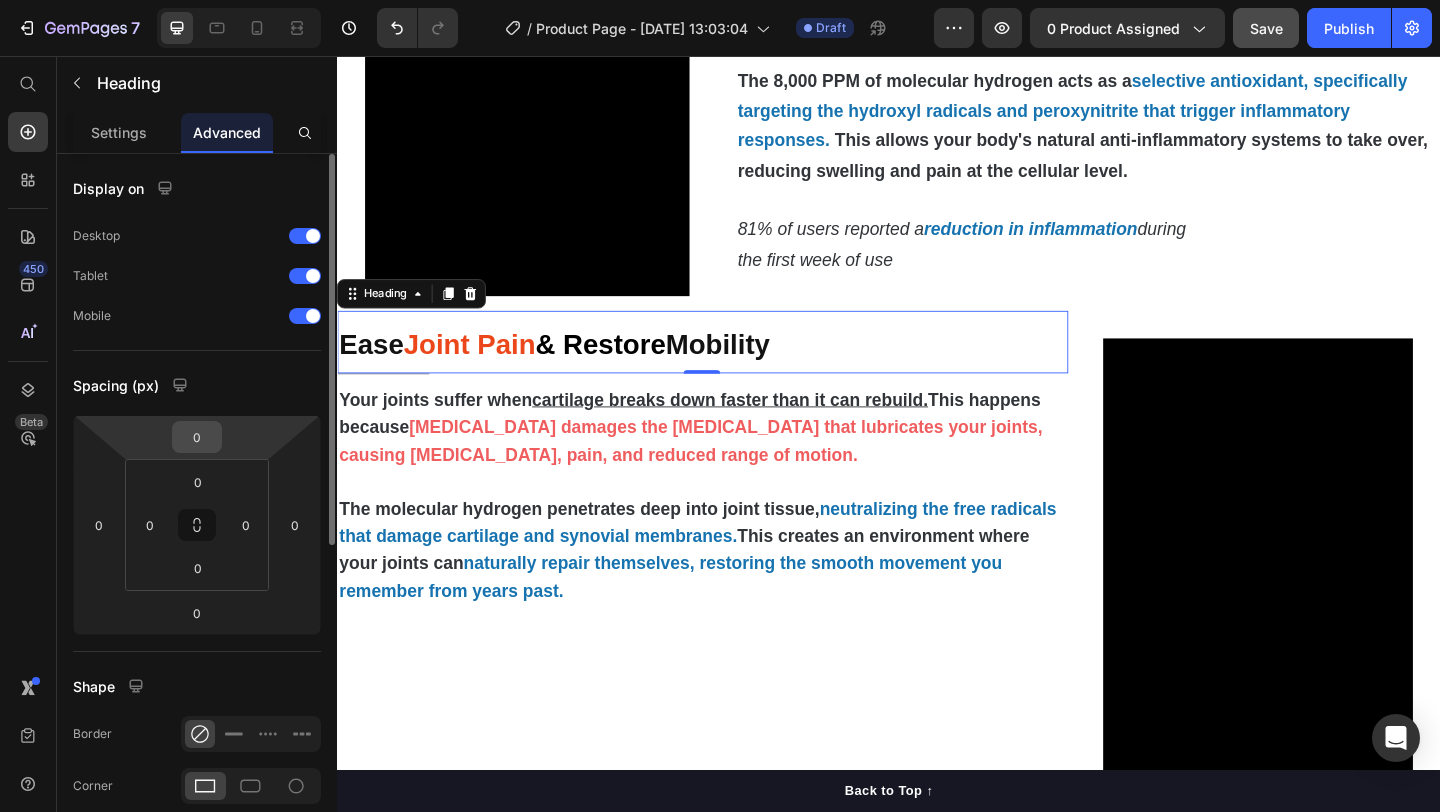 click on "0" at bounding box center (197, 437) 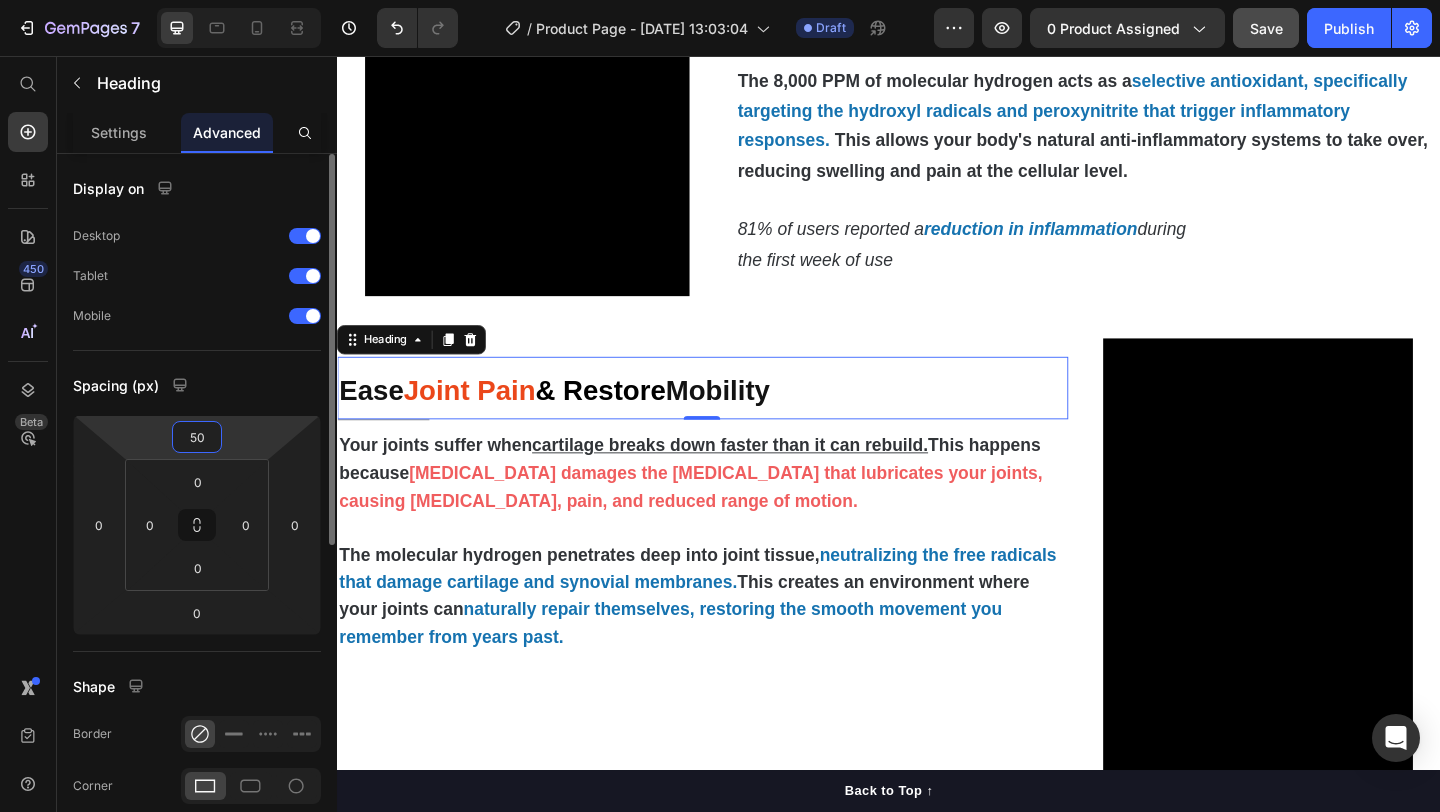 click on "50" at bounding box center (197, 437) 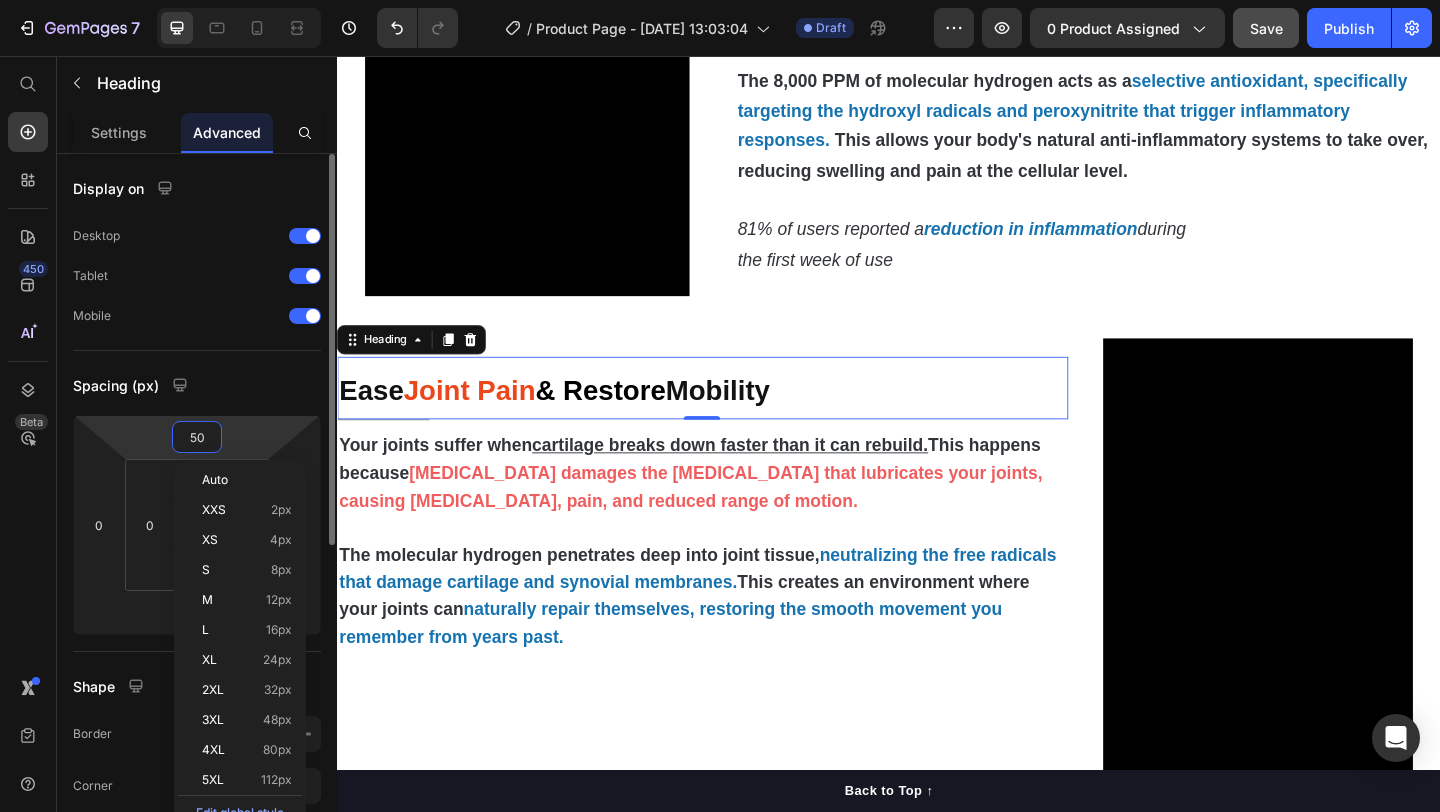 click on "50" at bounding box center (197, 437) 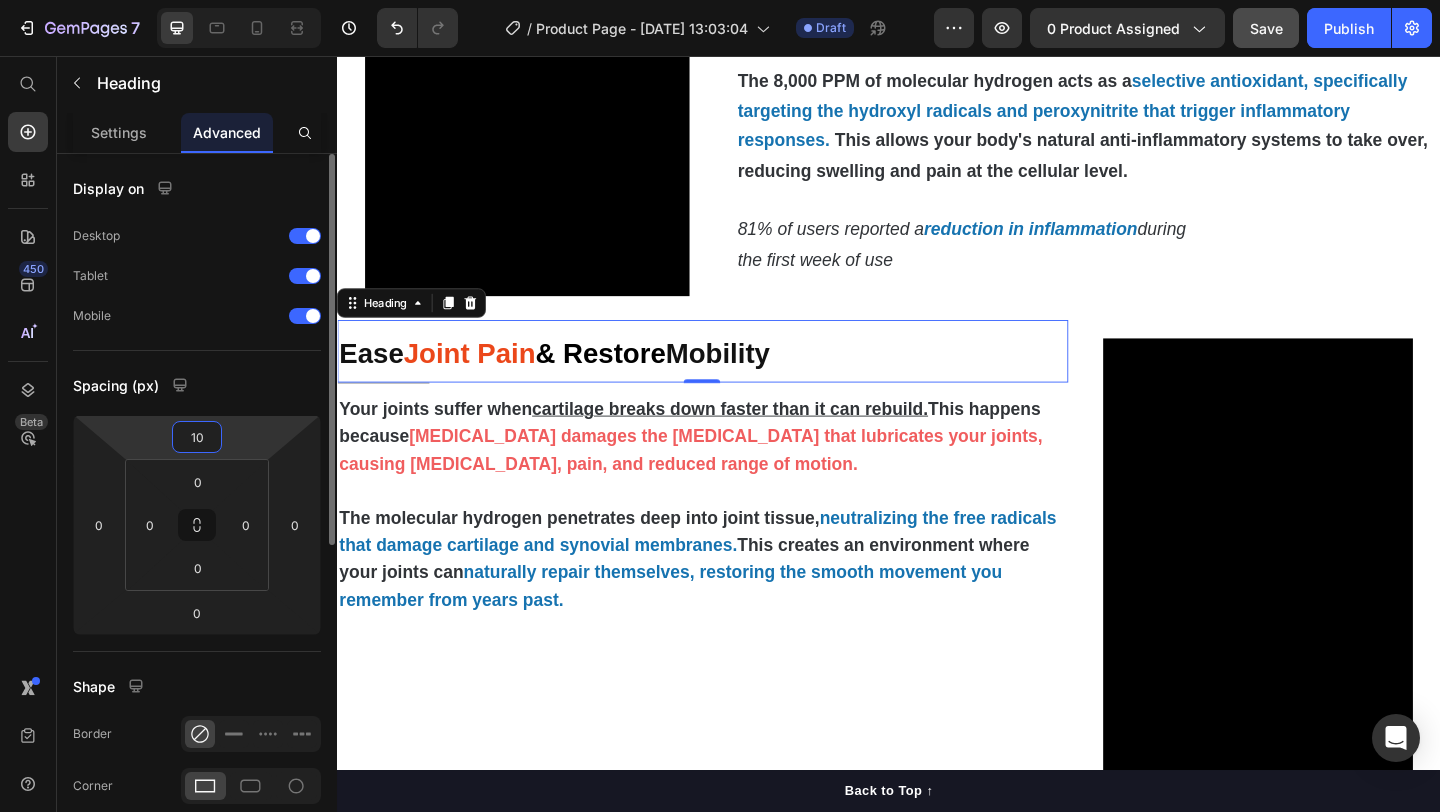 type on "100" 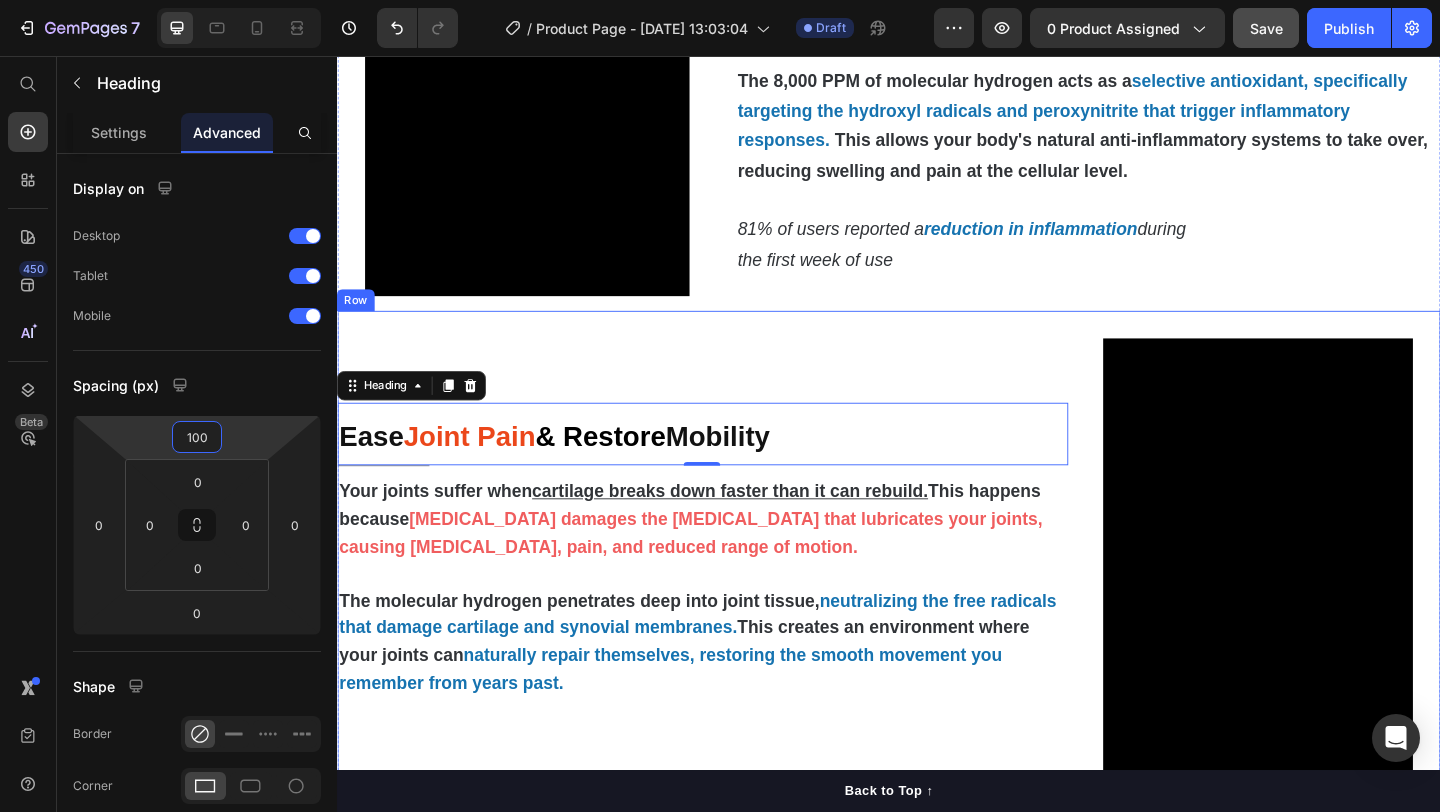 click on "Ease  Joint Pain  & Restore  Mobility Heading   0                Title Line Your joints suffer when  cartilage breaks down faster than it can rebuild.  This happens because  [MEDICAL_DATA] damages the [MEDICAL_DATA] that lubricates your joints, causing [MEDICAL_DATA], pain, and reduced range of motion.   The molecular hydrogen penetrates deep into joint tissue,  neutralizing the free radicals that damage cartilage and synovial membranes.  This creates an environment where your joints can  naturally repair themselves, restoring the smooth movement you remember from years past. Text Block Video Row" at bounding box center [937, 601] 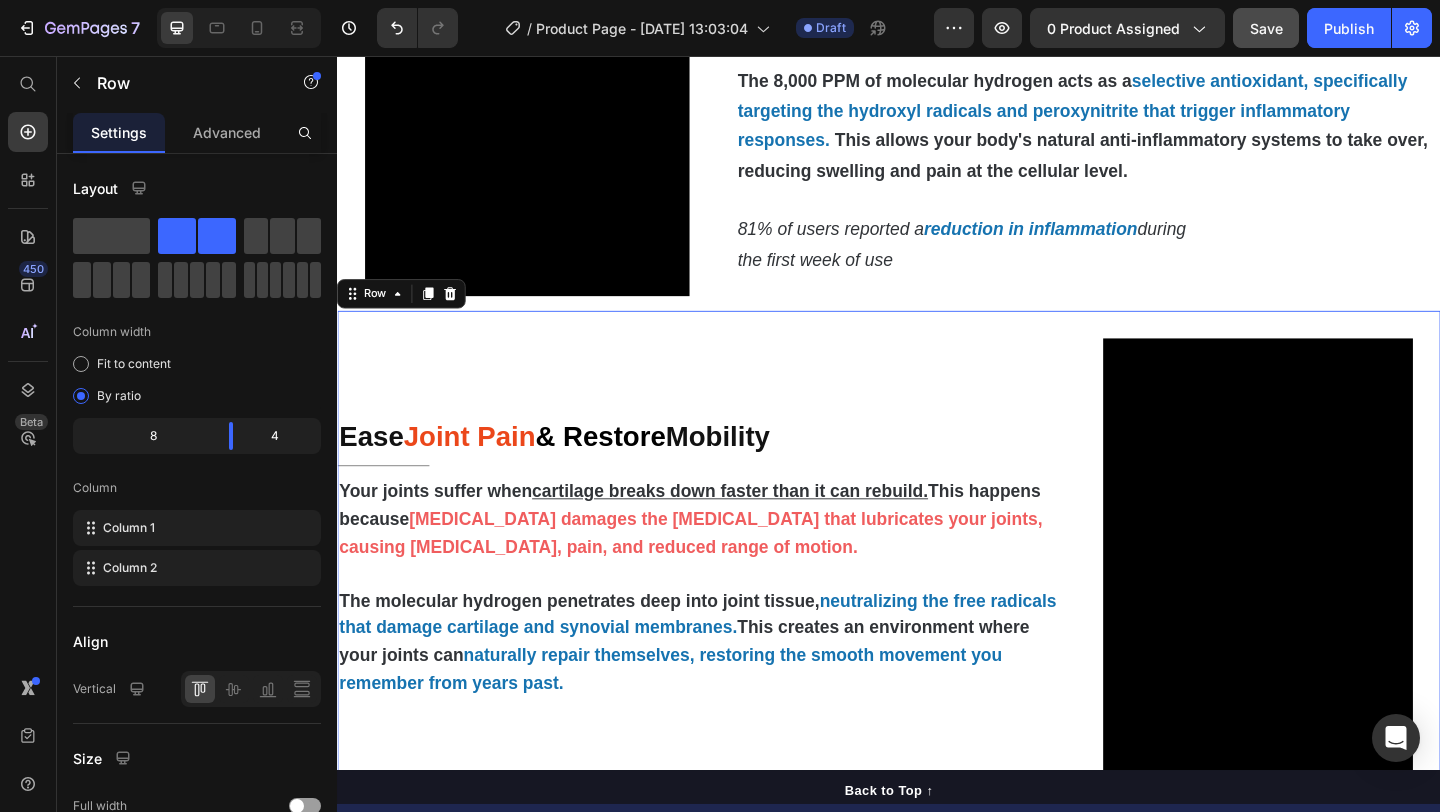 scroll, scrollTop: 1874, scrollLeft: 0, axis: vertical 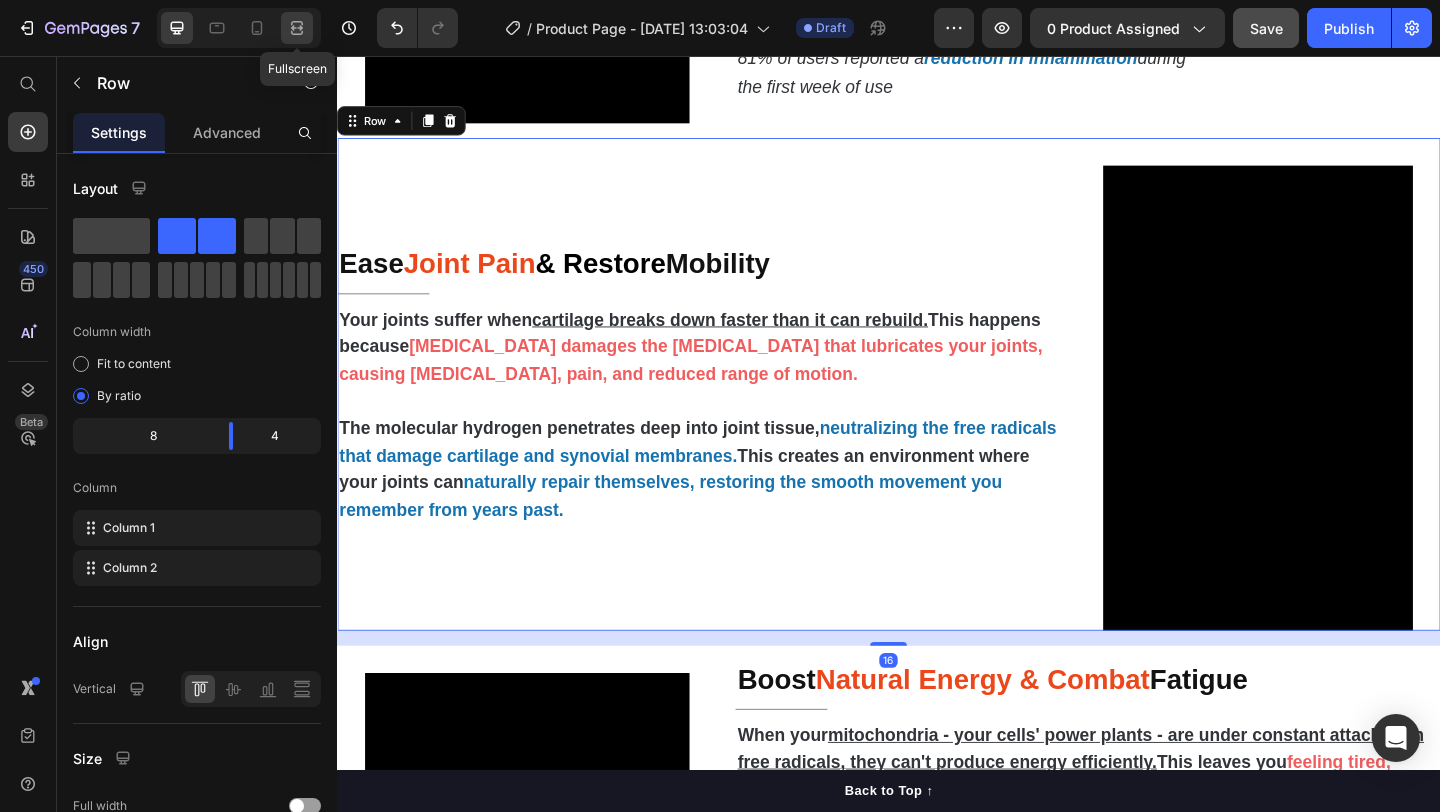 click 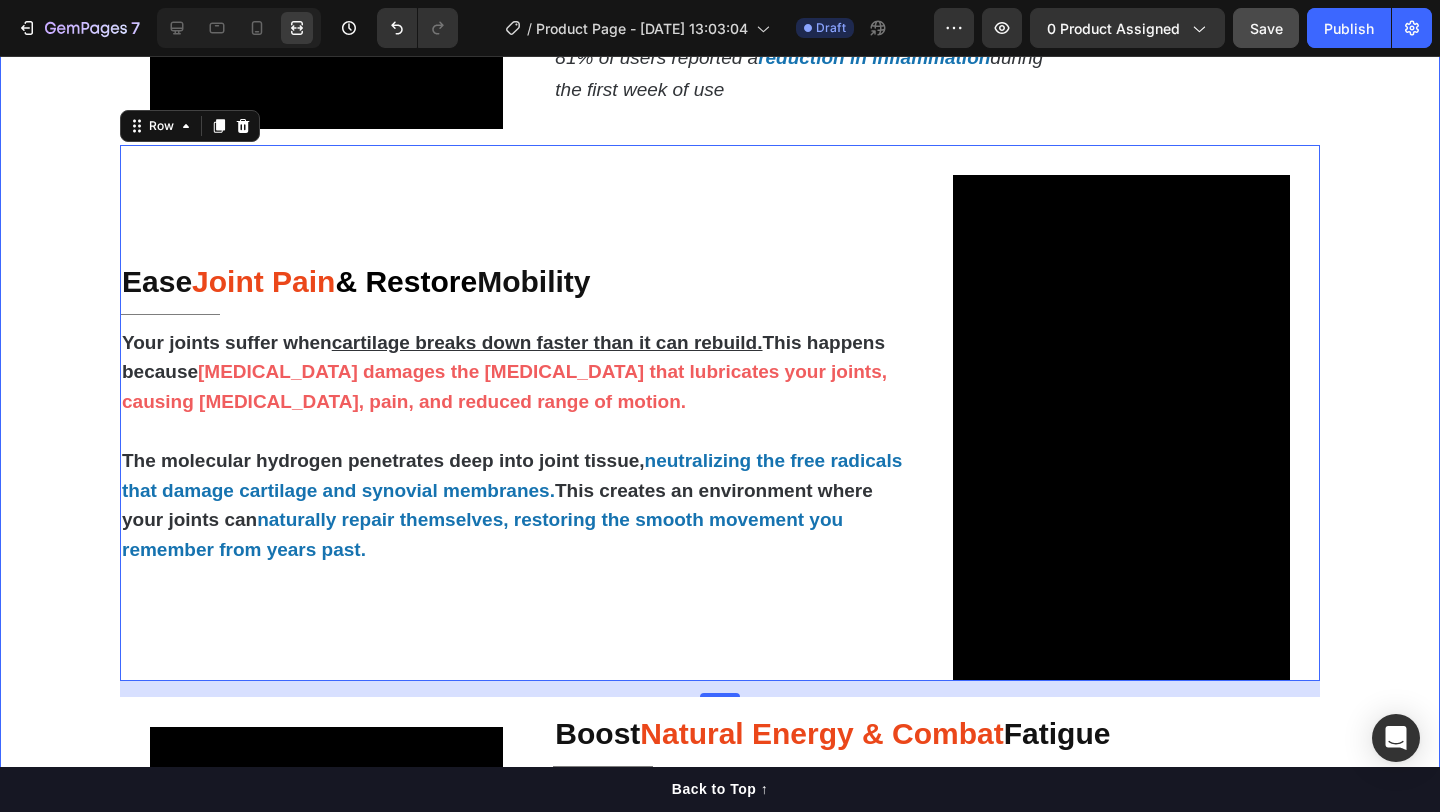click on "Video Reduce  Chronic Inflammation  at Home Heading                Title Line But what makes things worse is that when your body is constantly battling  chronic inflammation, your immune system becomes overactive and starts attacking healthy tissue.     So even though your body is desperately trying to  heal and repair ,   the inflammatory response keeps interfering with the natural healing process.   The 8,000 PPM of molecular hydrogen acts as a  selective antioxidant, specifically targeting the hydroxyl radicals and peroxynitrite that trigger inflammatory responses.   This allows your body's natural anti-inflammatory systems to take over, reducing swelling and pain at the cellular level.   81% of users reported a  reduction in inflammation  during  the first week of use Text Block Row Ease  Joint Pain  & Restore  Mobility Heading                Title Line Your joints suffer when  cartilage breaks down faster than it can rebuild.  This happens because    Text Block Video Row   16 Video Boost   Fatigue" at bounding box center (720, 969) 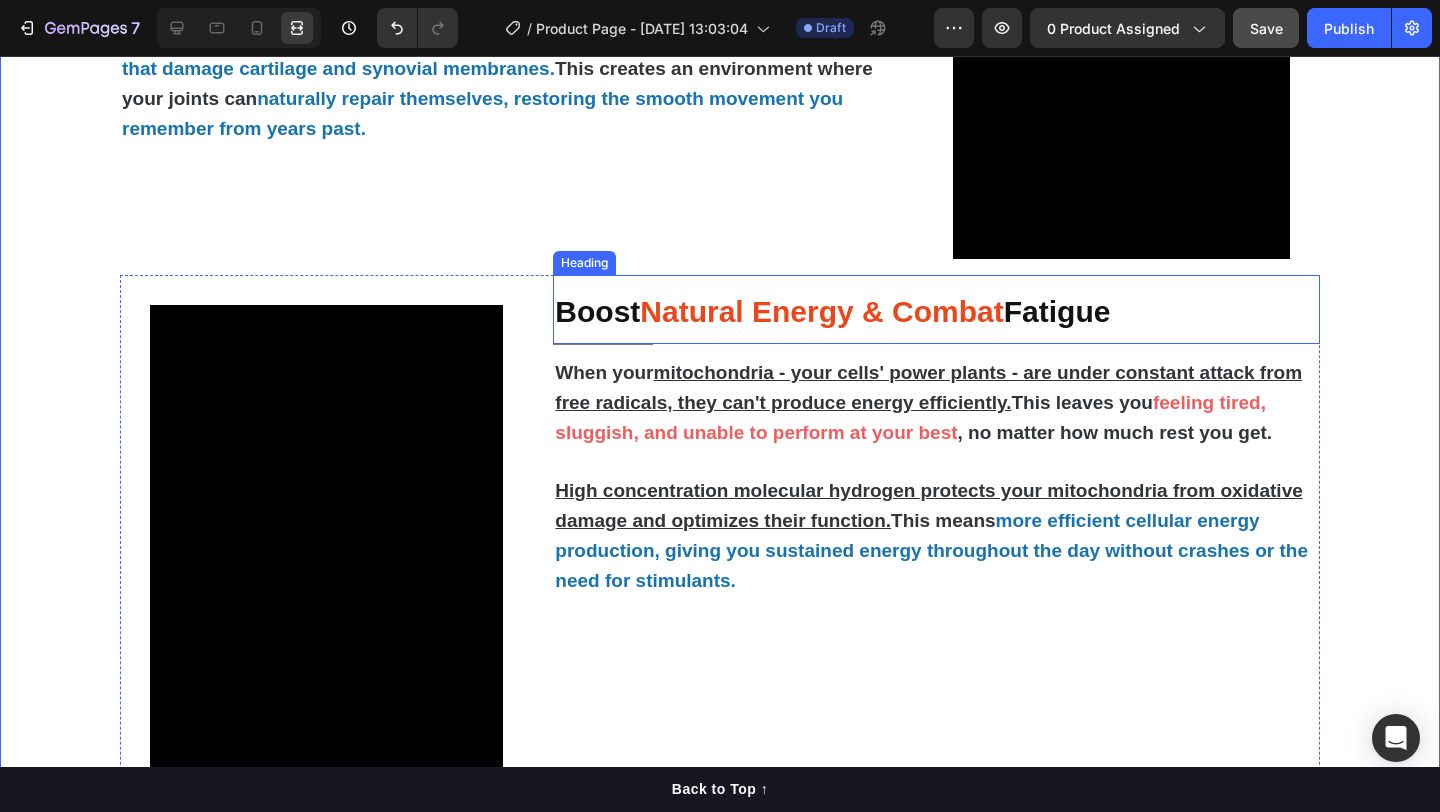 scroll, scrollTop: 2349, scrollLeft: 0, axis: vertical 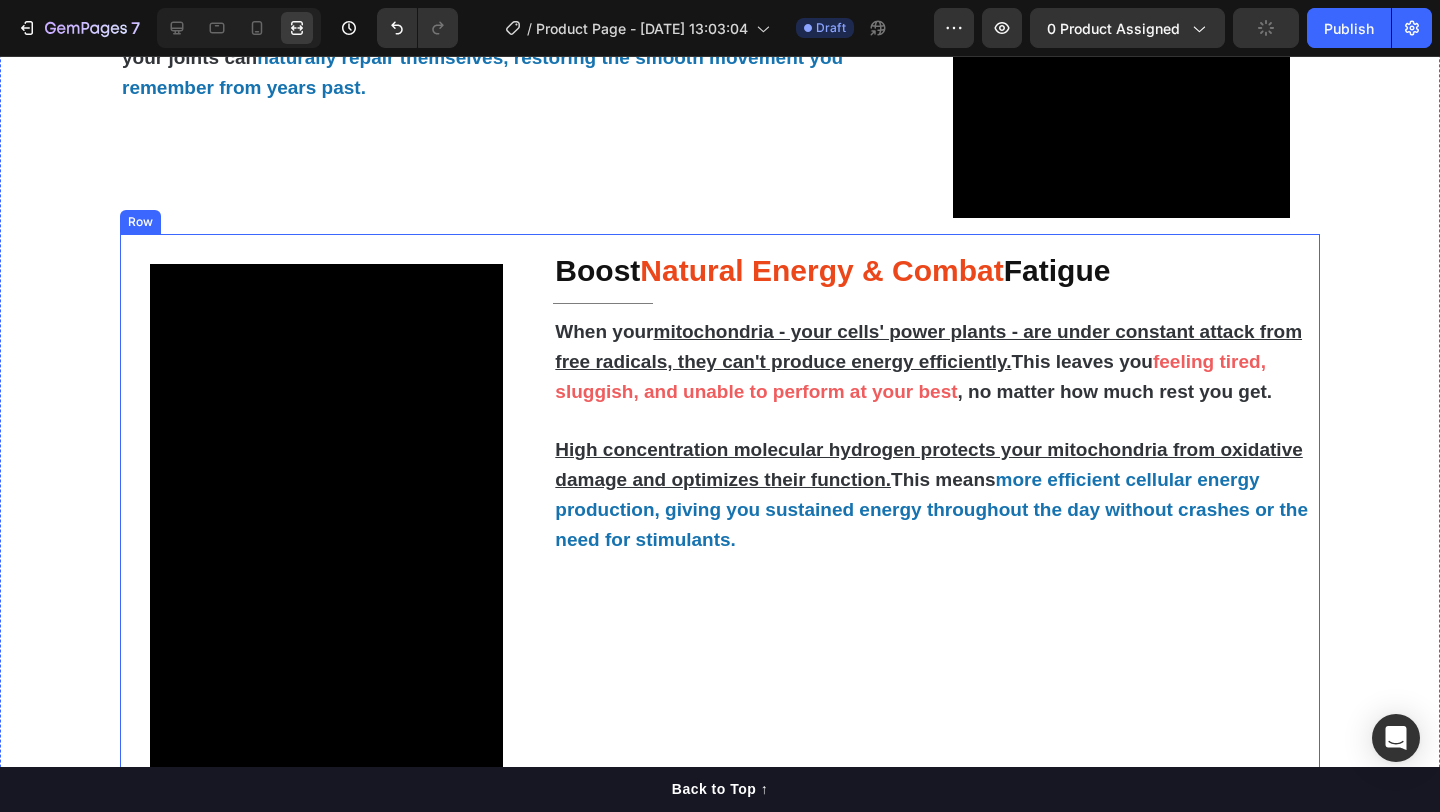 click on "Video Boost  Natural Energy & Combat  Fatigue Heading                Title Line When your  mitochondria - your cells' power plants - are under constant attack from free radicals, they can't produce energy efficiently.  This leaves you  feeling tired, sluggish, and unable to perform at your best , no matter how much rest you get.   High concentration molecular hydrogen protects your mitochondria from oxidative damage and optimizes their function.  This means  more efficient cellular energy production, giving you sustained energy throughout the day without crashes or the need for stimulants. Text Block Row" at bounding box center [720, 514] 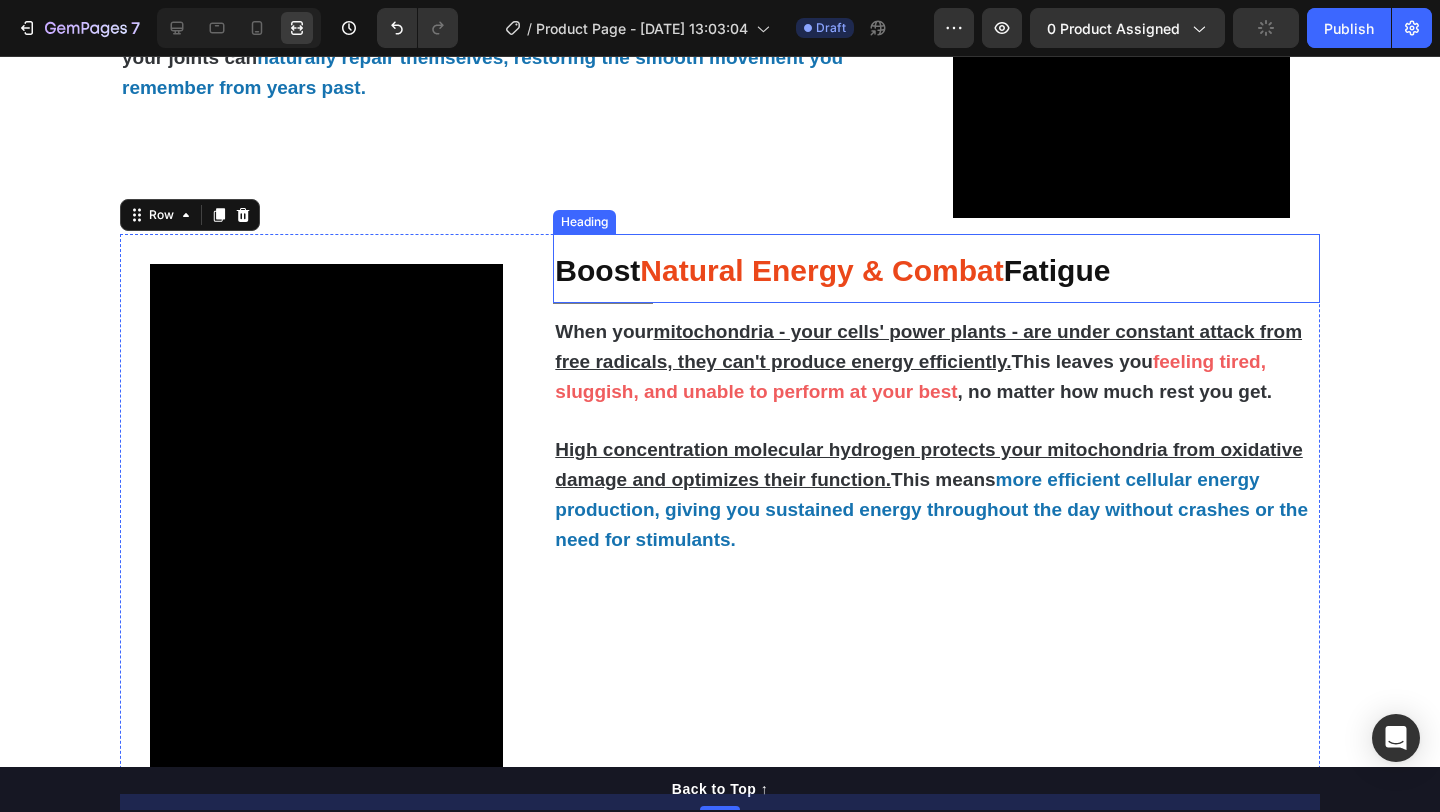 click on "Boost  Natural Energy & Combat  Fatigue" at bounding box center [936, 268] 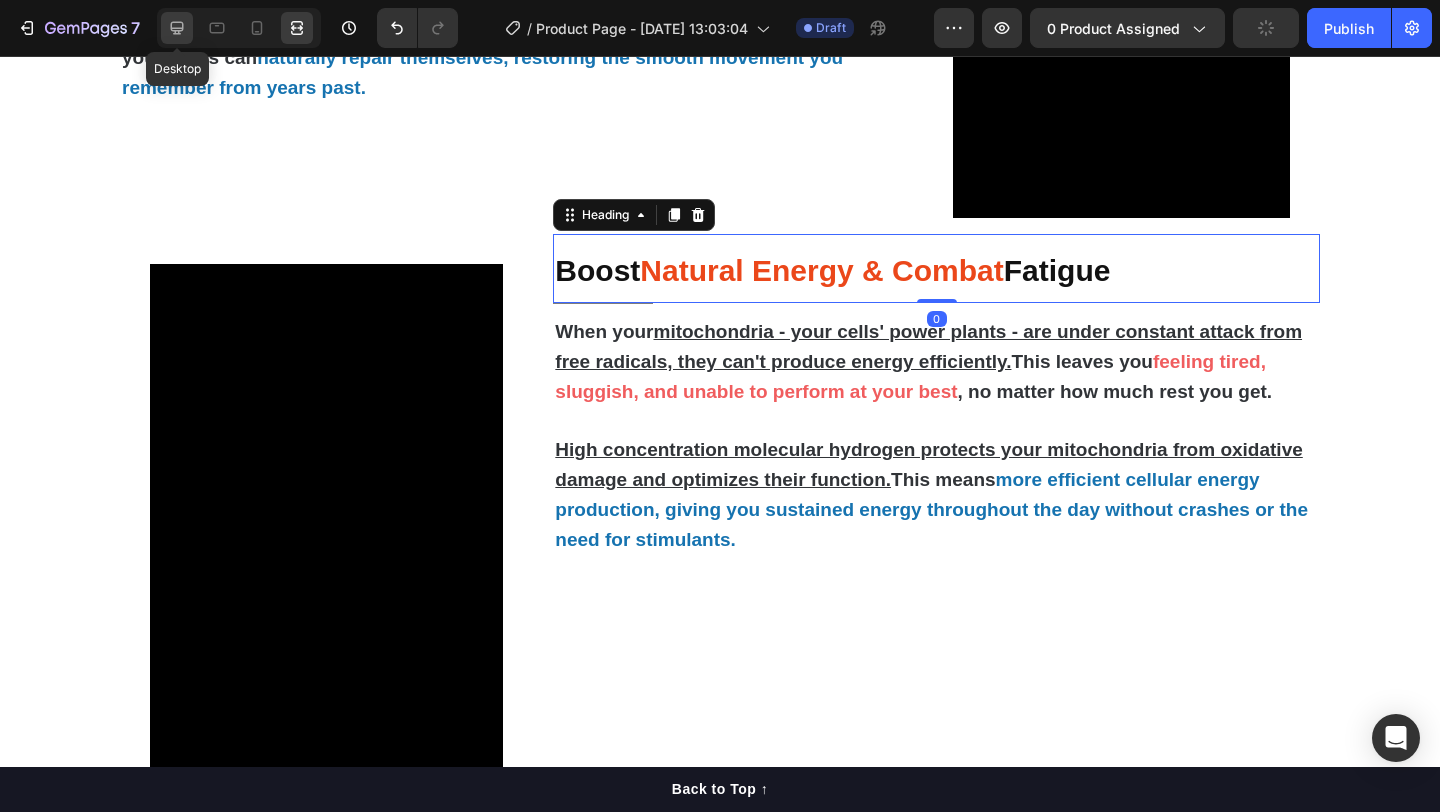 click 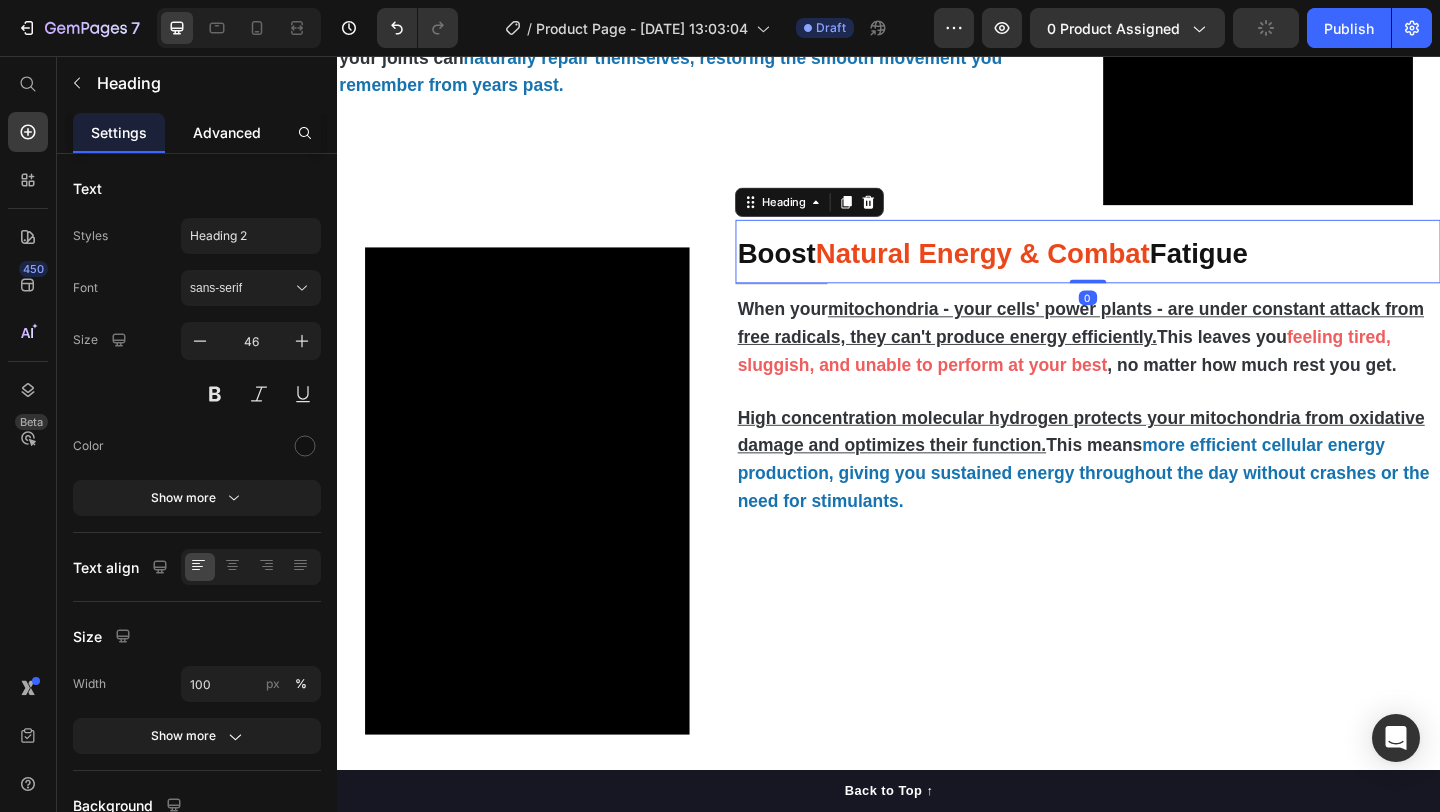click on "Advanced" 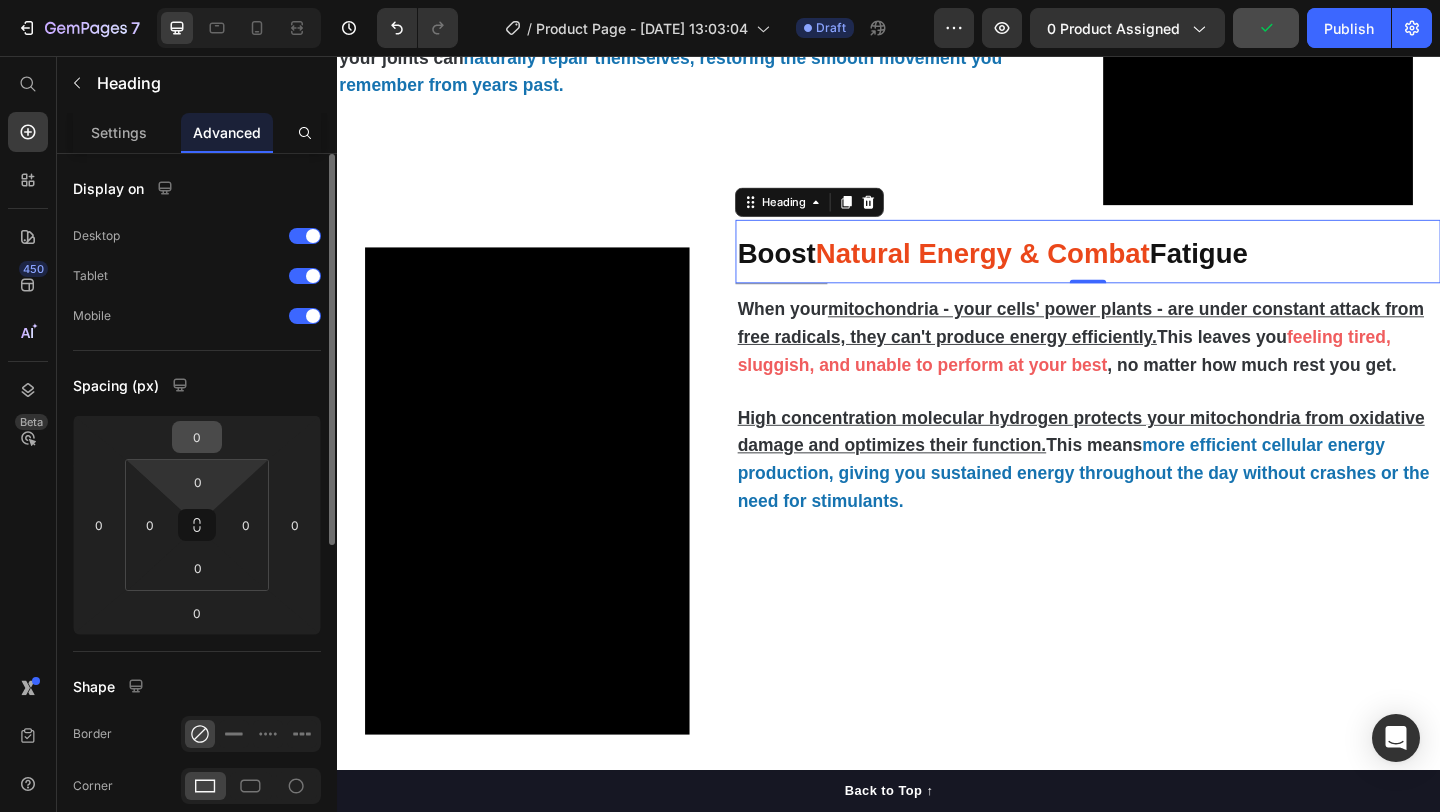 click on "0" at bounding box center [197, 437] 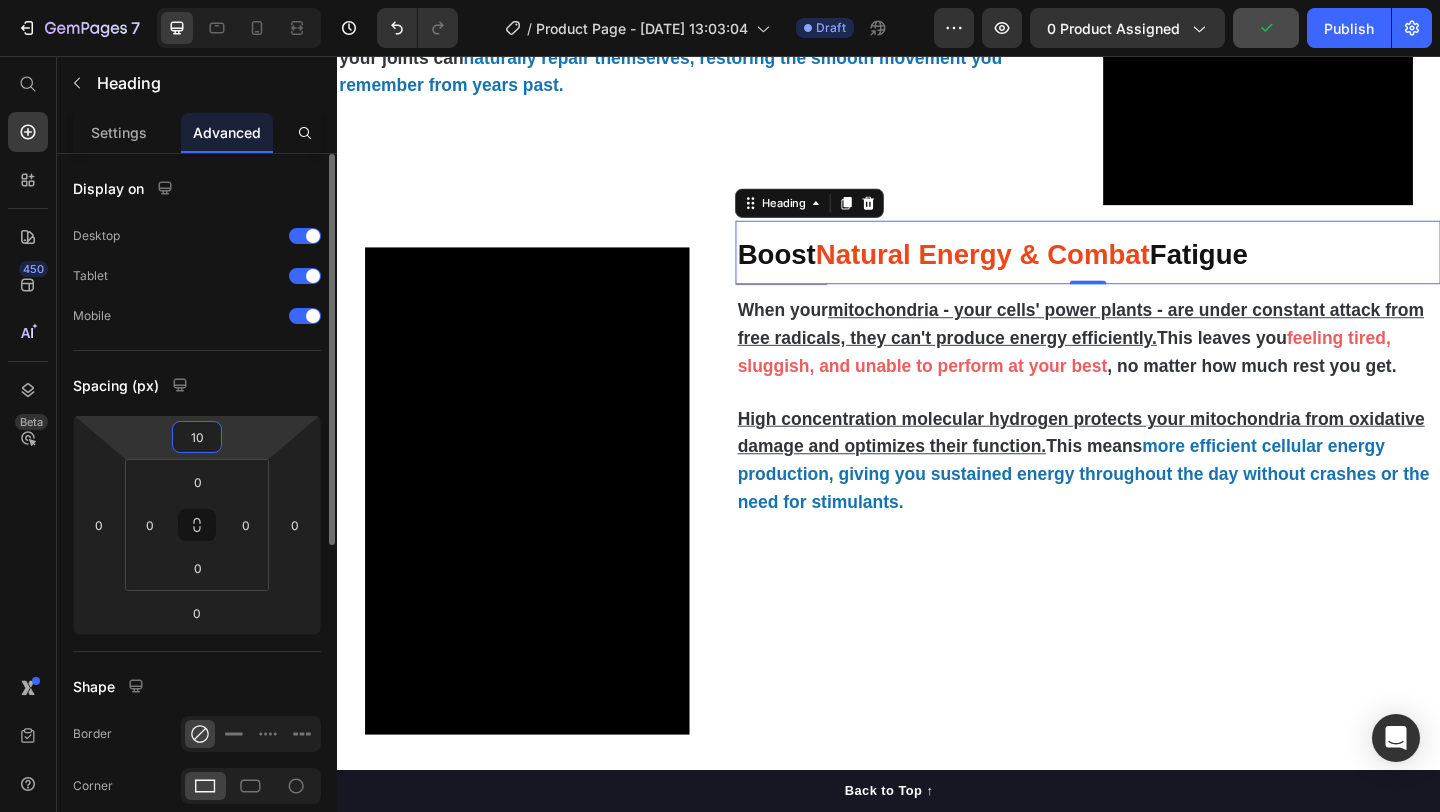 type on "100" 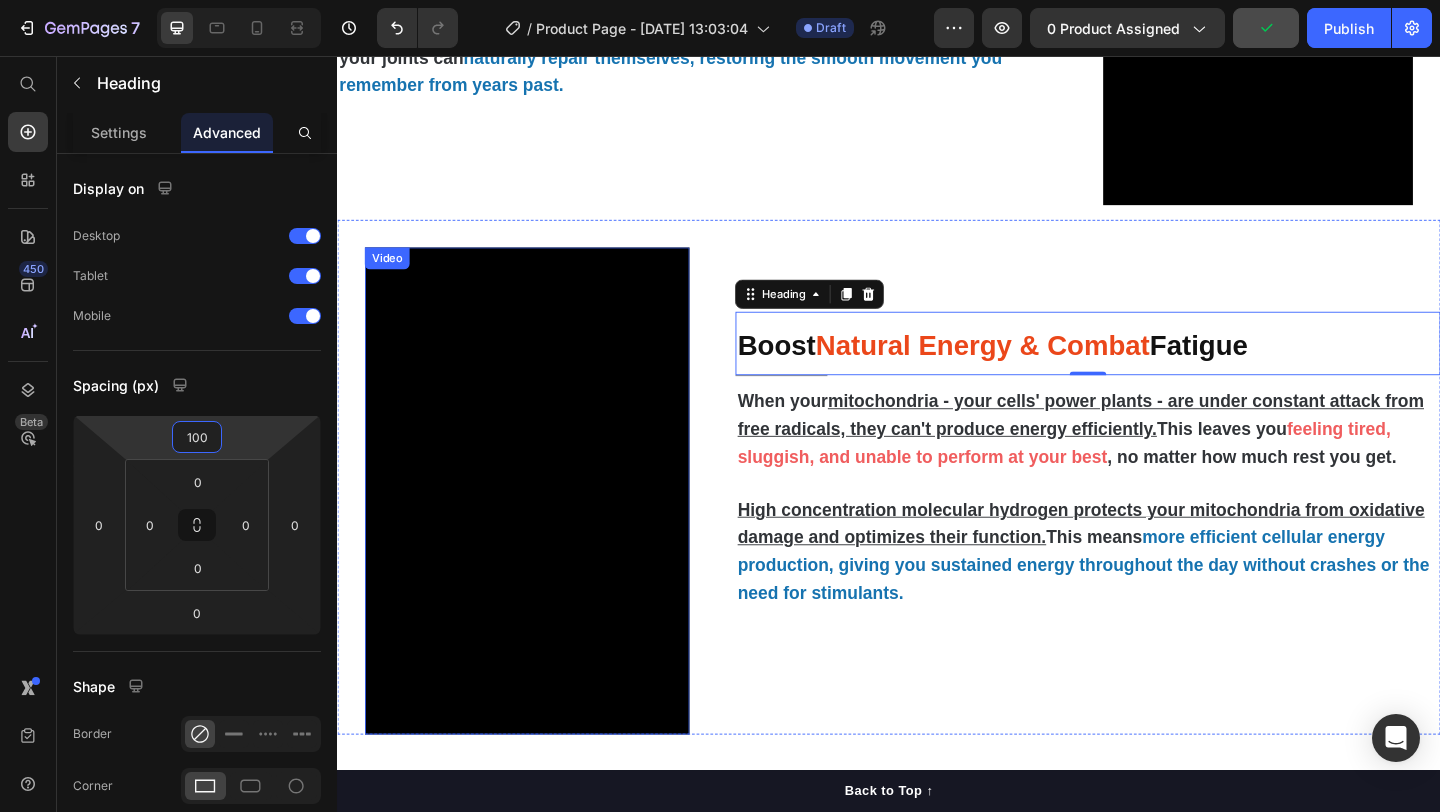 click on "Video Boost  Natural Energy & Combat  Fatigue Heading   0                Title Line When your  mitochondria - your cells' power plants - are under constant attack from free radicals, they can't produce energy efficiently.  This leaves you  feeling tired, sluggish, and unable to perform at your best , no matter how much rest you get.   High concentration molecular hydrogen protects your mitochondria from oxidative damage and optimizes their function.  This means  more efficient cellular energy production, giving you sustained energy throughout the day without crashes or the need for stimulants. Text Block Row" at bounding box center [937, 514] 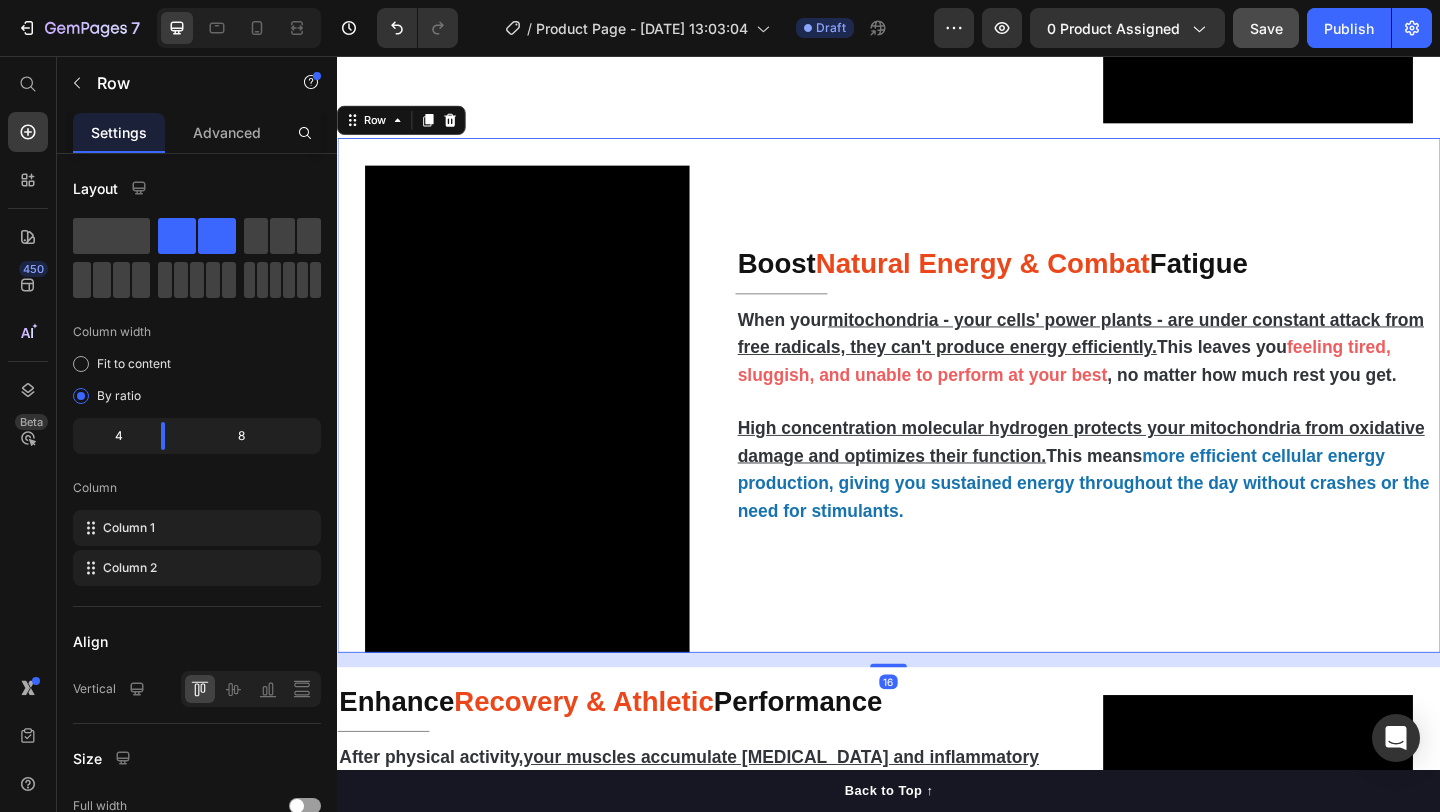 scroll, scrollTop: 2473, scrollLeft: 0, axis: vertical 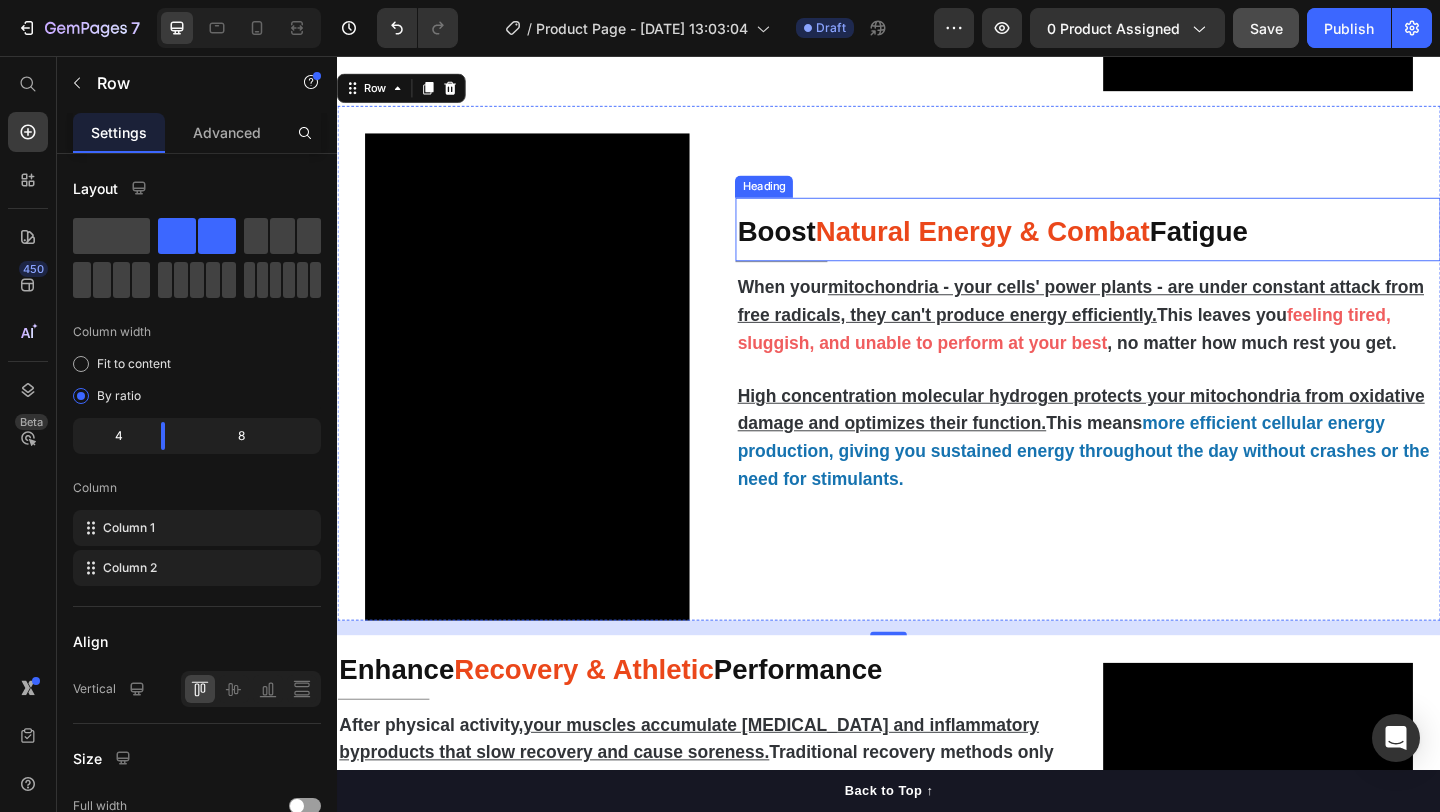 click on "Boost" at bounding box center [814, 246] 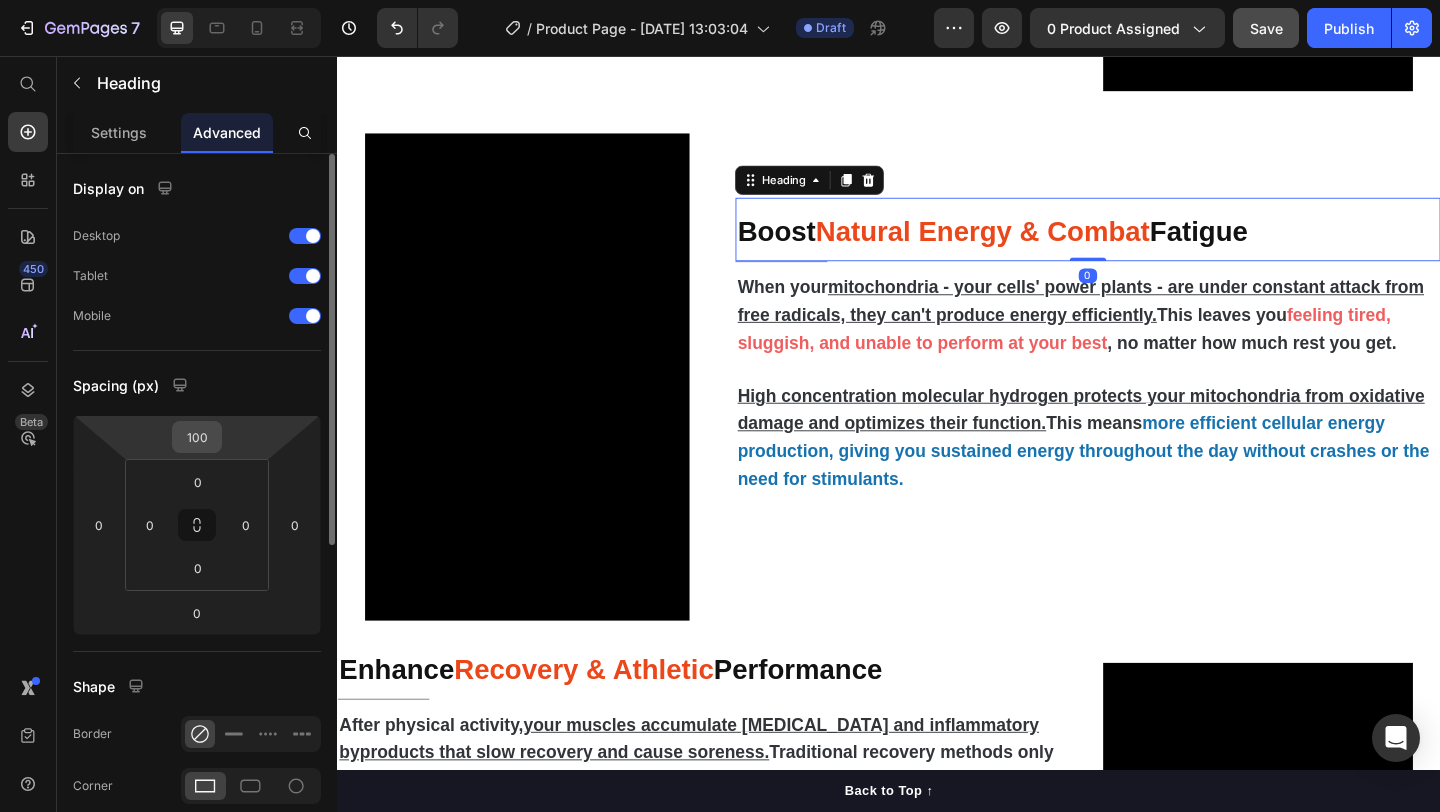 click on "100" at bounding box center (197, 437) 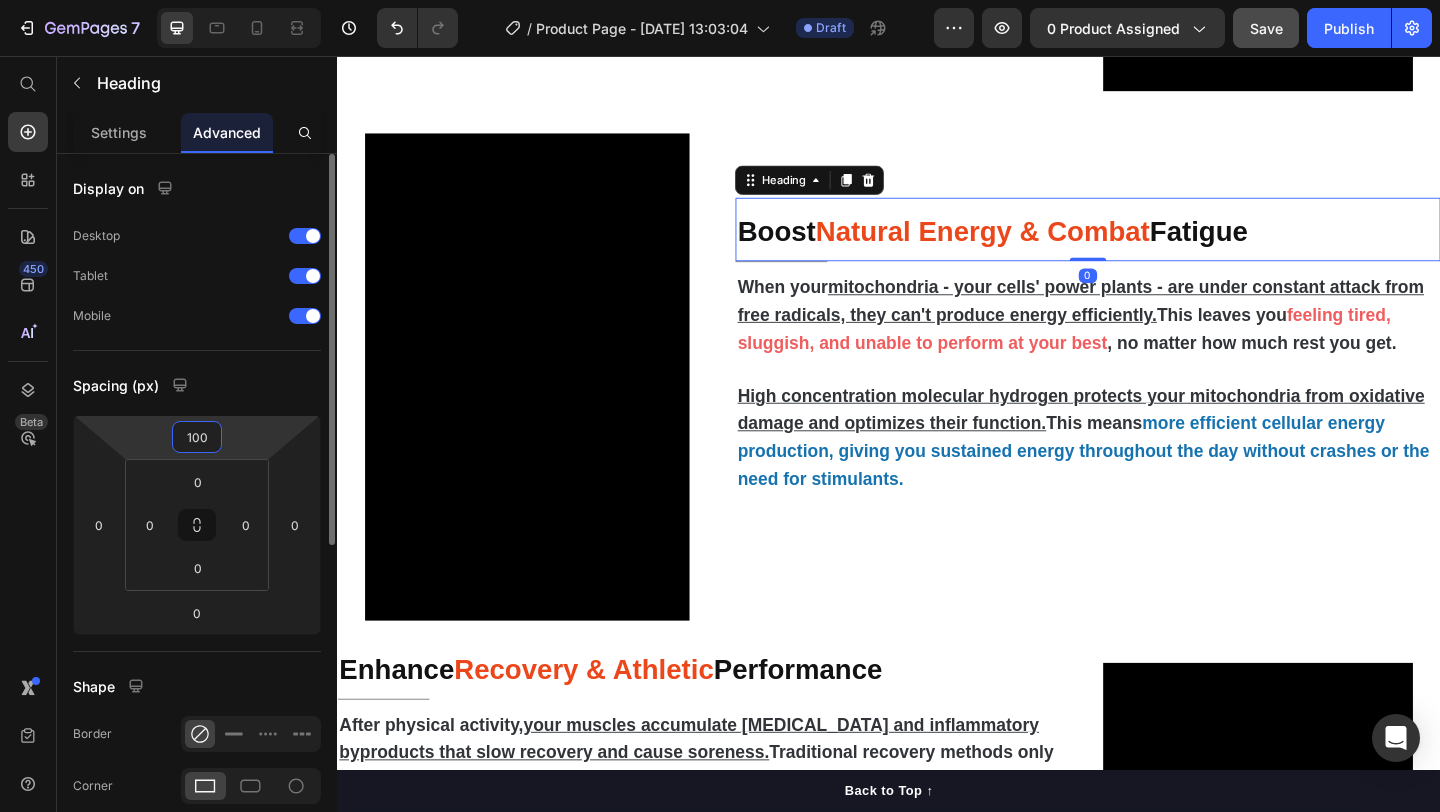 click on "100" at bounding box center (197, 437) 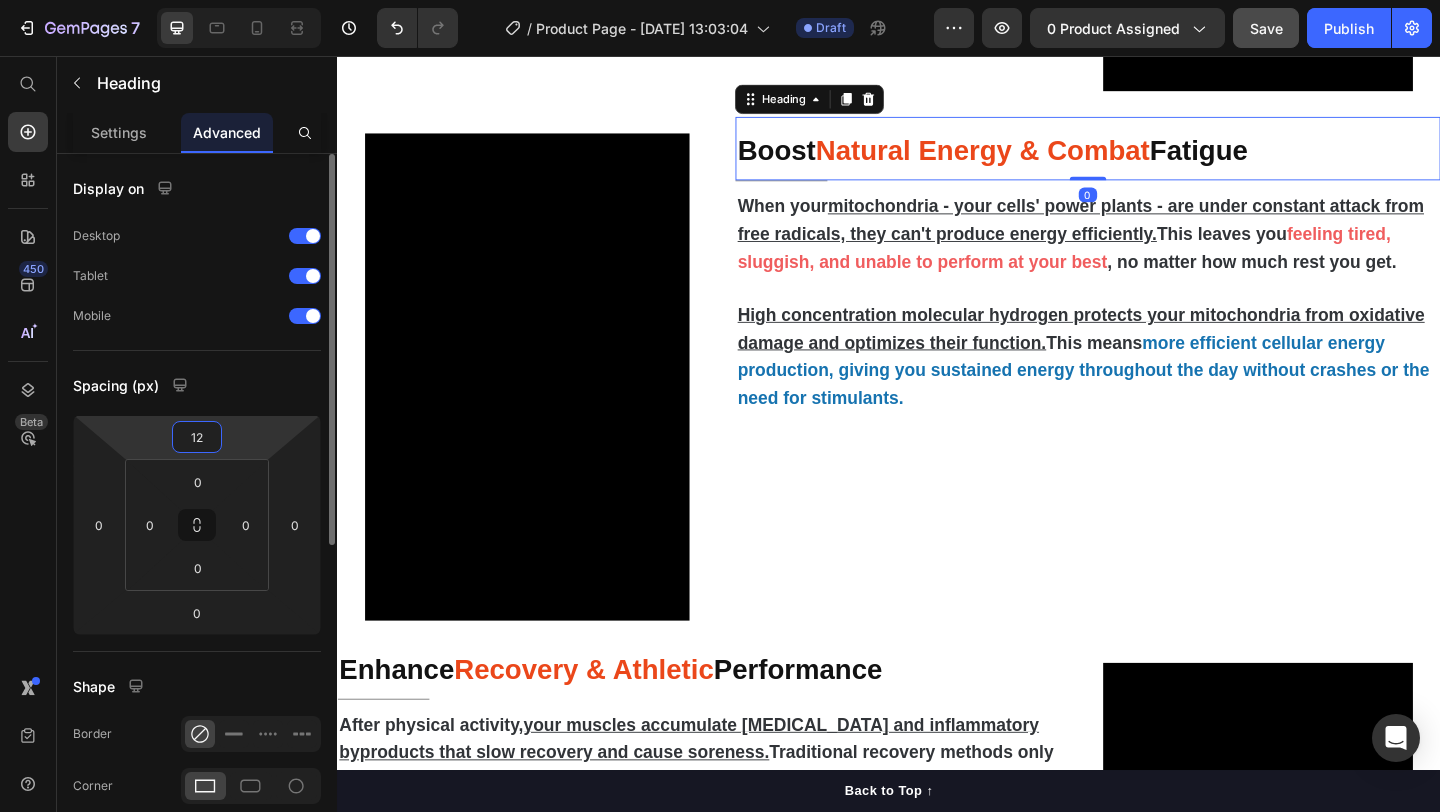 type on "120" 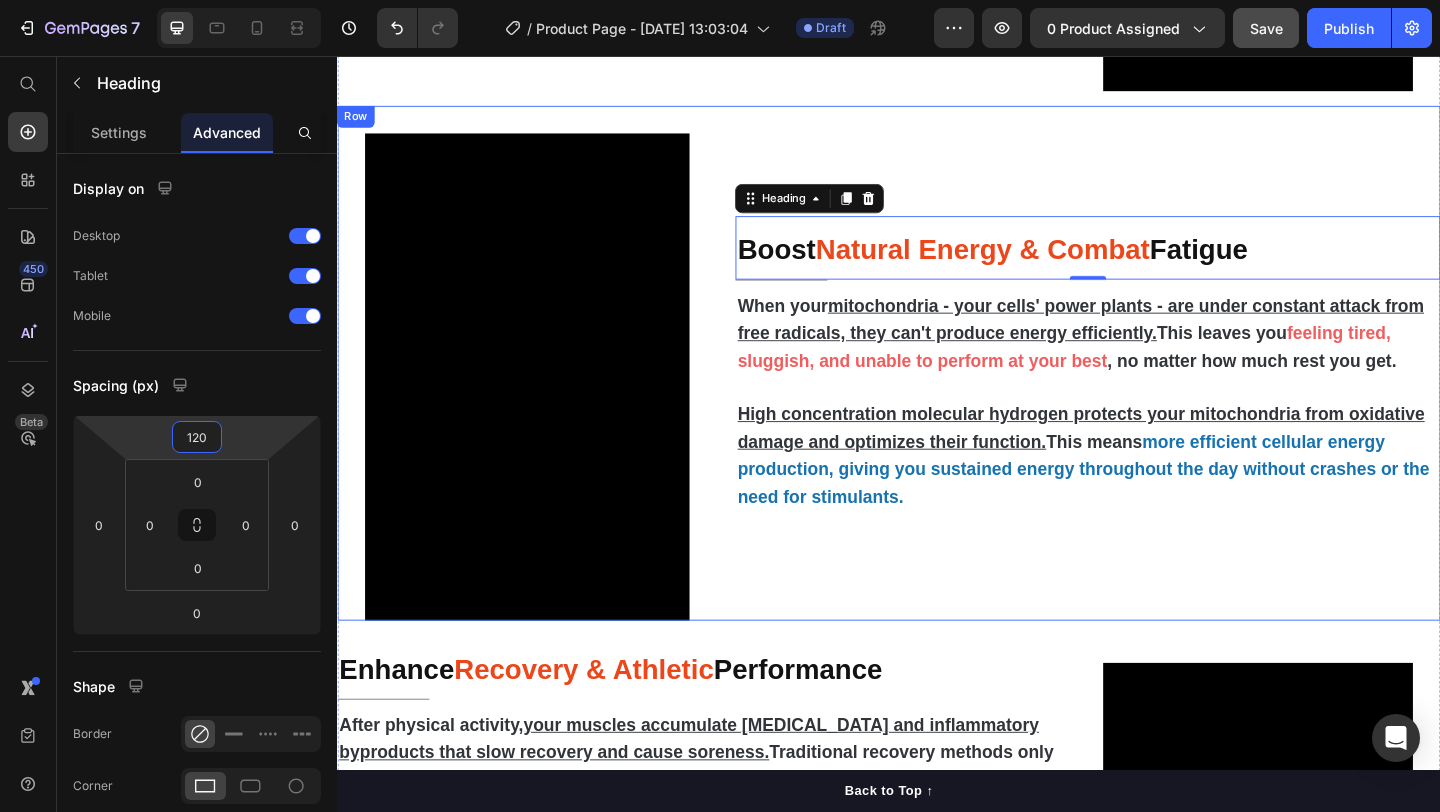 click on "Video Boost  Natural Energy & Combat  Fatigue Heading   0                Title Line When your  mitochondria - your cells' power plants - are under constant attack from free radicals, they can't produce energy efficiently.  This leaves you  feeling tired, sluggish, and unable to perform at your best , no matter how much rest you get.   High concentration molecular hydrogen protects your mitochondria from oxidative damage and optimizes their function.  This means  more efficient cellular energy production, giving you sustained energy throughout the day without crashes or the need for stimulants. Text Block Row" at bounding box center (937, 390) 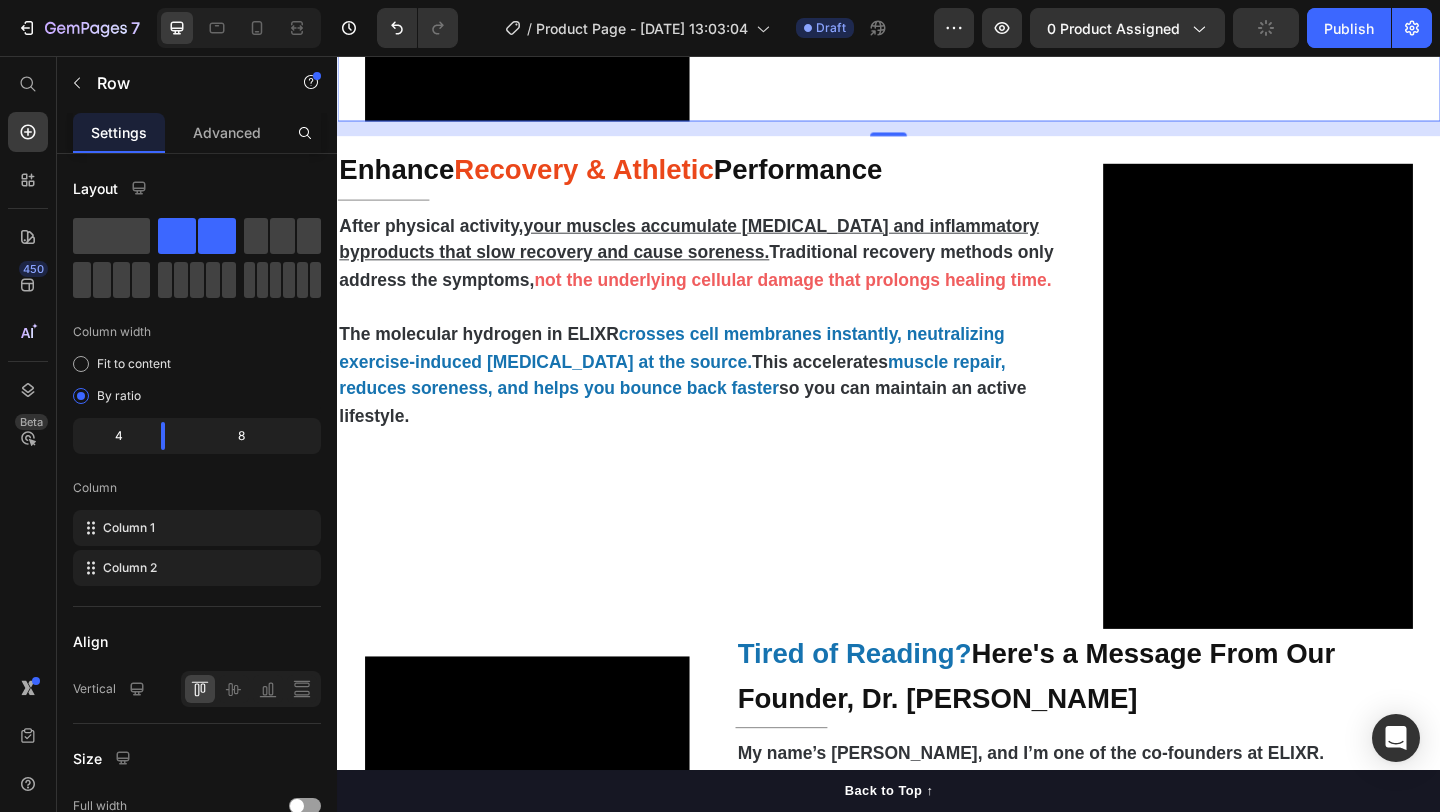 scroll, scrollTop: 3008, scrollLeft: 0, axis: vertical 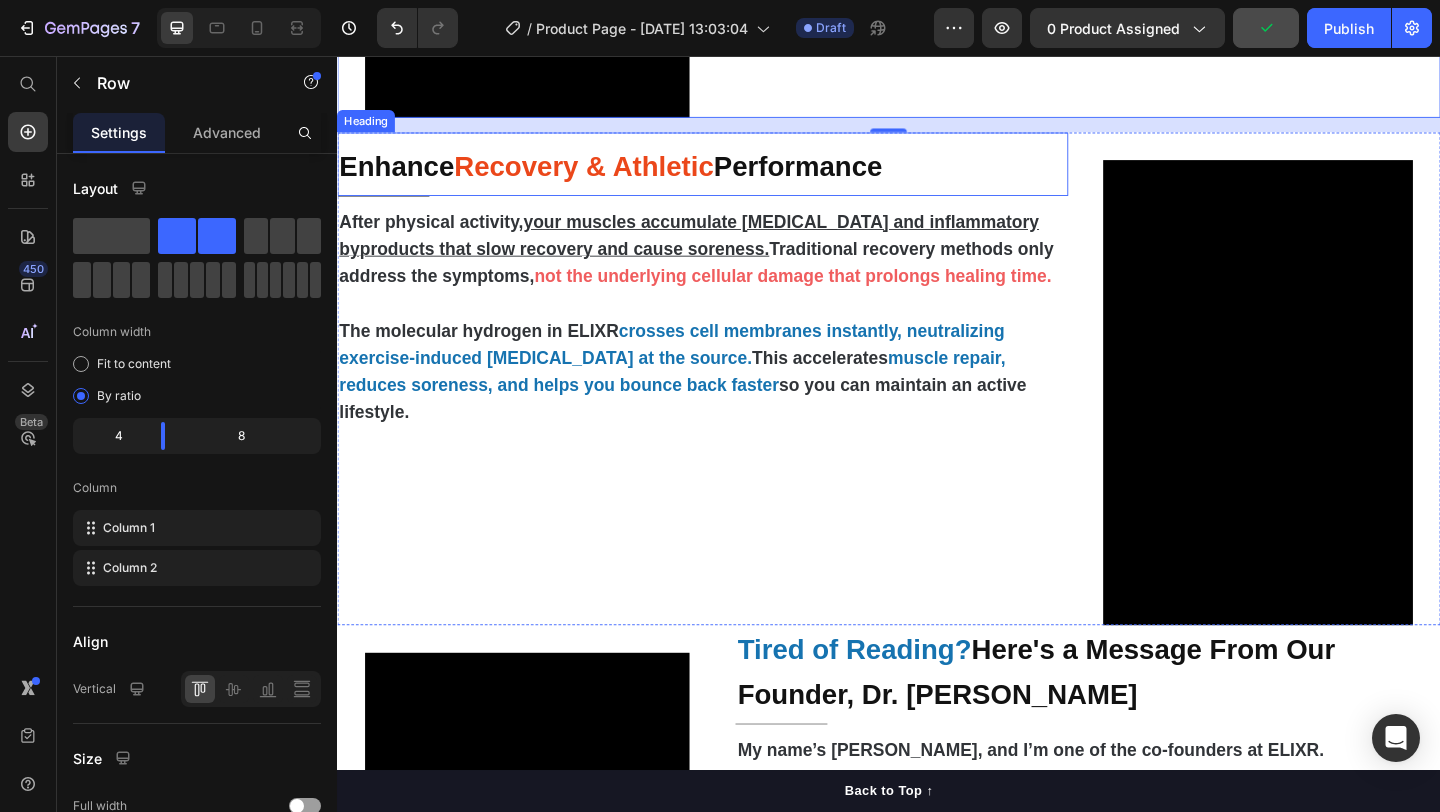 click on "Enhance  Recovery & Athletic  Performance" at bounding box center [734, 173] 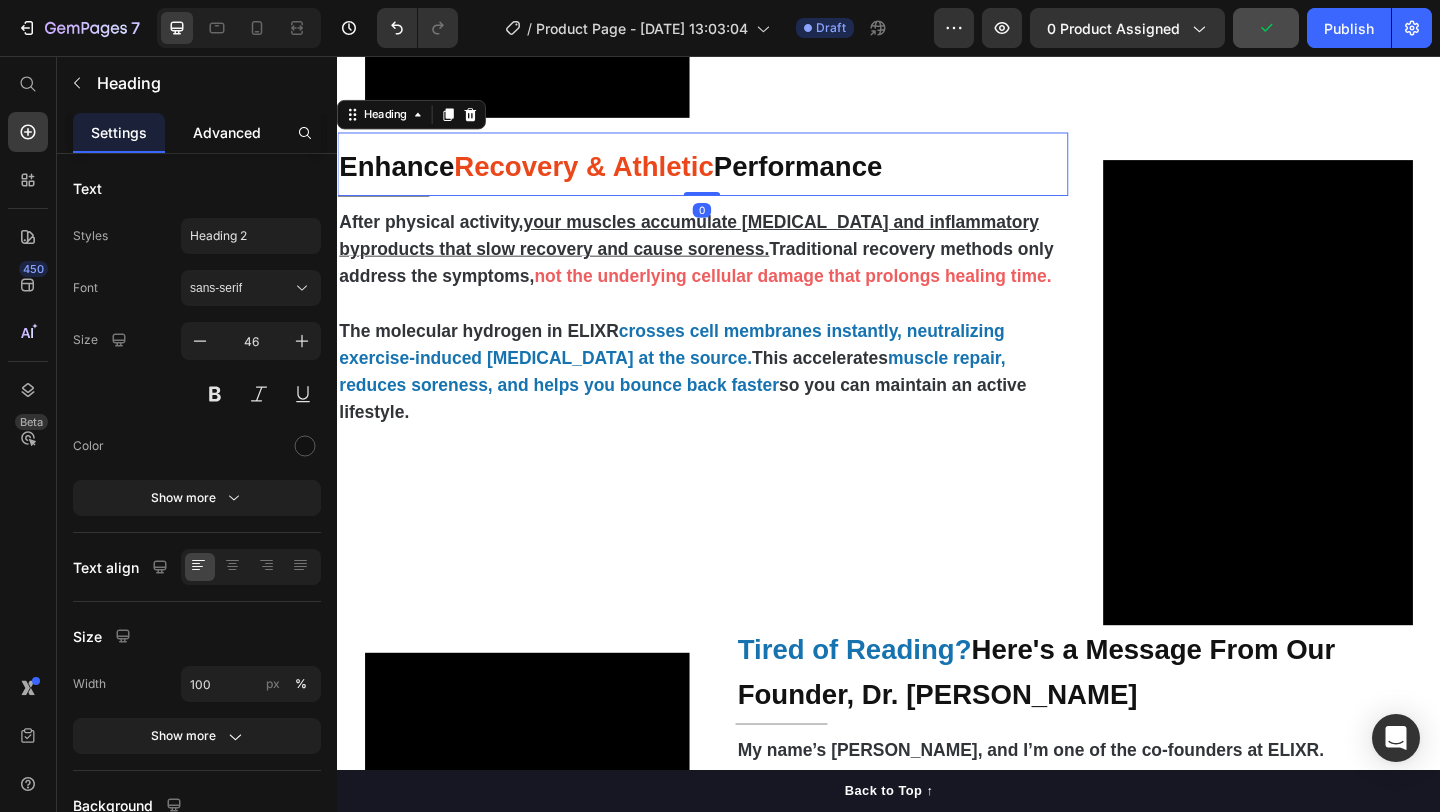 click on "Advanced" at bounding box center [227, 132] 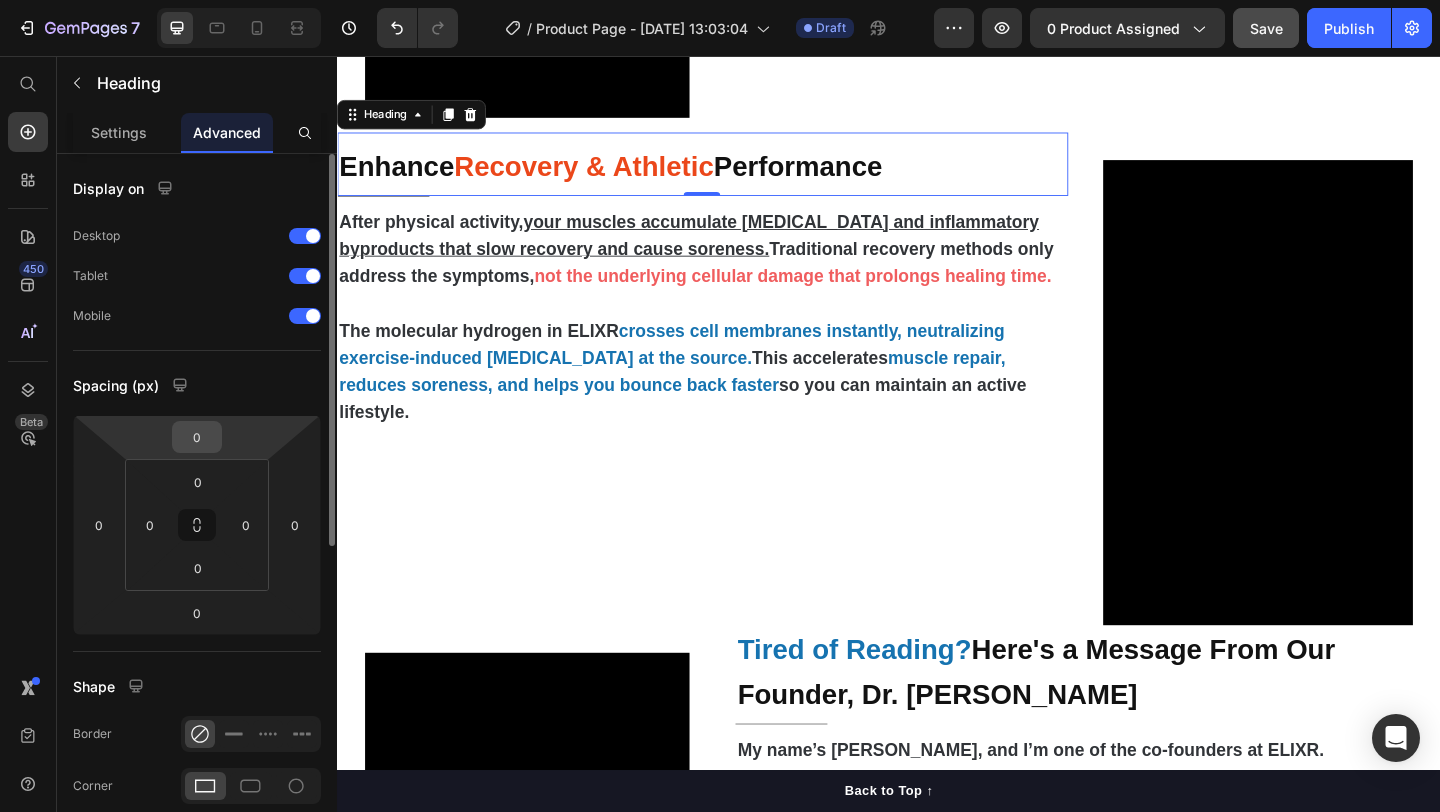 click on "0" at bounding box center (197, 437) 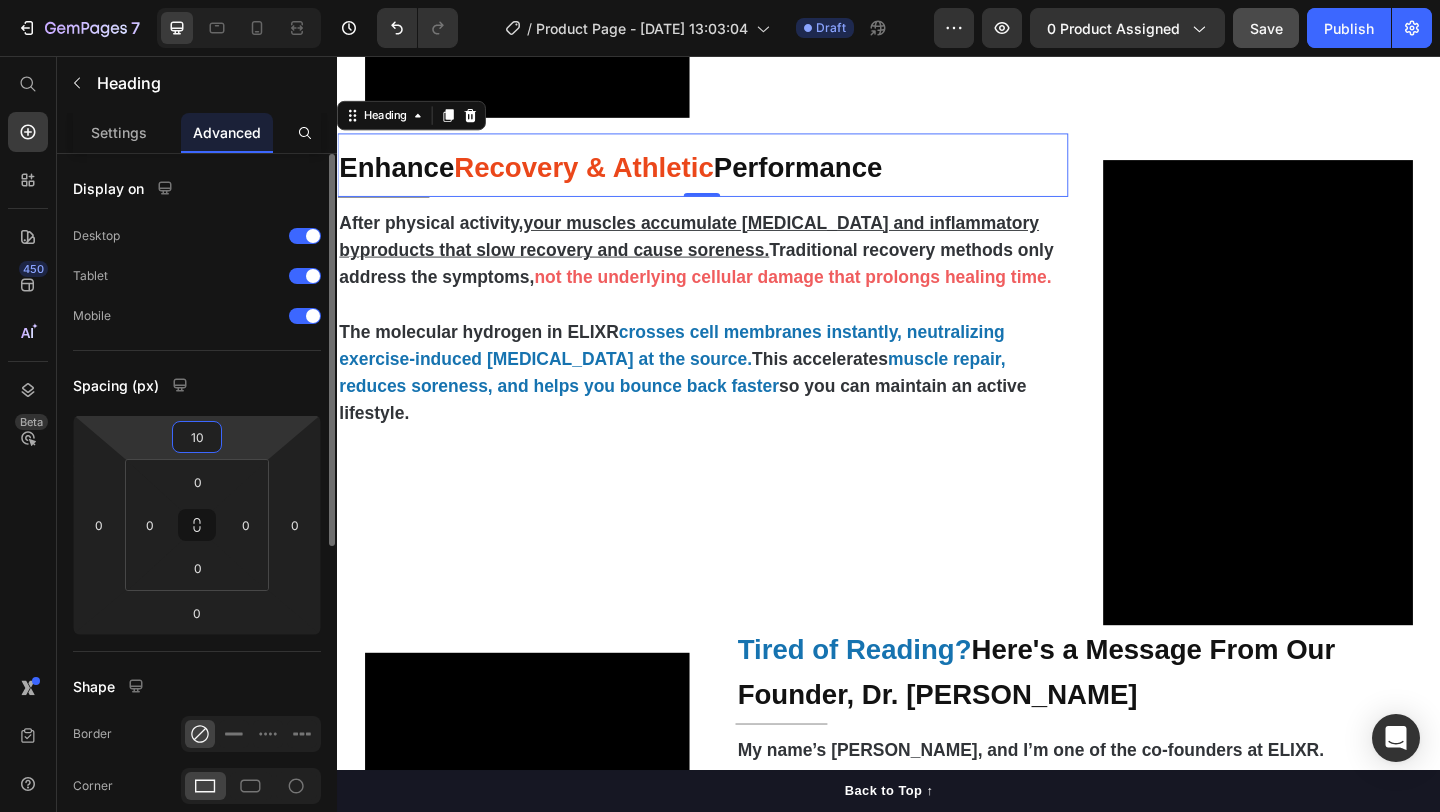 type on "100" 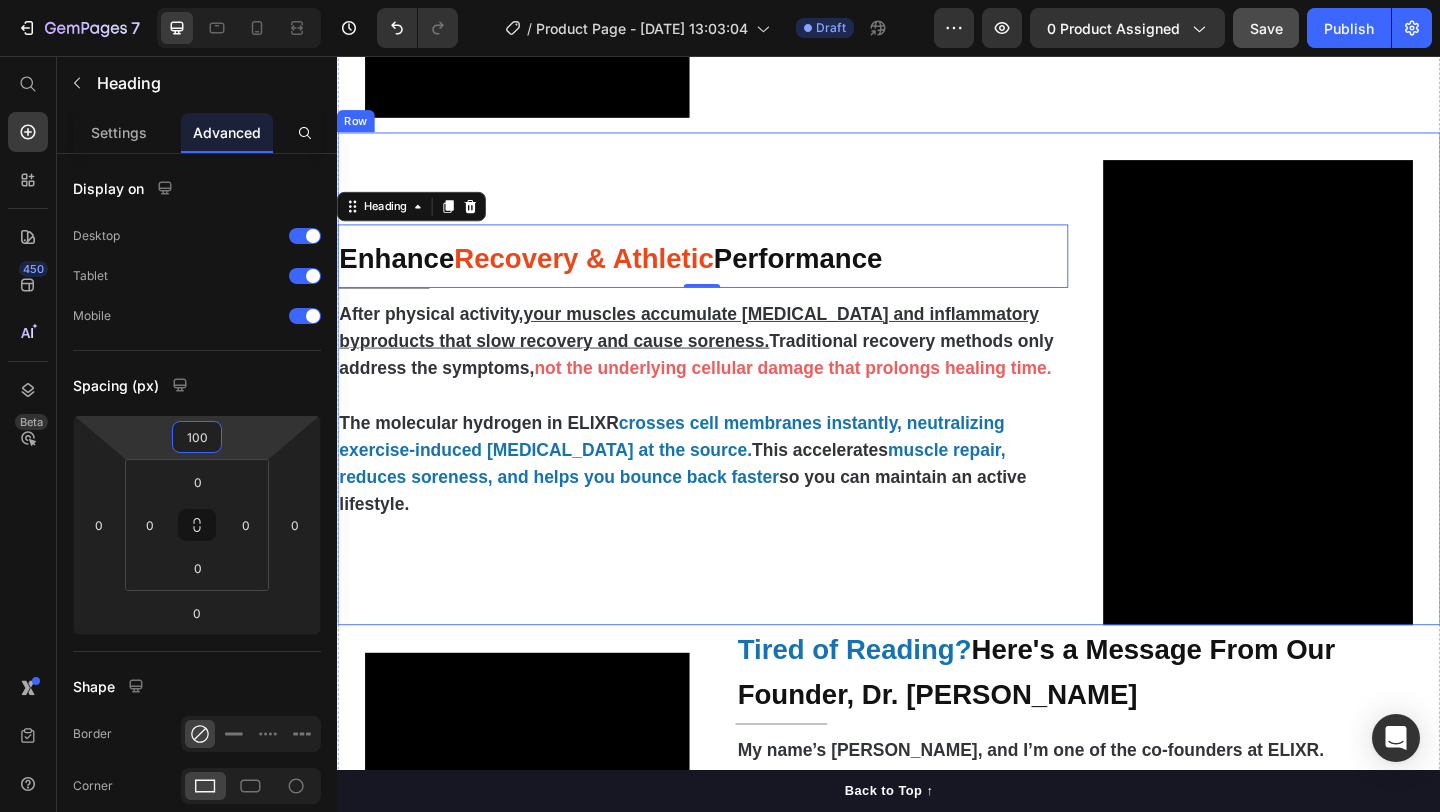 click on "The molecular hydrogen in ELIXR  crosses cell membranes instantly, neutralizing exercise-induced oxidative stress at the source.  This accelerates  muscle repair, reduces soreness, and helps you bounce back faster  so you can maintain an active lifestyle." at bounding box center [734, 500] 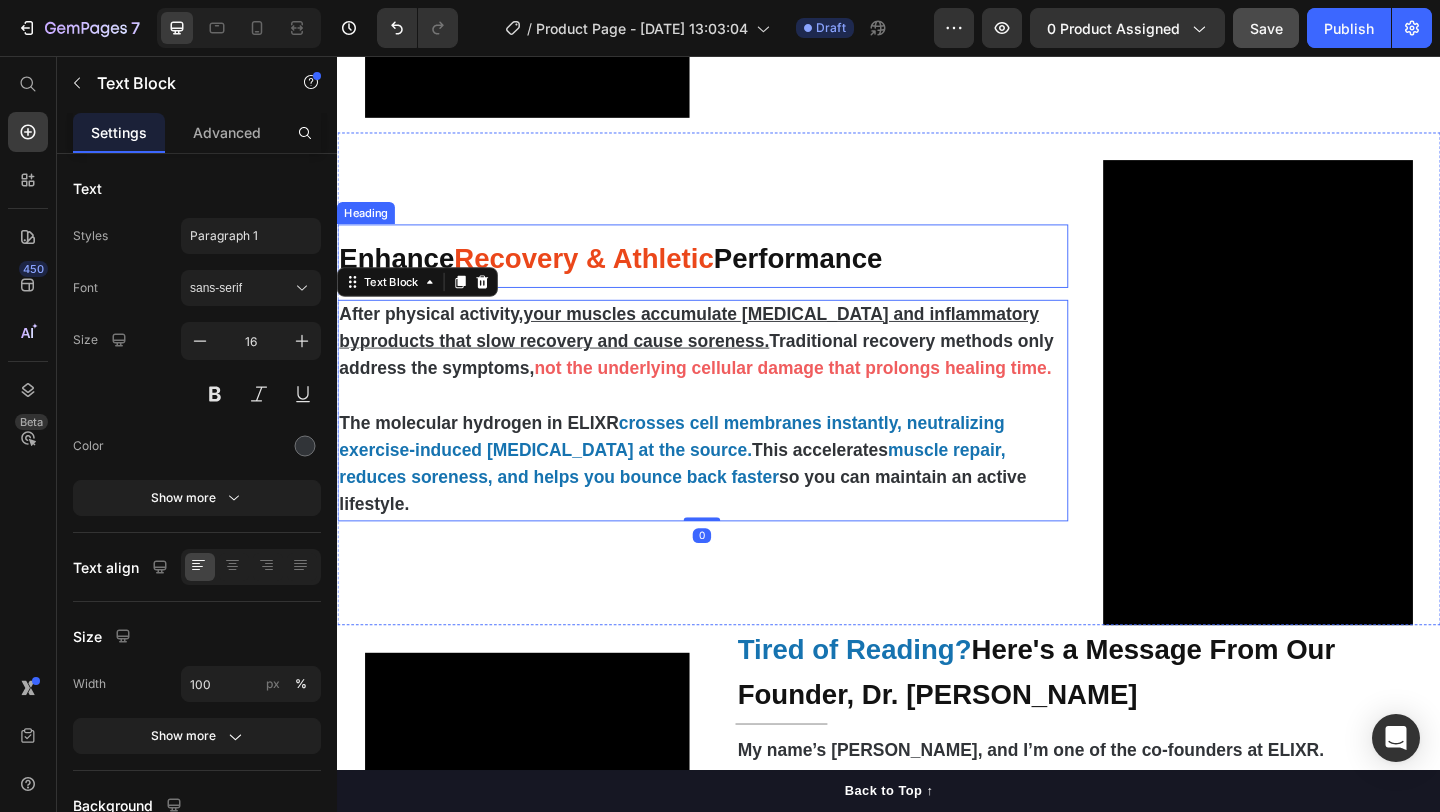 click on "Enhance  Recovery & Athletic  Performance" at bounding box center [734, 273] 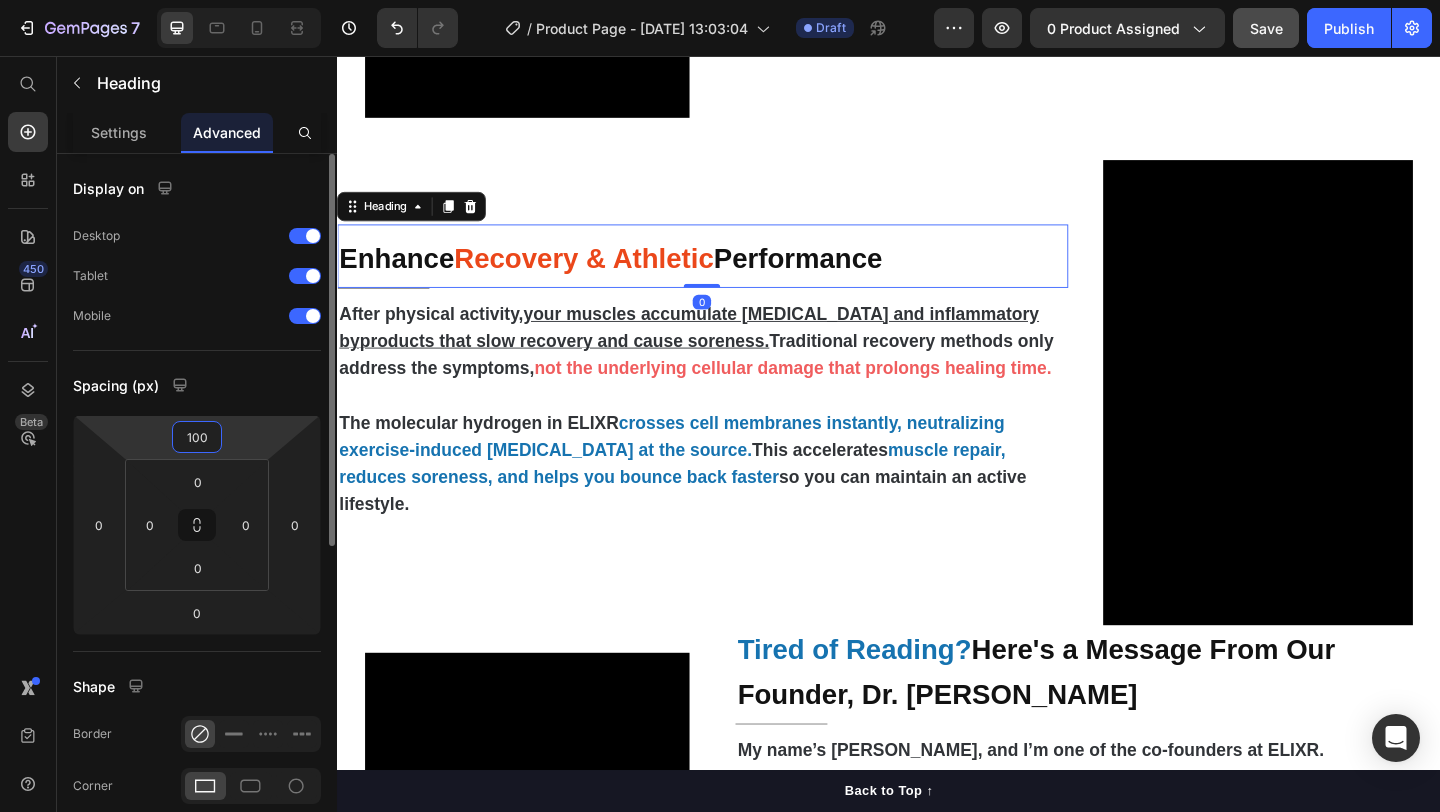 click on "100" at bounding box center [197, 437] 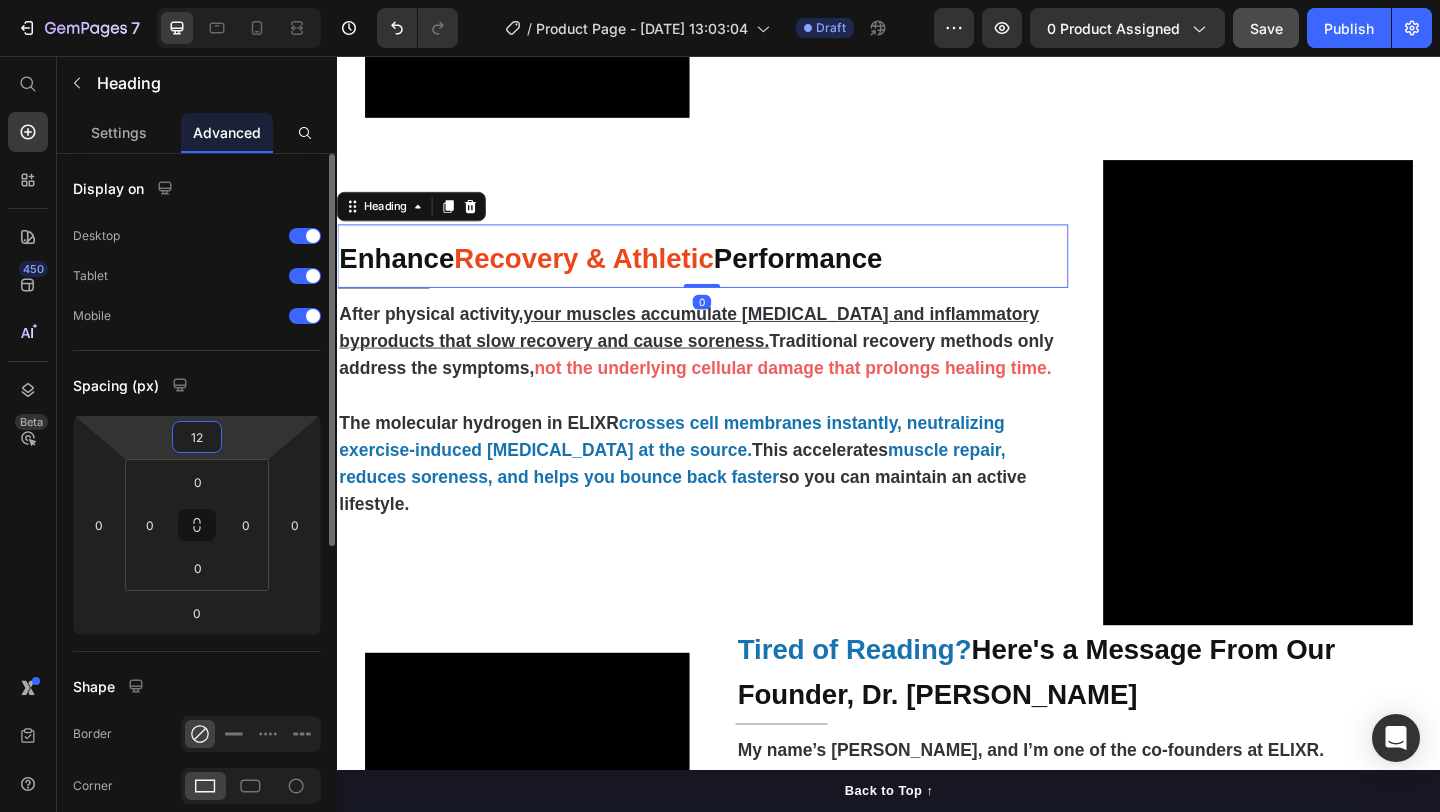 type on "120" 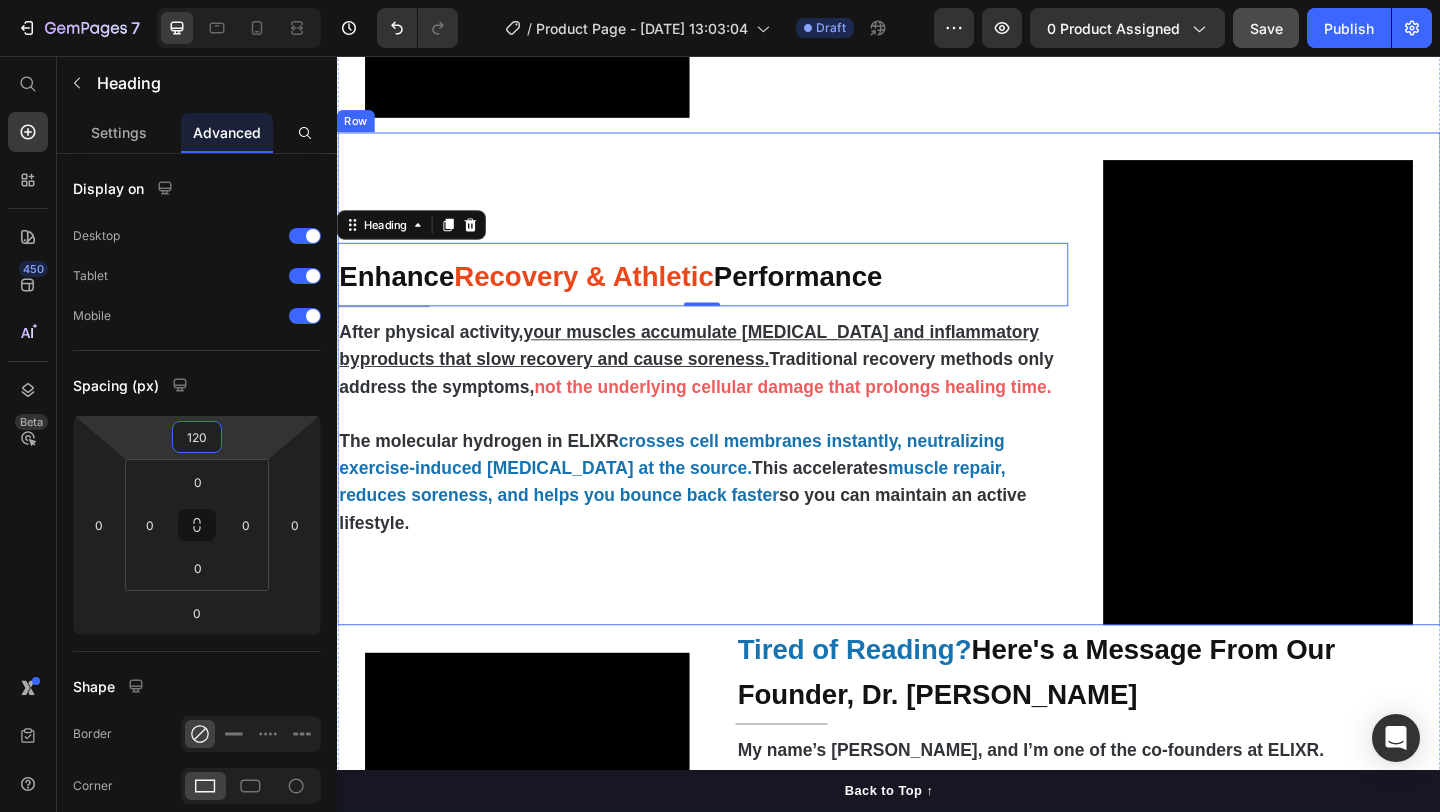 click on "Enhance  Recovery & Athletic  Performance Heading   0                Title Line After physical activity,  your muscles accumulate lactic acid and inflammatory byproducts that slow recovery and cause soreness.  Traditional recovery methods only address the symptoms,  not the underlying cellular damage that prolongs healing time.   The molecular hydrogen in ELIXR  crosses cell membranes instantly, neutralizing exercise-induced oxidative stress at the source.  This accelerates  muscle repair, reduces soreness, and helps you bounce back faster  so you can maintain an active lifestyle. Text Block" at bounding box center (734, 407) 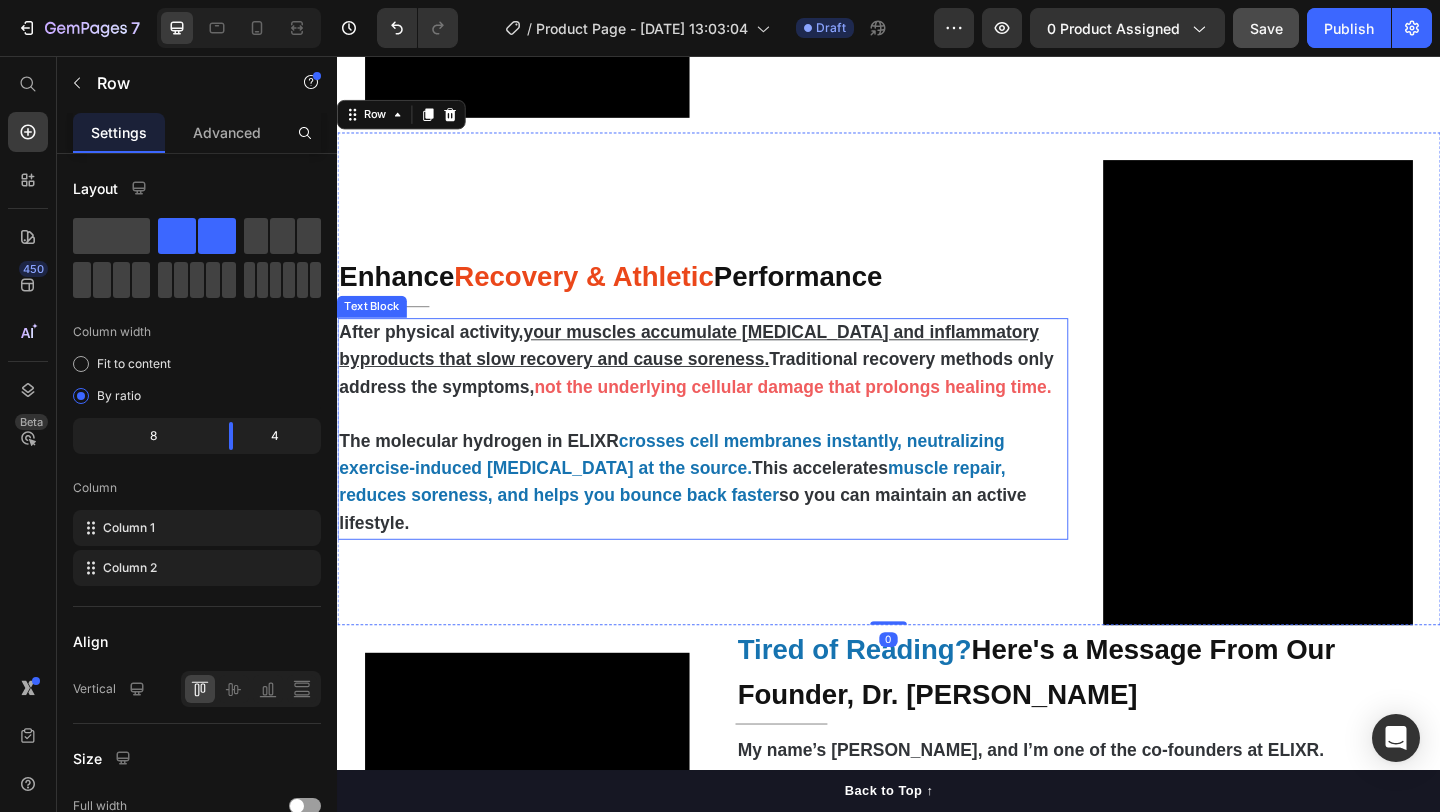 click on "The molecular hydrogen in ELIXR  crosses cell membranes instantly, neutralizing exercise-induced oxidative stress at the source.  This accelerates  muscle repair, reduces soreness, and helps you bounce back faster  so you can maintain an active lifestyle." at bounding box center (734, 520) 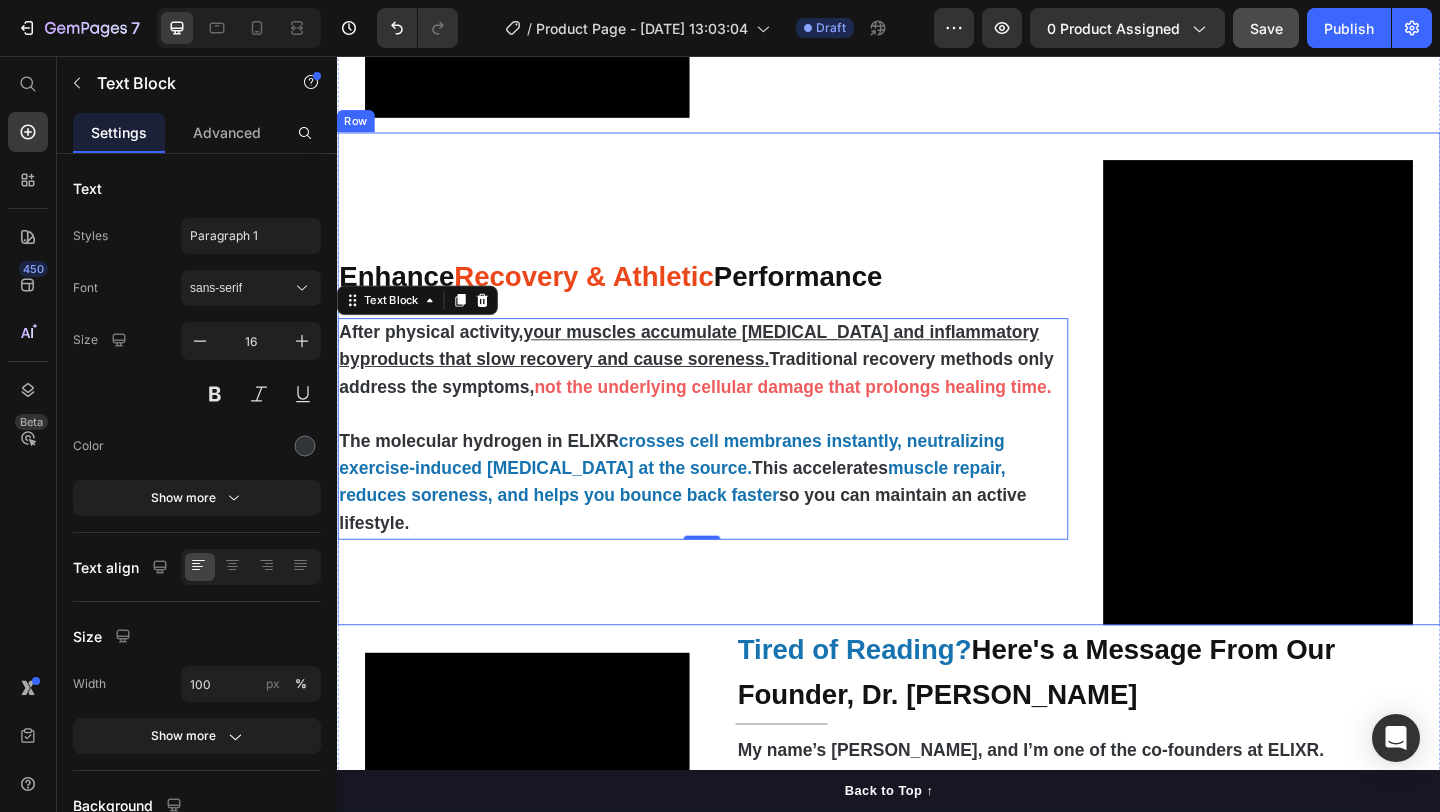 click on "Video" at bounding box center [1338, 407] 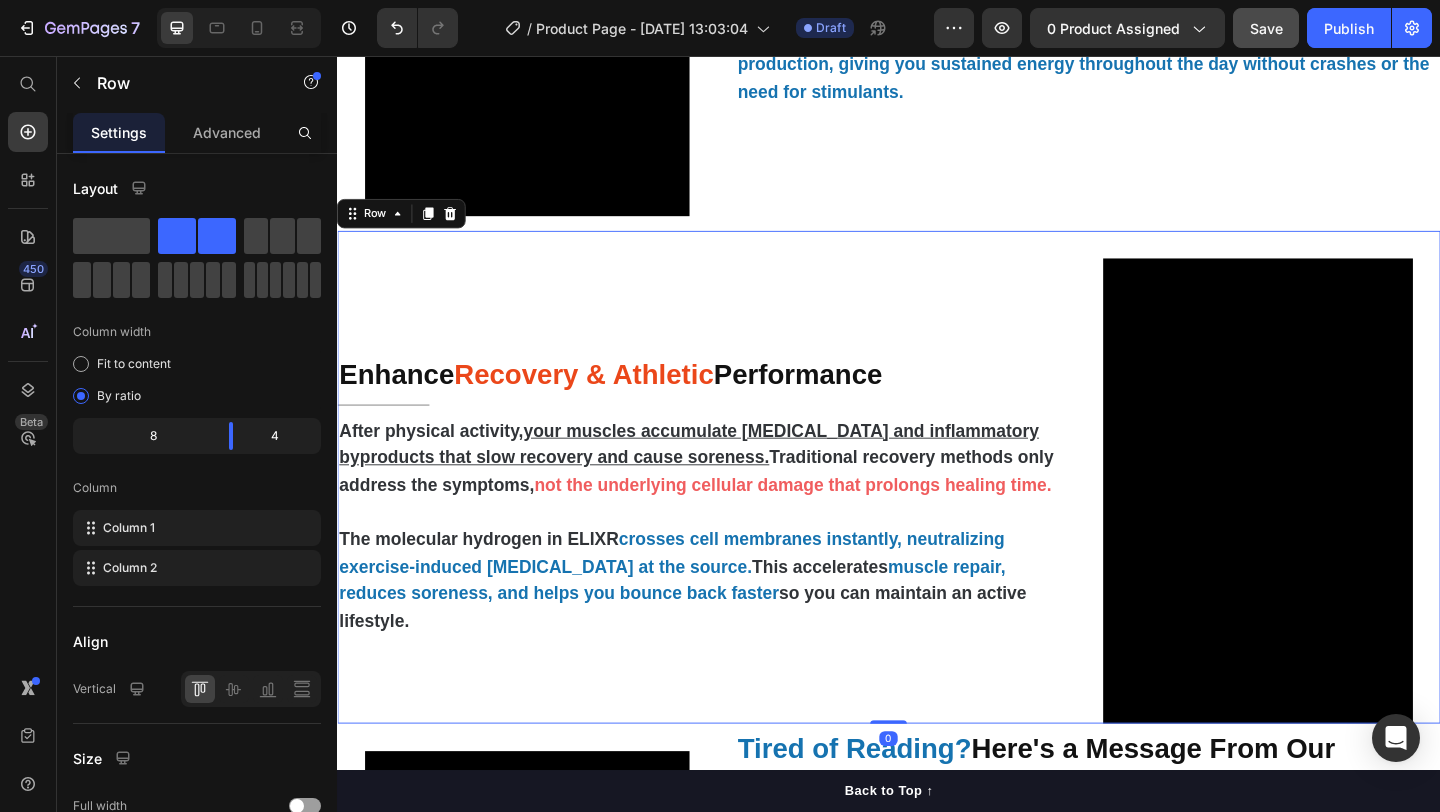 scroll, scrollTop: 2900, scrollLeft: 0, axis: vertical 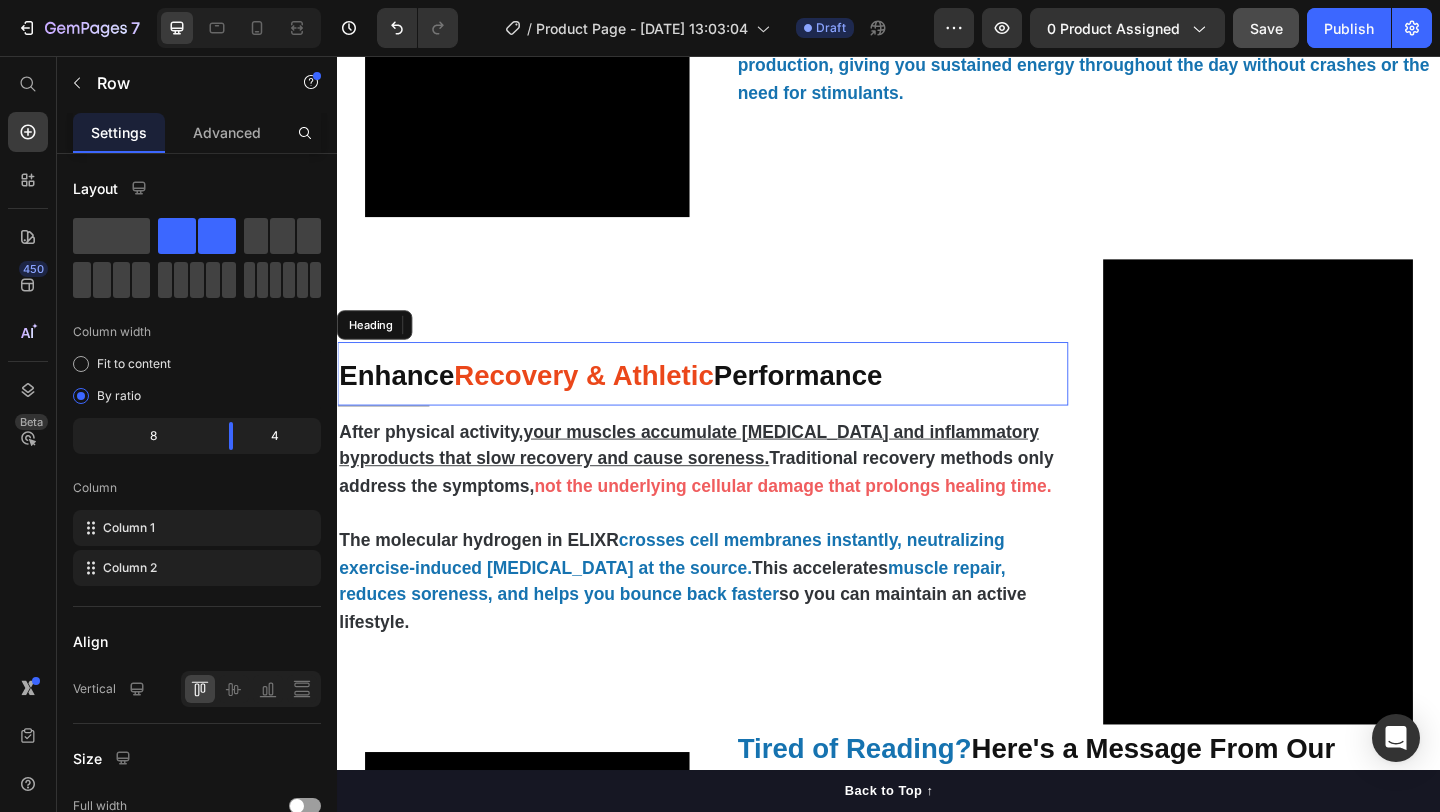 click on "Enhance  Recovery & Athletic  Performance" at bounding box center [734, 401] 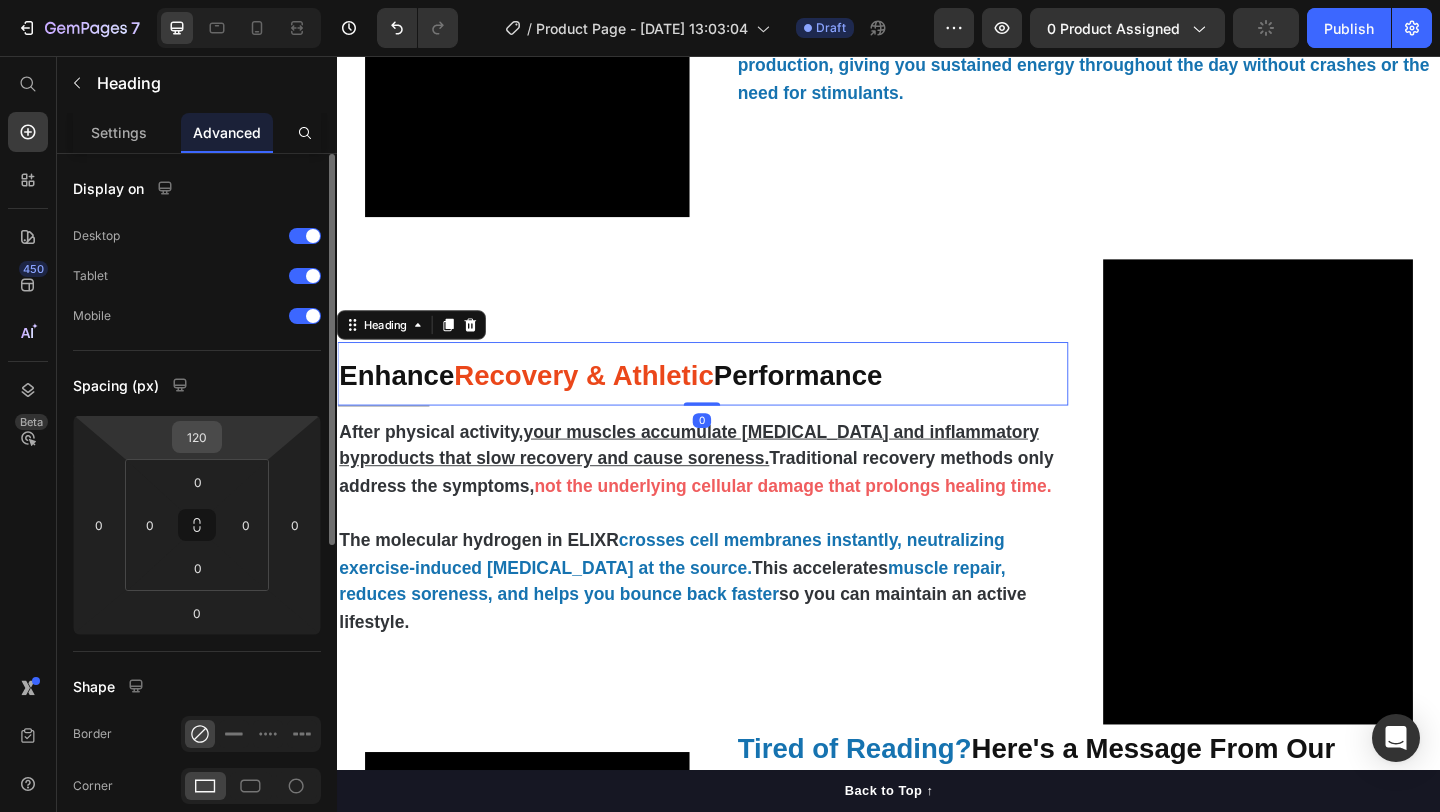 click on "120" at bounding box center (197, 437) 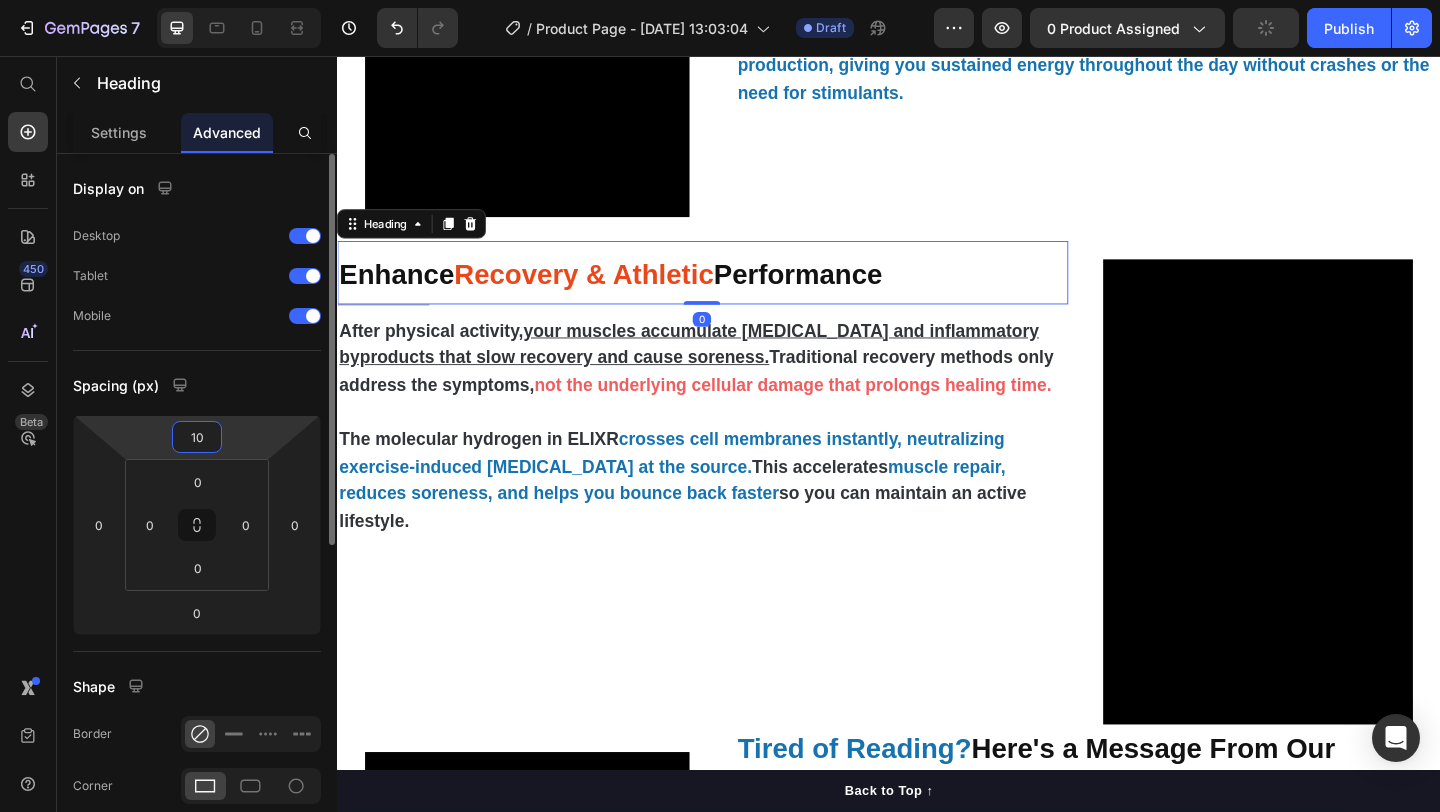 type on "100" 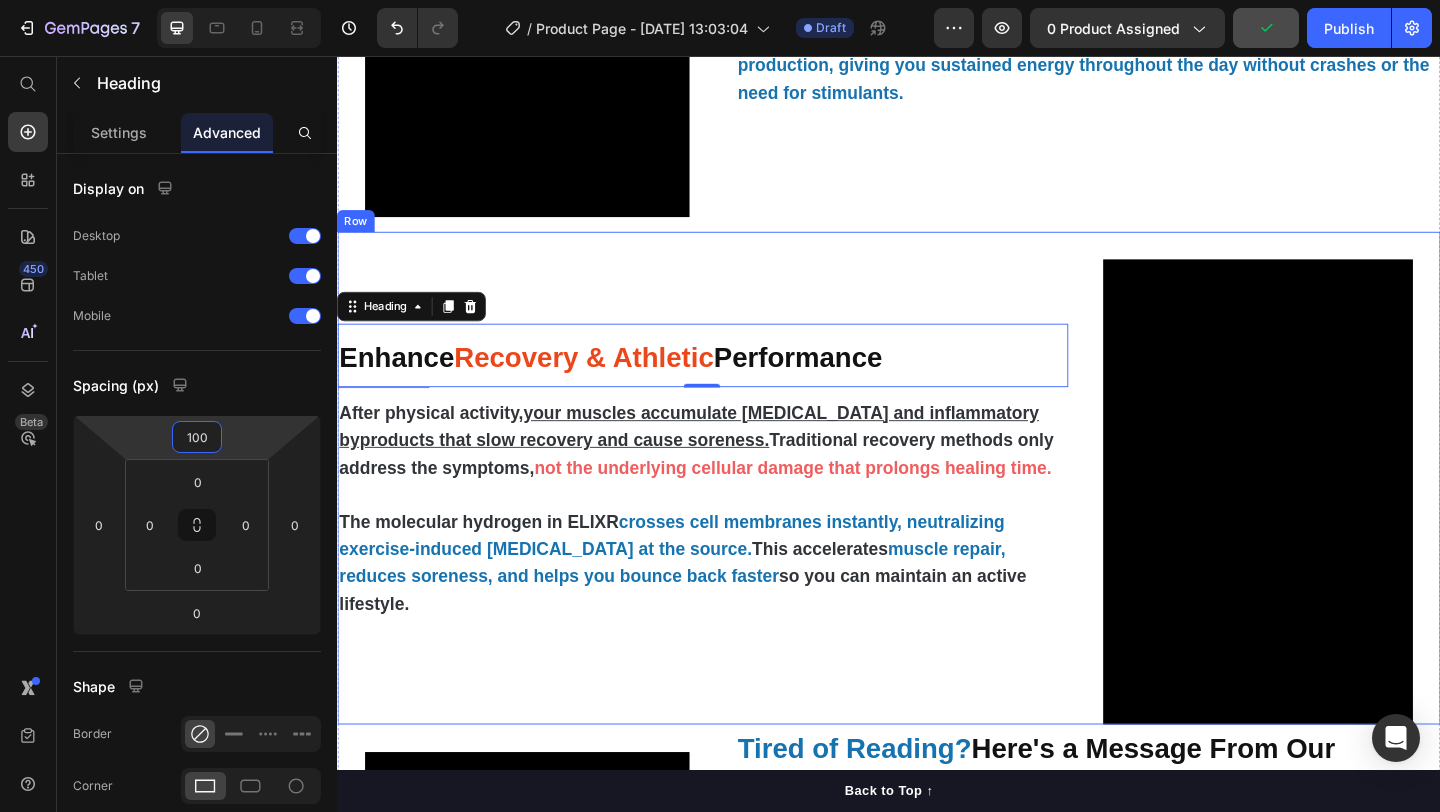 click on "Enhance  Recovery & Athletic  Performance Heading   0                Title Line After physical activity,  your muscles accumulate lactic acid and inflammatory byproducts that slow recovery and cause soreness.  Traditional recovery methods only address the symptoms,  not the underlying cellular damage that prolongs healing time.   The molecular hydrogen in ELIXR  crosses cell membranes instantly, neutralizing exercise-induced oxidative stress at the source.  This accelerates  muscle repair, reduces soreness, and helps you bounce back faster  so you can maintain an active lifestyle. Text Block" at bounding box center [734, 515] 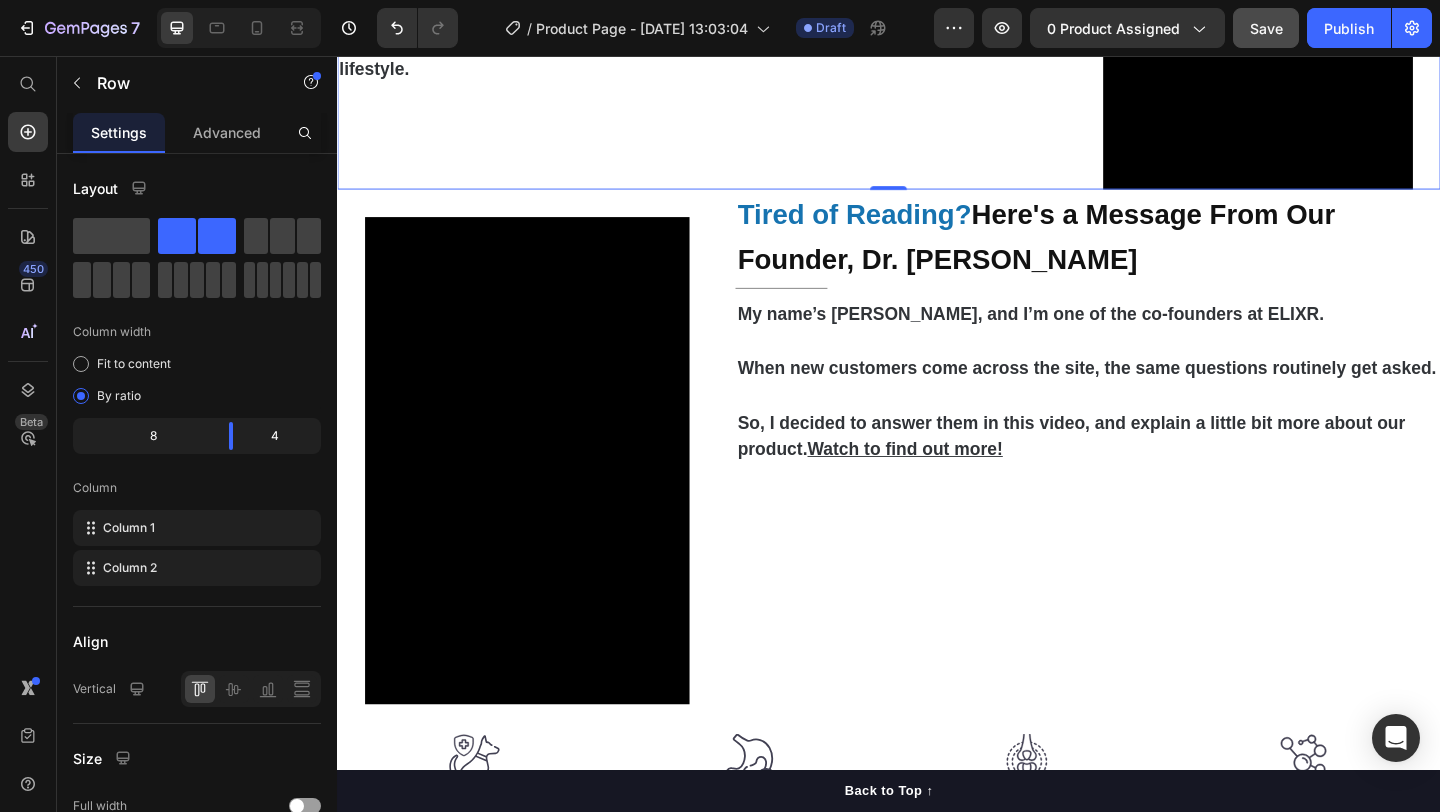 scroll, scrollTop: 3477, scrollLeft: 0, axis: vertical 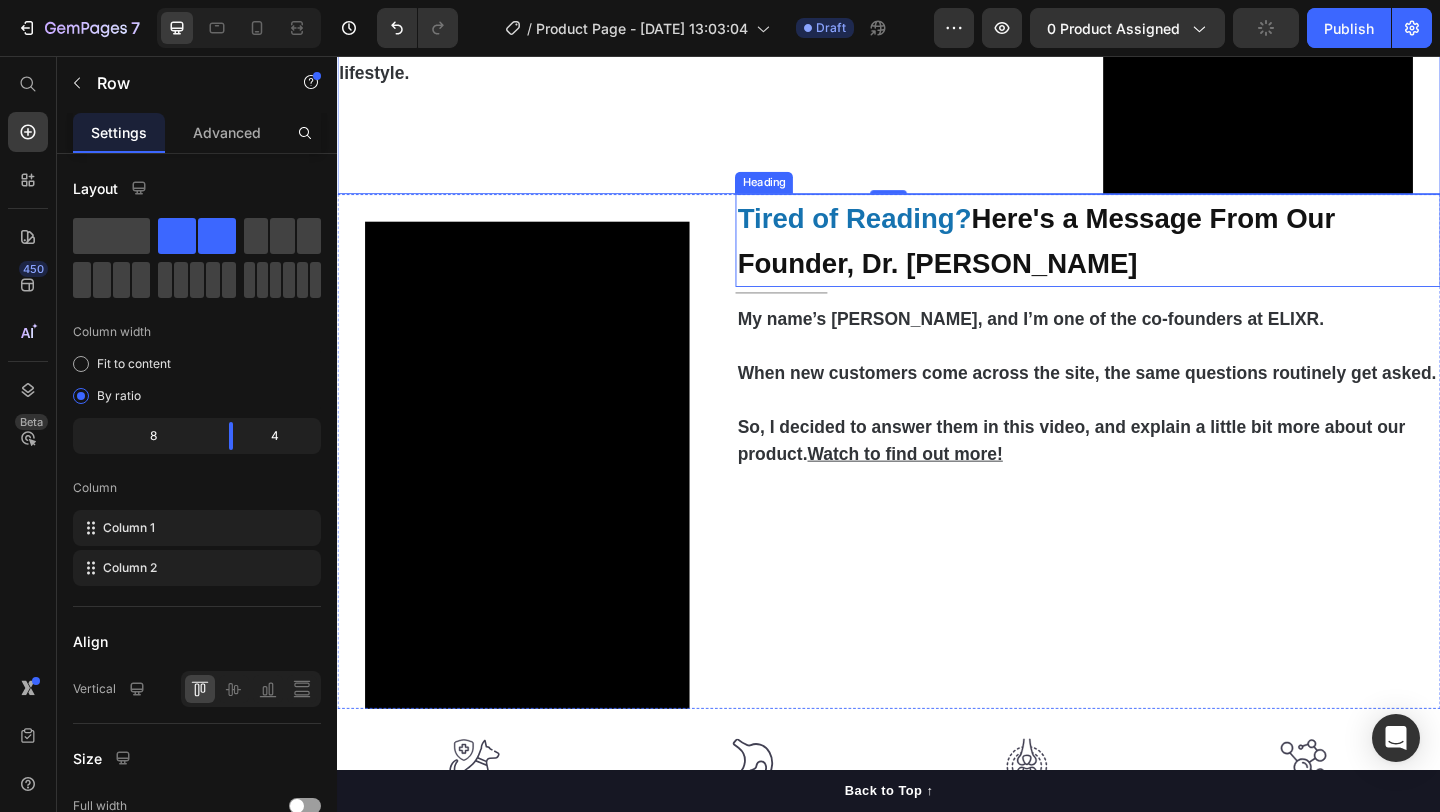 click on "Tired of Reading?" at bounding box center (899, 232) 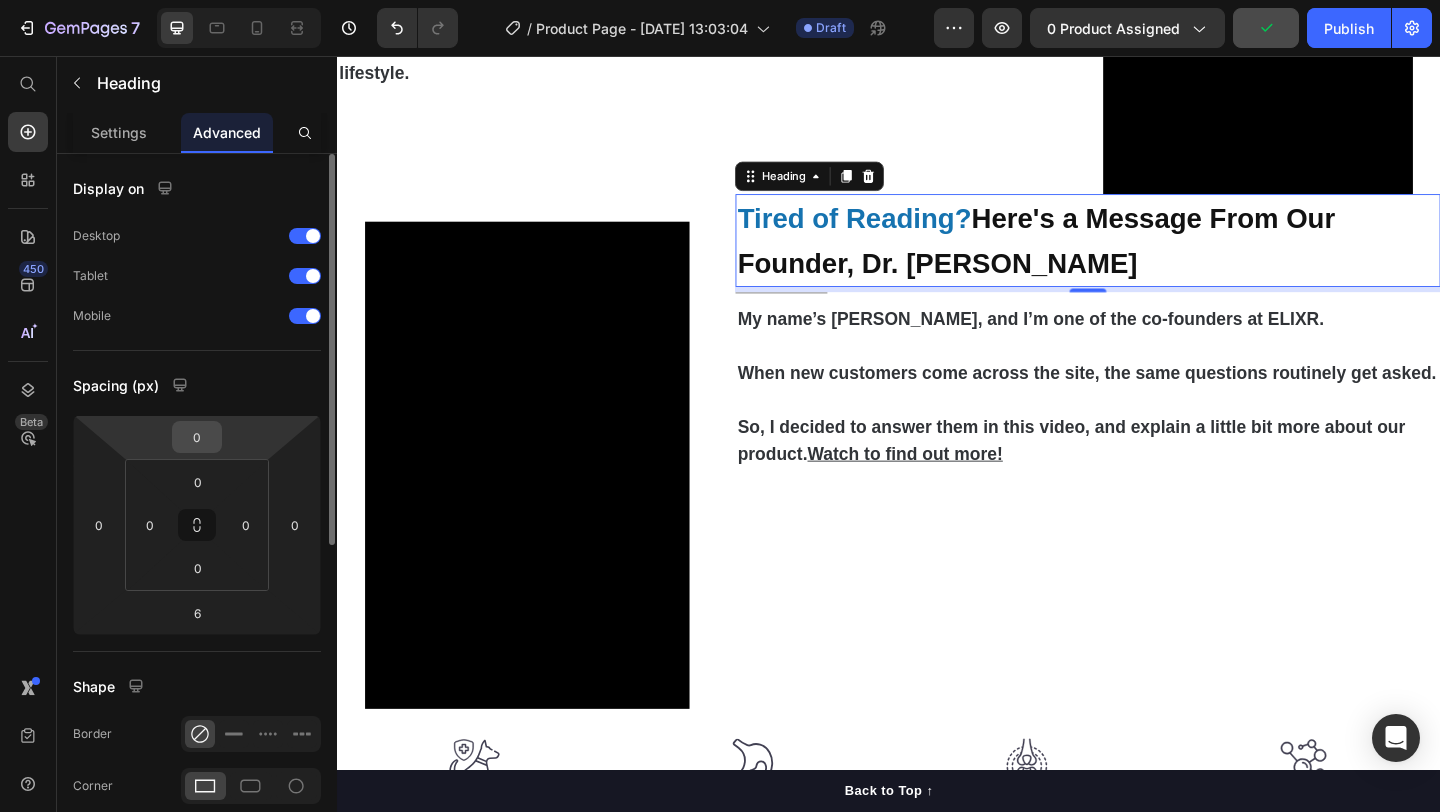 click on "0" at bounding box center (197, 437) 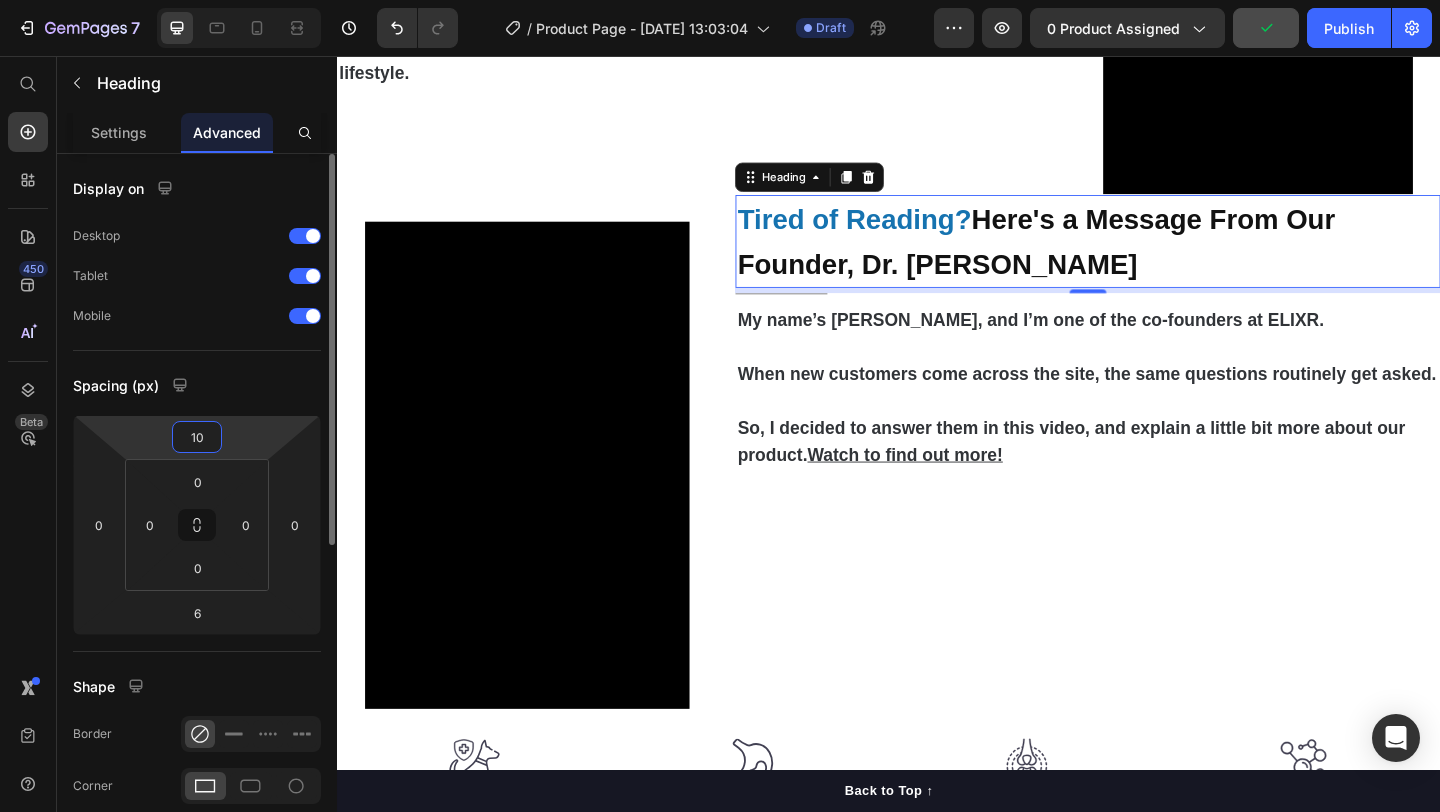 type on "100" 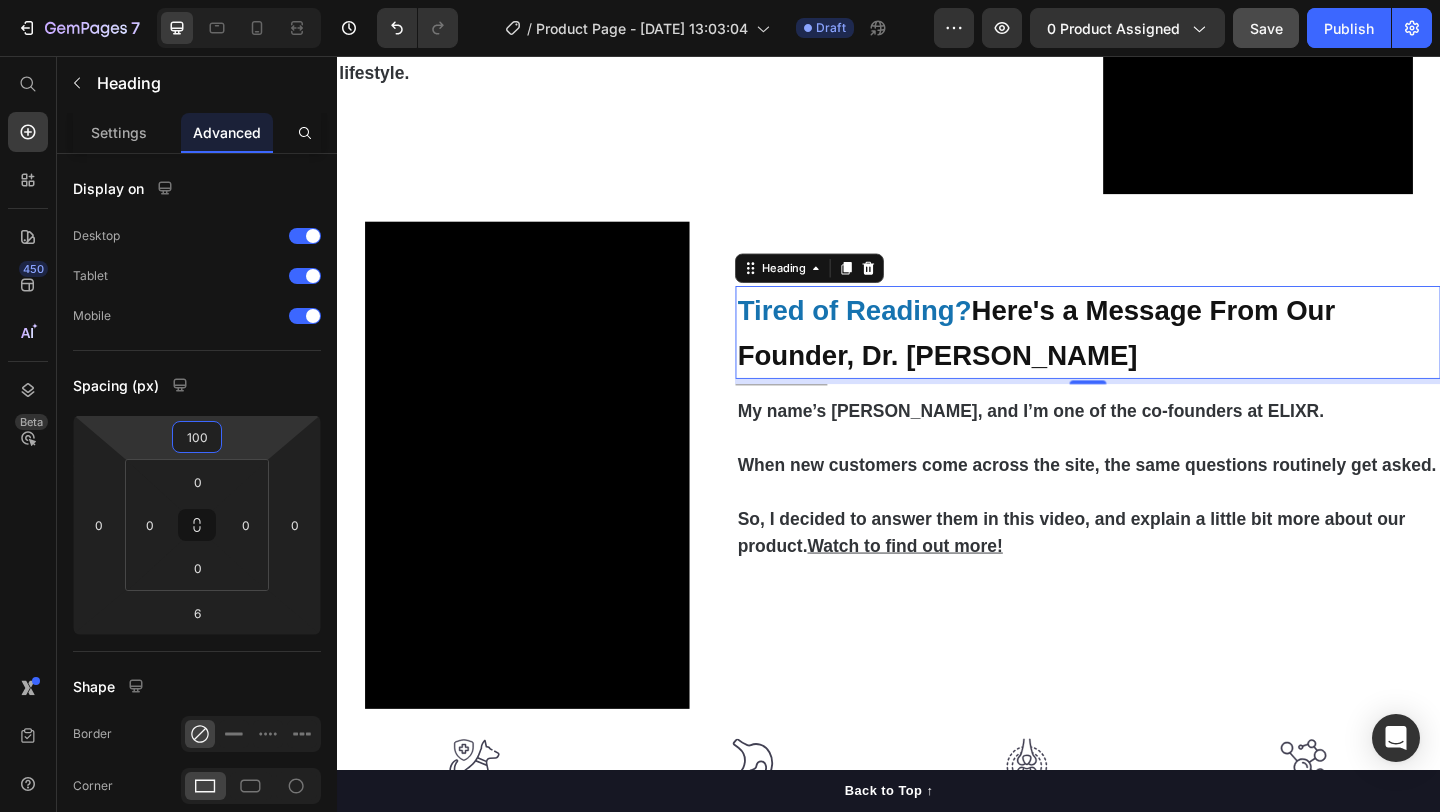 click on "Video Tired of Reading?  Here's a Message From Our Founder, Dr. Michael Harrison Heading   6                Title Line My name’s Michael, and I’m one of the co-founders at ELIXR. When new customers come across the site, the same questions routinely get asked. So, I decided to answer them in this video, and explain a little bit more about our product.  Watch to find out more! Text Block Row" at bounding box center [937, 486] 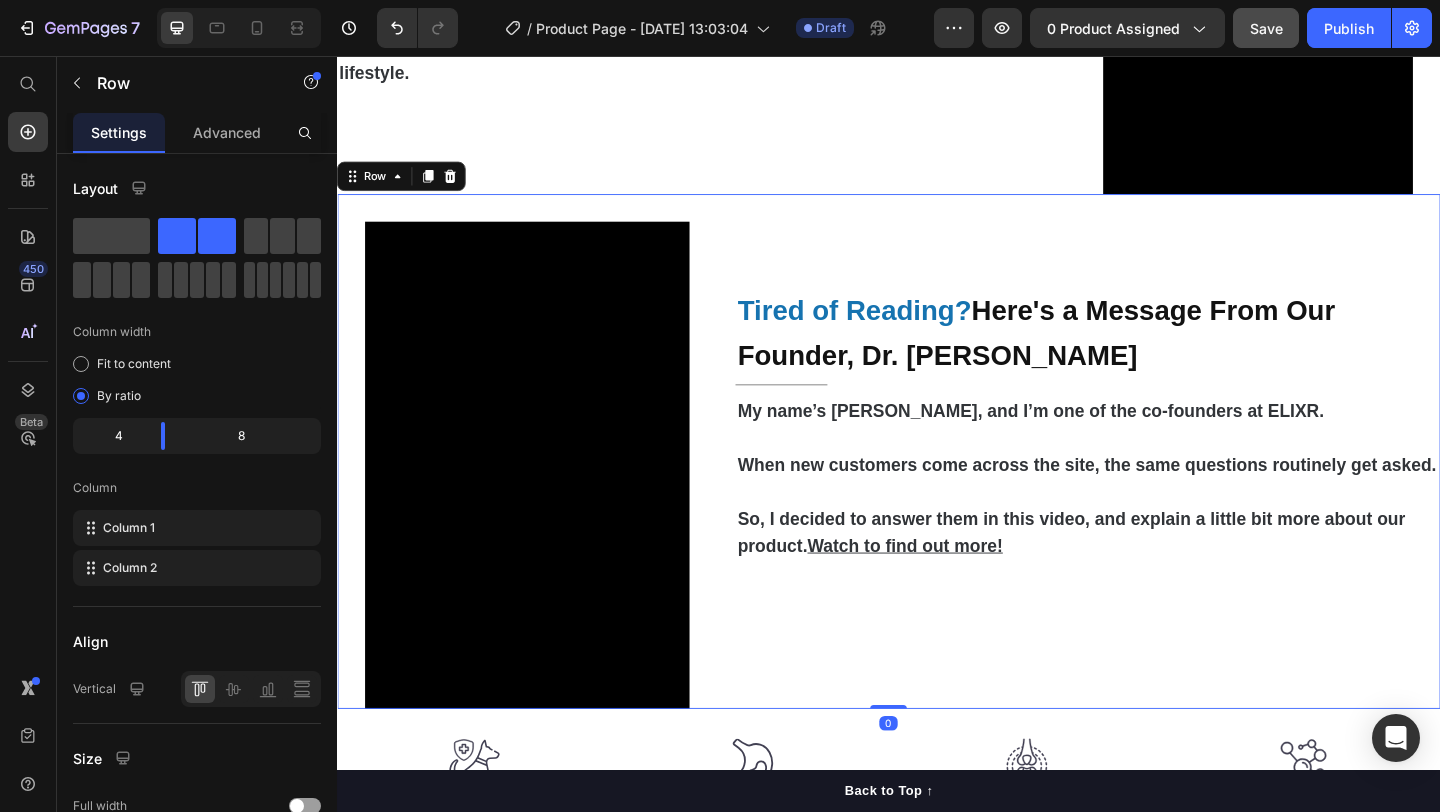 click on "Here's a Message From Our Founder, Dr. [PERSON_NAME]" at bounding box center (1097, 357) 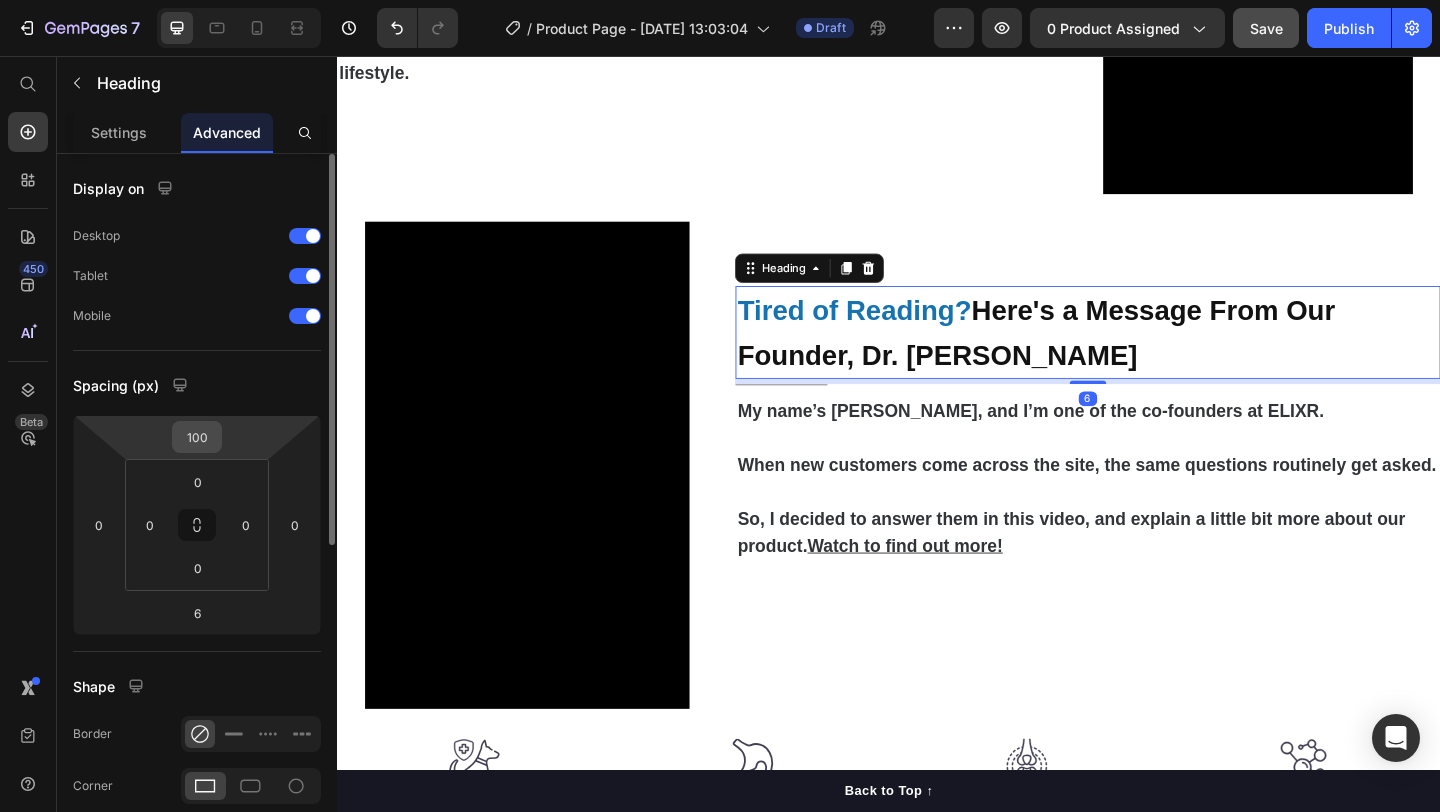 click on "100" at bounding box center [197, 437] 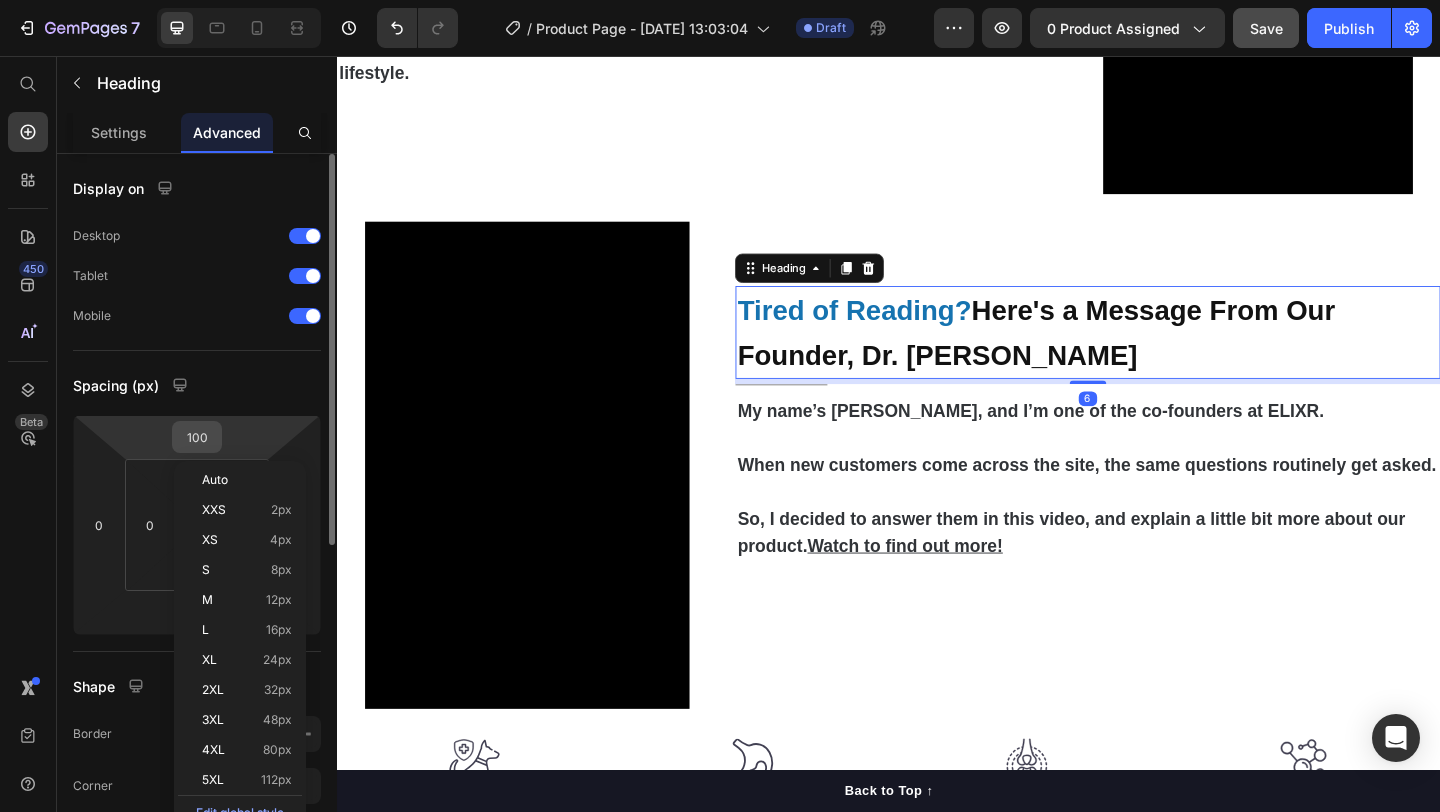 click on "100" at bounding box center [197, 437] 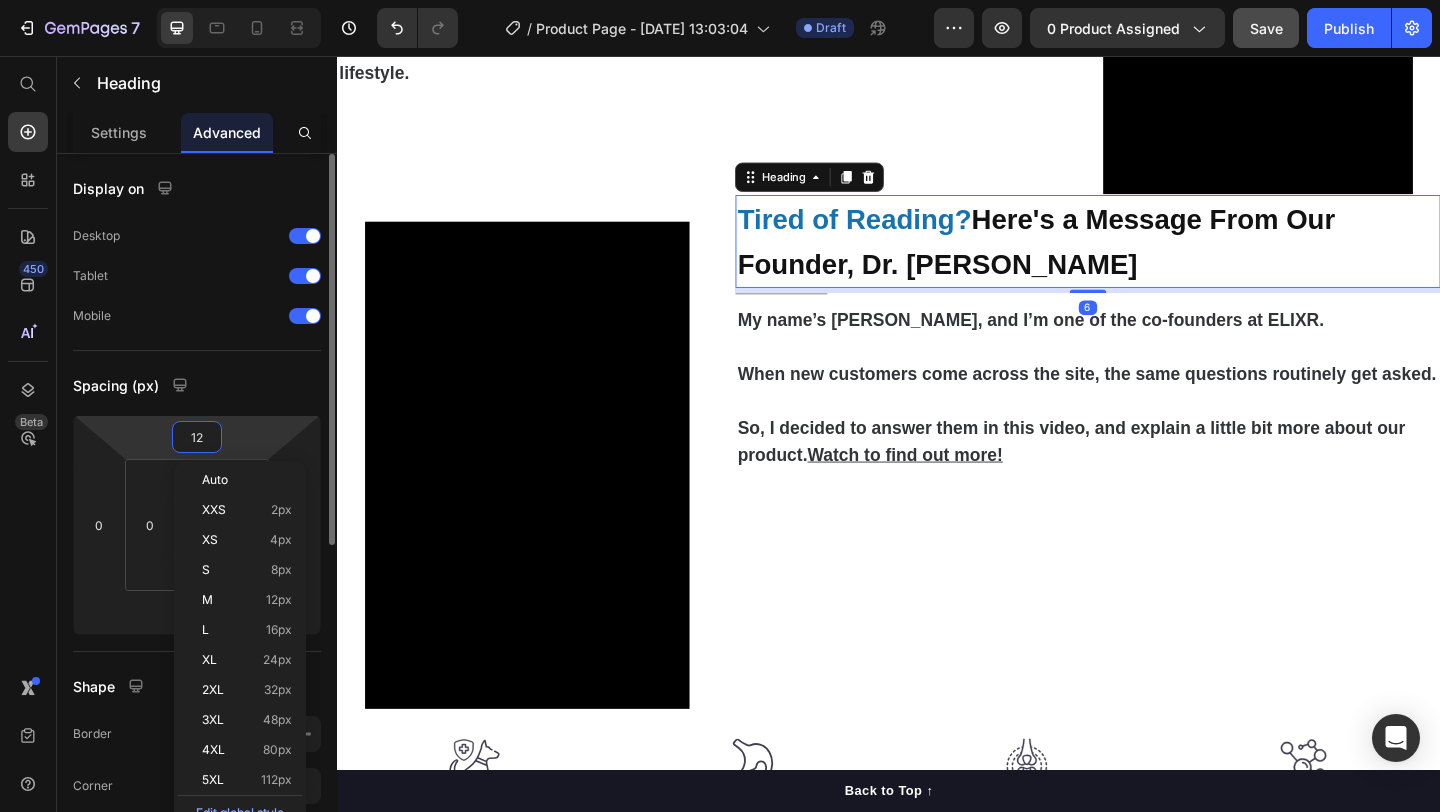 type on "120" 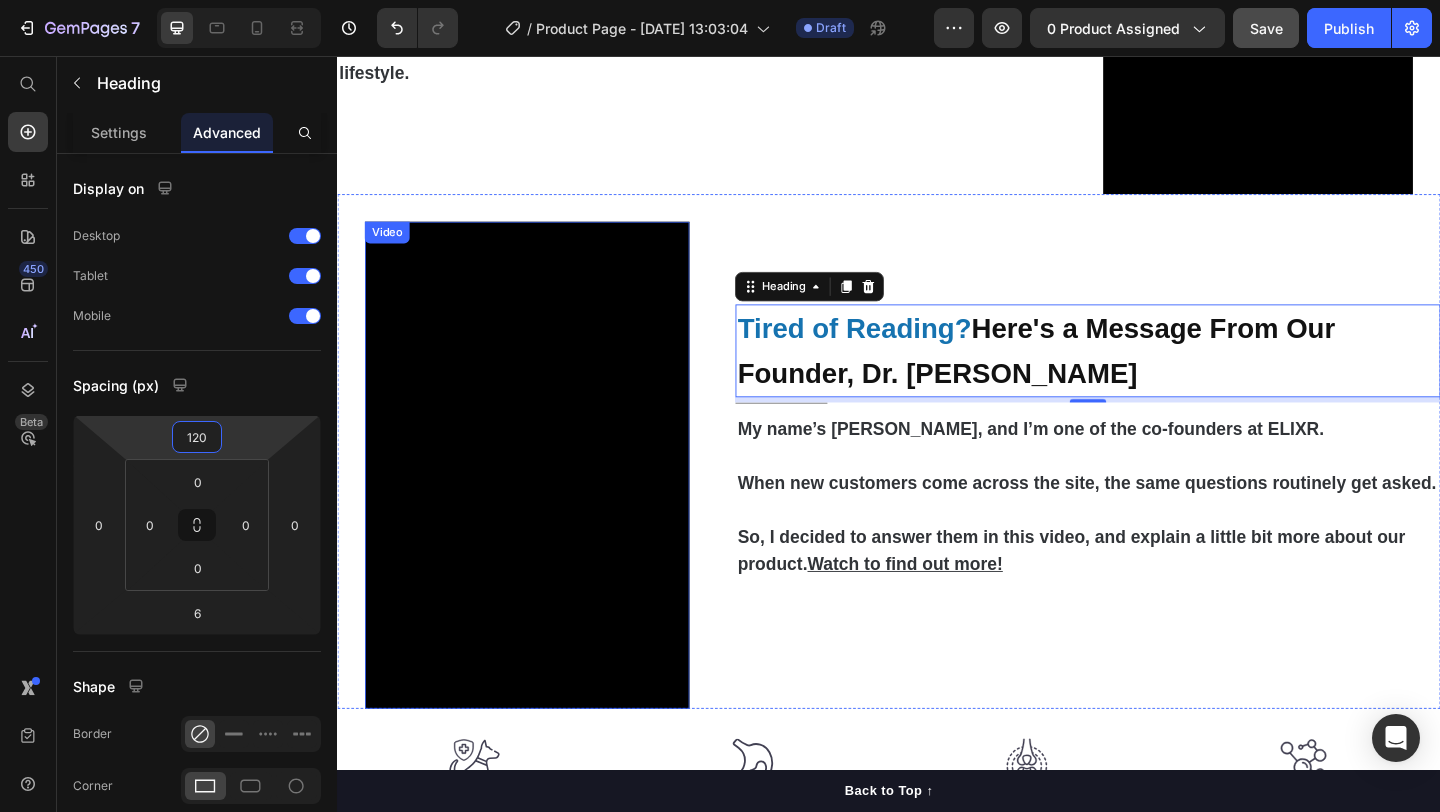 click on "Video Tired of Reading?  Here's a Message From Our Founder, Dr. Michael Harrison Heading   6                Title Line My name’s Michael, and I’m one of the co-founders at ELIXR. When new customers come across the site, the same questions routinely get asked. So, I decided to answer them in this video, and explain a little bit more about our product.  Watch to find out more! Text Block Row" at bounding box center (937, 486) 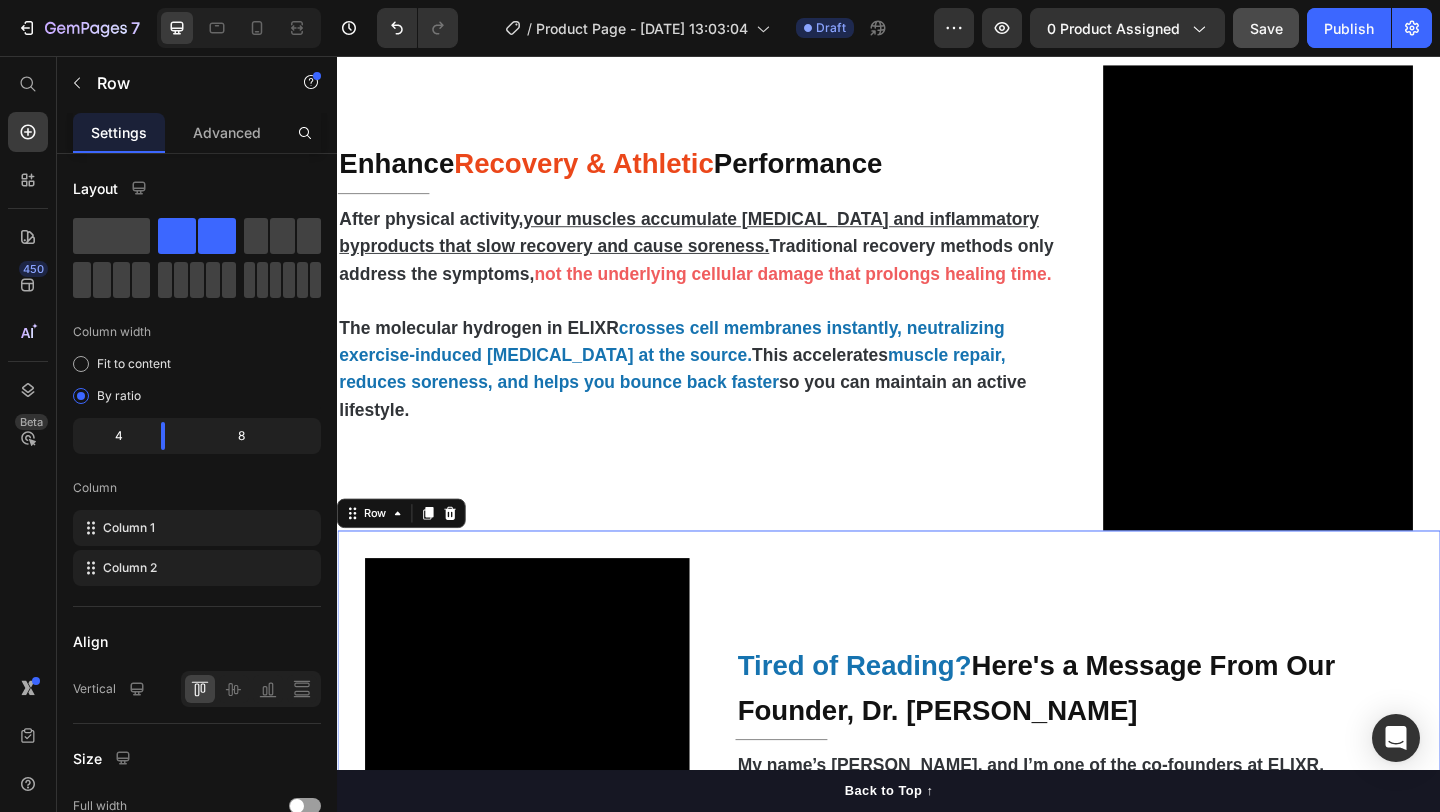 scroll, scrollTop: 3072, scrollLeft: 0, axis: vertical 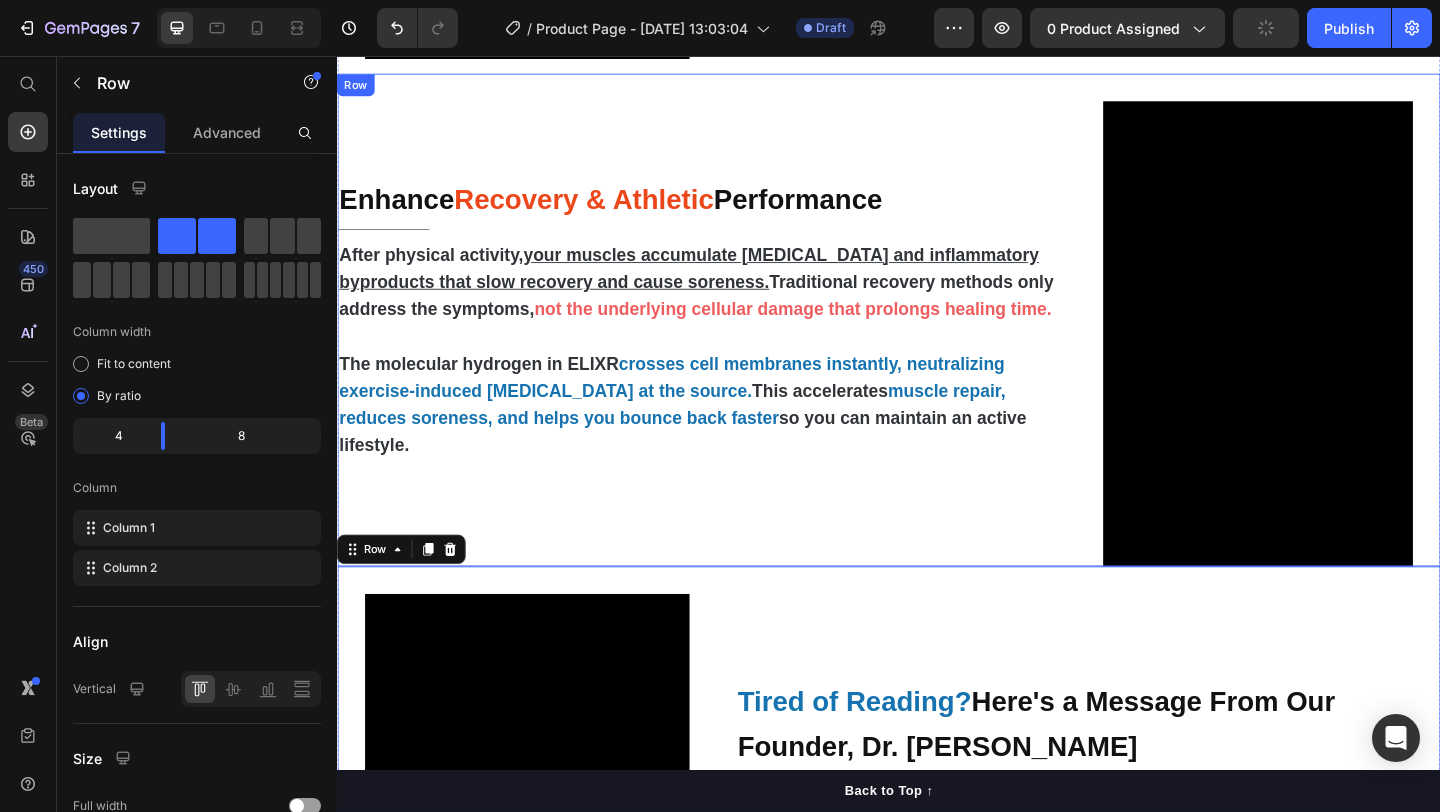 click on "Enhance  Recovery & Athletic  Performance Heading                Title Line After physical activity,  your muscles accumulate lactic acid and inflammatory byproducts that slow recovery and cause soreness.  Traditional recovery methods only address the symptoms,  not the underlying cellular damage that prolongs healing time.   The molecular hydrogen in ELIXR  crosses cell membranes instantly, neutralizing exercise-induced oxidative stress at the source.  This accelerates  muscle repair, reduces soreness, and helps you bounce back faster  so you can maintain an active lifestyle. Text Block" at bounding box center (734, 343) 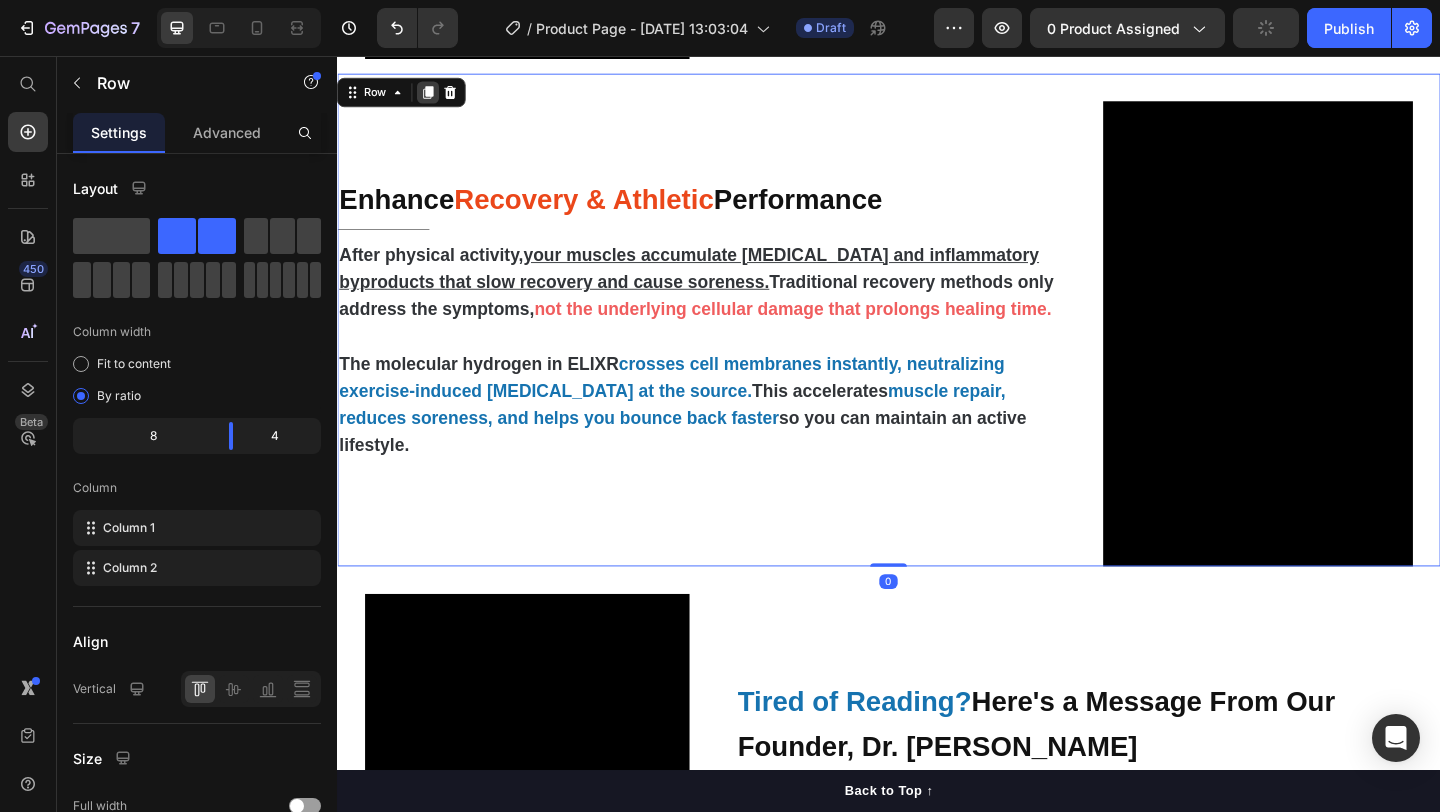 click 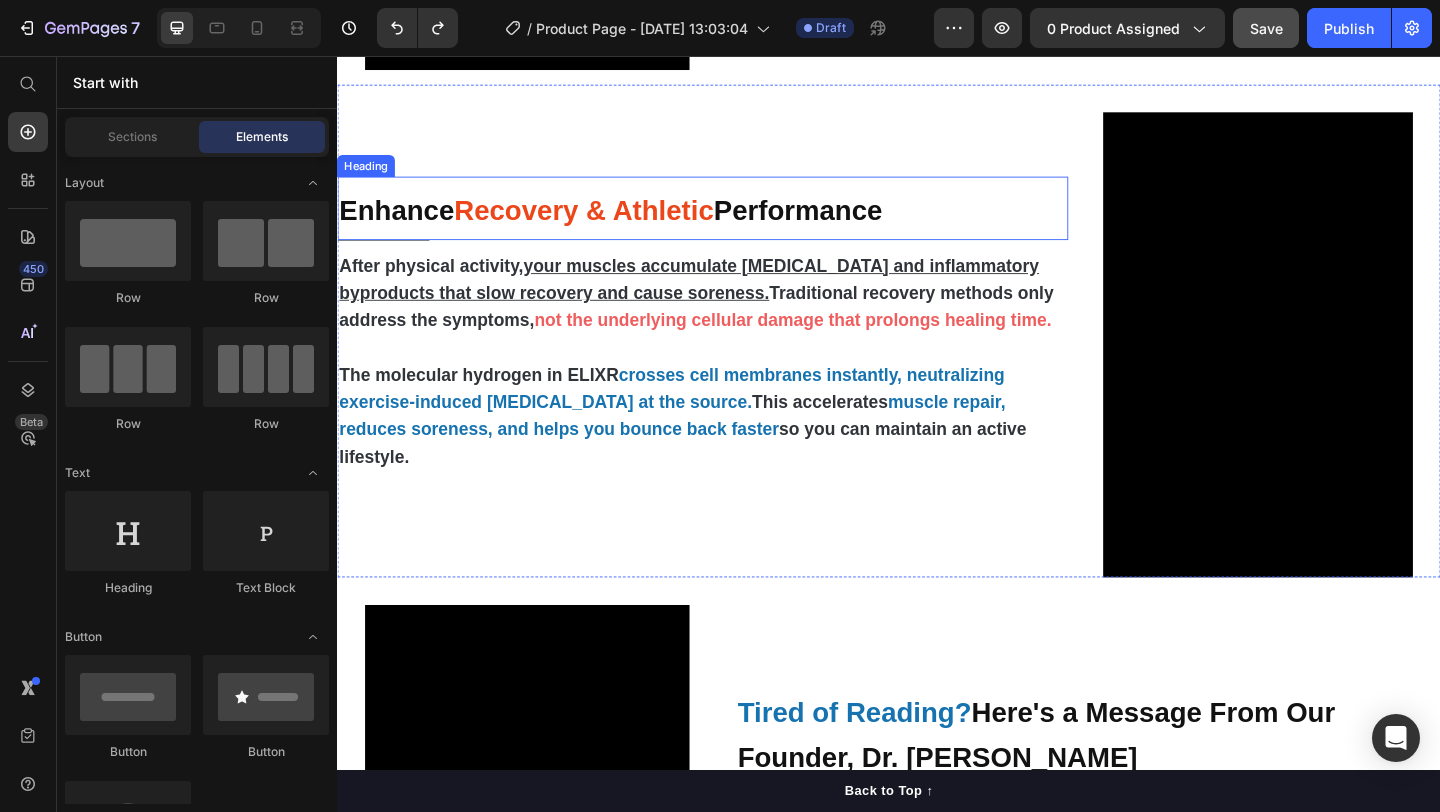 scroll, scrollTop: 3100, scrollLeft: 0, axis: vertical 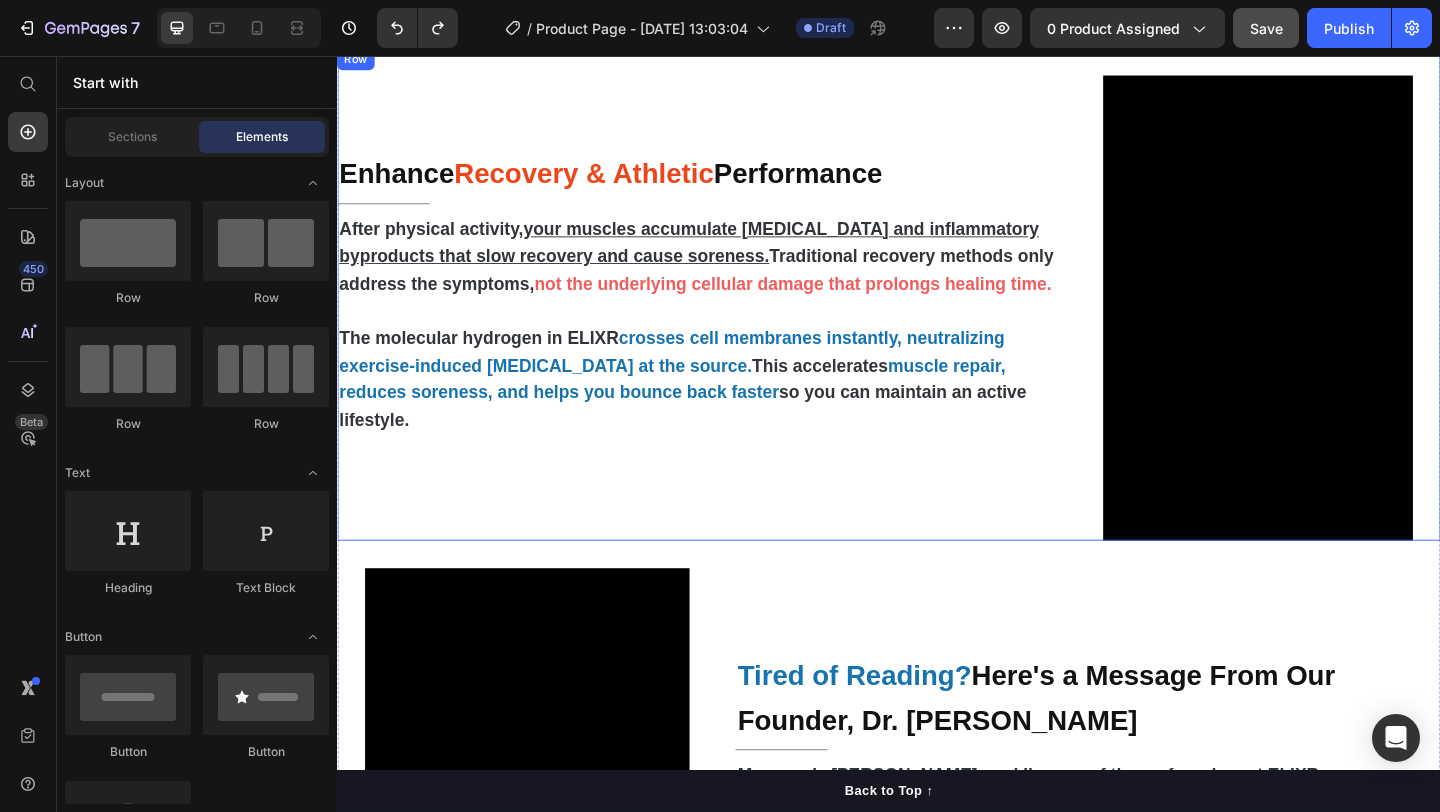 click on "Enhance  Recovery & Athletic  Performance Heading                Title Line After physical activity,  your muscles accumulate lactic acid and inflammatory byproducts that slow recovery and cause soreness.  Traditional recovery methods only address the symptoms,  not the underlying cellular damage that prolongs healing time.   The molecular hydrogen in ELIXR  crosses cell membranes instantly, neutralizing exercise-induced oxidative stress at the source.  This accelerates  muscle repair, reduces soreness, and helps you bounce back faster  so you can maintain an active lifestyle. Text Block" at bounding box center (734, 315) 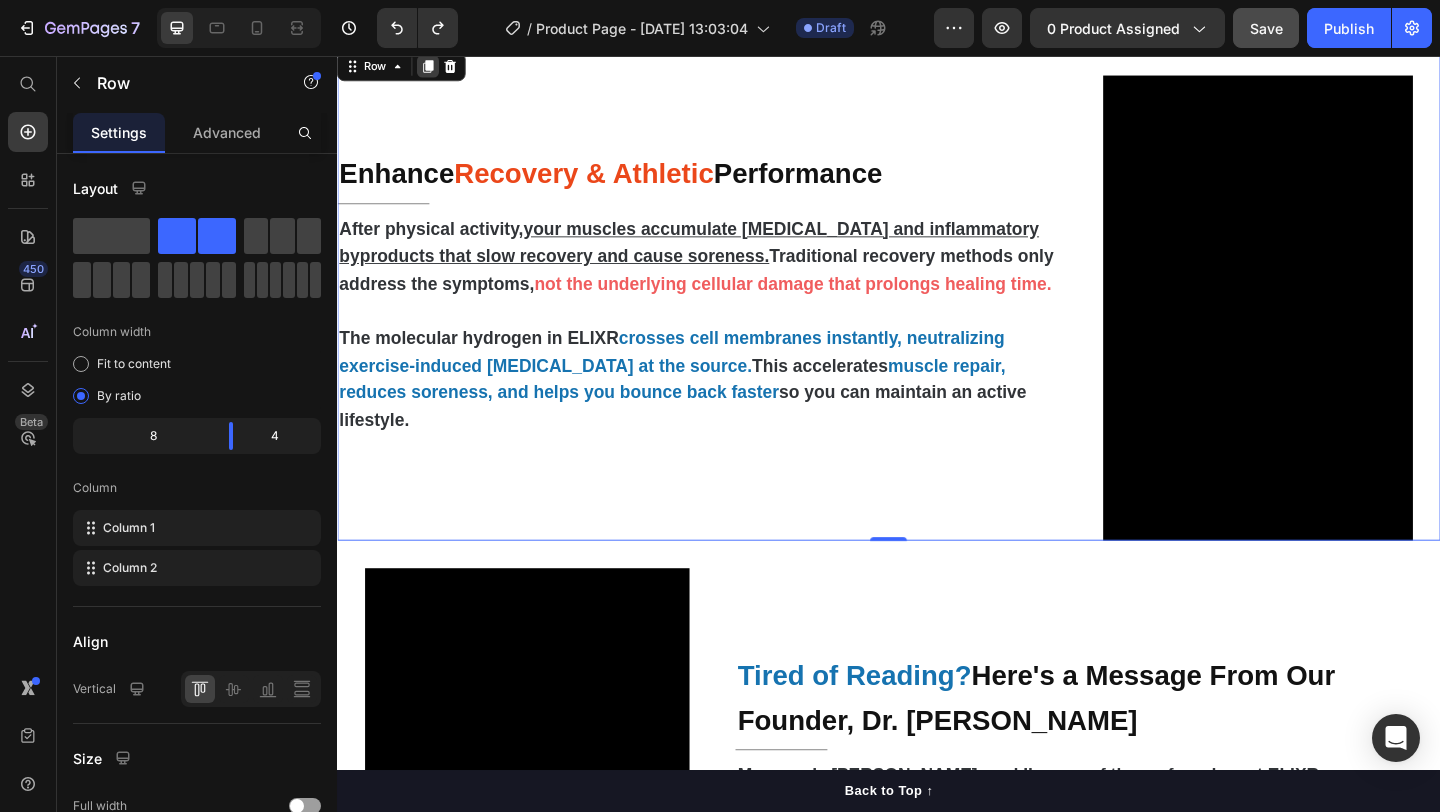 click 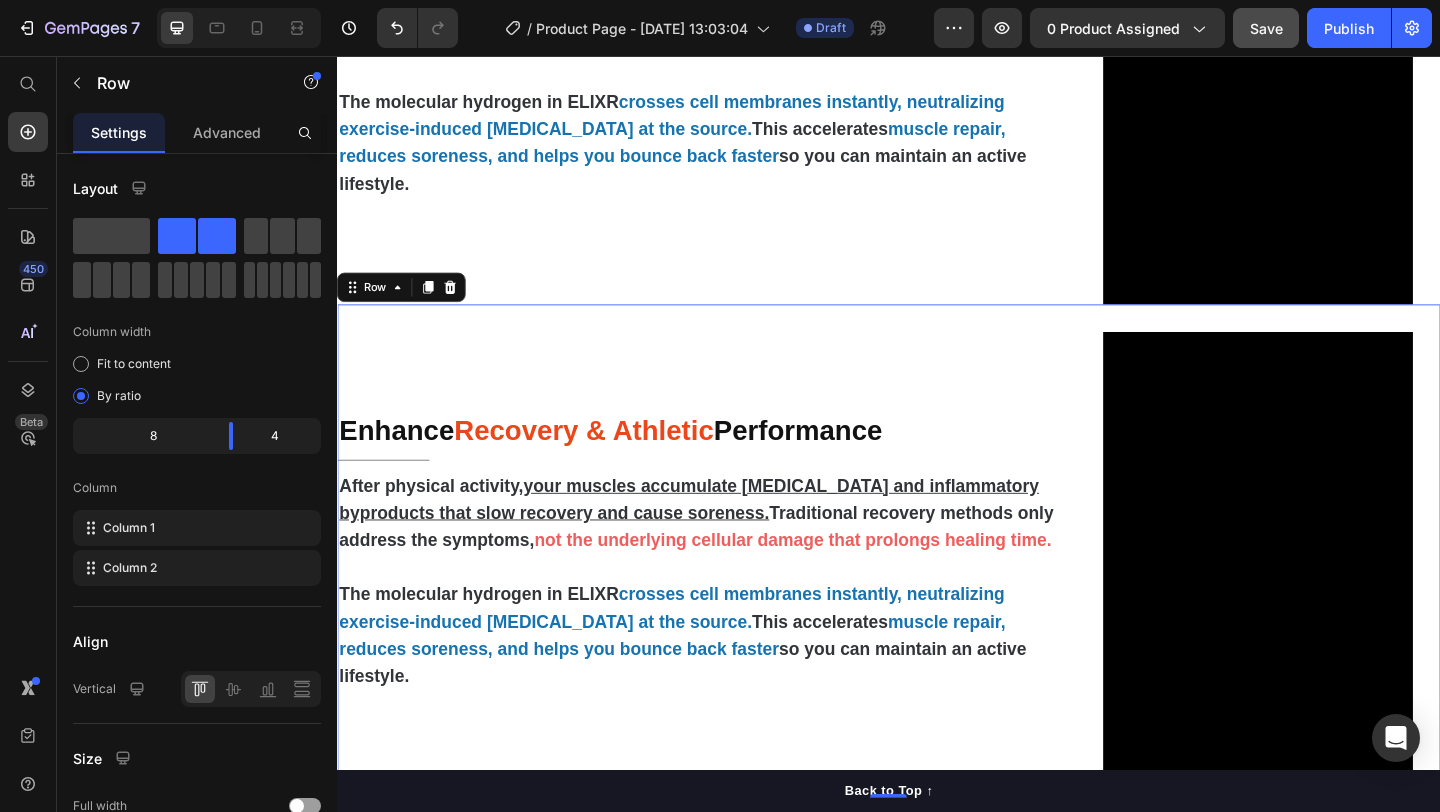 scroll, scrollTop: 3358, scrollLeft: 0, axis: vertical 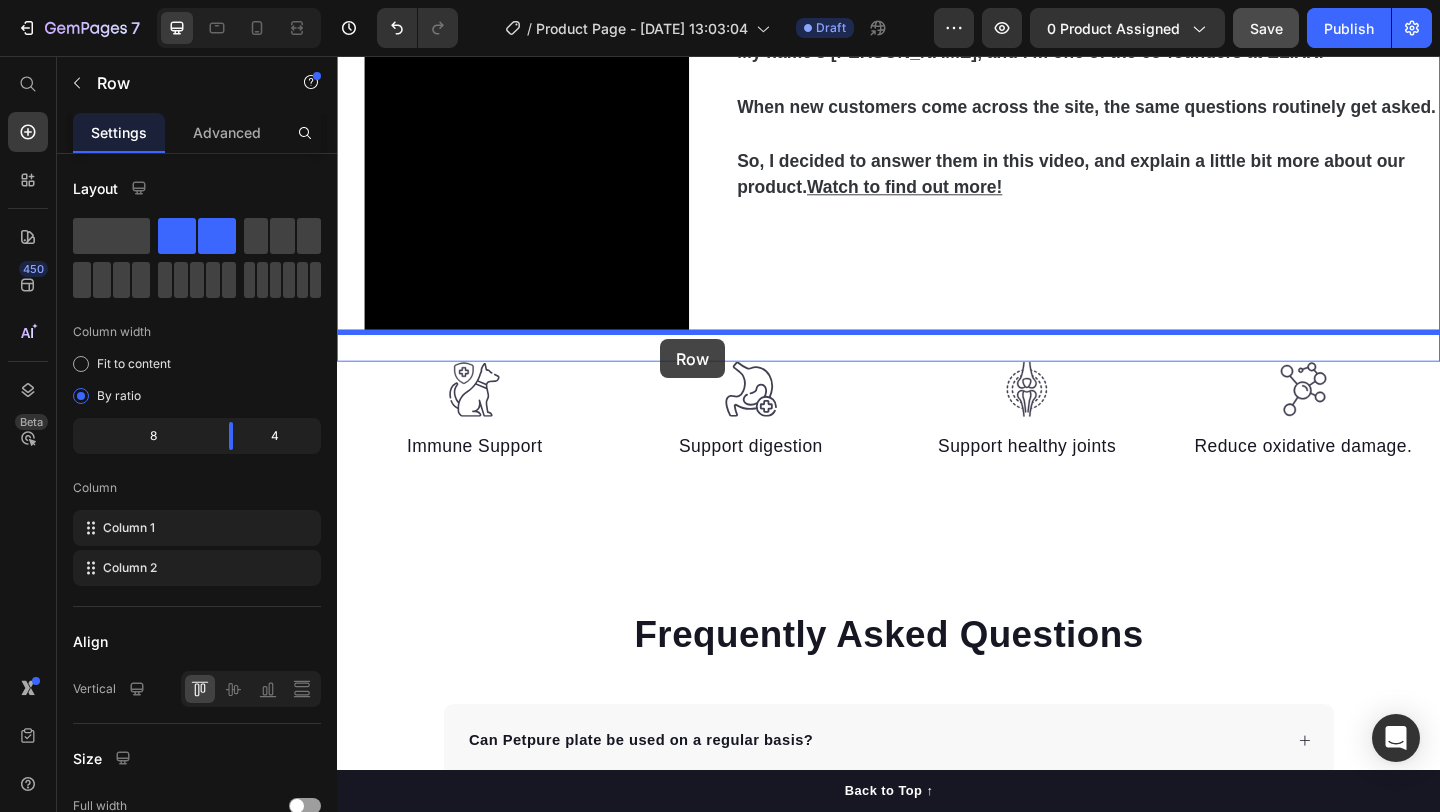 drag, startPoint x: 740, startPoint y: 365, endPoint x: 688, endPoint y: 364, distance: 52.009613 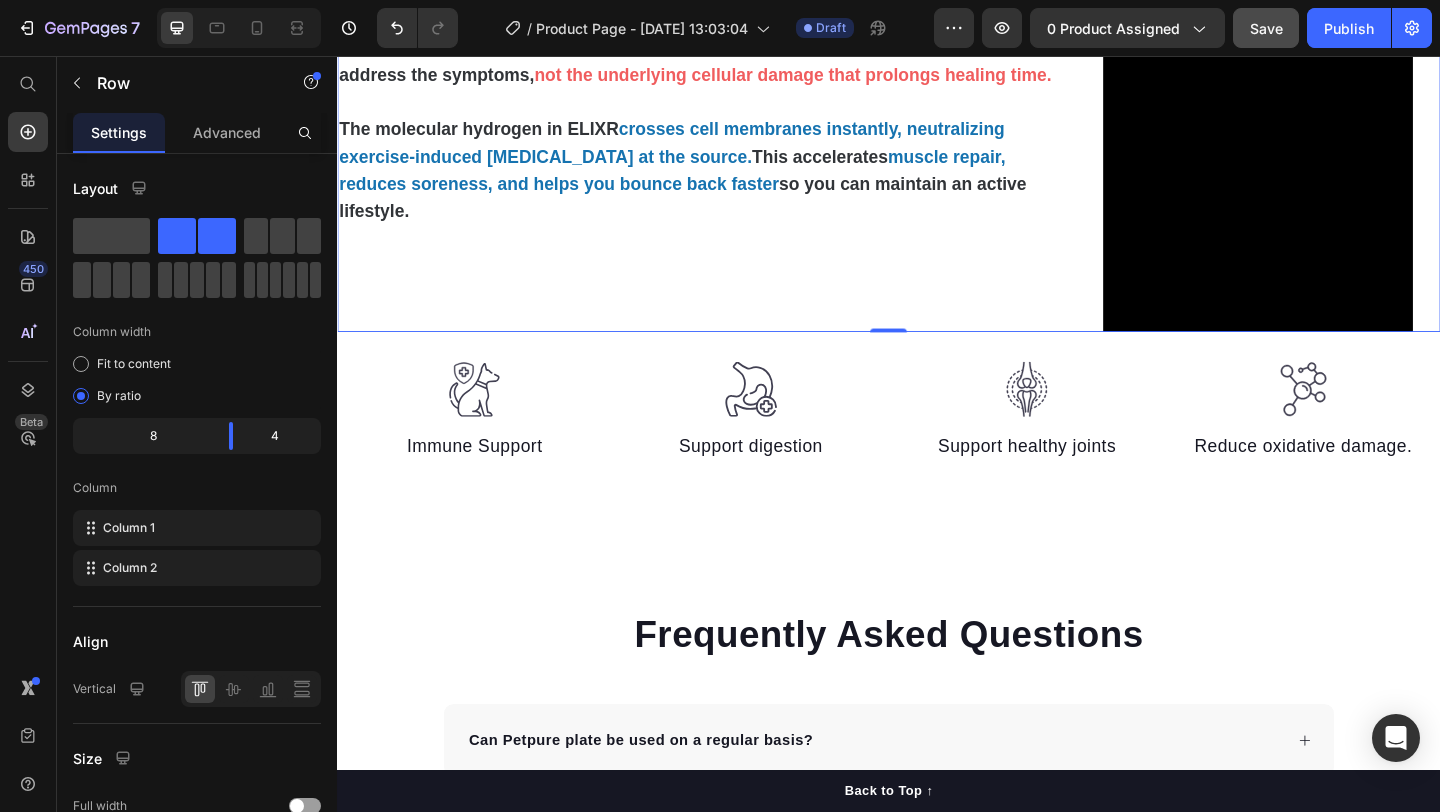 scroll, scrollTop: 3887, scrollLeft: 0, axis: vertical 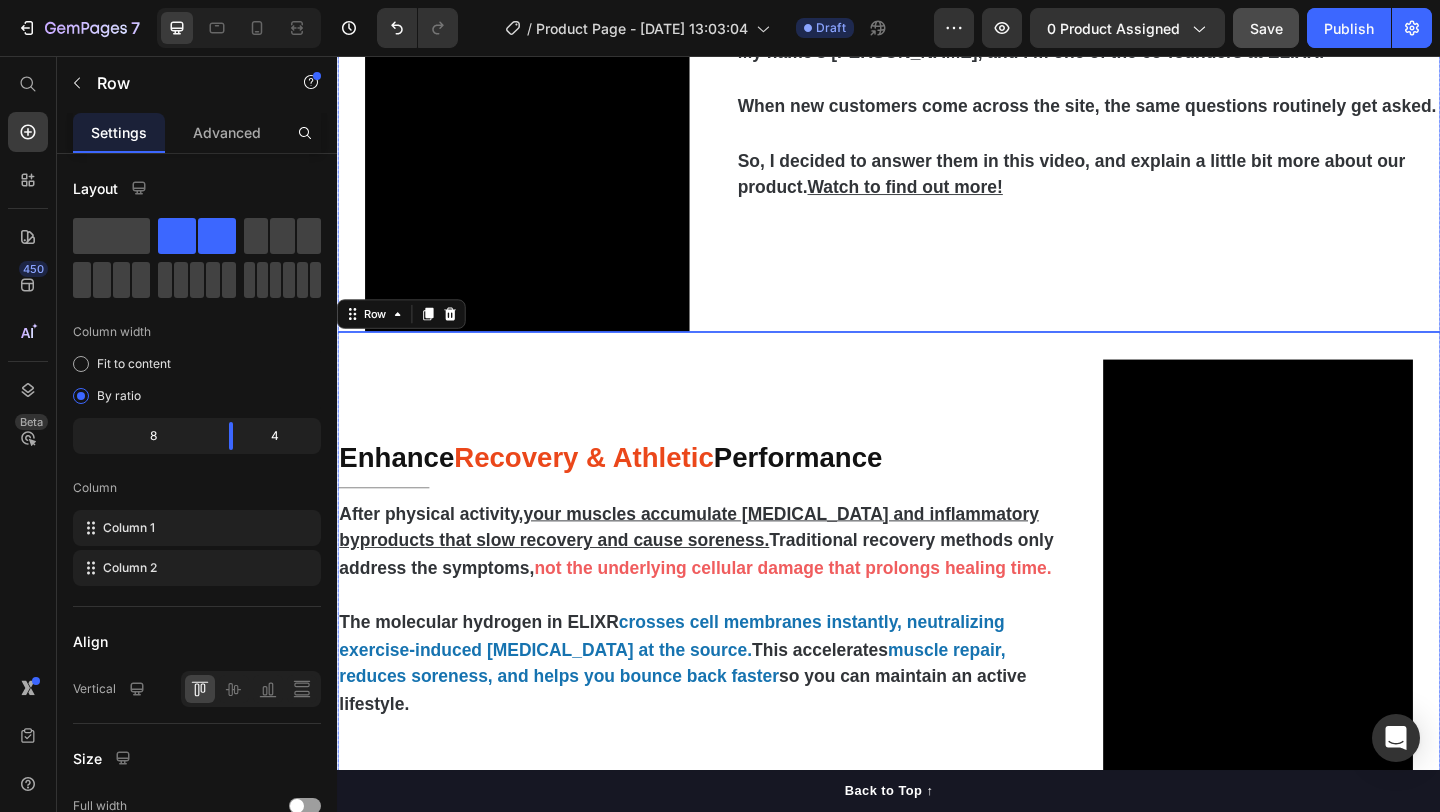 click on "Tired of Reading?  Here's a Message From Our Founder, Dr. Michael Harrison Heading                Title Line My name’s Michael, and I’m one of the co-founders at ELIXR. When new customers come across the site, the same questions routinely get asked. So, I decided to answer them in this video, and explain a little bit more about our product.  Watch to find out more! Text Block" at bounding box center (1153, 76) 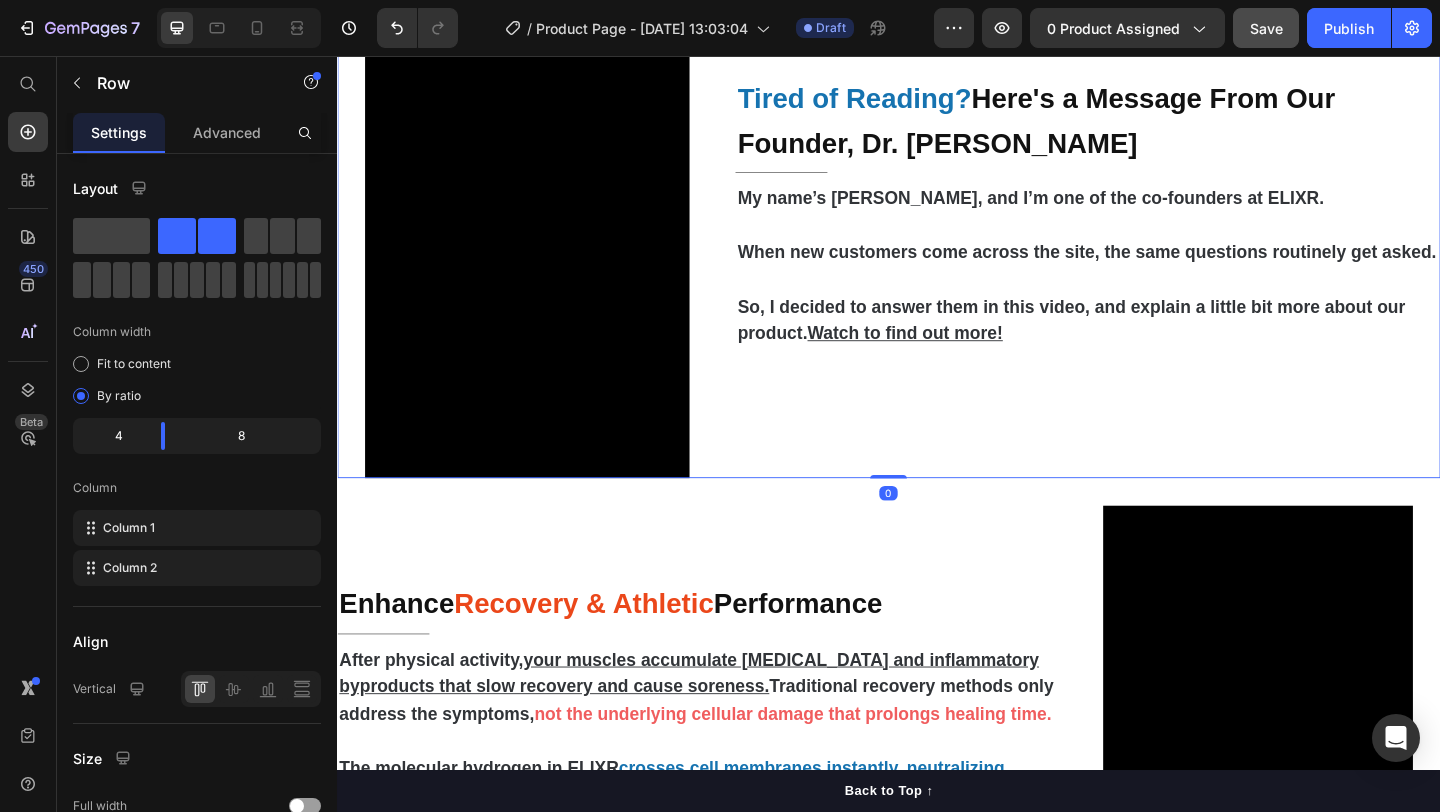 click on "Tired of Reading?  Here's a Message From Our Founder, Dr. Michael Harrison Heading                Title Line My name’s Michael, and I’m one of the co-founders at ELIXR. When new customers come across the site, the same questions routinely get asked. So, I decided to answer them in this video, and explain a little bit more about our product.  Watch to find out more! Text Block" at bounding box center [1153, 235] 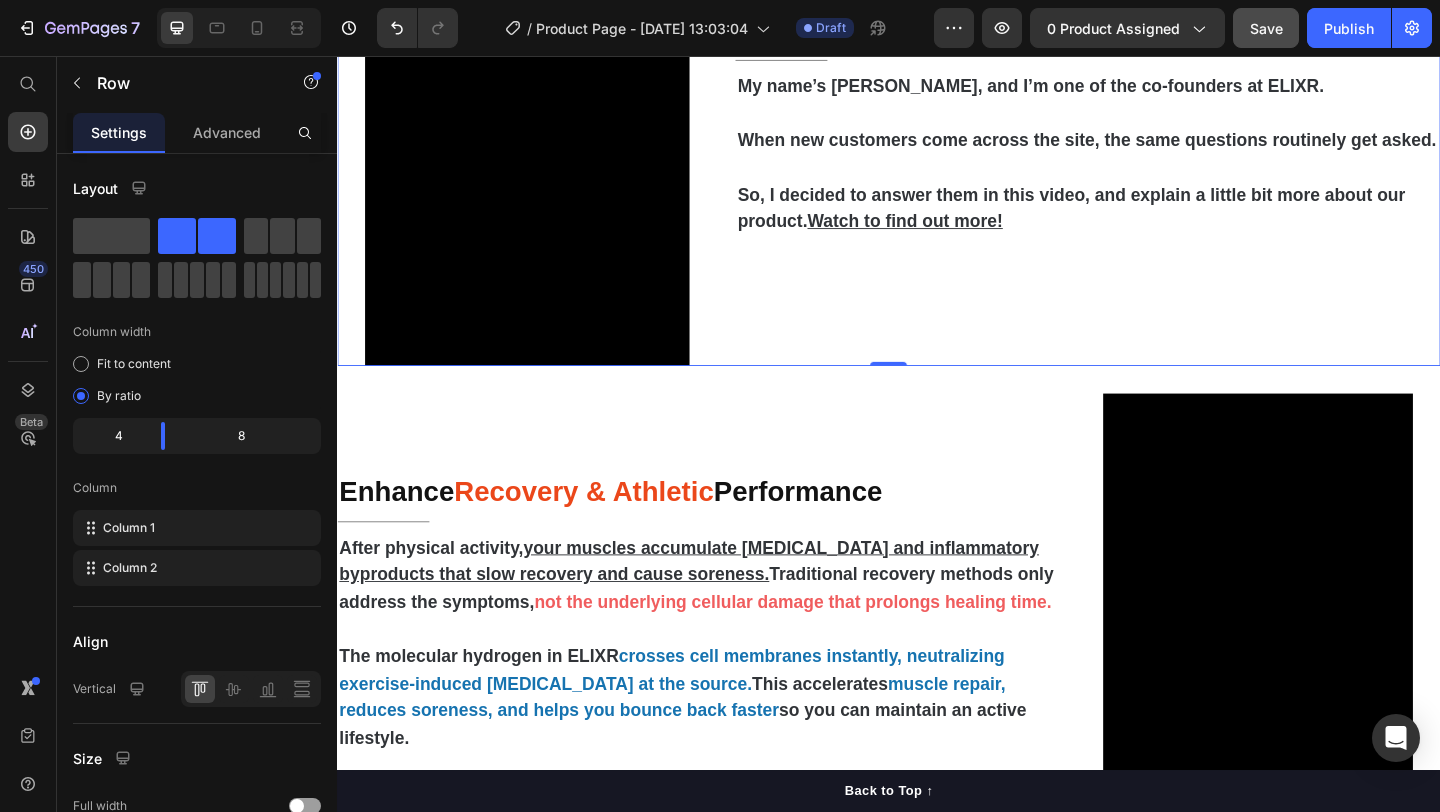 scroll, scrollTop: 3853, scrollLeft: 0, axis: vertical 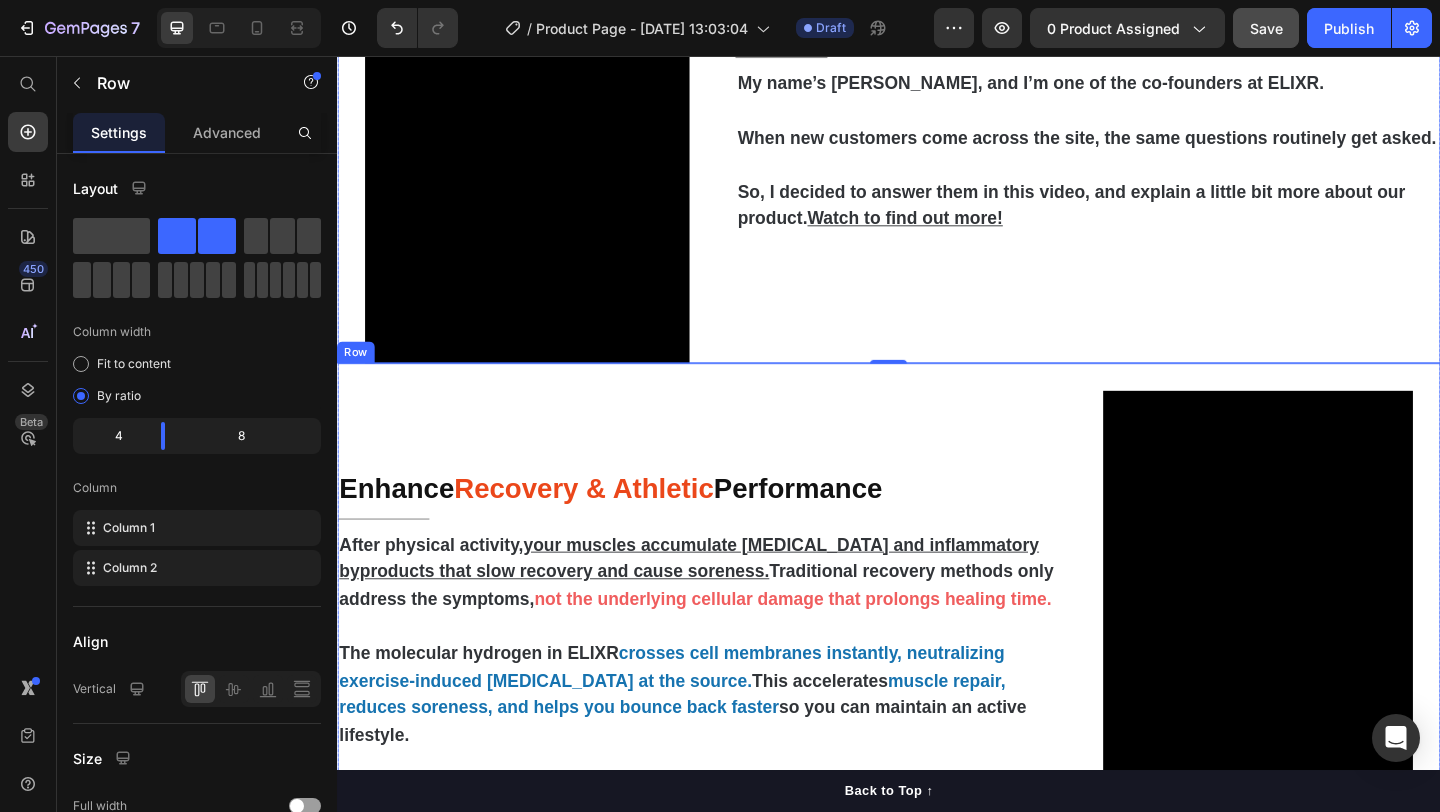 click on "Enhance  Recovery & Athletic  Performance Heading                Title Line After physical activity,  your muscles accumulate lactic acid and inflammatory byproducts that slow recovery and cause soreness.  Traditional recovery methods only address the symptoms,  not the underlying cellular damage that prolongs healing time.   The molecular hydrogen in ELIXR  crosses cell membranes instantly, neutralizing exercise-induced oxidative stress at the source.  This accelerates  muscle repair, reduces soreness, and helps you bounce back faster  so you can maintain an active lifestyle. Text Block" at bounding box center [734, 658] 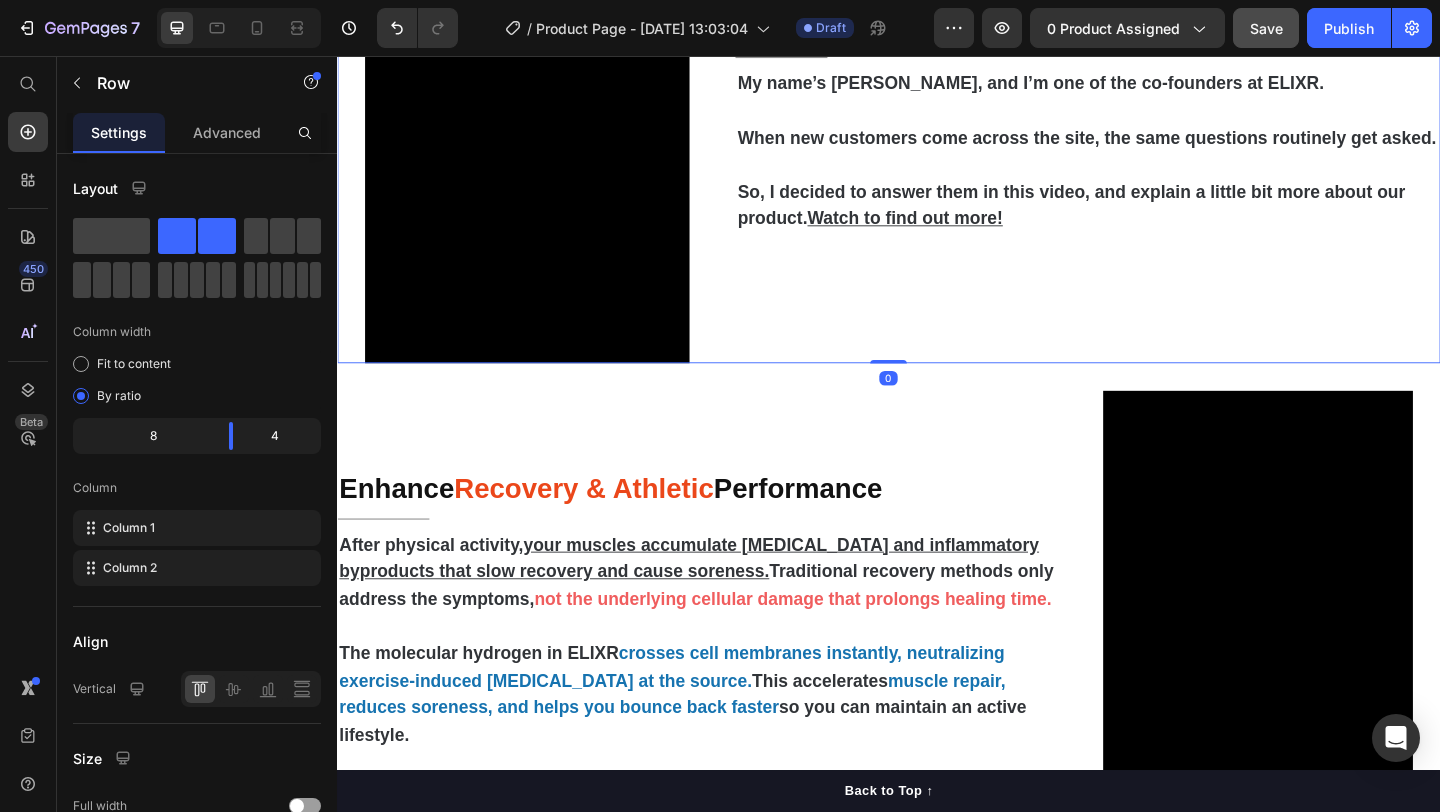 click on "Tired of Reading?  Here's a Message From Our Founder, Dr. Michael Harrison Heading                Title Line My name’s Michael, and I’m one of the co-founders at ELIXR. When new customers come across the site, the same questions routinely get asked. So, I decided to answer them in this video, and explain a little bit more about our product.  Watch to find out more! Text Block" at bounding box center (1153, 110) 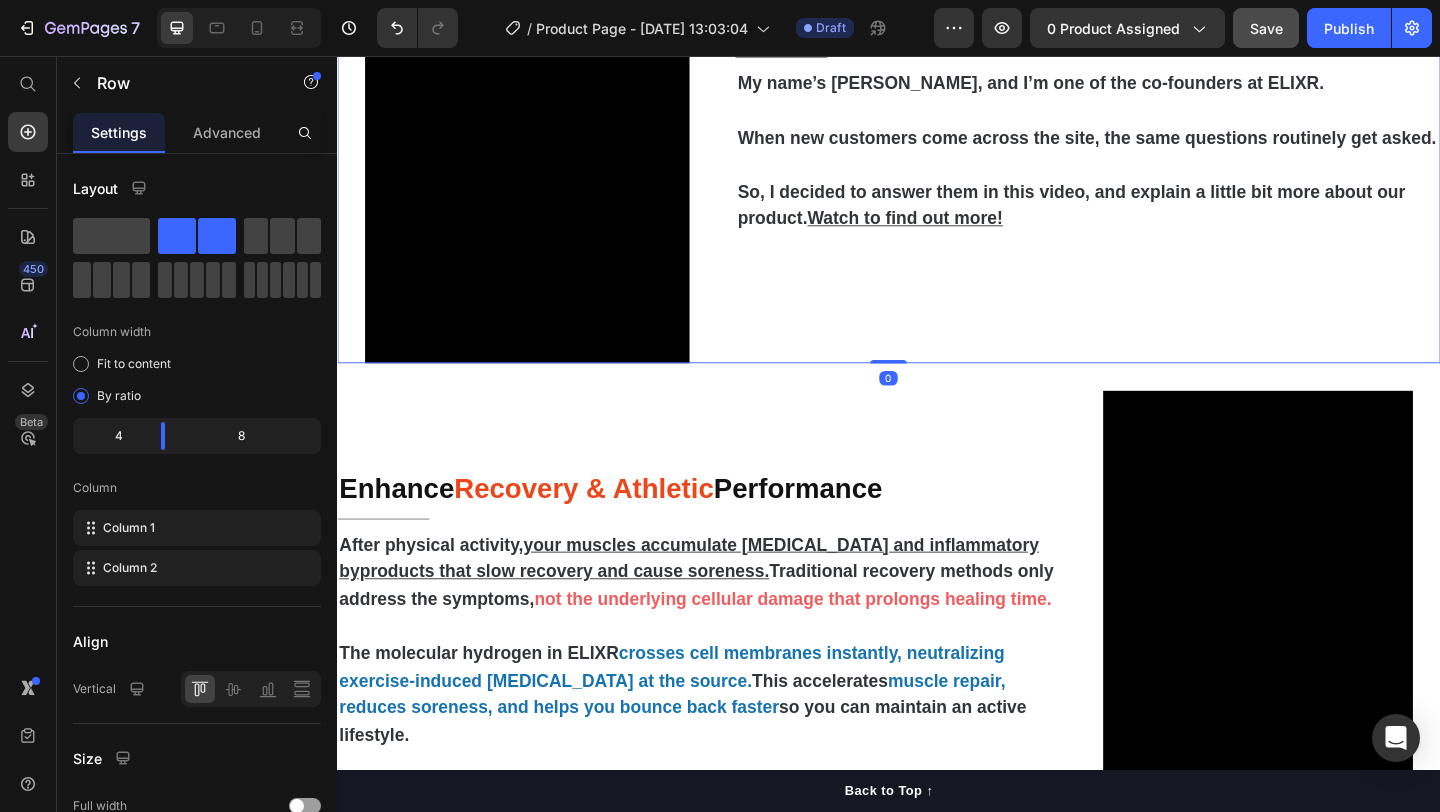 click on "Enhance  Recovery & Athletic  Performance" at bounding box center [734, 524] 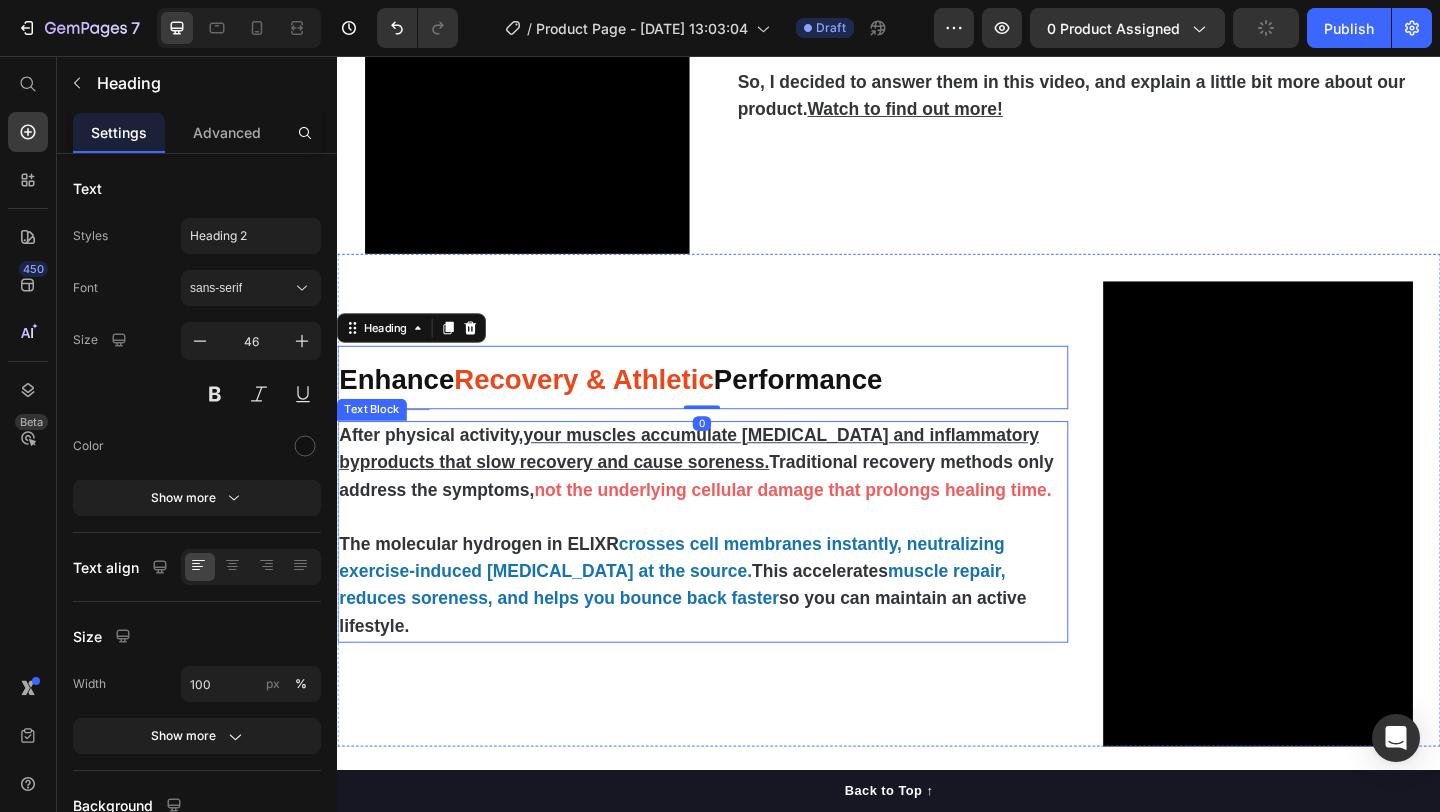 scroll, scrollTop: 4000, scrollLeft: 0, axis: vertical 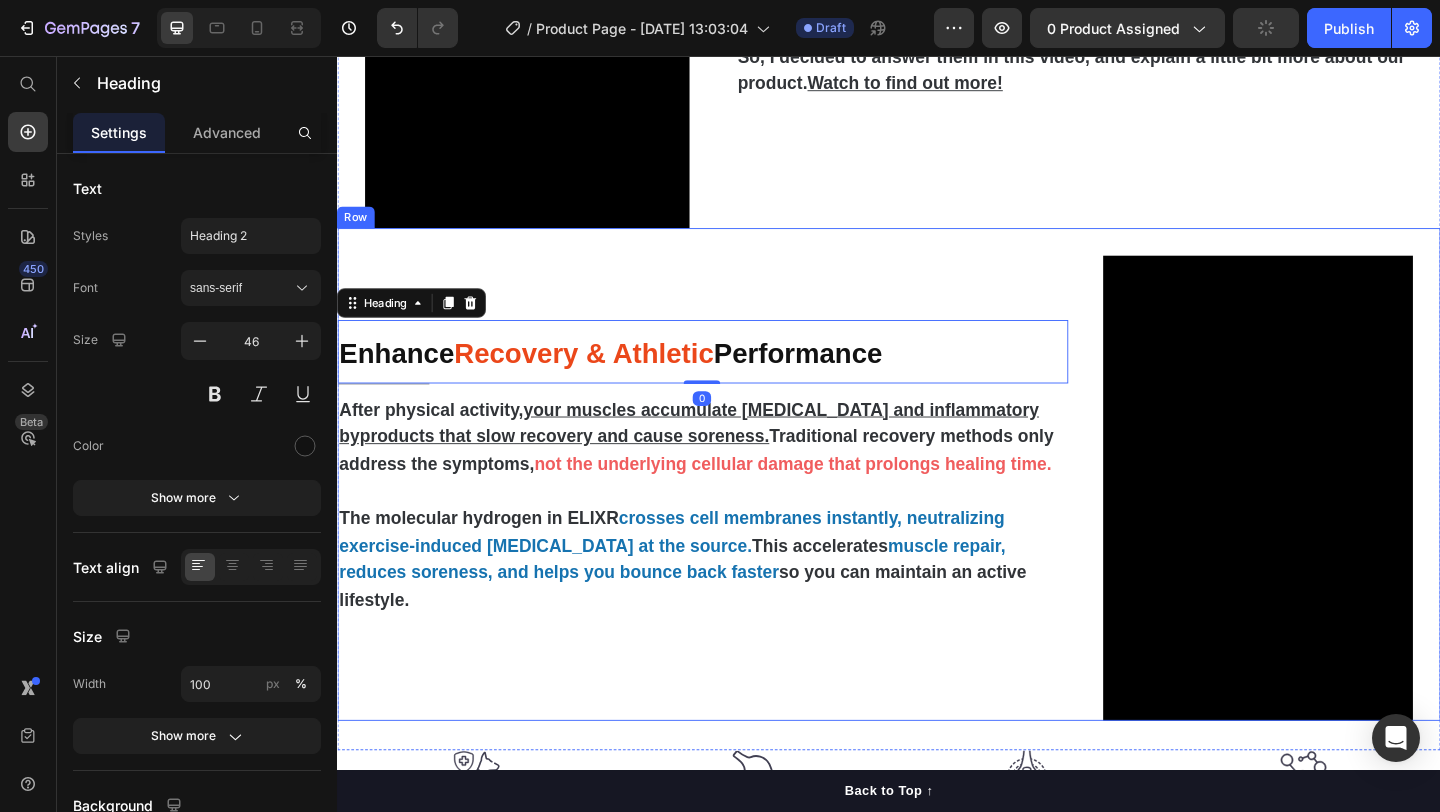 click on "Enhance  Recovery & Athletic  Performance Heading   0                Title Line After physical activity,  your muscles accumulate lactic acid and inflammatory byproducts that slow recovery and cause soreness.  Traditional recovery methods only address the symptoms,  not the underlying cellular damage that prolongs healing time.   The molecular hydrogen in ELIXR  crosses cell membranes instantly, neutralizing exercise-induced oxidative stress at the source.  This accelerates  muscle repair, reduces soreness, and helps you bounce back faster  so you can maintain an active lifestyle. Text Block" at bounding box center (734, 511) 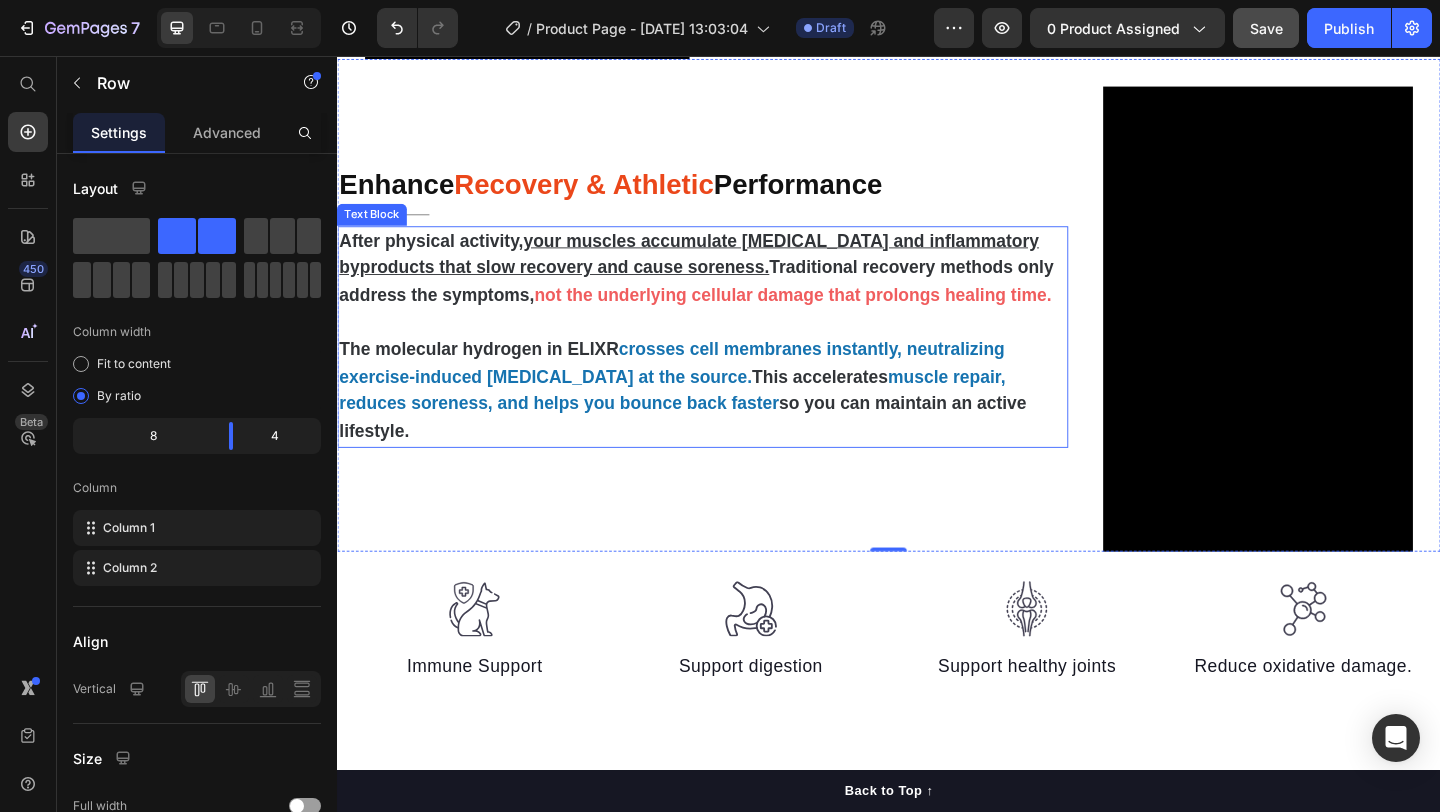scroll, scrollTop: 4059, scrollLeft: 0, axis: vertical 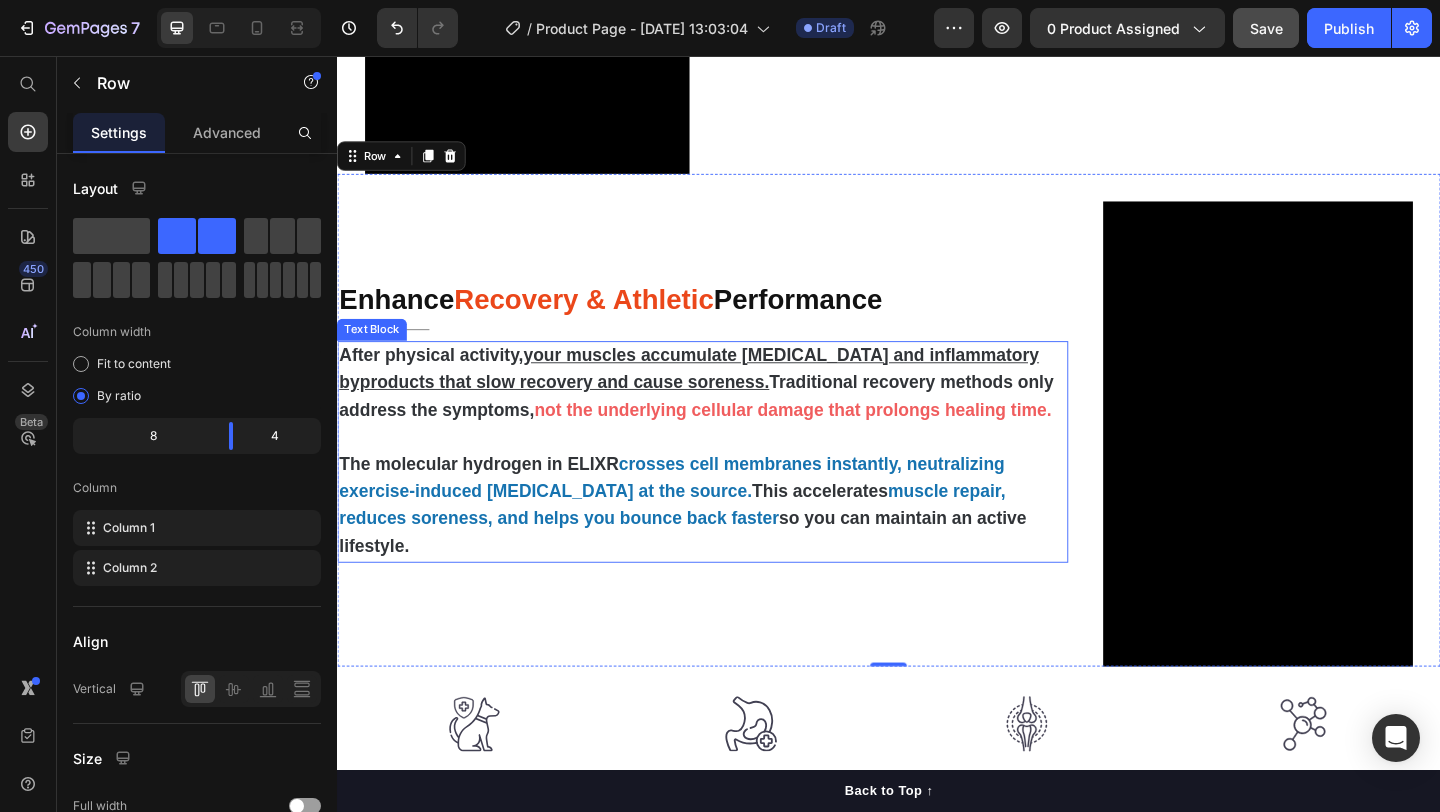 click on "After physical activity,  your muscles accumulate lactic acid and inflammatory byproducts that slow recovery and cause soreness.  Traditional recovery methods only address the symptoms,  not the underlying cellular damage that prolongs healing time." at bounding box center [734, 412] 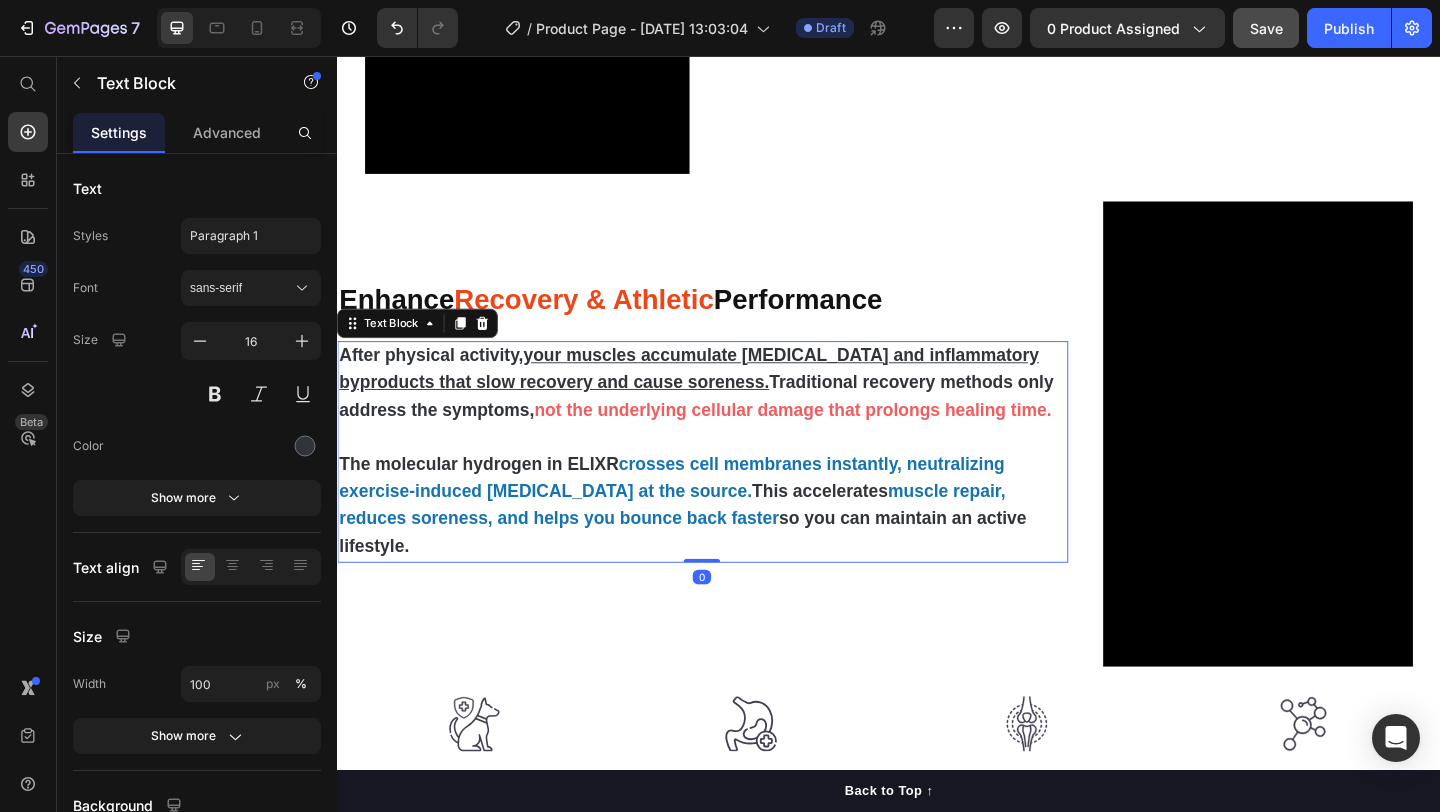 click on "After physical activity,  your muscles accumulate lactic acid and inflammatory byproducts that slow recovery and cause soreness.  Traditional recovery methods only address the symptoms,  not the underlying cellular damage that prolongs healing time." at bounding box center (734, 412) 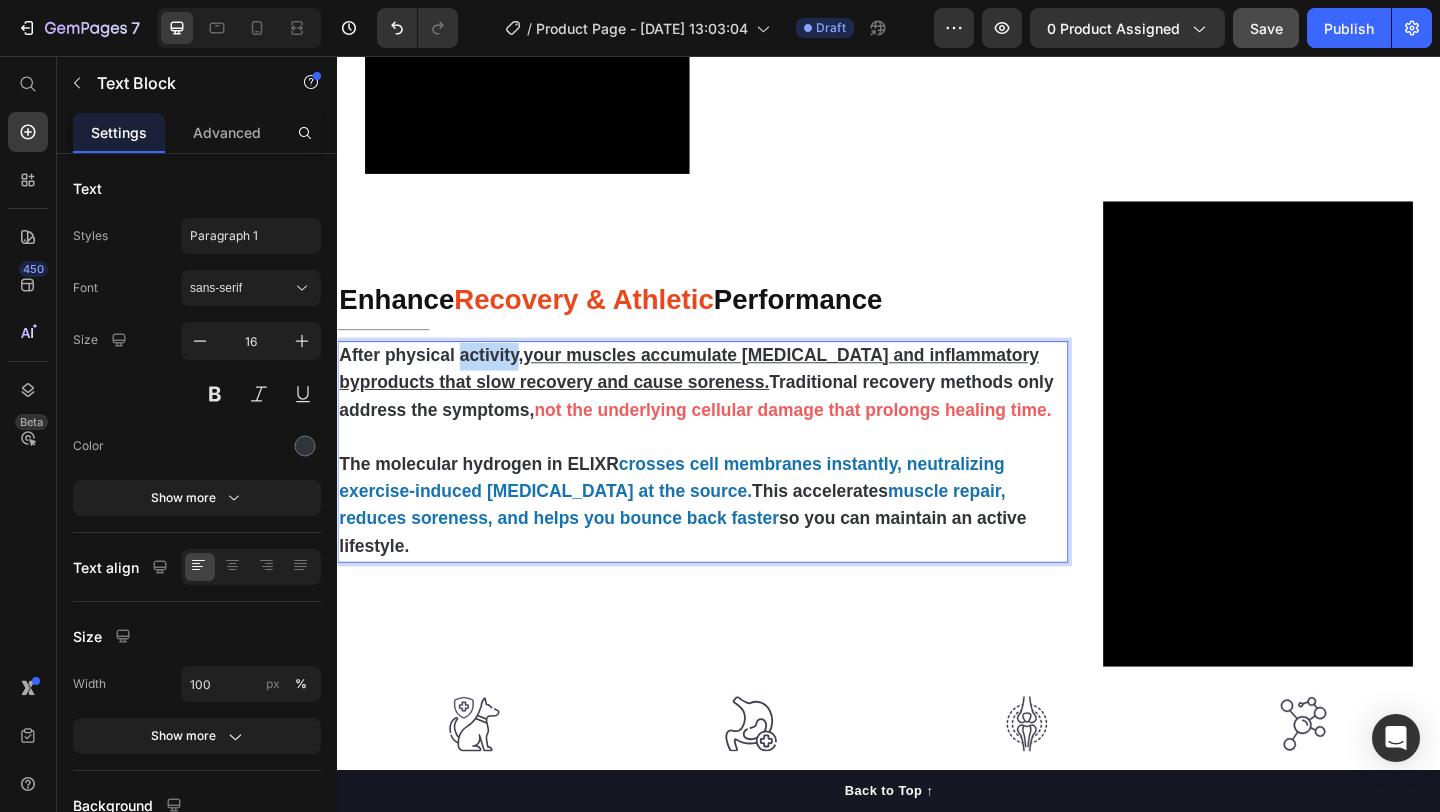 click on "After physical activity,  your muscles accumulate lactic acid and inflammatory byproducts that slow recovery and cause soreness.  Traditional recovery methods only address the symptoms,  not the underlying cellular damage that prolongs healing time." at bounding box center [734, 412] 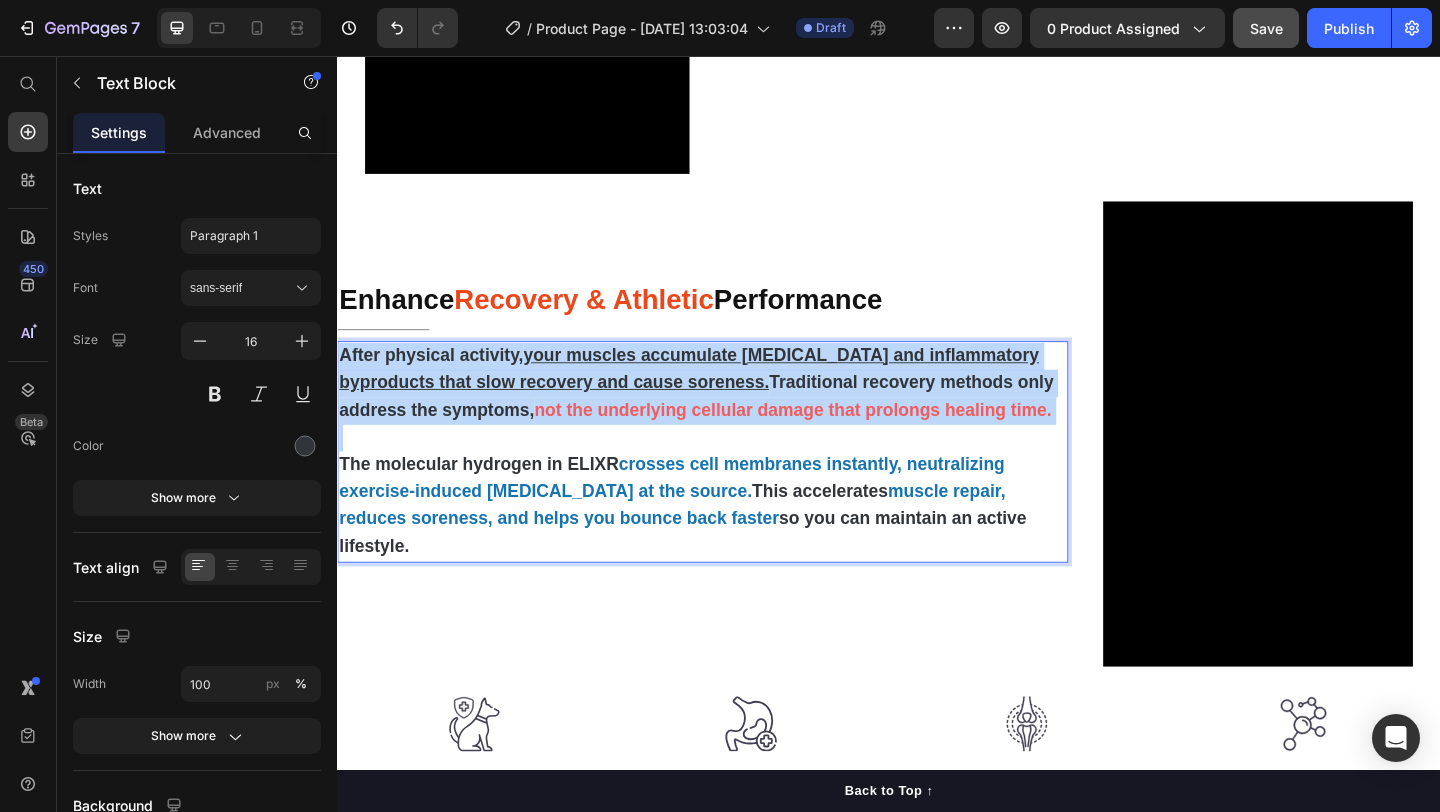 click on "After physical activity,  your muscles accumulate lactic acid and inflammatory byproducts that slow recovery and cause soreness.  Traditional recovery methods only address the symptoms,  not the underlying cellular damage that prolongs healing time." at bounding box center (734, 412) 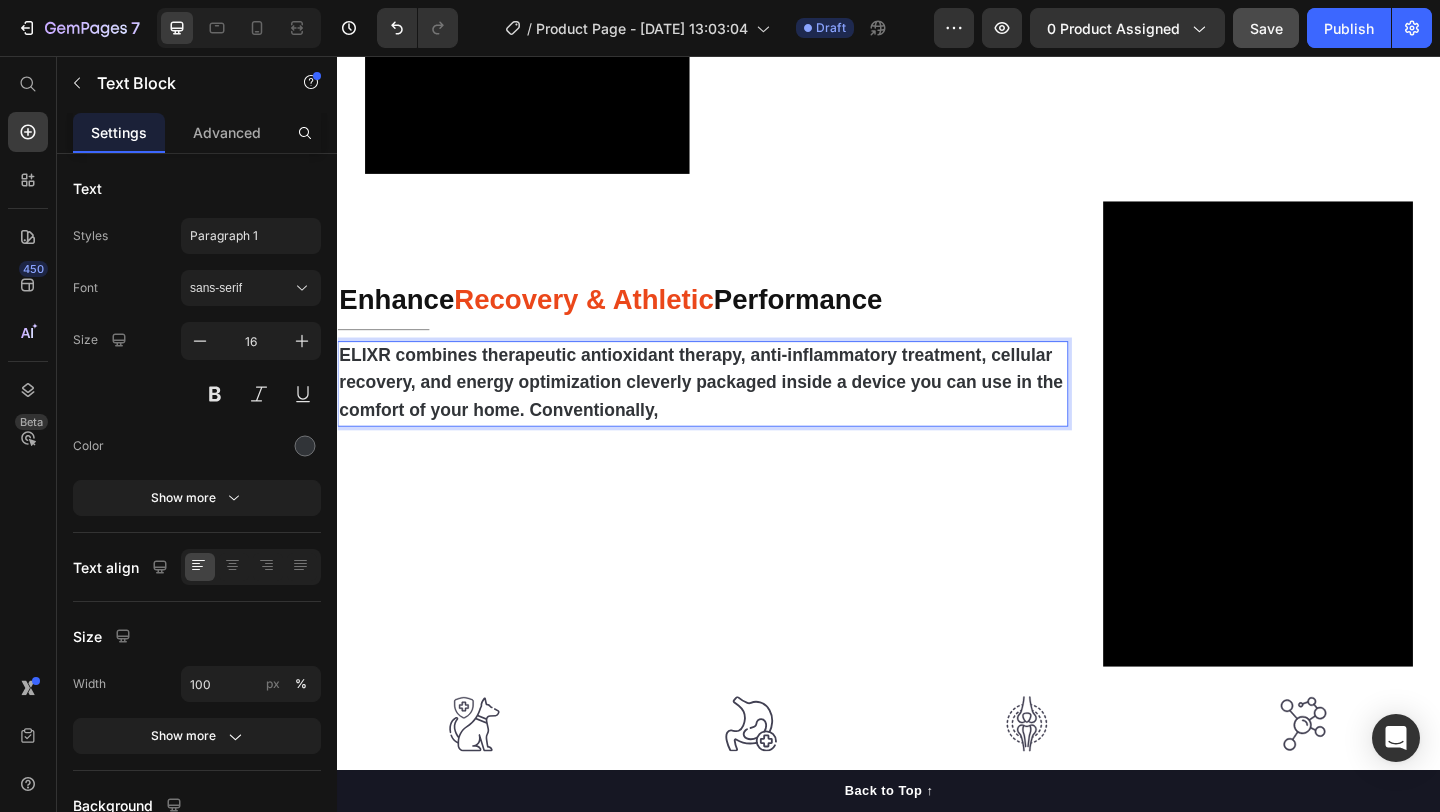 click on "ELIXR combines therapeutic antioxidant therapy, anti-inflammatory treatment, cellular recovery, and energy optimization cleverly packaged inside a device you can use in the comfort of your home. Conventionally," at bounding box center (734, 412) 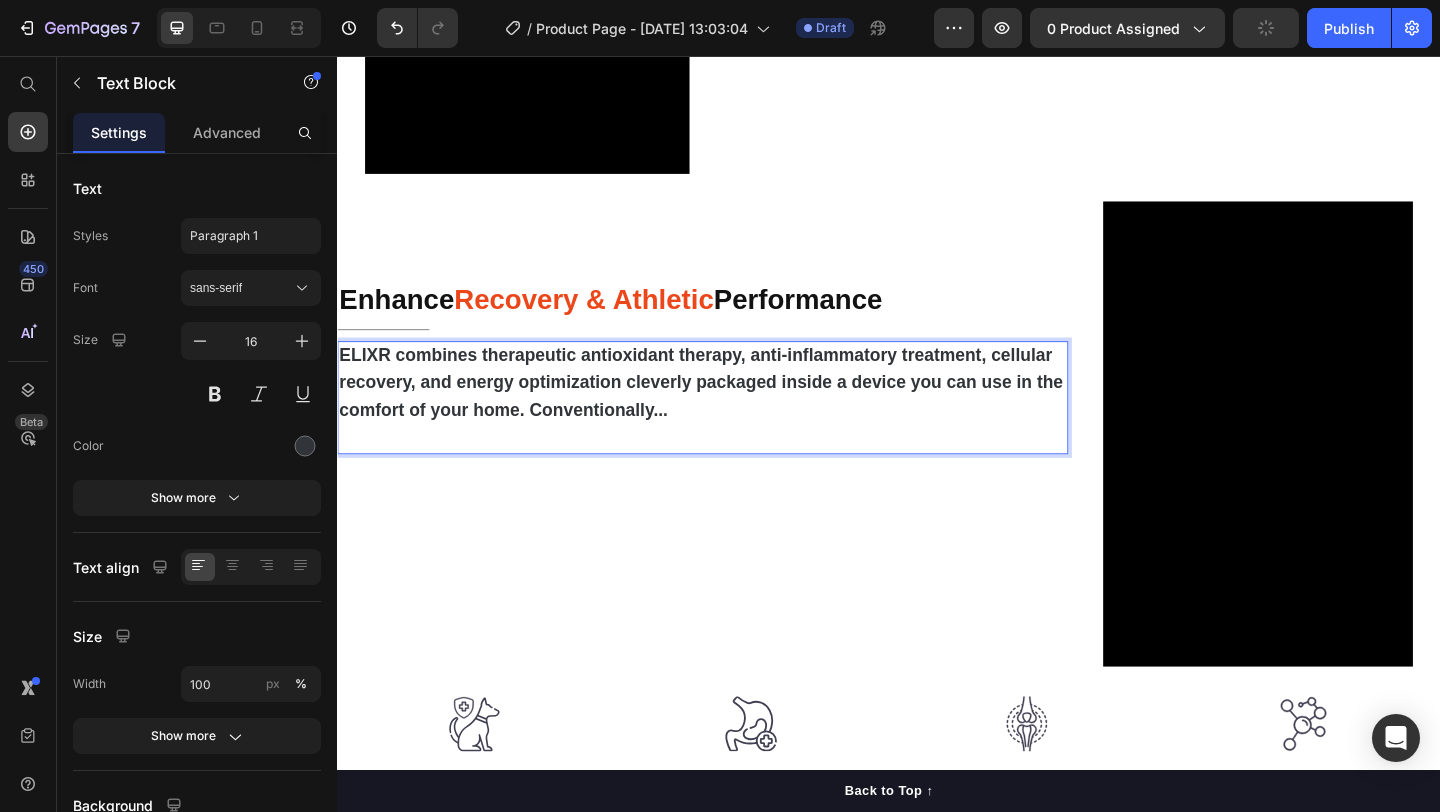 click on "ELIXR combines therapeutic antioxidant therapy, anti-inflammatory treatment, cellular recovery, and energy optimization cleverly packaged inside a device you can use in the comfort of your home. Conventionally..." at bounding box center (734, 412) 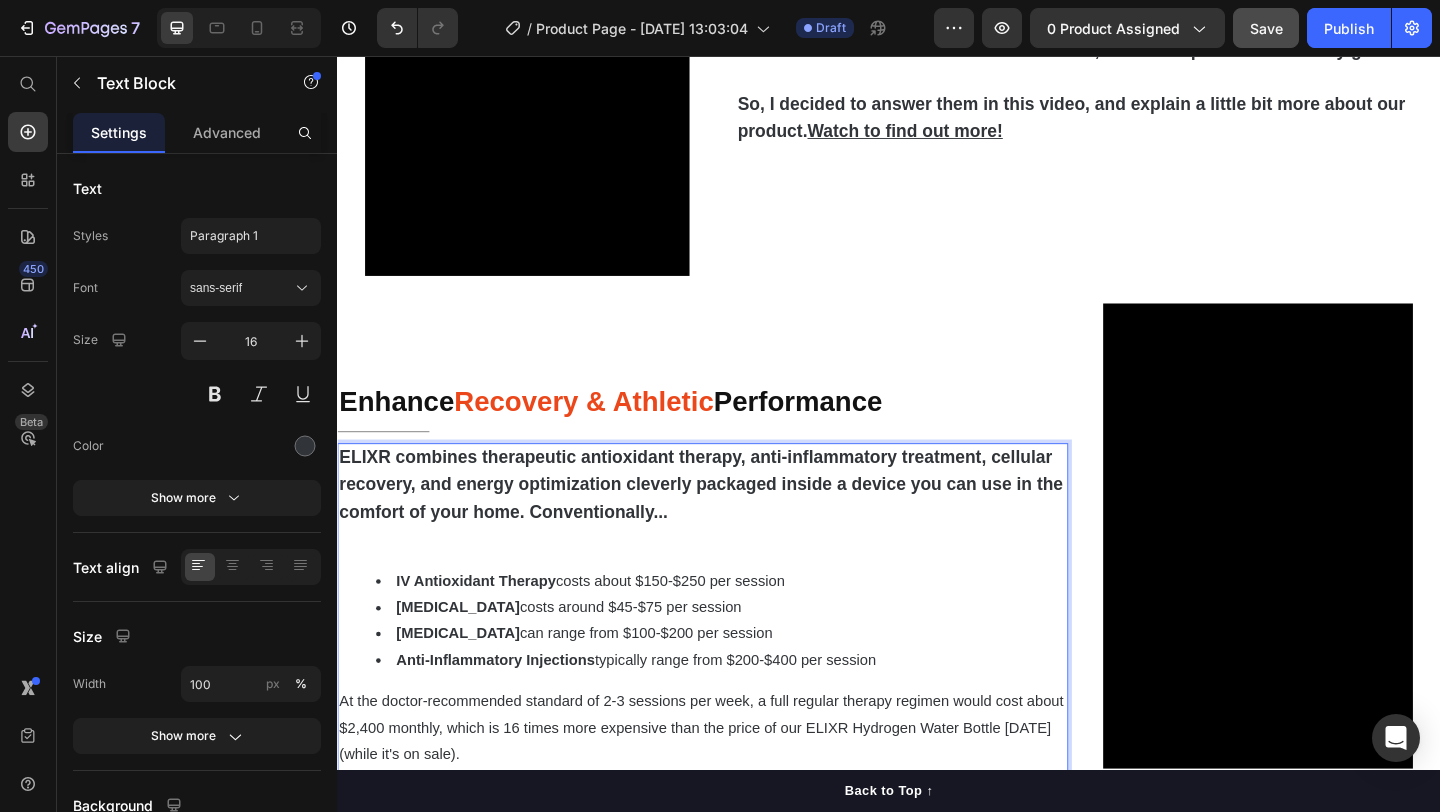 scroll, scrollTop: 3908, scrollLeft: 0, axis: vertical 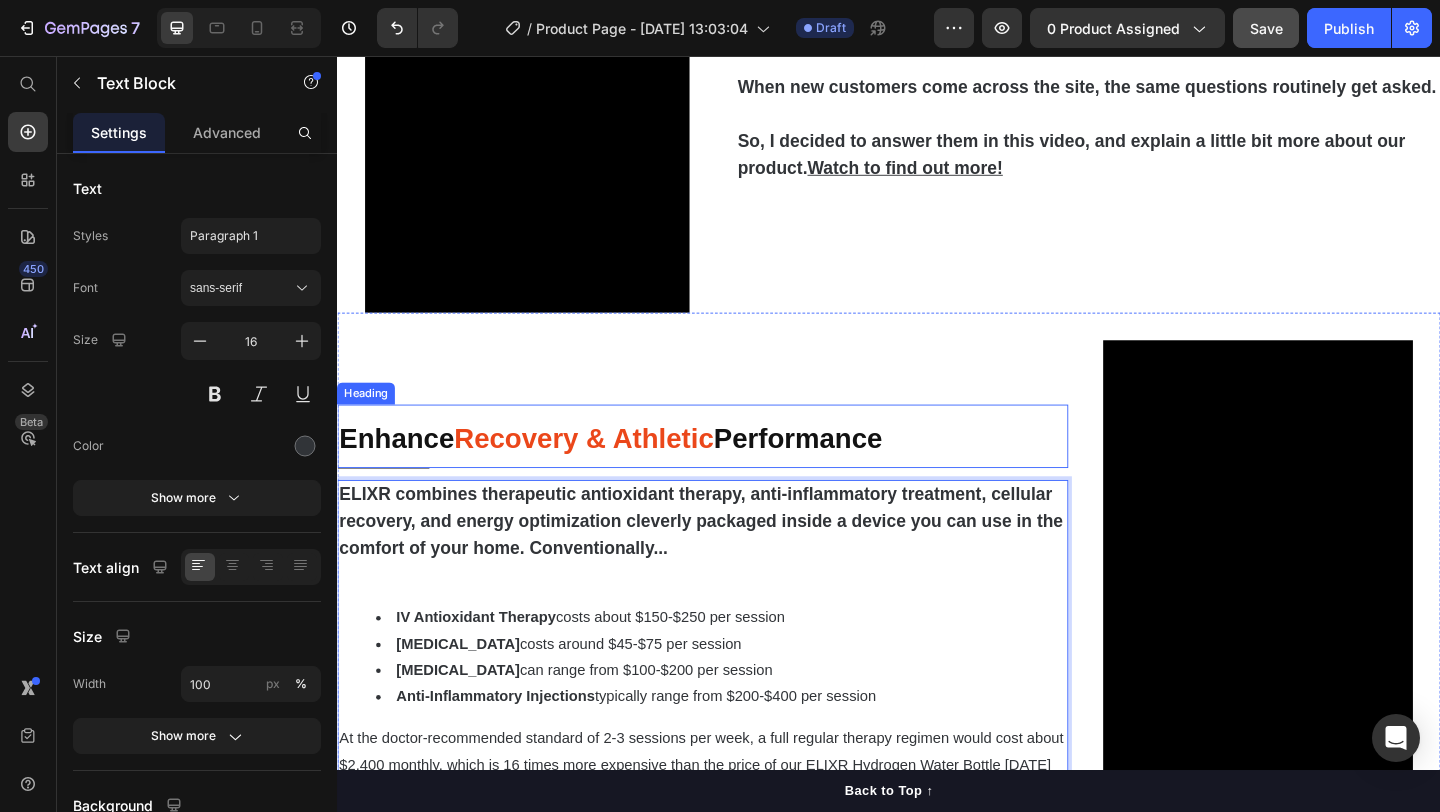 click on "Enhance  Recovery & Athletic  Performance" at bounding box center (734, 469) 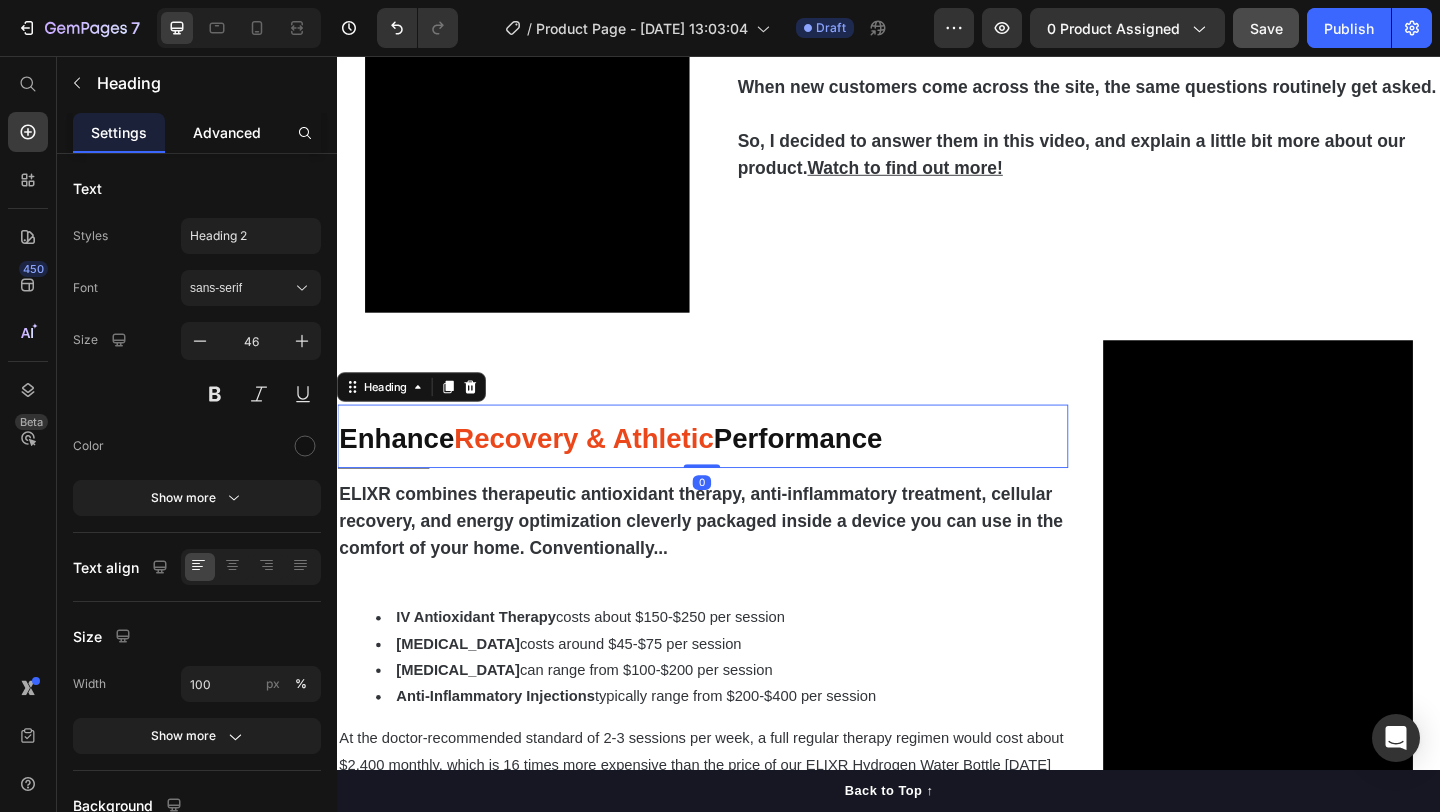 click on "Advanced" 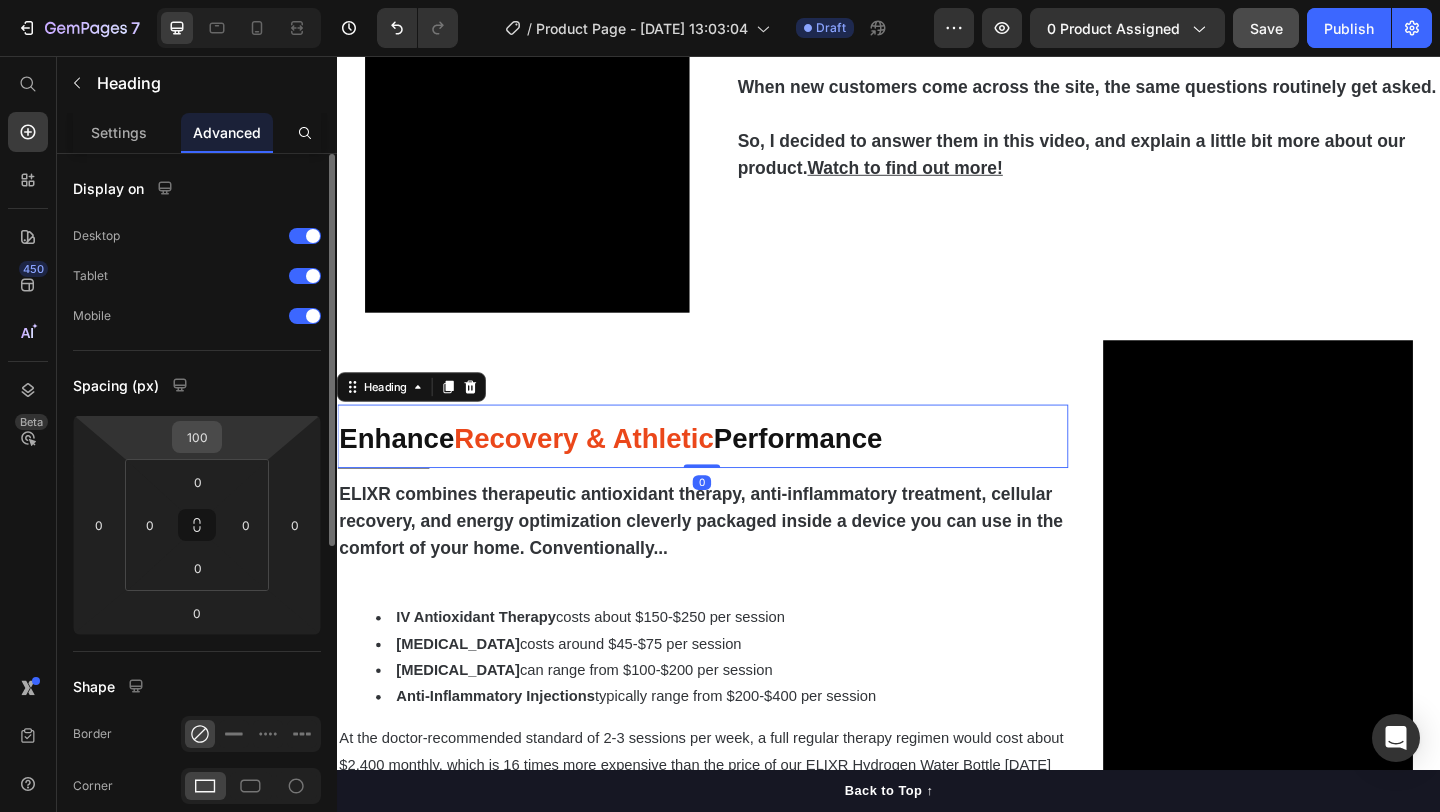 click on "100" at bounding box center (197, 437) 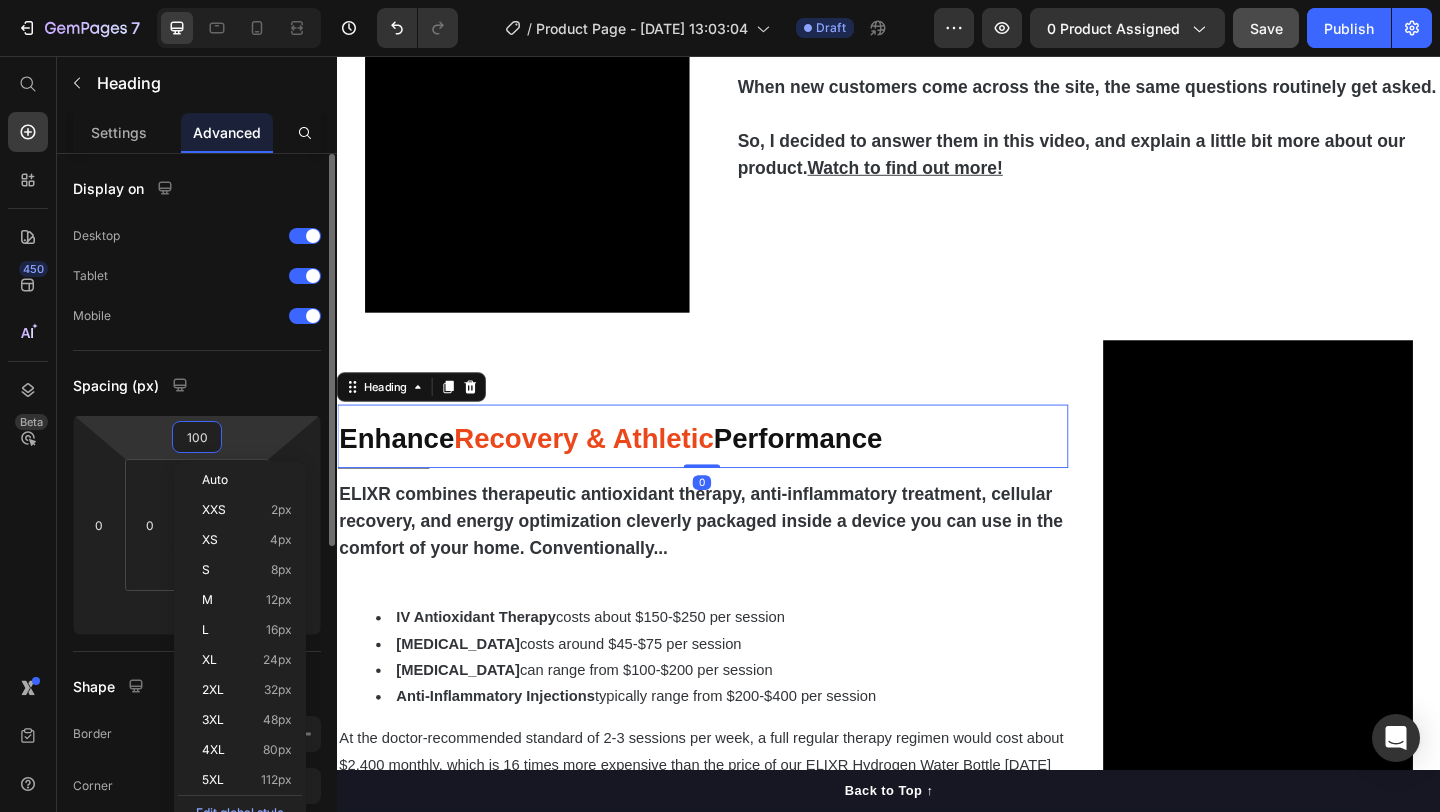 click on "100" at bounding box center [197, 437] 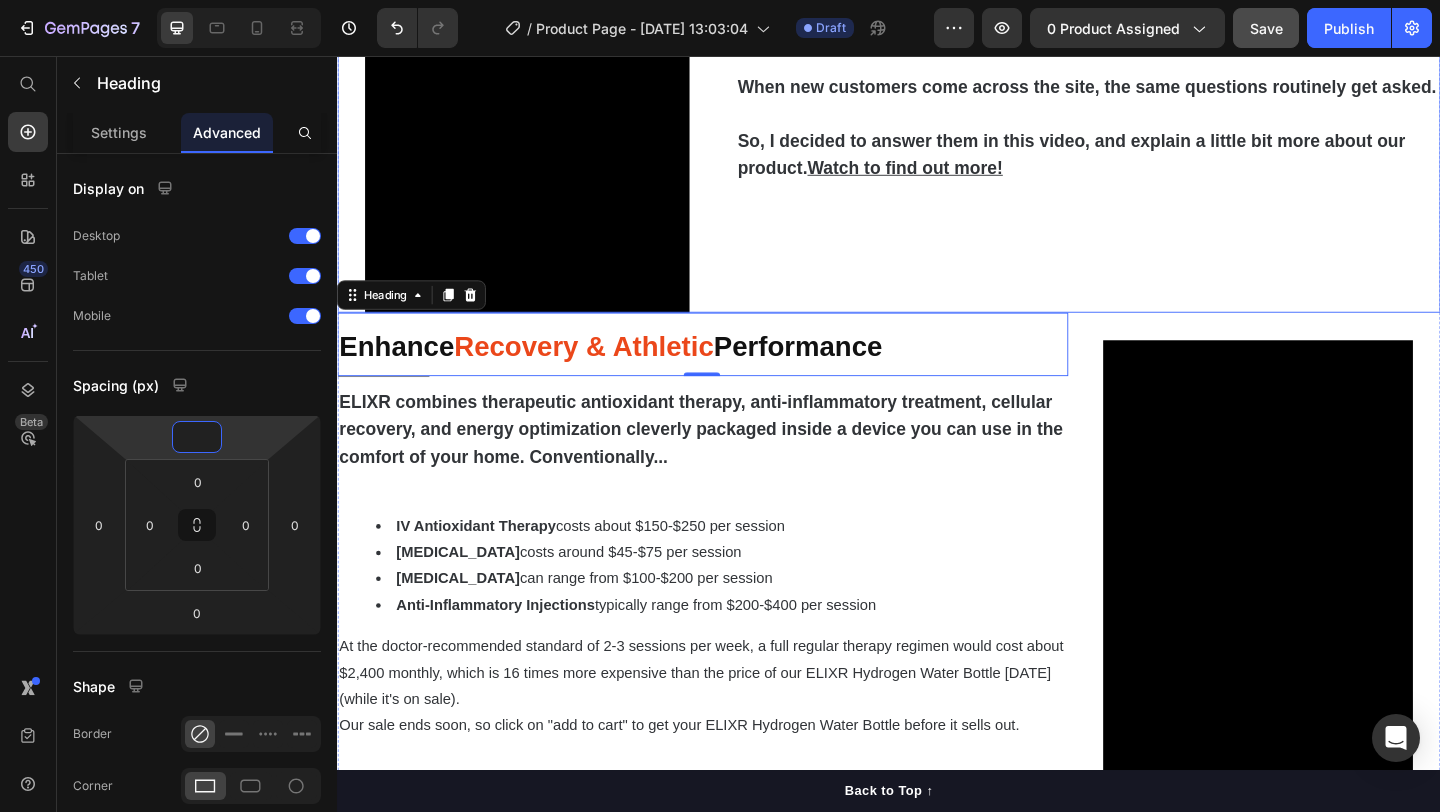 click on "Tired of Reading?  Here's a Message From Our Founder, Dr. Michael Harrison Heading                Title Line My name’s Michael, and I’m one of the co-founders at ELIXR. When new customers come across the site, the same questions routinely get asked. So, I decided to answer them in this video, and explain a little bit more about our product.  Watch to find out more! Text Block" at bounding box center (1153, 55) 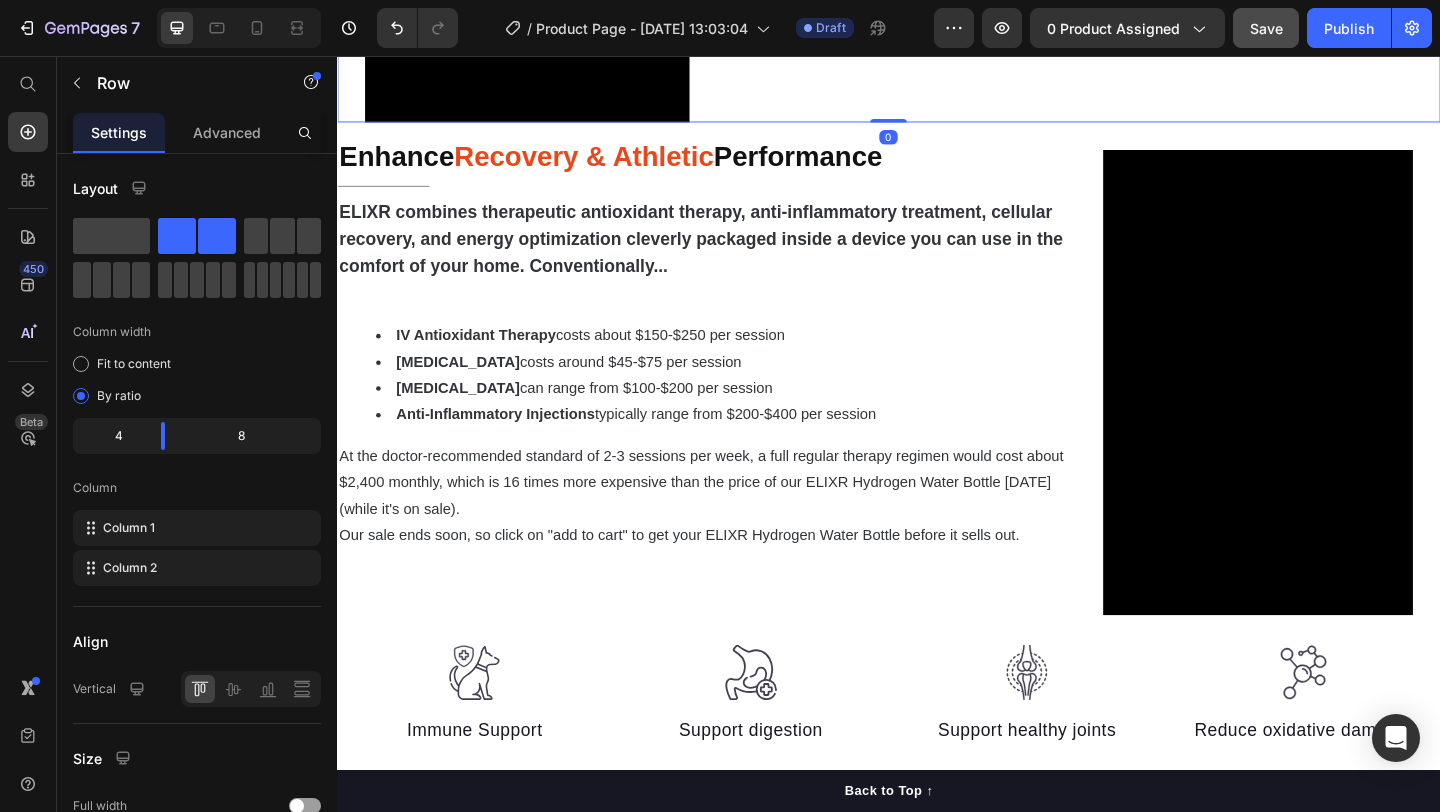 scroll, scrollTop: 4117, scrollLeft: 0, axis: vertical 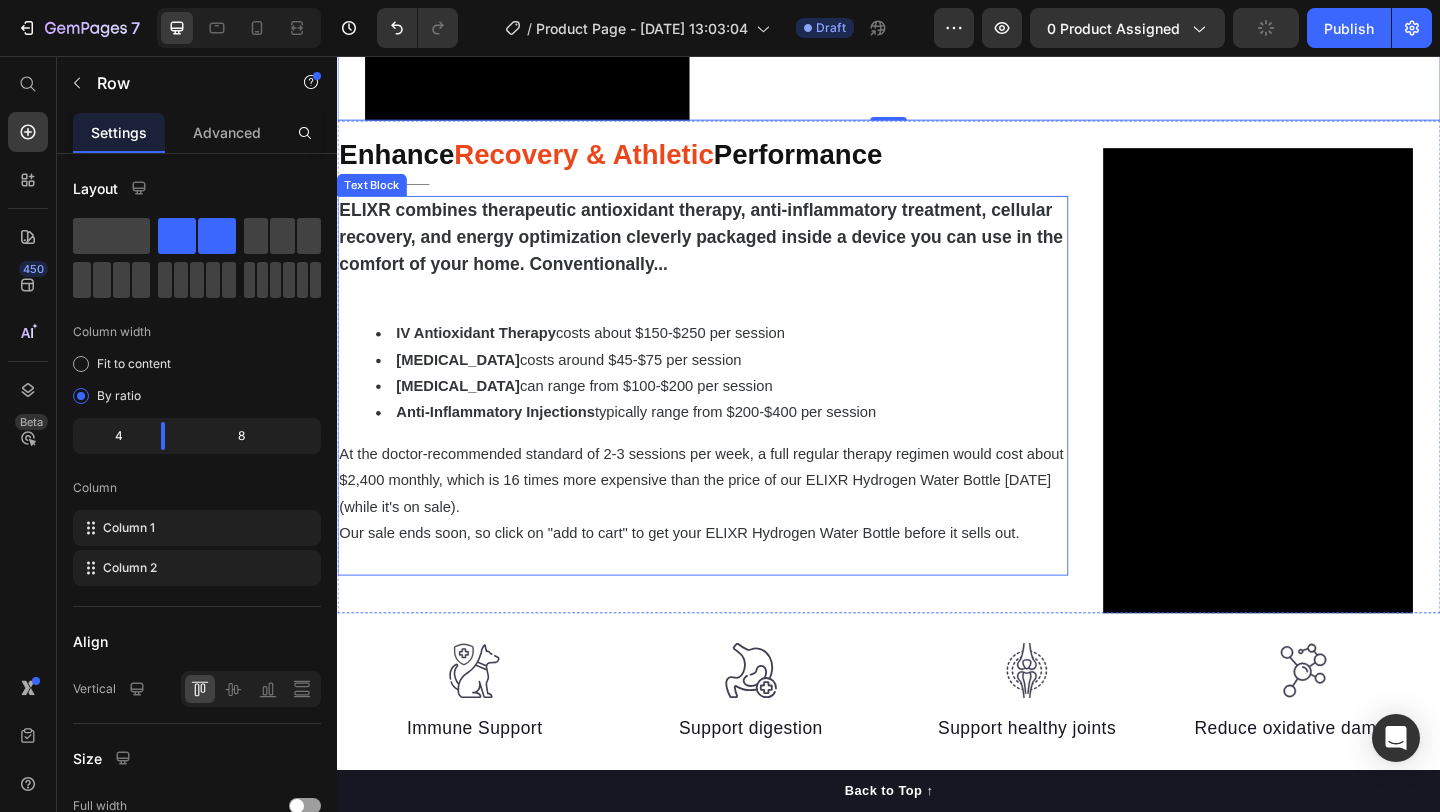click on "ELIXR combines therapeutic antioxidant therapy, anti-inflammatory treatment, cellular recovery, and energy optimization cleverly packaged inside a device you can use in the comfort of your home. Conventionally..." at bounding box center (732, 253) 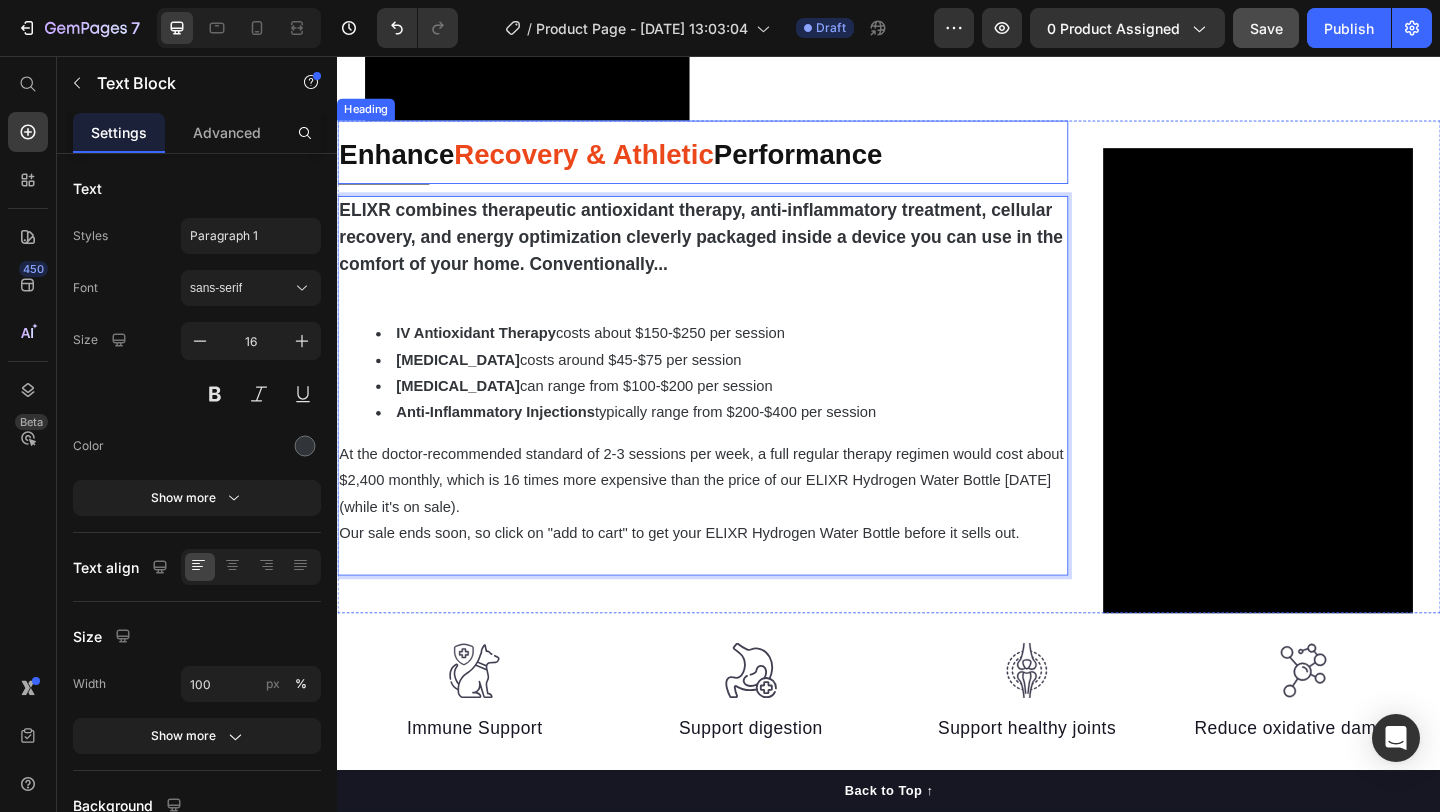 click on "Recovery & Athletic" at bounding box center [605, 162] 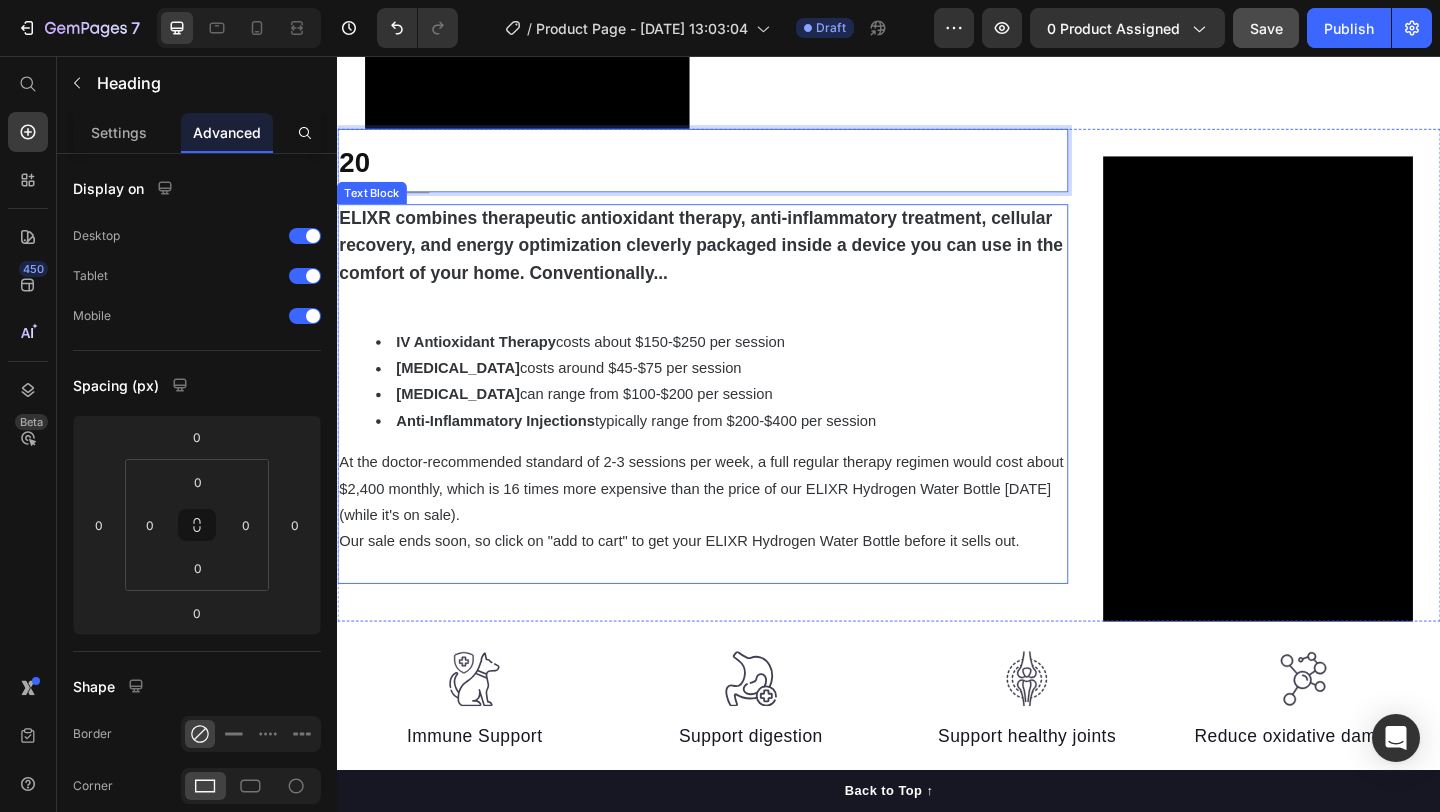 scroll, scrollTop: 4097, scrollLeft: 0, axis: vertical 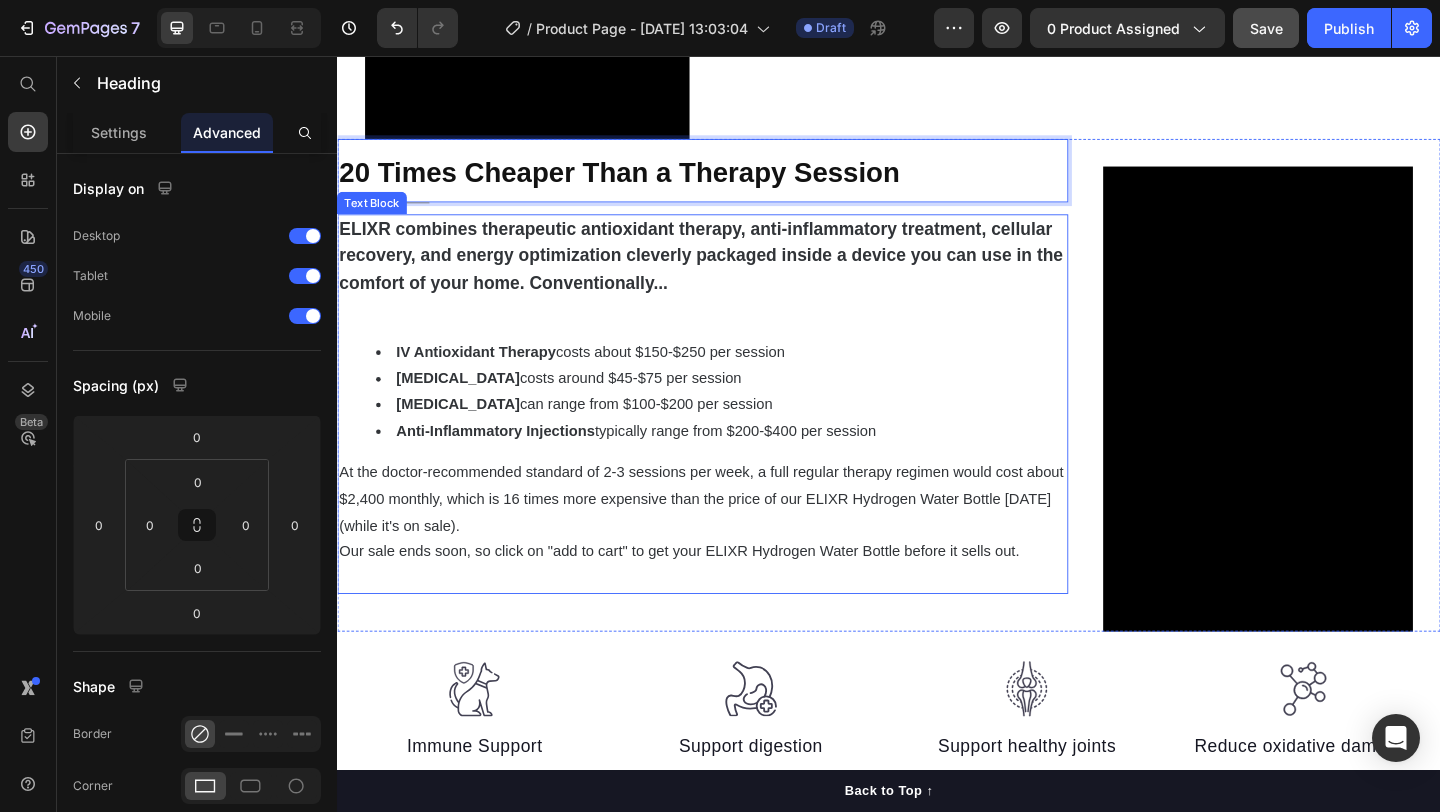 click on "ELIXR combines therapeutic antioxidant therapy, anti-inflammatory treatment, cellular recovery, and energy optimization cleverly packaged inside a device you can use in the comfort of your home. Conventionally... IV Antioxidant Therapy  costs about $150-$250 per session Cryotherapy  costs around $45-$75 per session Hyperbaric Oxygen Therapy  can range from $100-$200 per session Anti-Inflammatory Injections  typically range from $200-$400 per session At the doctor-recommended standard of 2-3 sessions per week, a full regular therapy regimen would cost about $2,400 monthly, which is 16 times more expensive than the price of our ELIXR Hydrogen Water Bottle today (while it's on sale). Our sale ends soon, so click on "add to cart" to get your ELIXR Hydrogen Water Bottle before it sells out." at bounding box center (734, 434) 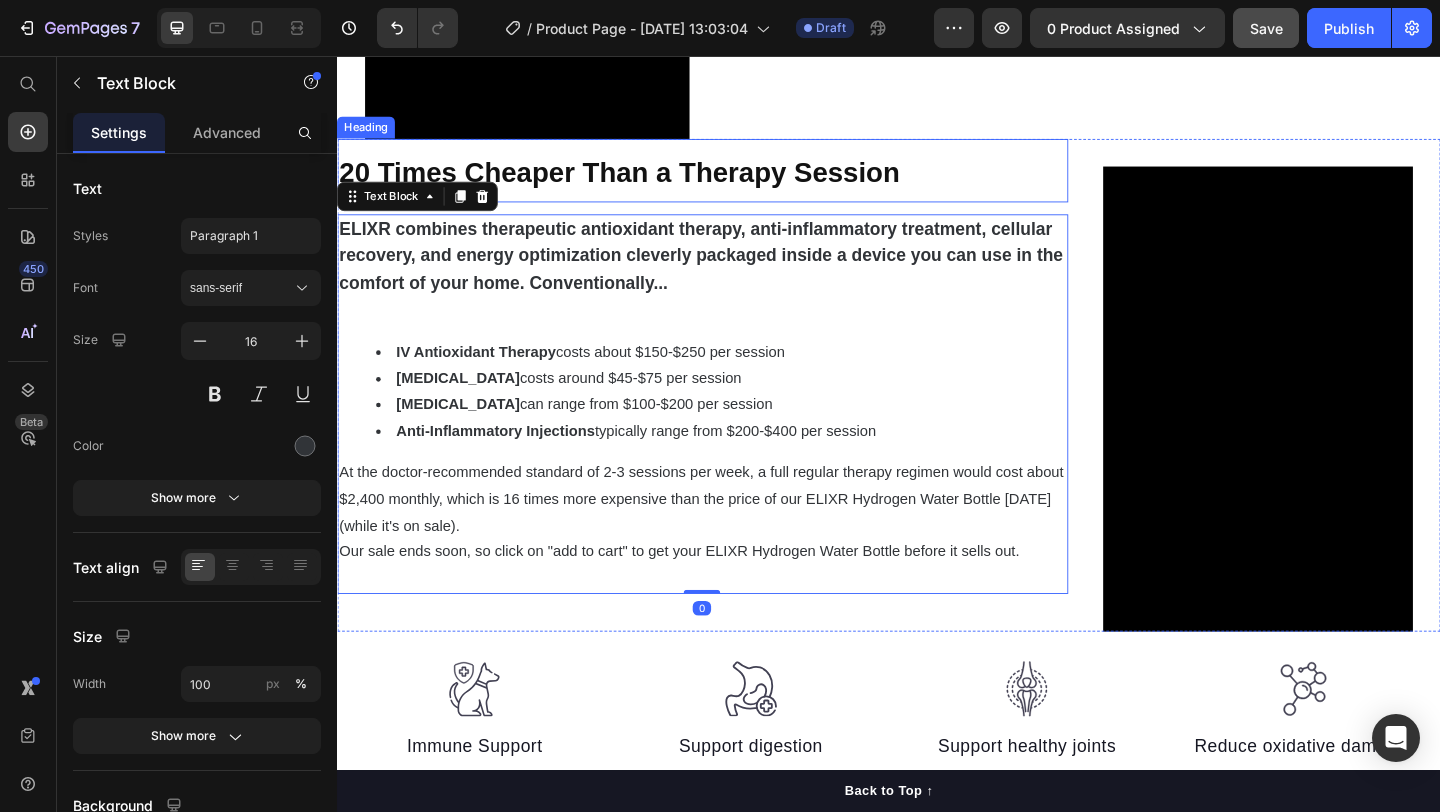 click on "⁠⁠⁠⁠⁠⁠⁠ 20 Times Cheaper Than a Therapy Session" at bounding box center (734, 180) 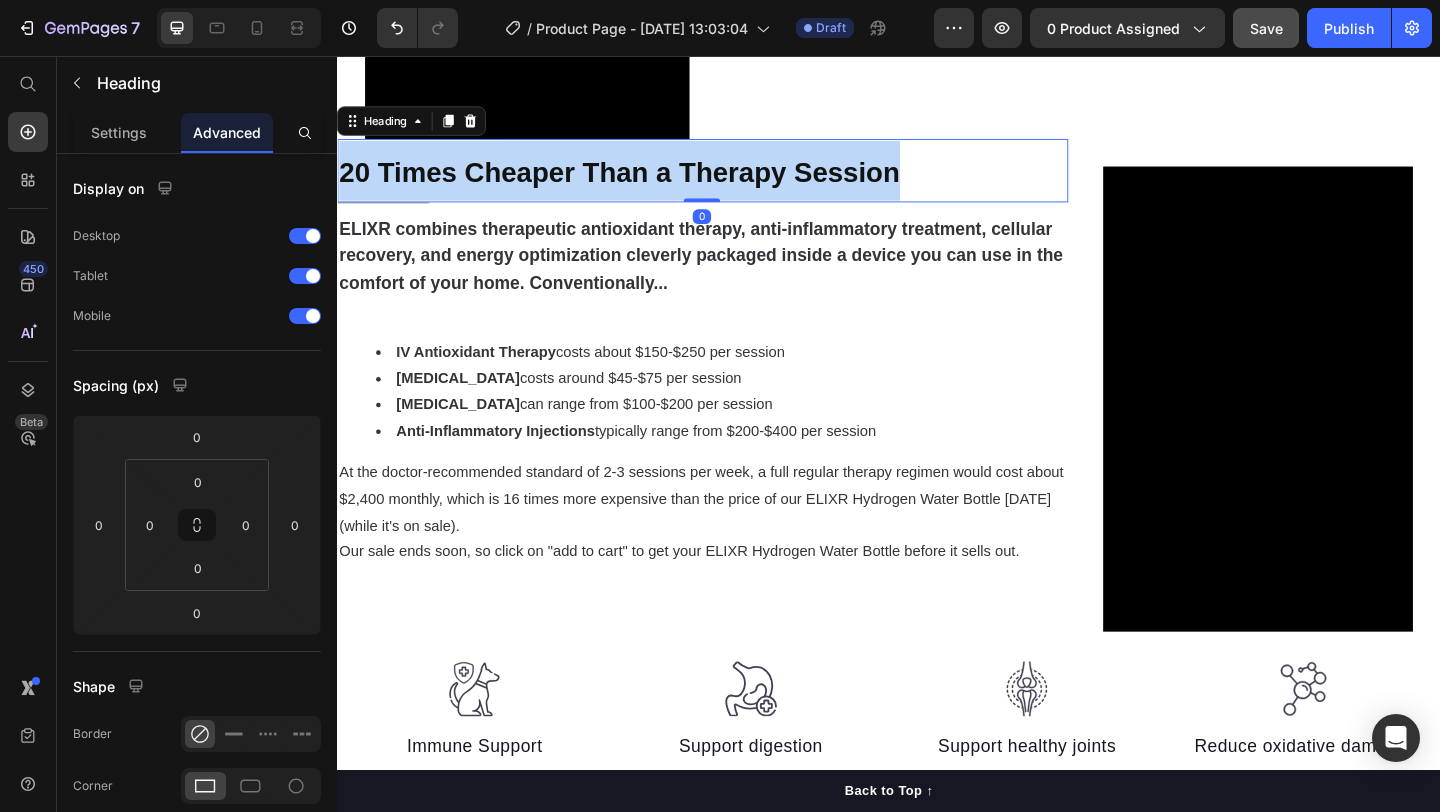 click on "20 Times Cheaper Than a Therapy Session" at bounding box center [734, 180] 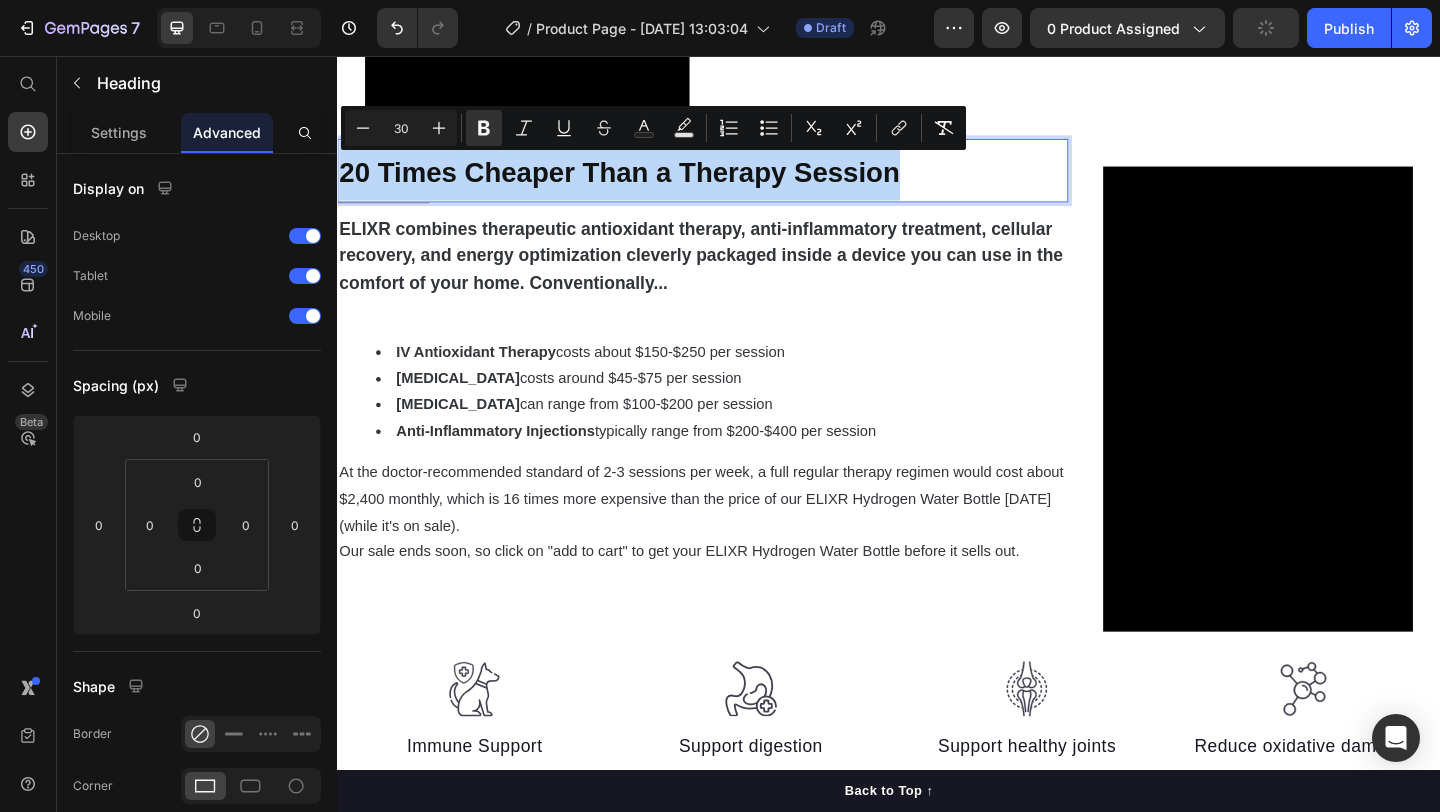 click on "20 Times Cheaper Than a Therapy Session" at bounding box center (644, 182) 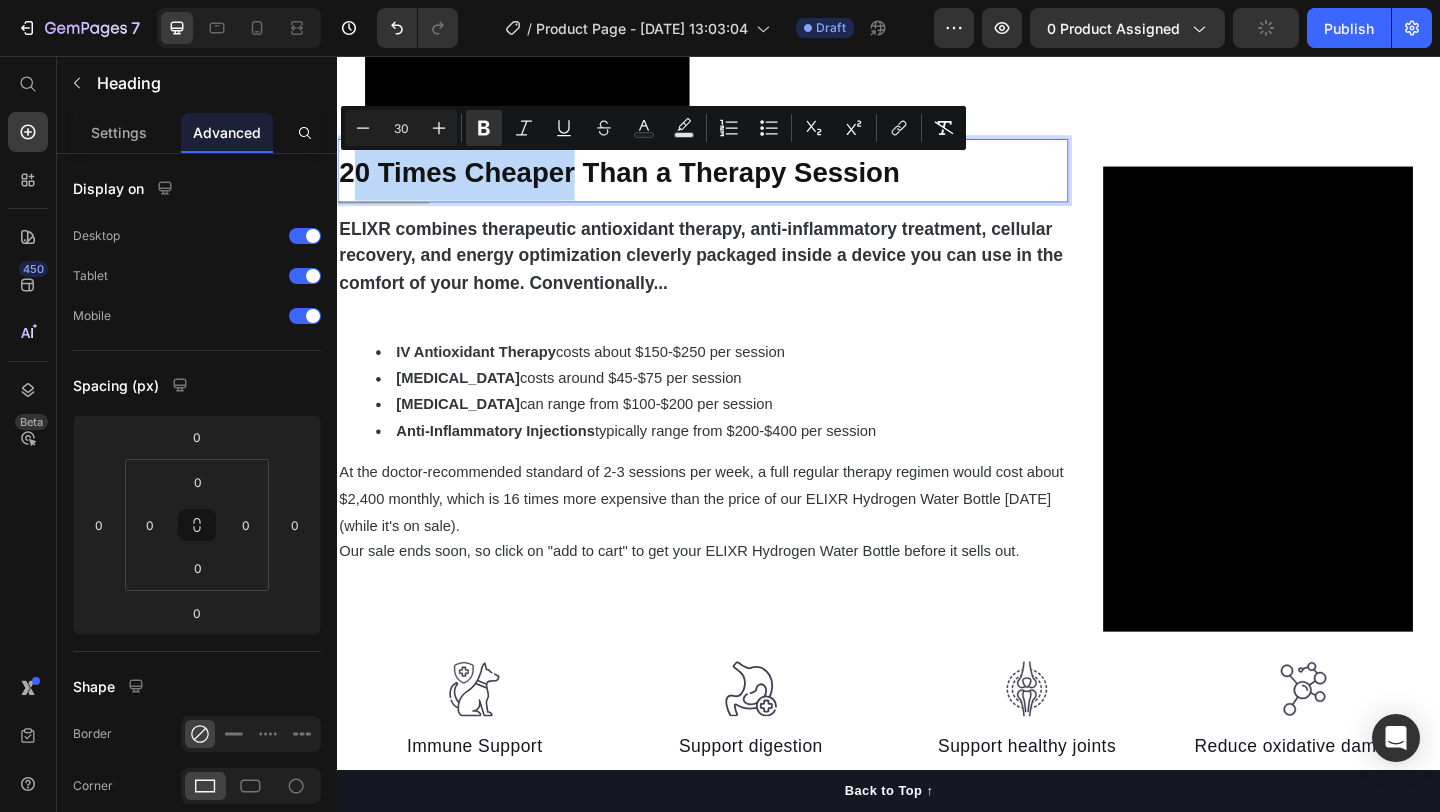 drag, startPoint x: 595, startPoint y: 188, endPoint x: 351, endPoint y: 184, distance: 244.03279 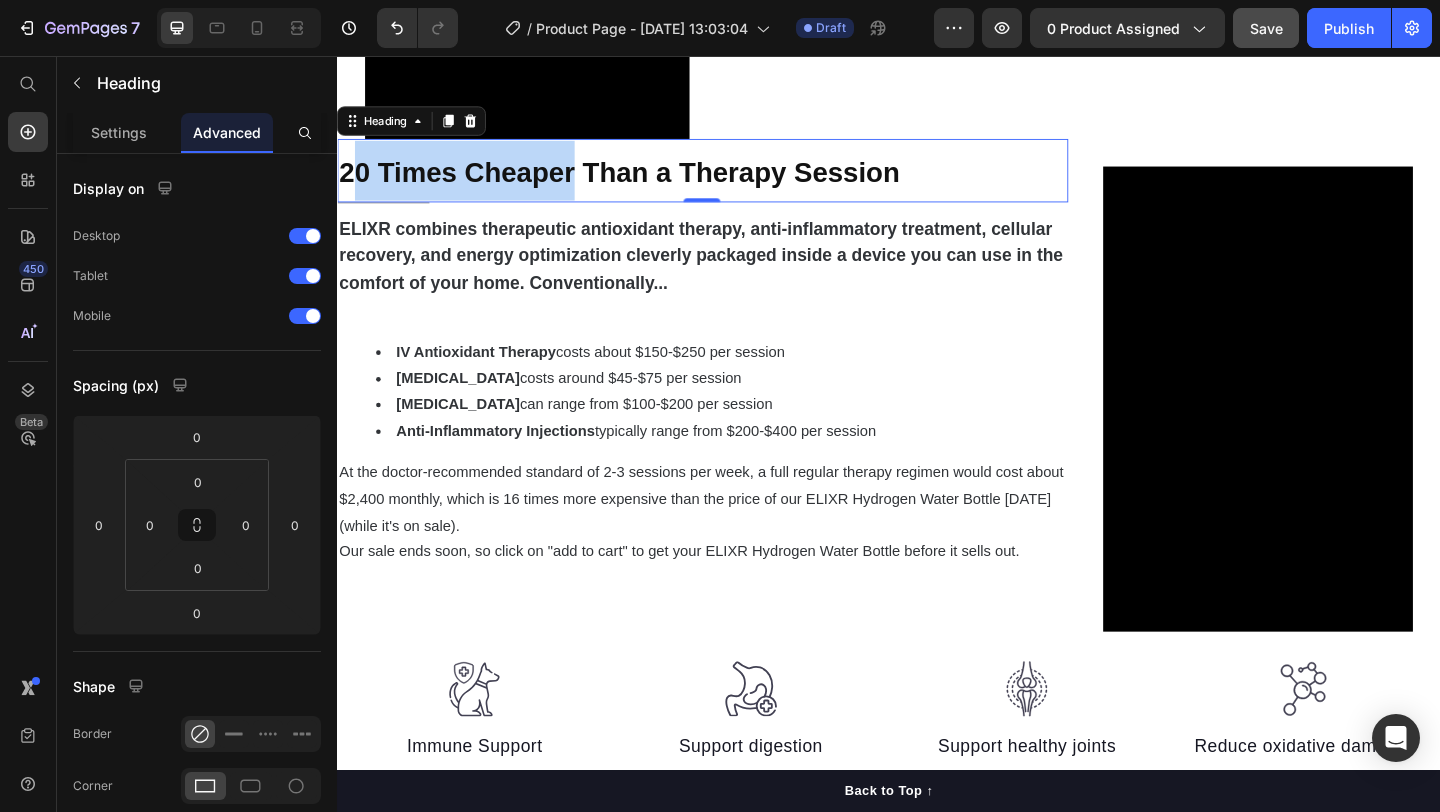 click on "20 Times Cheaper Than a Therapy Session" at bounding box center (644, 182) 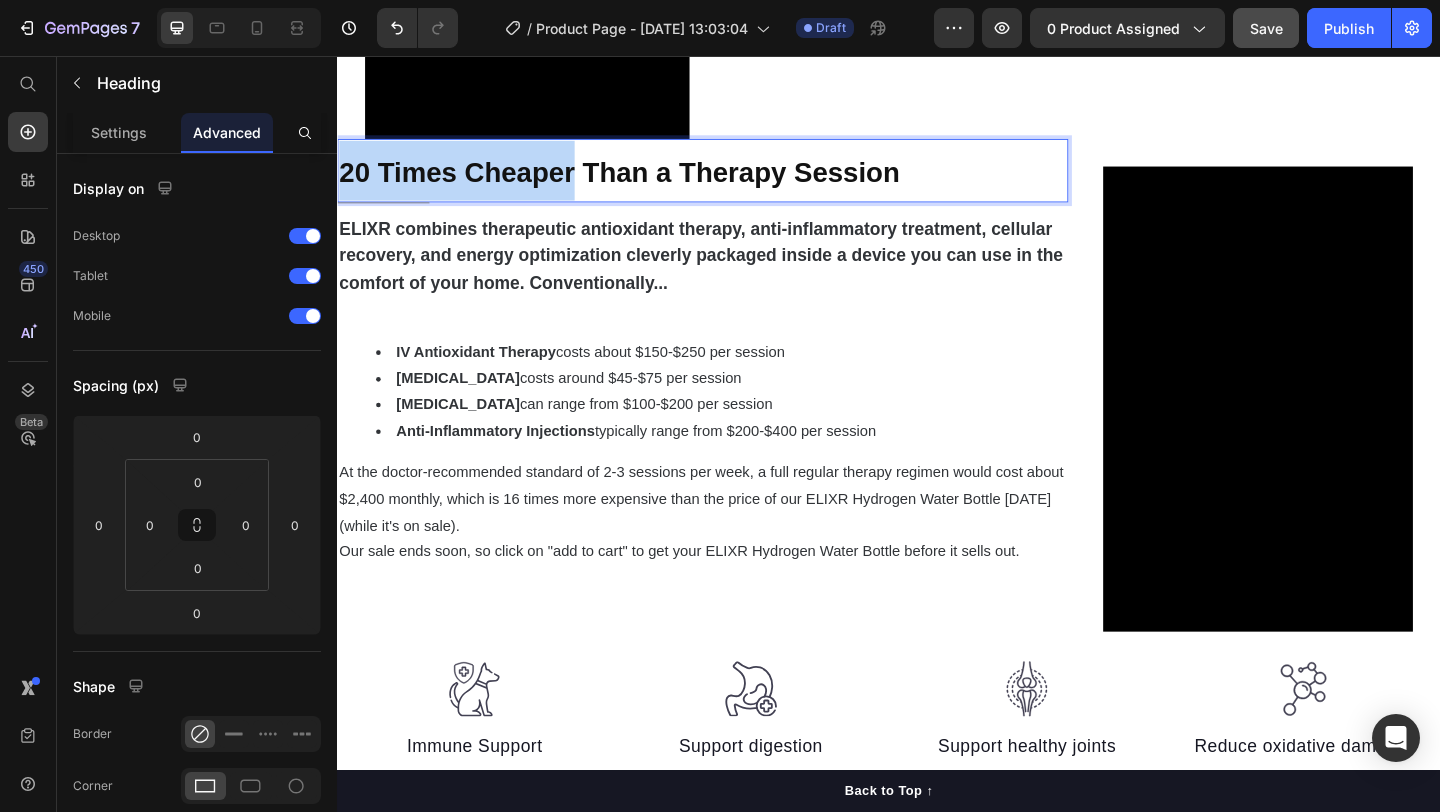 drag, startPoint x: 594, startPoint y: 188, endPoint x: 343, endPoint y: 184, distance: 251.03188 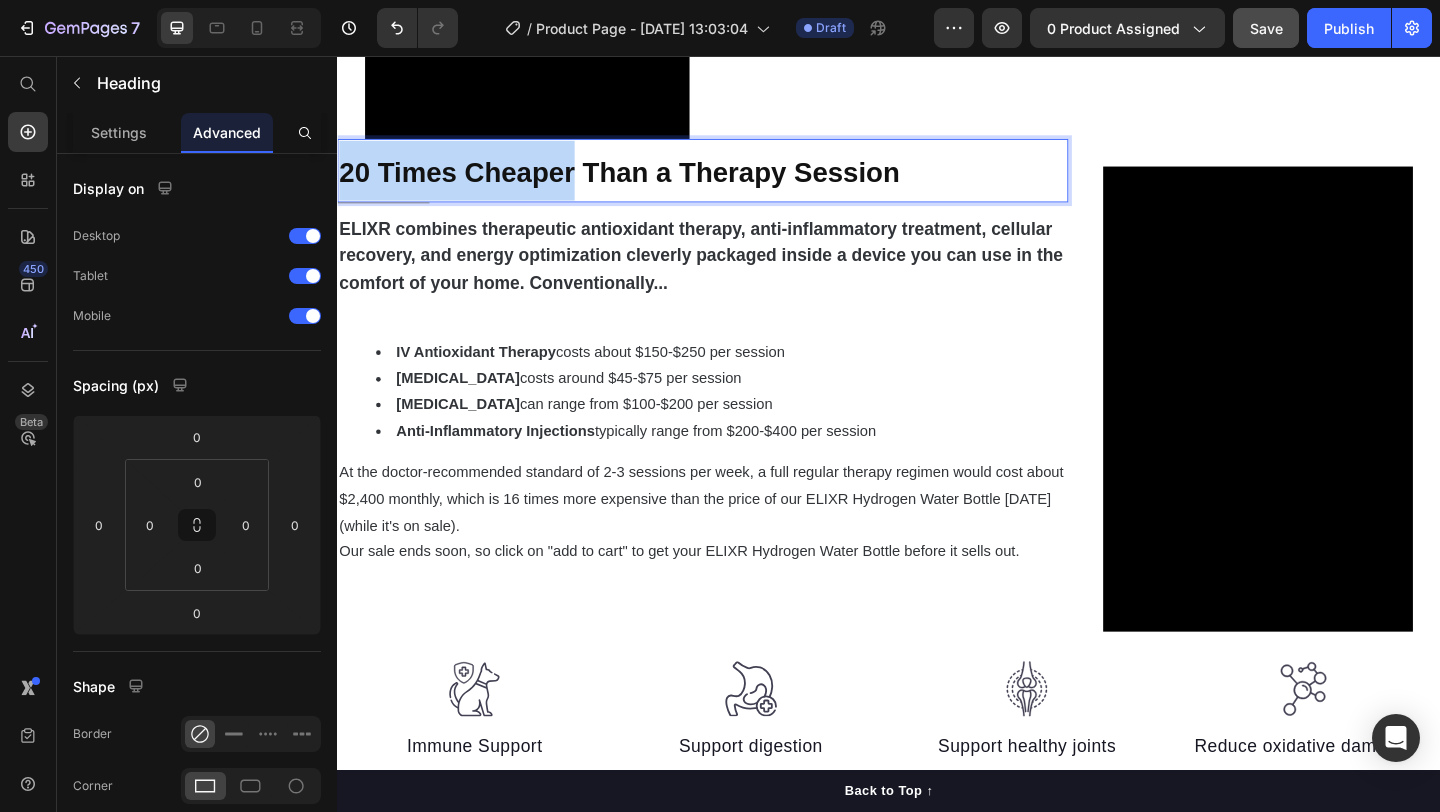click on "20 Times Cheaper Than a Therapy Session" at bounding box center (644, 182) 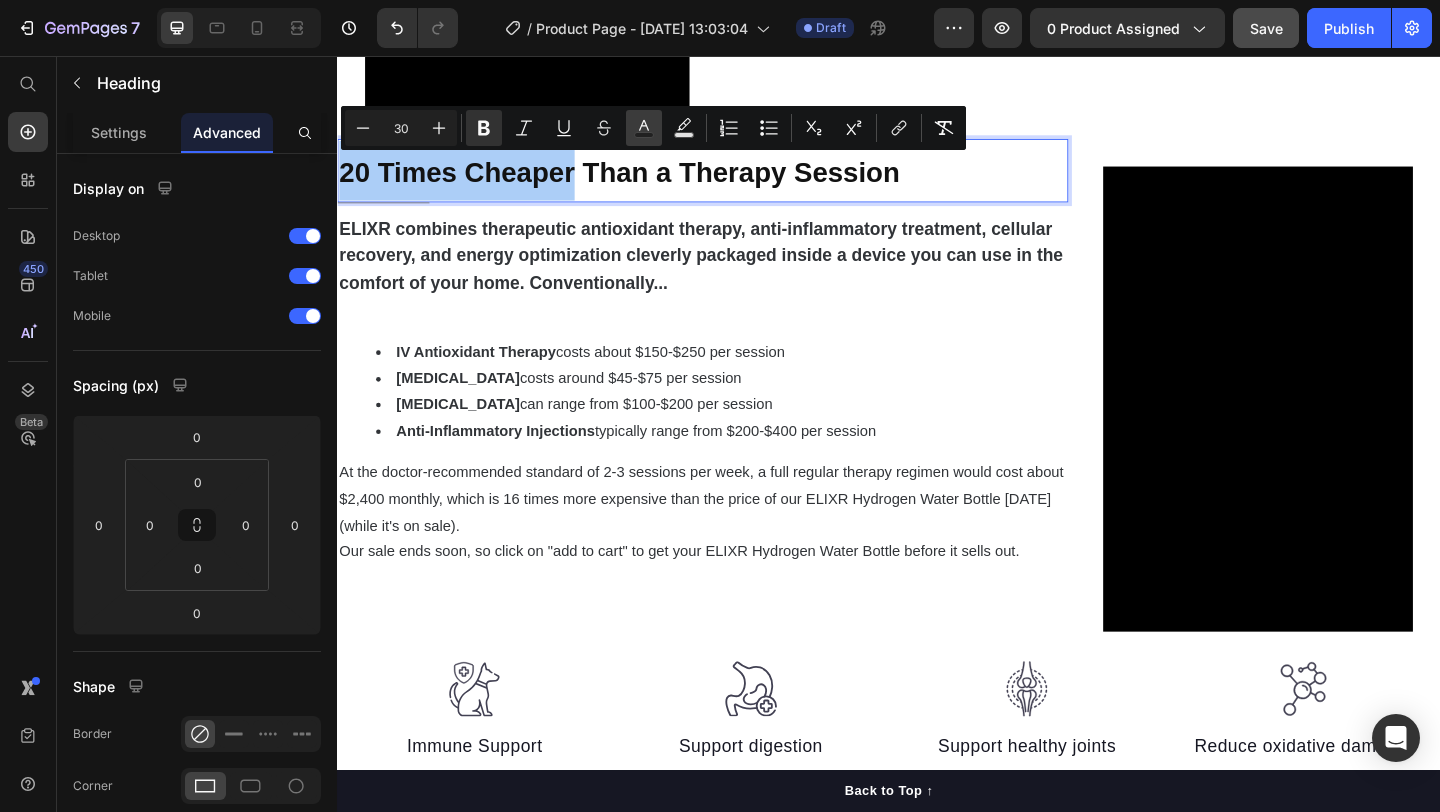 click 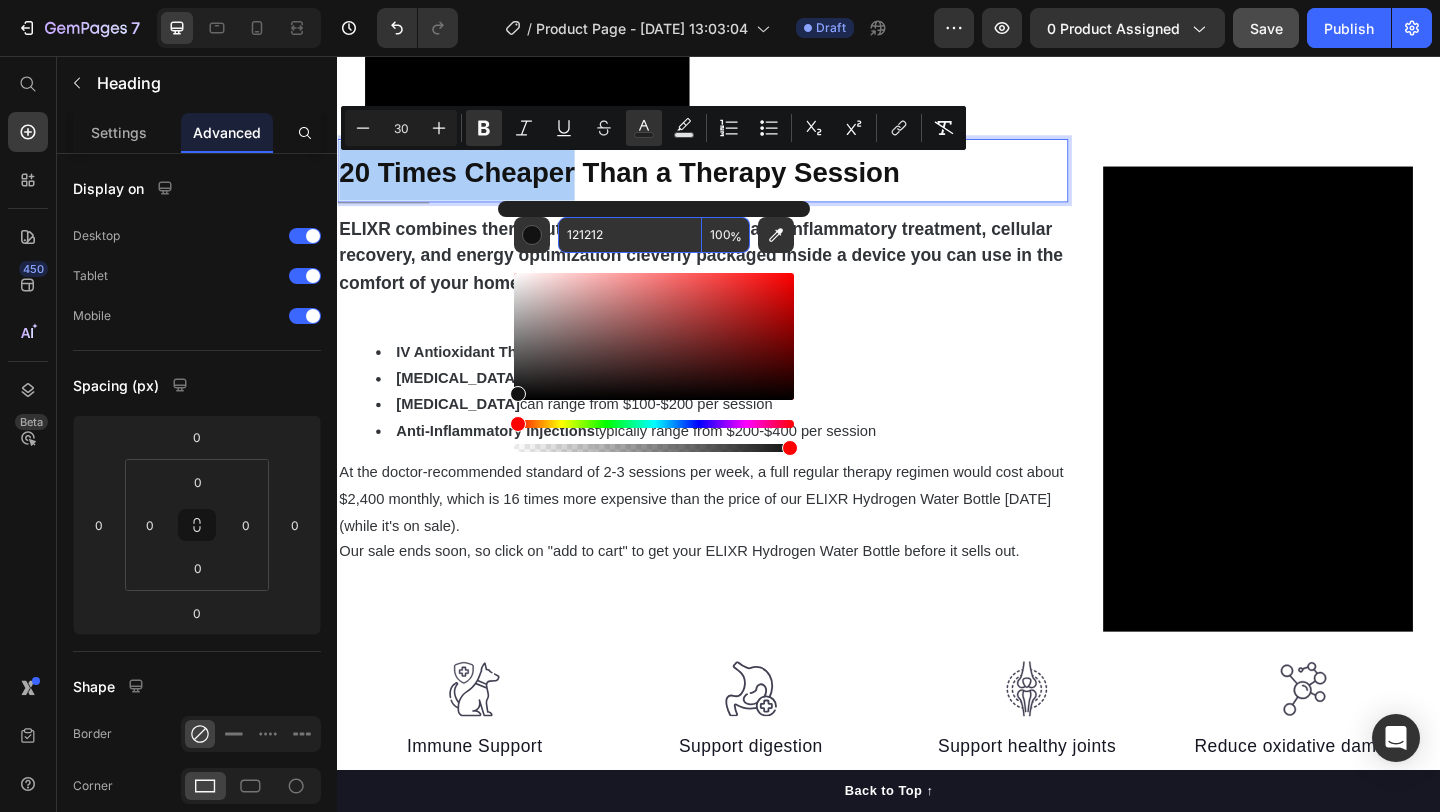 click on "121212" at bounding box center (630, 235) 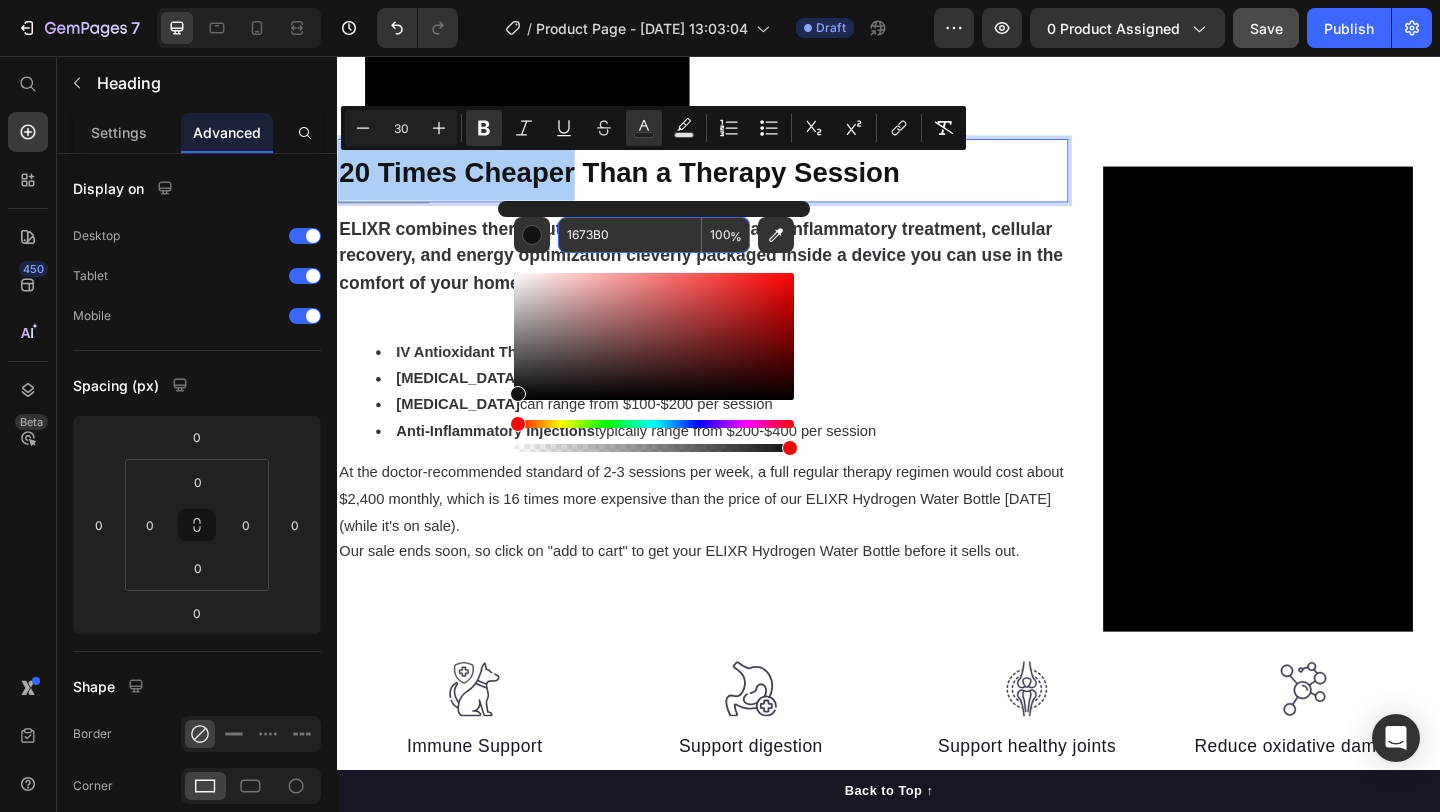 type on "1673B0" 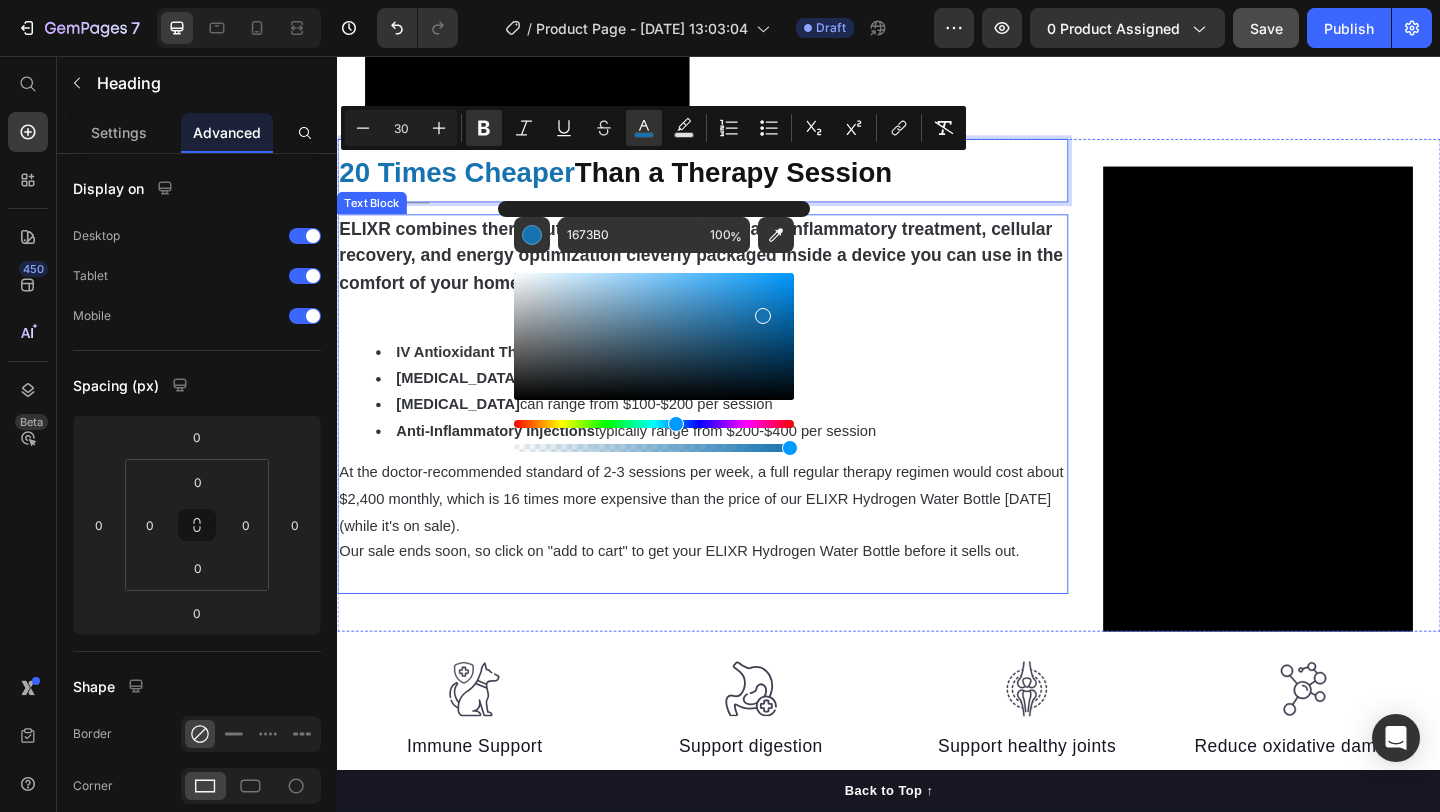 click on "IV Antioxidant Therapy  costs about $150-$250 per session" at bounding box center [754, 378] 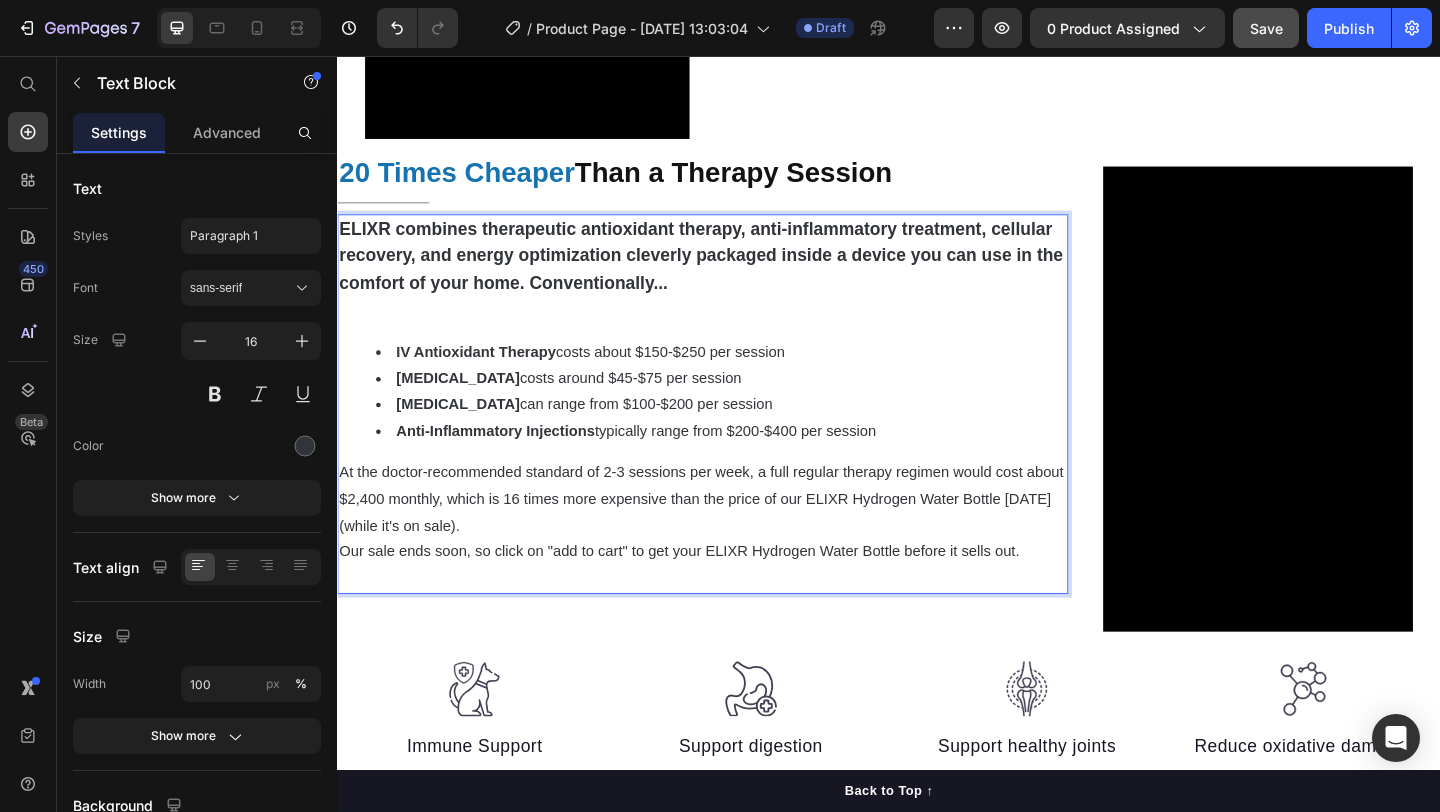 click on "Cryotherapy" at bounding box center [468, 406] 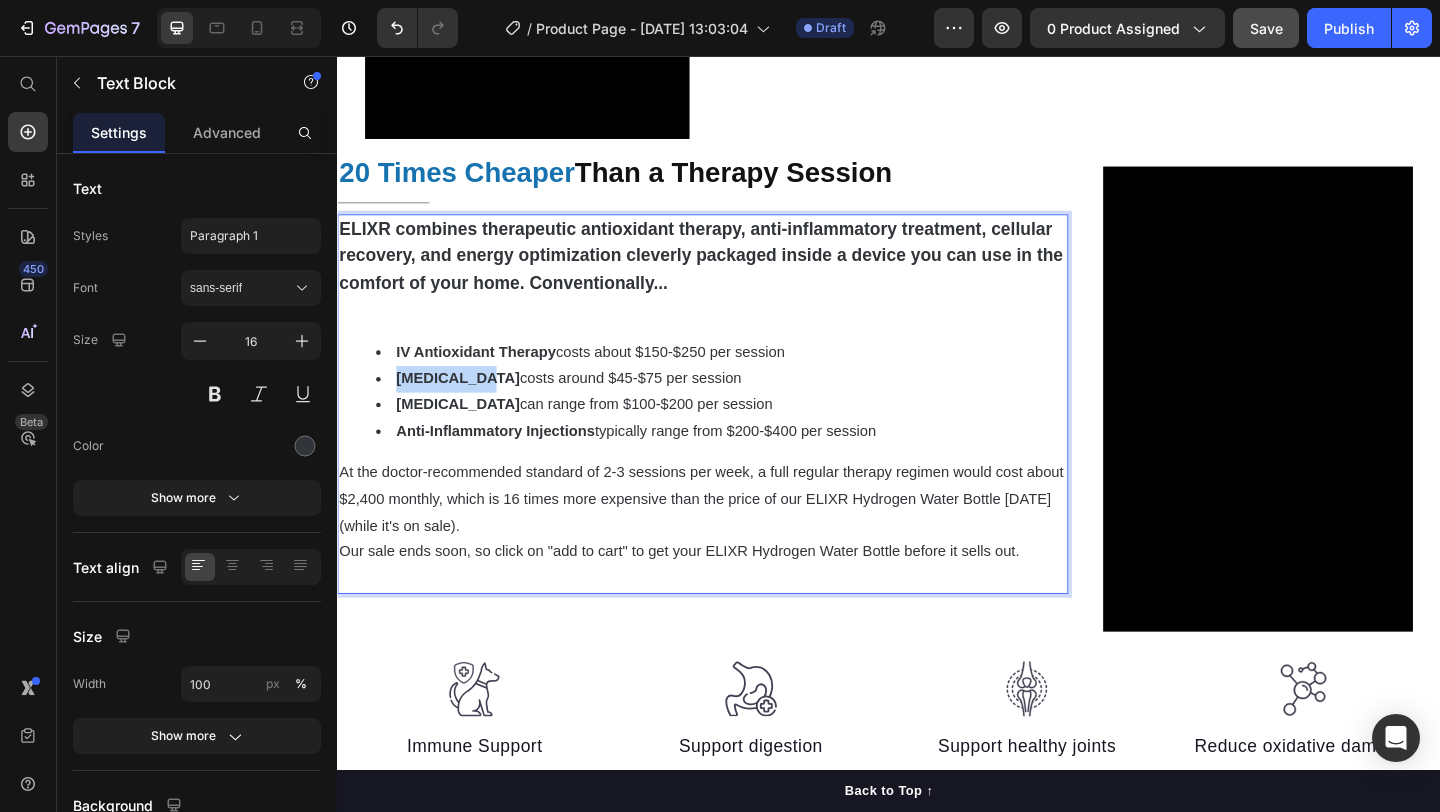 click on "Cryotherapy" at bounding box center [468, 406] 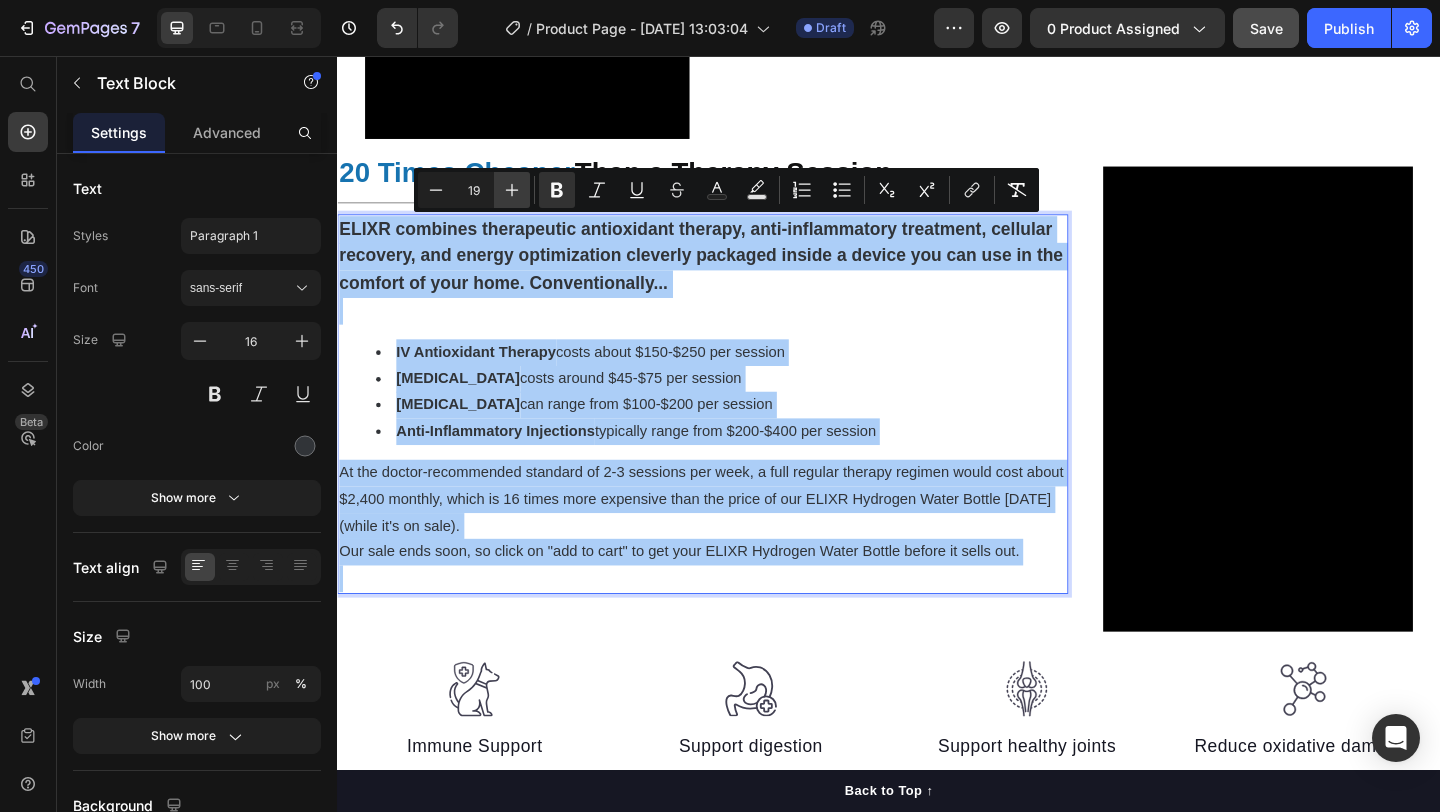 click 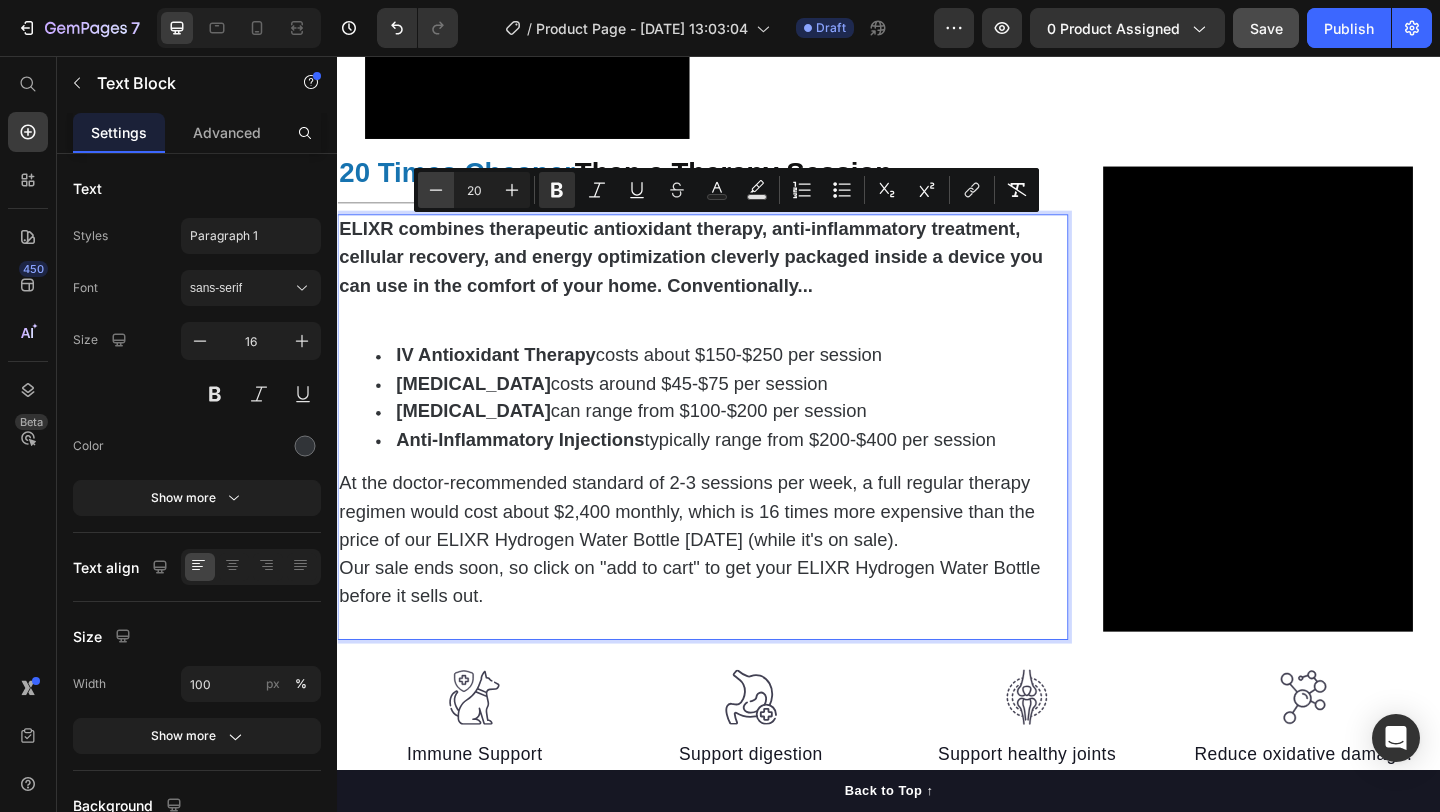 click 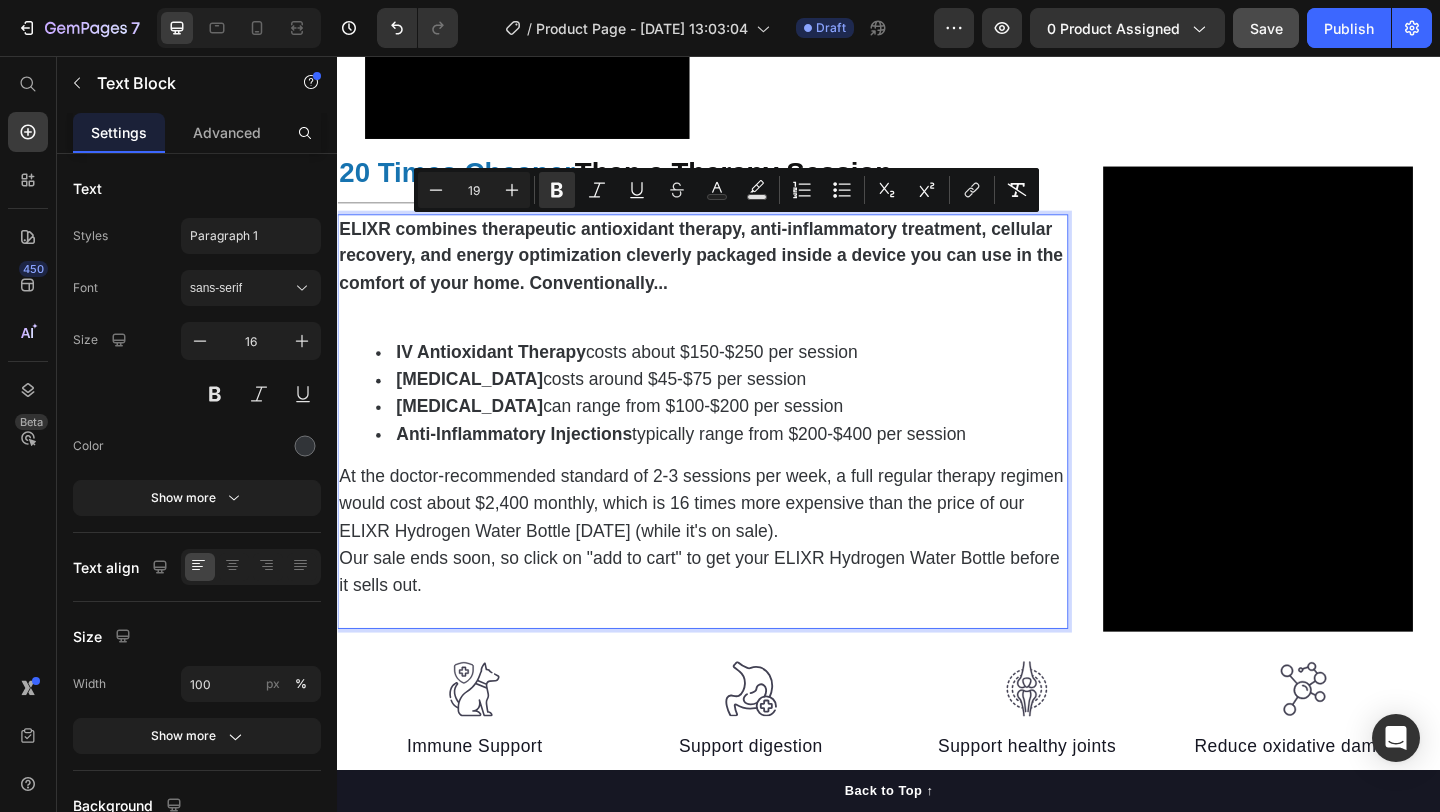 click on "At the doctor-recommended standard of 2-3 sessions per week, a full regular therapy regimen would cost about $2,400 monthly, which is 16 times more expensive than the price of our ELIXR Hydrogen Water Bottle today (while it's on sale)." at bounding box center [733, 542] 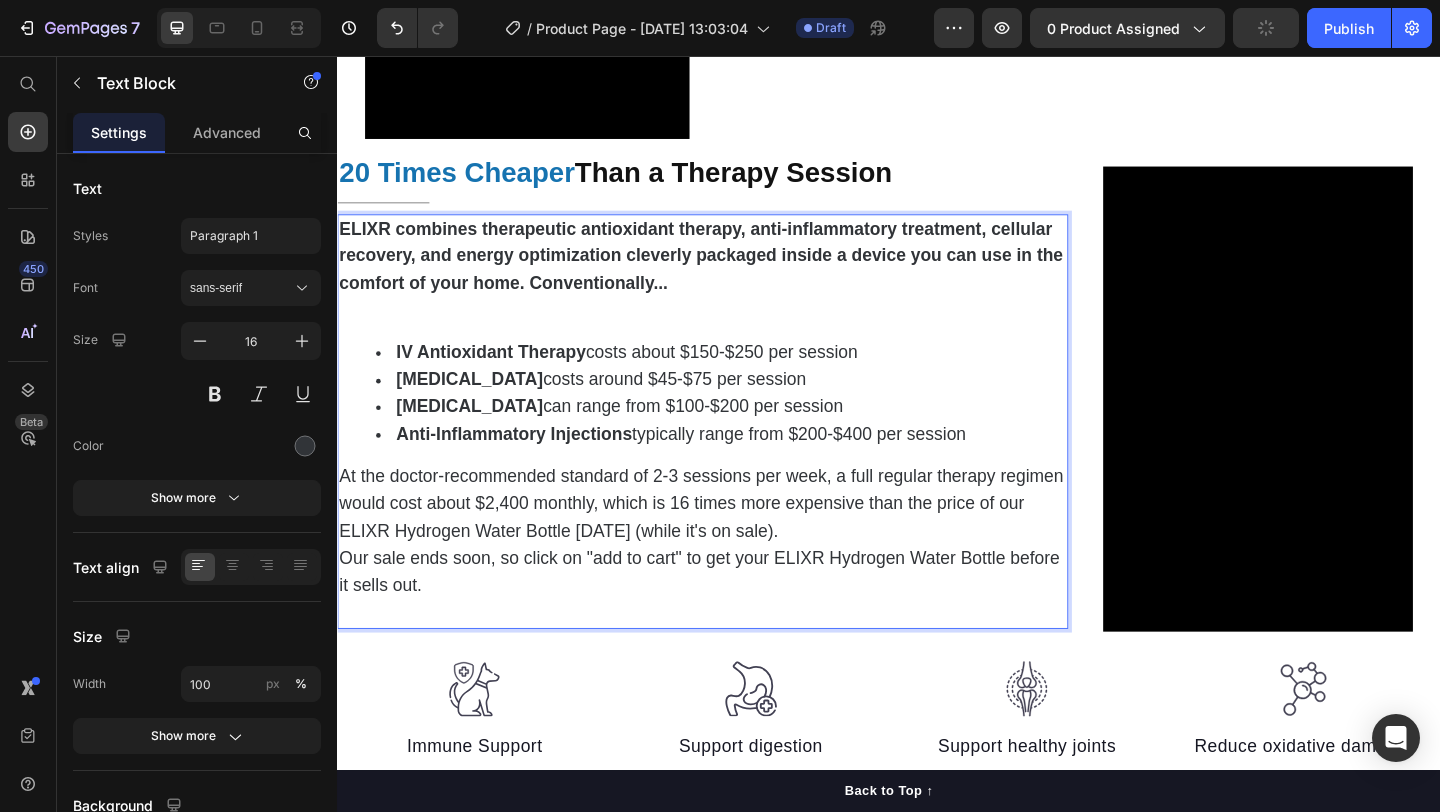 click on "ELIXR combines therapeutic antioxidant therapy, anti-inflammatory treatment, cellular recovery, and energy optimization cleverly packaged inside a device you can use in the comfort of your home. Conventionally... IV Antioxidant Therapy  costs about $150-$250 per session Cryotherapy  costs around $45-$75 per session Hyperbaric Oxygen Therapy  can range from $100-$200 per session Anti-Inflammatory Injections  typically range from $200-$400 per session At the doctor-recommended standard of 2-3 sessions per week, a full regular therapy regimen would cost about $2,400 monthly, which is 16 times more expensive than the price of our ELIXR Hydrogen Water Bottle today (while it's on sale). Our sale ends soon, so click on "add to cart" to get your ELIXR Hydrogen Water Bottle before it sells out." at bounding box center [734, 453] 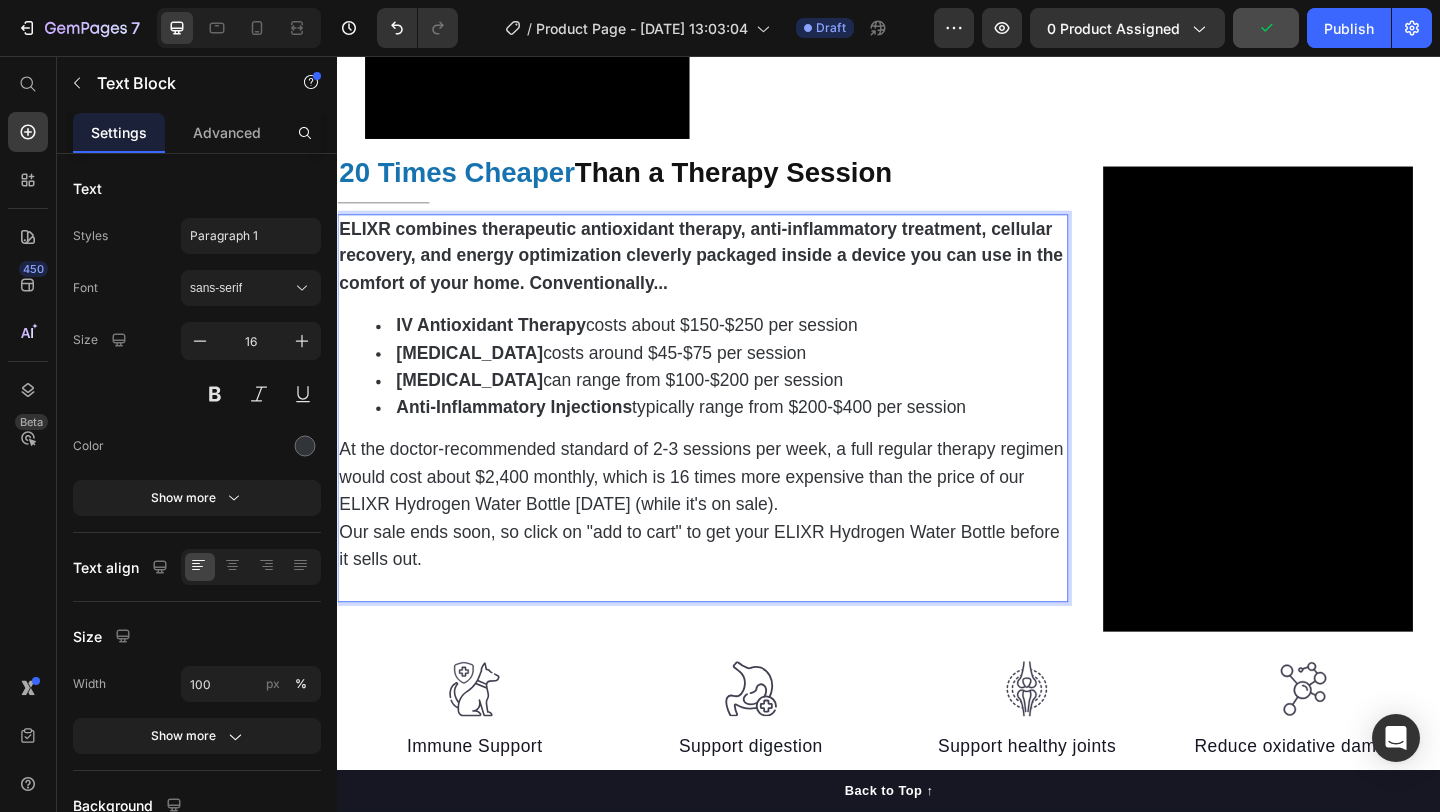 click on "⁠⁠⁠⁠⁠⁠⁠ 20 Times Cheaper  Than a Therapy Session Heading                Title Line ELIXR combines therapeutic antioxidant therapy, anti-inflammatory treatment, cellular recovery, and energy optimization cleverly packaged inside a device you can use in the comfort of your home. Conventionally... IV Antioxidant Therapy  costs about $150-$250 per session Cryotherapy  costs around $45-$75 per session Hyperbaric Oxygen Therapy  can range from $100-$200 per session Anti-Inflammatory Injections  typically range from $200-$400 per session At the doctor-recommended standard of 2-3 sessions per week, a full regular therapy regimen would cost about $2,400 monthly, which is 16 times more expensive than the price of our ELIXR Hydrogen Water Bottle today (while it's on sale). Our sale ends soon, so click on "add to cart" to get your ELIXR Hydrogen Water Bottle before it sells out. Text Block   0" at bounding box center [734, 414] 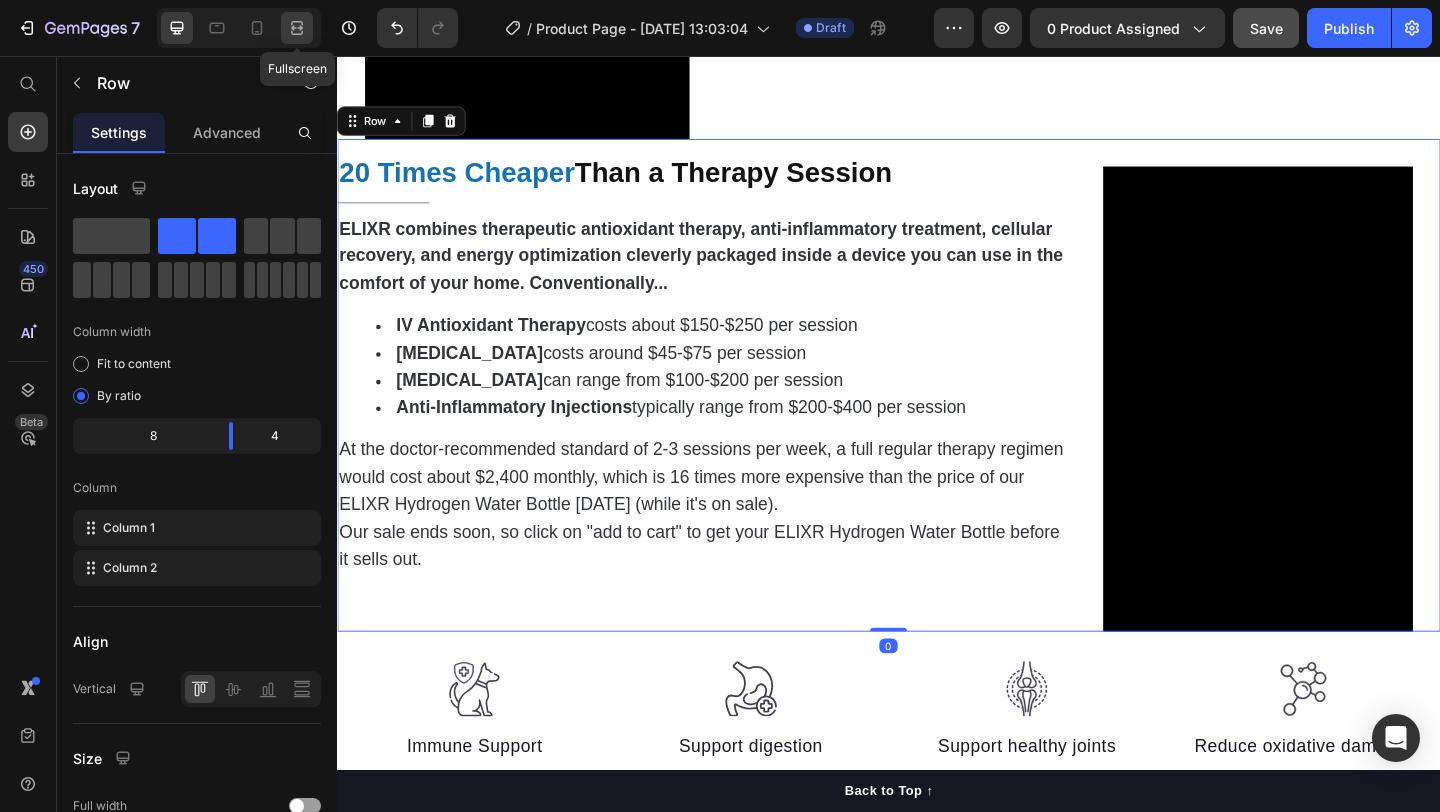 click 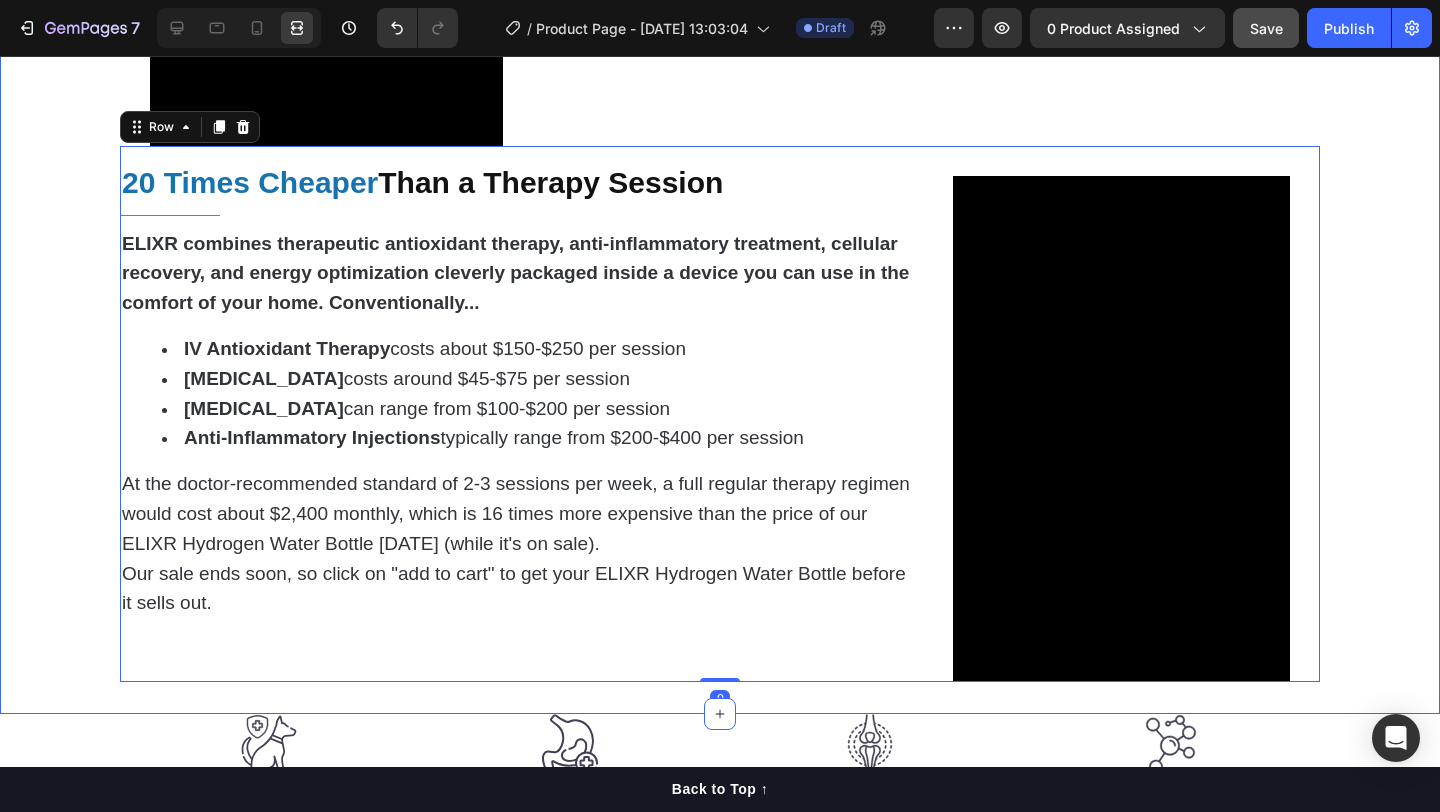 click on "Video Reduce  Chronic Inflammation  at Home Heading                Title Line But what makes things worse is that when your body is constantly battling  chronic inflammation, your immune system becomes overactive and starts attacking healthy tissue.     So even though your body is desperately trying to  heal and repair ,   the inflammatory response keeps interfering with the natural healing process.   The 8,000 PPM of molecular hydrogen acts as a  selective antioxidant, specifically targeting the hydroxyl radicals and peroxynitrite that trigger inflammatory responses.   This allows your body's natural anti-inflammatory systems to take over, reducing swelling and pain at the cellular level.   81% of users reported a  reduction in inflammation  during  the first week of use Text Block Row Ease  Joint Pain  & Restore  Mobility Heading                Title Line Your joints suffer when  cartilage breaks down faster than it can rebuild.  This happens because    Text Block Video Row Video Boost   Fatigue Title" at bounding box center [720, -986] 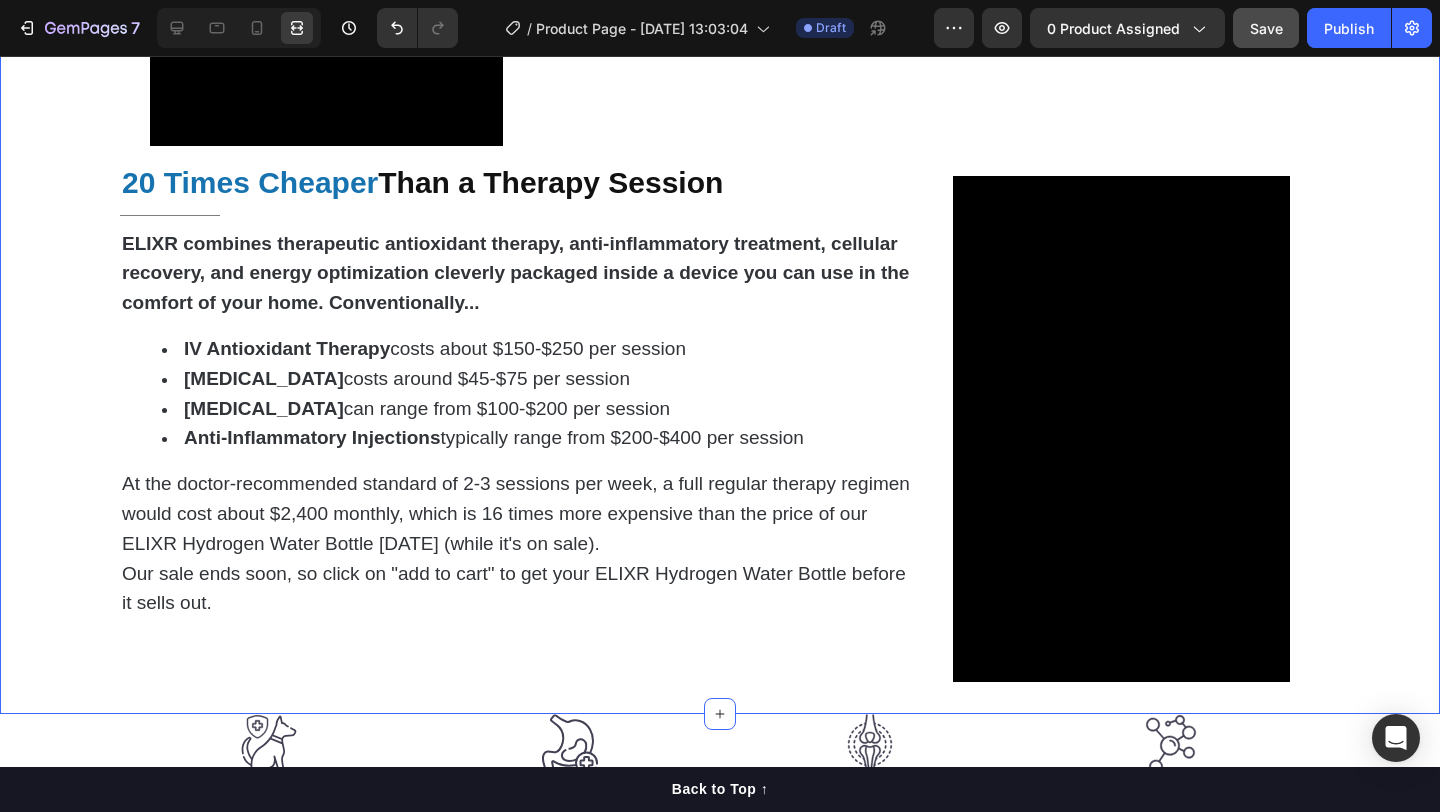 scroll, scrollTop: 4037, scrollLeft: 0, axis: vertical 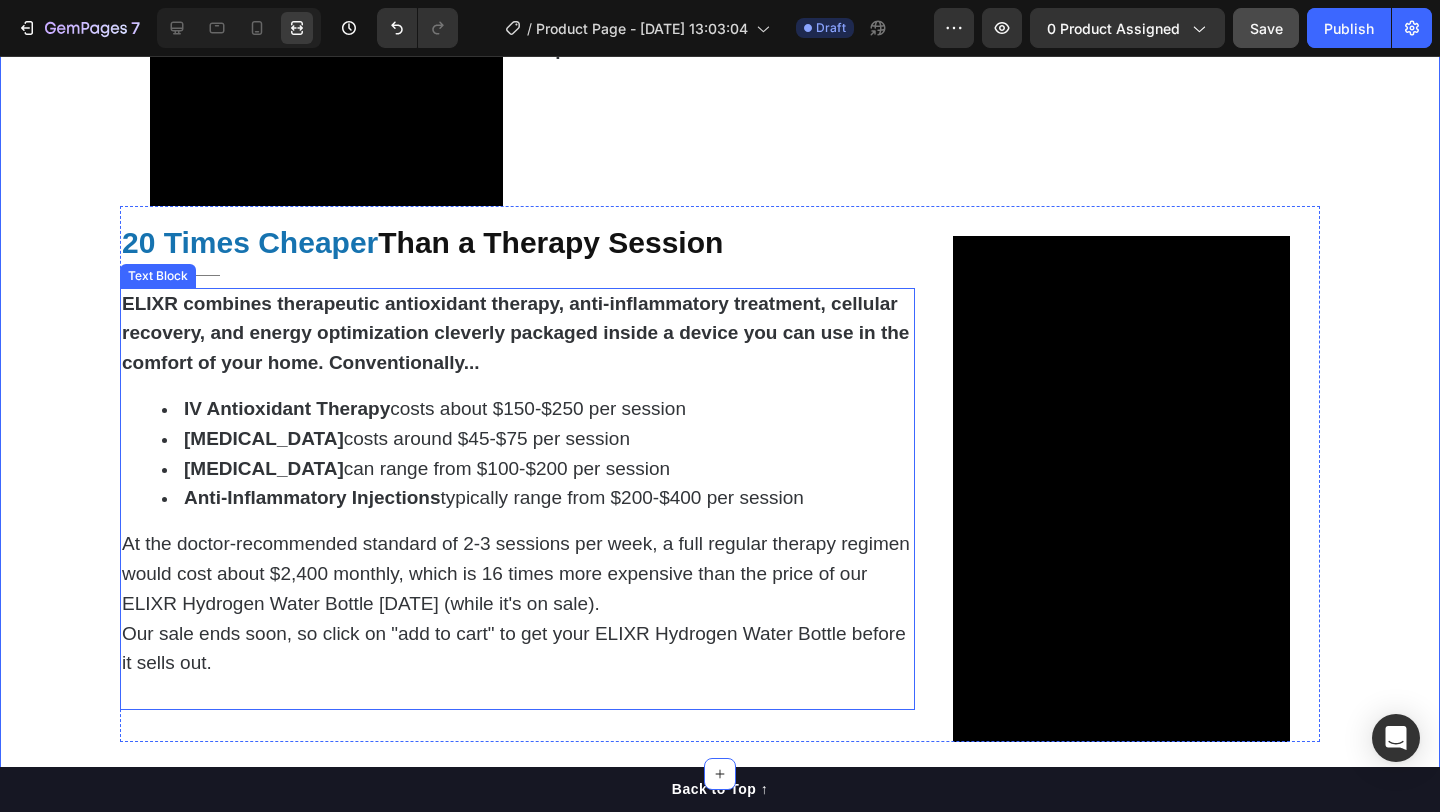 click on "IV Antioxidant Therapy  costs about $150-$250 per session Cryotherapy  costs around $45-$75 per session Hyperbaric Oxygen Therapy  can range from $100-$200 per session Anti-Inflammatory Injections  typically range from $200-$400 per session" at bounding box center (517, 454) 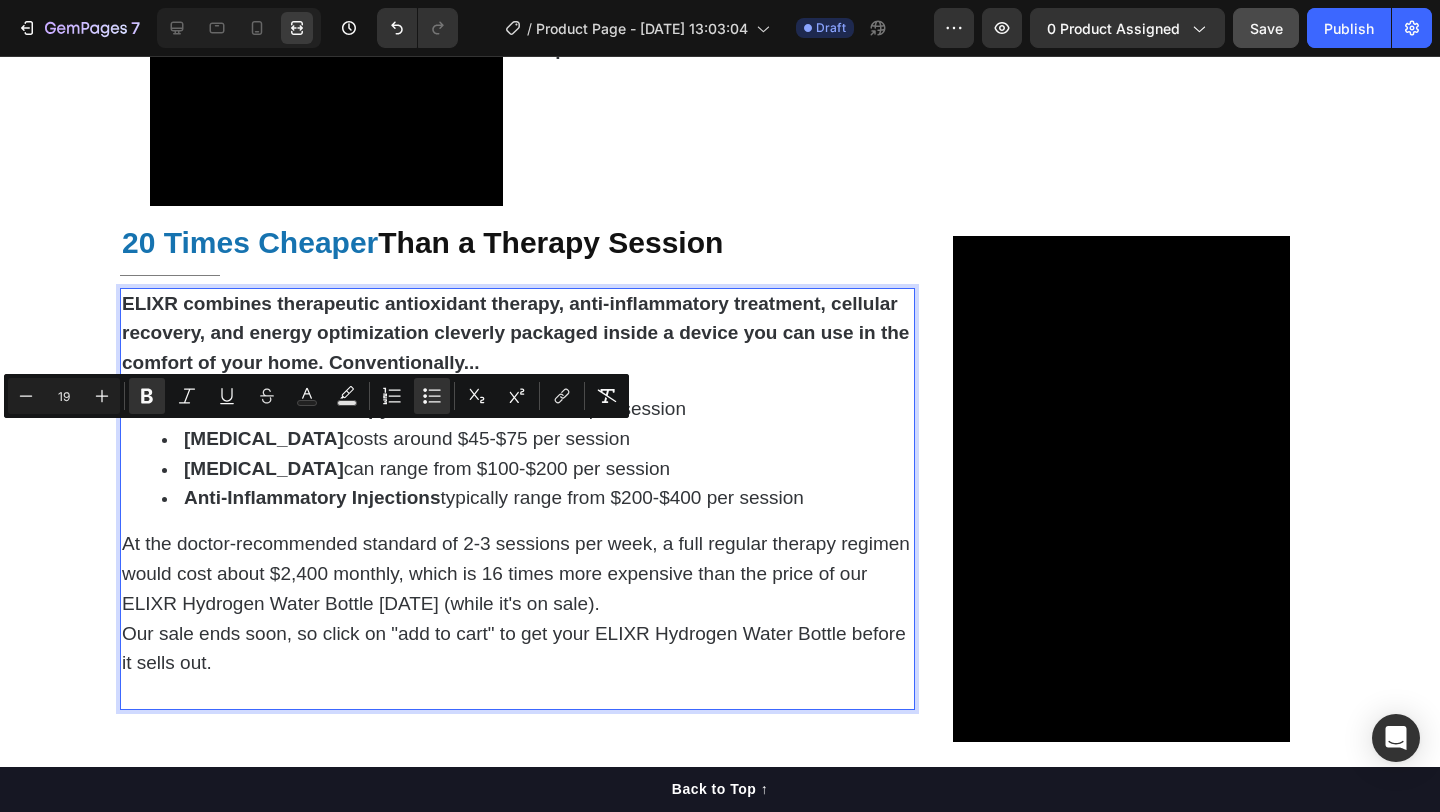 click on "IV Antioxidant Therapy  costs about $150-$250 per session" at bounding box center (537, 410) 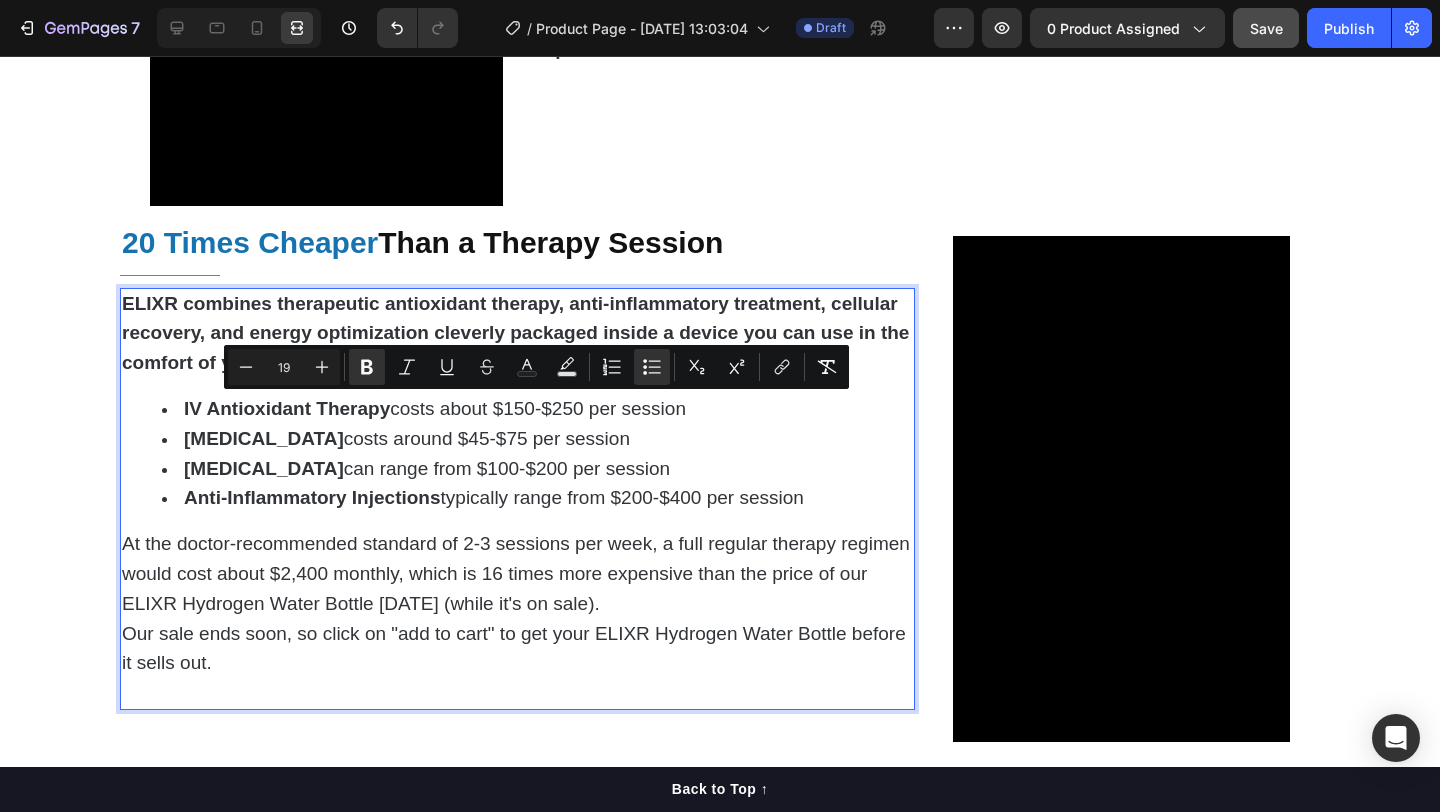drag, startPoint x: 149, startPoint y: 403, endPoint x: 848, endPoint y: 486, distance: 703.9105 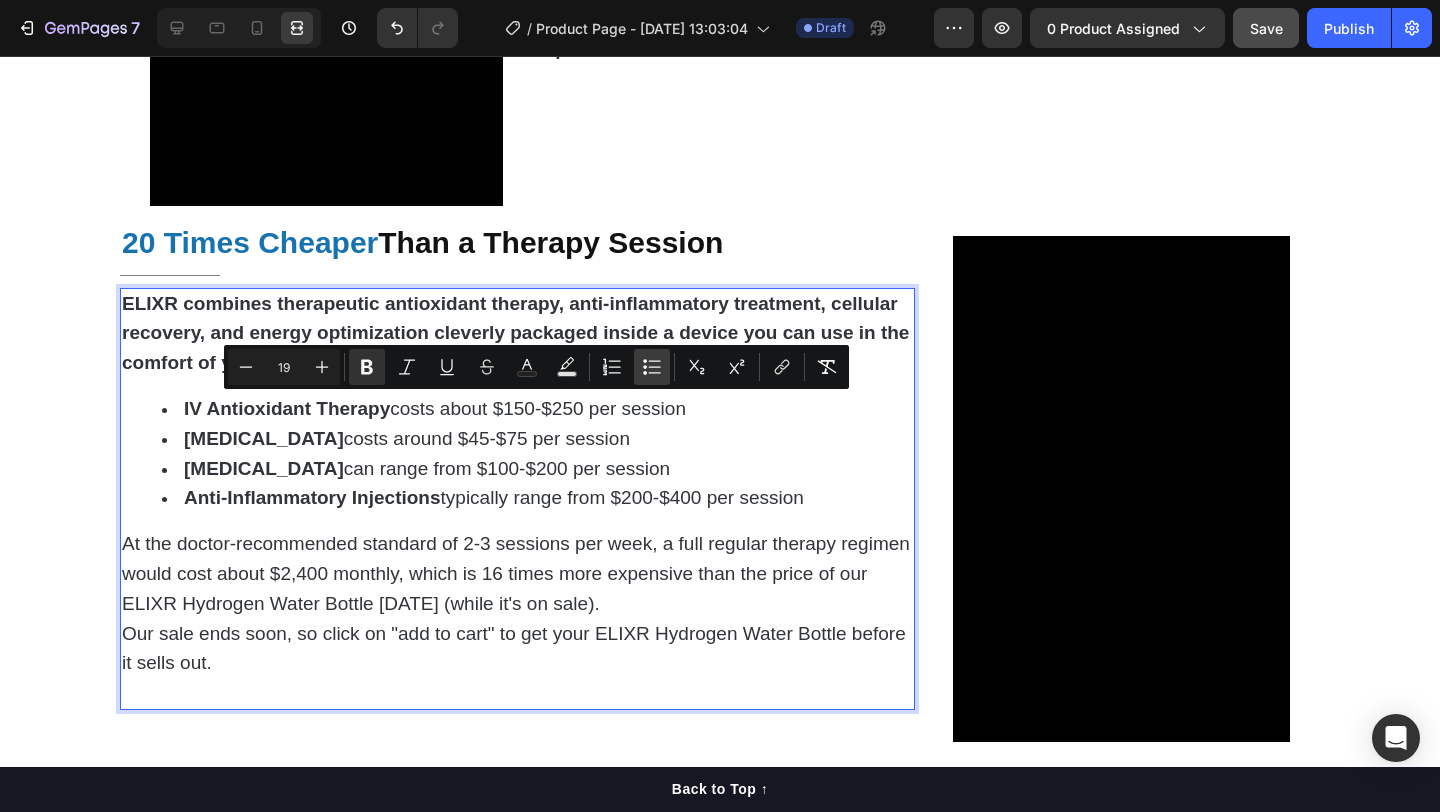 click 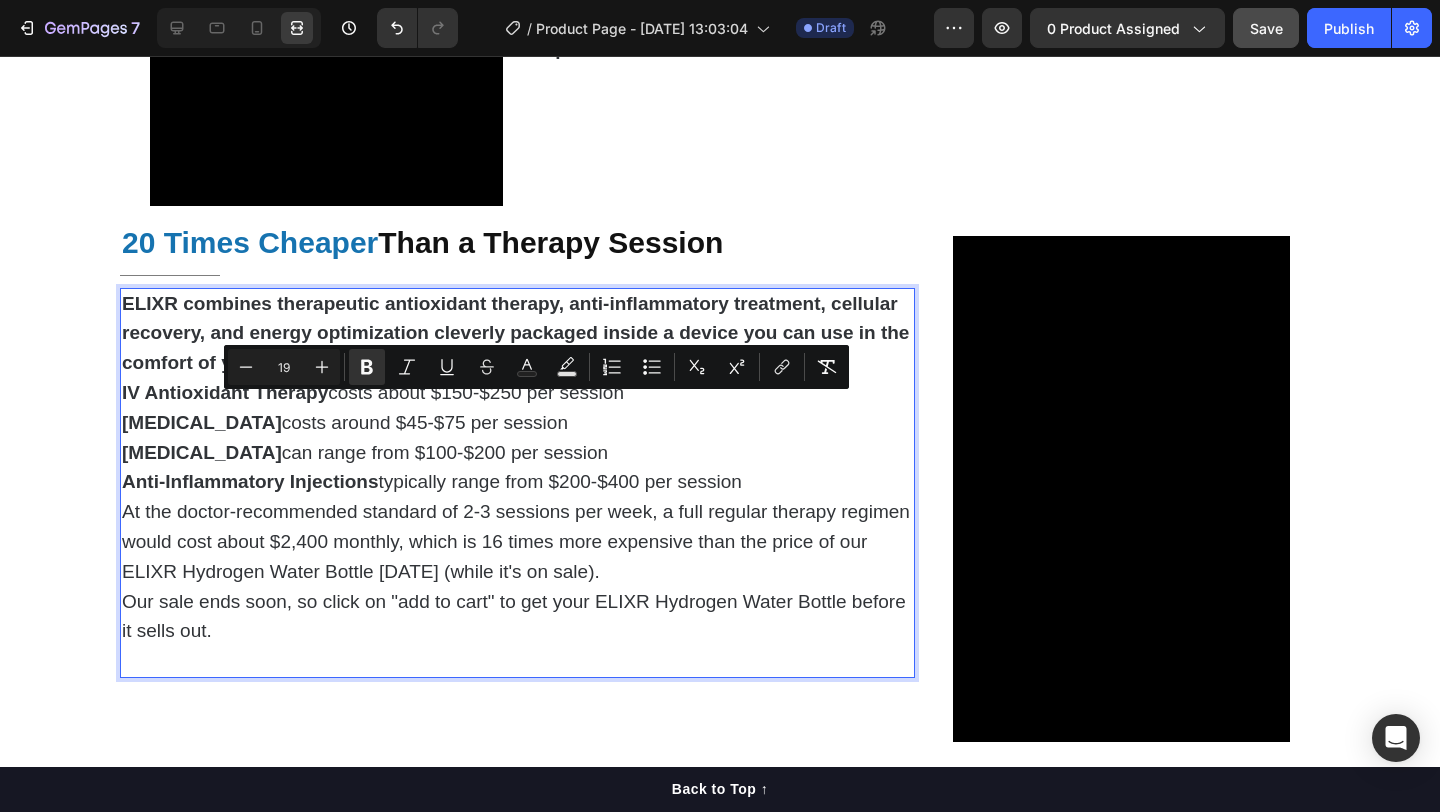click on "Video Reduce  Chronic Inflammation  at Home Heading                Title Line But what makes things worse is that when your body is constantly battling  chronic inflammation, your immune system becomes overactive and starts attacking healthy tissue.     So even though your body is desperately trying to  heal and repair ,   the inflammatory response keeps interfering with the natural healing process.   The 8,000 PPM of molecular hydrogen acts as a  selective antioxidant, specifically targeting the hydroxyl radicals and peroxynitrite that trigger inflammatory responses.   This allows your body's natural anti-inflammatory systems to take over, reducing swelling and pain at the cellular level.   81% of users reported a  reduction in inflammation  during  the first week of use Text Block Row Ease  Joint Pain  & Restore  Mobility Heading                Title Line Your joints suffer when  cartilage breaks down faster than it can rebuild.  This happens because    Text Block Video Row Video Boost   Fatigue Title" at bounding box center (720, -926) 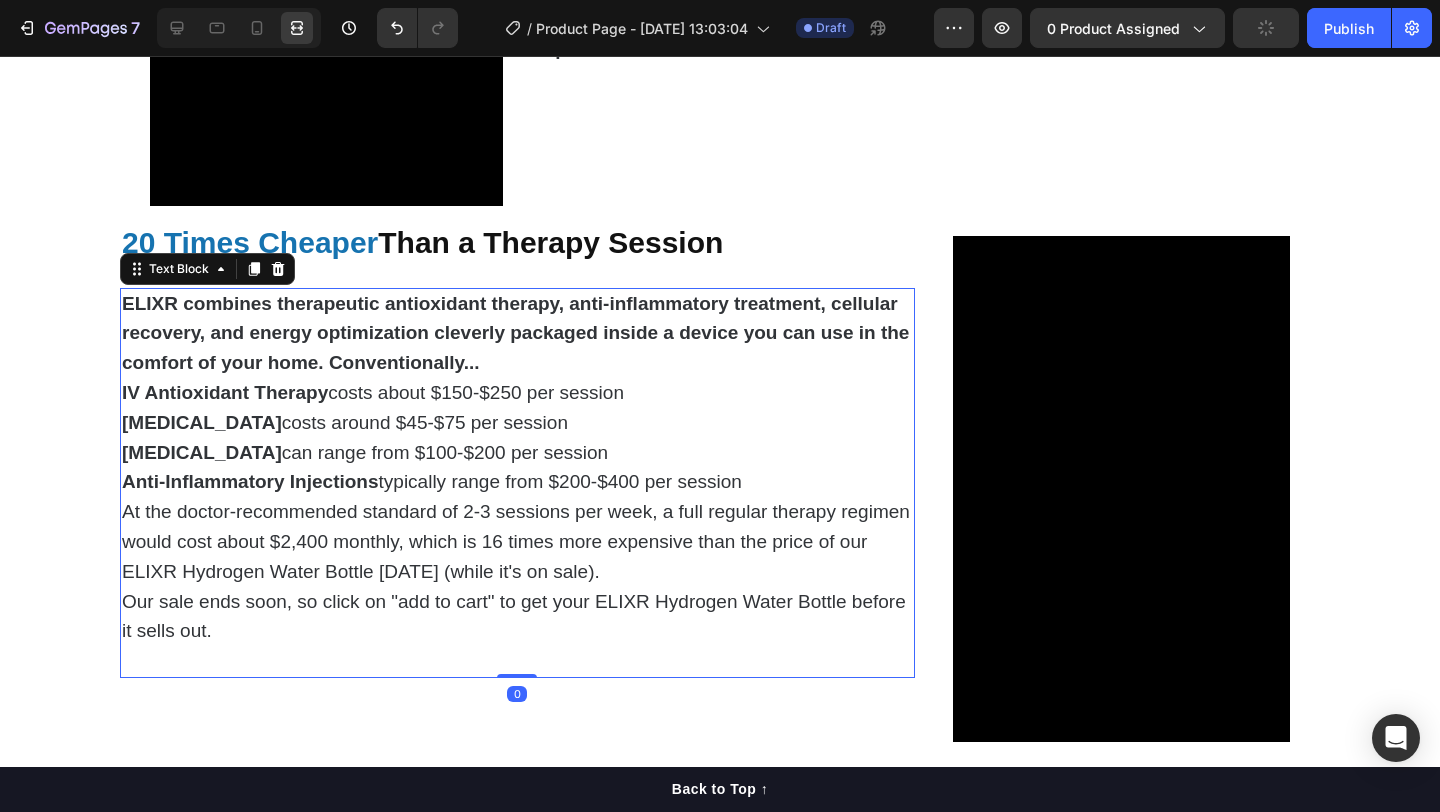 click on "IV Antioxidant Therapy" at bounding box center [225, 392] 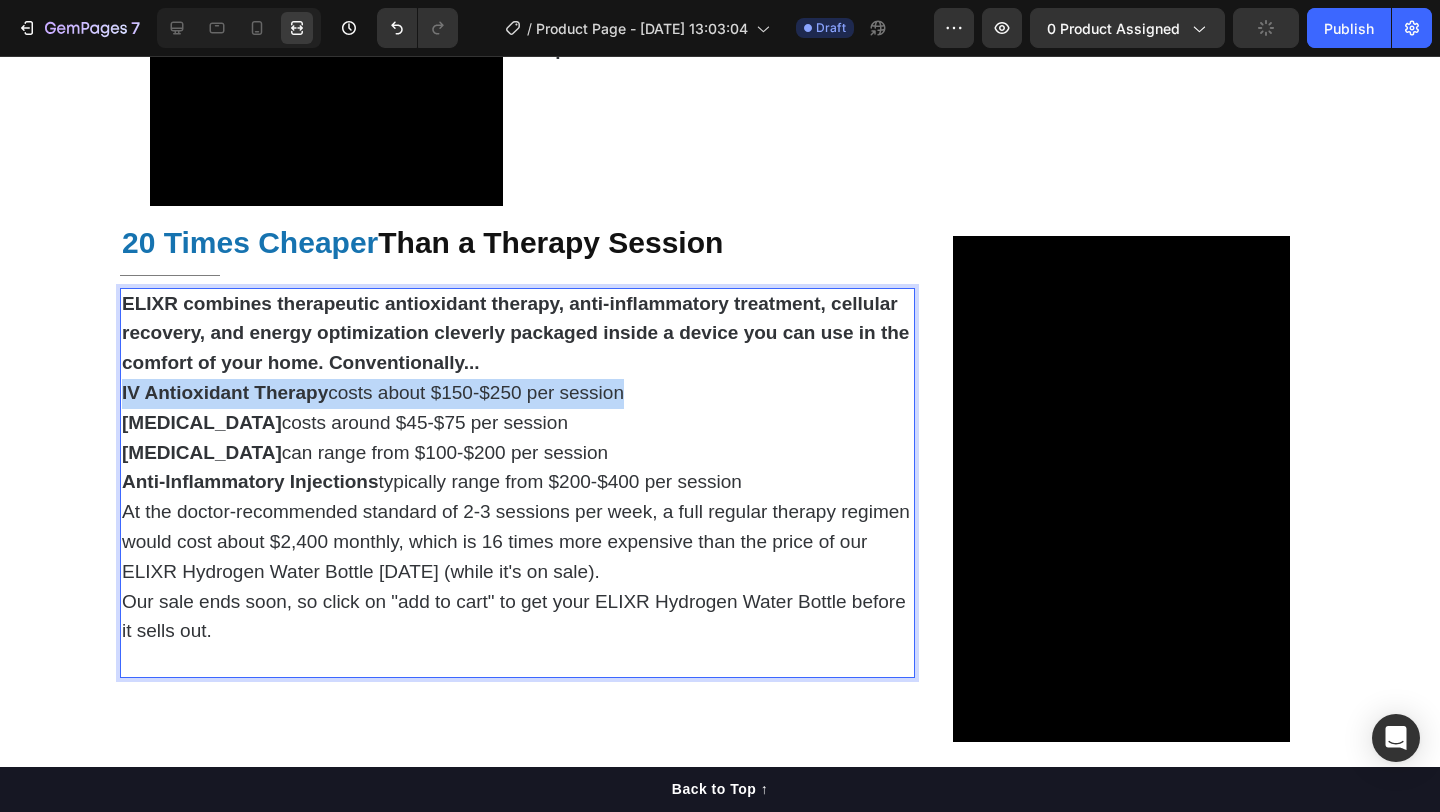 click on "IV Antioxidant Therapy" at bounding box center [225, 392] 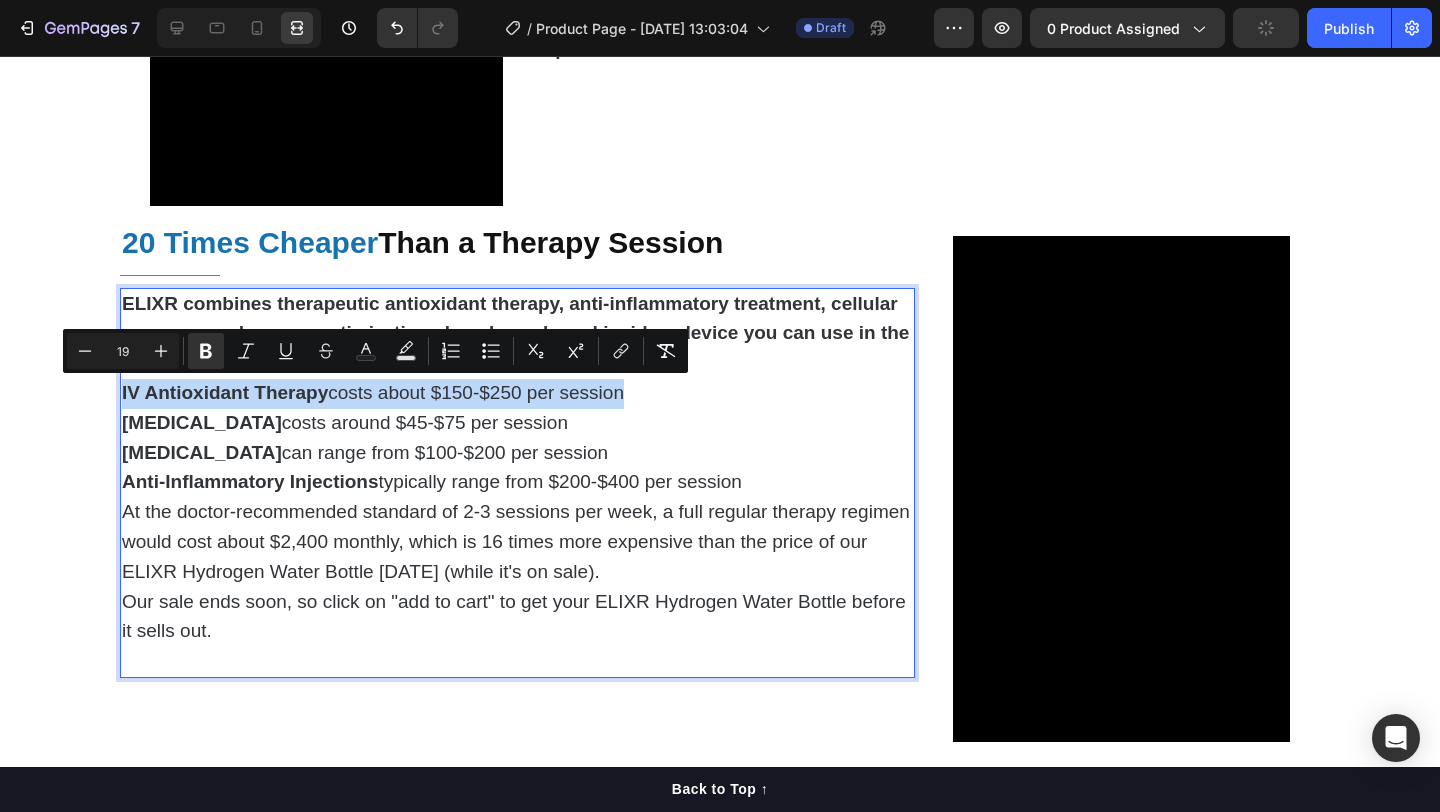 click on "IV Antioxidant Therapy" at bounding box center [225, 392] 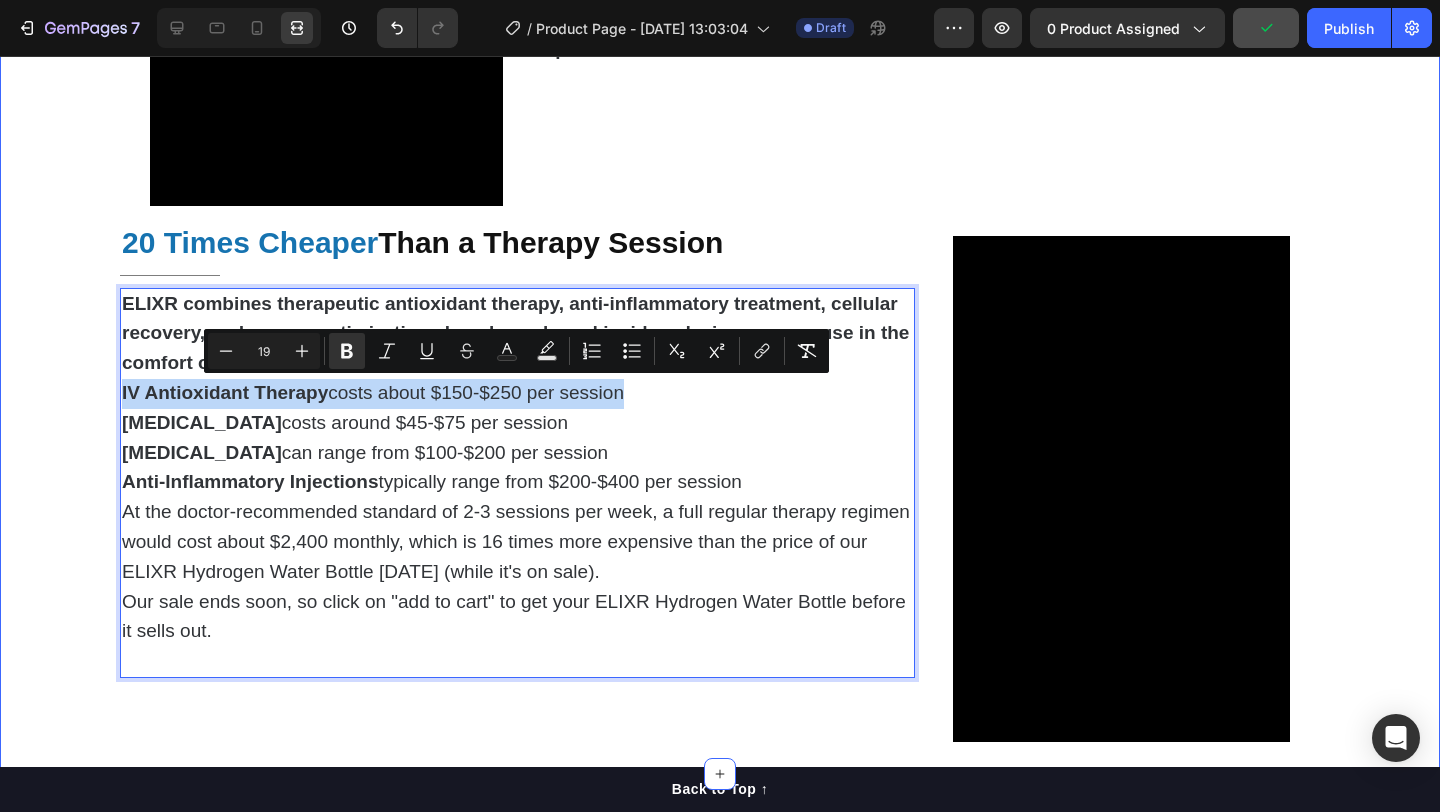 drag, startPoint x: 748, startPoint y: 479, endPoint x: 114, endPoint y: 384, distance: 641.078 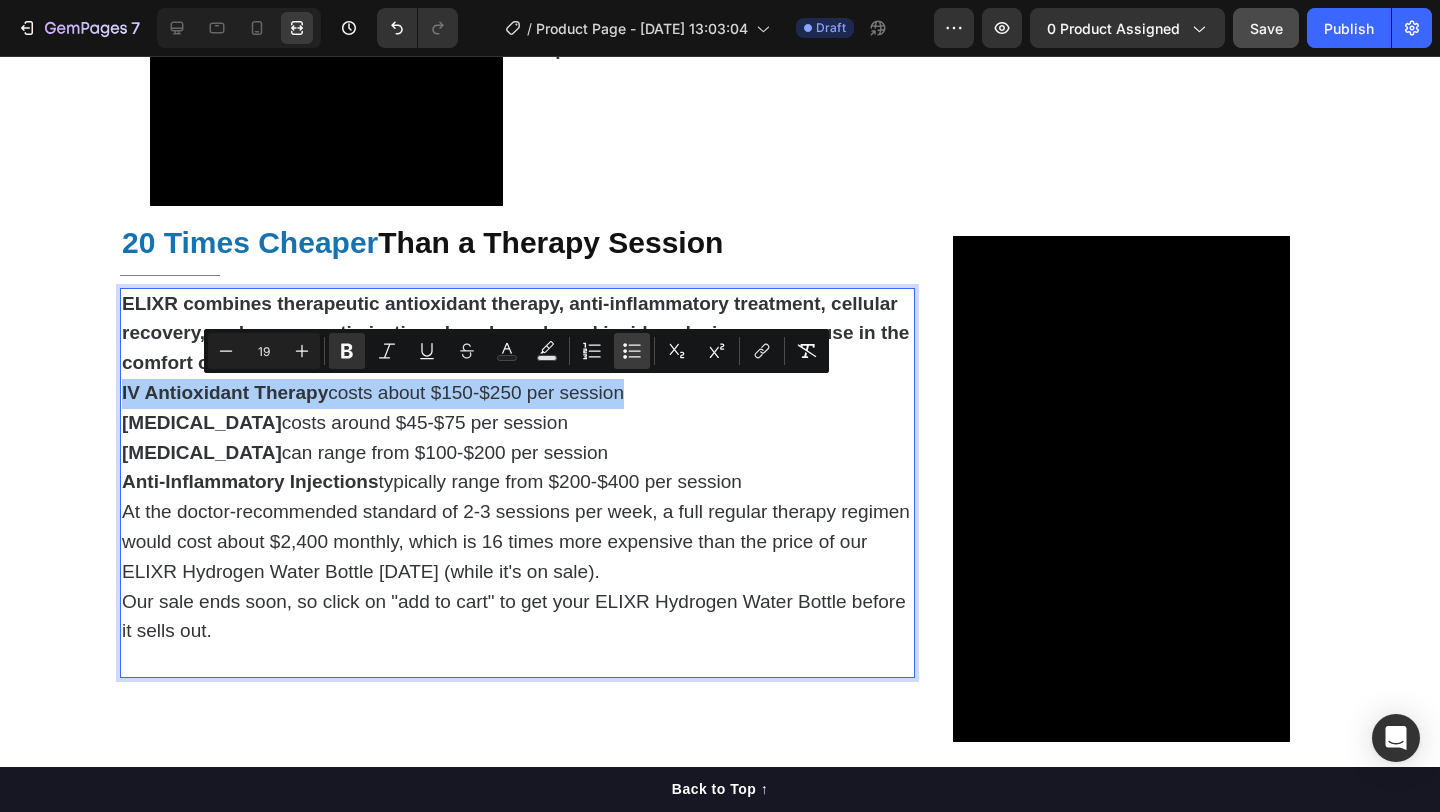 click 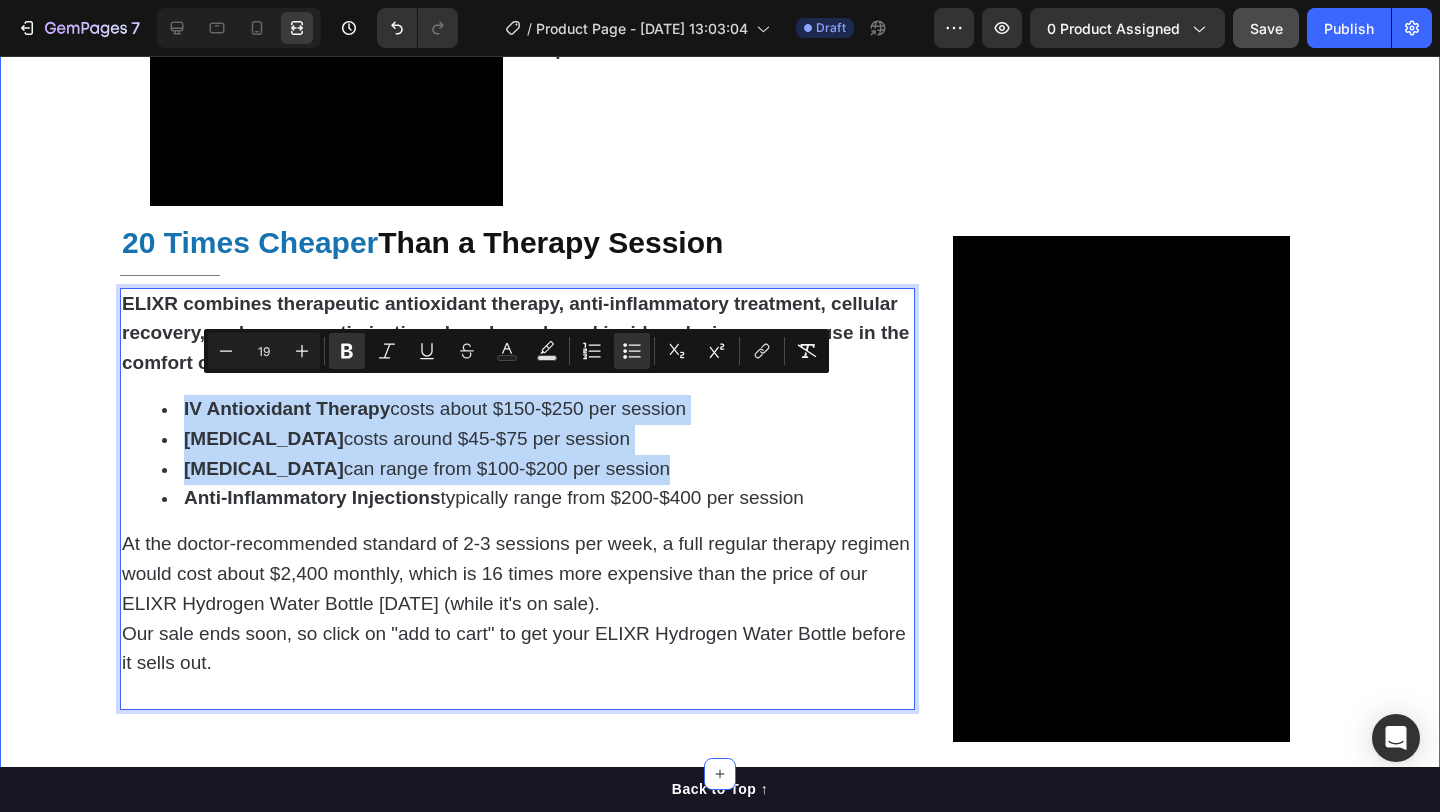 click on "Video Reduce  Chronic Inflammation  at Home Heading                Title Line But what makes things worse is that when your body is constantly battling  chronic inflammation, your immune system becomes overactive and starts attacking healthy tissue.     So even though your body is desperately trying to  heal and repair ,   the inflammatory response keeps interfering with the natural healing process.   The 8,000 PPM of molecular hydrogen acts as a  selective antioxidant, specifically targeting the hydroxyl radicals and peroxynitrite that trigger inflammatory responses.   This allows your body's natural anti-inflammatory systems to take over, reducing swelling and pain at the cellular level.   81% of users reported a  reduction in inflammation  during  the first week of use Text Block Row Ease  Joint Pain  & Restore  Mobility Heading                Title Line Your joints suffer when  cartilage breaks down faster than it can rebuild.  This happens because    Text Block Video Row Video Boost   Fatigue Title" at bounding box center [720, -926] 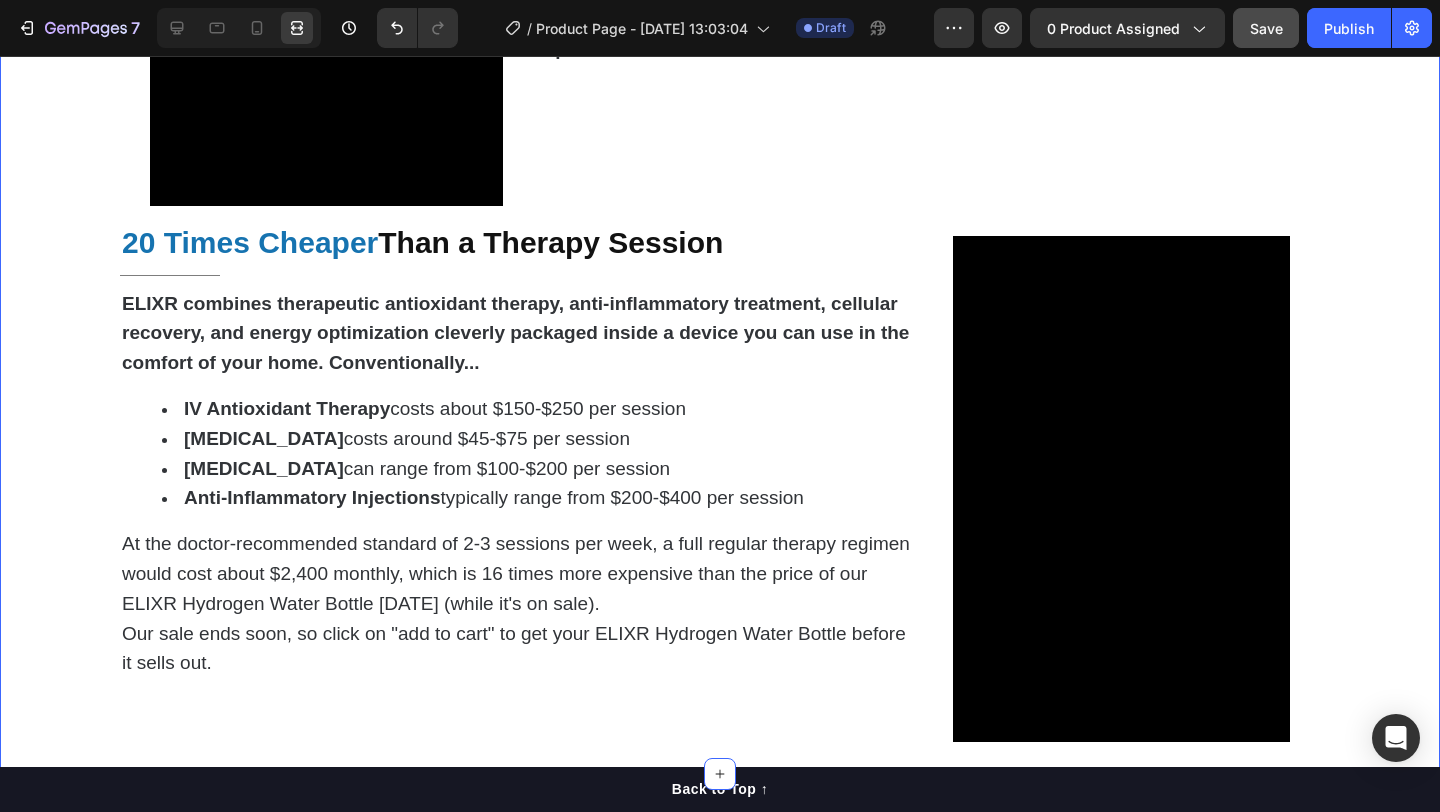 click on "Video Reduce  Chronic Inflammation  at Home Heading                Title Line But what makes things worse is that when your body is constantly battling  chronic inflammation, your immune system becomes overactive and starts attacking healthy tissue.     So even though your body is desperately trying to  heal and repair ,   the inflammatory response keeps interfering with the natural healing process.   The 8,000 PPM of molecular hydrogen acts as a  selective antioxidant, specifically targeting the hydroxyl radicals and peroxynitrite that trigger inflammatory responses.   This allows your body's natural anti-inflammatory systems to take over, reducing swelling and pain at the cellular level.   81% of users reported a  reduction in inflammation  during  the first week of use Text Block Row Ease  Joint Pain  & Restore  Mobility Heading                Title Line Your joints suffer when  cartilage breaks down faster than it can rebuild.  This happens because    Text Block Video Row Video Boost   Fatigue Title" at bounding box center (720, -926) 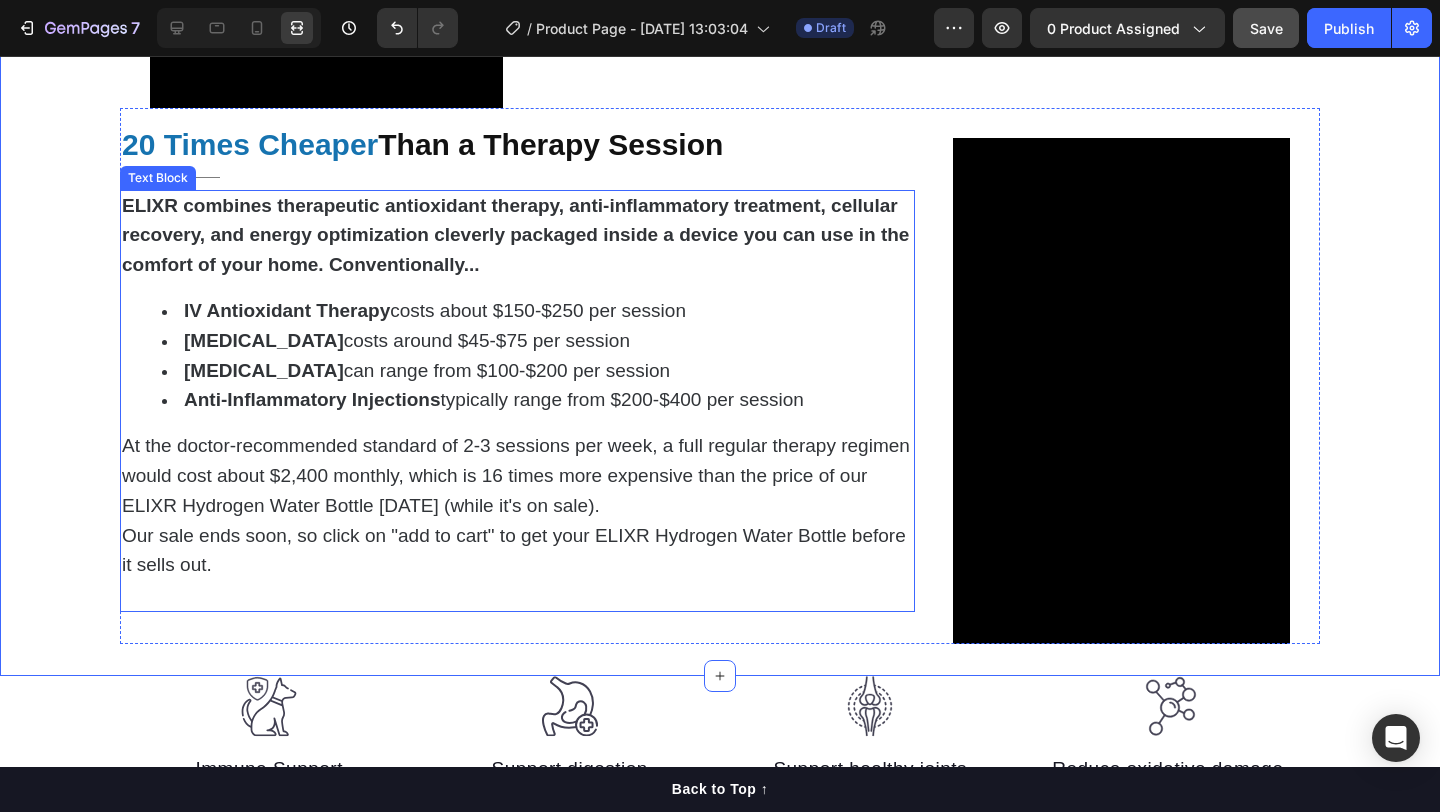 click on "ELIXR combines therapeutic antioxidant therapy, anti-inflammatory treatment, cellular recovery, and energy optimization cleverly packaged inside a device you can use in the comfort of your home. Conventionally..." at bounding box center [517, 236] 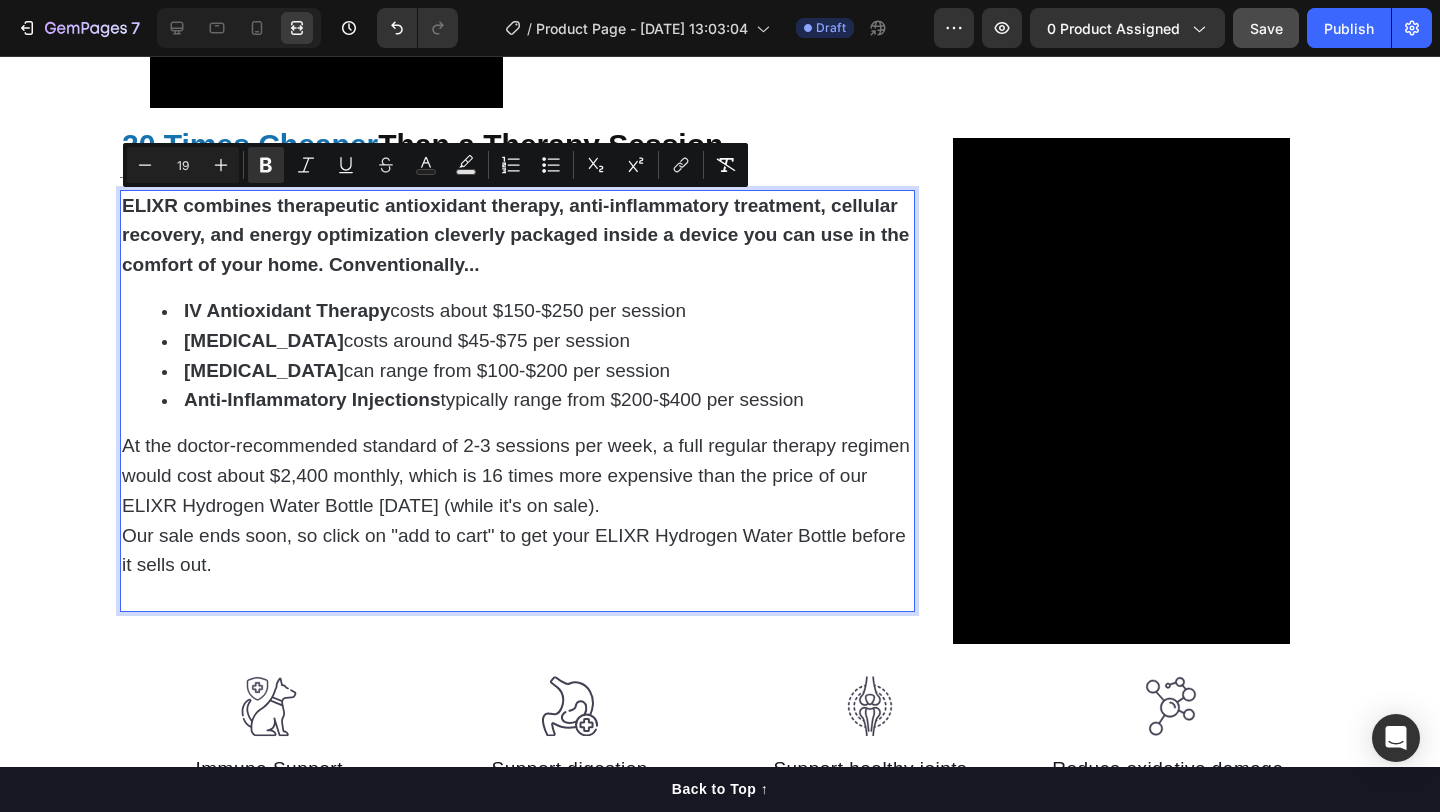 click on "ELIXR combines therapeutic antioxidant therapy, anti-inflammatory treatment, cellular recovery, and energy optimization cleverly packaged inside a device you can use in the comfort of your home. Conventionally..." at bounding box center (517, 236) 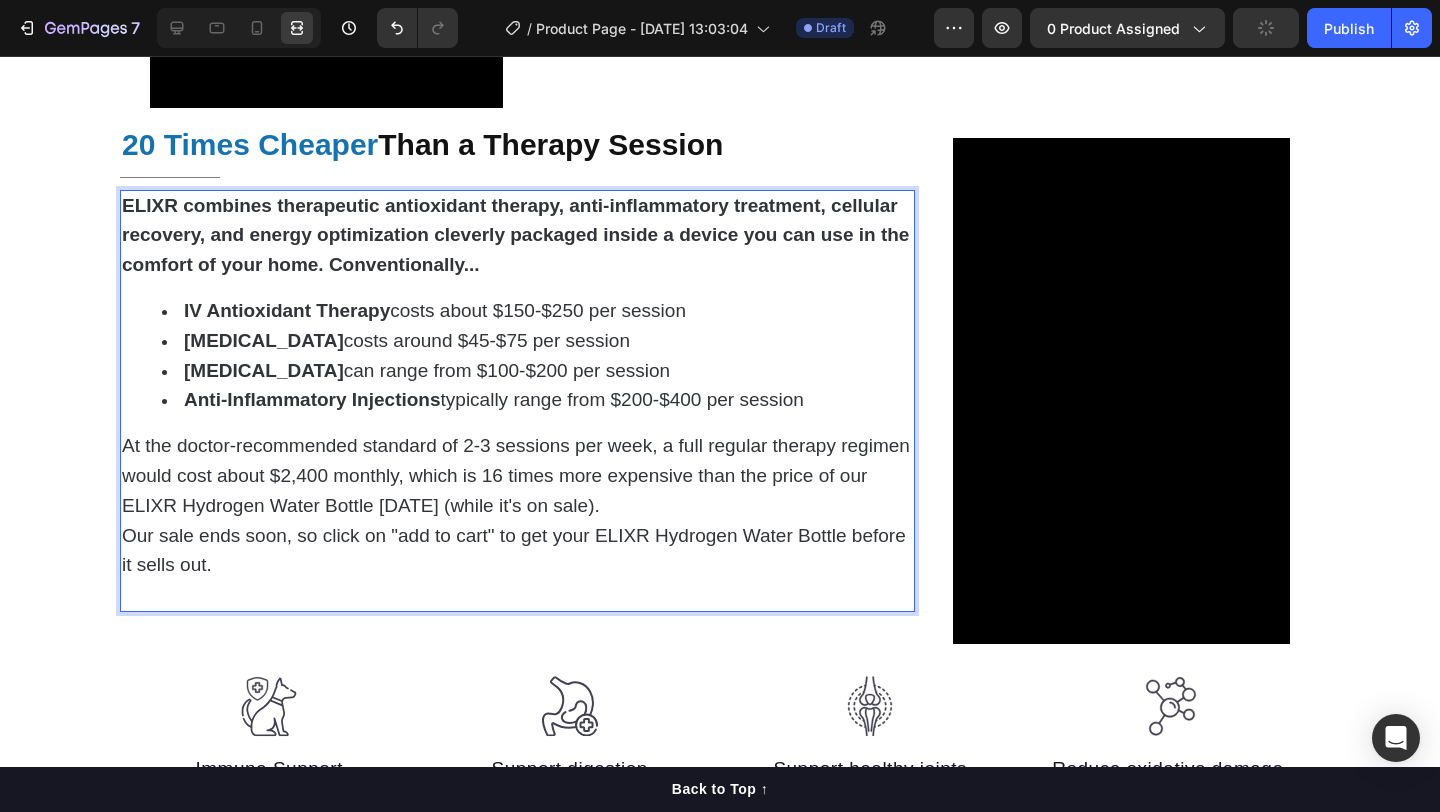 click on "ELIXR combines therapeutic antioxidant therapy, anti-inflammatory treatment, cellular recovery, and energy optimization cleverly packaged inside a device you can use in the comfort of your home. Conventionally..." at bounding box center (515, 235) 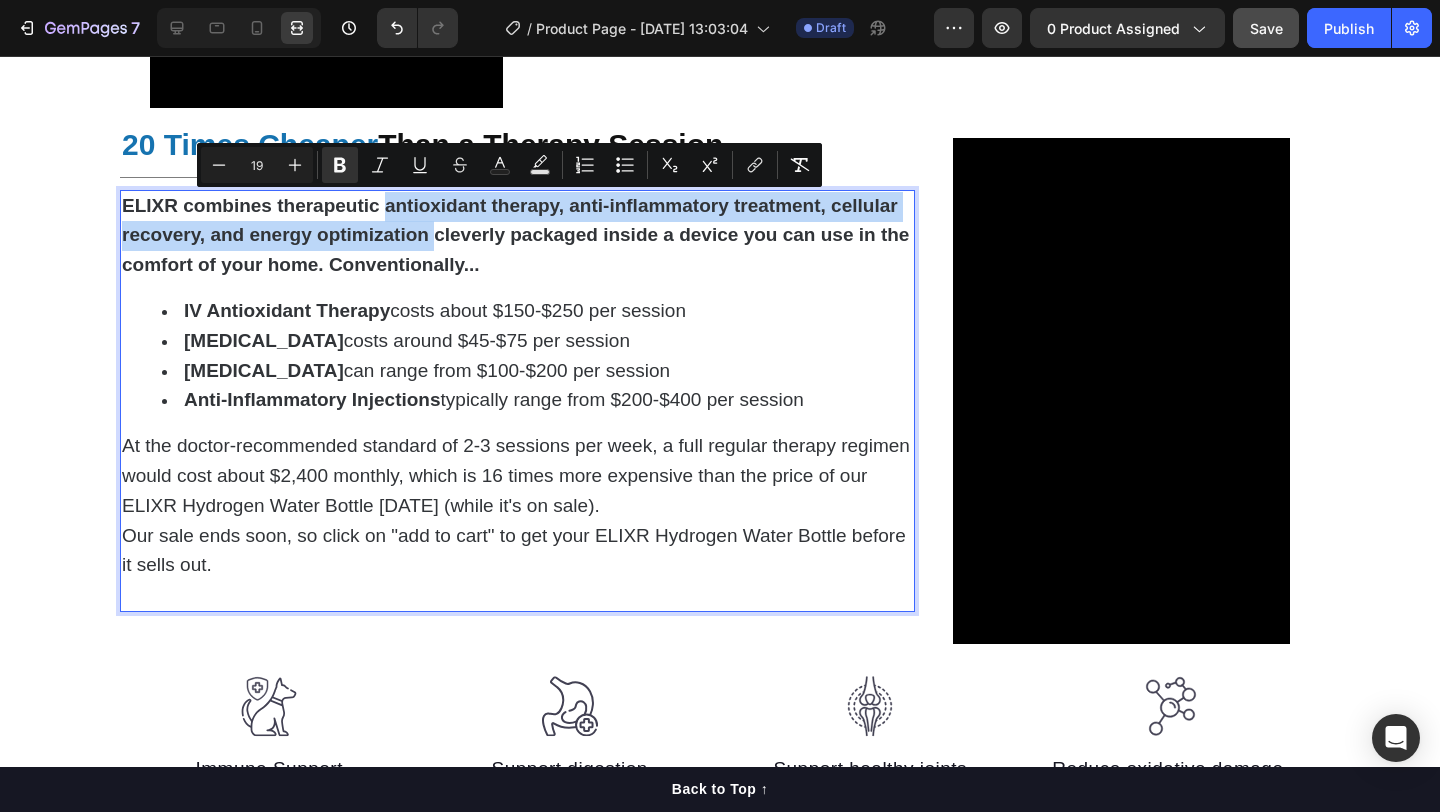 drag, startPoint x: 383, startPoint y: 207, endPoint x: 433, endPoint y: 243, distance: 61.611687 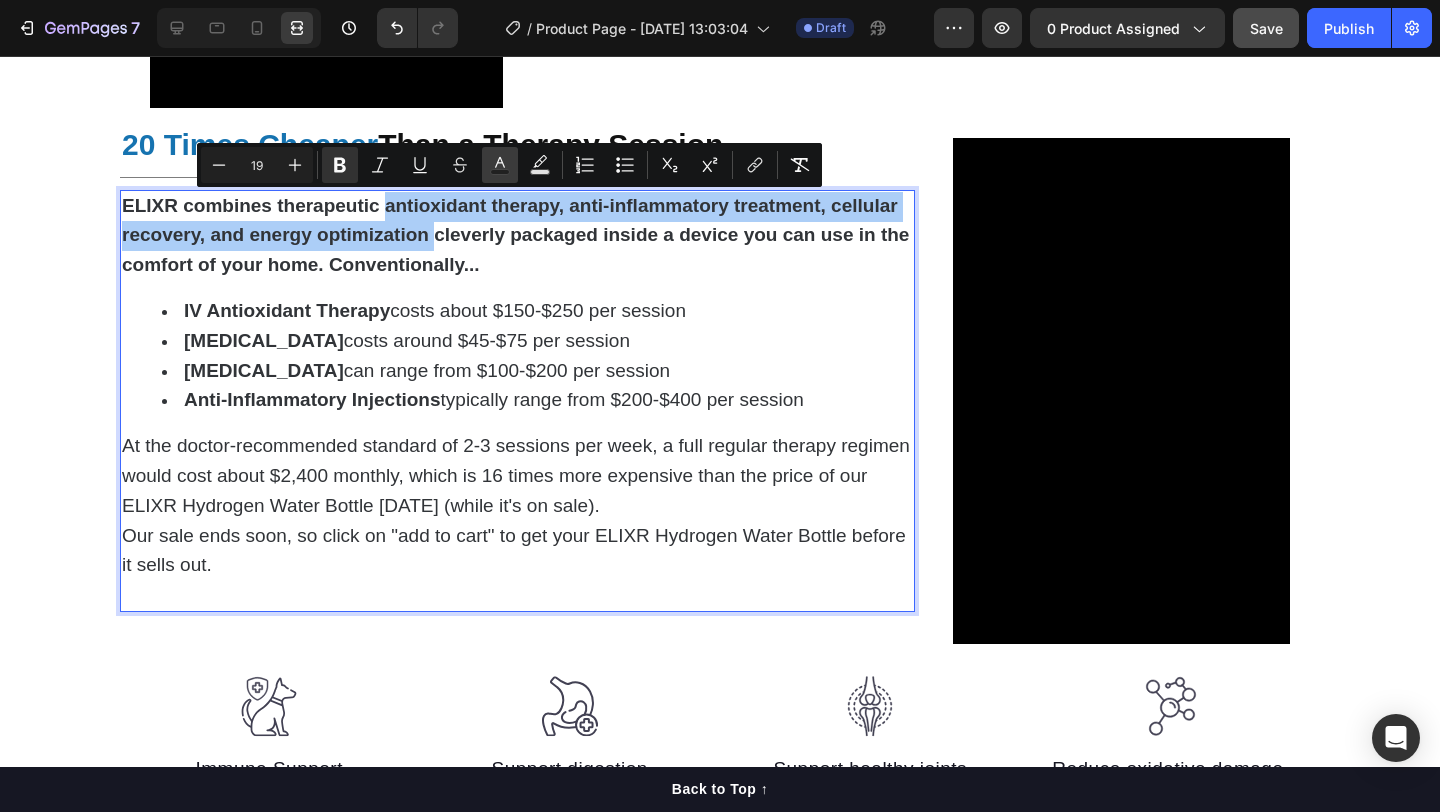 click 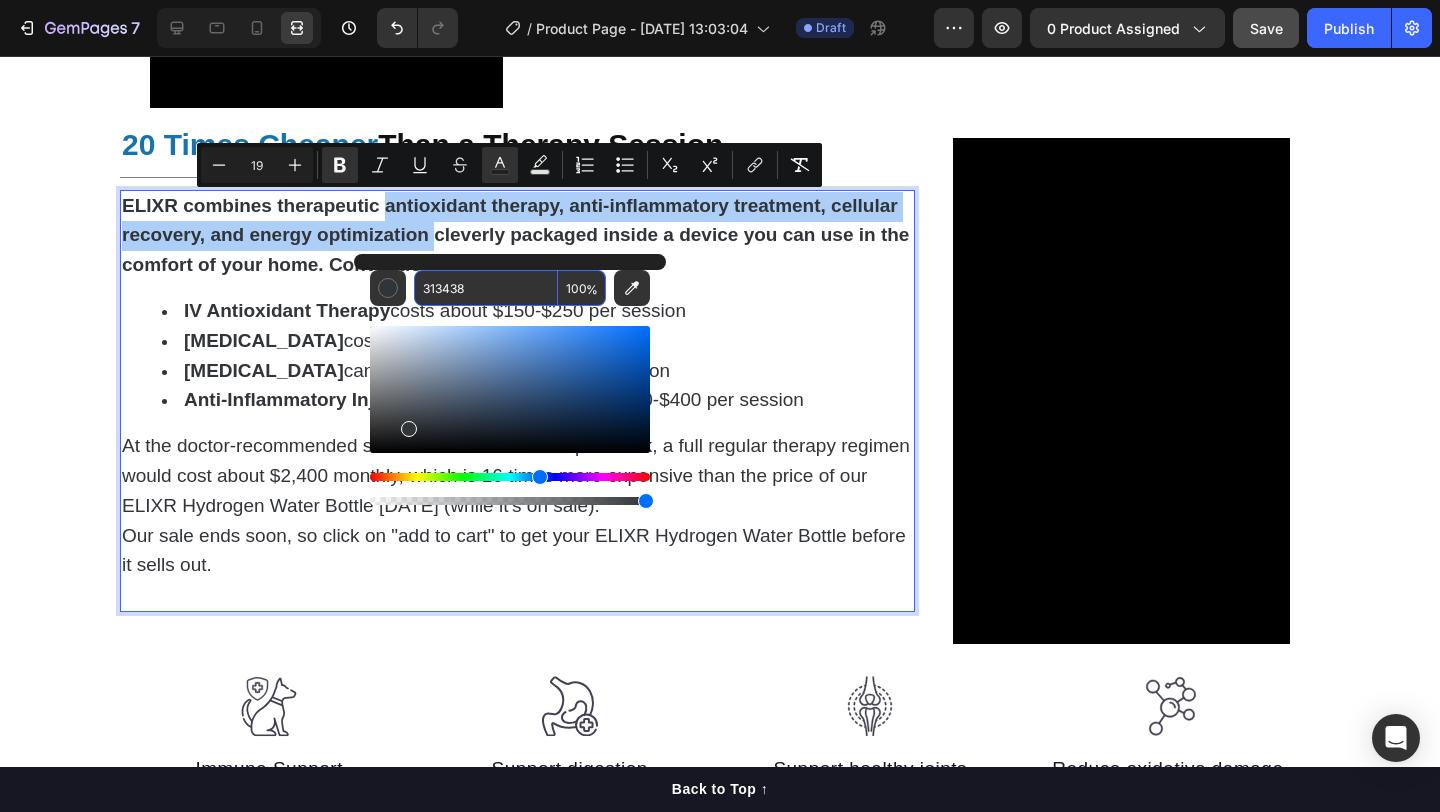 click on "313438" at bounding box center (486, 288) 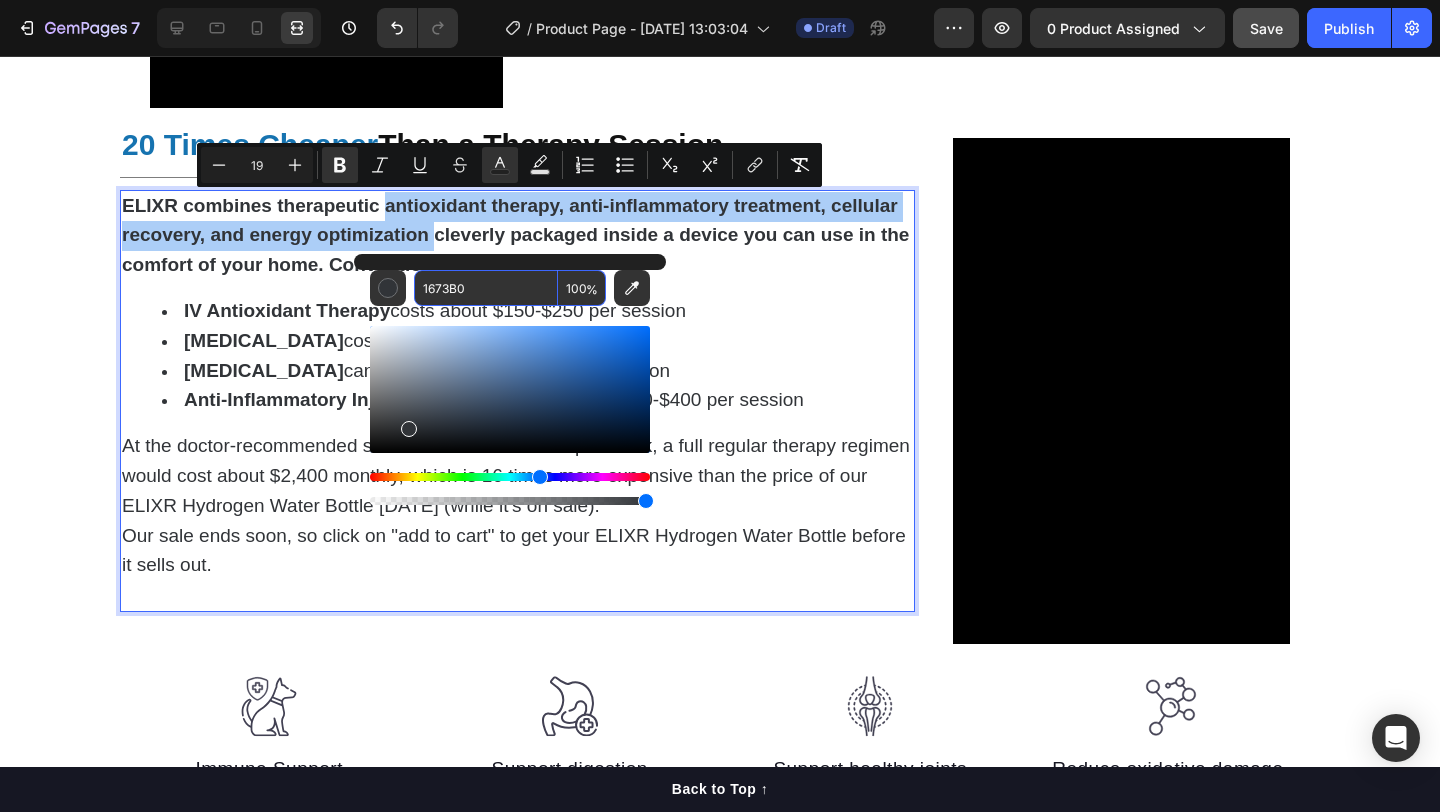 type on "1673B0" 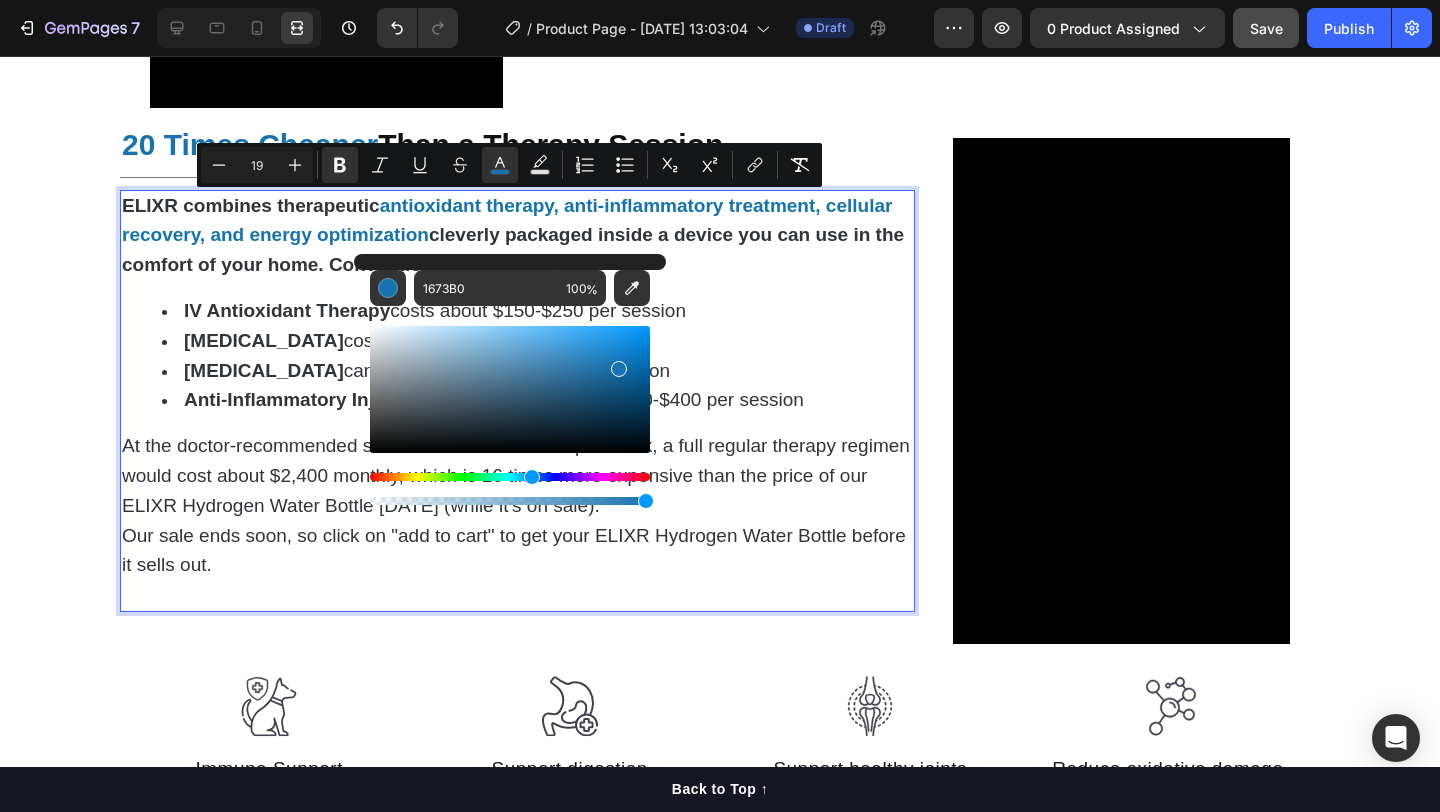 click on "ELIXR combines therapeutic  antioxidant therapy, anti-inflammatory treatment, cellular recovery, and energy optimization  cleverly packaged inside a device you can use in the comfort of your home. Conventionally..." at bounding box center [517, 236] 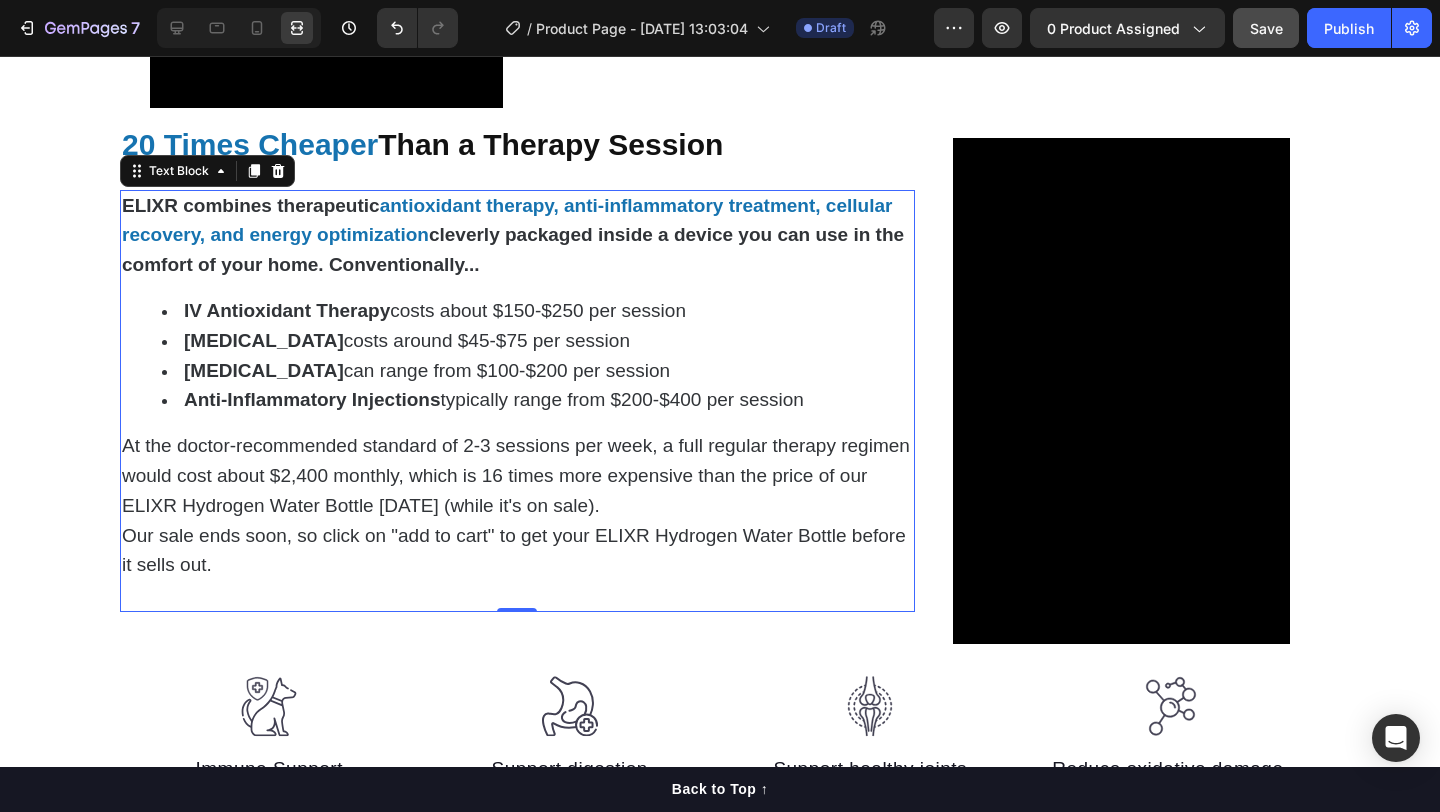click on "Hyperbaric Oxygen Therapy" at bounding box center [264, 370] 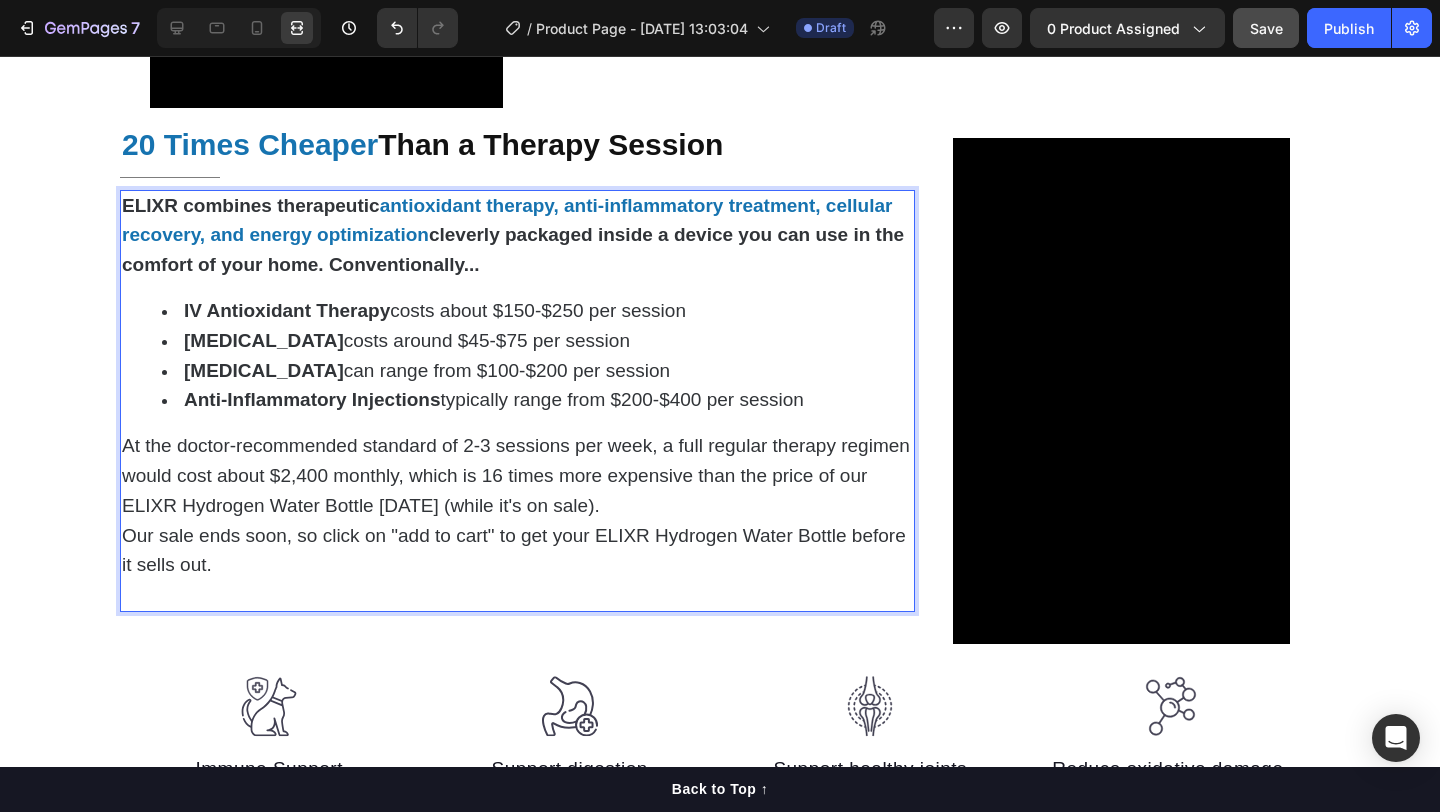 drag, startPoint x: 823, startPoint y: 399, endPoint x: 161, endPoint y: 309, distance: 668.08984 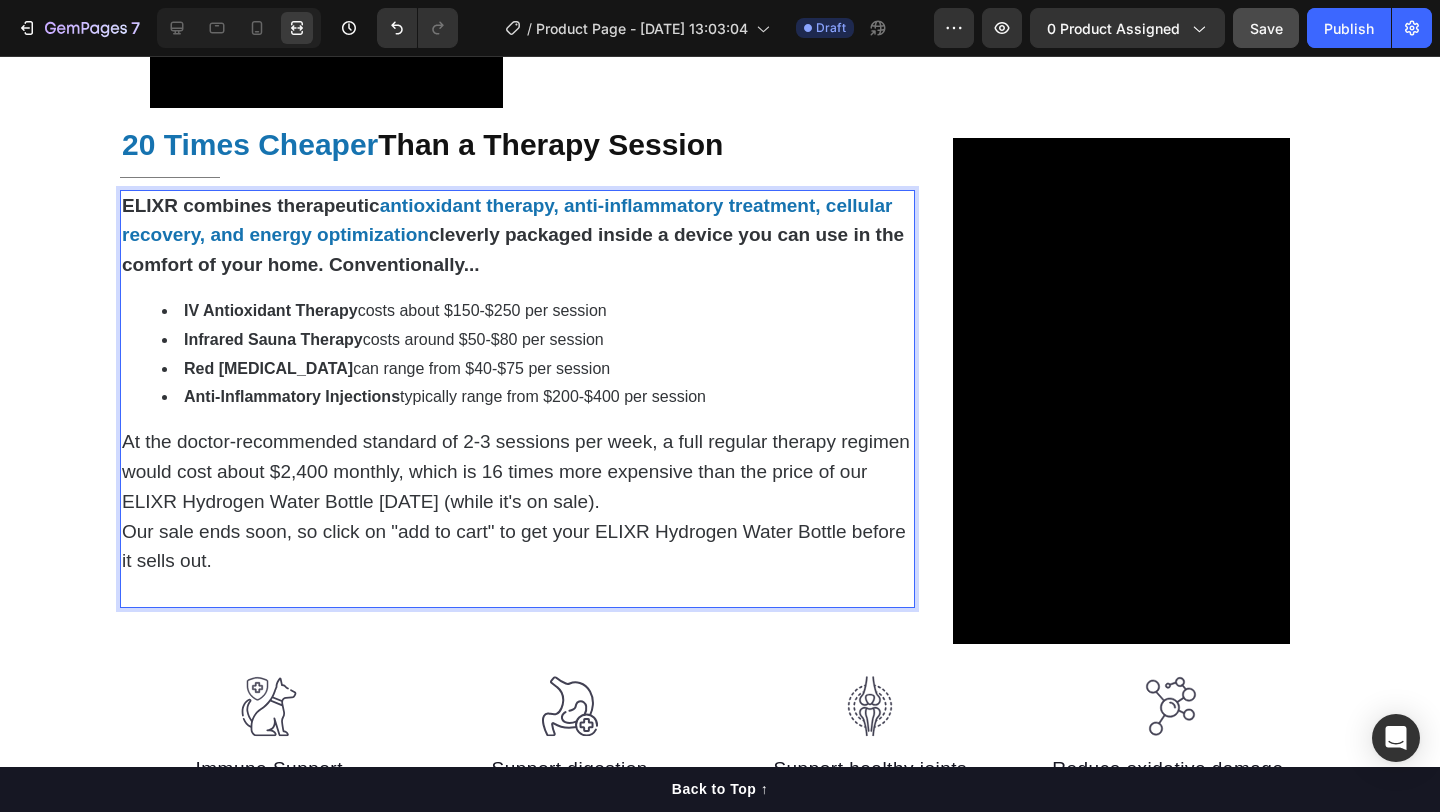 click on "ELIXR combines therapeutic  antioxidant therapy, anti-inflammatory treatment, cellular recovery, and energy optimization  cleverly packaged inside a device you can use in the comfort of your home. Conventionally... IV Antioxidant Therapy  costs about $150-$250 per session Infrared Sauna Therapy  costs around $50-$80 per session Red Light Therapy  can range from $40-$75 per session Anti-Inflammatory Injections  typically range from $200-$400 per session At the doctor-recommended standard of 2-3 sessions per week, a full regular therapy regimen would cost about $2,400 monthly, which is 16 times more expensive than the price of our ELIXR Hydrogen Water Bottle today (while it's on sale). Our sale ends soon, so click on "add to cart" to get your ELIXR Hydrogen Water Bottle before it sells out." at bounding box center (517, 399) 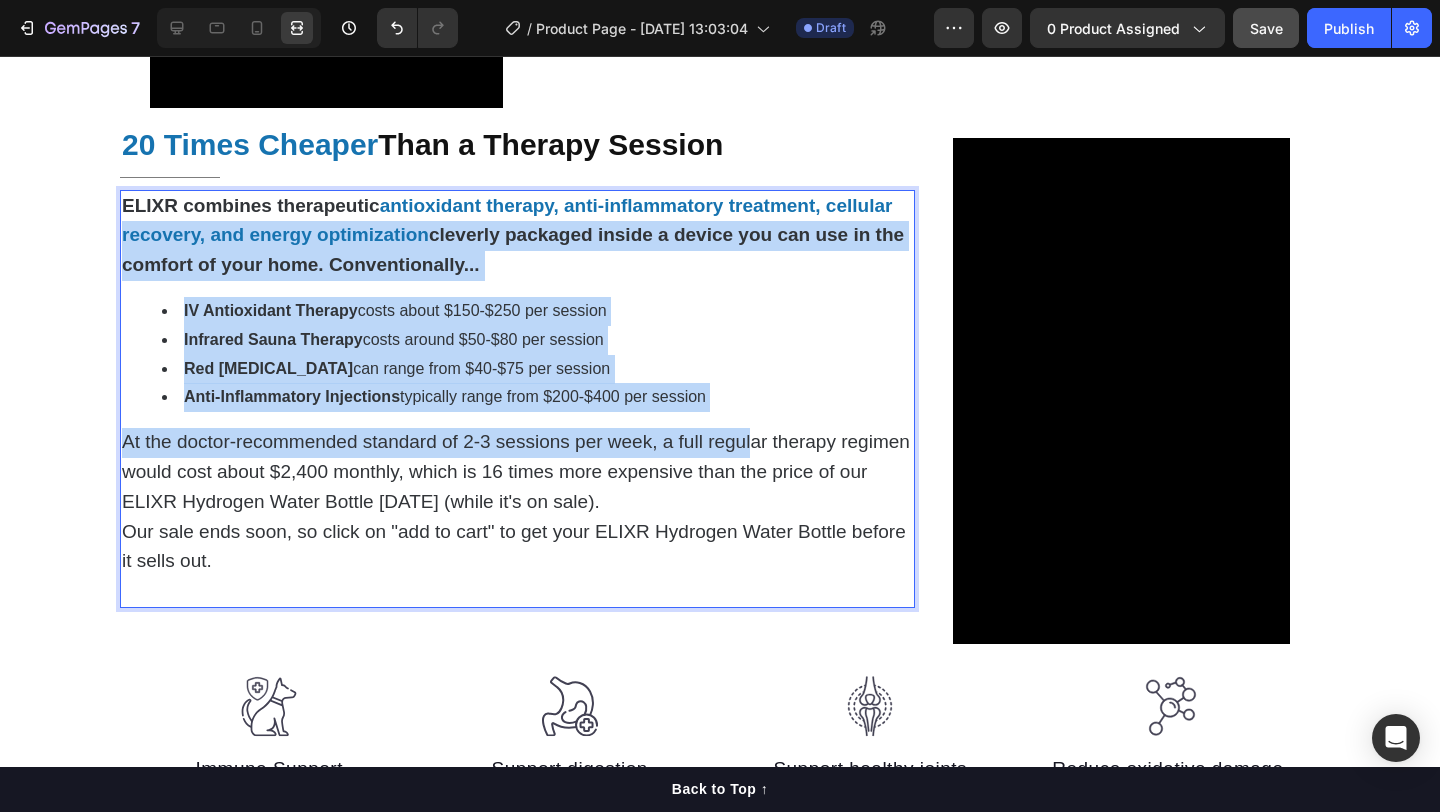 drag, startPoint x: 754, startPoint y: 449, endPoint x: 124, endPoint y: 221, distance: 669.98804 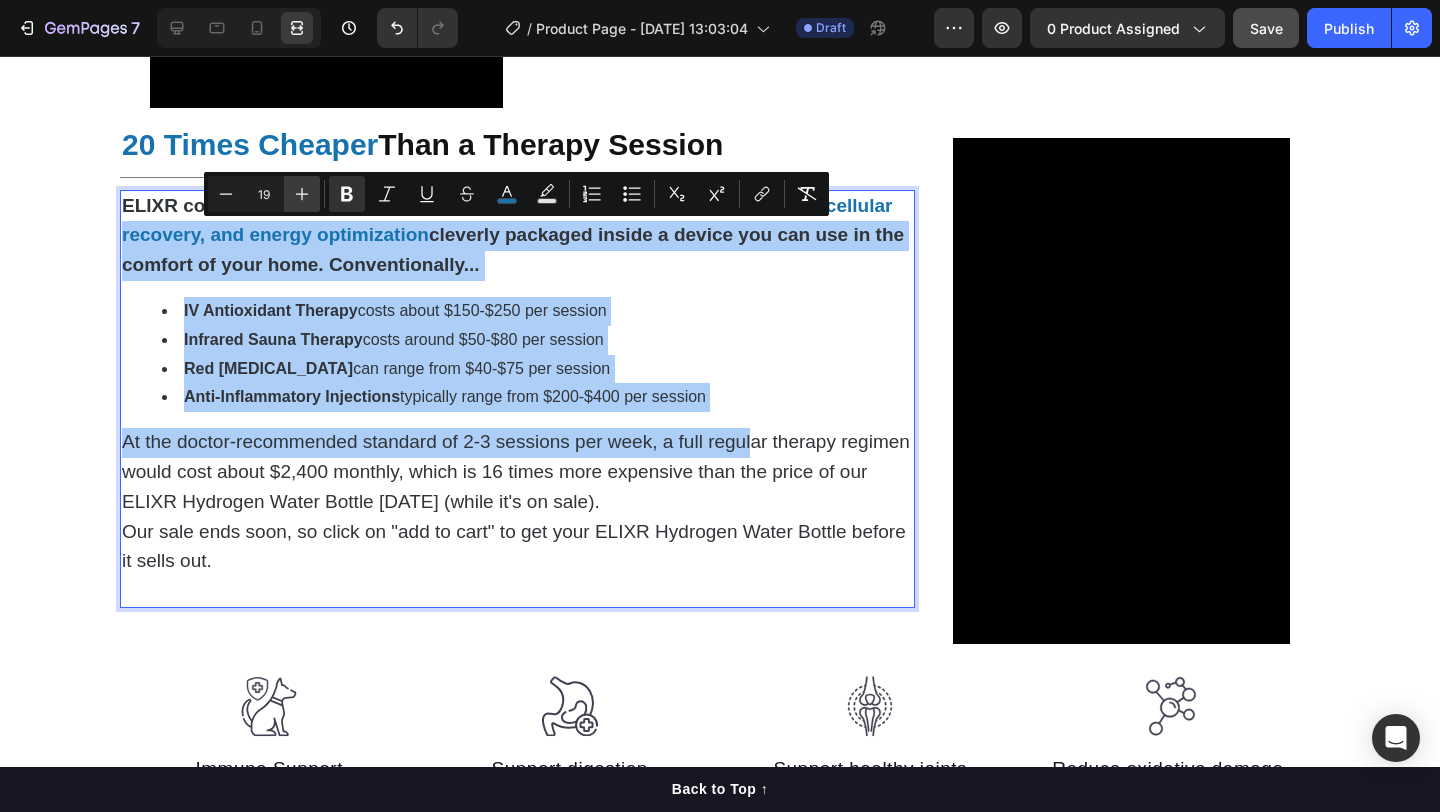 click 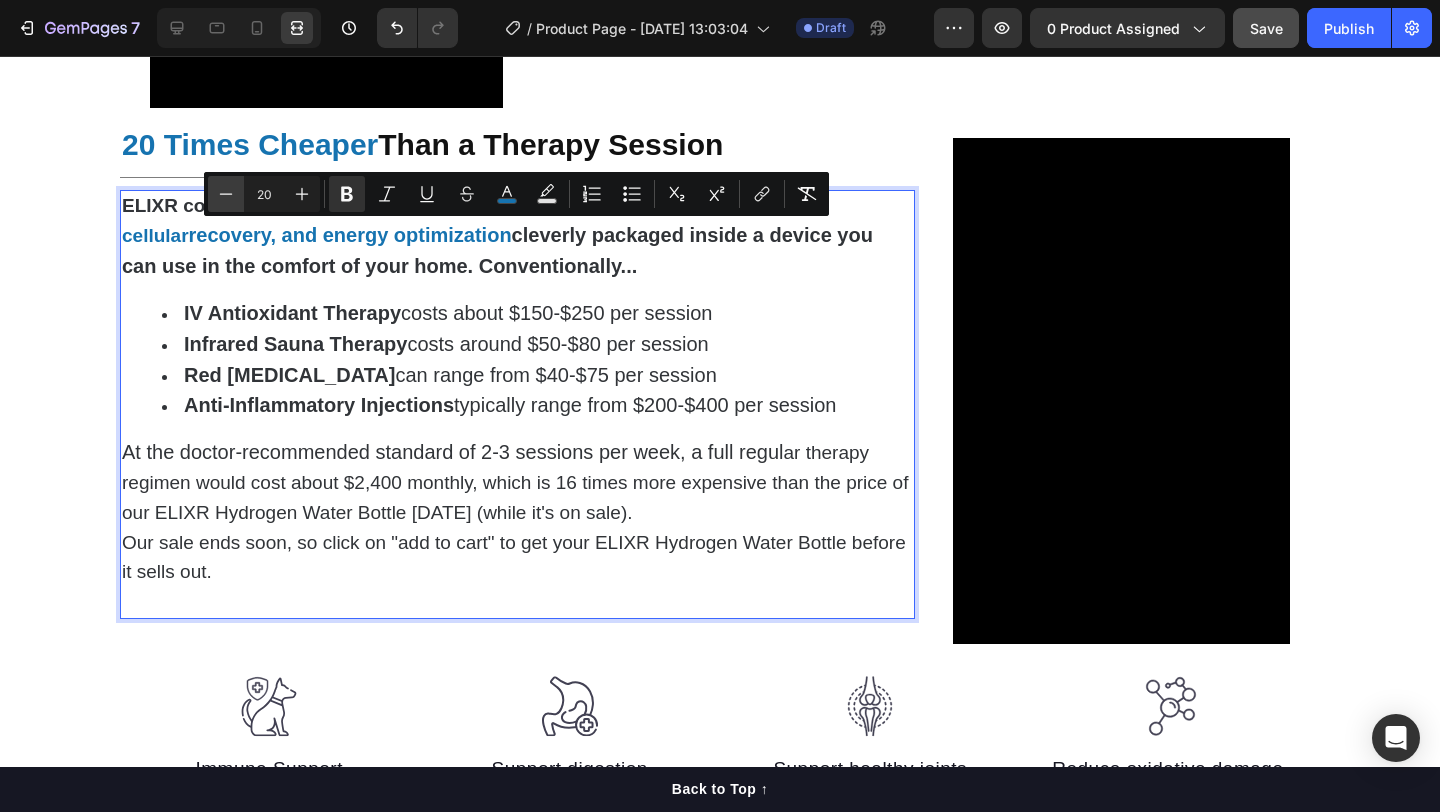 click 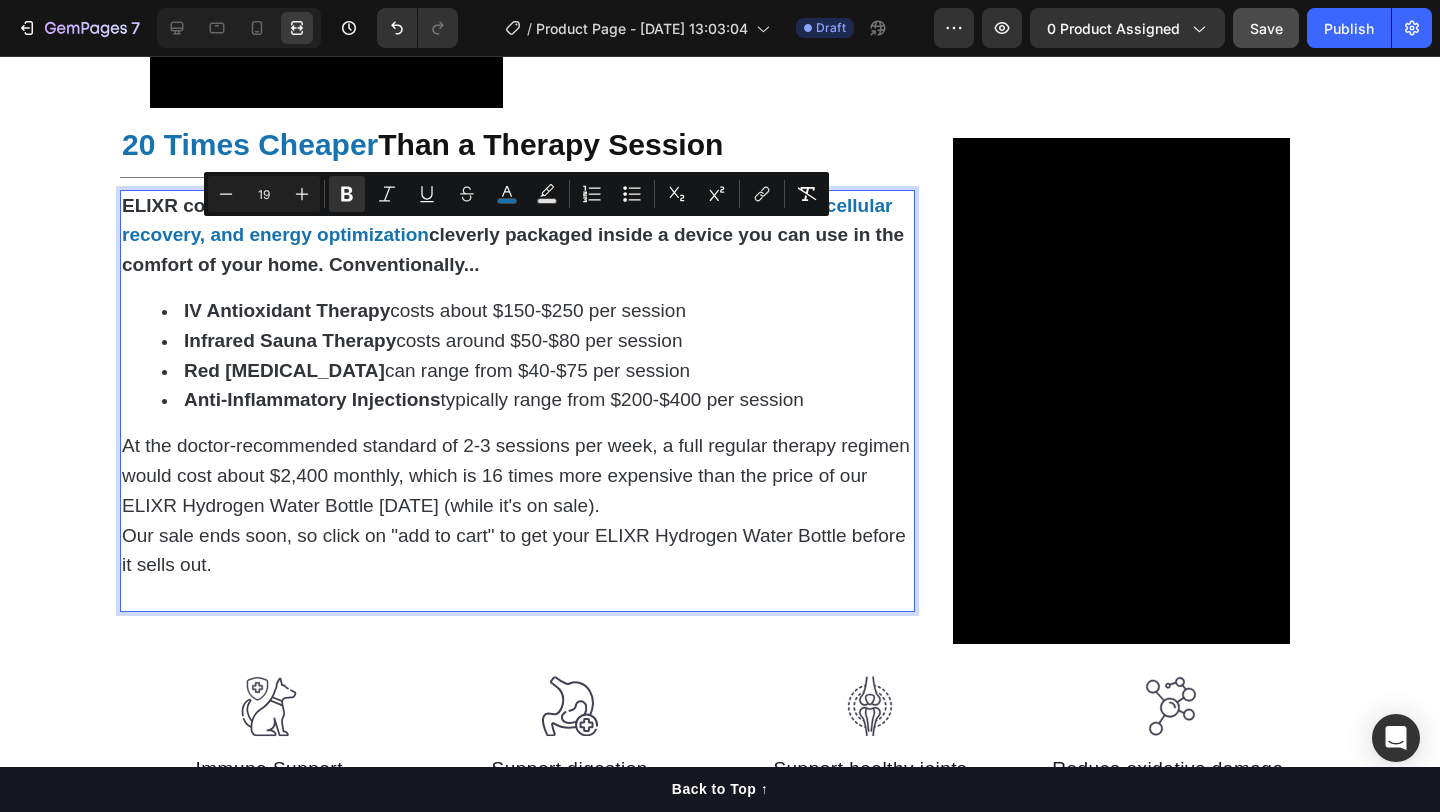 click on "Video Reduce  Chronic Inflammation  at Home Heading                Title Line But what makes things worse is that when your body is constantly battling  chronic inflammation, your immune system becomes overactive and starts attacking healthy tissue.     So even though your body is desperately trying to  heal and repair ,   the inflammatory response keeps interfering with the natural healing process.   The 8,000 PPM of molecular hydrogen acts as a  selective antioxidant, specifically targeting the hydroxyl radicals and peroxynitrite that trigger inflammatory responses.   This allows your body's natural anti-inflammatory systems to take over, reducing swelling and pain at the cellular level.   81% of users reported a  reduction in inflammation  during  the first week of use Text Block Row Ease  Joint Pain  & Restore  Mobility Heading                Title Line Your joints suffer when  cartilage breaks down faster than it can rebuild.  This happens because    Text Block Video Row Video Boost   Fatigue Title" at bounding box center [720, -1024] 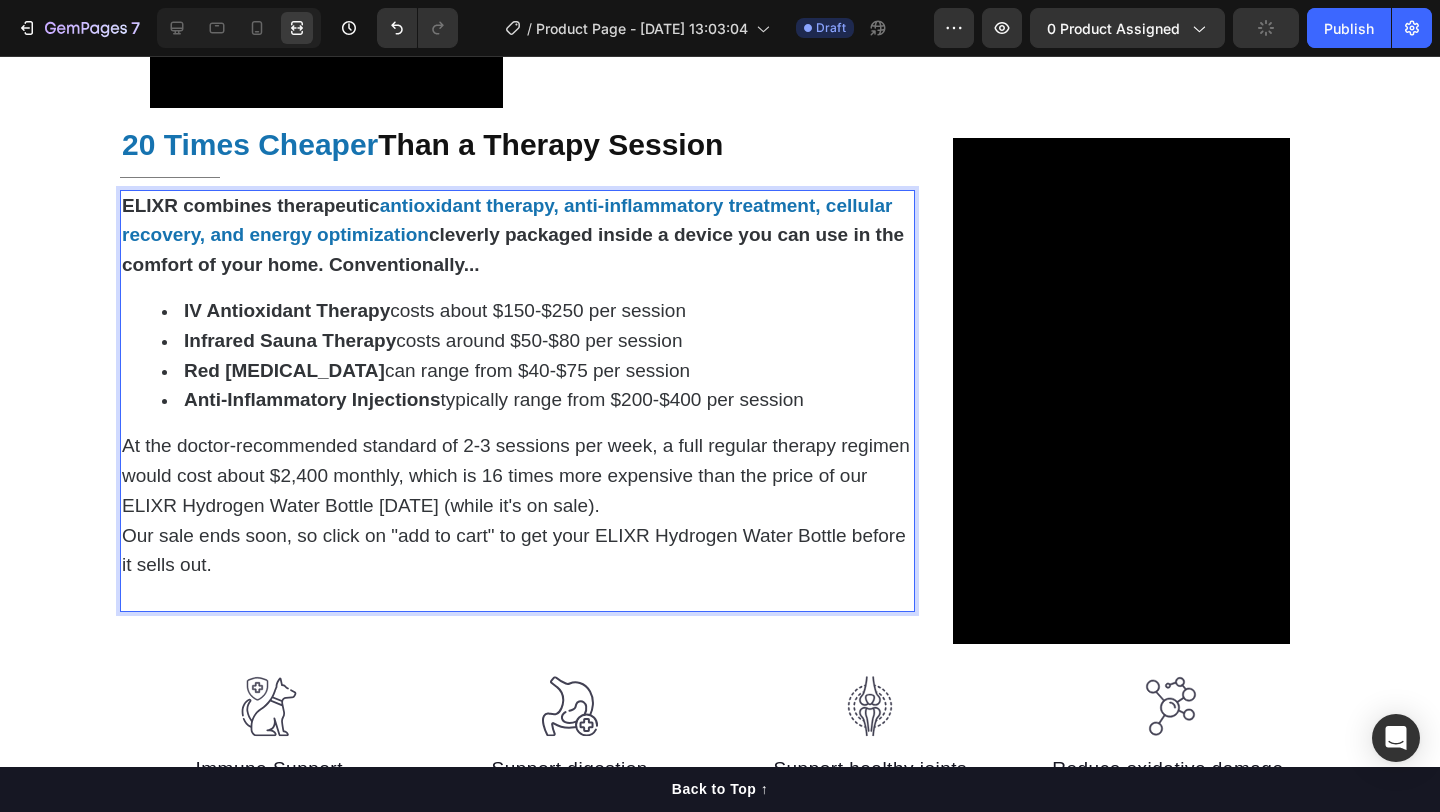 click on "Anti-Inflammatory Injections  typically range from $200-$400 per session" at bounding box center (537, 401) 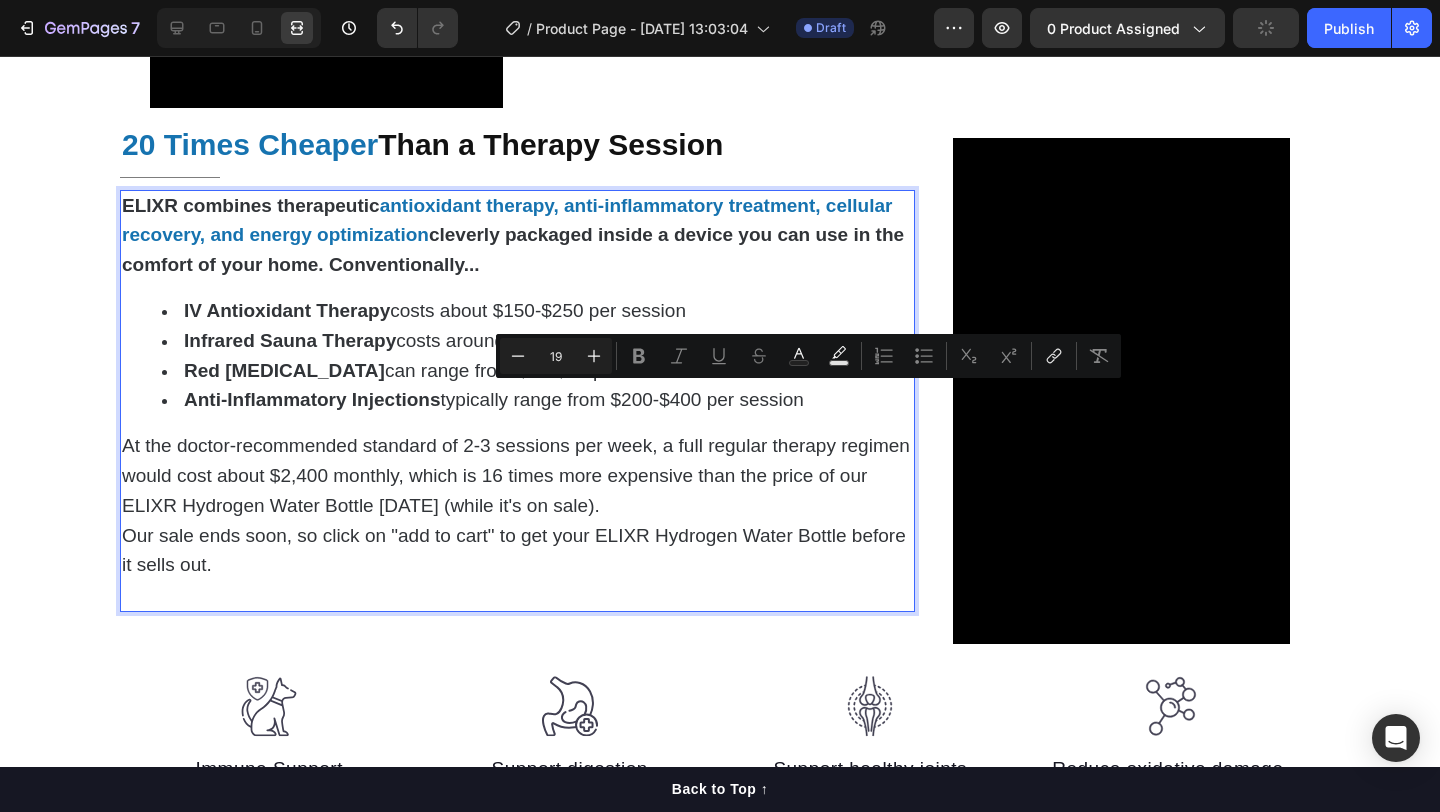 click on "Anti-Inflammatory Injections  typically range from $200-$400 per session" at bounding box center (537, 401) 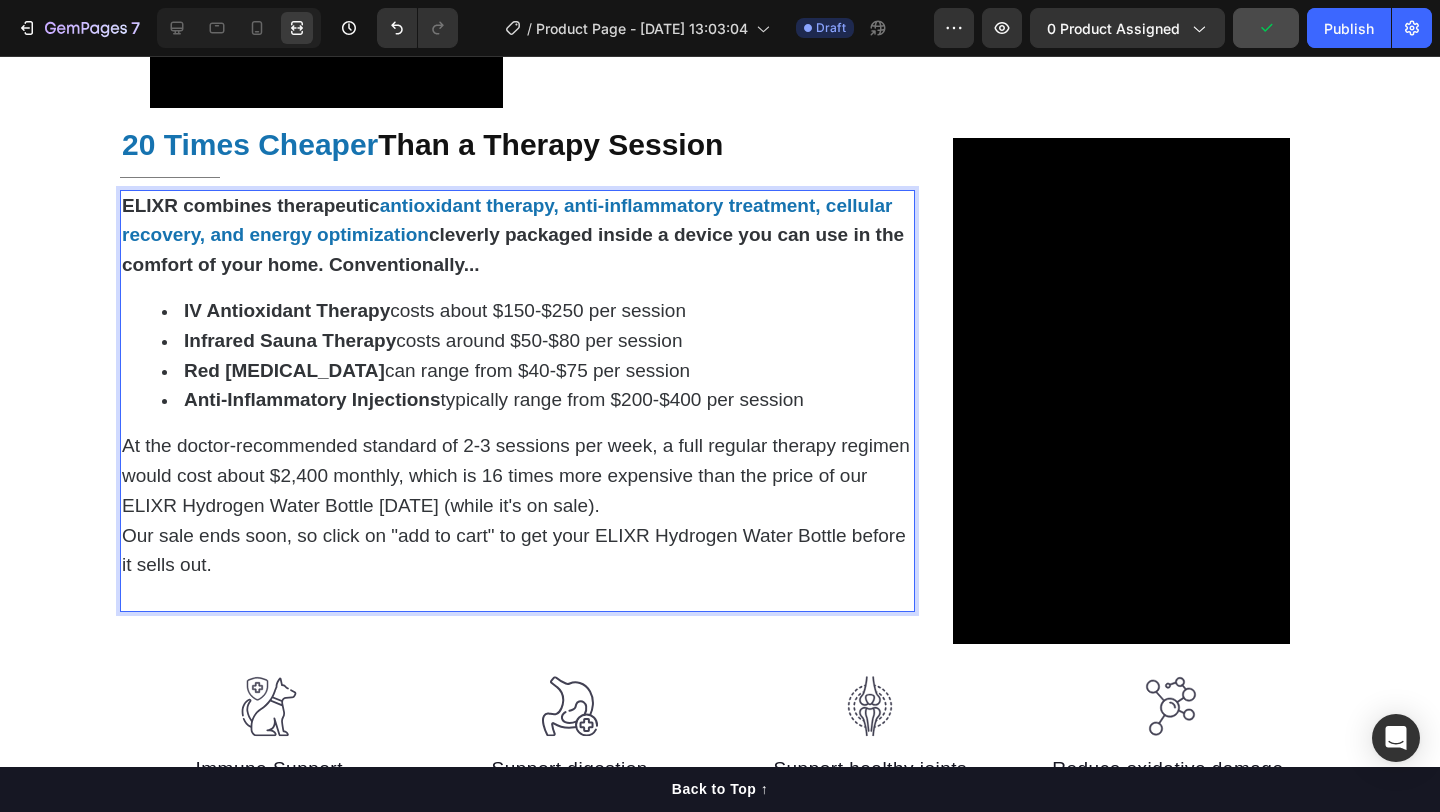 drag, startPoint x: 820, startPoint y: 397, endPoint x: 132, endPoint y: 292, distance: 695.96625 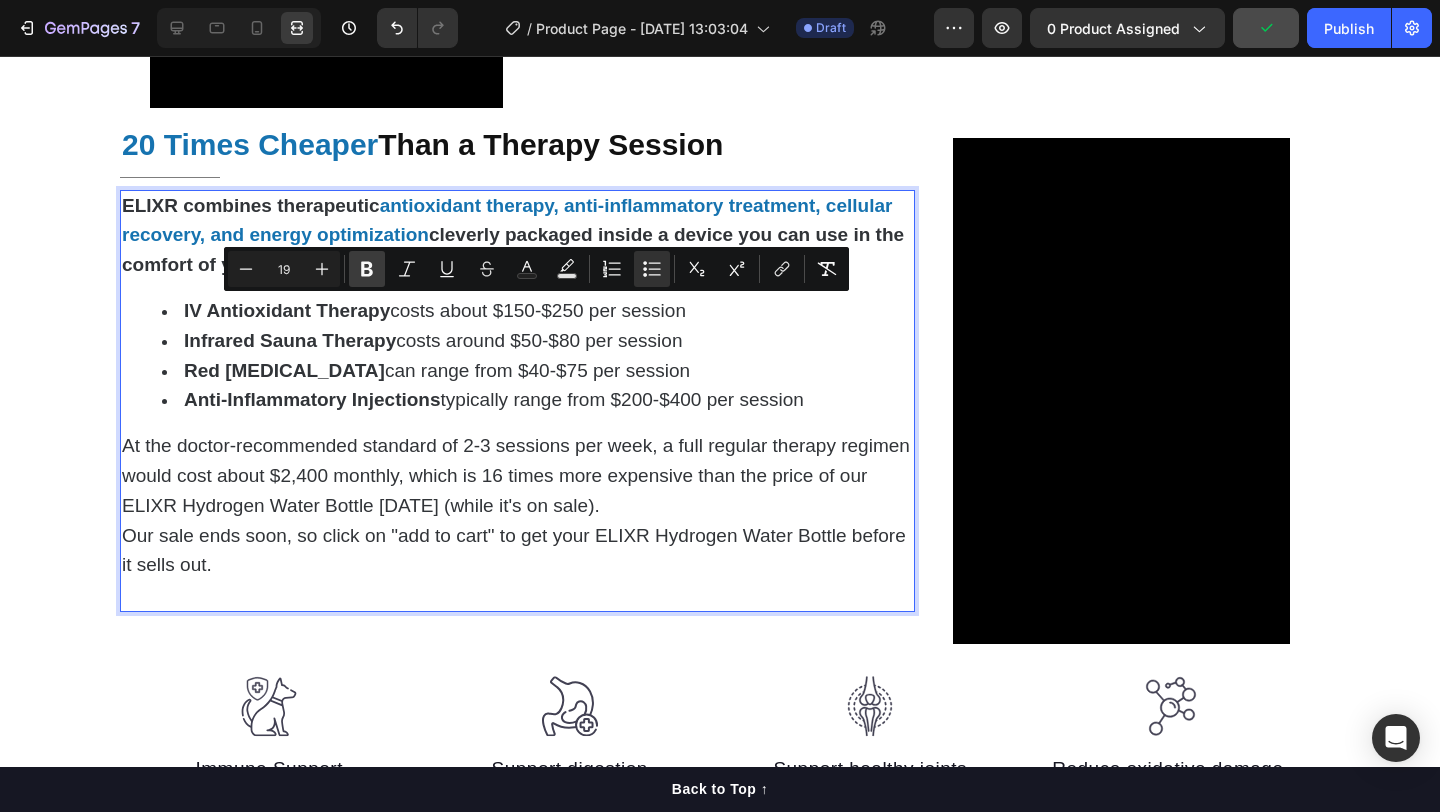 click 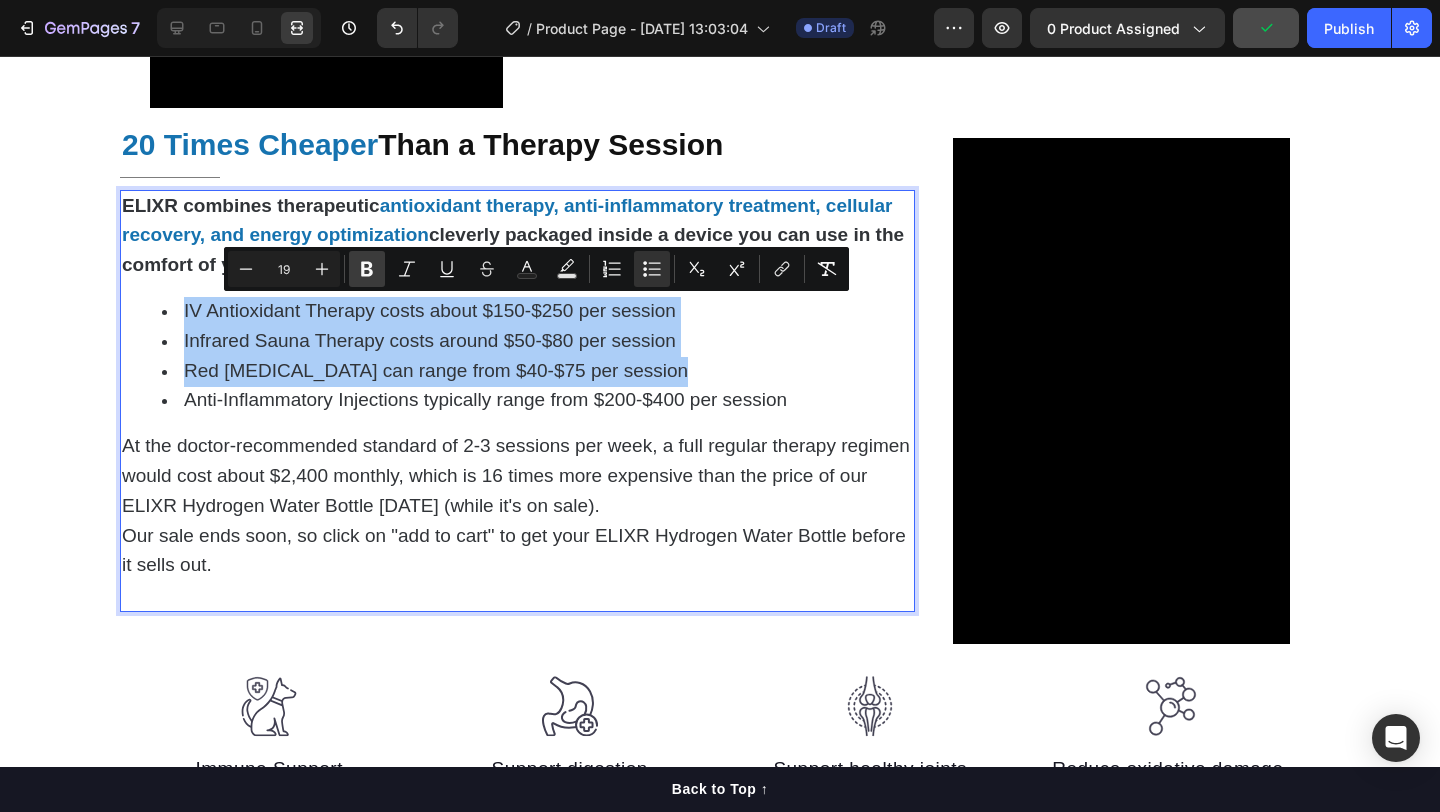 click 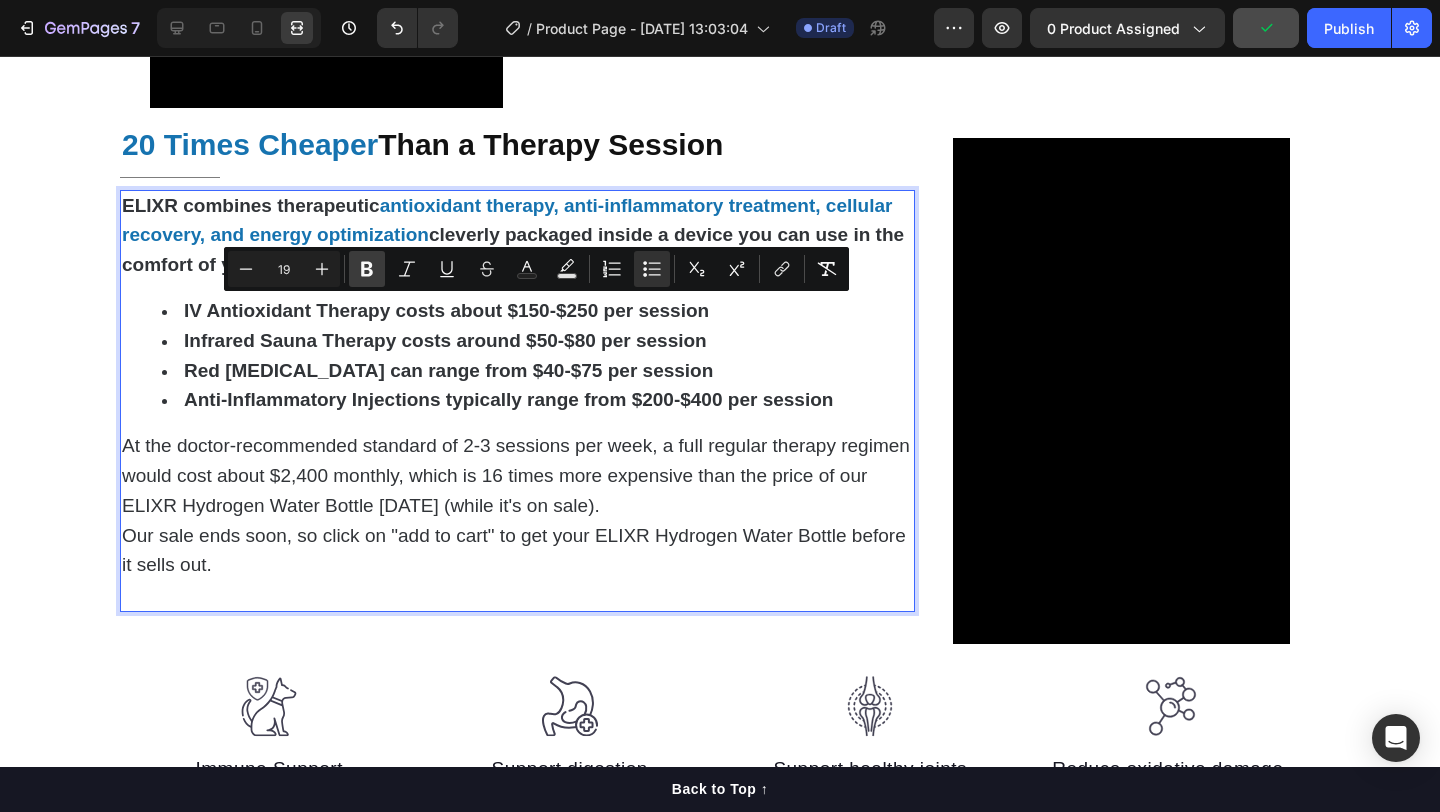 click 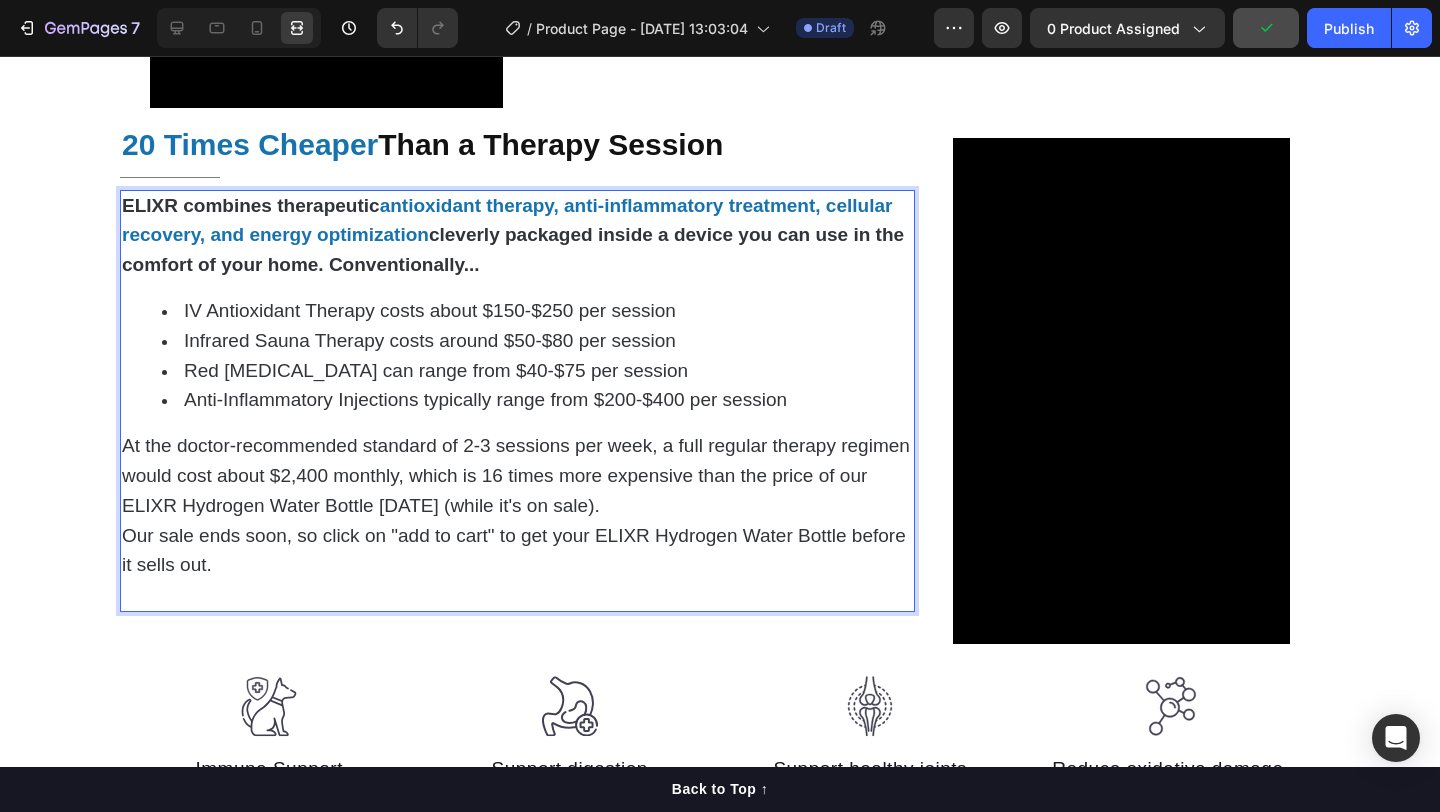 click on "Our sale ends soon, so click on "add to cart" to get your ELIXR Hydrogen Water Bottle before it sells out." at bounding box center [514, 550] 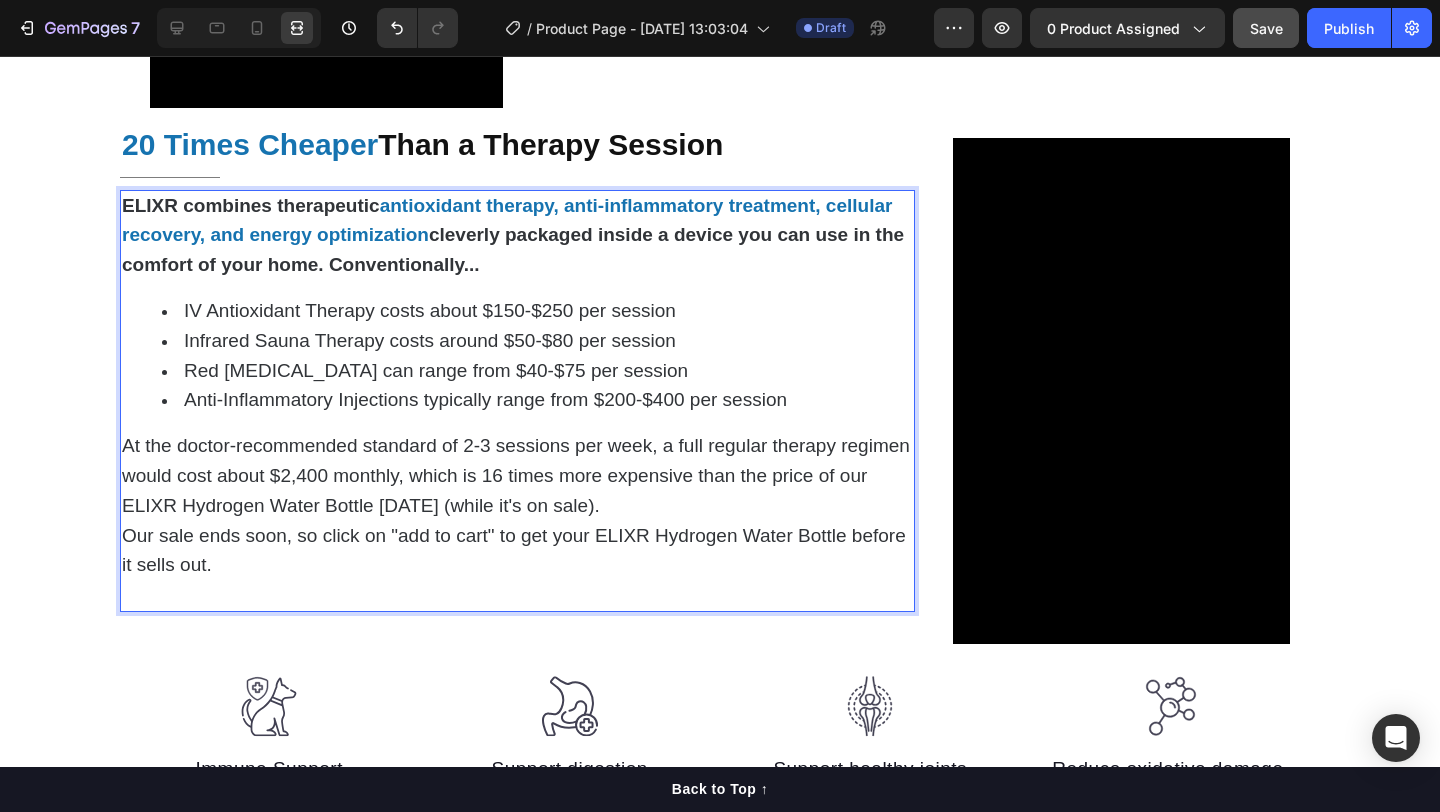 scroll, scrollTop: 4193, scrollLeft: 0, axis: vertical 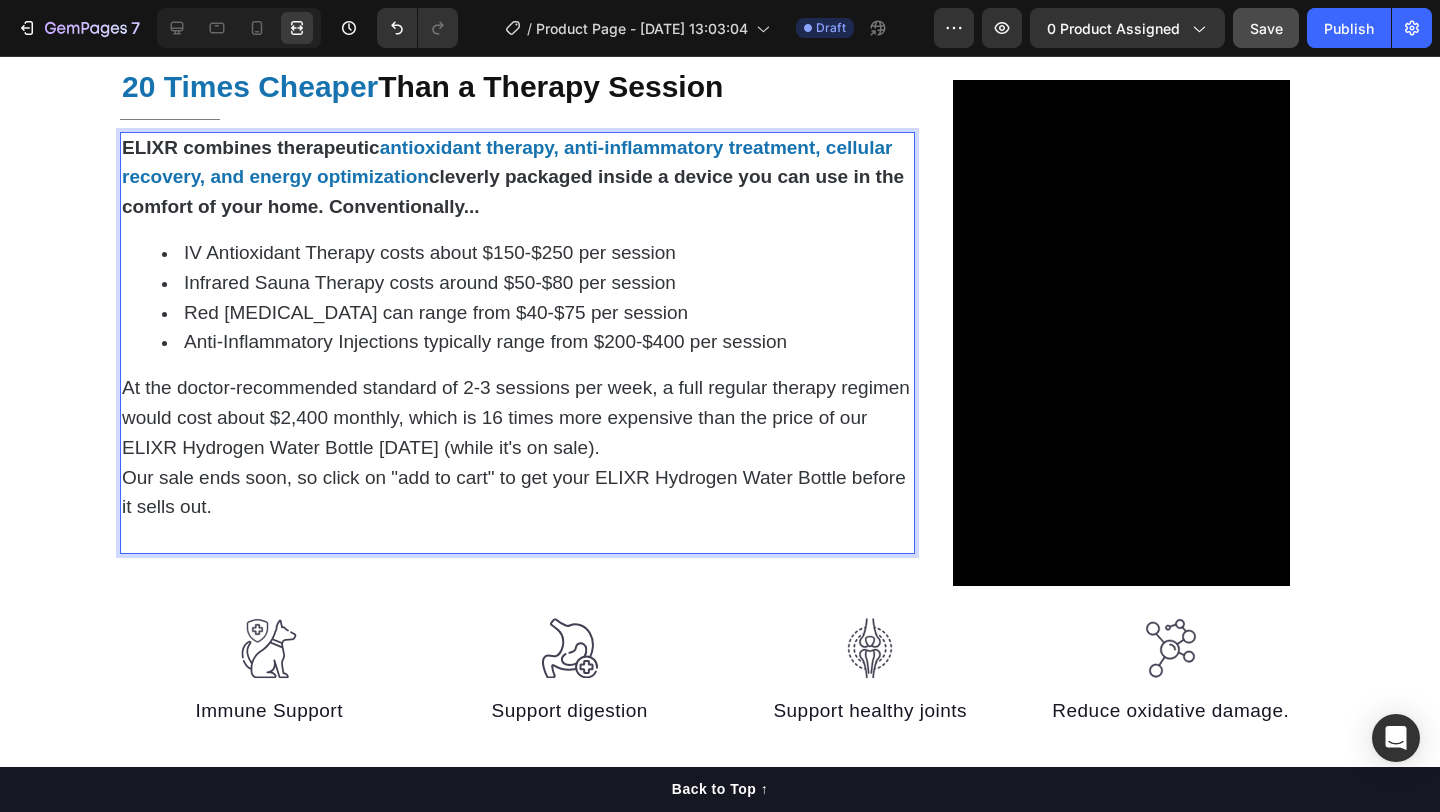 click on "At the doctor-recommended standard of 2-3 sessions per week, a full regular therapy regimen would cost about $2,400 monthly, which is 16 times more expensive than the price of our ELIXR Hydrogen Water Bottle today (while it's on sale)." at bounding box center [517, 418] 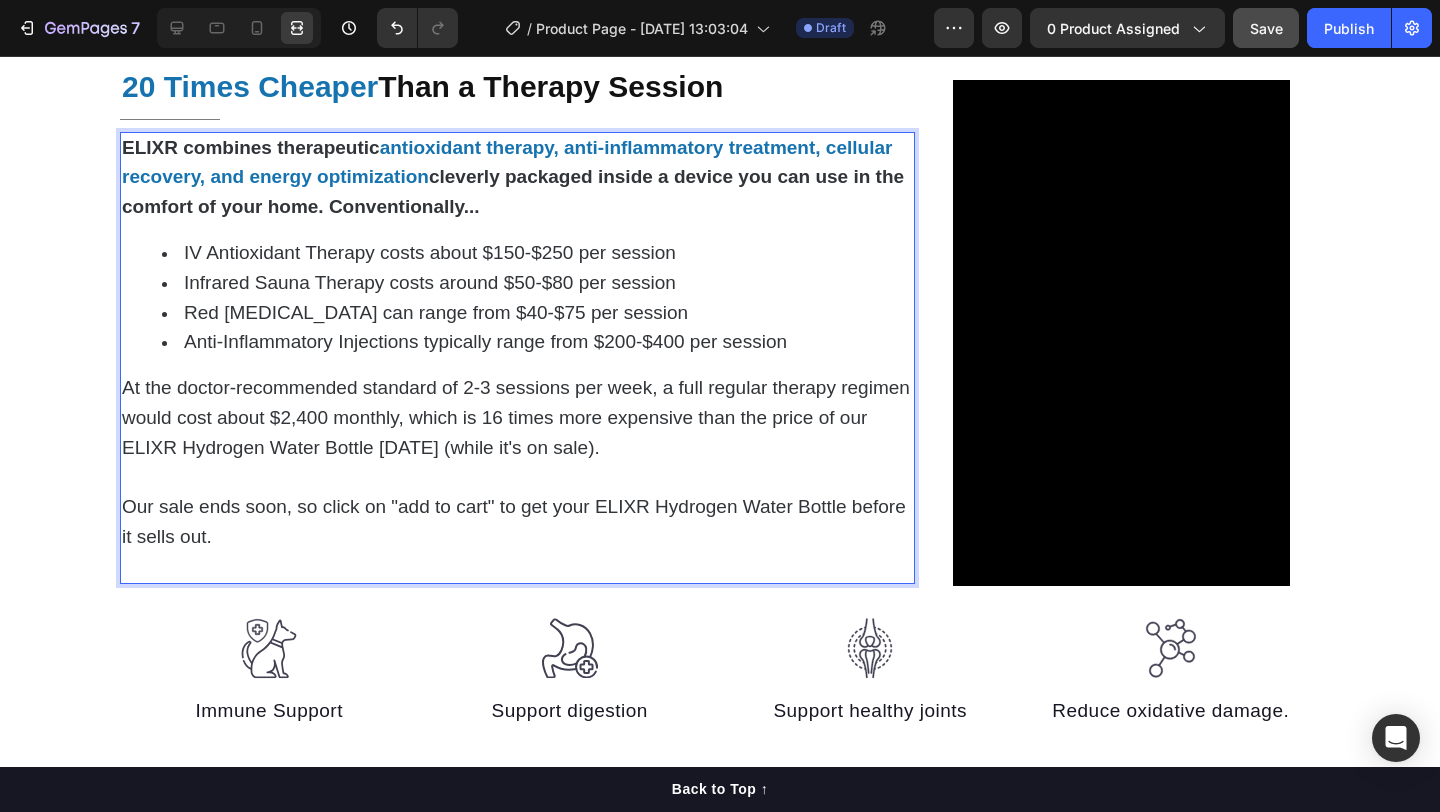 click on "At the doctor-recommended standard of 2-3 sessions per week, a full regular therapy regimen would cost about $2,400 monthly, which is 16 times more expensive than the price of our ELIXR Hydrogen Water Bottle today (while it's on sale)." at bounding box center [516, 417] 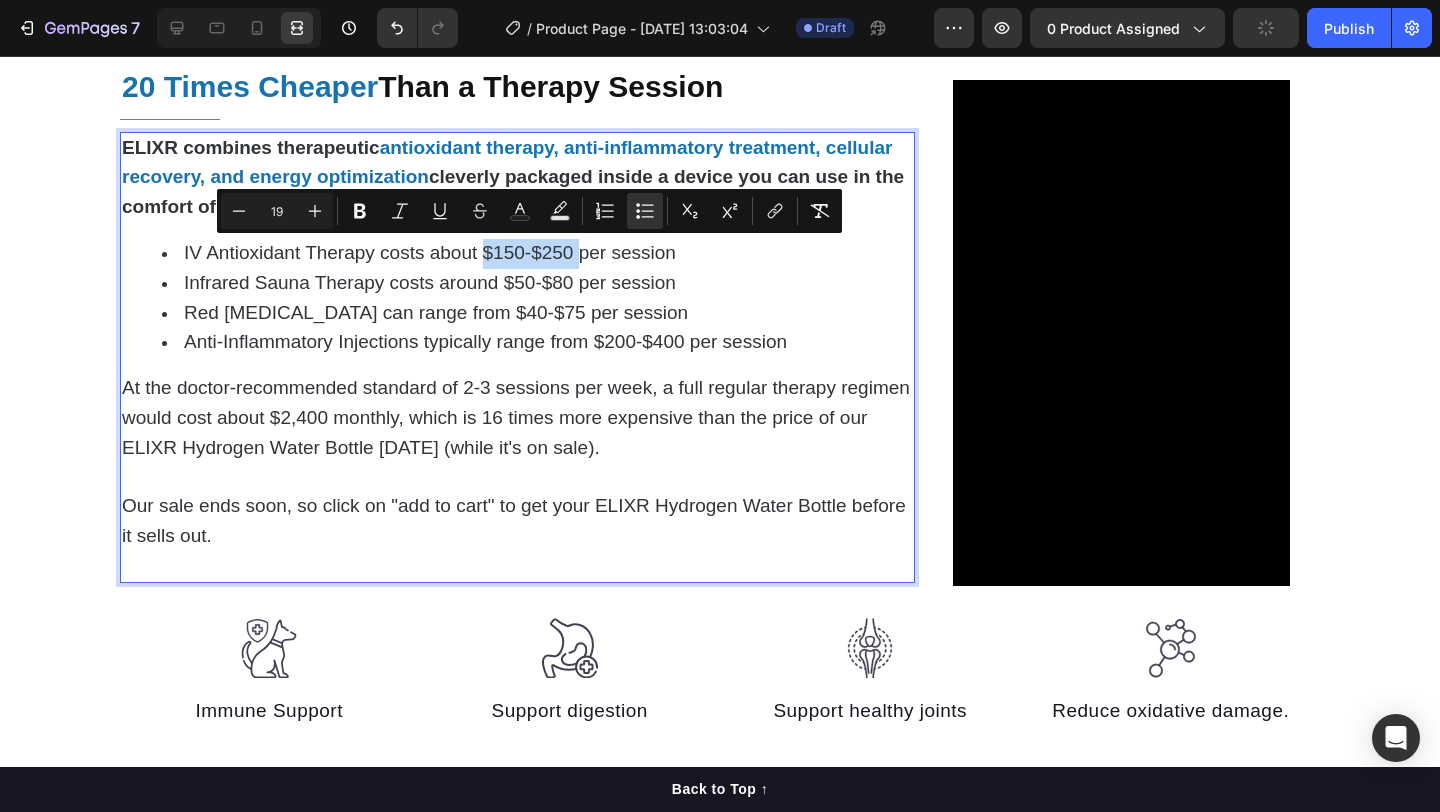 drag, startPoint x: 481, startPoint y: 249, endPoint x: 577, endPoint y: 253, distance: 96.0833 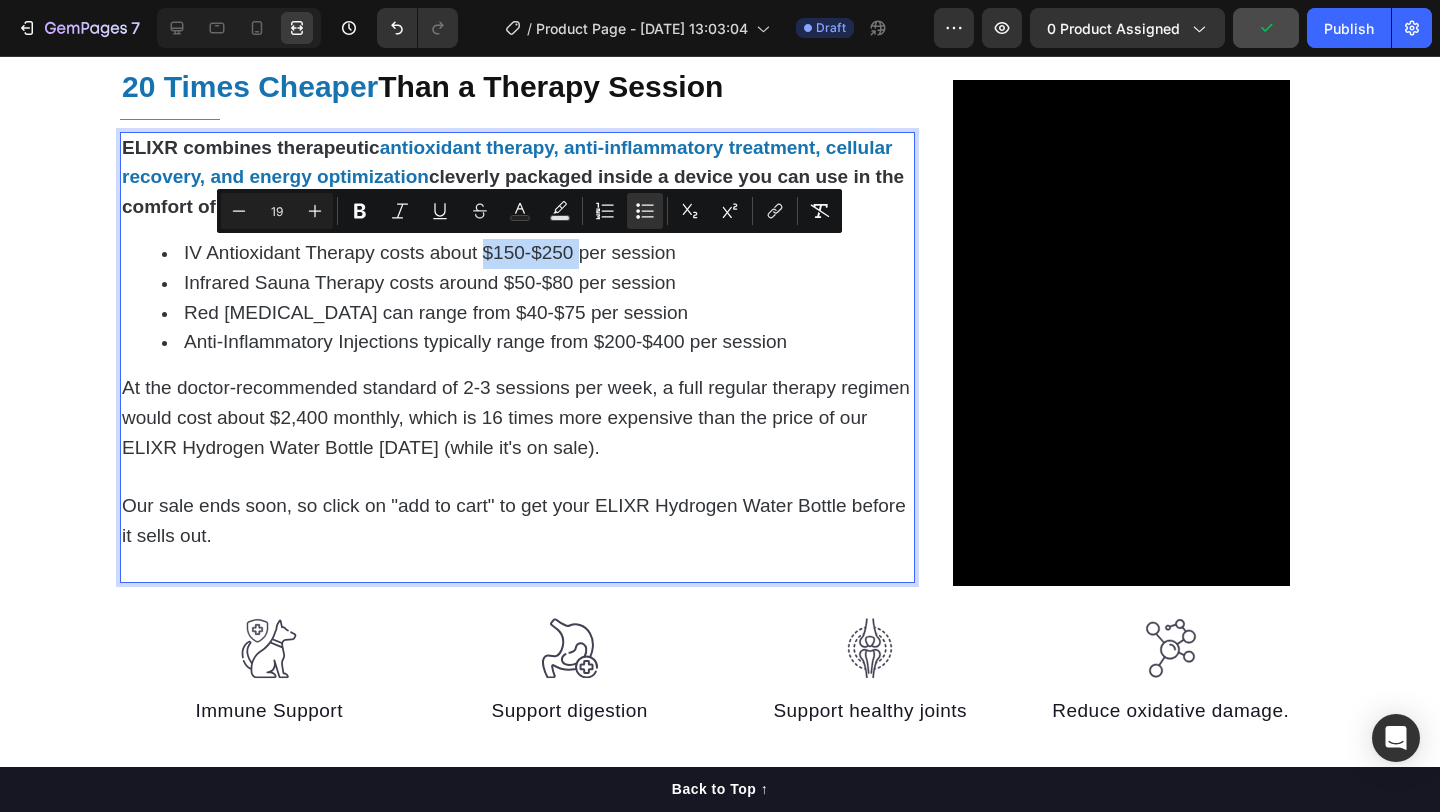 click on "IV Antioxidant Therapy costs about $150-$250 per session" at bounding box center [430, 252] 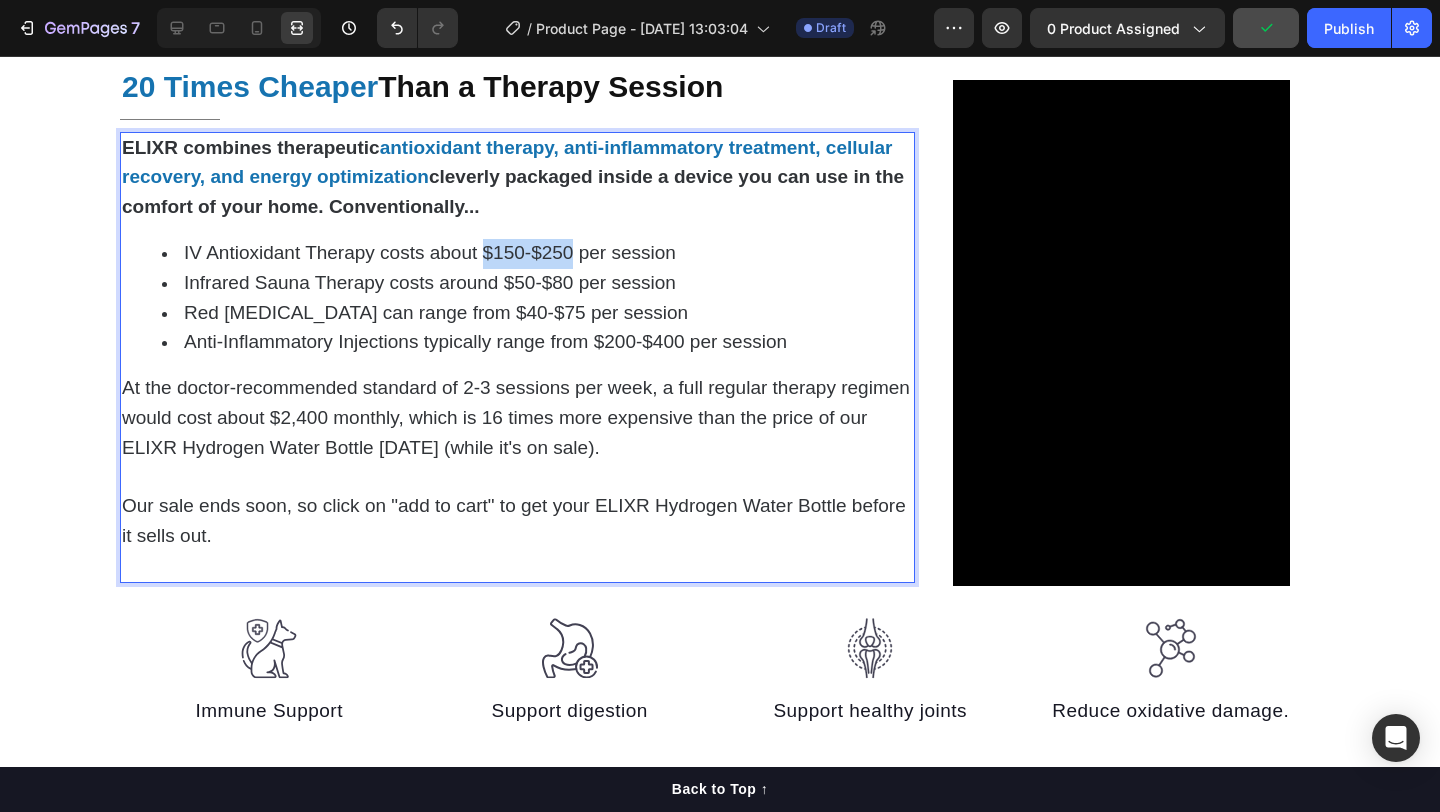 drag, startPoint x: 570, startPoint y: 252, endPoint x: 482, endPoint y: 255, distance: 88.051125 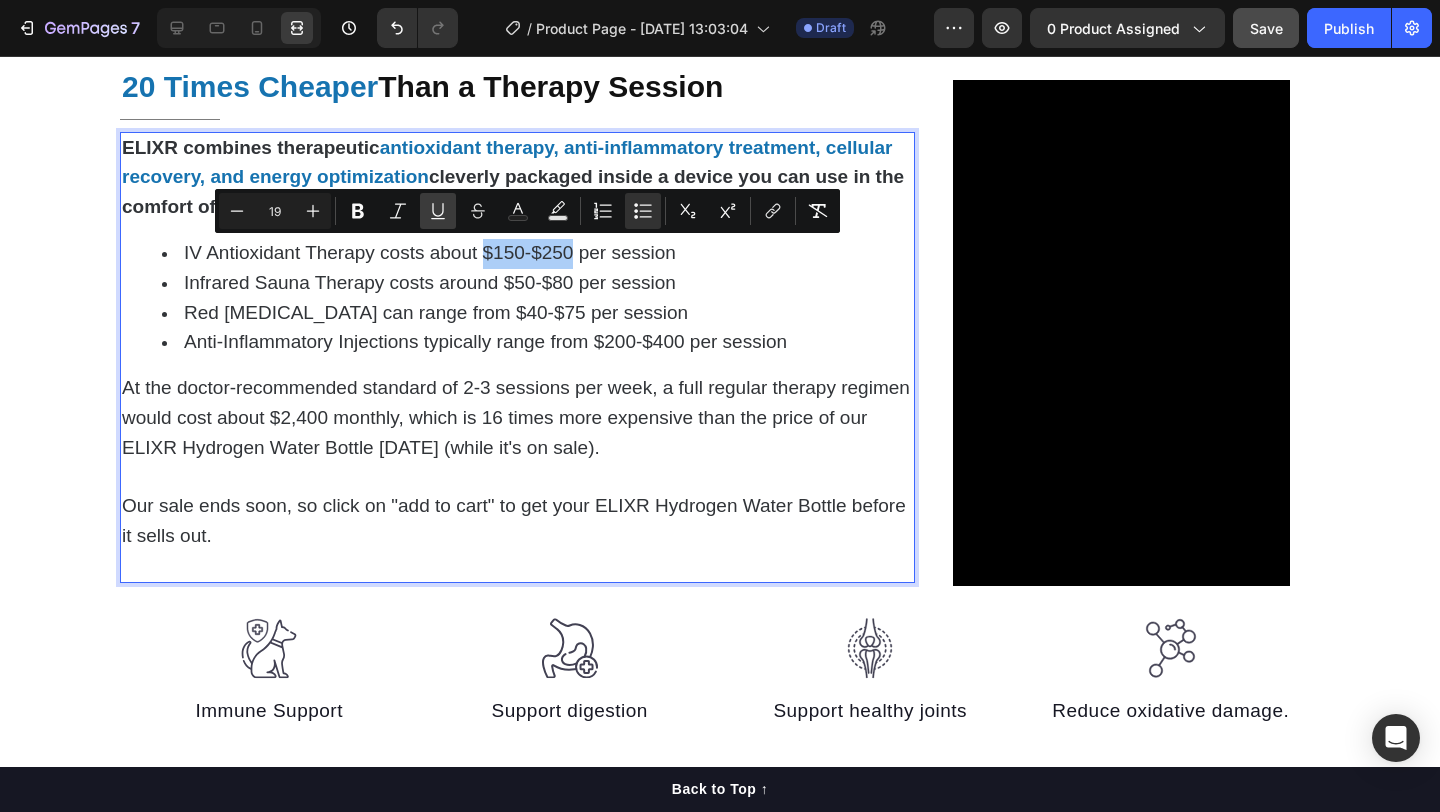 click 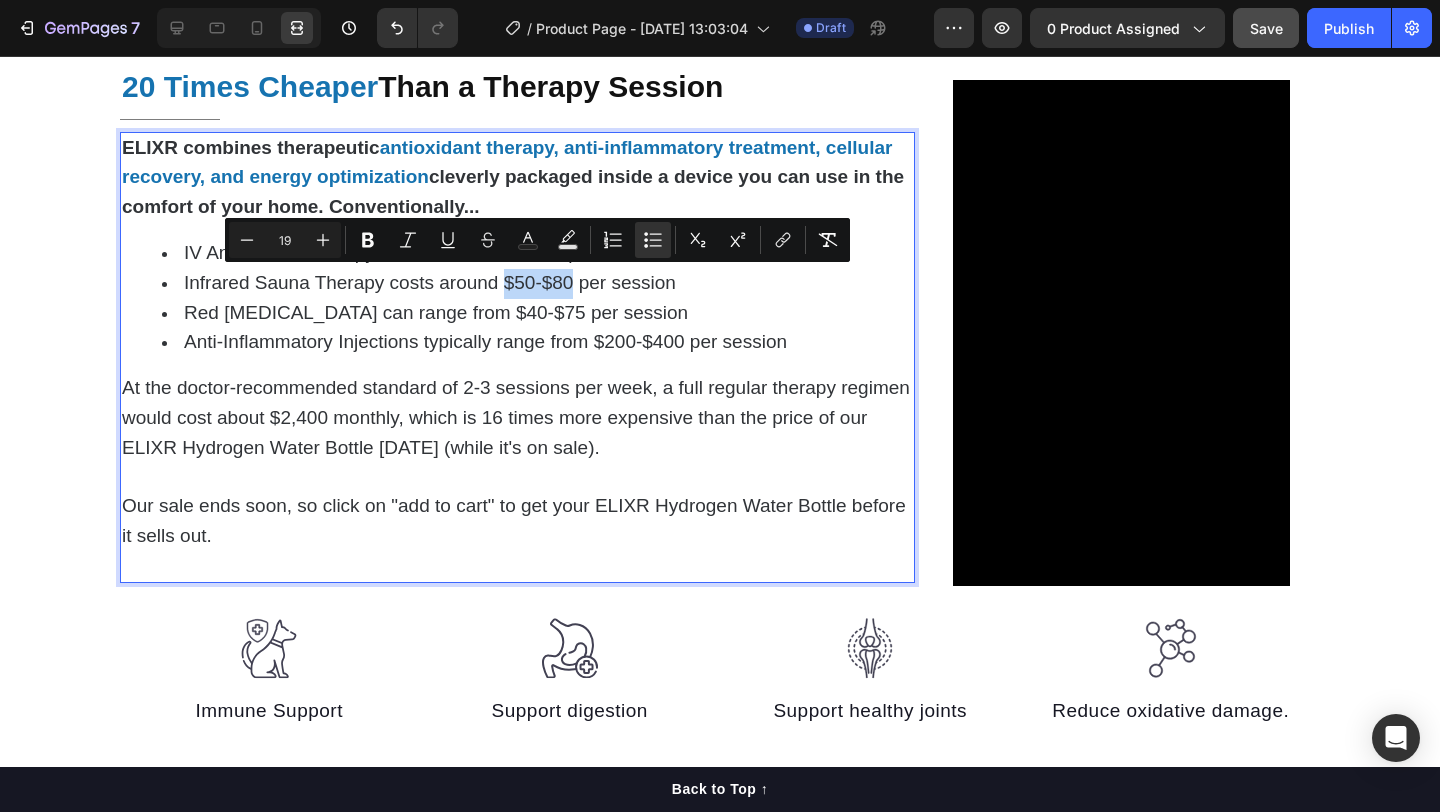 drag, startPoint x: 501, startPoint y: 281, endPoint x: 575, endPoint y: 281, distance: 74 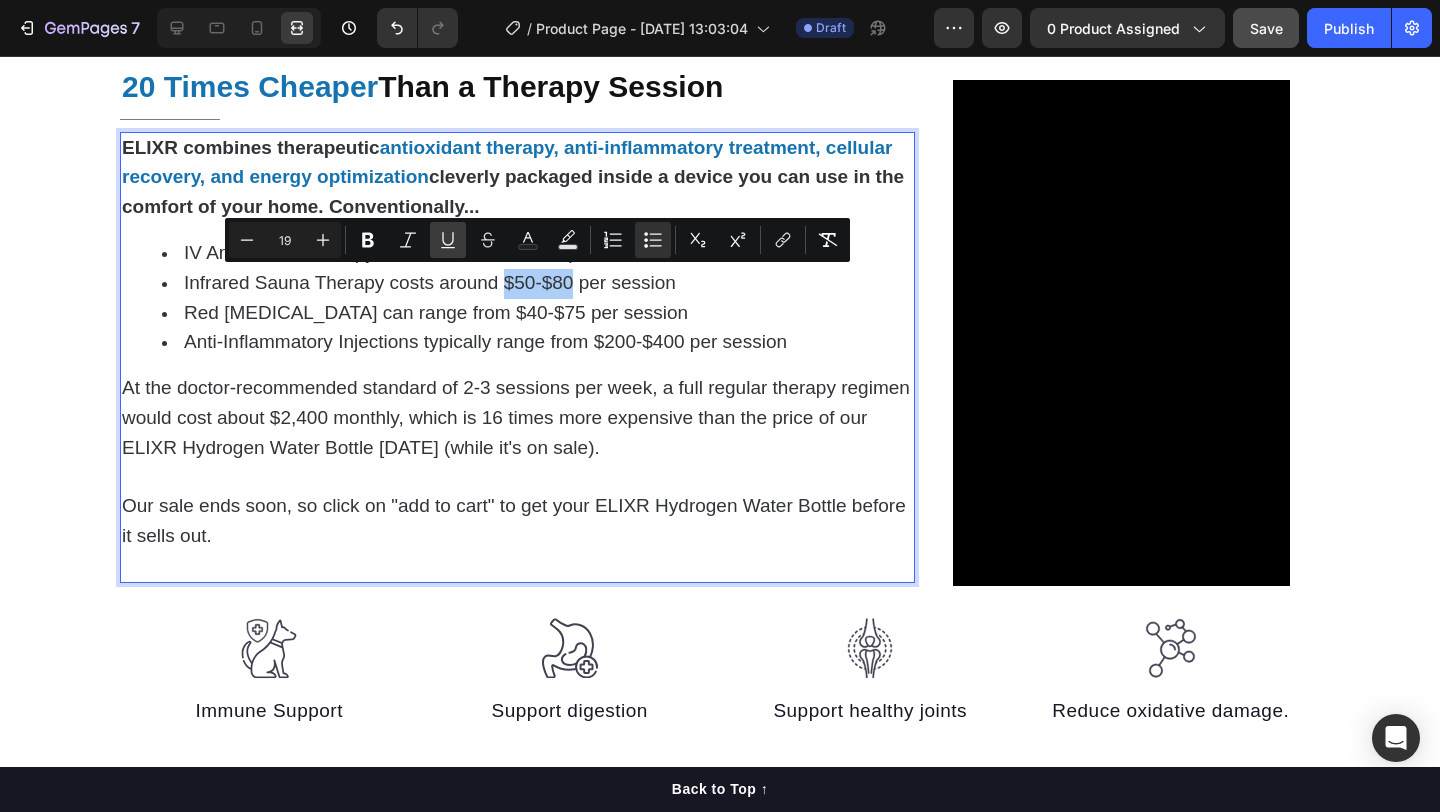 click 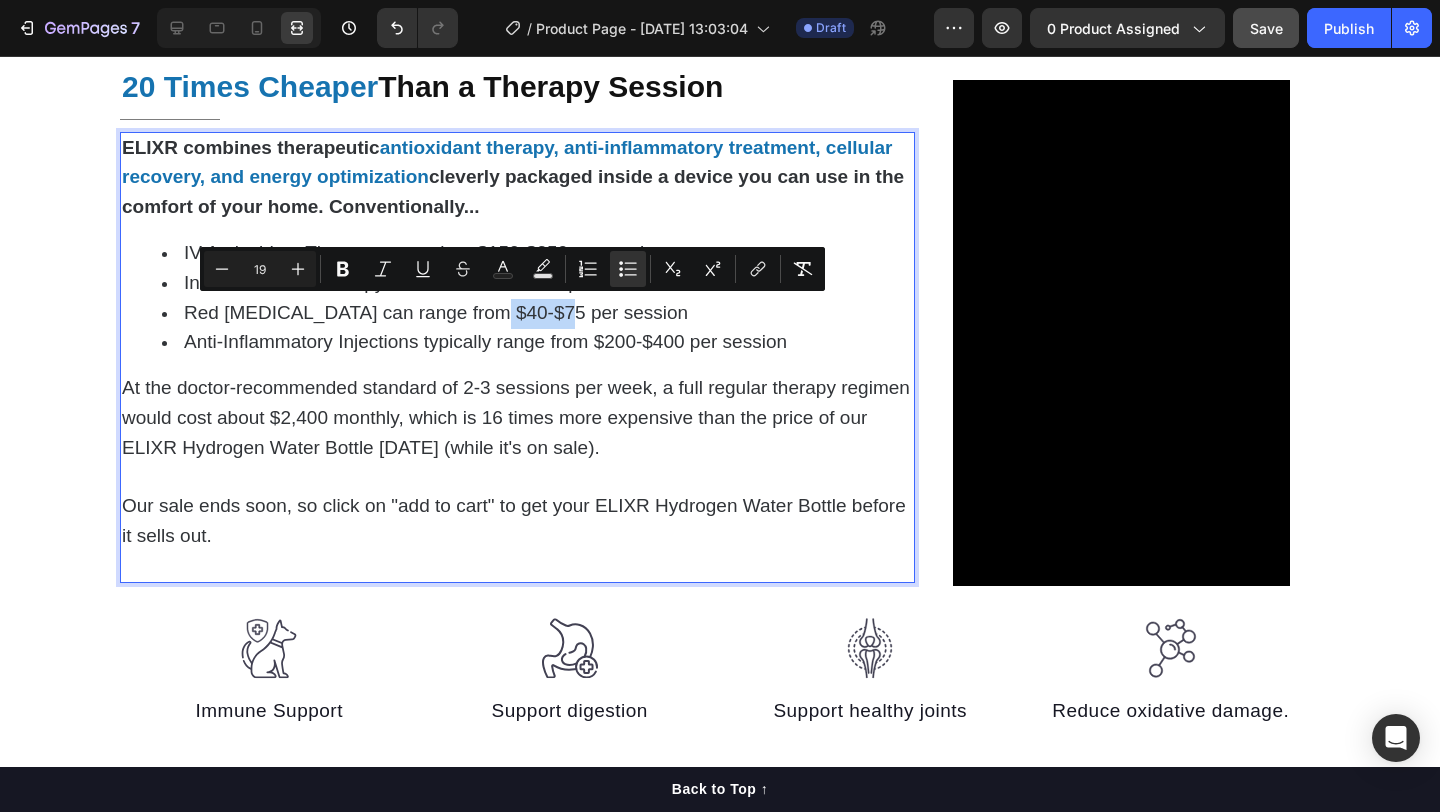 drag, startPoint x: 478, startPoint y: 308, endPoint x: 547, endPoint y: 312, distance: 69.115845 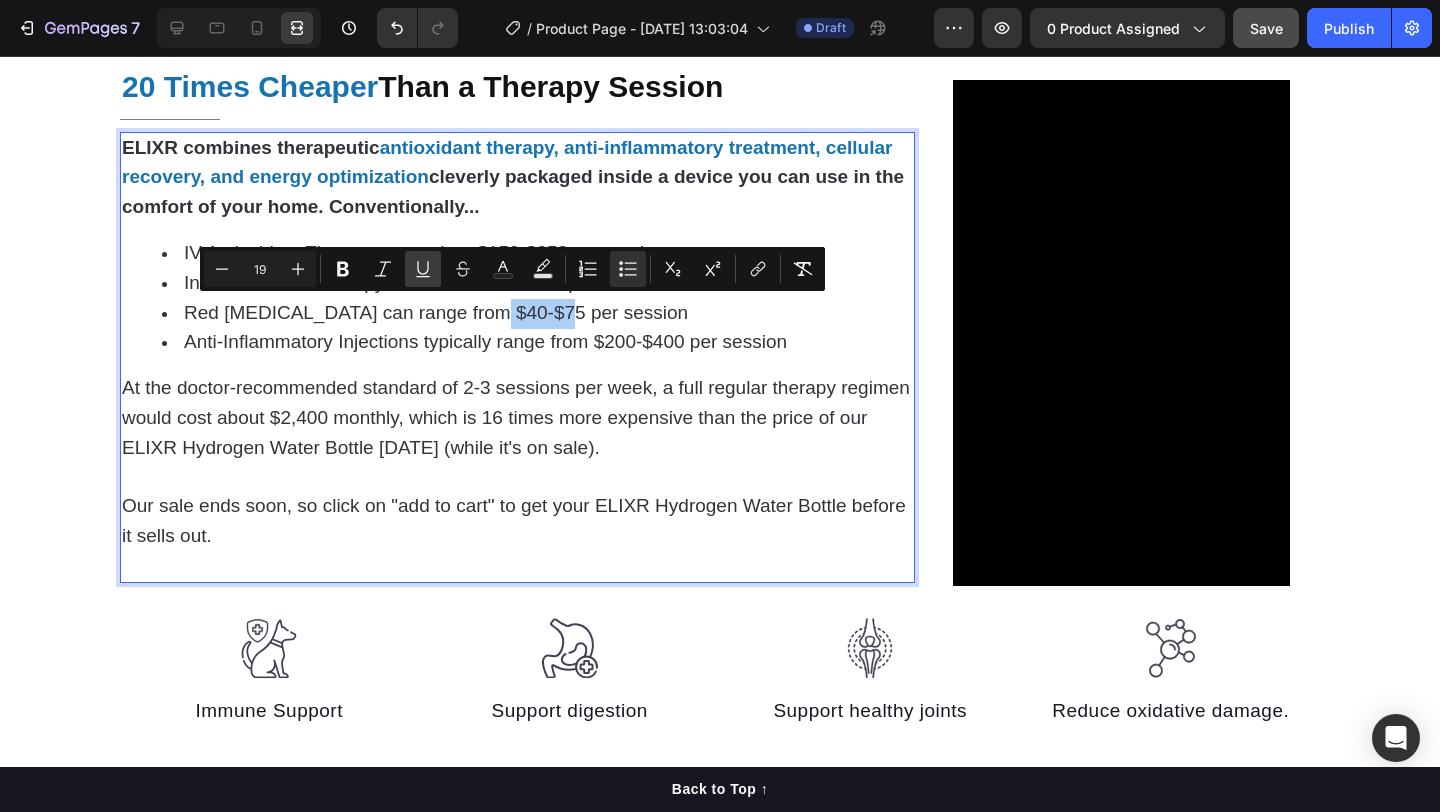 click on "Underline" at bounding box center (423, 269) 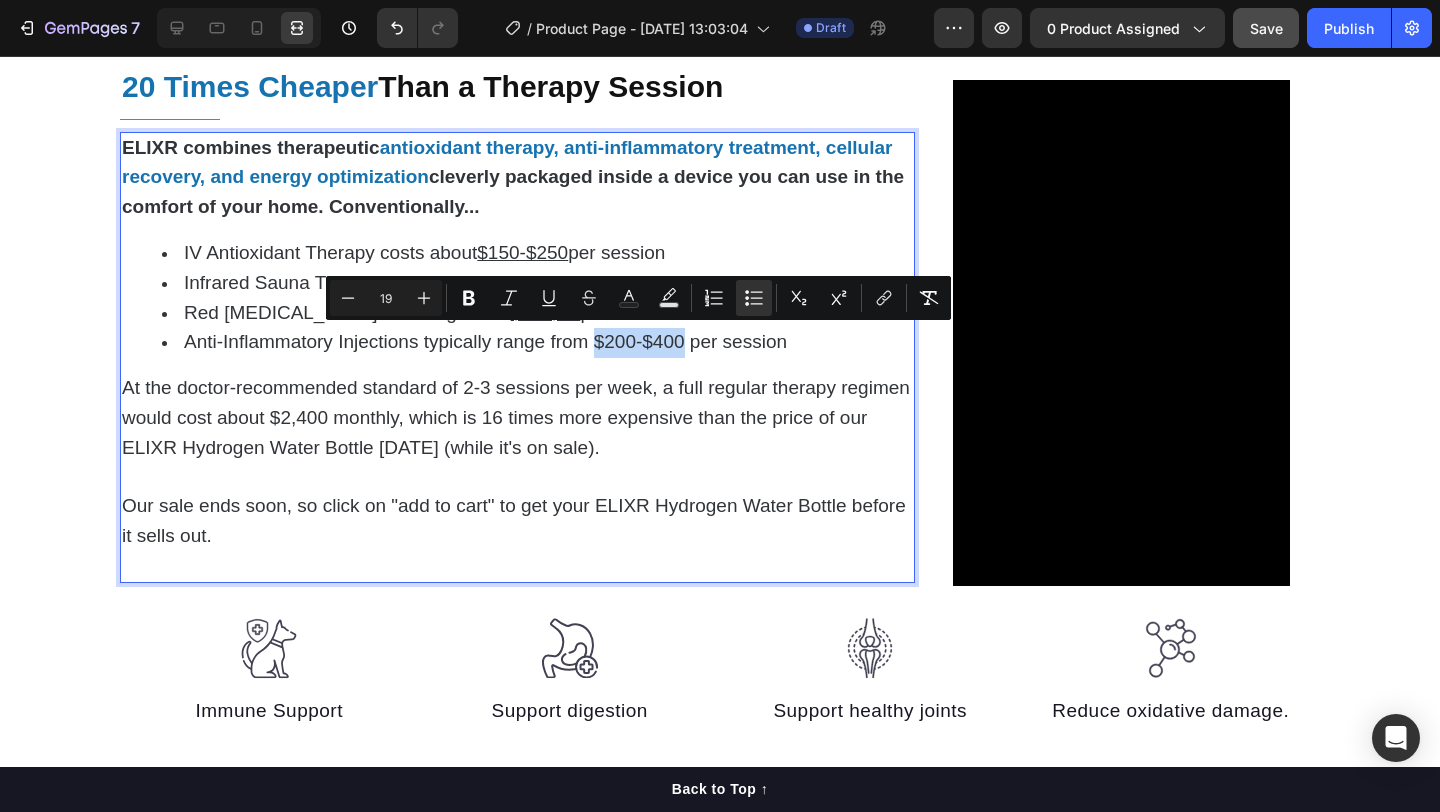 drag, startPoint x: 595, startPoint y: 341, endPoint x: 681, endPoint y: 345, distance: 86.09297 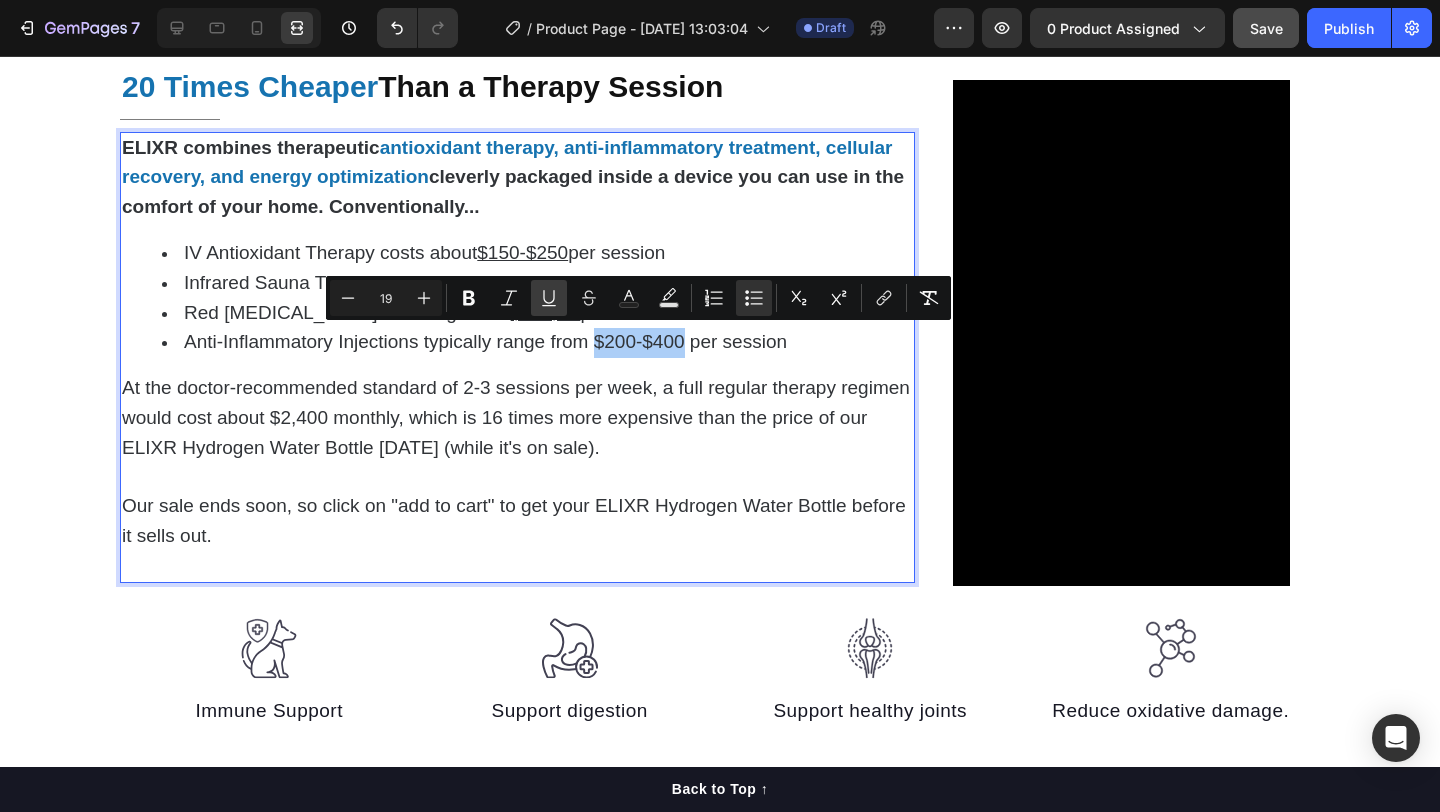 click 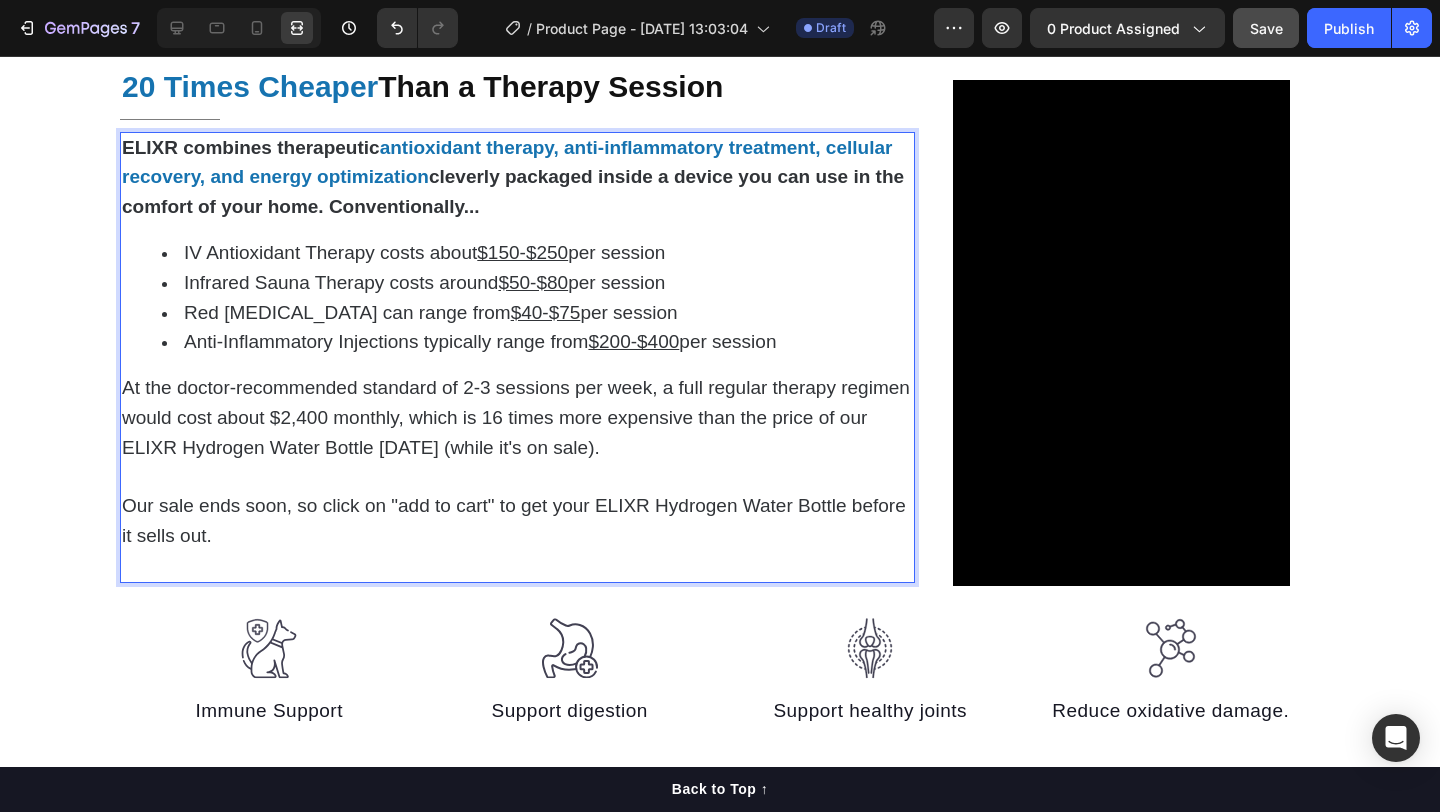 click on "At the doctor-recommended standard of 2-3 sessions per week, a full regular therapy regimen would cost about $2,400 monthly, which is 16 times more expensive than the price of our ELIXR Hydrogen Water Bottle today (while it's on sale)." at bounding box center [517, 418] 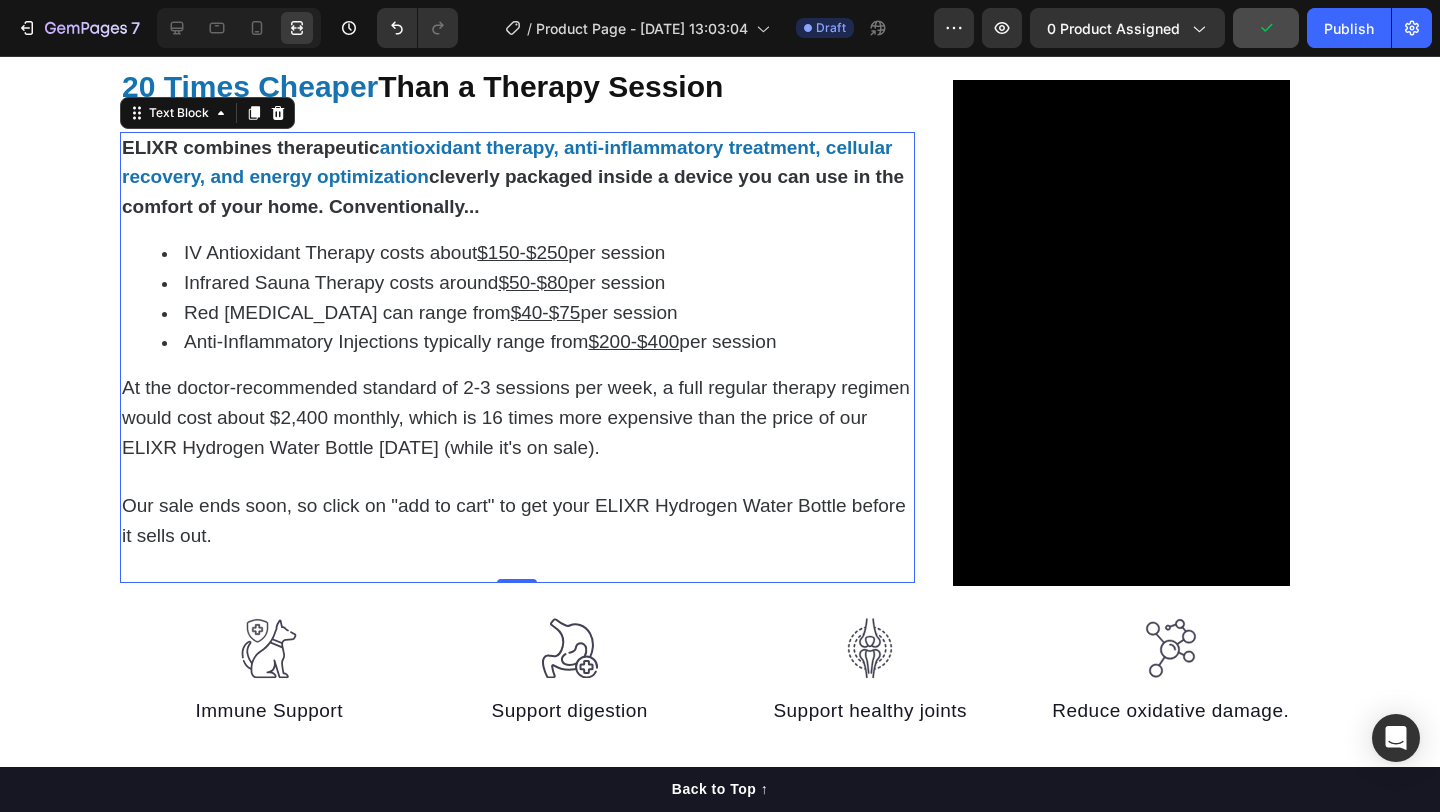 click on "At the doctor-recommended standard of 2-3 sessions per week, a full regular therapy regimen would cost about $2,400 monthly, which is 16 times more expensive than the price of our ELIXR Hydrogen Water Bottle today (while it's on sale)." at bounding box center (517, 418) 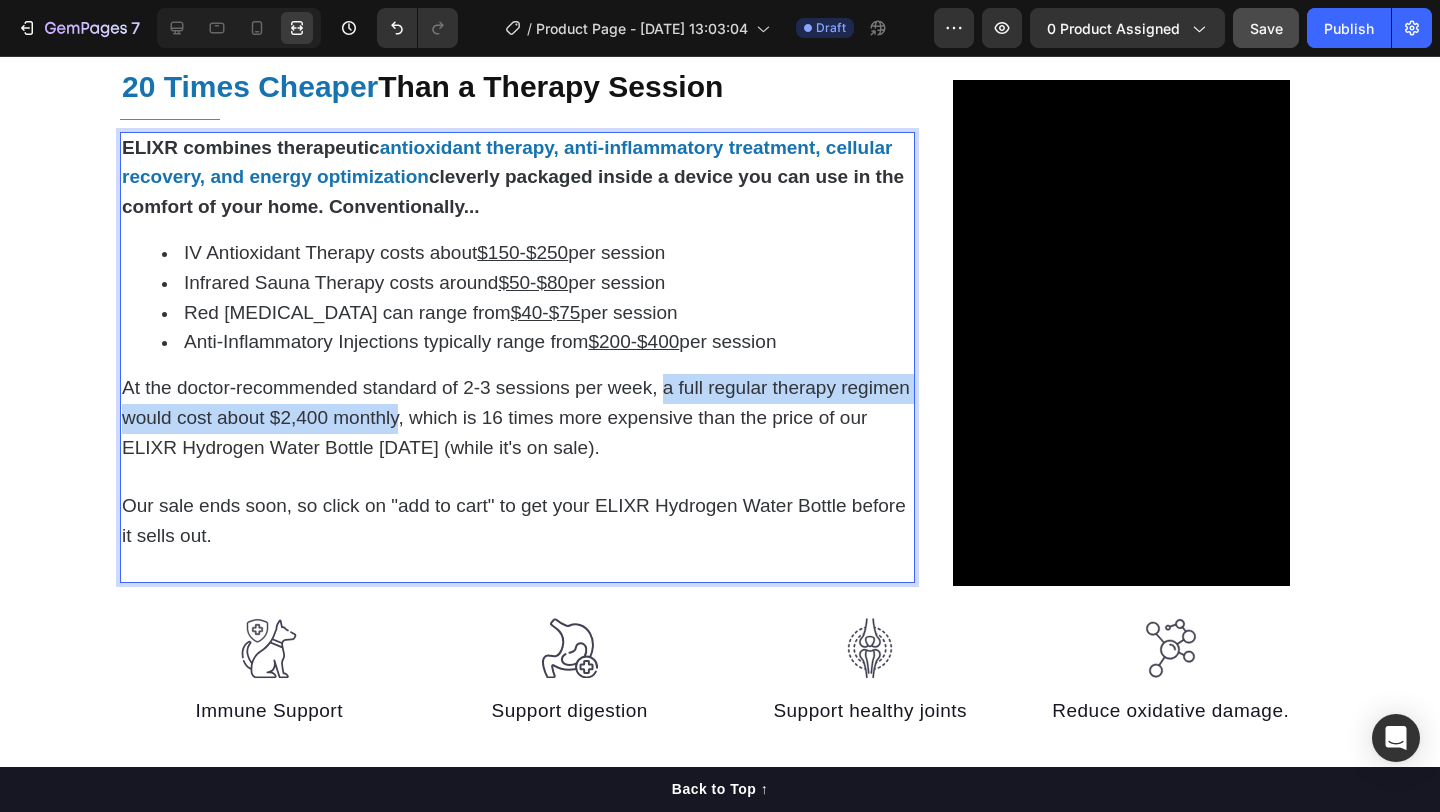 drag, startPoint x: 660, startPoint y: 389, endPoint x: 396, endPoint y: 424, distance: 266.30997 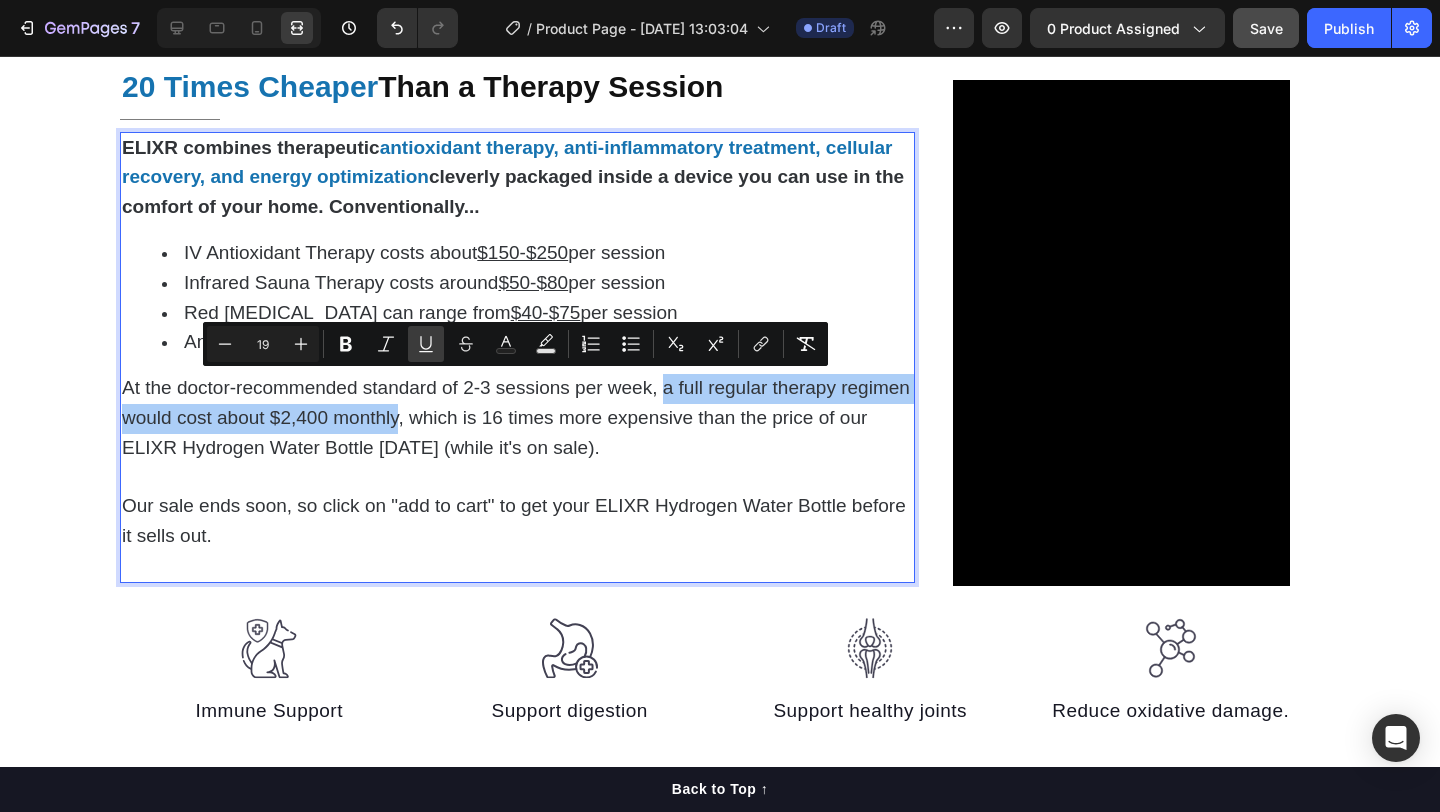 click 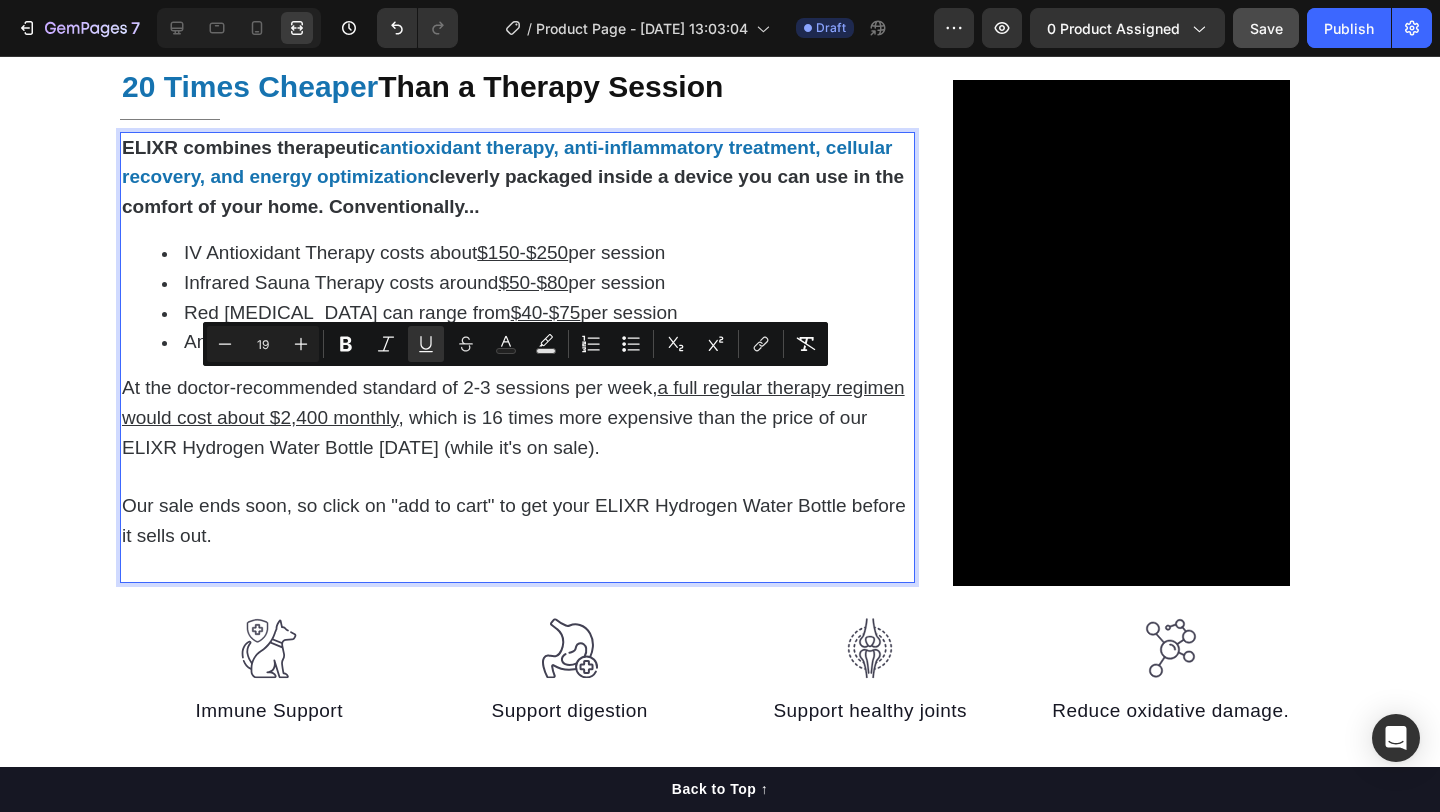 click on "At the doctor-recommended standard of 2-3 sessions per week,  a full regular therapy regimen would cost about $2,400 monthly , which is 16 times more expensive than the price of our ELIXR Hydrogen Water Bottle today (while it's on sale)." at bounding box center [517, 418] 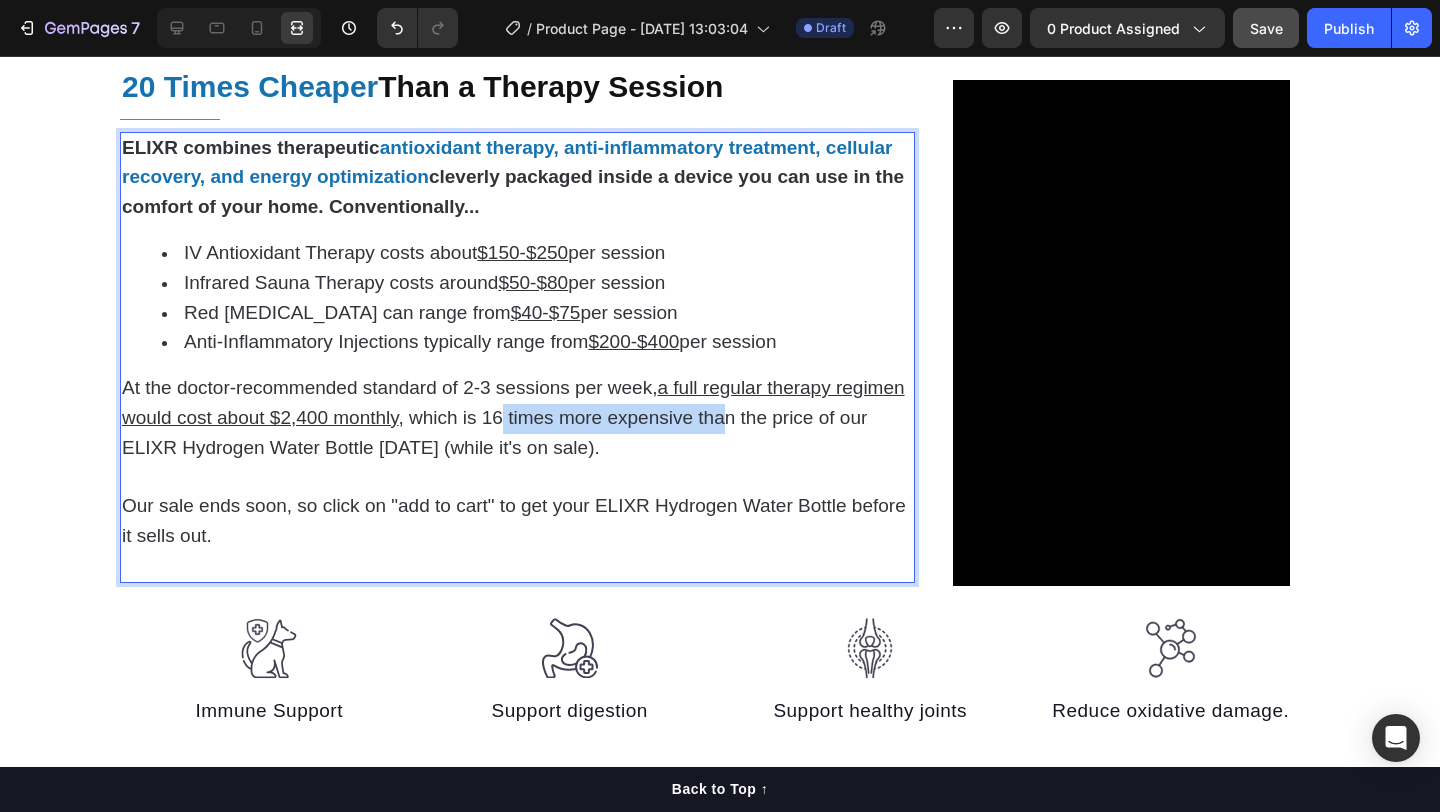 drag, startPoint x: 498, startPoint y: 419, endPoint x: 720, endPoint y: 419, distance: 222 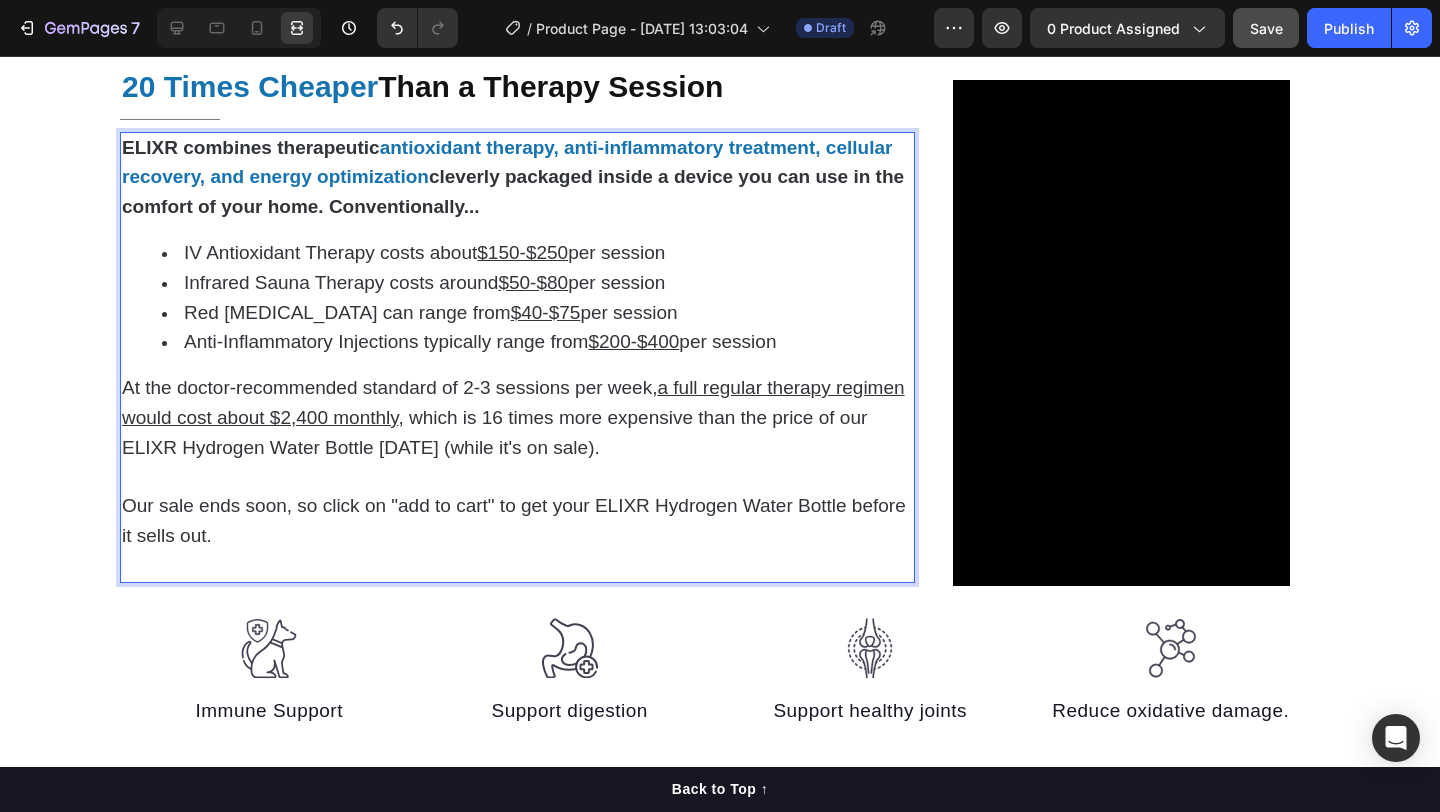click on "At the doctor-recommended standard of 2-3 sessions per week,  a full regular therapy regimen would cost about $2,400 monthly , which is 16 times more expensive than the price of our ELIXR Hydrogen Water Bottle today (while it's on sale)." at bounding box center (513, 417) 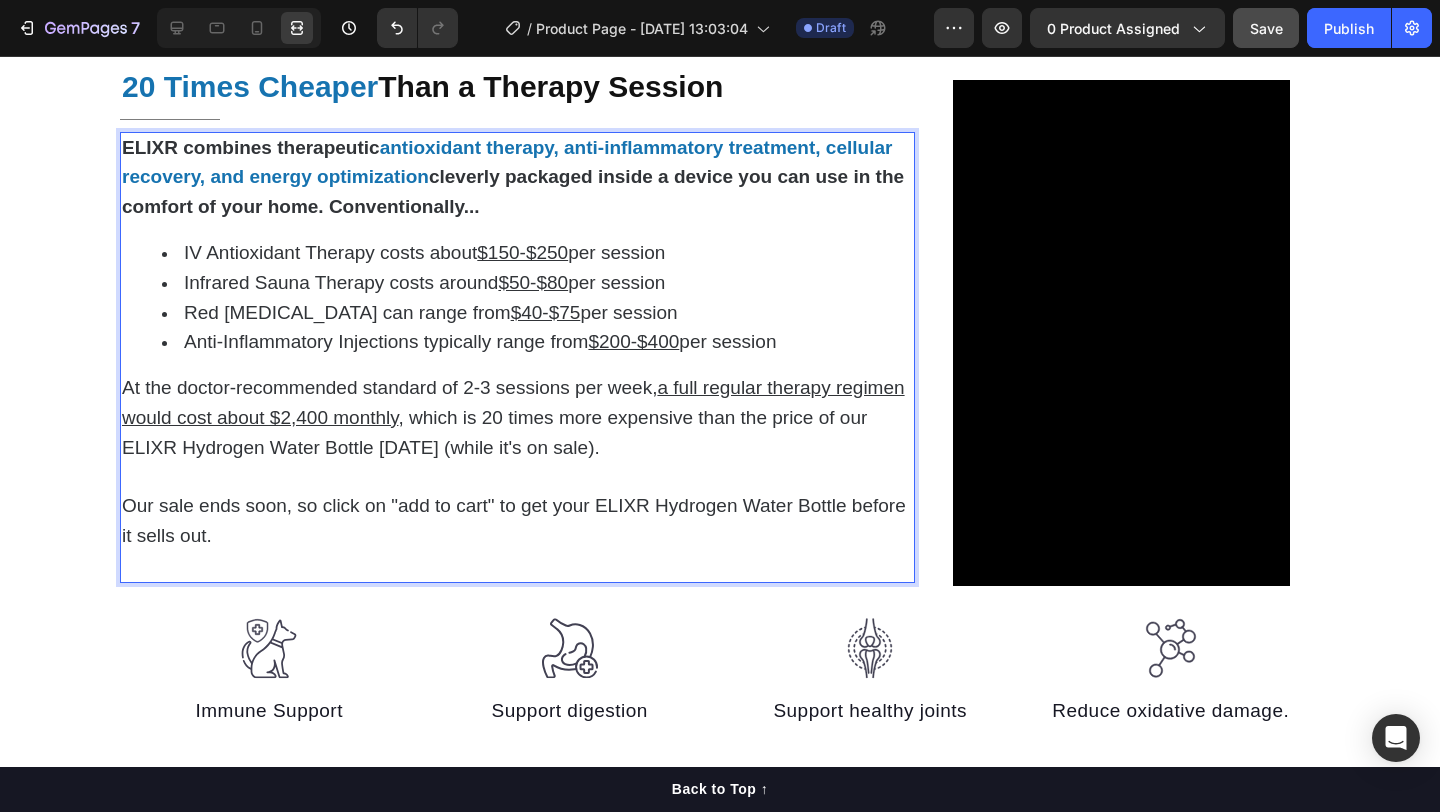 click on "At the doctor-recommended standard of 2-3 sessions per week,  a full regular therapy regimen would cost about $2,400 monthly , which is 20 times more expensive than the price of our ELIXR Hydrogen Water Bottle today (while it's on sale)." at bounding box center (517, 418) 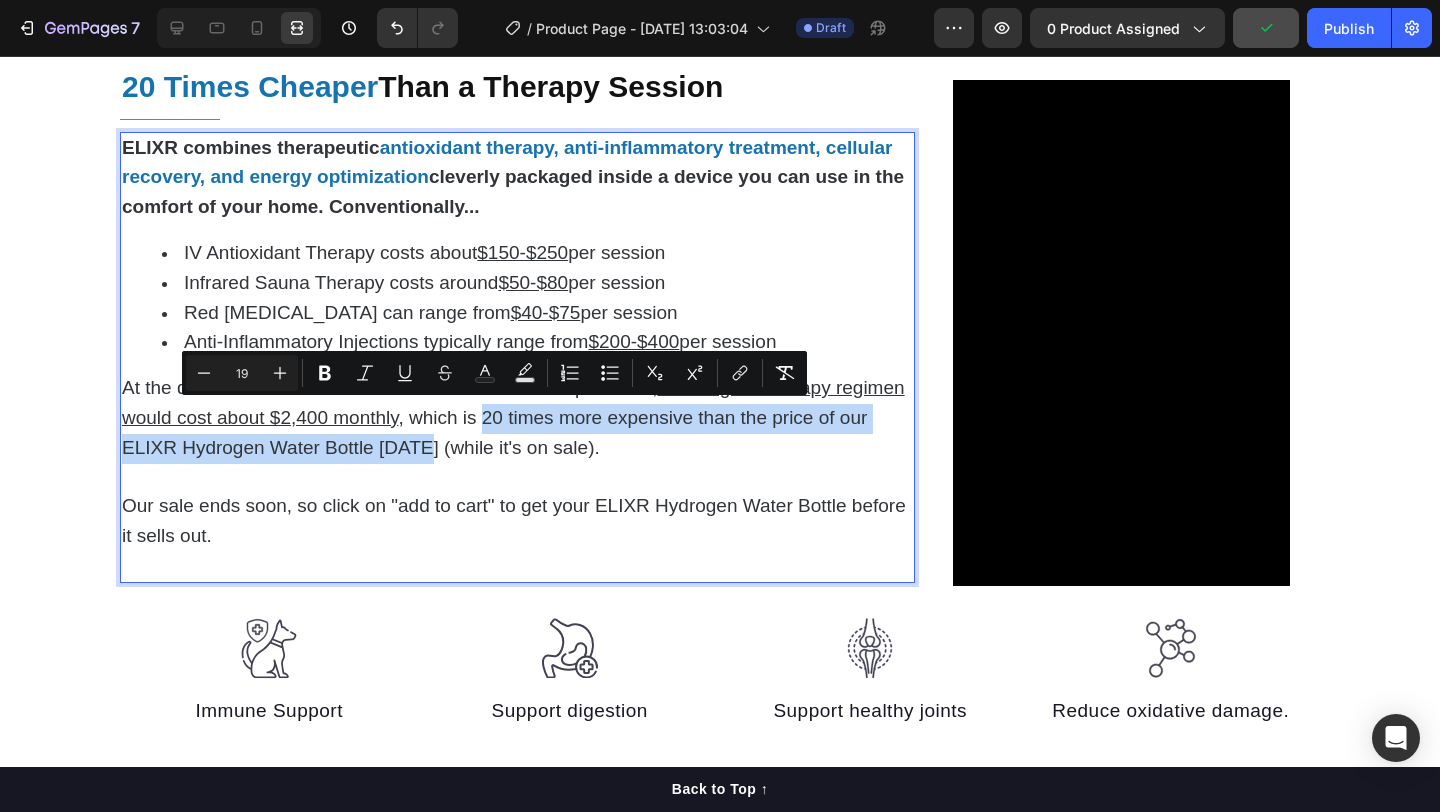 drag, startPoint x: 481, startPoint y: 411, endPoint x: 421, endPoint y: 447, distance: 69.97142 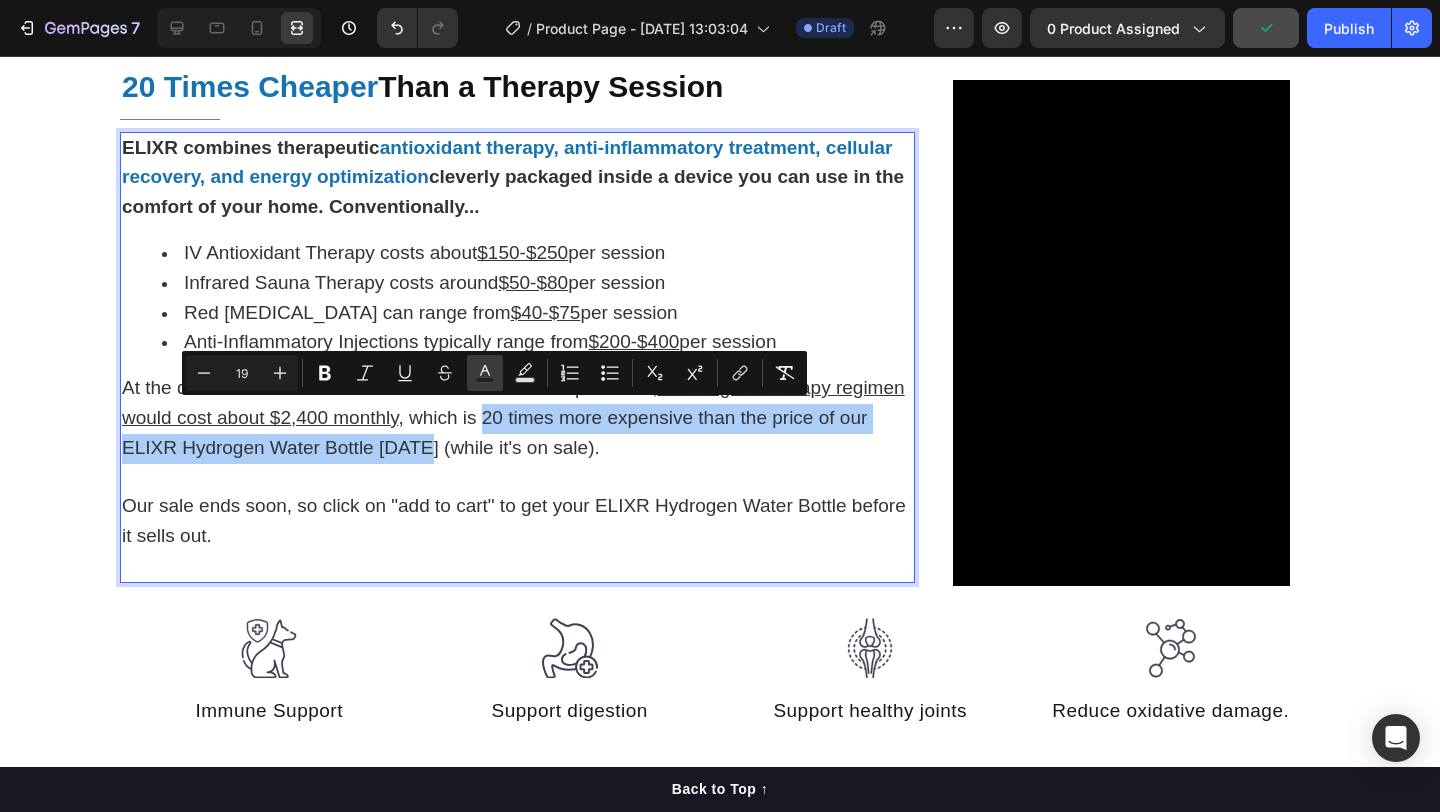 click 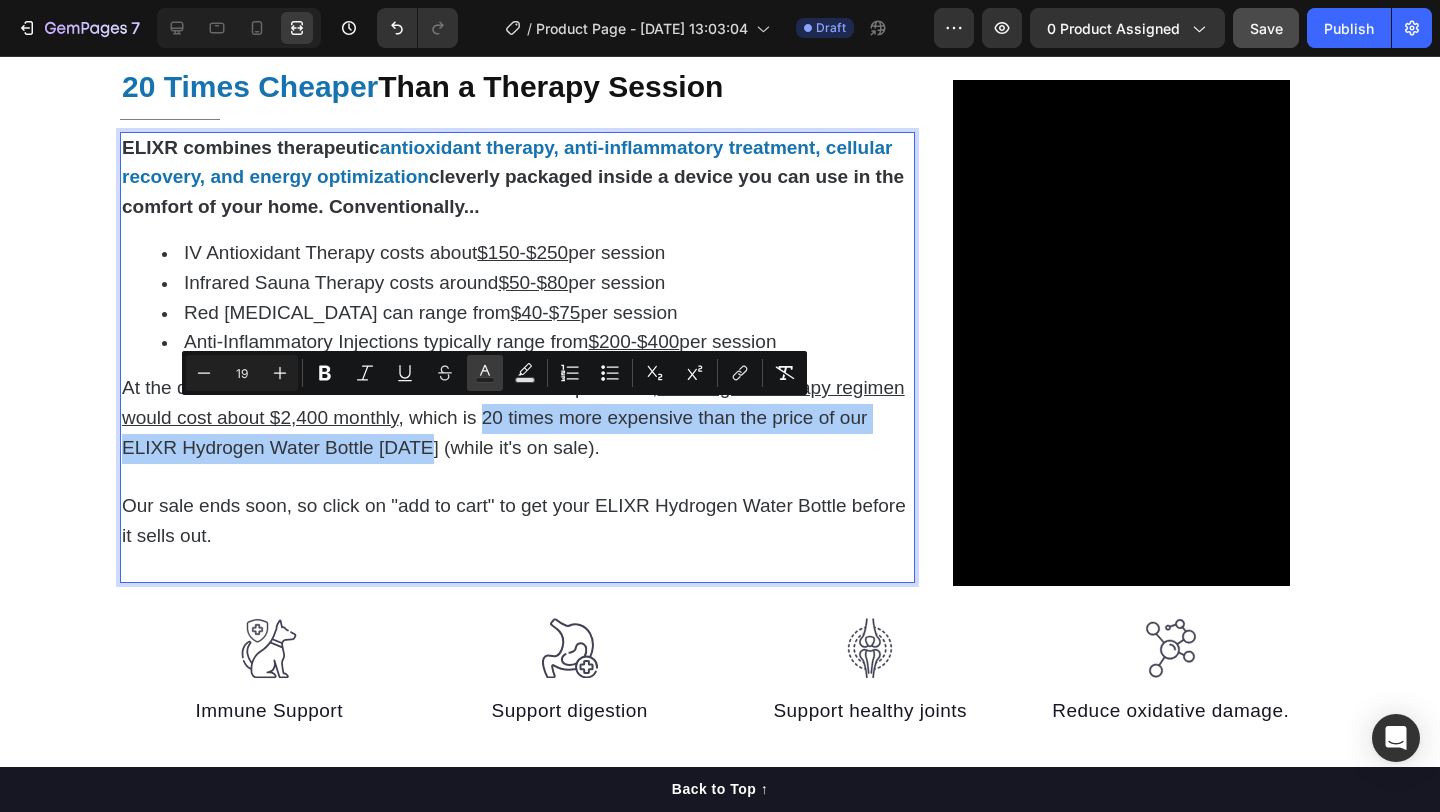 click 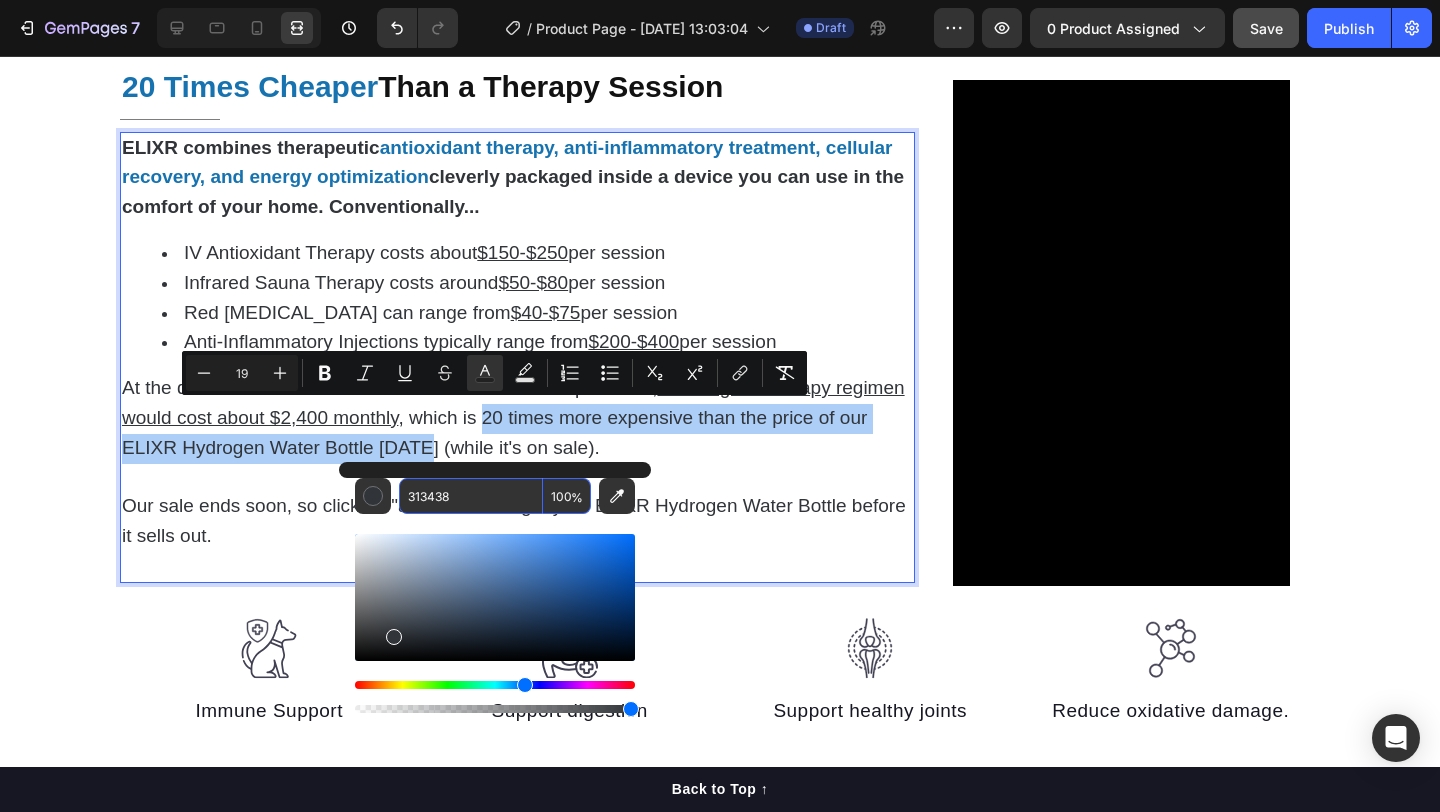 click on "313438" at bounding box center [471, 496] 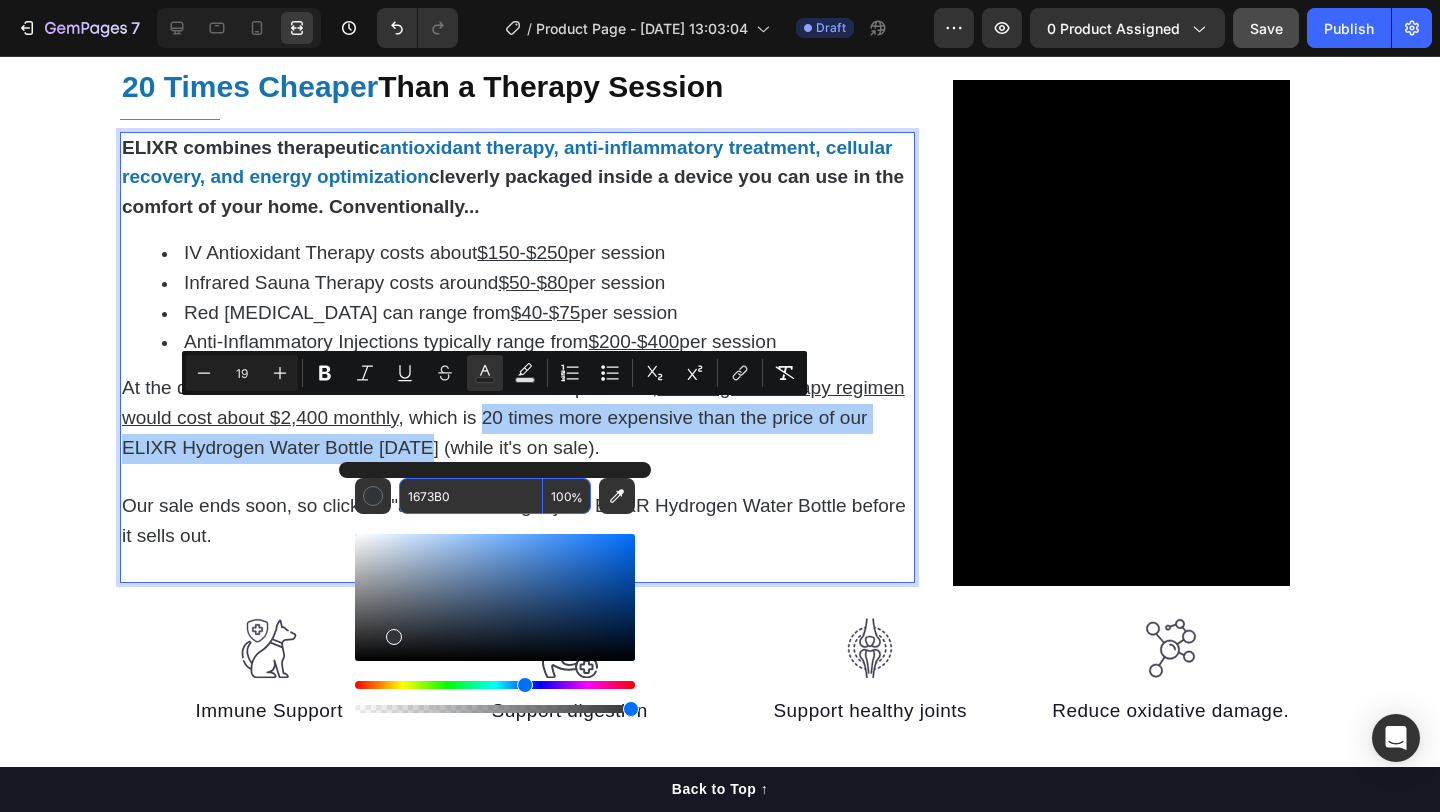 type on "1673B0" 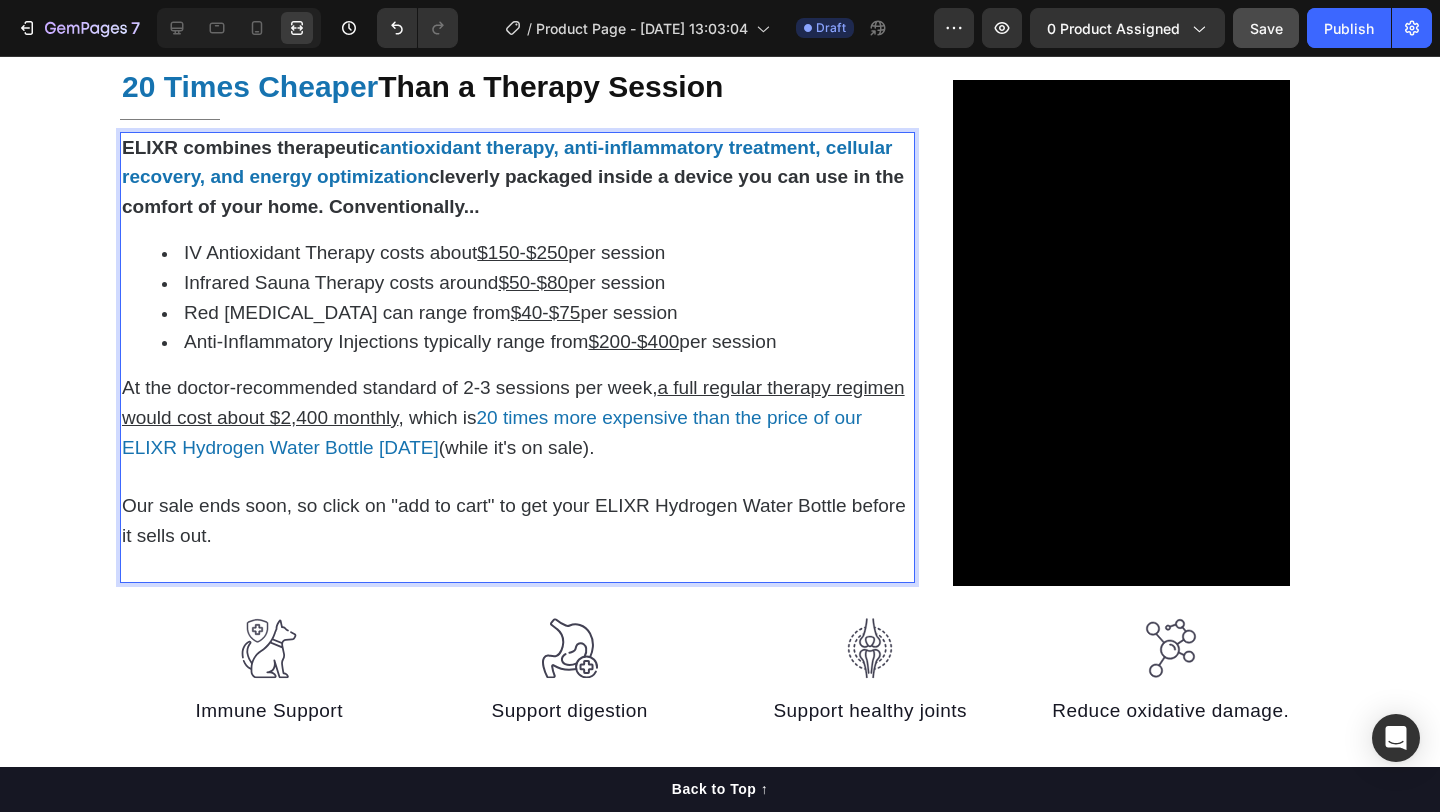 click on "At the doctor-recommended standard of 2-3 sessions per week,  a full regular therapy regimen would cost about $2,400 monthly , which is  20 times more expensive than the price of our ELIXR Hydrogen Water Bottle today  (while it's on sale)." at bounding box center (517, 418) 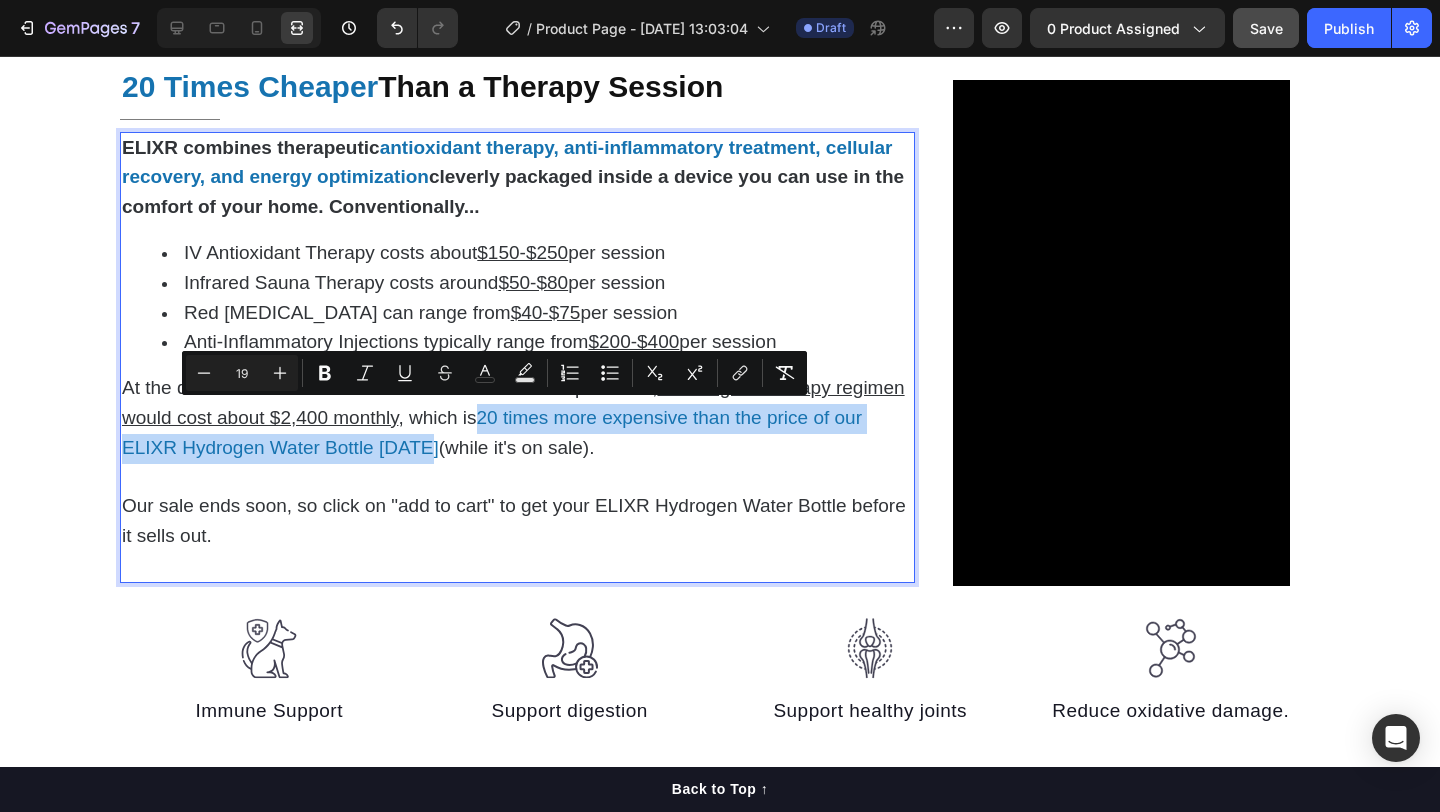 drag, startPoint x: 479, startPoint y: 412, endPoint x: 426, endPoint y: 443, distance: 61.400326 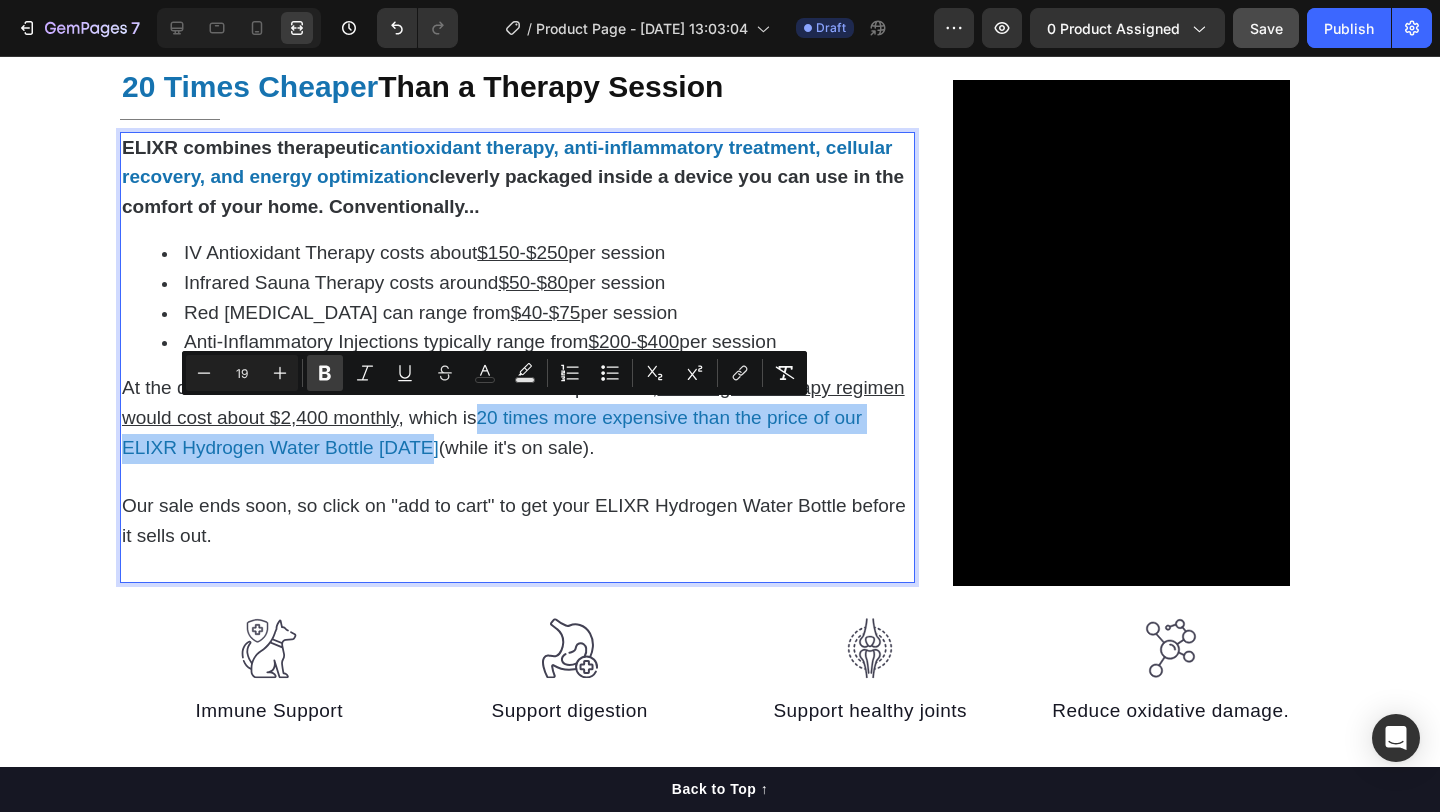 click 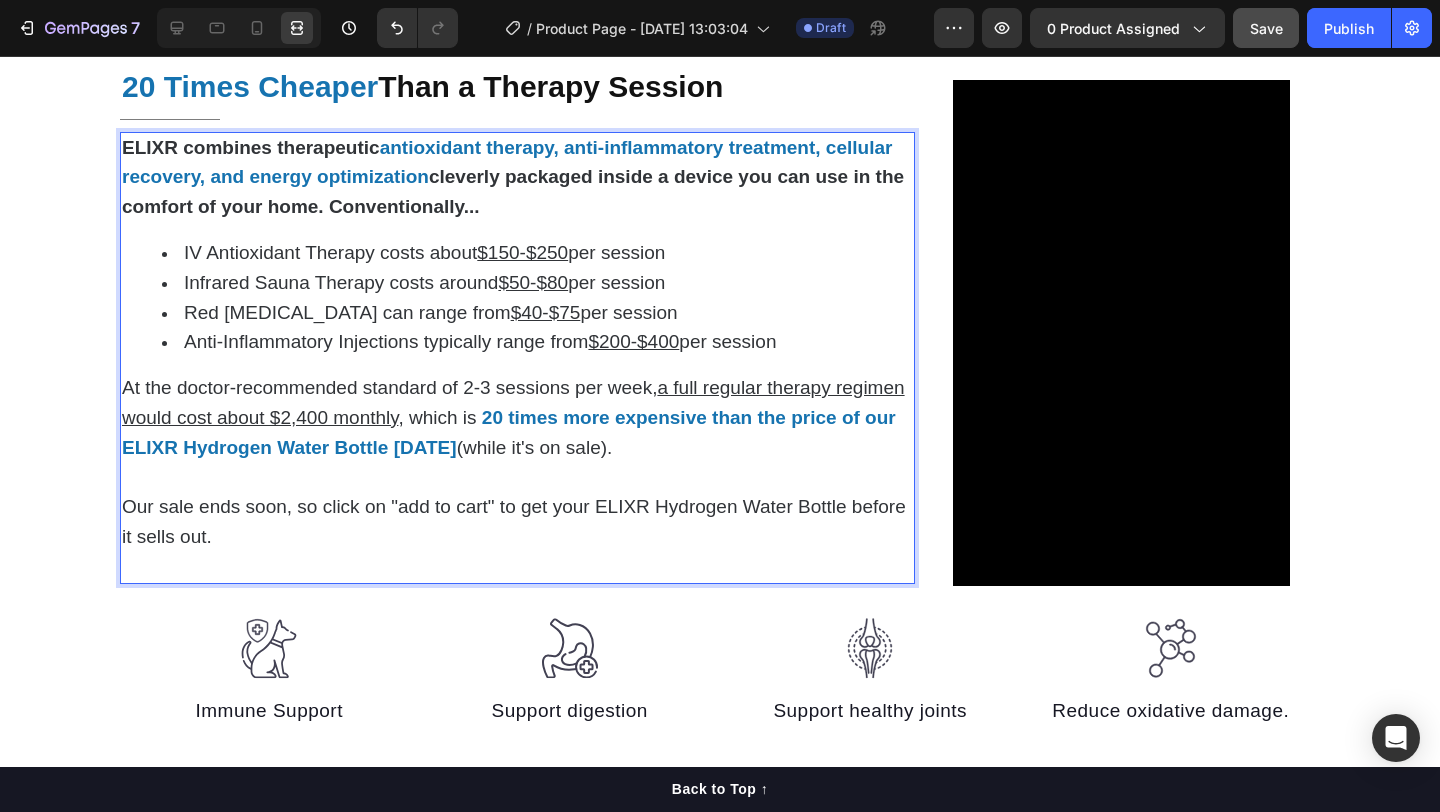 click at bounding box center (517, 479) 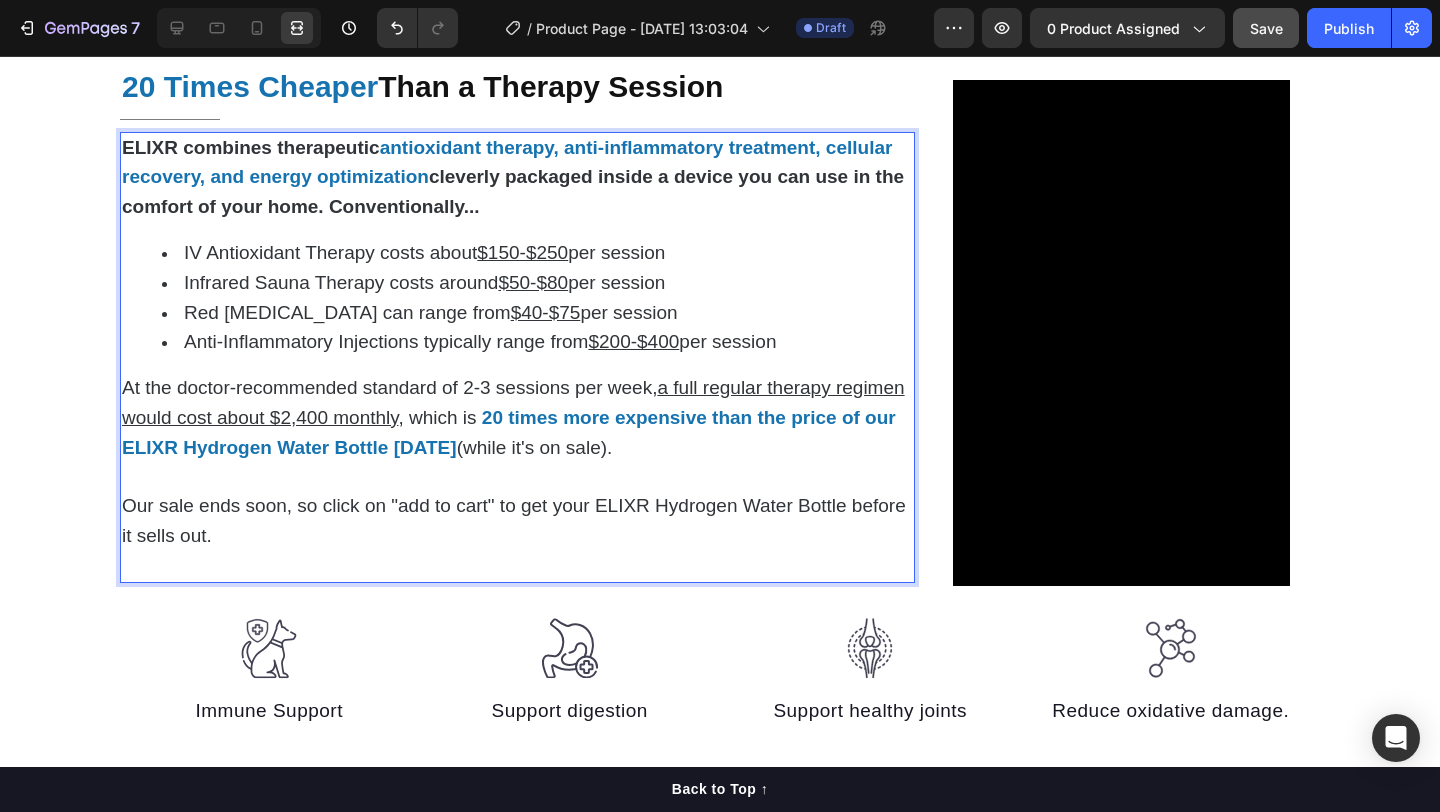 click on "antioxidant therapy, anti-inflammatory treatment, cellular recovery, and energy optimization" at bounding box center (507, 162) 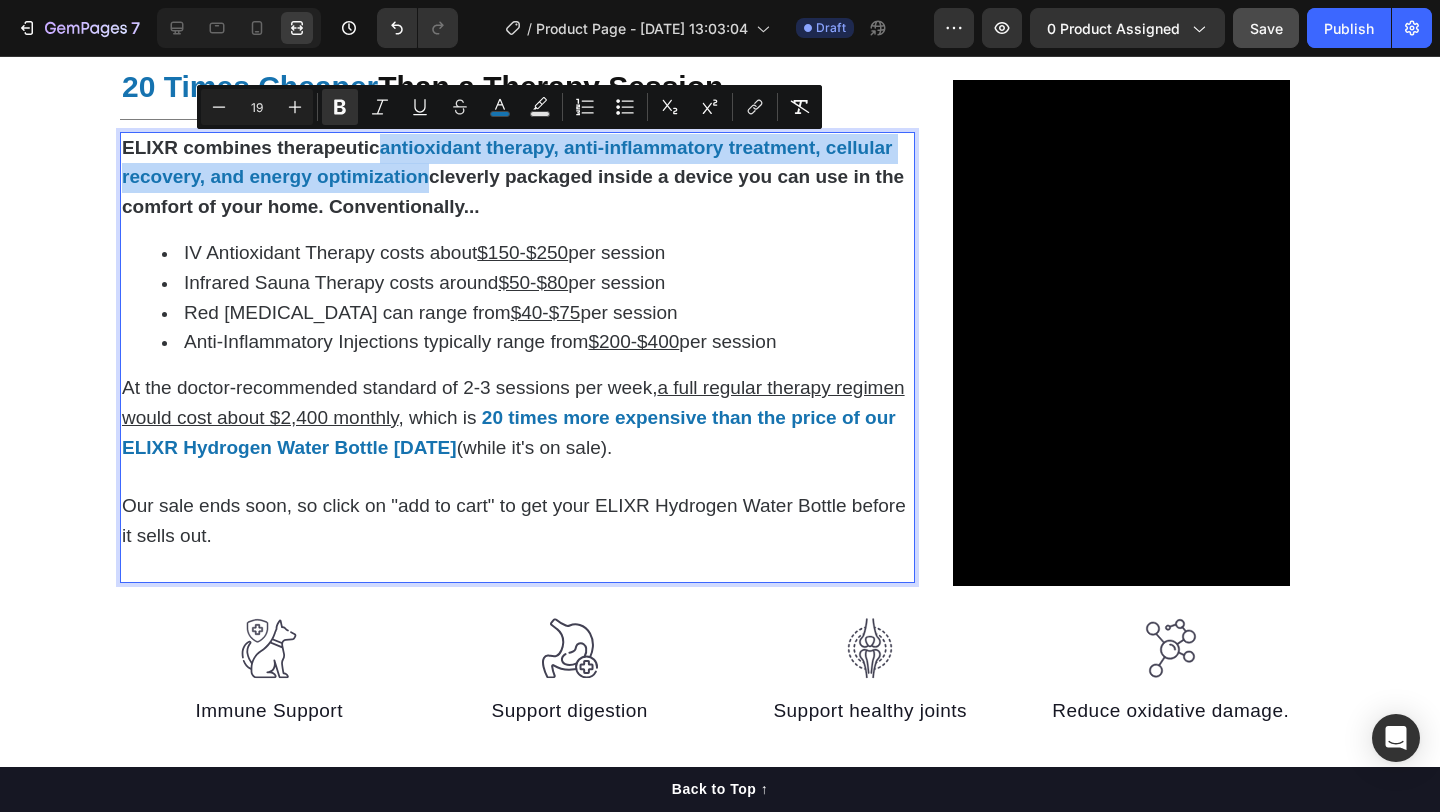 drag, startPoint x: 387, startPoint y: 152, endPoint x: 425, endPoint y: 177, distance: 45.486263 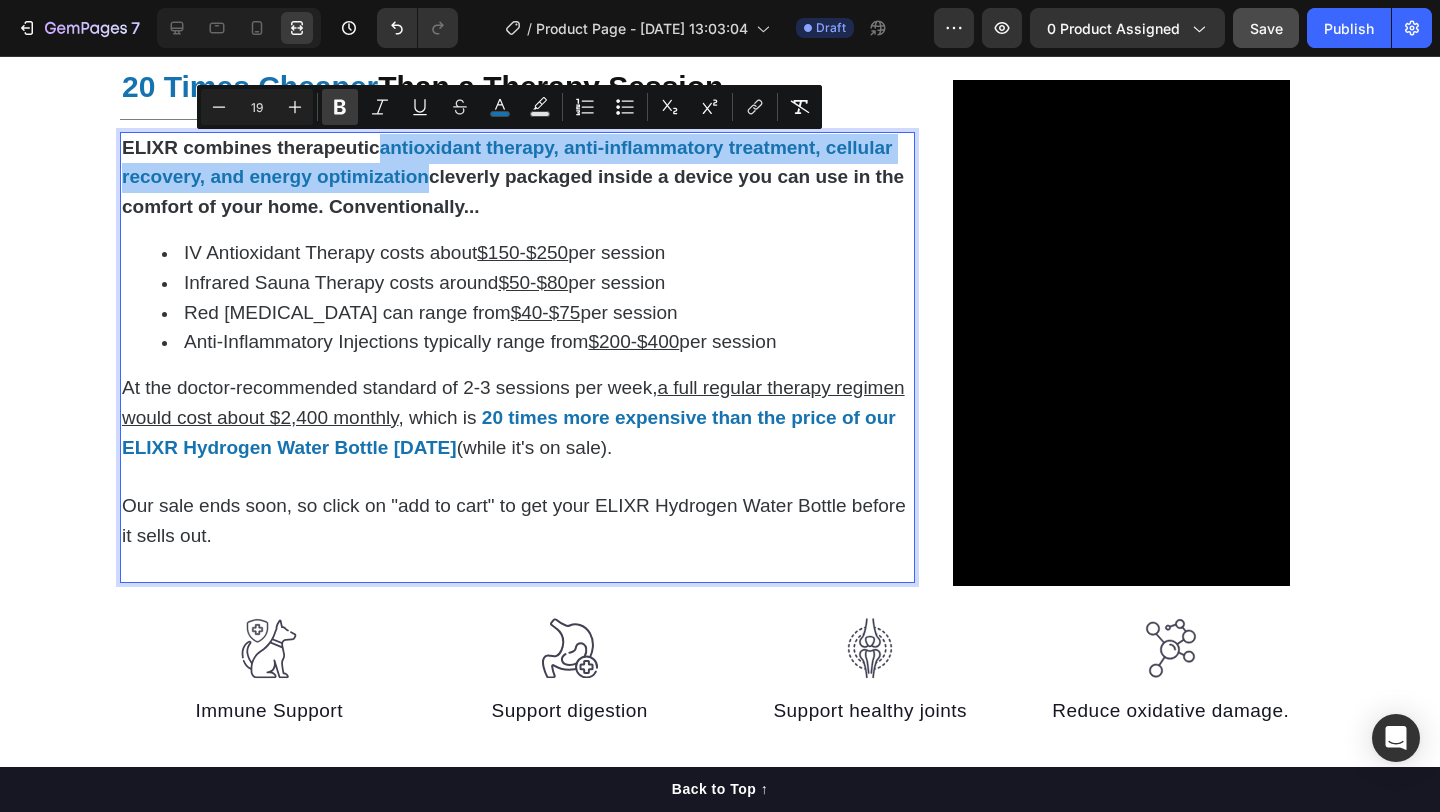 click 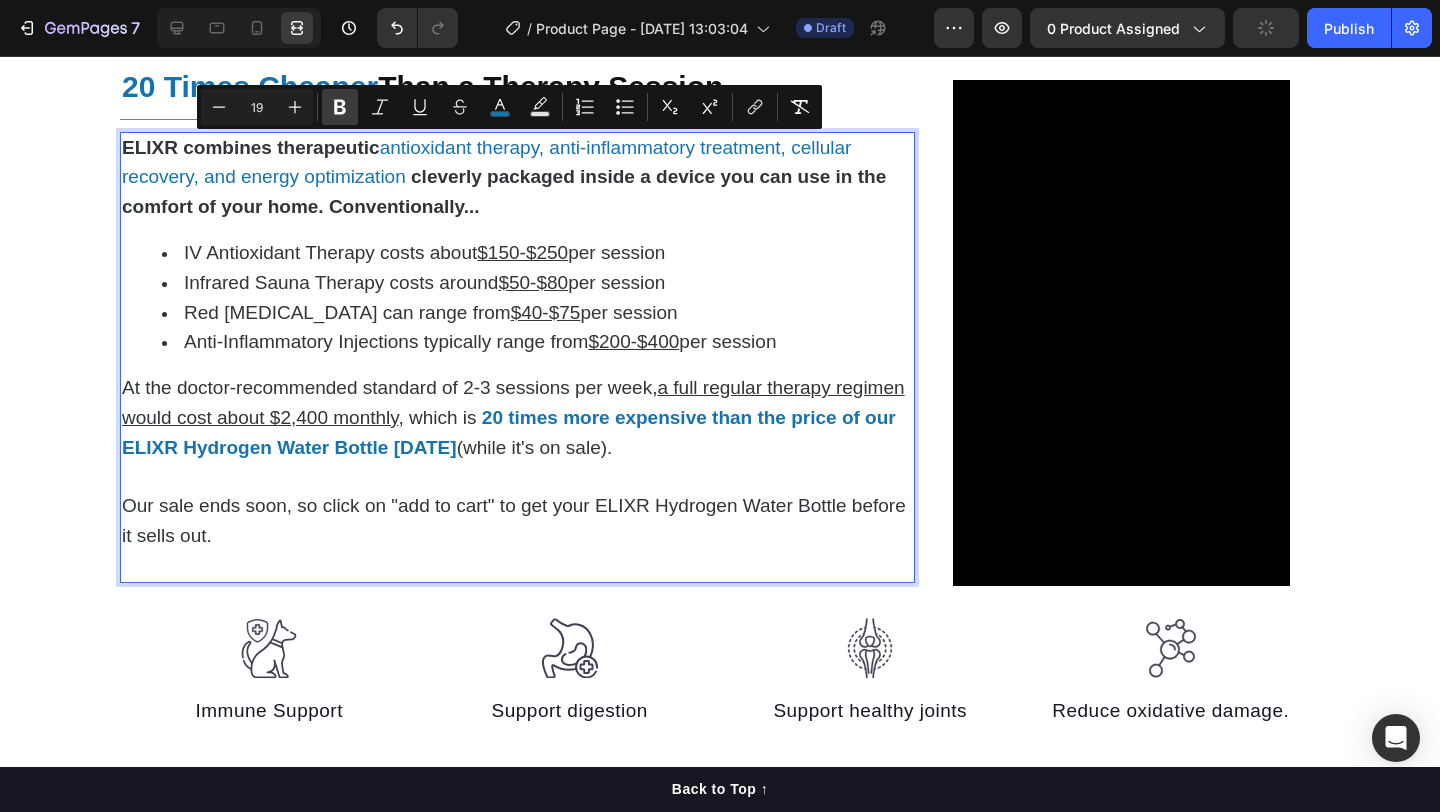 click 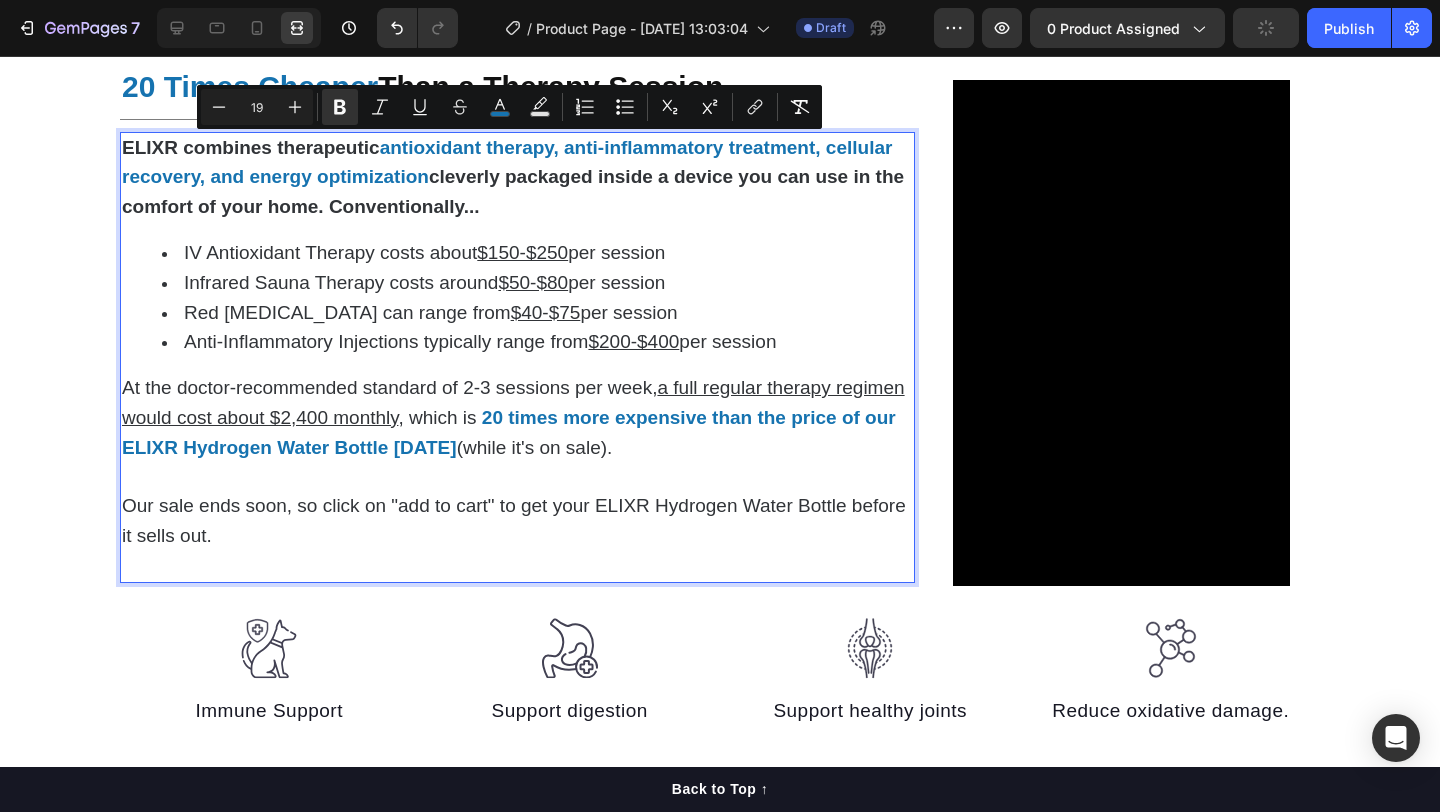 click on "ELIXR combines therapeutic  antioxidant therapy, anti-inflammatory treatment, cellular recovery, and energy optimization  cleverly packaged inside a device you can use in the comfort of your home. Conventionally... IV Antioxidant Therapy costs about  $150-$250  per session Infrared Sauna Therapy costs around  $50-$80  per session Red Light Therapy can range from  $40-$75  per session Anti-Inflammatory Injections typically range from  $200-$400  per session At the doctor-recommended standard of 2-3 sessions per week,  a full regular therapy regimen would cost about $2,400 monthly , which is   20 times more expensive than the price of our ELIXR Hydrogen Water Bottle today  (while it's on sale). Our sale ends soon, so click on "add to cart" to get your ELIXR Hydrogen Water Bottle before it sells out." at bounding box center [517, 357] 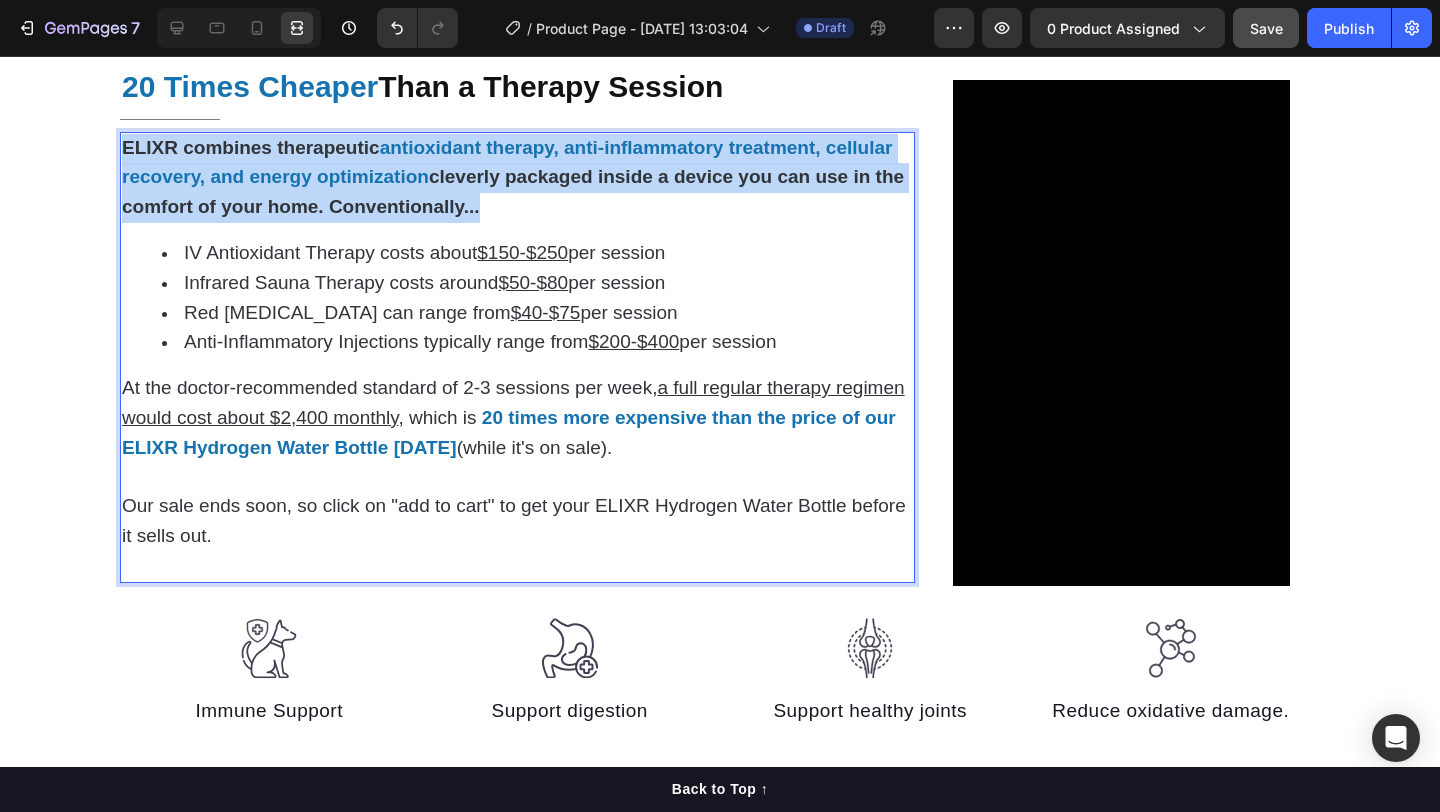 drag, startPoint x: 505, startPoint y: 204, endPoint x: 127, endPoint y: 145, distance: 382.57678 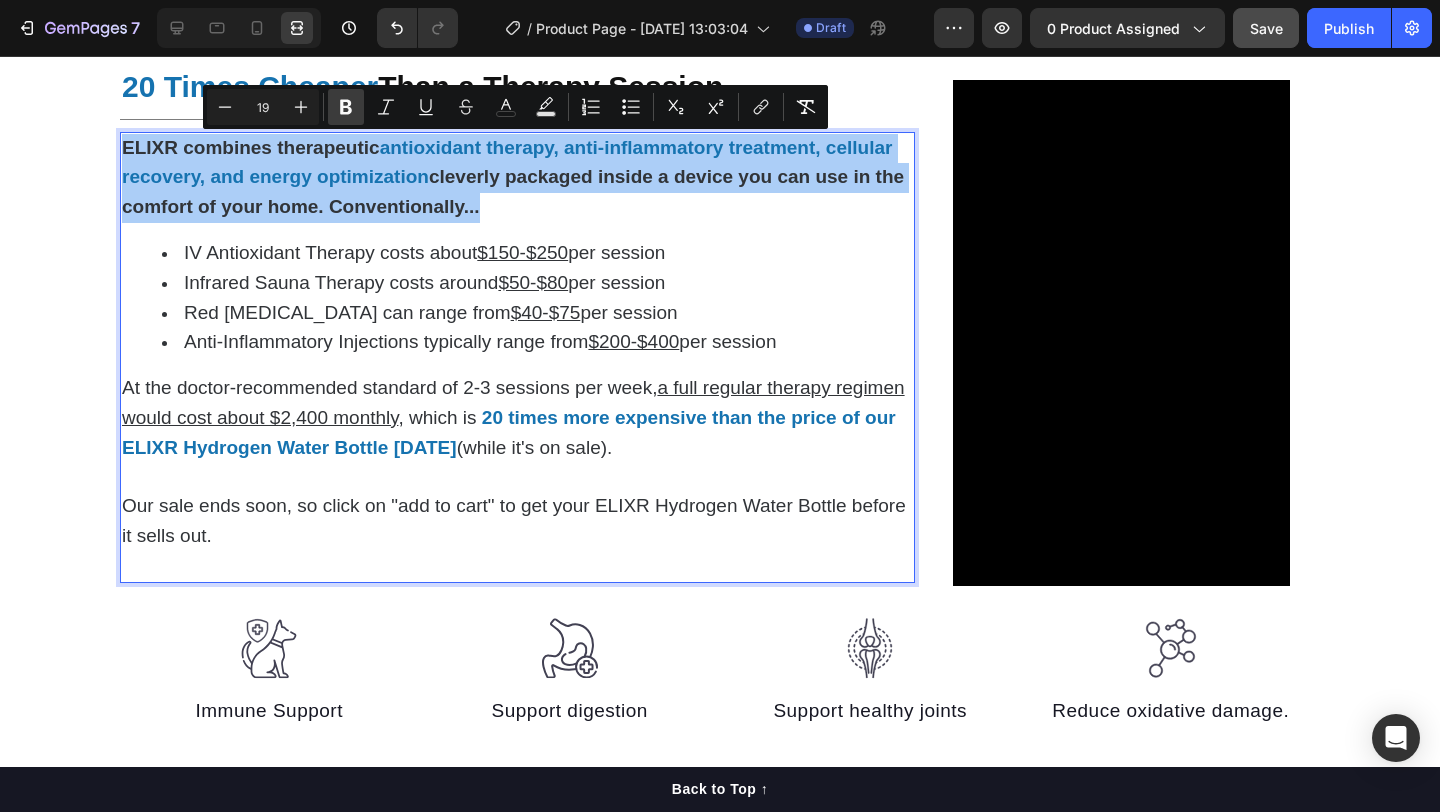 click 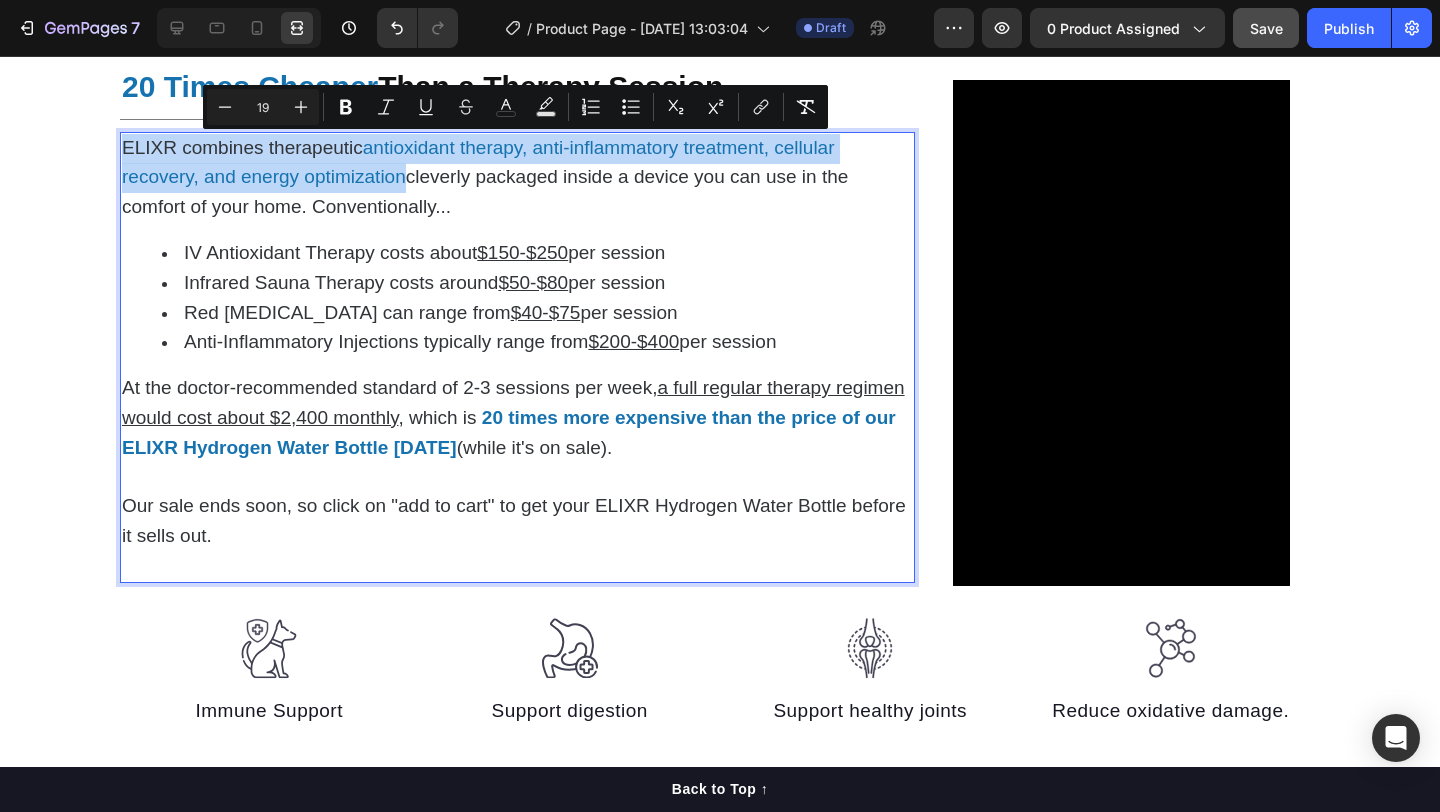 click on "cleverly packaged inside a device you can use in the comfort of your home. Conventionally..." at bounding box center [485, 191] 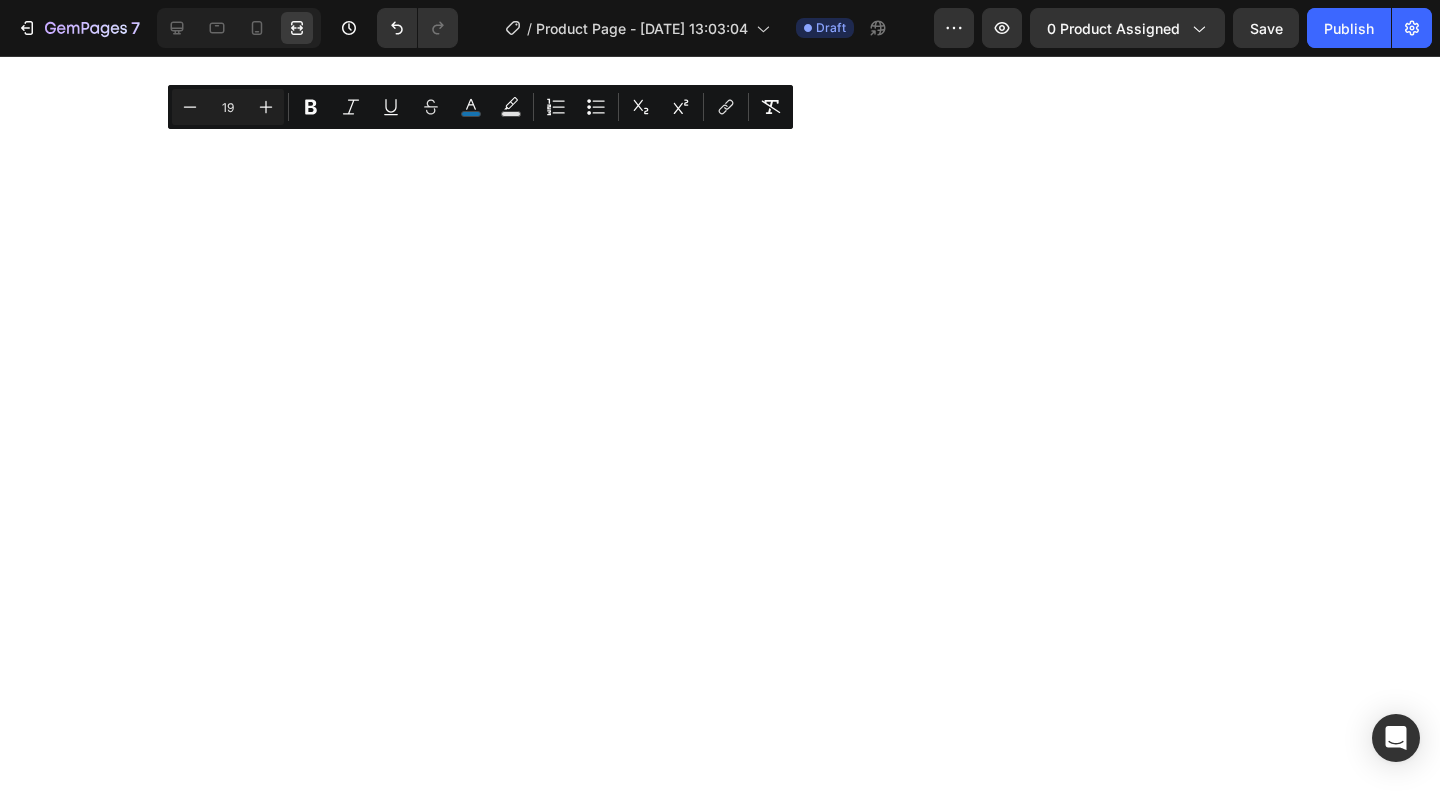 scroll, scrollTop: 0, scrollLeft: 0, axis: both 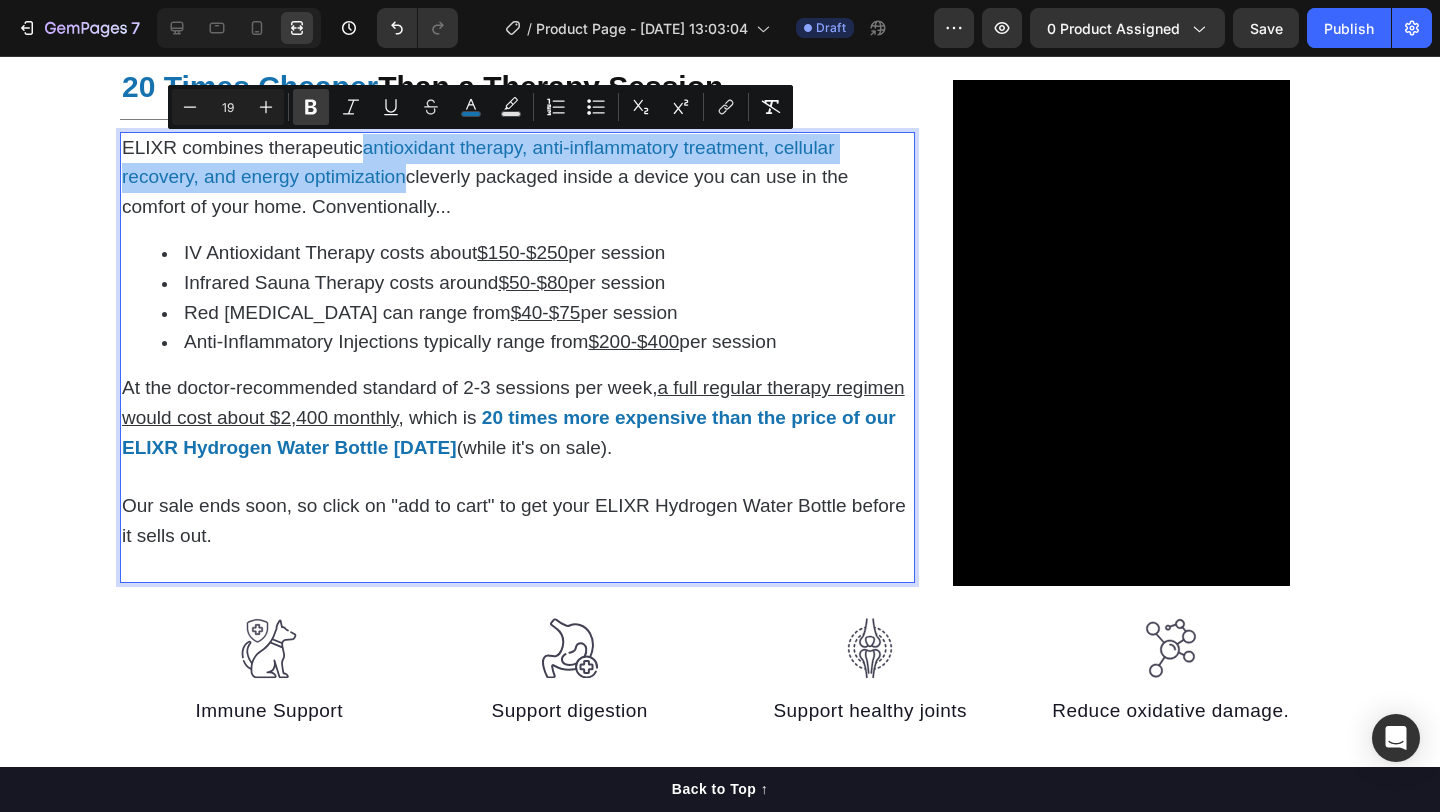 click on "Bold" at bounding box center (311, 107) 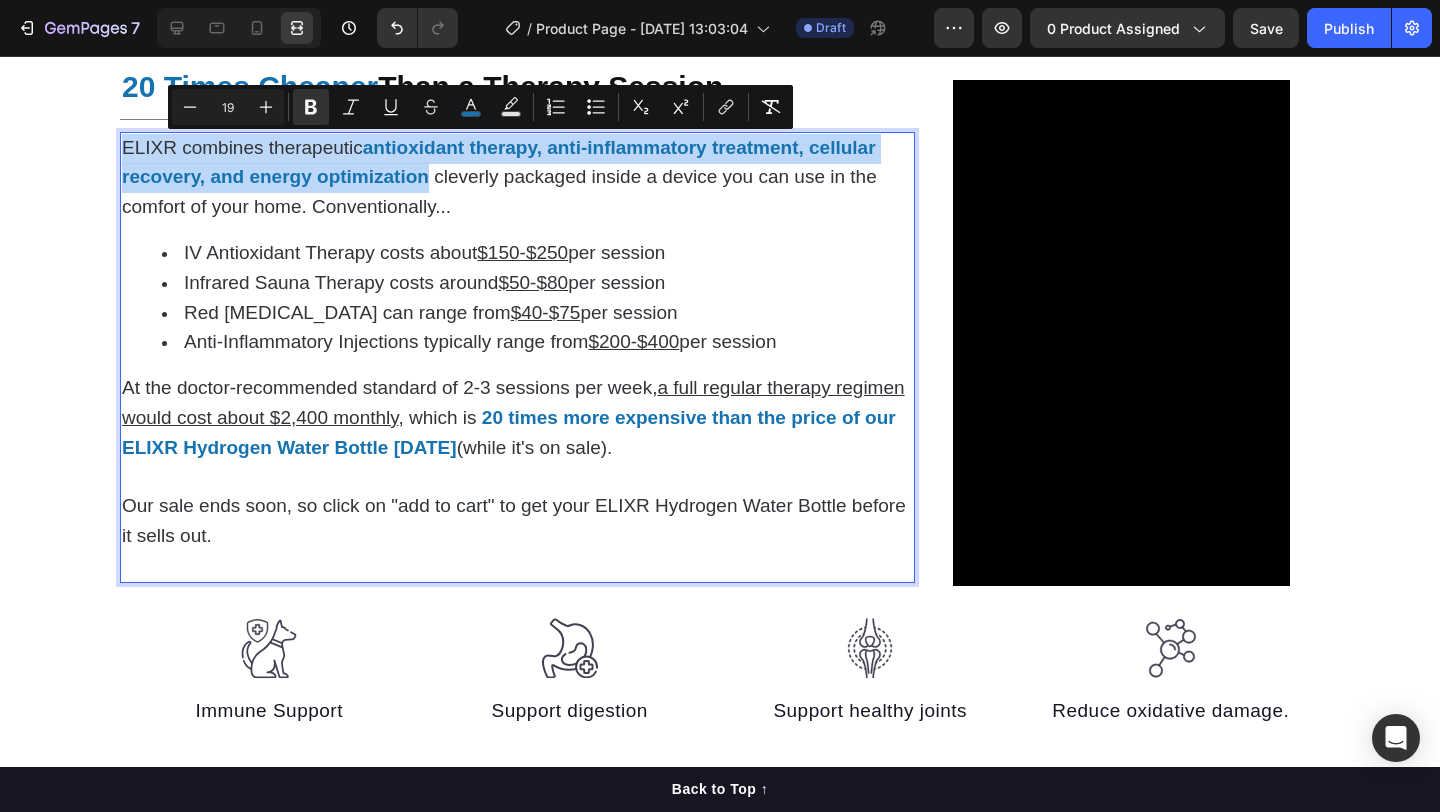 click on "Video Reduce  Chronic Inflammation  at Home Heading                Title Line But what makes things worse is that when your body is constantly battling  chronic inflammation, your immune system becomes overactive and starts attacking healthy tissue.     So even though your body is desperately trying to  heal and repair ,   the inflammatory response keeps interfering with the natural healing process.   The 8,000 PPM of molecular hydrogen acts as a  selective antioxidant, specifically targeting the hydroxyl radicals and peroxynitrite that trigger inflammatory responses.   This allows your body's natural anti-inflammatory systems to take over, reducing swelling and pain at the cellular level.   81% of users reported a  reduction in inflammation  during  the first week of use Text Block Row Ease  Joint Pain  & Restore  Mobility Heading                Title Line Your joints suffer when  cartilage breaks down faster than it can rebuild.  This happens because    Text Block Video Row Video Boost   Fatigue Title" at bounding box center (720, -1082) 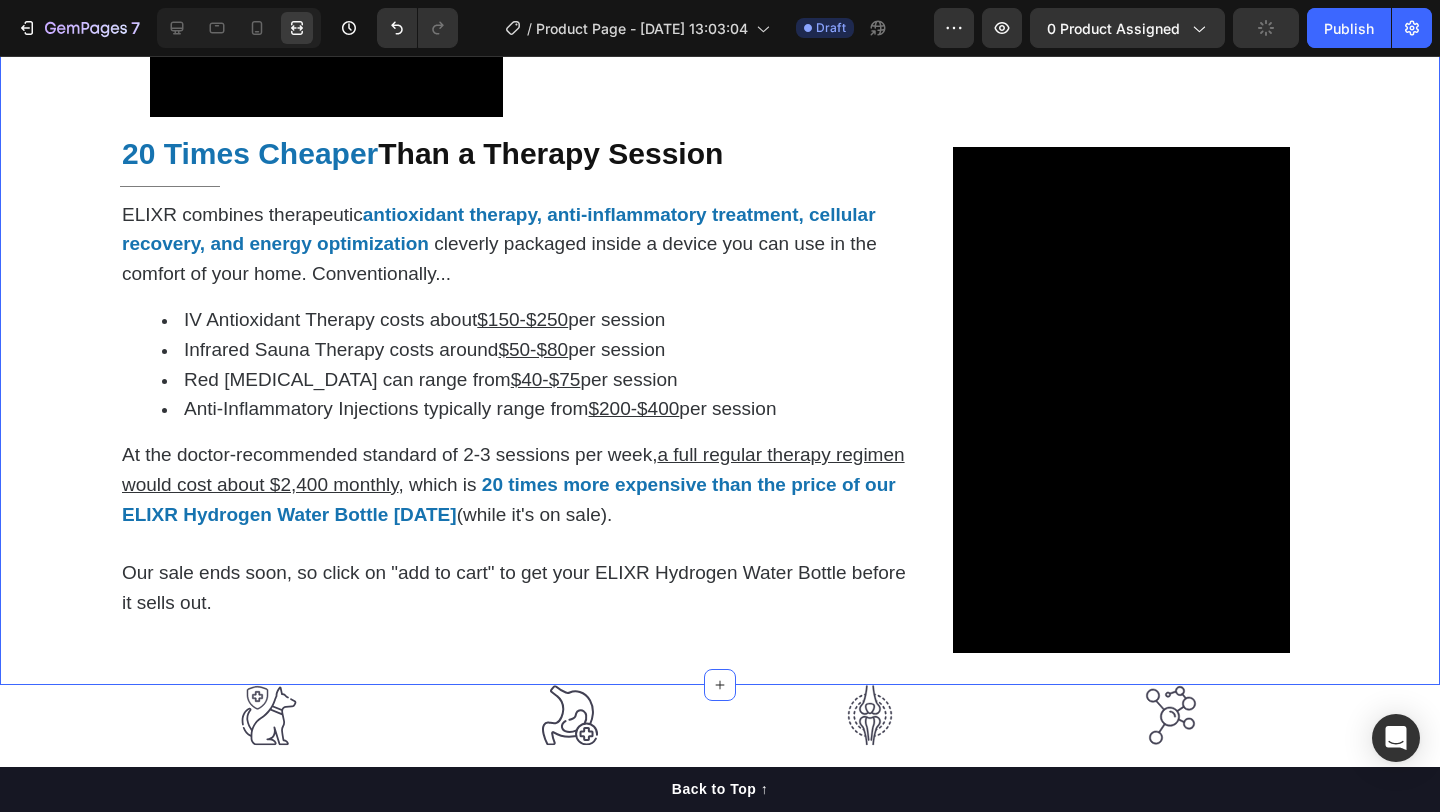 scroll, scrollTop: 4111, scrollLeft: 0, axis: vertical 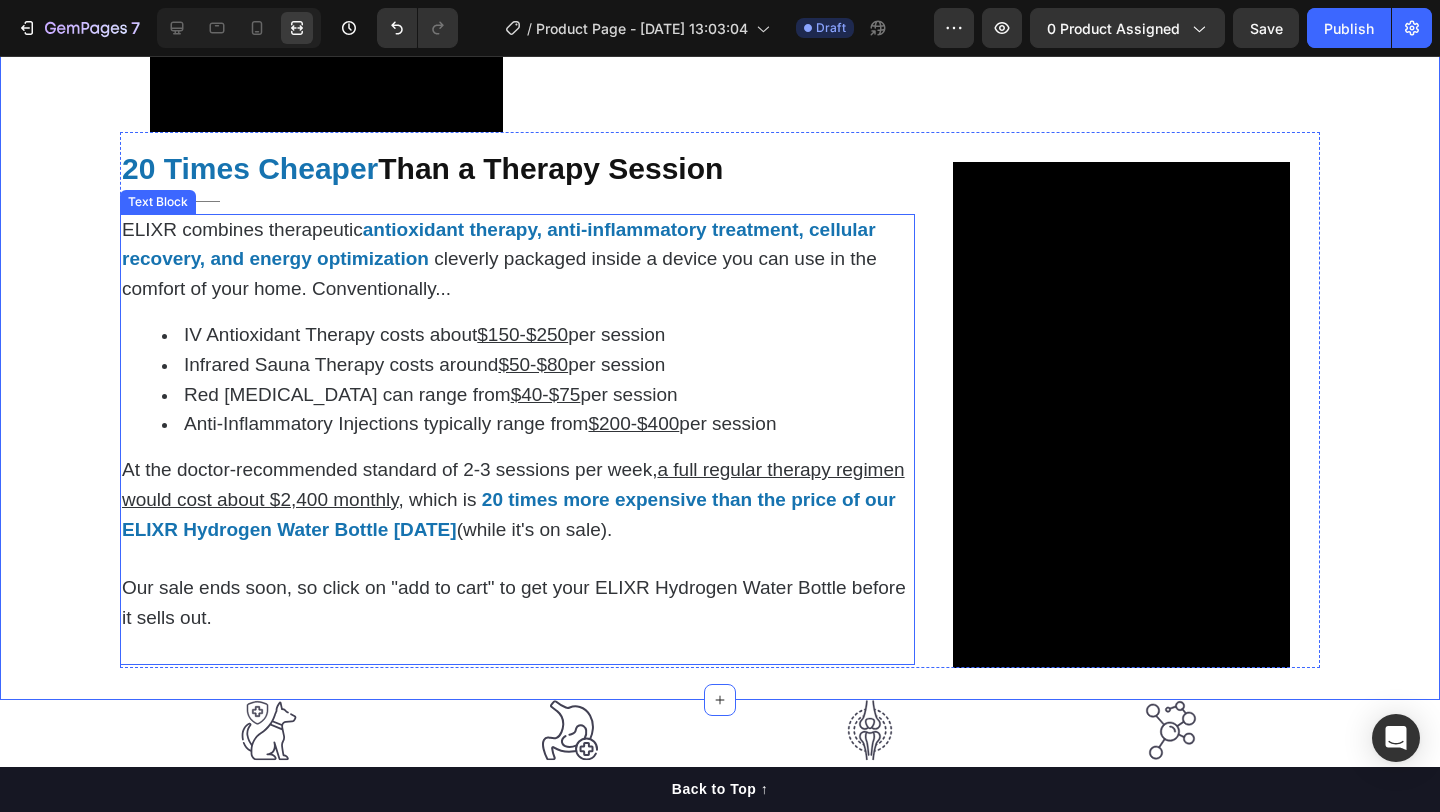 click on "(while it's on sale)." at bounding box center (535, 529) 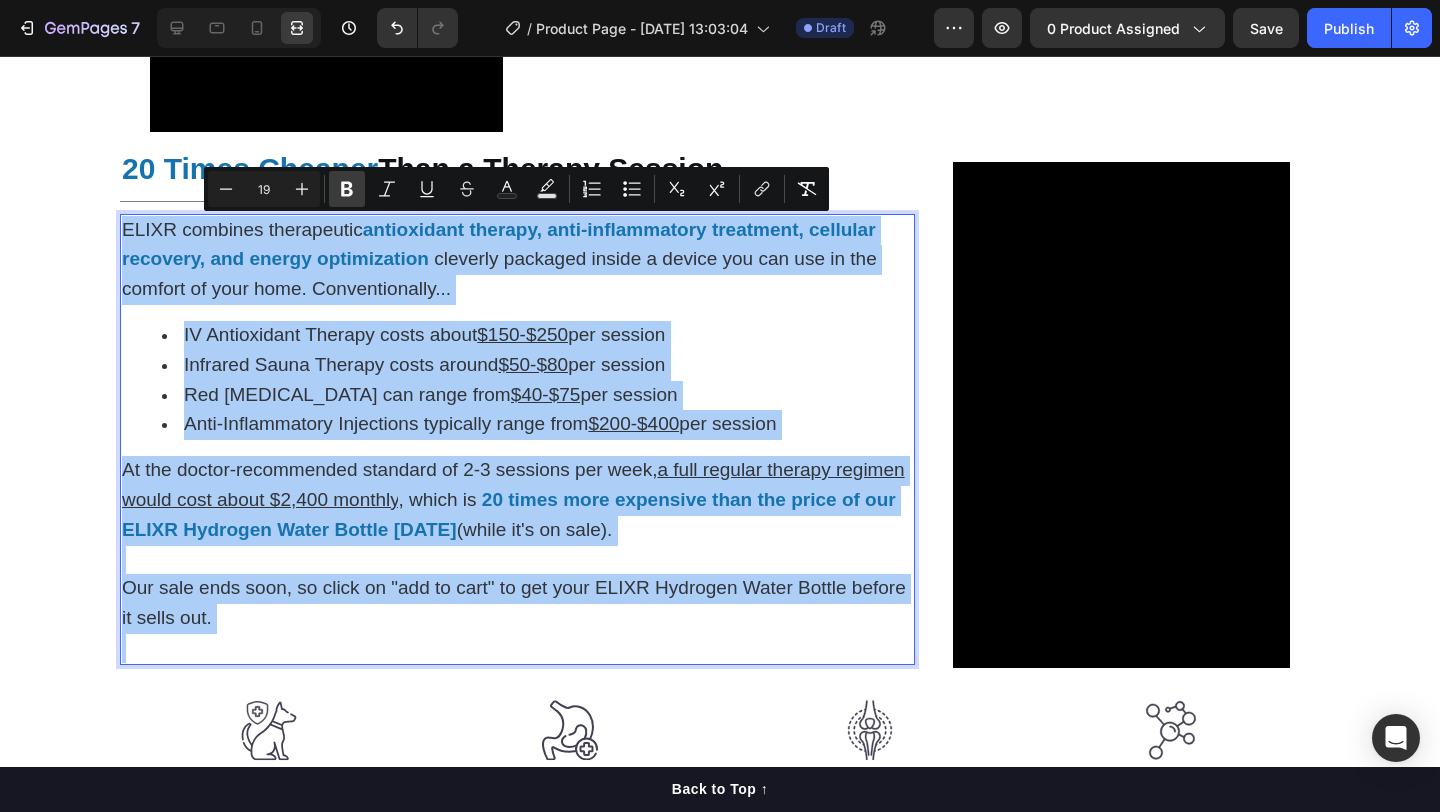click 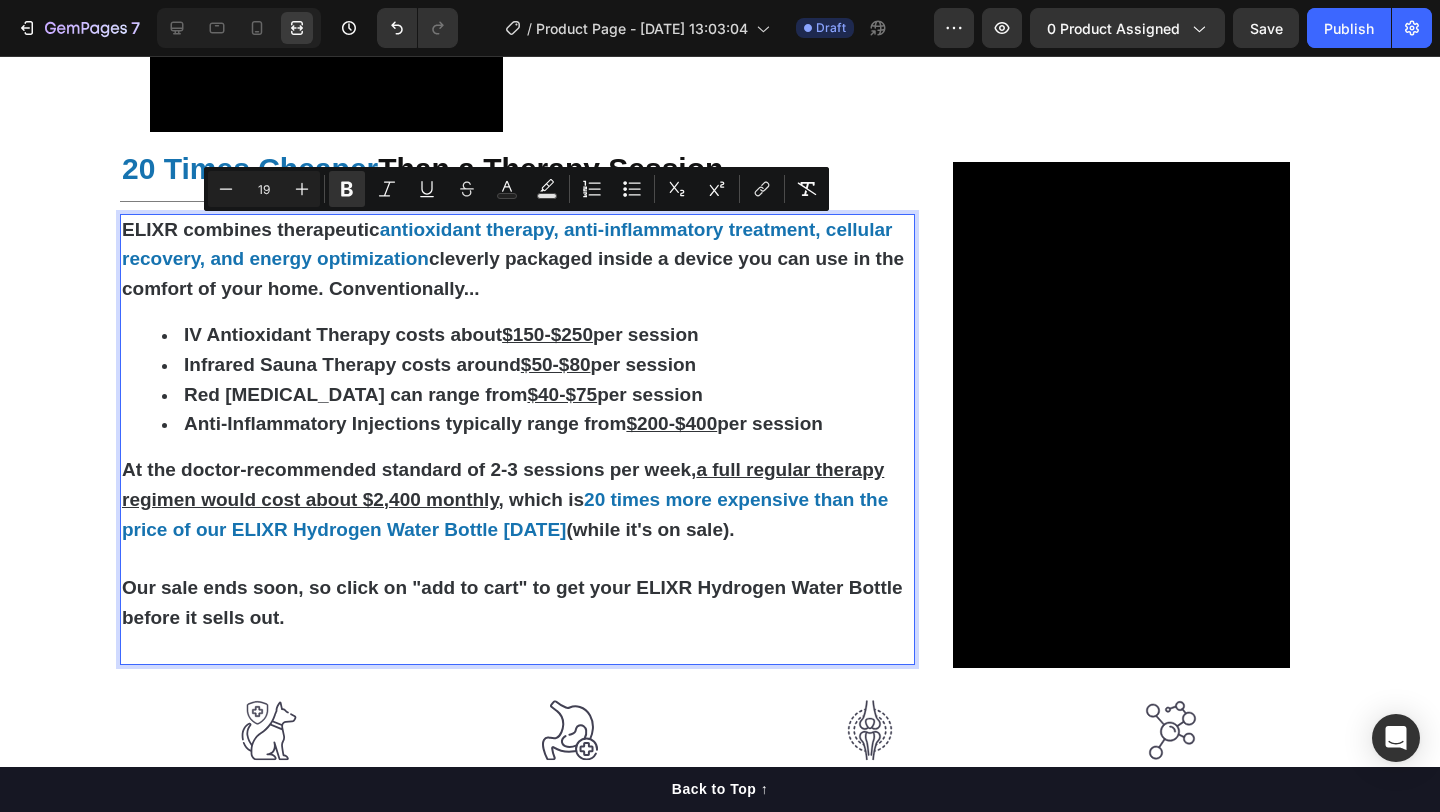 click on "Video Reduce  Chronic Inflammation  at Home Heading                Title Line But what makes things worse is that when your body is constantly battling  chronic inflammation, your immune system becomes overactive and starts attacking healthy tissue.     So even though your body is desperately trying to  heal and repair ,   the inflammatory response keeps interfering with the natural healing process.   The 8,000 PPM of molecular hydrogen acts as a  selective antioxidant, specifically targeting the hydroxyl radicals and peroxynitrite that trigger inflammatory responses.   This allows your body's natural anti-inflammatory systems to take over, reducing swelling and pain at the cellular level.   81% of users reported a  reduction in inflammation  during  the first week of use Text Block Row Ease  Joint Pain  & Restore  Mobility Heading                Title Line Your joints suffer when  cartilage breaks down faster than it can rebuild.  This happens because    Text Block Video Row Video Boost   Fatigue Title" at bounding box center (720, -1000) 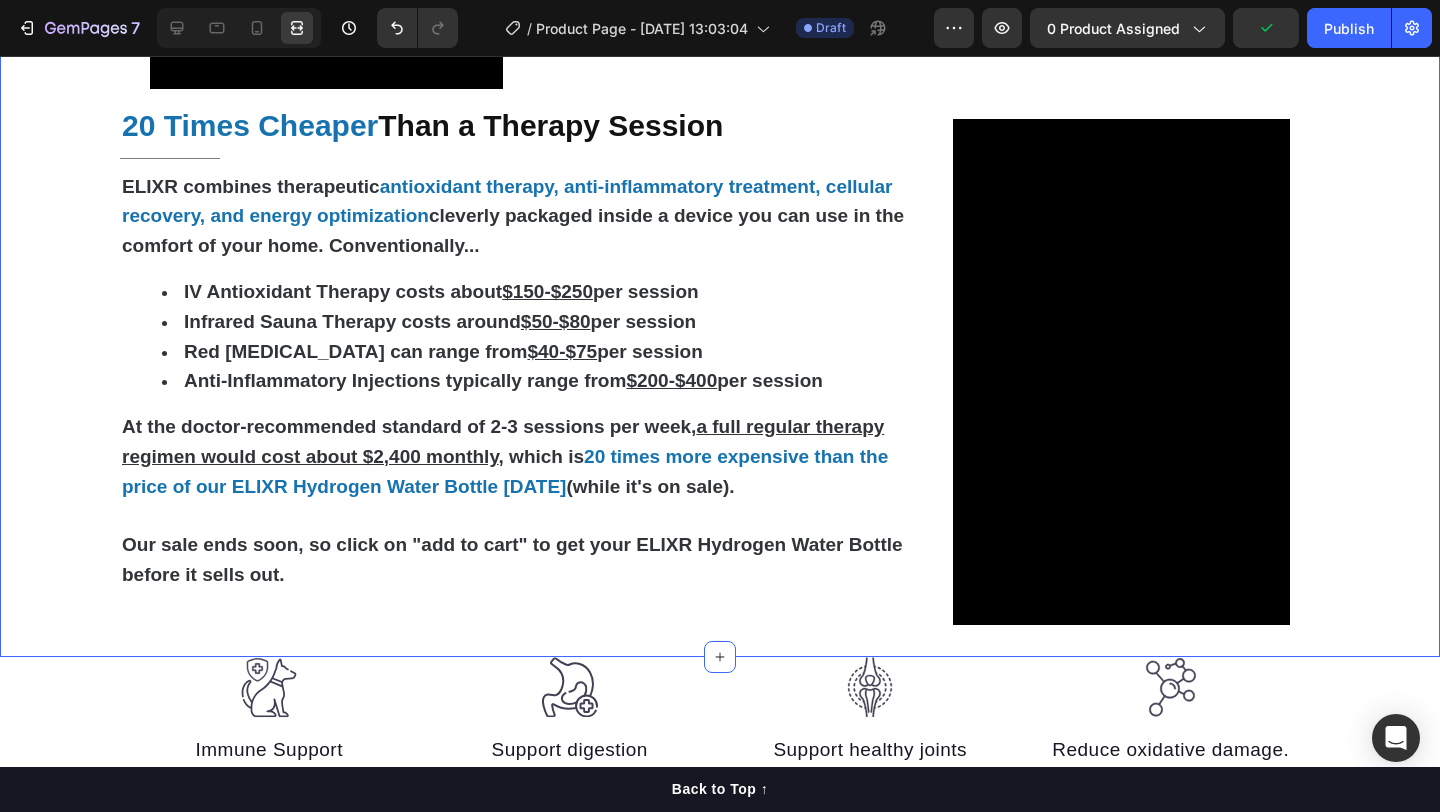 scroll, scrollTop: 4155, scrollLeft: 0, axis: vertical 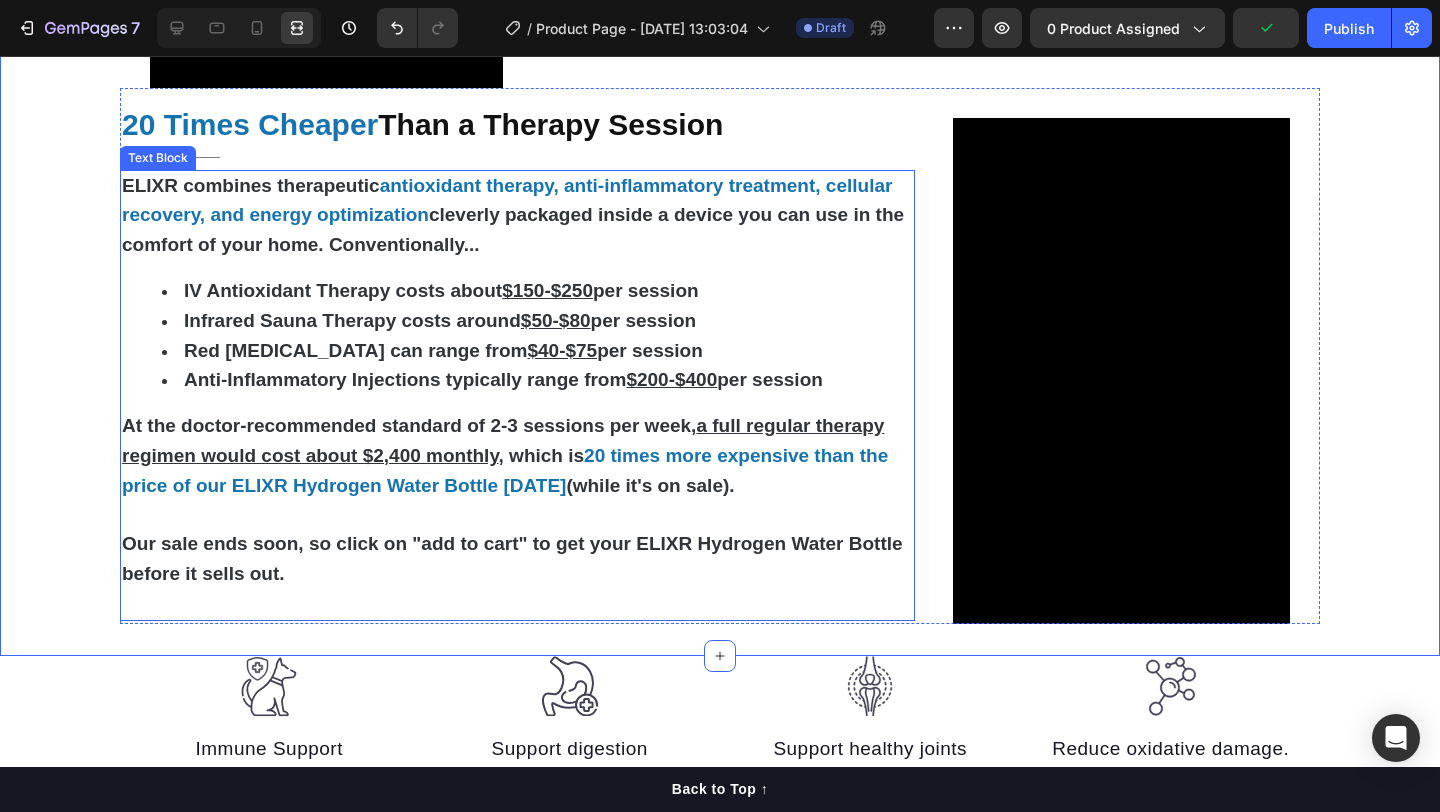 click on "IV Antioxidant Therapy costs about  $150-$250  per session" at bounding box center (537, 292) 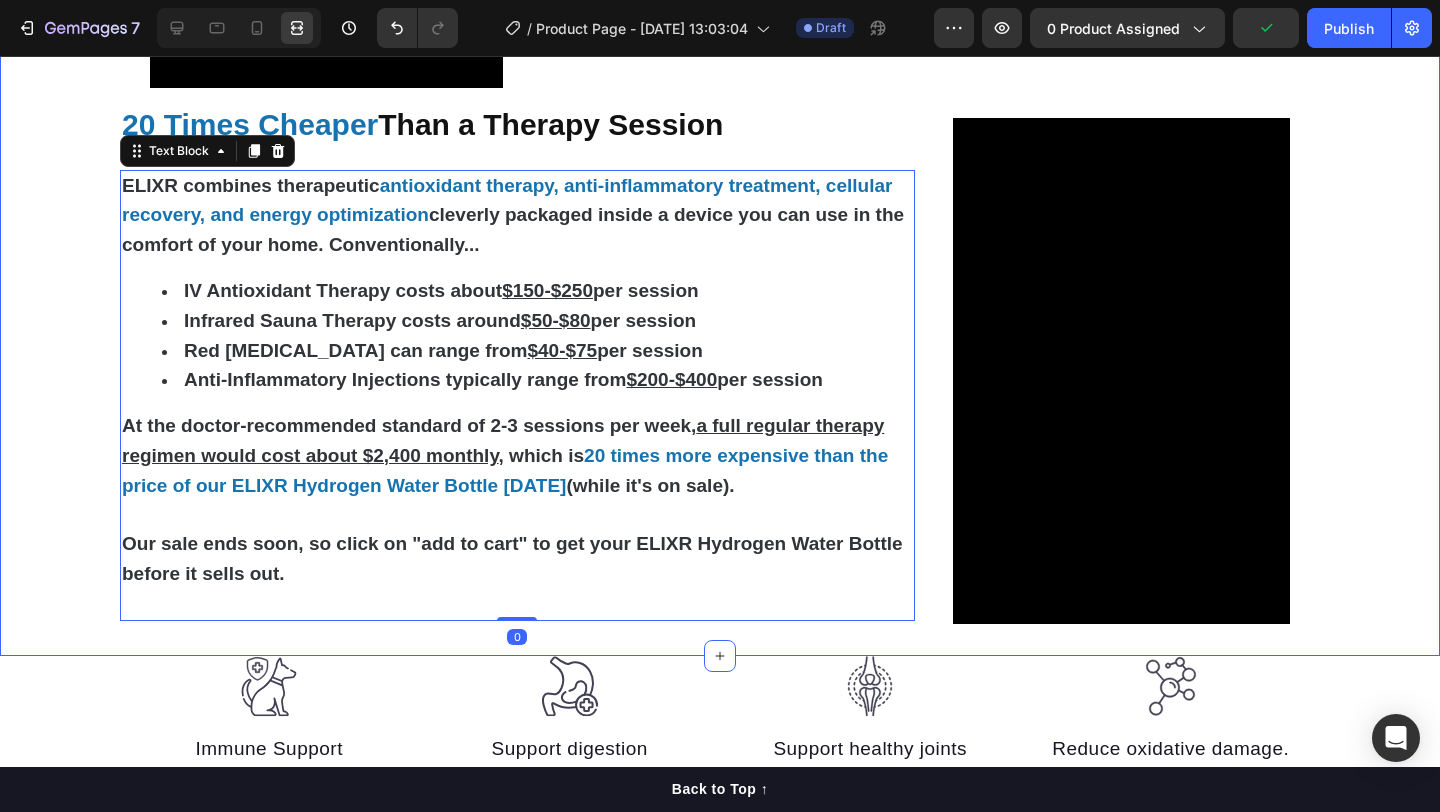 click on "Video Reduce  Chronic Inflammation  at Home Heading                Title Line But what makes things worse is that when your body is constantly battling  chronic inflammation, your immune system becomes overactive and starts attacking healthy tissue.     So even though your body is desperately trying to  heal and repair ,   the inflammatory response keeps interfering with the natural healing process.   The 8,000 PPM of molecular hydrogen acts as a  selective antioxidant, specifically targeting the hydroxyl radicals and peroxynitrite that trigger inflammatory responses.   This allows your body's natural anti-inflammatory systems to take over, reducing swelling and pain at the cellular level.   81% of users reported a  reduction in inflammation  during  the first week of use Text Block Row Ease  Joint Pain  & Restore  Mobility Heading                Title Line Your joints suffer when  cartilage breaks down faster than it can rebuild.  This happens because    Text Block Video Row Video Boost   Fatigue Title" at bounding box center [720, -1044] 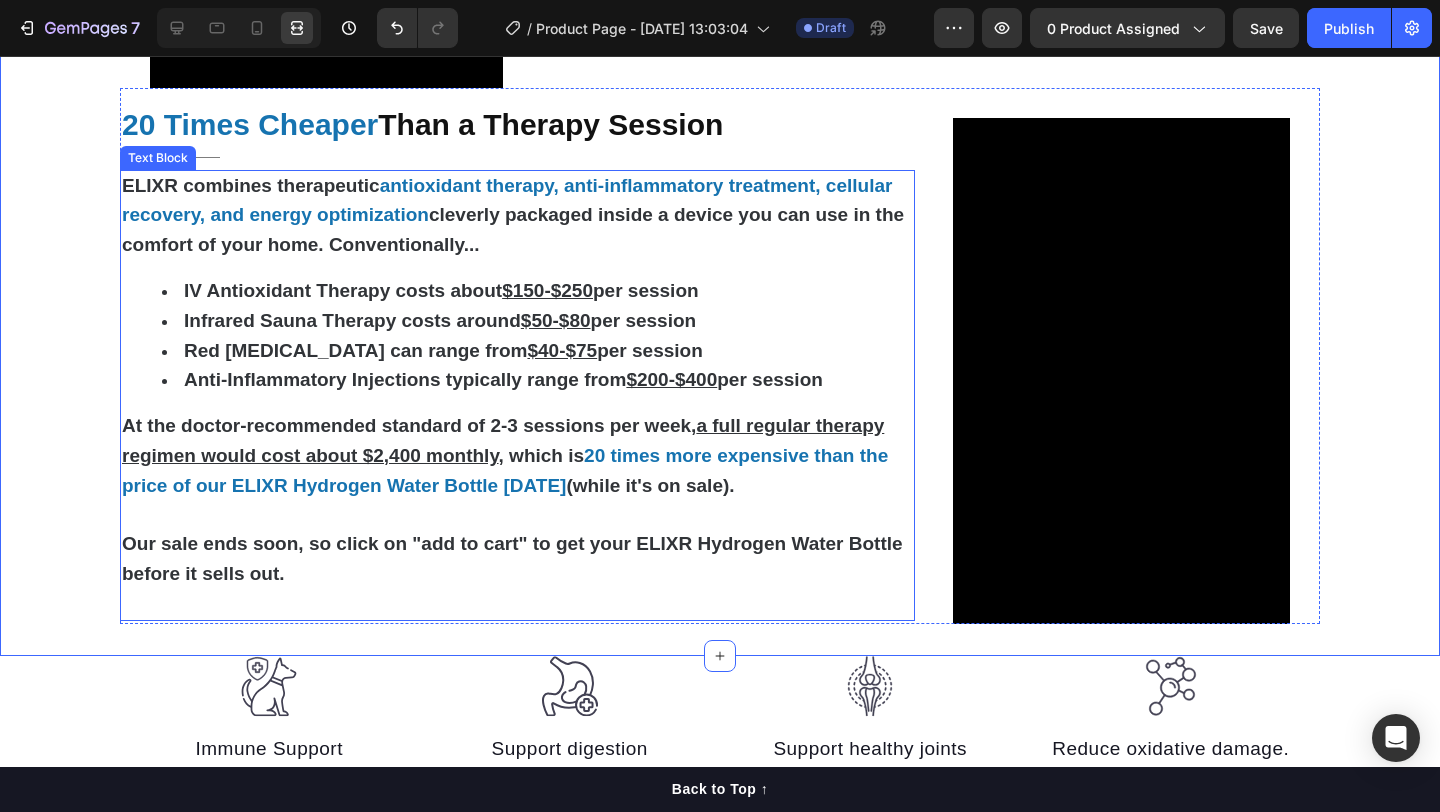 click on "ELIXR combines therapeutic  antioxidant therapy, anti-inflammatory treatment, cellular recovery, and energy optimization  cleverly packaged inside a device you can use in the comfort of your home. Conventionally... IV Antioxidant Therapy costs about  $150-$250  per session Infrared Sauna Therapy costs around  $50-$80  per session Red Light Therapy can range from  $40-$75  per session Anti-Inflammatory Injections typically range from  $200-$400  per session At the doctor-recommended standard of 2-3 sessions per week,  a full regular therapy regimen would cost about $2,400 monthly , which is  20 times more expensive than the price of our ELIXR Hydrogen Water Bottle today  (while it's on sale). Our sale ends soon, so click on "add to cart" to get your ELIXR Hydrogen Water Bottle before it sells out." at bounding box center [517, 395] 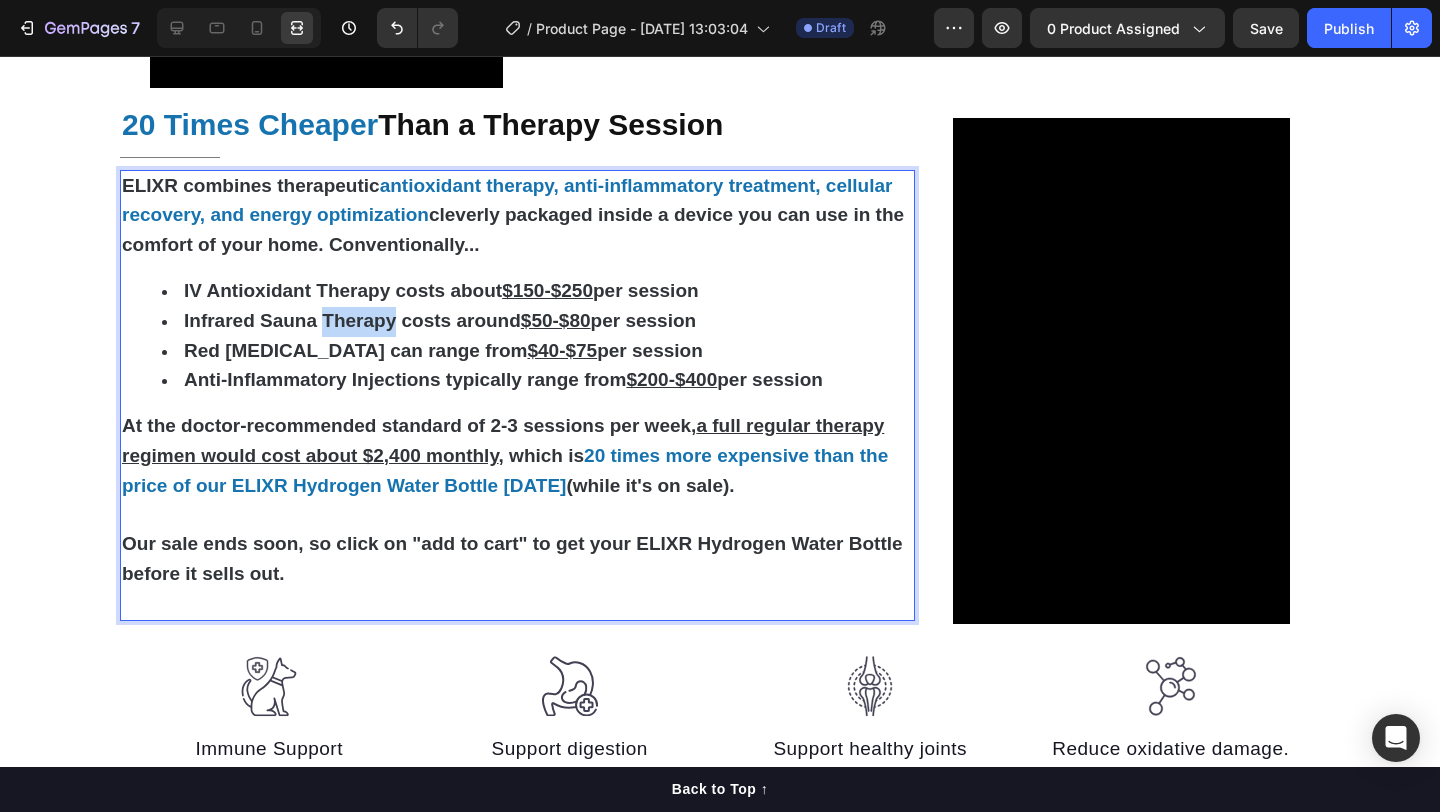 click on "Infrared Sauna Therapy costs around  $50-$80  per session" at bounding box center [440, 320] 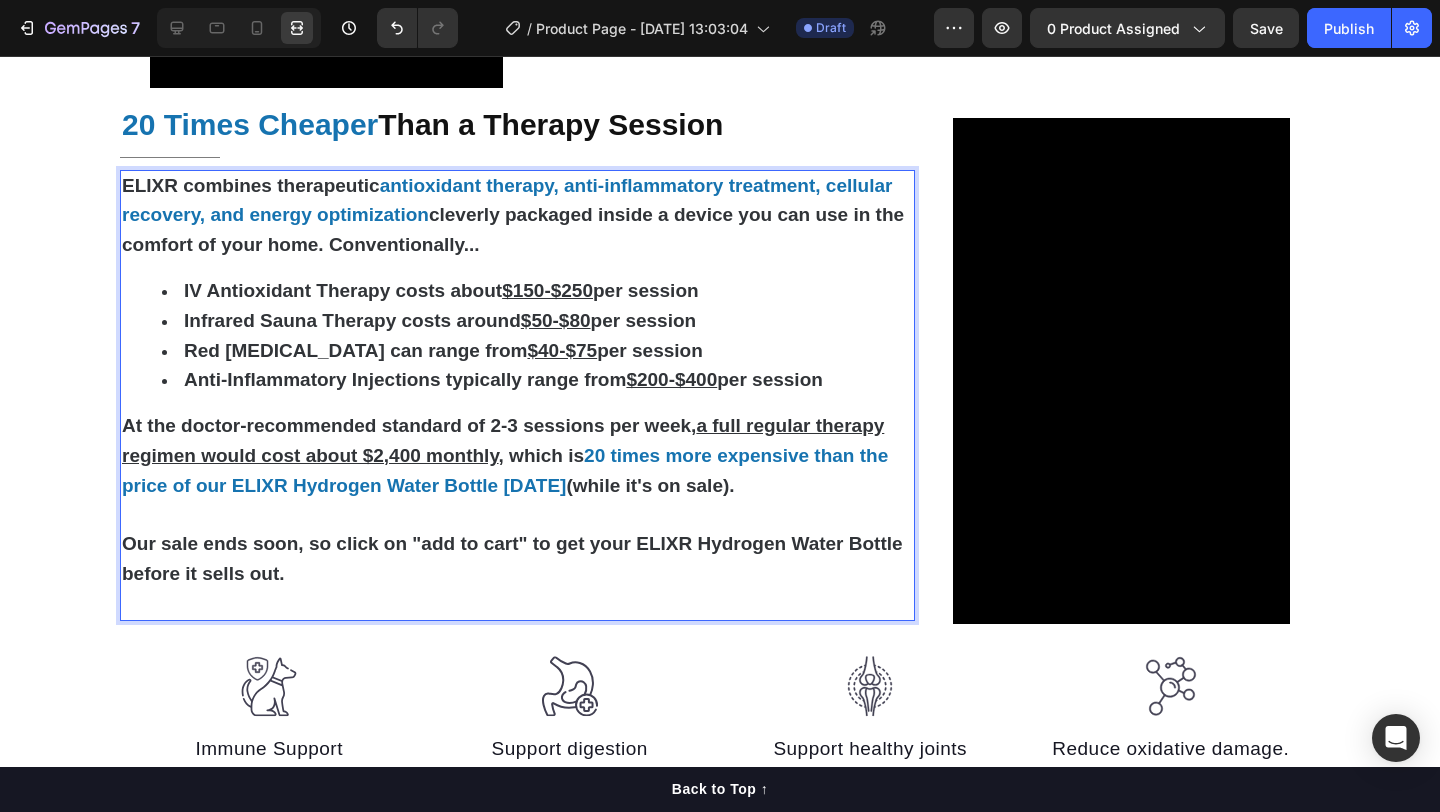 click on "Infrared Sauna Therapy costs around  $50-$80  per session" at bounding box center [440, 320] 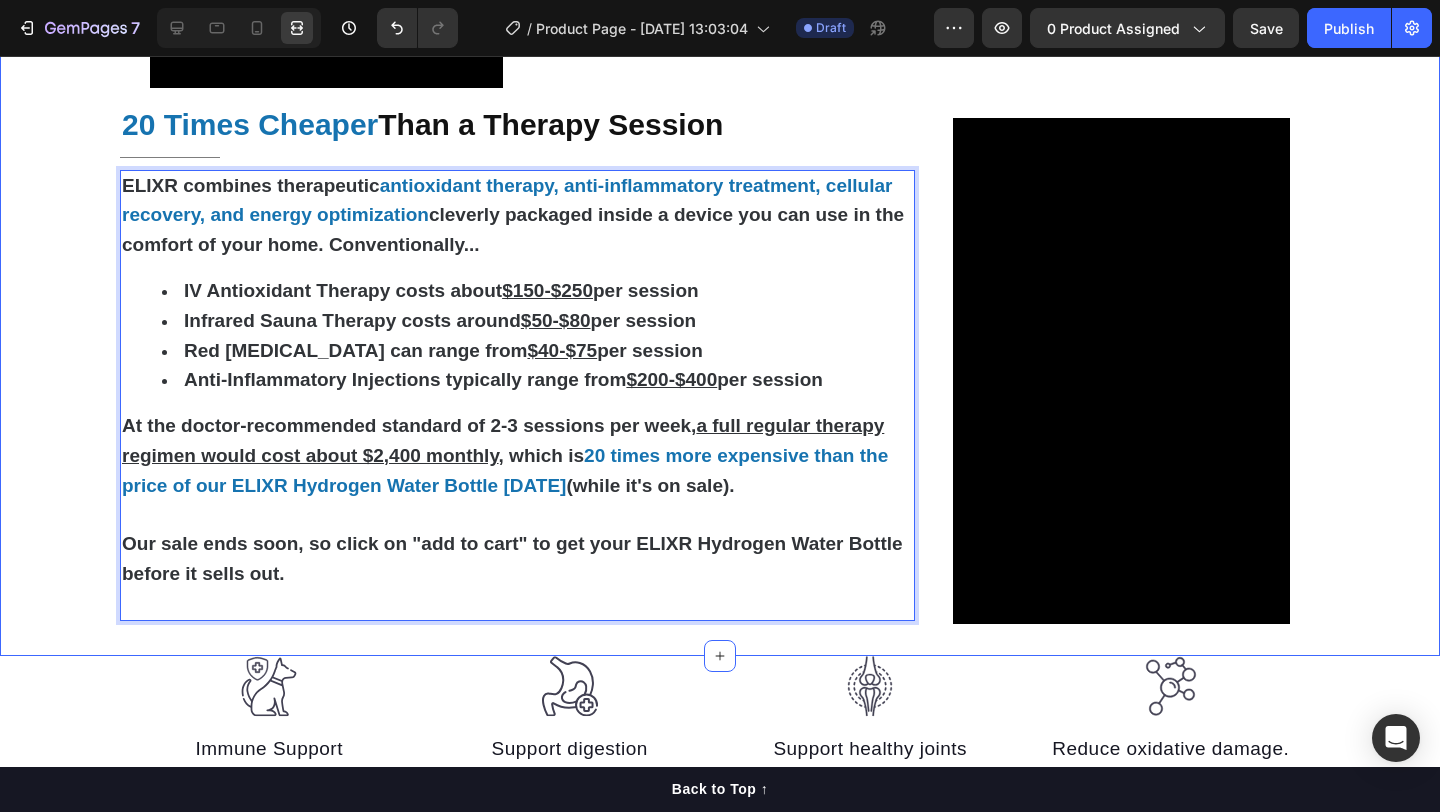 click on "Video Reduce  Chronic Inflammation  at Home Heading                Title Line But what makes things worse is that when your body is constantly battling  chronic inflammation, your immune system becomes overactive and starts attacking healthy tissue.     So even though your body is desperately trying to  heal and repair ,   the inflammatory response keeps interfering with the natural healing process.   The 8,000 PPM of molecular hydrogen acts as a  selective antioxidant, specifically targeting the hydroxyl radicals and peroxynitrite that trigger inflammatory responses.   This allows your body's natural anti-inflammatory systems to take over, reducing swelling and pain at the cellular level.   81% of users reported a  reduction in inflammation  during  the first week of use Text Block Row Ease  Joint Pain  & Restore  Mobility Heading                Title Line Your joints suffer when  cartilage breaks down faster than it can rebuild.  This happens because    Text Block Video Row Video Boost   Fatigue Title" at bounding box center (720, -1044) 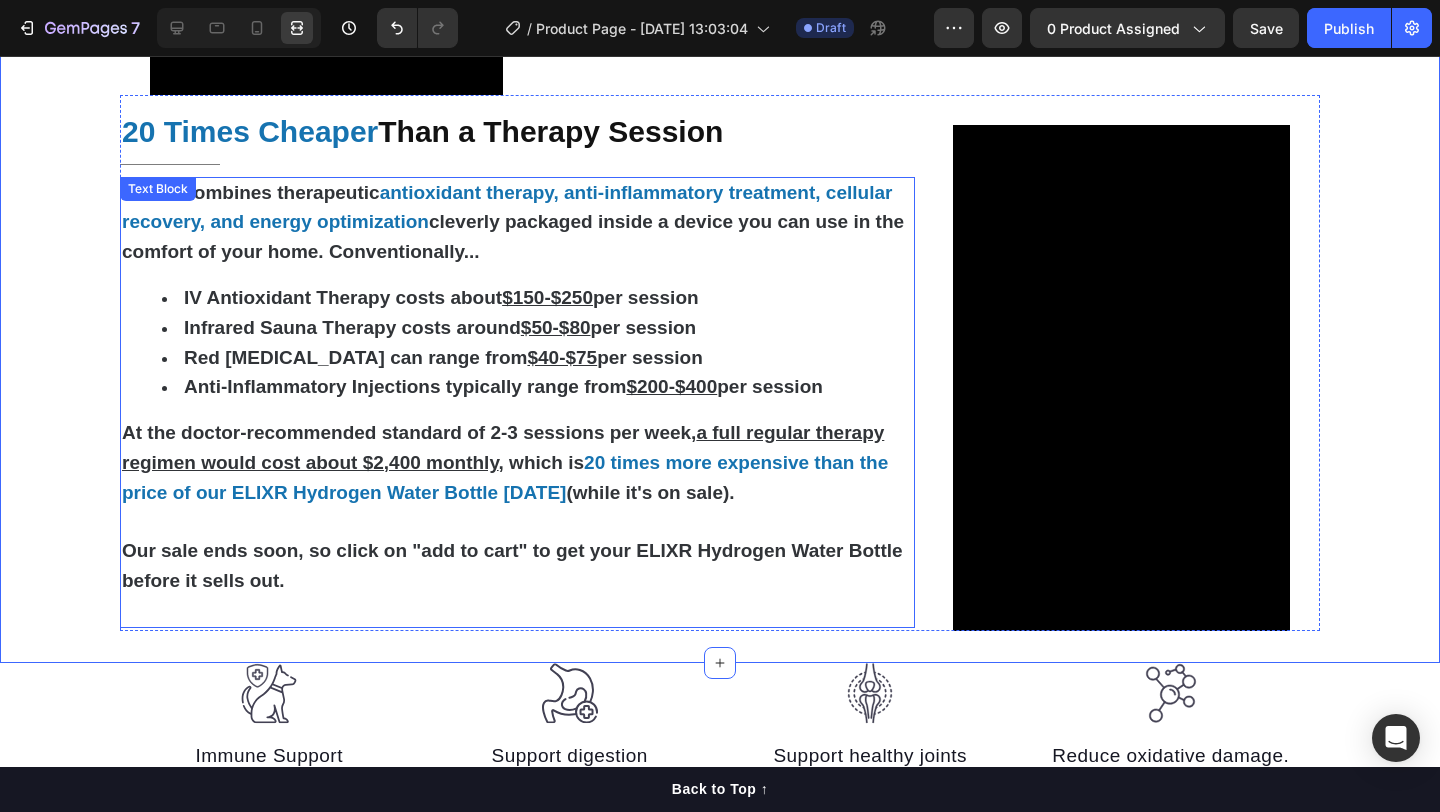 scroll, scrollTop: 4131, scrollLeft: 0, axis: vertical 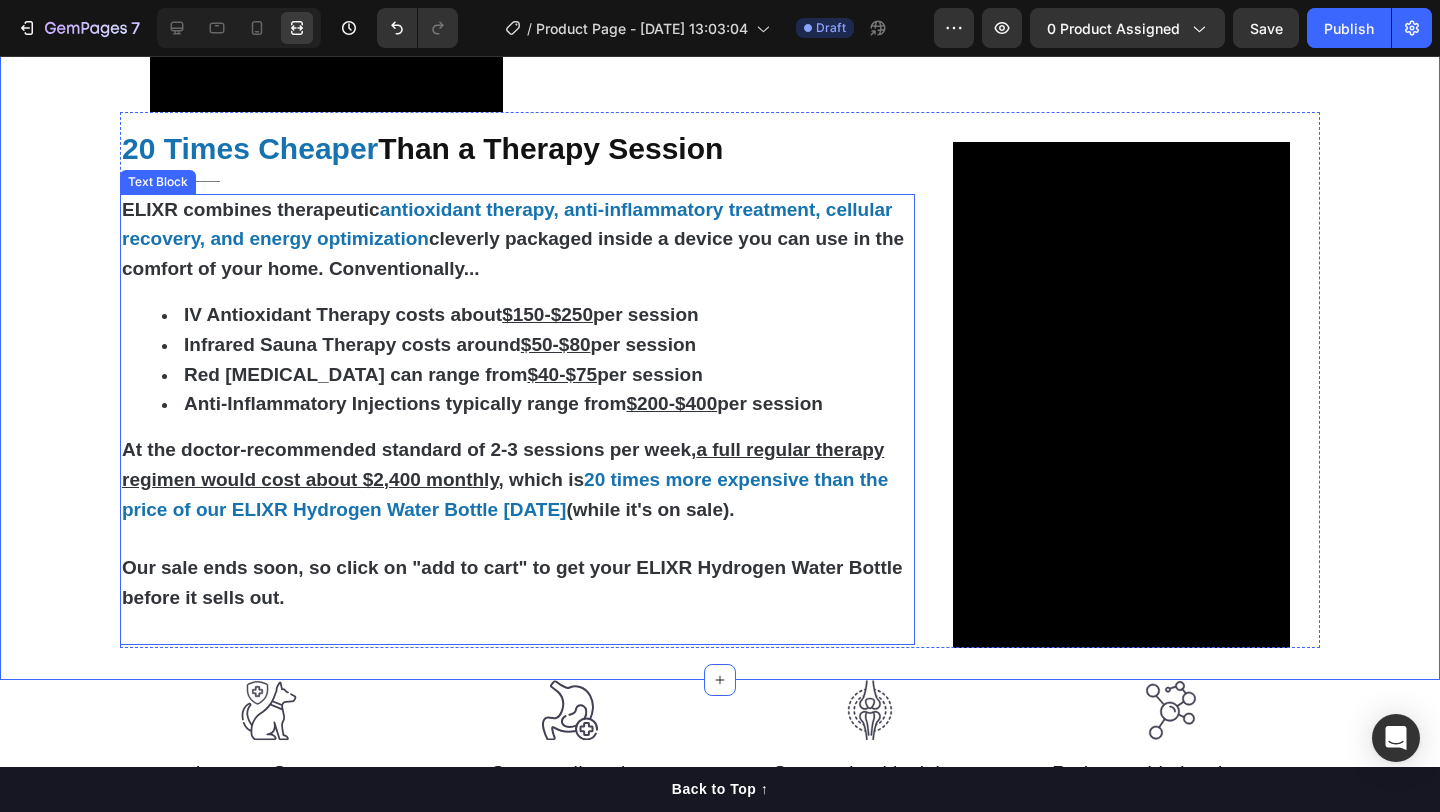 click on "IV Antioxidant Therapy costs about  $150-$250  per session Infrared Sauna Therapy costs around  $50-$80  per session Red Light Therapy can range from  $40-$75  per session Anti-Inflammatory Injections typically range from  $200-$400  per session" at bounding box center [517, 360] 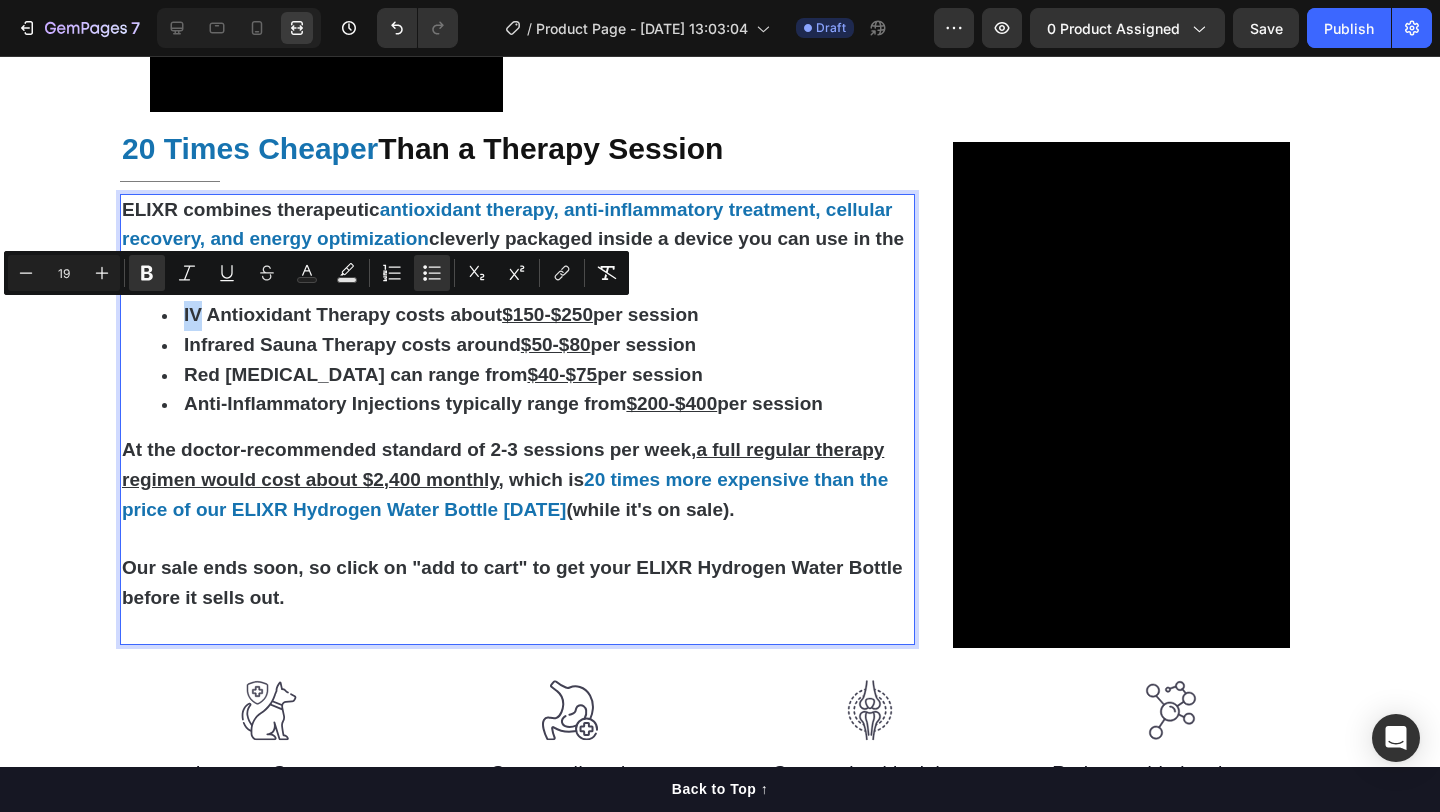 click on "IV Antioxidant Therapy costs about  $150-$250  per session" at bounding box center (537, 316) 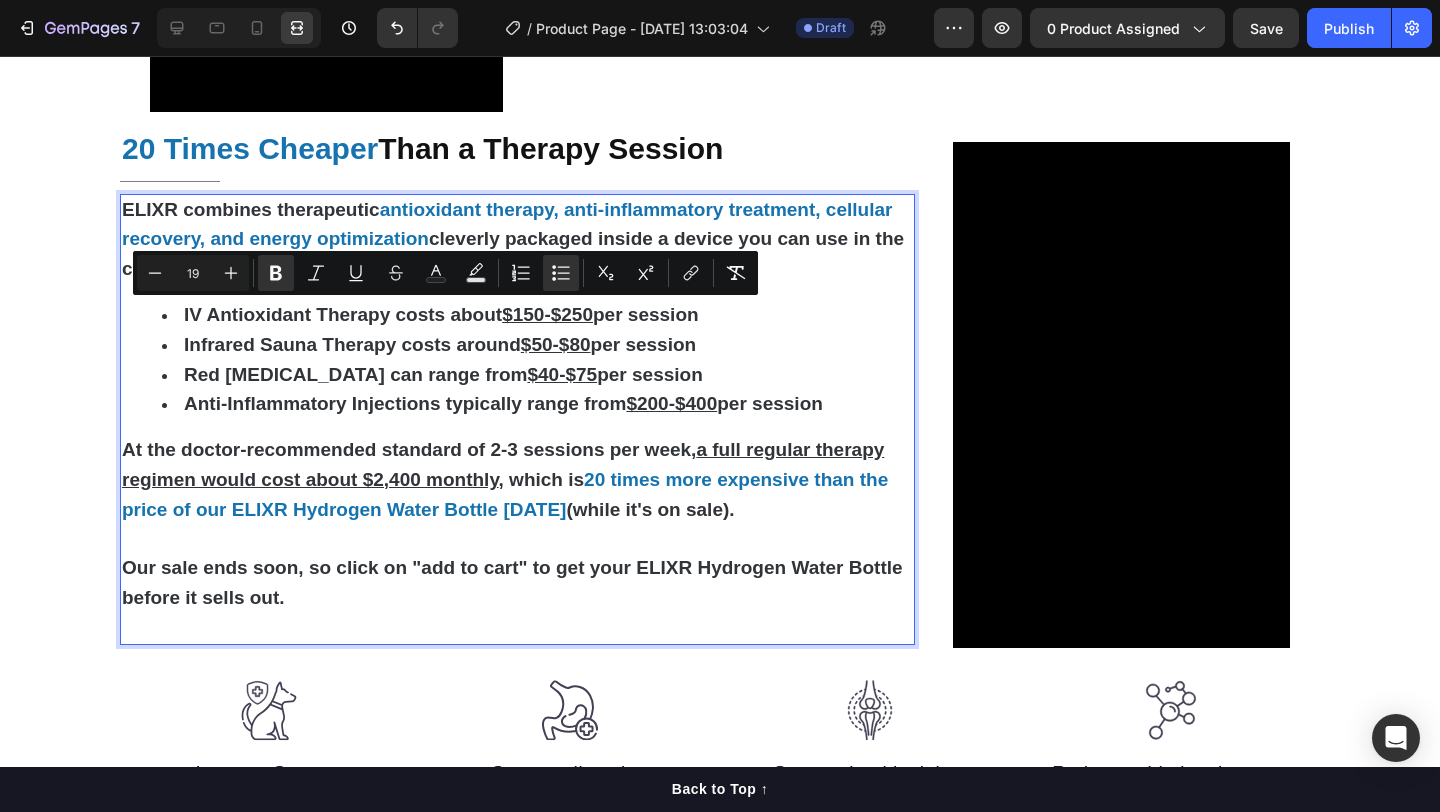 drag, startPoint x: 175, startPoint y: 314, endPoint x: 808, endPoint y: 315, distance: 633.0008 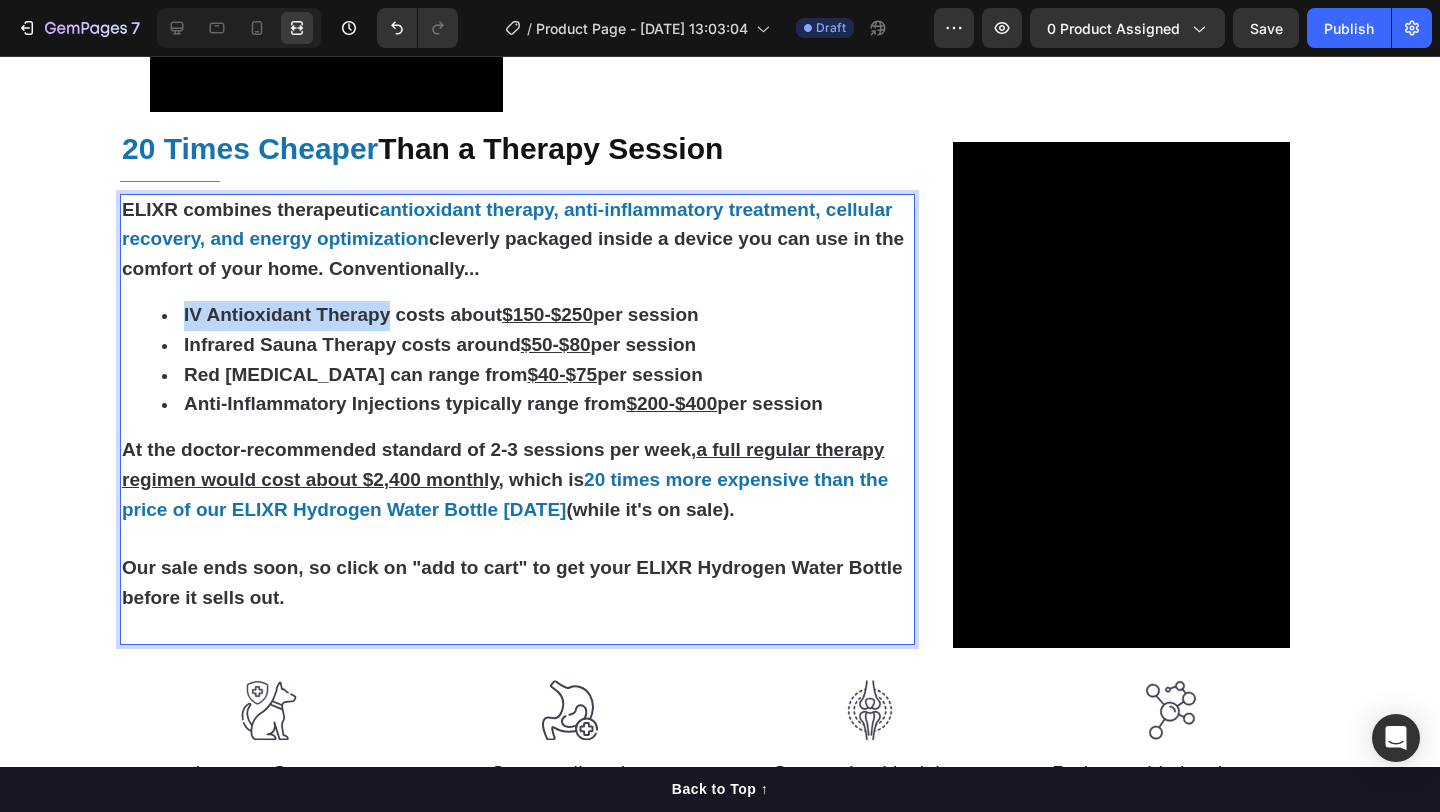 drag, startPoint x: 389, startPoint y: 315, endPoint x: 166, endPoint y: 315, distance: 223 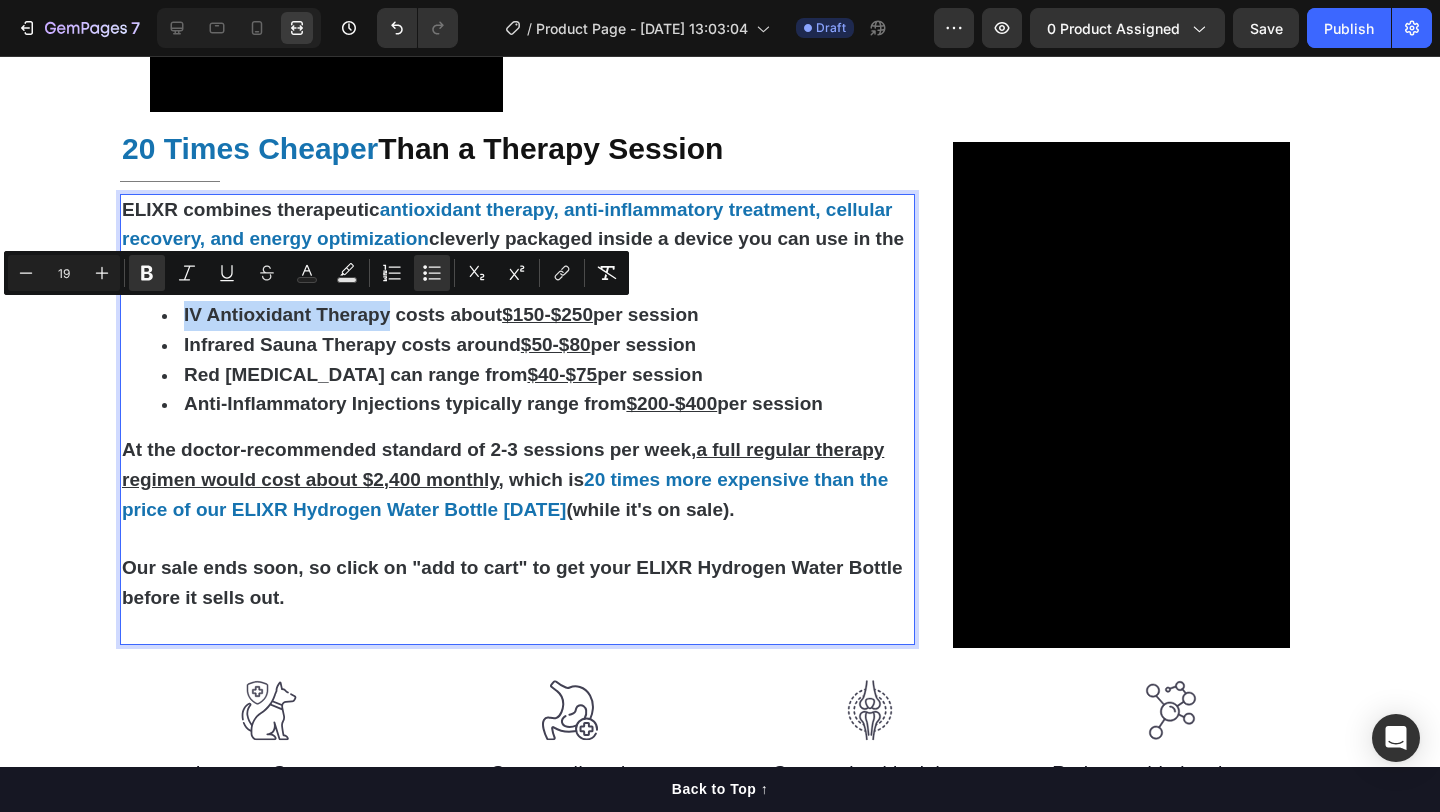 click on "Infrared Sauna Therapy costs around  $50-$80  per session" at bounding box center [537, 346] 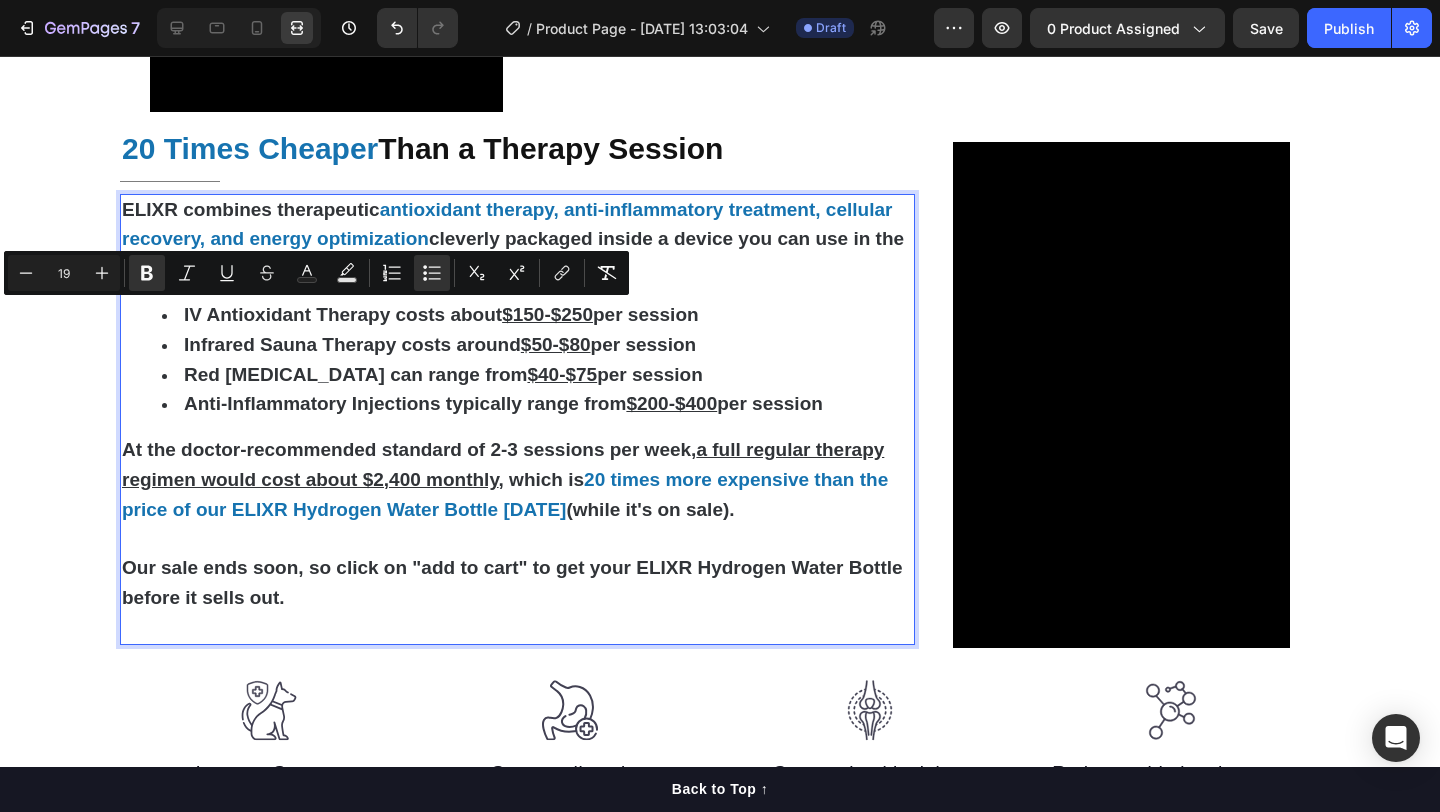 click on "IV Antioxidant Therapy costs about  $150-$250  per session" at bounding box center (537, 316) 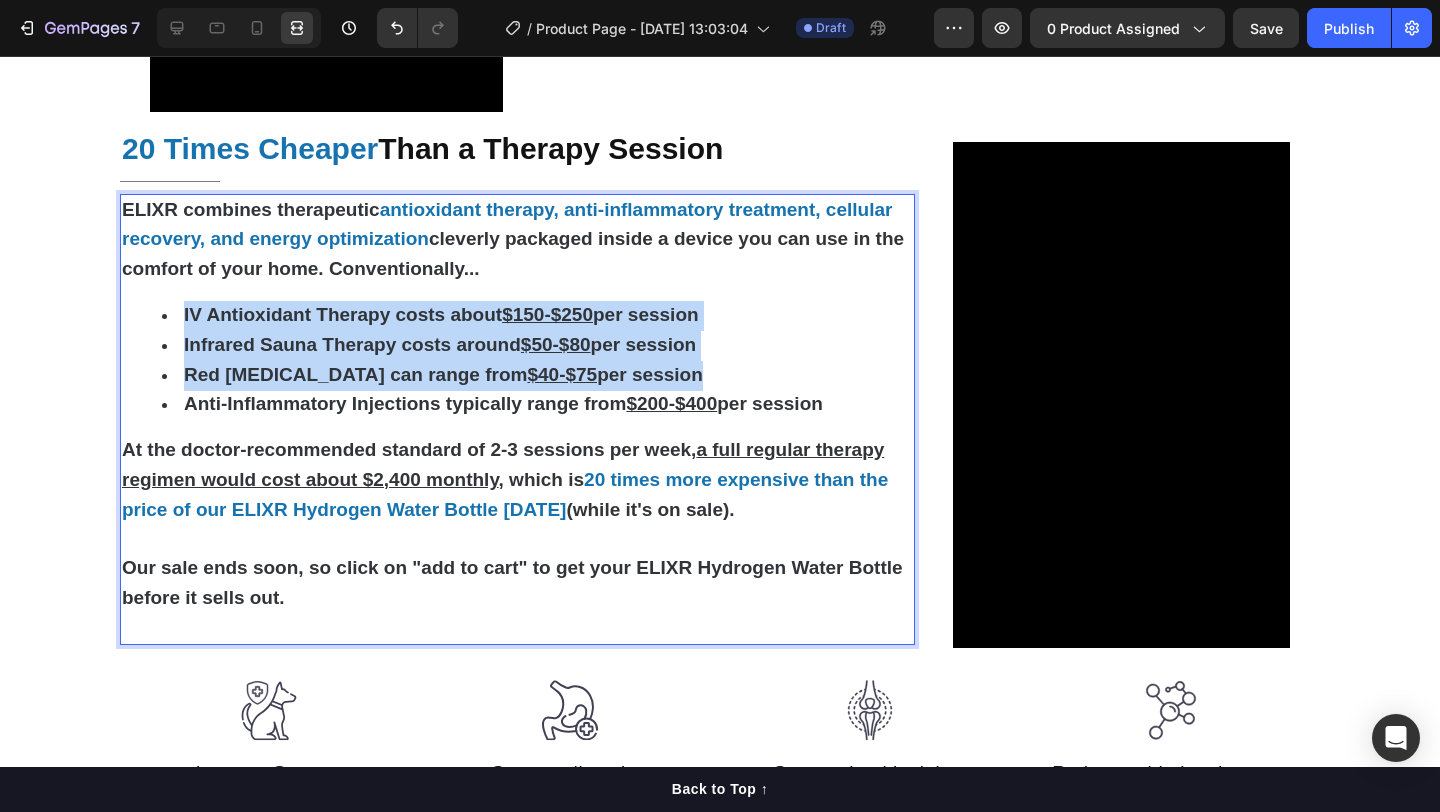 drag, startPoint x: 176, startPoint y: 315, endPoint x: 187, endPoint y: 403, distance: 88.68484 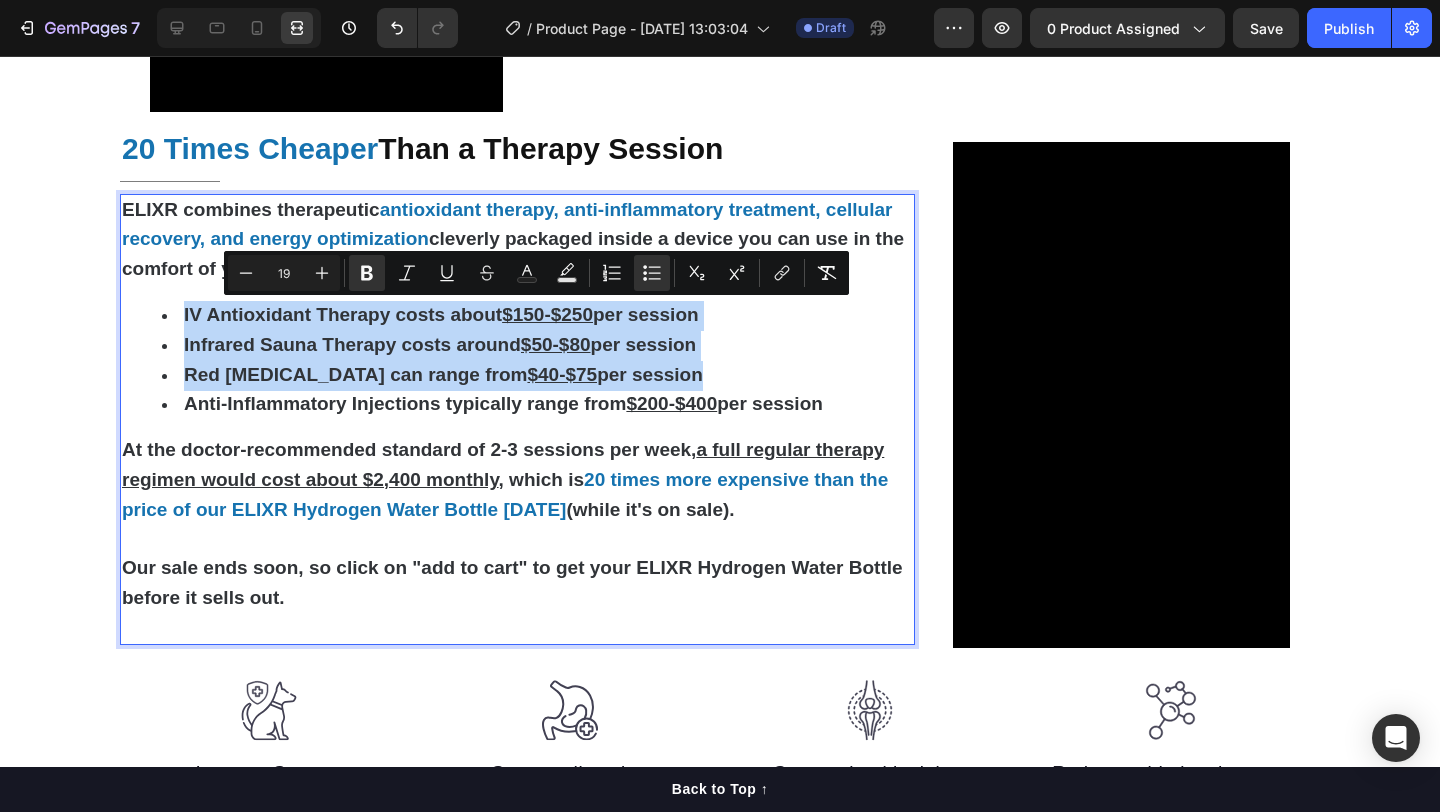 click on "Anti-Inflammatory Injections typically range from  $200-$400  per session" at bounding box center [503, 403] 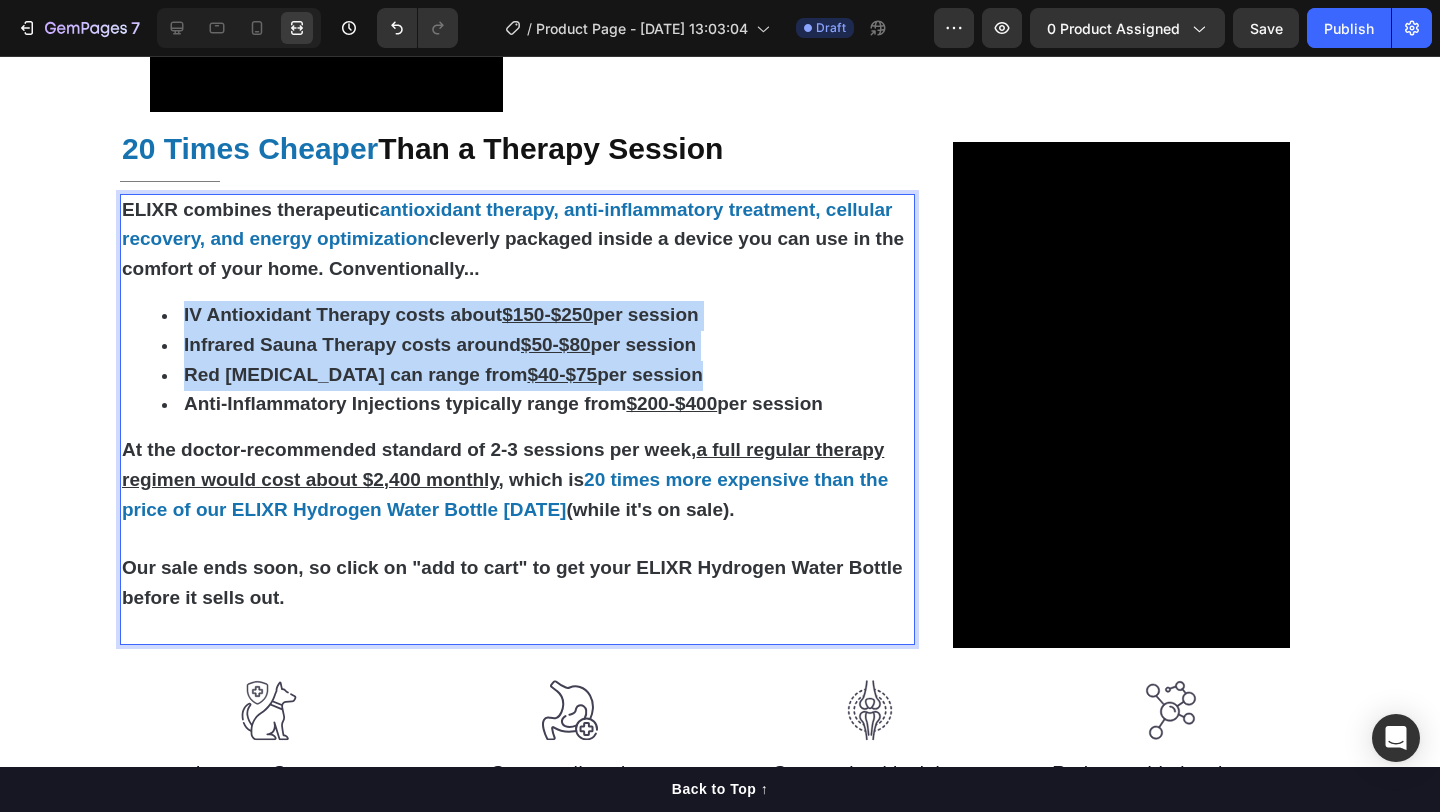 drag, startPoint x: 841, startPoint y: 404, endPoint x: 158, endPoint y: 304, distance: 690.2818 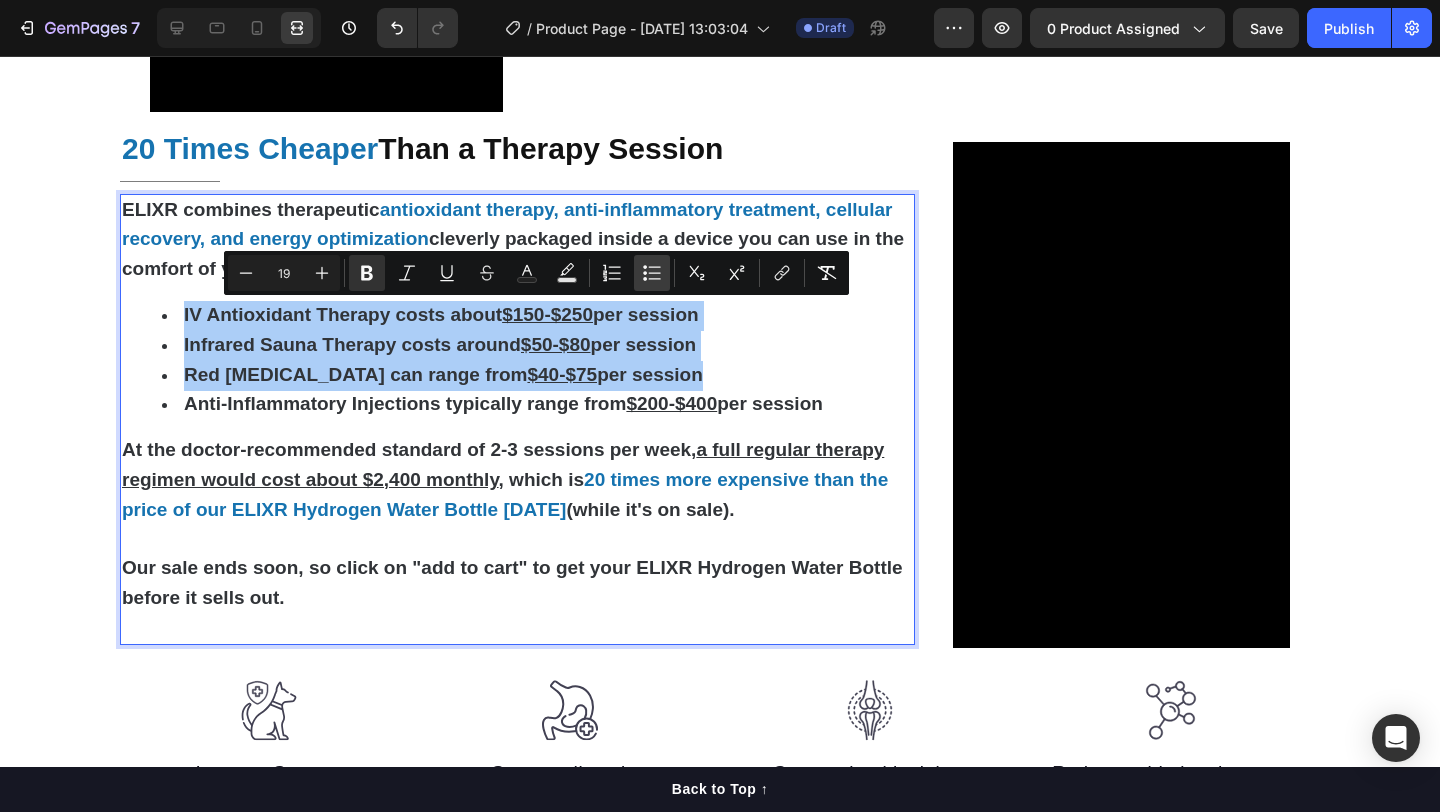 click 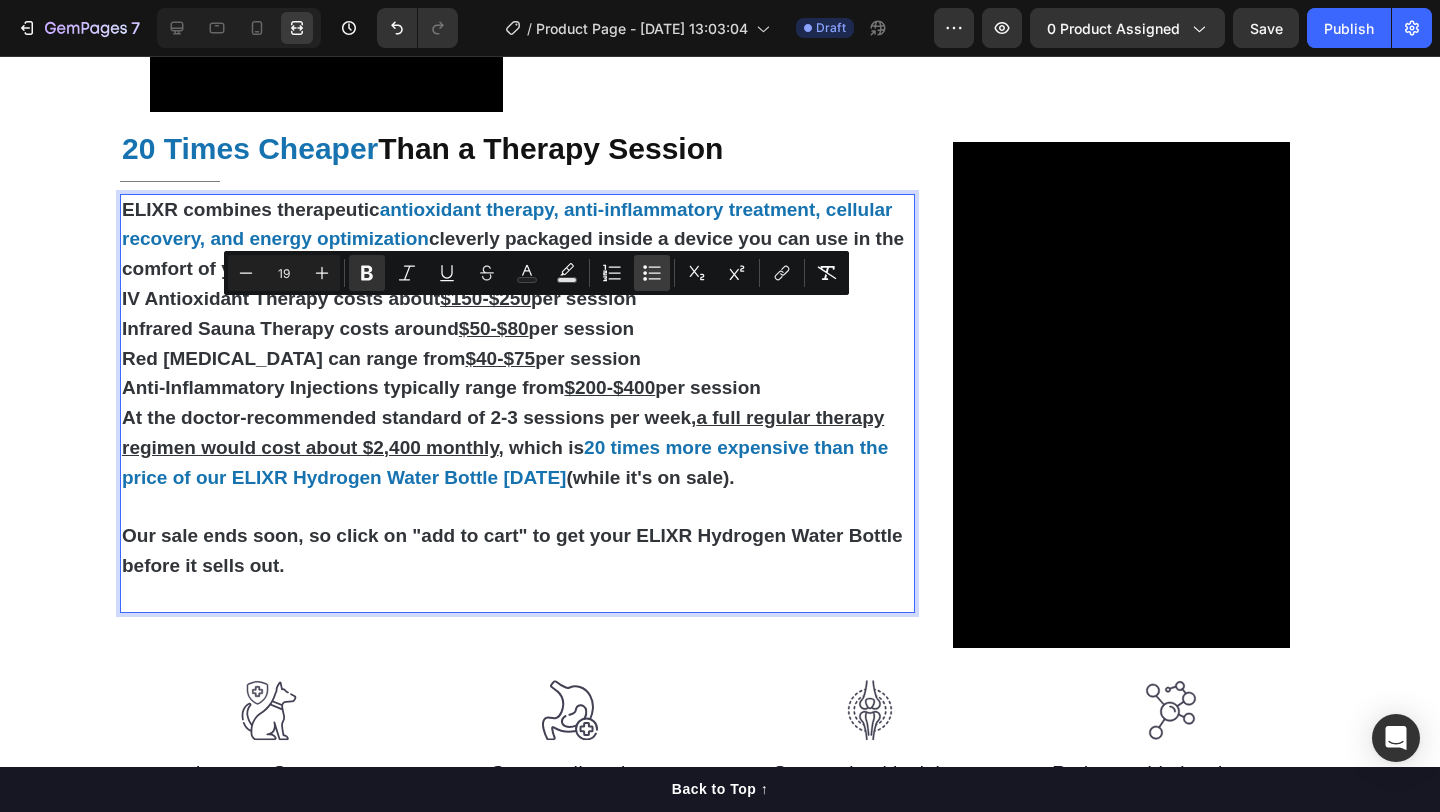 click 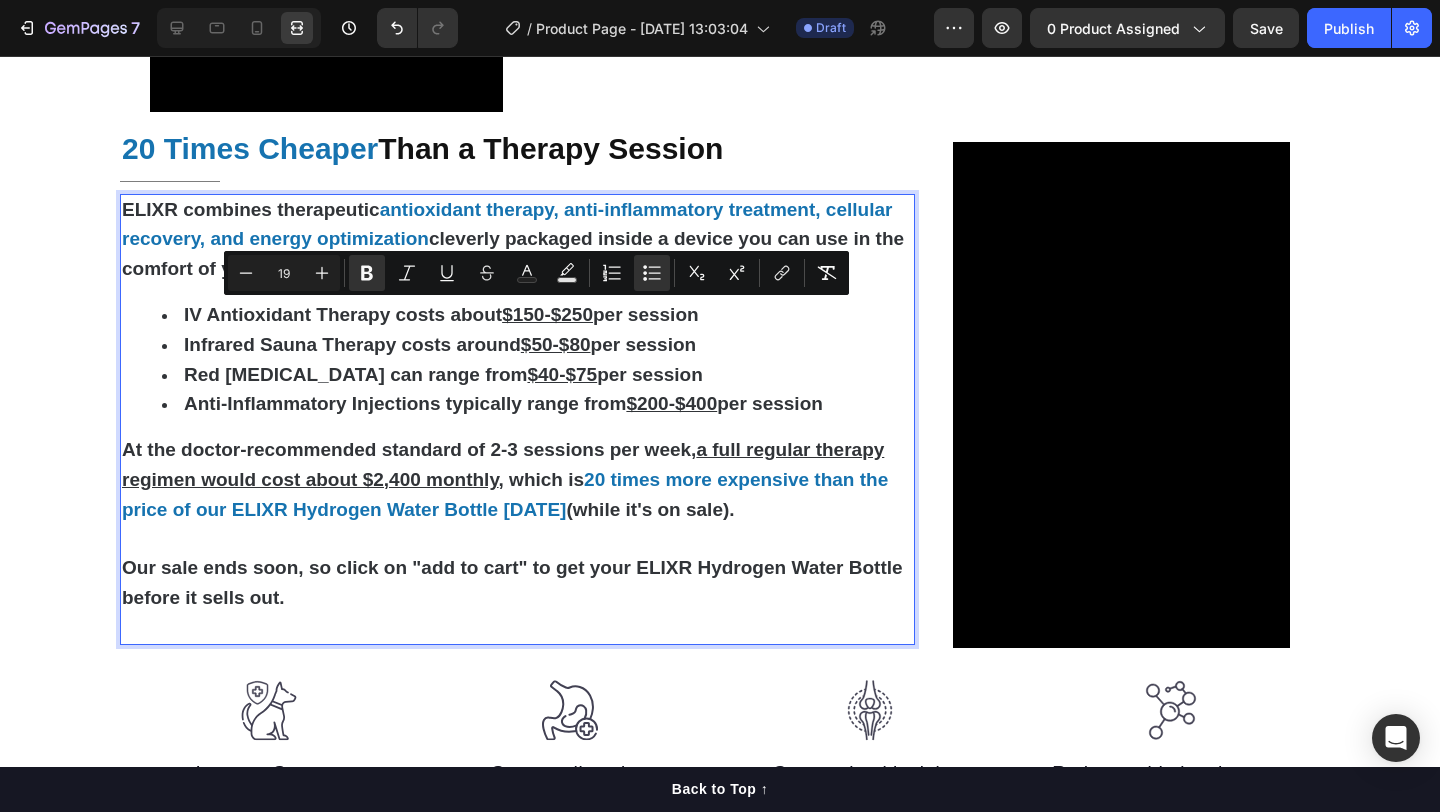 click on "Anti-Inflammatory Injections typically range from  $200-$400  per session" at bounding box center (503, 403) 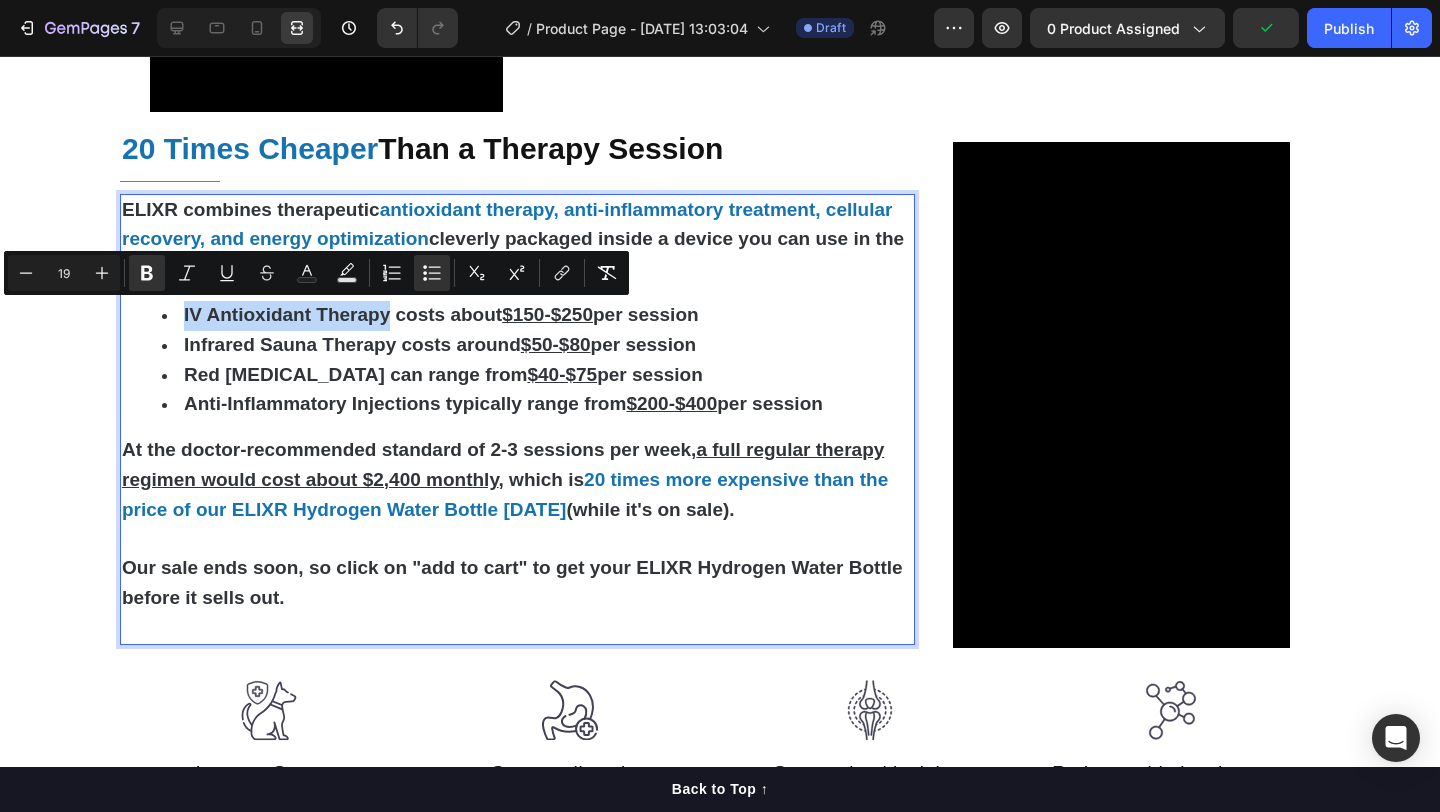 drag, startPoint x: 181, startPoint y: 319, endPoint x: 389, endPoint y: 317, distance: 208.00961 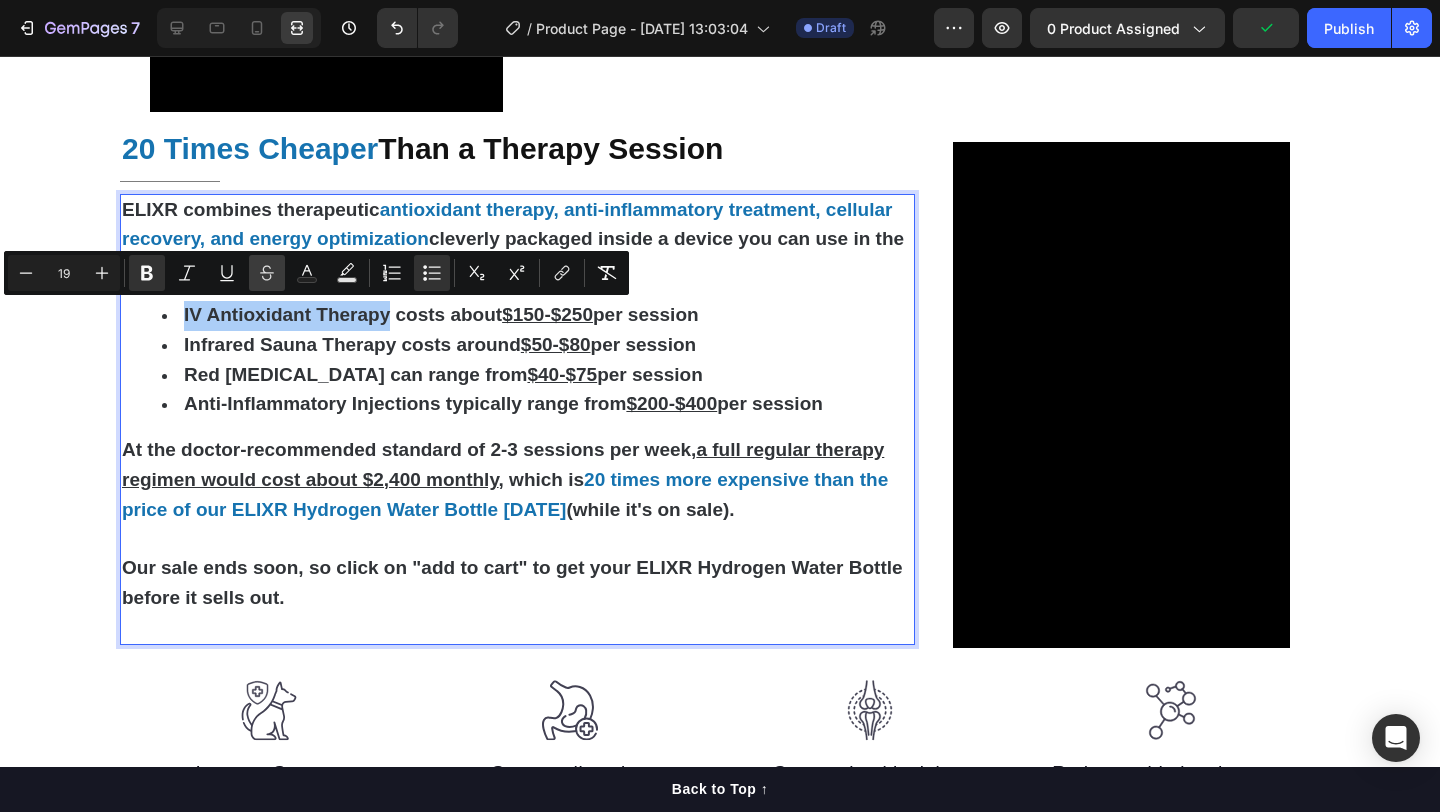 click on "Strikethrough" at bounding box center [267, 273] 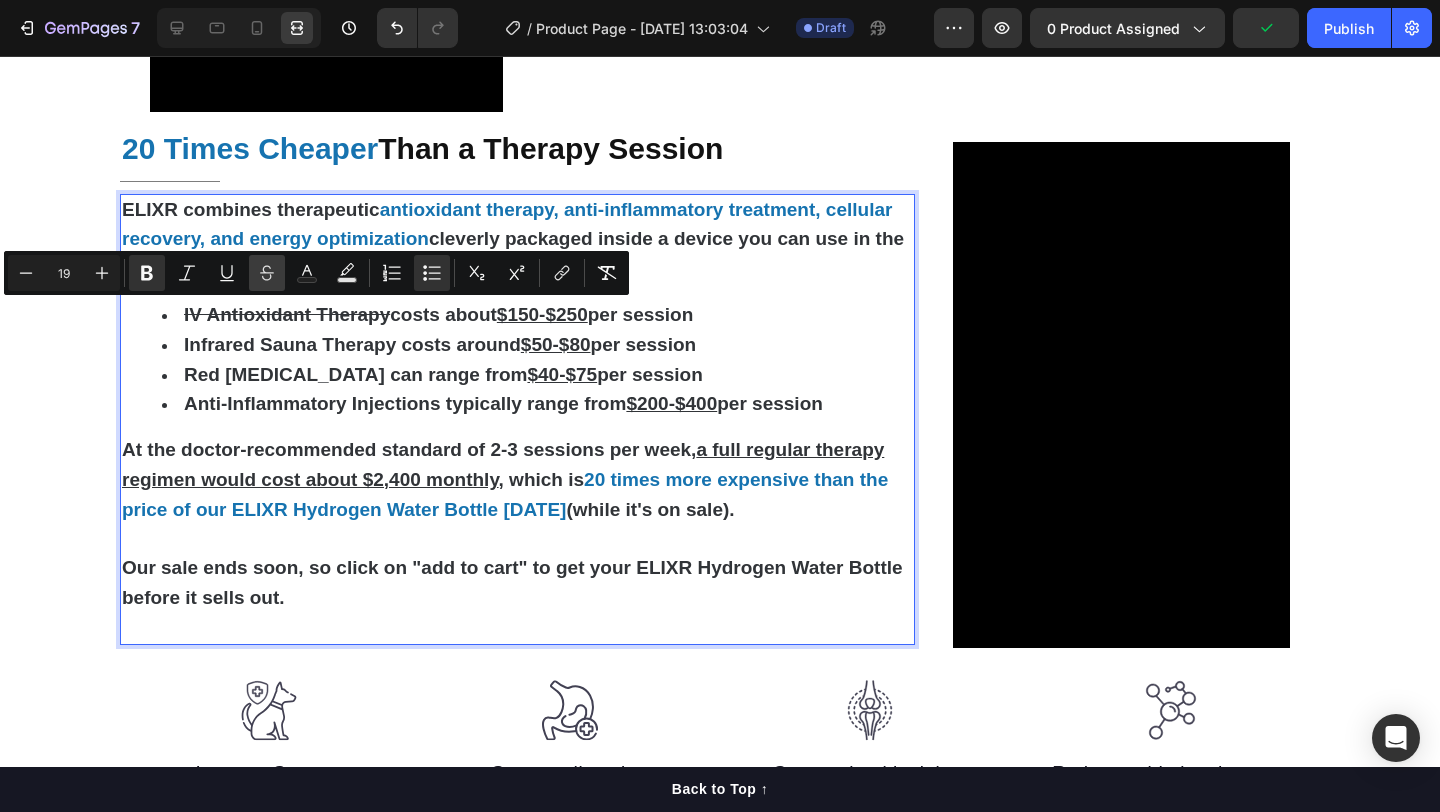 click 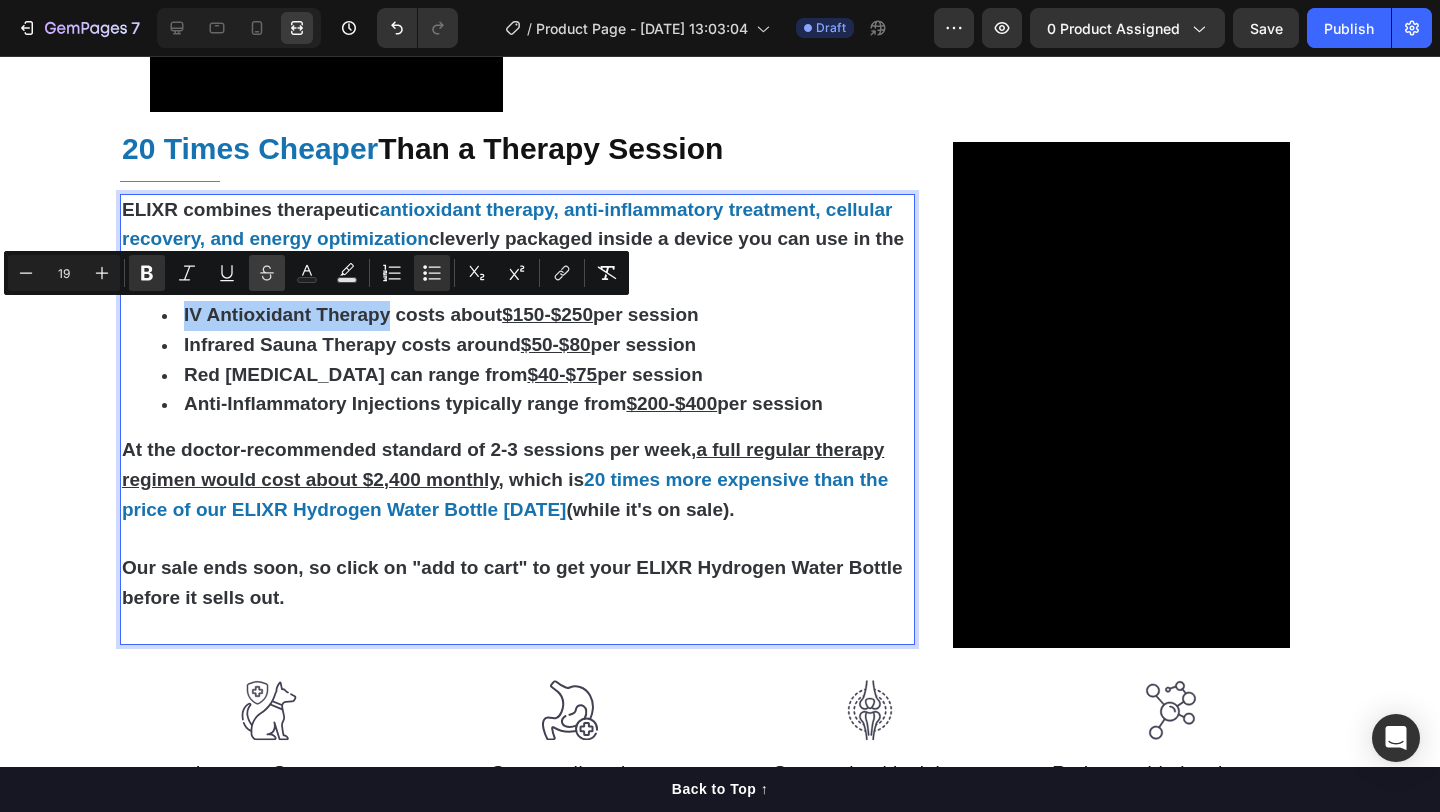 click on "Strikethrough" at bounding box center (267, 273) 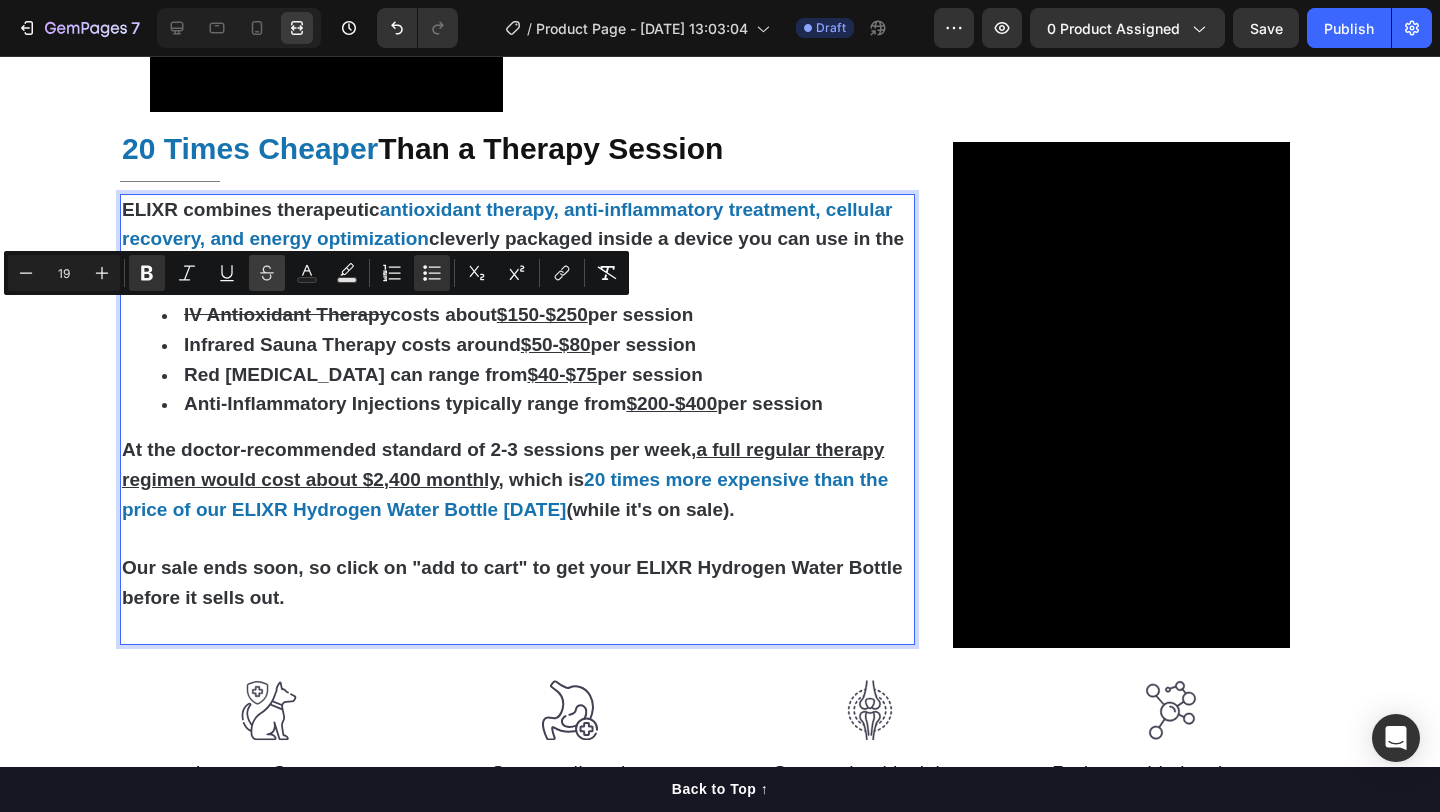 click 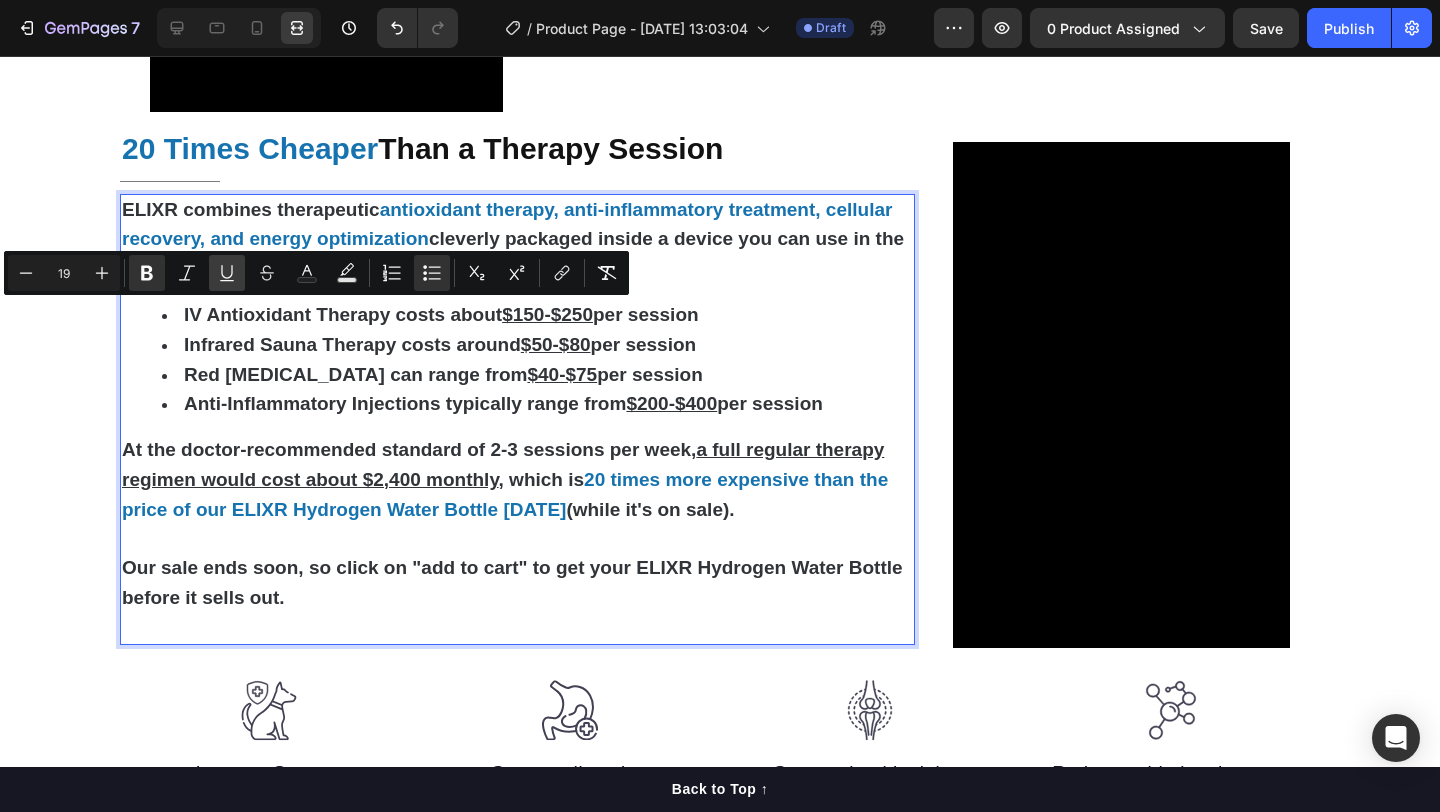 click 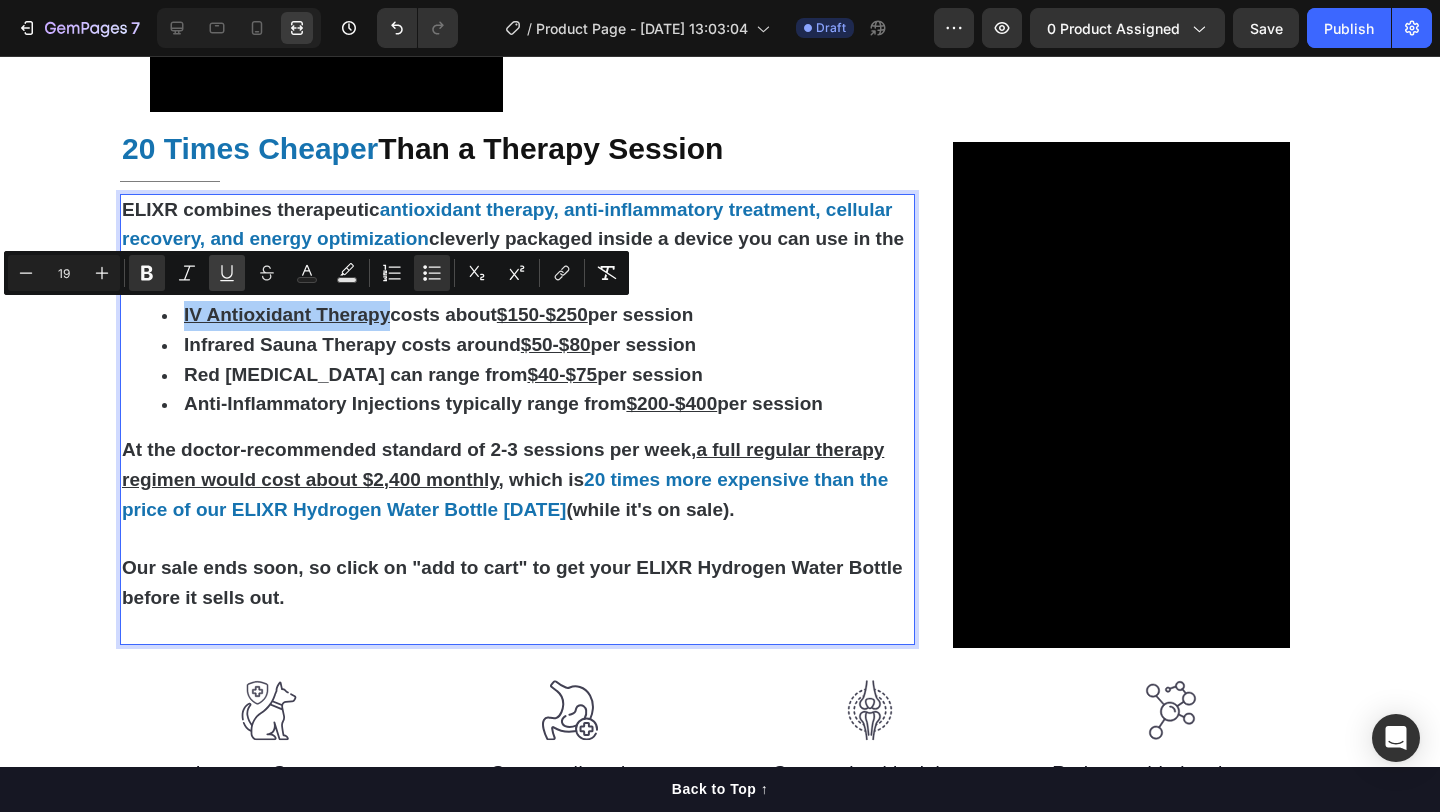 click 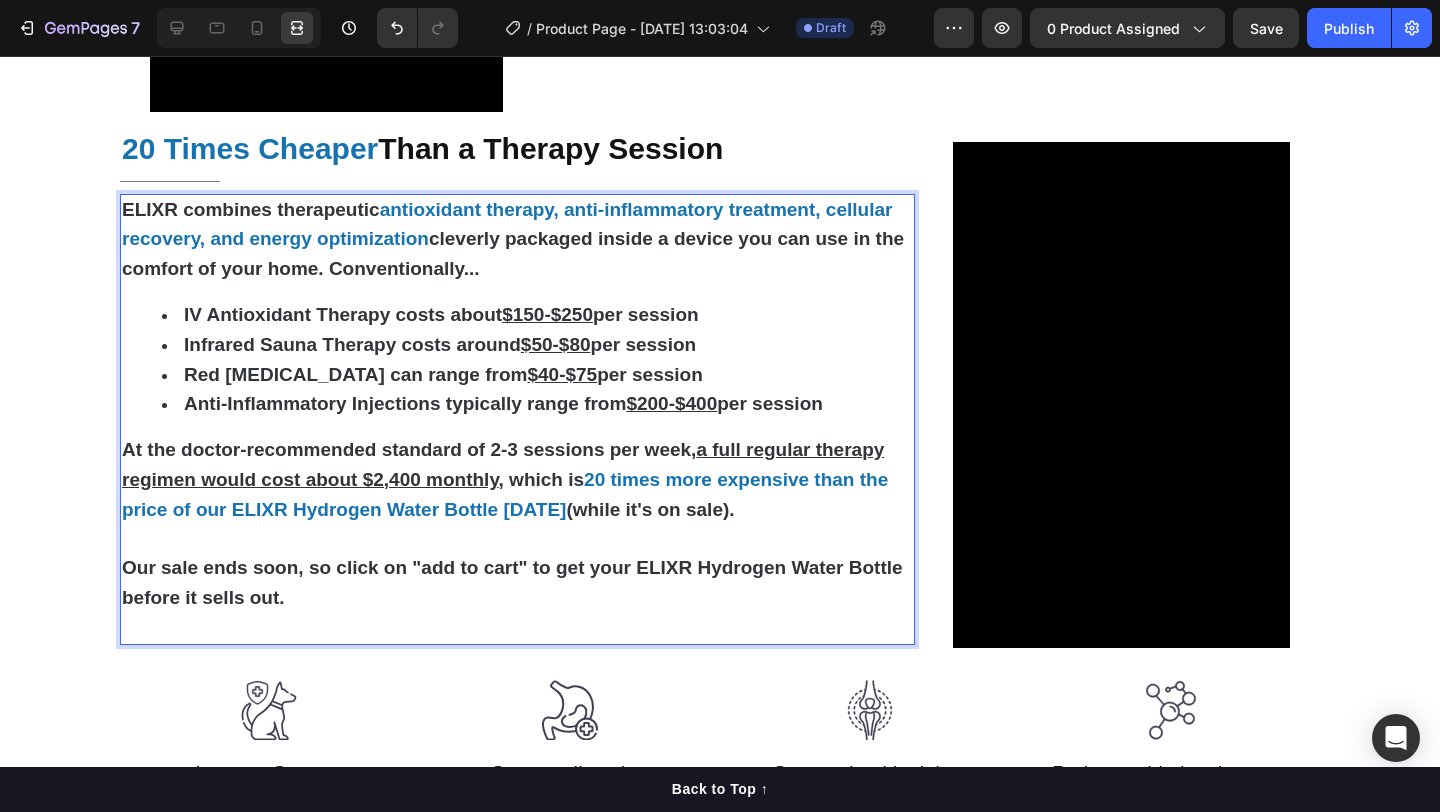 click on "Anti-Inflammatory Injections typically range from  $200-$400  per session" at bounding box center [503, 403] 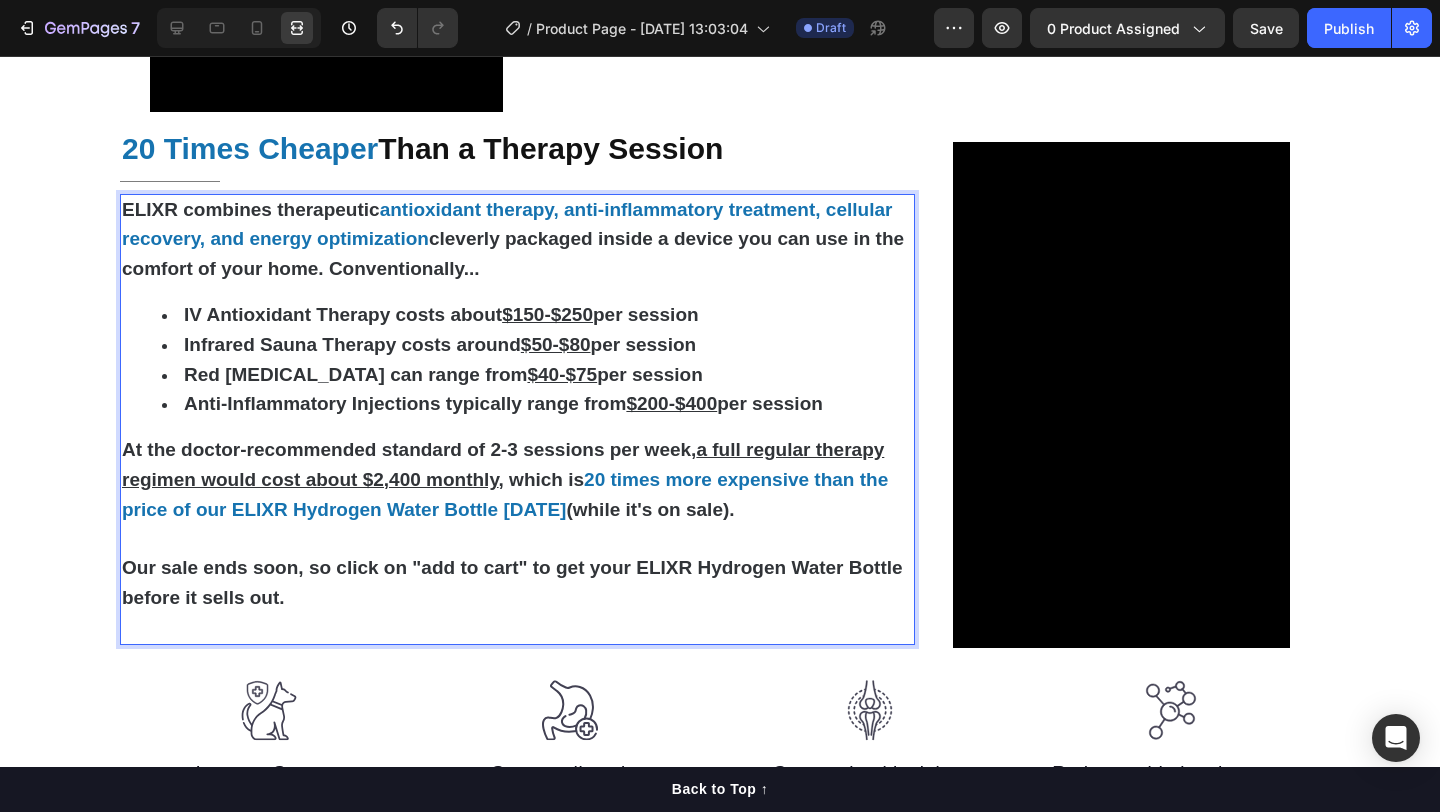 drag, startPoint x: 185, startPoint y: 316, endPoint x: 375, endPoint y: 307, distance: 190.21304 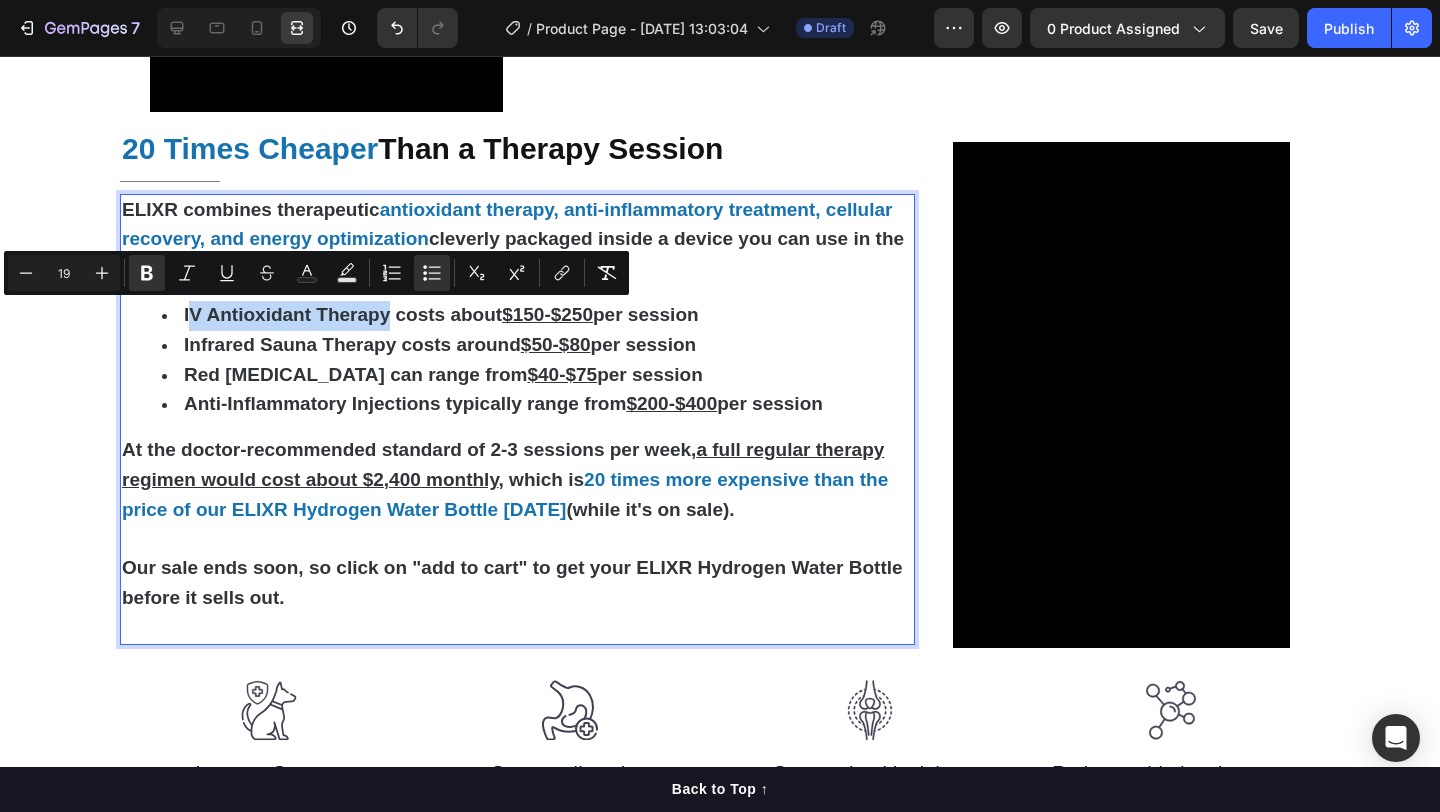 click on "IV Antioxidant Therapy costs about  $150-$250  per session" at bounding box center [441, 314] 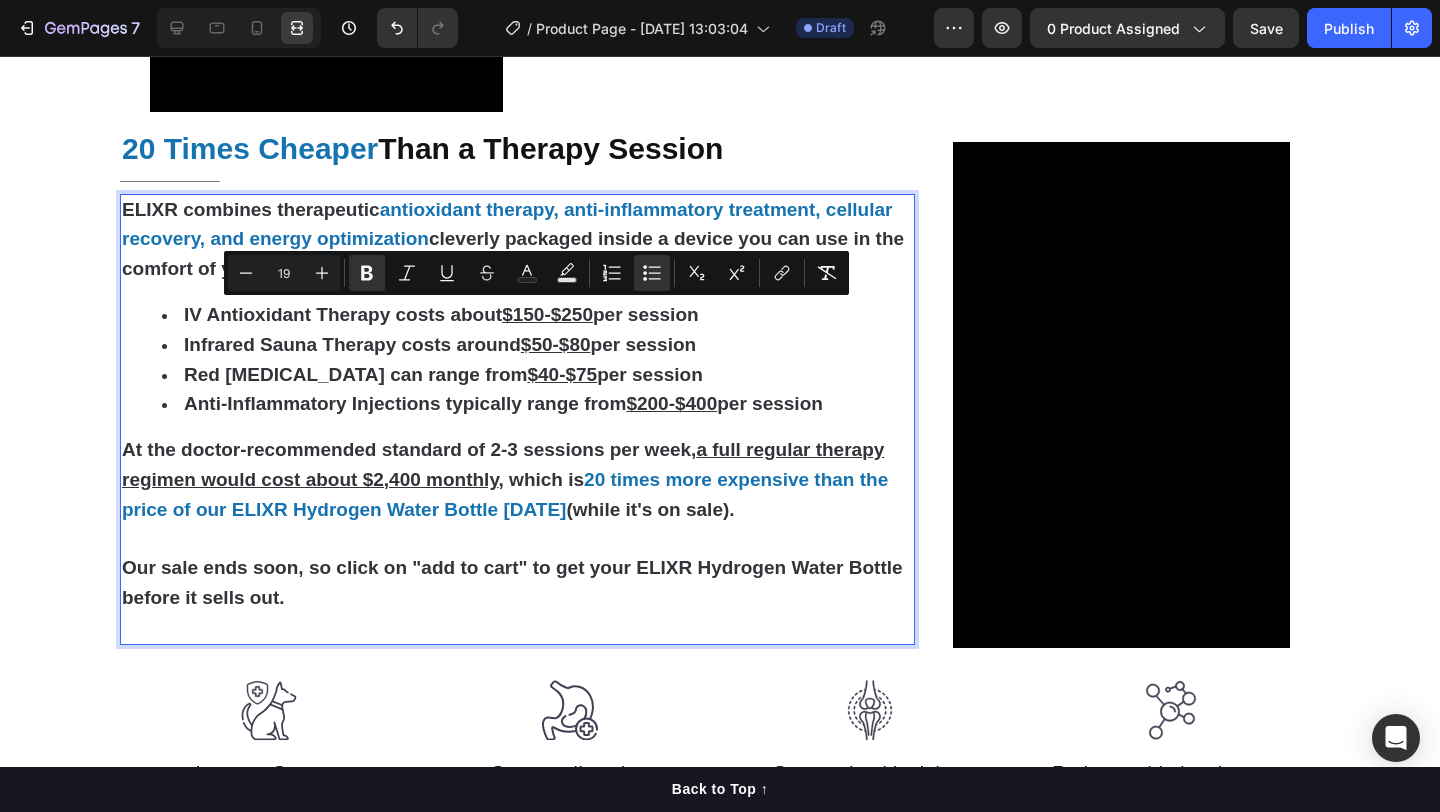drag, startPoint x: 181, startPoint y: 313, endPoint x: 838, endPoint y: 401, distance: 662.86725 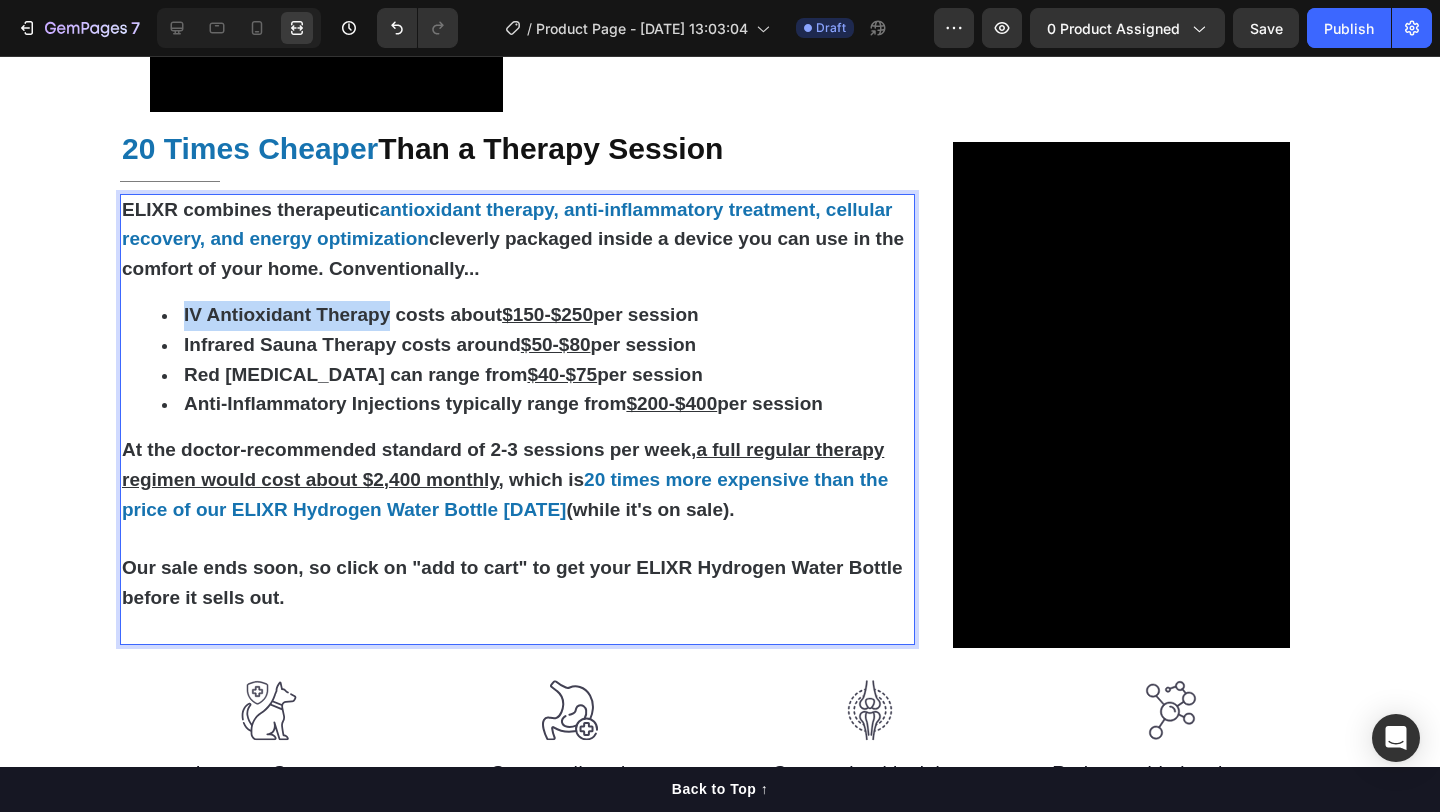 drag, startPoint x: 182, startPoint y: 318, endPoint x: 390, endPoint y: 318, distance: 208 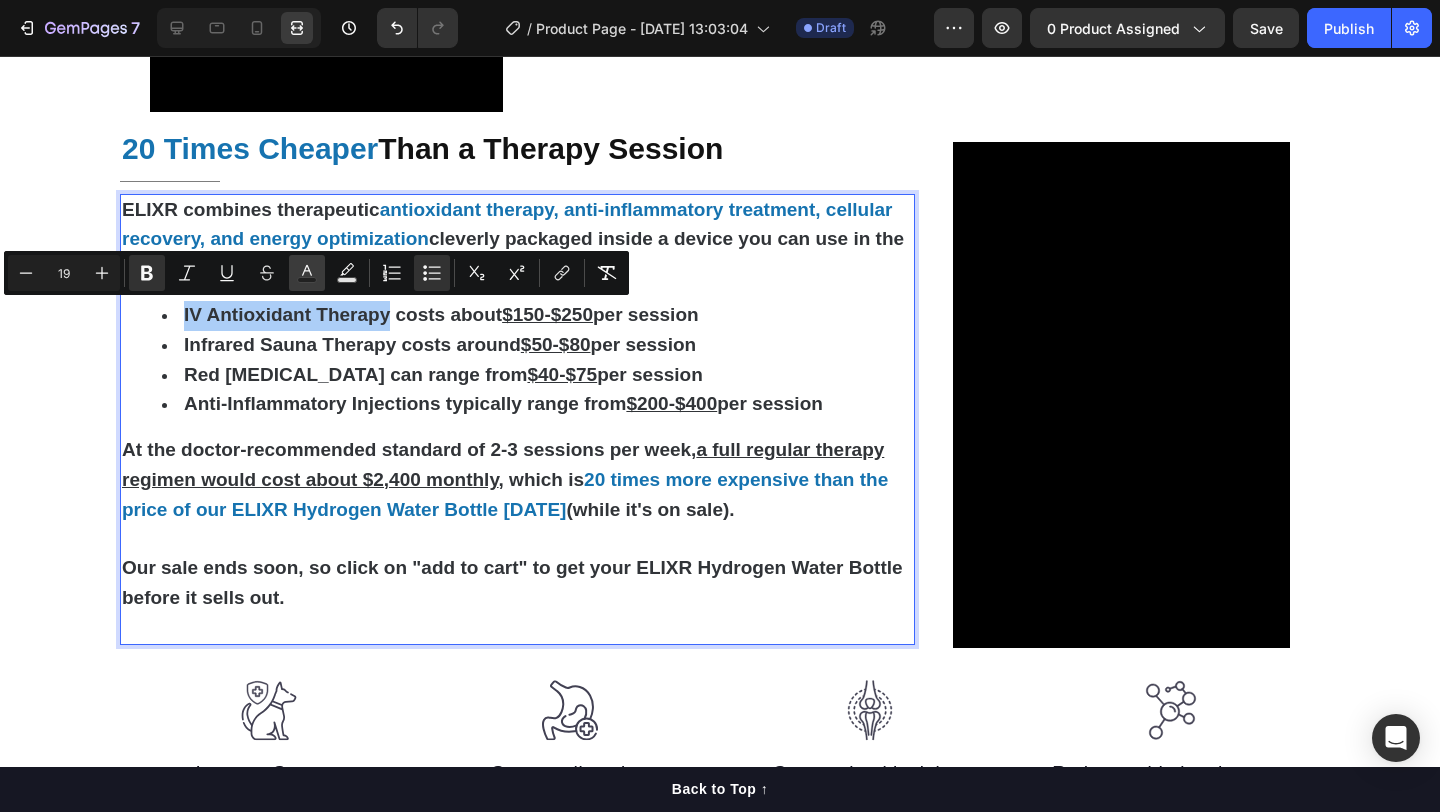 click 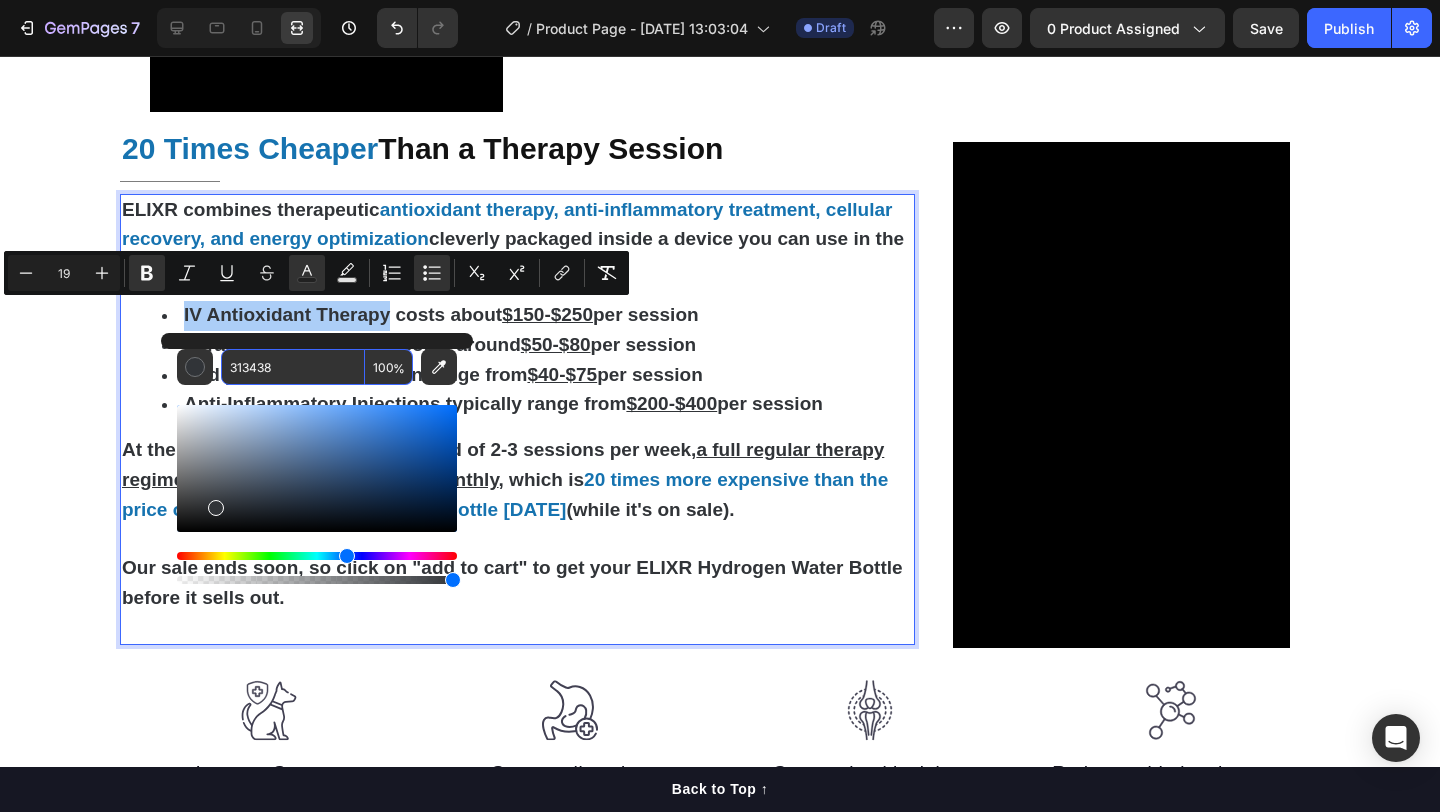 click on "313438" at bounding box center [293, 367] 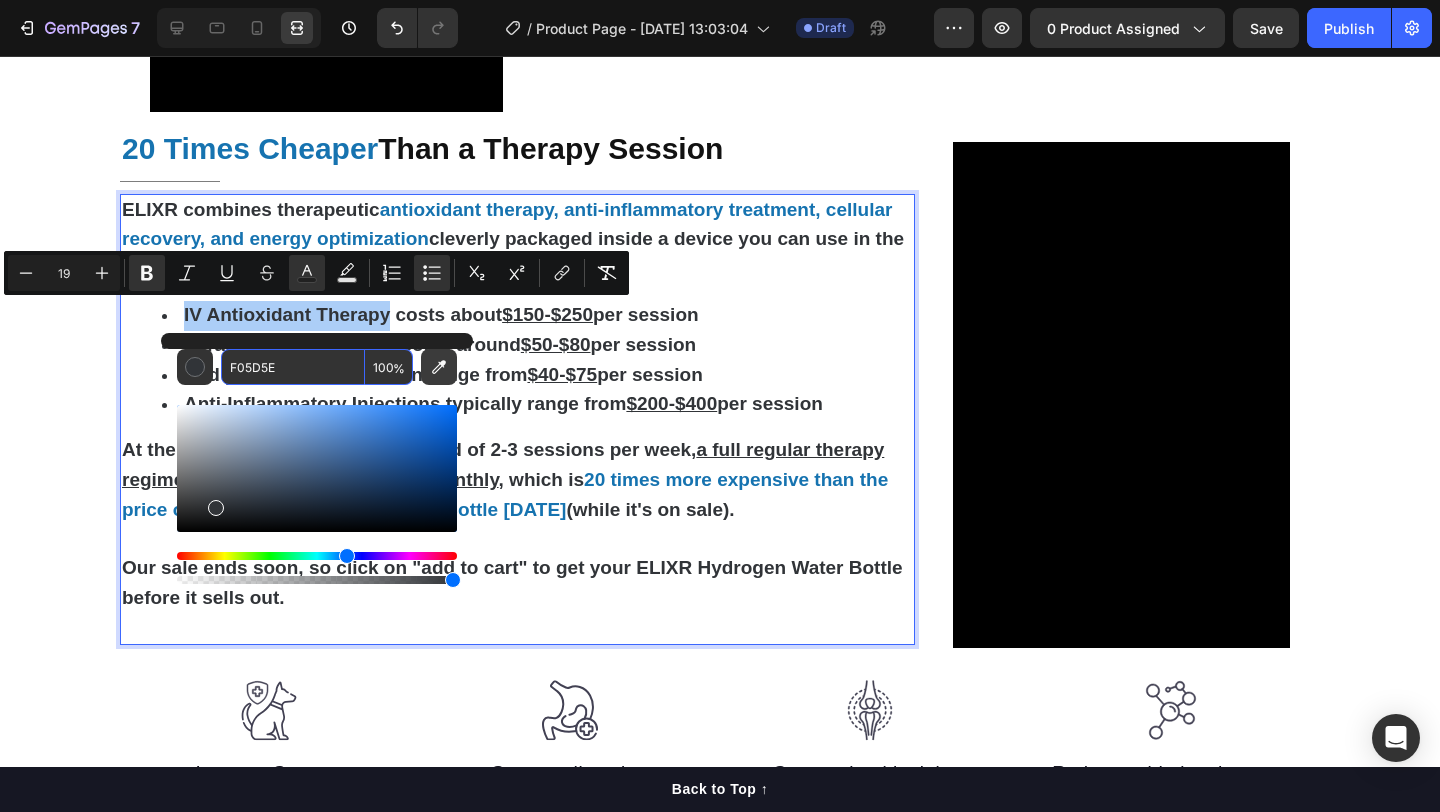 type on "F05D5E" 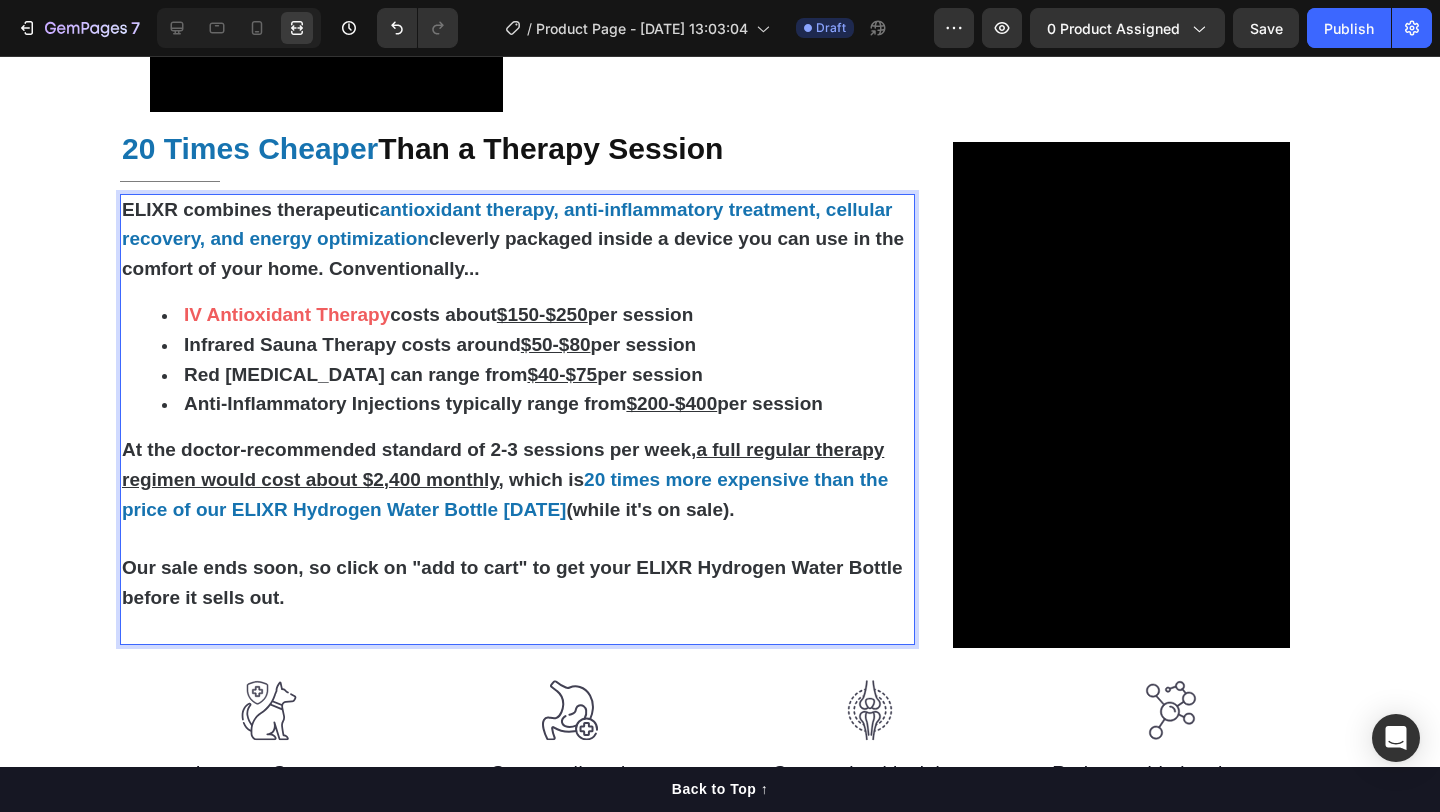 click on "Red Light Therapy can range from  $40-$75  per session" at bounding box center [537, 376] 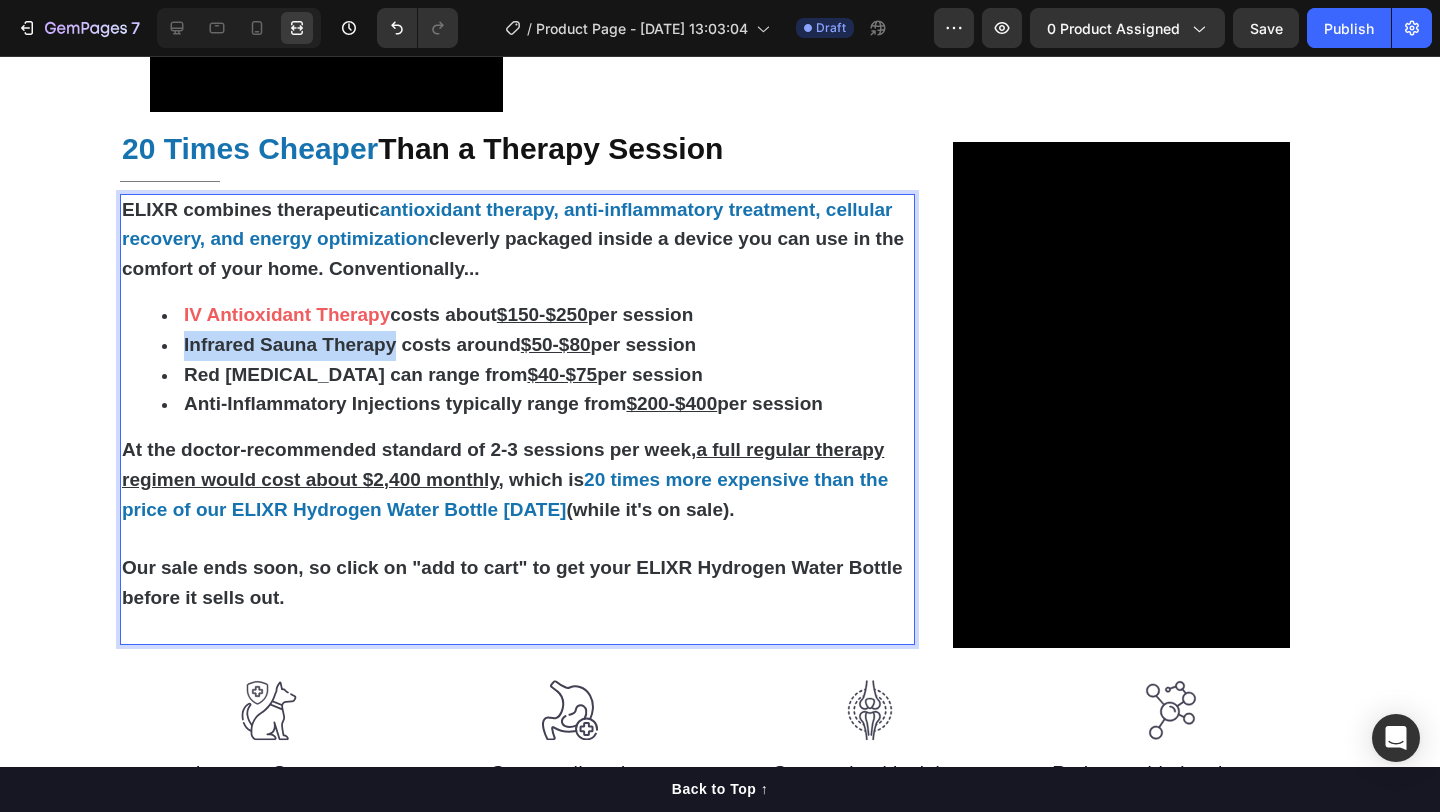 drag, startPoint x: 393, startPoint y: 345, endPoint x: 172, endPoint y: 344, distance: 221.00226 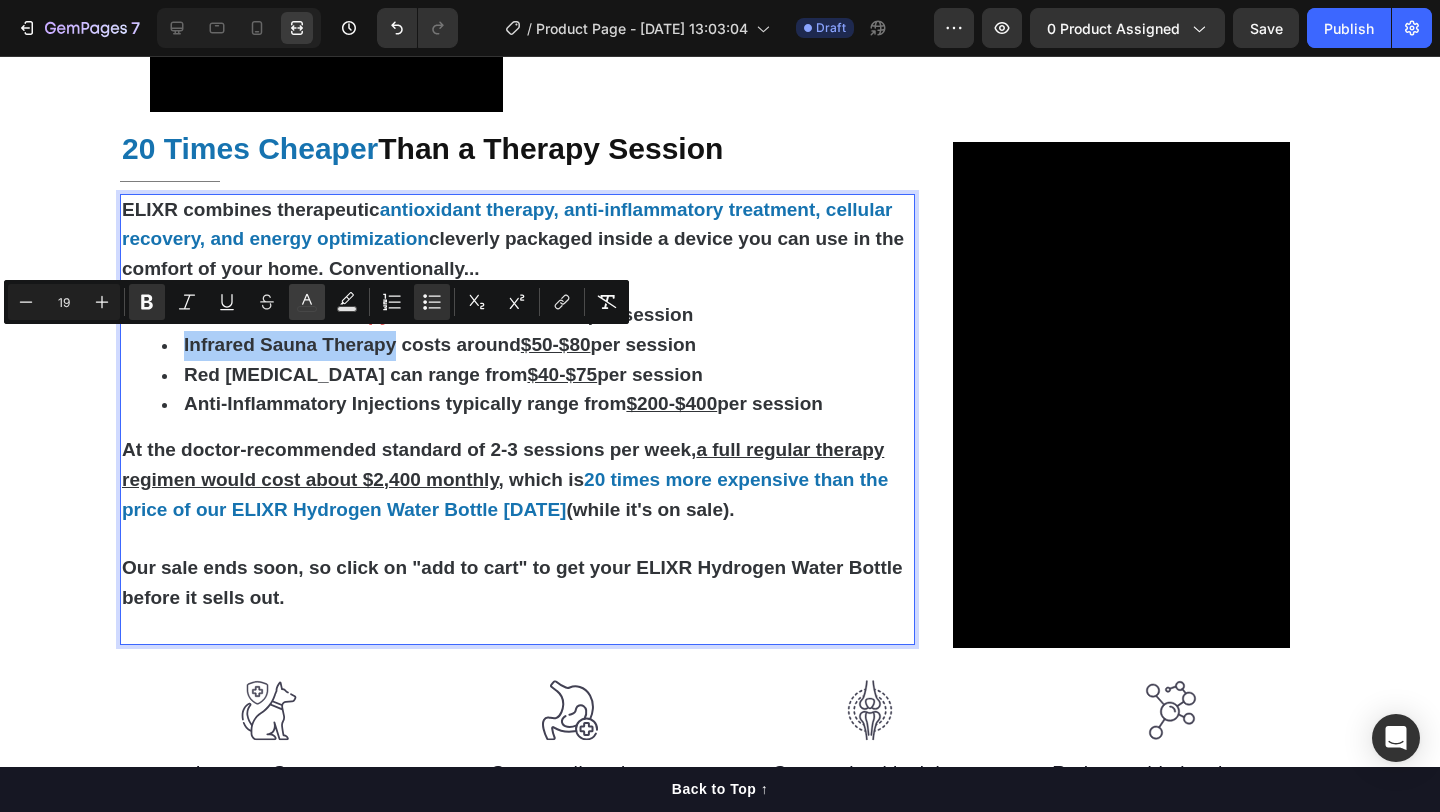 click 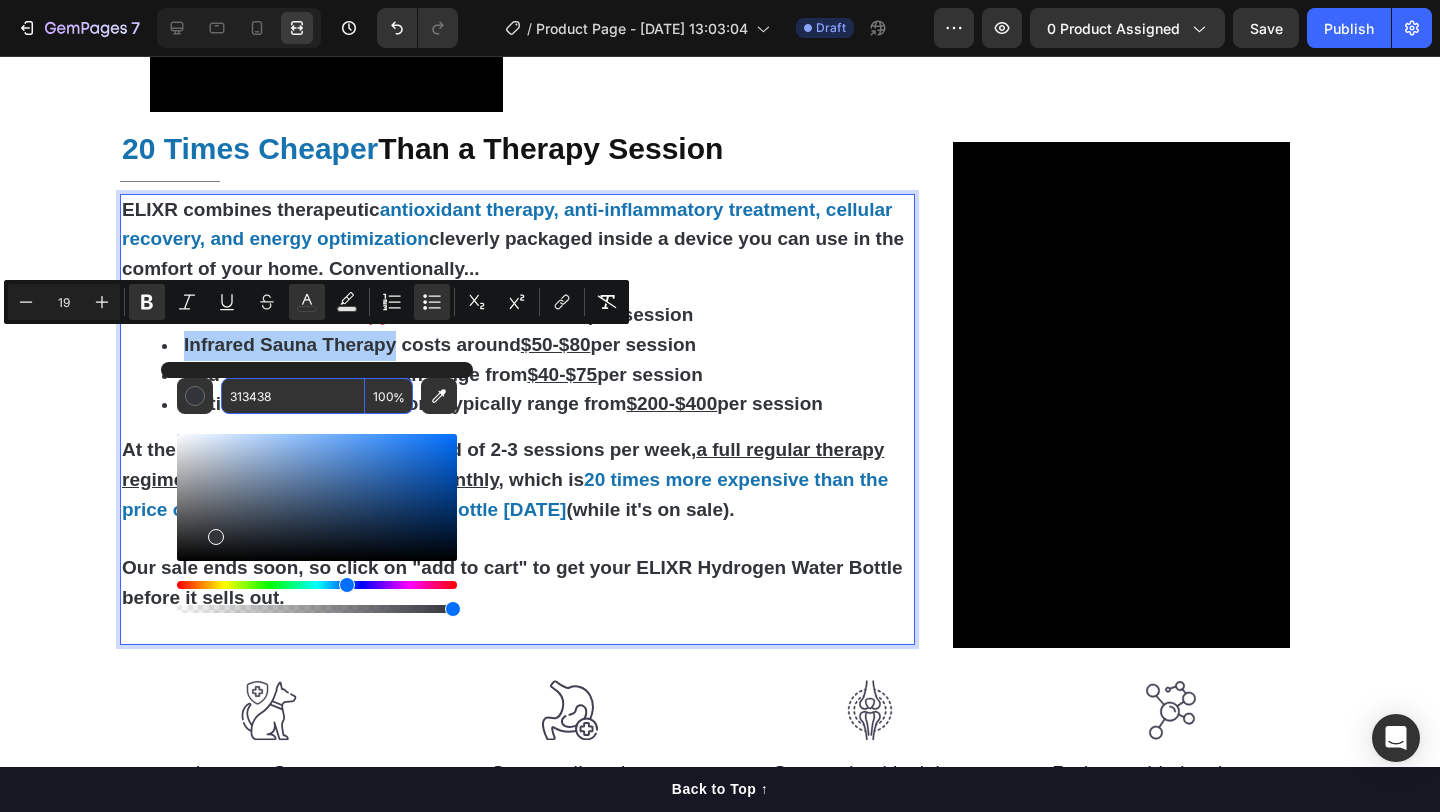 click on "313438" at bounding box center (293, 396) 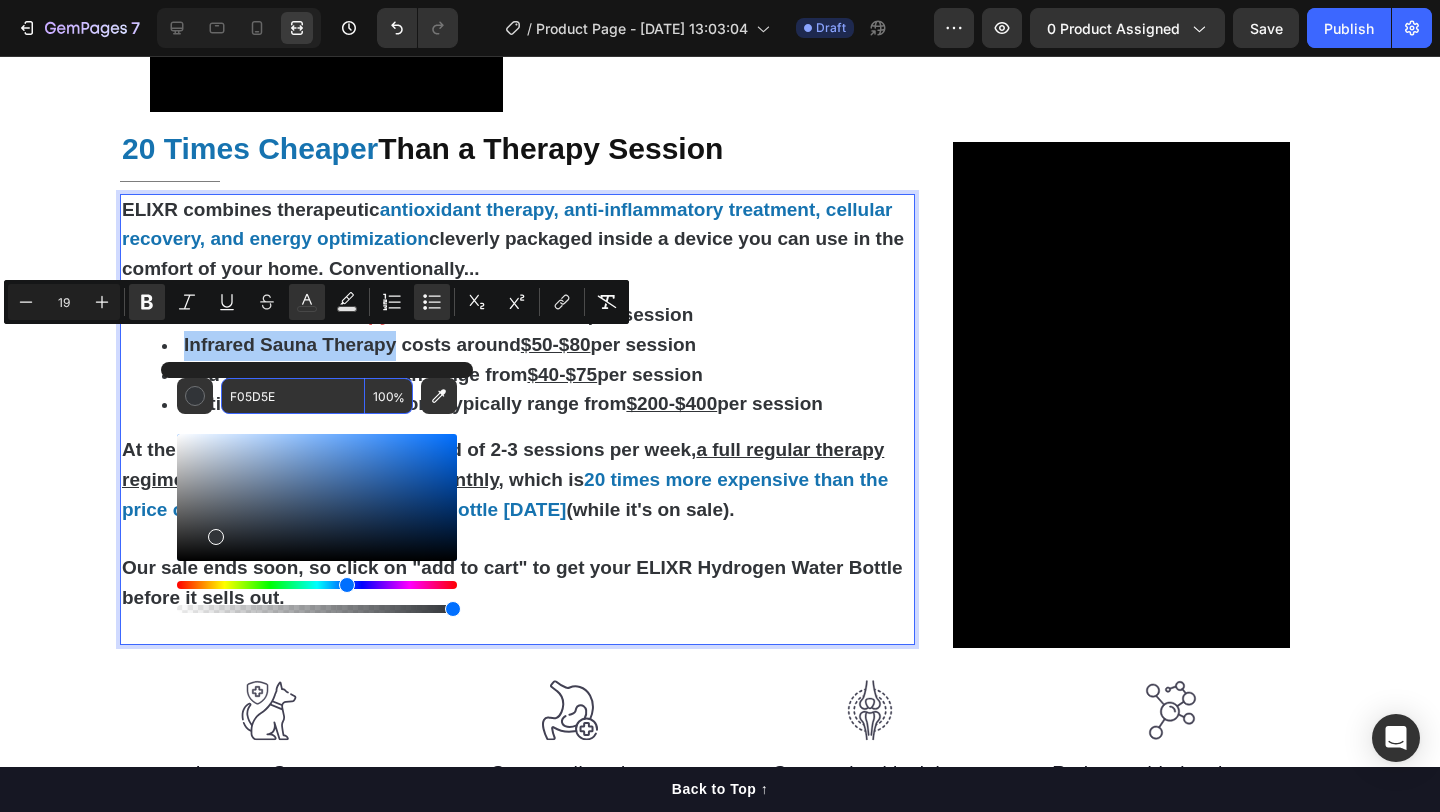 type on "F05D5E" 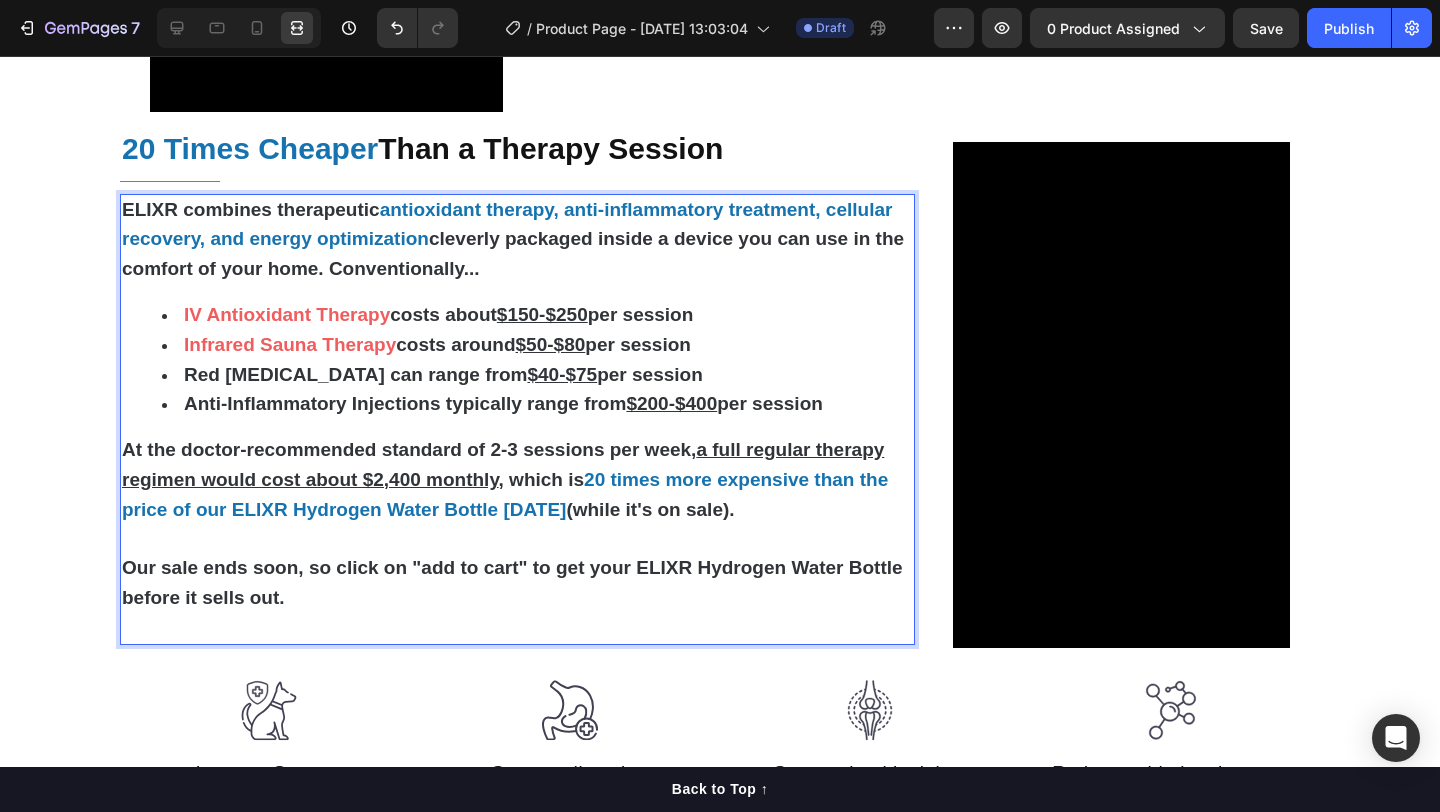 click on "Anti-Inflammatory Injections typically range from  $200-$400  per session" at bounding box center [503, 403] 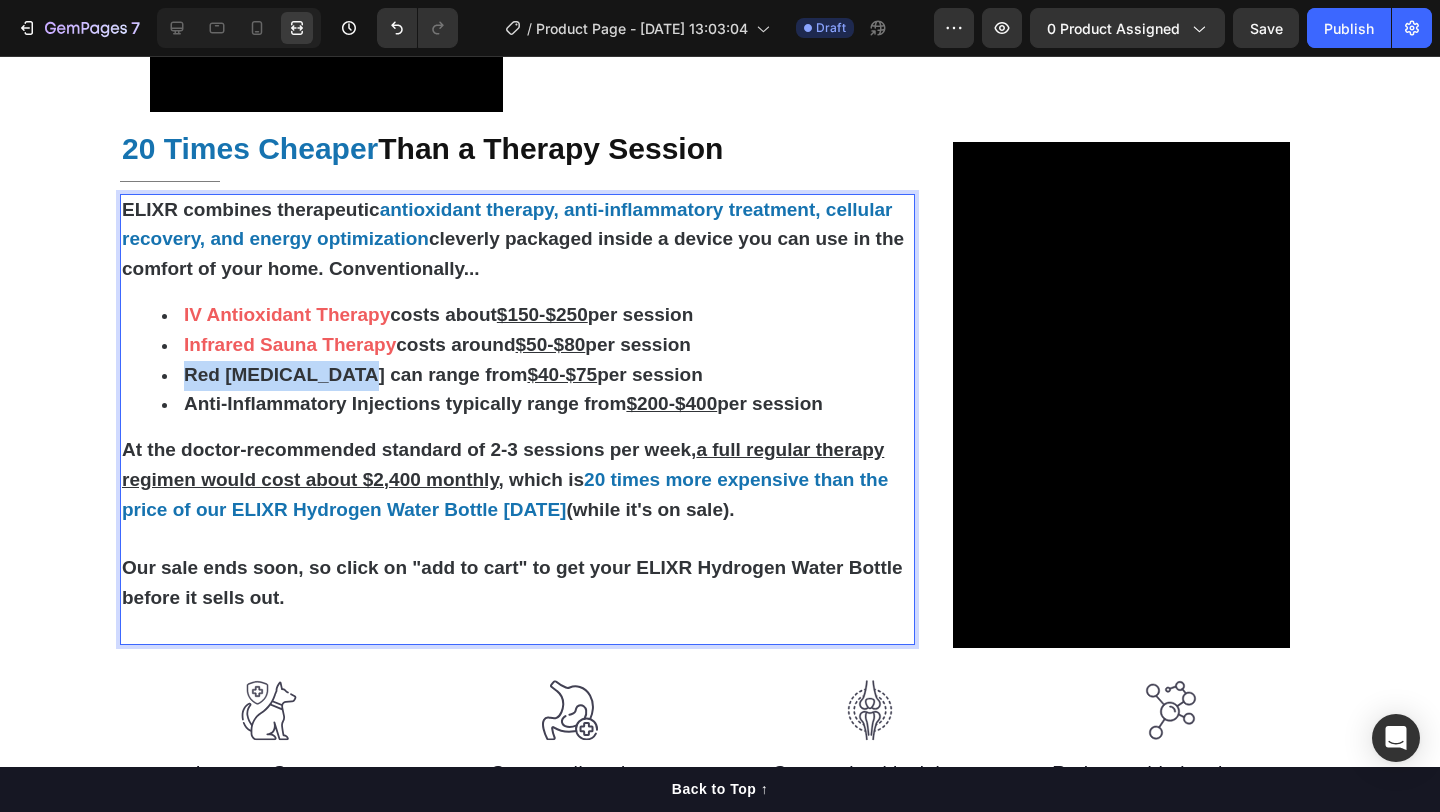 drag, startPoint x: 350, startPoint y: 371, endPoint x: 172, endPoint y: 371, distance: 178 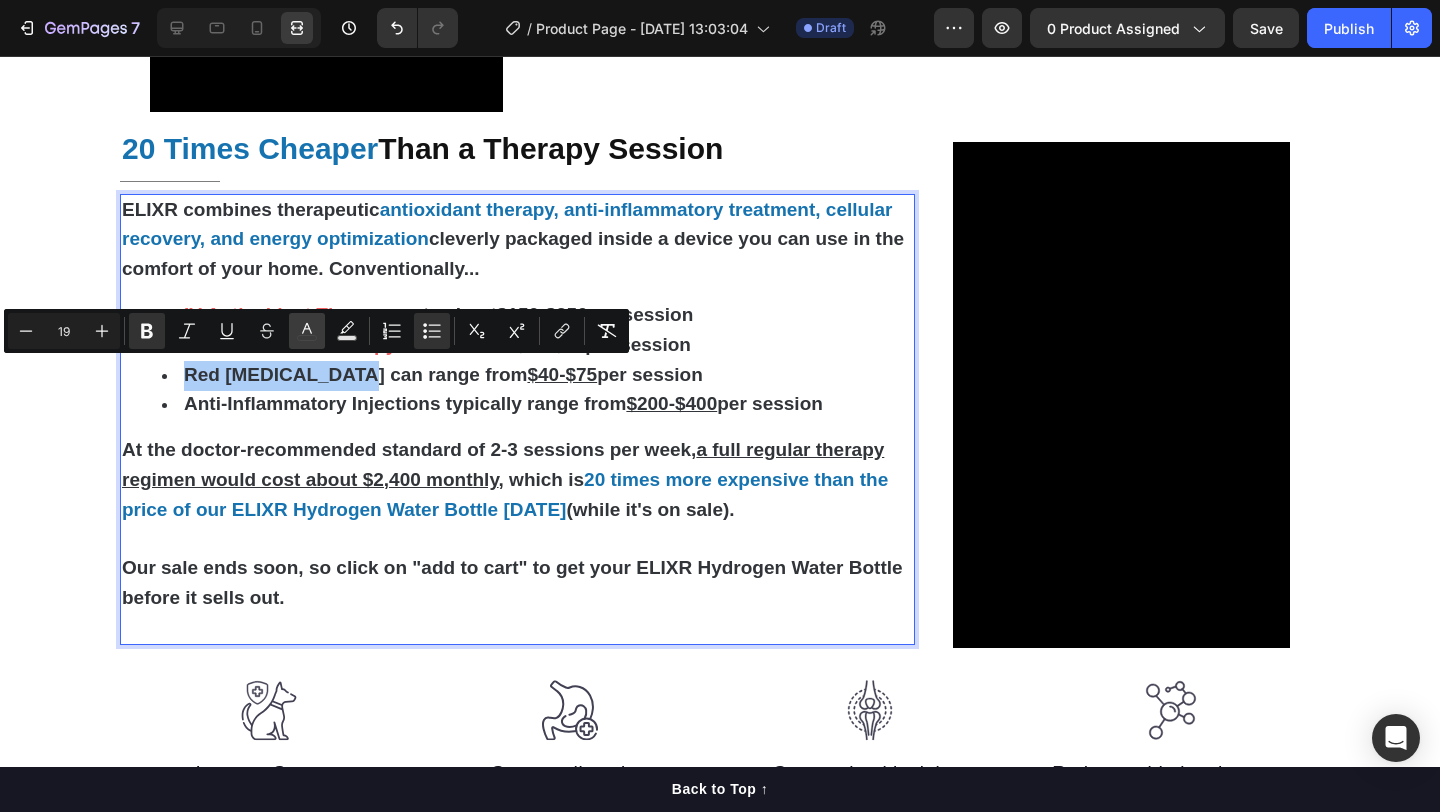 click on "color" at bounding box center [307, 331] 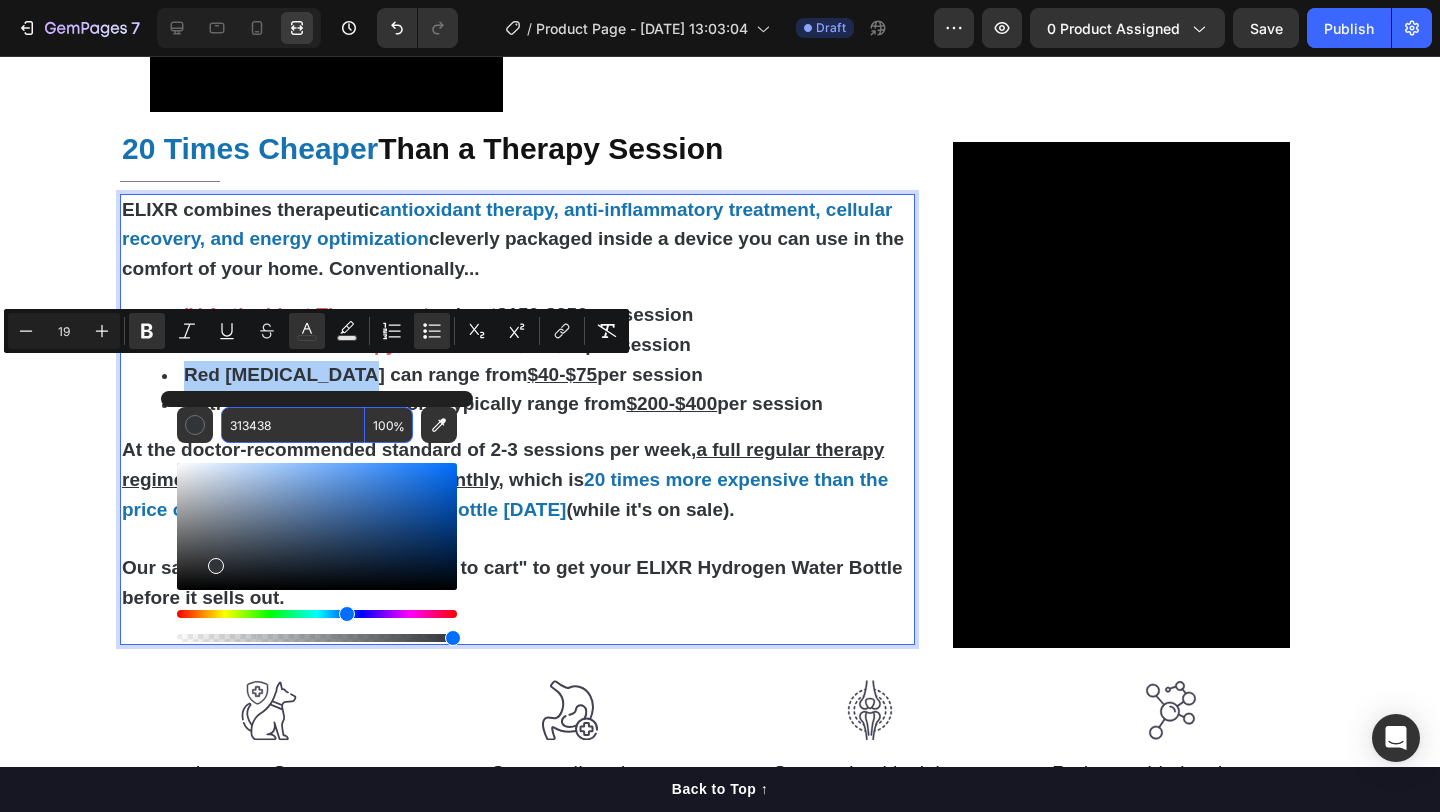 click on "313438" at bounding box center [293, 425] 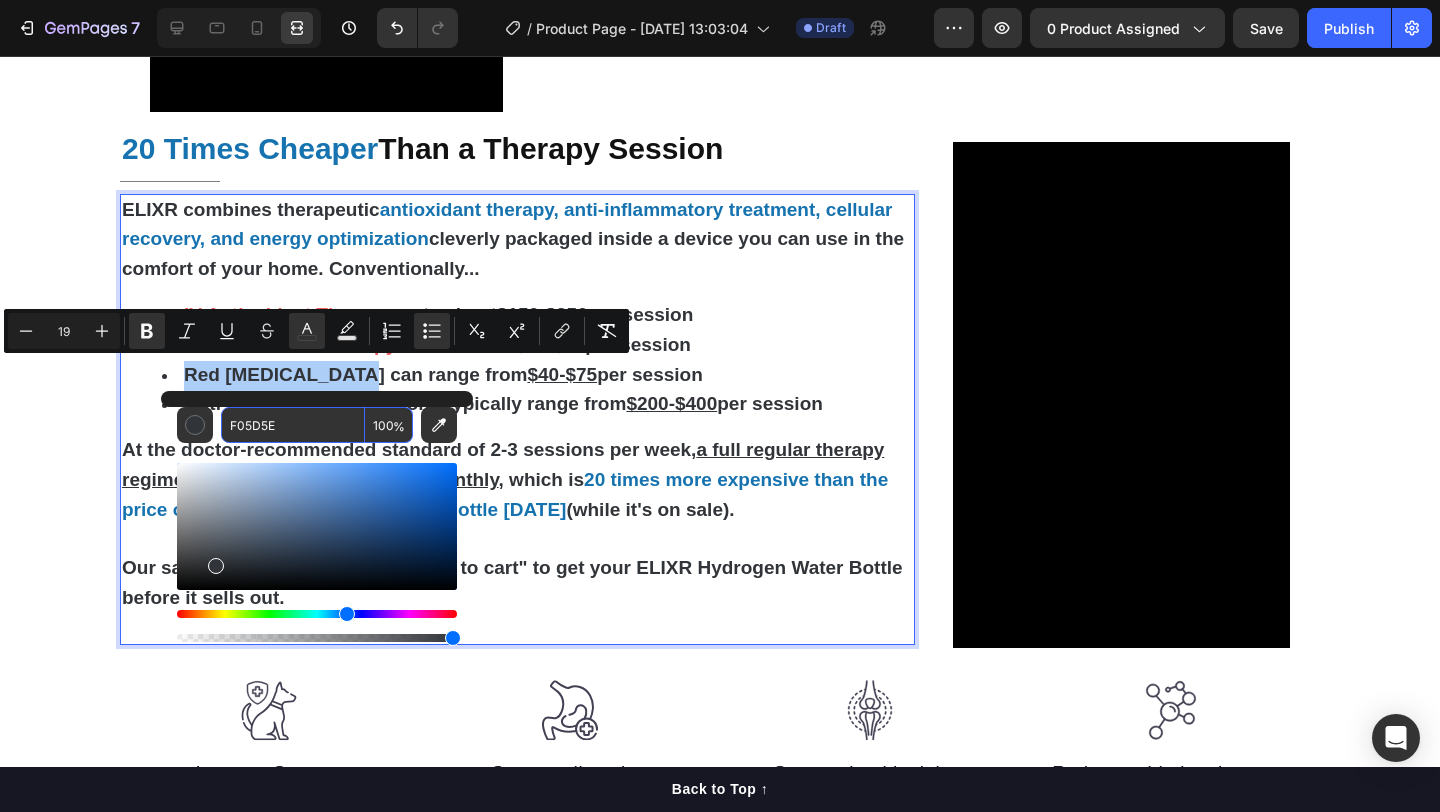 type on "F05D5E" 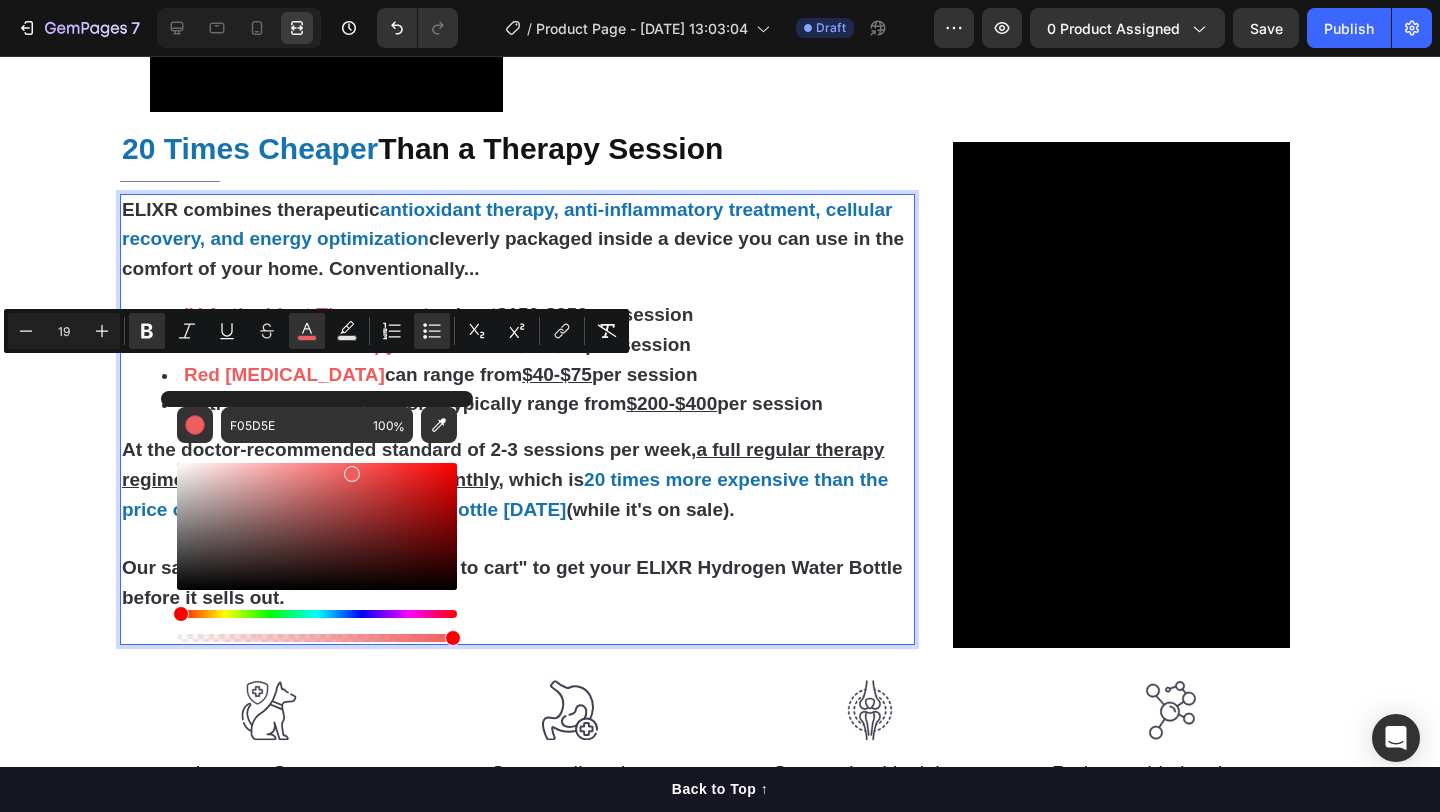 click on "At the doctor-recommended standard of 2-3 sessions per week,  a full regular therapy regimen would cost about $2,400 monthly , which is" at bounding box center [503, 464] 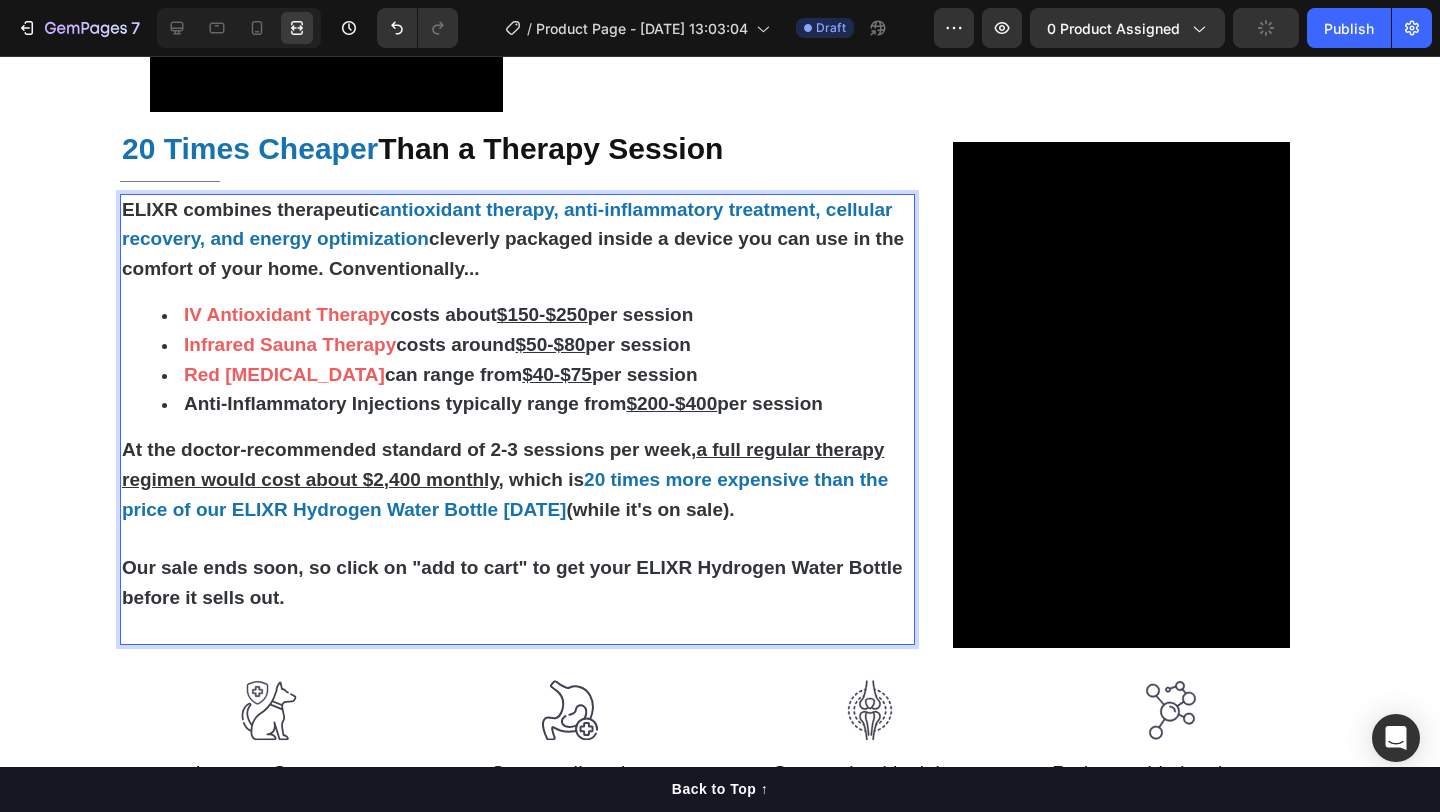 drag, startPoint x: 184, startPoint y: 403, endPoint x: 425, endPoint y: 405, distance: 241.0083 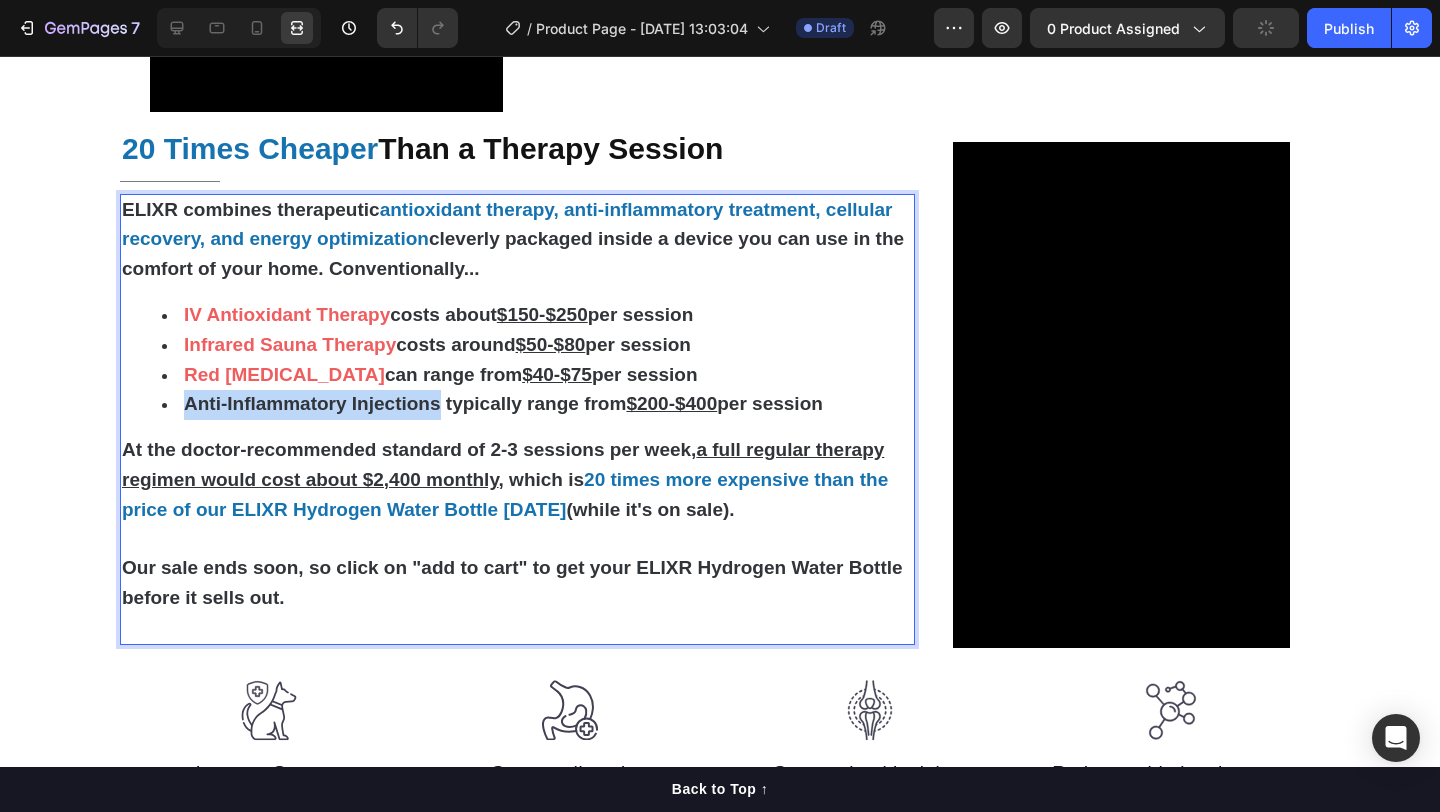 drag, startPoint x: 438, startPoint y: 405, endPoint x: 165, endPoint y: 397, distance: 273.1172 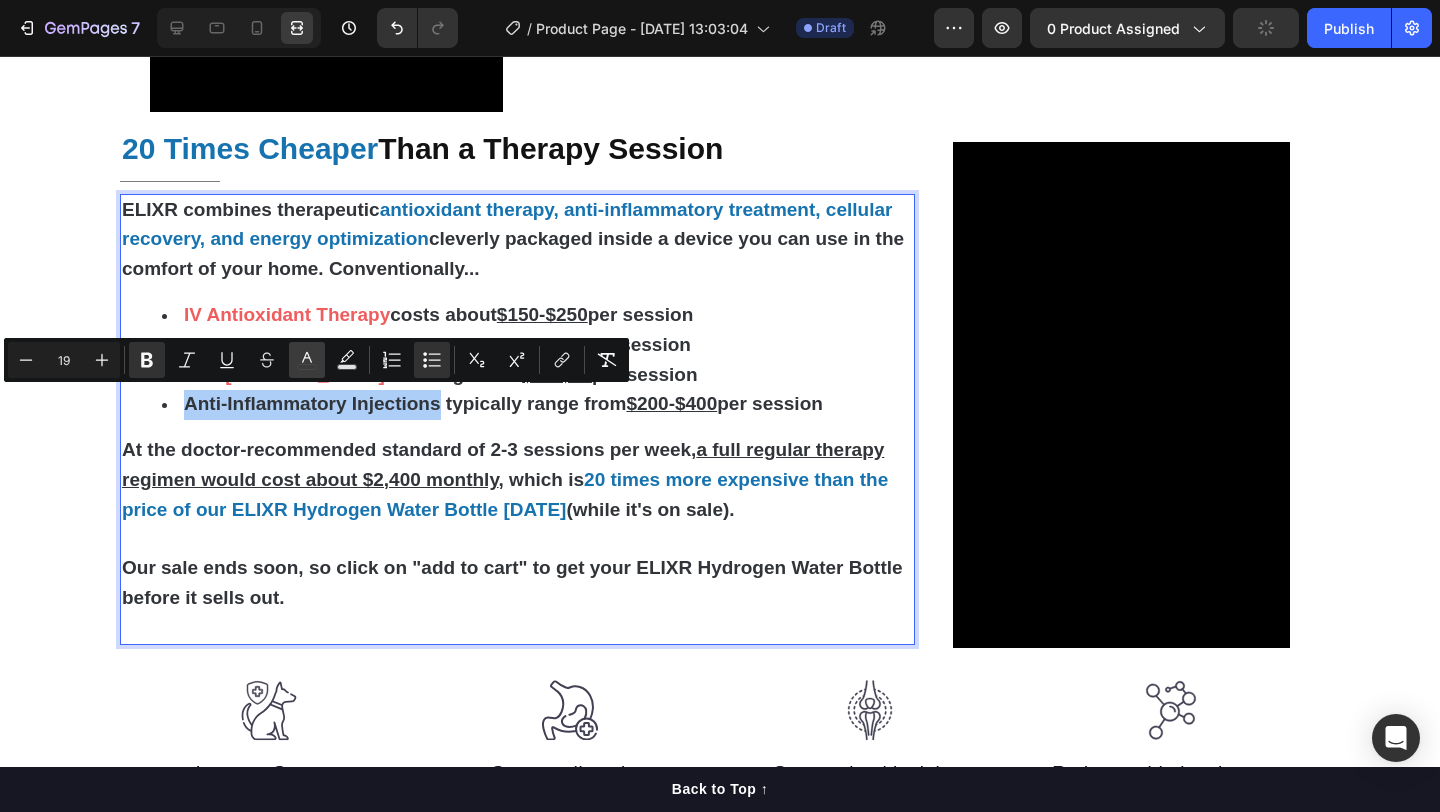 click 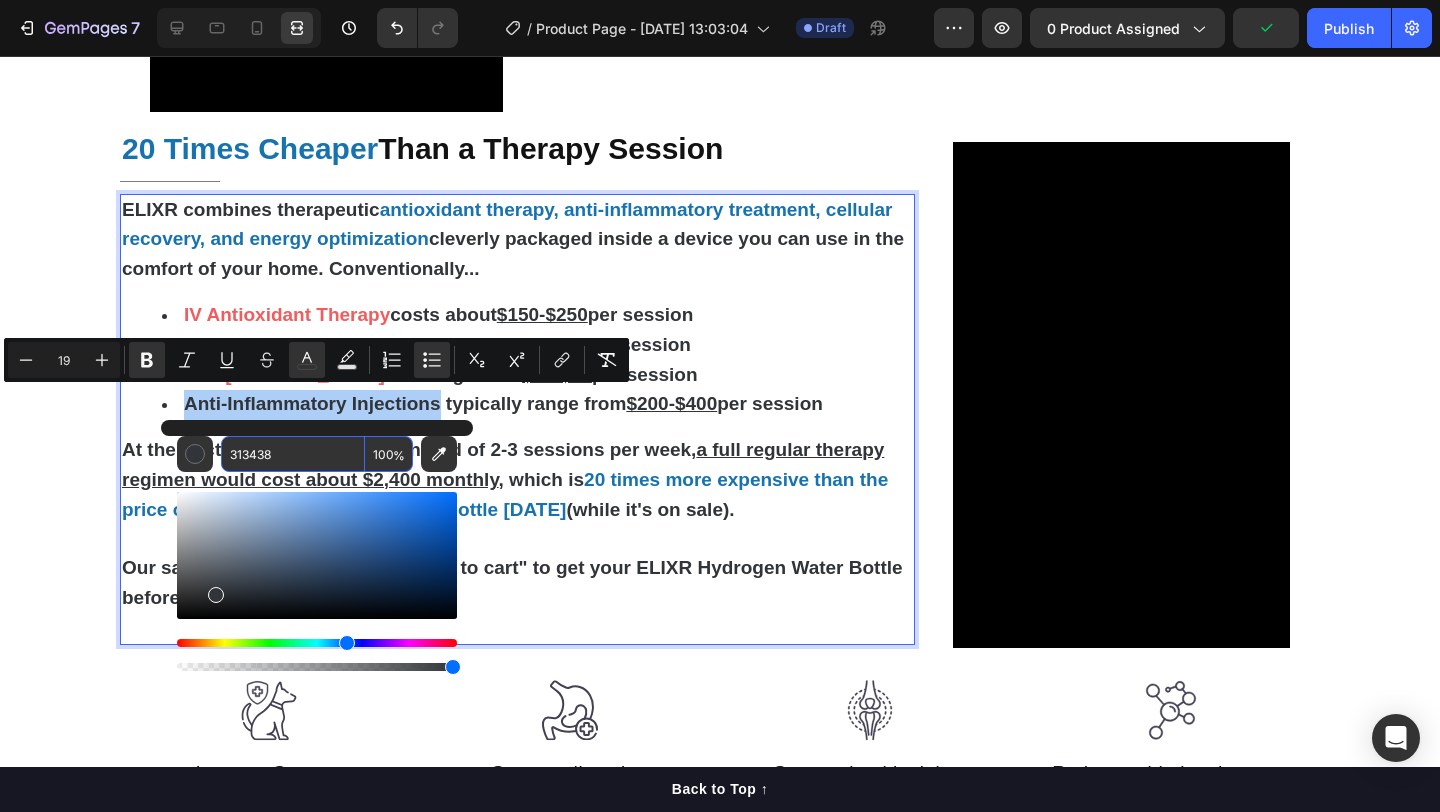 click on "313438" at bounding box center (293, 454) 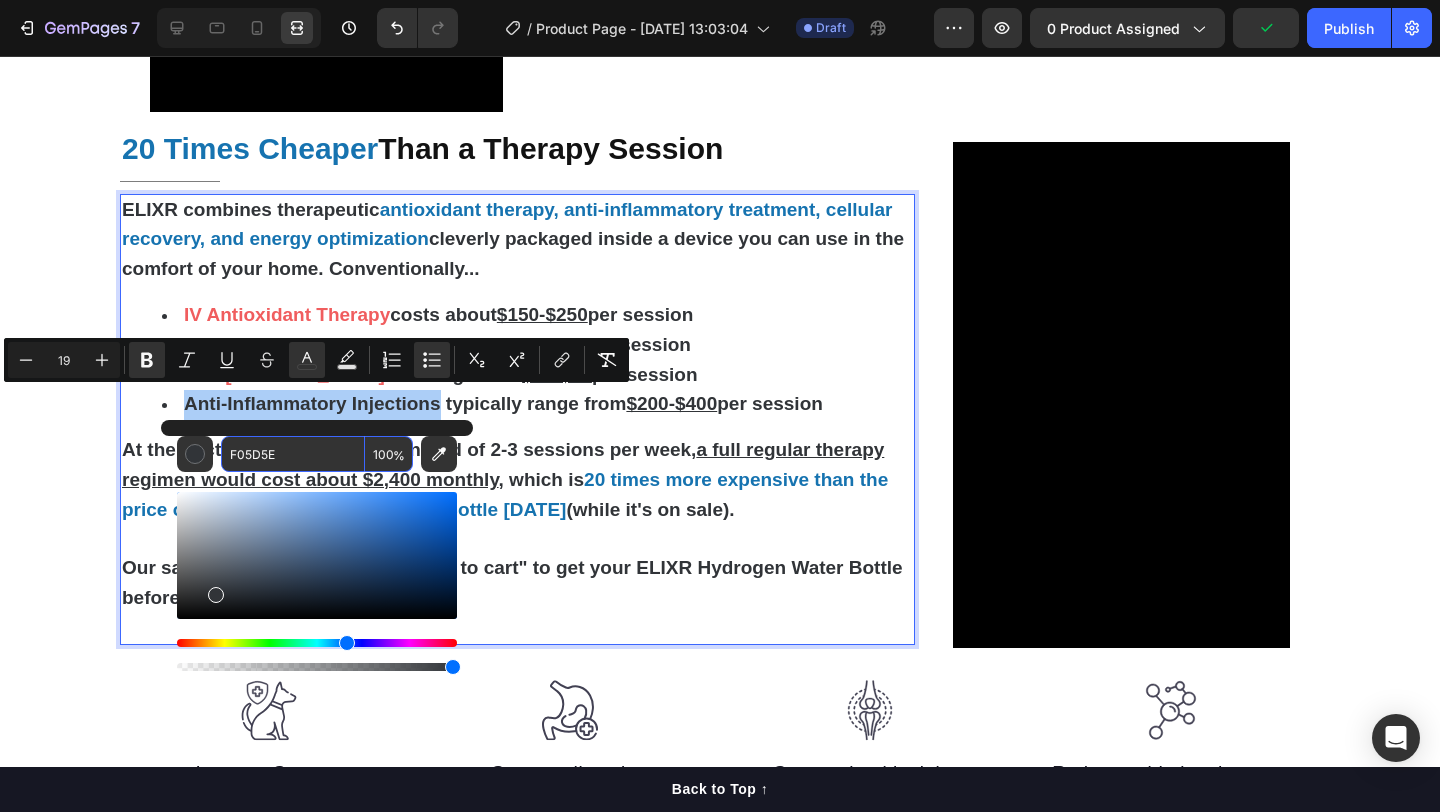 type on "F05D5E" 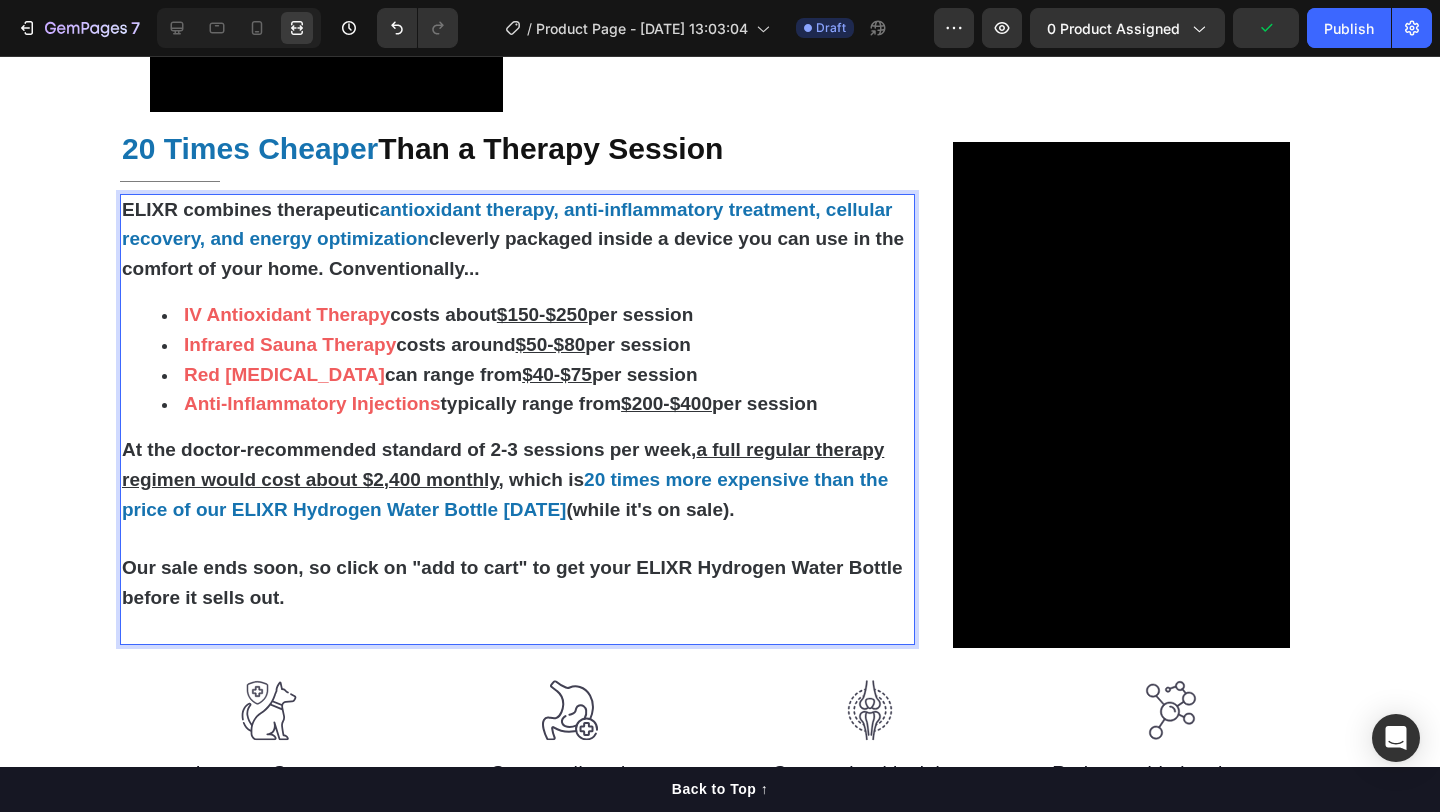 click on "At the doctor-recommended standard of 2-3 sessions per week,  a full regular therapy regimen would cost about $2,400 monthly , which is" at bounding box center (503, 464) 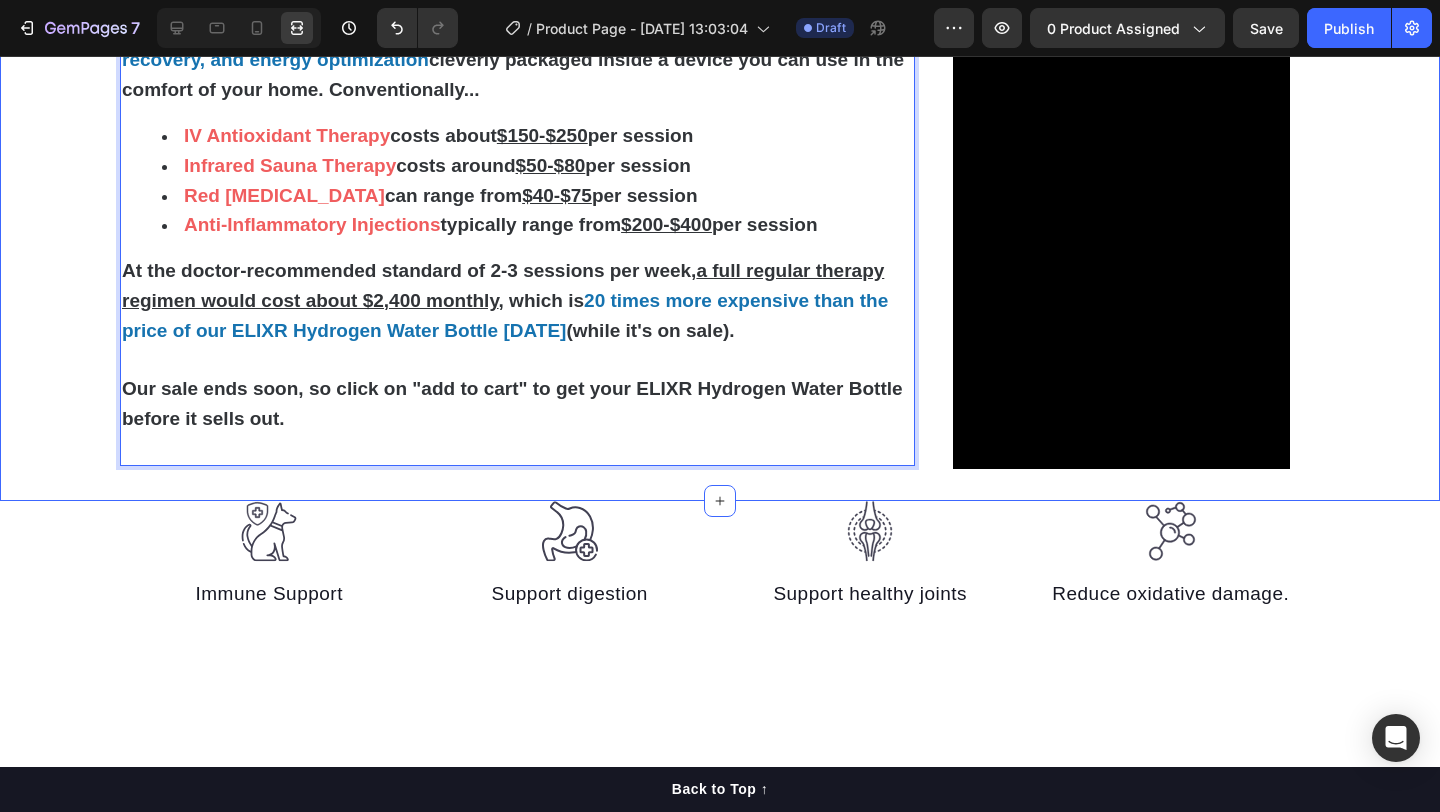 scroll, scrollTop: 4307, scrollLeft: 0, axis: vertical 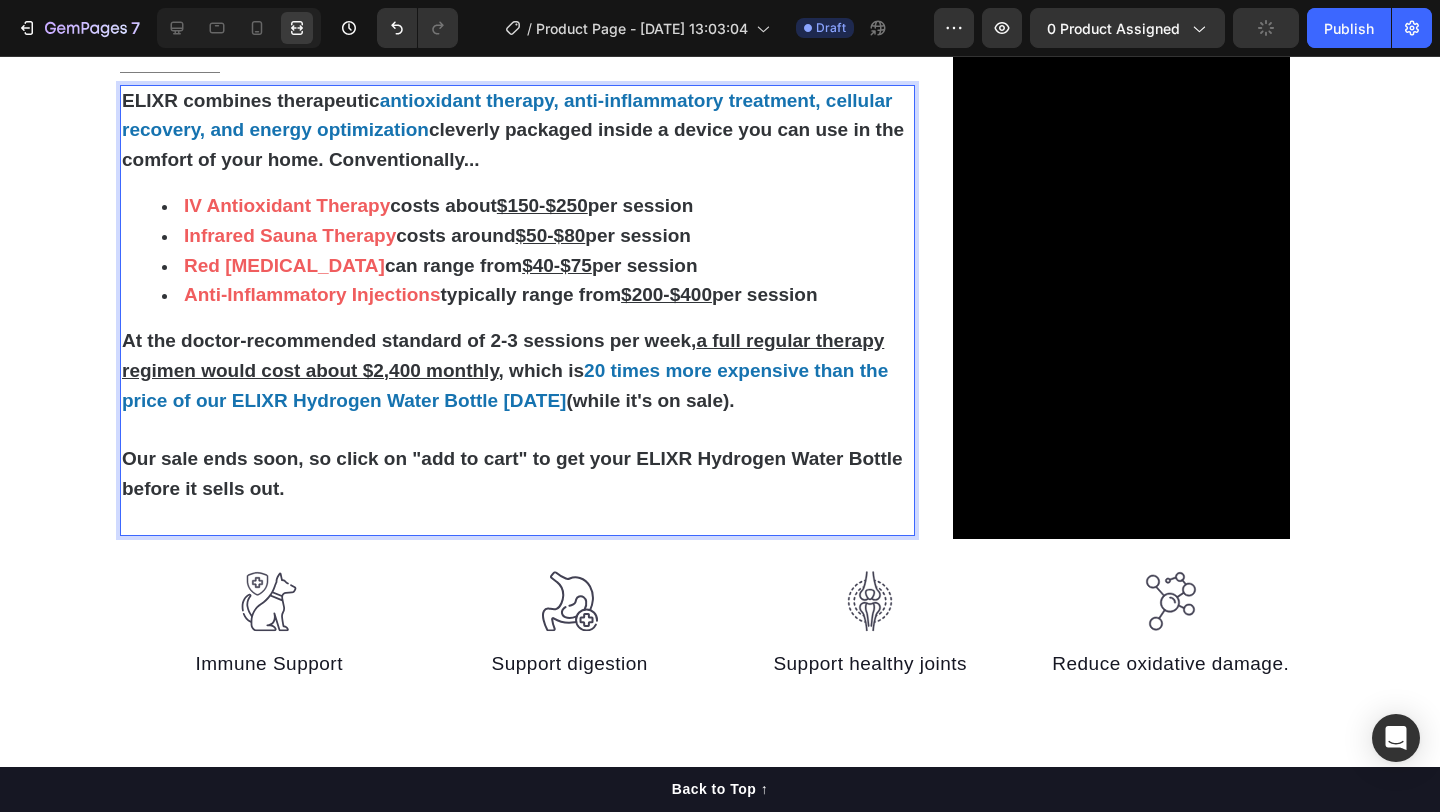click on "At the doctor-recommended standard of 2-3 sessions per week,  a full regular therapy regimen would cost about $2,400 monthly , which is" at bounding box center (503, 355) 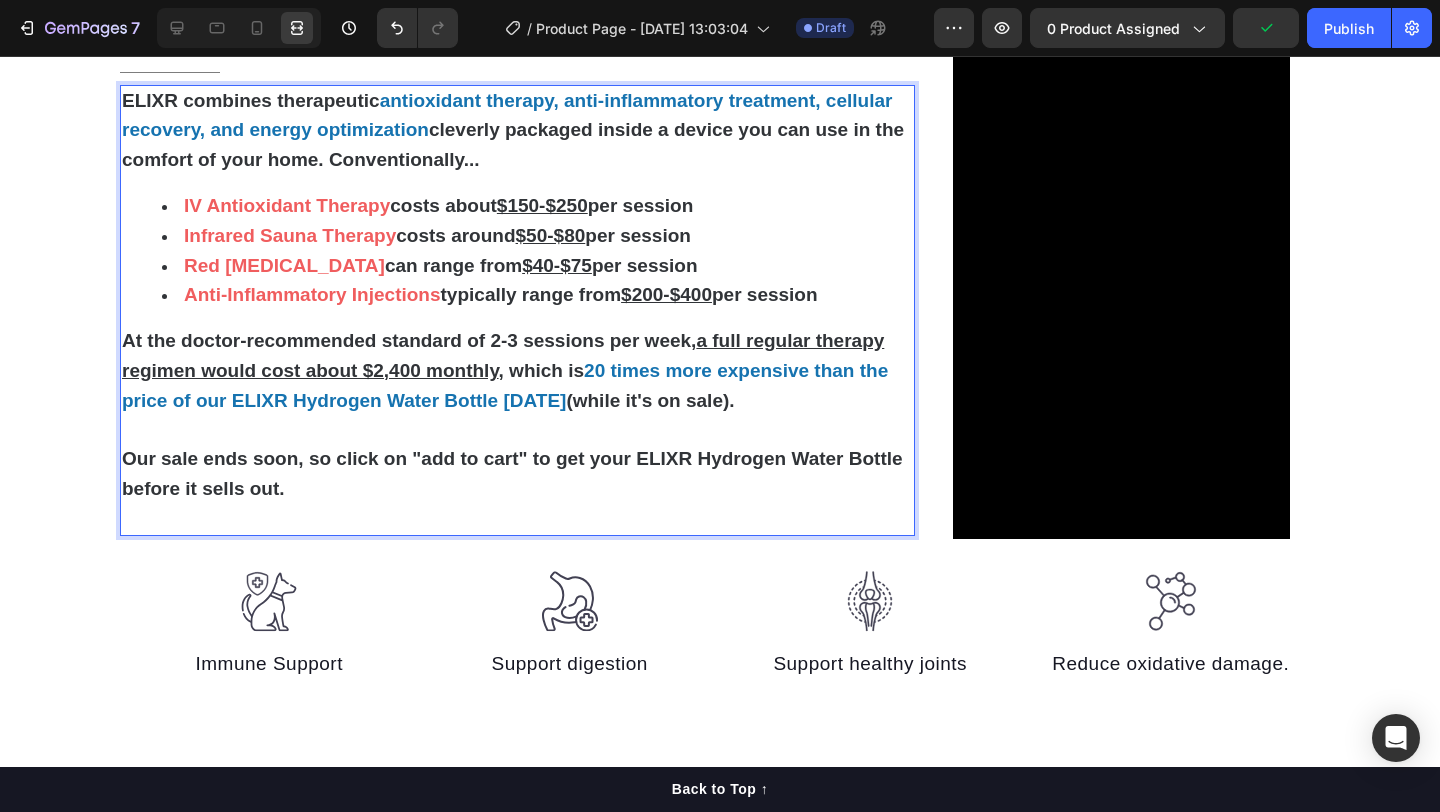 scroll, scrollTop: 4257, scrollLeft: 0, axis: vertical 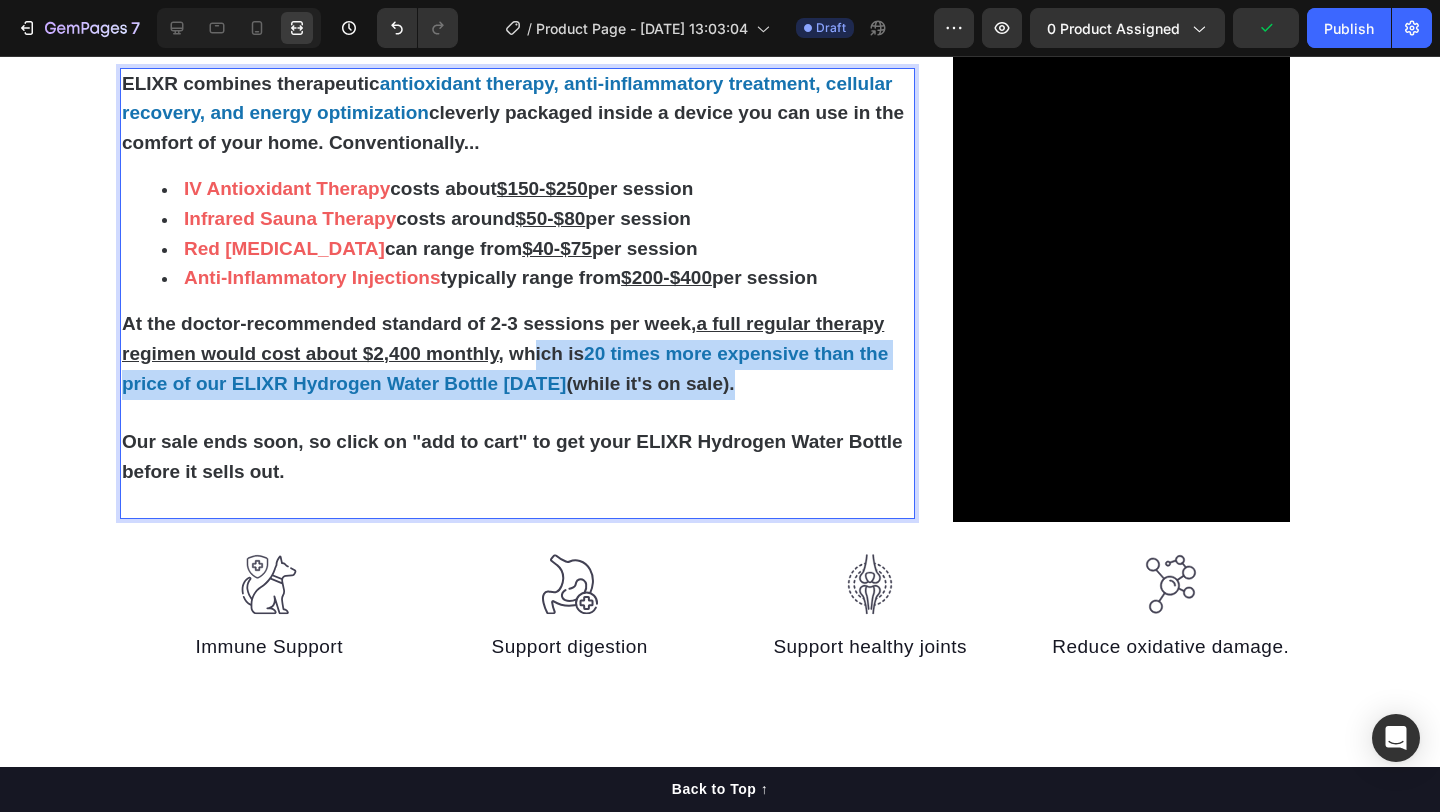 drag, startPoint x: 533, startPoint y: 340, endPoint x: 723, endPoint y: 368, distance: 192.05208 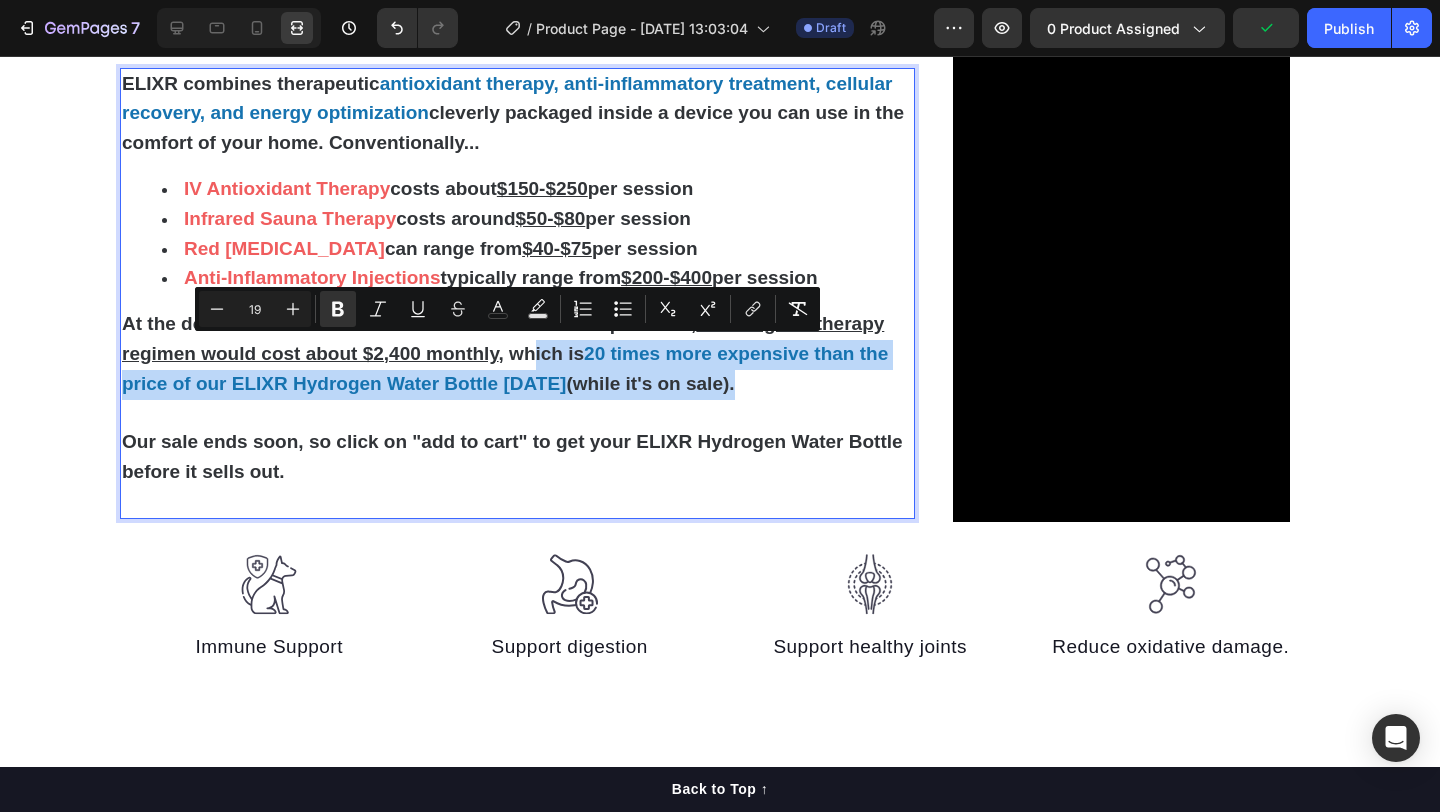 click on "(while it's on sale)." at bounding box center [650, 383] 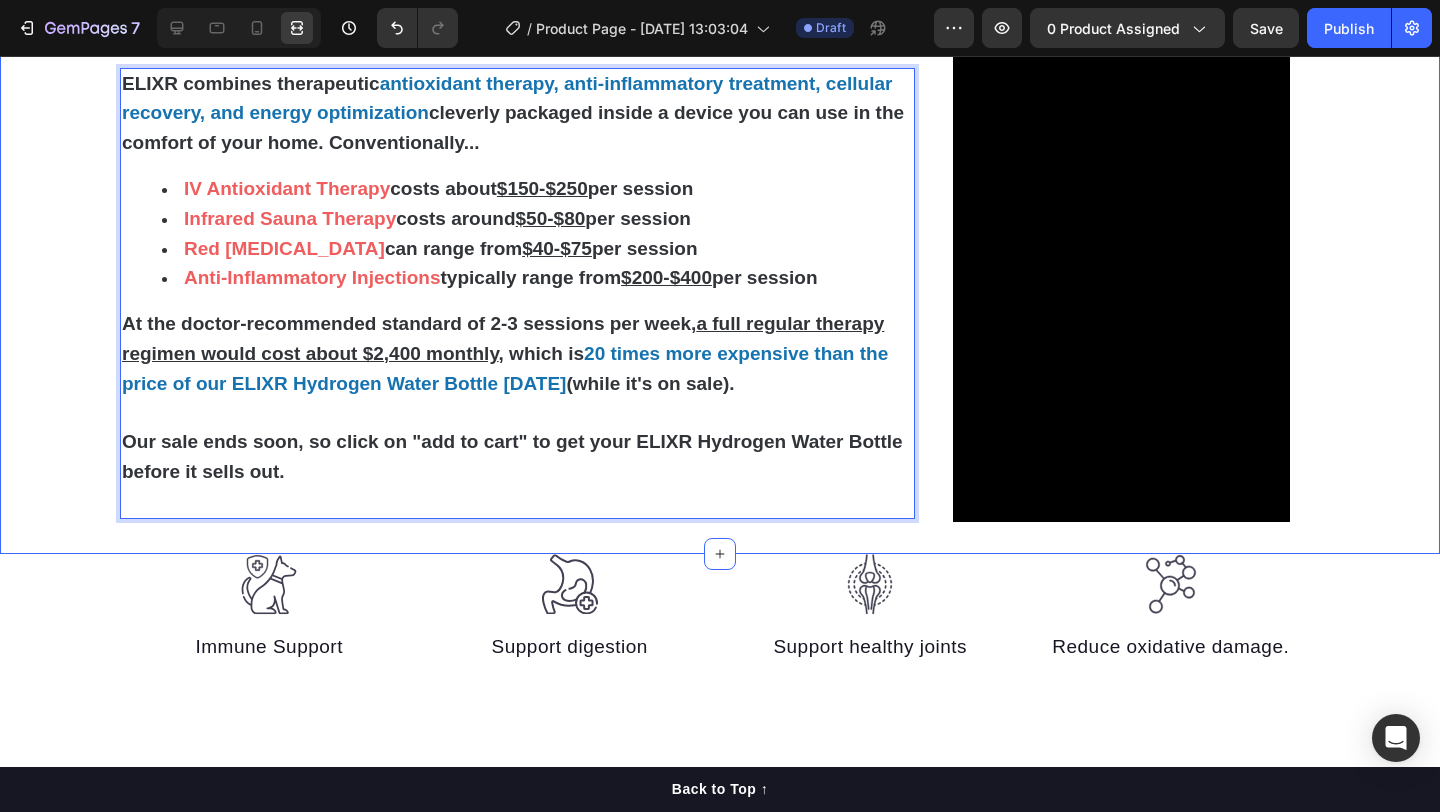 scroll, scrollTop: 4441, scrollLeft: 0, axis: vertical 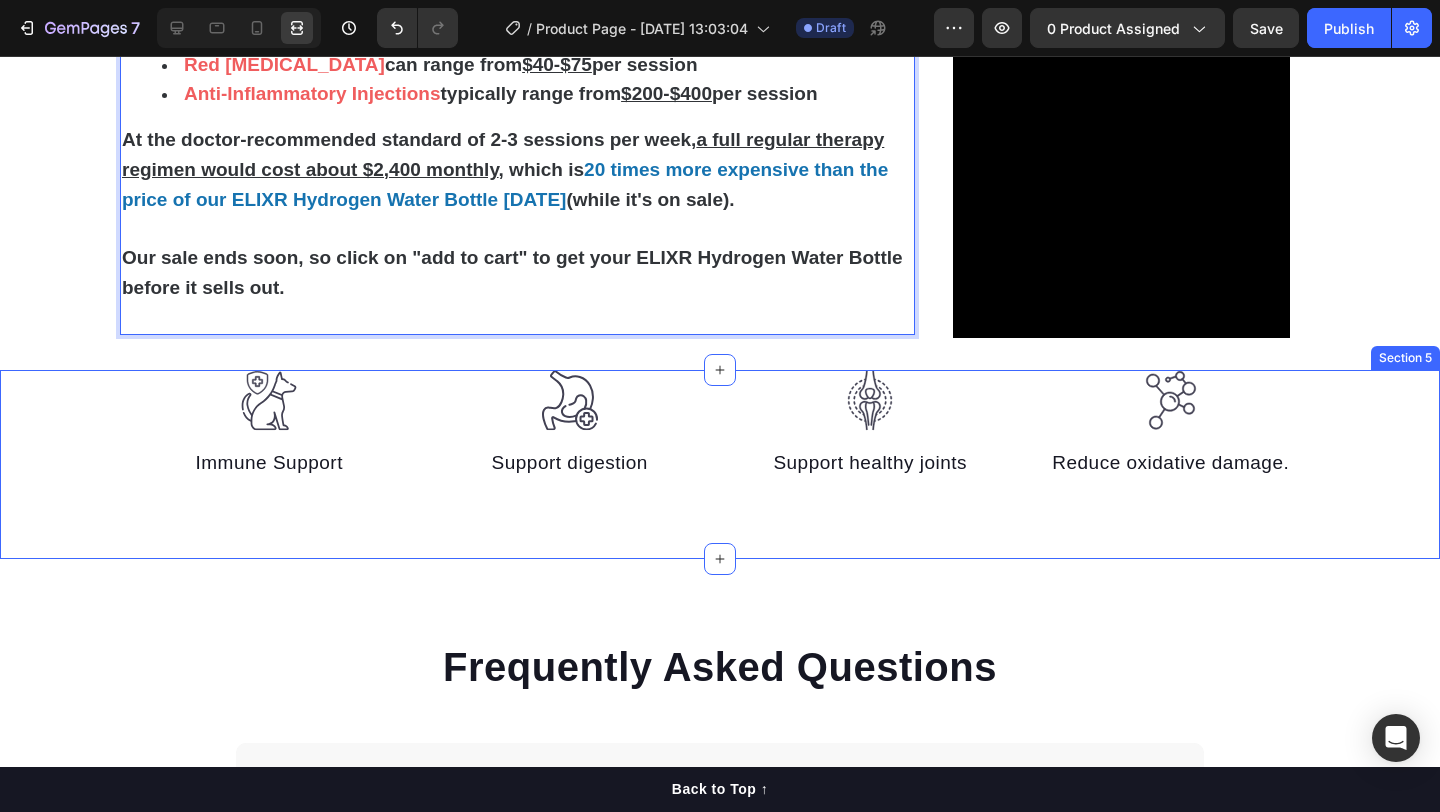 click on "Image Immune Support Text block Image Support digestion Text block Image Support healthy joints Text block Image Reduce oxidative damage. Text block Row" at bounding box center [720, 425] 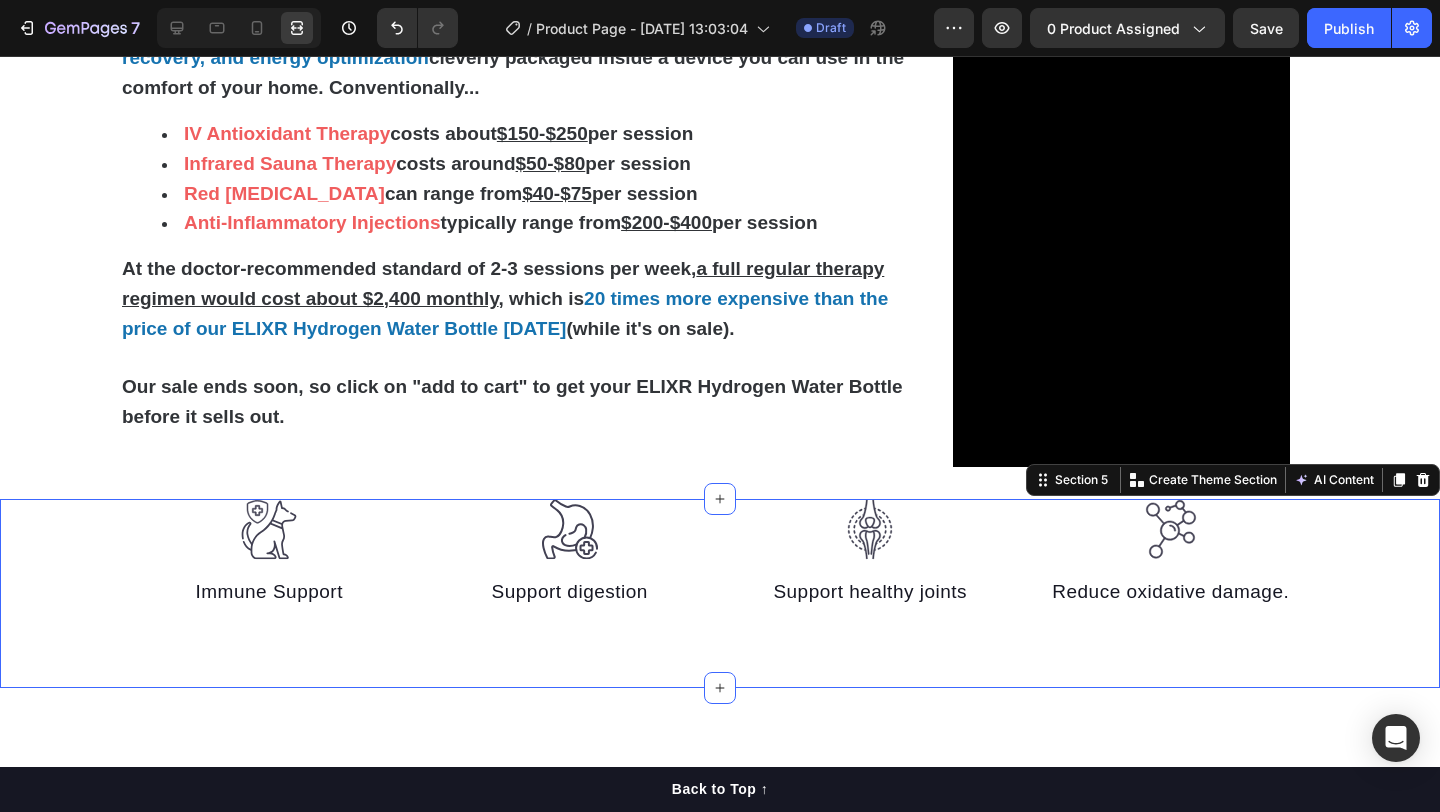 scroll, scrollTop: 4195, scrollLeft: 0, axis: vertical 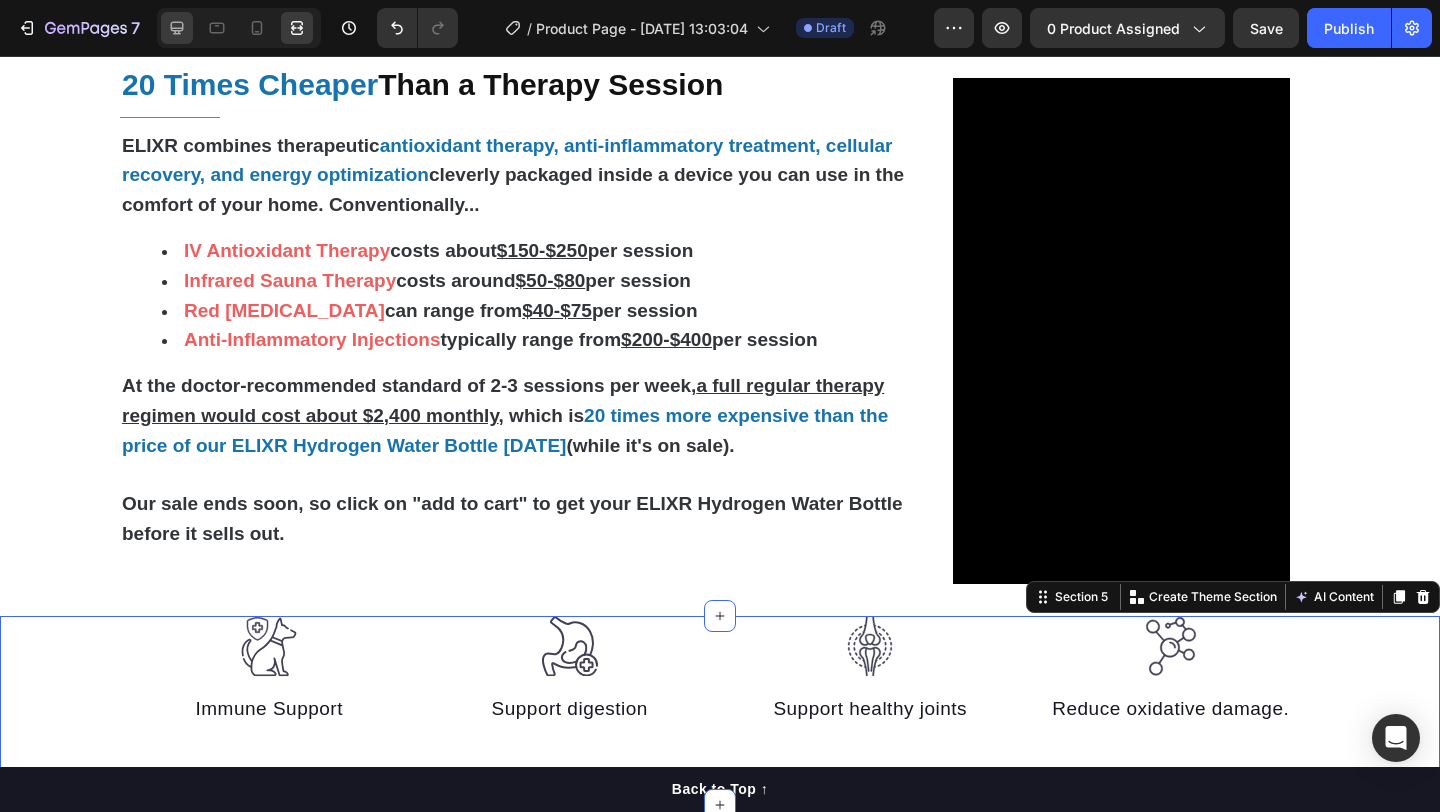 click 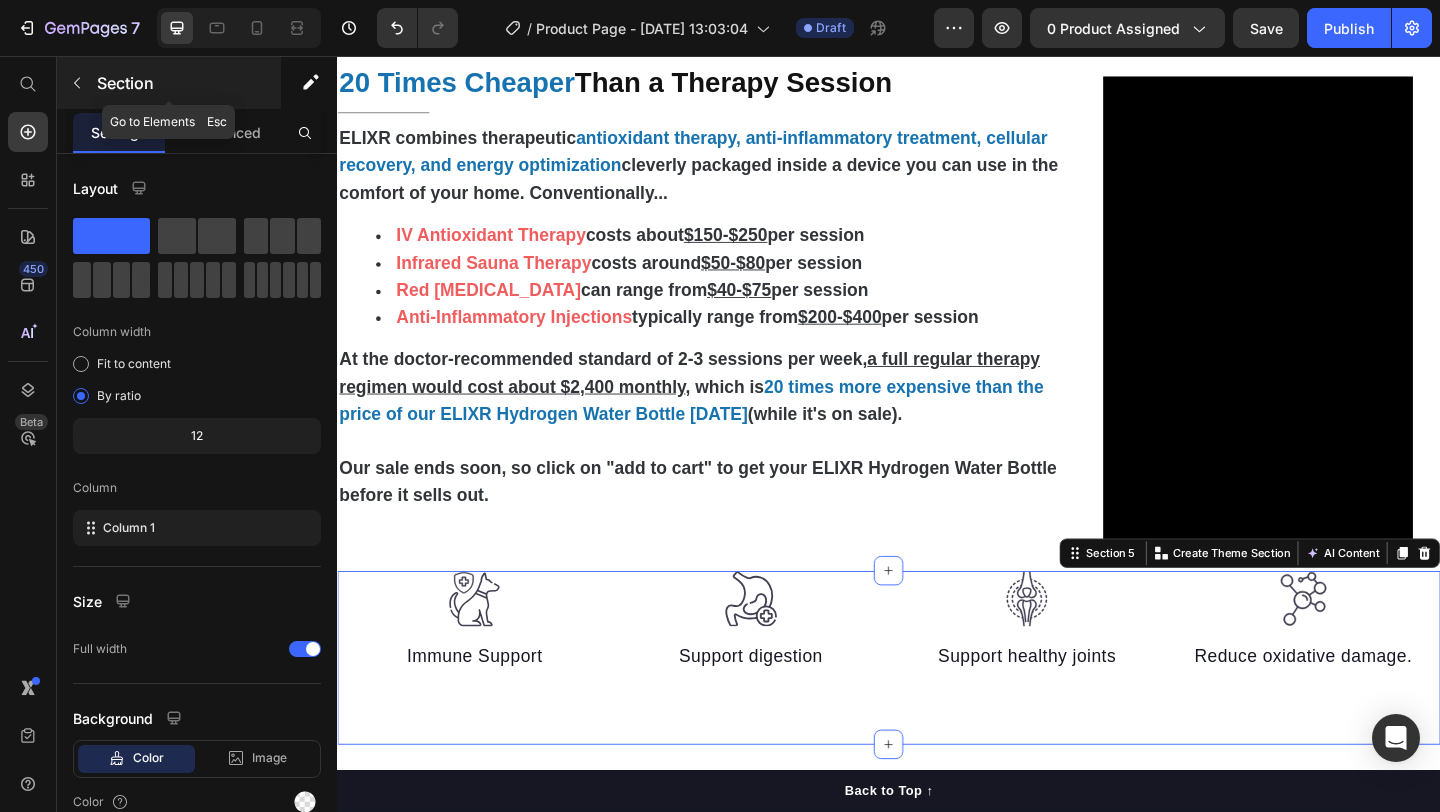 click 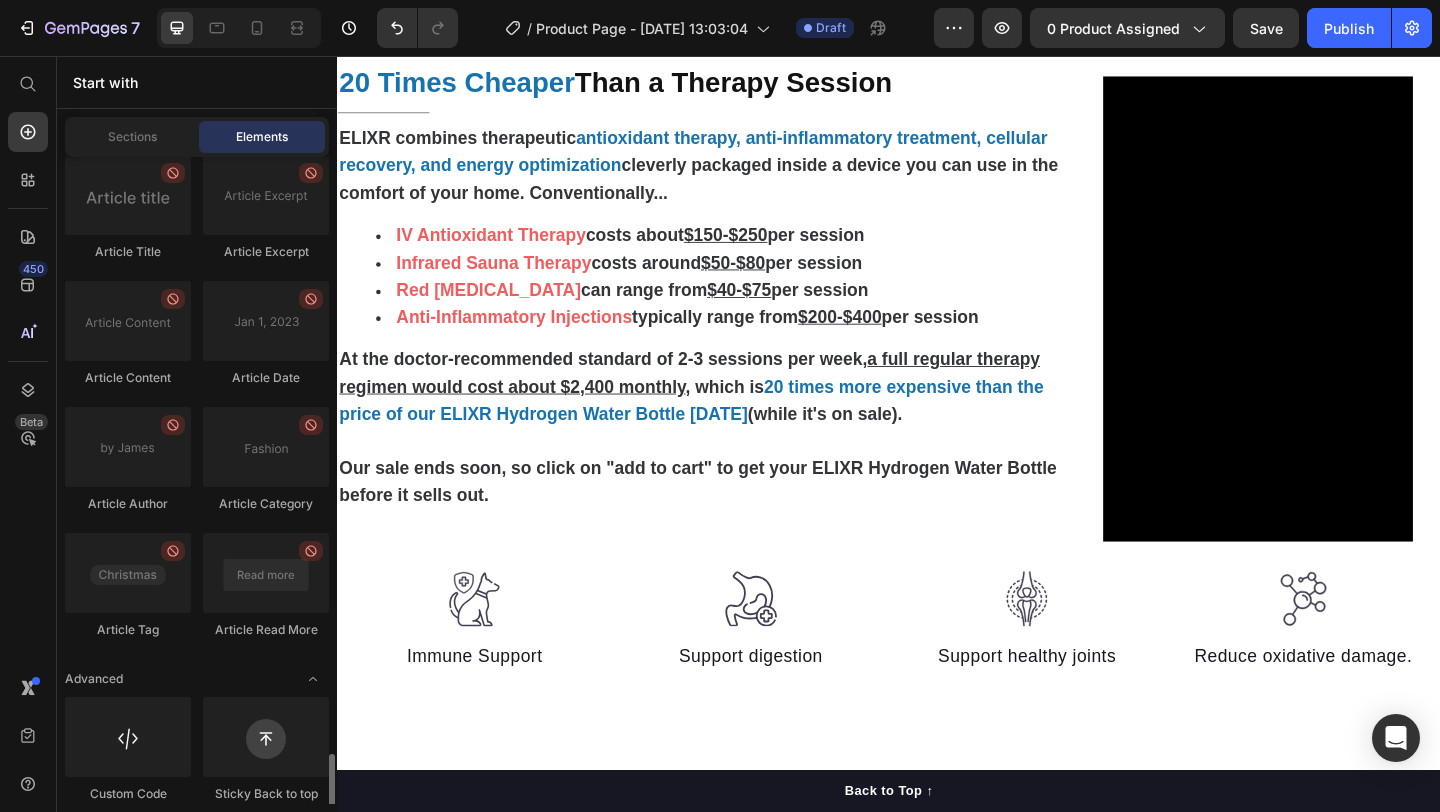 scroll, scrollTop: 5538, scrollLeft: 0, axis: vertical 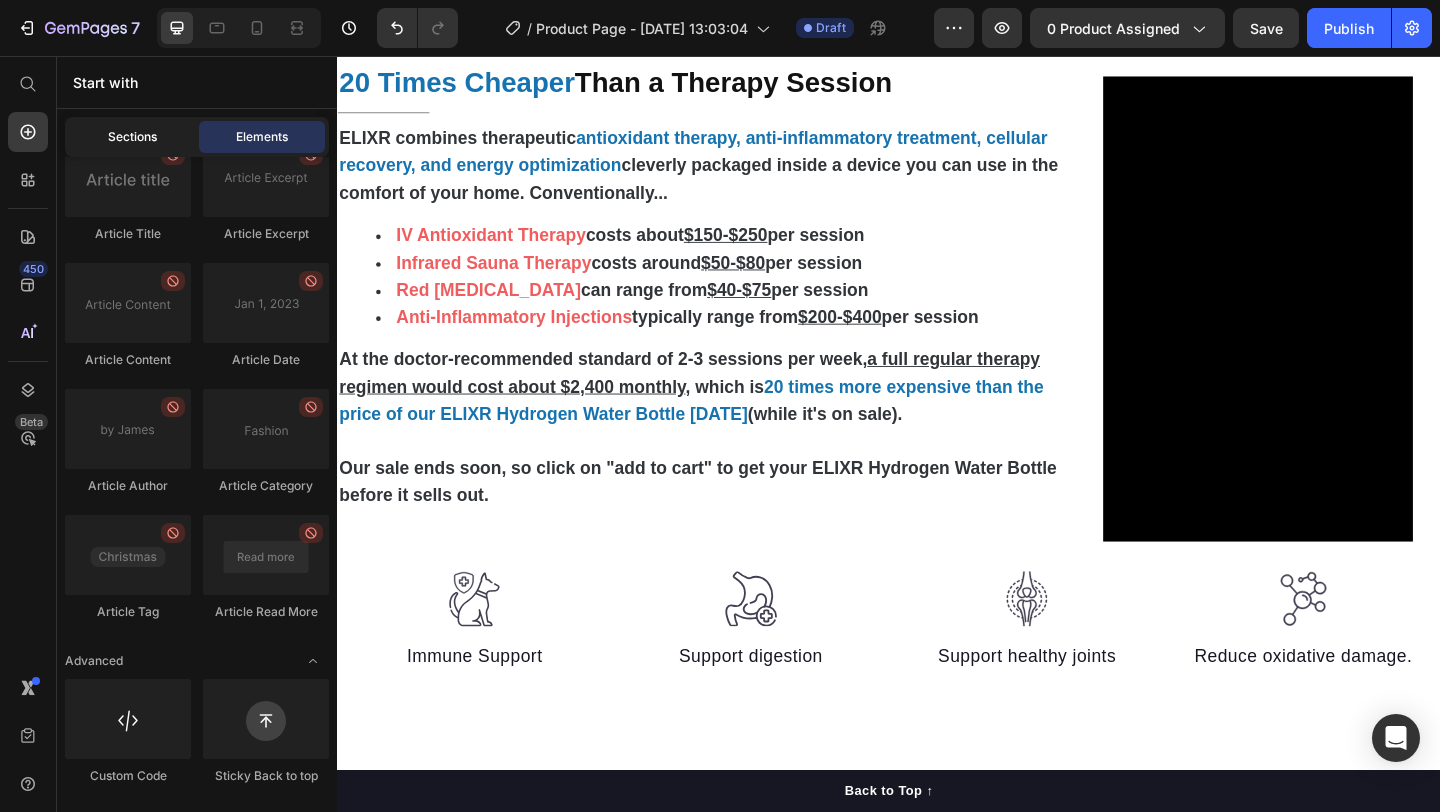 click on "Sections" at bounding box center (132, 137) 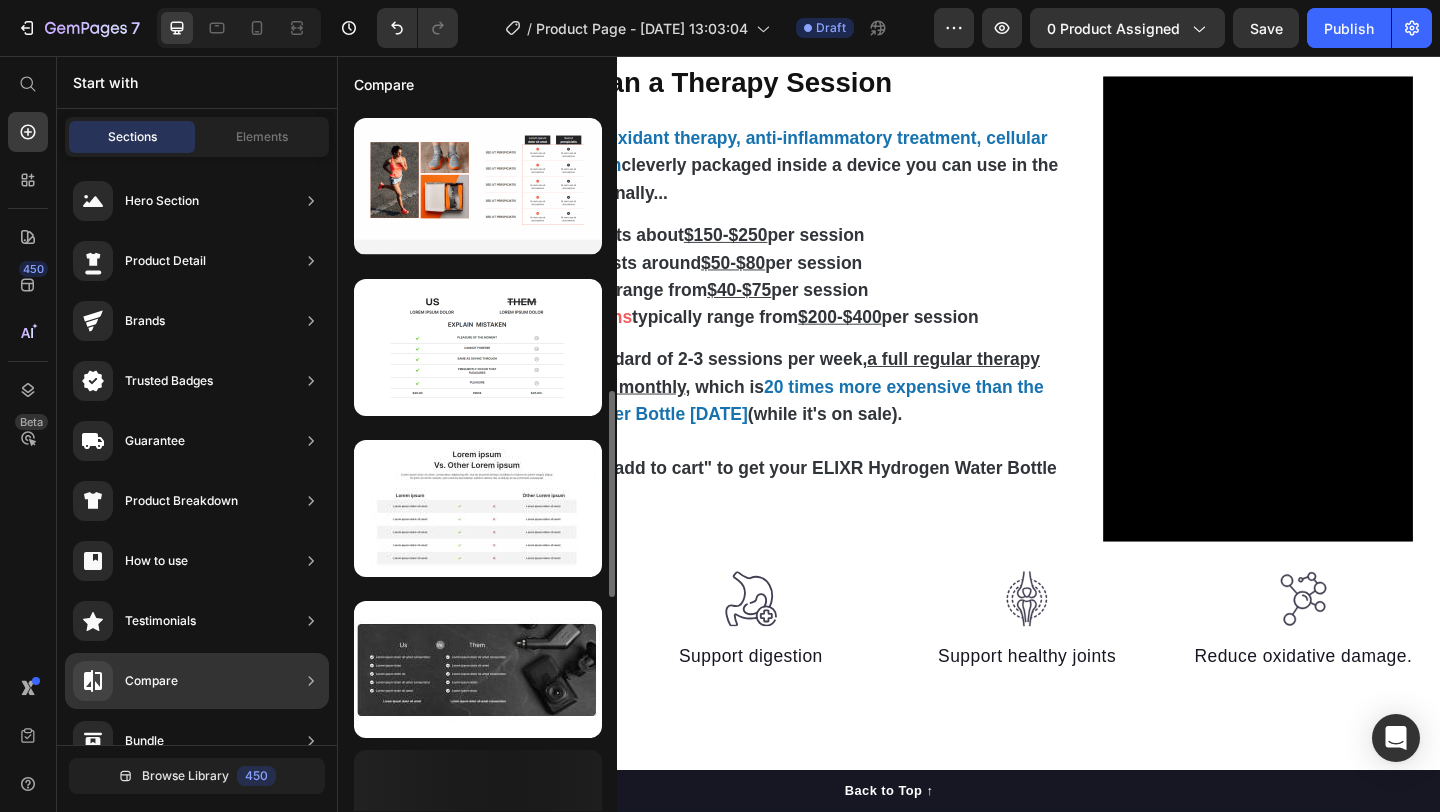 scroll, scrollTop: 0, scrollLeft: 0, axis: both 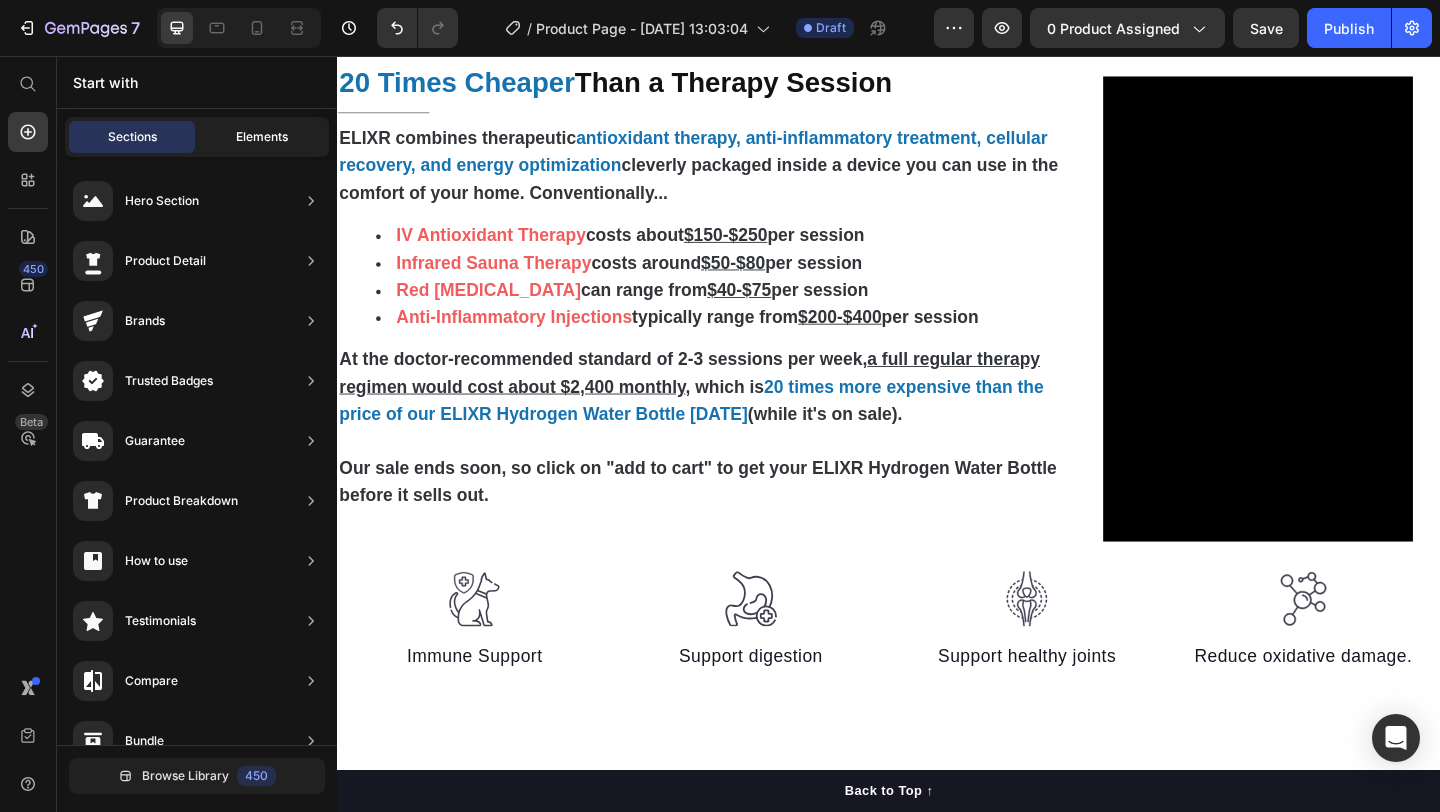 click on "Elements" at bounding box center [262, 137] 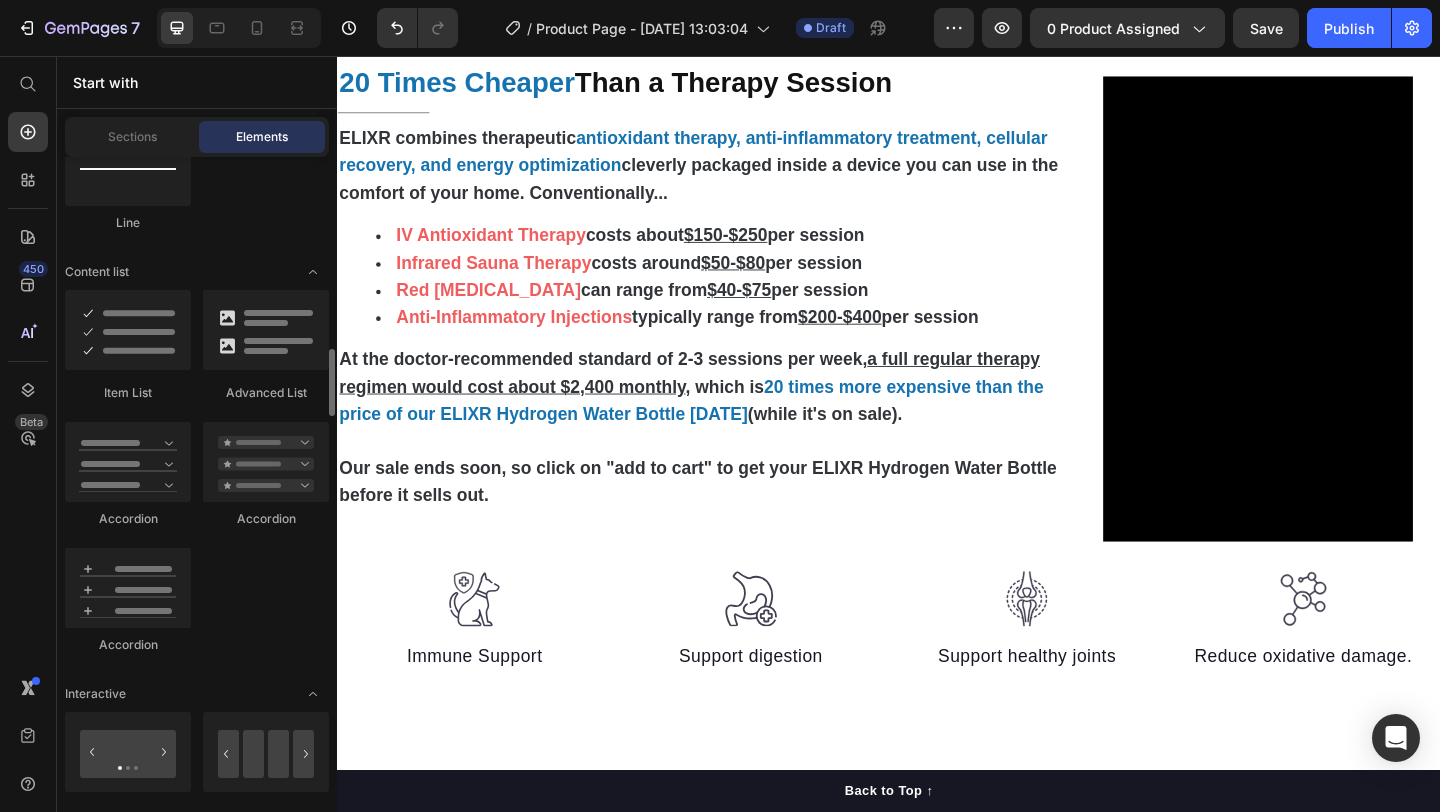 scroll, scrollTop: 1636, scrollLeft: 0, axis: vertical 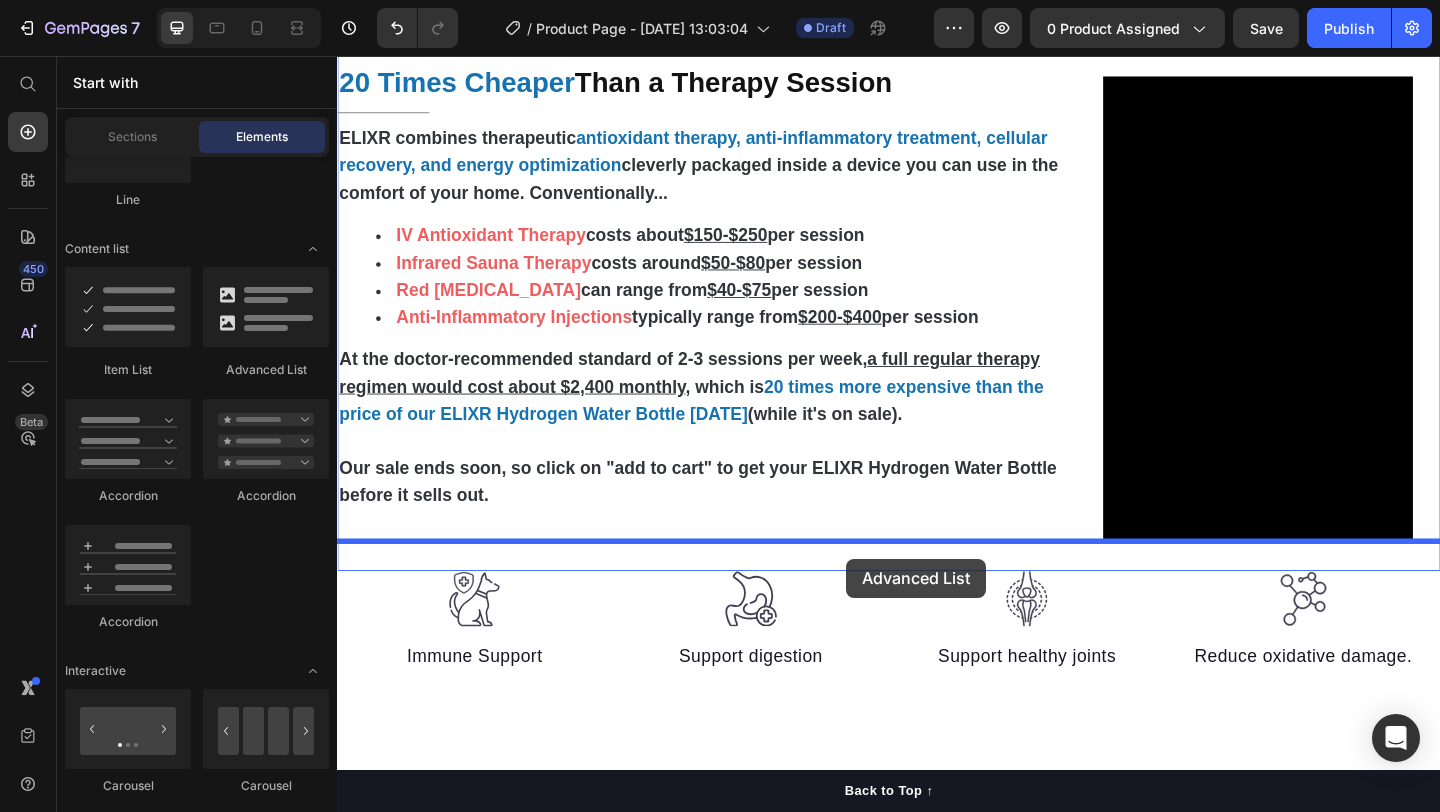drag, startPoint x: 577, startPoint y: 380, endPoint x: 891, endPoint y: 603, distance: 385.12985 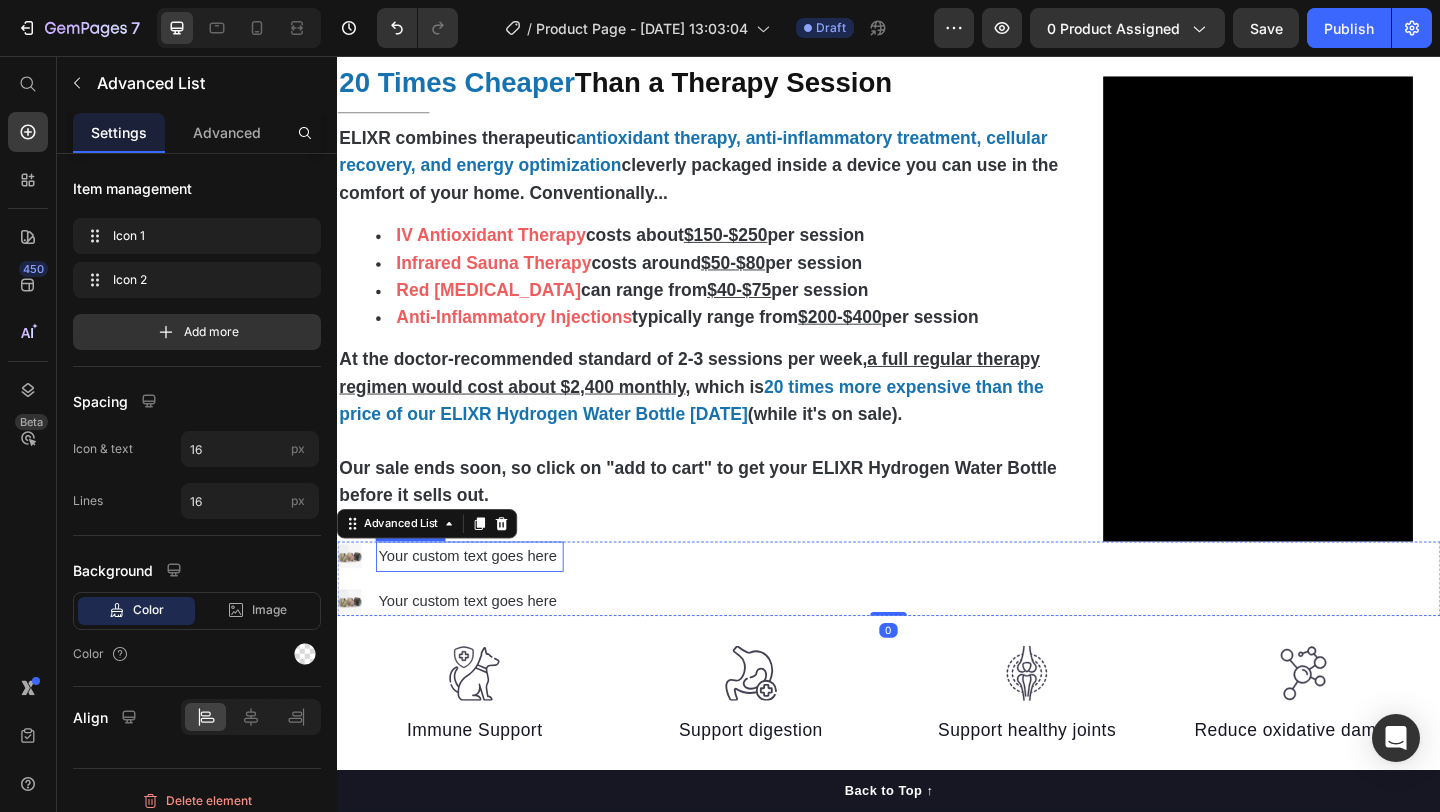 click on "Your custom text goes here" at bounding box center [481, 600] 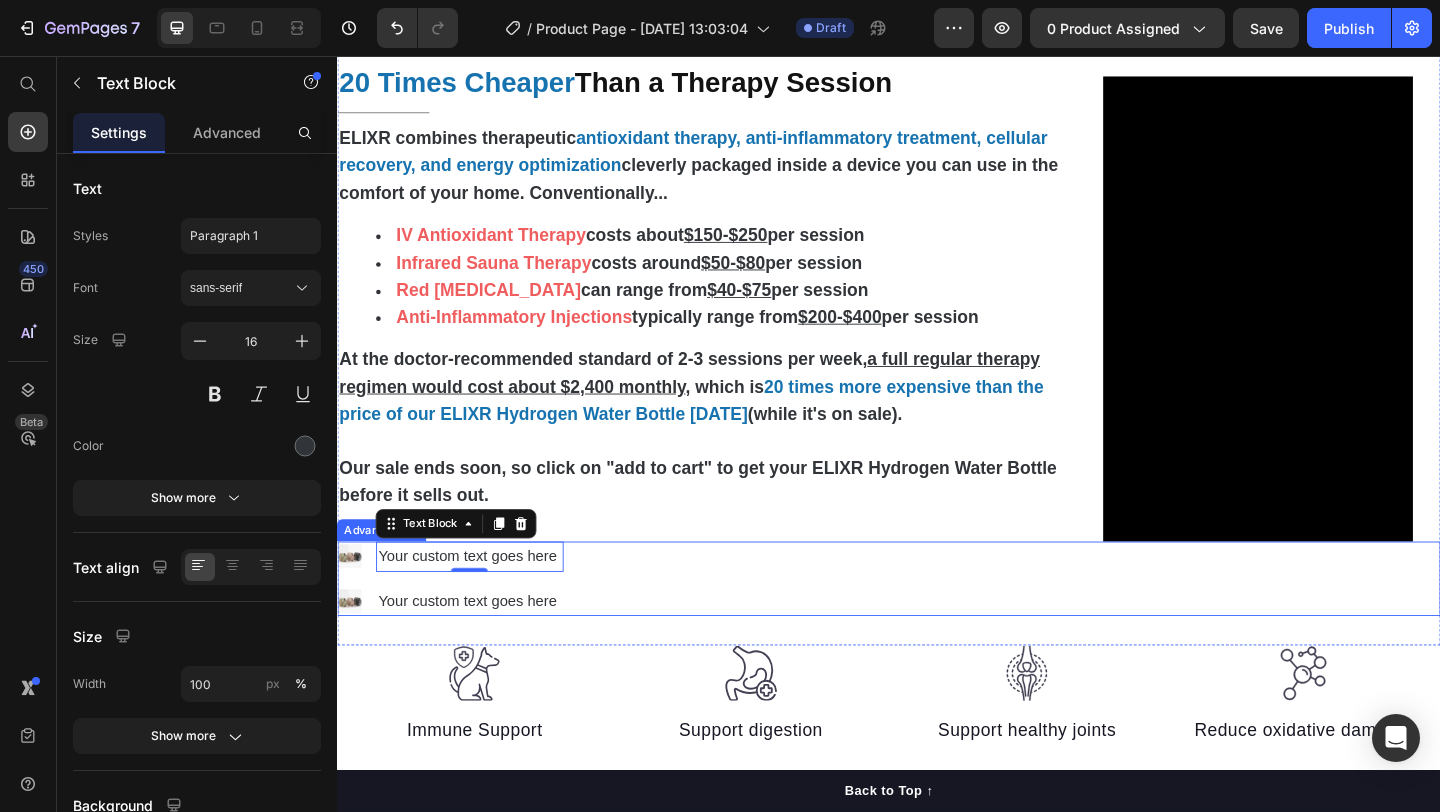 click at bounding box center (350, 600) 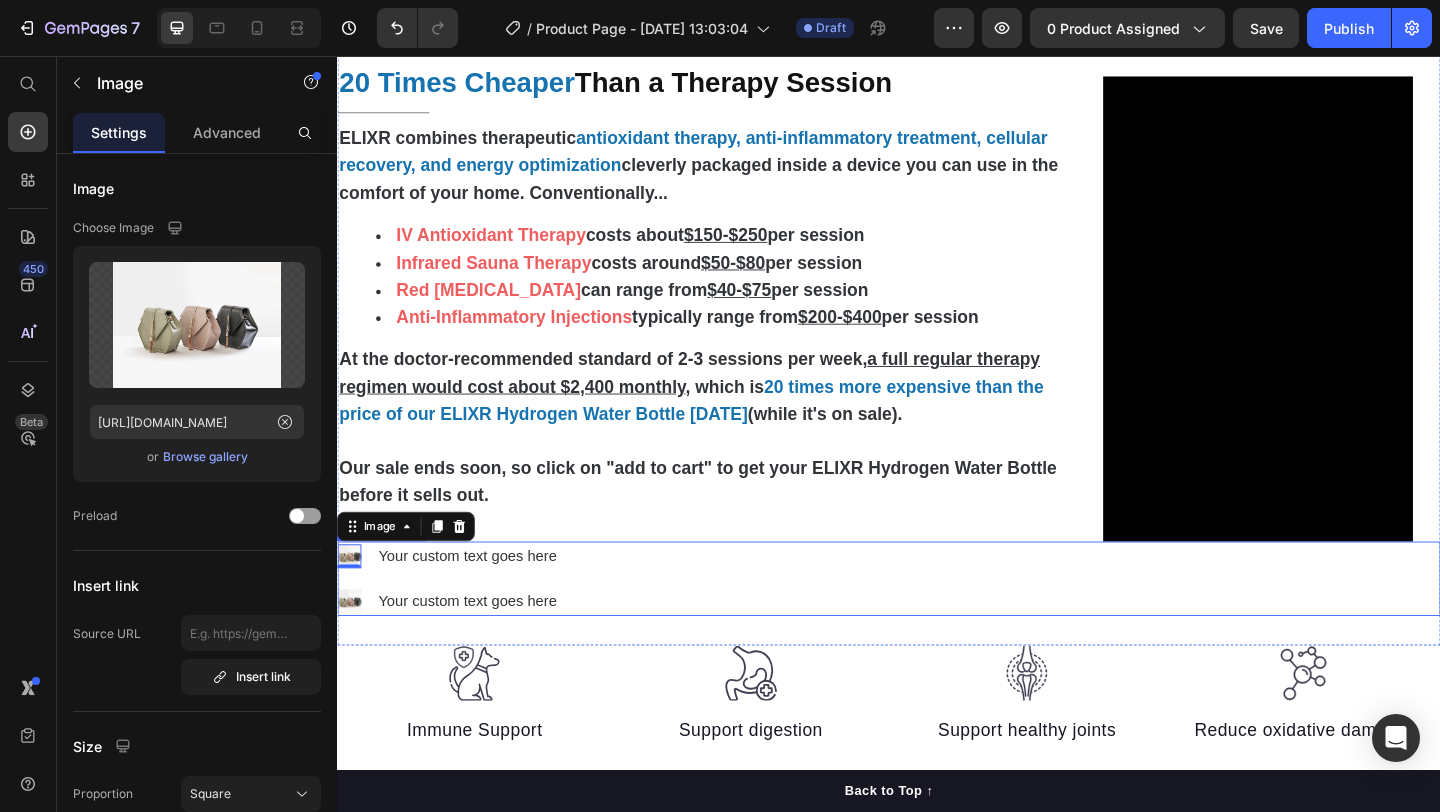click on "Image   0 Your custom text goes here Text Block Image Your custom text goes here Text Block" at bounding box center (937, 625) 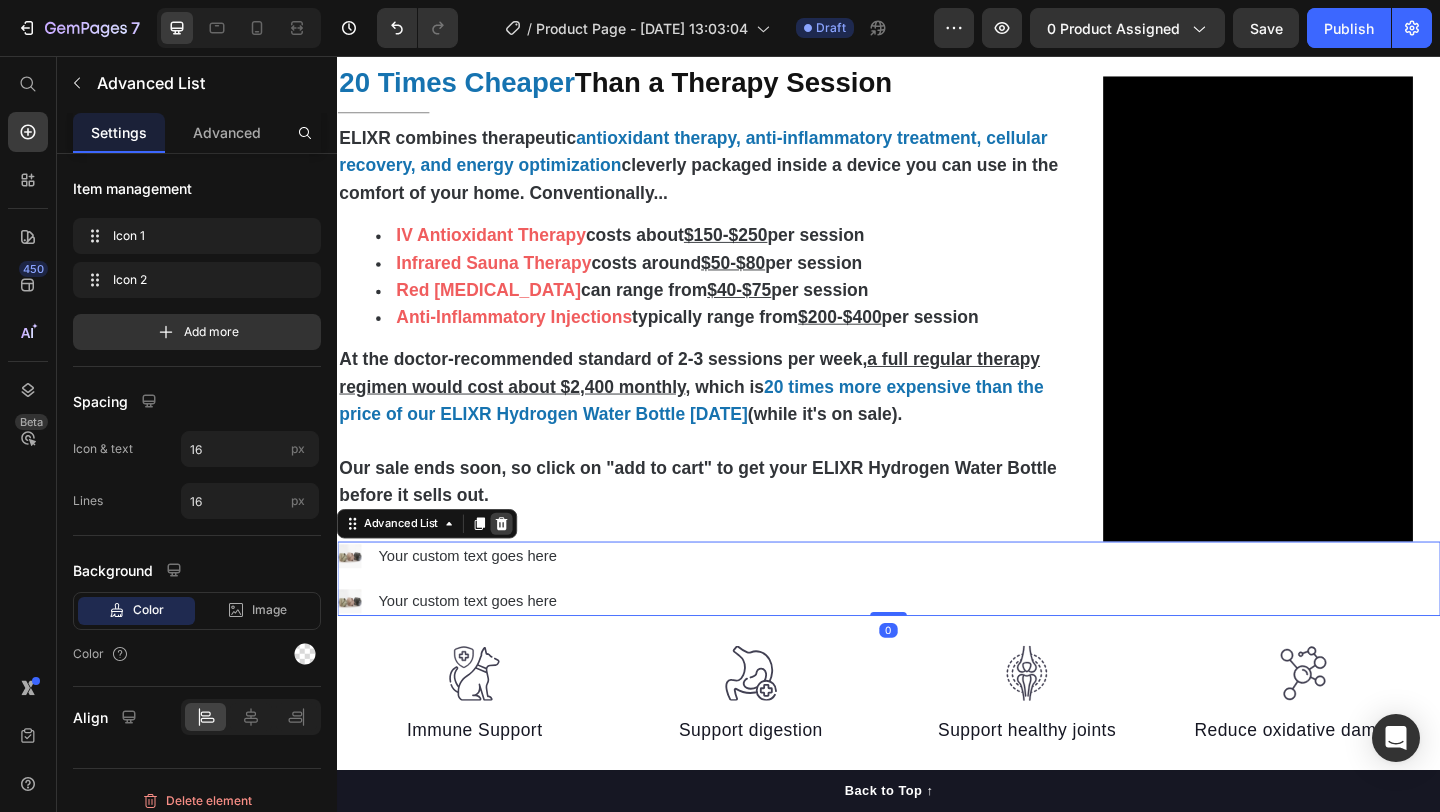click 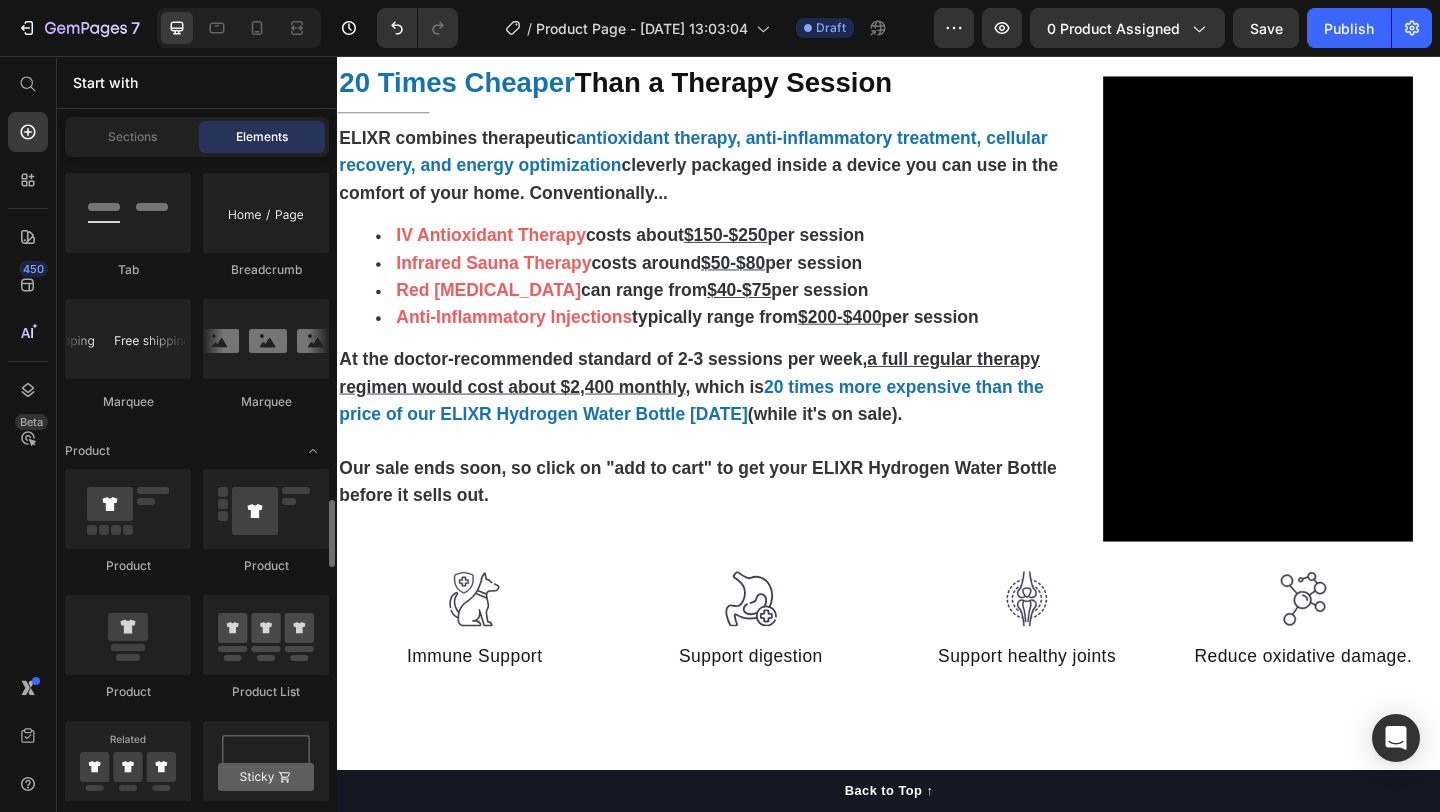 scroll, scrollTop: 2317, scrollLeft: 0, axis: vertical 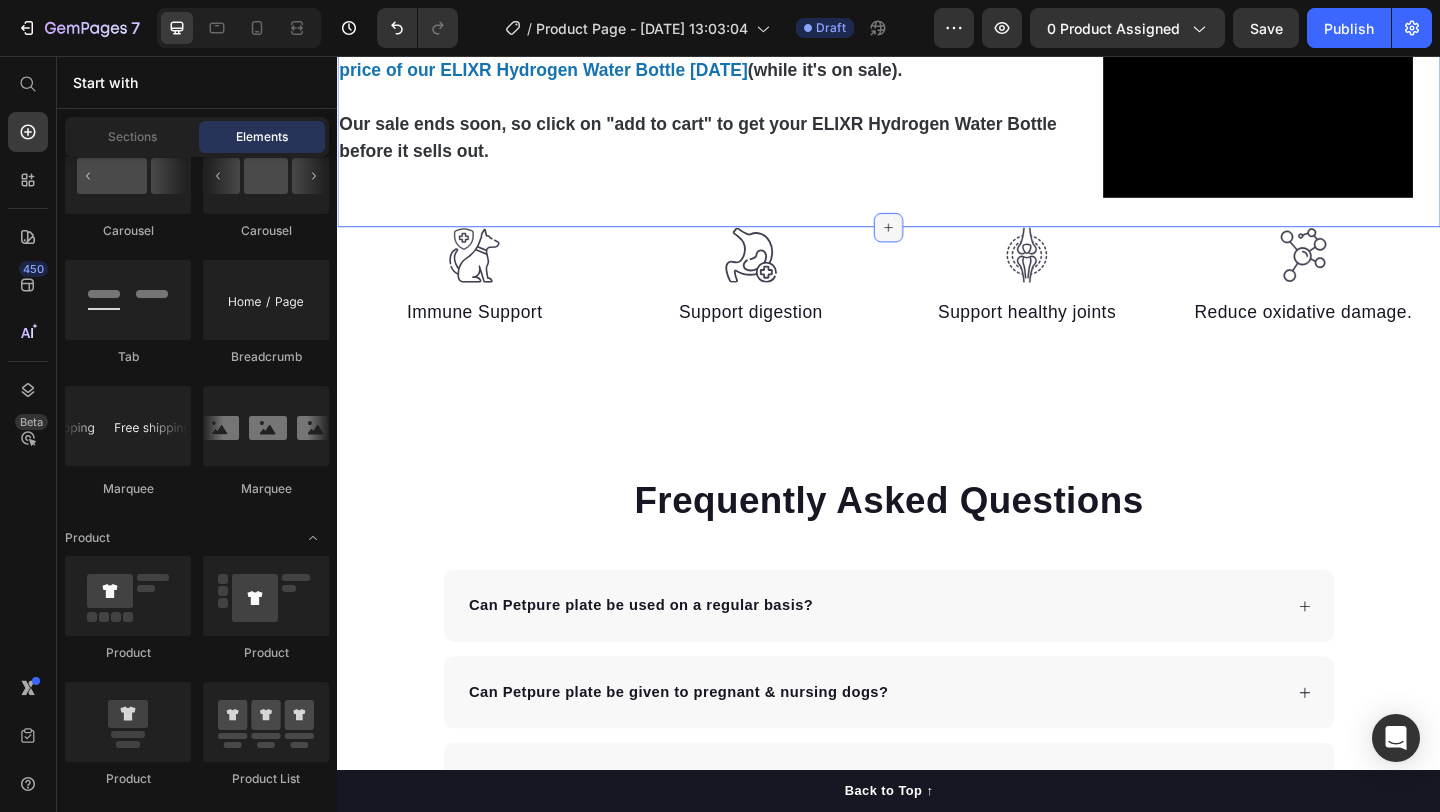 click 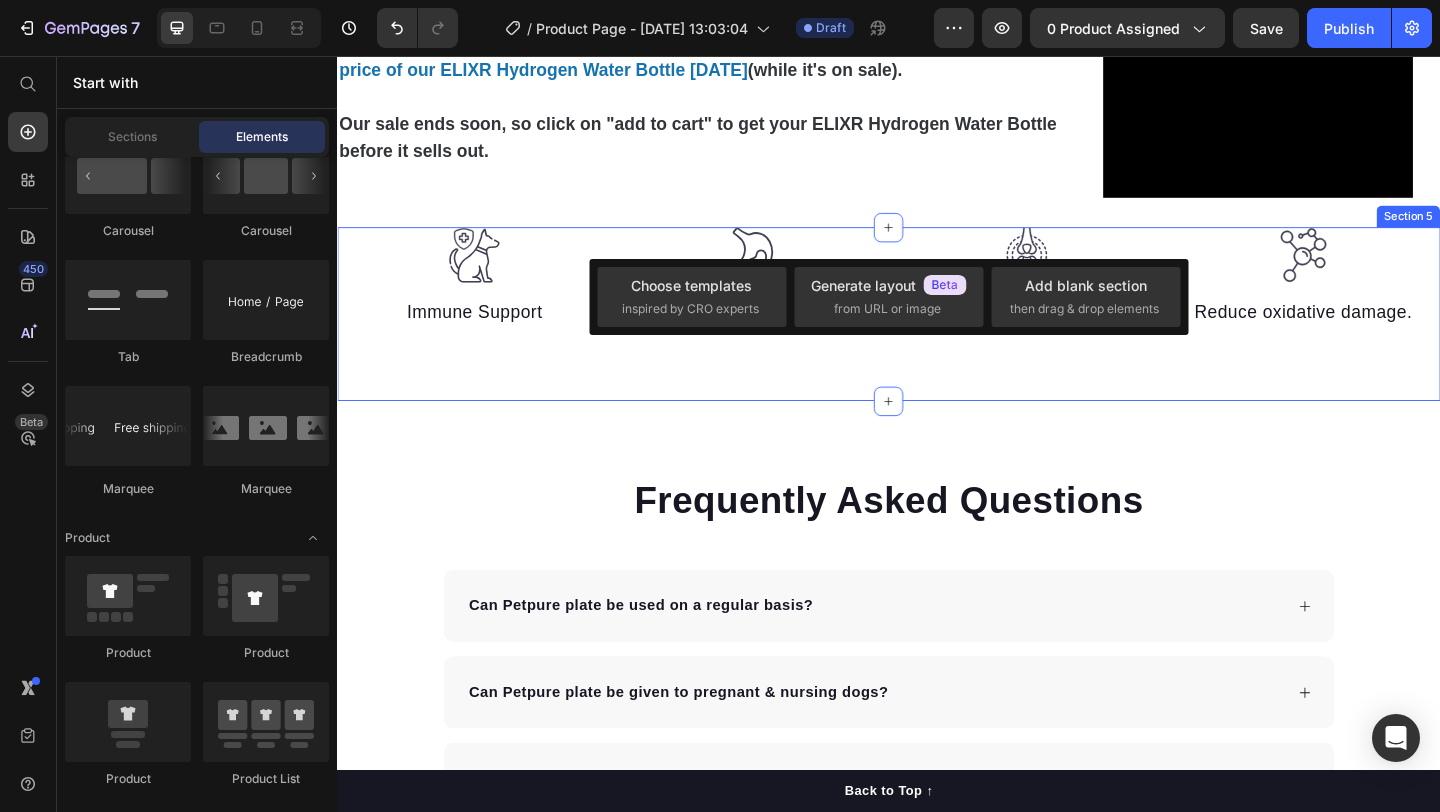 click on "Frequently Asked Questions Heading
Can Petpure plate be used on a regular basis?
Can Petpure plate be given to pregnant & nursing dogs?
Will my dog like the taste? Made from all-natural ingredients, this flavouring is allergen-free, contains no artificial nasties and is 100% safe for canine consumption. Your dog will love the chicken and bacon flavour, too! Text block
How long will it take to see results?
How does the money back guarantee work?
Any further questions? Accordion Row Section 6" at bounding box center [937, 875] 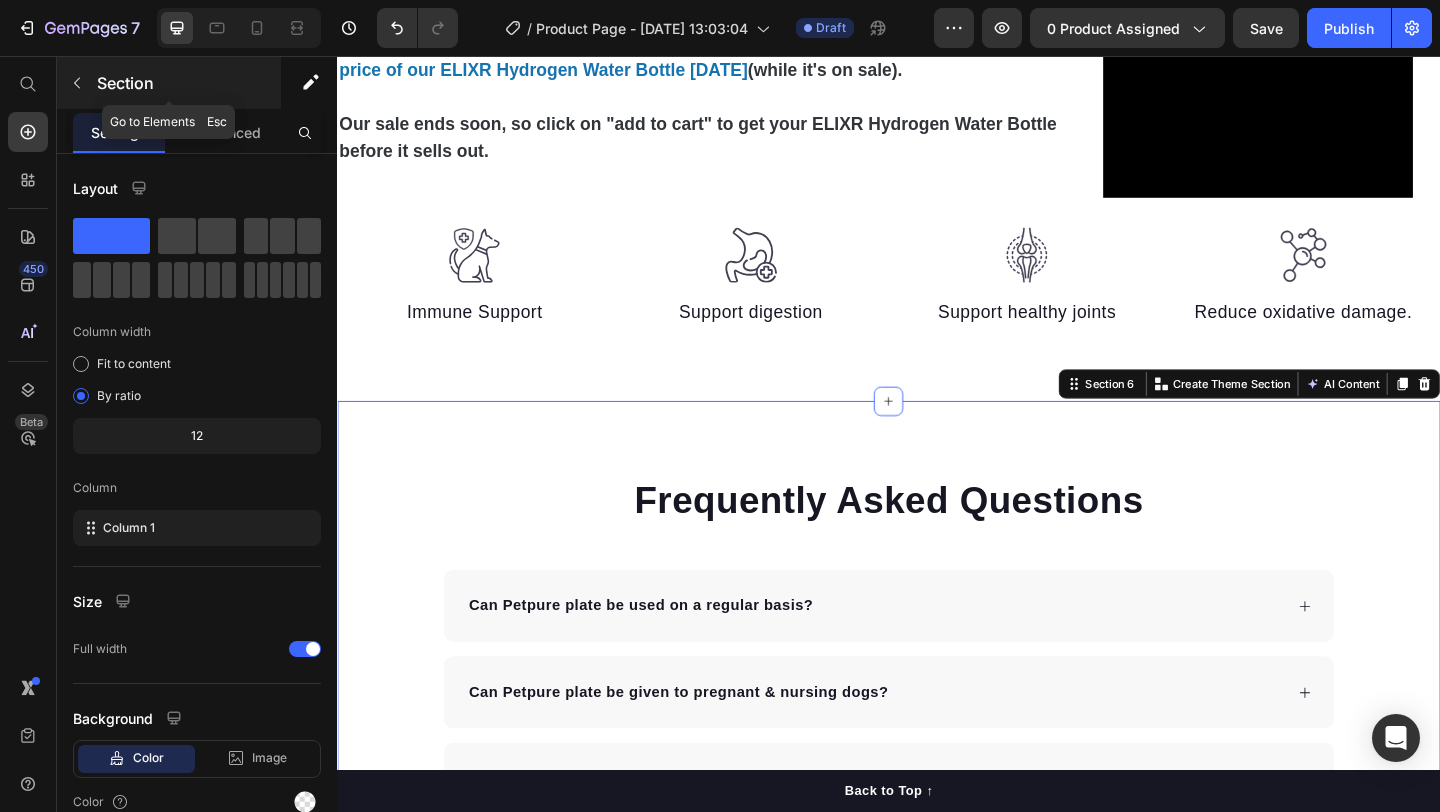 click 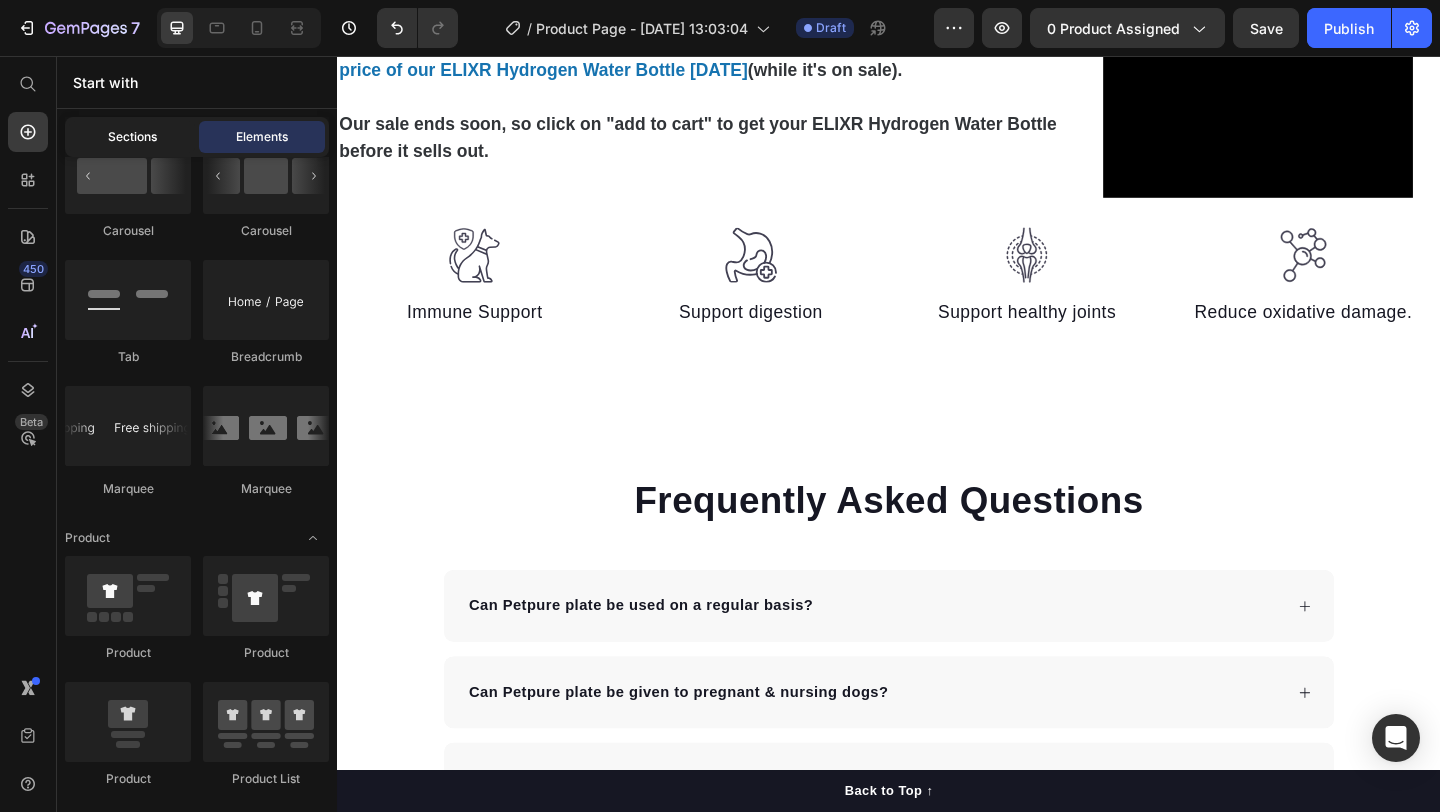 click on "Sections" at bounding box center (132, 137) 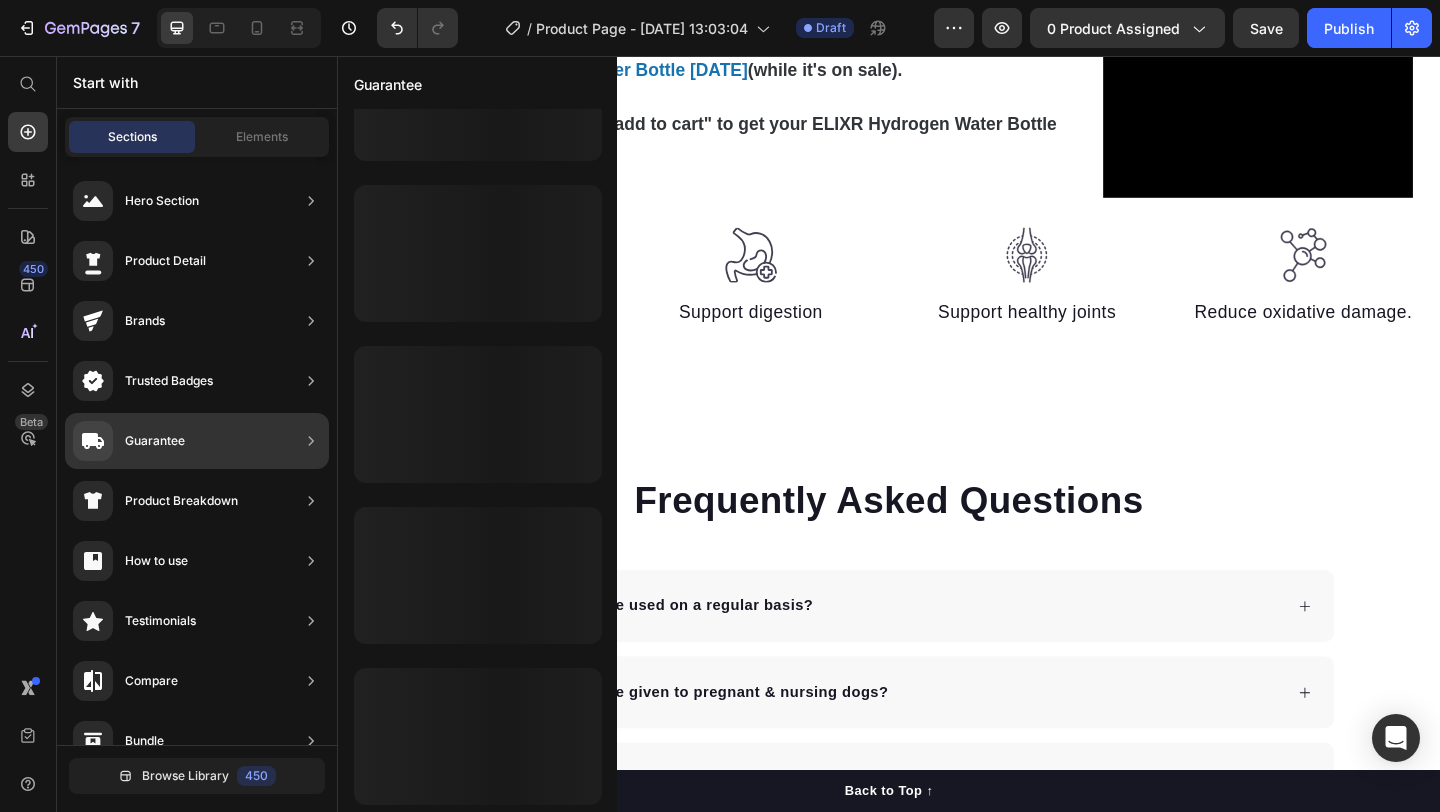 scroll, scrollTop: 0, scrollLeft: 0, axis: both 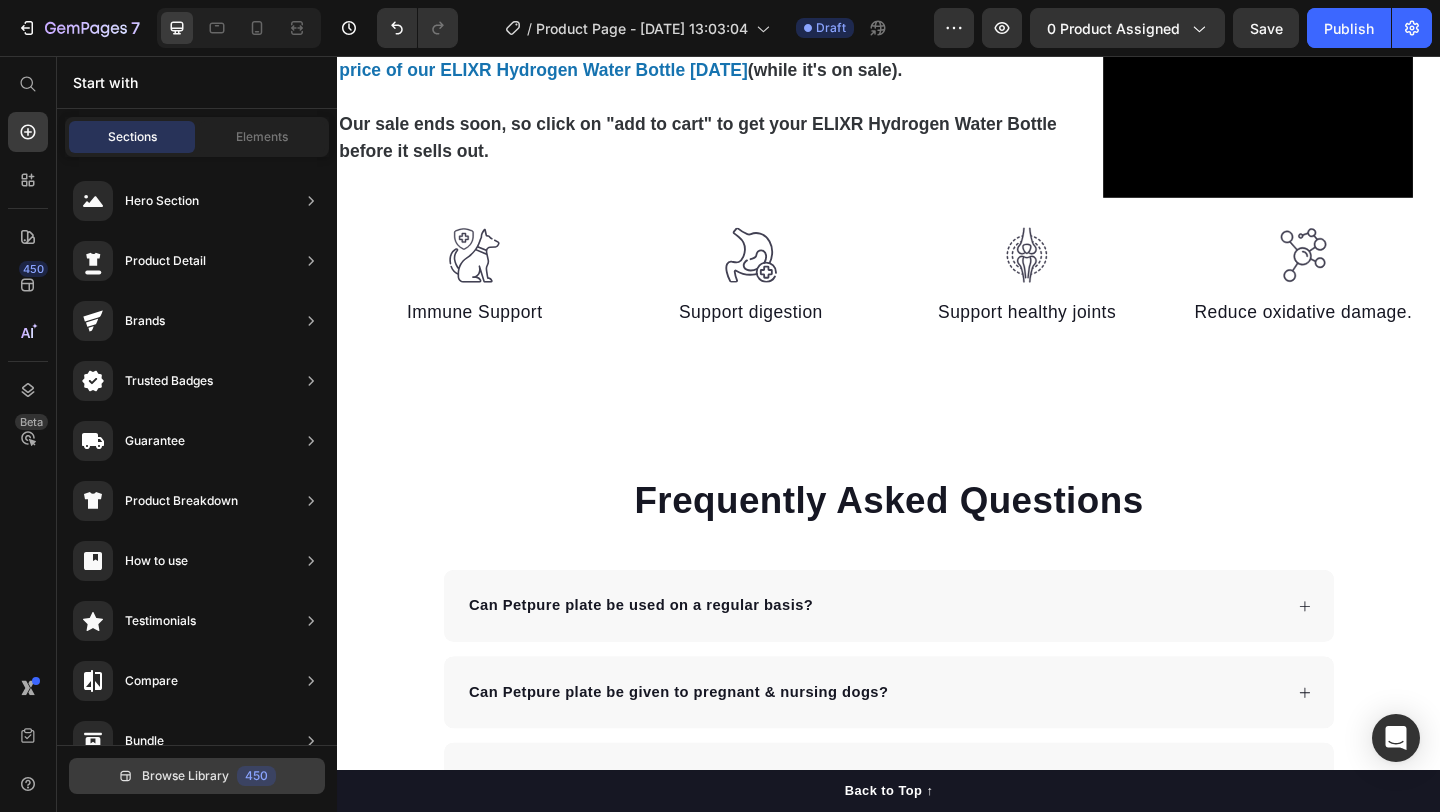 click on "450" at bounding box center [256, 776] 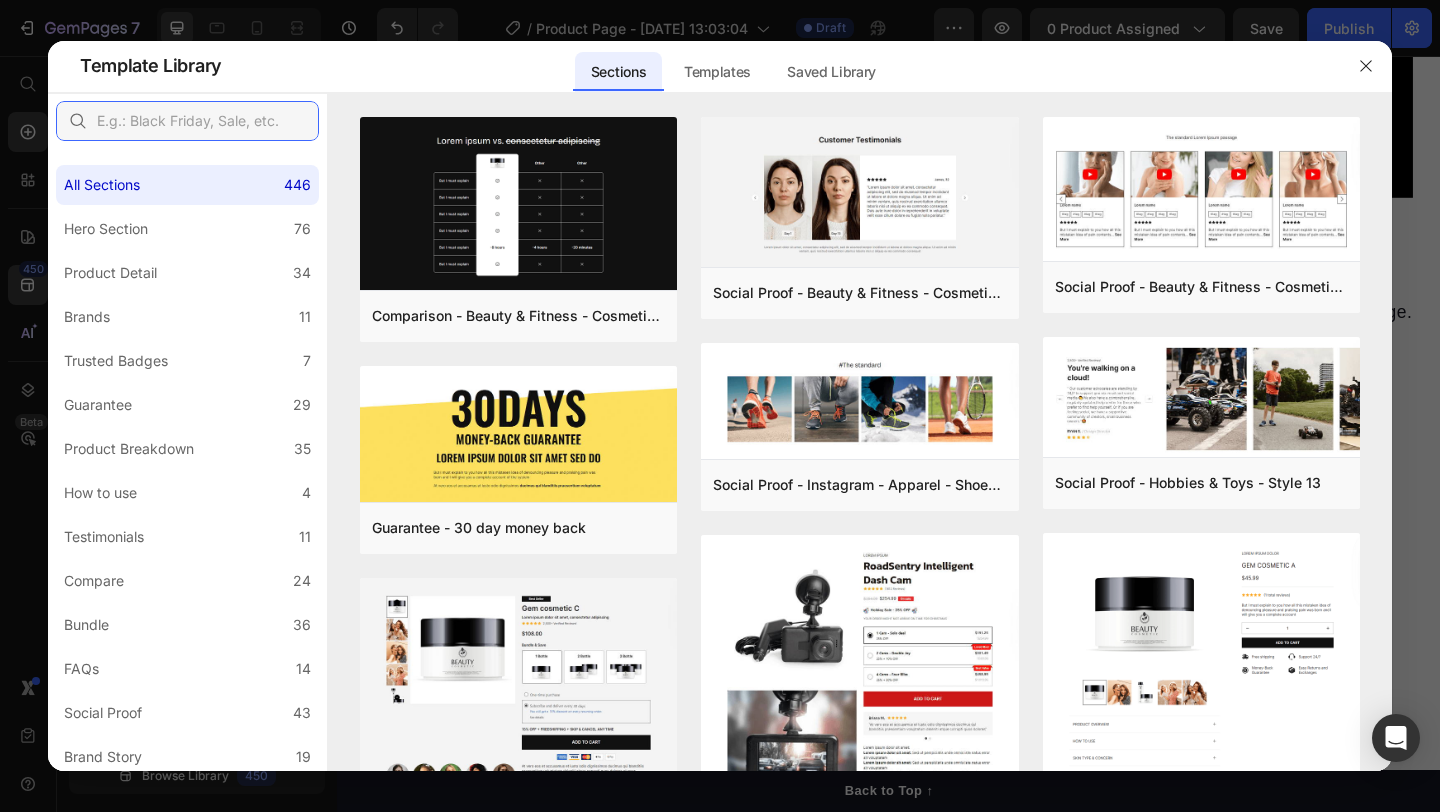 click at bounding box center (187, 121) 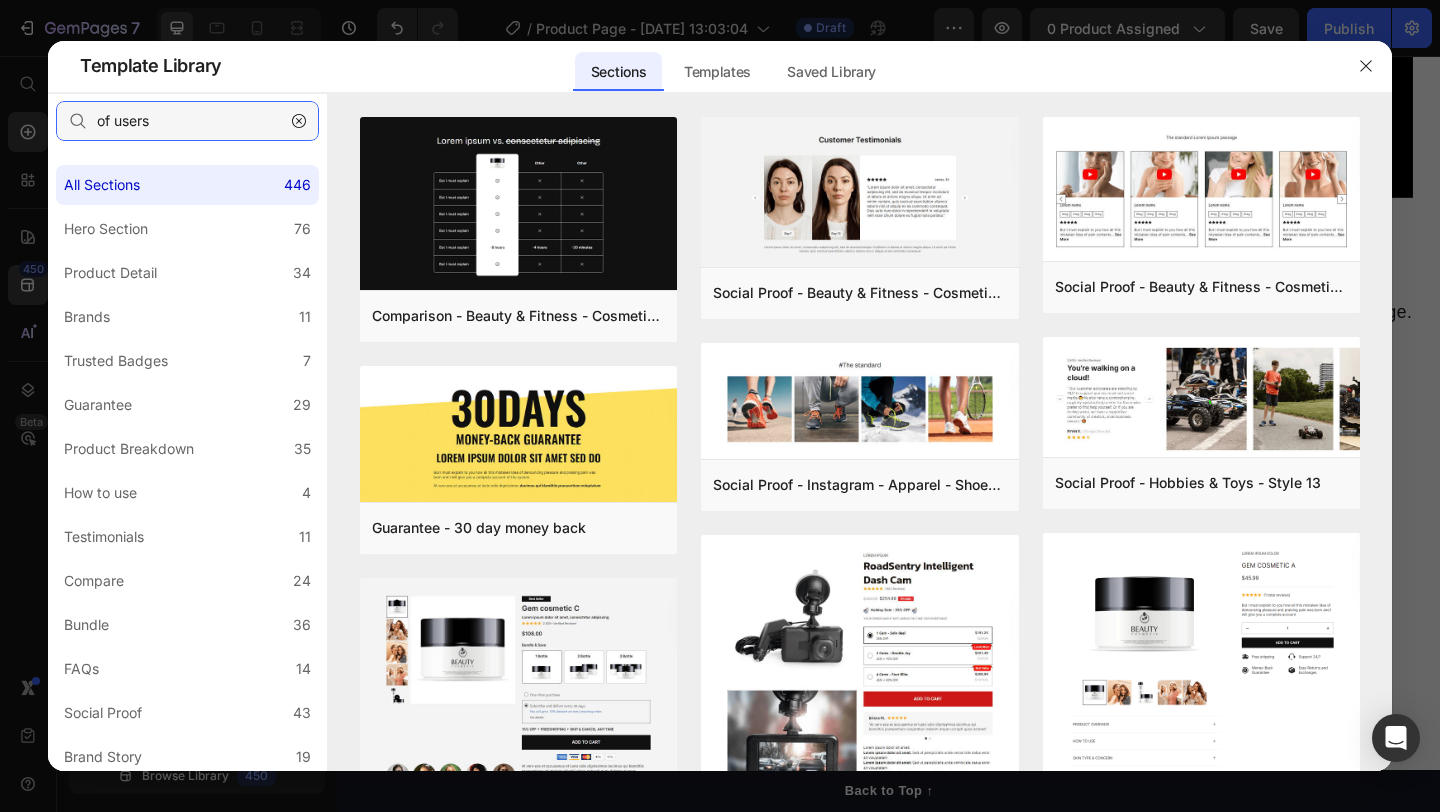 type on "of users" 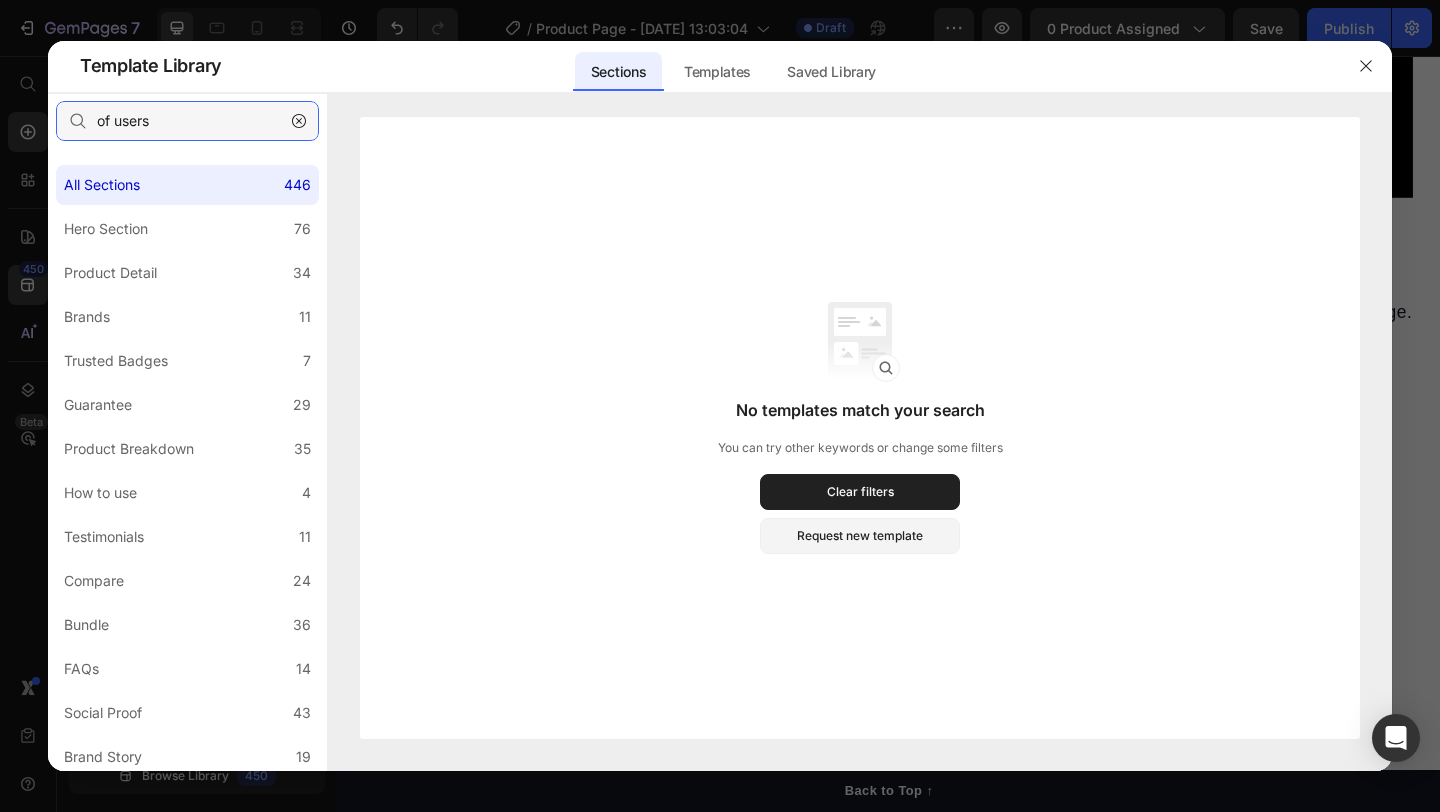 click on "of users" at bounding box center (187, 121) 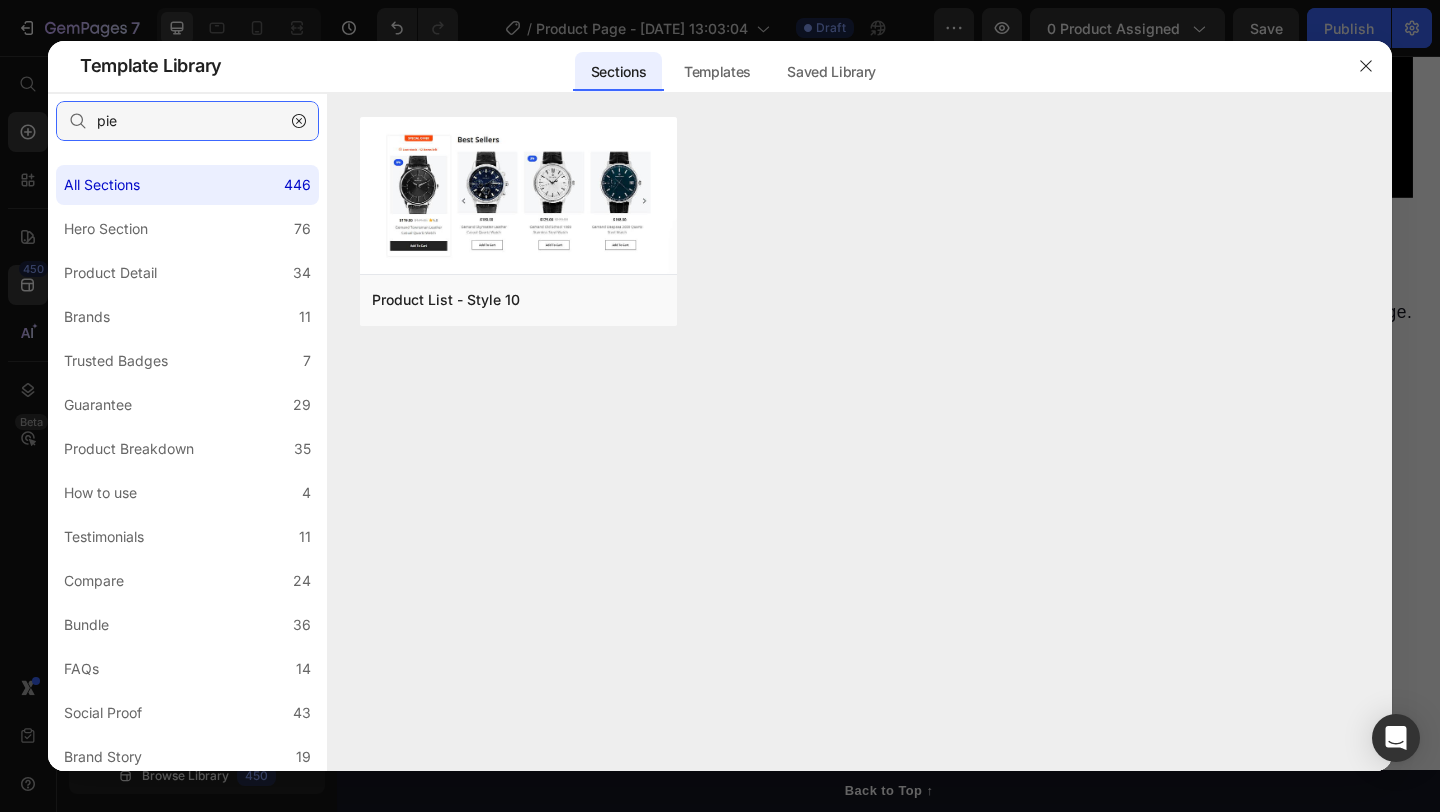 click on "pie" at bounding box center [187, 121] 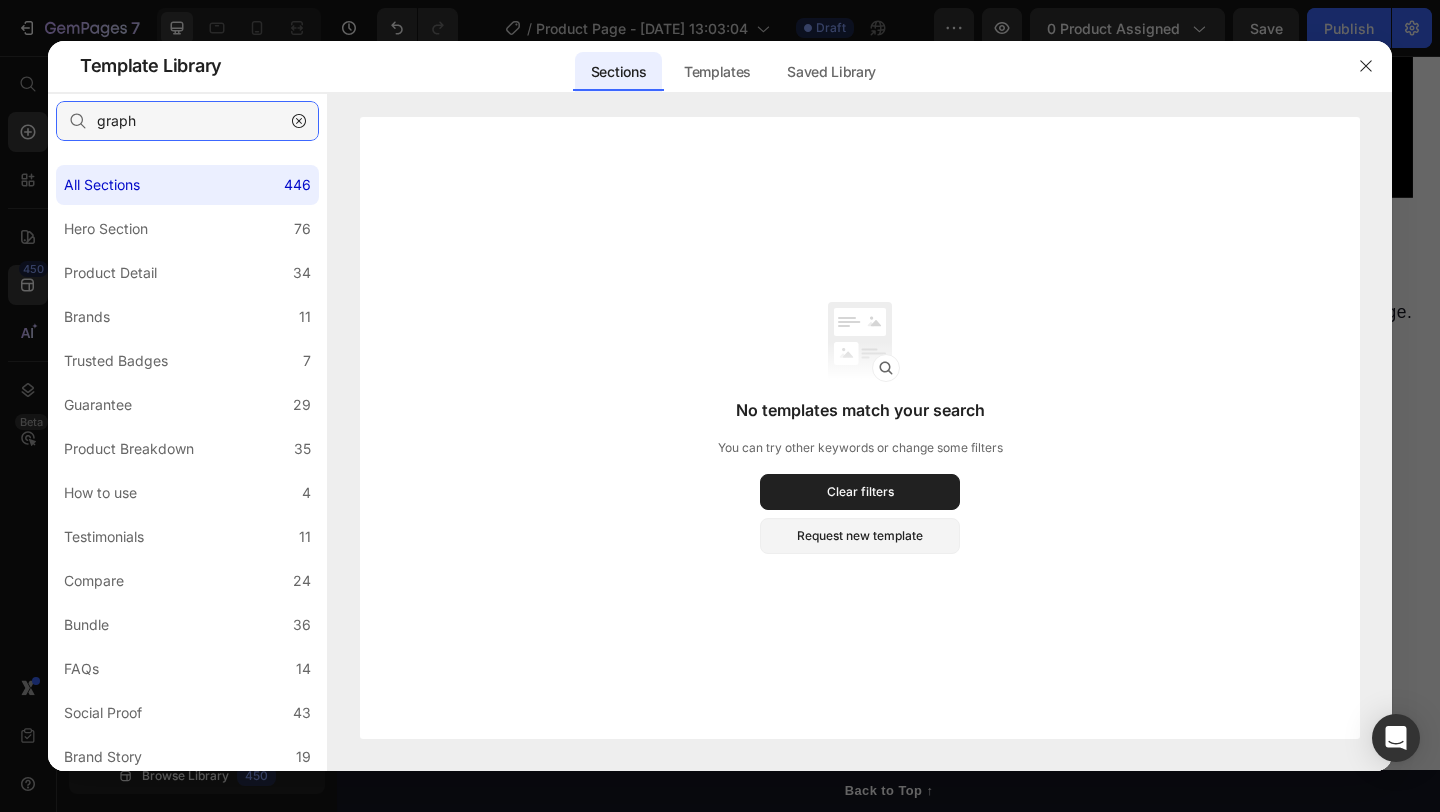 click on "graph" at bounding box center [187, 121] 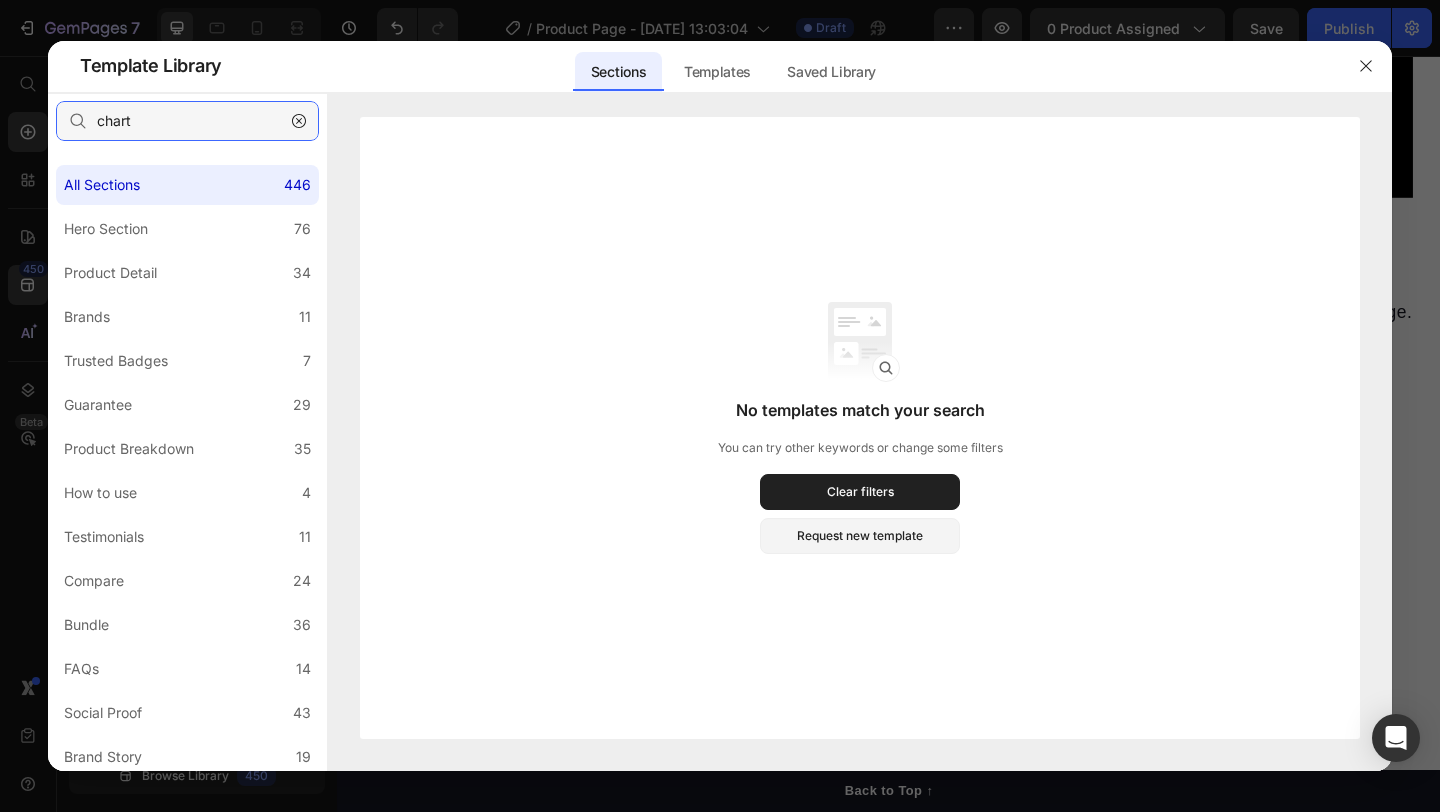 type on "chart" 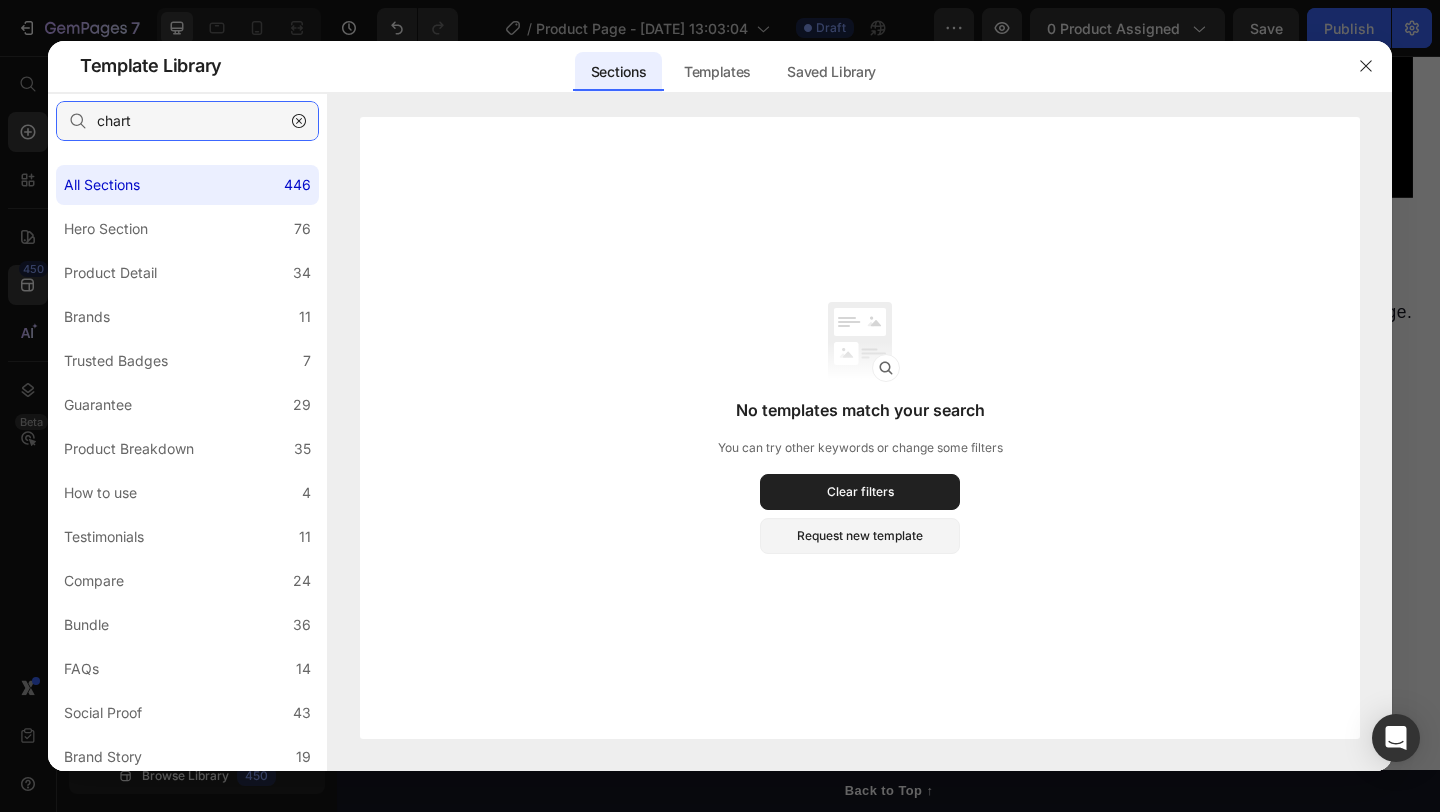 click on "chart" at bounding box center [187, 121] 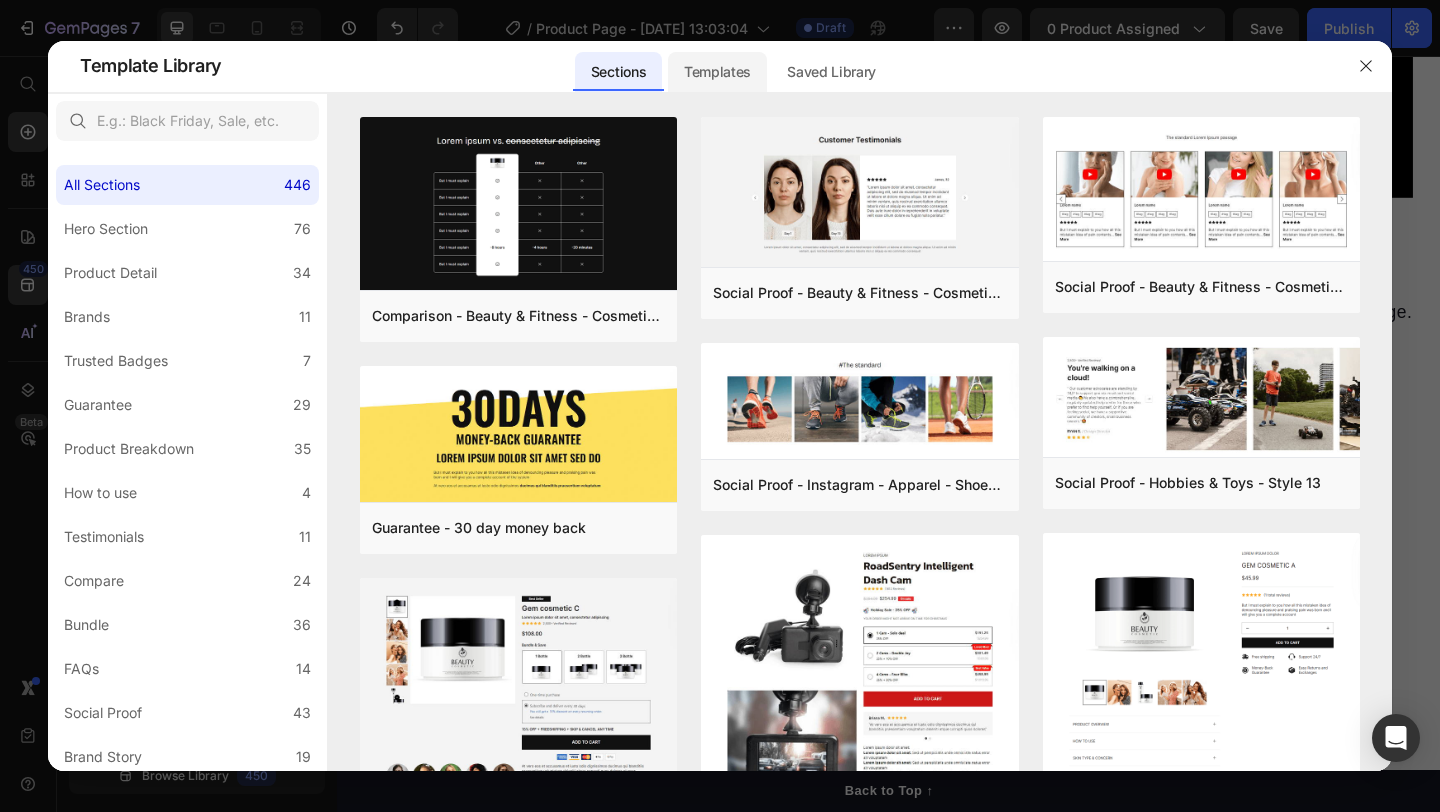 click on "Templates" 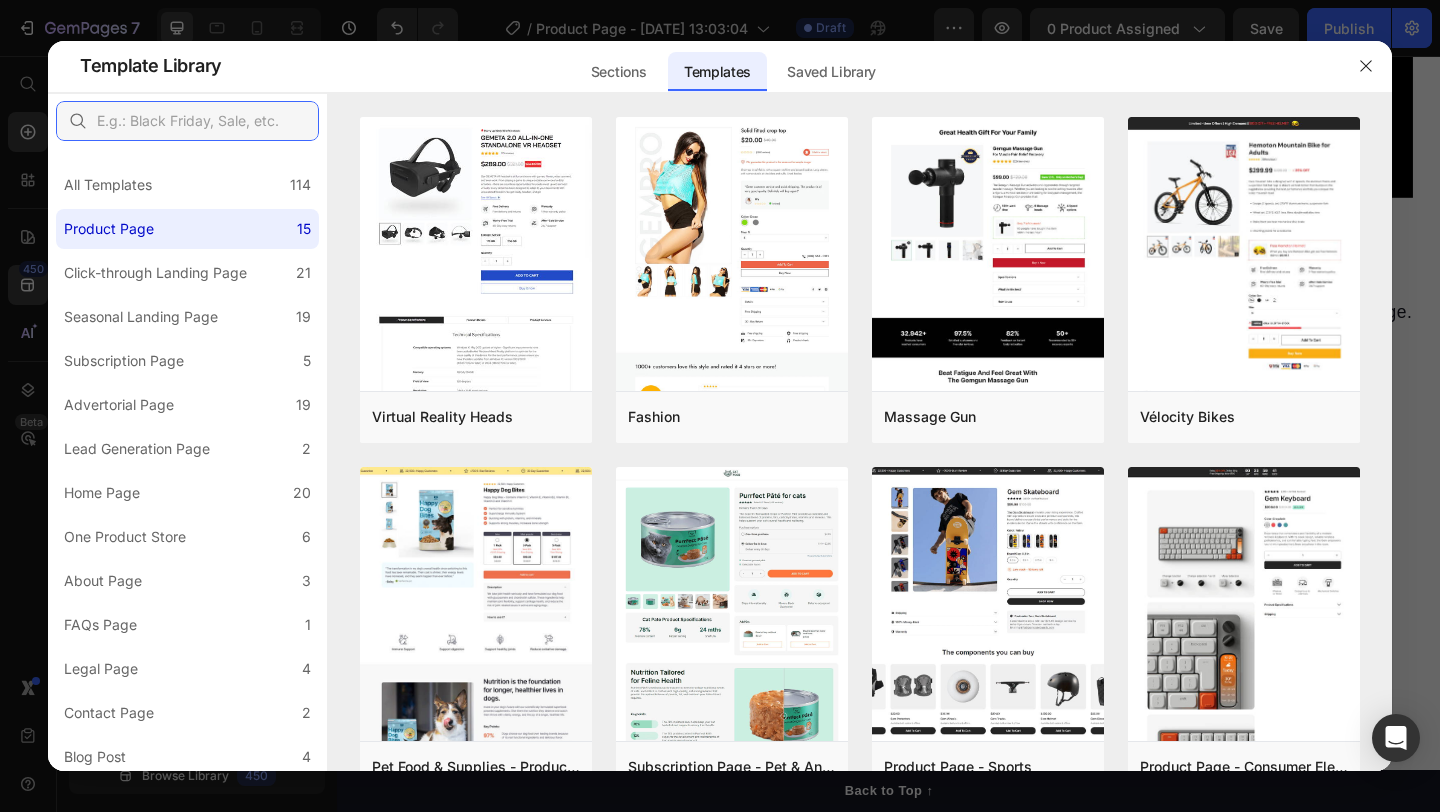 click at bounding box center (187, 121) 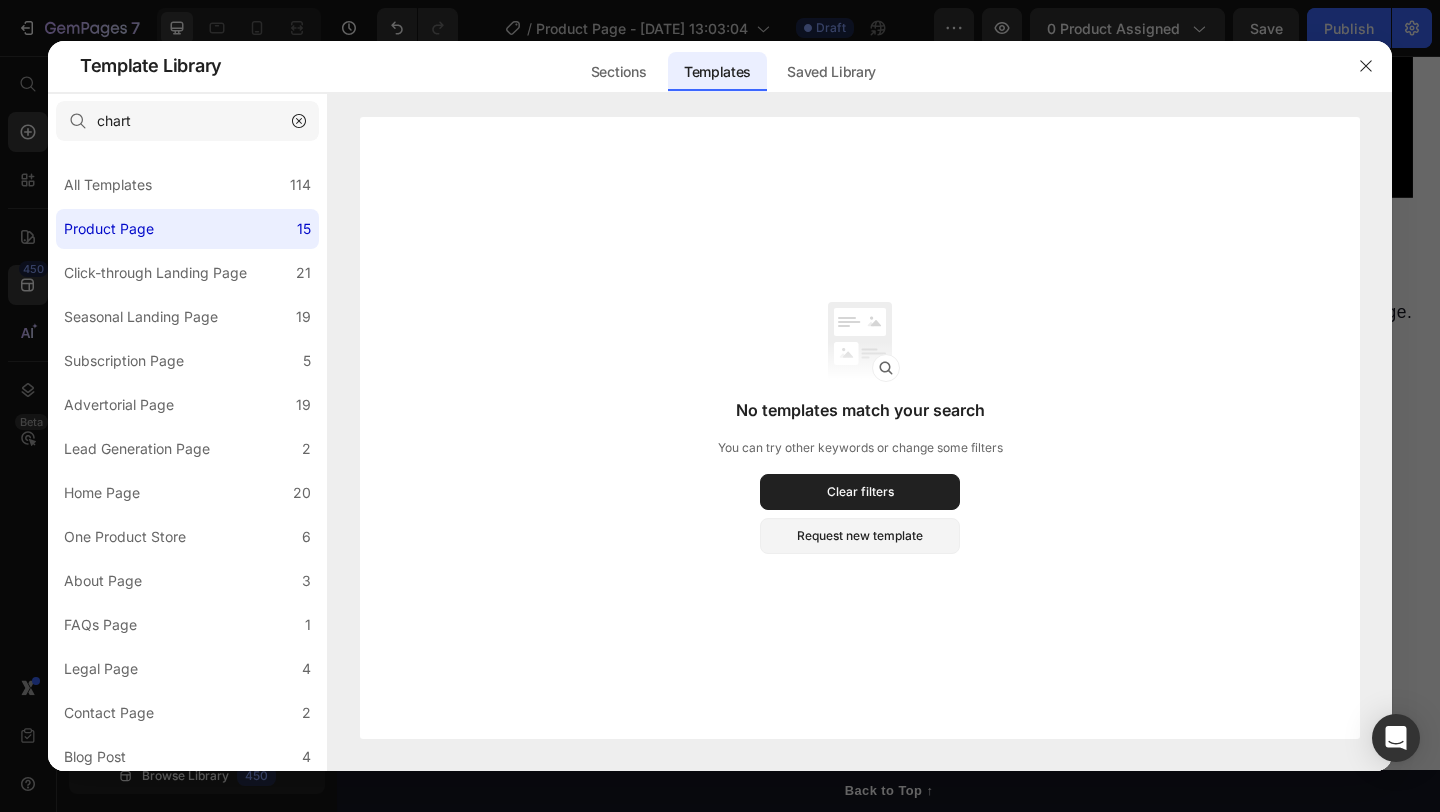 click on "chart" at bounding box center [187, 121] 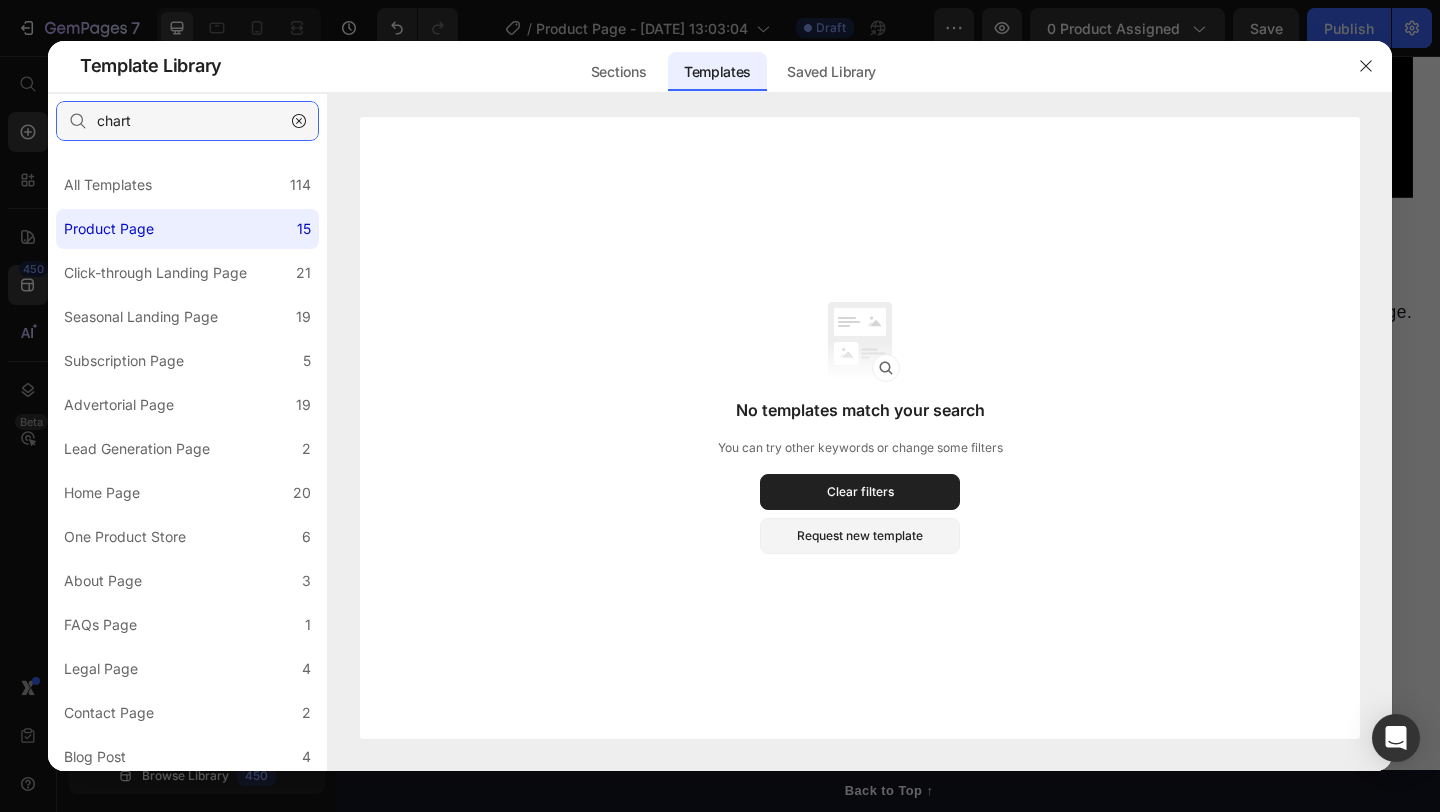 click on "chart" at bounding box center (187, 121) 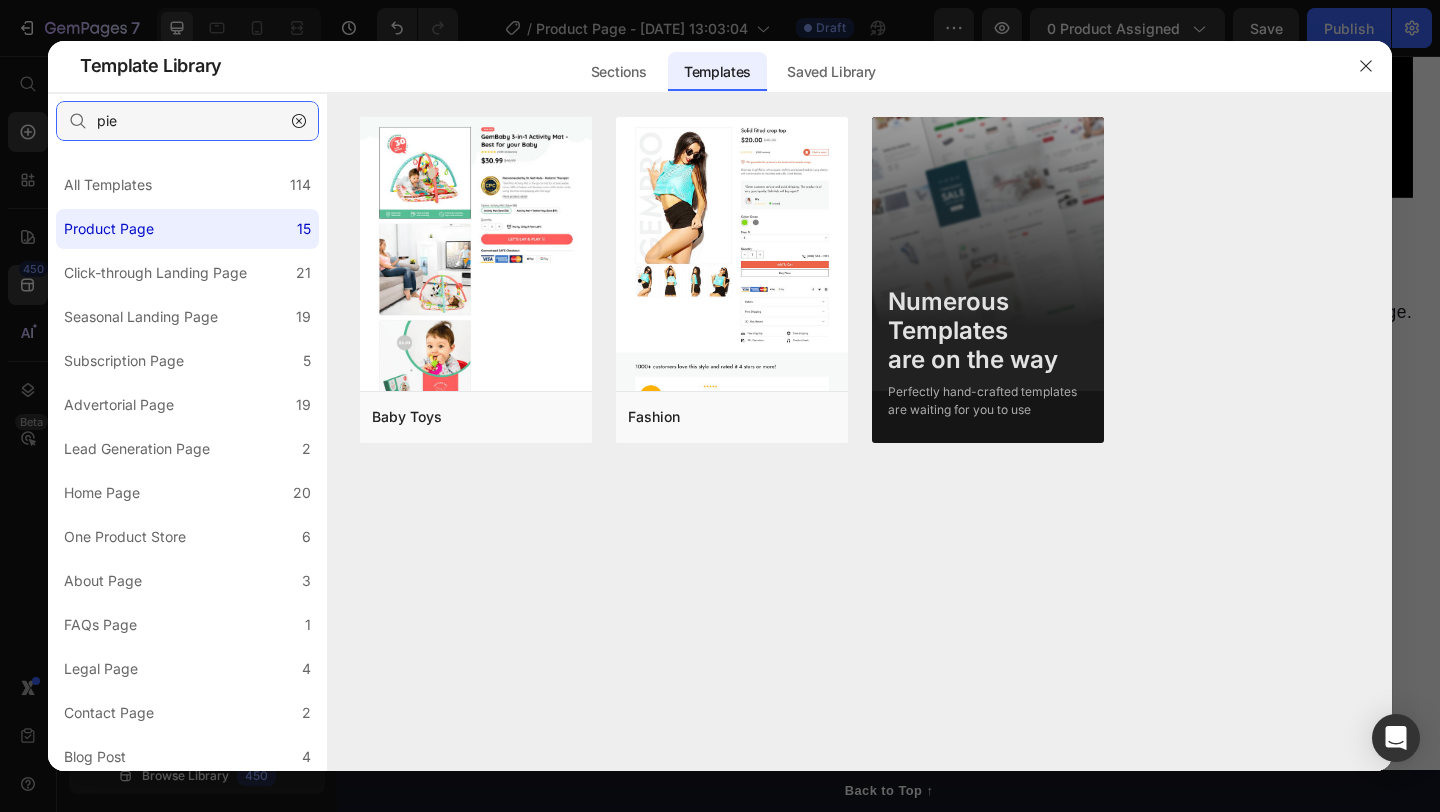 type on "pie" 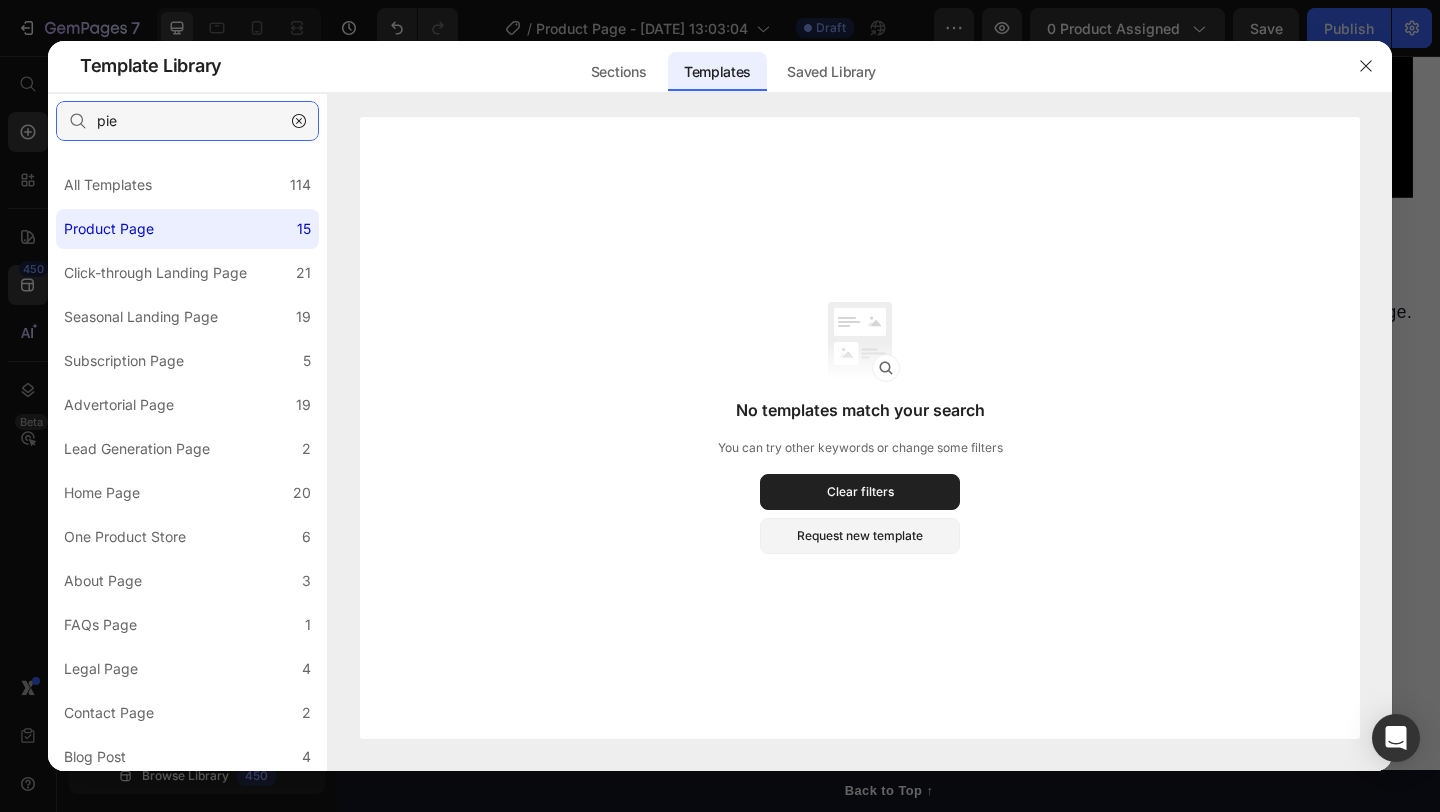 click on "pie" at bounding box center (187, 121) 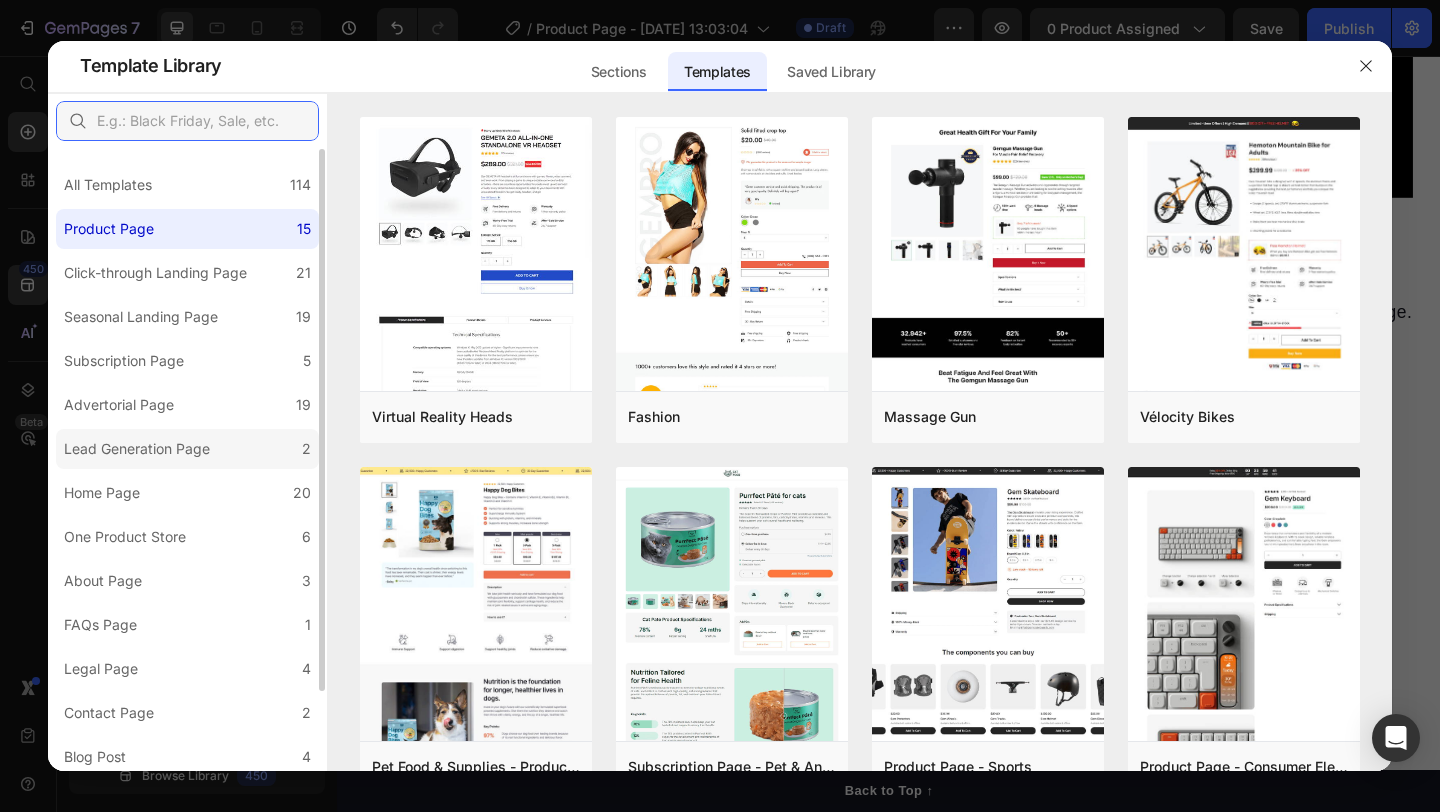 type 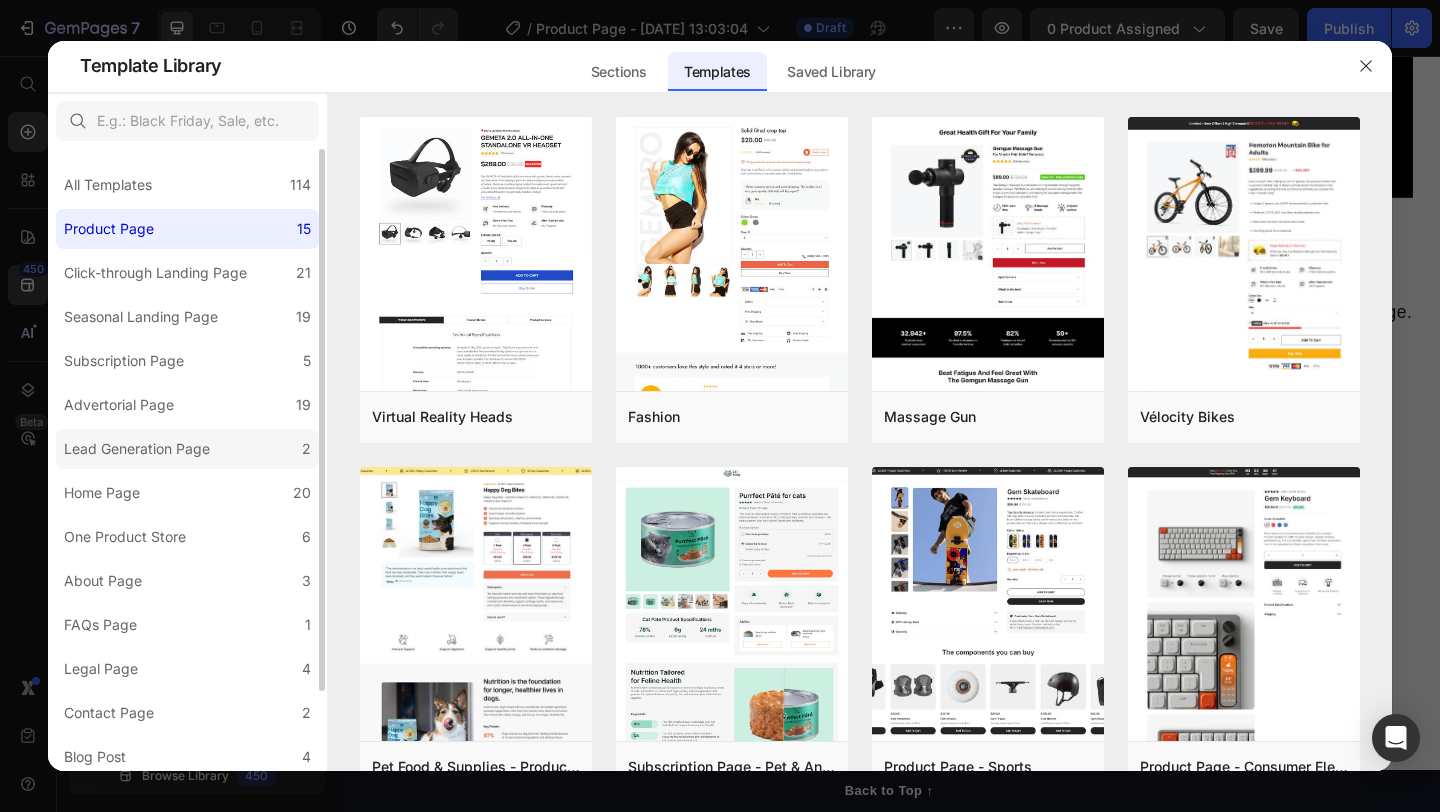 click on "Lead Generation Page" at bounding box center [141, 449] 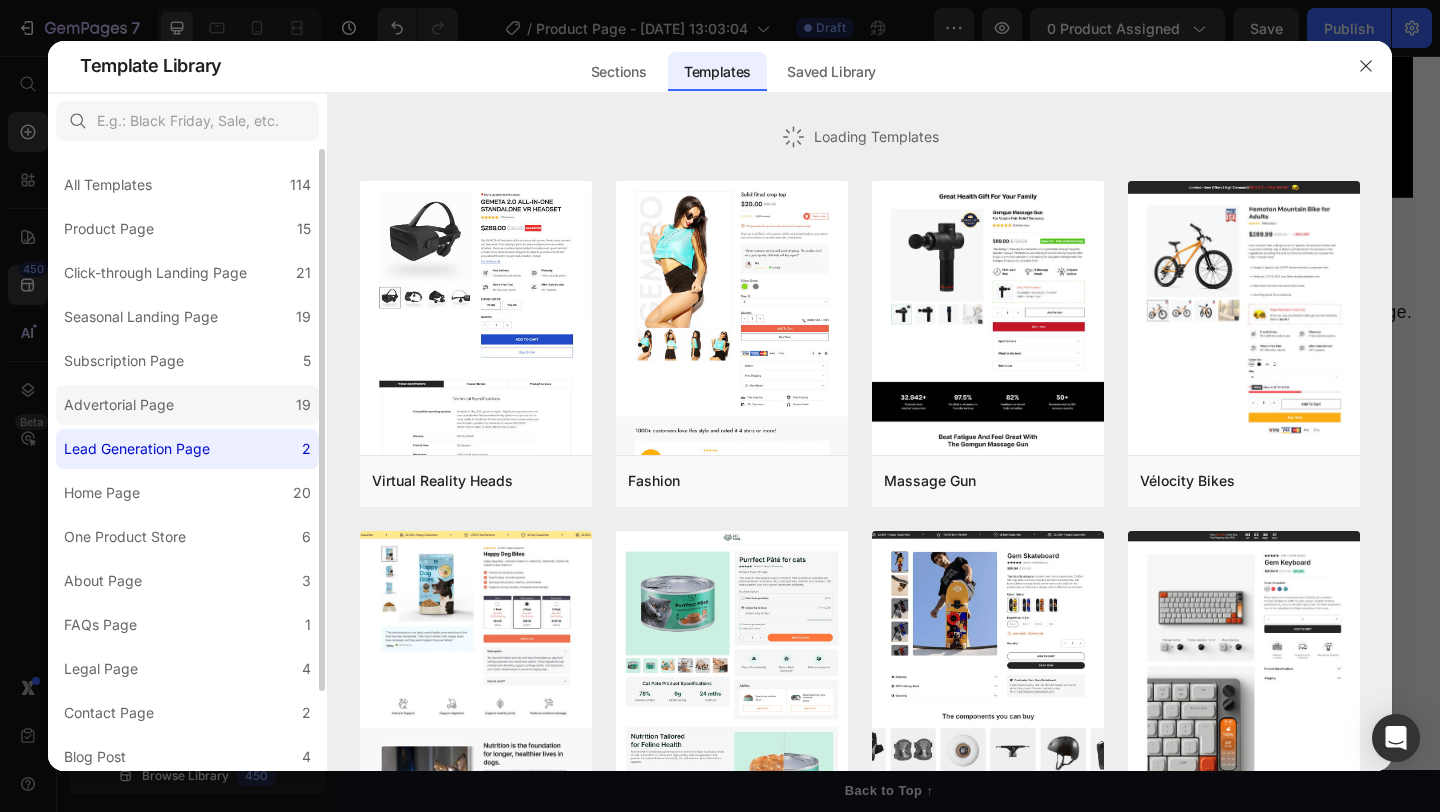 click on "Advertorial Page 19" 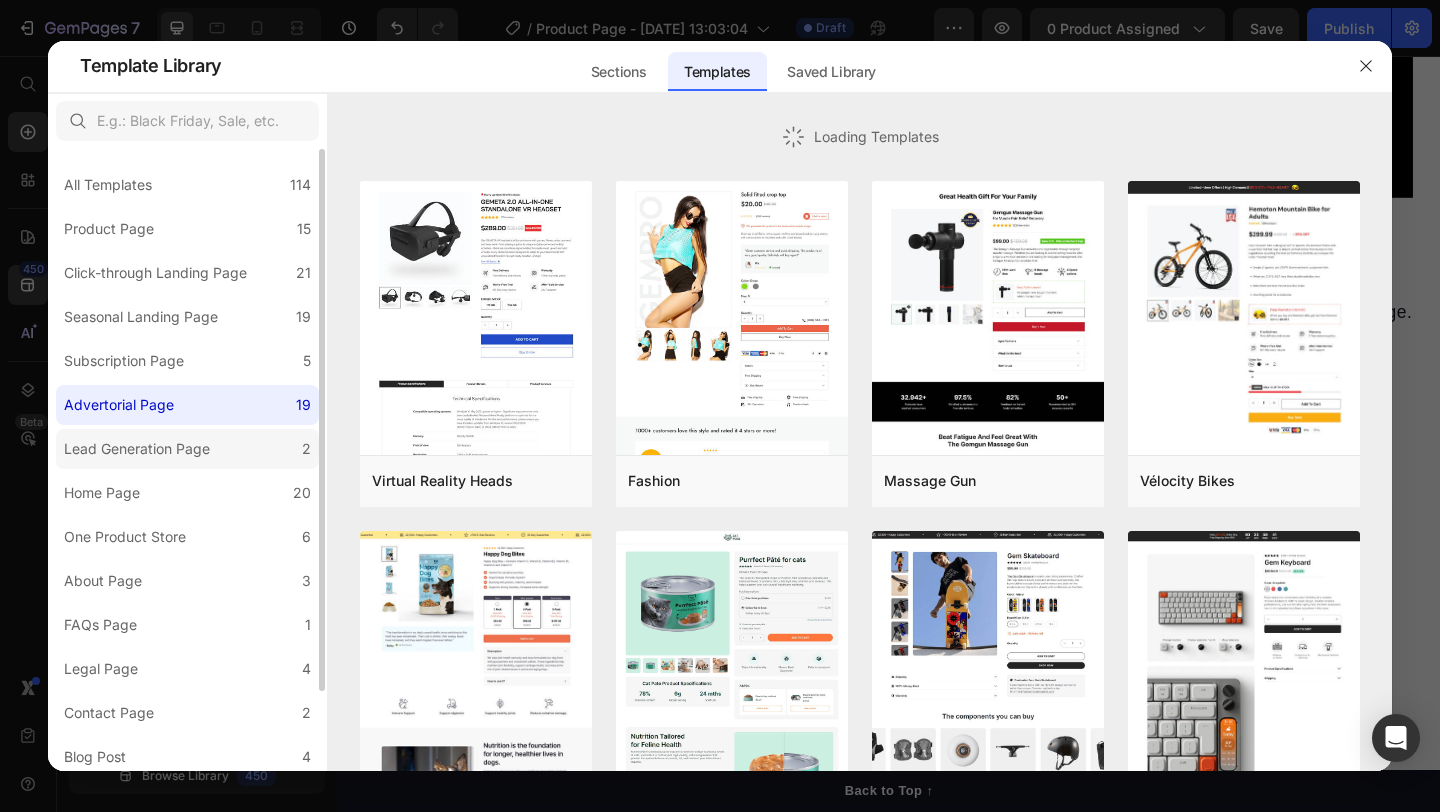 click on "Lead Generation Page" at bounding box center (137, 449) 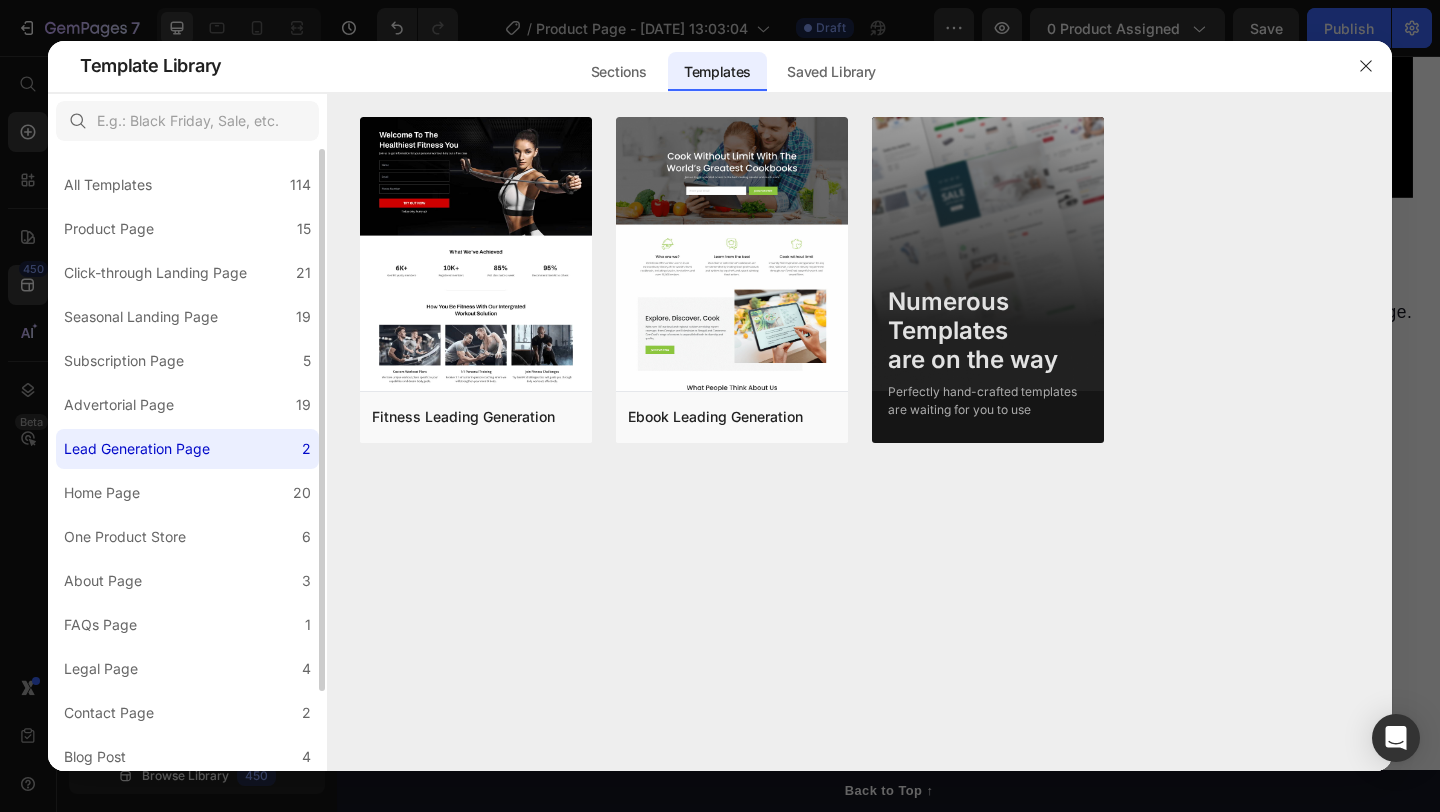click on "Lead Generation Page" at bounding box center [141, 449] 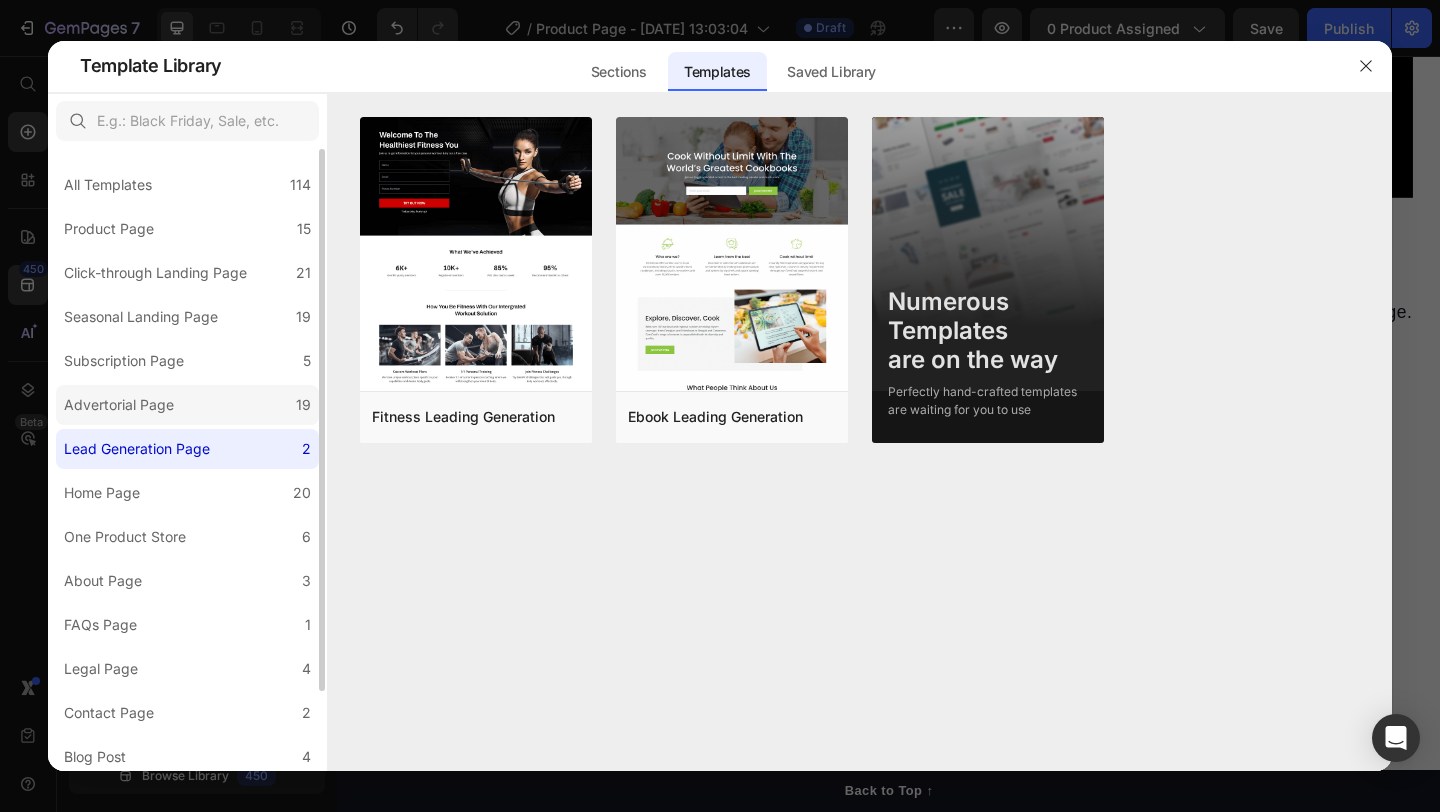 click on "Advertorial Page 19" 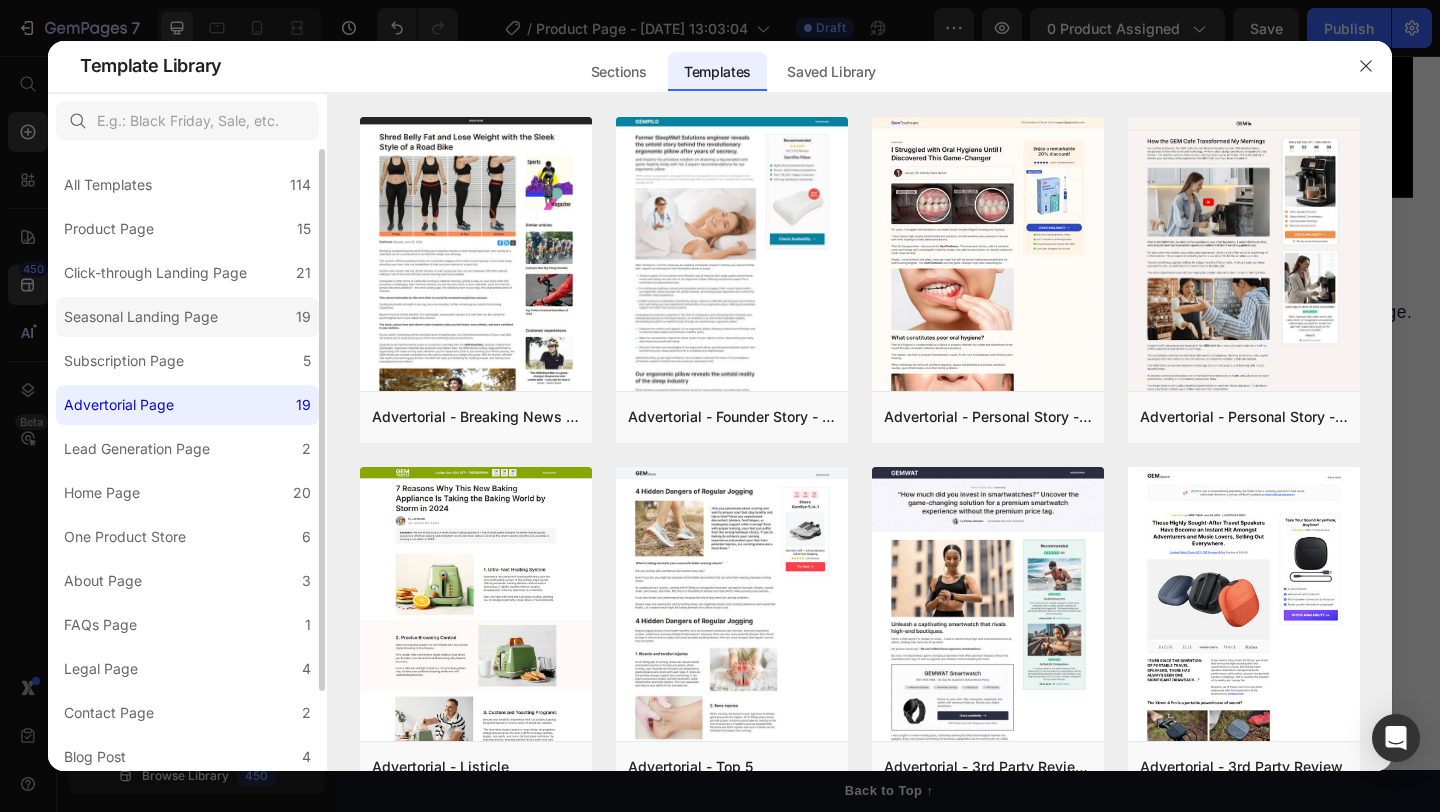 scroll, scrollTop: 93, scrollLeft: 0, axis: vertical 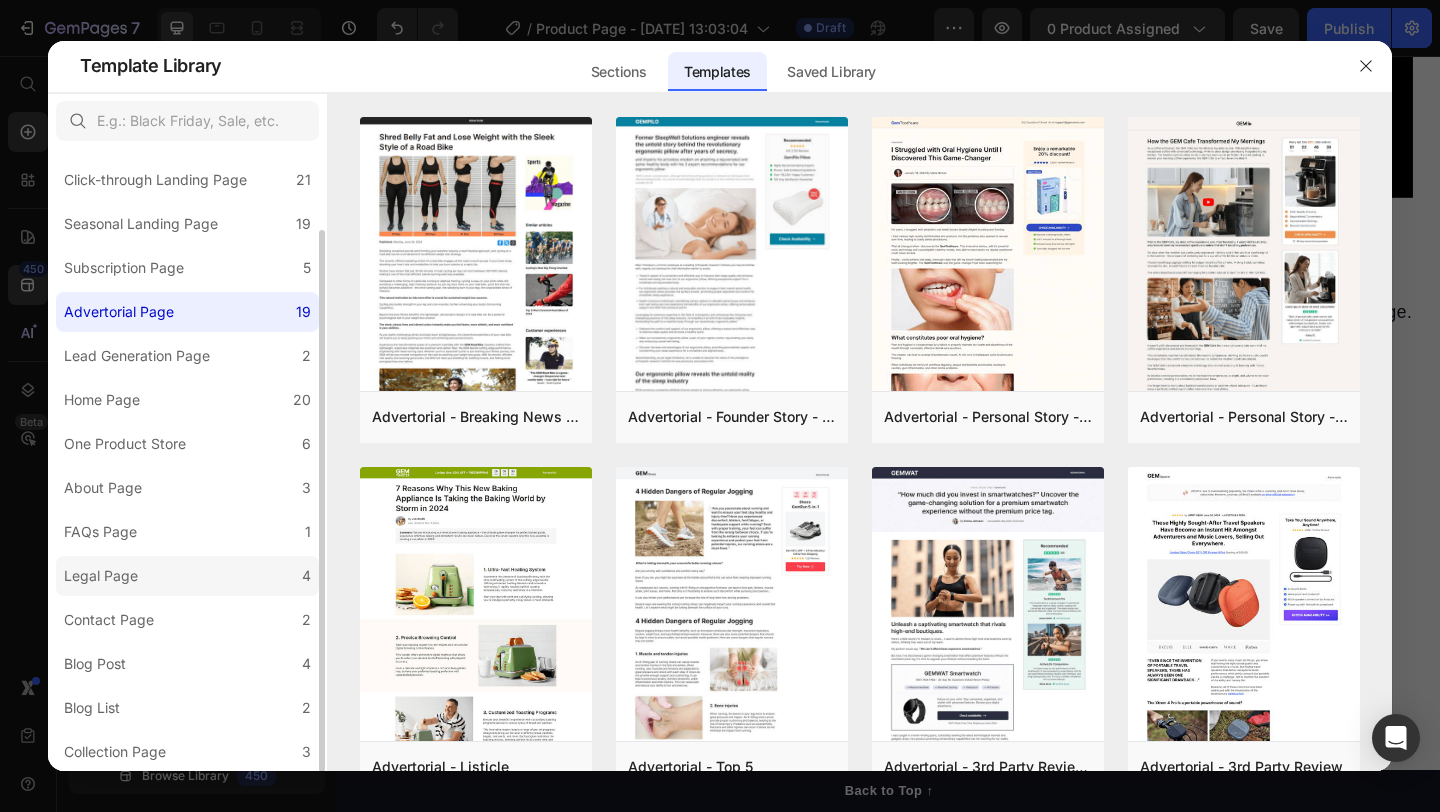 click on "Legal Page 4" 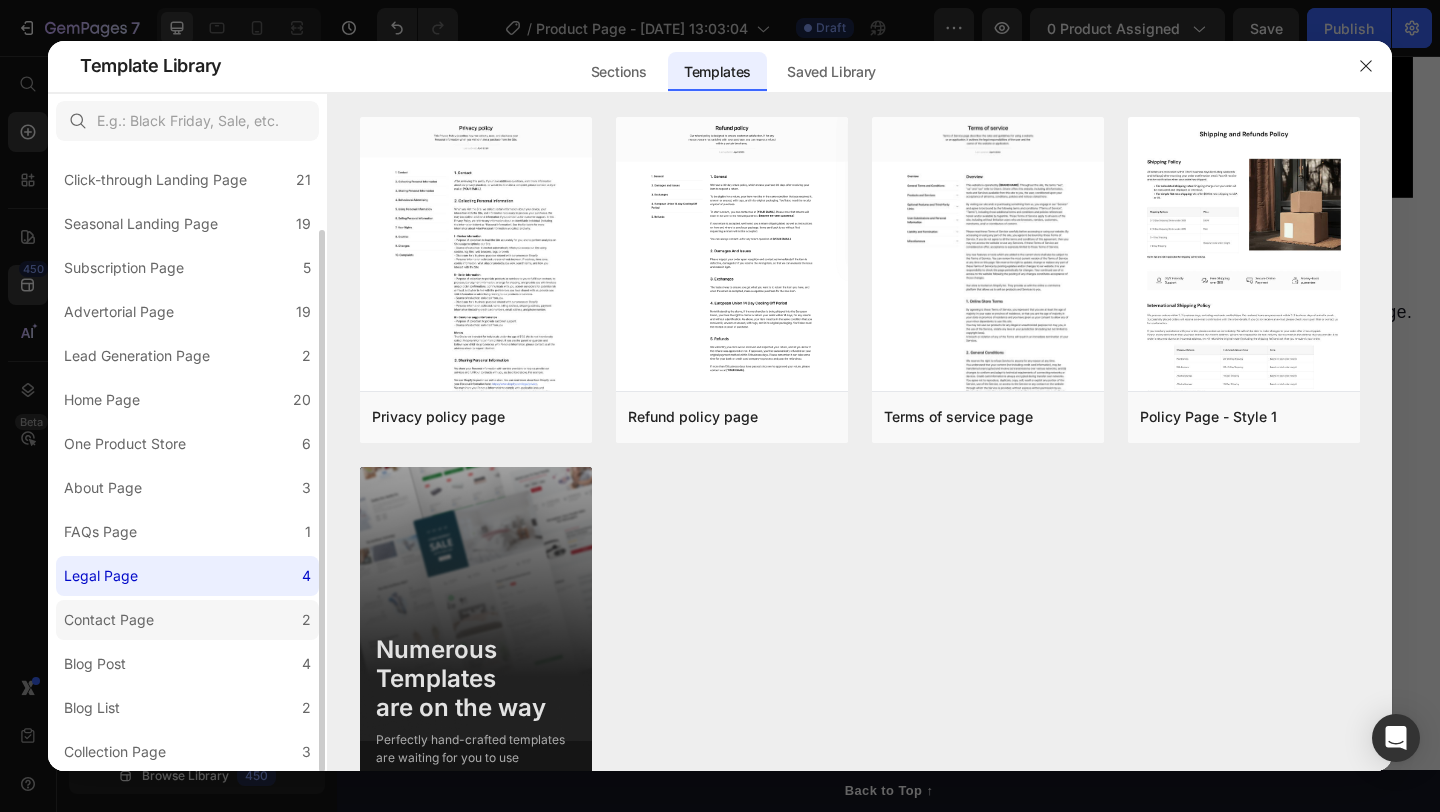 click on "Contact Page 2" 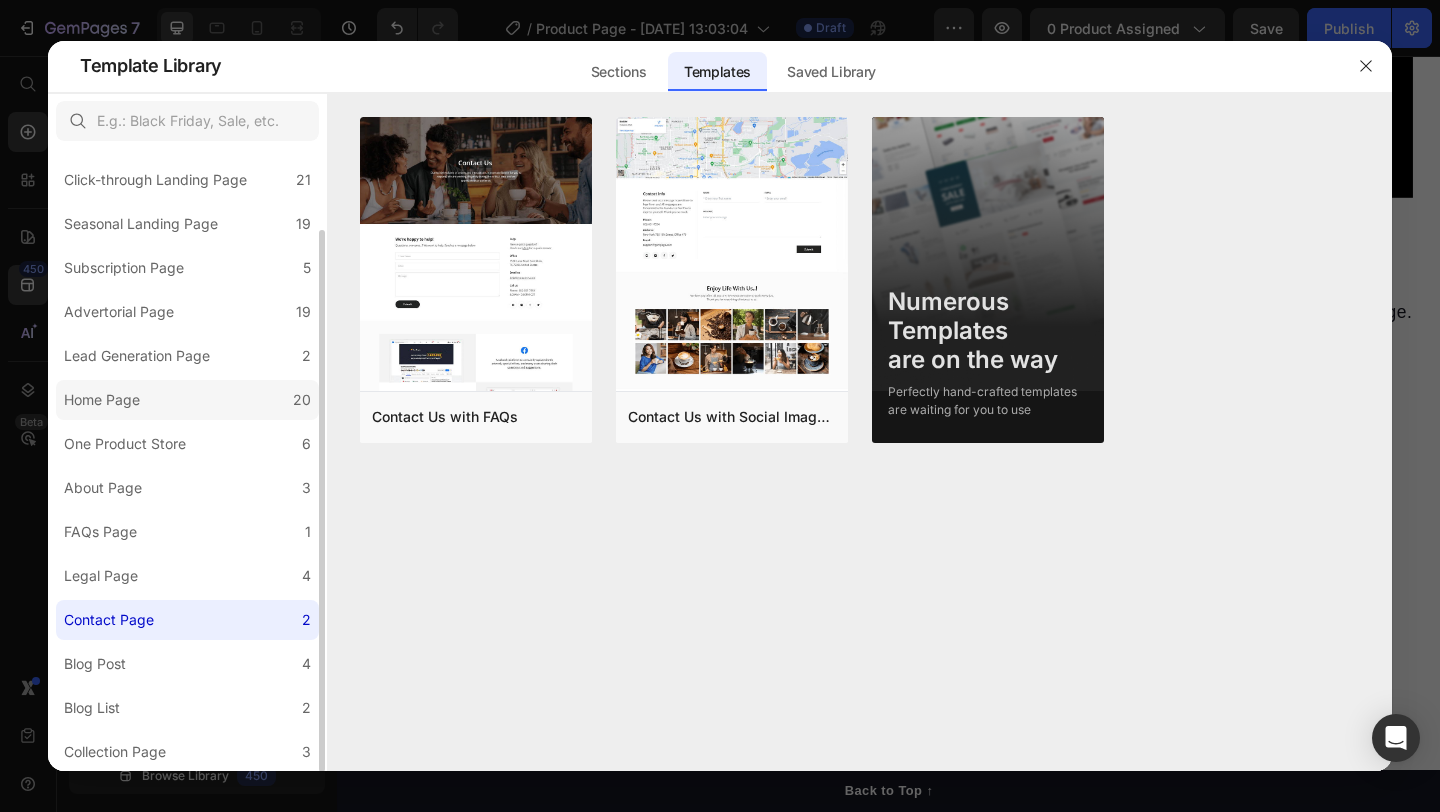 scroll, scrollTop: 0, scrollLeft: 0, axis: both 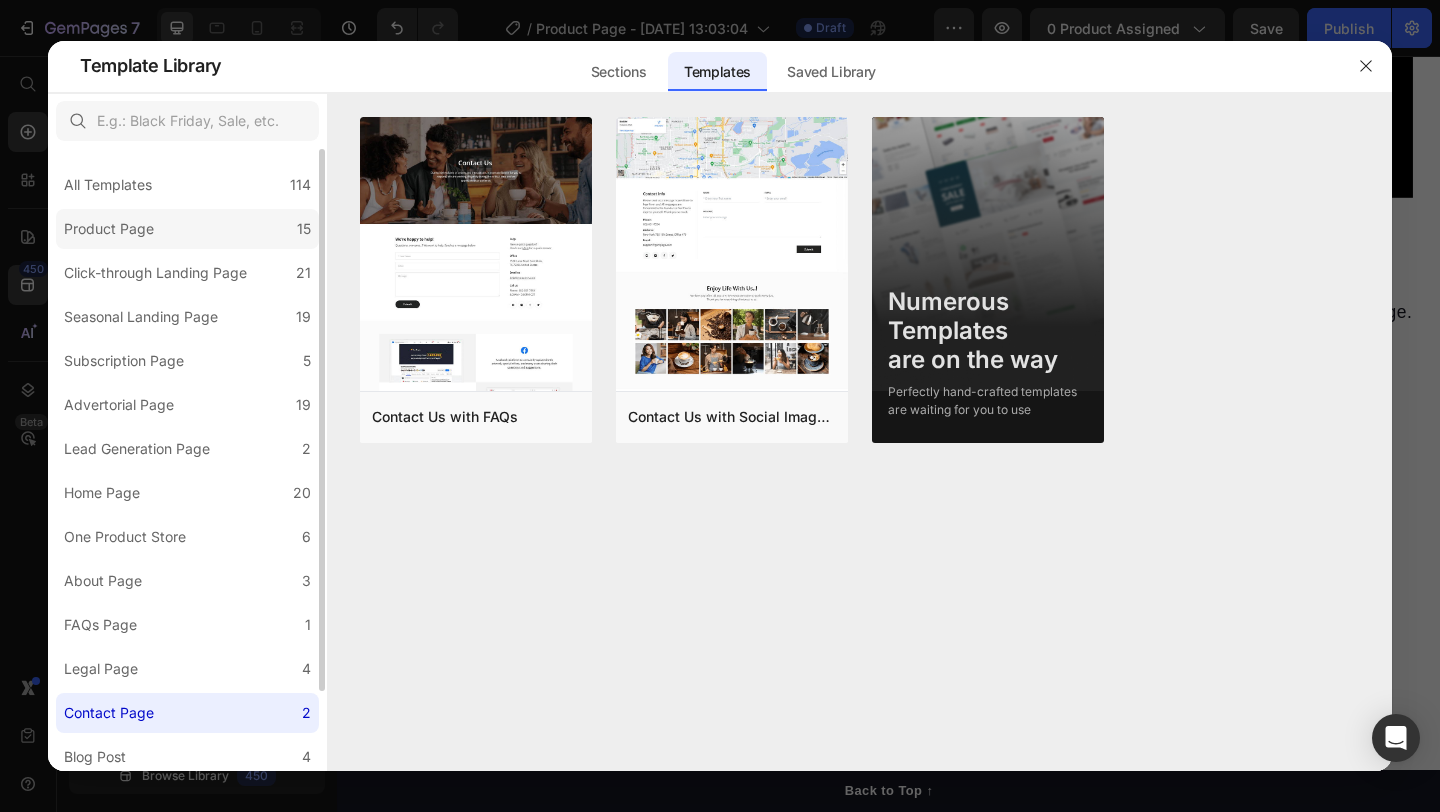 click on "Product Page 15" 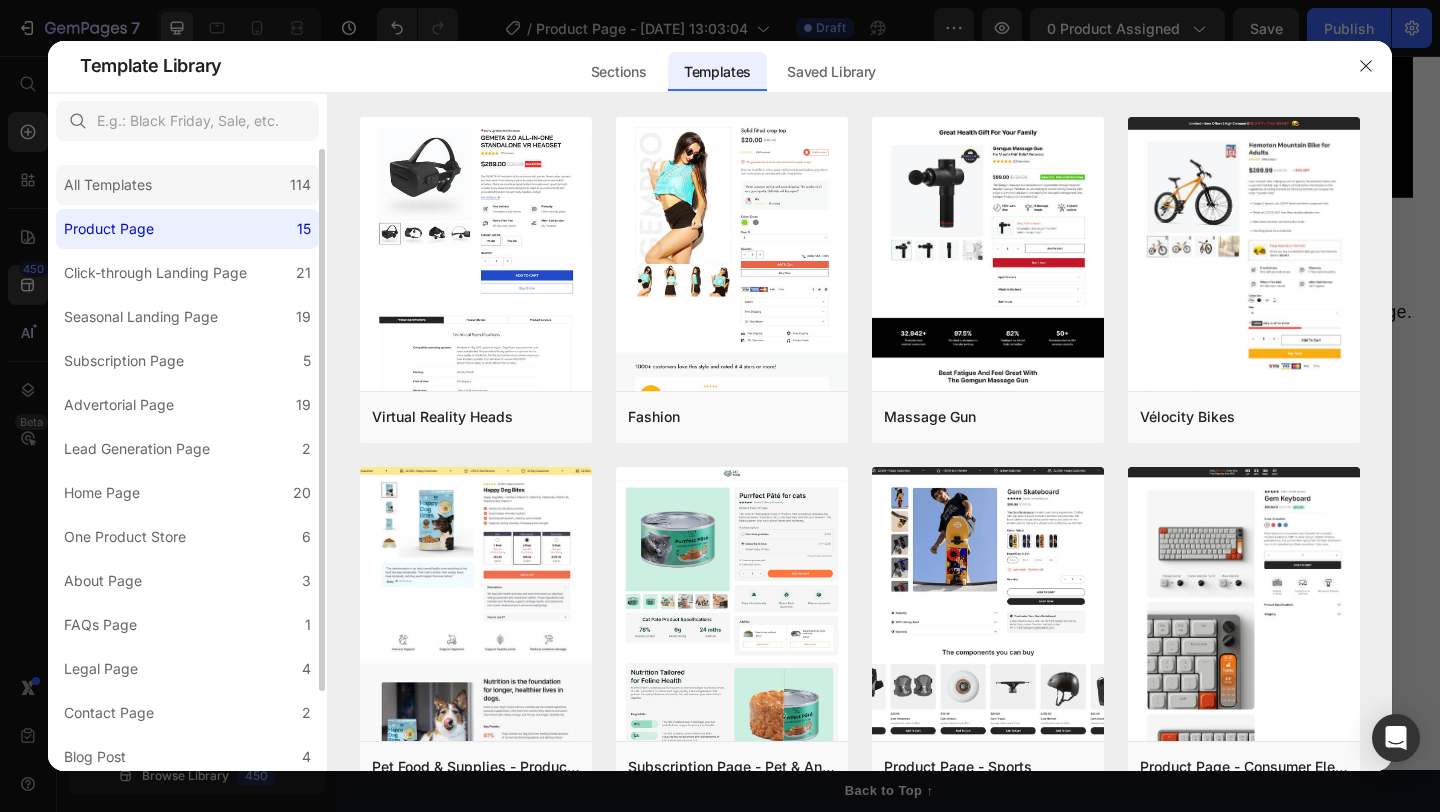 click on "All Templates 114" 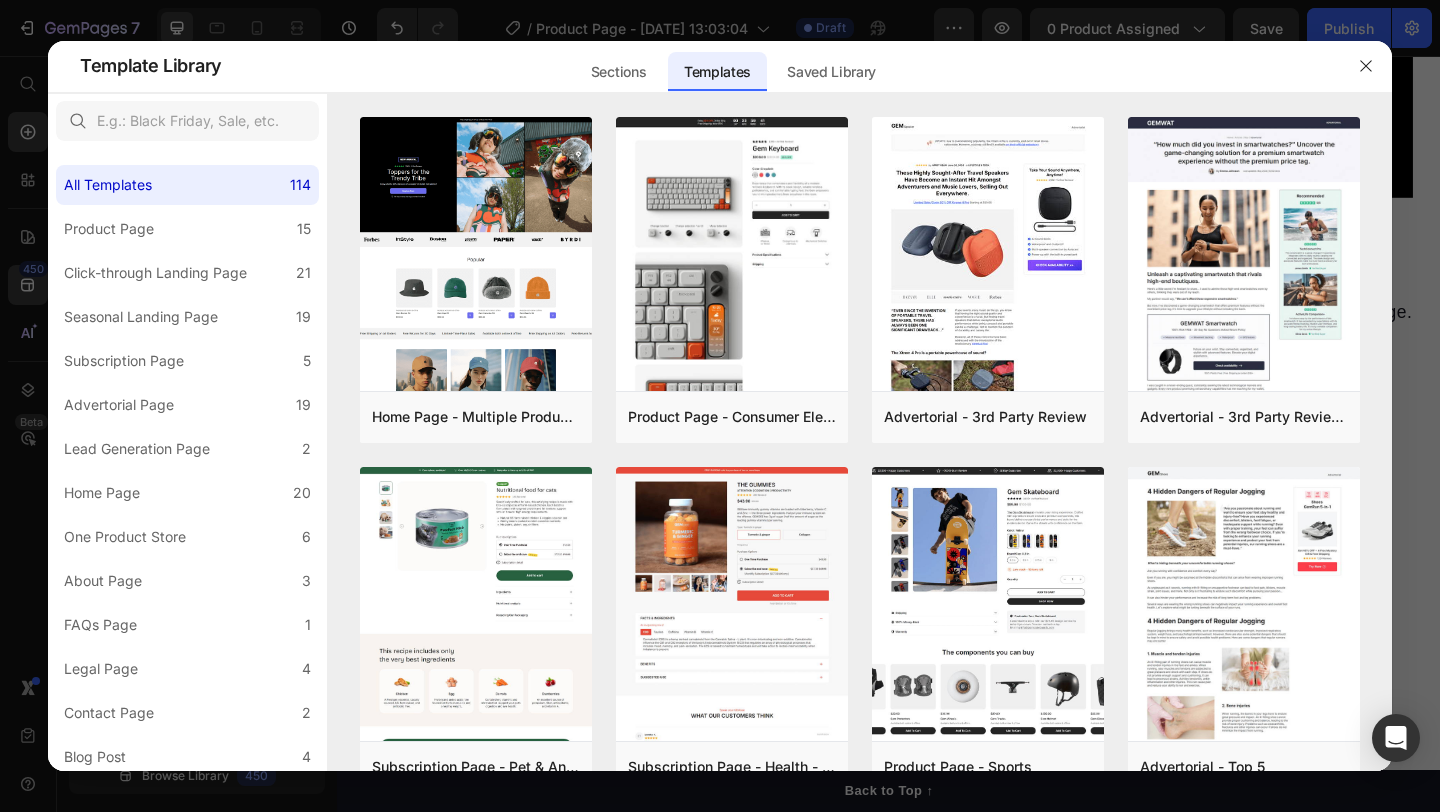 click on "Templates" 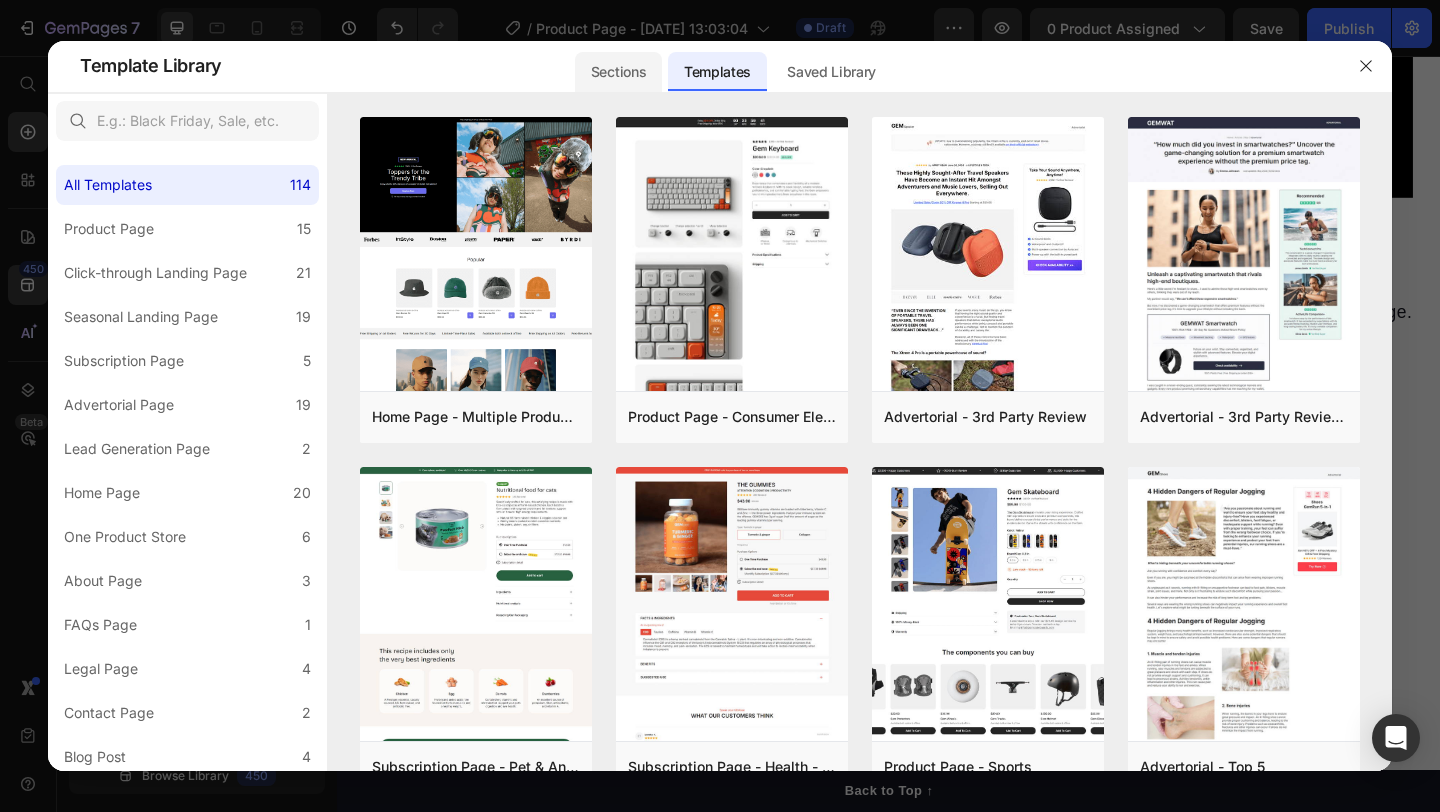 click on "Sections" 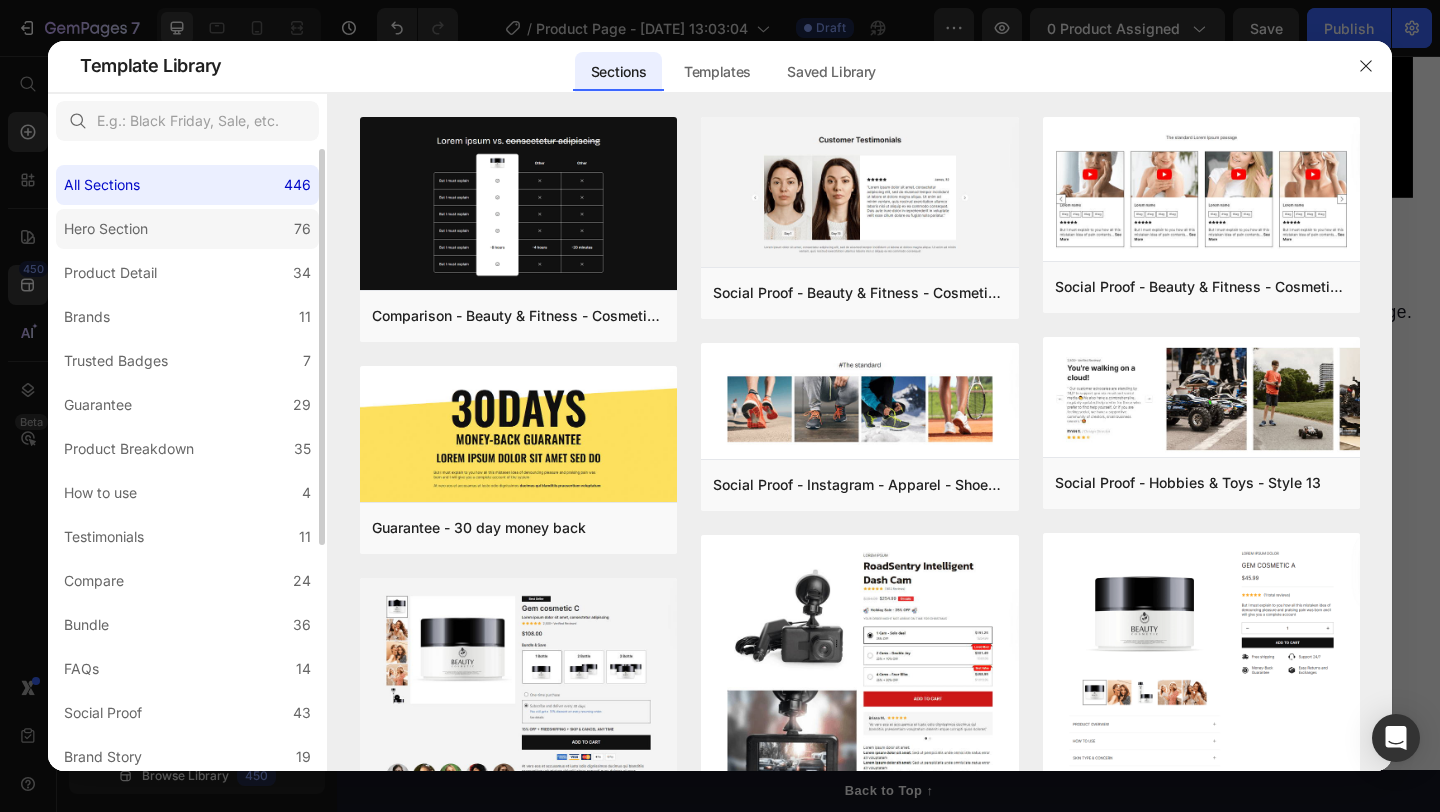 click on "Hero Section 76" 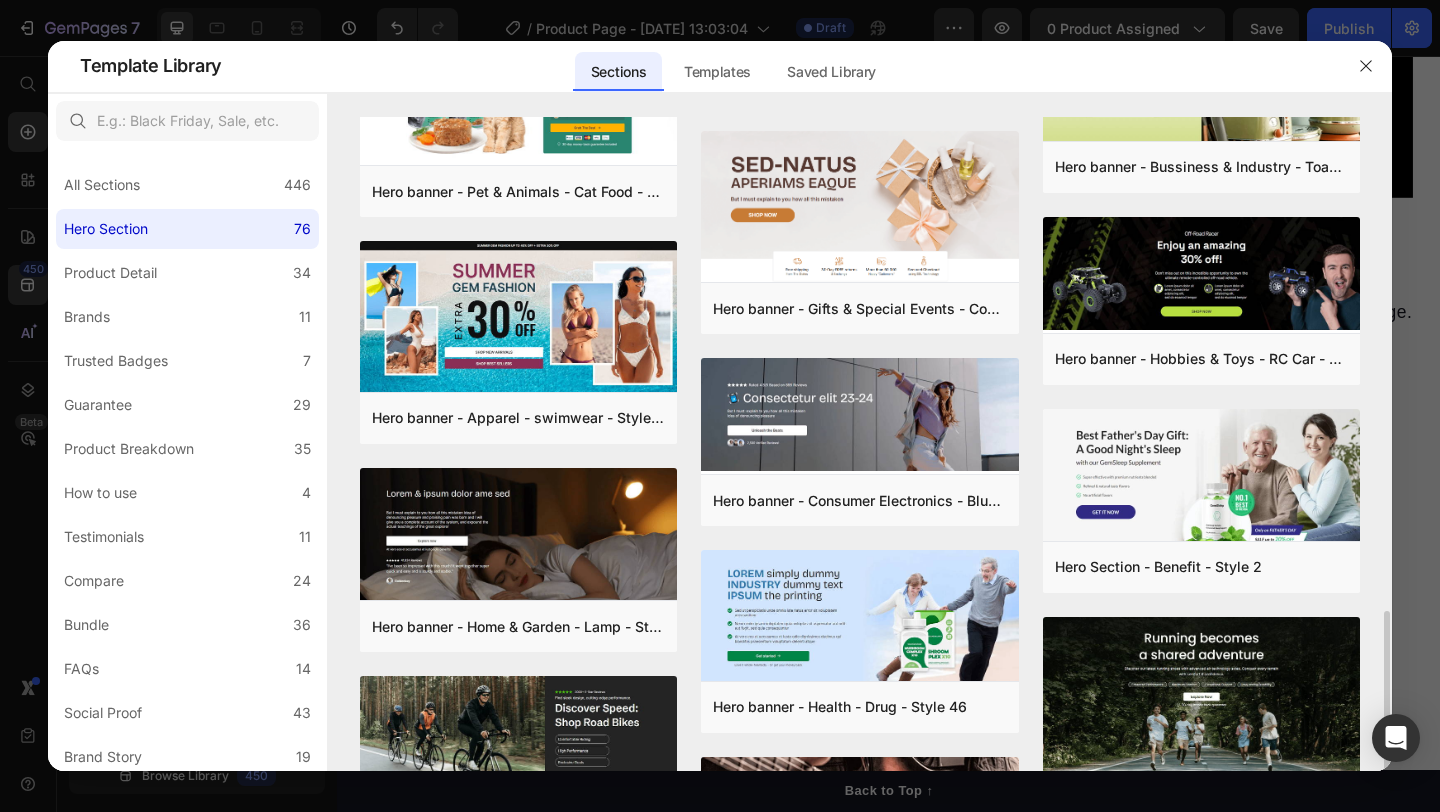 scroll, scrollTop: 1479, scrollLeft: 0, axis: vertical 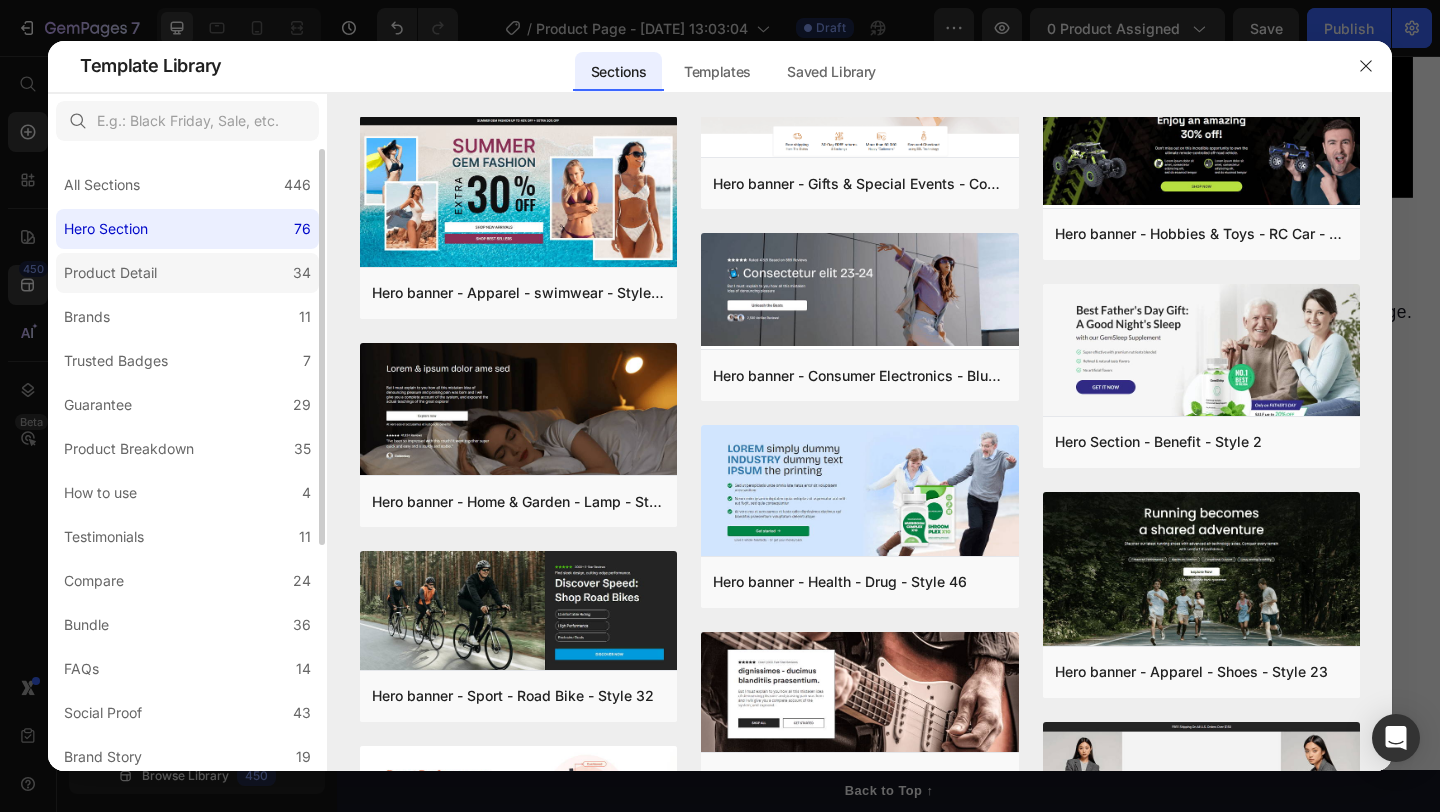 click on "Product Detail 34" 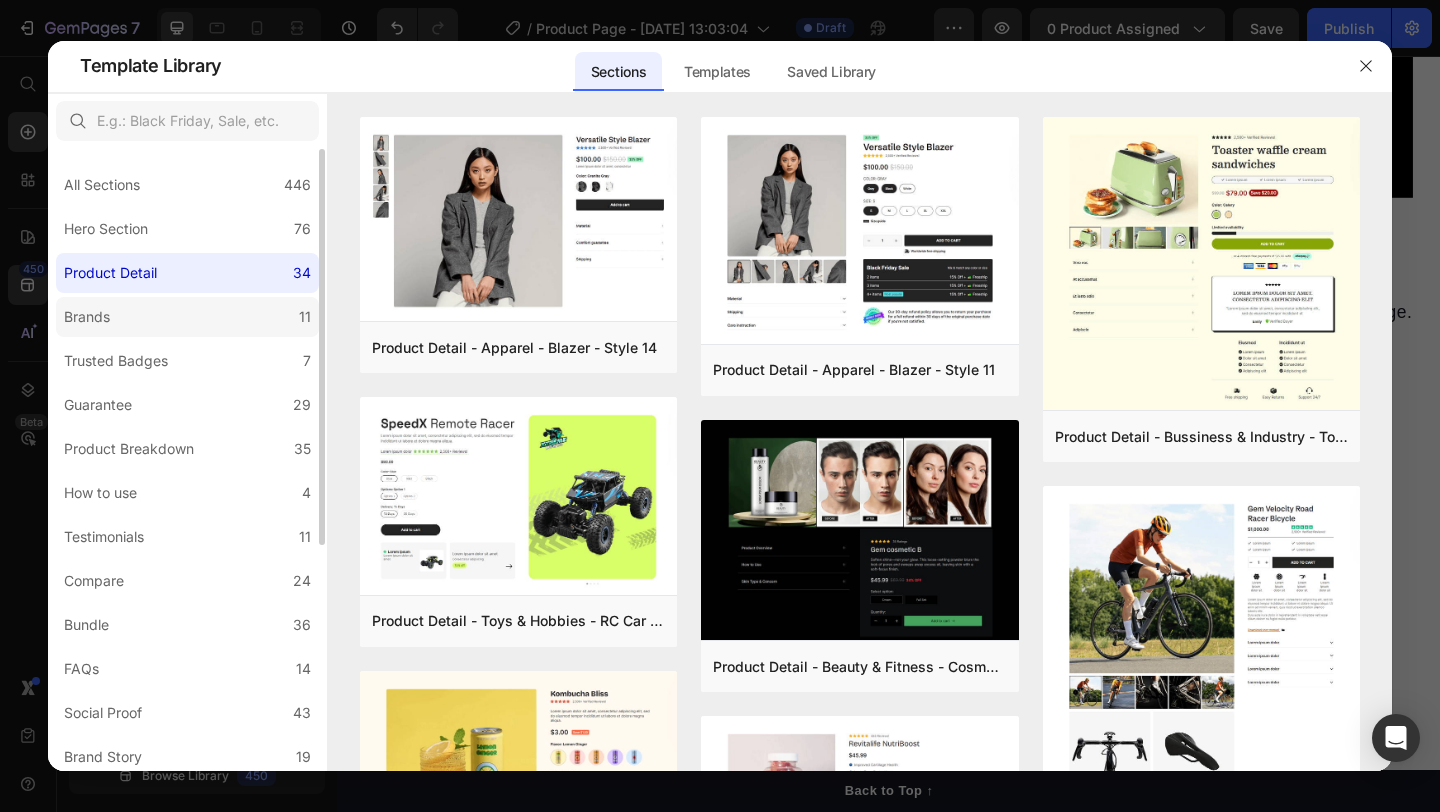 click on "Brands 11" 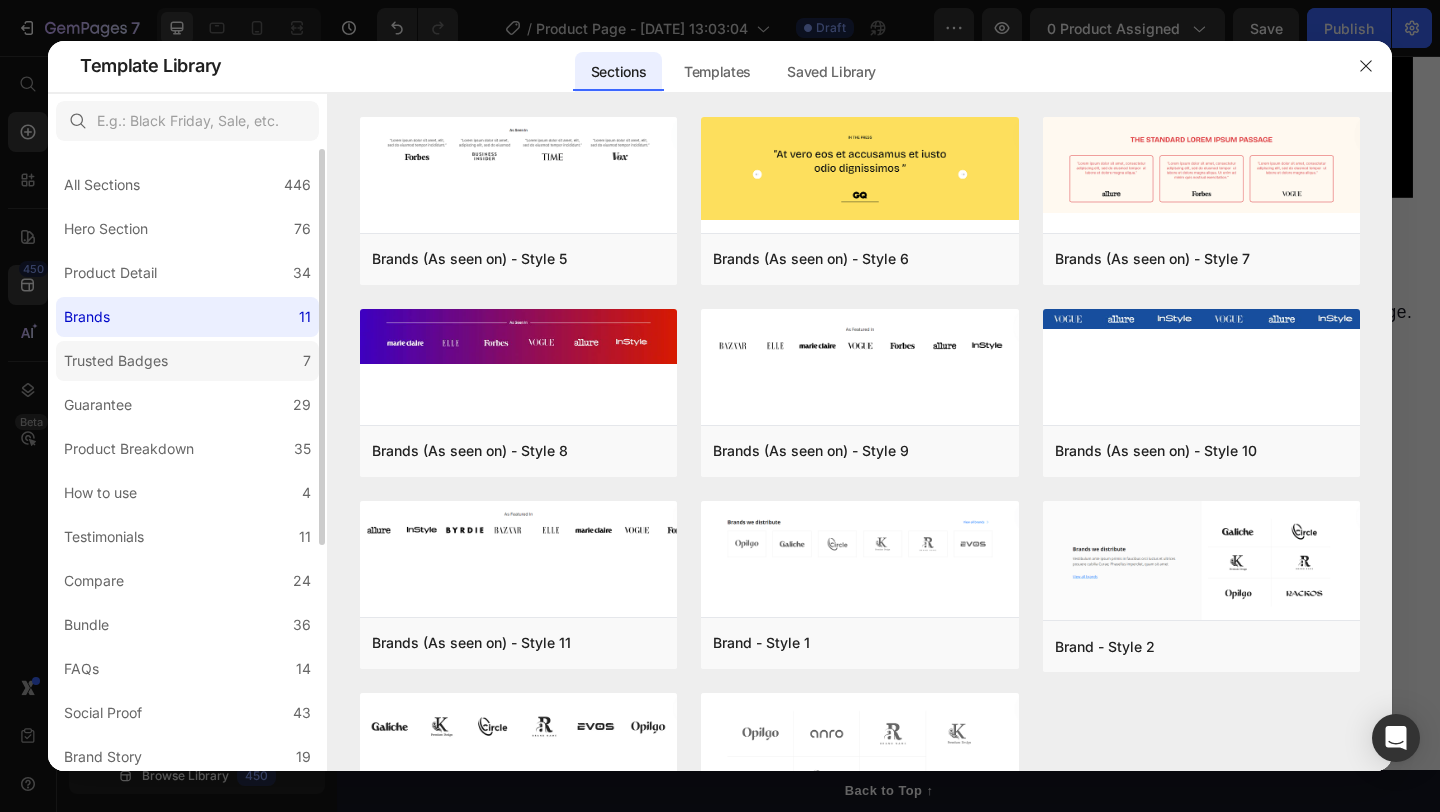 click on "Trusted Badges 7" 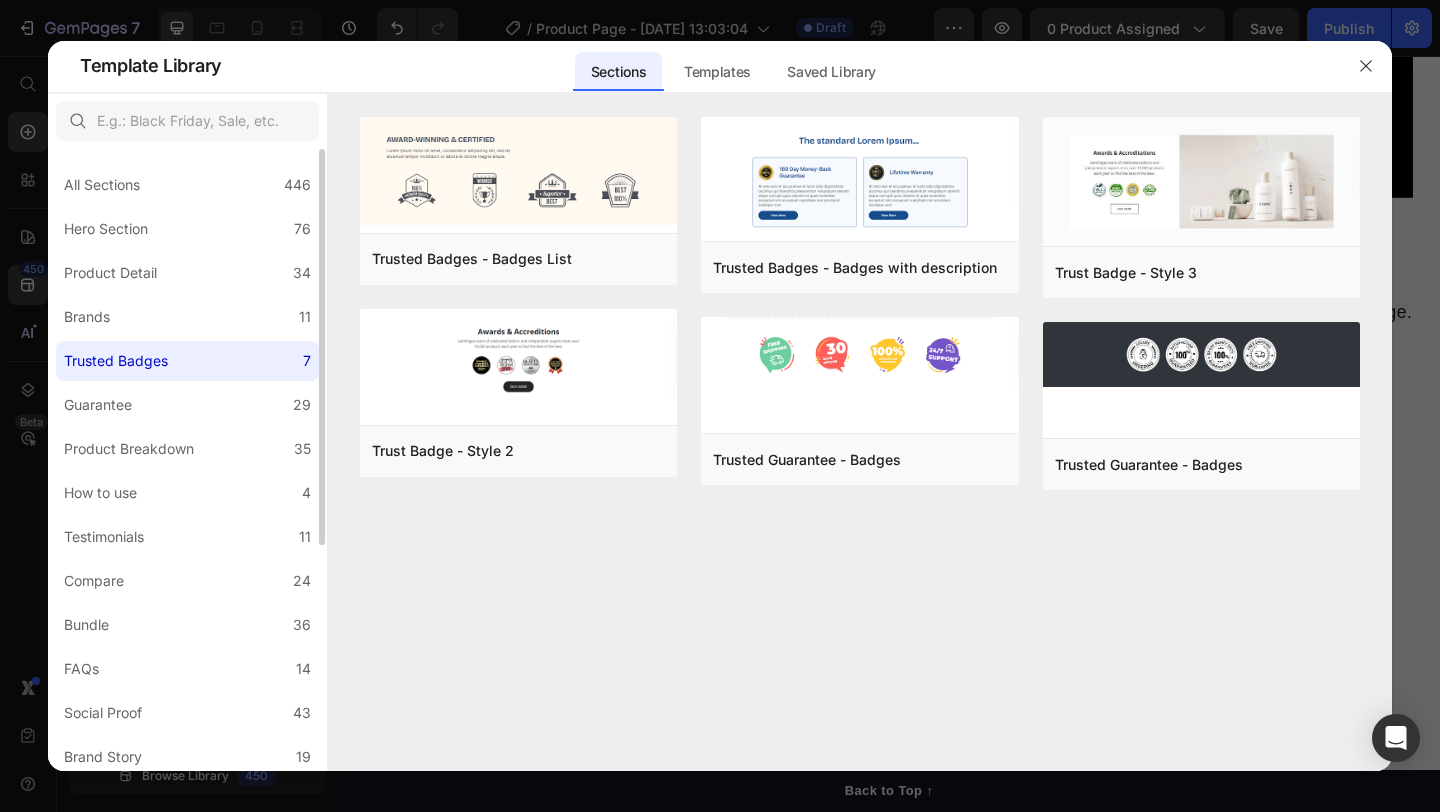 click on "All Sections 446 Hero Section 76 Product Detail 34 Brands 11 Trusted Badges 7 Guarantee 29 Product Breakdown 35 How to use 4 Testimonials 11 Compare 24 Bundle 36 FAQs 14 Social Proof 43 Brand Story 19 Product List 22 Collection 19 Blog List 3 Contact 10 Sticky Add to Cart 11 Custom Footer 15 Mobile Focused 27 Announcement Bar 7" at bounding box center (187, 639) 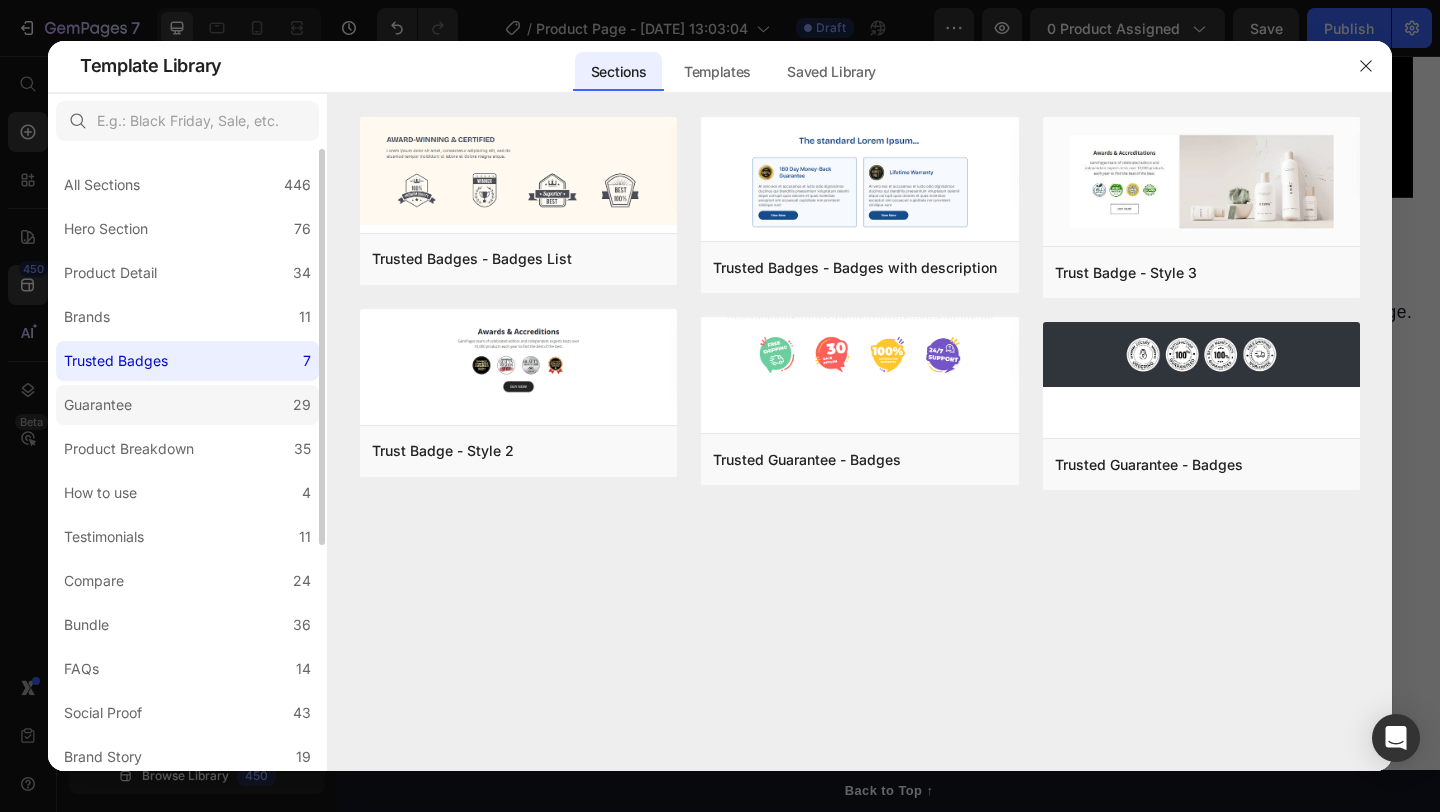 click on "Guarantee 29" 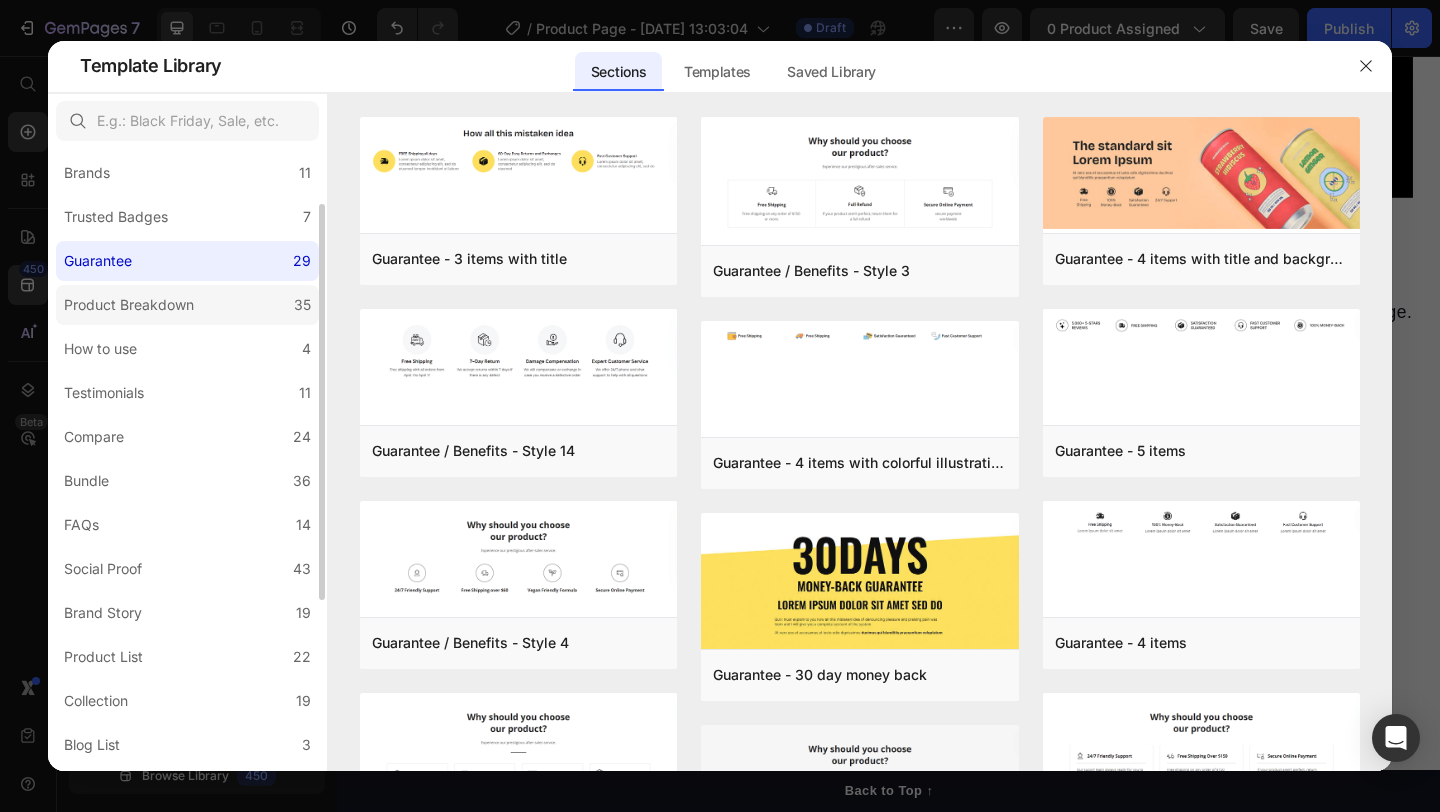 scroll, scrollTop: 145, scrollLeft: 0, axis: vertical 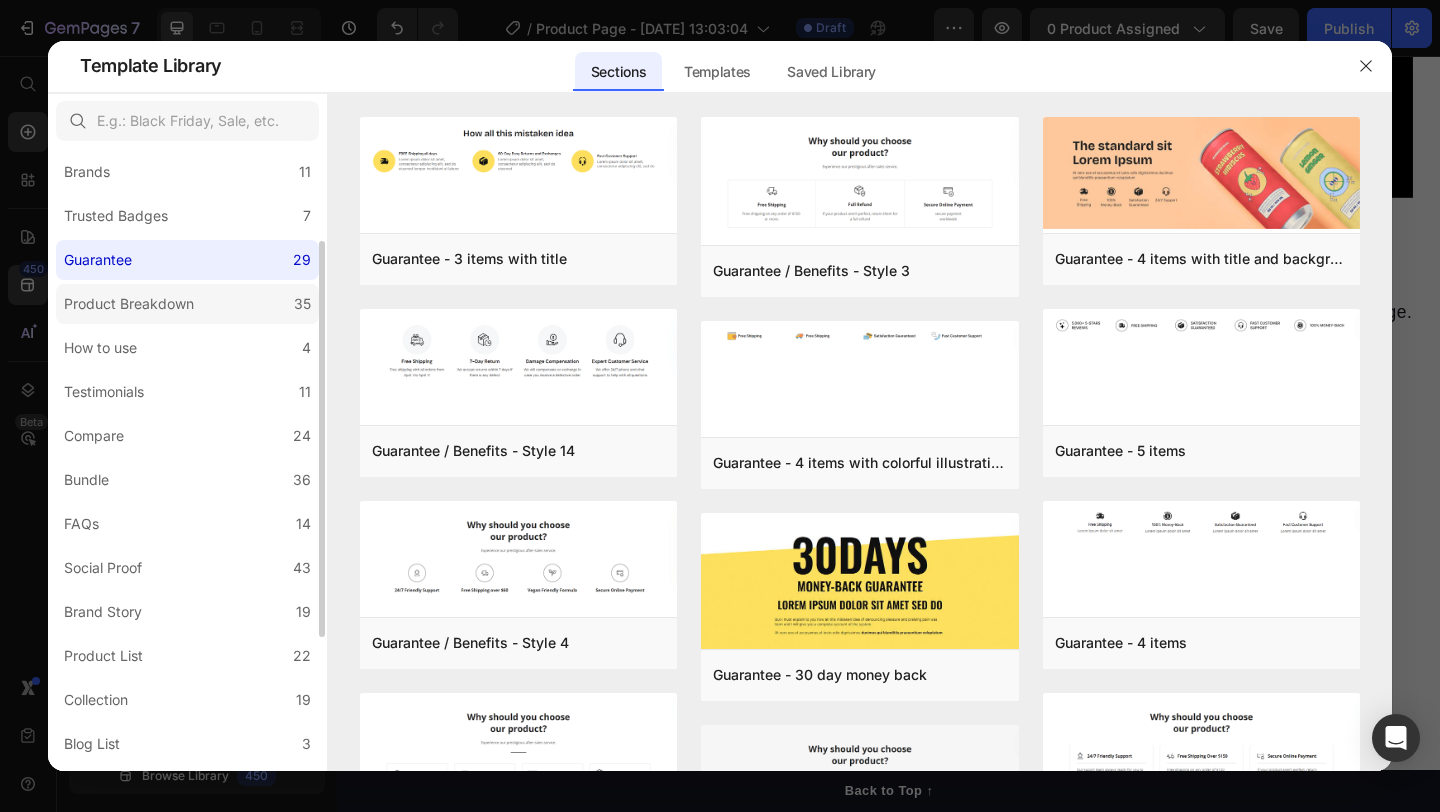click on "Product Breakdown" at bounding box center [133, 304] 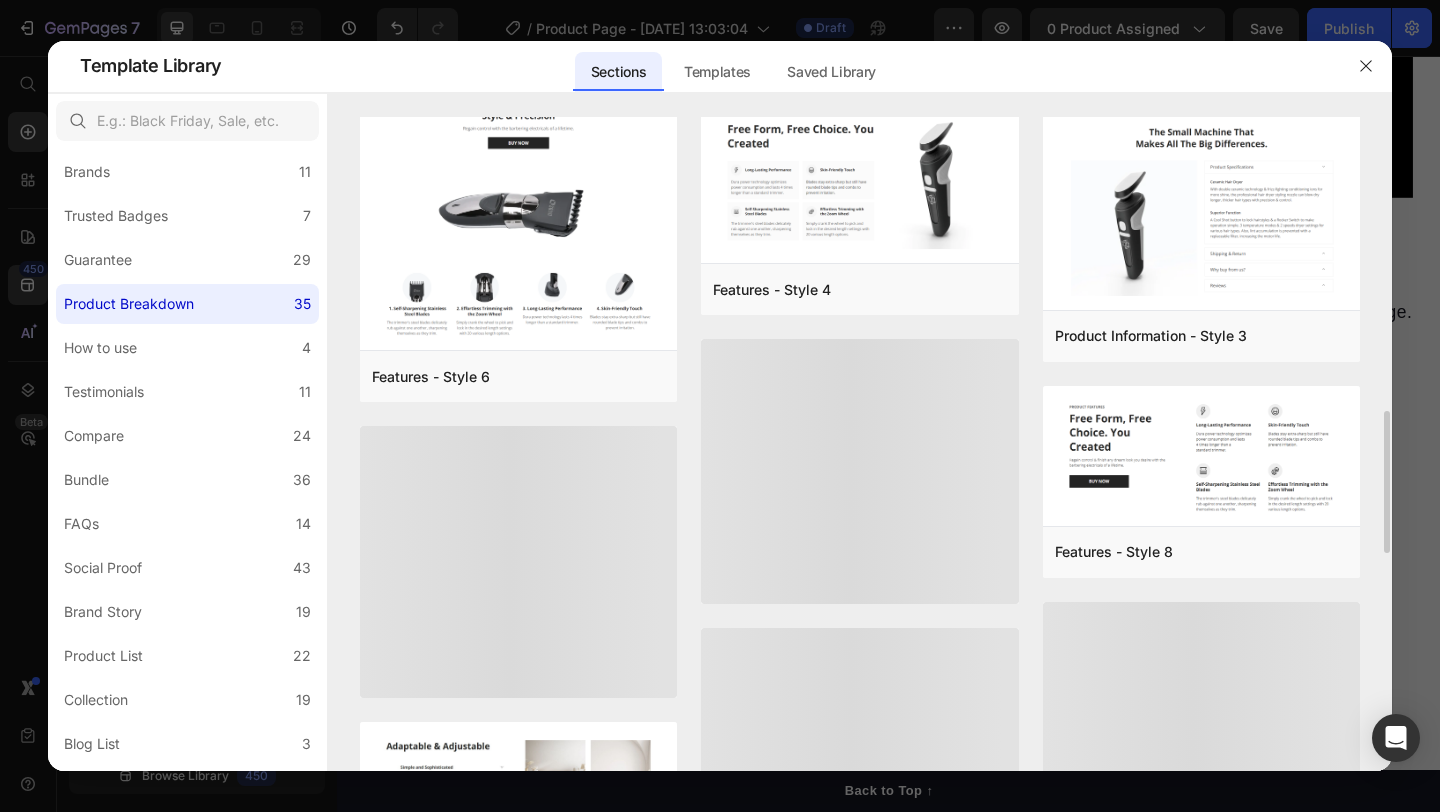scroll, scrollTop: 1344, scrollLeft: 0, axis: vertical 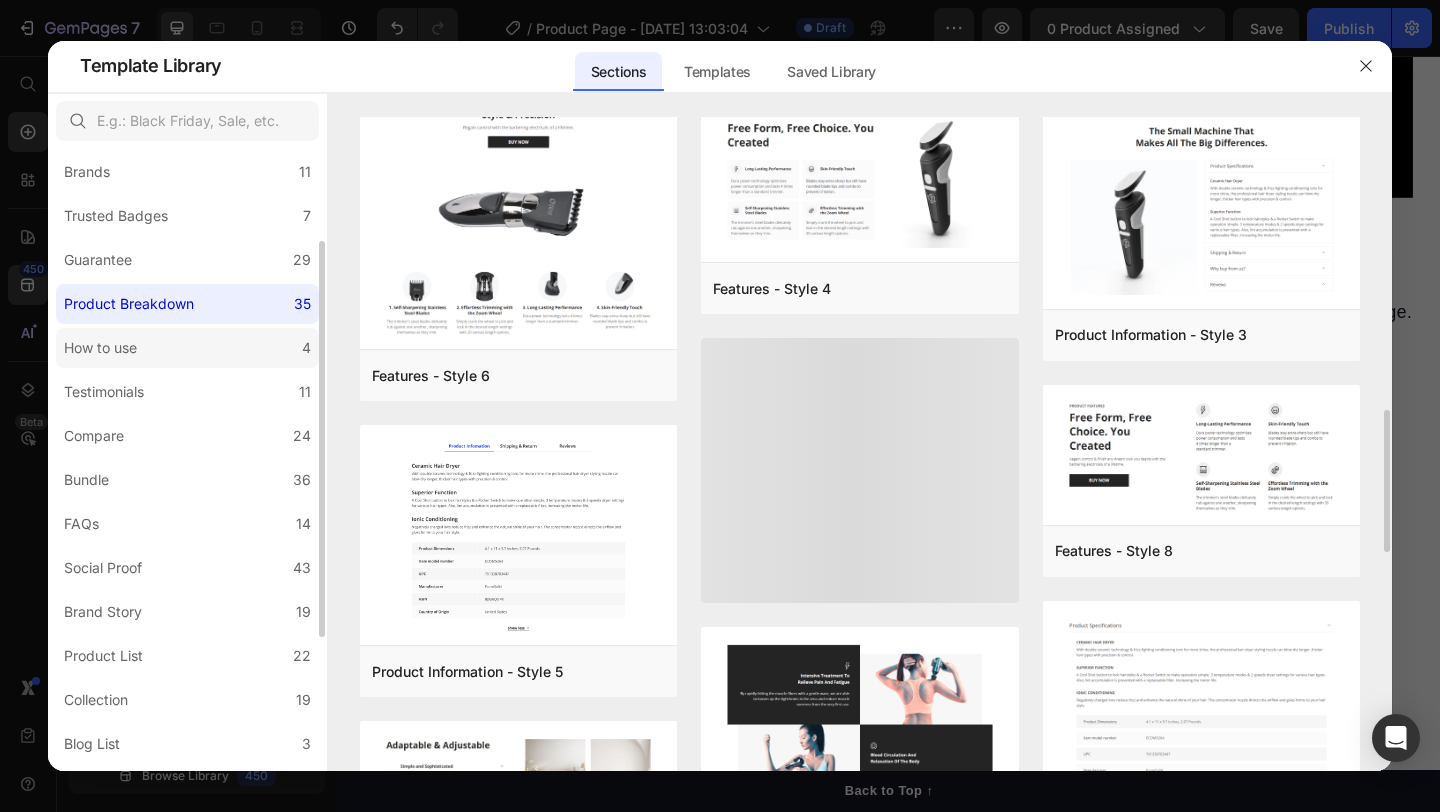 click on "How to use" at bounding box center [104, 348] 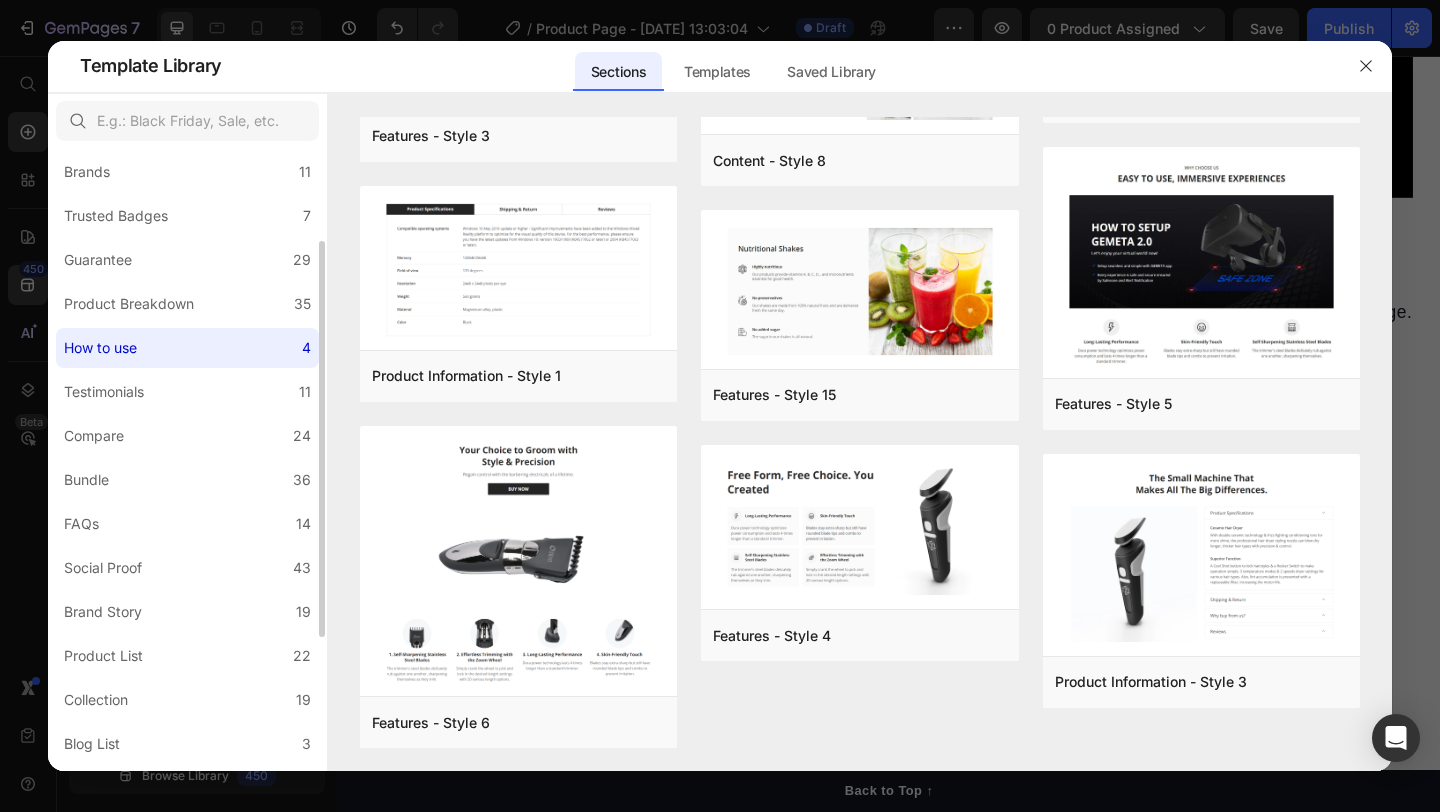 scroll, scrollTop: 0, scrollLeft: 0, axis: both 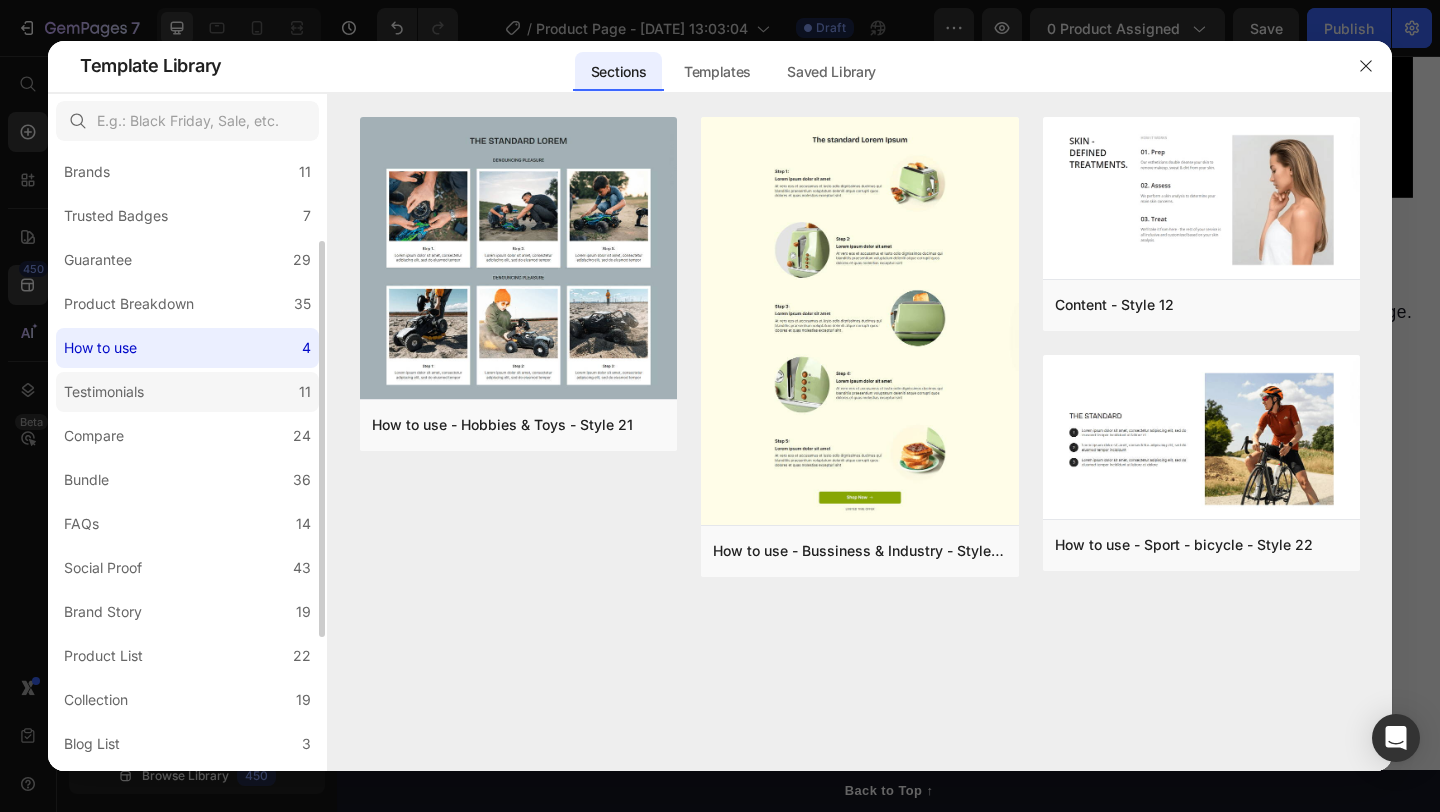 click on "Testimonials 11" 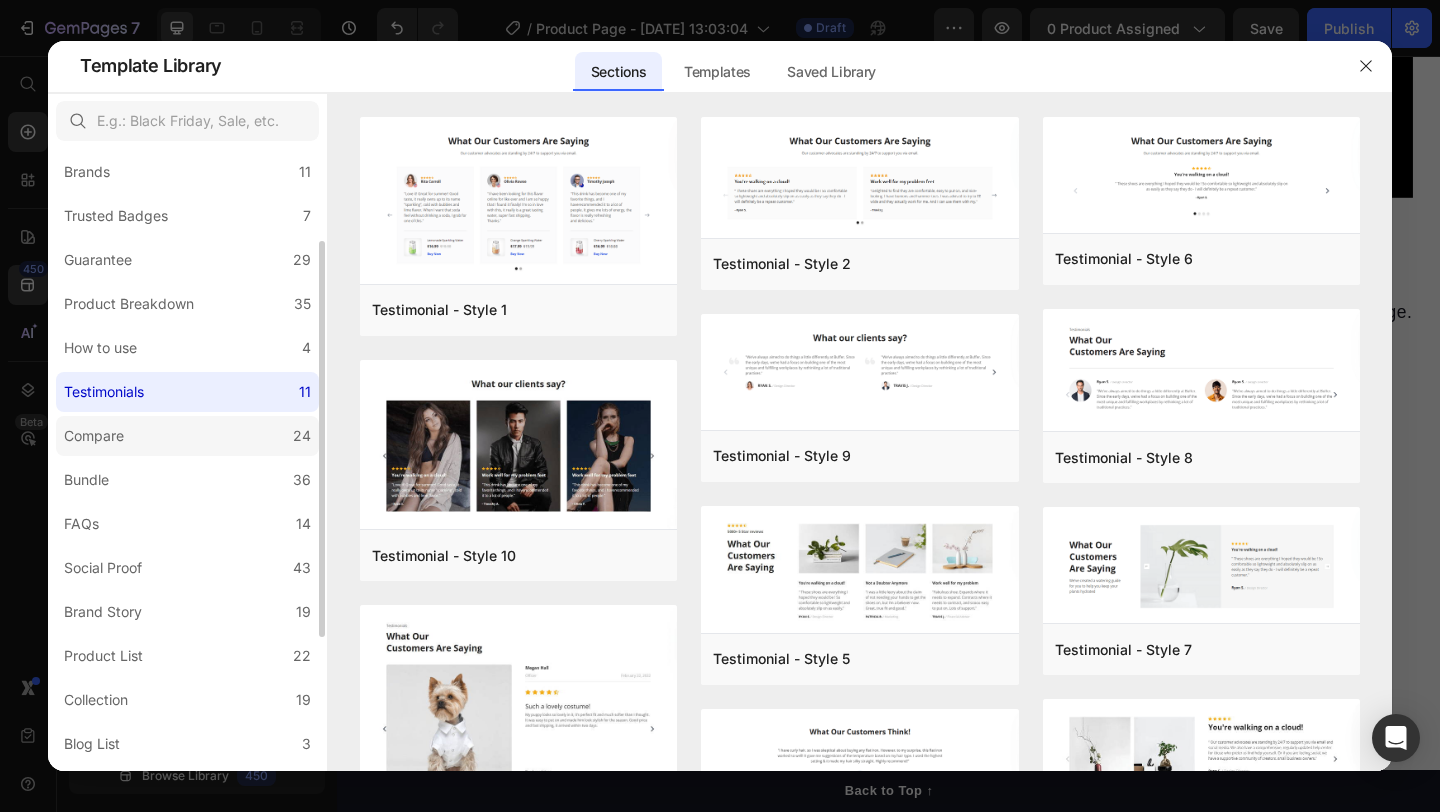click on "Compare 24" 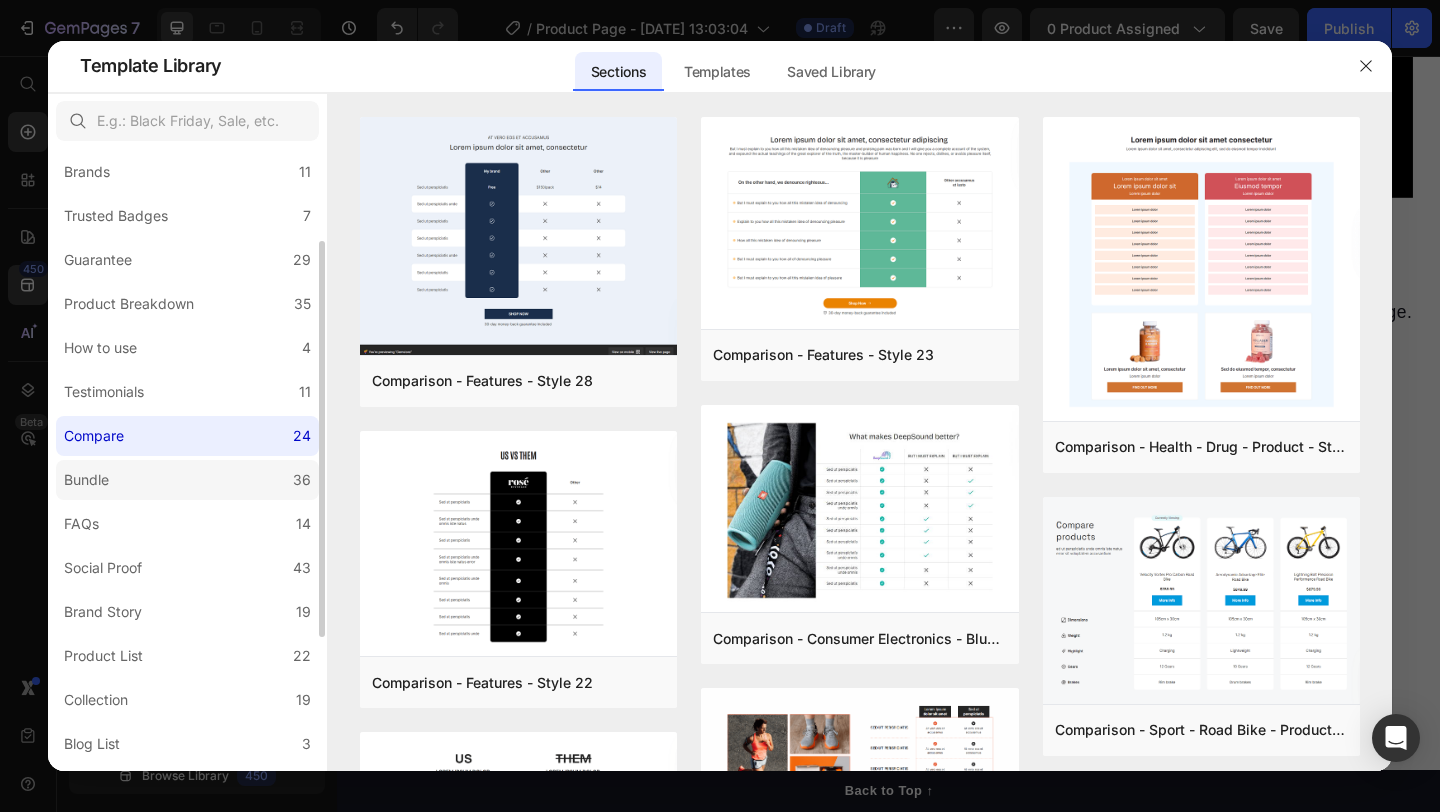 click on "Bundle 36" 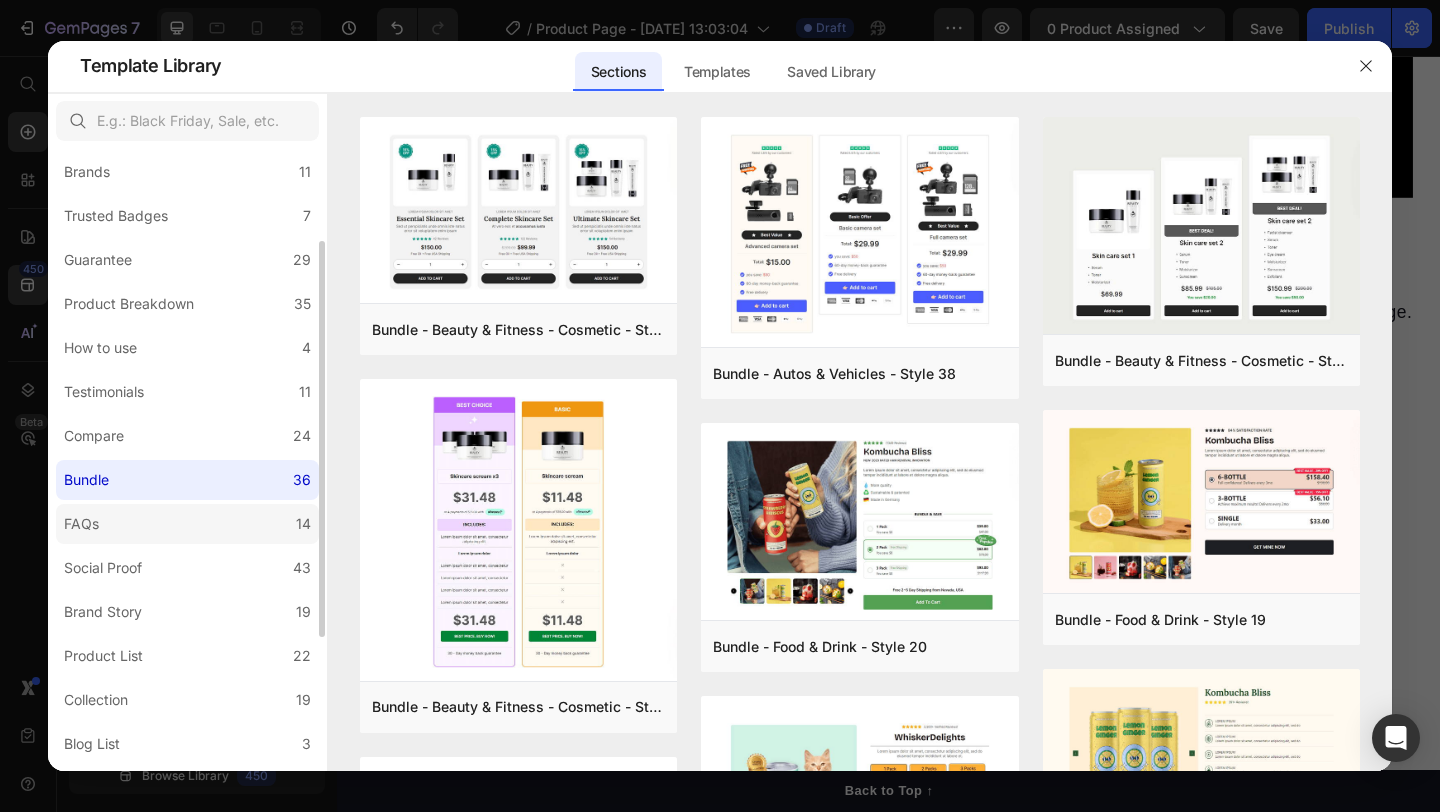 click on "FAQs 14" 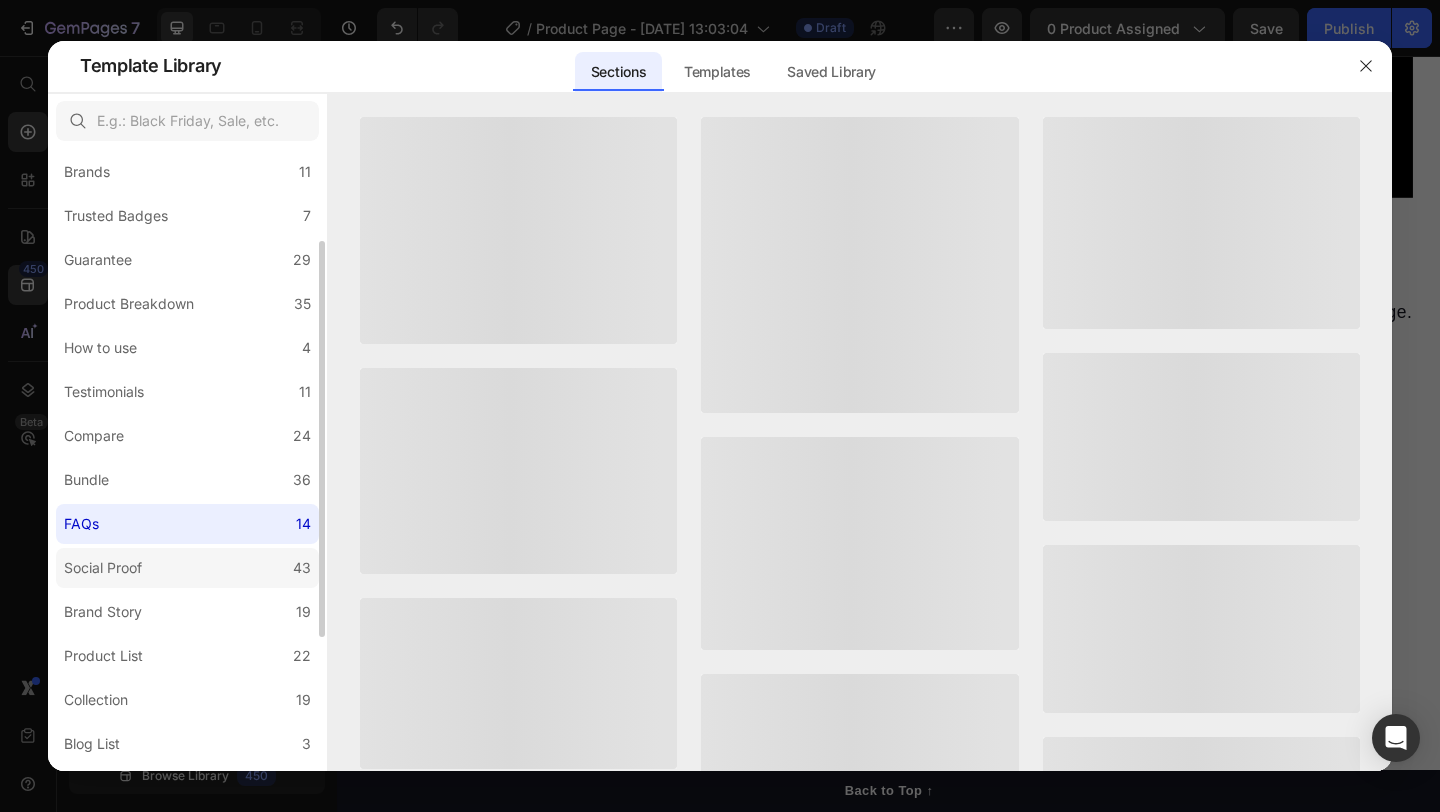 click on "Social Proof 43" 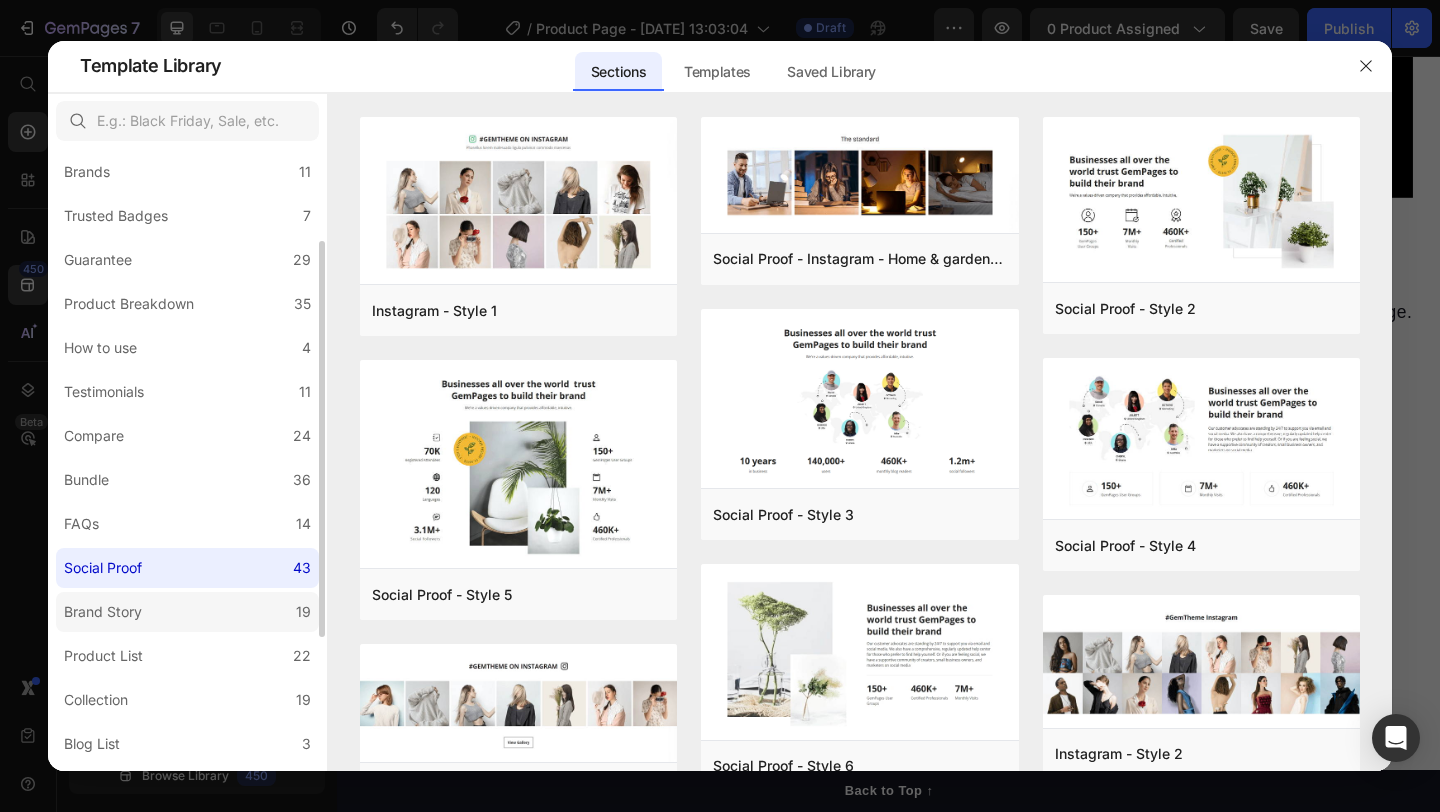 click on "Brand Story 19" 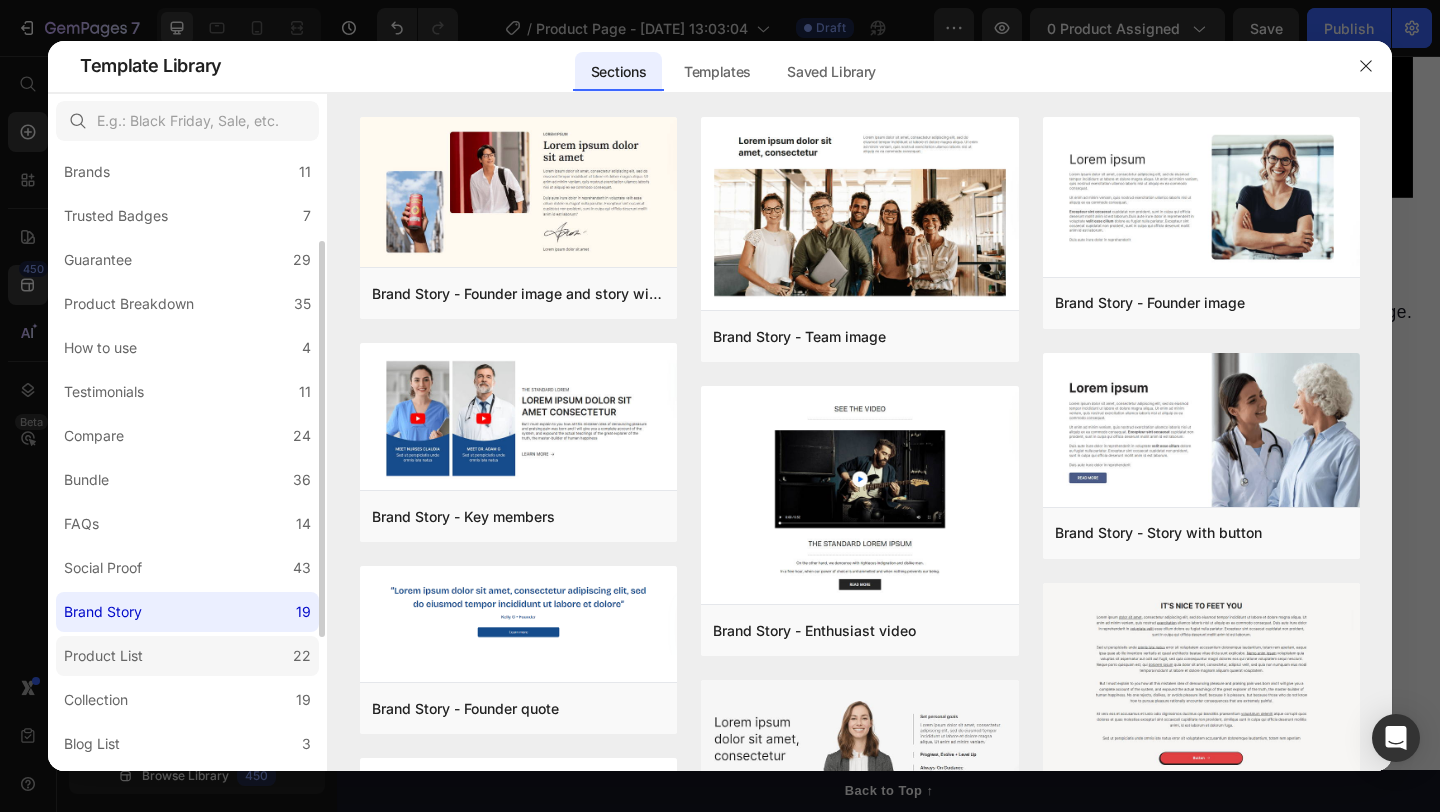 click on "Product List 22" 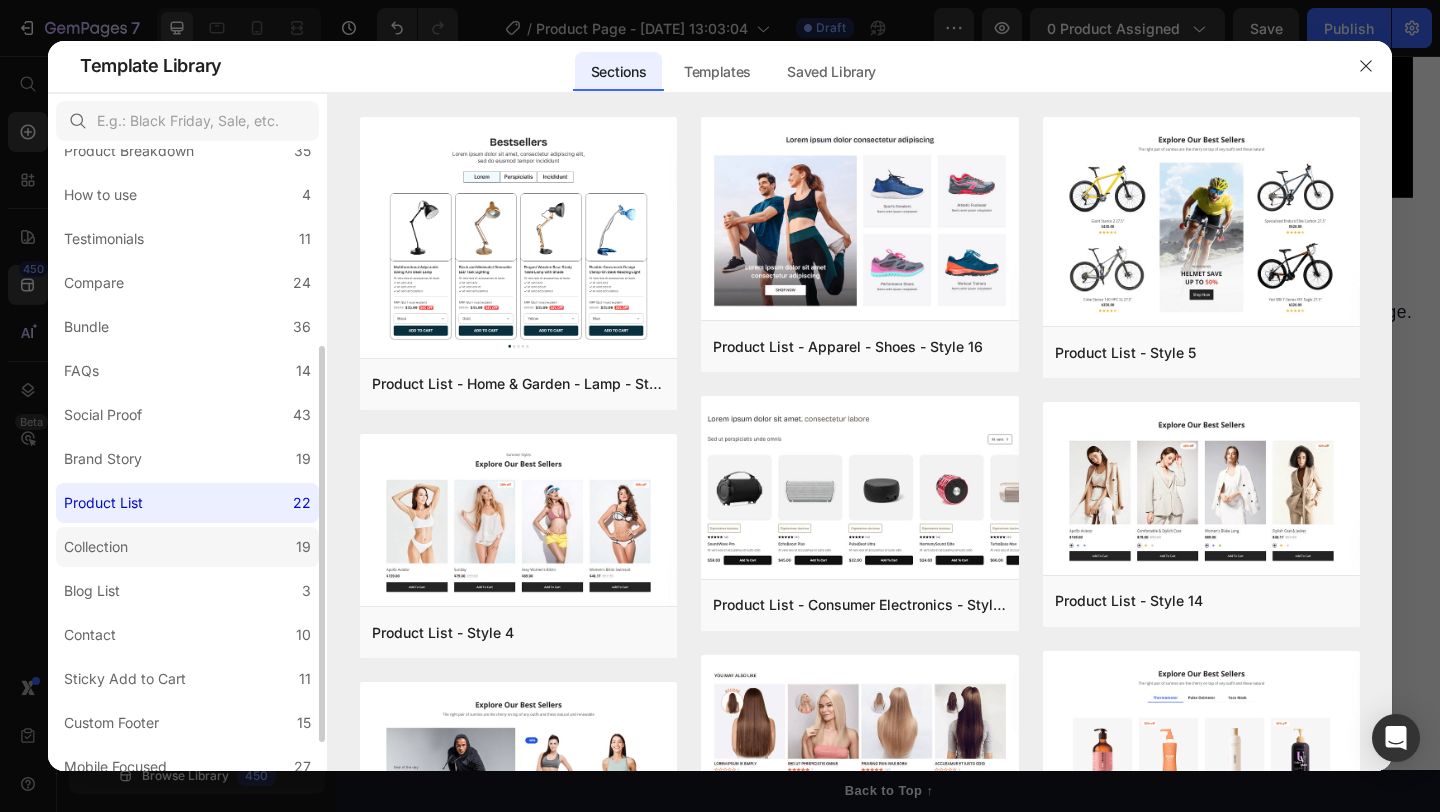 scroll, scrollTop: 303, scrollLeft: 0, axis: vertical 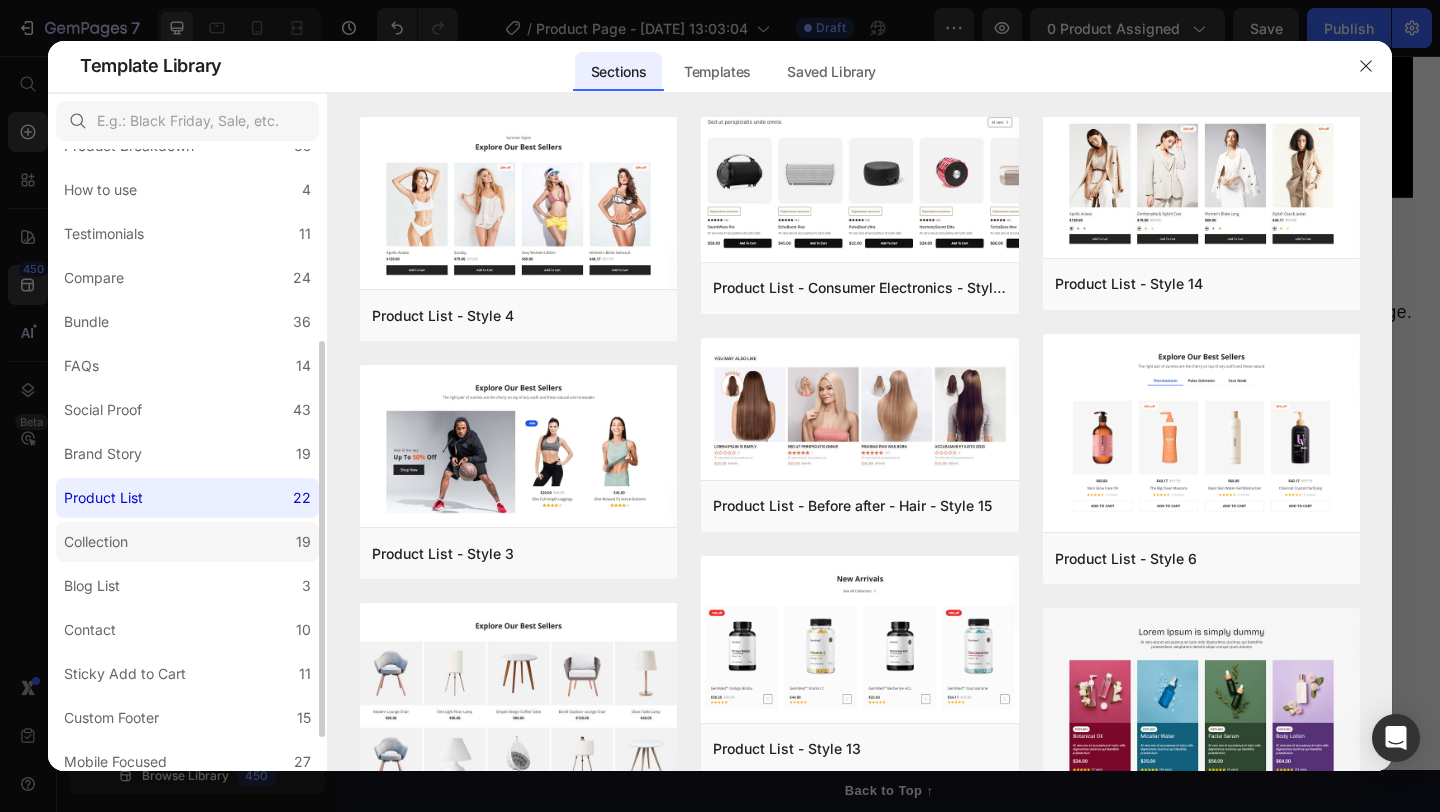 click on "Collection 19" 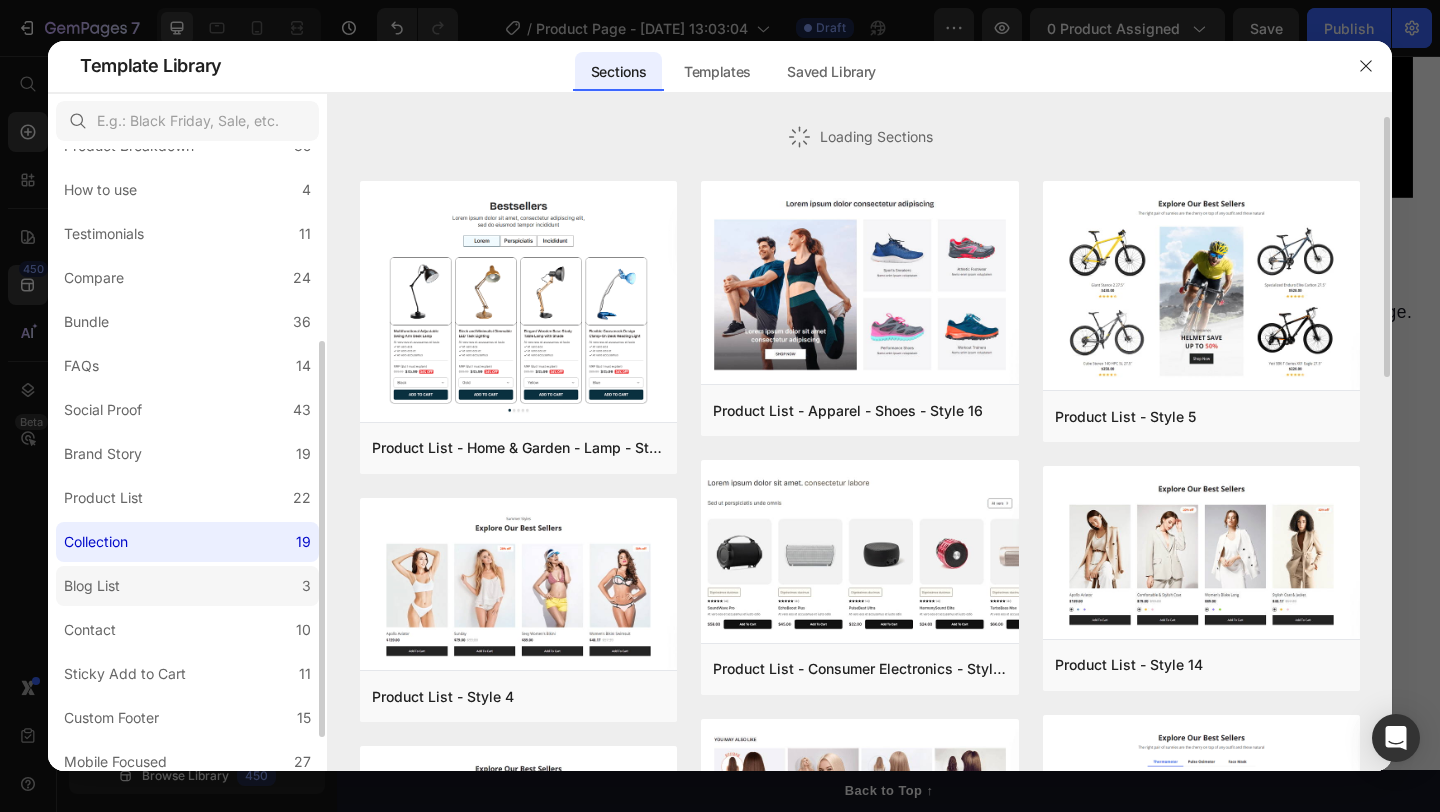 click on "Blog List 3" 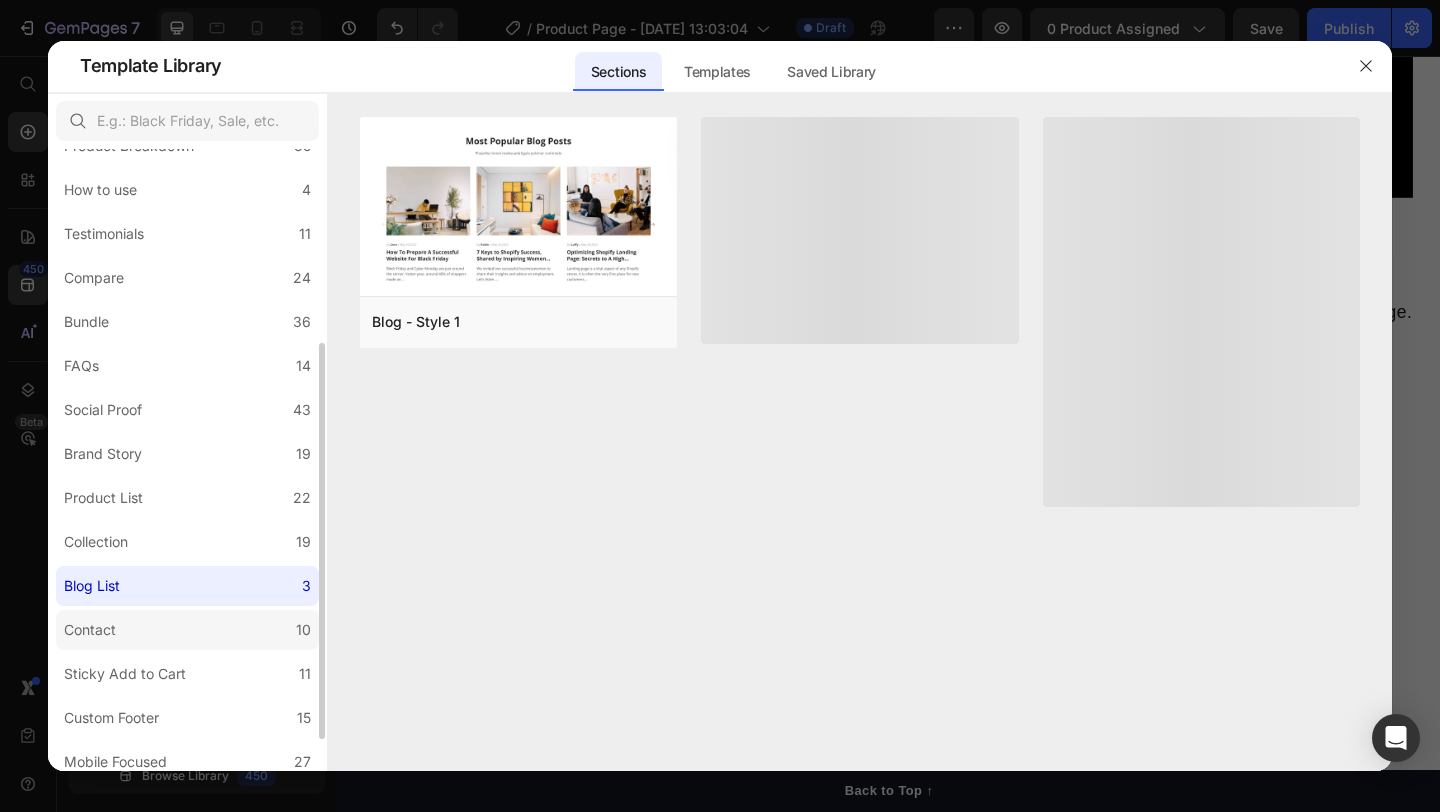 scroll, scrollTop: 357, scrollLeft: 0, axis: vertical 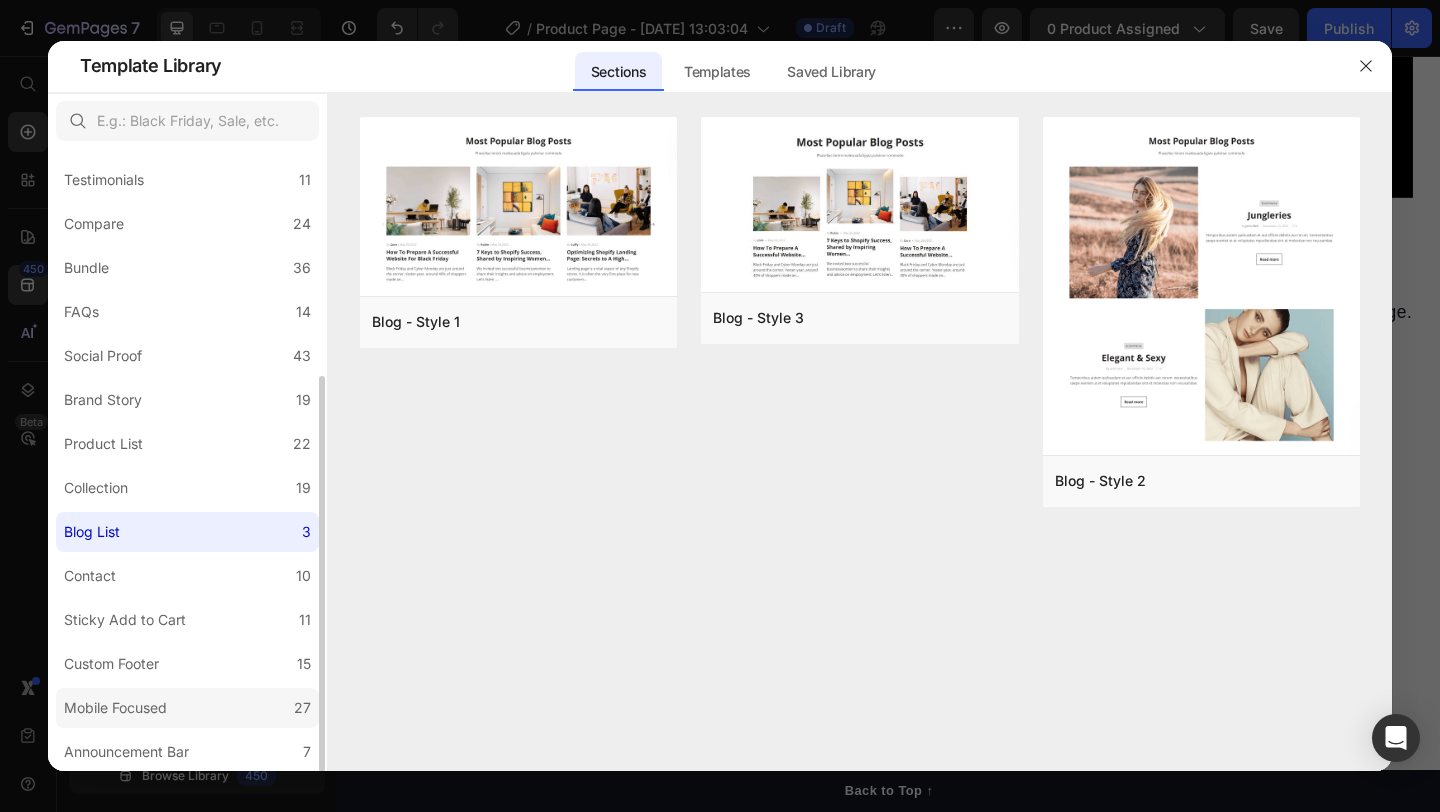 click on "Mobile Focused 27" 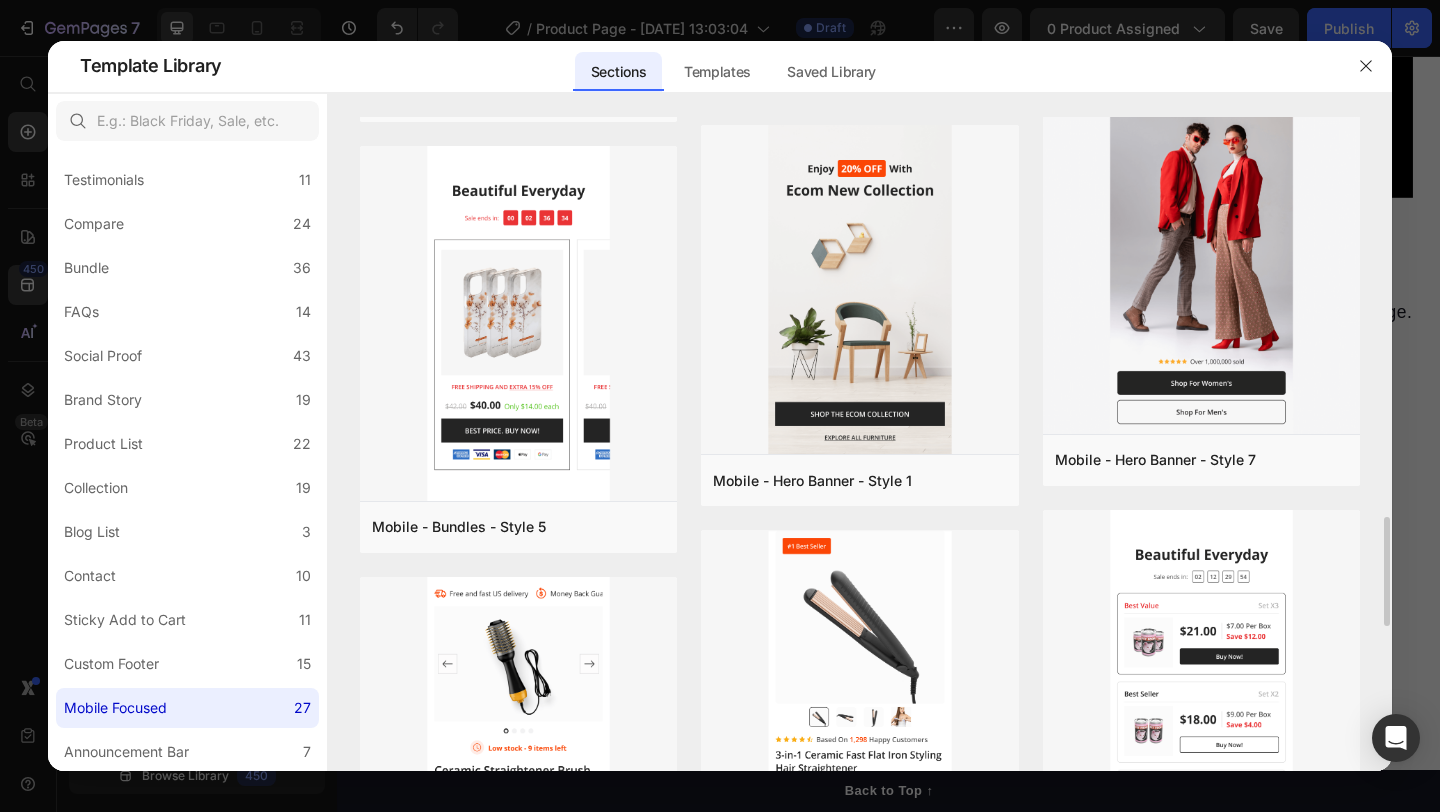 scroll, scrollTop: 2526, scrollLeft: 0, axis: vertical 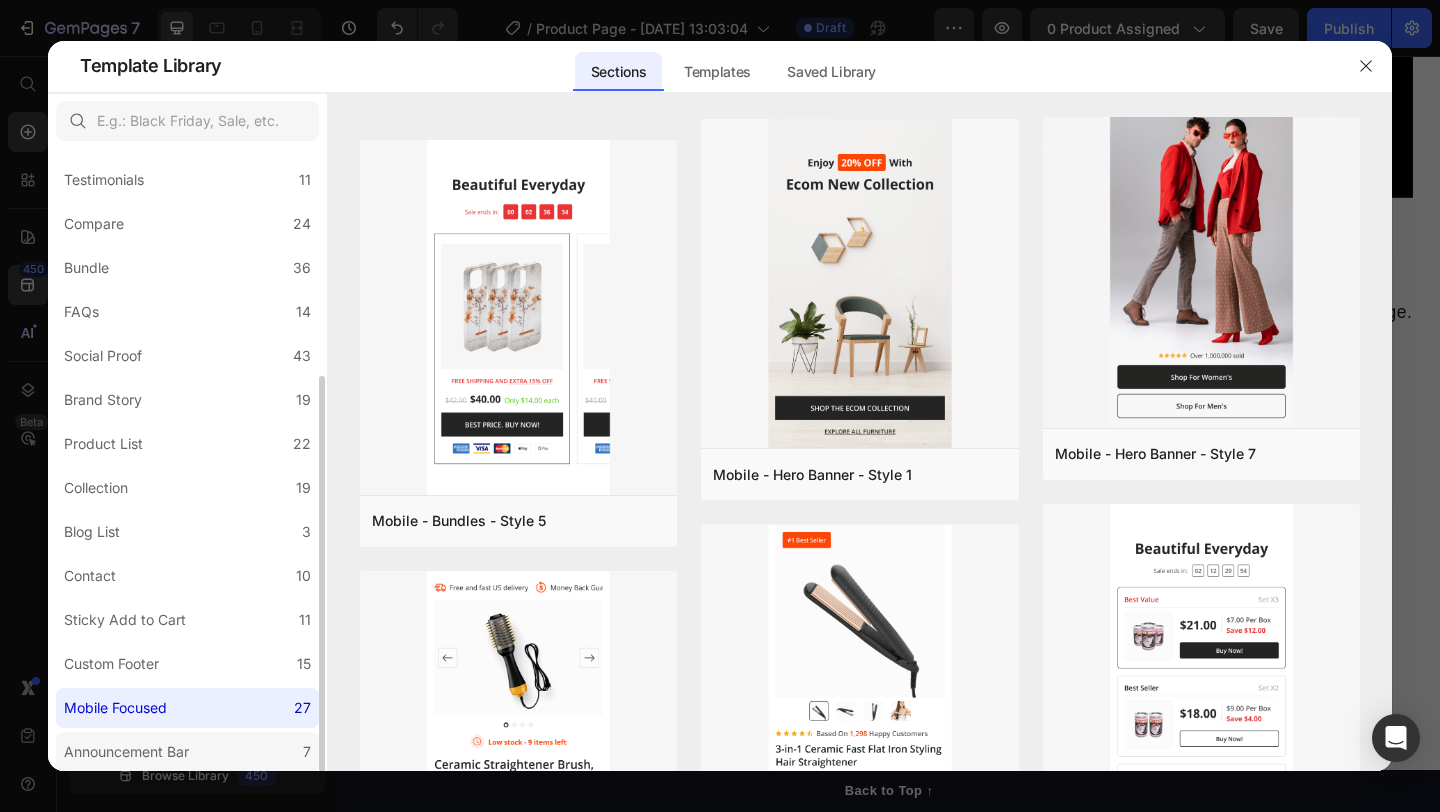click on "Announcement Bar" at bounding box center (126, 752) 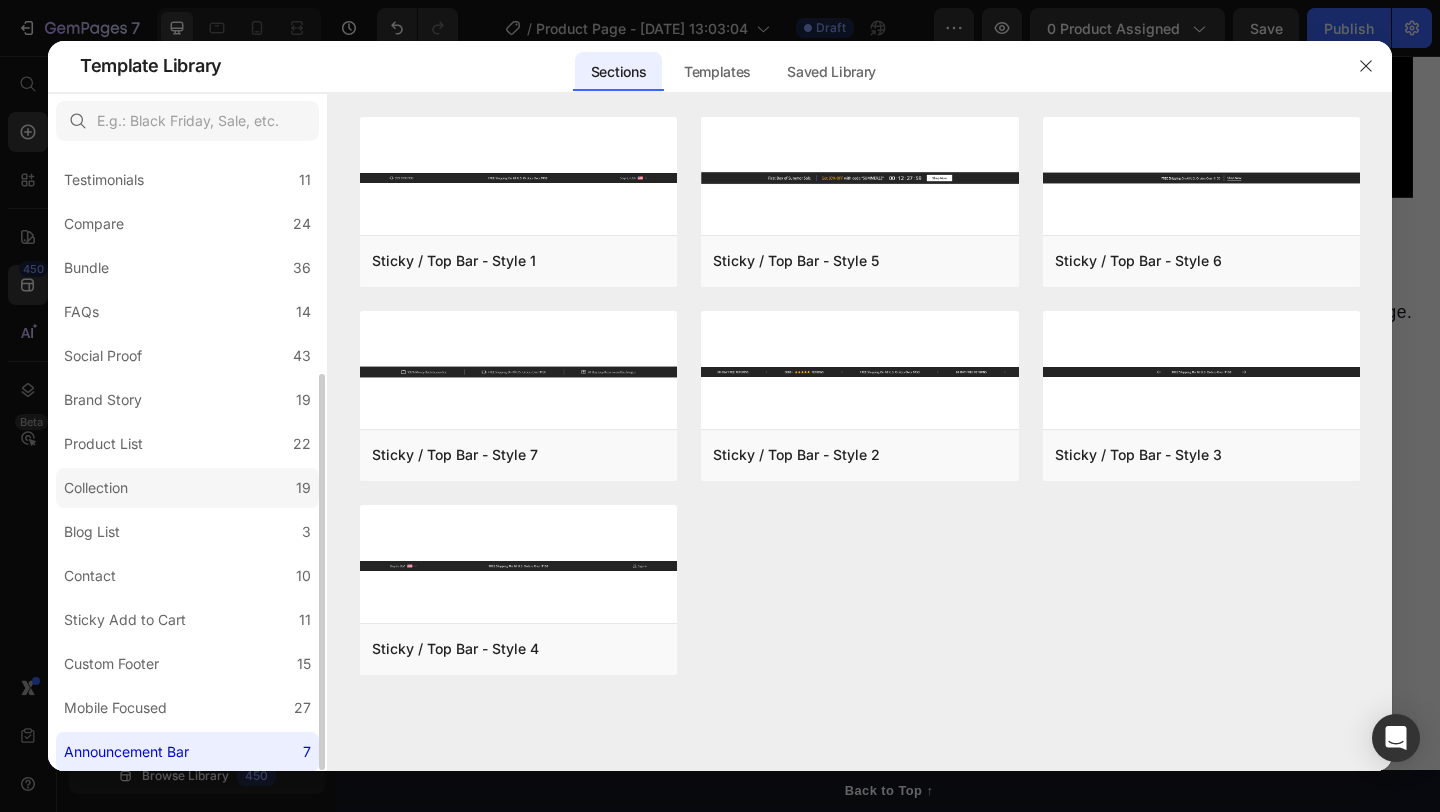 scroll, scrollTop: 237, scrollLeft: 0, axis: vertical 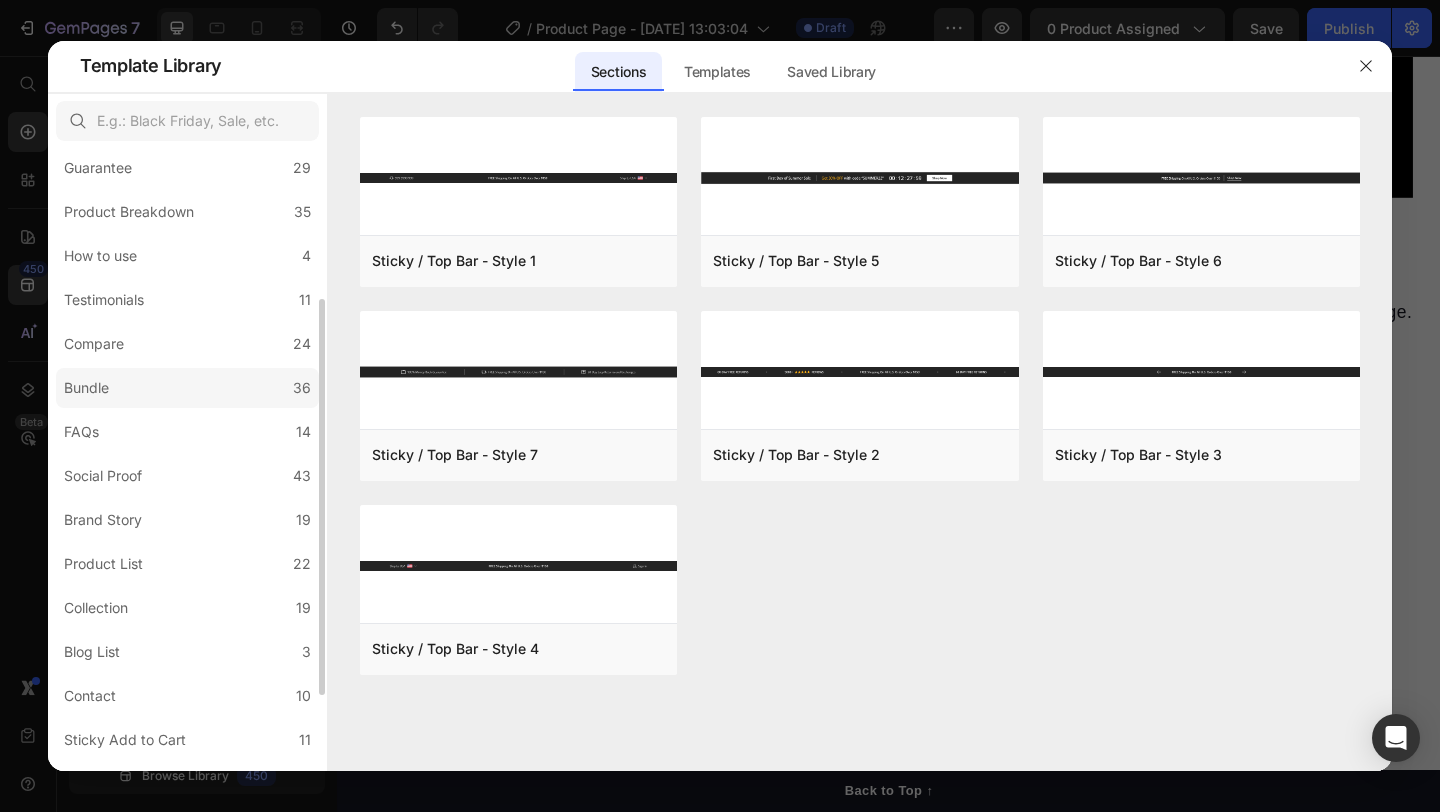 click on "Bundle 36" 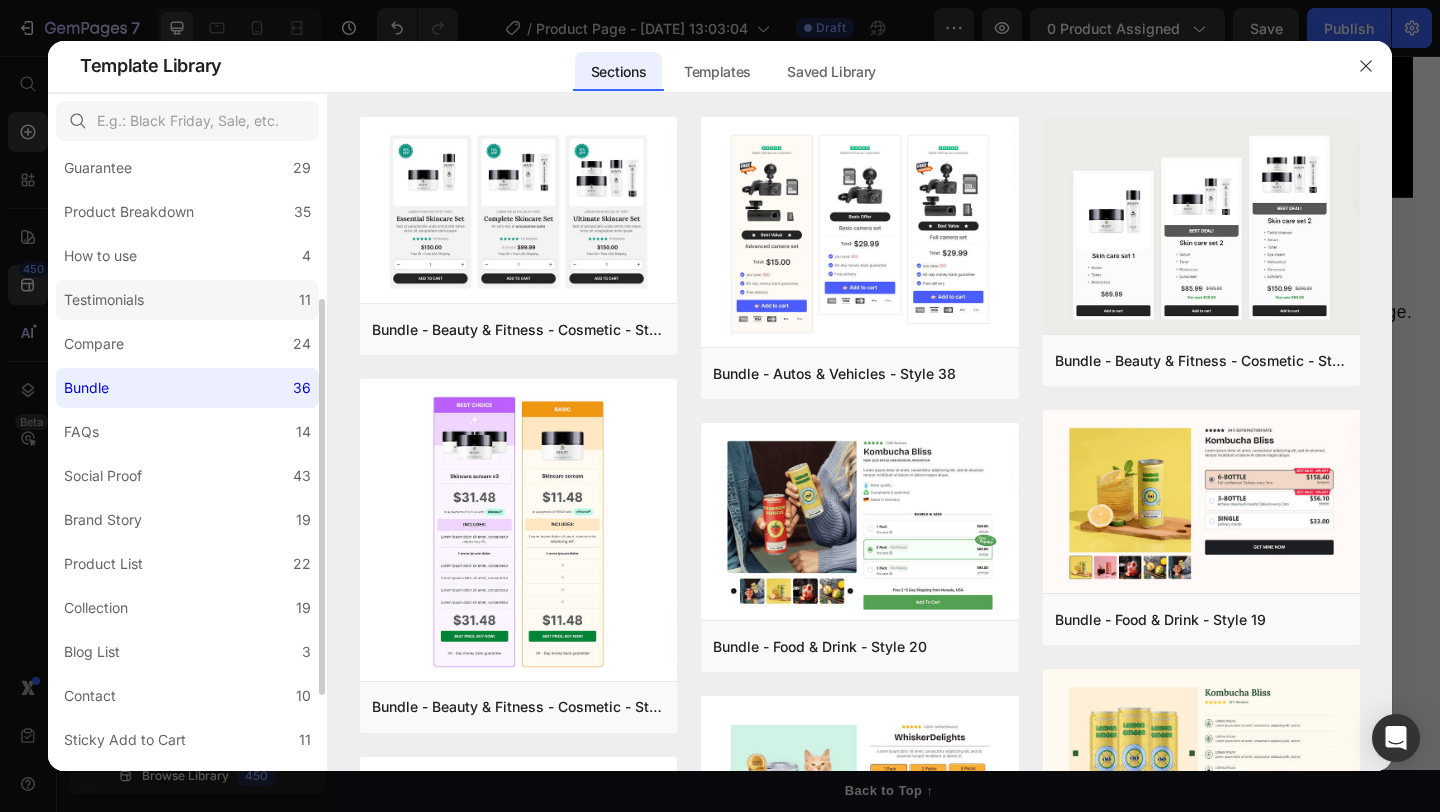 click on "Testimonials 11" 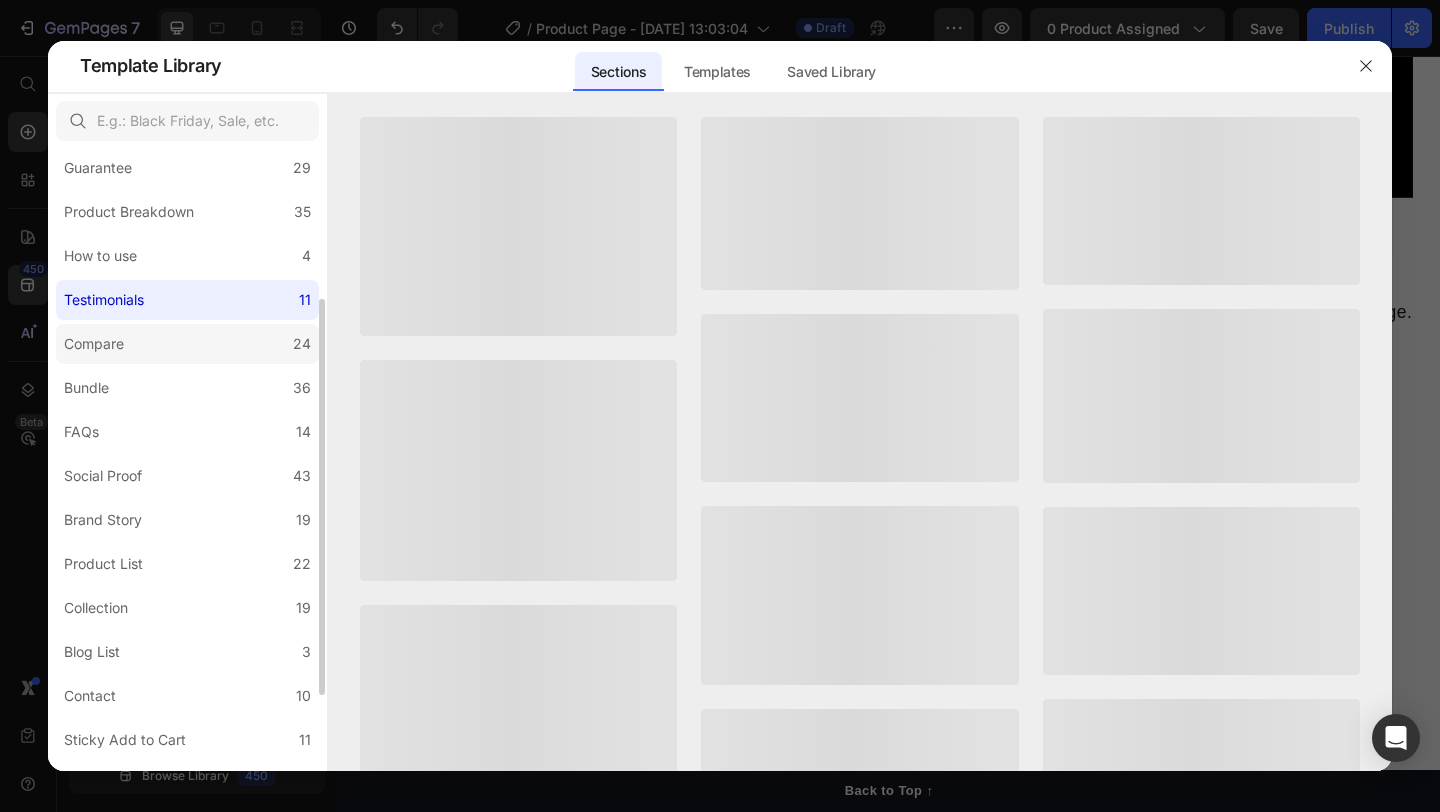 click on "Compare 24" 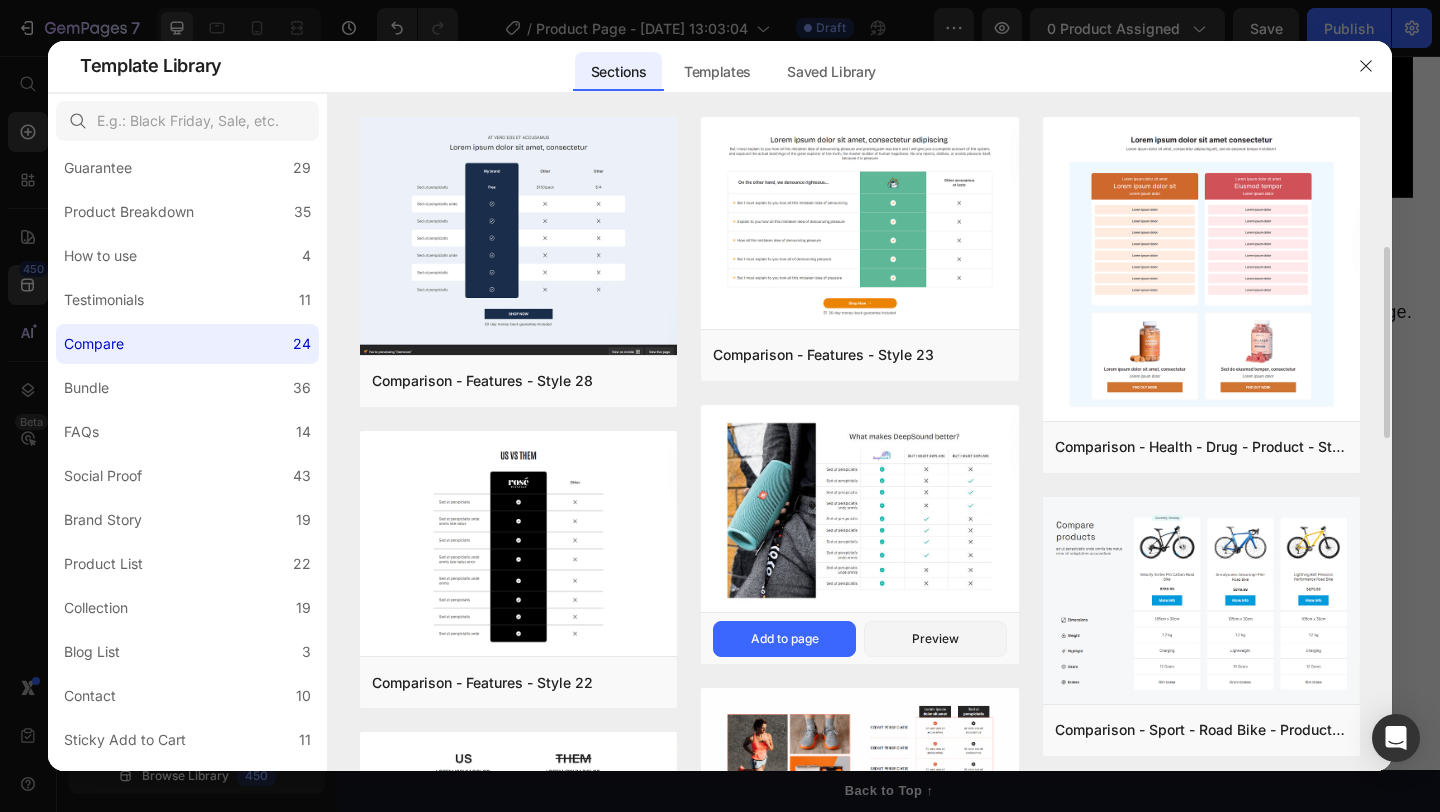 scroll, scrollTop: 1586, scrollLeft: 0, axis: vertical 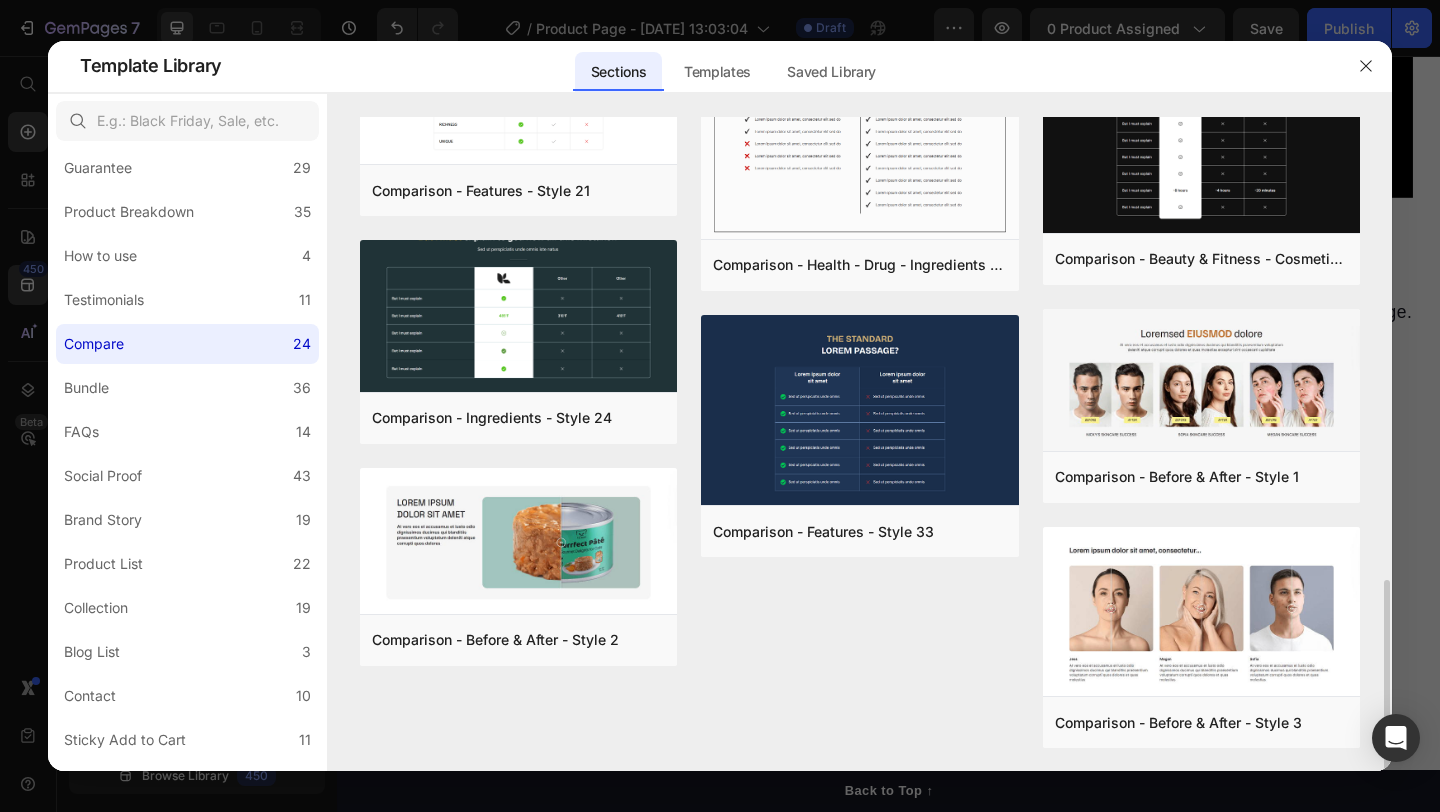 click on "Comparison - Features - Style 28 Add to page  Preview  Comparison - Features - Style 22 Add to page  Preview  Comparison - Features - Style 29 Add to page  Preview  Comparison - Features - Style 32 Add to page  Preview  Comparison - Product Add to page  Preview  Comparison - Features - Style 21 Add to page  Preview  Comparison - Ingredients - Style 24 Add to page  Preview  Comparison - Before & After - Style 2 Add to page  Preview  Comparison - Features - Style 23 Add to page  Preview  Comparison - Consumer Electronics - Bluetooth Speaker - Features - Style 20 Add to page  Preview  Comparison - Apparel - Shoe - Features - Style 27 Add to page  Preview  Comparison - Features - Style 31 Add to page  Preview  Comparison - Product Add to page  Preview  Comparison - Ingredients Add to page  Preview  Comparison - Health - Drug - Ingredients - Style 17 Add to page  Preview  Comparison - Features - Style 33 Add to page  Preview  Comparison - Health - Drug - Product - Style 16 Add to page  Preview  Add to page" at bounding box center (860, -348) 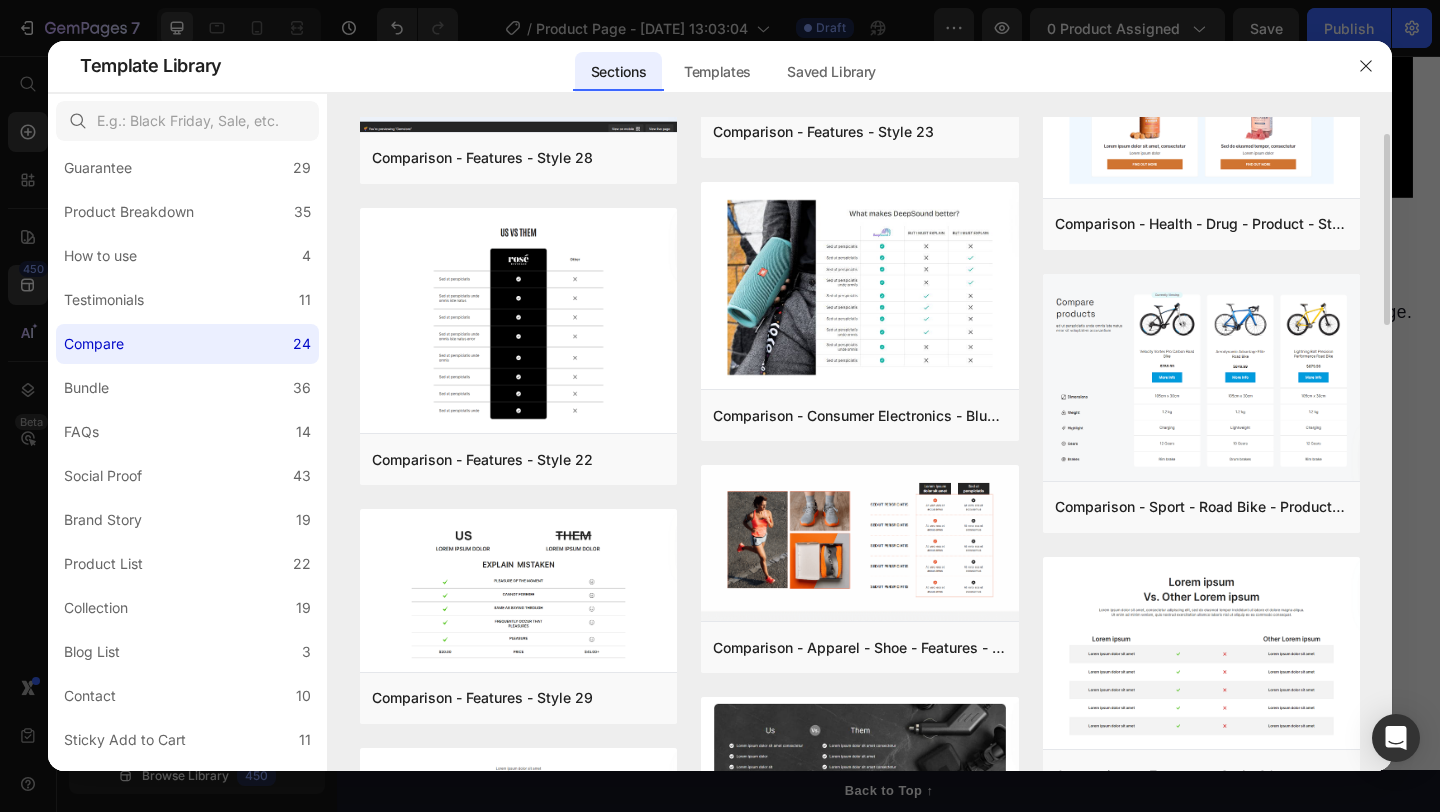 scroll, scrollTop: 0, scrollLeft: 0, axis: both 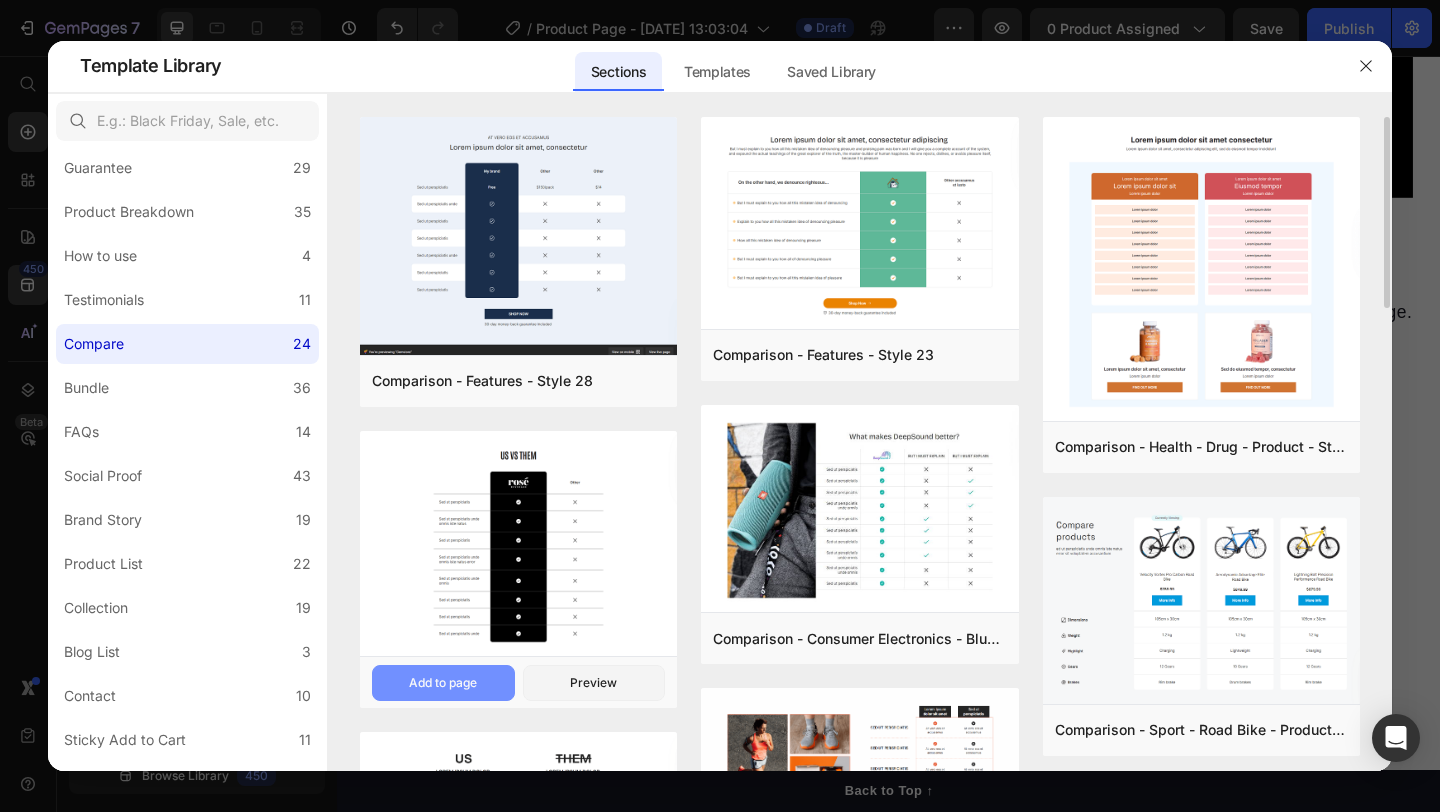 click on "Add to page" at bounding box center [443, 683] 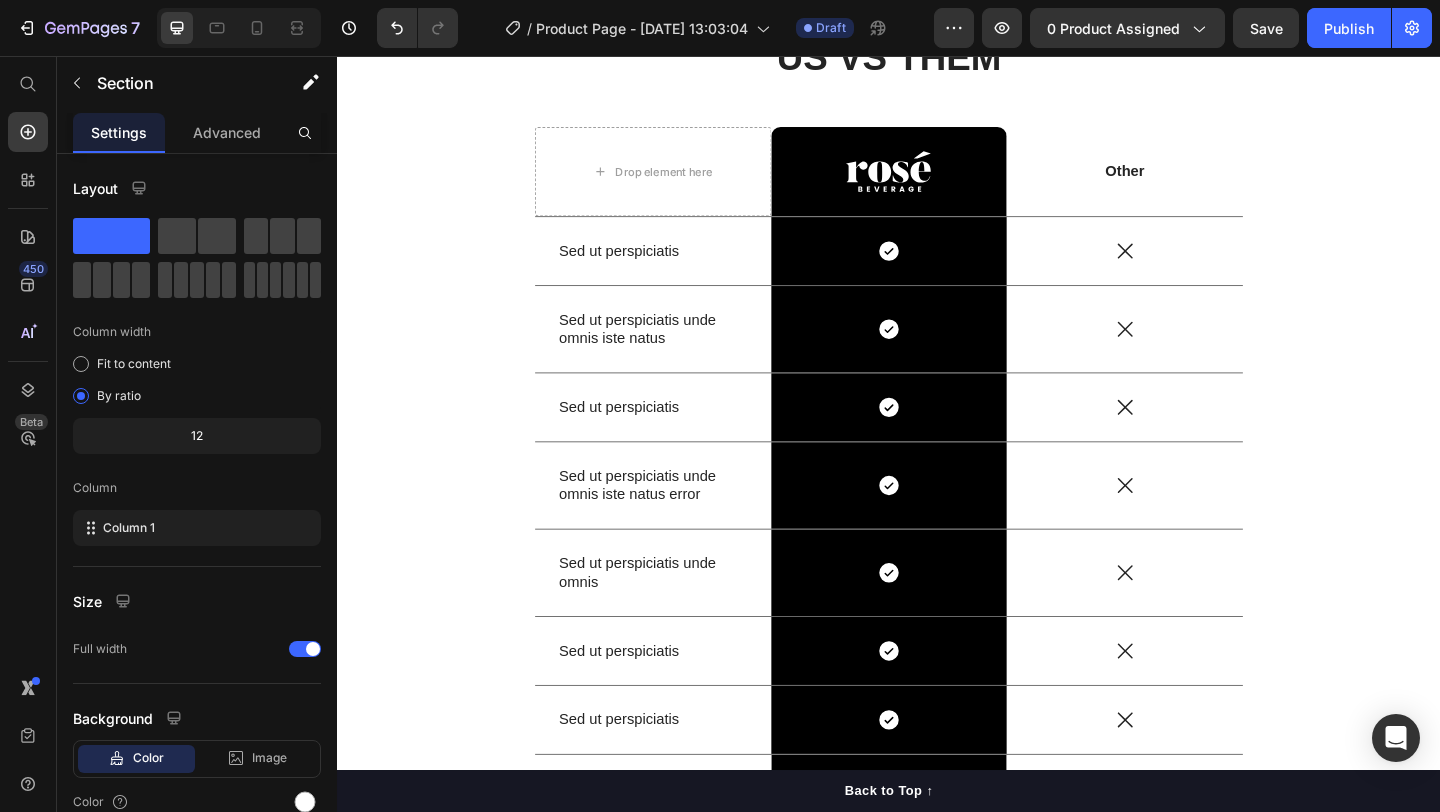 scroll, scrollTop: 6573, scrollLeft: 0, axis: vertical 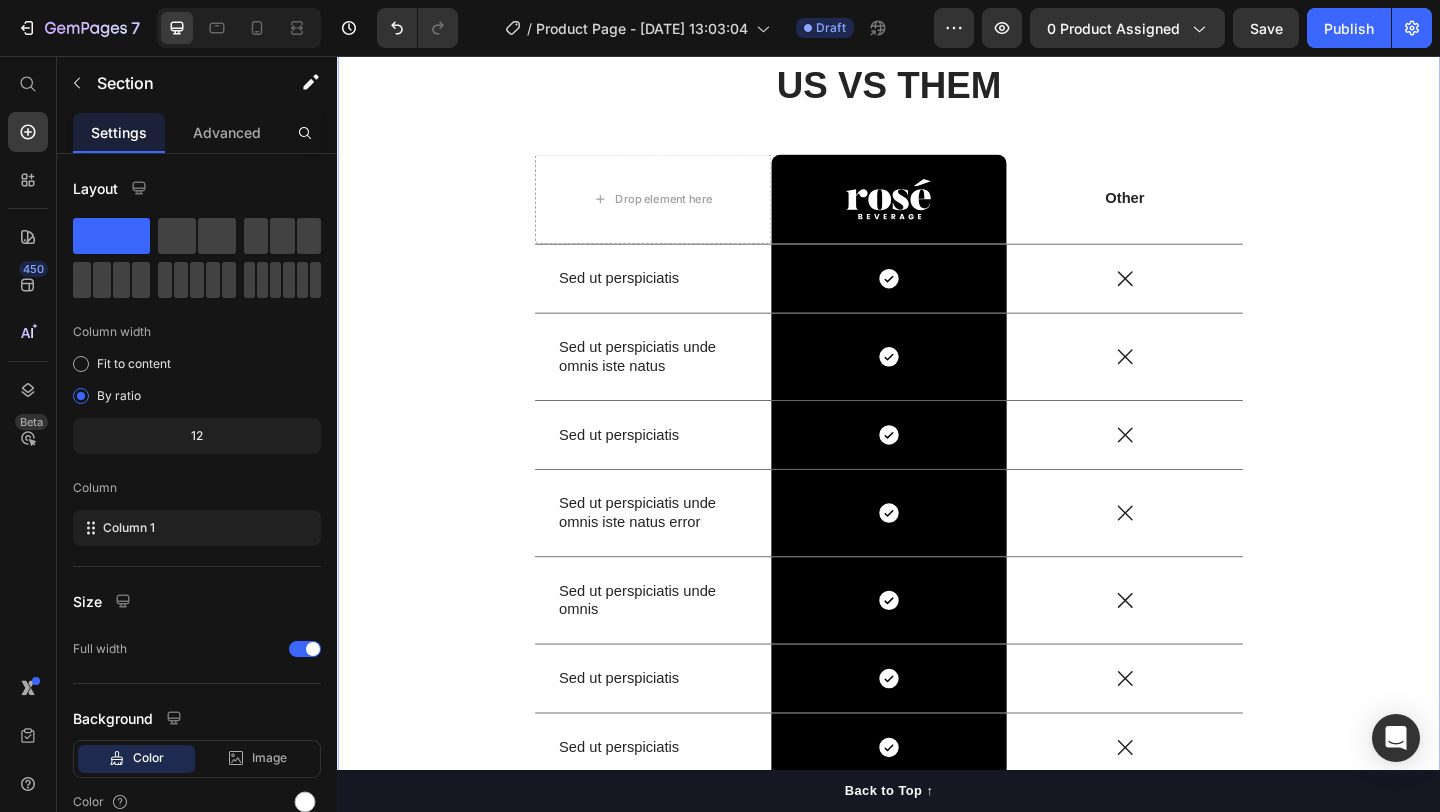click on "US VS THEM Heading
Drop element here Image Row Other Text Block Row Sed ut perspiciatis Text Block
Icon Row
Icon Row Sed ut perspiciatis unde omnis iste natus  Text Block
Icon Row
Icon Row Sed ut perspiciatis Text Block
Icon Row
Icon Row Sed ut perspiciatis unde omnis iste natus error  Text Block
Icon Row
Icon Row Sed ut perspiciatis unde omnis Text Block
Icon Row
Icon Row Sed ut perspiciatis Text Block
Icon Row
Icon Row Sed ut perspiciatis Text Block
Icon Row
Icon Row Sed ut perspiciatis unde Text Block
Icon Row
Icon Row Row" at bounding box center (937, 506) 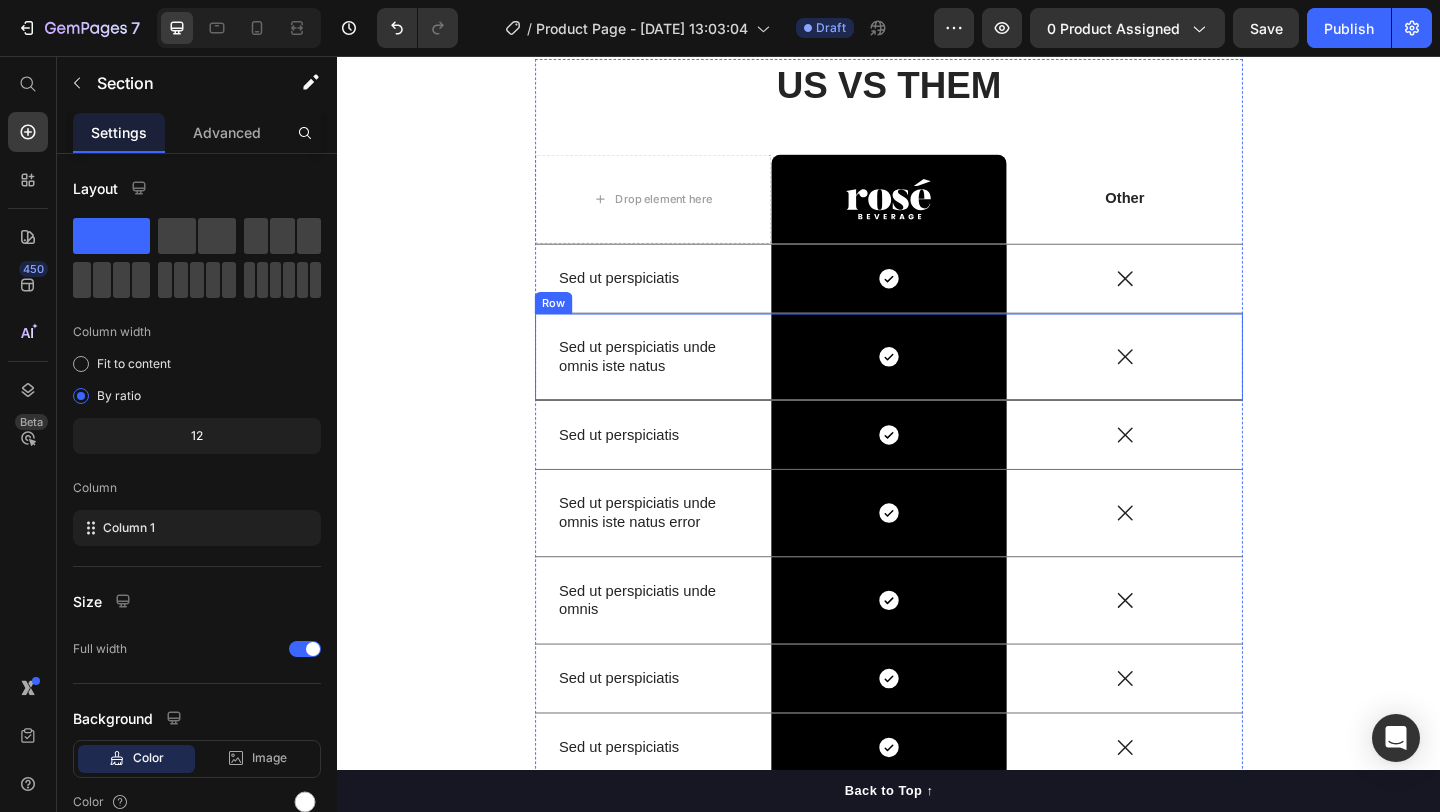 click on "Sed ut perspiciatis unde omnis iste natus  Text Block" at bounding box center [680, 383] 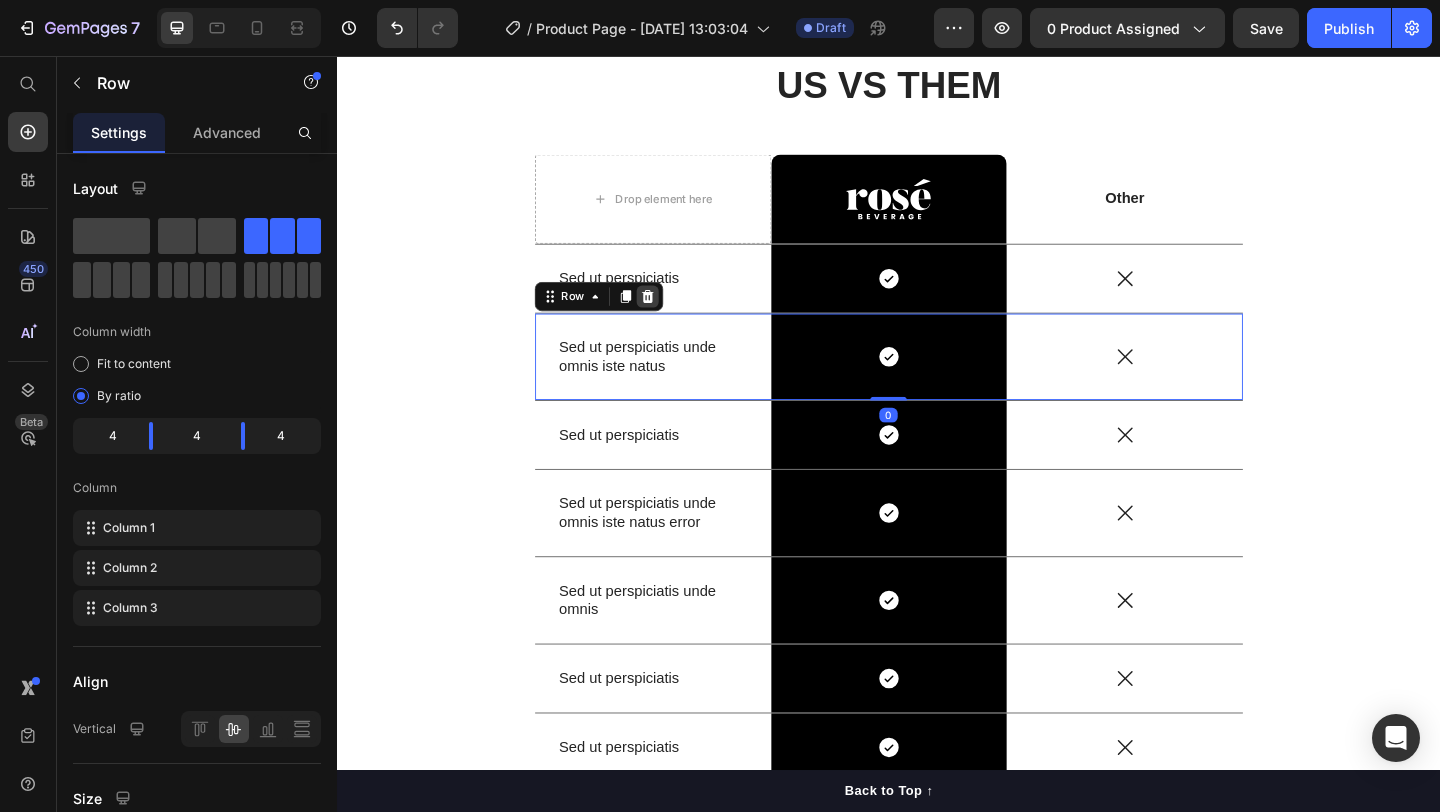 click 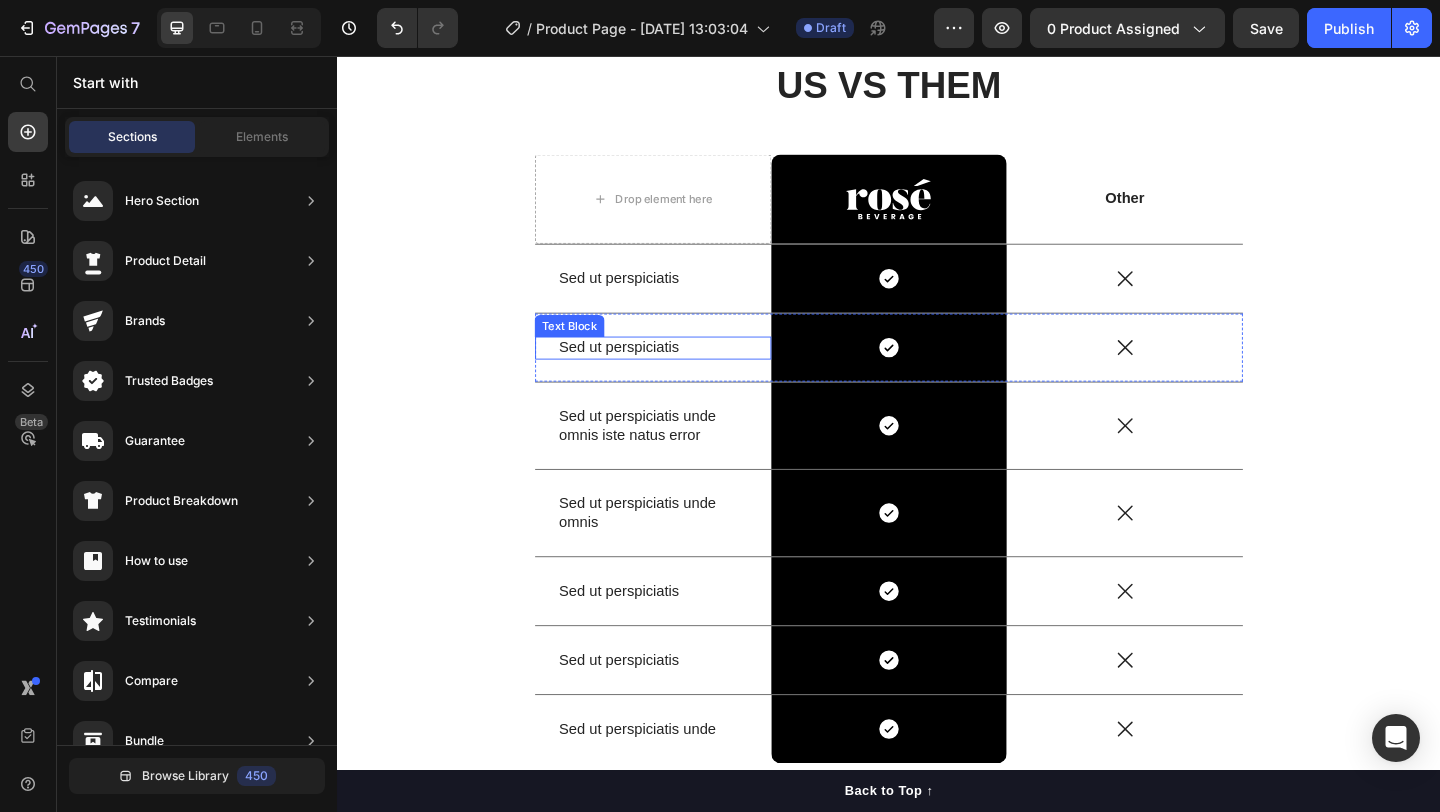 click on "Sed ut perspiciatis" at bounding box center (680, 373) 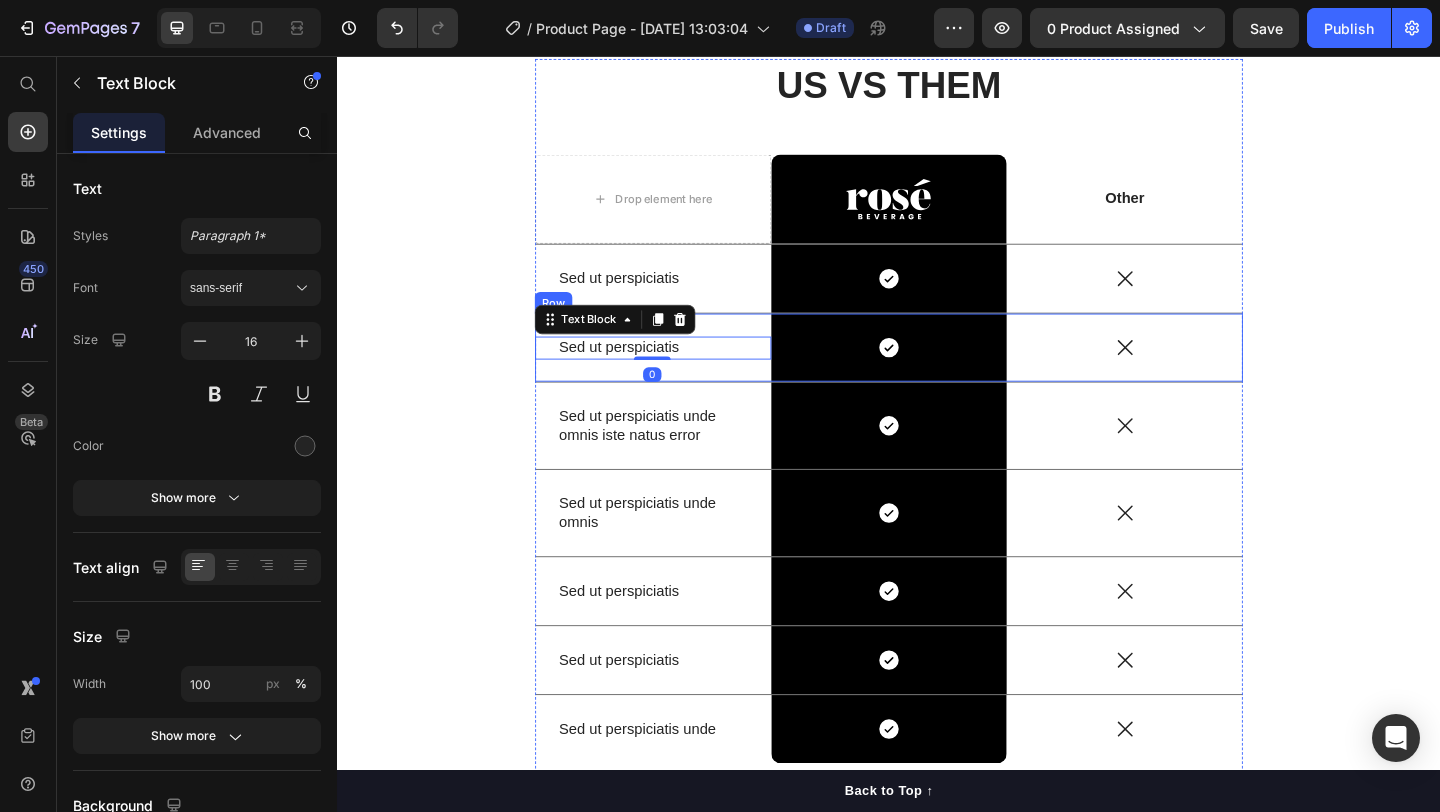 click on "Sed ut perspiciatis Text Block   0" at bounding box center (680, 373) 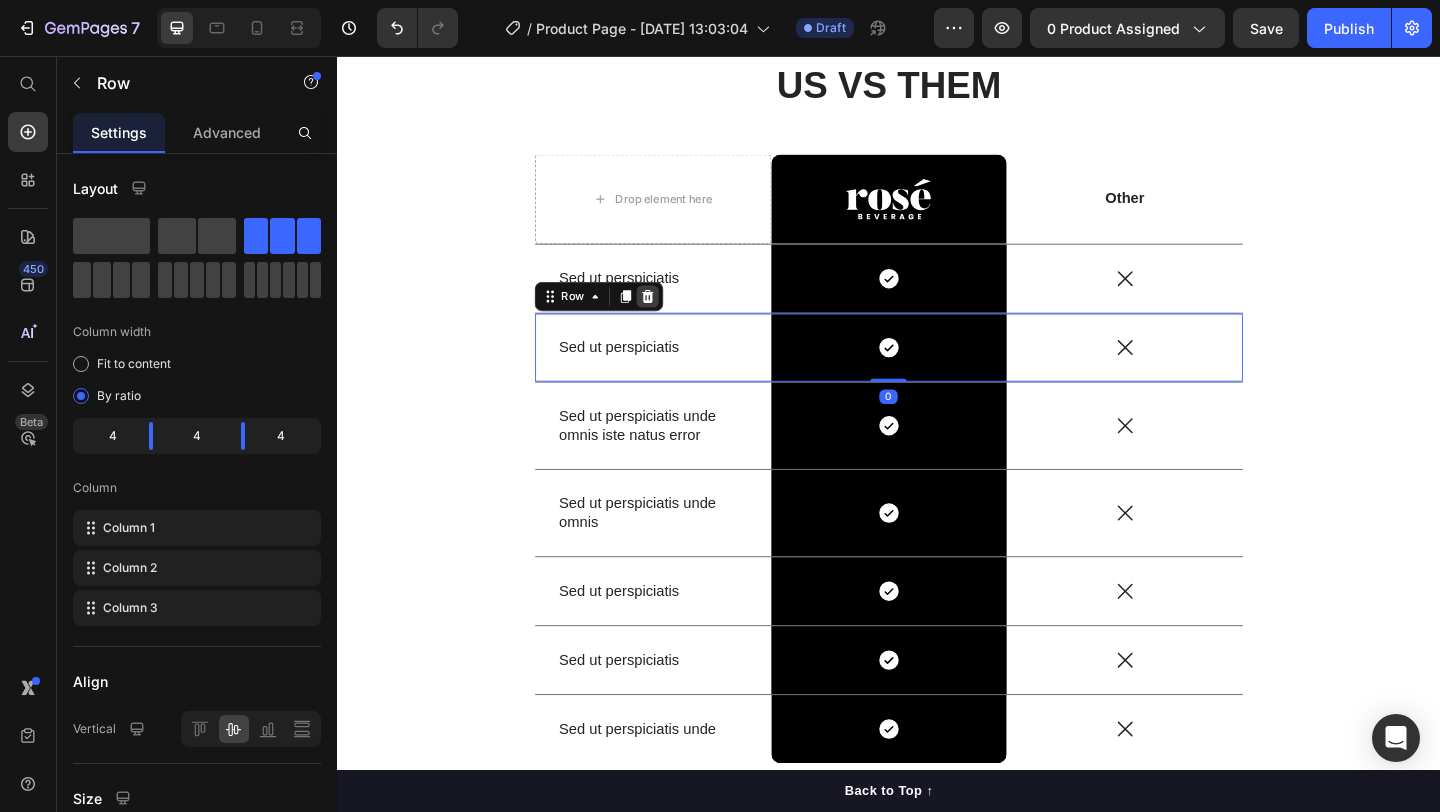 click 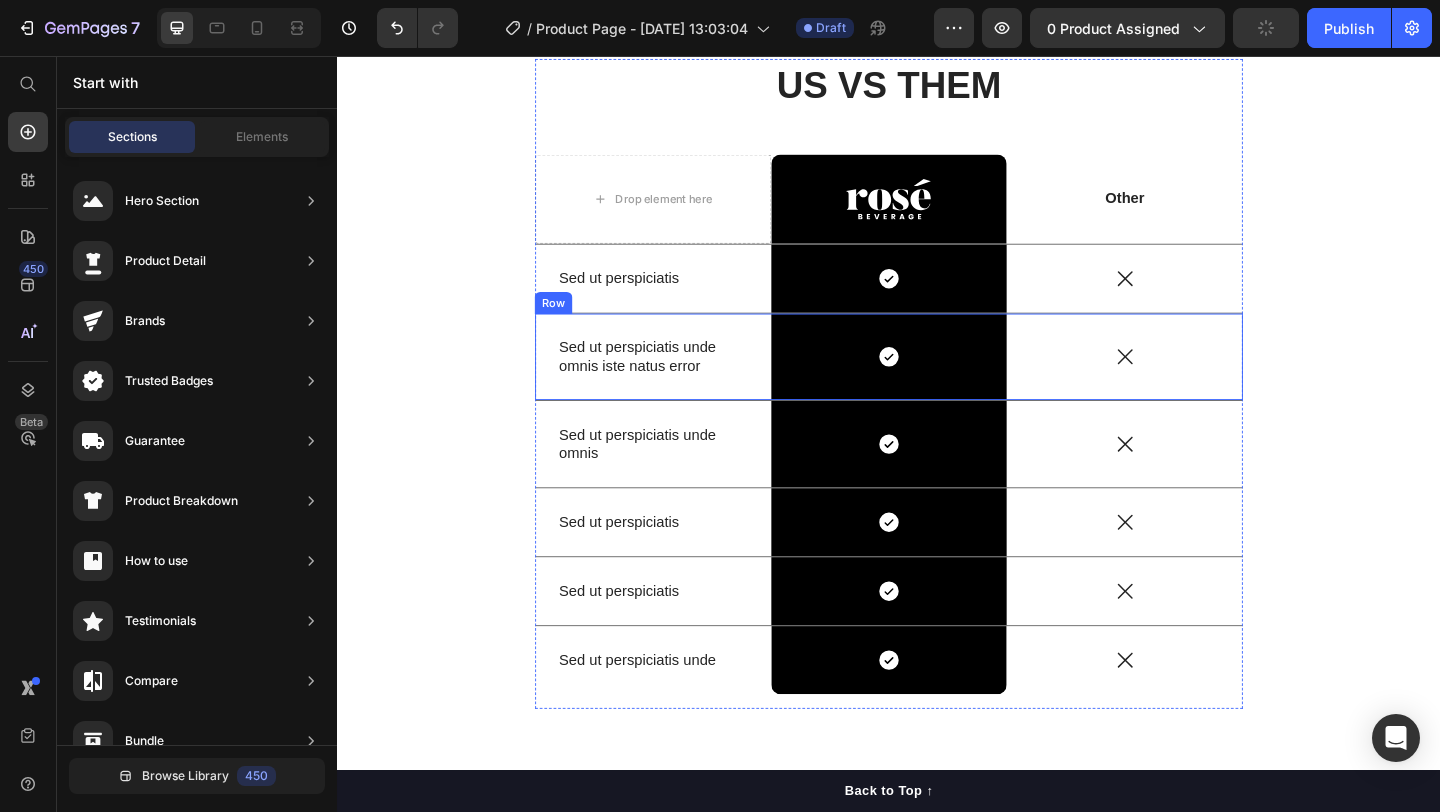 click on "Sed ut perspiciatis unde omnis iste natus error  Text Block" at bounding box center [680, 383] 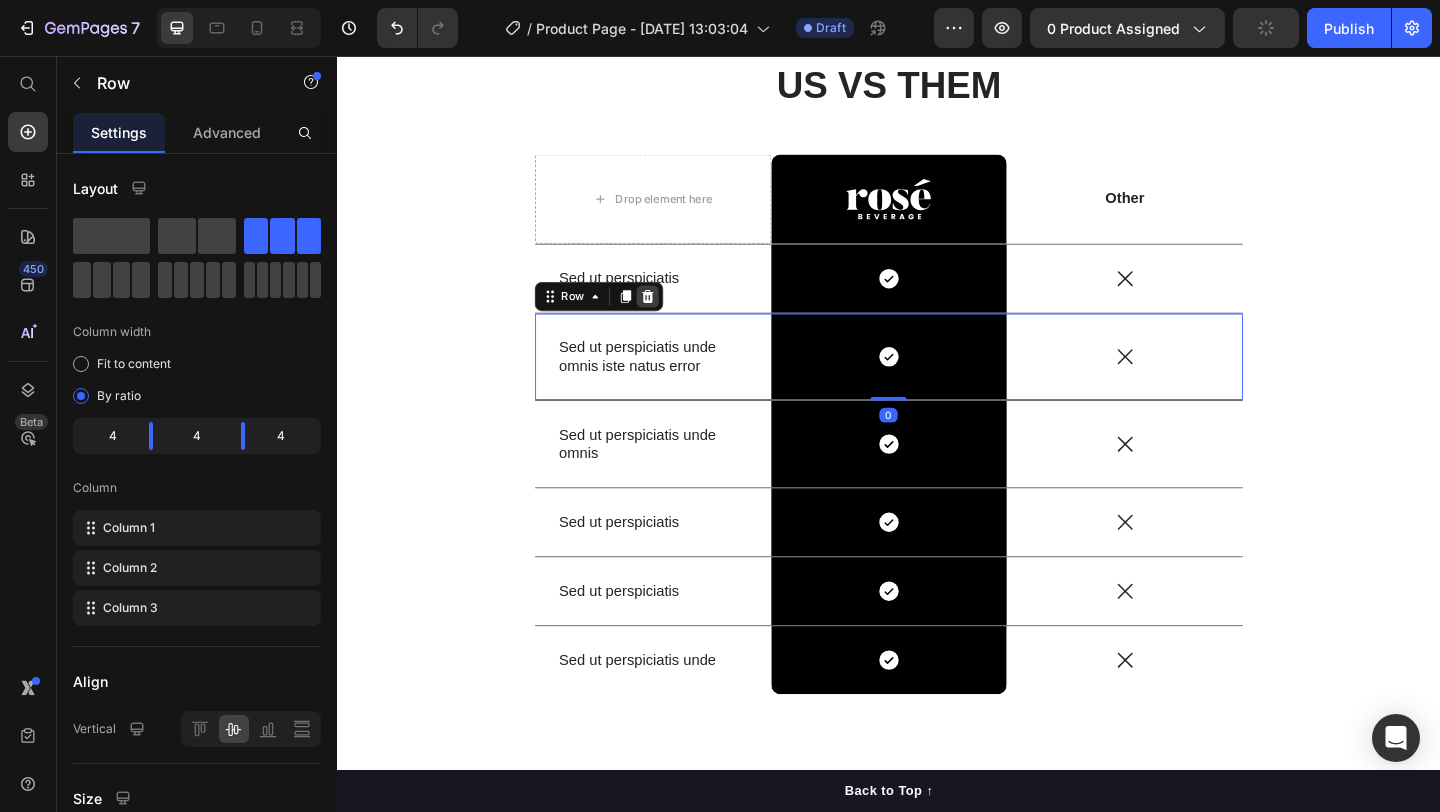 click 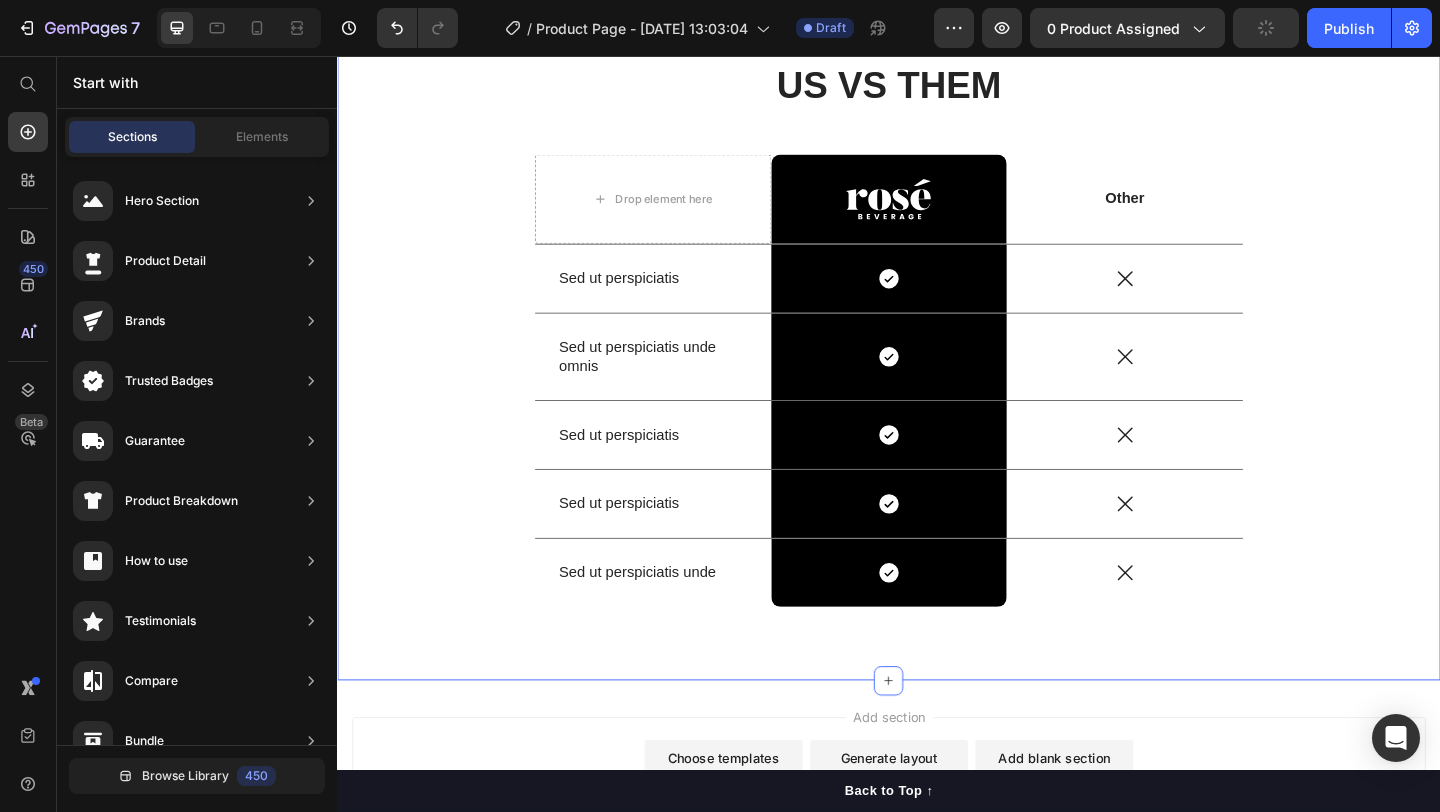 click on "US VS THEM Heading
Drop element here Image Row Other Text Block Row Sed ut perspiciatis Text Block
Icon Row
Icon Row Sed ut perspiciatis unde omnis Text Block
Icon Row
Icon Row Sed ut perspiciatis Text Block
Icon Row
Icon Row Sed ut perspiciatis Text Block
Icon Row
Icon Row Sed ut perspiciatis unde Text Block
Icon Row
Icon Row Row" at bounding box center [937, 373] 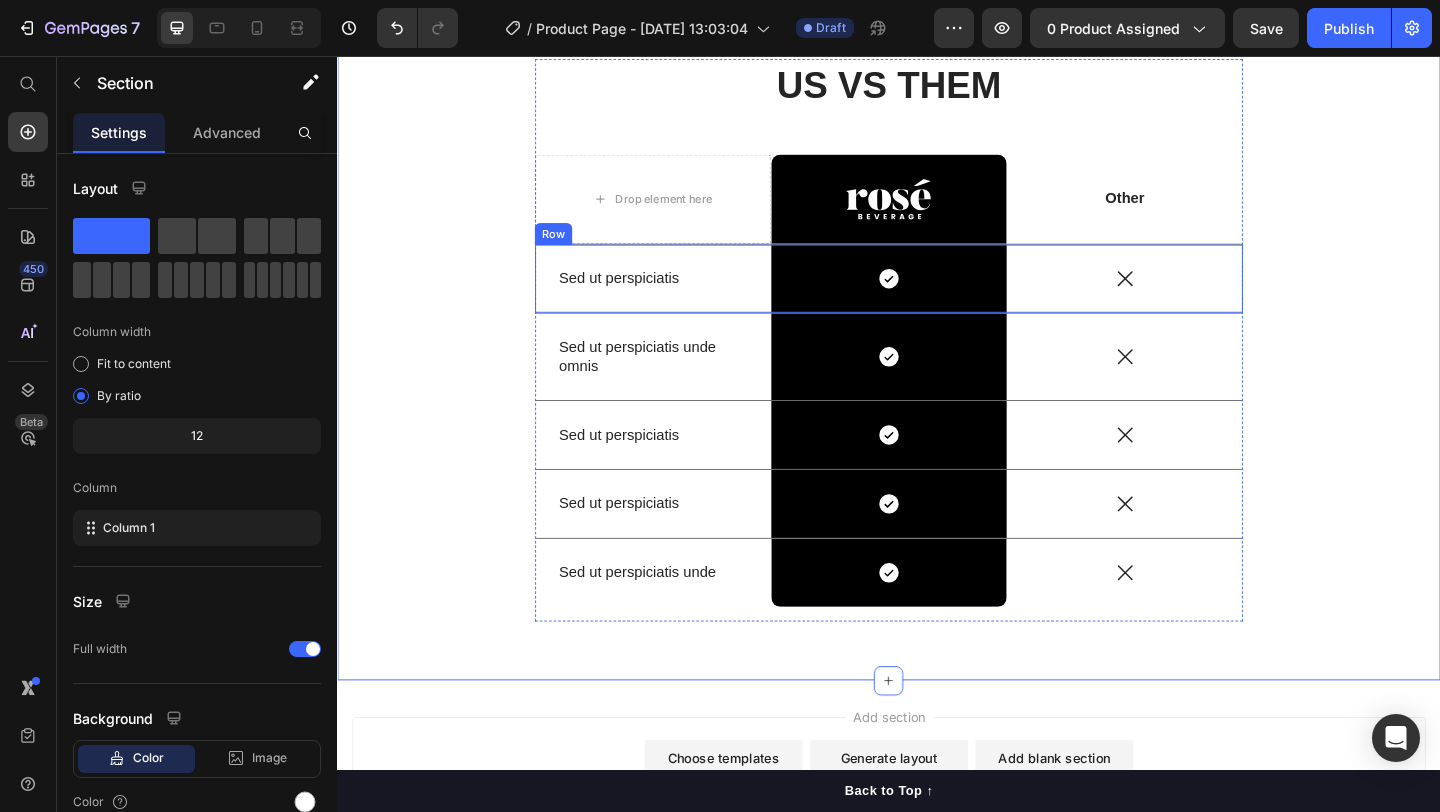 click on "Sed ut perspiciatis" at bounding box center [680, 298] 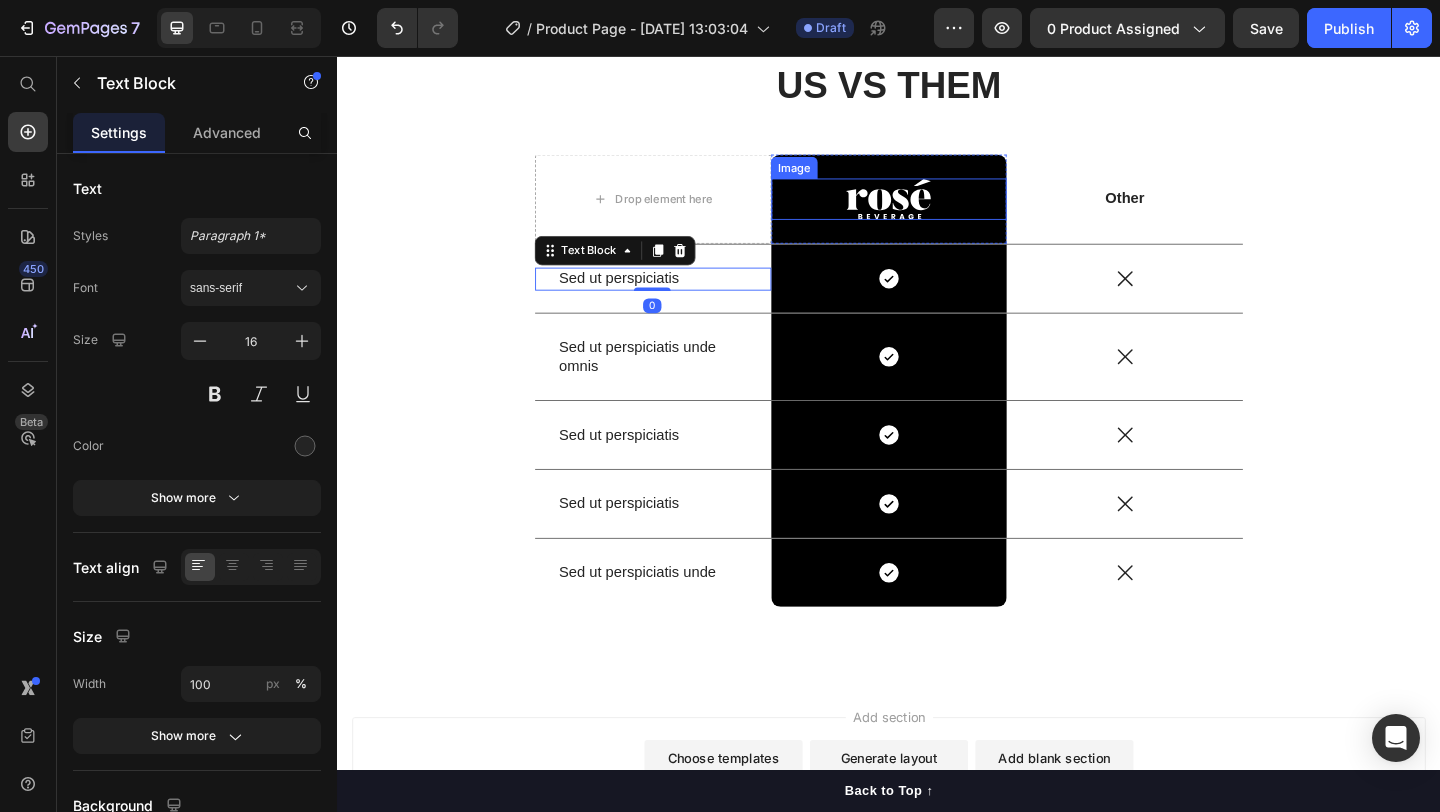 click at bounding box center (937, 212) 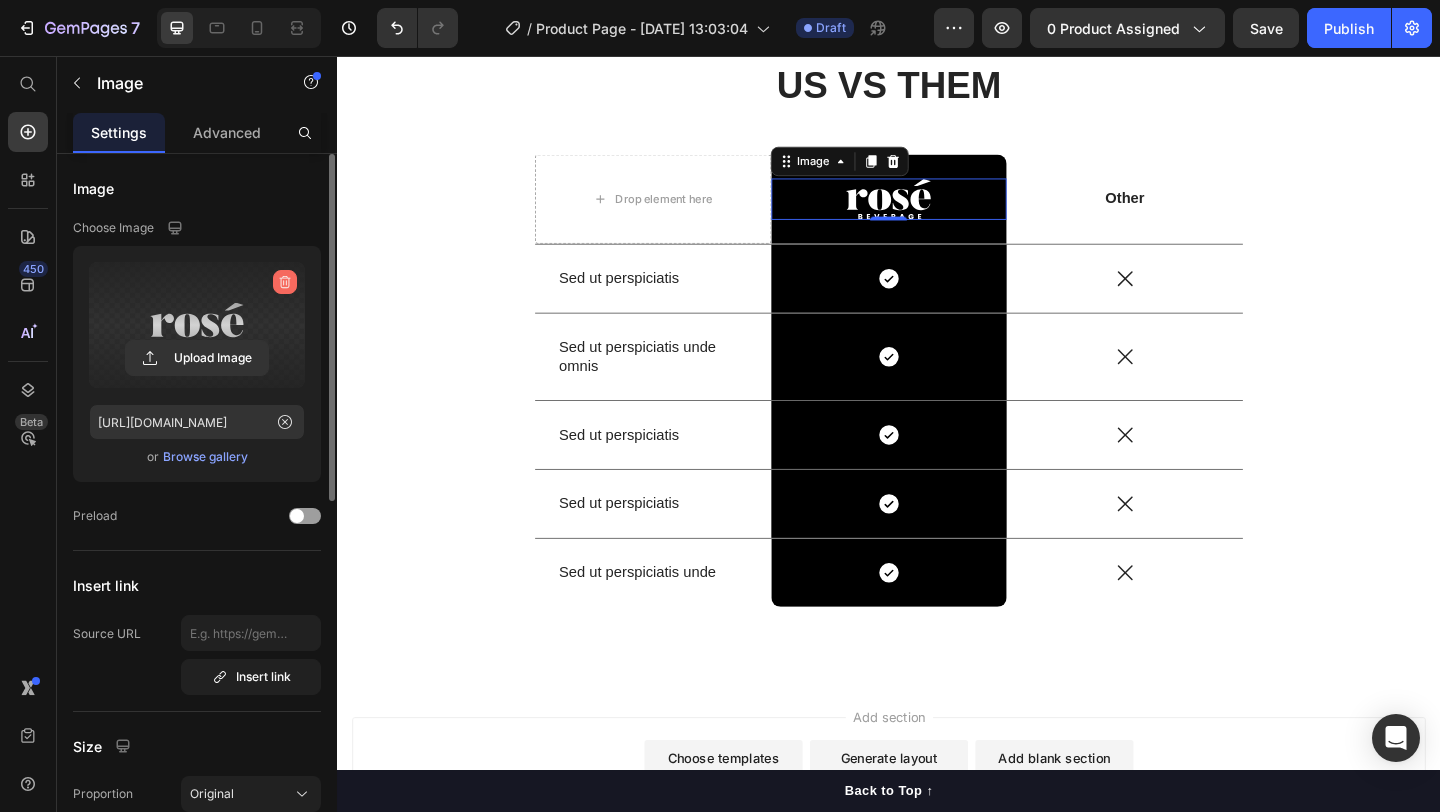 click 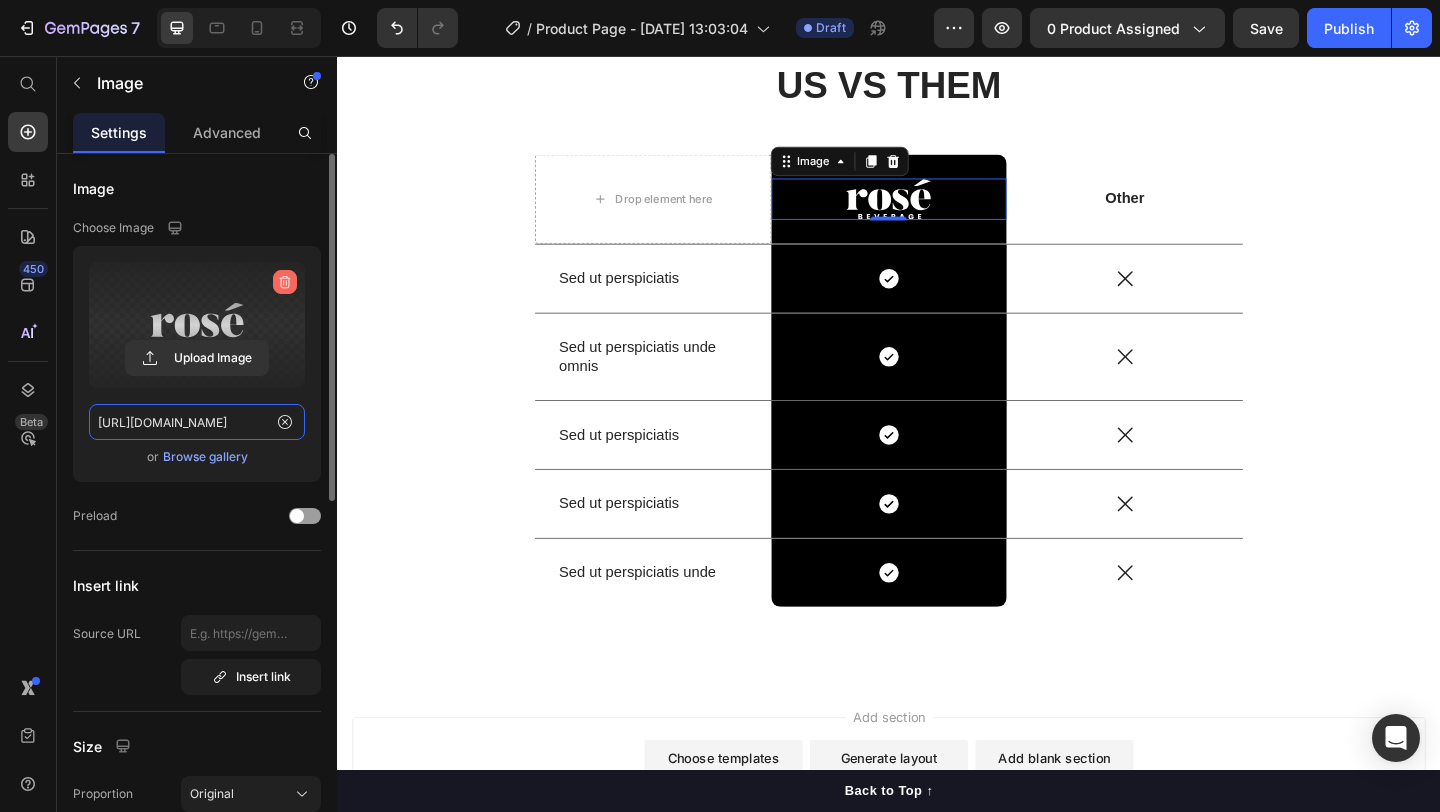 type 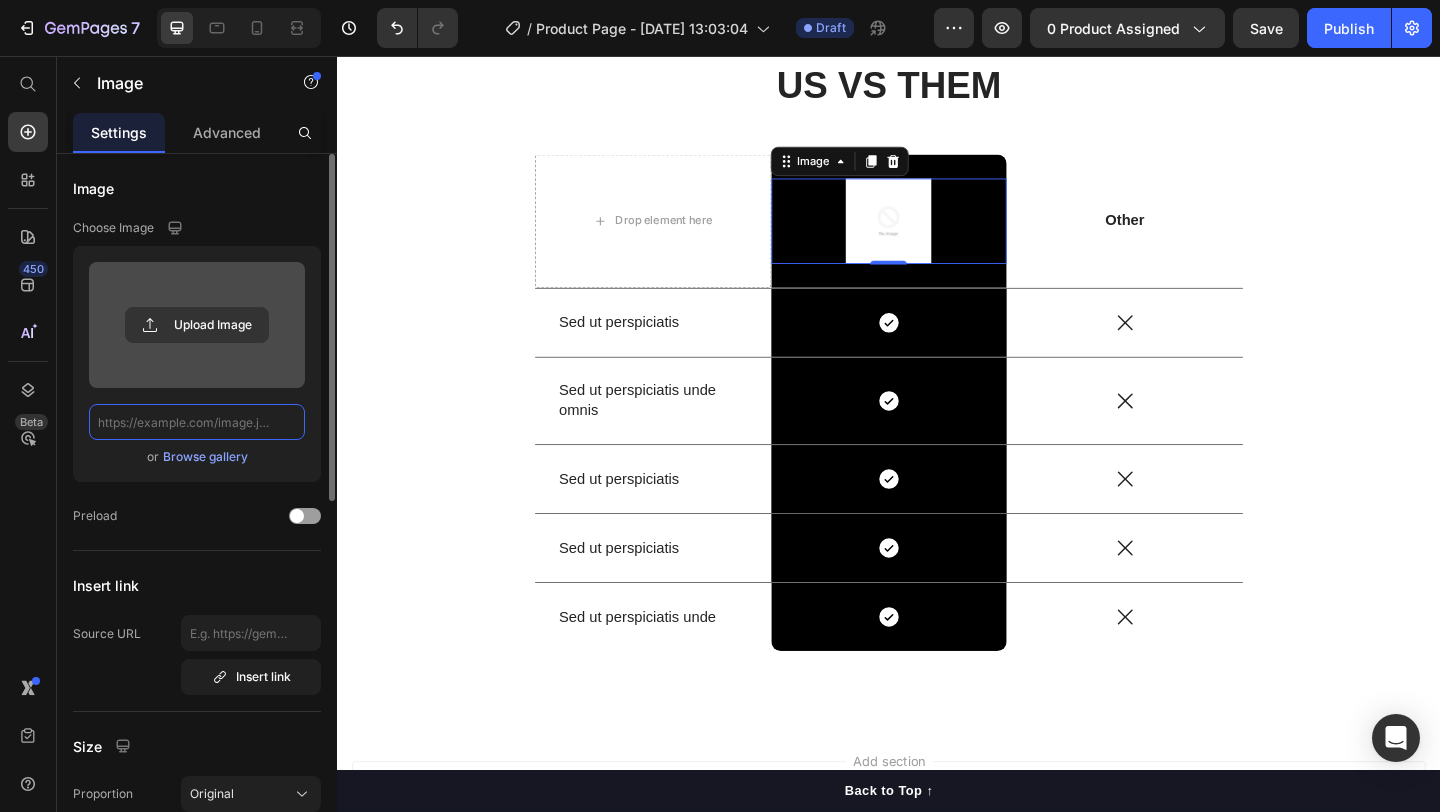scroll, scrollTop: 0, scrollLeft: 0, axis: both 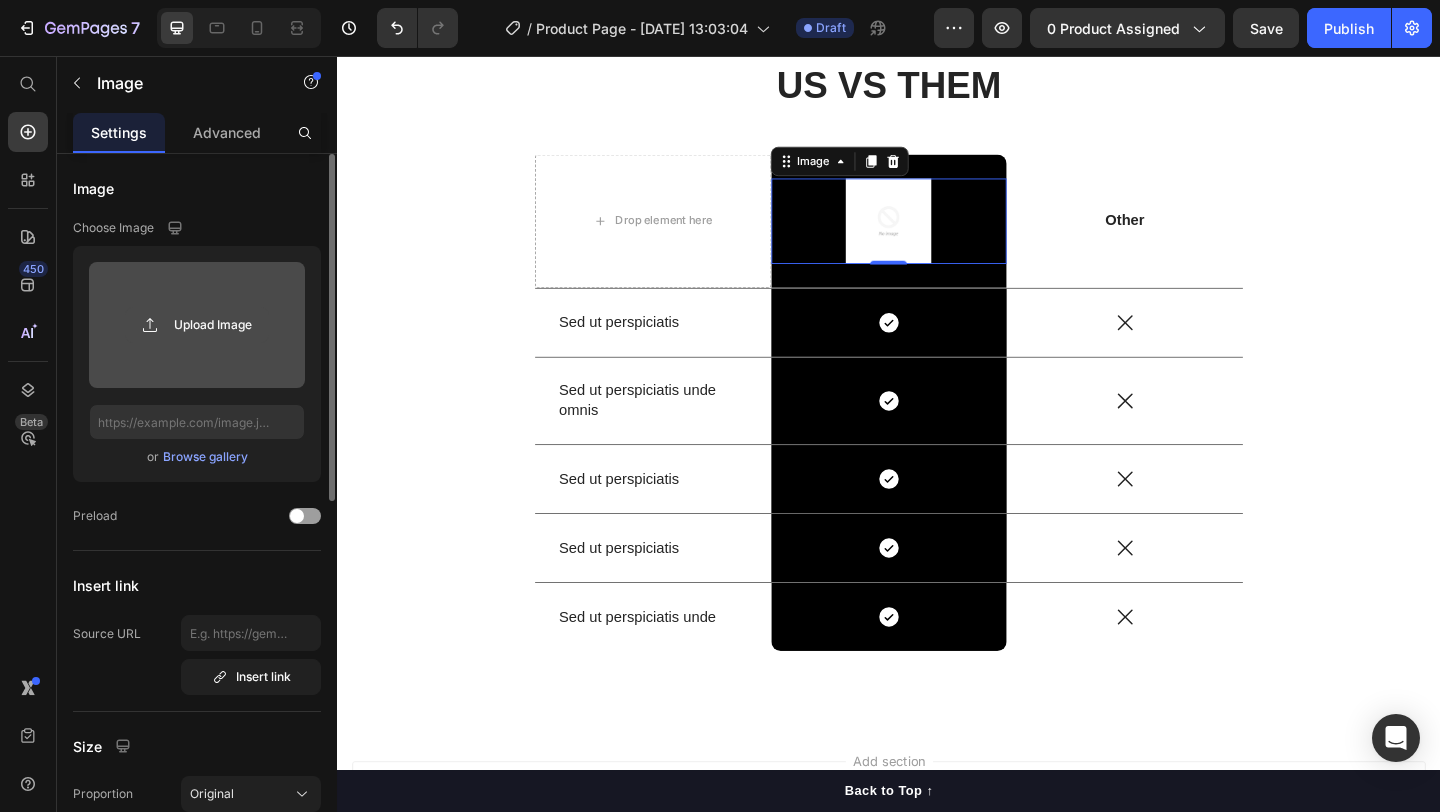click 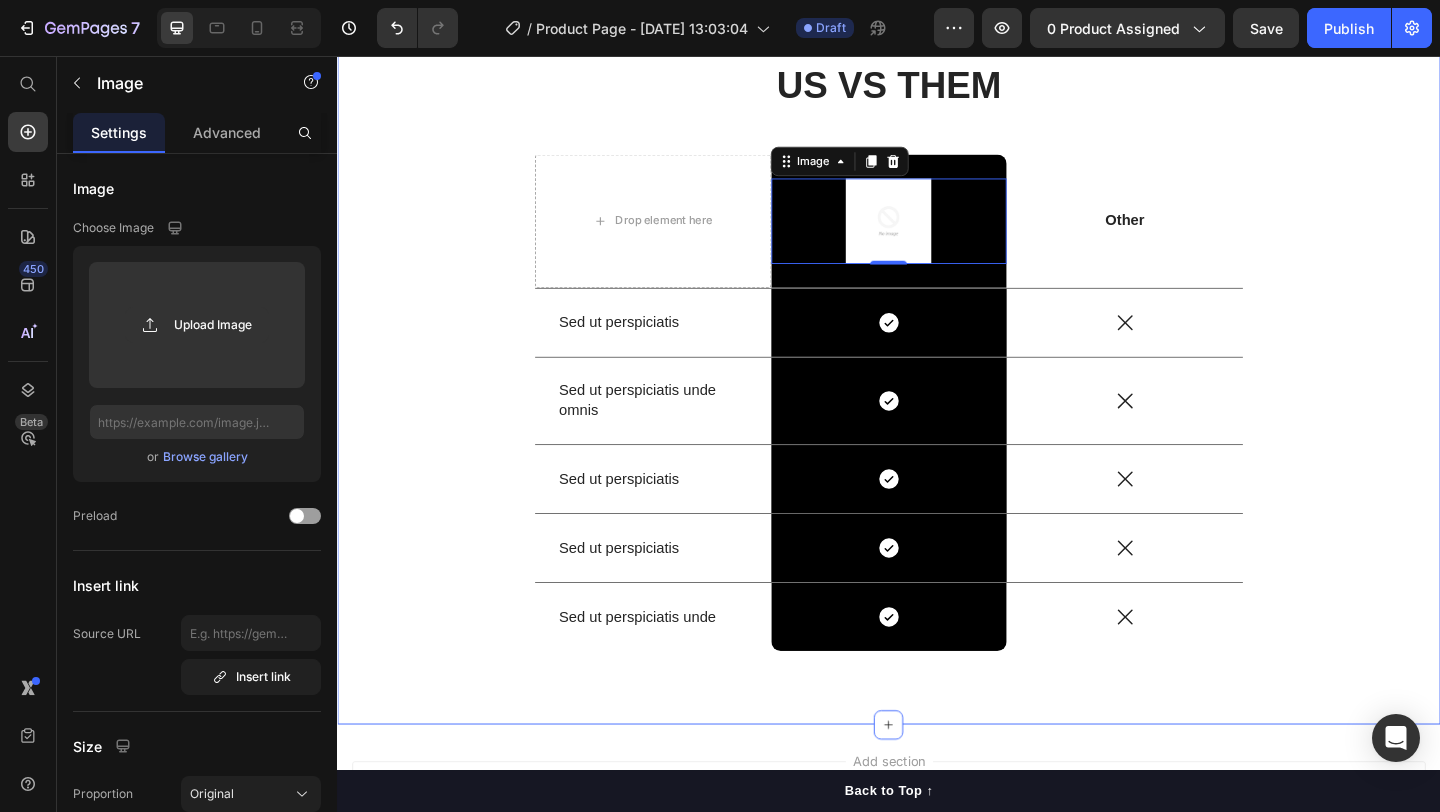 click on "US VS THEM Heading
Drop element here Image   0 Row Other Text Block Row Sed ut perspiciatis Text Block
Icon Row
Icon Row Sed ut perspiciatis unde omnis Text Block
Icon Row
Icon Row Sed ut perspiciatis Text Block
Icon Row
Icon Row Sed ut perspiciatis Text Block
Icon Row
Icon Row Sed ut perspiciatis unde Text Block
Icon Row
Icon Row Row" at bounding box center (937, 397) 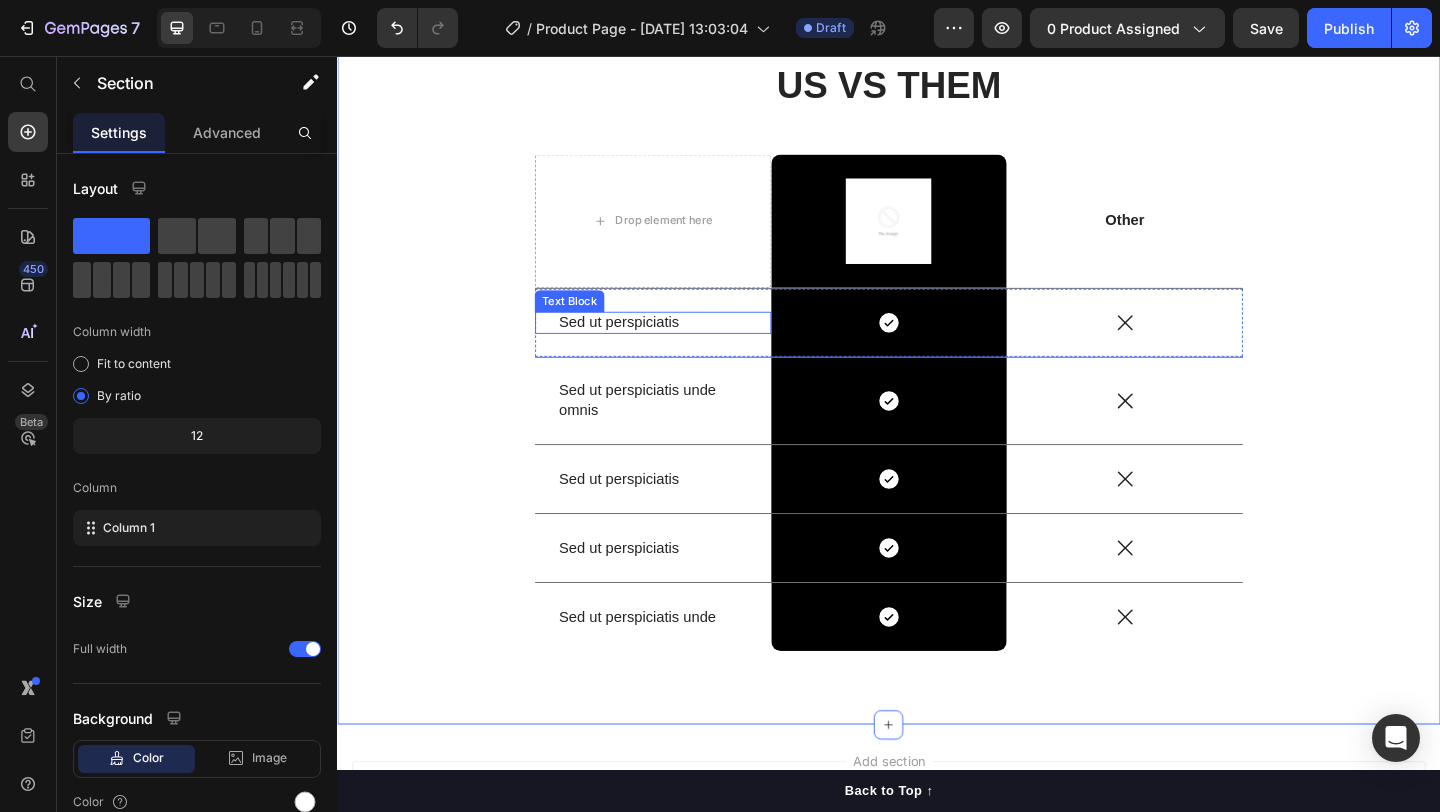 click on "Sed ut perspiciatis" at bounding box center [680, 346] 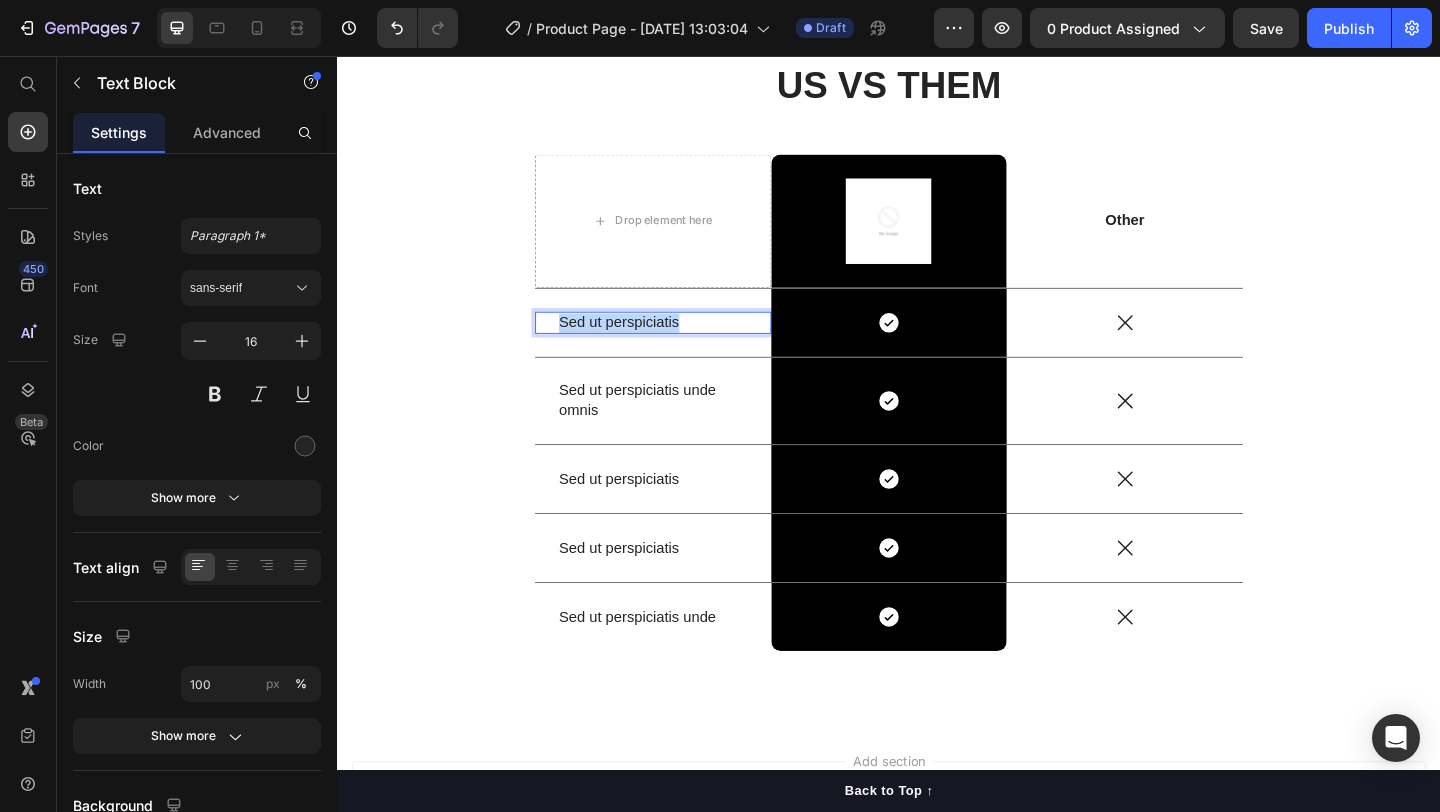 click on "Sed ut perspiciatis" at bounding box center (680, 346) 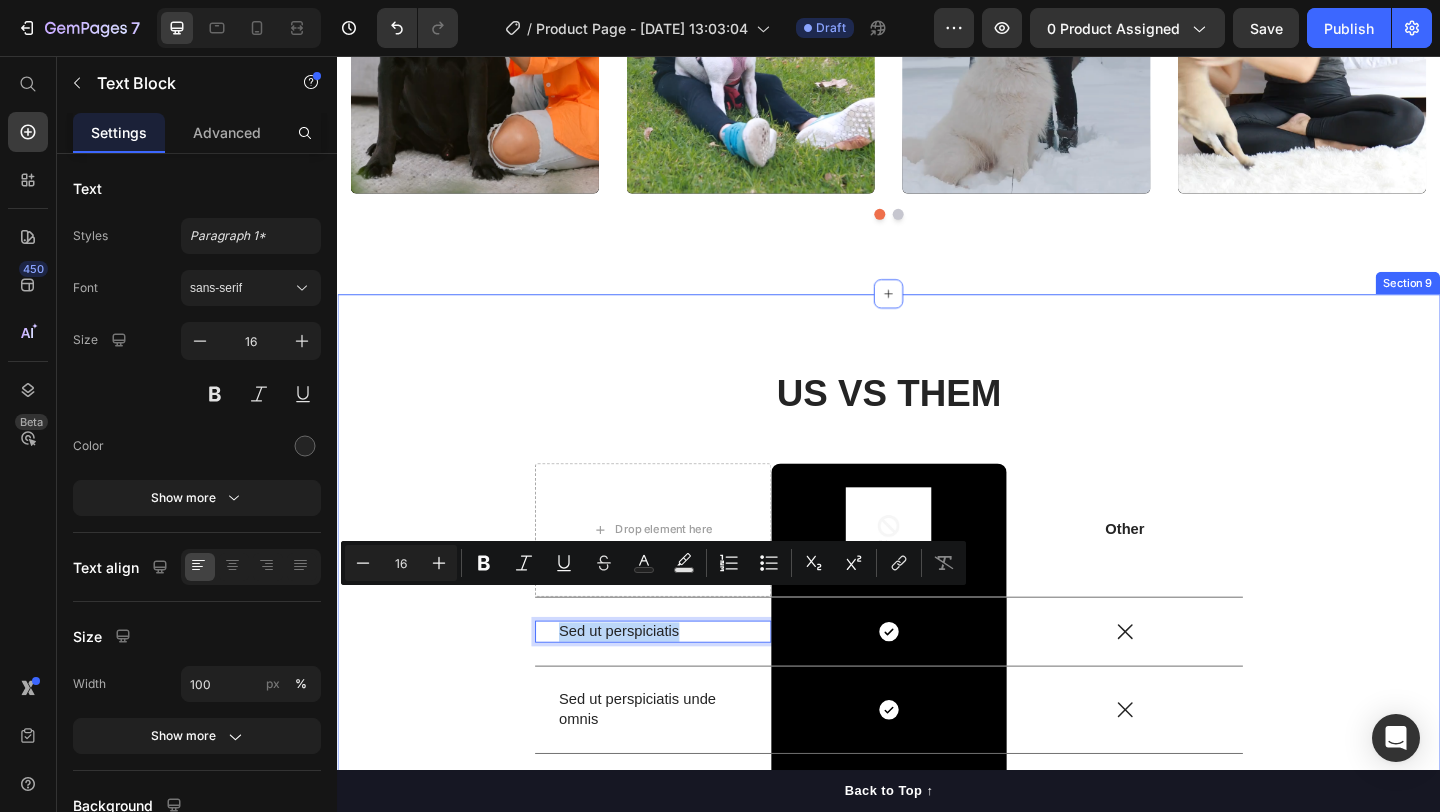 click on "What dog parents are saying Heading Video Video Video Video Video Carousel Row Section 7" at bounding box center [937, -17] 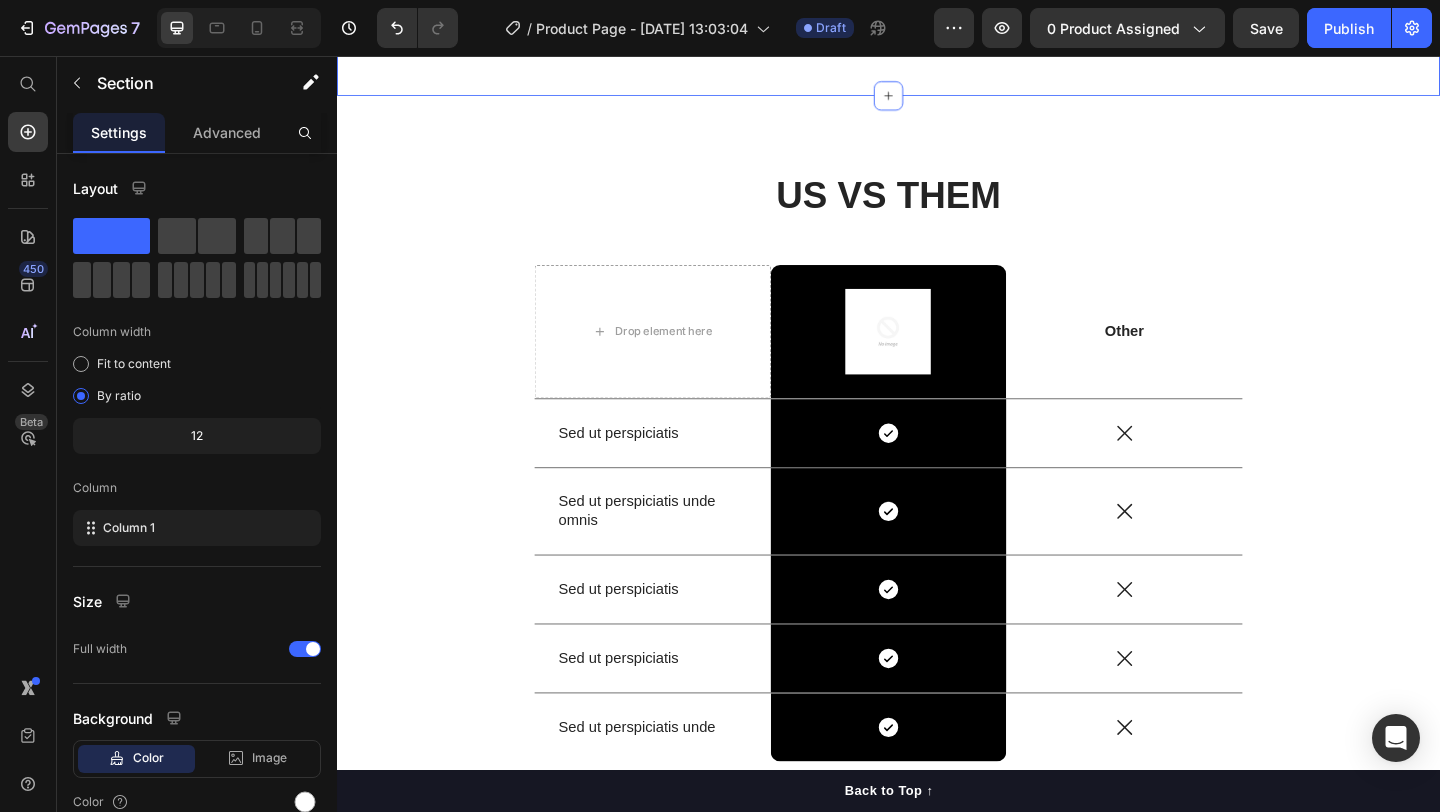 scroll, scrollTop: 6454, scrollLeft: 0, axis: vertical 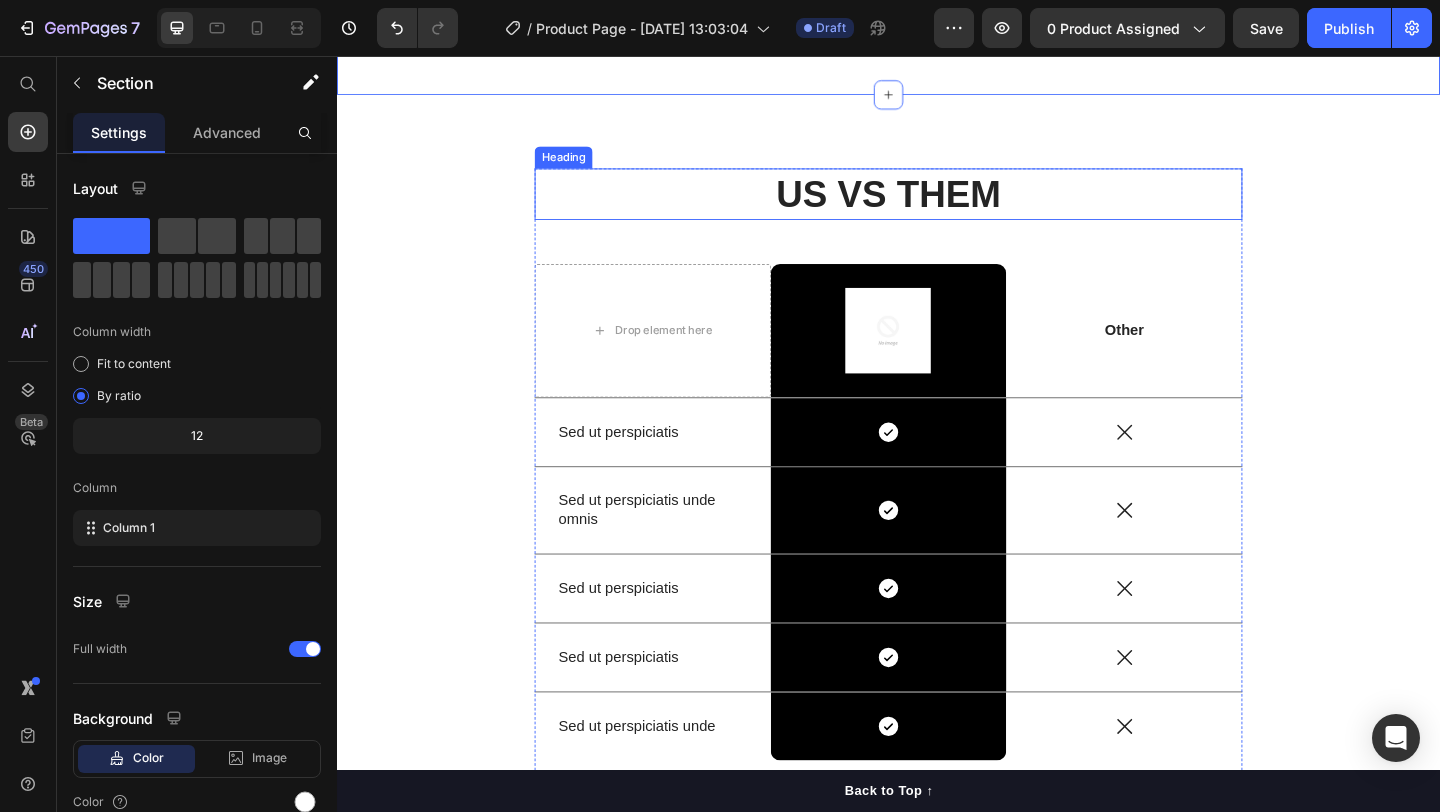 click on "US VS THEM" at bounding box center (937, 206) 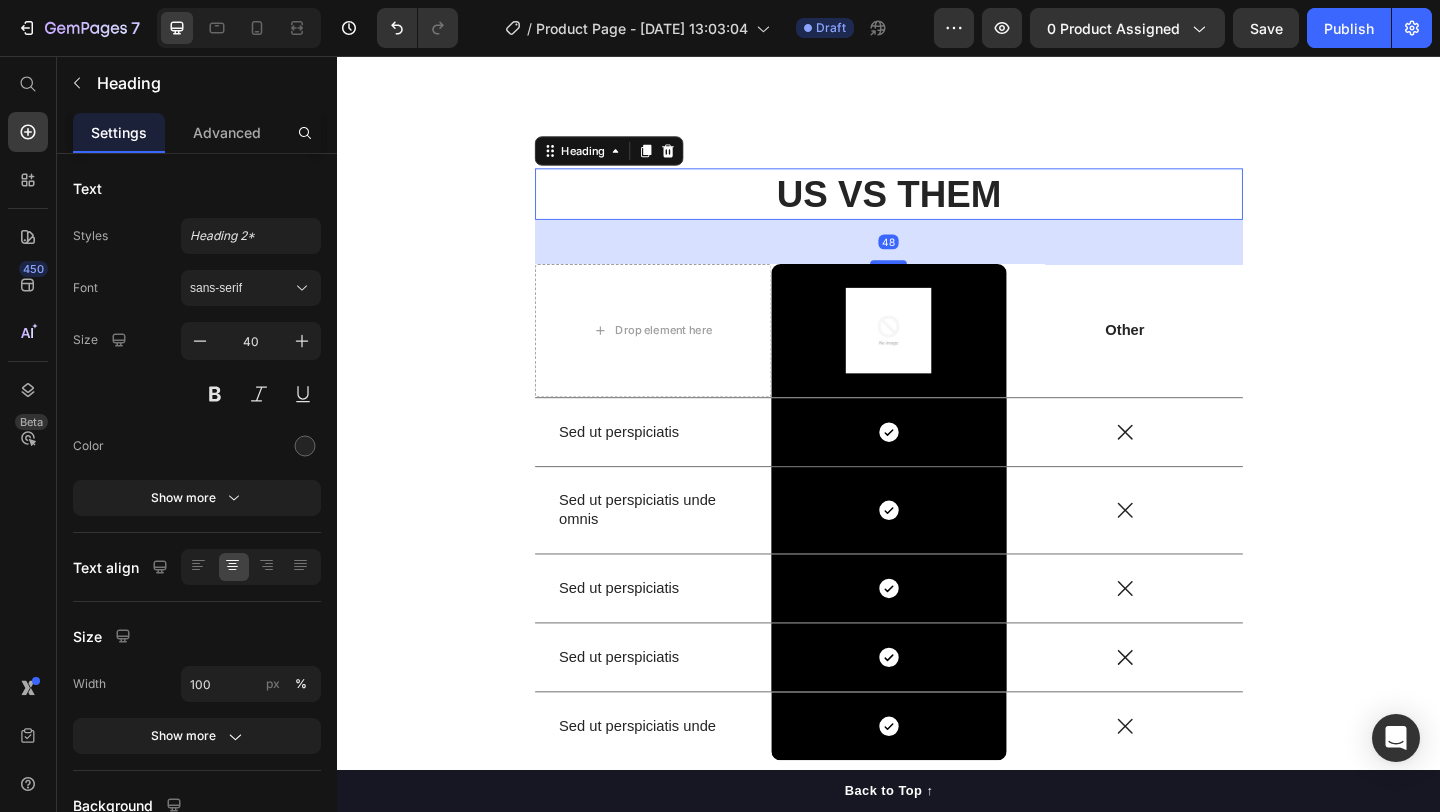 click on "US VS THEM Heading   48
Drop element here Image Row Other Text Block Row Sed ut perspiciatis Text Block
Icon Row
Icon Row Sed ut perspiciatis unde omnis Text Block
Icon Row
Icon Row Sed ut perspiciatis Text Block
Icon Row
Icon Row Sed ut perspiciatis Text Block
Icon Row
Icon Row Sed ut perspiciatis unde Text Block
Icon Row
Icon Row Row" at bounding box center (937, 516) 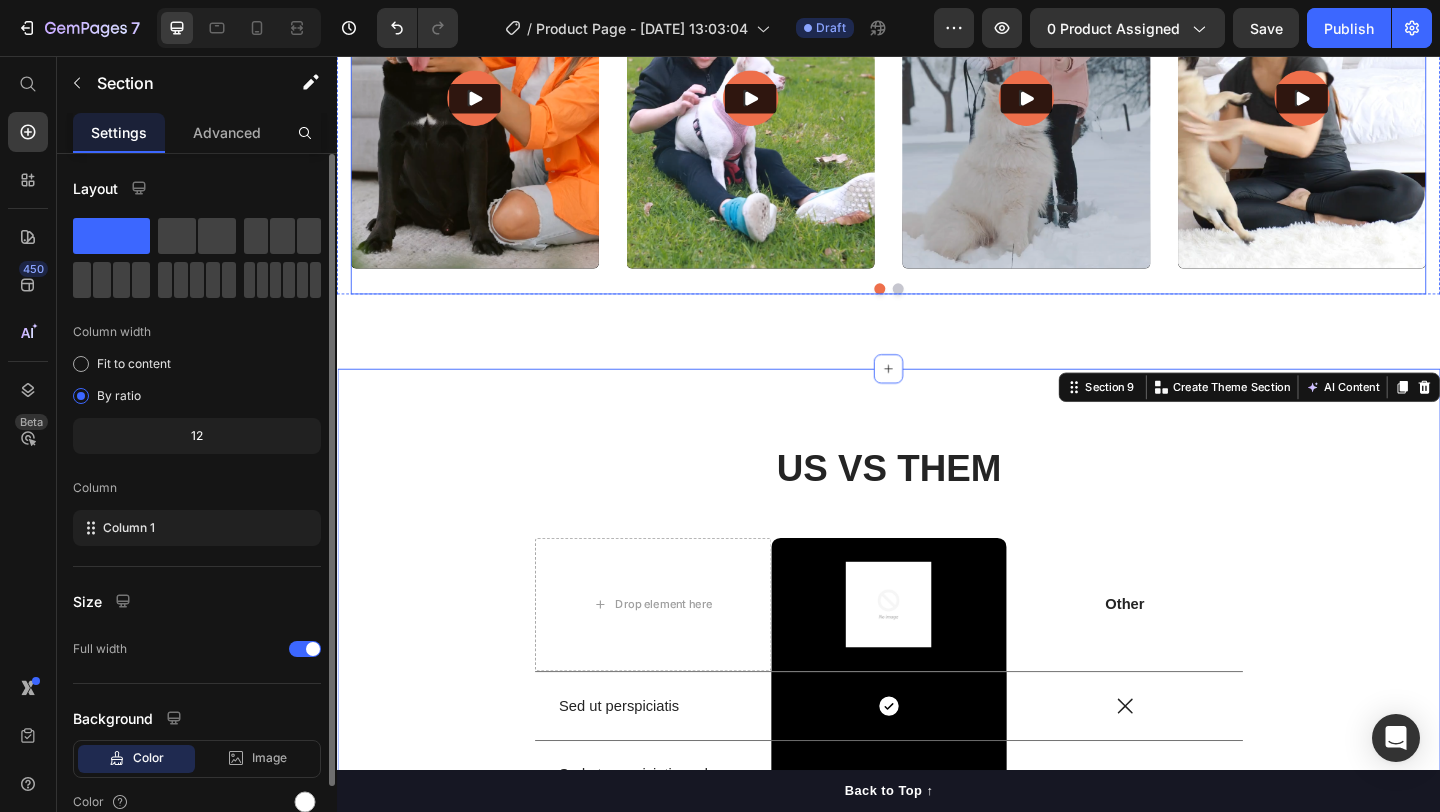 scroll, scrollTop: 6158, scrollLeft: 0, axis: vertical 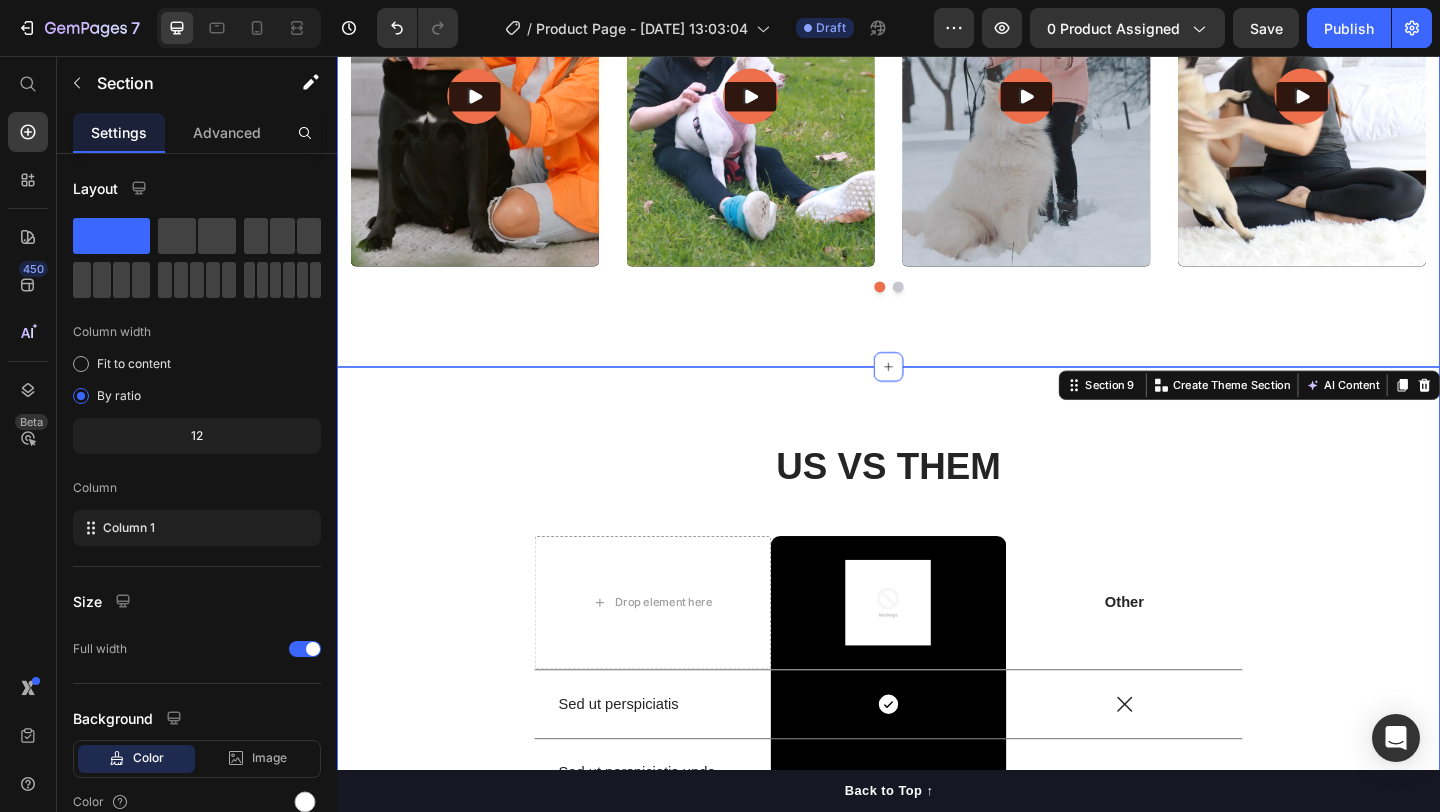 click on "What dog parents are saying Heading Video Video Video Video Video Carousel Row Section 7" at bounding box center [937, 62] 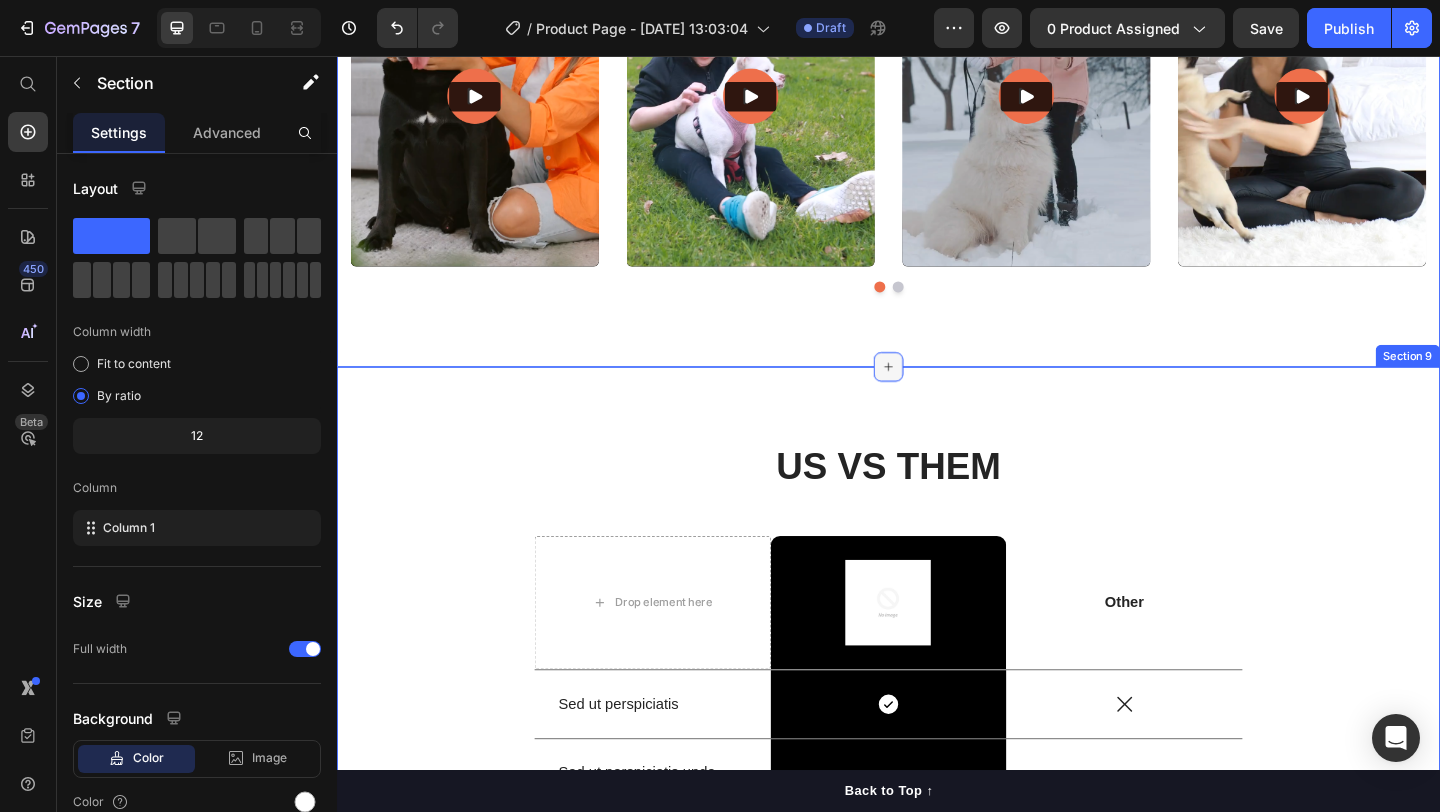 click 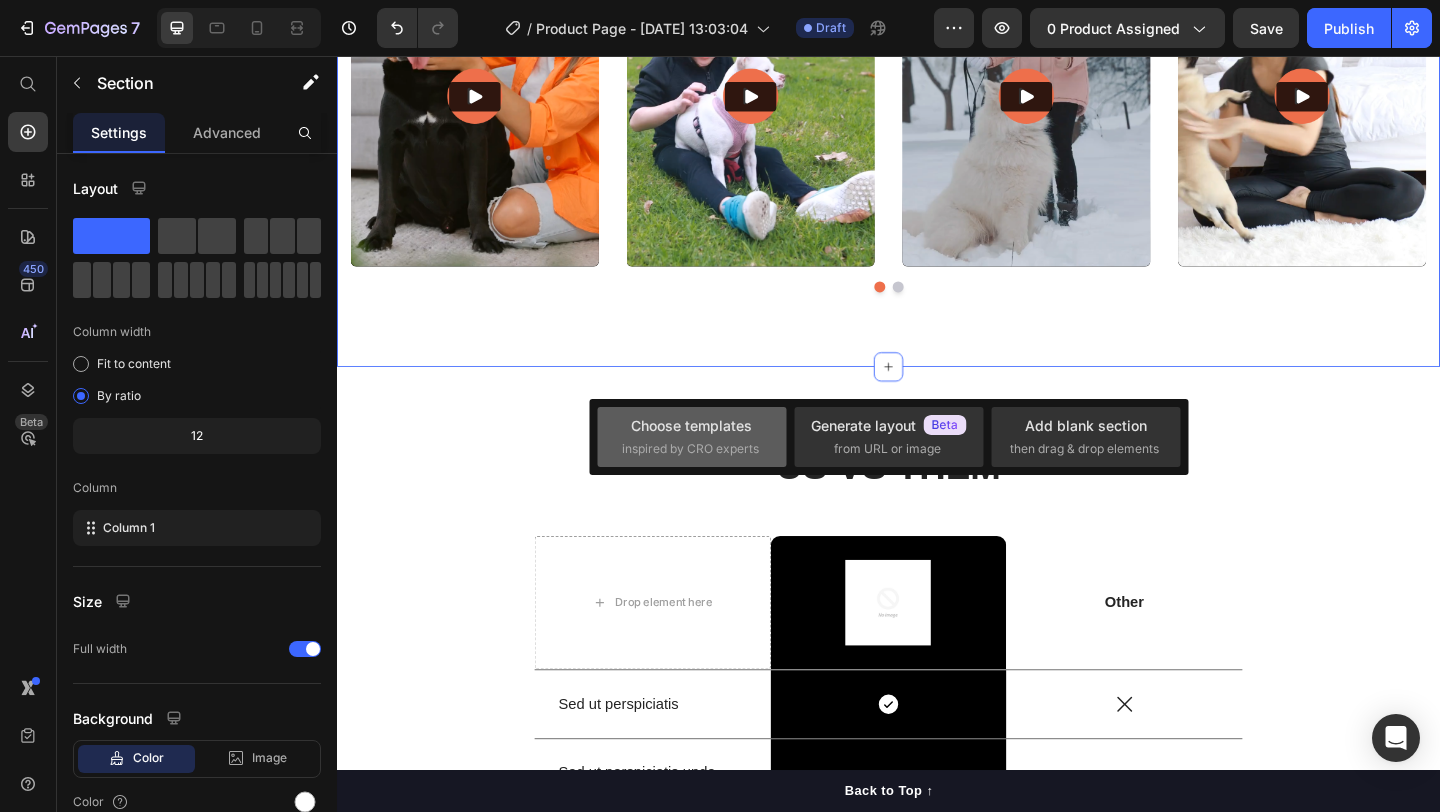 click on "Choose templates" at bounding box center (691, 425) 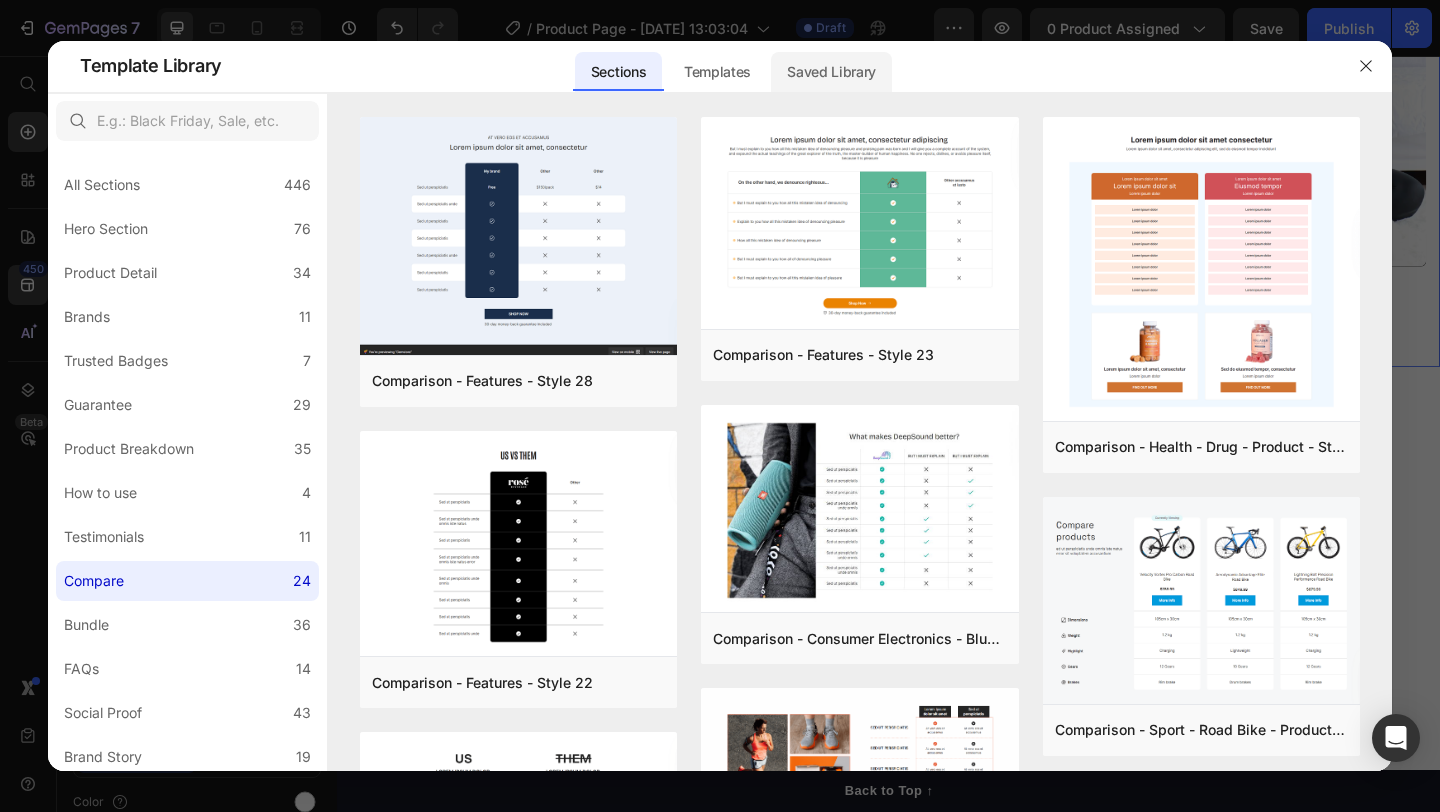 click on "Saved Library" 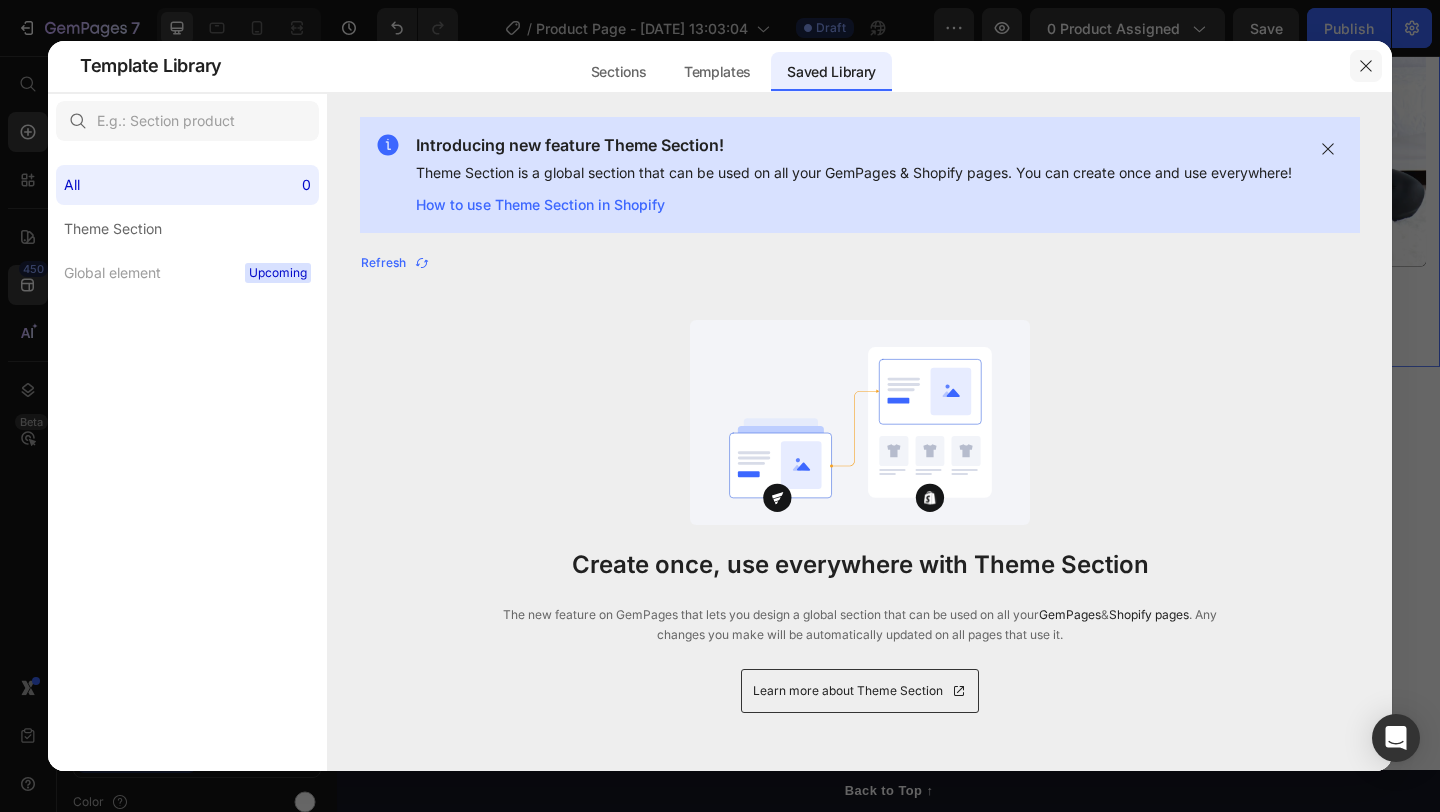 click 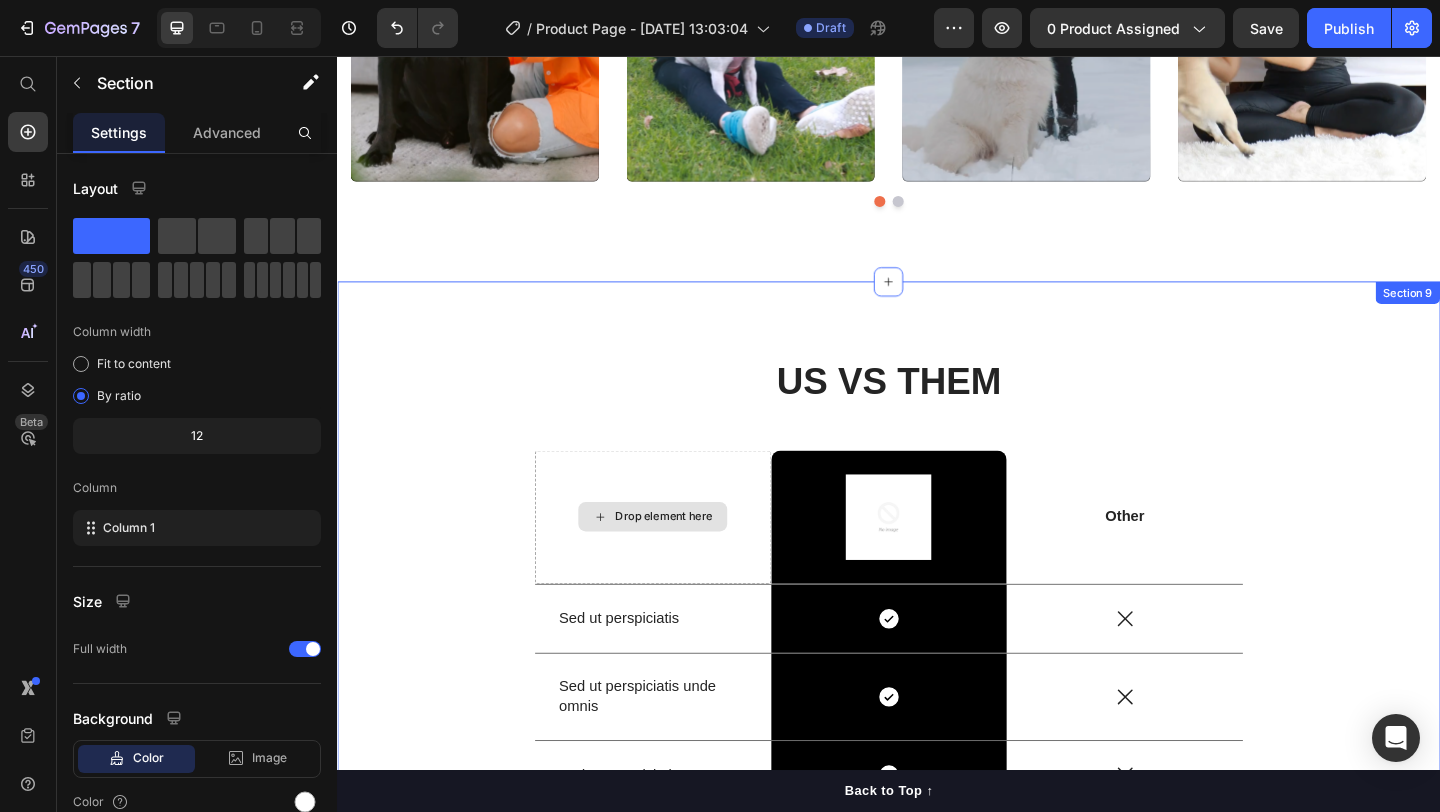 scroll, scrollTop: 6713, scrollLeft: 0, axis: vertical 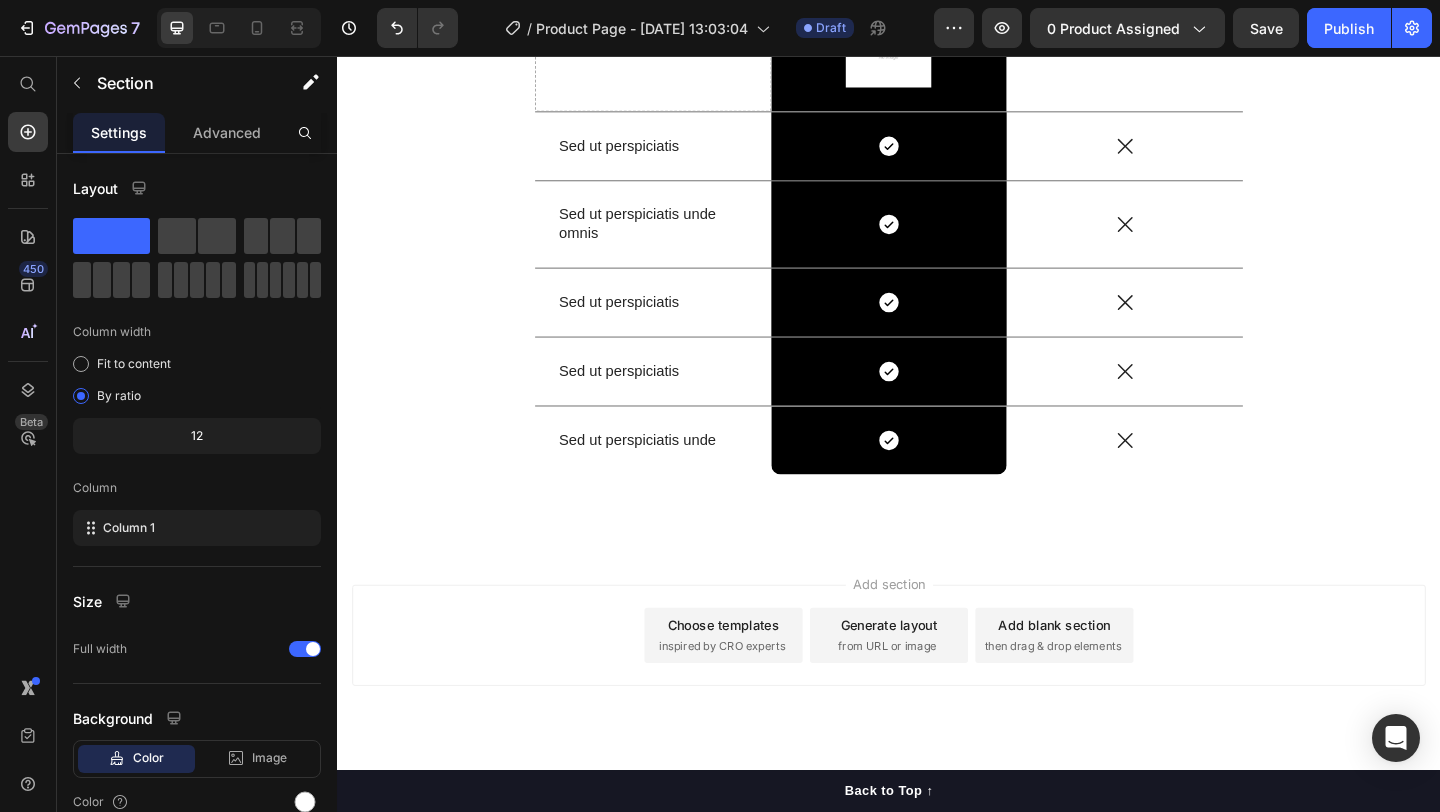 click on "Generate layout" at bounding box center [937, 674] 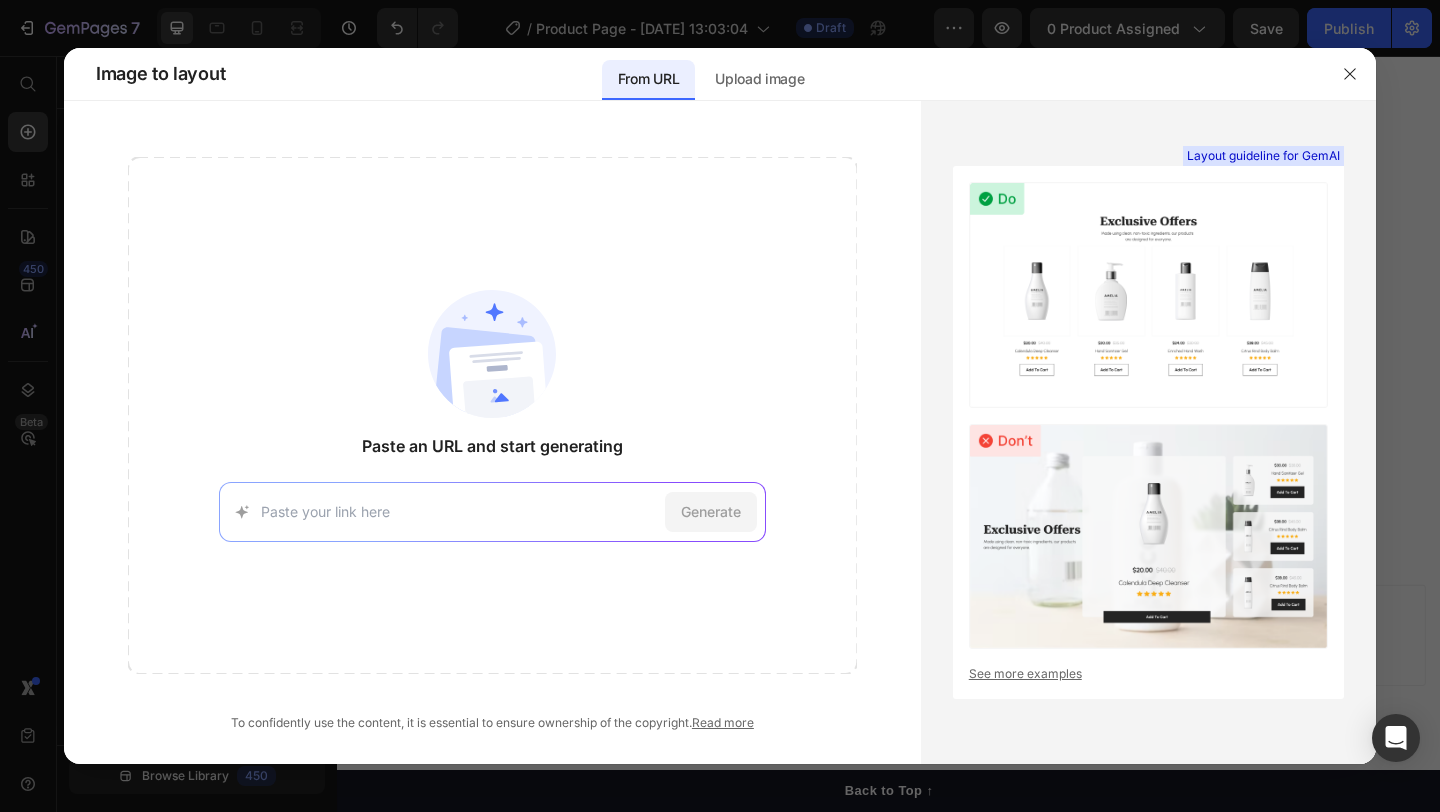 click on "Generate" at bounding box center (492, 512) 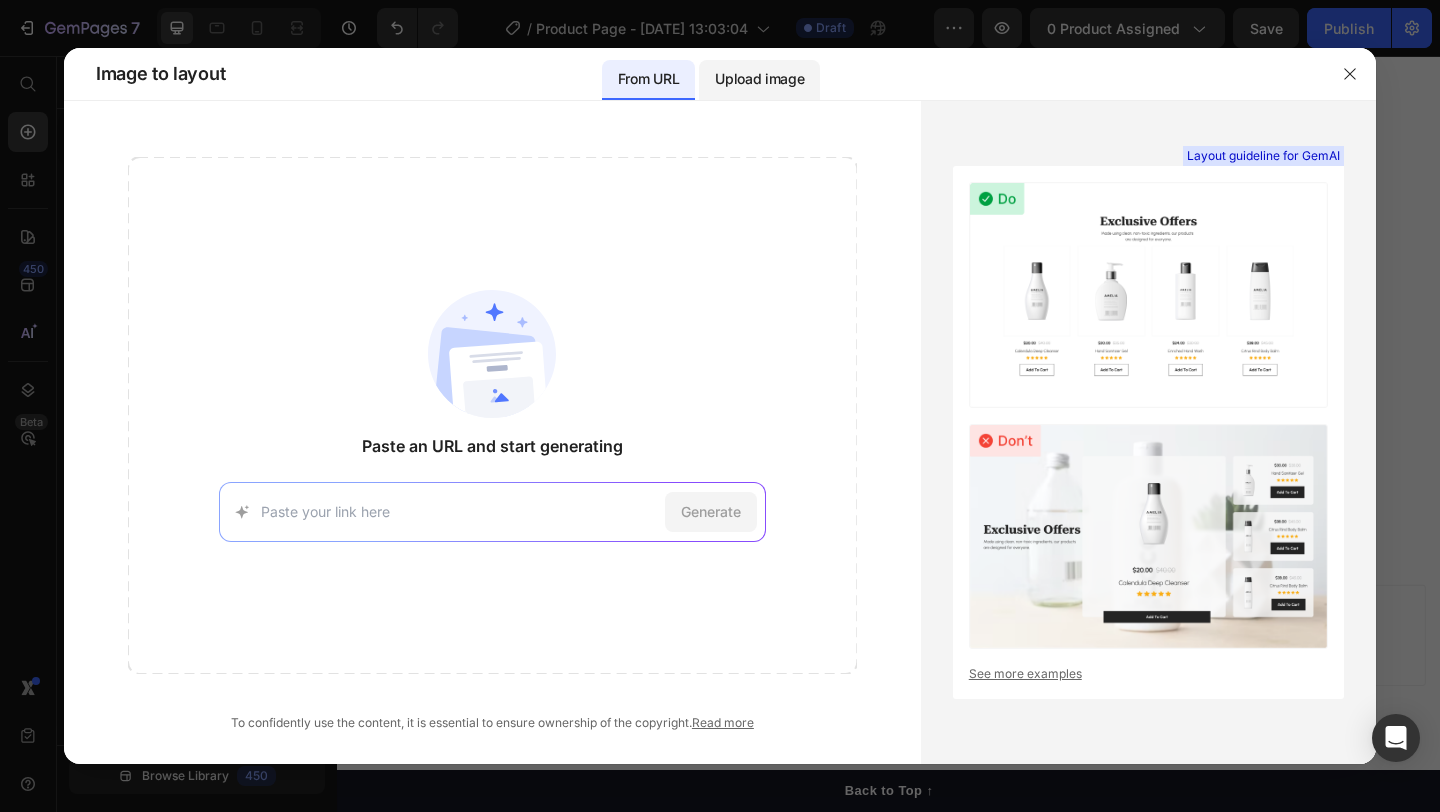 click on "Upload image" at bounding box center (759, 79) 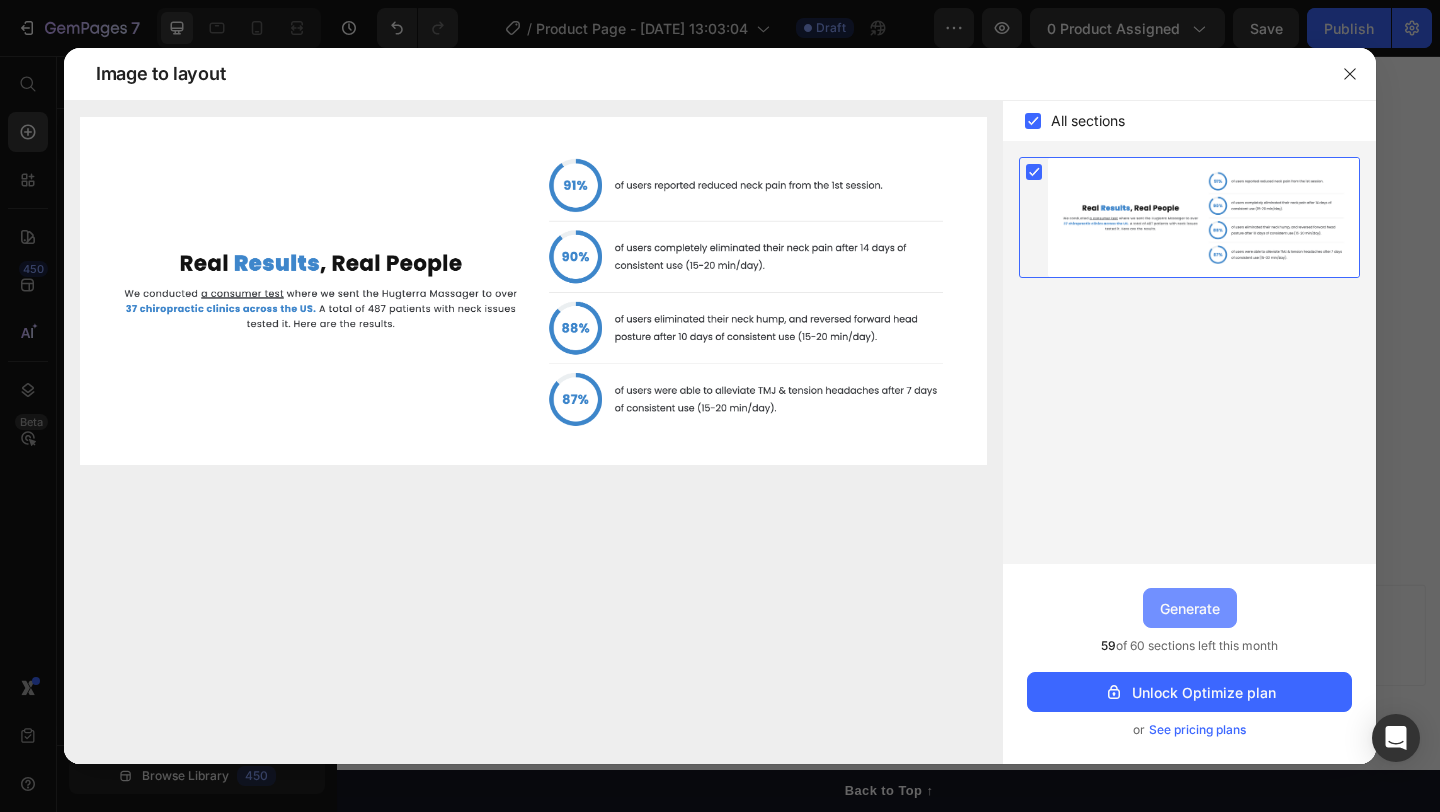click on "Generate" at bounding box center [1190, 608] 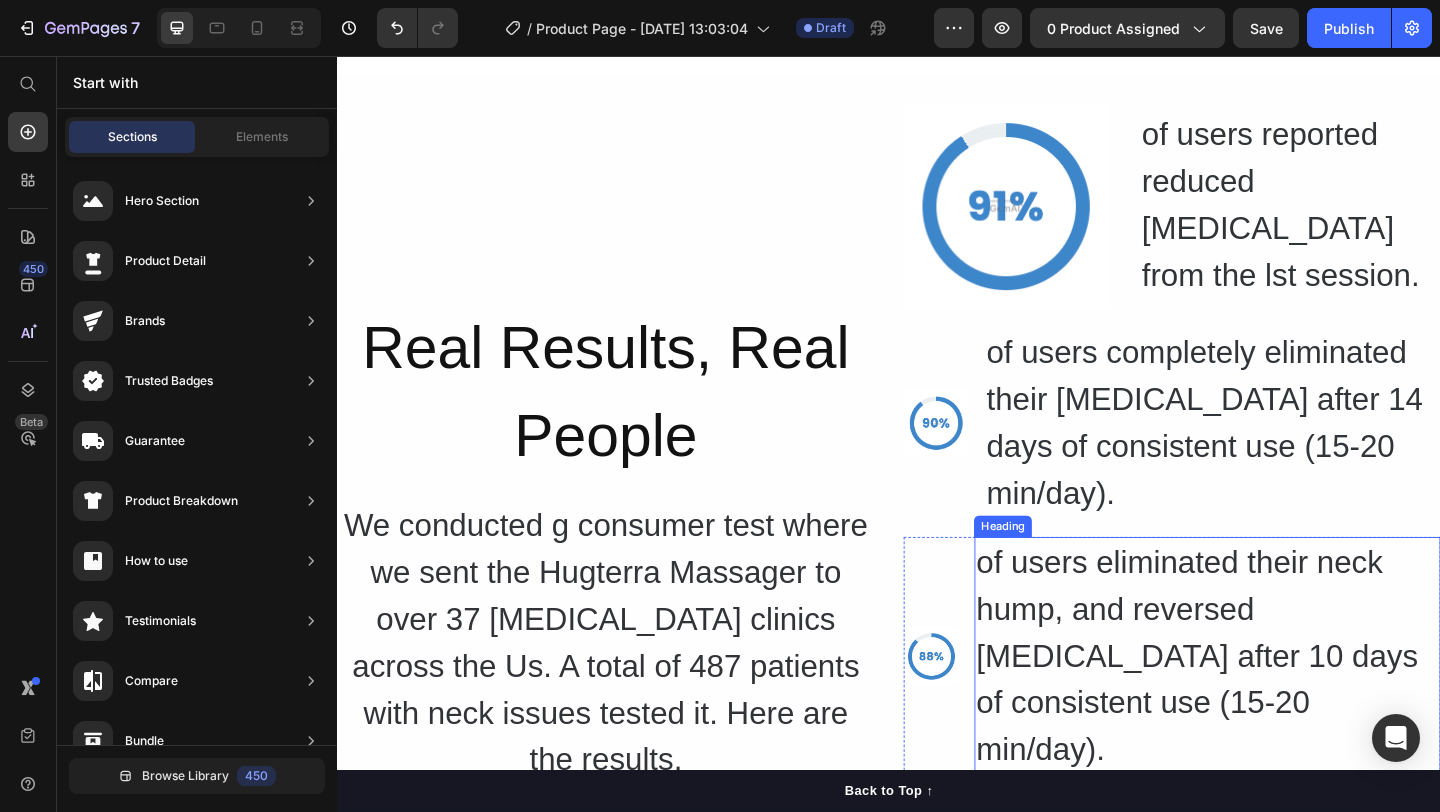 scroll, scrollTop: 7223, scrollLeft: 0, axis: vertical 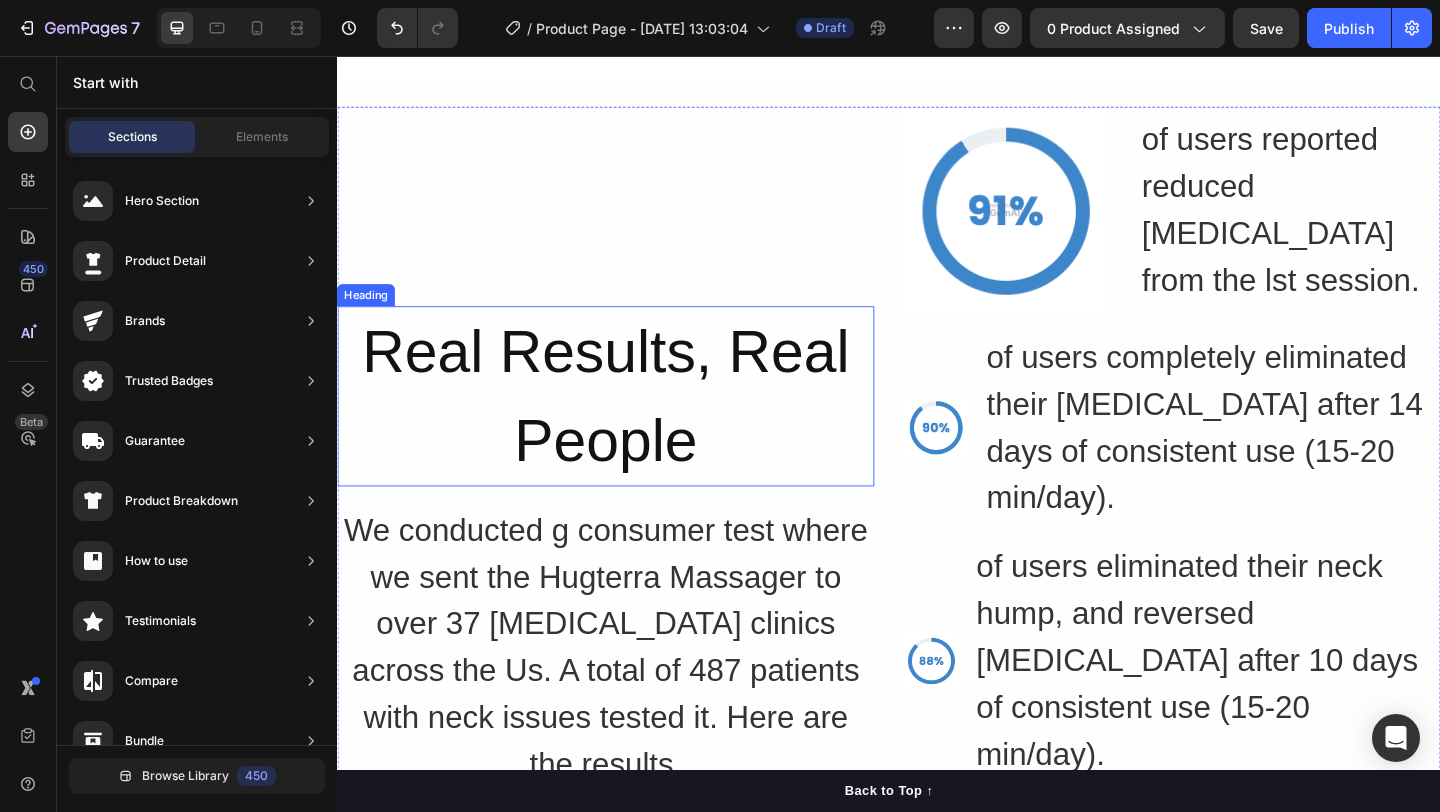 click on "Real Results, Real People" at bounding box center [629, 426] 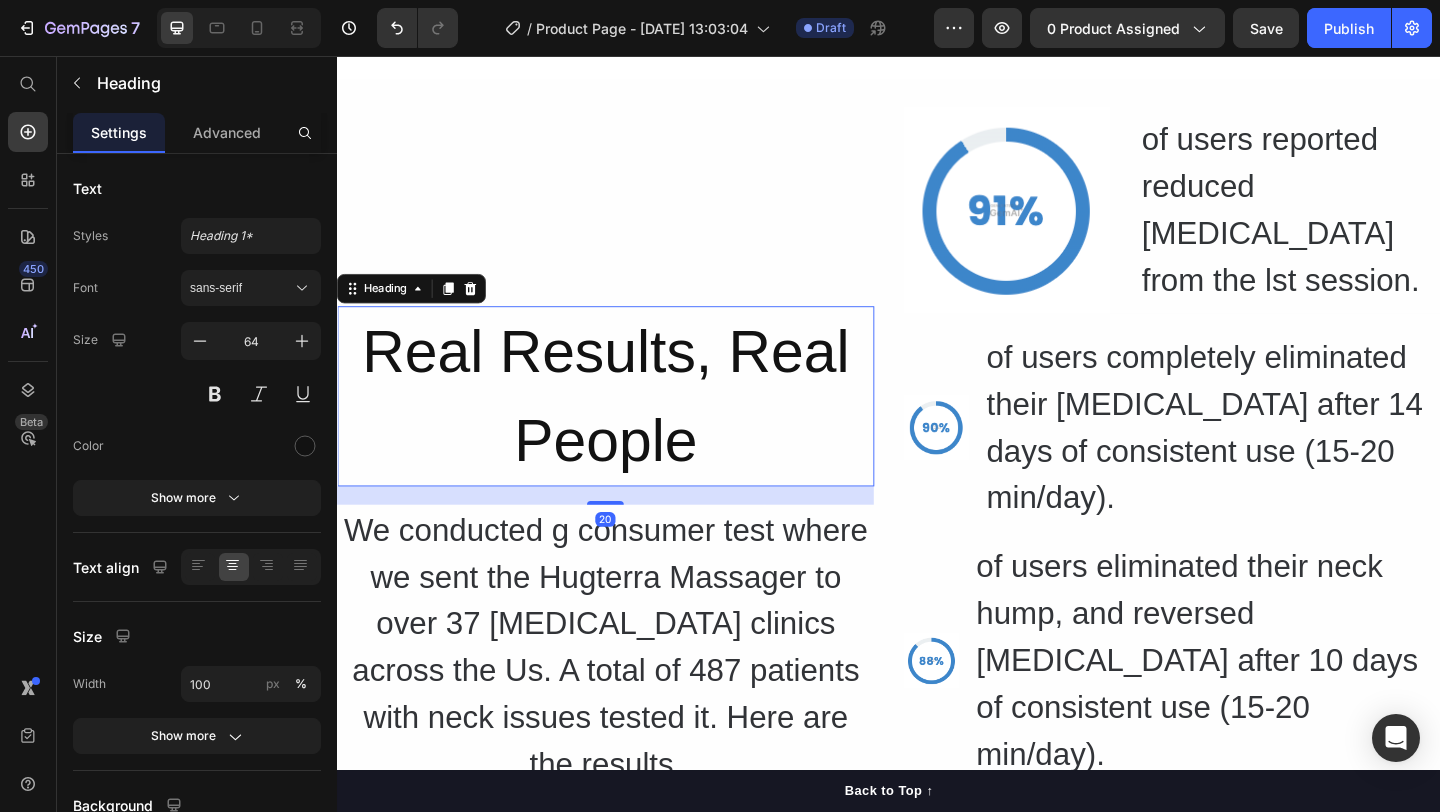 click on "Real Results, Real People" at bounding box center (629, 426) 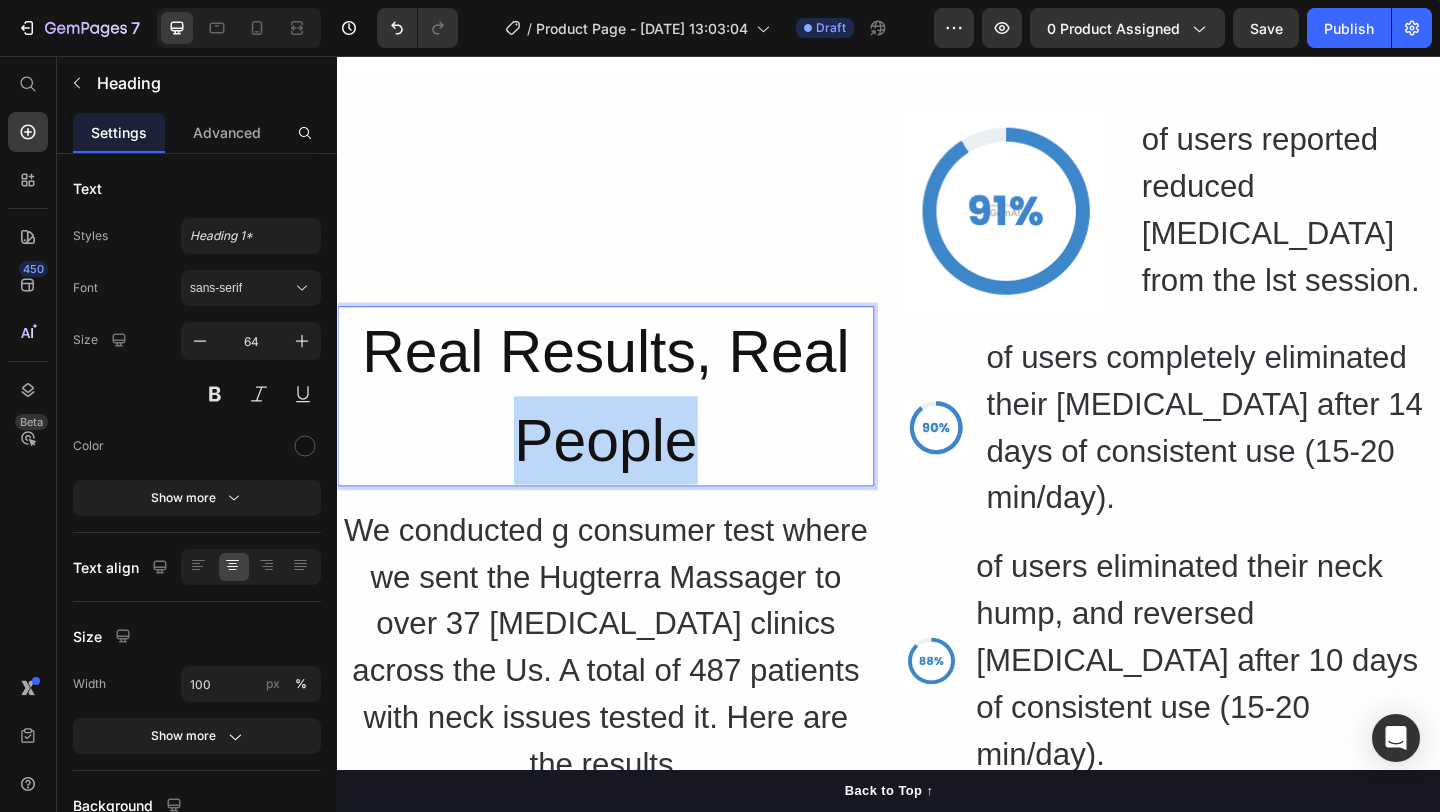 click on "Real Results, Real People" at bounding box center [629, 426] 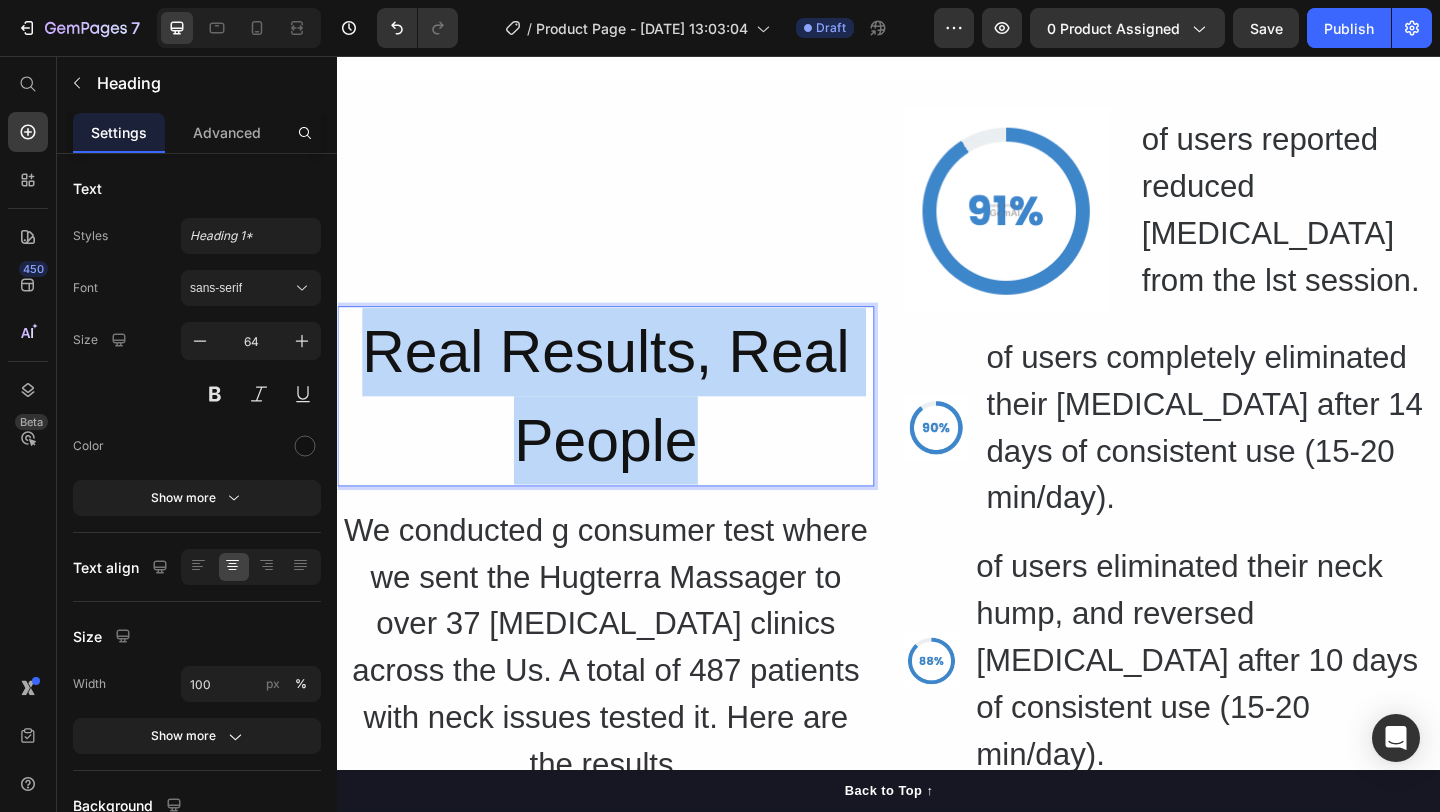 click on "Real Results, Real People" at bounding box center (629, 426) 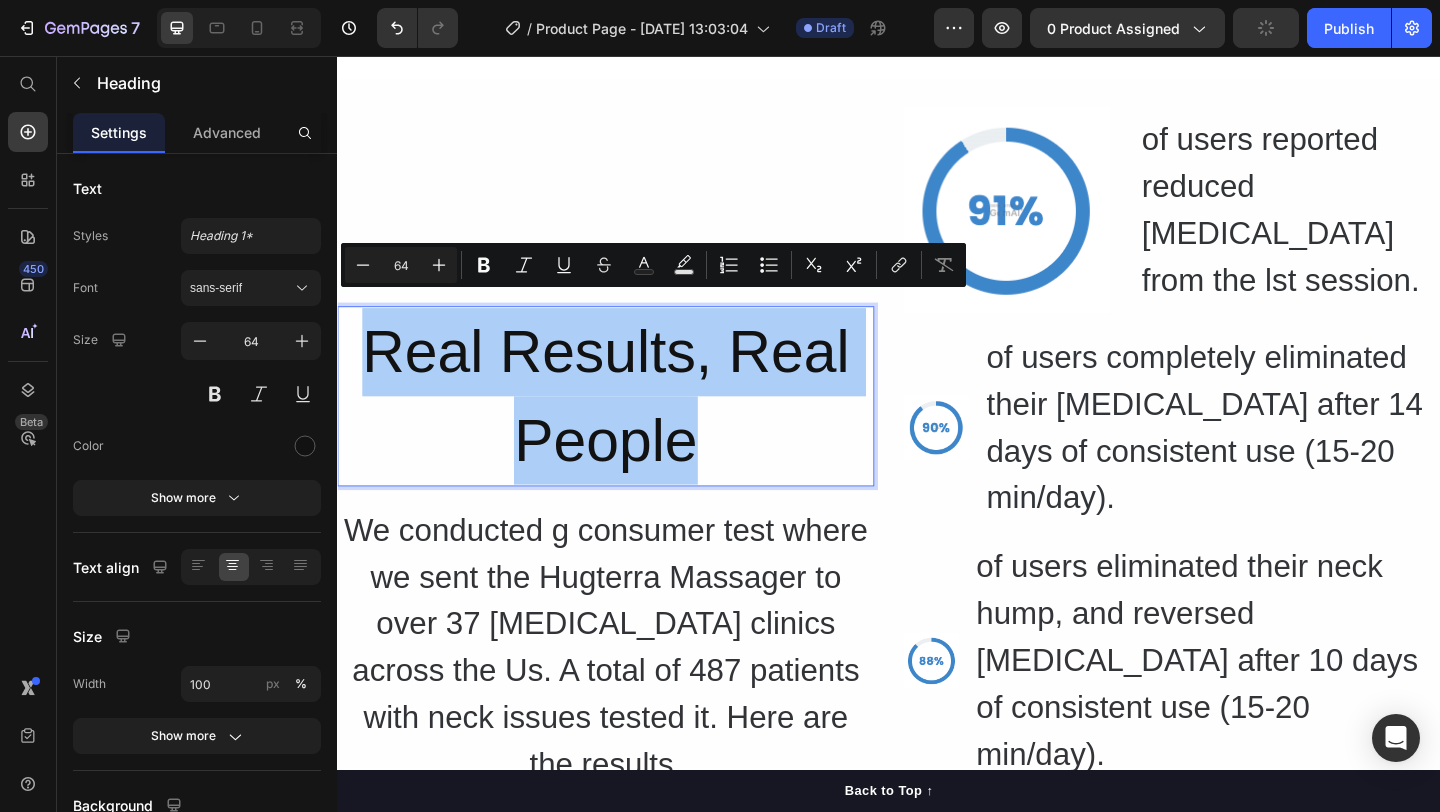 click on "64" at bounding box center (401, 265) 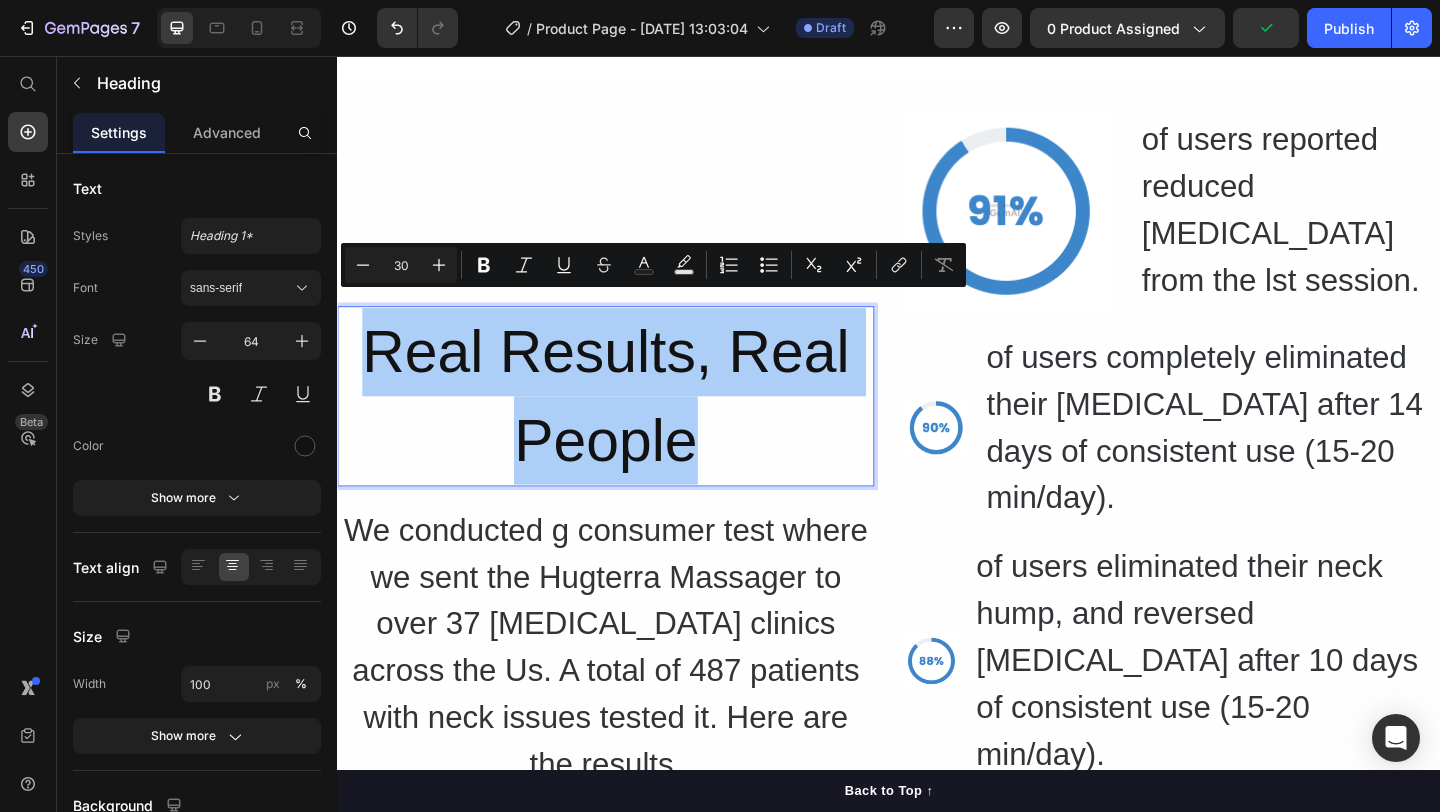 type on "30" 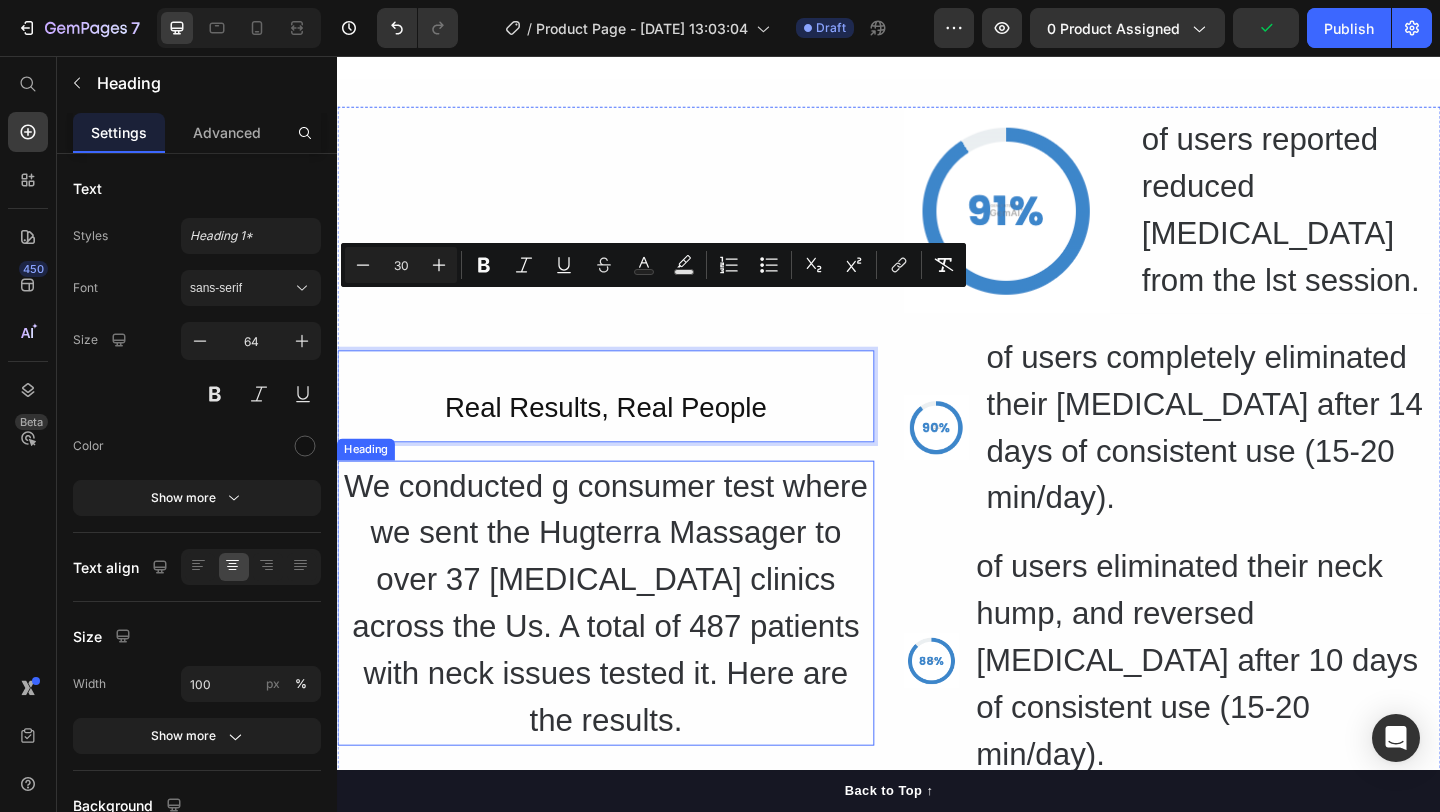 click on "We conducted g consumer test where we sent the Hugterra Massager to over 37 chiropractic clinics across the Us. A total of 487 patients with neck issues tested it. Here are the results." at bounding box center (629, 651) 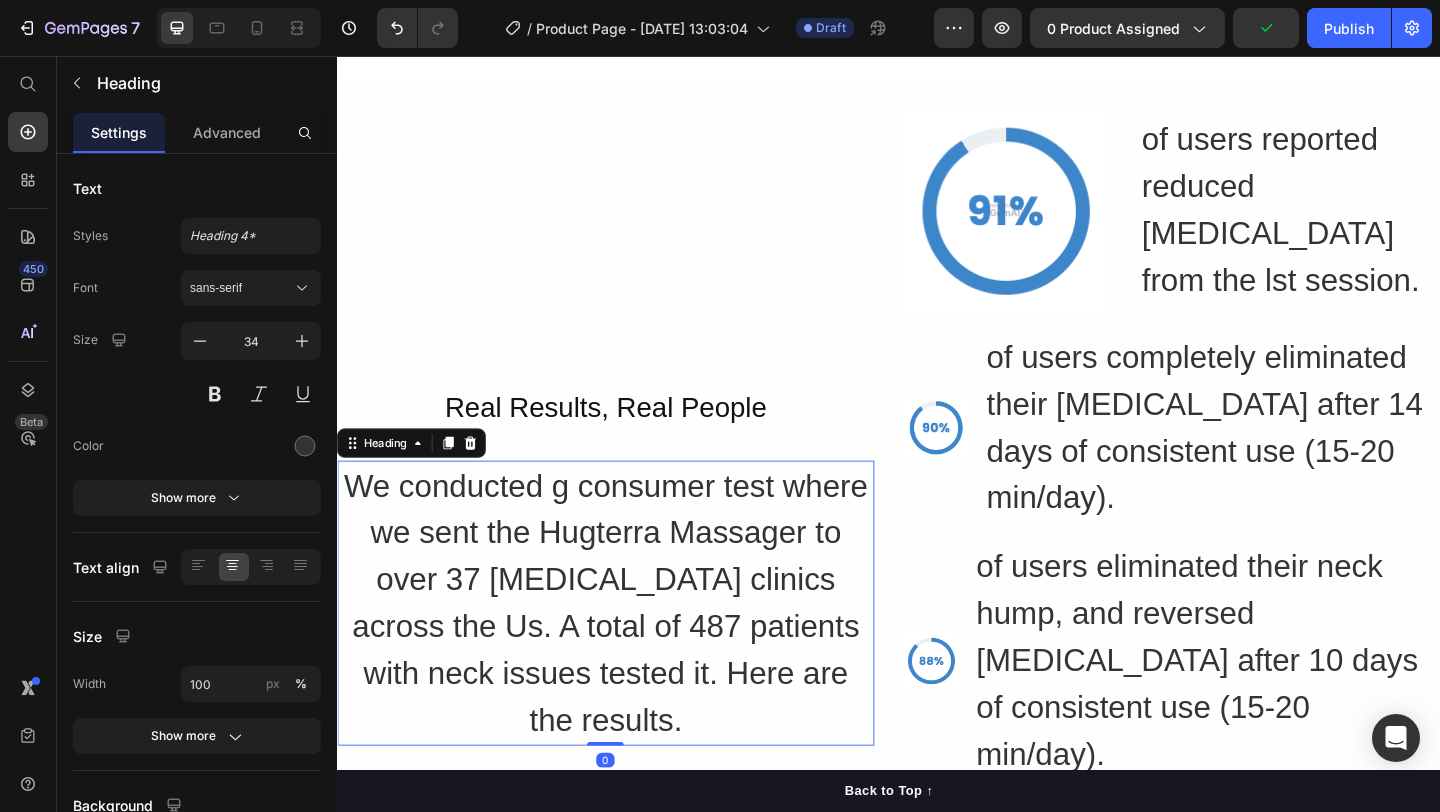 click on "We conducted g consumer test where we sent the Hugterra Massager to over 37 chiropractic clinics across the Us. A total of 487 patients with neck issues tested it. Here are the results." at bounding box center (629, 651) 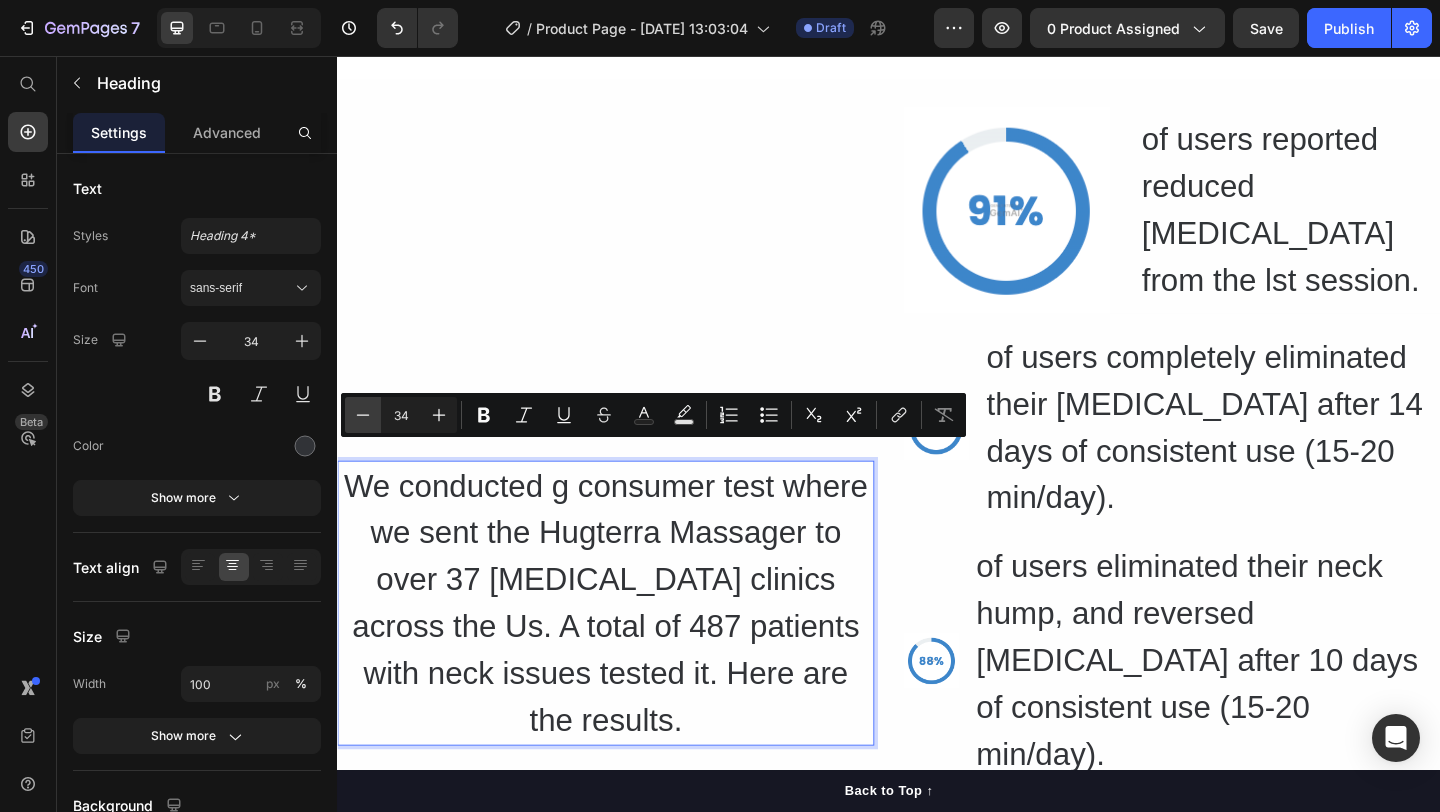 click 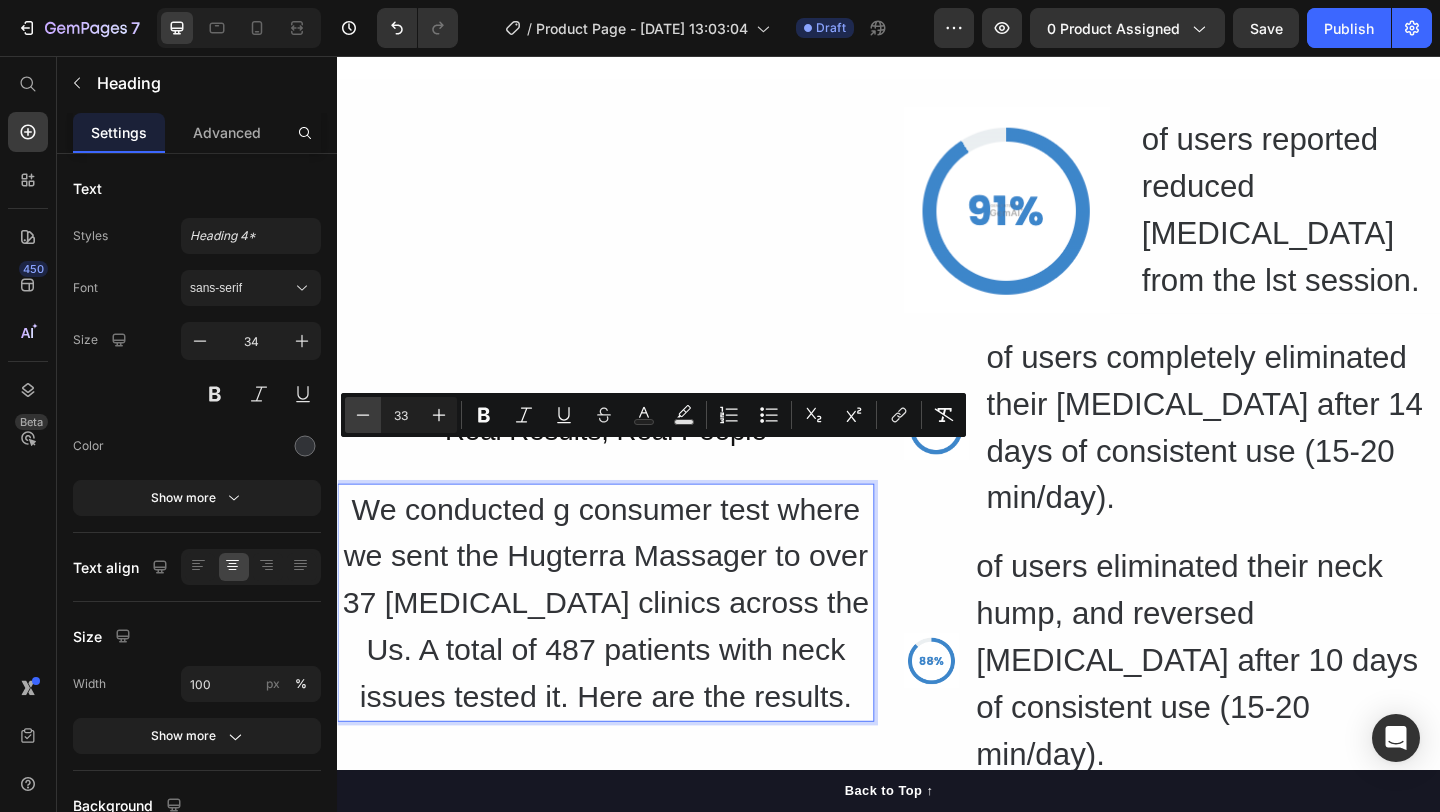 click 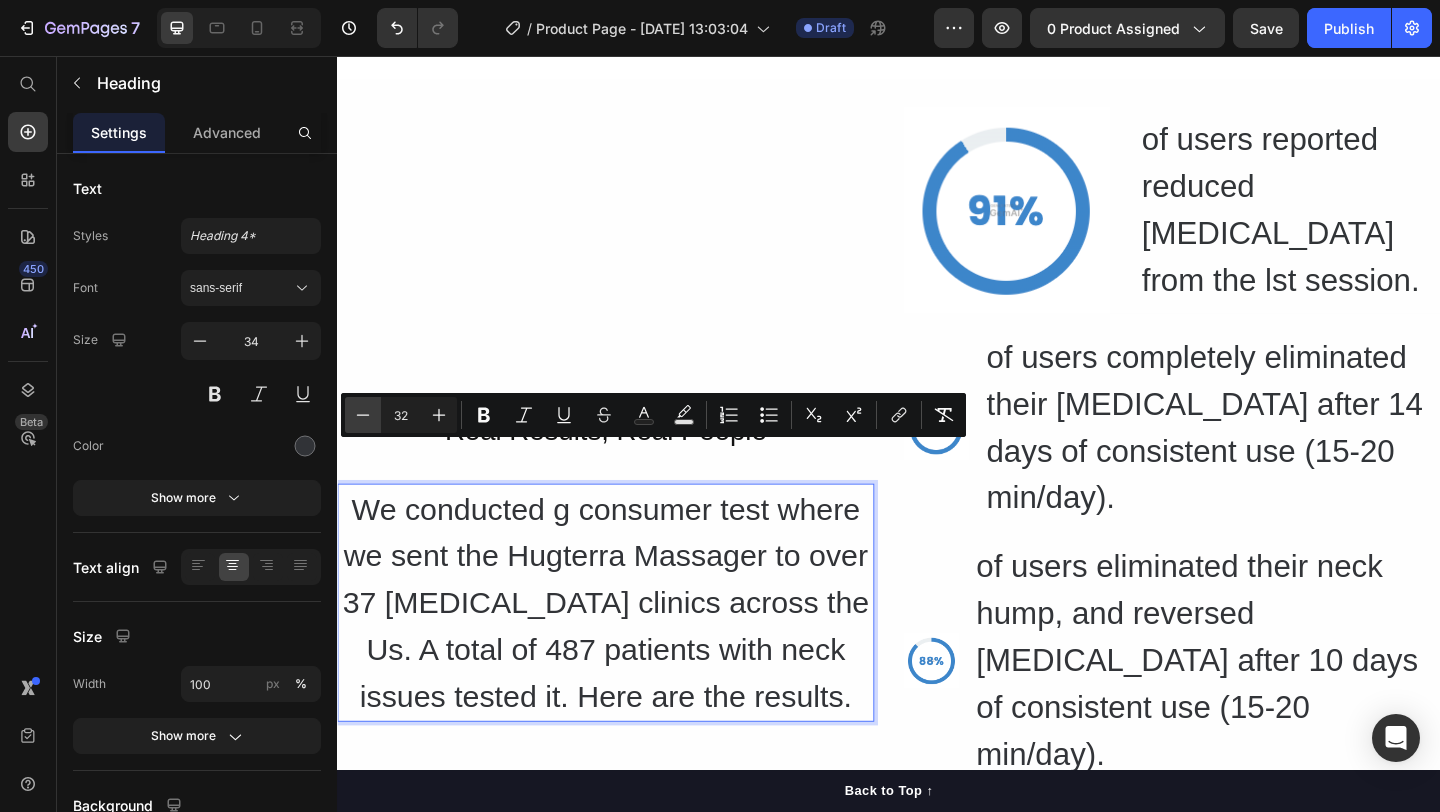click 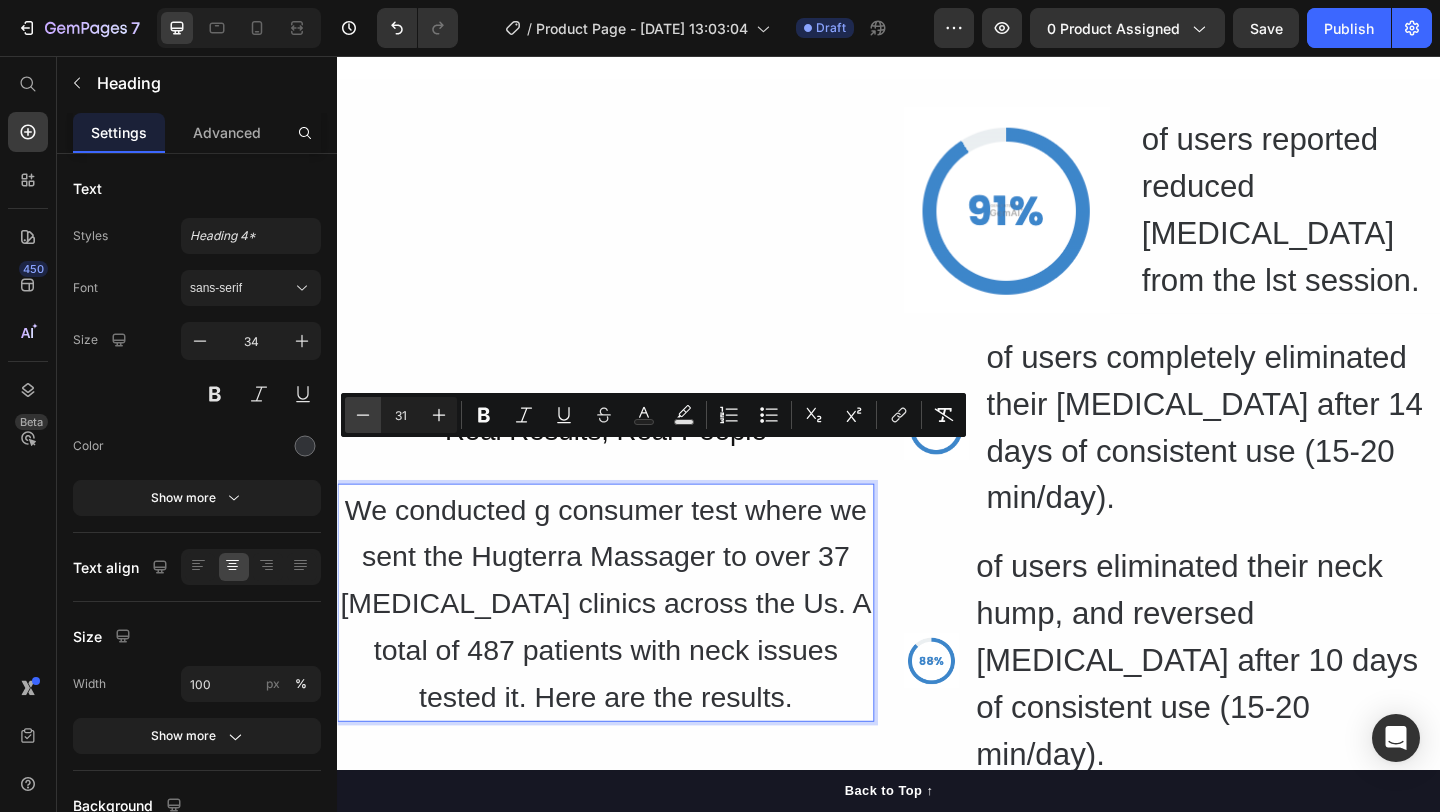 click 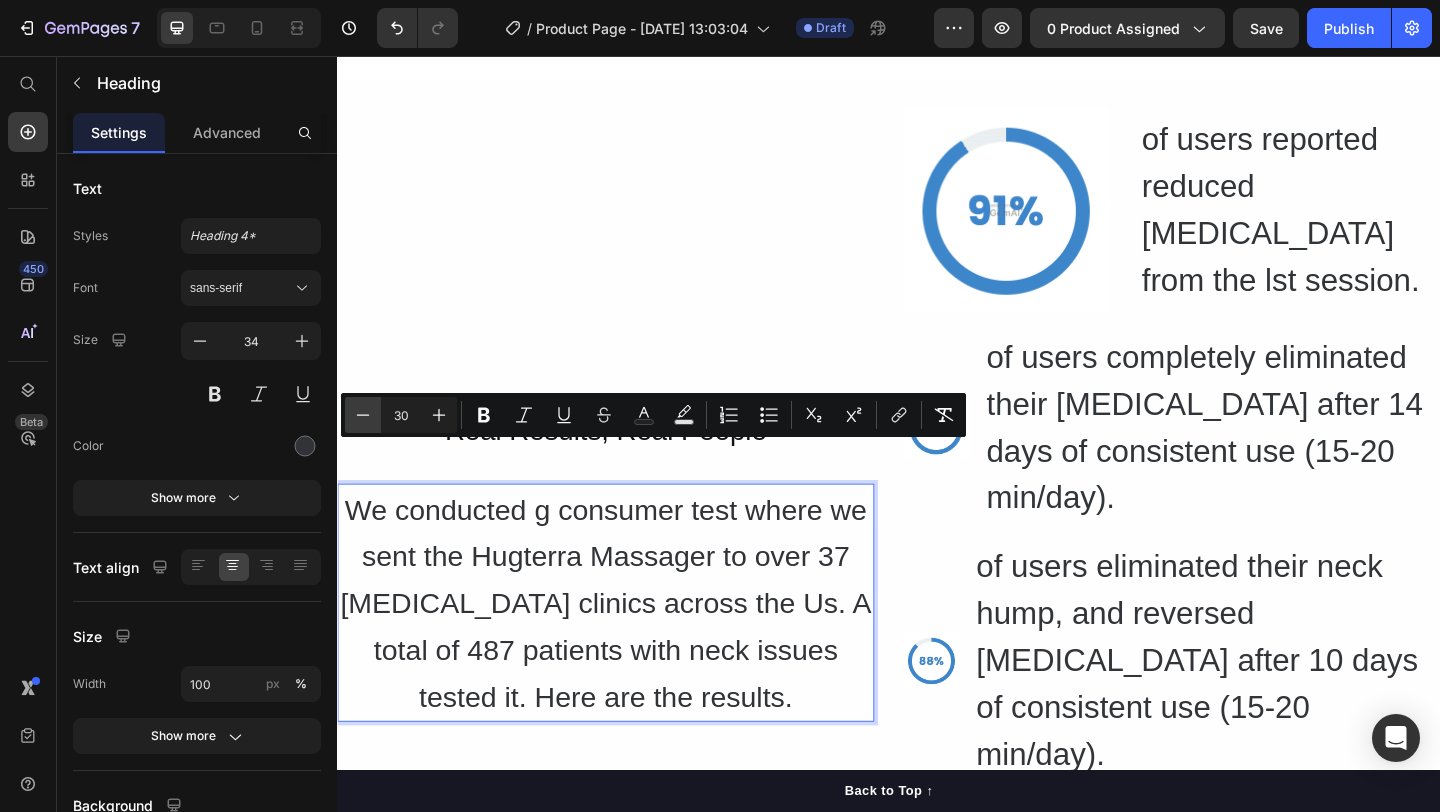 click 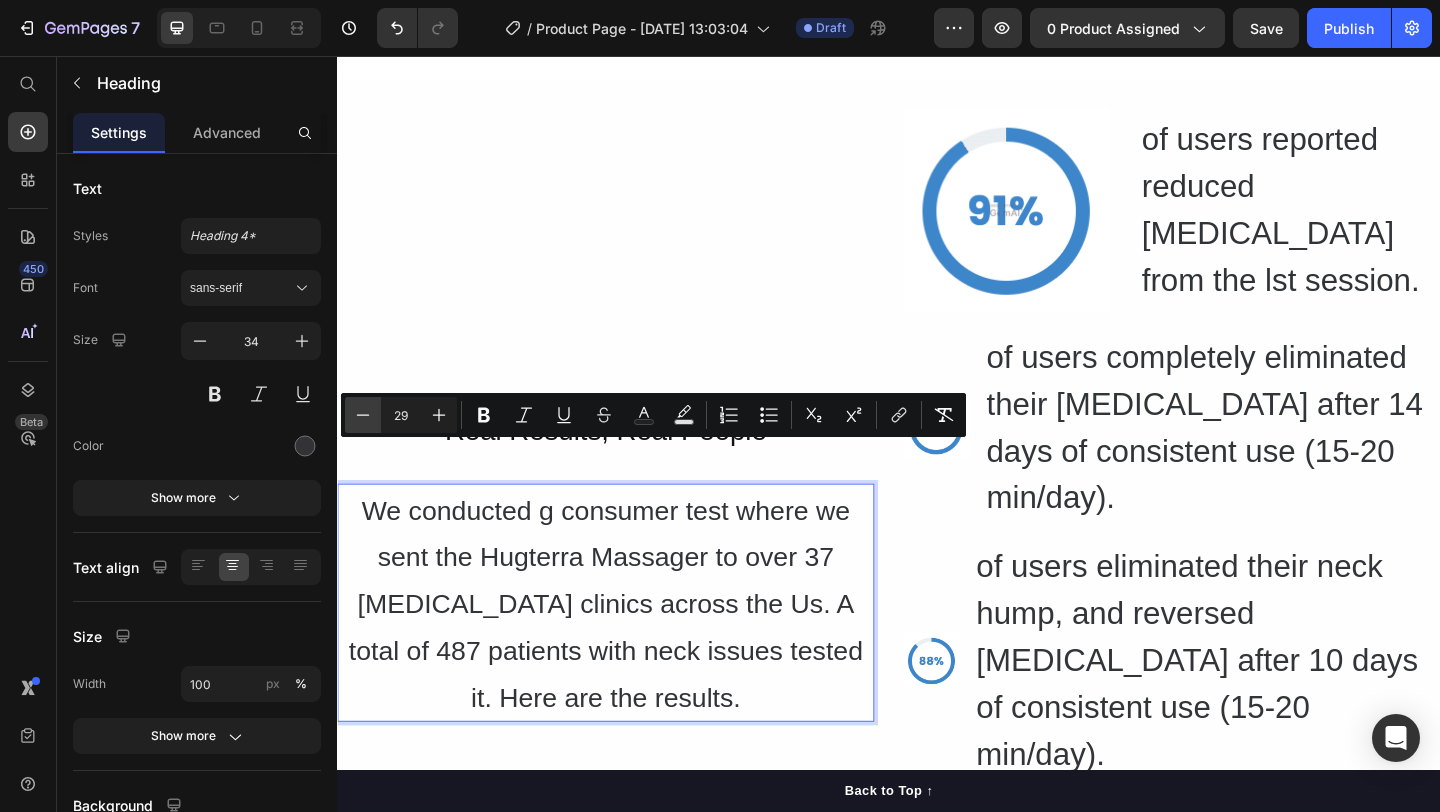 click 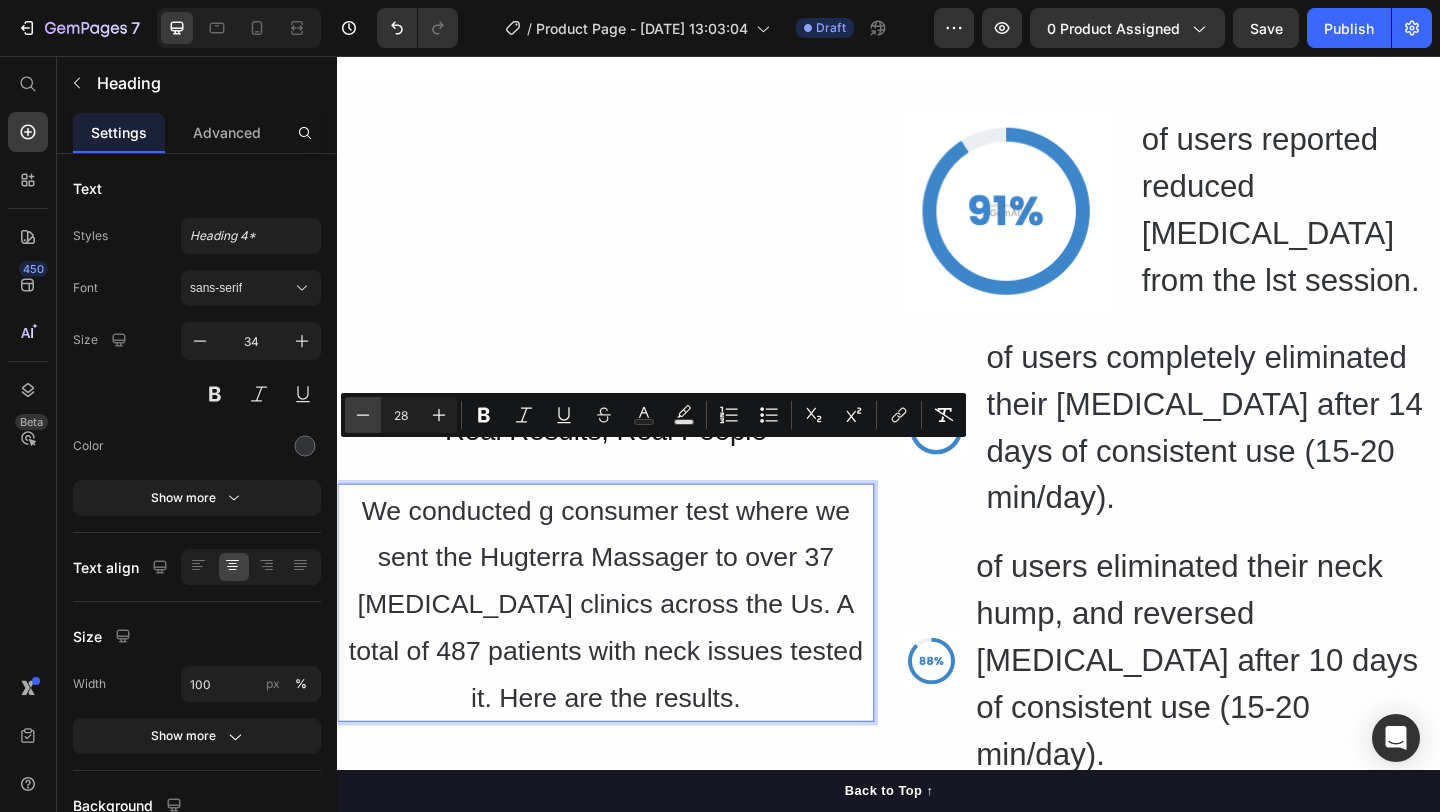 click 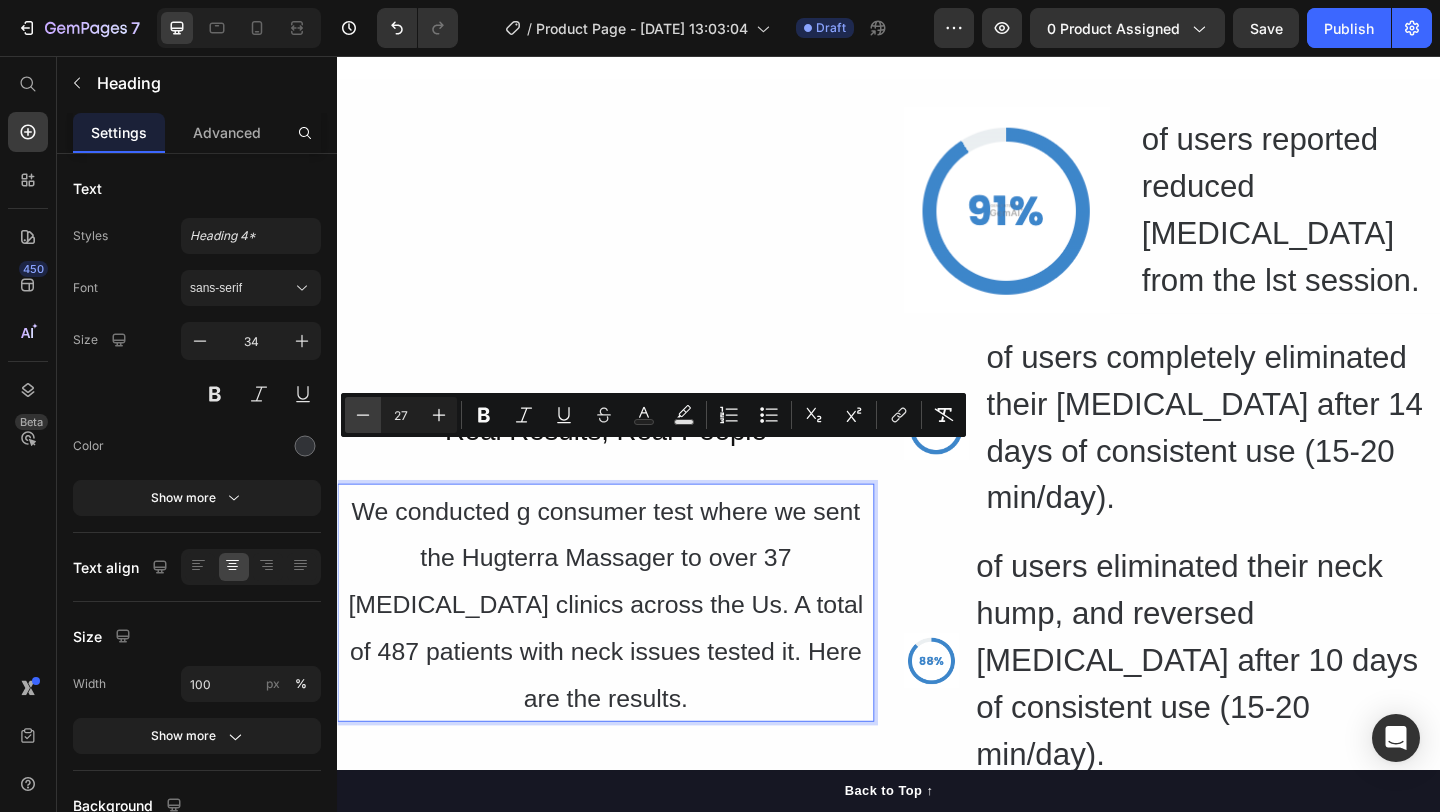 click 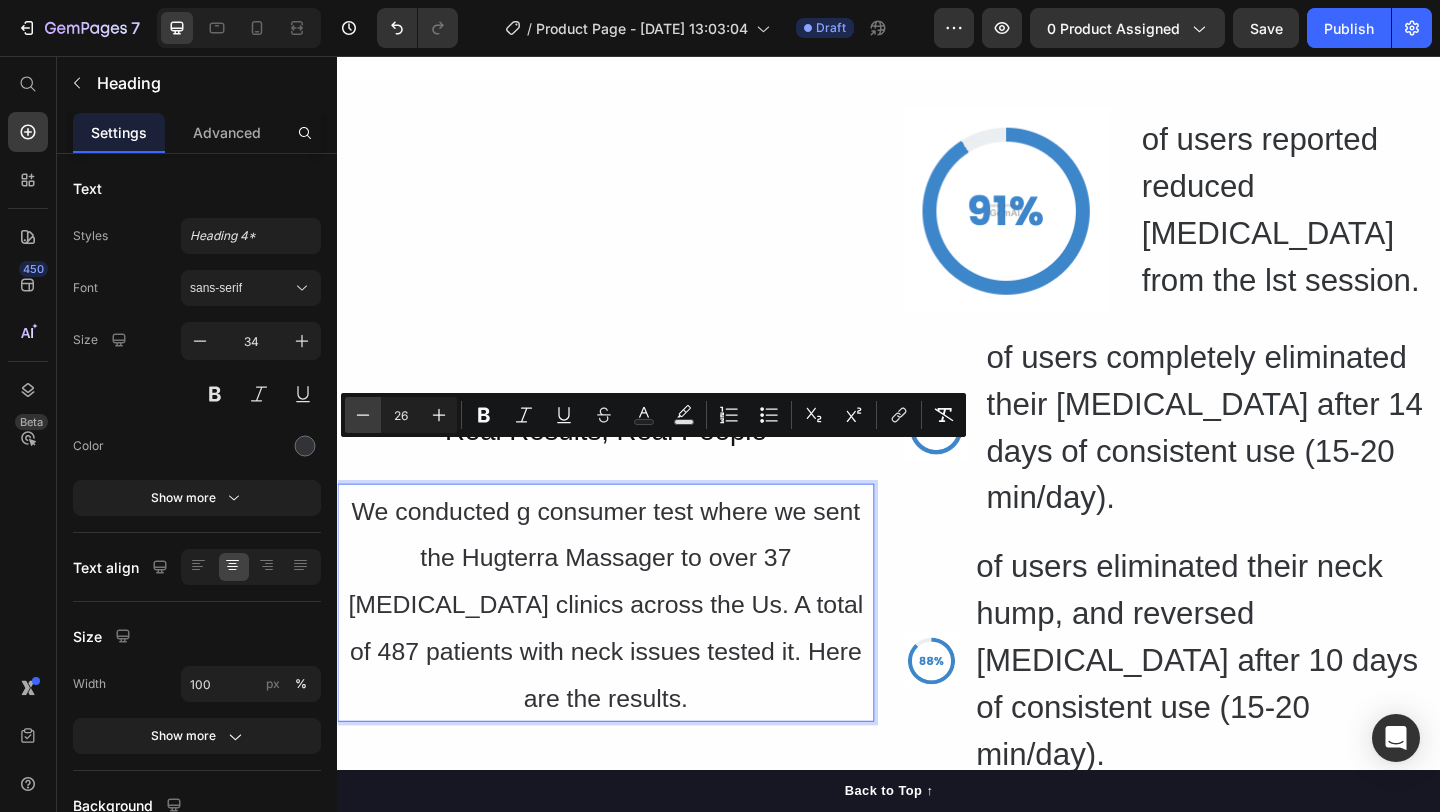 click 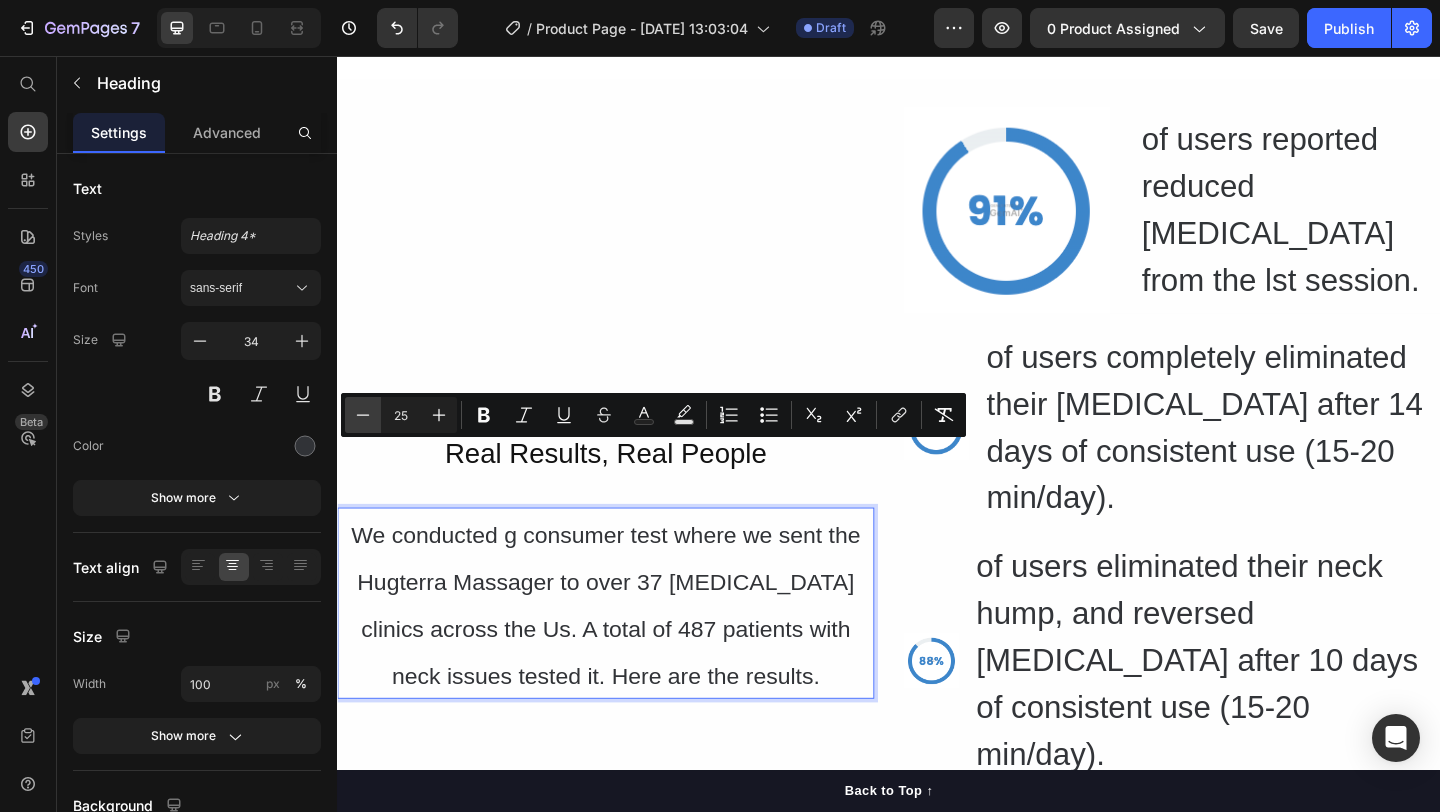 click 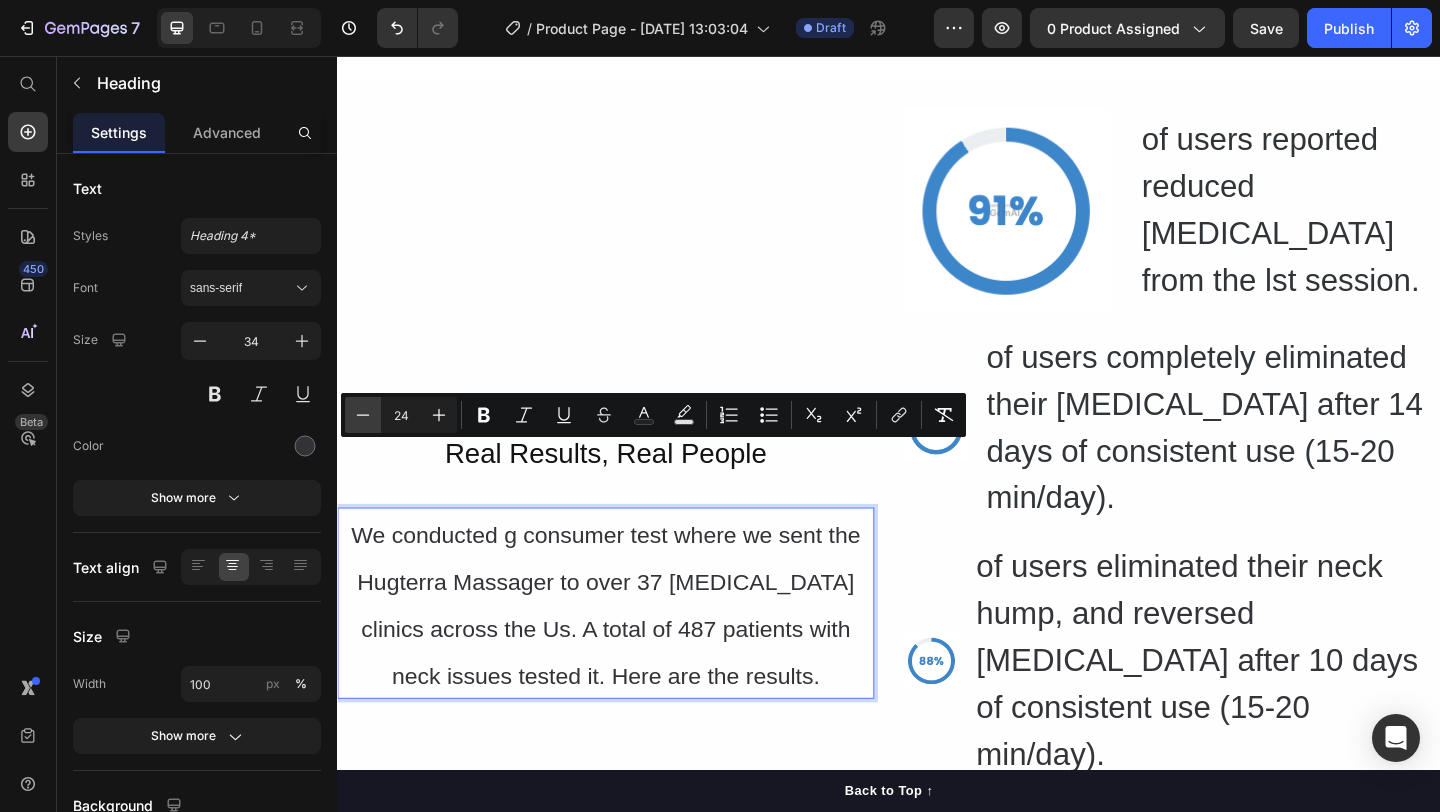 click 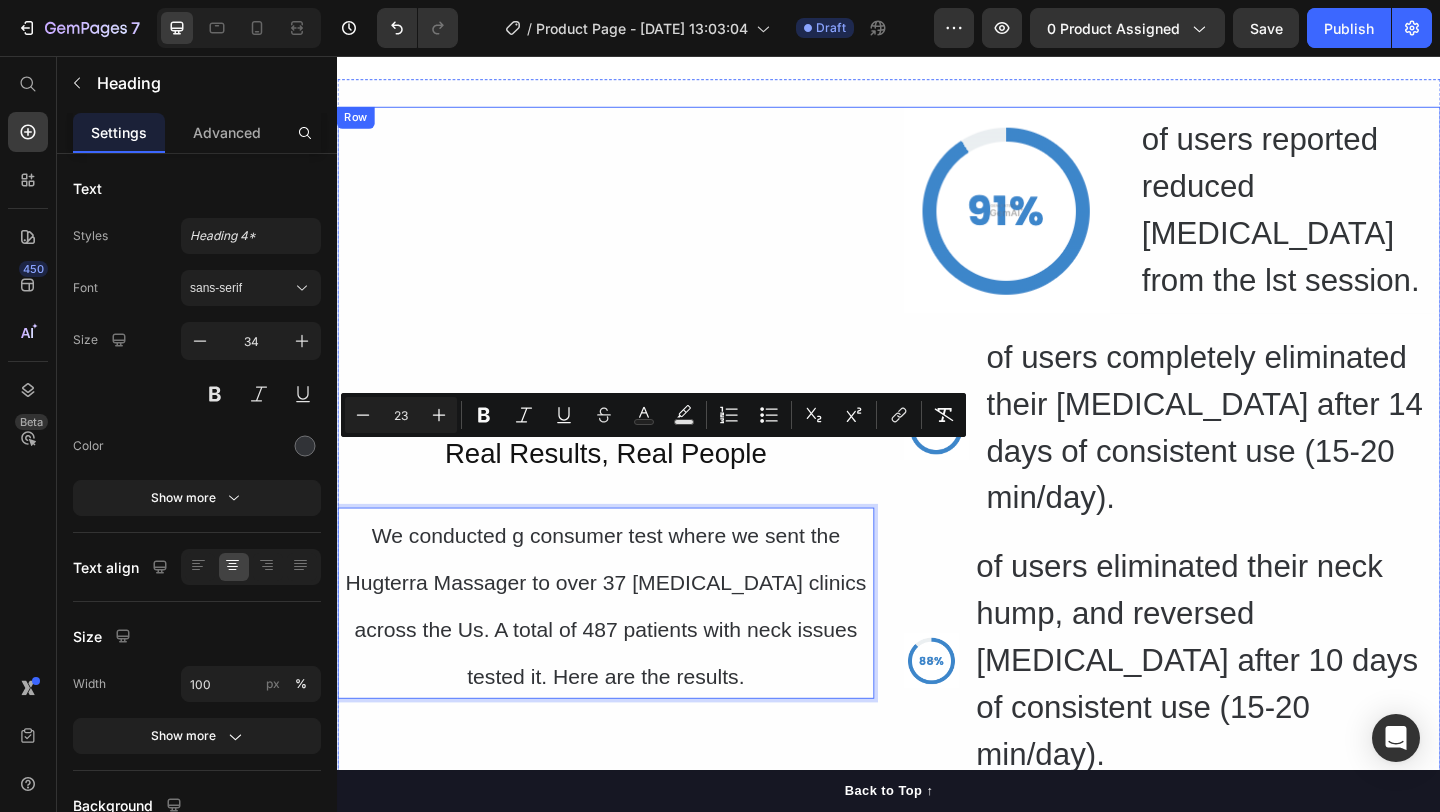 click on "⁠⁠⁠⁠⁠⁠⁠ Real Results, Real People Heading We conducted g consumer test where we sent the Hugterra Massager to over 37 chiropractic clinics across the Us. A total of 487 patients with neck issues tested it. Here are the results. Heading   0" at bounding box center [629, 591] 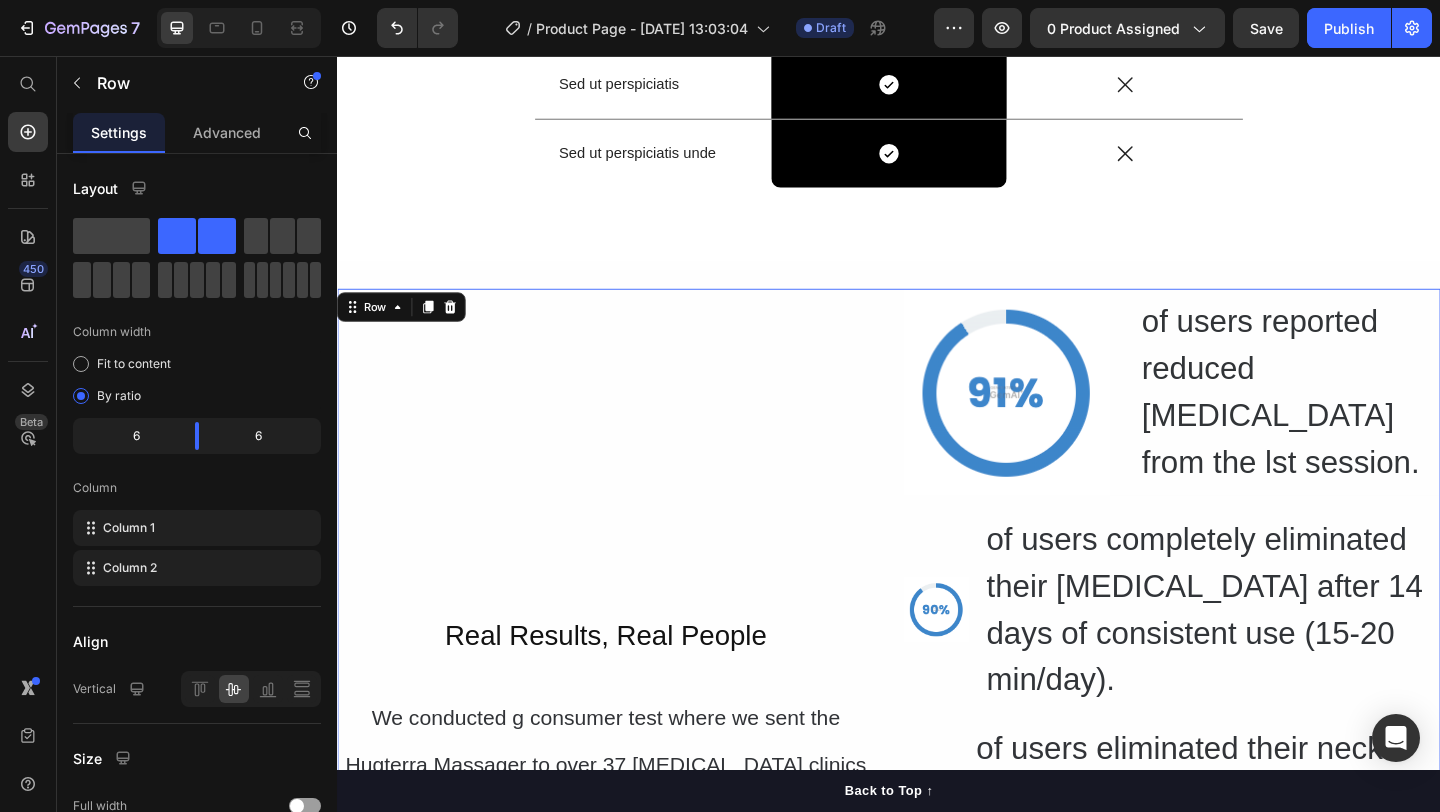 scroll, scrollTop: 7279, scrollLeft: 0, axis: vertical 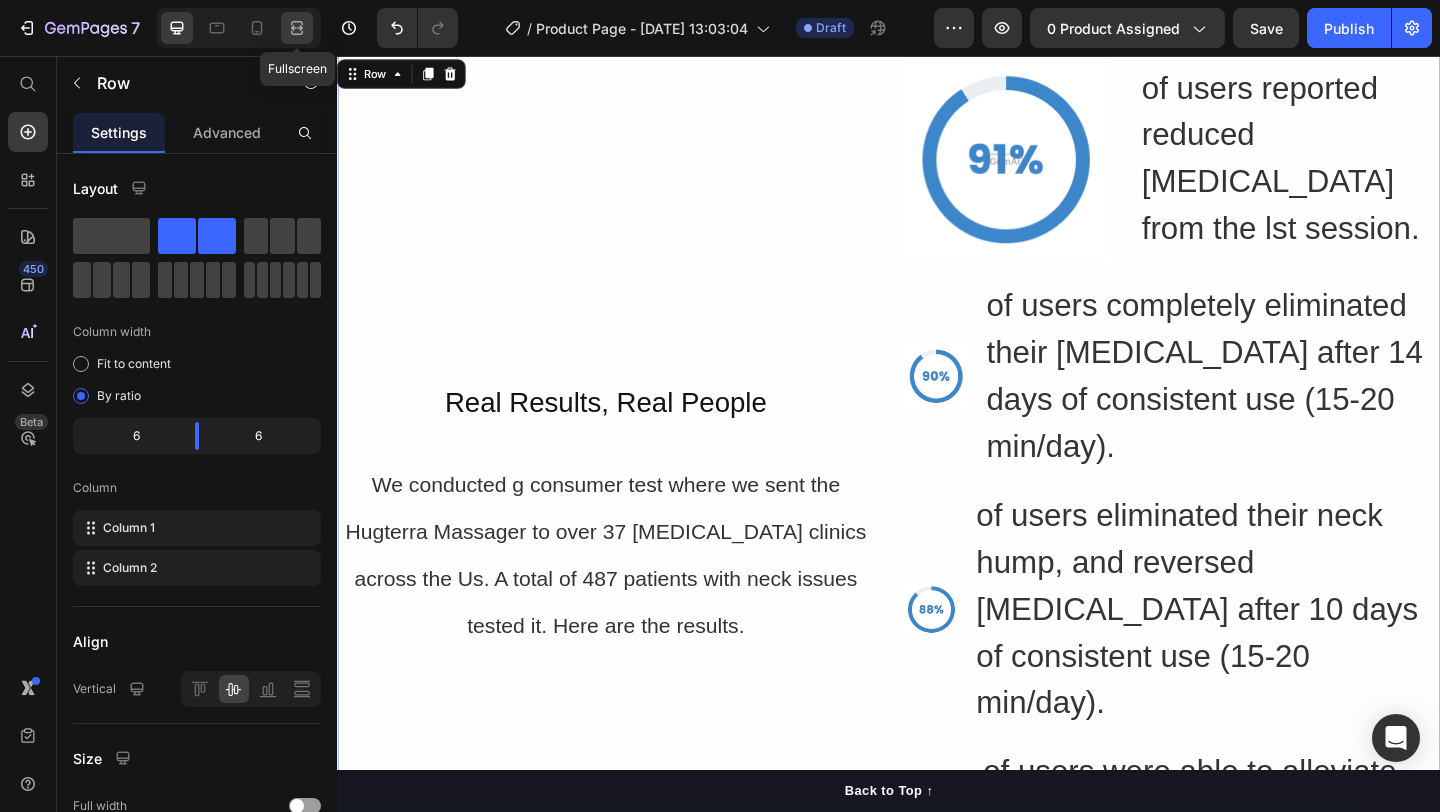 click 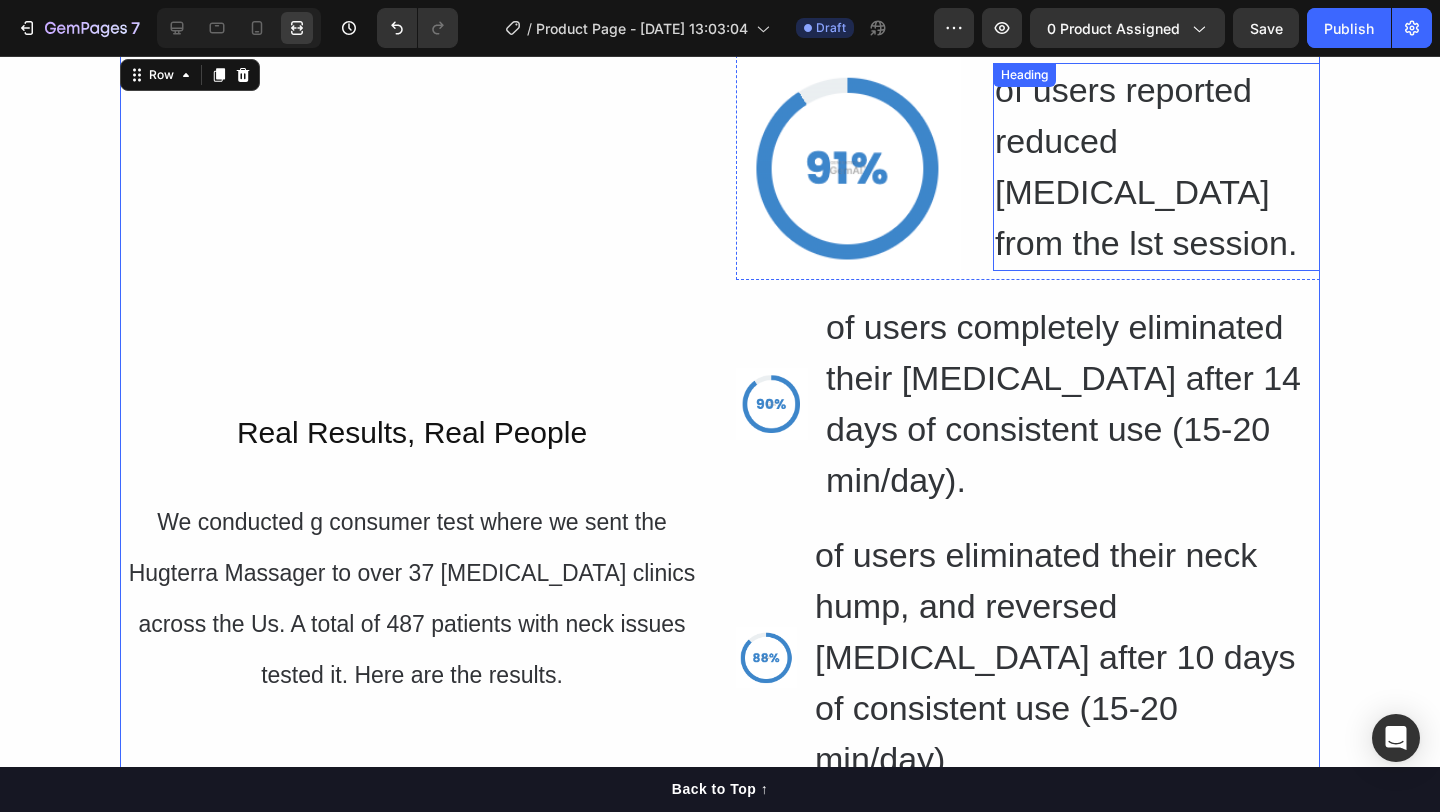 click on "Image of users reported reduced neck pain from the lst session. Heading Row" at bounding box center (1028, 167) 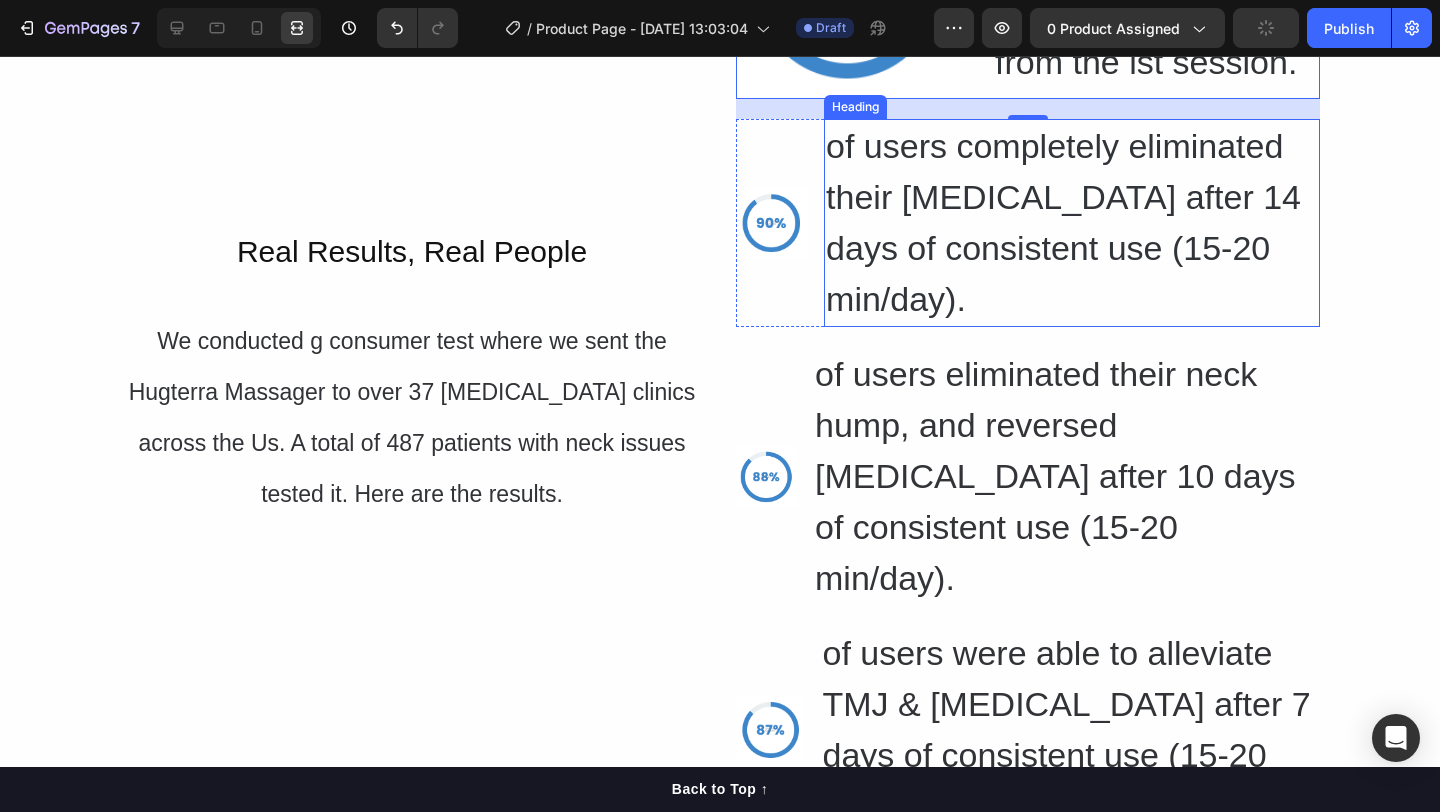 click on "of users completely eliminated their neck pain after 14 days of consistent use (15-20 min/day)." at bounding box center [1072, 223] 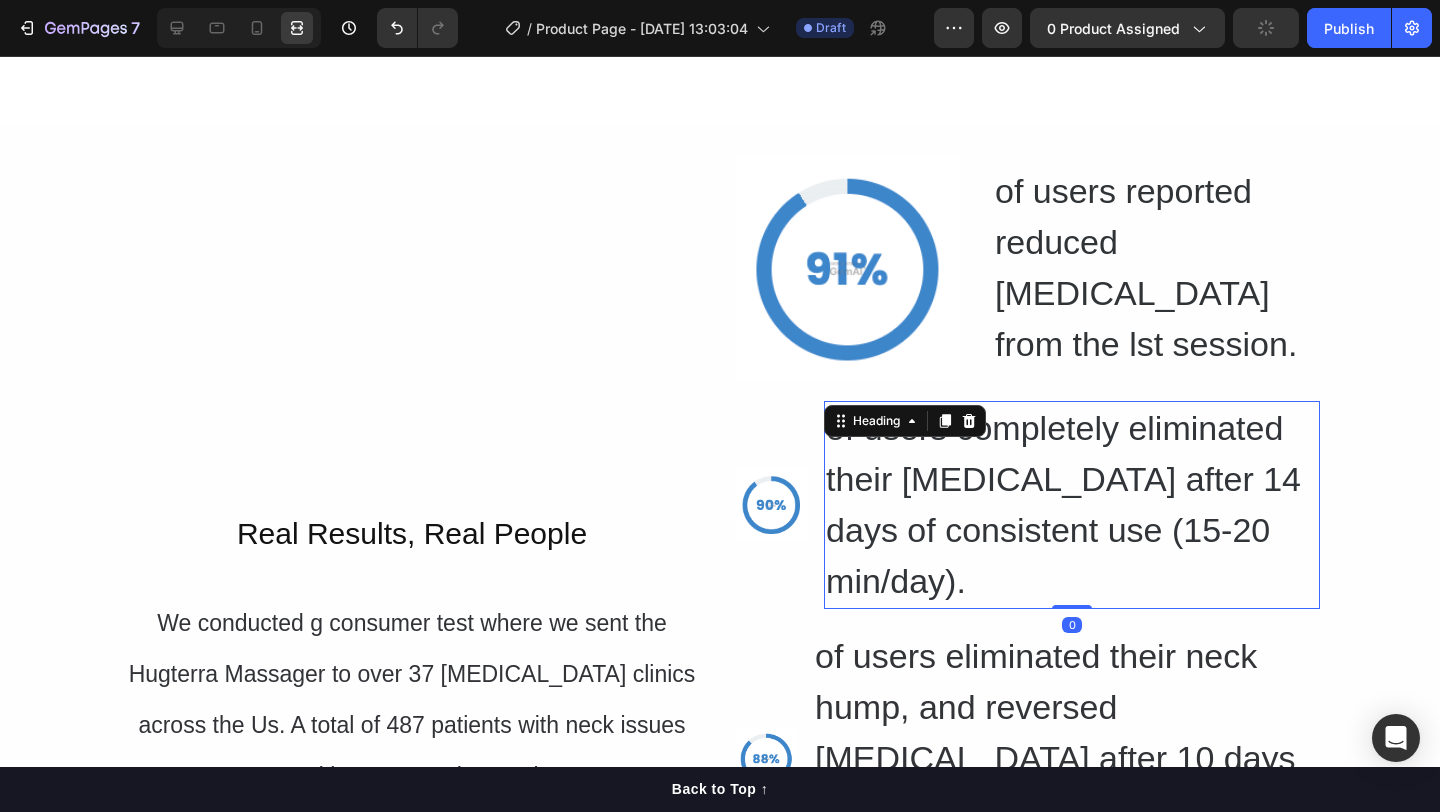 scroll, scrollTop: 7103, scrollLeft: 0, axis: vertical 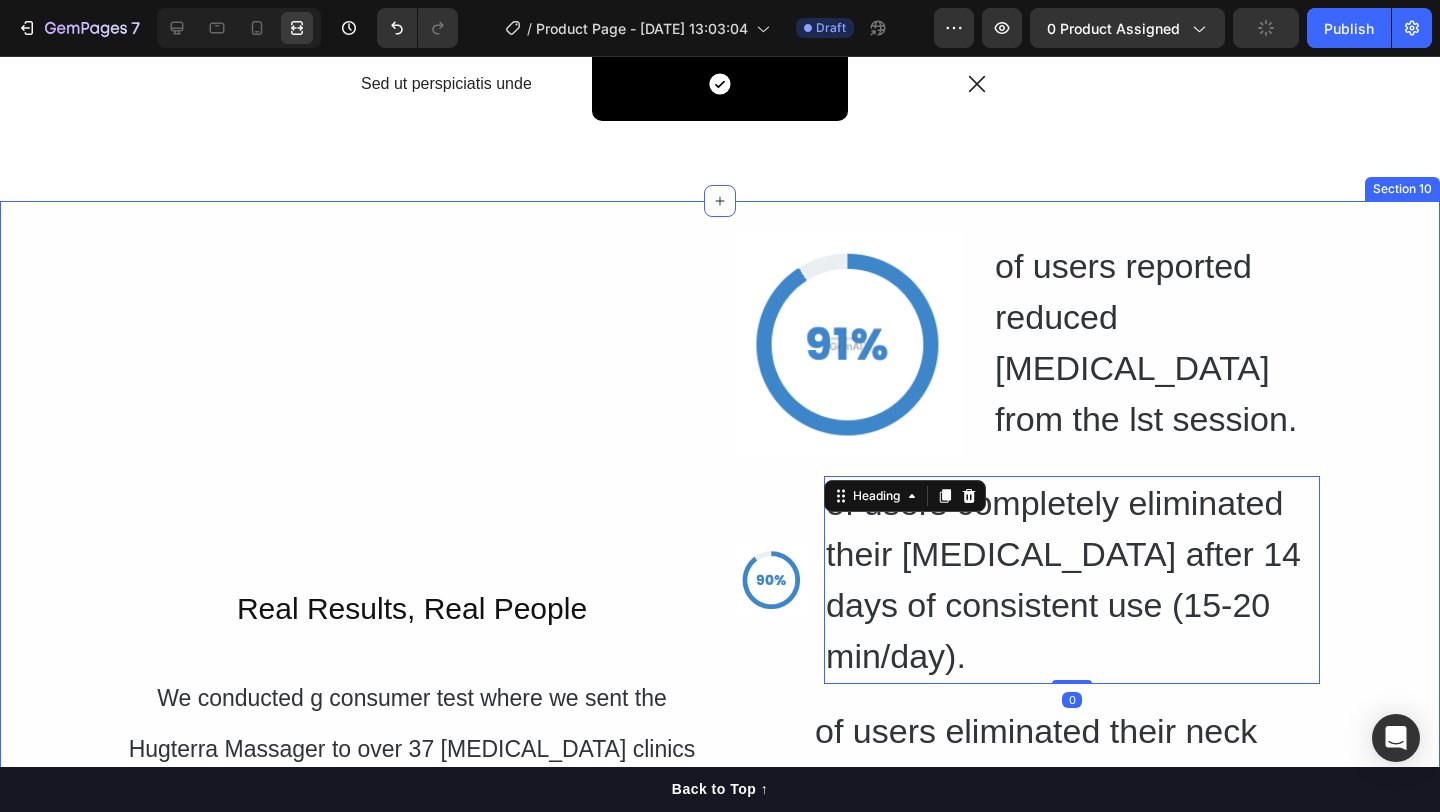 click at bounding box center (848, 343) 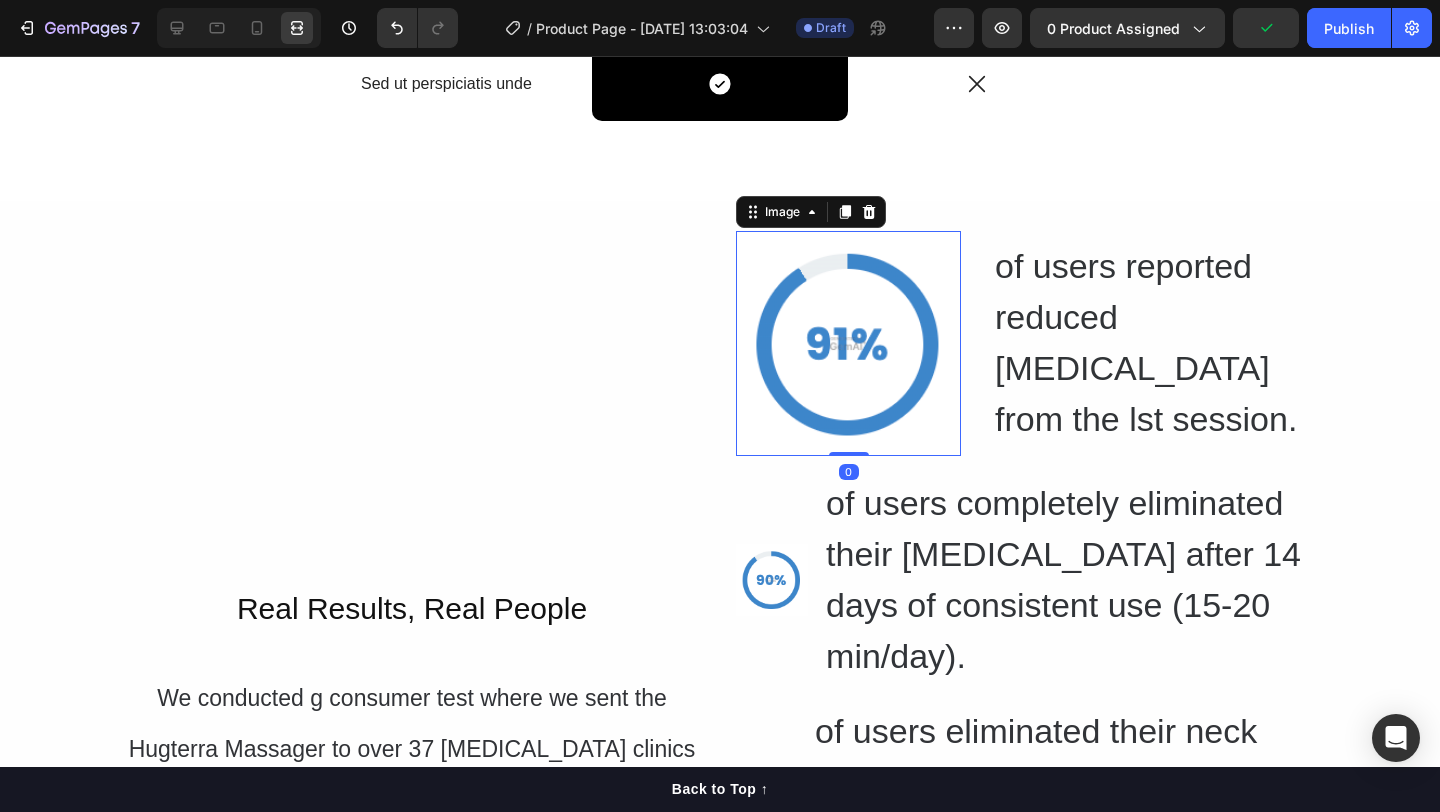 click at bounding box center [848, 343] 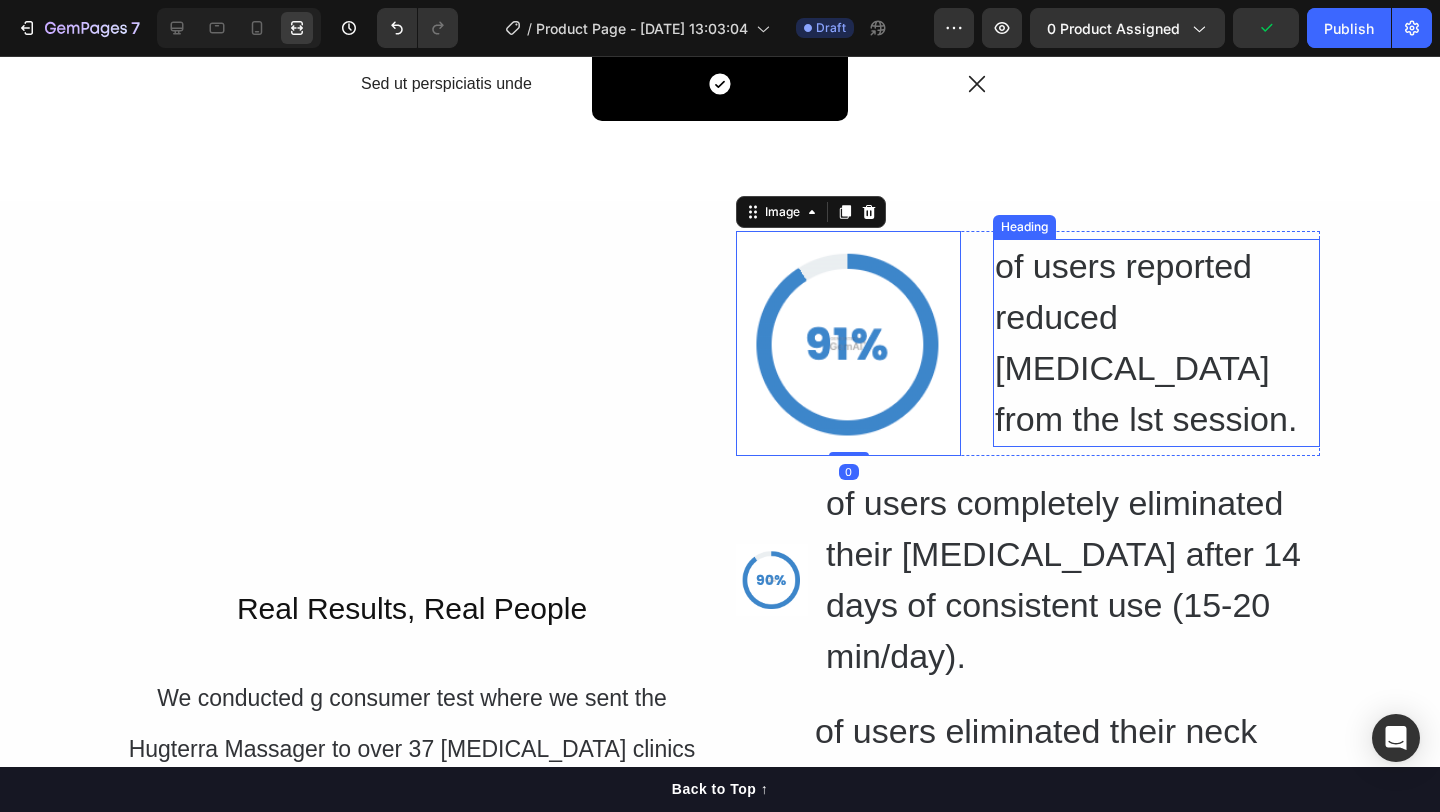 click on "of users reported reduced neck pain from the lst session." at bounding box center [1156, 343] 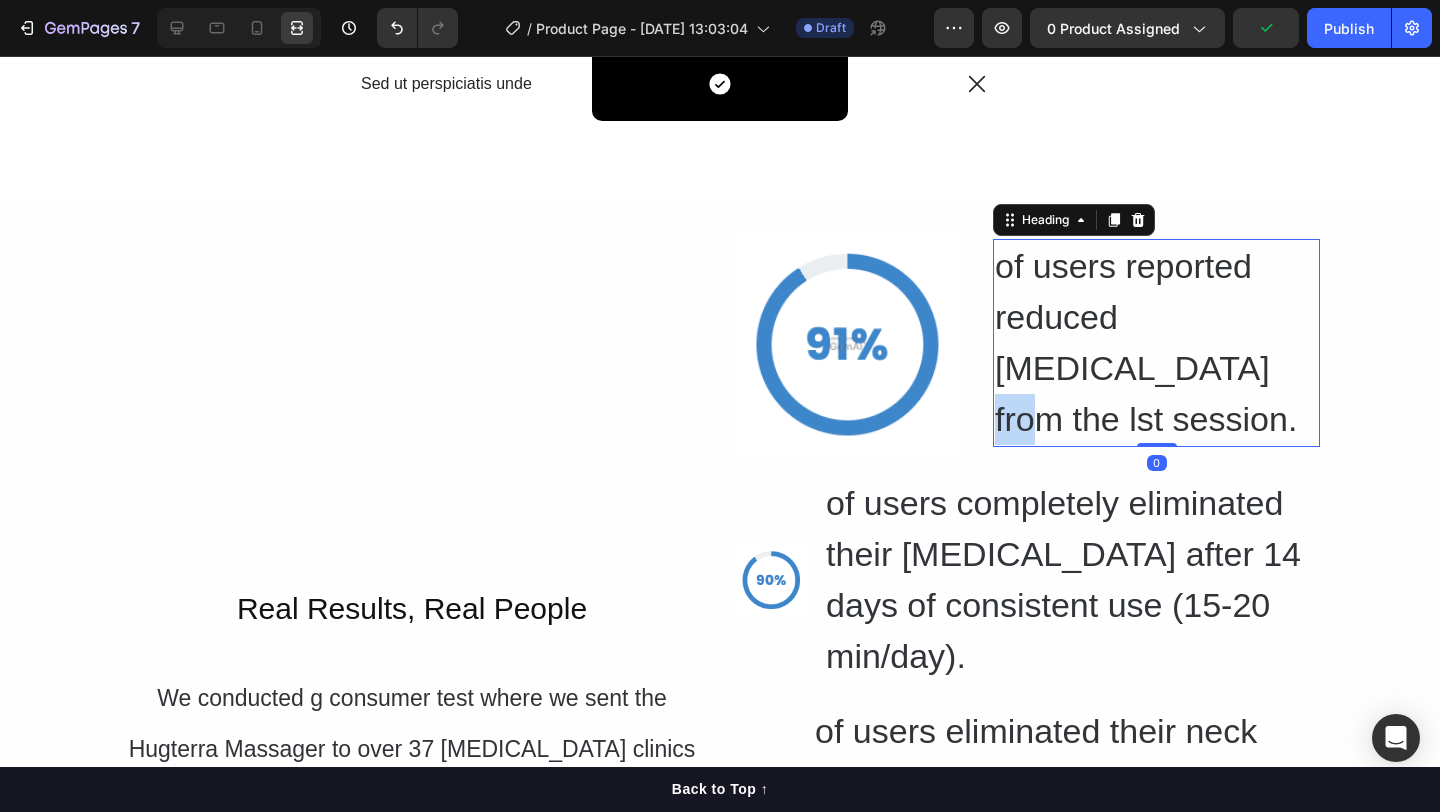 click on "of users reported reduced neck pain from the lst session." at bounding box center (1156, 343) 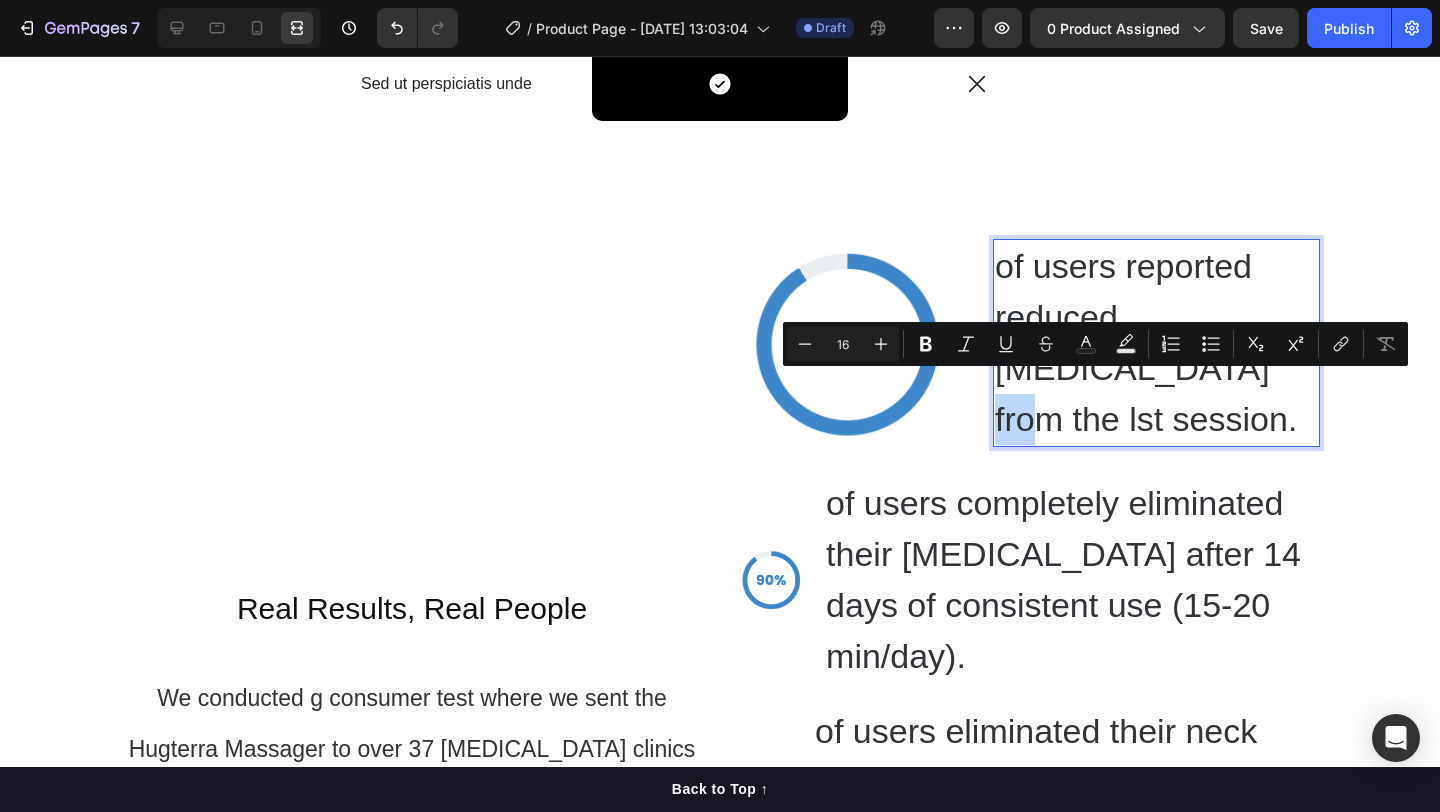 click at bounding box center (848, 343) 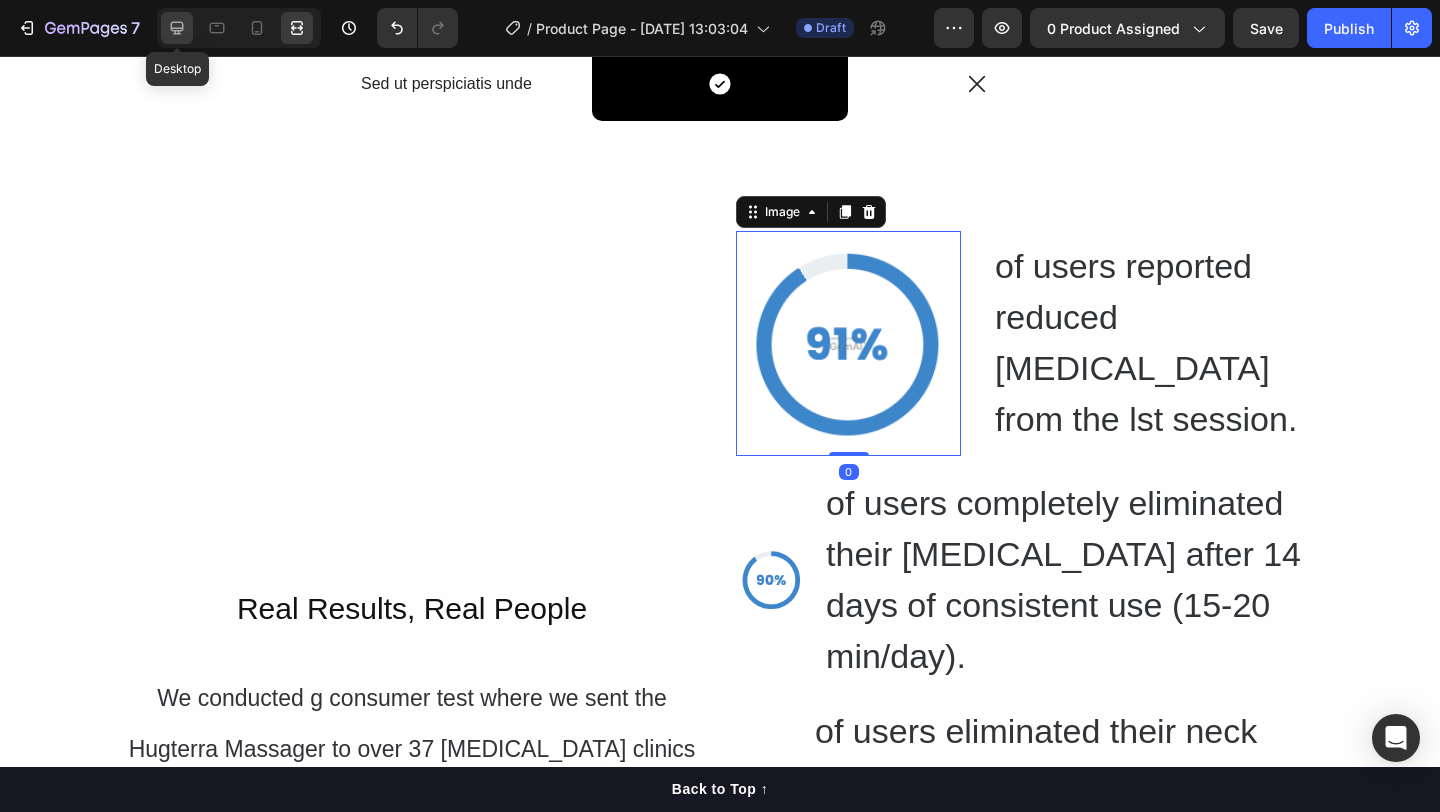 click 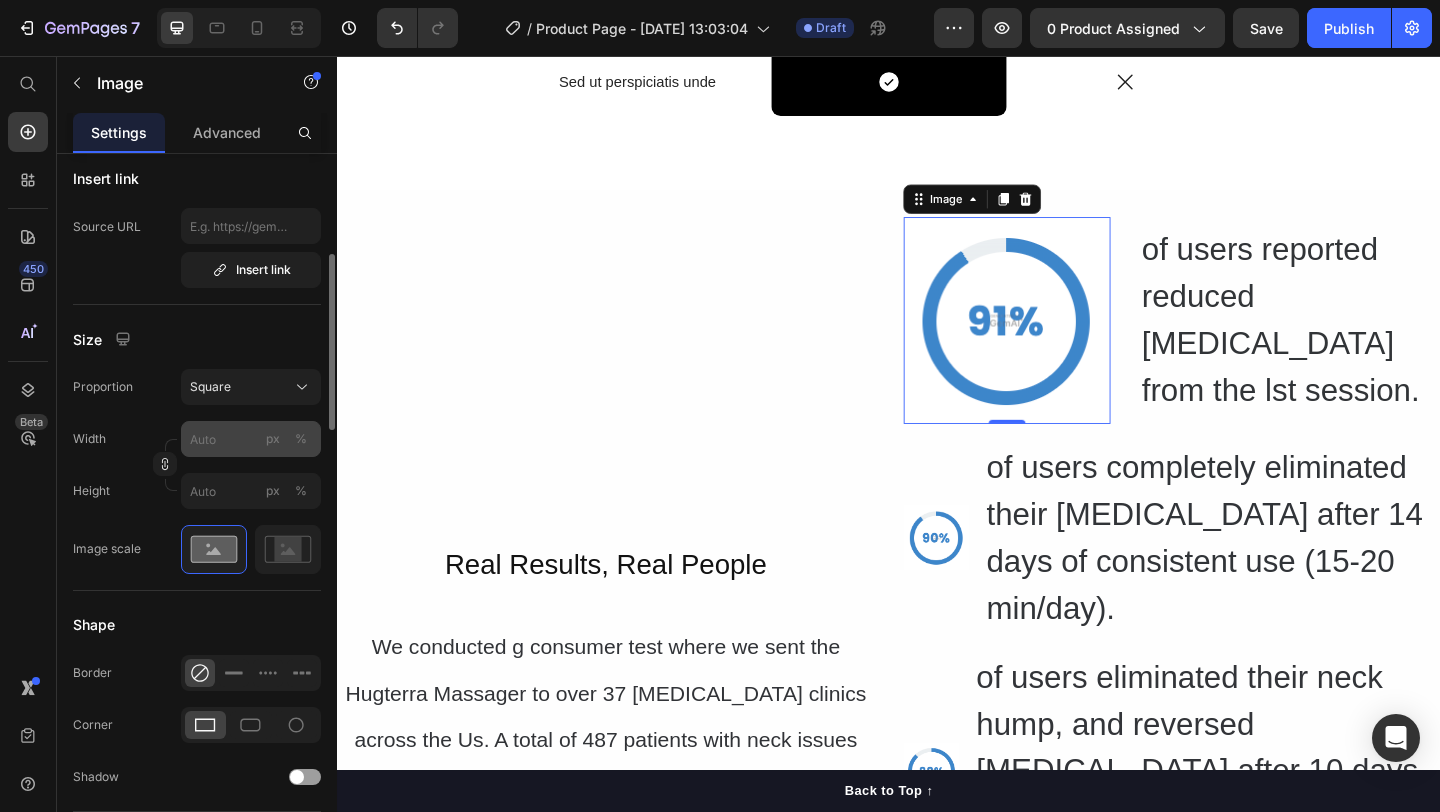 scroll, scrollTop: 571, scrollLeft: 0, axis: vertical 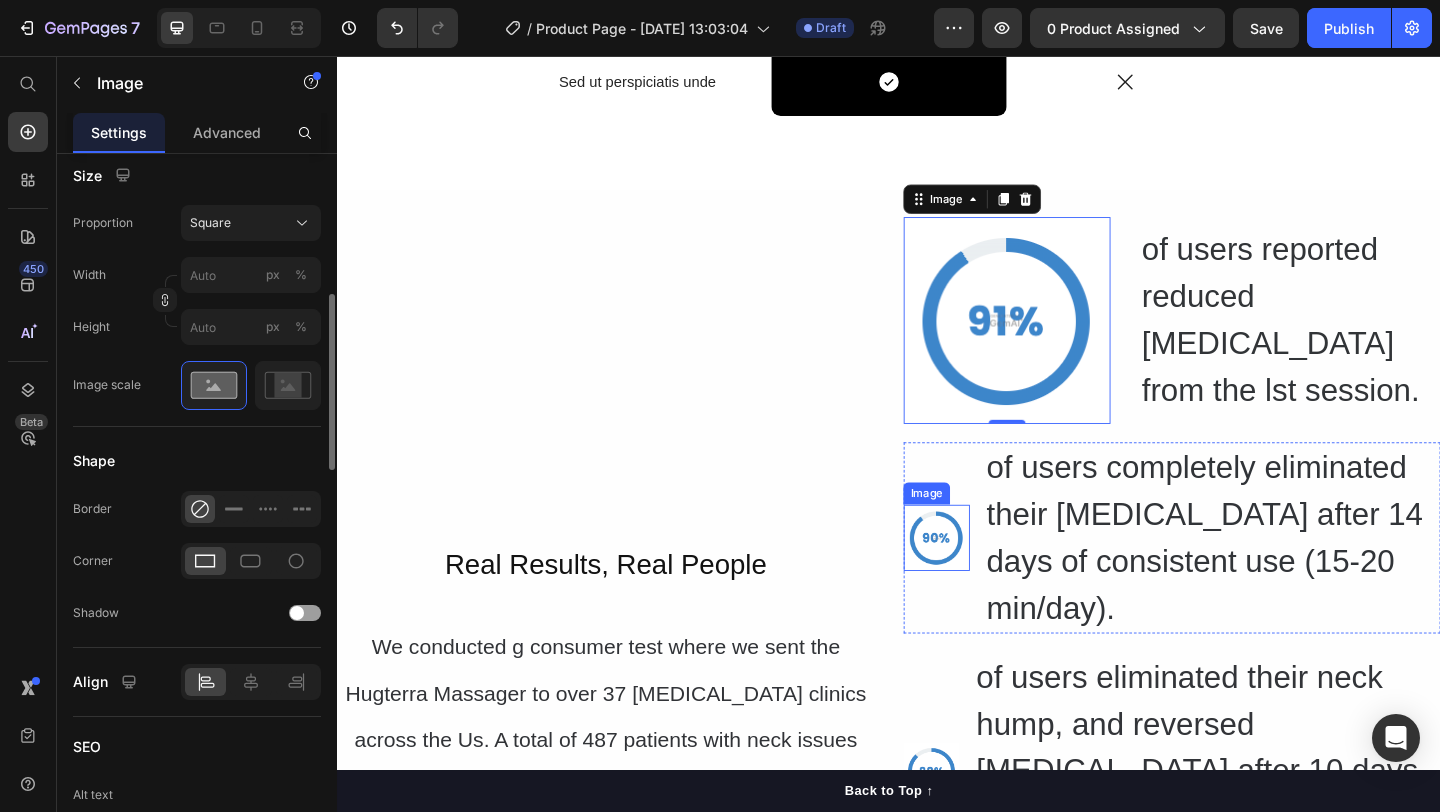 click at bounding box center [989, 580] 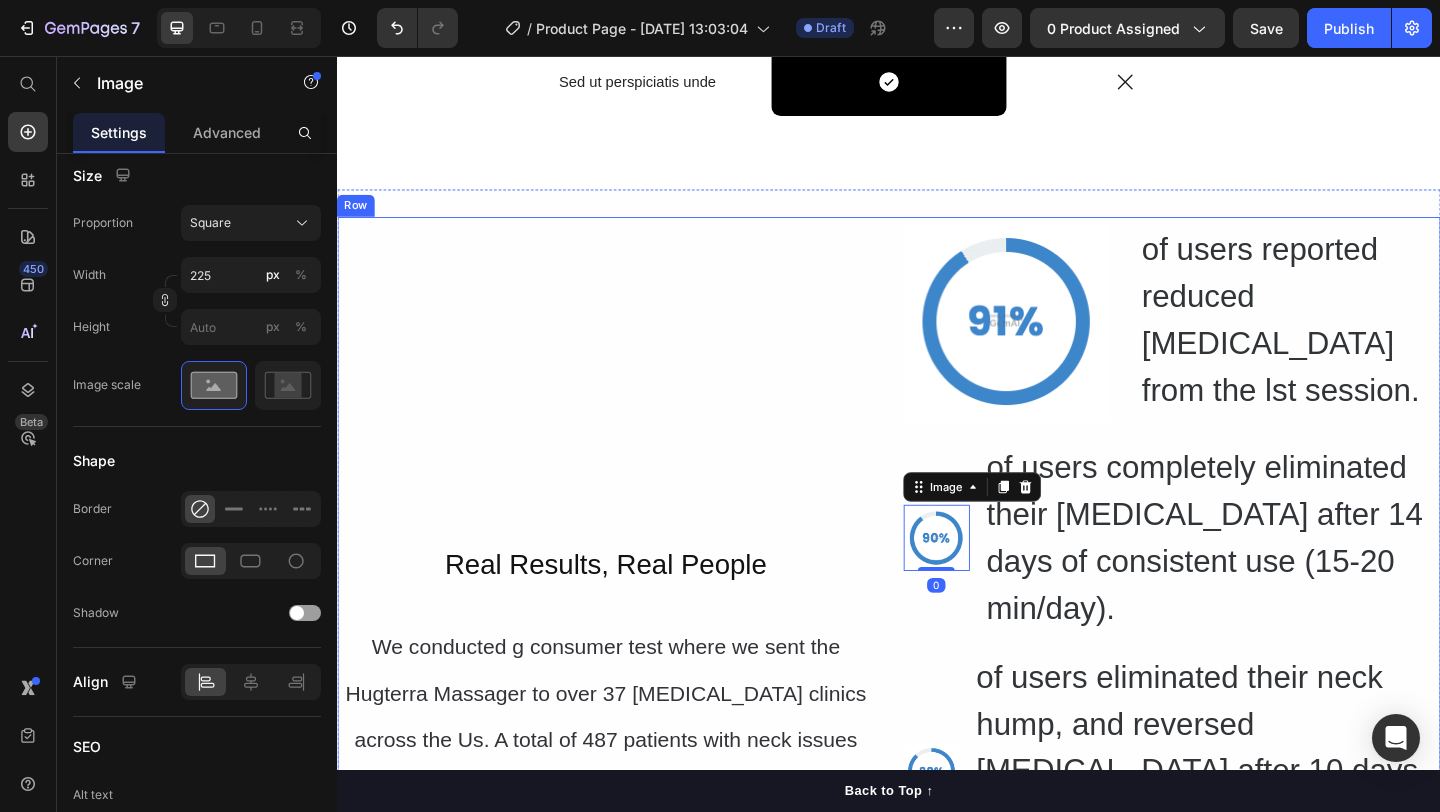 click on "⁠⁠⁠⁠⁠⁠⁠ Real Results, Real People Heading ⁠⁠⁠⁠⁠⁠⁠ We conducted g consumer test where we sent the Hugterra Massager to over 37 chiropractic clinics across the Us. A total of 487 patients with neck issues tested it. Here are the results. Heading" at bounding box center [629, 711] 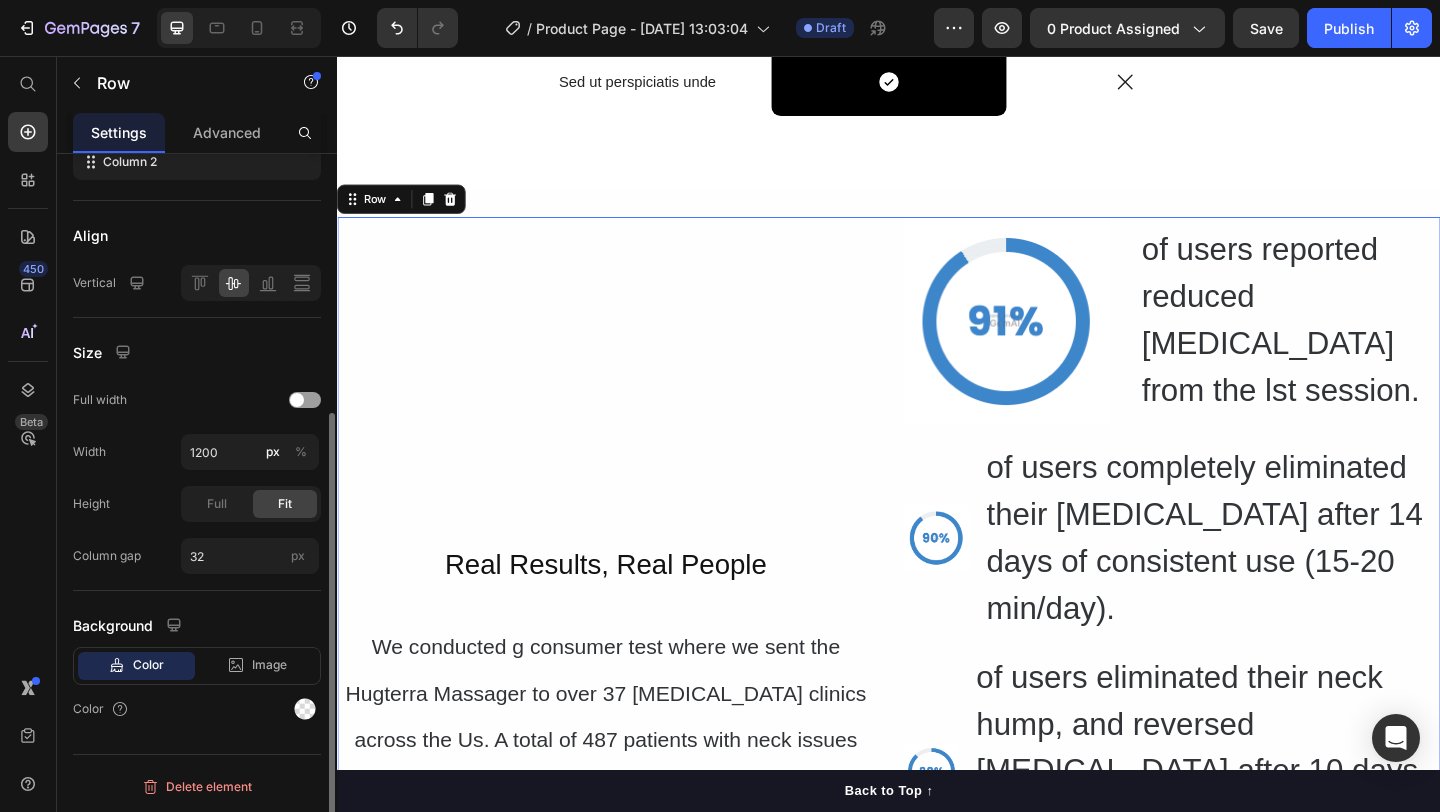 scroll, scrollTop: 0, scrollLeft: 0, axis: both 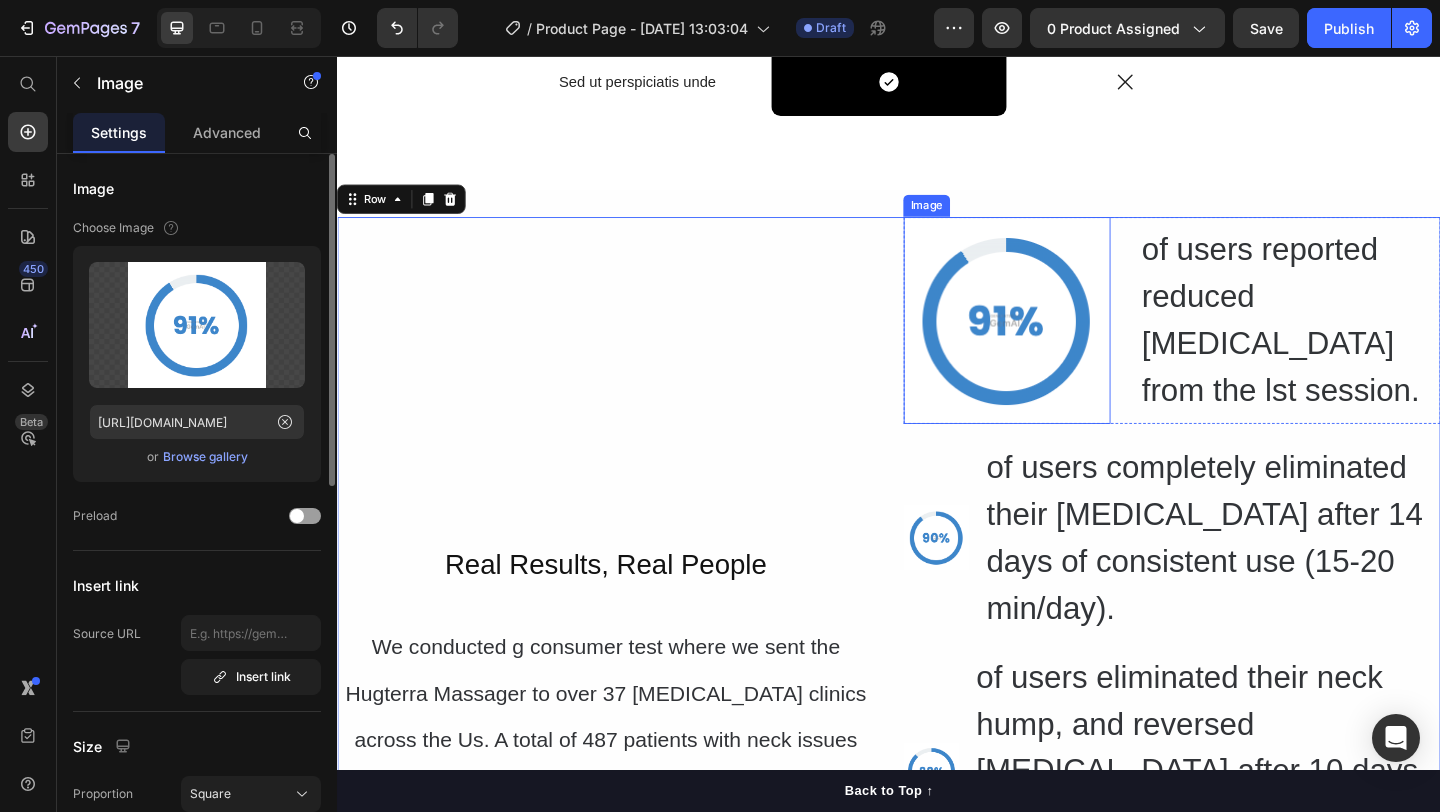 click at bounding box center [1065, 343] 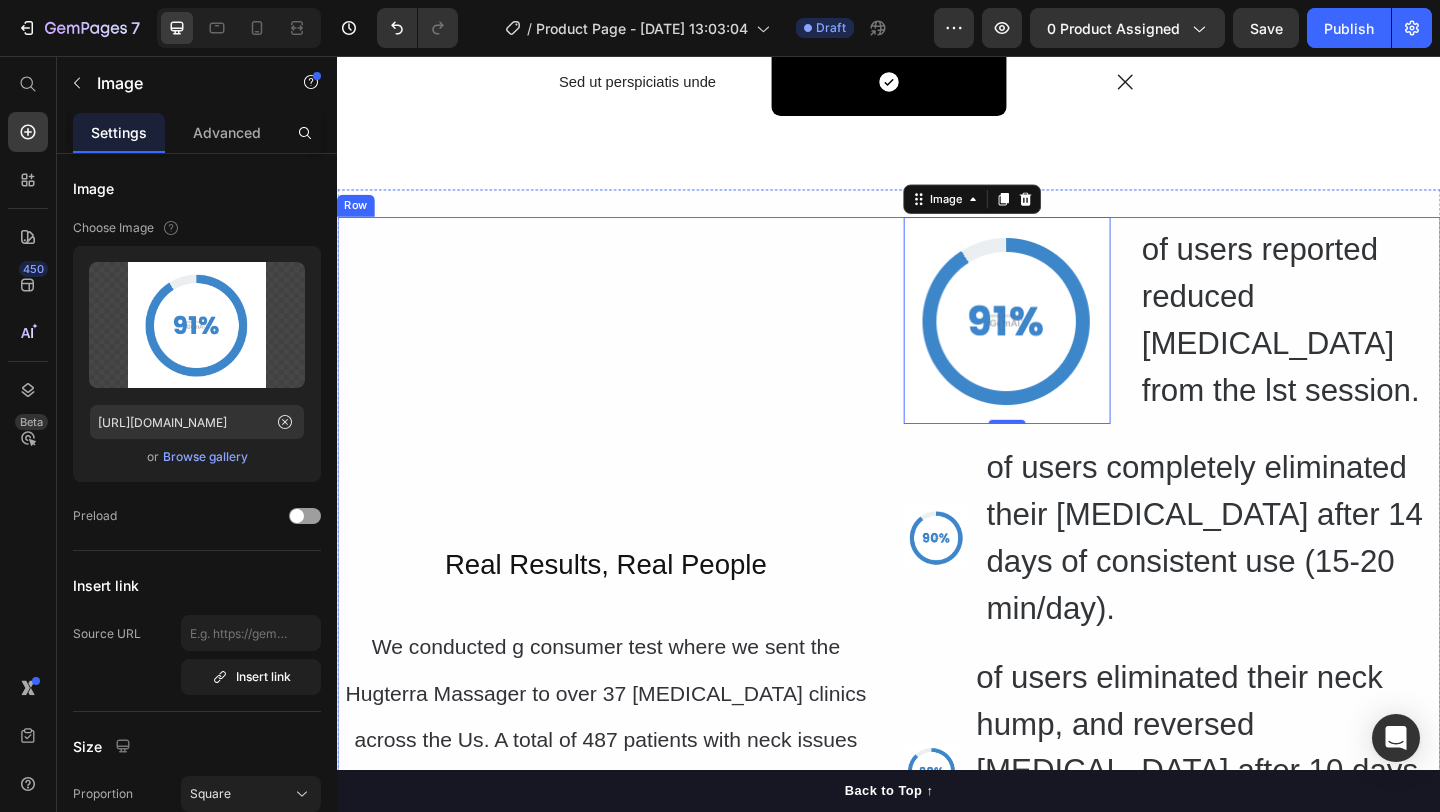 click on "⁠⁠⁠⁠⁠⁠⁠ Real Results, Real People Heading ⁠⁠⁠⁠⁠⁠⁠ We conducted g consumer test where we sent the Hugterra Massager to over 37 chiropractic clinics across the Us. A total of 487 patients with neck issues tested it. Here are the results. Heading" at bounding box center [629, 711] 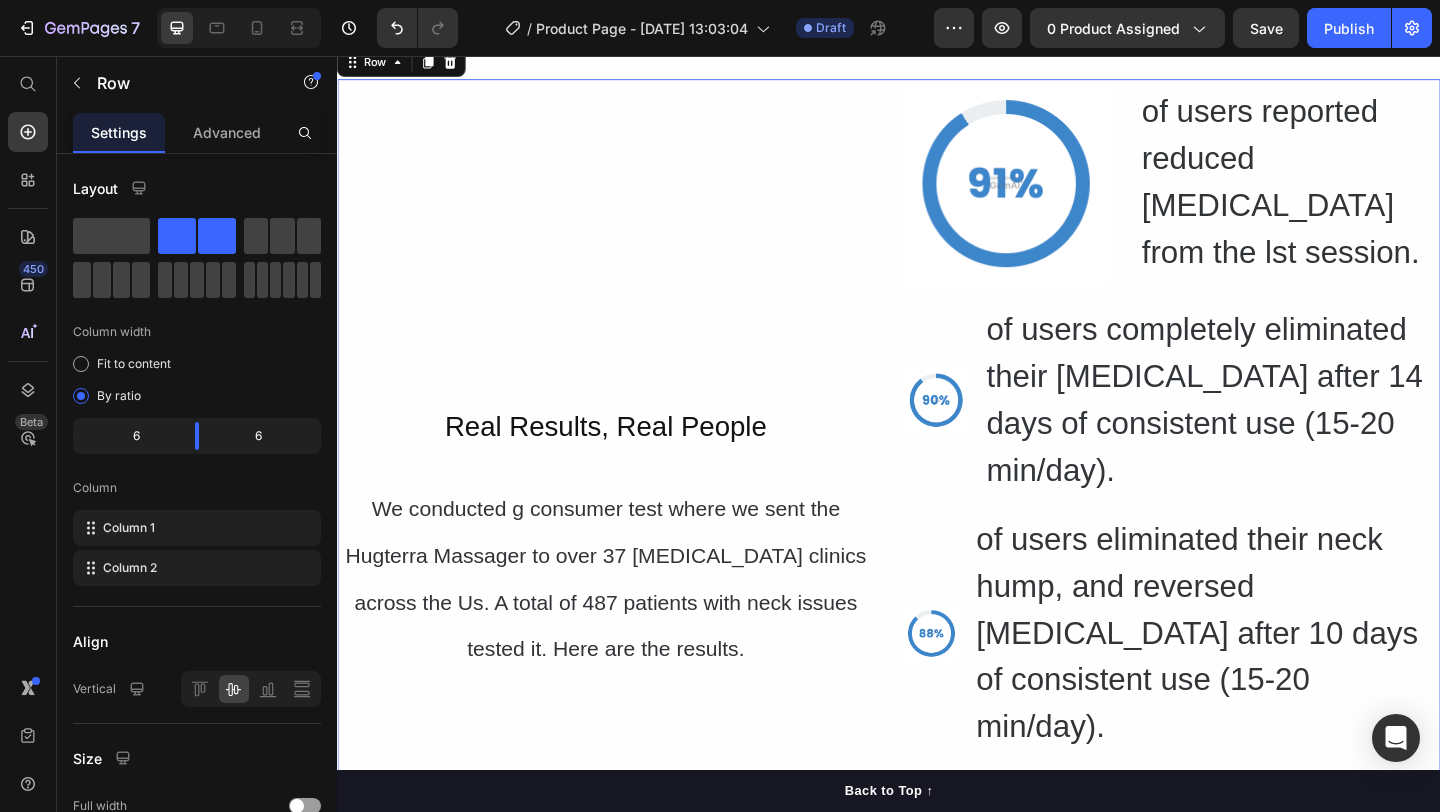 scroll, scrollTop: 7269, scrollLeft: 0, axis: vertical 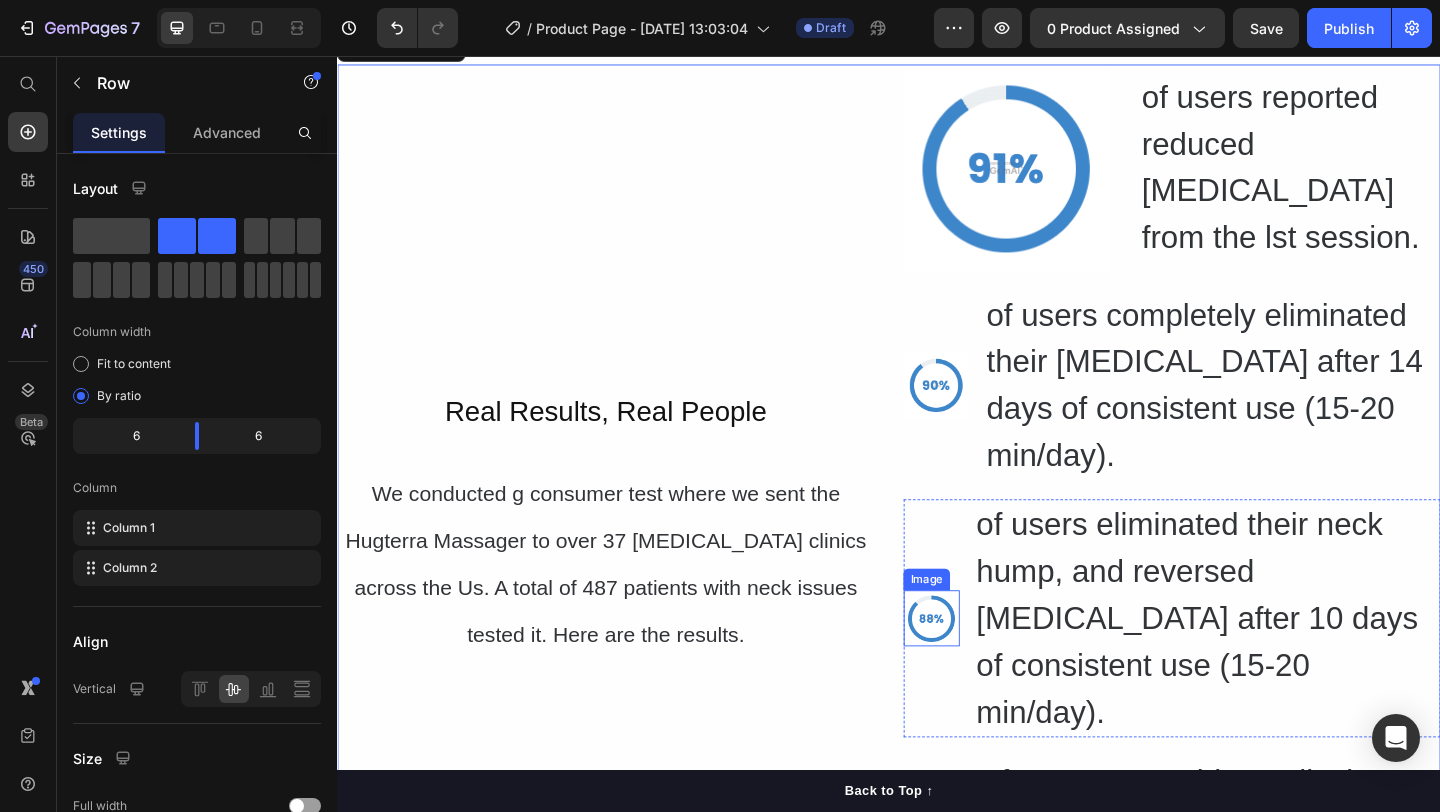 click at bounding box center [983, 667] 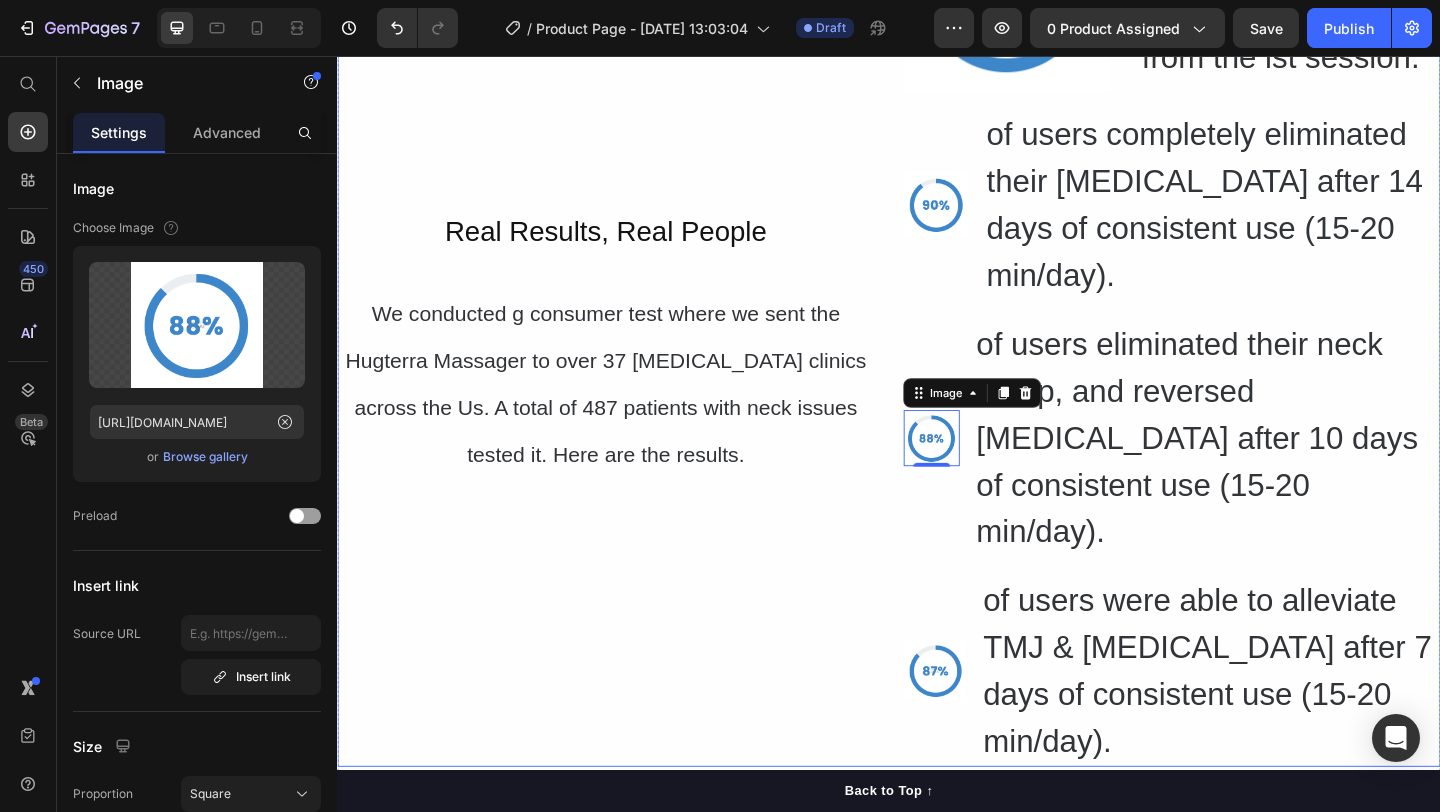 scroll, scrollTop: 7466, scrollLeft: 0, axis: vertical 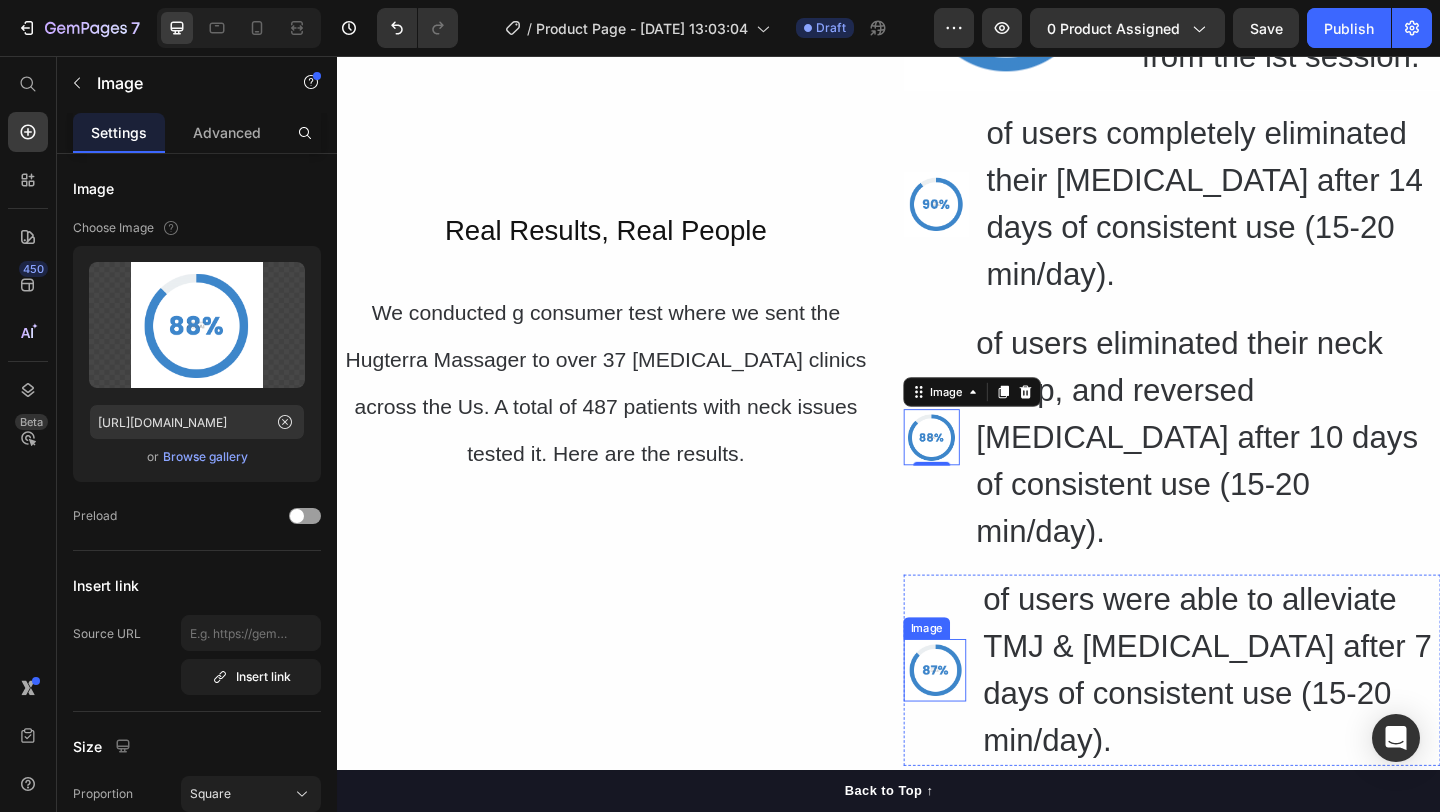 click at bounding box center [987, 724] 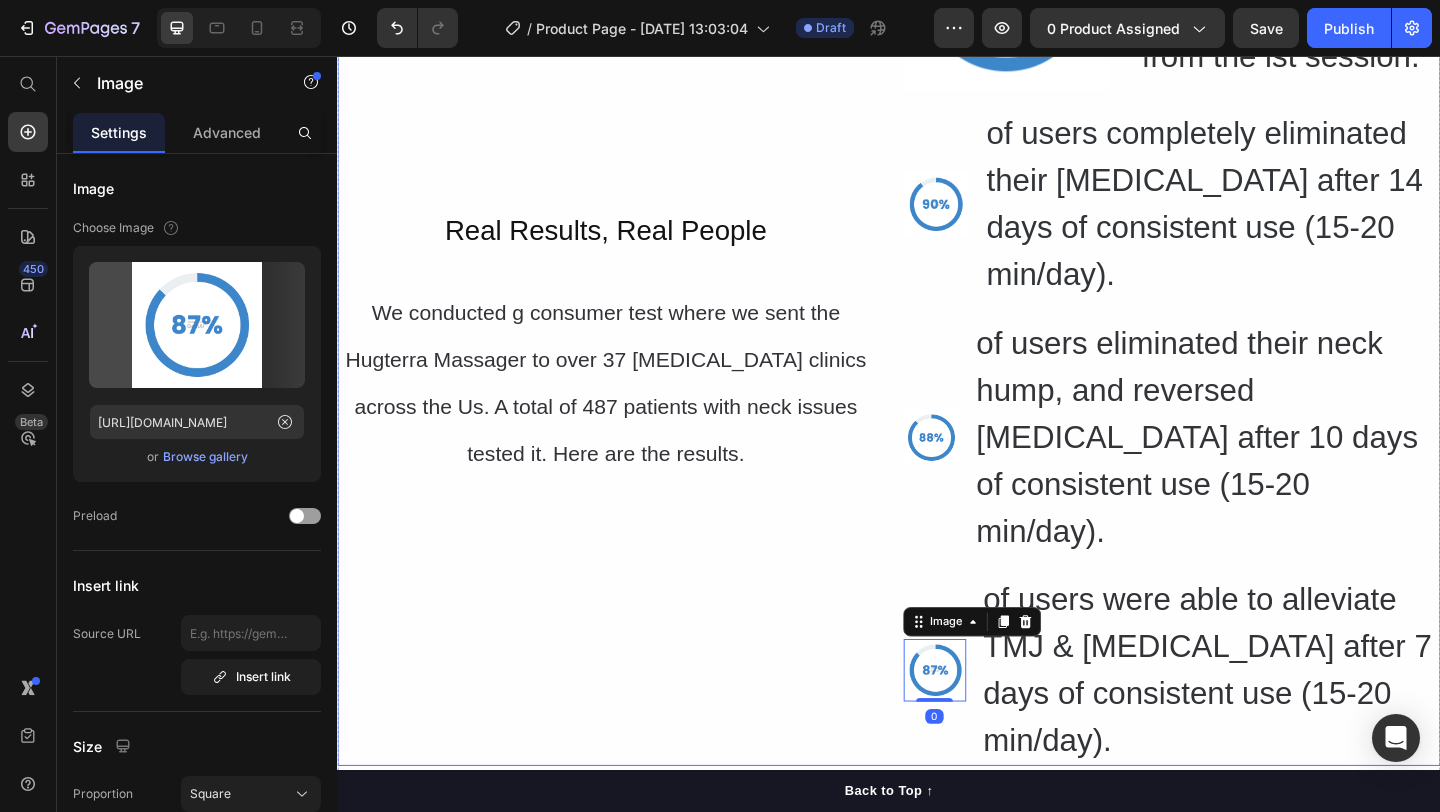 click on "⁠⁠⁠⁠⁠⁠⁠ Real Results, Real People Heading ⁠⁠⁠⁠⁠⁠⁠ We conducted g consumer test where we sent the Hugterra Massager to over 37 chiropractic clinics across the Us. A total of 487 patients with neck issues tested it. Here are the results. Heading" at bounding box center (629, 348) 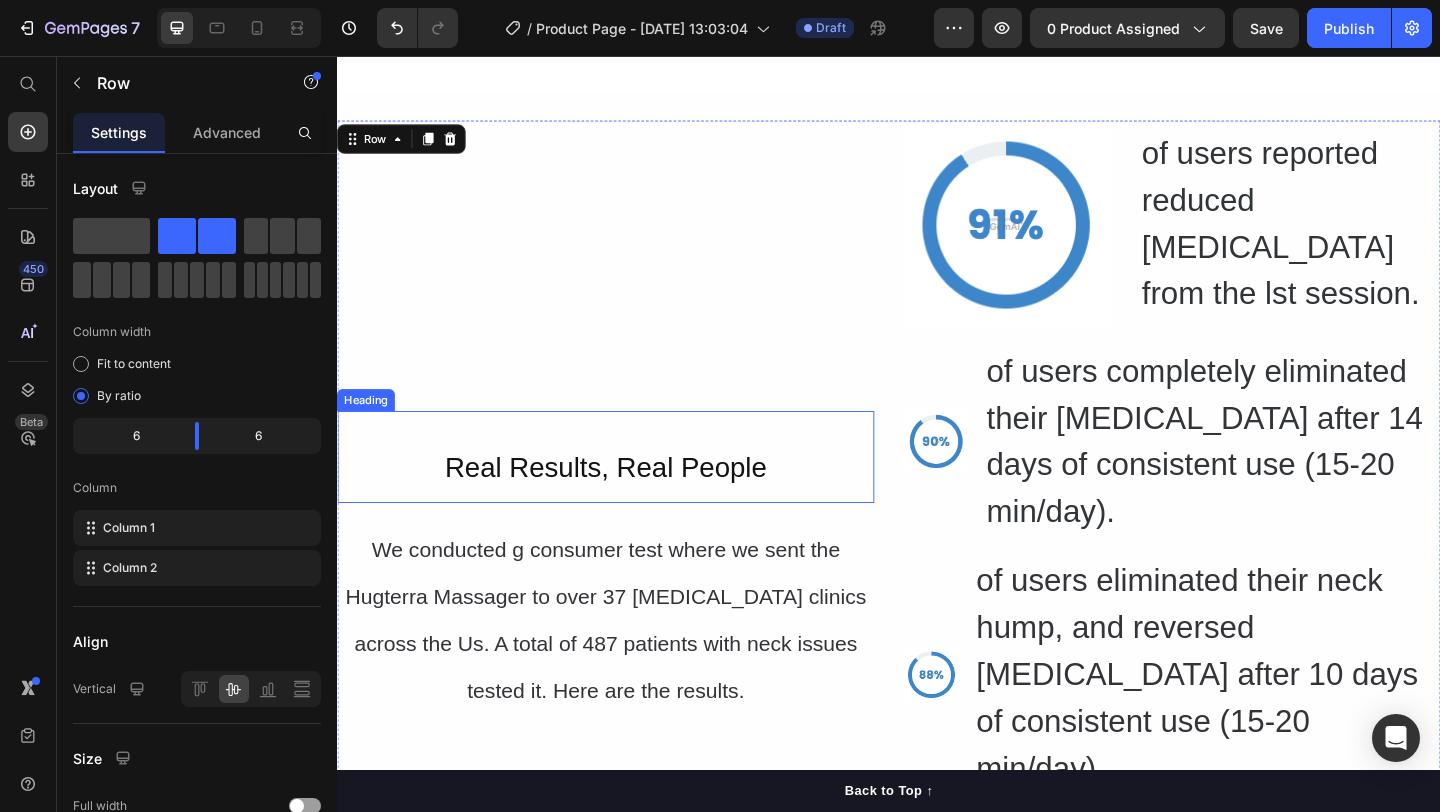 scroll, scrollTop: 7210, scrollLeft: 0, axis: vertical 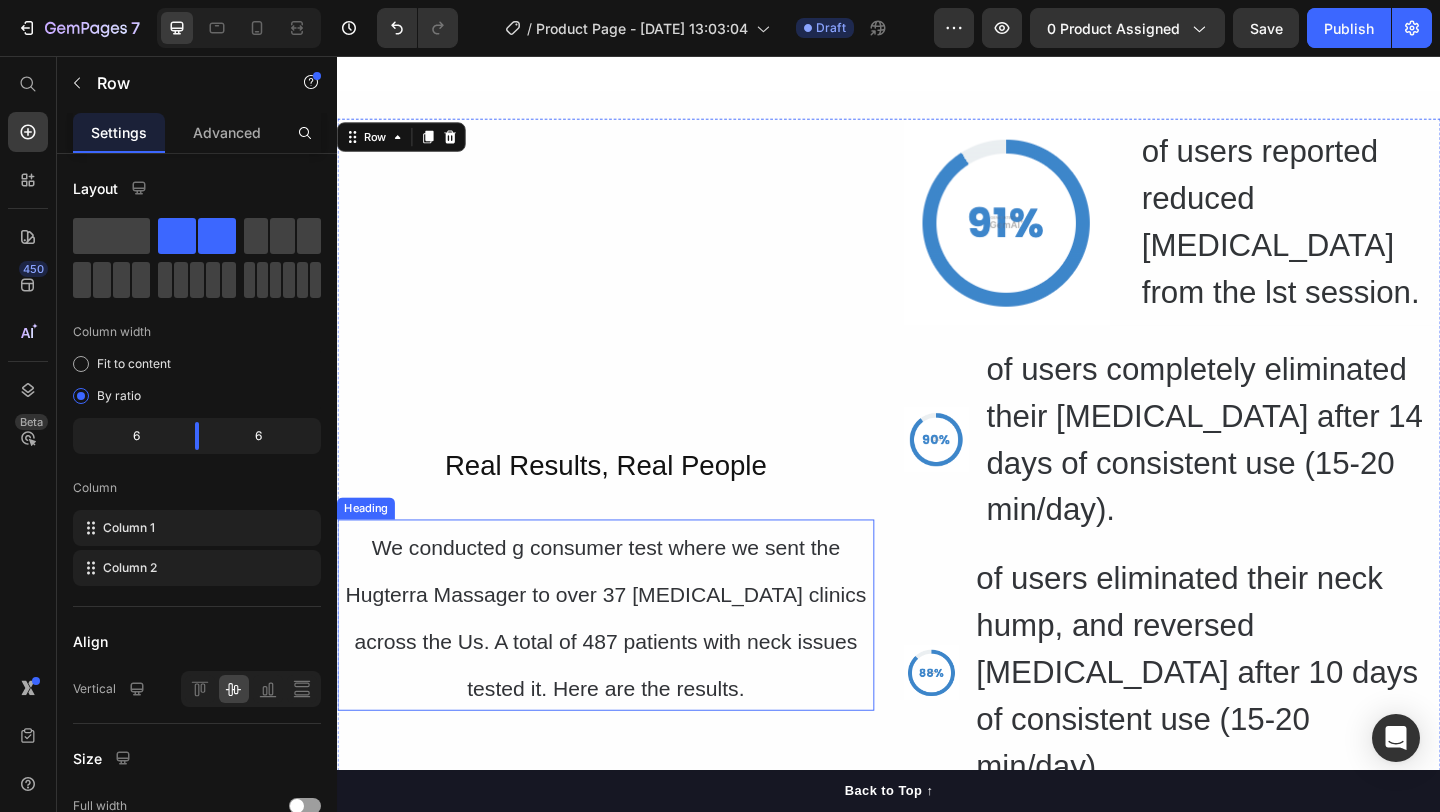 click on "We conducted g consumer test where we sent the Hugterra Massager to over 37 chiropractic clinics across the Us. A total of 487 patients with neck issues tested it. Here are the results." at bounding box center [629, 667] 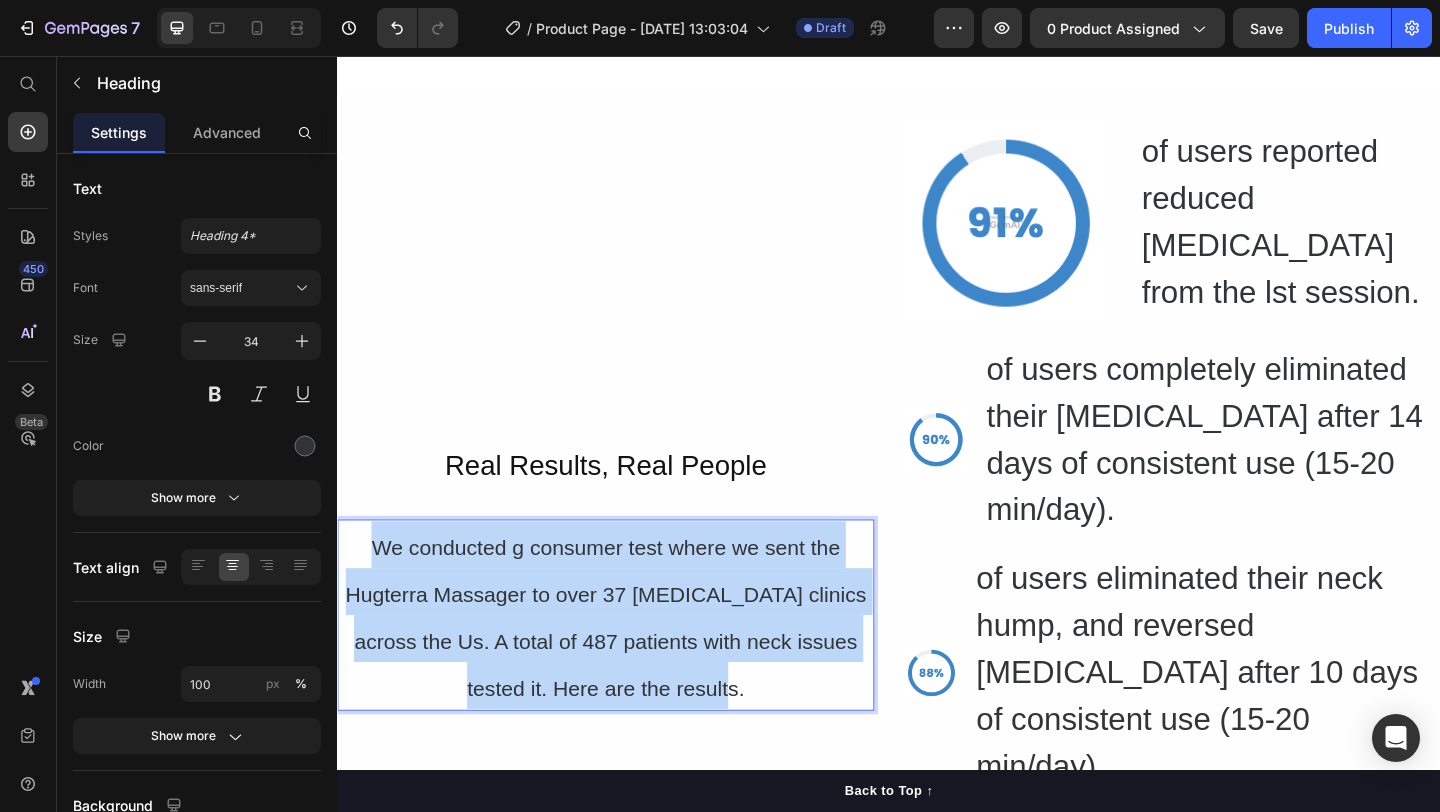 click on "We conducted g consumer test where we sent the Hugterra Massager to over 37 chiropractic clinics across the Us. A total of 487 patients with neck issues tested it. Here are the results." at bounding box center (629, 667) 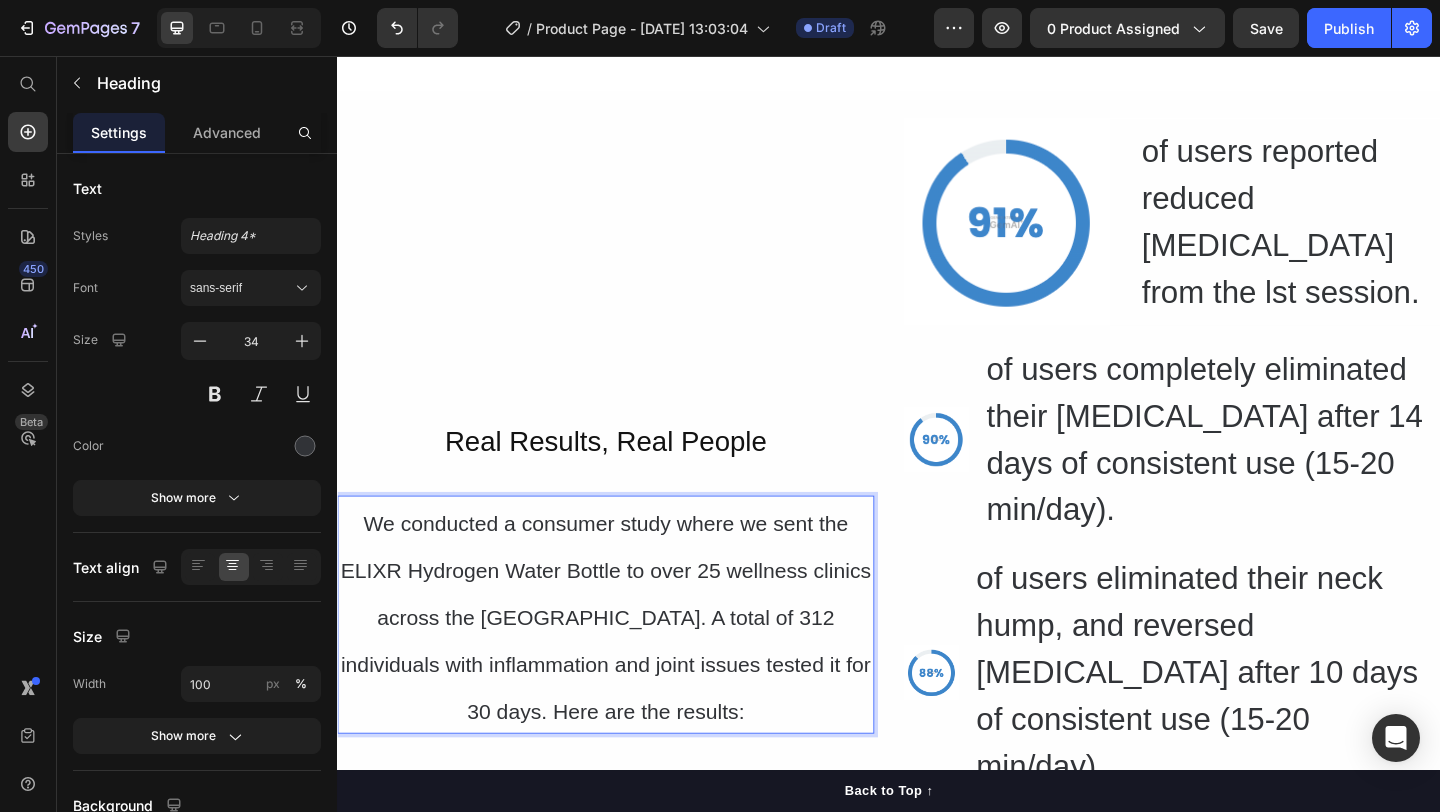 scroll, scrollTop: 7185, scrollLeft: 0, axis: vertical 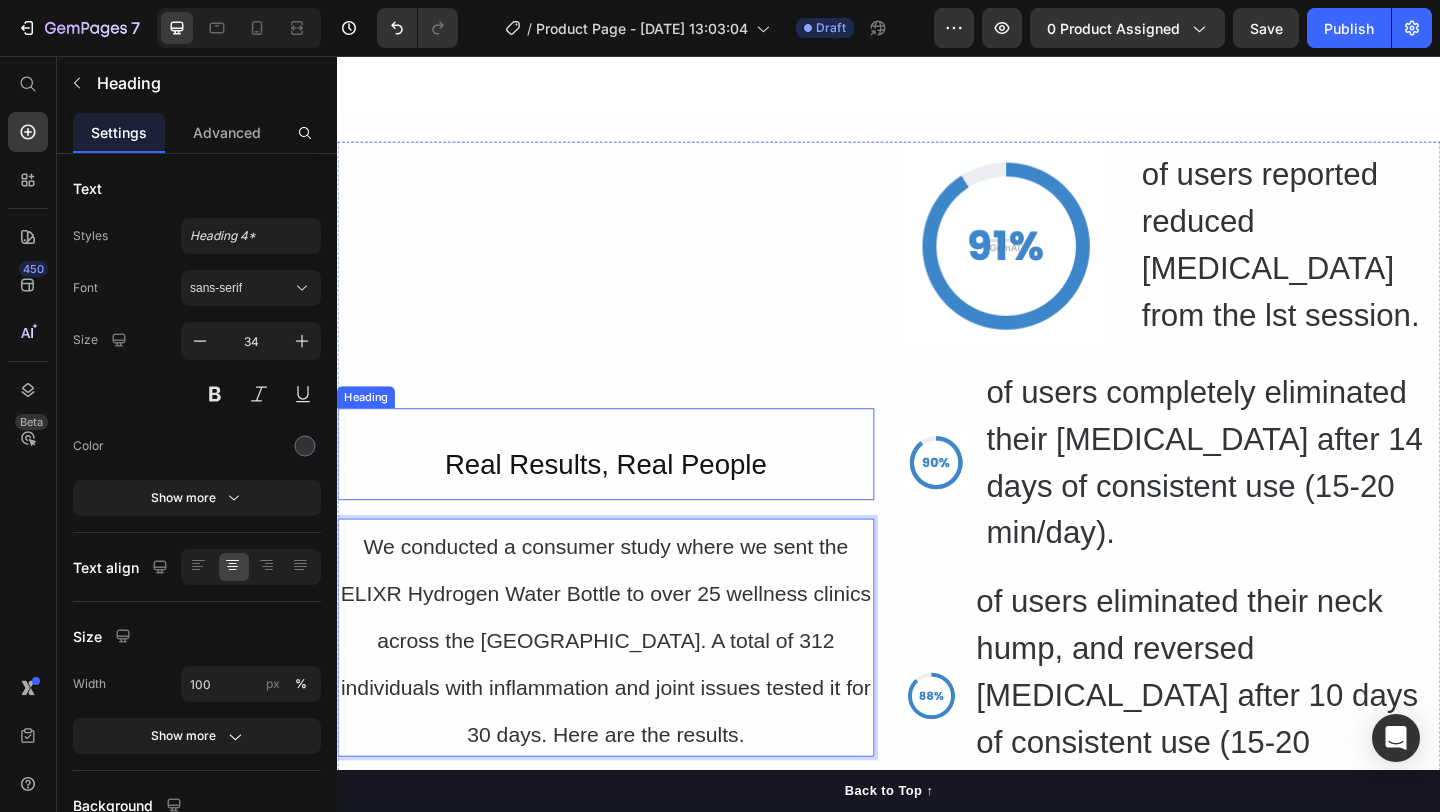 click on "⁠⁠⁠⁠⁠⁠⁠ Real Results, Real People" at bounding box center [629, 489] 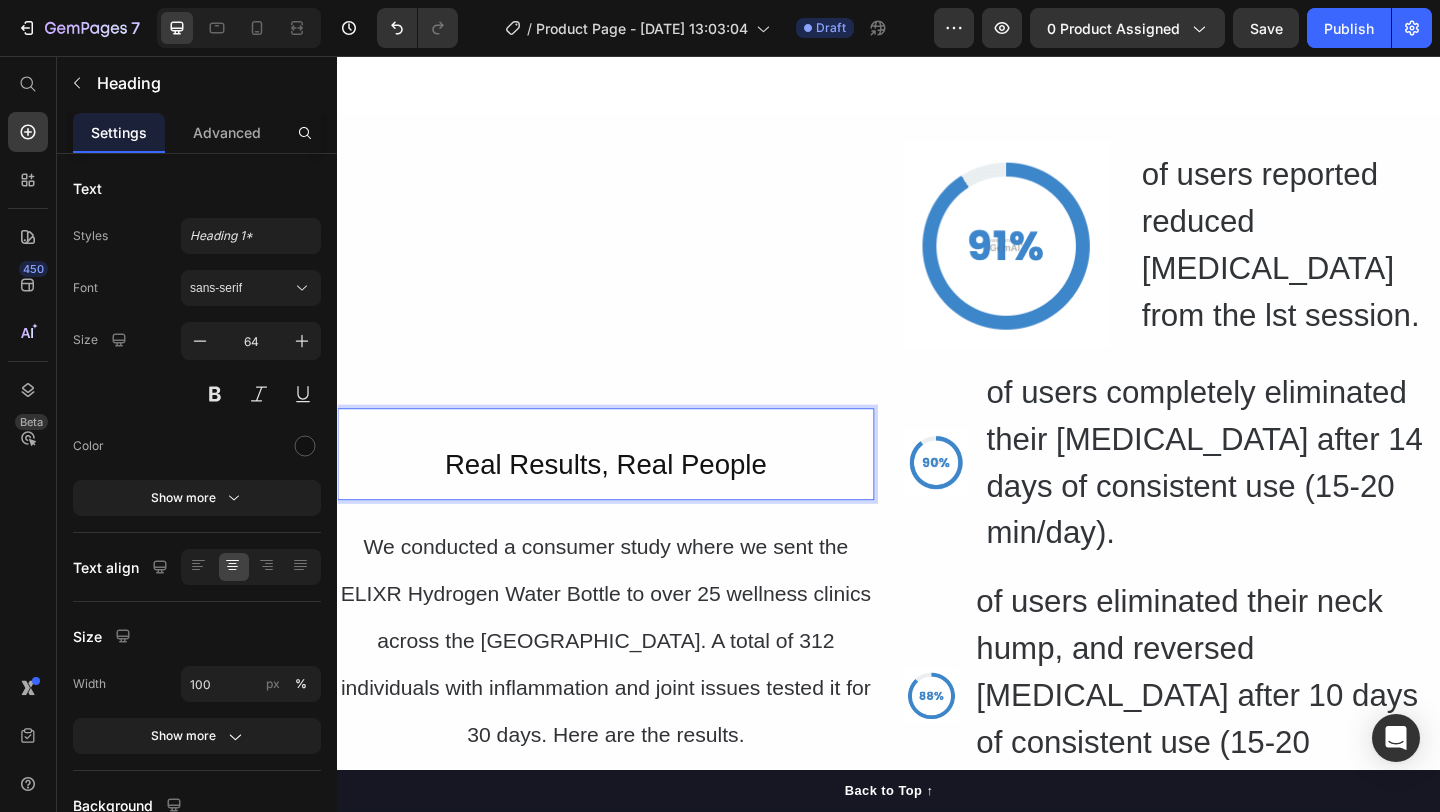 click on "Real Results, Real People" at bounding box center (629, 489) 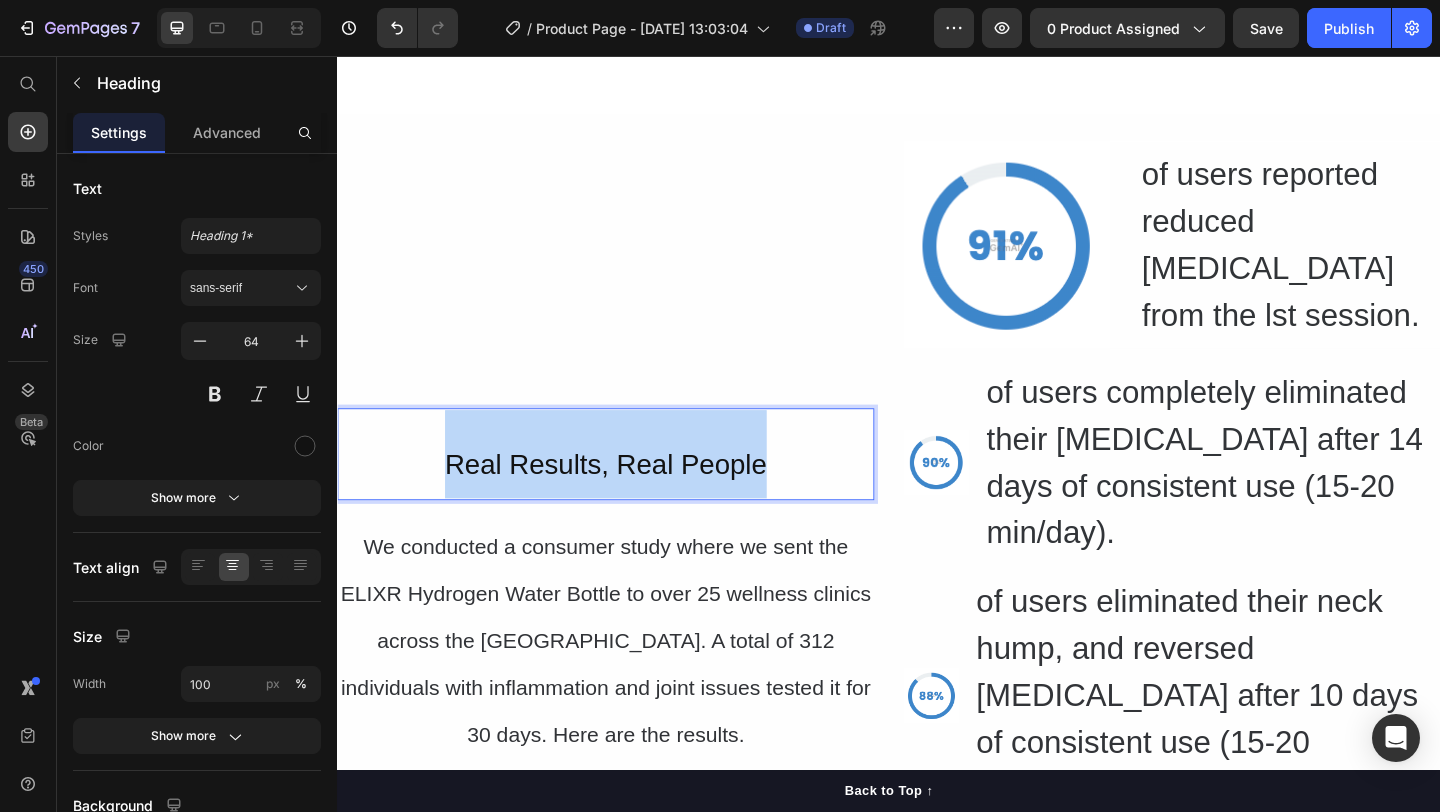 click on "Real Results, Real People" at bounding box center [629, 489] 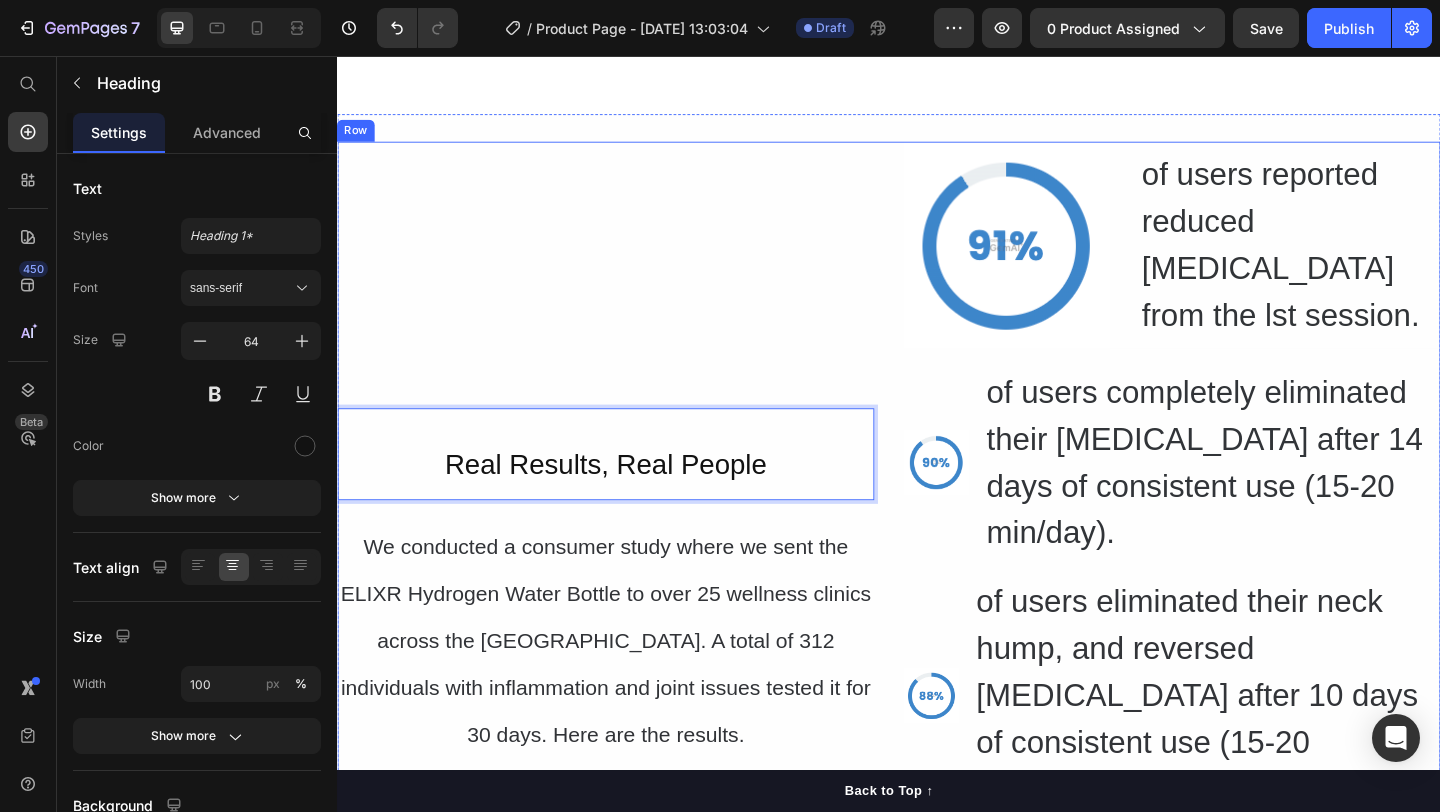 click on "Real Results, Real People Heading   20 ⁠⁠⁠⁠⁠⁠⁠ We conducted a consumer study where we sent the ELIXR Hydrogen Water Bottle to over 25 wellness clinics across the US. A total of 312 individuals with inflammation and joint issues tested it for 30 days. Here are the results. Heading" at bounding box center [629, 629] 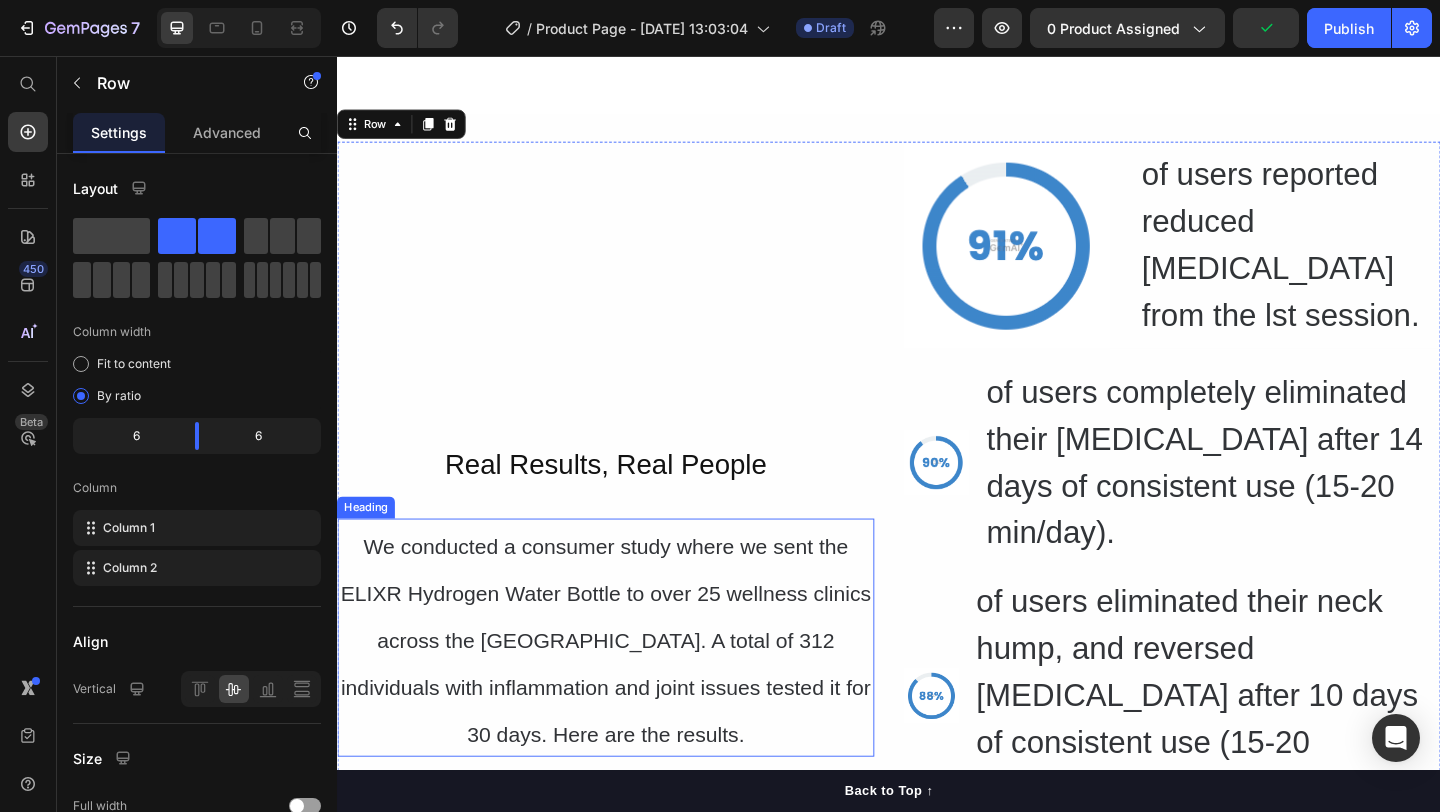 click on "We conducted a consumer study where we sent the ELIXR Hydrogen Water Bottle to over 25 wellness clinics across the US. A total of 312 individuals with inflammation and joint issues tested it for 30 days. Here are the results." at bounding box center [629, 692] 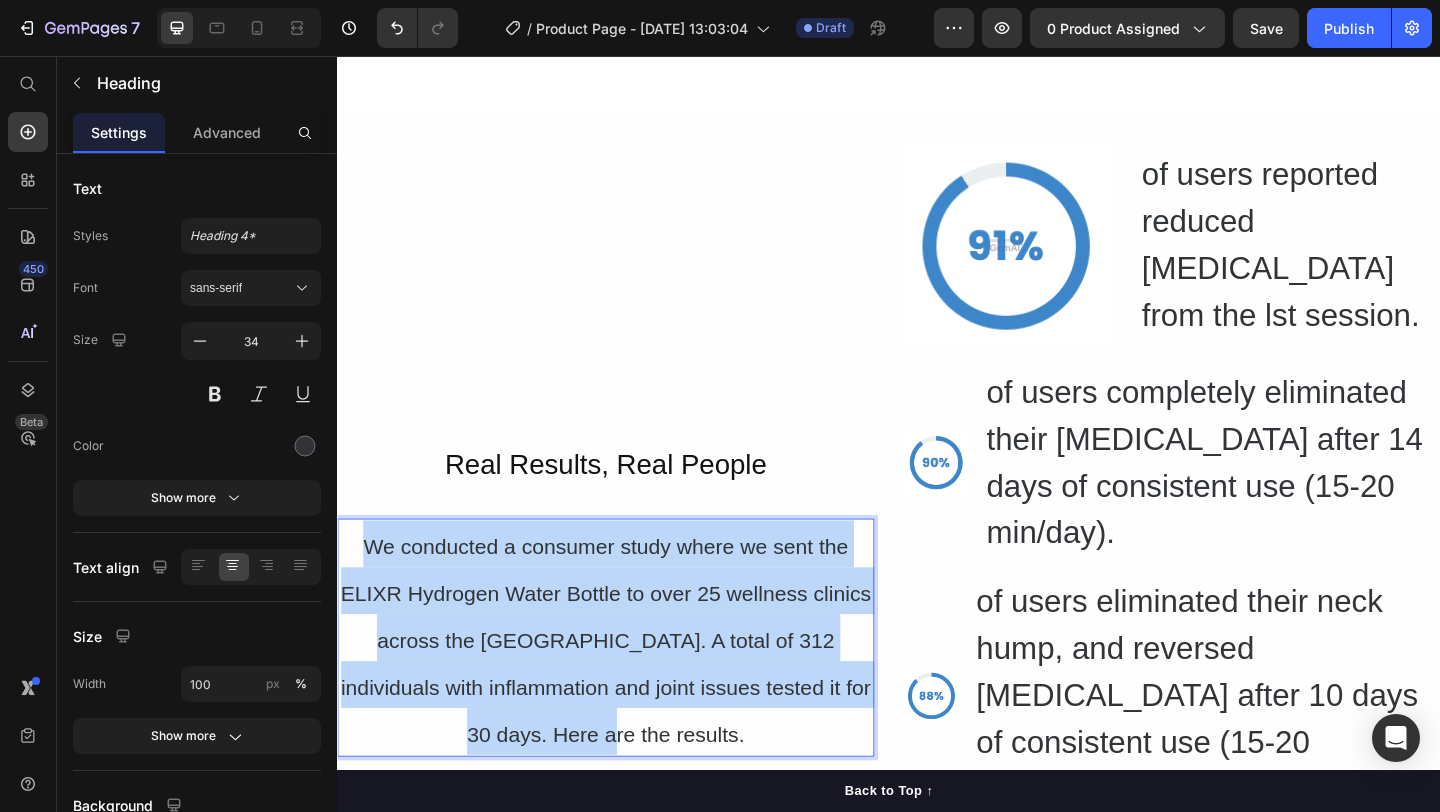click on "We conducted a consumer study where we sent the ELIXR Hydrogen Water Bottle to over 25 wellness clinics across the US. A total of 312 individuals with inflammation and joint issues tested it for 30 days. Here are the results." at bounding box center [629, 692] 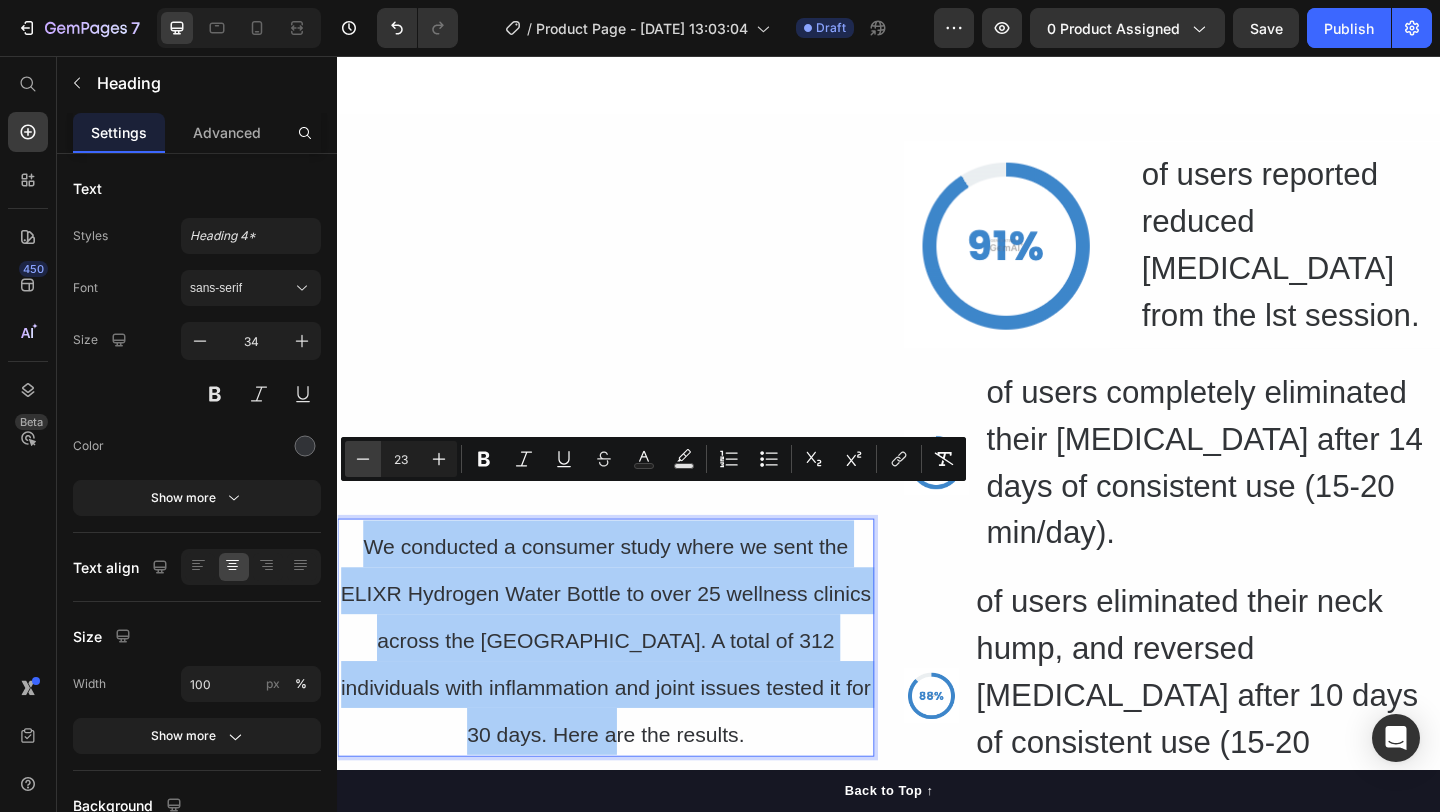 click on "Minus" at bounding box center (363, 459) 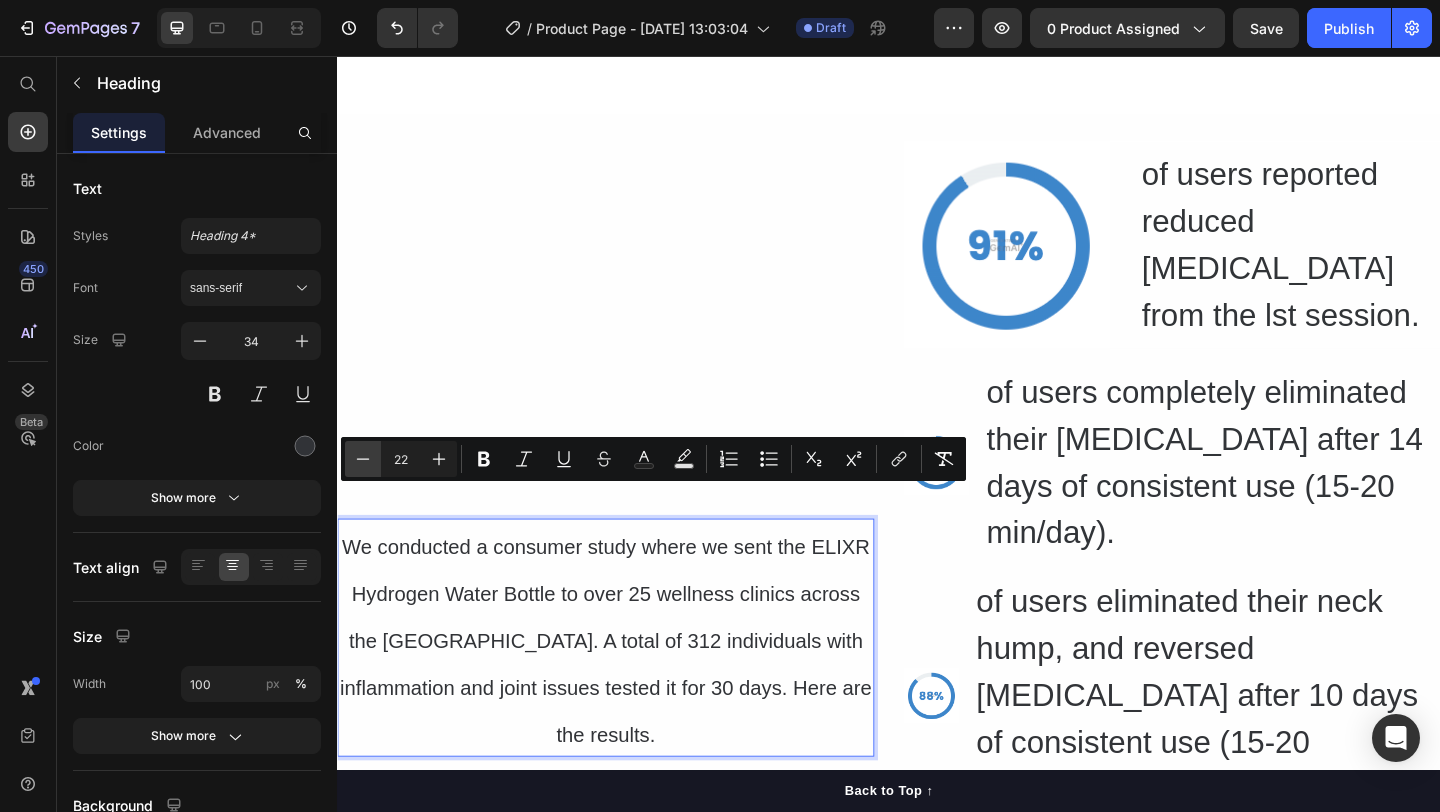 click on "Minus" at bounding box center [363, 459] 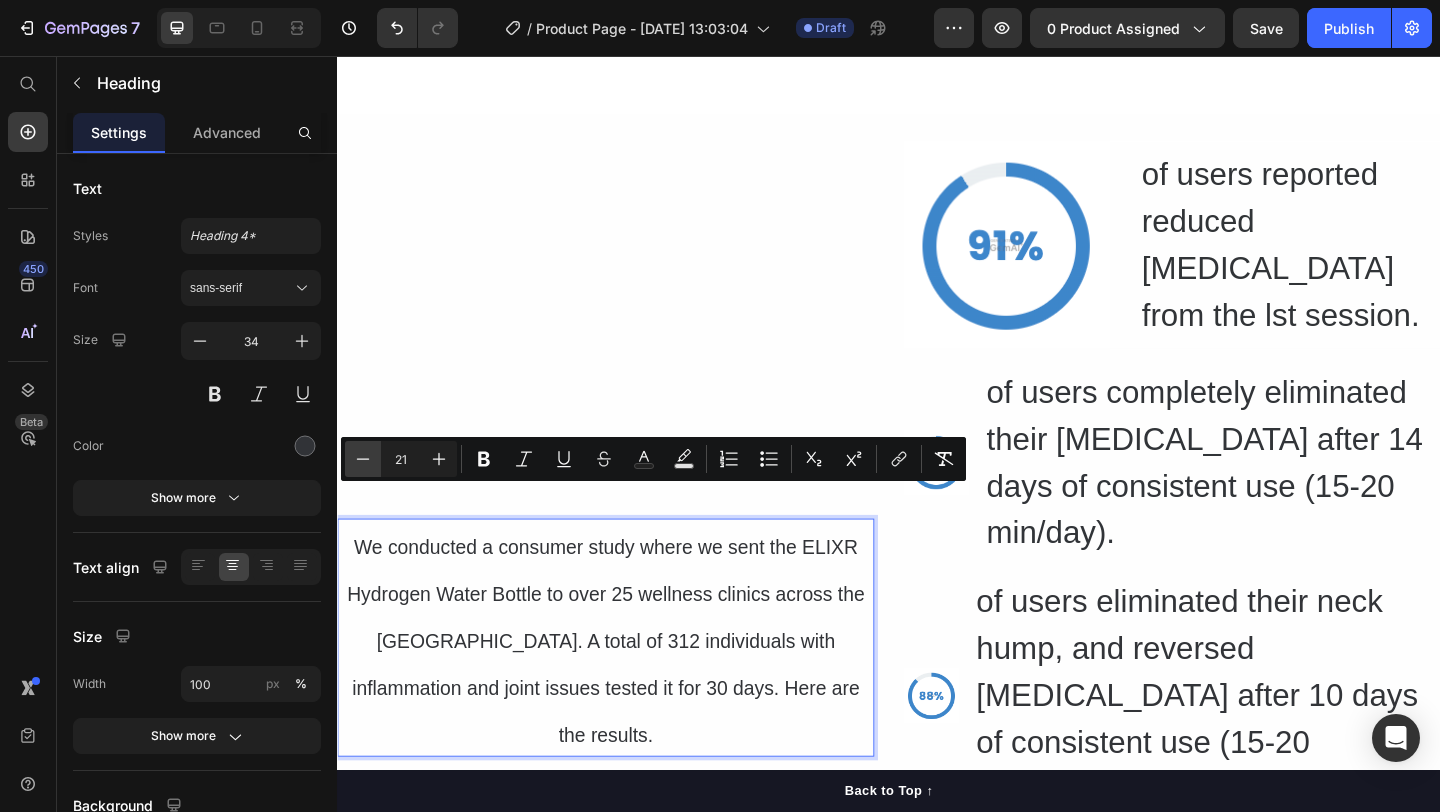 click on "Minus" at bounding box center [363, 459] 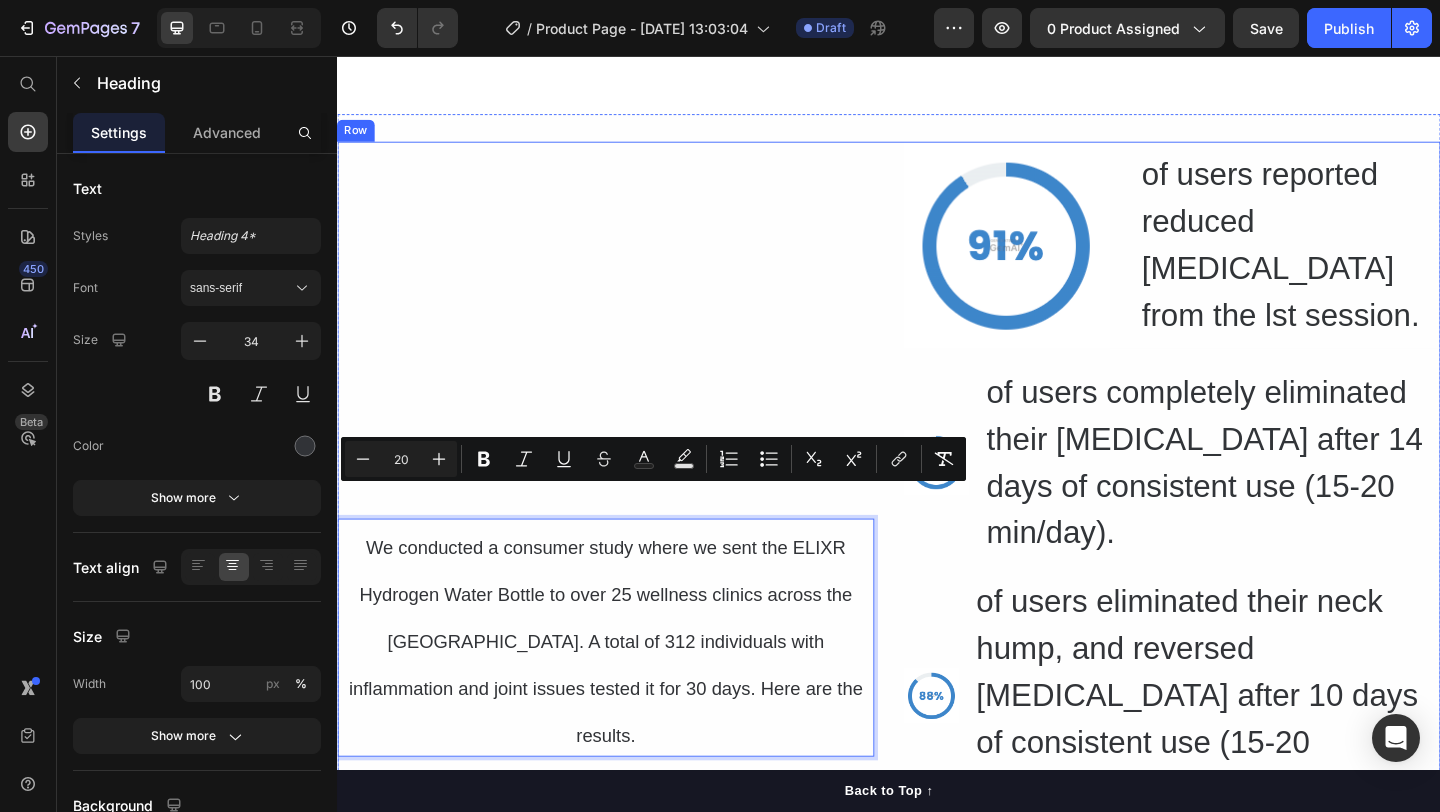click on "⁠⁠⁠⁠⁠⁠⁠ Real Results, Real People Heading We conducted a consumer study where we sent the ELIXR Hydrogen Water Bottle to over 25 wellness clinics across the US. A total of 312 individuals with inflammation and joint issues tested it for 30 days. Here are the results. Heading   0" at bounding box center (629, 629) 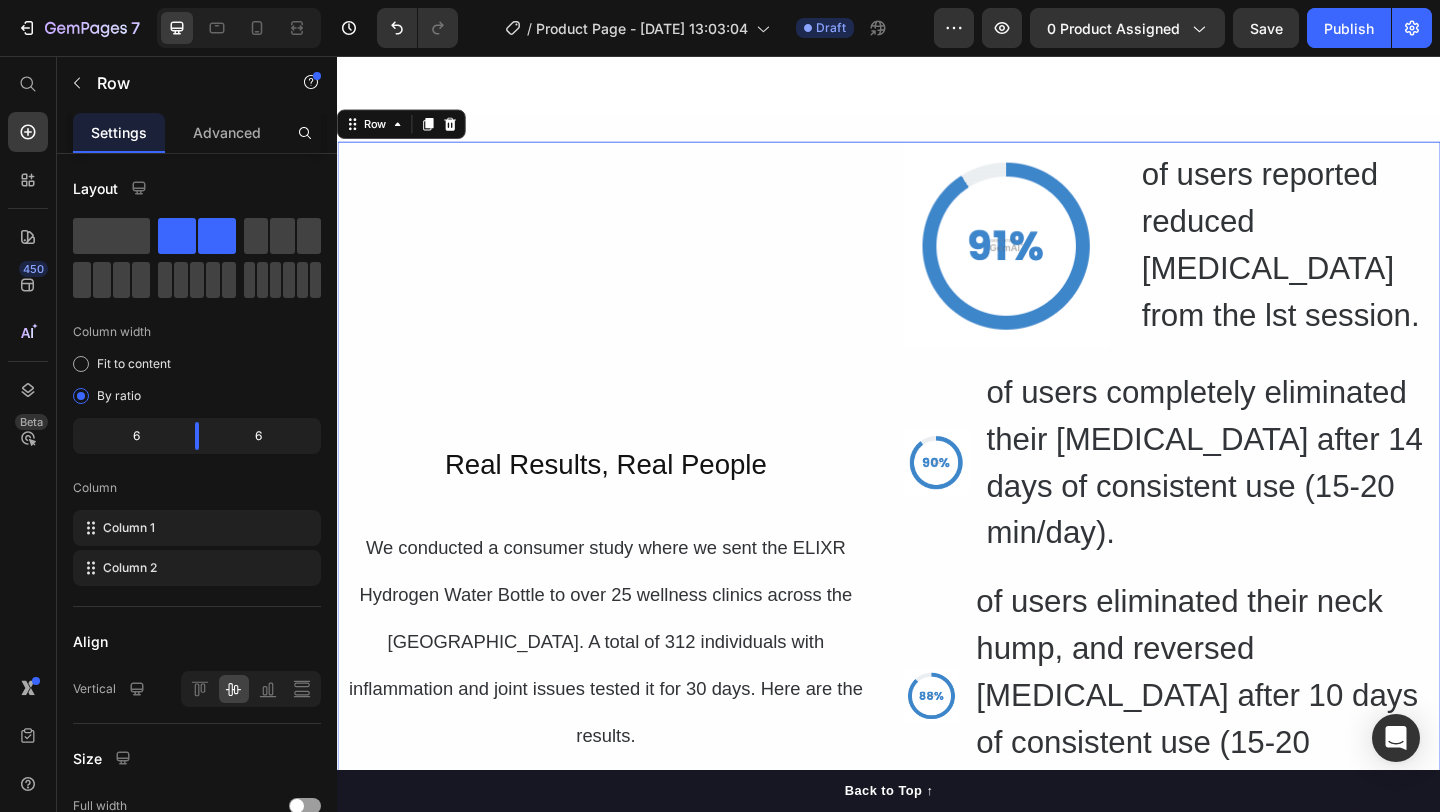 click on "⁠⁠⁠⁠⁠⁠⁠ Real Results, Real People Heading ⁠⁠⁠⁠⁠⁠⁠ We conducted a consumer study where we sent the ELIXR Hydrogen Water Bottle to over 25 wellness clinics across the US. A total of 312 individuals with inflammation and joint issues tested it for 30 days. Here are the results. Heading" at bounding box center [629, 629] 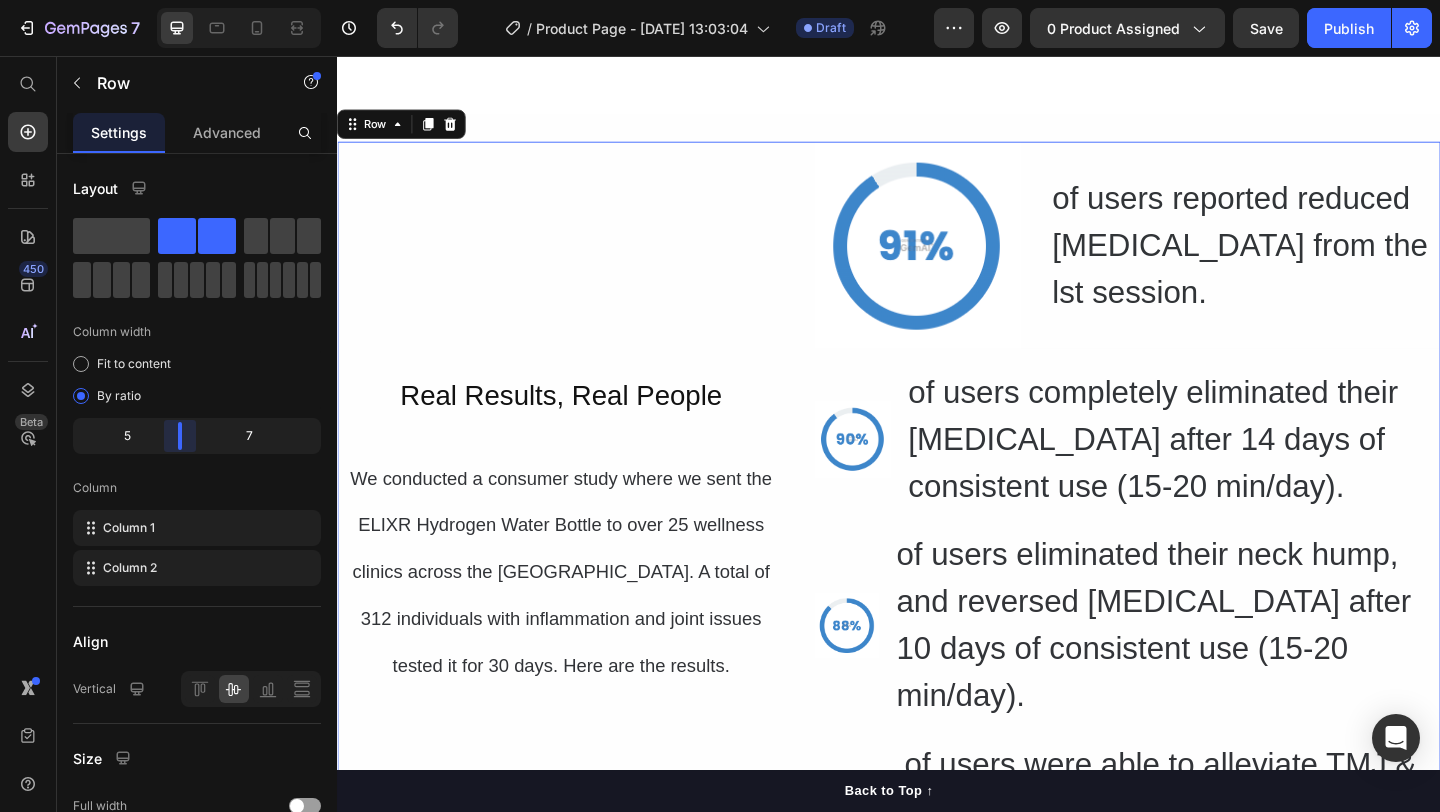 drag, startPoint x: 198, startPoint y: 446, endPoint x: 178, endPoint y: 442, distance: 20.396078 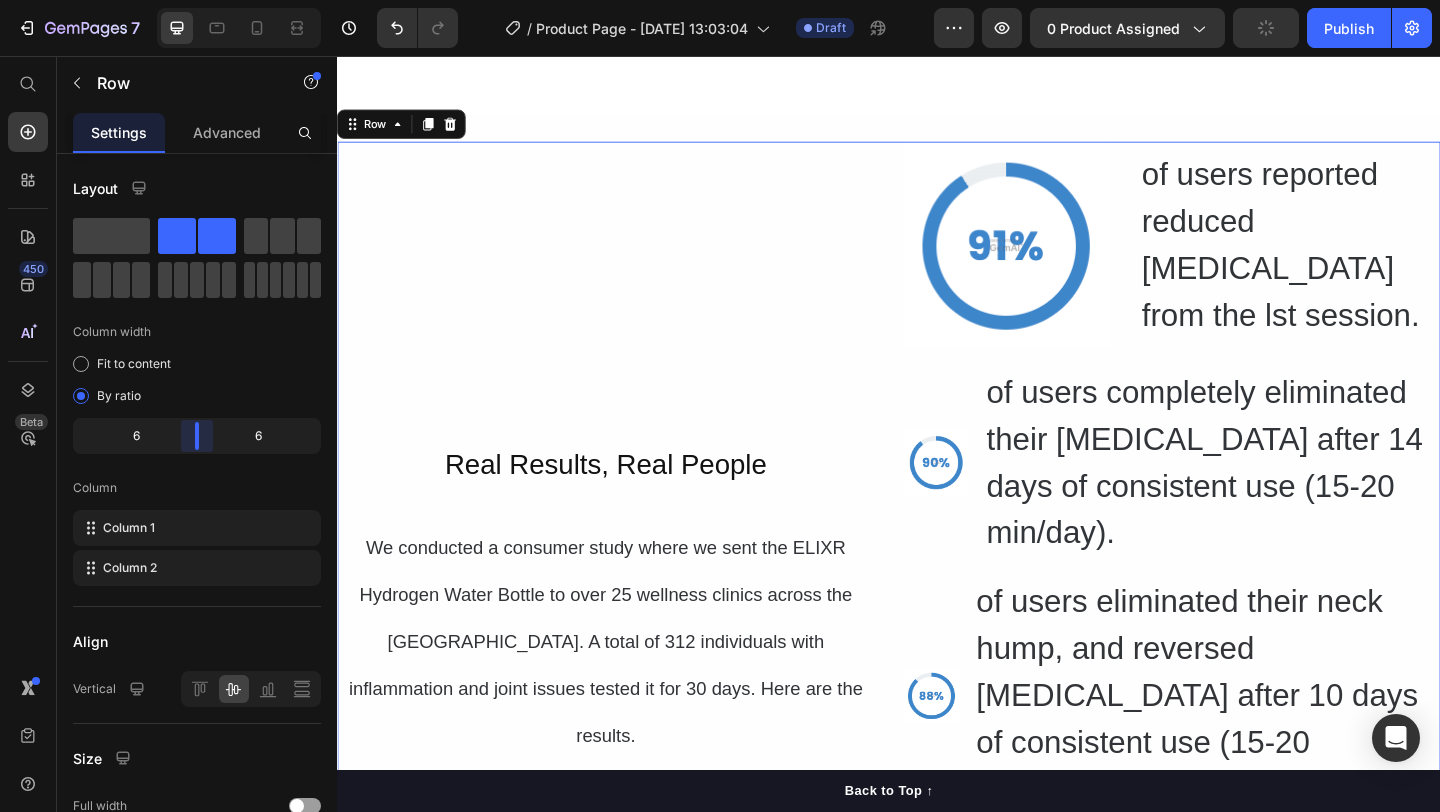 drag, startPoint x: 179, startPoint y: 429, endPoint x: 200, endPoint y: 430, distance: 21.023796 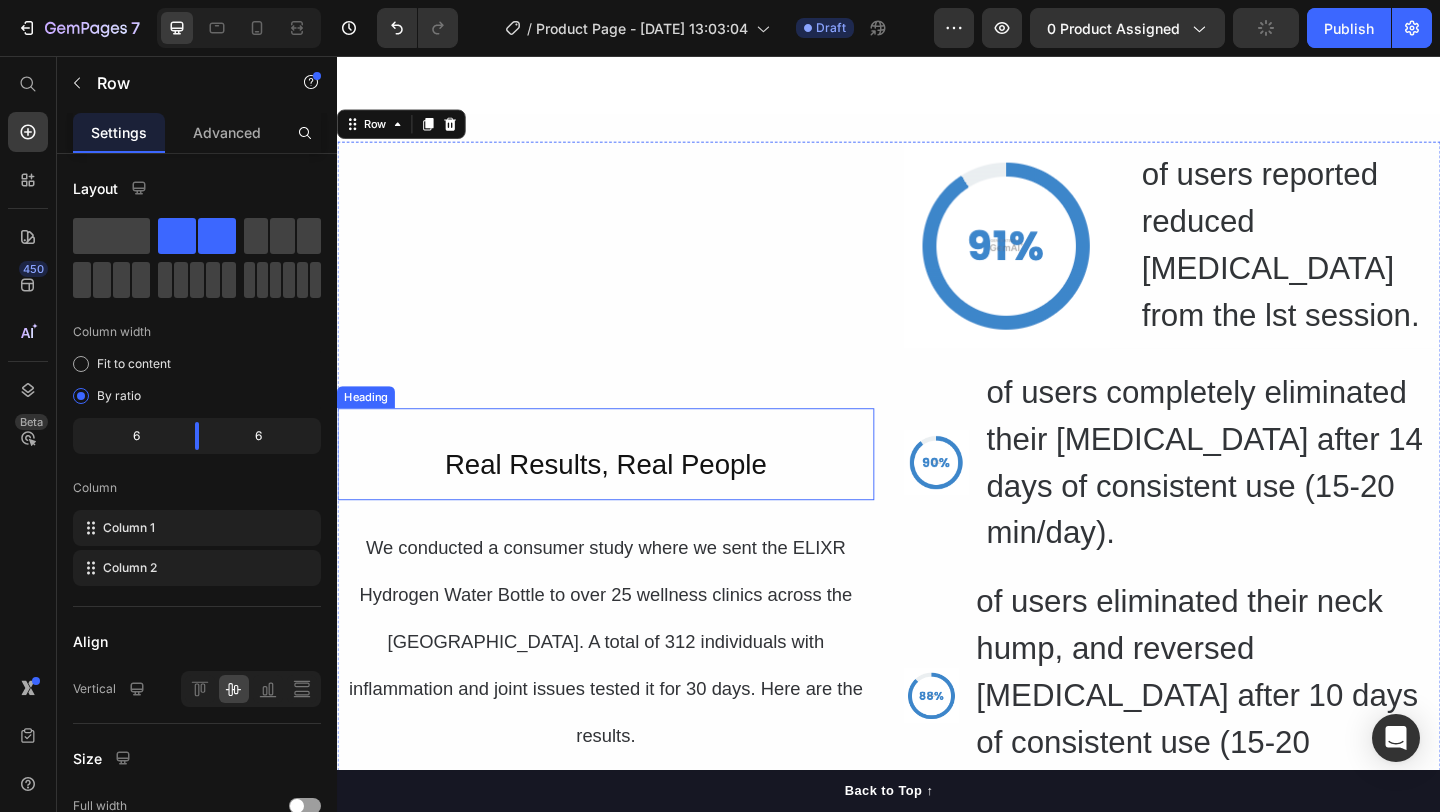 click on "Real Results, Real People" at bounding box center (629, 500) 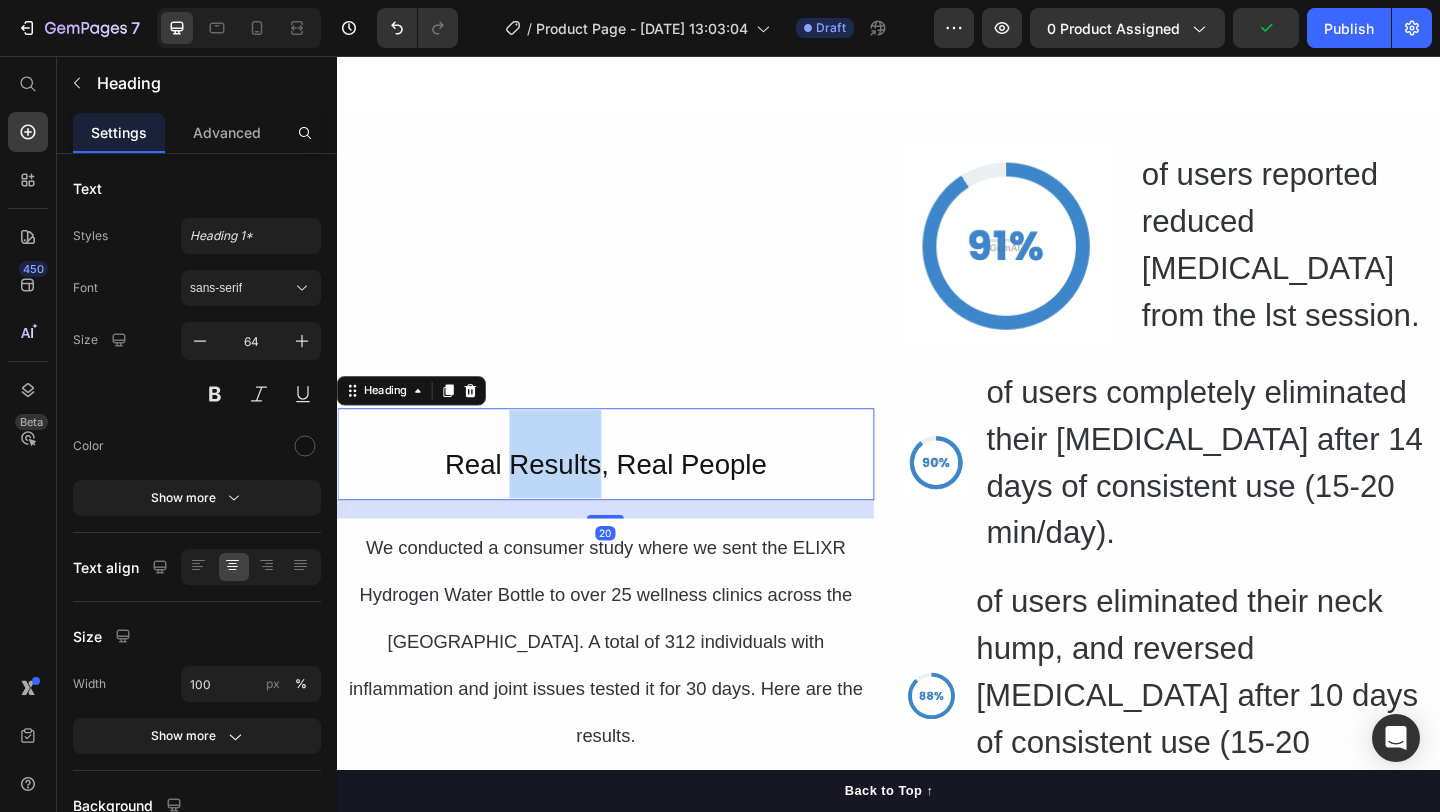 click on "Real Results, Real People" at bounding box center [629, 500] 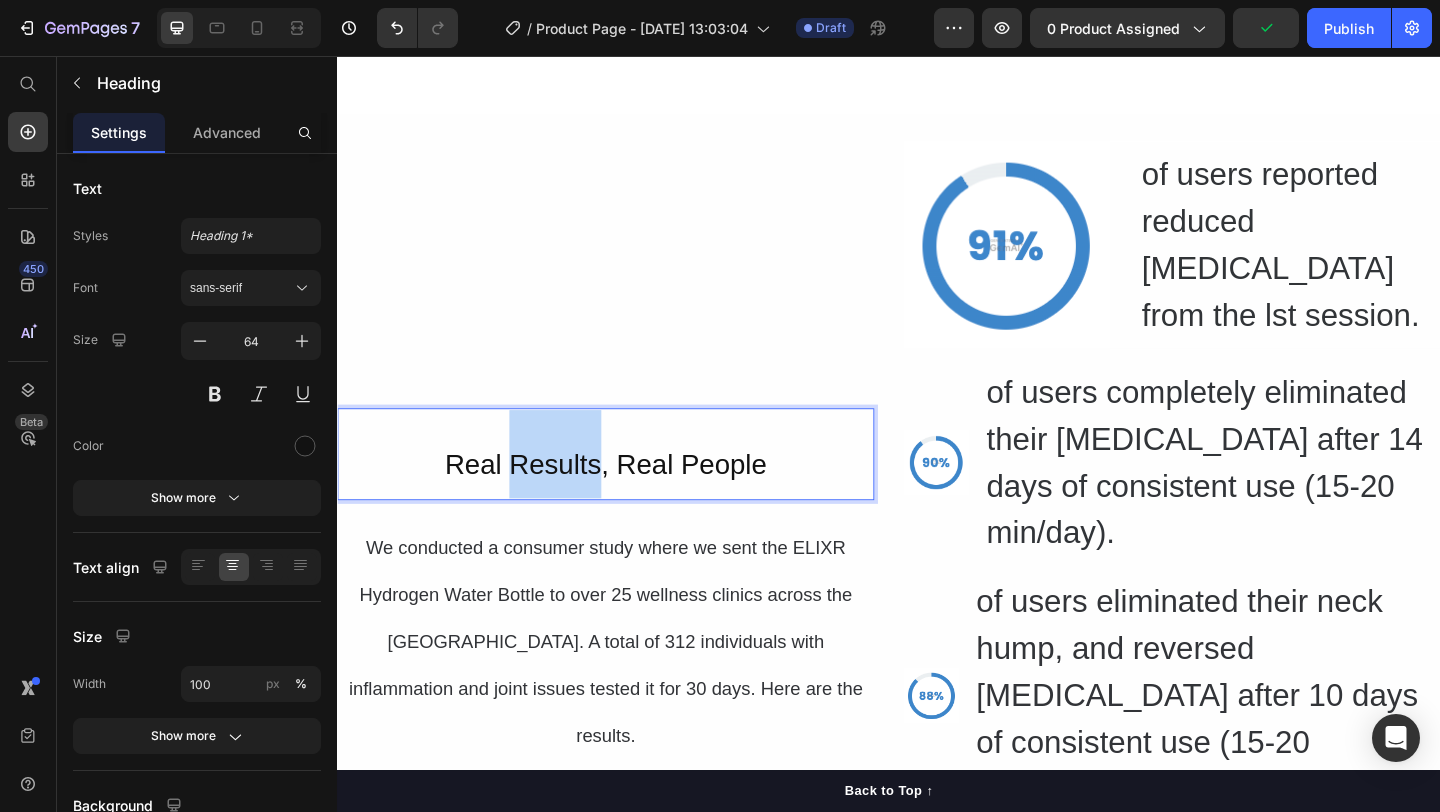 click on "Real Results, Real People" at bounding box center [629, 500] 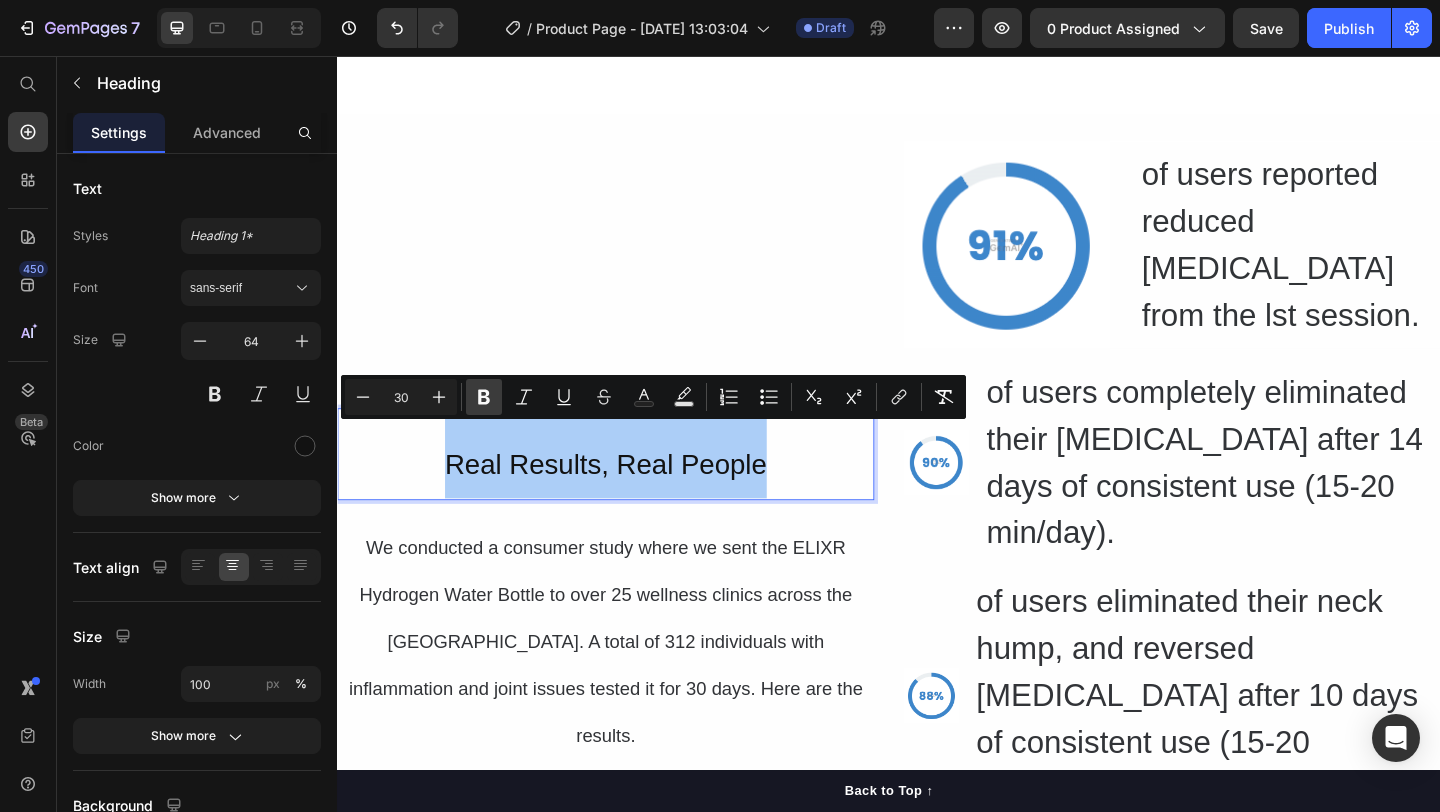 click 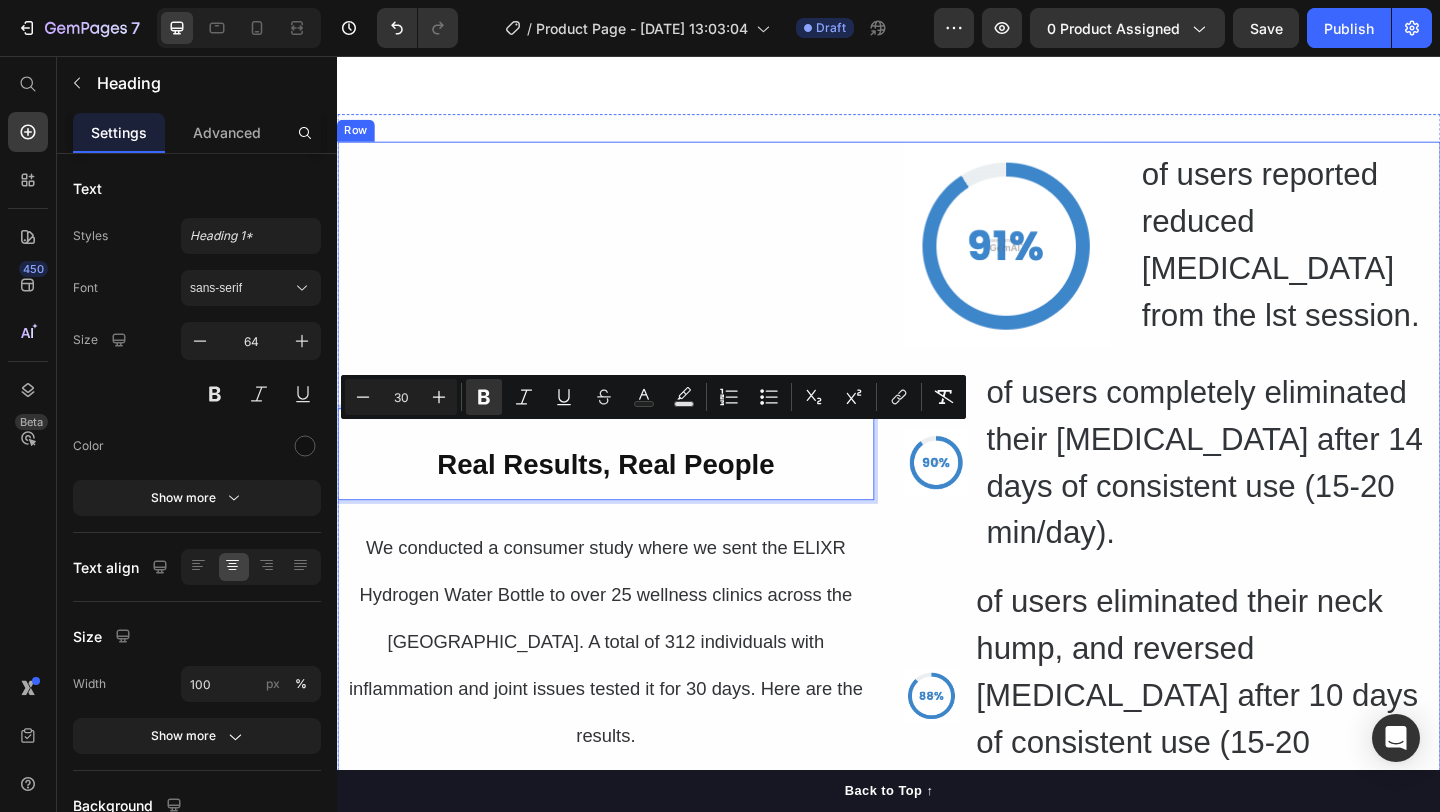 click on "Real Results, Real People Heading   20 ⁠⁠⁠⁠⁠⁠⁠ We conducted a consumer study where we sent the ELIXR Hydrogen Water Bottle to over 25 wellness clinics across the US. A total of 312 individuals with inflammation and joint issues tested it for 30 days. Here are the results. Heading" at bounding box center [629, 629] 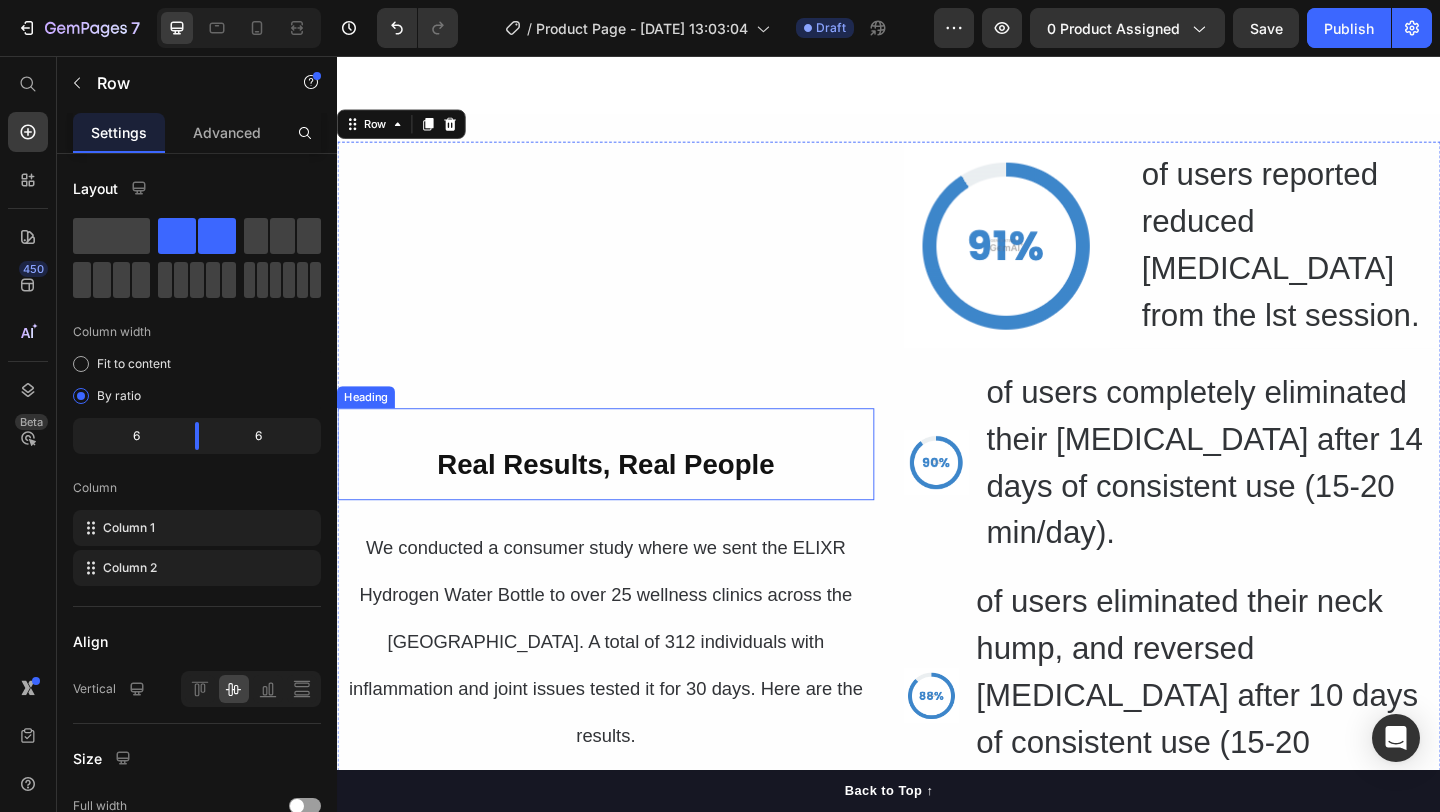 click on "Real Results, Real People" at bounding box center (629, 500) 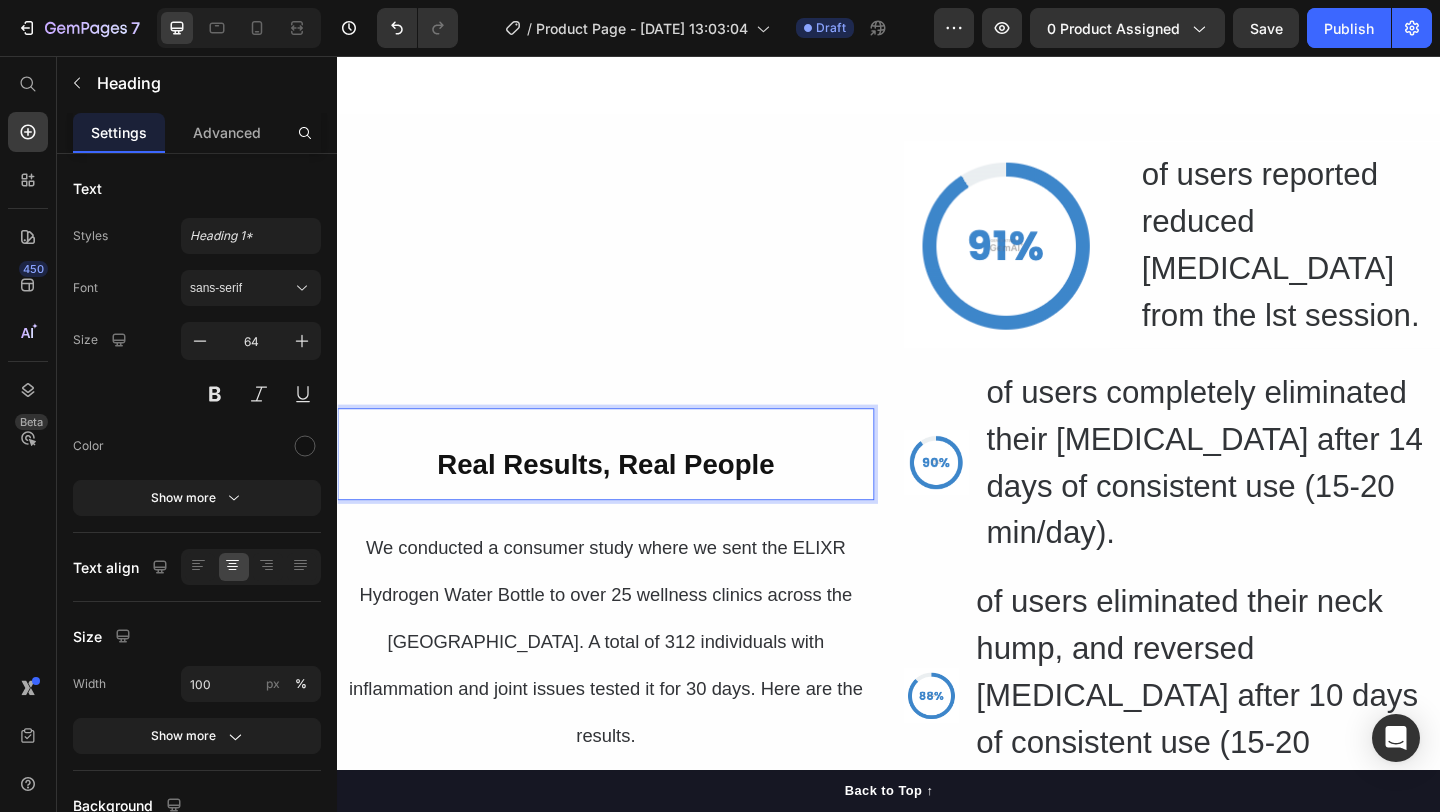 click on "Real Results, Real People" at bounding box center [629, 489] 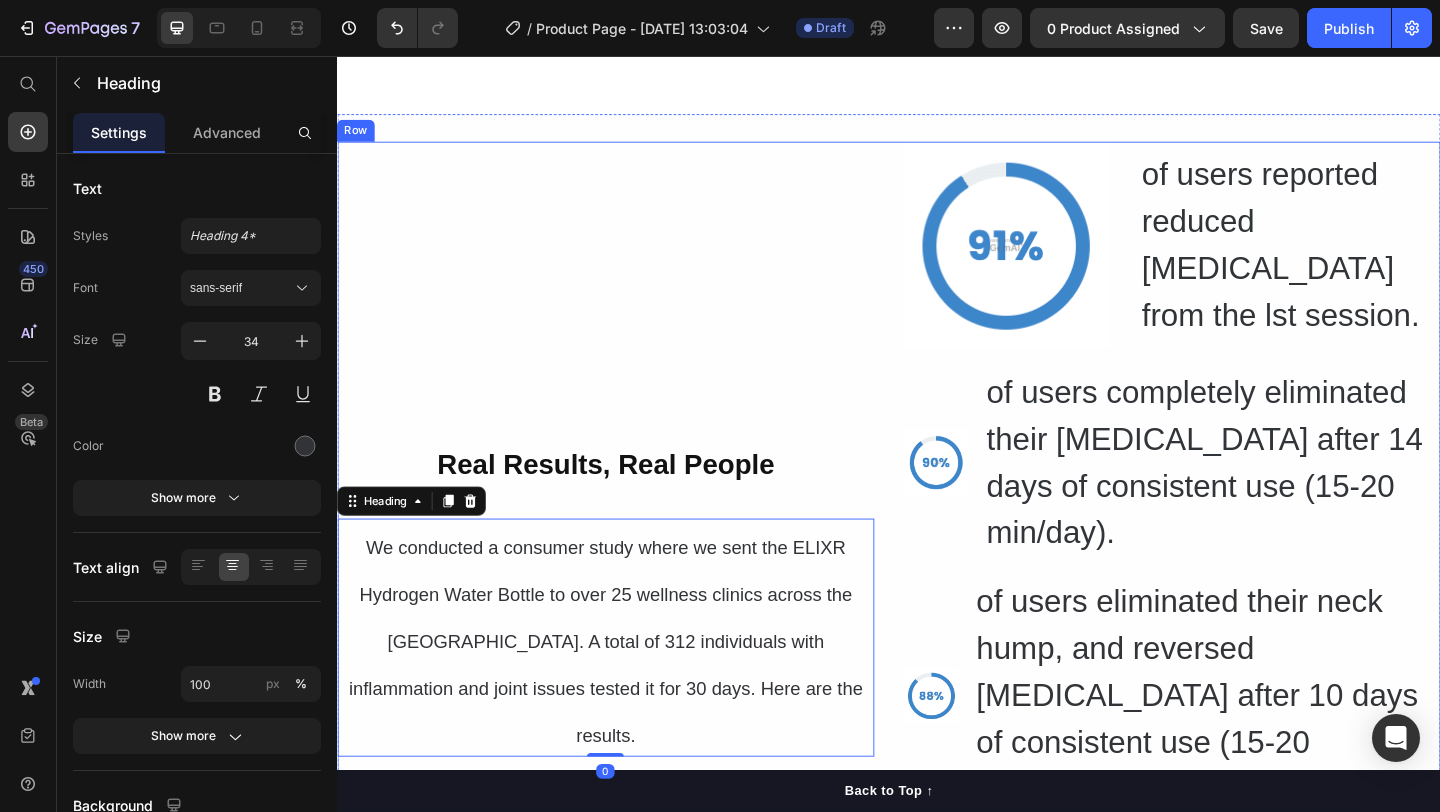 click on "⁠⁠⁠⁠⁠⁠⁠ Real Results, Real People Heading ⁠⁠⁠⁠⁠⁠⁠ We conducted a consumer study where we sent the ELIXR Hydrogen Water Bottle to over 25 wellness clinics across the US. A total of 312 individuals with inflammation and joint issues tested it for 30 days. Here are the results. Heading   0" at bounding box center (629, 629) 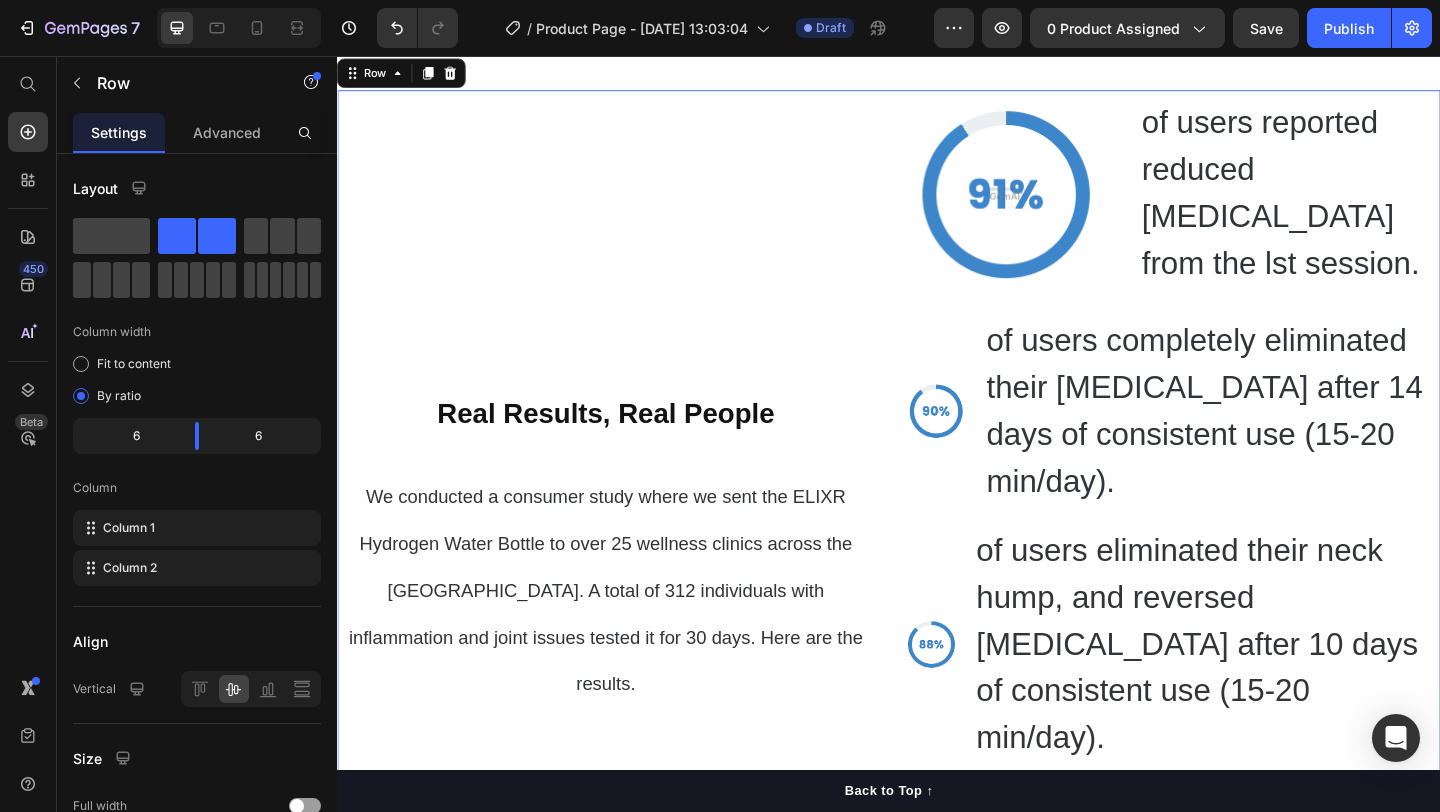 scroll, scrollTop: 7260, scrollLeft: 0, axis: vertical 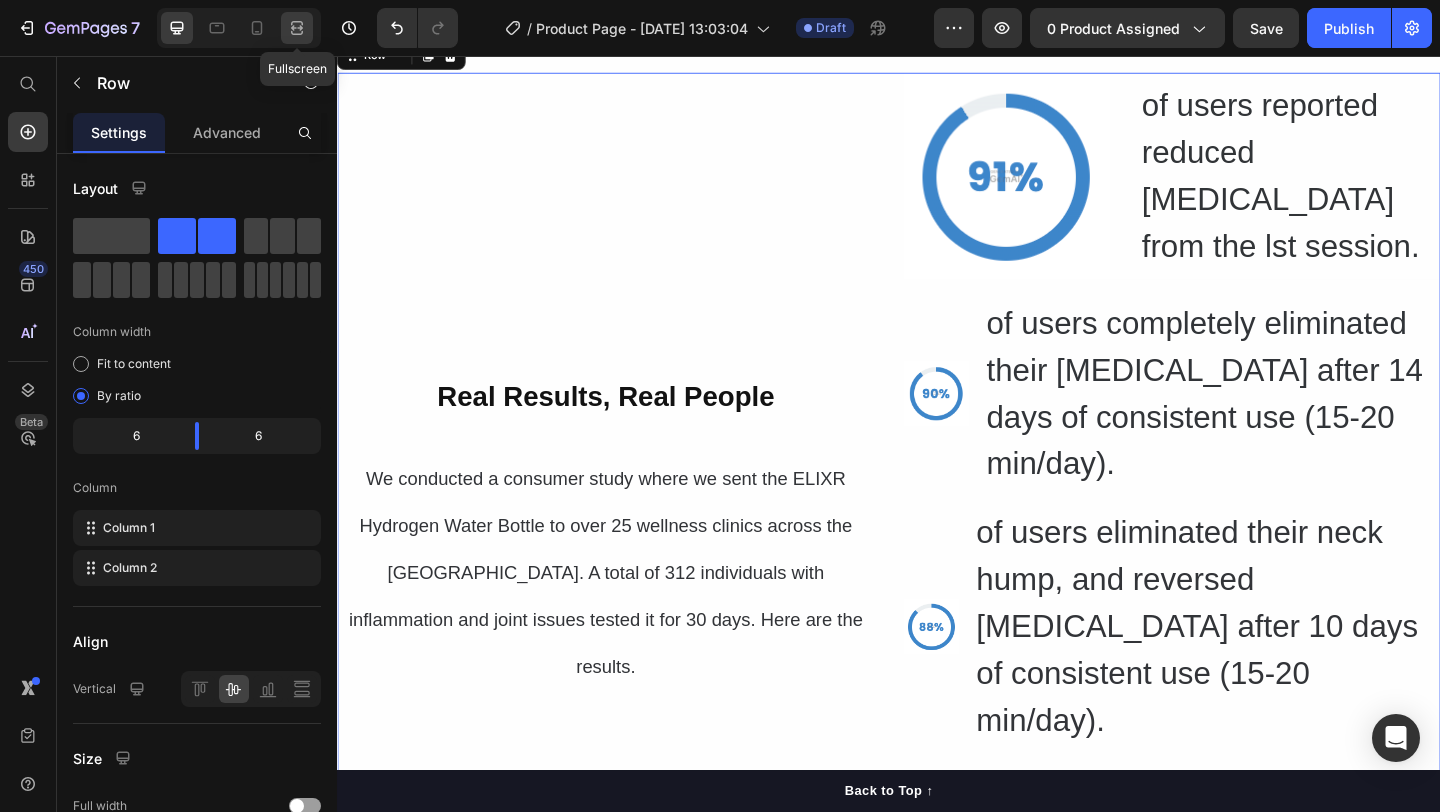 click 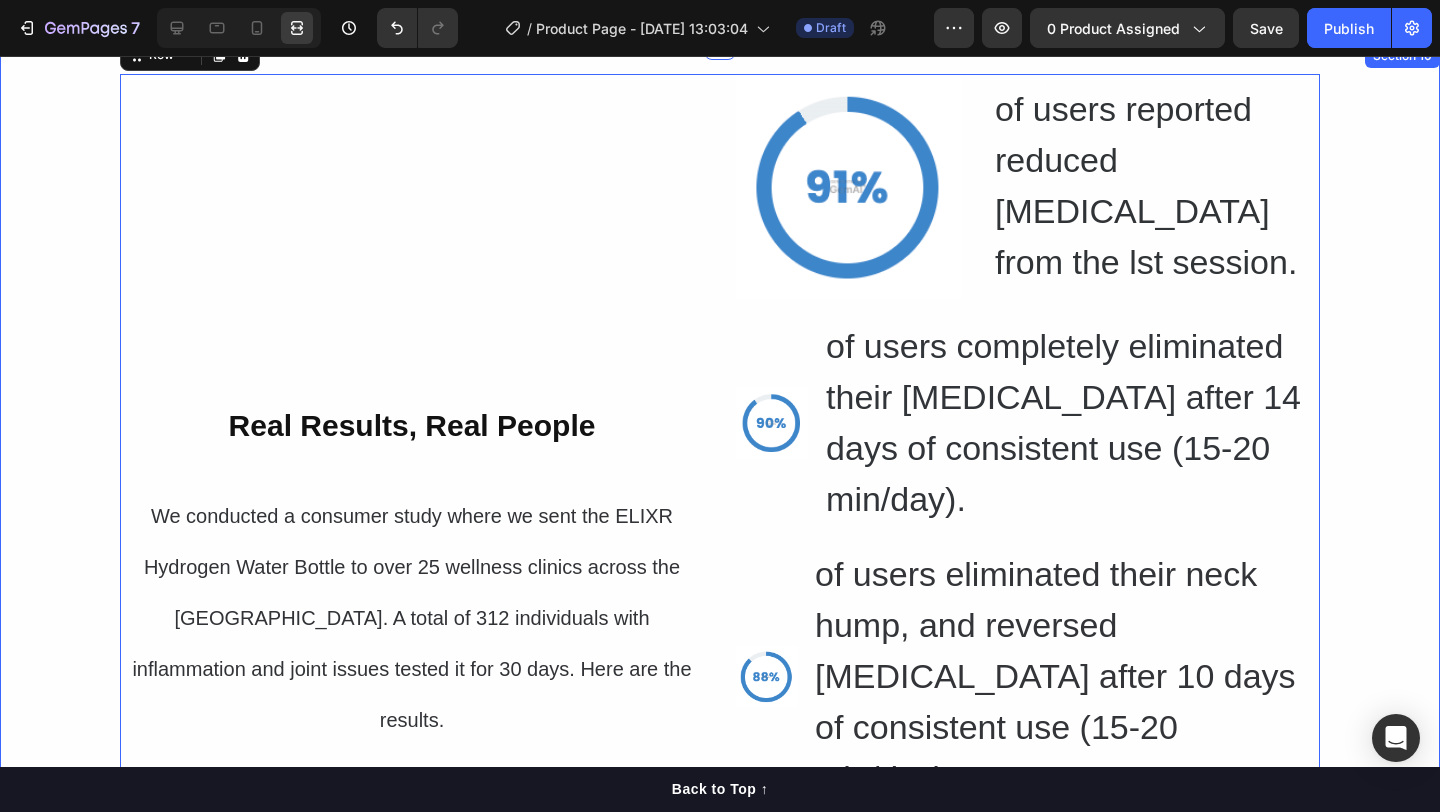 click on "⁠⁠⁠⁠⁠⁠⁠ Real Results, Real People Heading ⁠⁠⁠⁠⁠⁠⁠ We conducted a consumer study where we sent the ELIXR Hydrogen Water Bottle to over 25 wellness clinics across the US. A total of 312 individuals with inflammation and joint issues tested it for 30 days. Here are the results. Heading Image of users reported reduced neck pain from the lst session. Heading Row Image of users completely eliminated their neck pain after 14 days of consistent use (15-20 min/day). Heading Advanced list Row Image of users eliminated their neck hump, and reversed forward head posture after 10 days of consistent use (15-20 min/day). Heading Advanced list Image of users were able to alleviate TMJ & tension headaches after 7 days of consistent use (15-20 min/day). Heading Advanced list Row Row   0" at bounding box center (720, 554) 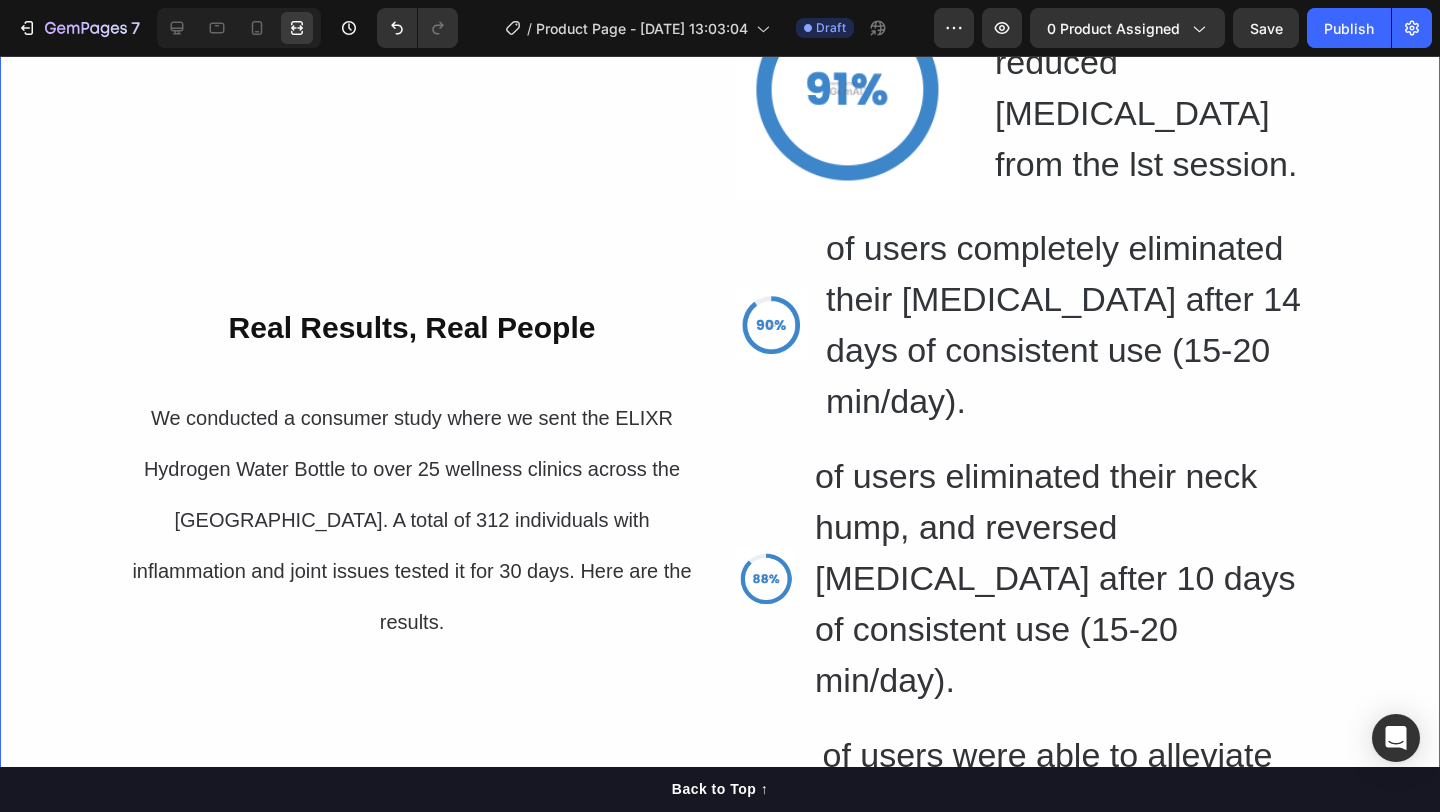 scroll, scrollTop: 7327, scrollLeft: 0, axis: vertical 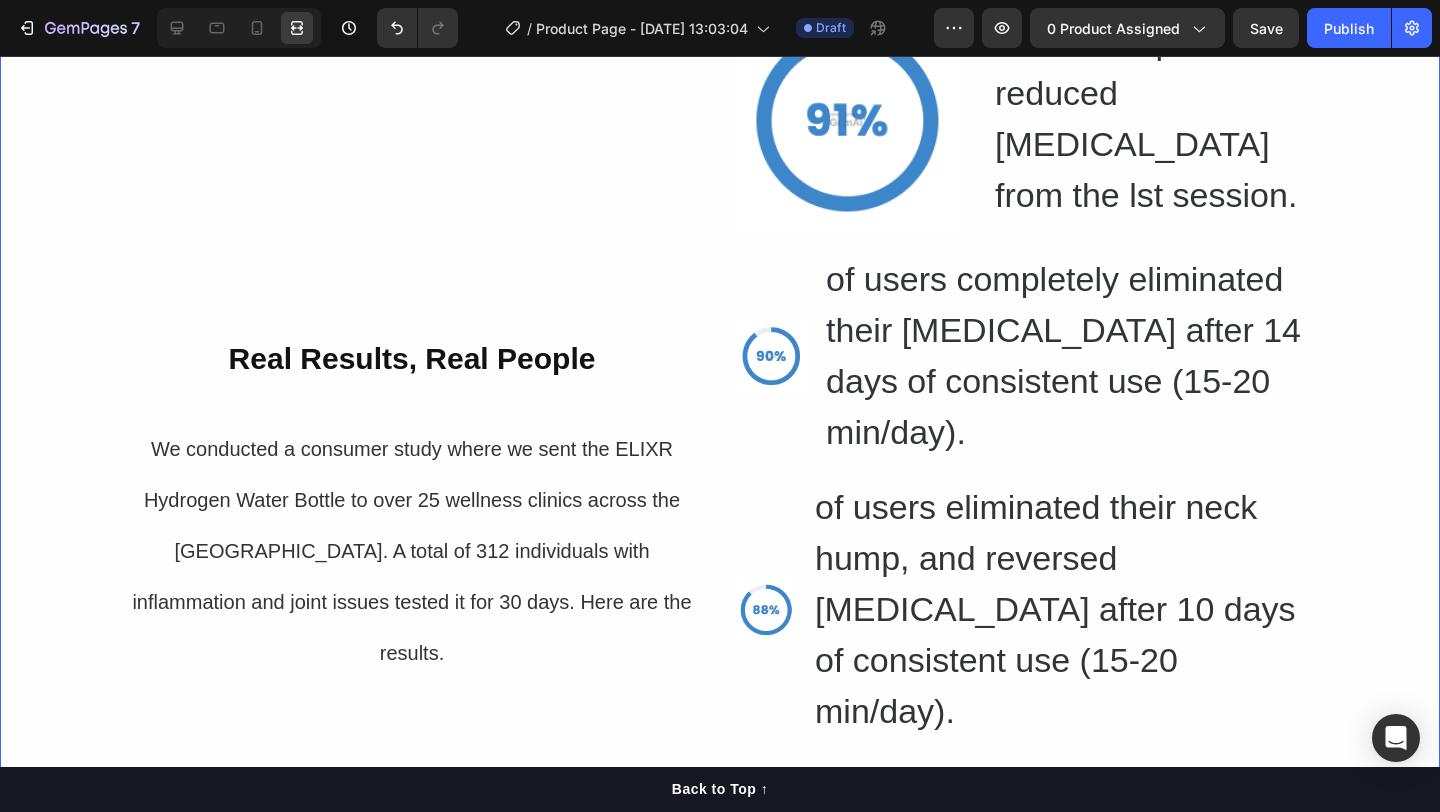click on "⁠⁠⁠⁠⁠⁠⁠ Real Results, Real People Heading ⁠⁠⁠⁠⁠⁠⁠ We conducted a consumer study where we sent the ELIXR Hydrogen Water Bottle to over 25 wellness clinics across the US. A total of 312 individuals with inflammation and joint issues tested it for 30 days. Here are the results. Heading" at bounding box center [412, 487] 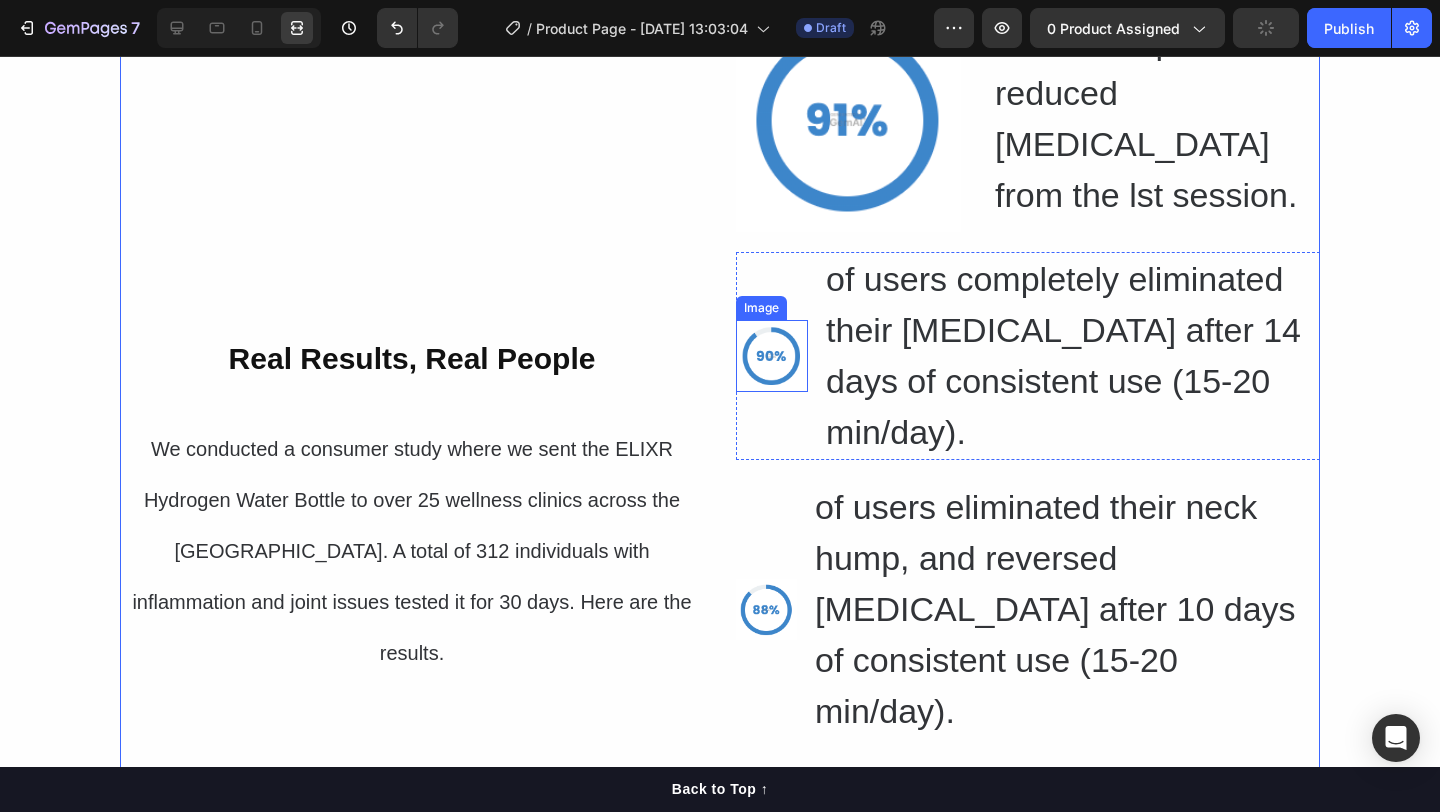 click on "of users completely eliminated their [MEDICAL_DATA] after 14 days of consistent use (15-20 min/day)." at bounding box center (1072, 356) 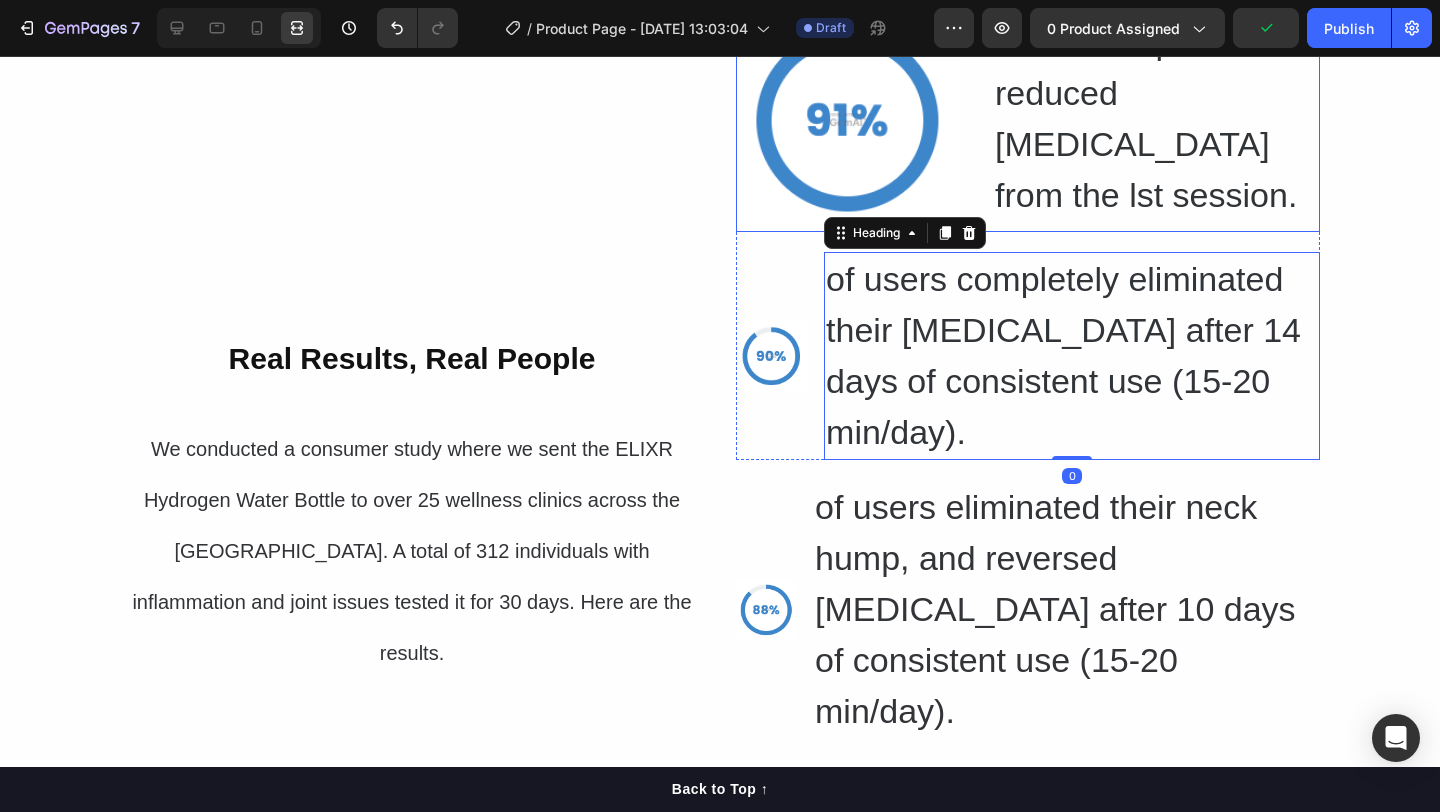 click on "Image of users reported reduced neck pain from the lst session. Heading Row" at bounding box center [1028, 119] 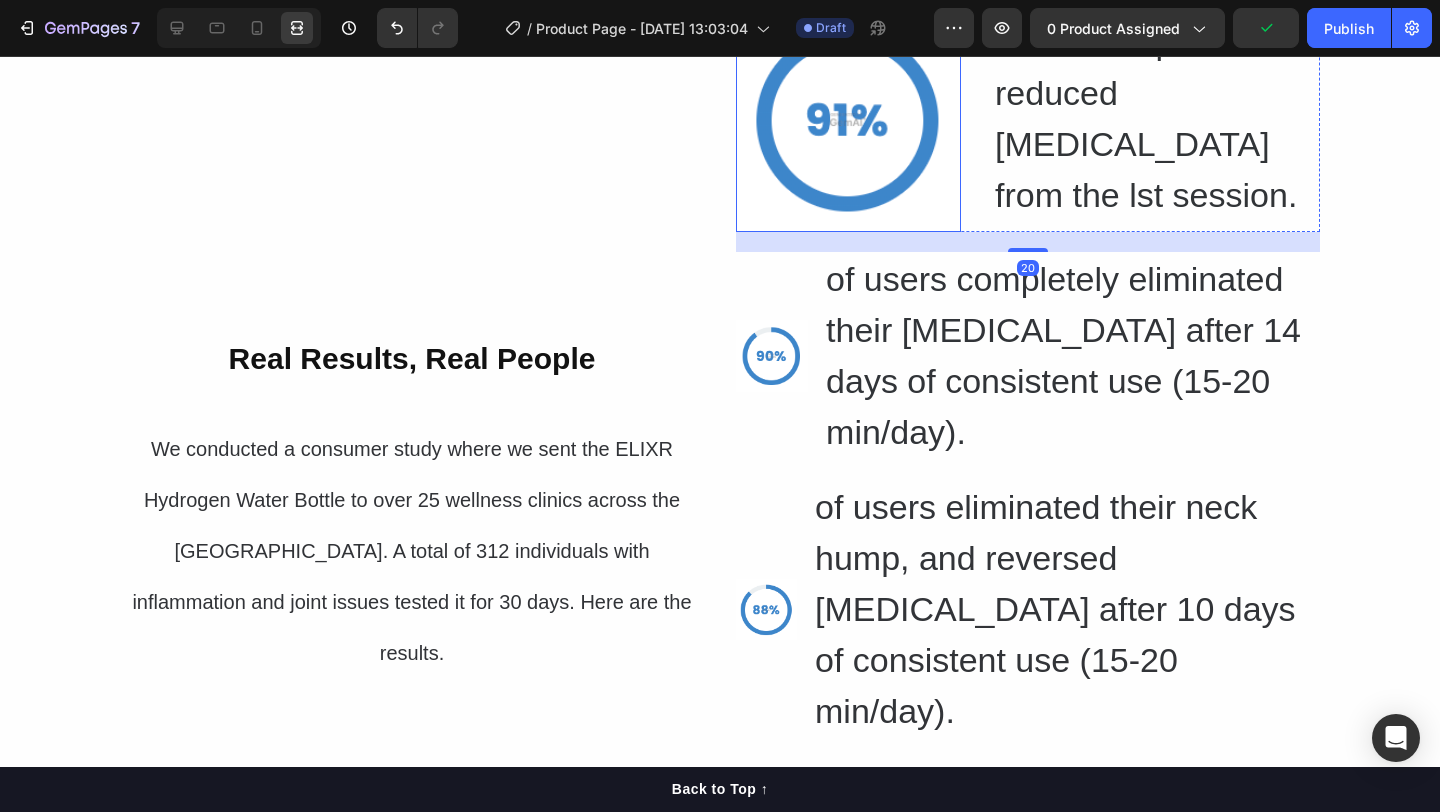 click at bounding box center [848, 119] 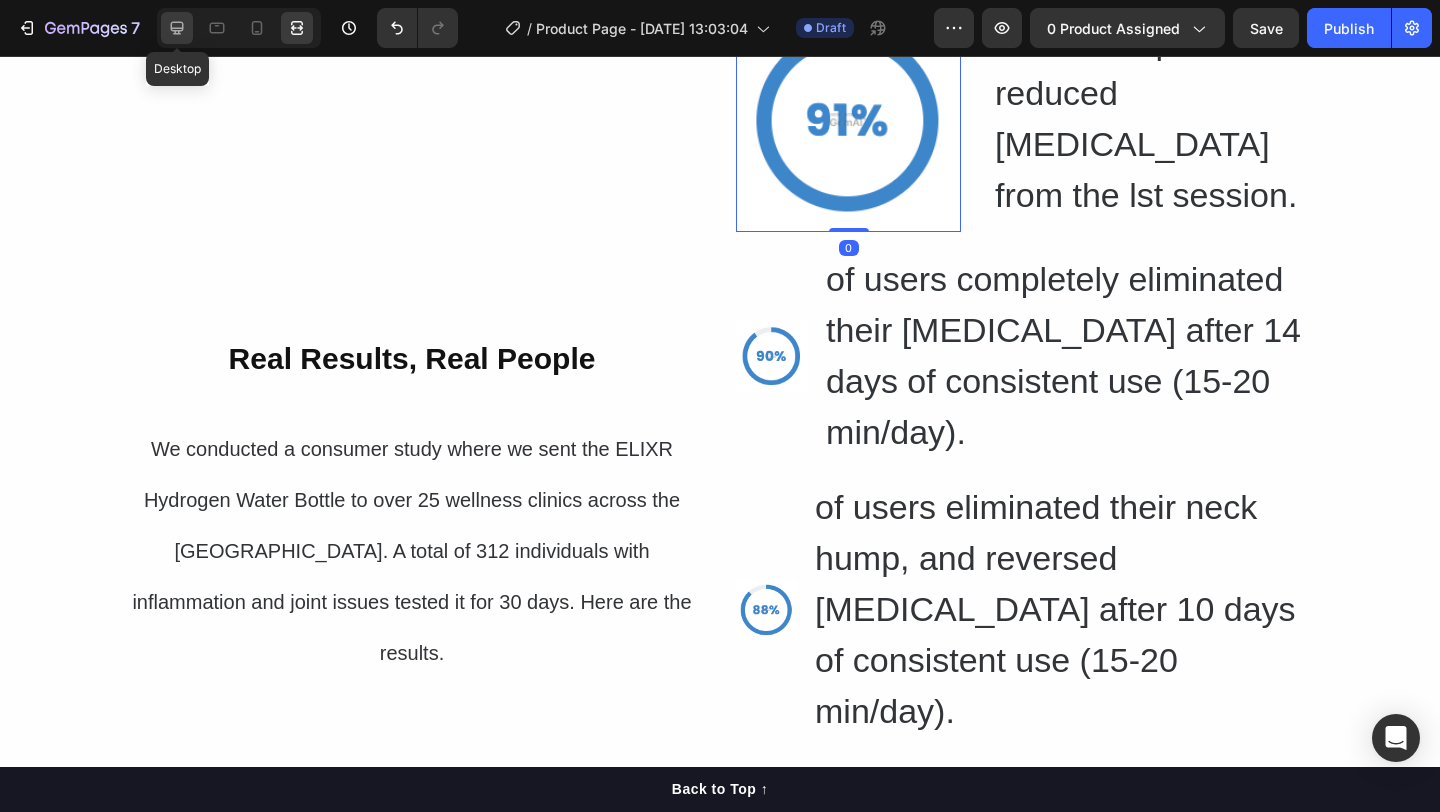 click 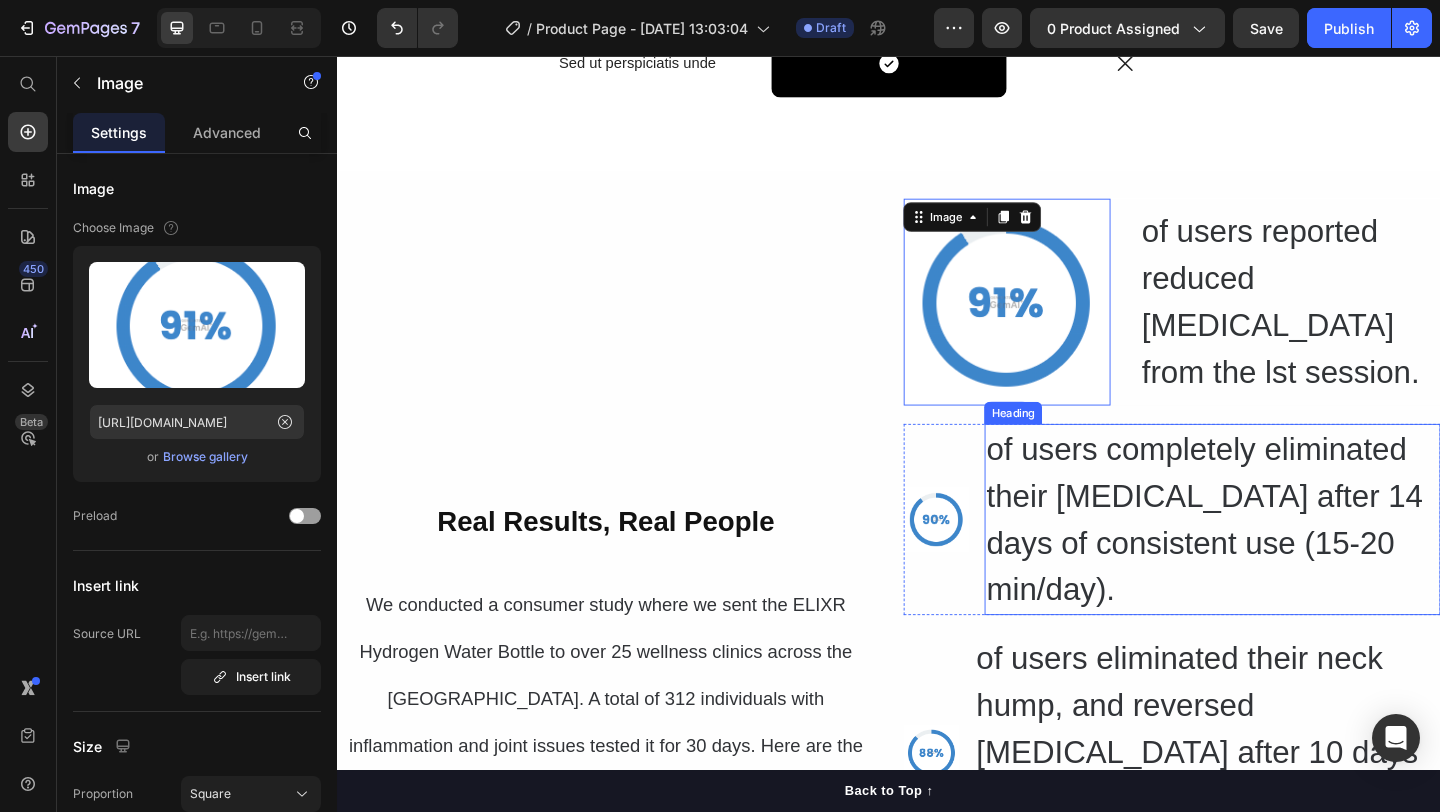 scroll, scrollTop: 7111, scrollLeft: 0, axis: vertical 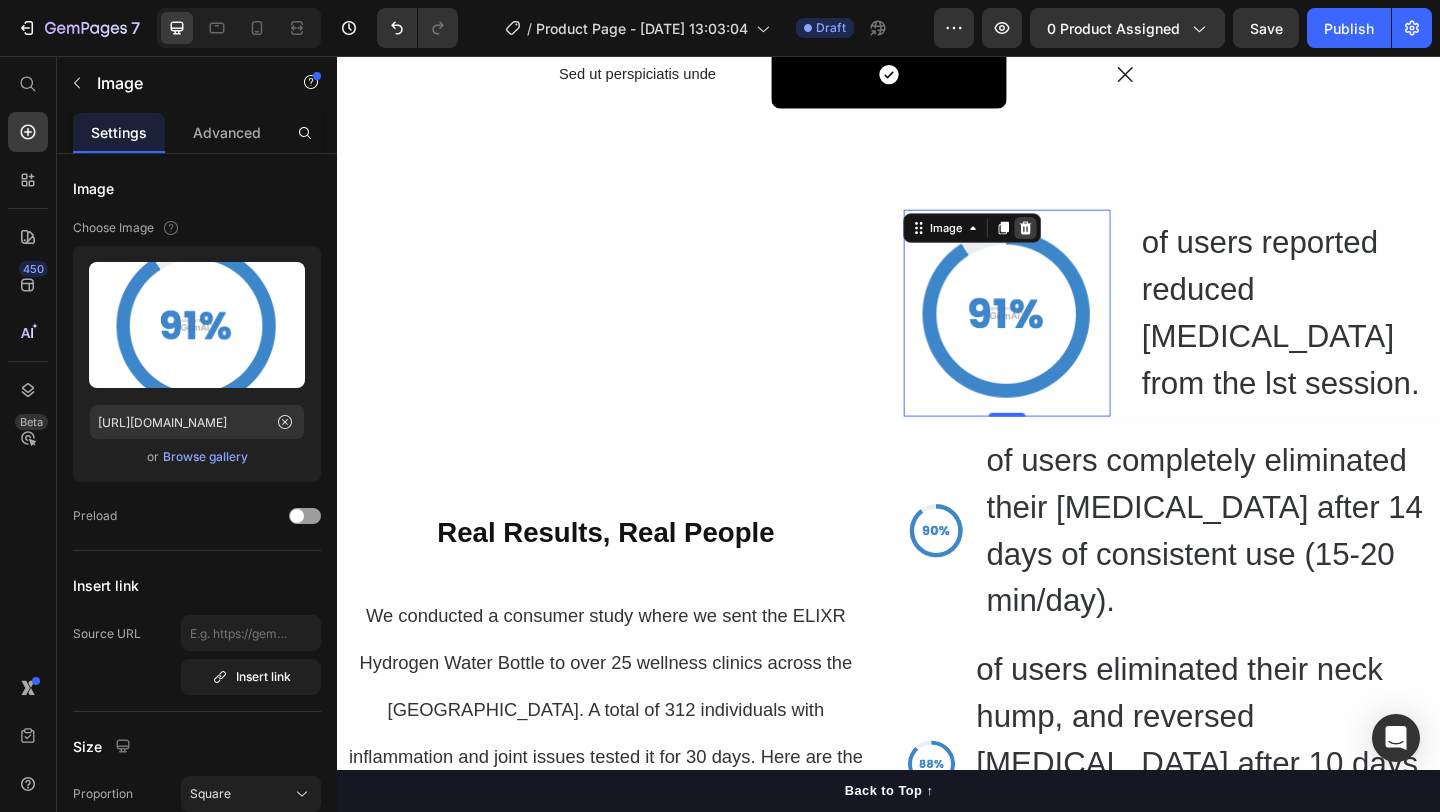click 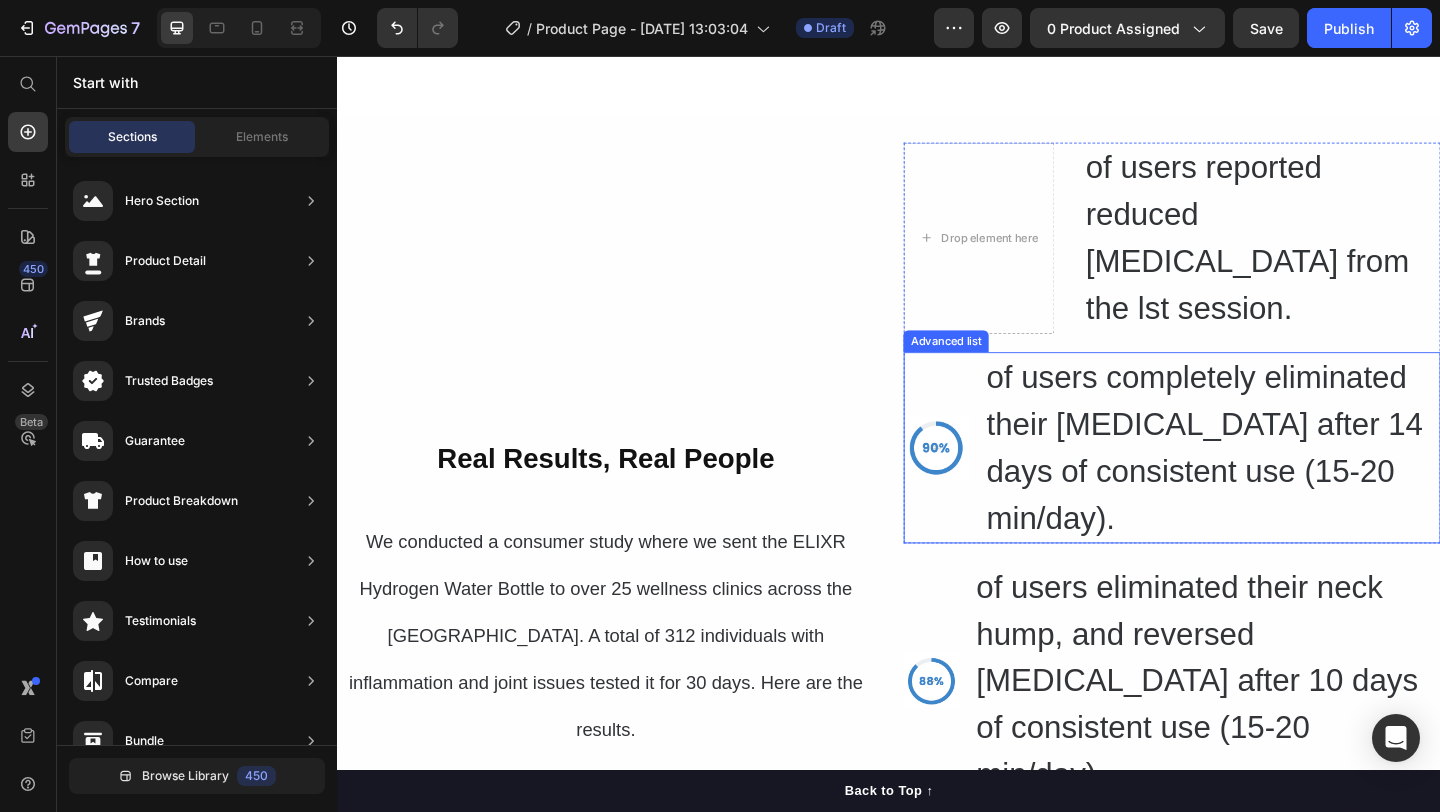 scroll, scrollTop: 7261, scrollLeft: 0, axis: vertical 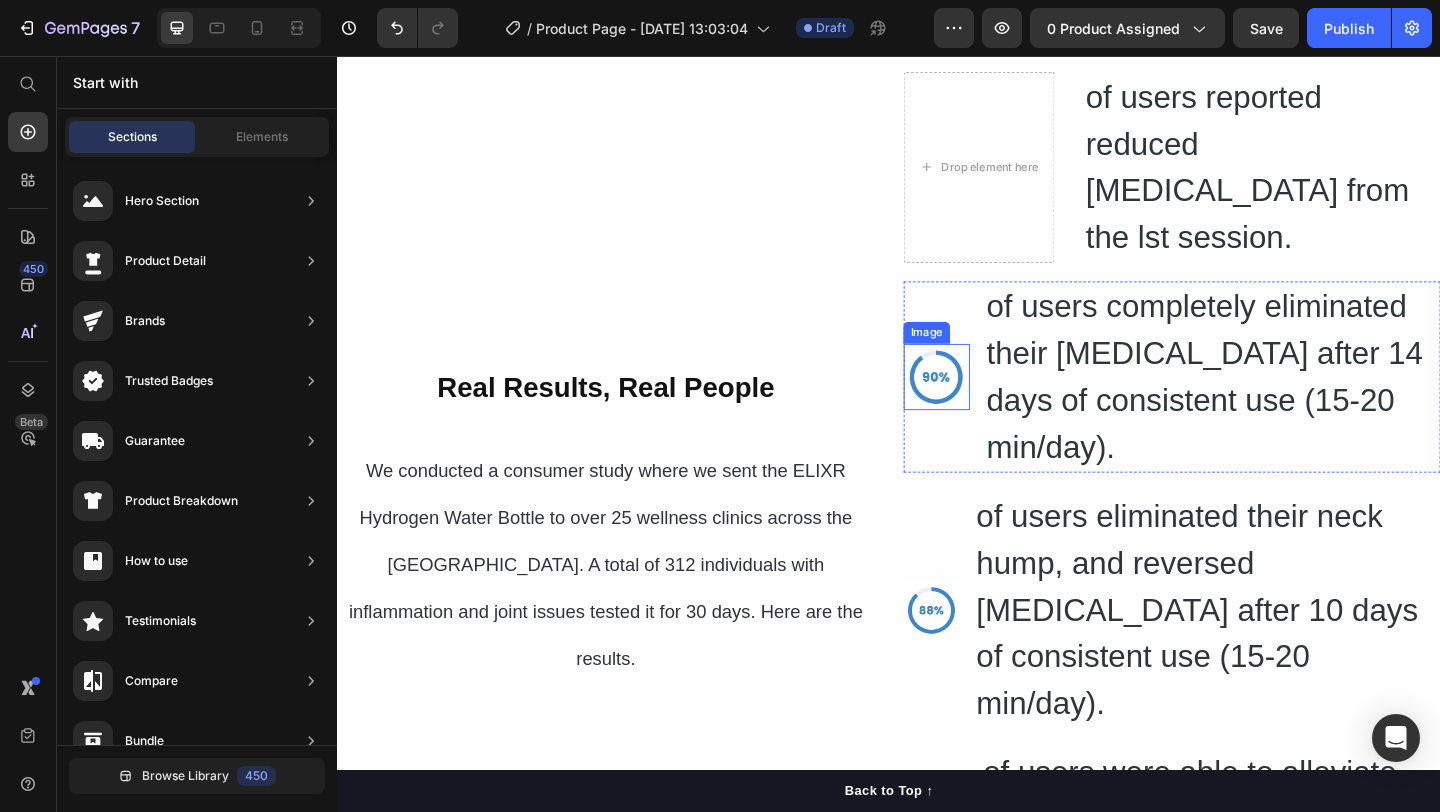 click at bounding box center (989, 405) 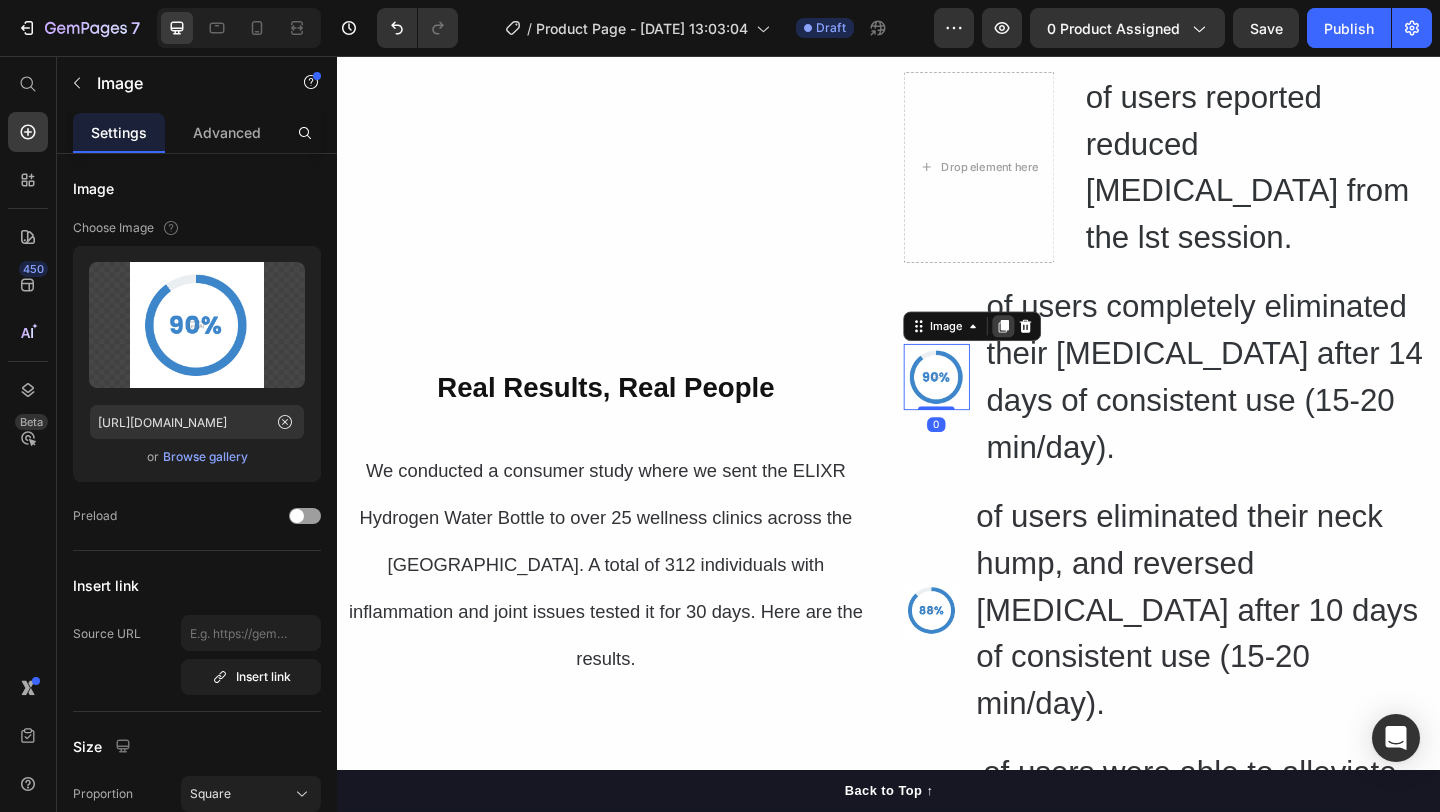 click 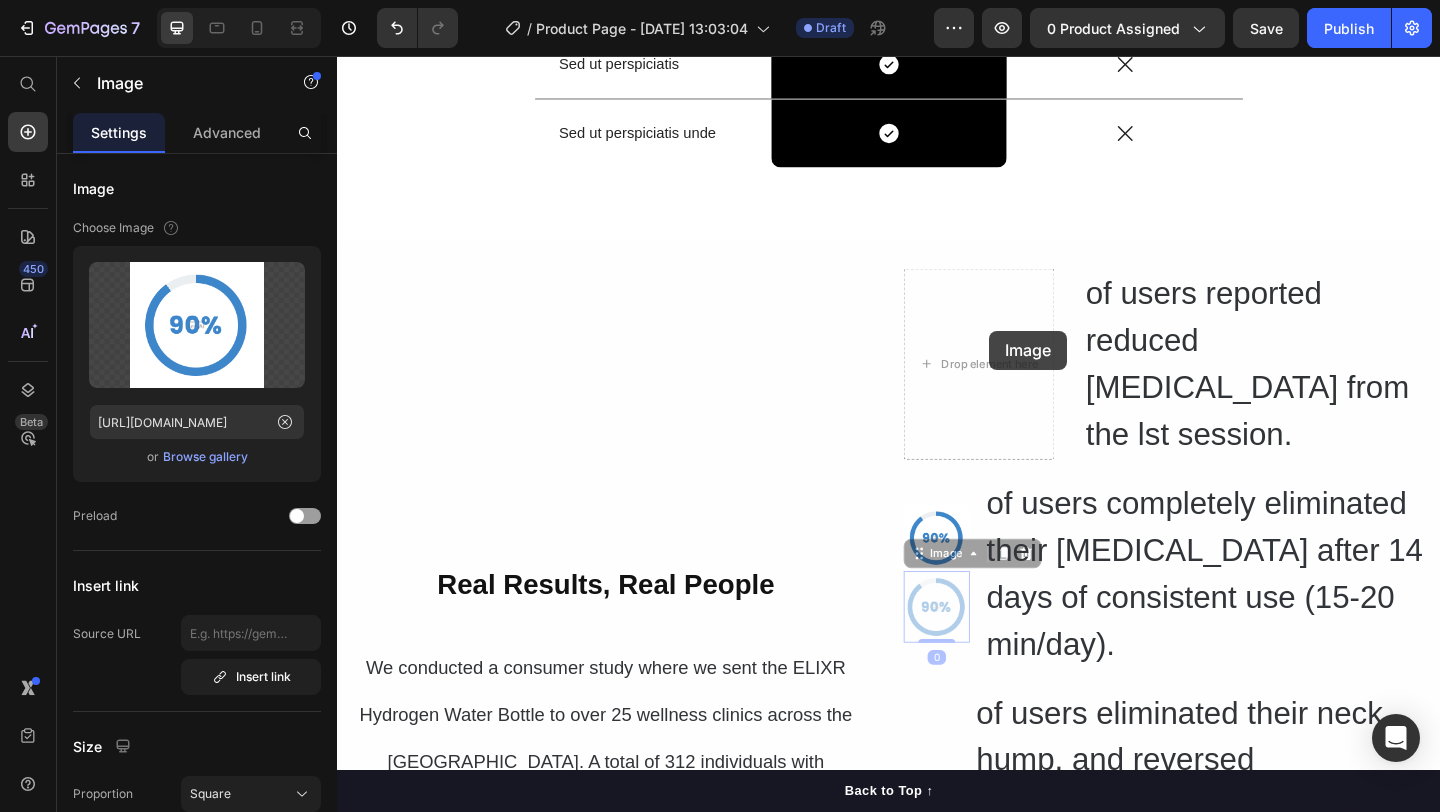 drag, startPoint x: 997, startPoint y: 376, endPoint x: 1031, endPoint y: 379, distance: 34.132095 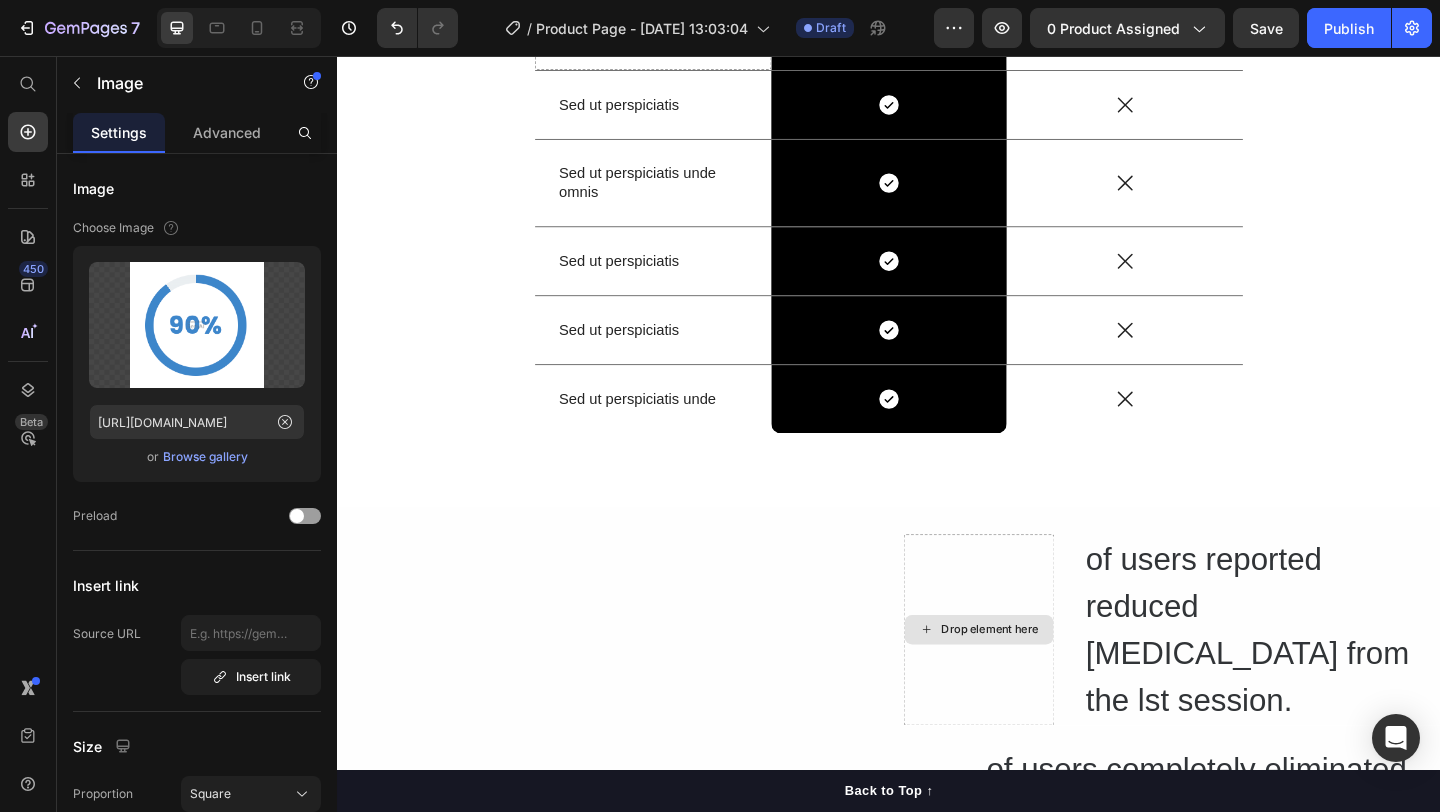 scroll, scrollTop: 7336, scrollLeft: 0, axis: vertical 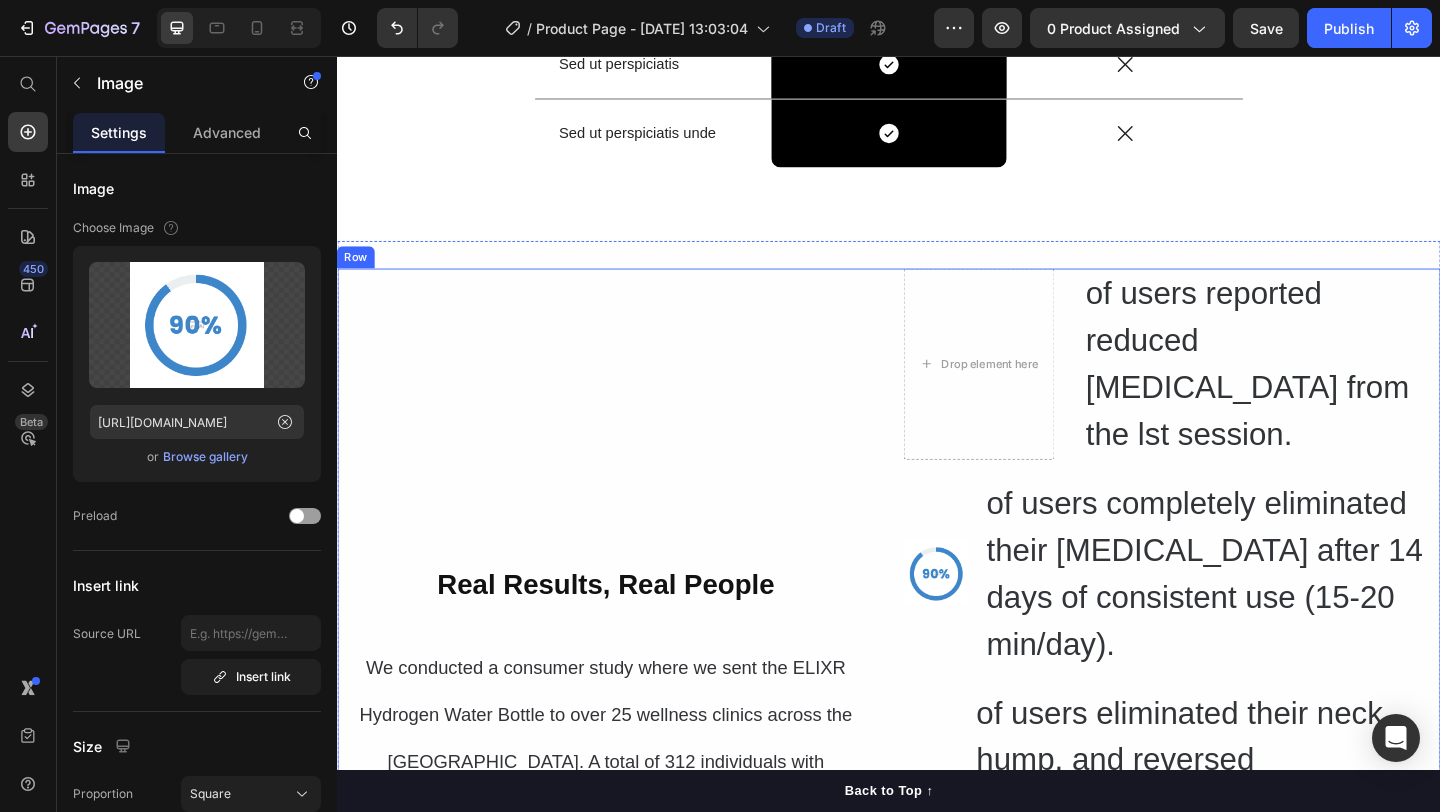click on "⁠⁠⁠⁠⁠⁠⁠ Real Results, Real People Heading ⁠⁠⁠⁠⁠⁠⁠ We conducted a consumer study where we sent the ELIXR Hydrogen Water Bottle to over 25 wellness clinics across the US. A total of 312 individuals with inflammation and joint issues tested it for 30 days. Here are the results. Heading" at bounding box center (629, 758) 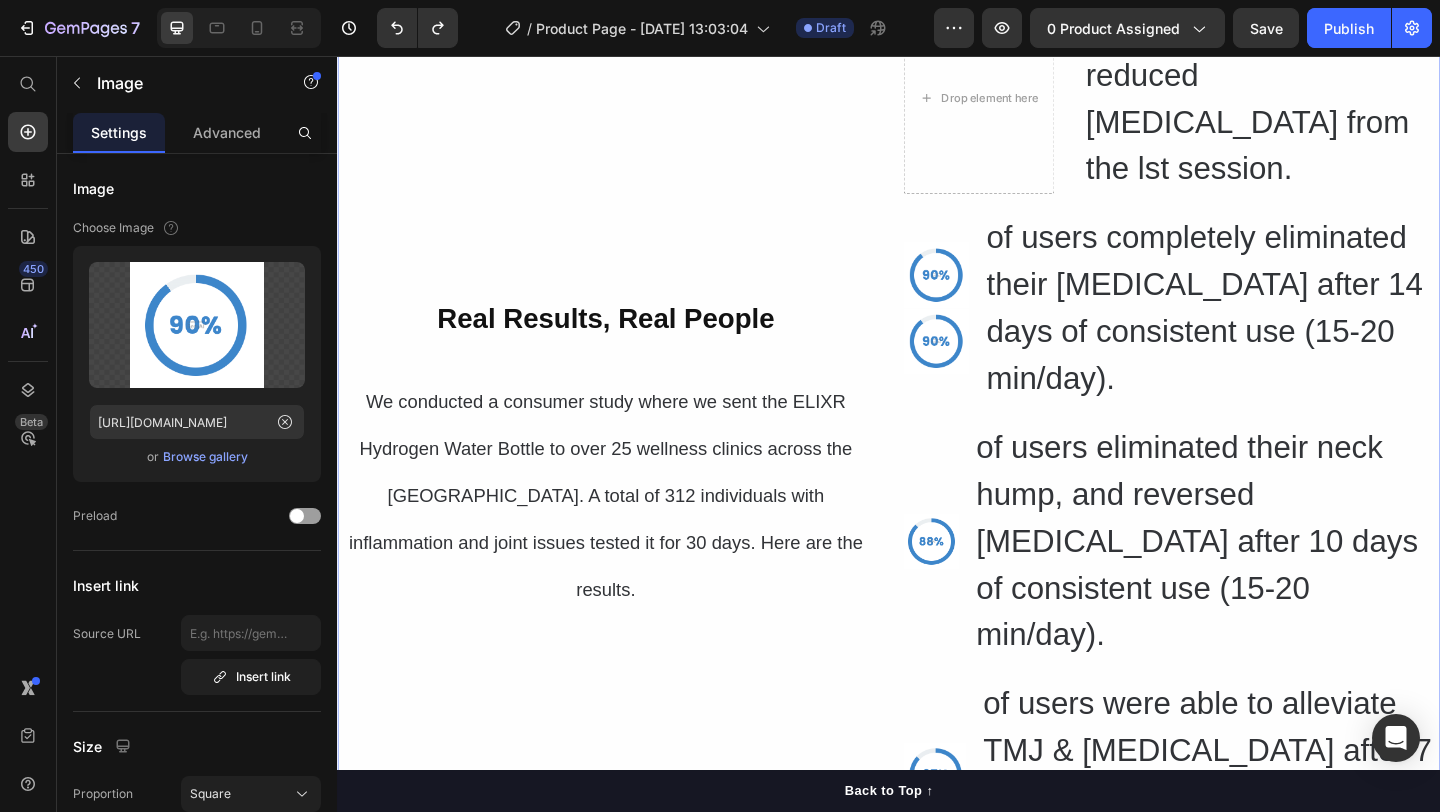 scroll, scrollTop: 7047, scrollLeft: 0, axis: vertical 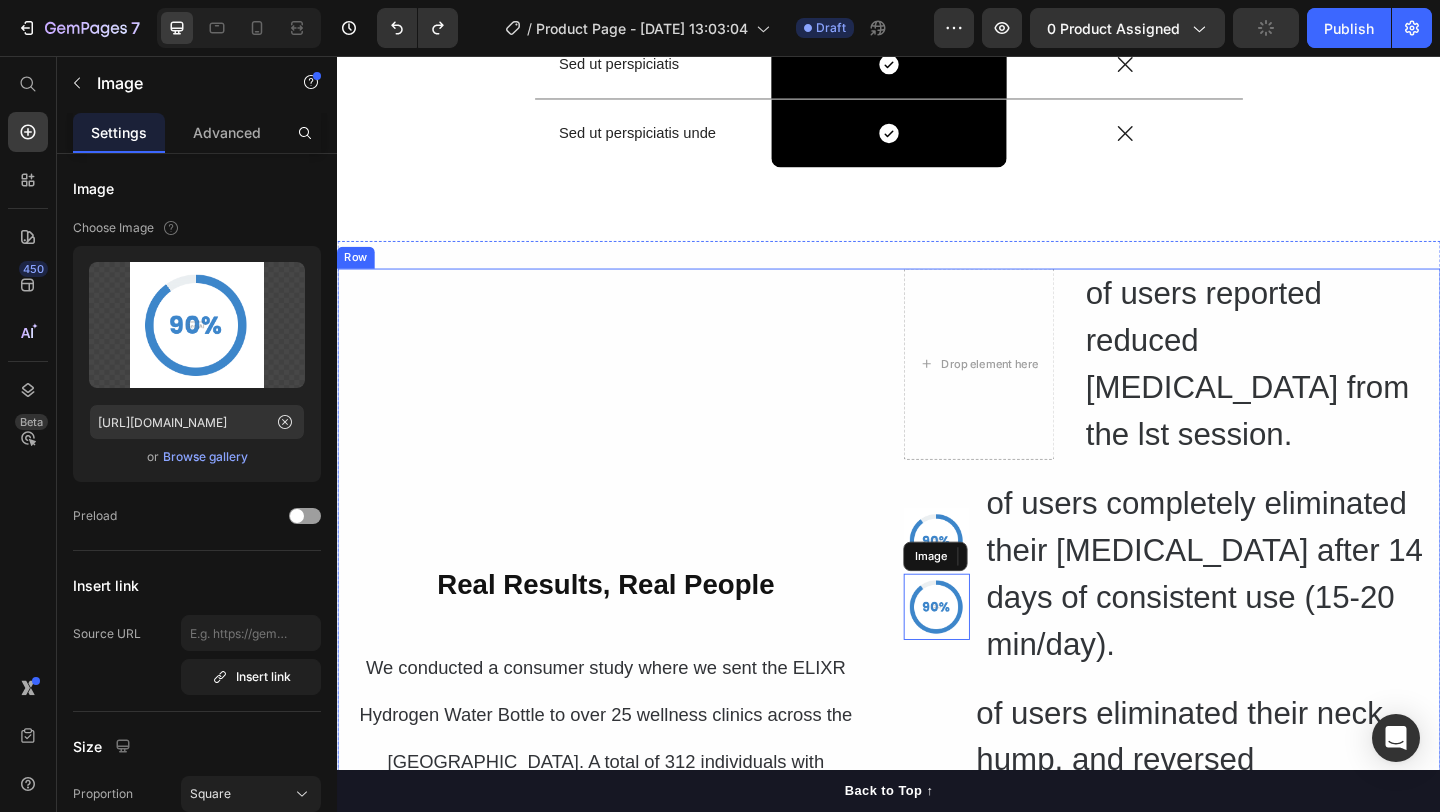 click on "⁠⁠⁠⁠⁠⁠⁠ Real Results, Real People" at bounding box center (629, 619) 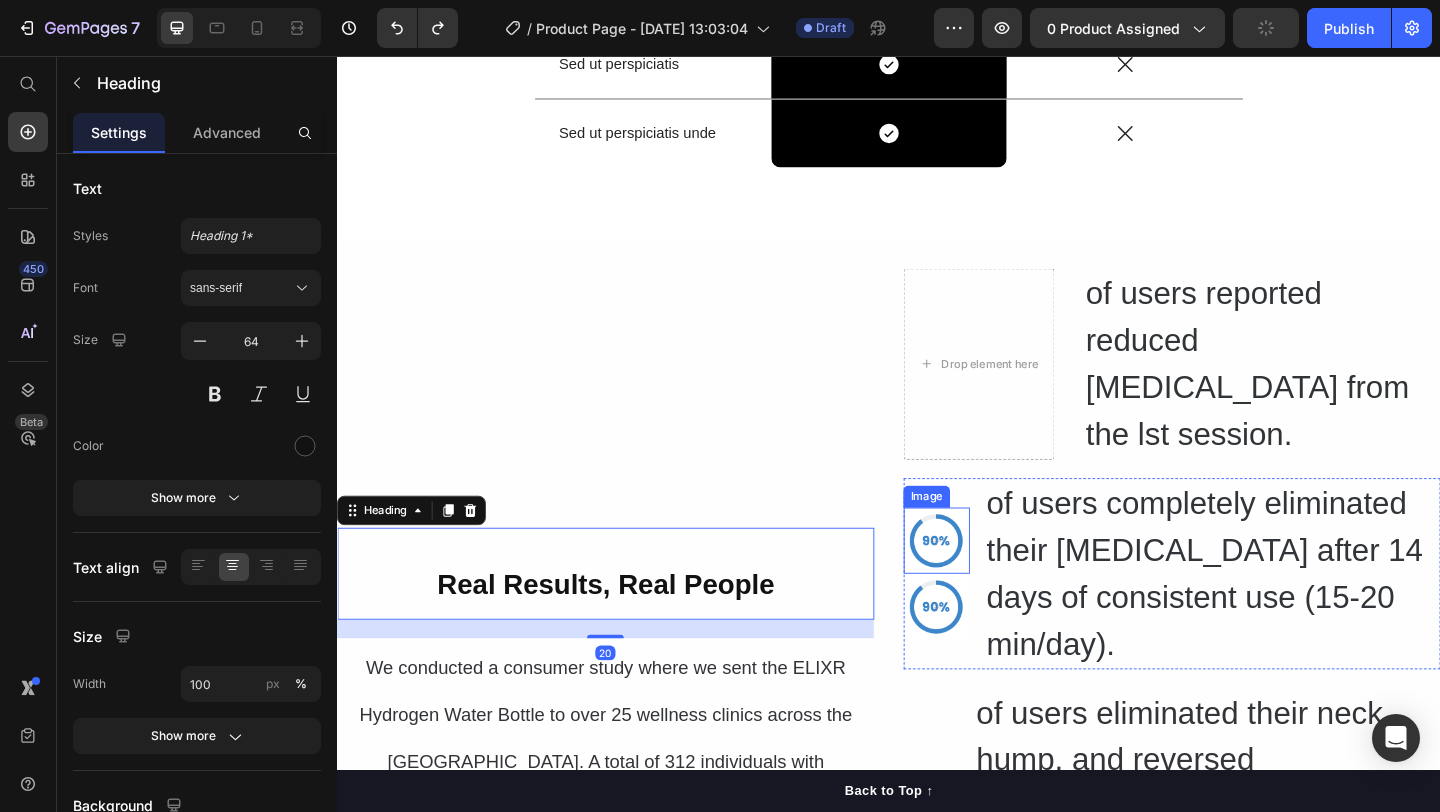 click at bounding box center (989, 583) 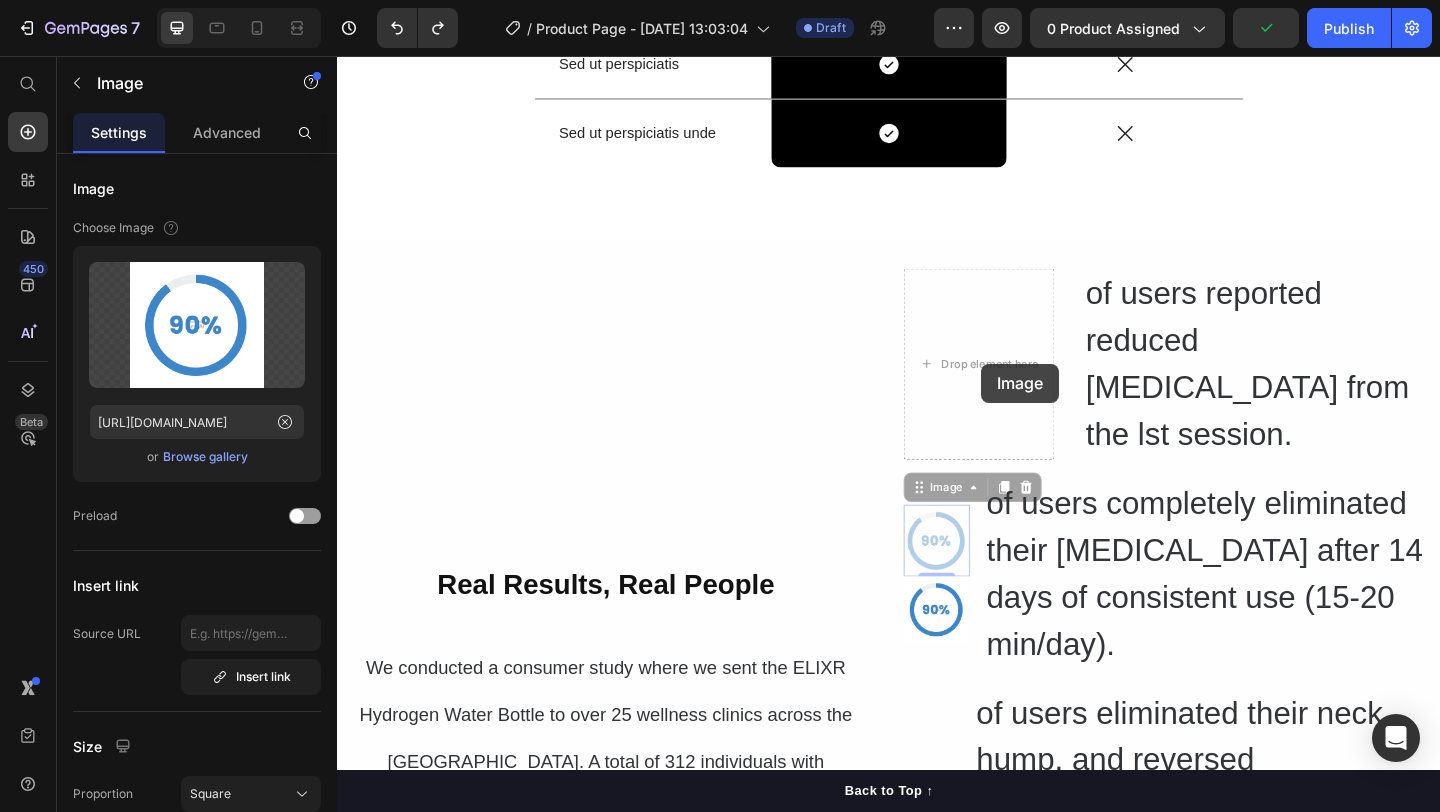 drag, startPoint x: 986, startPoint y: 505, endPoint x: 1038, endPoint y: 391, distance: 125.299644 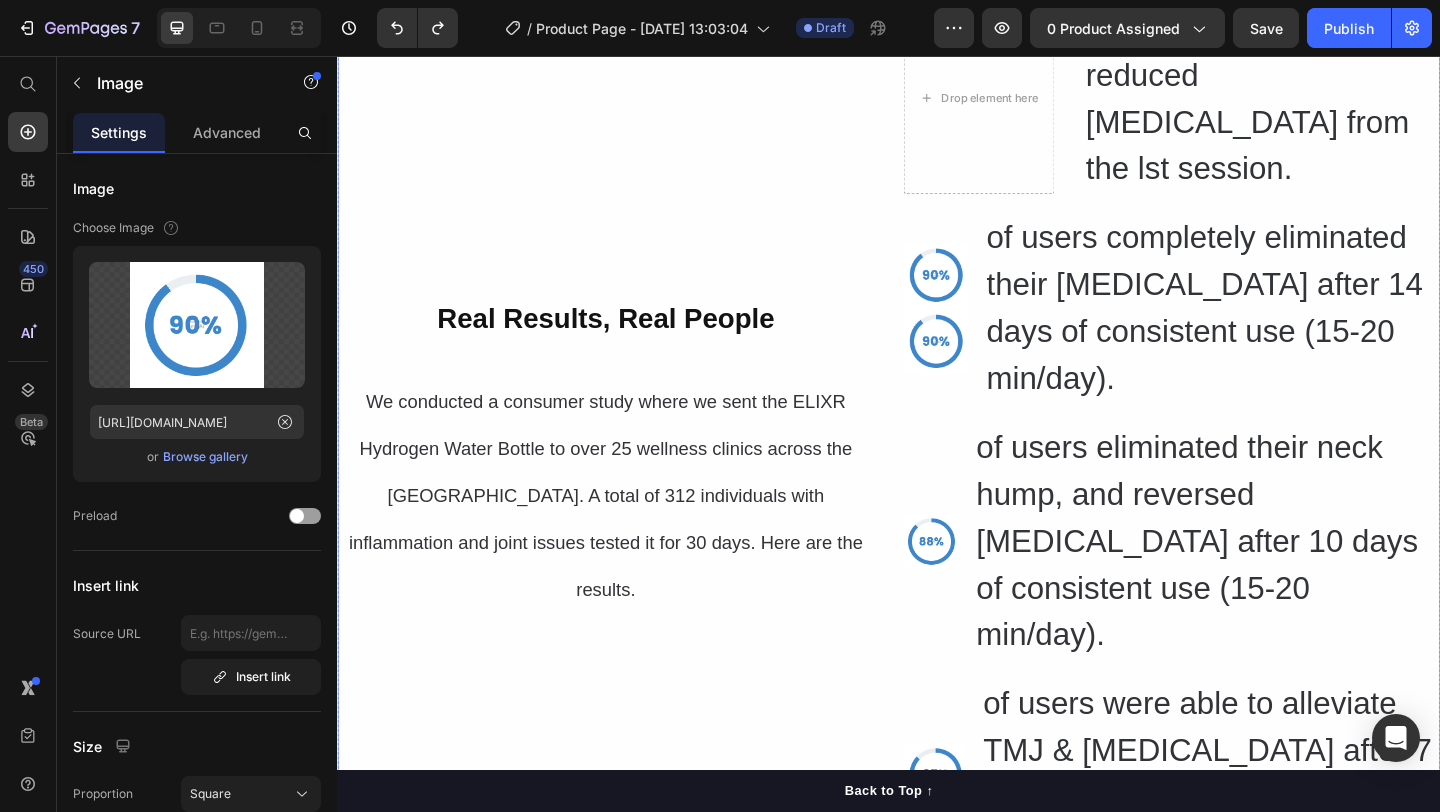 scroll, scrollTop: 7047, scrollLeft: 0, axis: vertical 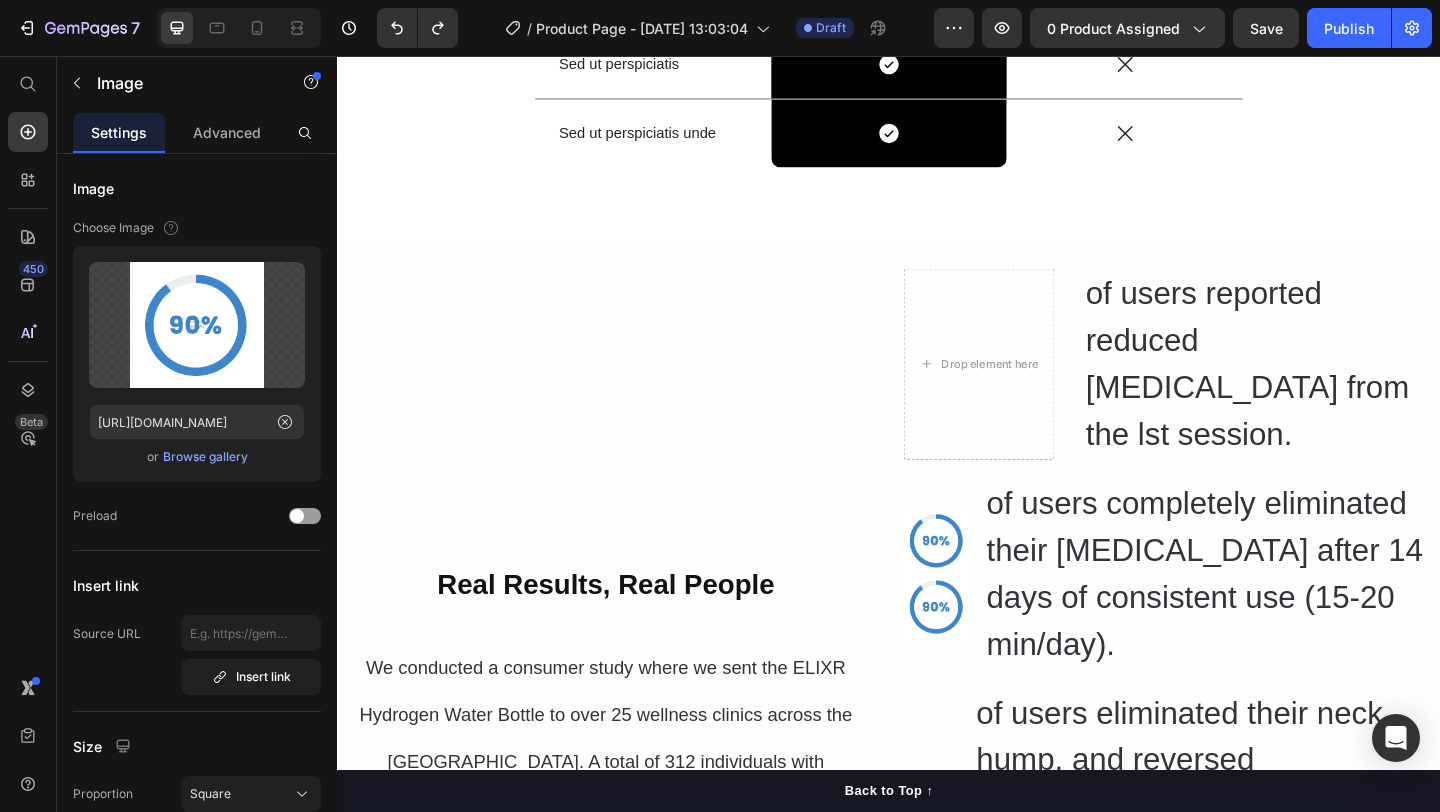 click at bounding box center (989, 583) 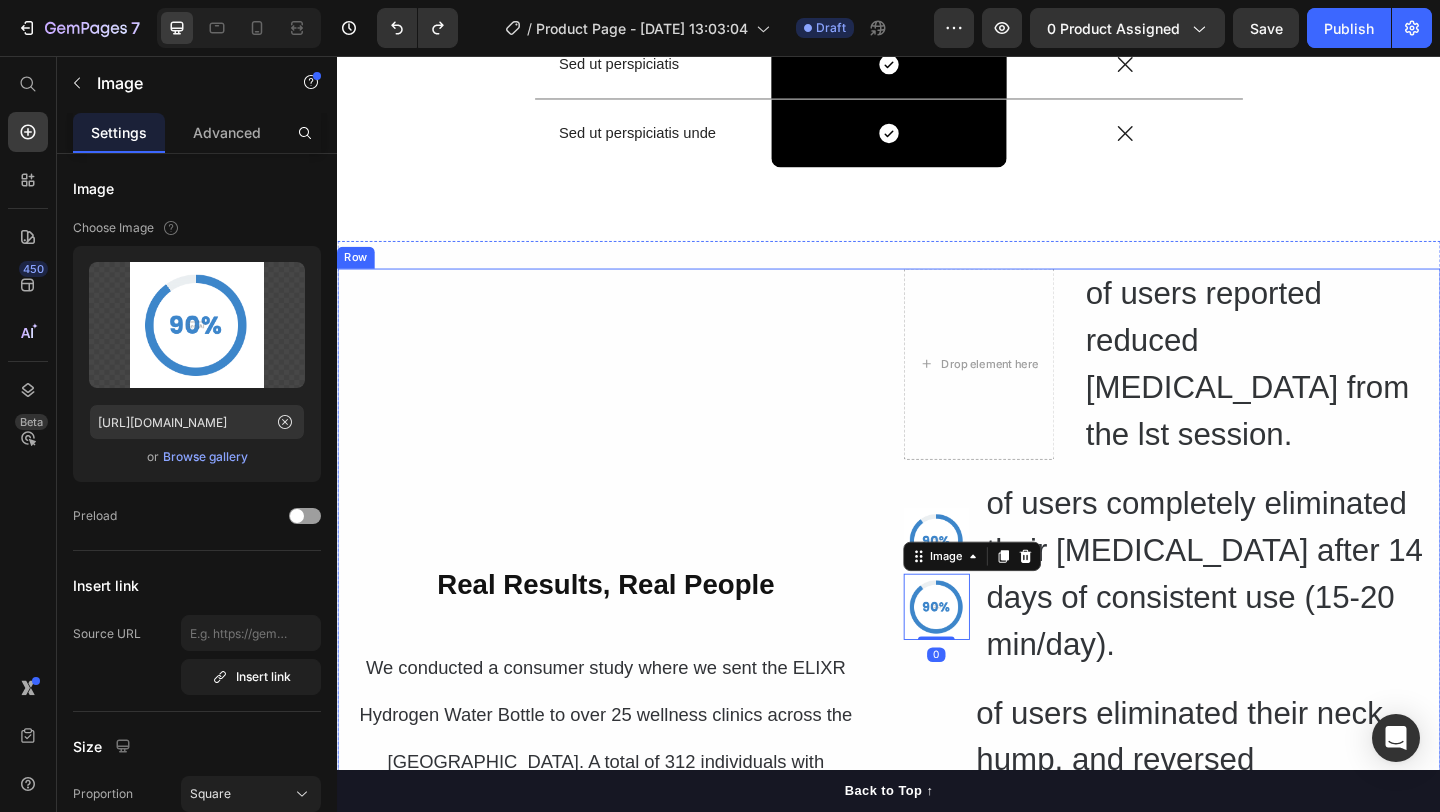 click on "⁠⁠⁠⁠⁠⁠⁠ Real Results, Real People Heading ⁠⁠⁠⁠⁠⁠⁠ We conducted a consumer study where we sent the ELIXR Hydrogen Water Bottle to over 25 wellness clinics across the US. A total of 312 individuals with inflammation and joint issues tested it for 30 days. Here are the results. Heading" at bounding box center (629, 758) 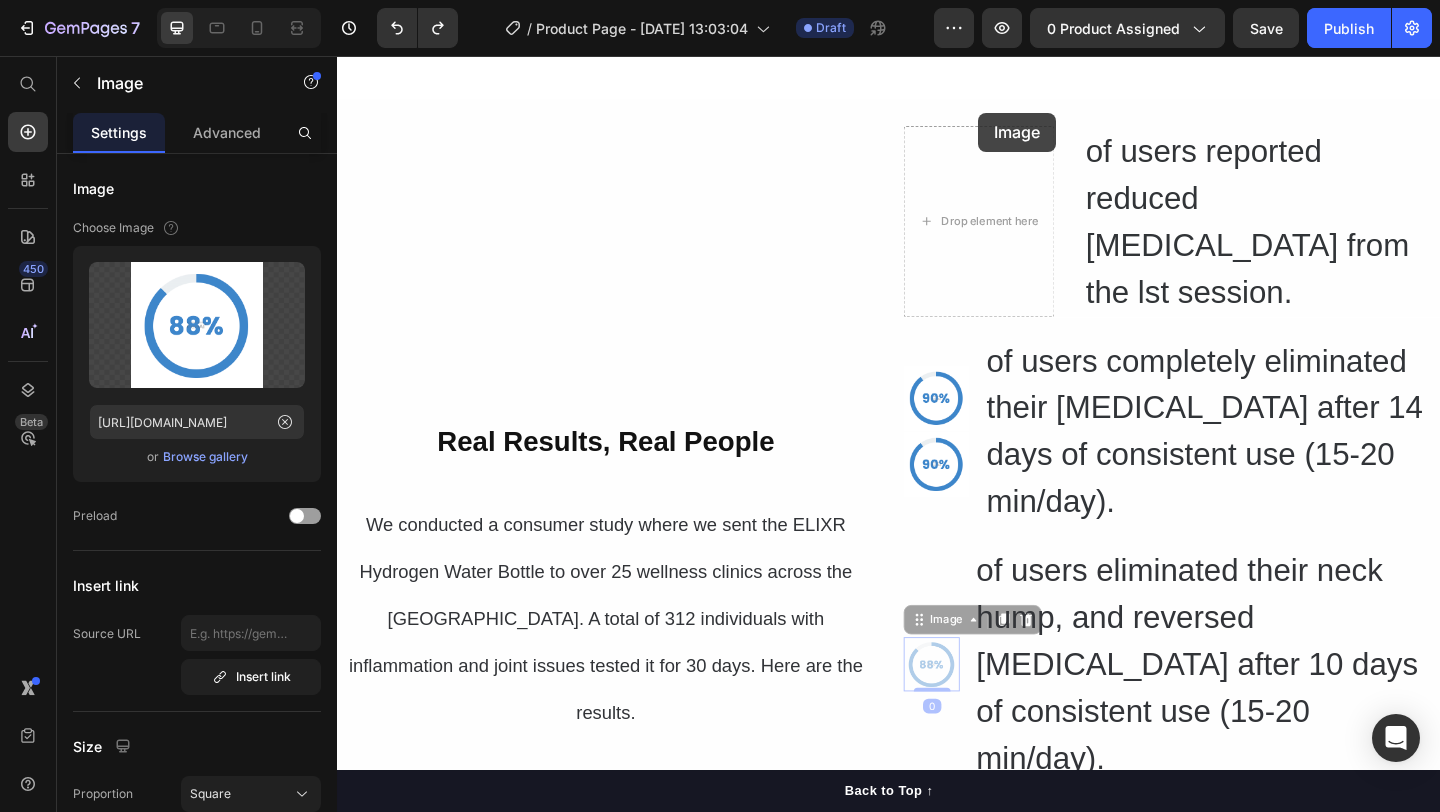 scroll, scrollTop: 7169, scrollLeft: 0, axis: vertical 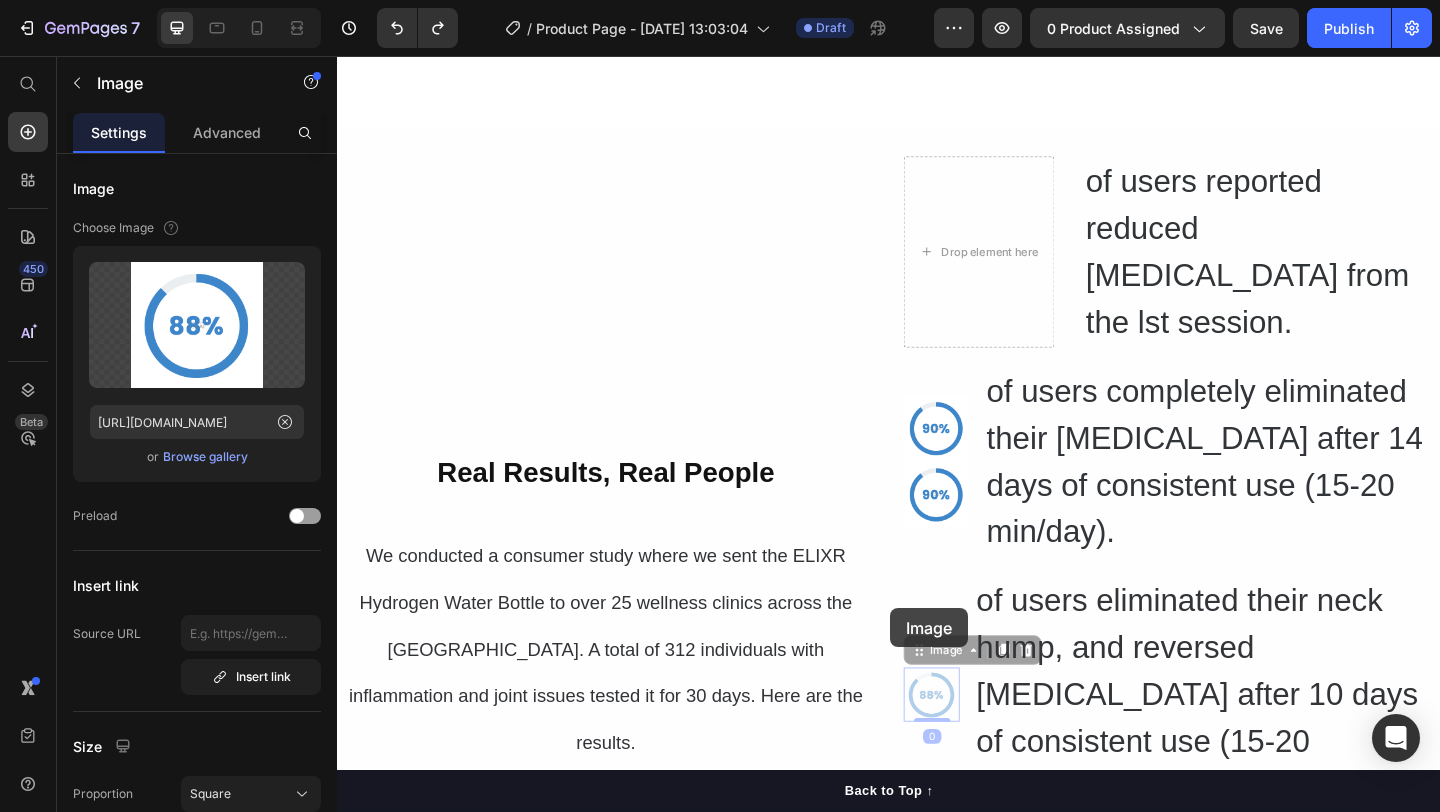 drag, startPoint x: 976, startPoint y: 597, endPoint x: 967, endPoint y: 619, distance: 23.769728 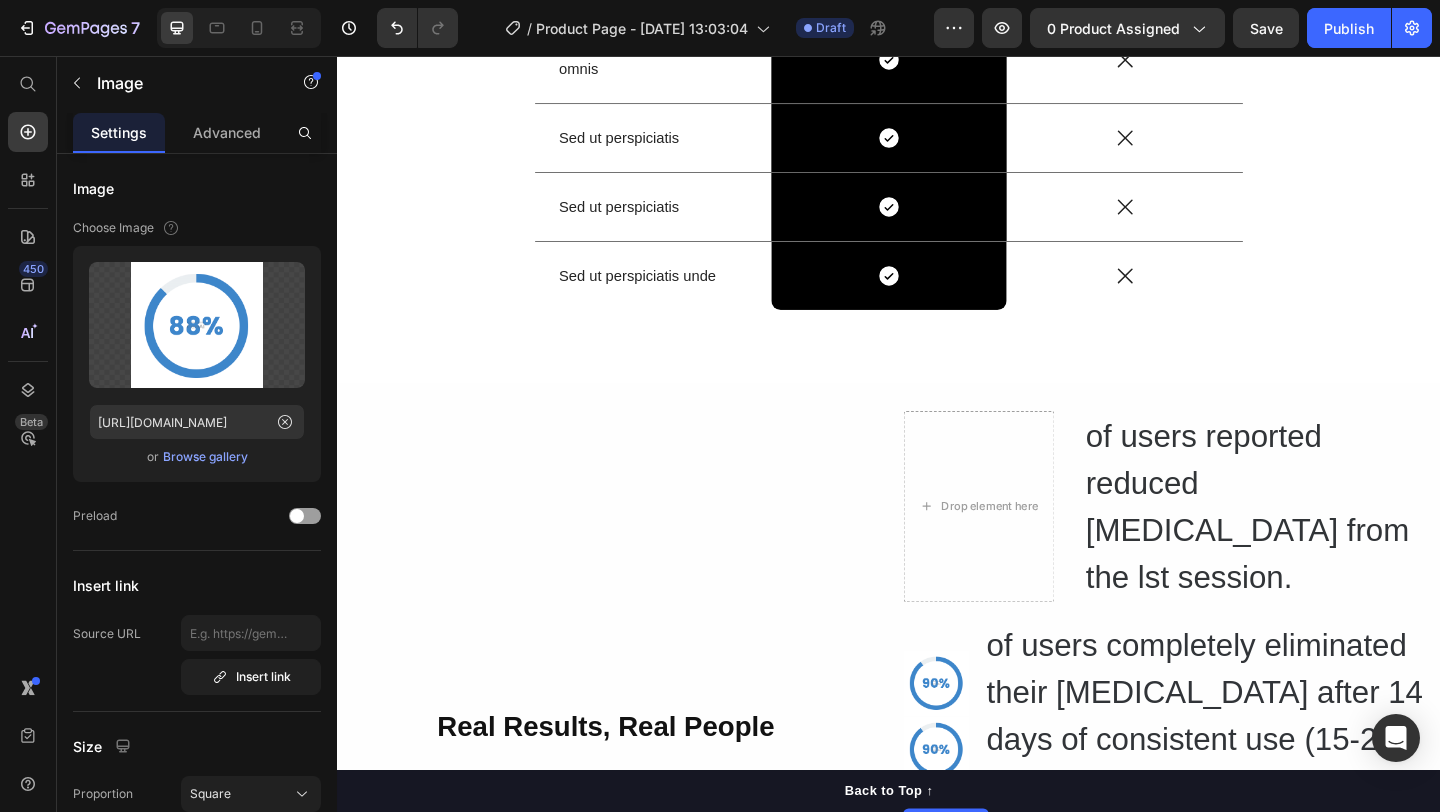 scroll, scrollTop: 7446, scrollLeft: 0, axis: vertical 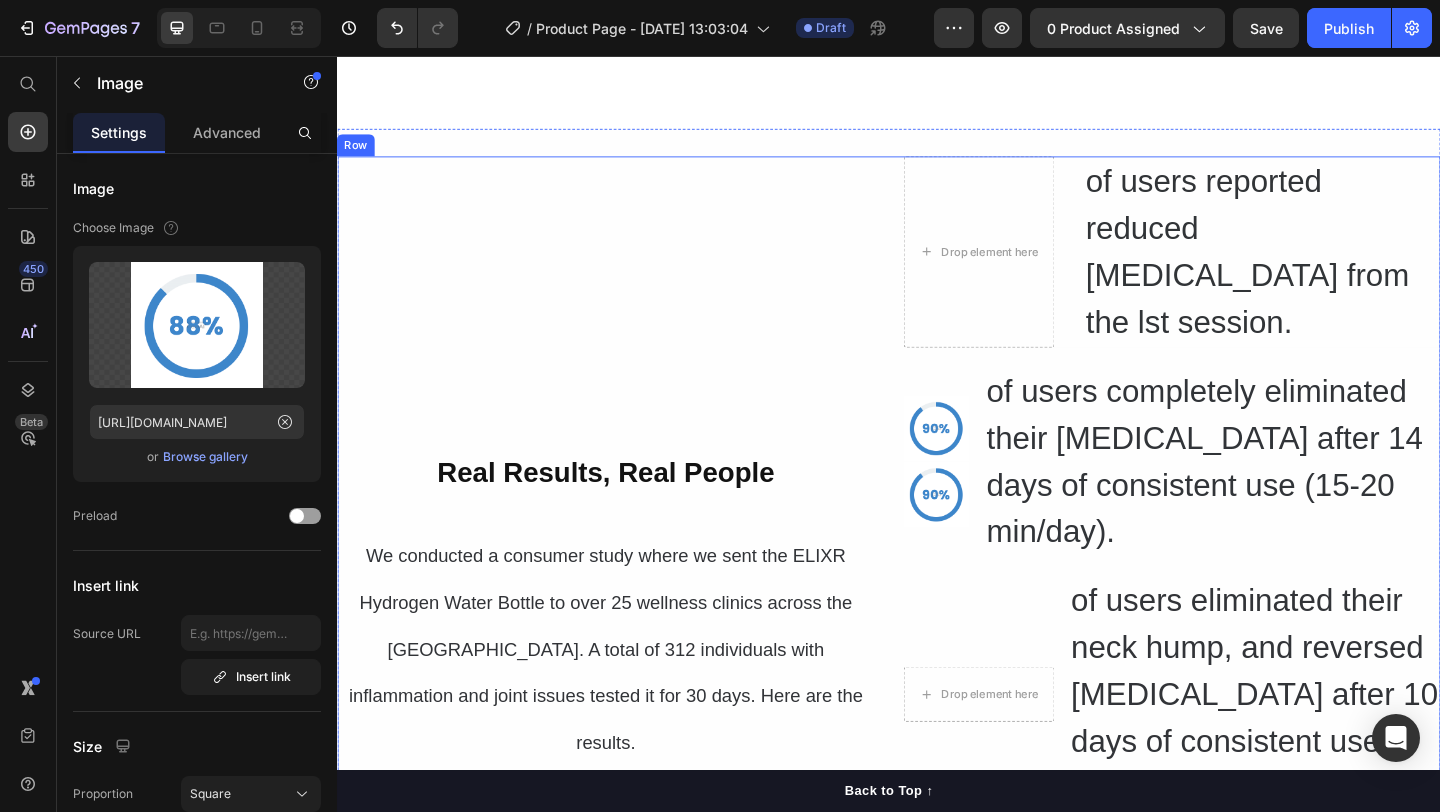 click on "⁠⁠⁠⁠⁠⁠⁠ Real Results, Real People Heading ⁠⁠⁠⁠⁠⁠⁠ We conducted a consumer study where we sent the ELIXR Hydrogen Water Bottle to over 25 wellness clinics across the US. A total of 312 individuals with inflammation and joint issues tested it for 30 days. Here are the results. Heading" at bounding box center [629, 636] 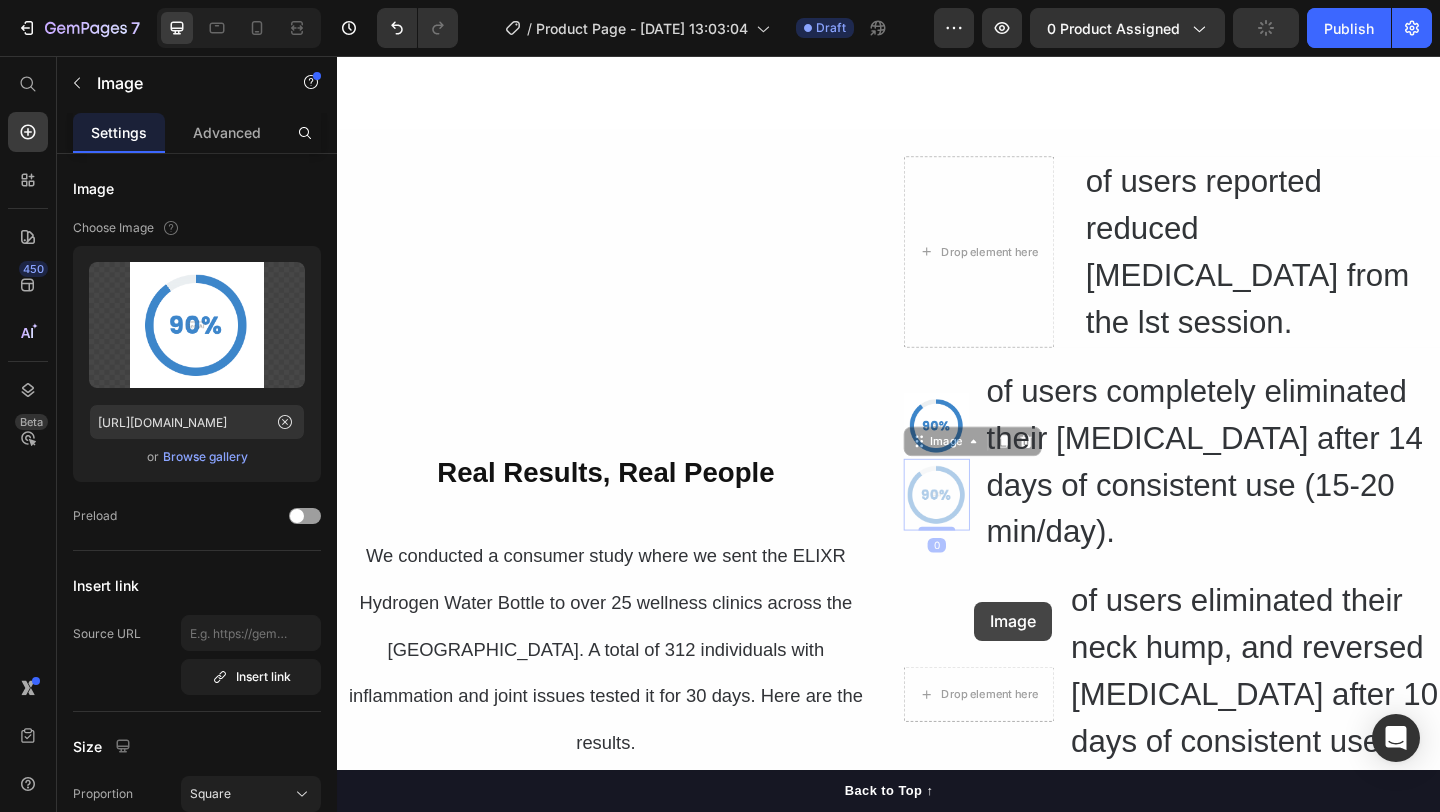 drag, startPoint x: 991, startPoint y: 469, endPoint x: 1028, endPoint y: 661, distance: 195.53261 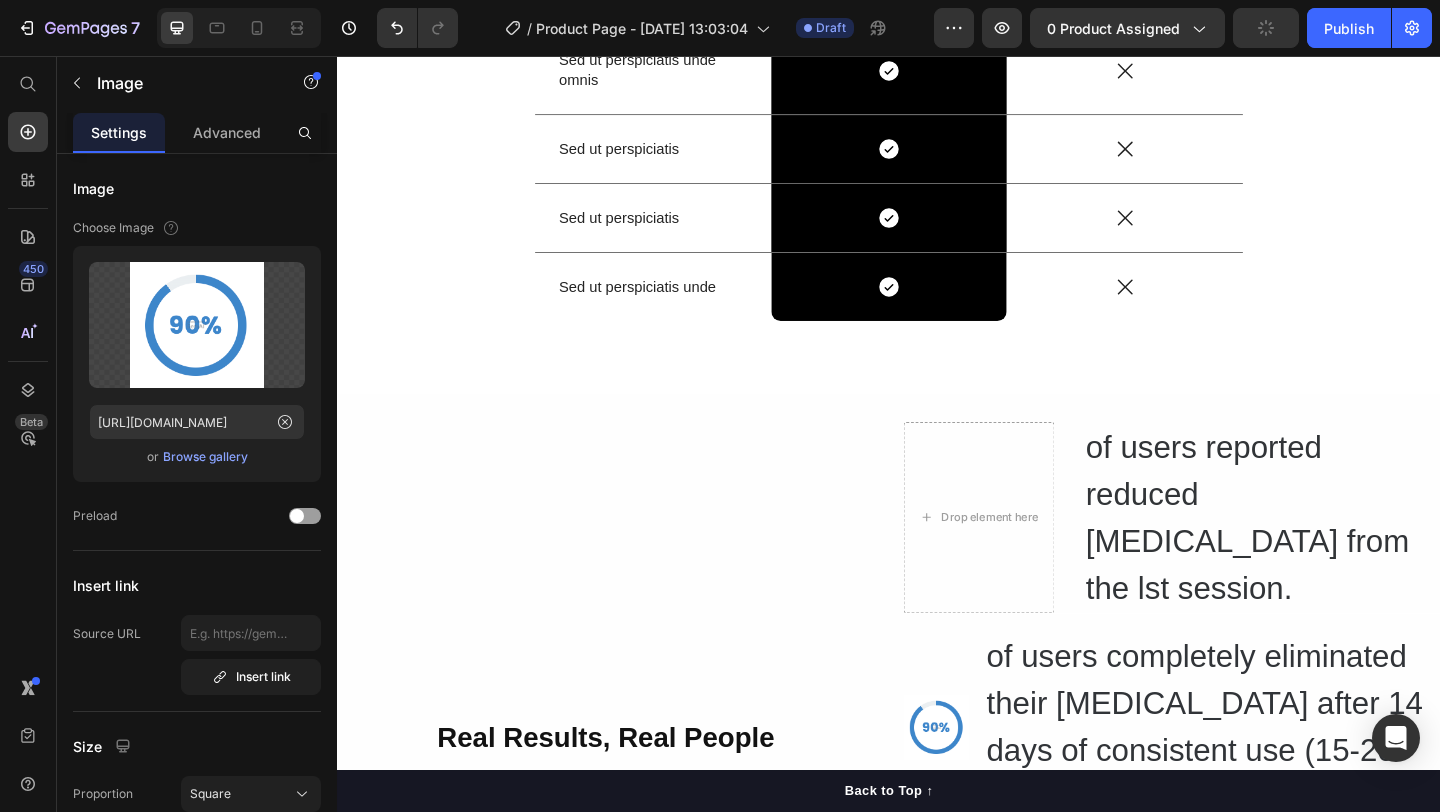 scroll, scrollTop: 7735, scrollLeft: 0, axis: vertical 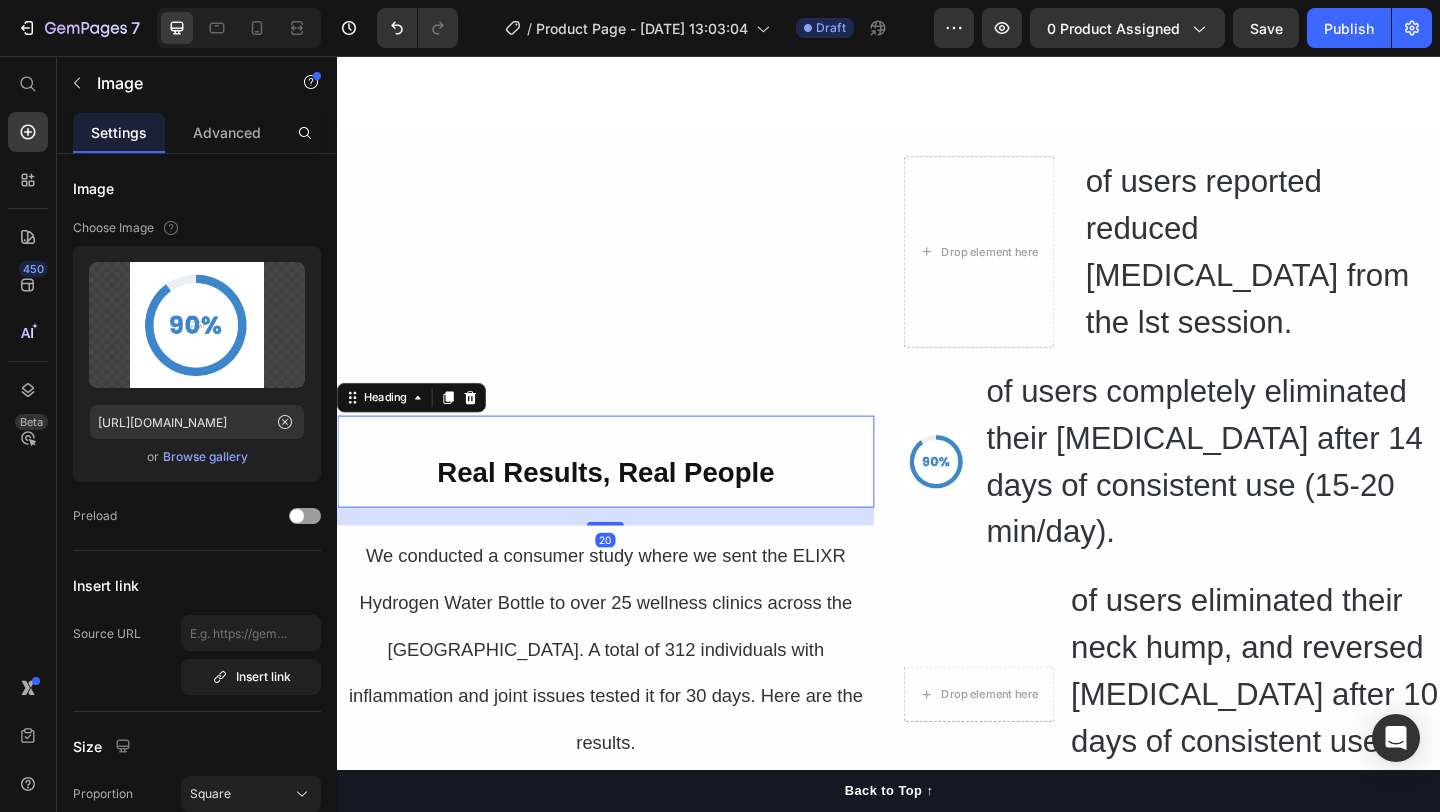 click on "⁠⁠⁠⁠⁠⁠⁠ Real Results, Real People" at bounding box center [629, 497] 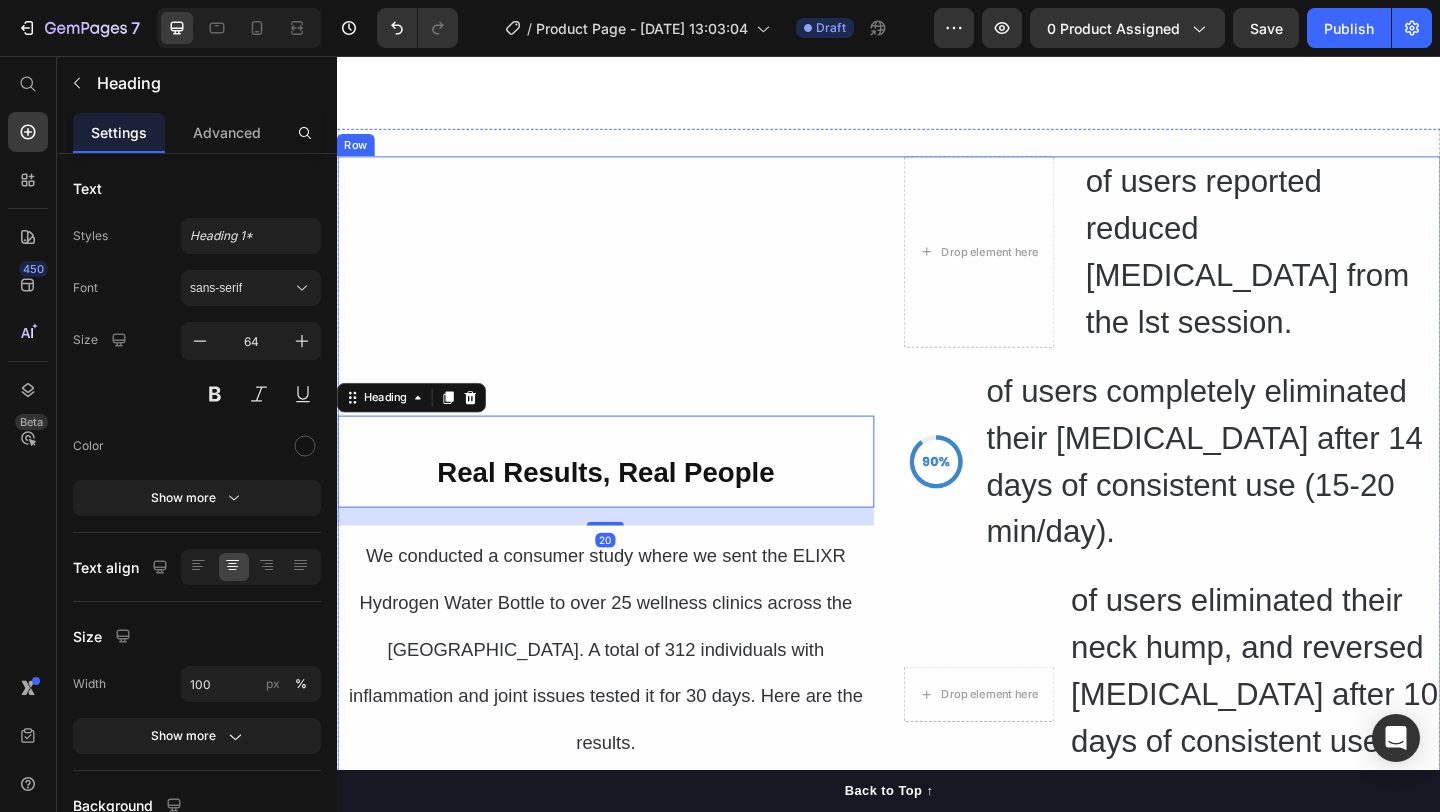 click on "⁠⁠⁠⁠⁠⁠⁠ Real Results, Real People Heading   20 ⁠⁠⁠⁠⁠⁠⁠ We conducted a consumer study where we sent the ELIXR Hydrogen Water Bottle to over 25 wellness clinics across the US. A total of 312 individuals with inflammation and joint issues tested it for 30 days. Here are the results. Heading" at bounding box center (629, 636) 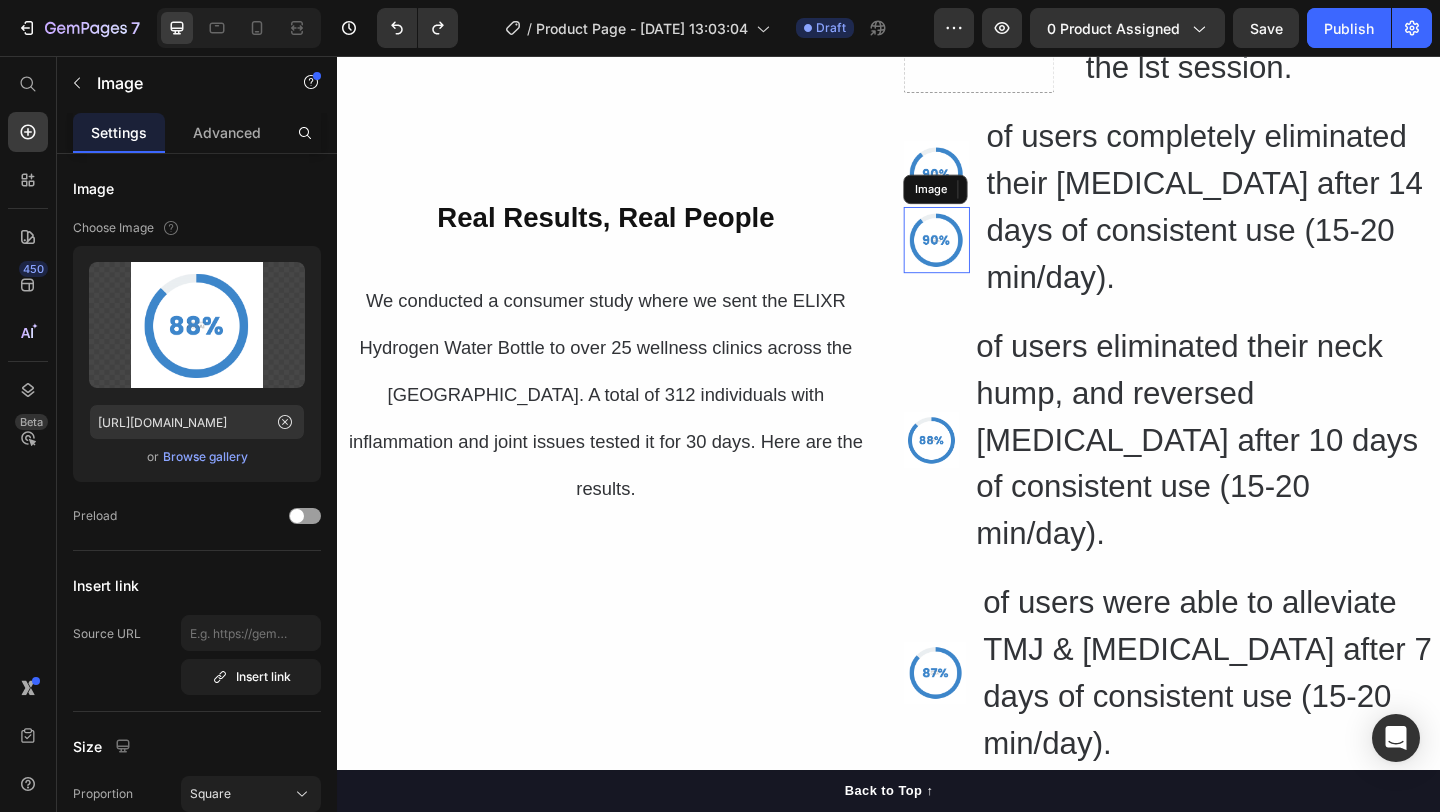 scroll, scrollTop: 7169, scrollLeft: 0, axis: vertical 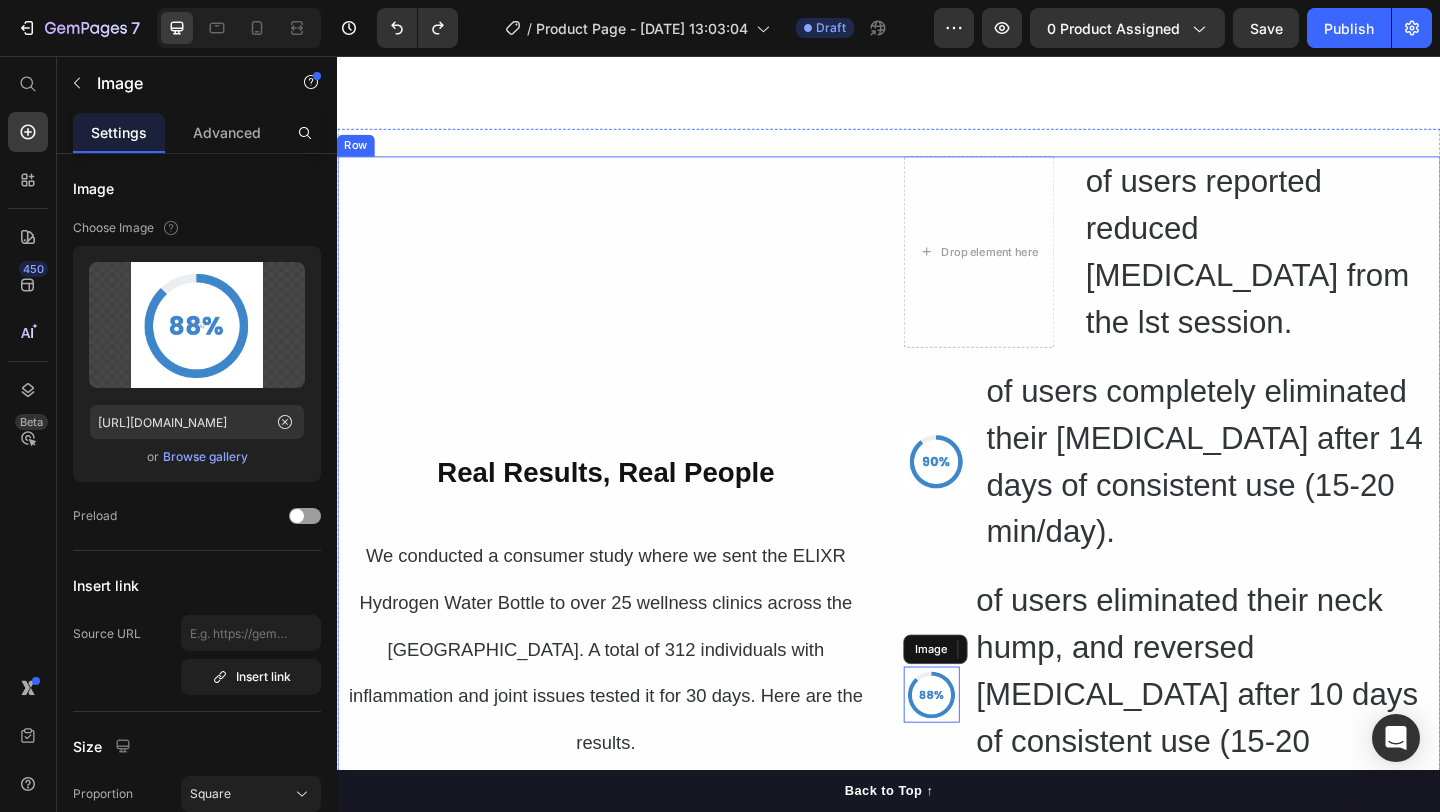 click on "⁠⁠⁠⁠⁠⁠⁠ Real Results, Real People Heading ⁠⁠⁠⁠⁠⁠⁠ We conducted a consumer study where we sent the ELIXR Hydrogen Water Bottle to over 25 wellness clinics across the US. A total of 312 individuals with inflammation and joint issues tested it for 30 days. Here are the results. Heading" at bounding box center (629, 636) 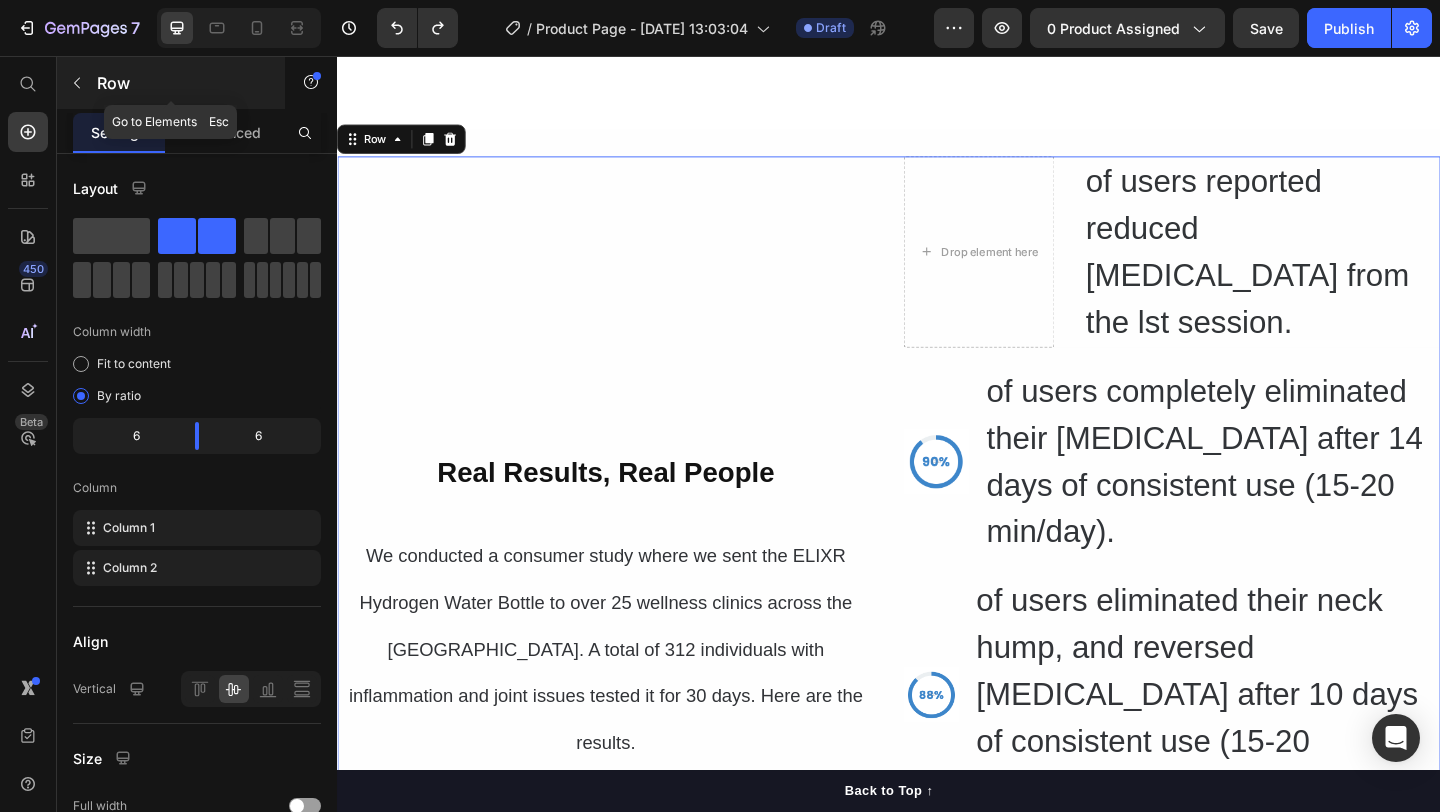 click on "Row" at bounding box center (182, 83) 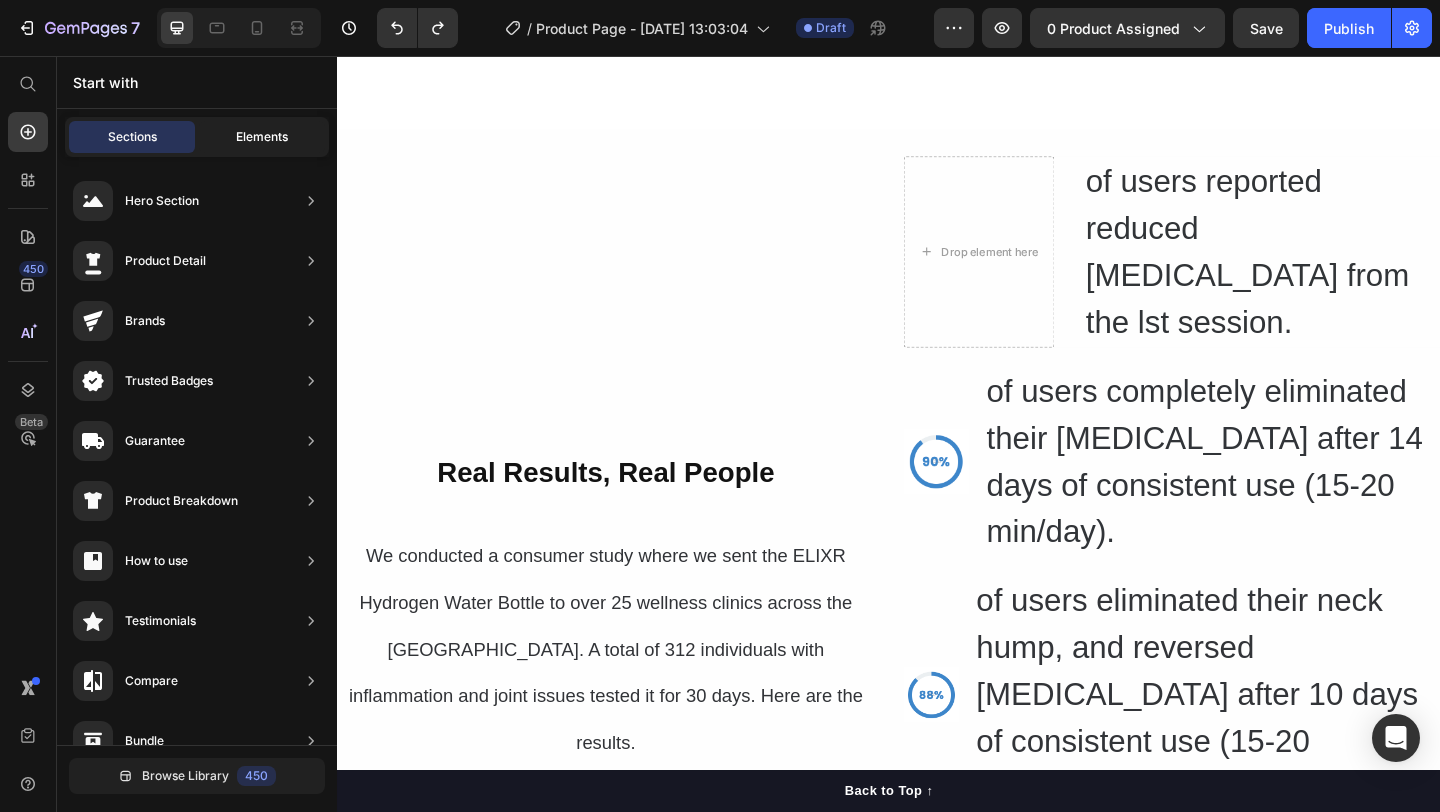 click on "Elements" 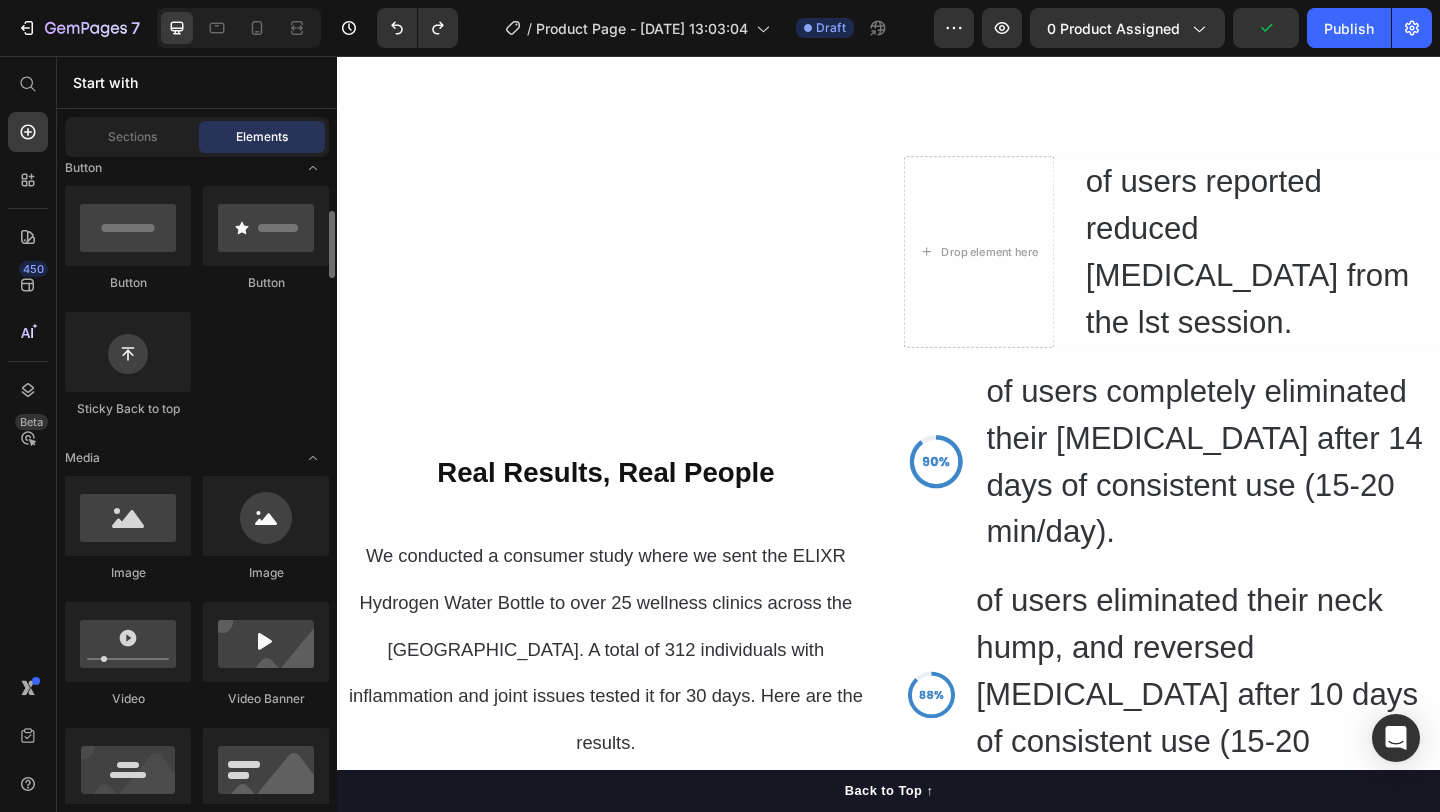 scroll, scrollTop: 474, scrollLeft: 0, axis: vertical 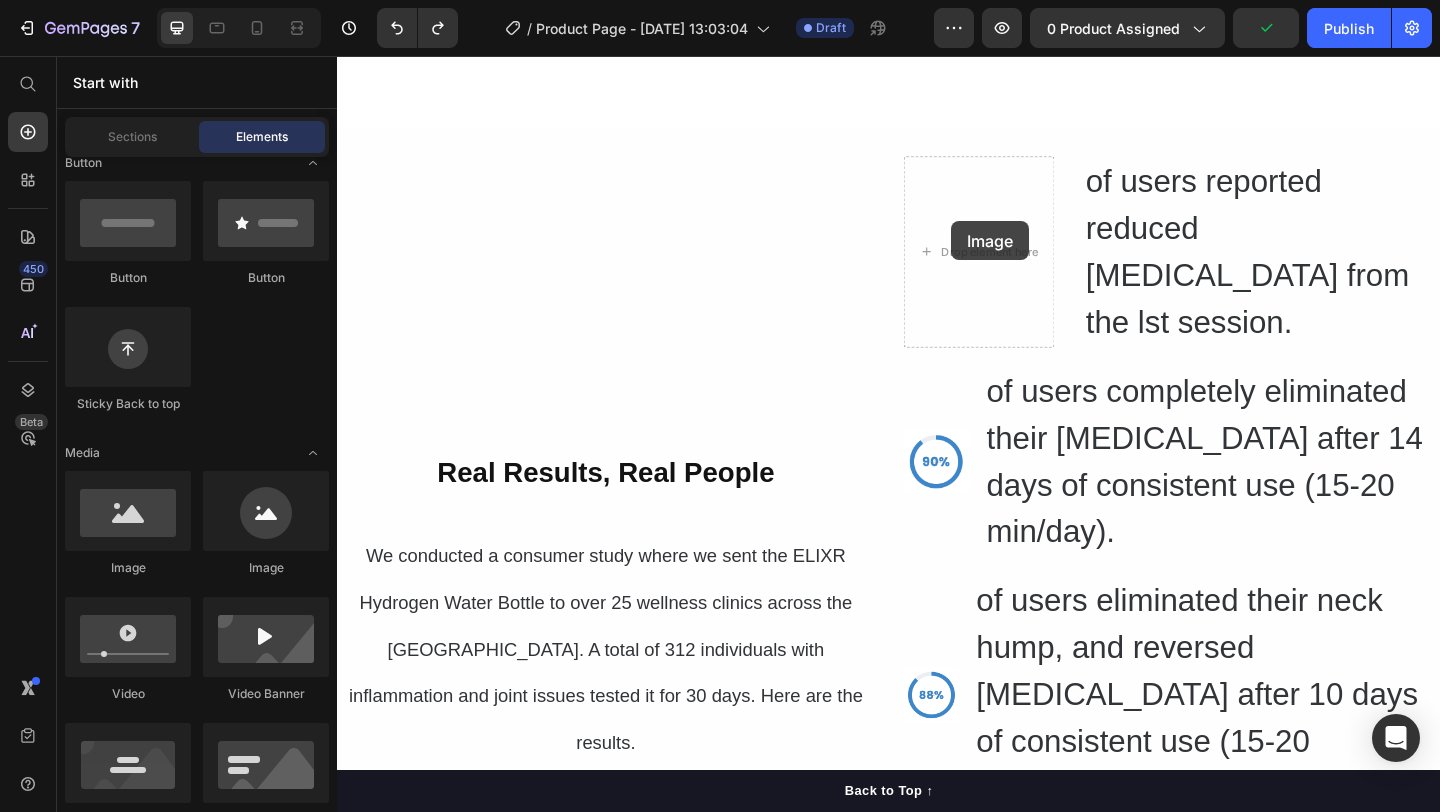 drag, startPoint x: 454, startPoint y: 603, endPoint x: 1005, endPoint y: 235, distance: 662.5896 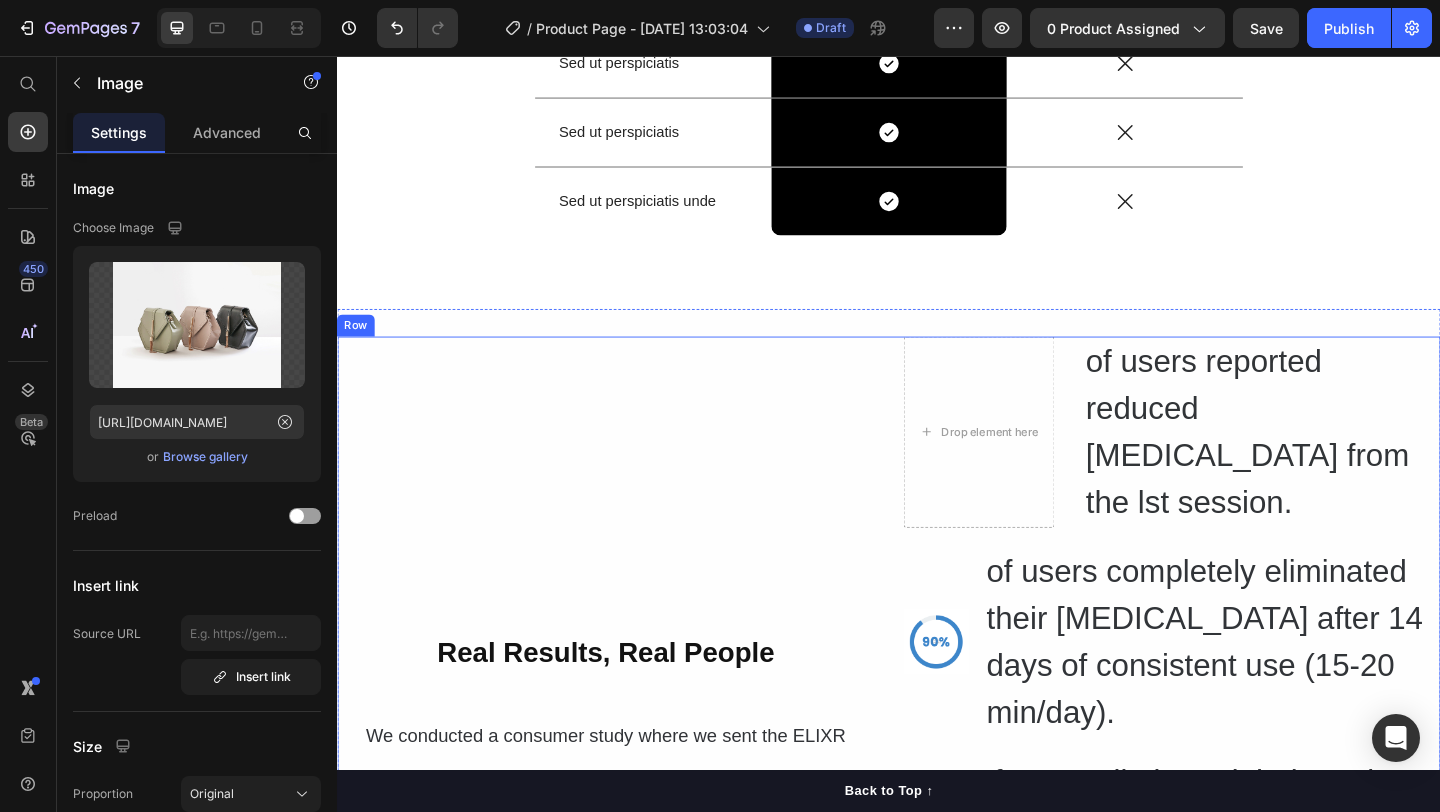 scroll, scrollTop: 7035, scrollLeft: 0, axis: vertical 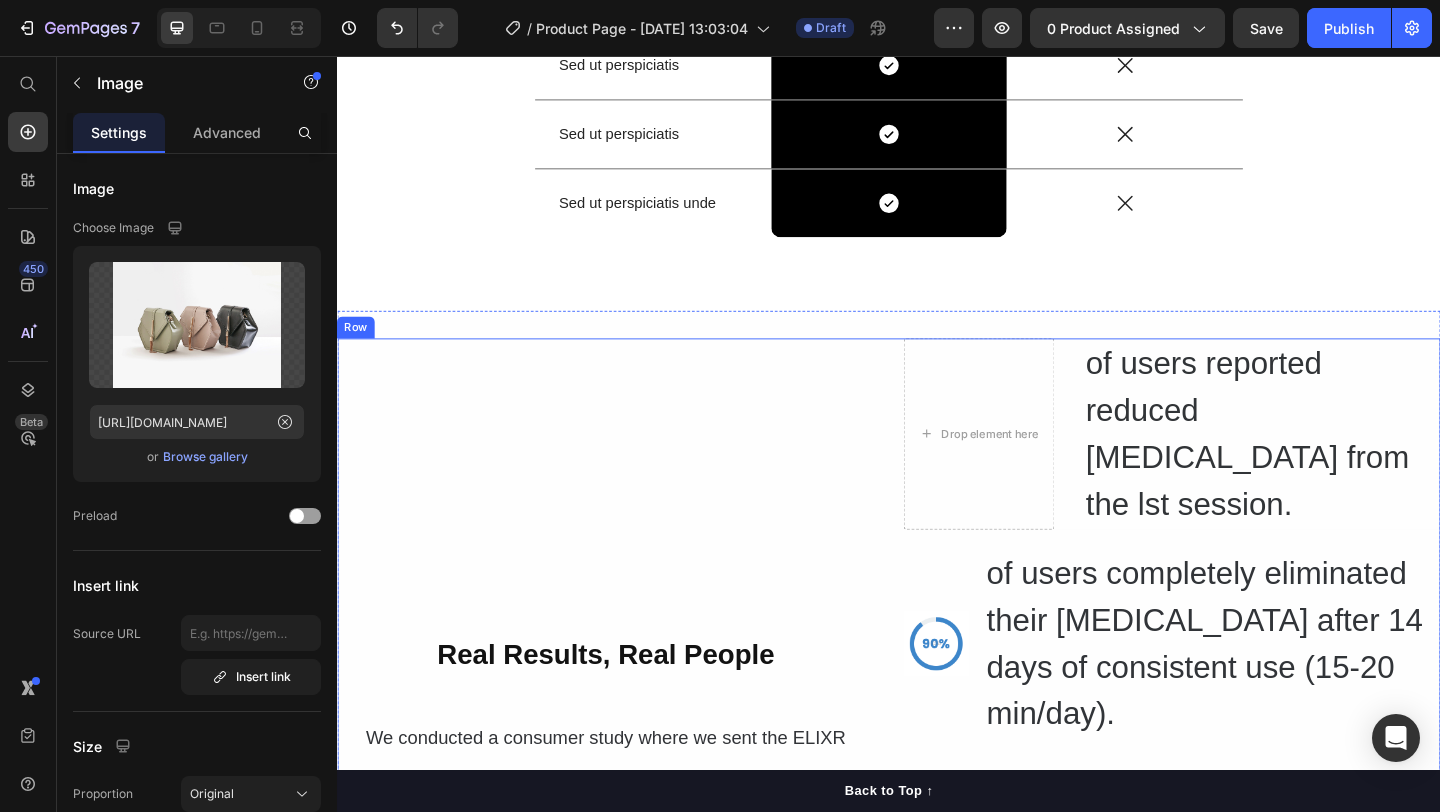 click on "⁠⁠⁠⁠⁠⁠⁠ Real Results, Real People Heading ⁠⁠⁠⁠⁠⁠⁠ We conducted a consumer study where we sent the ELIXR Hydrogen Water Bottle to over 25 wellness clinics across the US. A total of 312 individuals with inflammation and joint issues tested it for 30 days. Here are the results. Heading" at bounding box center [629, 834] 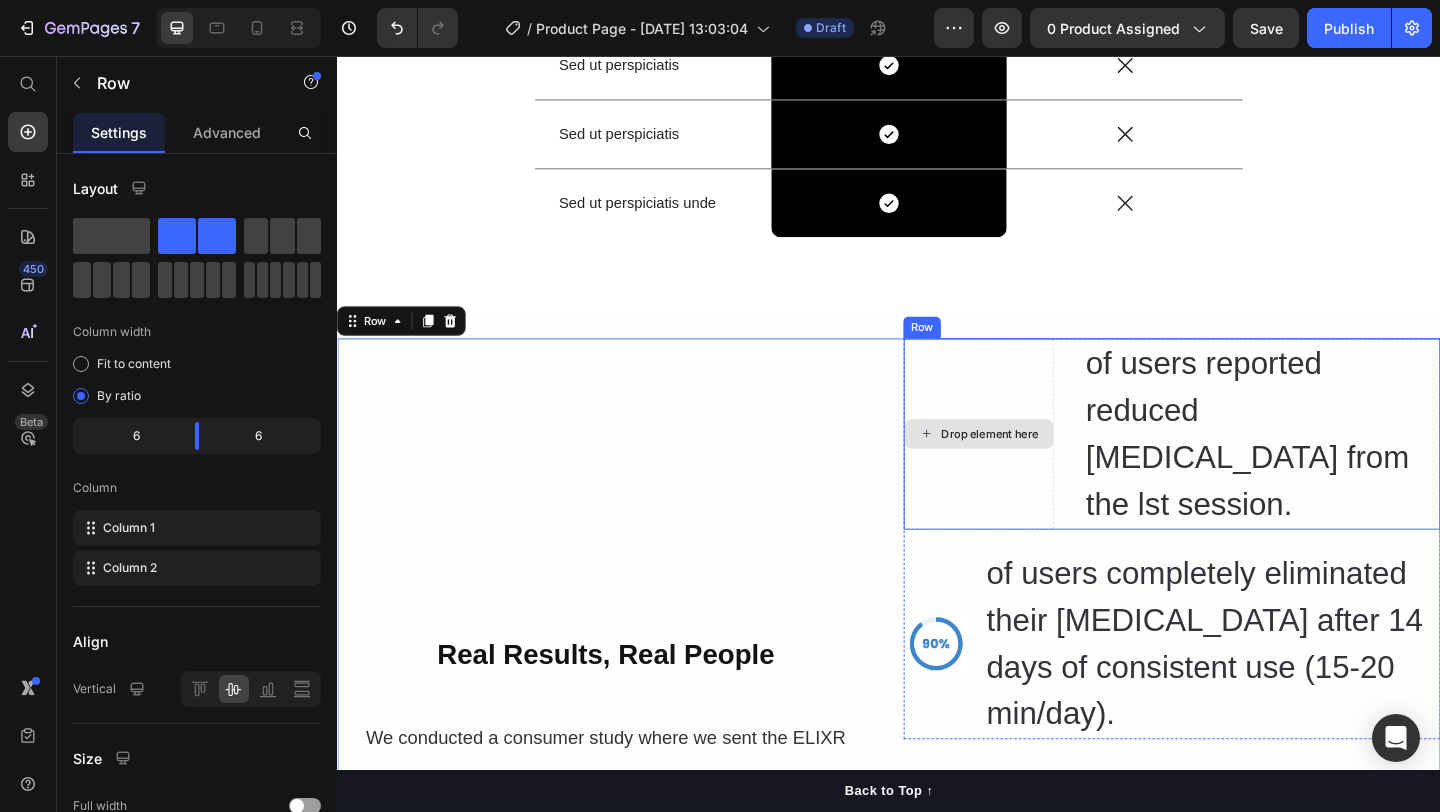 click 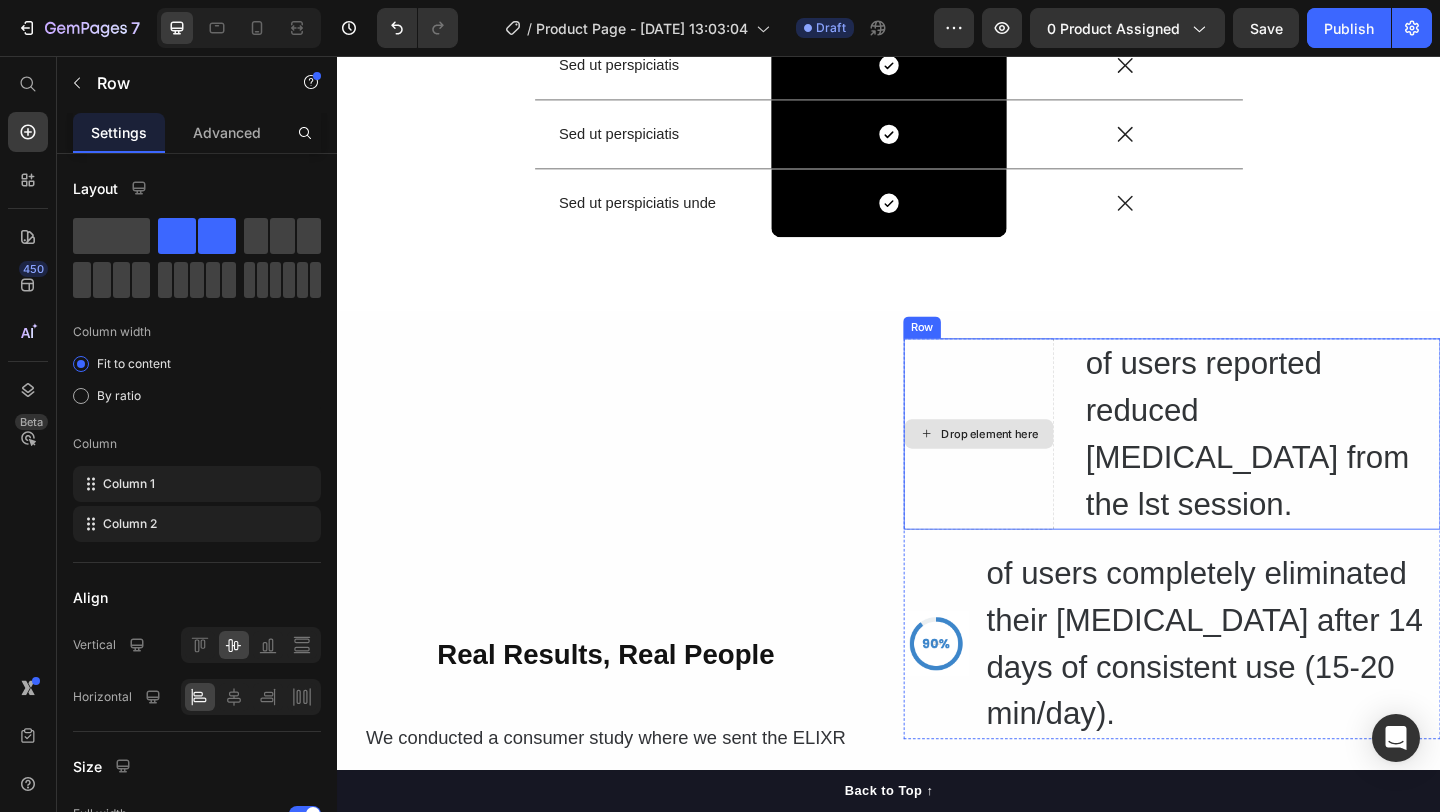 click on "Drop element here" at bounding box center [1035, 467] 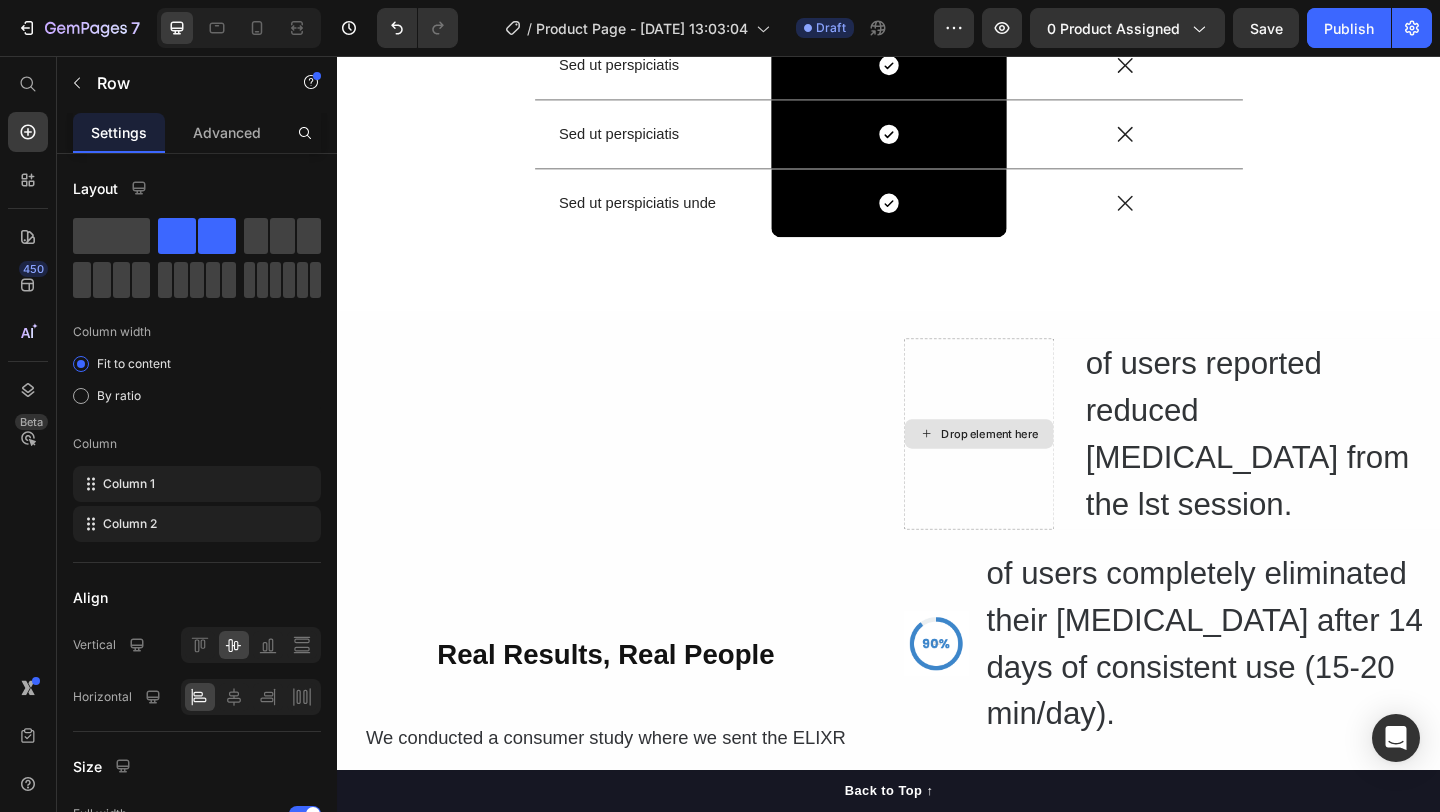 click on "Drop element here" at bounding box center (1035, 467) 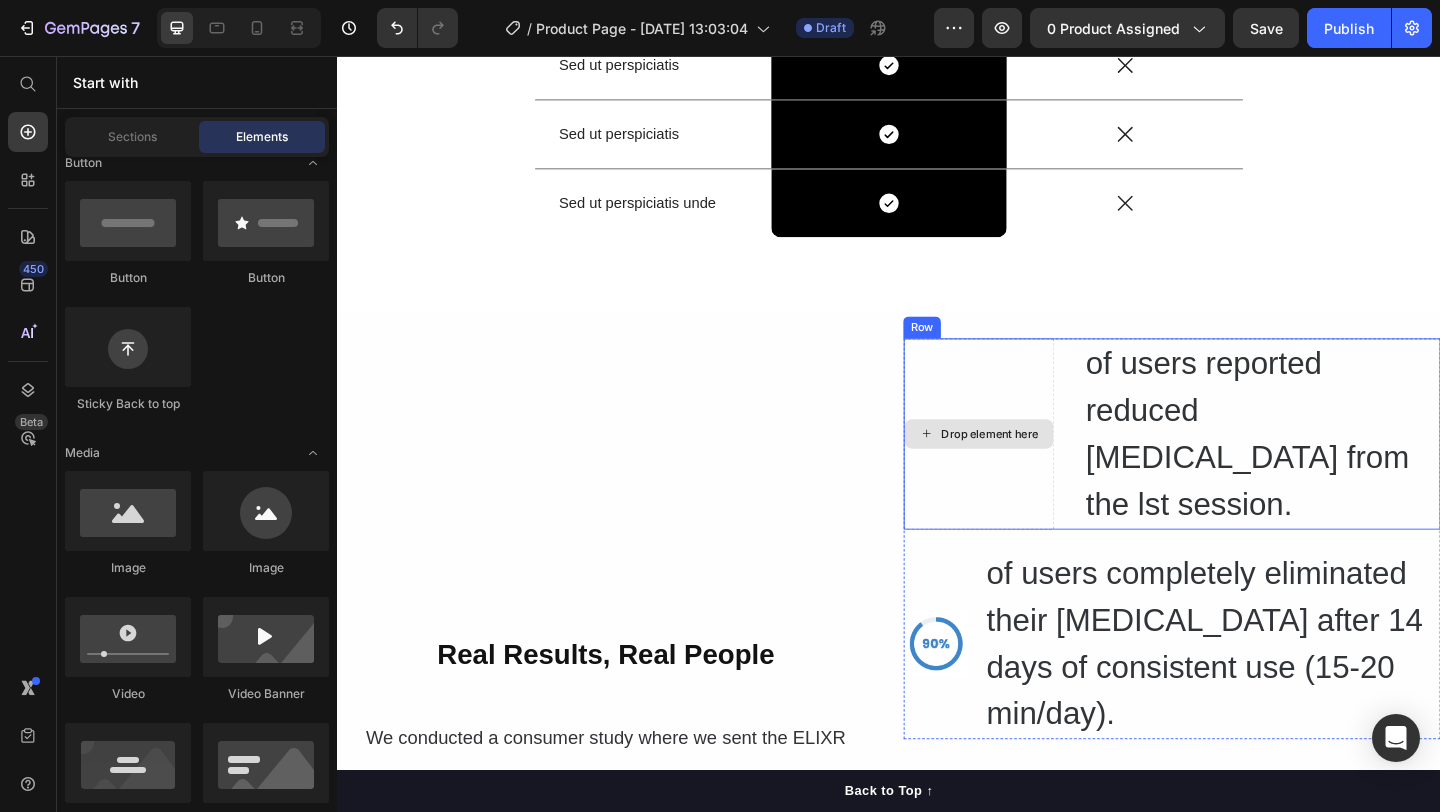 click on "Drop element here" at bounding box center [1035, 467] 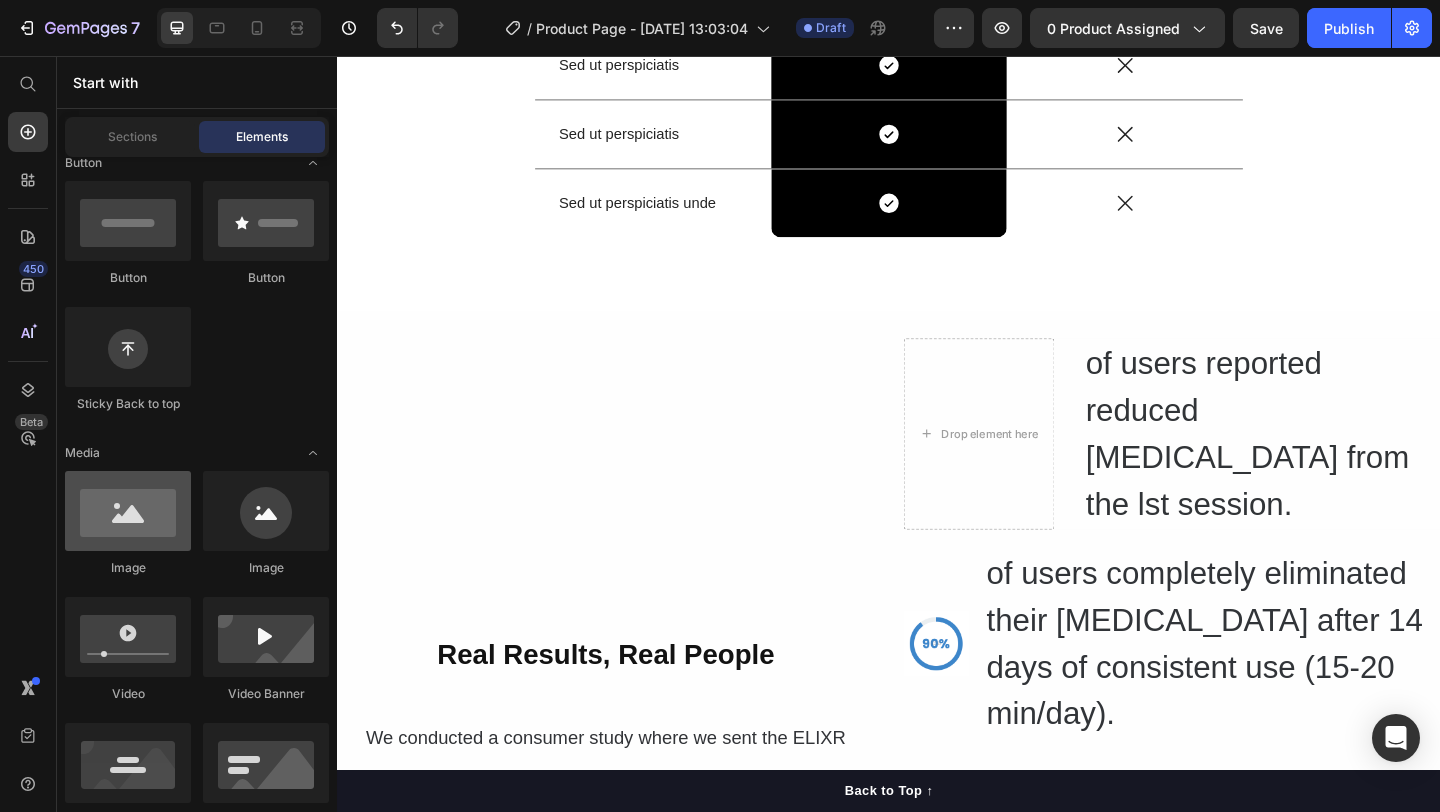 click at bounding box center [128, 511] 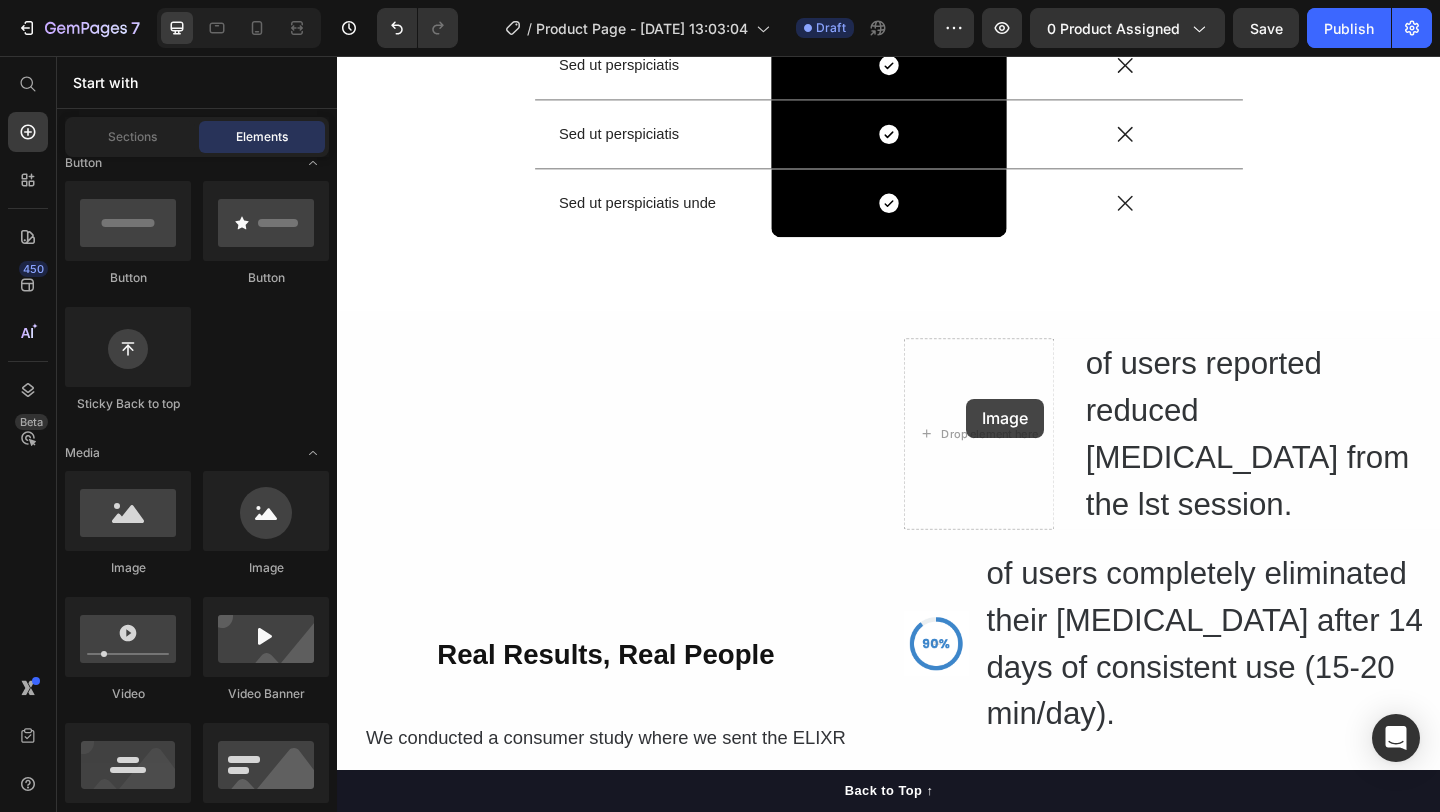 drag, startPoint x: 451, startPoint y: 584, endPoint x: 1021, endPoint y: 429, distance: 590.6987 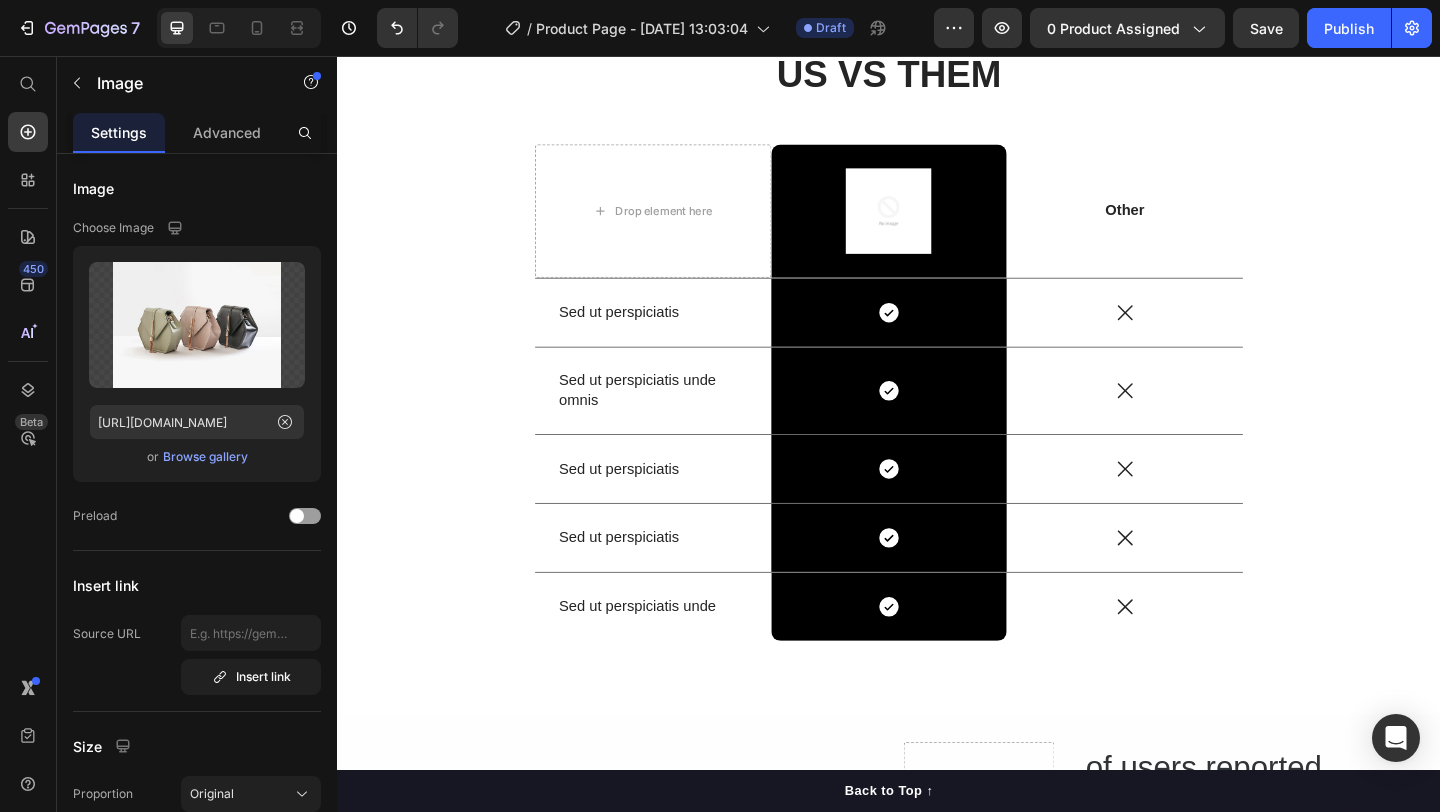 scroll, scrollTop: 7474, scrollLeft: 0, axis: vertical 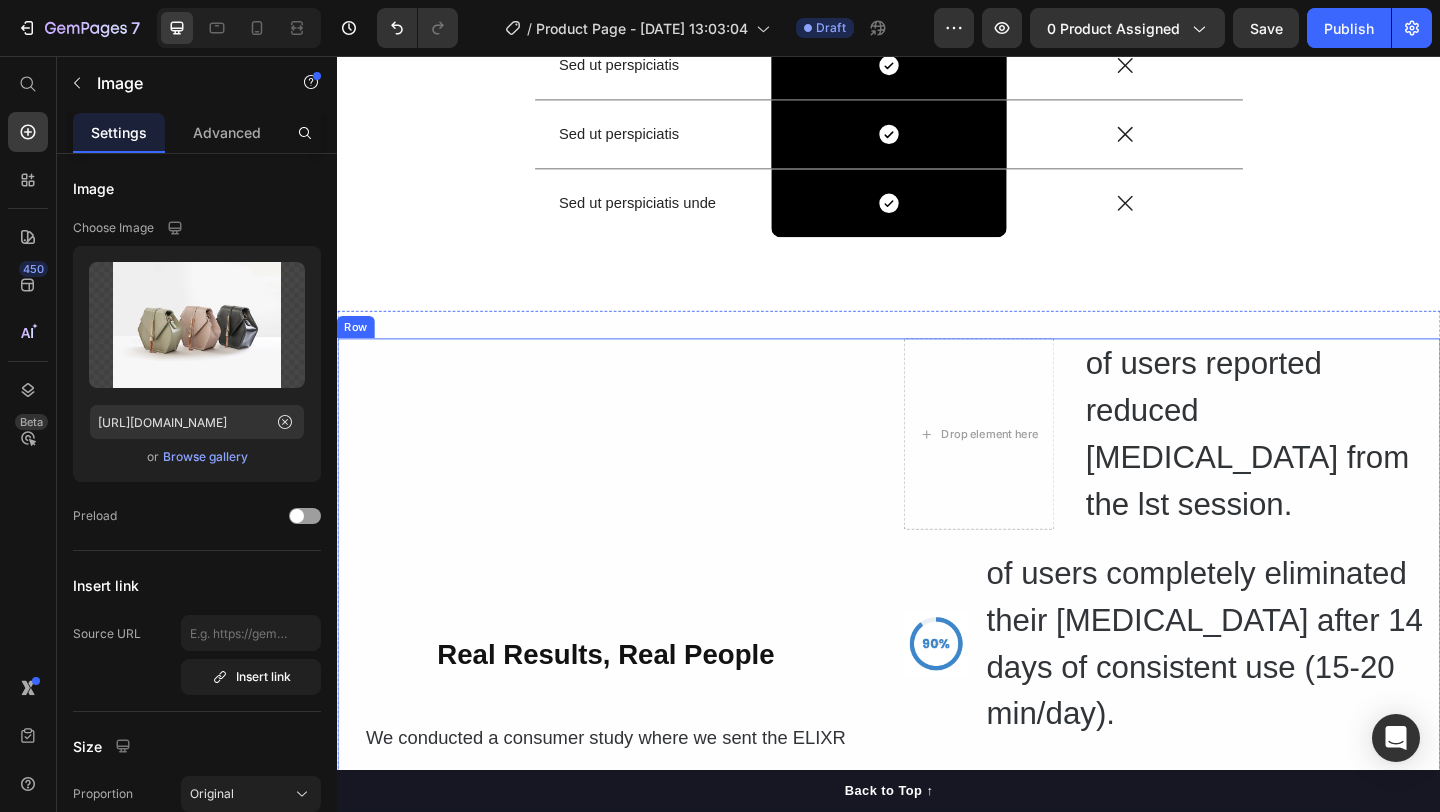 click on "⁠⁠⁠⁠⁠⁠⁠ Real Results, Real People Heading ⁠⁠⁠⁠⁠⁠⁠ We conducted a consumer study where we sent the ELIXR Hydrogen Water Bottle to over 25 wellness clinics across the US. A total of 312 individuals with inflammation and joint issues tested it for 30 days. Here are the results. Heading" at bounding box center (629, 834) 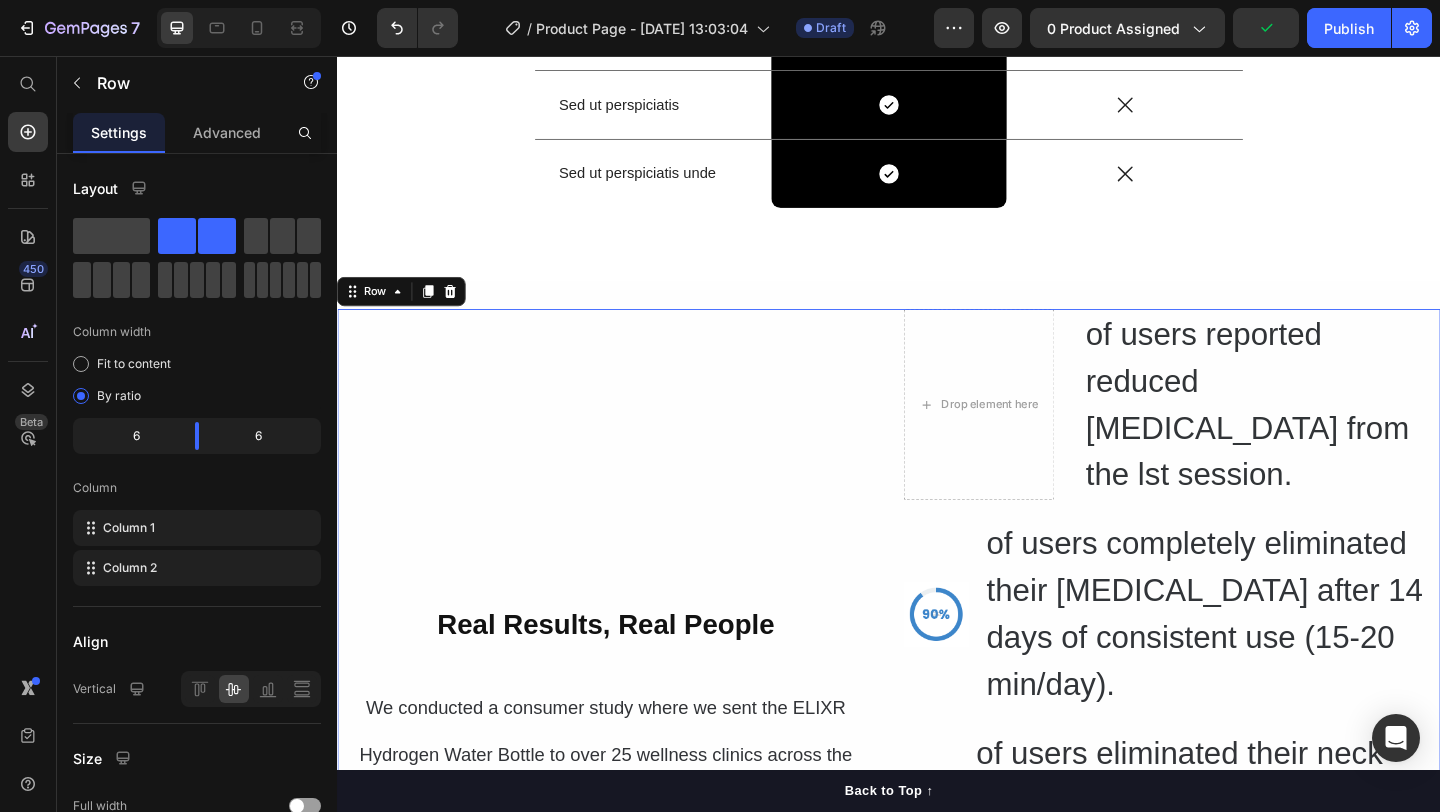 scroll, scrollTop: 7499, scrollLeft: 0, axis: vertical 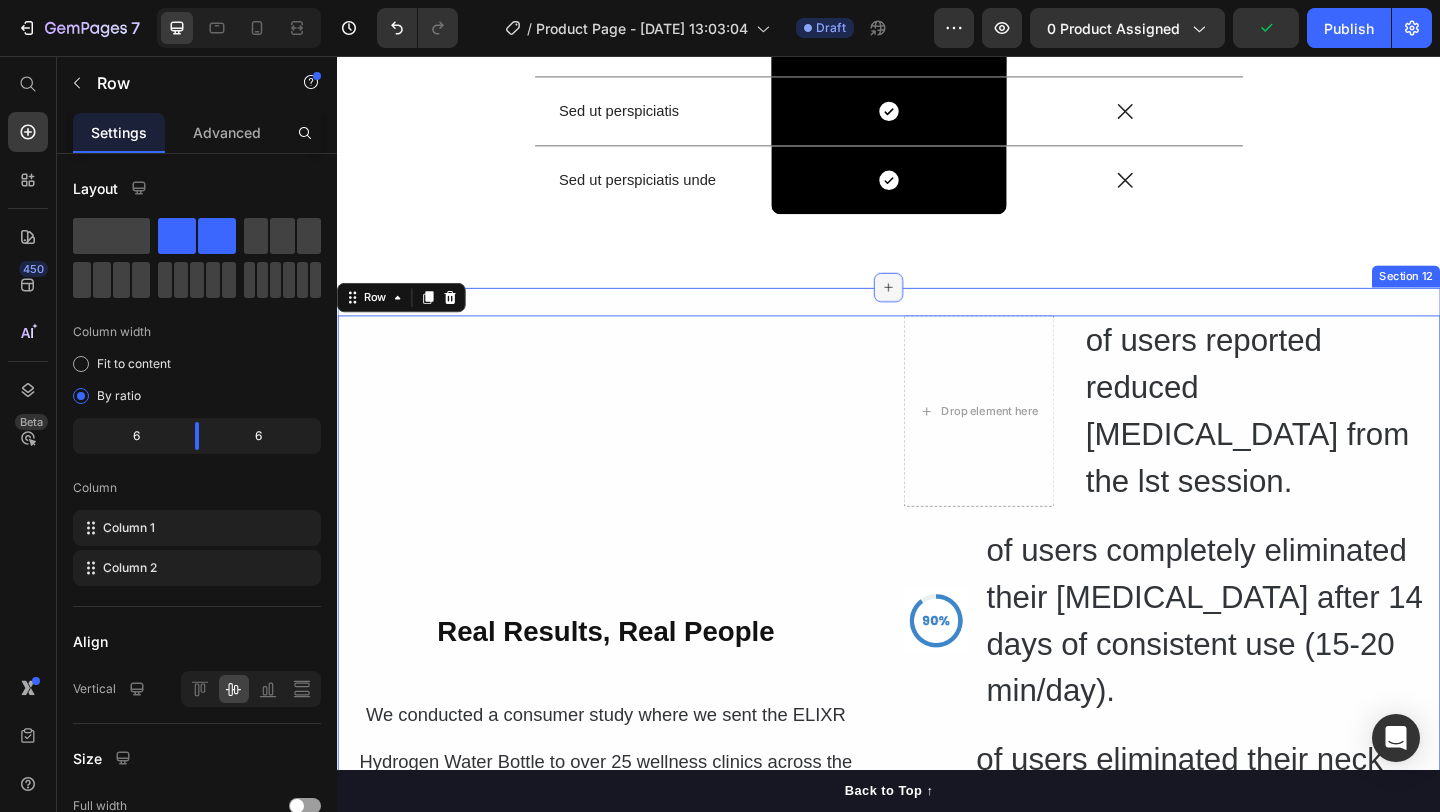 click 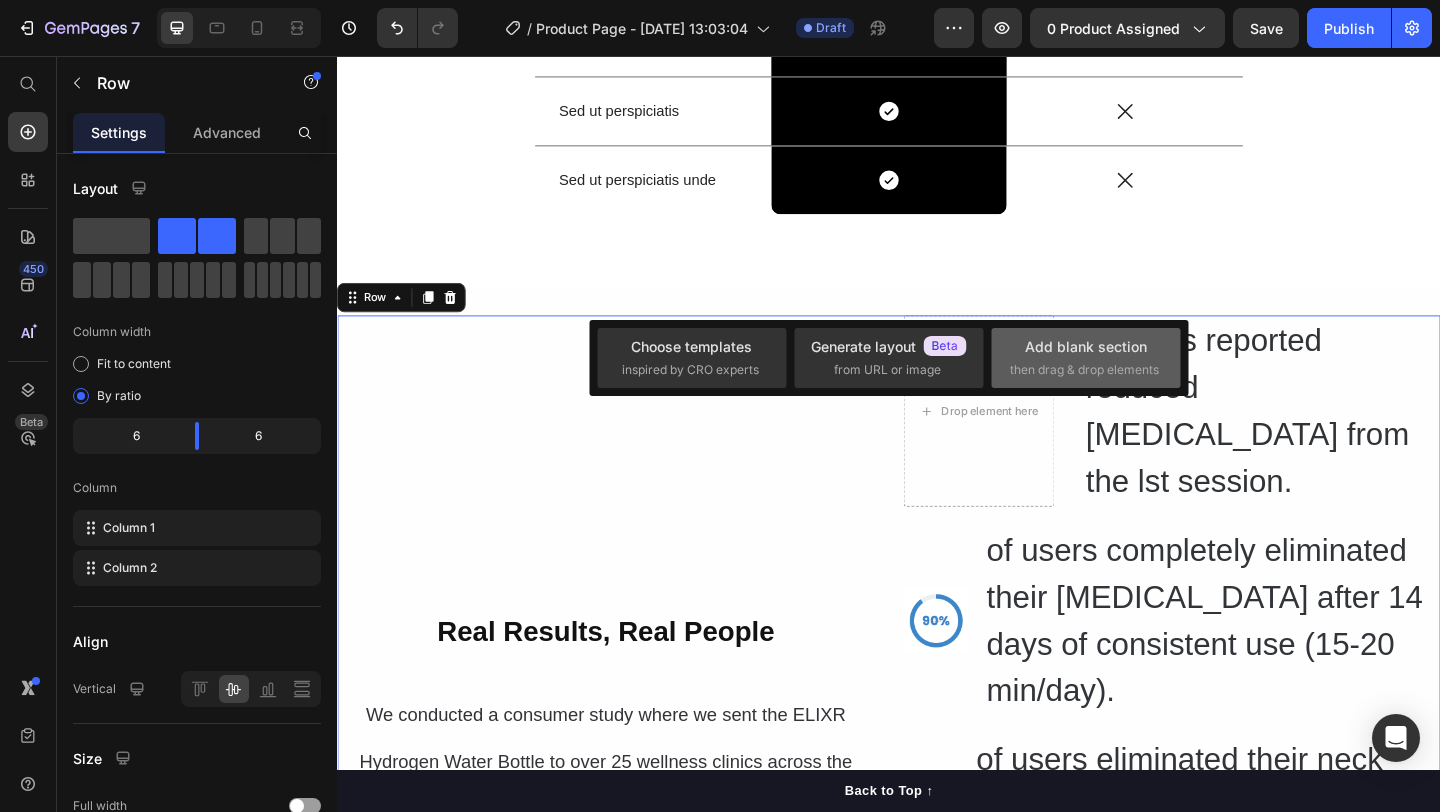 click on "then drag & drop elements" at bounding box center [1084, 370] 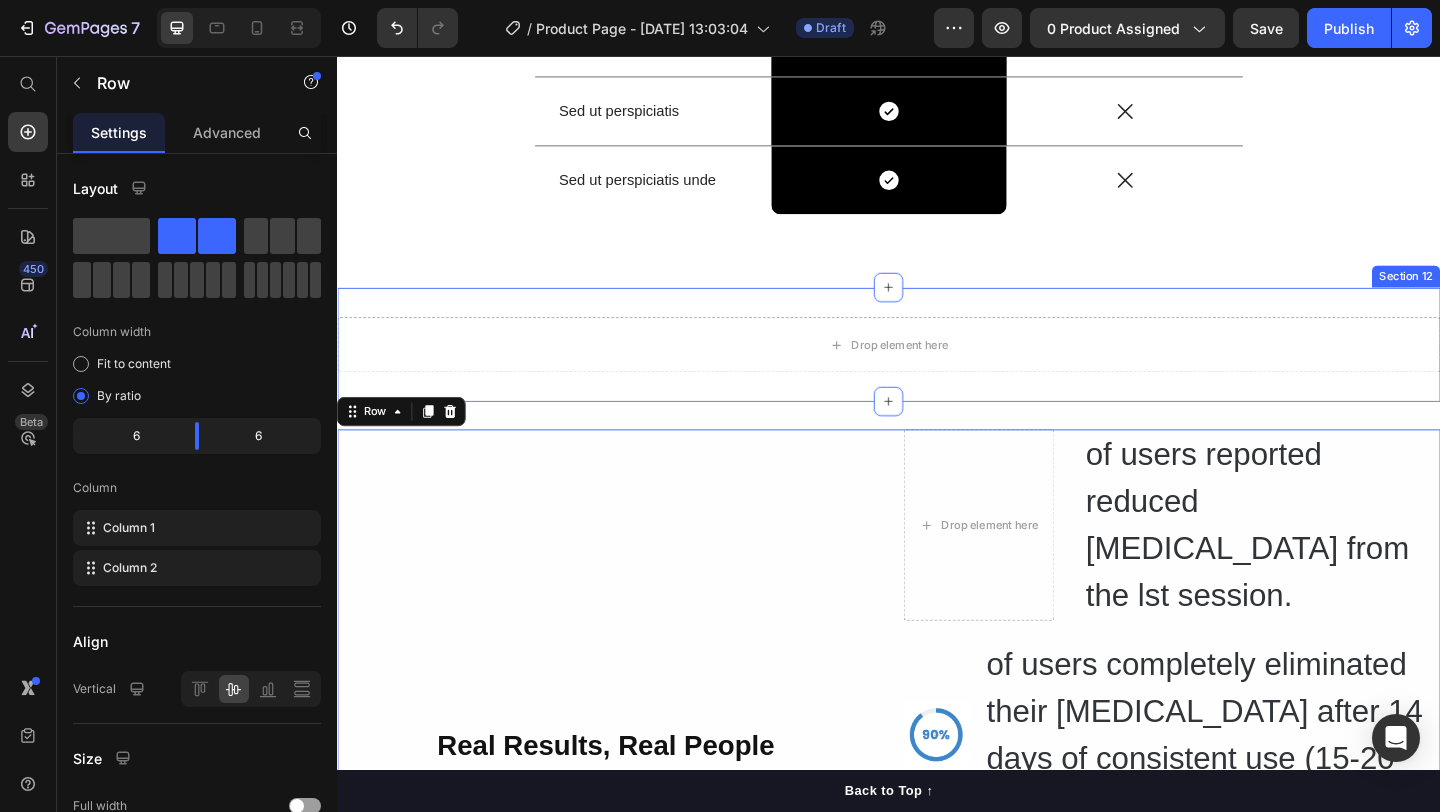 click on "Drop element here" at bounding box center [937, 370] 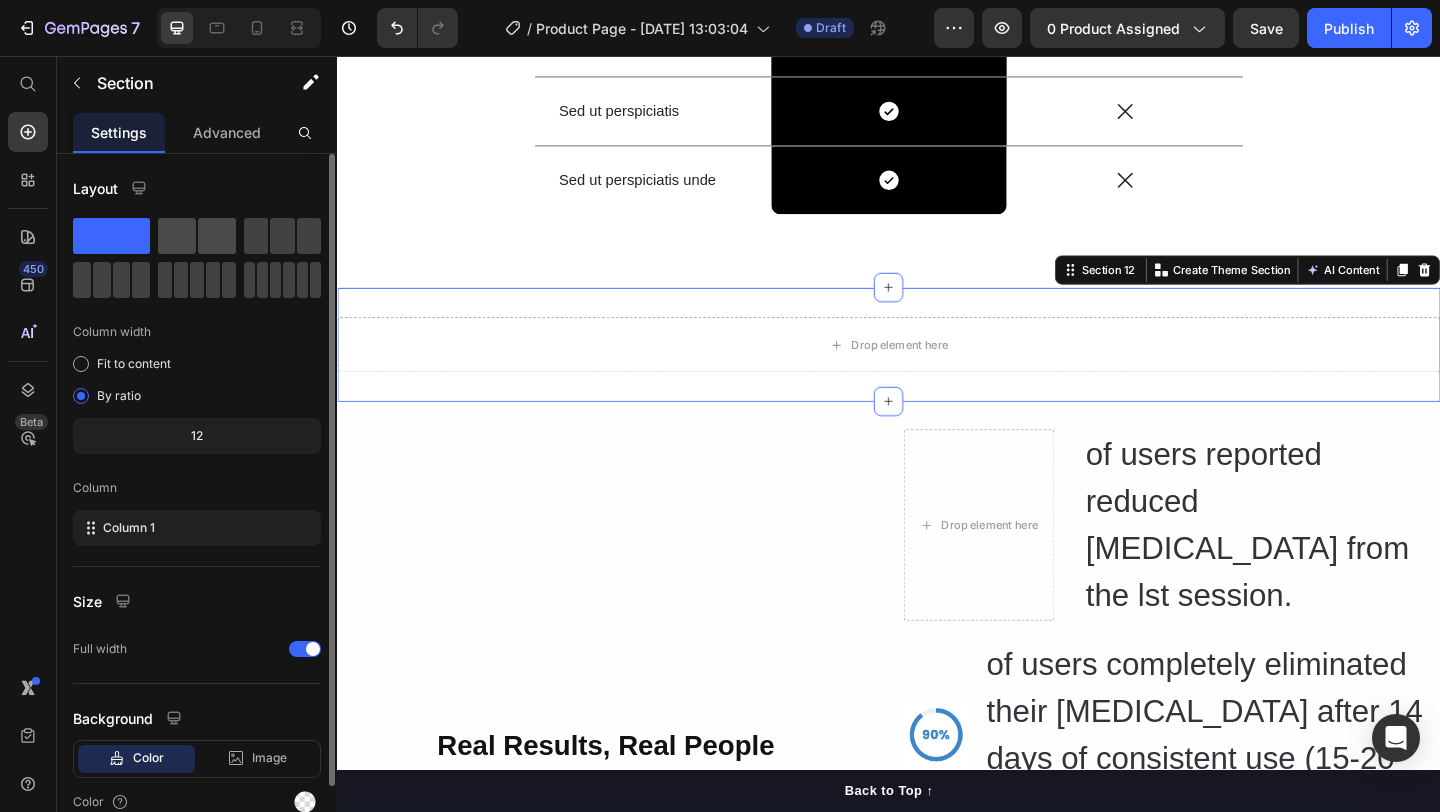 click 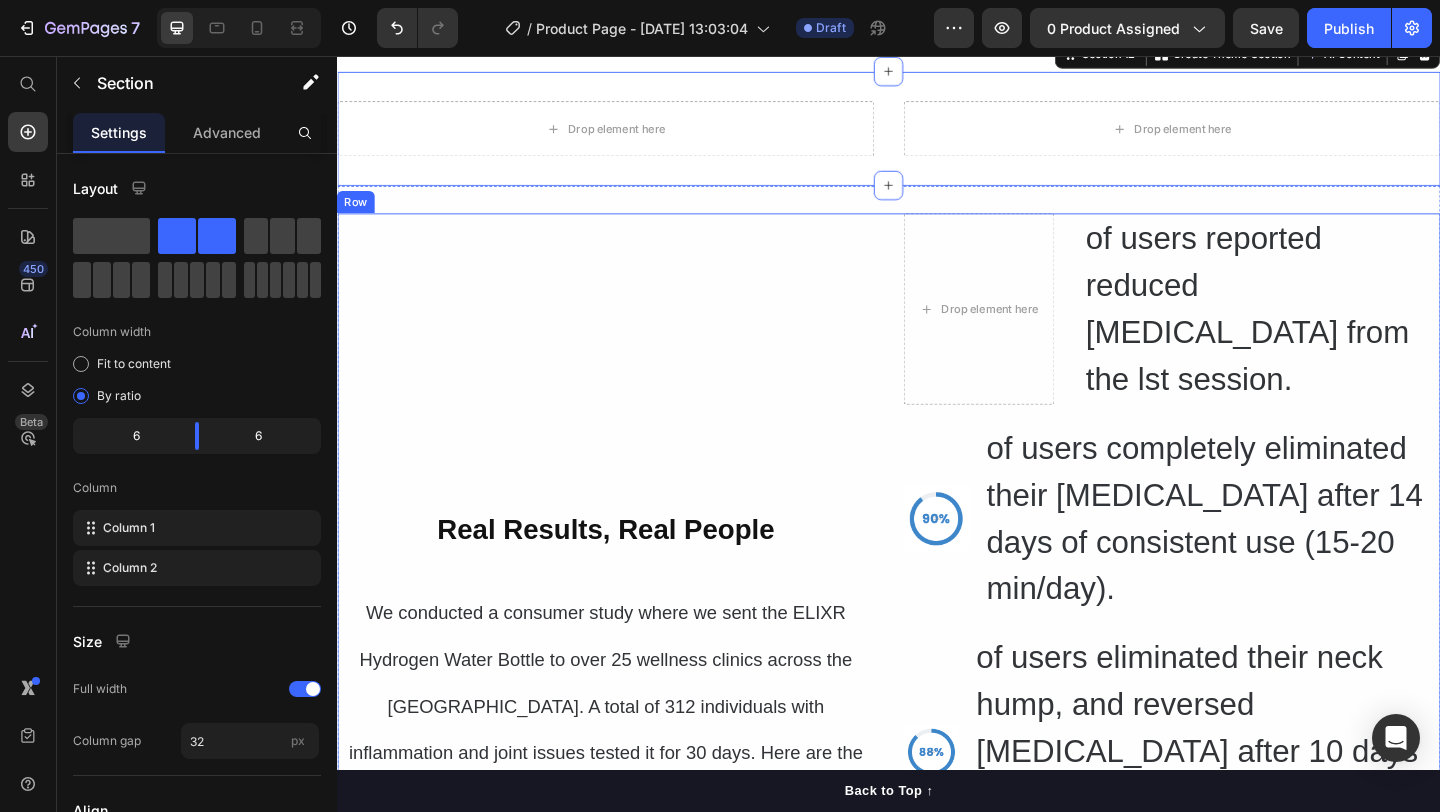 click on "Real Results, Real People" at bounding box center (629, 570) 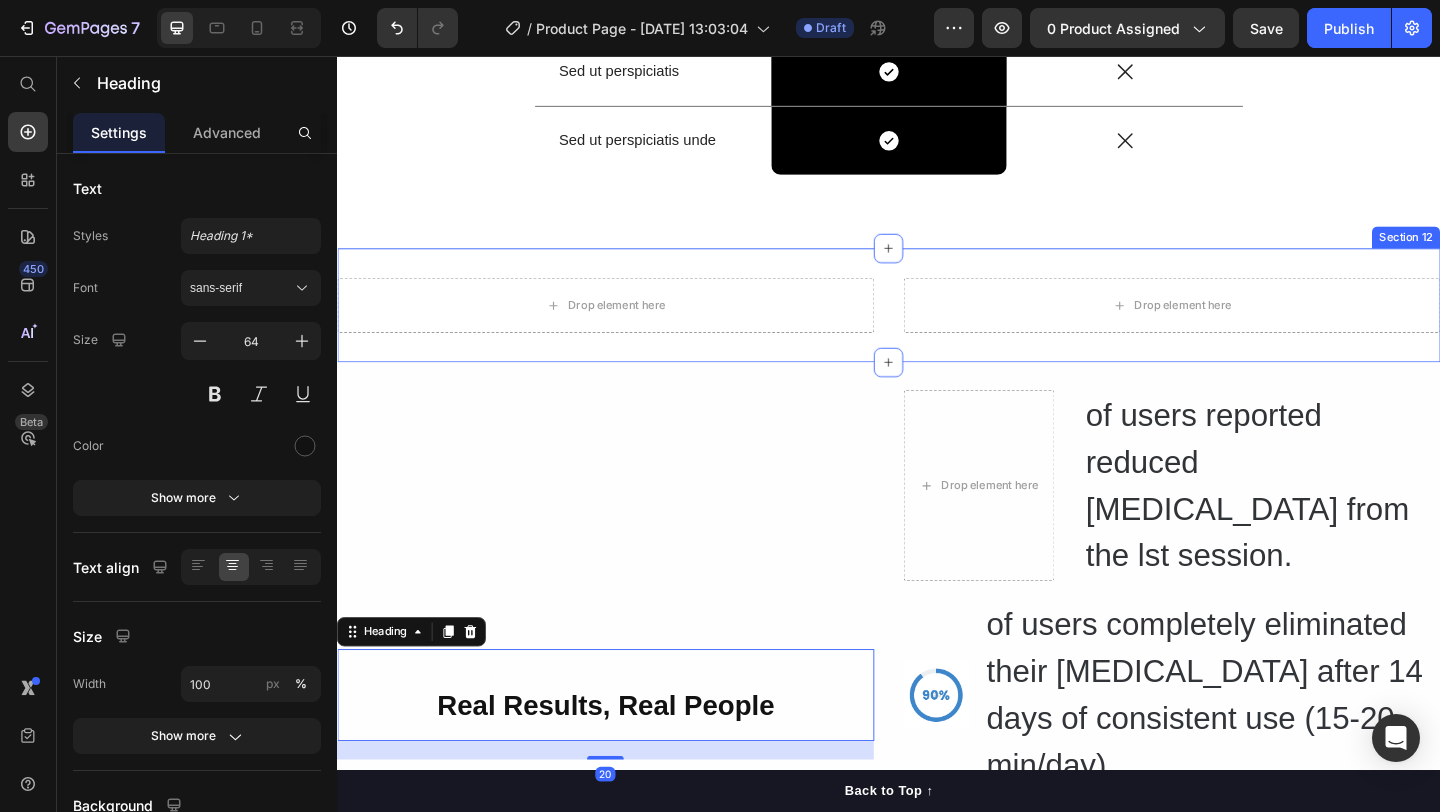 scroll, scrollTop: 7518, scrollLeft: 0, axis: vertical 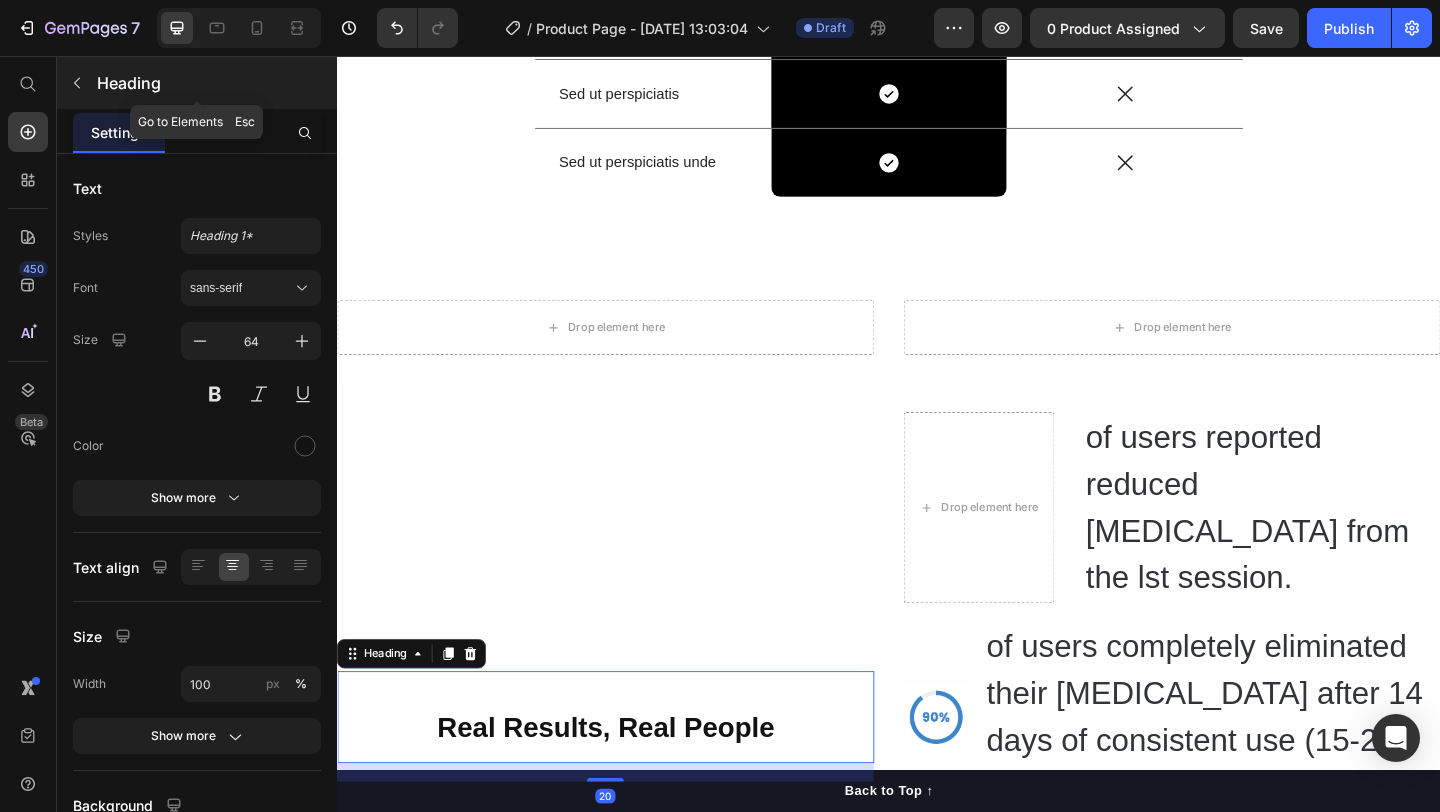 click at bounding box center (77, 83) 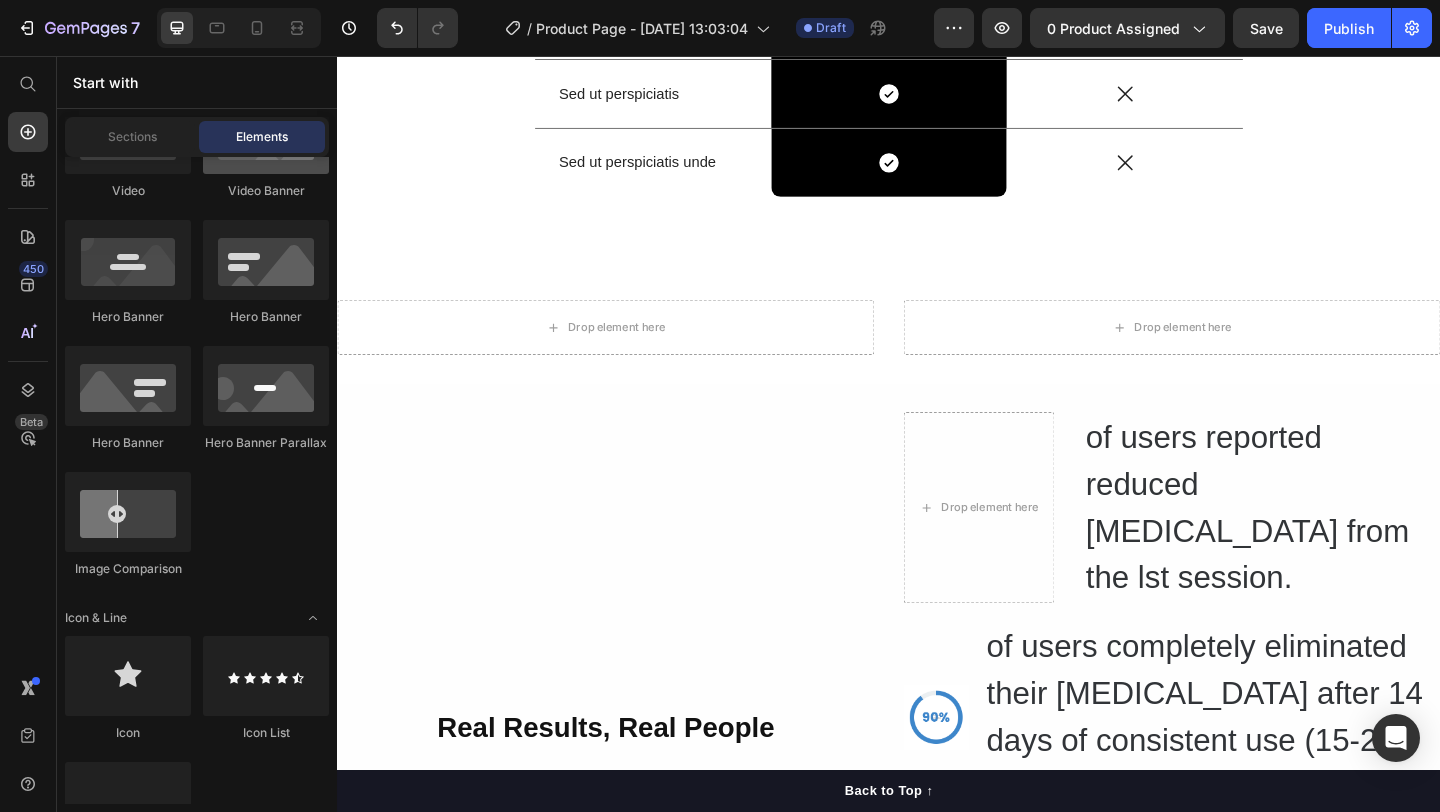 scroll, scrollTop: 0, scrollLeft: 0, axis: both 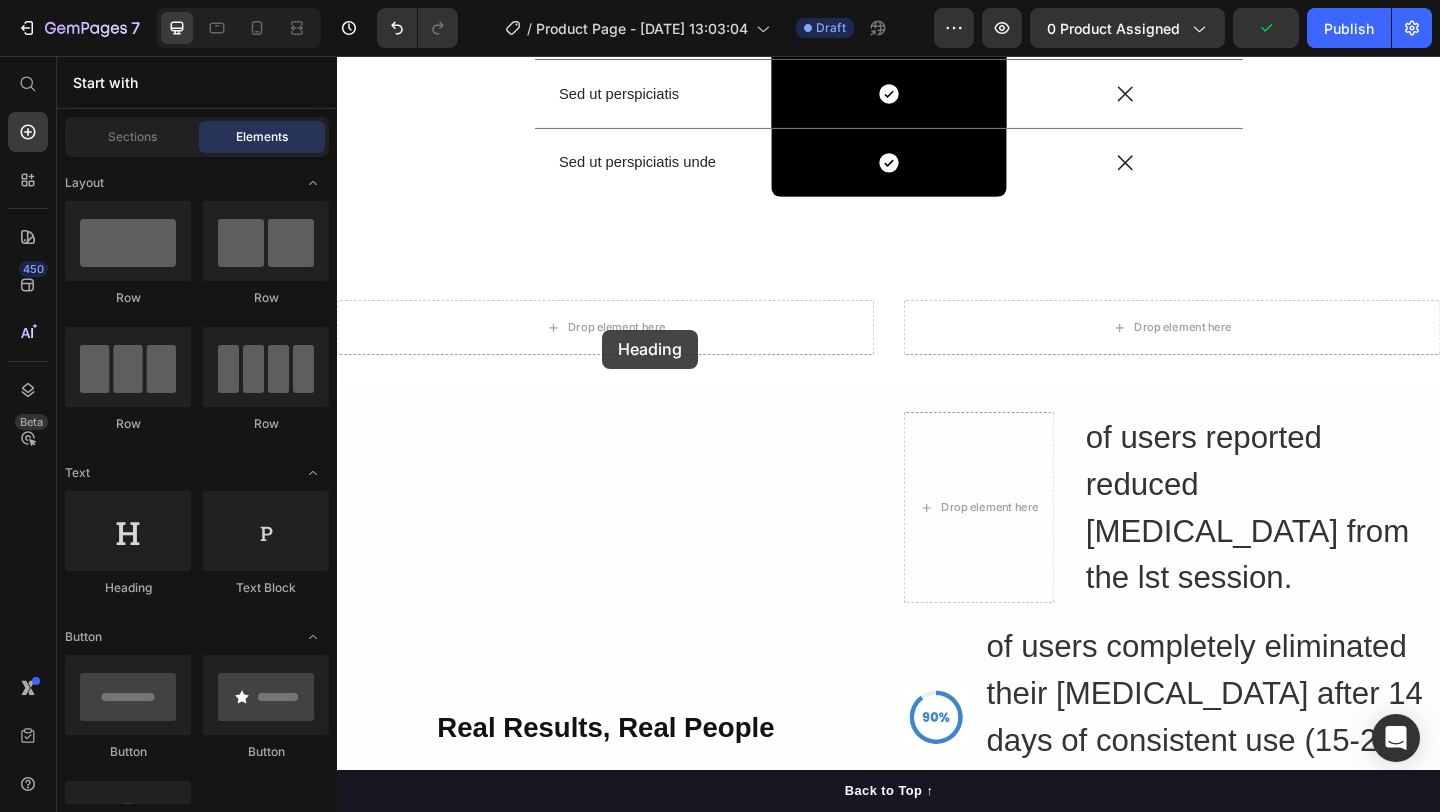 drag, startPoint x: 482, startPoint y: 612, endPoint x: 613, endPoint y: 347, distance: 295.61124 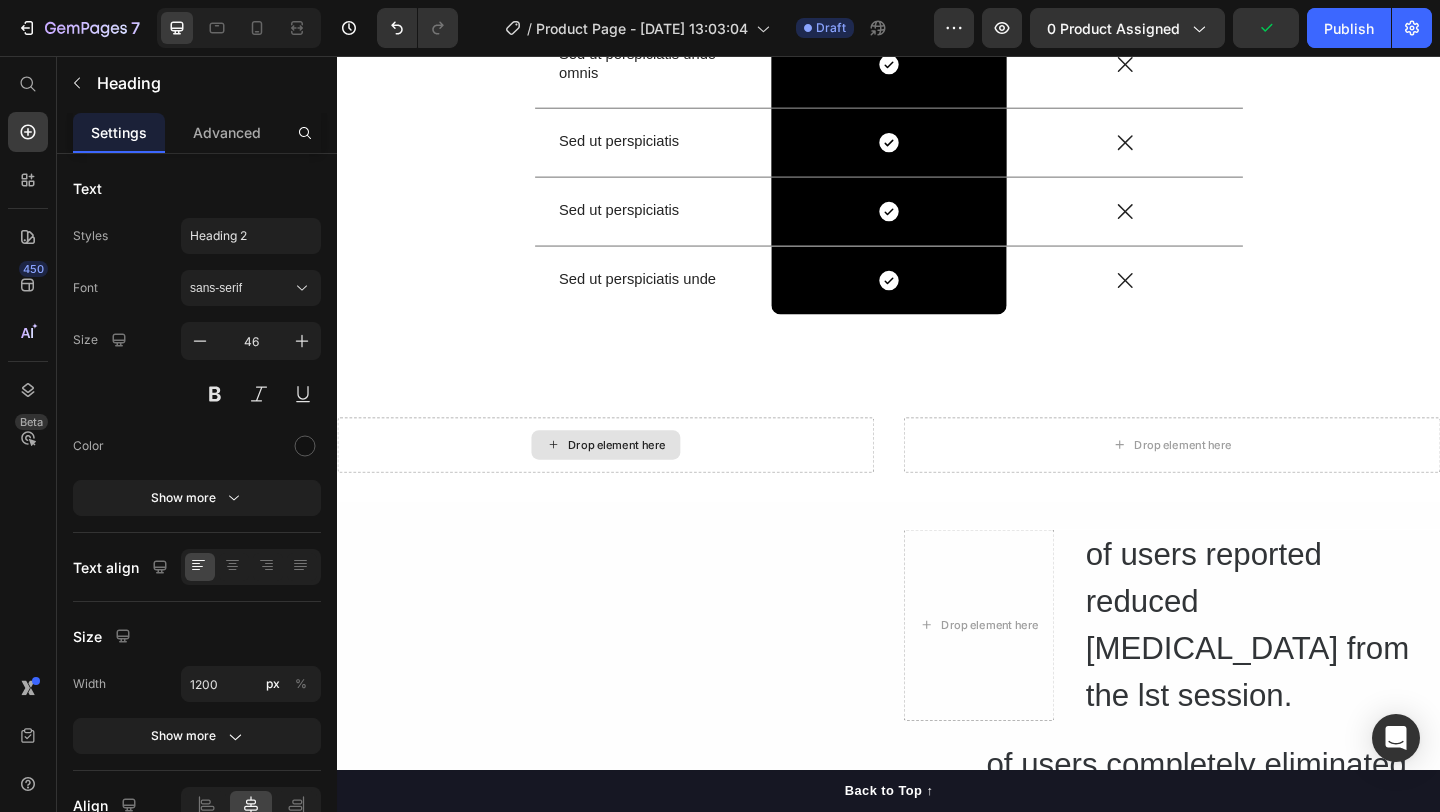 scroll, scrollTop: 7646, scrollLeft: 0, axis: vertical 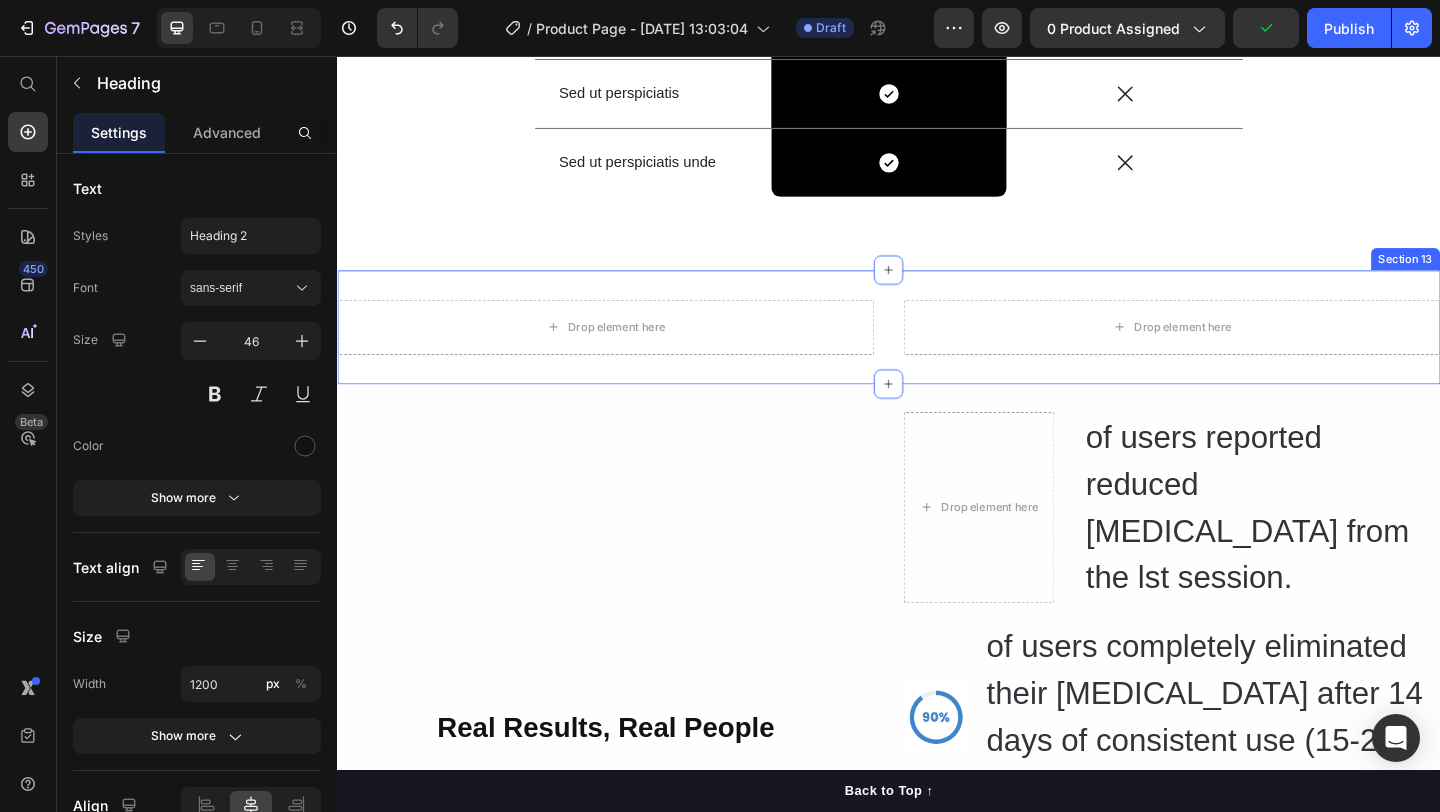 click on "Drop element here
Drop element here Section 13" at bounding box center (937, 351) 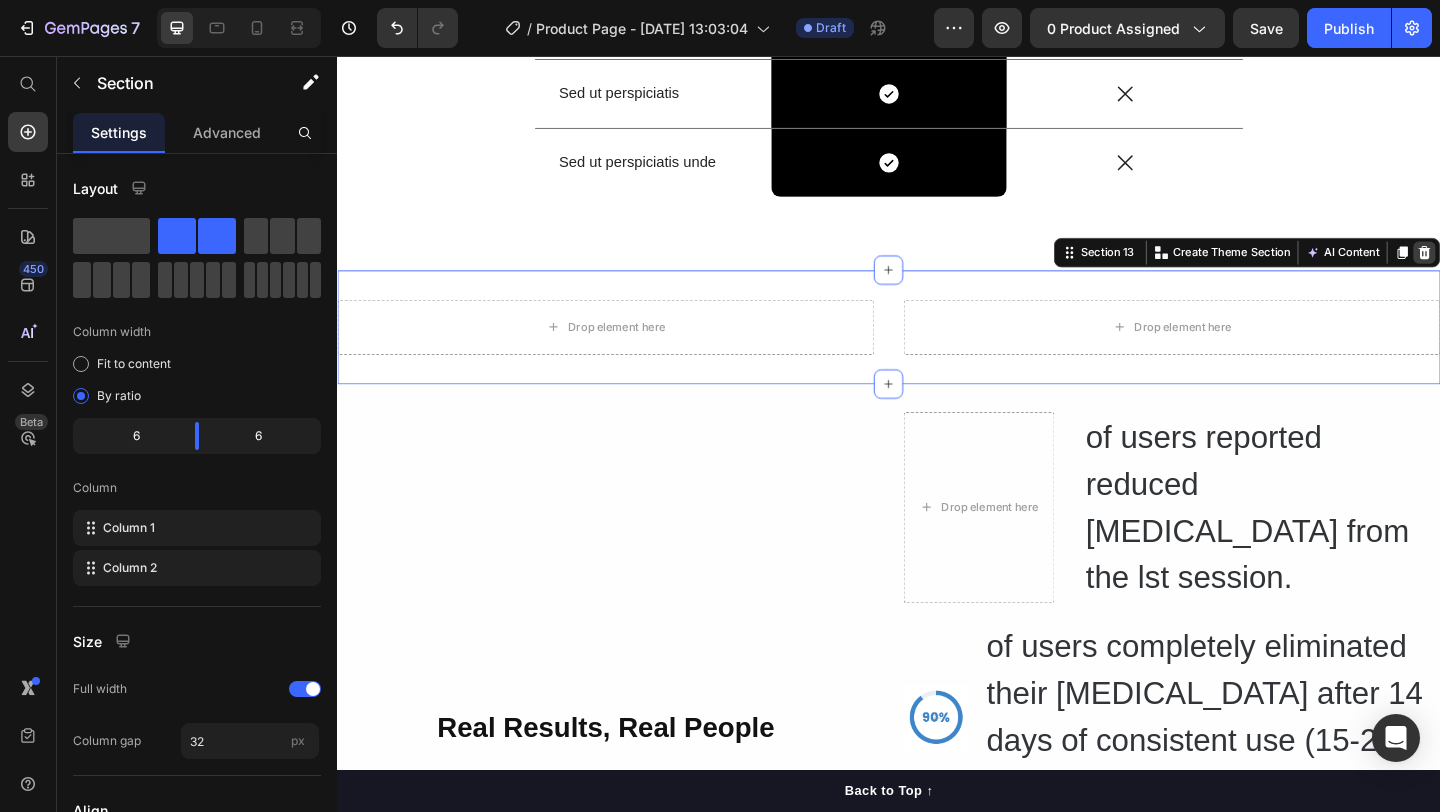 click 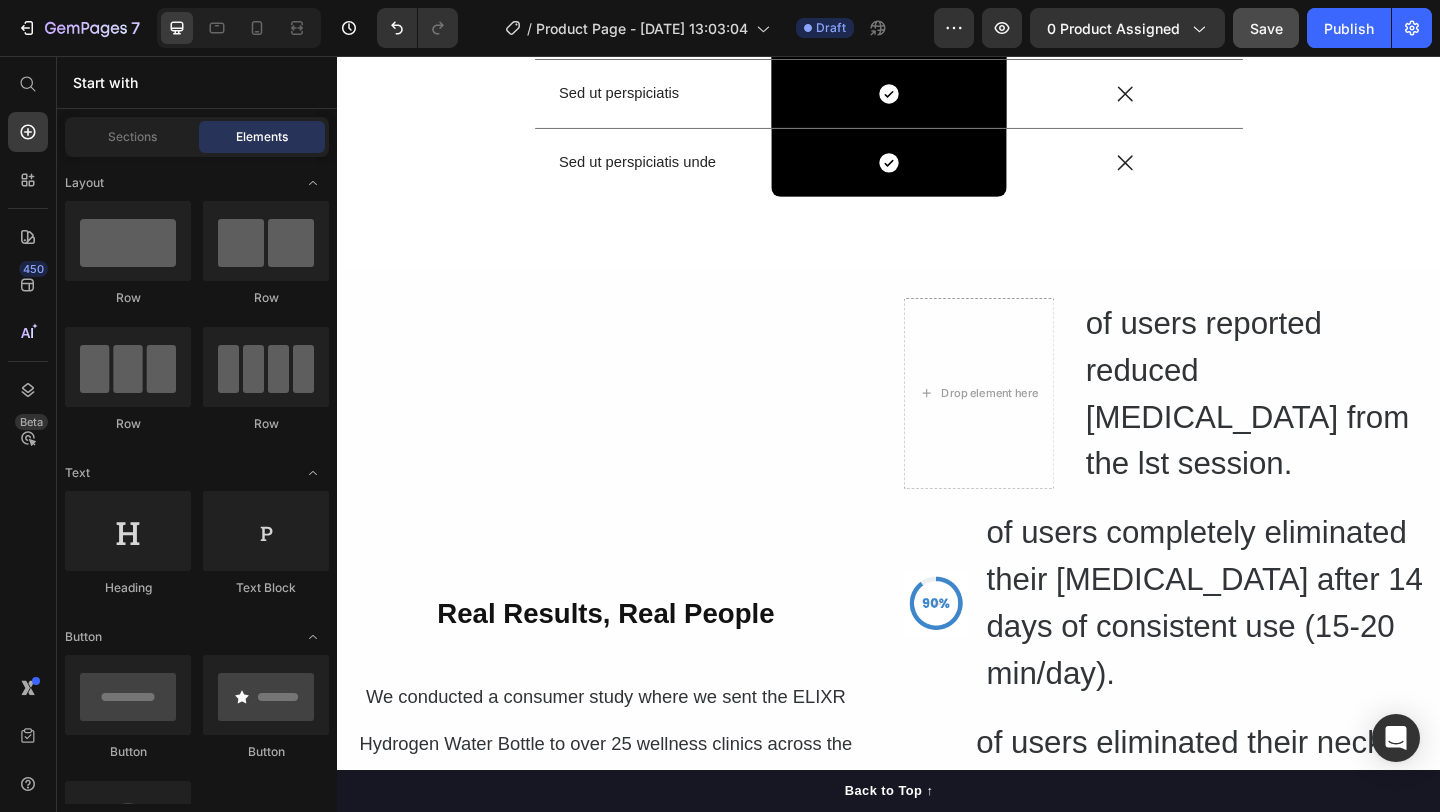 click on "Save" at bounding box center (1266, 28) 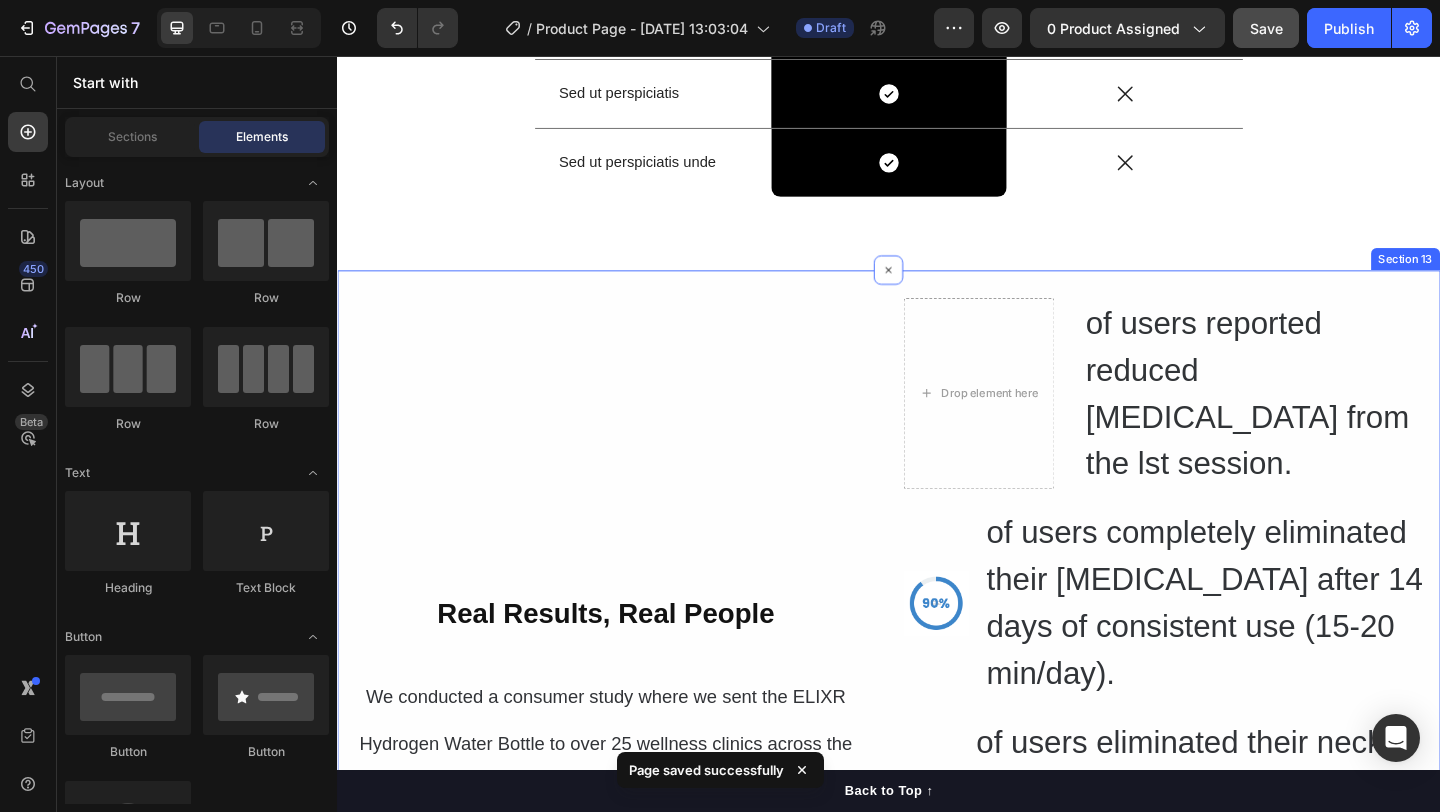 click on "⁠⁠⁠⁠⁠⁠⁠ Real Results, Real People Heading ⁠⁠⁠⁠⁠⁠⁠ We conducted a consumer study where we sent the ELIXR Hydrogen Water Bottle to over 25 wellness clinics across the US. A total of 312 individuals with inflammation and joint issues tested it for 30 days. Here are the results. Heading
Drop element here of users reported reduced neck pain from the lst session. Heading Row Image of users completely eliminated their neck pain after 14 days of consistent use (15-20 min/day). Heading Advanced list Row Image of users eliminated their neck hump, and reversed forward head posture after 10 days of consistent use (15-20 min/day). Heading Advanced list Image of users were able to alleviate TMJ & tension headaches after 7 days of consistent use (15-20 min/day). Heading Advanced list Row Row Section 13" at bounding box center [937, 790] 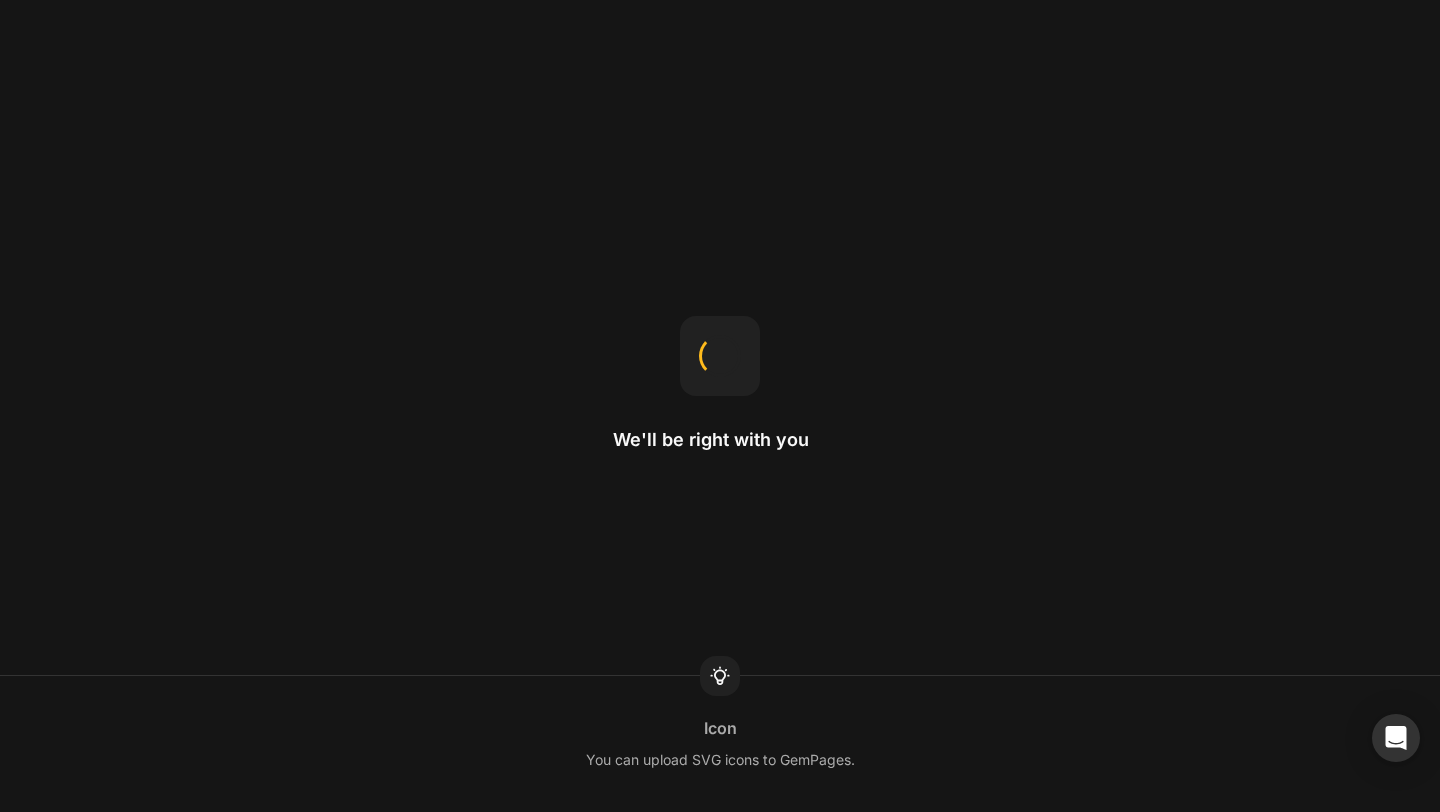 scroll, scrollTop: 0, scrollLeft: 0, axis: both 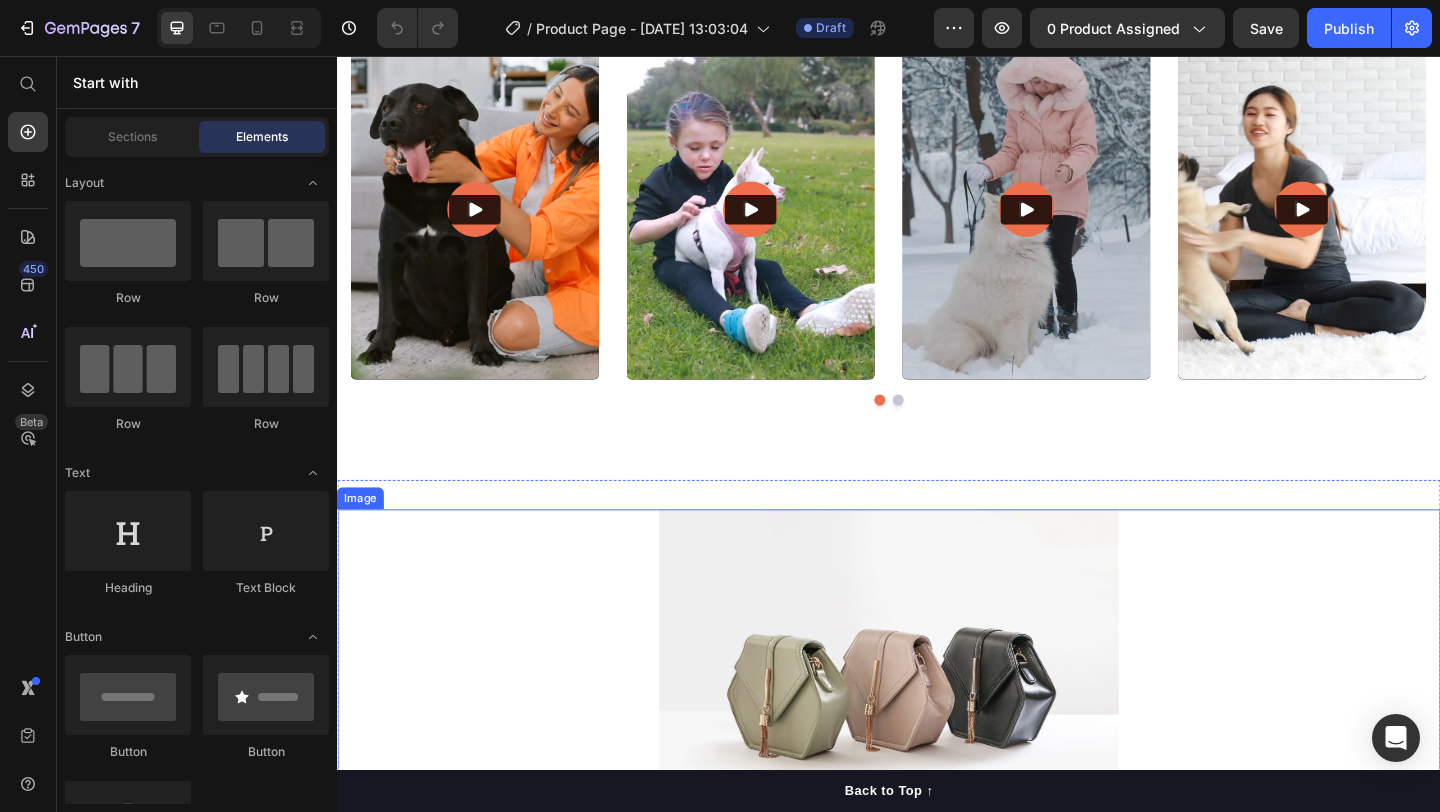 click at bounding box center [937, 736] 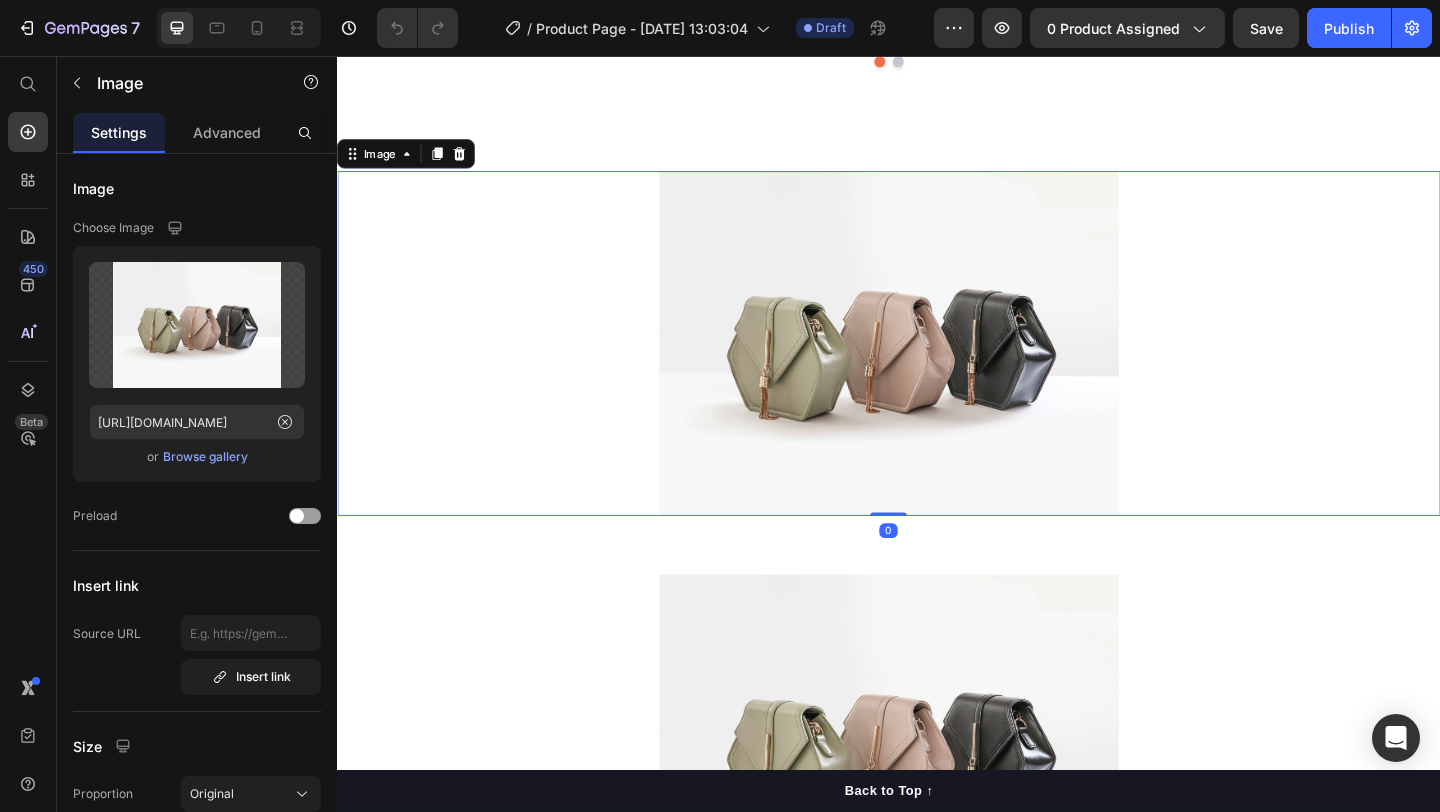 scroll, scrollTop: 6495, scrollLeft: 0, axis: vertical 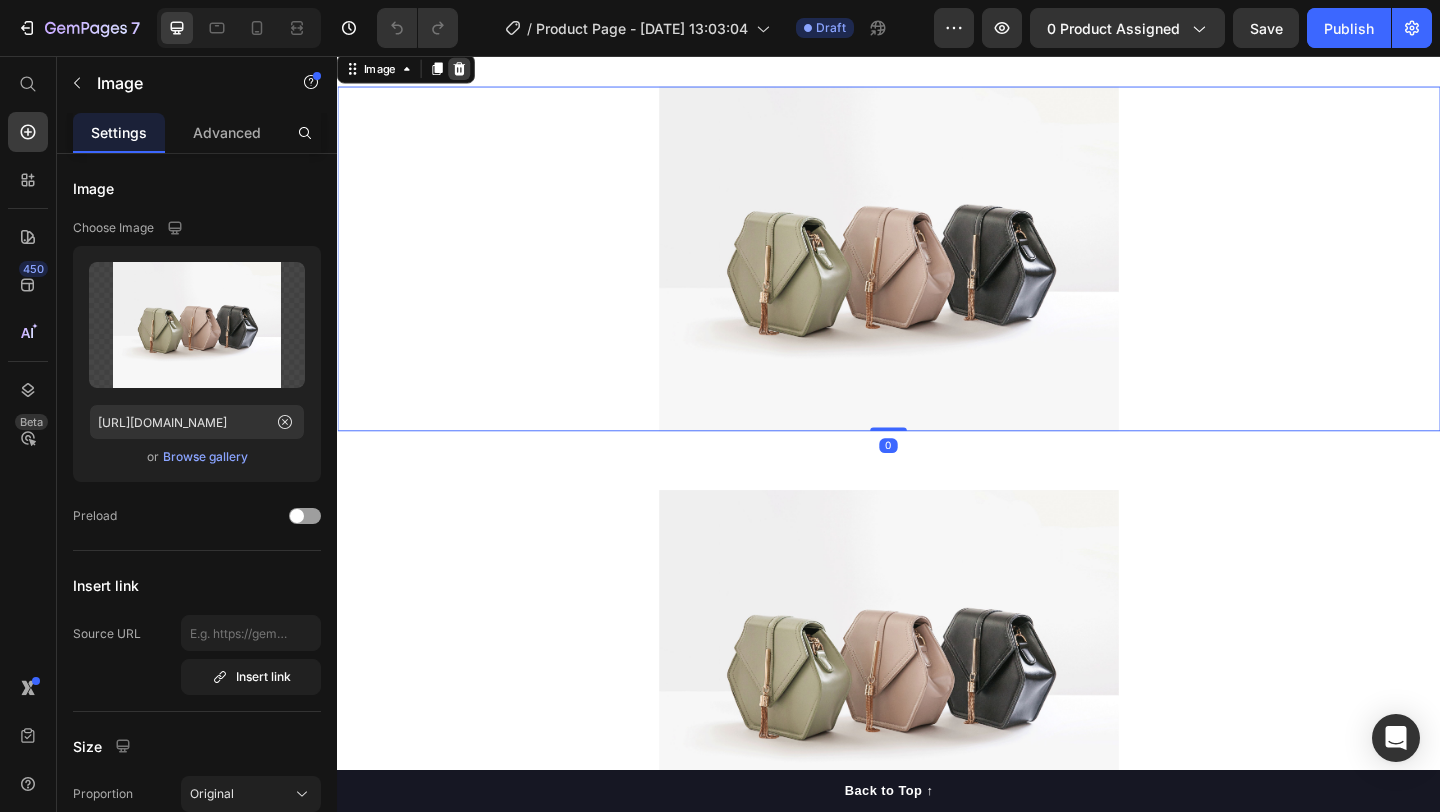click 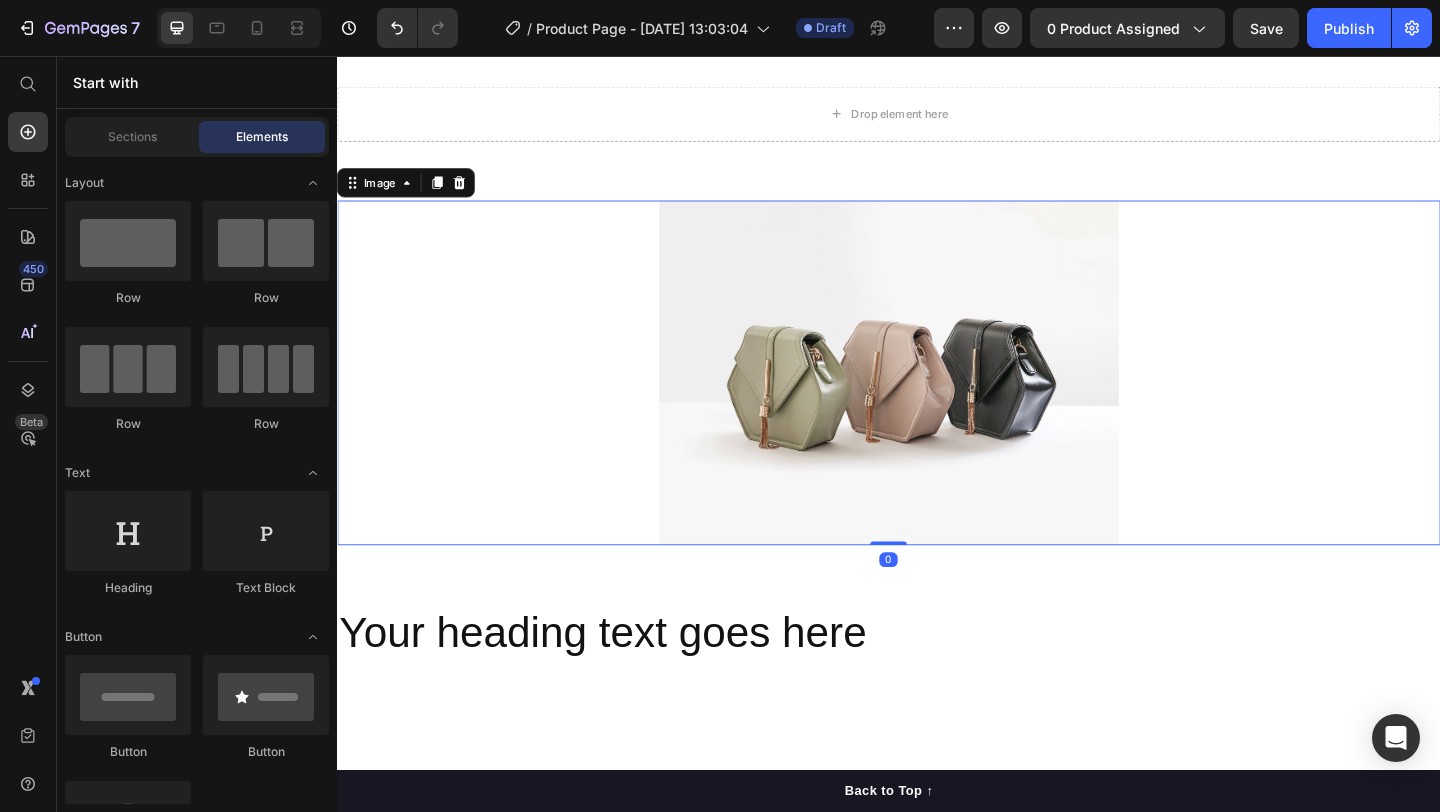 click at bounding box center [937, 400] 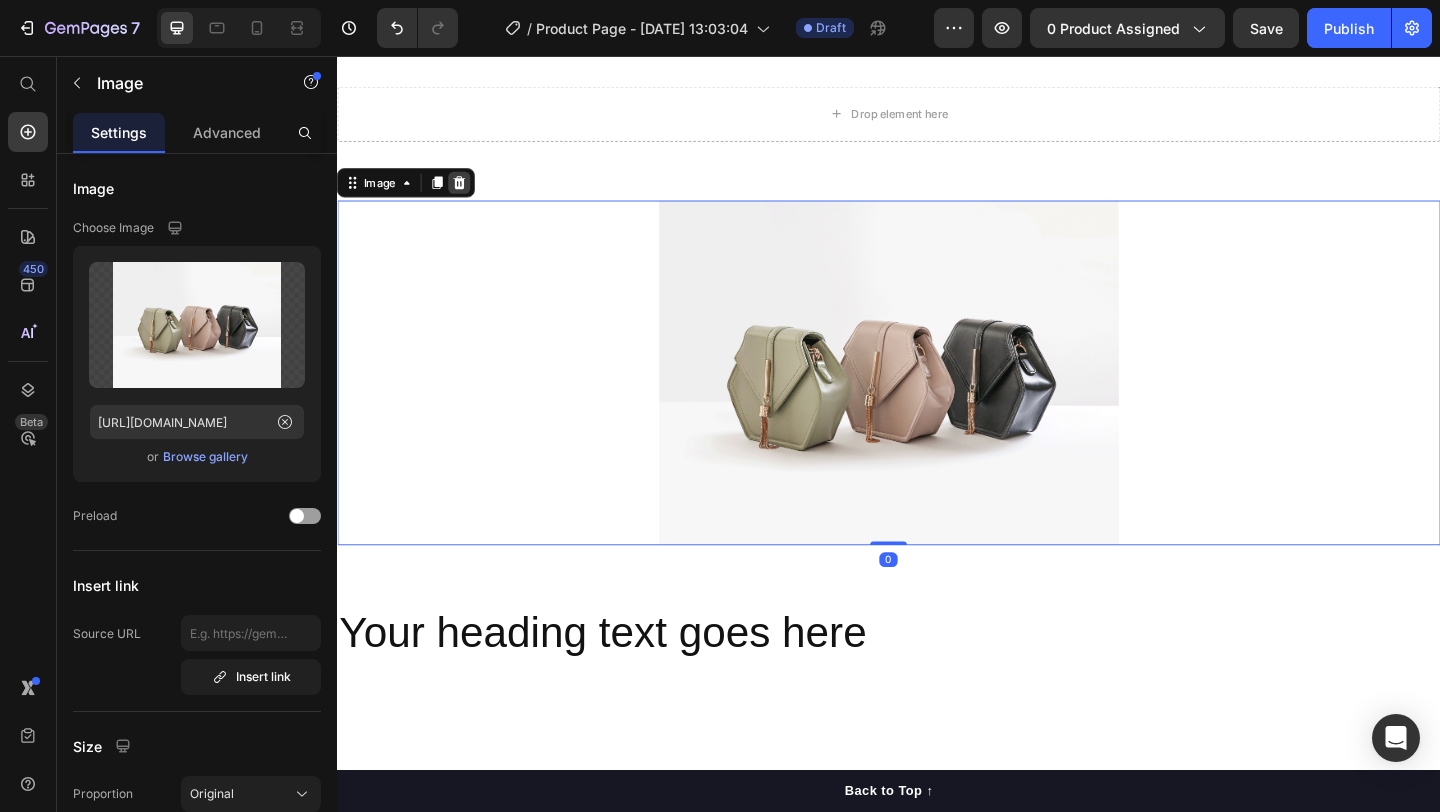 click 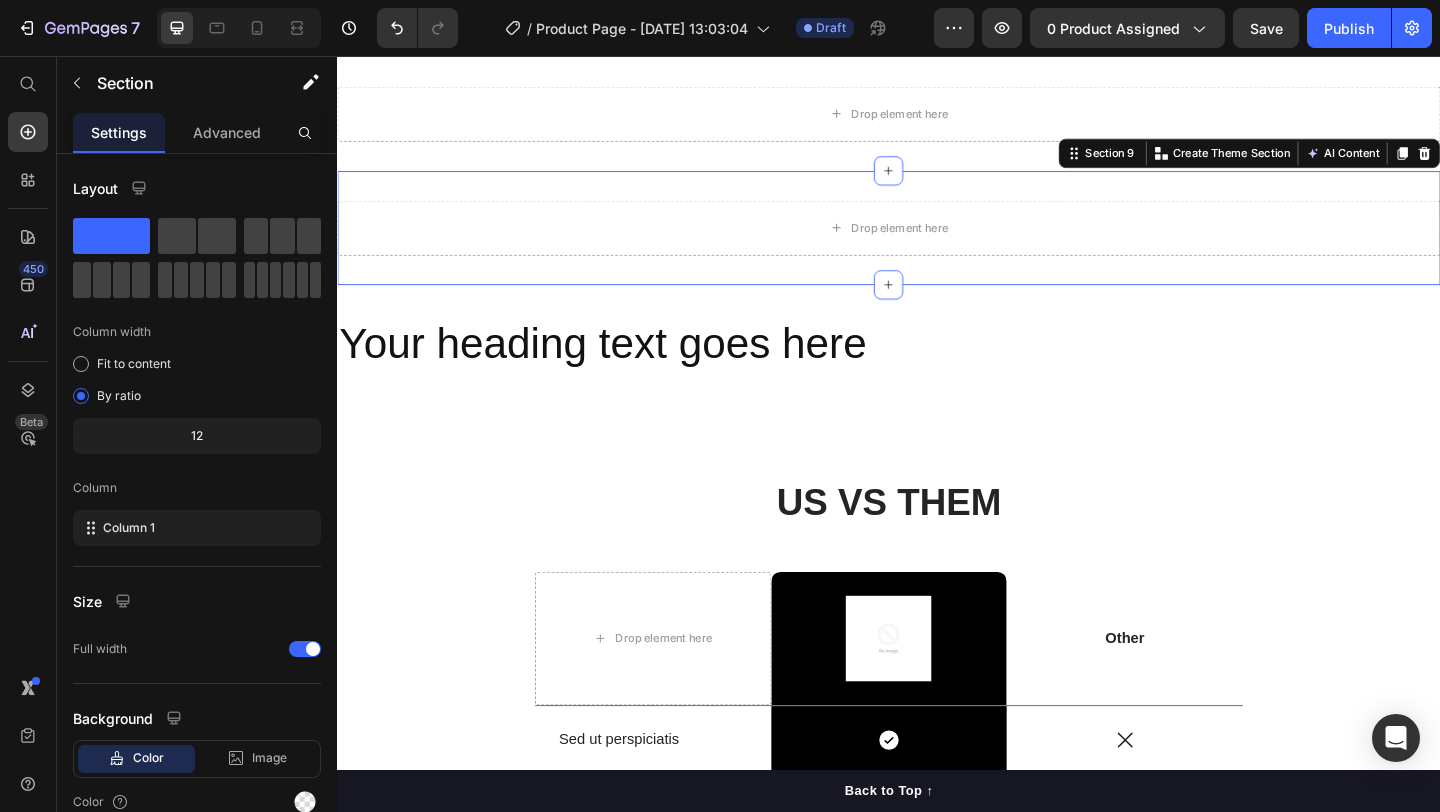 click on "Drop element here Section 9   You can create reusable sections Create Theme Section AI Content Write with GemAI What would you like to describe here? Tone and Voice Persuasive Product Getting products... Show more Generate" at bounding box center (937, 243) 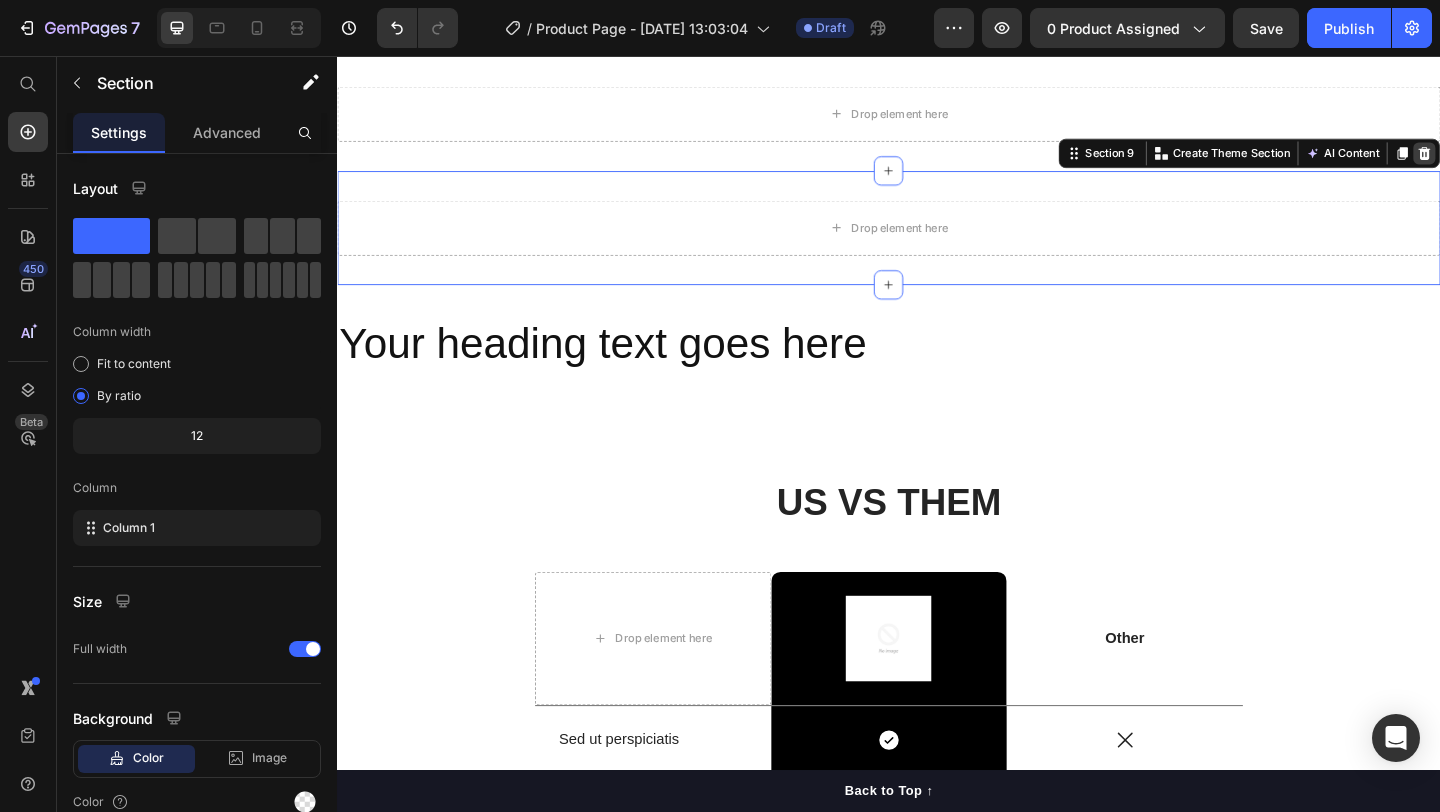 click 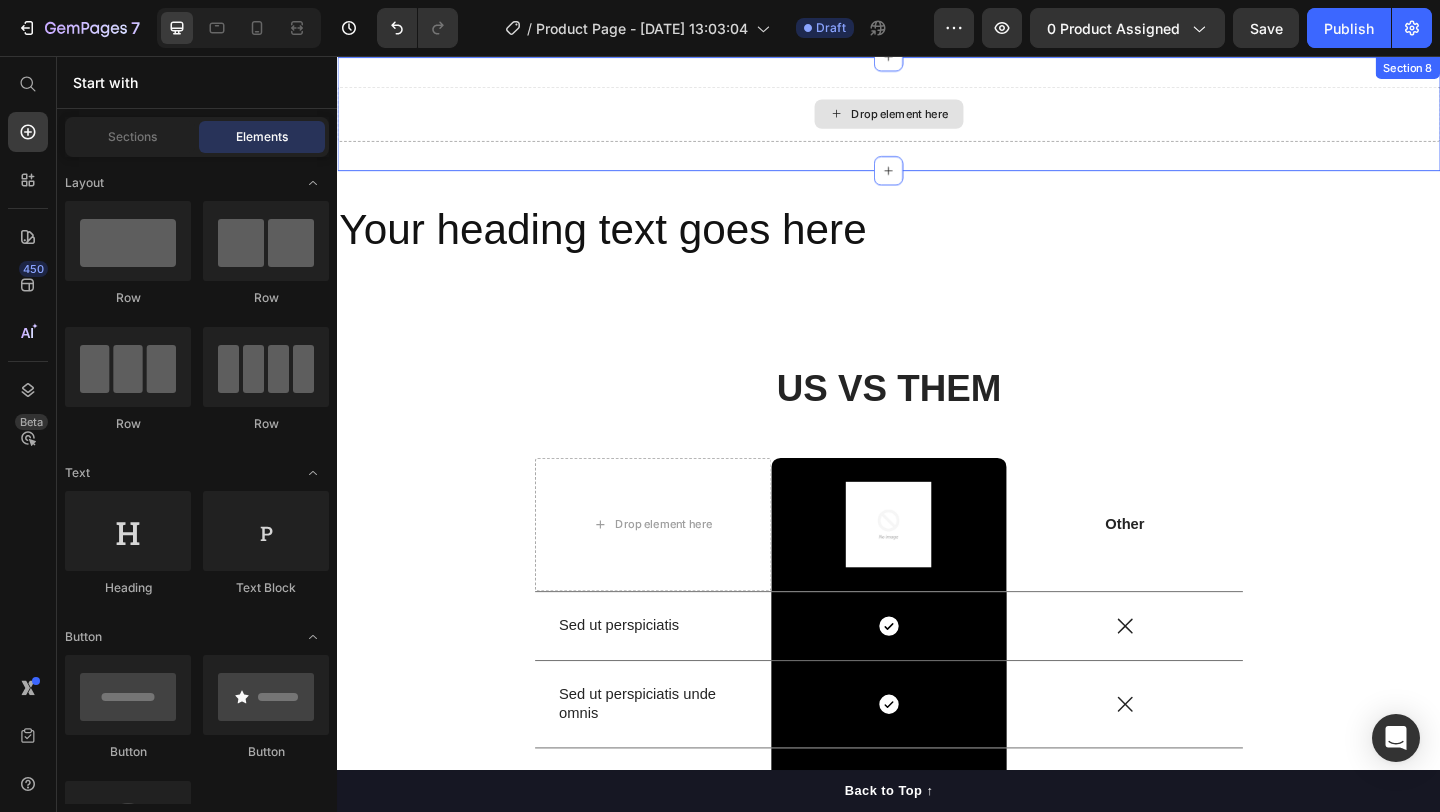 click on "Drop element here" at bounding box center [937, 119] 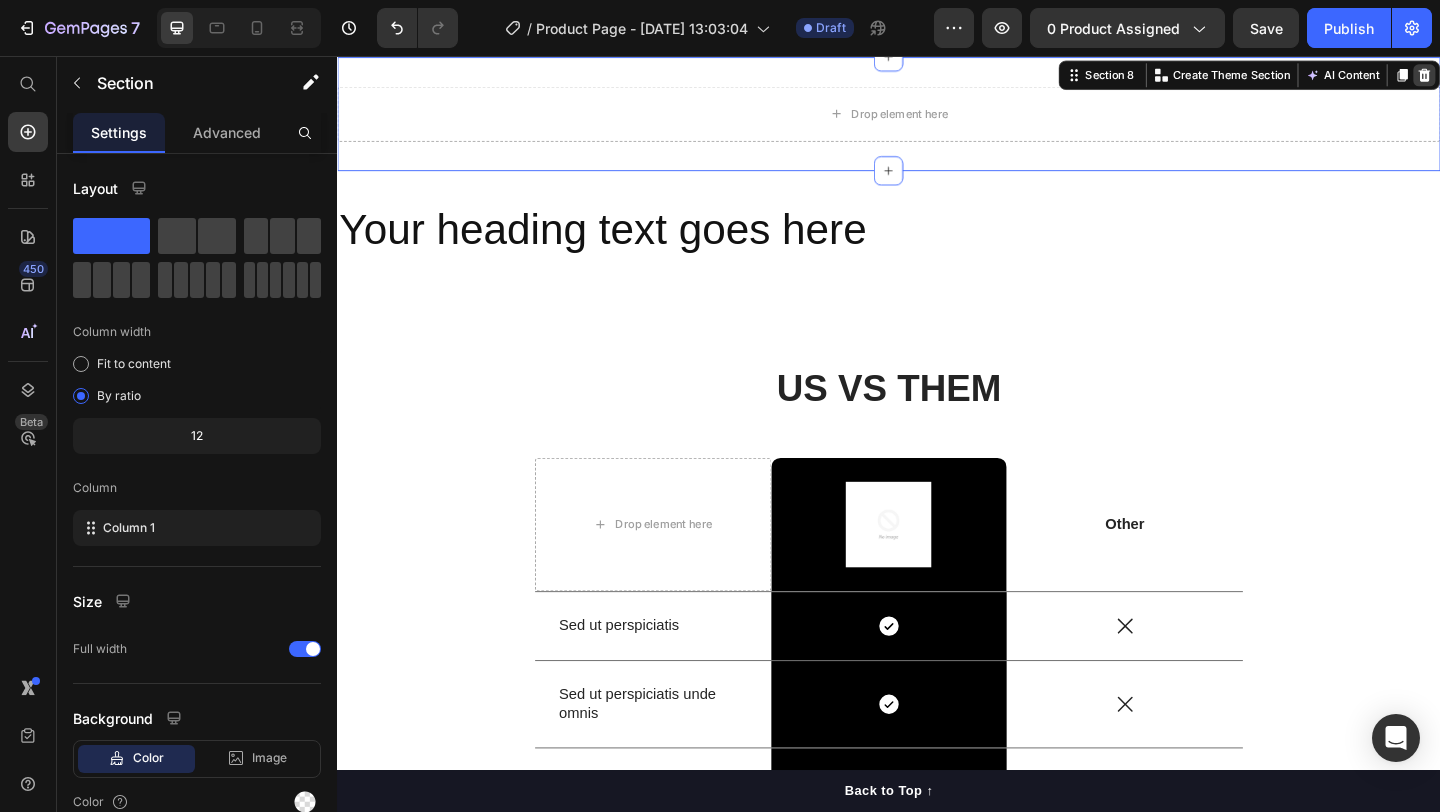 click 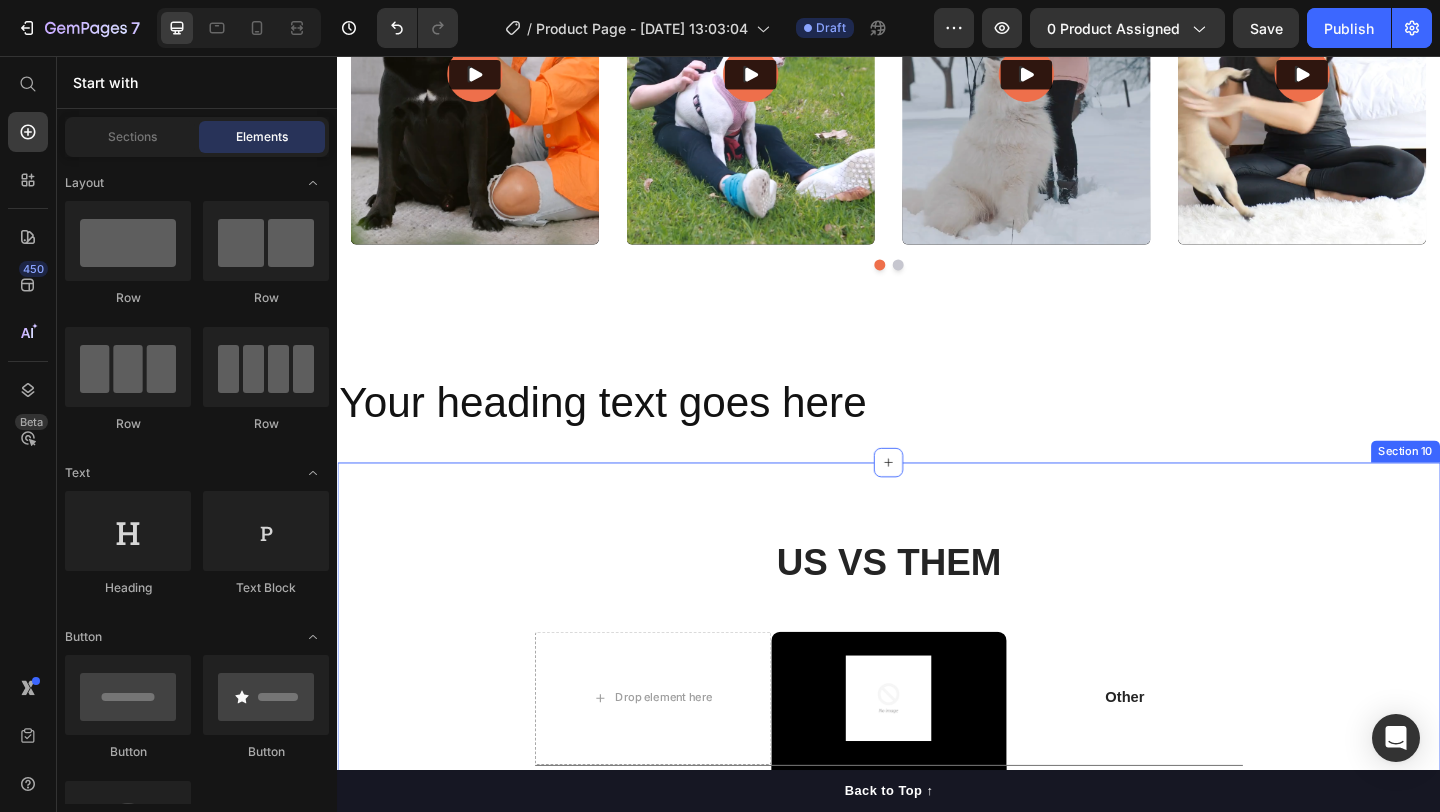 scroll, scrollTop: 6185, scrollLeft: 0, axis: vertical 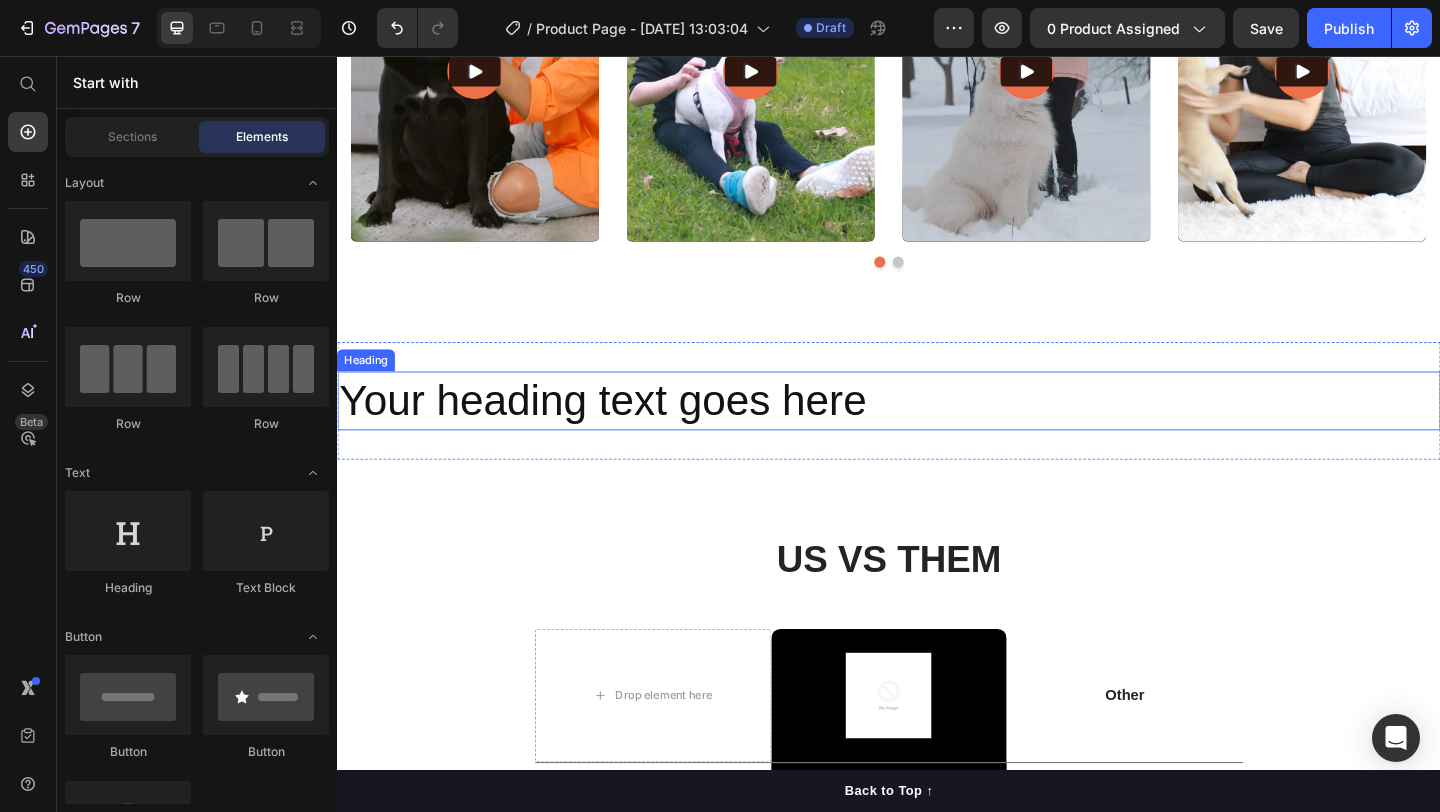 click on "Your heading text goes here" at bounding box center (937, 431) 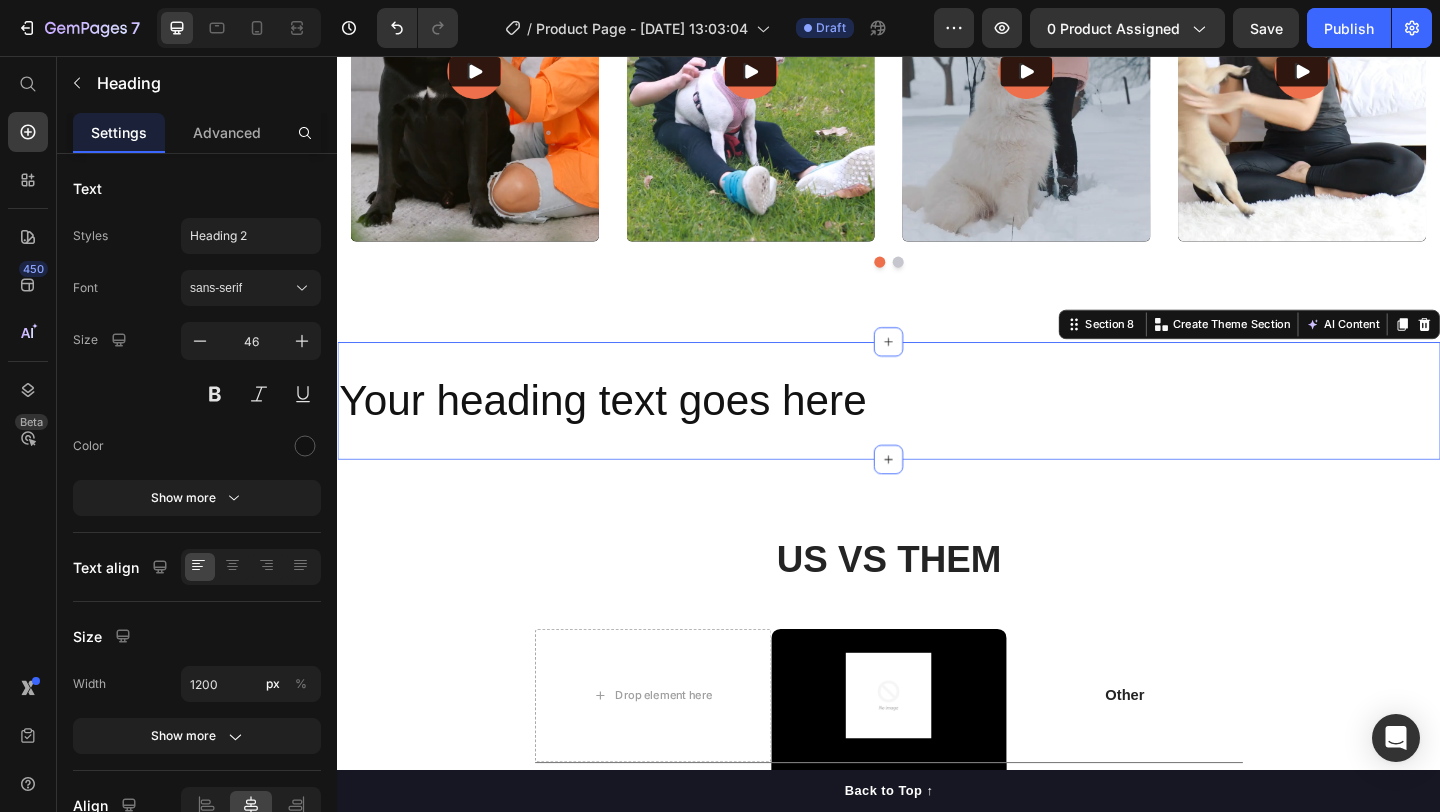 click on "Your heading text goes here Heading Section 8   You can create reusable sections Create Theme Section AI Content Write with GemAI What would you like to describe here? Tone and Voice Persuasive Product ELIXR™ HYDROGEN WATER BOTTLE Show more Generate" at bounding box center (937, 431) 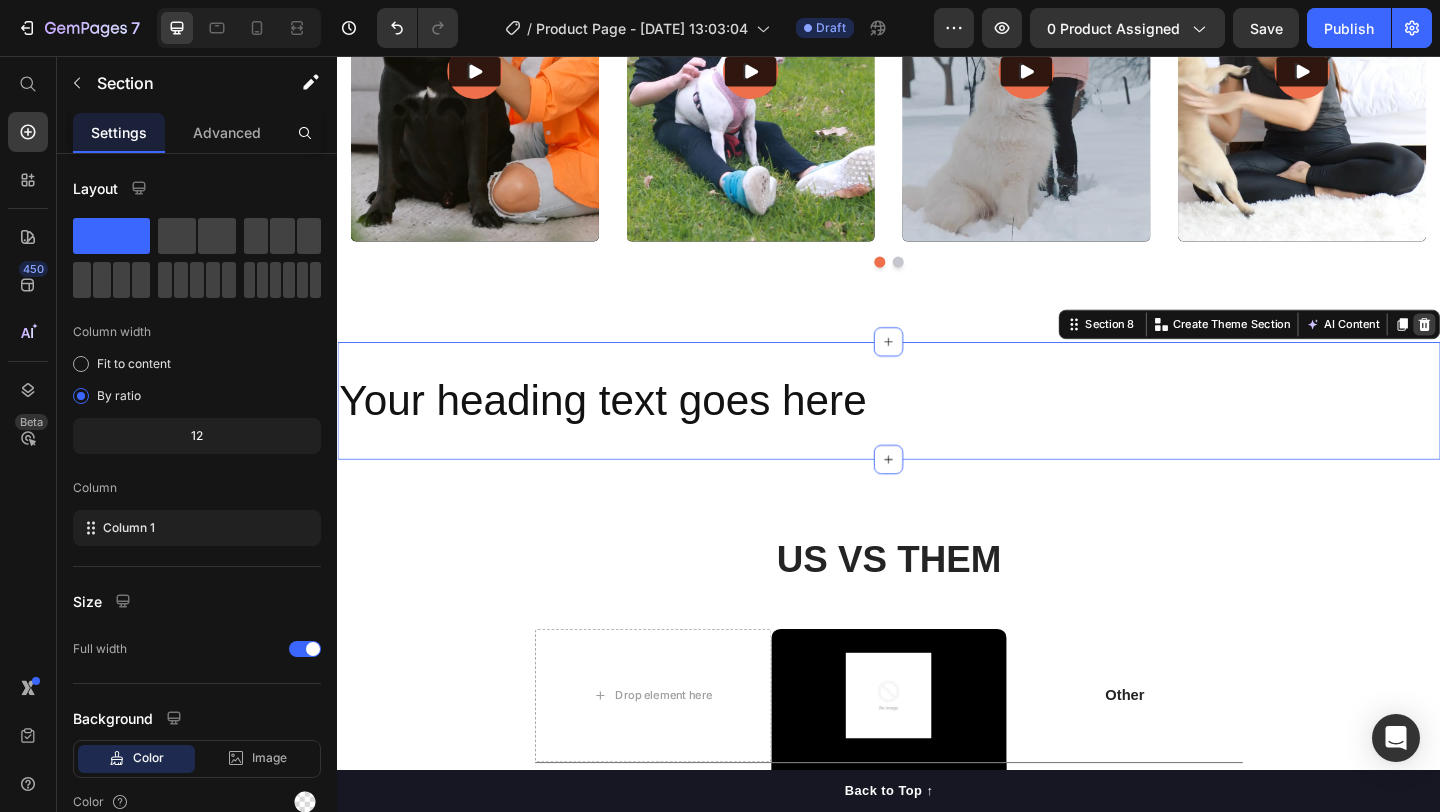 click 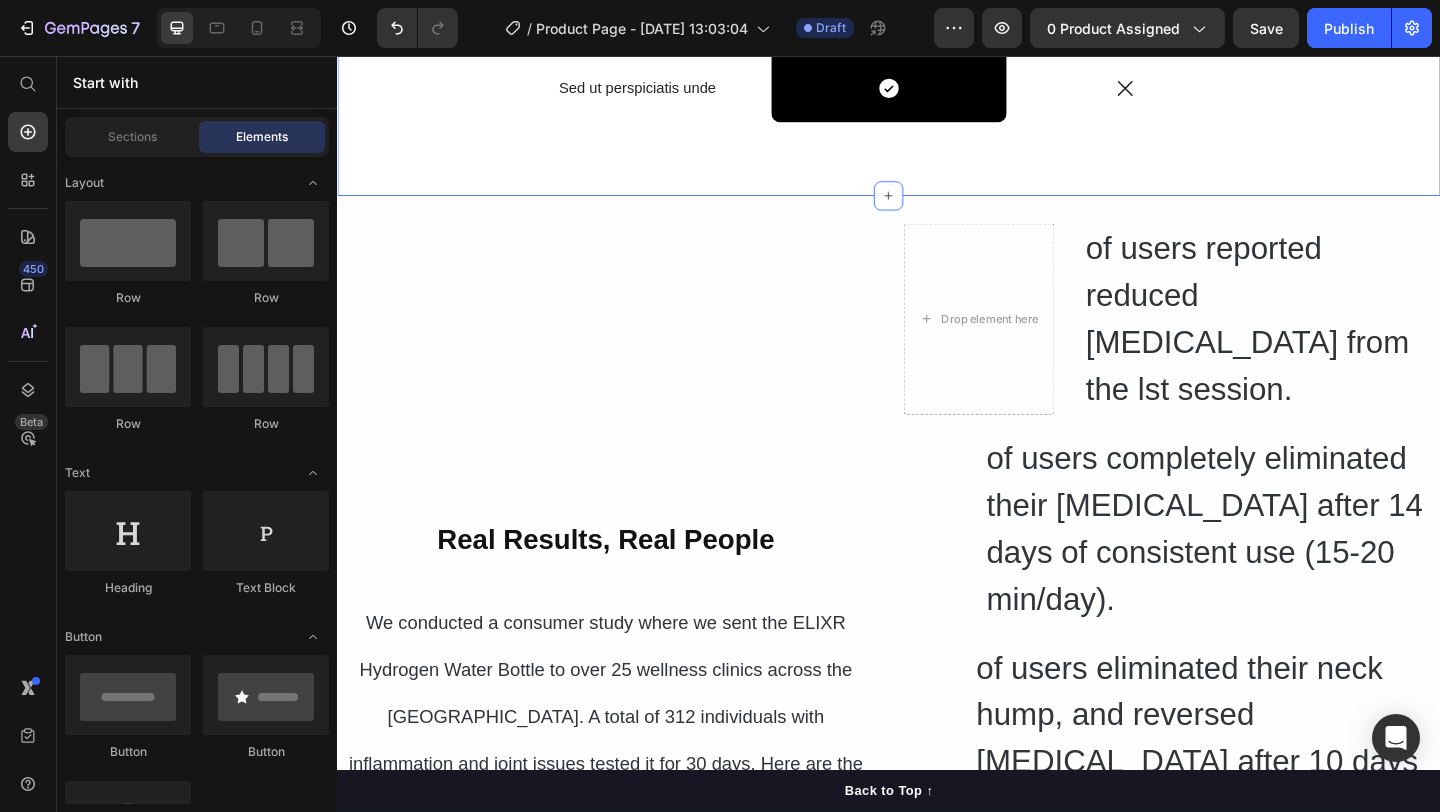 scroll, scrollTop: 7143, scrollLeft: 0, axis: vertical 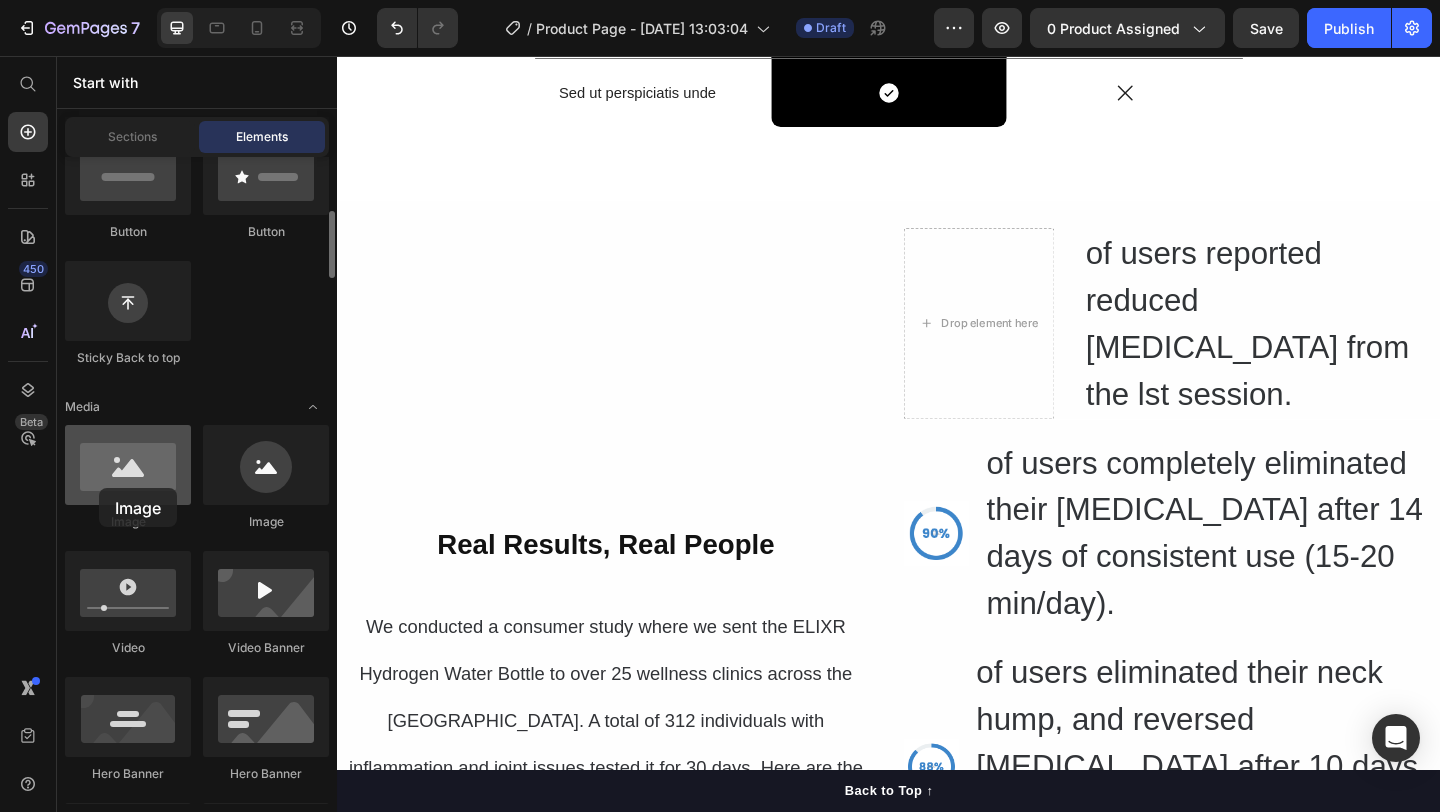 drag, startPoint x: 128, startPoint y: 482, endPoint x: 116, endPoint y: 470, distance: 16.970562 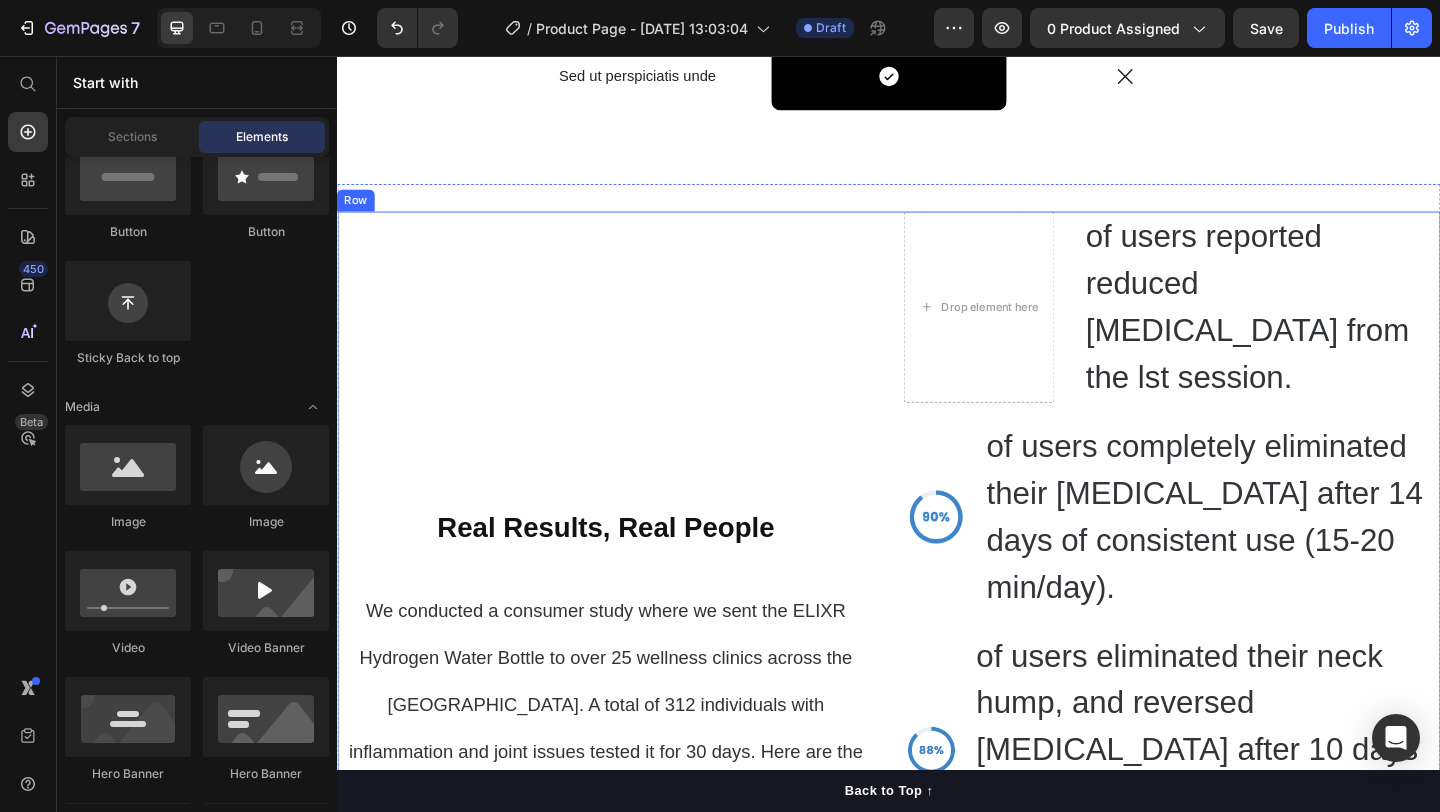 scroll, scrollTop: 7162, scrollLeft: 0, axis: vertical 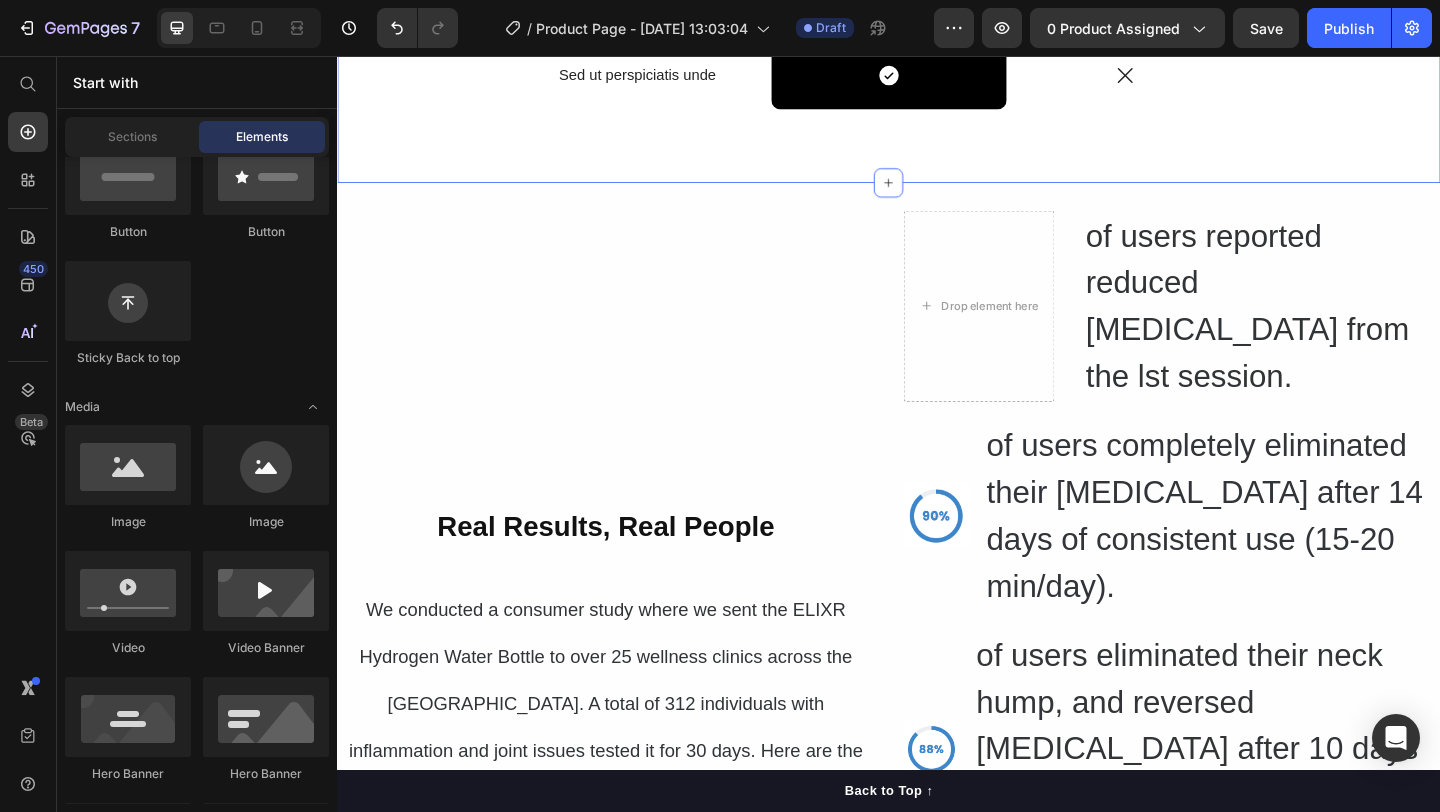 click on "US VS THEM Heading
Drop element here Image Row Other Text Block Row Sed ut perspiciatis Text Block
Icon Row
Icon Row Sed ut perspiciatis unde omnis Text Block
Icon Row
Icon Row Sed ut perspiciatis Text Block
Icon Row
Icon Row Sed ut perspiciatis Text Block
Icon Row
Icon Row Sed ut perspiciatis unde Text Block
Icon Row
Icon Row Row Section 9" at bounding box center [937, -208] 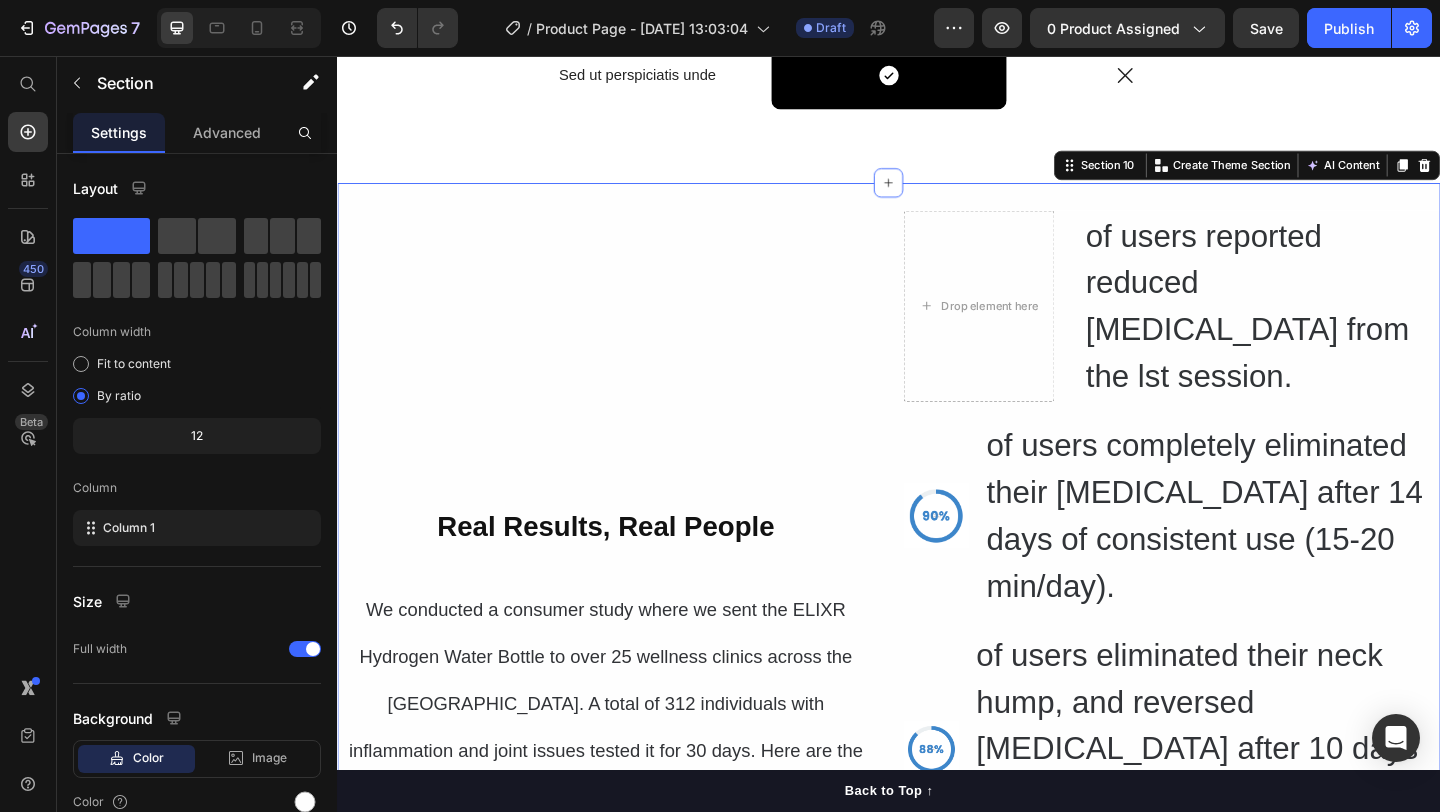 click on "Real Results, Real People Heading We conducted a consumer study where we sent the ELIXR Hydrogen Water Bottle to over 25 wellness clinics across the [GEOGRAPHIC_DATA]. A total of 312 individuals with inflammation and joint issues tested it for 30 days. Here are the results. Heading
Drop element here of users reported reduced [MEDICAL_DATA] from the lst session. Heading Row Image of users completely eliminated their [MEDICAL_DATA] after 14 days of consistent use (15-20 min/day). Heading Advanced list Row Image of users eliminated their neck hump, and reversed [MEDICAL_DATA] after 10 days of consistent use (15-20 min/day). Heading Advanced list Image of users were able to alleviate TMJ & [MEDICAL_DATA] after 7 days of consistent use (15-20 min/day). Heading Advanced list Row Row Section 10   You can create reusable sections Create Theme Section AI Content Write with GemAI What would you like to describe here? Tone and Voice Persuasive Product ELIXR™ HYDROGEN WATER BOTTLE Show more Generate" at bounding box center (937, 695) 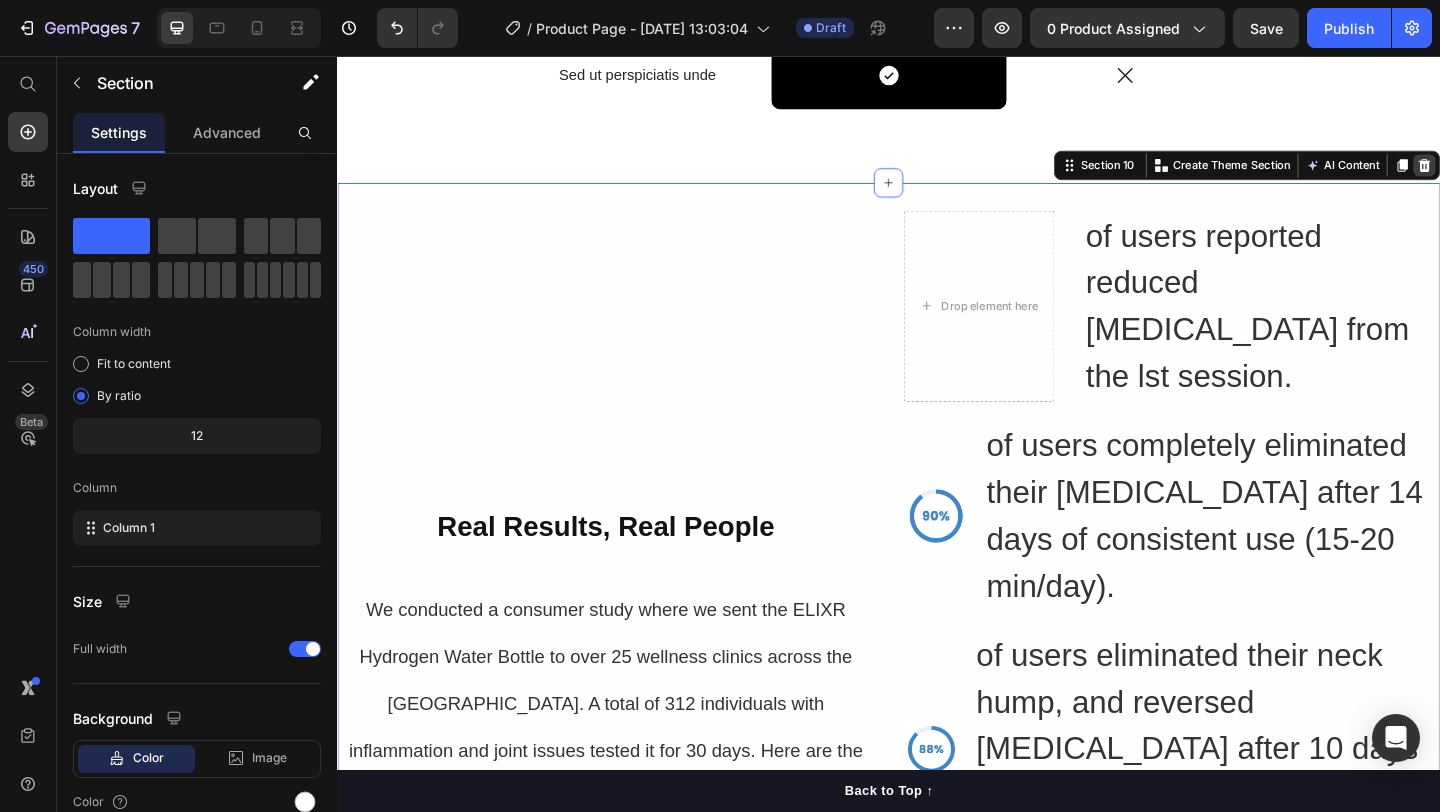 click 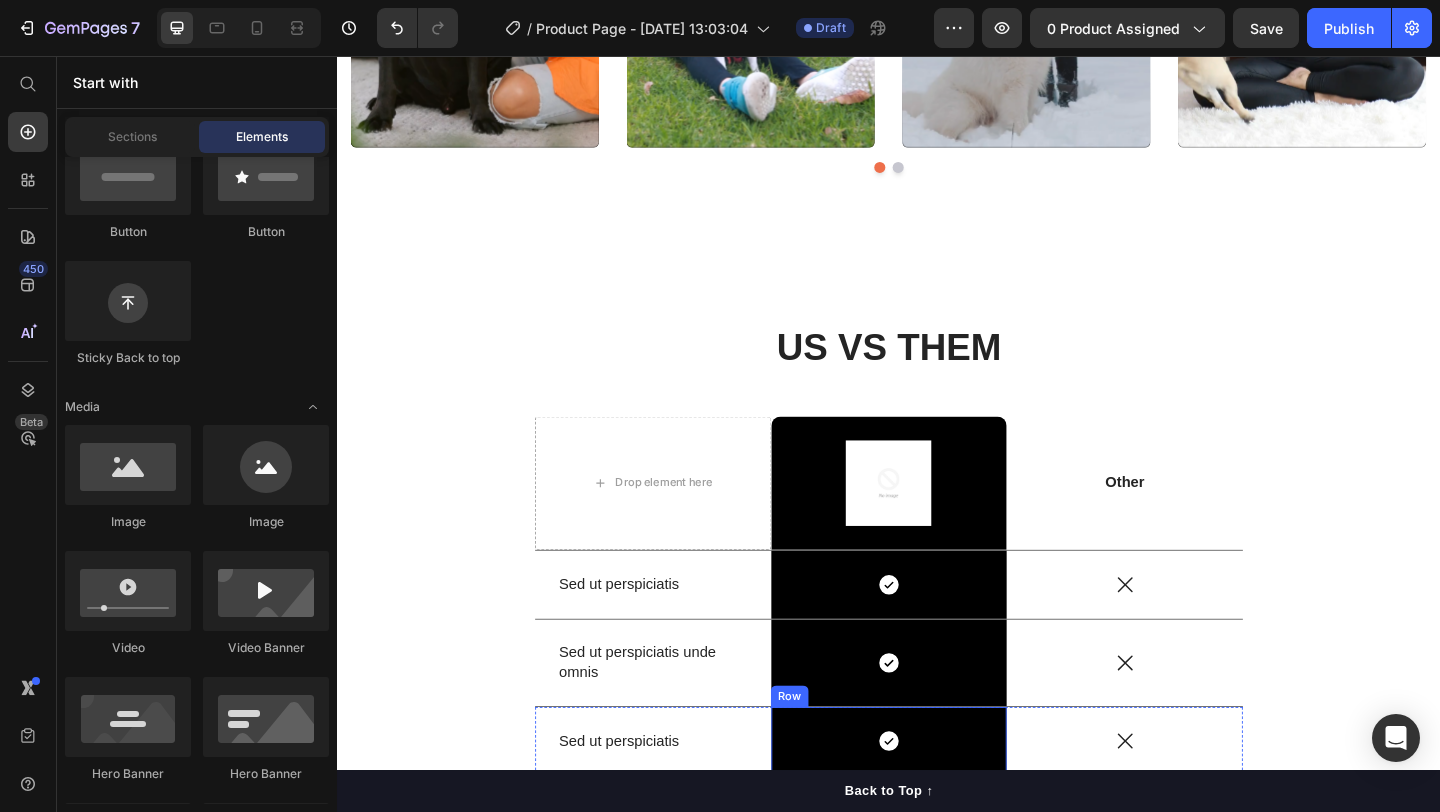 scroll, scrollTop: 6317, scrollLeft: 0, axis: vertical 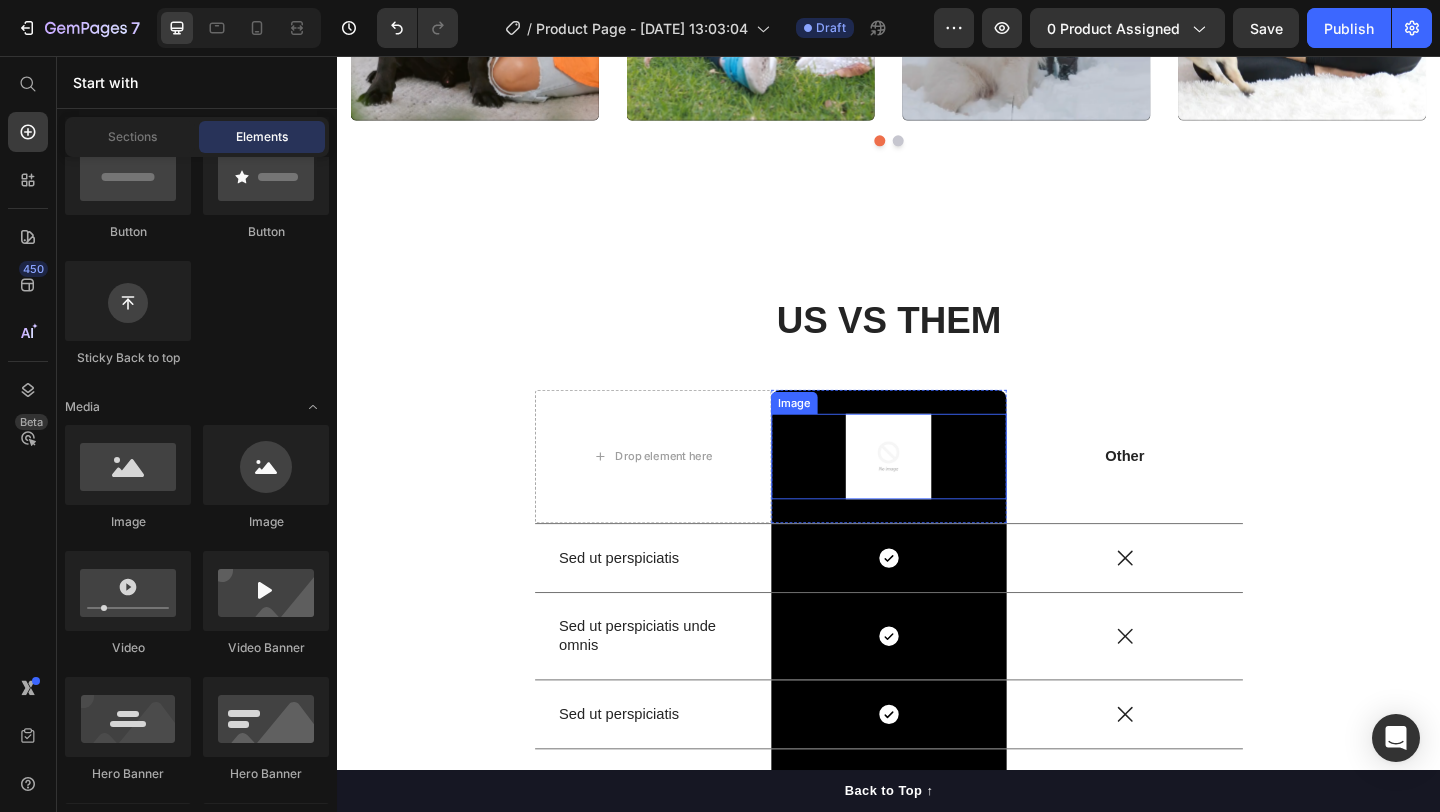 click at bounding box center (937, 491) 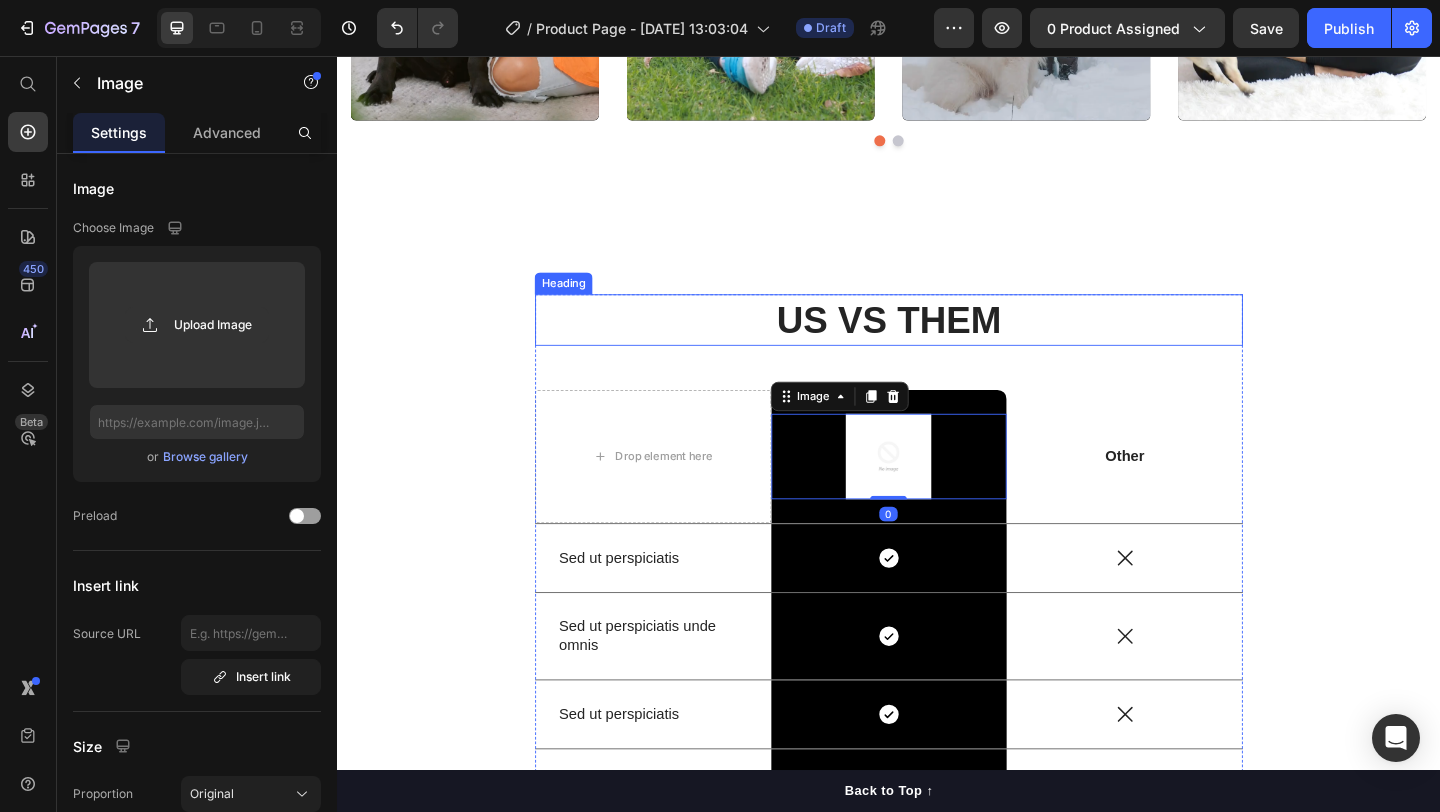 click on "US VS THEM" at bounding box center [937, 343] 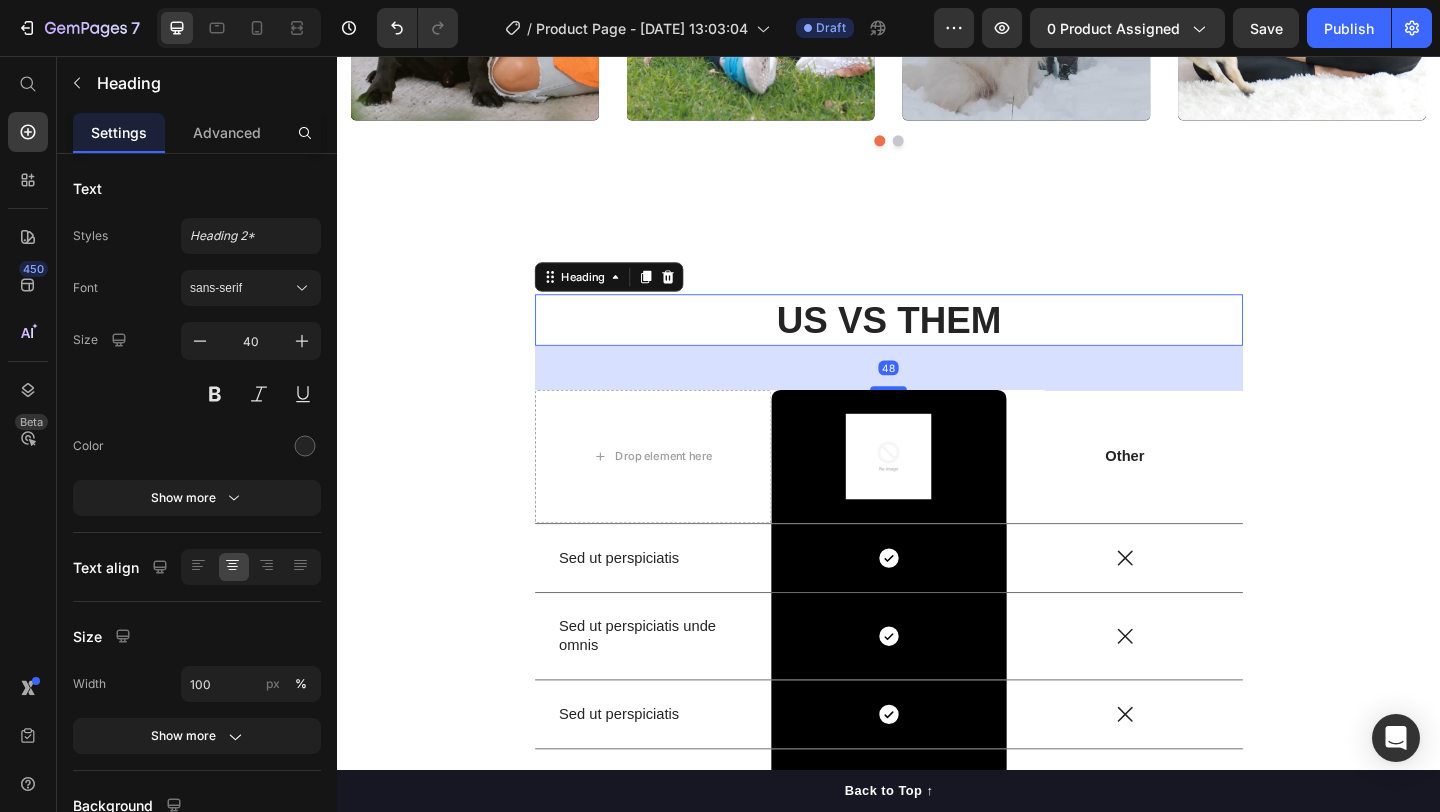 click on "US VS THEM Heading   48
Drop element here Image Row Other Text Block Row Sed ut perspiciatis Text Block
Icon Row
Icon Row Sed ut perspiciatis unde omnis Text Block
Icon Row
Icon Row Sed ut perspiciatis Text Block
Icon Row
Icon Row Sed ut perspiciatis Text Block
Icon Row
Icon Row Sed ut perspiciatis unde Text Block
Icon Row
Icon Row Row" at bounding box center [937, 653] 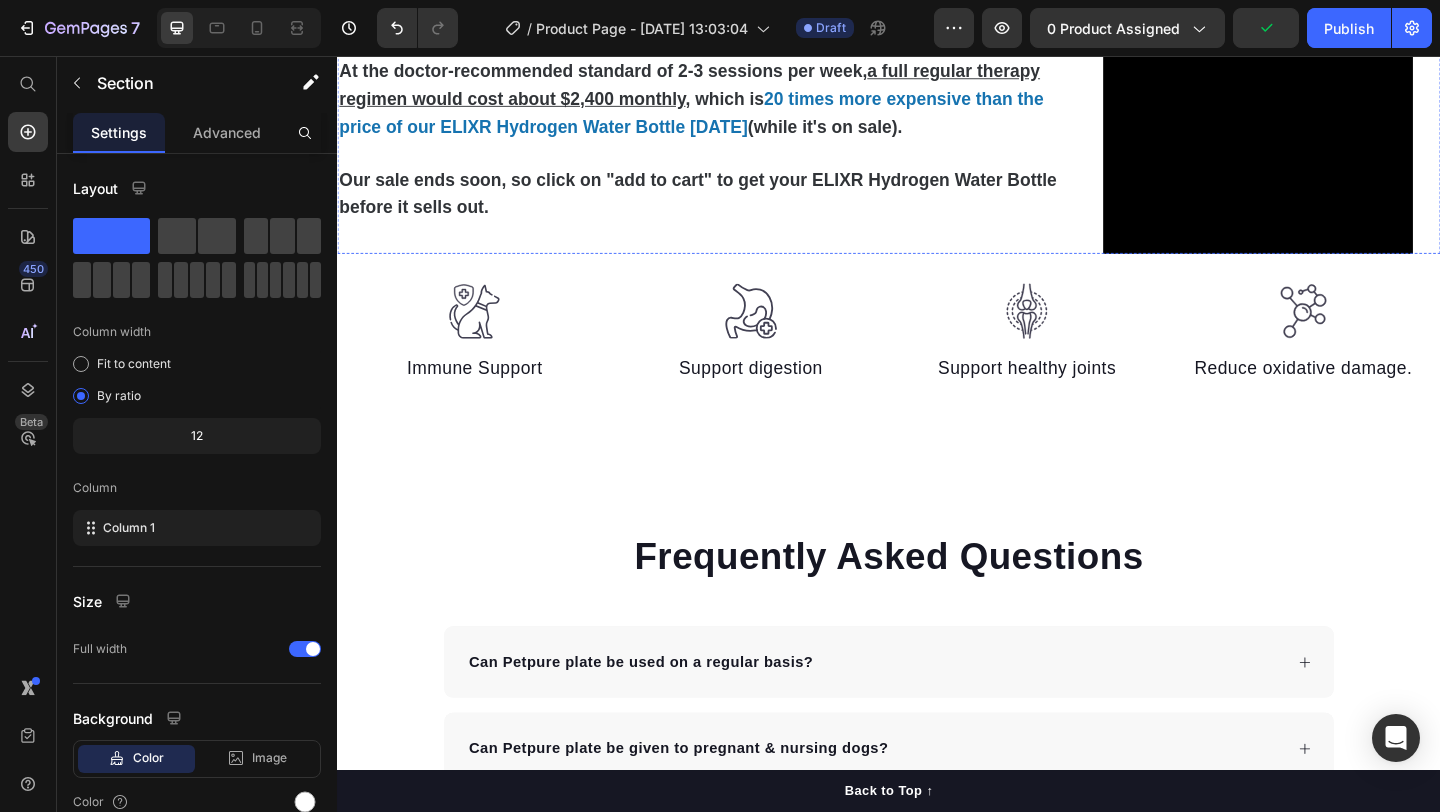 scroll, scrollTop: 4533, scrollLeft: 0, axis: vertical 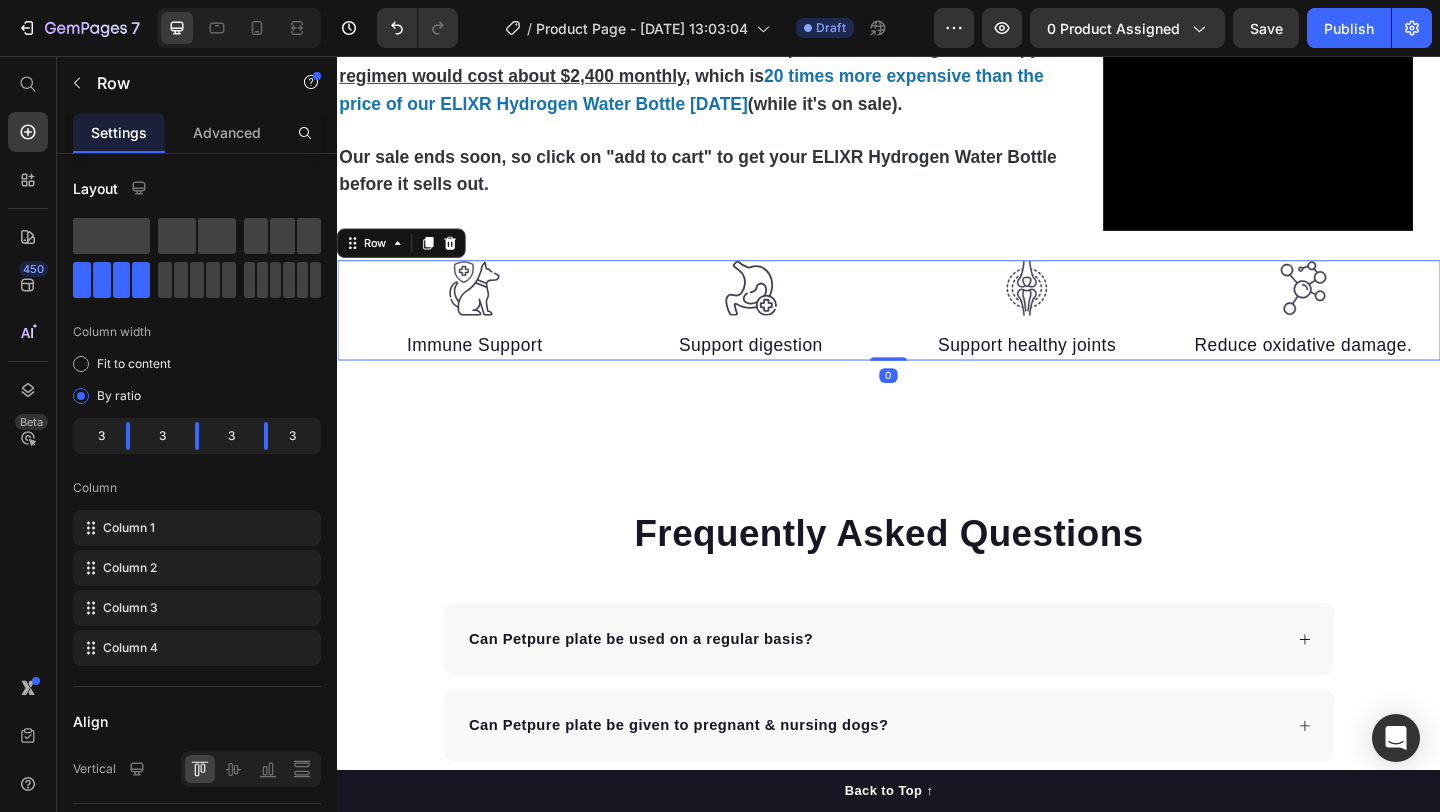 click on "Image Immune Support Text block Image Support digestion Text block Image Support healthy joints Text block Image Reduce oxidative damage. Text block Row   0" at bounding box center (937, 333) 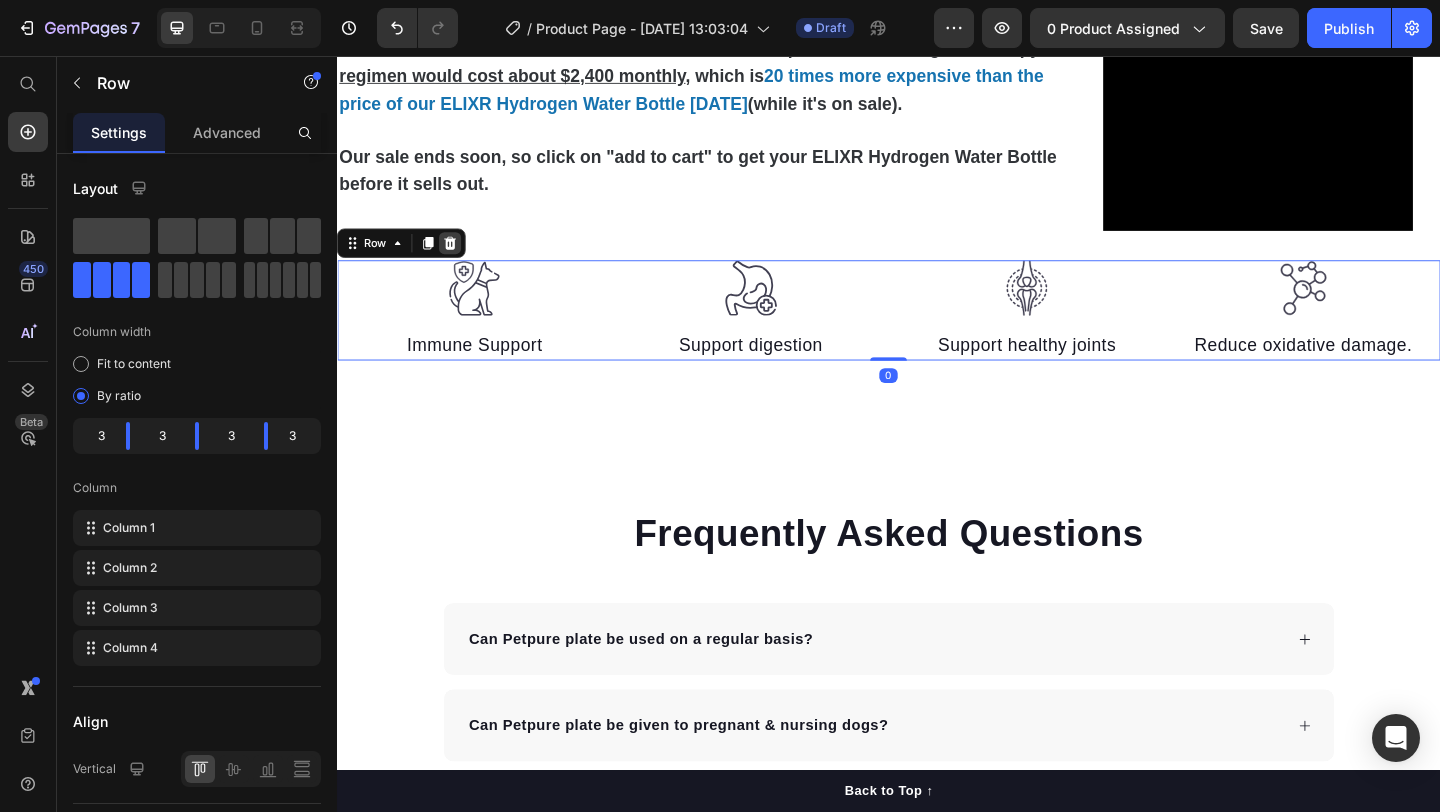 click 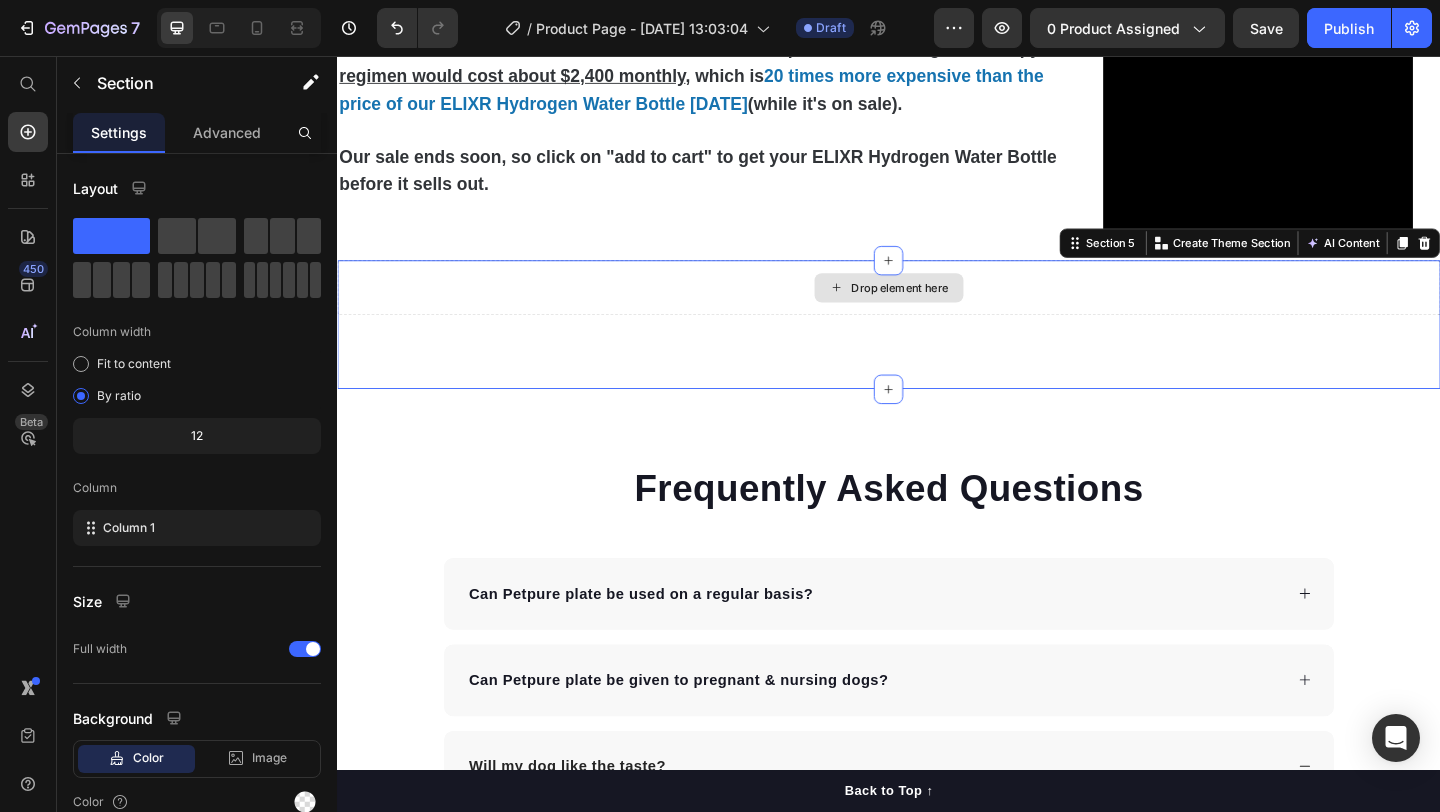 click on "Drop element here" at bounding box center [937, 308] 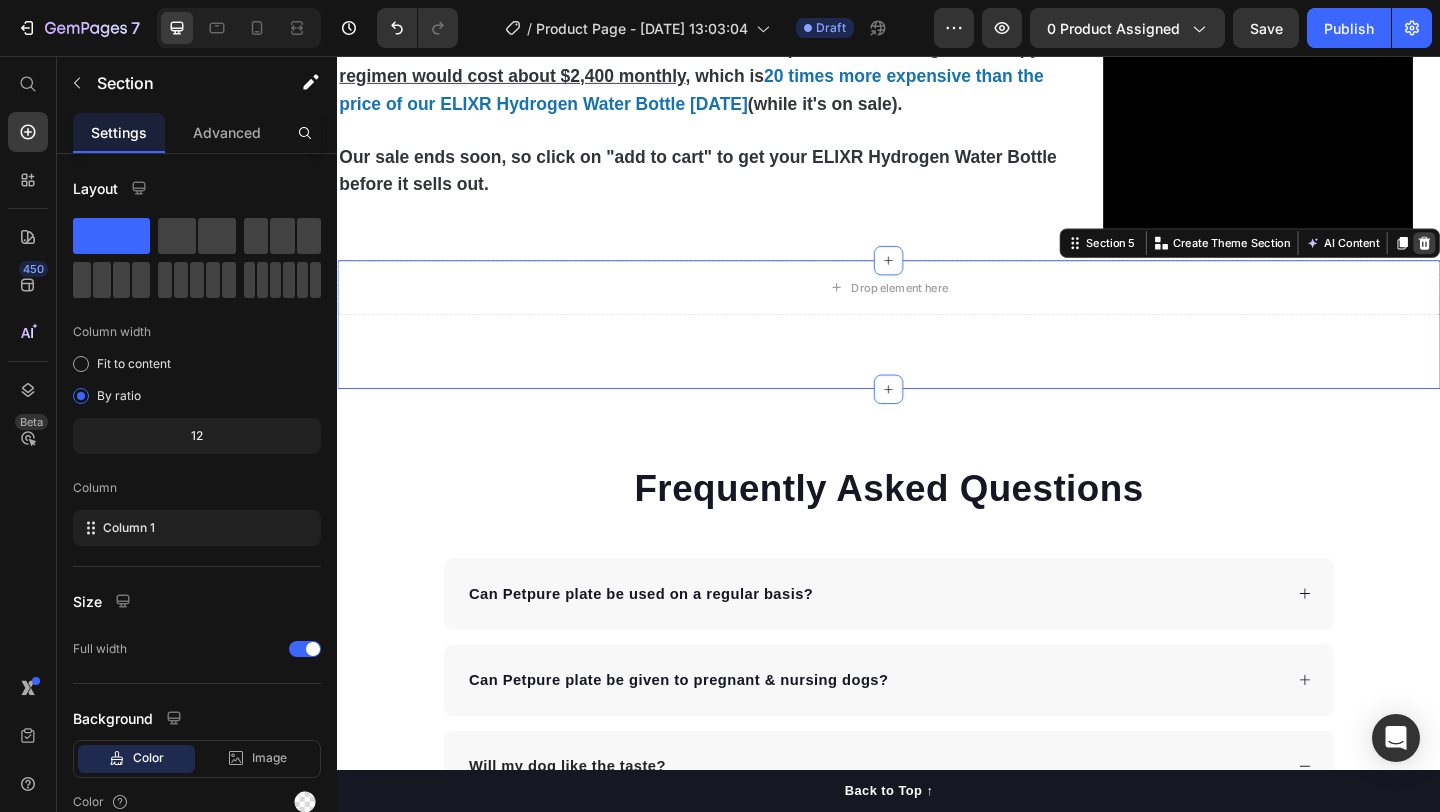 click 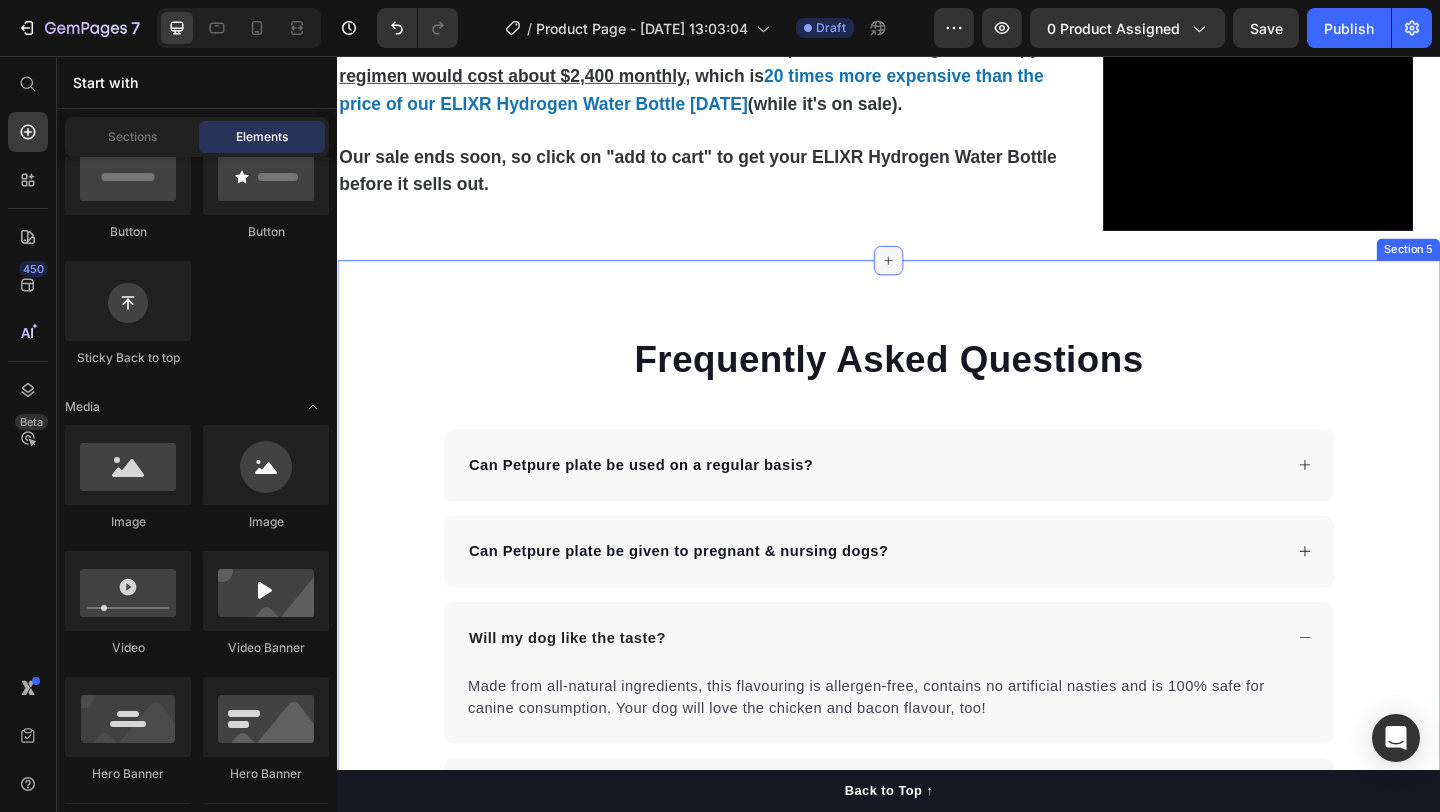 click at bounding box center (937, 278) 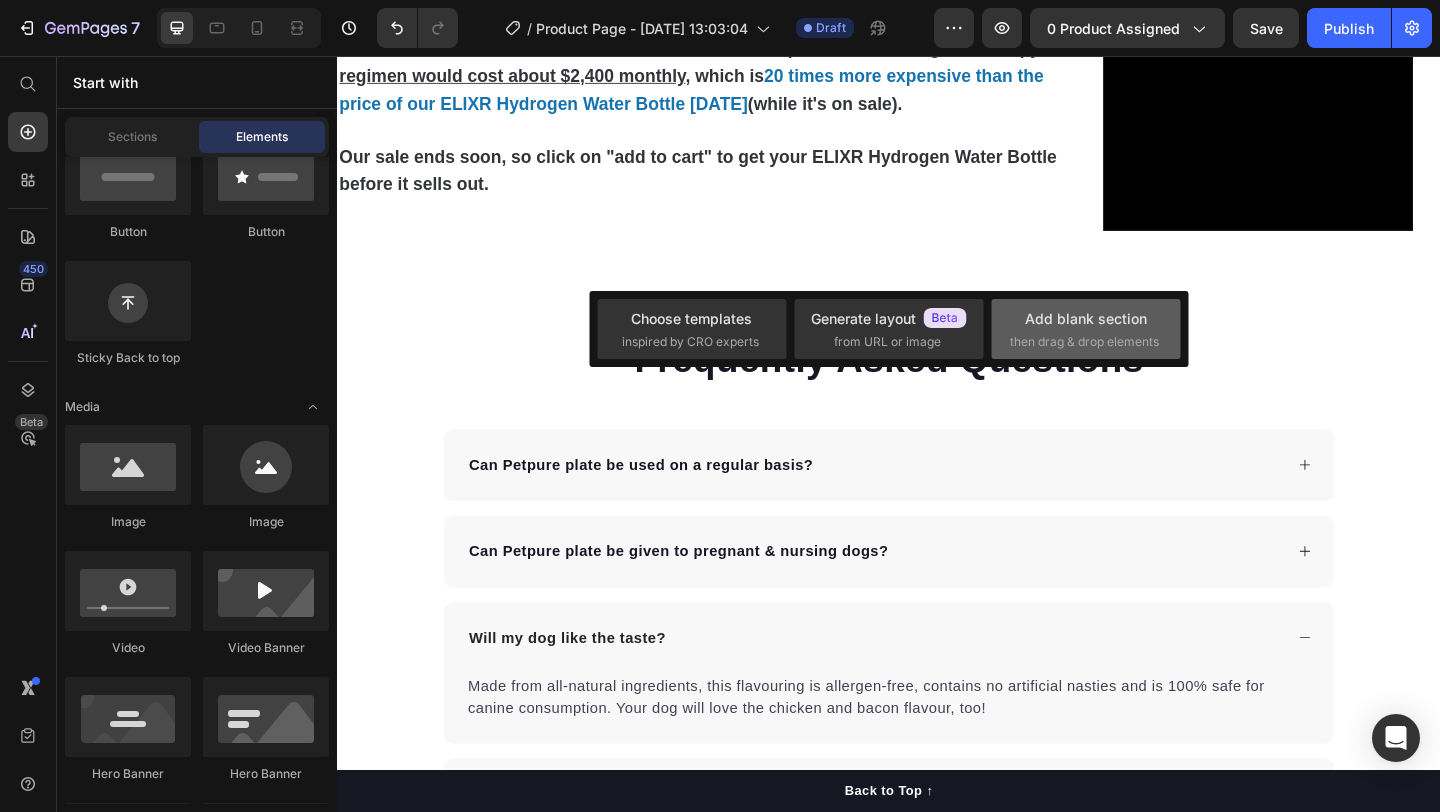 click on "then drag & drop elements" at bounding box center (1084, 342) 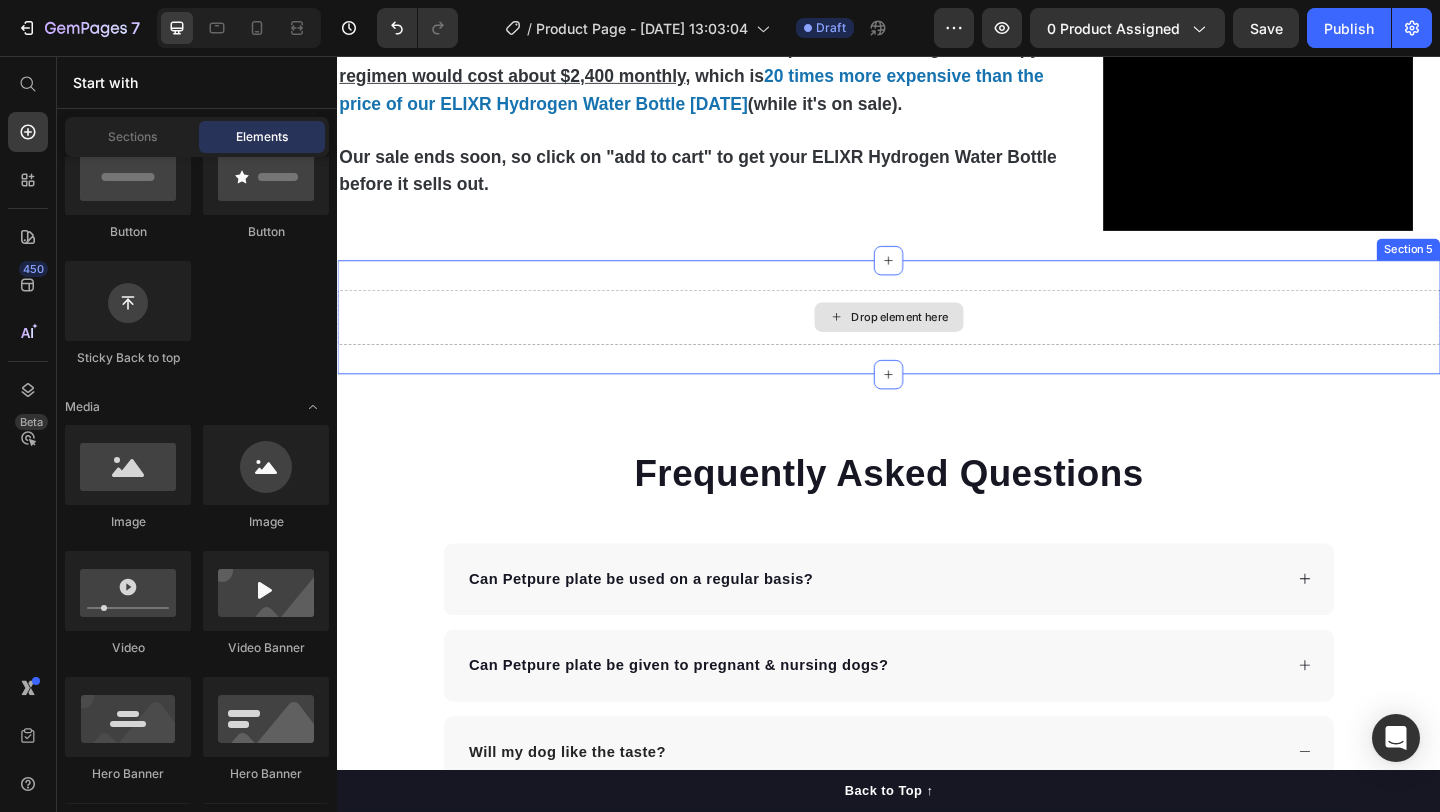 click on "Drop element here Section 5" at bounding box center (937, 340) 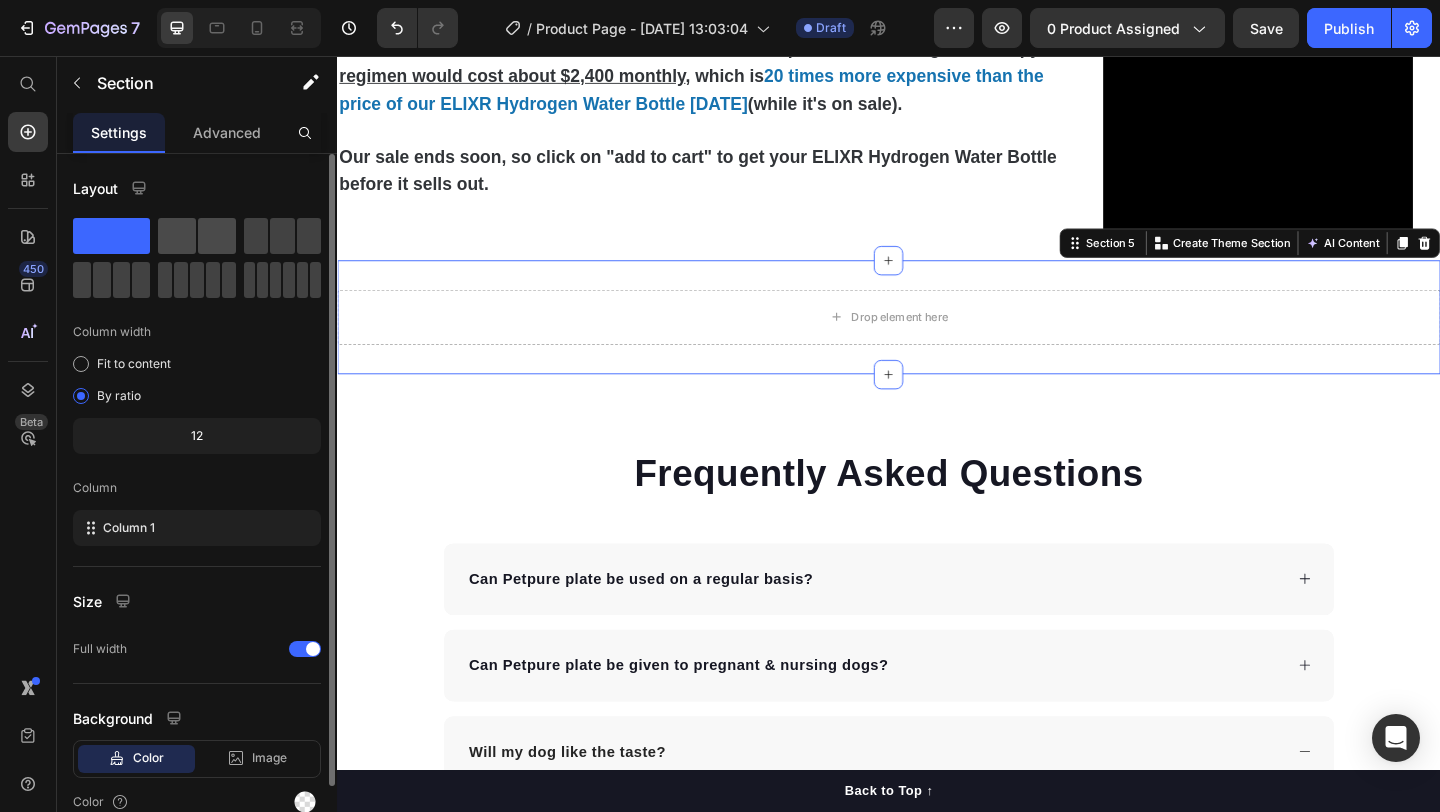 click 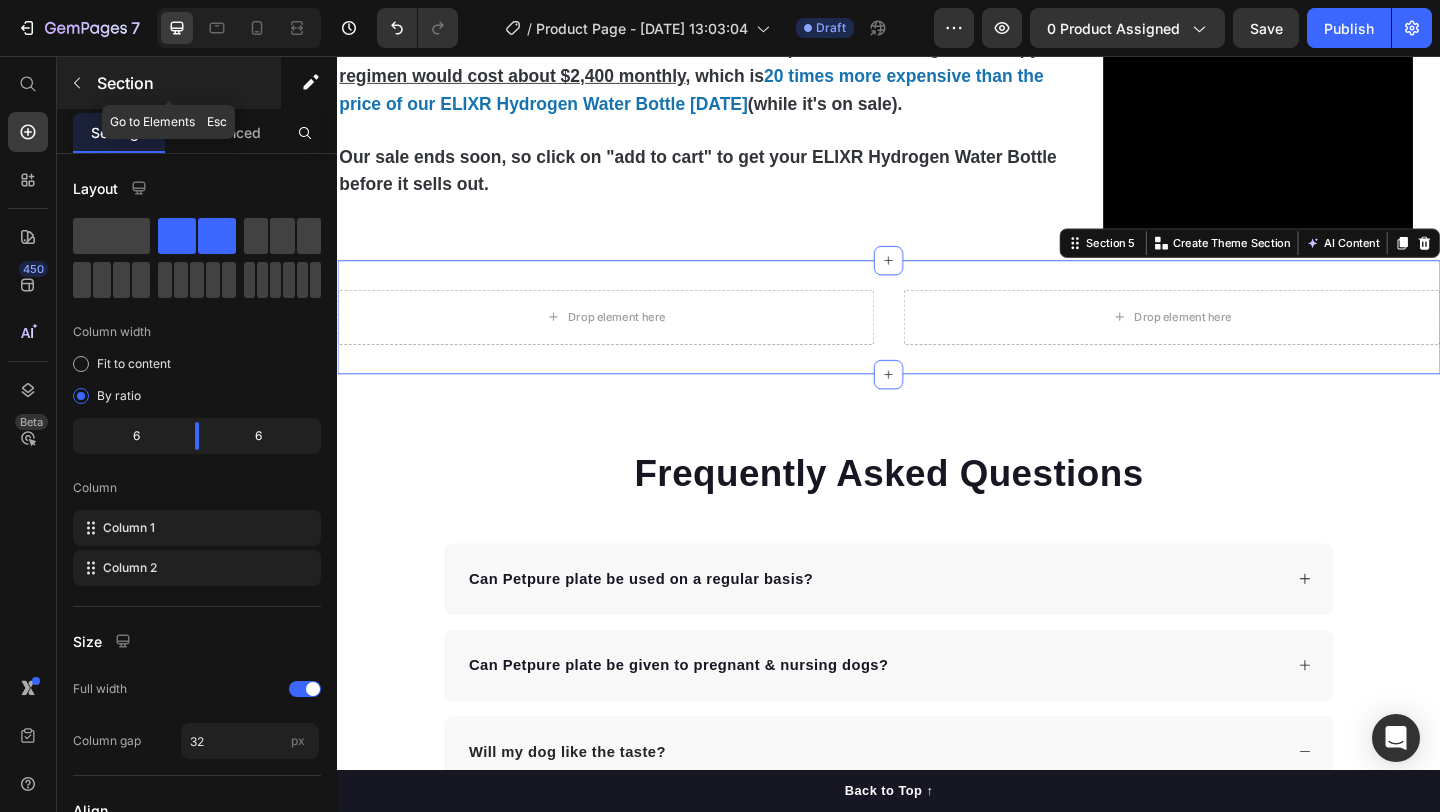 click at bounding box center [77, 83] 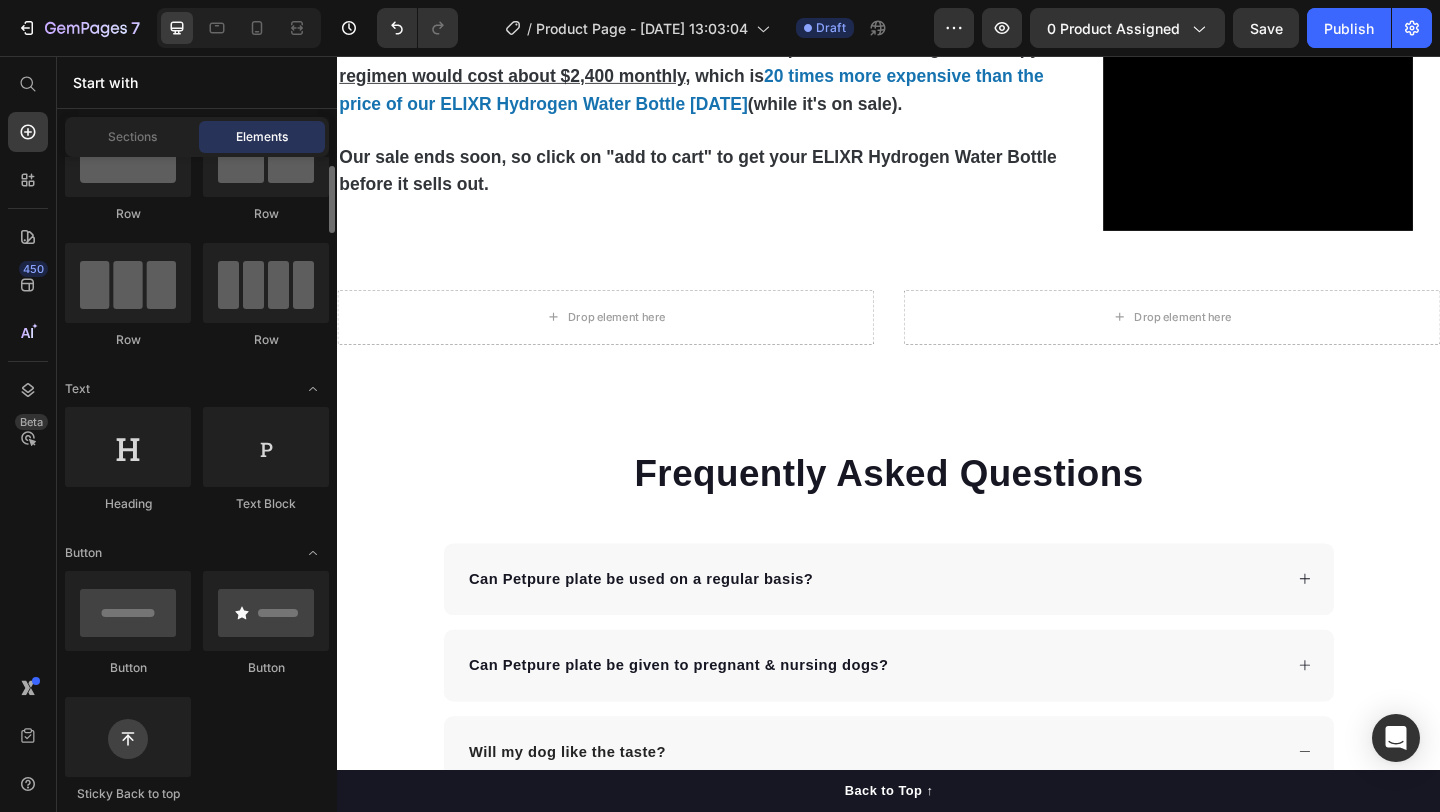 scroll, scrollTop: 85, scrollLeft: 0, axis: vertical 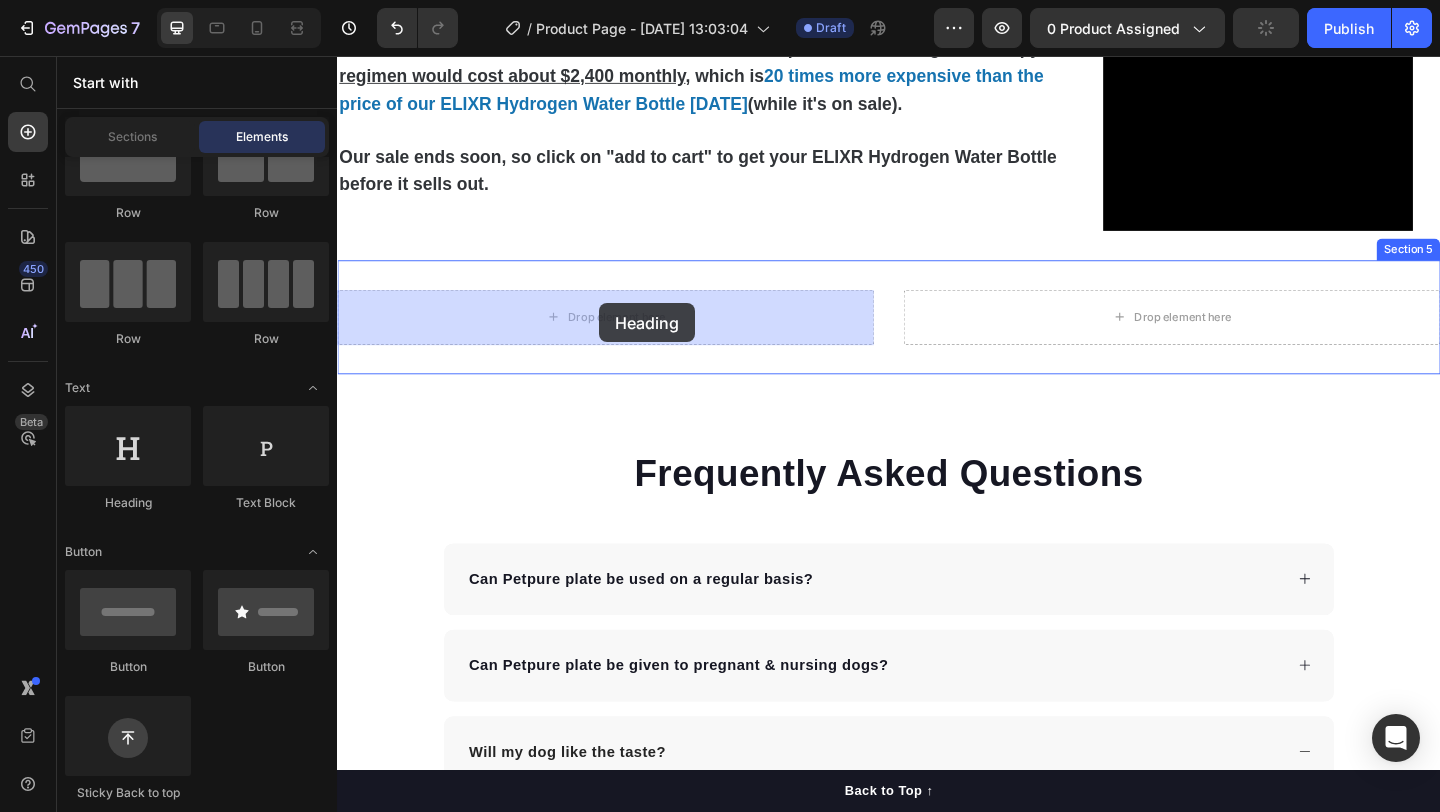 drag, startPoint x: 469, startPoint y: 524, endPoint x: 622, endPoint y: 325, distance: 251.01793 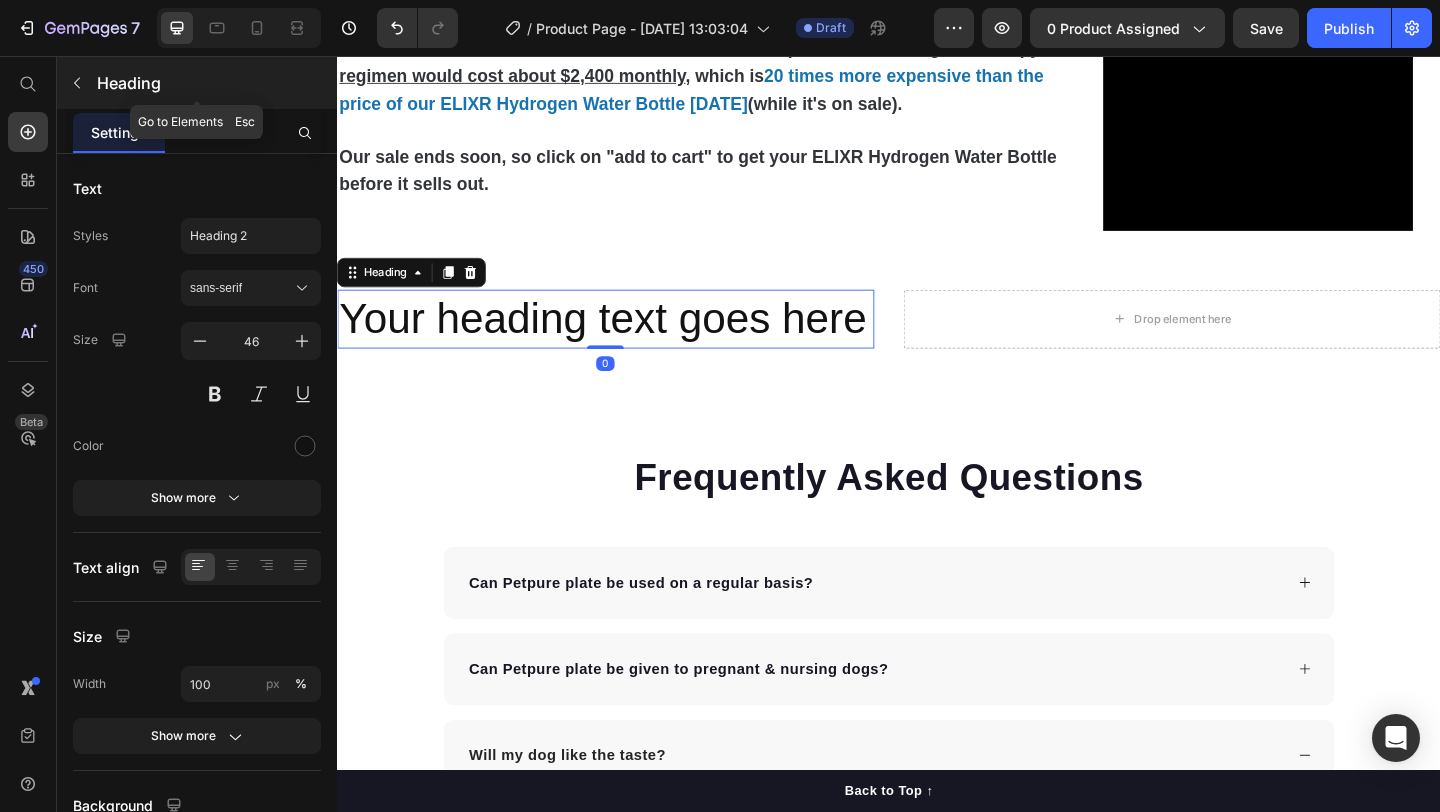 click at bounding box center (77, 83) 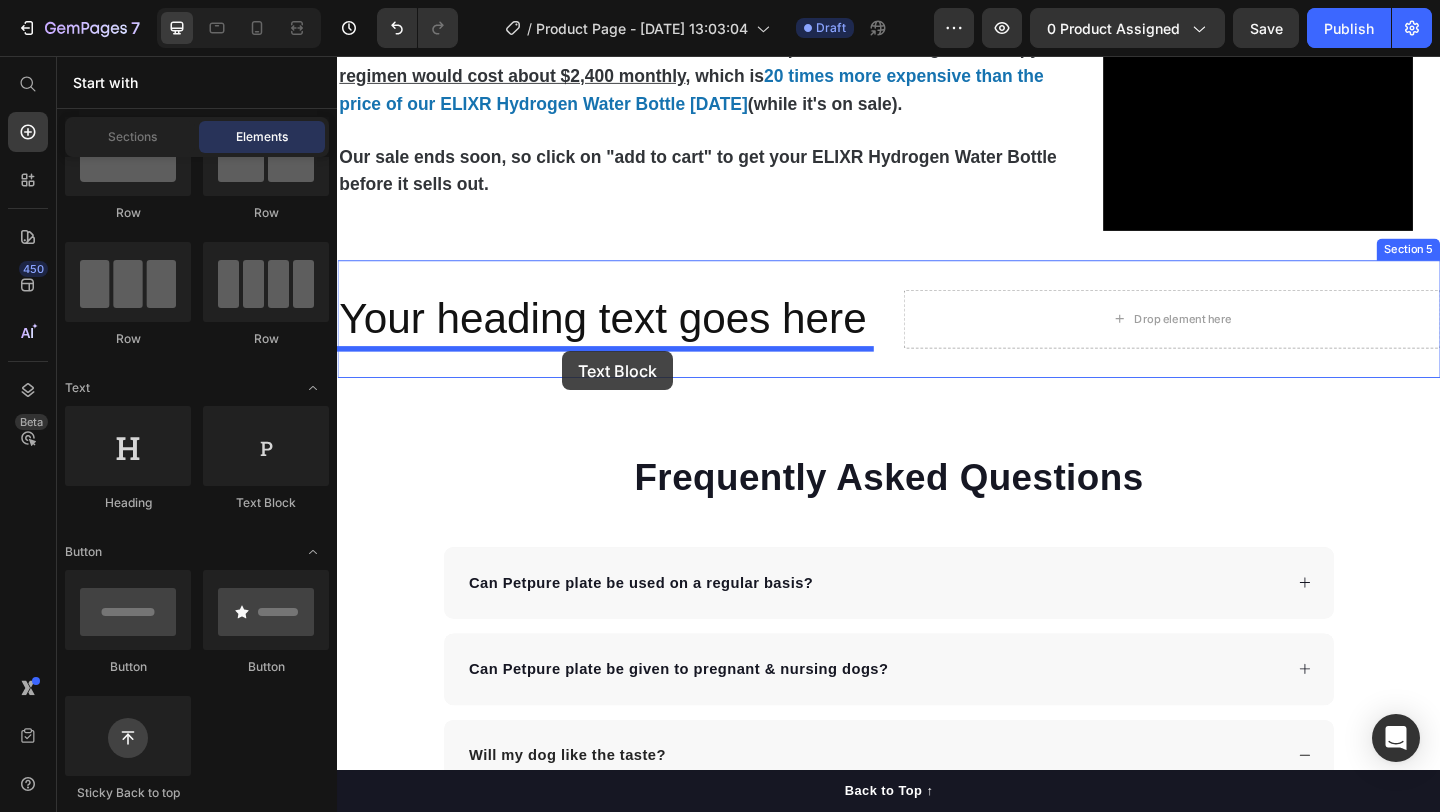 drag, startPoint x: 591, startPoint y: 539, endPoint x: 582, endPoint y: 377, distance: 162.2498 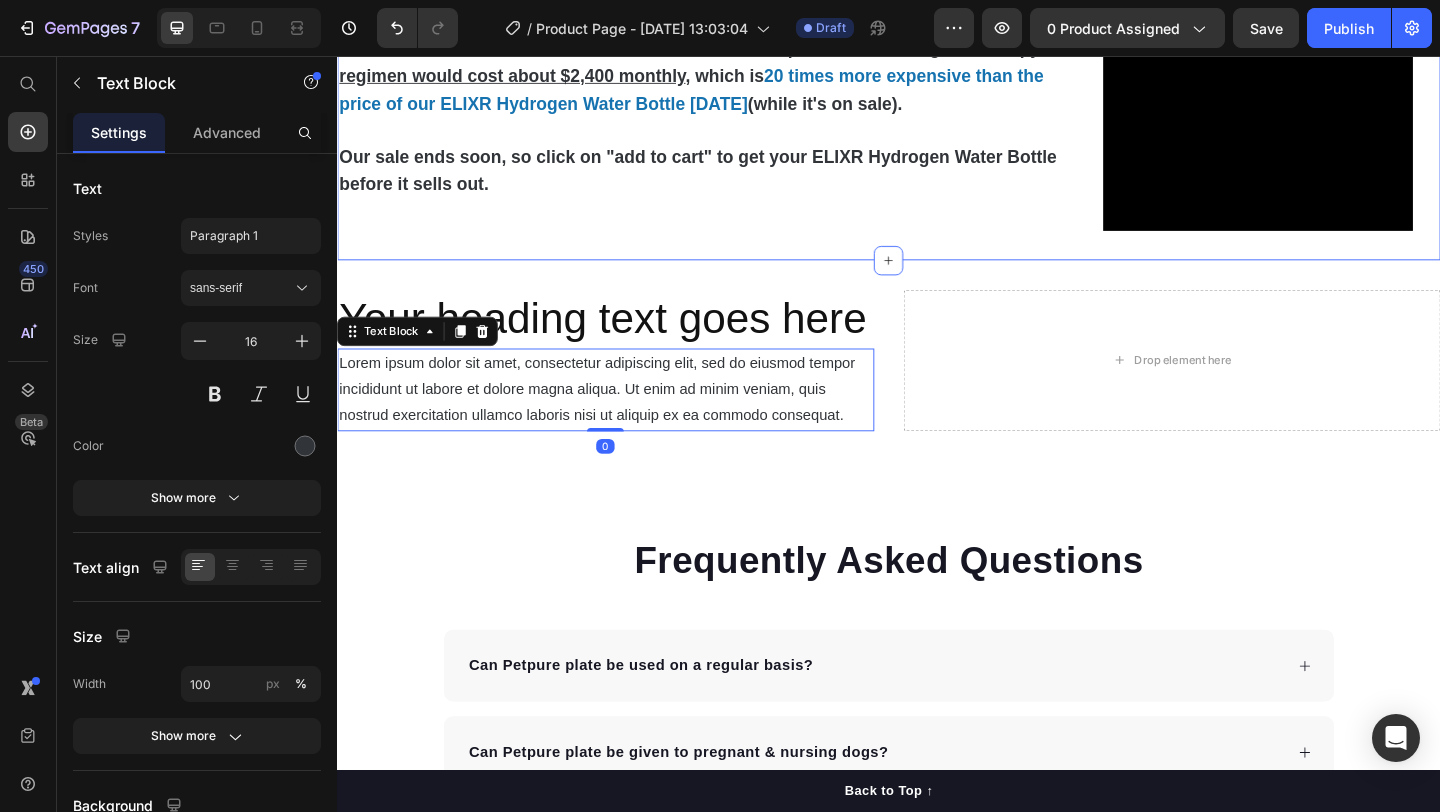click on "Video Reduce  Chronic Inflammation  at Home Heading                Title Line But what makes things worse is that when your body is constantly battling  chronic inflammation, your immune system becomes overactive and starts attacking healthy tissue.     So even though your body is desperately trying to  heal and repair ,   the inflammatory response keeps interfering with the natural healing process.   The 8,000 PPM of molecular hydrogen acts as a  selective antioxidant, specifically targeting the hydroxyl radicals and peroxynitrite that trigger inflammatory responses.   This allows your body's natural anti-inflammatory systems to take over, reducing swelling and pain at the cellular level.   81% of users reported a  reduction in inflammation  during  the first week of use Text Block Row Ease  Joint Pain  & Restore  Mobility Heading                Title Line Your joints suffer when  cartilage breaks down faster than it can rebuild.  This happens because    Text Block Video Row Video Boost   Fatigue Title" at bounding box center (937, -1422) 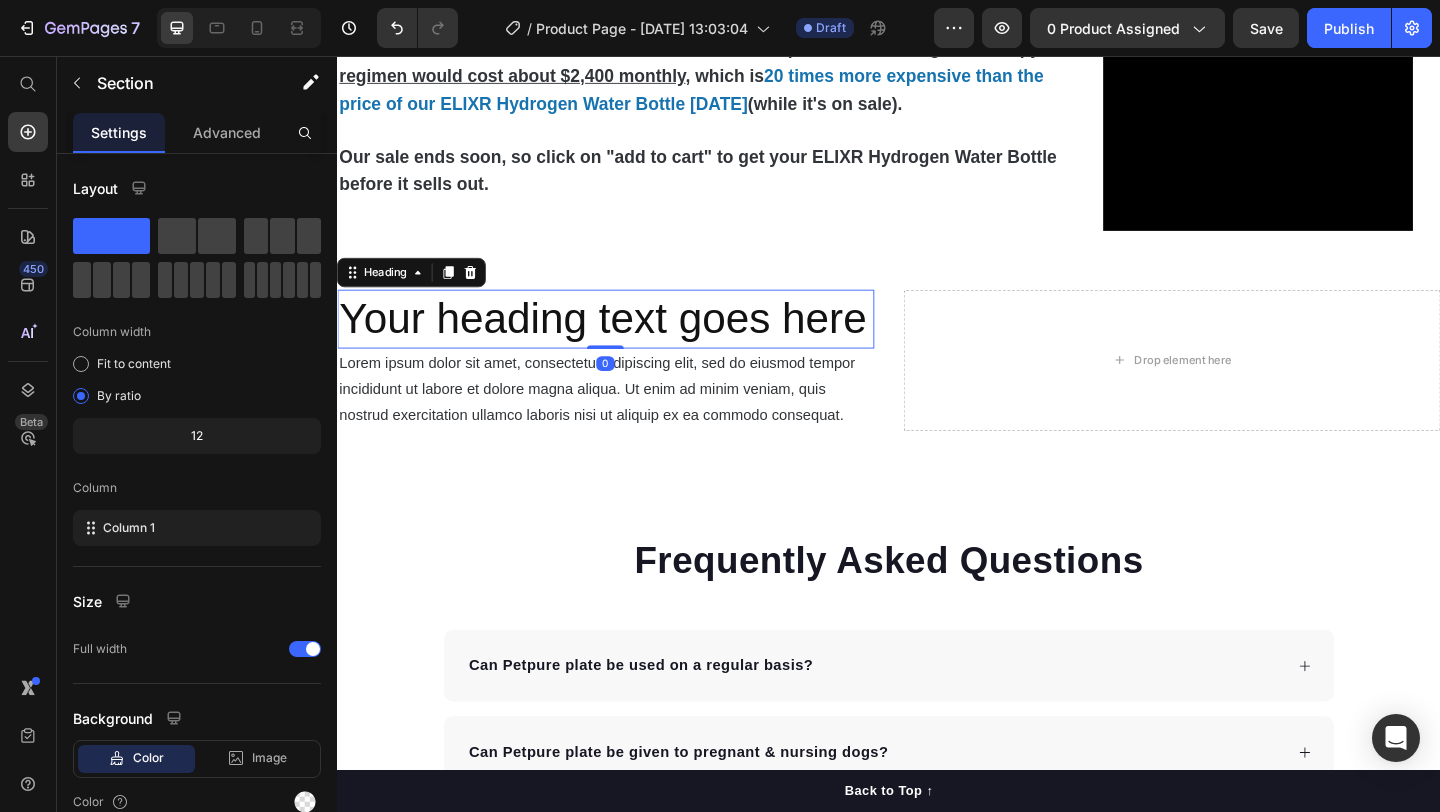 click on "Your heading text goes here" at bounding box center (629, 342) 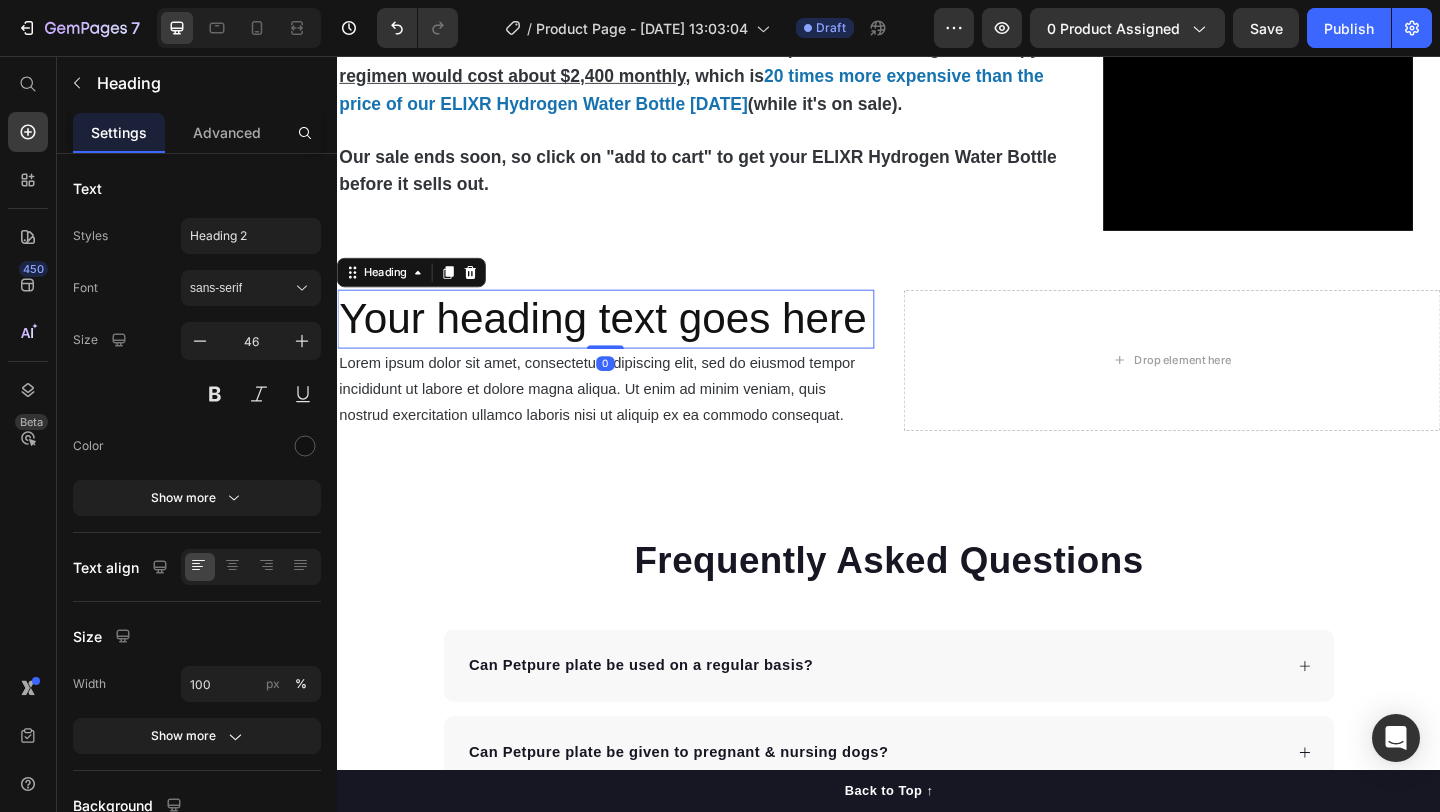 click on "Your heading text goes here" at bounding box center (629, 342) 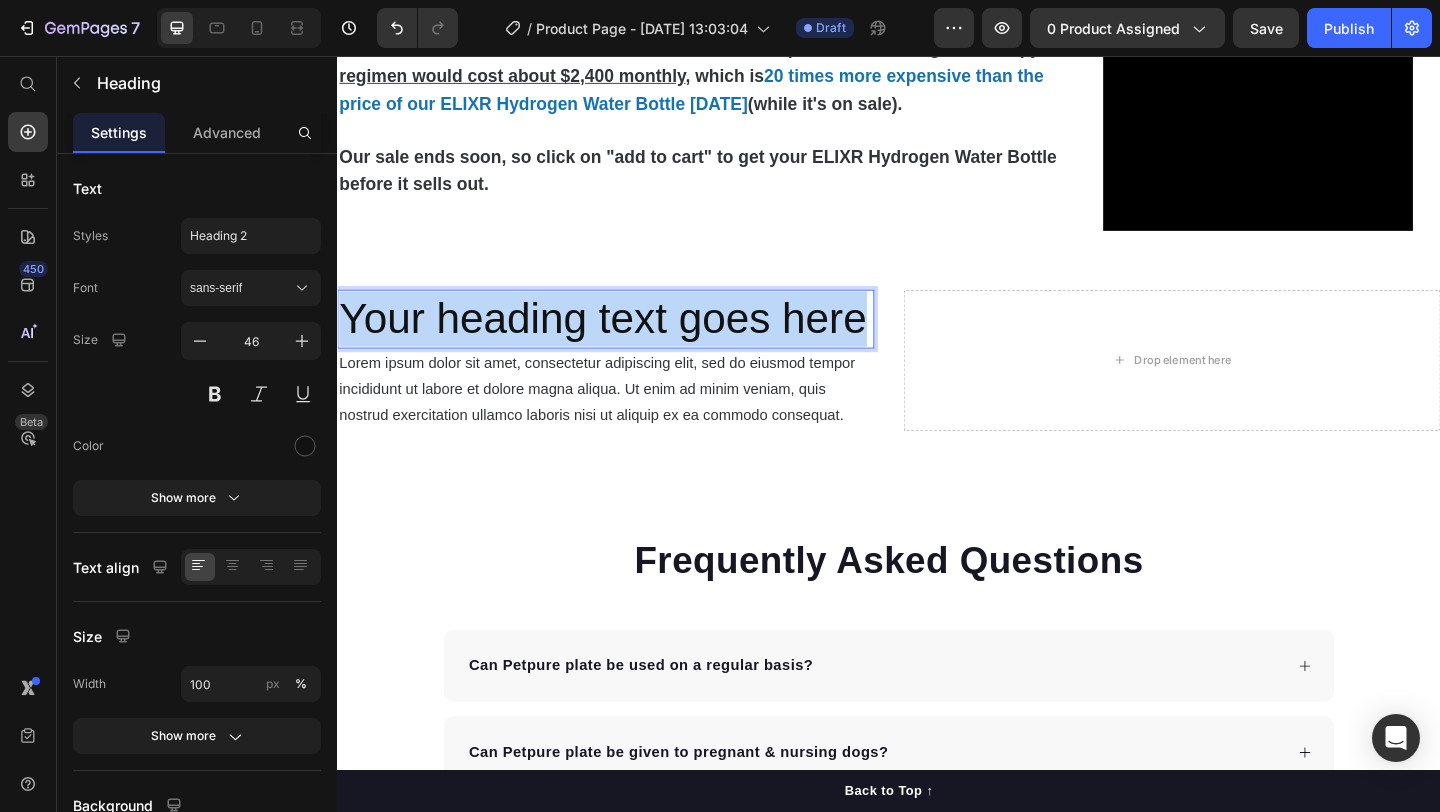 click on "Your heading text goes here" at bounding box center (629, 342) 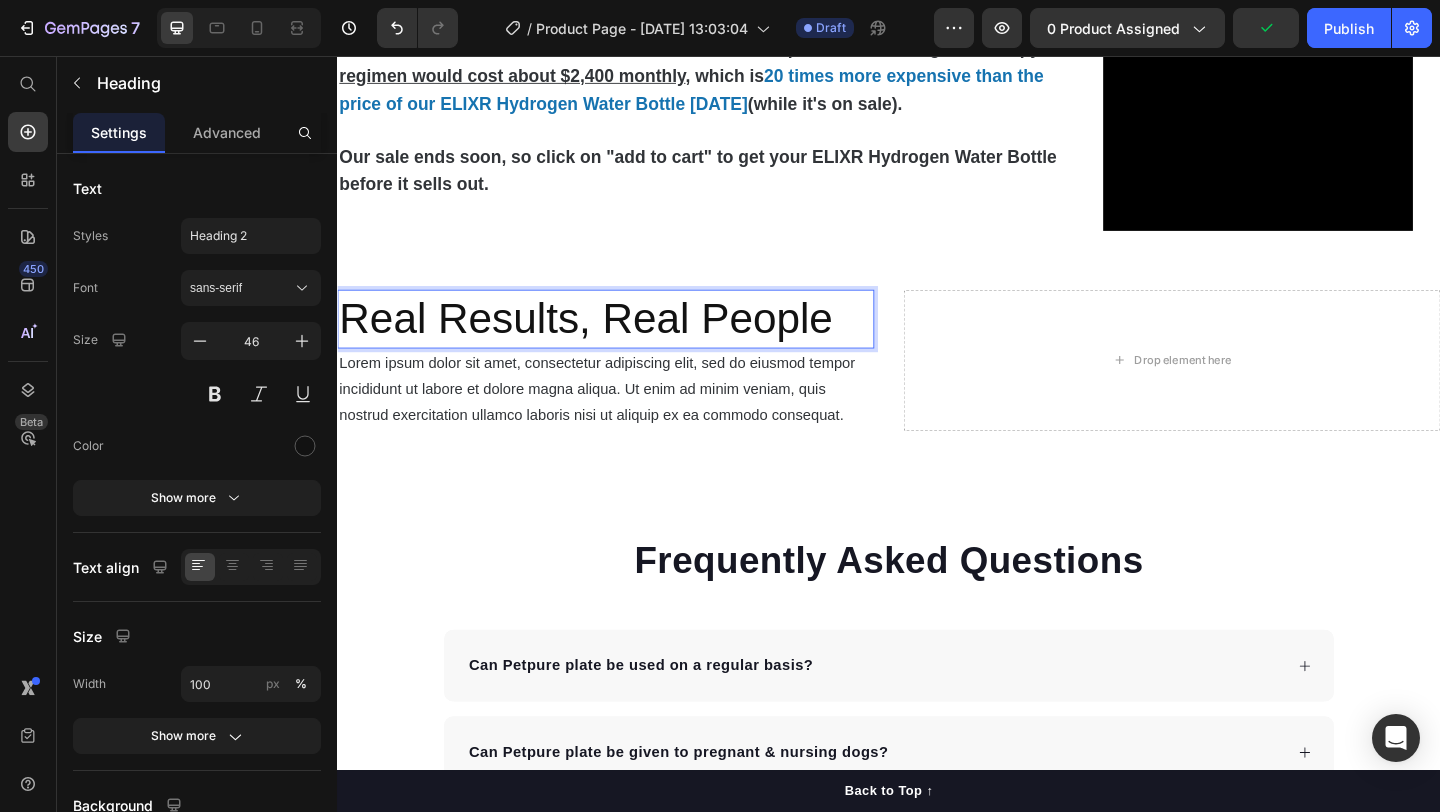 click on "Real Results, Real People" at bounding box center [629, 342] 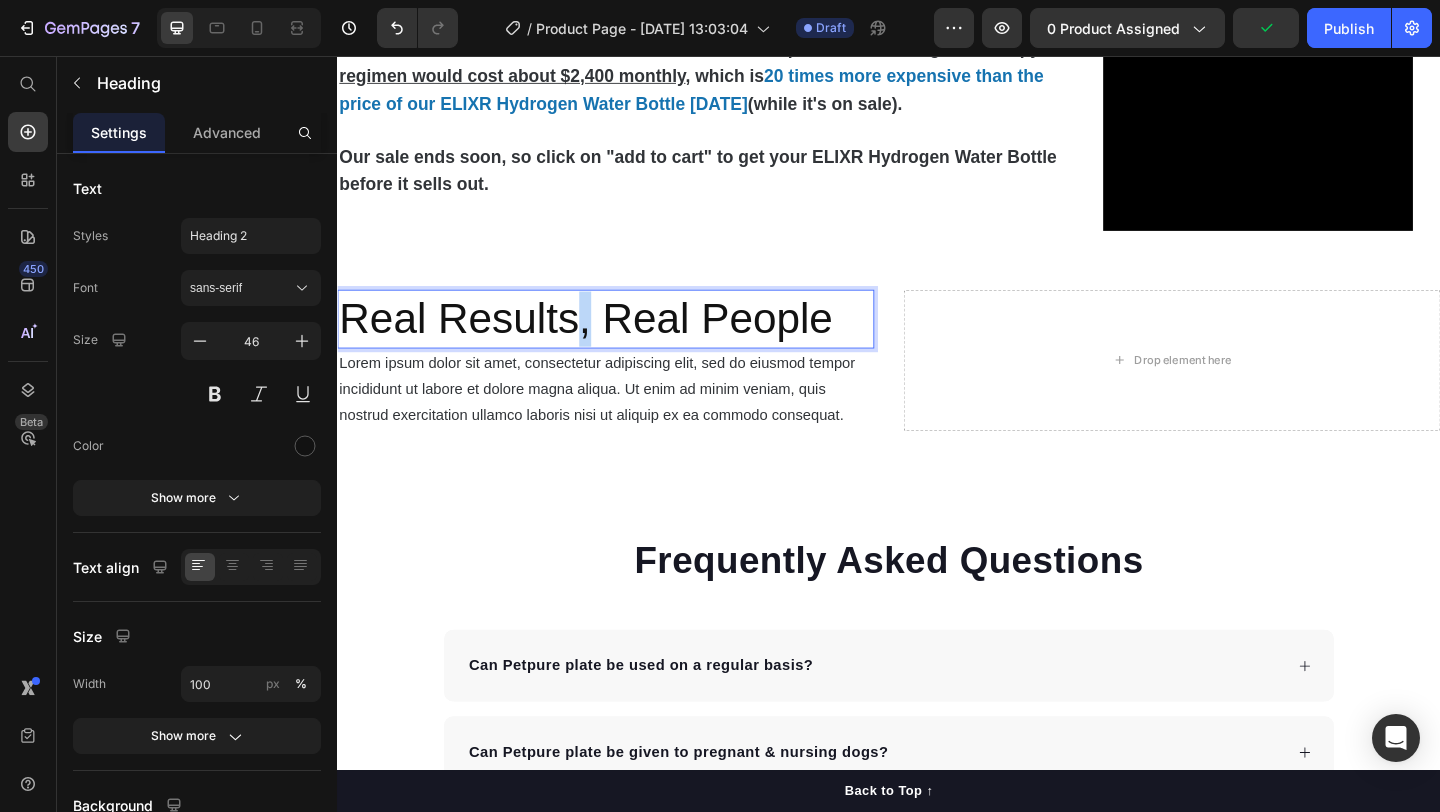 click on "Real Results, Real People" at bounding box center (629, 342) 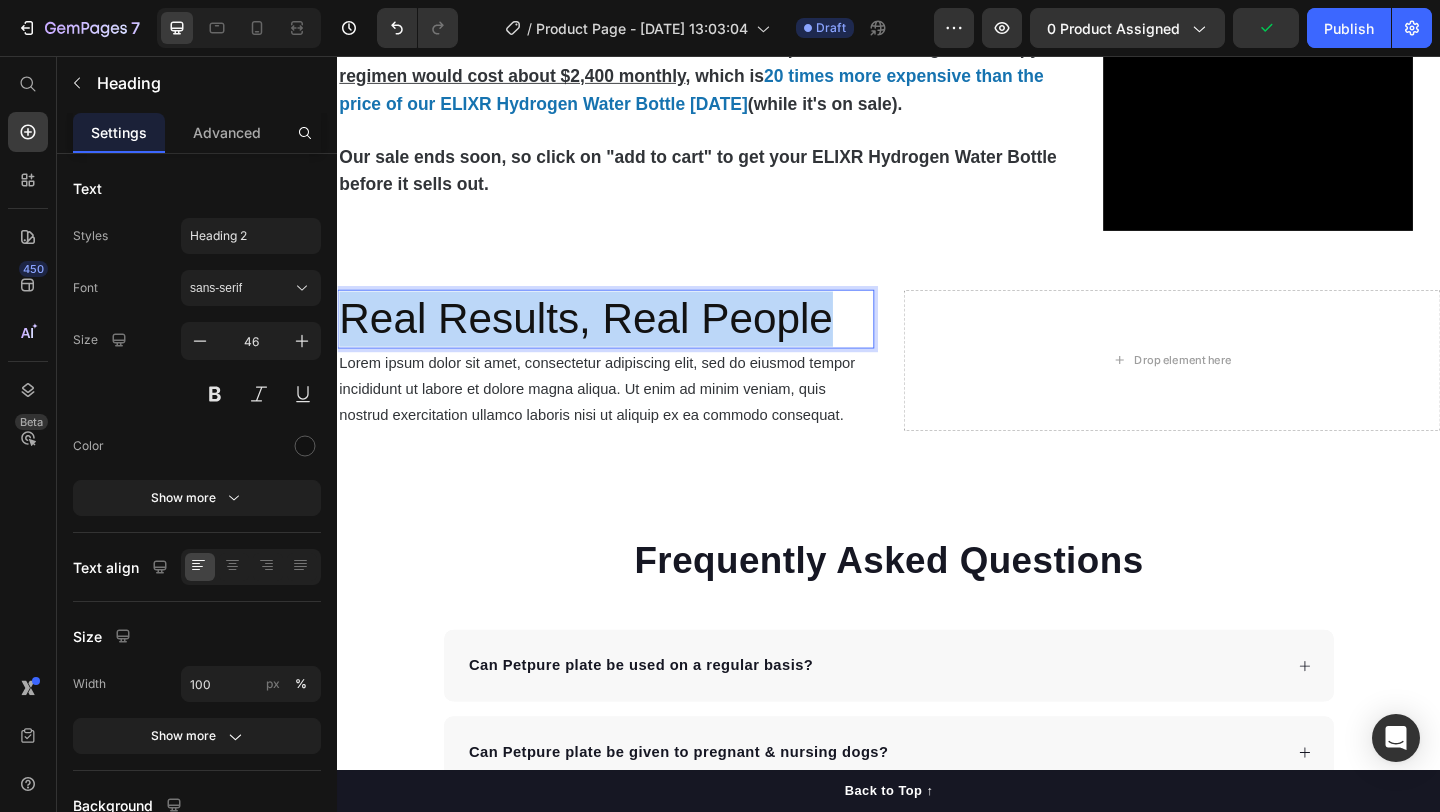 click on "Real Results, Real People" at bounding box center (629, 342) 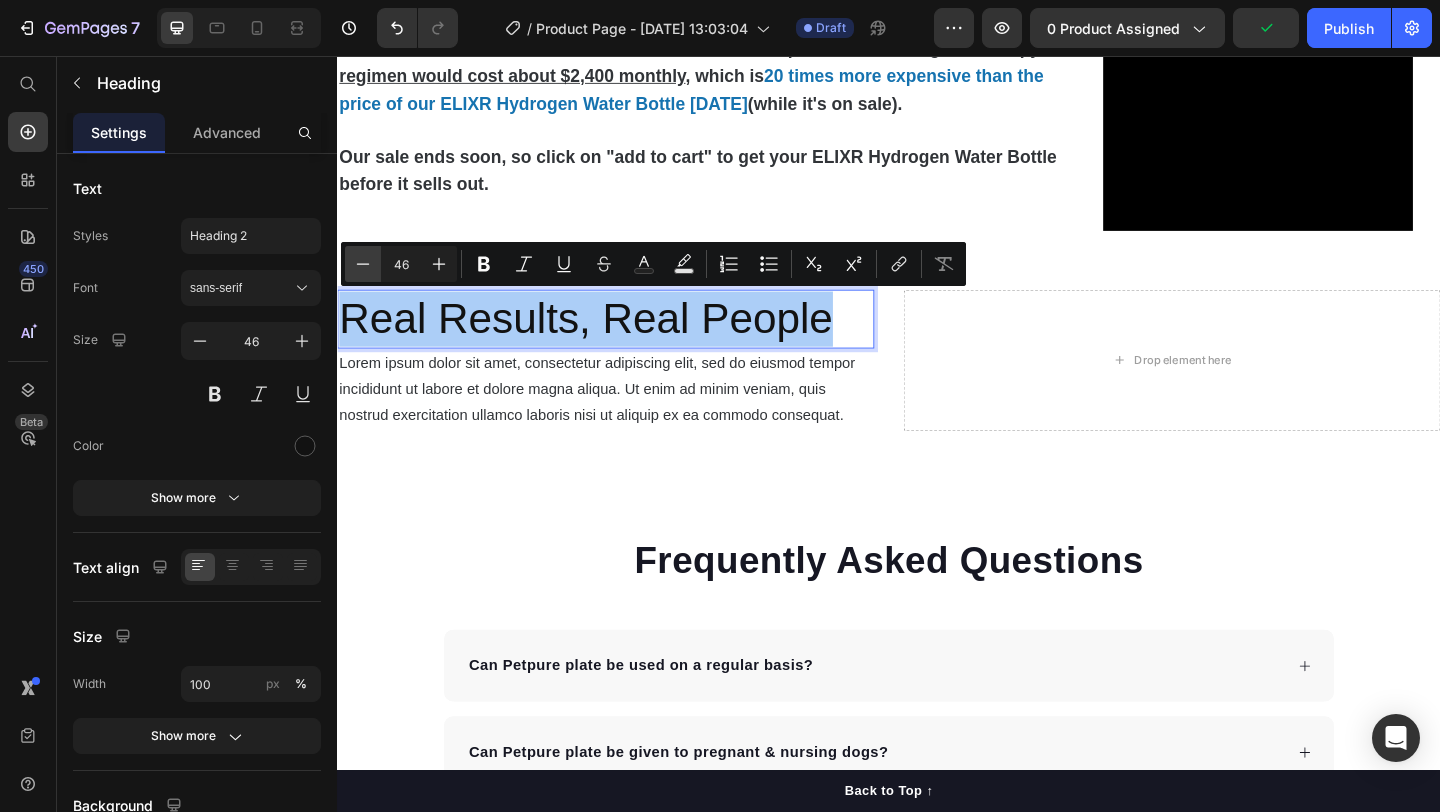 click 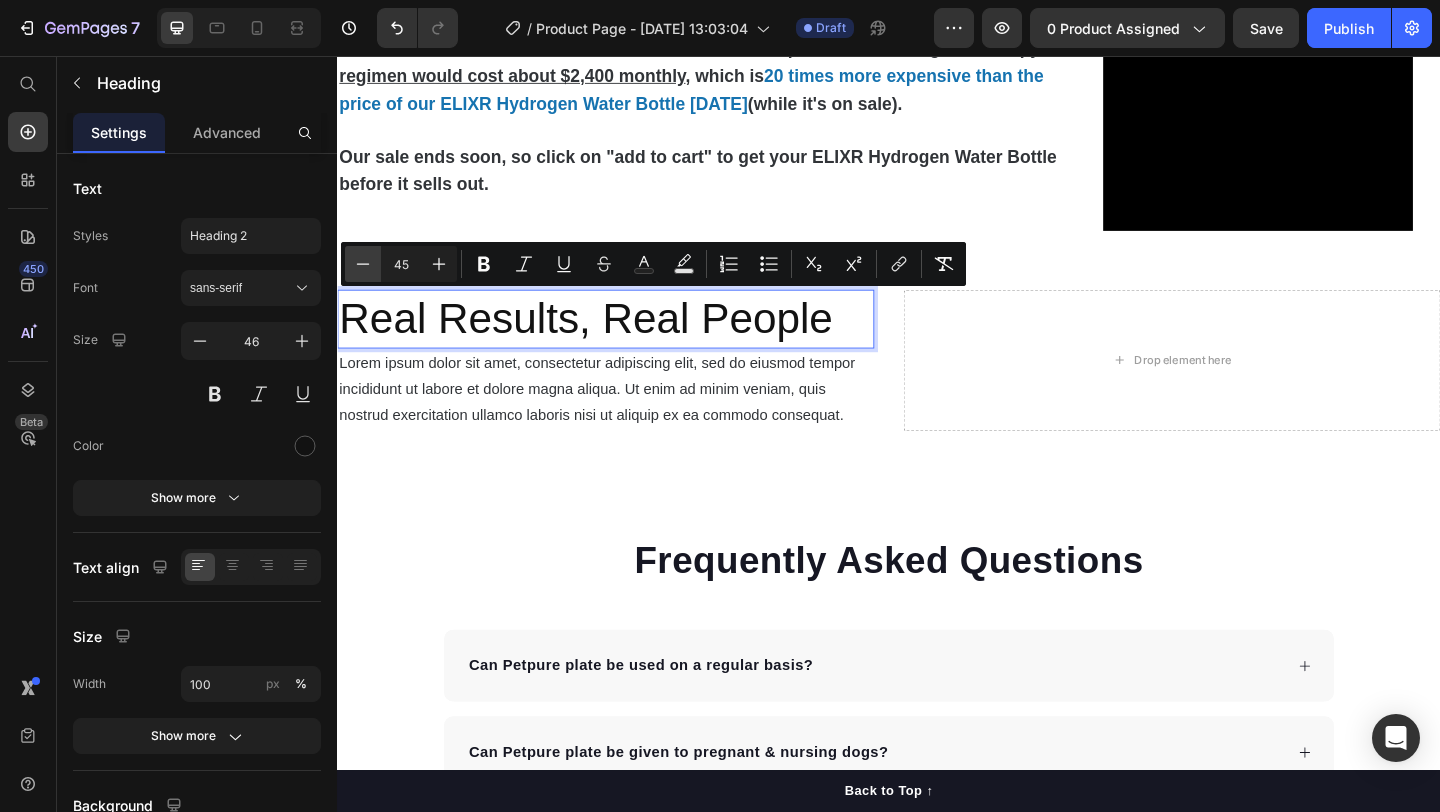 click 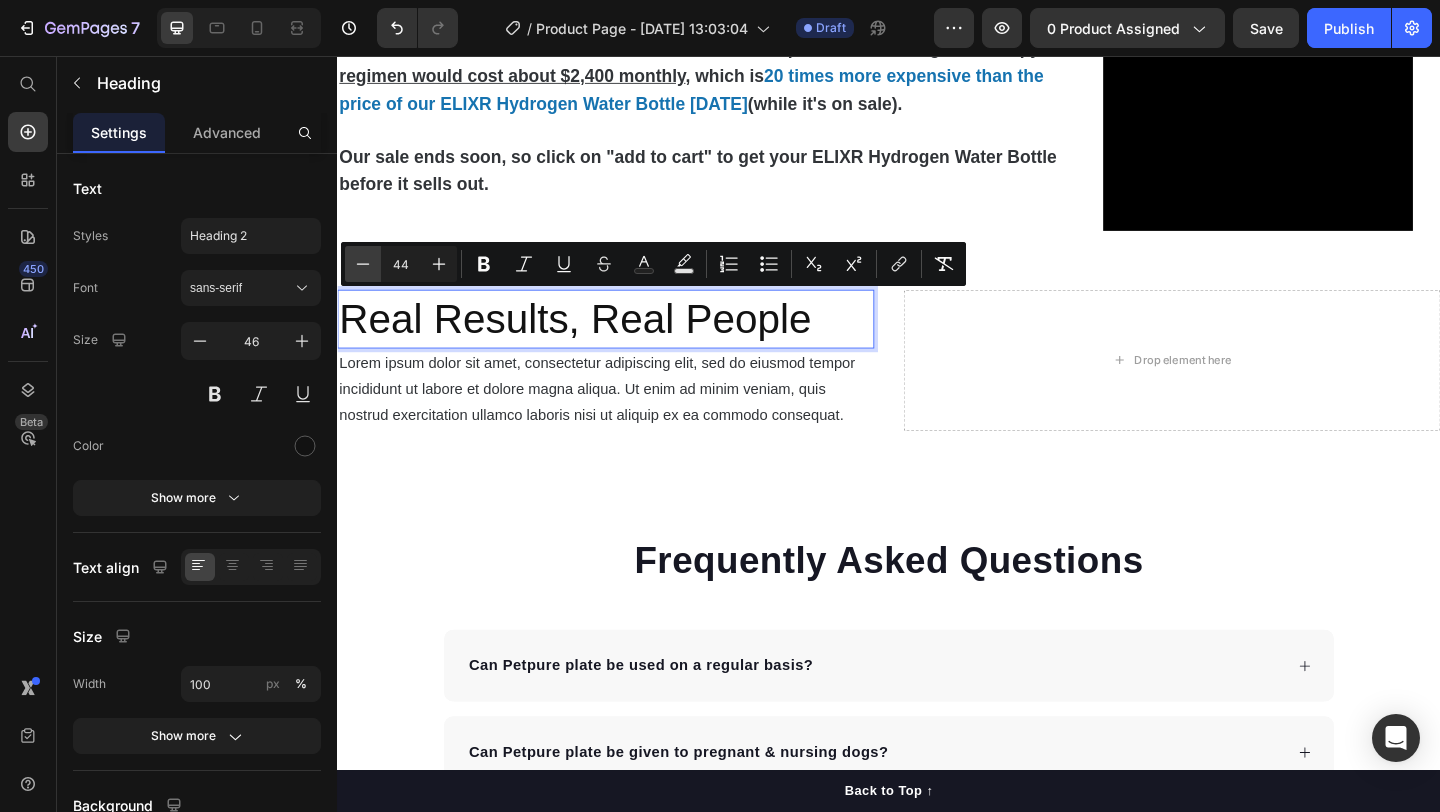 click 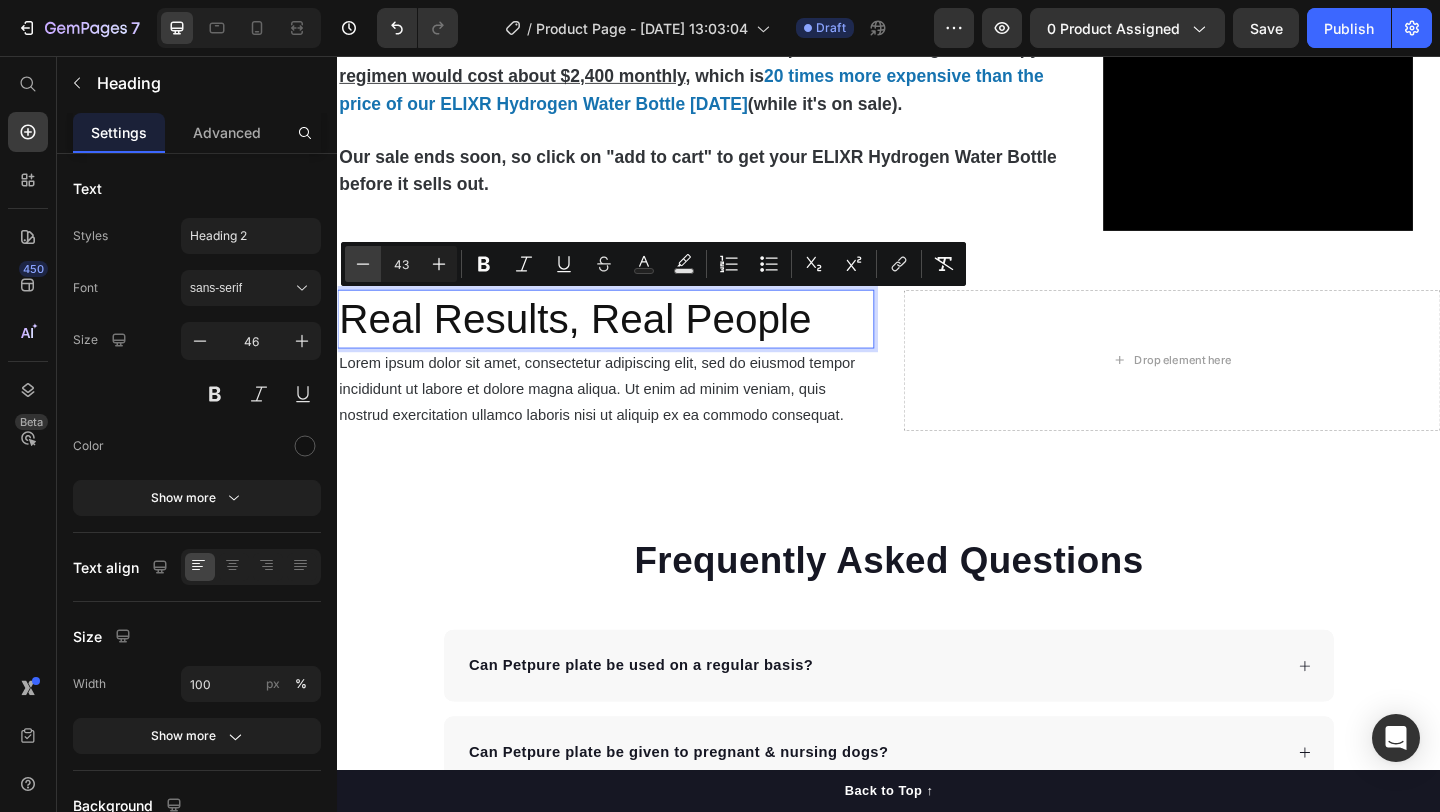 click 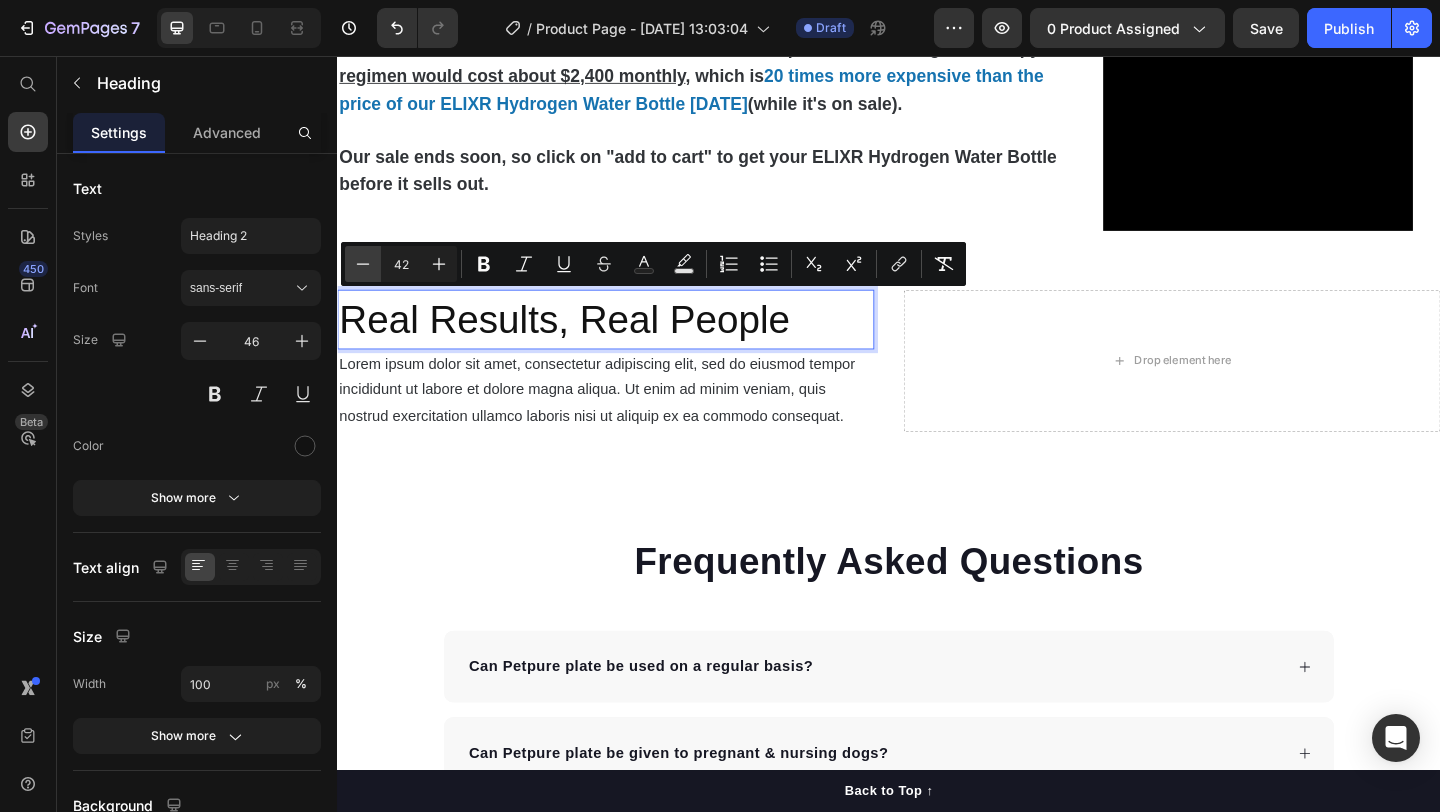 click 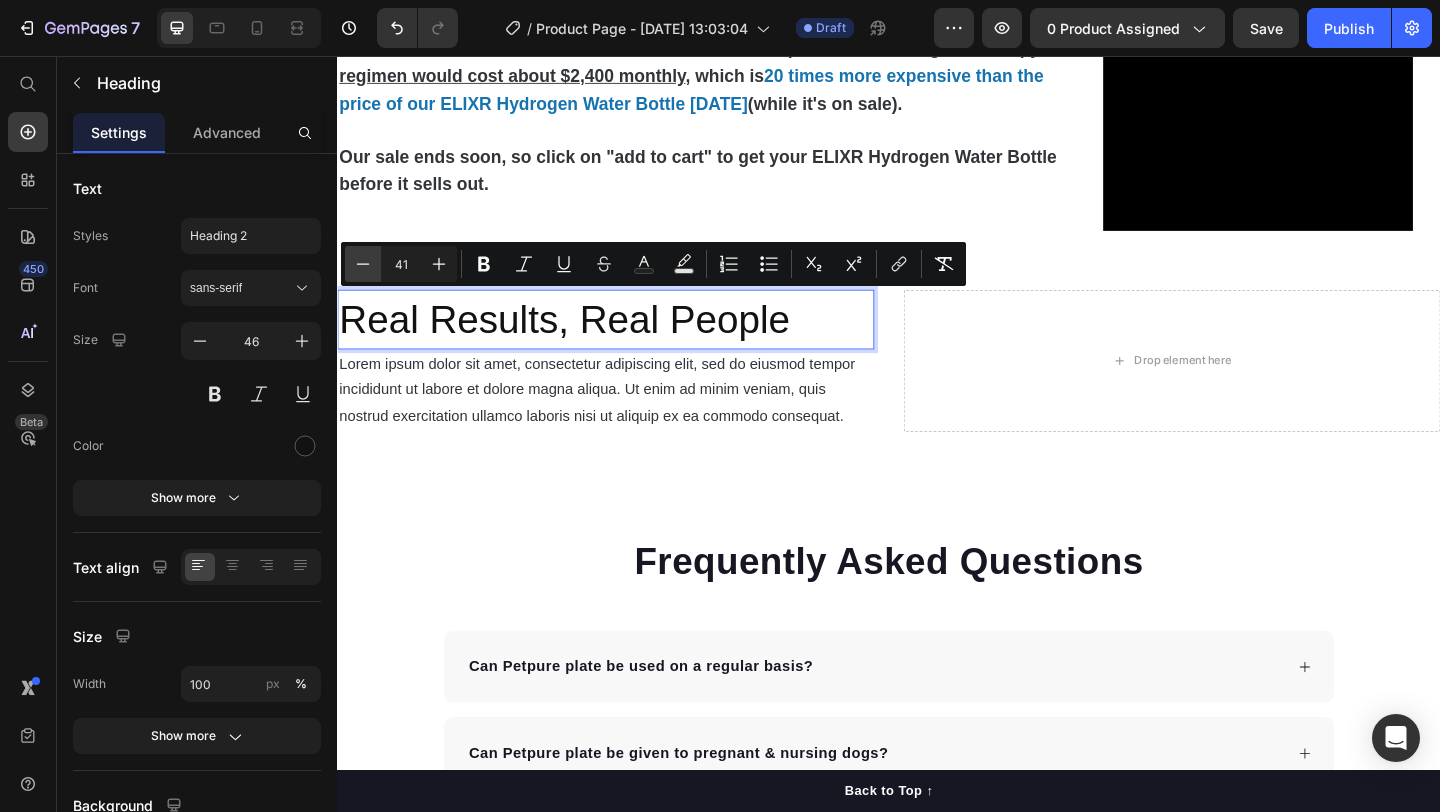 click 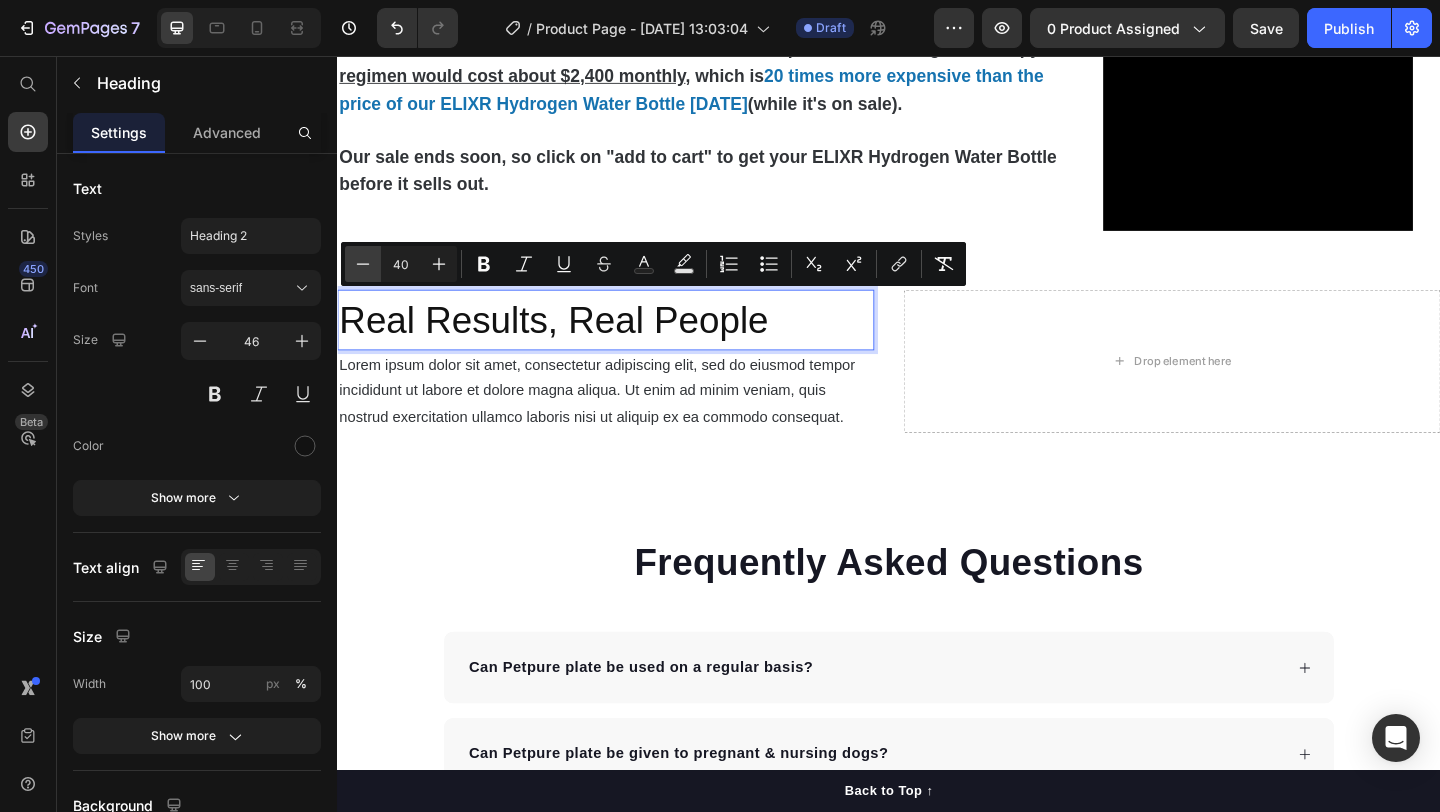 click 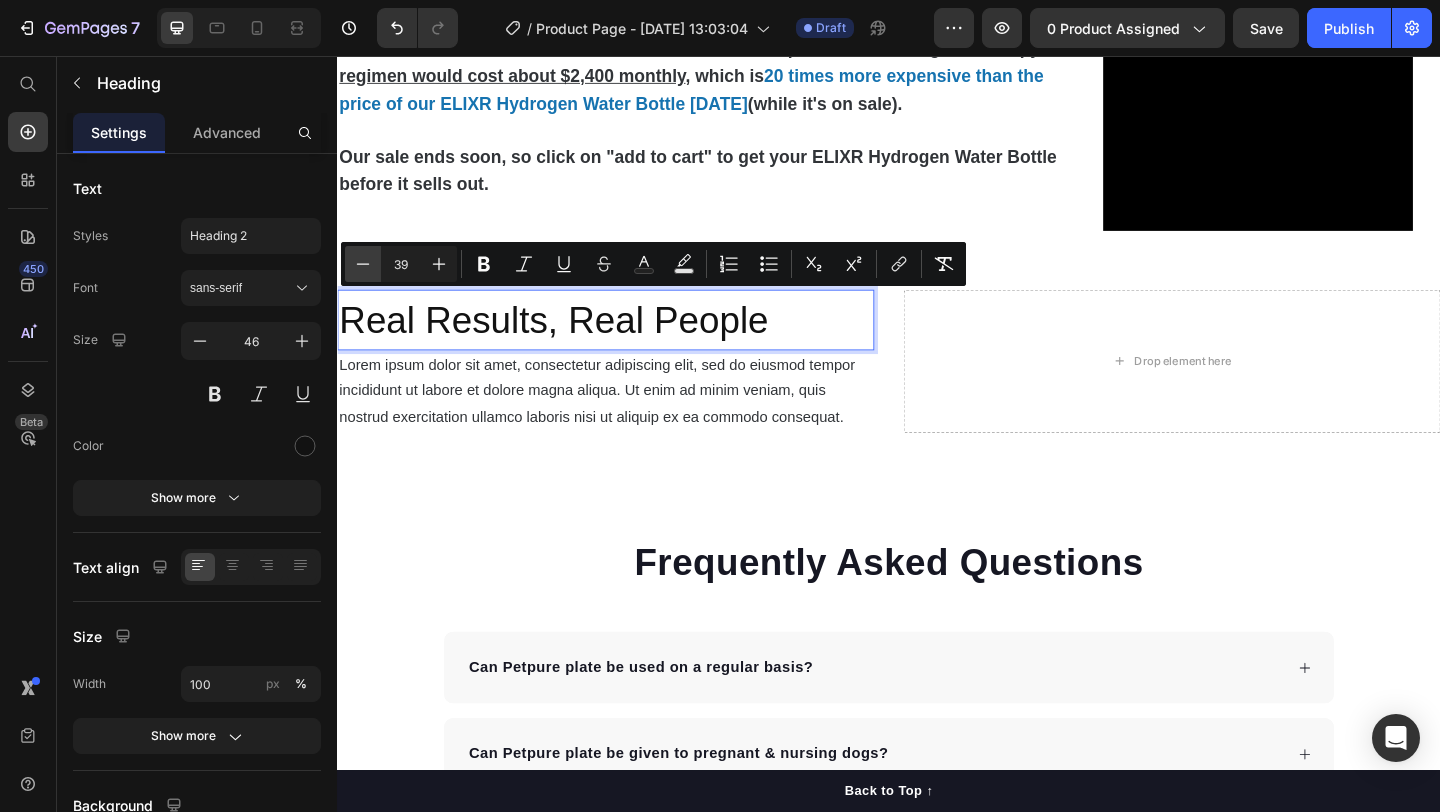 click 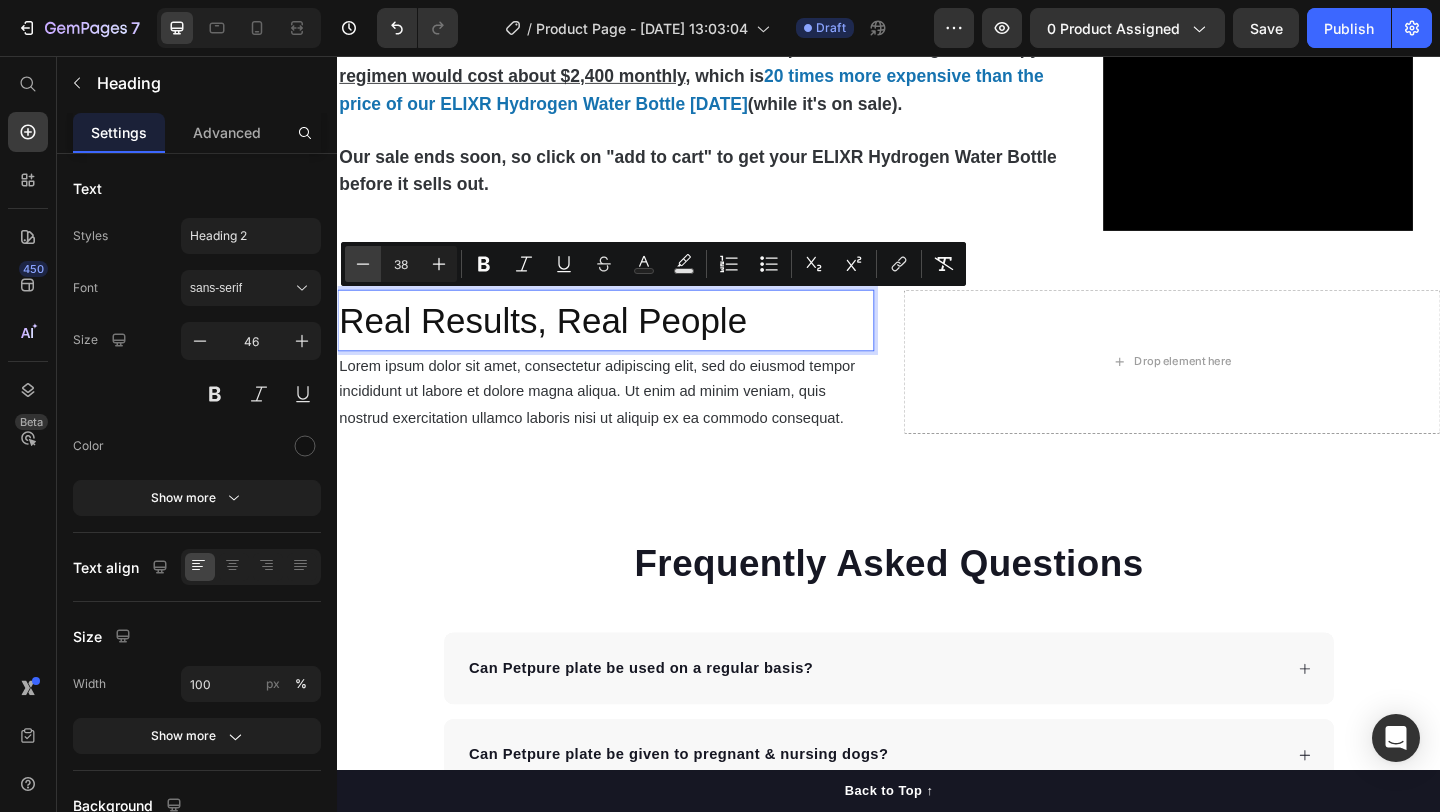 click 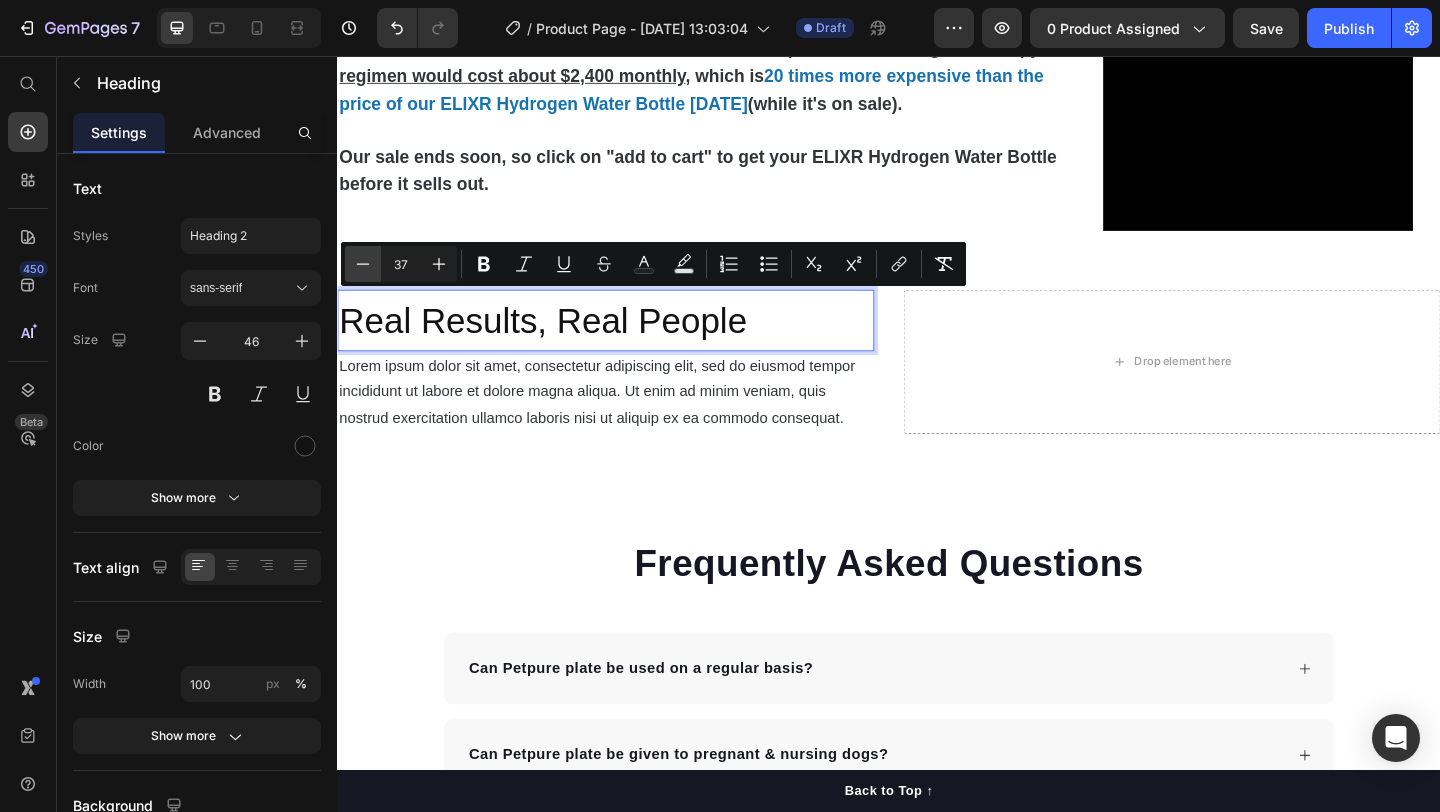 click 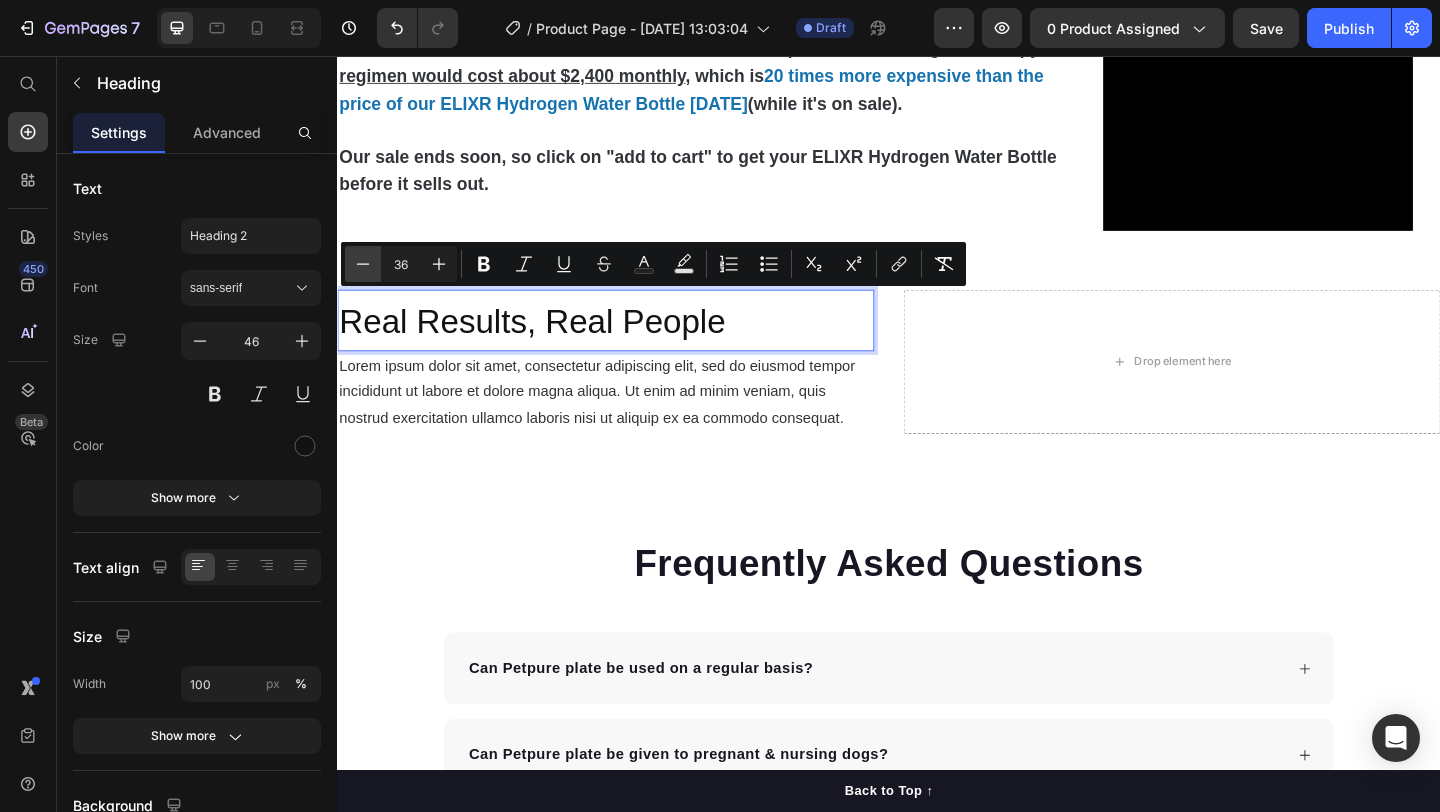 click 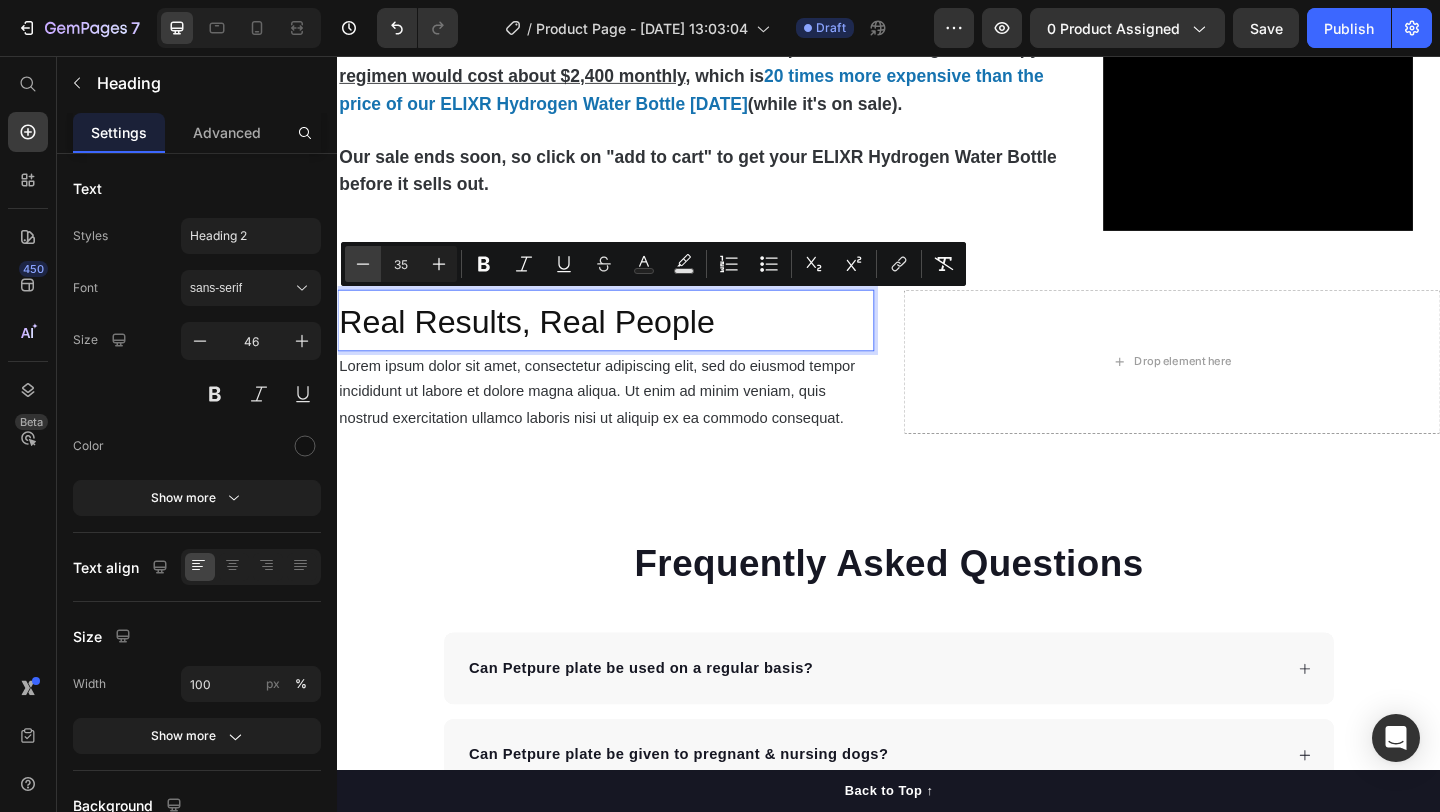 click 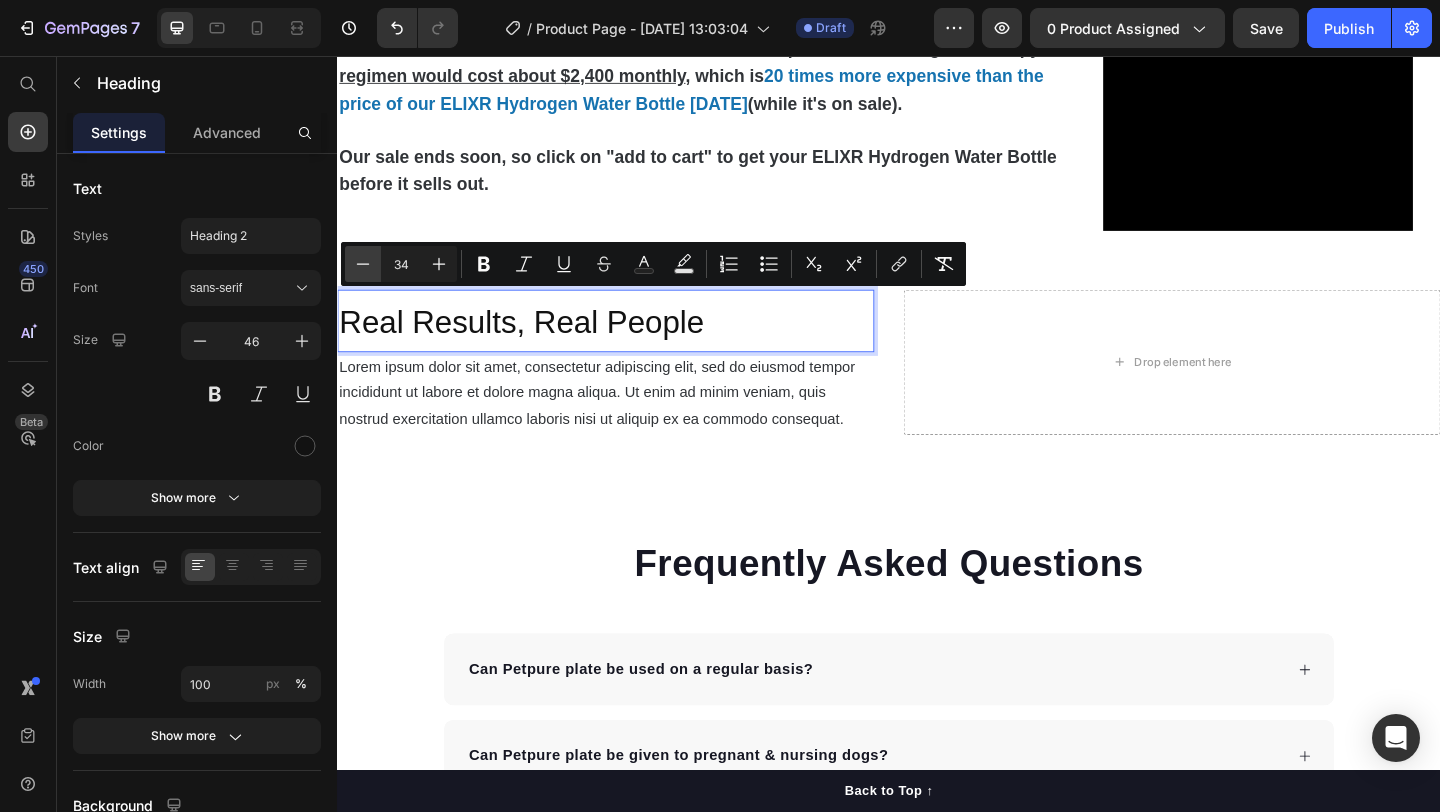 click 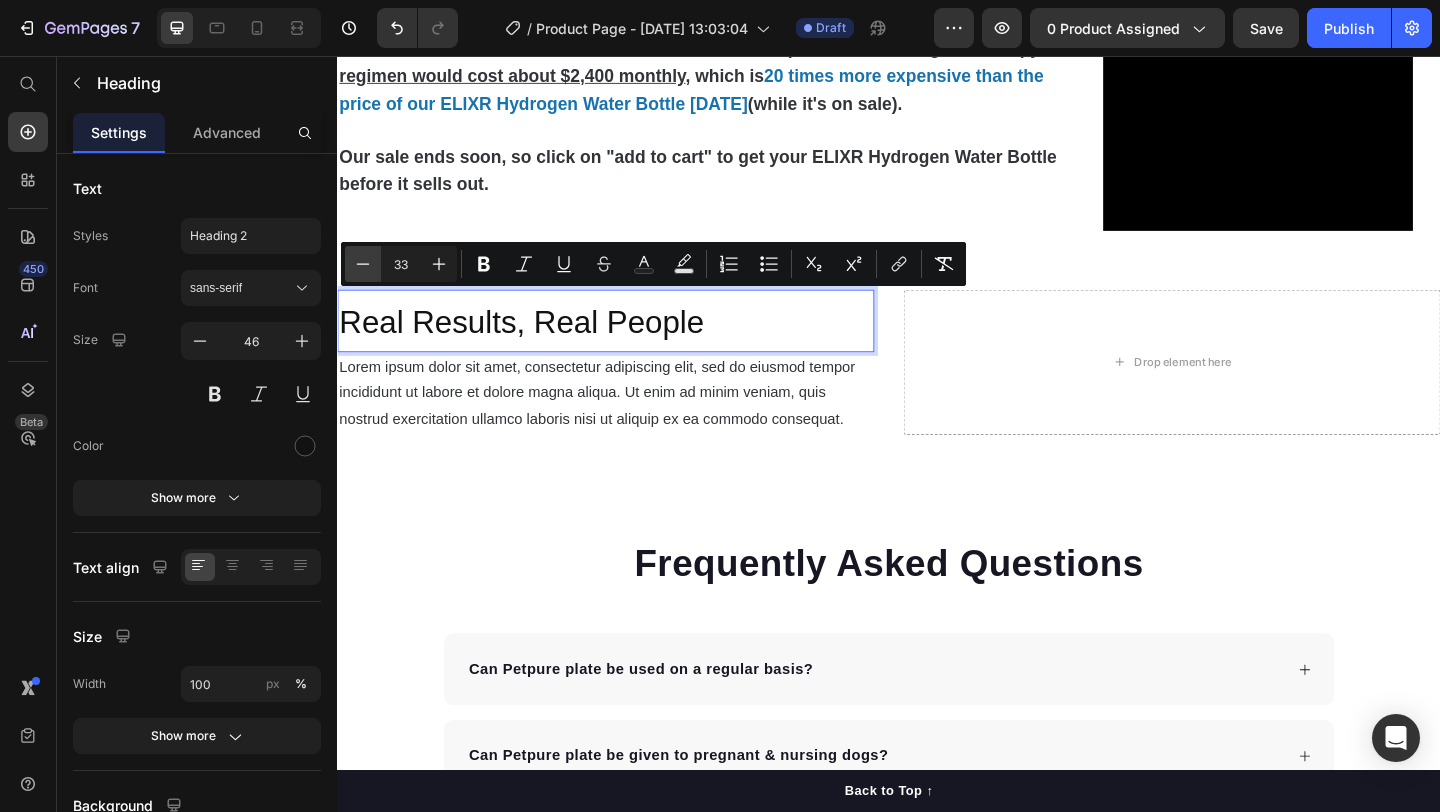 click 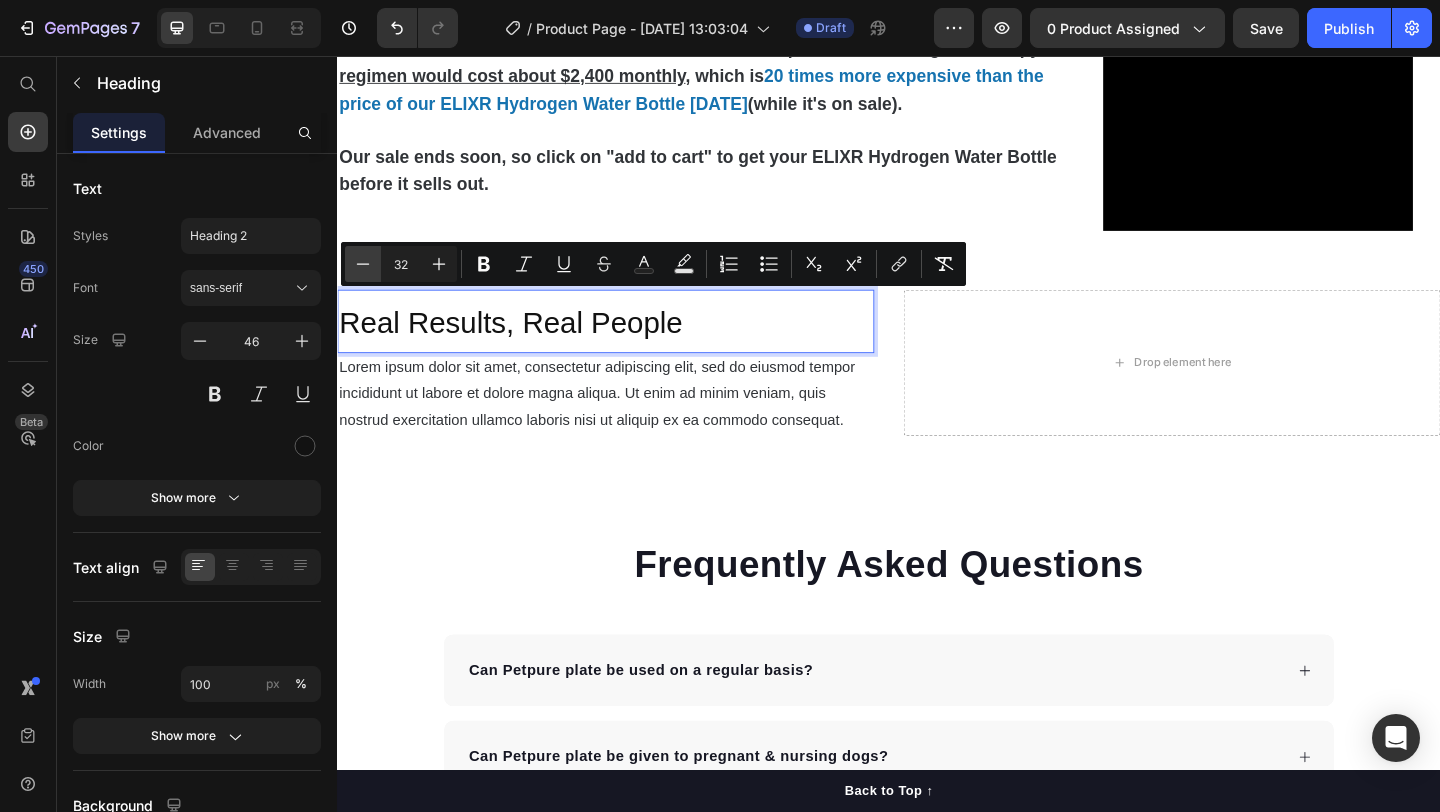 click 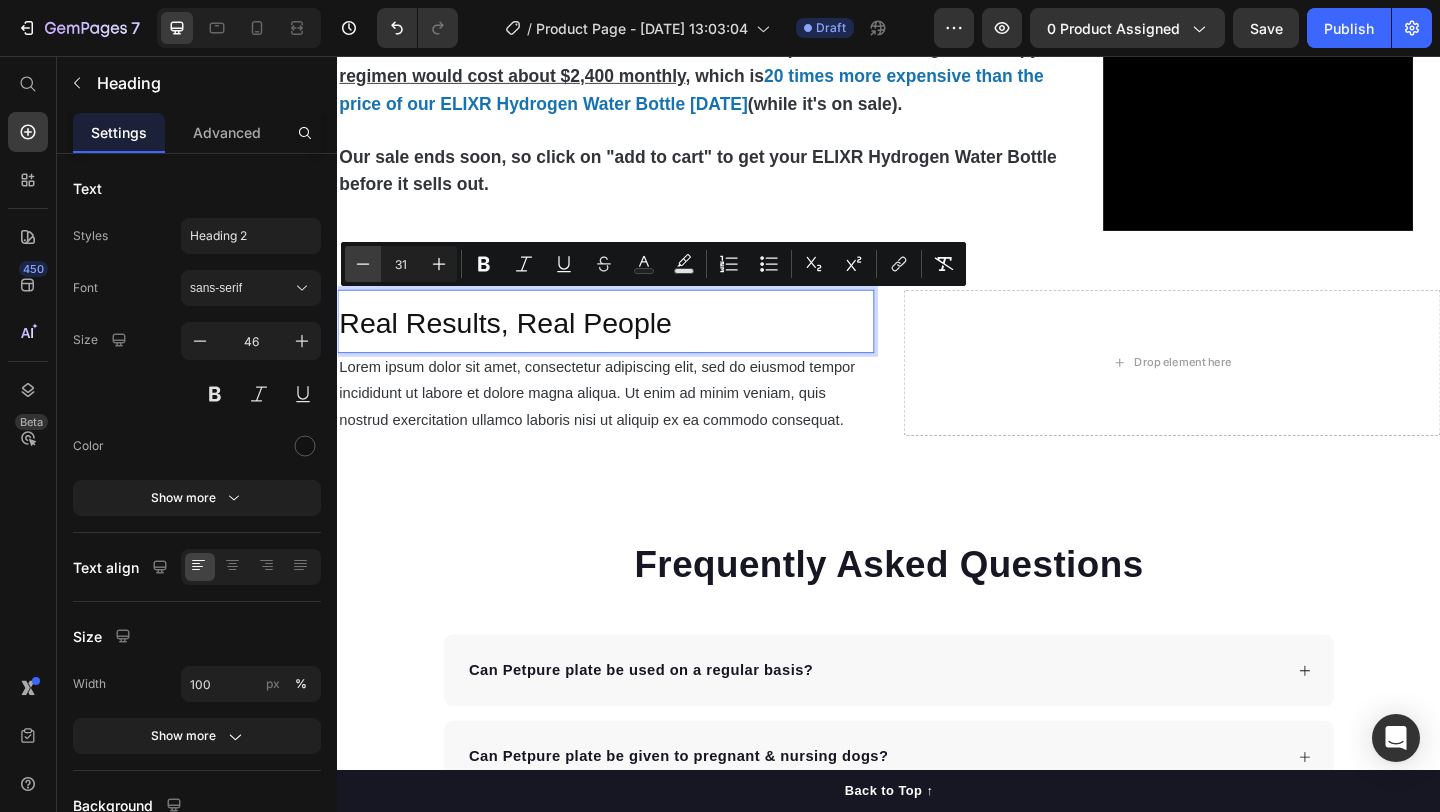 click 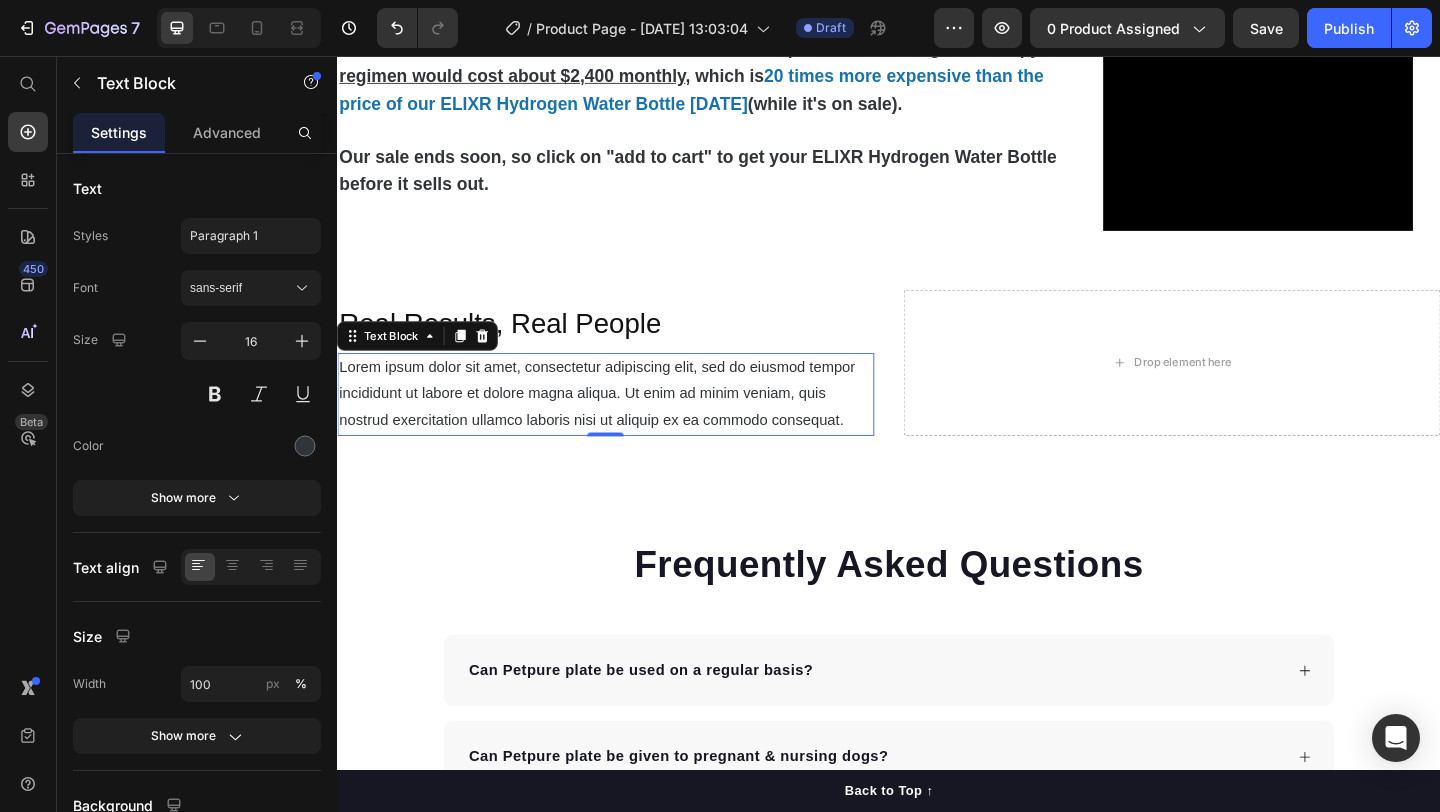 click on "Lorem ipsum dolor sit amet, consectetur adipiscing elit, sed do eiusmod tempor incididunt ut labore et dolore magna aliqua. Ut enim ad minim veniam, quis nostrud exercitation ullamco laboris nisi ut aliquip ex ea commodo consequat." at bounding box center [629, 424] 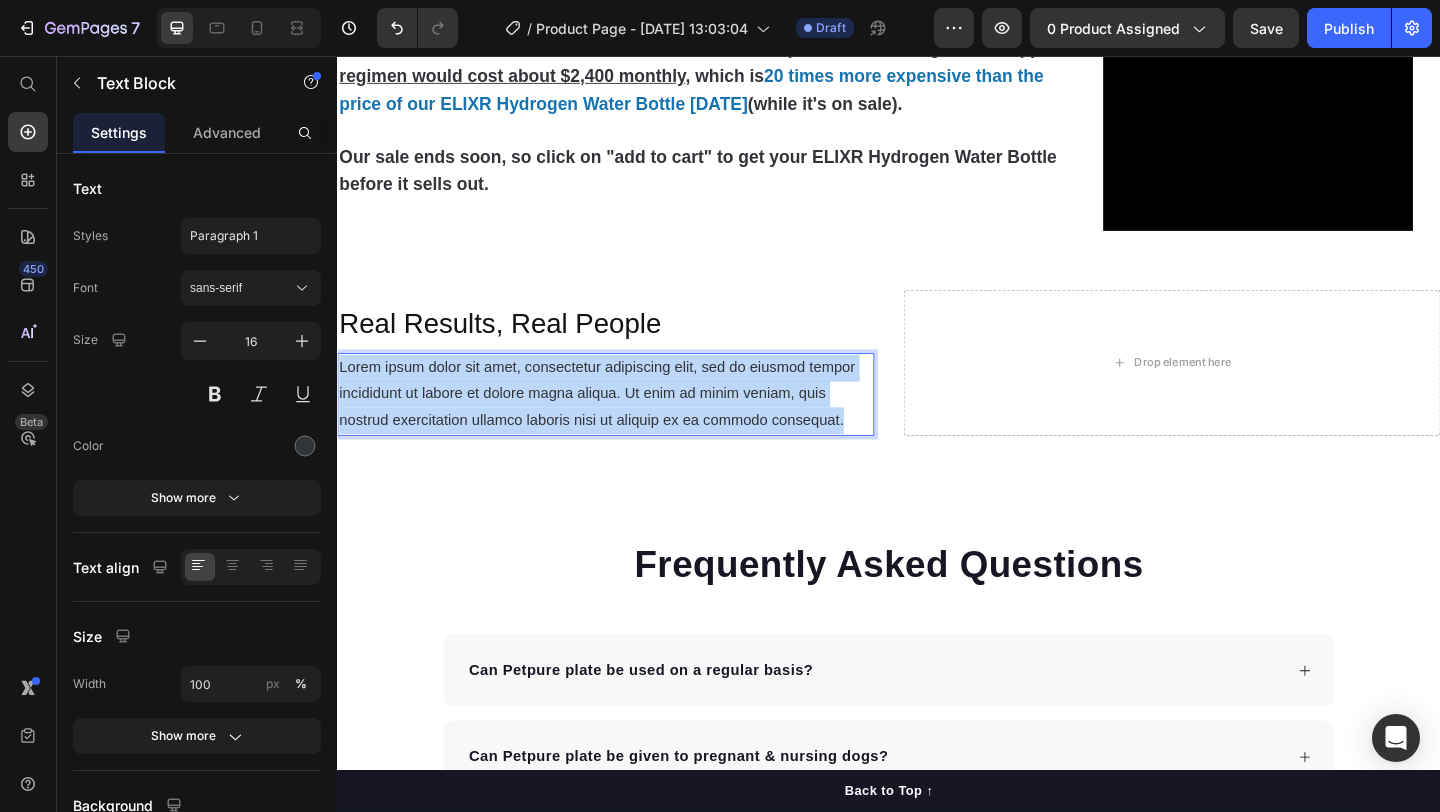 click on "Lorem ipsum dolor sit amet, consectetur adipiscing elit, sed do eiusmod tempor incididunt ut labore et dolore magna aliqua. Ut enim ad minim veniam, quis nostrud exercitation ullamco laboris nisi ut aliquip ex ea commodo consequat." at bounding box center [629, 424] 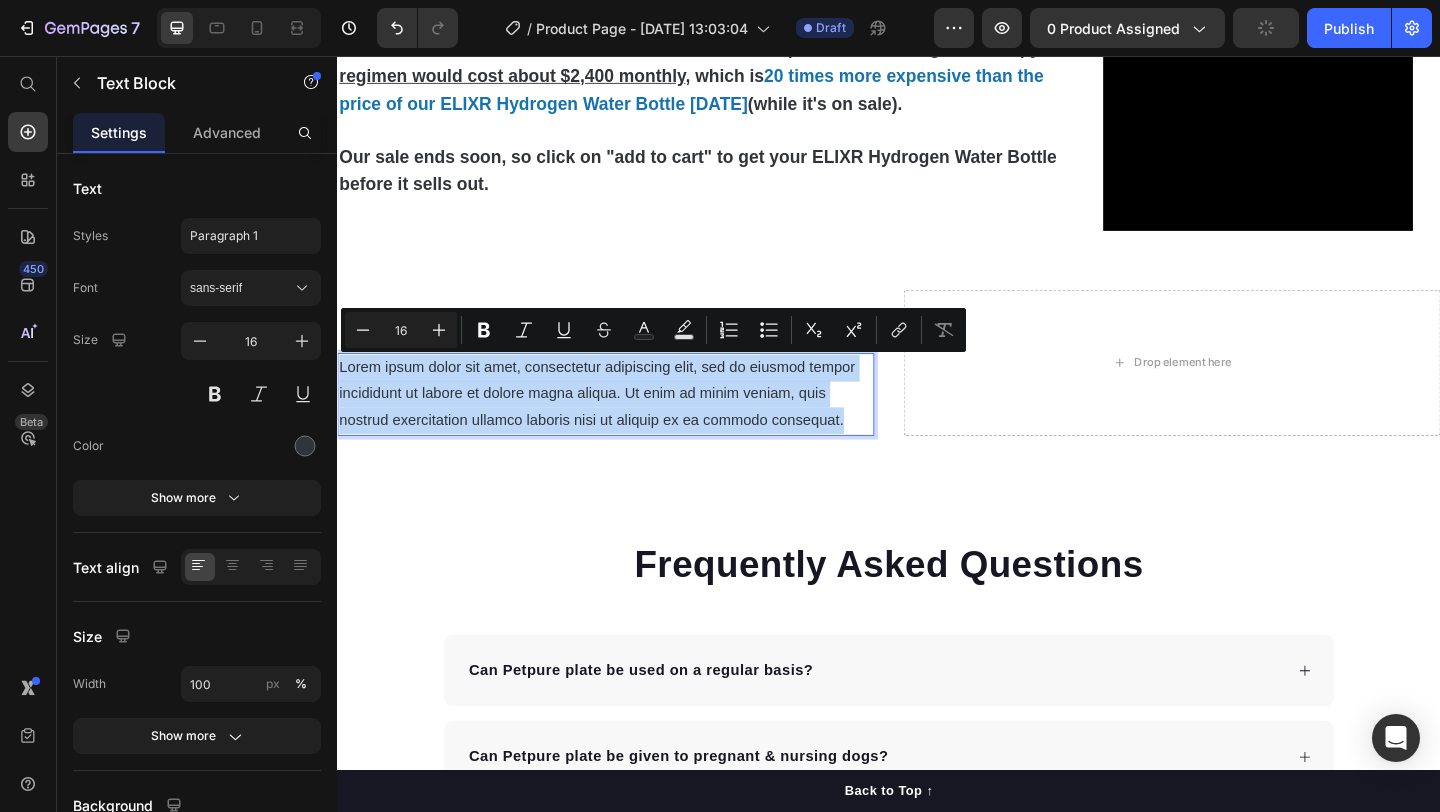 click on "Lorem ipsum dolor sit amet, consectetur adipiscing elit, sed do eiusmod tempor incididunt ut labore et dolore magna aliqua. Ut enim ad minim veniam, quis nostrud exercitation ullamco laboris nisi ut aliquip ex ea commodo consequat." at bounding box center [629, 424] 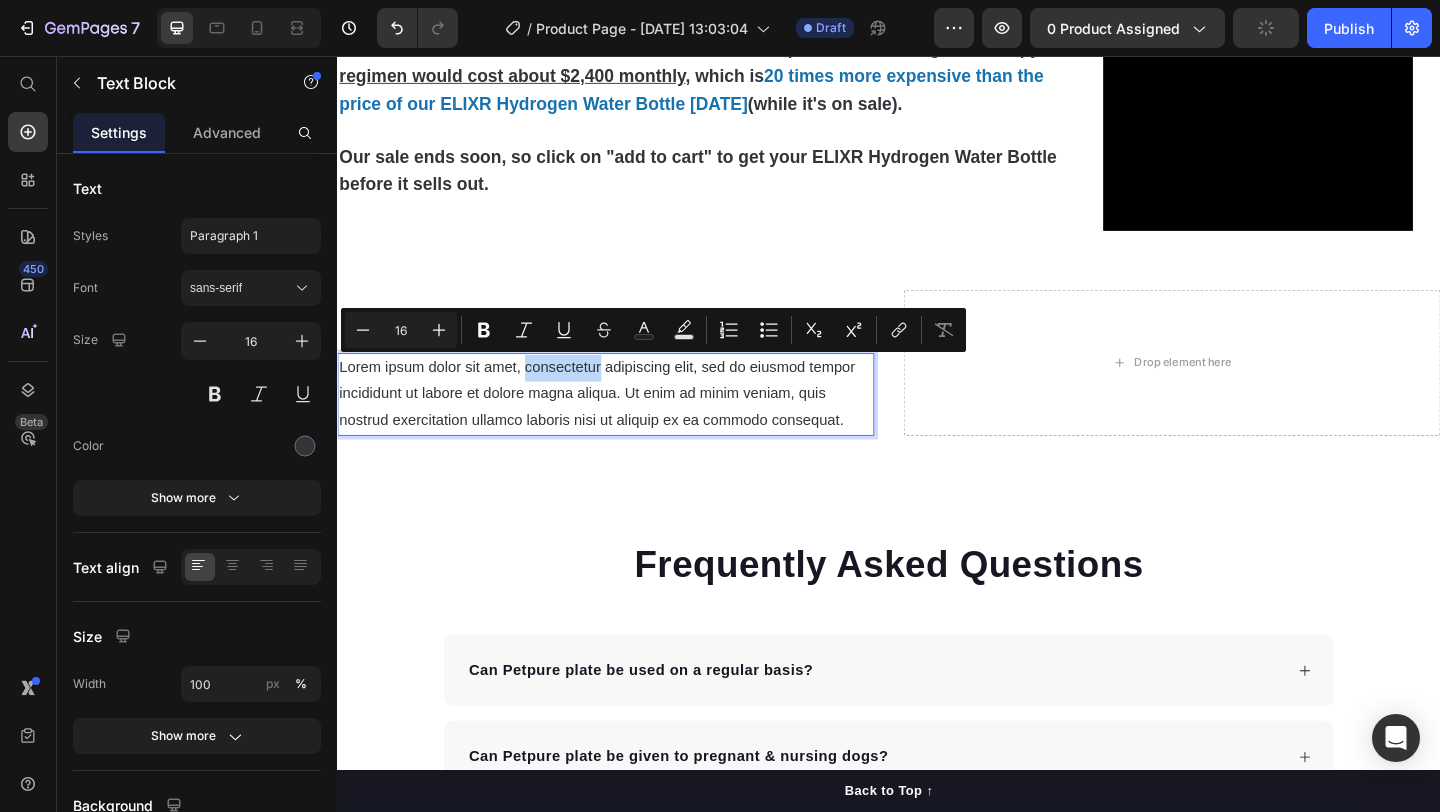 click on "Lorem ipsum dolor sit amet, consectetur adipiscing elit, sed do eiusmod tempor incididunt ut labore et dolore magna aliqua. Ut enim ad minim veniam, quis nostrud exercitation ullamco laboris nisi ut aliquip ex ea commodo consequat." at bounding box center (629, 424) 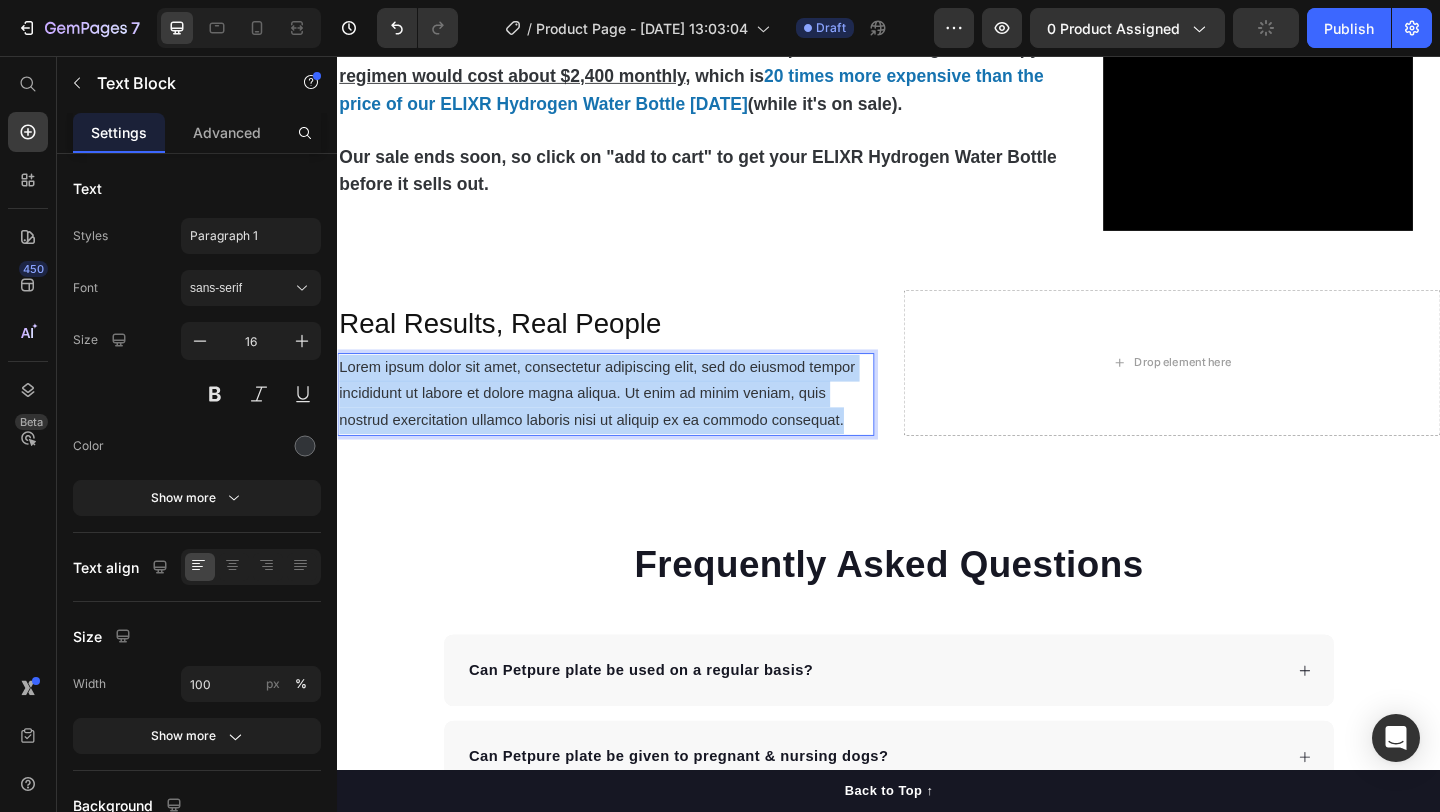 click on "Lorem ipsum dolor sit amet, consectetur adipiscing elit, sed do eiusmod tempor incididunt ut labore et dolore magna aliqua. Ut enim ad minim veniam, quis nostrud exercitation ullamco laboris nisi ut aliquip ex ea commodo consequat." at bounding box center [629, 424] 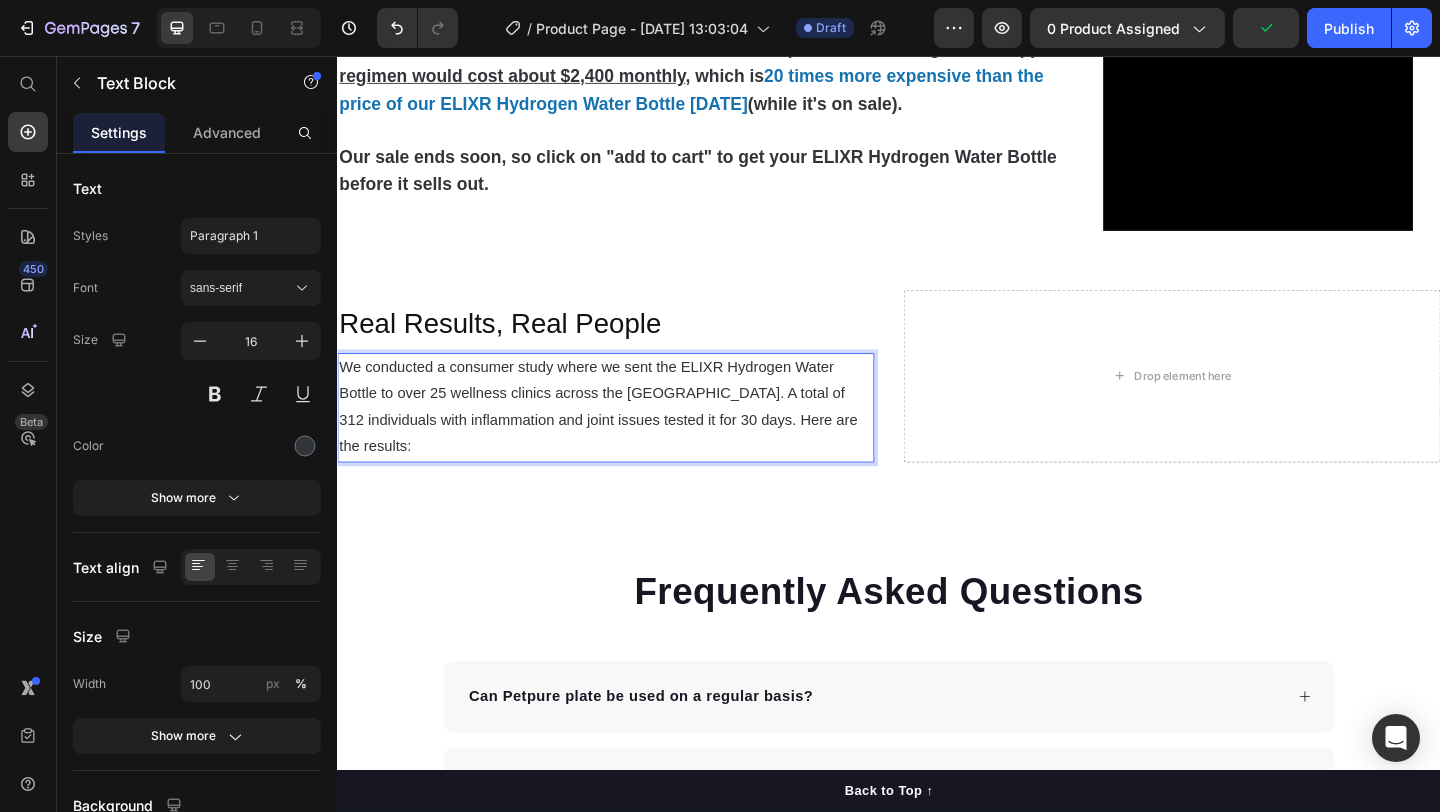 click on "We conducted a consumer study where we sent the ELIXR Hydrogen Water Bottle to over 25 wellness clinics across the US. A total of 312 individuals with inflammation and joint issues tested it for 30 days. Here are the results:" at bounding box center (629, 438) 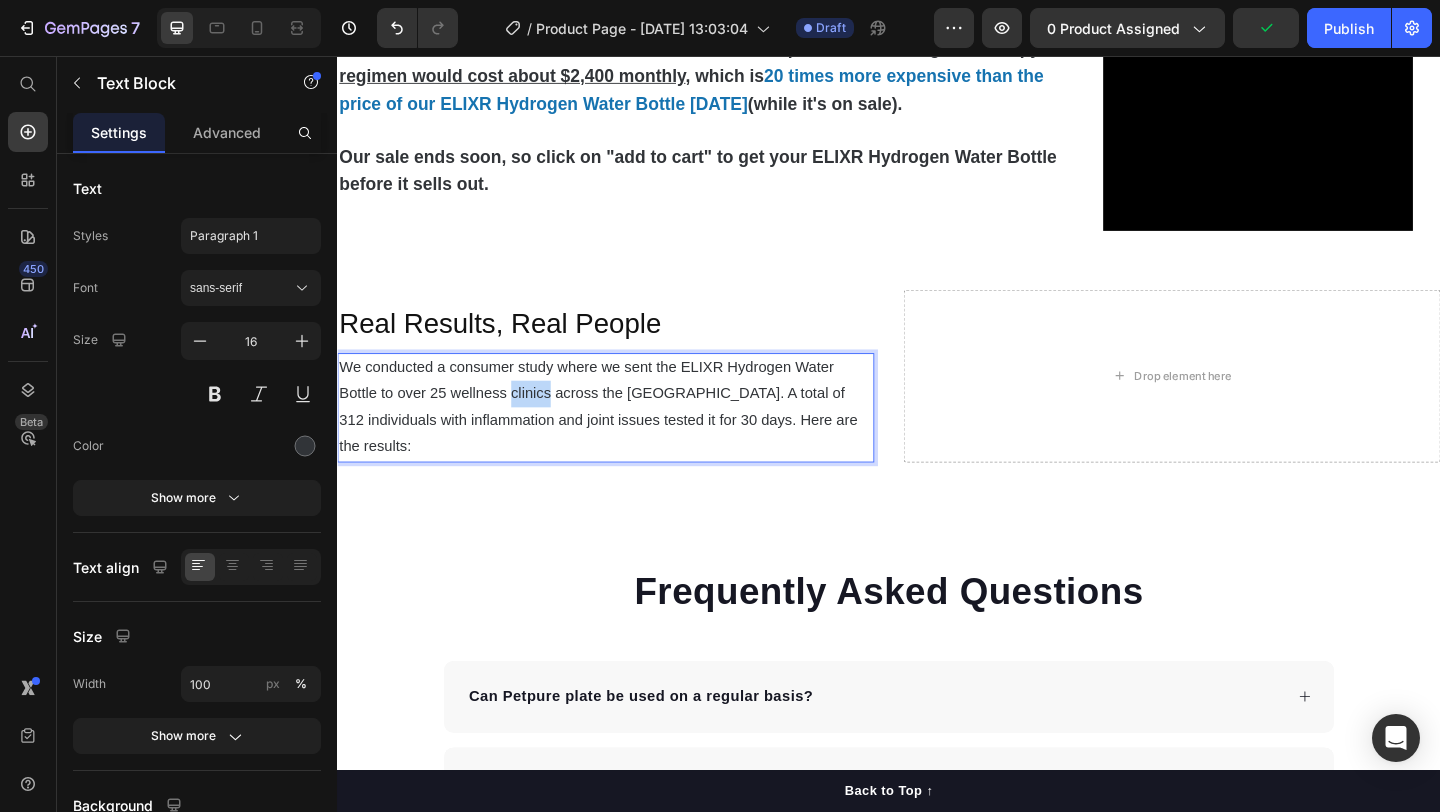 click on "We conducted a consumer study where we sent the ELIXR Hydrogen Water Bottle to over 25 wellness clinics across the US. A total of 312 individuals with inflammation and joint issues tested it for 30 days. Here are the results:" at bounding box center [629, 438] 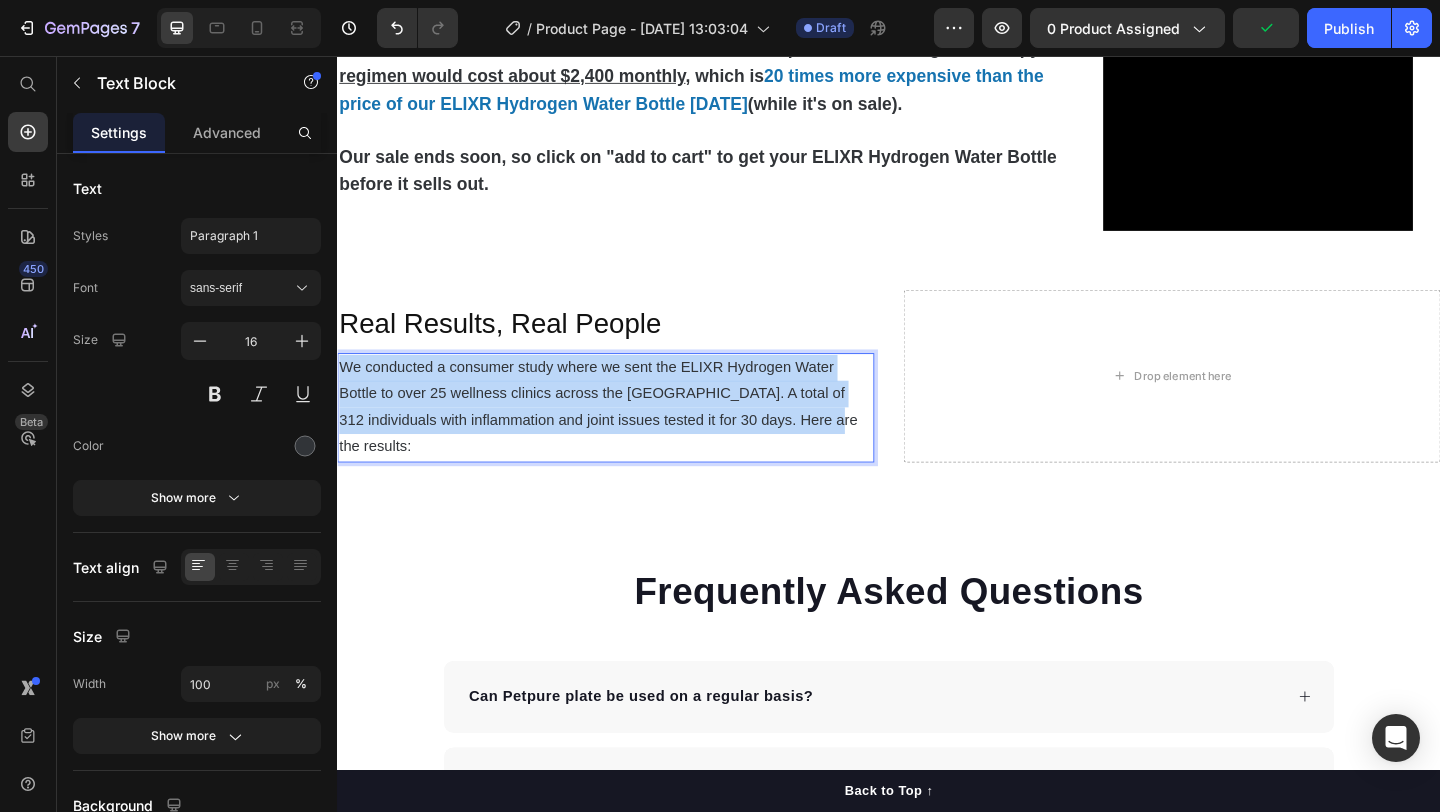 click on "We conducted a consumer study where we sent the ELIXR Hydrogen Water Bottle to over 25 wellness clinics across the US. A total of 312 individuals with inflammation and joint issues tested it for 30 days. Here are the results:" at bounding box center (629, 438) 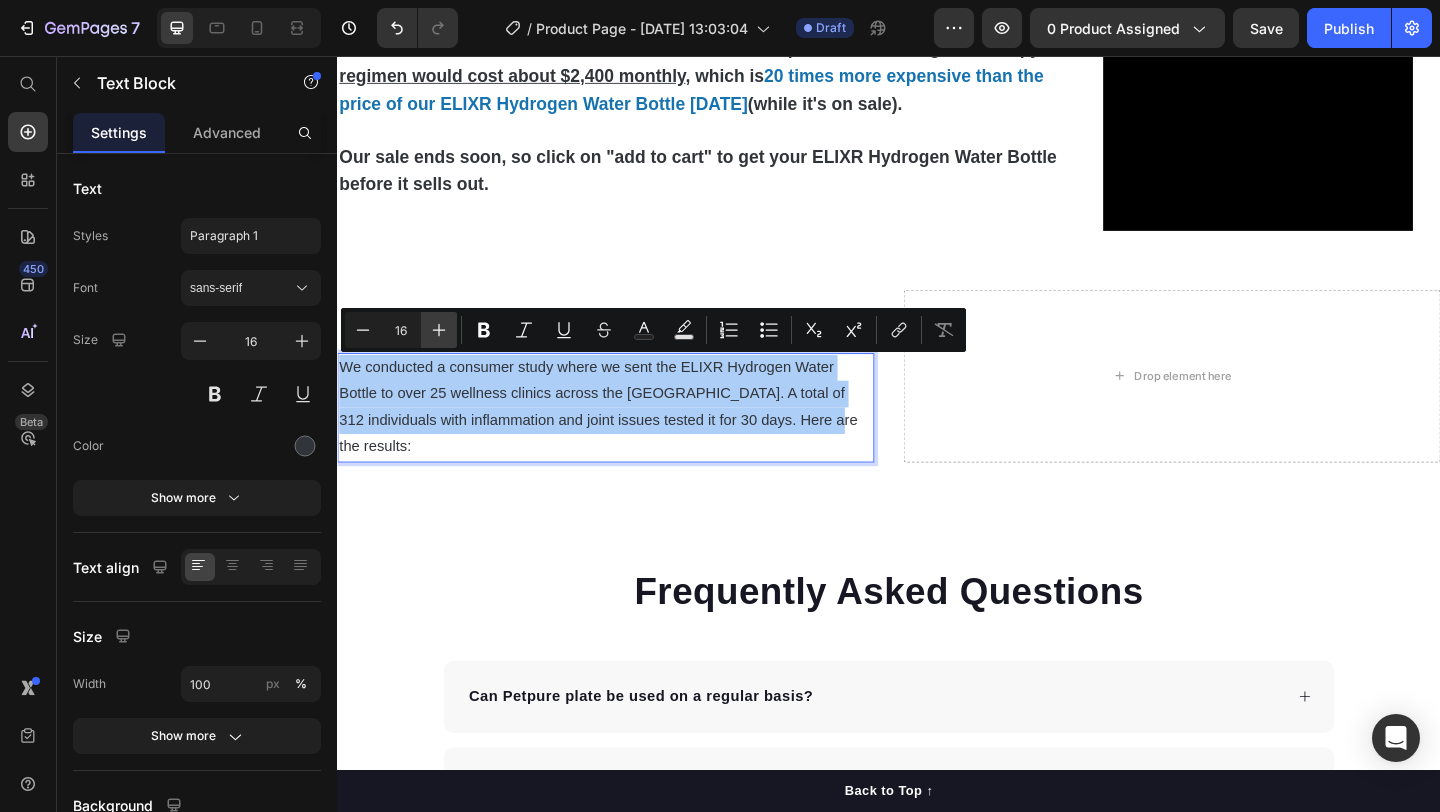 click 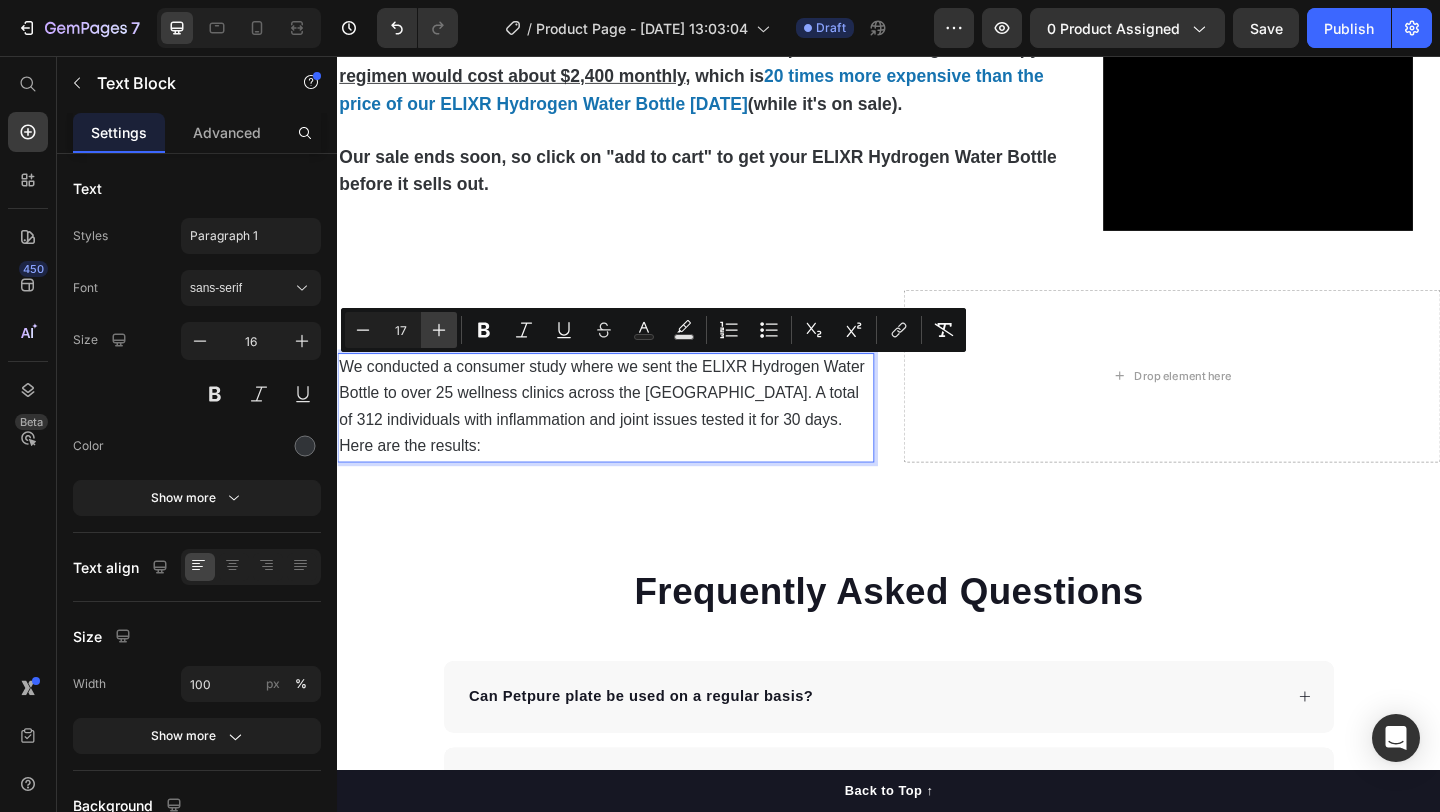 click 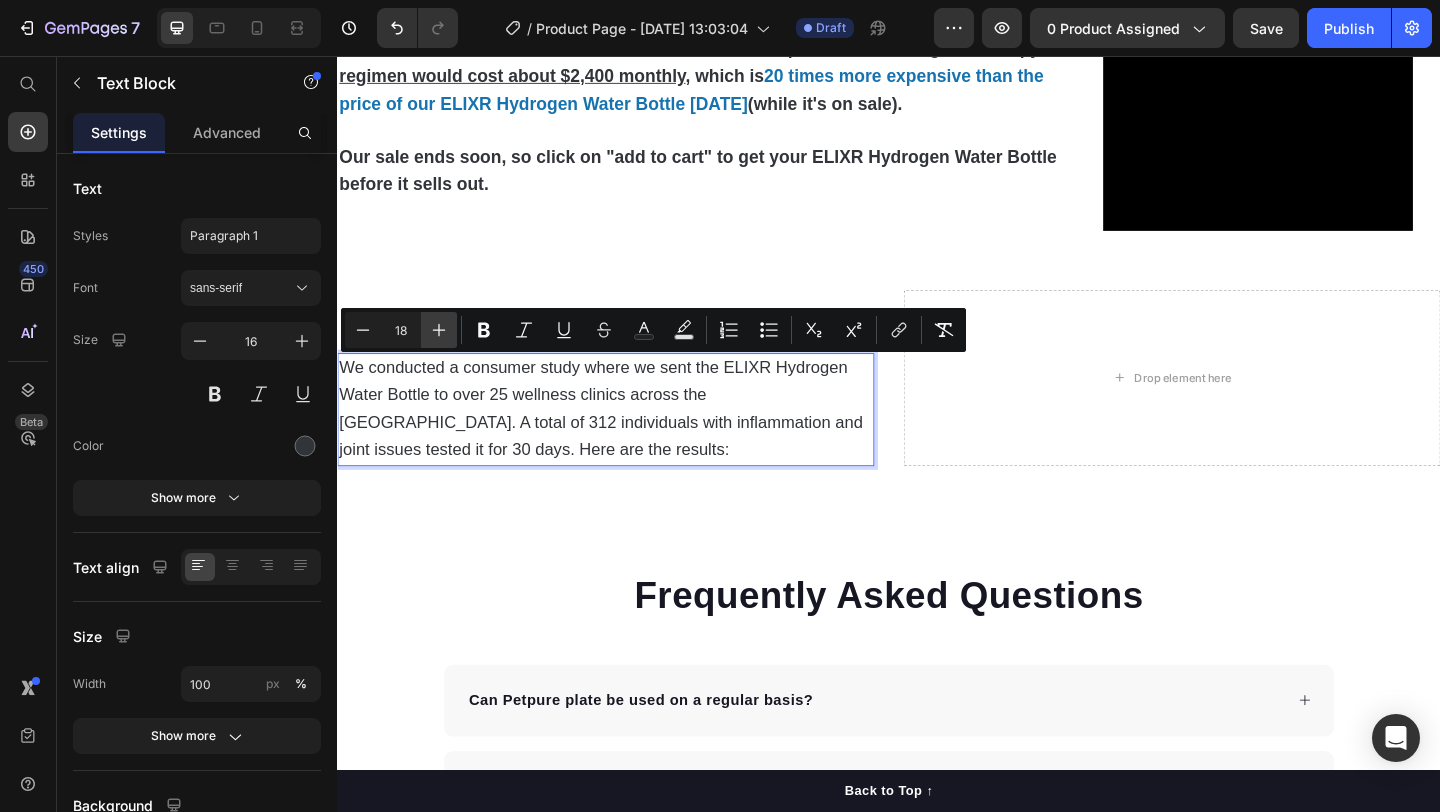 click 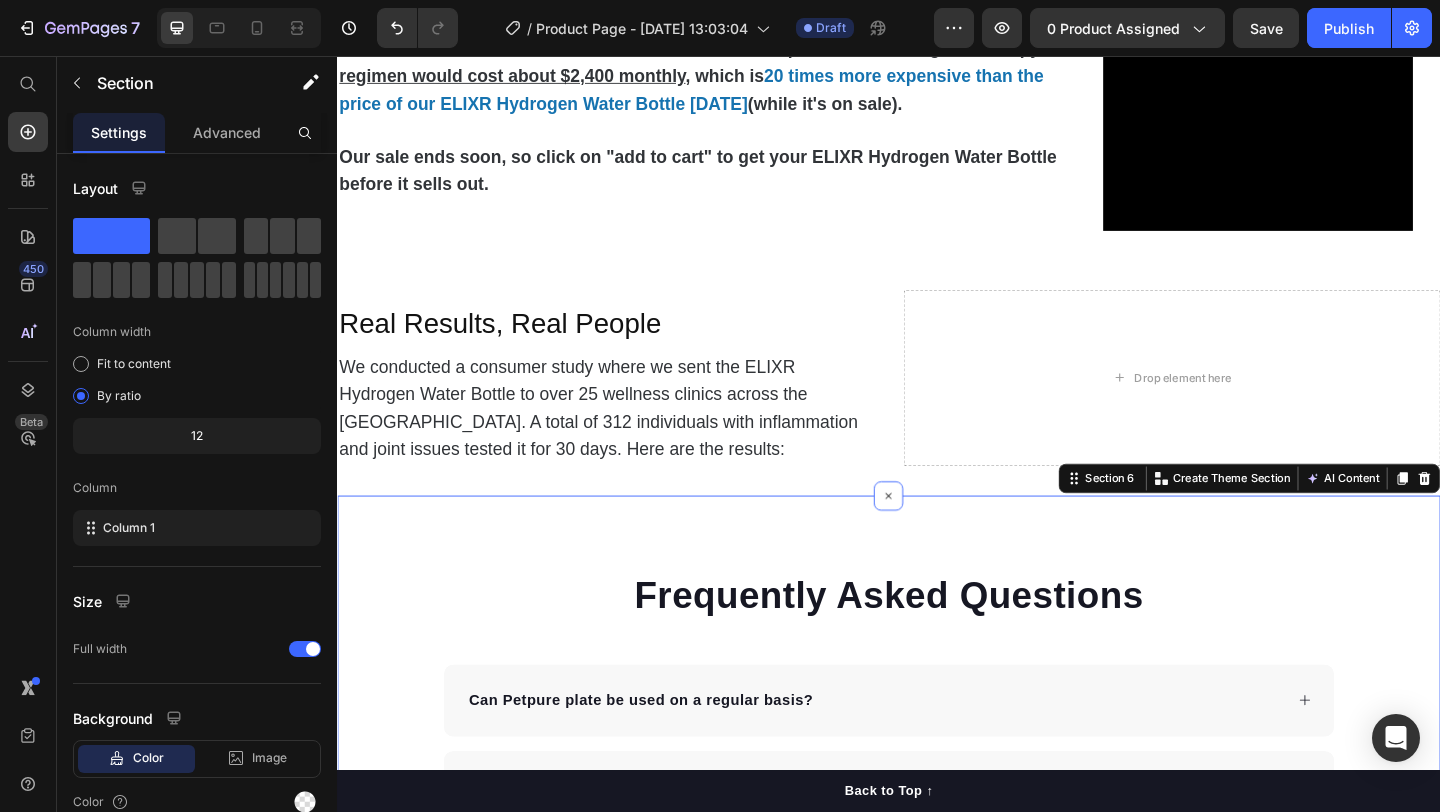 click on "Frequently Asked Questions Heading
Can Petpure plate be used on a regular basis?
Can Petpure plate be given to pregnant & nursing dogs?
Will my dog like the taste? Made from all-natural ingredients, this flavouring is allergen-free, contains no artificial nasties and is 100% safe for canine consumption. Your dog will love the chicken and bacon flavour, too! Text block
How long will it take to see results?
How does the money back guarantee work?
Any further questions? Accordion Row Section 6   You can create reusable sections Create Theme Section AI Content Write with GemAI What would you like to describe here? Tone and Voice Persuasive Product ELIXR™ HYDROGEN WATER BOTTLE Show more Generate" at bounding box center [937, 978] 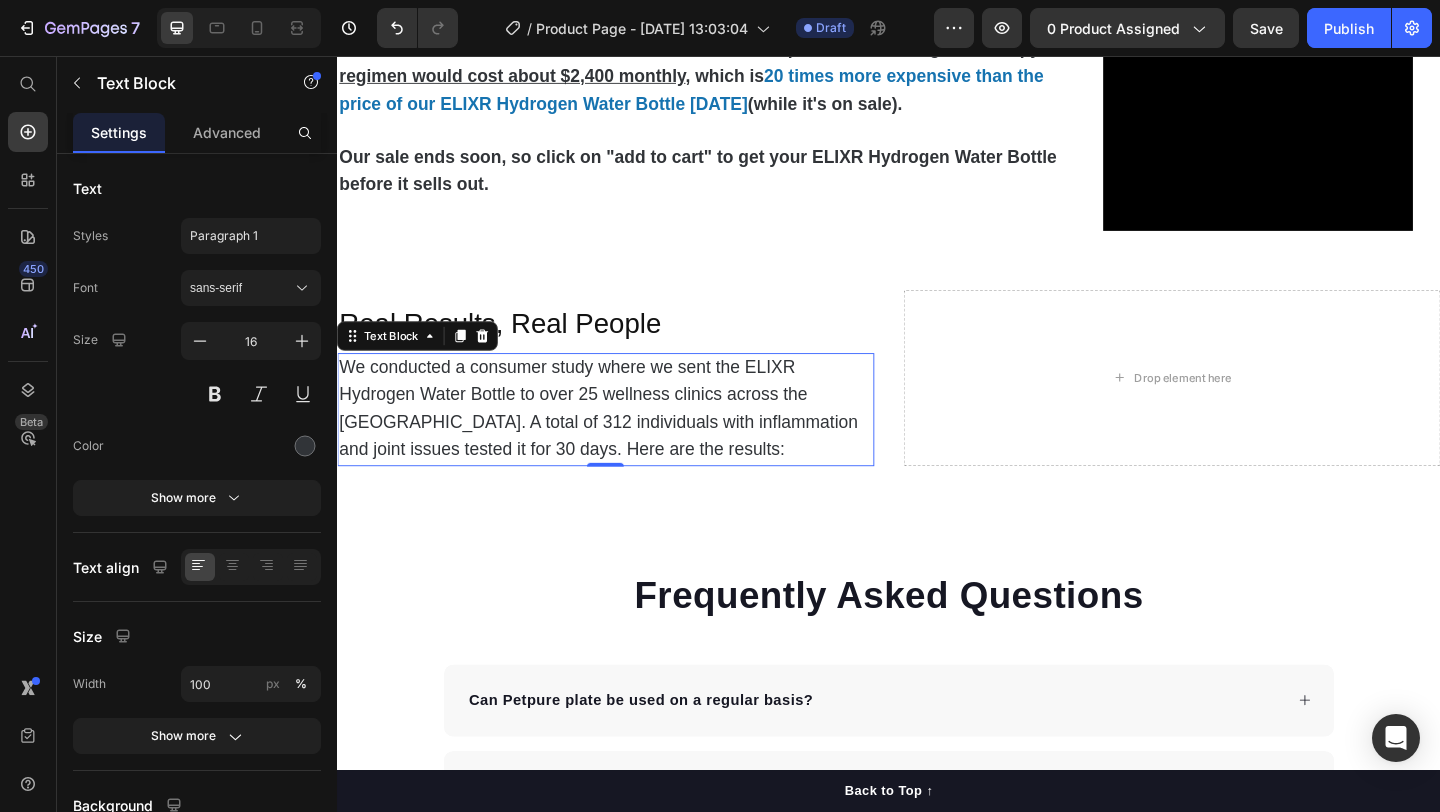 click on "Frequently Asked Questions Heading
Can Petpure plate be used on a regular basis?
Can Petpure plate be given to pregnant & nursing dogs?
Will my dog like the taste? Made from all-natural ingredients, this flavouring is allergen-free, contains no artificial nasties and is 100% safe for canine consumption. Your dog will love the chicken and bacon flavour, too! Text block
How long will it take to see results?
How does the money back guarantee work?
Any further questions? Accordion Row Section 6" at bounding box center [937, 978] 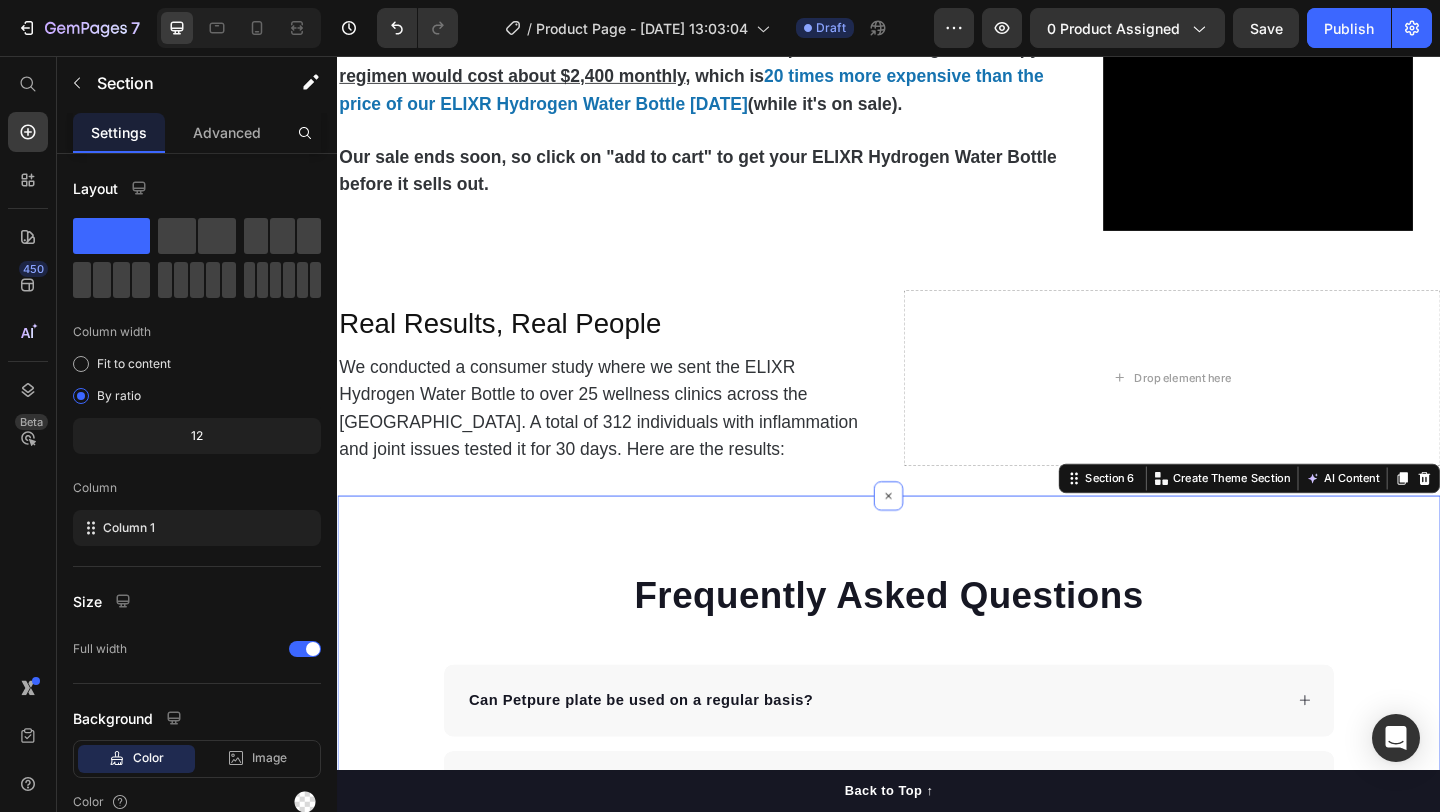 click on "We conducted a consumer study where we sent the ELIXR Hydrogen Water Bottle to over 25 wellness clinics across the US. A total of 312 individuals with inflammation and joint issues tested it for 30 days. Here are the results:" at bounding box center [621, 439] 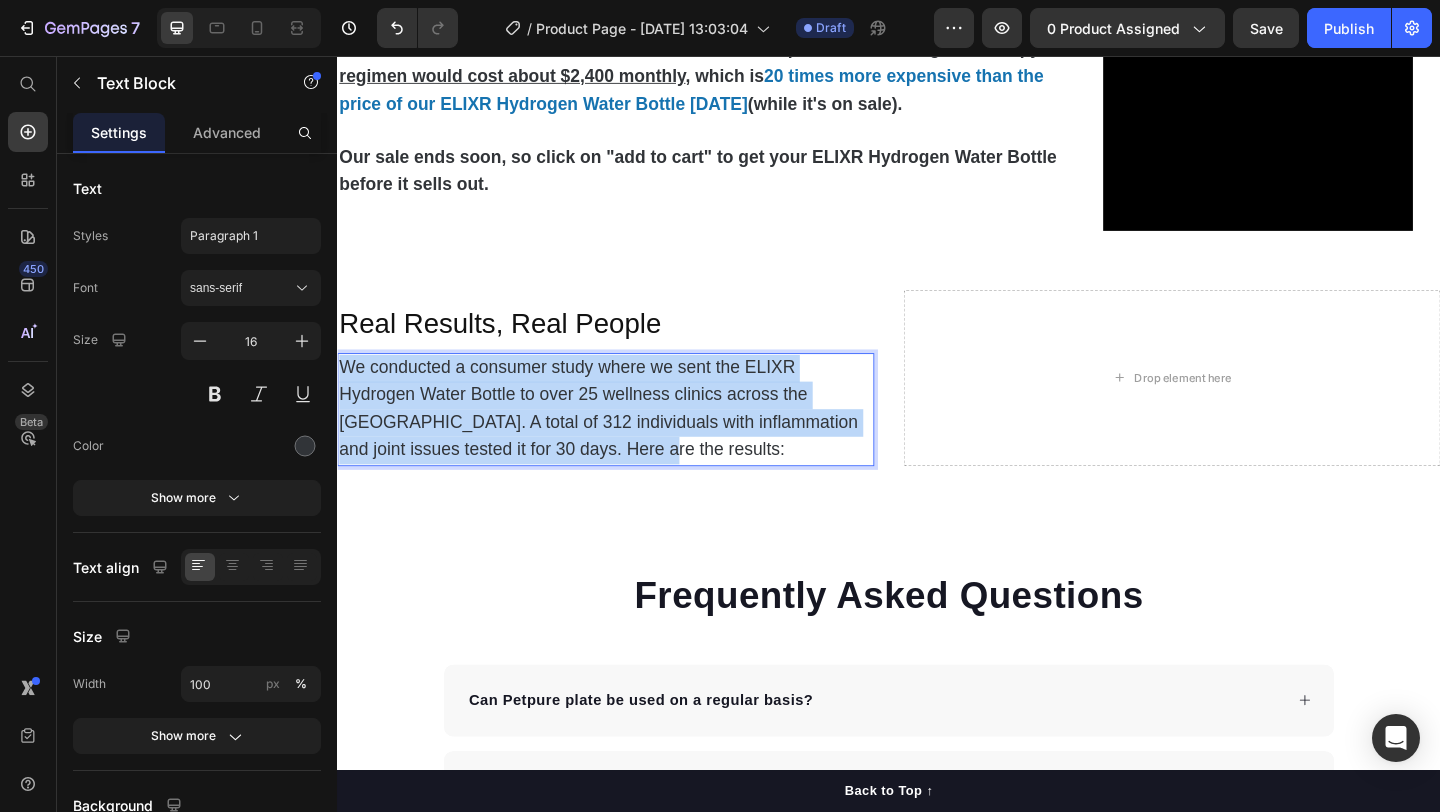 click on "We conducted a consumer study where we sent the ELIXR Hydrogen Water Bottle to over 25 wellness clinics across the US. A total of 312 individuals with inflammation and joint issues tested it for 30 days. Here are the results:" at bounding box center [621, 439] 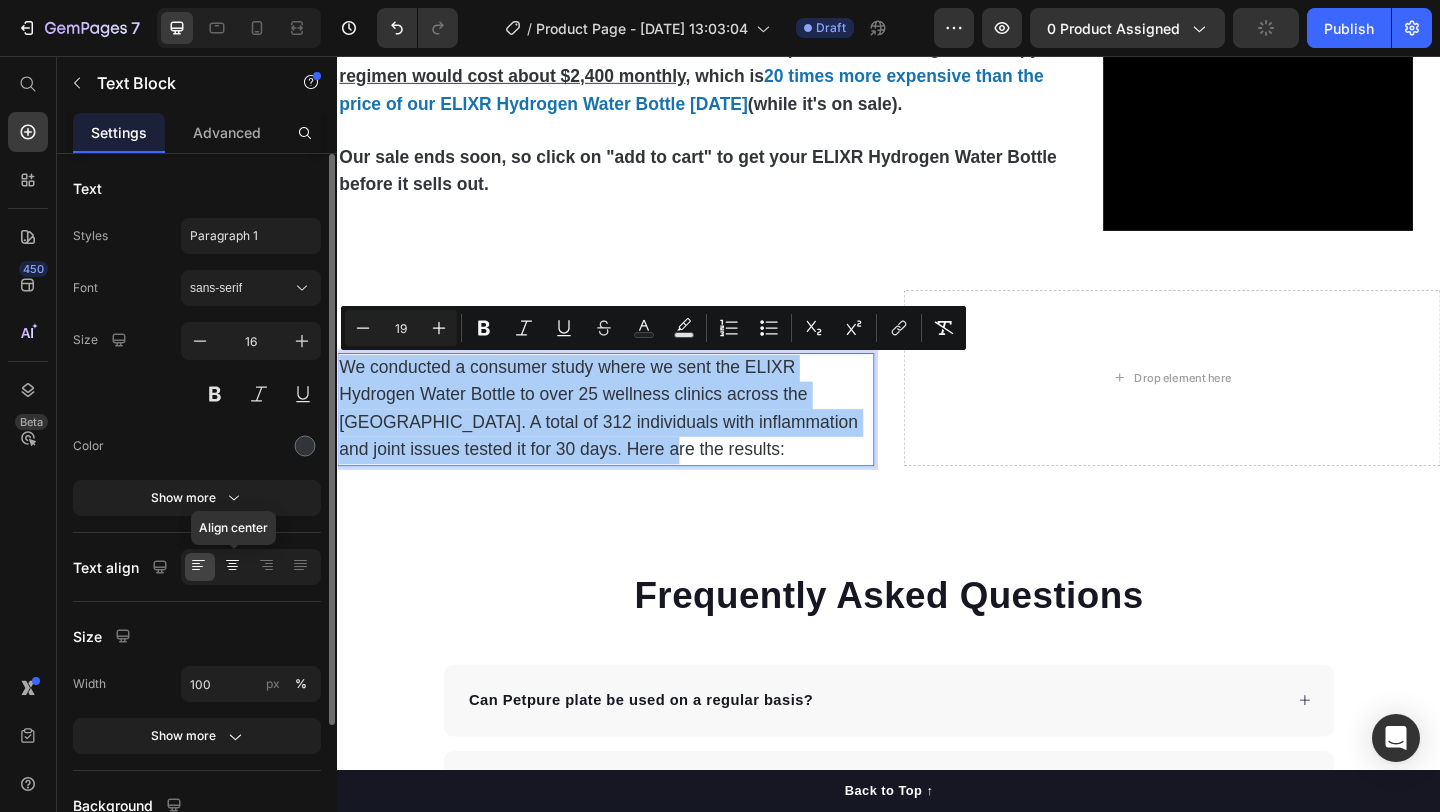 click 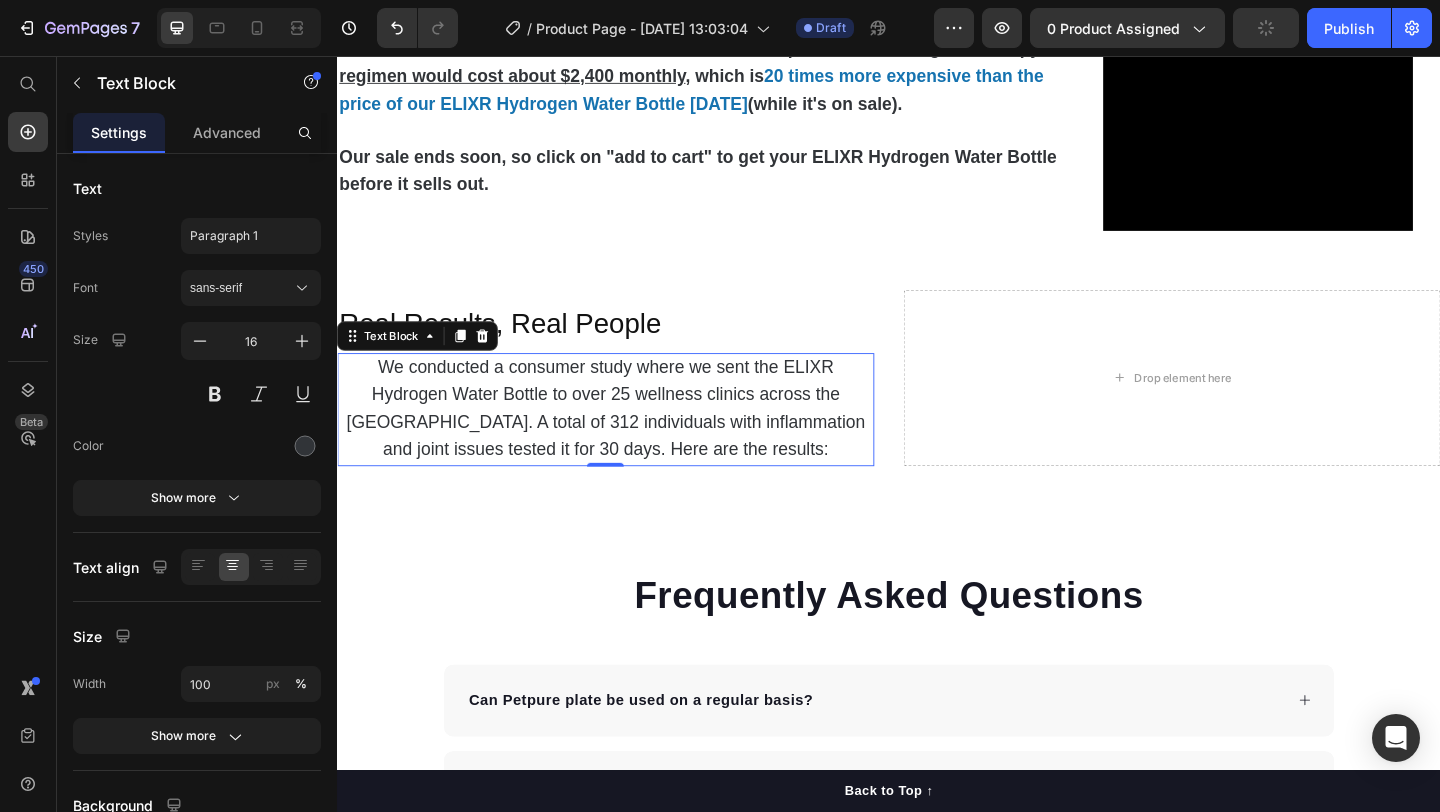 click on "Frequently Asked Questions Heading
Can Petpure plate be used on a regular basis?
Can Petpure plate be given to pregnant & nursing dogs?
Will my dog like the taste? Made from all-natural ingredients, this flavouring is allergen-free, contains no artificial nasties and is 100% safe for canine consumption. Your dog will love the chicken and bacon flavour, too! Text block
How long will it take to see results?
How does the money back guarantee work?
Any further questions? Accordion Row Section 6" at bounding box center (937, 978) 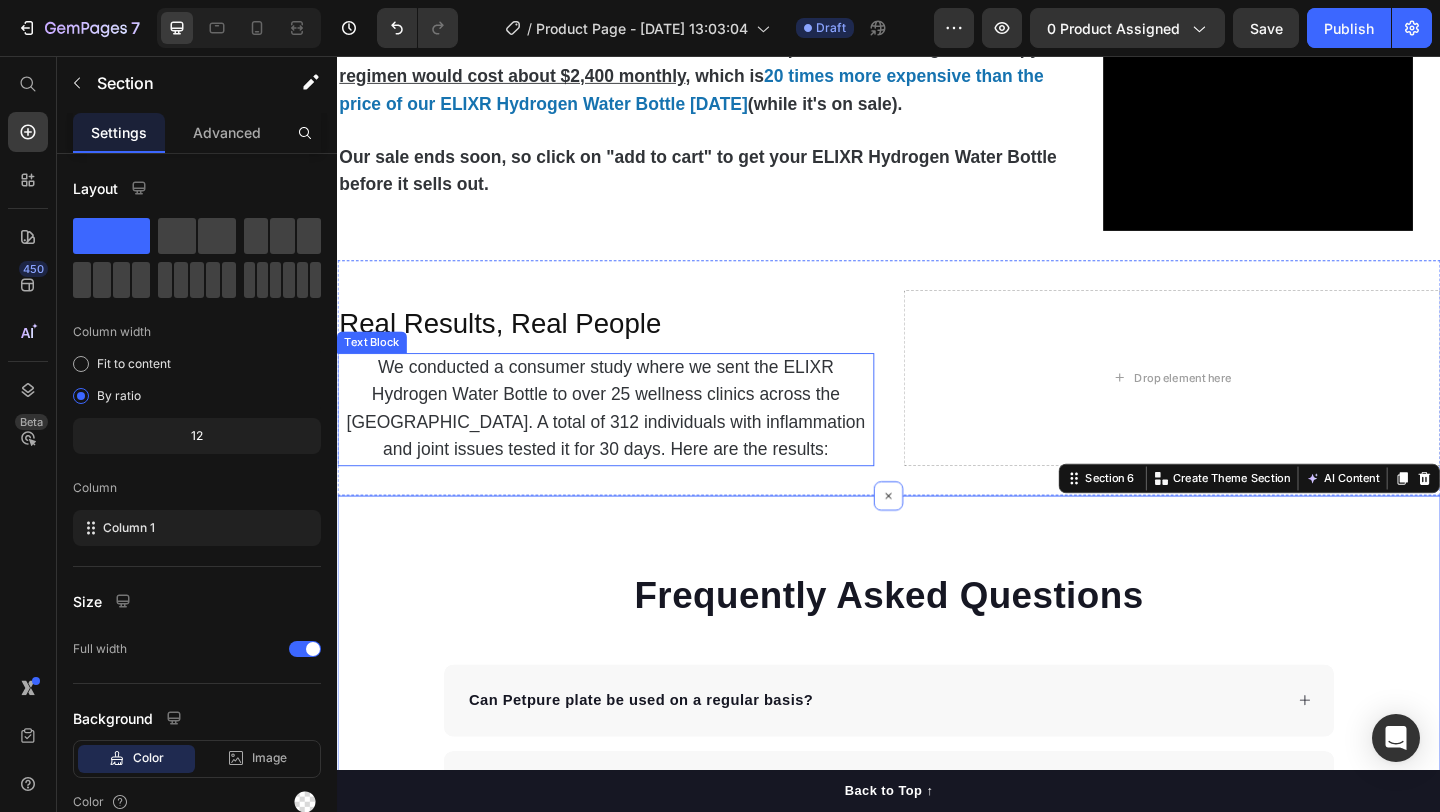 click on "Real Results, Real People" at bounding box center [514, 346] 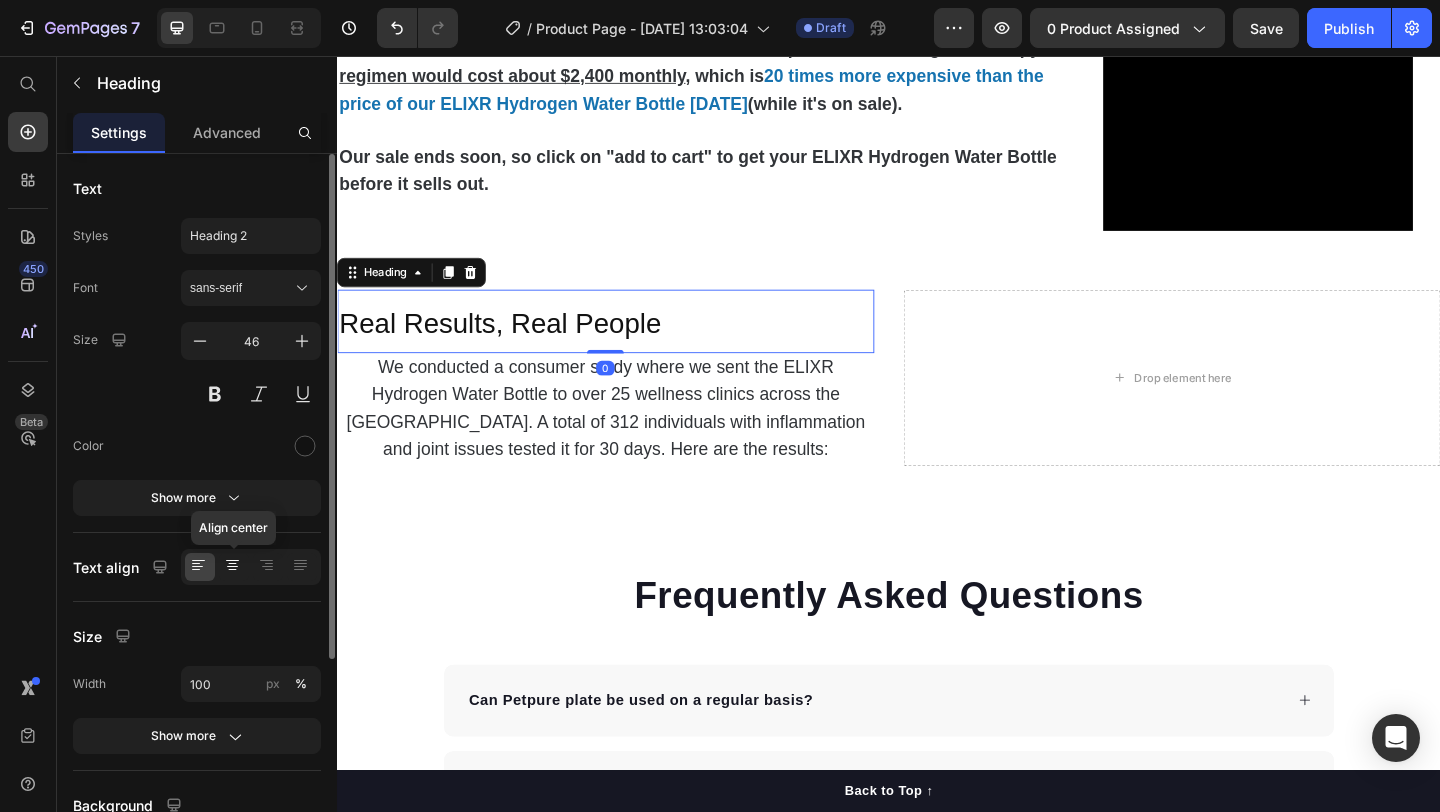 click 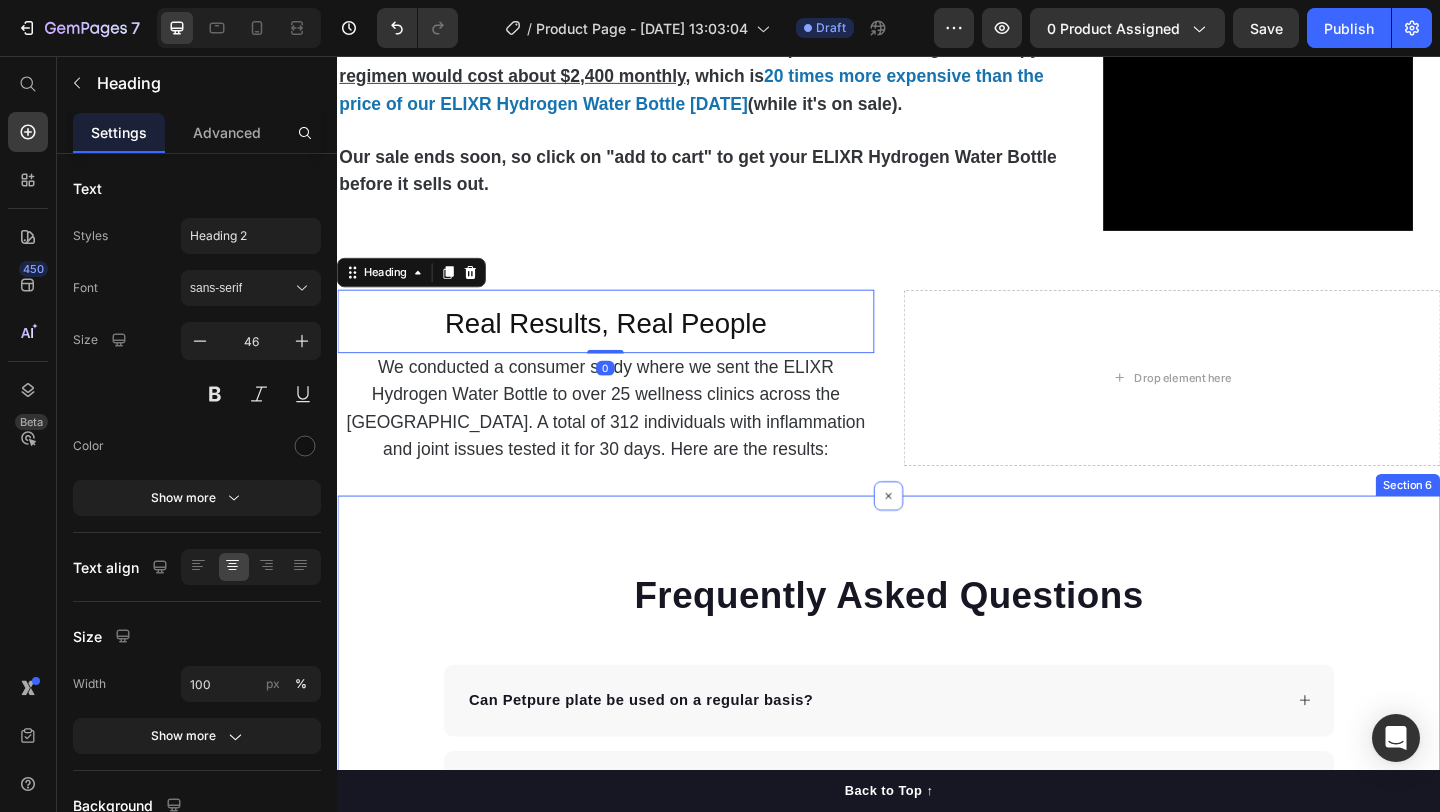 click on "Frequently Asked Questions Heading
Can Petpure plate be used on a regular basis?
Can Petpure plate be given to pregnant & nursing dogs?
Will my dog like the taste? Made from all-natural ingredients, this flavouring is allergen-free, contains no artificial nasties and is 100% safe for canine consumption. Your dog will love the chicken and bacon flavour, too! Text block
How long will it take to see results?
How does the money back guarantee work?
Any further questions? Accordion Row Section 6" at bounding box center (937, 978) 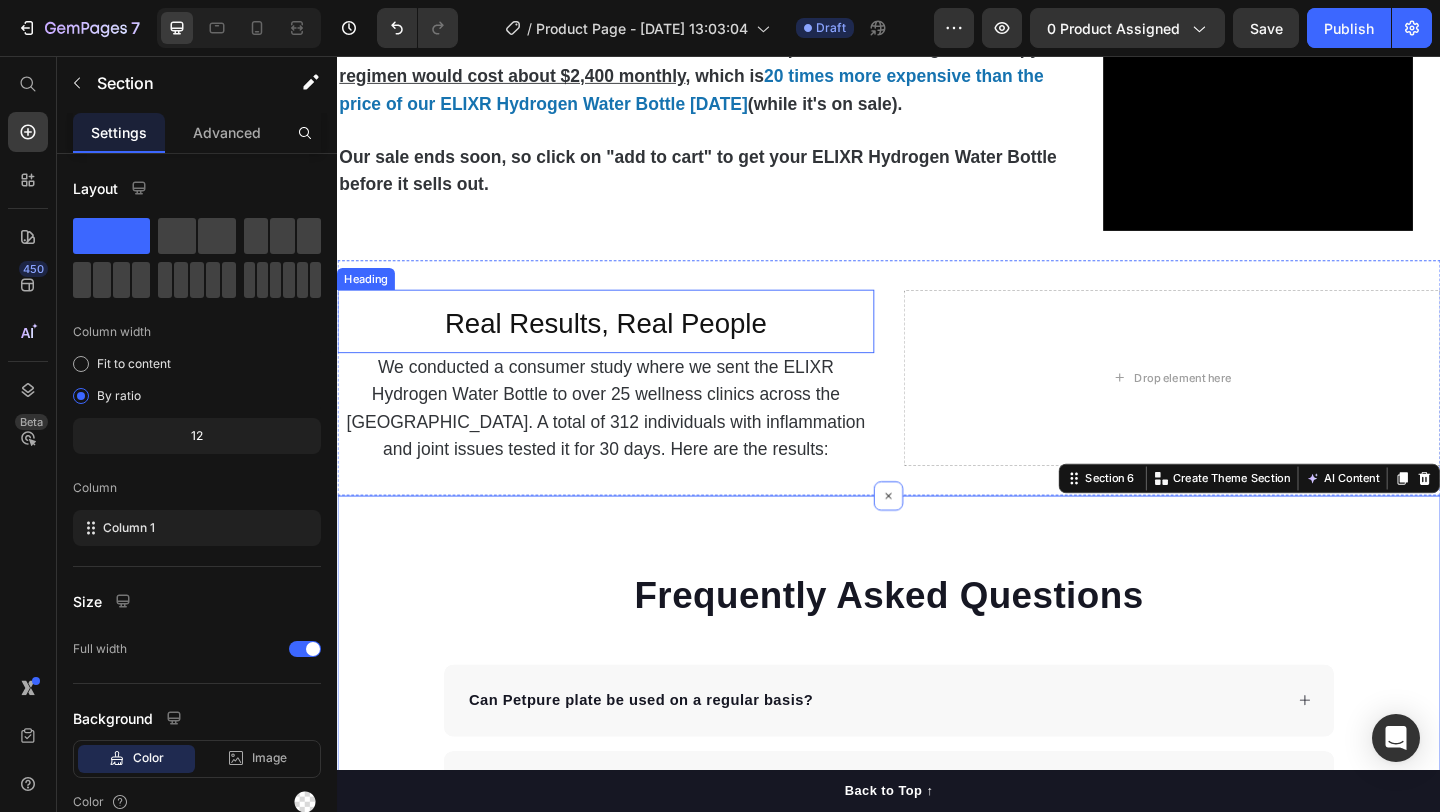 click on "Real Results, Real People" at bounding box center (629, 346) 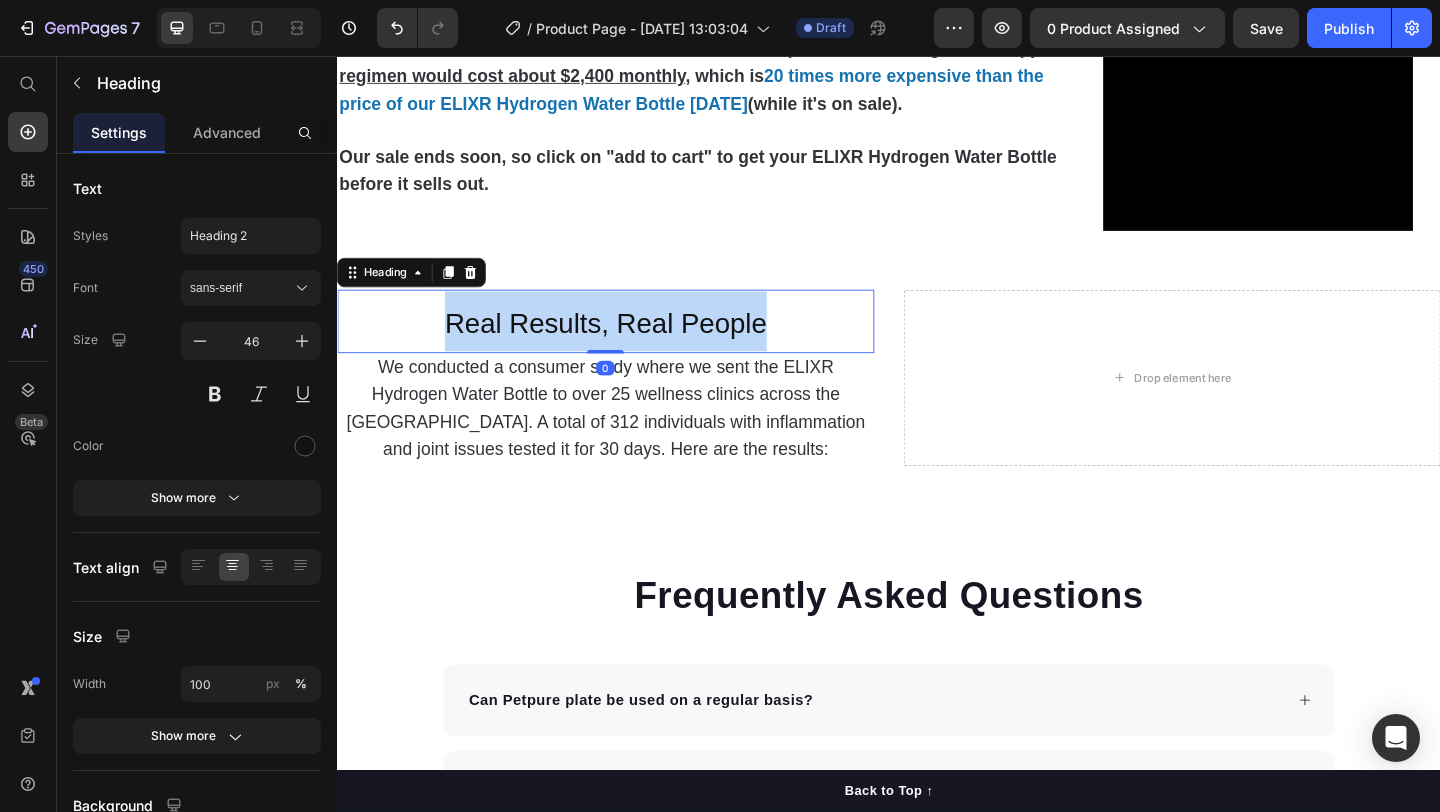 click on "Real Results, Real People" at bounding box center (629, 346) 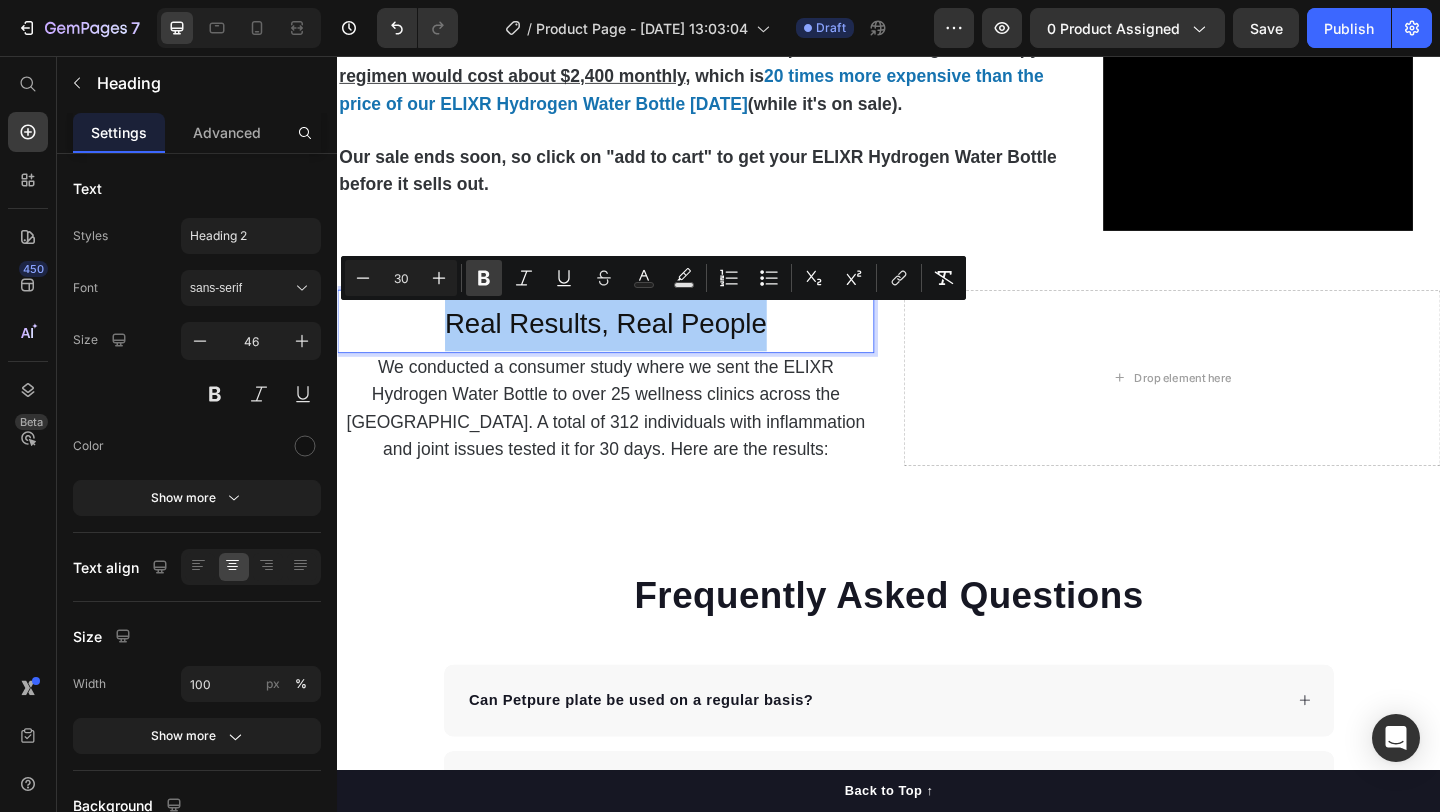 click 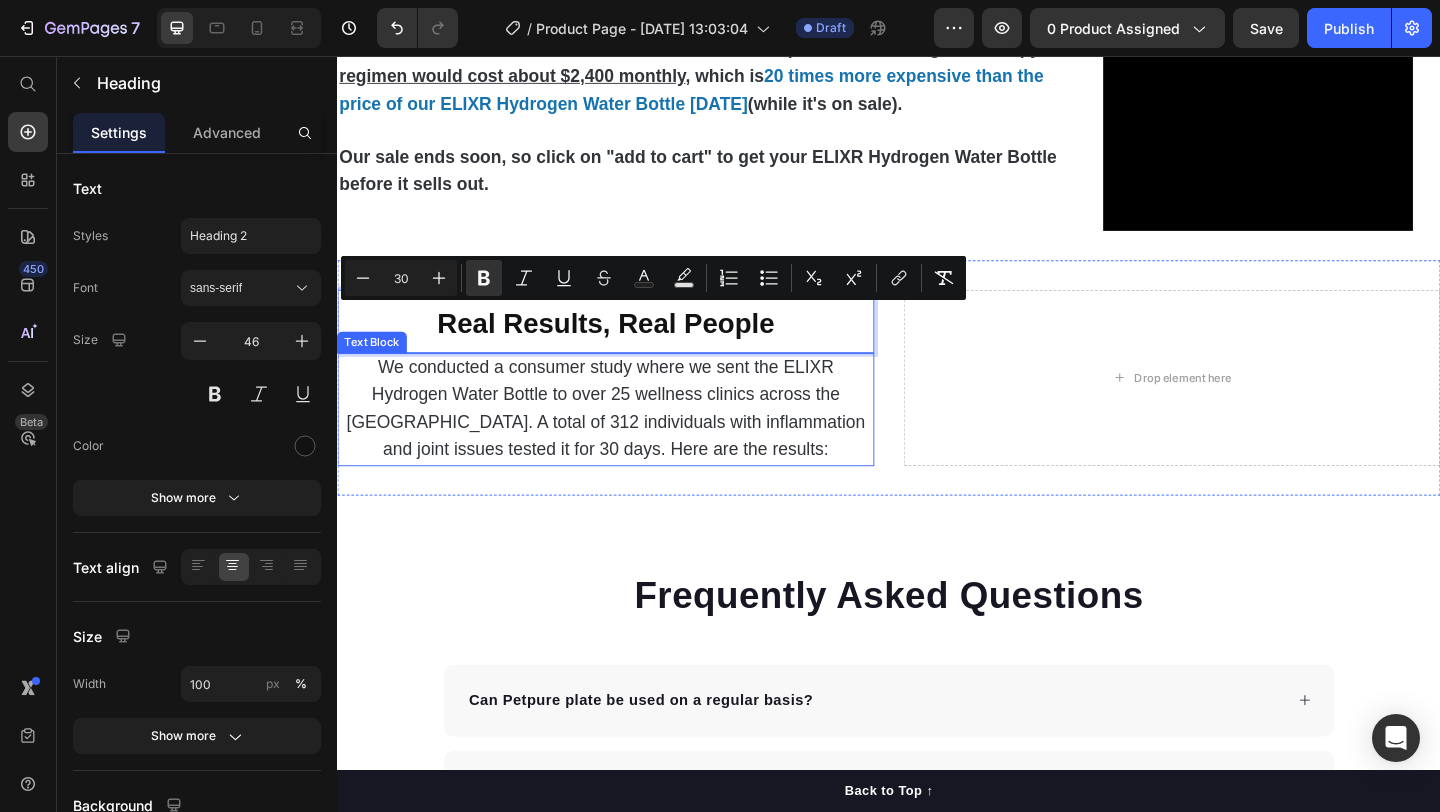 click on "We conducted a consumer study where we sent the ELIXR Hydrogen Water Bottle to over 25 wellness clinics across the US. A total of 312 individuals with inflammation and joint issues tested it for 30 days. Here are the results:" at bounding box center (629, 439) 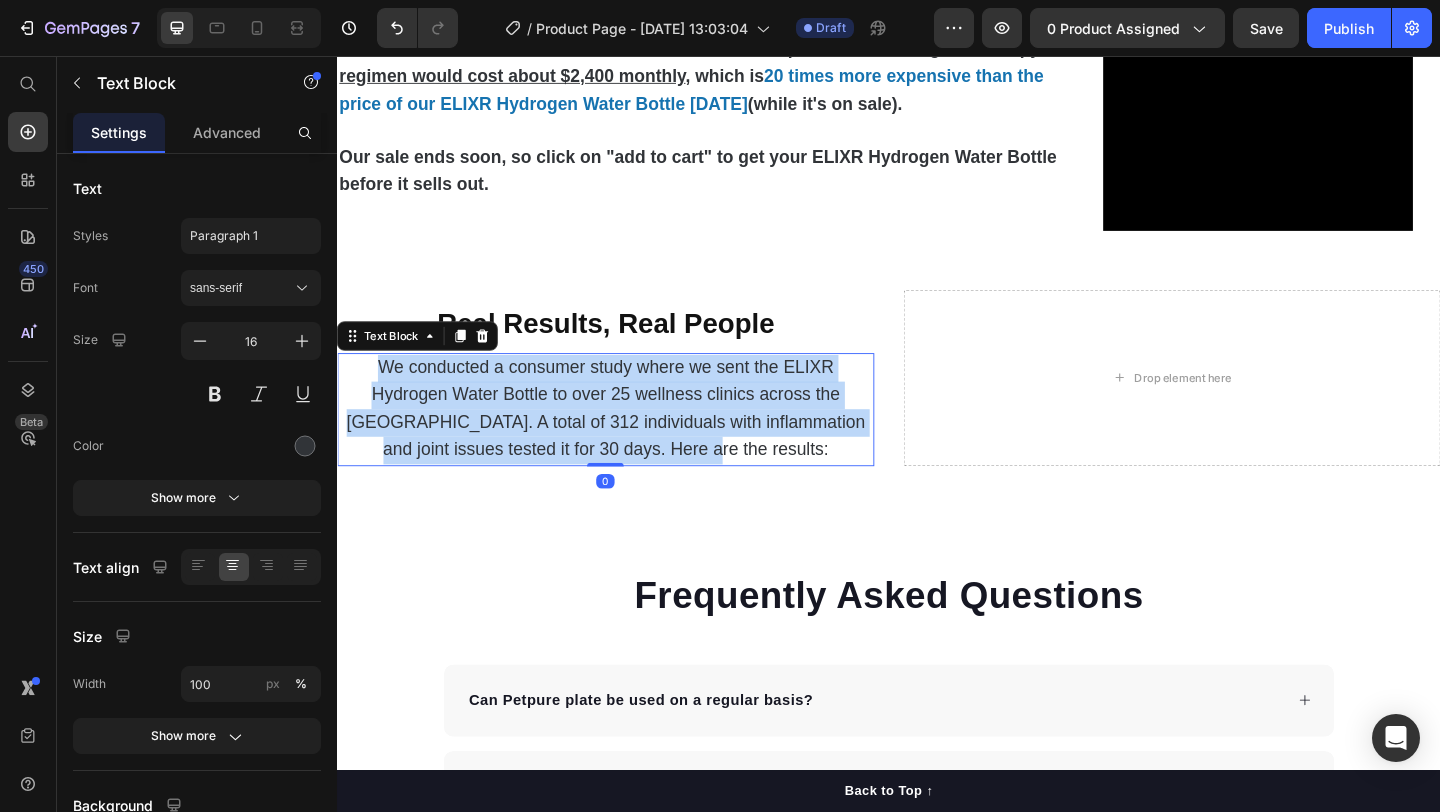 click on "We conducted a consumer study where we sent the ELIXR Hydrogen Water Bottle to over 25 wellness clinics across the US. A total of 312 individuals with inflammation and joint issues tested it for 30 days. Here are the results:" at bounding box center (629, 439) 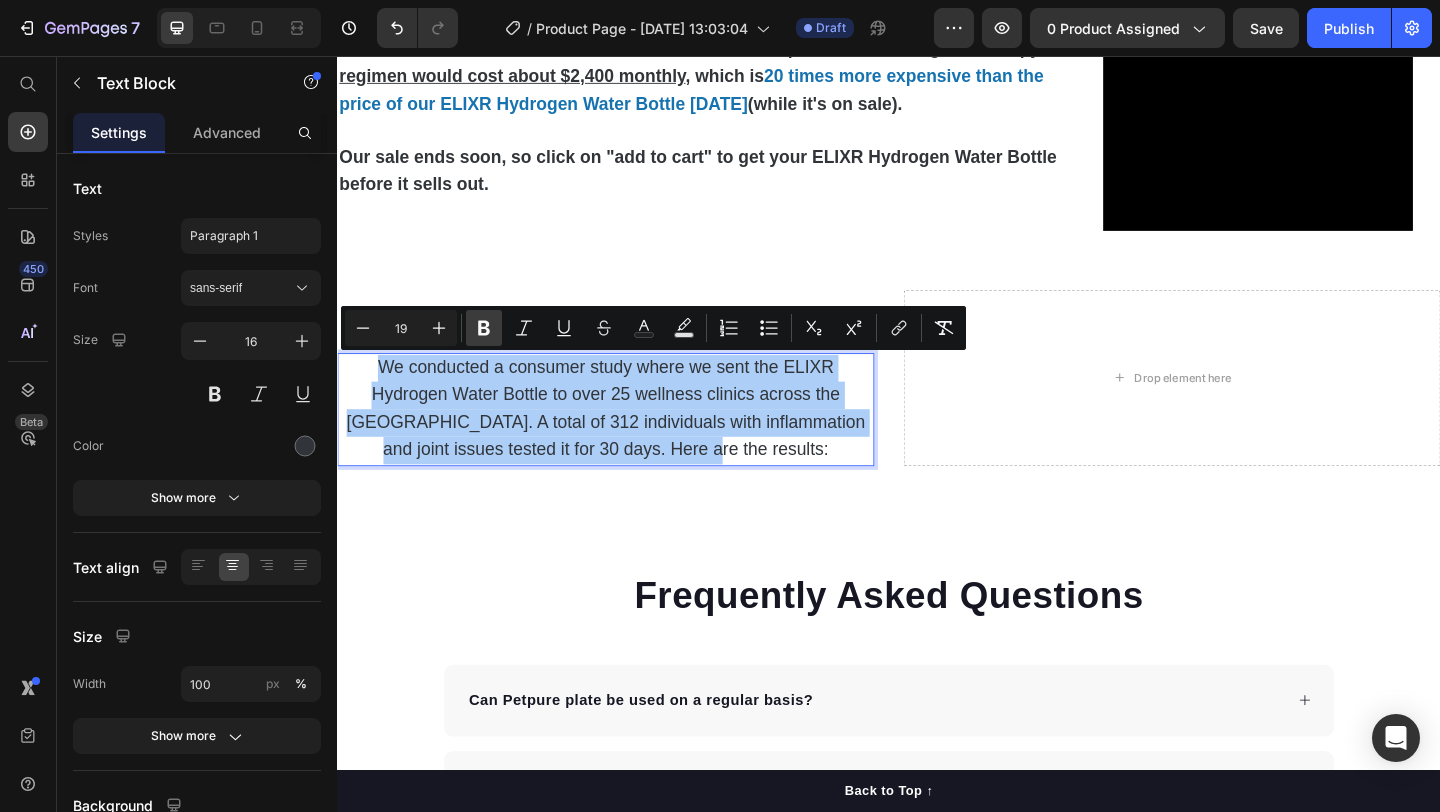 click on "Bold" at bounding box center (484, 328) 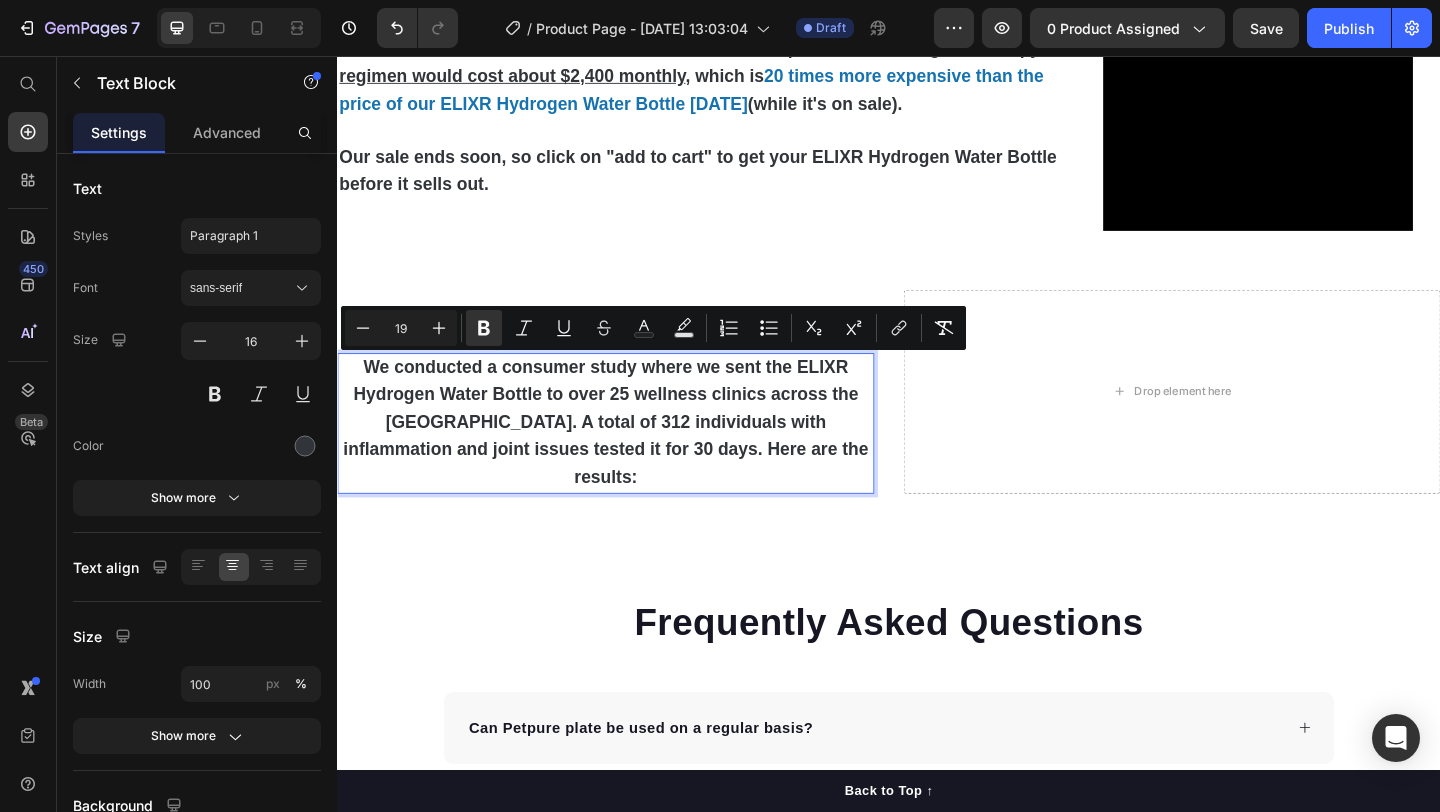 click on "Frequently Asked Questions Heading
Can Petpure plate be used on a regular basis?
Can Petpure plate be given to pregnant & nursing dogs?
Will my dog like the taste? Made from all-natural ingredients, this flavouring is allergen-free, contains no artificial nasties and is 100% safe for canine consumption. Your dog will love the chicken and bacon flavour, too! Text block
How long will it take to see results?
How does the money back guarantee work?
Any further questions? Accordion Row Section 6" at bounding box center [937, 1008] 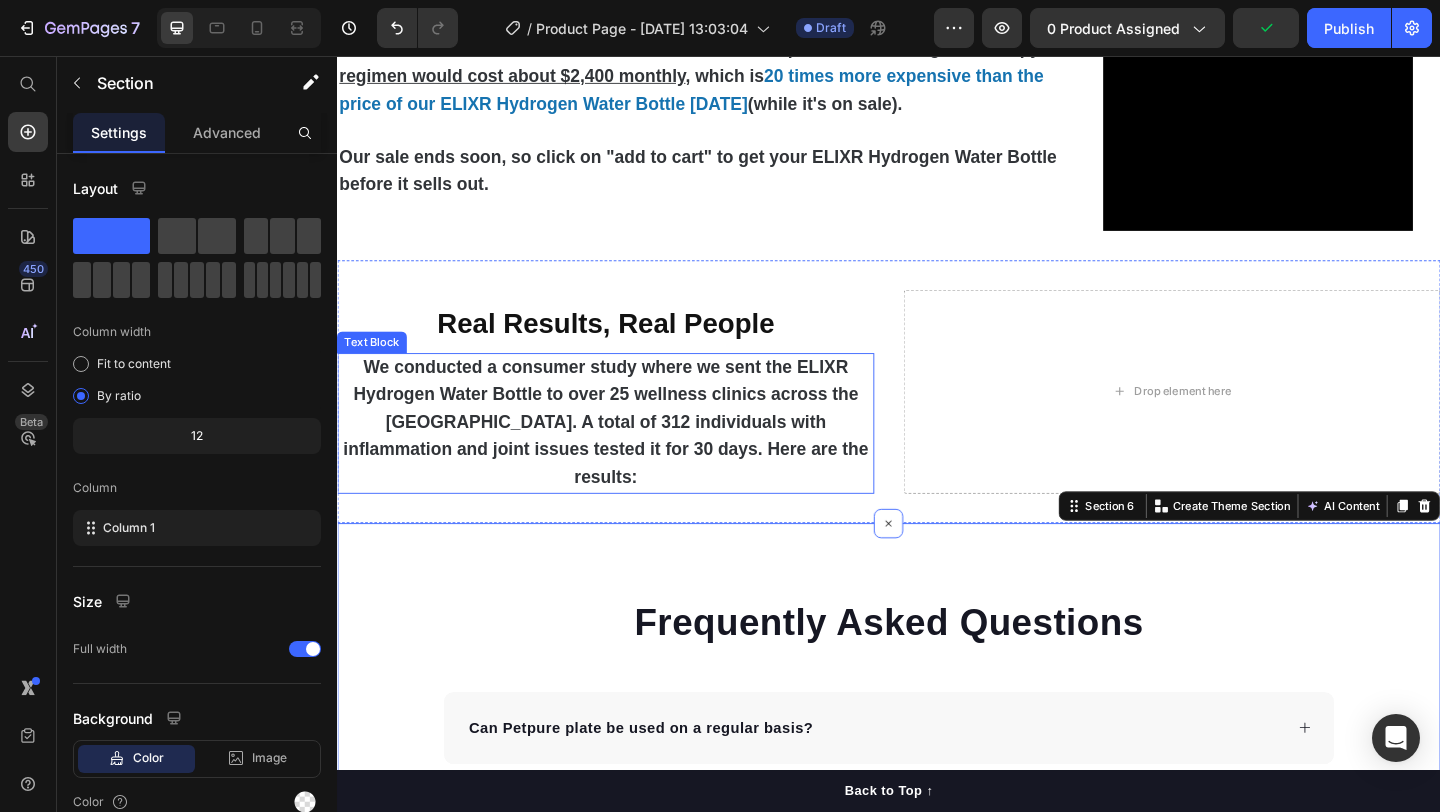 click on "We conducted a consumer study where we sent the ELIXR Hydrogen Water Bottle to over 25 wellness clinics across the US. A total of 312 individuals with inflammation and joint issues tested it for 30 days. Here are the results:" at bounding box center (628, 454) 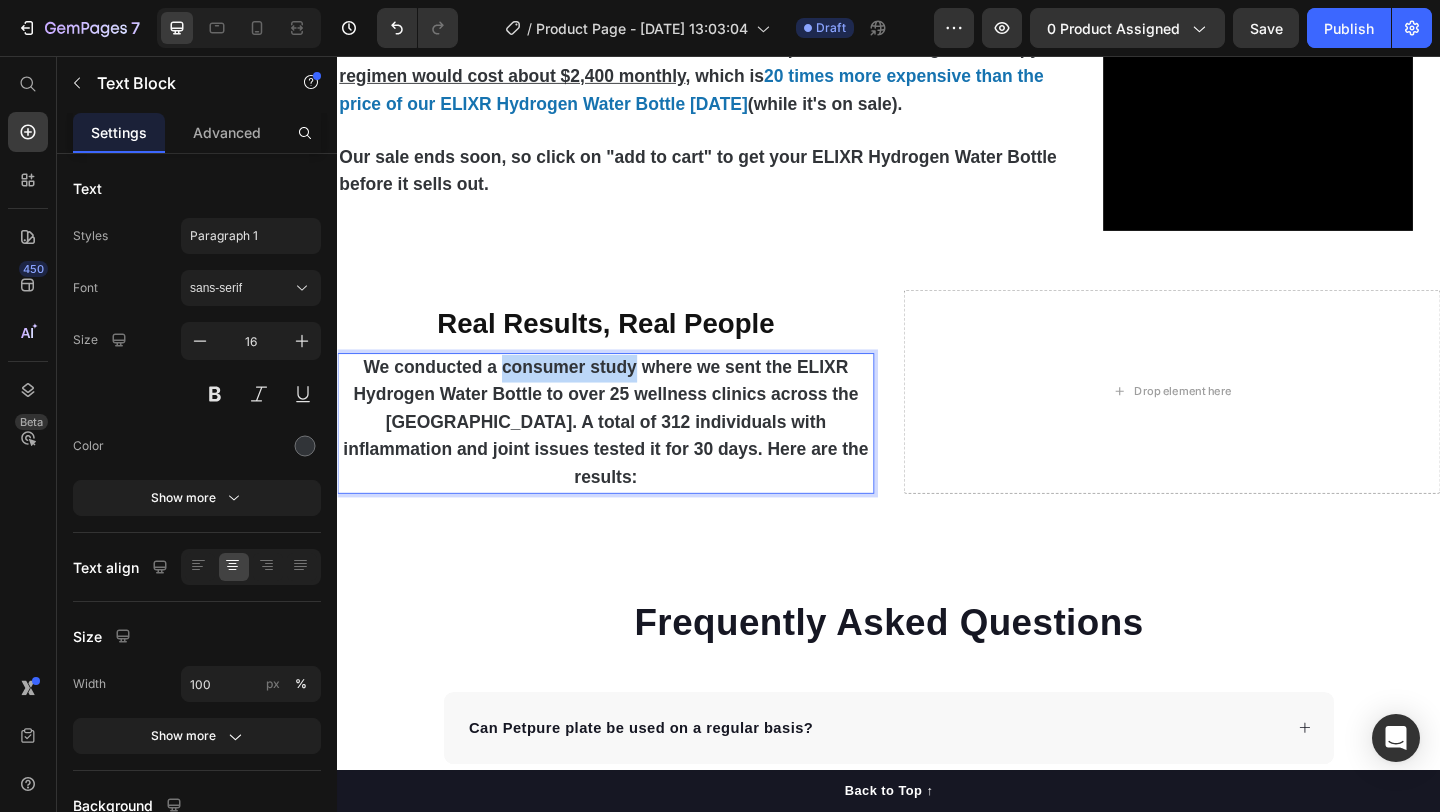 drag, startPoint x: 516, startPoint y: 397, endPoint x: 660, endPoint y: 396, distance: 144.00348 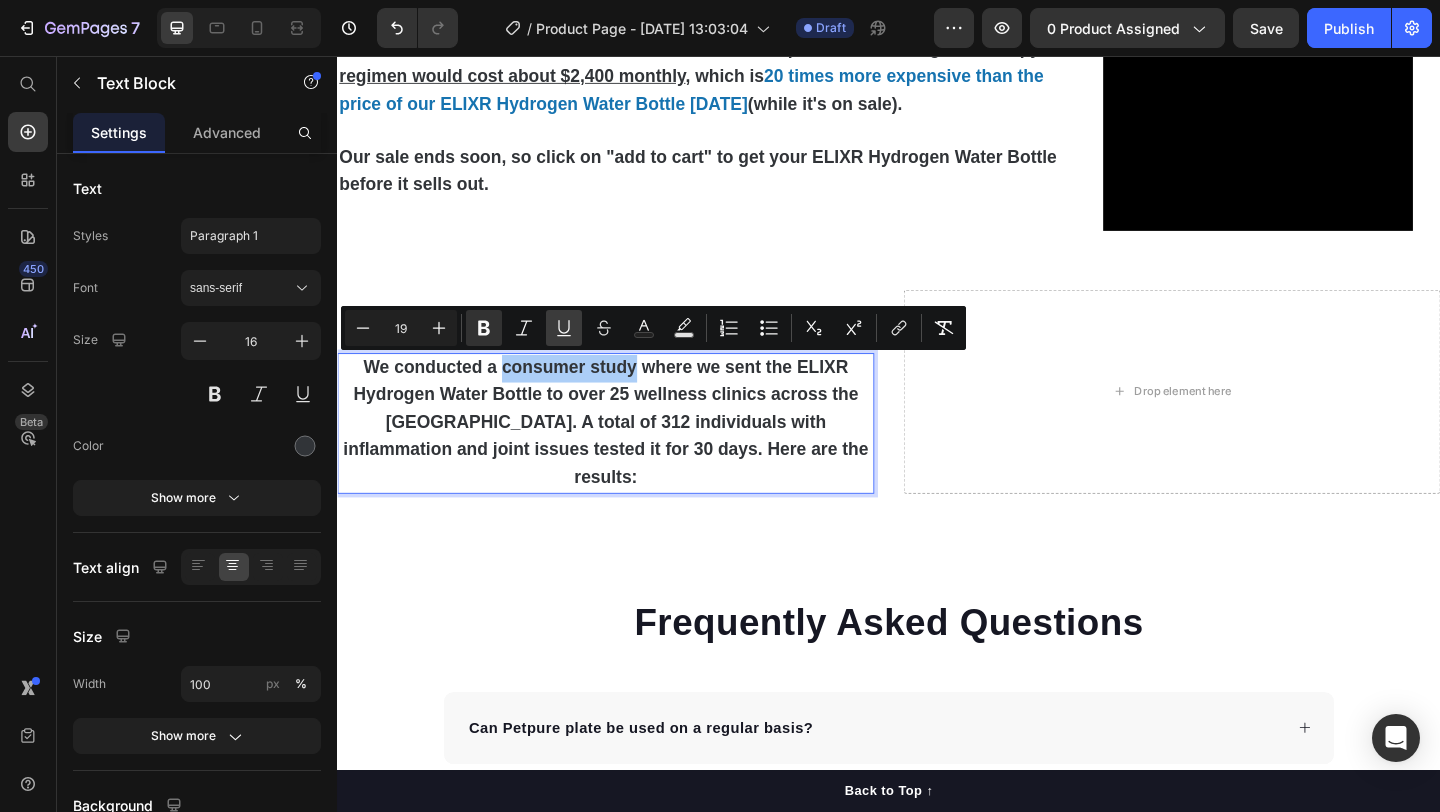 drag, startPoint x: 550, startPoint y: 323, endPoint x: 293, endPoint y: 322, distance: 257.00195 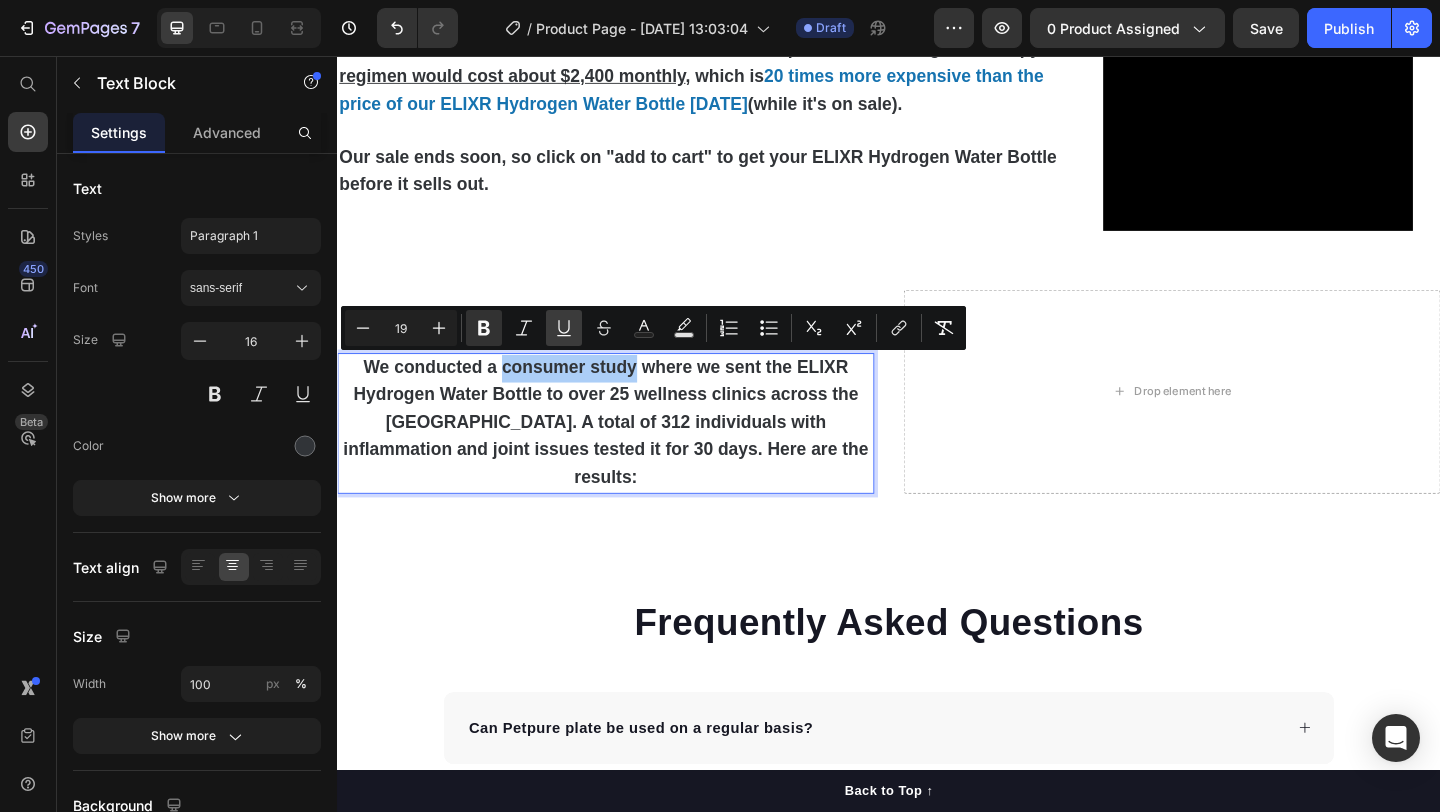 click on "Underline" at bounding box center [564, 328] 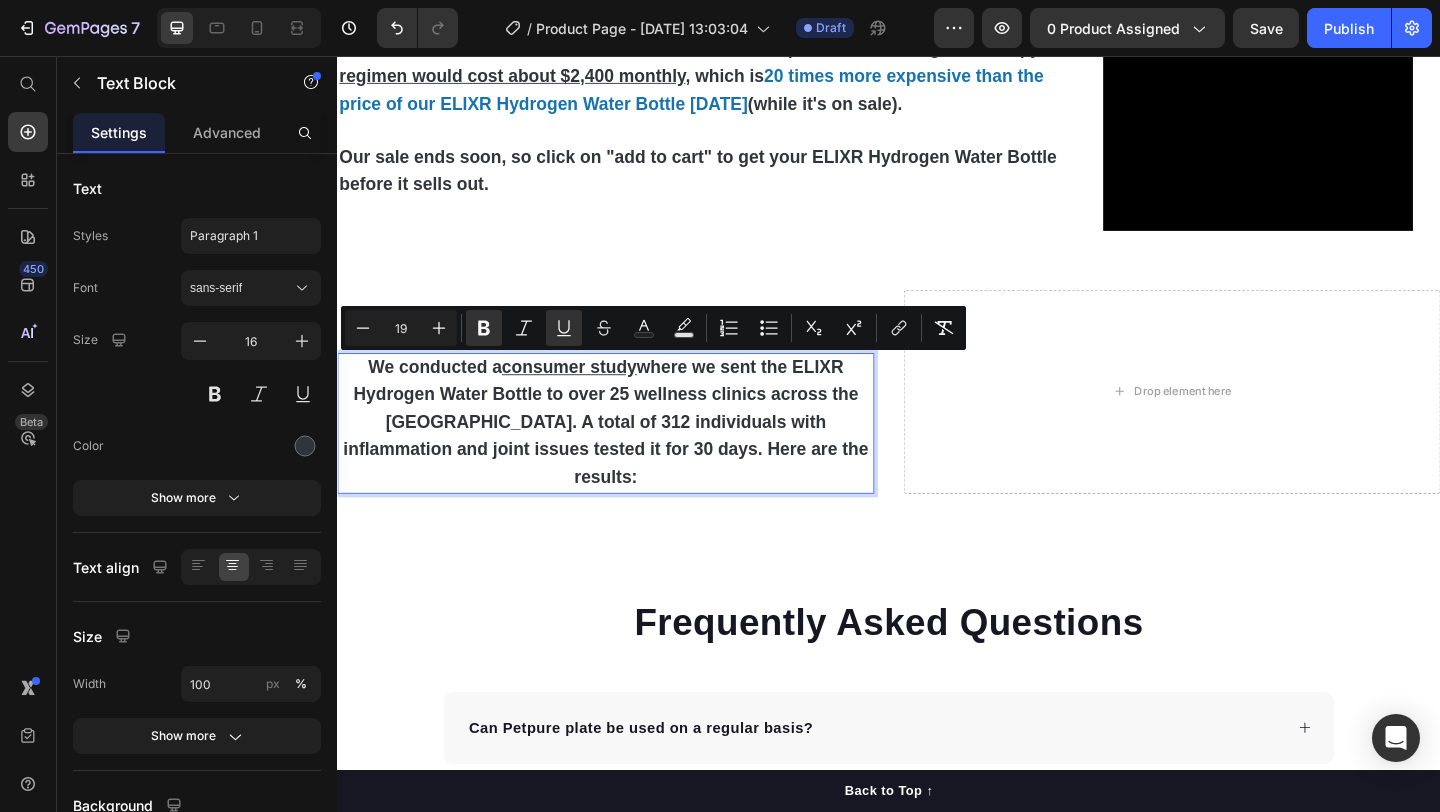 click on "We conducted a  consumer study  where we sent the ELIXR Hydrogen Water Bottle to over 25 wellness clinics across the US. A total of 312 individuals with inflammation and joint issues tested it for 30 days. Here are the results:" at bounding box center [628, 454] 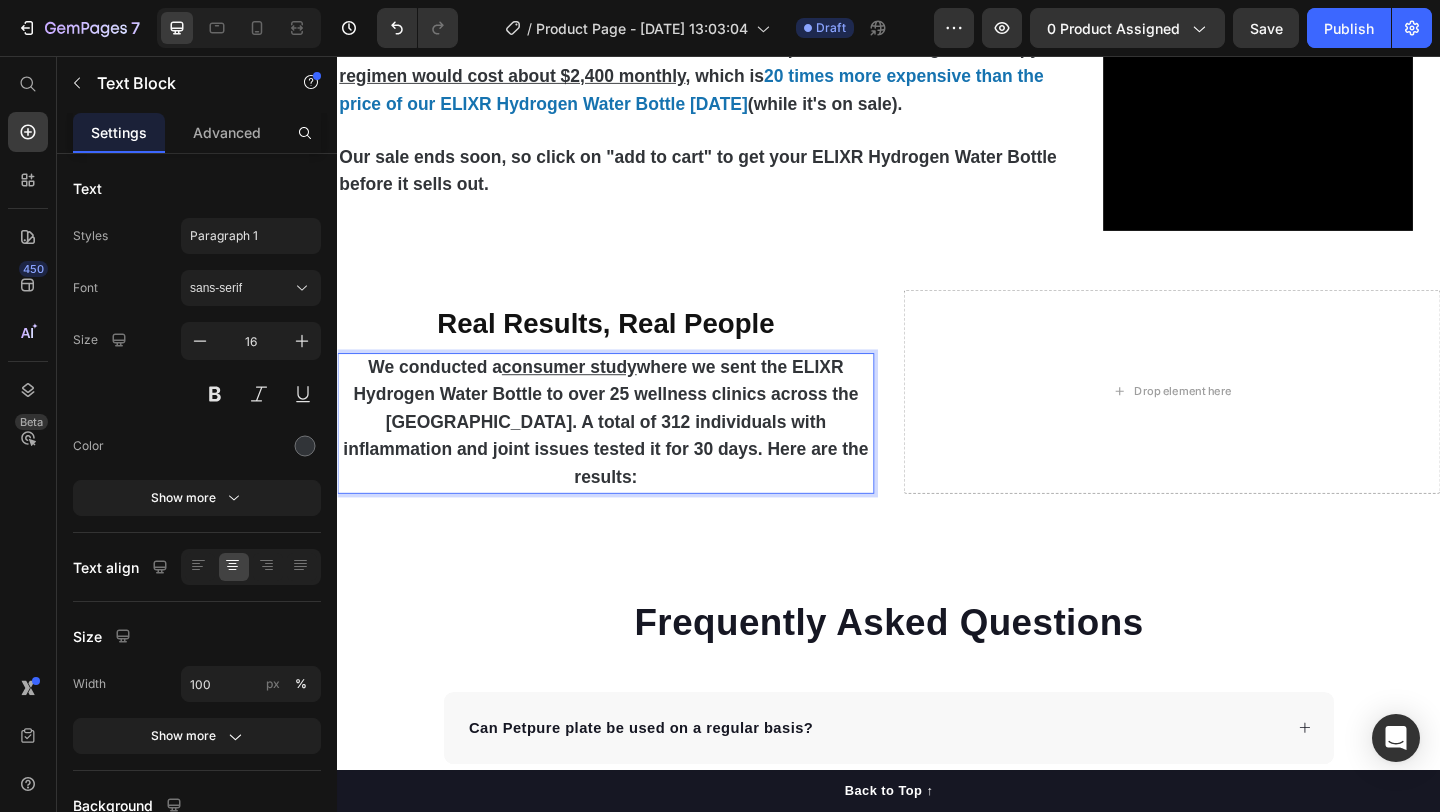 click on "We conducted a  consumer study  where we sent the ELIXR Hydrogen Water Bottle to over 25 wellness clinics across the US. A total of 312 individuals with inflammation and joint issues tested it for 30 days. Here are the results:" at bounding box center (629, 455) 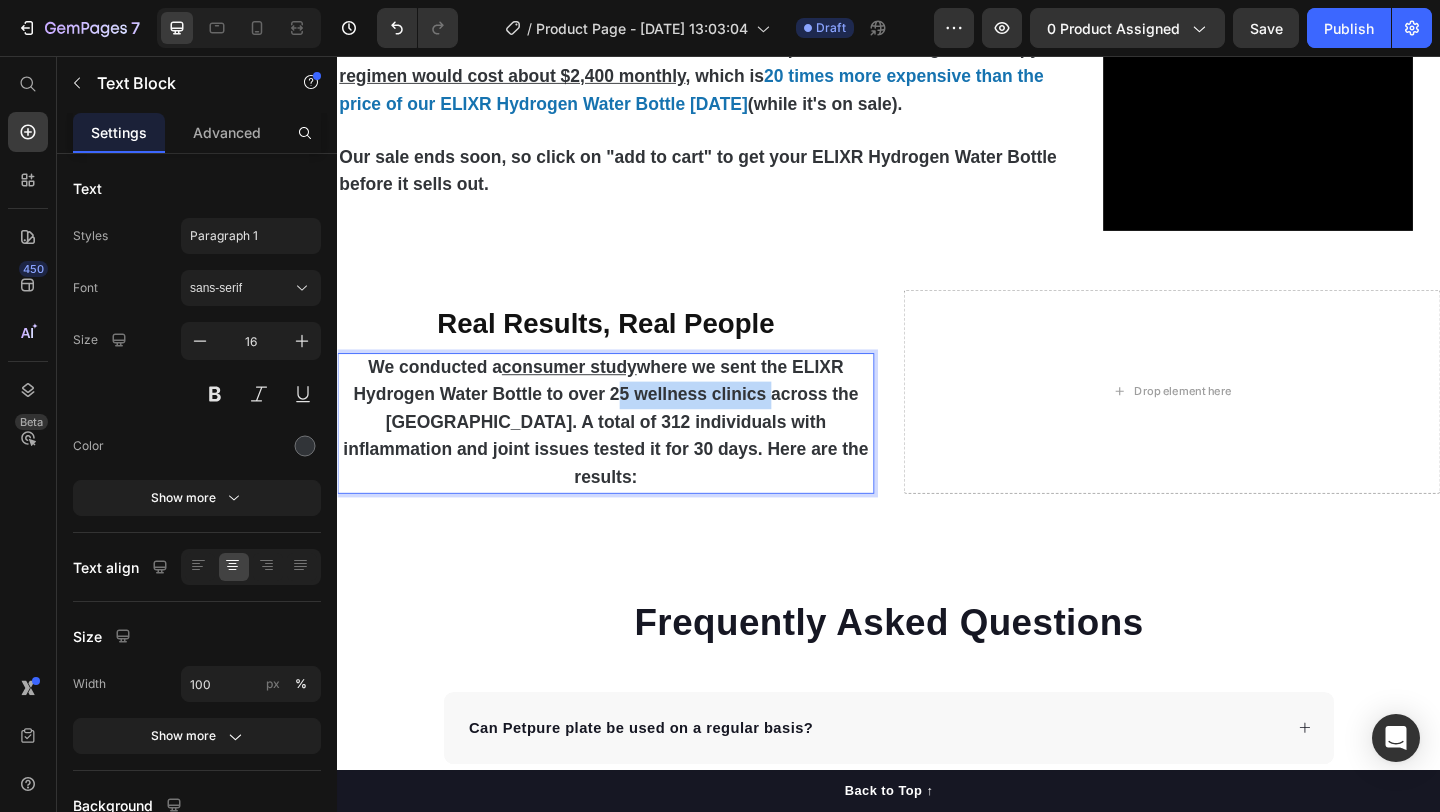 drag, startPoint x: 635, startPoint y: 427, endPoint x: 802, endPoint y: 418, distance: 167.24234 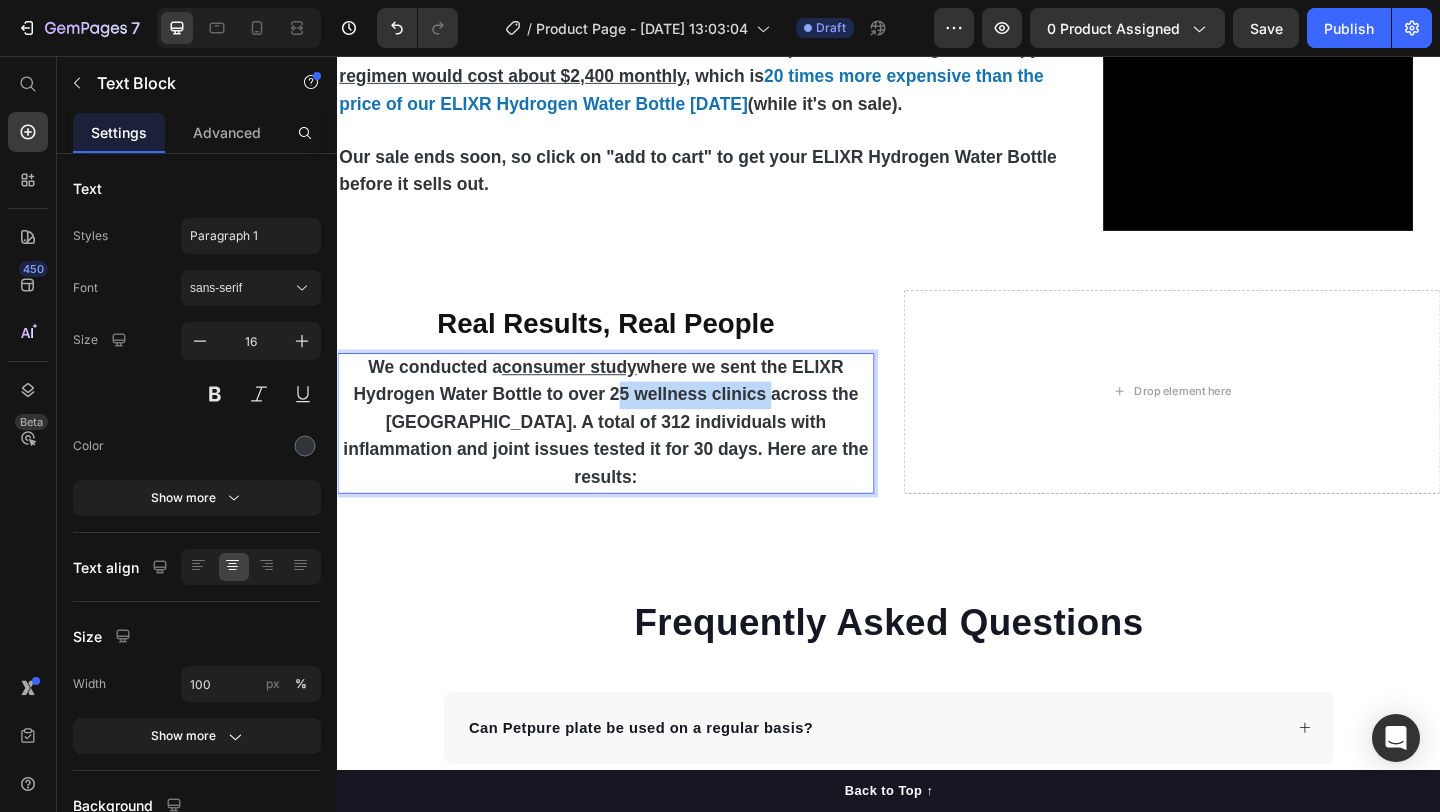 click on "We conducted a  consumer study  where we sent the ELIXR Hydrogen Water Bottle to over 25 wellness clinics across the US. A total of 312 individuals with inflammation and joint issues tested it for 30 days. Here are the results:" at bounding box center (628, 454) 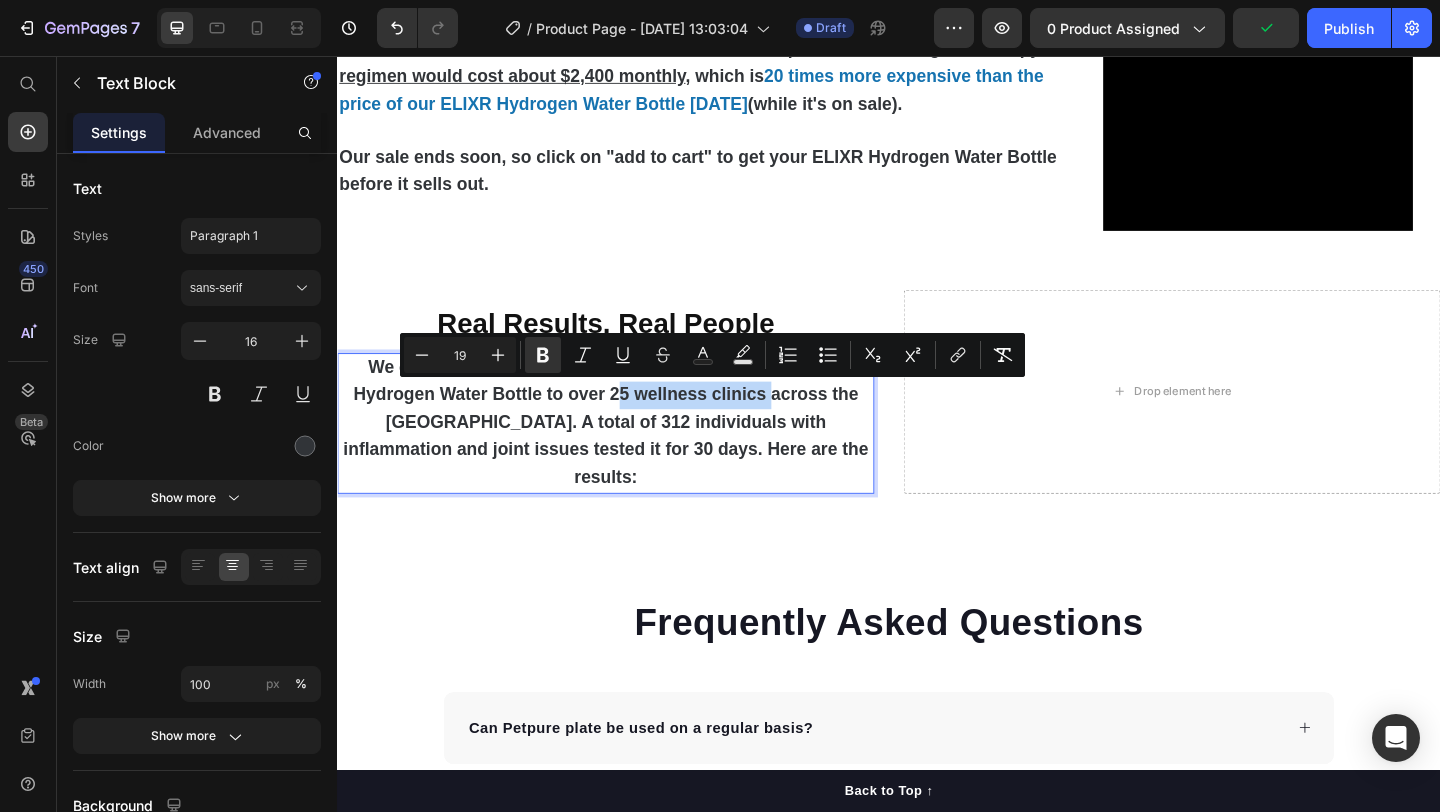 click on "We conducted a  consumer study  where we sent the ELIXR Hydrogen Water Bottle to over 25 wellness clinics across the US. A total of 312 individuals with inflammation and joint issues tested it for 30 days. Here are the results:" at bounding box center [628, 454] 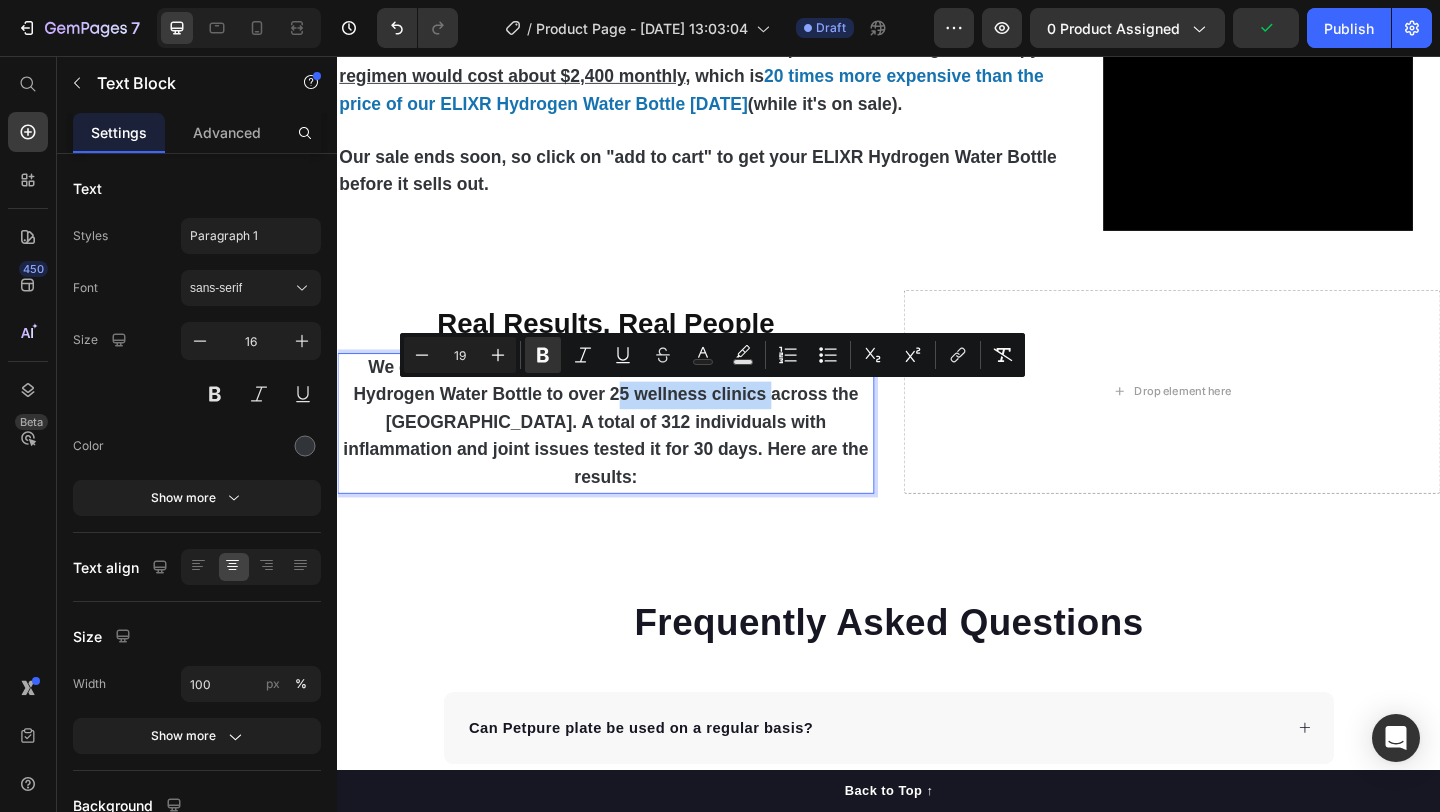 click on "We conducted a  consumer study  where we sent the ELIXR Hydrogen Water Bottle to over 25 wellness clinics across the US. A total of 312 individuals with inflammation and joint issues tested it for 30 days. Here are the results:" at bounding box center [628, 454] 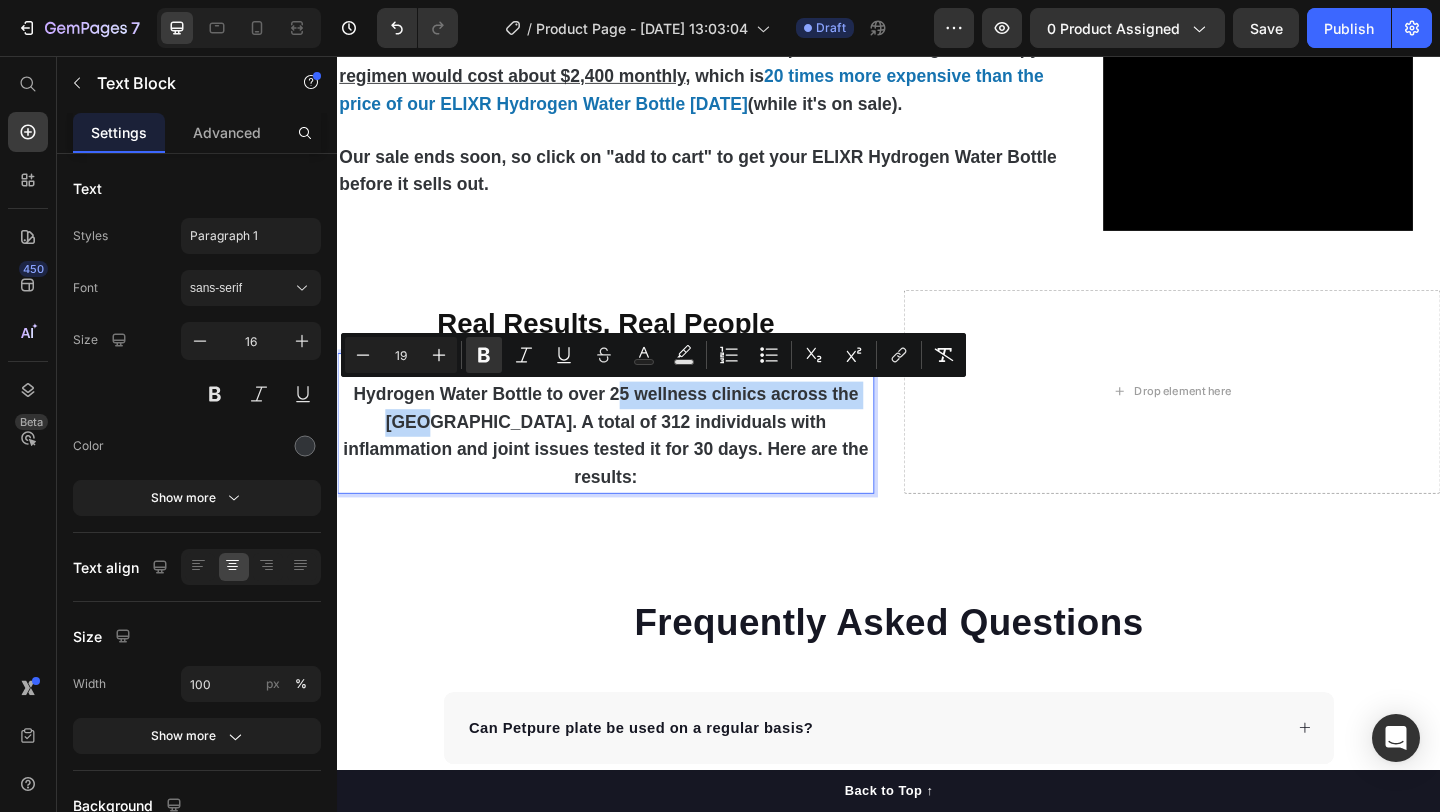 drag, startPoint x: 633, startPoint y: 425, endPoint x: 368, endPoint y: 454, distance: 266.58206 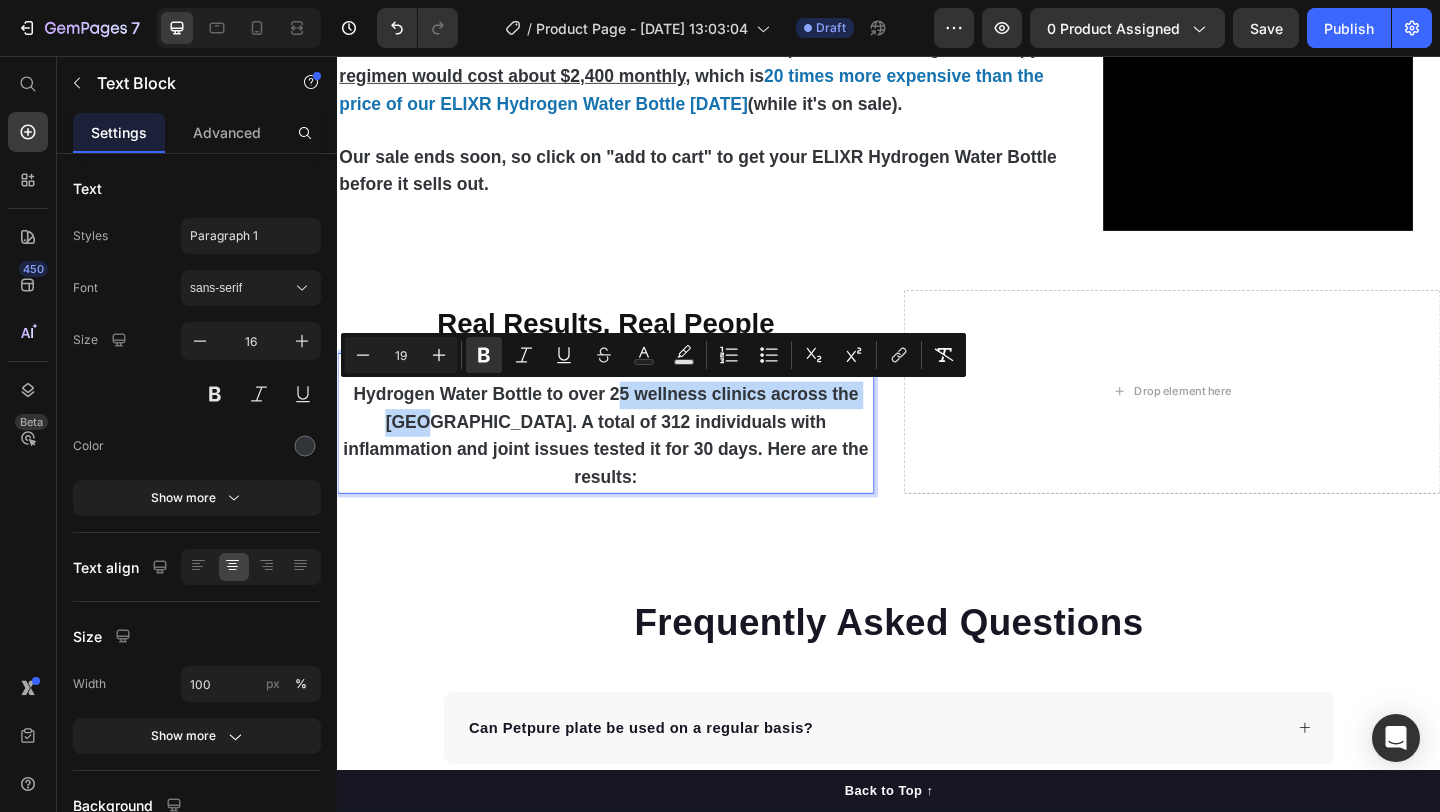 click on "We conducted a  consumer study  where we sent the ELIXR Hydrogen Water Bottle to over 25 wellness clinics across the US. A total of 312 individuals with inflammation and joint issues tested it for 30 days. Here are the results:" at bounding box center [628, 454] 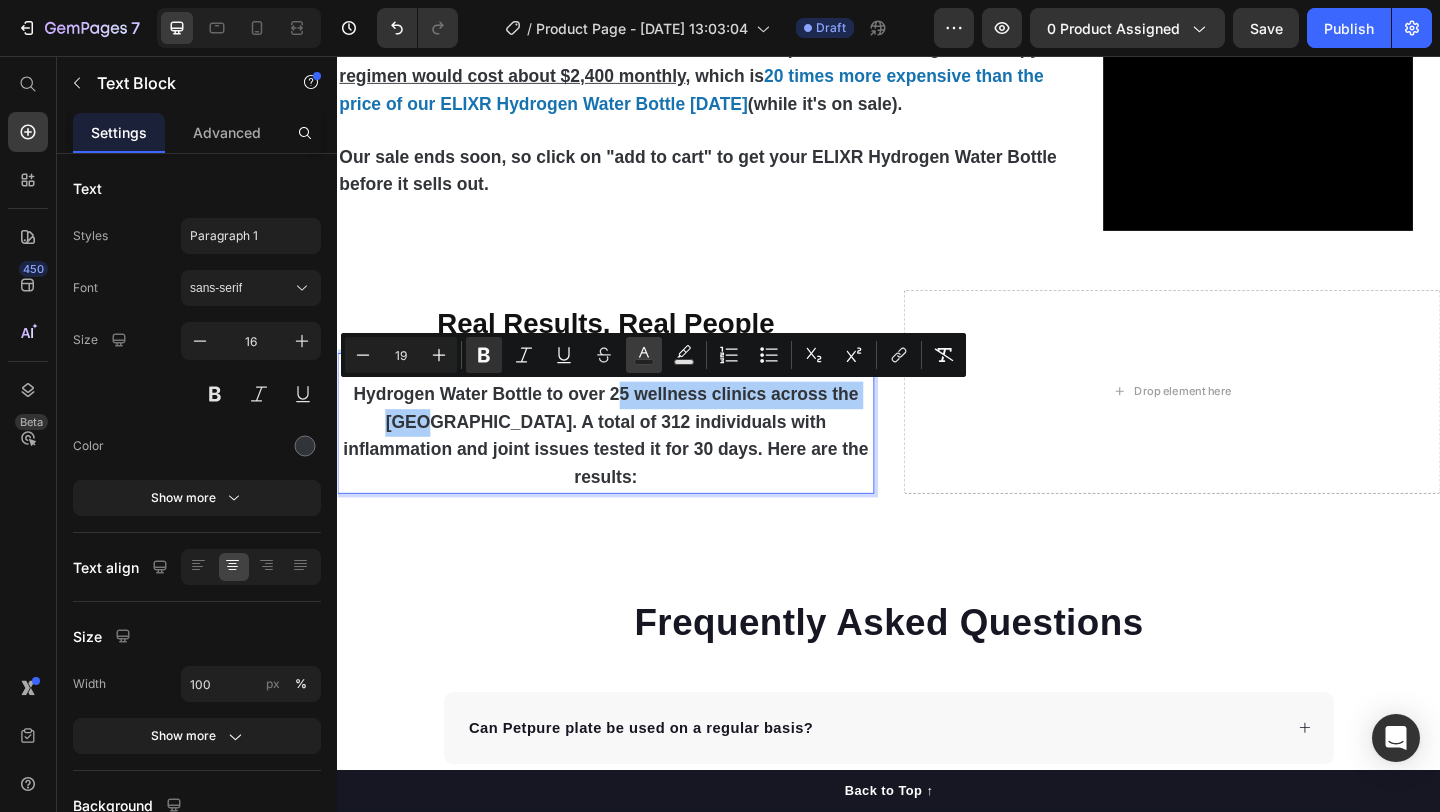 click 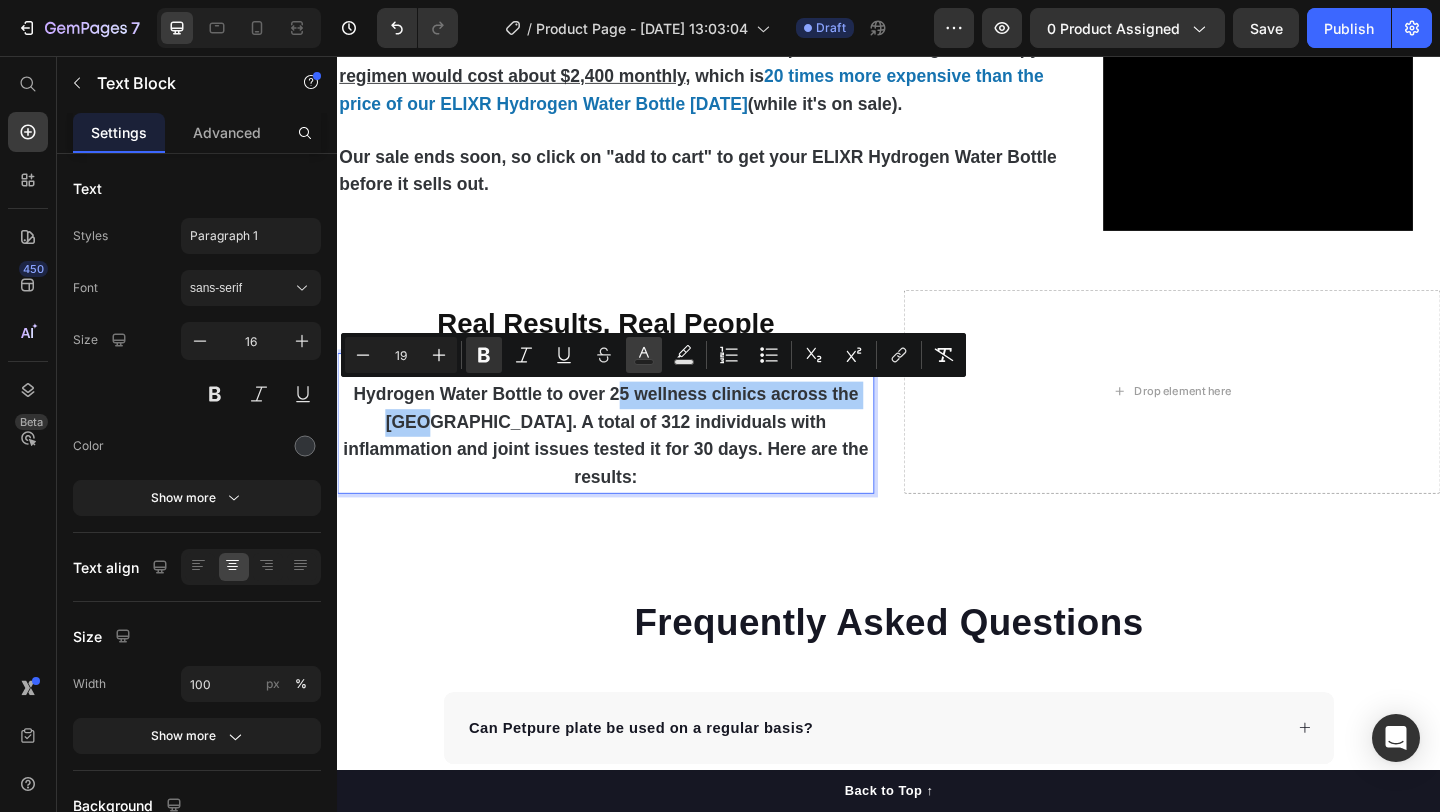 type on "313438" 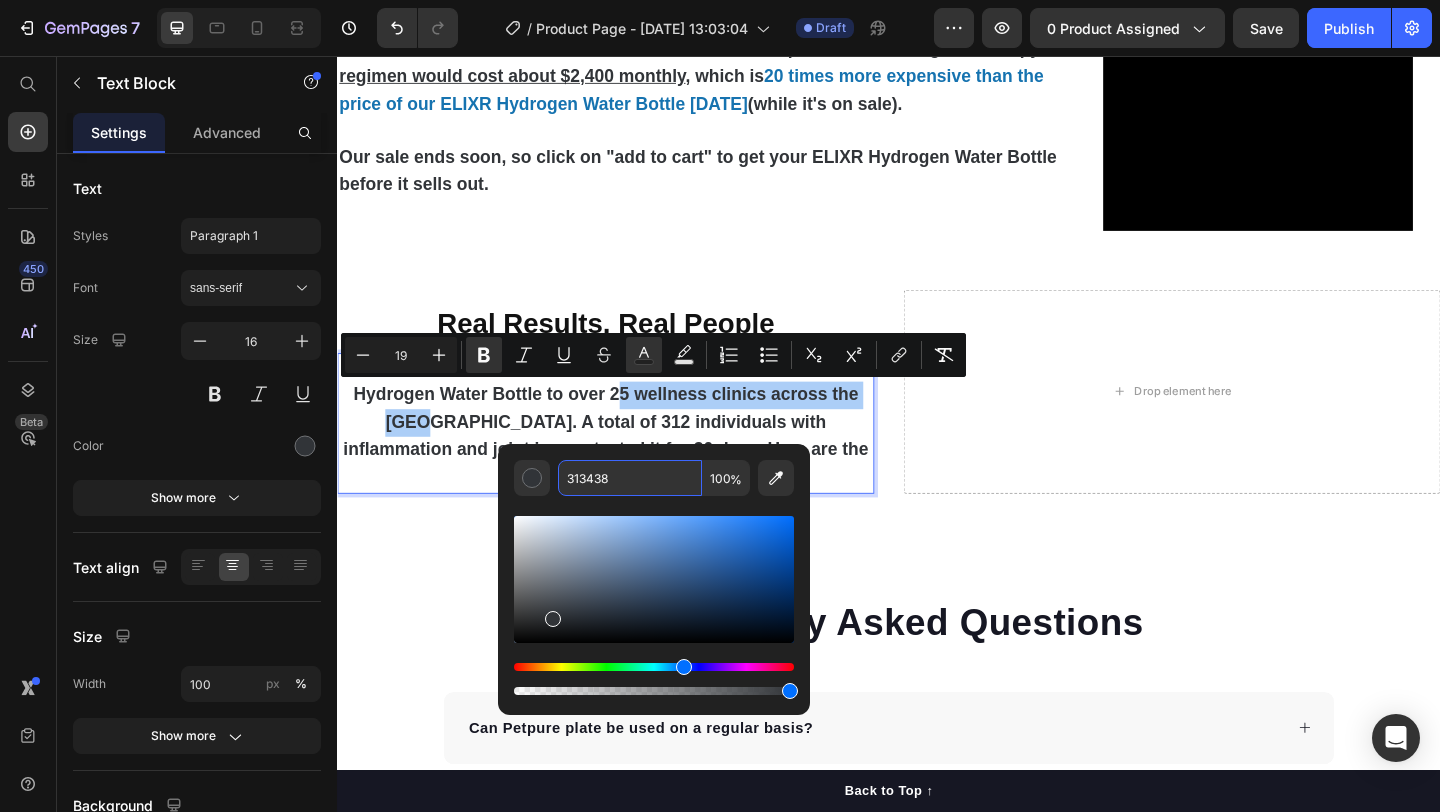 click on "313438" at bounding box center (630, 478) 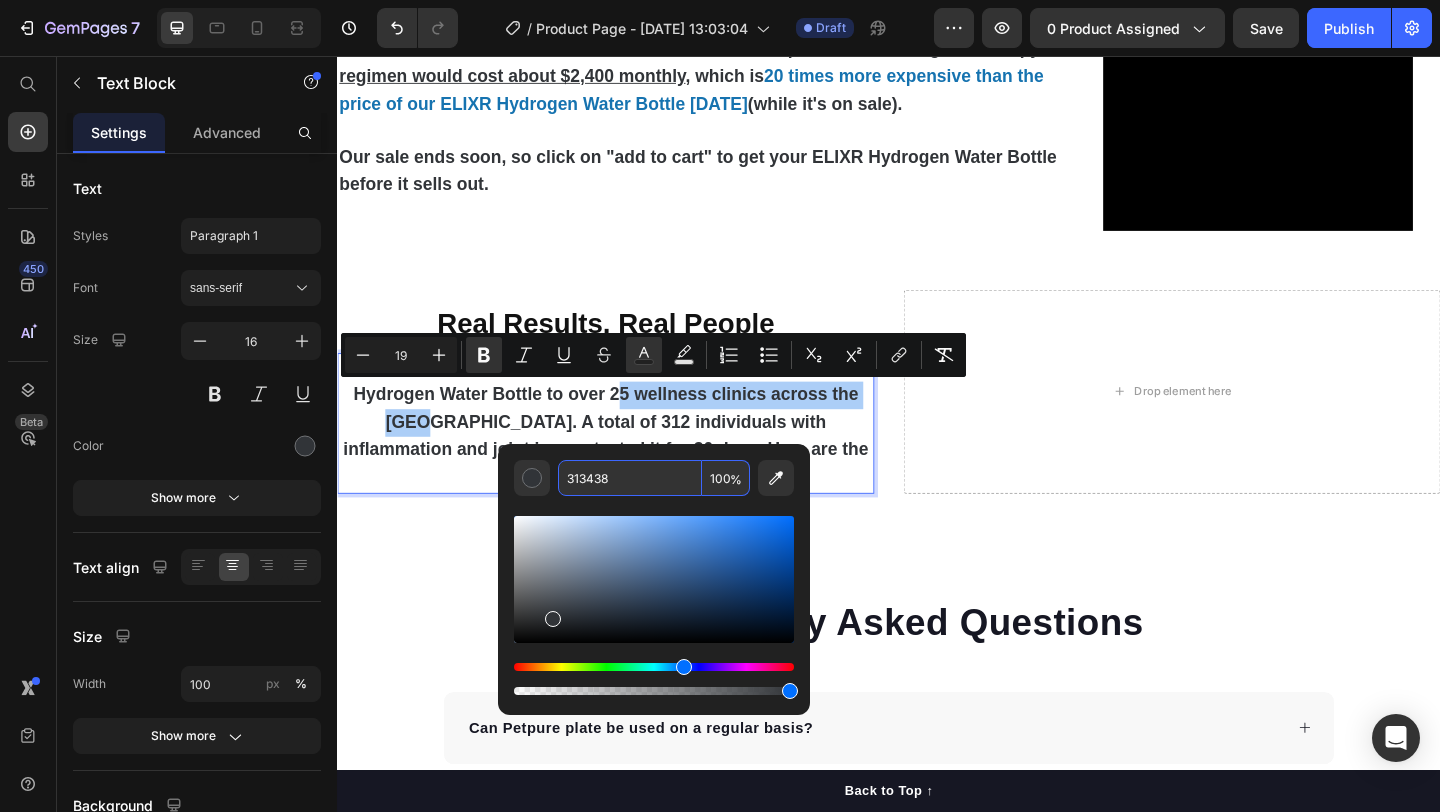 click on "313438" at bounding box center (630, 478) 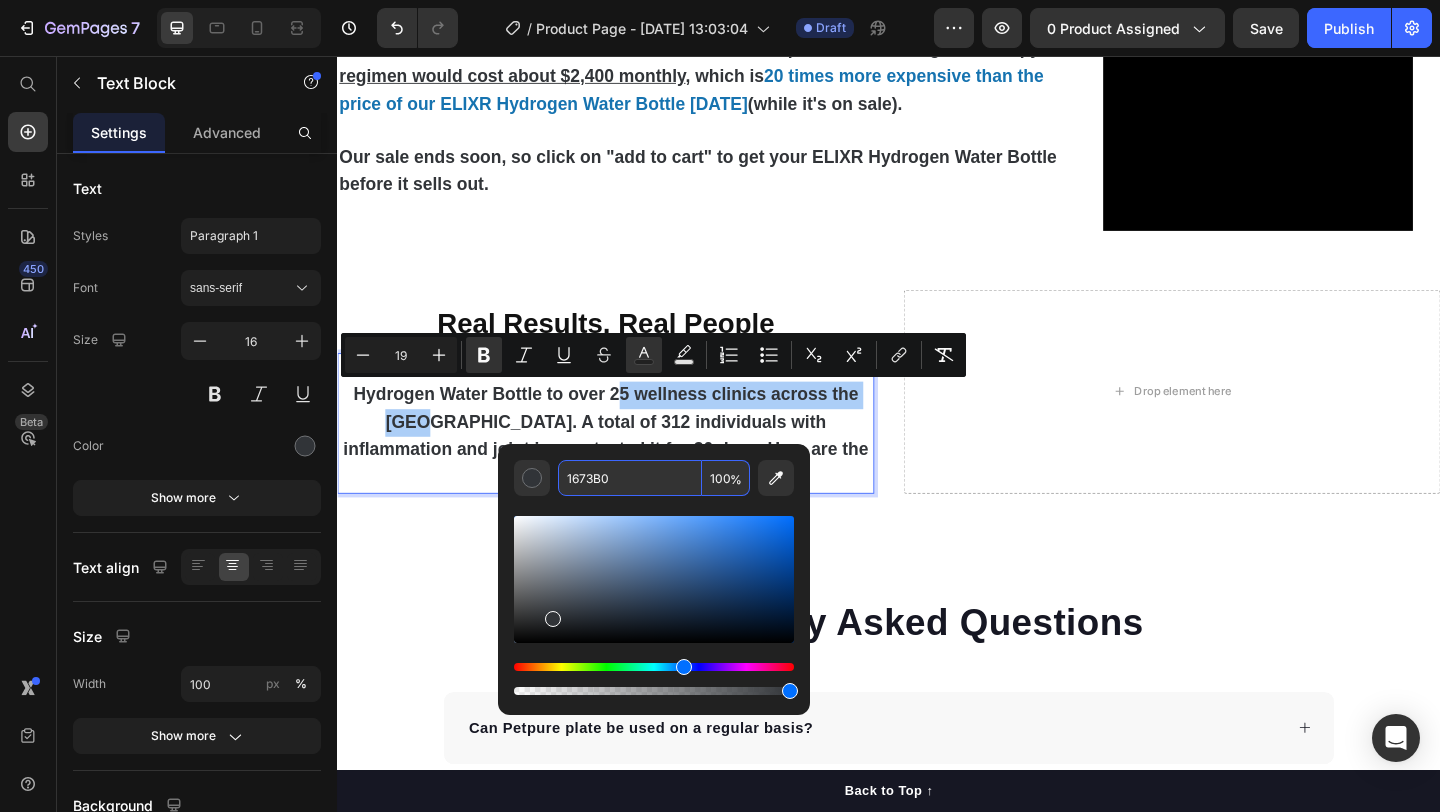 type on "1673B0" 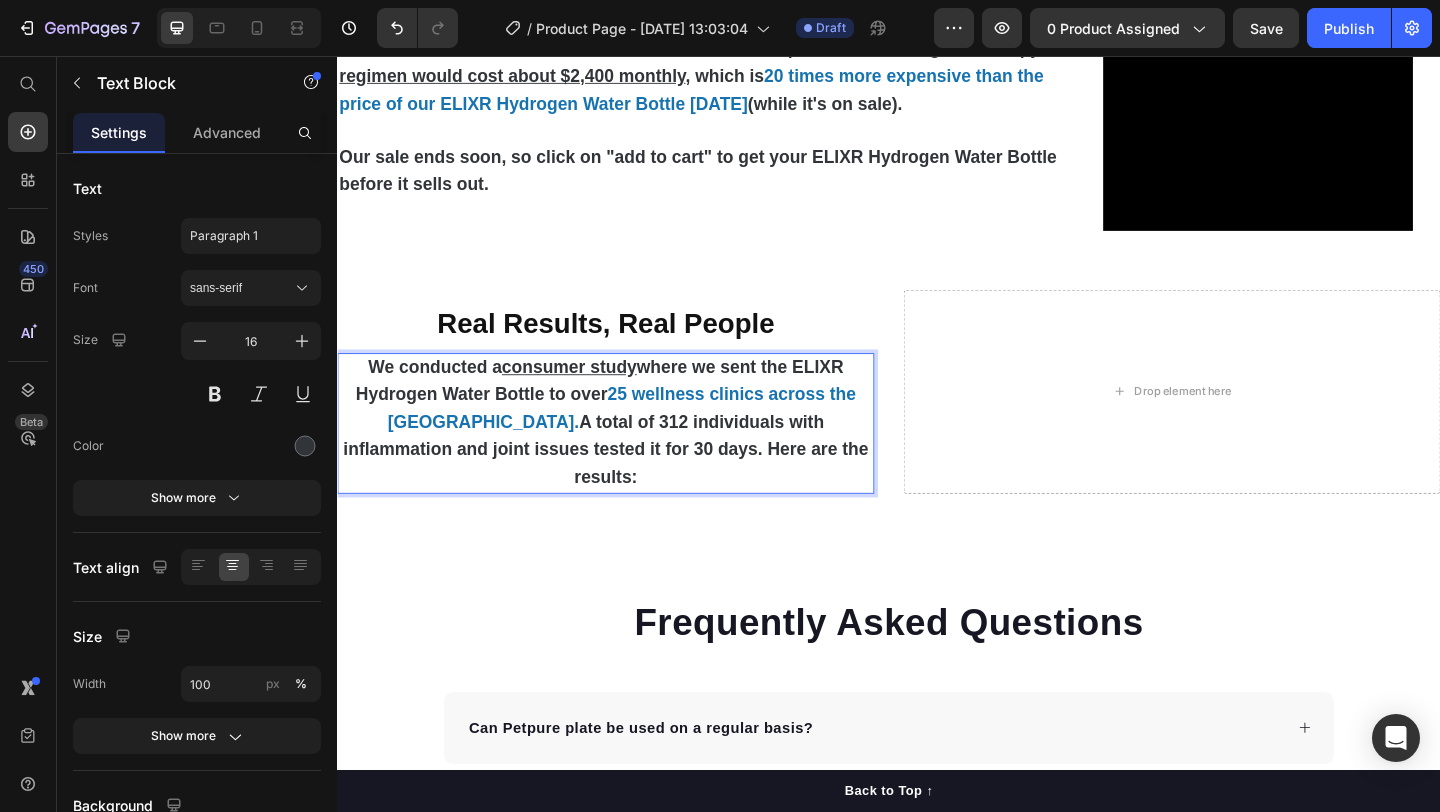 click on "A total of 312 individuals with inflammation and joint issues tested it for 30 days. Here are the results:" at bounding box center (628, 483) 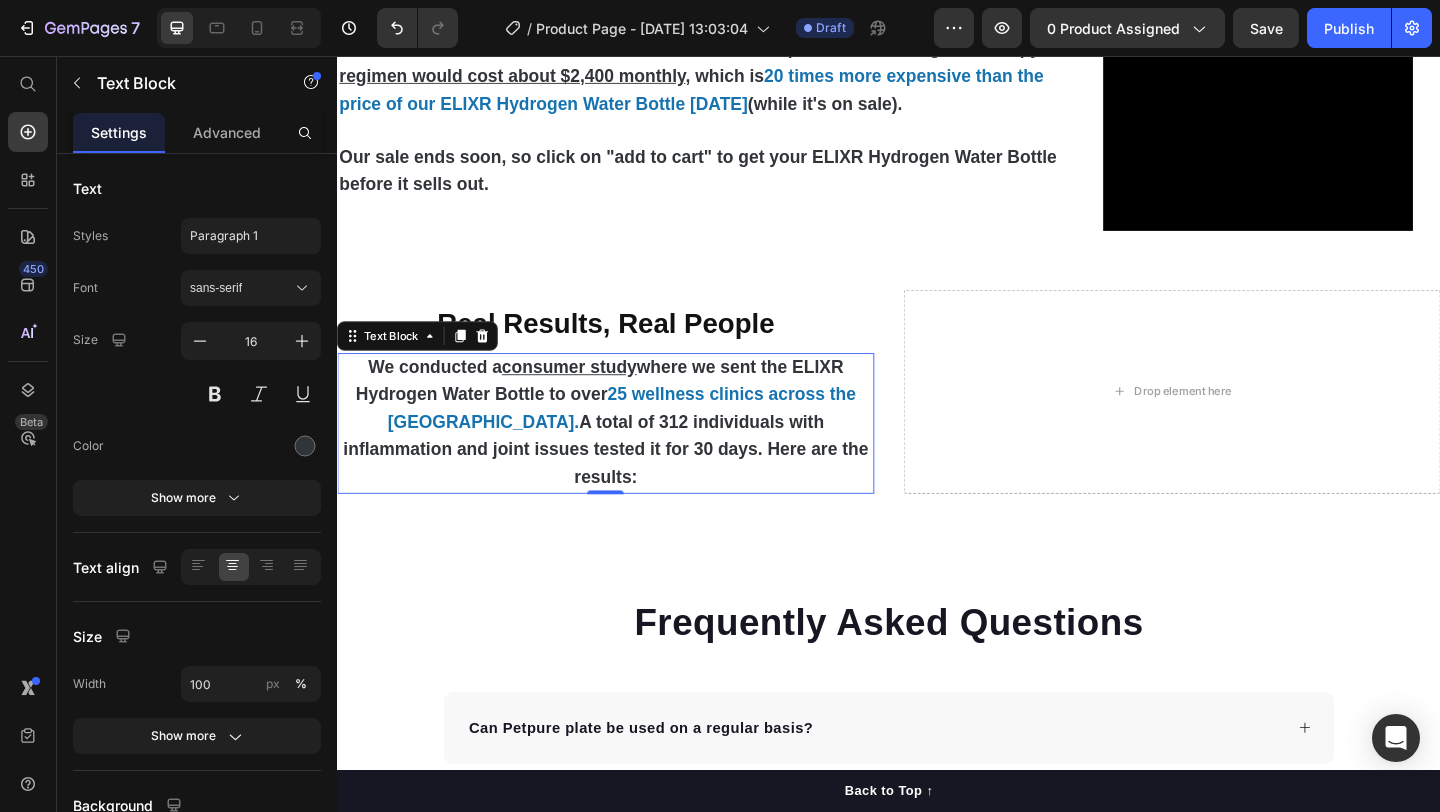 click on "consumer study" at bounding box center [589, 394] 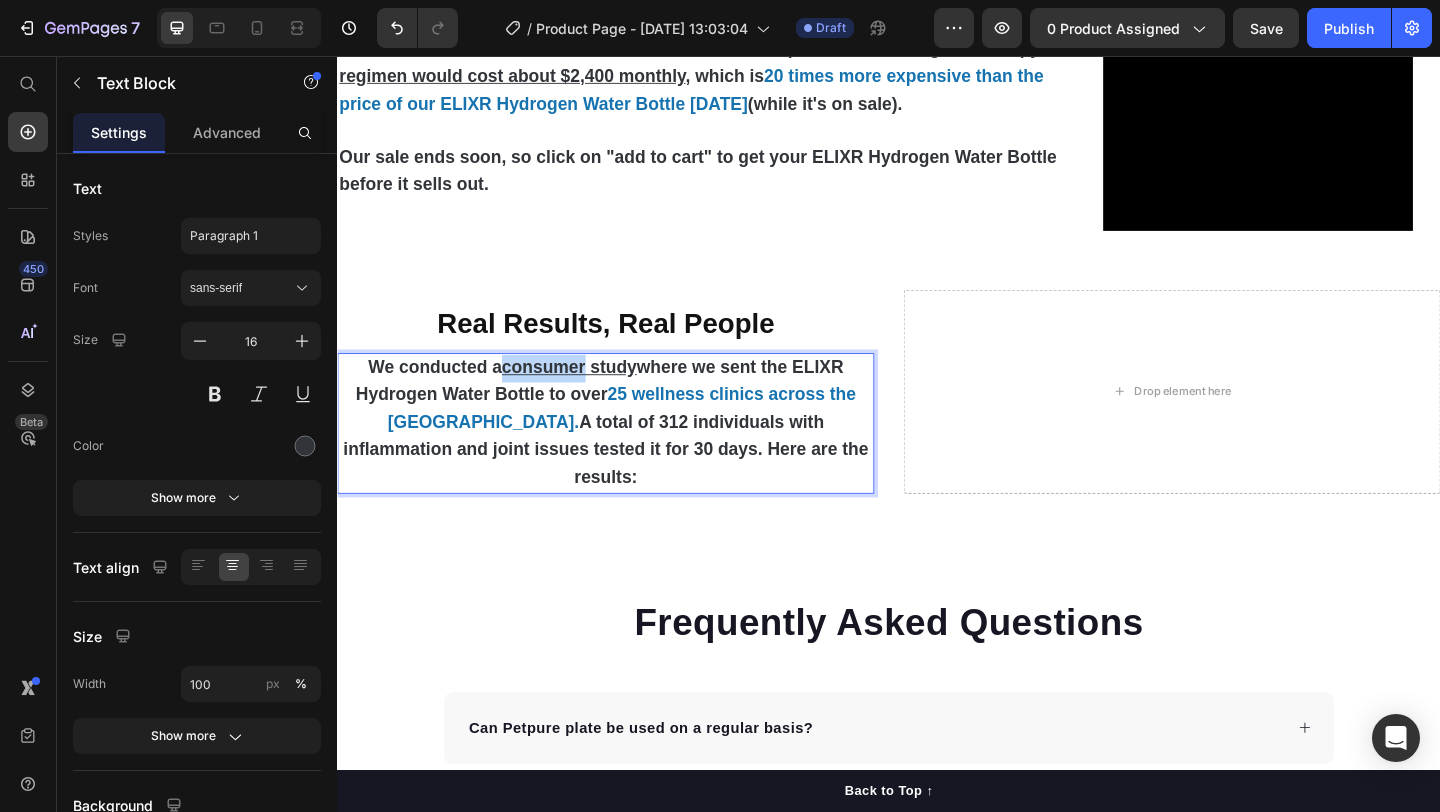 click on "consumer study" at bounding box center (589, 394) 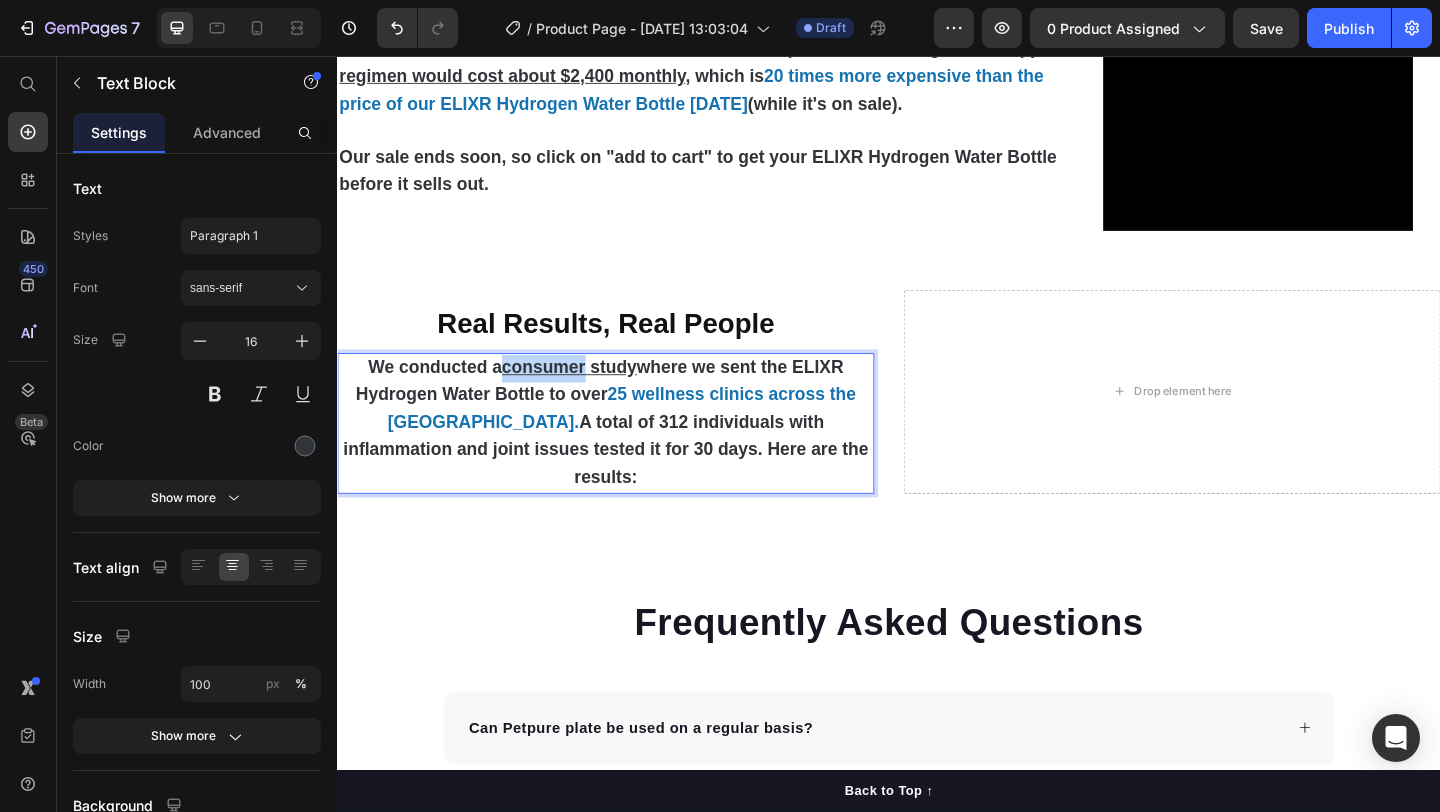 click on "consumer study" at bounding box center (589, 394) 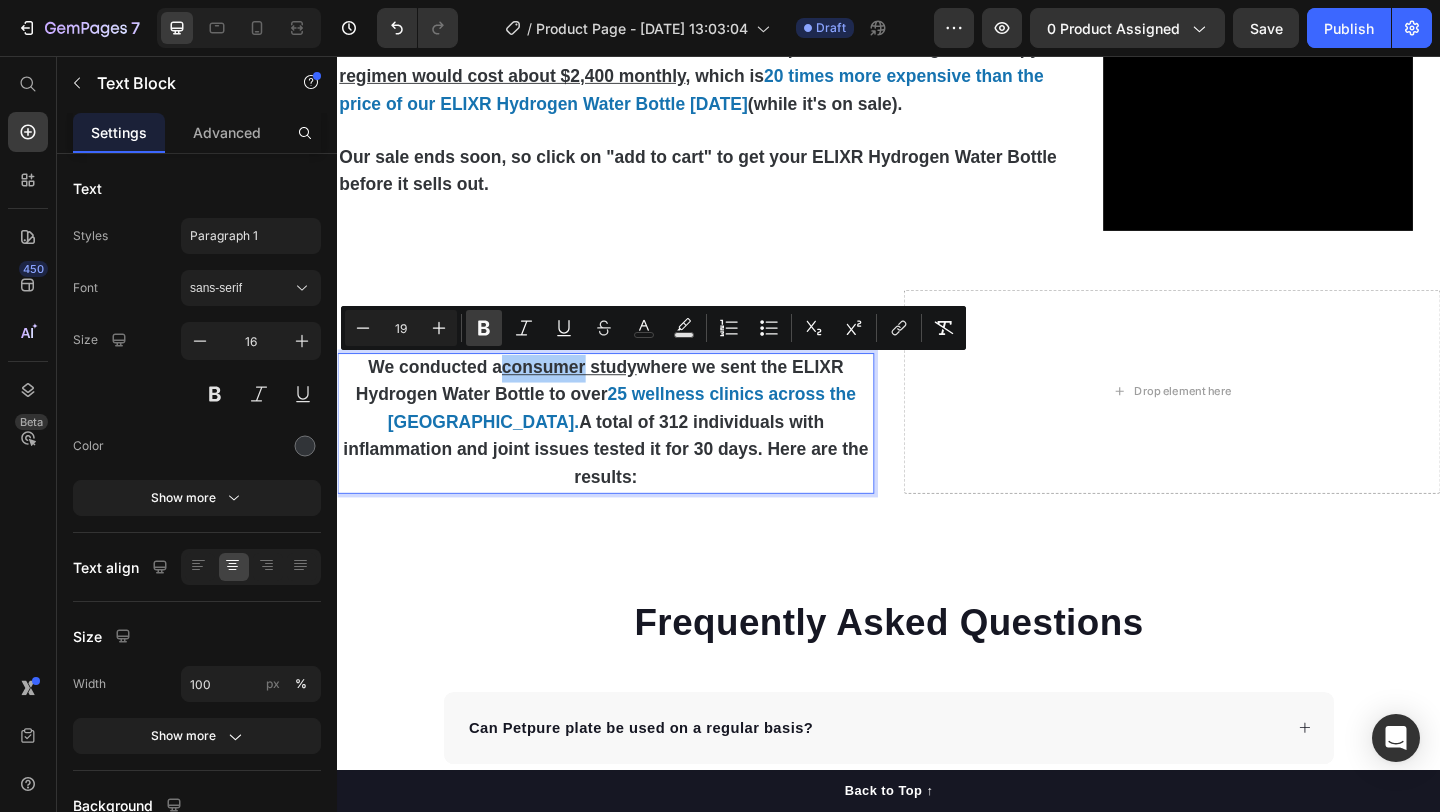 click 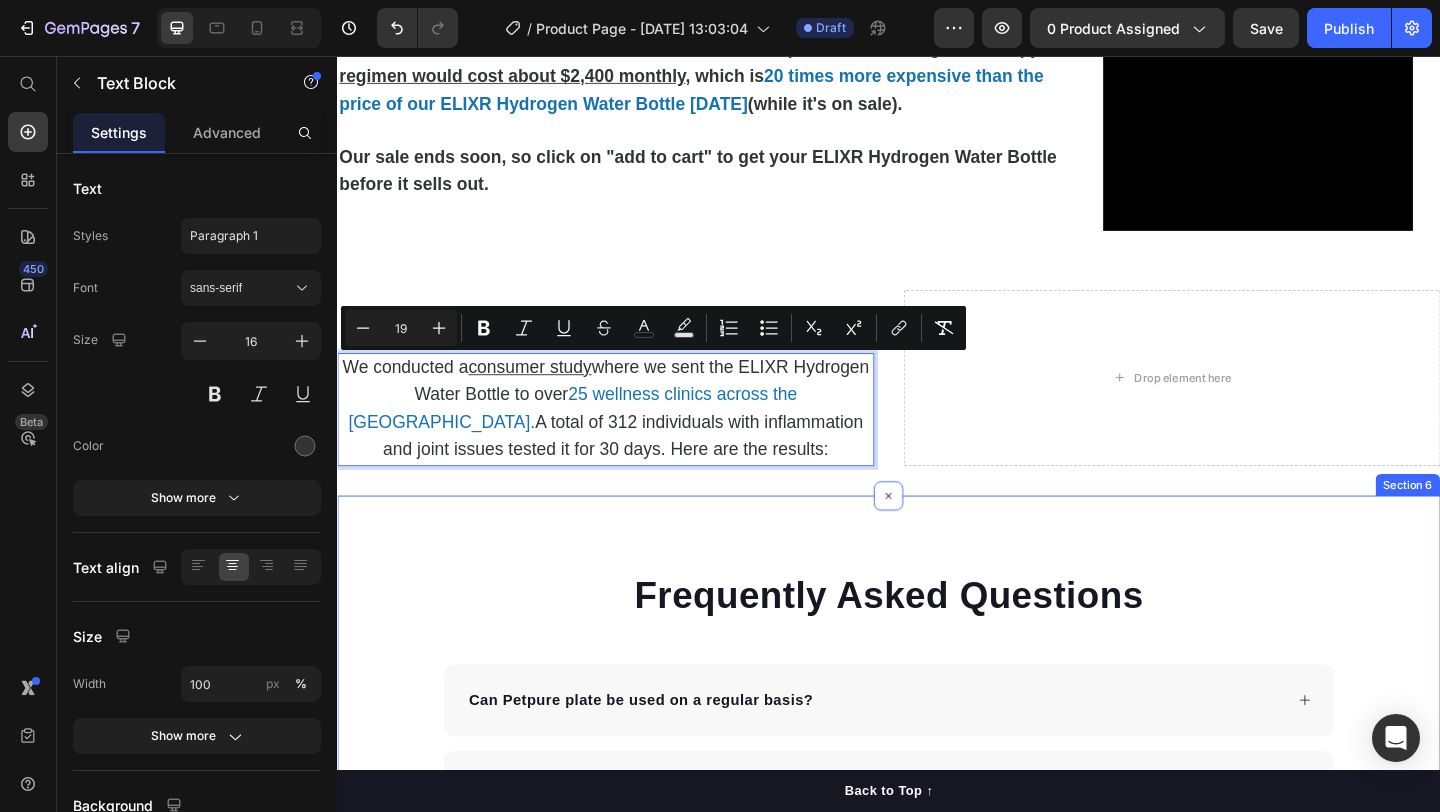 click on "Frequently Asked Questions Heading
Can Petpure plate be used on a regular basis?
Can Petpure plate be given to pregnant & nursing dogs?
Will my dog like the taste? Made from all-natural ingredients, this flavouring is allergen-free, contains no artificial nasties and is 100% safe for canine consumption. Your dog will love the chicken and bacon flavour, too! Text block
How long will it take to see results?
How does the money back guarantee work?
Any further questions? Accordion Row Section 6" at bounding box center (937, 978) 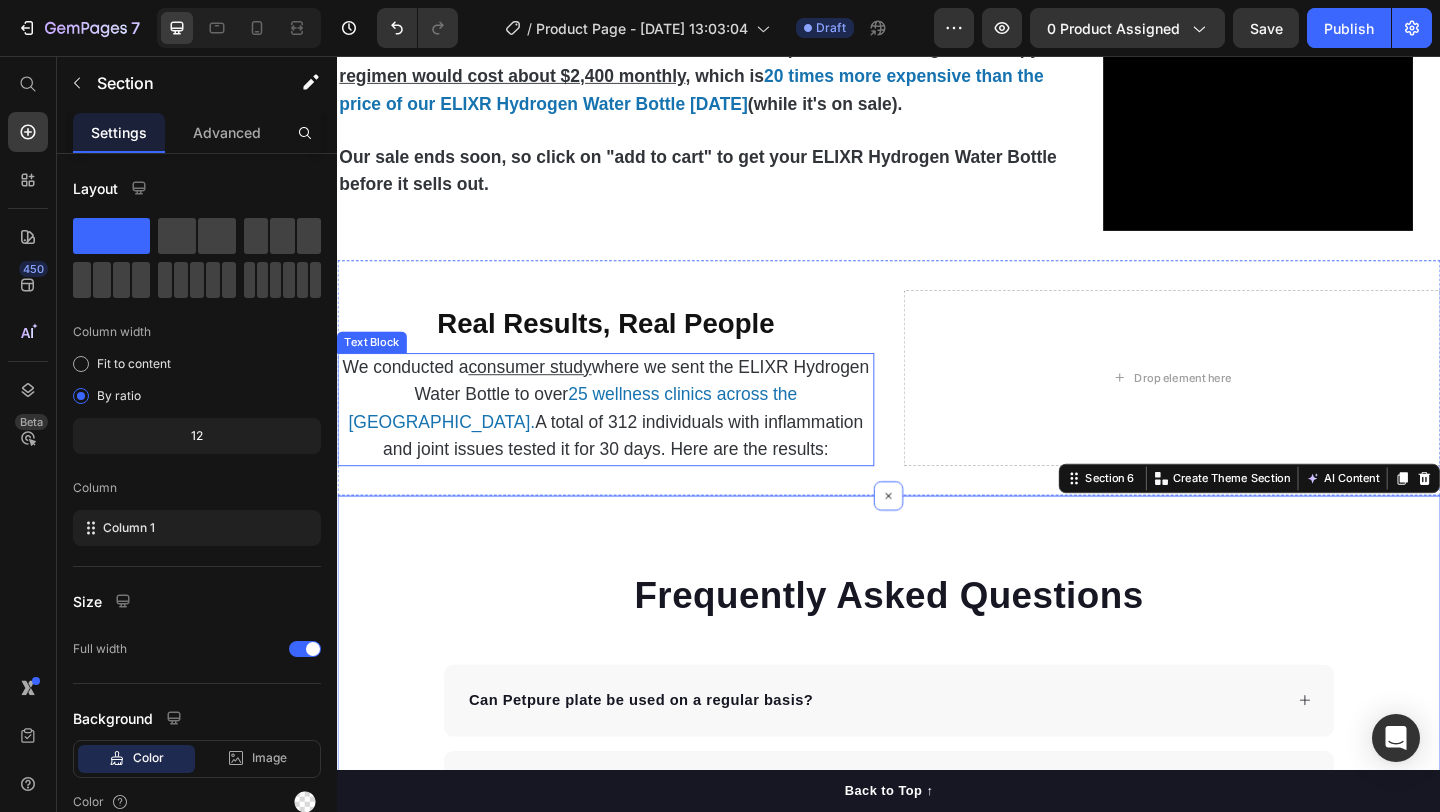 click on "A total of 312 individuals with inflammation and joint issues tested it for 30 days. Here are the results:" at bounding box center (648, 468) 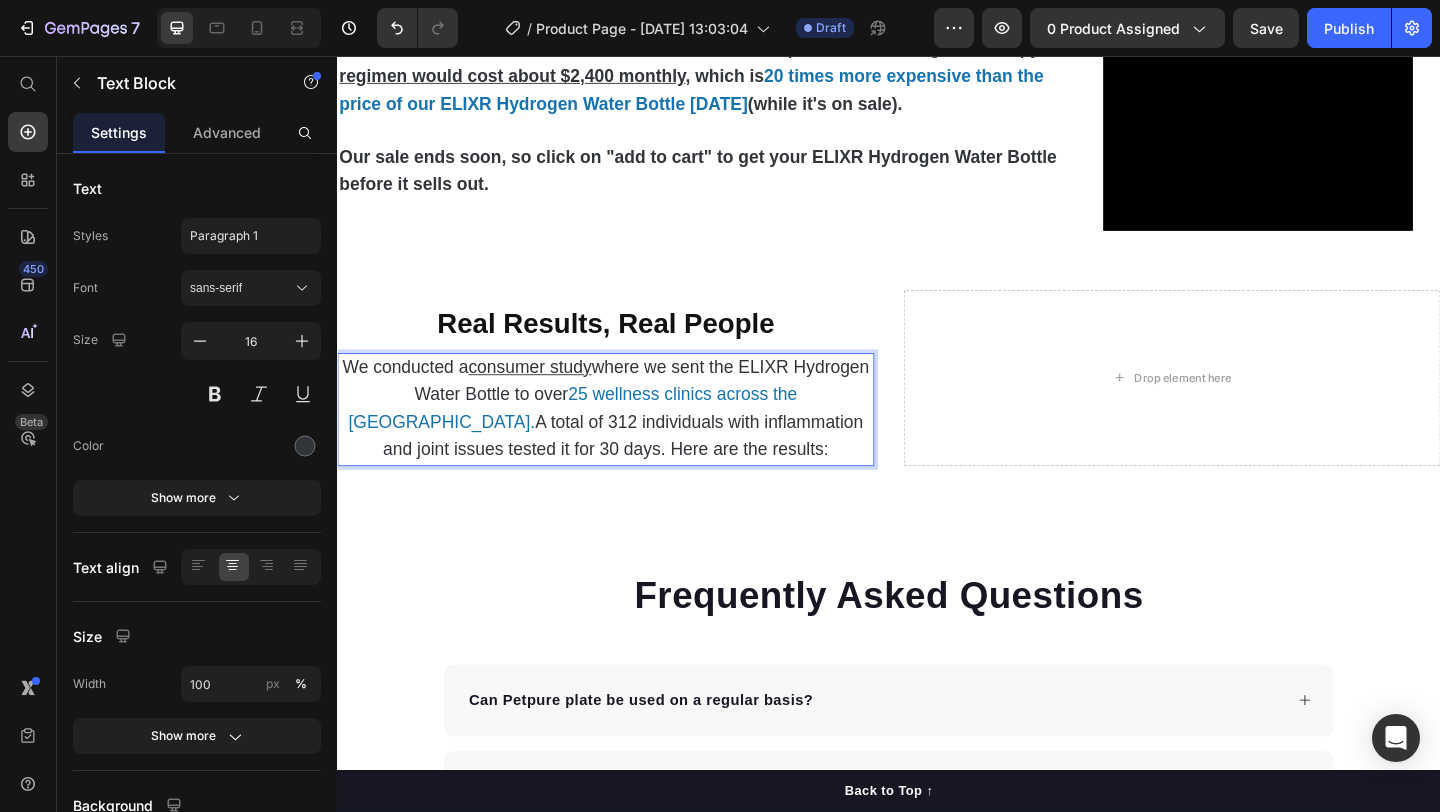 click on "A total of 312 individuals with inflammation and joint issues tested it for 30 days. Here are the results:" at bounding box center [648, 468] 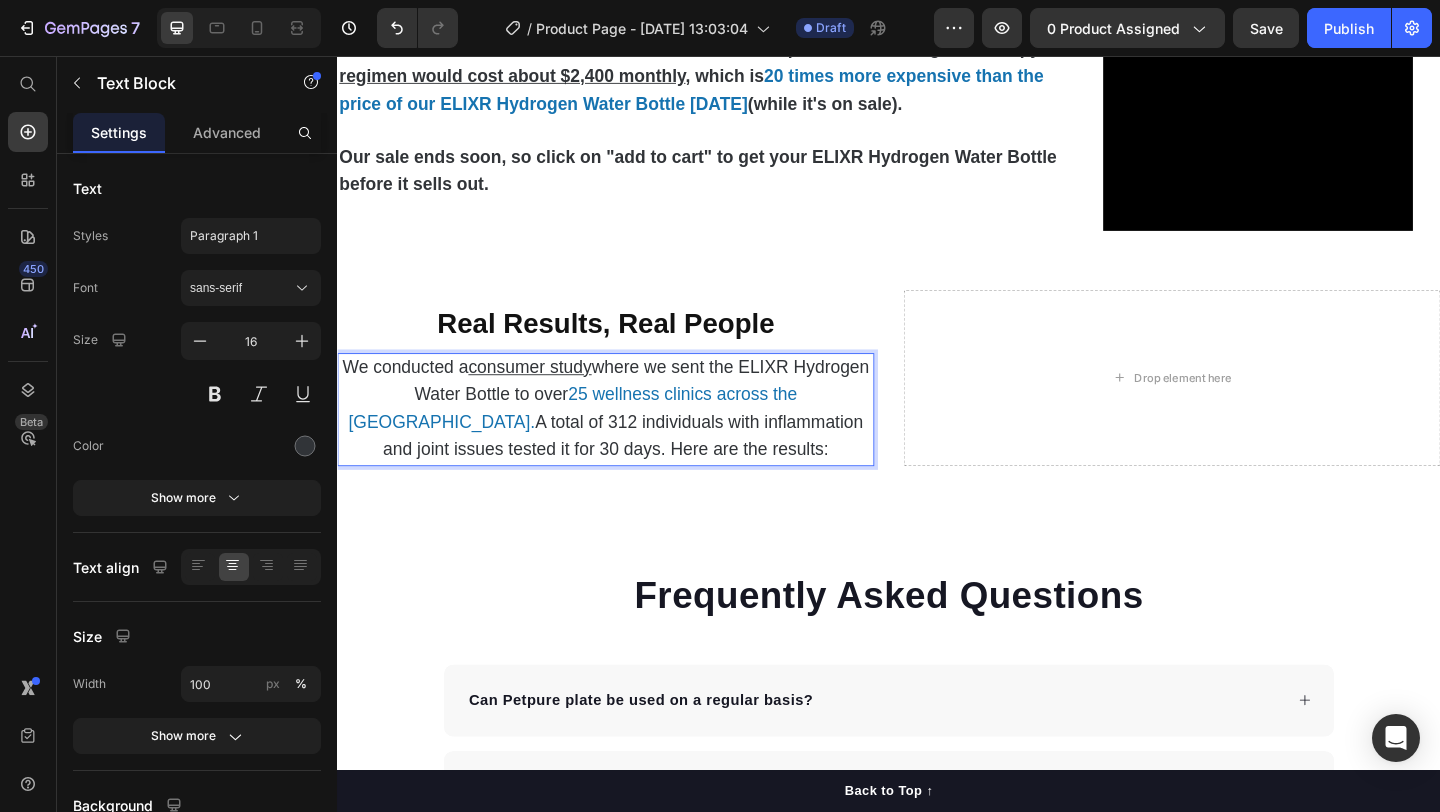 click on "A total of 312 individuals with inflammation and joint issues tested it for 30 days. Here are the results:" at bounding box center (648, 468) 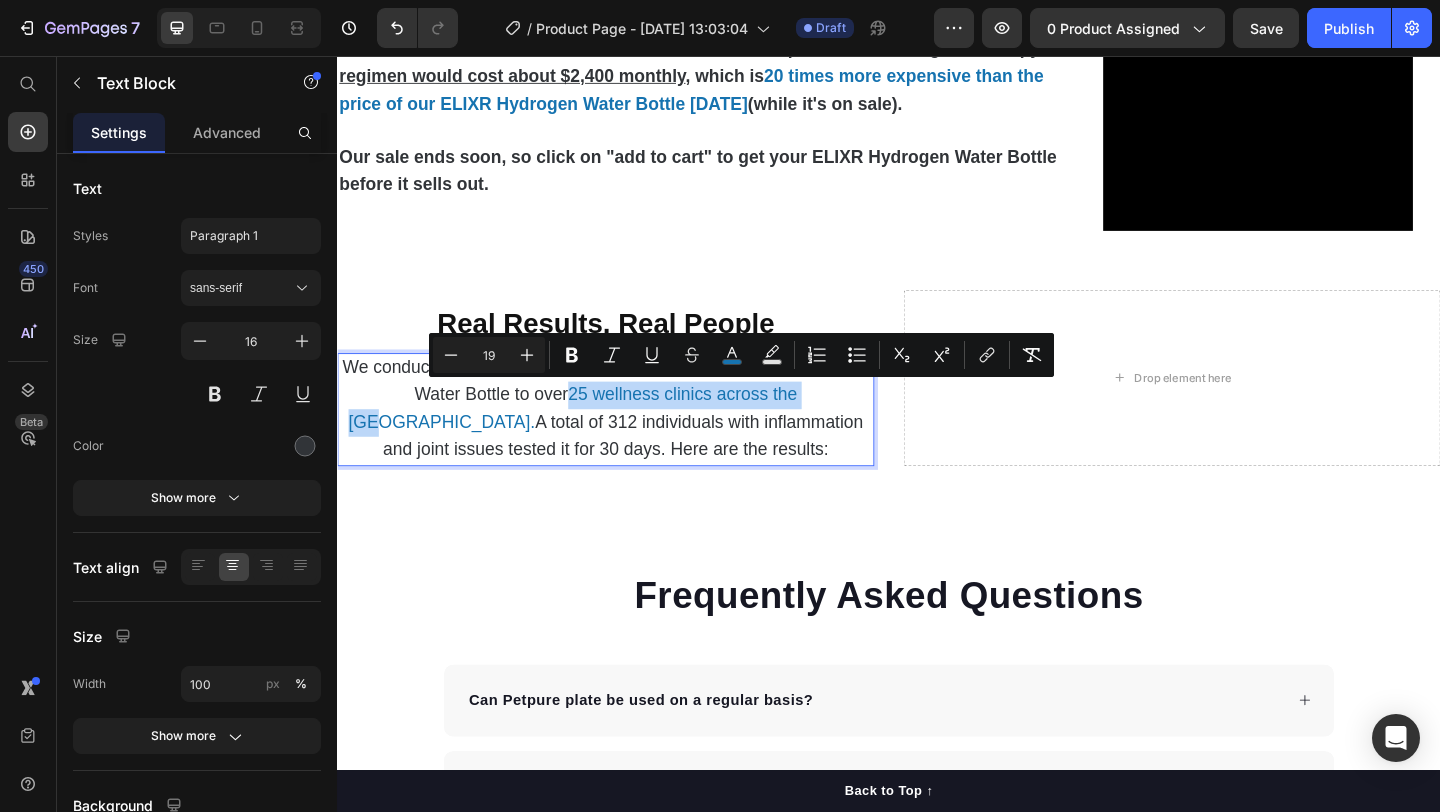 drag, startPoint x: 607, startPoint y: 419, endPoint x: 894, endPoint y: 429, distance: 287.17416 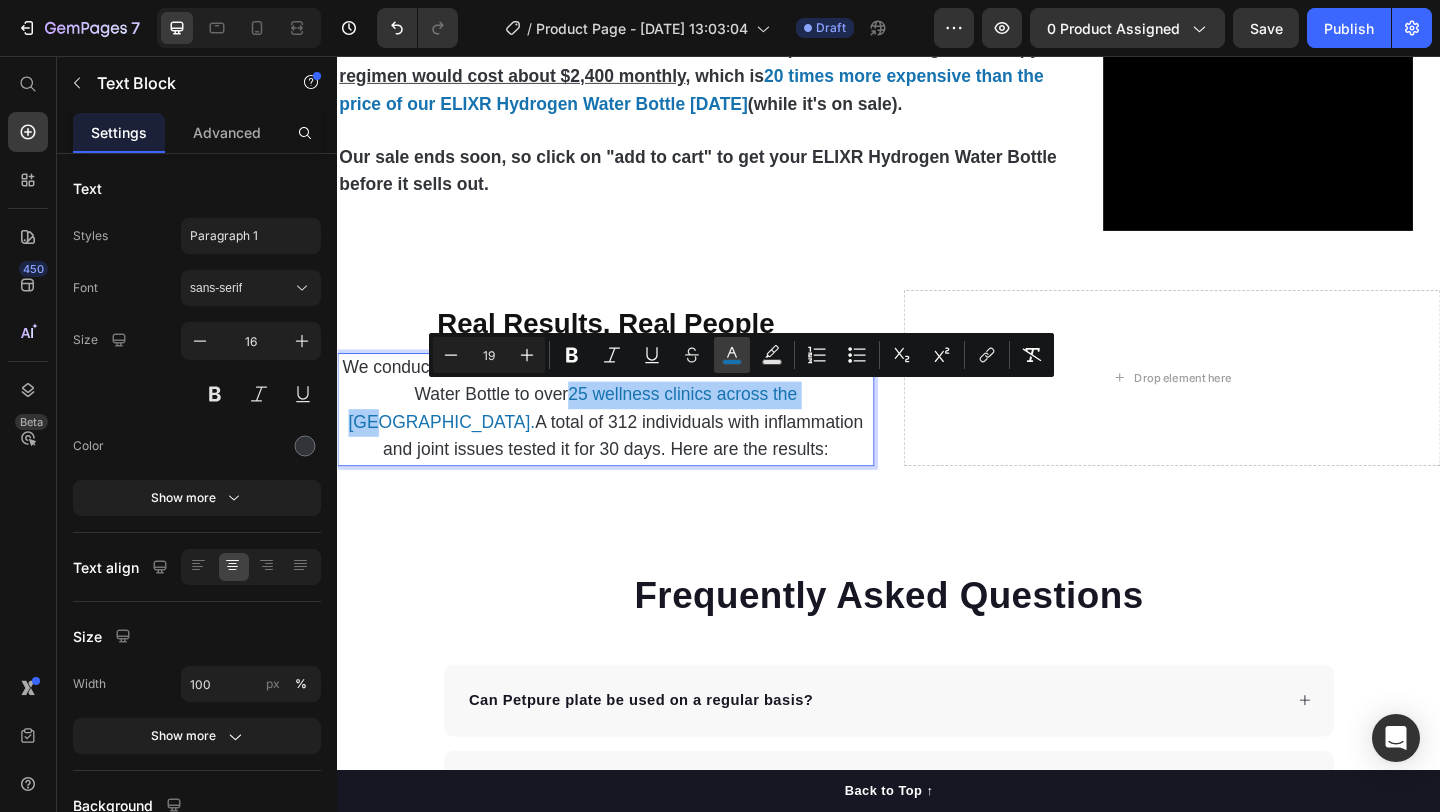 click 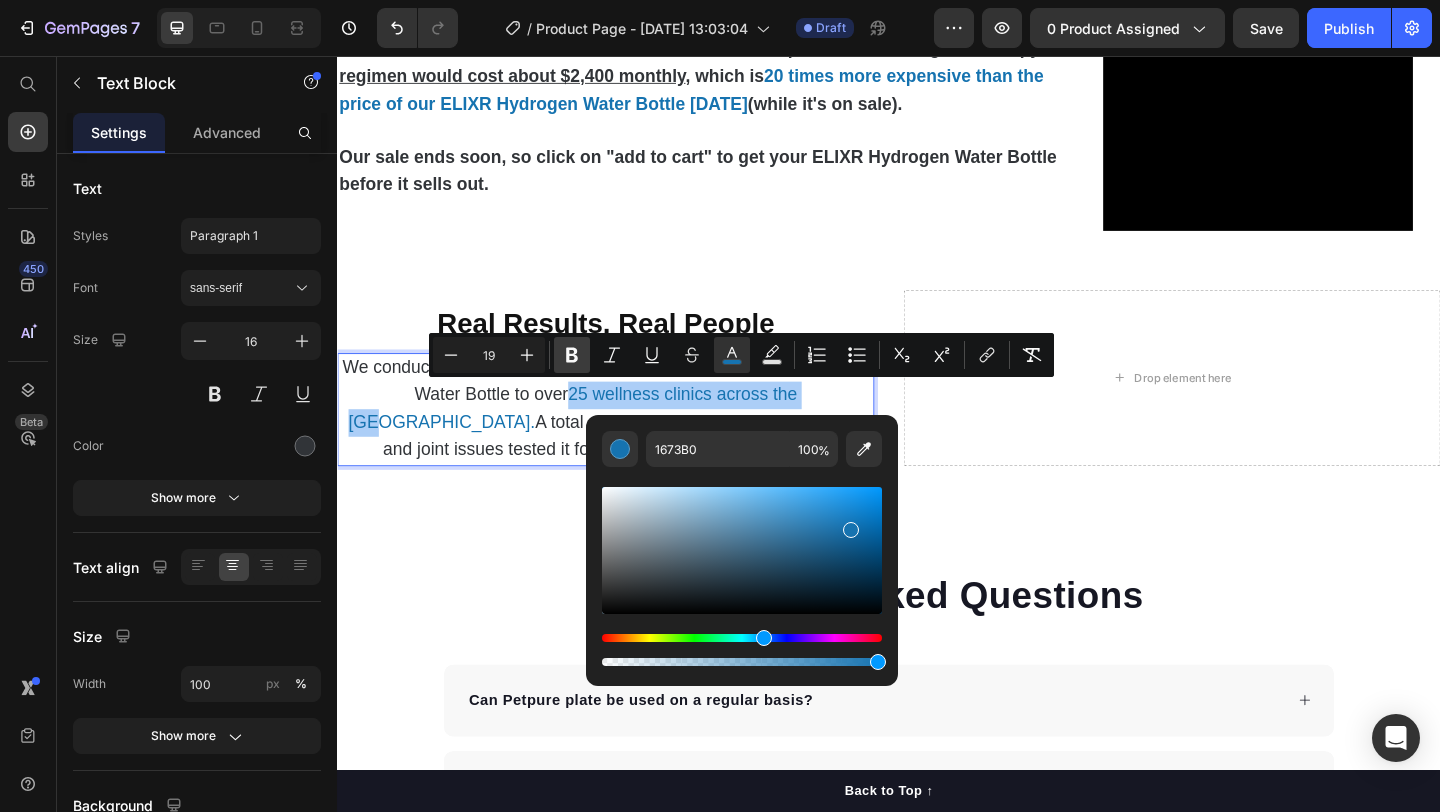 click 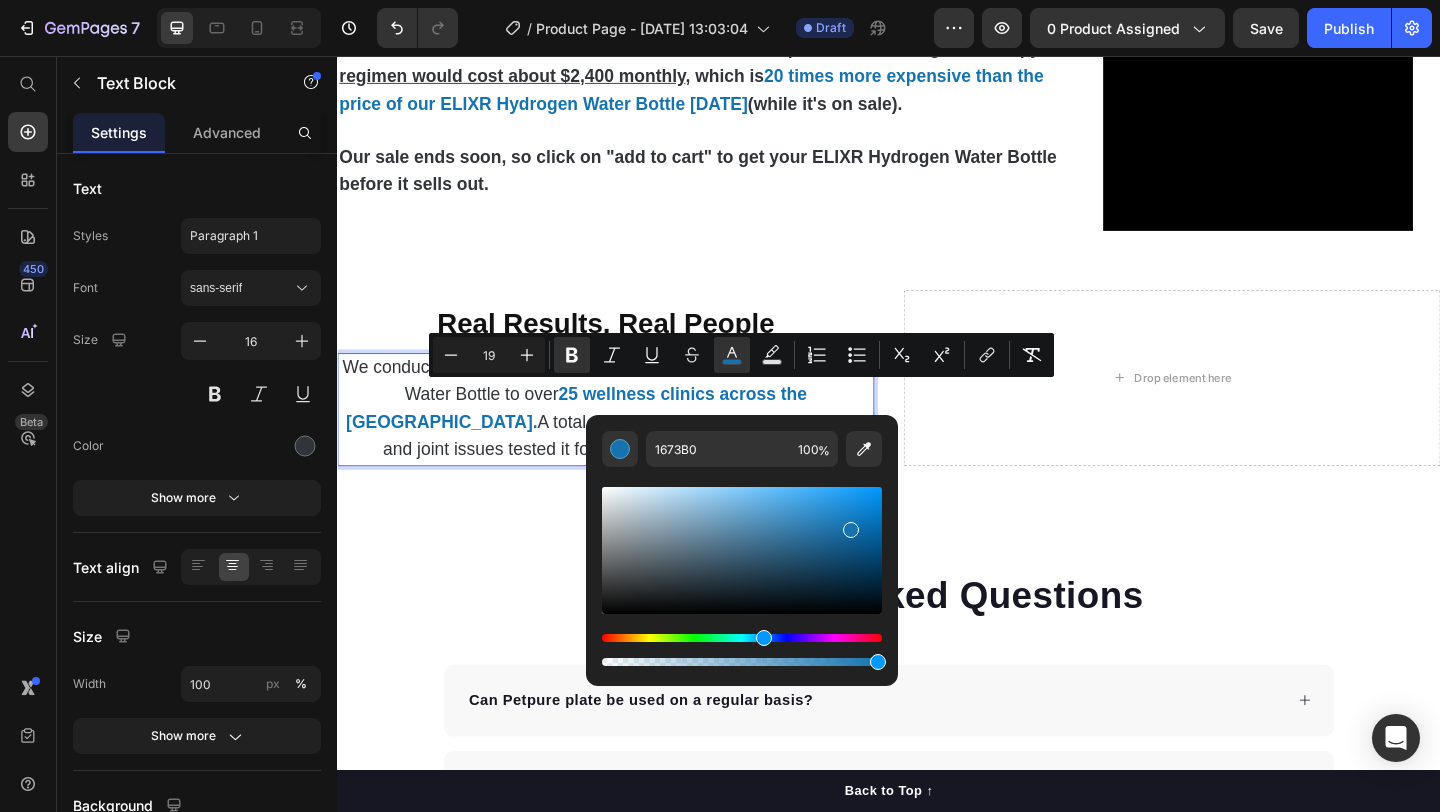 click on "25 wellness clinics across the US." at bounding box center (596, 438) 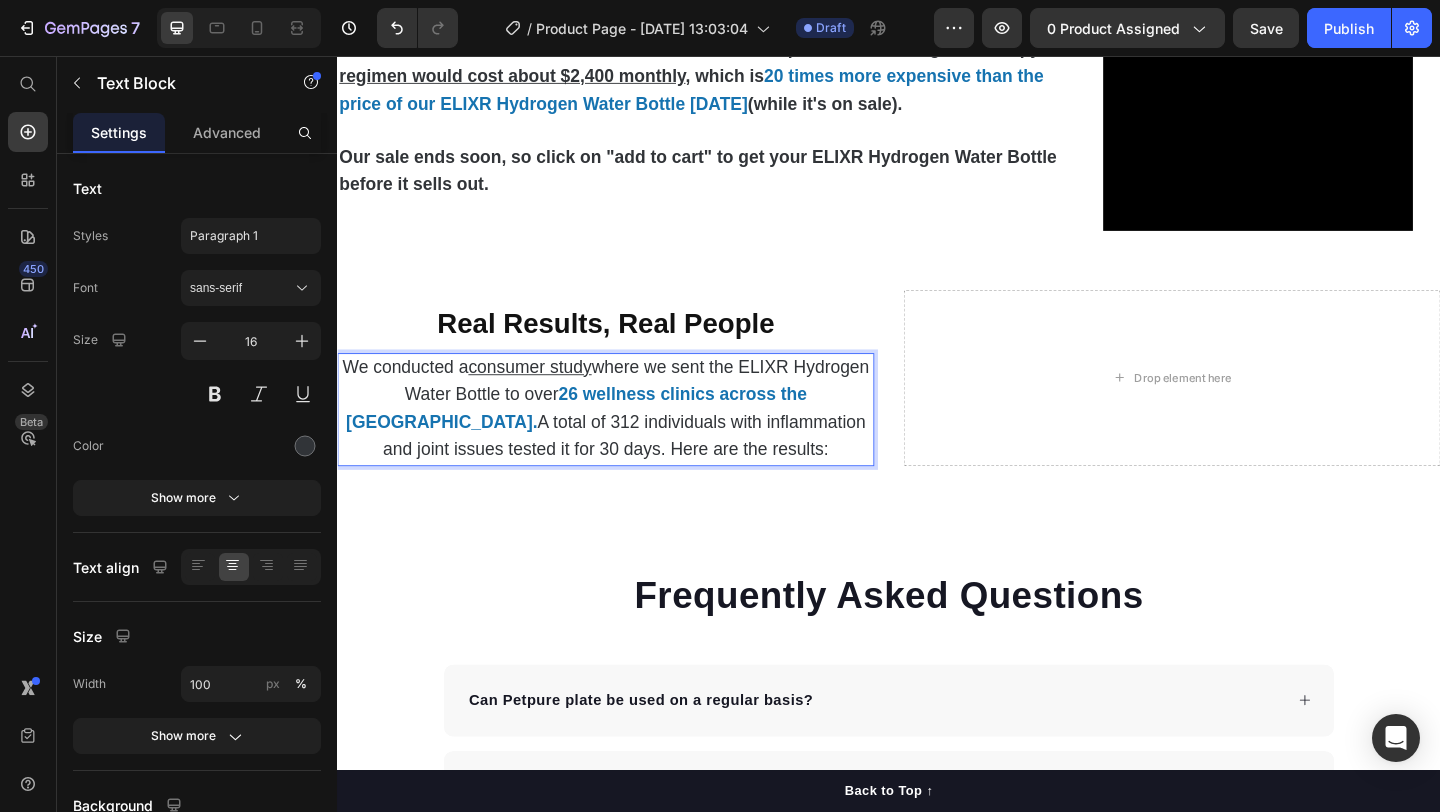 click on "⁠⁠⁠⁠⁠⁠⁠ Real Results, Real People Heading We conducted a  consumer study  where we sent the ELIXR Hydrogen Water Bottle to over  26 wellness clinics across the US.  A total of 312 individuals with inflammation and joint issues tested it for 30 days. Here are the results: Text Block   0
Drop element here Section 5" at bounding box center (937, 406) 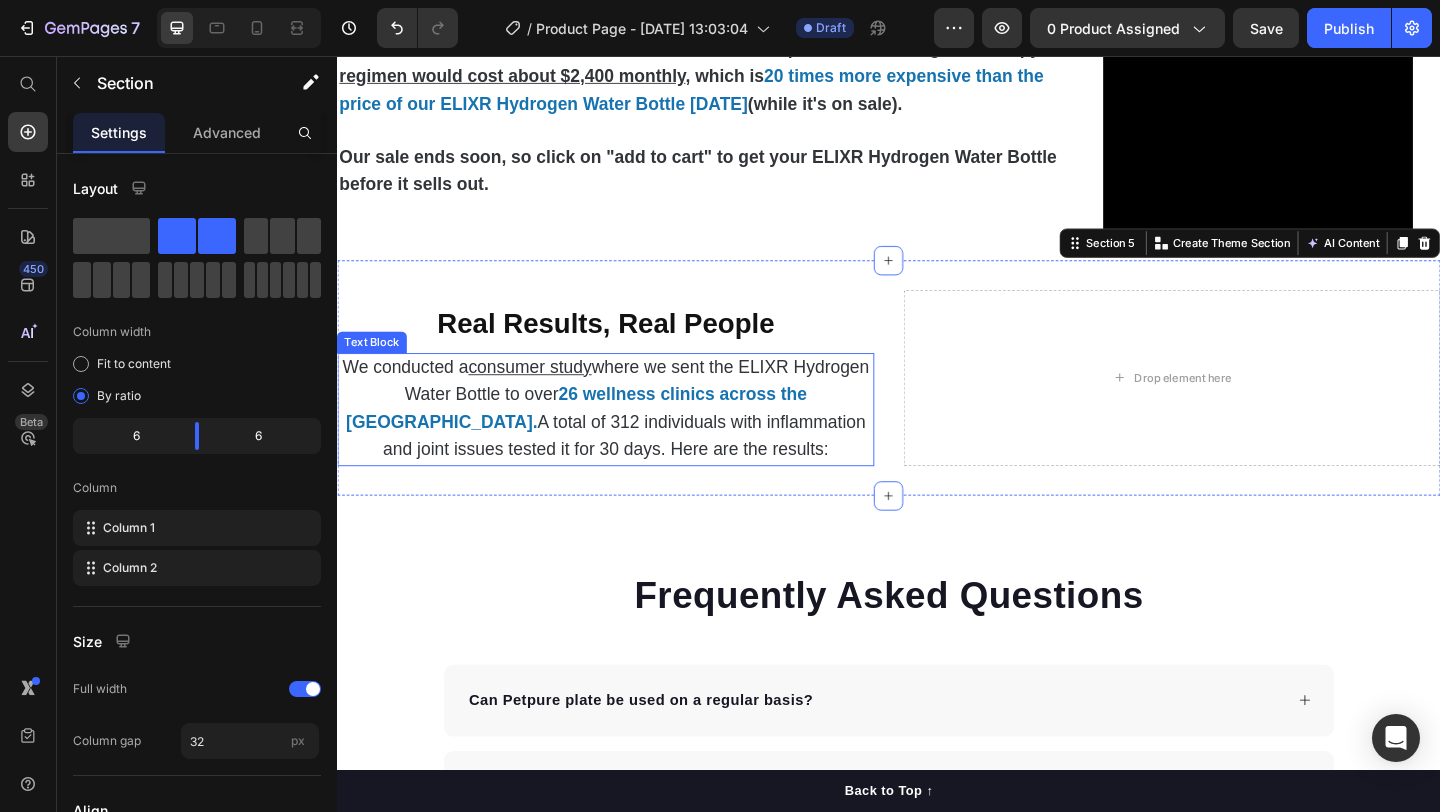 click on "A total of 312 individuals with inflammation and joint issues tested it for 30 days. Here are the results:" at bounding box center [649, 468] 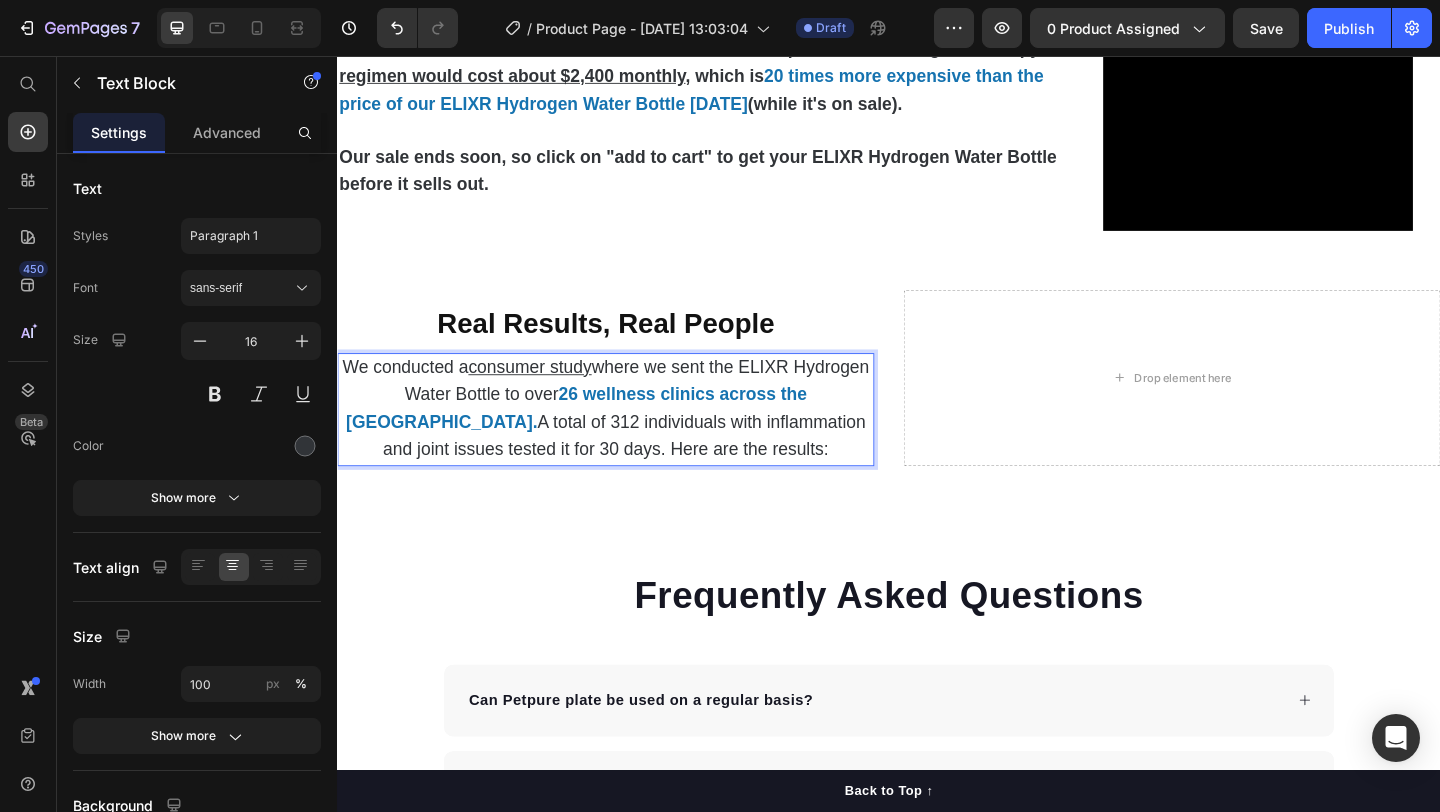 click on "We conducted a  consumer study  where we sent the ELIXR Hydrogen Water Bottle to over  26 wellness clinics across the US.  A total of 312 individuals with inflammation and joint issues tested it for 30 days. Here are the results:" at bounding box center [629, 440] 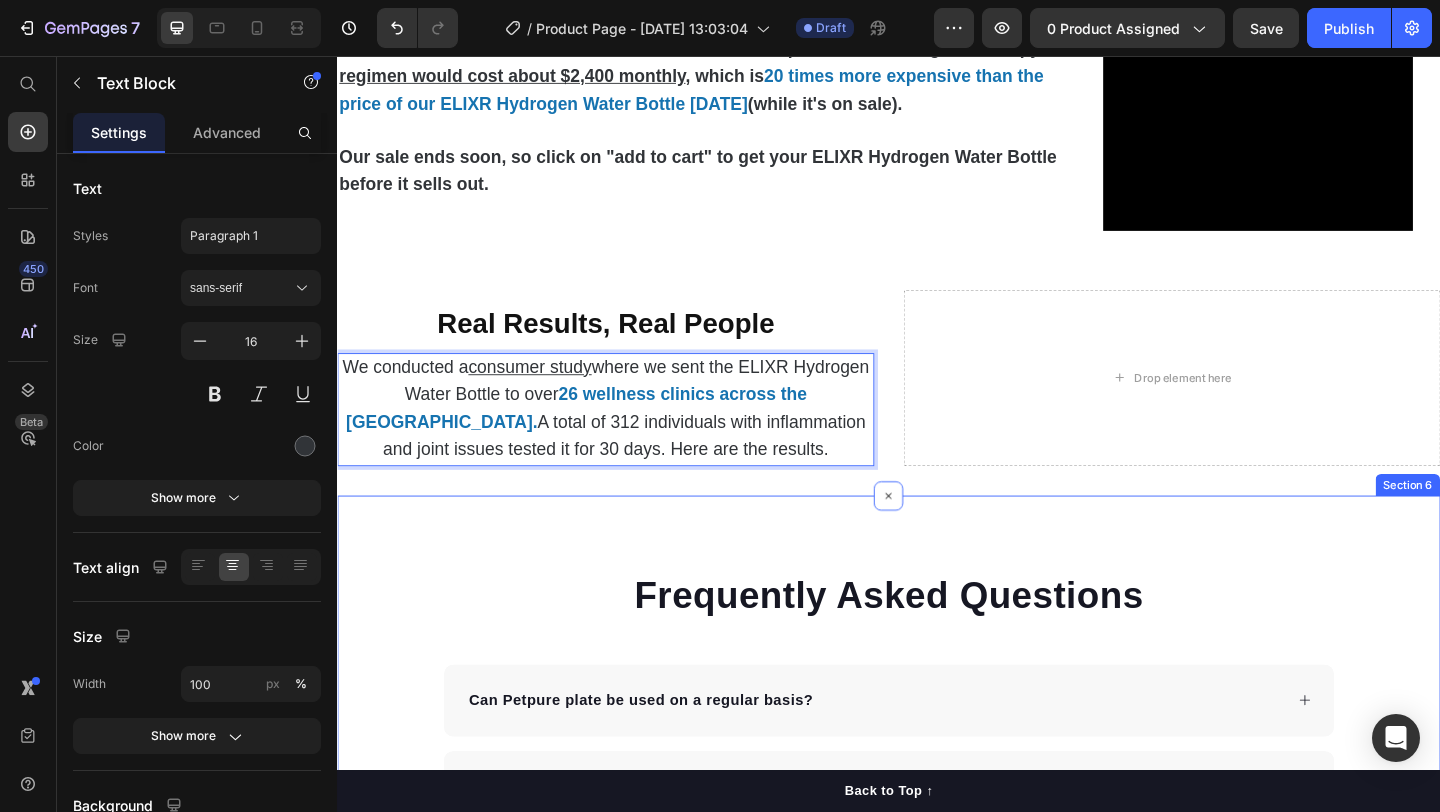 click on "Frequently Asked Questions Heading
Can Petpure plate be used on a regular basis?
Can Petpure plate be given to pregnant & nursing dogs?
Will my dog like the taste? Made from all-natural ingredients, this flavouring is allergen-free, contains no artificial nasties and is 100% safe for canine consumption. Your dog will love the chicken and bacon flavour, too! Text block
How long will it take to see results?
How does the money back guarantee work?
Any further questions? Accordion Row Section 6" at bounding box center (937, 978) 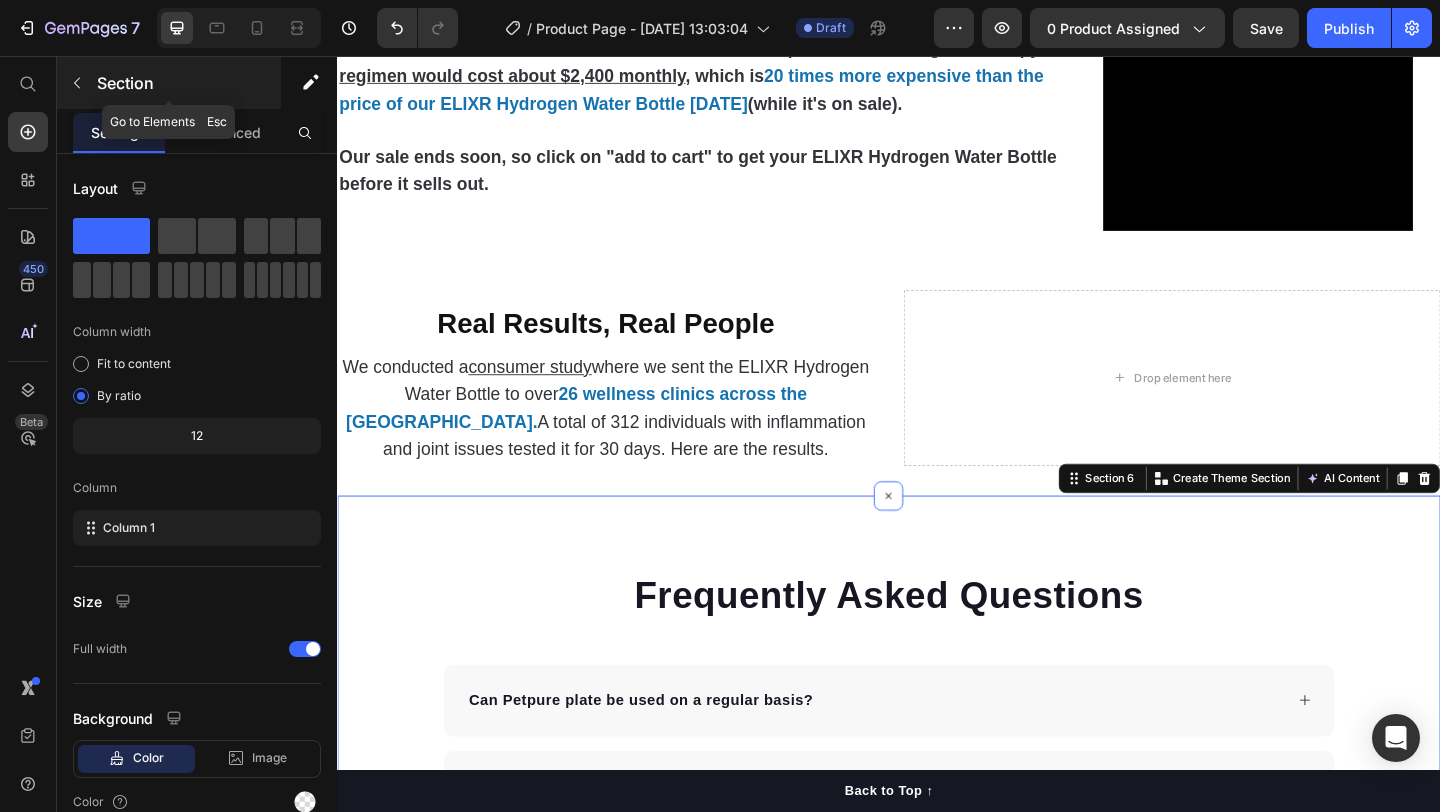 click 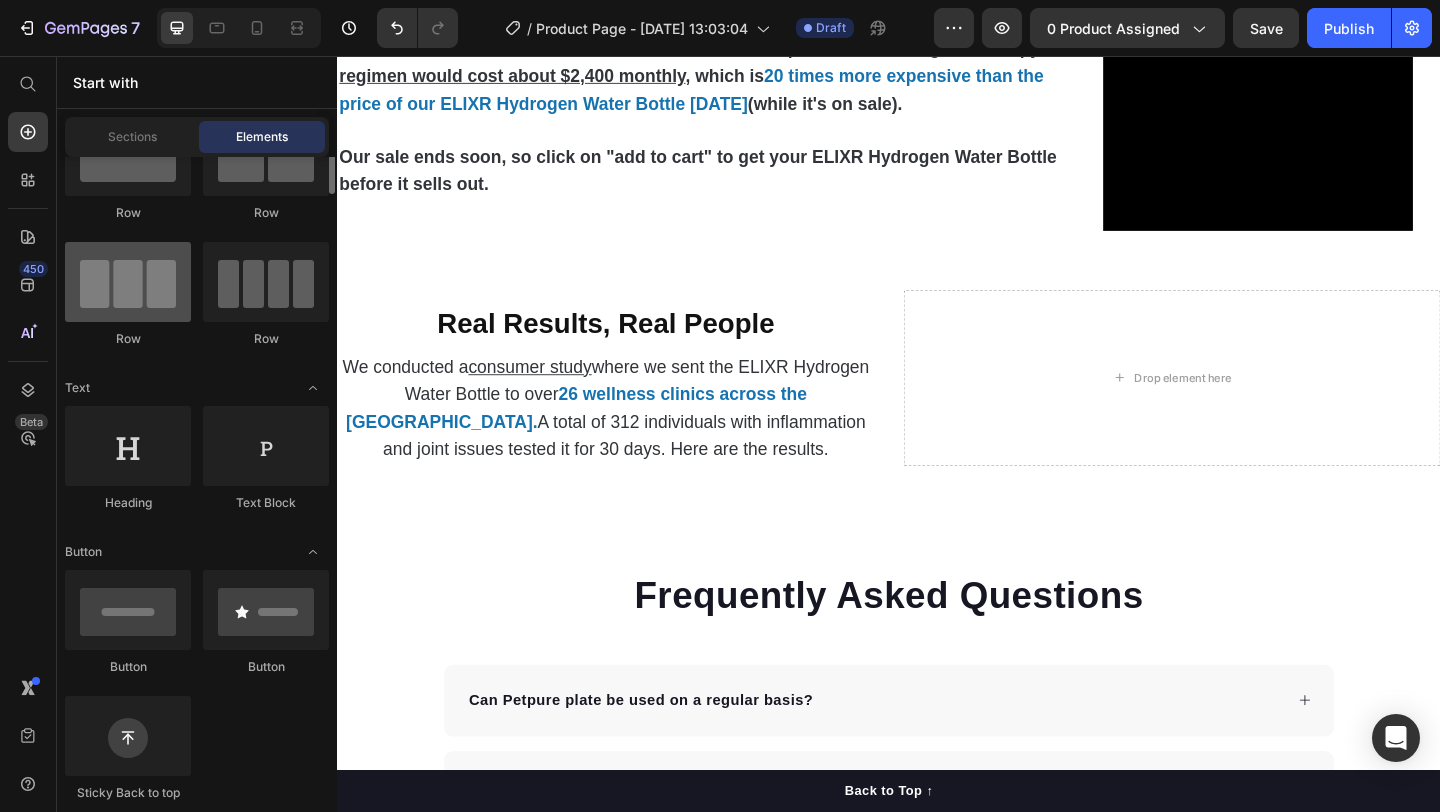scroll, scrollTop: 0, scrollLeft: 0, axis: both 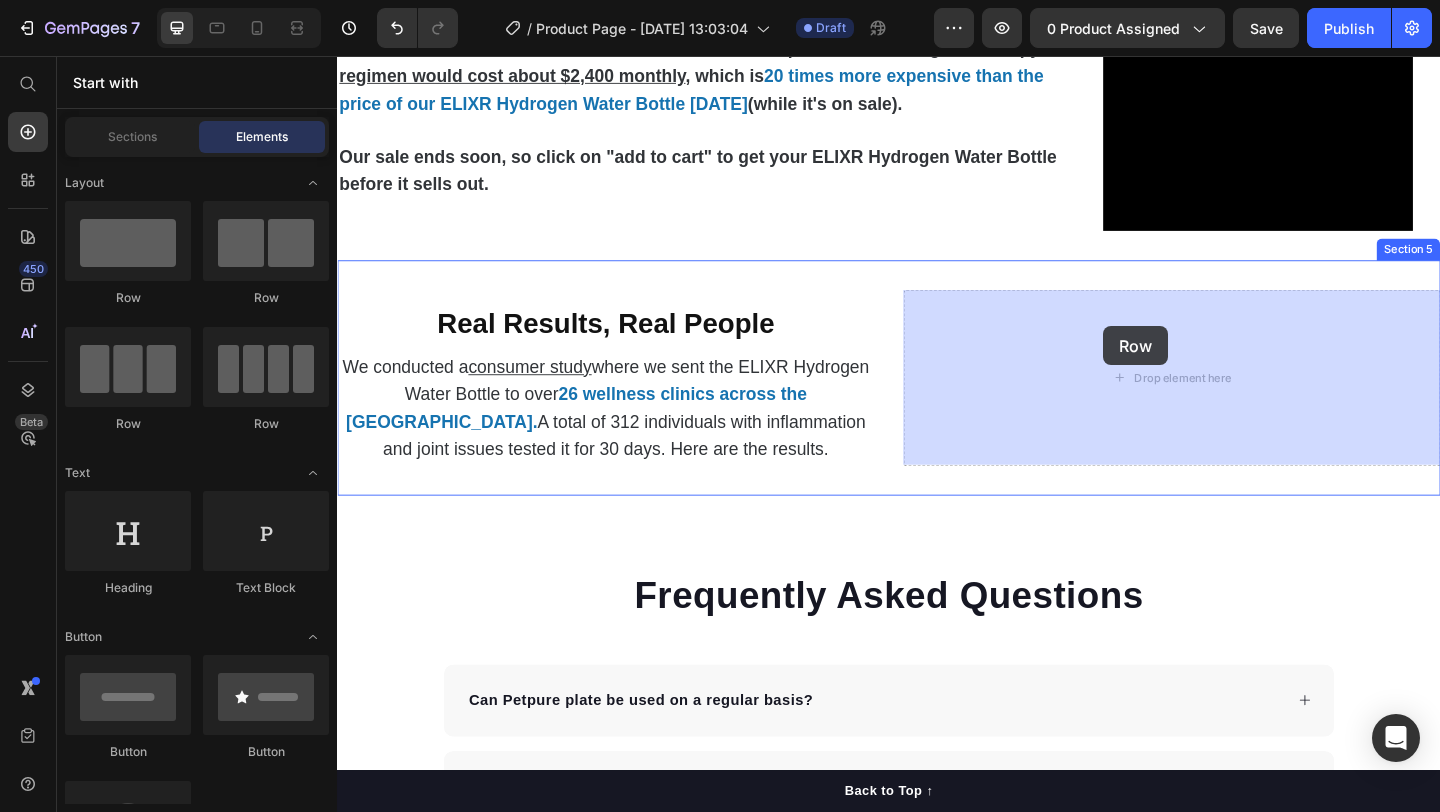 drag, startPoint x: 581, startPoint y: 301, endPoint x: 1170, endPoint y: 350, distance: 591.03467 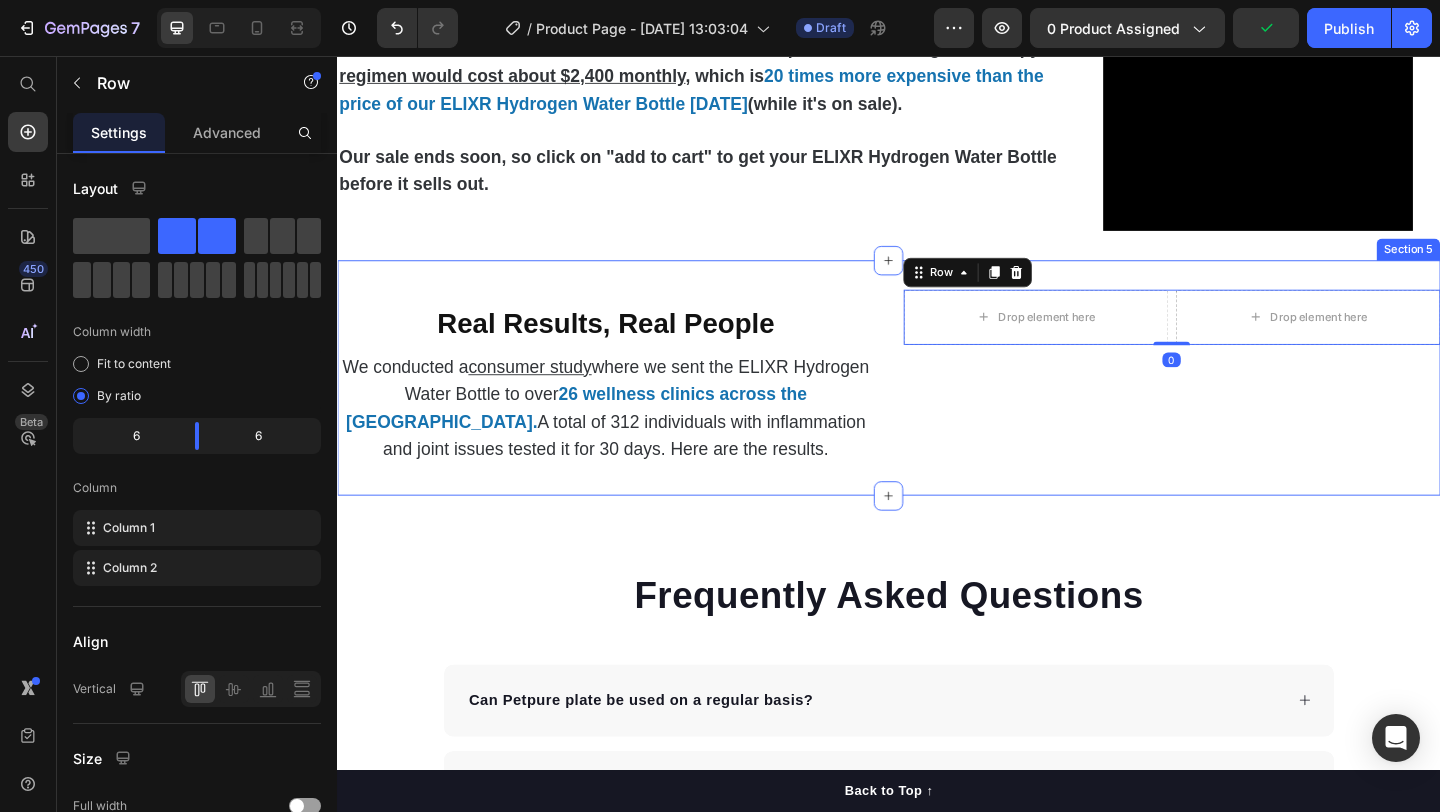 drag, startPoint x: 520, startPoint y: 302, endPoint x: 892, endPoint y: 378, distance: 379.68408 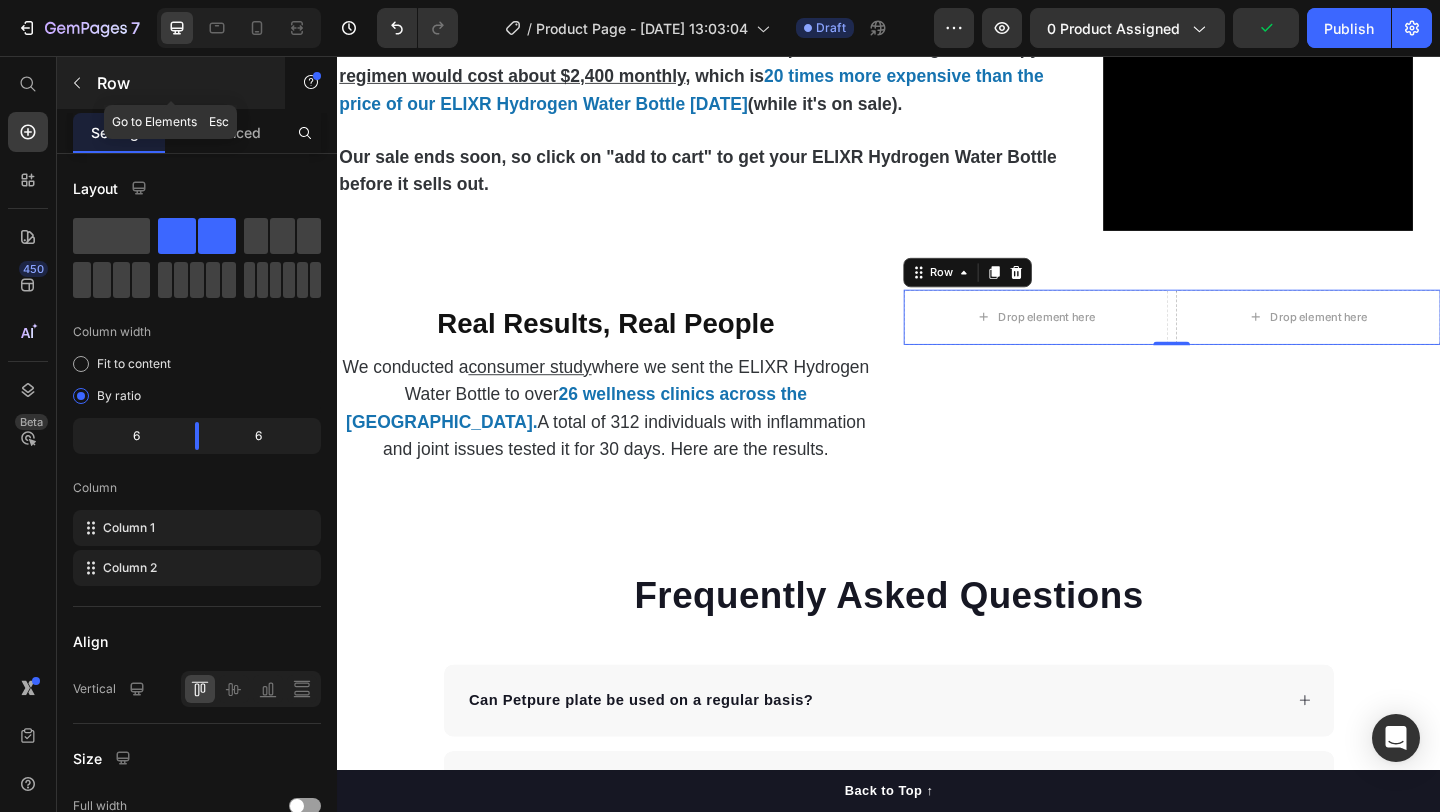 click at bounding box center (77, 83) 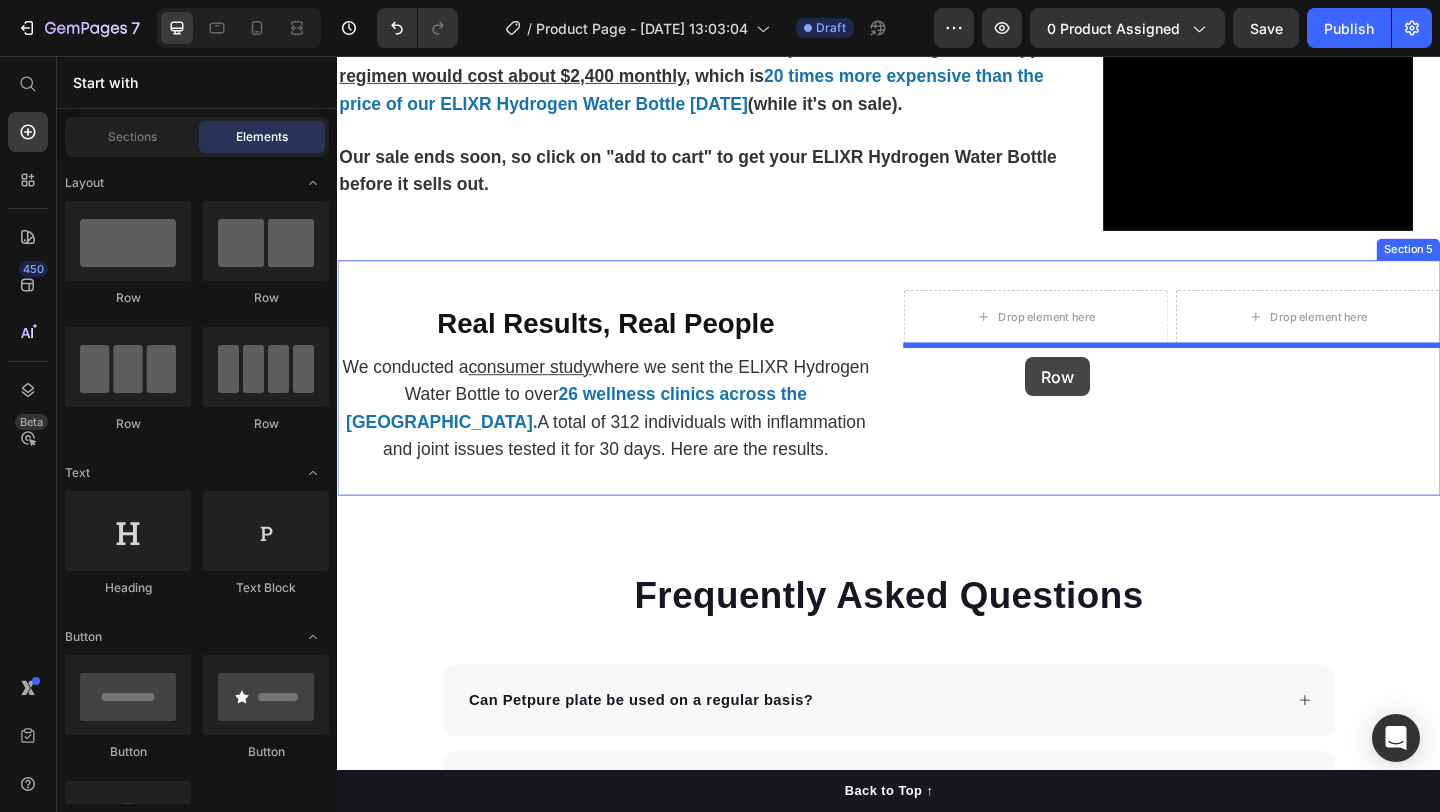 drag, startPoint x: 600, startPoint y: 295, endPoint x: 1089, endPoint y: 385, distance: 497.21323 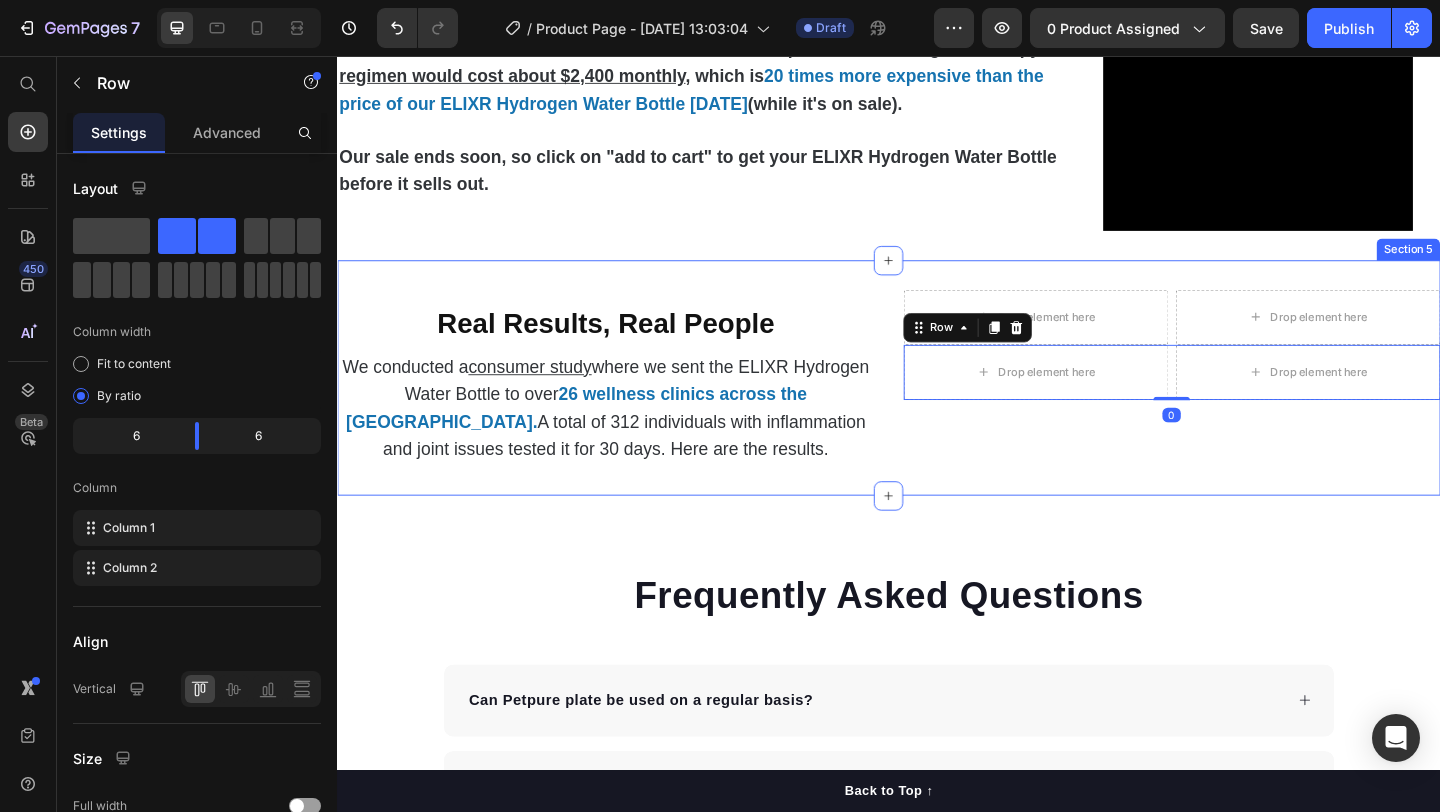 click on "⁠⁠⁠⁠⁠⁠⁠ Real Results, Real People Heading We conducted a  consumer study  where we sent the ELIXR Hydrogen Water Bottle to over  26 wellness clinics across the US.  A total of 312 individuals with inflammation and joint issues tested it for 30 days. Here are the results. Text Block
Drop element here
Drop element here Row
Drop element here
Drop element here Row   0 Section 5" at bounding box center (937, 406) 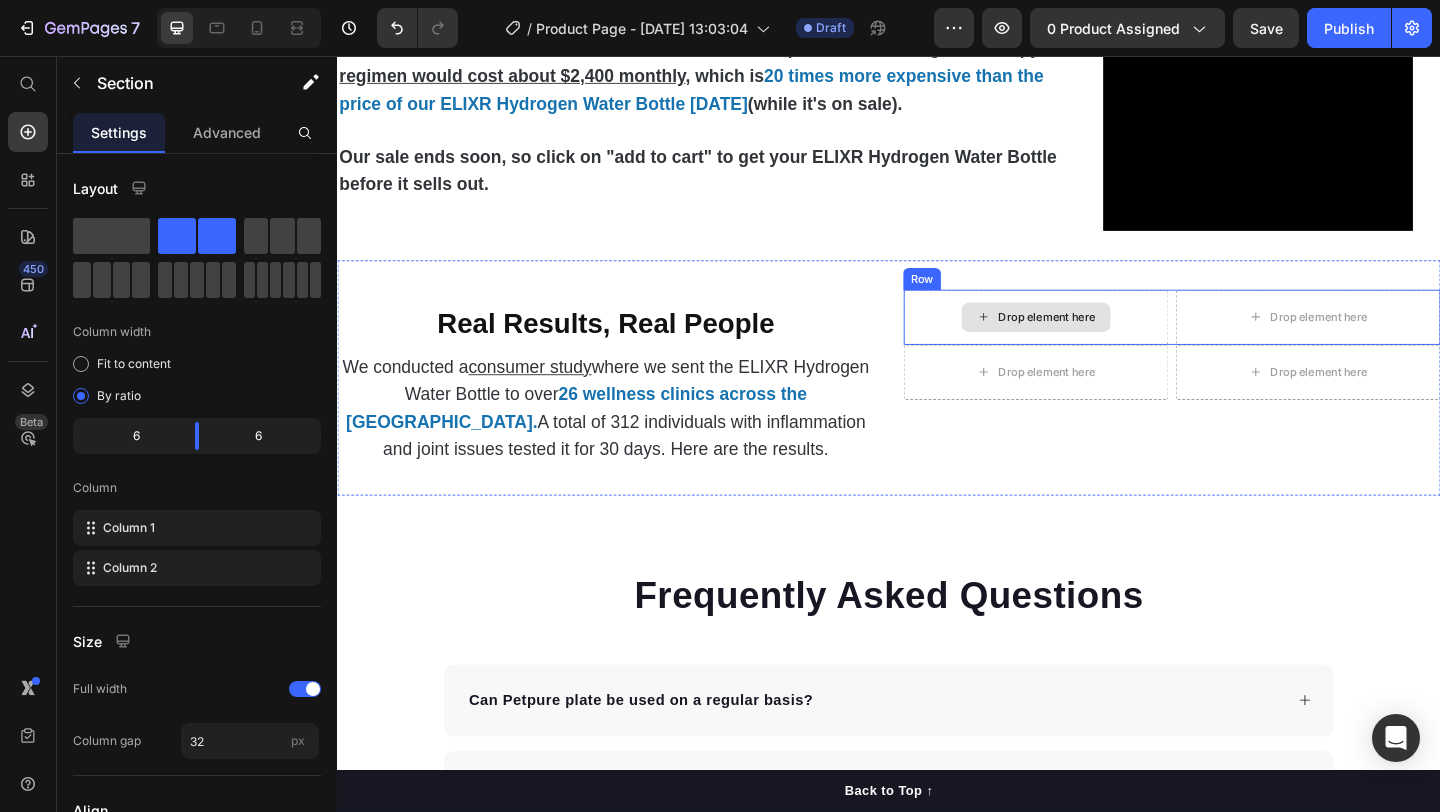click on "Drop element here" at bounding box center [1109, 340] 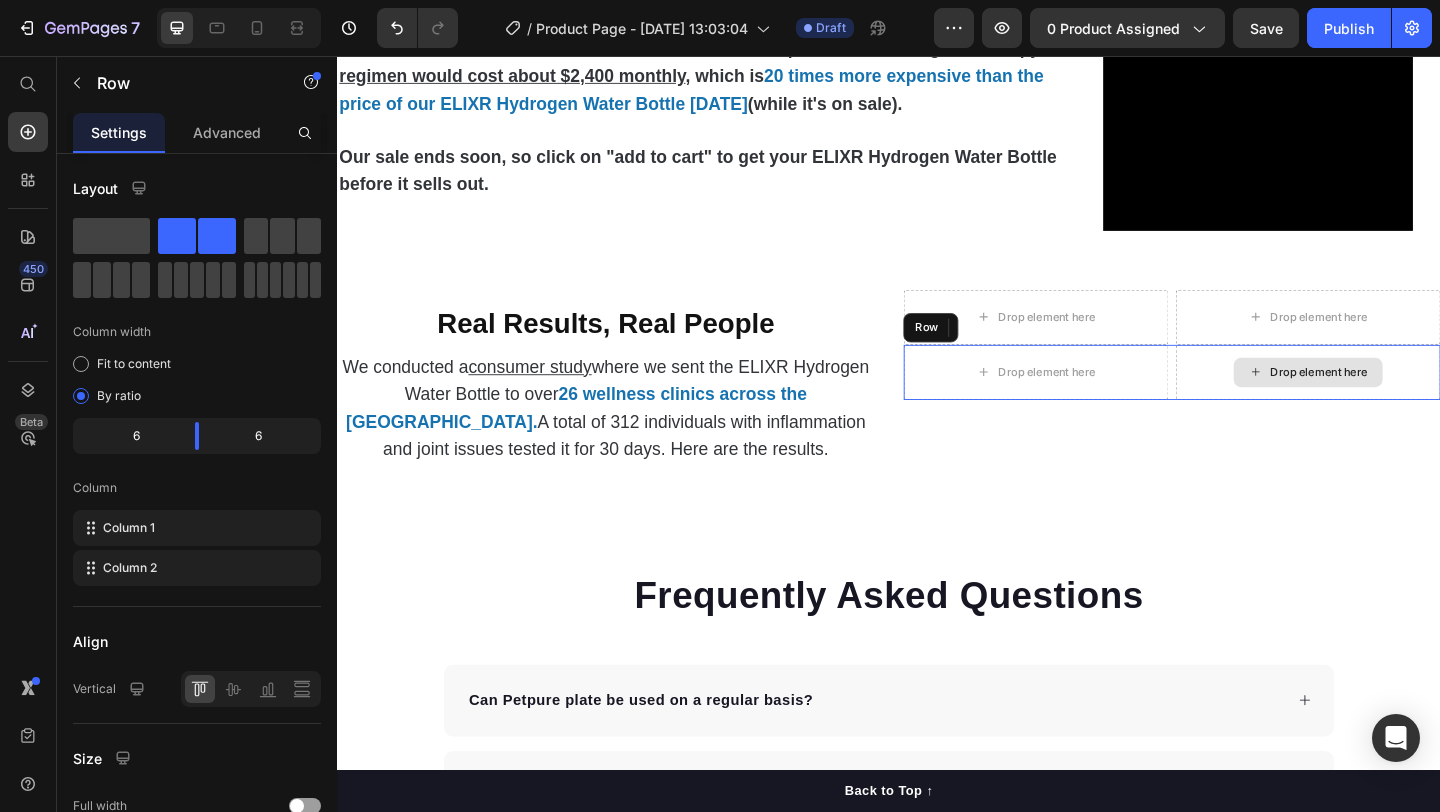 click on "Drop element here" at bounding box center [1393, 400] 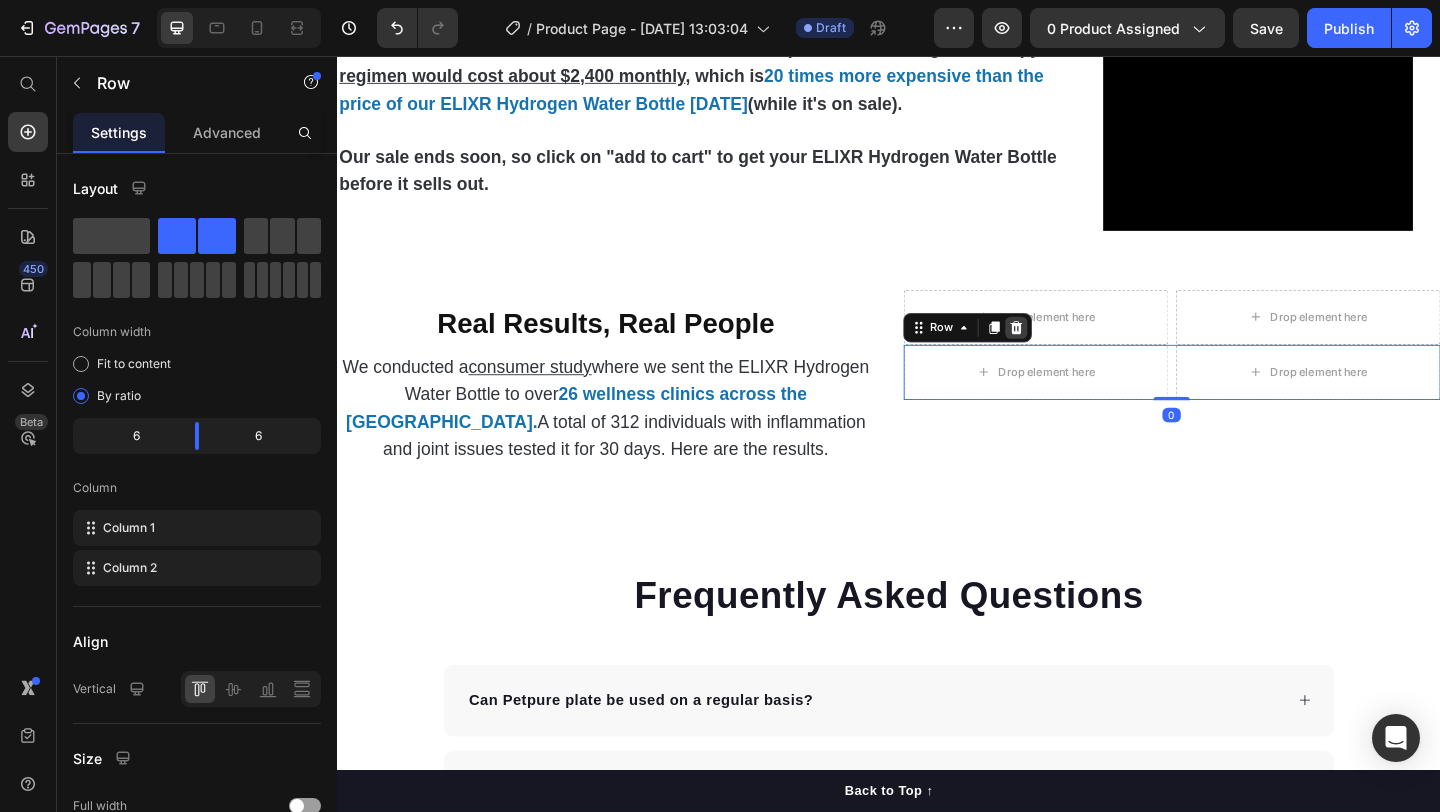 click 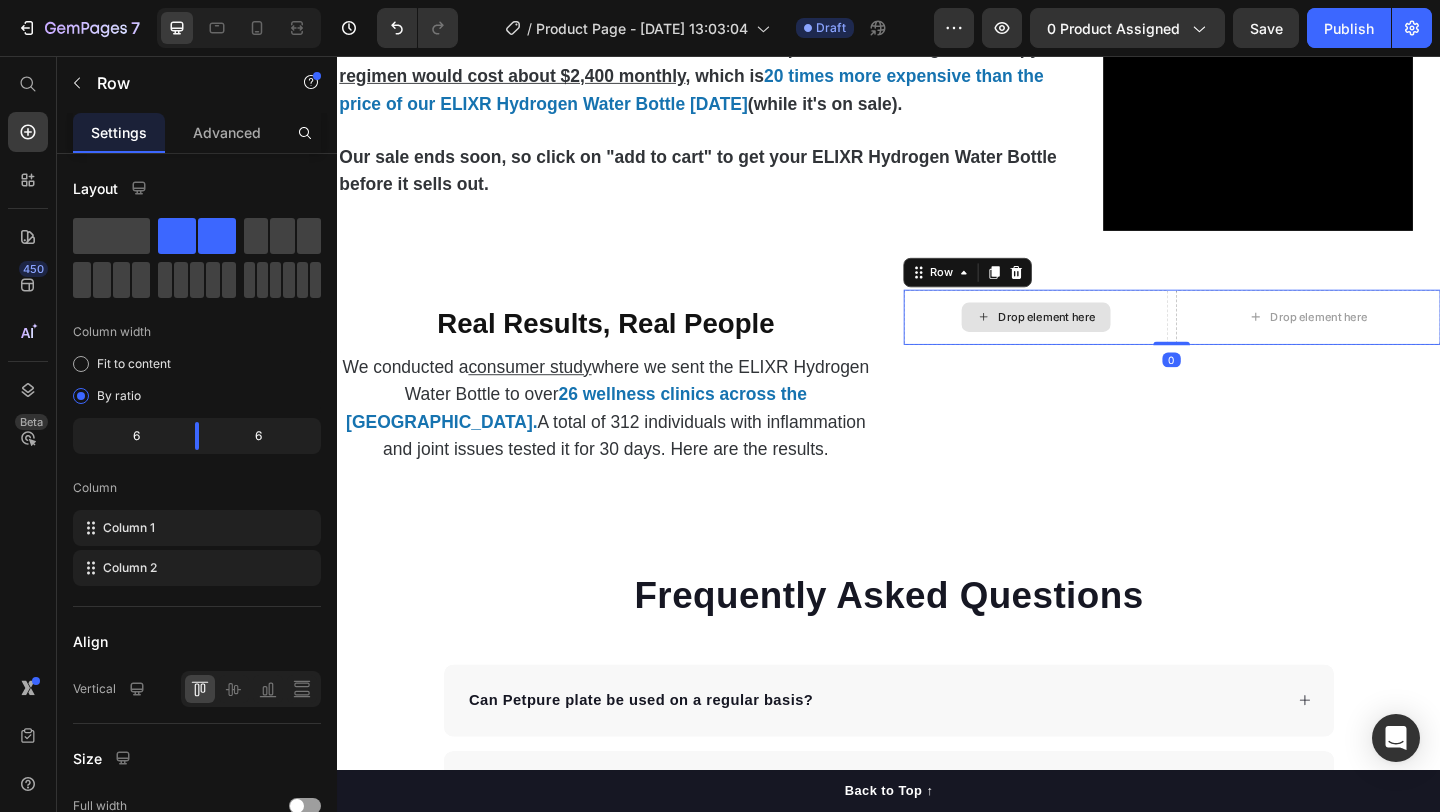 click on "Drop element here" at bounding box center [1097, 340] 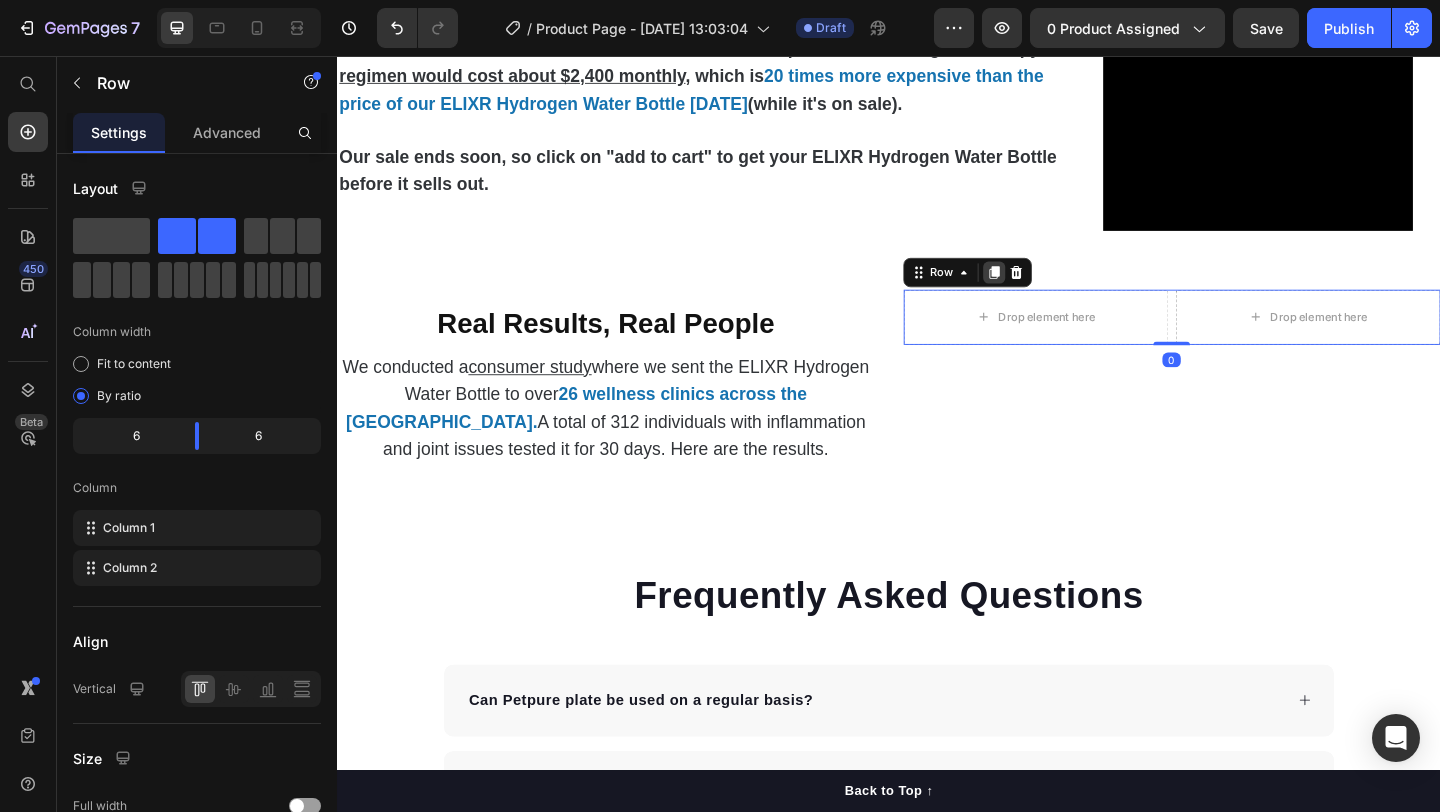 click 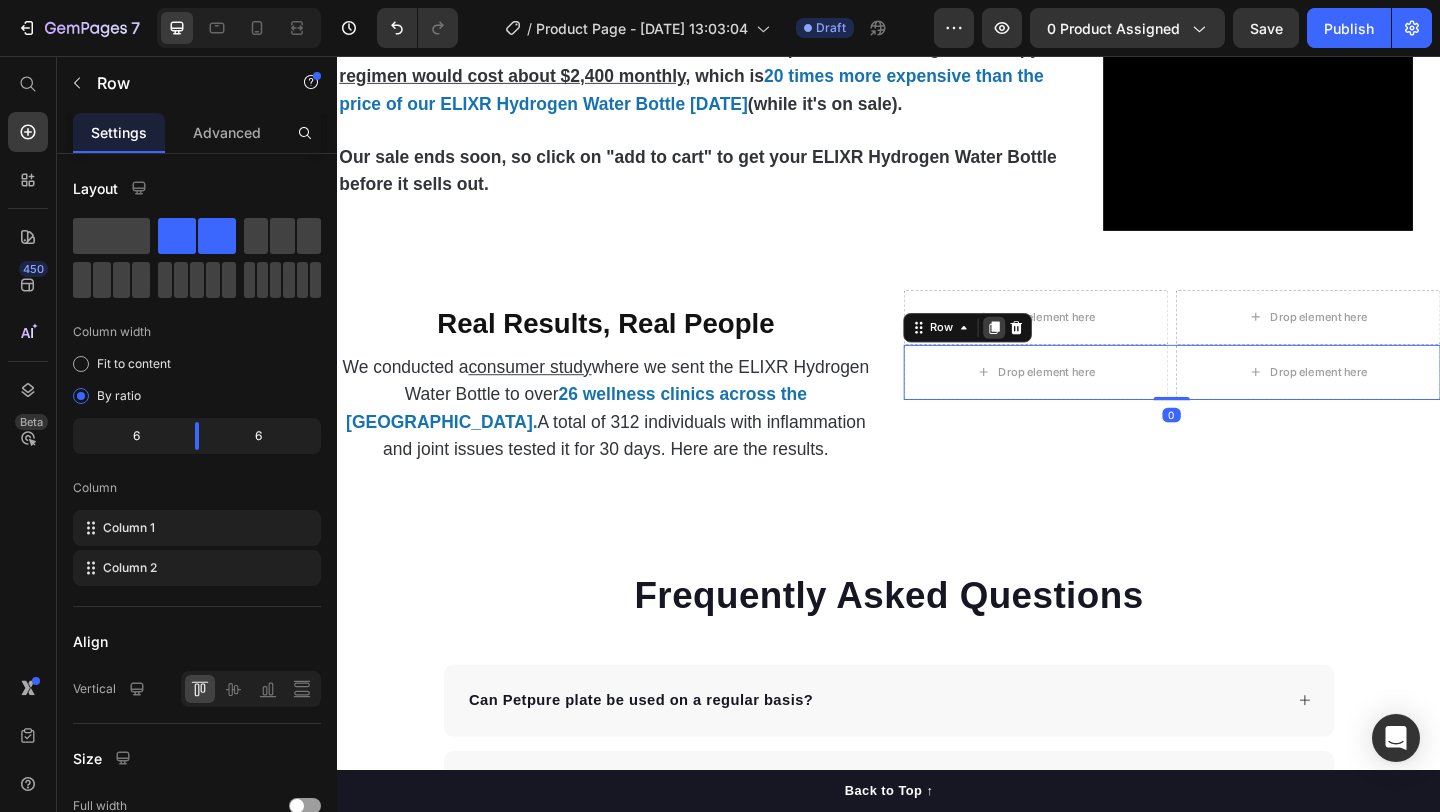click 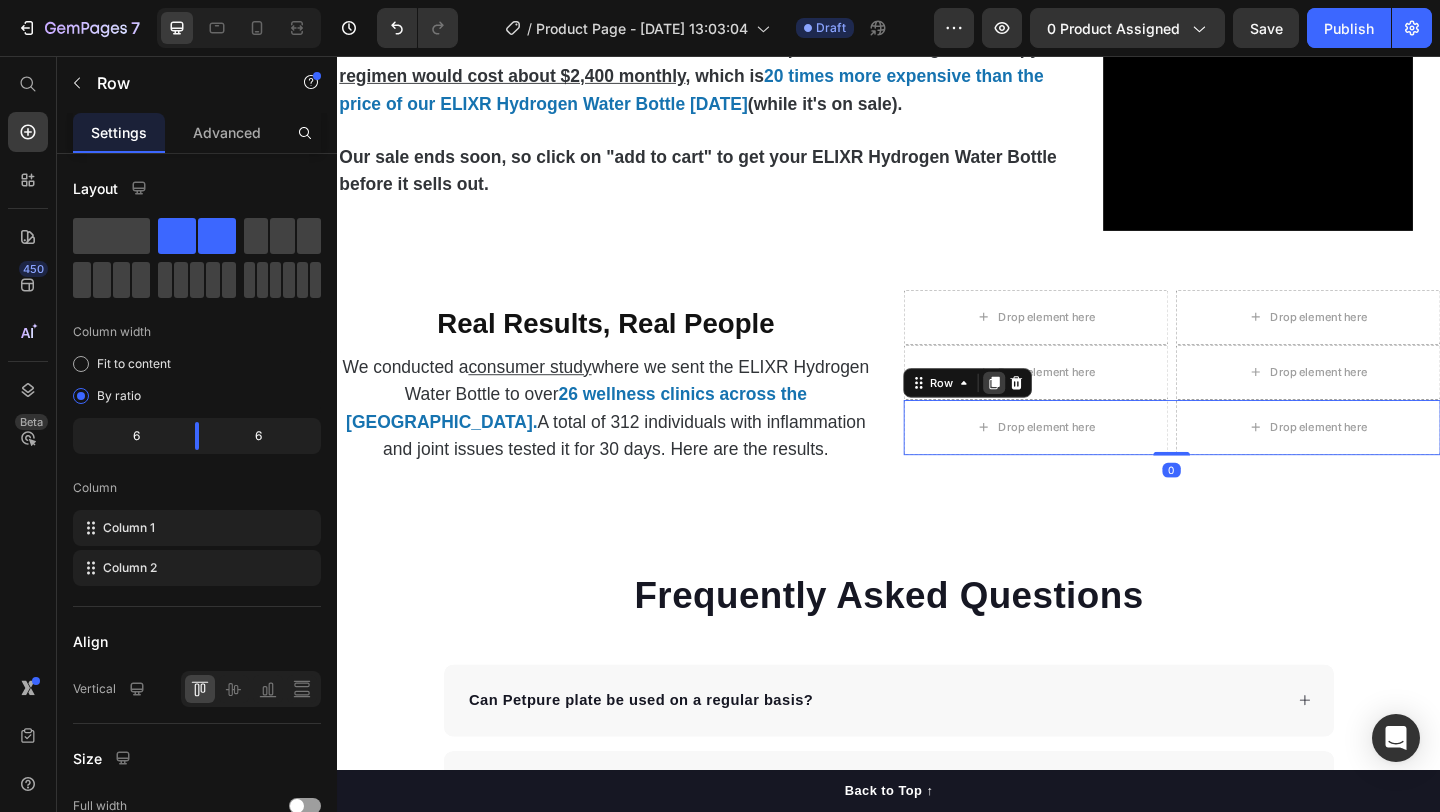 click 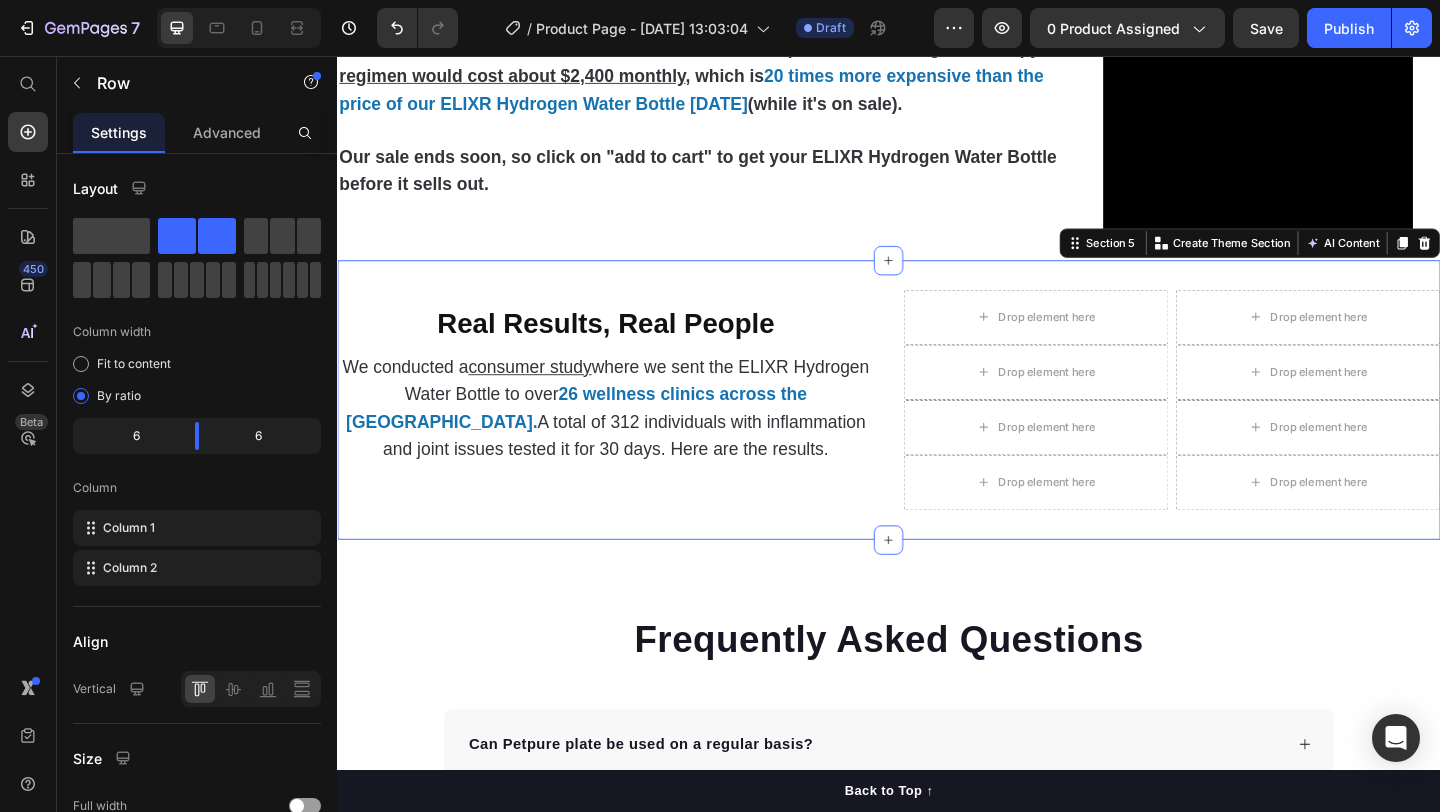 click on "⁠⁠⁠⁠⁠⁠⁠ Real Results, Real People Heading We conducted a  consumer study  where we sent the ELIXR Hydrogen Water Bottle to over  26 wellness clinics across the US.  A total of 312 individuals with inflammation and joint issues tested it for 30 days. Here are the results. Text Block
Drop element here
Drop element here Row
Drop element here
Drop element here Row
Drop element here
Drop element here Row
Drop element here
Drop element here Row Section 5   You can create reusable sections Create Theme Section AI Content Write with GemAI What would you like to describe here? Tone and Voice Persuasive Product ELIXR™ HYDROGEN WATER BOTTLE Show more Generate" at bounding box center (937, 430) 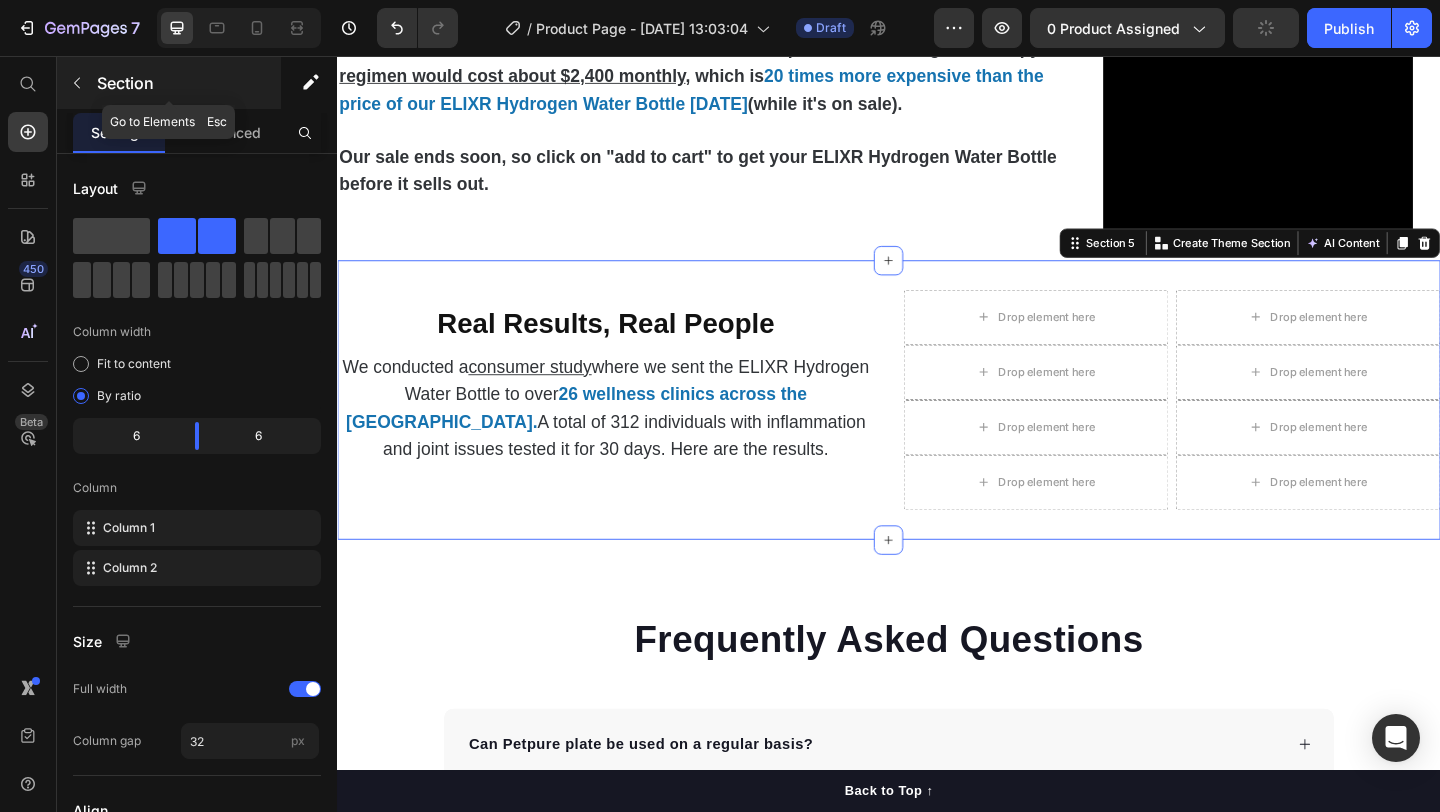 click at bounding box center (77, 83) 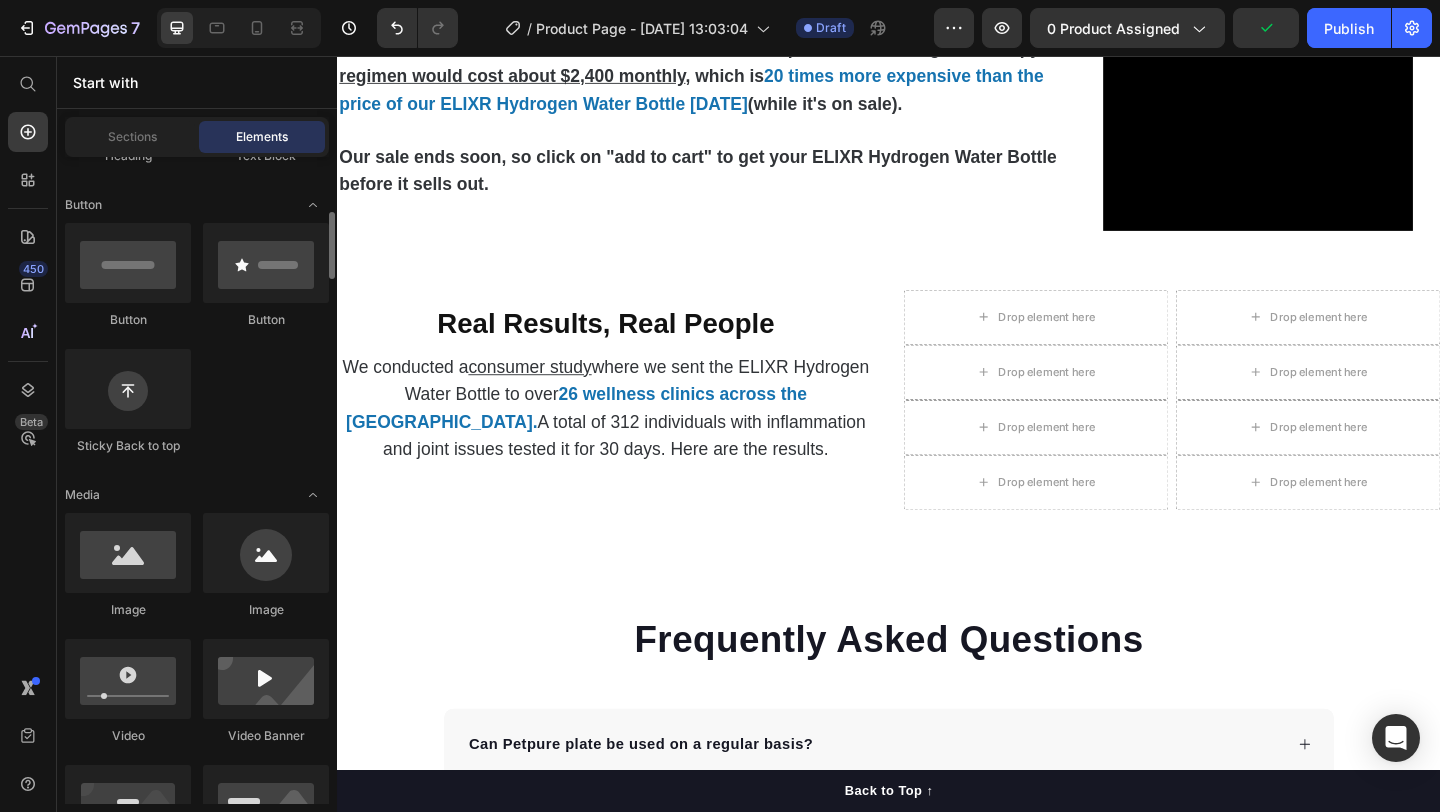 scroll, scrollTop: 447, scrollLeft: 0, axis: vertical 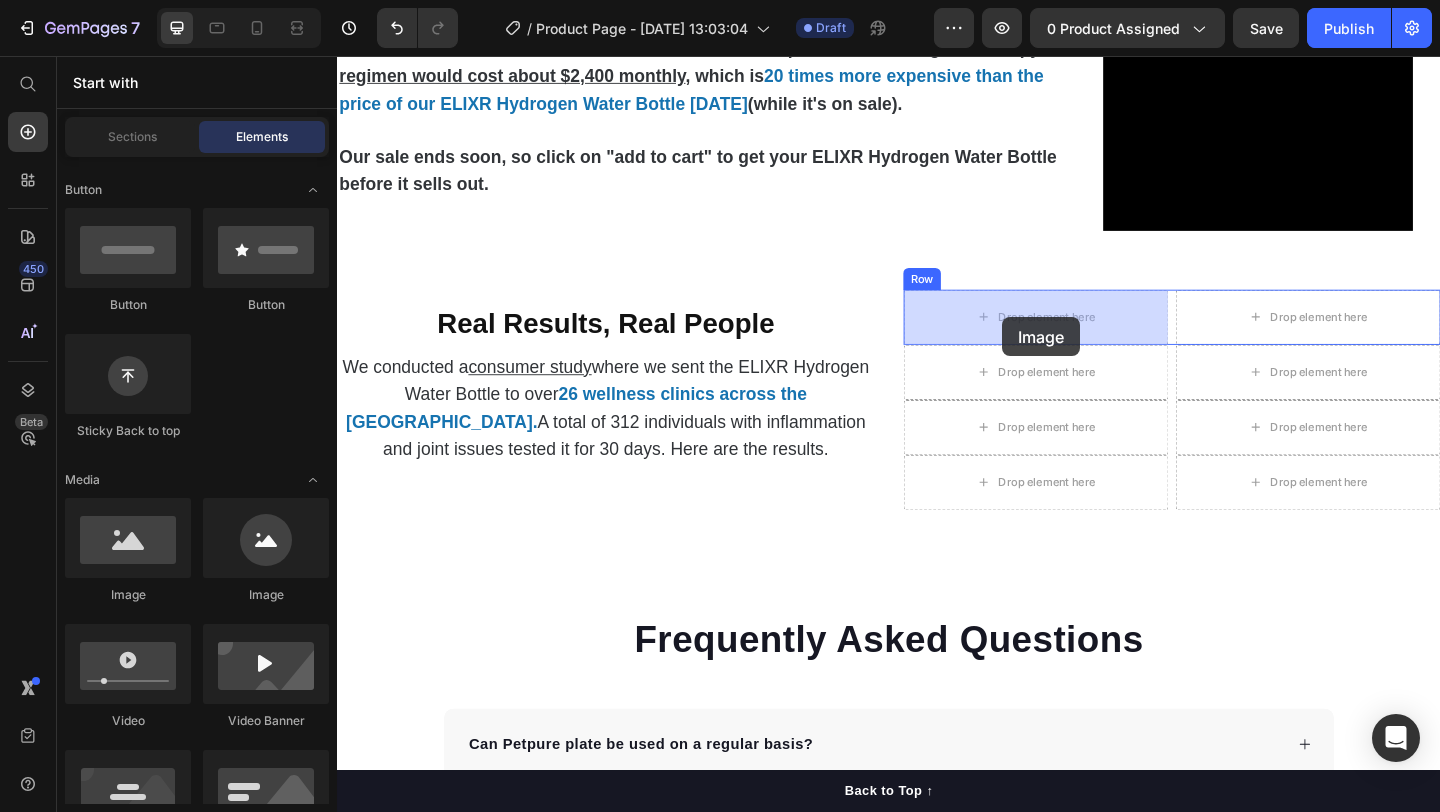 drag, startPoint x: 570, startPoint y: 601, endPoint x: 1060, endPoint y: 340, distance: 555.1766 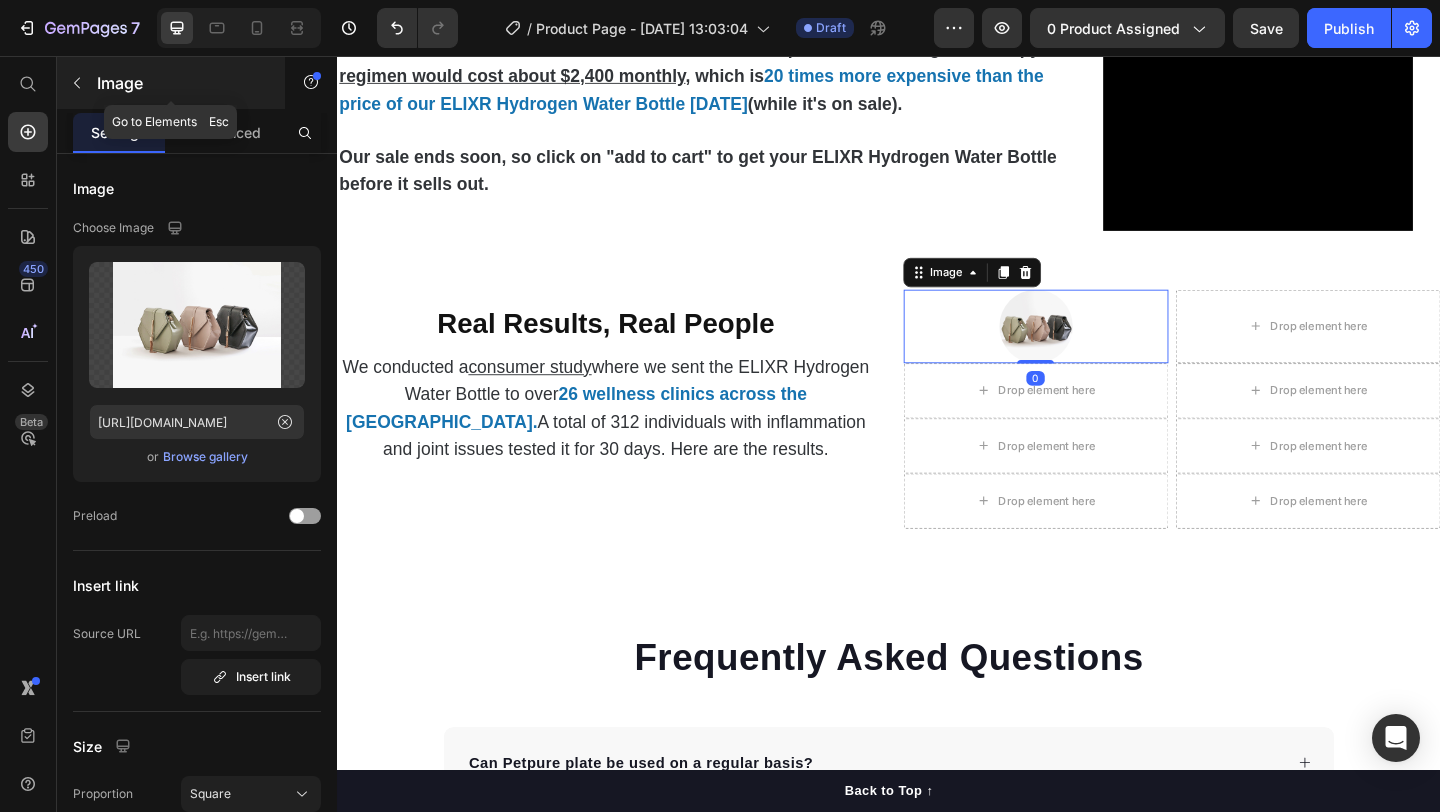 click 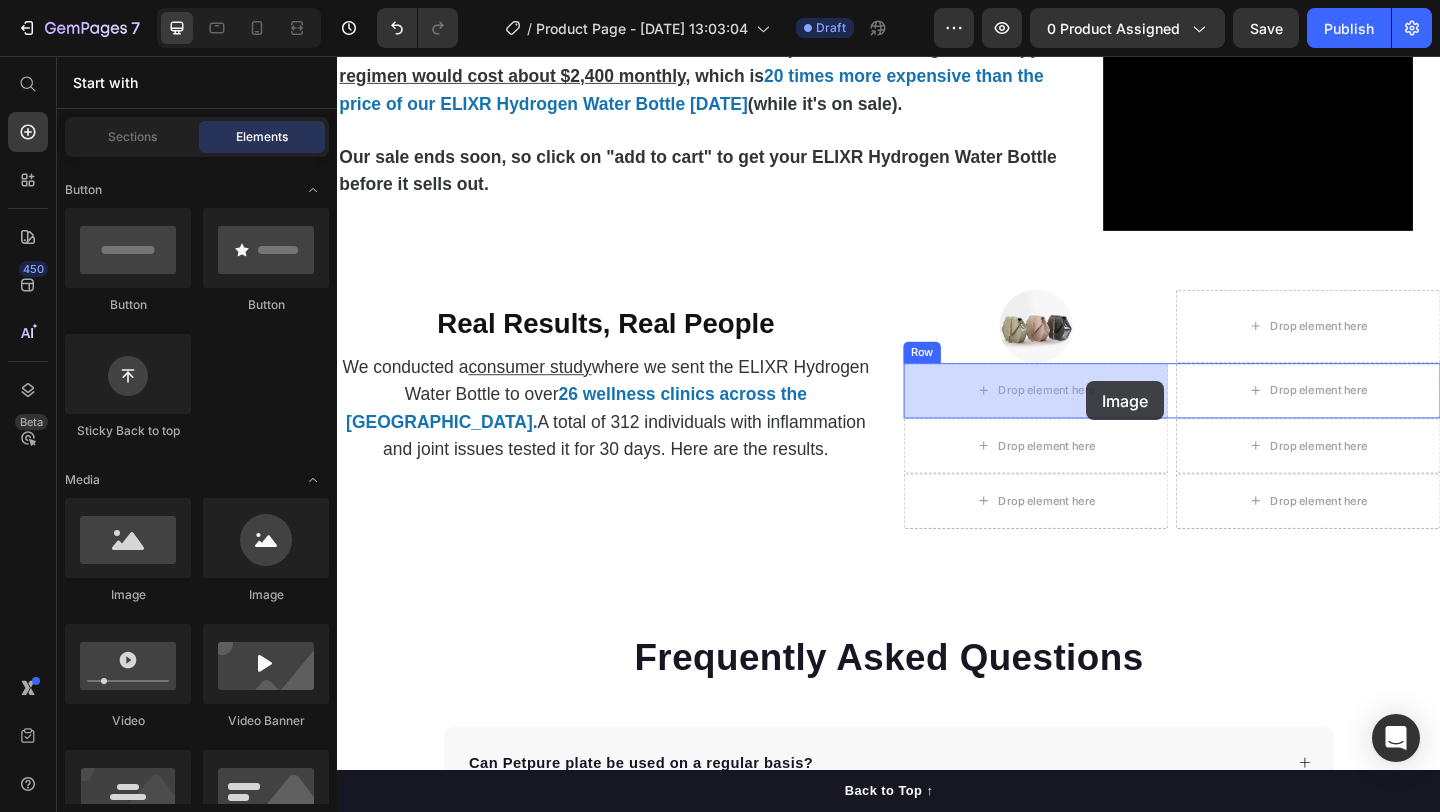 drag, startPoint x: 594, startPoint y: 606, endPoint x: 1152, endPoint y: 410, distance: 591.422 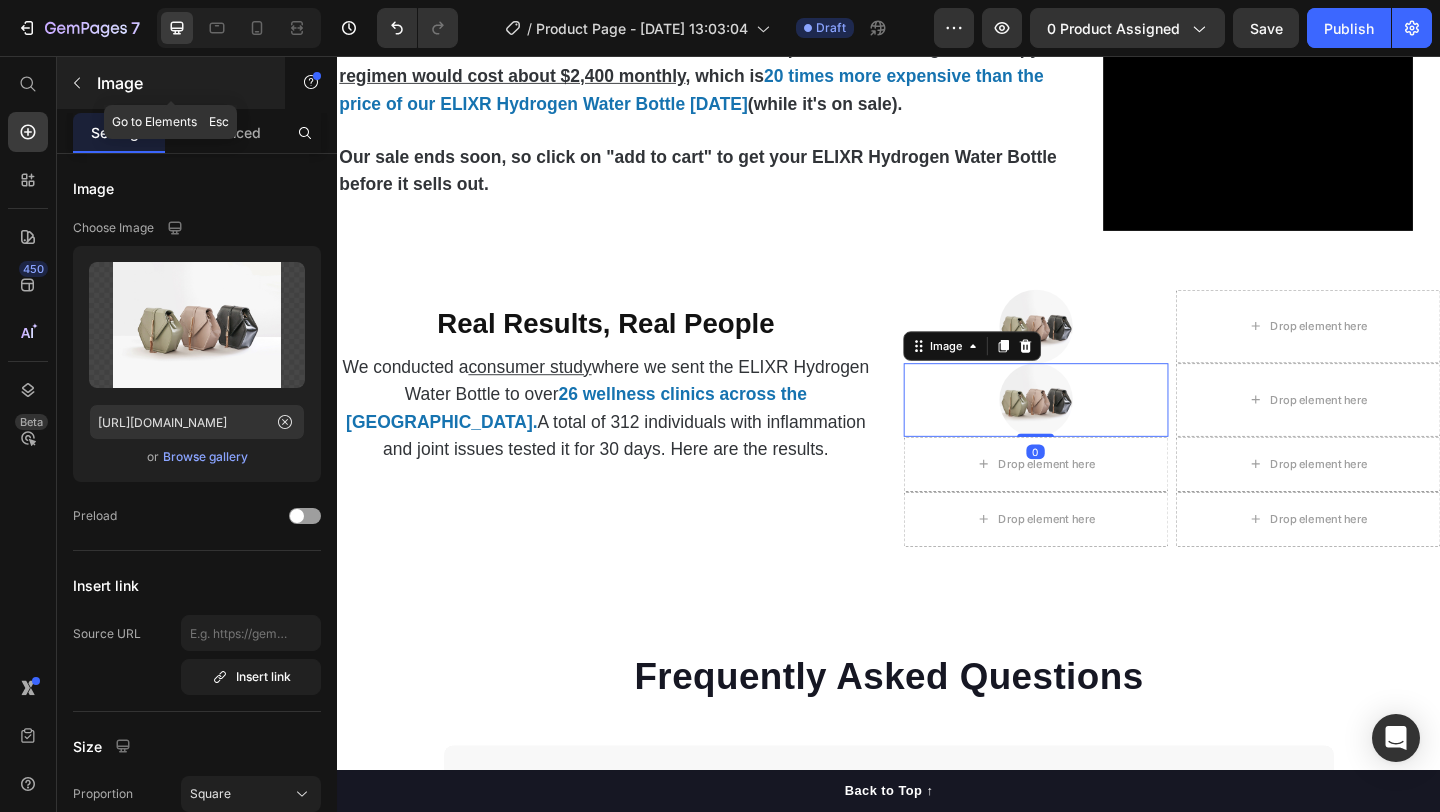 click at bounding box center (77, 83) 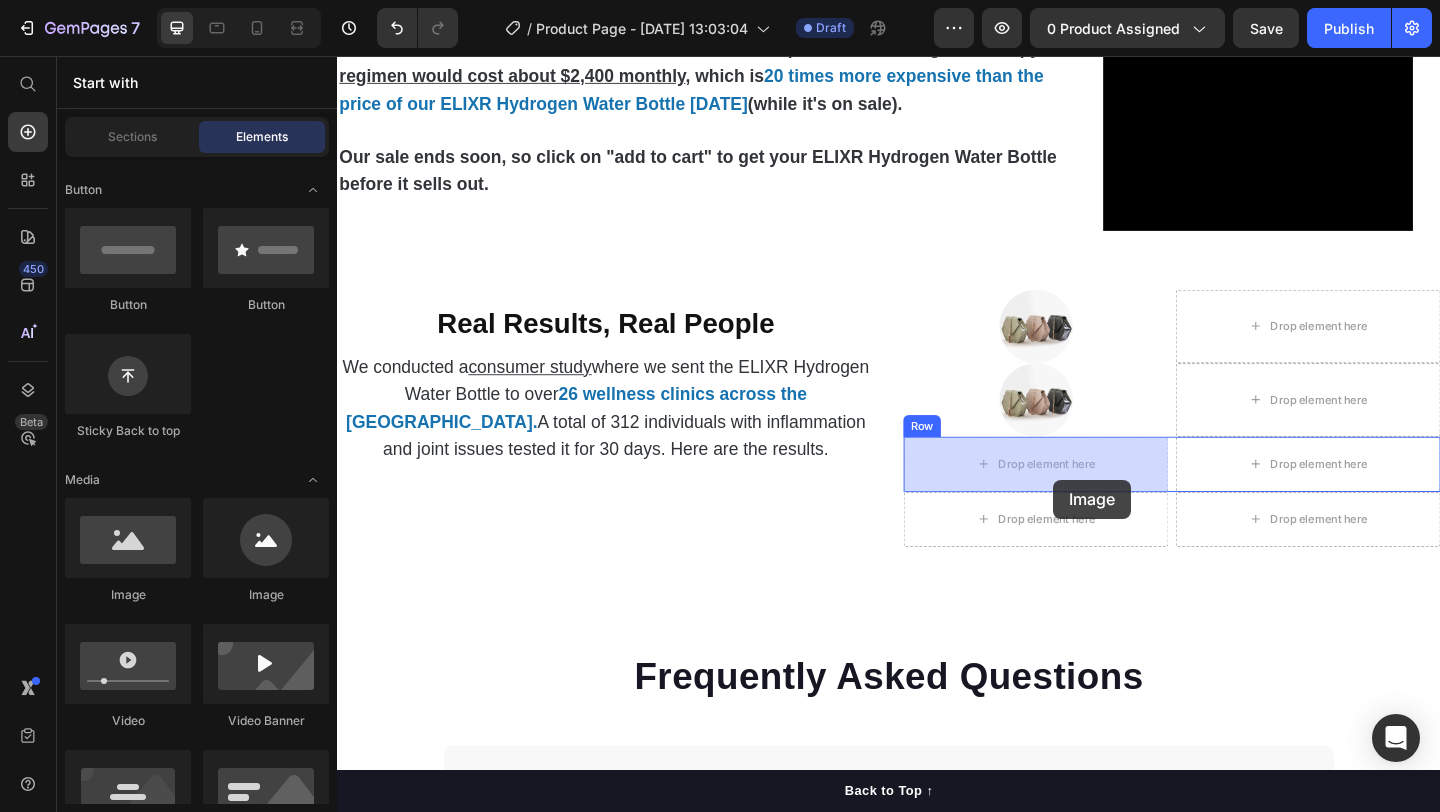 drag, startPoint x: 598, startPoint y: 590, endPoint x: 911, endPoint y: 439, distance: 347.51978 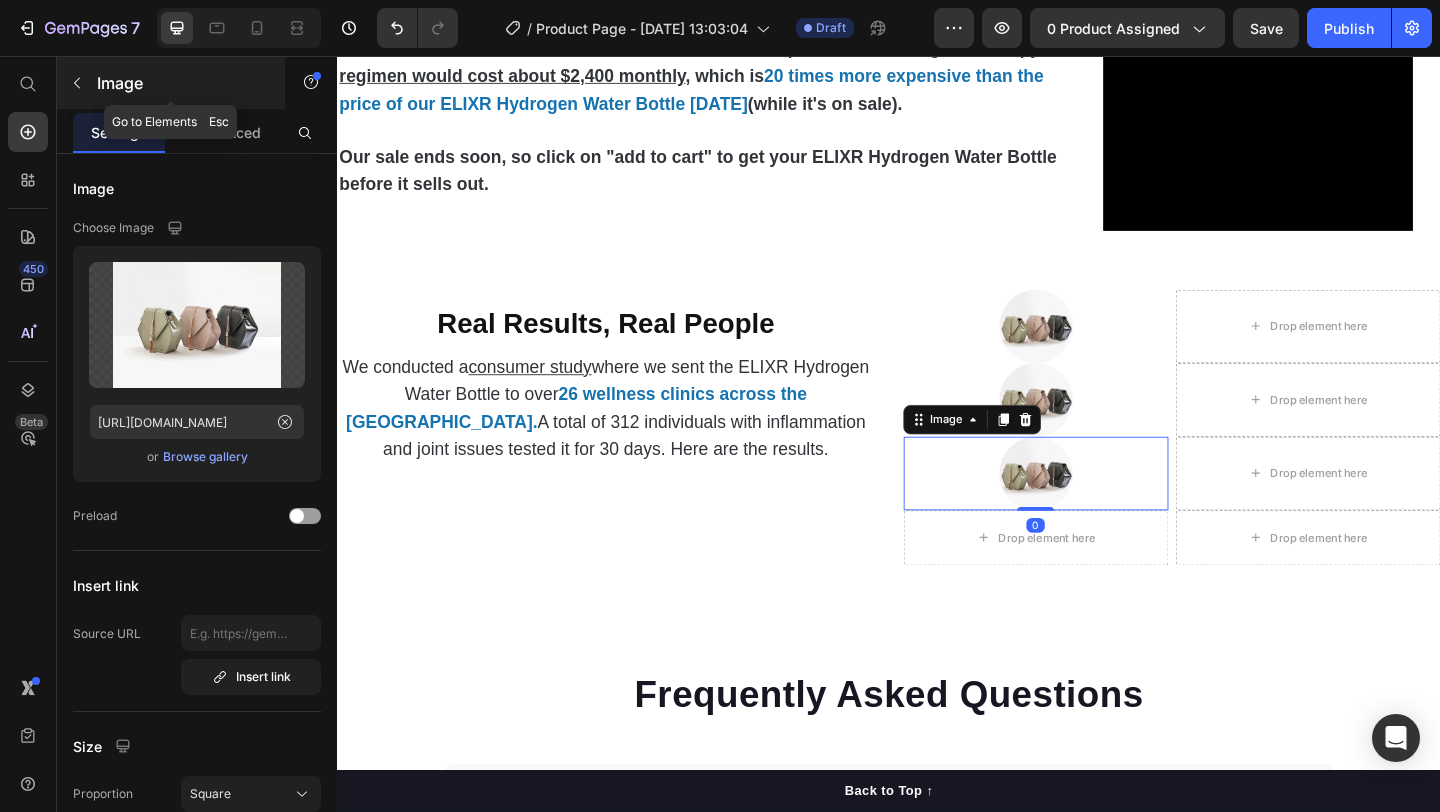 click on "Image" at bounding box center [182, 83] 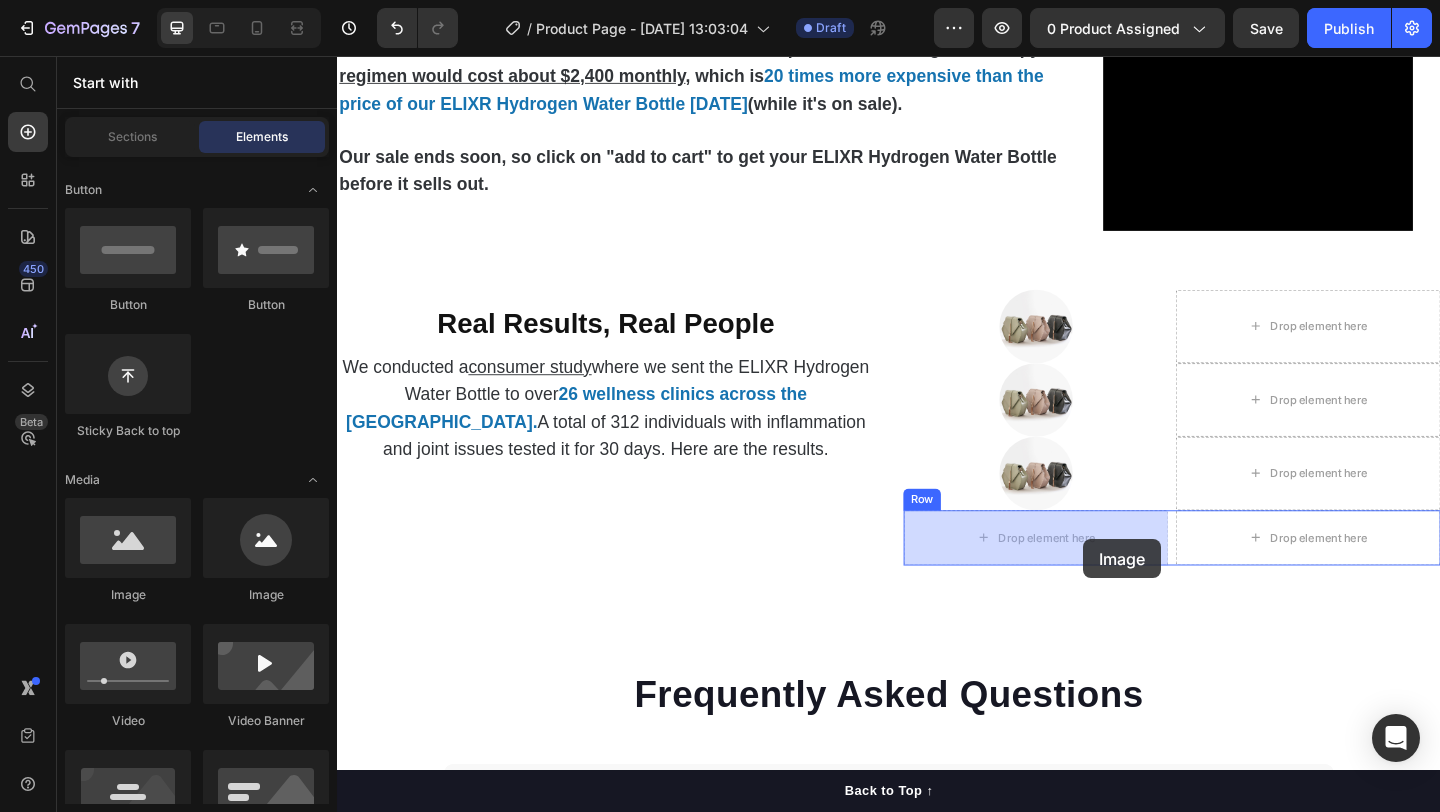 drag, startPoint x: 383, startPoint y: 584, endPoint x: 1136, endPoint y: 582, distance: 753.0027 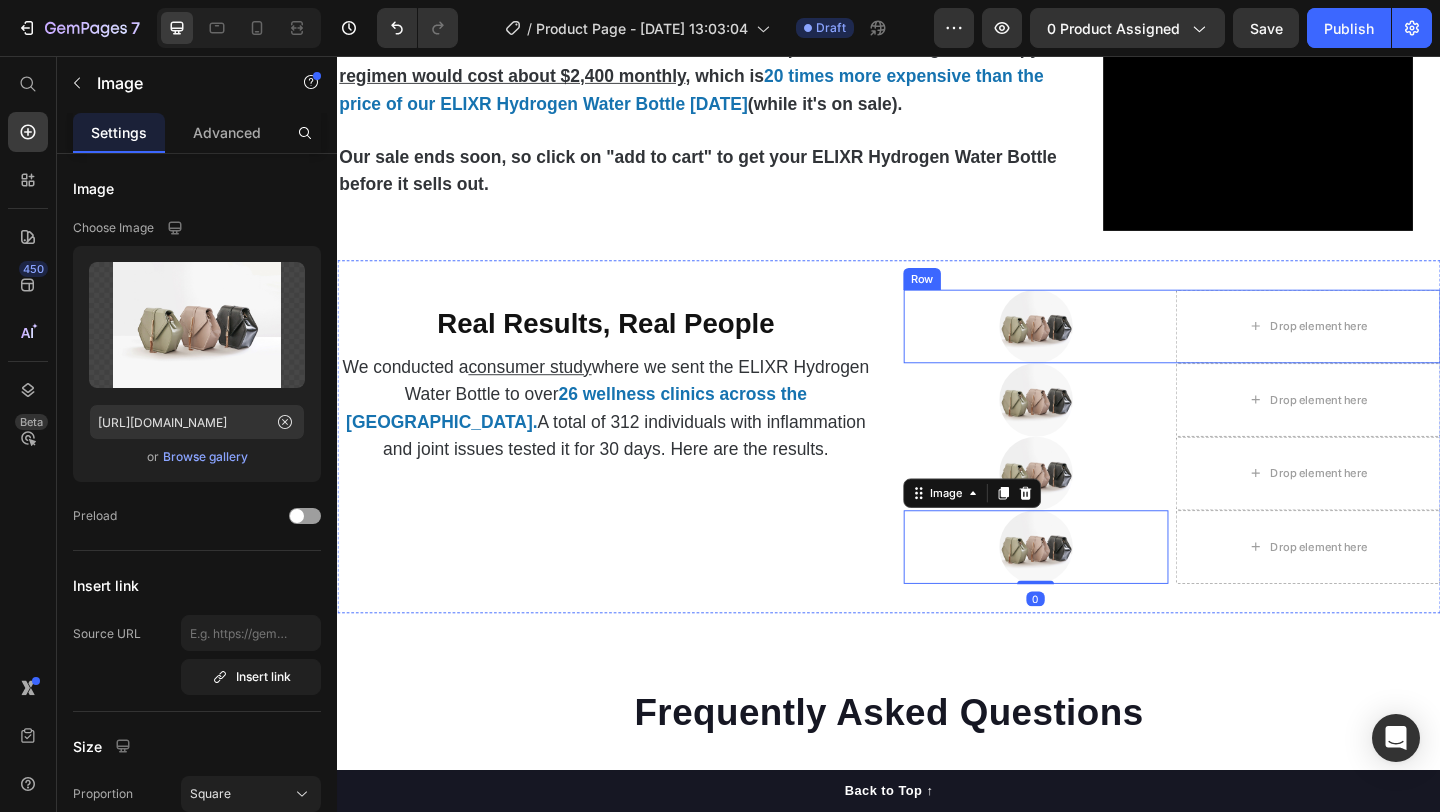 click on "Image
Drop element here Row" at bounding box center [1245, 350] 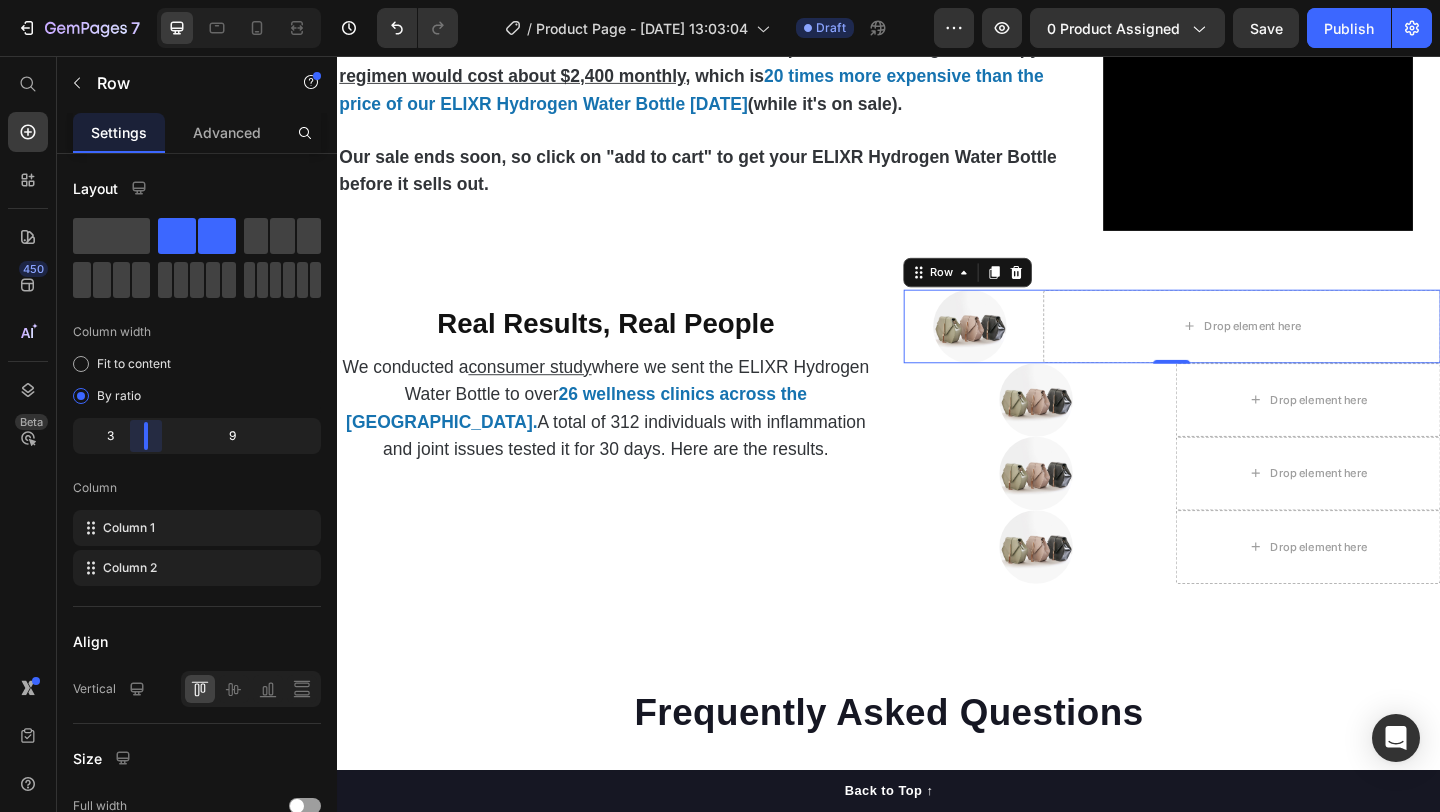 drag, startPoint x: 194, startPoint y: 428, endPoint x: 127, endPoint y: 441, distance: 68.24954 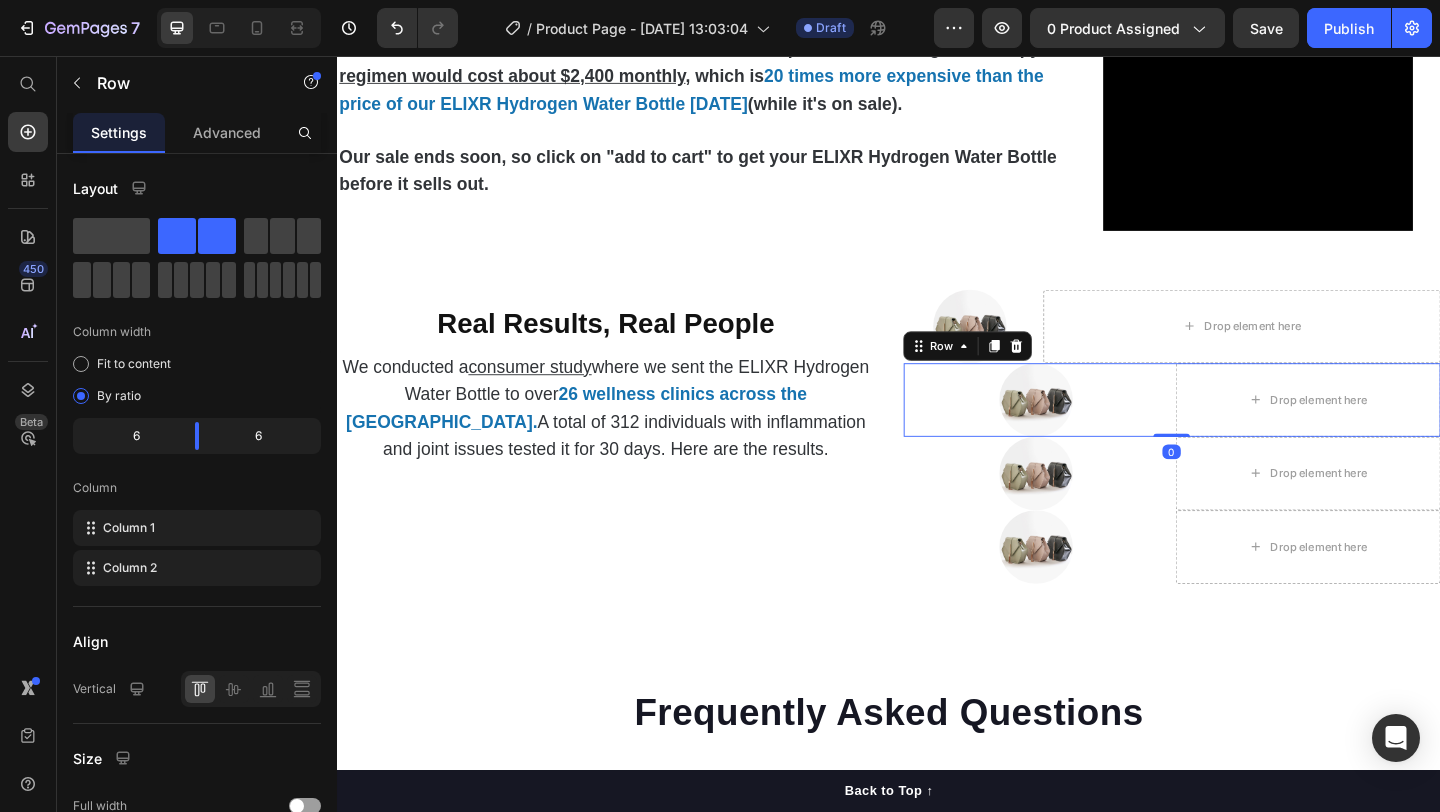click on "Image
Drop element here Row   0" at bounding box center [1245, 430] 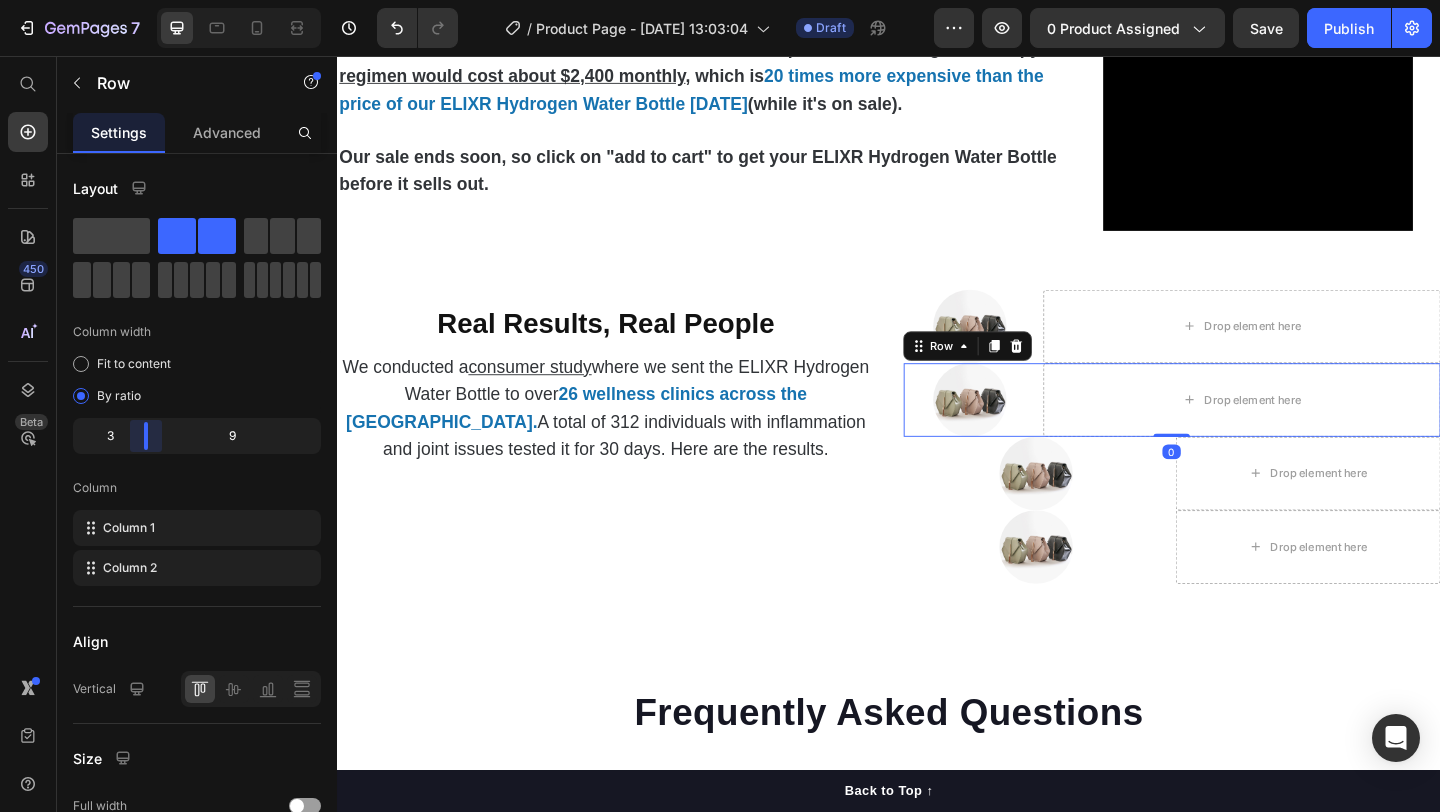 drag, startPoint x: 201, startPoint y: 441, endPoint x: 313, endPoint y: 407, distance: 117.047 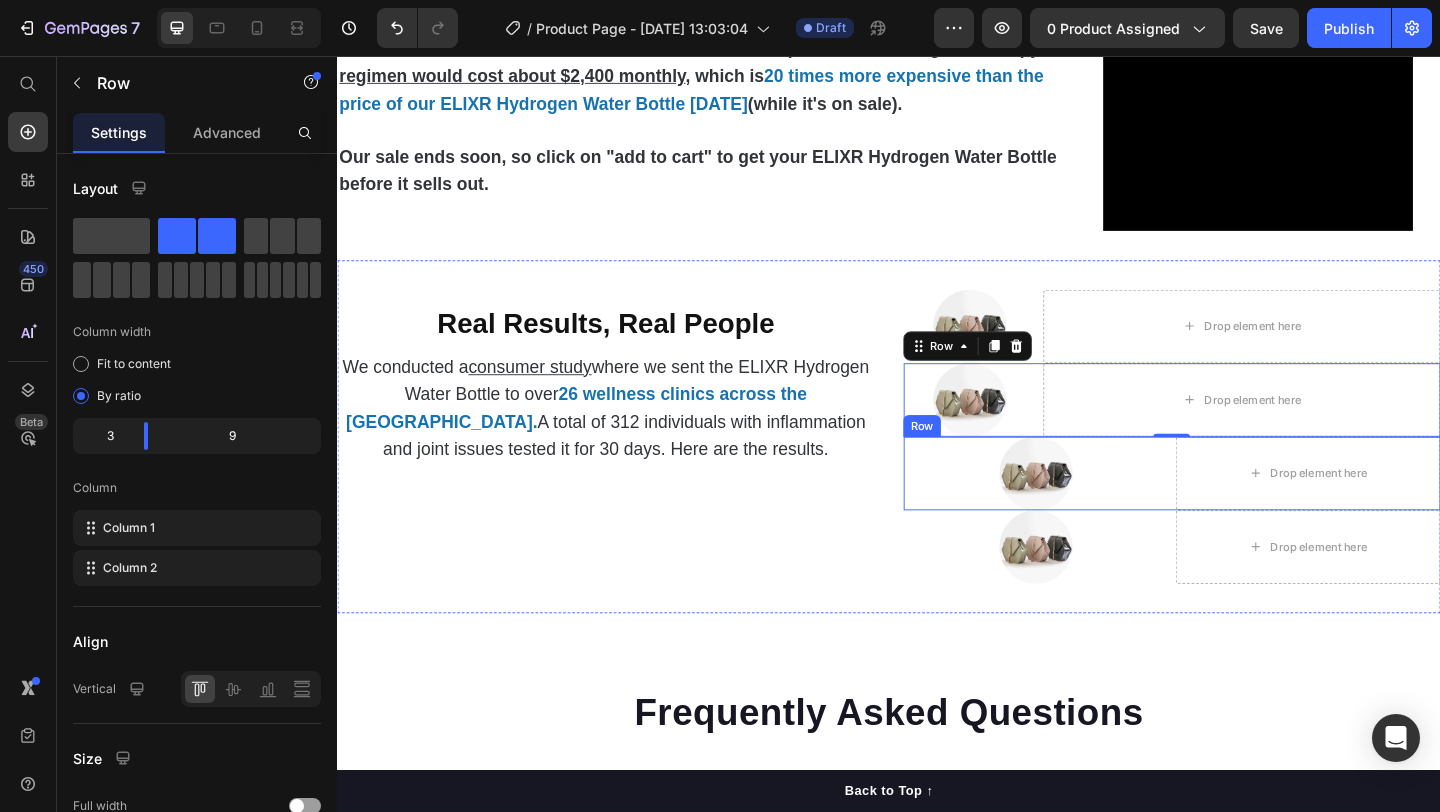 click on "Image
Drop element here Row" at bounding box center (1245, 510) 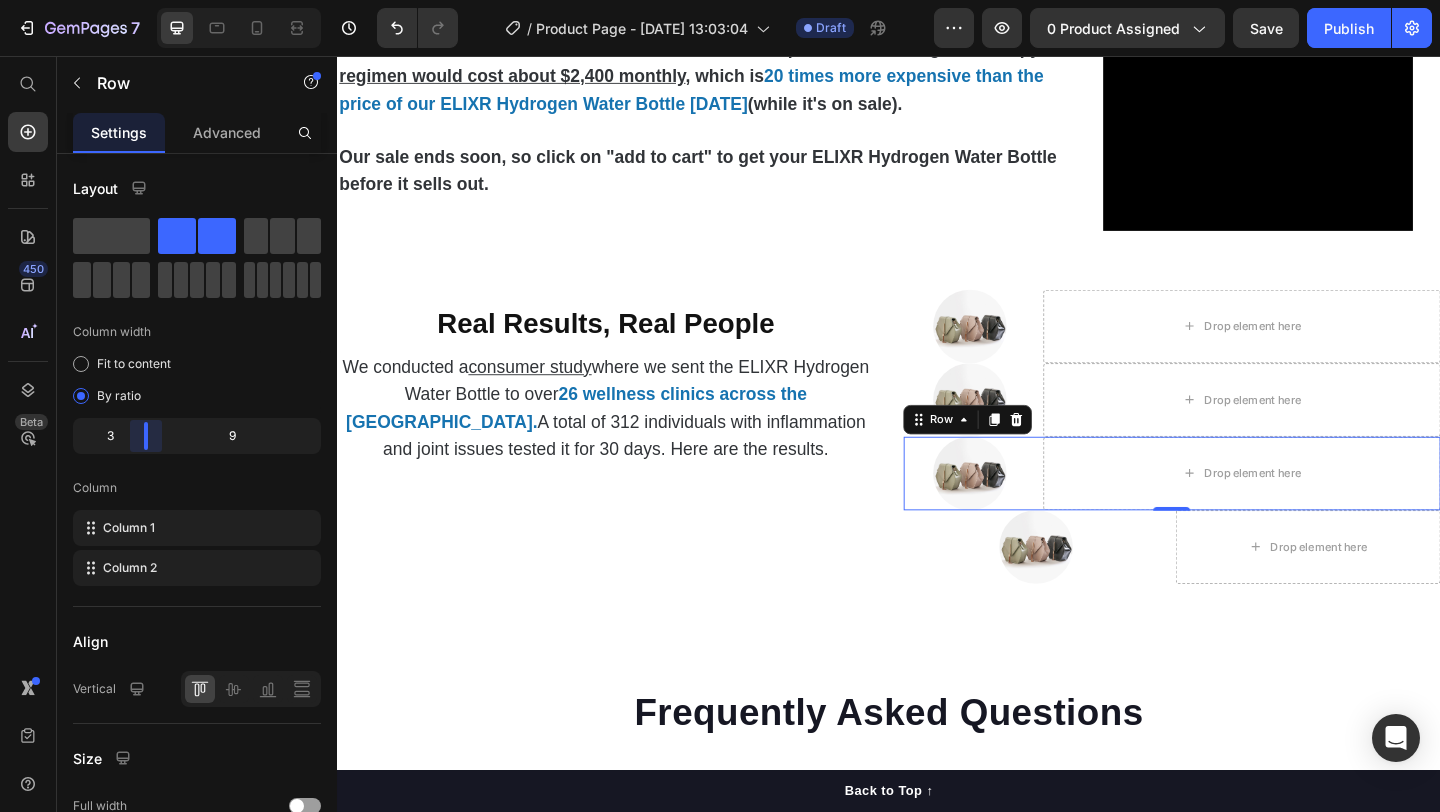 drag, startPoint x: 199, startPoint y: 439, endPoint x: 143, endPoint y: 439, distance: 56 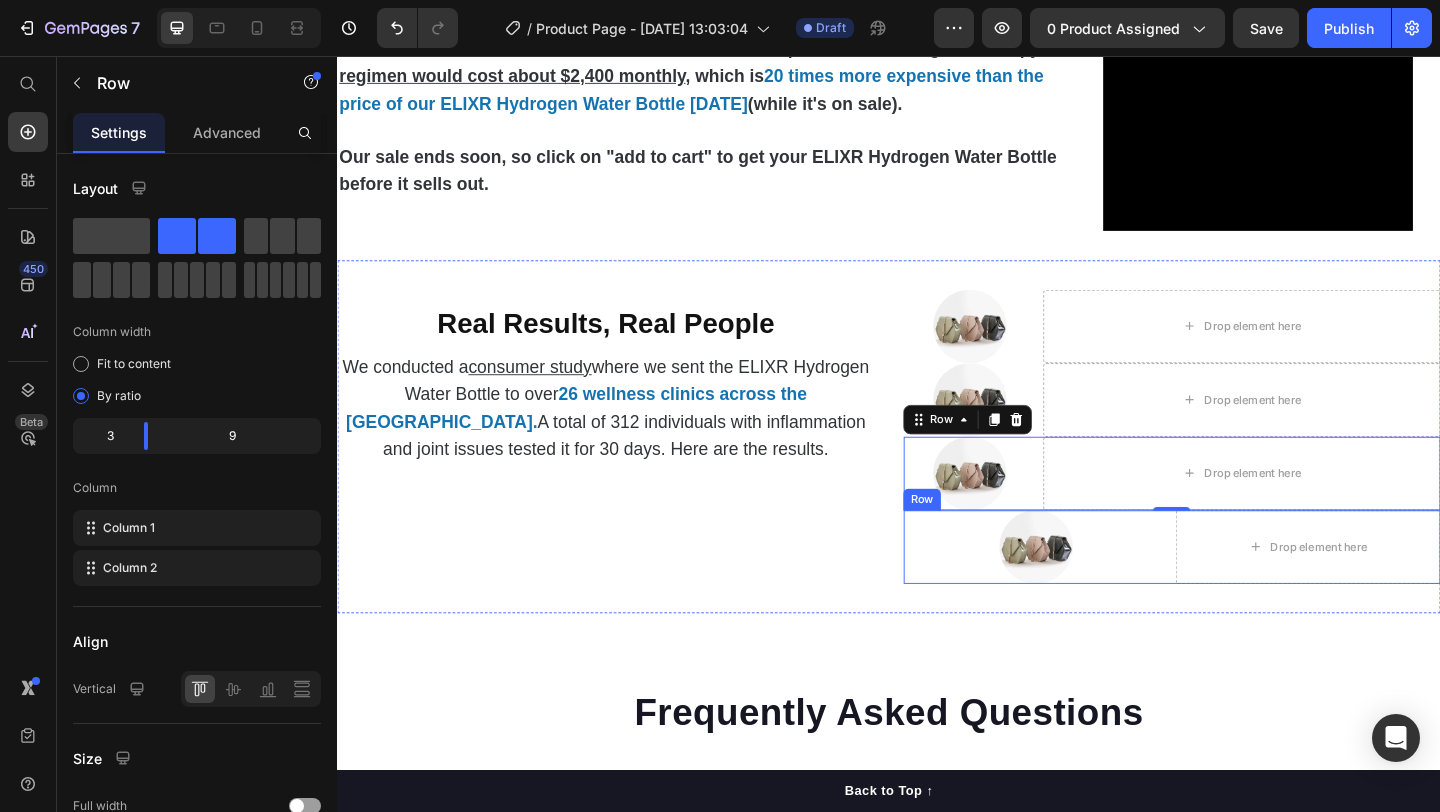click on "Image
Drop element here Row" at bounding box center [1245, 590] 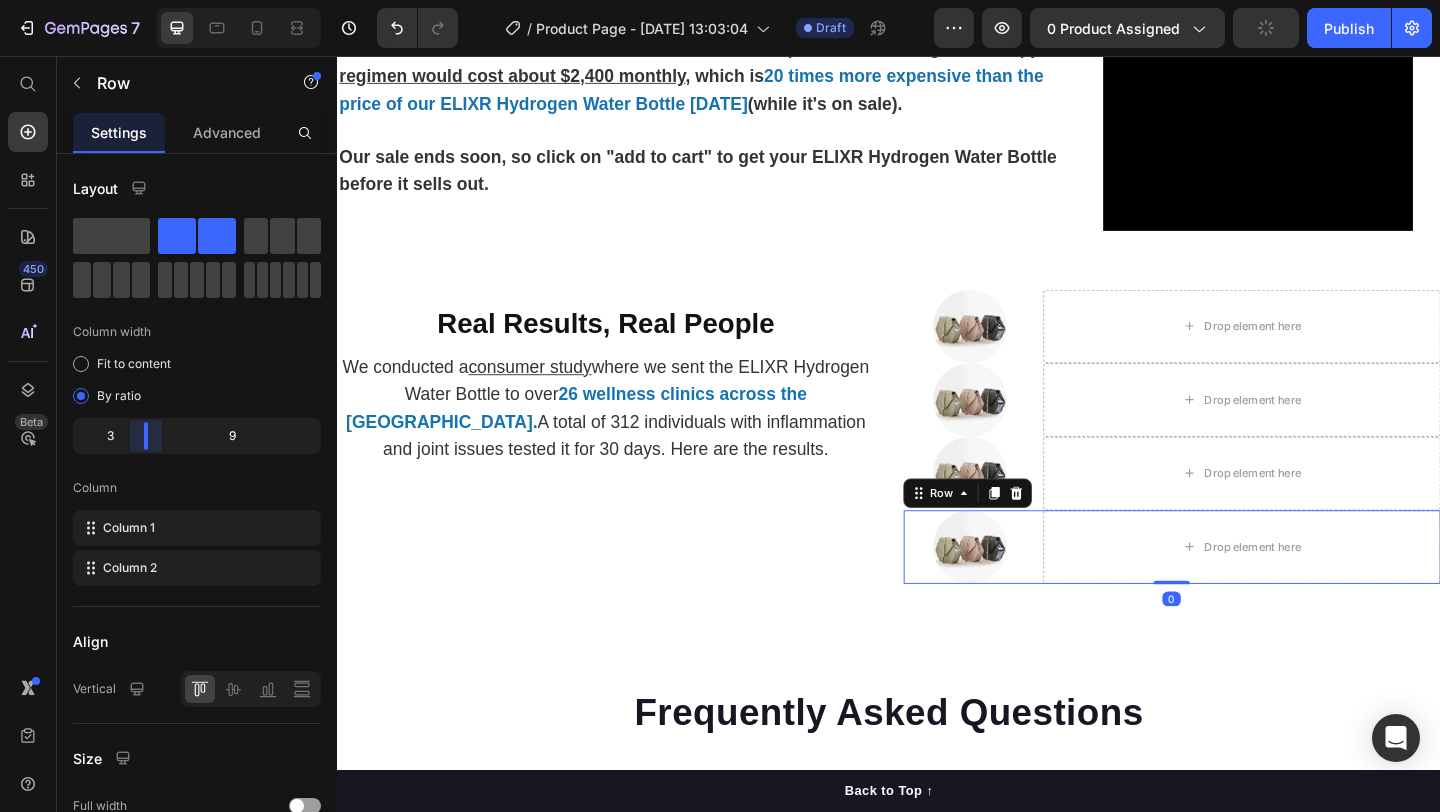 drag, startPoint x: 205, startPoint y: 443, endPoint x: 141, endPoint y: 444, distance: 64.00781 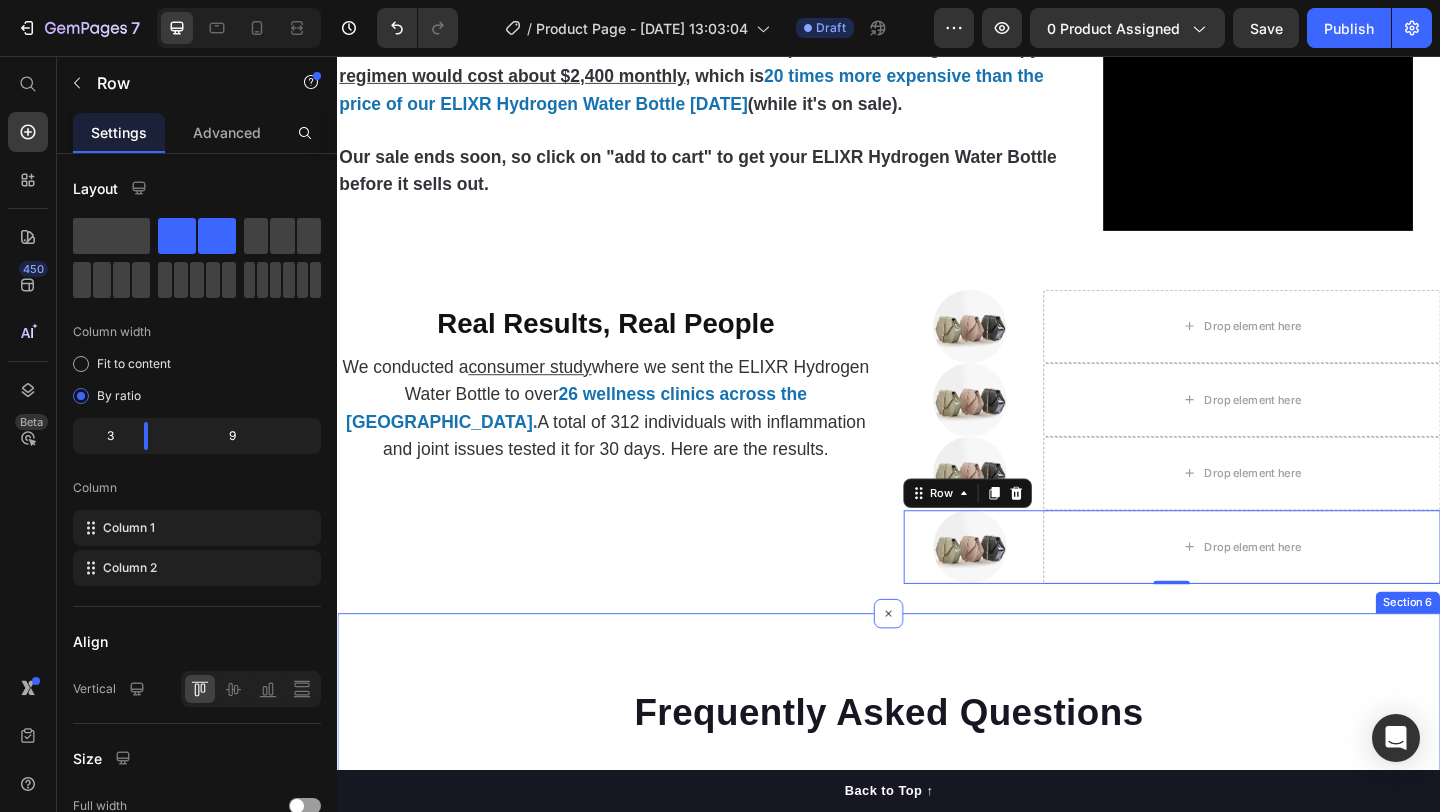 click on "Frequently Asked Questions Heading
Can Petpure plate be used on a regular basis?
Can Petpure plate be given to pregnant & nursing dogs?
Will my dog like the taste? Made from all-natural ingredients, this flavouring is allergen-free, contains no artificial nasties and is 100% safe for canine consumption. Your dog will love the chicken and bacon flavour, too! Text block
How long will it take to see results?
How does the money back guarantee work?
Any further questions? Accordion Row Section 6" at bounding box center (937, 1106) 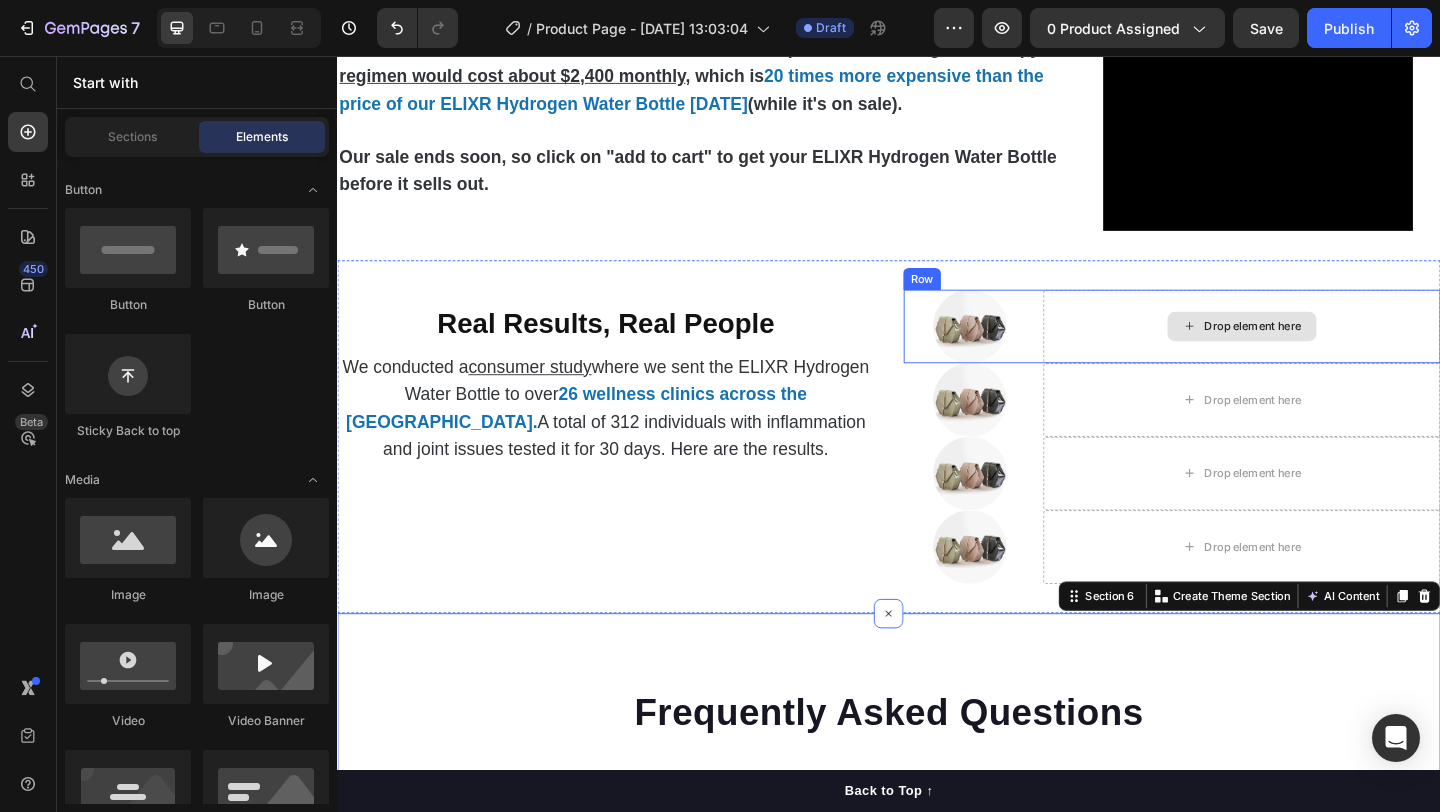 click on "Drop element here" at bounding box center (1321, 350) 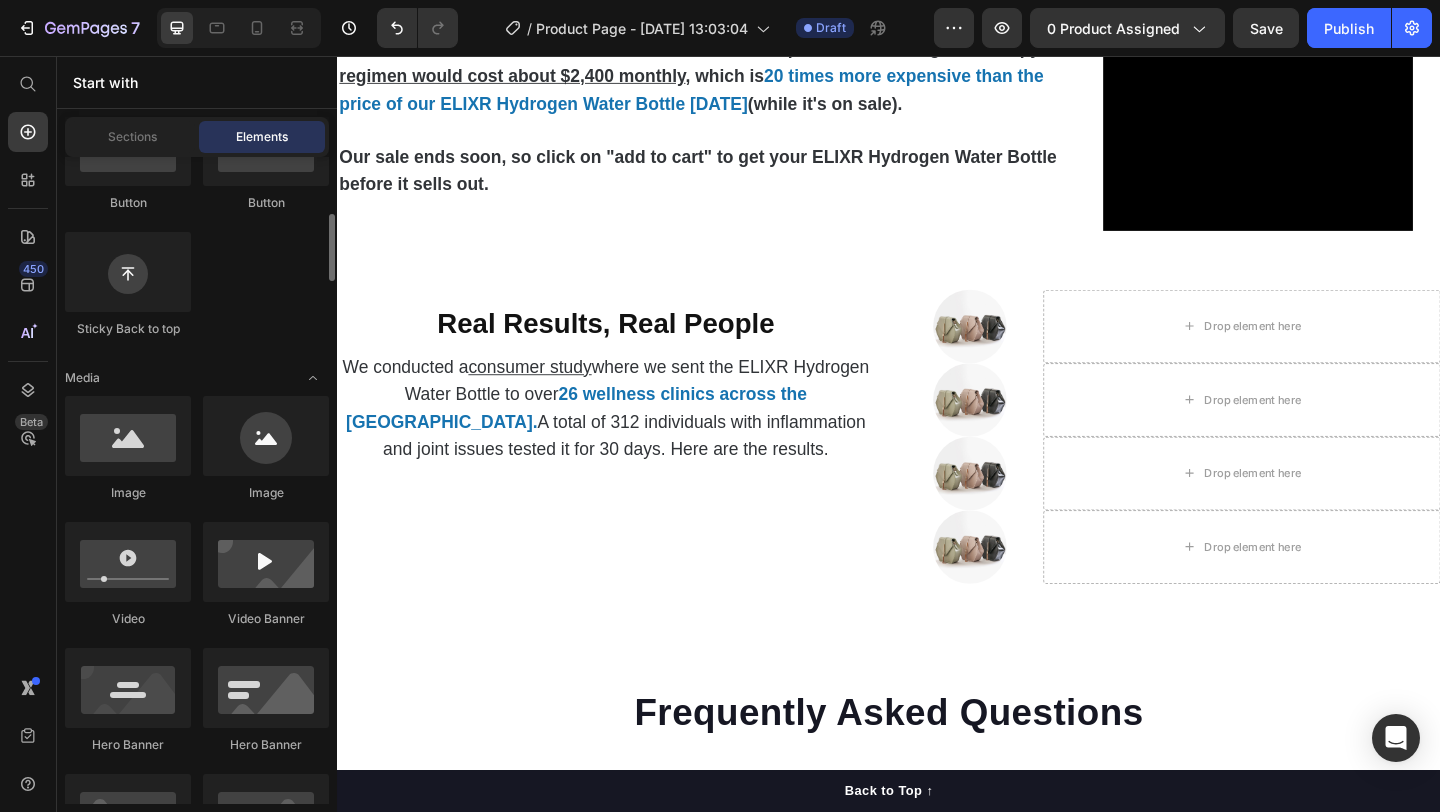 scroll, scrollTop: 0, scrollLeft: 0, axis: both 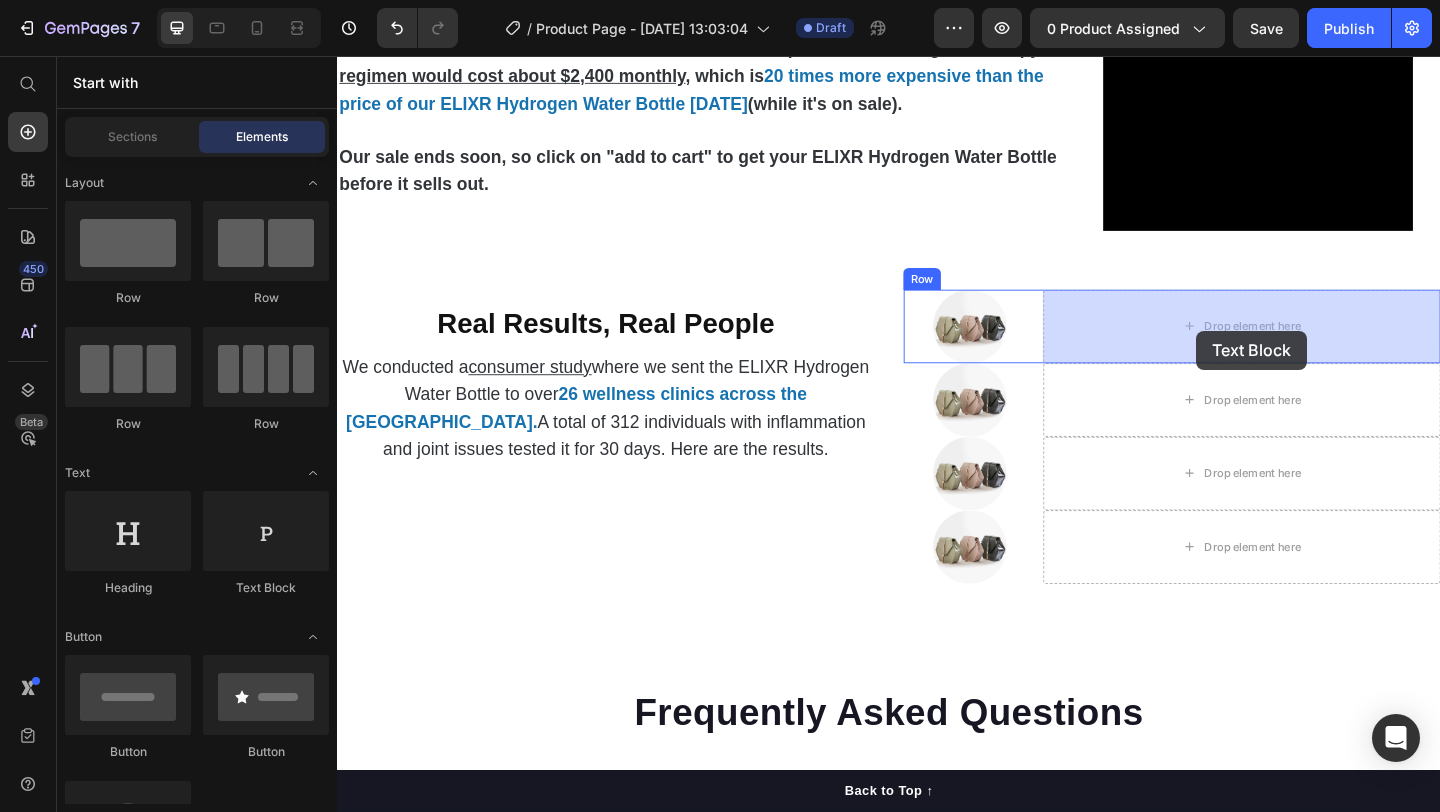 drag, startPoint x: 589, startPoint y: 597, endPoint x: 1271, endPoint y: 353, distance: 724.33417 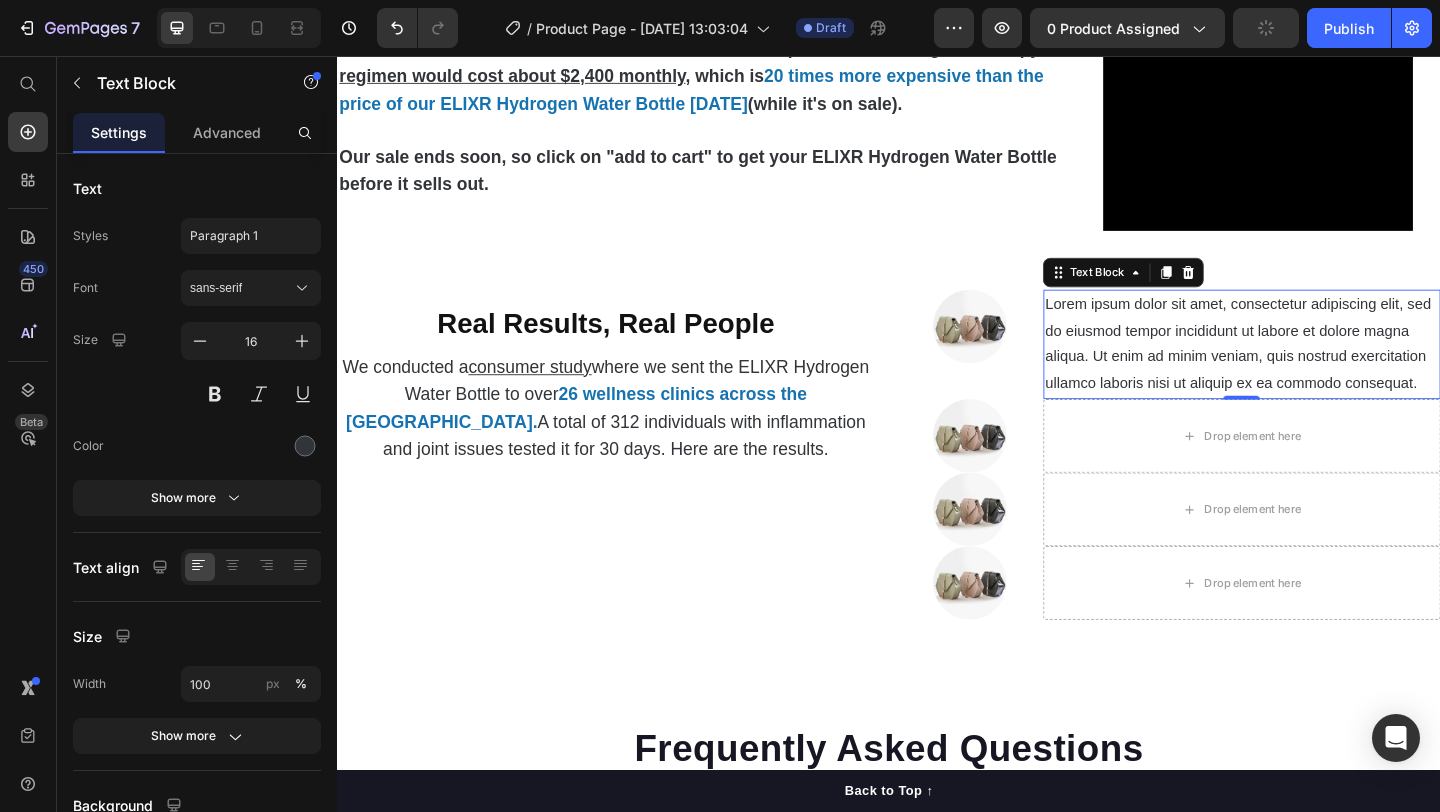 click on "Lorem ipsum dolor sit amet, consectetur adipiscing elit, sed do eiusmod tempor incididunt ut labore et dolore magna aliqua. Ut enim ad minim veniam, quis nostrud exercitation ullamco laboris nisi ut aliquip ex ea commodo consequat." at bounding box center [1321, 369] 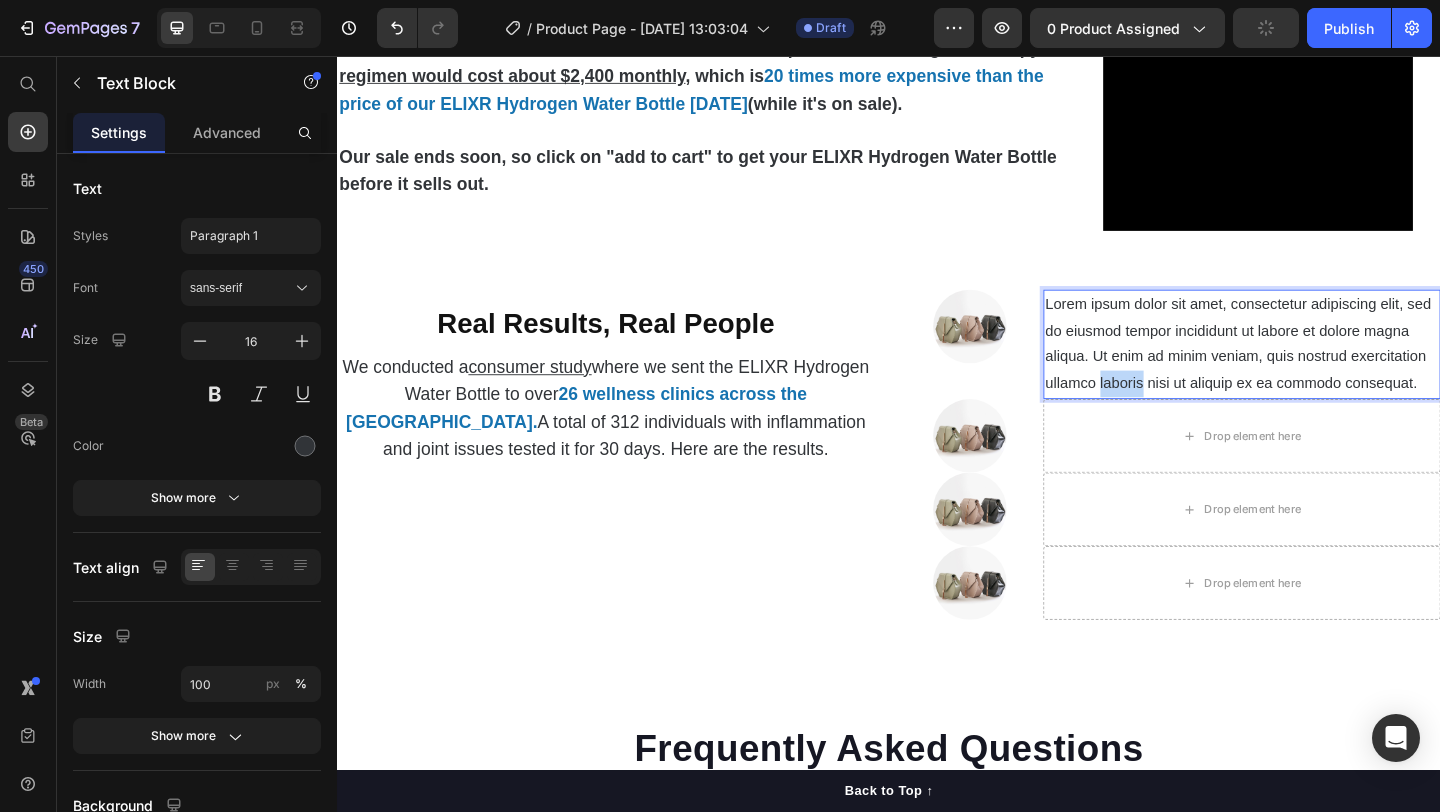 click on "Lorem ipsum dolor sit amet, consectetur adipiscing elit, sed do eiusmod tempor incididunt ut labore et dolore magna aliqua. Ut enim ad minim veniam, quis nostrud exercitation ullamco laboris nisi ut aliquip ex ea commodo consequat." at bounding box center [1321, 369] 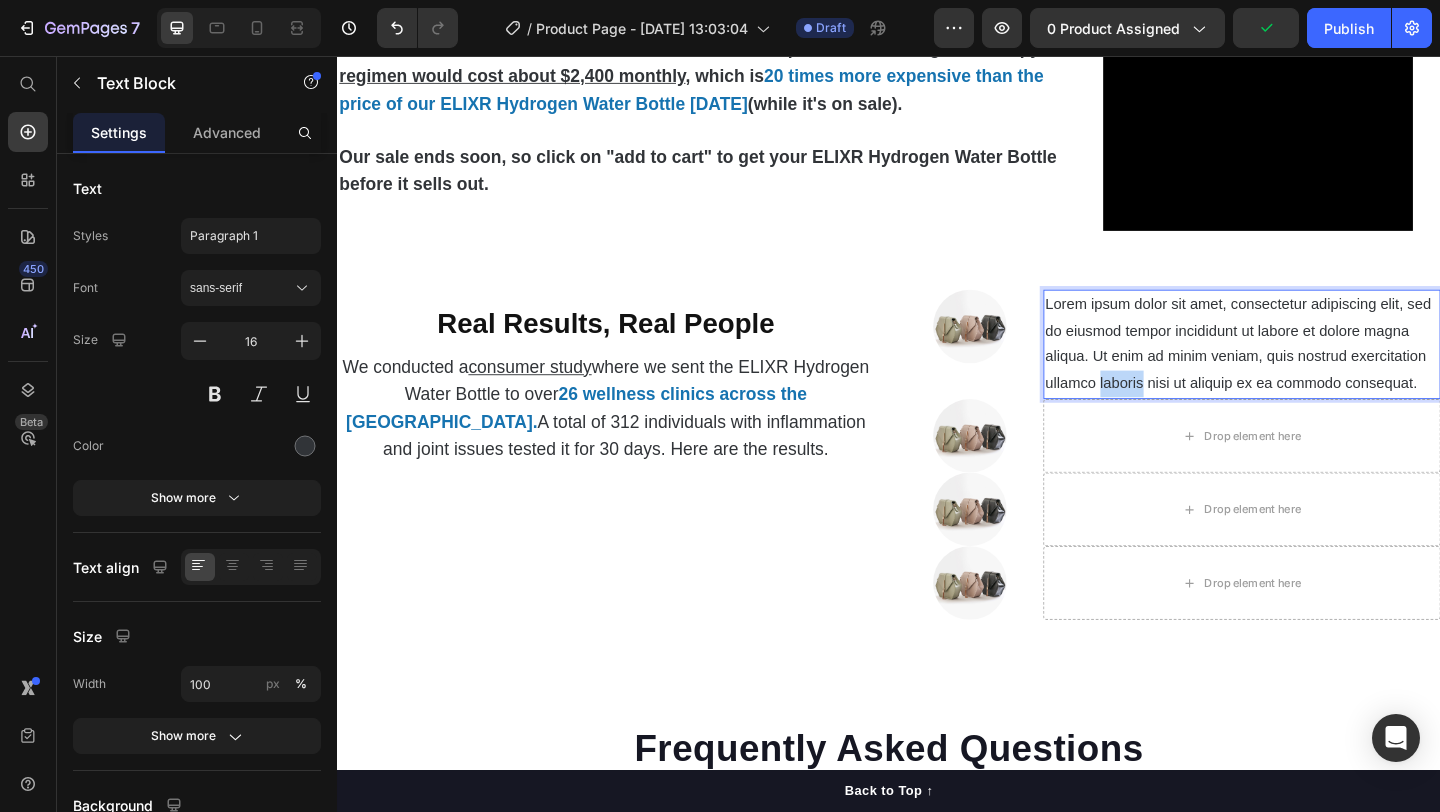 click on "Lorem ipsum dolor sit amet, consectetur adipiscing elit, sed do eiusmod tempor incididunt ut labore et dolore magna aliqua. Ut enim ad minim veniam, quis nostrud exercitation ullamco laboris nisi ut aliquip ex ea commodo consequat." at bounding box center (1321, 369) 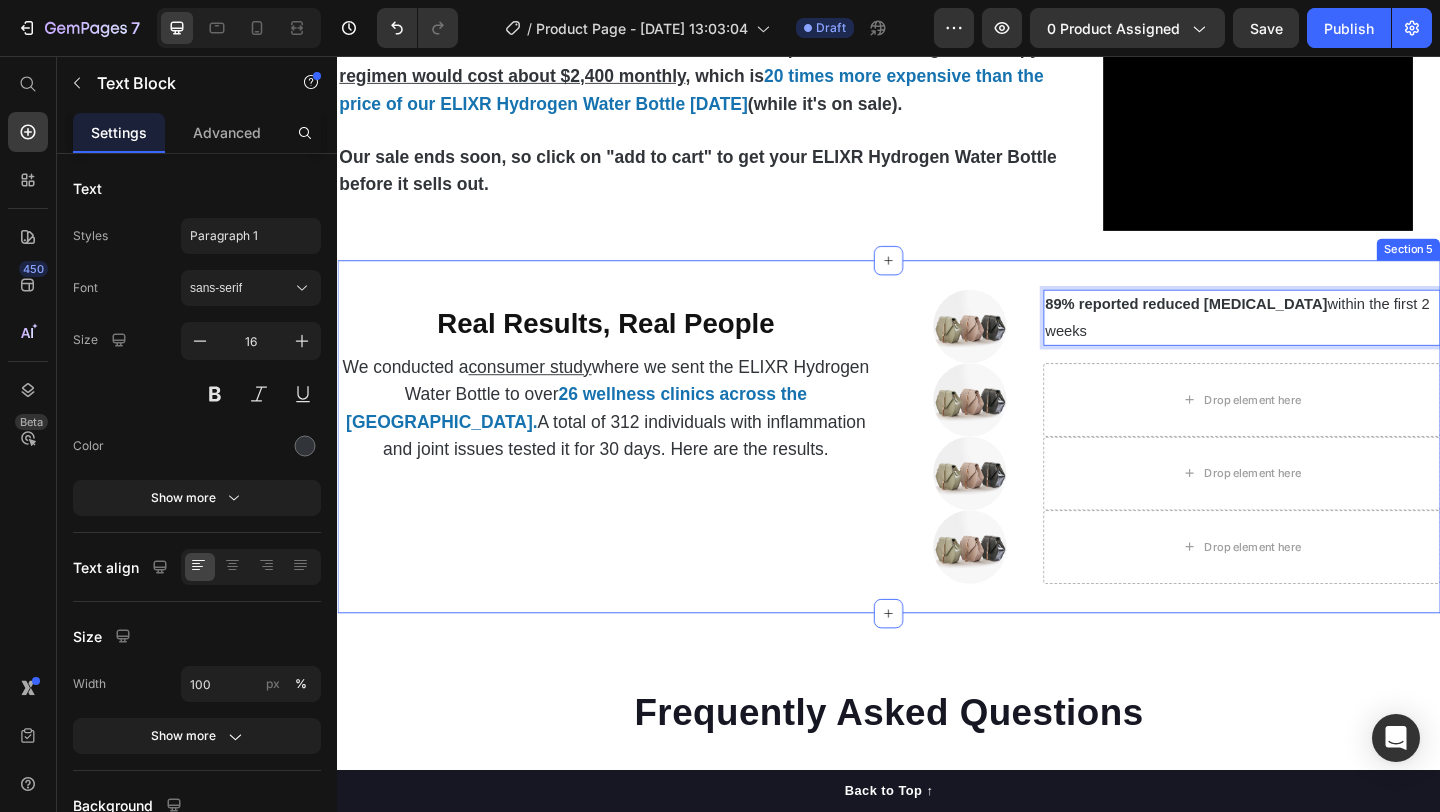 click on "⁠⁠⁠⁠⁠⁠⁠ Real Results, Real People Heading We conducted a  consumer study  where we sent the ELIXR Hydrogen Water Bottle to over  26 wellness clinics across the US.  A total of 312 individuals with inflammation and joint issues tested it for 30 days. Here are the results. Text Block Image 89% reported reduced joint stiffness  within the first 2 weeks Text Block   0 Row Image
Drop element here Row Image
Drop element here Row Image
Drop element here Row Section 5" at bounding box center [937, 470] 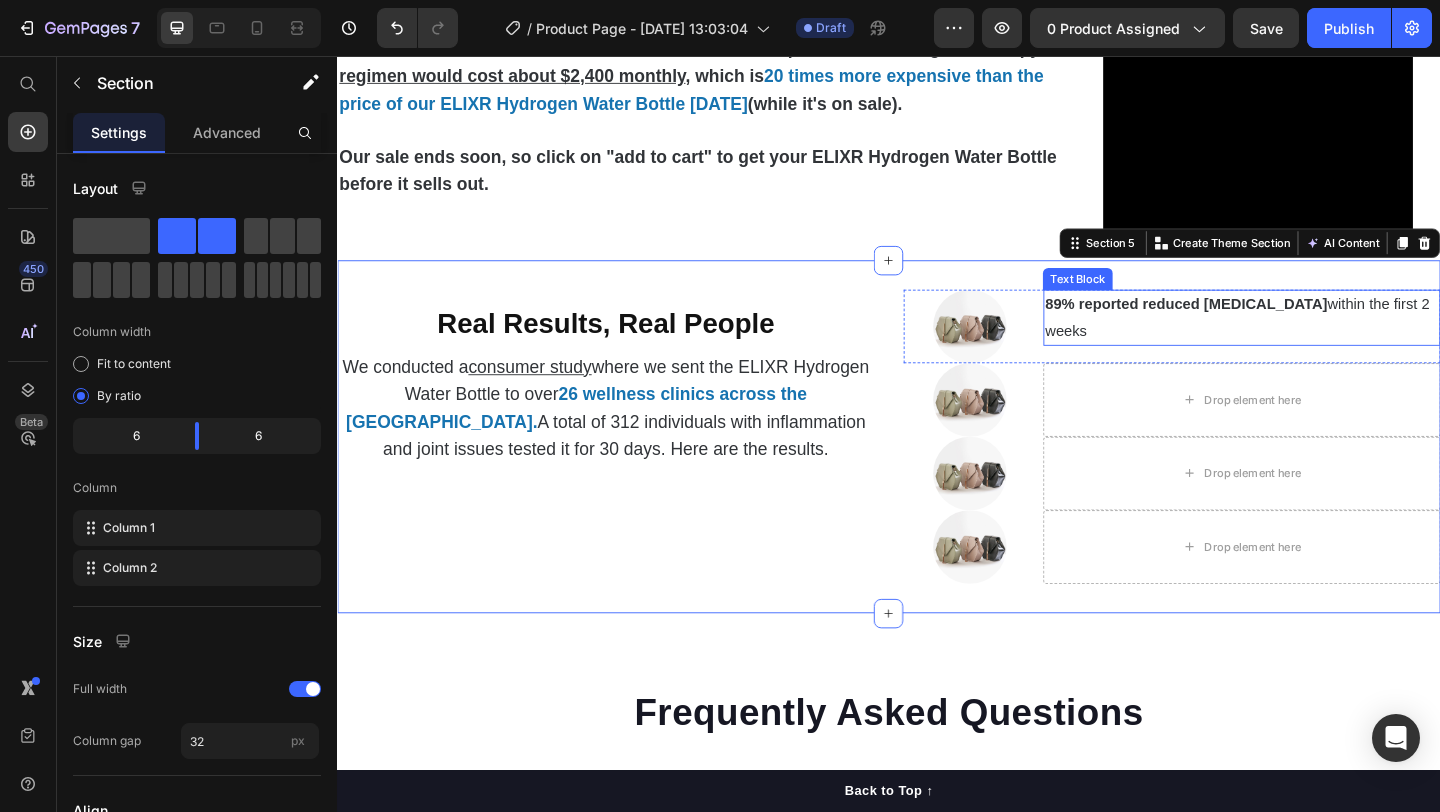 click on "89% reported reduced joint stiffness  within the first 2 weeks" at bounding box center [1321, 341] 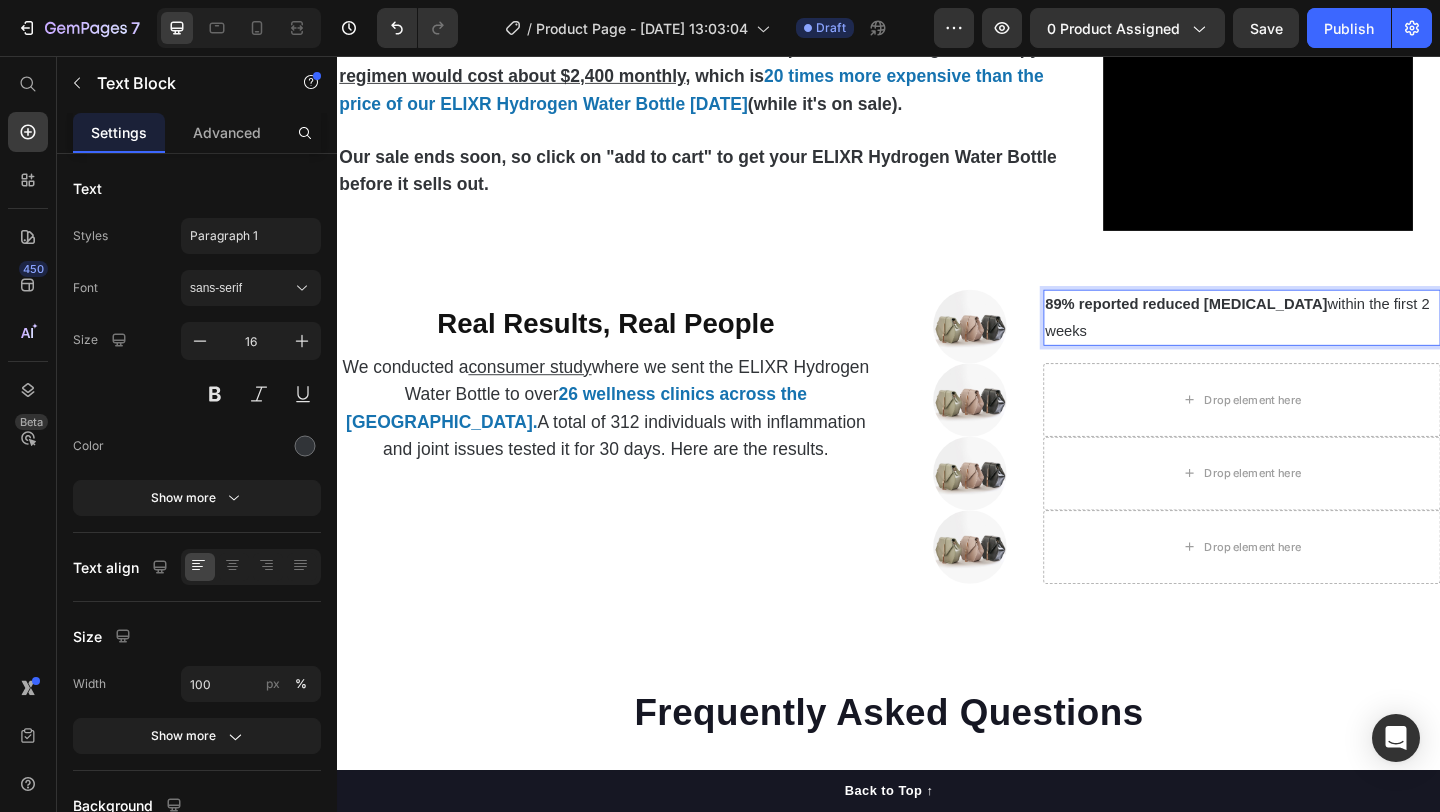 click on "89% reported reduced joint stiffness  within the first 2 weeks" at bounding box center (1321, 341) 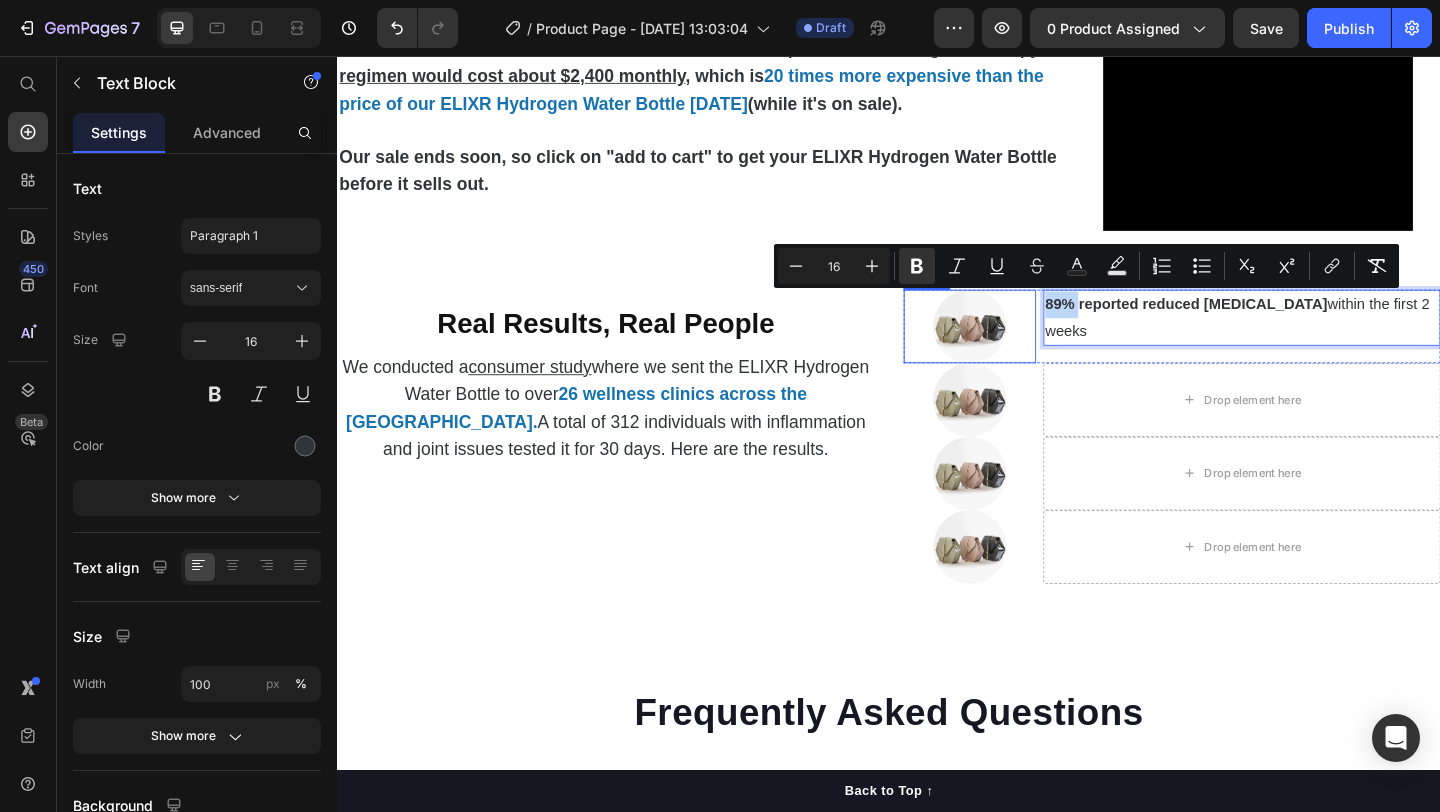 drag, startPoint x: 1145, startPoint y: 327, endPoint x: 1096, endPoint y: 327, distance: 49 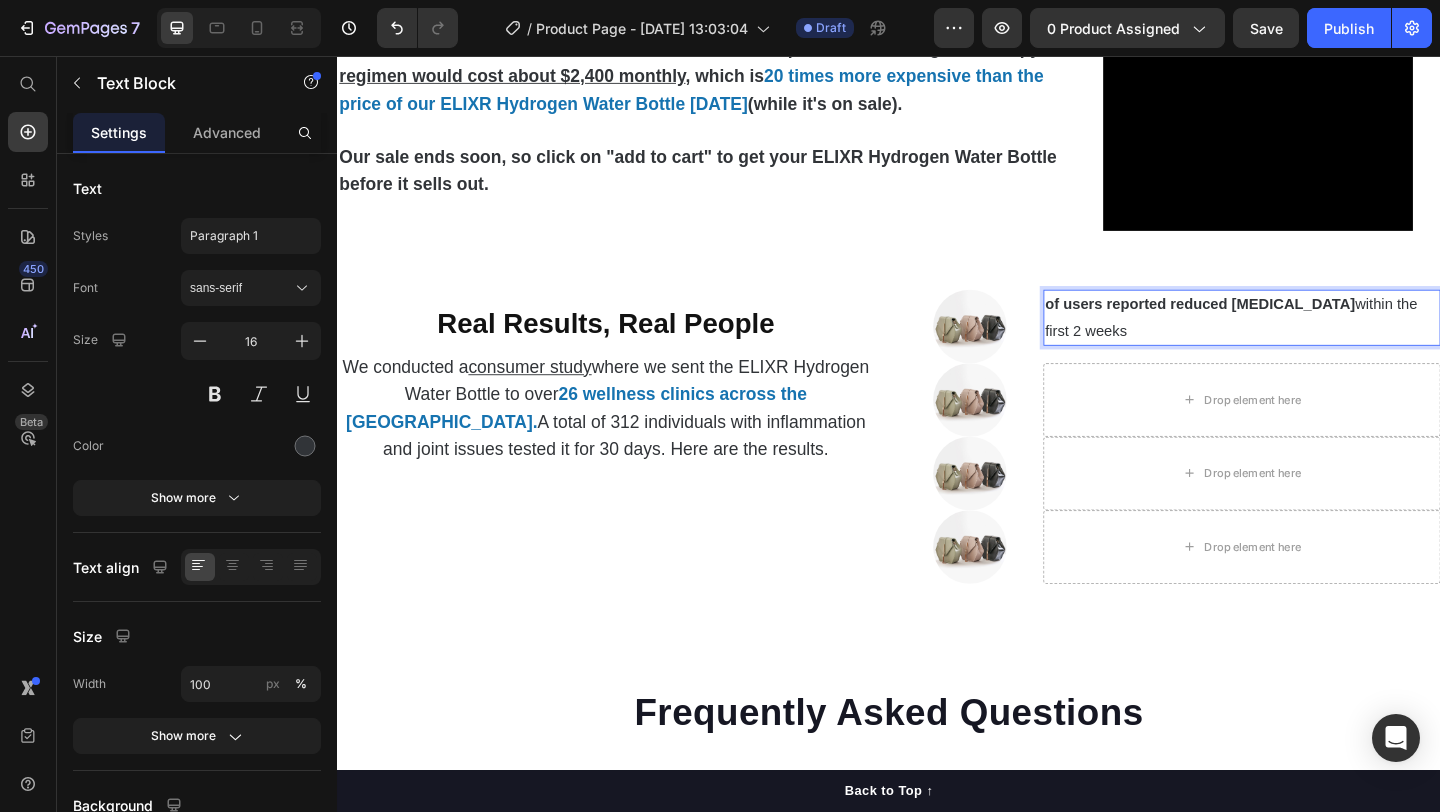 click on "of users reported reduced joint stiffness  within the first 2 weeks" at bounding box center [1321, 341] 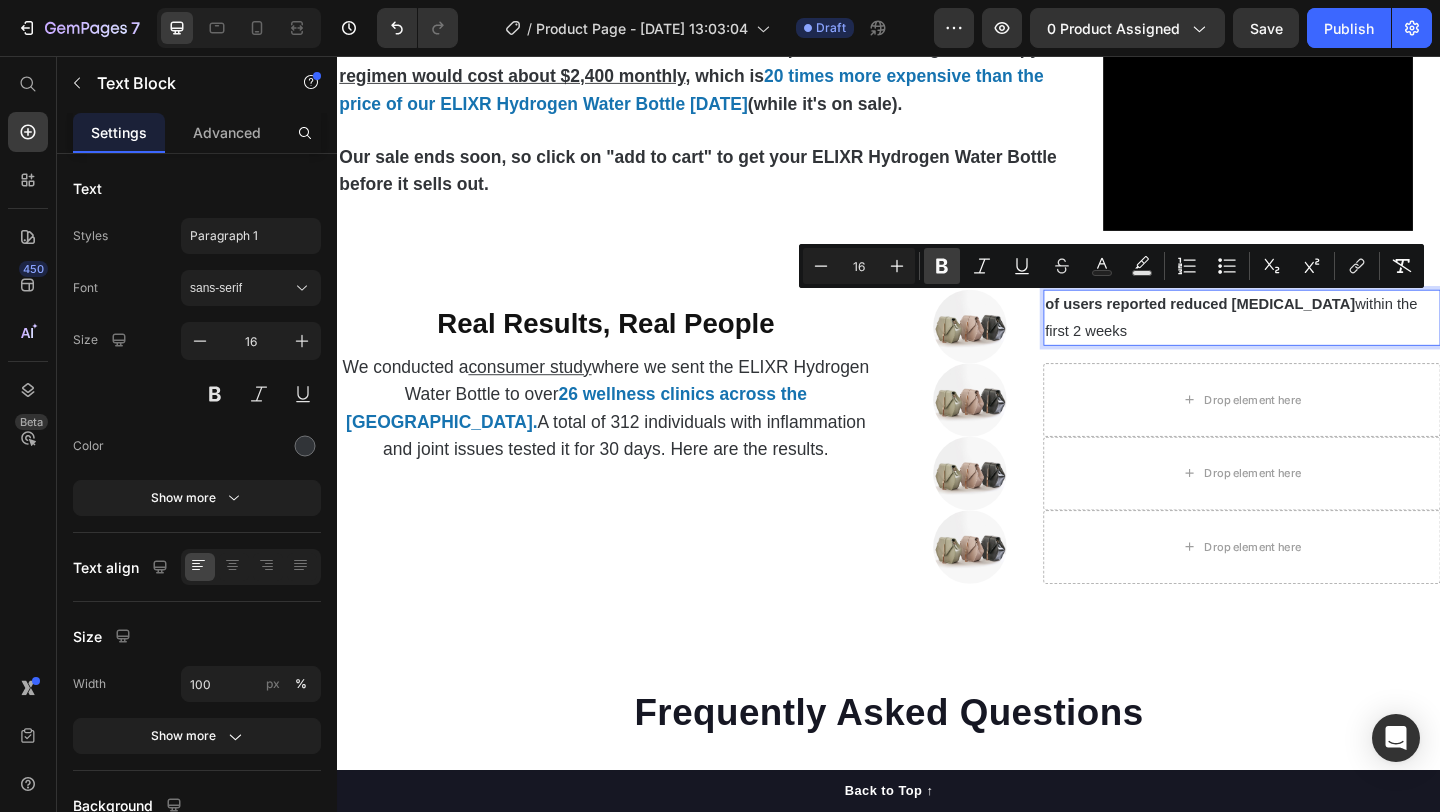 click 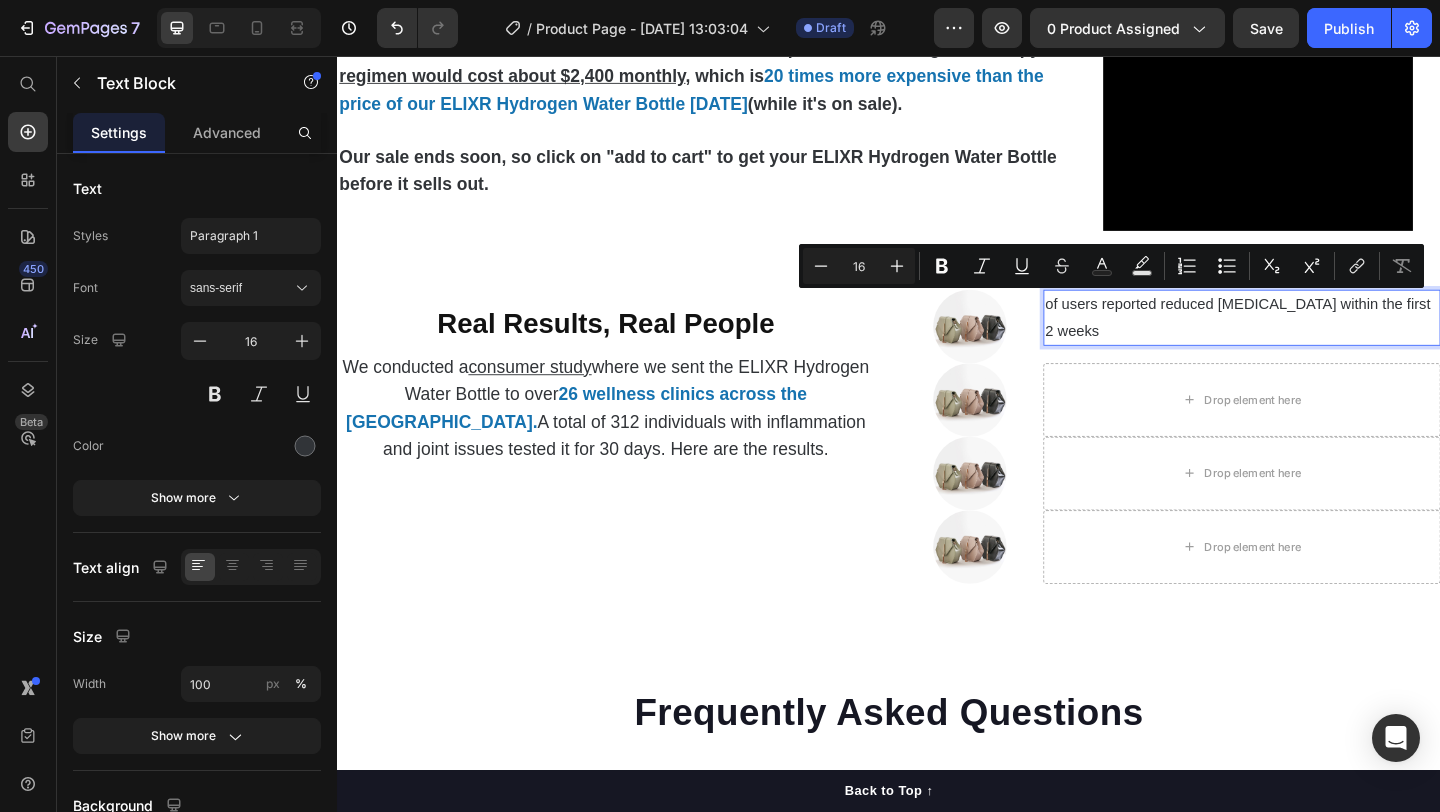 click on "of users reported reduced [MEDICAL_DATA] within the first 2 weeks" at bounding box center [1321, 341] 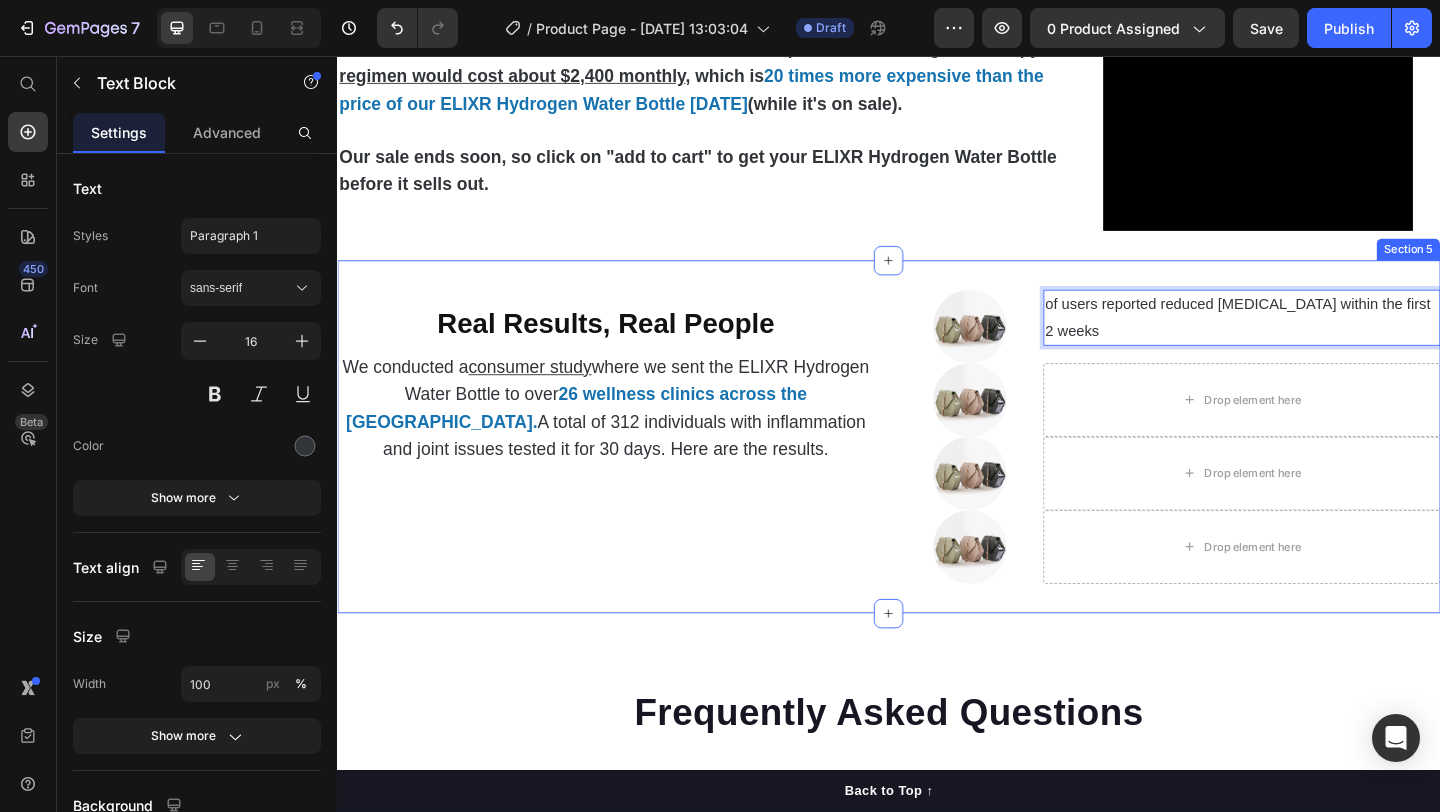 click on "⁠⁠⁠⁠⁠⁠⁠ Real Results, Real People Heading We conducted a  consumer study  where we sent the ELIXR Hydrogen Water Bottle to over  26 wellness clinics across the US.  A total of 312 individuals with inflammation and joint issues tested it for 30 days. Here are the results. Text Block Image of users reported reduced joint stiffness within the first 2 weeks Text Block   0 Row Image
Drop element here Row Image
Drop element here Row Image
Drop element here Row Section 5" at bounding box center [937, 470] 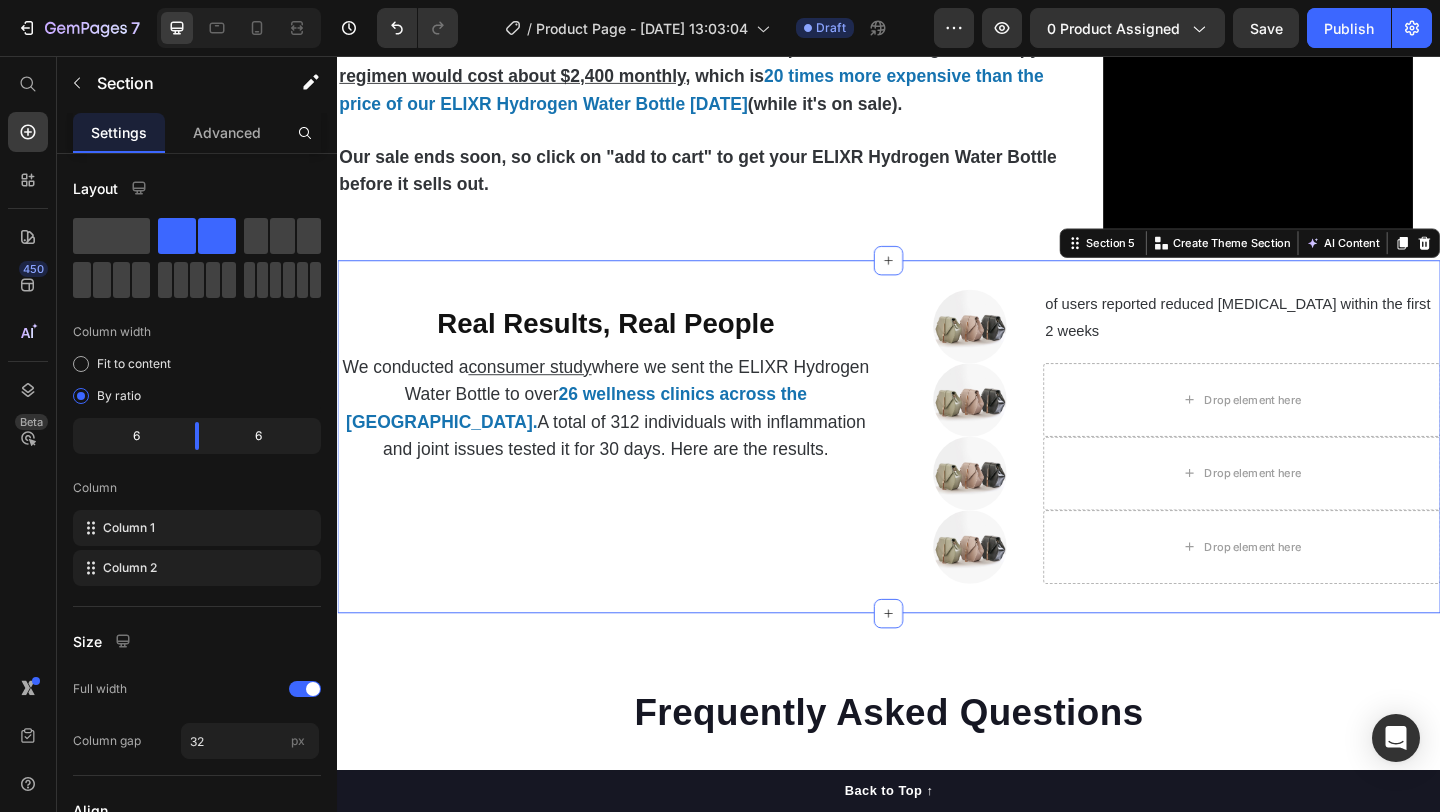 click on "of users reported reduced [MEDICAL_DATA] within the first 2 weeks" at bounding box center [1321, 341] 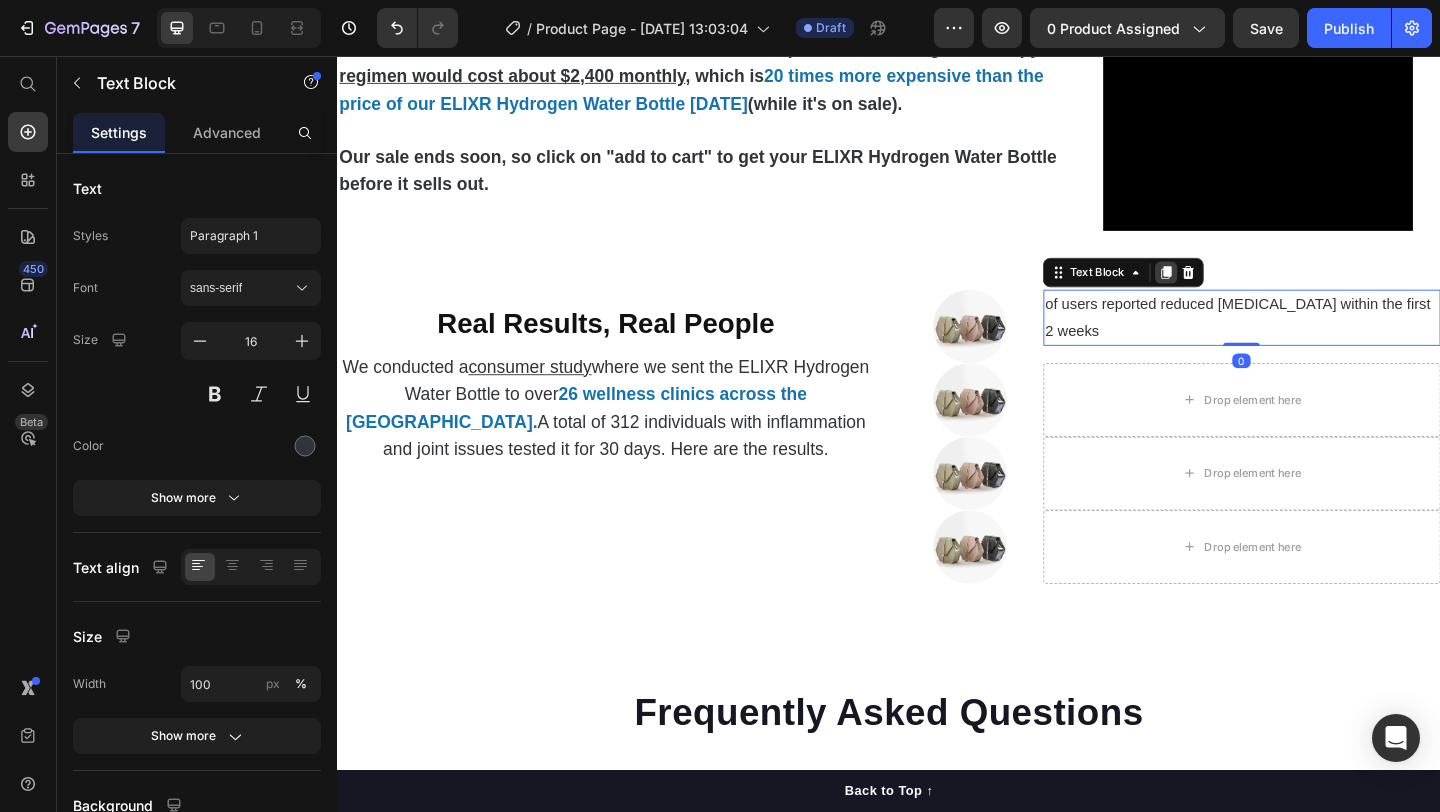 click 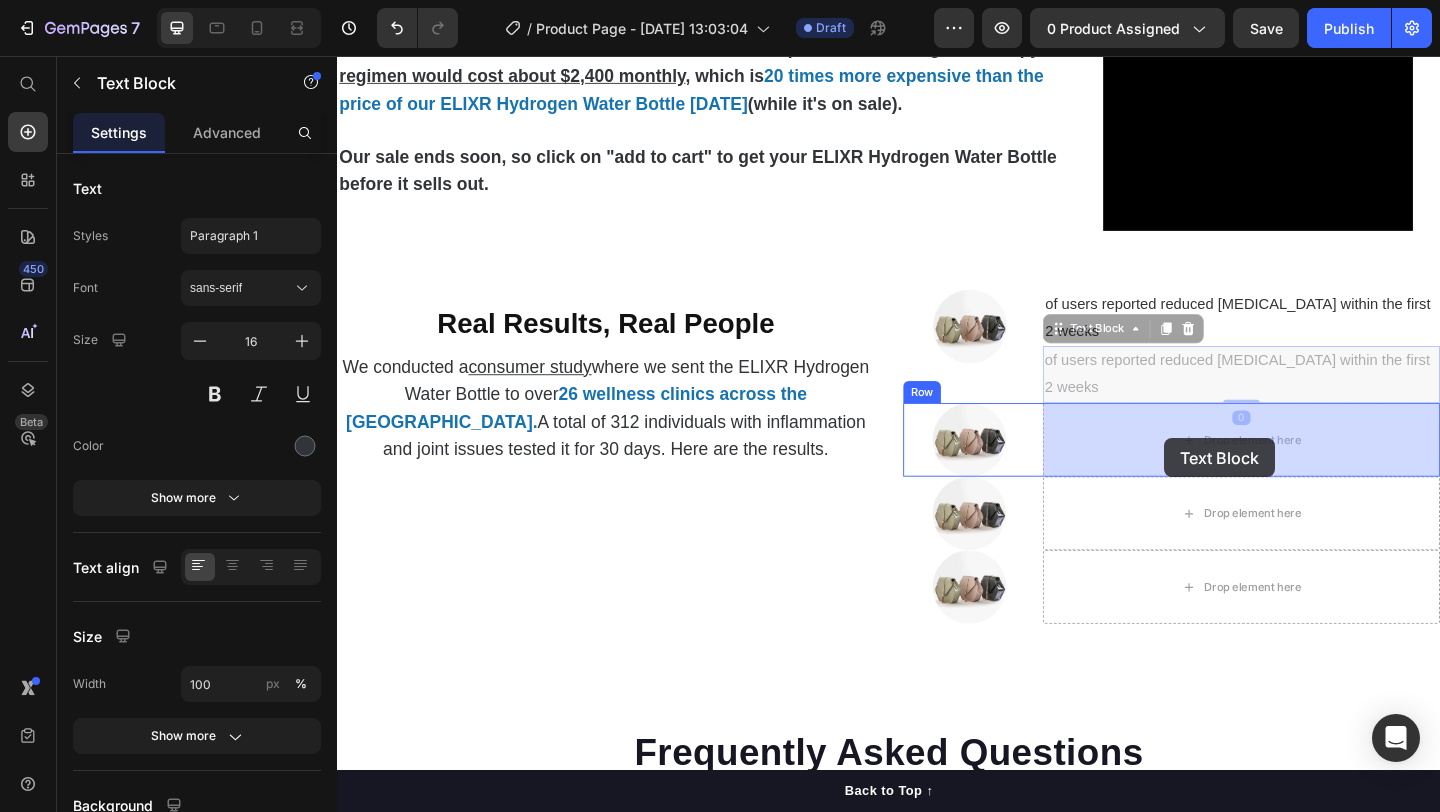 drag, startPoint x: 1232, startPoint y: 403, endPoint x: 1237, endPoint y: 472, distance: 69.18092 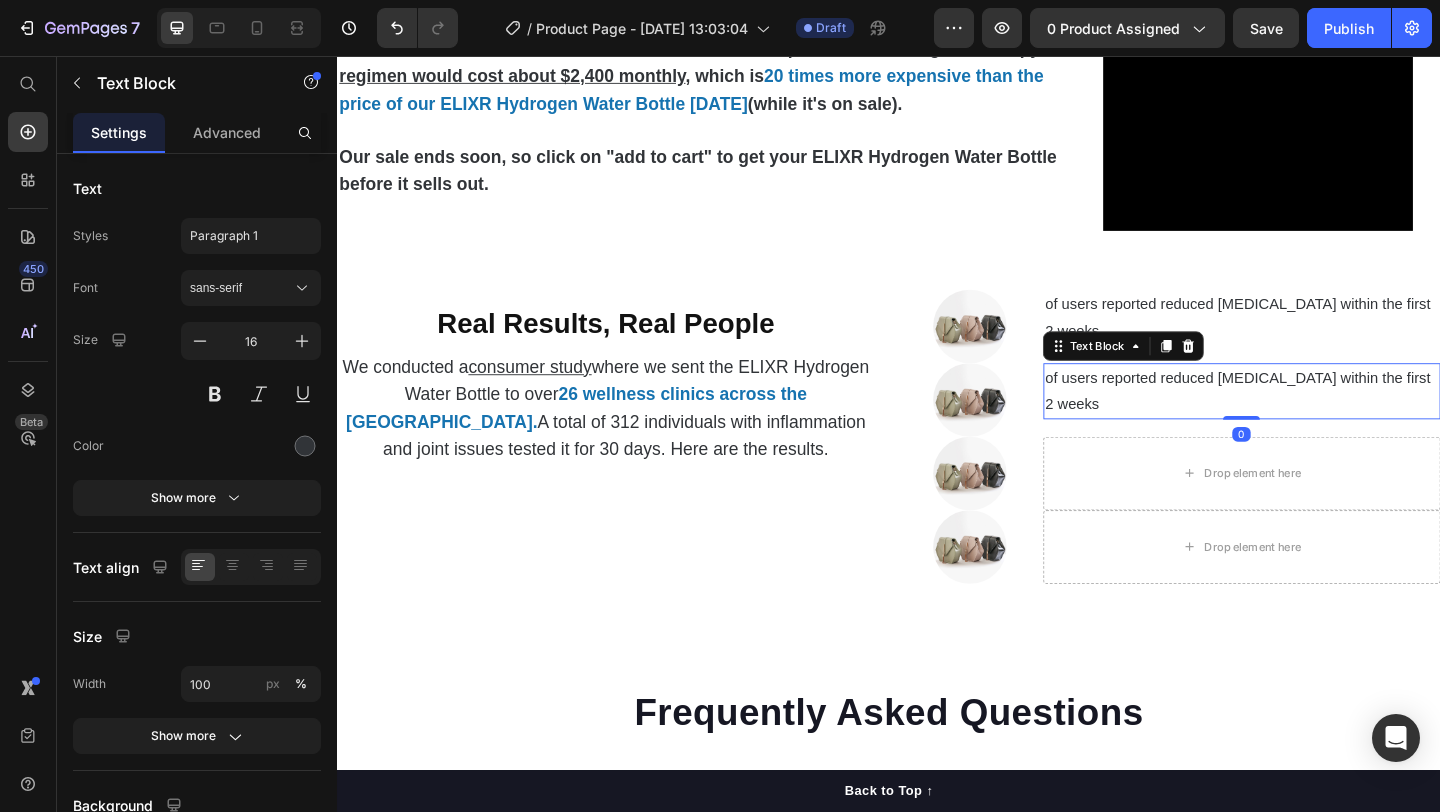 click on "of users reported reduced [MEDICAL_DATA] within the first 2 weeks" at bounding box center (1321, 421) 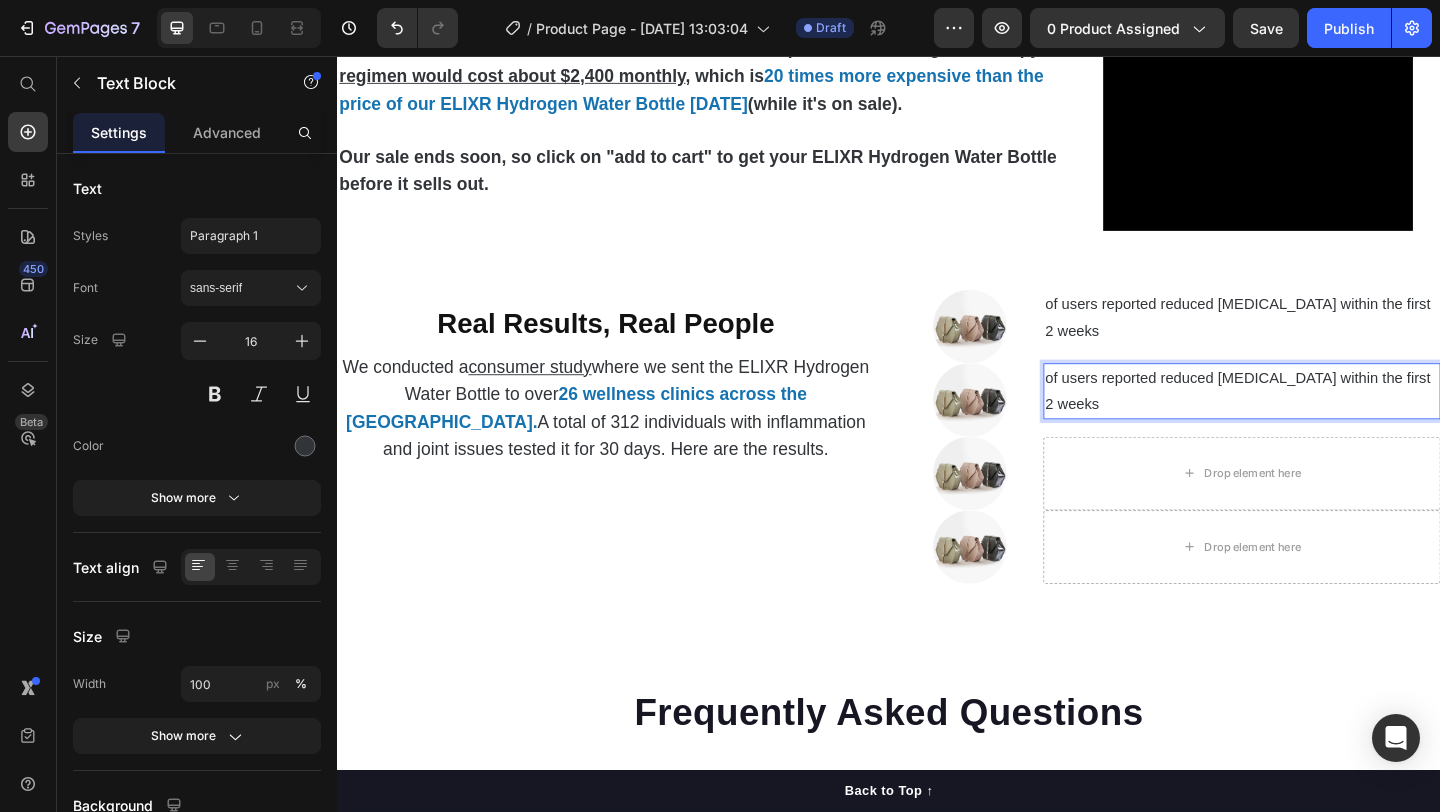 click on "of users reported reduced [MEDICAL_DATA] within the first 2 weeks" at bounding box center (1321, 421) 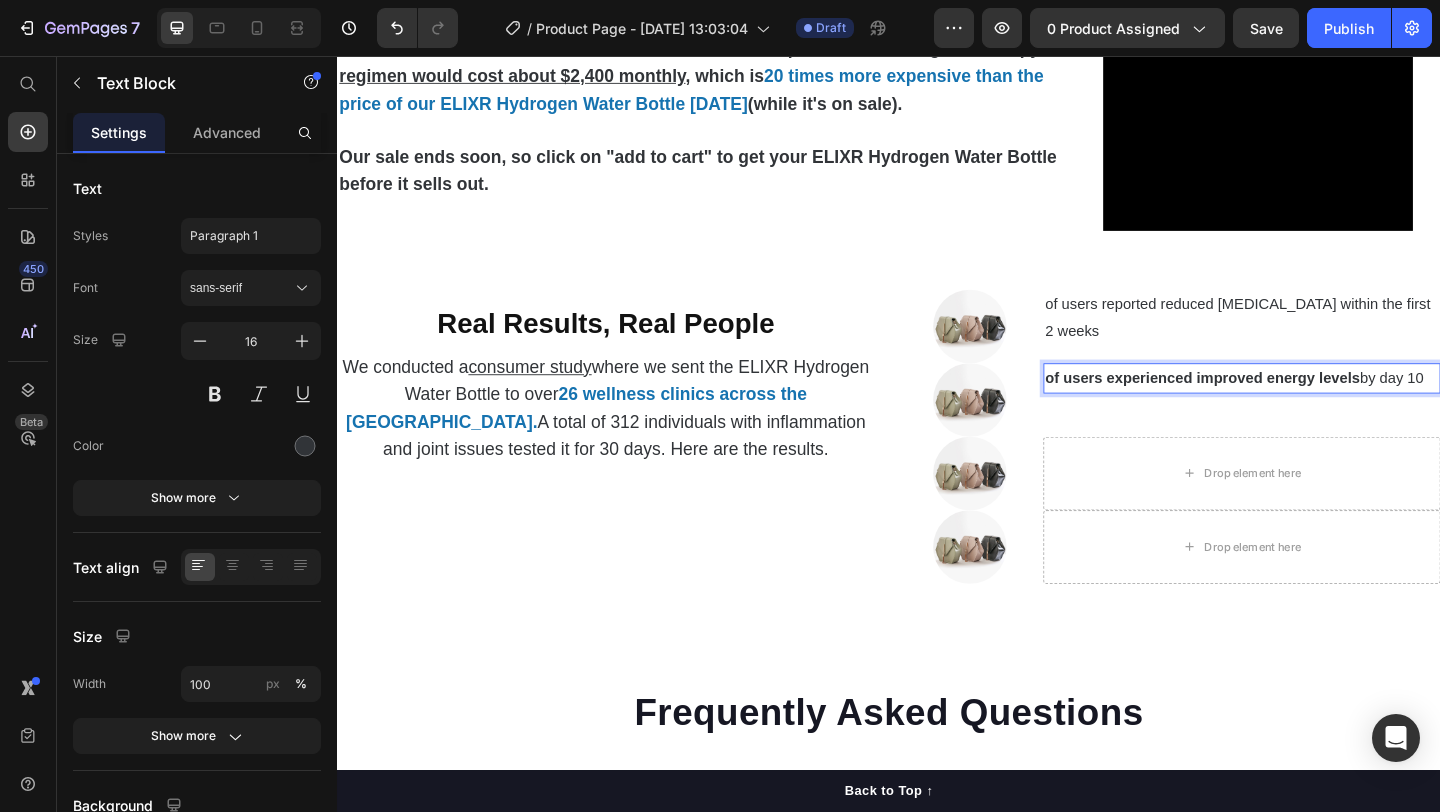 click on "of users experienced improved energy levels" at bounding box center (1278, 405) 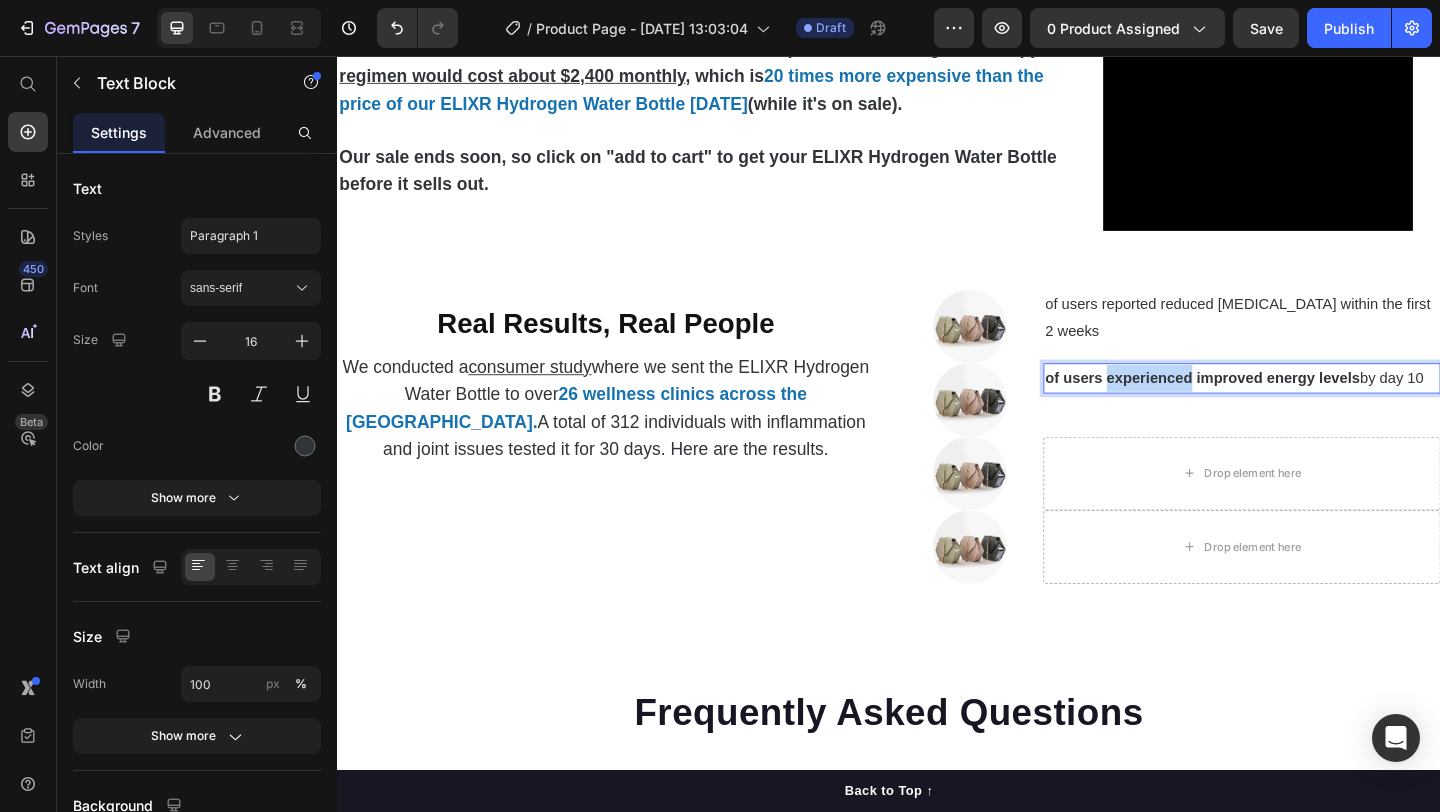 click on "of users experienced improved energy levels" at bounding box center (1278, 405) 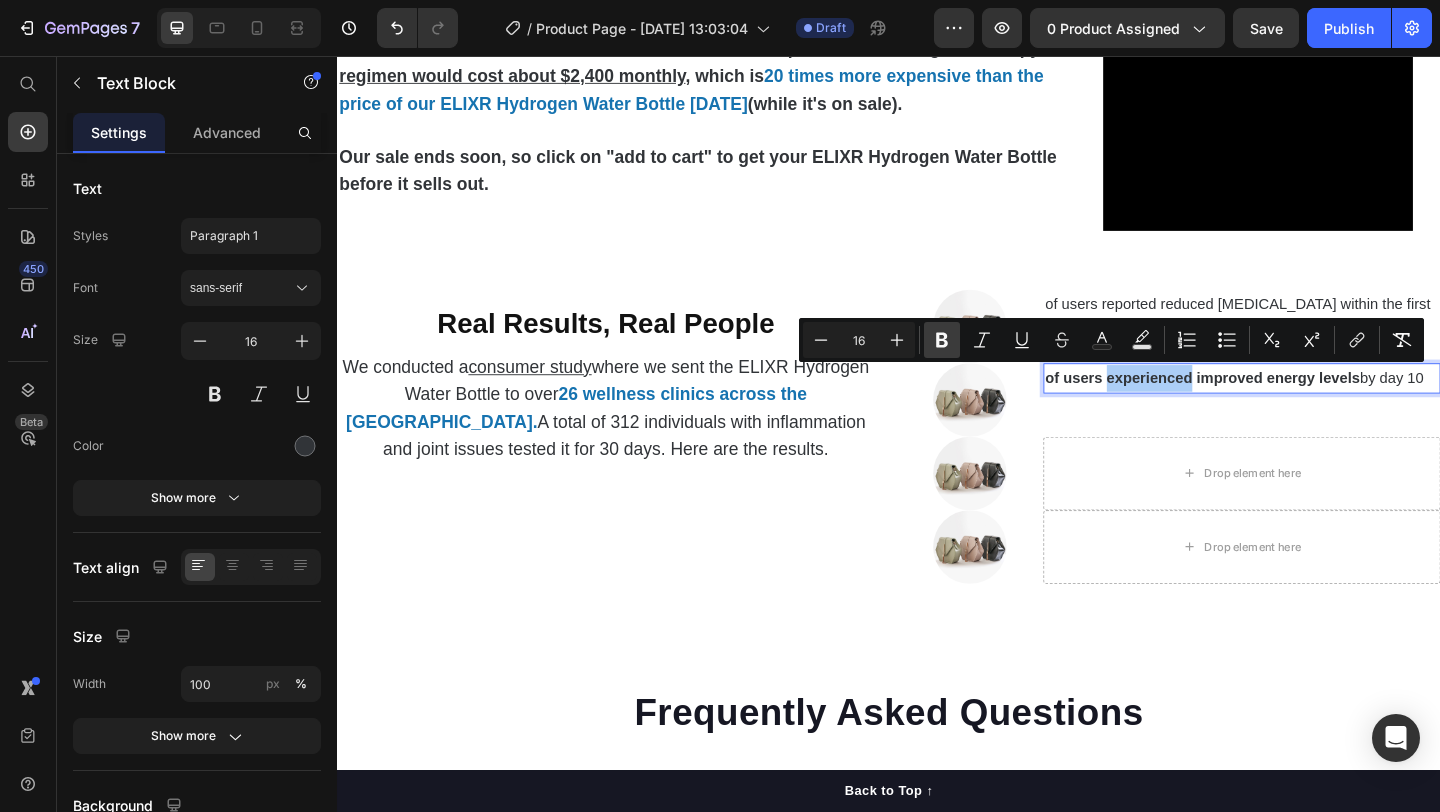 click 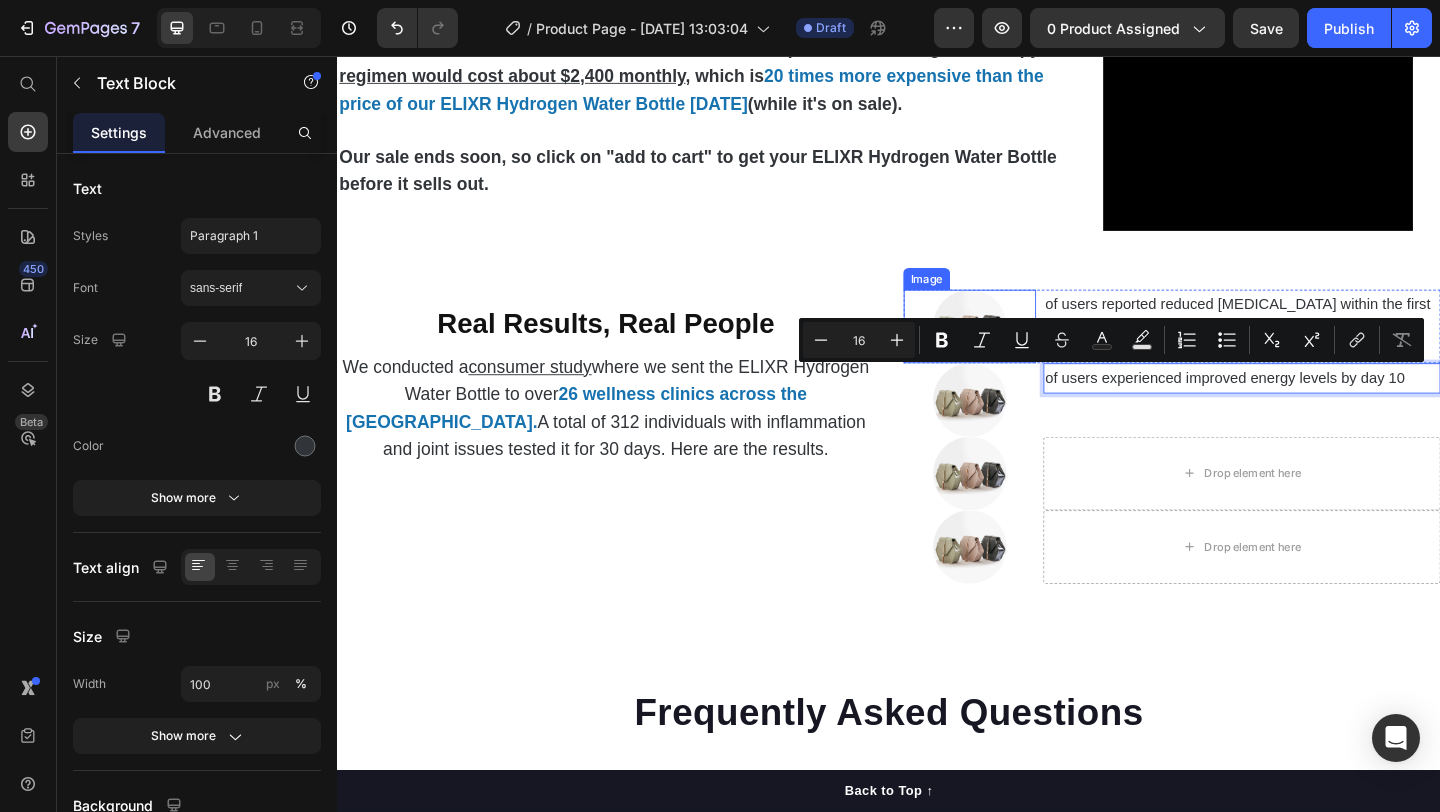 click on "Video Reduce  Chronic Inflammation  at Home Heading                Title Line But what makes things worse is that when your body is constantly battling  chronic inflammation, your immune system becomes overactive and starts attacking healthy tissue.     So even though your body is desperately trying to  heal and repair ,   the inflammatory response keeps interfering with the natural healing process.   The 8,000 PPM of molecular hydrogen acts as a  selective antioxidant, specifically targeting the hydroxyl radicals and peroxynitrite that trigger inflammatory responses.   This allows your body's natural anti-inflammatory systems to take over, reducing swelling and pain at the cellular level.   81% of users reported a  reduction in inflammation  during  the first week of use Text Block Row Ease  Joint Pain  & Restore  Mobility Heading                Title Line Your joints suffer when  cartilage breaks down faster than it can rebuild.  This happens because    Text Block Video Row Video Boost   Fatigue Title" at bounding box center [937, -1422] 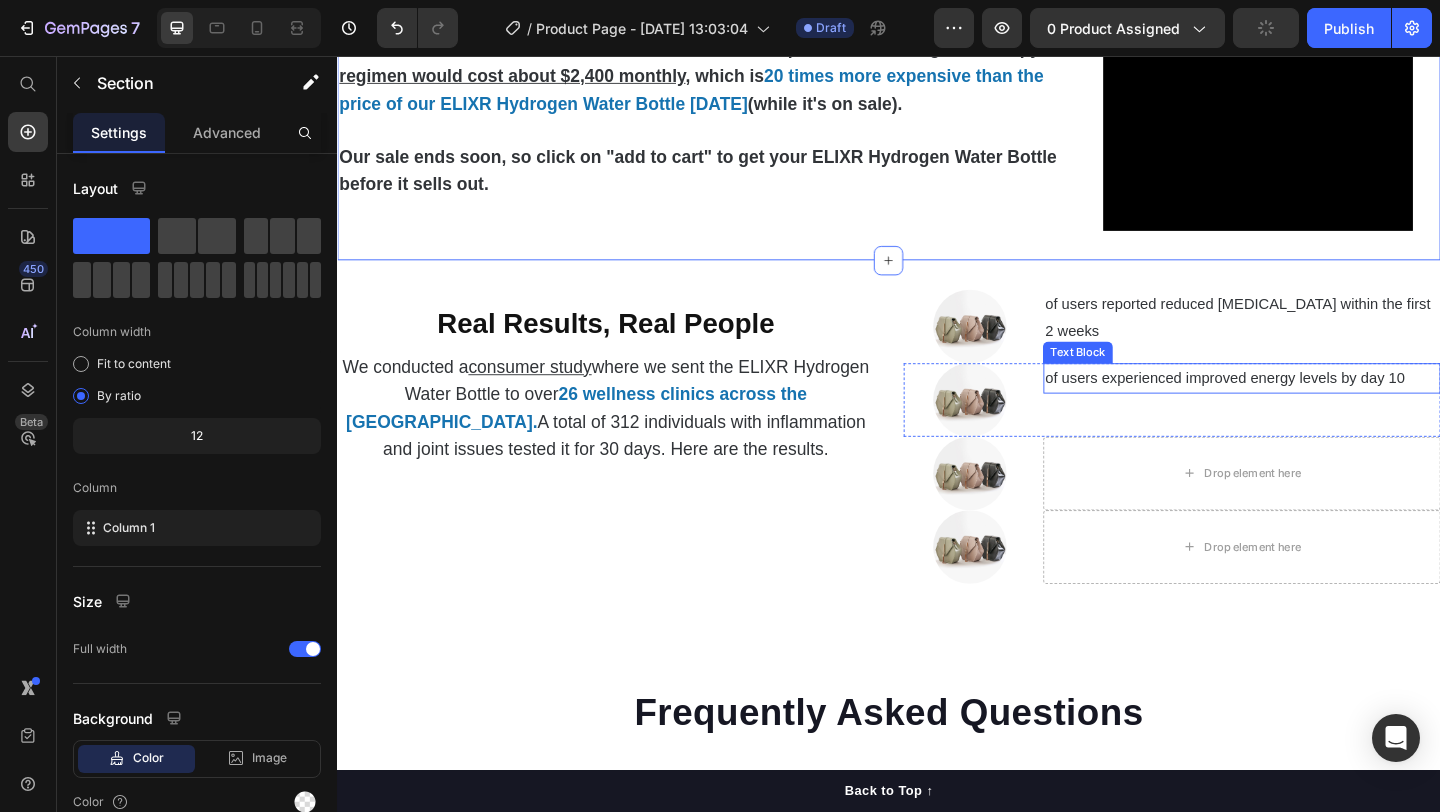 click on "of users experienced improved energy levels by day 10" at bounding box center [1321, 406] 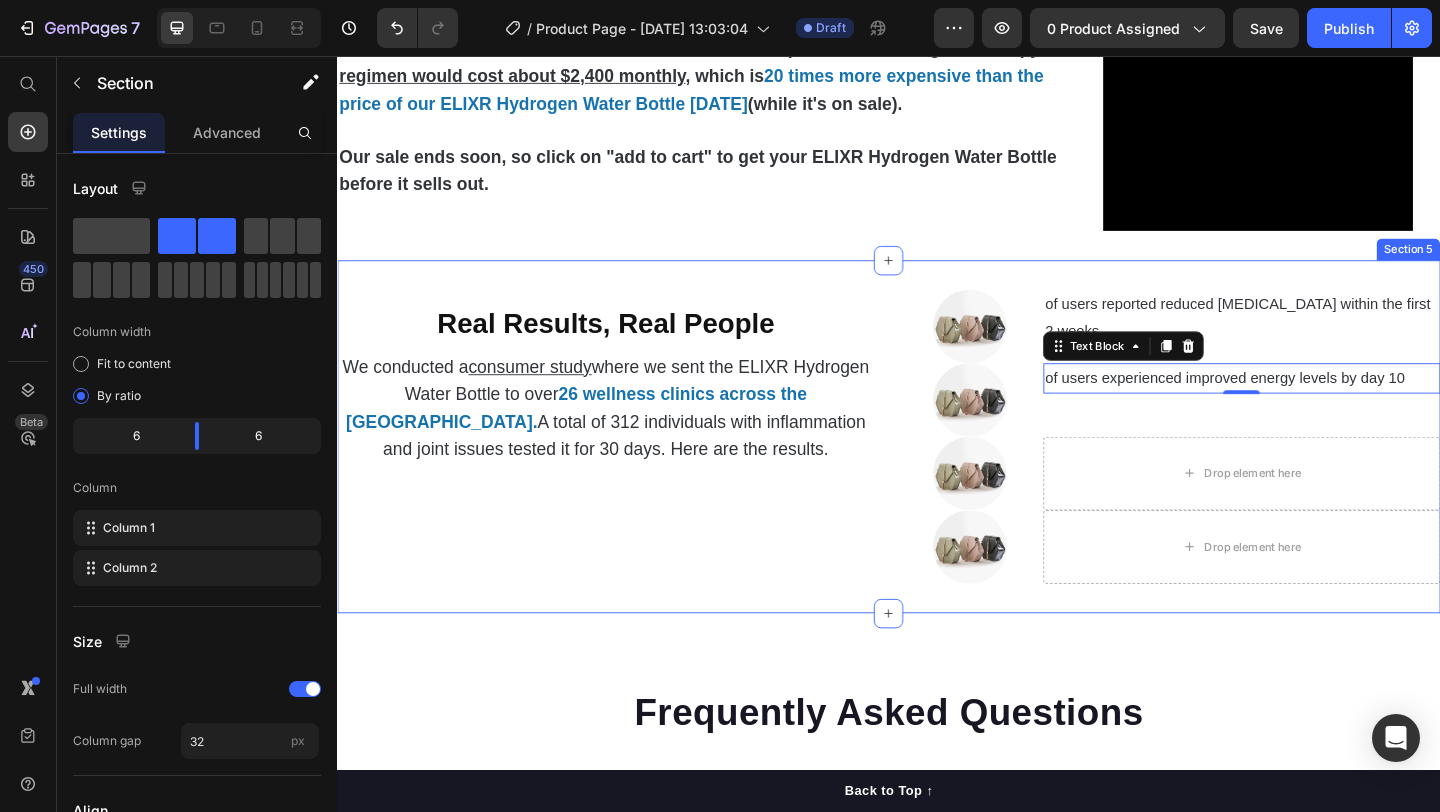 click on "⁠⁠⁠⁠⁠⁠⁠ Real Results, Real People Heading We conducted a  consumer study  where we sent the ELIXR Hydrogen Water Bottle to over  26 wellness clinics across the US.  A total of 312 individuals with inflammation and joint issues tested it for 30 days. Here are the results. Text Block" at bounding box center (629, 470) 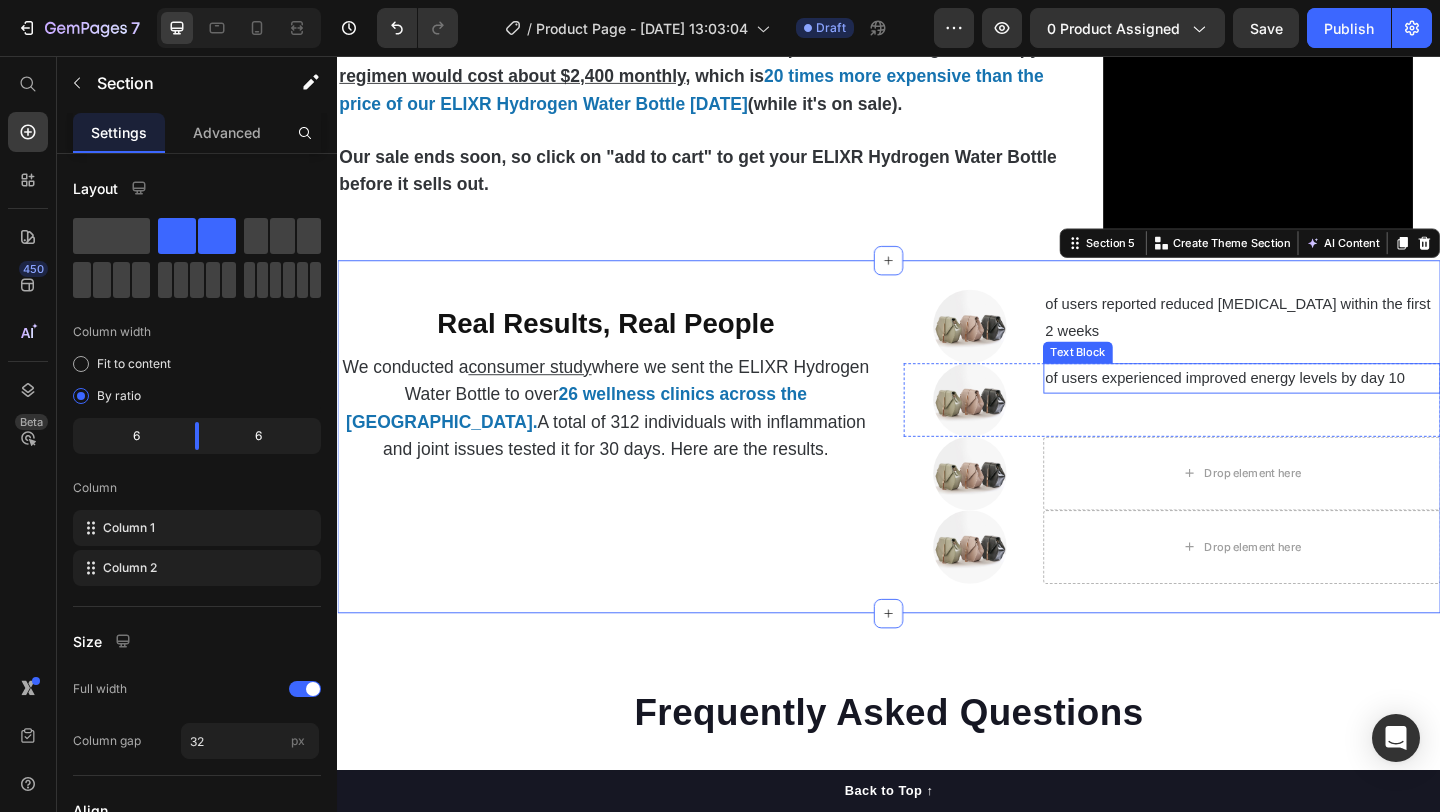 click on "of users experienced improved energy levels by day 10" at bounding box center [1321, 406] 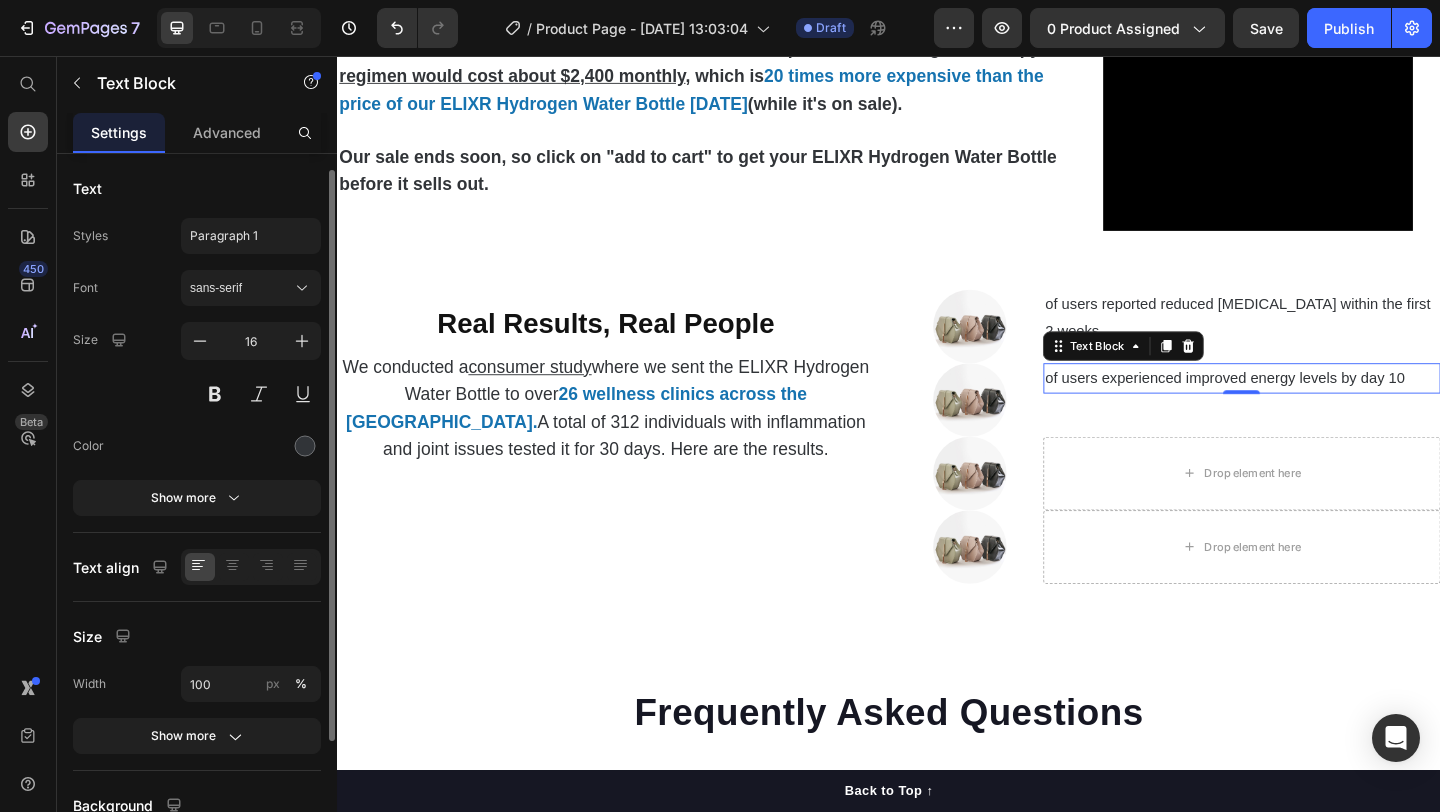 scroll, scrollTop: 74, scrollLeft: 0, axis: vertical 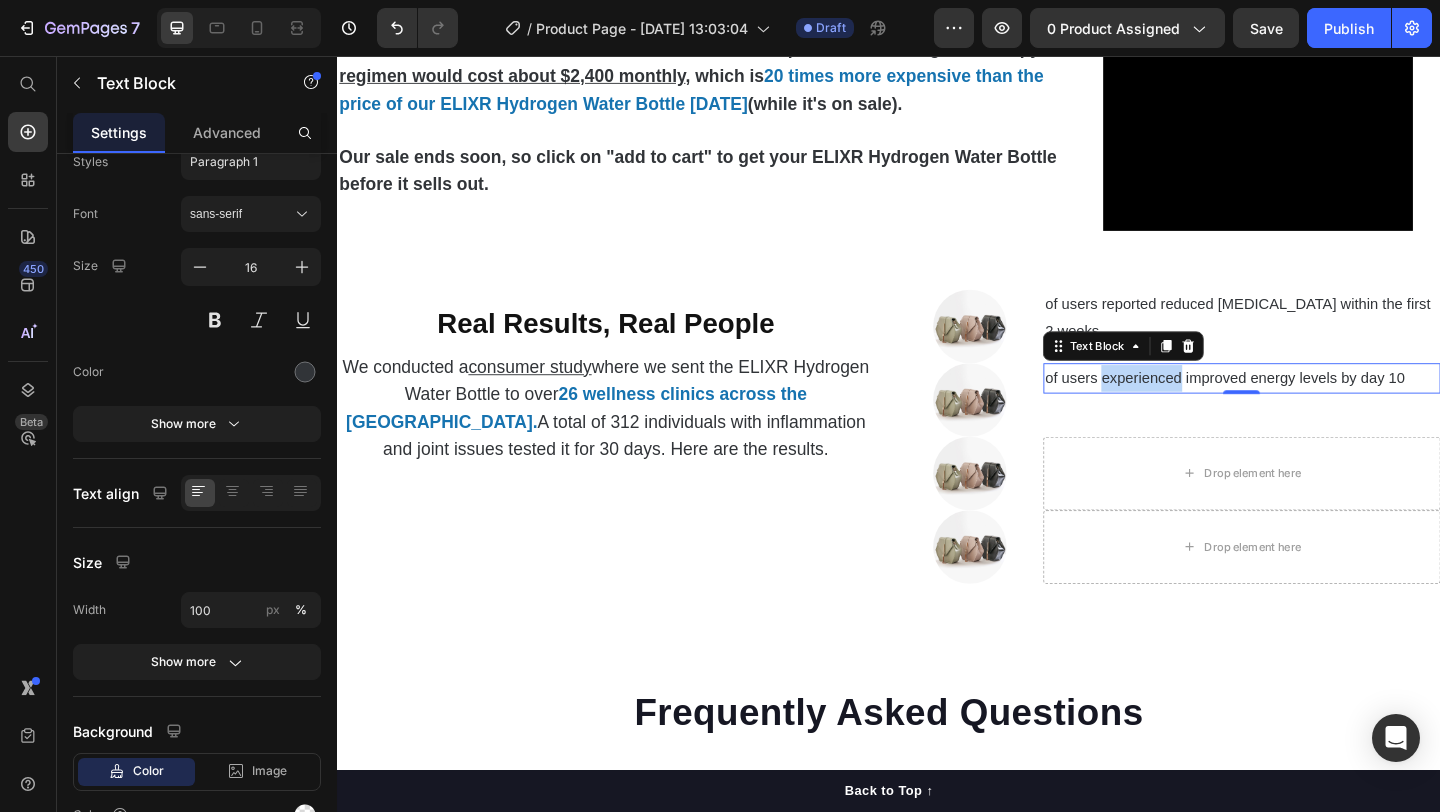 click on "of users experienced improved energy levels by day 10" at bounding box center [1321, 406] 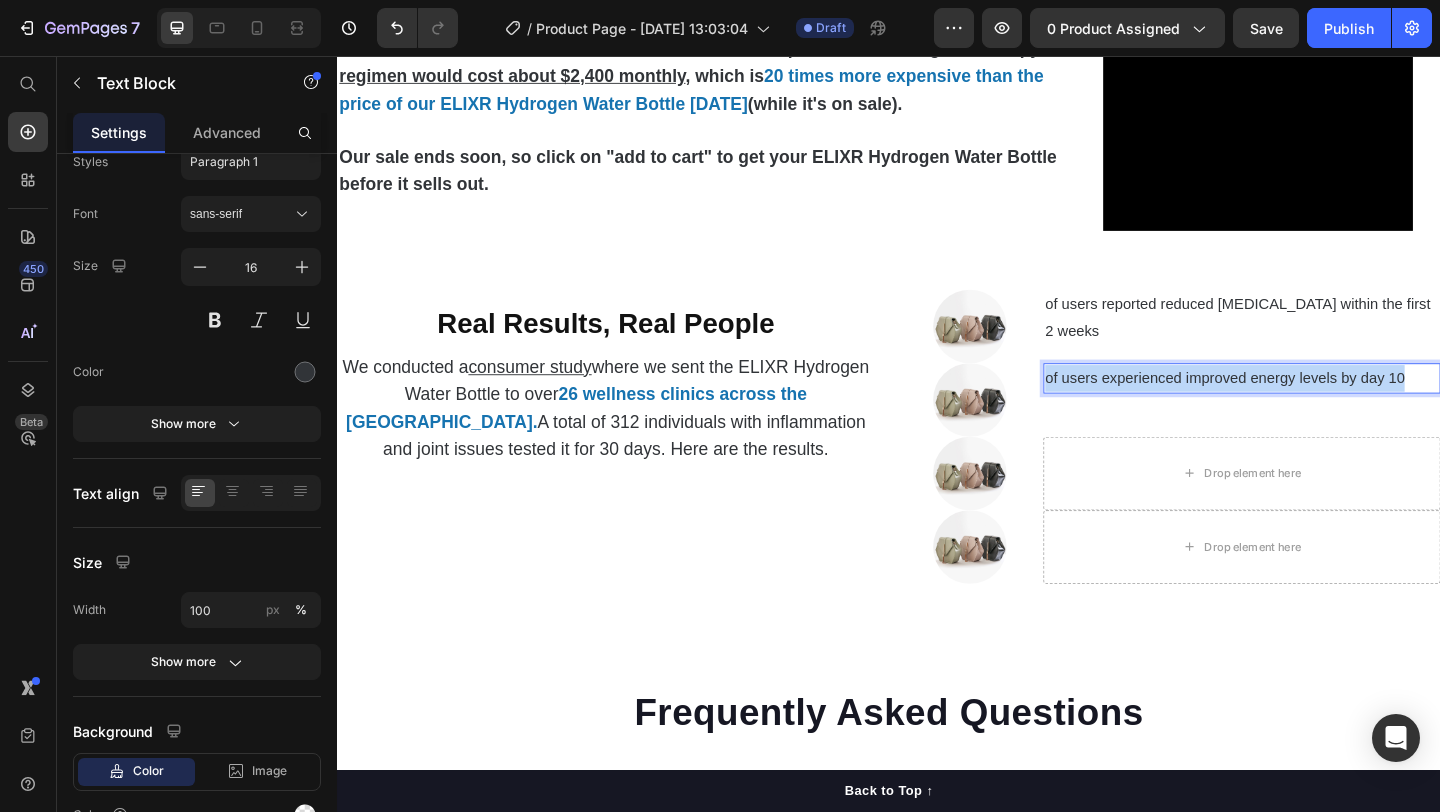 click on "of users experienced improved energy levels by day 10" at bounding box center (1321, 406) 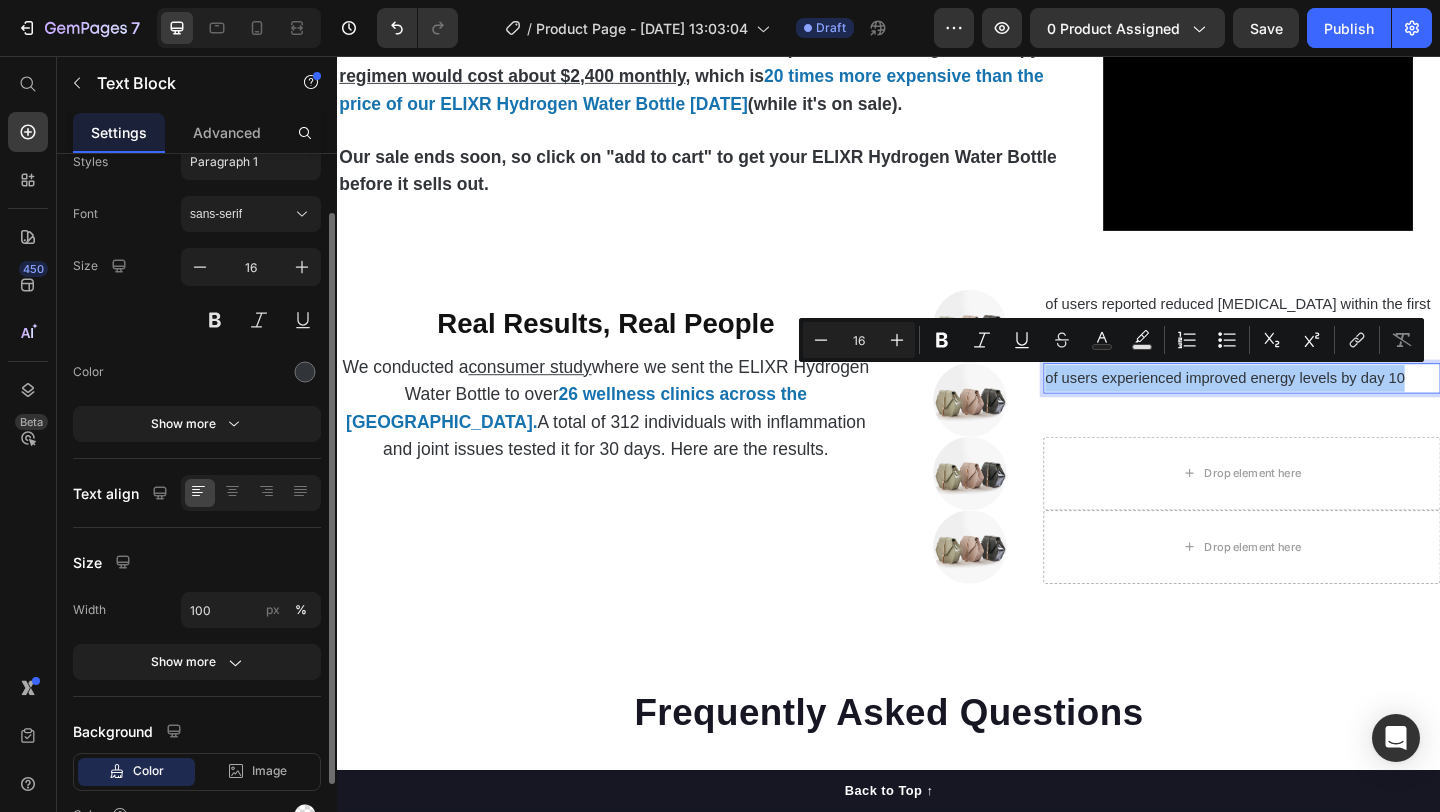 click on "Text Styles Paragraph 1 Font sans-serif Size 16 Color Show more Text align Size Width 100 px % Show more Background Color Image Video  Color" at bounding box center [197, 478] 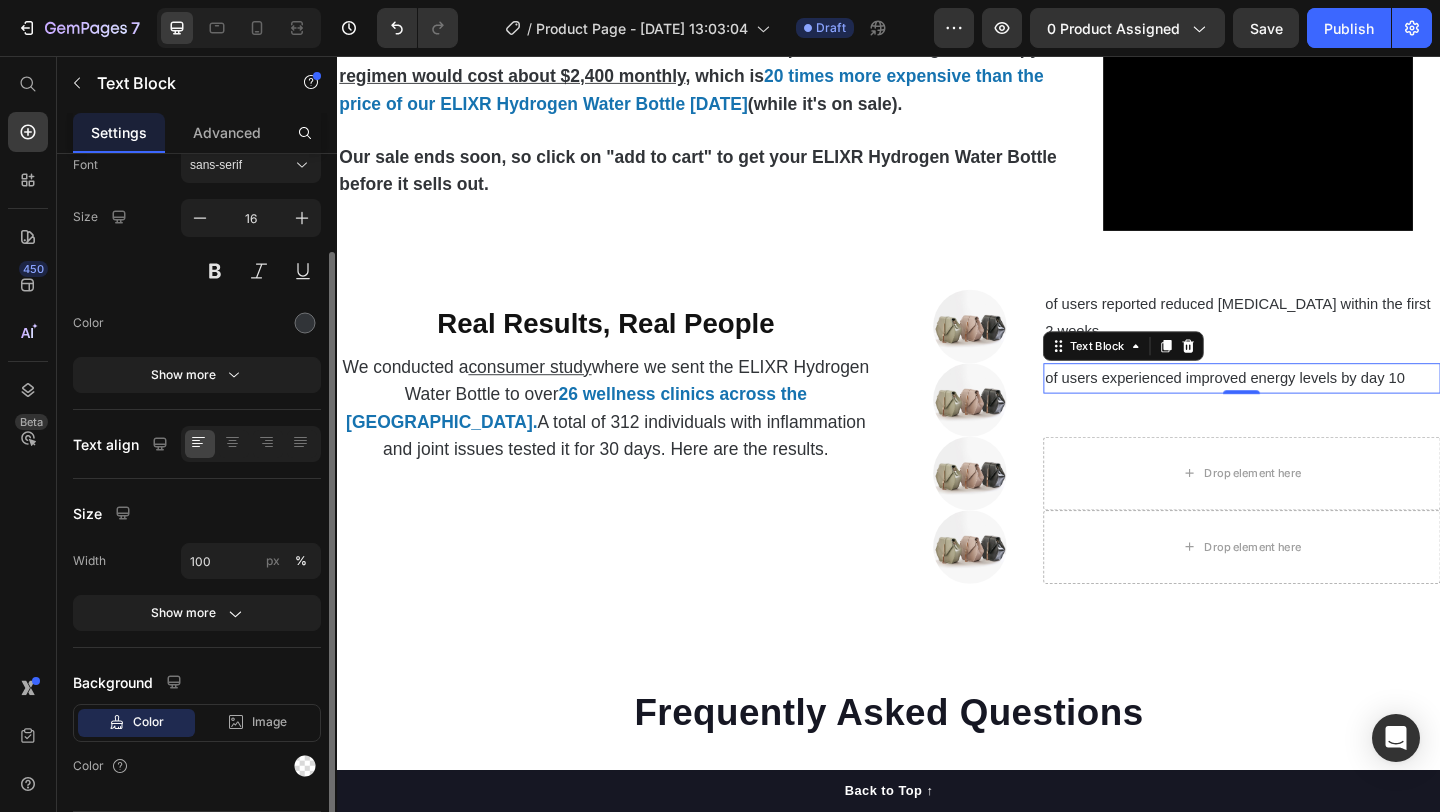 scroll, scrollTop: 124, scrollLeft: 0, axis: vertical 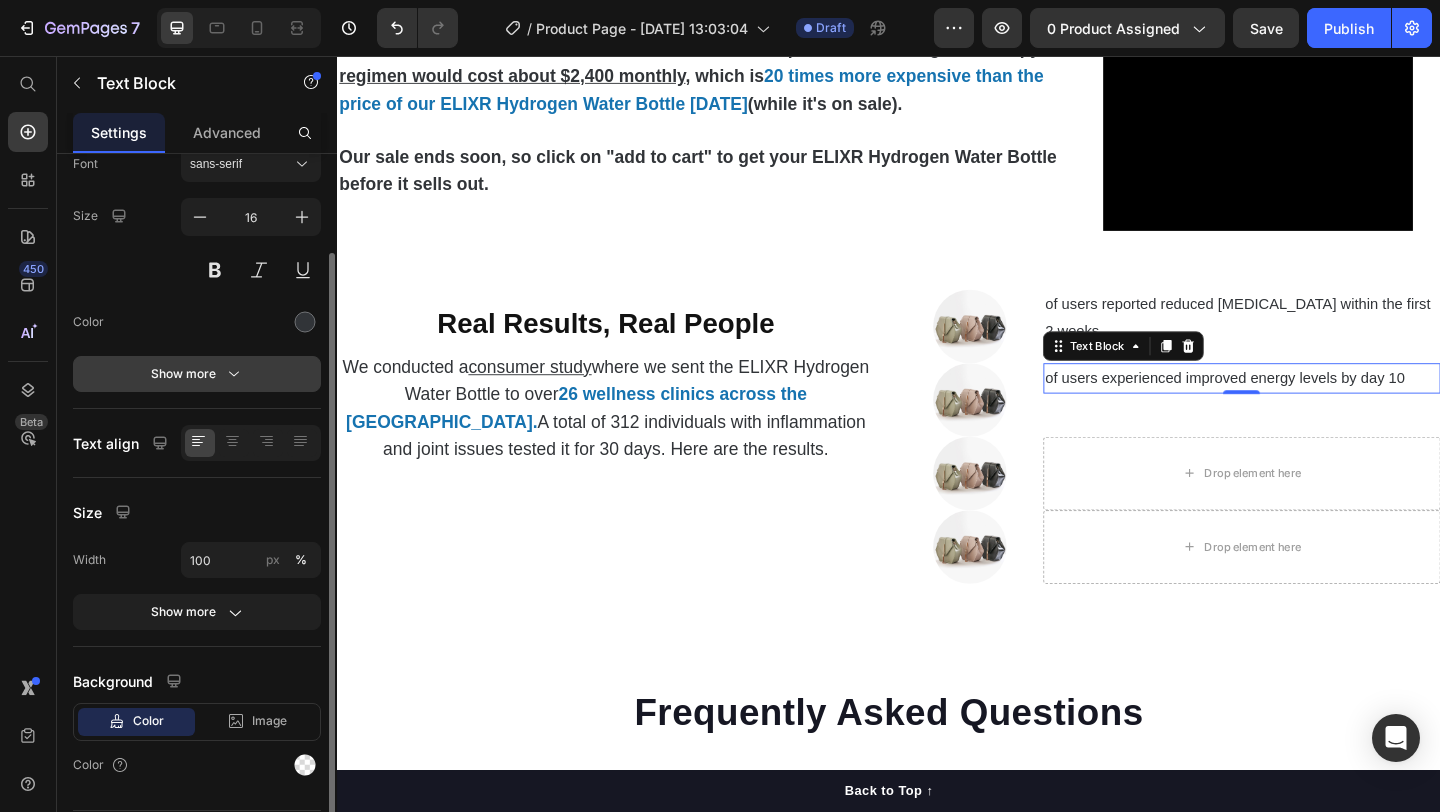 click 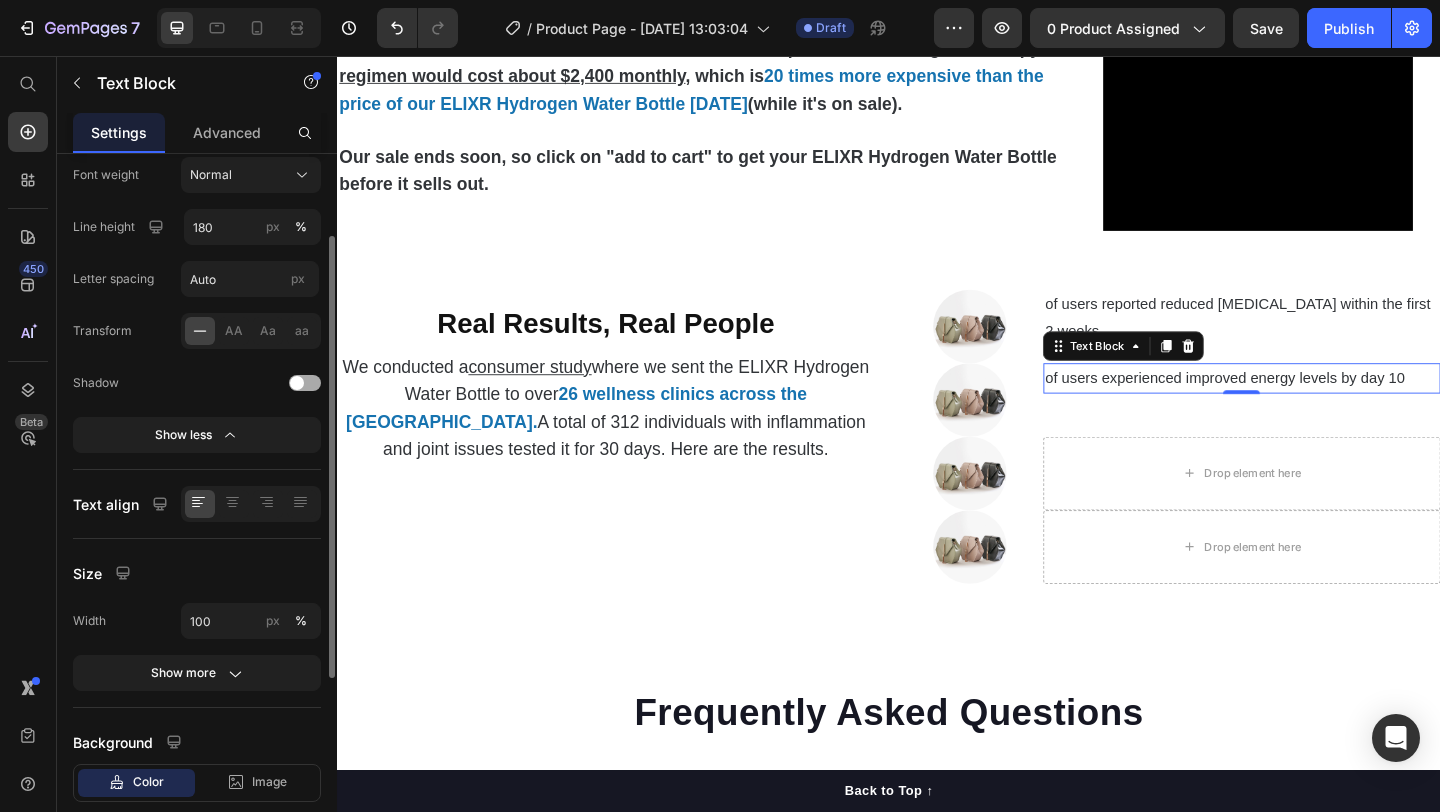 scroll, scrollTop: 440, scrollLeft: 0, axis: vertical 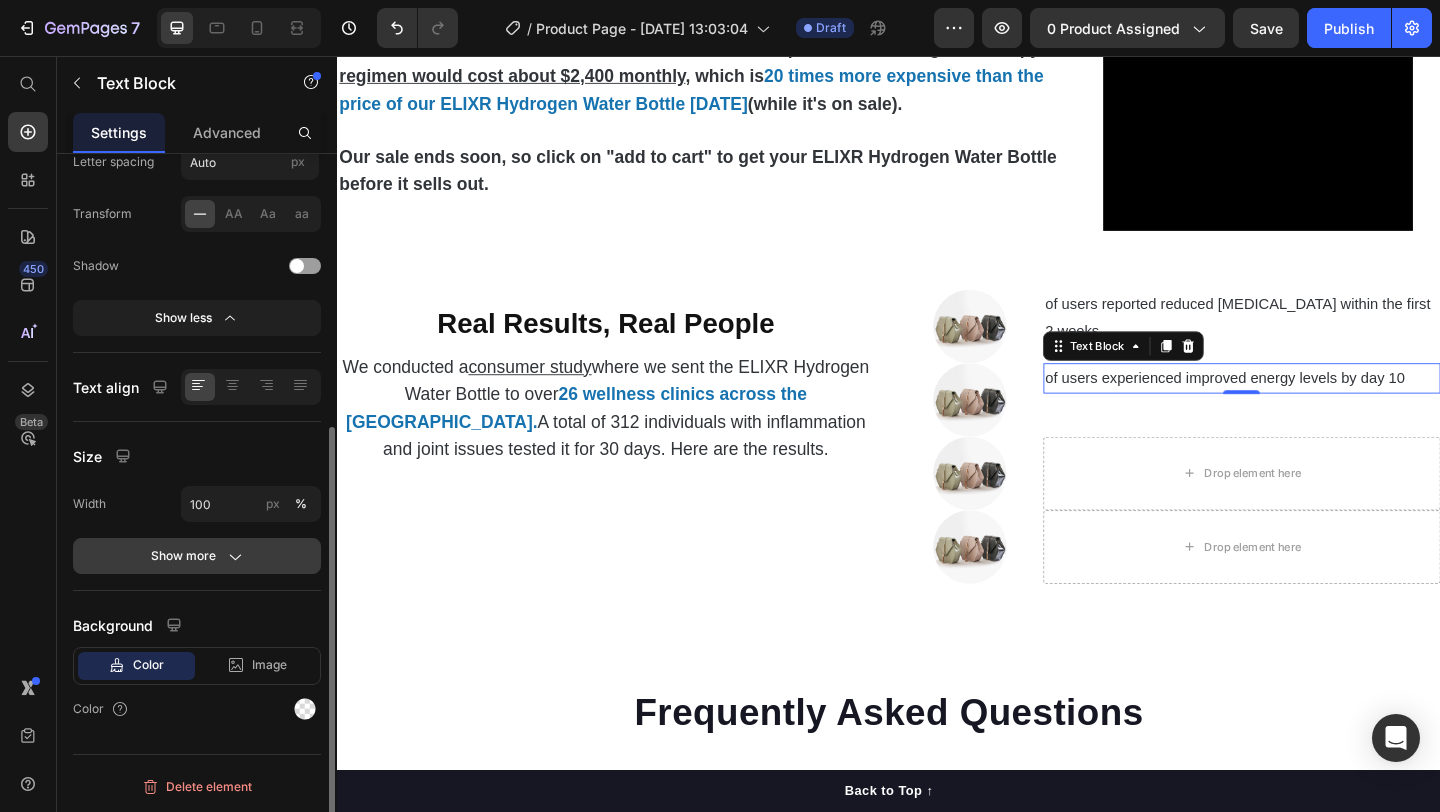 click on "Show more" at bounding box center (197, 556) 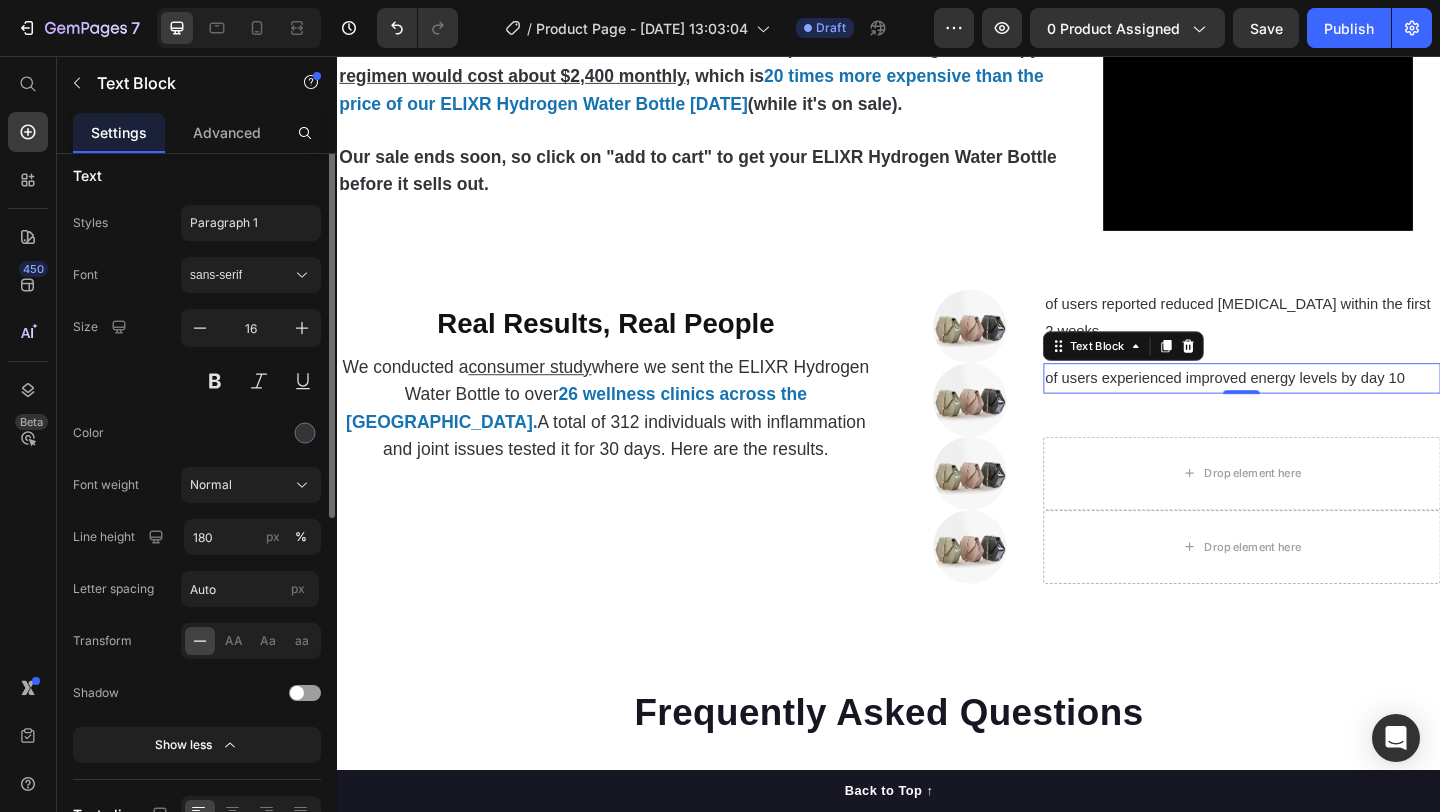 scroll, scrollTop: 0, scrollLeft: 0, axis: both 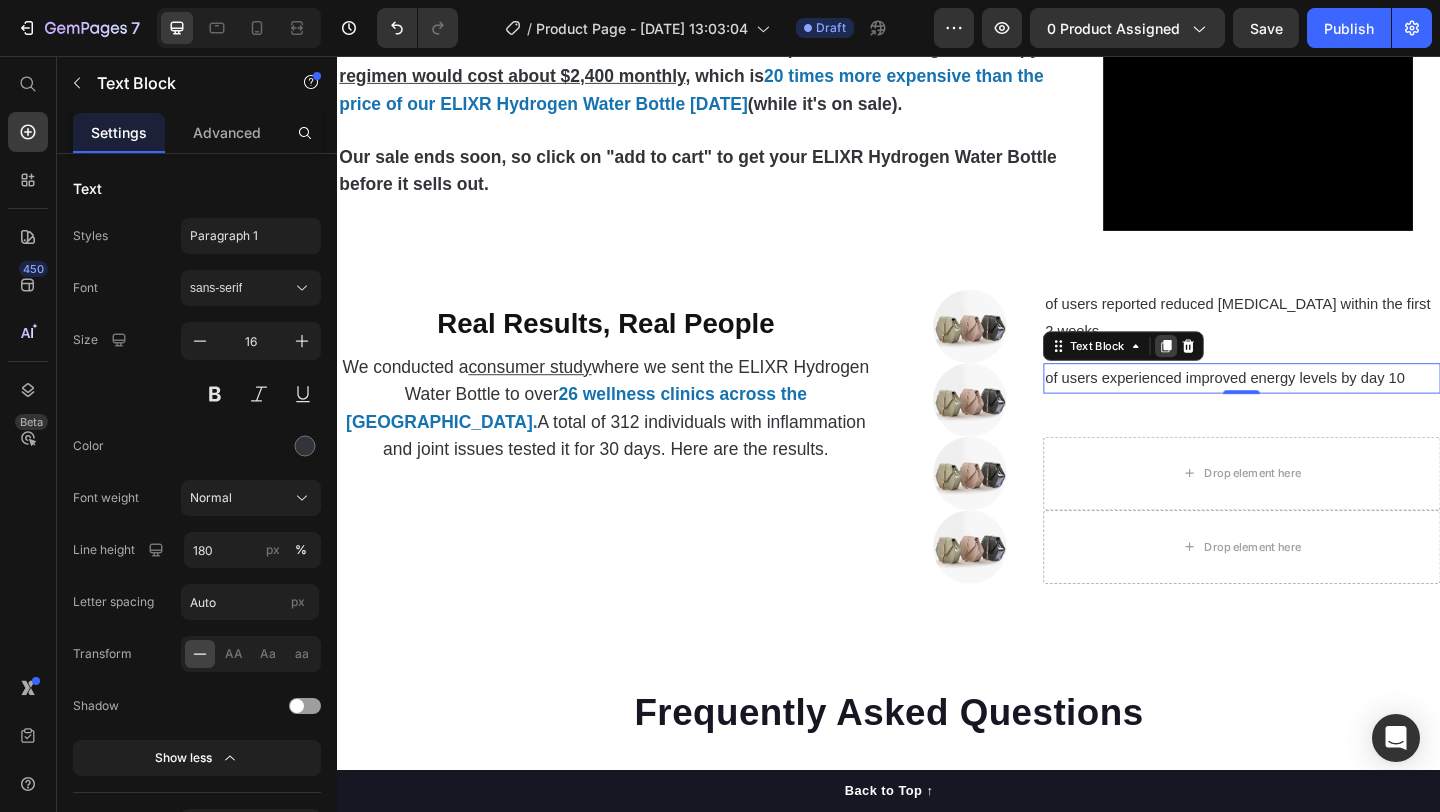 click 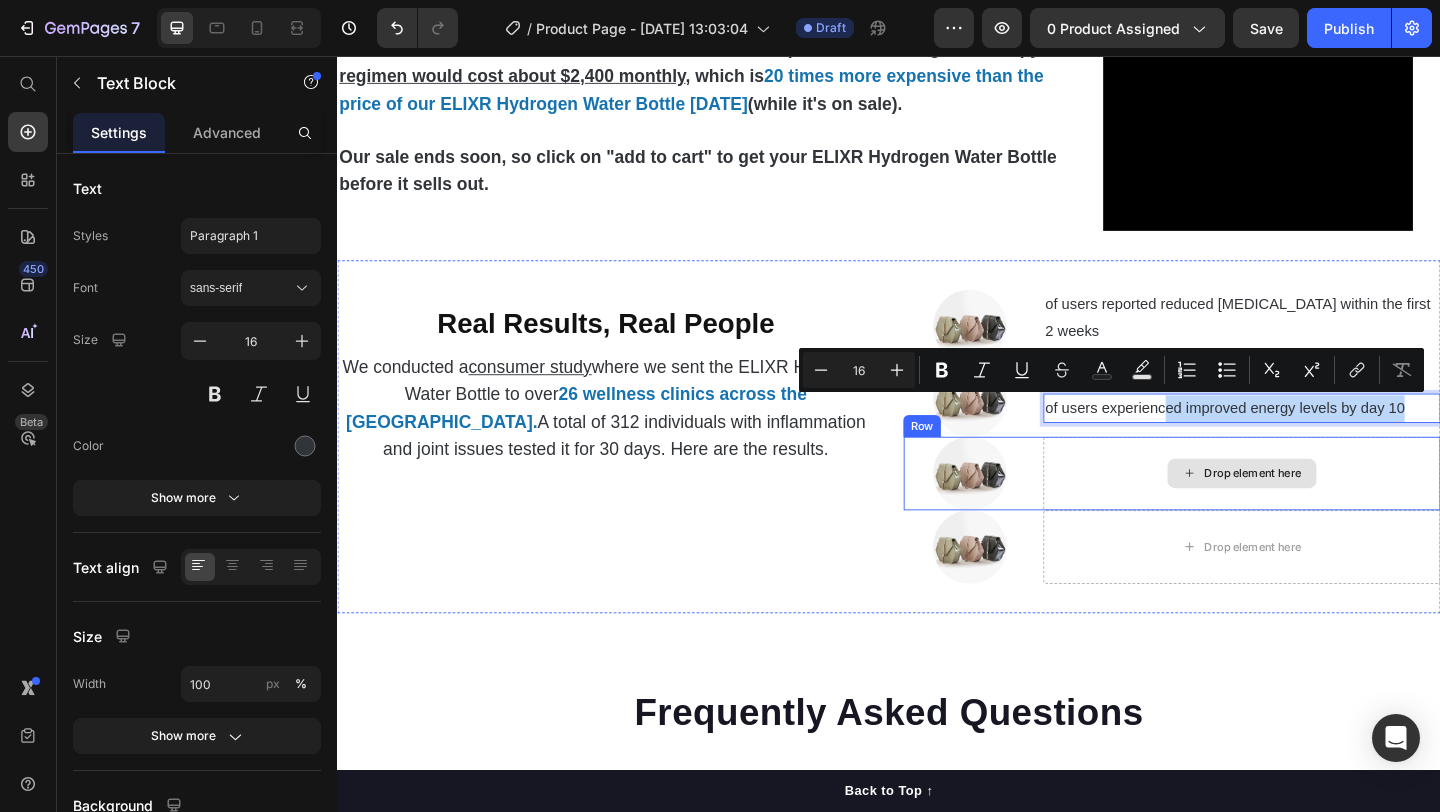 drag, startPoint x: 1237, startPoint y: 443, endPoint x: 1246, endPoint y: 512, distance: 69.58448 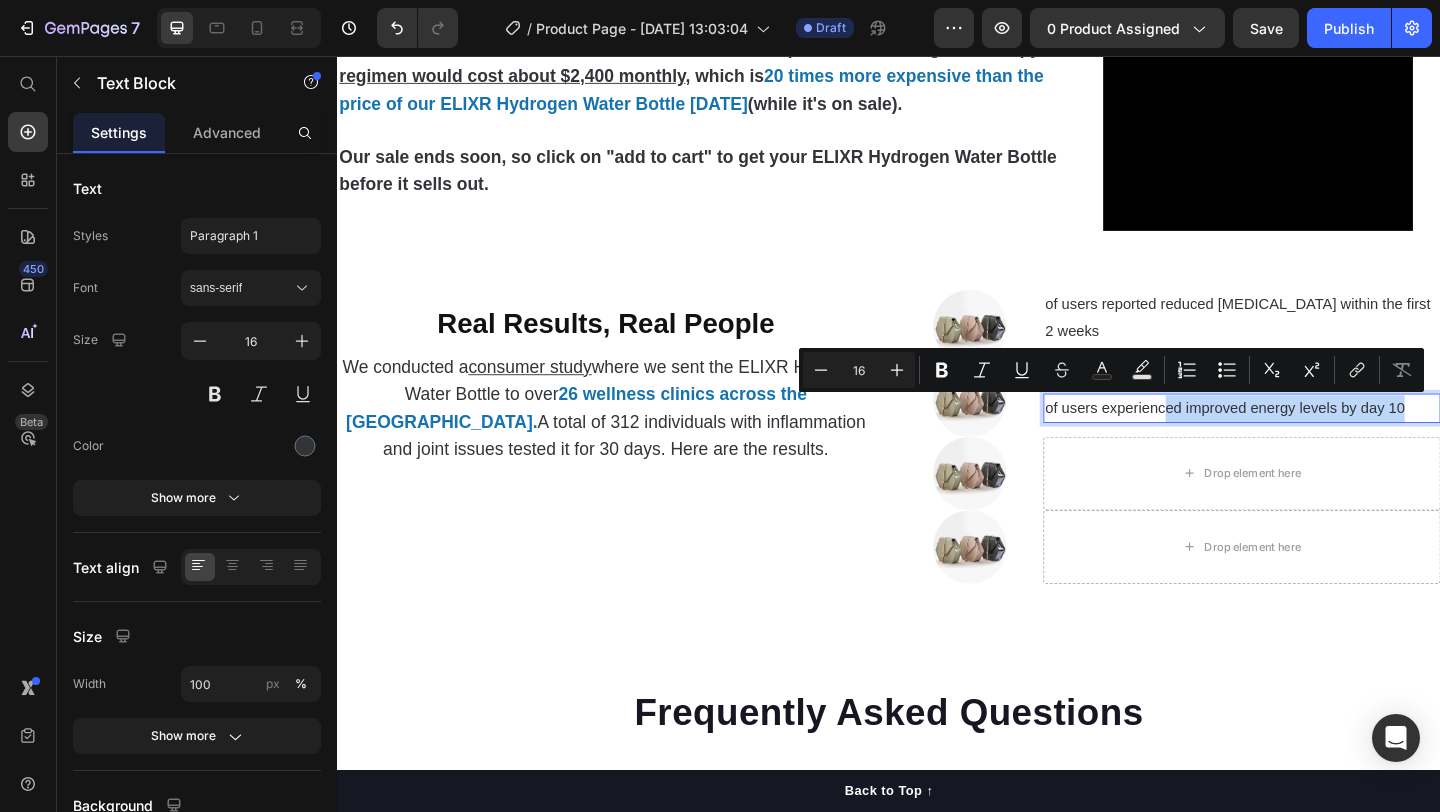 click on "of users experienced improved energy levels by day 10" at bounding box center (1321, 439) 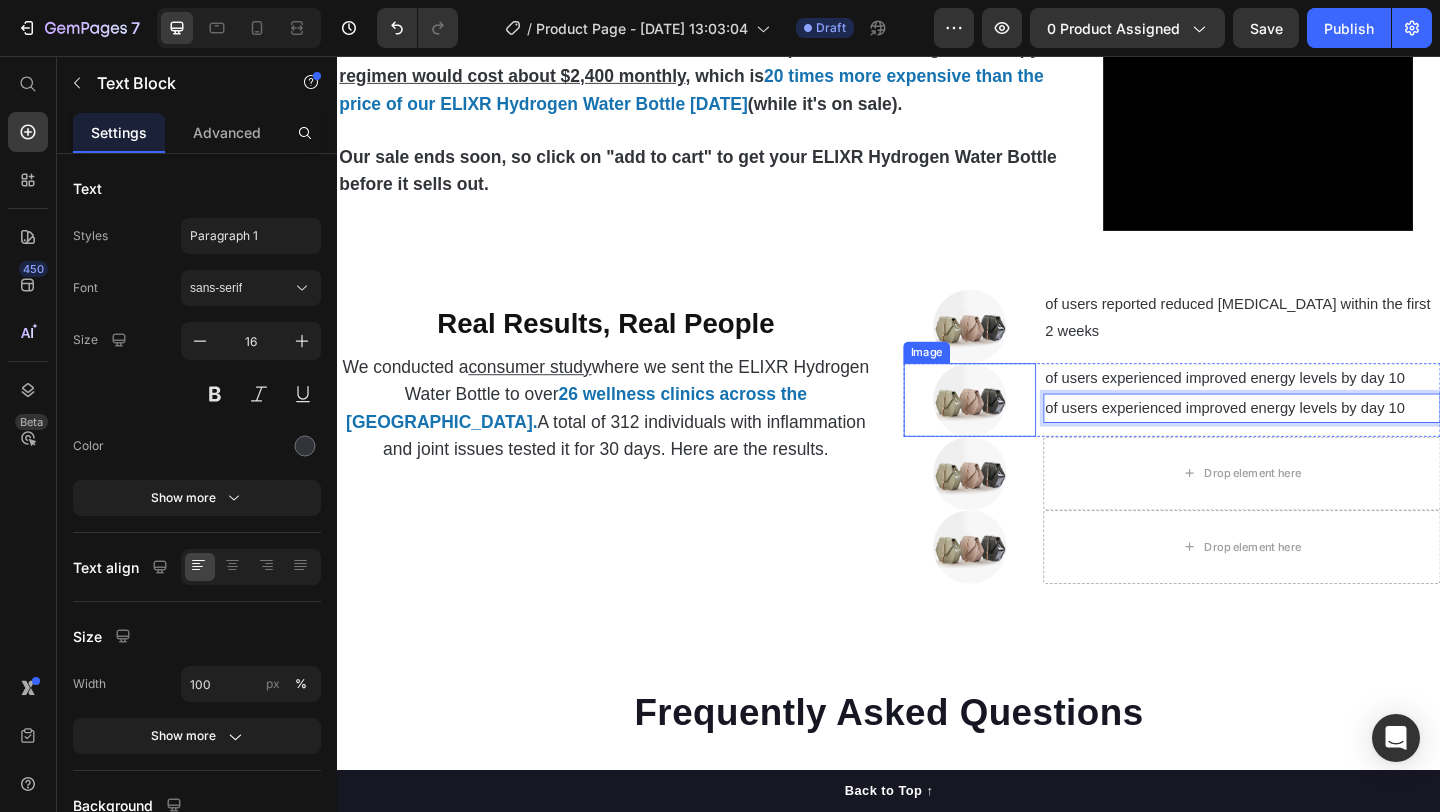 click on "⁠⁠⁠⁠⁠⁠⁠ Real Results, Real People Heading We conducted a  consumer study  where we sent the ELIXR Hydrogen Water Bottle to over  26 wellness clinics across the US.  A total of 312 individuals with inflammation and joint issues tested it for 30 days. Here are the results. Text Block" at bounding box center [629, 470] 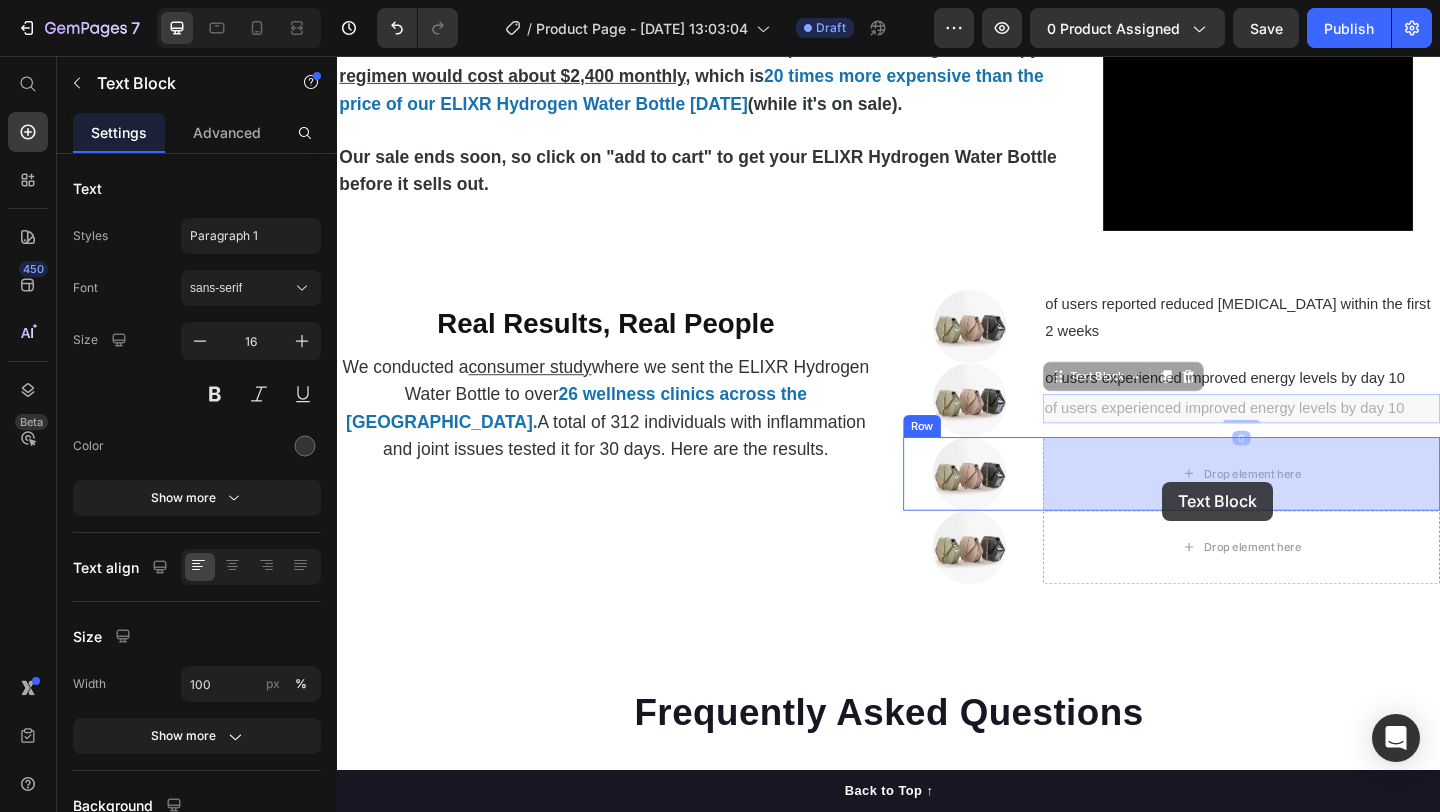 drag, startPoint x: 1253, startPoint y: 439, endPoint x: 1235, endPoint y: 519, distance: 82 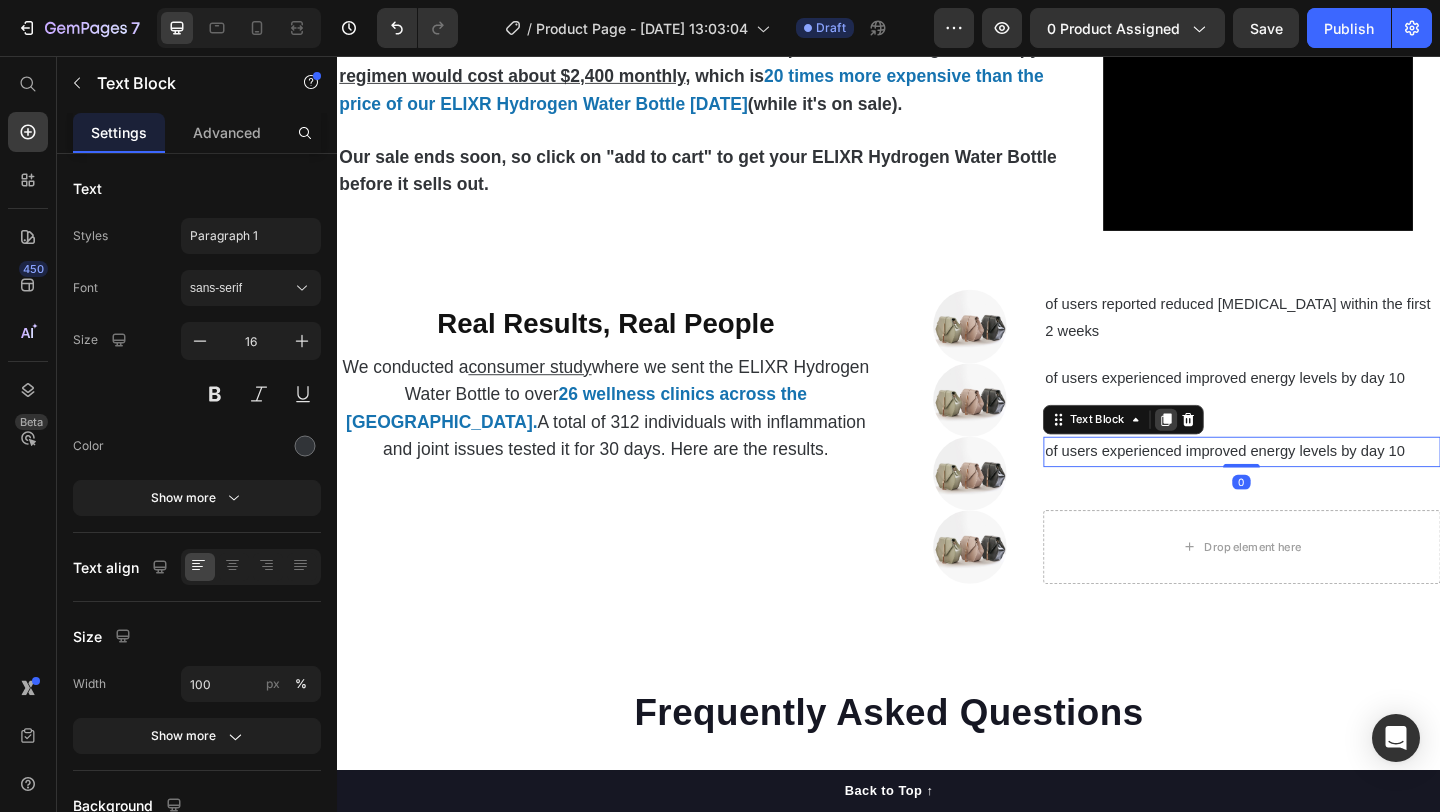 click 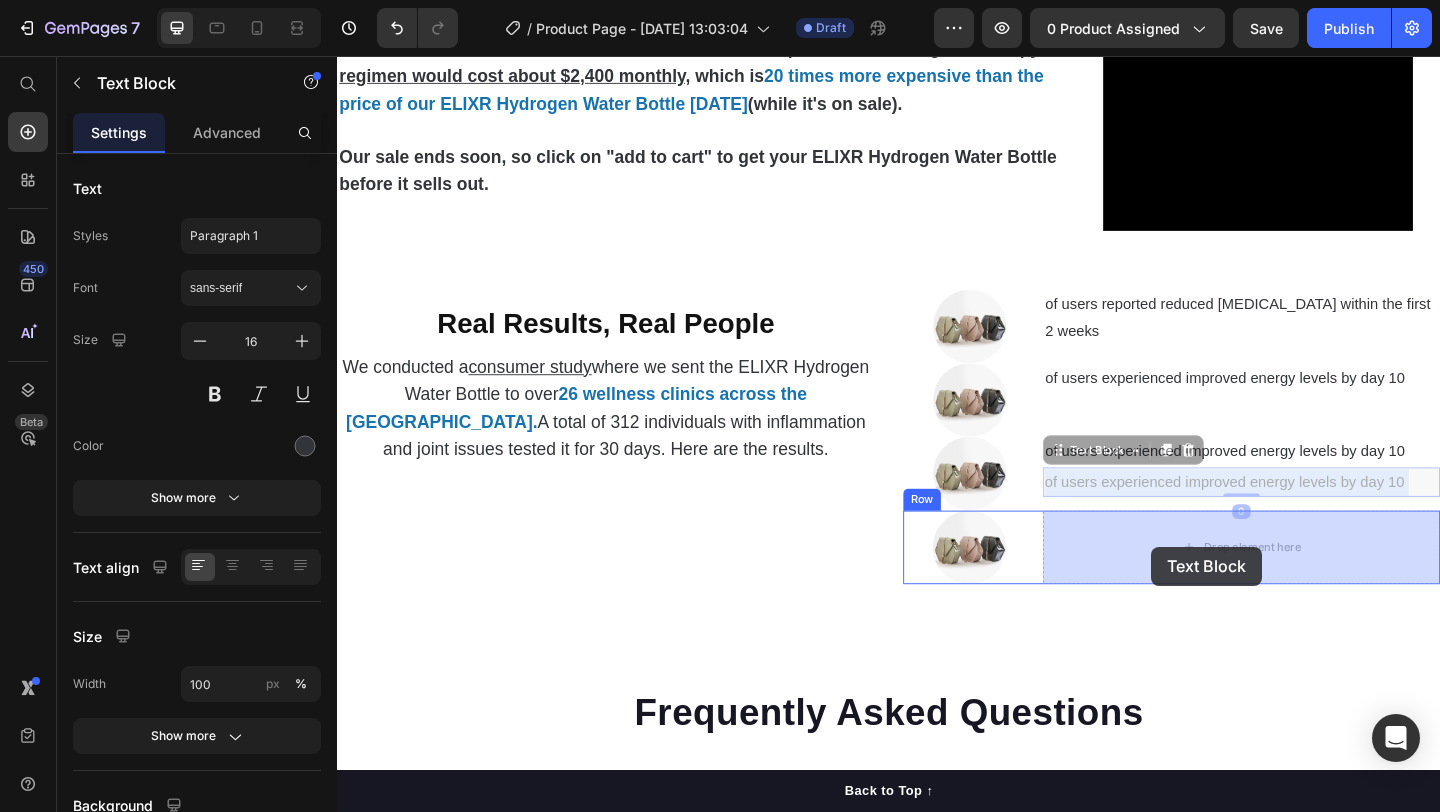 drag, startPoint x: 1242, startPoint y: 518, endPoint x: 1225, endPoint y: 575, distance: 59.48109 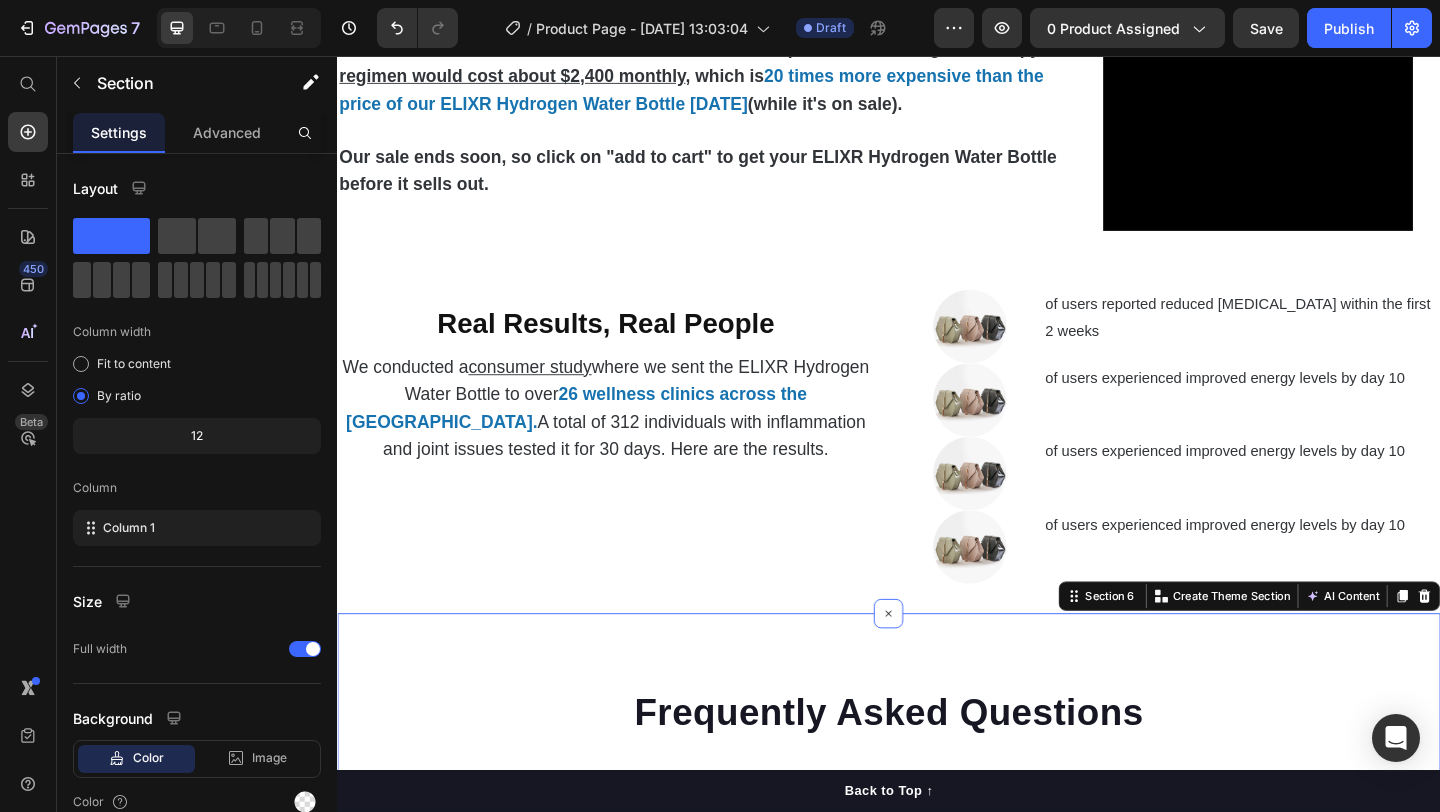 click on "Frequently Asked Questions Heading
Can Petpure plate be used on a regular basis?
Can Petpure plate be given to pregnant & nursing dogs?
Will my dog like the taste? Made from all-natural ingredients, this flavouring is allergen-free, contains no artificial nasties and is 100% safe for canine consumption. Your dog will love the chicken and bacon flavour, too! Text block
How long will it take to see results?
How does the money back guarantee work?
Any further questions? Accordion Row Section 6   You can create reusable sections Create Theme Section AI Content Write with GemAI What would you like to describe here? Tone and Voice Persuasive Product ELIXR™ HYDROGEN WATER BOTTLE Show more Generate" at bounding box center [937, 1106] 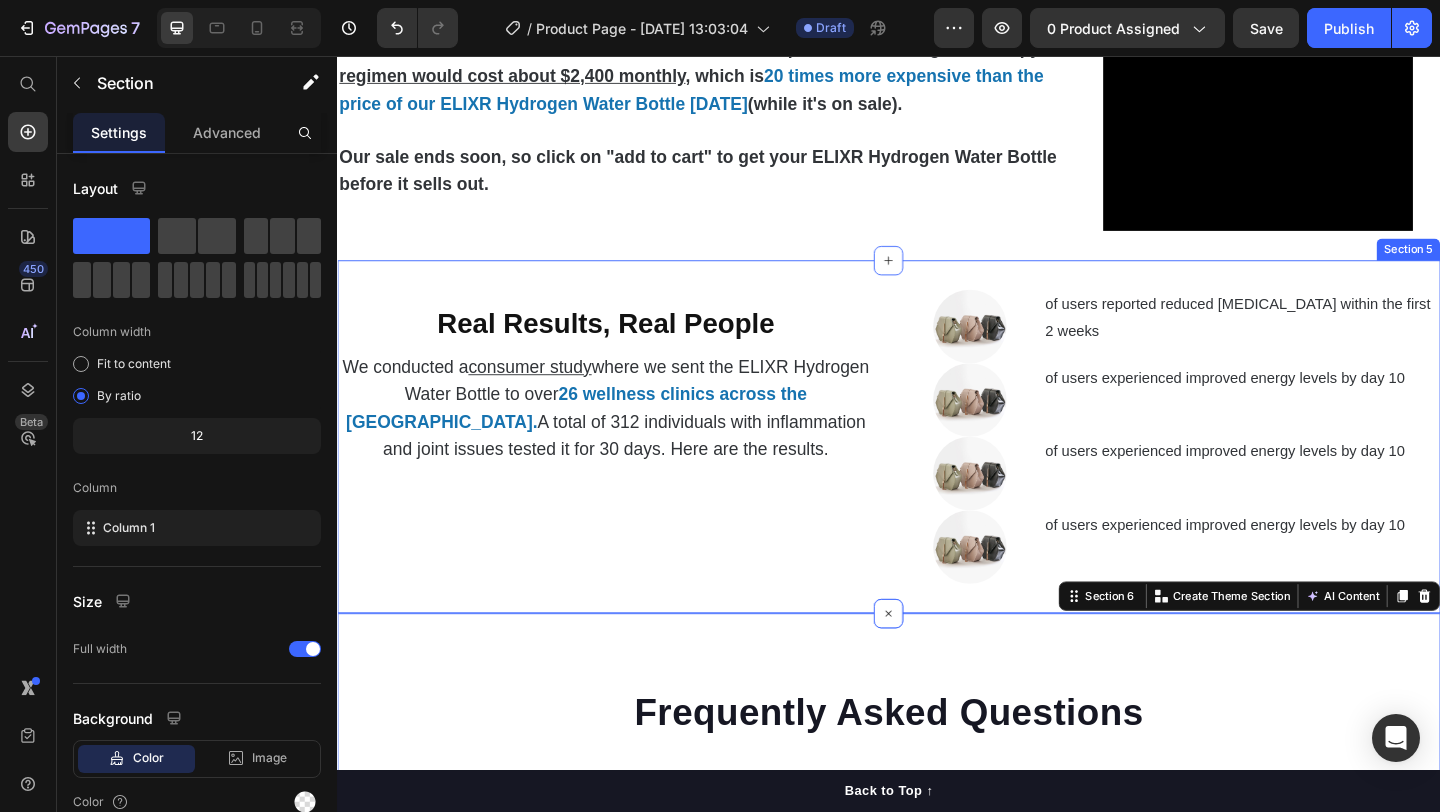click on "⁠⁠⁠⁠⁠⁠⁠ Real Results, Real People Heading We conducted a  consumer study  where we sent the ELIXR Hydrogen Water Bottle to over  26 wellness clinics across the US.  A total of 312 individuals with inflammation and joint issues tested it for 30 days. Here are the results. Text Block" at bounding box center (629, 470) 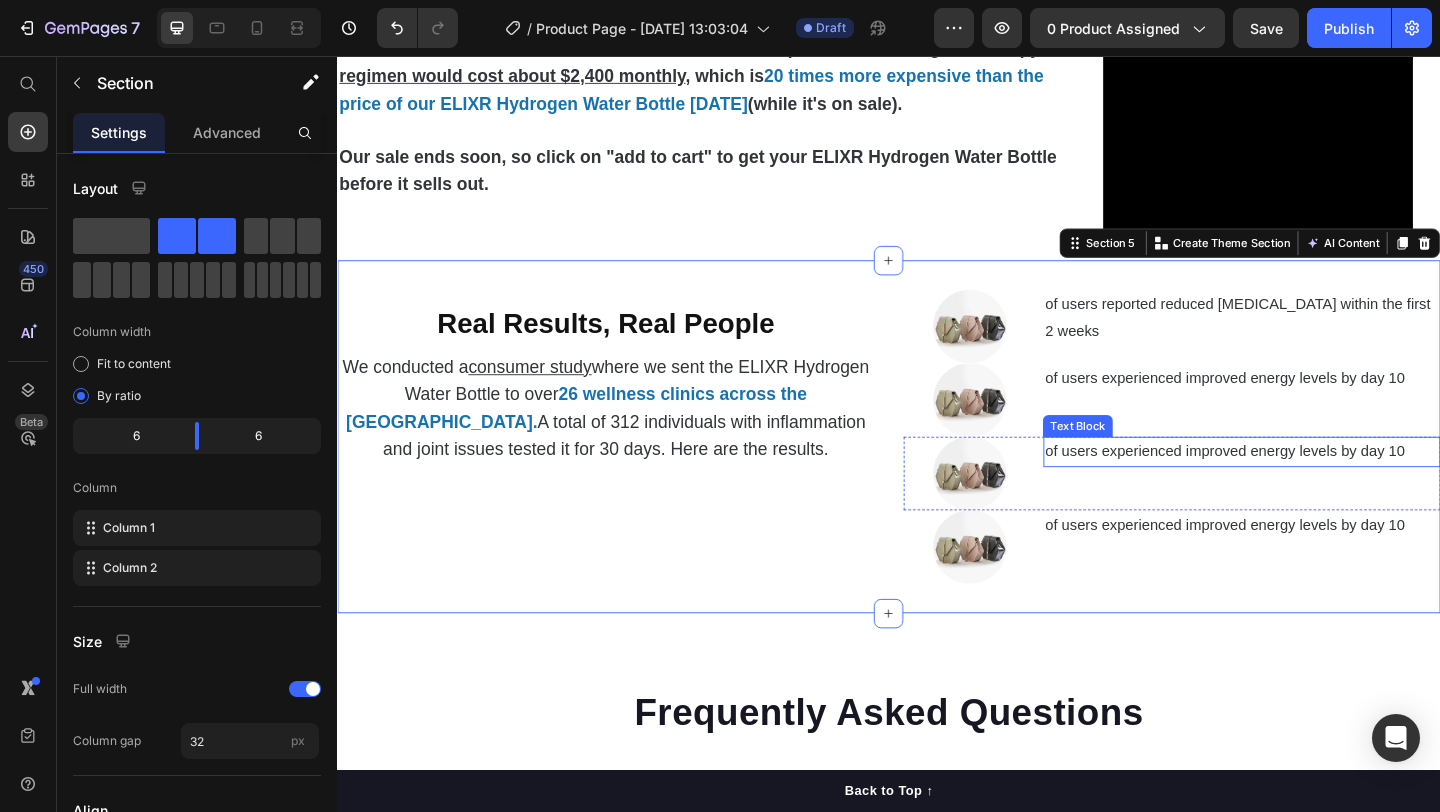 click on "of users experienced improved energy levels by day 10" at bounding box center (1321, 486) 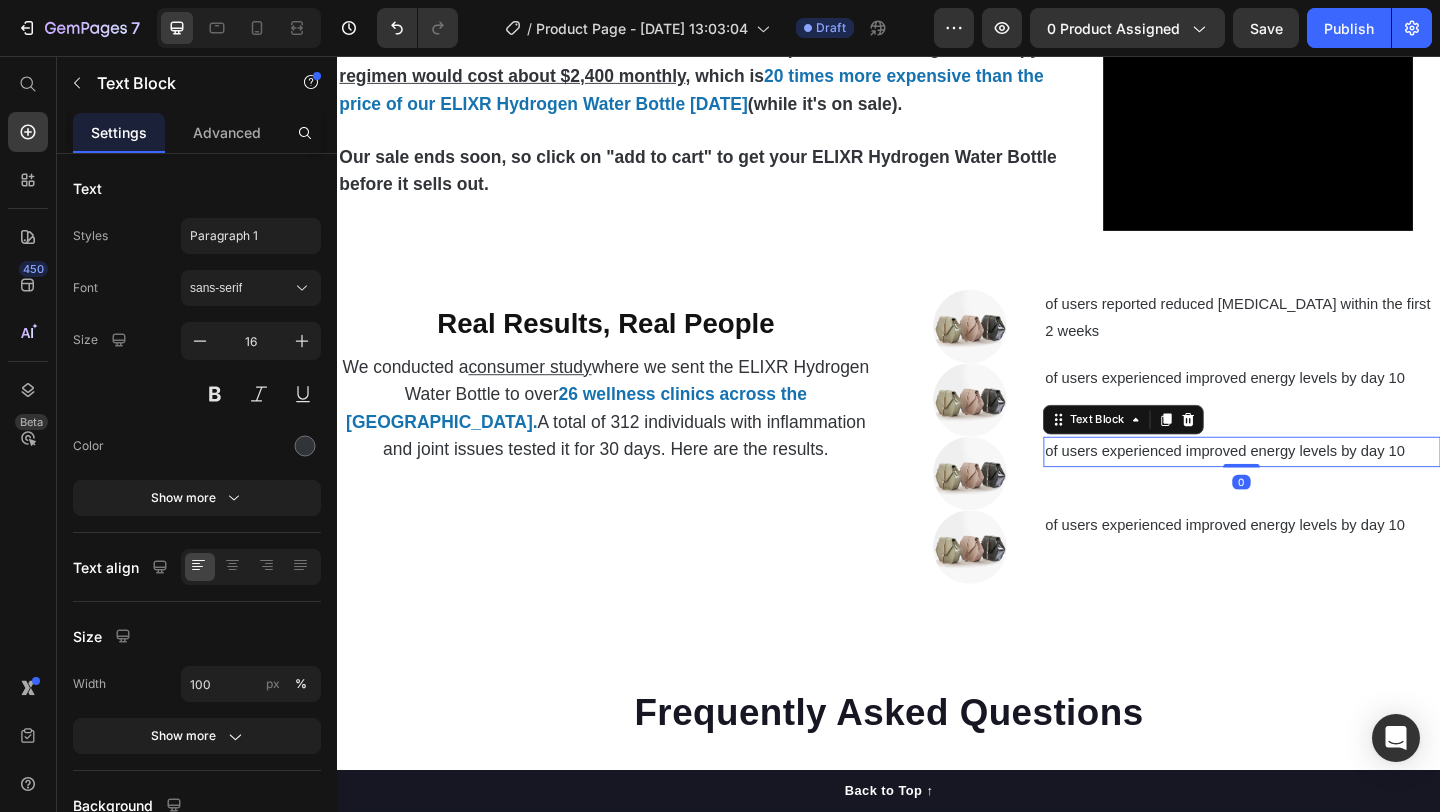 click on "of users experienced improved energy levels by day 10" at bounding box center [1321, 486] 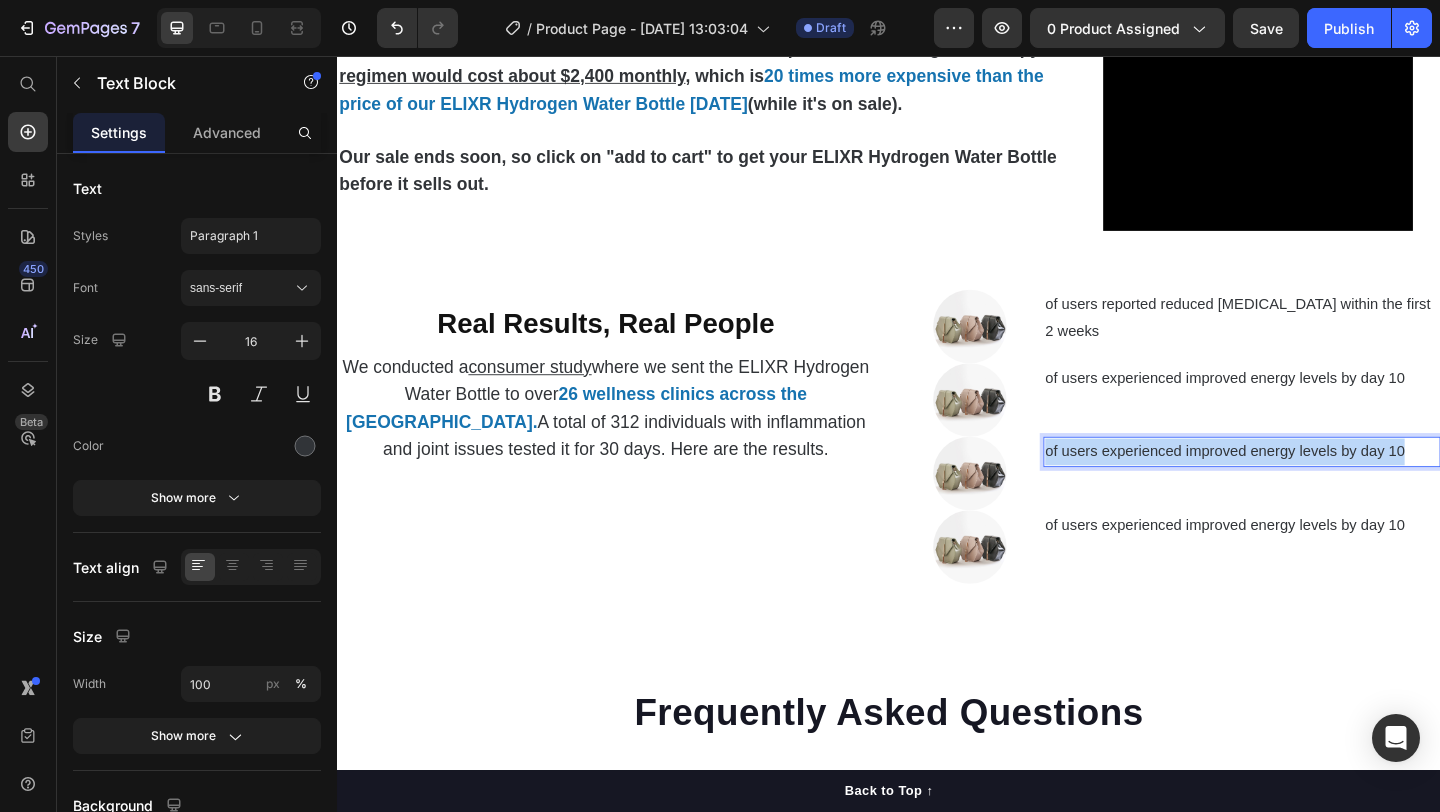 click on "of users experienced improved energy levels by day 10" at bounding box center (1321, 486) 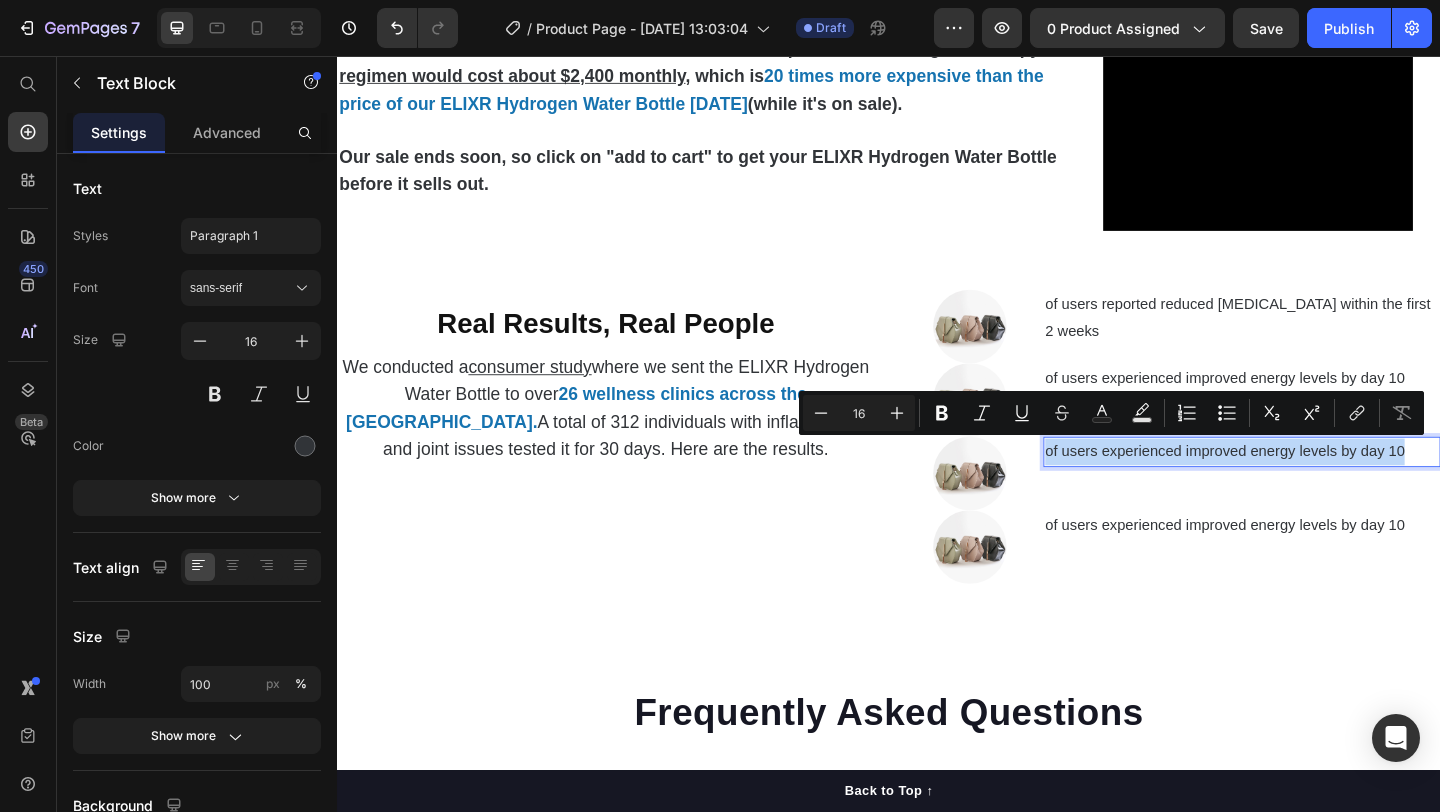 click on "of users experienced improved energy levels by day 10" at bounding box center [1321, 486] 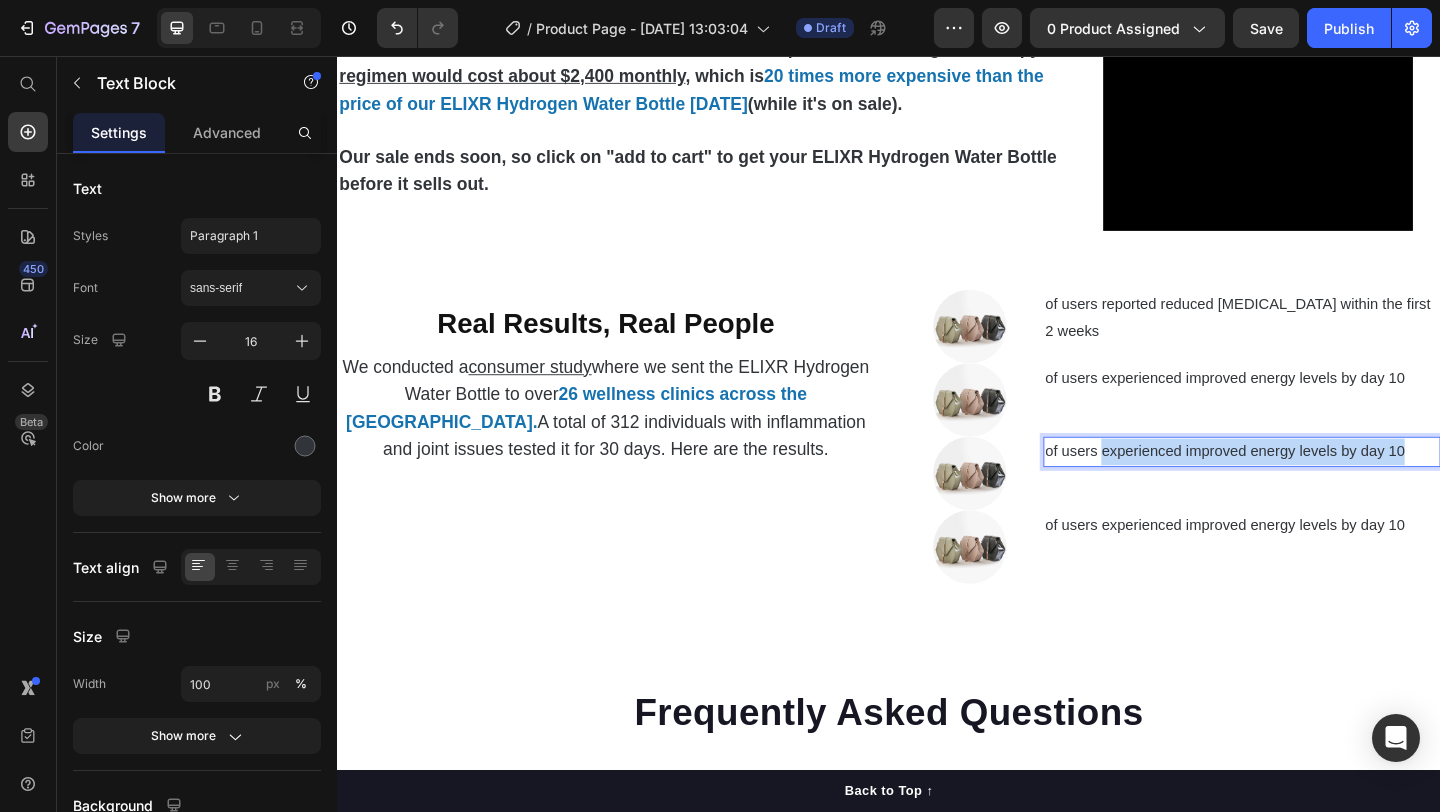 drag, startPoint x: 1171, startPoint y: 486, endPoint x: 1536, endPoint y: 484, distance: 365.0055 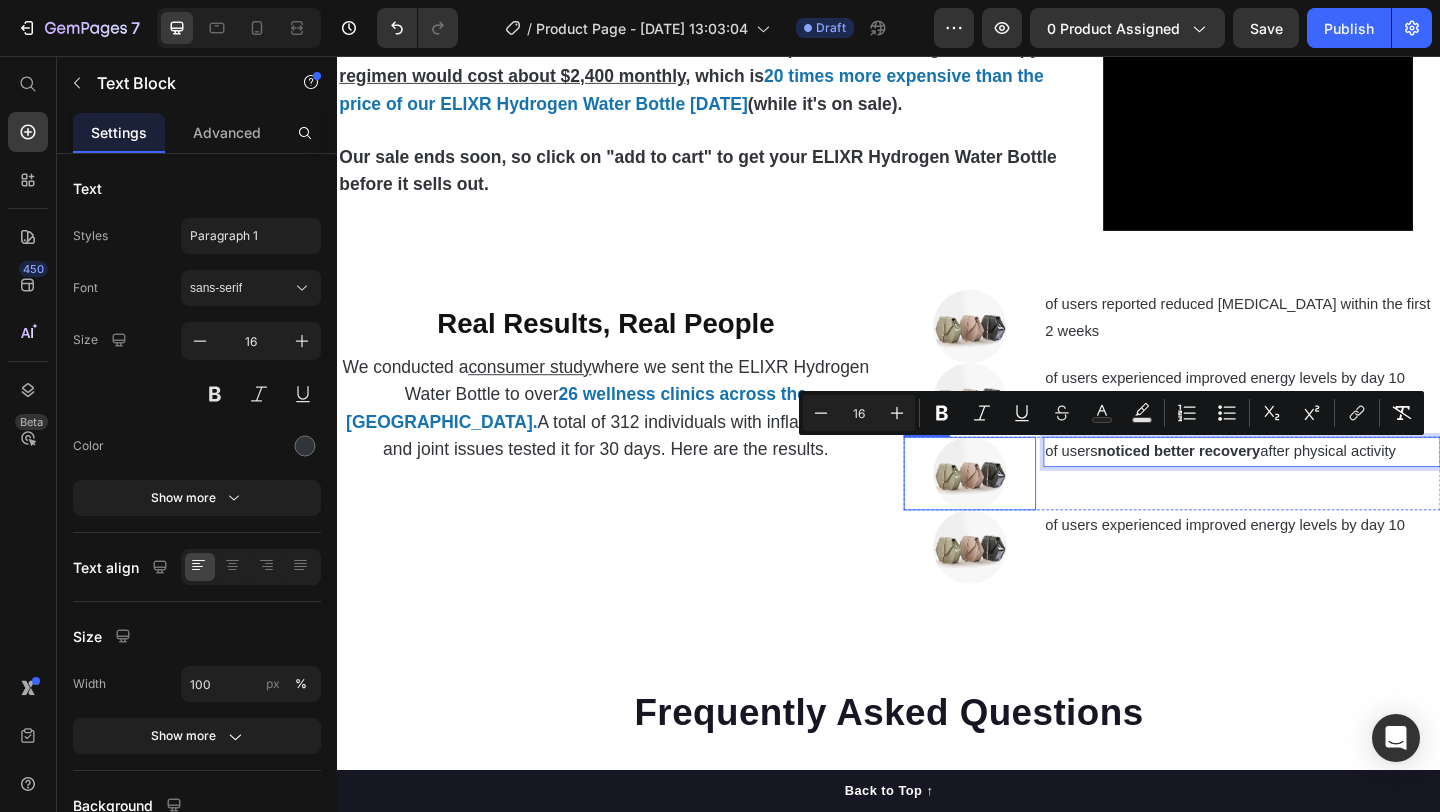 drag, startPoint x: 1508, startPoint y: 486, endPoint x: 1087, endPoint y: 486, distance: 421 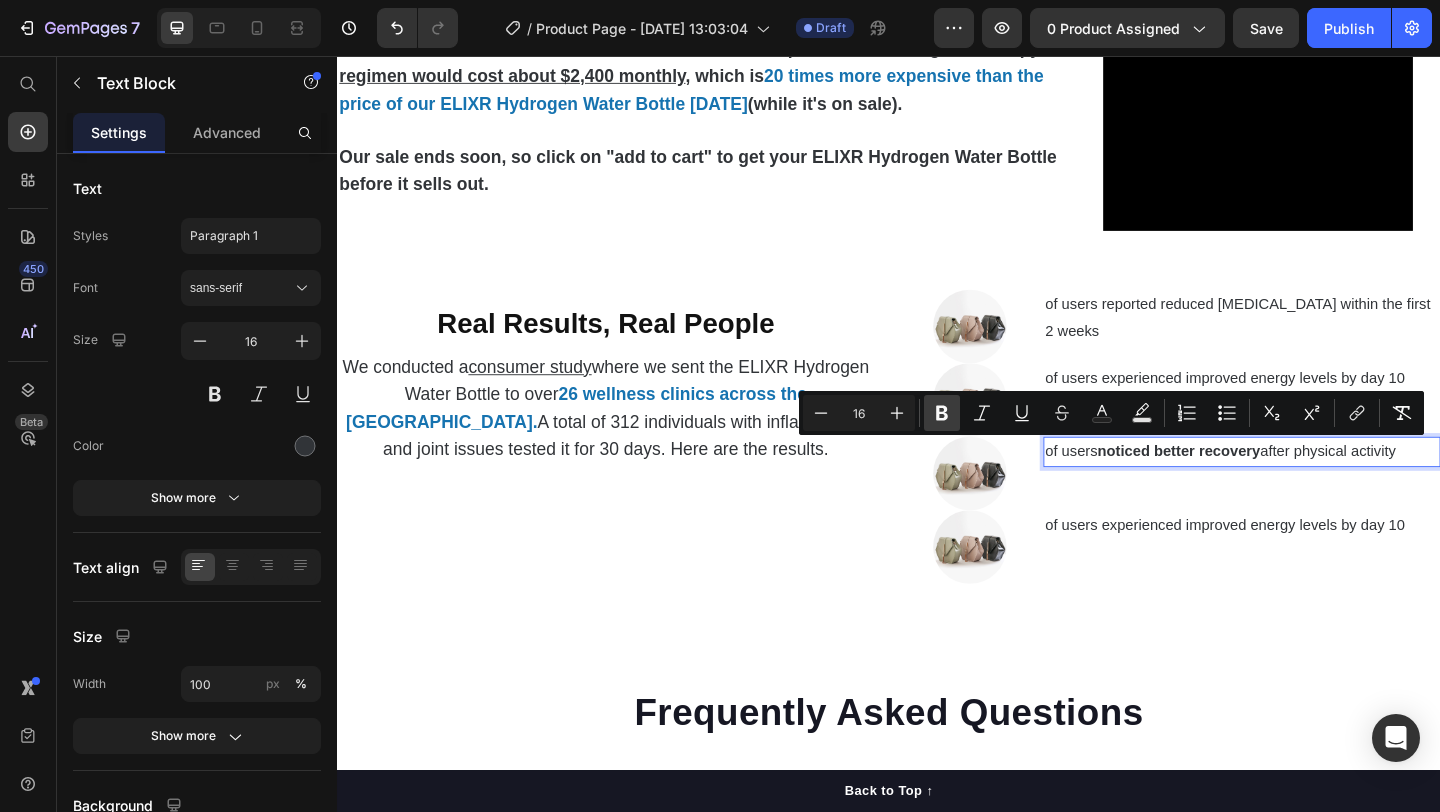 click on "Bold" at bounding box center [942, 413] 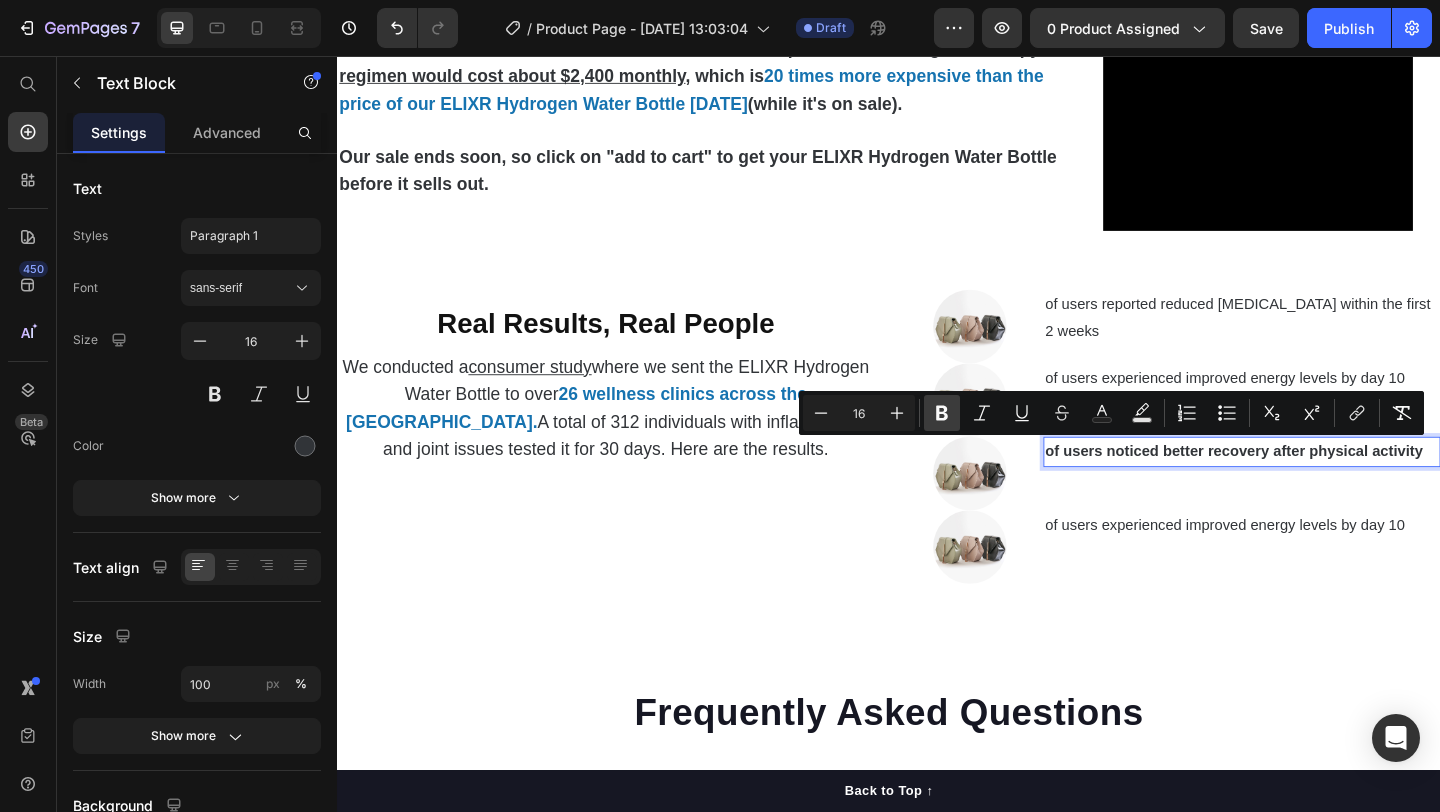 click 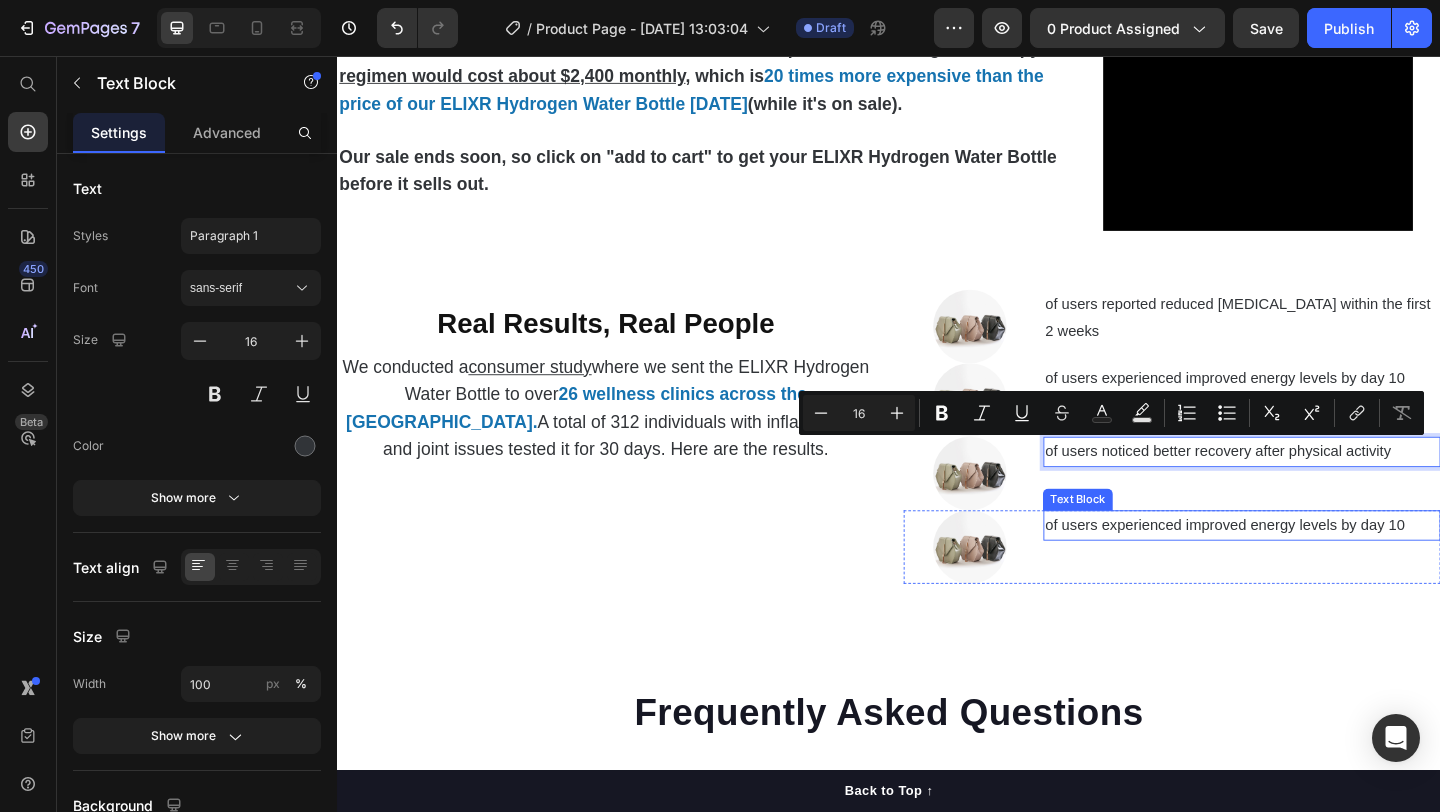 click on "of users experienced improved energy levels by day 10" at bounding box center (1321, 566) 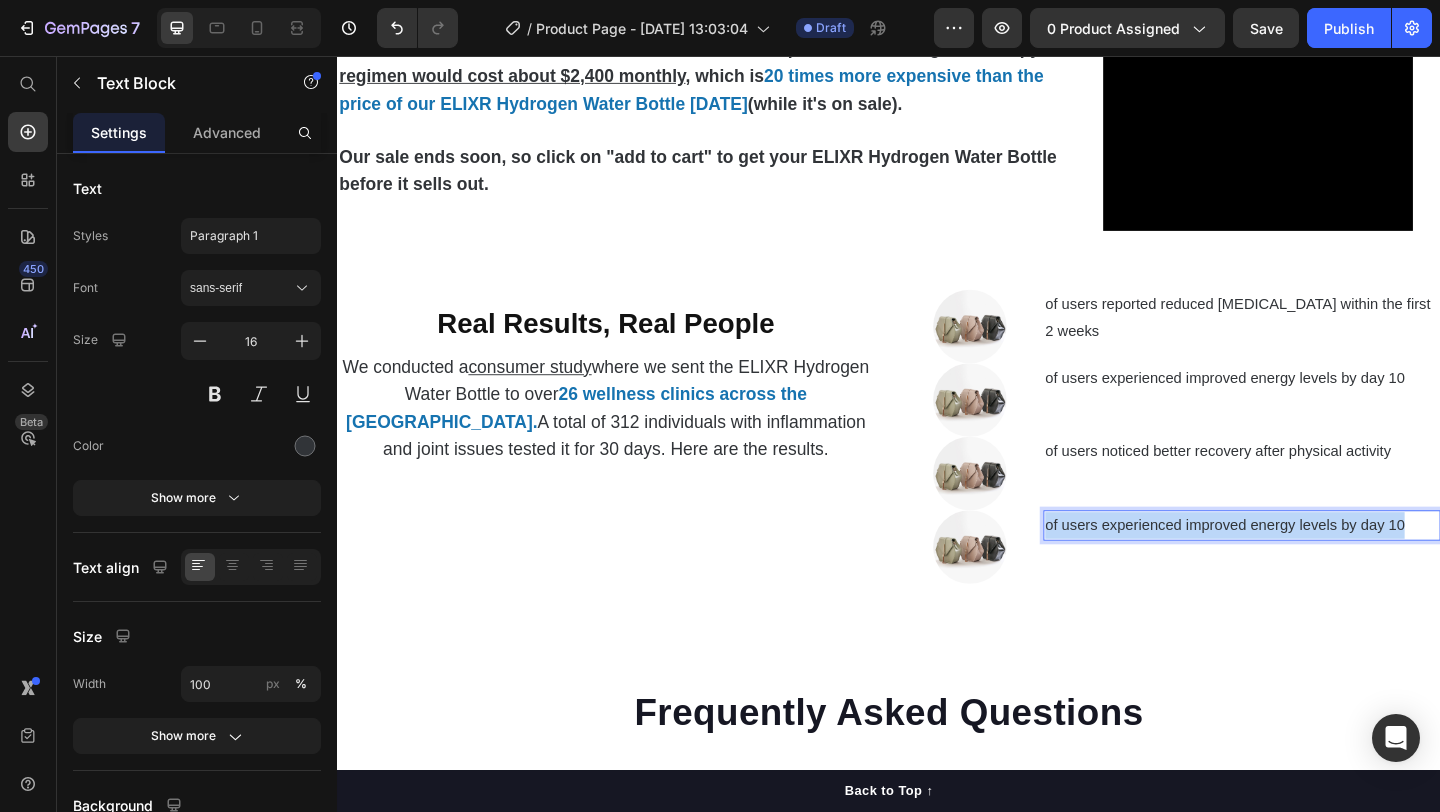 click on "of users experienced improved energy levels by day 10" at bounding box center [1321, 566] 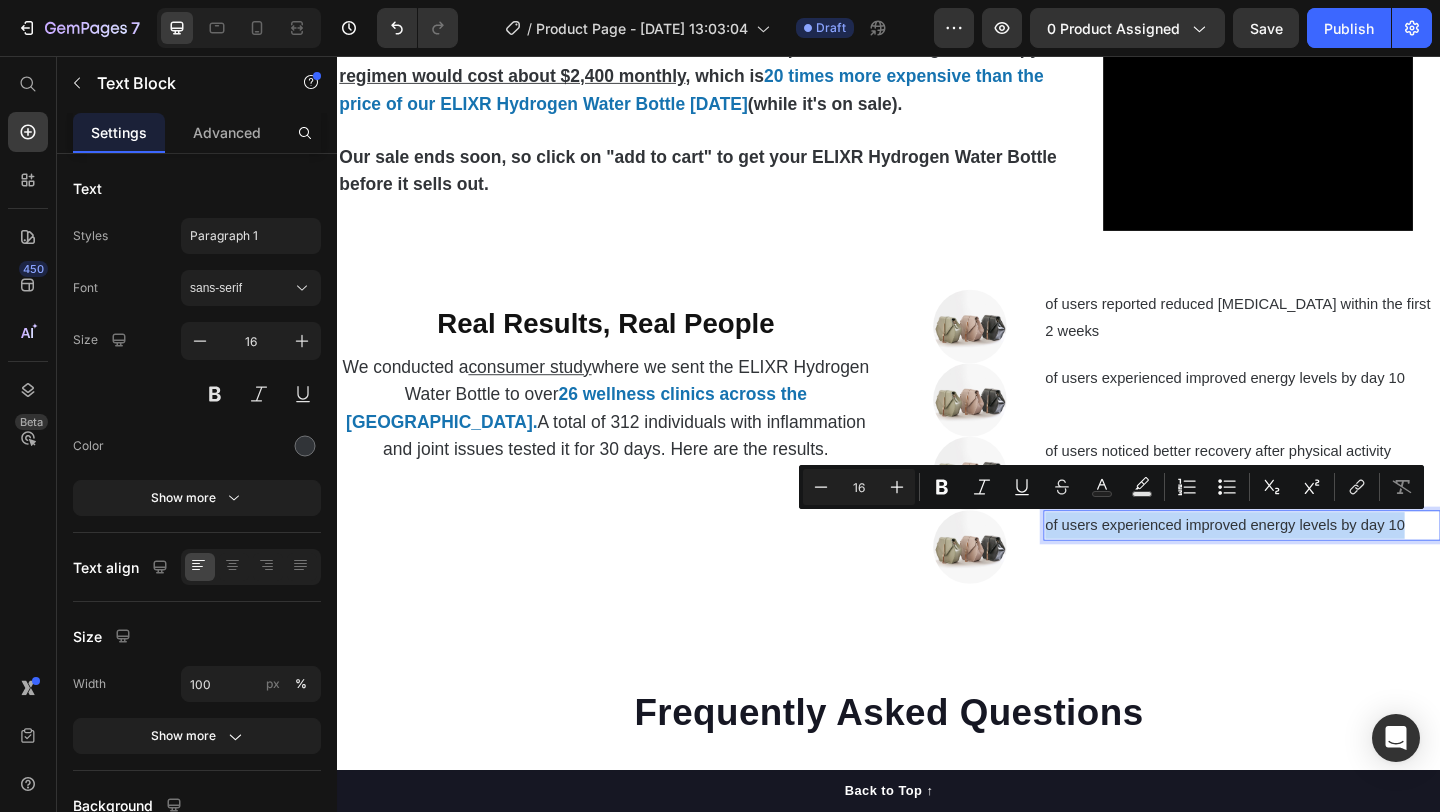 click on "of users experienced improved energy levels by day 10" at bounding box center (1321, 566) 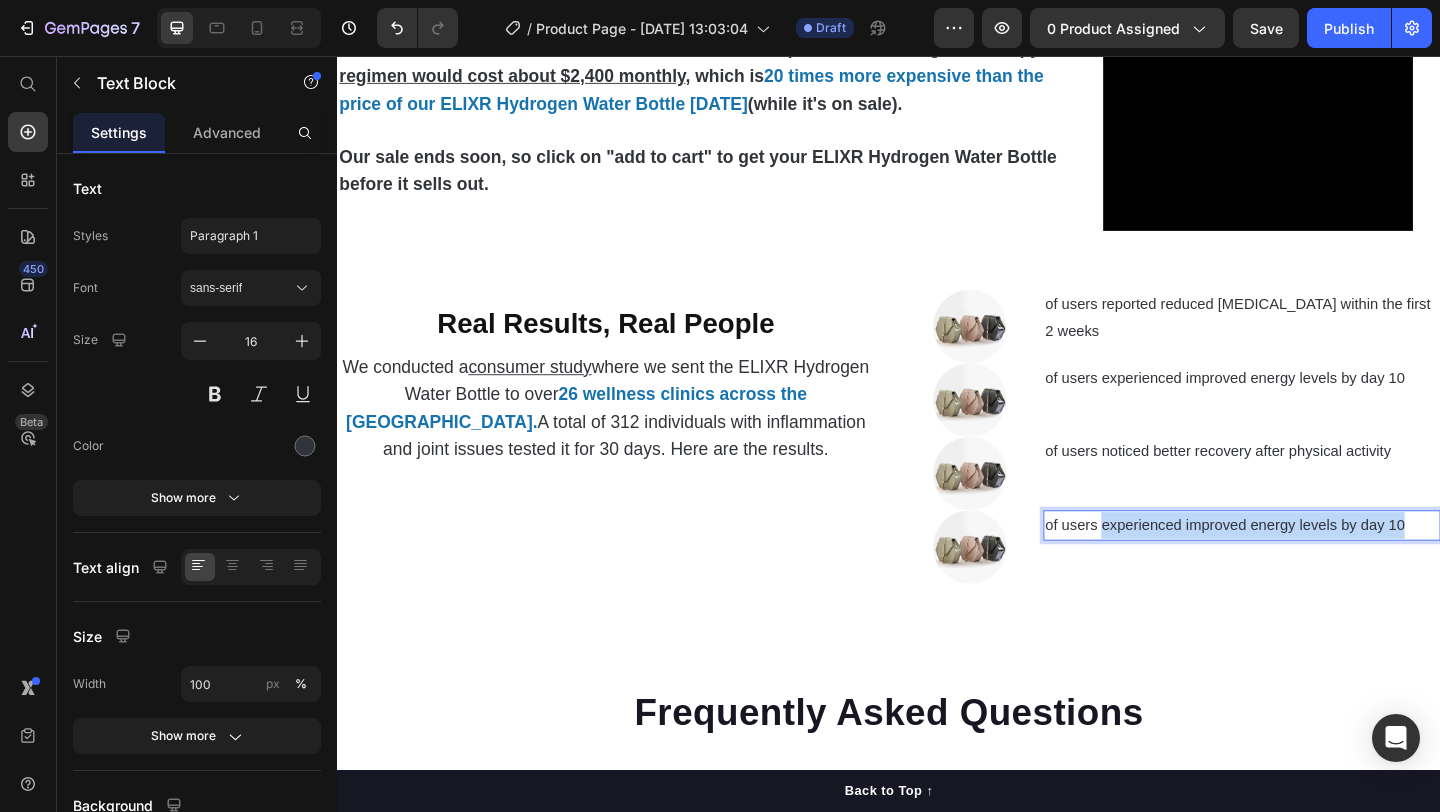 drag, startPoint x: 1168, startPoint y: 572, endPoint x: 1500, endPoint y: 561, distance: 332.1822 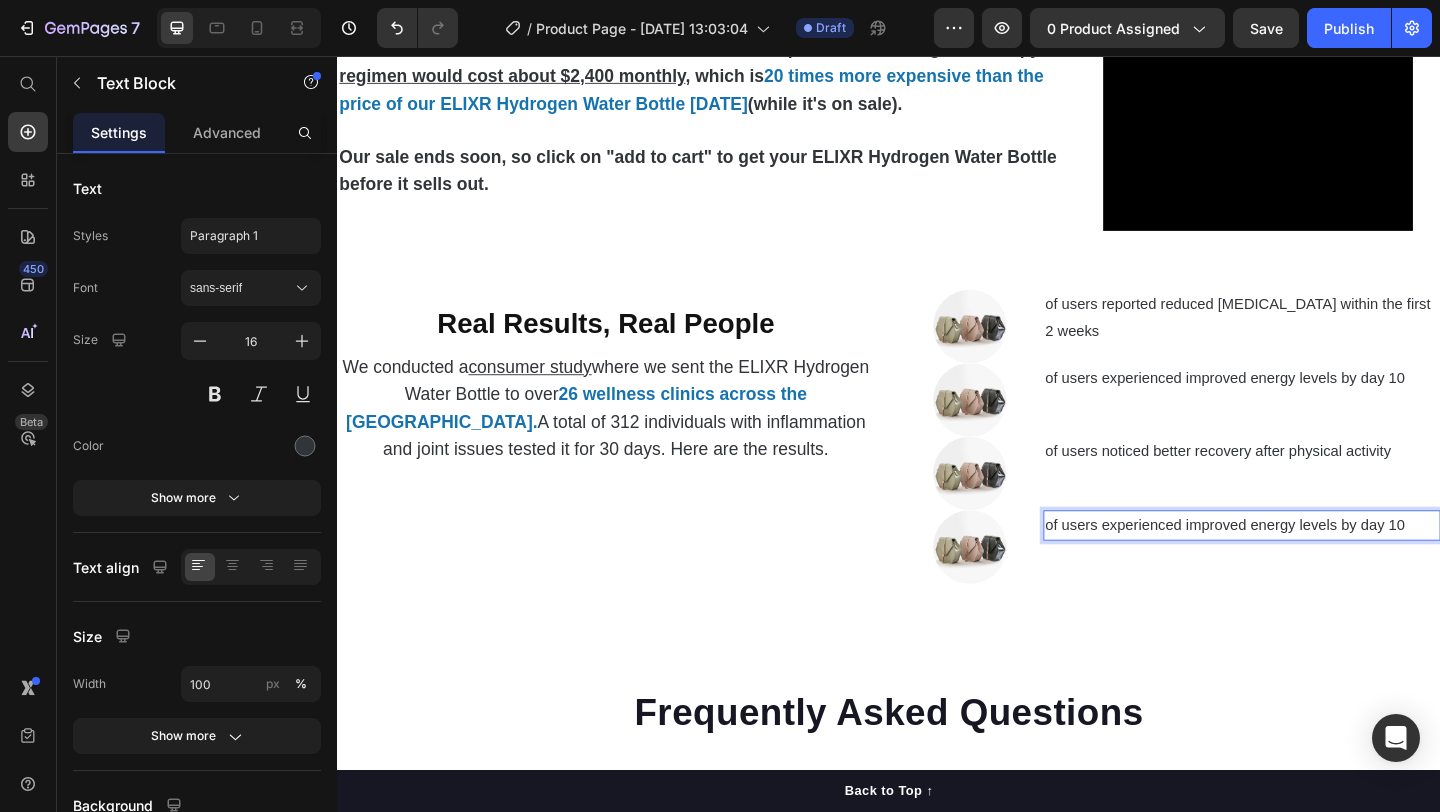 click on "of users experienced improved energy levels by day 10" at bounding box center [1321, 566] 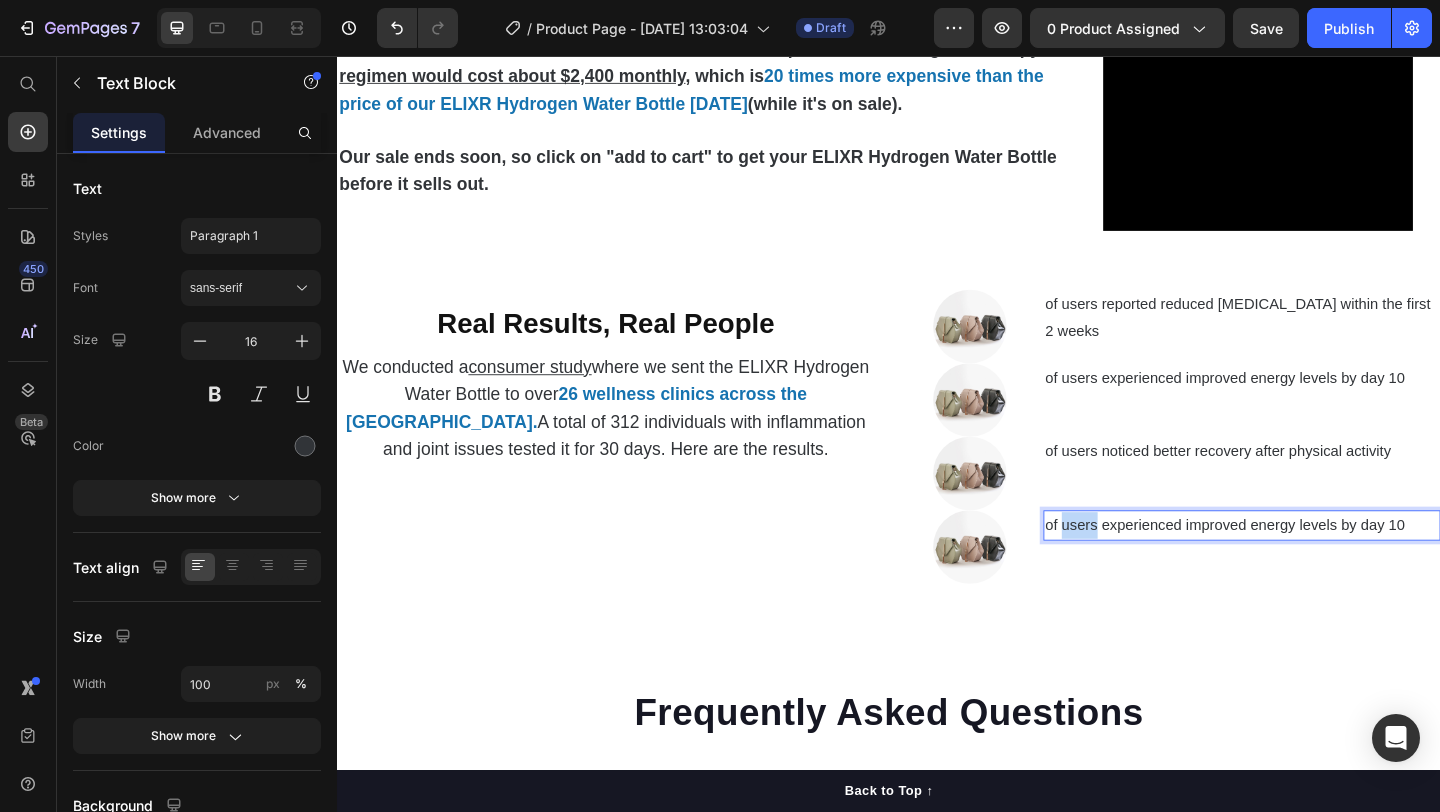 click on "of users experienced improved energy levels by day 10" at bounding box center (1321, 566) 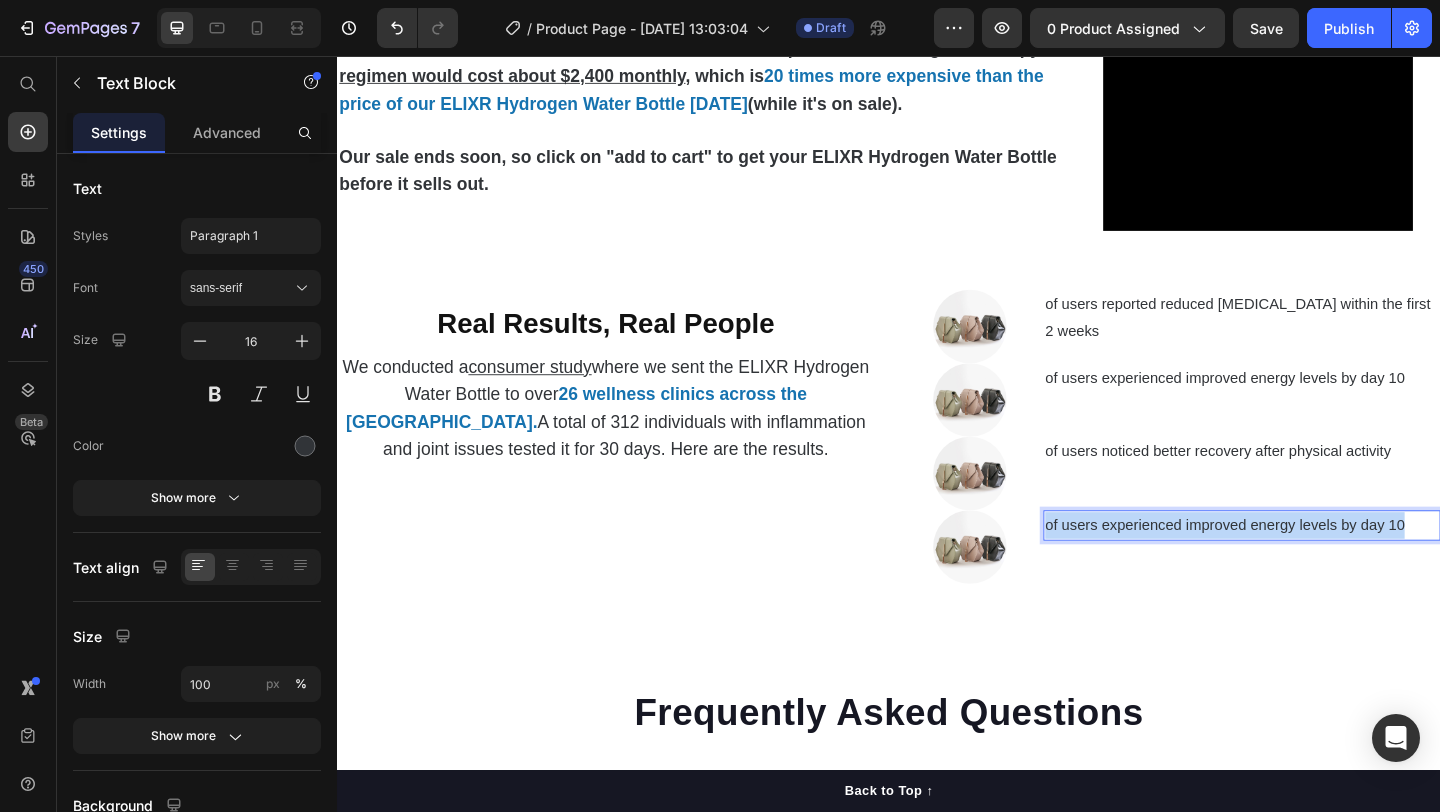 click on "of users experienced improved energy levels by day 10" at bounding box center (1321, 566) 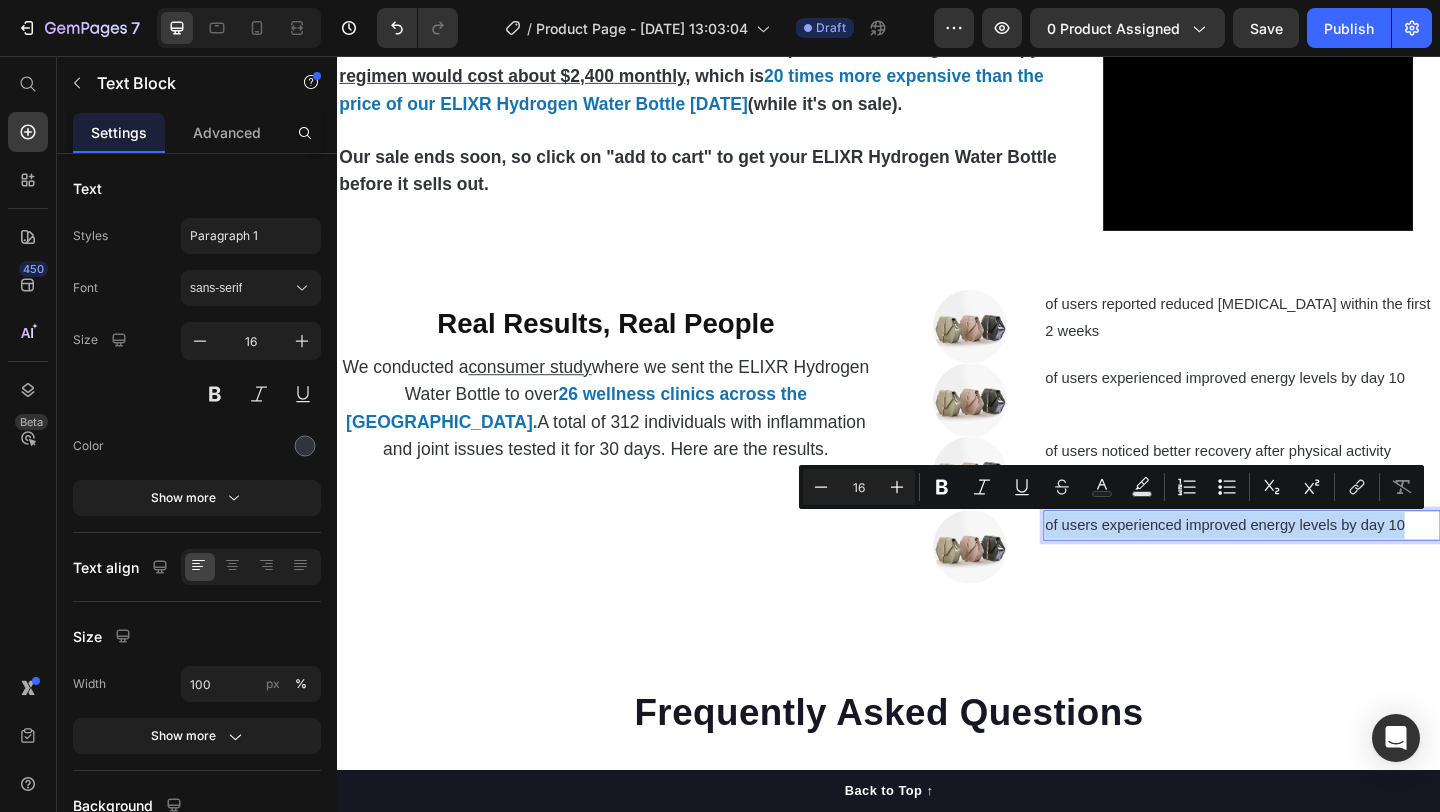 click on "of users experienced improved energy levels by day 10" at bounding box center (1321, 566) 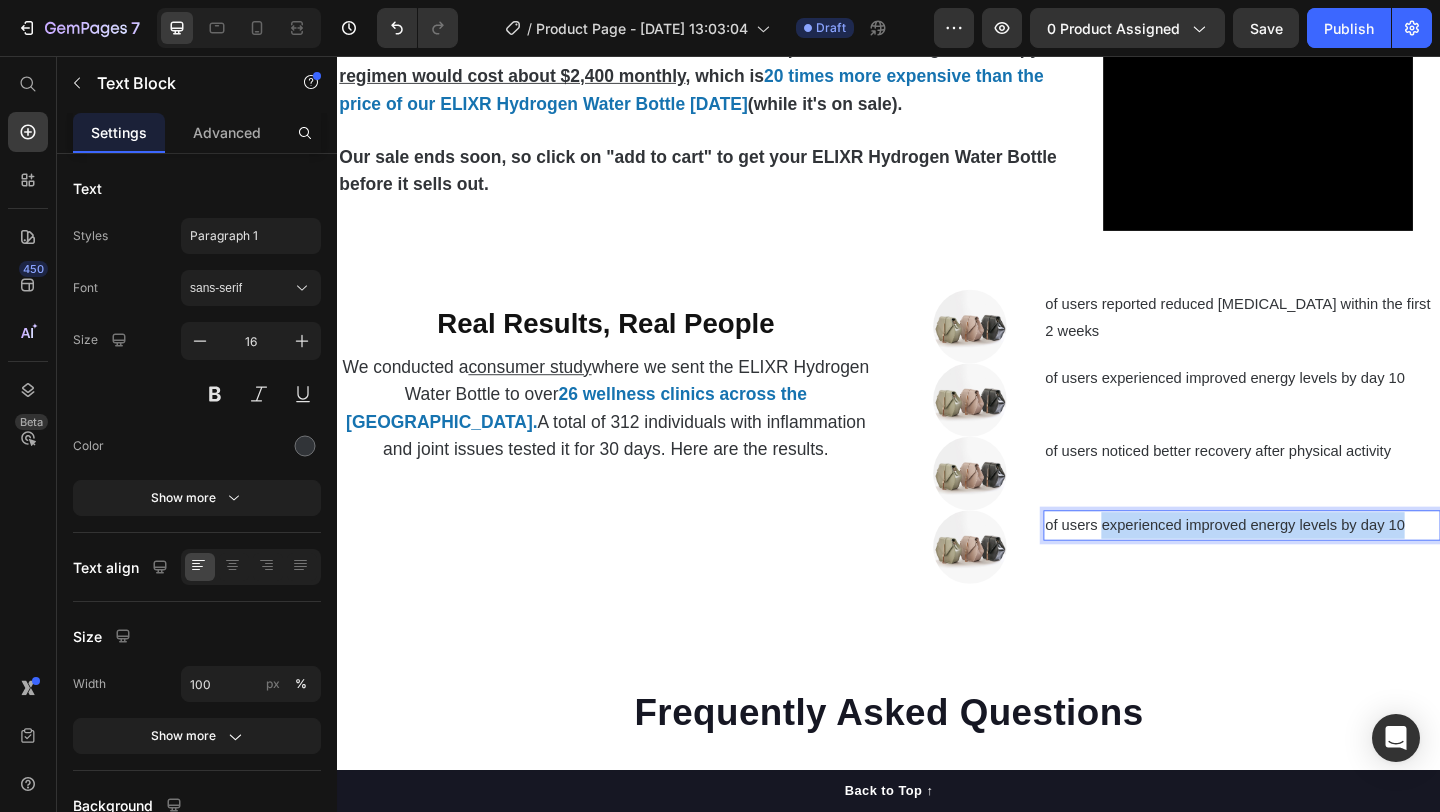 drag, startPoint x: 1170, startPoint y: 564, endPoint x: 1514, endPoint y: 567, distance: 344.0131 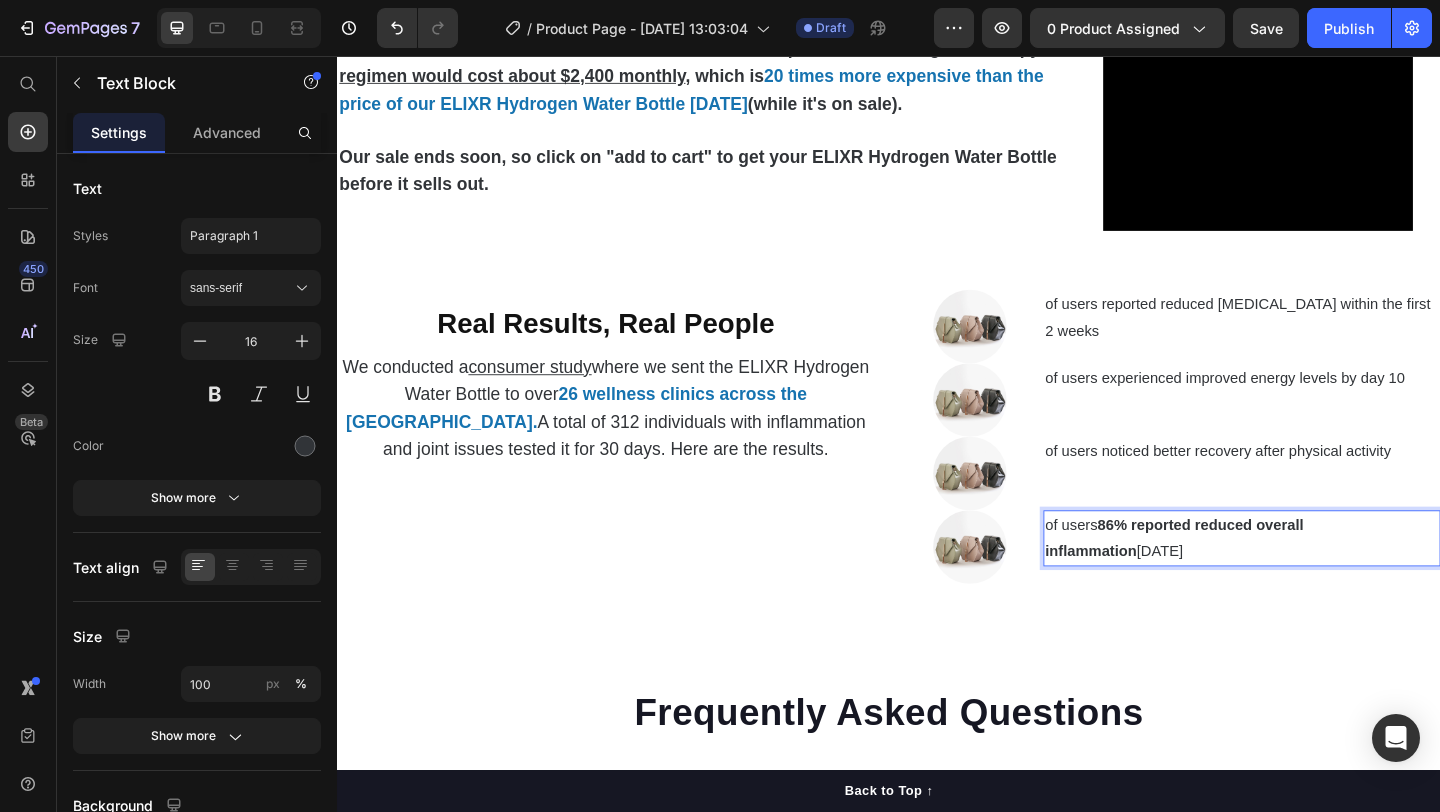 click on "86% reported reduced overall inflammation" at bounding box center [1247, 580] 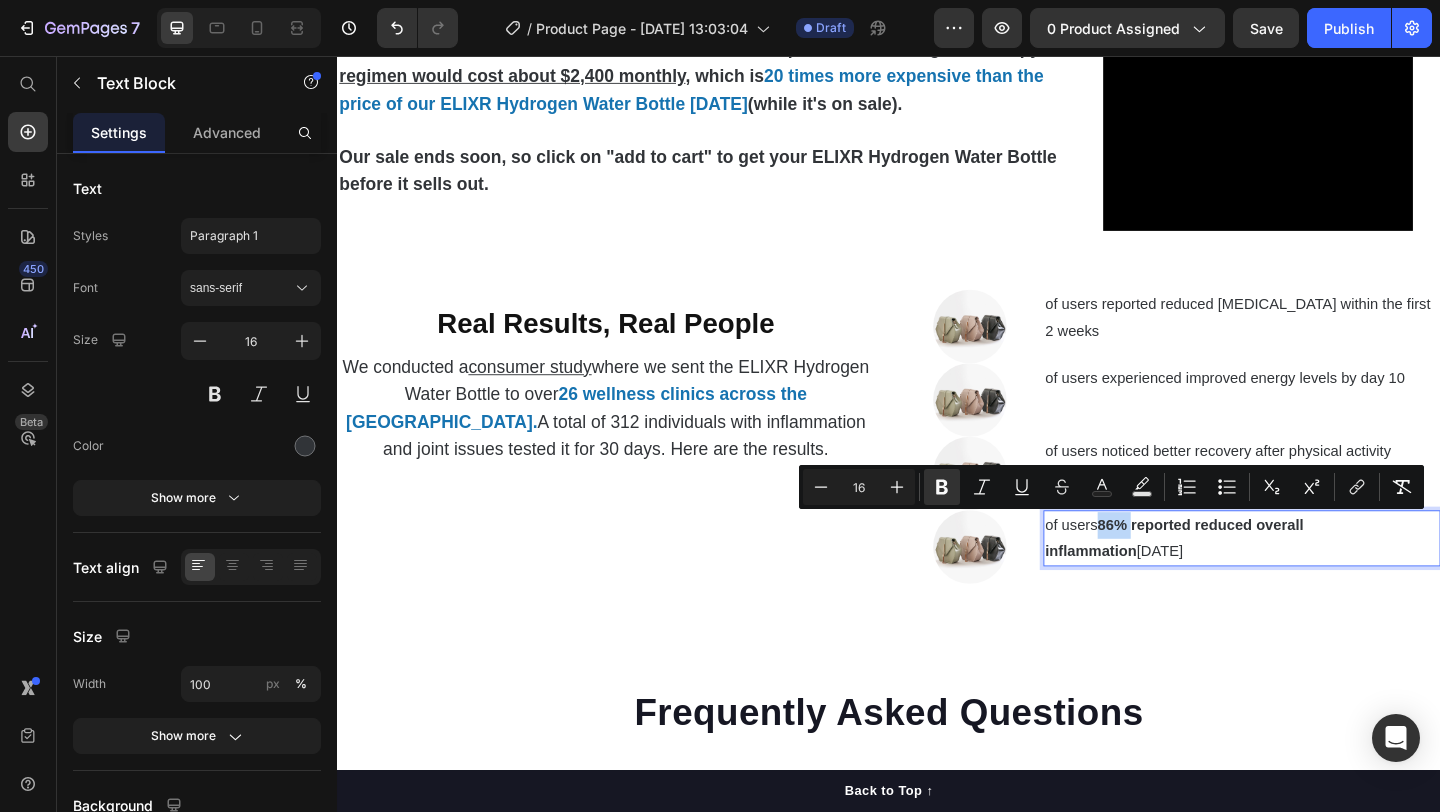 drag, startPoint x: 1204, startPoint y: 566, endPoint x: 1171, endPoint y: 565, distance: 33.01515 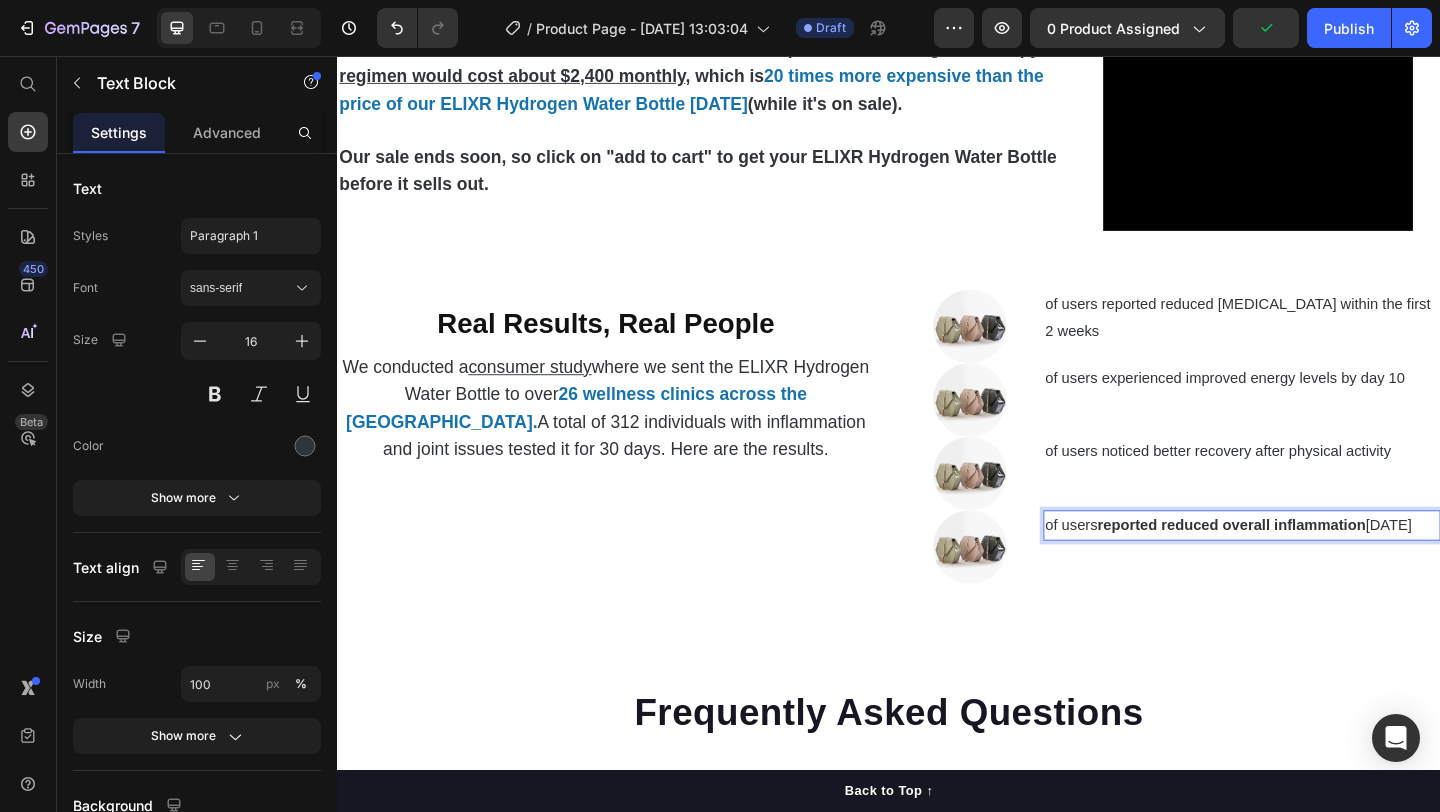 click on "of users  reported reduced overall inflammation  within 3 weeks" at bounding box center (1321, 566) 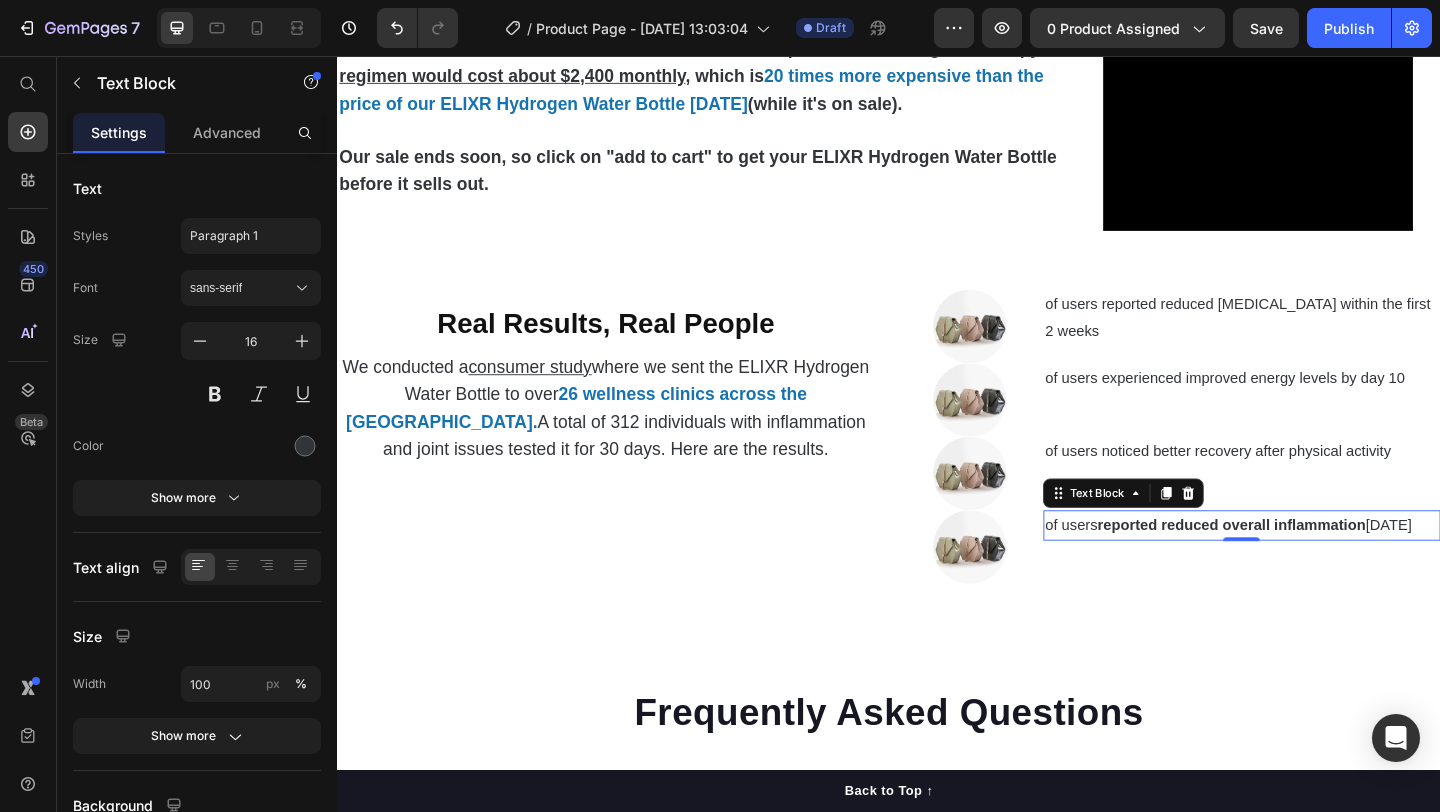 click on "of users  reported reduced overall inflammation  within 3 weeks" at bounding box center [1321, 566] 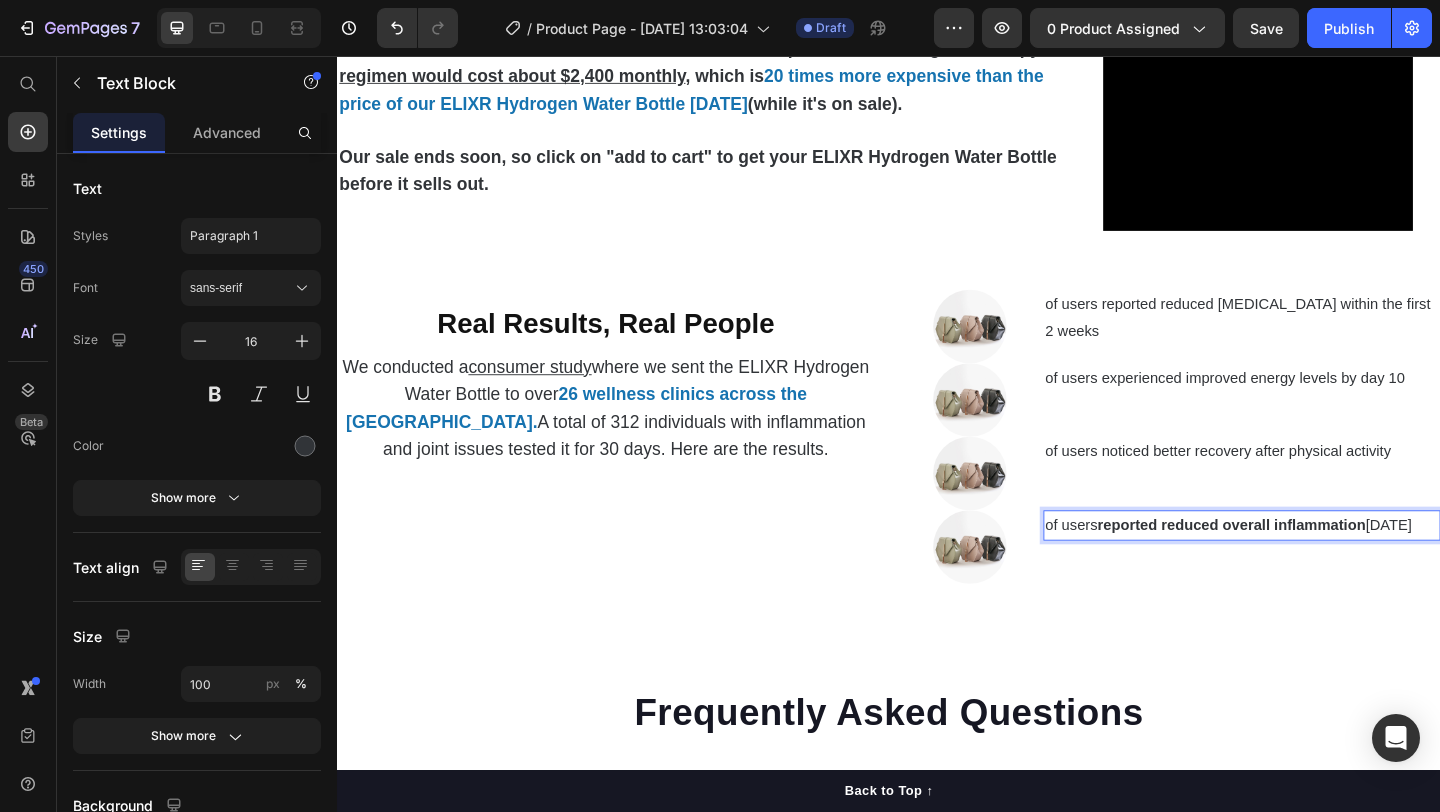 click on "reported reduced overall inflammation" at bounding box center (1310, 565) 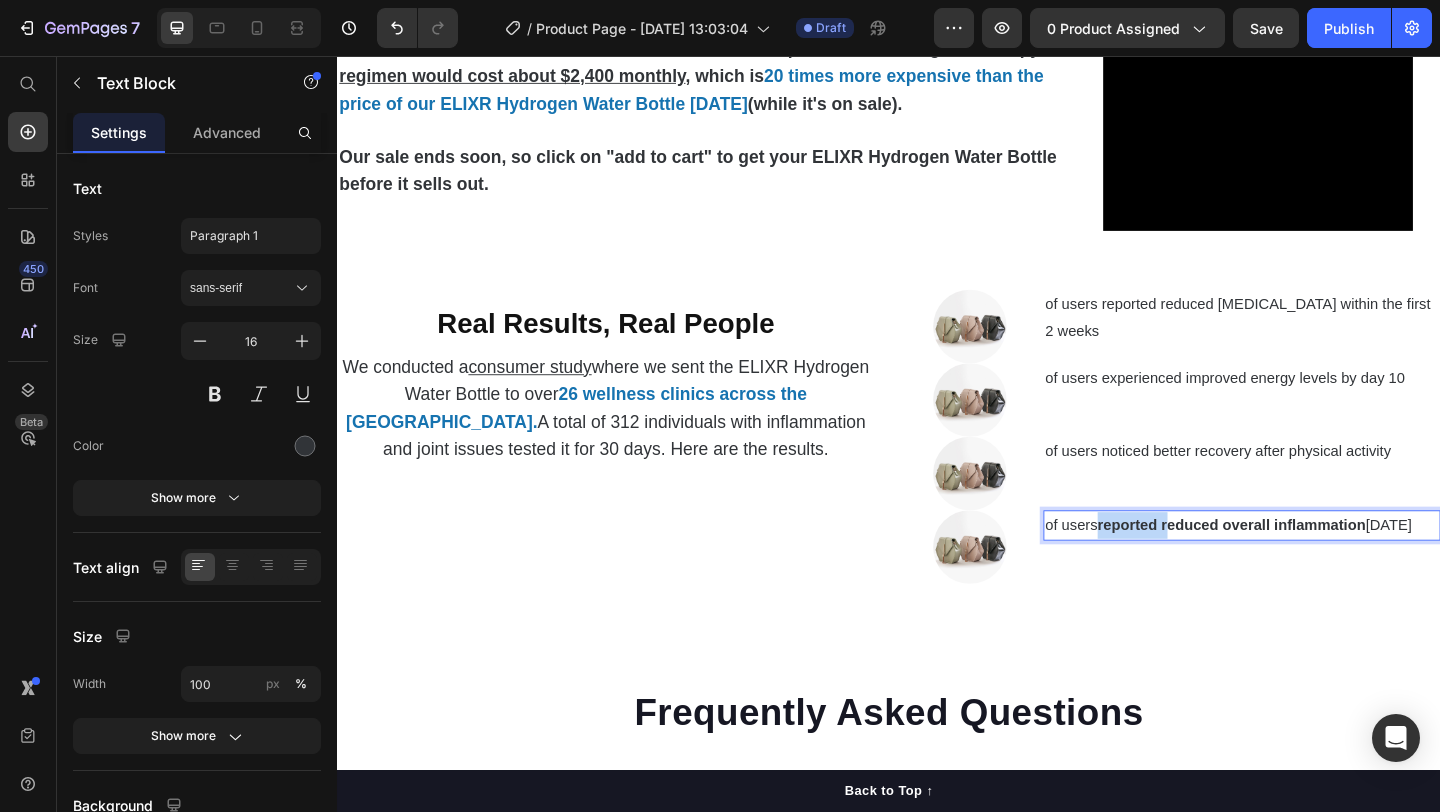 drag, startPoint x: 1166, startPoint y: 566, endPoint x: 1238, endPoint y: 573, distance: 72.33948 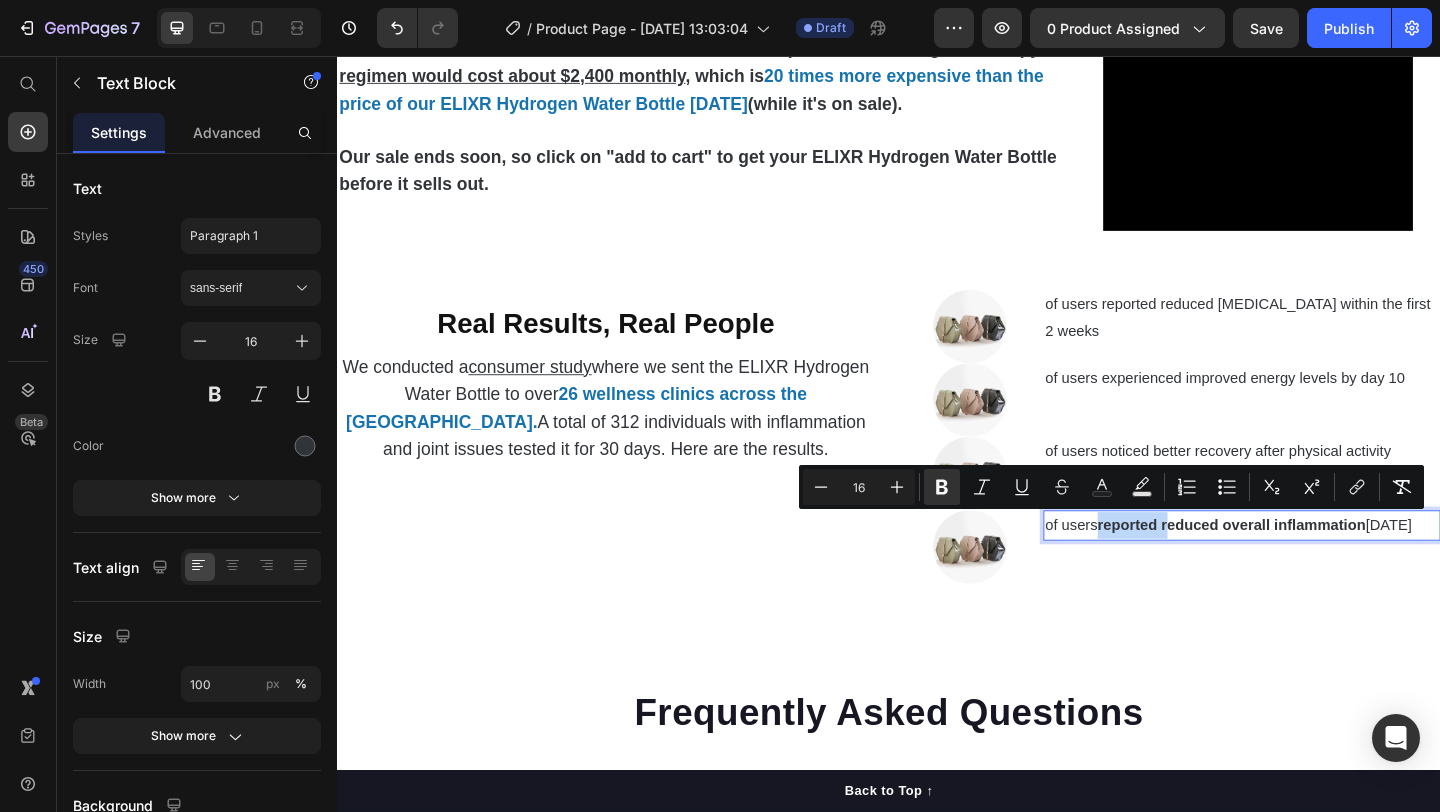 click on "reported reduced overall inflammation" at bounding box center (1310, 565) 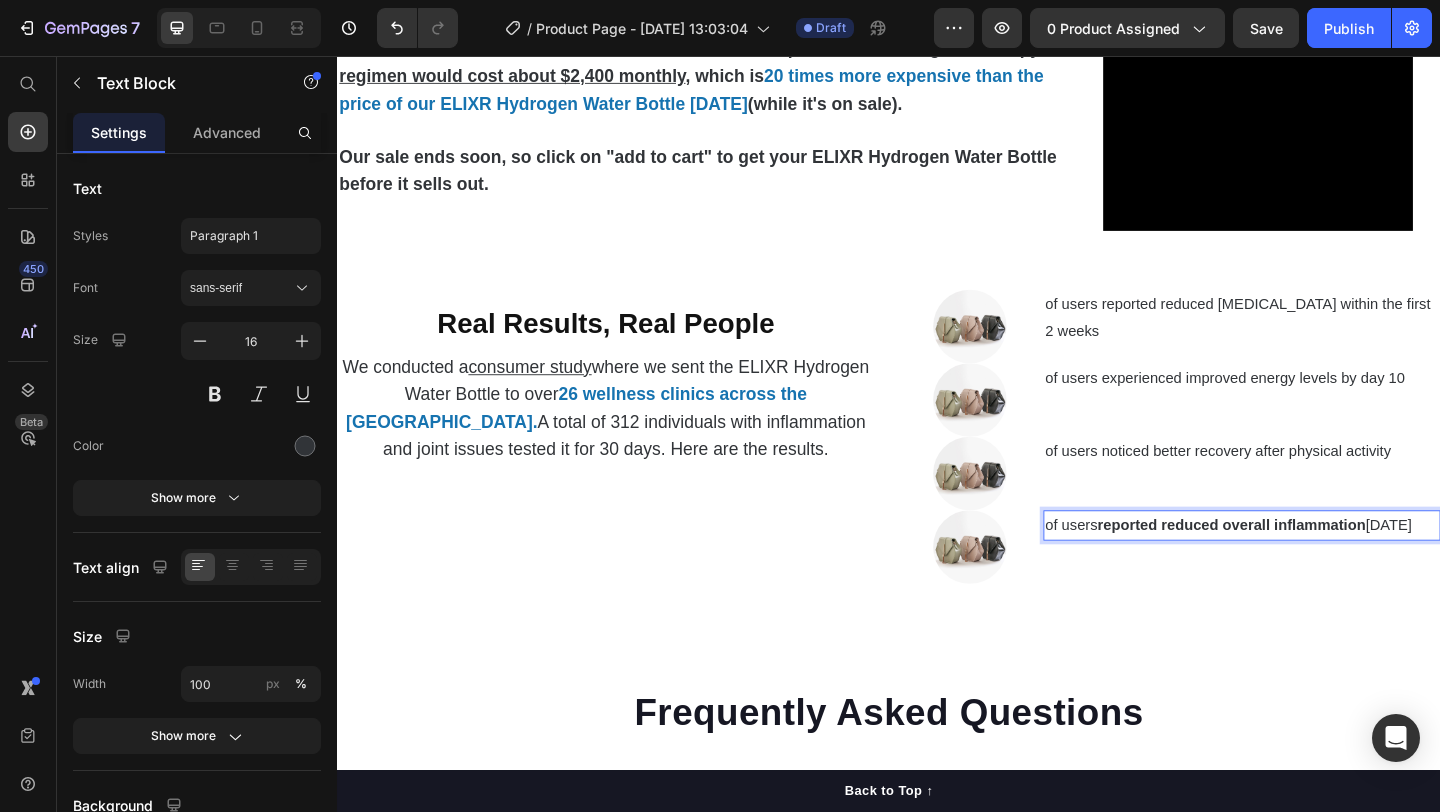 click on "reported reduced overall inflammation" at bounding box center (1310, 565) 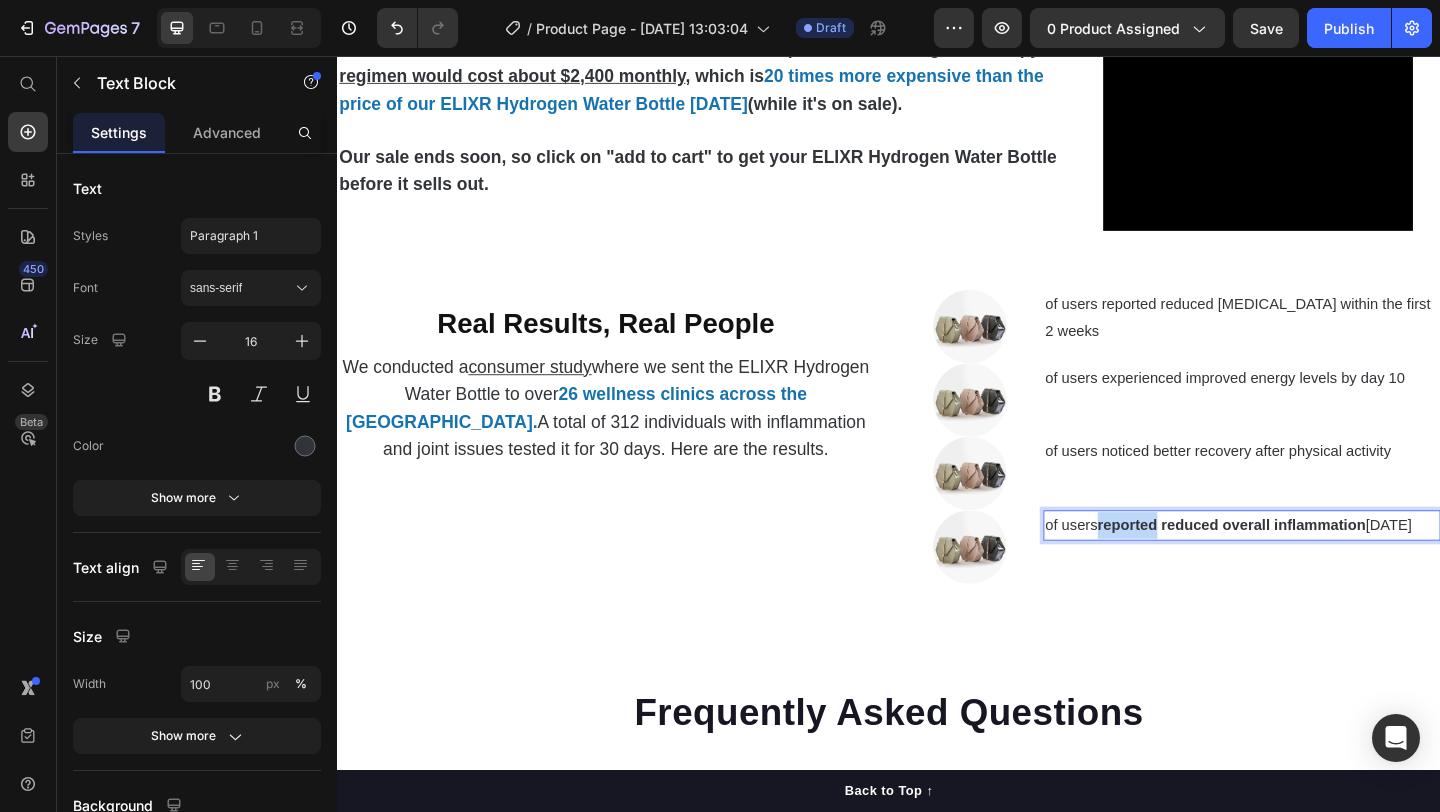 click on "reported reduced overall inflammation" at bounding box center [1310, 565] 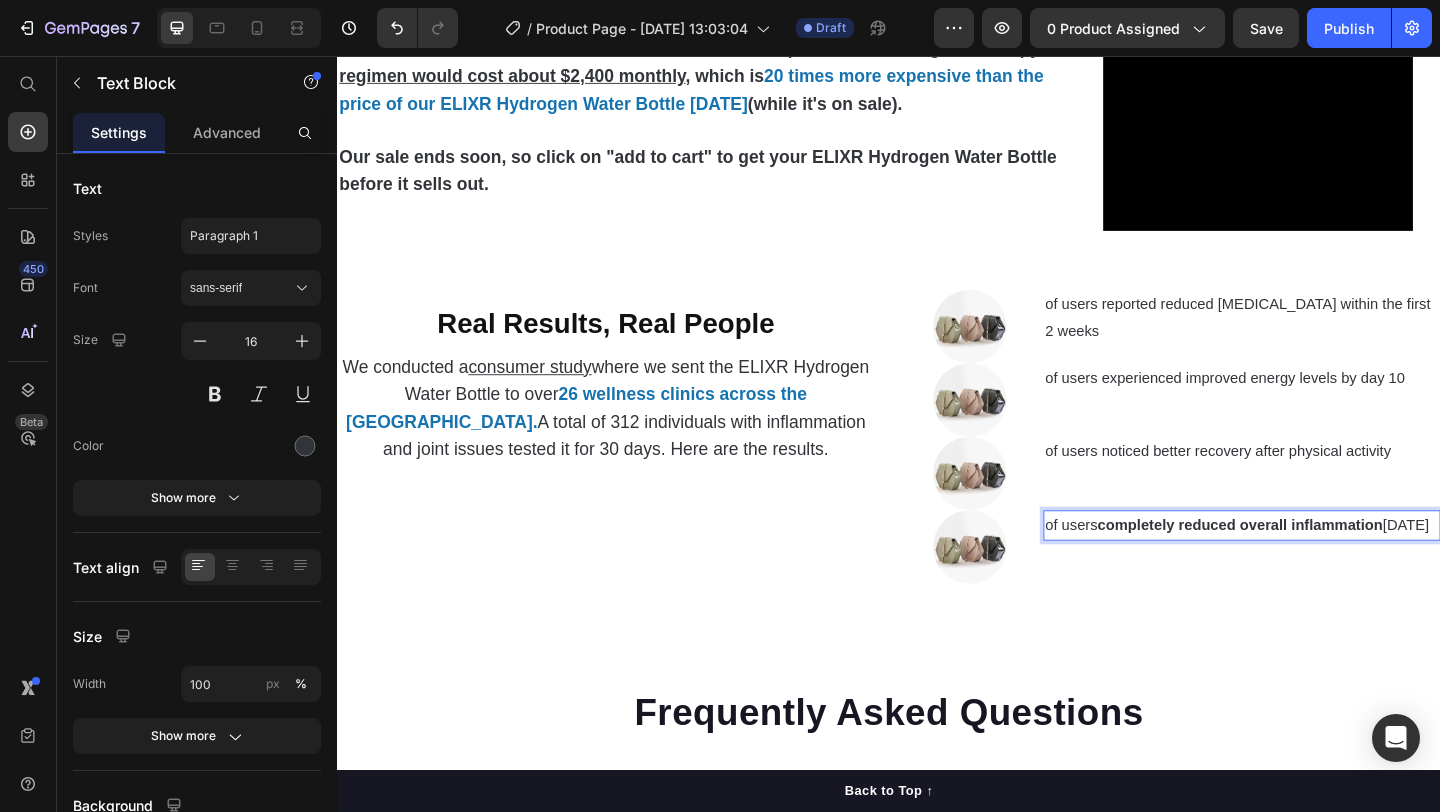 click on "completely reduced overall inflammation" at bounding box center [1319, 565] 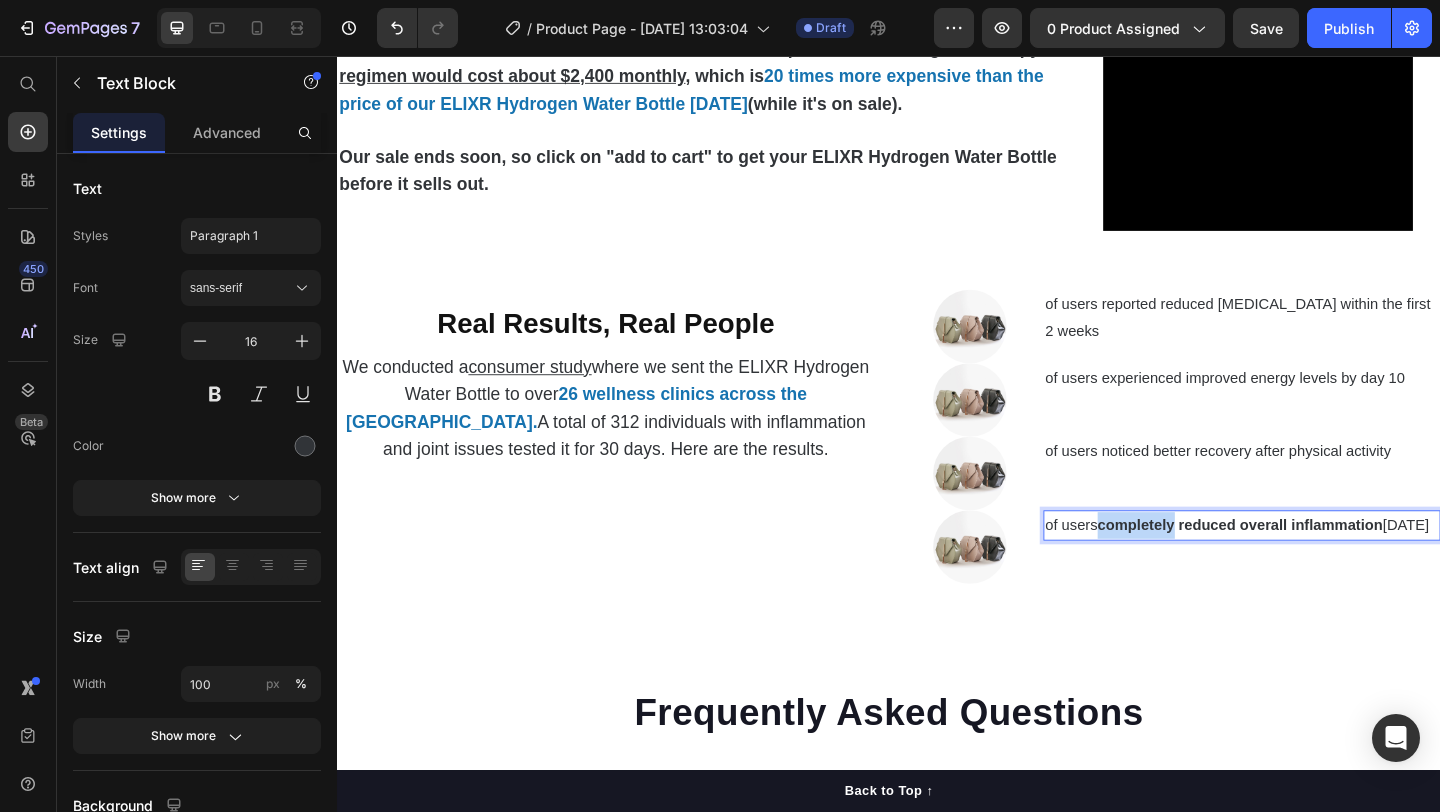 click on "completely reduced overall inflammation" at bounding box center (1319, 565) 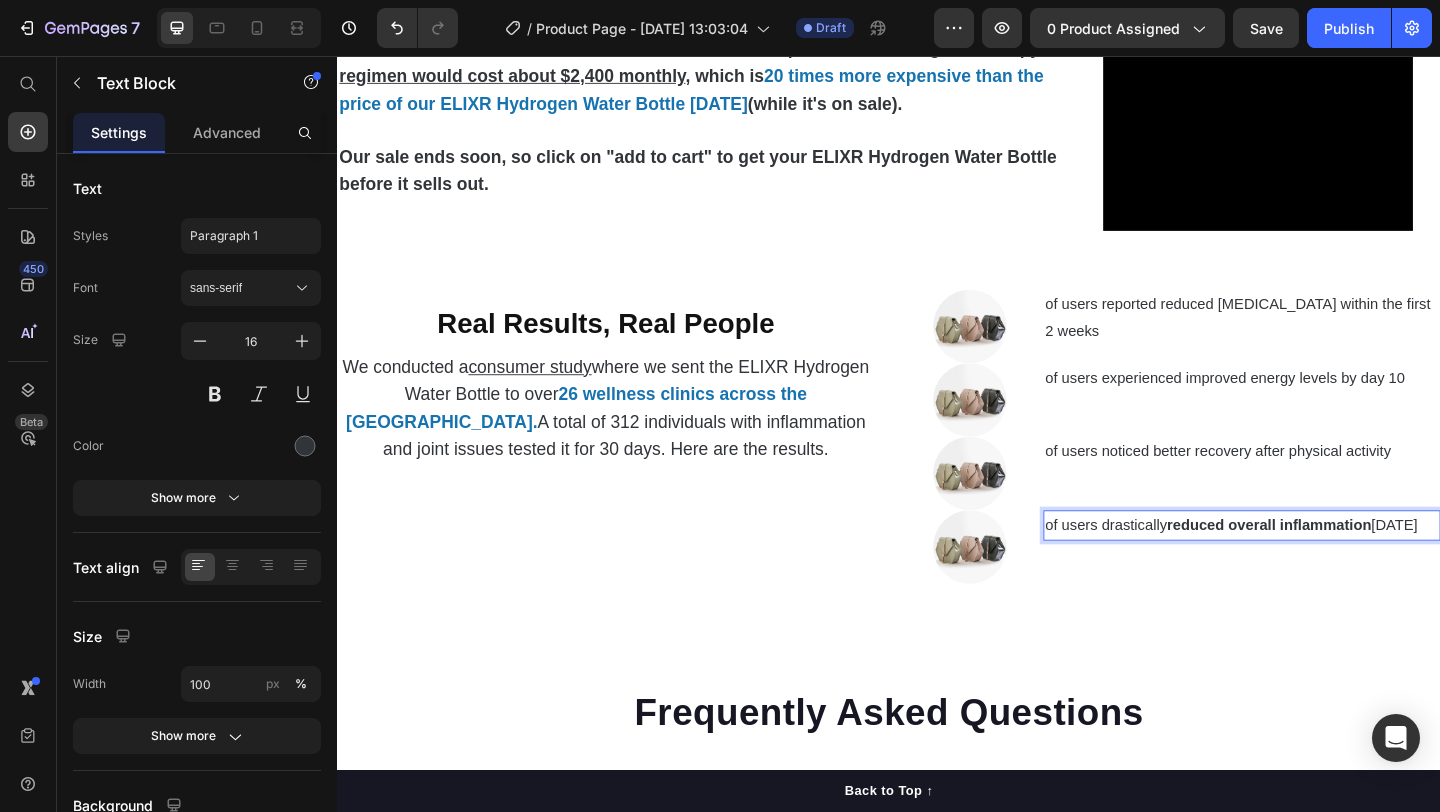 click on "of users drastically  reduced overall inflammation  within 3 weeks" at bounding box center (1321, 566) 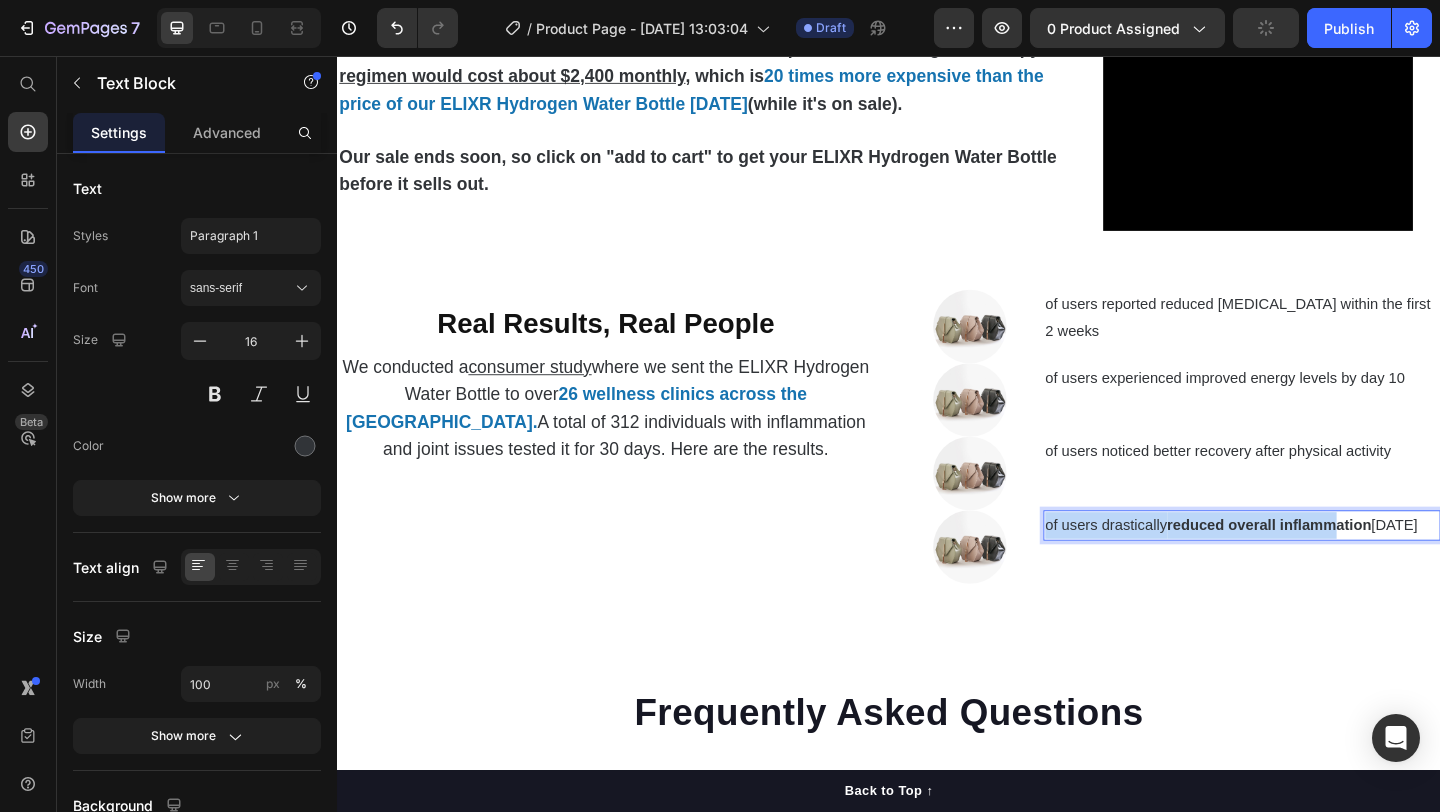 drag, startPoint x: 1415, startPoint y: 578, endPoint x: 1107, endPoint y: 556, distance: 308.78473 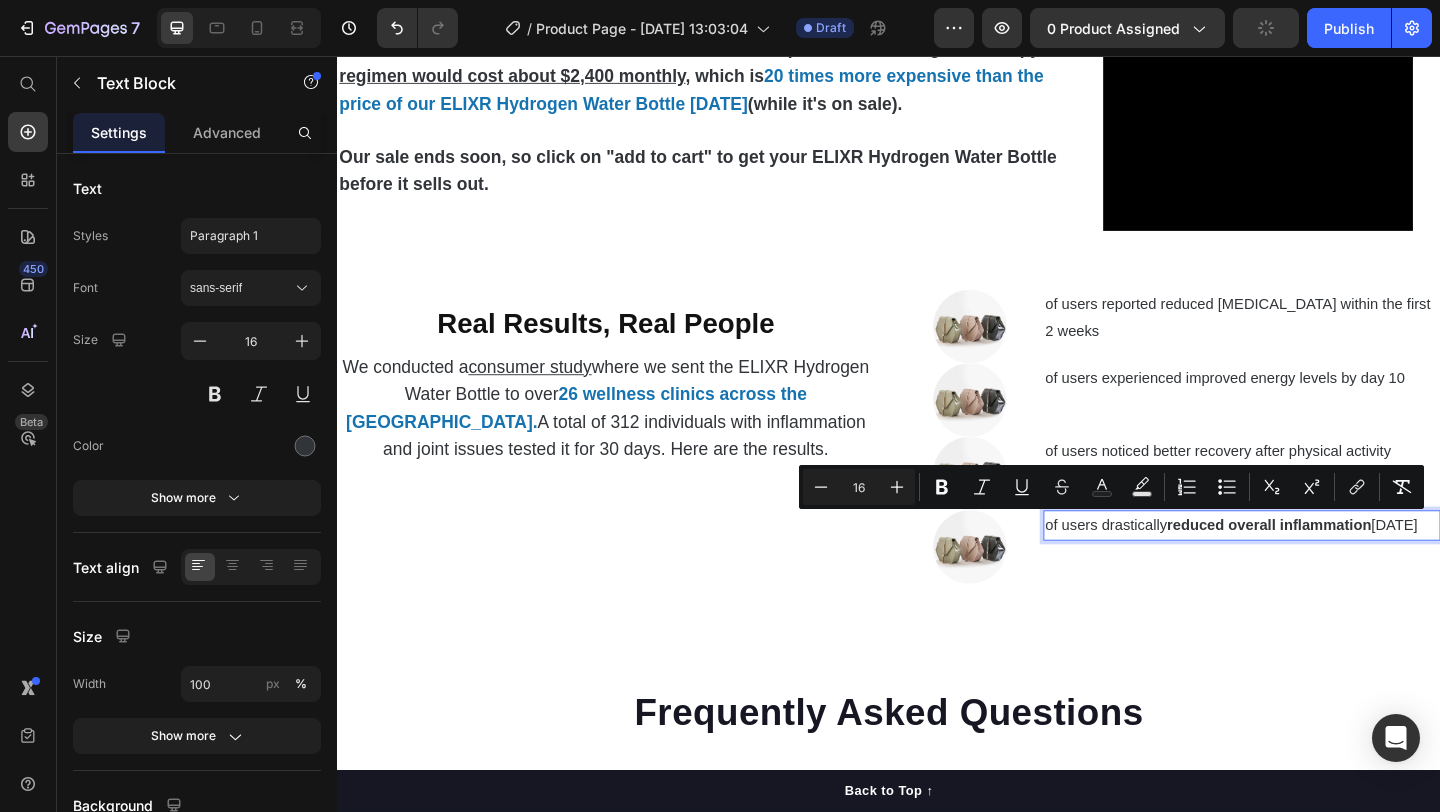 click on "of users drastically  reduced overall inflammation  within 3 weeks" at bounding box center (1321, 566) 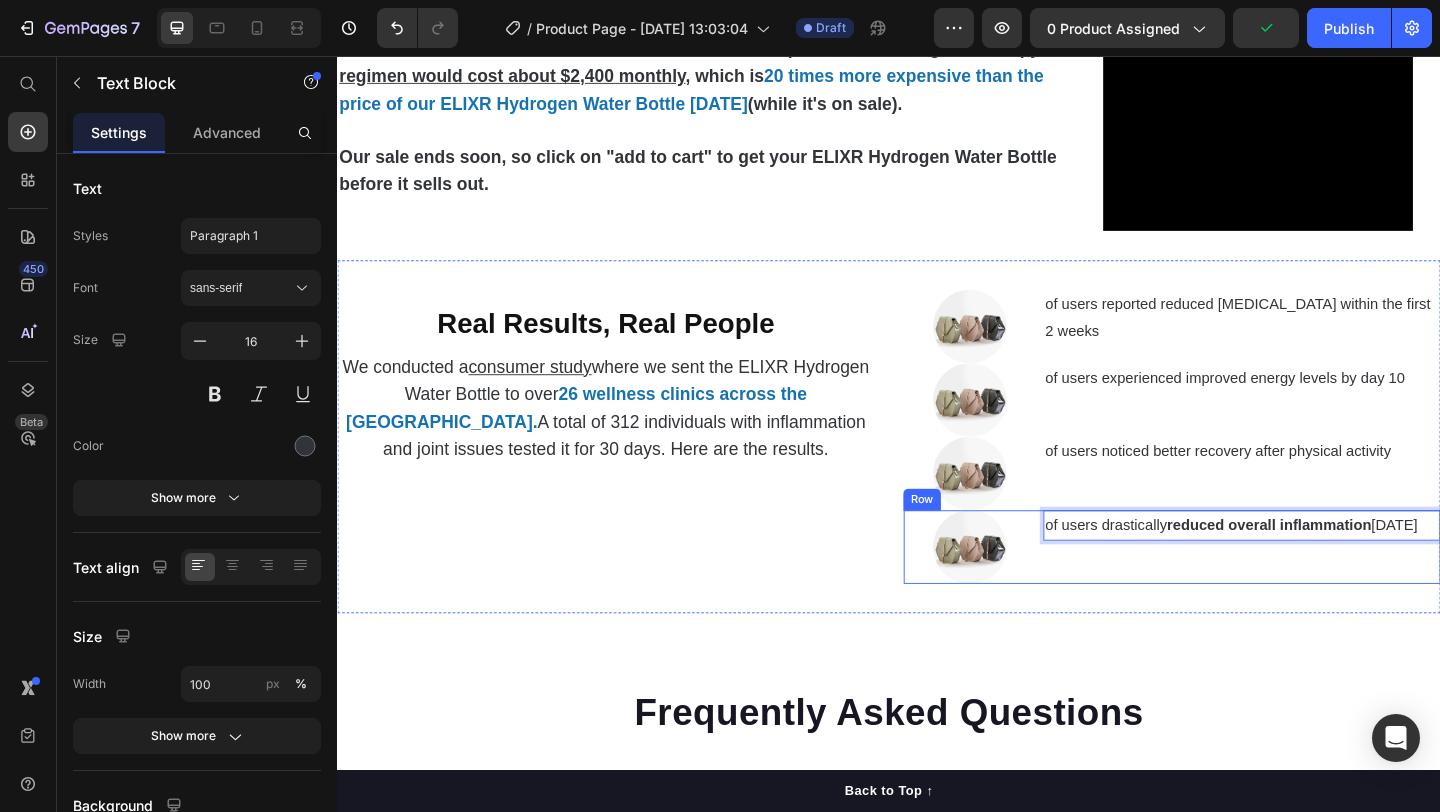 drag, startPoint x: 1178, startPoint y: 592, endPoint x: 1098, endPoint y: 564, distance: 84.758484 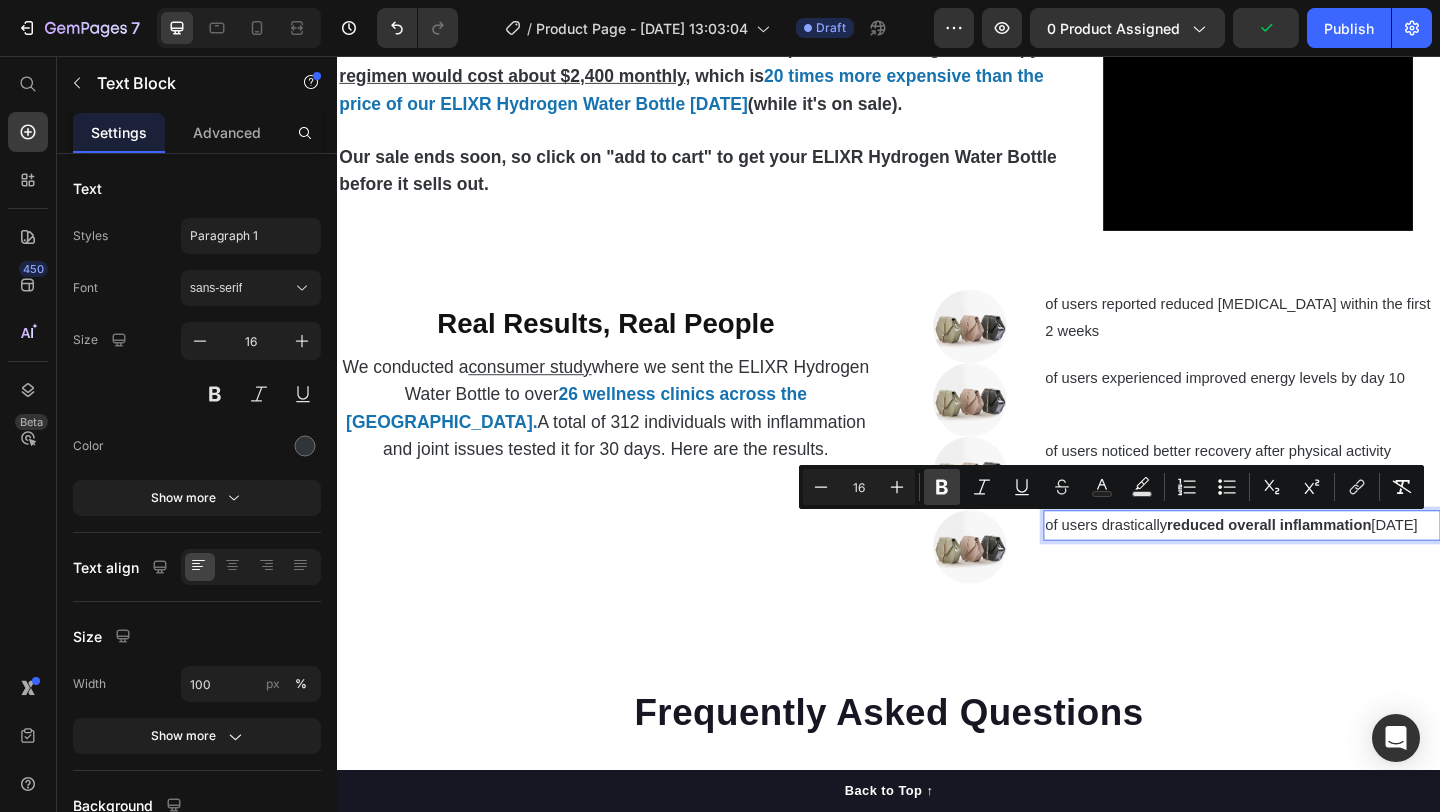 click 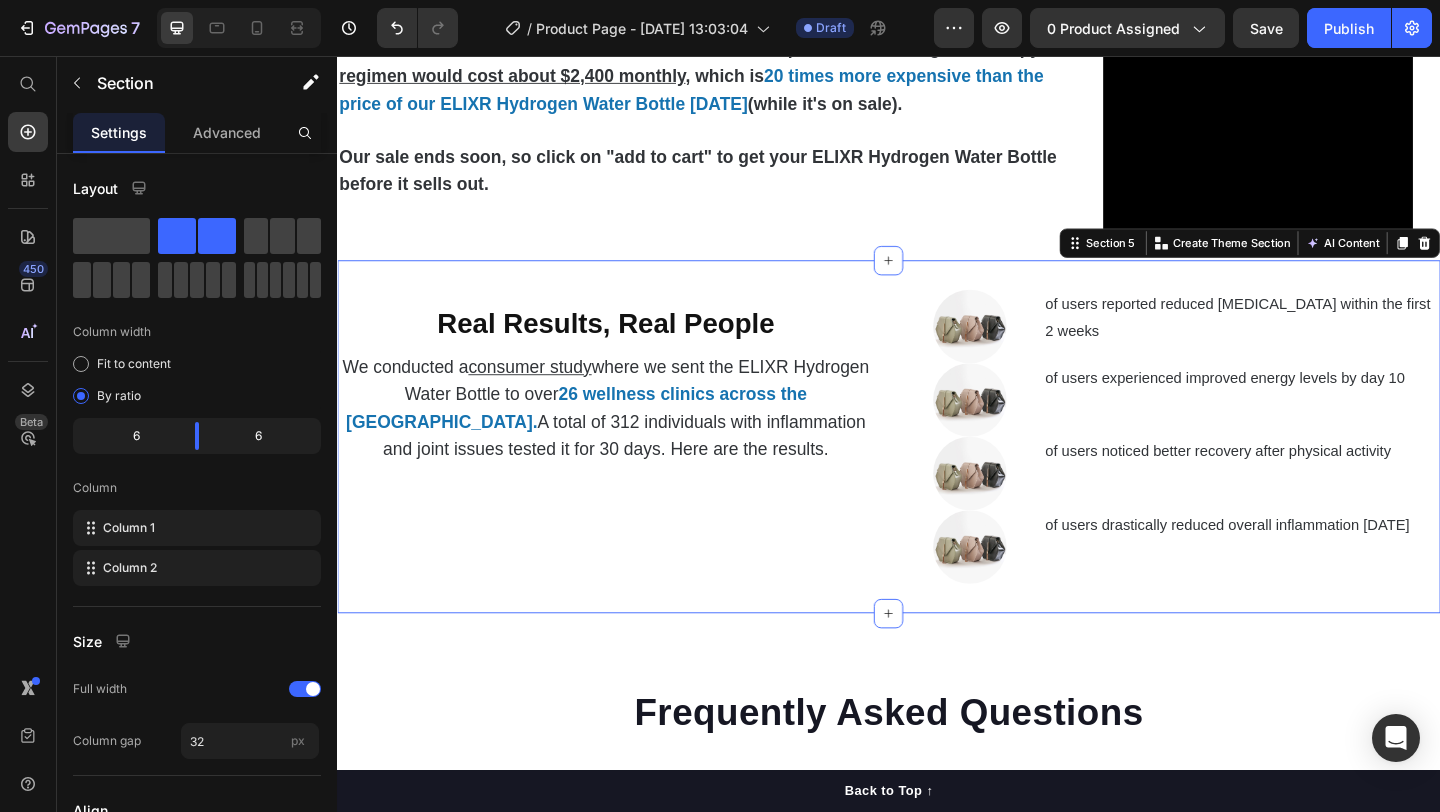 click on "⁠⁠⁠⁠⁠⁠⁠ Real Results, Real People Heading We conducted a  consumer study  where we sent the ELIXR Hydrogen Water Bottle to over  26 wellness clinics across the US.  A total of 312 individuals with inflammation and joint issues tested it for 30 days. Here are the results. Text Block Image of users reported reduced joint stiffness within the first 2 weeks Text Block Row Image of users experienced improved energy levels by day 10 Text Block Row Image of users noticed better recovery after physical activity Text Block Row Image of users drastically reduced overall inflammation within 3 weeks Text Block Row Section 5   You can create reusable sections Create Theme Section AI Content Write with GemAI What would you like to describe here? Tone and Voice Persuasive Product ELIXR™ HYDROGEN WATER BOTTLE Show more Generate" at bounding box center [937, 470] 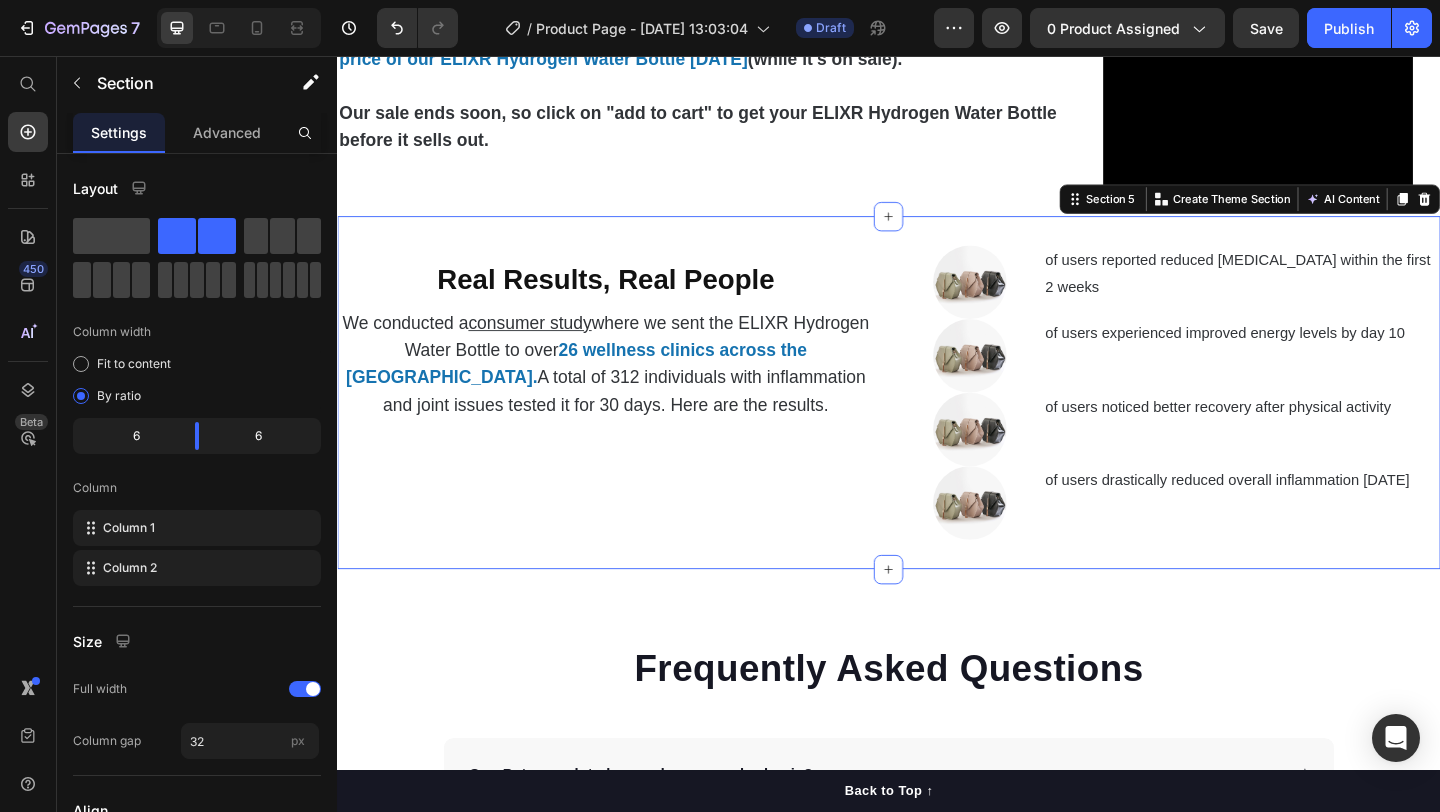 scroll, scrollTop: 4495, scrollLeft: 0, axis: vertical 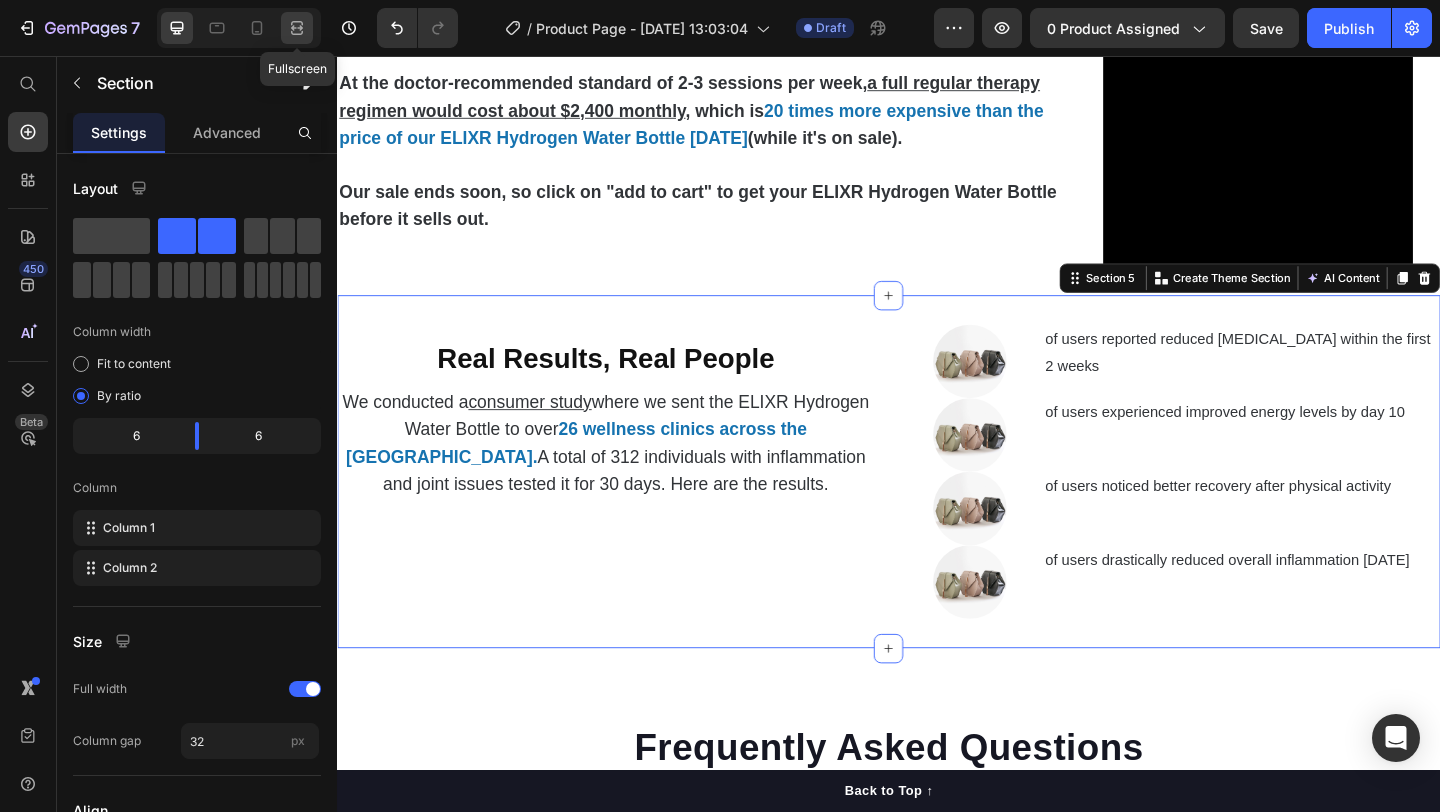click 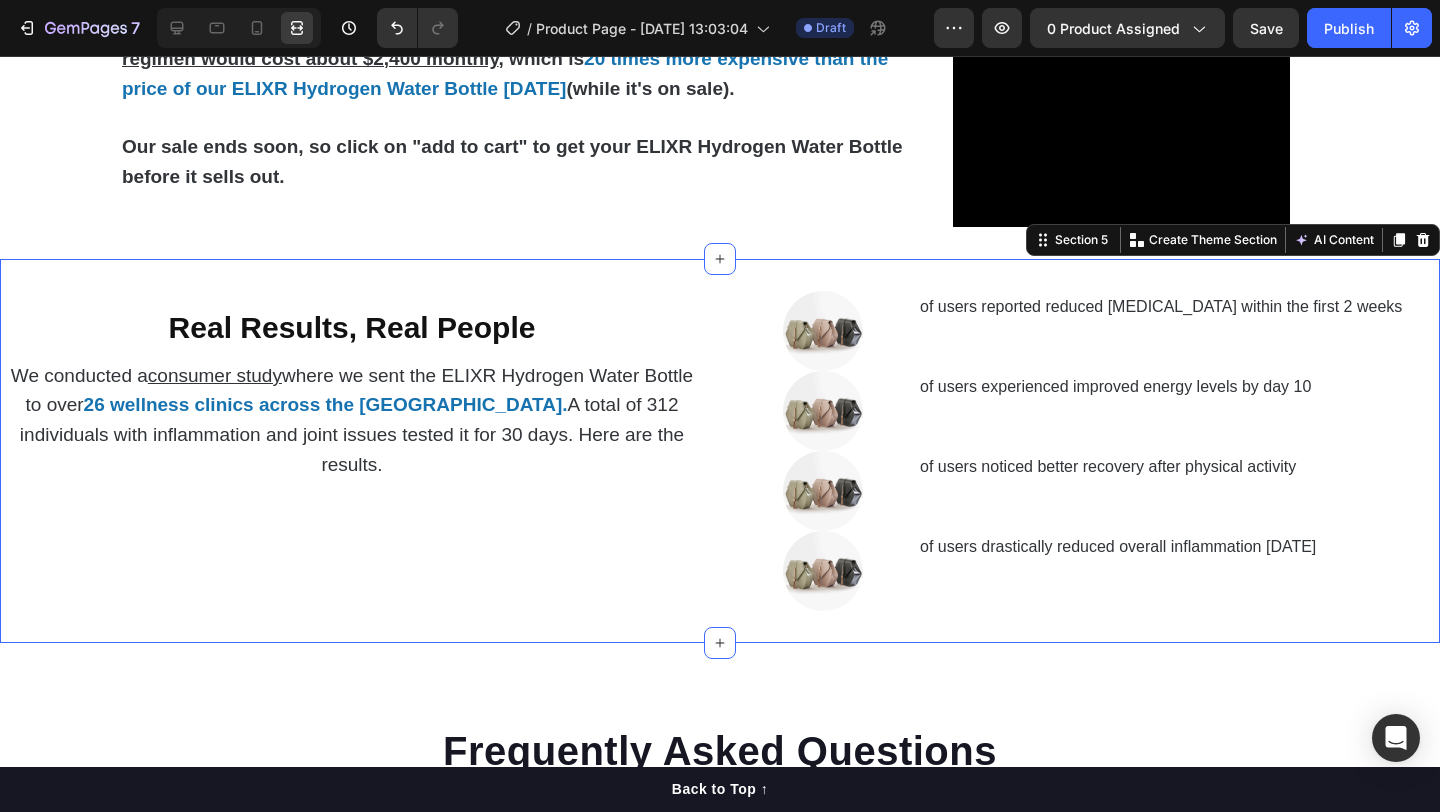scroll, scrollTop: 4555, scrollLeft: 0, axis: vertical 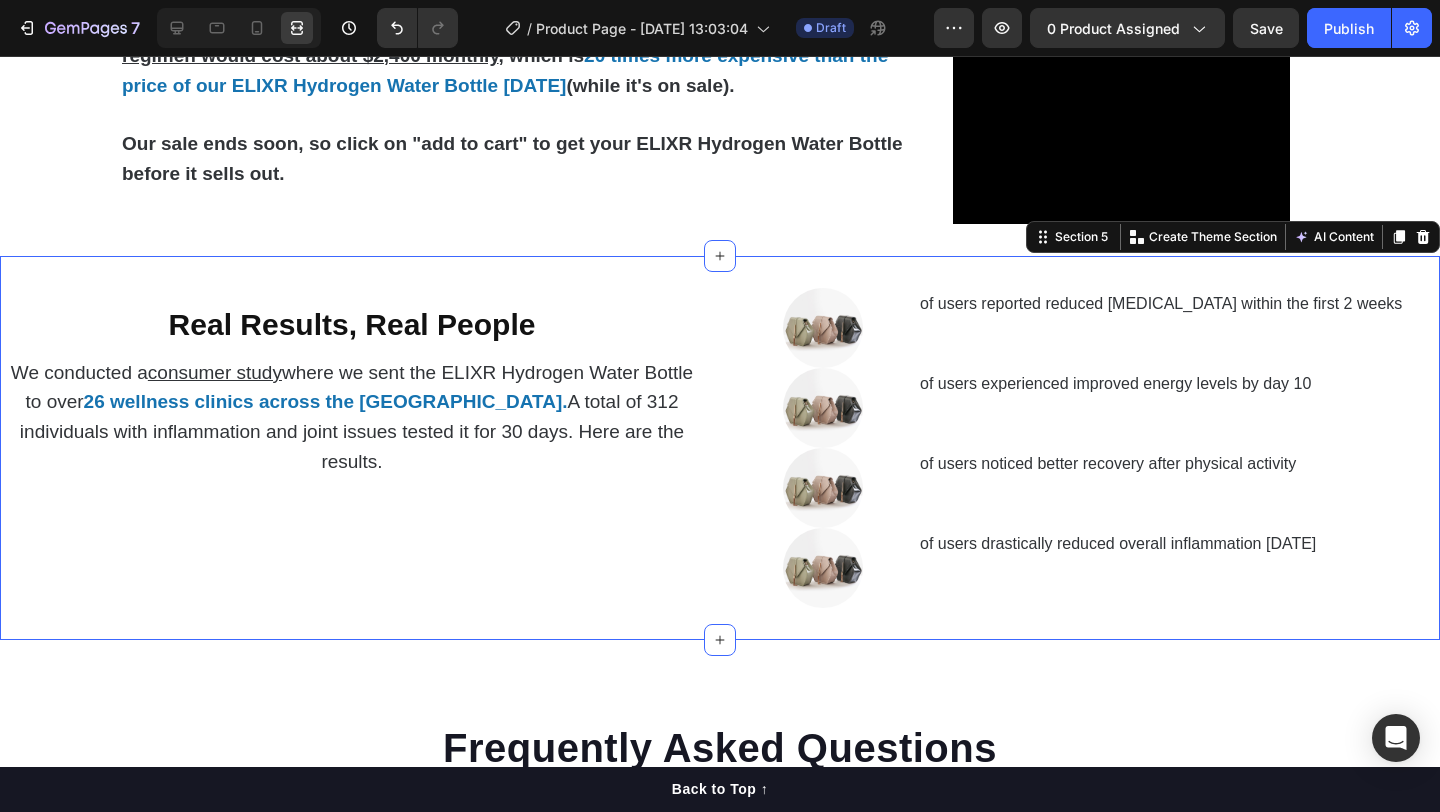 click on "⁠⁠⁠⁠⁠⁠⁠ Real Results, Real People Heading We conducted a  consumer study  where we sent the ELIXR Hydrogen Water Bottle to over  26 wellness clinics across the US.  A total of 312 individuals with inflammation and joint issues tested it for 30 days. Here are the results. Text Block" at bounding box center (352, 448) 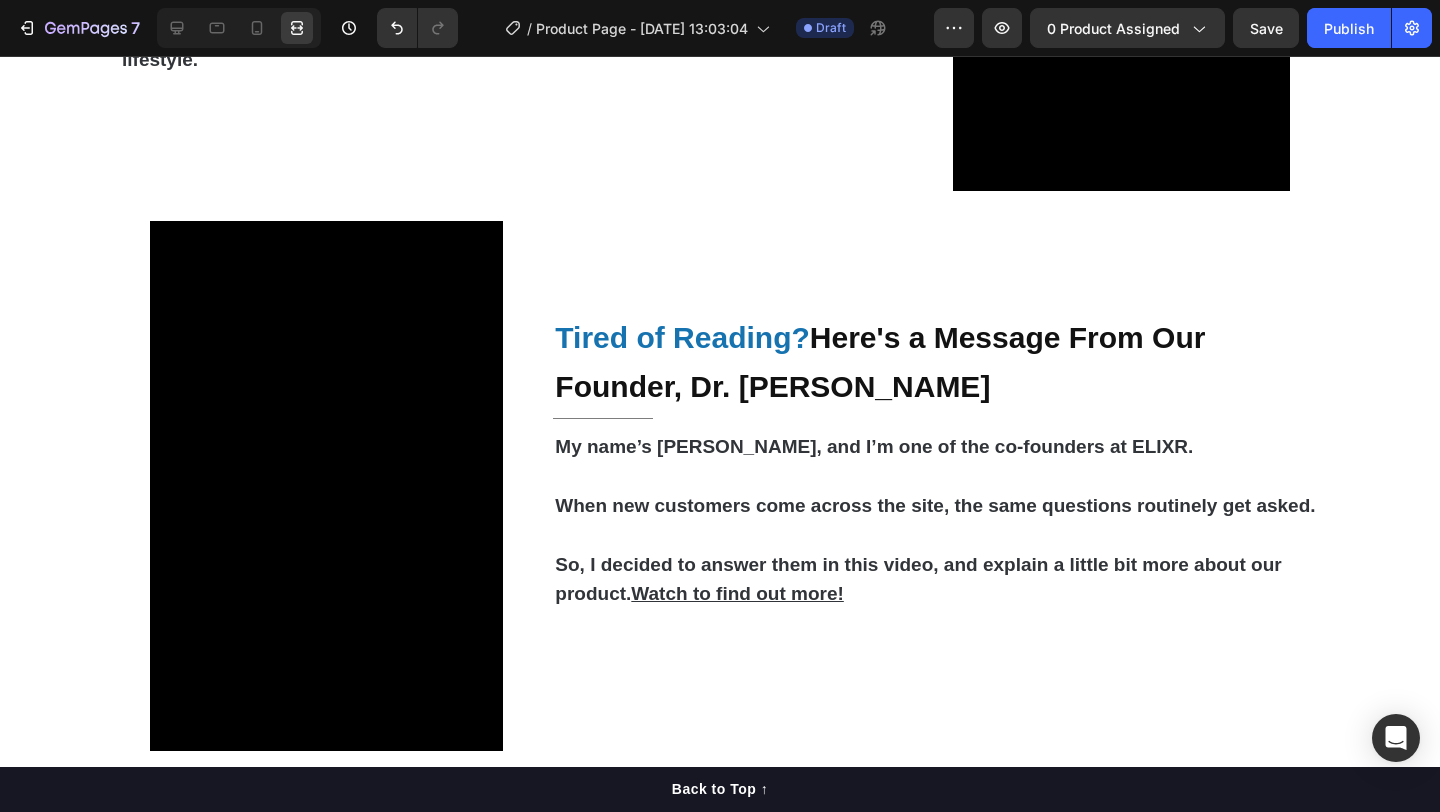 scroll, scrollTop: 3539, scrollLeft: 0, axis: vertical 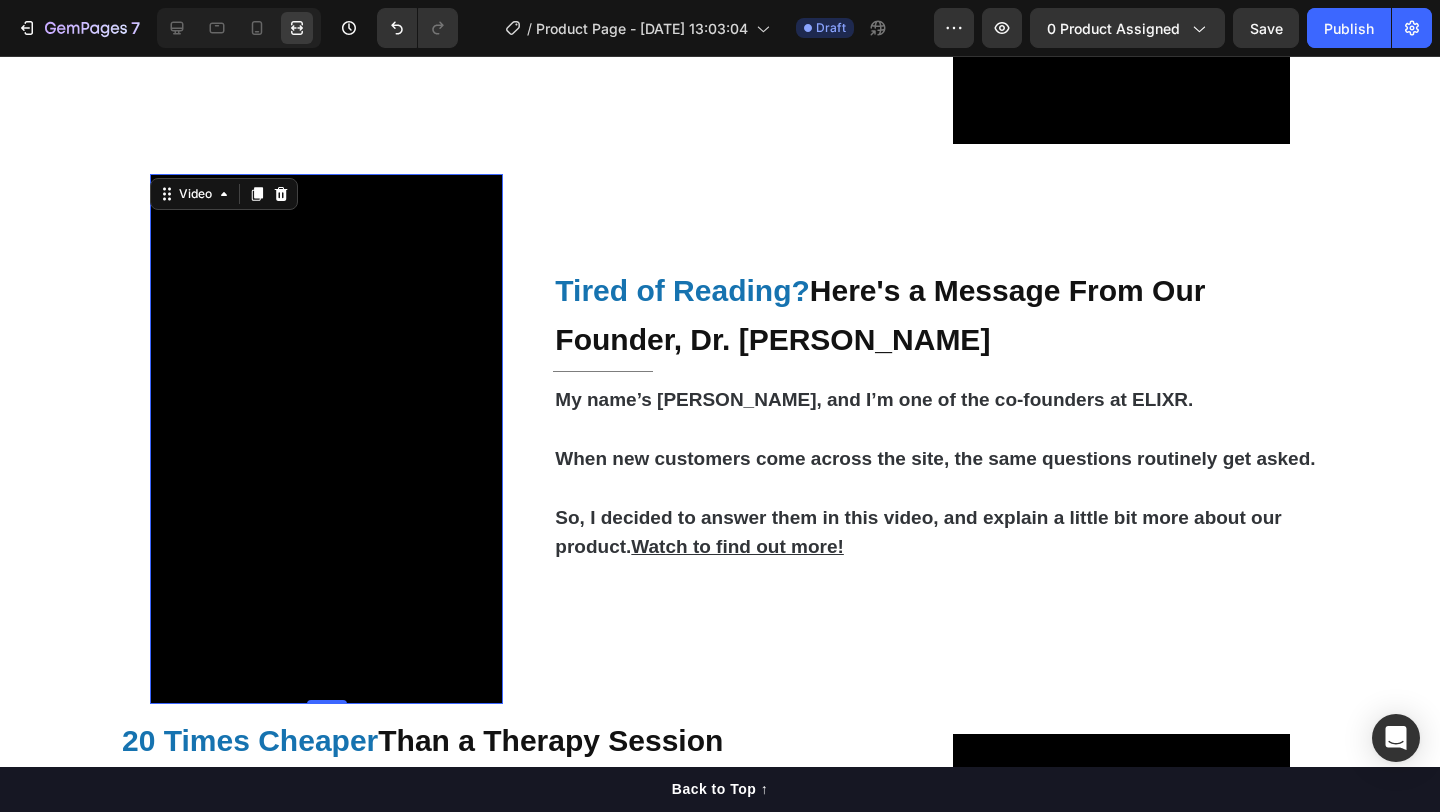click at bounding box center [326, 439] 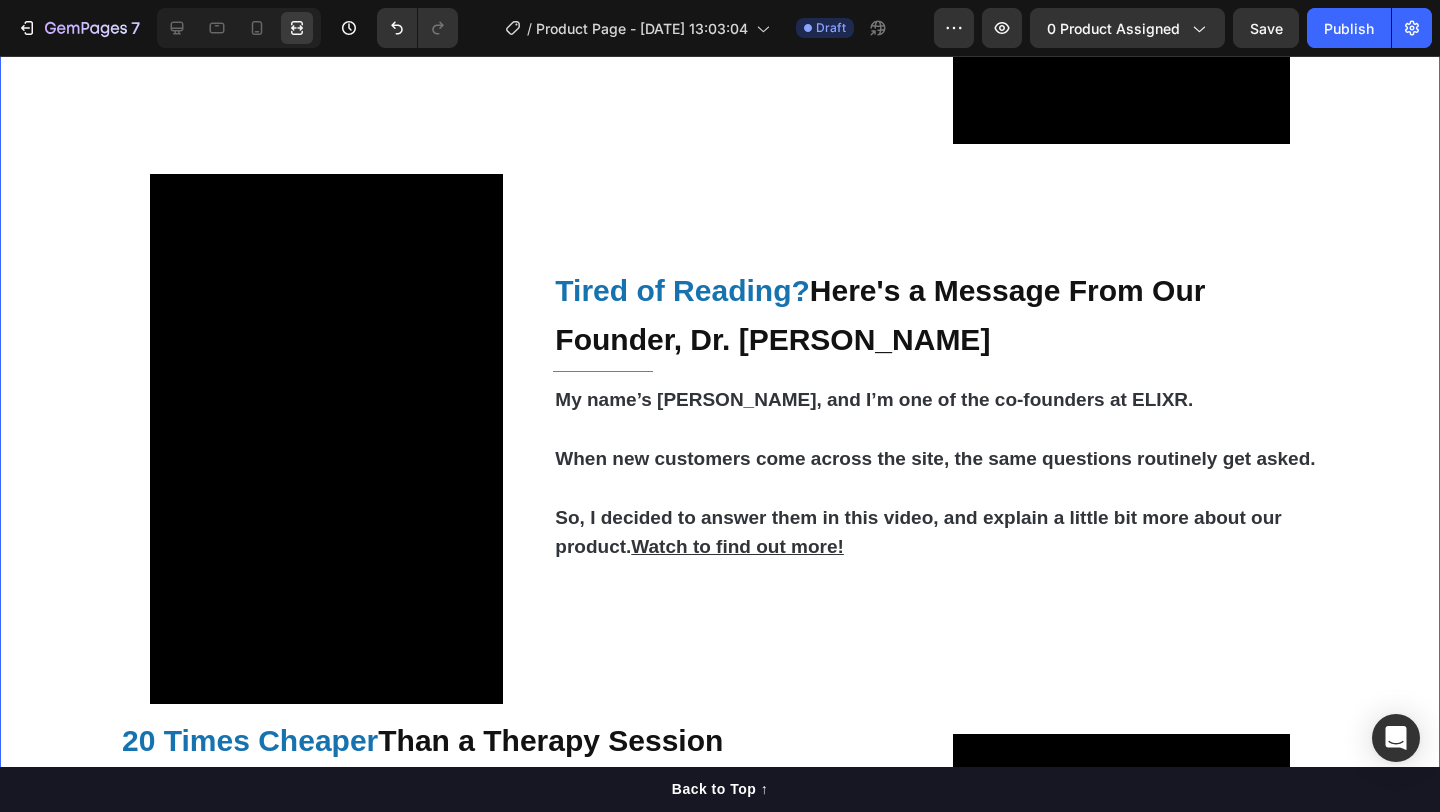 click on "Video Reduce  Chronic Inflammation  at Home Heading                Title Line But what makes things worse is that when your body is constantly battling  chronic inflammation, your immune system becomes overactive and starts attacking healthy tissue.     So even though your body is desperately trying to  heal and repair ,   the inflammatory response keeps interfering with the natural healing process.   The 8,000 PPM of molecular hydrogen acts as a  selective antioxidant, specifically targeting the hydroxyl radicals and peroxynitrite that trigger inflammatory responses.   This allows your body's natural anti-inflammatory systems to take over, reducing swelling and pain at the cellular level.   81% of users reported a  reduction in inflammation  during  the first week of use Text Block Row Ease  Joint Pain  & Restore  Mobility Heading                Title Line Your joints suffer when  cartilage breaks down faster than it can rebuild.  This happens because    Text Block Video Row Video Boost   Fatigue Title" at bounding box center (720, -428) 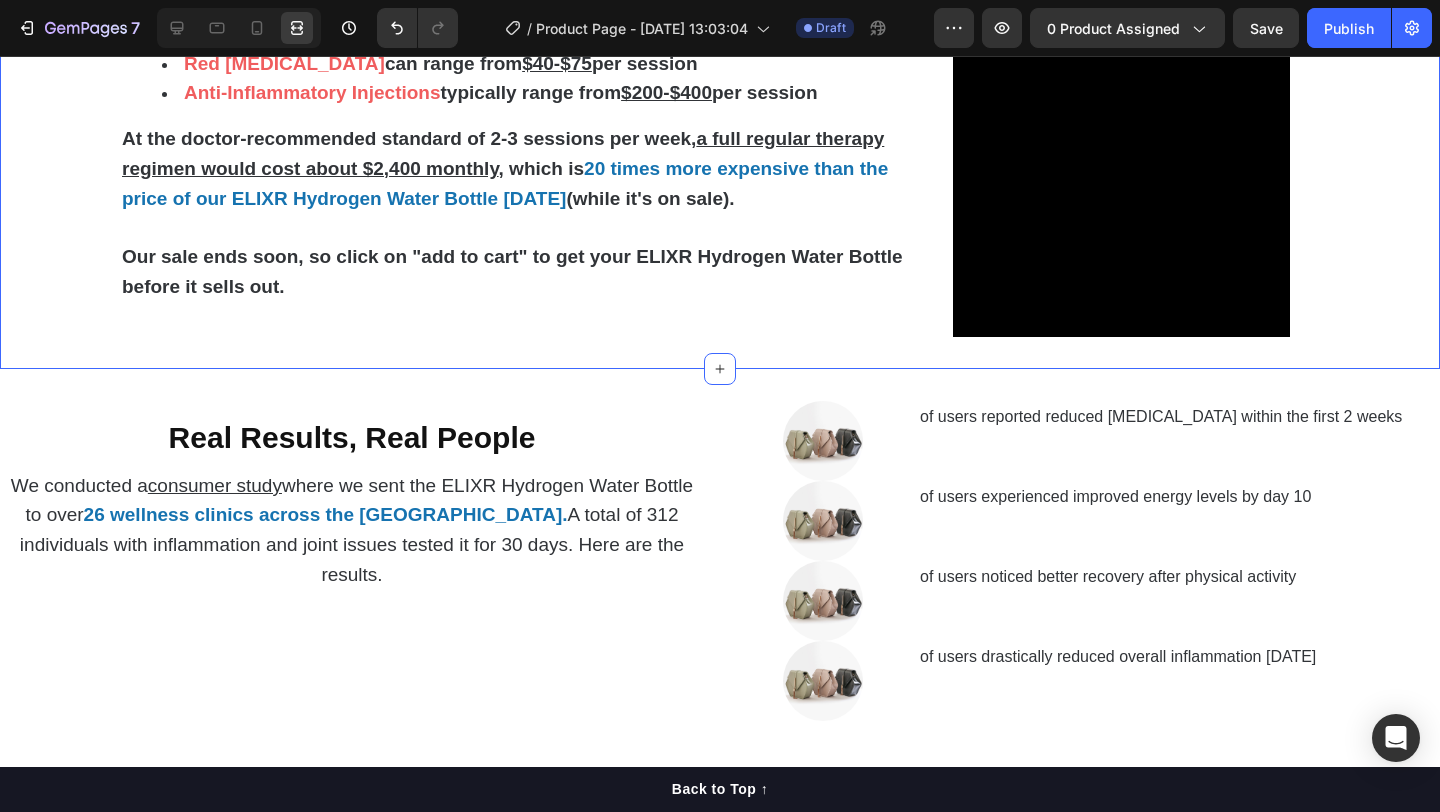 scroll, scrollTop: 4595, scrollLeft: 0, axis: vertical 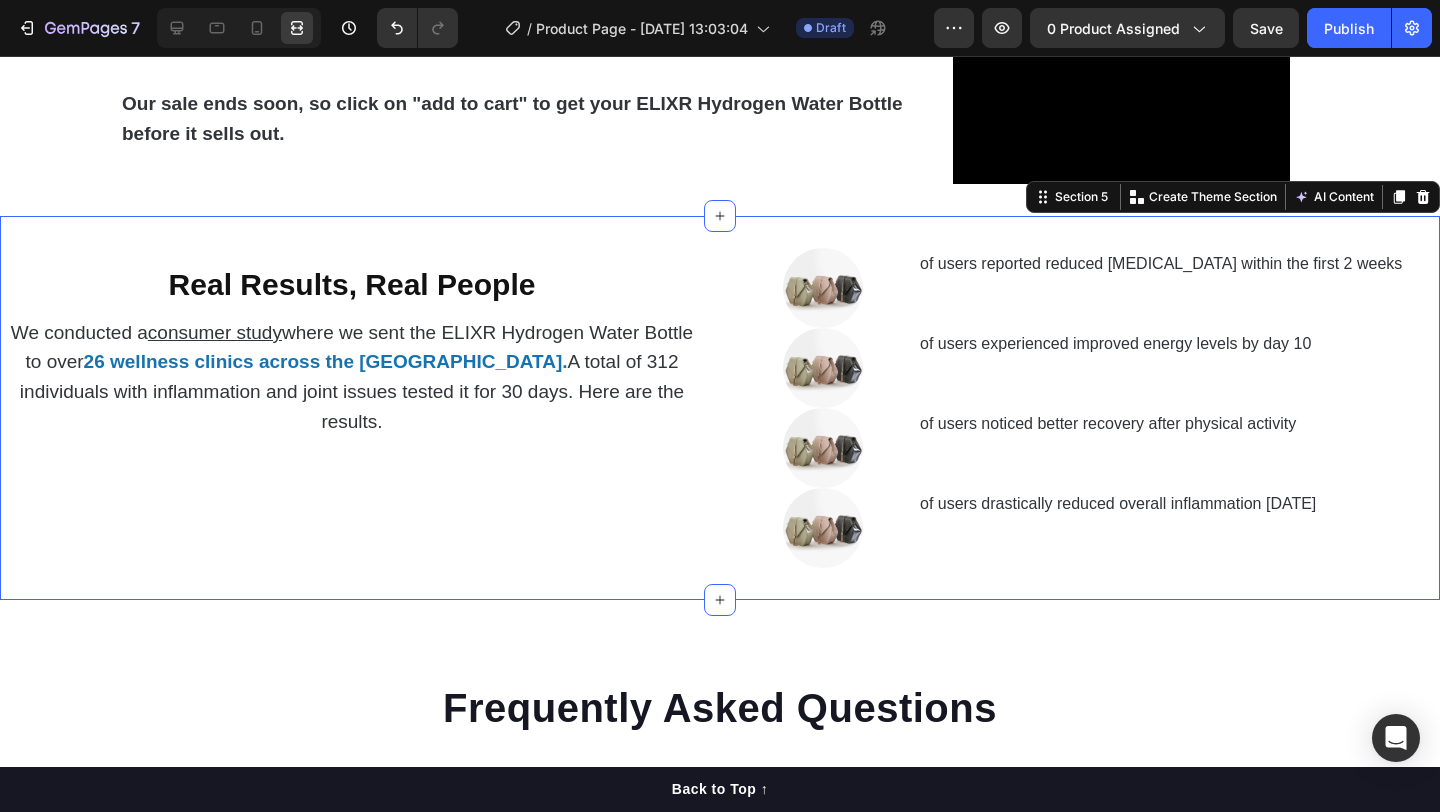 click on "Real Results, Real People Heading We conducted a  consumer study  where we sent the ELIXR Hydrogen Water Bottle to over  26 wellness clinics across the US.  A total of 312 individuals with inflammation and joint issues tested it for 30 days. Here are the results. Text Block" at bounding box center (352, 408) 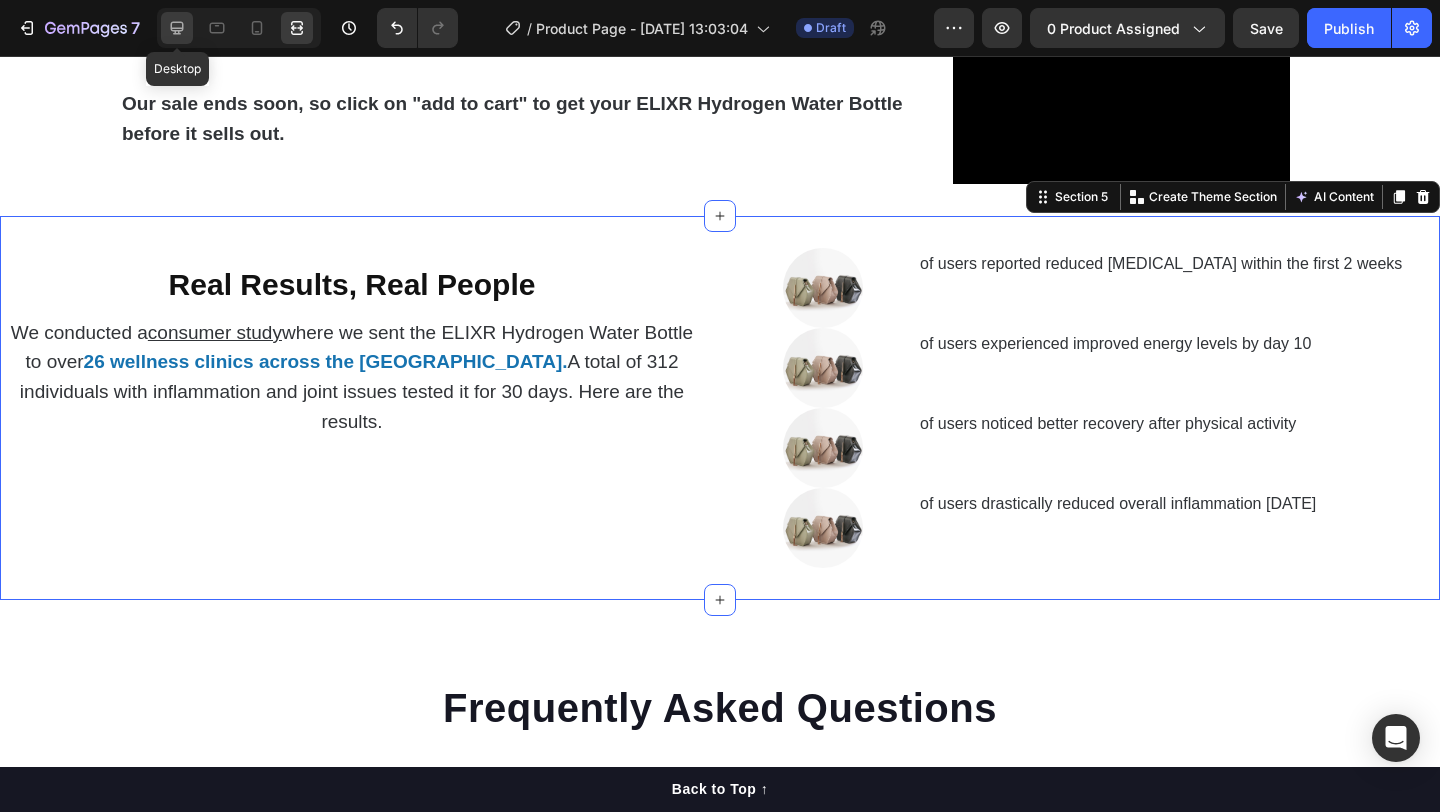 click 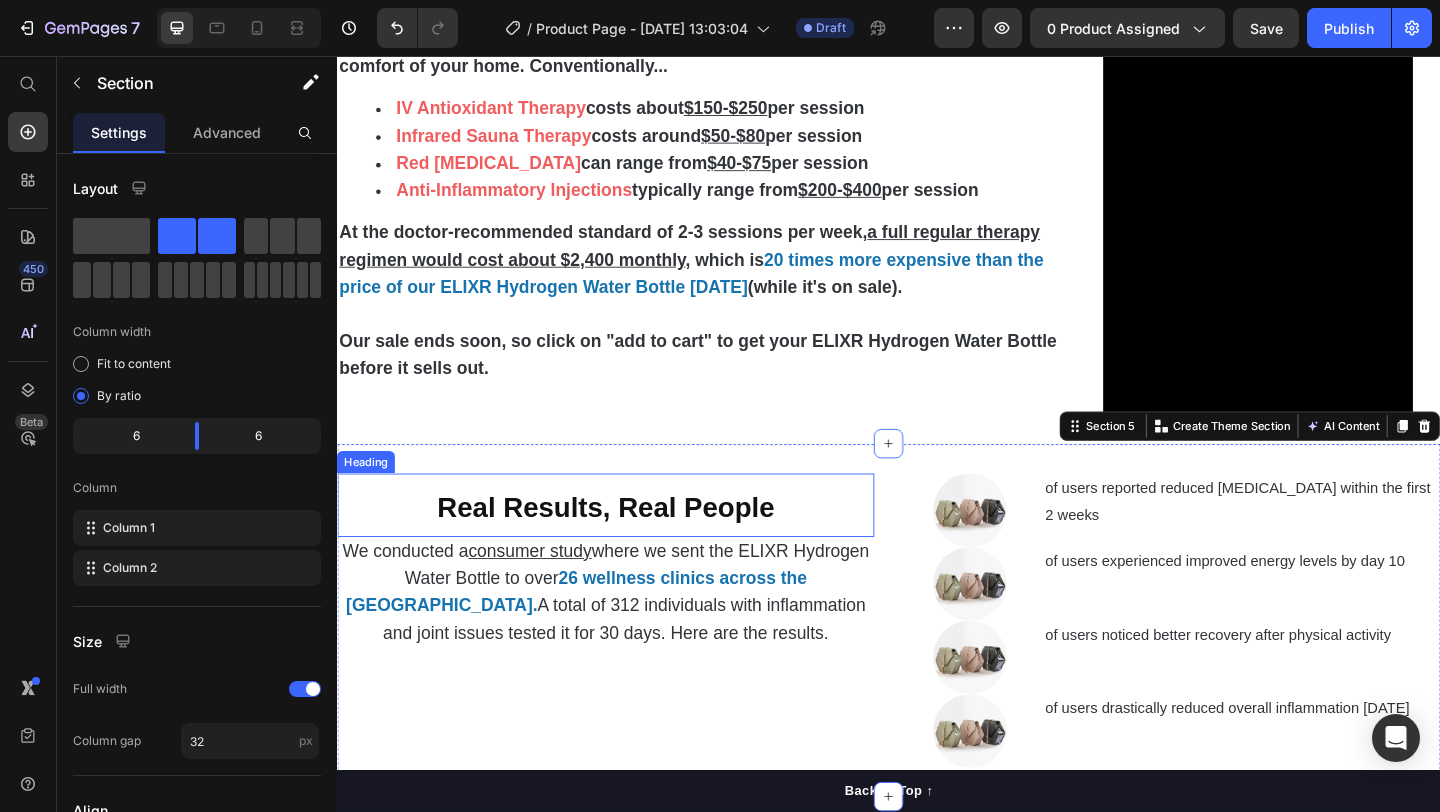 scroll, scrollTop: 4221, scrollLeft: 0, axis: vertical 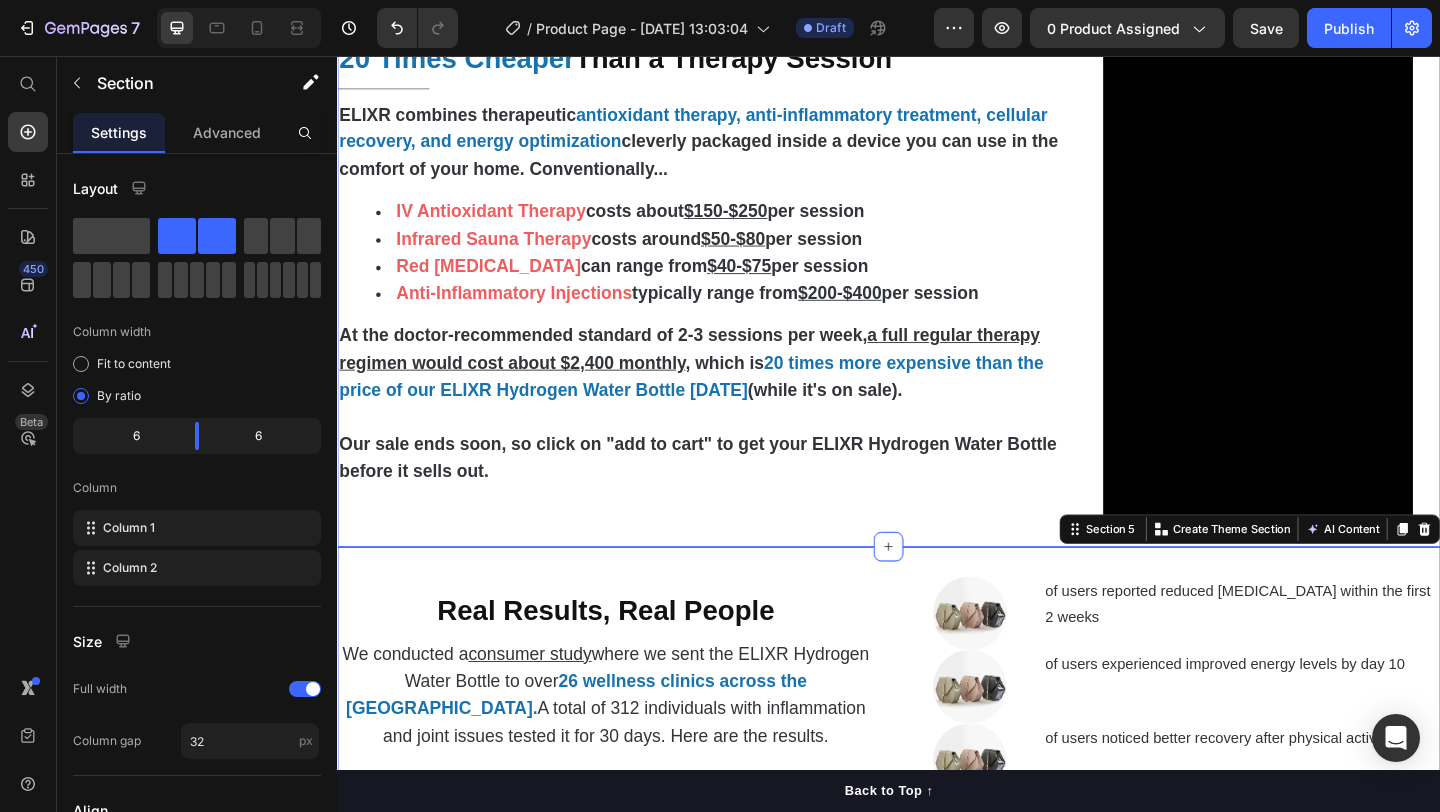click on "Video Reduce  Chronic Inflammation  at Home Heading                Title Line But what makes things worse is that when your body is constantly battling  chronic inflammation, your immune system becomes overactive and starts attacking healthy tissue.     So even though your body is desperately trying to  heal and repair ,   the inflammatory response keeps interfering with the natural healing process.   The 8,000 PPM of molecular hydrogen acts as a  selective antioxidant, specifically targeting the hydroxyl radicals and peroxynitrite that trigger inflammatory responses.   This allows your body's natural anti-inflammatory systems to take over, reducing swelling and pain at the cellular level.   81% of users reported a  reduction in inflammation  during  the first week of use Text Block Row Ease  Joint Pain  & Restore  Mobility Heading                Title Line Your joints suffer when  cartilage breaks down faster than it can rebuild.  This happens because    Text Block Video Row Video Boost   Fatigue Title" at bounding box center (937, -1110) 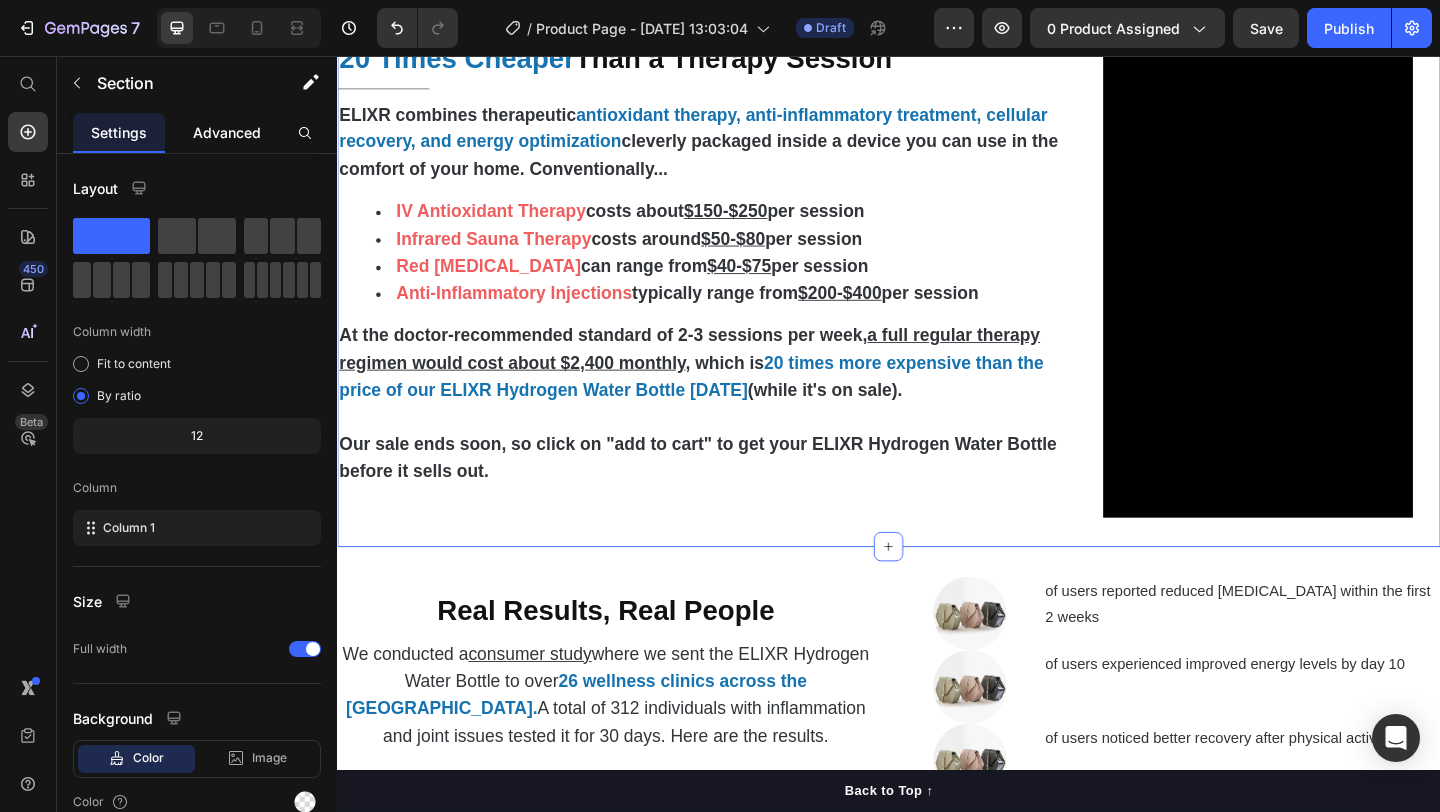 click on "Advanced" 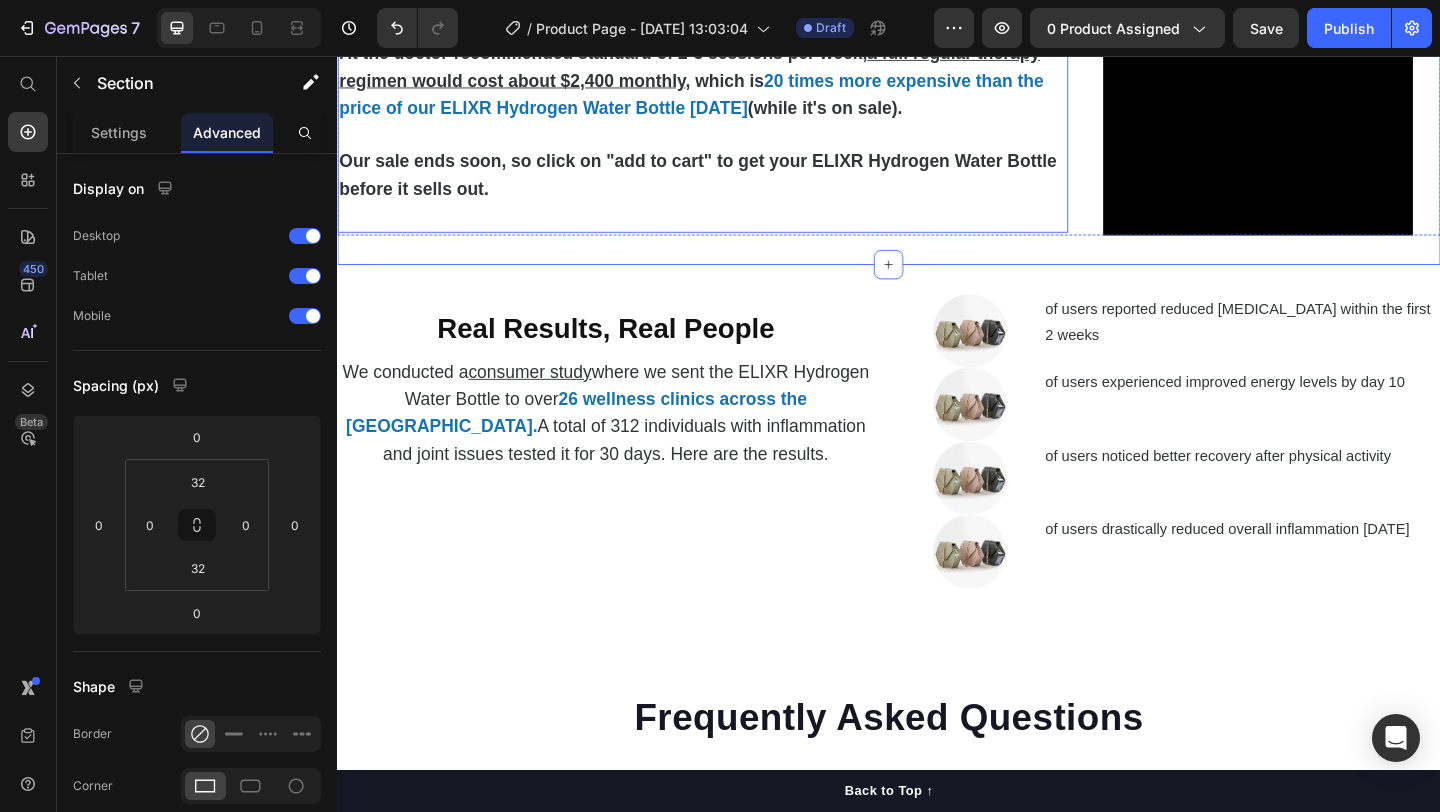 scroll, scrollTop: 4539, scrollLeft: 0, axis: vertical 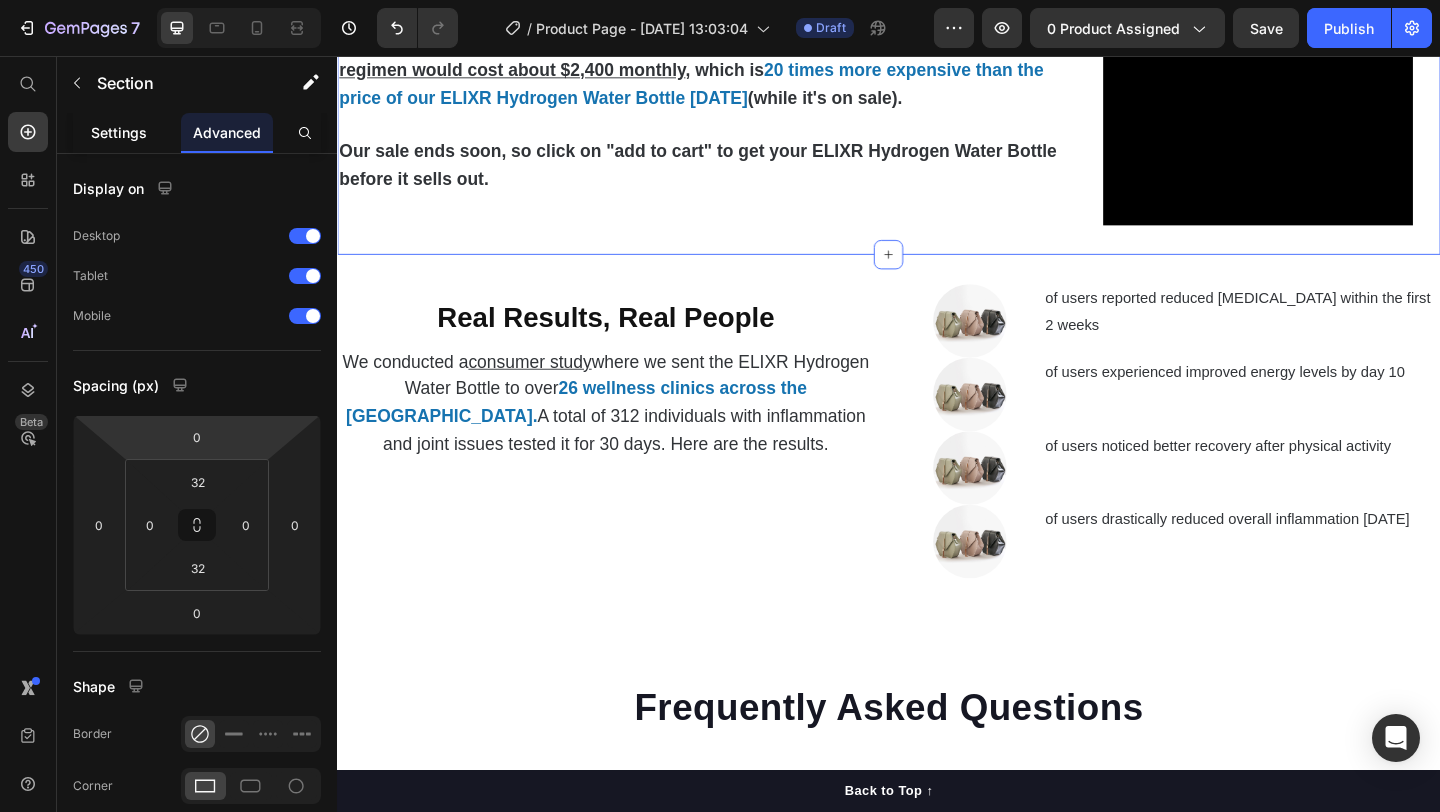 click on "Settings" at bounding box center [119, 132] 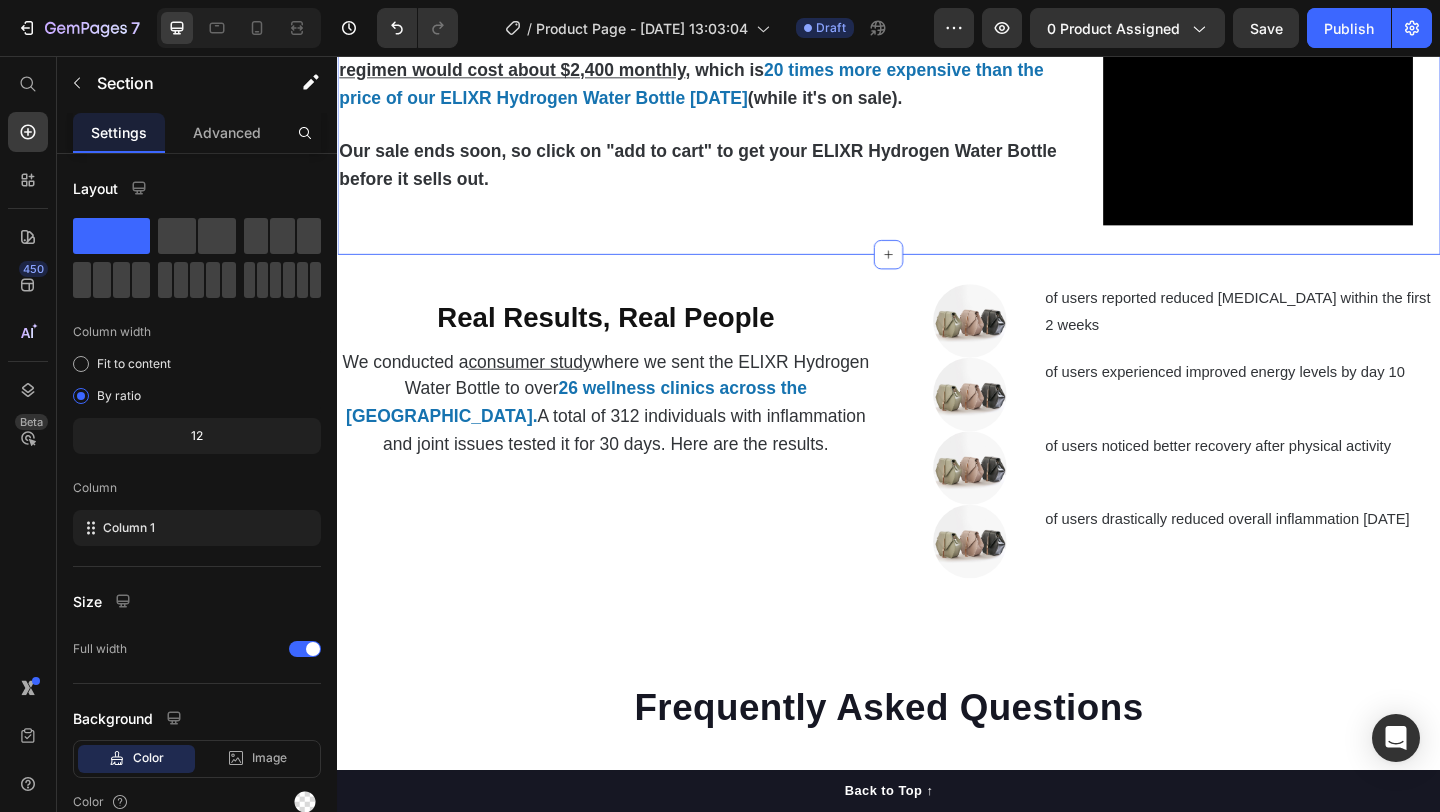 scroll, scrollTop: 1, scrollLeft: 0, axis: vertical 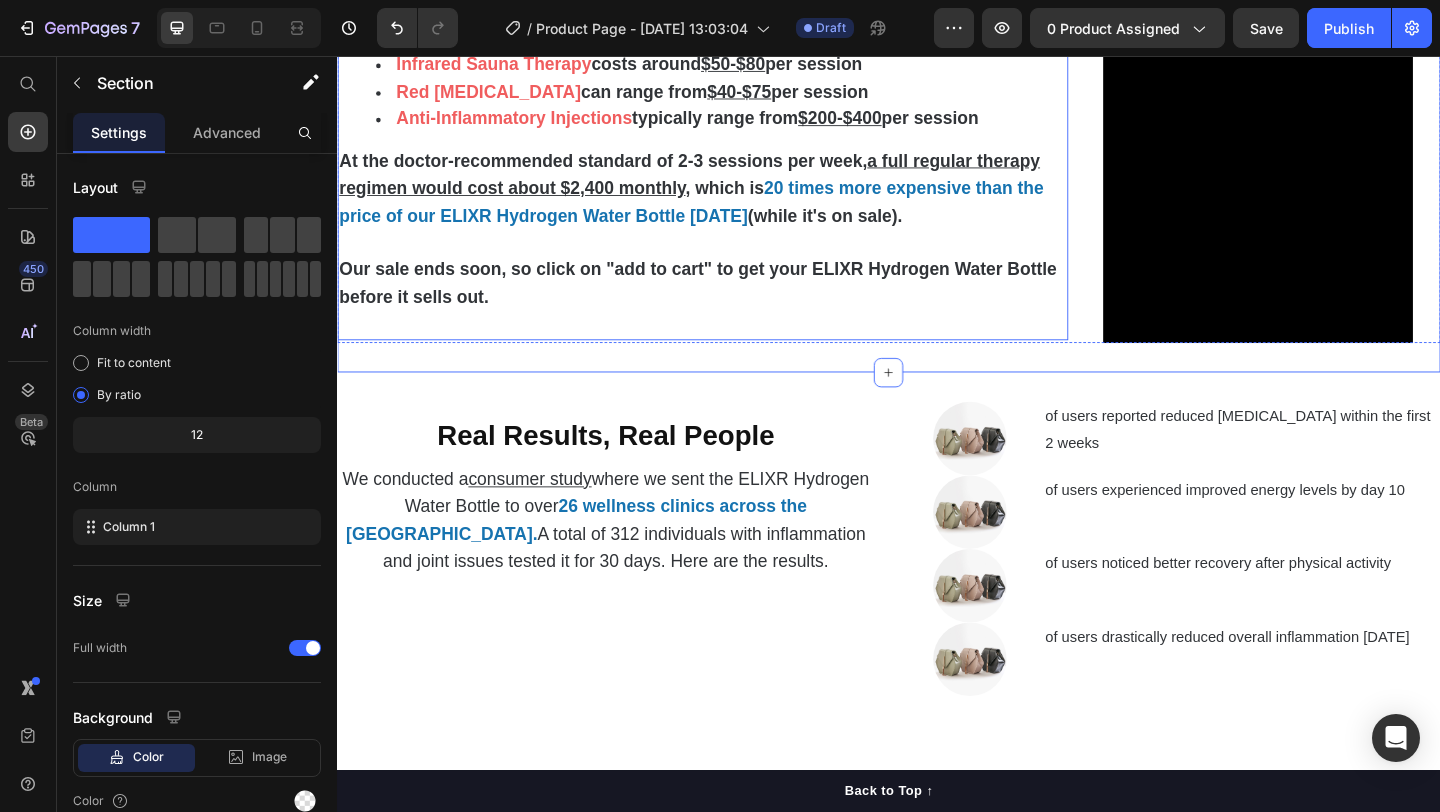 click on "Our sale ends soon, so click on "add to cart" to get your ELIXR Hydrogen Water Bottle before it sells out." at bounding box center (734, 304) 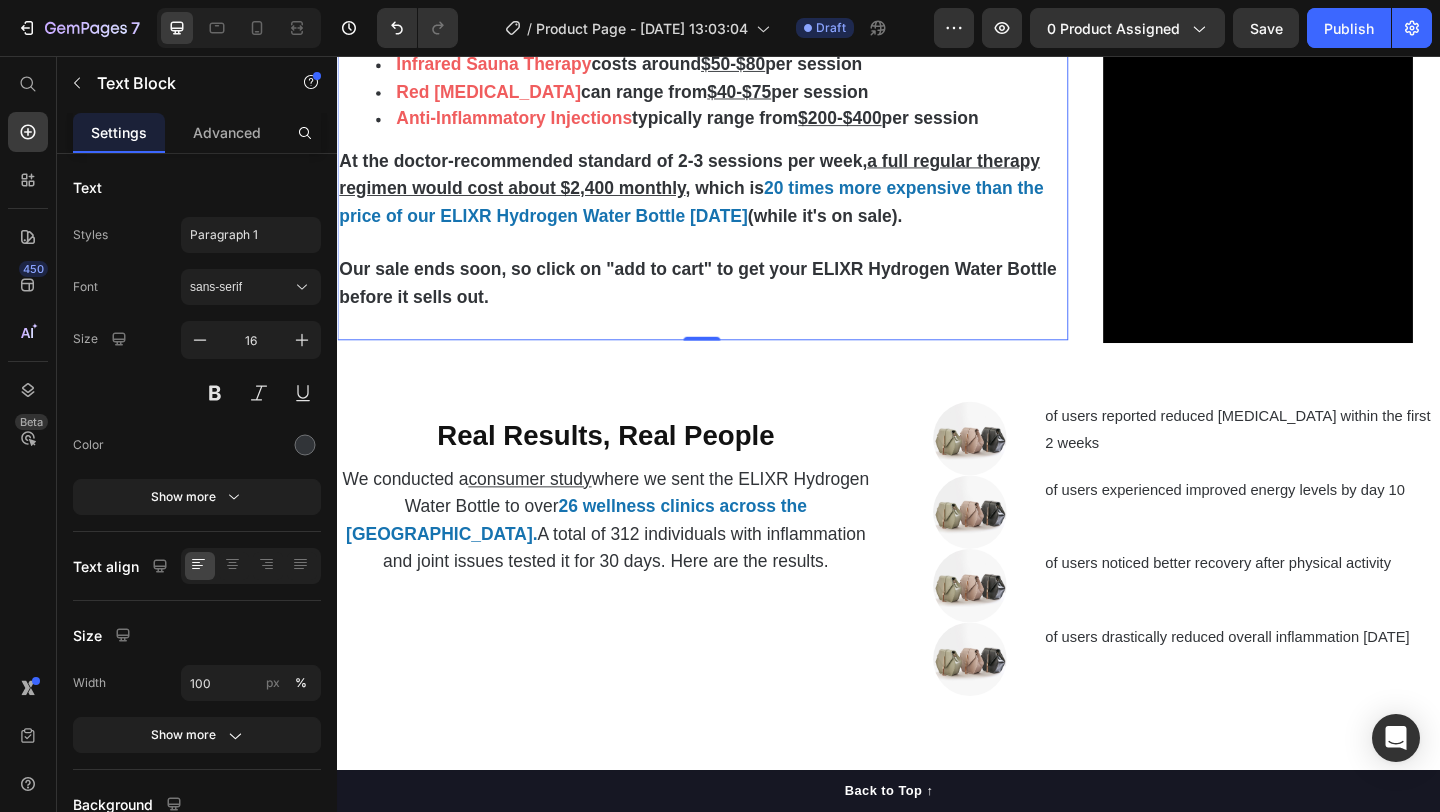 scroll, scrollTop: 0, scrollLeft: 0, axis: both 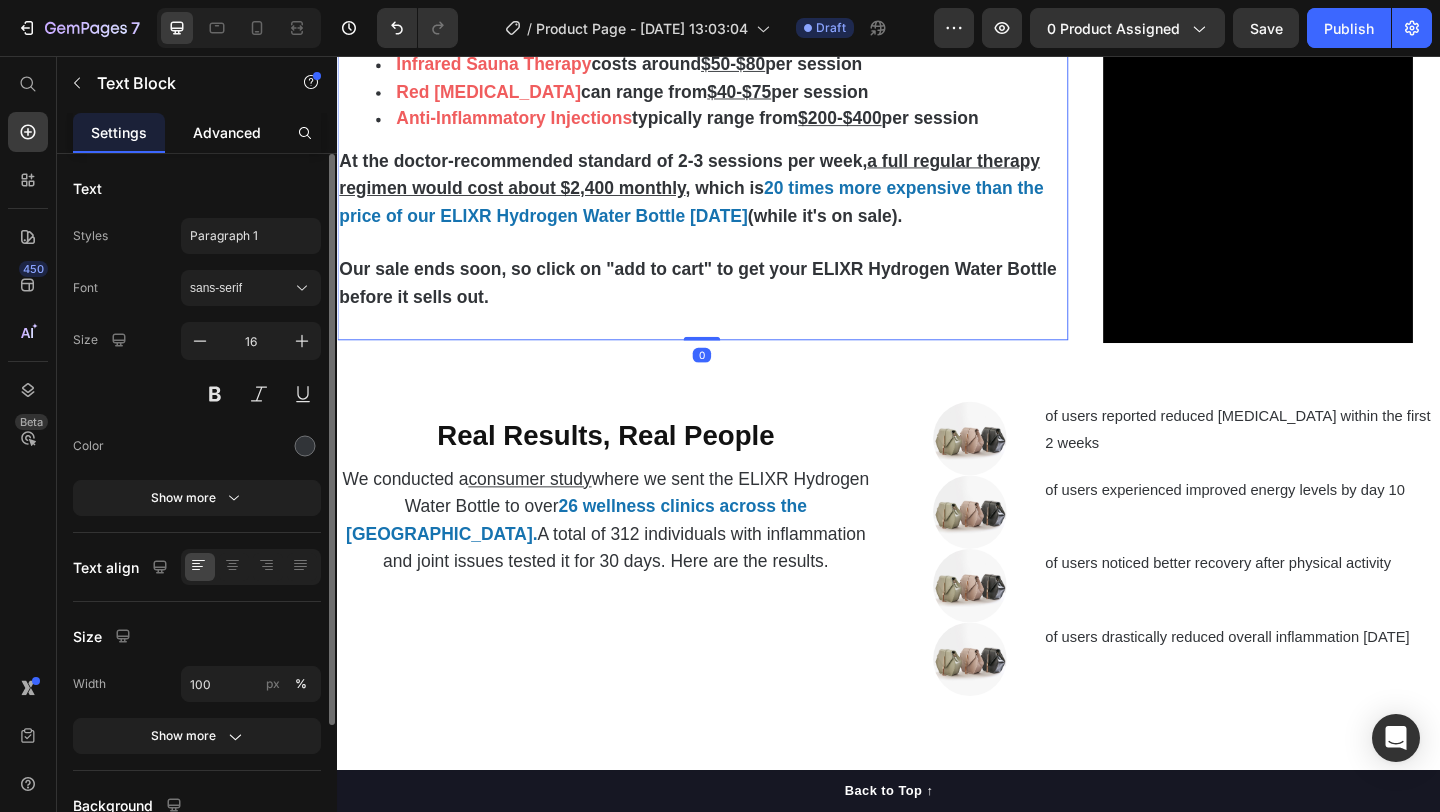 click on "Advanced" 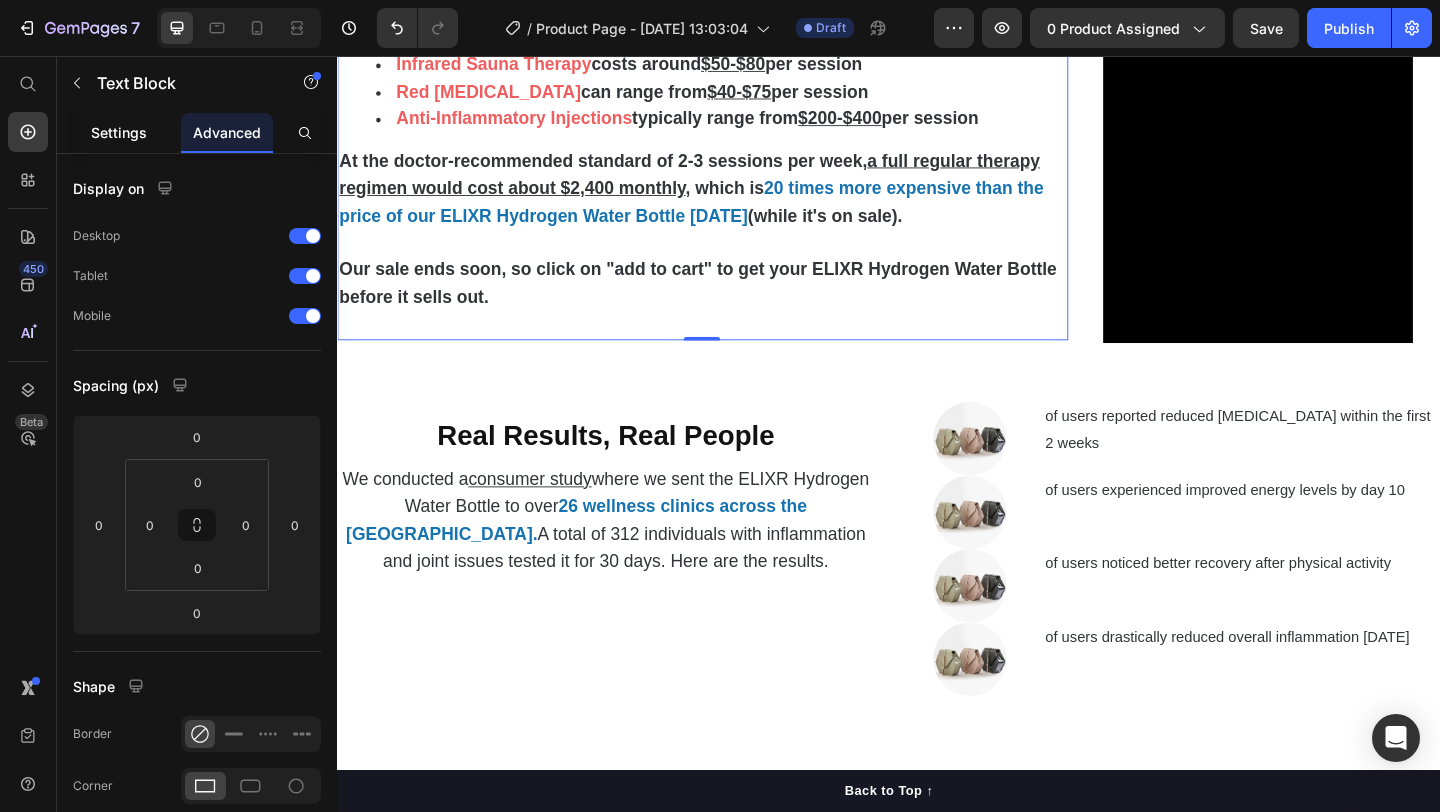 click on "Settings" 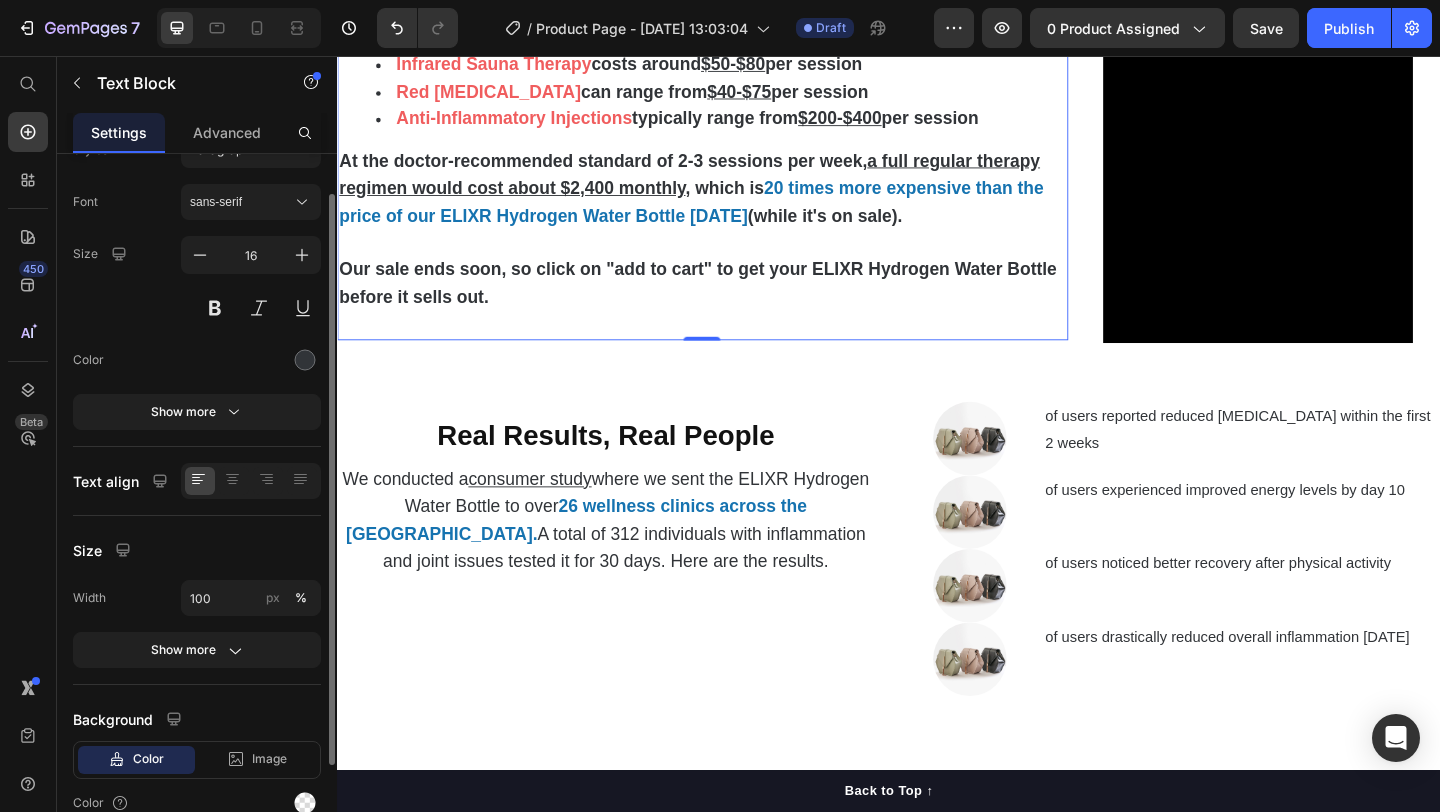 scroll, scrollTop: 0, scrollLeft: 0, axis: both 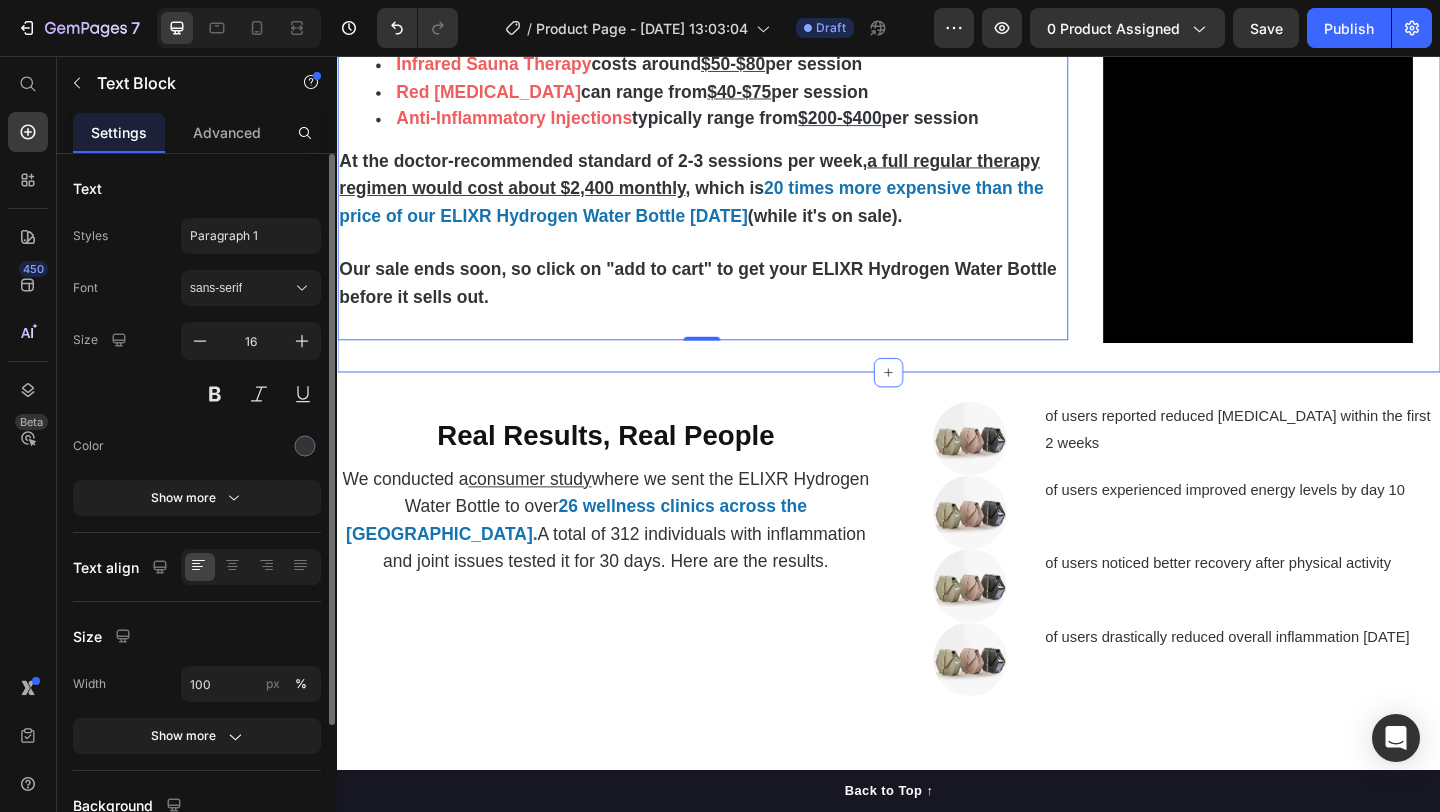 click on "Video Reduce  Chronic Inflammation  at Home Heading                Title Line But what makes things worse is that when your body is constantly battling  chronic inflammation, your immune system becomes overactive and starts attacking healthy tissue.     So even though your body is desperately trying to  heal and repair ,   the inflammatory response keeps interfering with the natural healing process.   The 8,000 PPM of molecular hydrogen acts as a  selective antioxidant, specifically targeting the hydroxyl radicals and peroxynitrite that trigger inflammatory responses.   This allows your body's natural anti-inflammatory systems to take over, reducing swelling and pain at the cellular level.   81% of users reported a  reduction in inflammation  during  the first week of use Text Block Row Ease  Joint Pain  & Restore  Mobility Heading                Title Line Your joints suffer when  cartilage breaks down faster than it can rebuild.  This happens because    Text Block Video Row Video Boost   Fatigue Title" at bounding box center (937, -1300) 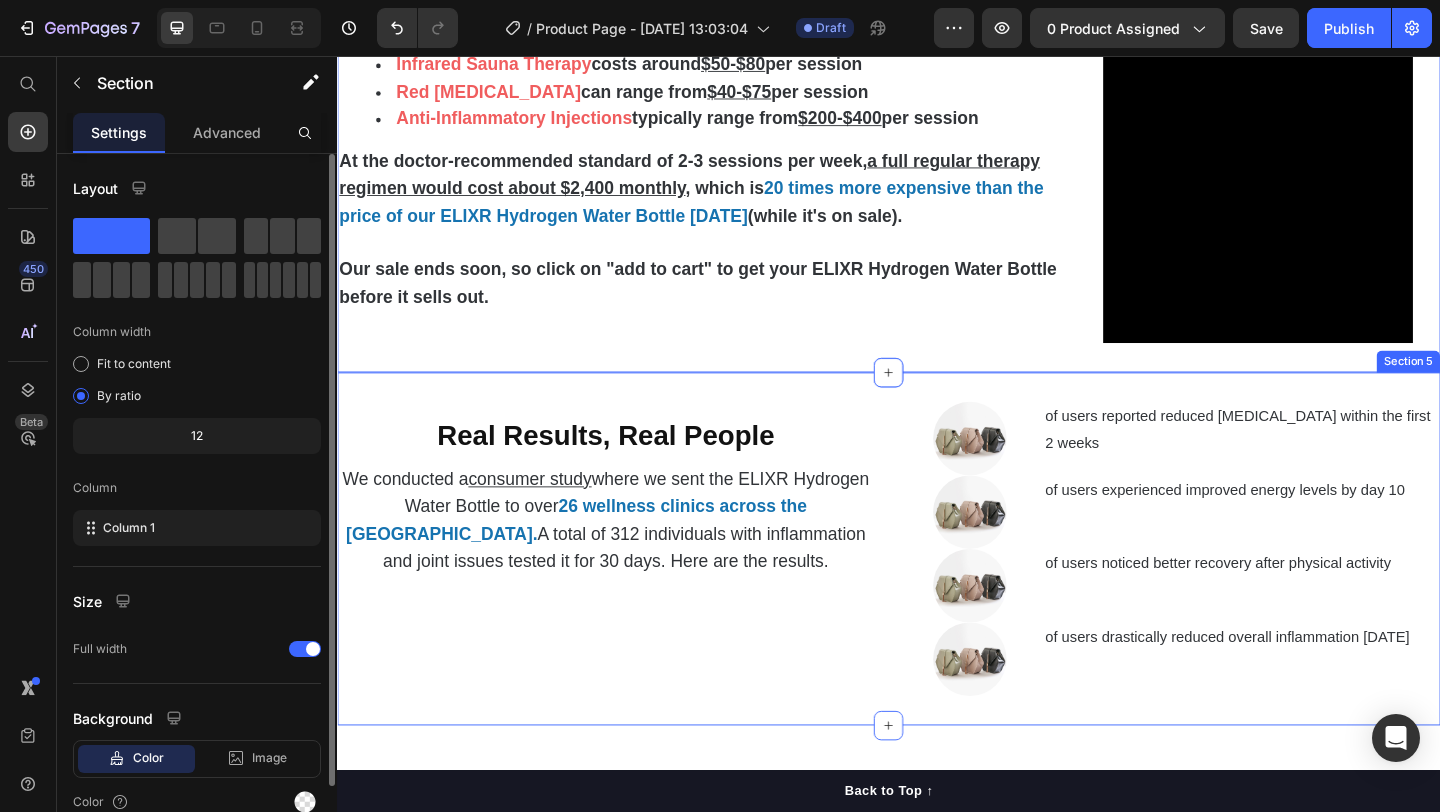 click on "Real Results, Real People Heading We conducted a  consumer study  where we sent the ELIXR Hydrogen Water Bottle to over  26 wellness clinics across the US.  A total of 312 individuals with inflammation and joint issues tested it for 30 days. Here are the results. Text Block Image of users reported reduced joint stiffness within the first 2 weeks Text Block Row Image of users experienced improved energy levels by day 10 Text Block Row Image of users noticed better recovery after physical activity Text Block Row Image of users drastically reduced overall inflammation within 3 weeks Text Block Row Section 5" at bounding box center [937, 592] 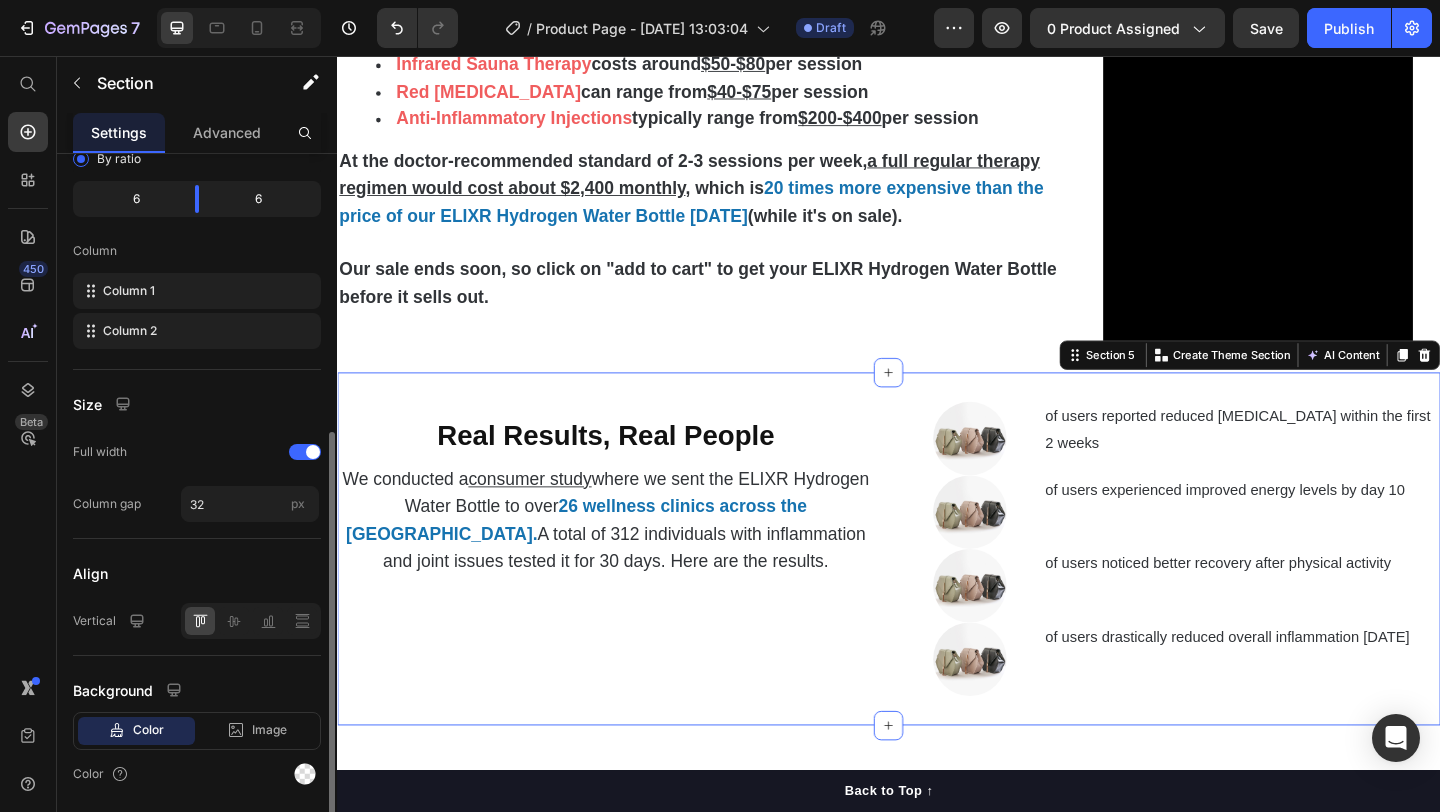 scroll, scrollTop: 302, scrollLeft: 0, axis: vertical 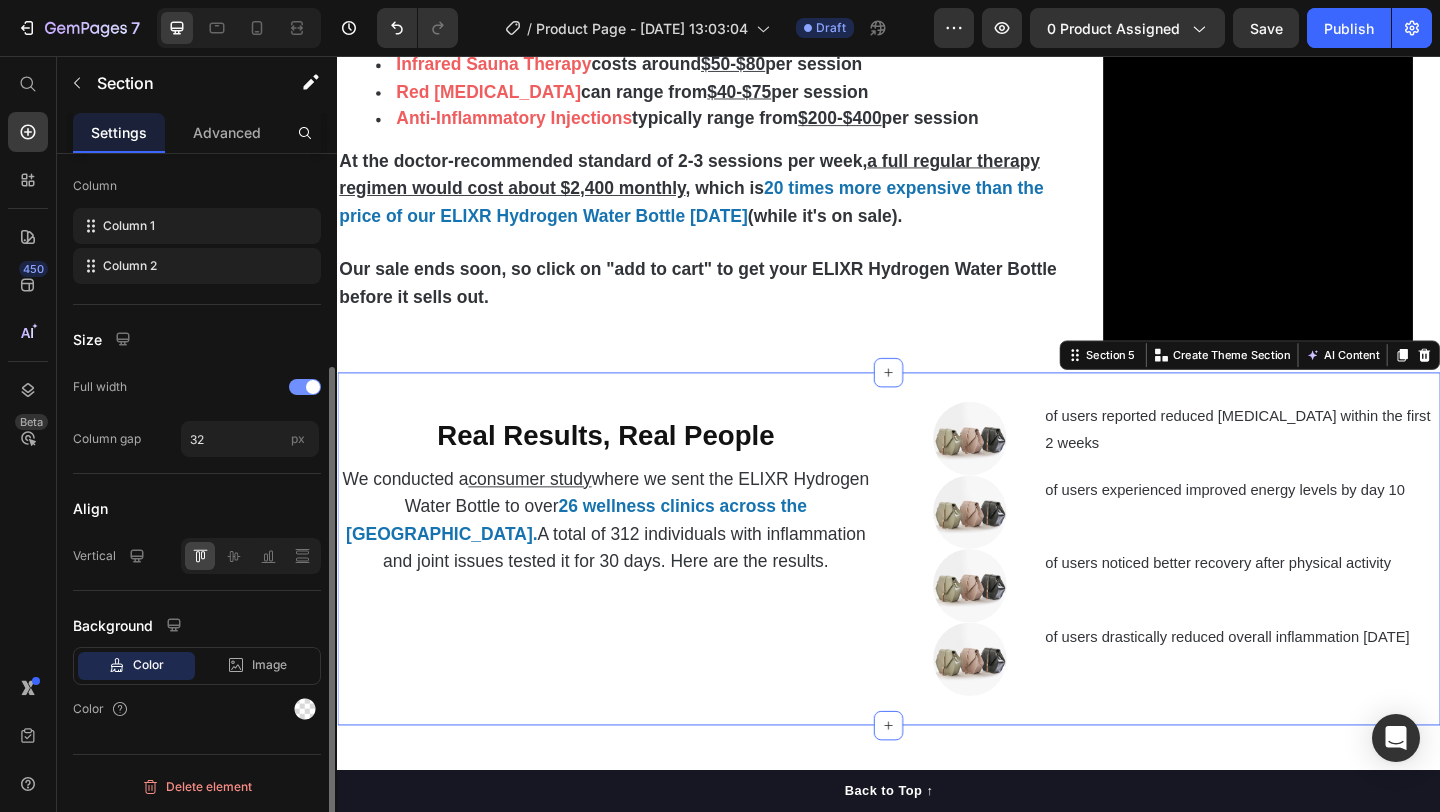 click at bounding box center [305, 387] 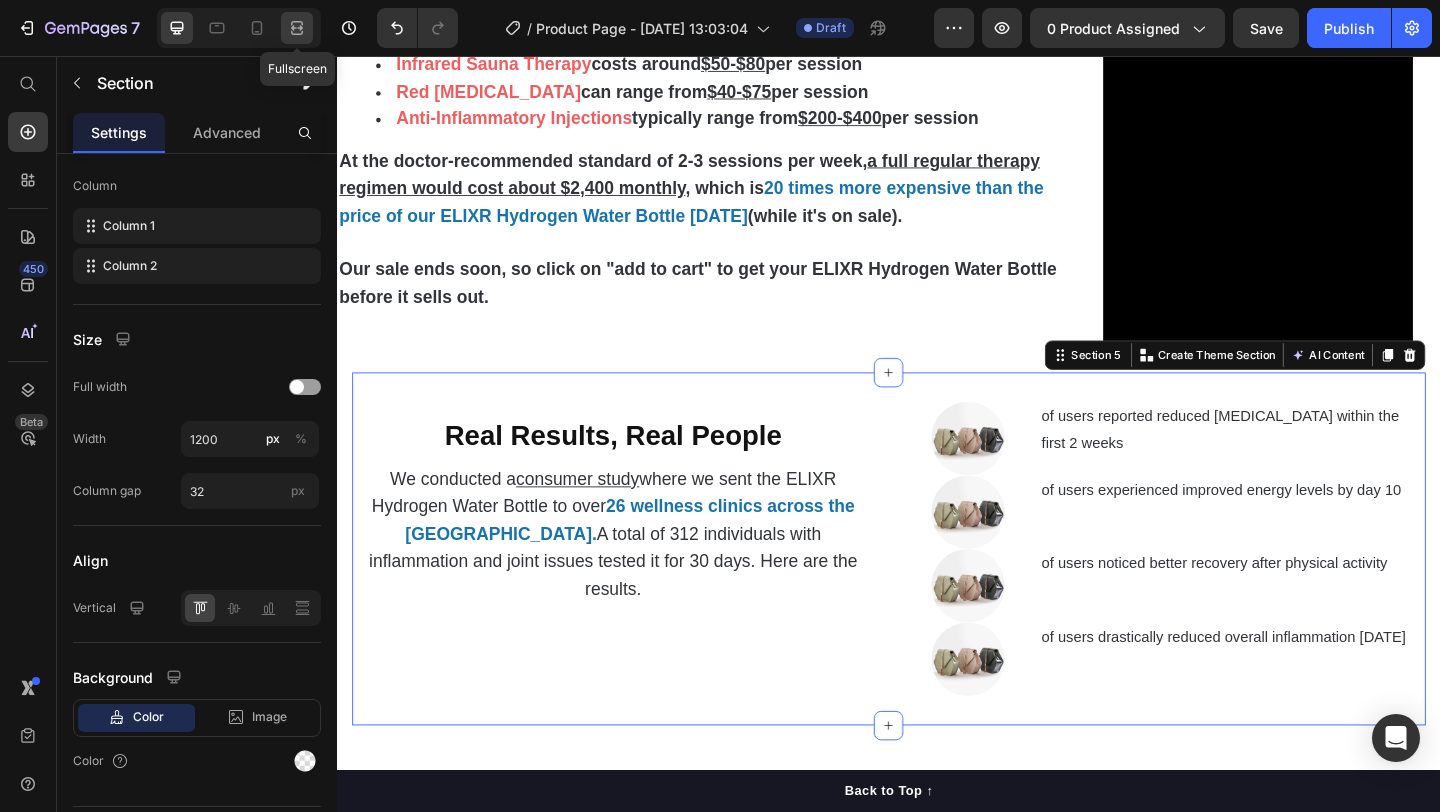 click 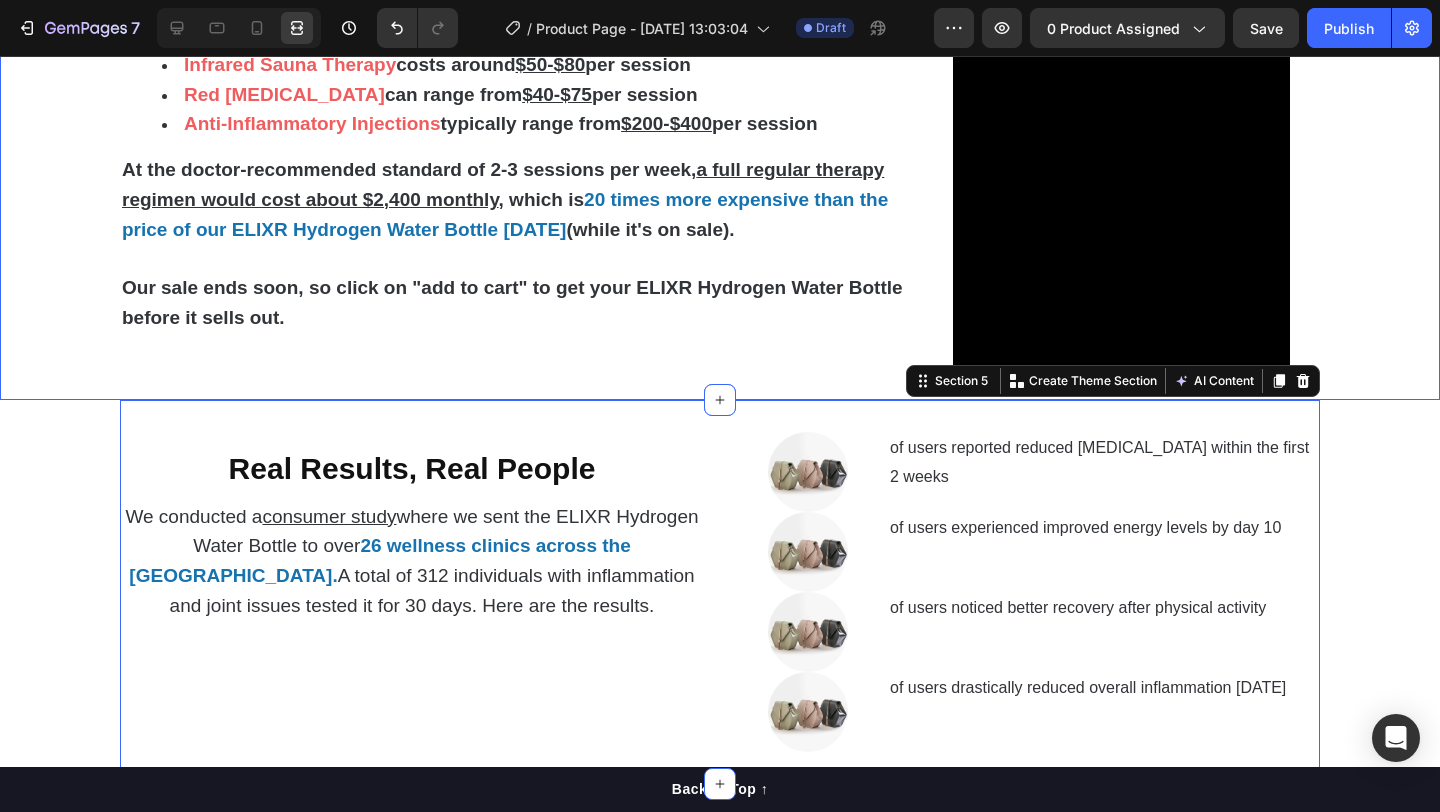click on "Video Reduce  Chronic Inflammation  at Home Heading                Title Line But what makes things worse is that when your body is constantly battling  chronic inflammation, your immune system becomes overactive and starts attacking healthy tissue.     So even though your body is desperately trying to  heal and repair ,   the inflammatory response keeps interfering with the natural healing process.   The 8,000 PPM of molecular hydrogen acts as a  selective antioxidant, specifically targeting the hydroxyl radicals and peroxynitrite that trigger inflammatory responses.   This allows your body's natural anti-inflammatory systems to take over, reducing swelling and pain at the cellular level.   81% of users reported a  reduction in inflammation  during  the first week of use Text Block Row Ease  Joint Pain  & Restore  Mobility Heading                Title Line Your joints suffer when  cartilage breaks down faster than it can rebuild.  This happens because    Text Block Video Row Video Boost   Fatigue Title" at bounding box center [720, -1300] 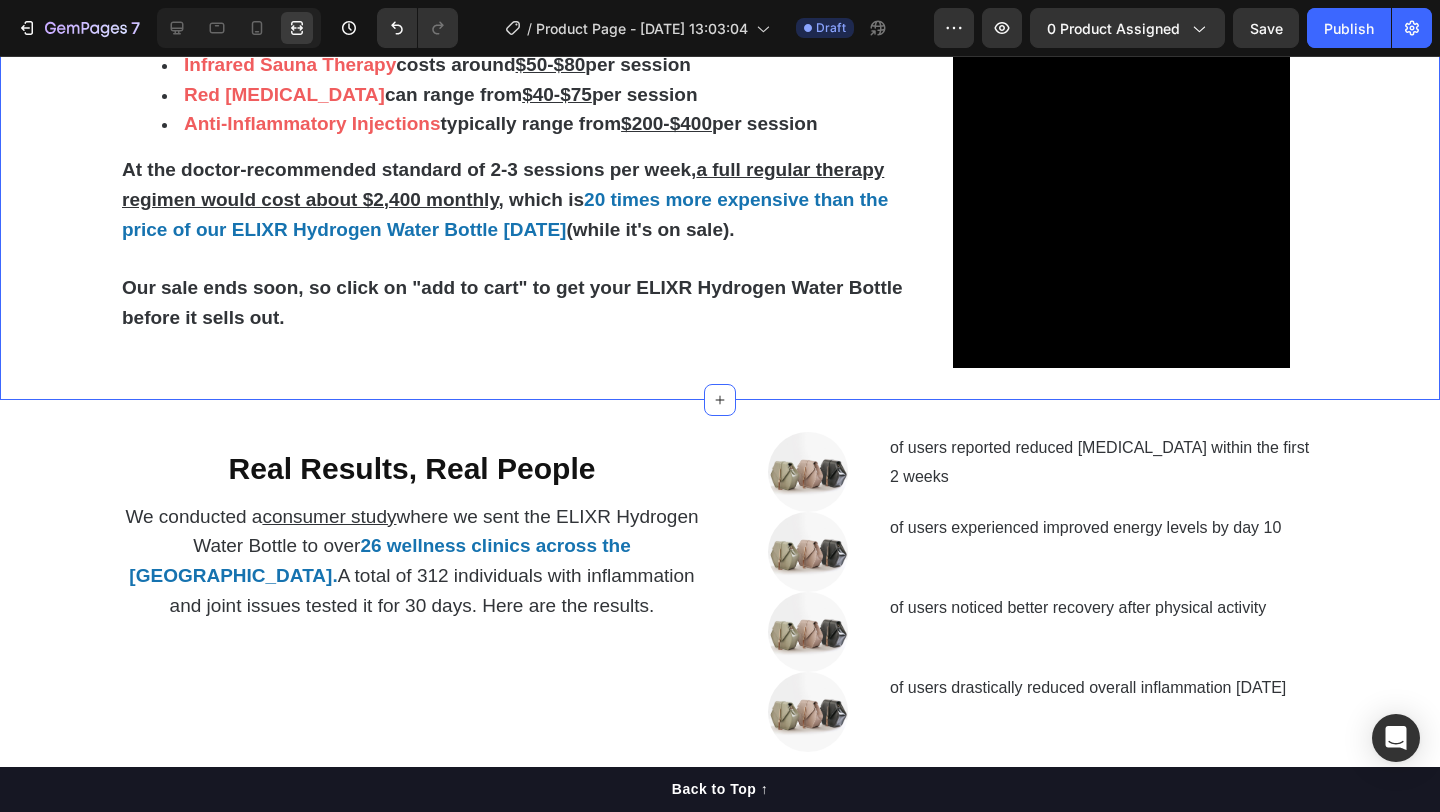 scroll, scrollTop: 93, scrollLeft: 0, axis: vertical 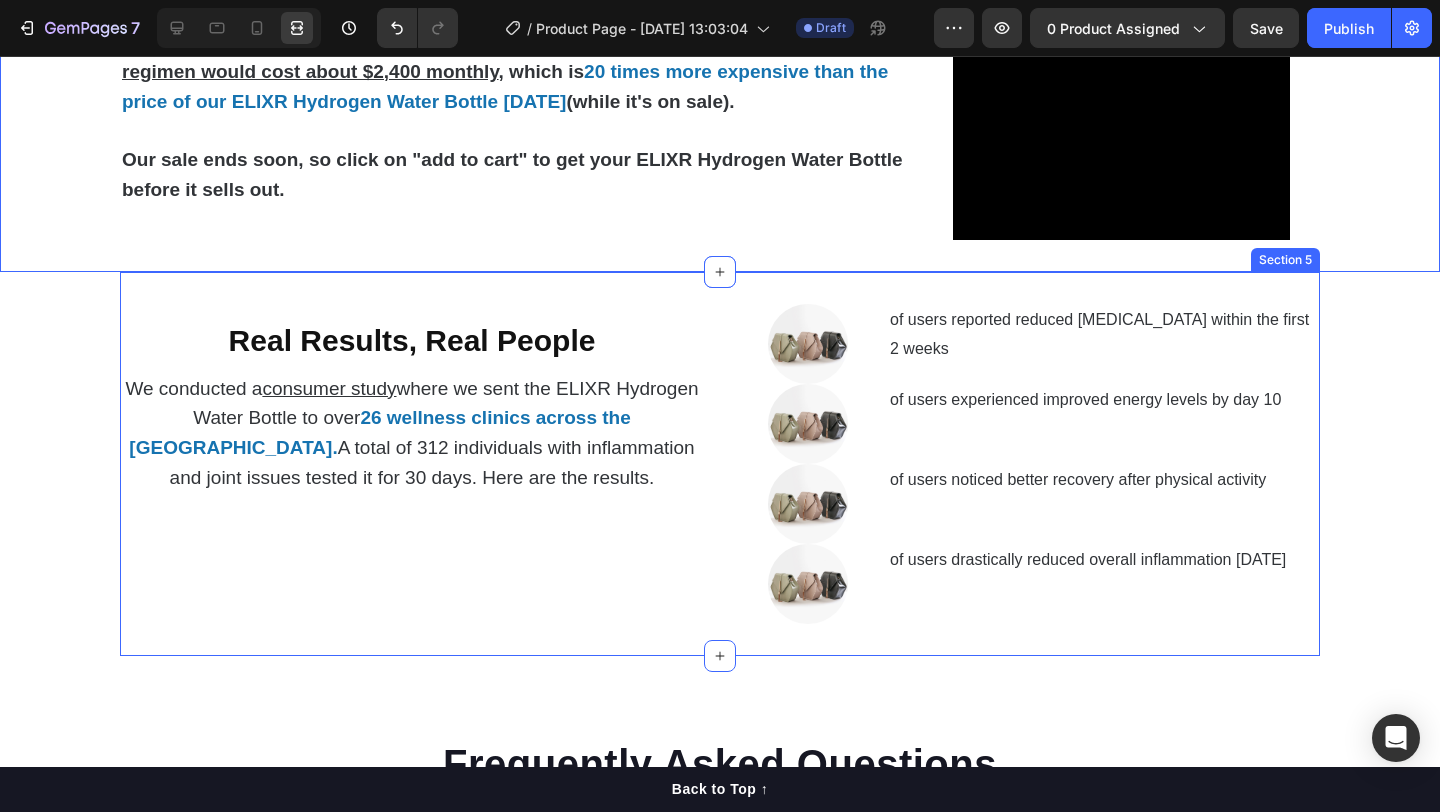 click on "Real Results, Real People Heading We conducted a  consumer study  where we sent the ELIXR Hydrogen Water Bottle to over  26 wellness clinics across the US.  A total of 312 individuals with inflammation and joint issues tested it for 30 days. Here are the results. Text Block Image of users reported reduced joint stiffness within the first 2 weeks Text Block Row Image of users experienced improved energy levels by day 10 Text Block Row Image of users noticed better recovery after physical activity Text Block Row Image of users drastically reduced overall inflammation within 3 weeks Text Block Row Section 5" at bounding box center [720, 464] 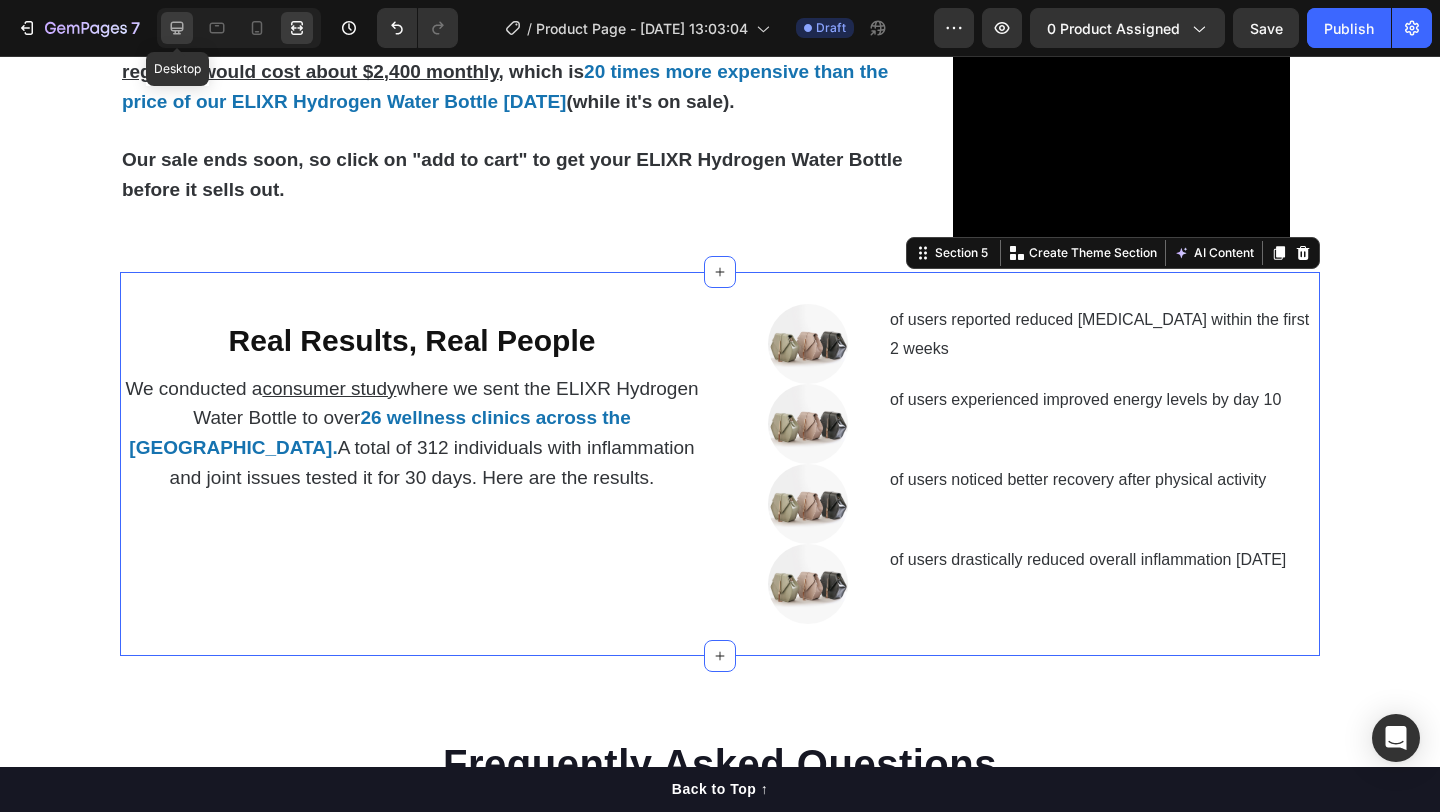 click 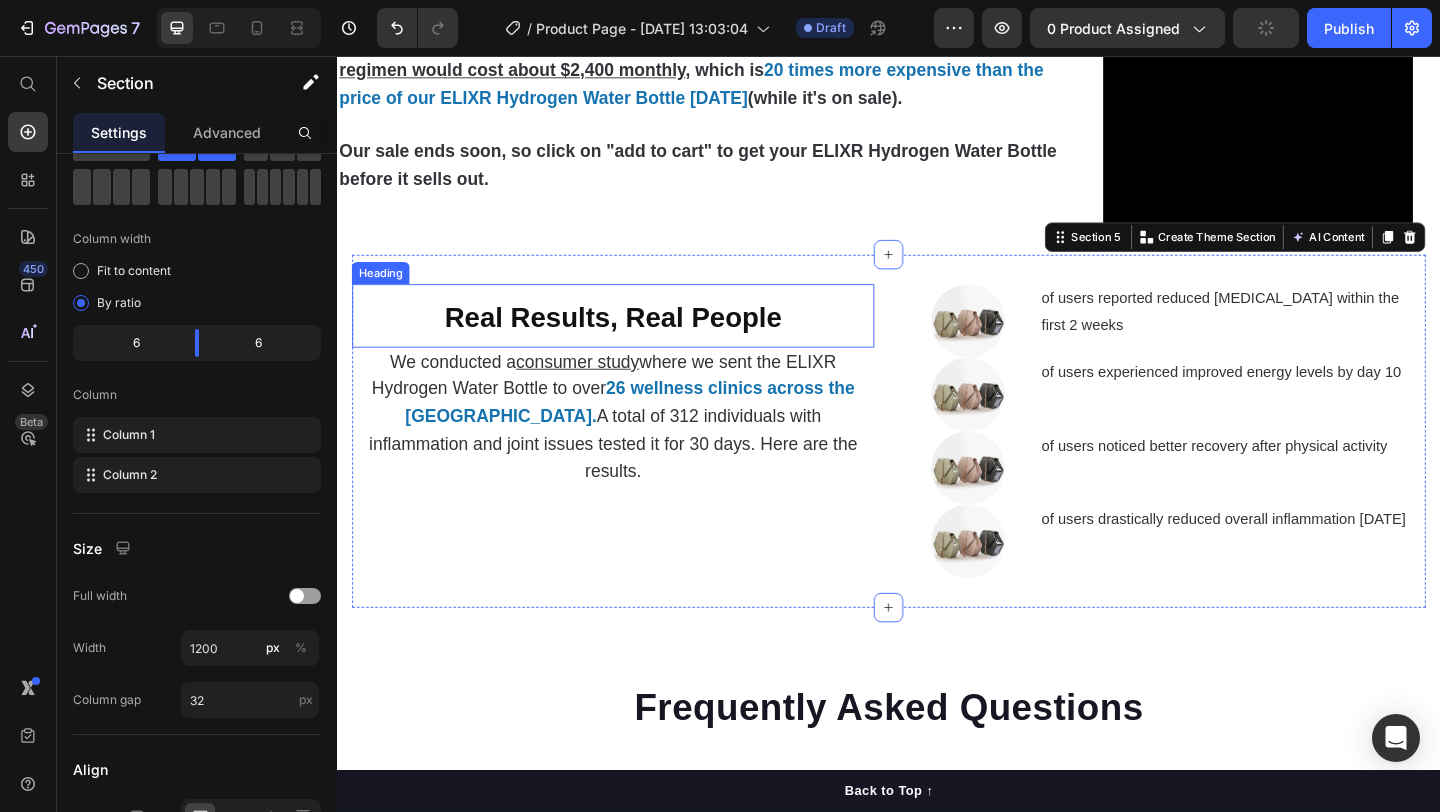 click on "Real Results, Real People" at bounding box center [637, 338] 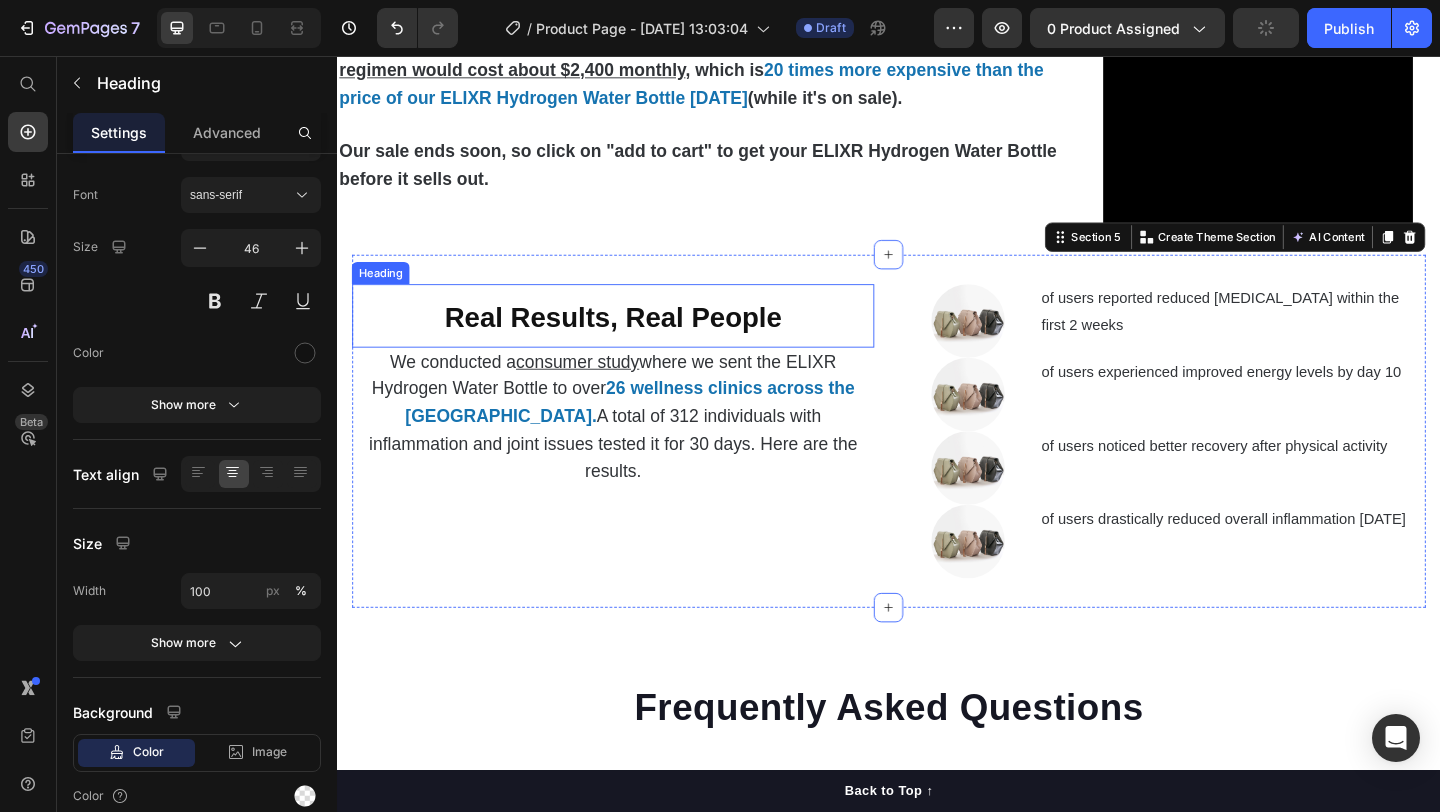 scroll, scrollTop: 0, scrollLeft: 0, axis: both 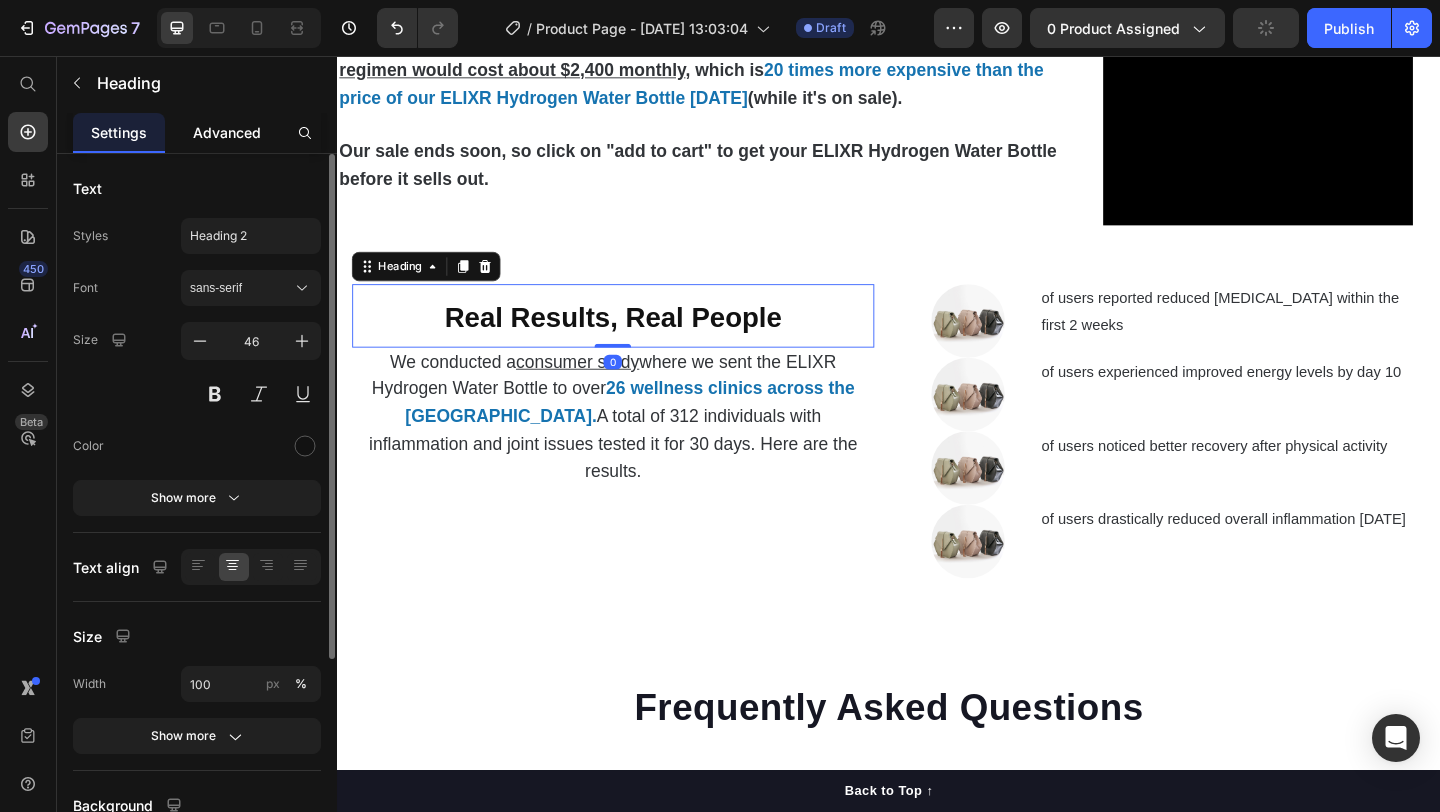 click on "Advanced" at bounding box center [227, 132] 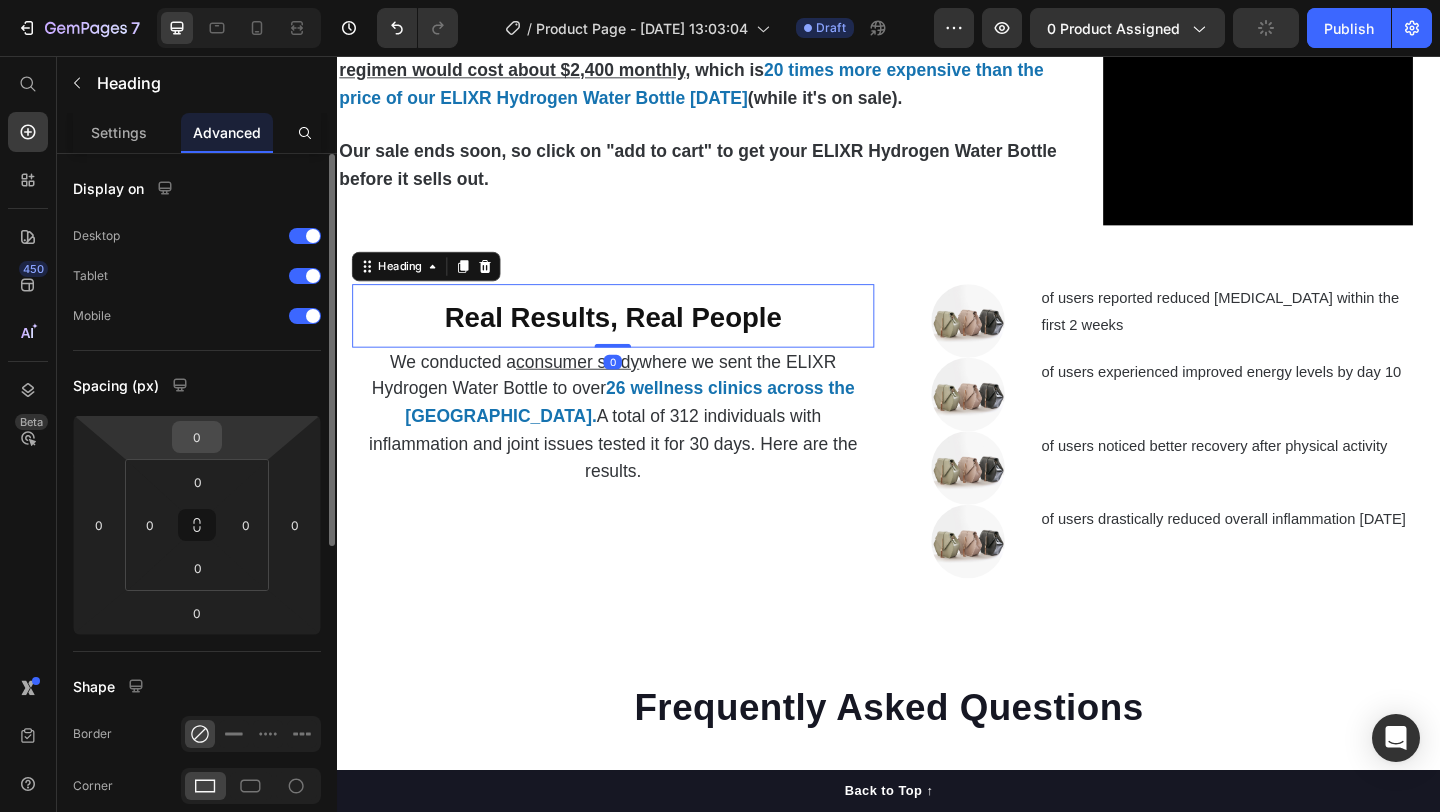 click on "0" at bounding box center (197, 437) 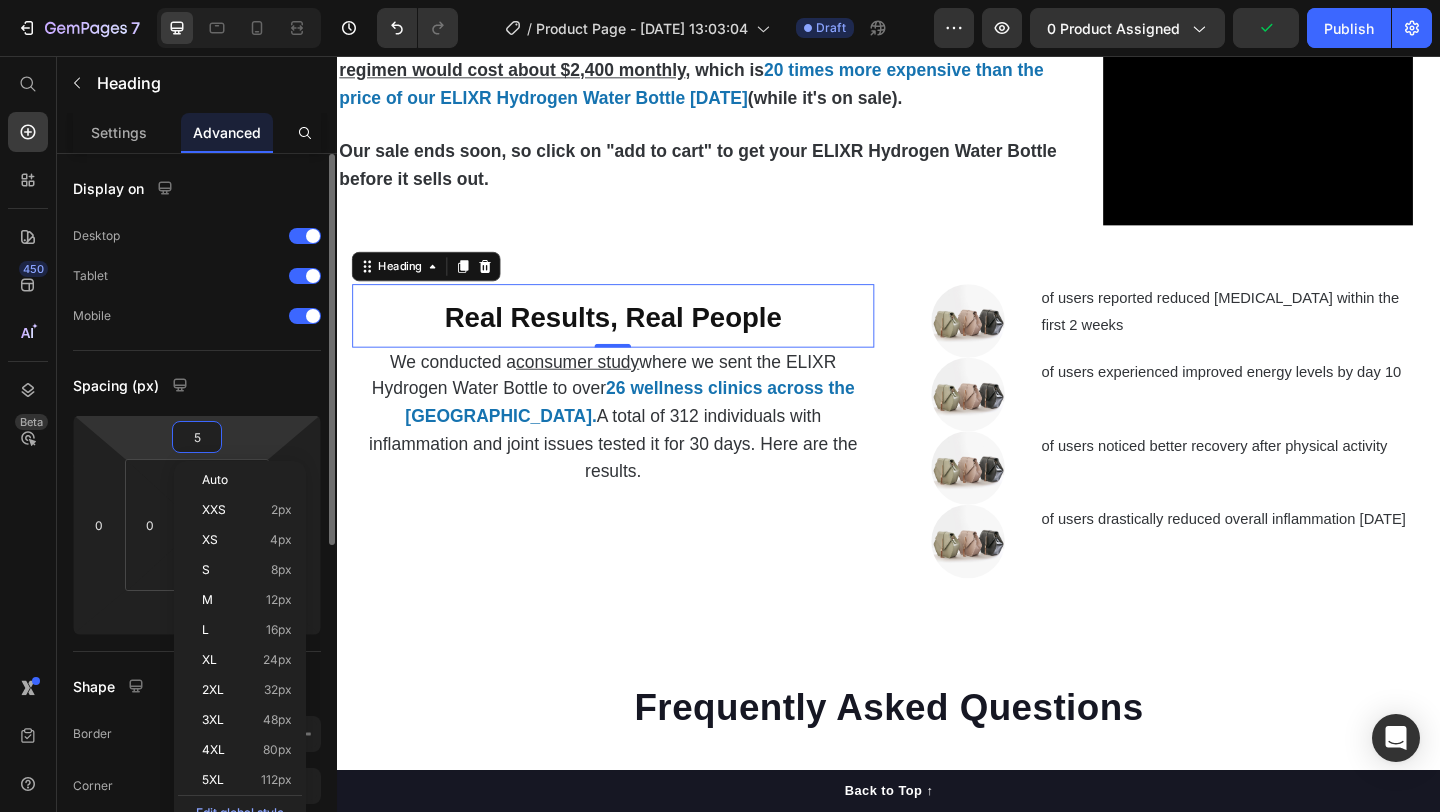 type on "50" 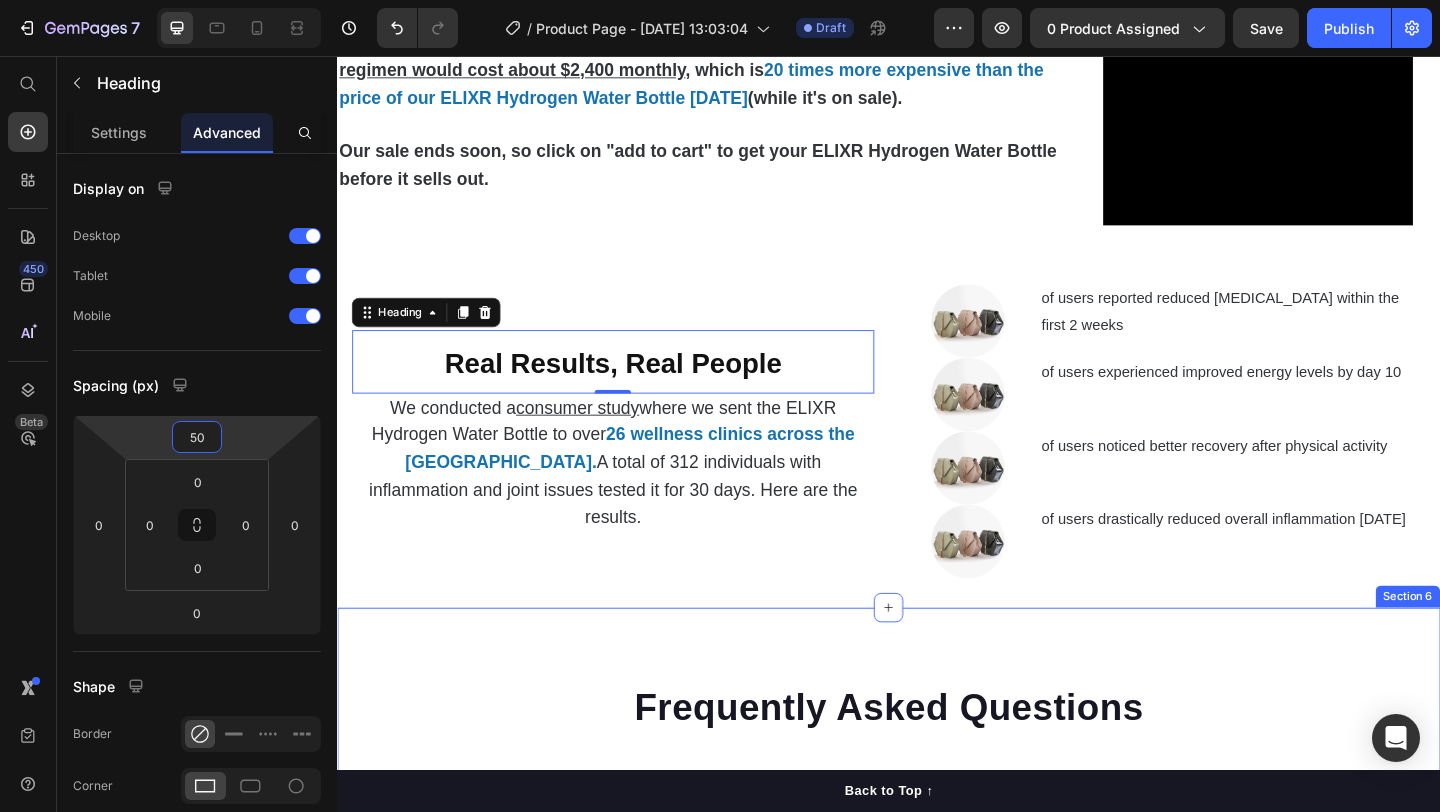 click on "Frequently Asked Questions Heading
Can Petpure plate be used on a regular basis?
Can Petpure plate be given to pregnant & nursing dogs?
Will my dog like the taste? Made from all-natural ingredients, this flavouring is allergen-free, contains no artificial nasties and is 100% safe for canine consumption. Your dog will love the chicken and bacon flavour, too! Text block
How long will it take to see results?
How does the money back guarantee work?
Any further questions? Accordion Row Section 6" at bounding box center (937, 1100) 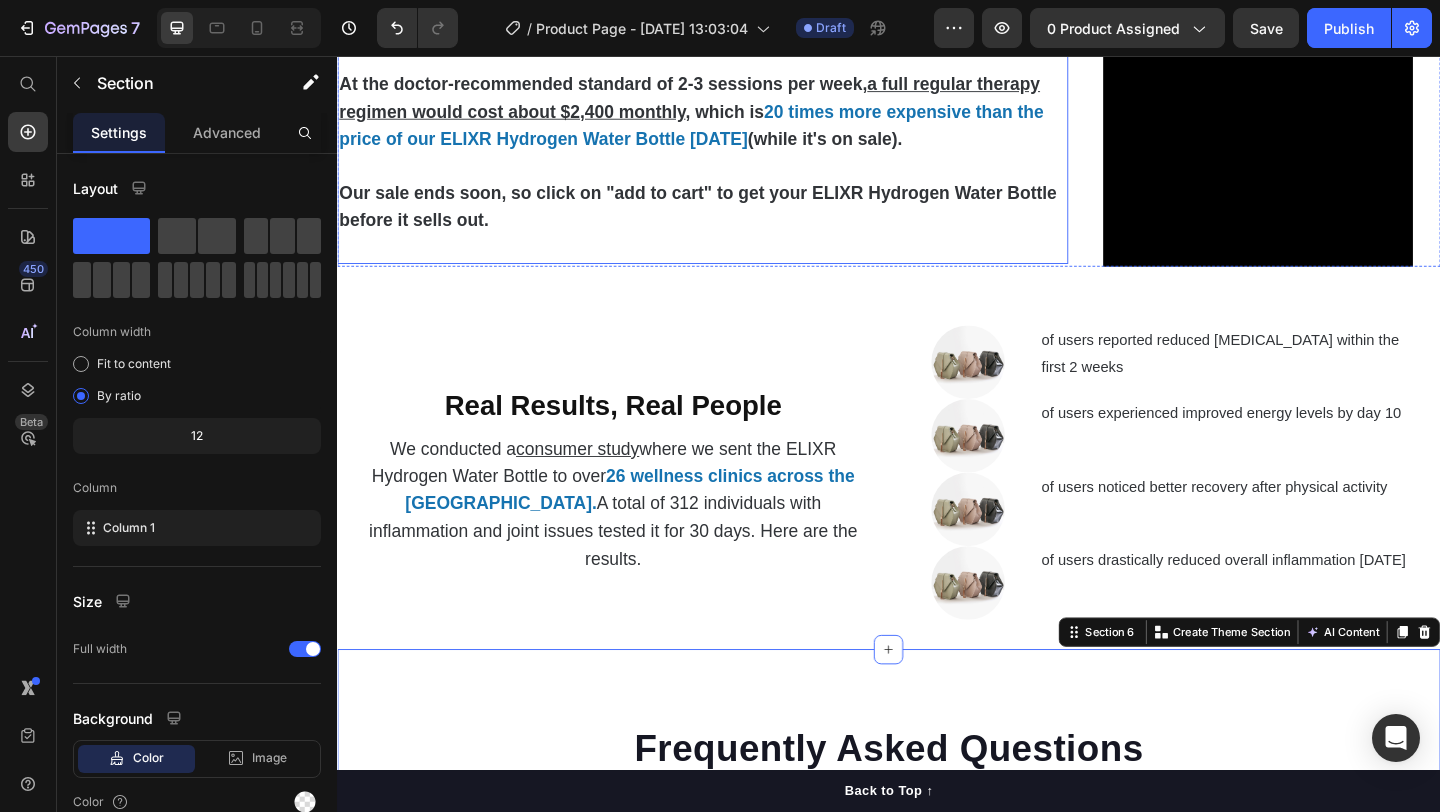 scroll, scrollTop: 4495, scrollLeft: 0, axis: vertical 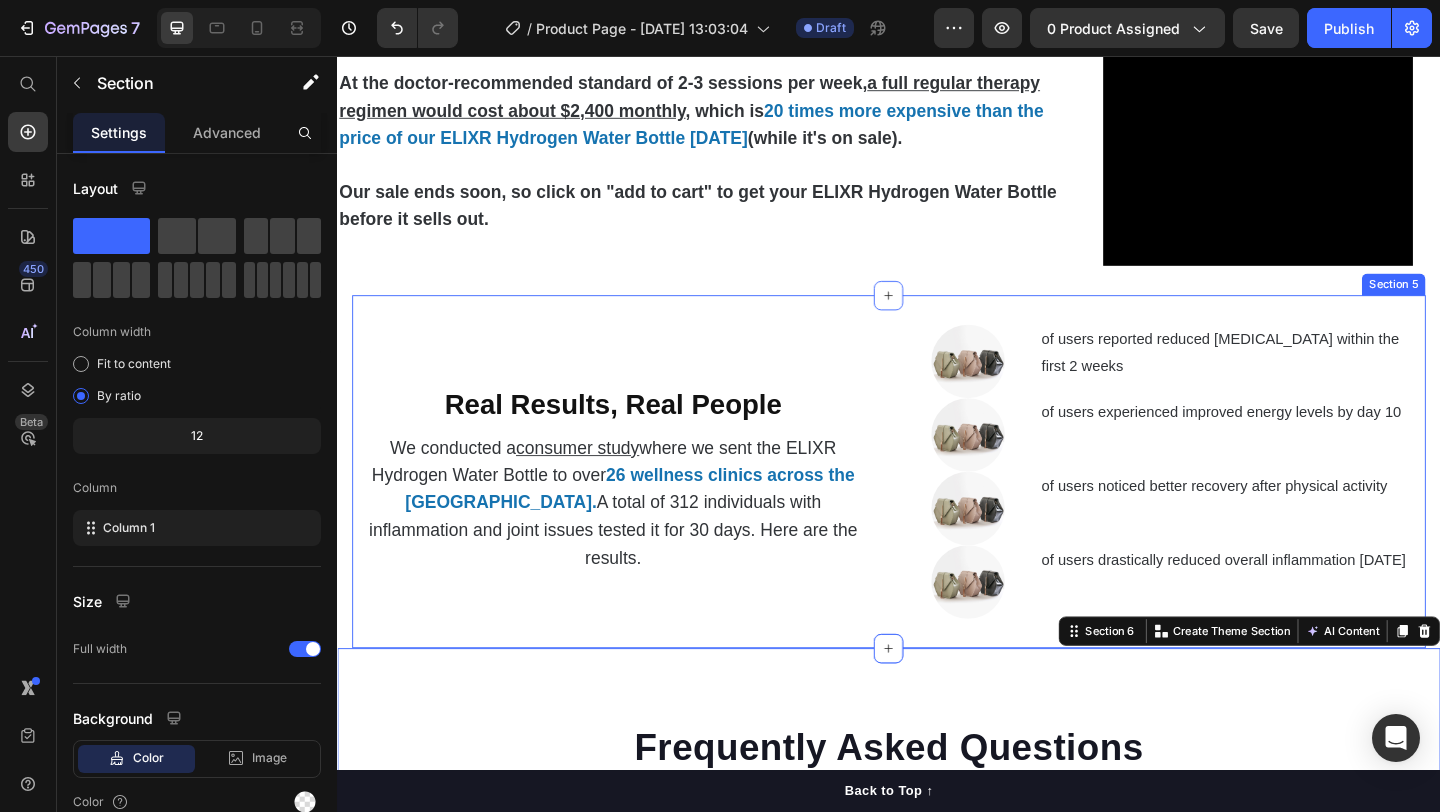 click on "Real Results, Real People" at bounding box center (637, 432) 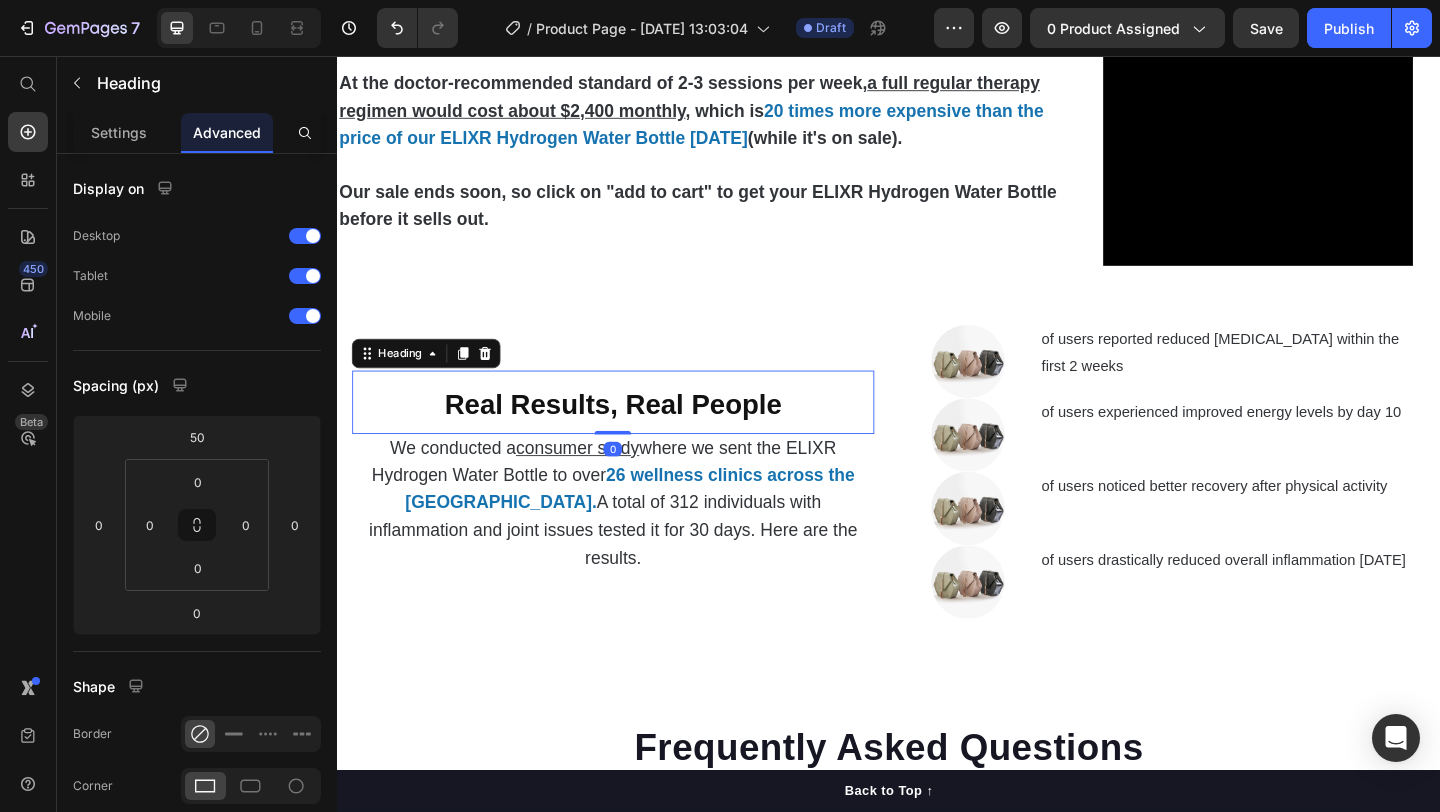 click on "Real Results, Real People" at bounding box center (637, 432) 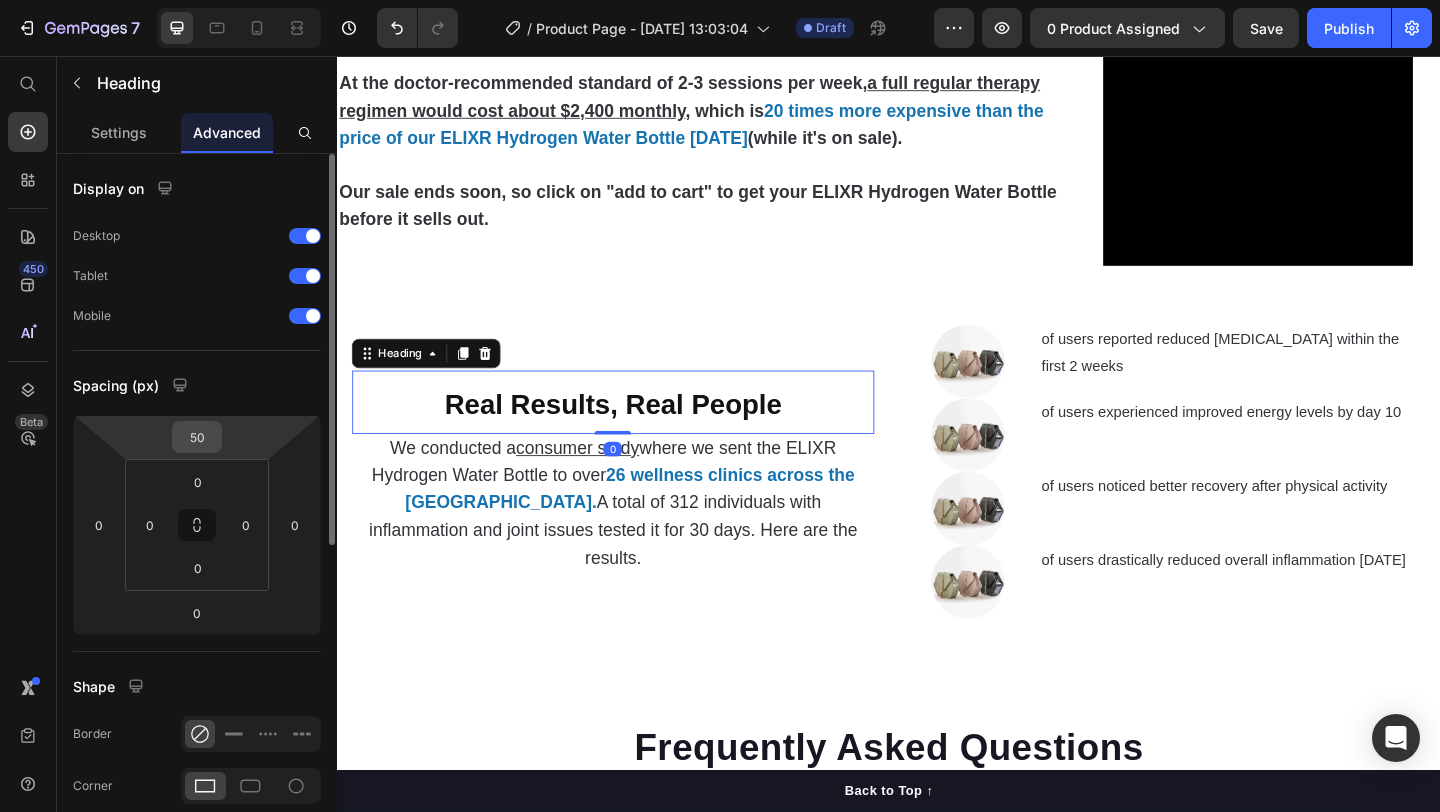 click on "50" at bounding box center [197, 437] 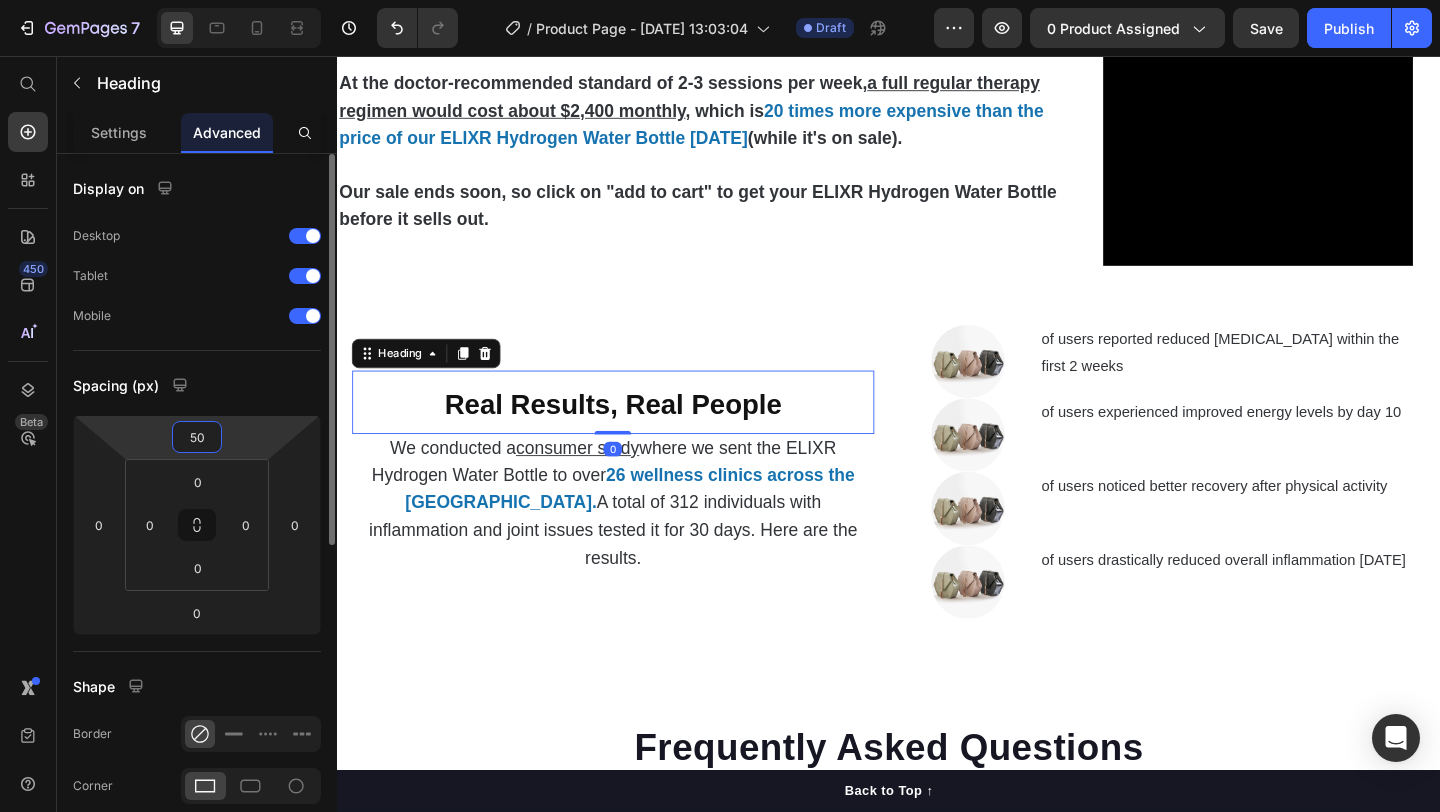 click on "50" at bounding box center (197, 437) 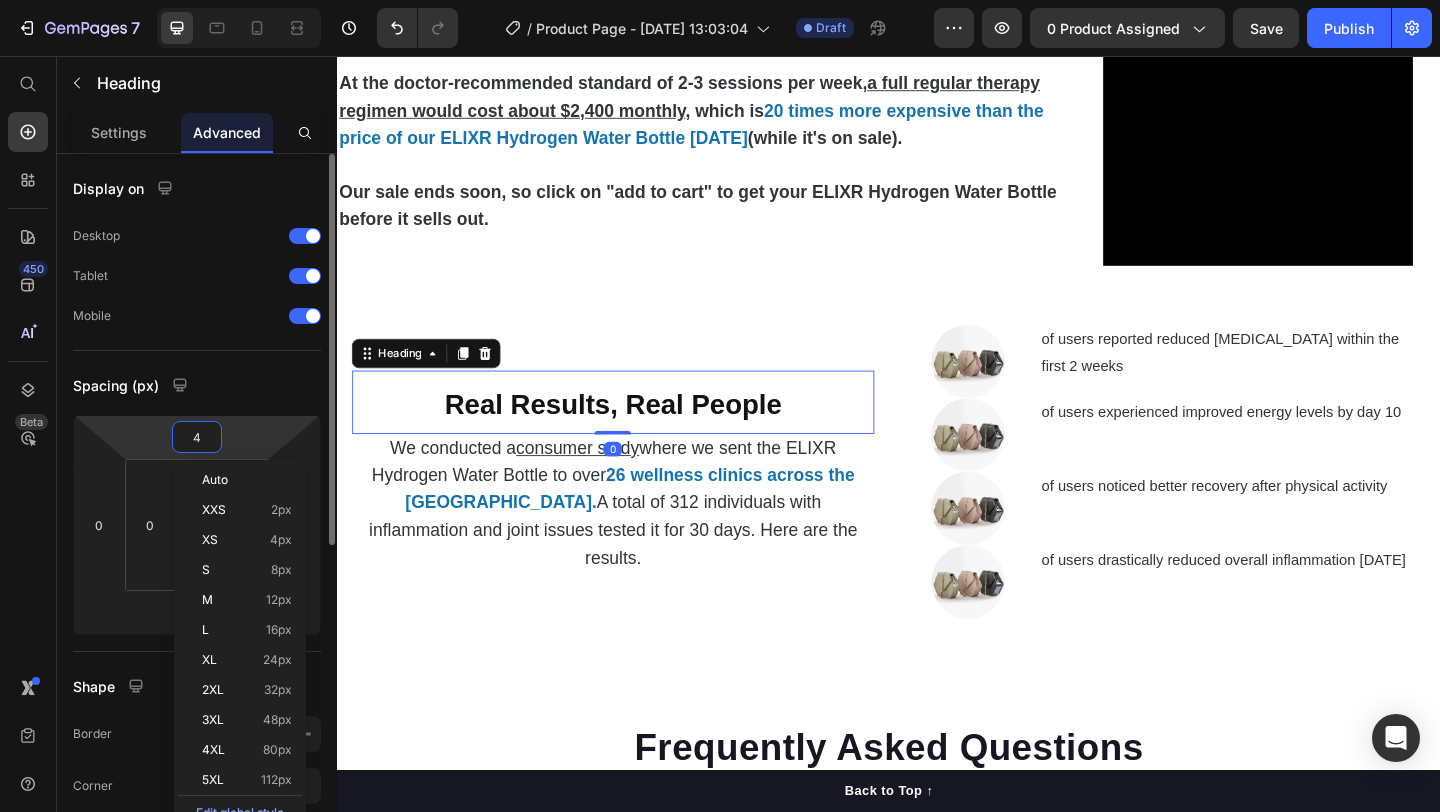 type on "40" 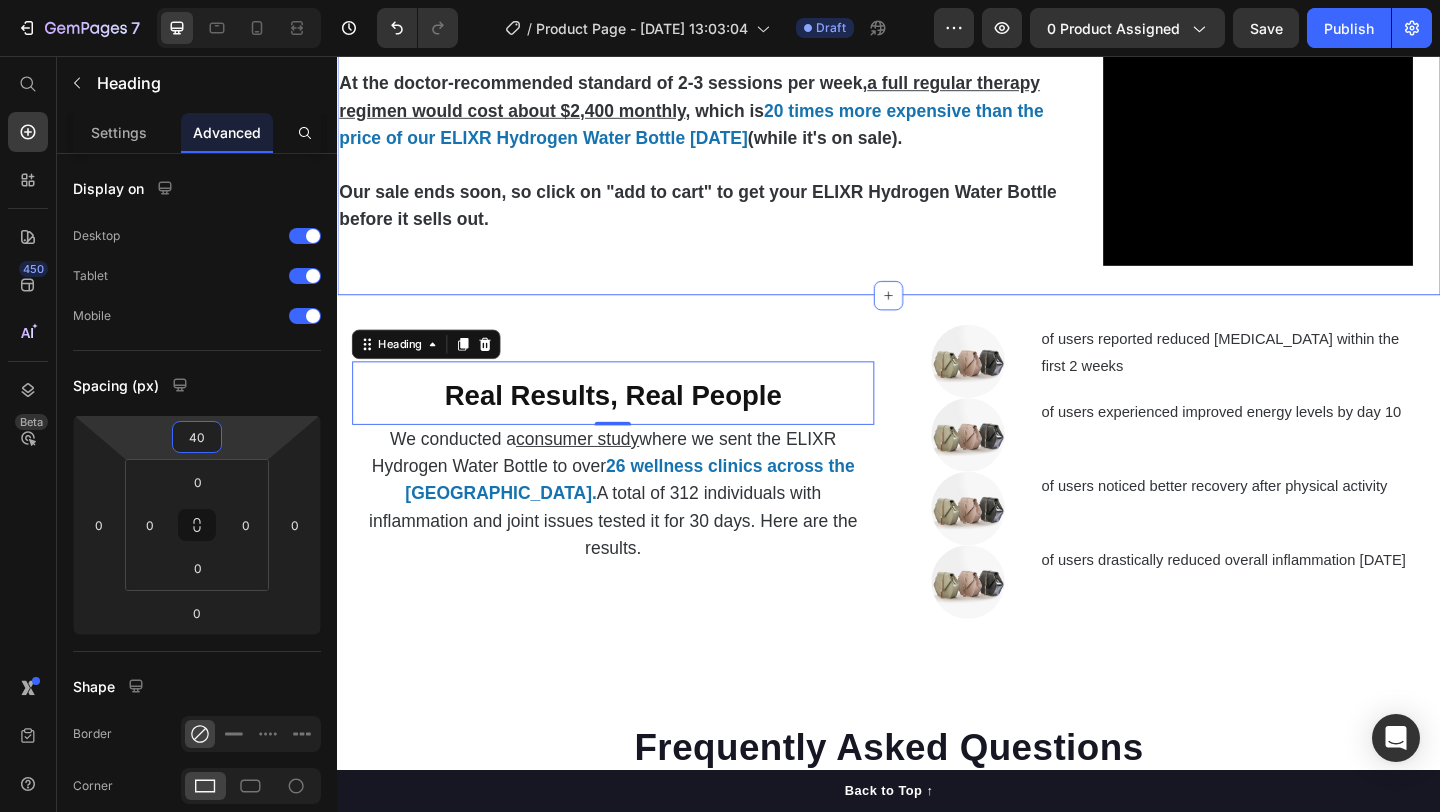 click on "Video Reduce  Chronic Inflammation  at Home Heading                Title Line But what makes things worse is that when your body is constantly battling  chronic inflammation, your immune system becomes overactive and starts attacking healthy tissue.     So even though your body is desperately trying to  heal and repair ,   the inflammatory response keeps interfering with the natural healing process.   The 8,000 PPM of molecular hydrogen acts as a  selective antioxidant, specifically targeting the hydroxyl radicals and peroxynitrite that trigger inflammatory responses.   This allows your body's natural anti-inflammatory systems to take over, reducing swelling and pain at the cellular level.   81% of users reported a  reduction in inflammation  during  the first week of use Text Block Row Ease  Joint Pain  & Restore  Mobility Heading                Title Line Your joints suffer when  cartilage breaks down faster than it can rebuild.  This happens because    Text Block Video Row Video Boost   Fatigue Title" at bounding box center [937, -1384] 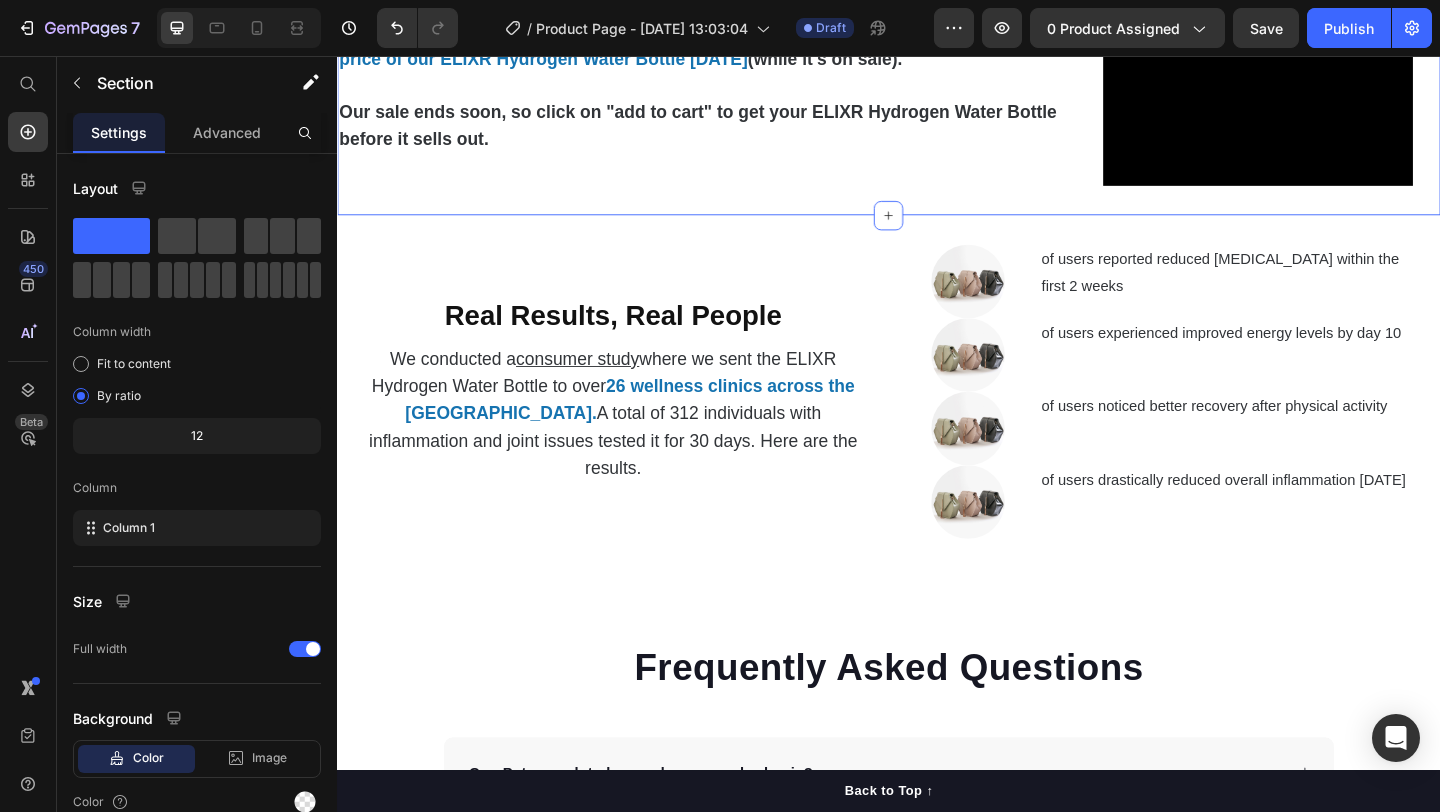 scroll, scrollTop: 4598, scrollLeft: 0, axis: vertical 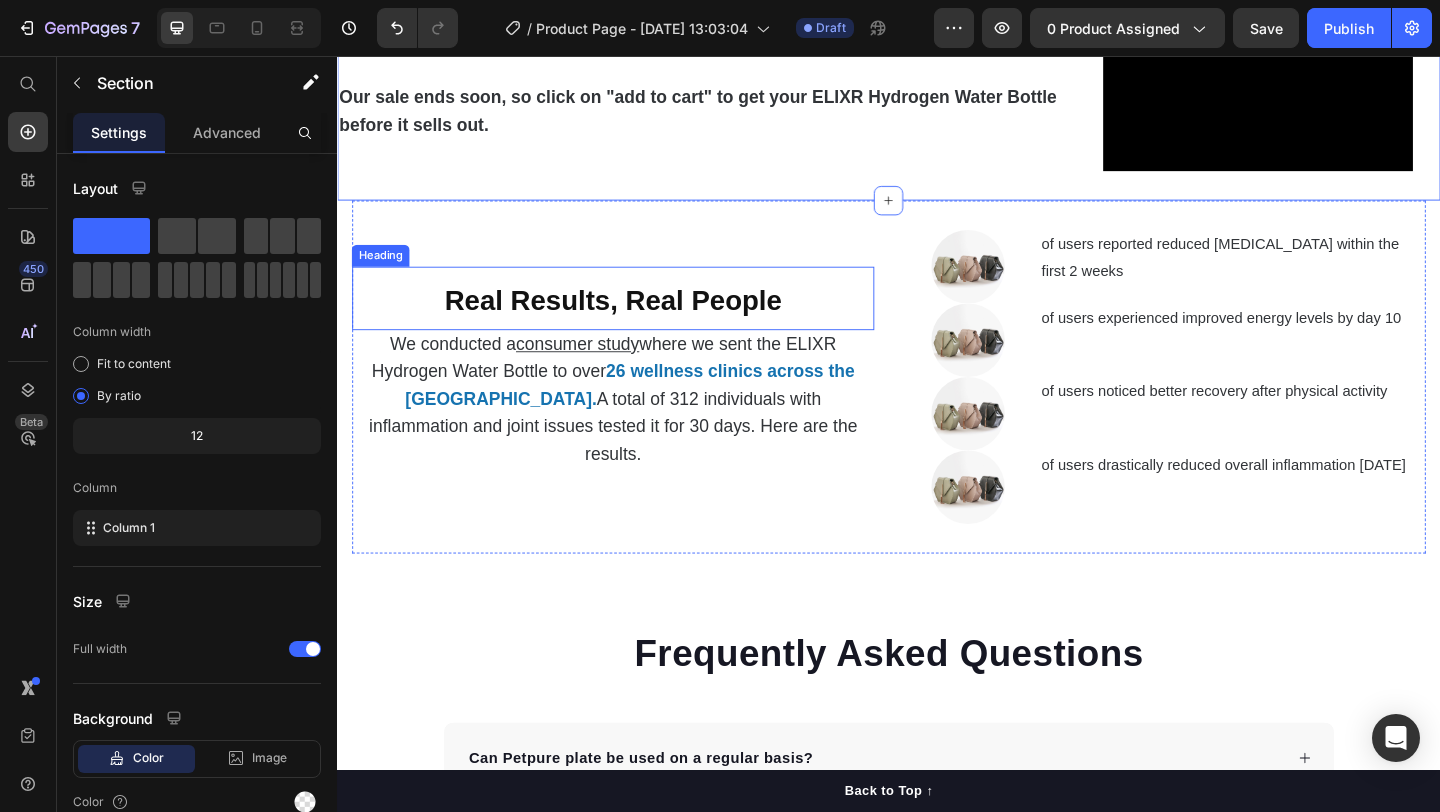 click on "⁠⁠⁠⁠⁠⁠⁠ Real Results, Real People" at bounding box center (637, 319) 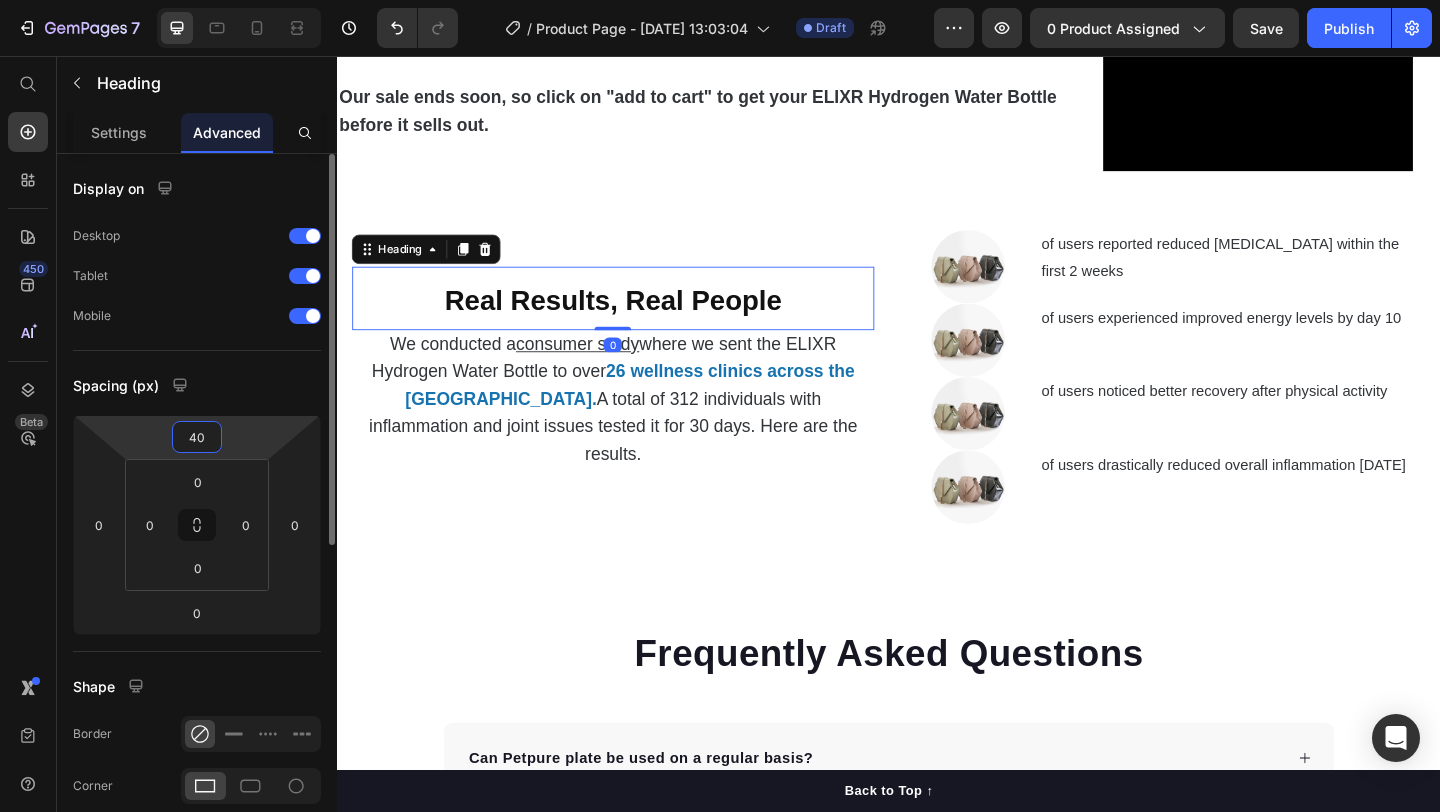 click on "40" at bounding box center [197, 437] 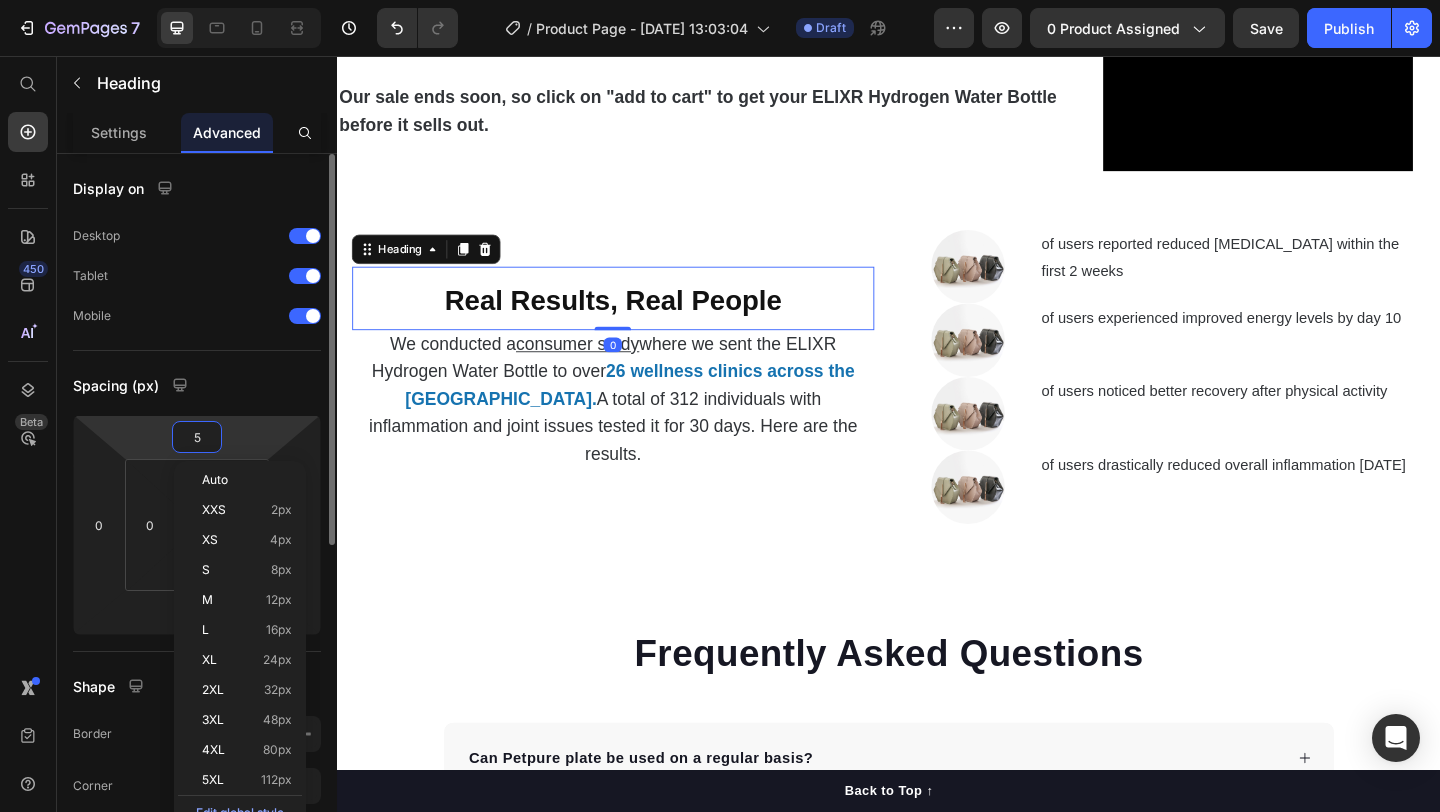 type on "50" 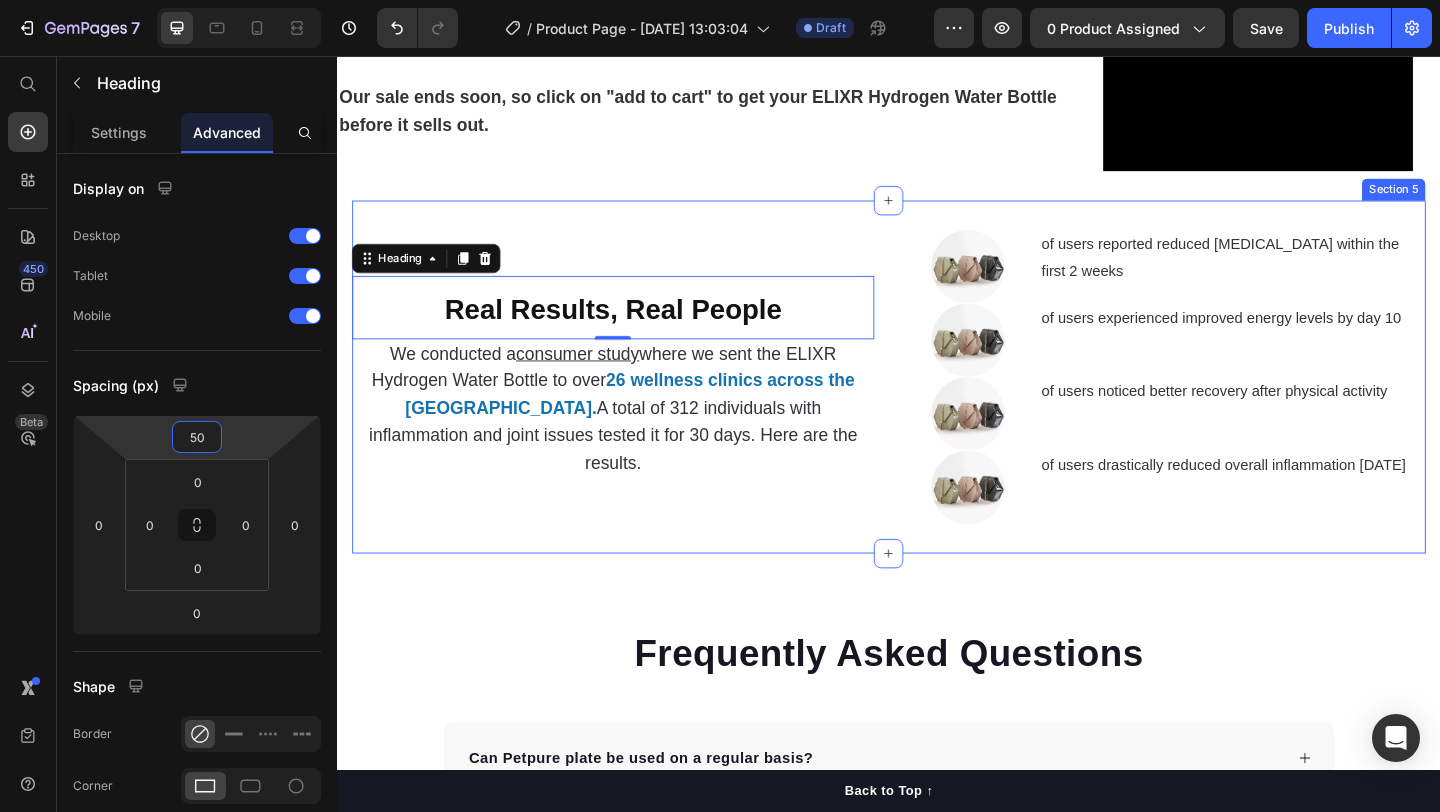 click on "⁠⁠⁠⁠⁠⁠⁠ Real Results, Real People Heading   0 We conducted a  consumer study  where we sent the ELIXR Hydrogen Water Bottle to over  26 wellness clinics across the US.  A total of 312 individuals with inflammation and joint issues tested it for 30 days. Here are the results. Text Block Image of users reported reduced joint stiffness within the first 2 weeks Text Block Row Image of users experienced improved energy levels by day 10 Text Block Row Image of users noticed better recovery after physical activity Text Block Row Image of users drastically reduced overall inflammation within 3 weeks Text Block Row Section 5" at bounding box center [937, 405] 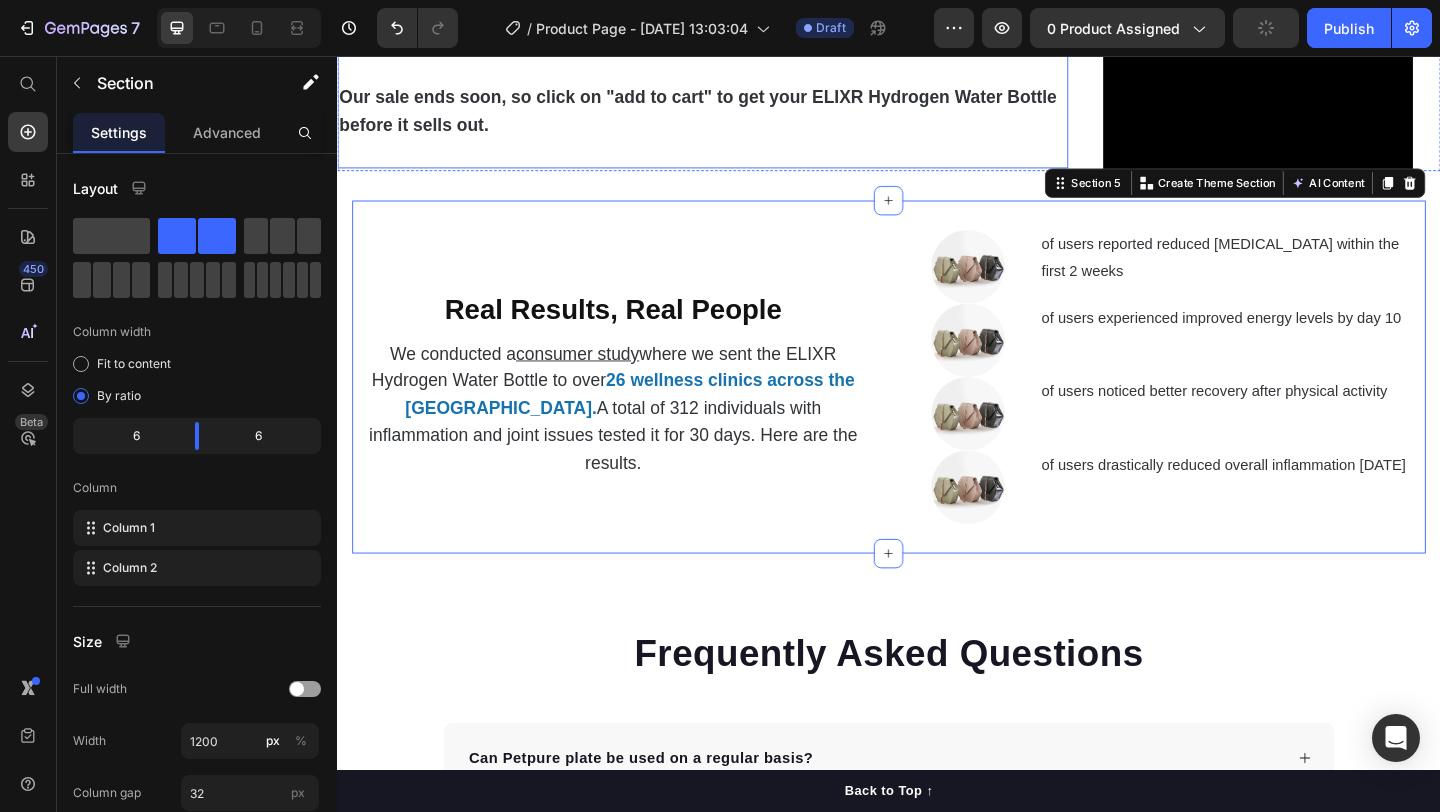 scroll, scrollTop: 4546, scrollLeft: 0, axis: vertical 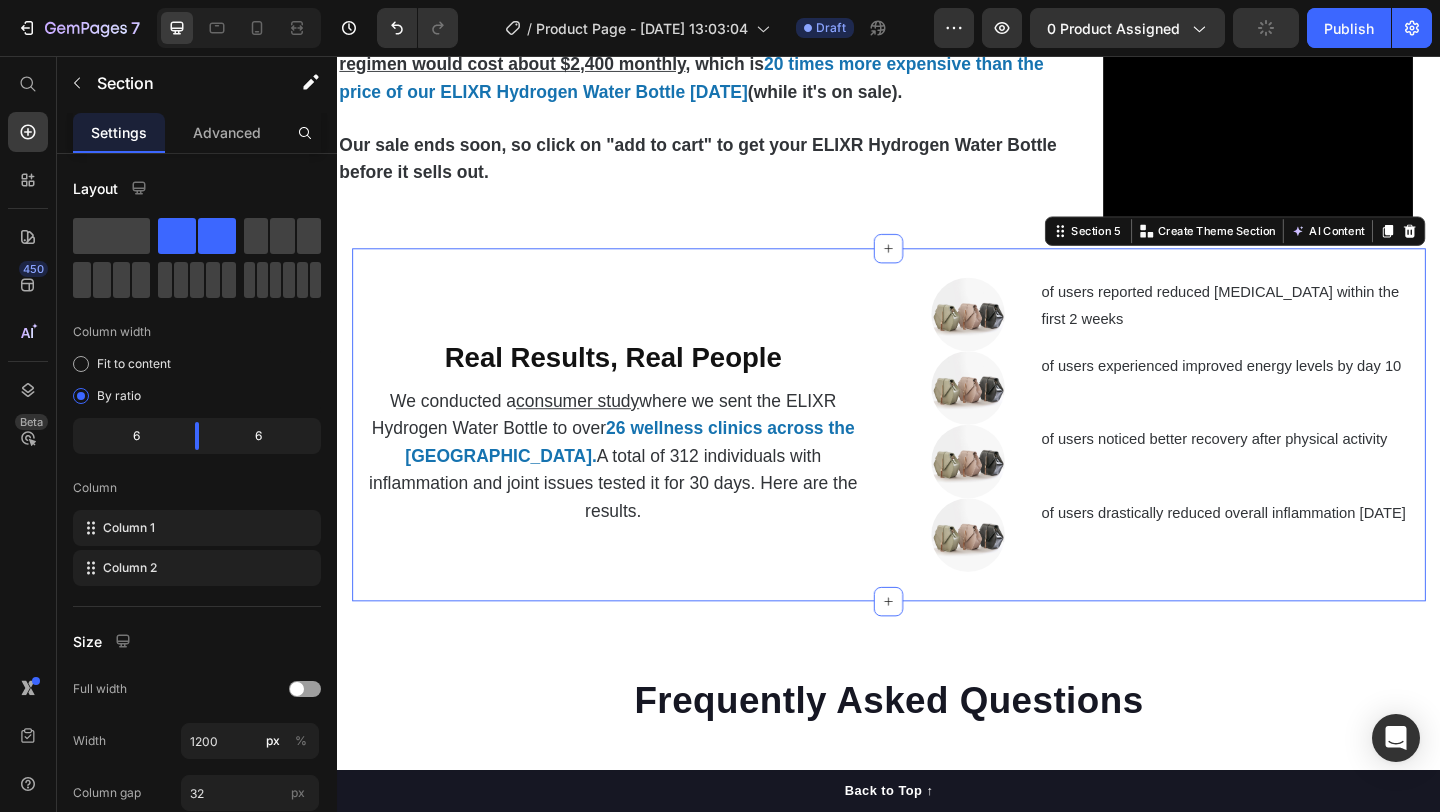 click on "Real Results, Real People" at bounding box center [637, 383] 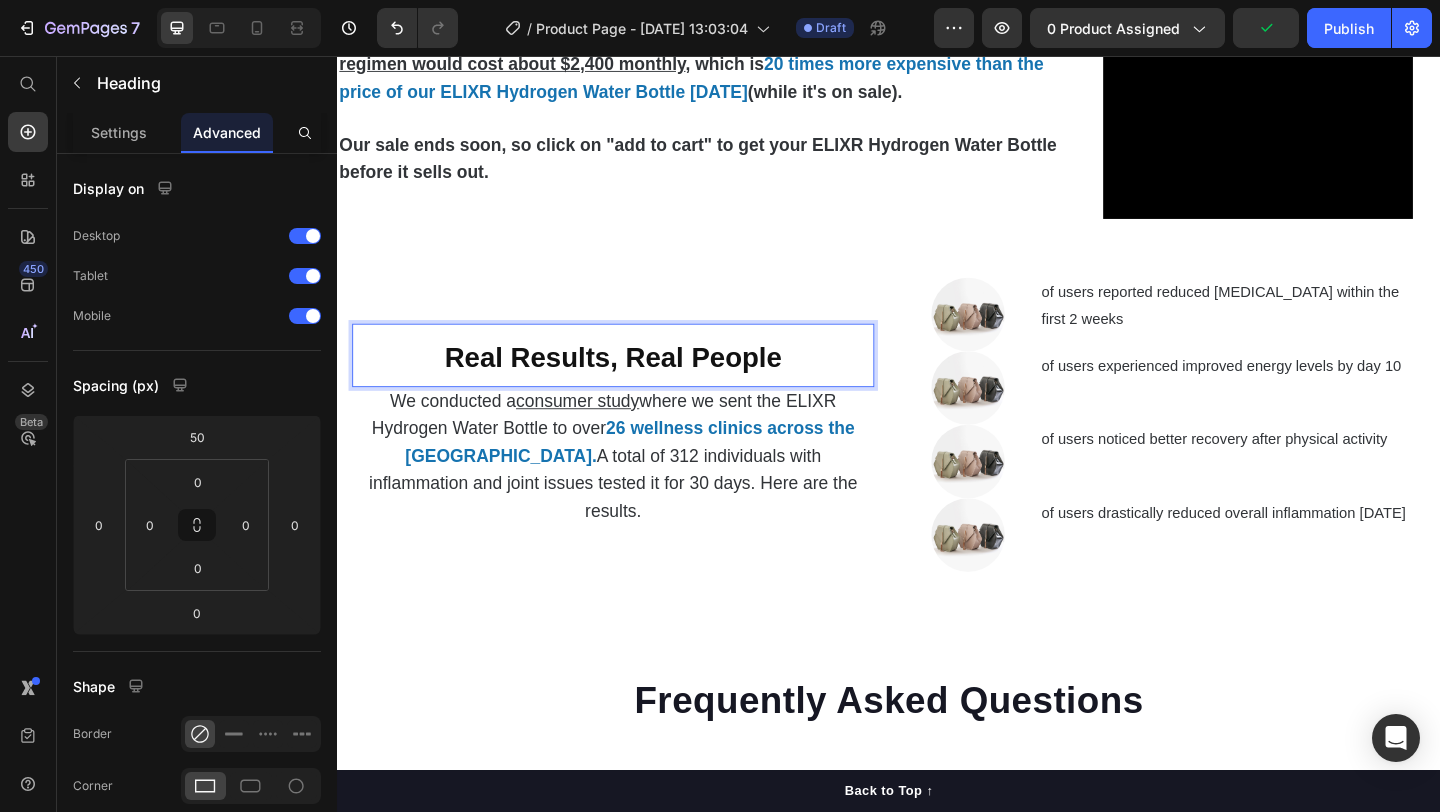 click on "Real Results, Real People" at bounding box center (637, 383) 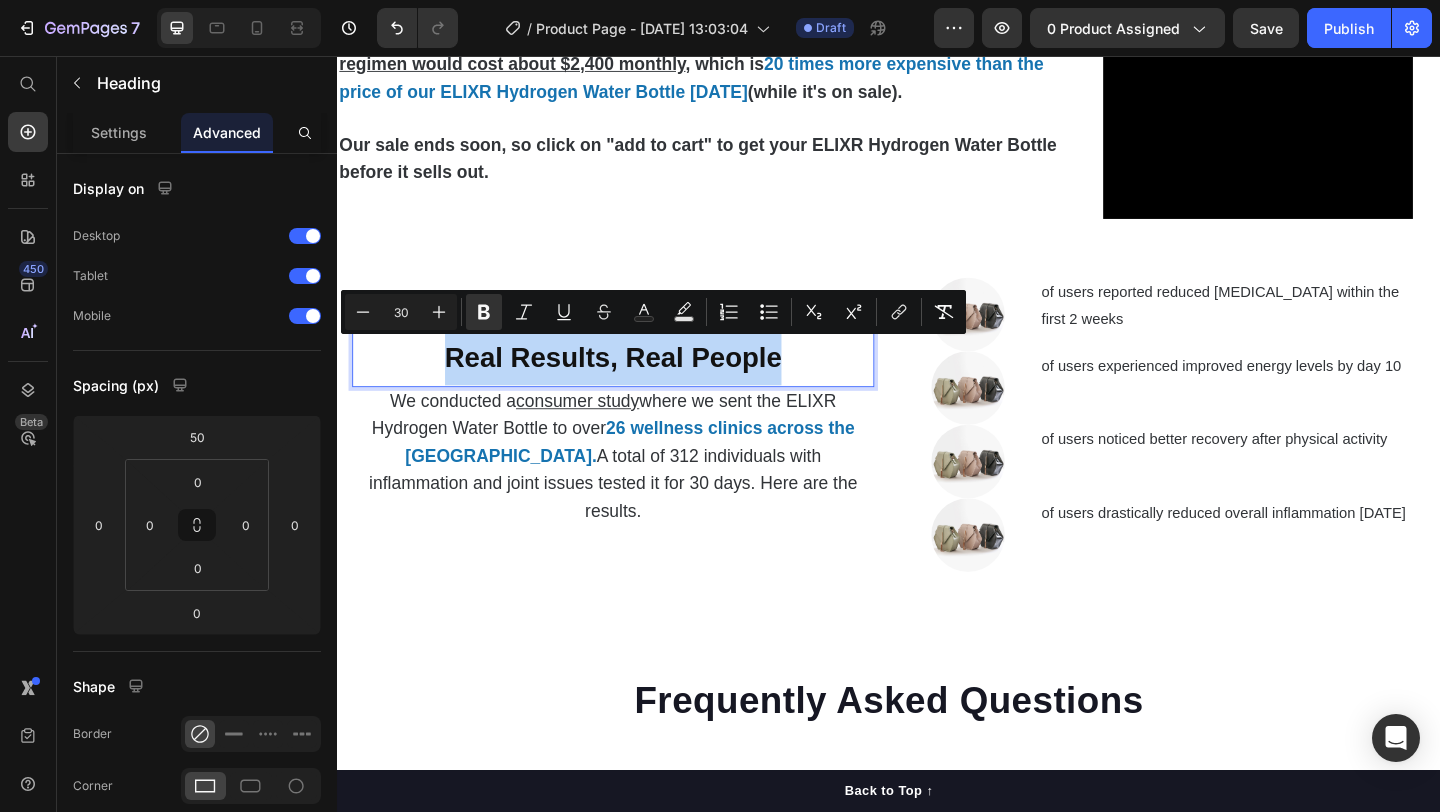 click on "Real Results, Real People" at bounding box center (637, 383) 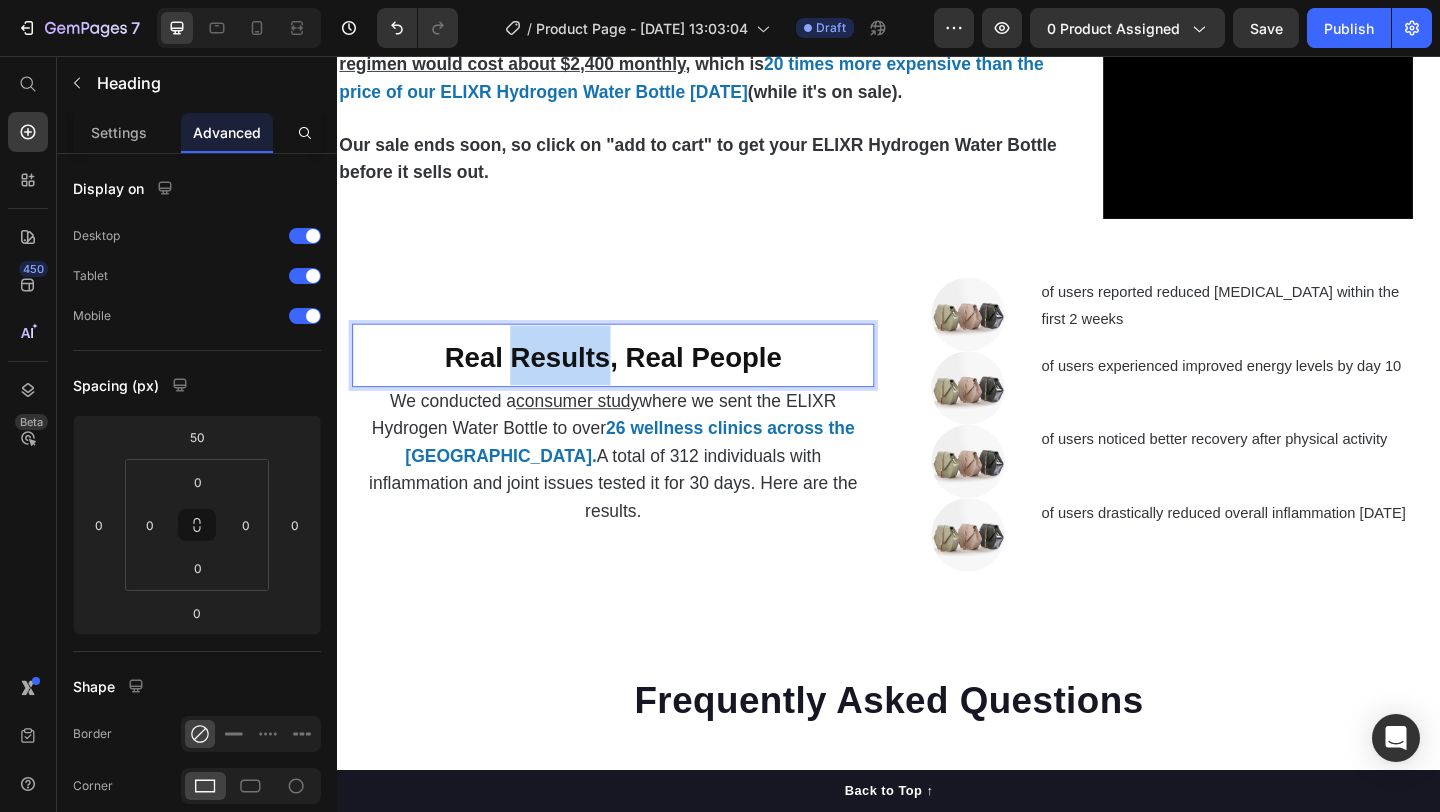 click on "Real Results, Real People" at bounding box center (637, 383) 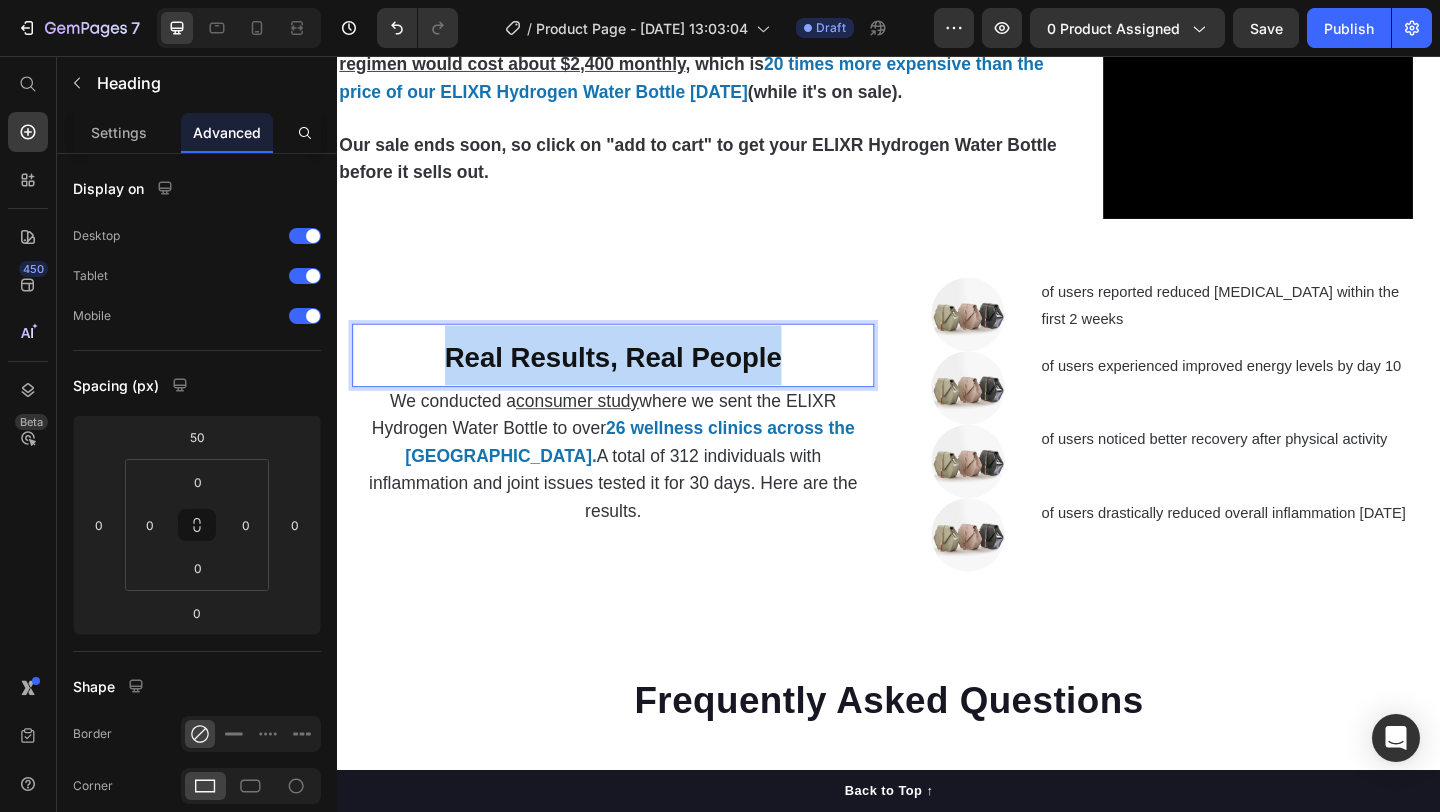 click on "Real Results, Real People" at bounding box center [637, 383] 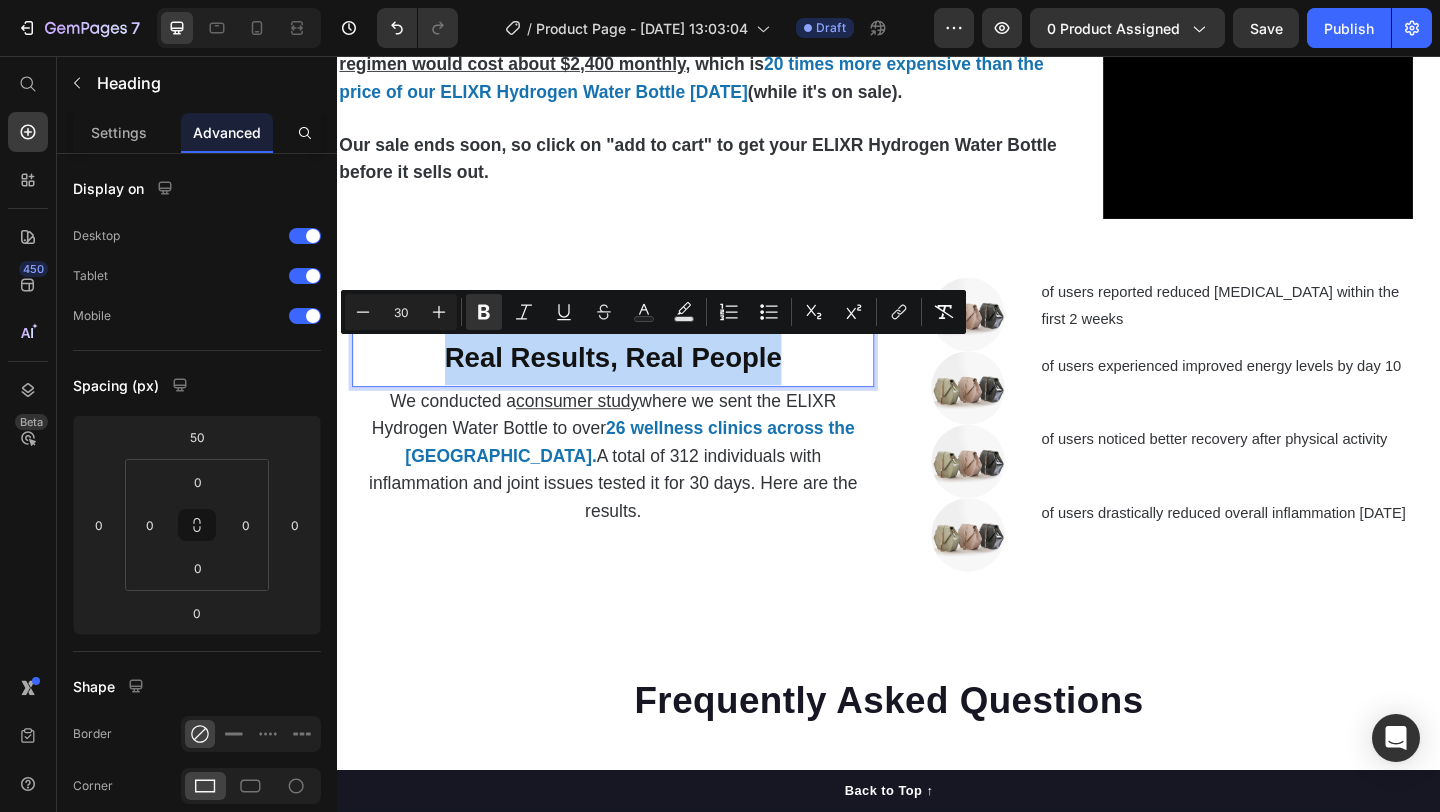 click on "Real Results, Real People" at bounding box center [637, 383] 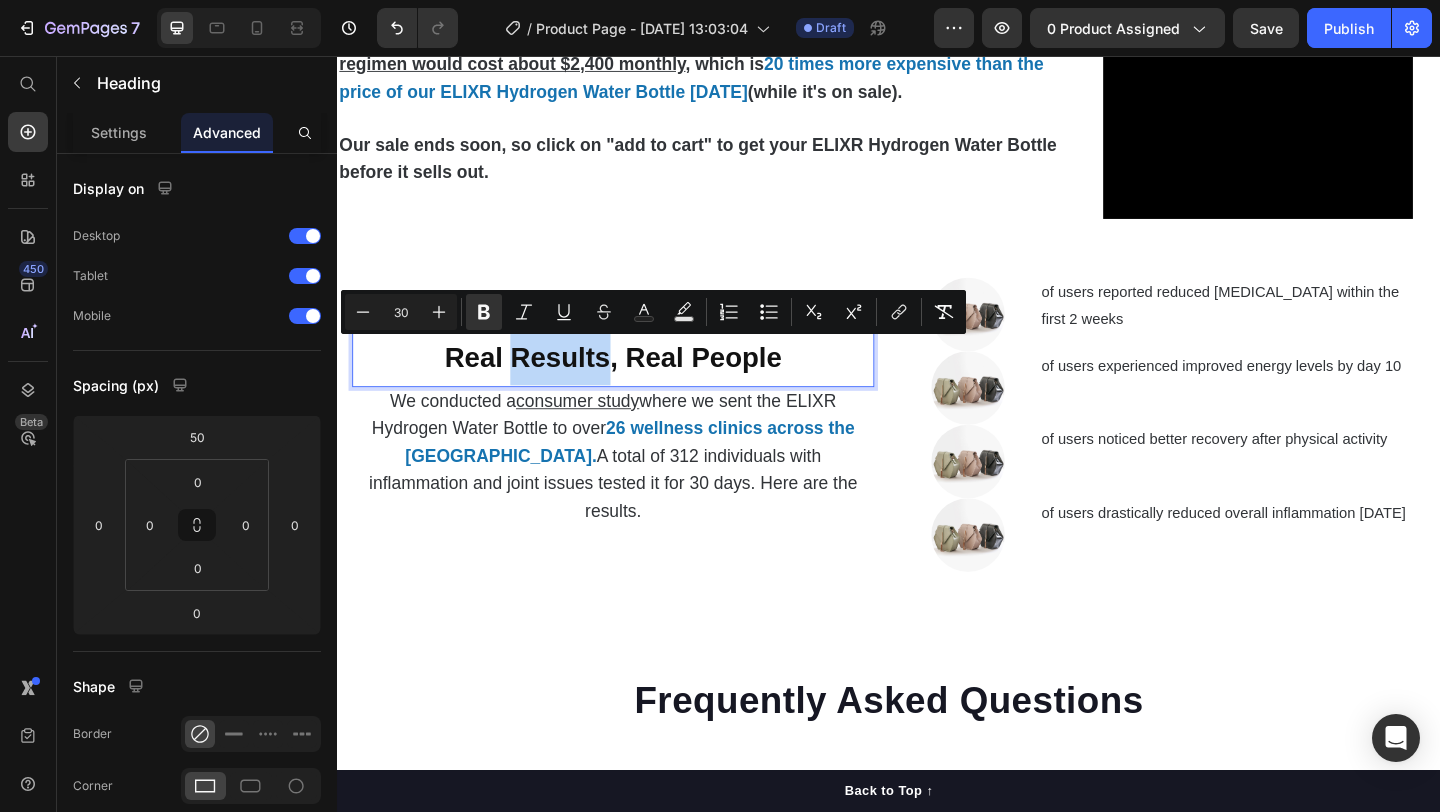 click on "Real Results, Real People" at bounding box center [637, 383] 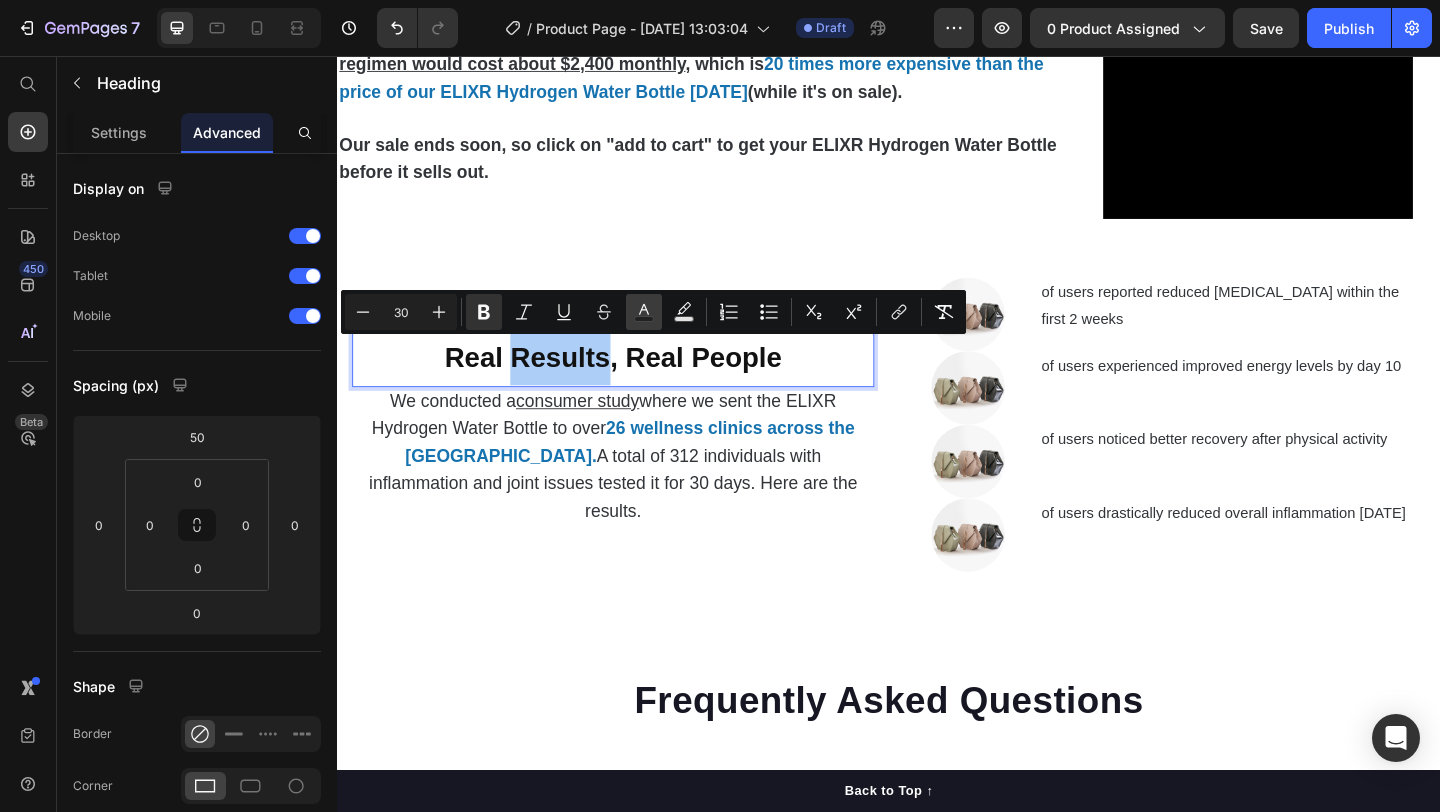 click on "Text Color" at bounding box center [644, 312] 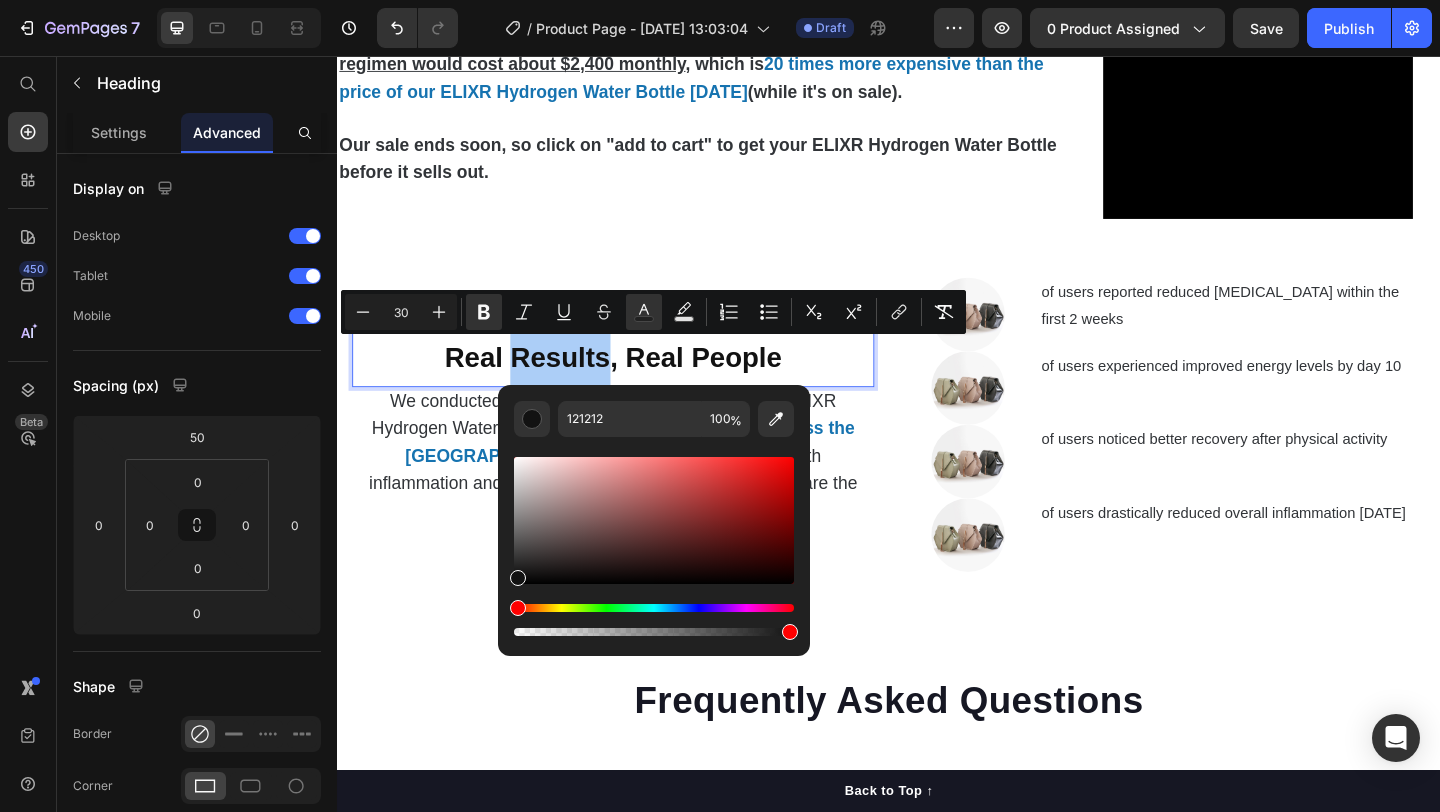 click at bounding box center (654, 538) 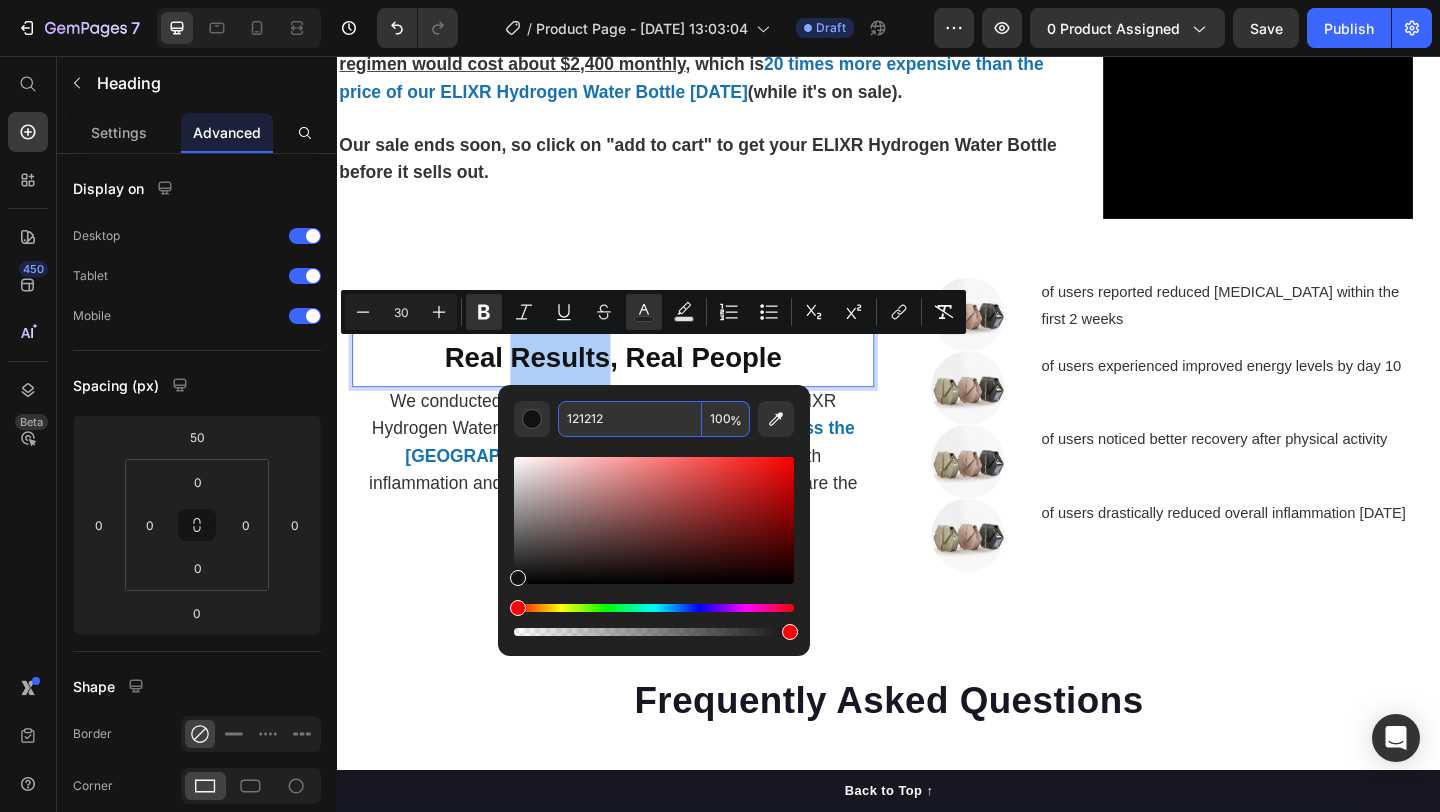 click on "121212" at bounding box center [630, 419] 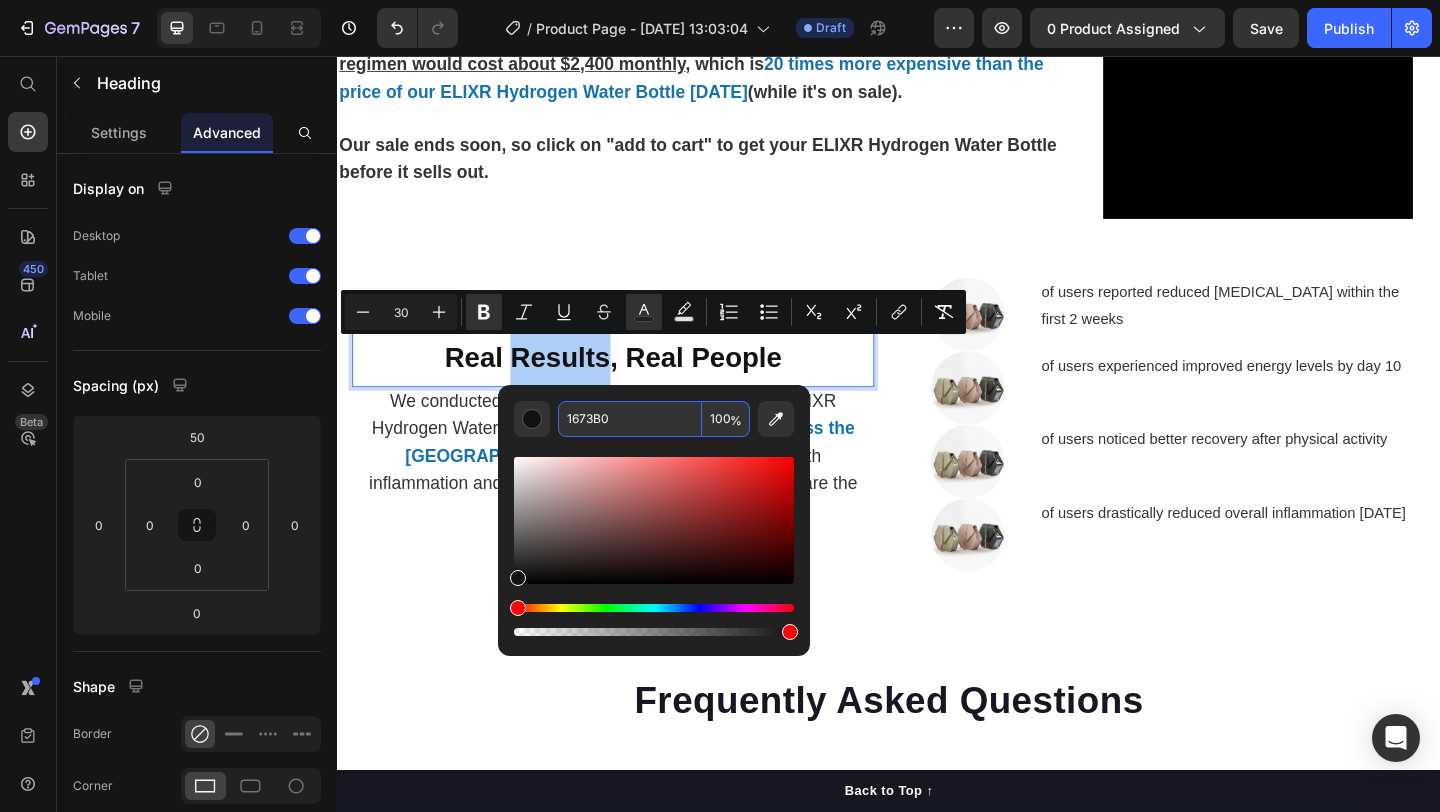 type on "1673B0" 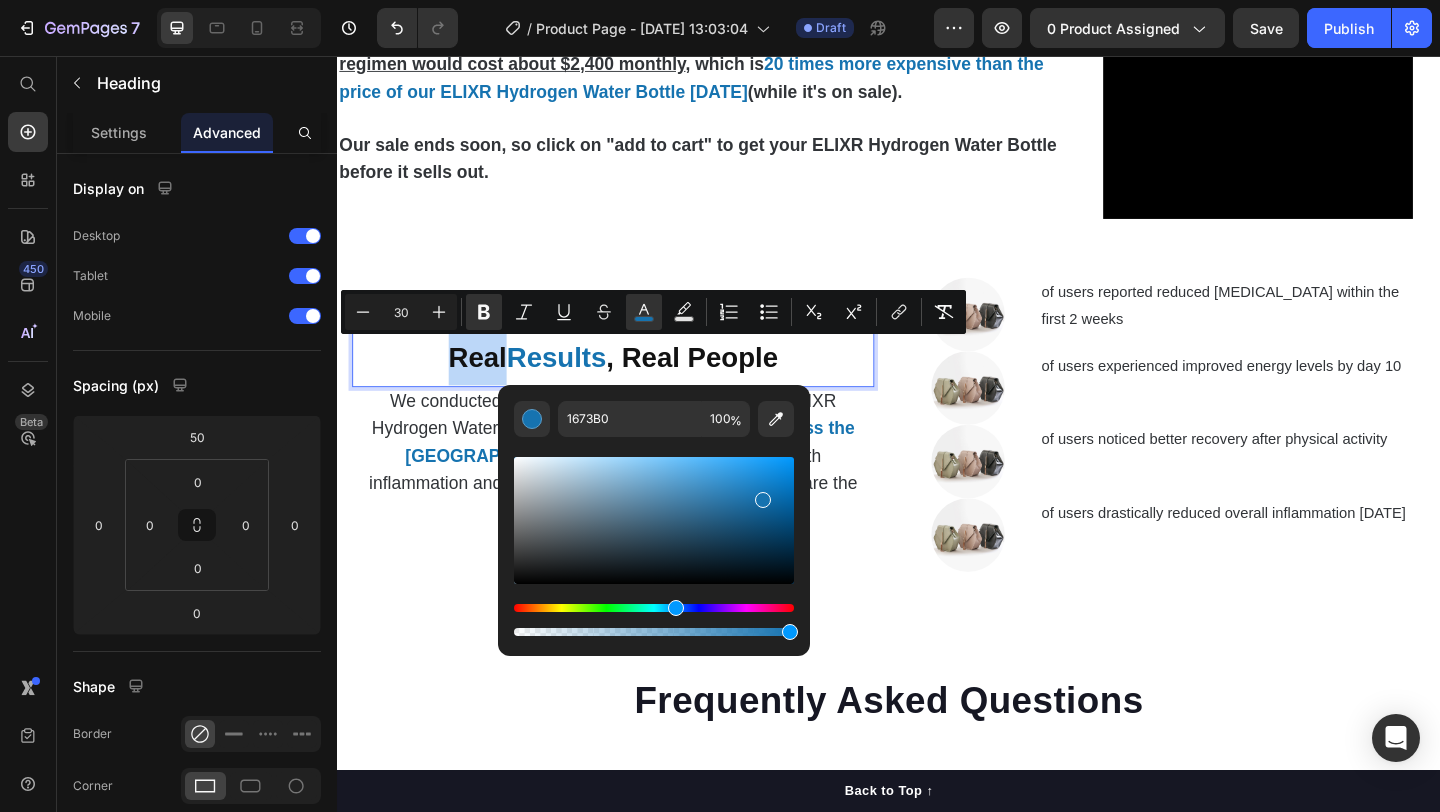 click on "We conducted a  consumer study  where we sent the ELIXR Hydrogen Water Bottle to over  26 wellness clinics across the US.  A total of 312 individuals with inflammation and joint issues tested it for 30 days. Here are the results." at bounding box center (637, 492) 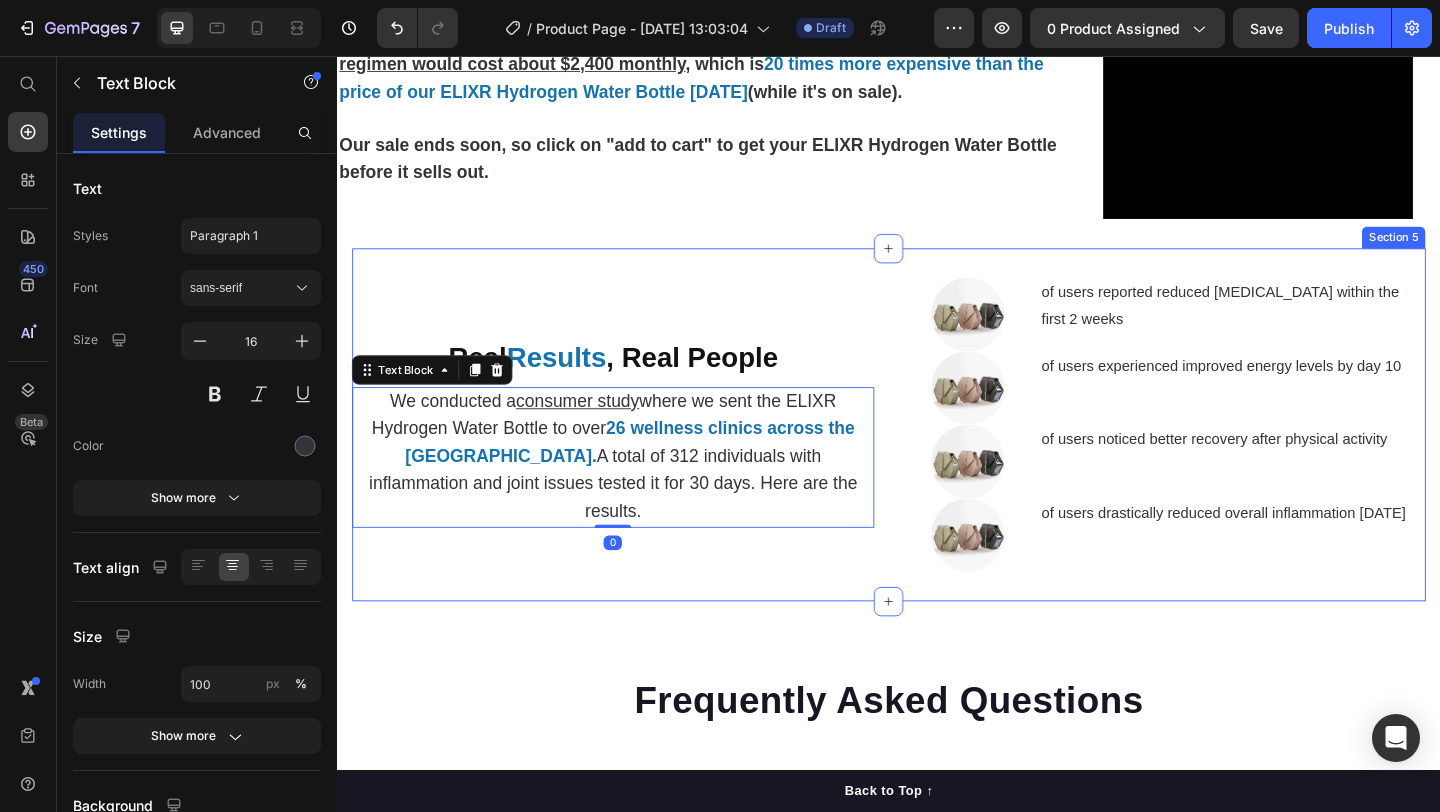 click on "⁠⁠⁠⁠⁠⁠⁠ Real  Results , Real People Heading We conducted a  consumer study  where we sent the ELIXR Hydrogen Water Bottle to over  26 wellness clinics across the US.  A total of 312 individuals with inflammation and joint issues tested it for 30 days. Here are the results. Text Block   0 Image of users reported reduced joint stiffness within the first 2 weeks Text Block Row Image of users experienced improved energy levels by day 10 Text Block Row Image of users noticed better recovery after physical activity Text Block Row Image of users drastically reduced overall inflammation within 3 weeks Text Block Row Section 5" at bounding box center (937, 457) 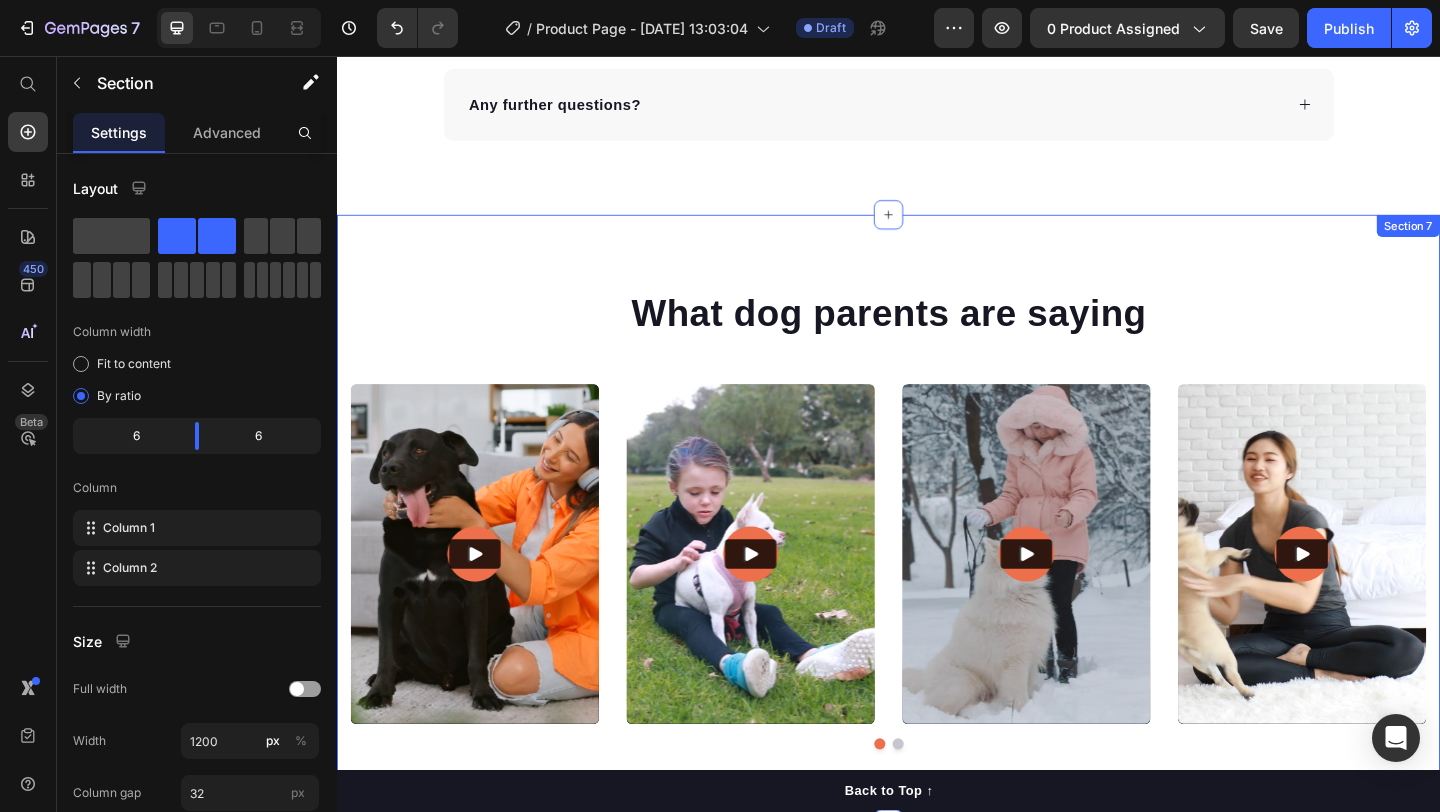 scroll, scrollTop: 5845, scrollLeft: 0, axis: vertical 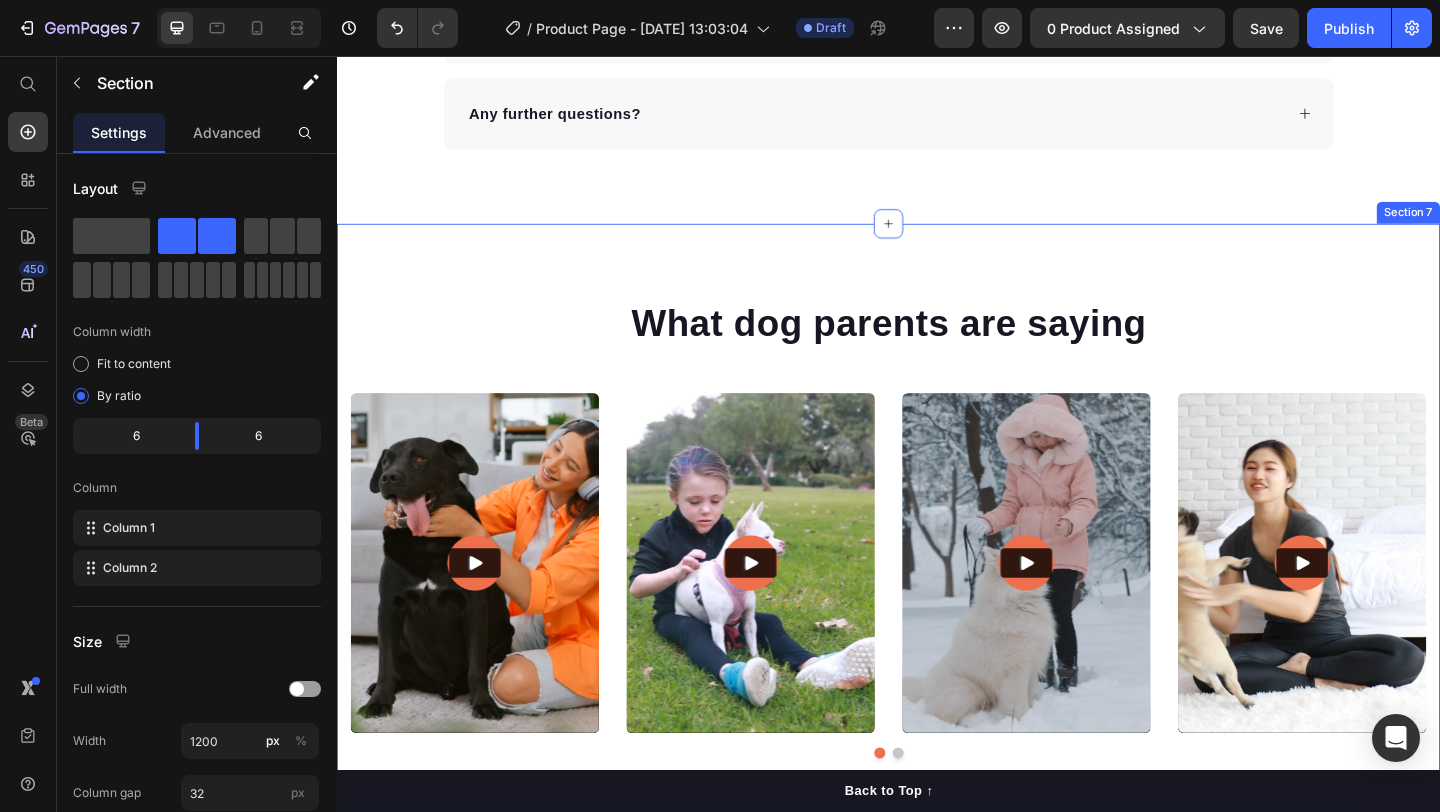 click on "What dog parents are saying Heading Video Video Video Video Video Carousel Row Section 7" at bounding box center [937, 570] 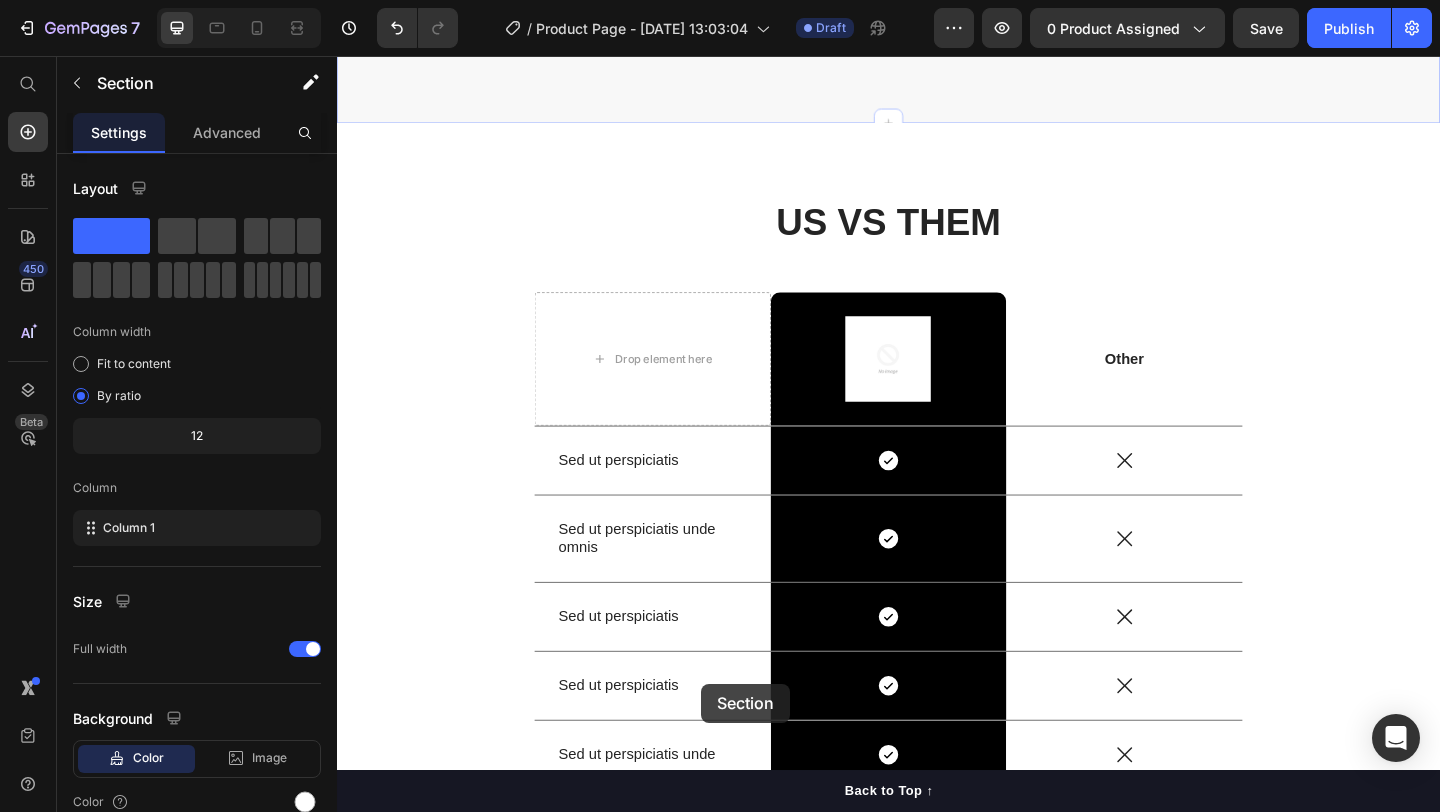 scroll, scrollTop: 6960, scrollLeft: 0, axis: vertical 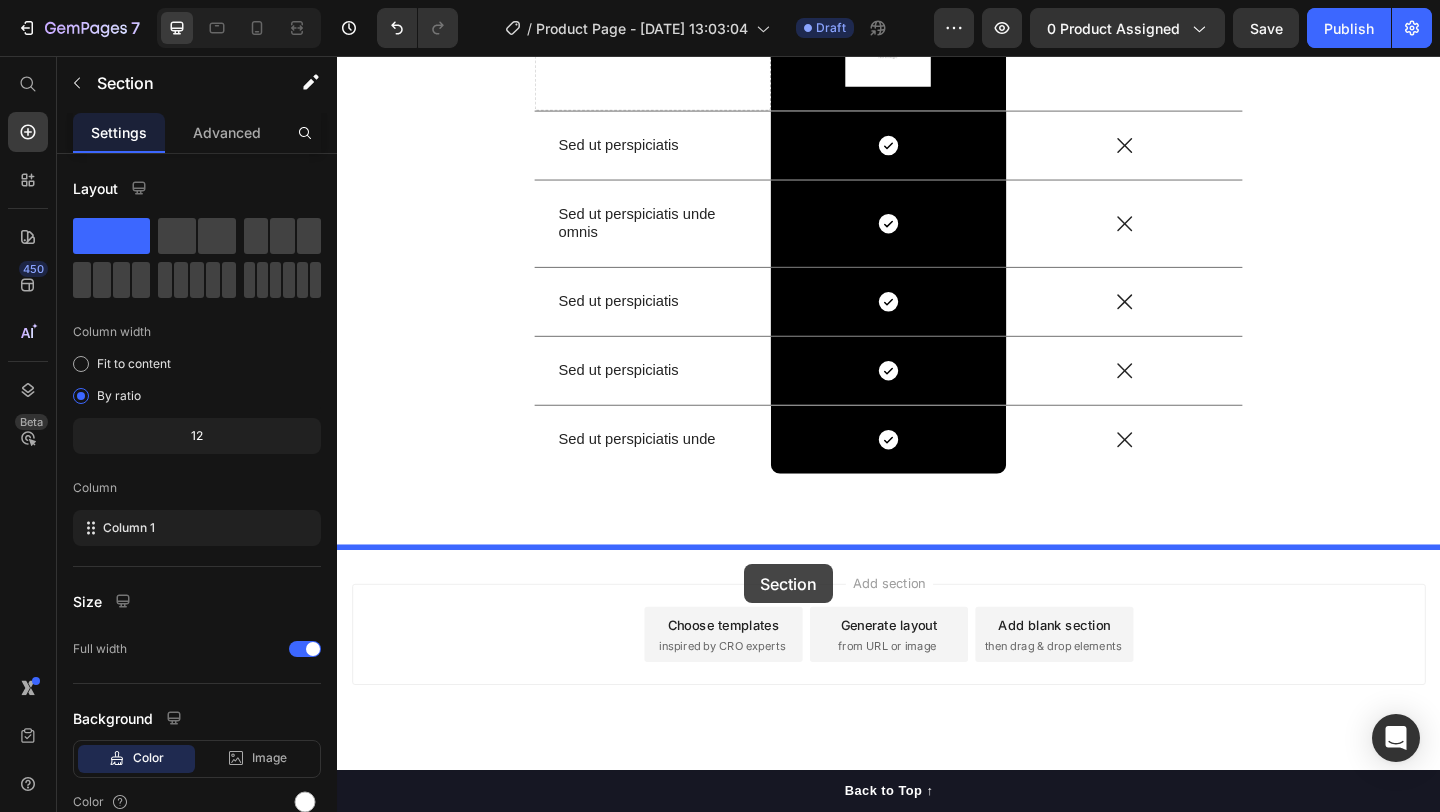 drag, startPoint x: 800, startPoint y: 149, endPoint x: 780, endPoint y: 609, distance: 460.43457 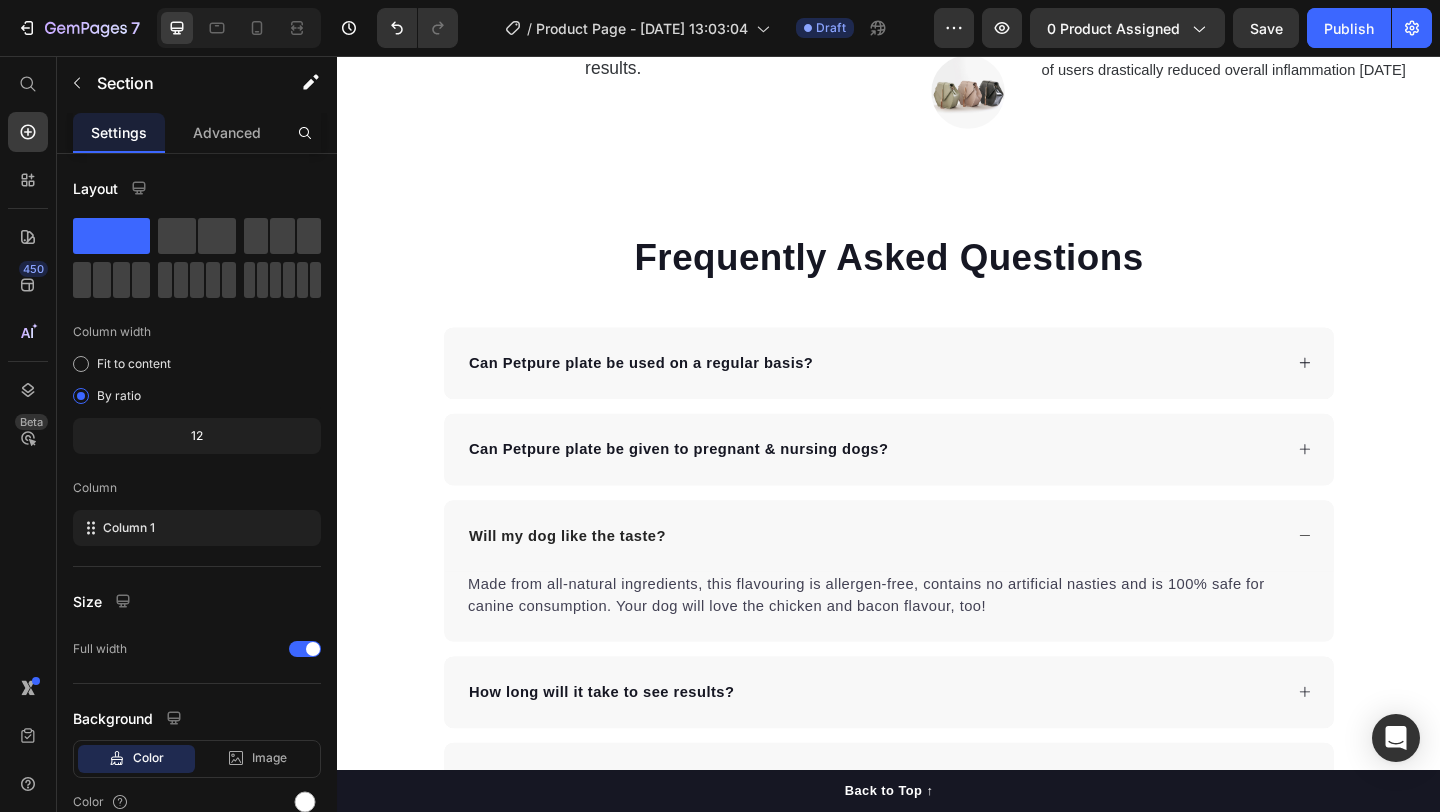 scroll, scrollTop: 5033, scrollLeft: 0, axis: vertical 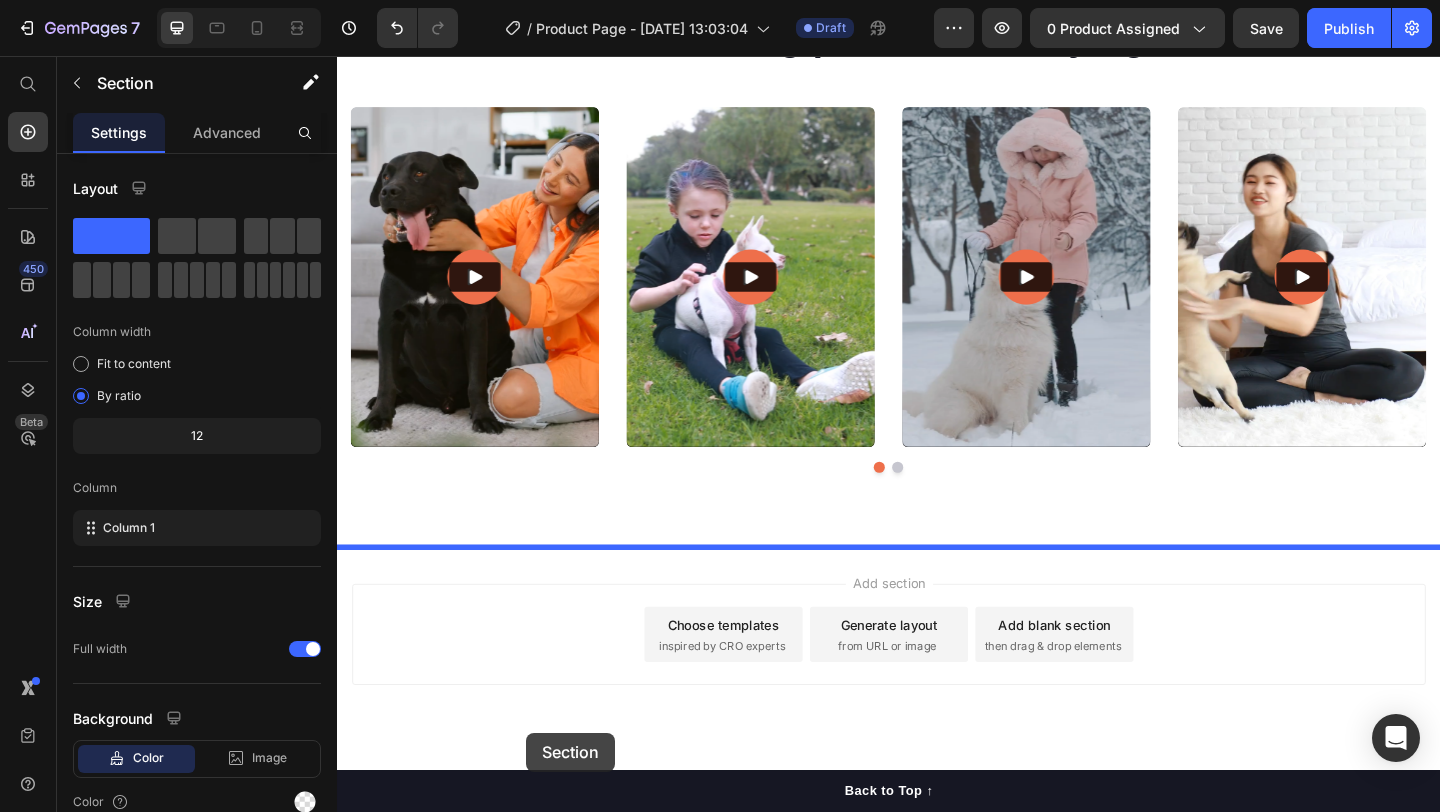 drag, startPoint x: 396, startPoint y: 263, endPoint x: 530, endPoint y: 750, distance: 505.099 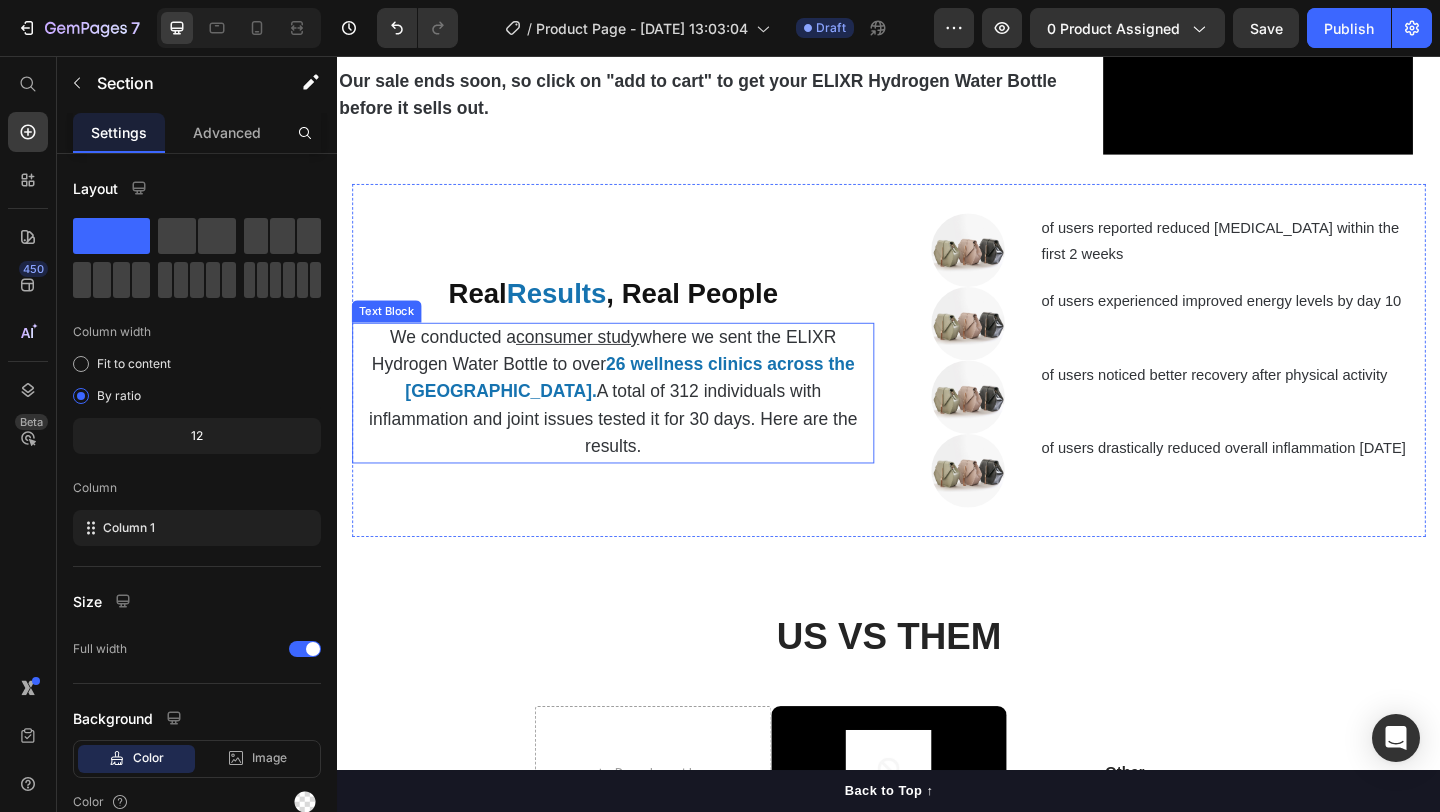 scroll, scrollTop: 4599, scrollLeft: 0, axis: vertical 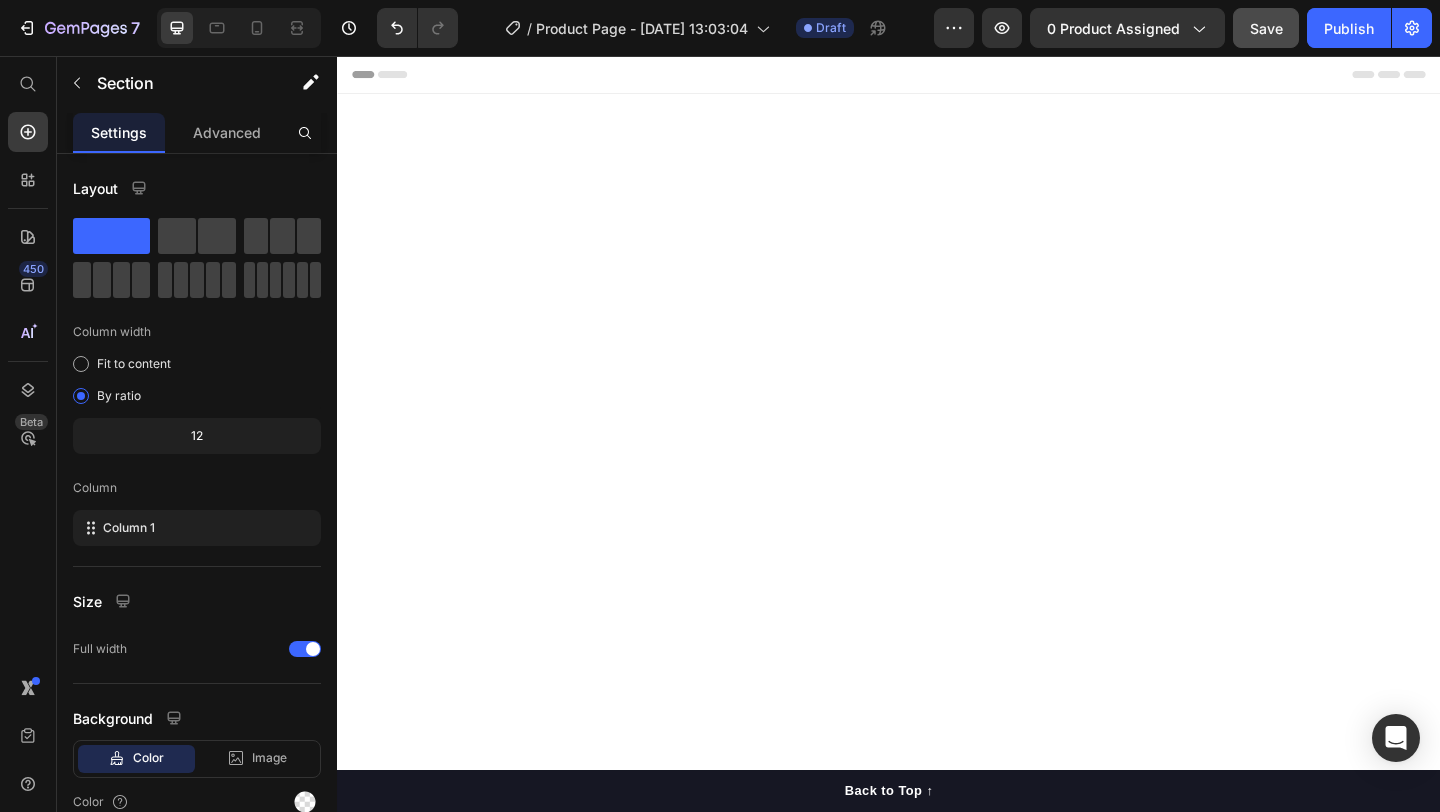 click on "Save" at bounding box center [1266, 28] 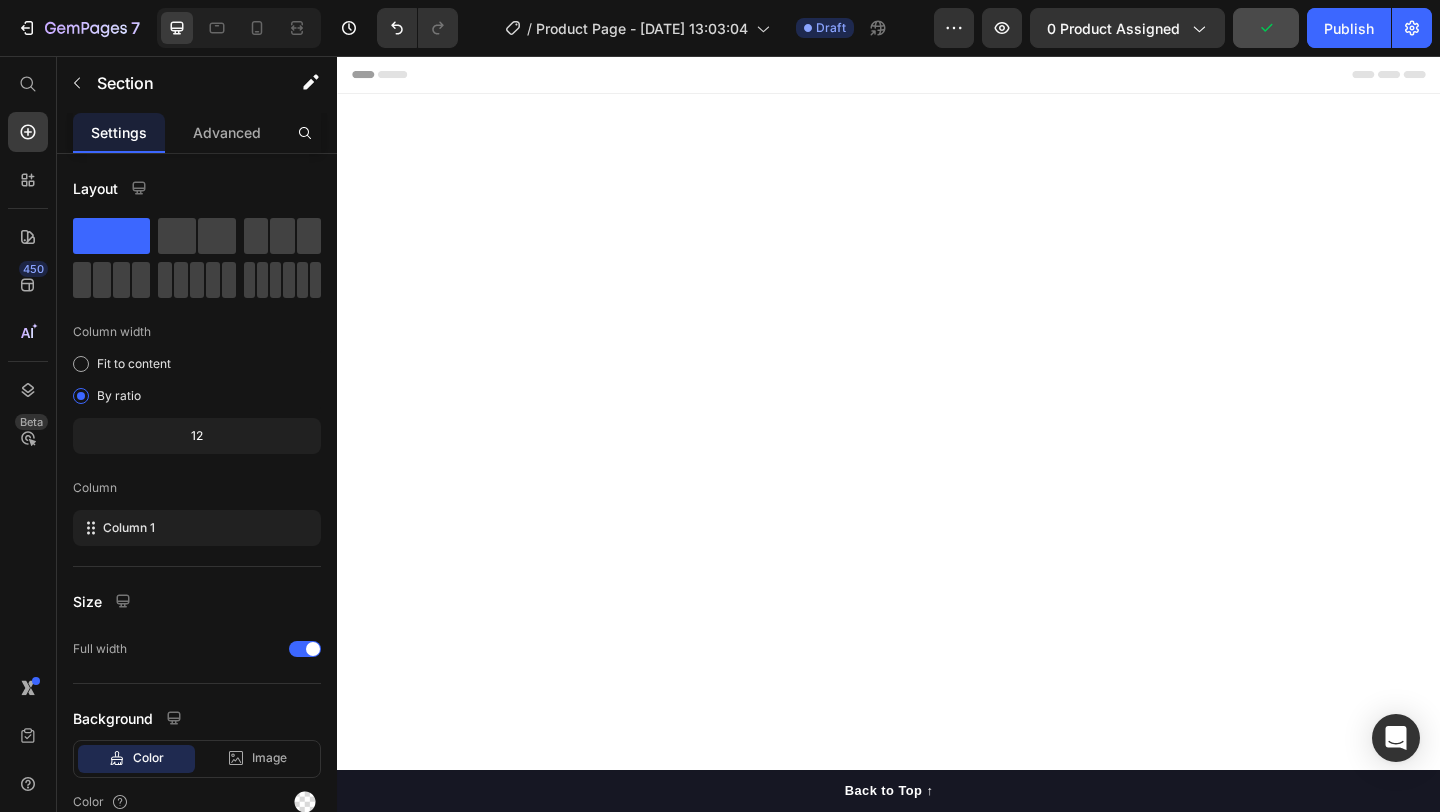 scroll, scrollTop: 0, scrollLeft: 0, axis: both 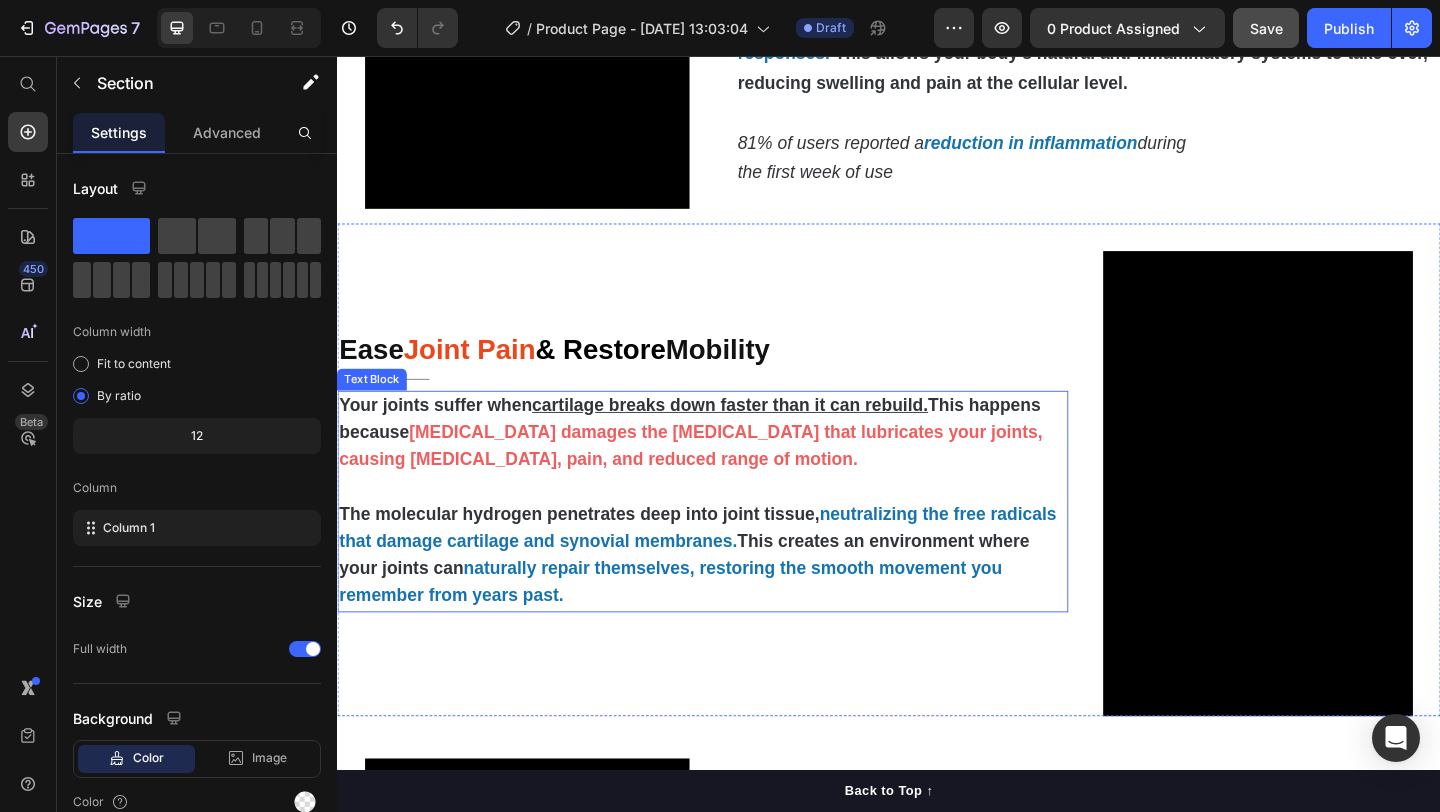 click on "This creates an environment where your joints can" at bounding box center [714, 598] 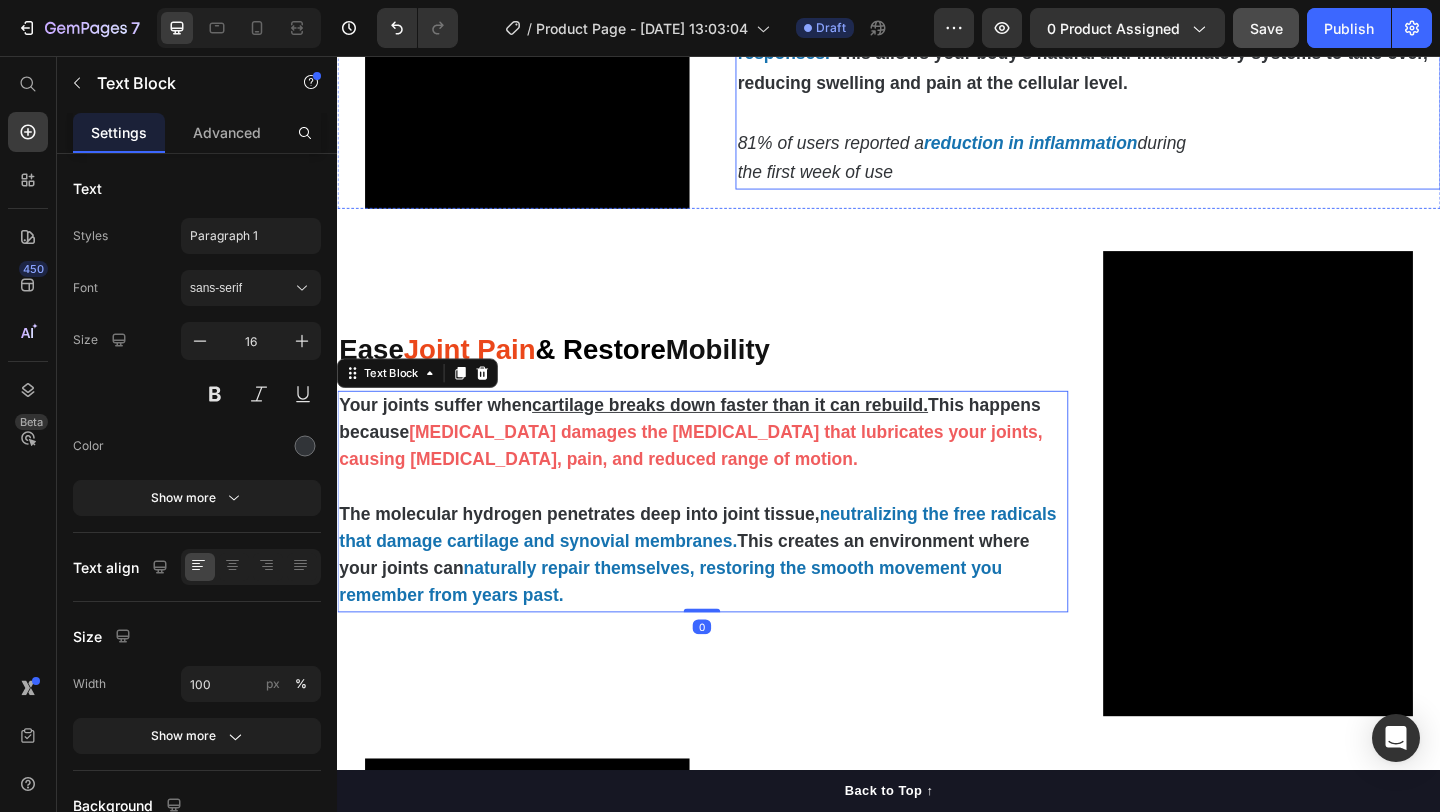 click on "the first week of use" at bounding box center [1153, 183] 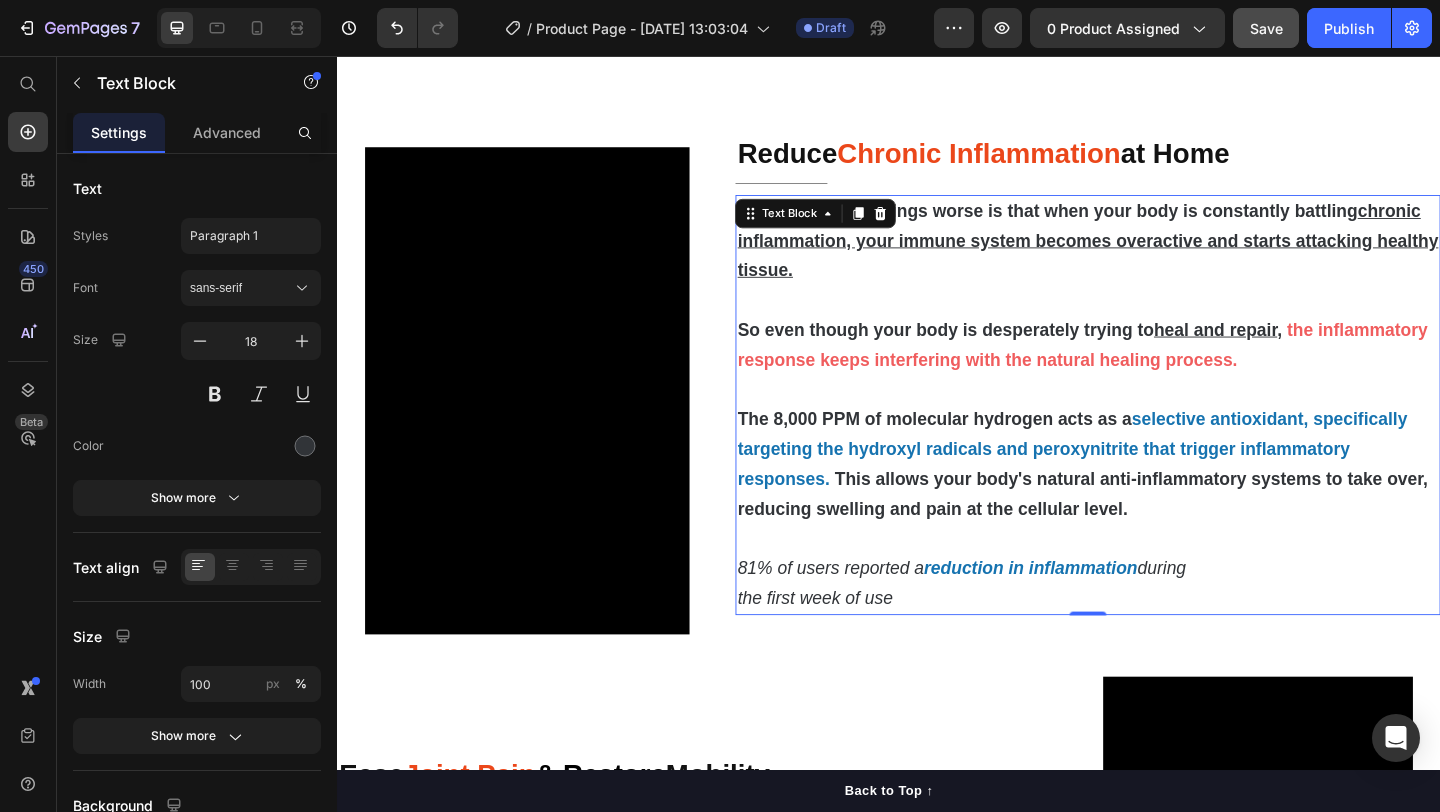 scroll, scrollTop: 1267, scrollLeft: 0, axis: vertical 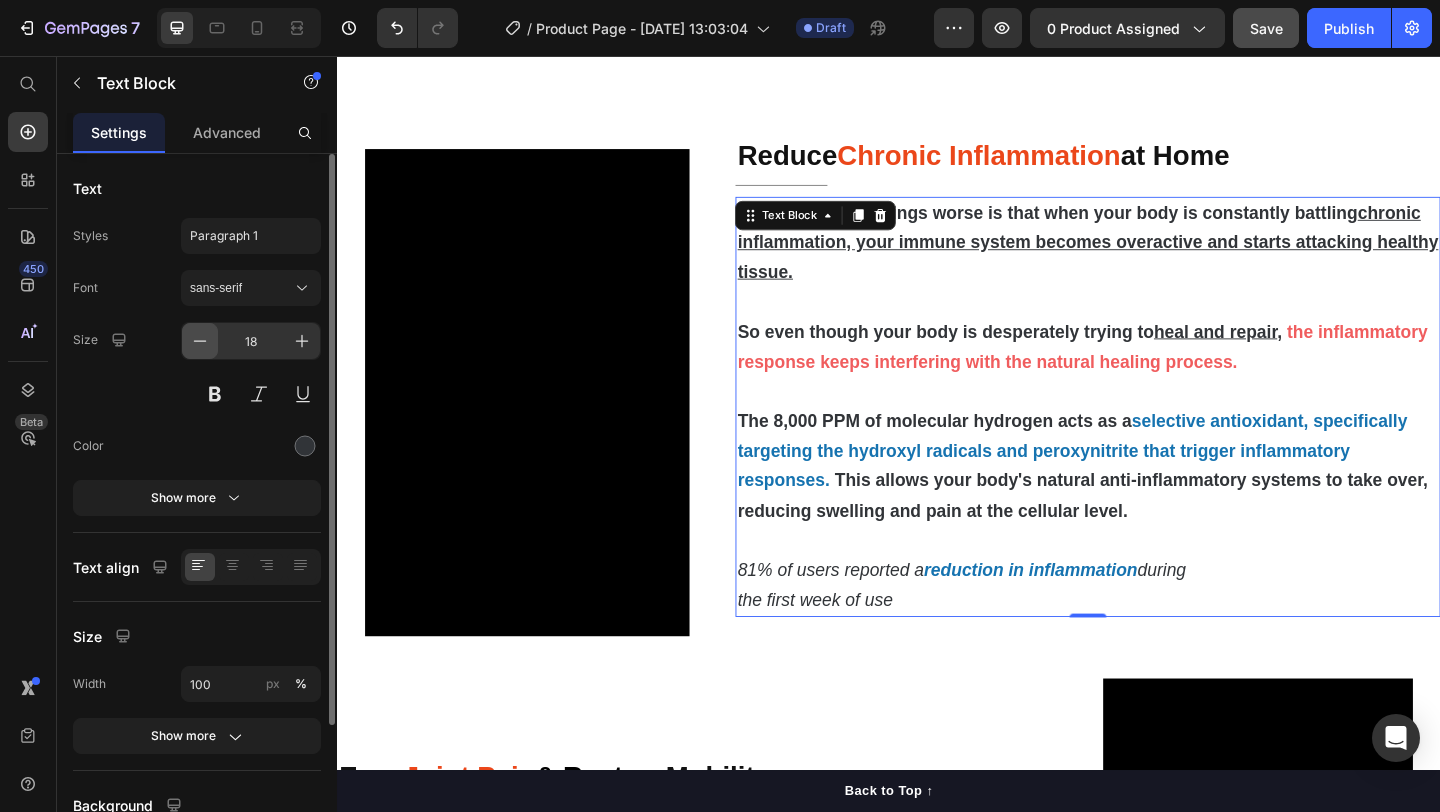 click 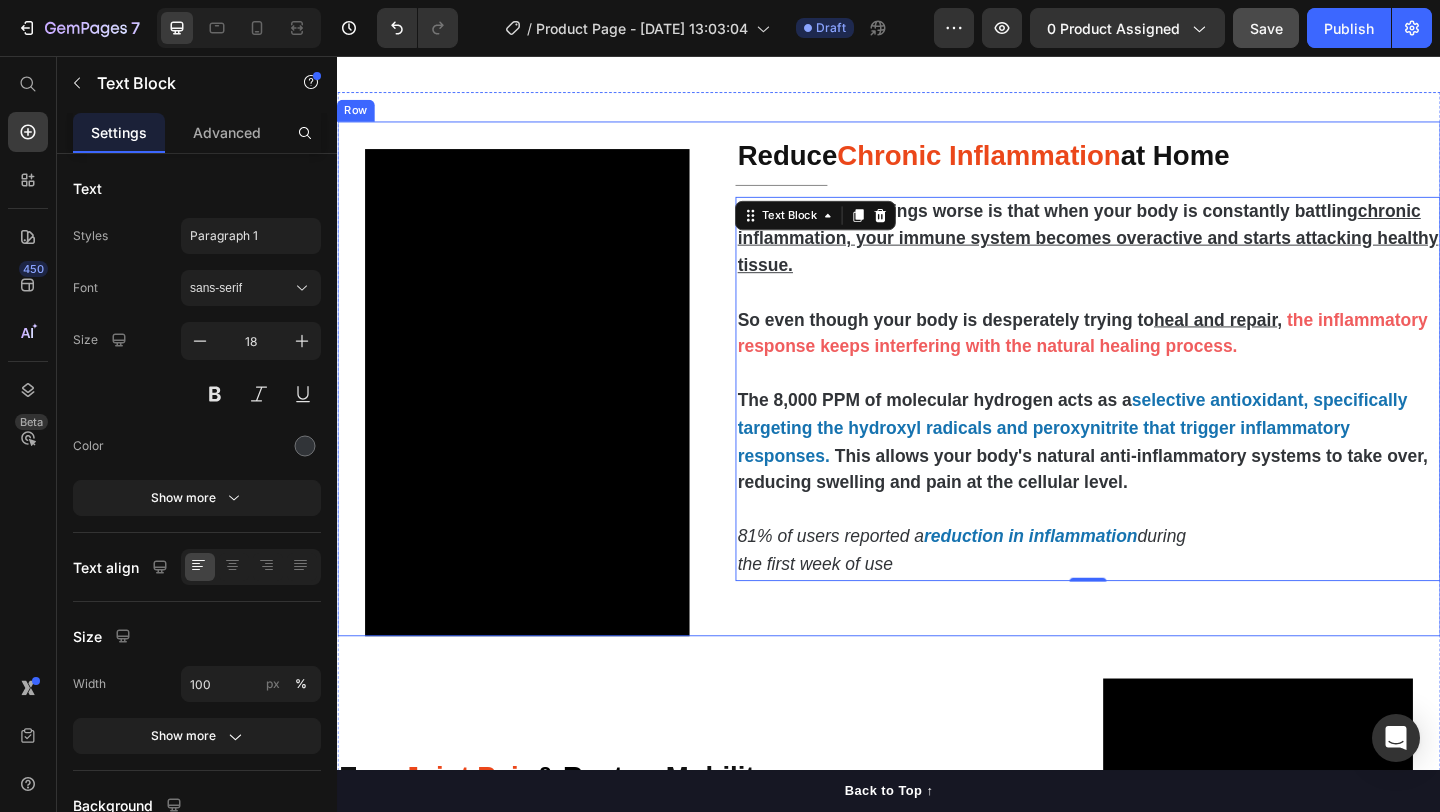 click on "Video Reduce  Chronic Inflammation  at Home Heading                Title Line But what makes things worse is that when your body is constantly battling  chronic inflammation, your immune system becomes overactive and starts attacking healthy tissue.     So even though your body is desperately trying to  heal and repair ,   the inflammatory response keeps interfering with the natural healing process.   The 8,000 PPM of molecular hydrogen acts as a  selective antioxidant, specifically targeting the hydroxyl radicals and peroxynitrite that trigger inflammatory responses.   This allows your body's natural anti-inflammatory systems to take over, reducing swelling and pain at the cellular level.   81% of users reported a  reduction in inflammation  during  the first week of use Text Block   0 Row" at bounding box center (937, 407) 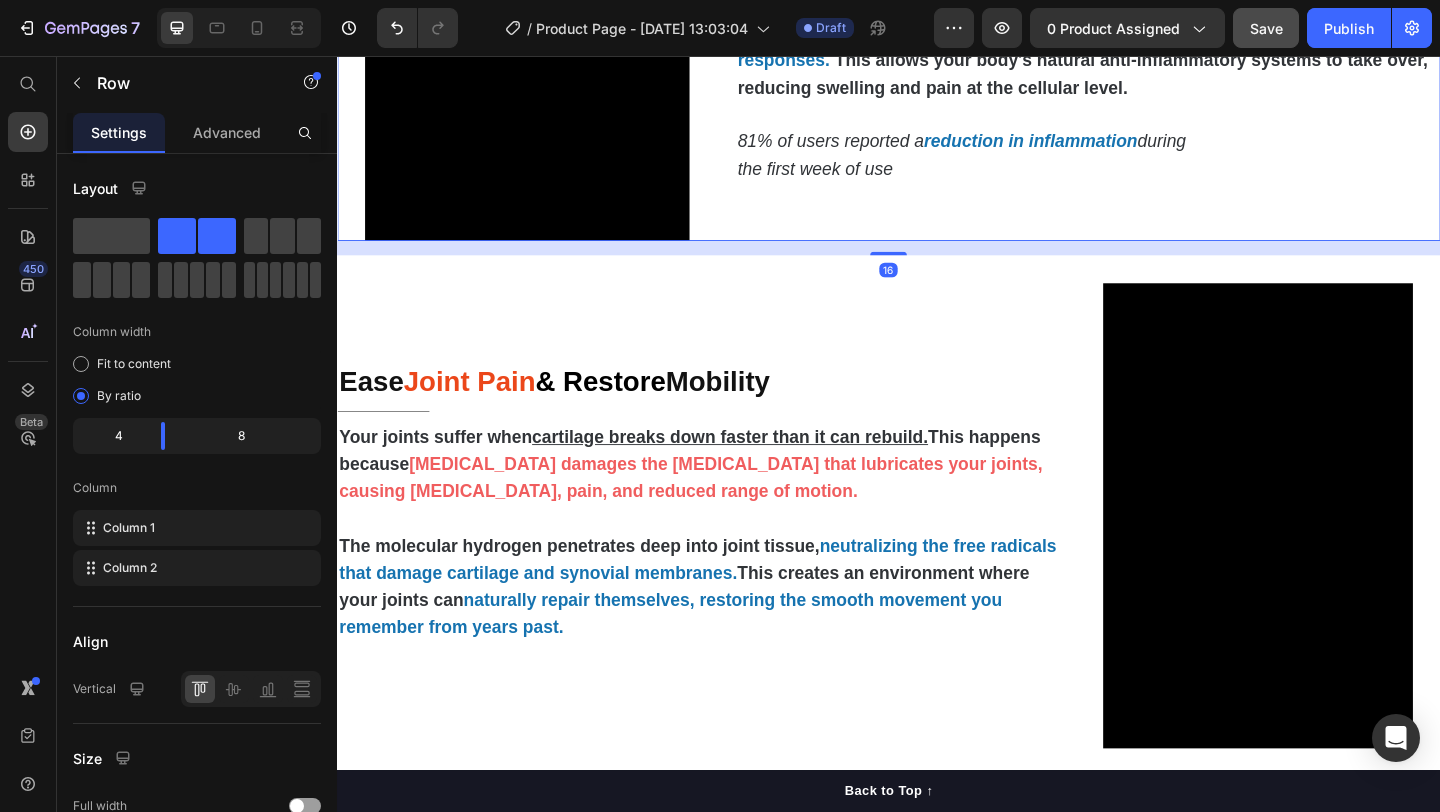 scroll, scrollTop: 1997, scrollLeft: 0, axis: vertical 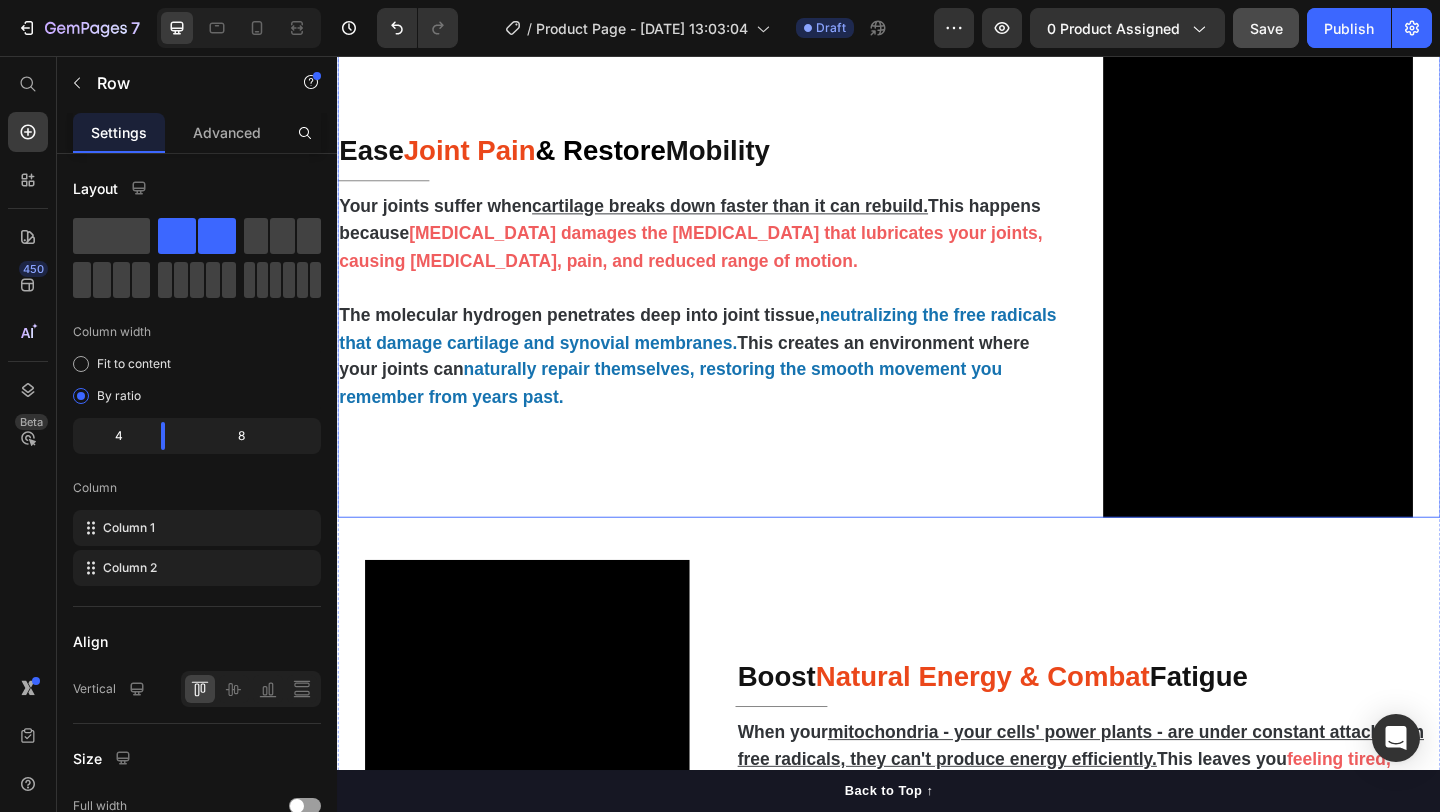 click on "naturally repair themselves, restoring the smooth movement you remember from years past." at bounding box center [699, 411] 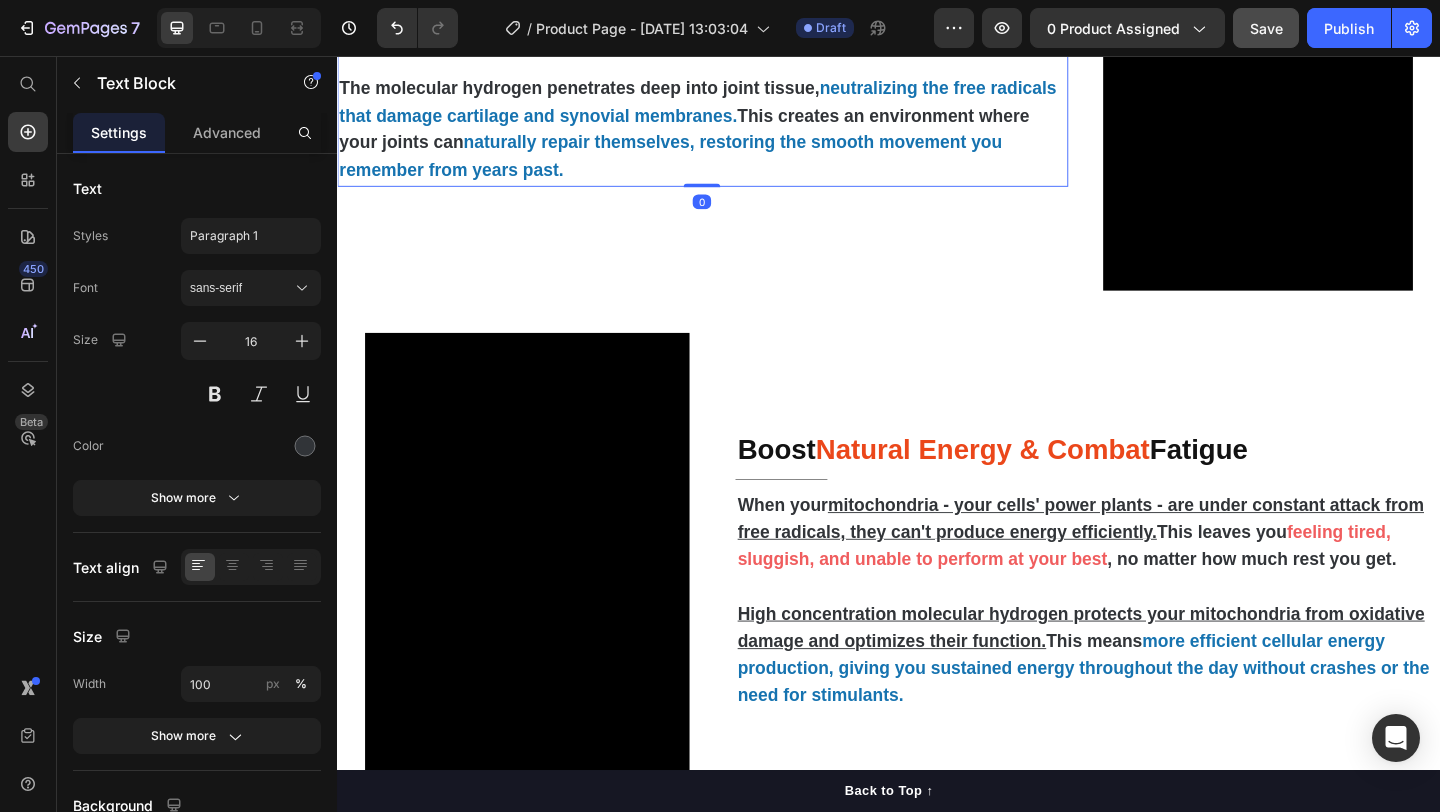 scroll, scrollTop: 2649, scrollLeft: 0, axis: vertical 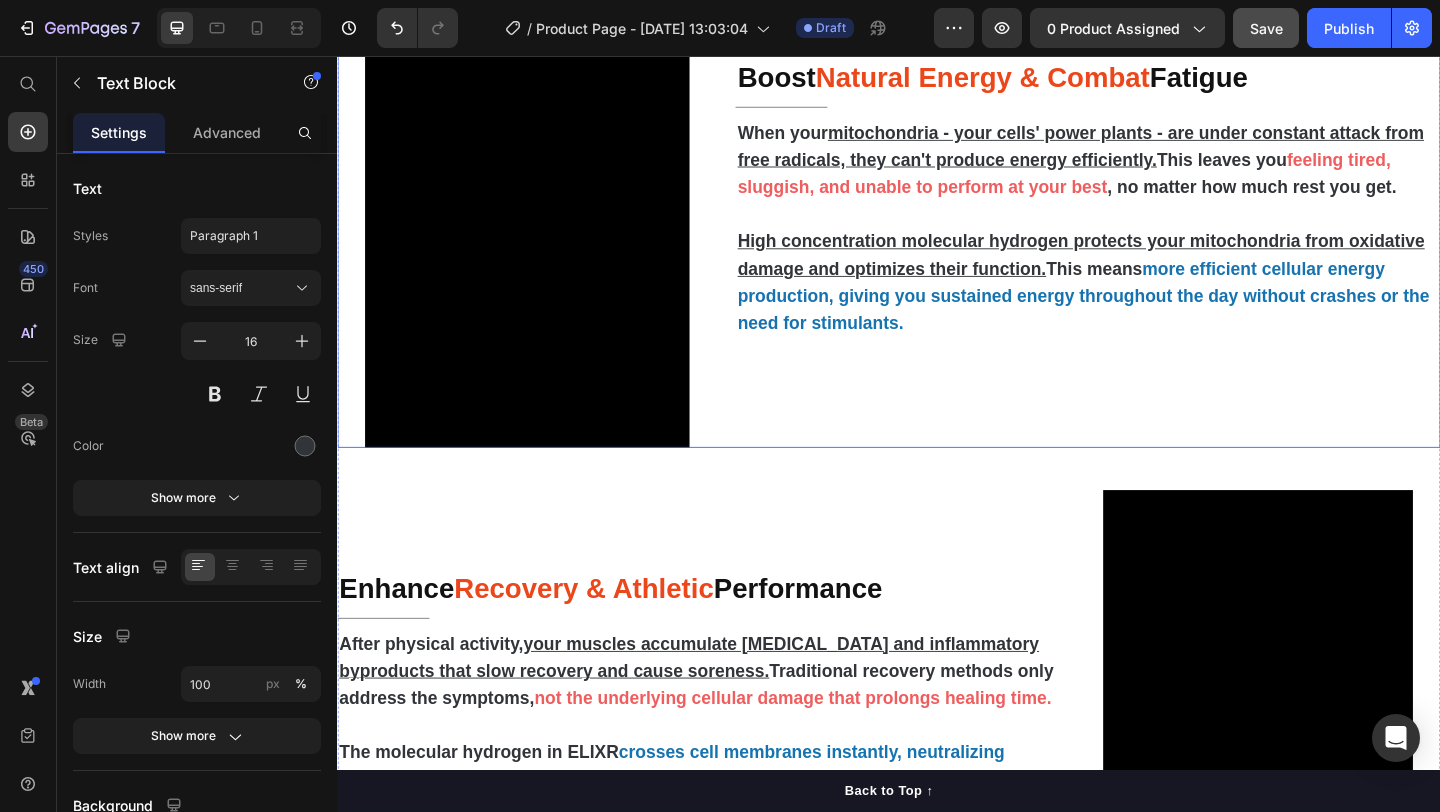 click on "High concentration molecular hydrogen protects your mitochondria from oxidative damage and optimizes their function." at bounding box center [1145, 272] 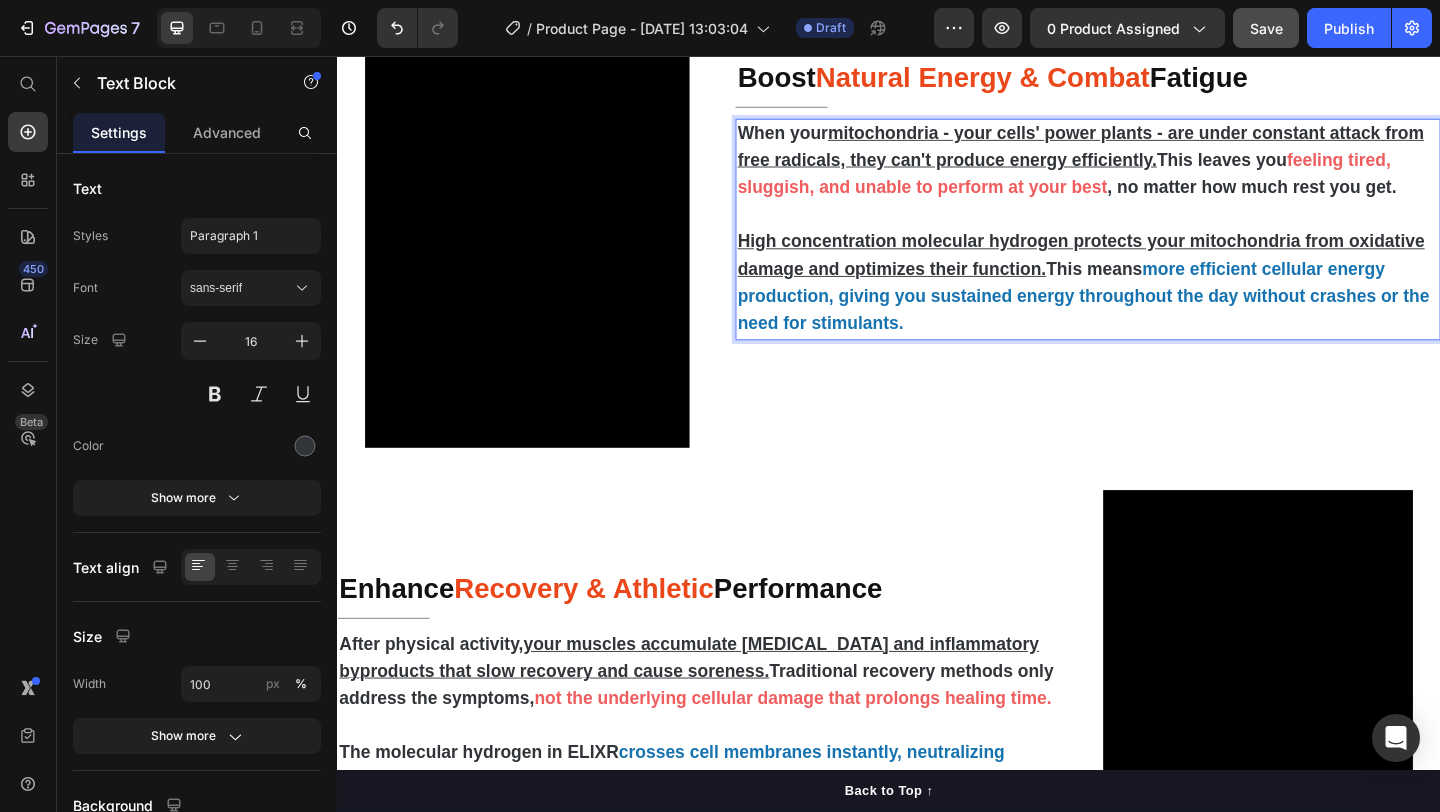 click on "High concentration molecular hydrogen protects your mitochondria from oxidative damage and optimizes their function." at bounding box center (1145, 272) 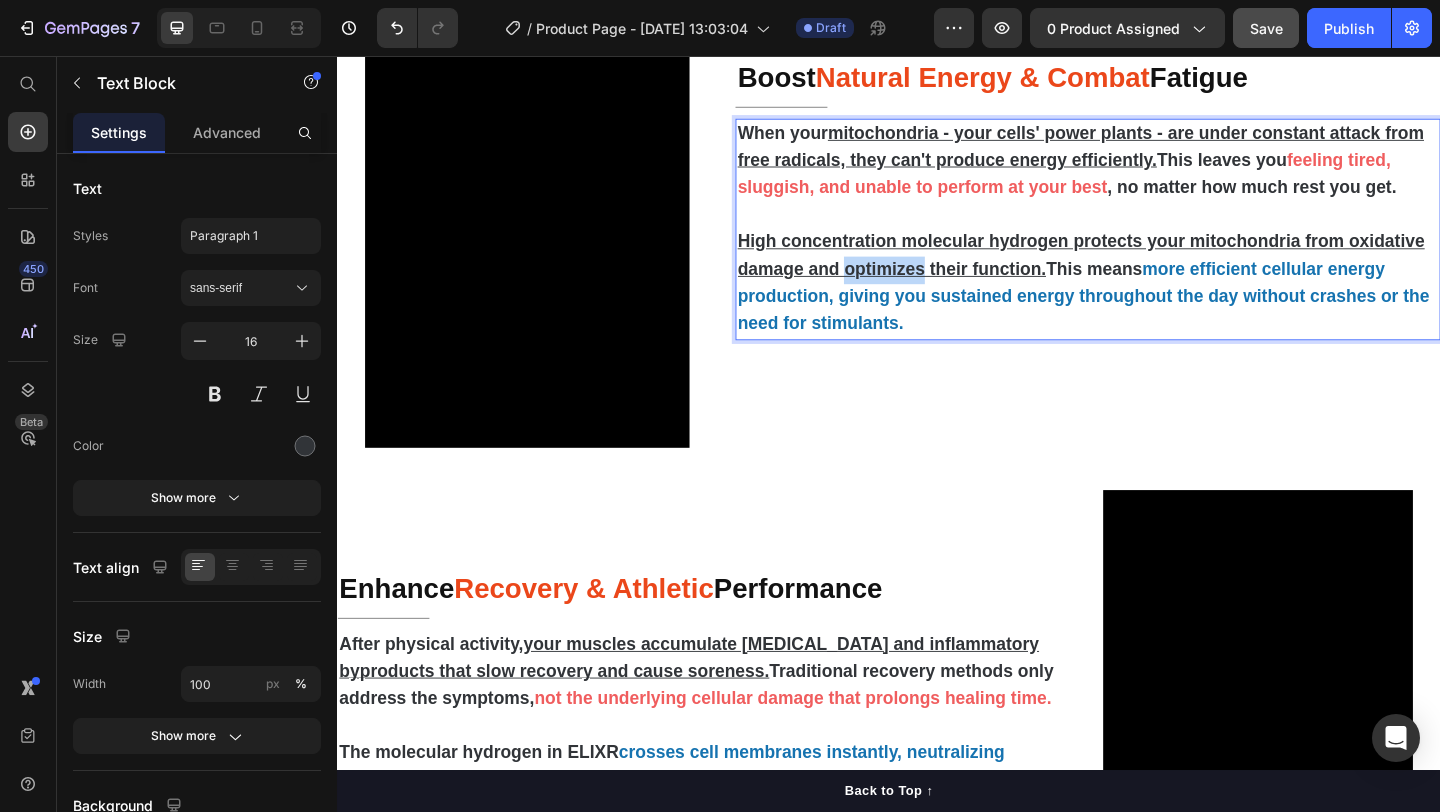 click on "High concentration molecular hydrogen protects your mitochondria from oxidative damage and optimizes their function." at bounding box center [1145, 272] 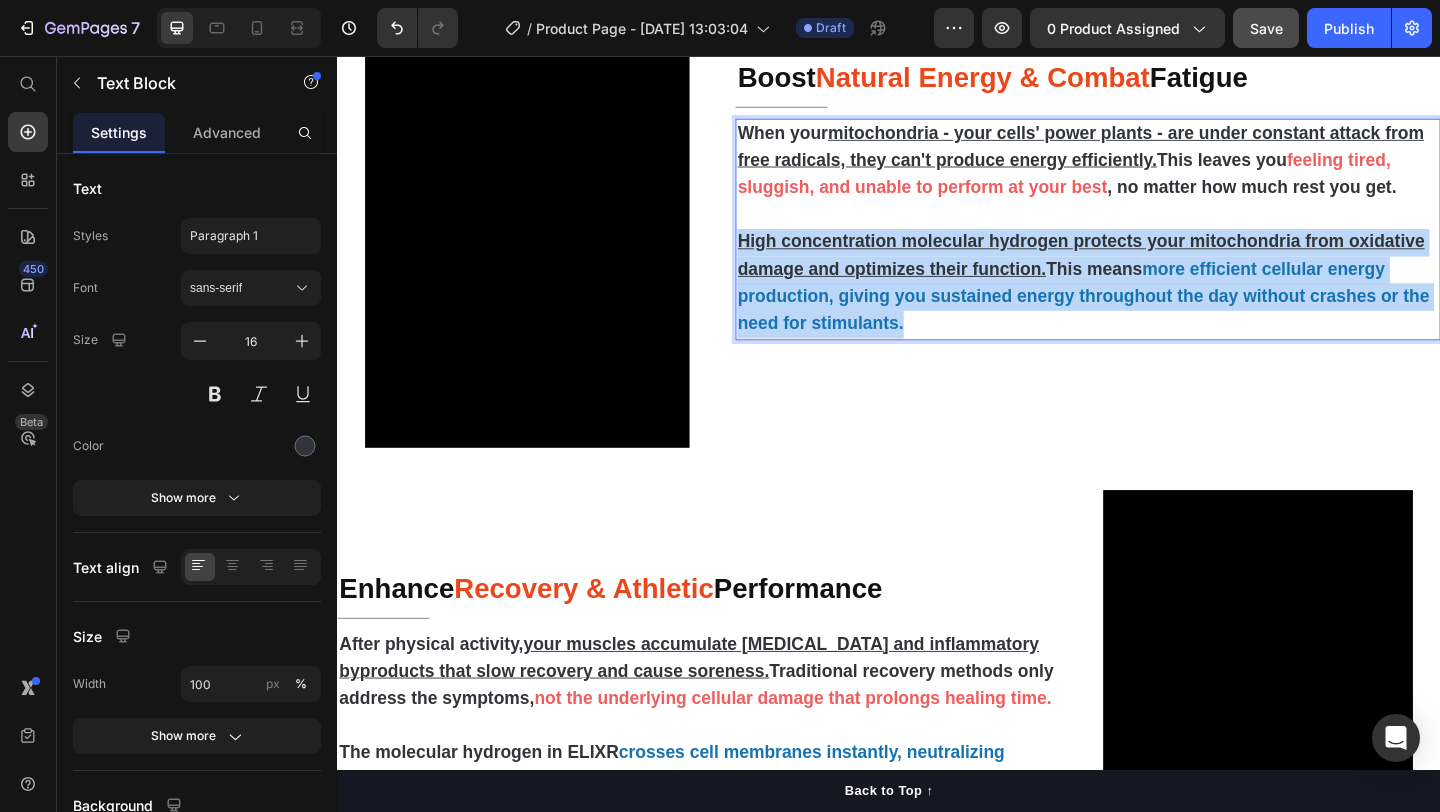 click on "High concentration molecular hydrogen protects your mitochondria from oxidative damage and optimizes their function." at bounding box center (1145, 272) 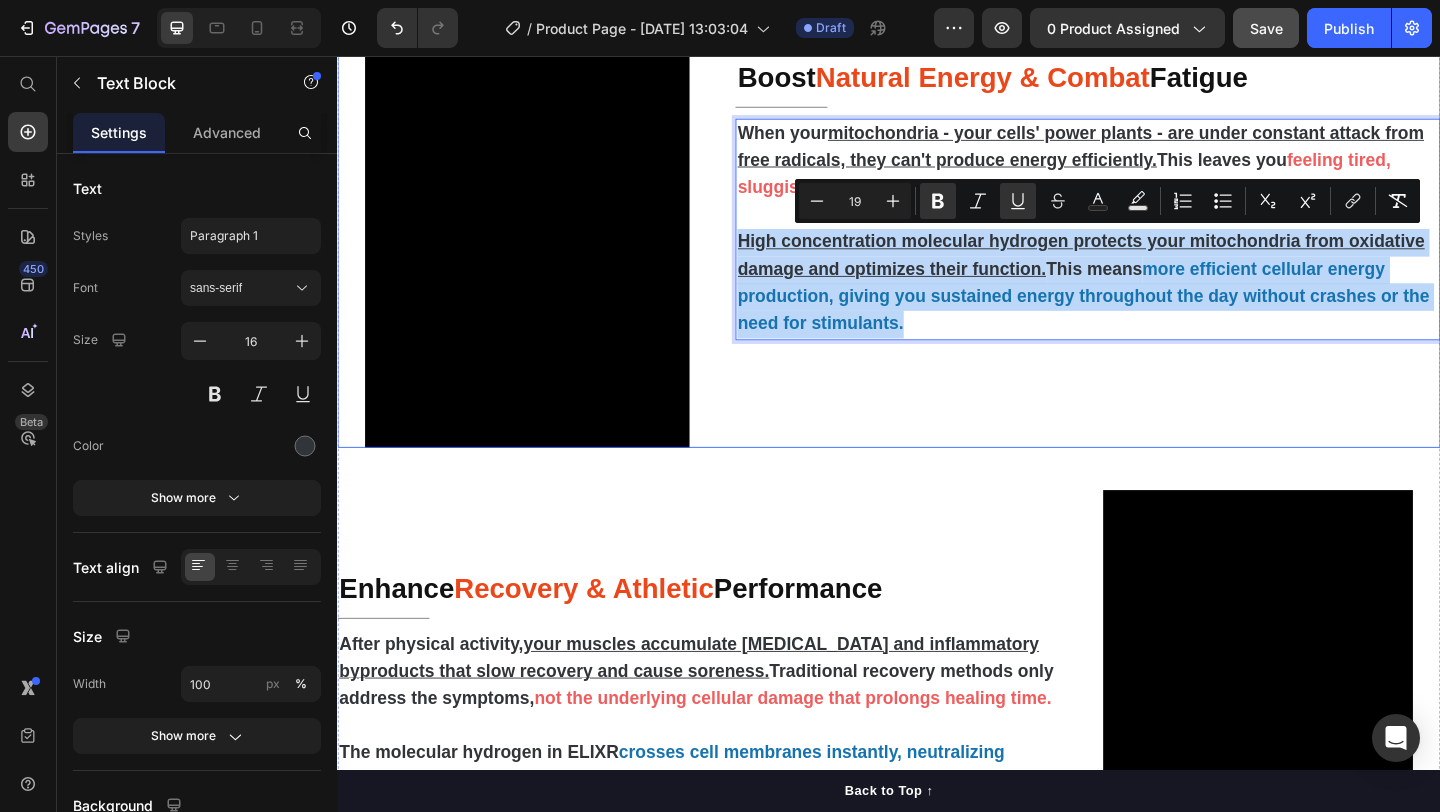 click on "Boost  Natural Energy & Combat  Fatigue Heading                Title Line When your  mitochondria - your cells' power plants - are under constant attack from free radicals, they can't produce energy efficiently.  This leaves you  feeling tired, sluggish, and unable to perform at your best , no matter how much rest you get. High concentration molecular hydrogen protects your mitochondria from oxidative damage and optimizes their function.  This means  more efficient cellular energy production, giving you sustained energy throughout the day without crashes or the need for stimulants. Text Block   0" at bounding box center (1153, 202) 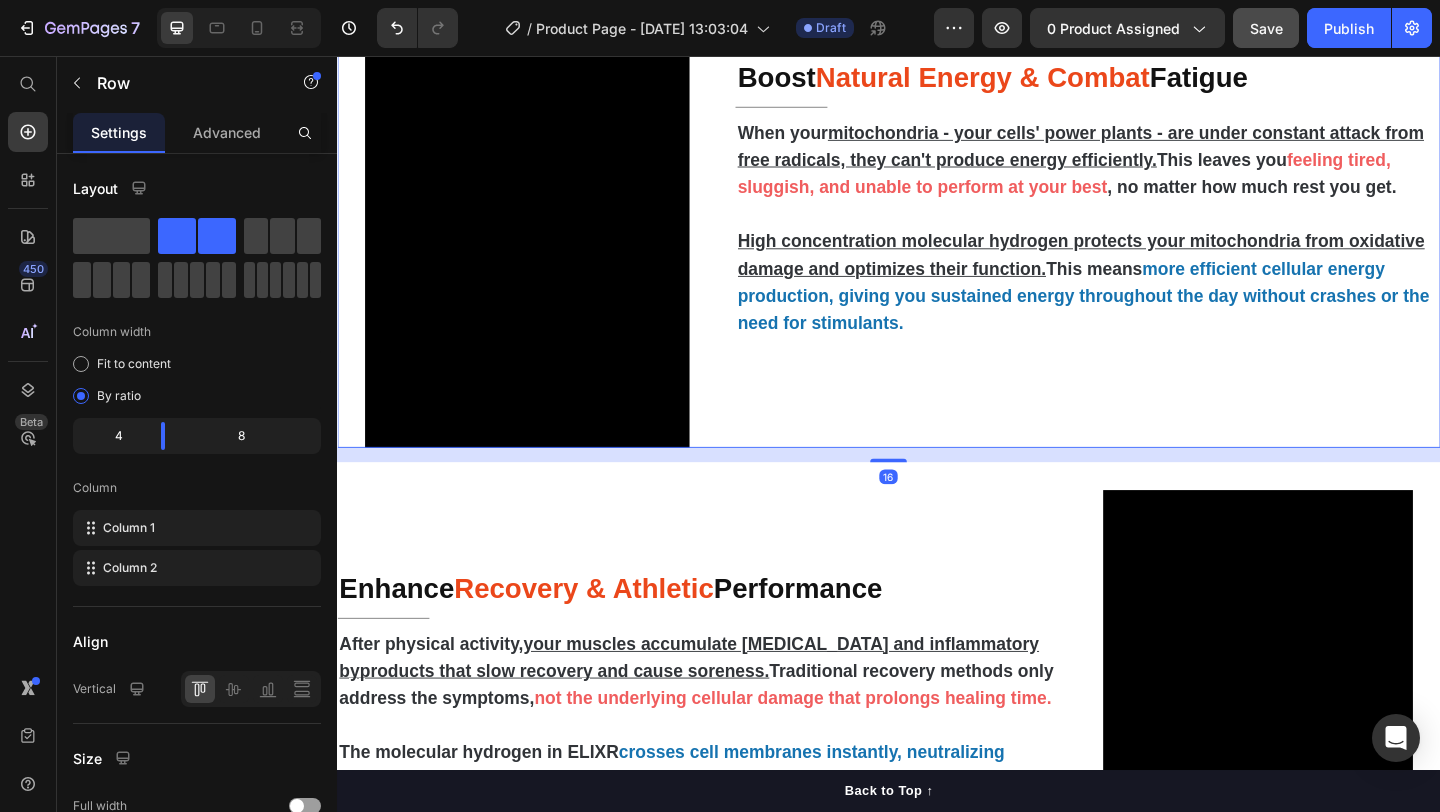 scroll, scrollTop: 2980, scrollLeft: 0, axis: vertical 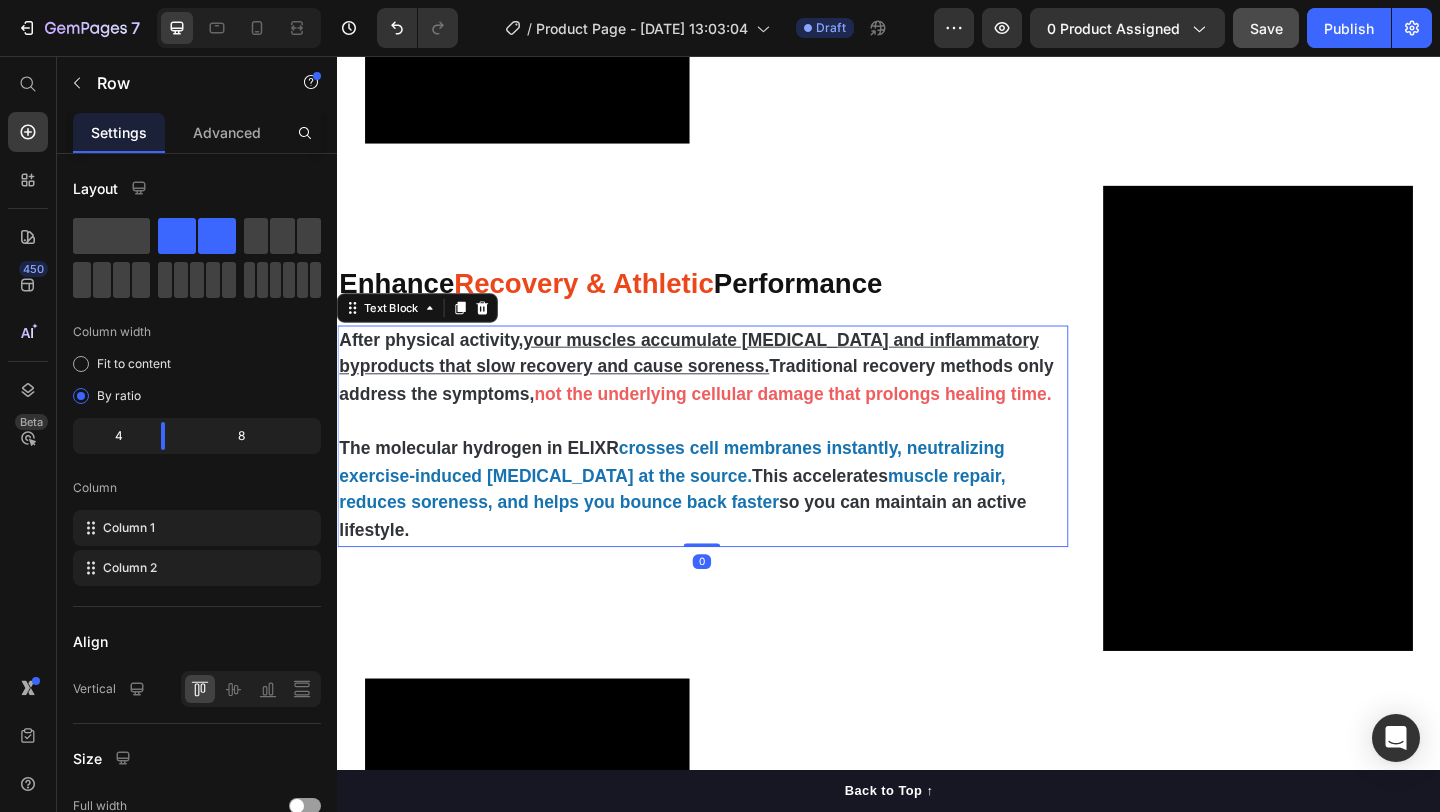 click on "not the underlying cellular damage that prolongs healing time." at bounding box center (832, 423) 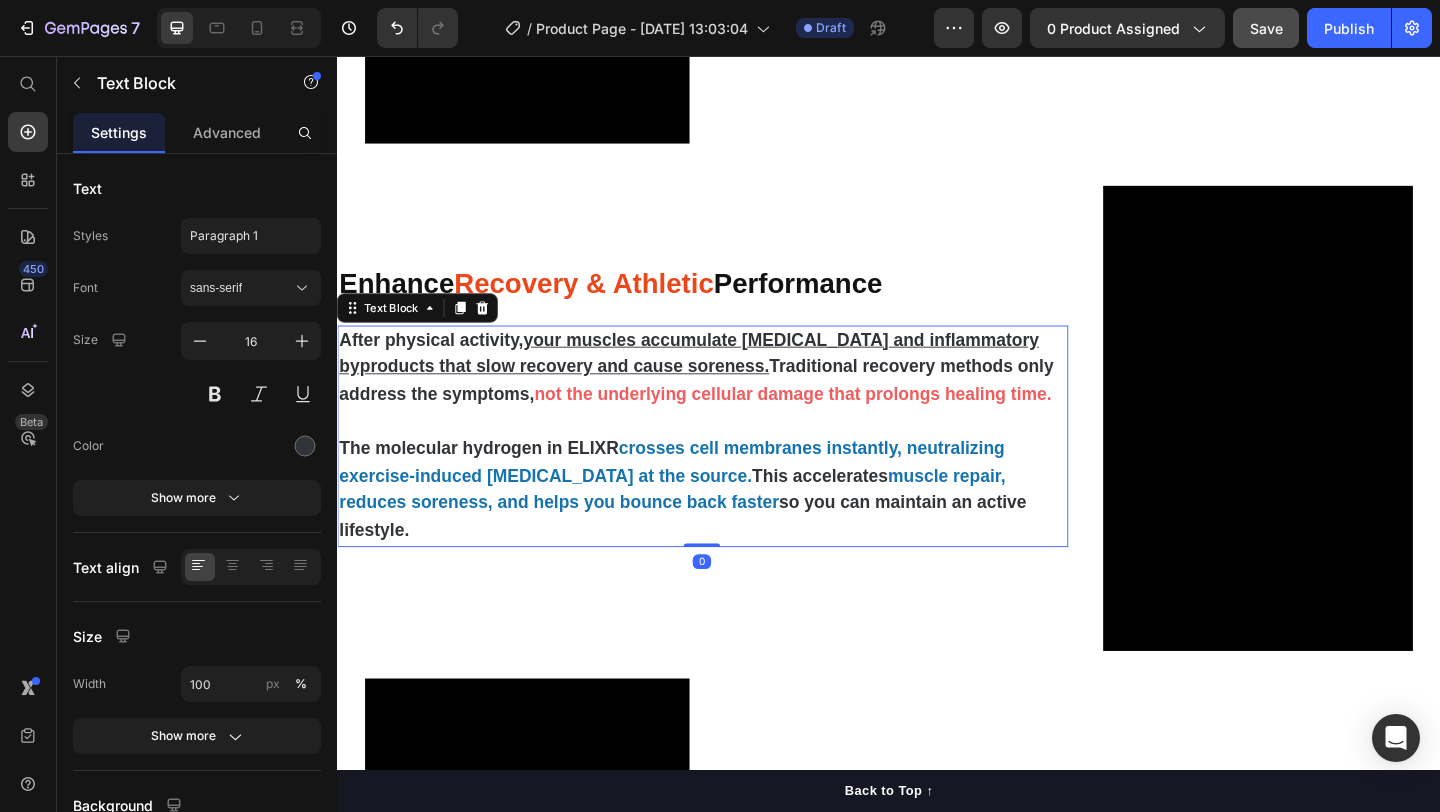 click on "not the underlying cellular damage that prolongs healing time." at bounding box center (832, 423) 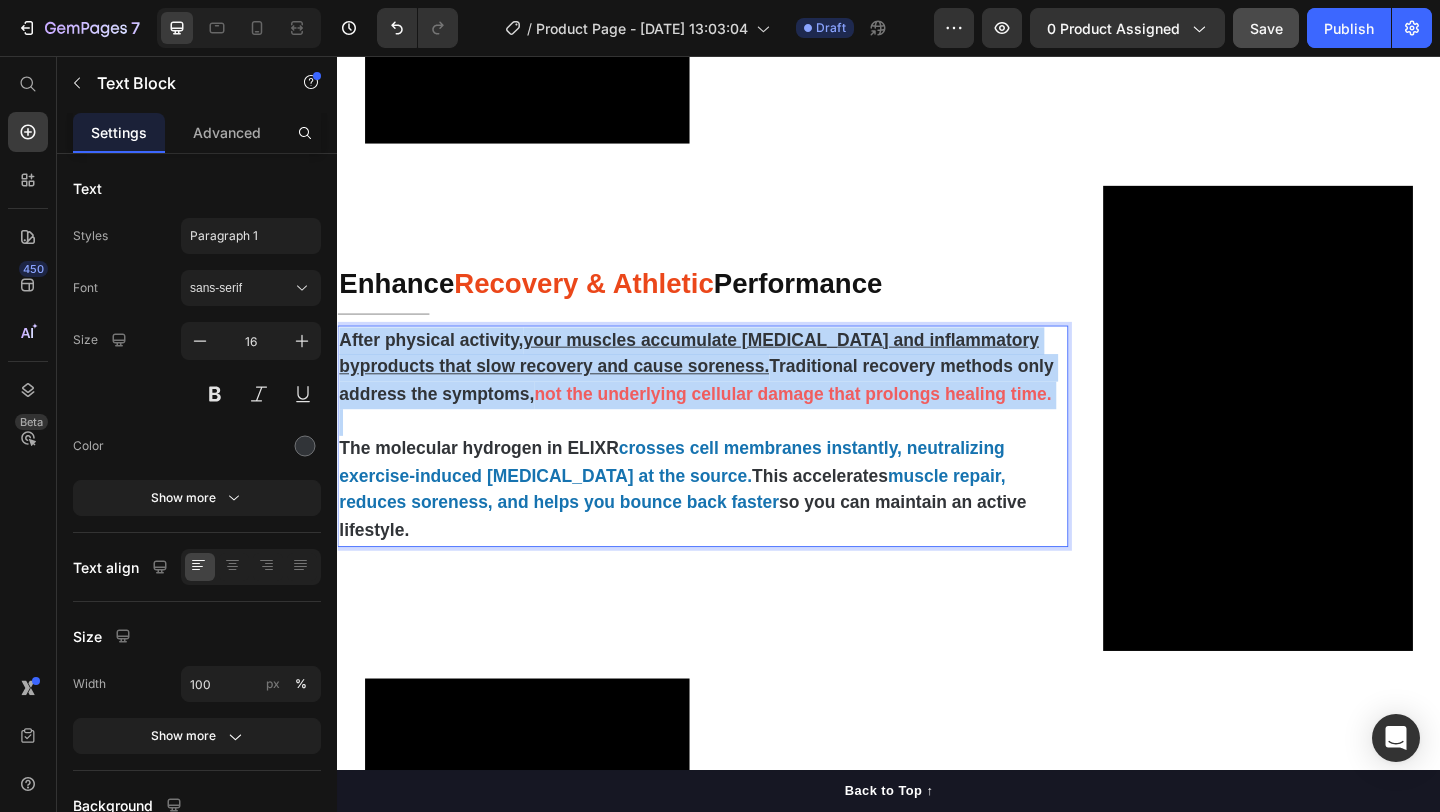 click on "not the underlying cellular damage that prolongs healing time." at bounding box center (832, 423) 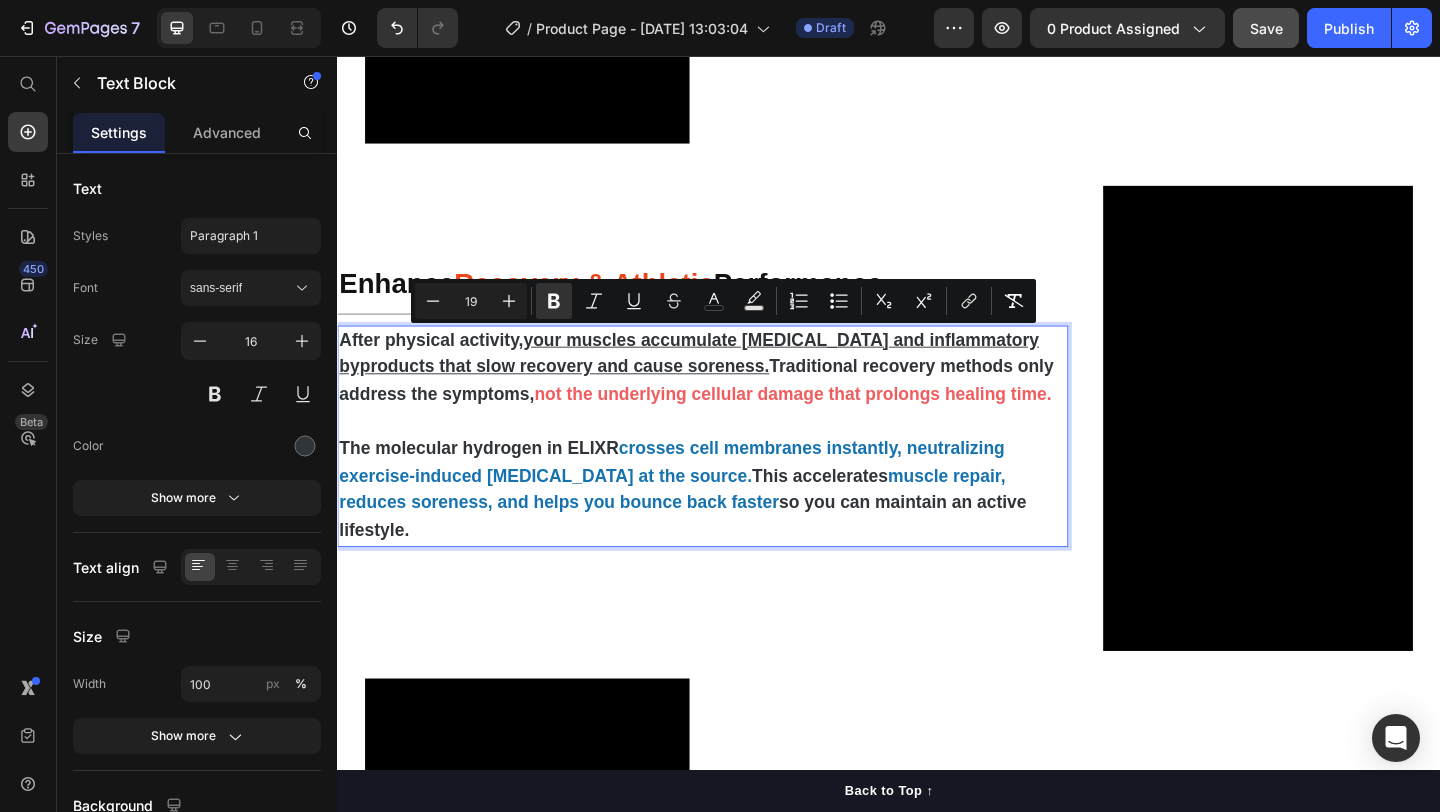 click on "This accelerates" at bounding box center (862, 512) 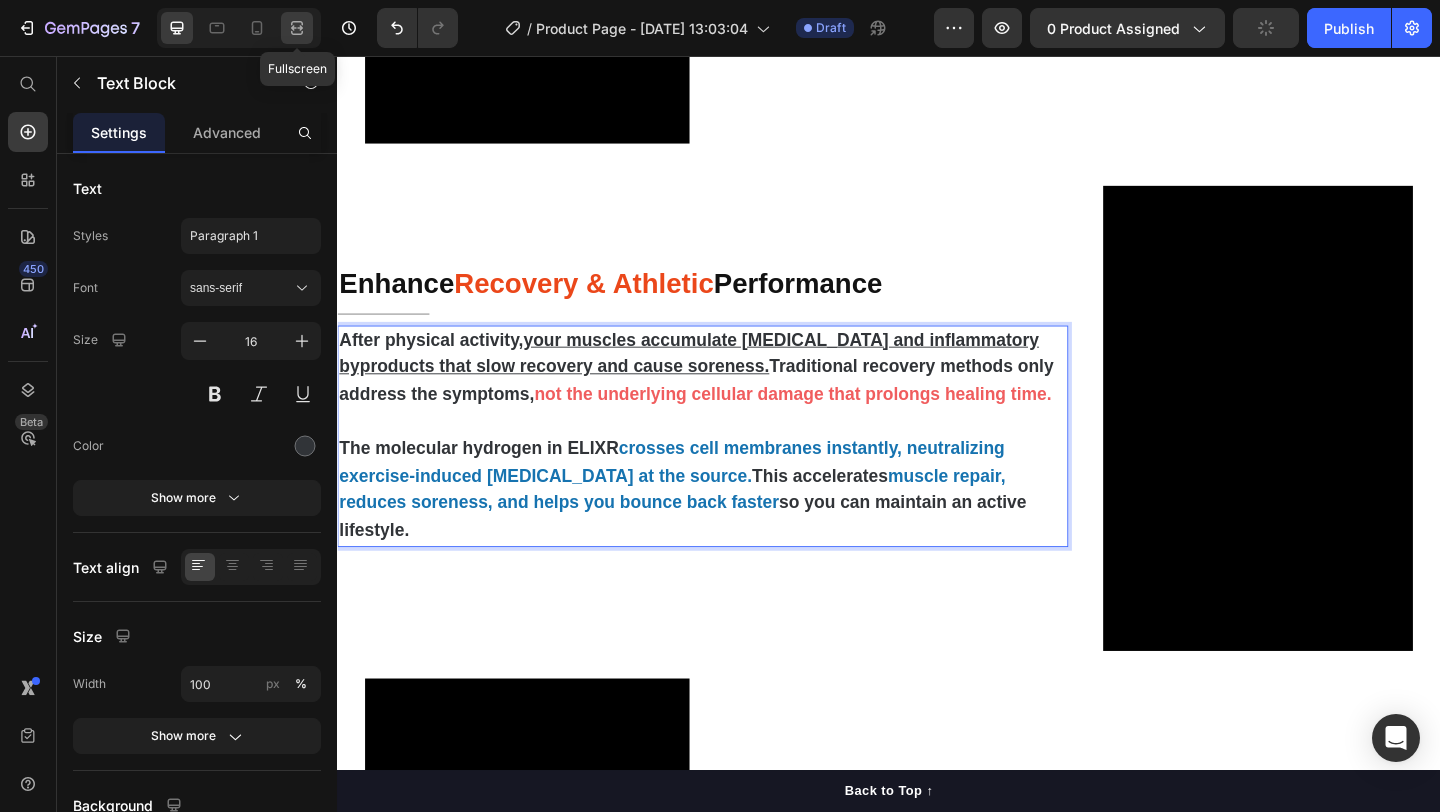 click 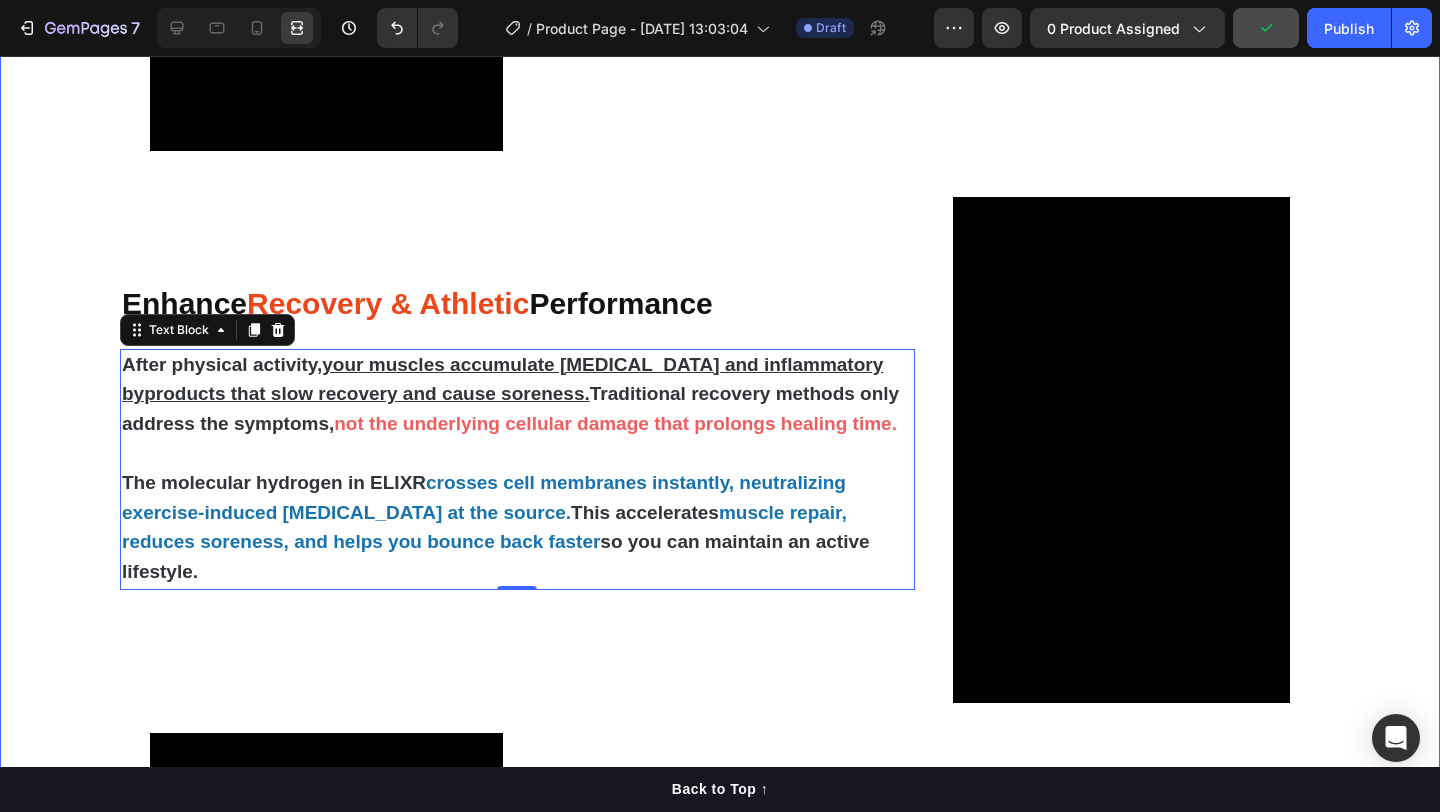 click on "Video Reduce  Chronic Inflammation  at Home Heading                Title Line But what makes things worse is that when your body is constantly battling  chronic inflammation, your immune system becomes overactive and starts attacking healthy tissue.     So even though your body is desperately trying to  heal and repair ,   the inflammatory response keeps interfering with the natural healing process.   The 8,000 PPM of molecular hydrogen acts as a  selective antioxidant, specifically targeting the hydroxyl radicals and peroxynitrite that trigger inflammatory responses.   This allows your body's natural anti-inflammatory systems to take over, reducing swelling and pain at the cellular level.   81% of users reported a  reduction in inflammation  during  the first week of use Text Block Row Ease  Joint Pain  & Restore  Mobility Heading                Title Line Your joints suffer when  cartilage breaks down faster than it can rebuild.  This happens because    Text Block Video Row Video Boost   Fatigue Title" at bounding box center [720, 131] 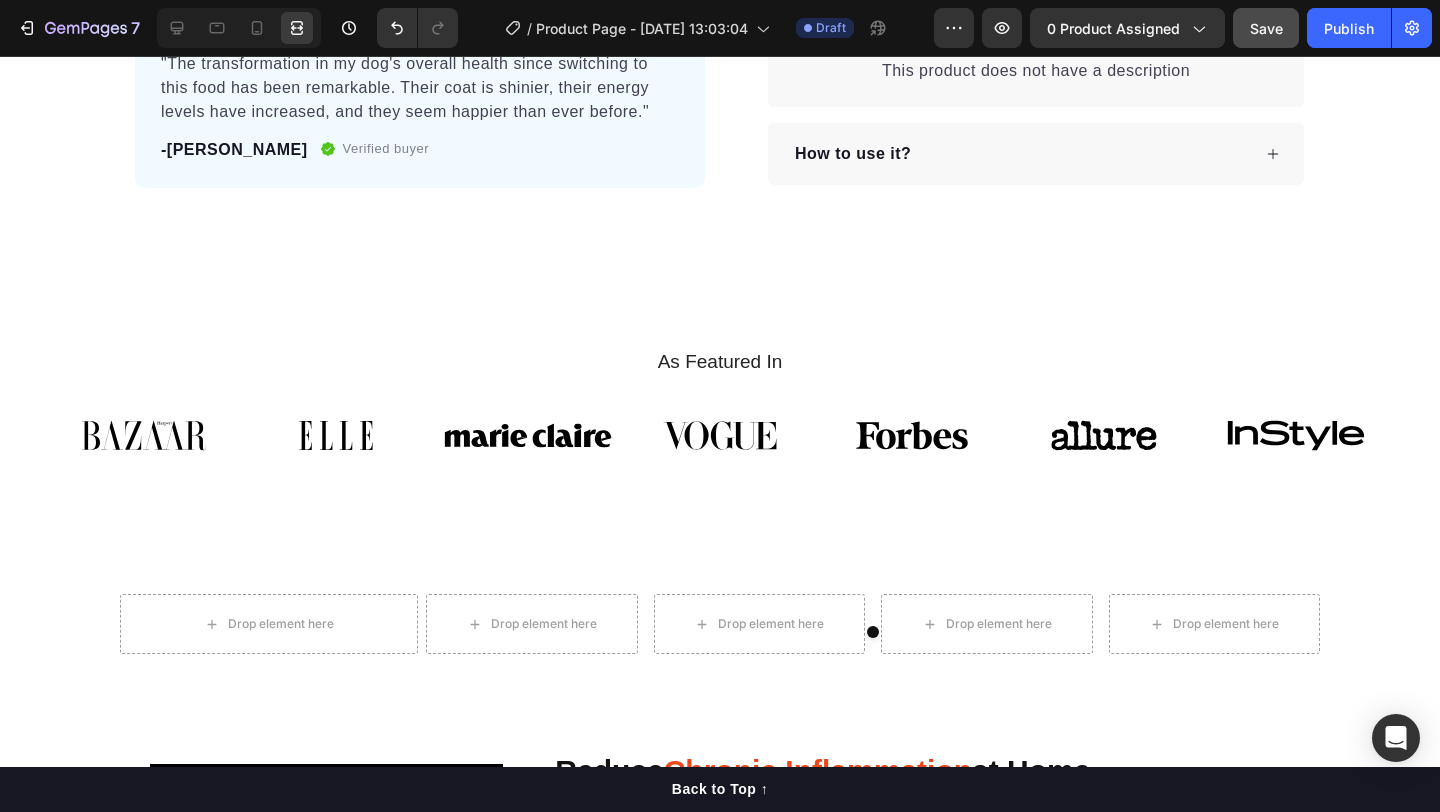 scroll, scrollTop: 0, scrollLeft: 0, axis: both 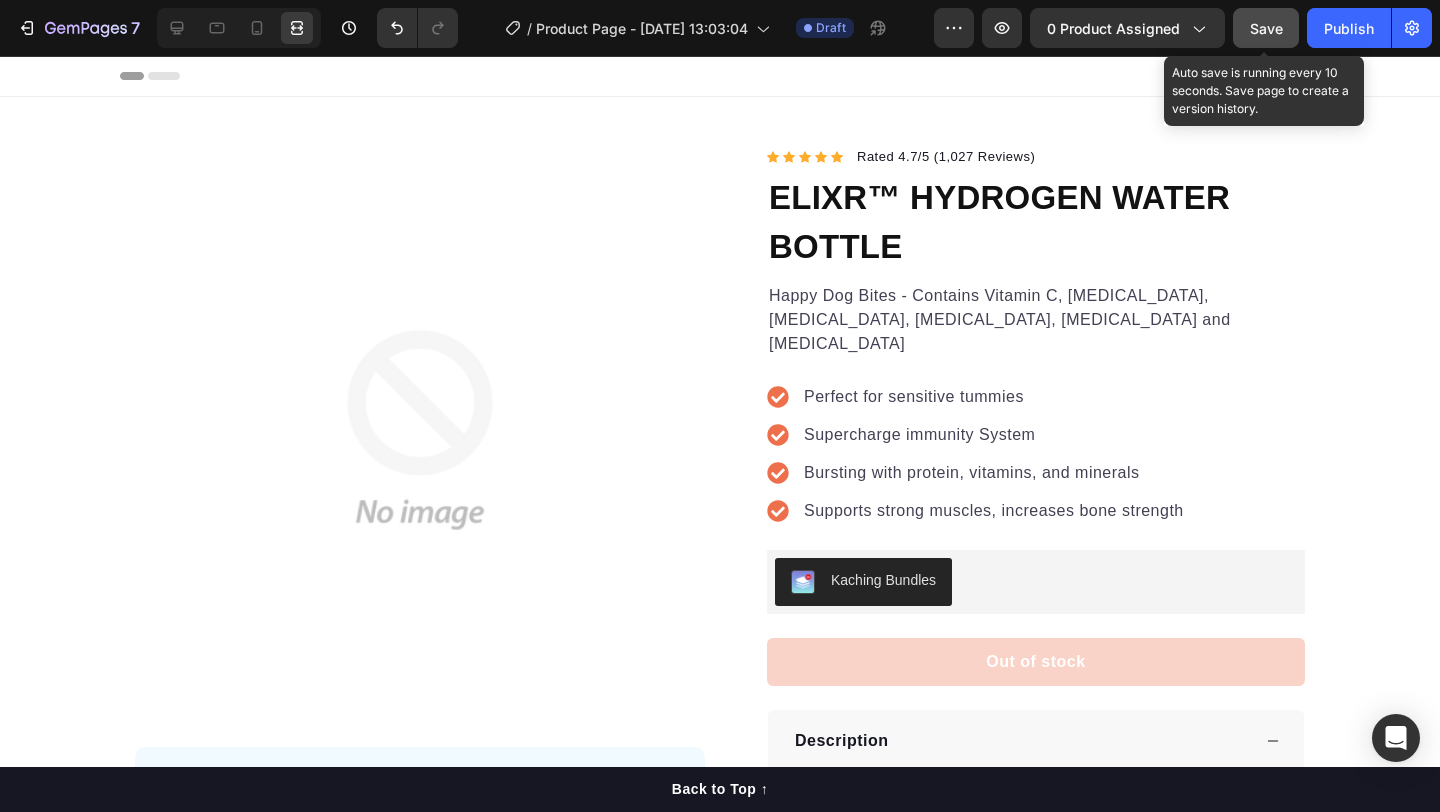 click on "Save" at bounding box center [1266, 28] 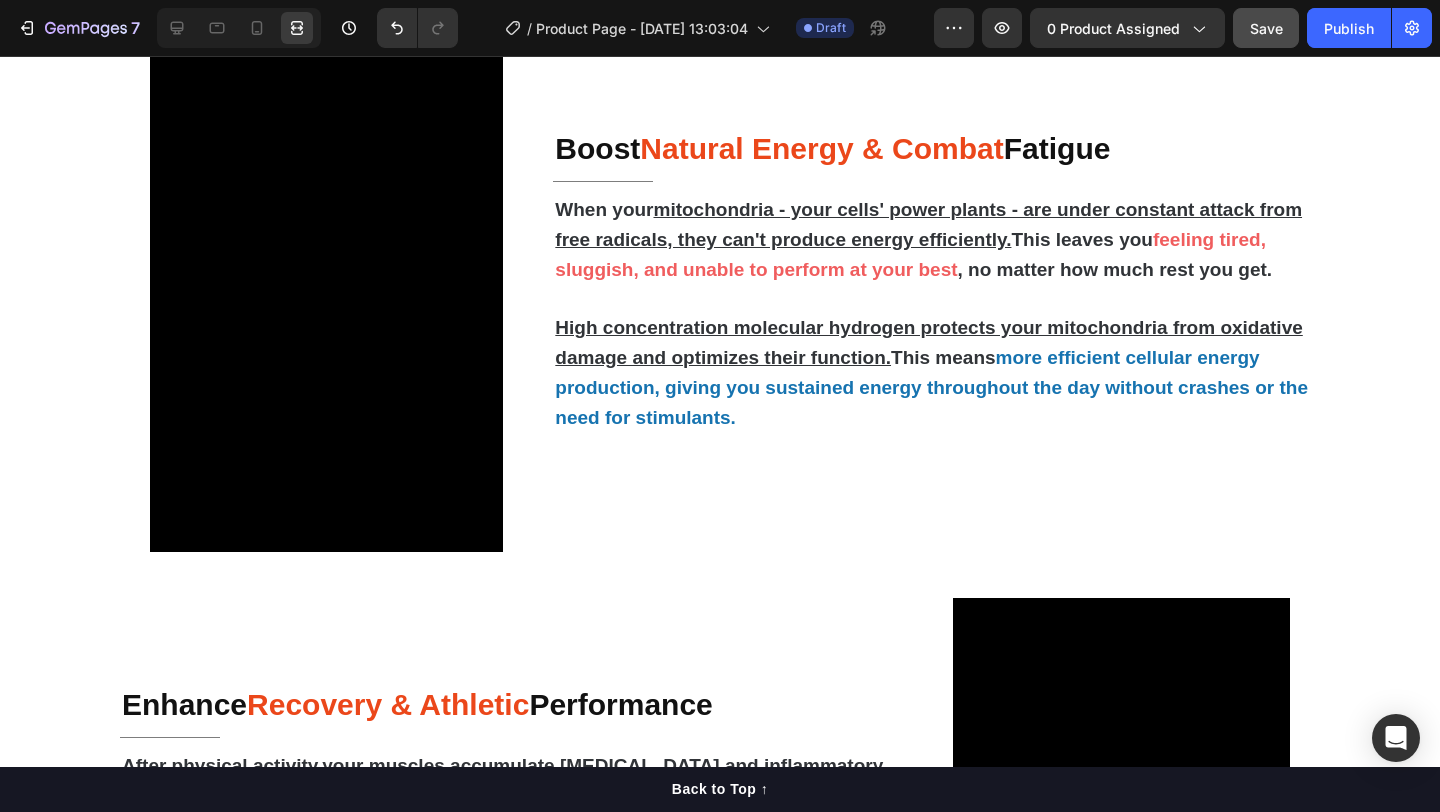 scroll, scrollTop: 3020, scrollLeft: 0, axis: vertical 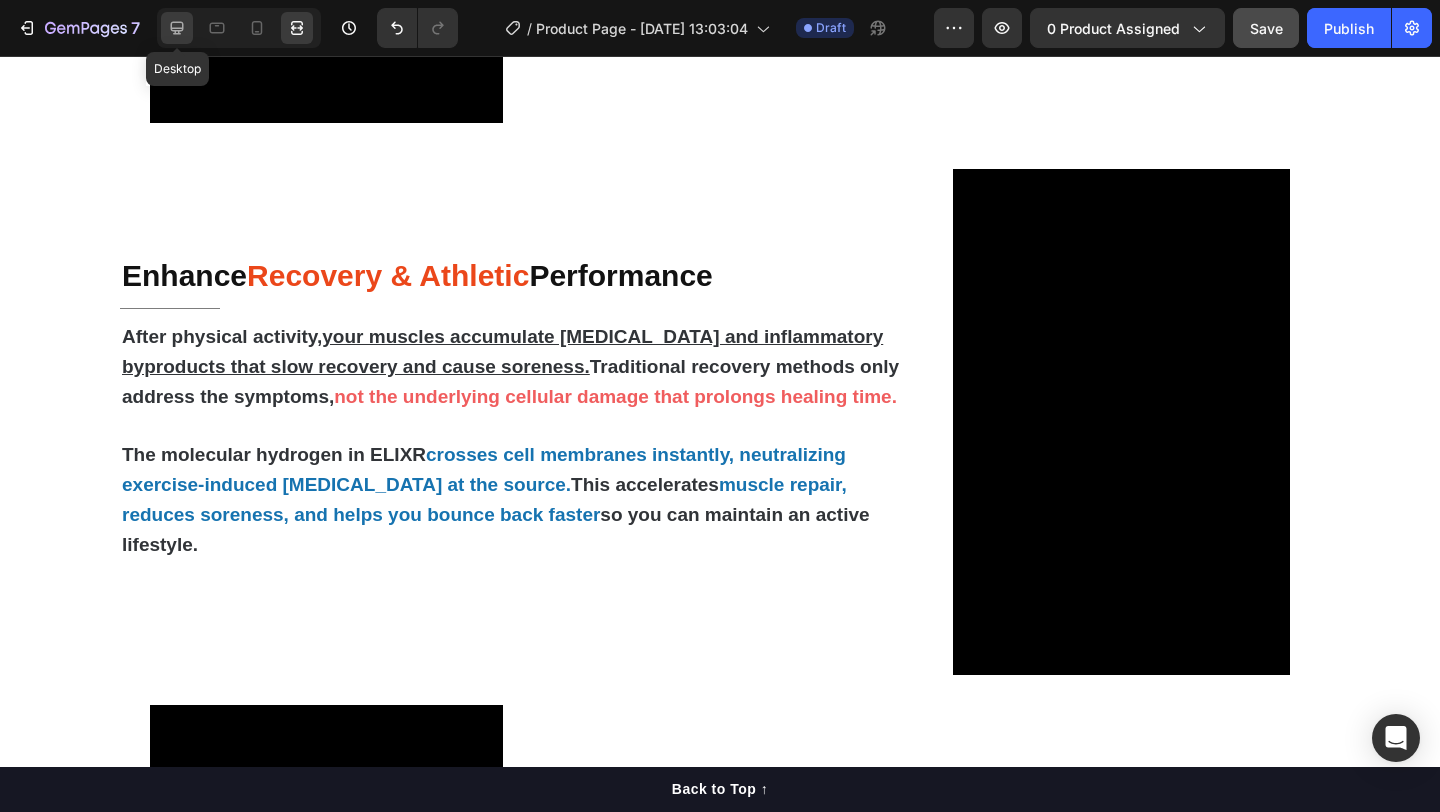 click 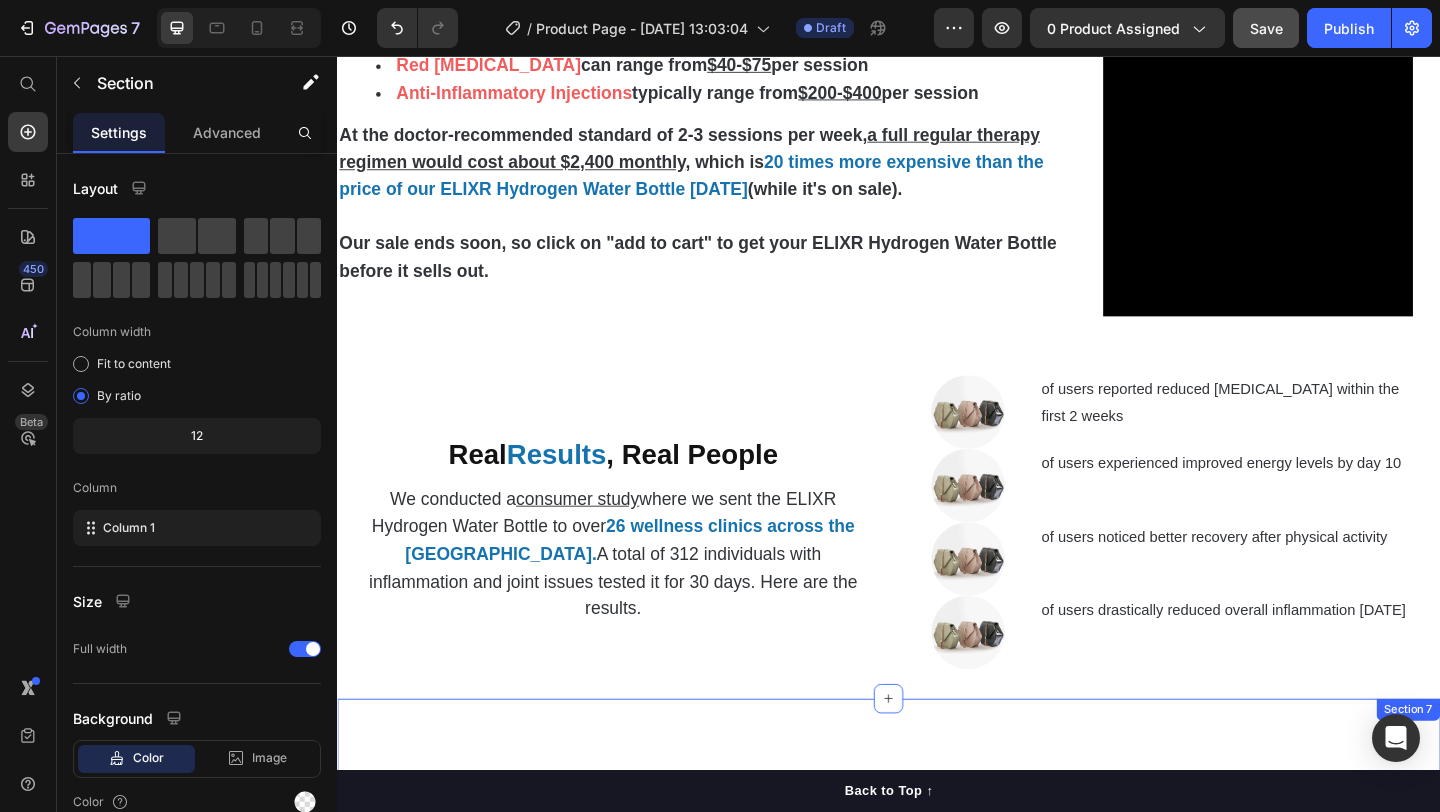 scroll, scrollTop: 4432, scrollLeft: 0, axis: vertical 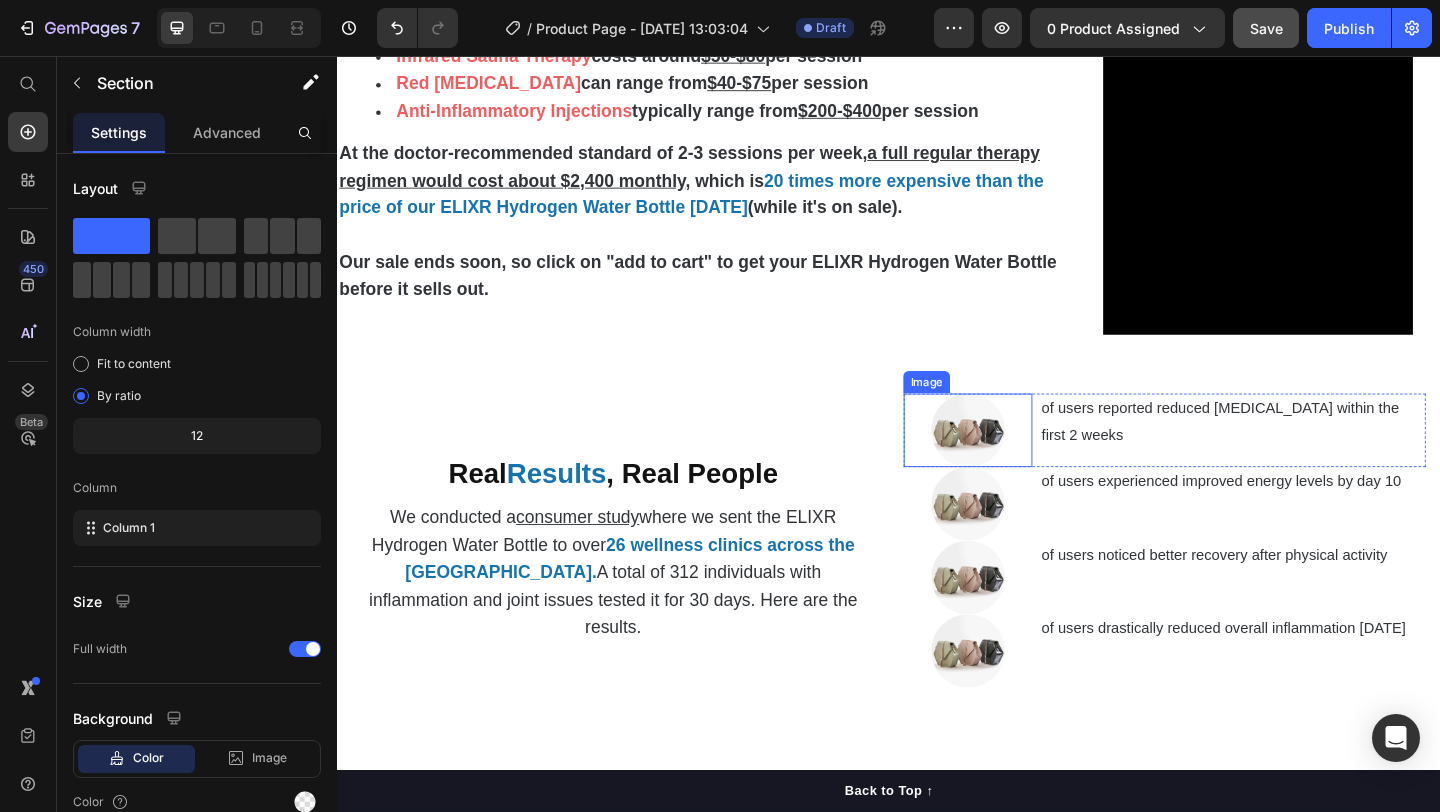 click at bounding box center (1023, 463) 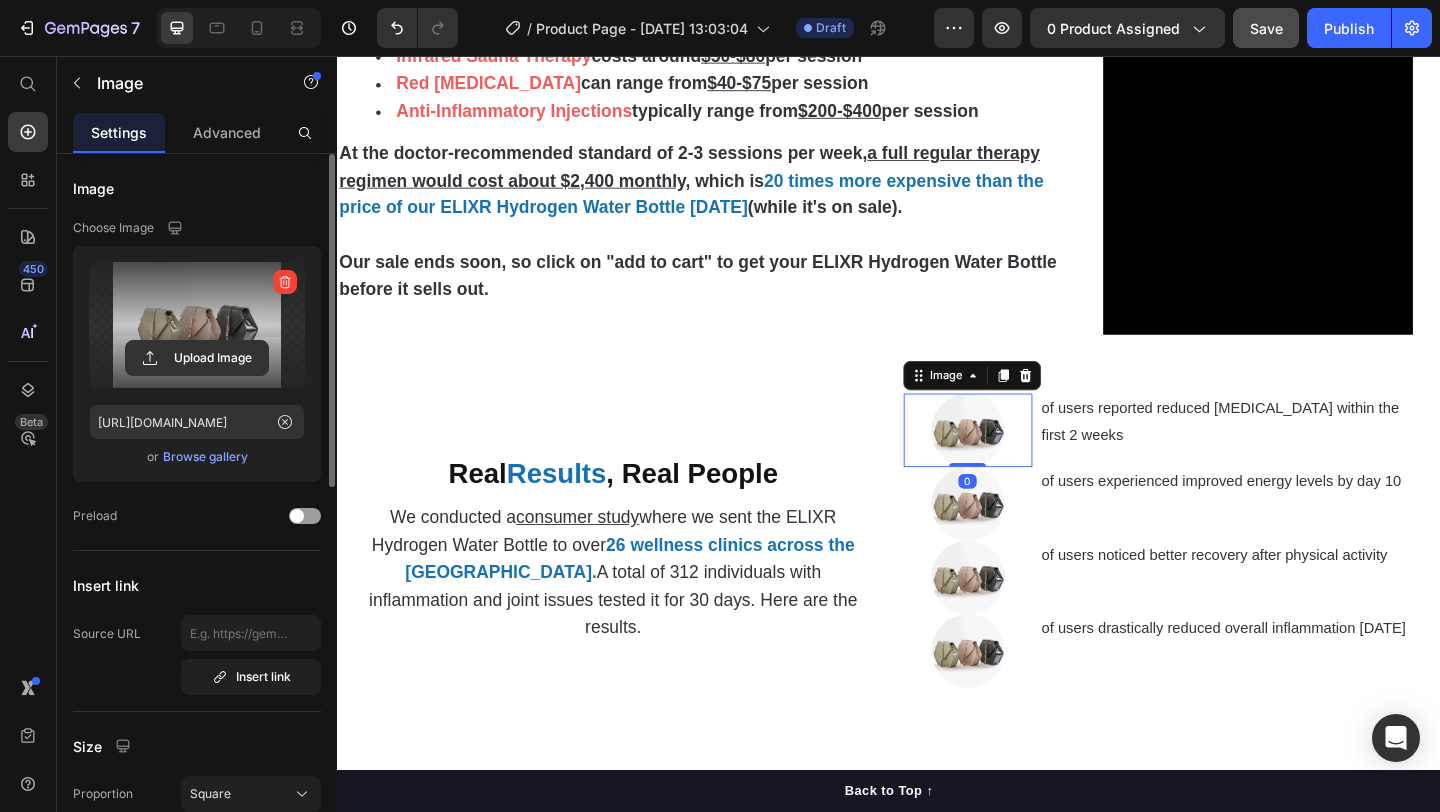 click at bounding box center (197, 325) 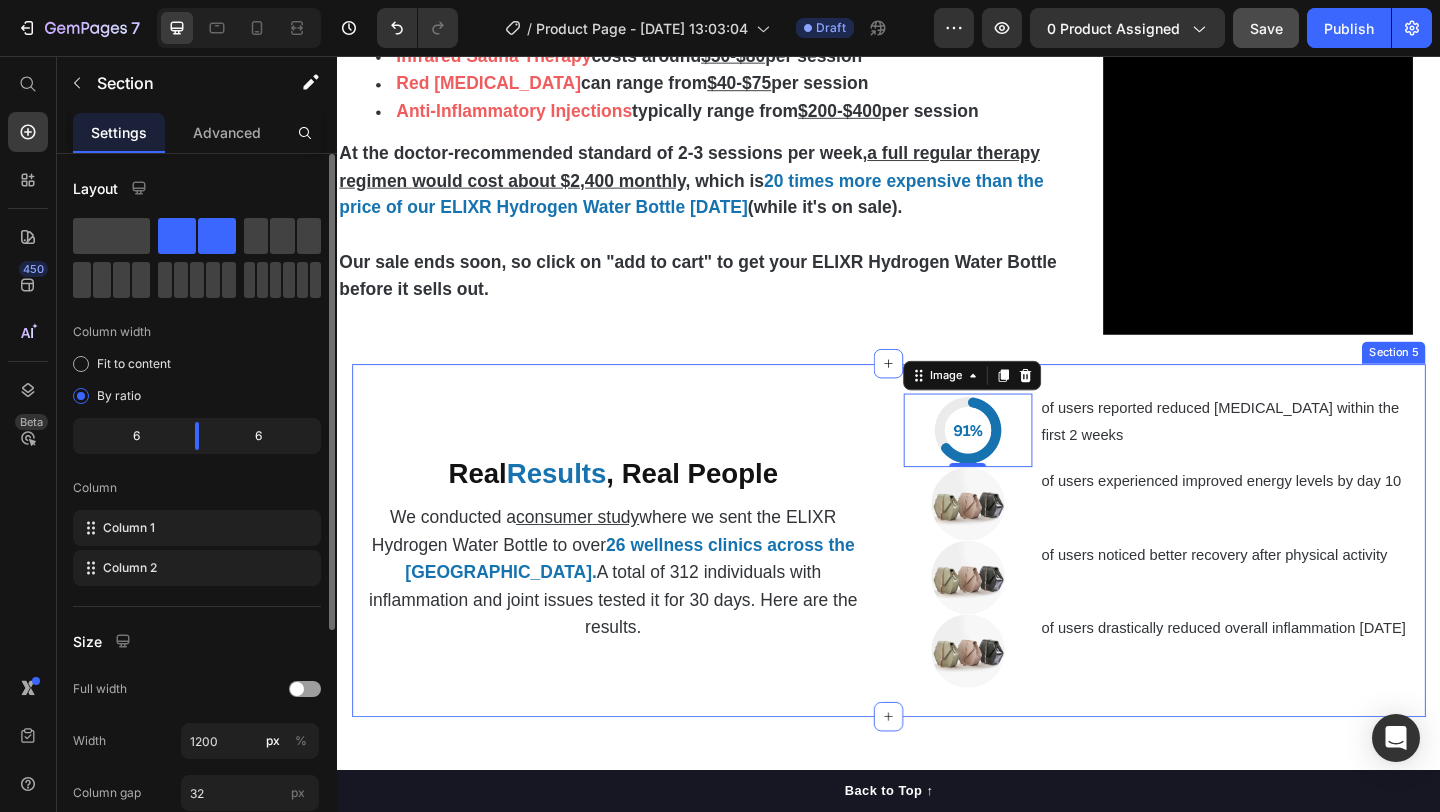 click on "Real  Results , Real People Heading We conducted a  consumer study  where we sent the ELIXR Hydrogen Water Bottle to over  26 wellness clinics across the [GEOGRAPHIC_DATA].  A total of 312 individuals with inflammation and joint issues tested it for 30 days. Here are the results. Text Block" at bounding box center (637, 583) 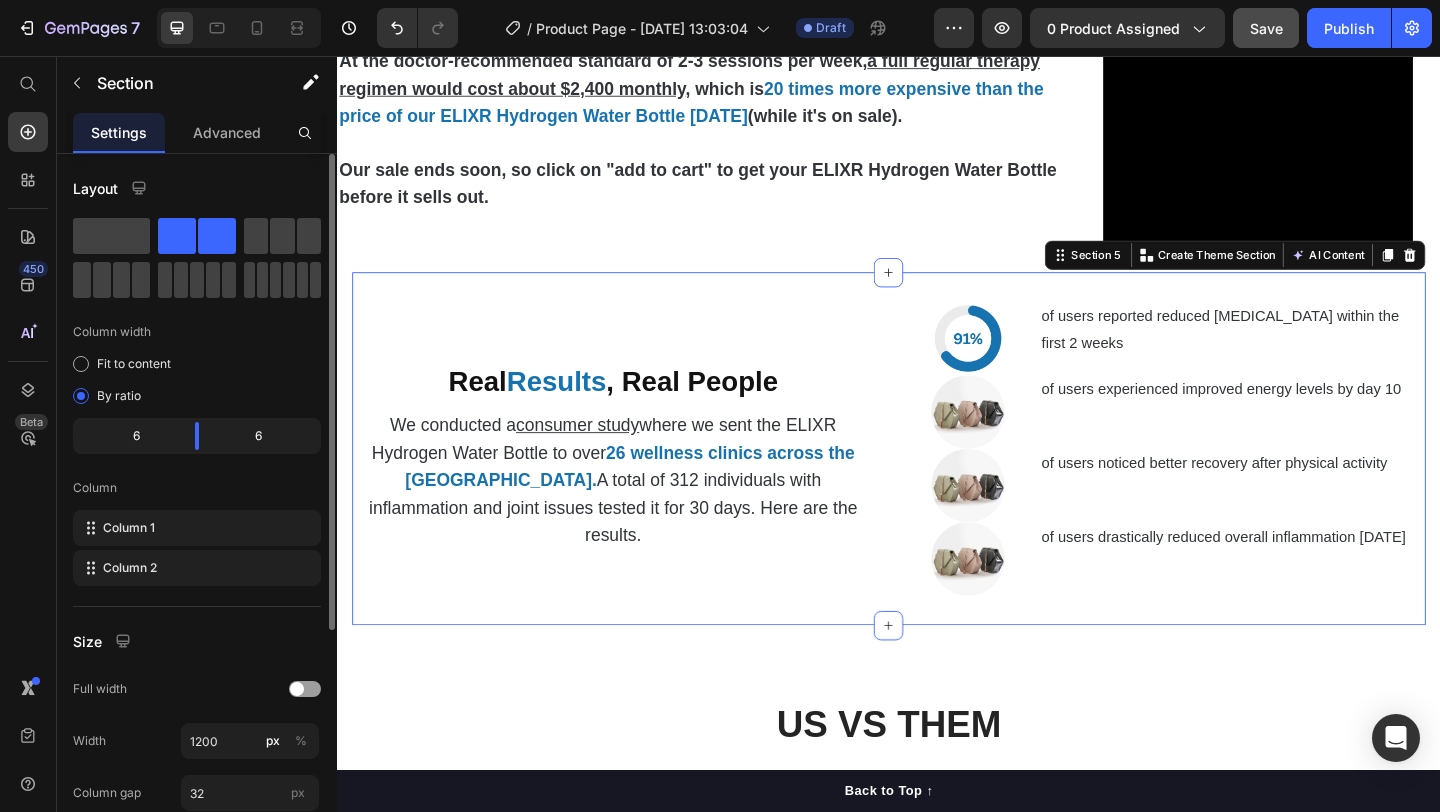 scroll, scrollTop: 4567, scrollLeft: 0, axis: vertical 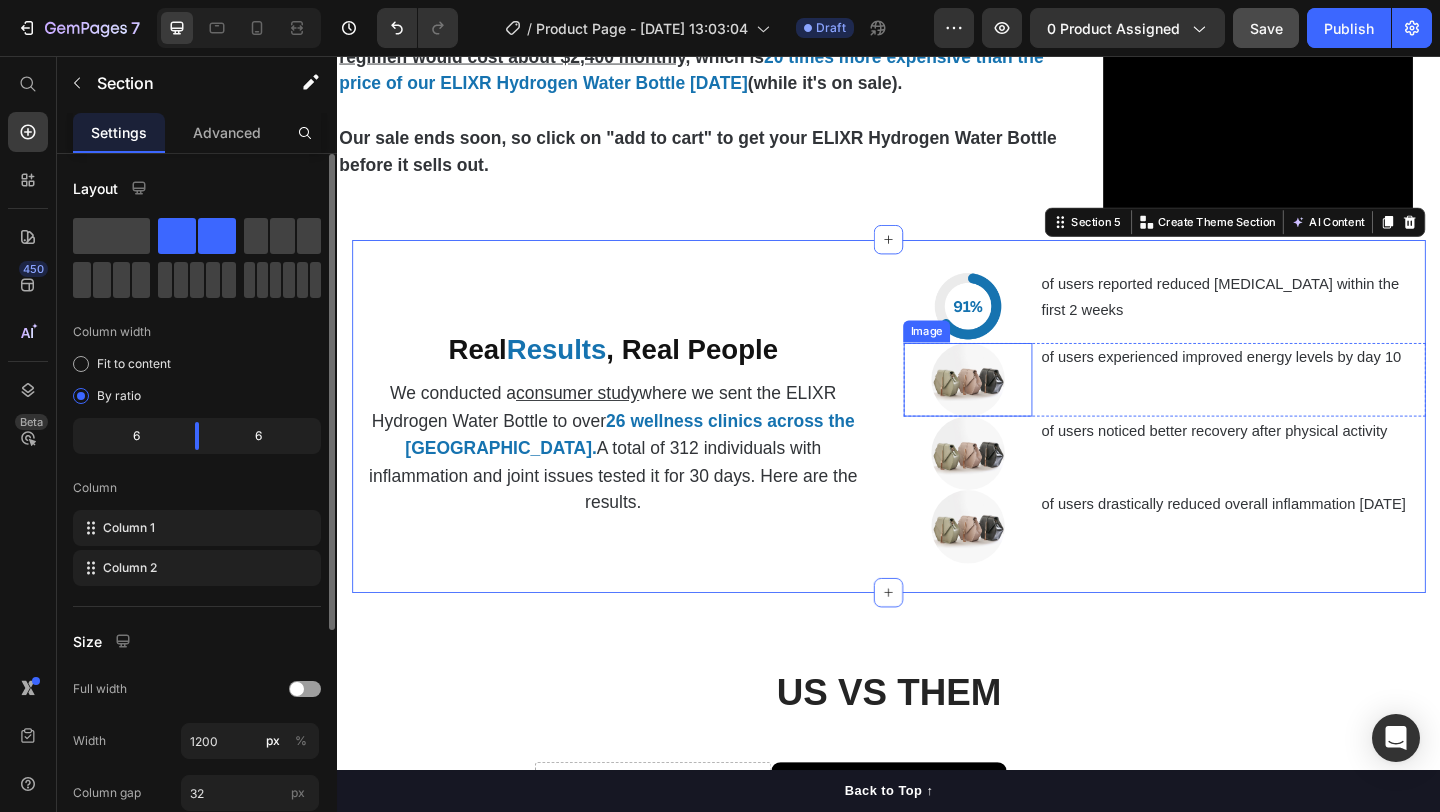 click at bounding box center [1023, 408] 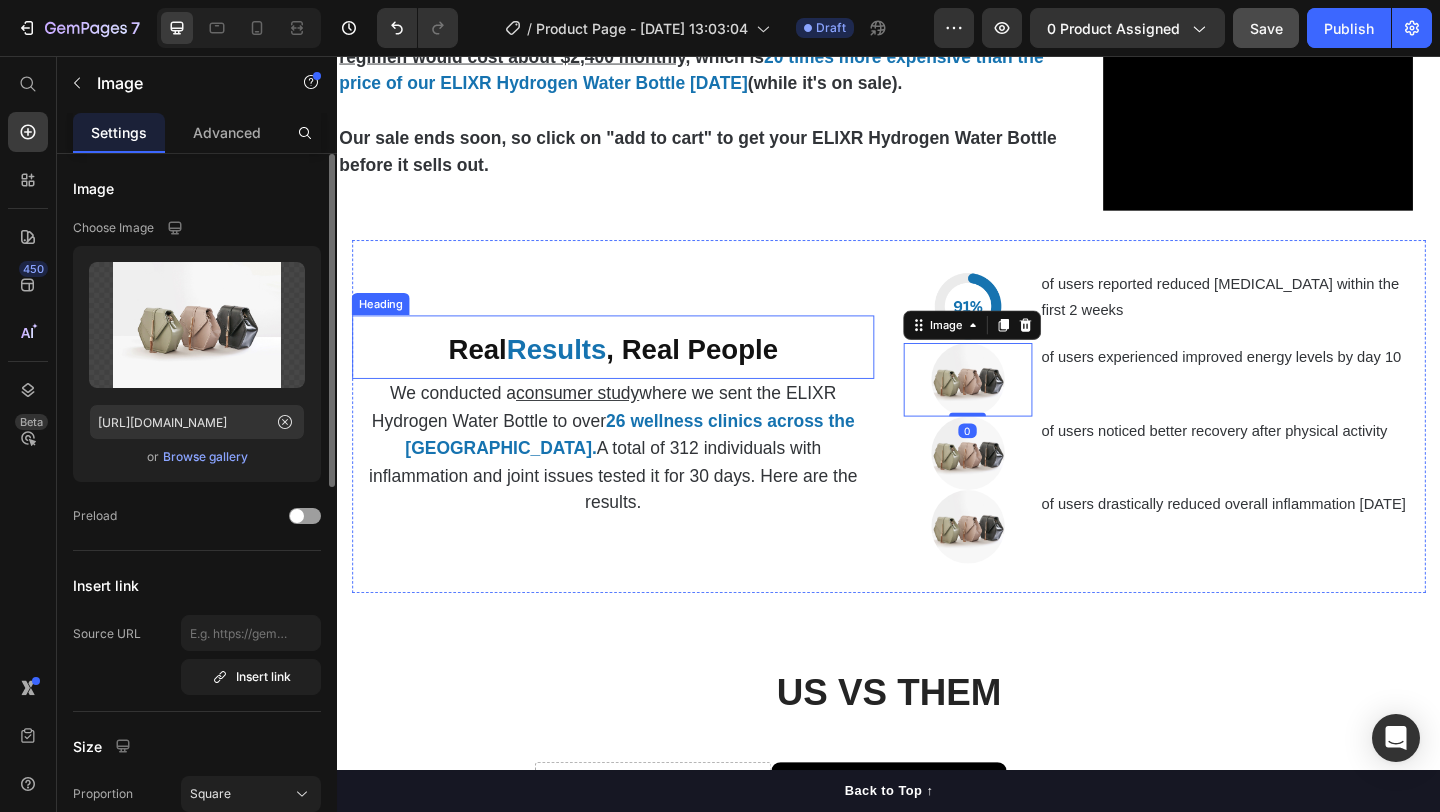 click on "Real  Results , Real People" at bounding box center (637, 372) 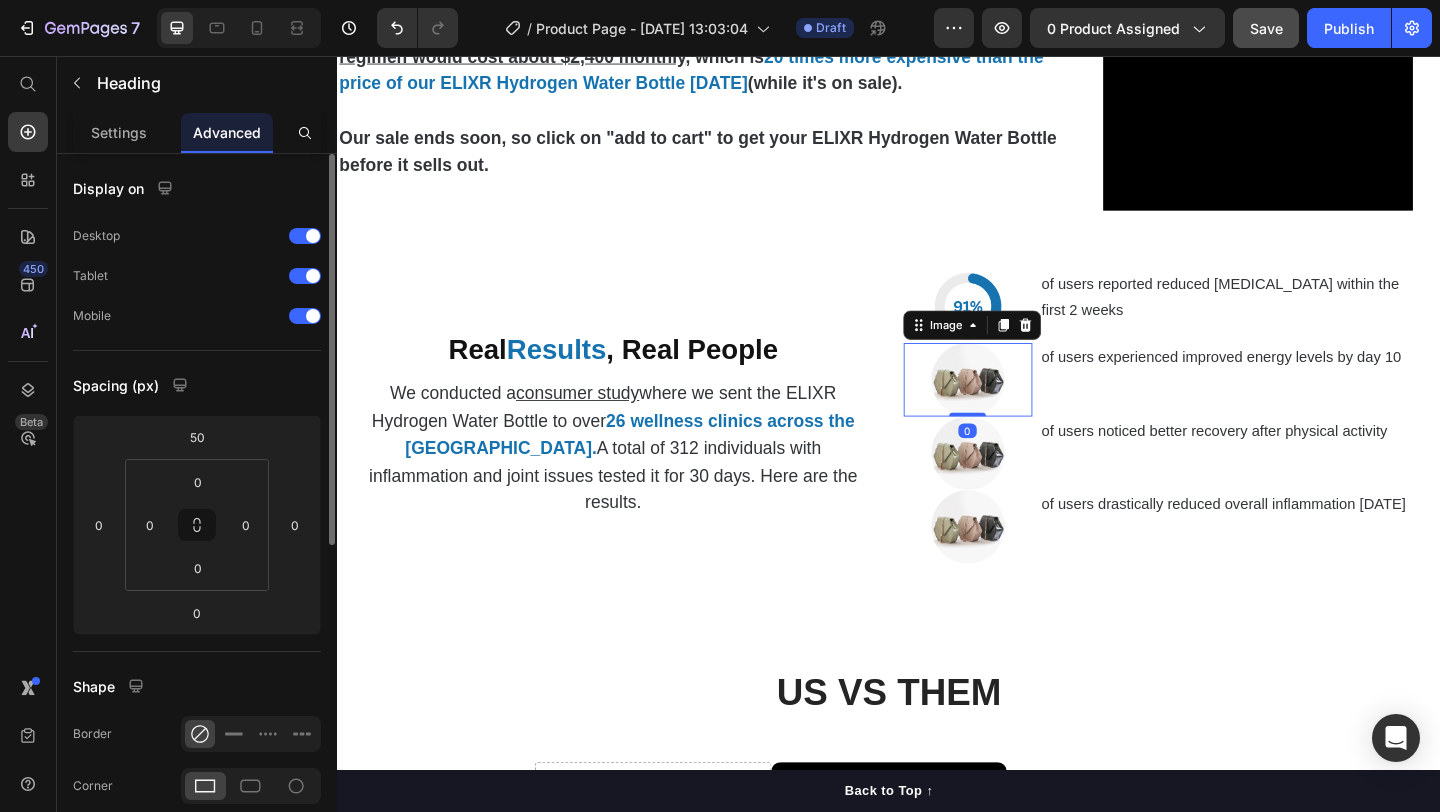 click at bounding box center (1023, 408) 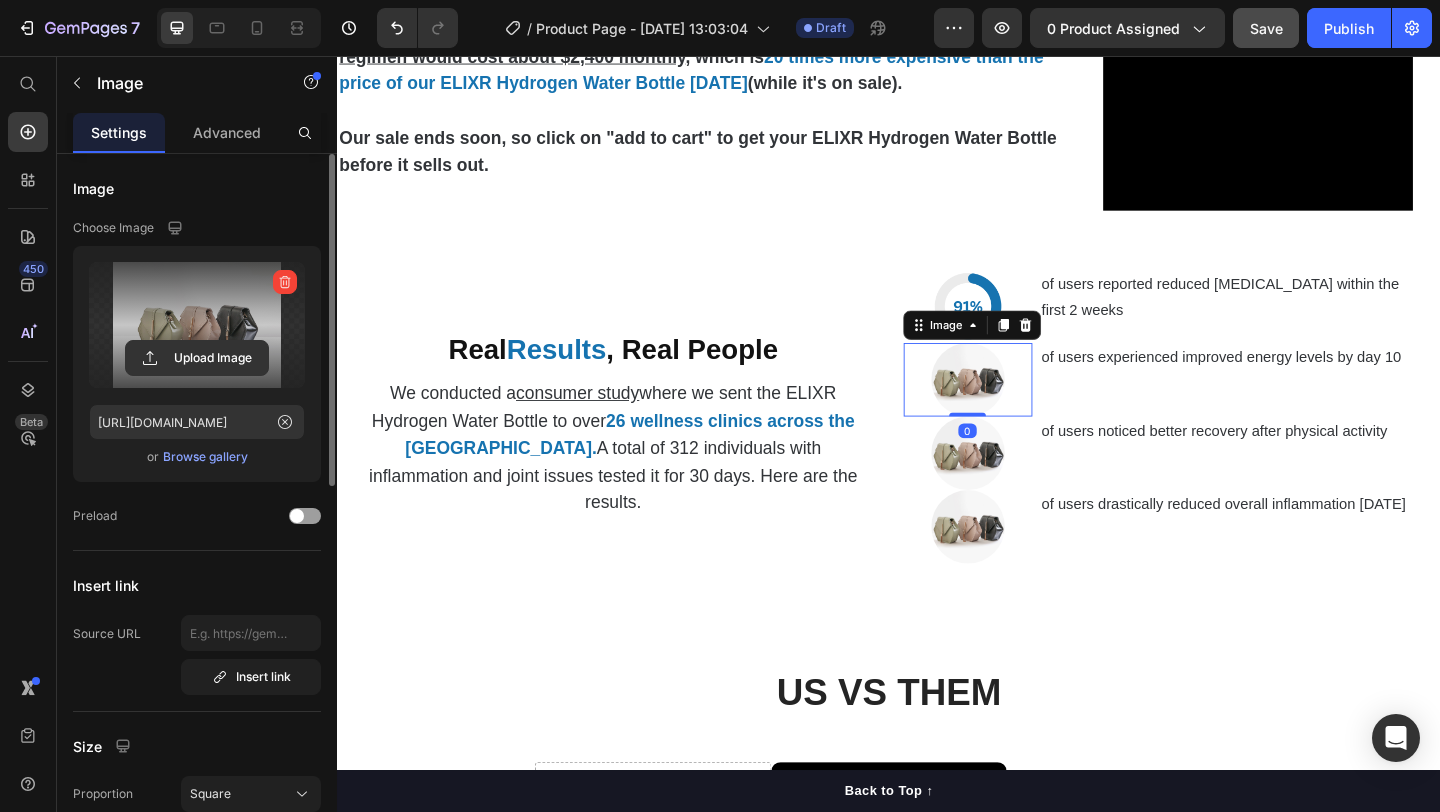 click at bounding box center [197, 325] 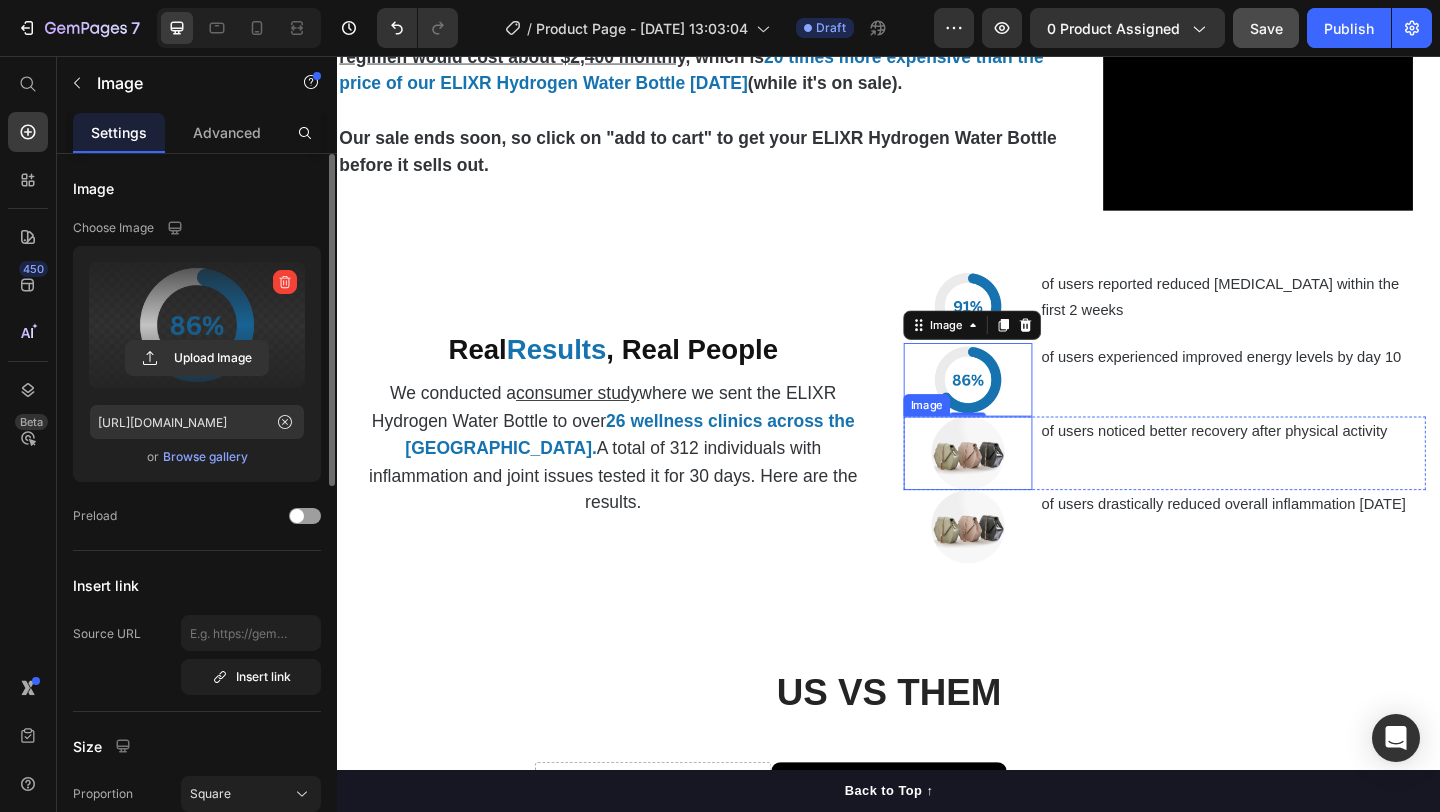 click at bounding box center (1023, 488) 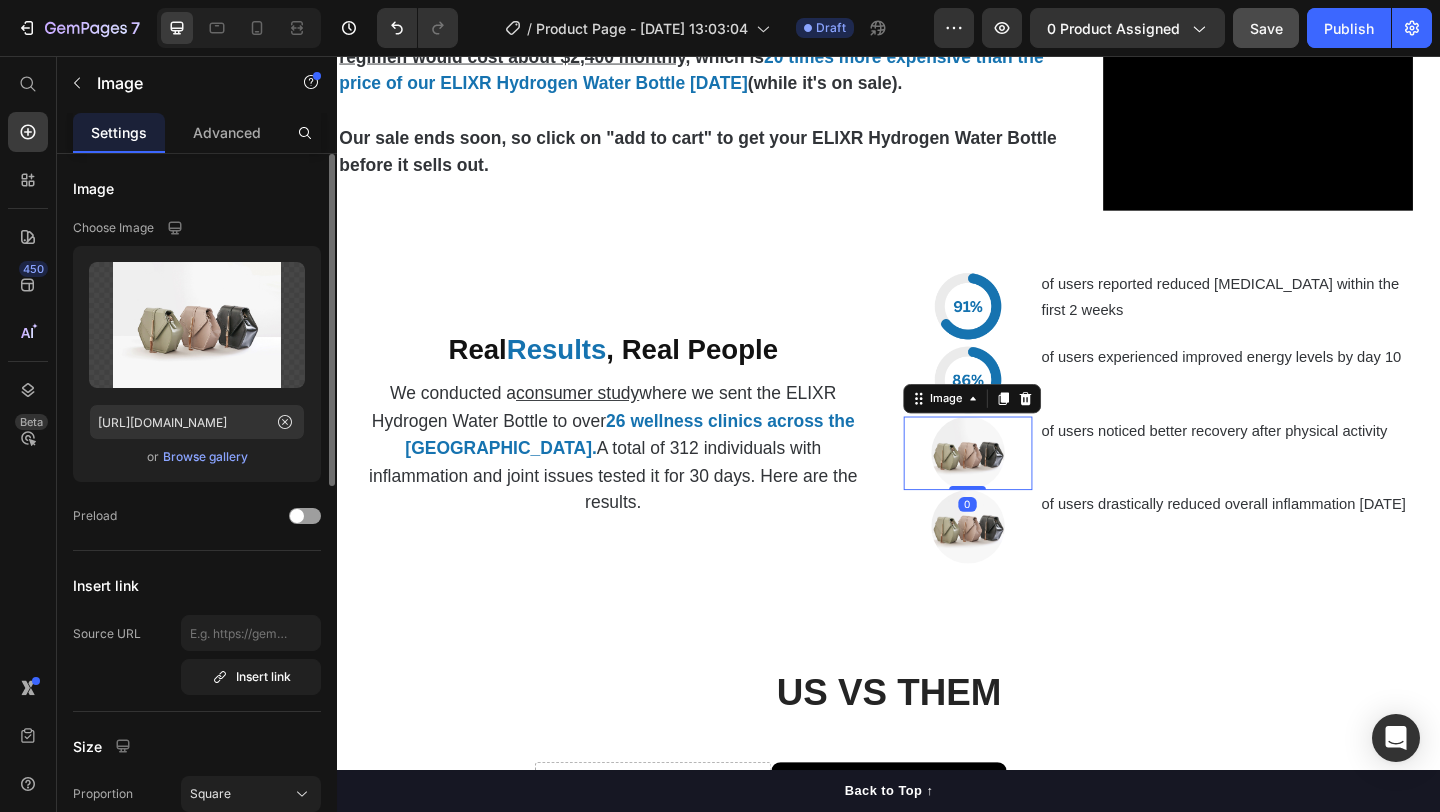 click on "Browse gallery" at bounding box center (205, 457) 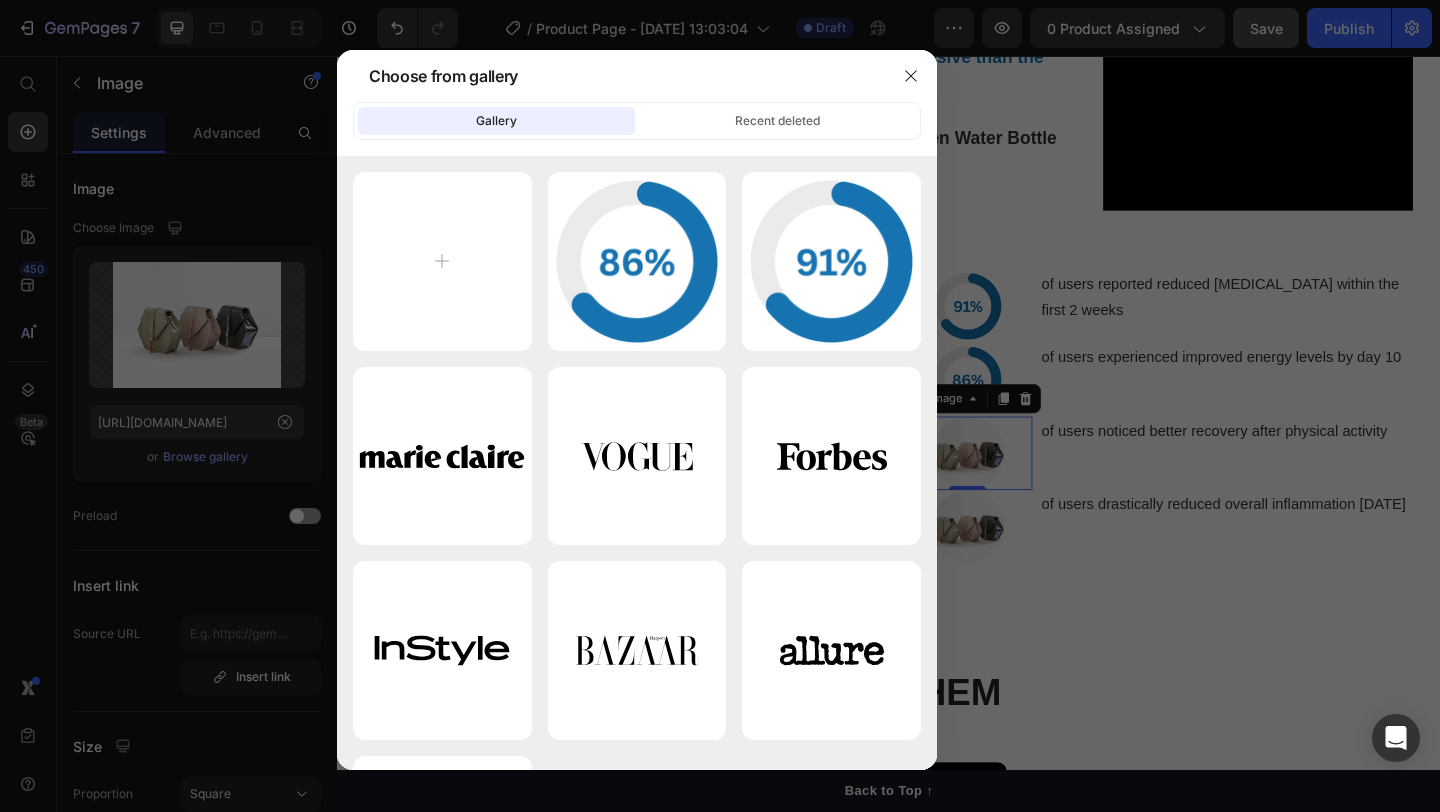 click at bounding box center (720, 406) 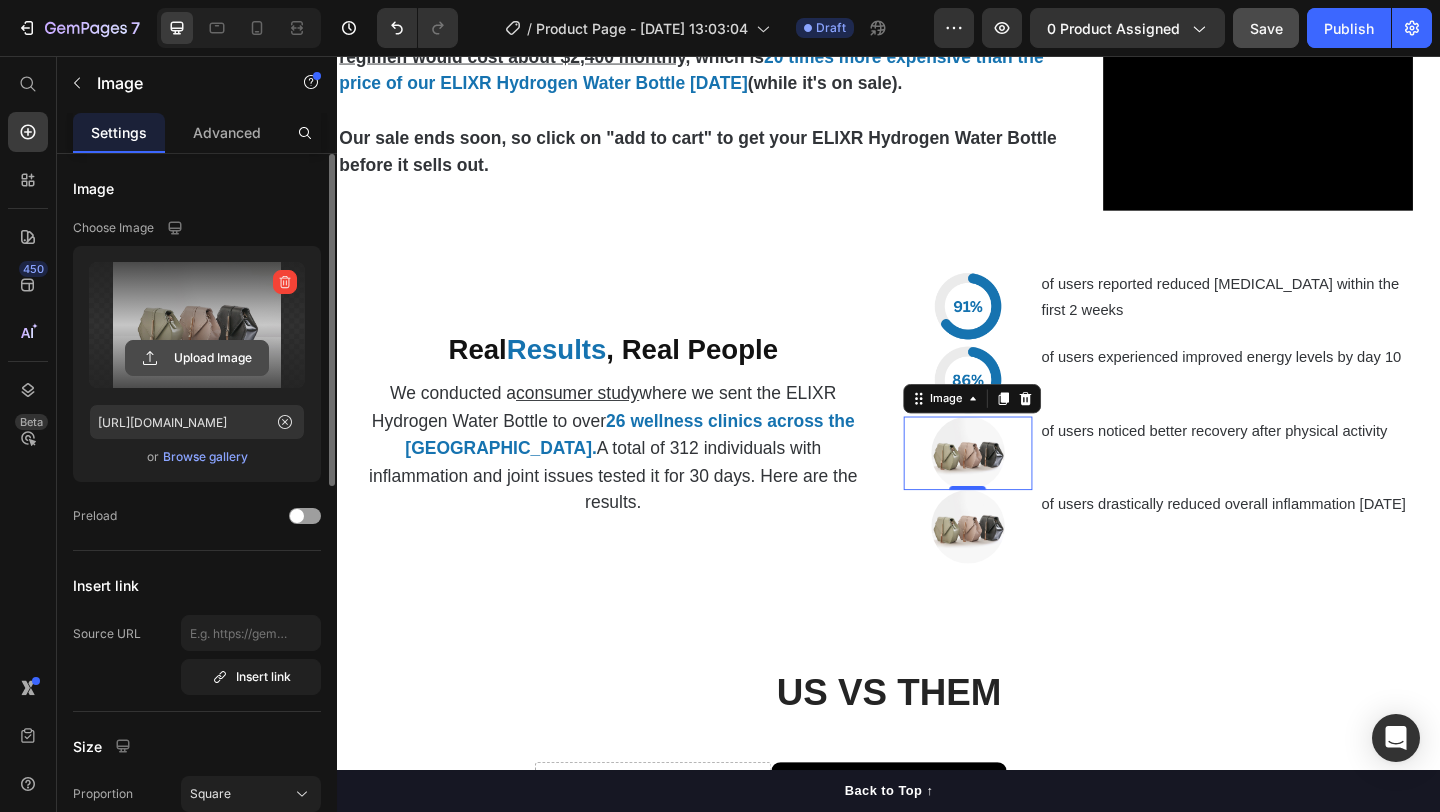 click 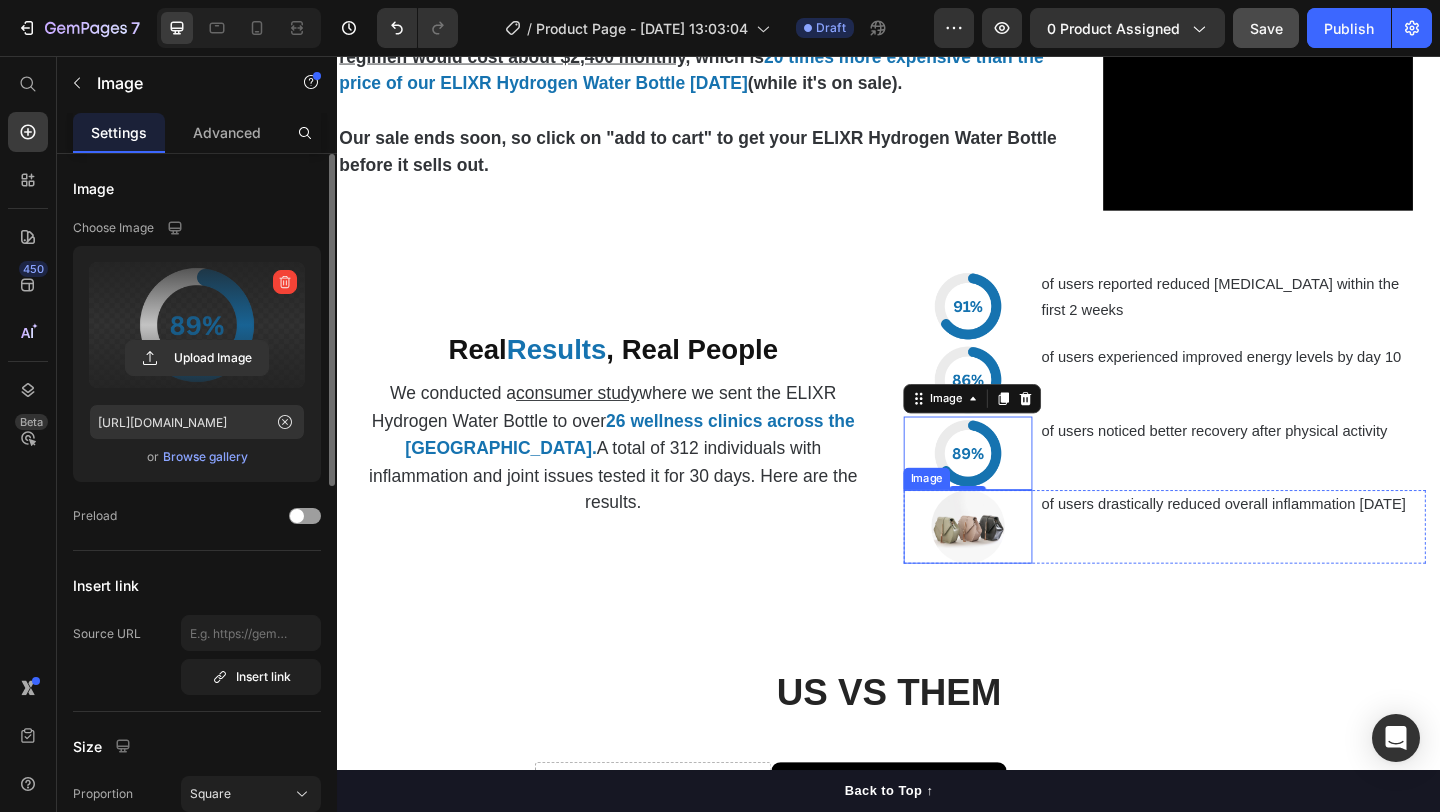 click at bounding box center [1023, 568] 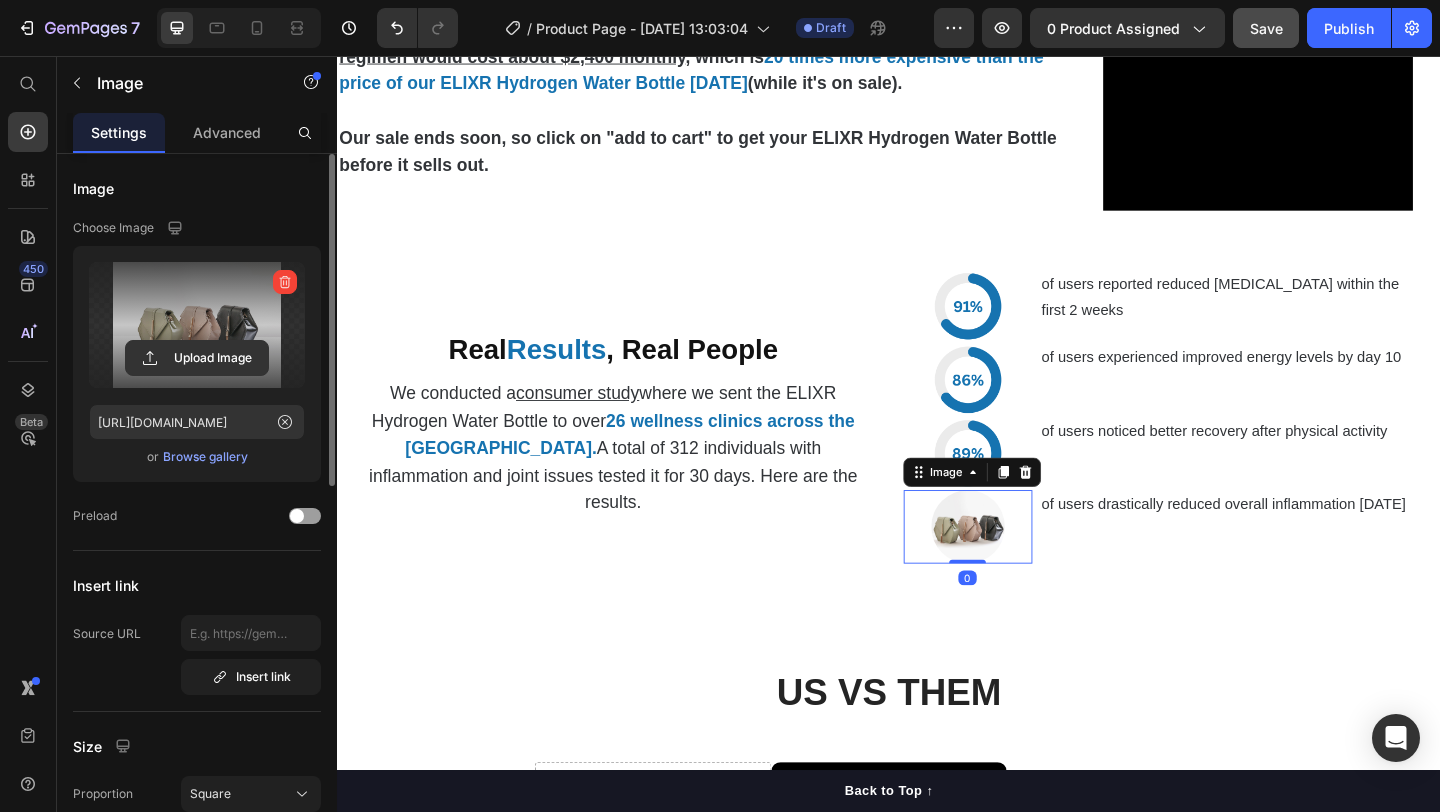 click at bounding box center (197, 325) 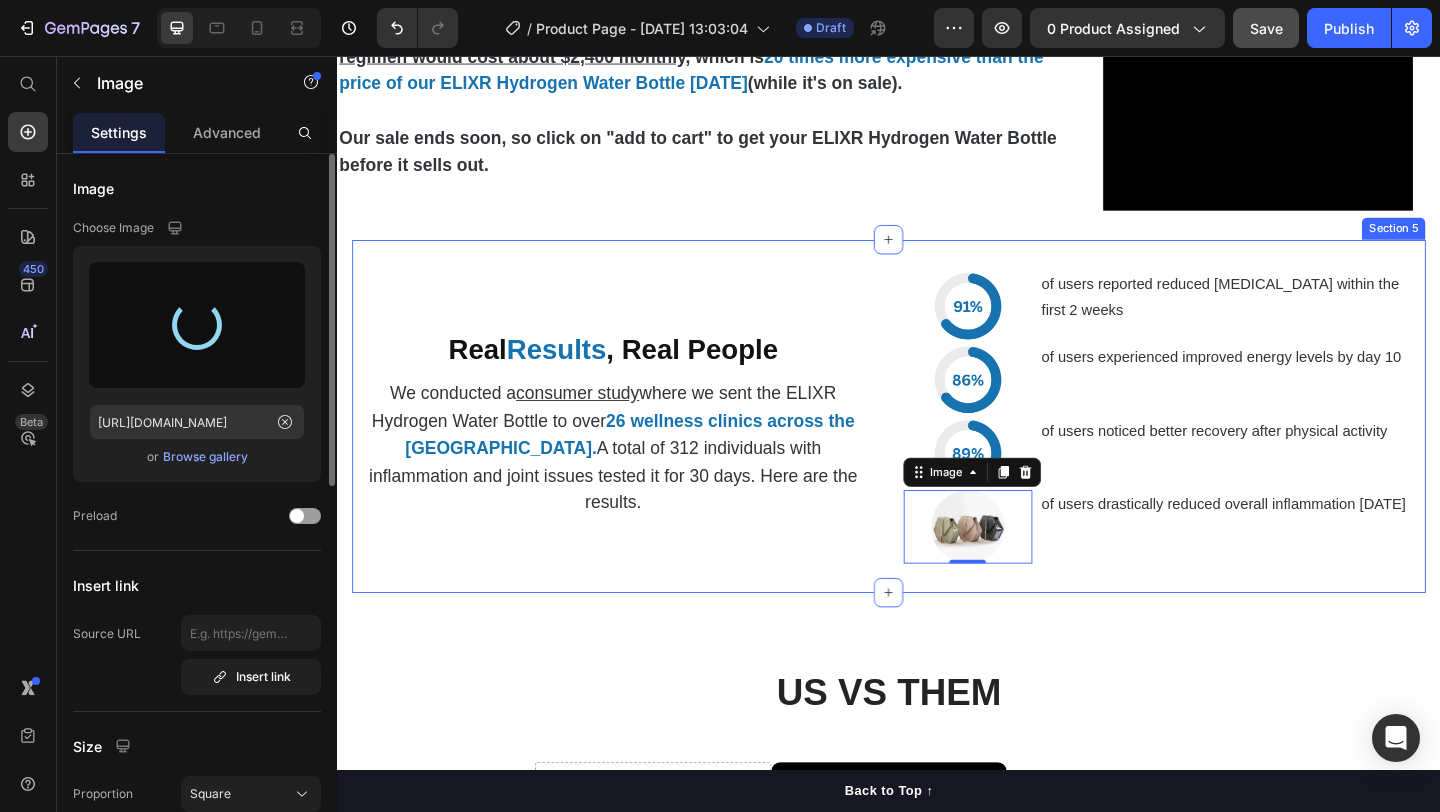 click on "Real  Results , Real People Heading We conducted a  consumer study  where we sent the ELIXR Hydrogen Water Bottle to over  26 wellness clinics across the [GEOGRAPHIC_DATA].  A total of 312 individuals with inflammation and joint issues tested it for 30 days. Here are the results. Text Block" at bounding box center (637, 448) 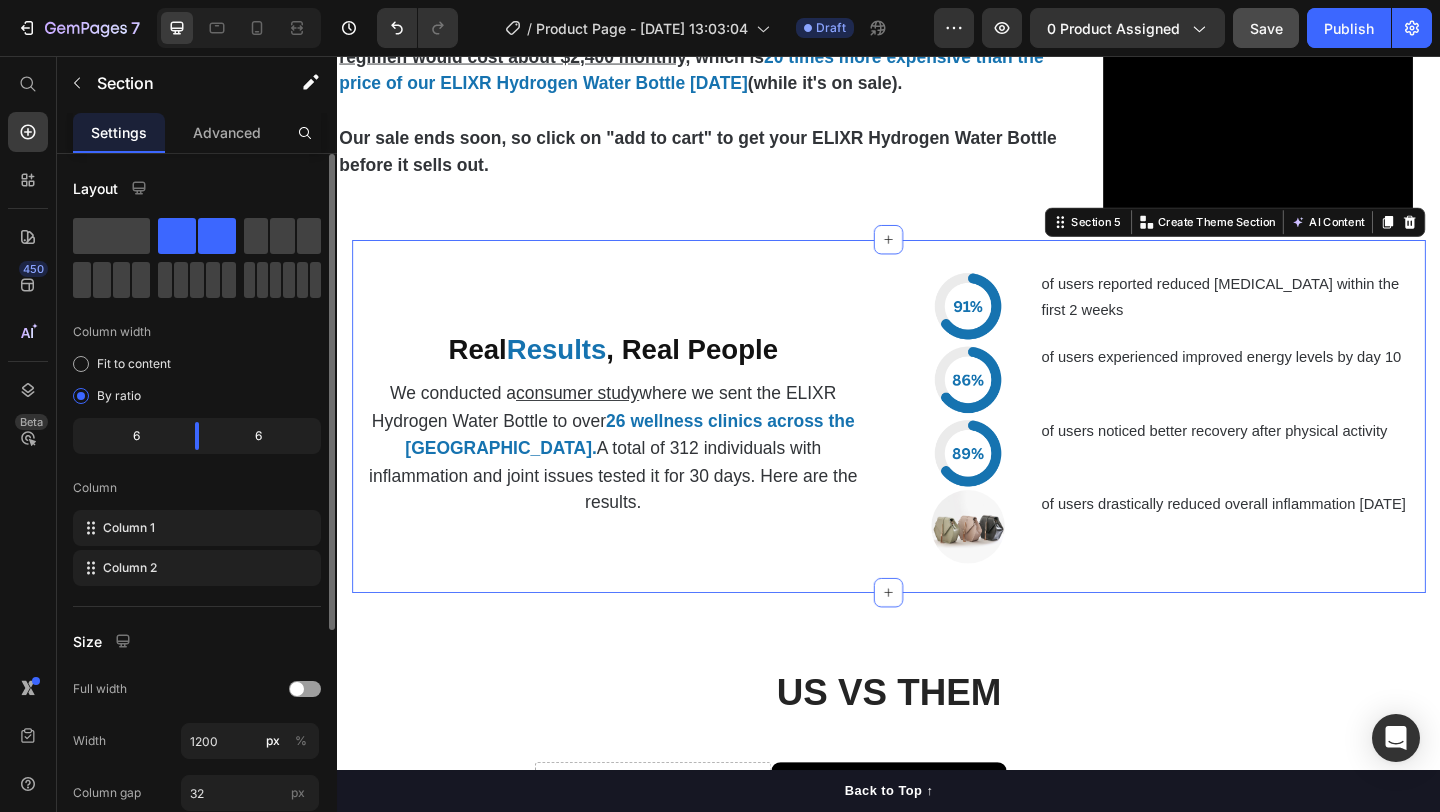click on "Real  Results , Real People Heading We conducted a  consumer study  where we sent the ELIXR Hydrogen Water Bottle to over  26 wellness clinics across the [GEOGRAPHIC_DATA].  A total of 312 individuals with inflammation and joint issues tested it for 30 days. Here are the results. Text Block" at bounding box center [637, 448] 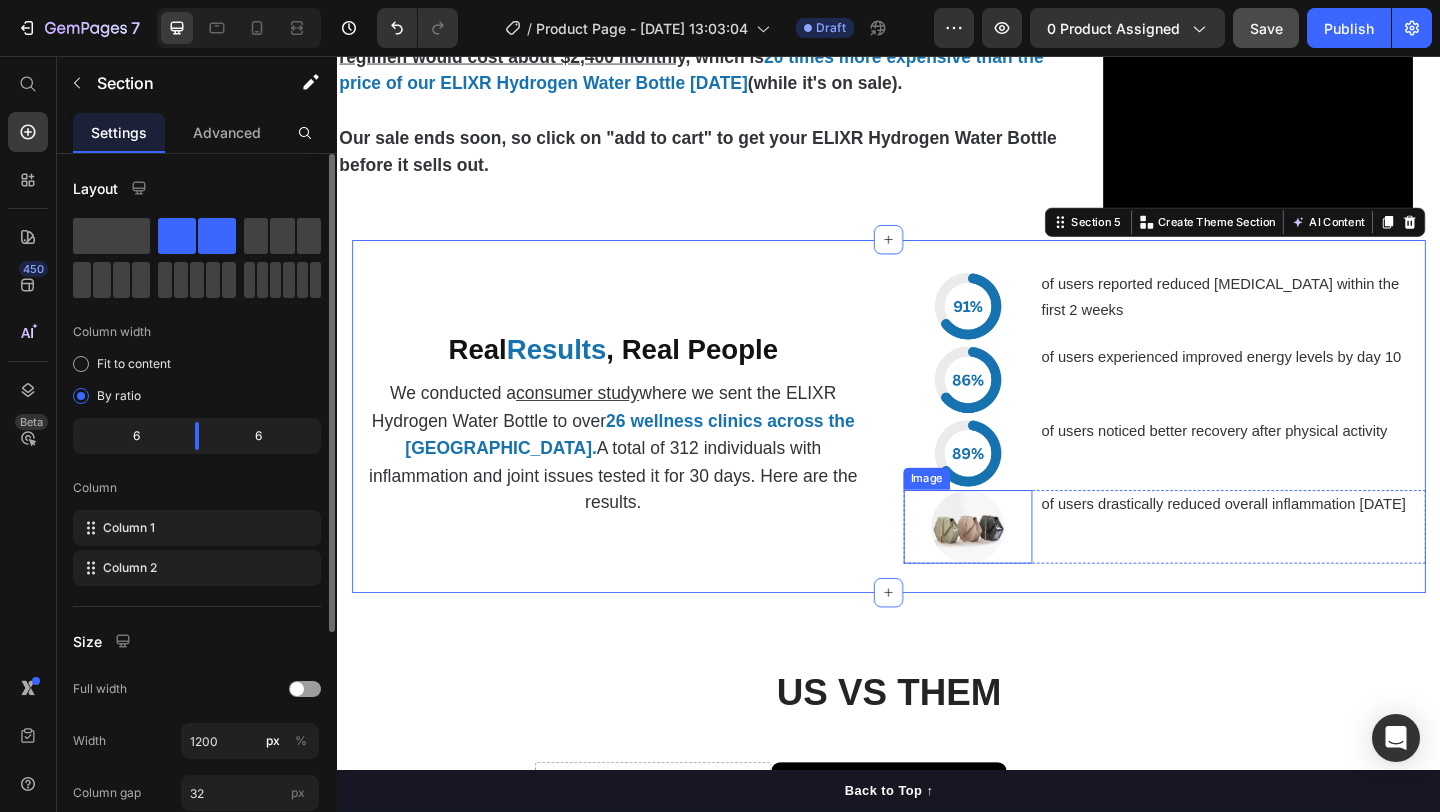 click at bounding box center [1023, 568] 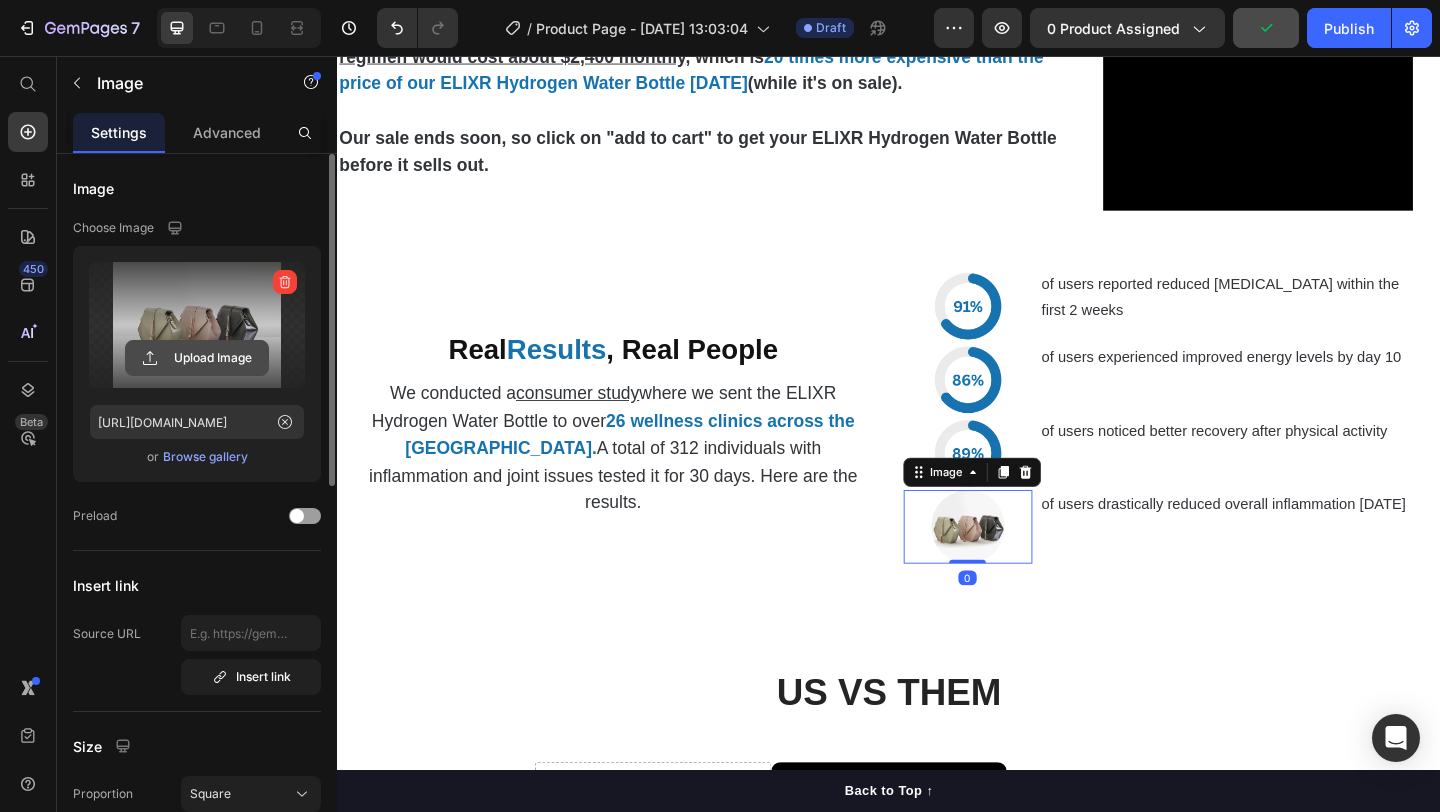 click 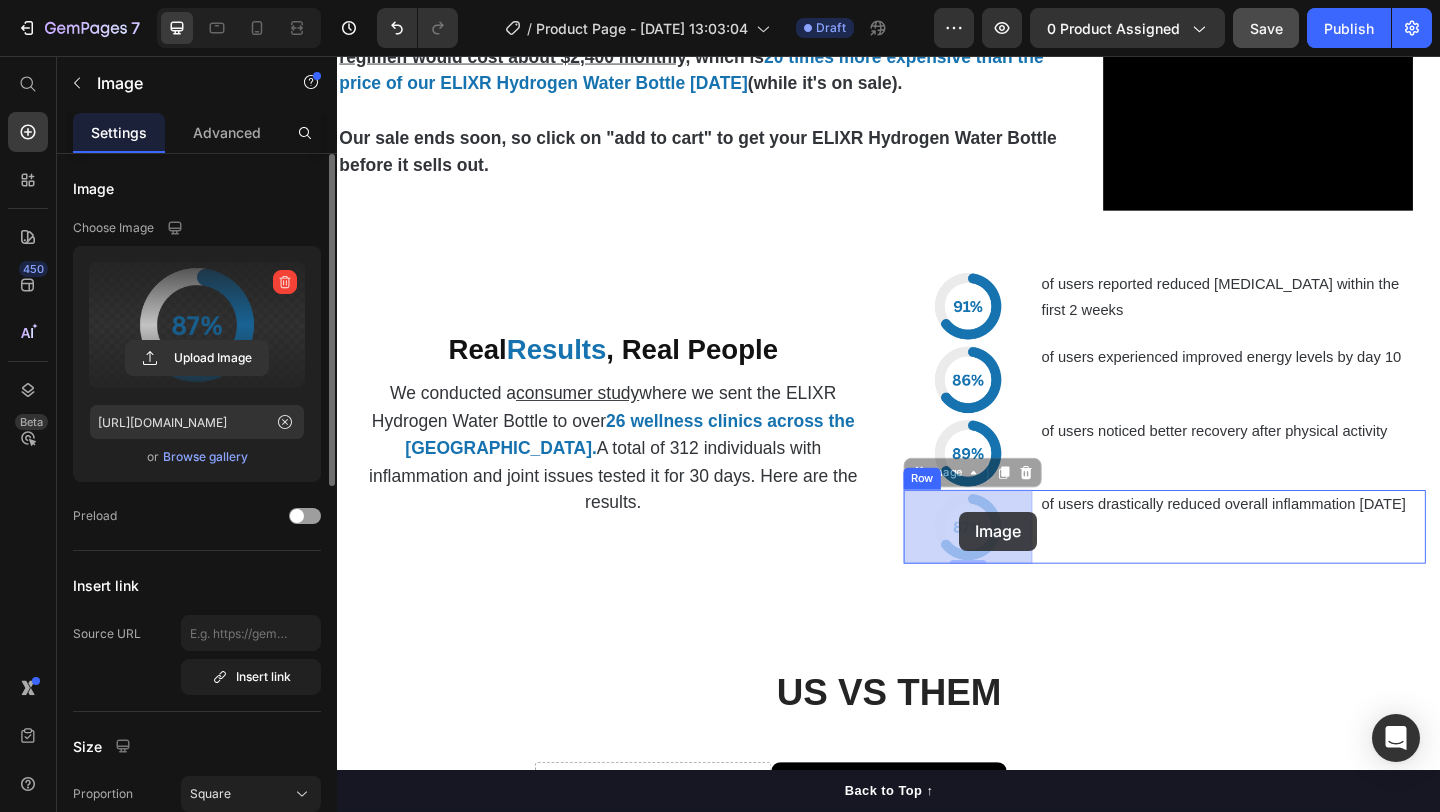 drag, startPoint x: 1007, startPoint y: 572, endPoint x: 1002, endPoint y: 563, distance: 10.29563 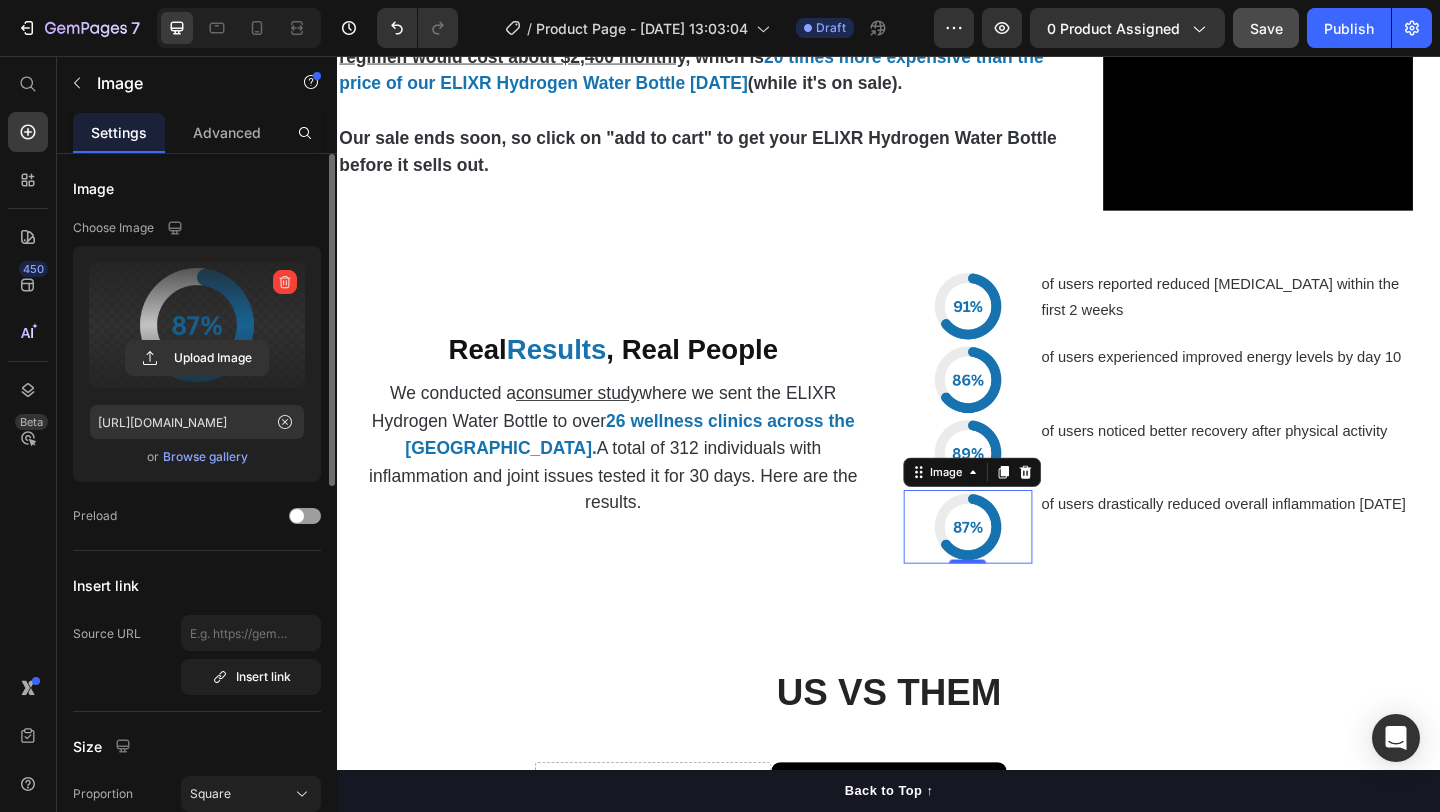 click at bounding box center (1023, 568) 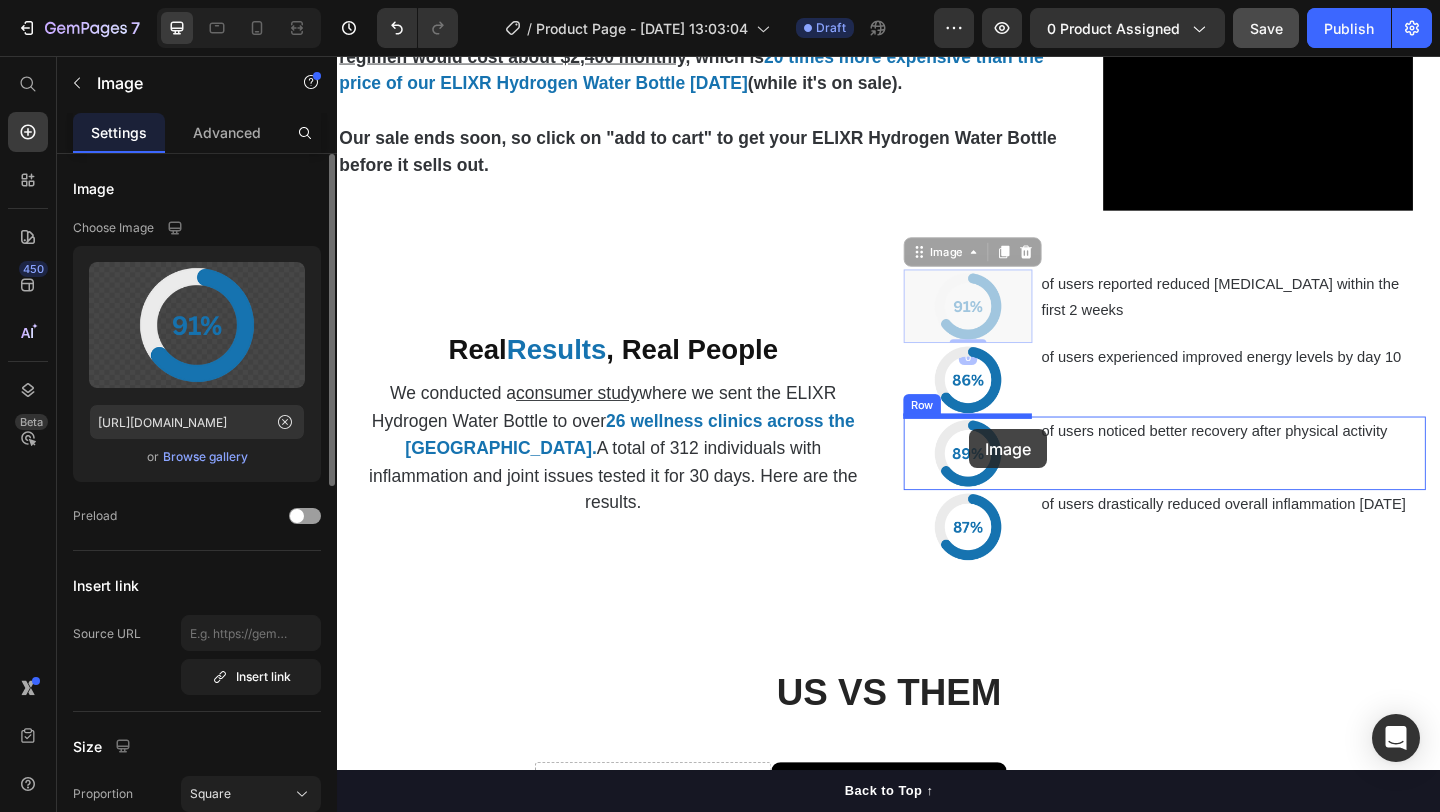 drag, startPoint x: 1022, startPoint y: 319, endPoint x: 1025, endPoint y: 462, distance: 143.03146 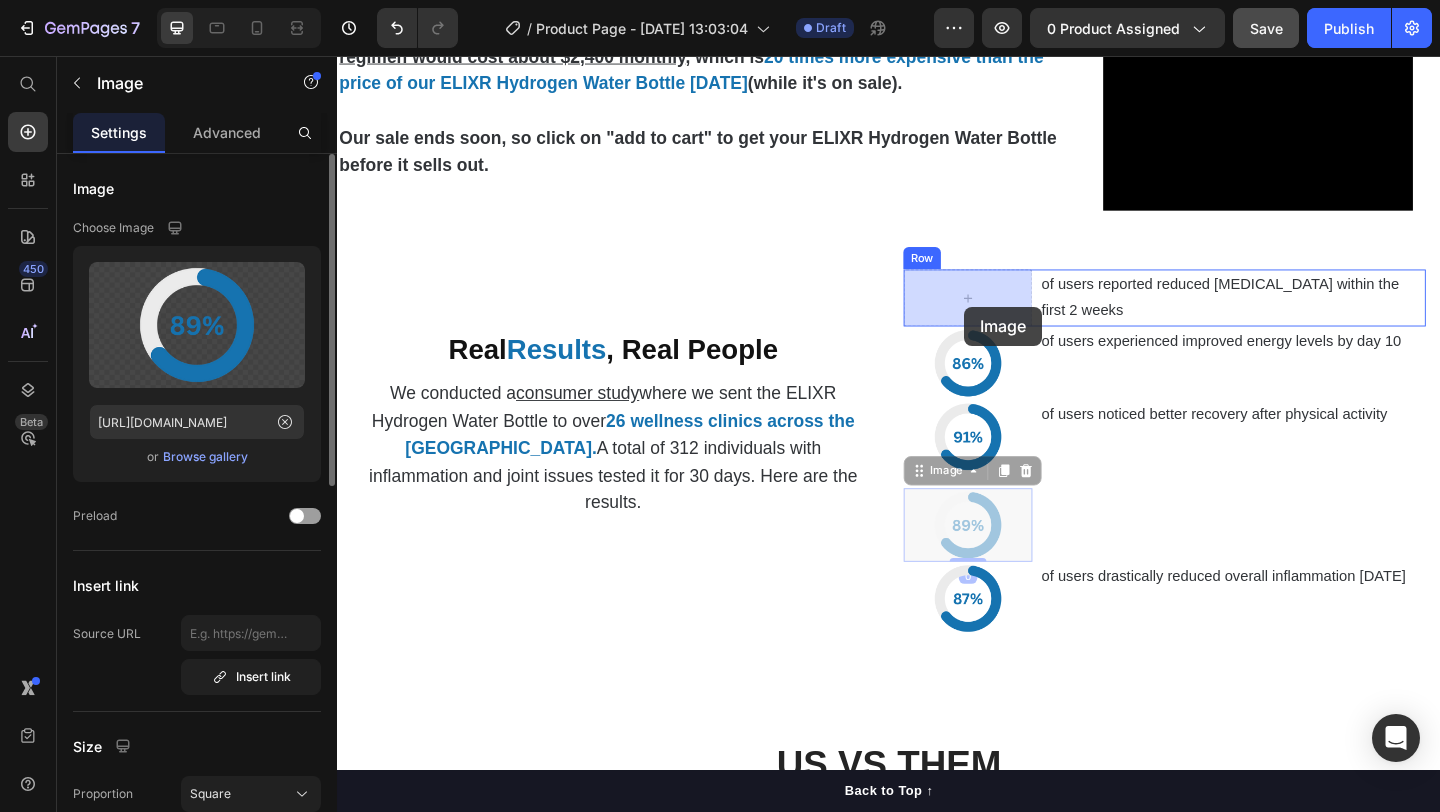 drag, startPoint x: 1032, startPoint y: 567, endPoint x: 1019, endPoint y: 328, distance: 239.3533 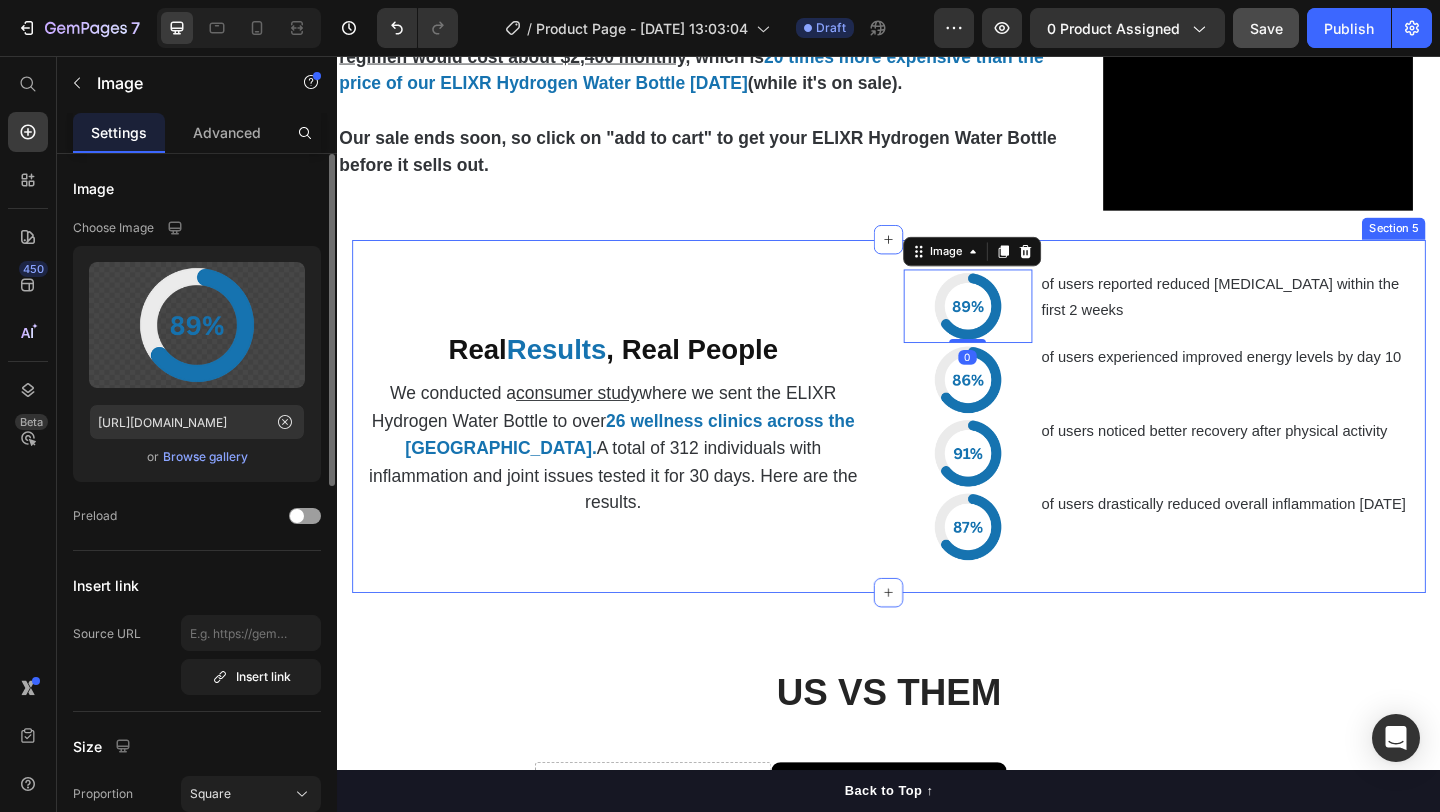 click on "Real  Results , Real People Heading We conducted a  consumer study  where we sent the ELIXR Hydrogen Water Bottle to over  26 wellness clinics across the [GEOGRAPHIC_DATA].  A total of 312 individuals with inflammation and joint issues tested it for 30 days. Here are the results. Text Block Image   0 of users reported reduced [MEDICAL_DATA] within the first 2 weeks Text Block Row Image of users experienced improved energy levels by day 10 Text Block Row Image of users noticed better recovery after physical activity Text Block Row Image of users drastically reduced overall inflammation [DATE] Text Block Row Section 5" at bounding box center (937, 448) 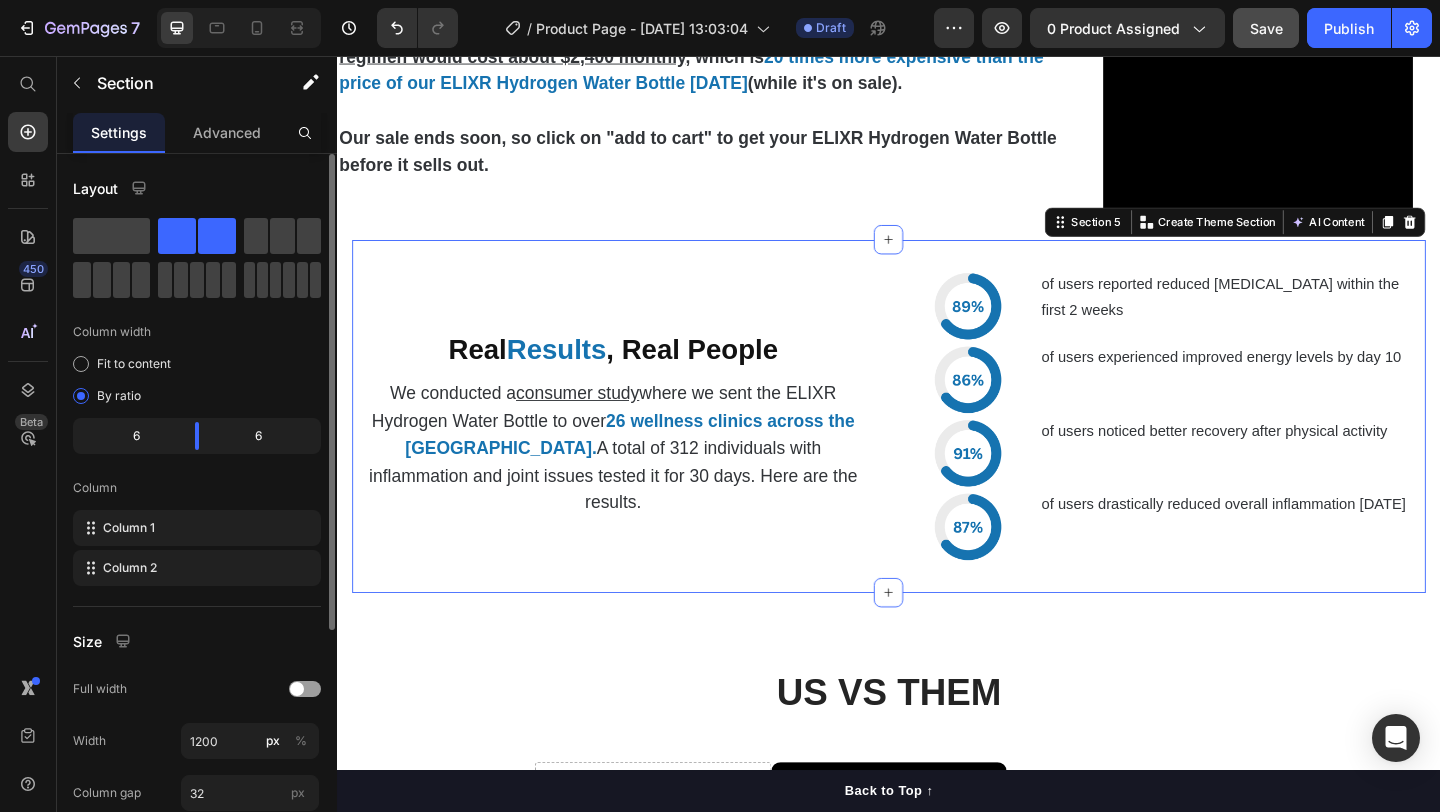 click on "Real  Results , Real People Heading We conducted a  consumer study  where we sent the ELIXR Hydrogen Water Bottle to over  26 wellness clinics across the [GEOGRAPHIC_DATA].  A total of 312 individuals with inflammation and joint issues tested it for 30 days. Here are the results. Text Block" at bounding box center (637, 448) 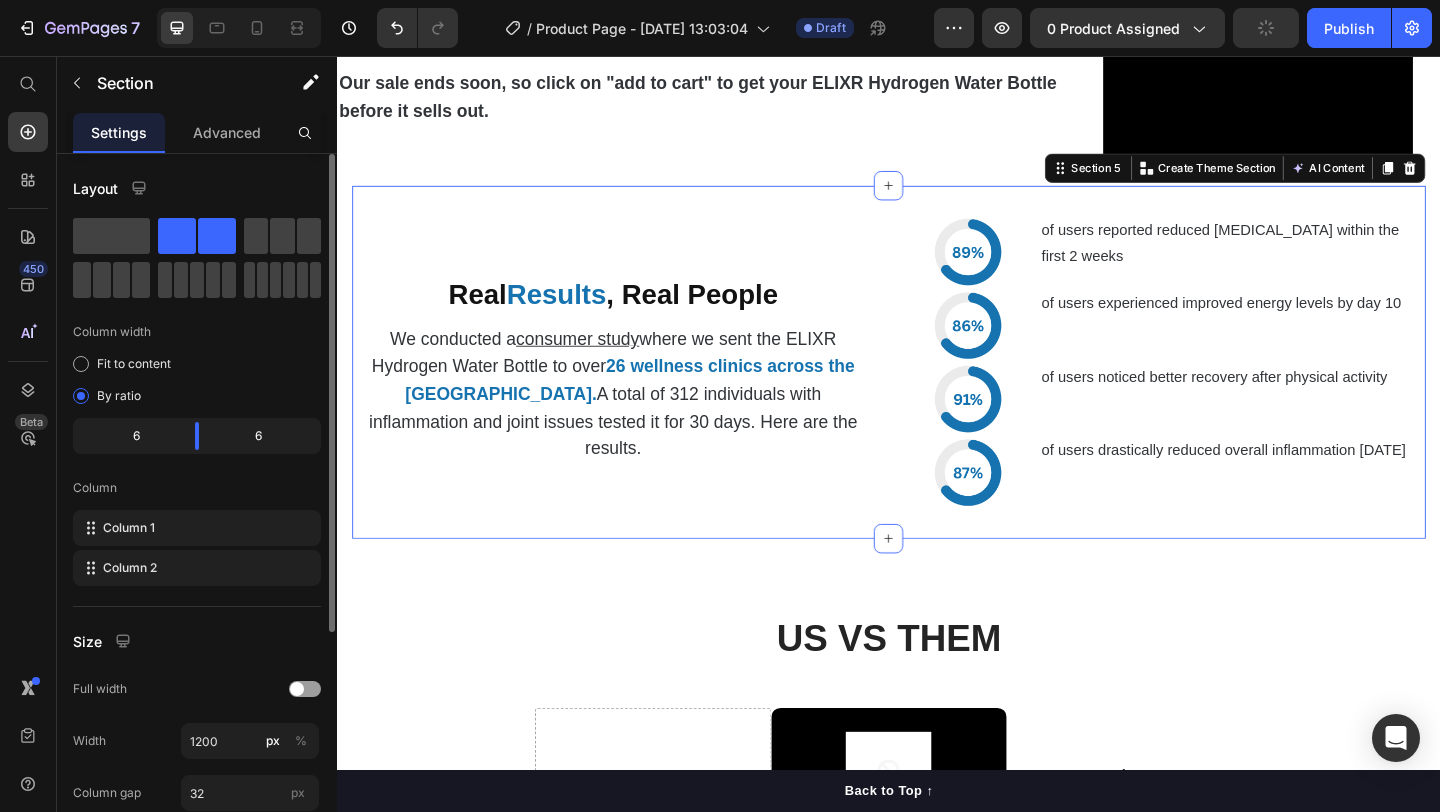 scroll, scrollTop: 4644, scrollLeft: 0, axis: vertical 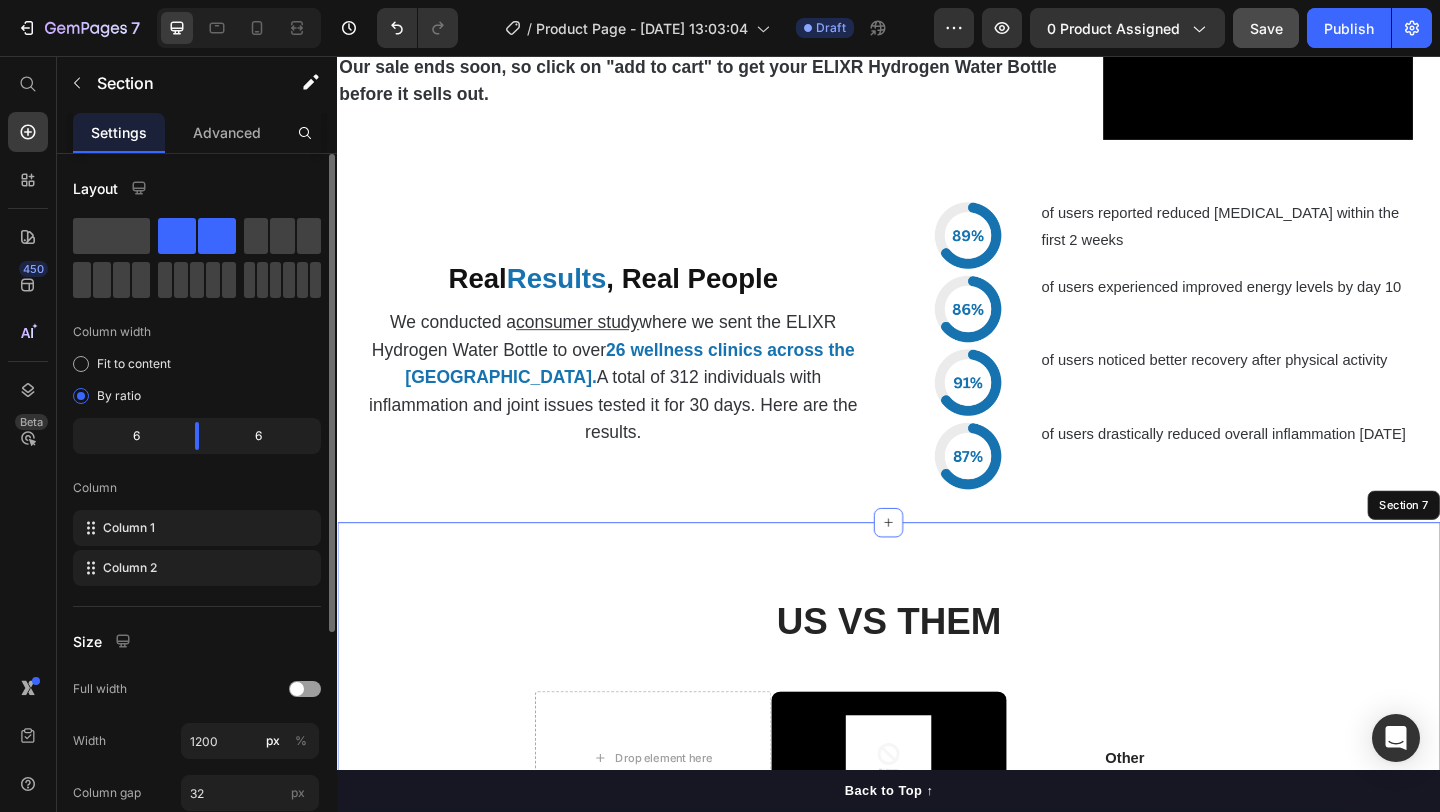 click on "US VS THEM Heading
Drop element here Image Row Other Text Block Row Sed ut perspiciatis Text Block
Icon Row
Icon Row Sed ut perspiciatis unde omnis Text Block
Icon Row
Icon Row Sed ut perspiciatis Text Block
Icon Row
Icon Row Sed ut perspiciatis Text Block
Icon Row
Icon Row Sed ut perspiciatis unde Text Block
Icon Row
Icon Row Row Section 7" at bounding box center [937, 965] 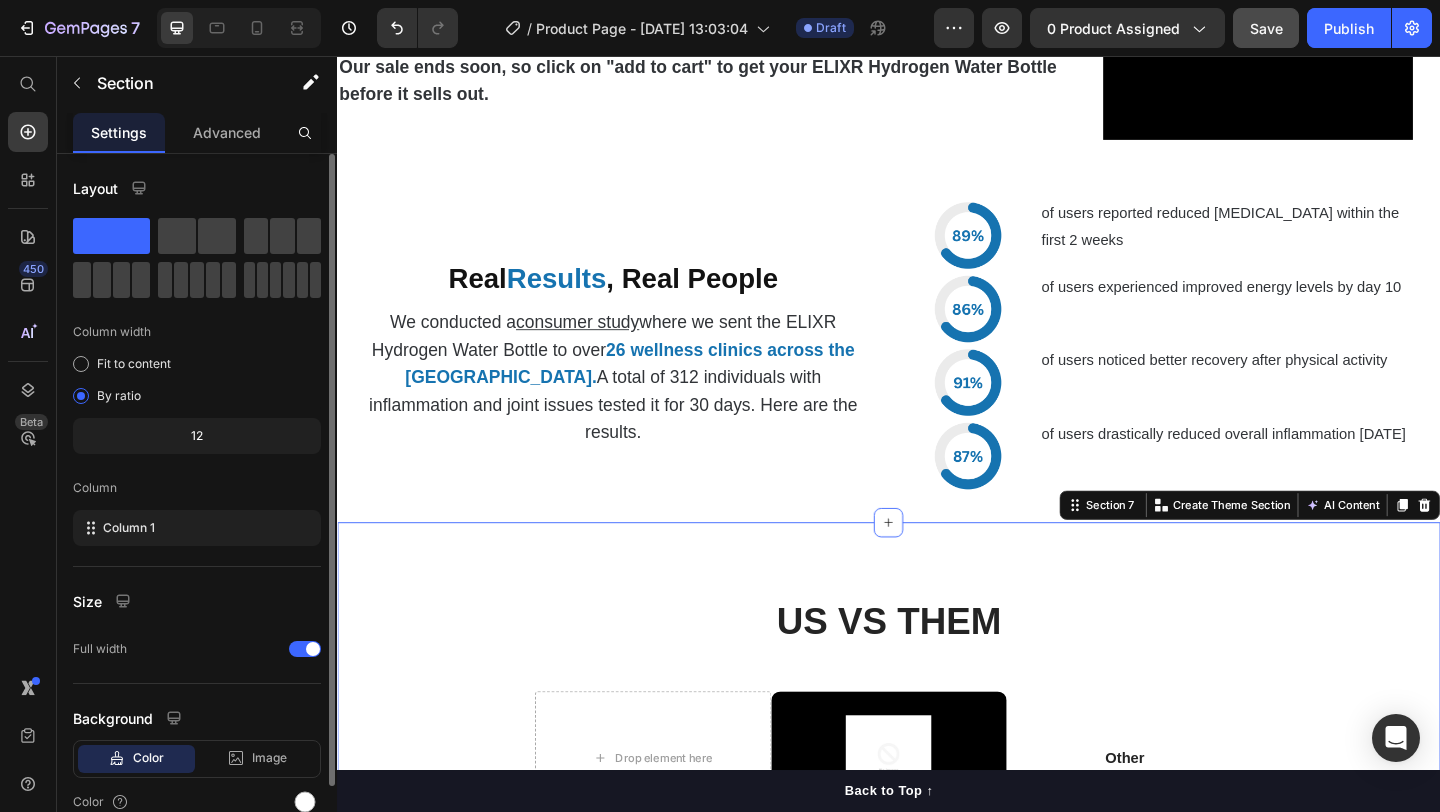 scroll, scrollTop: 4733, scrollLeft: 0, axis: vertical 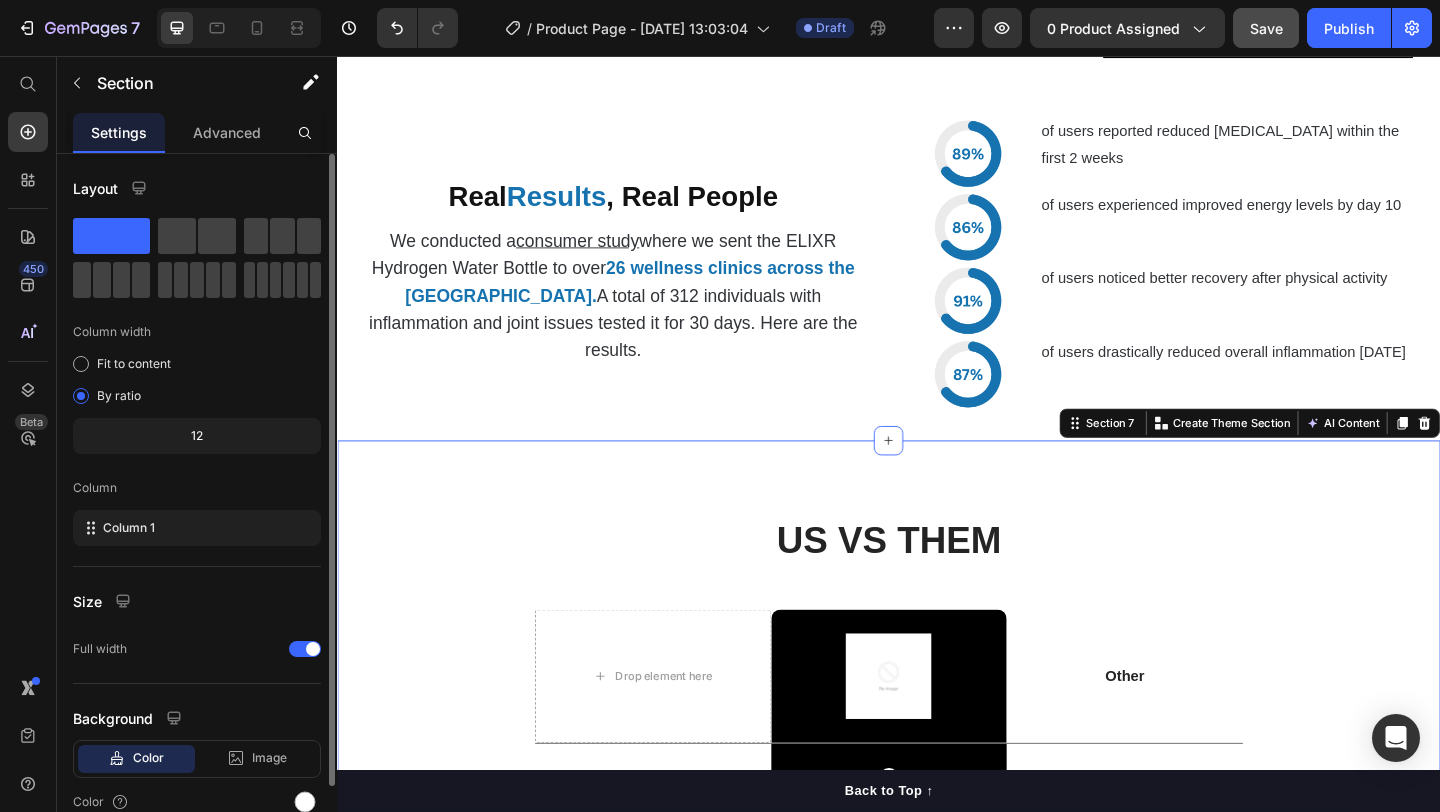 click at bounding box center (239, 28) 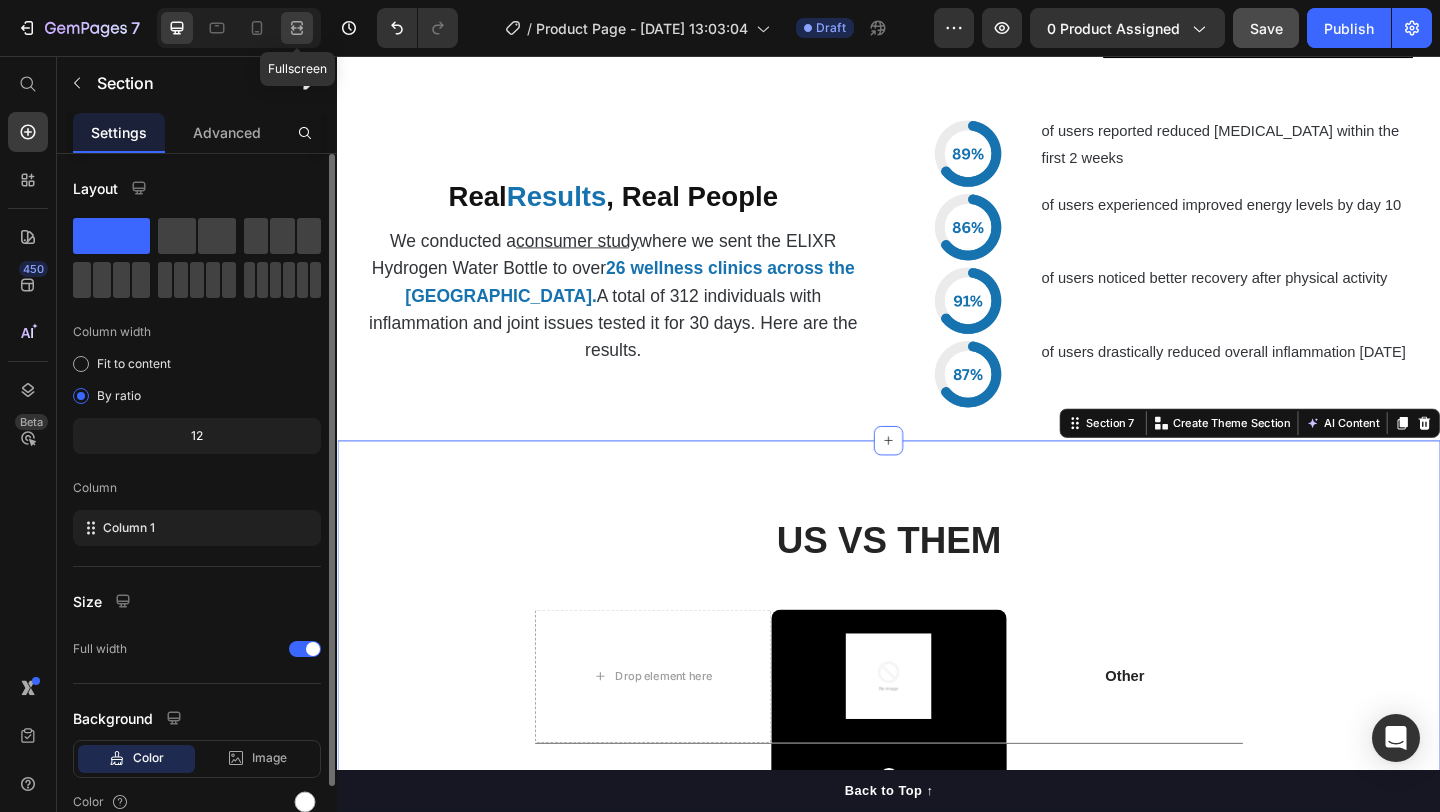 click 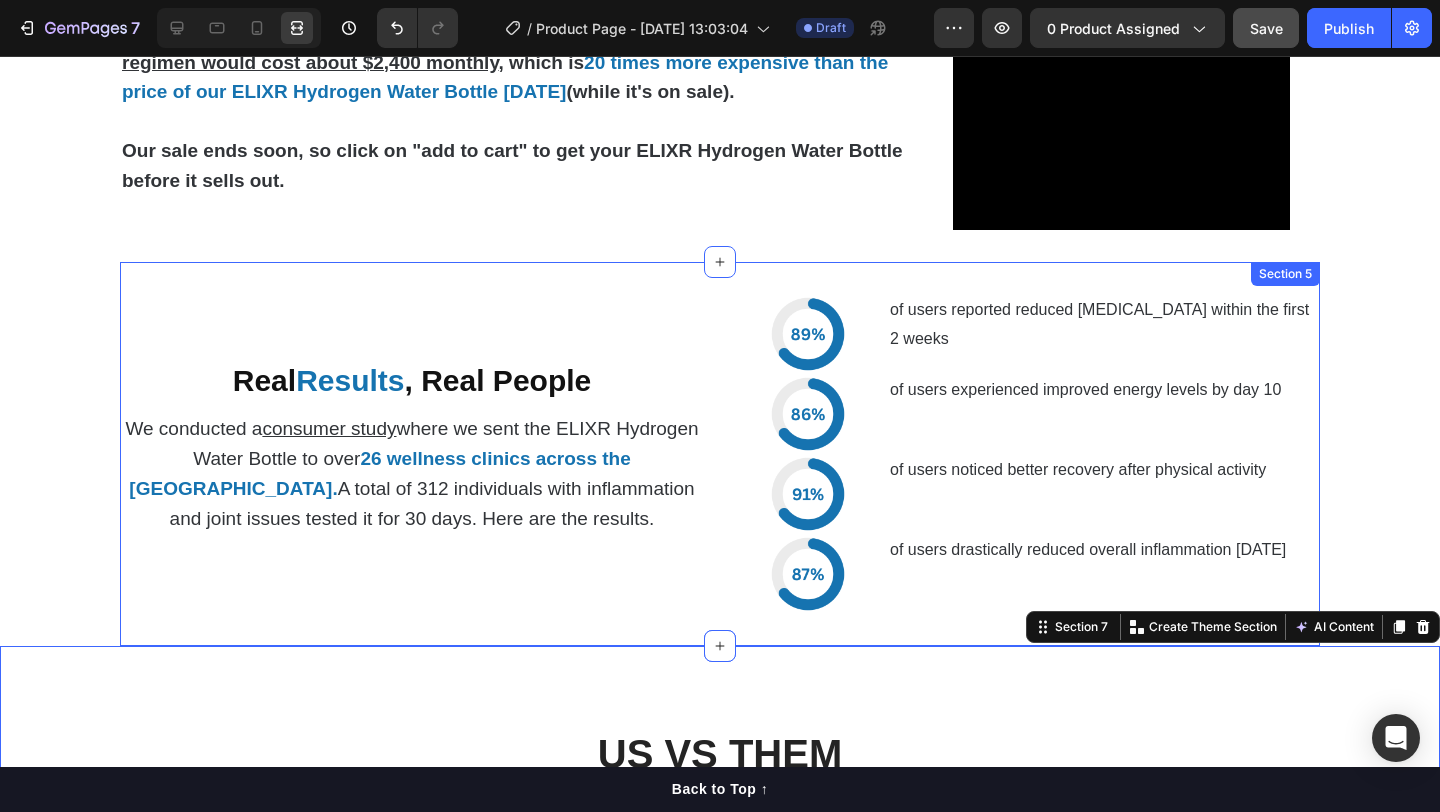 scroll, scrollTop: 4562, scrollLeft: 0, axis: vertical 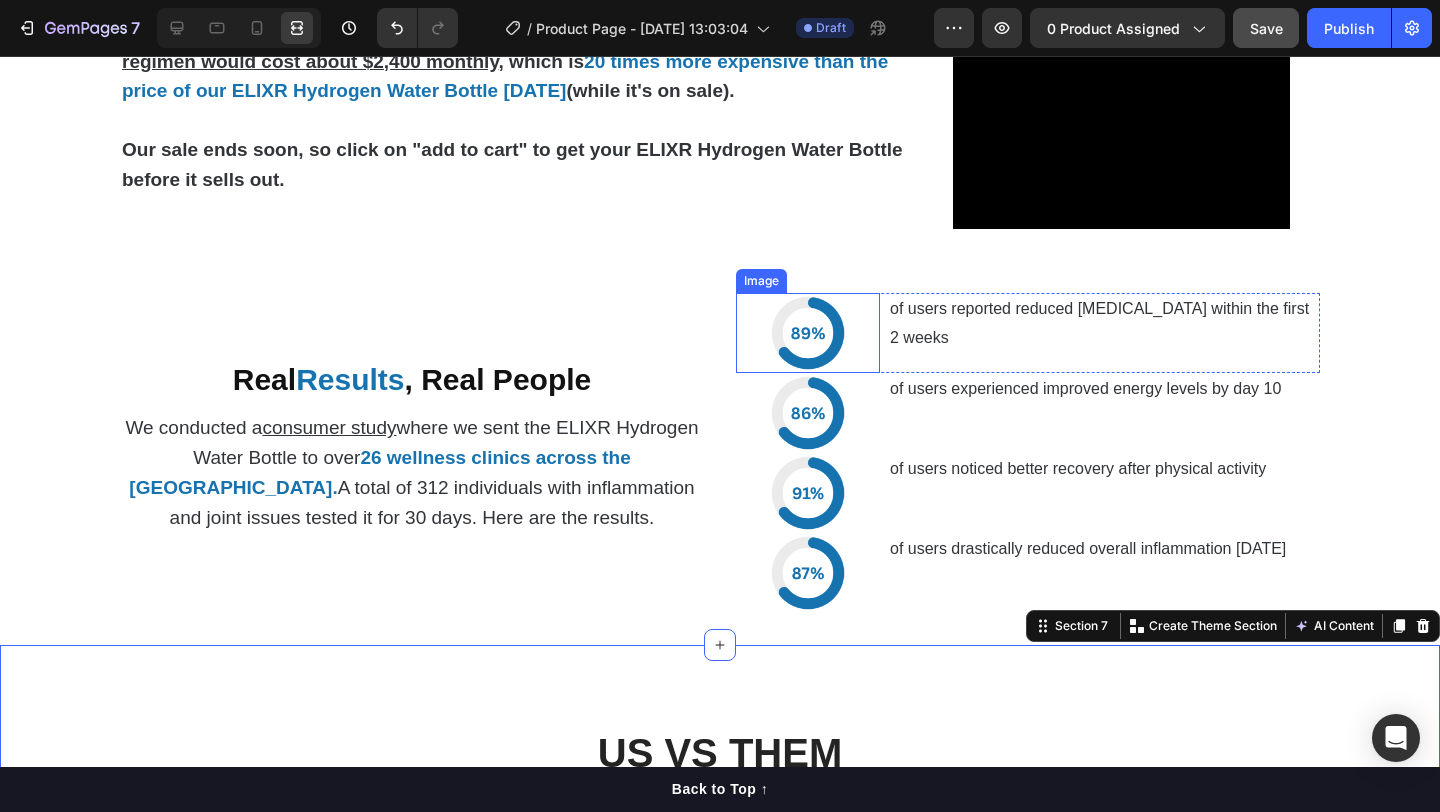 click at bounding box center [808, 333] 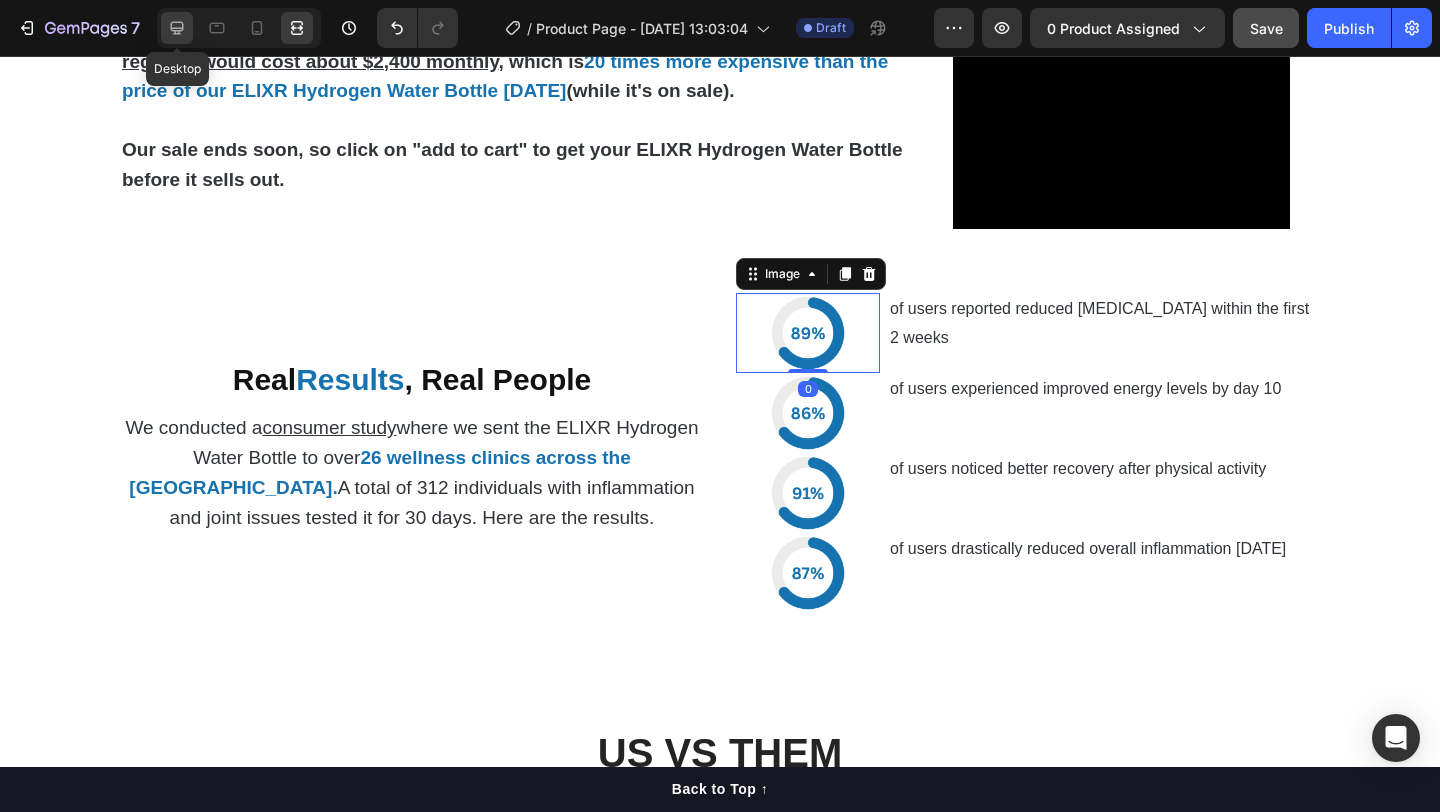 click 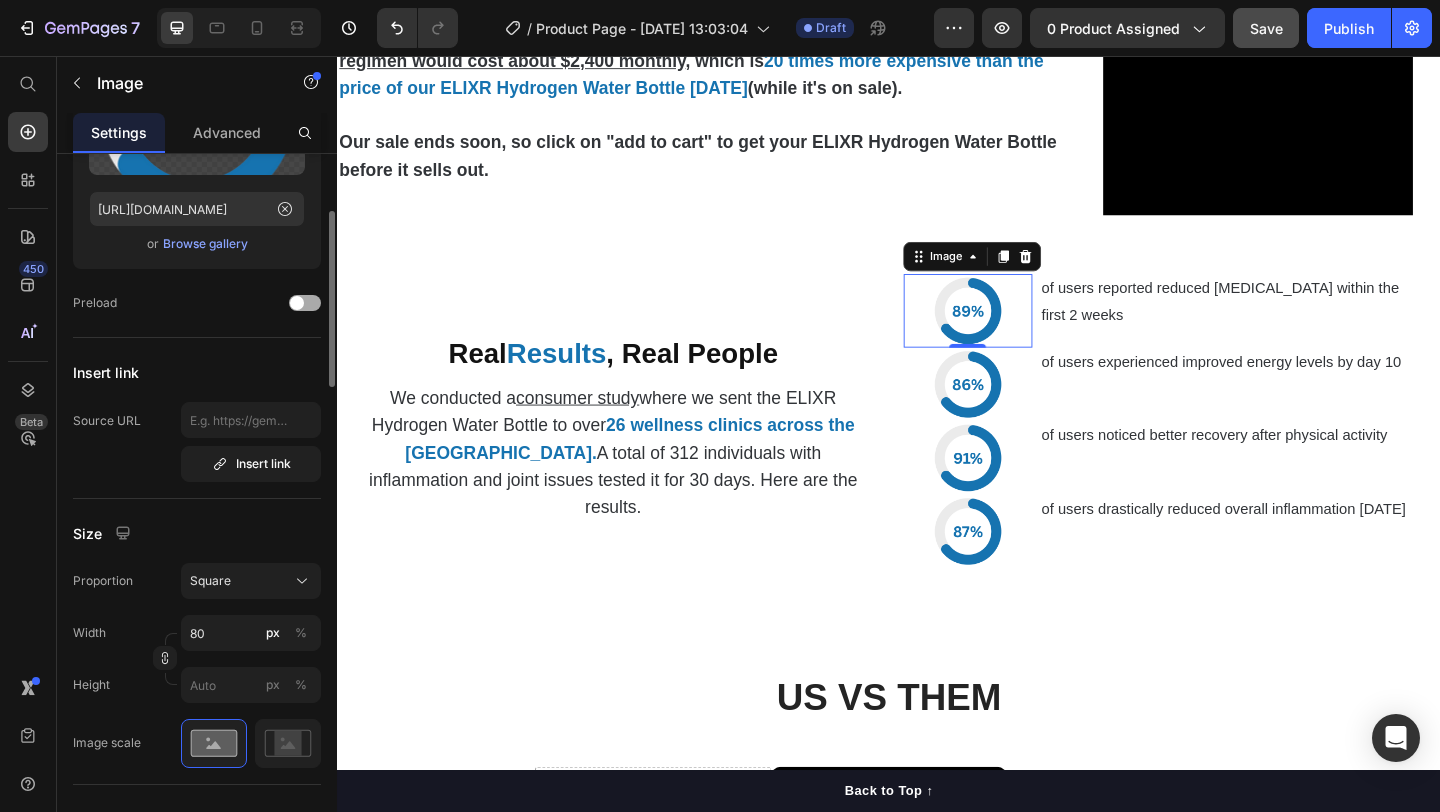 scroll, scrollTop: 217, scrollLeft: 0, axis: vertical 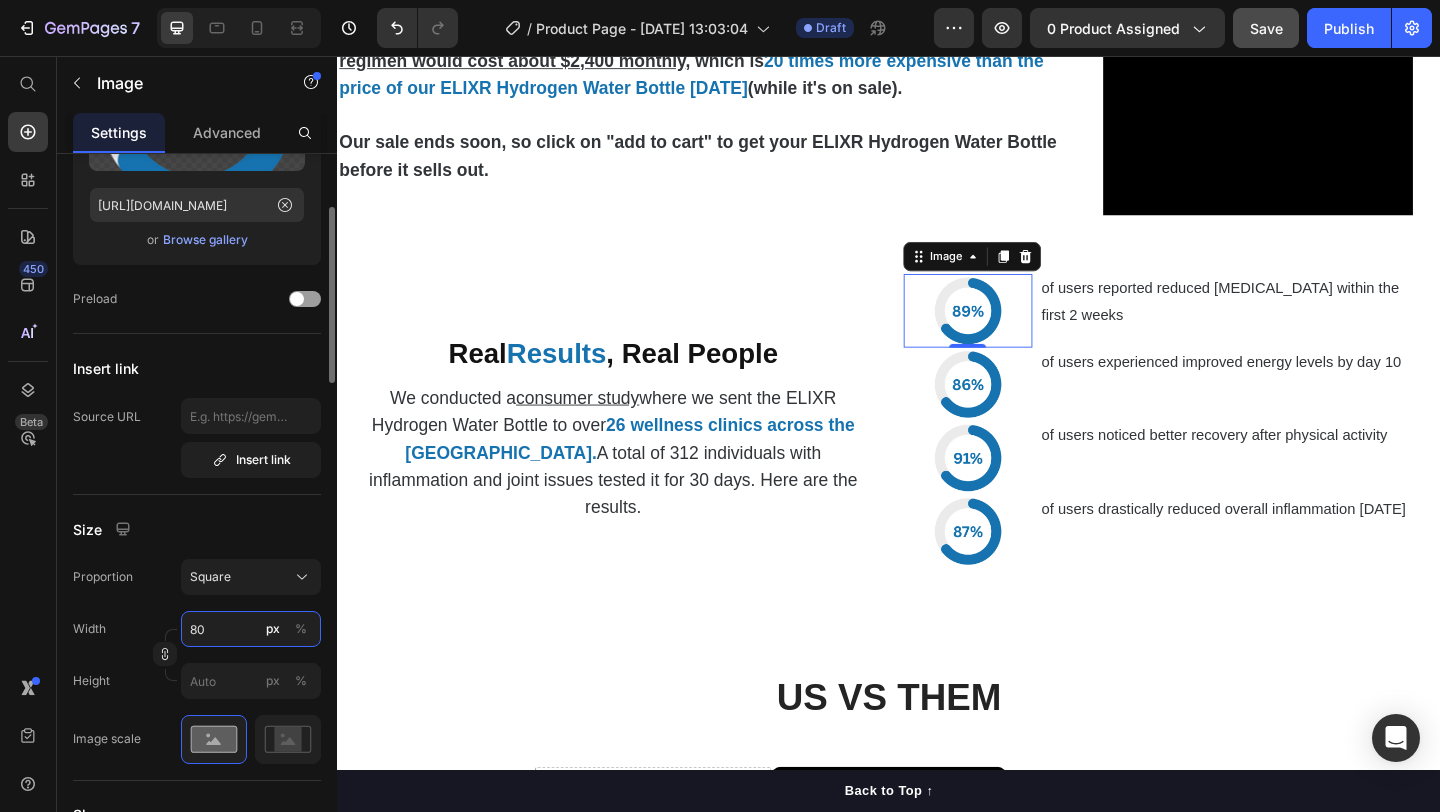 click on "80" at bounding box center [251, 629] 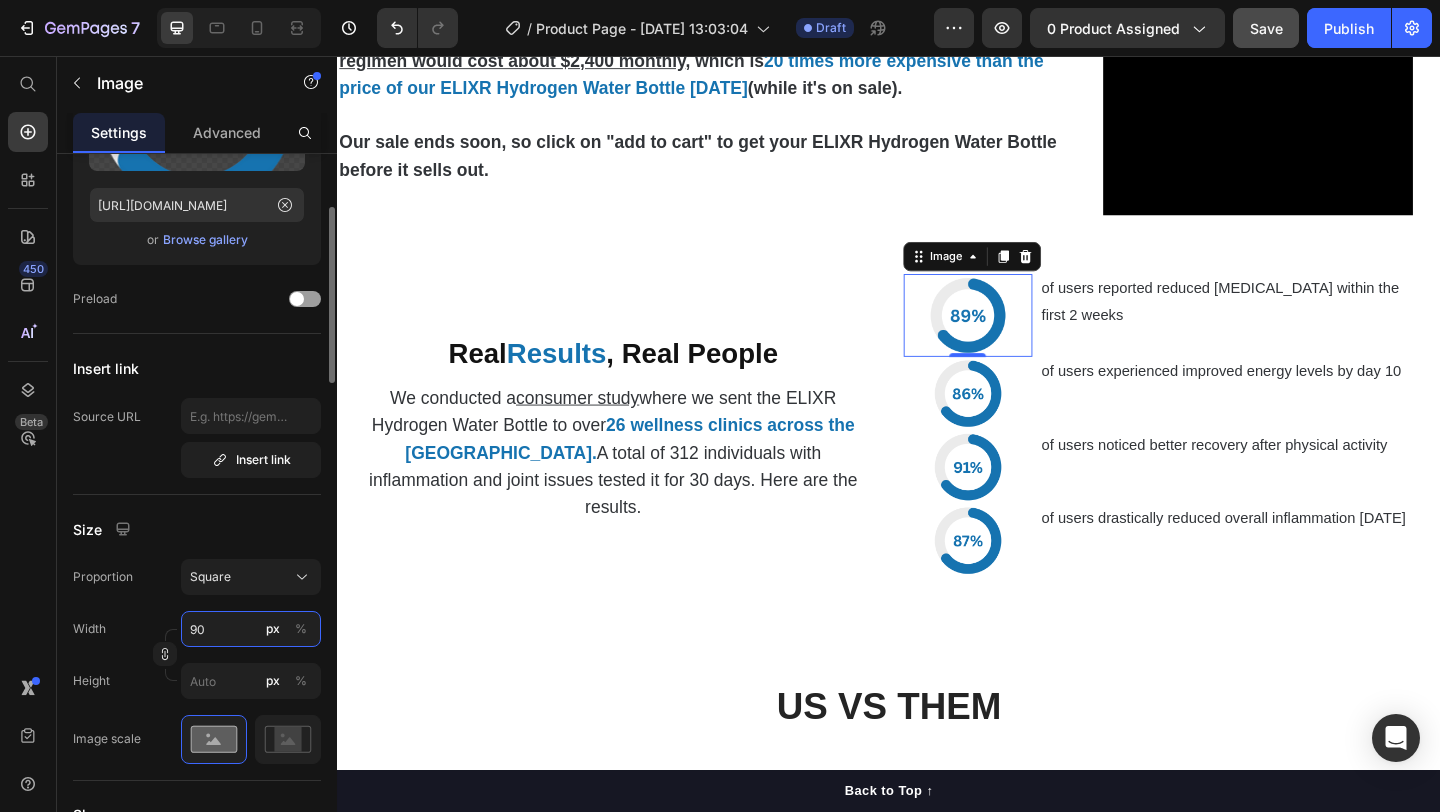 click on "90" at bounding box center [251, 629] 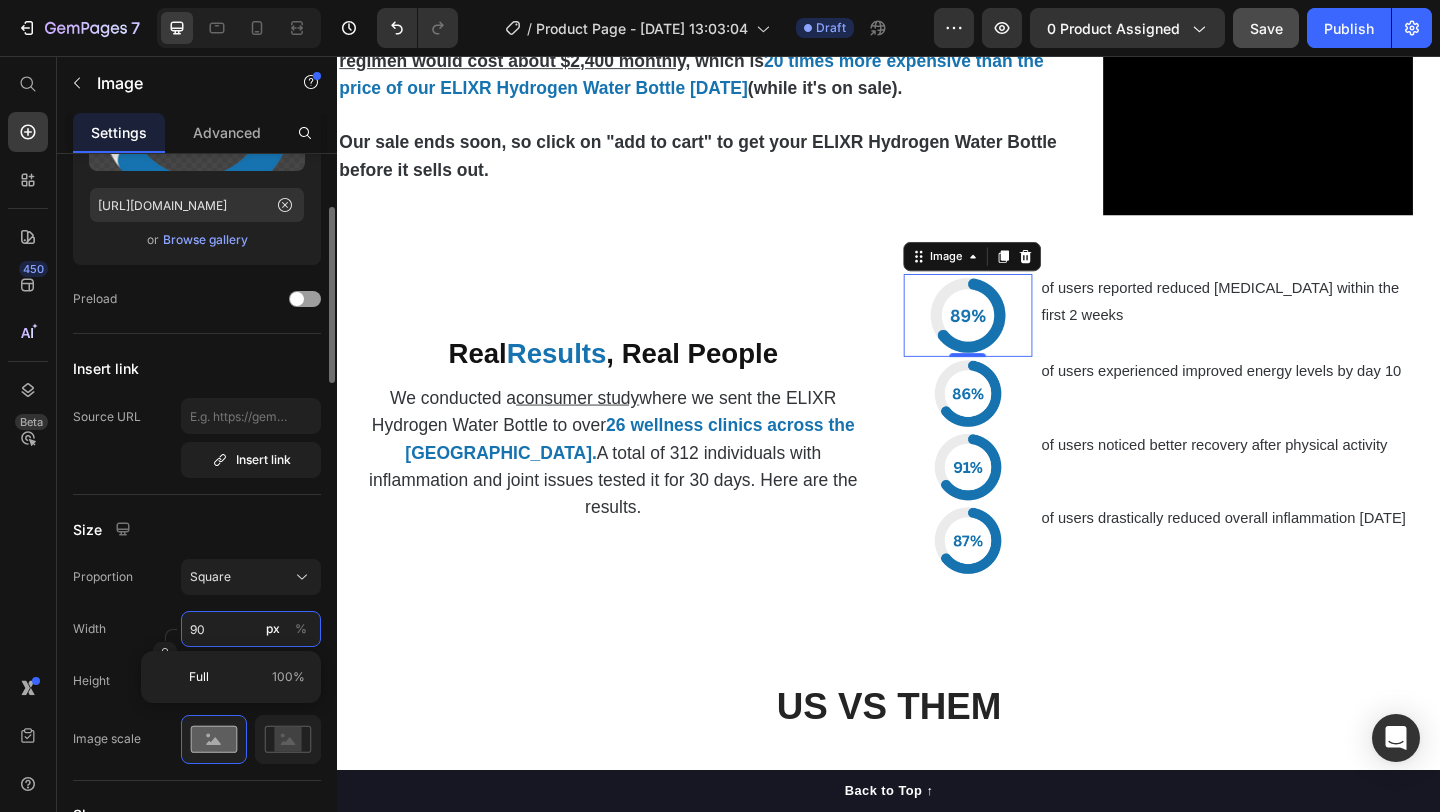 click on "90" at bounding box center [251, 629] 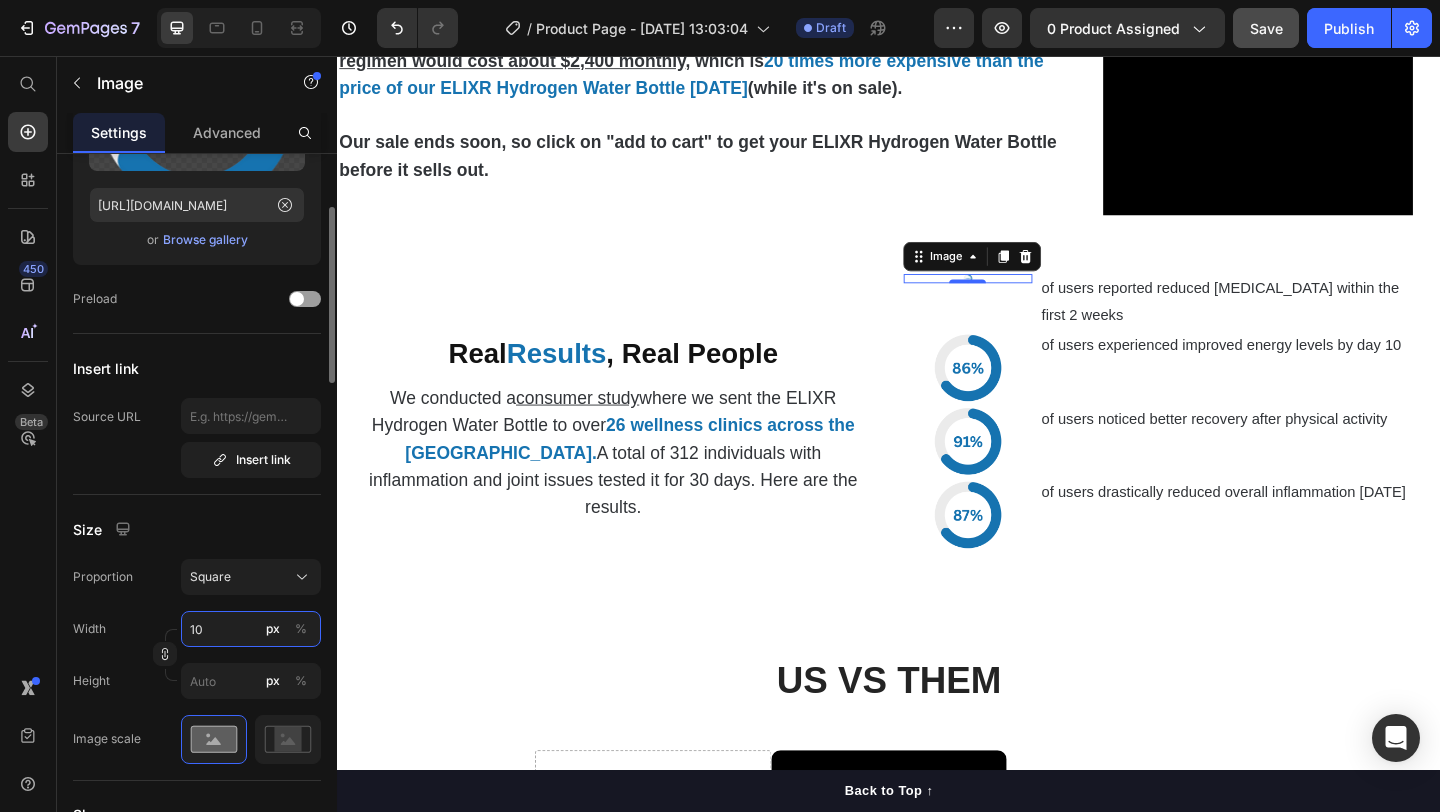 type on "100" 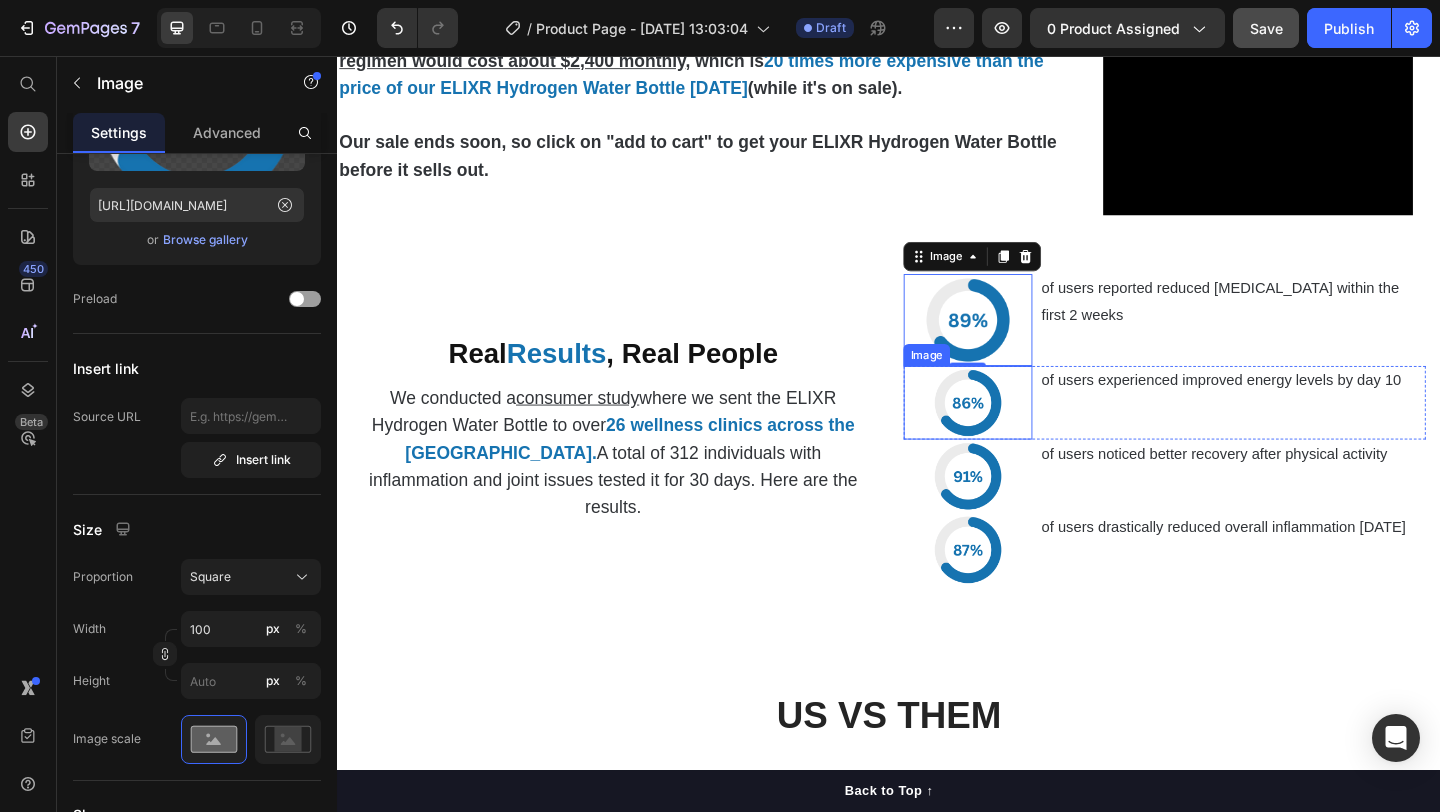click at bounding box center (1023, 433) 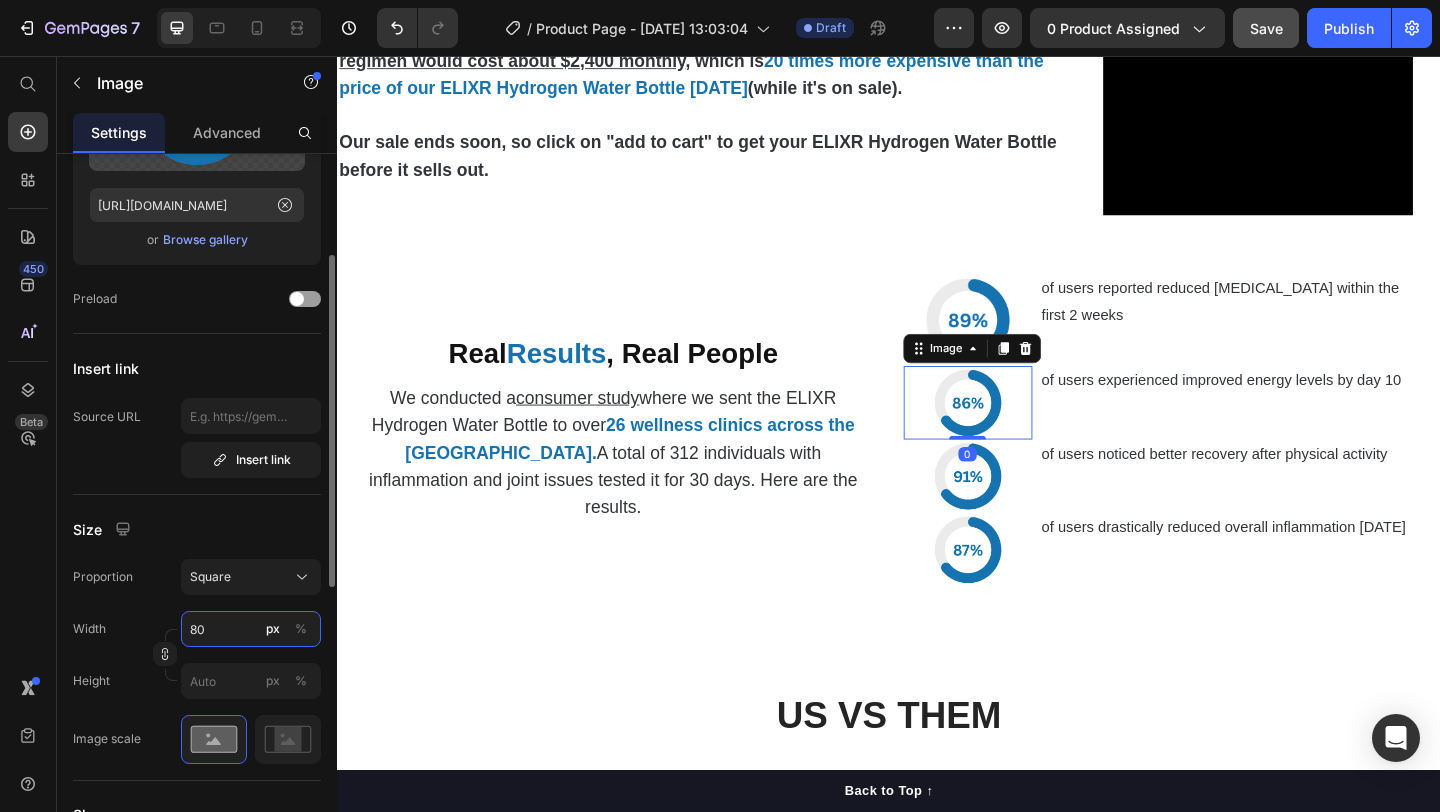 click on "80" at bounding box center [251, 629] 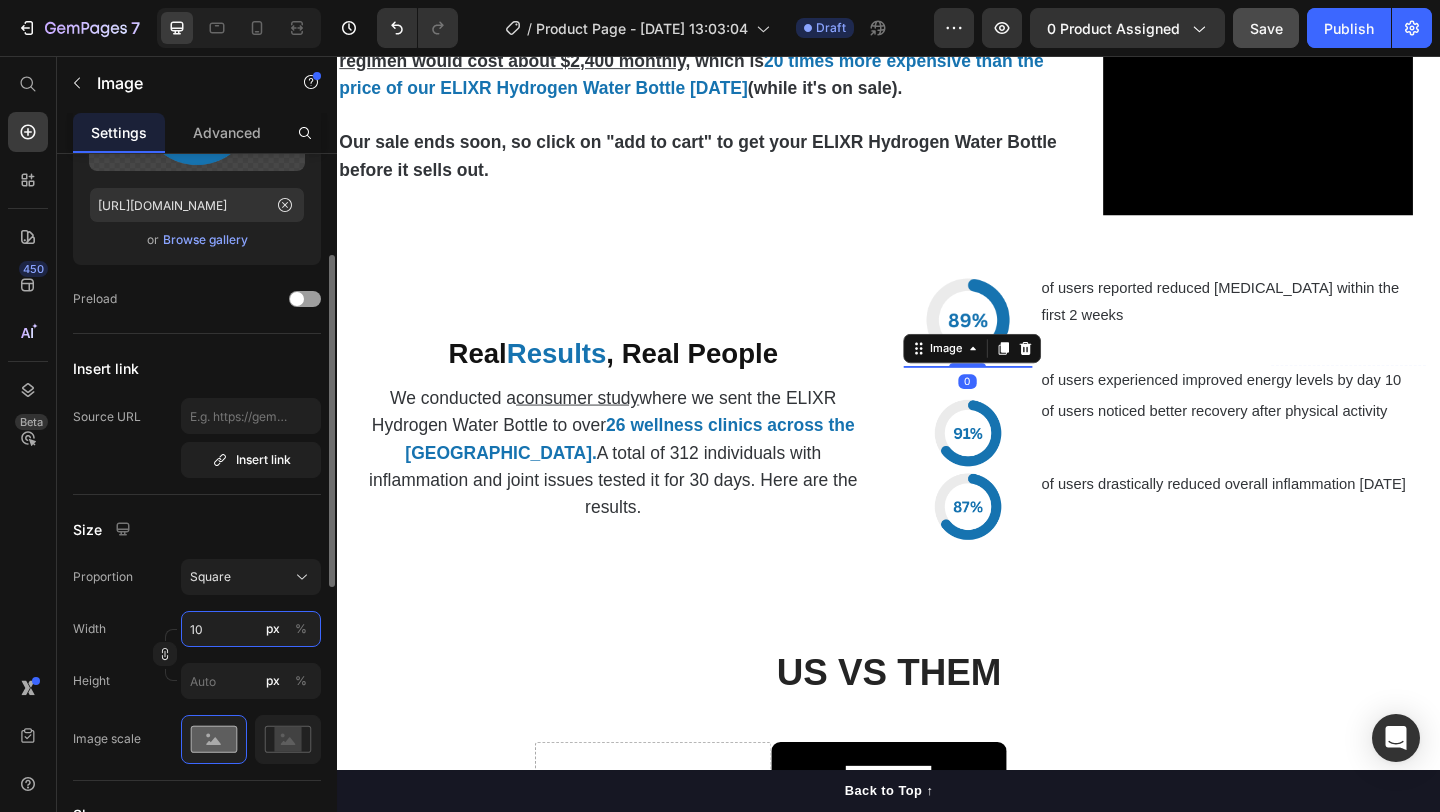 type on "100" 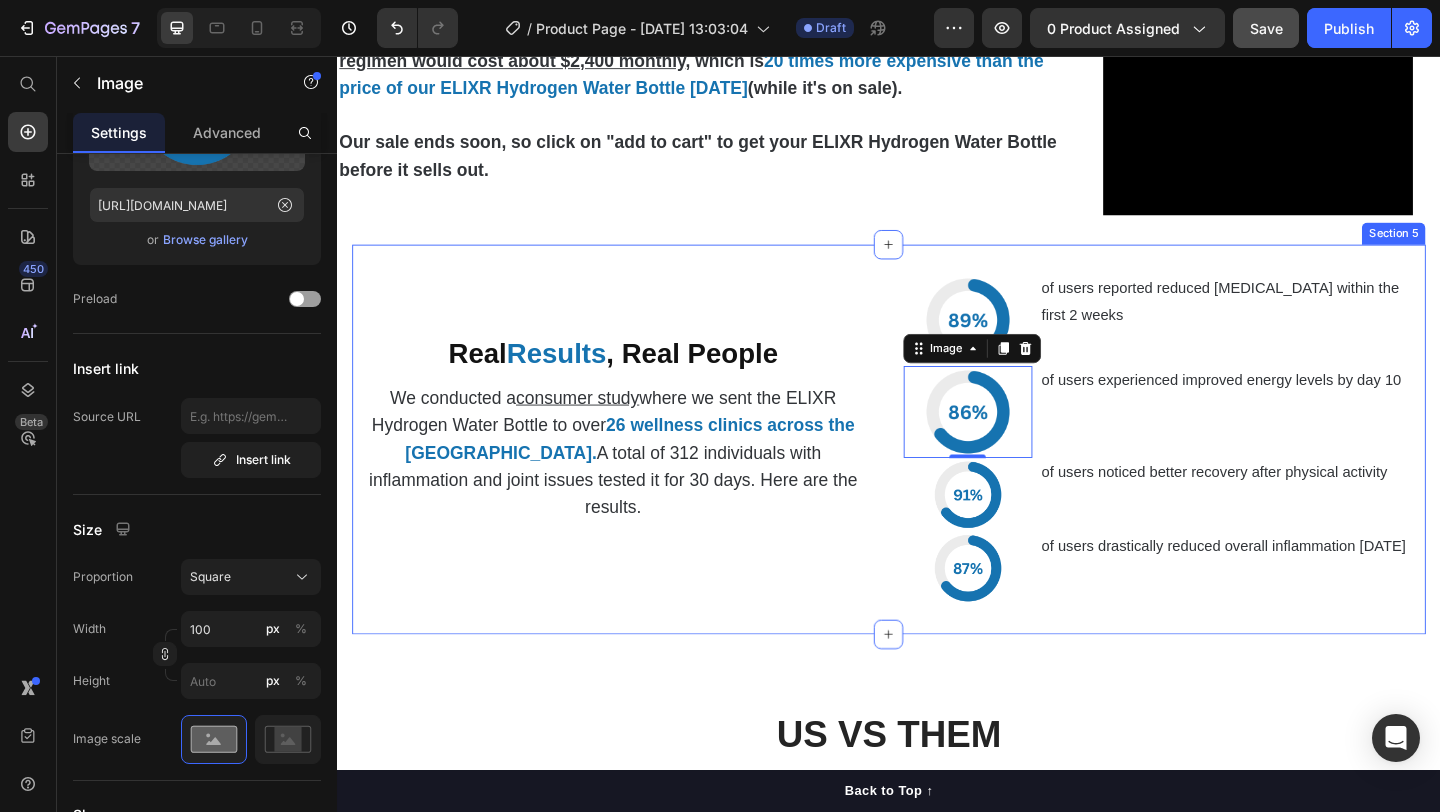 click on "Real  Results , Real People Heading We conducted a  consumer study  where we sent the ELIXR Hydrogen Water Bottle to over  26 wellness clinics across the [GEOGRAPHIC_DATA].  A total of 312 individuals with inflammation and joint issues tested it for 30 days. Here are the results. Text Block" at bounding box center [637, 473] 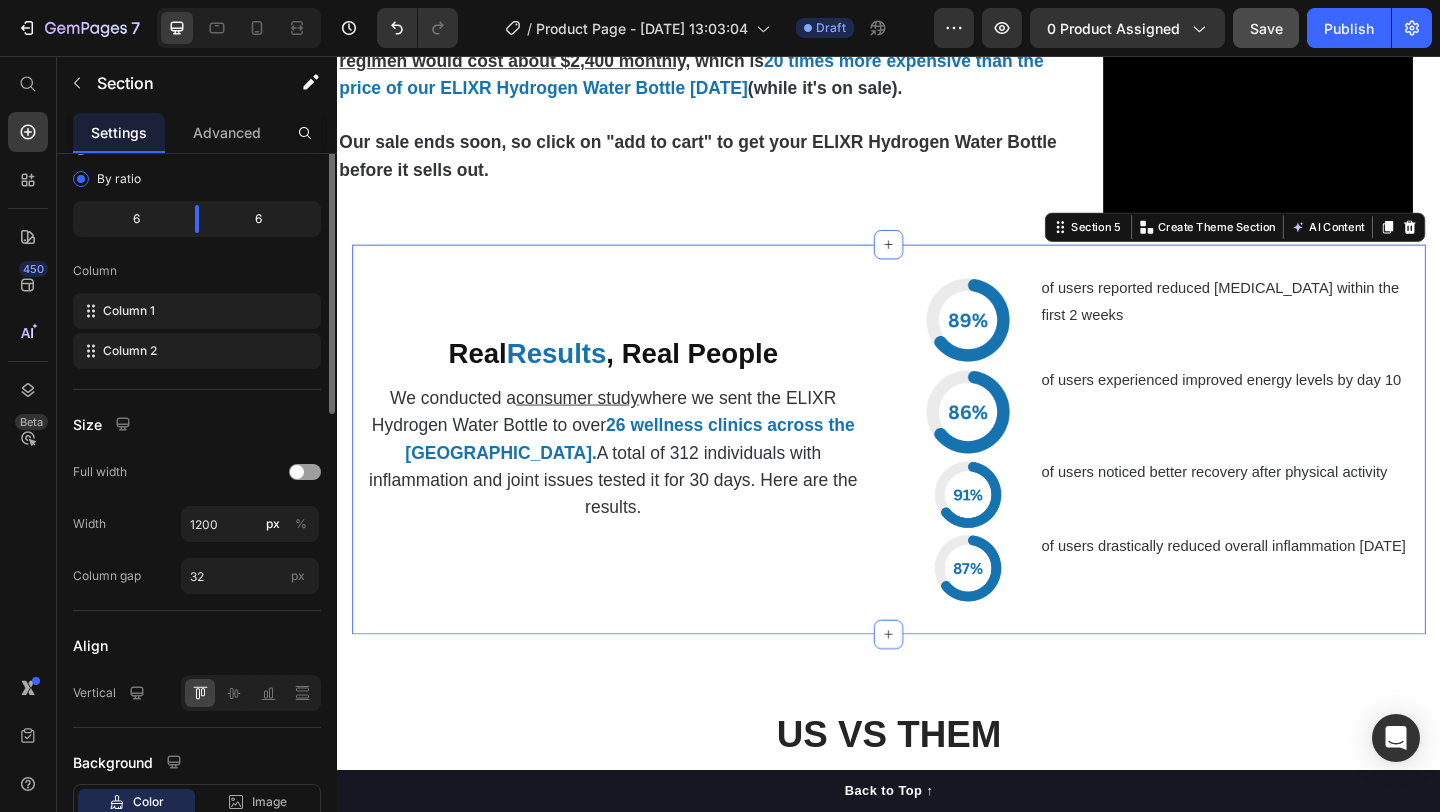 scroll, scrollTop: 0, scrollLeft: 0, axis: both 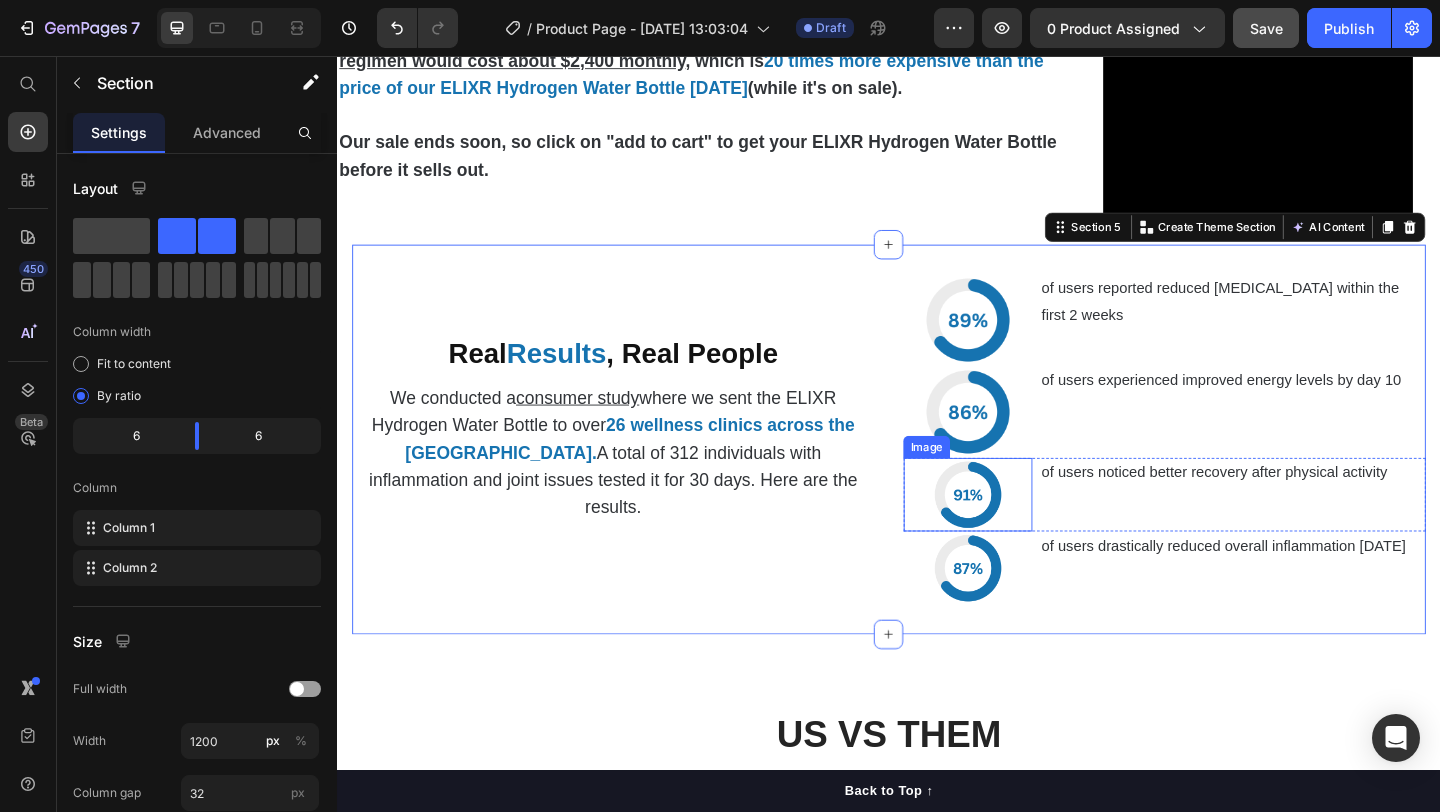 click at bounding box center [1023, 533] 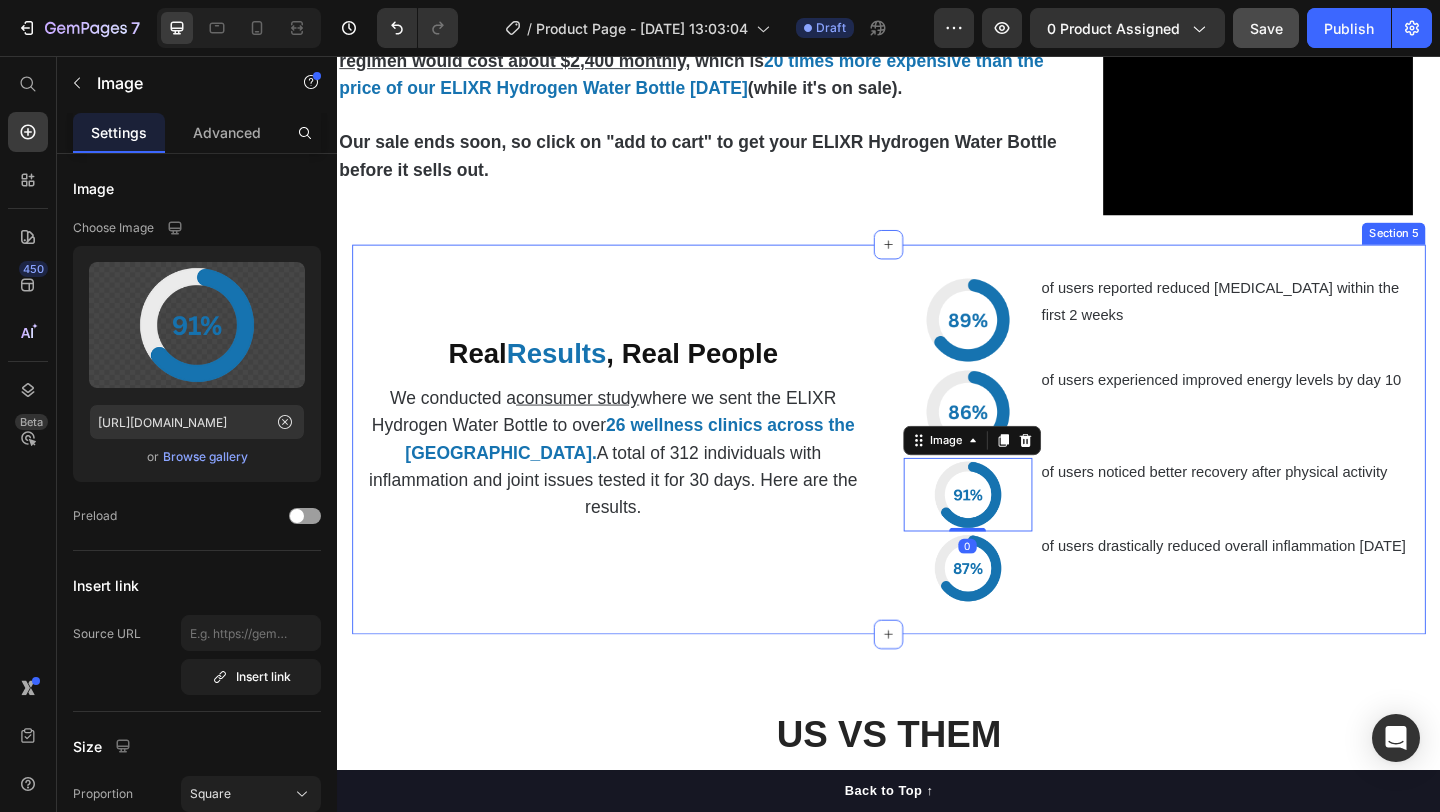 click on "Real  Results , Real People Heading We conducted a  consumer study  where we sent the ELIXR Hydrogen Water Bottle to over  26 wellness clinics across the [GEOGRAPHIC_DATA].  A total of 312 individuals with inflammation and joint issues tested it for 30 days. Here are the results. Text Block Image of users reported reduced [MEDICAL_DATA] within the first 2 weeks Text Block Row Image of users experienced improved energy levels by day 10 Text Block Row Image   0 of users noticed better recovery after physical activity Text Block Row Image of users drastically reduced overall inflammation [DATE] Text Block Row Section 5" at bounding box center (937, 473) 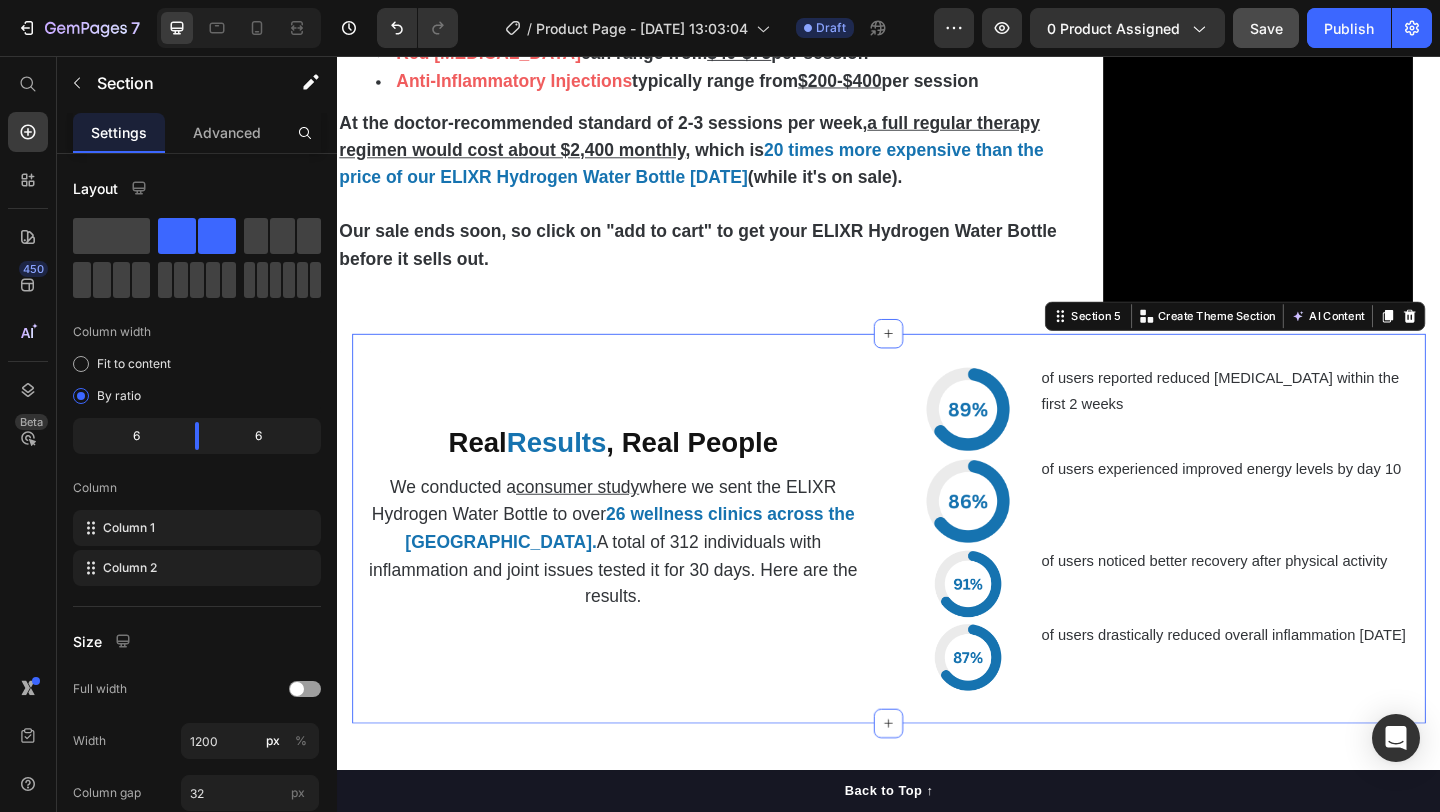 scroll, scrollTop: 4459, scrollLeft: 0, axis: vertical 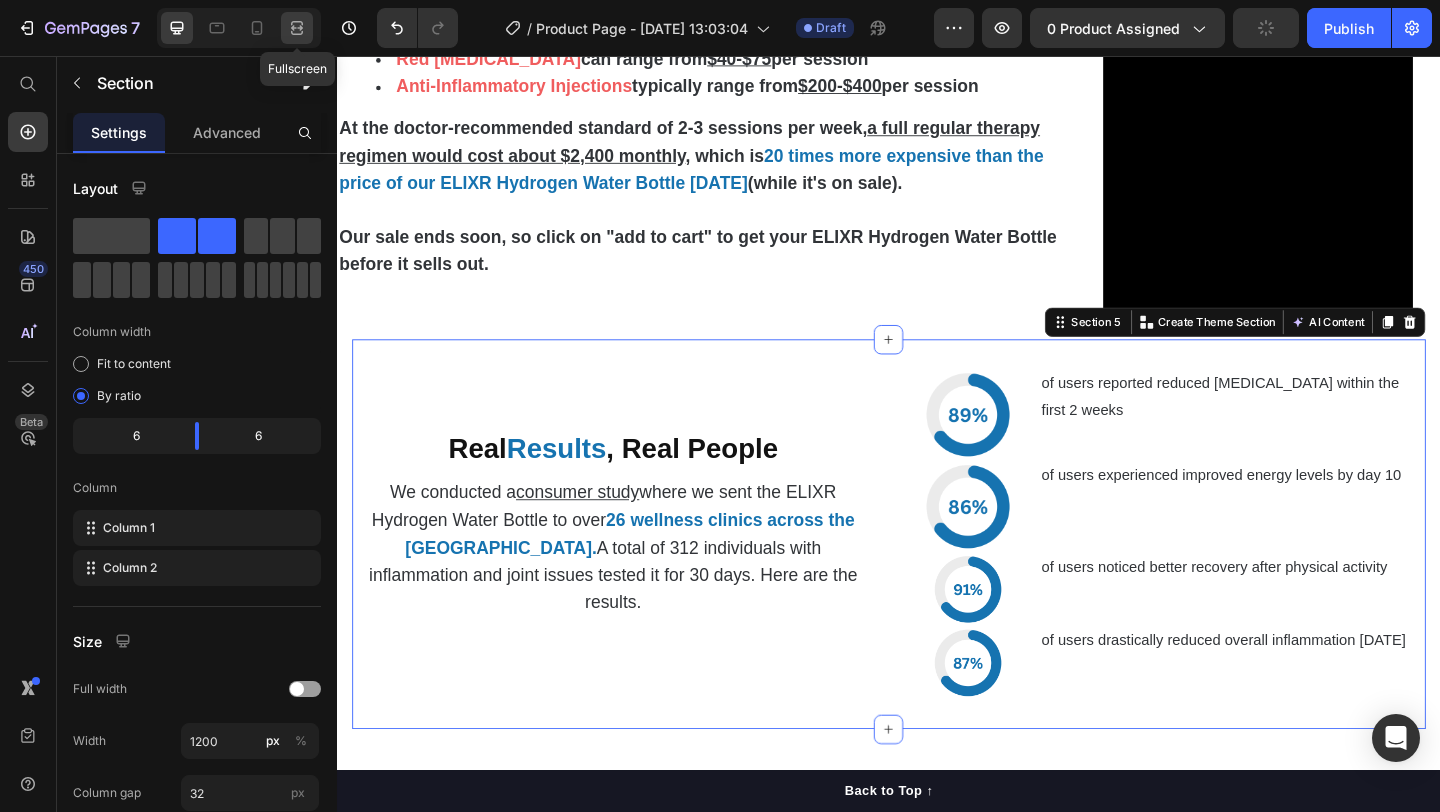 click 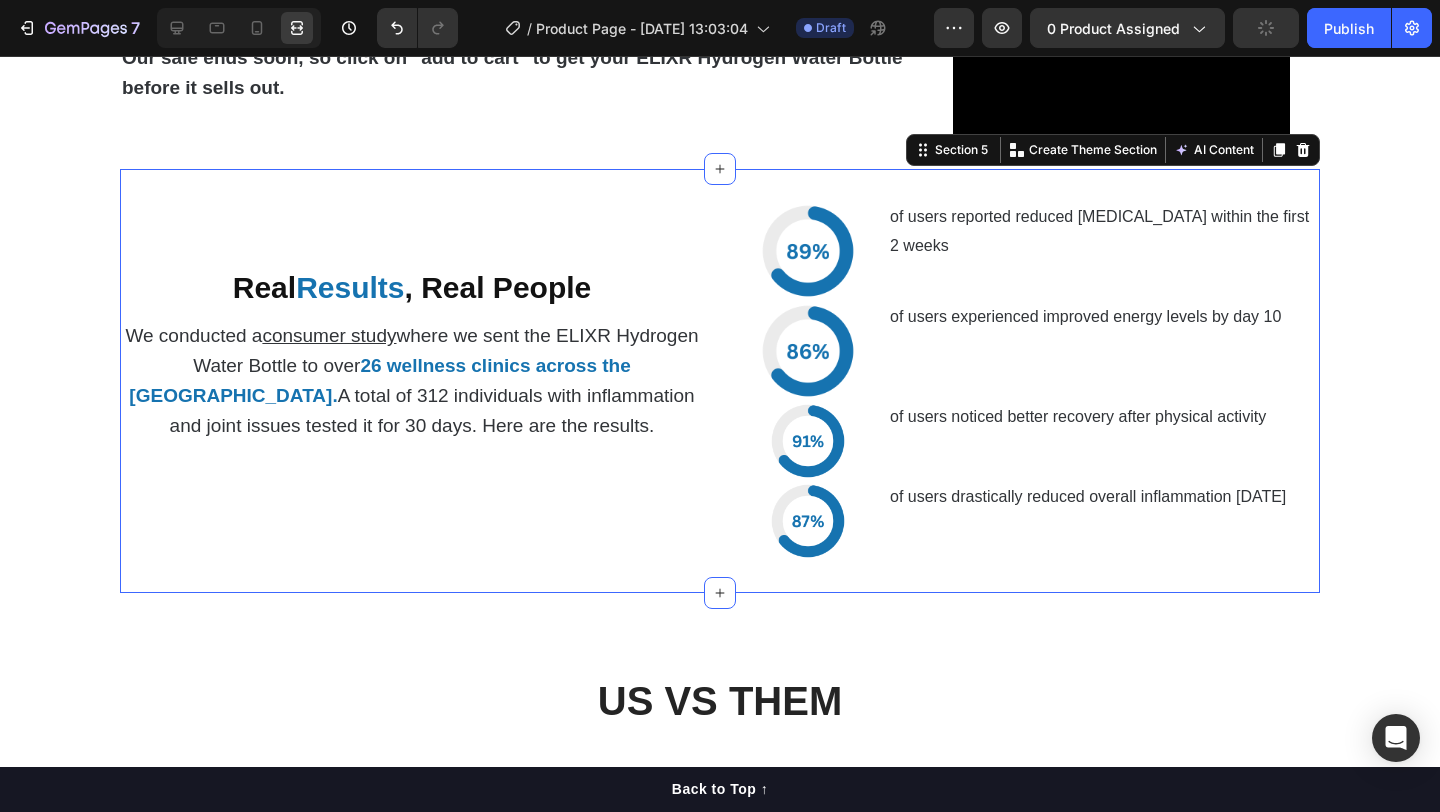 scroll, scrollTop: 4655, scrollLeft: 0, axis: vertical 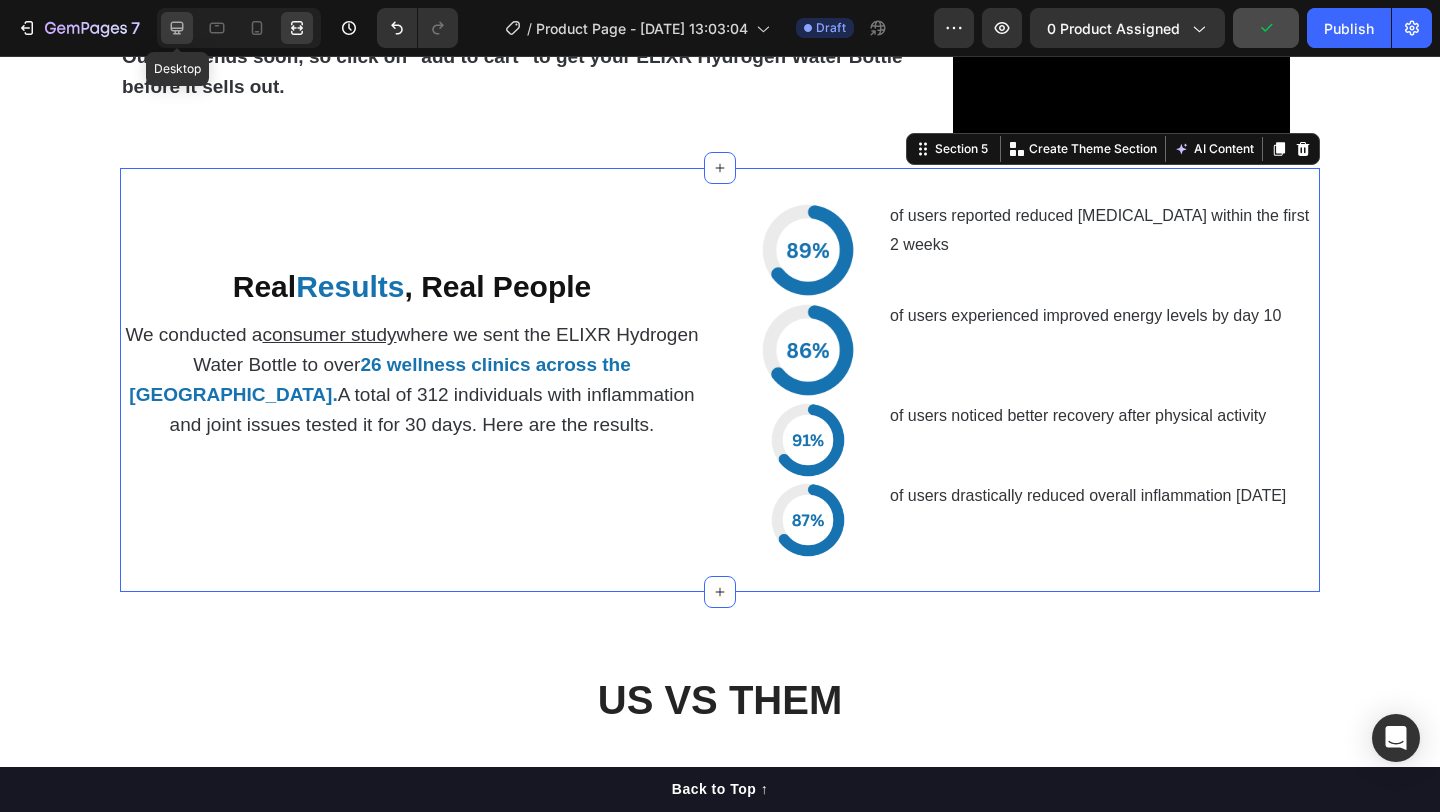 click 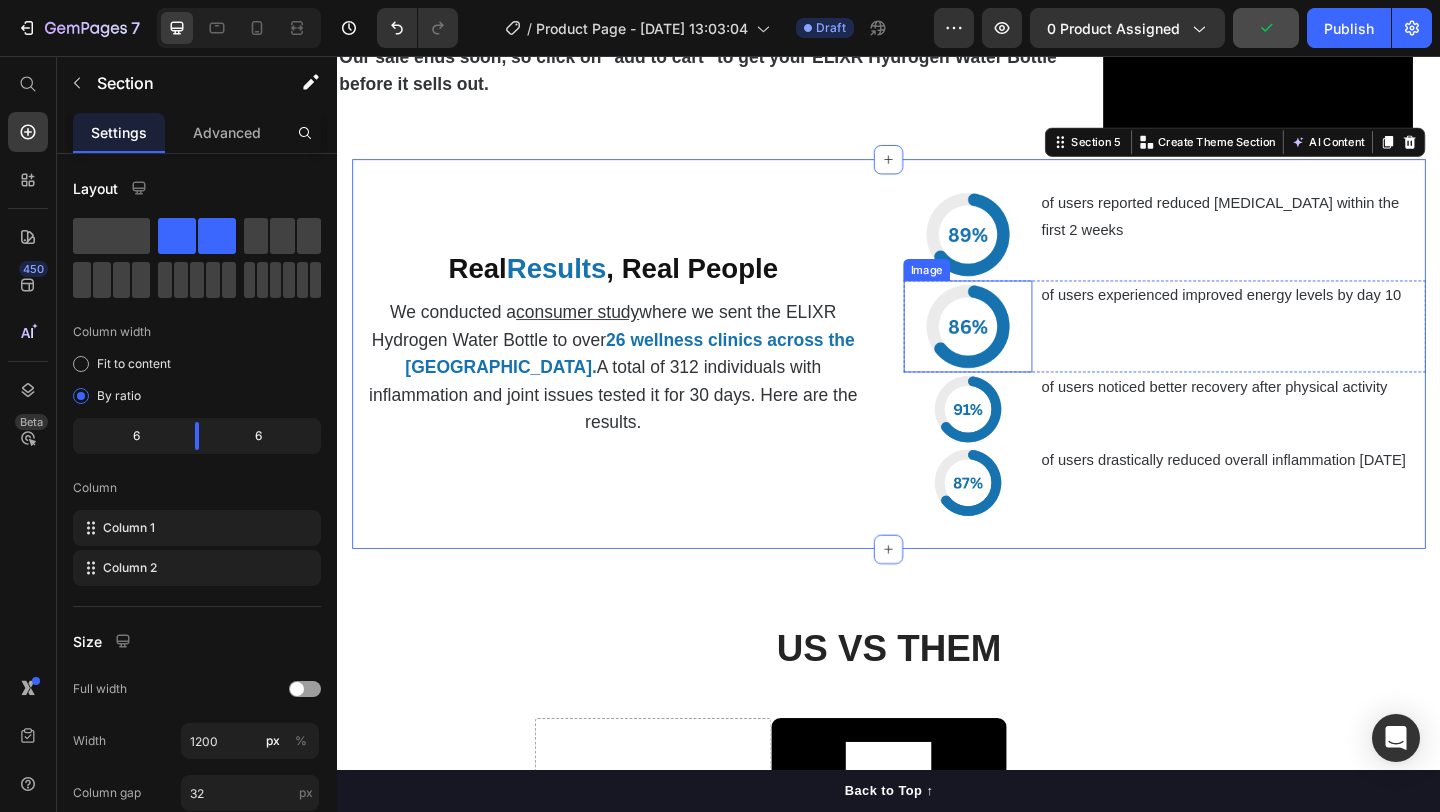 click at bounding box center (1023, 440) 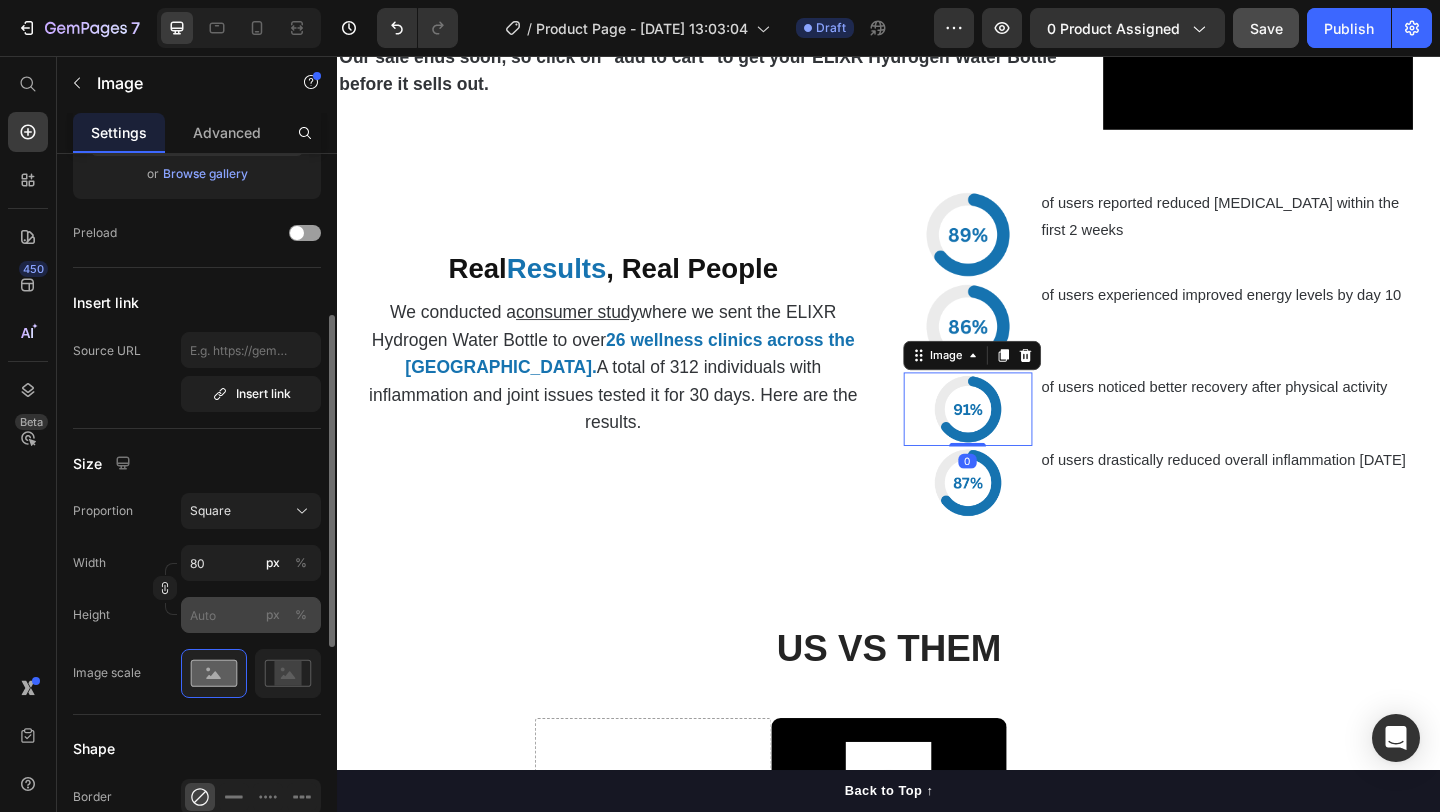 scroll, scrollTop: 303, scrollLeft: 0, axis: vertical 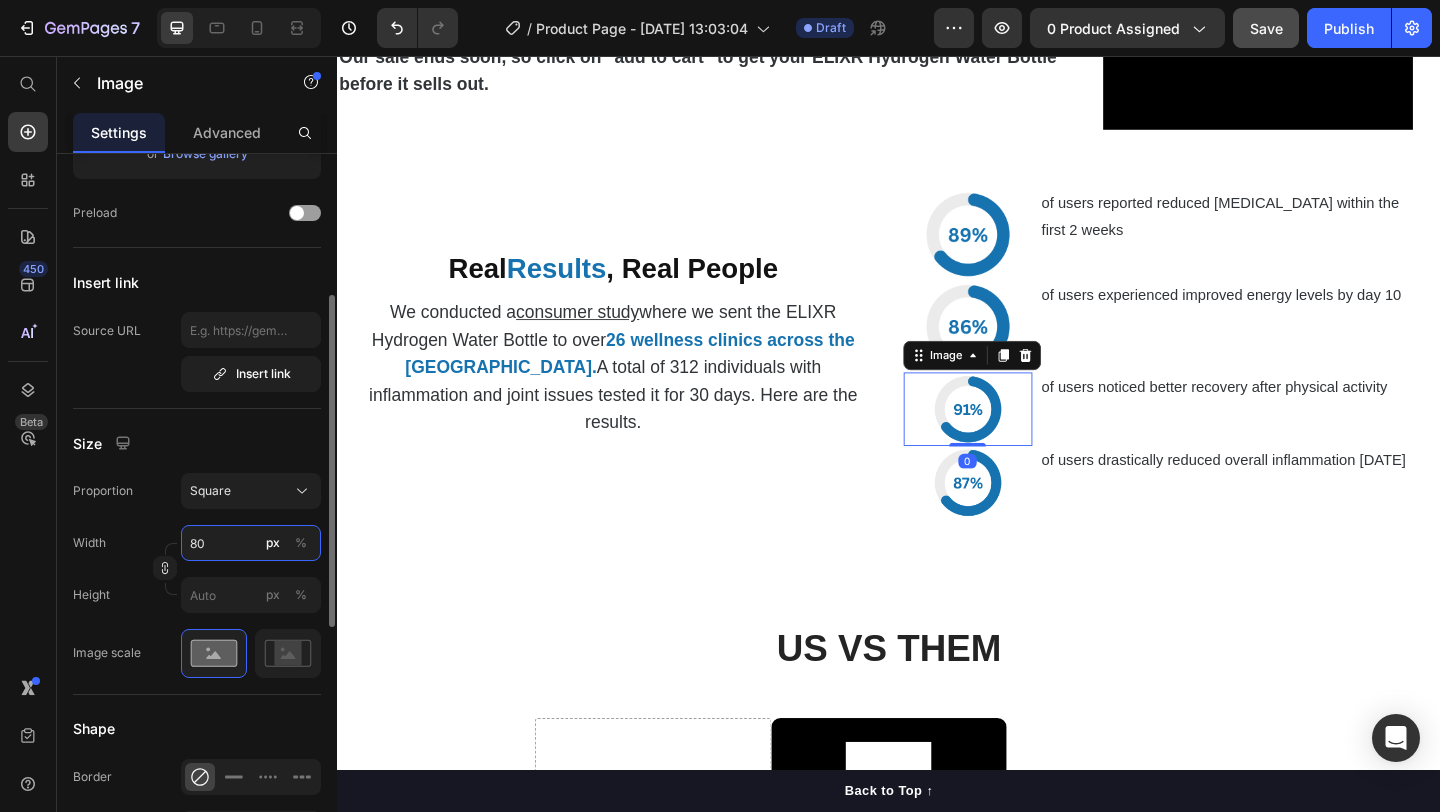 click on "80" at bounding box center [251, 543] 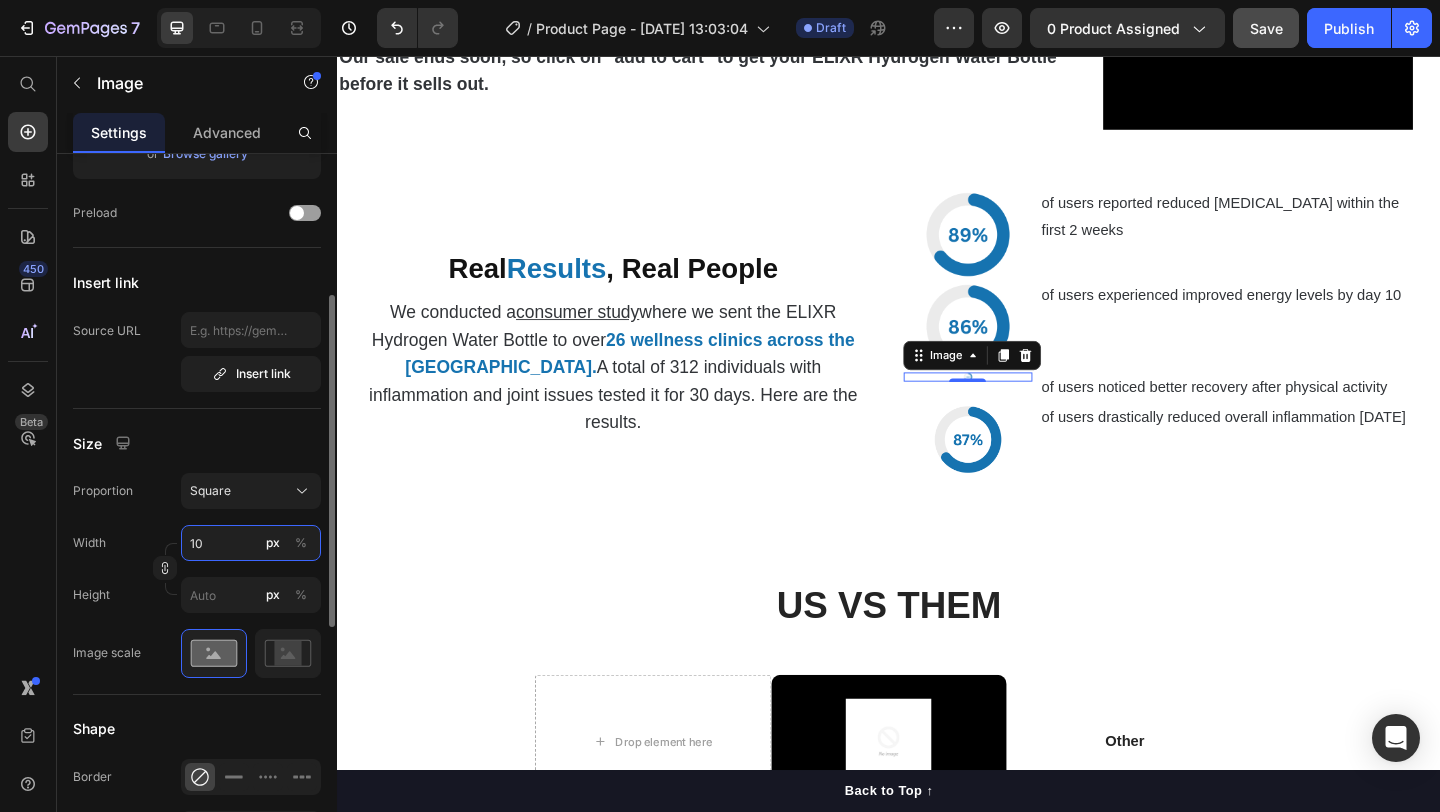 type on "100" 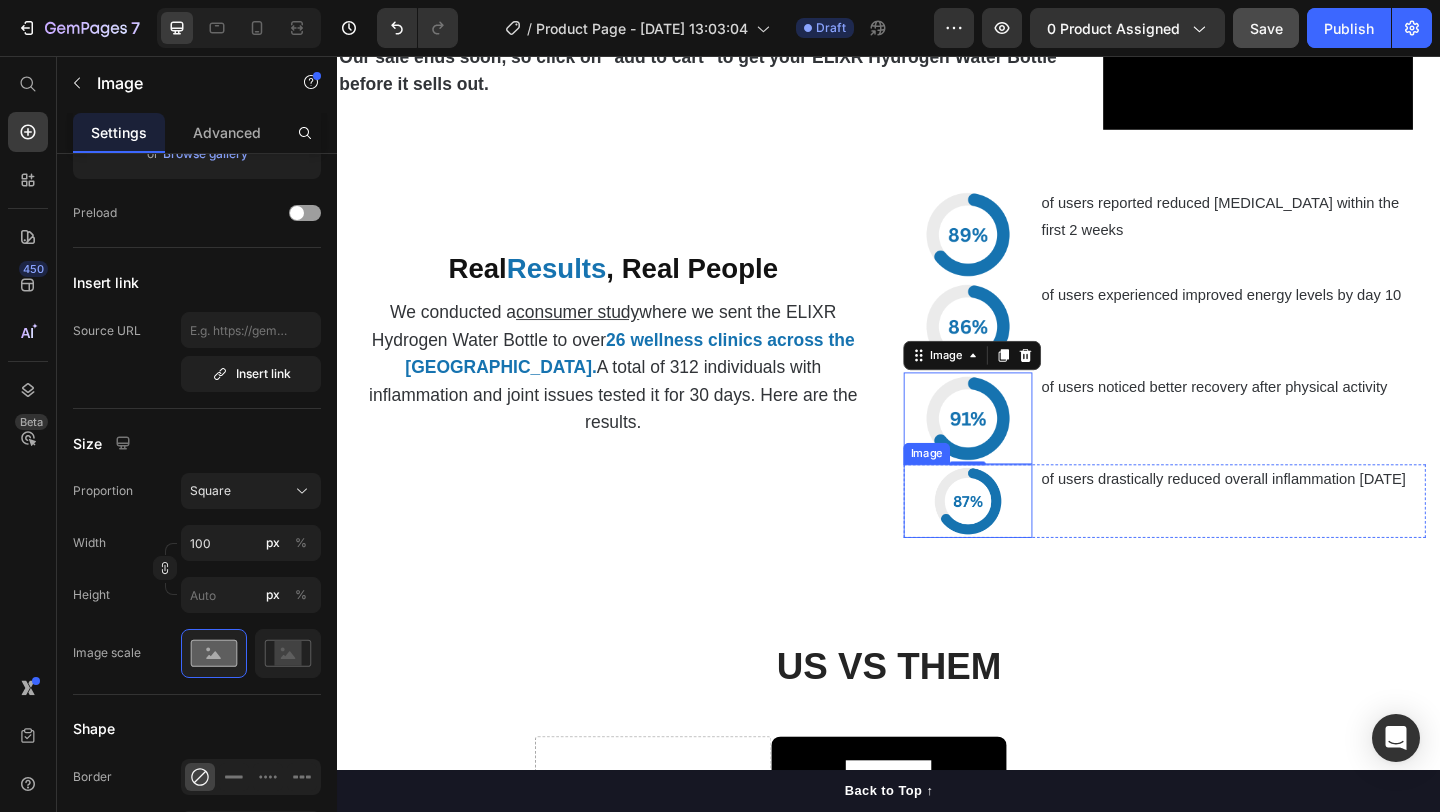 click at bounding box center (1023, 540) 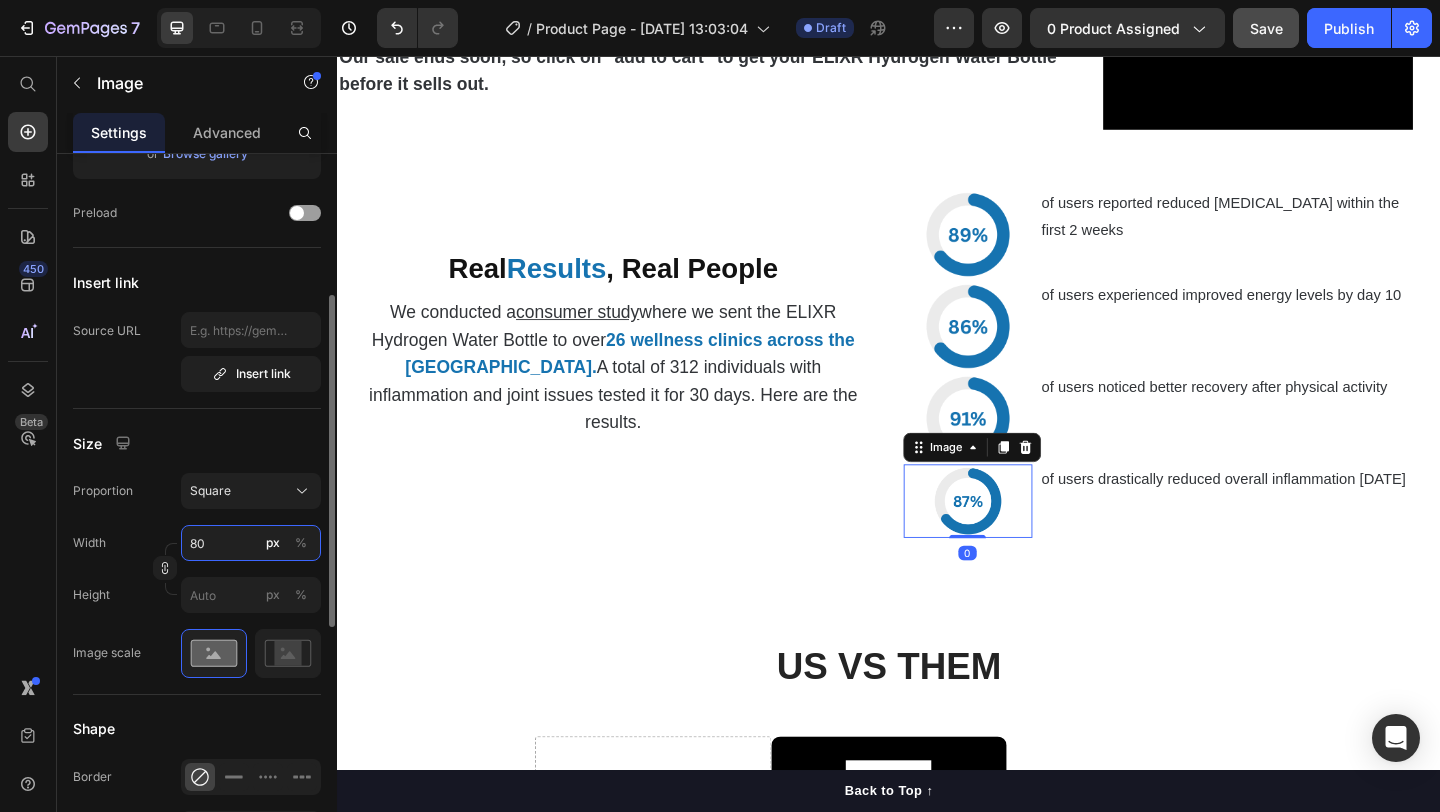 click on "80" at bounding box center (251, 543) 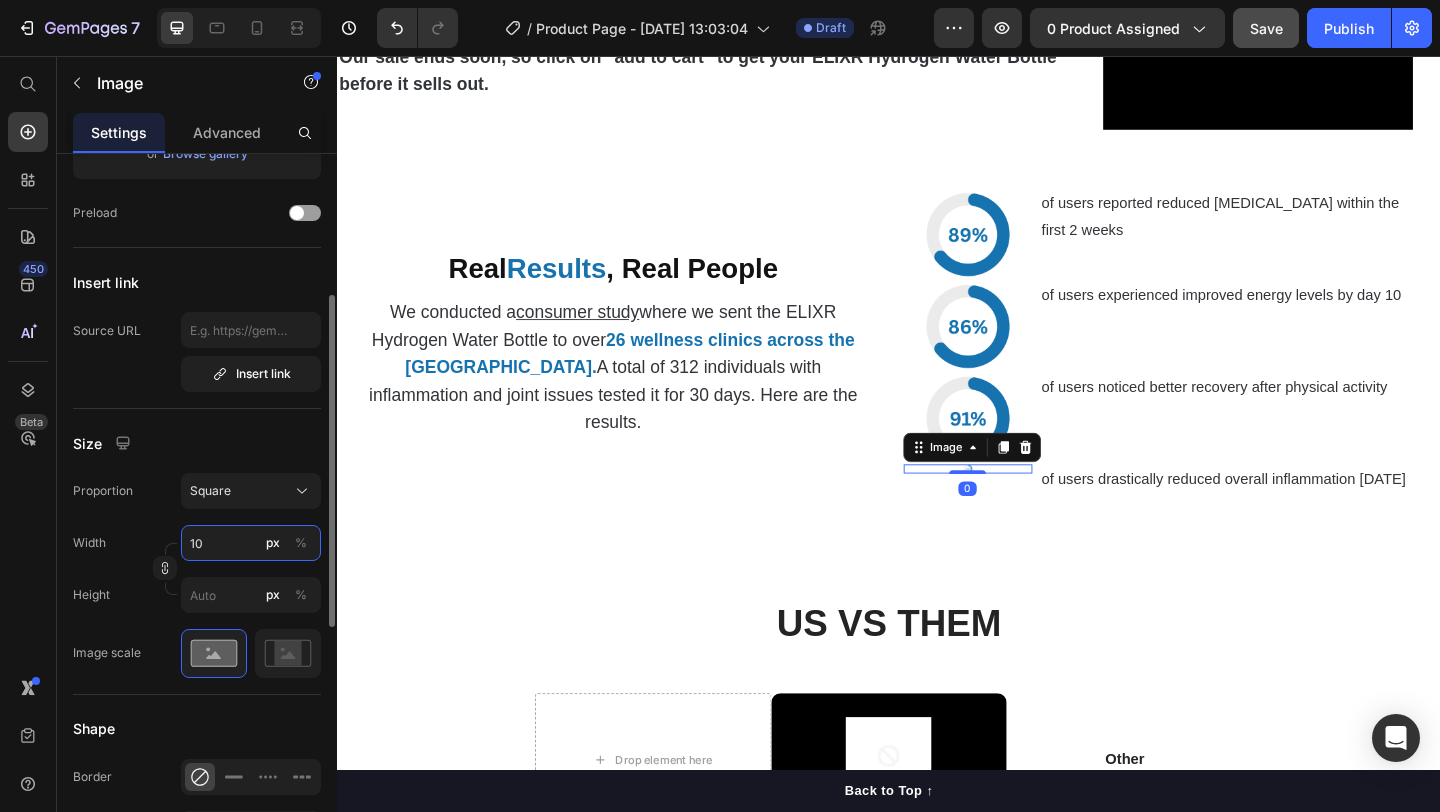 type on "100" 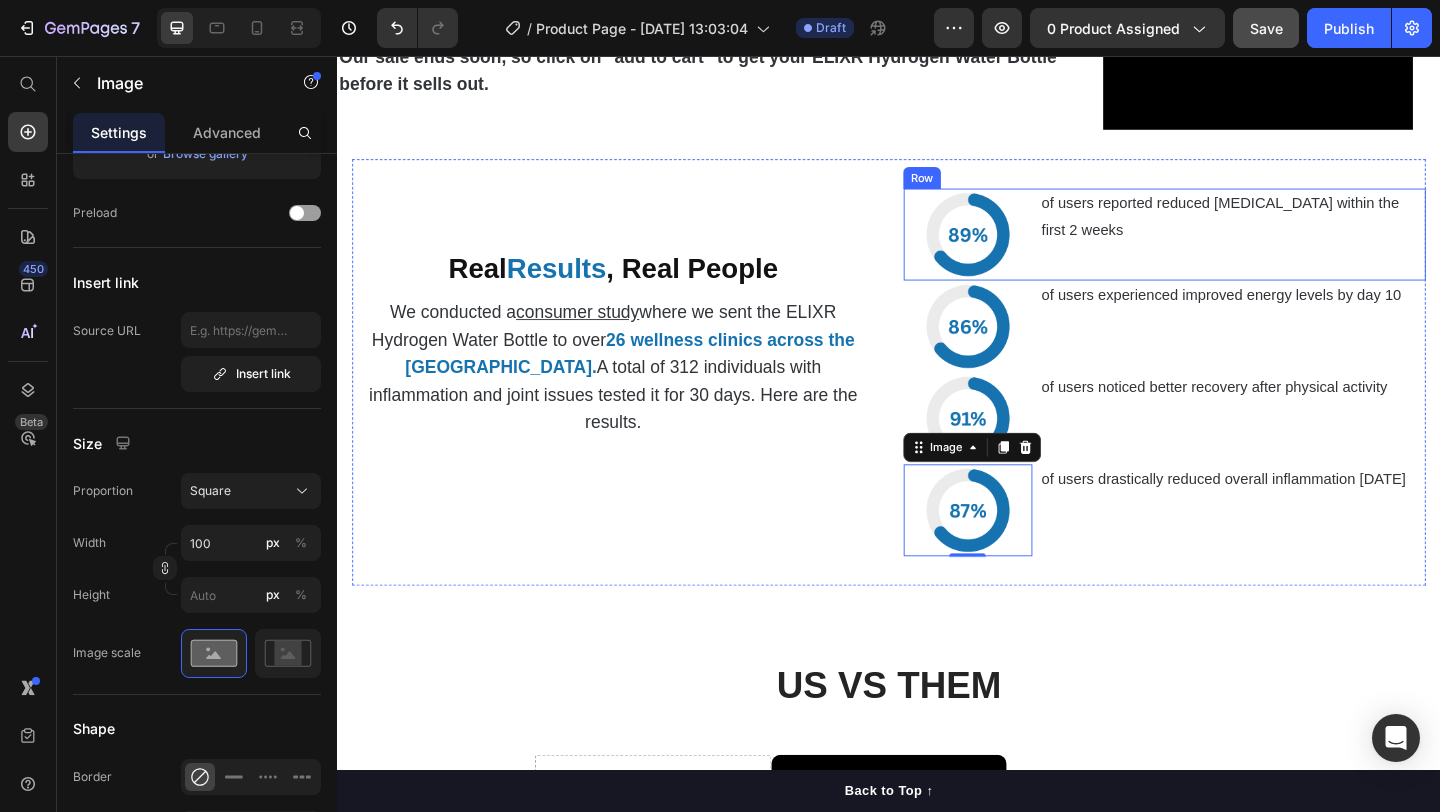 click on "of users reported reduced [MEDICAL_DATA] within the first 2 weeks" at bounding box center [1311, 231] 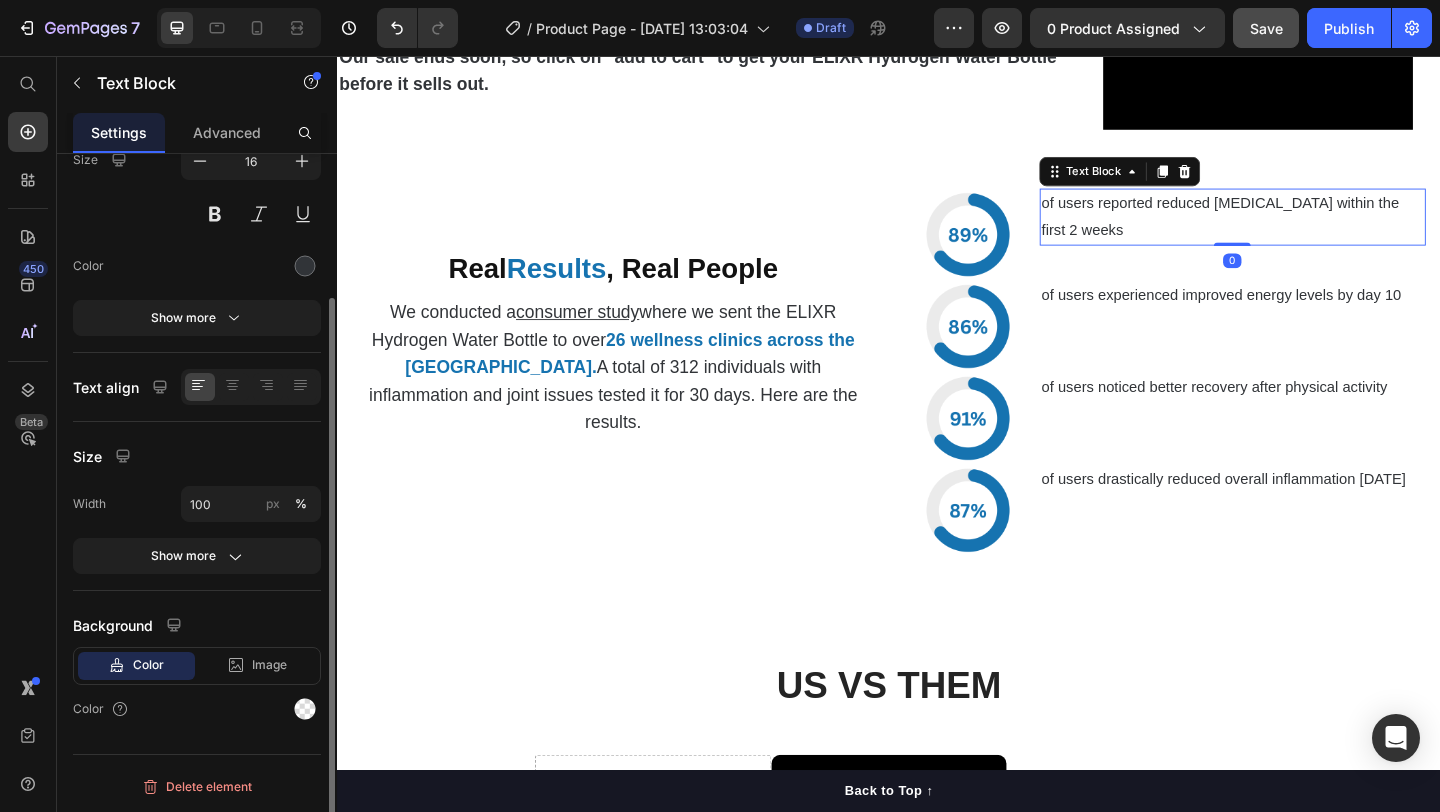 scroll, scrollTop: 0, scrollLeft: 0, axis: both 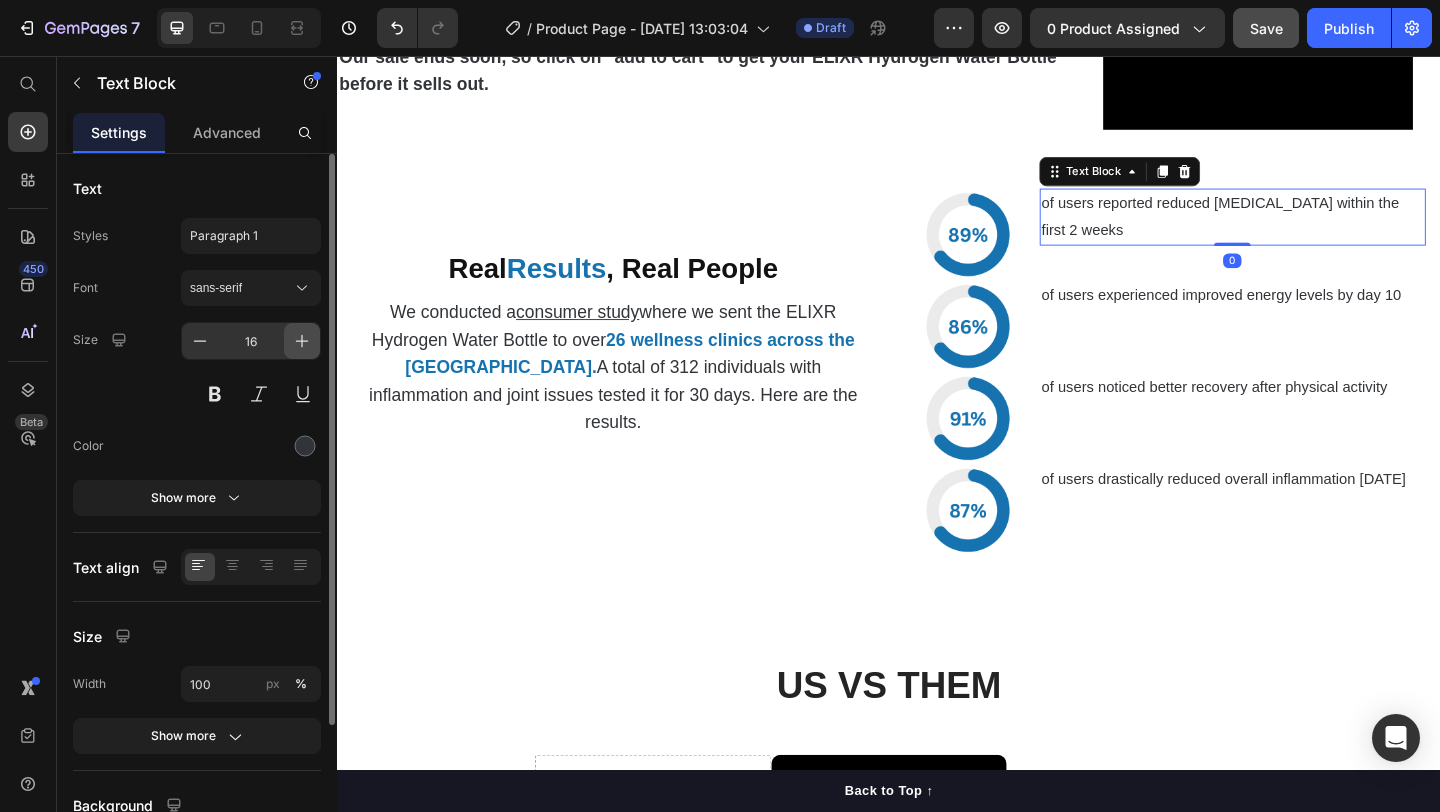 click 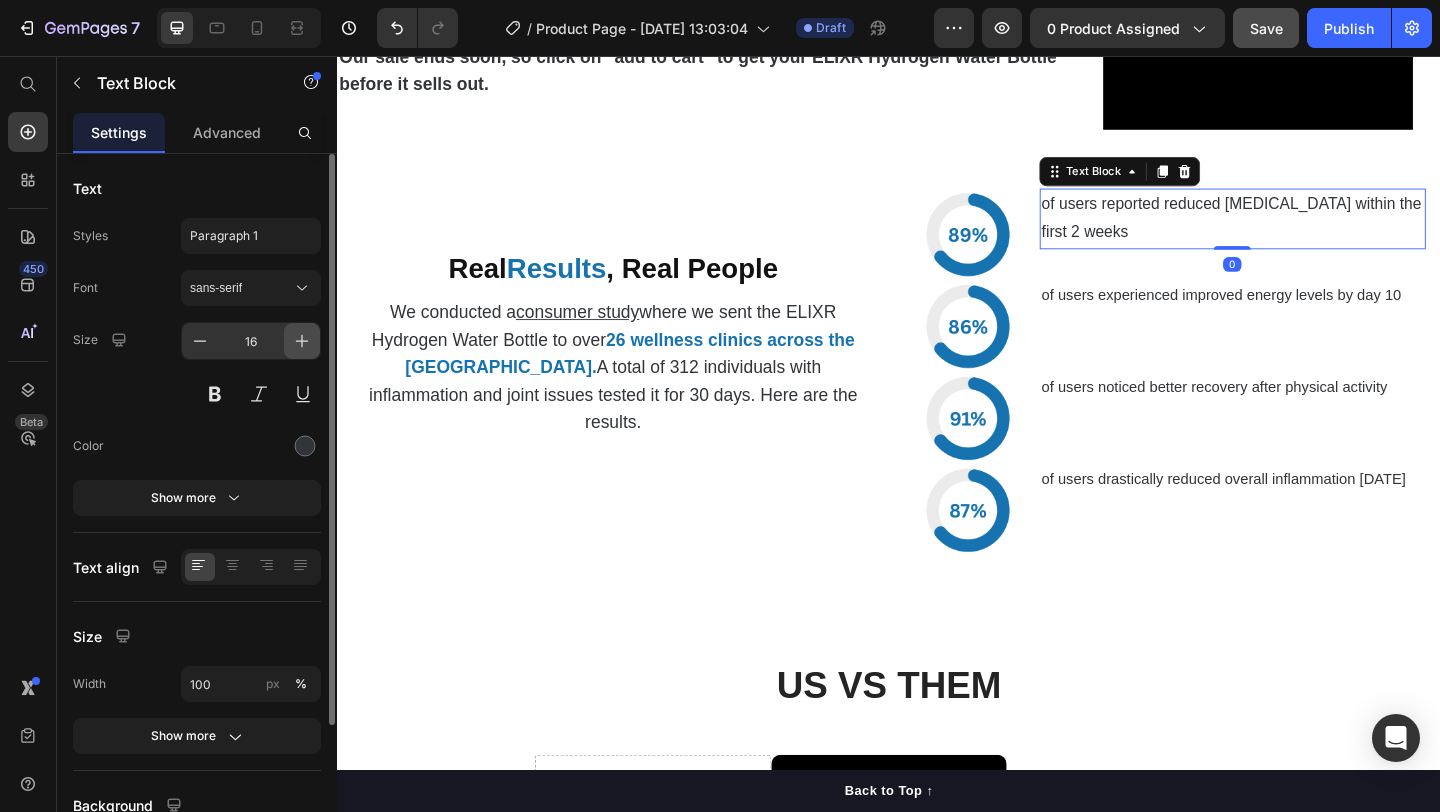 click 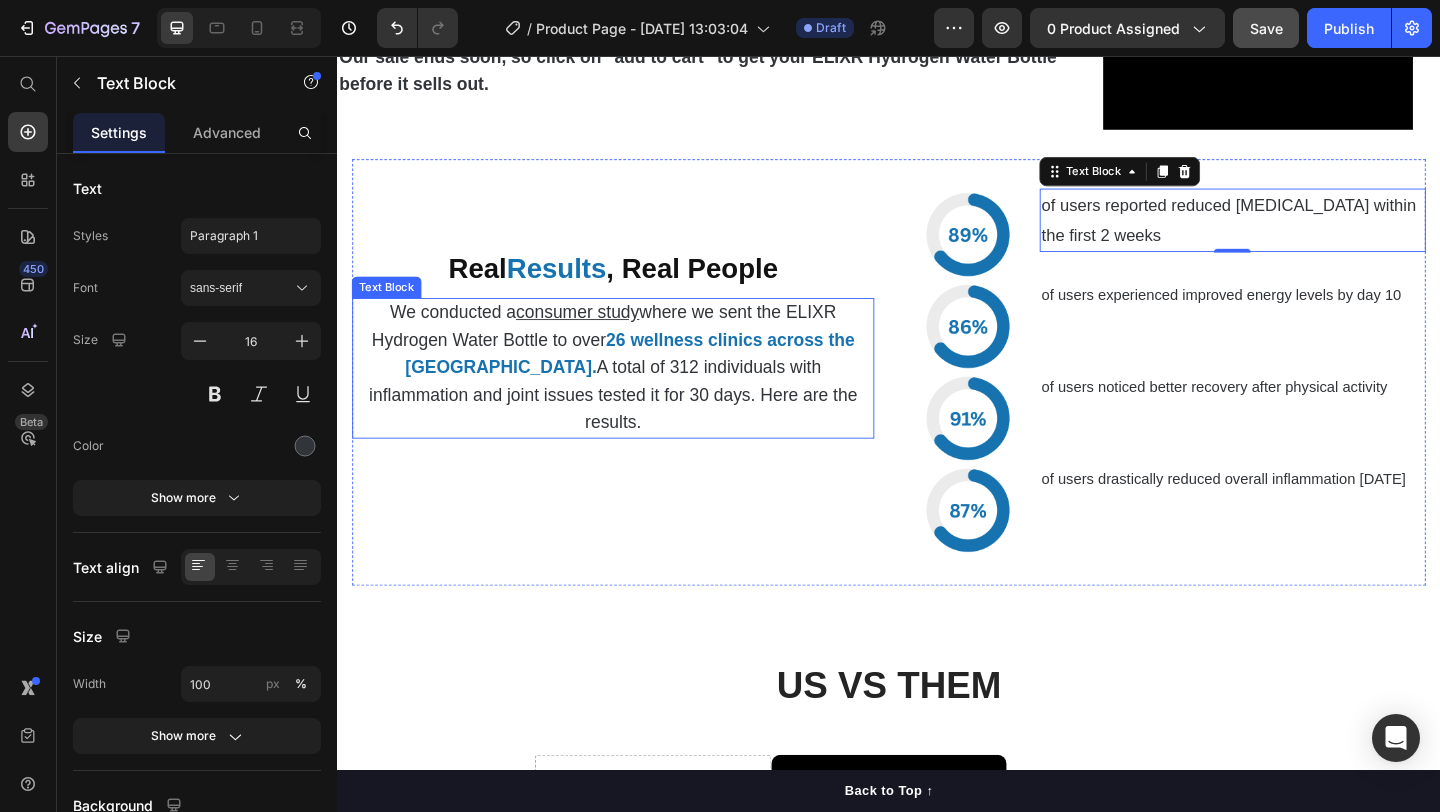 click on "We conducted a  consumer study  where we sent the ELIXR Hydrogen Water Bottle to over  26 wellness clinics across the [GEOGRAPHIC_DATA].  A total of 312 individuals with inflammation and joint issues tested it for 30 days. Here are the results." at bounding box center (637, 395) 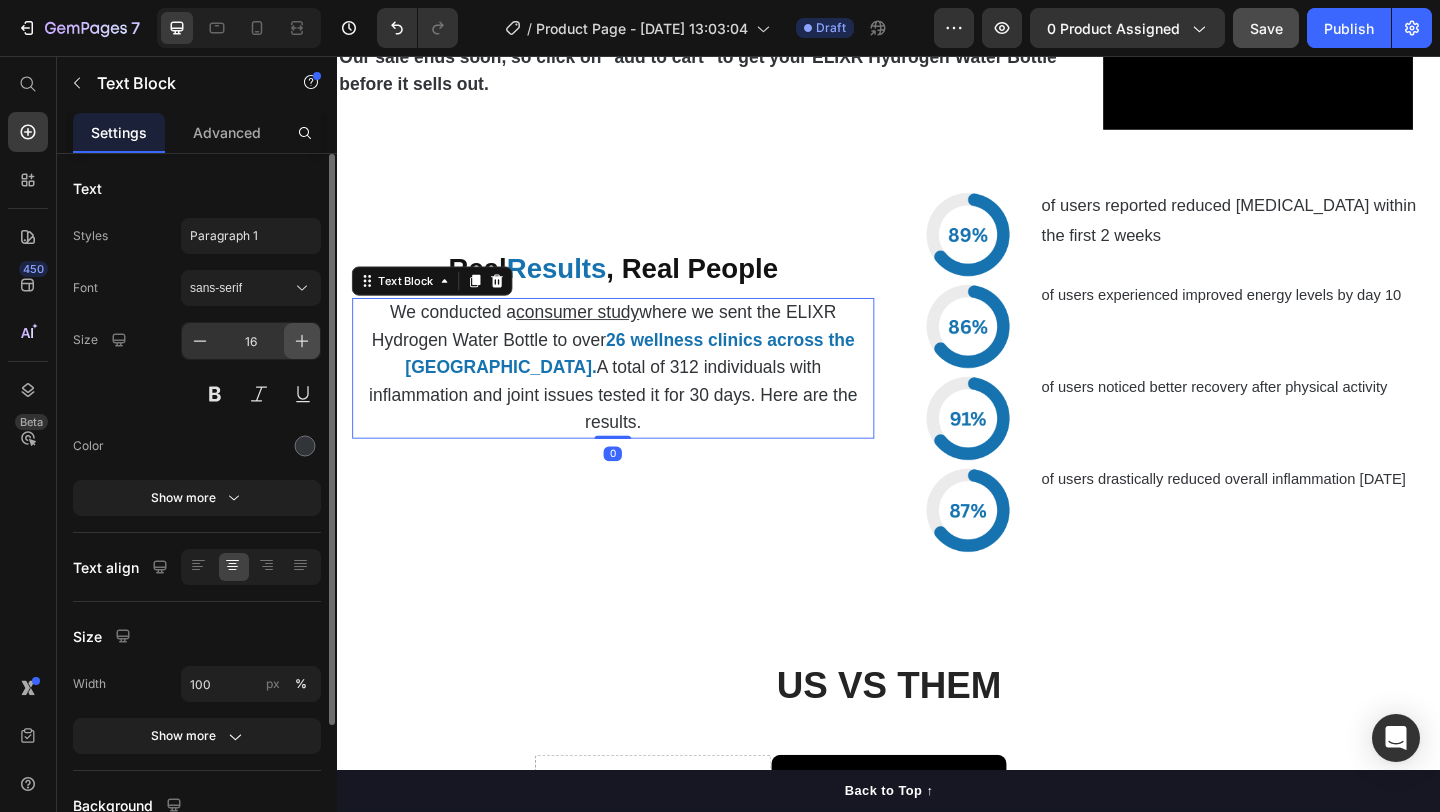 click 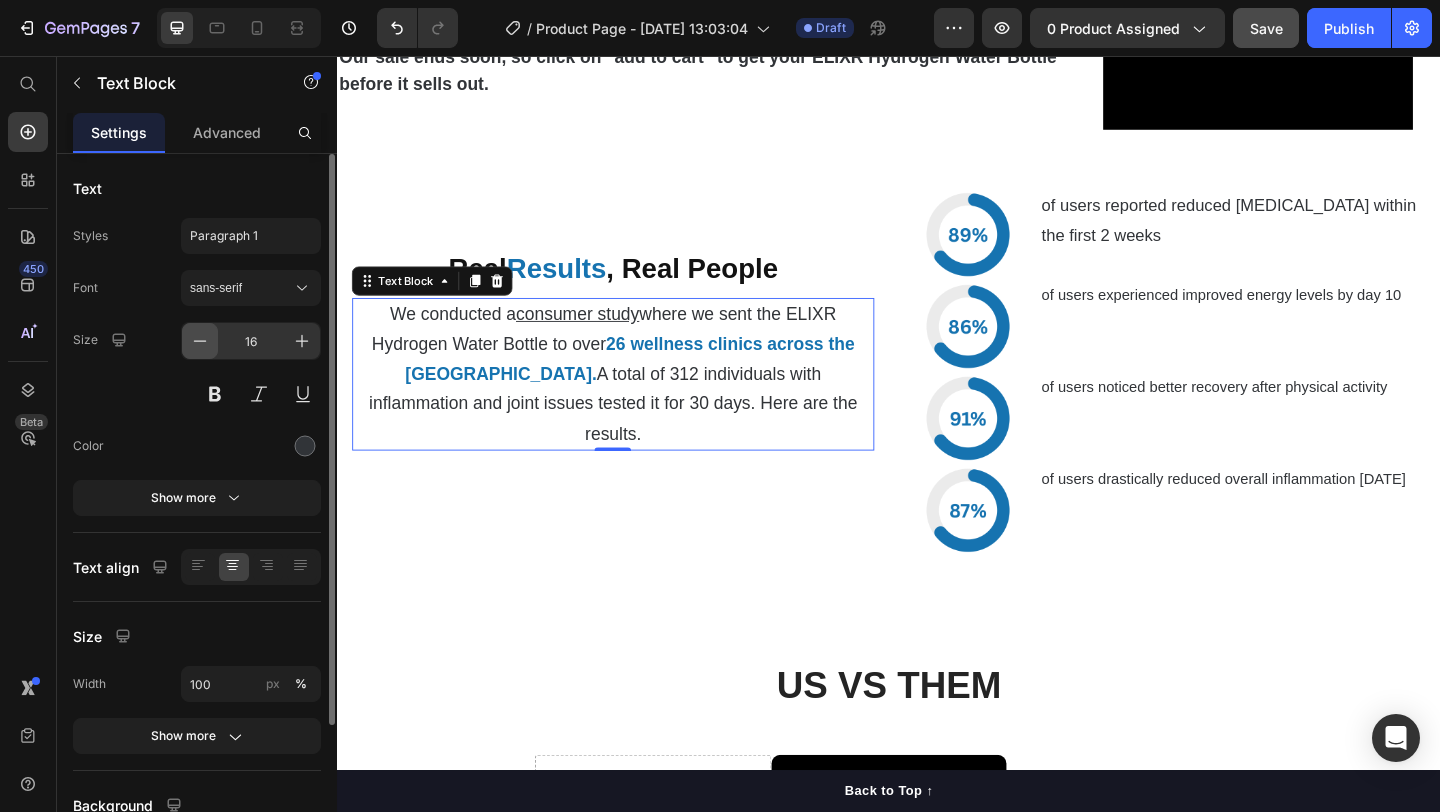 click 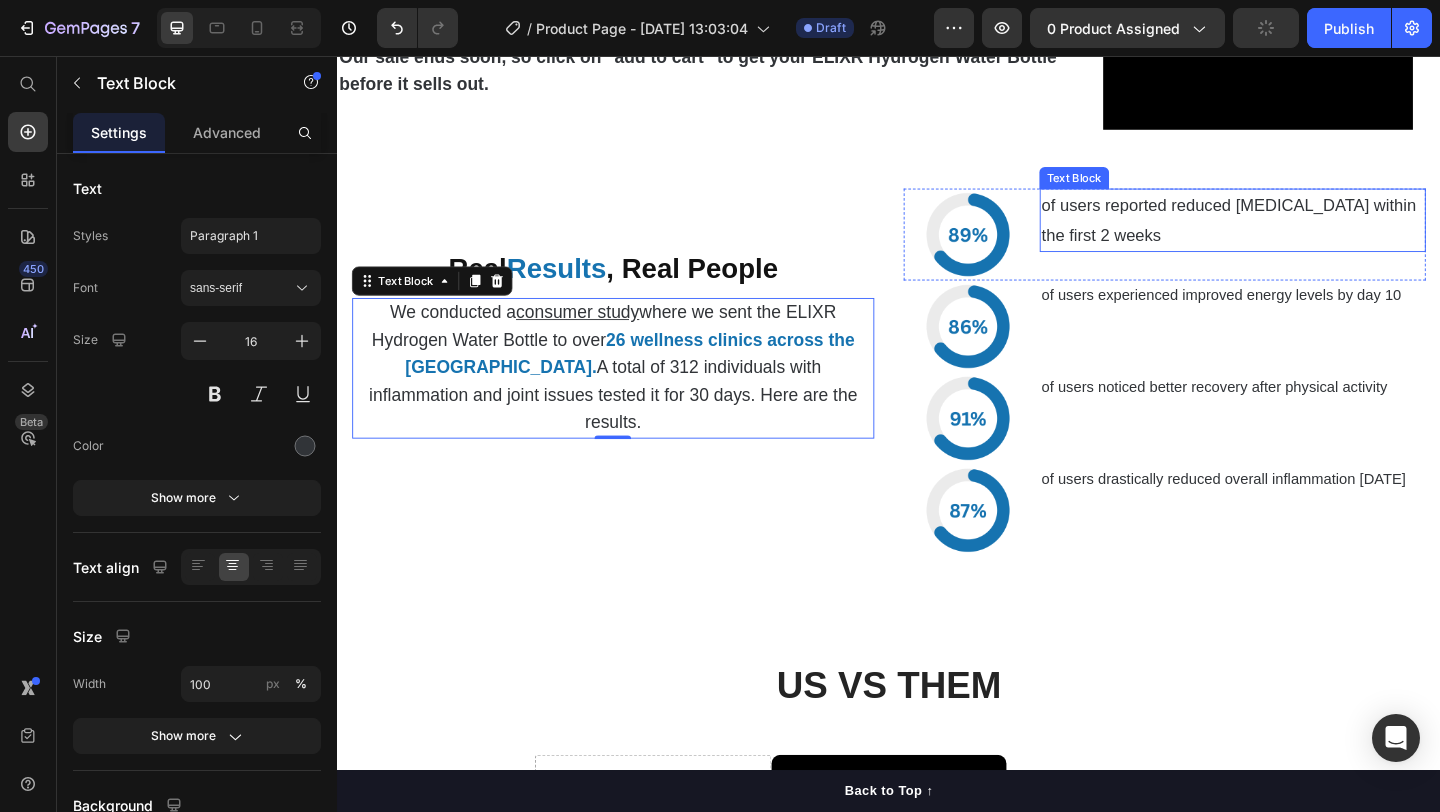 click on "of users reported reduced [MEDICAL_DATA] within the first 2 weeks" at bounding box center (1311, 234) 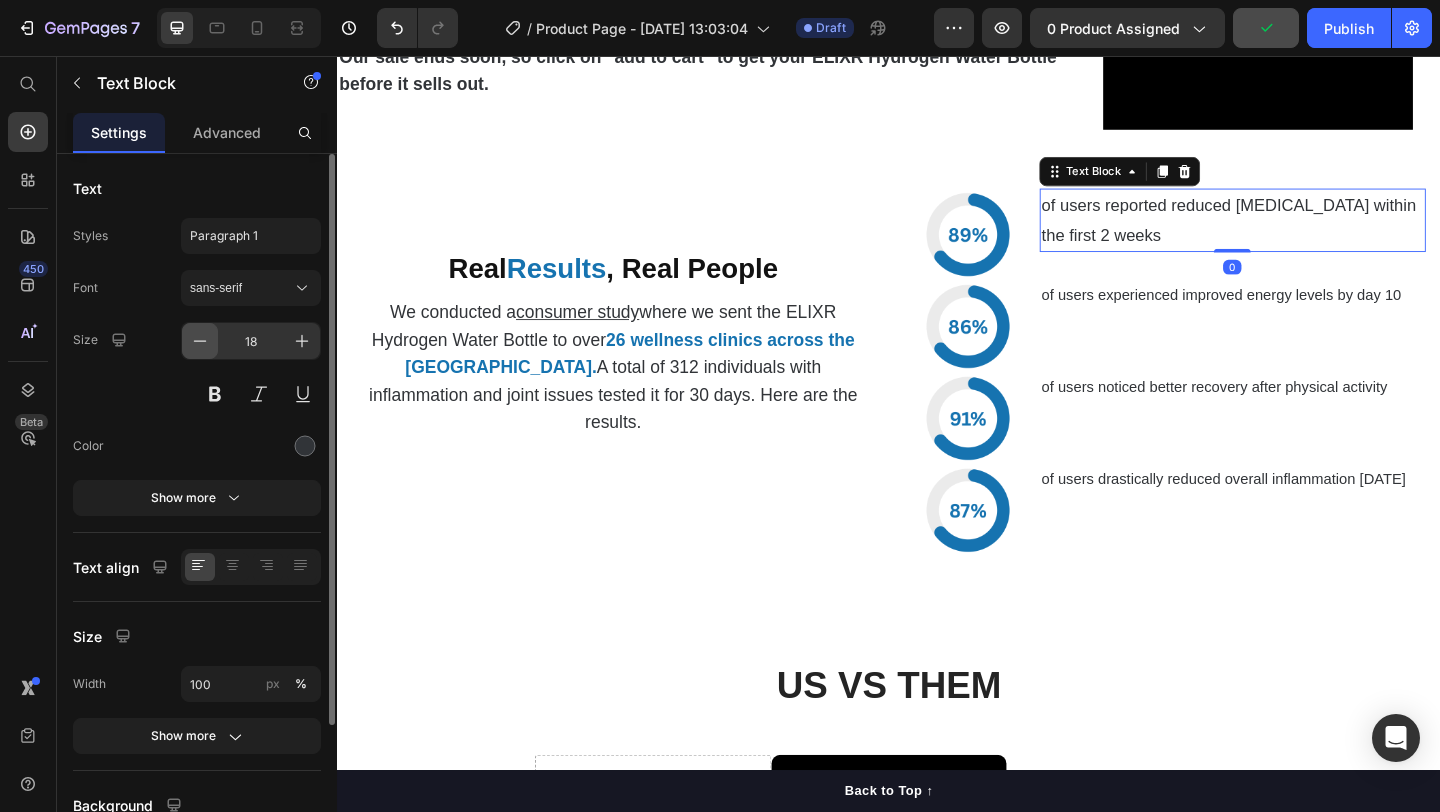 click at bounding box center [200, 341] 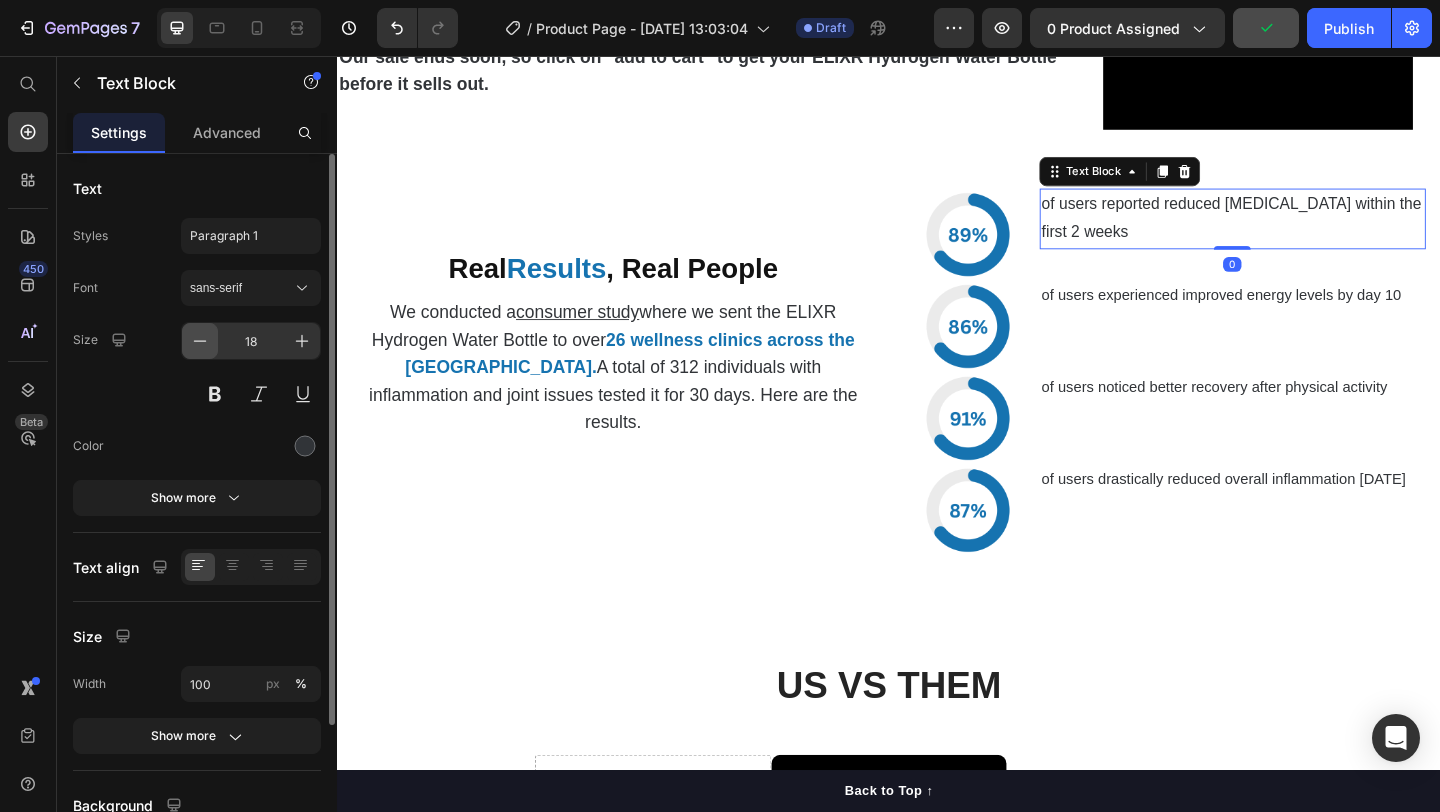 click at bounding box center (200, 341) 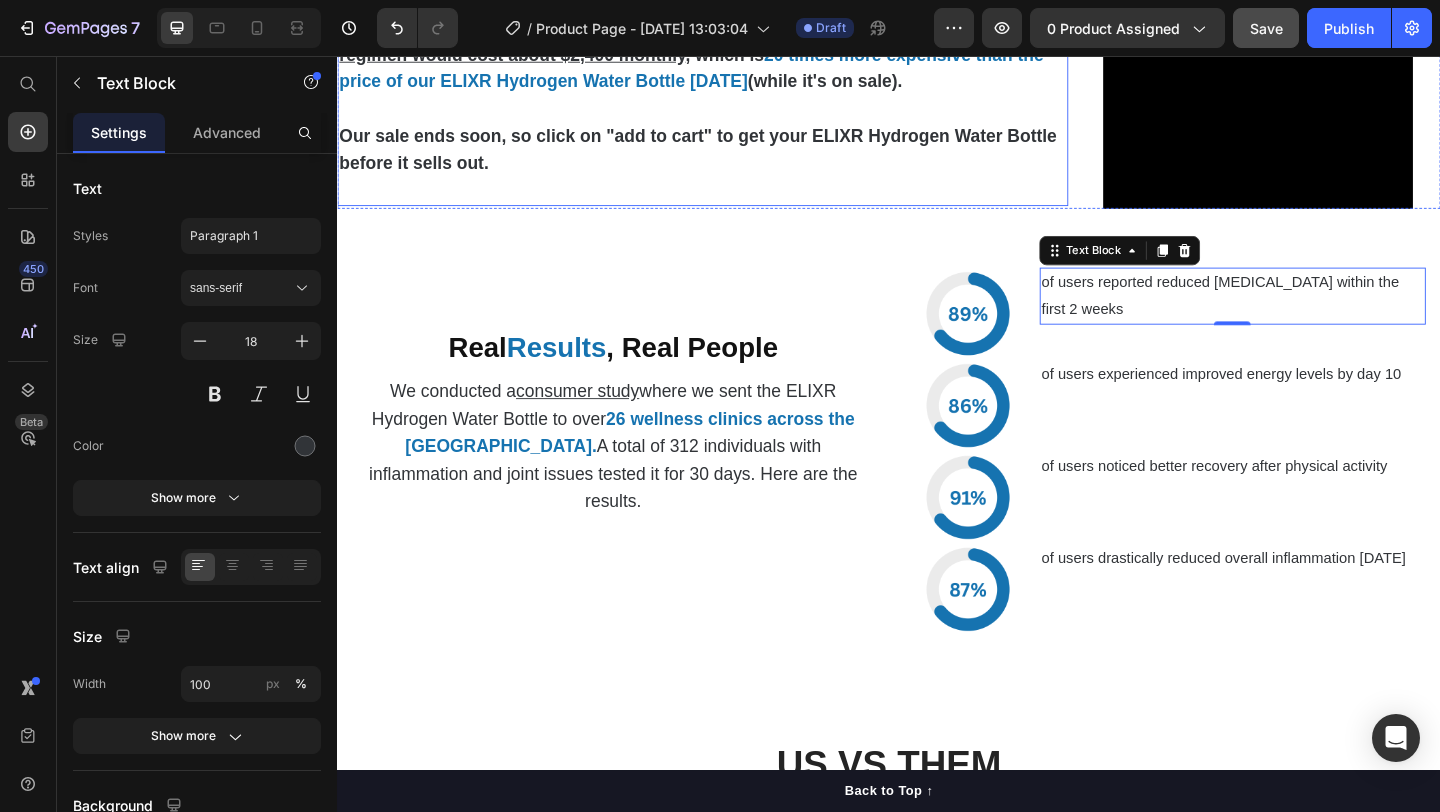 scroll, scrollTop: 4571, scrollLeft: 0, axis: vertical 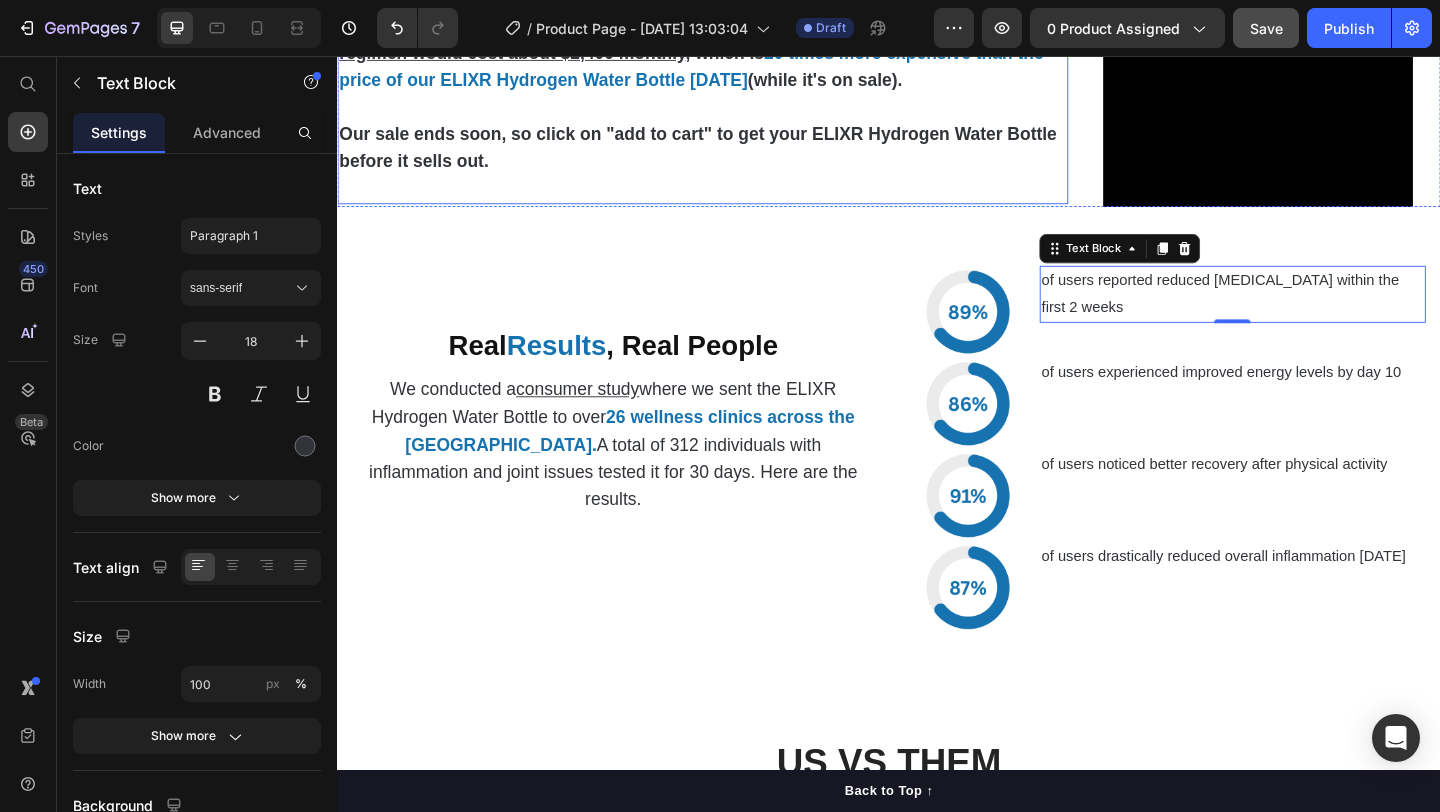 click on "Our sale ends soon, so click on "add to cart" to get your ELIXR Hydrogen Water Bottle before it sells out." at bounding box center (729, 155) 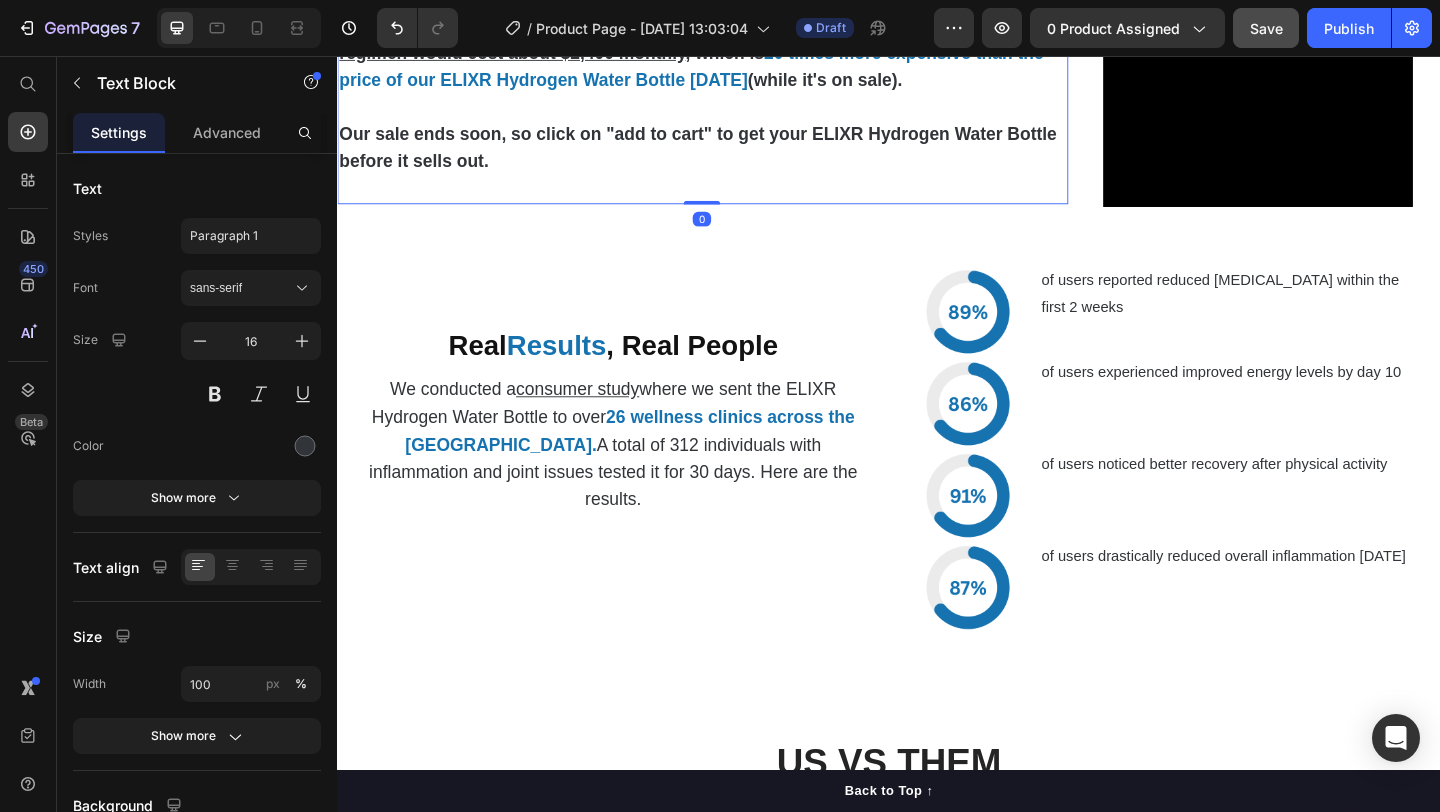 click on "Our sale ends soon, so click on "add to cart" to get your ELIXR Hydrogen Water Bottle before it sells out." at bounding box center (729, 155) 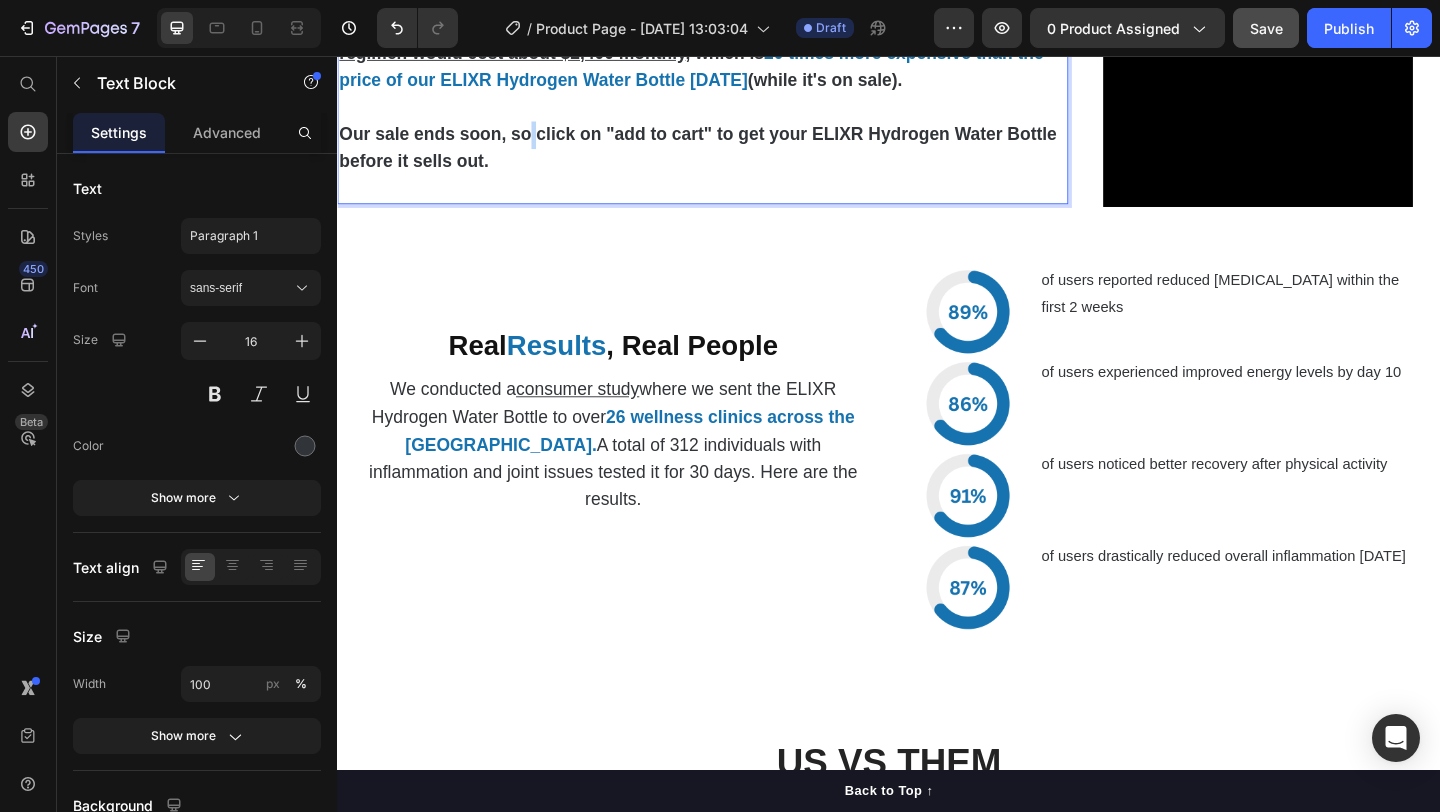 click on "Our sale ends soon, so click on "add to cart" to get your ELIXR Hydrogen Water Bottle before it sells out." at bounding box center [729, 155] 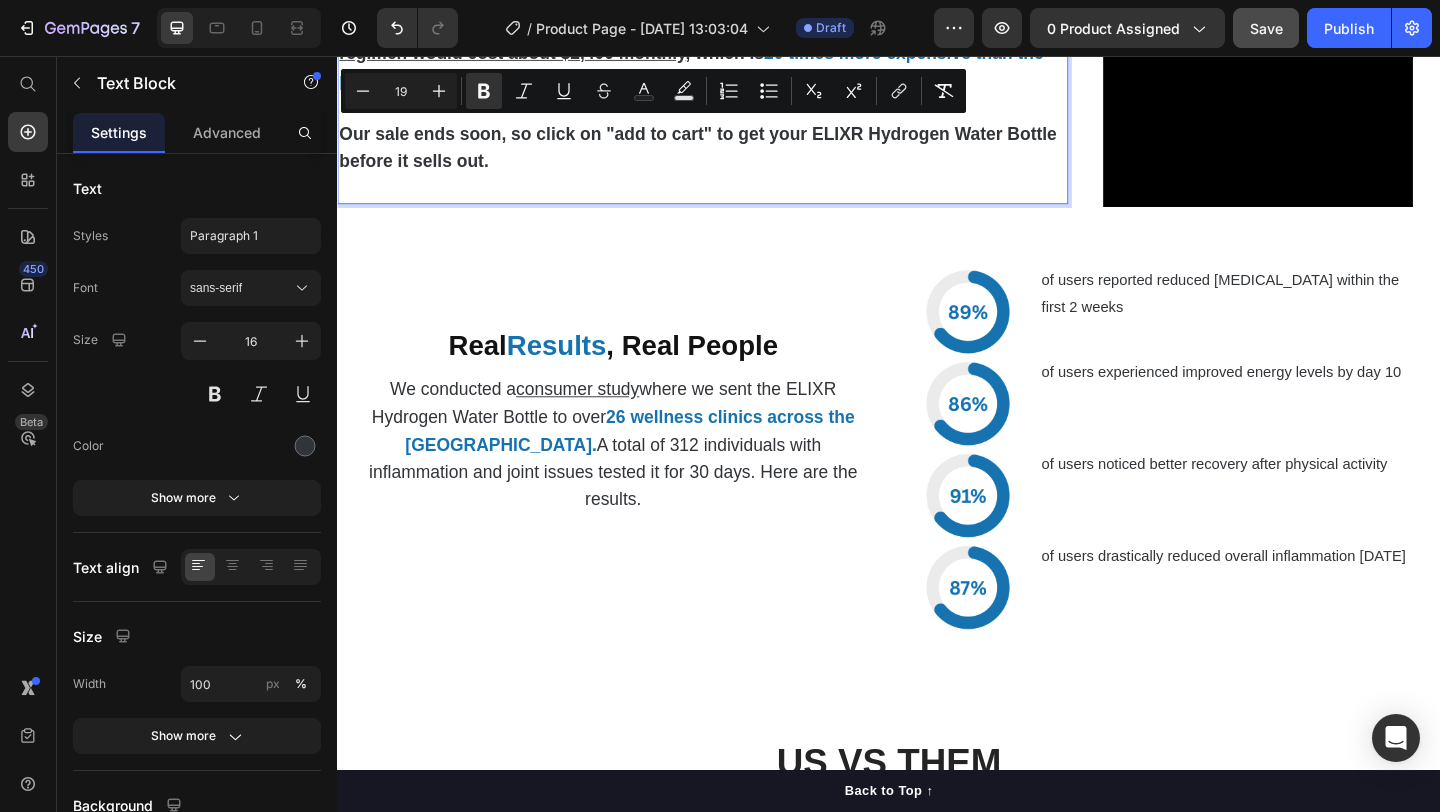 click on "Our sale ends soon, so click on "add to cart" to get your ELIXR Hydrogen Water Bottle before it sells out." at bounding box center [729, 155] 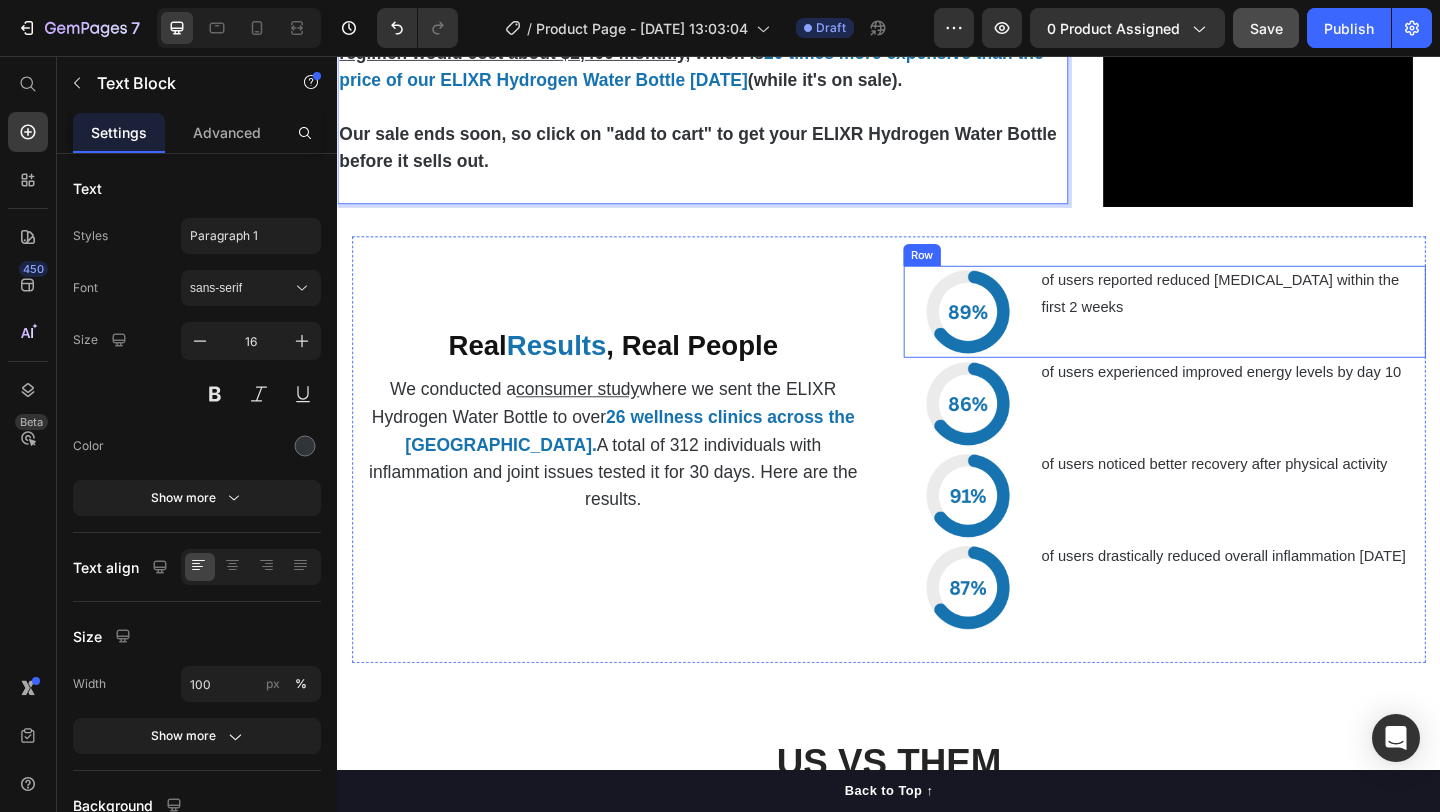 click on "of users reported reduced [MEDICAL_DATA] within the first 2 weeks" at bounding box center [1311, 315] 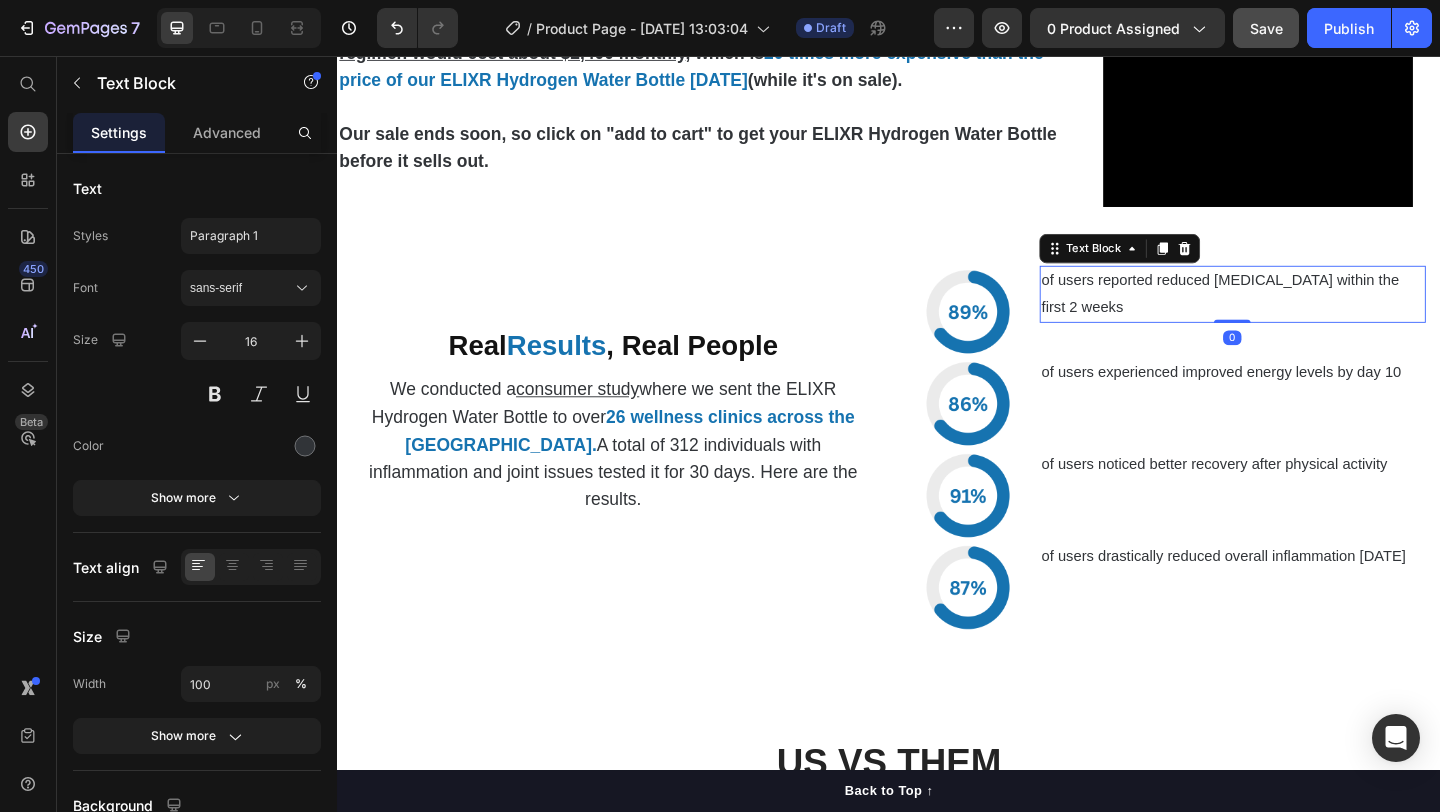 click on "of users reported reduced [MEDICAL_DATA] within the first 2 weeks" at bounding box center (1311, 315) 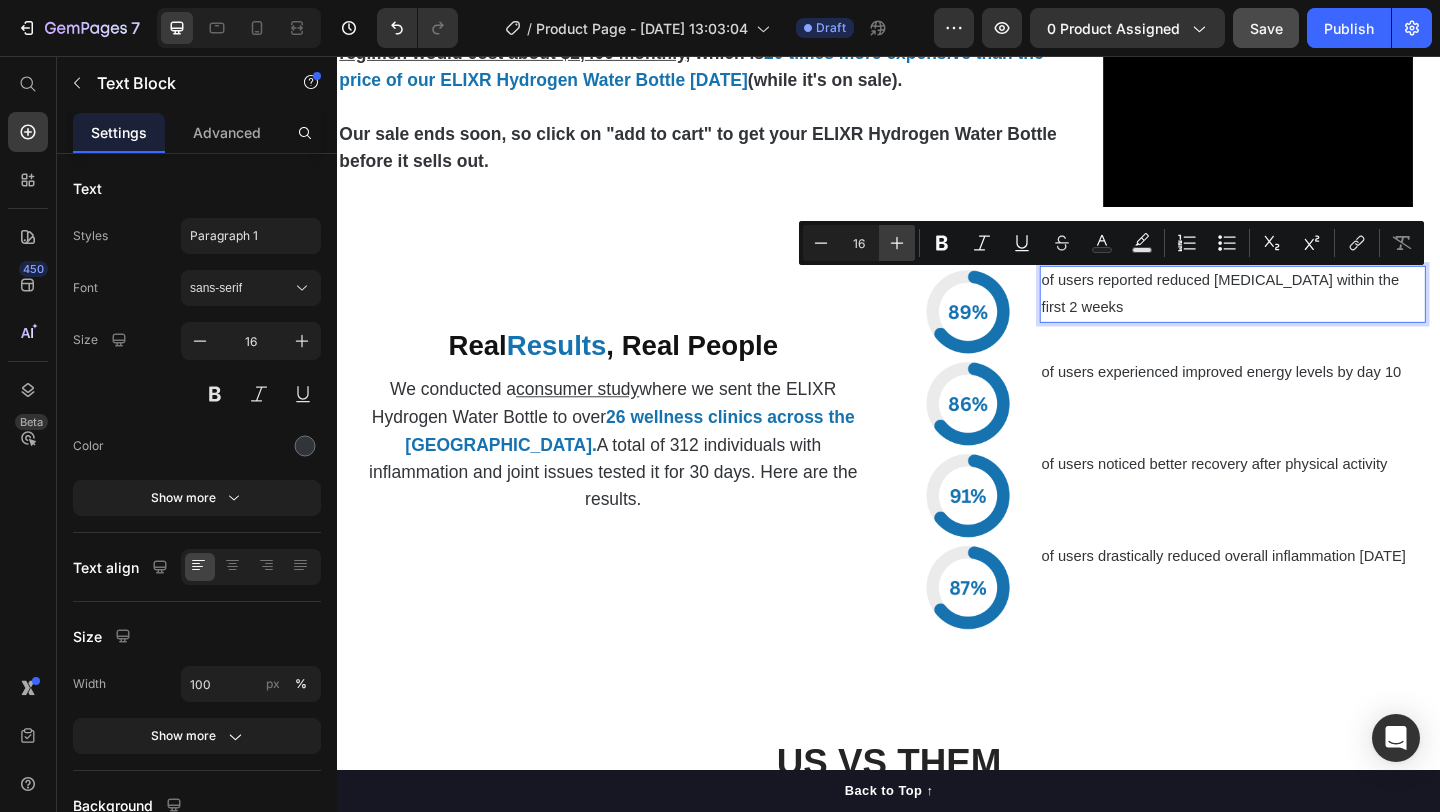 click 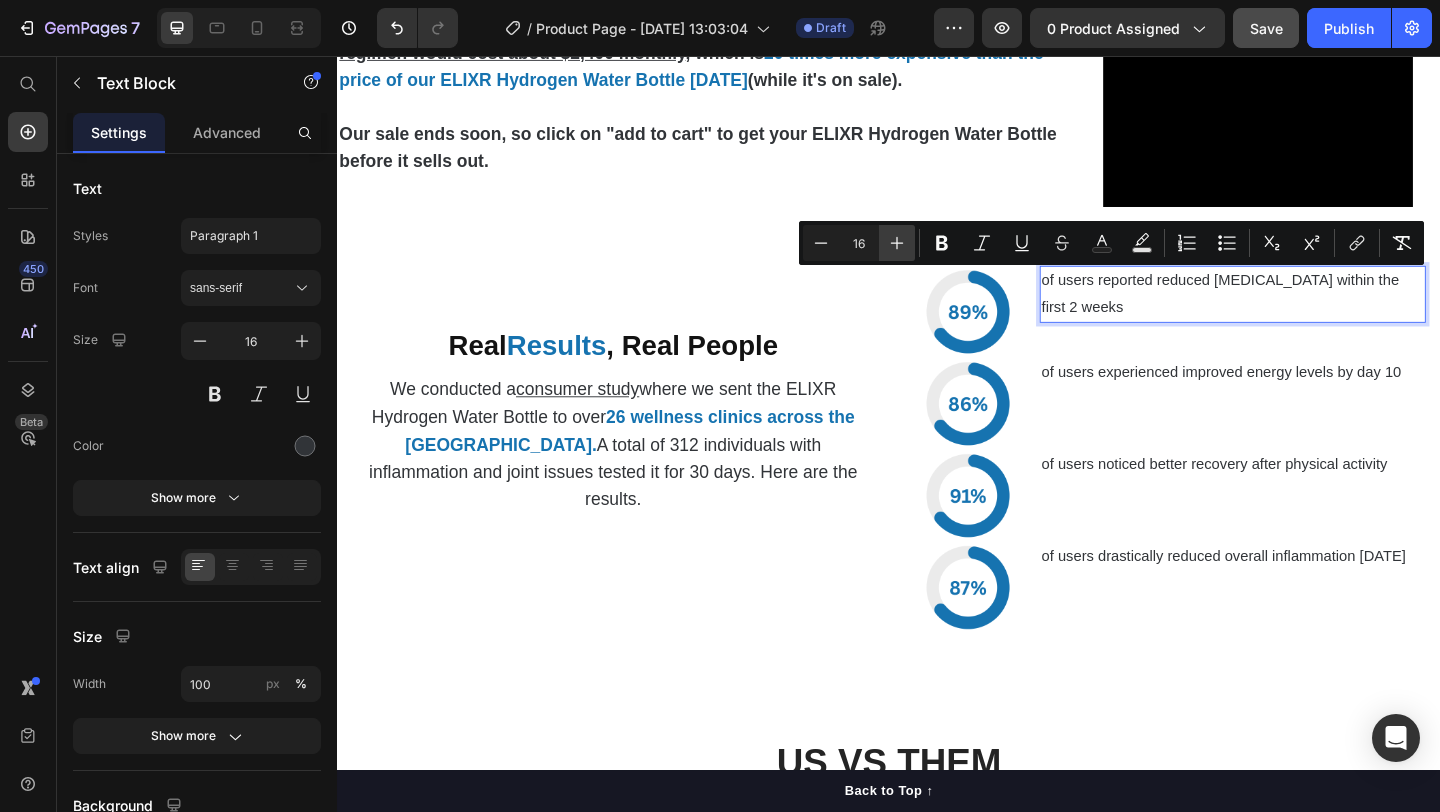 click 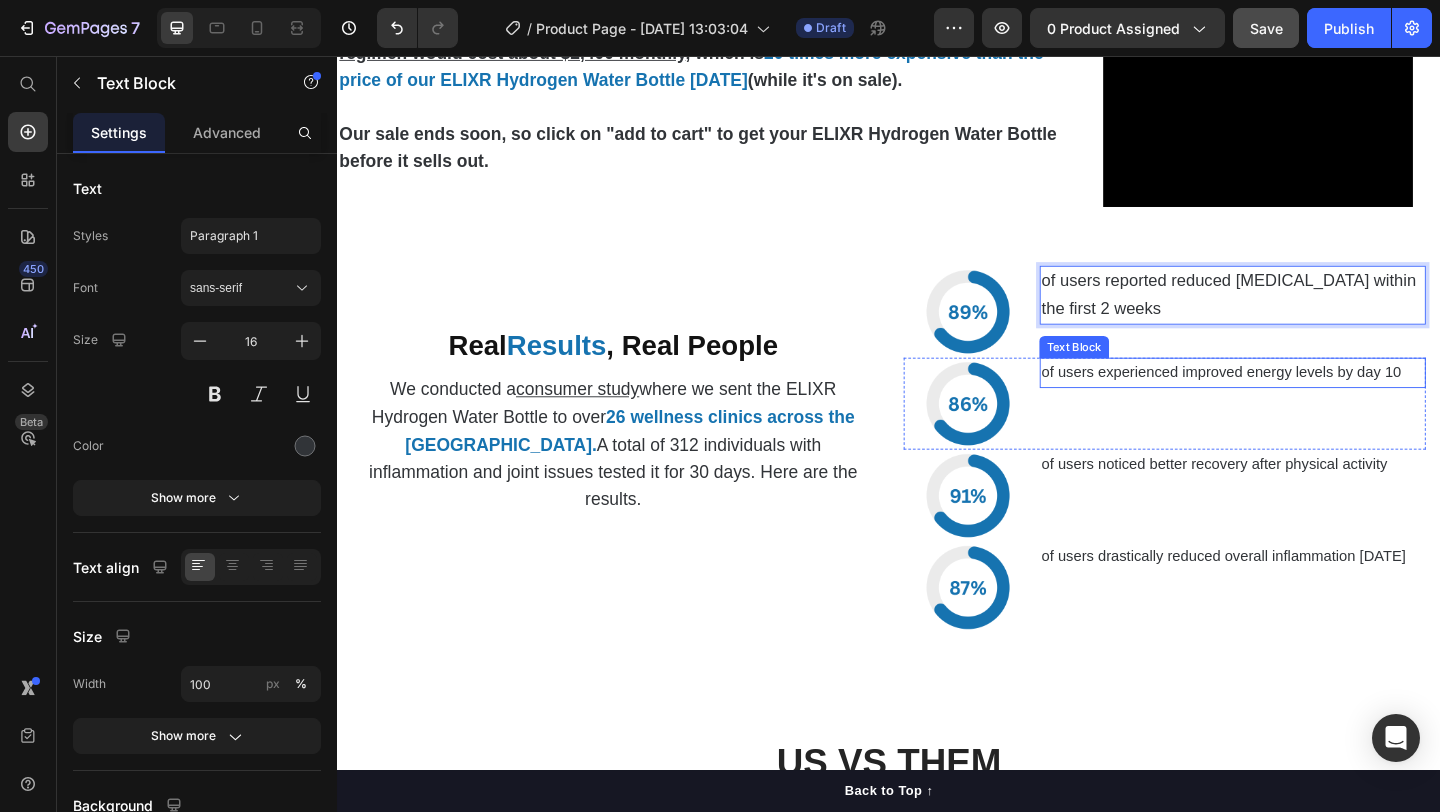 click on "of users experienced improved energy levels by day 10" at bounding box center [1311, 400] 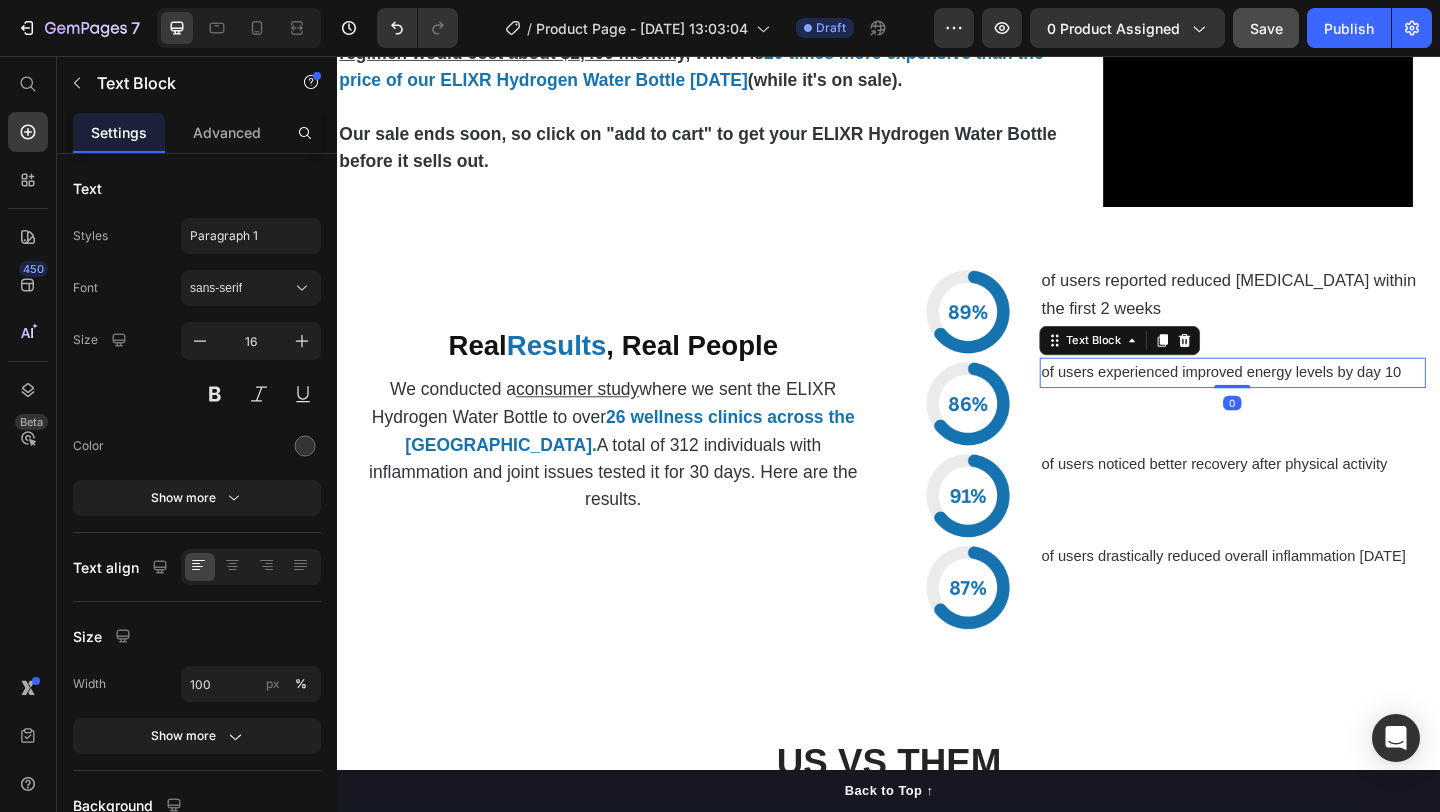 click on "of users experienced improved energy levels by day 10" at bounding box center [1311, 400] 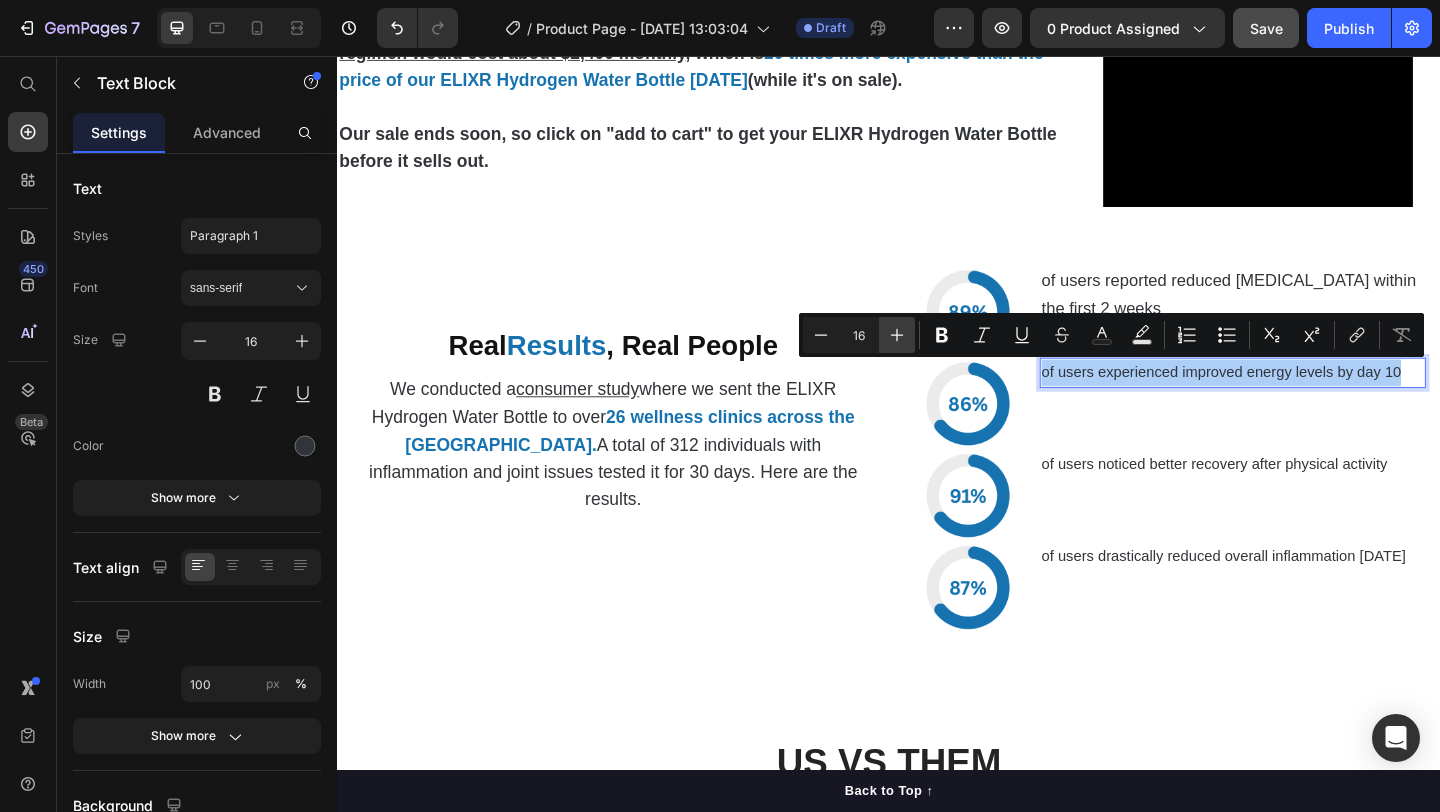 click on "Plus" at bounding box center (897, 335) 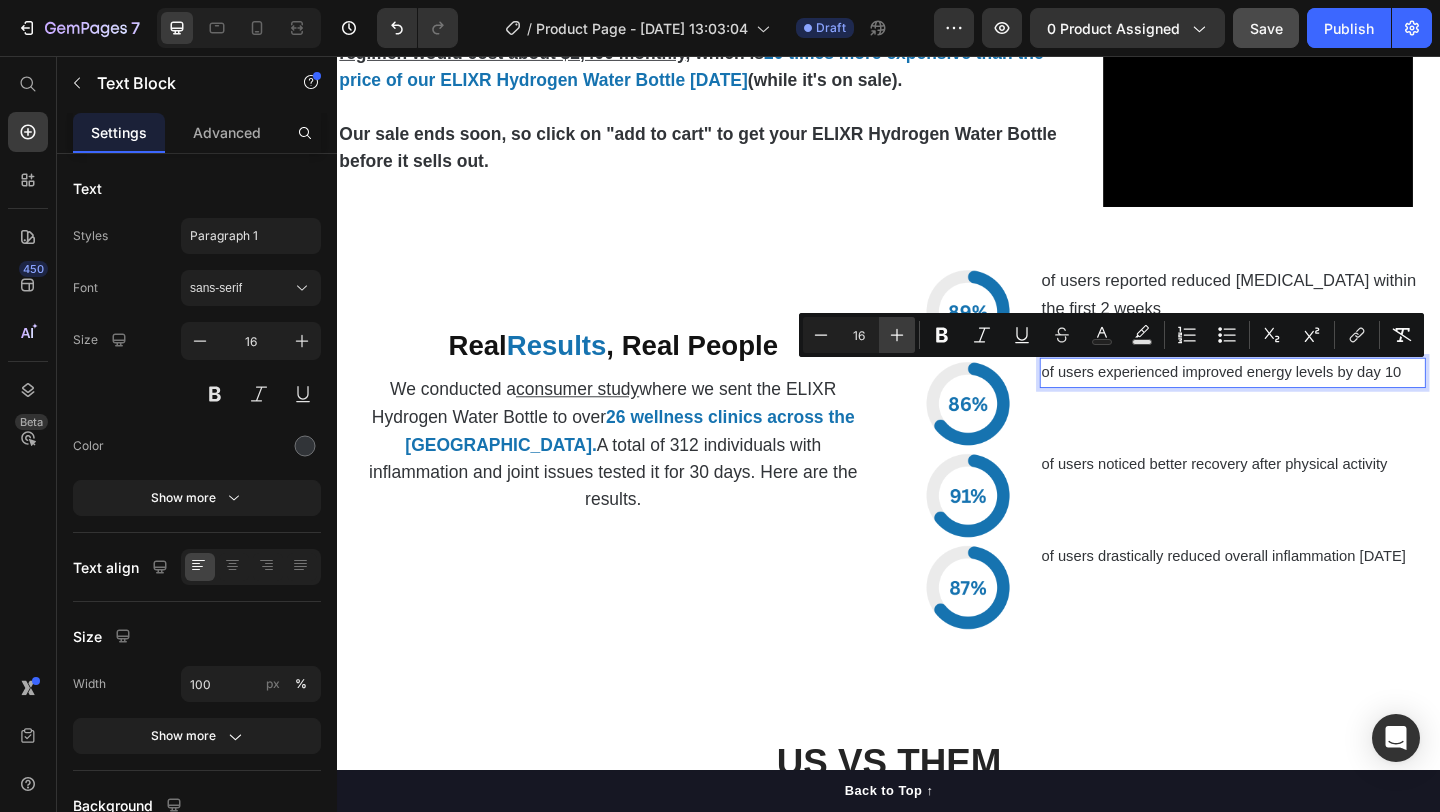 click on "Plus" at bounding box center [897, 335] 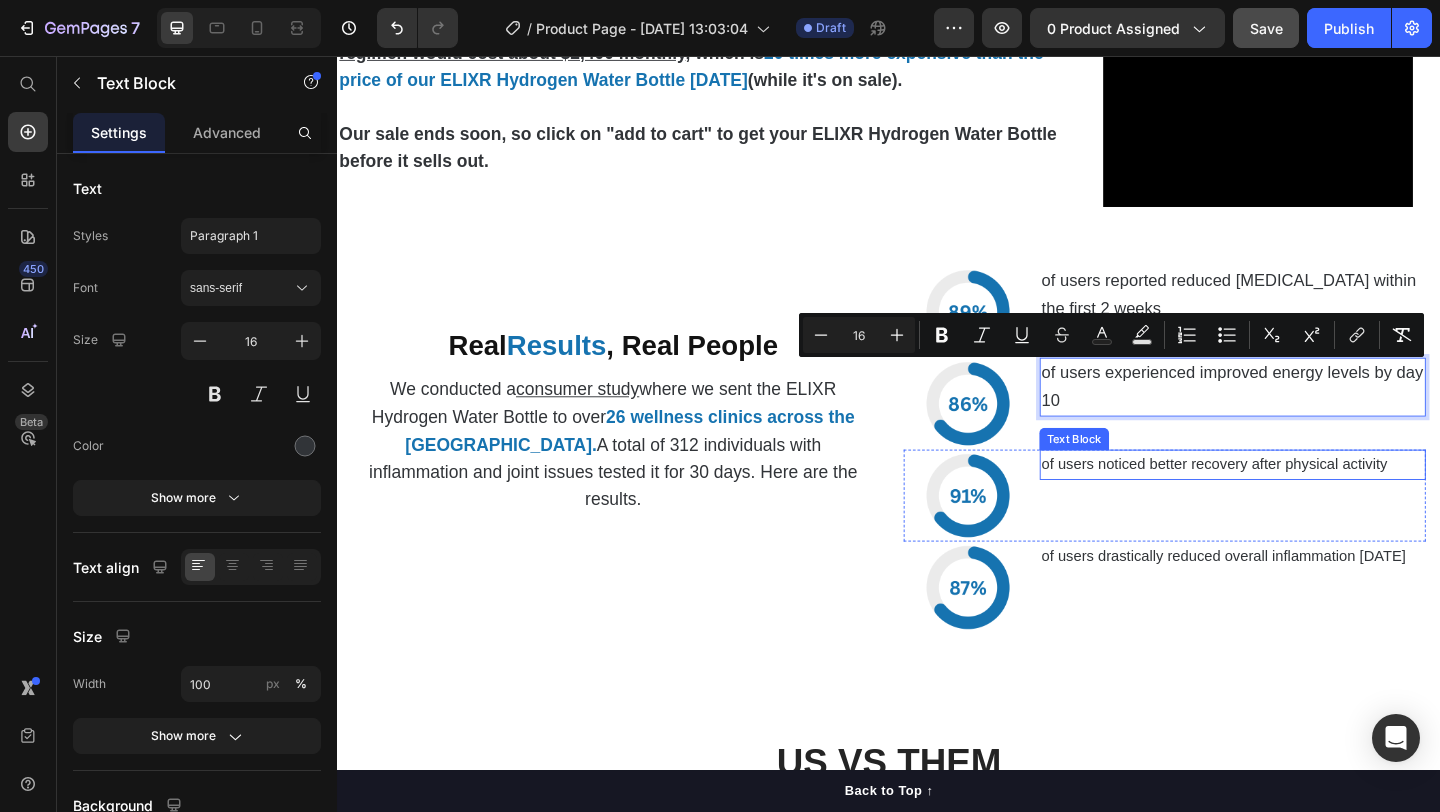 click on "of users noticed better recovery after physical activity" at bounding box center [1311, 500] 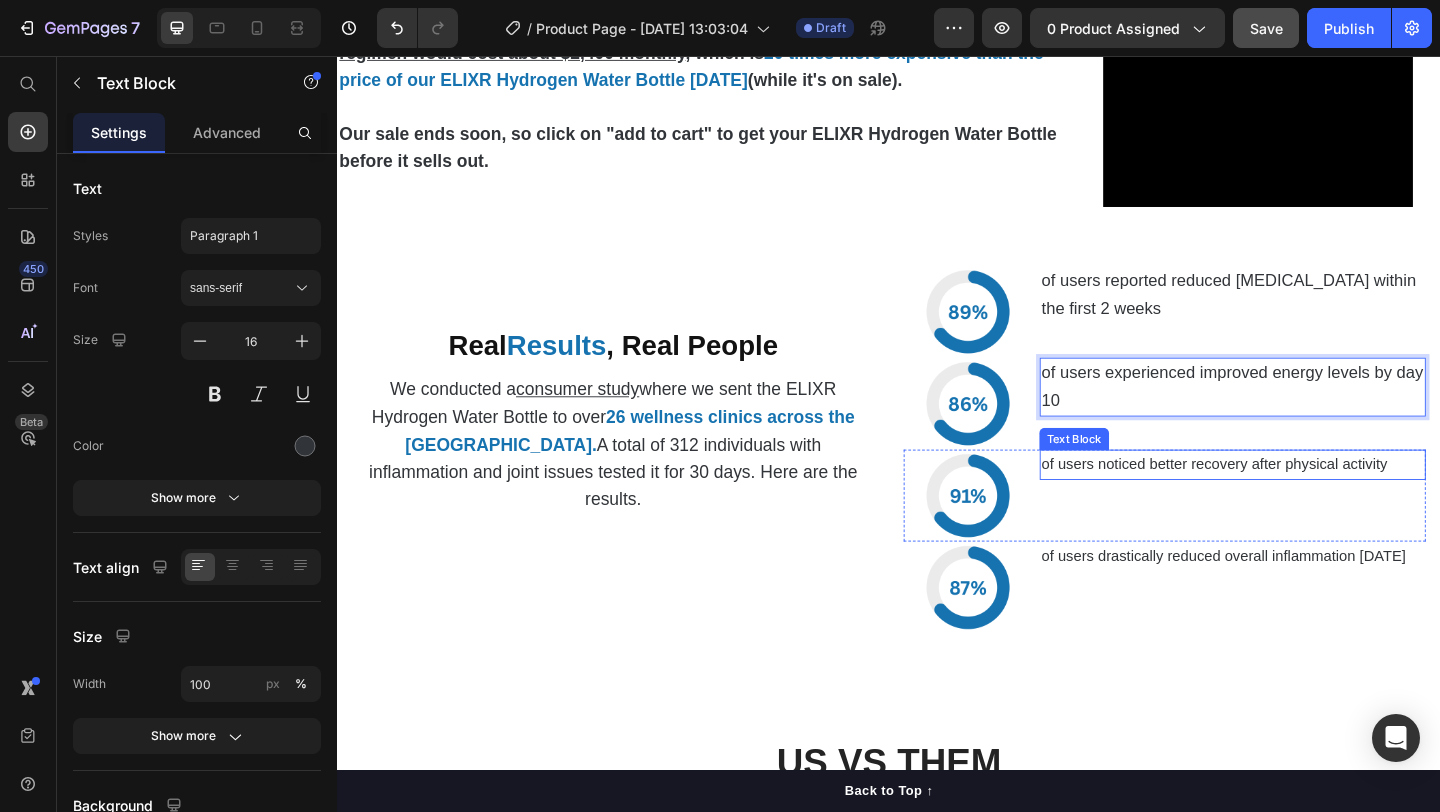 click on "of users noticed better recovery after physical activity" at bounding box center (1311, 500) 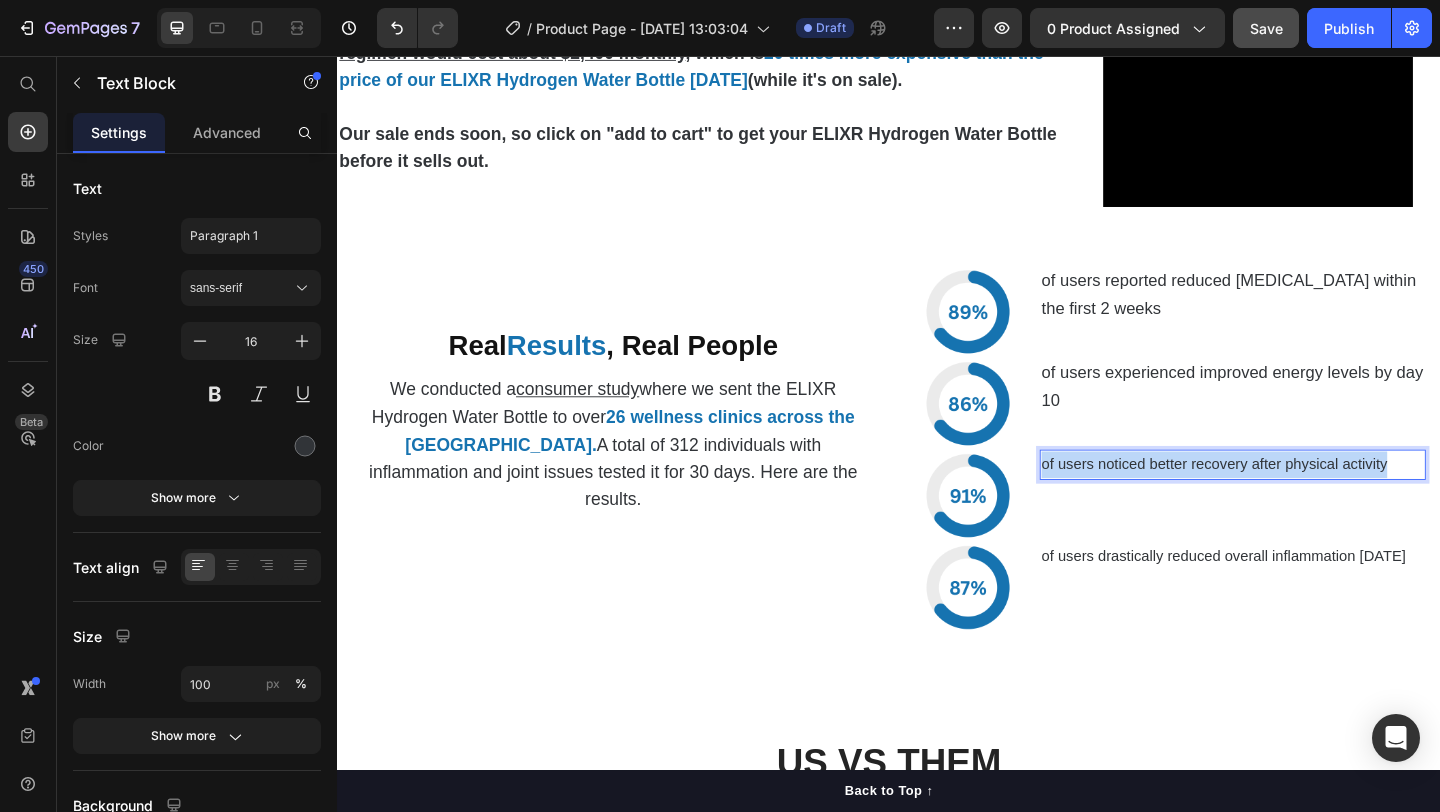 click on "of users noticed better recovery after physical activity" at bounding box center [1311, 500] 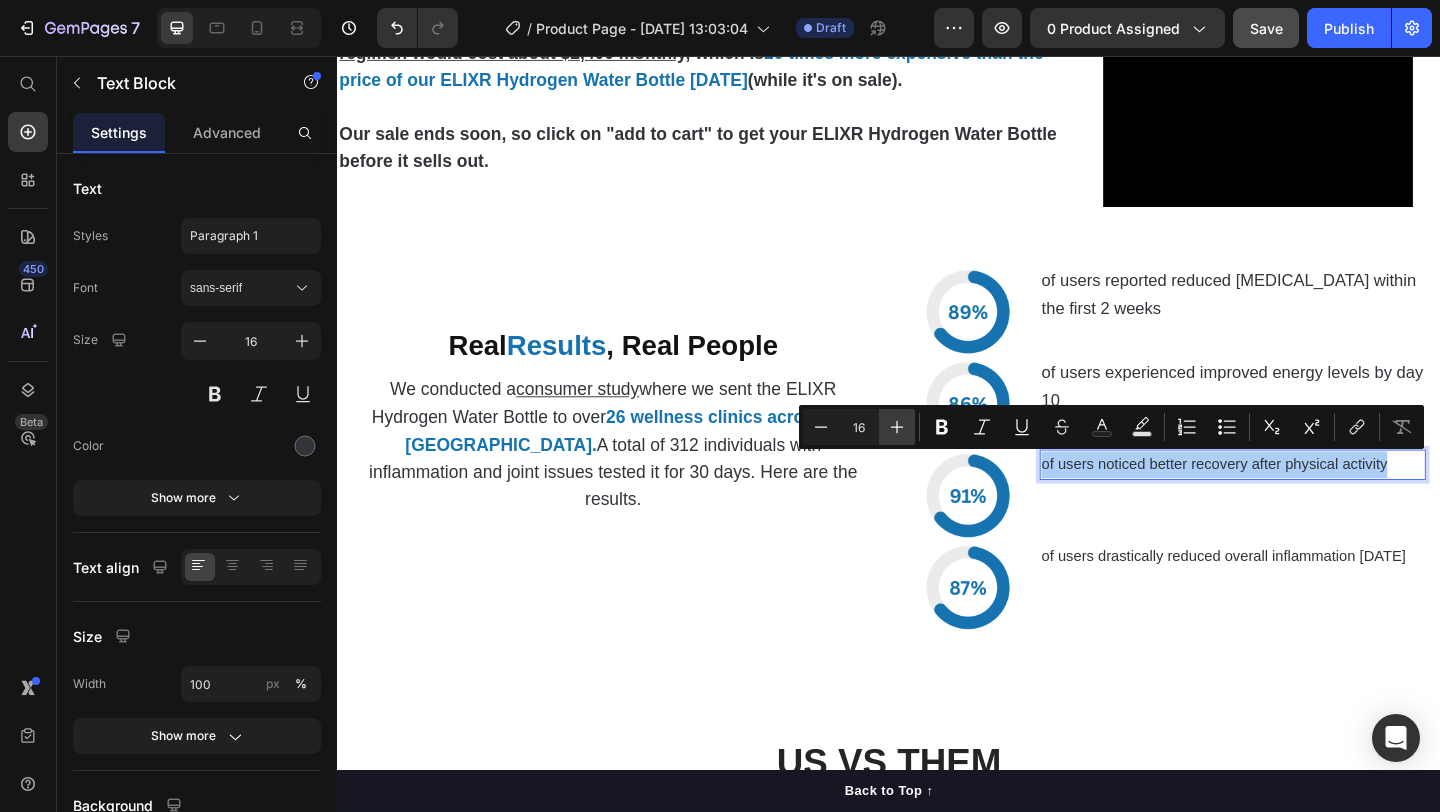 click on "Plus" at bounding box center [897, 427] 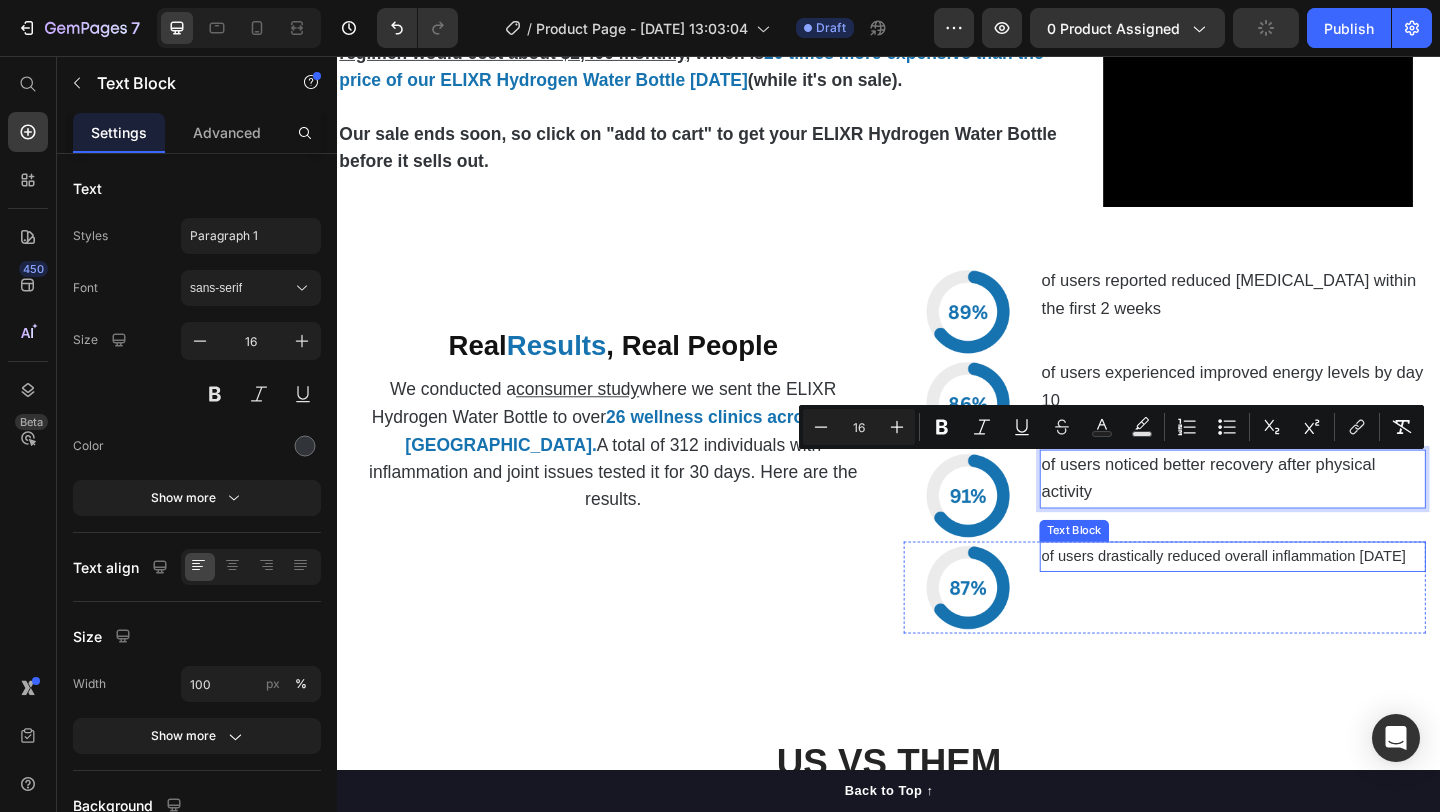 click on "of users drastically reduced overall inflammation [DATE]" at bounding box center [1311, 600] 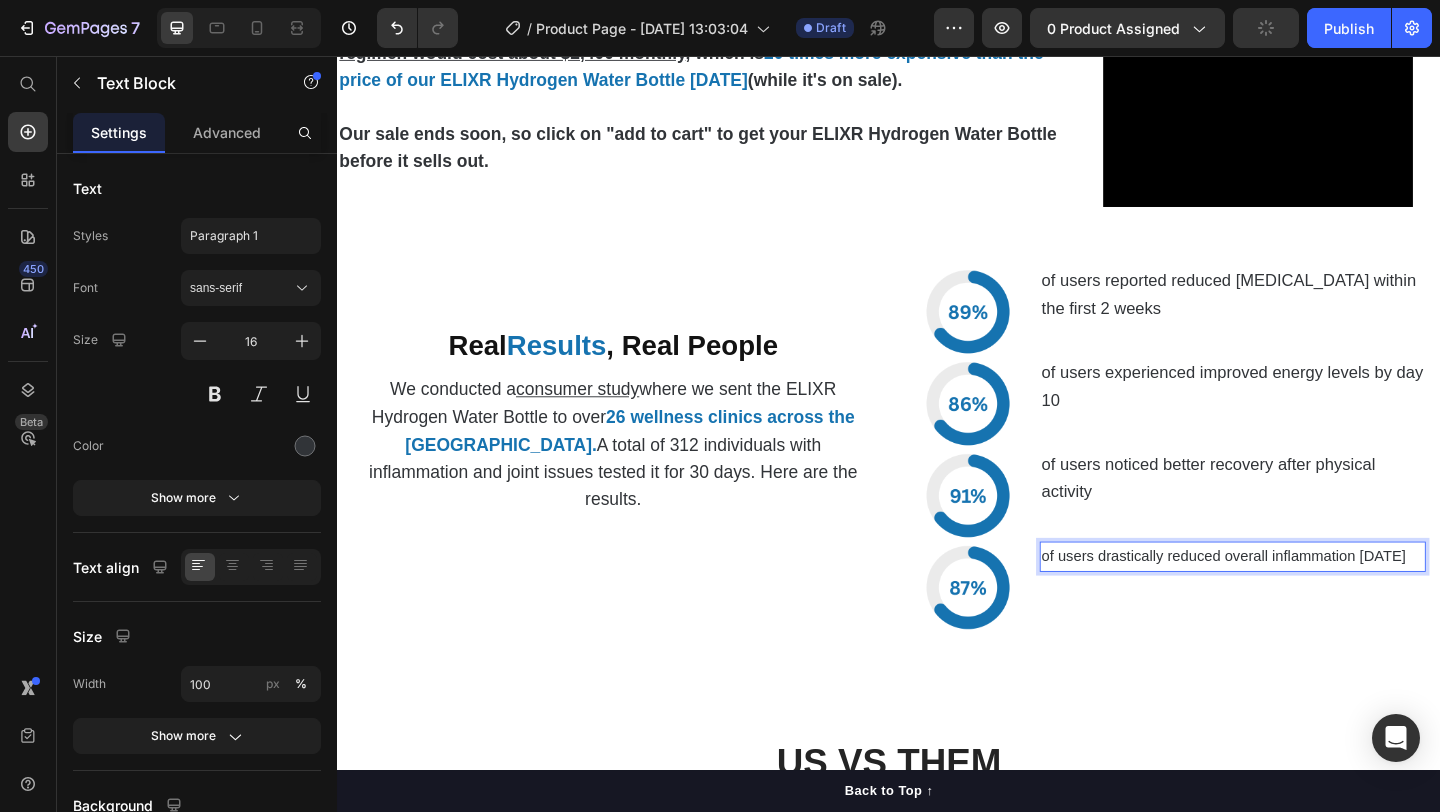 click on "of users drastically reduced overall inflammation [DATE]" at bounding box center [1311, 600] 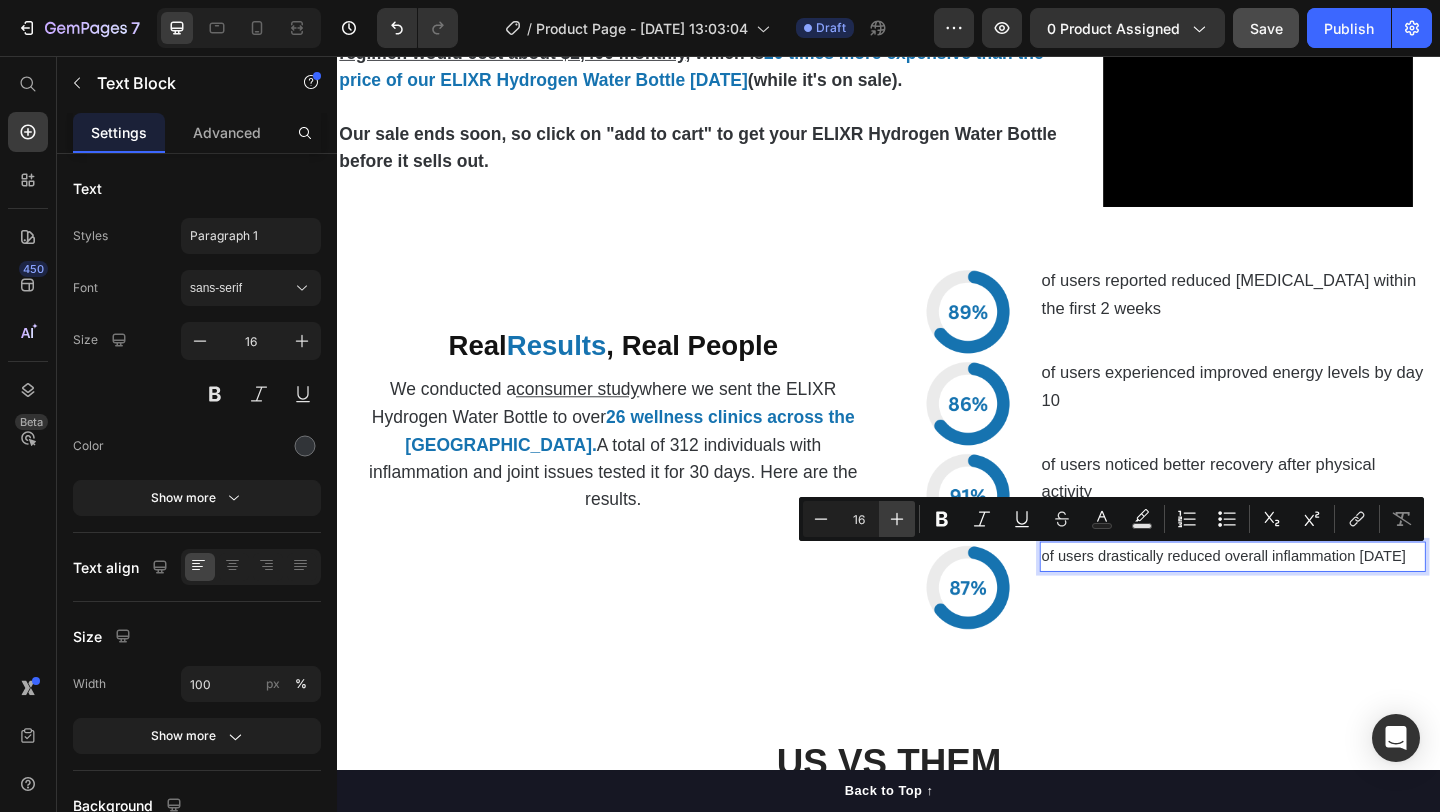 click 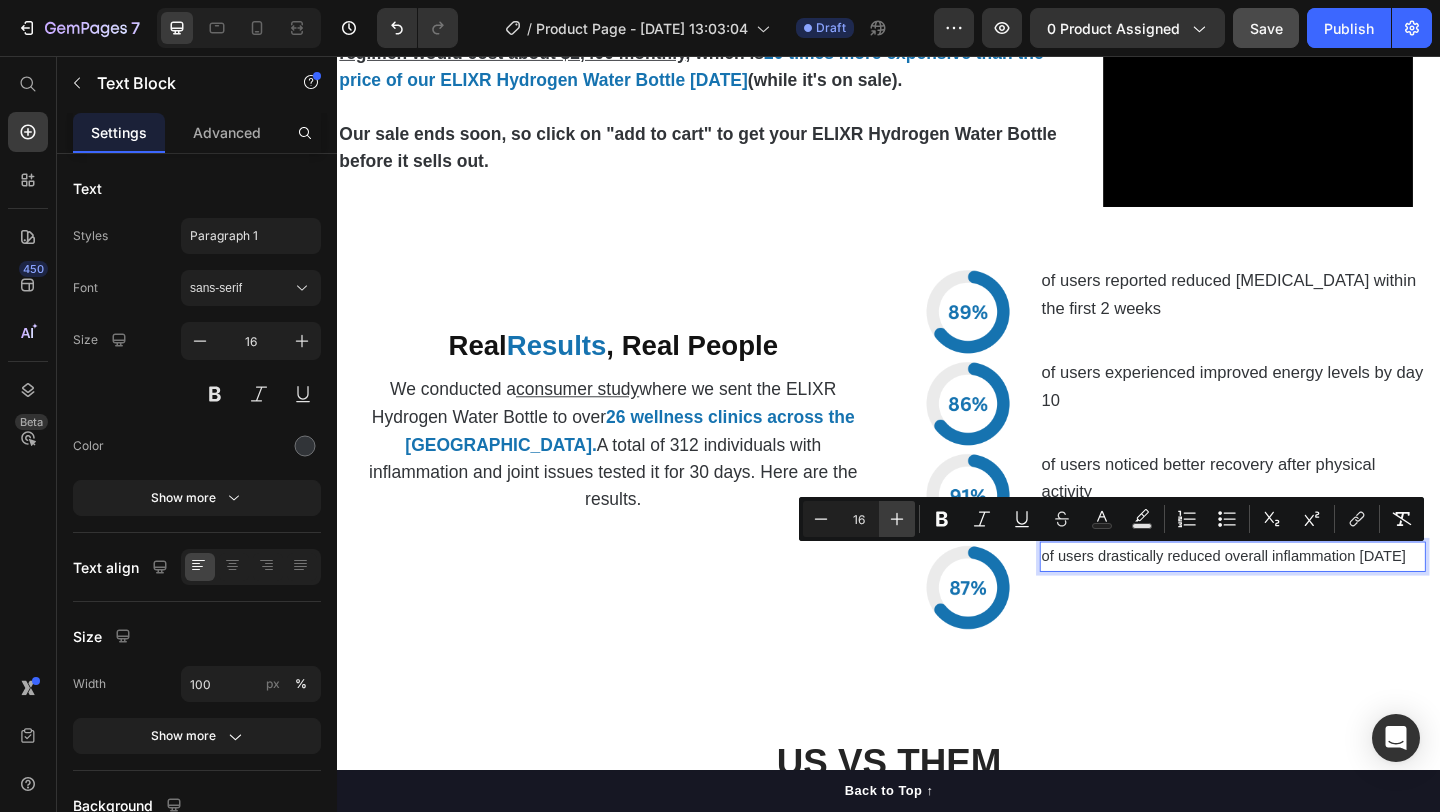 click 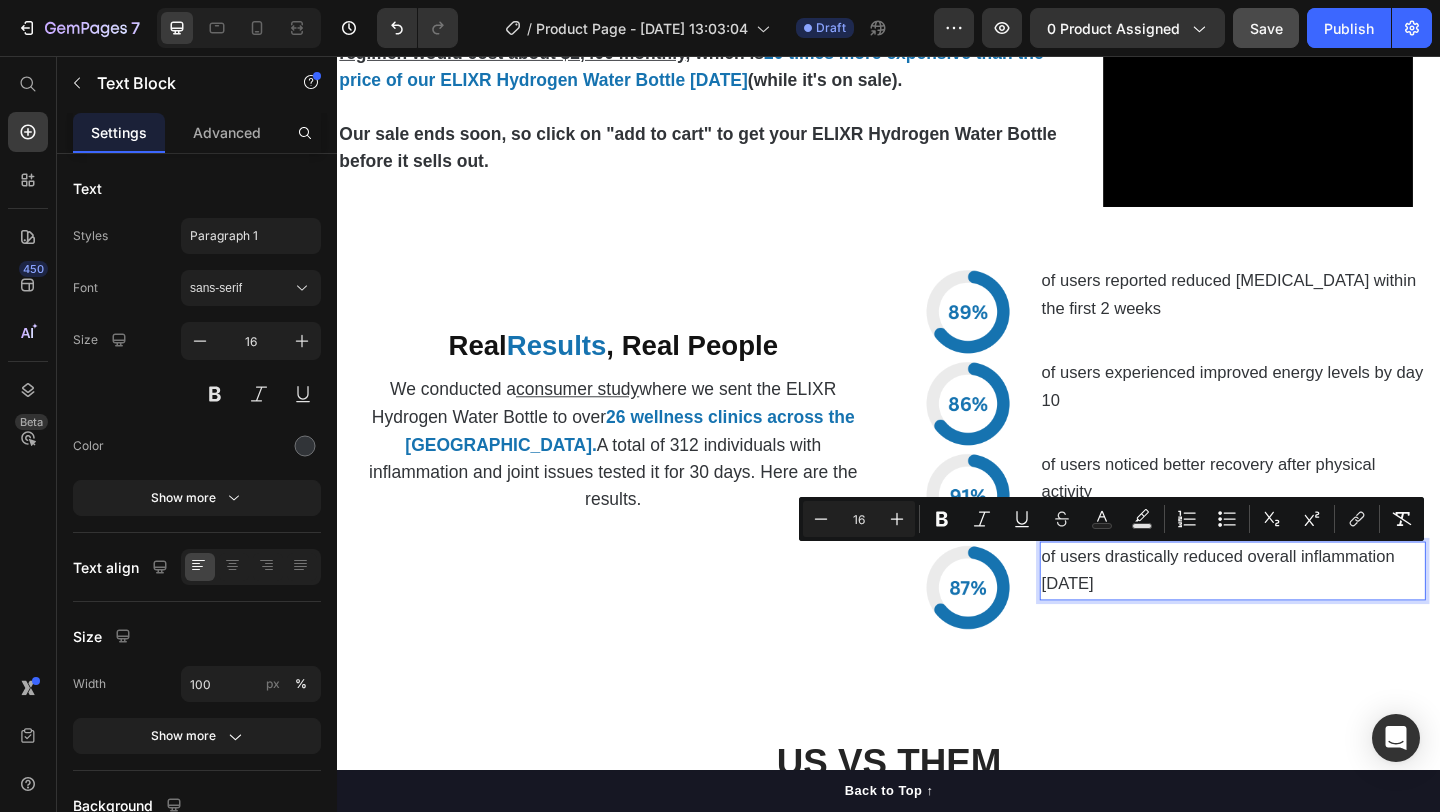 click on "Real  Results , Real People Heading We conducted a  consumer study  where we sent the ELIXR Hydrogen Water Bottle to over  26 wellness clinics across the US.  A total of 312 individuals with inflammation and joint issues tested it for 30 days. Here are the results. Text Block" at bounding box center (637, 484) 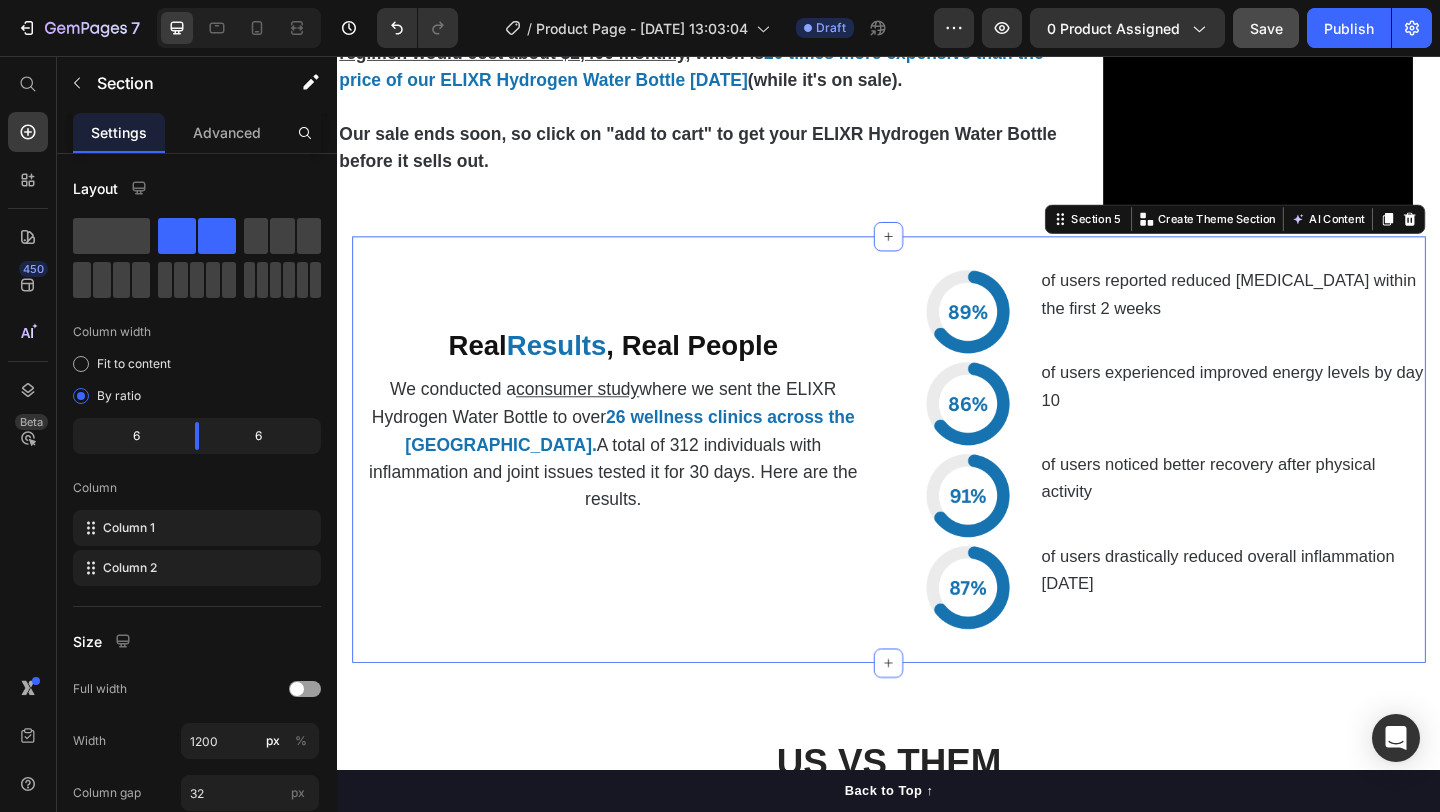 click on "A total of 312 individuals with inflammation and joint issues tested it for 30 days. Here are the results." at bounding box center (636, 508) 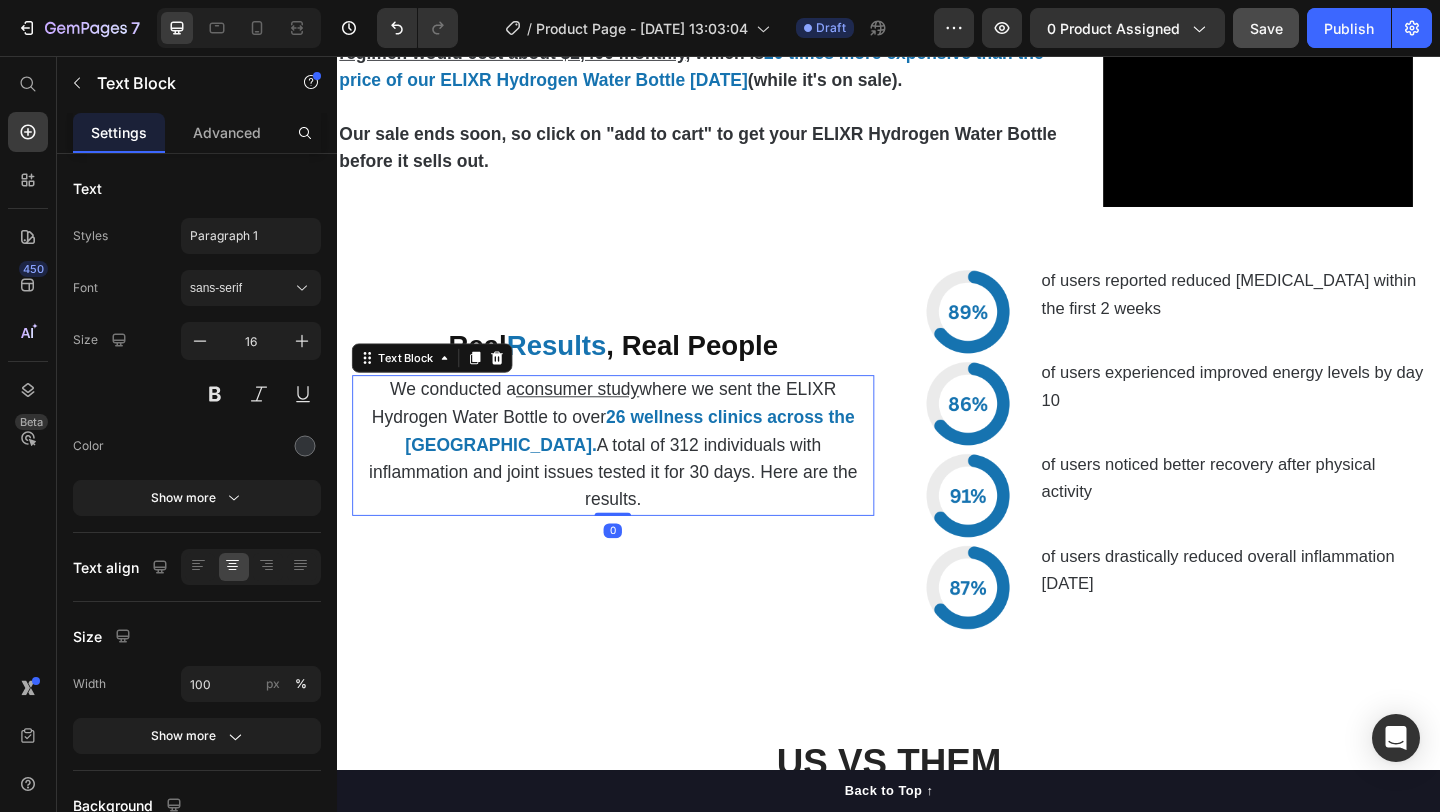 click on "A total of 312 individuals with inflammation and joint issues tested it for 30 days. Here are the results." at bounding box center (636, 508) 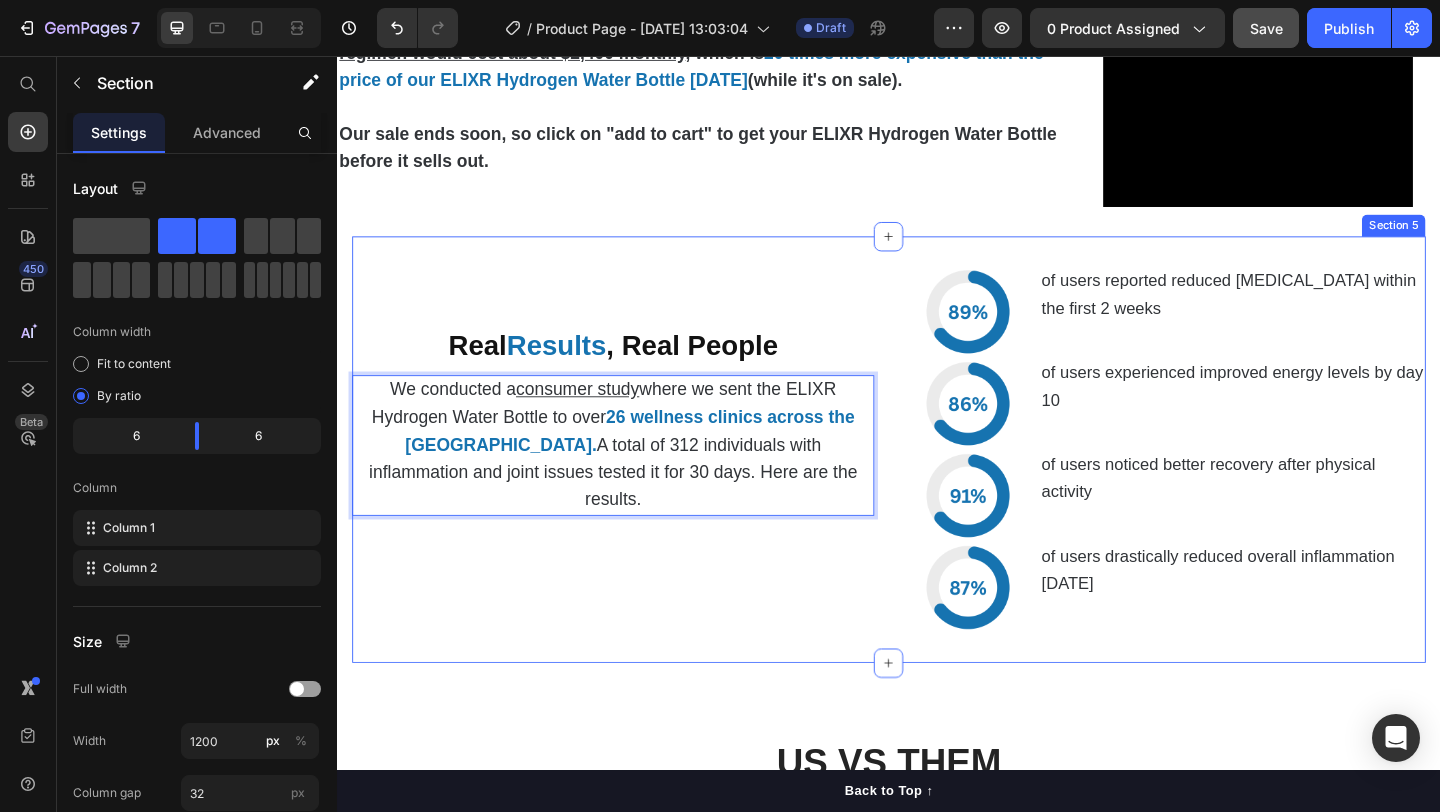 click on "Real  Results , Real People Heading We conducted a  consumer study  where we sent the ELIXR Hydrogen Water Bottle to over  26 wellness clinics across the US.  A total of 312 individuals with inflammation and joint issues tested it for 30 days. Here are the results. Text Block   0" at bounding box center [637, 484] 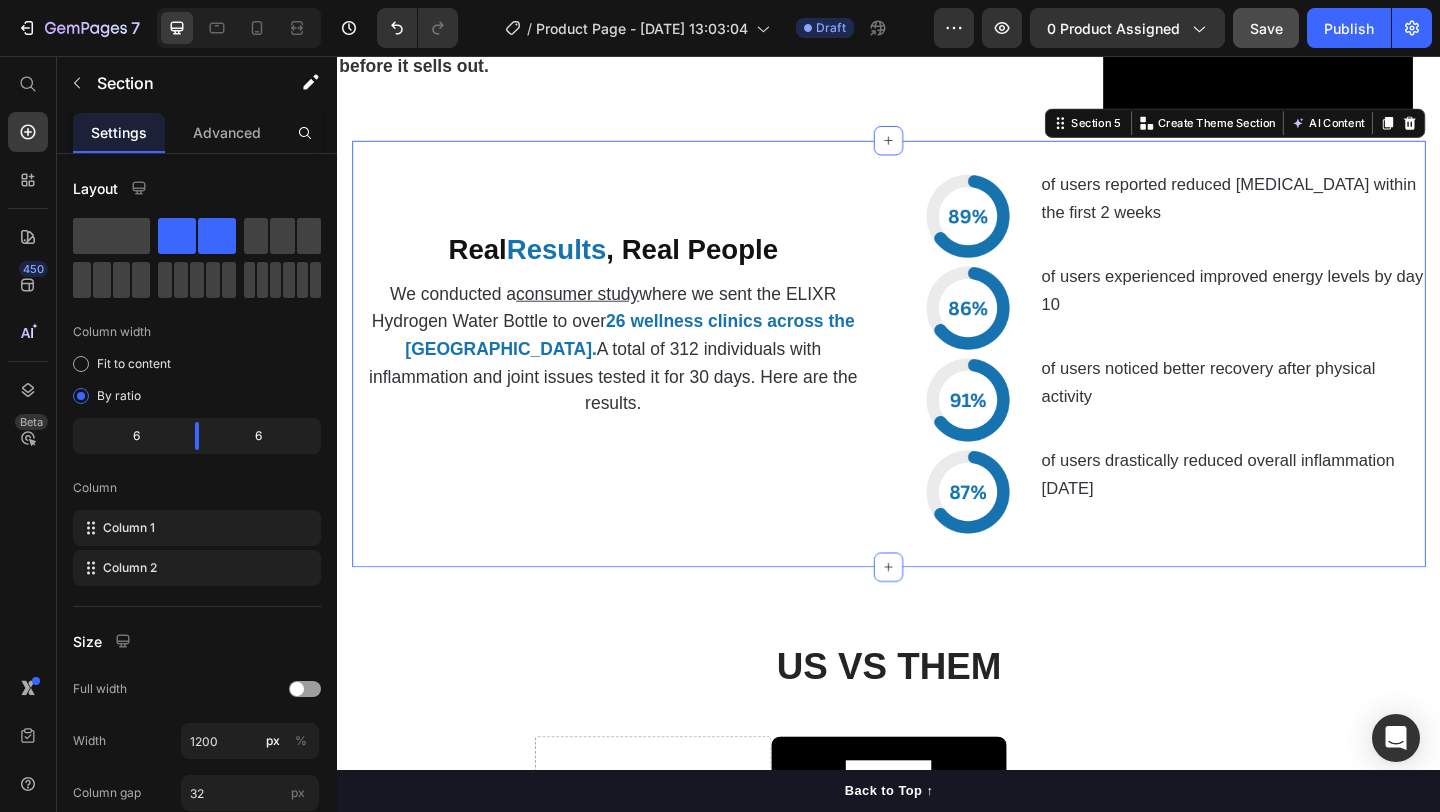 scroll, scrollTop: 4678, scrollLeft: 0, axis: vertical 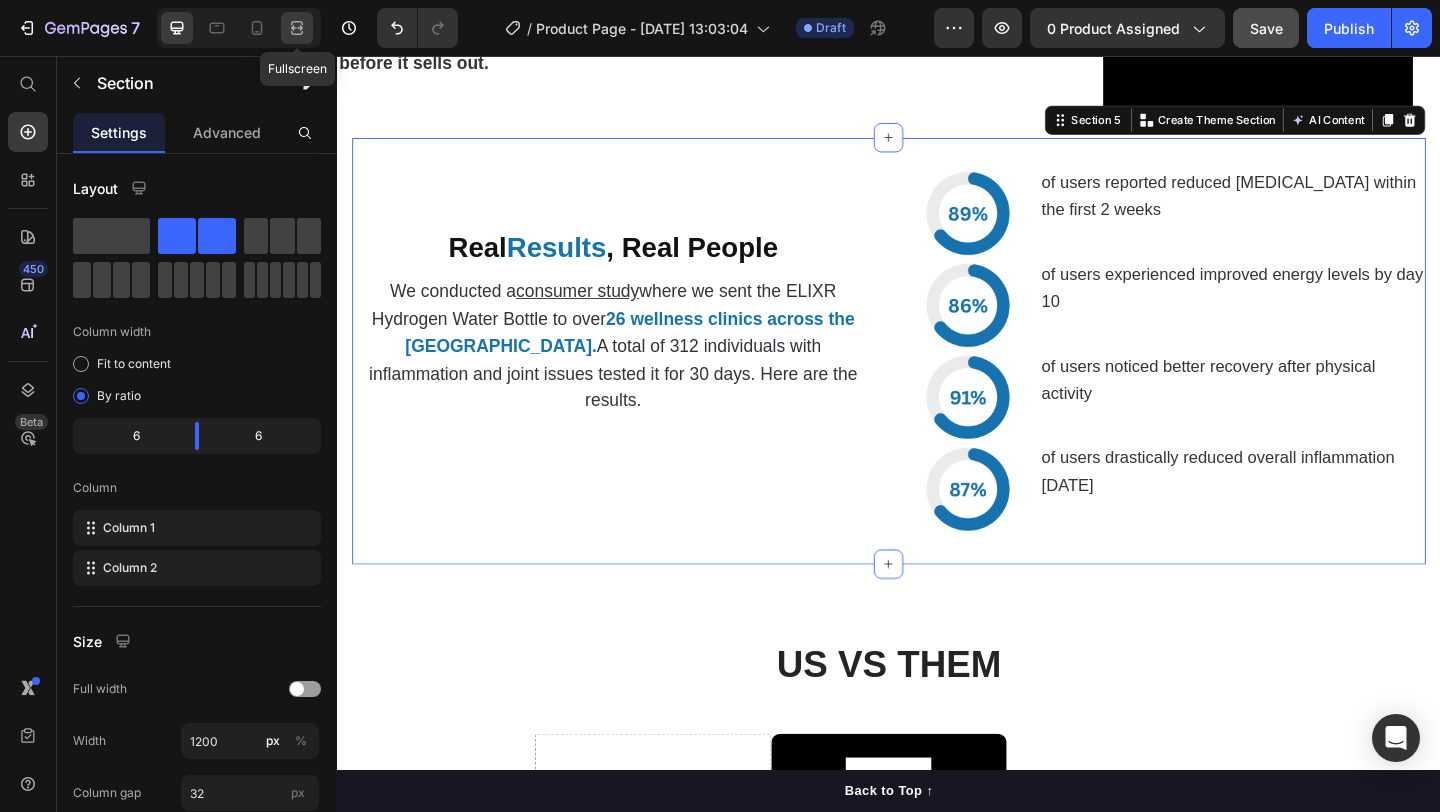 click 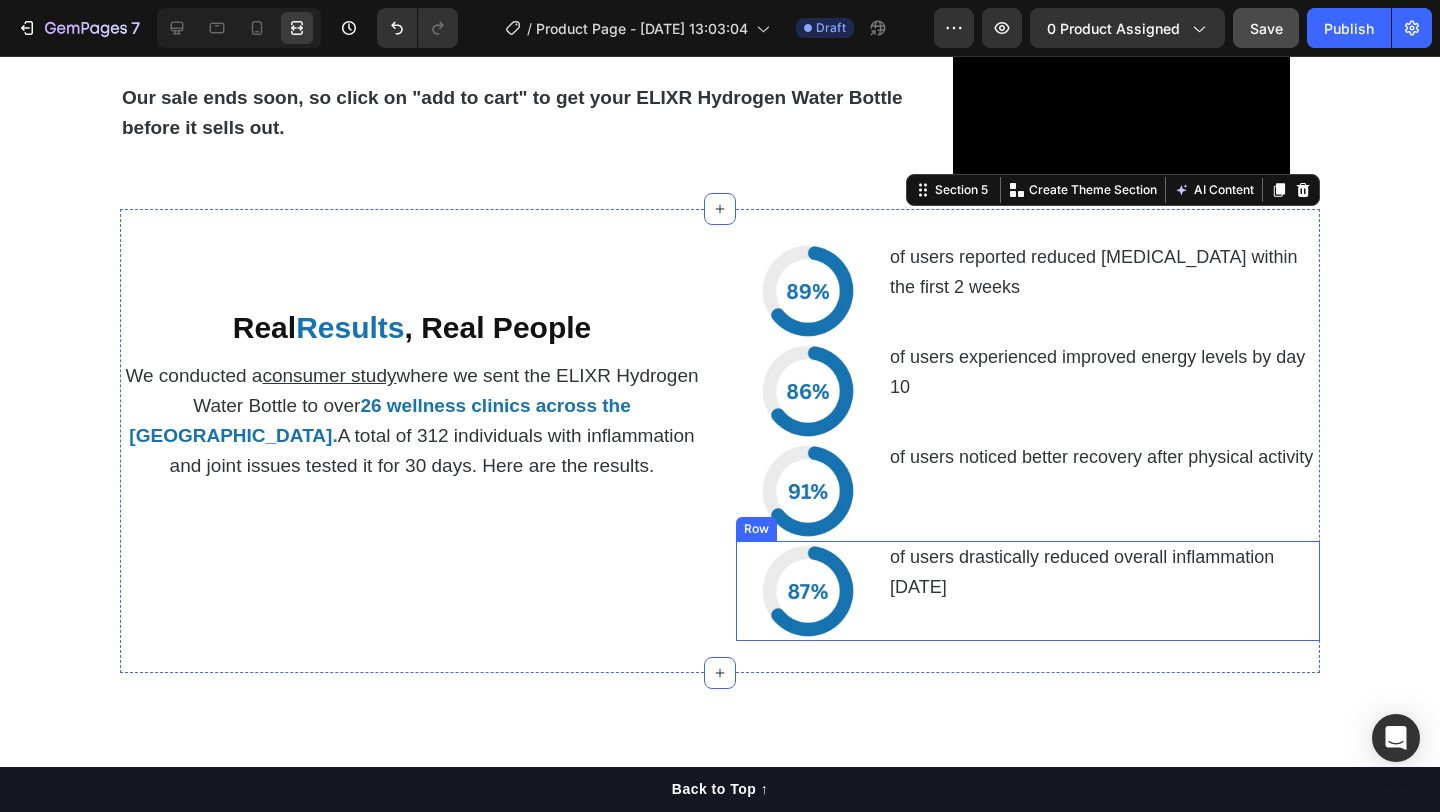scroll, scrollTop: 4612, scrollLeft: 0, axis: vertical 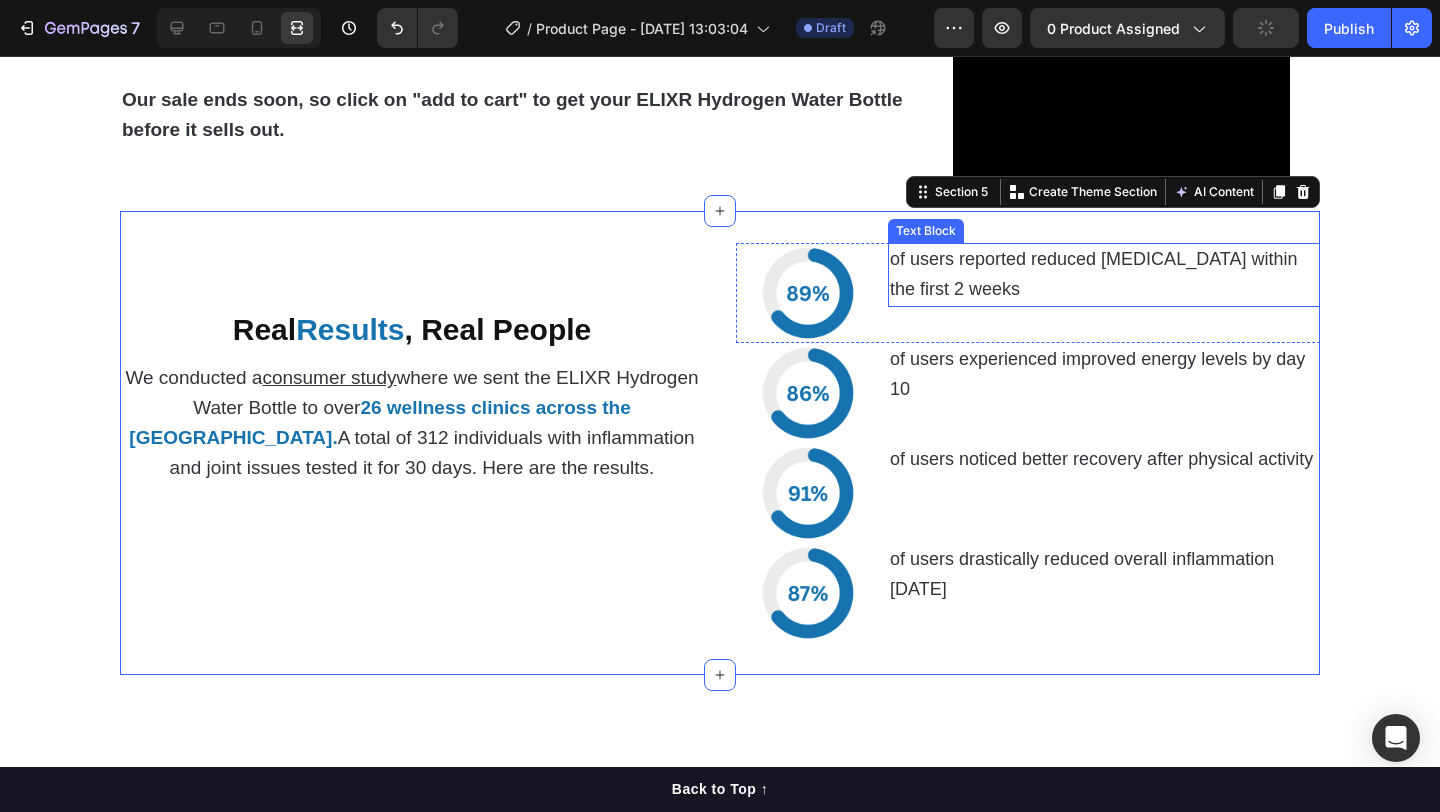 click on "of users reported reduced [MEDICAL_DATA] within the first 2 weeks" at bounding box center (1094, 274) 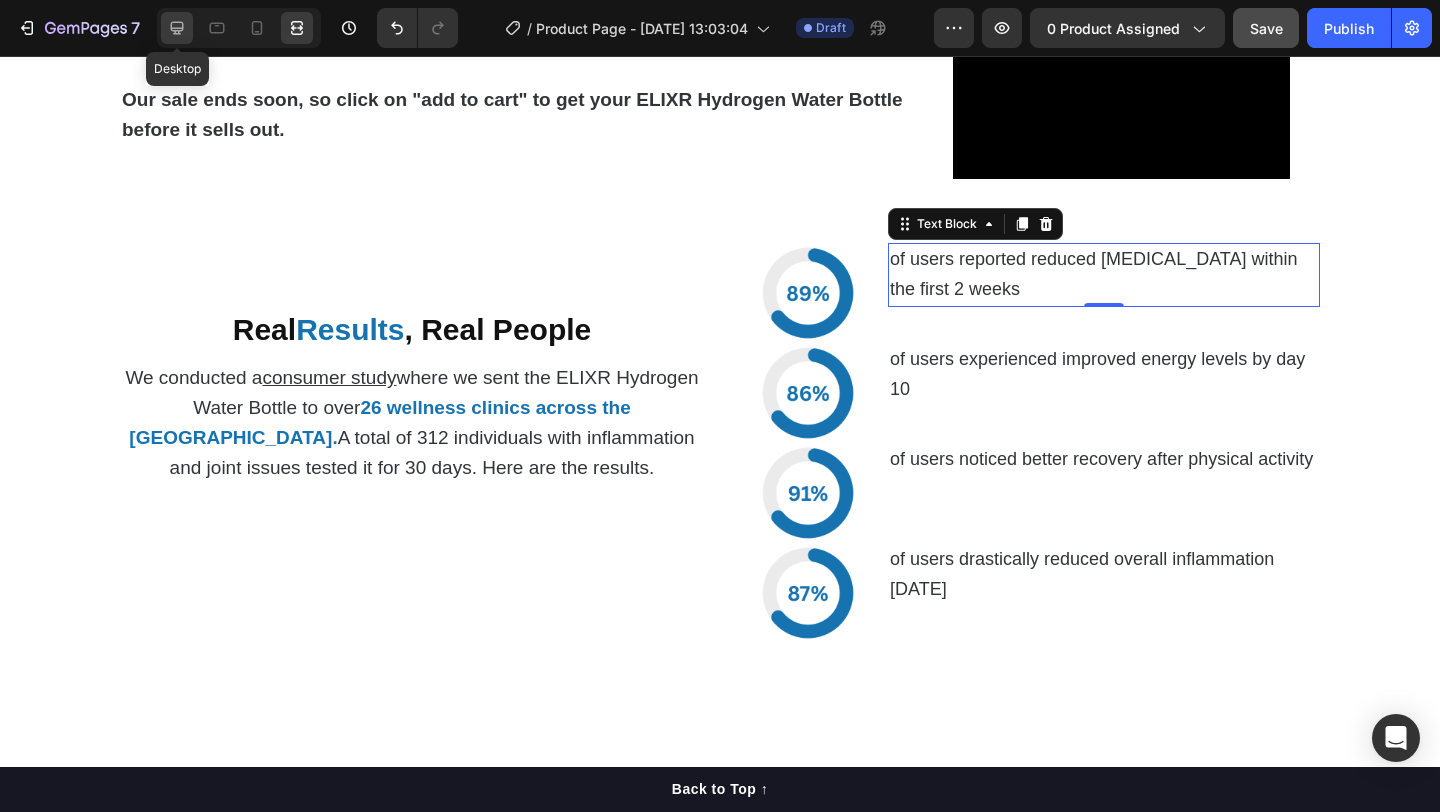 click 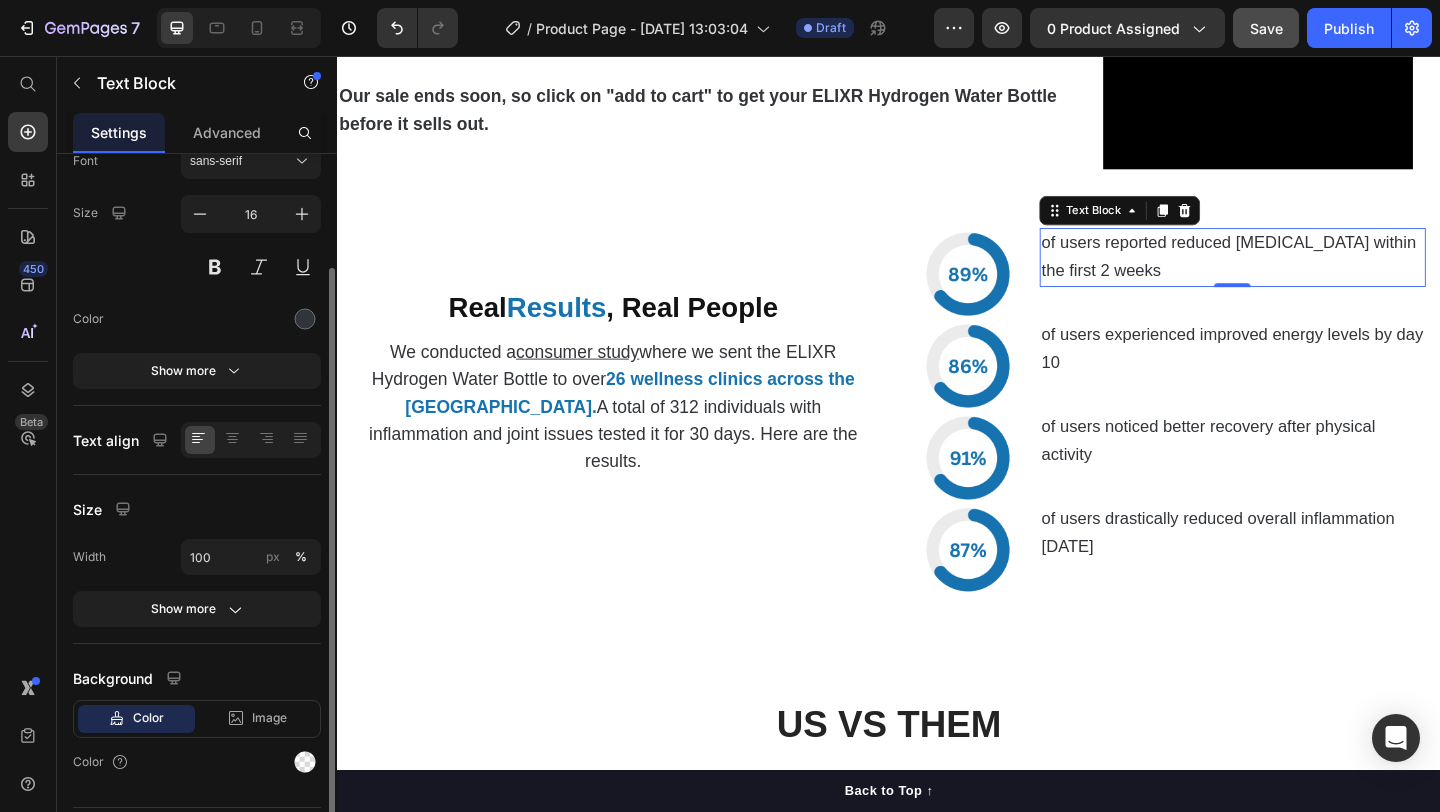 scroll, scrollTop: 165, scrollLeft: 0, axis: vertical 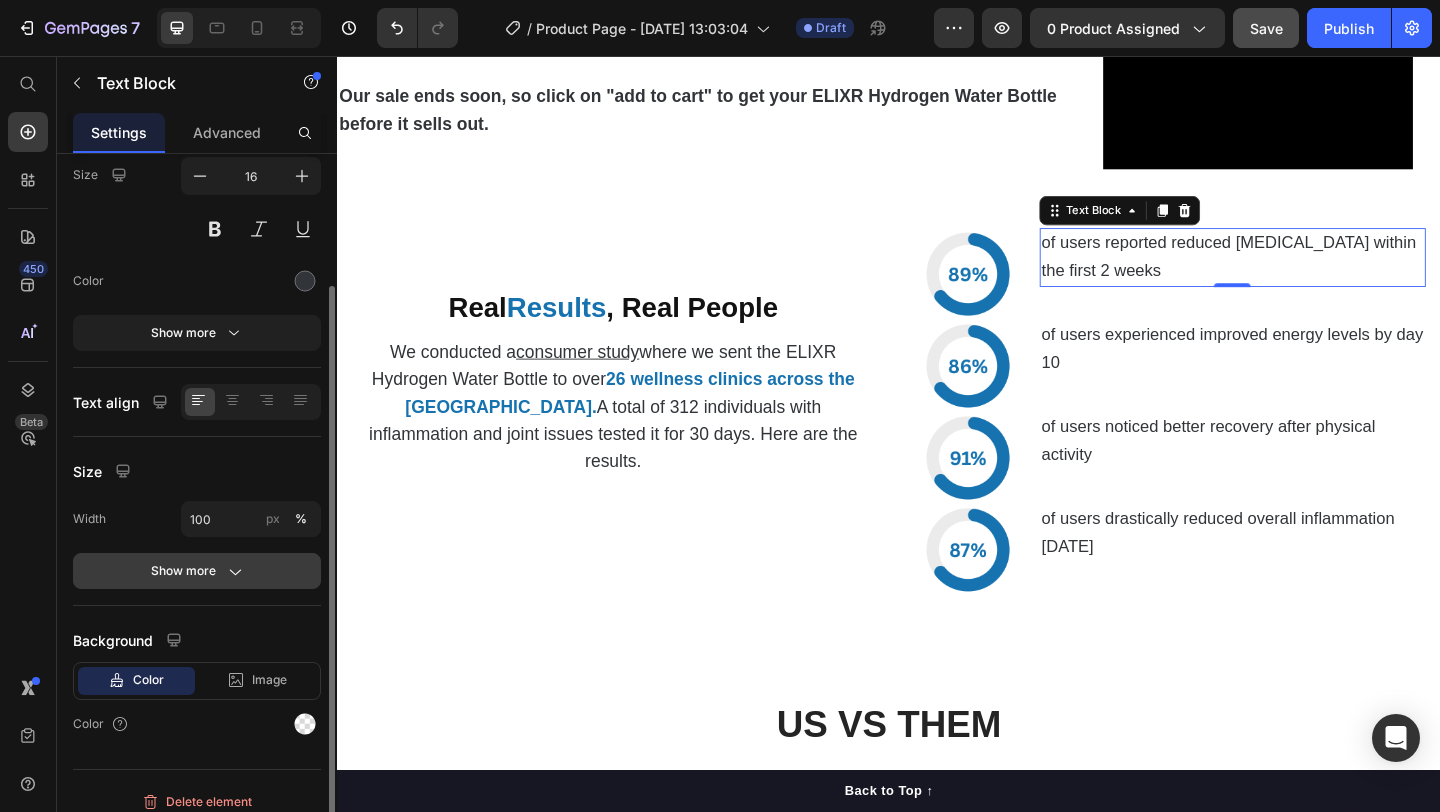 click 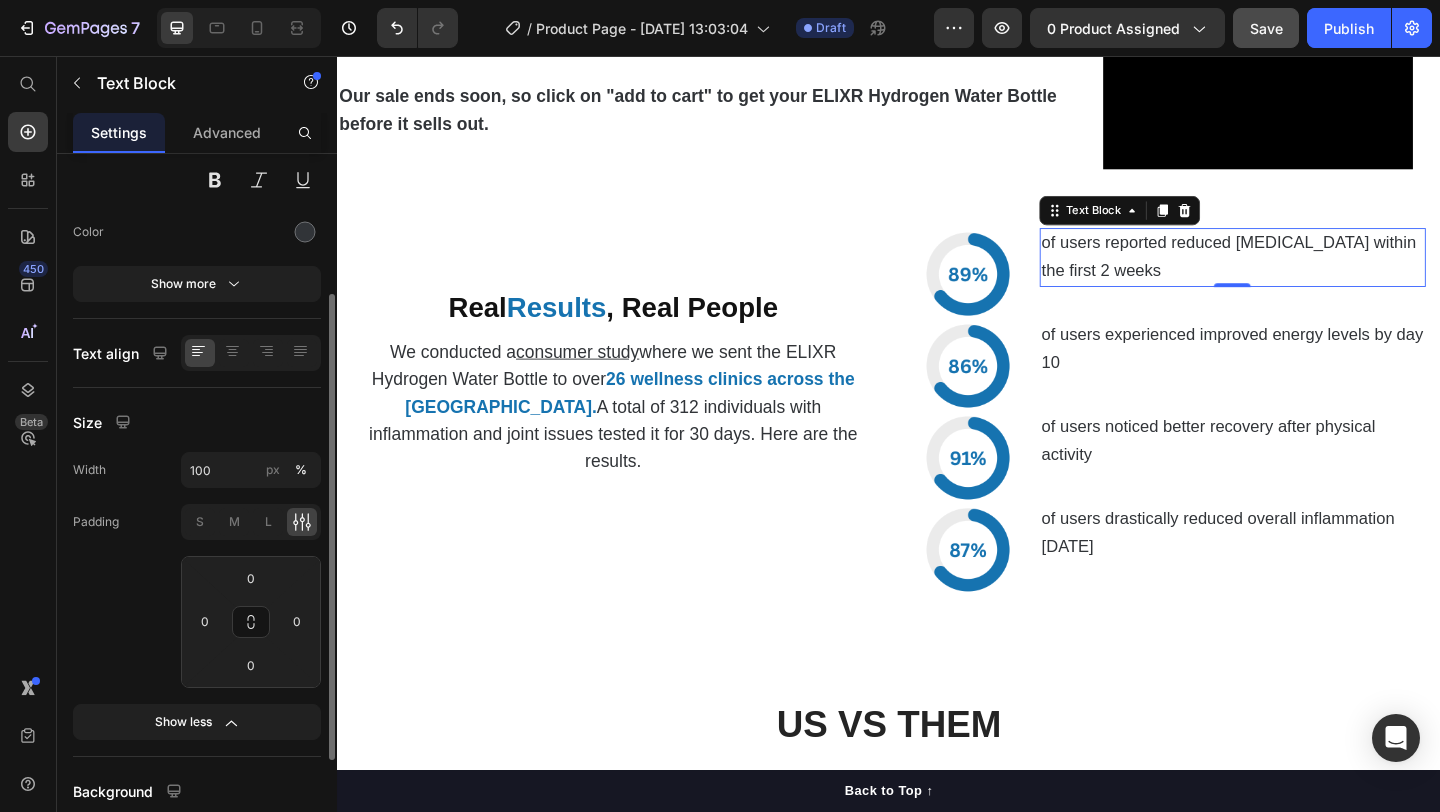 scroll, scrollTop: 210, scrollLeft: 0, axis: vertical 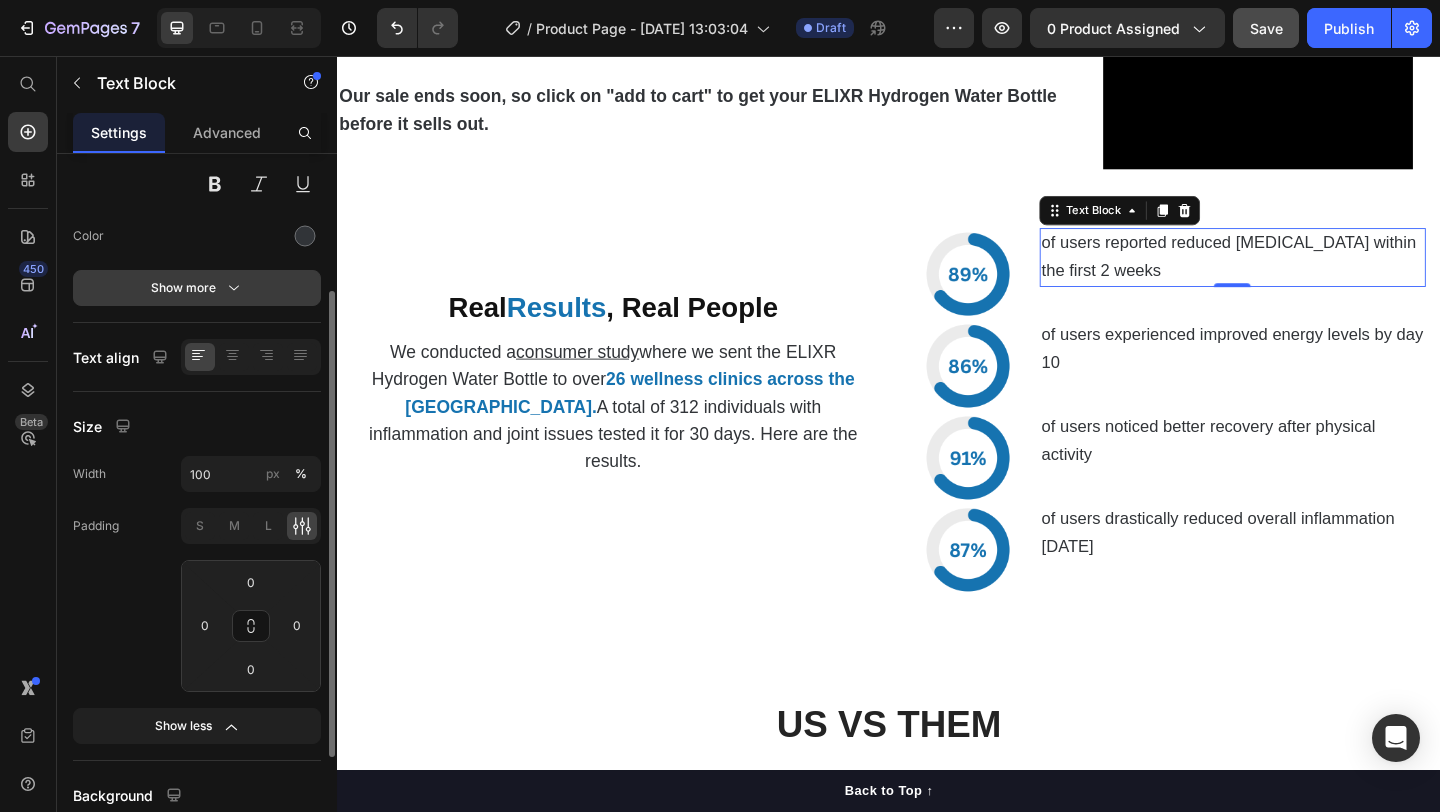 click 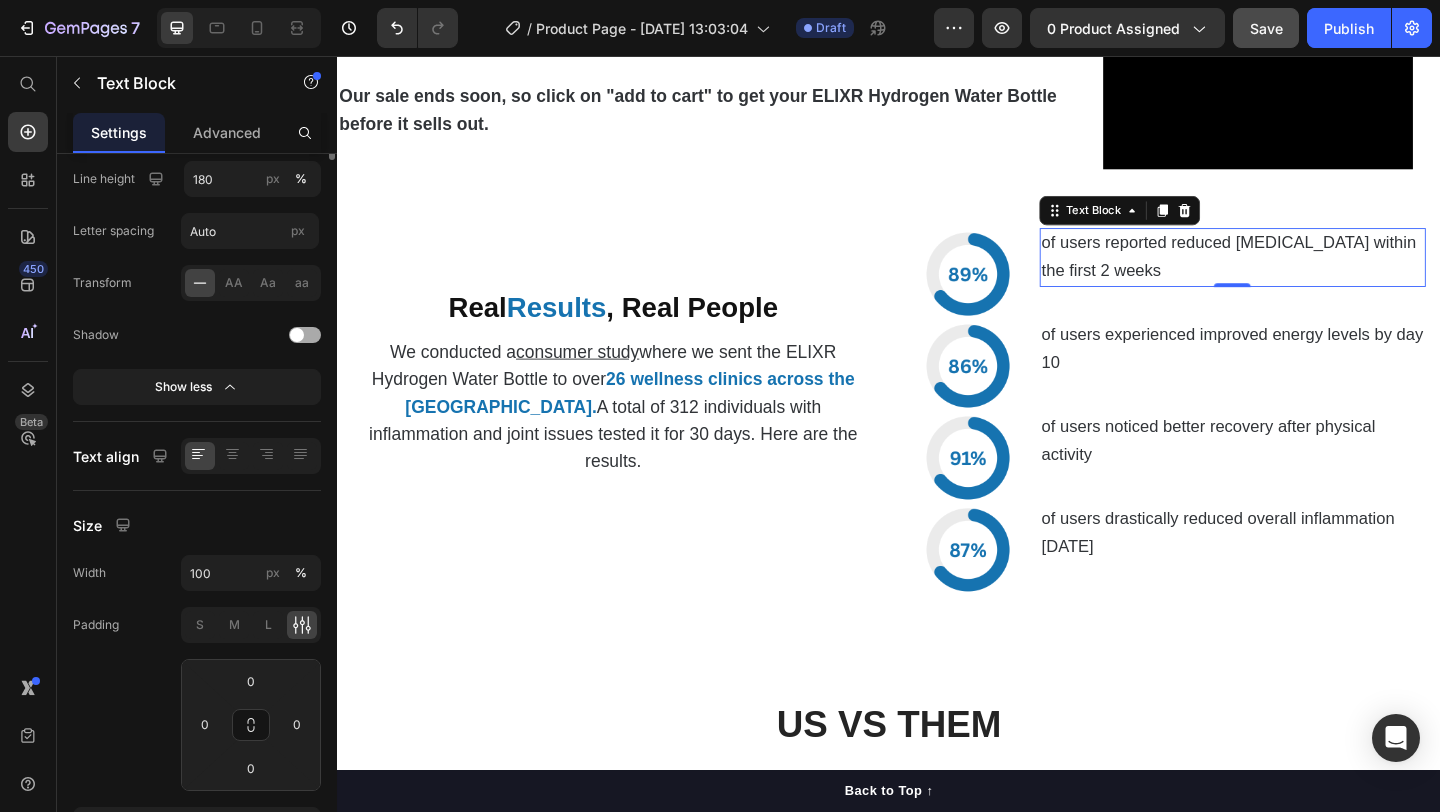 scroll, scrollTop: 0, scrollLeft: 0, axis: both 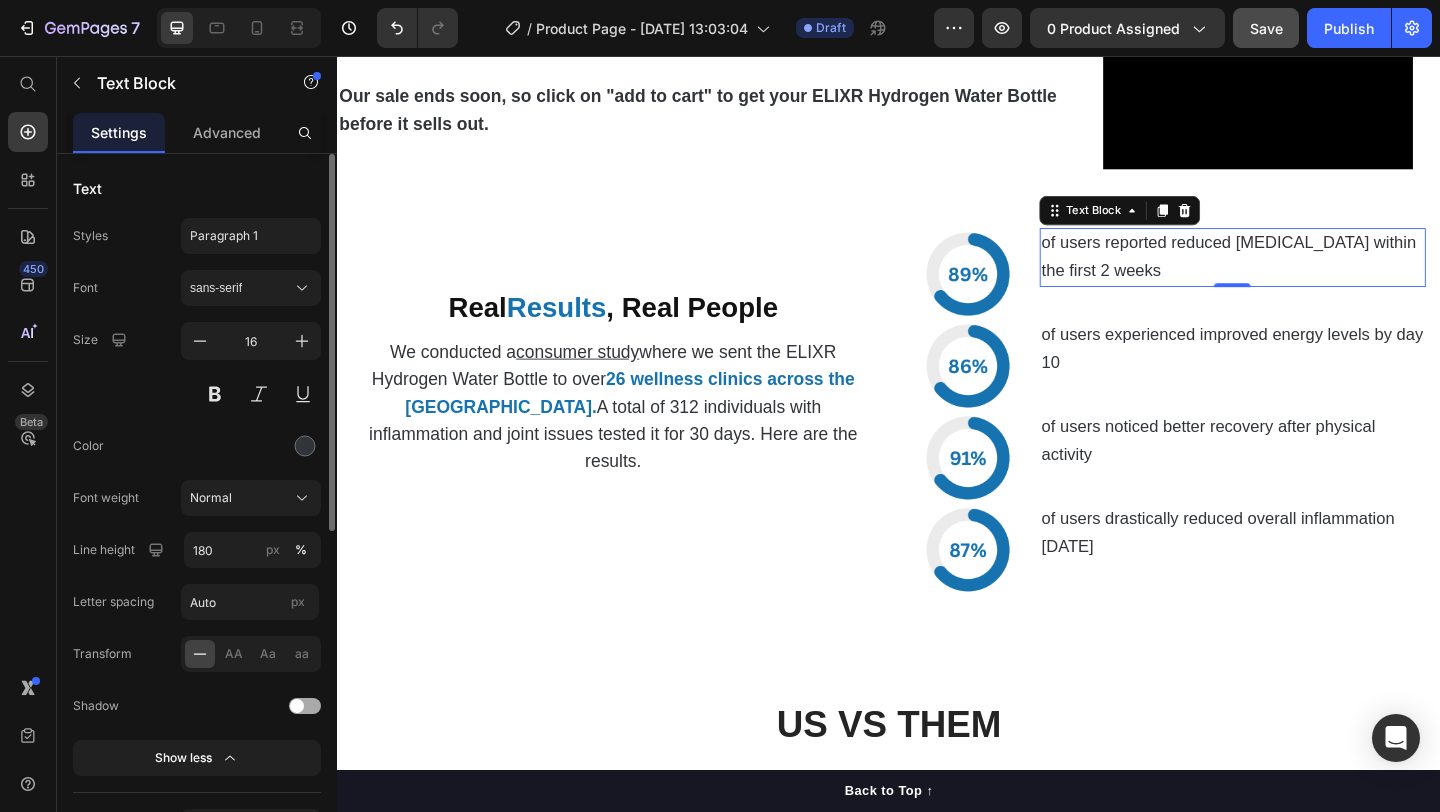 click at bounding box center (297, 706) 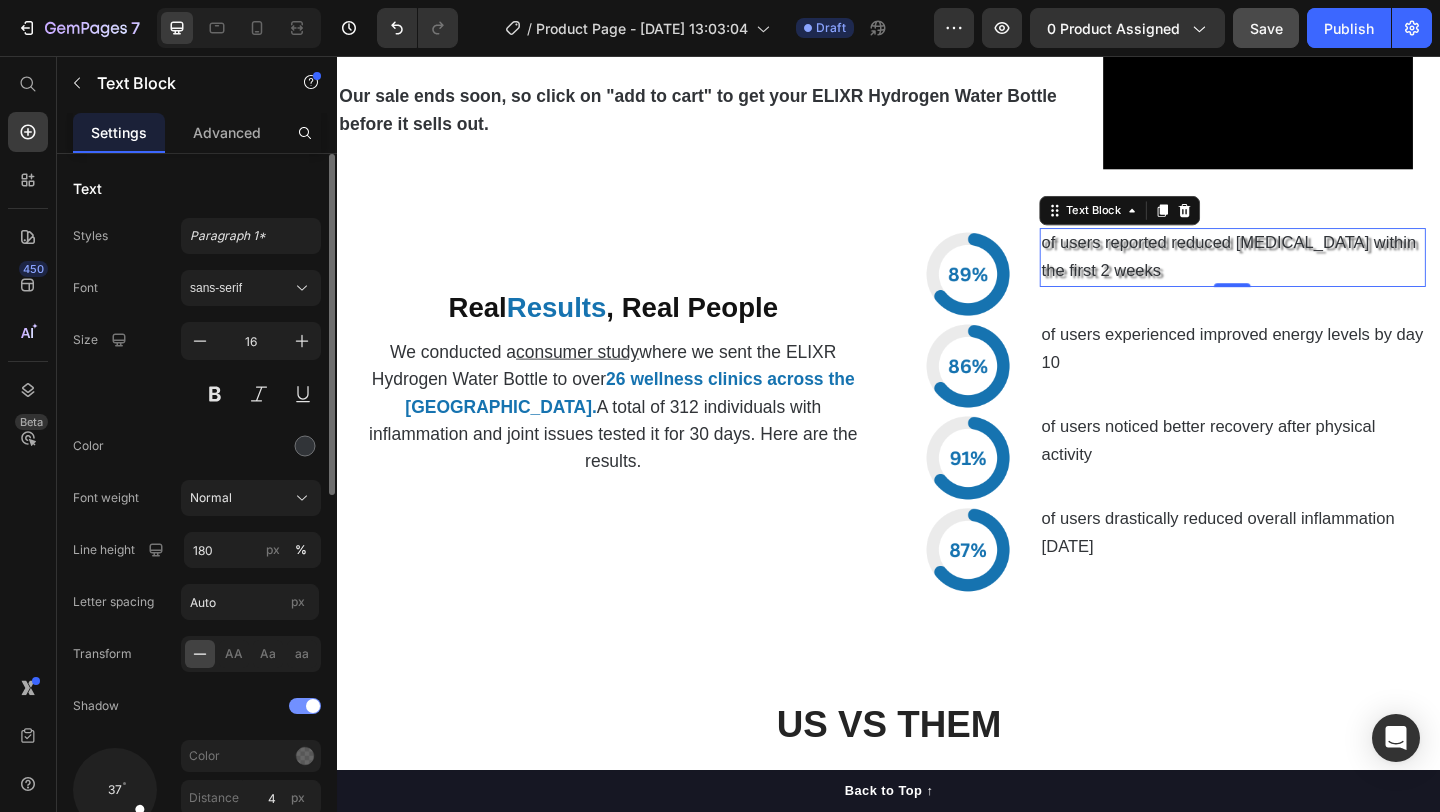 click at bounding box center (313, 706) 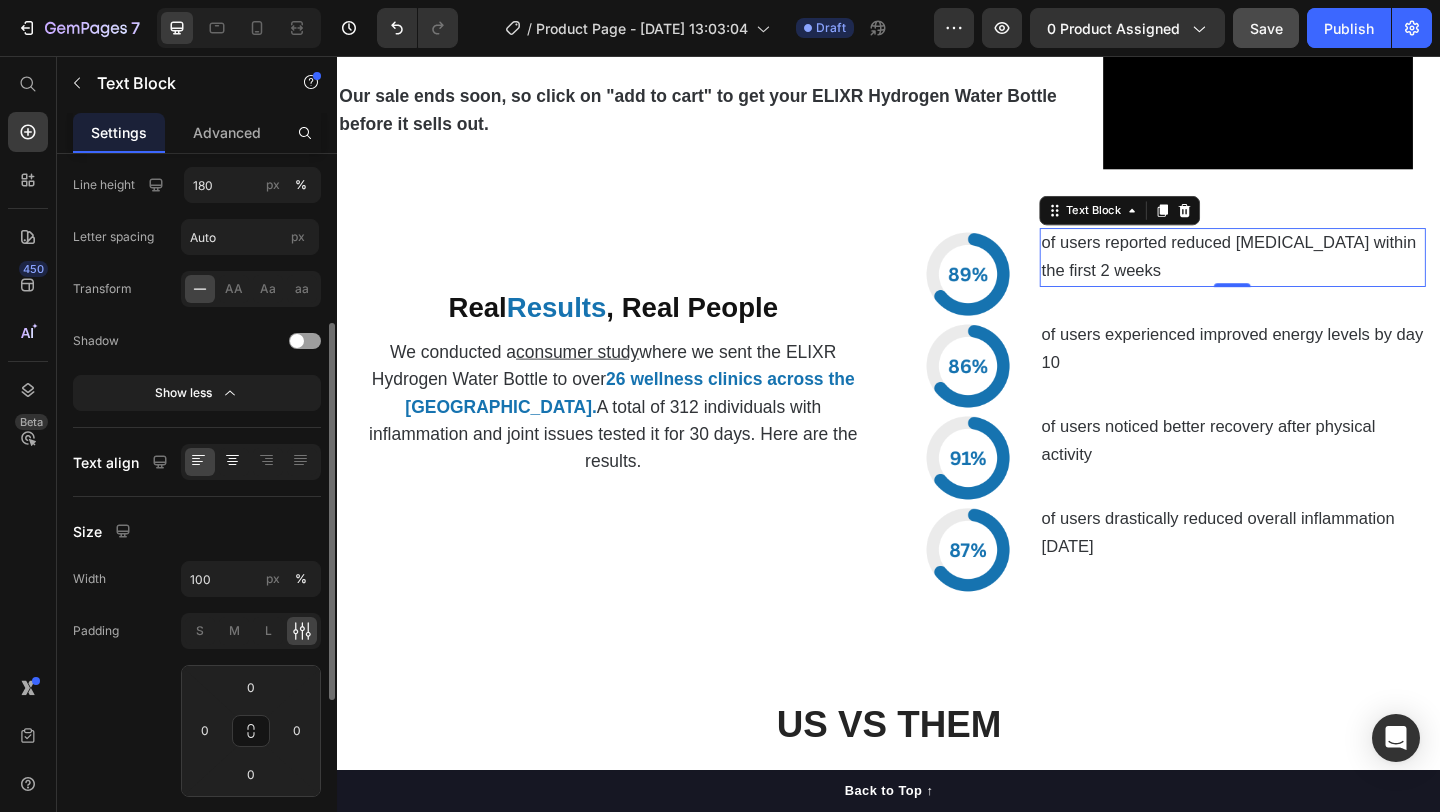 scroll, scrollTop: 349, scrollLeft: 0, axis: vertical 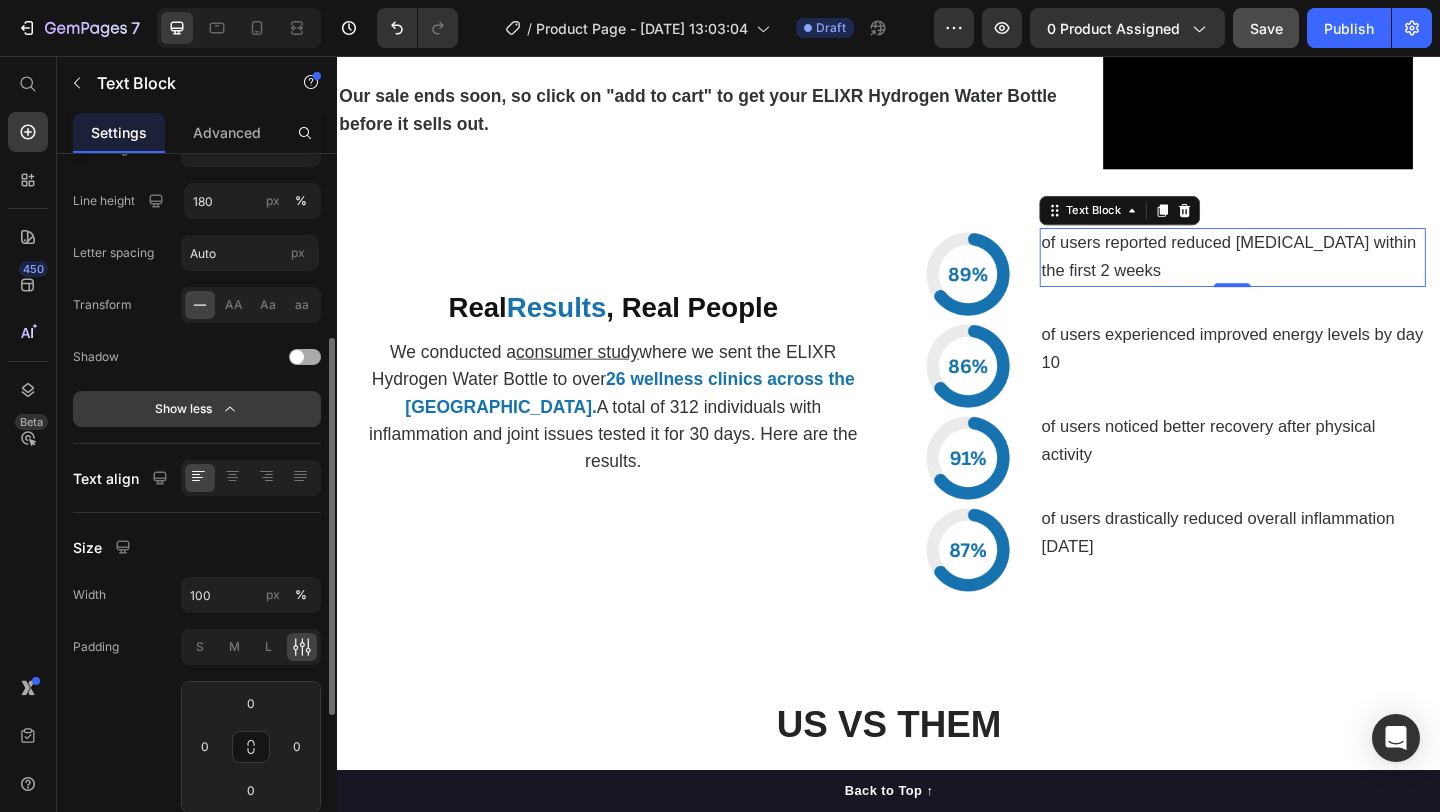 click on "Show less" 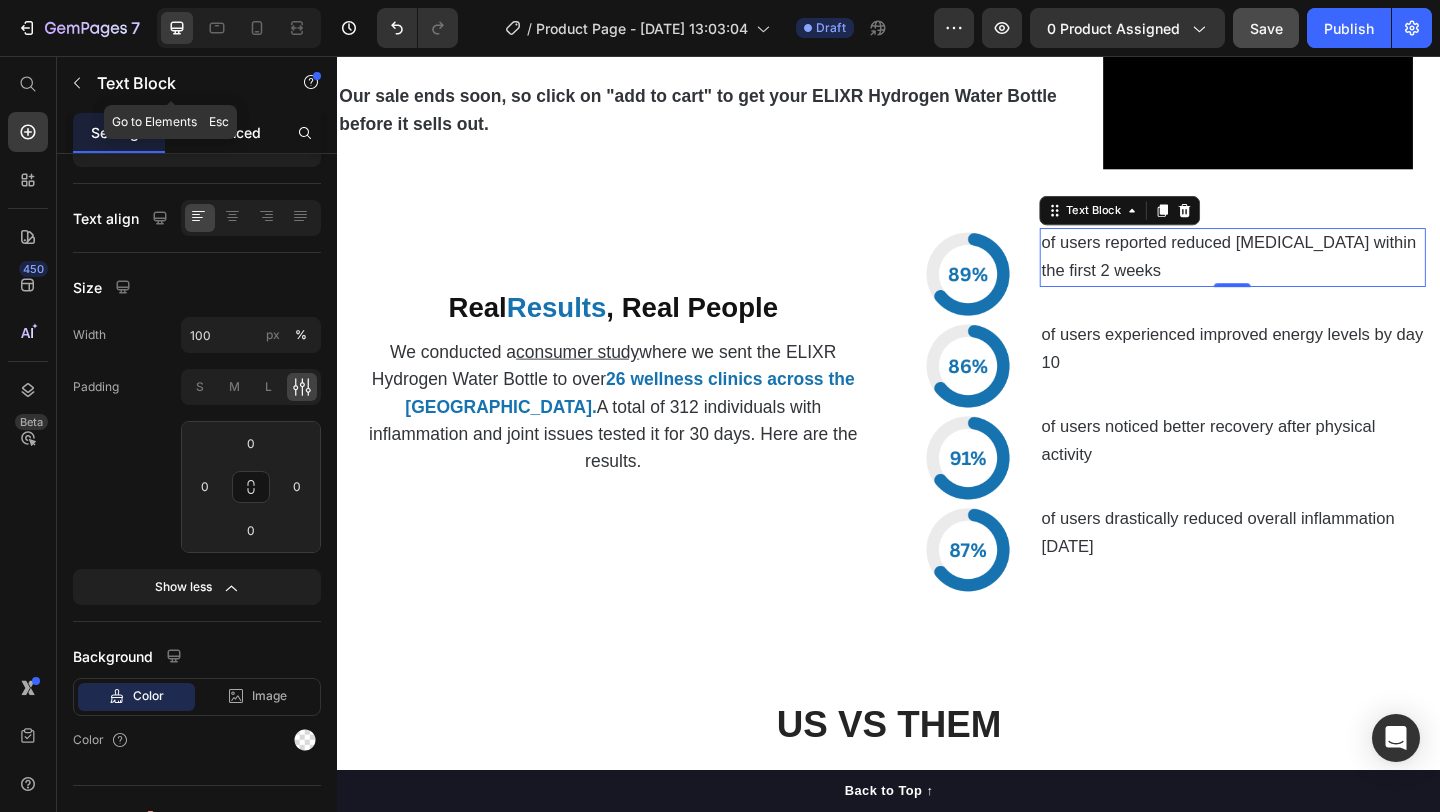 click on "Advanced" at bounding box center (227, 132) 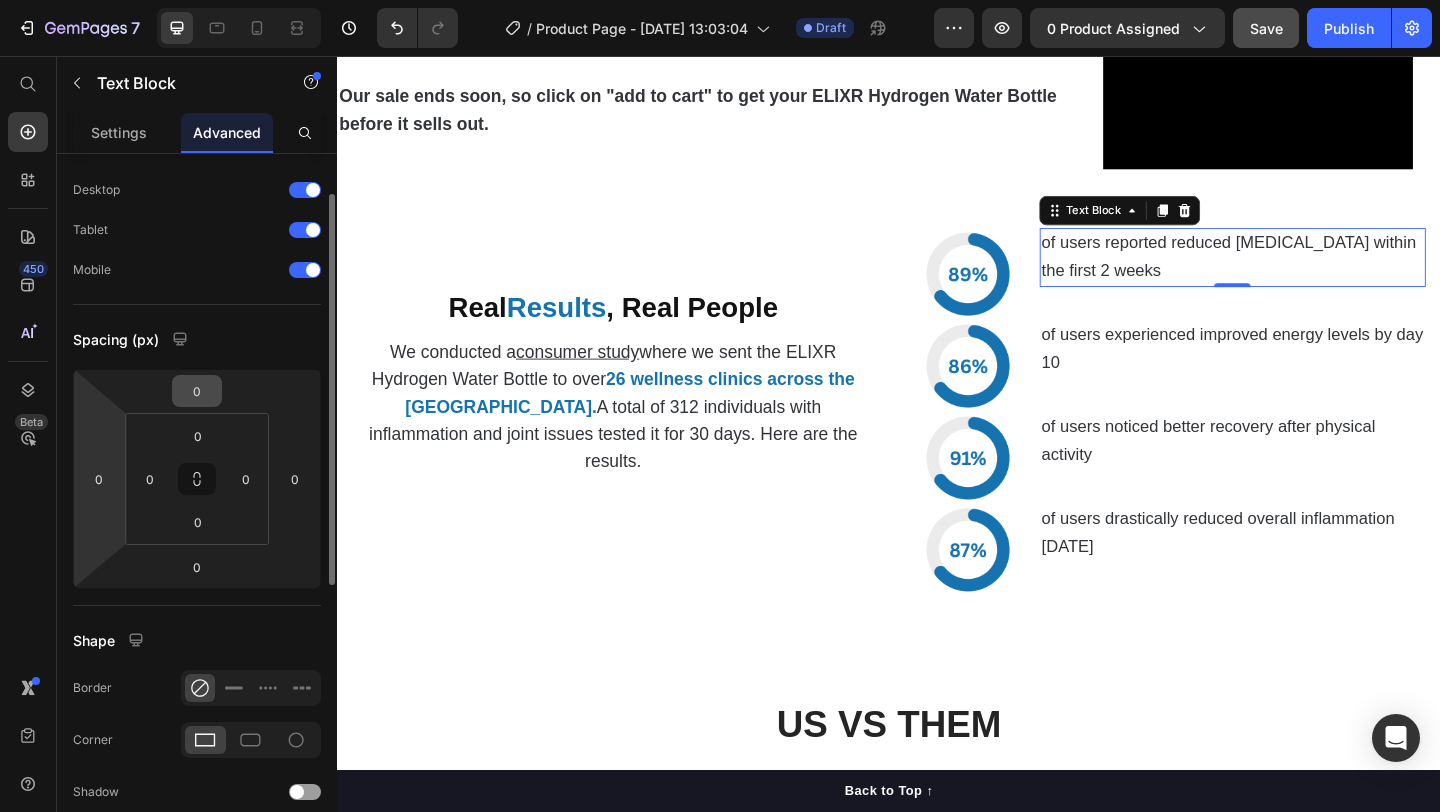 scroll, scrollTop: 32, scrollLeft: 0, axis: vertical 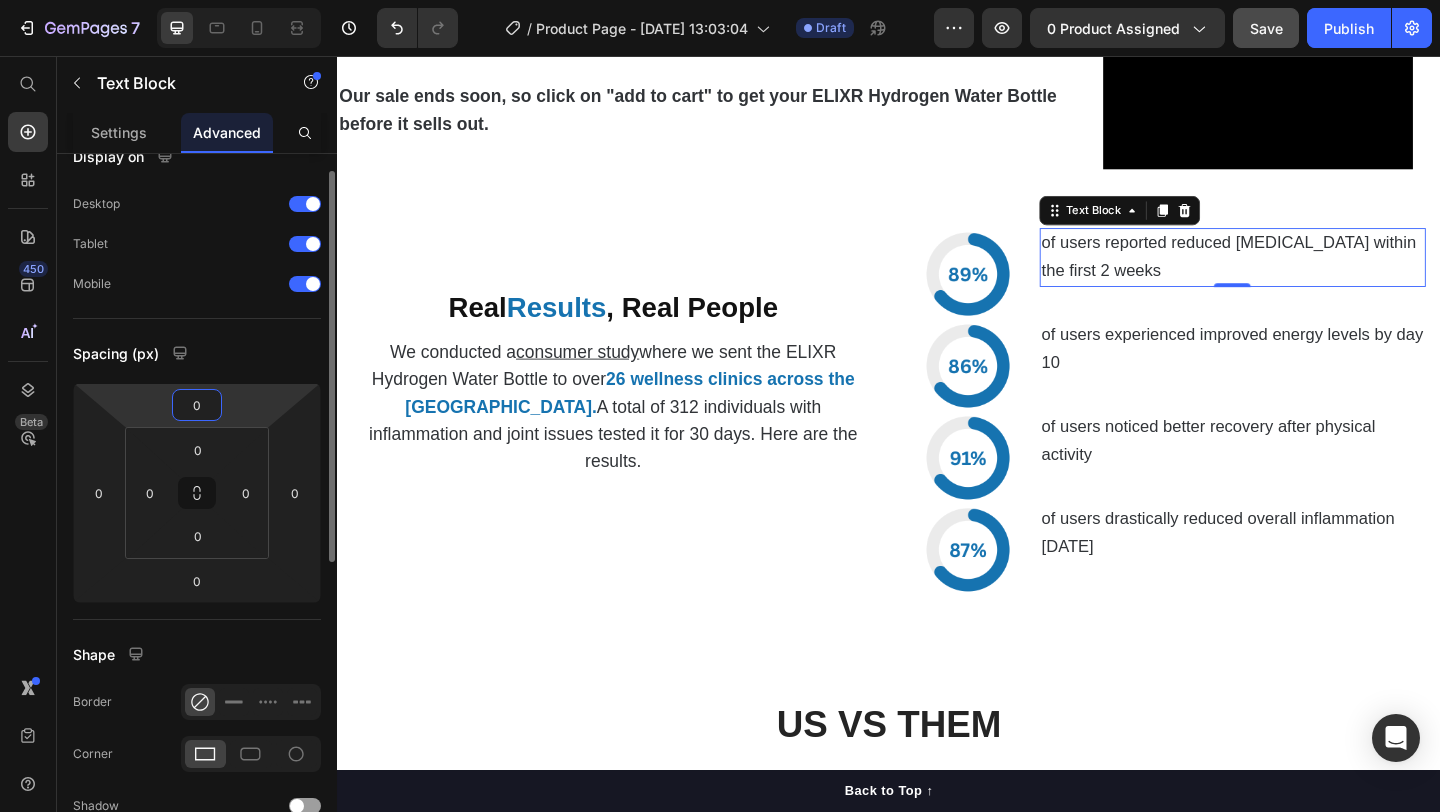 click on "0" at bounding box center [197, 405] 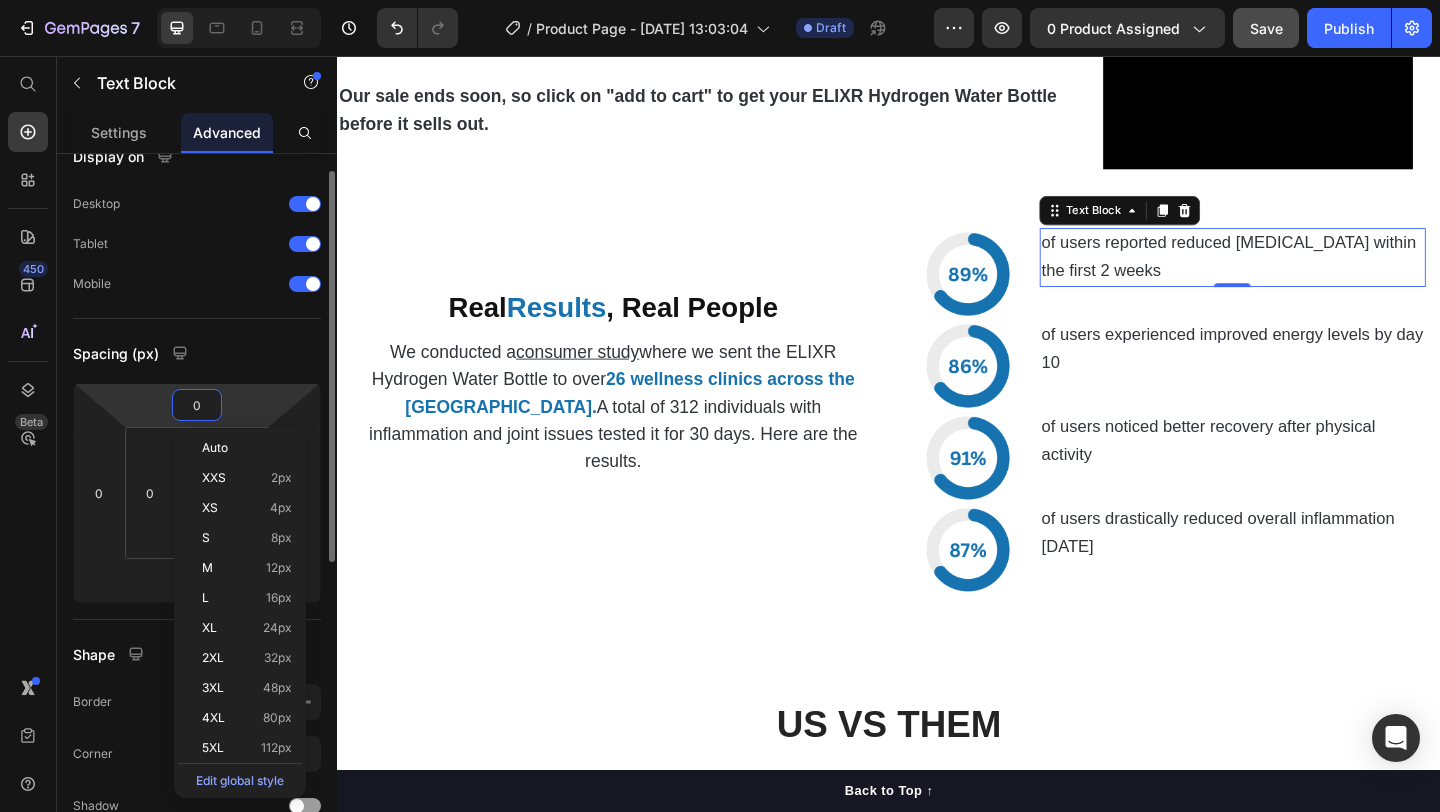 click on "Spacing (px)" at bounding box center [197, 353] 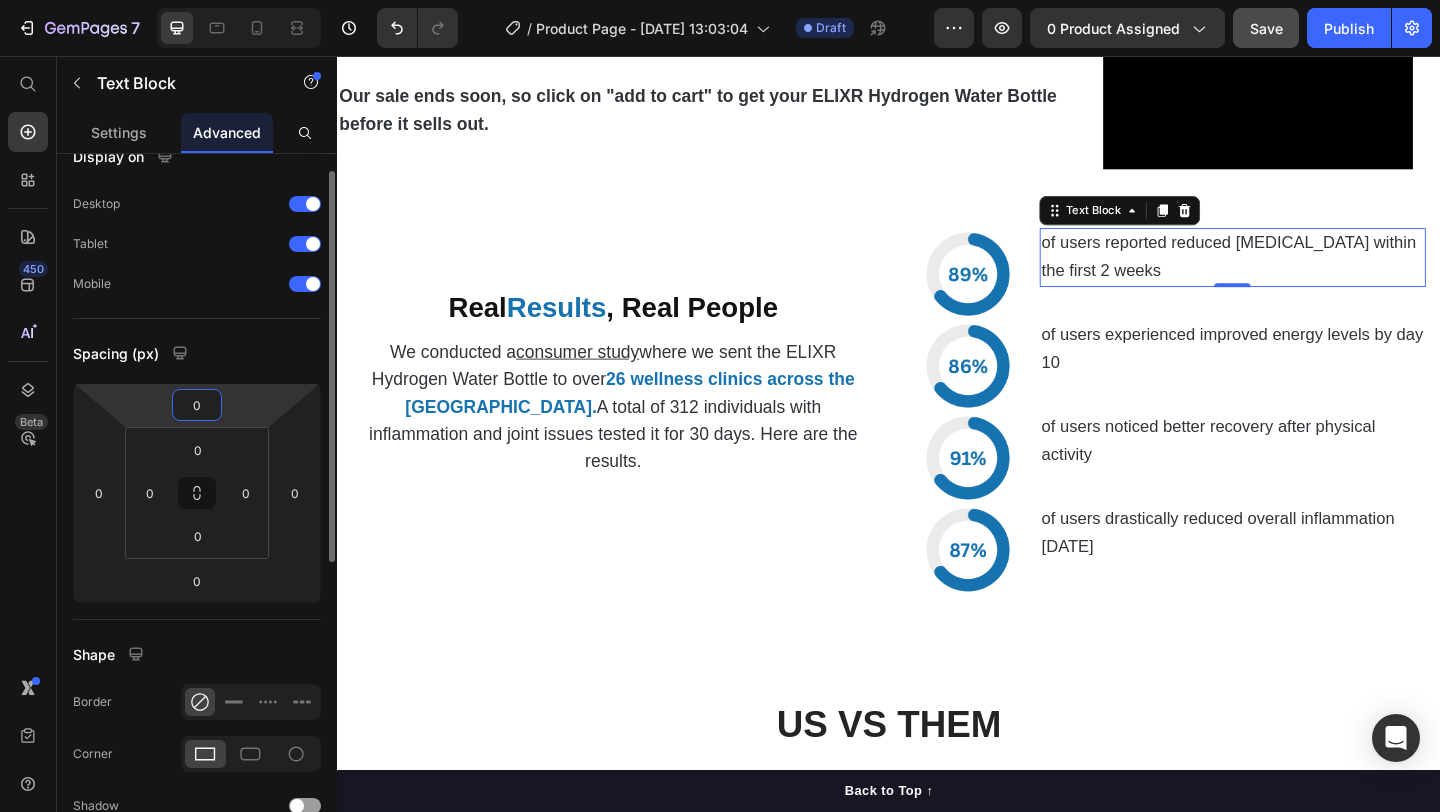 click on "0" at bounding box center [197, 405] 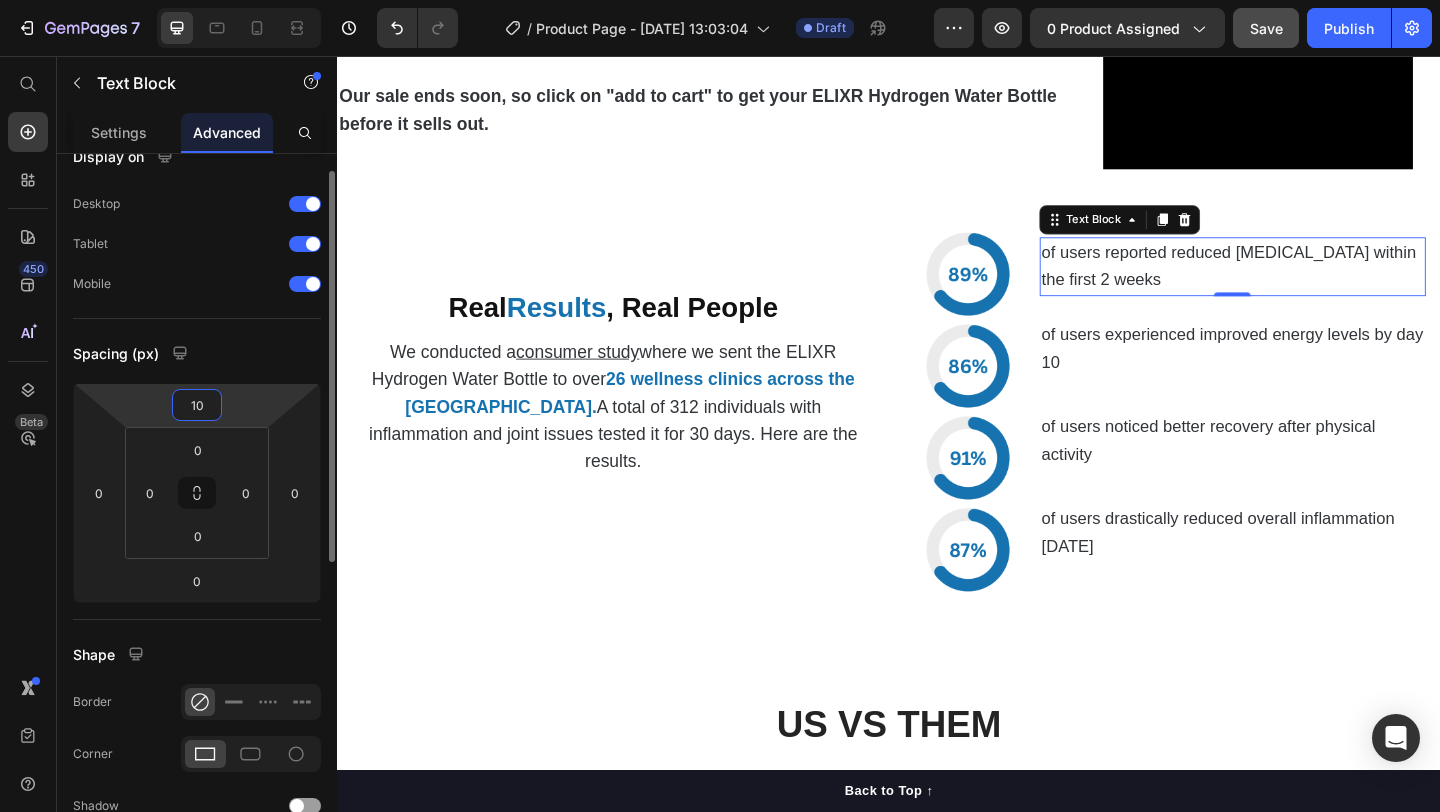 type on "10" 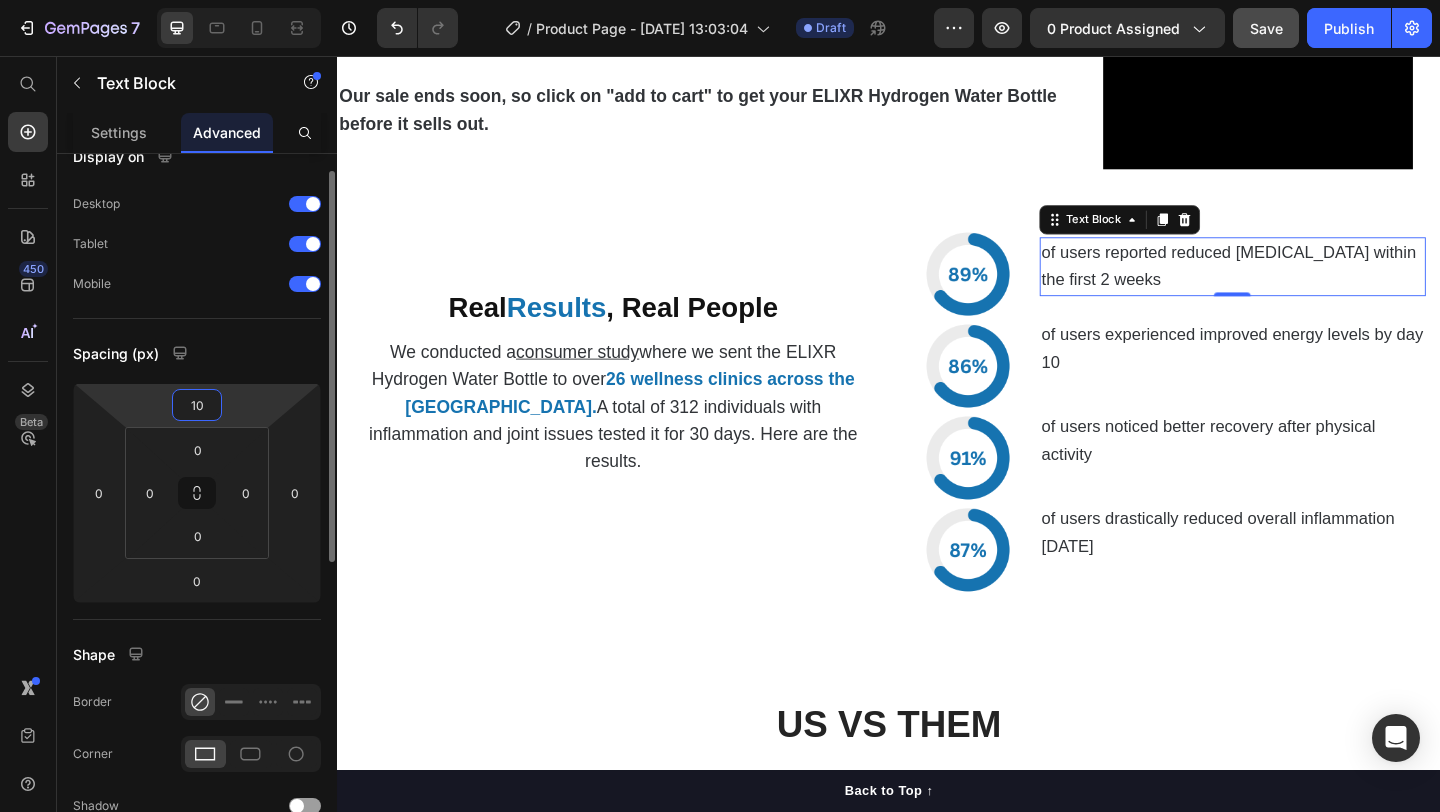 click on "Spacing (px)" at bounding box center (197, 353) 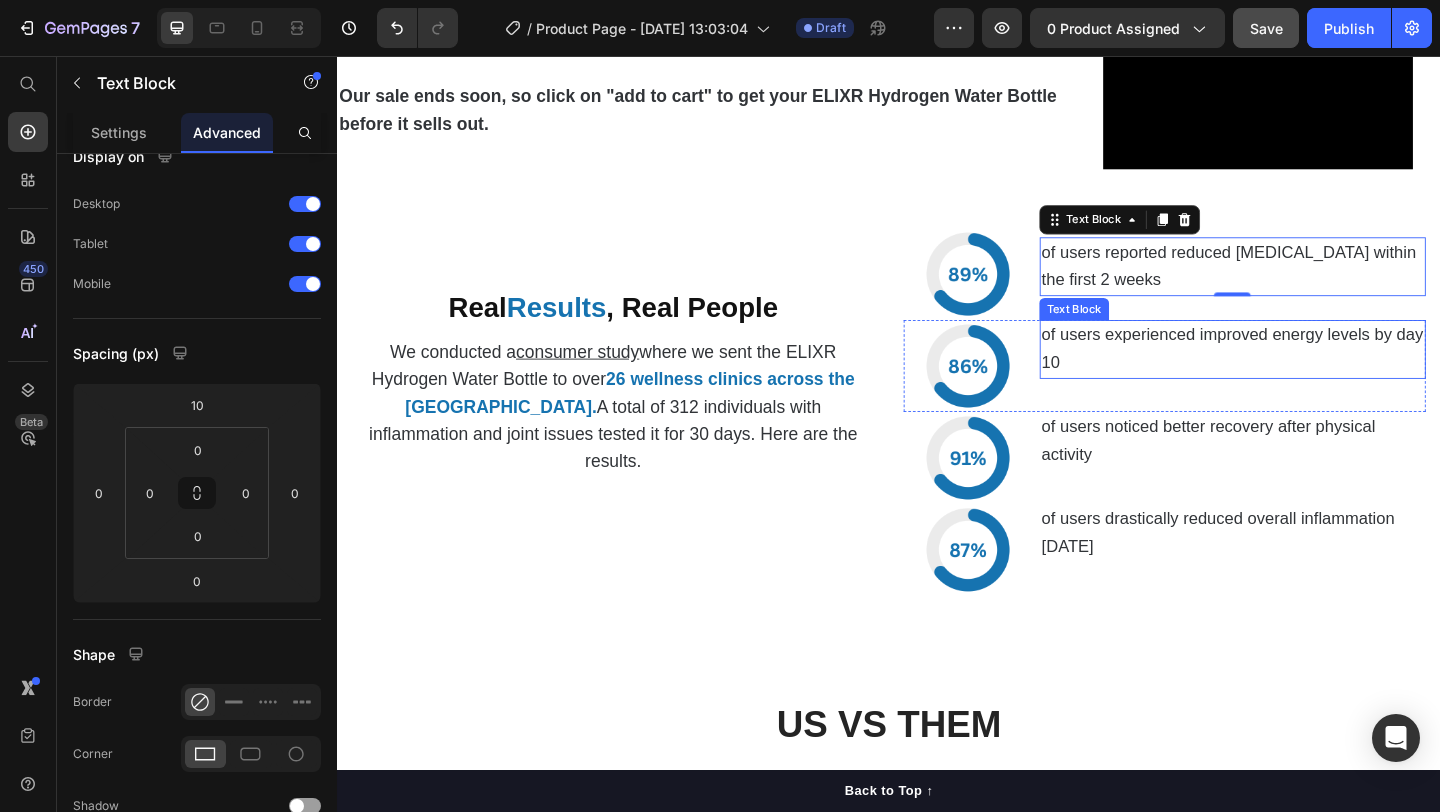 click on "of users experienced improved energy levels by day 10" at bounding box center [1311, 375] 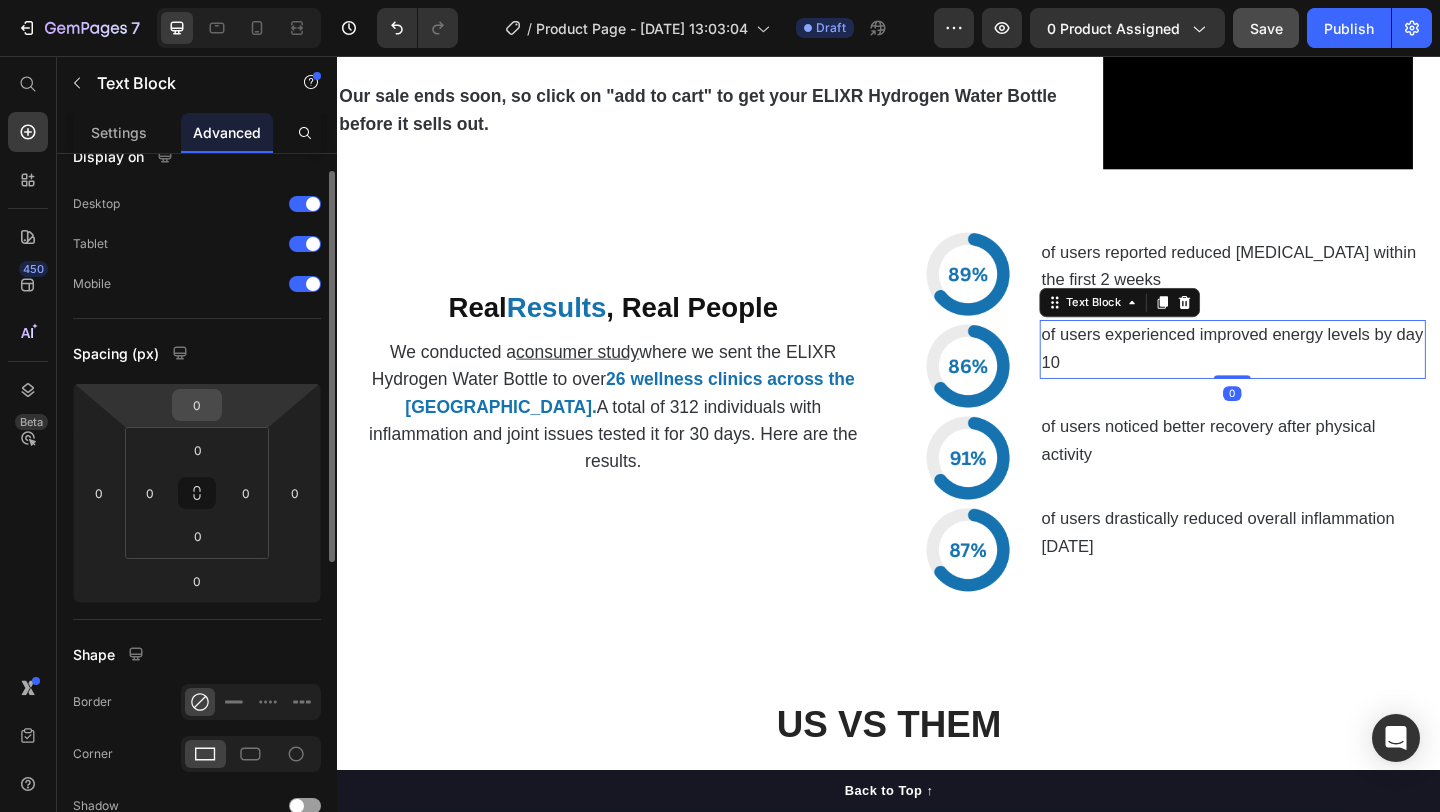 click on "0" at bounding box center (197, 405) 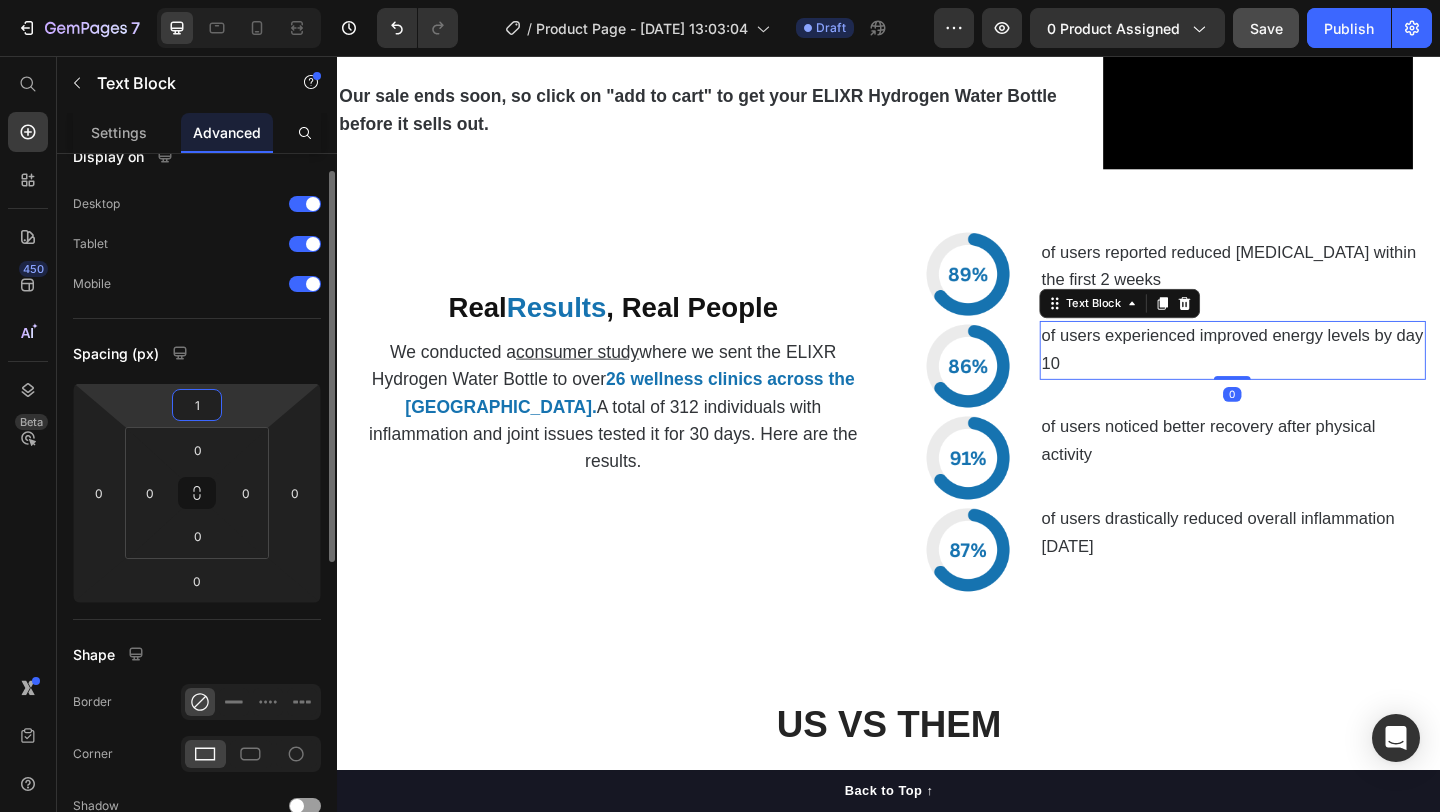 type on "10" 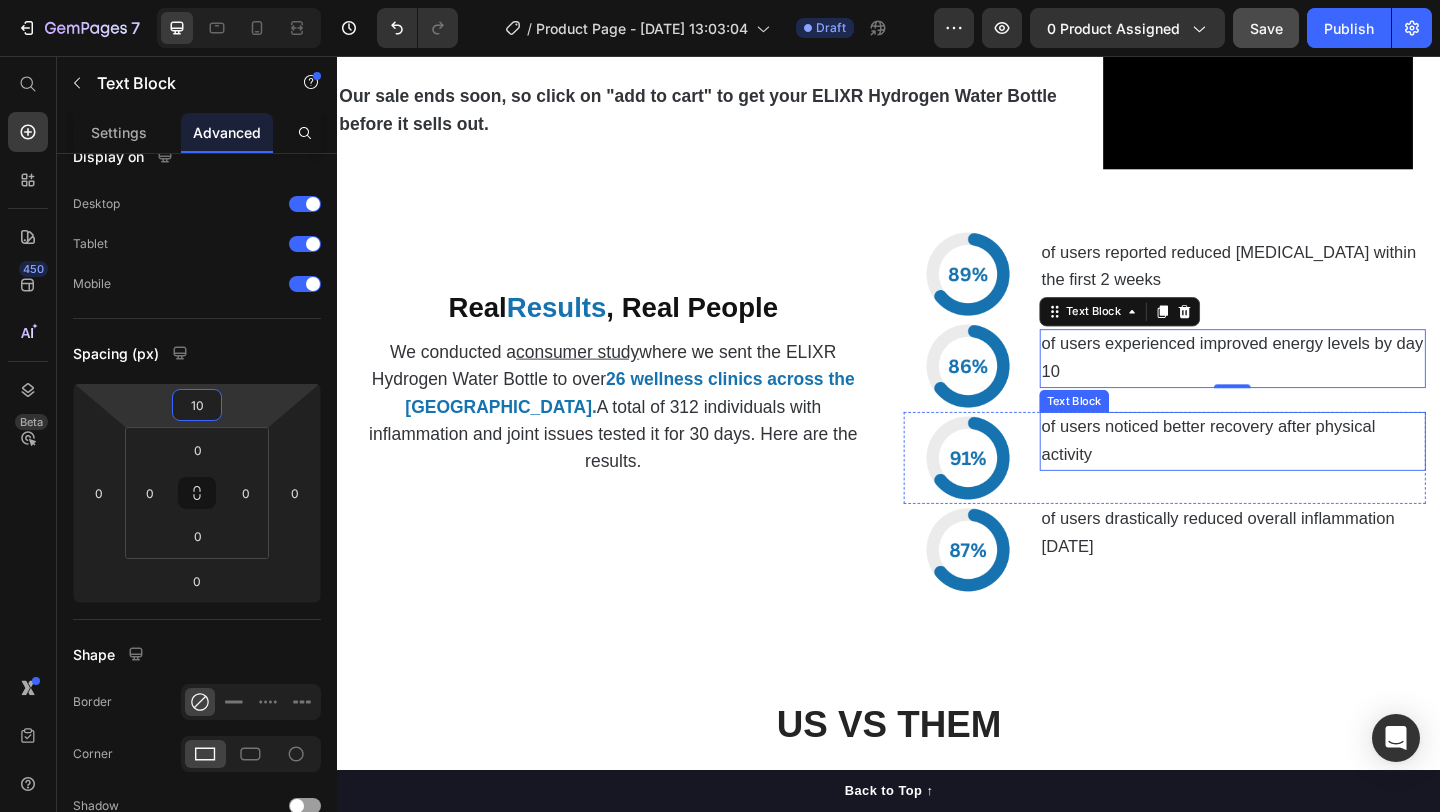 click on "of users noticed better recovery after physical activity" at bounding box center [1284, 474] 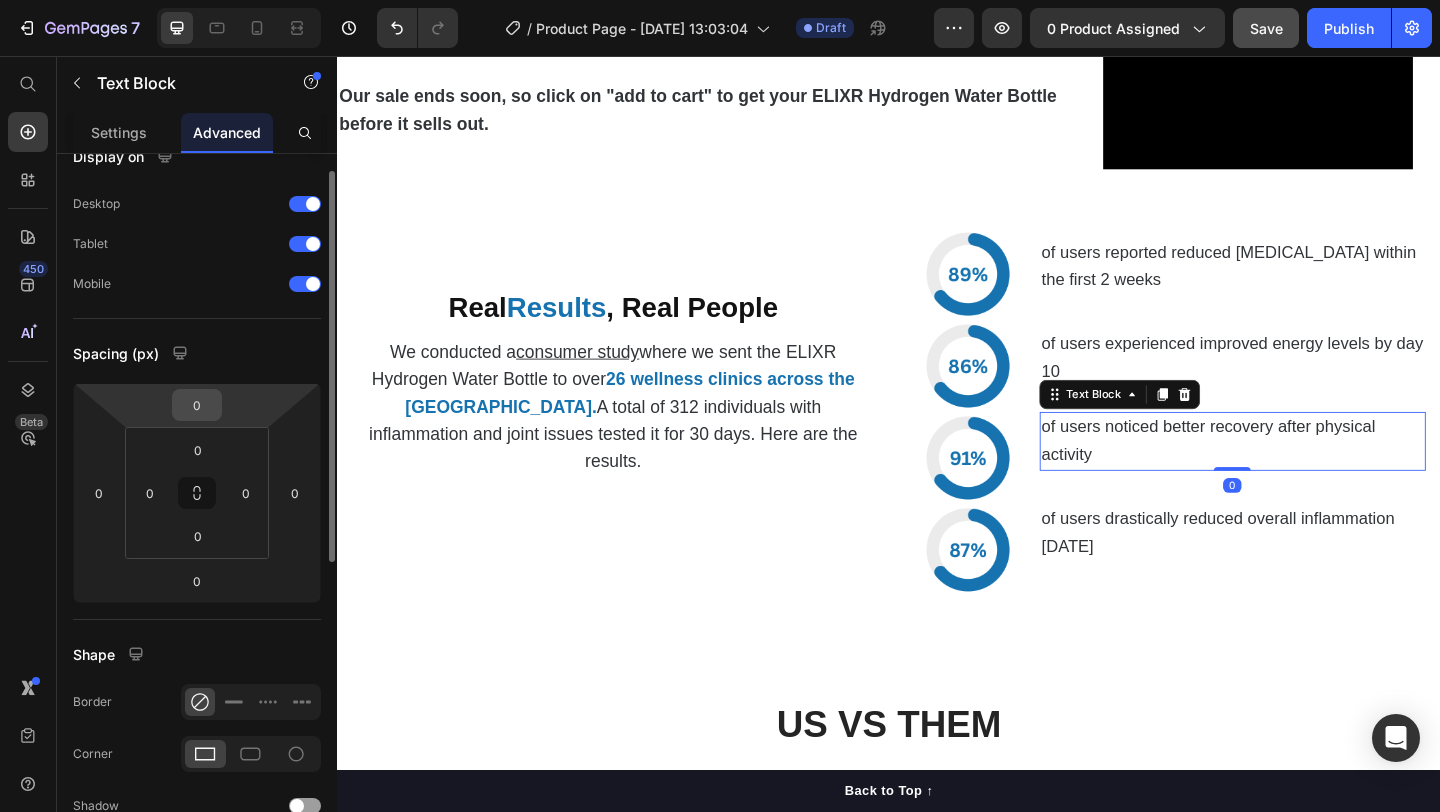 click on "0" at bounding box center (197, 405) 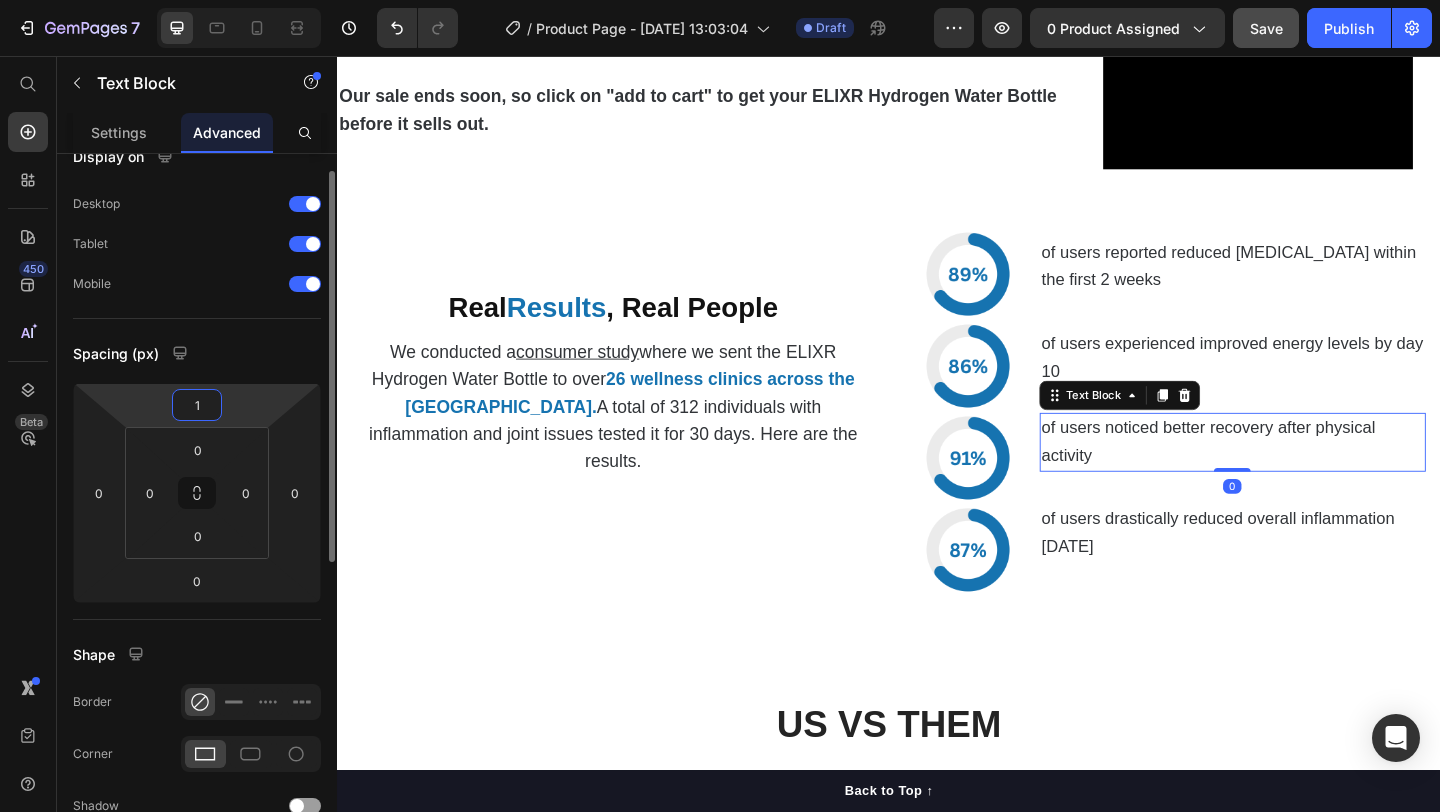type on "10" 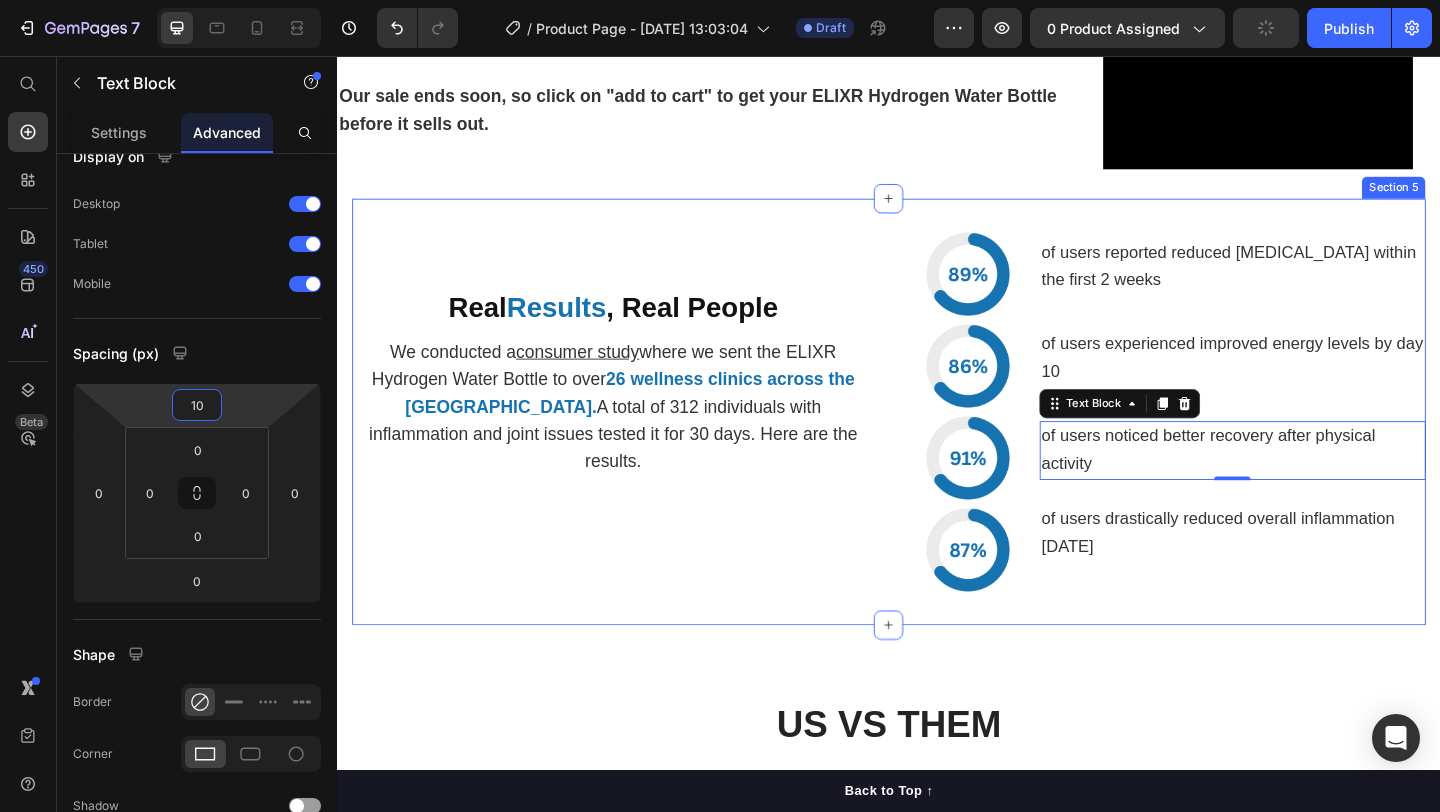 click on "US VS THEM Heading
Drop element here Image Row Other Text Block Row Sed ut perspiciatis Text Block
Icon Row
Icon Row Sed ut perspiciatis unde omnis Text Block
Icon Row
Icon Row Sed ut perspiciatis Text Block
Icon Row
Icon Row Sed ut perspiciatis Text Block
Icon Row
Icon Row Sed ut perspiciatis unde Text Block
Icon Row
Icon Row Row Section 7" at bounding box center (937, 1077) 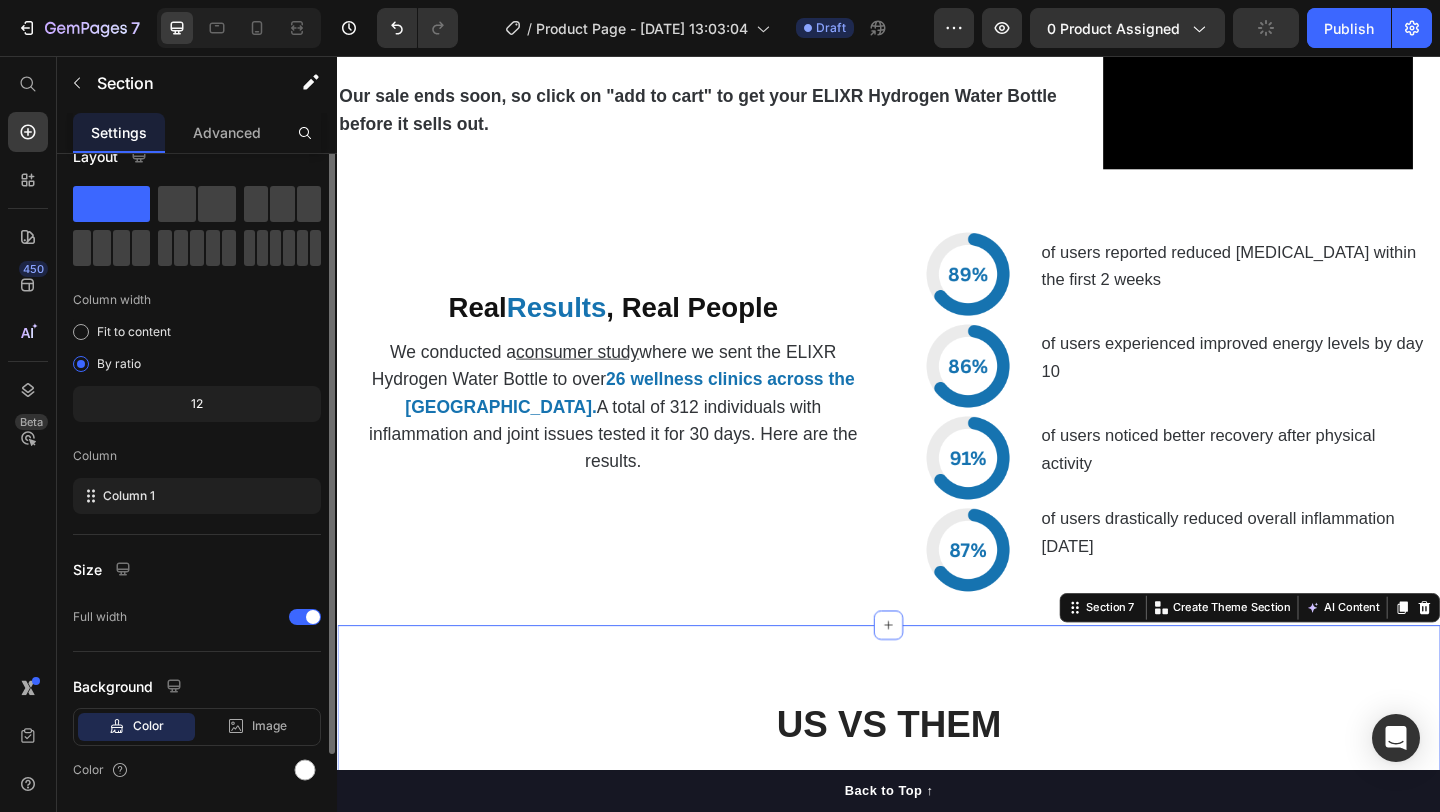 scroll, scrollTop: 0, scrollLeft: 0, axis: both 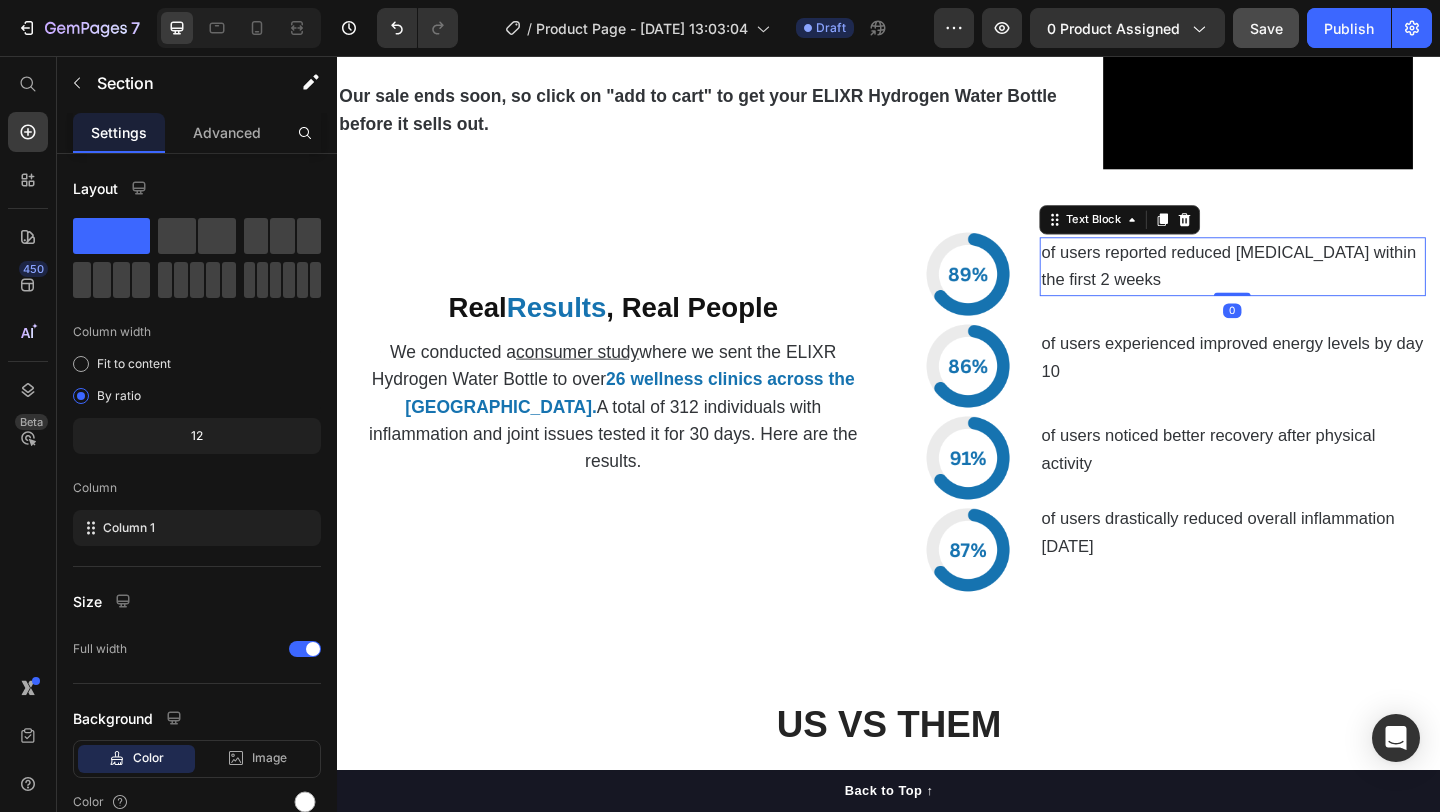 click on "of users reported reduced [MEDICAL_DATA] within the first 2 weeks" at bounding box center (1311, 285) 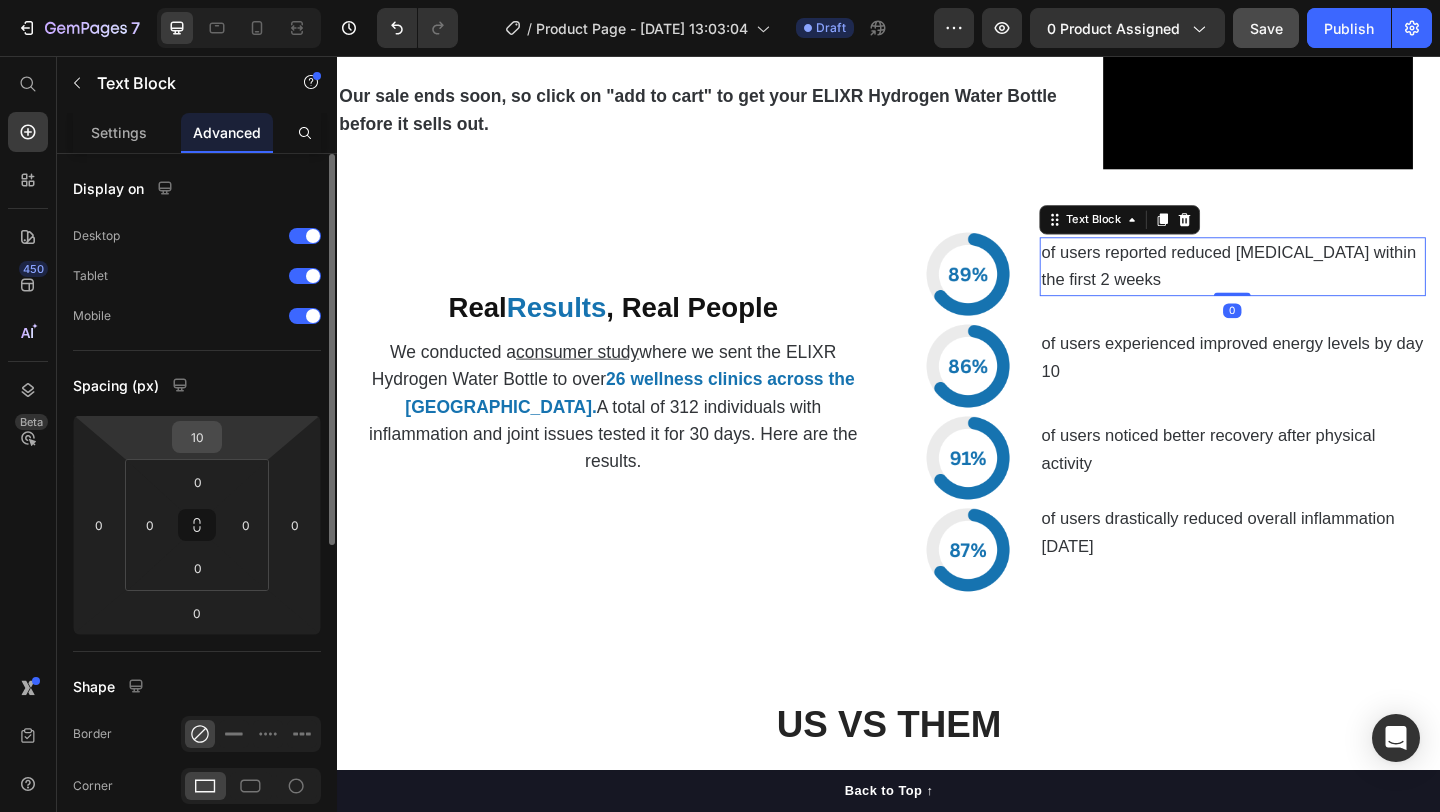 click on "10" at bounding box center [197, 437] 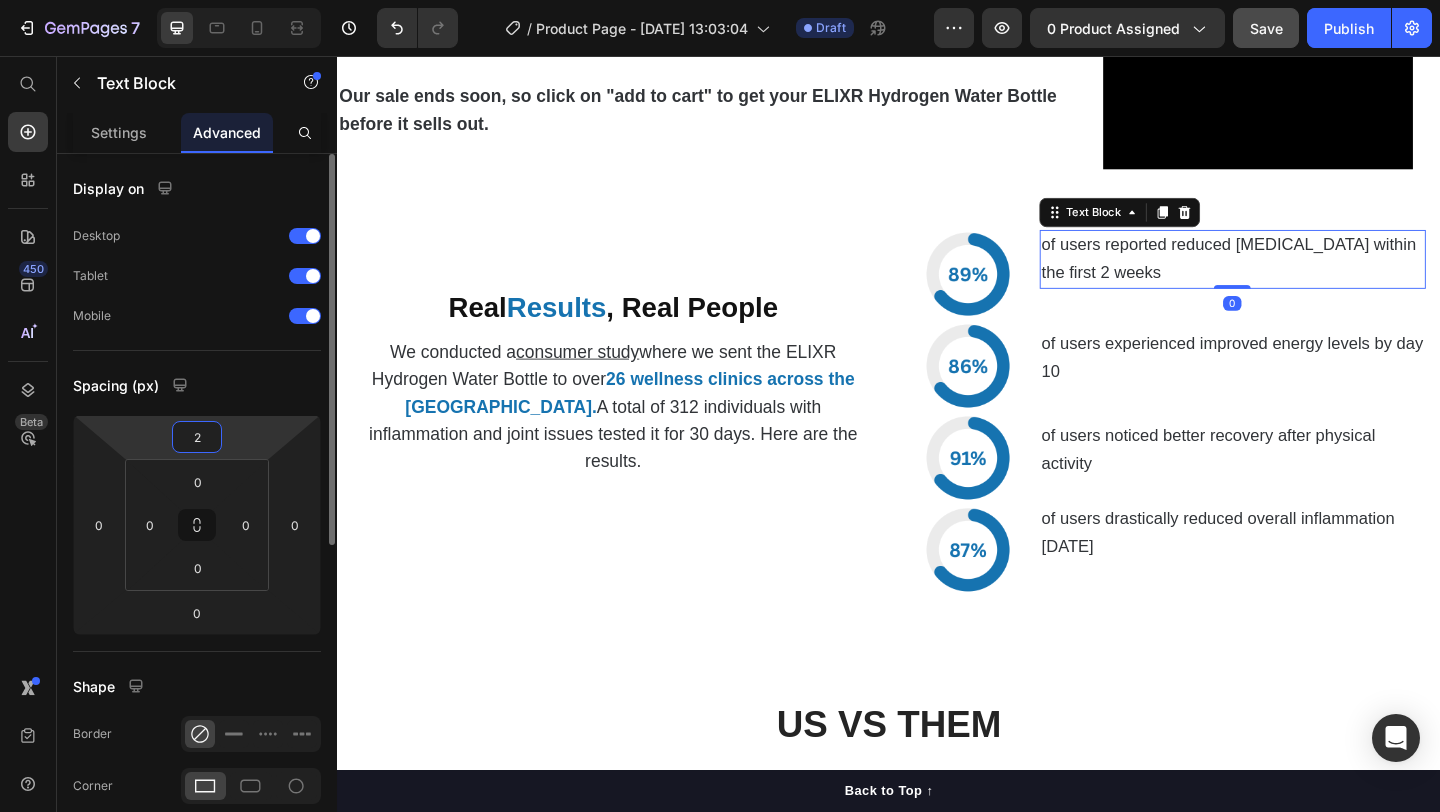 type on "20" 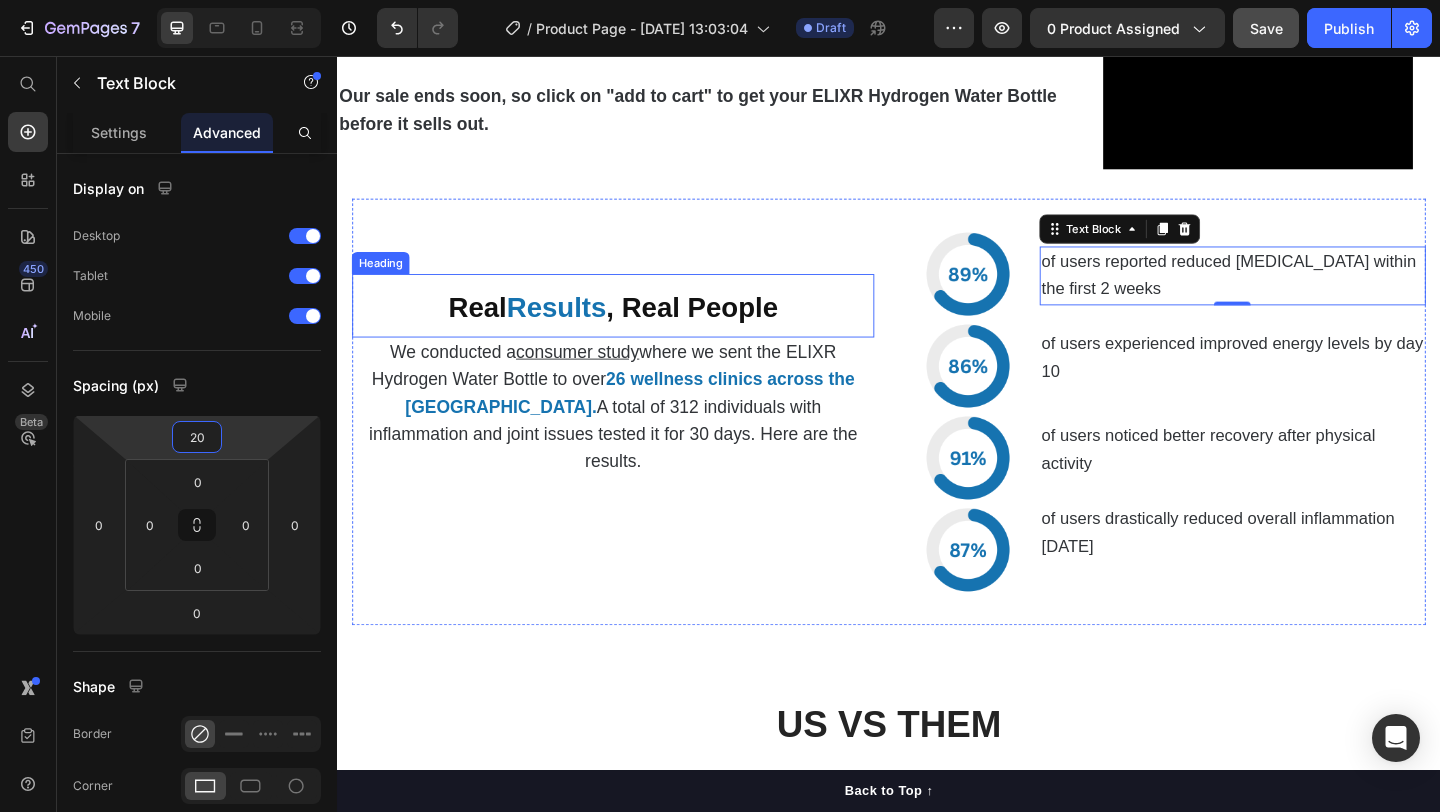 click on "Real  Results , Real People Heading We conducted a  consumer study  where we sent the ELIXR Hydrogen Water Bottle to over  26 wellness clinics across the US.  A total of 312 individuals with inflammation and joint issues tested it for 30 days. Here are the results. Text Block" at bounding box center [637, 443] 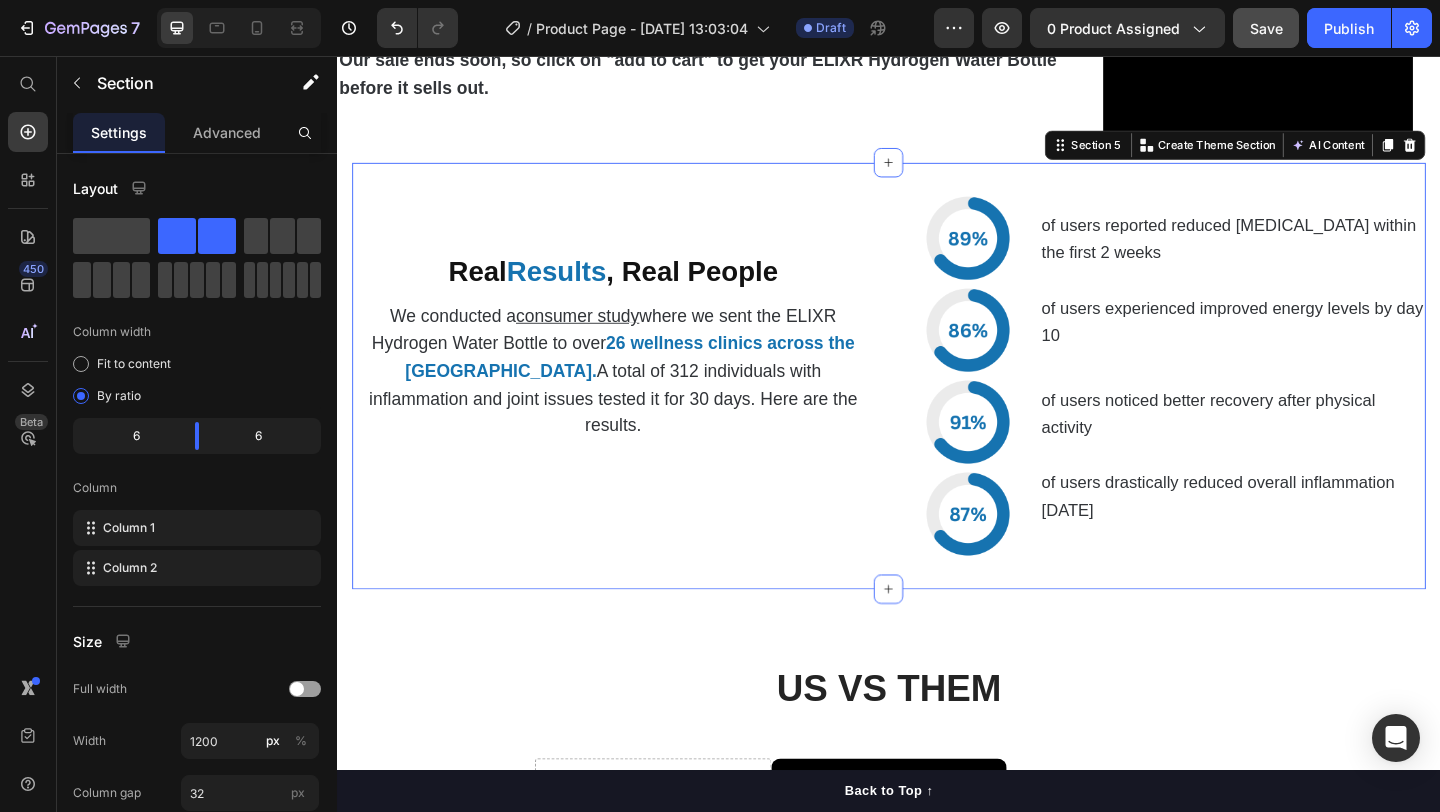 scroll, scrollTop: 4653, scrollLeft: 0, axis: vertical 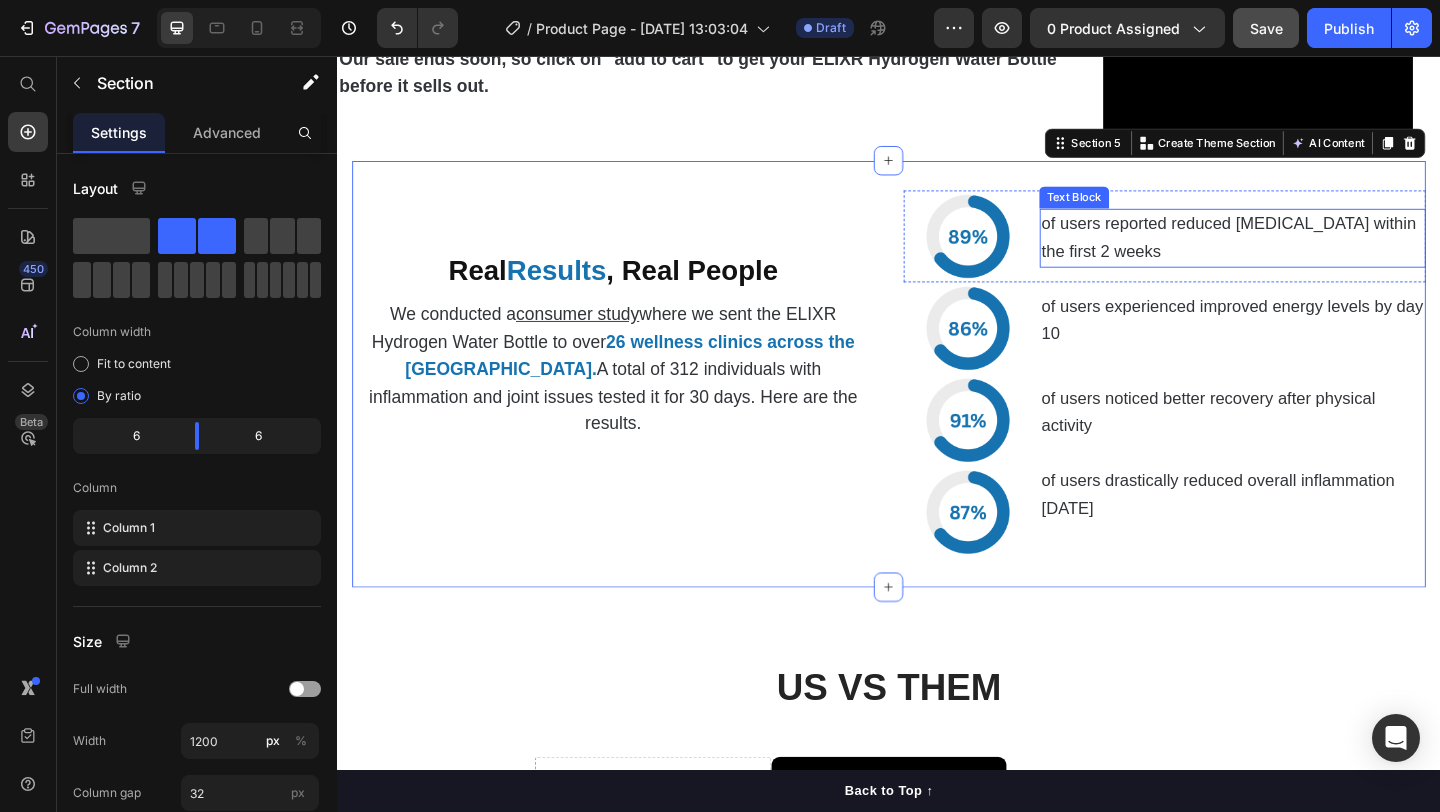 click on "of users reported reduced [MEDICAL_DATA] within the first 2 weeks" at bounding box center (1307, 253) 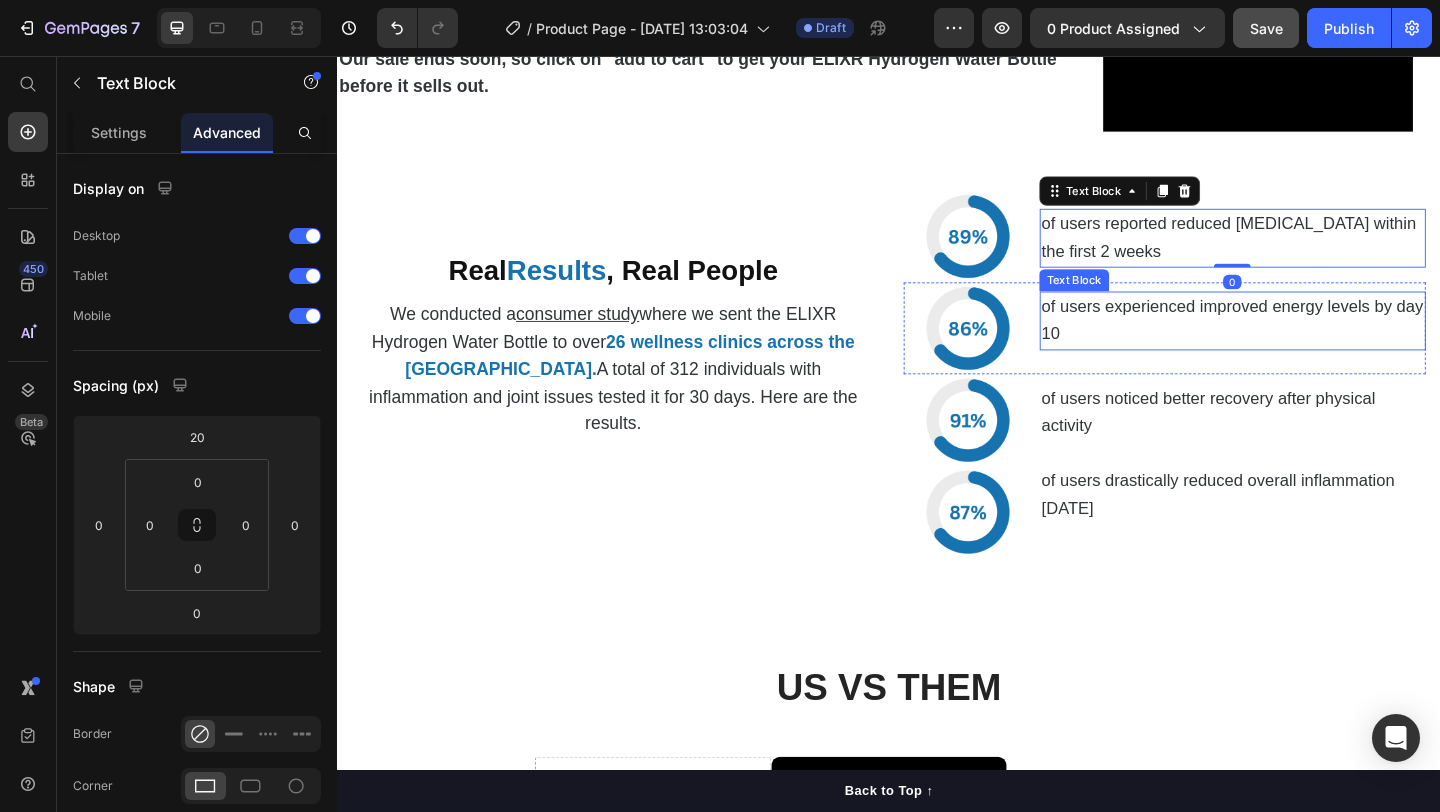 click on "of users experienced improved energy levels by day 10" at bounding box center [1311, 344] 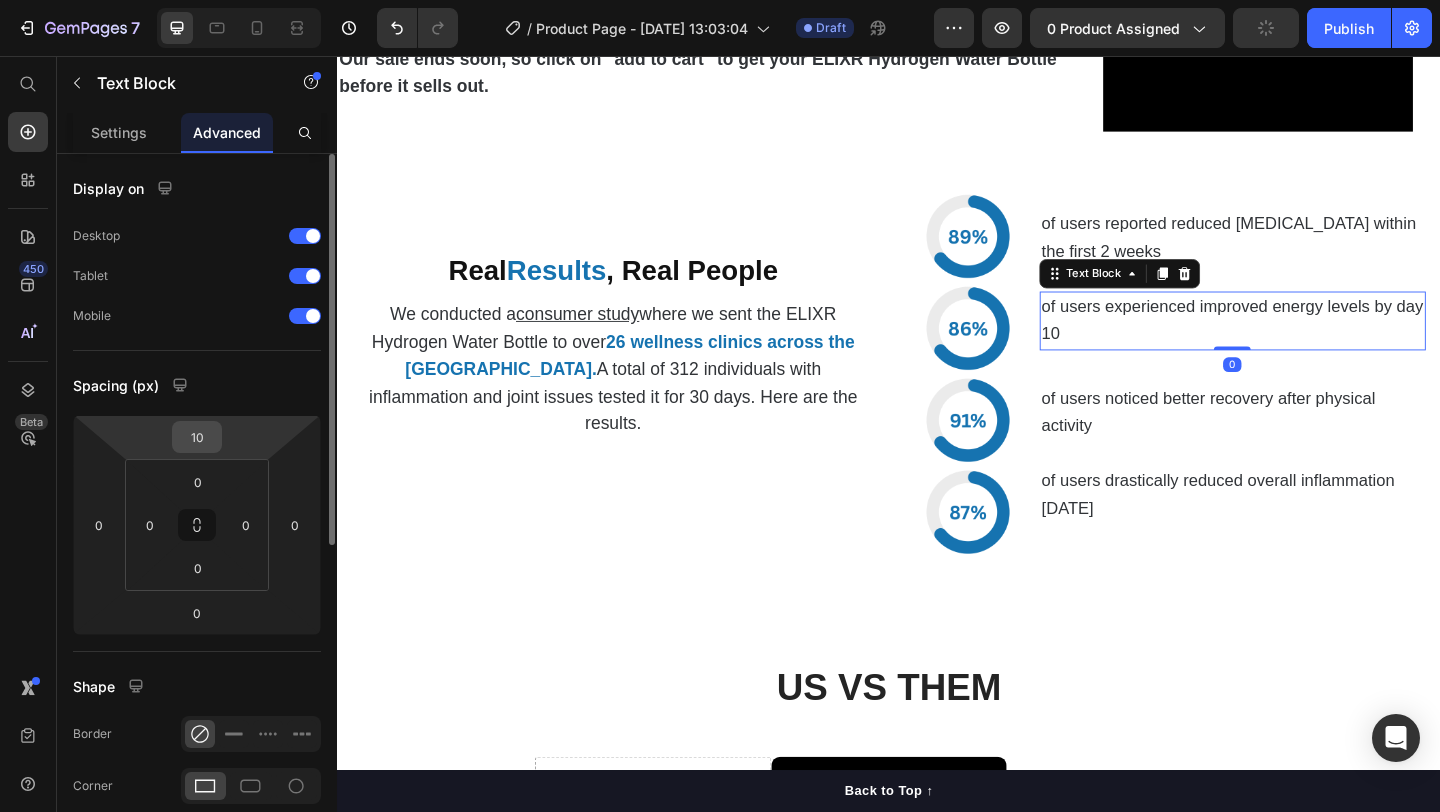 click on "10" at bounding box center [197, 437] 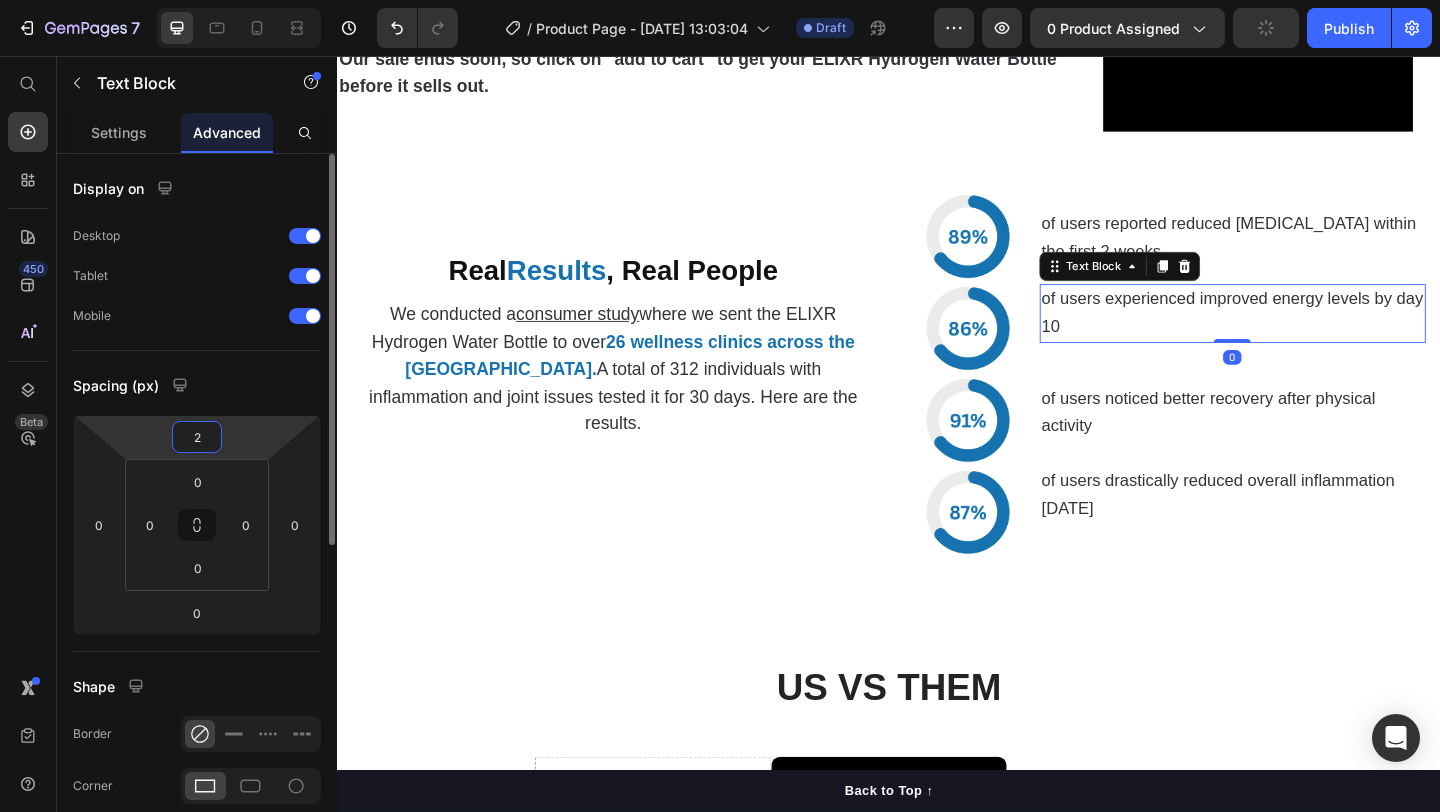 type on "20" 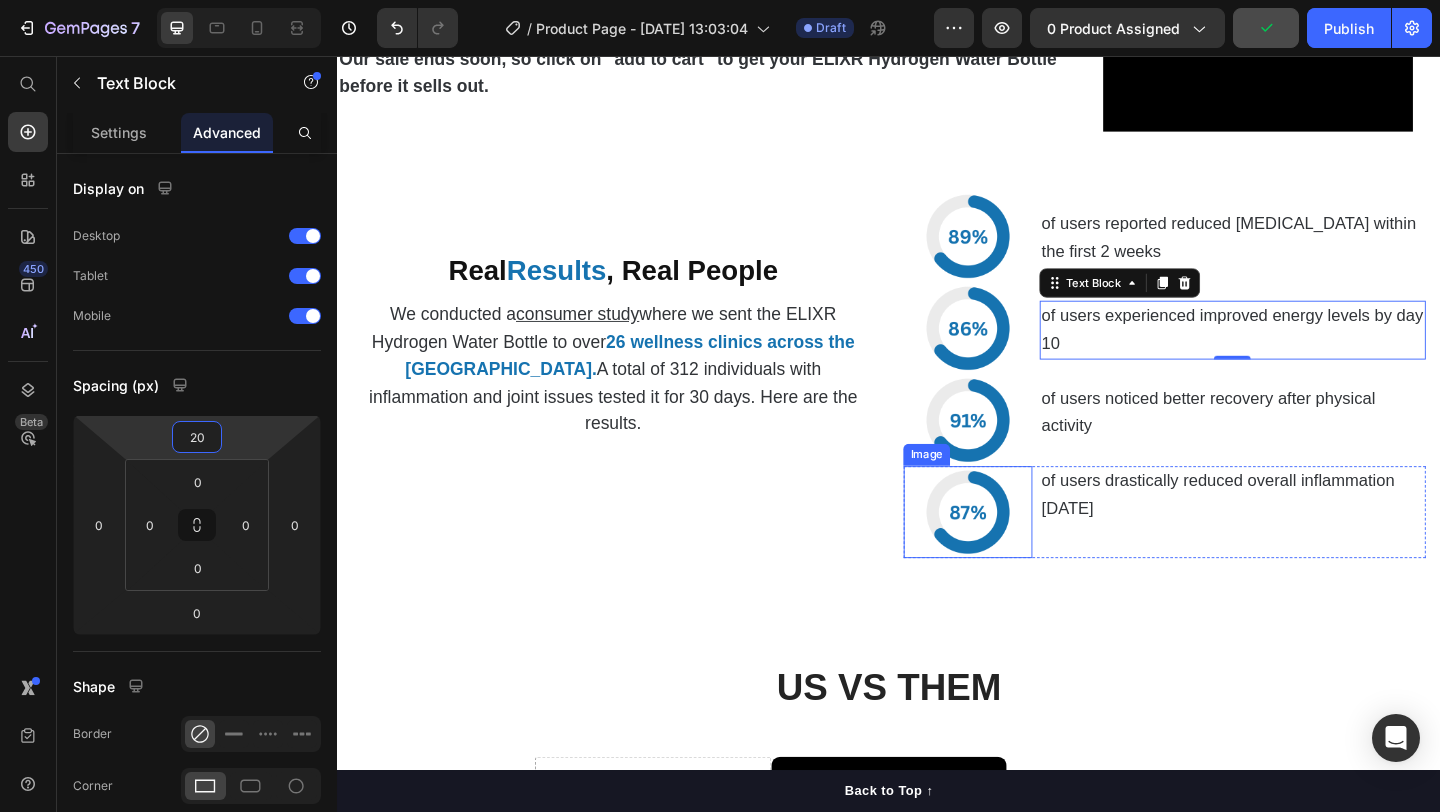 click on "of users noticed better recovery after physical activity" at bounding box center [1284, 443] 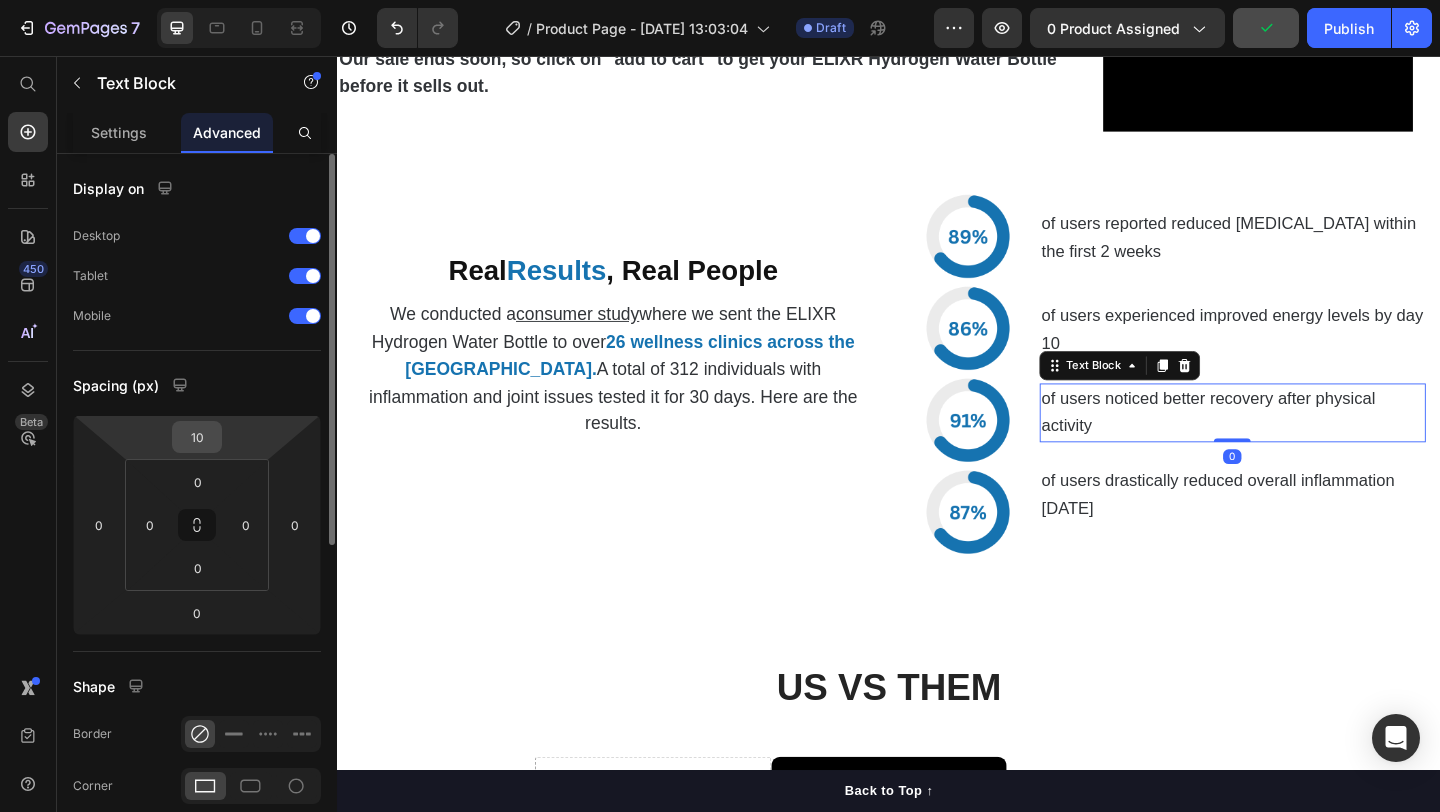 click on "10" at bounding box center [197, 437] 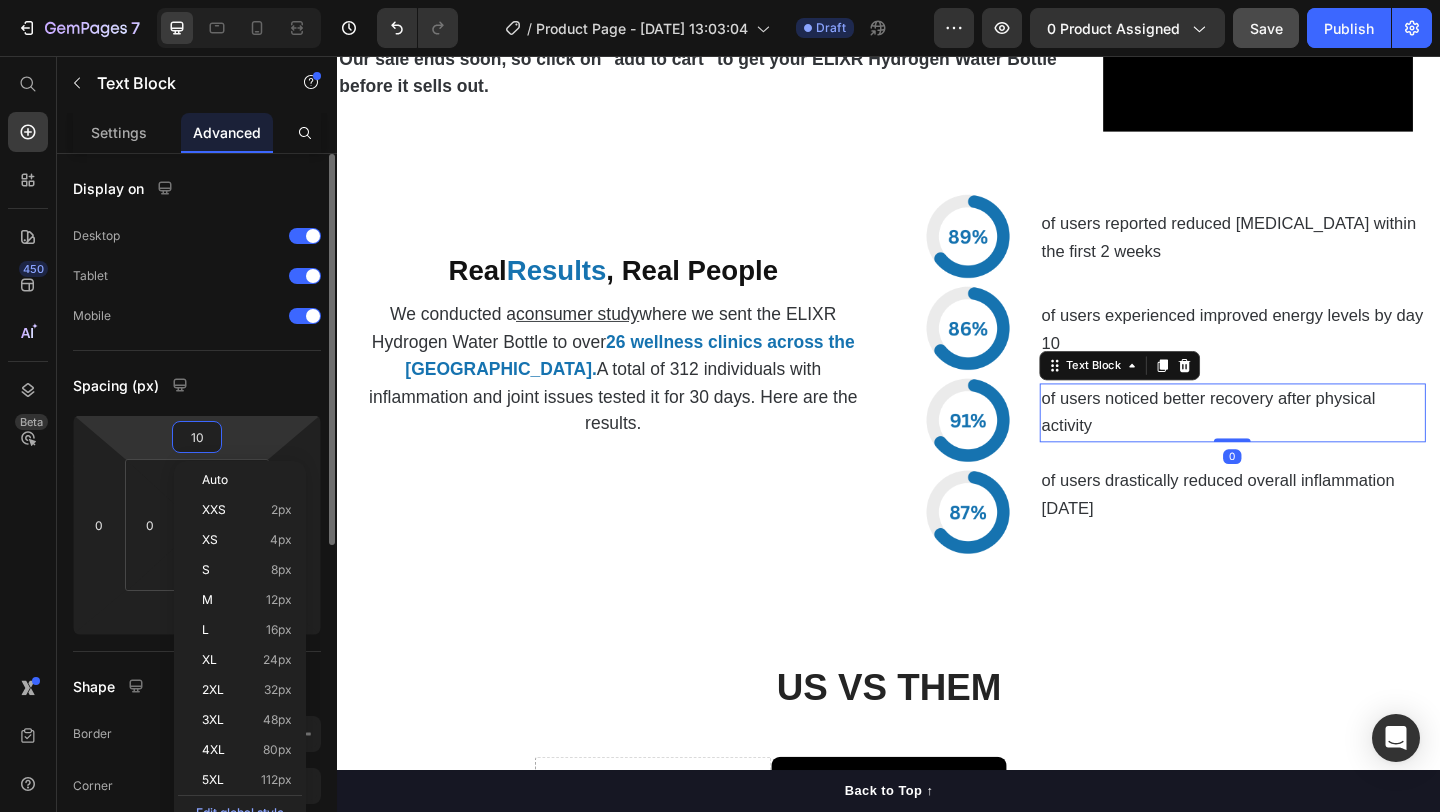 type on "2" 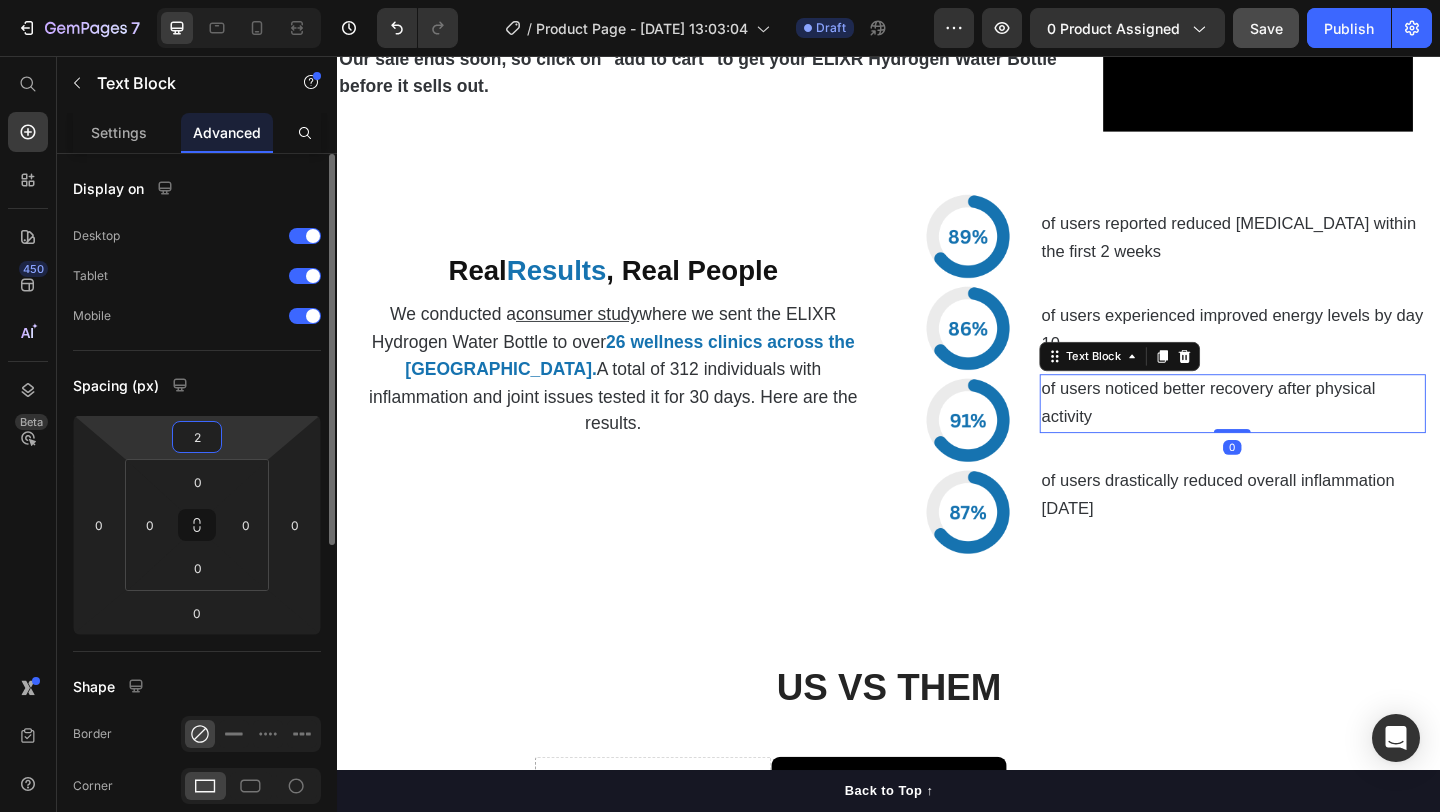 type on "20" 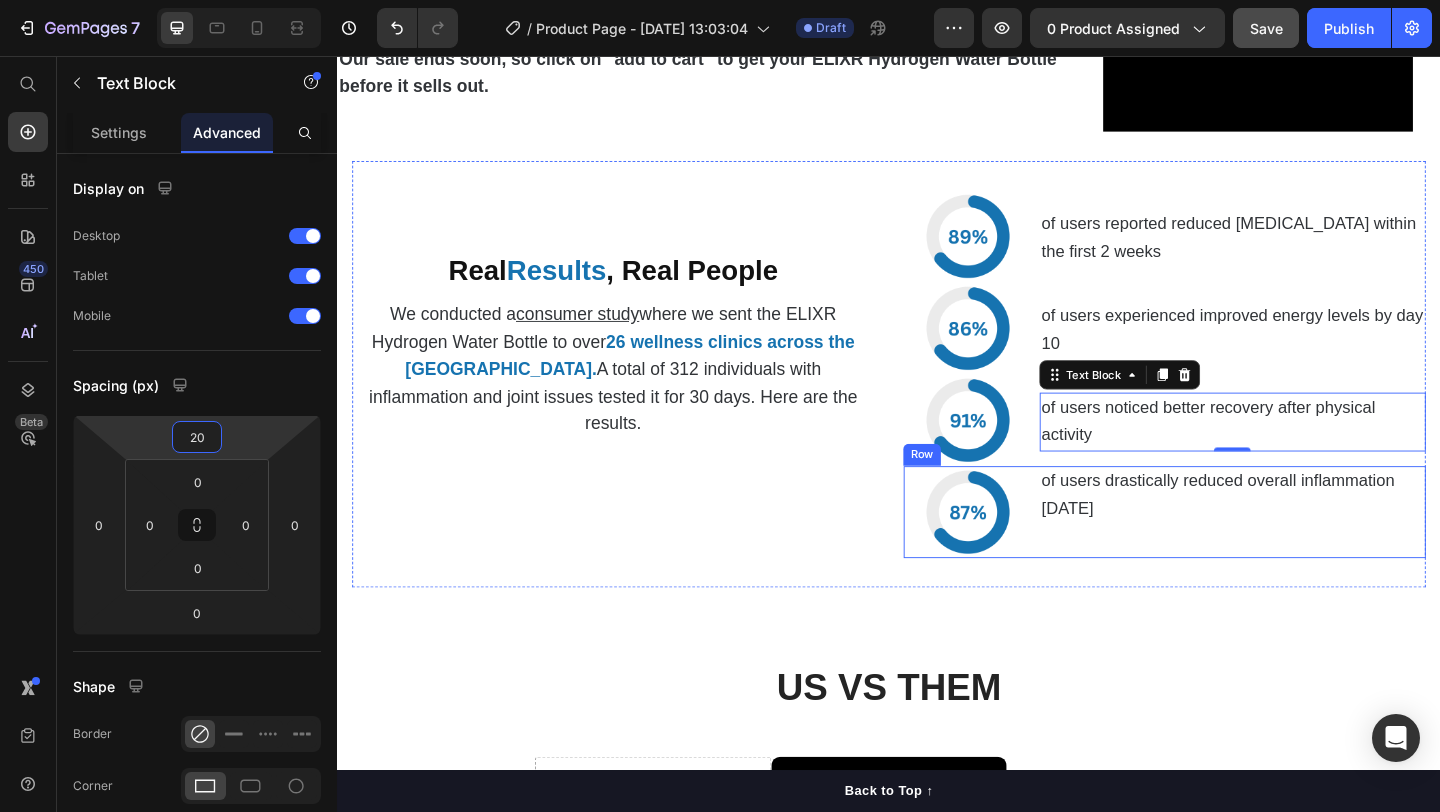 click on "of users drastically reduced overall inflammation [DATE]" at bounding box center (1295, 533) 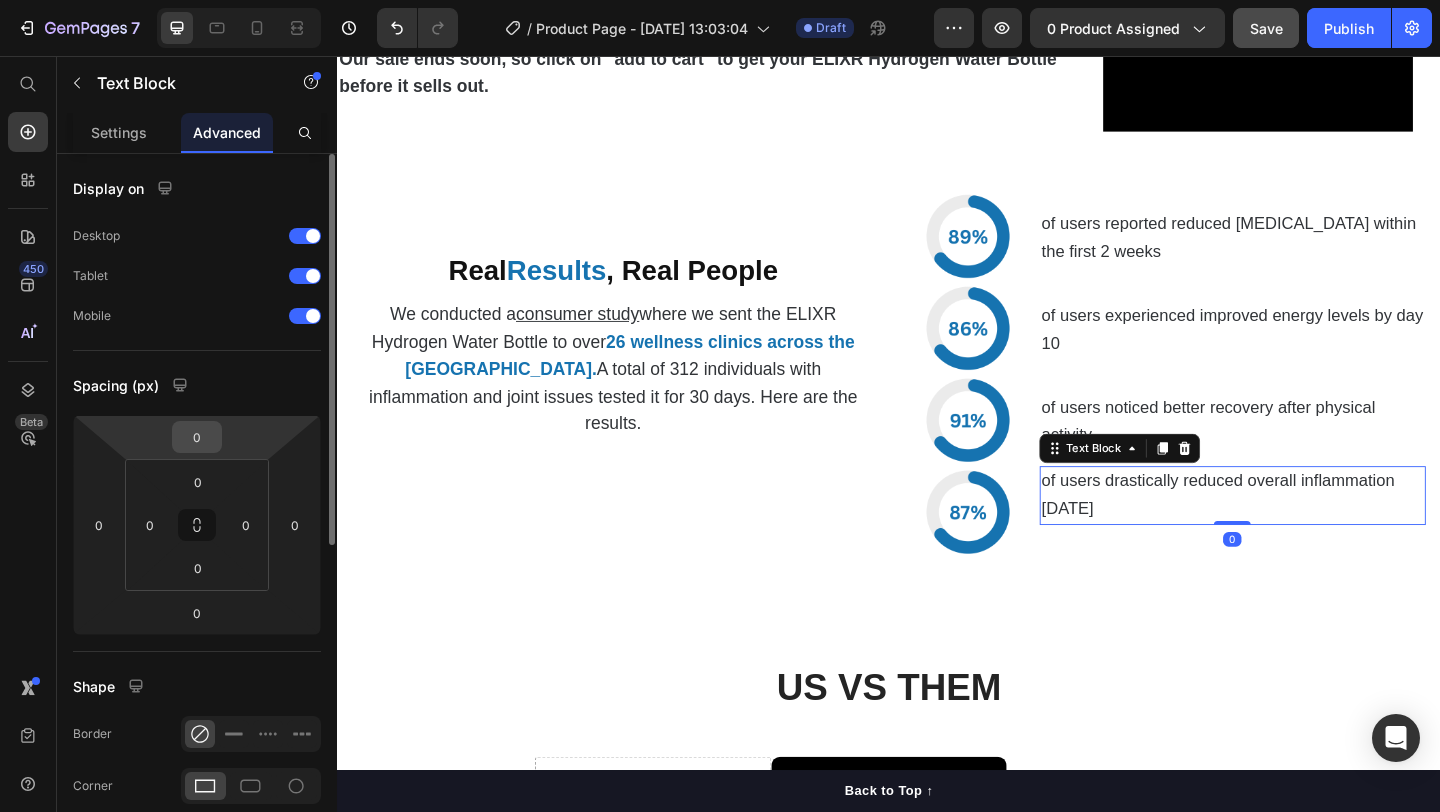 click on "0" at bounding box center (197, 437) 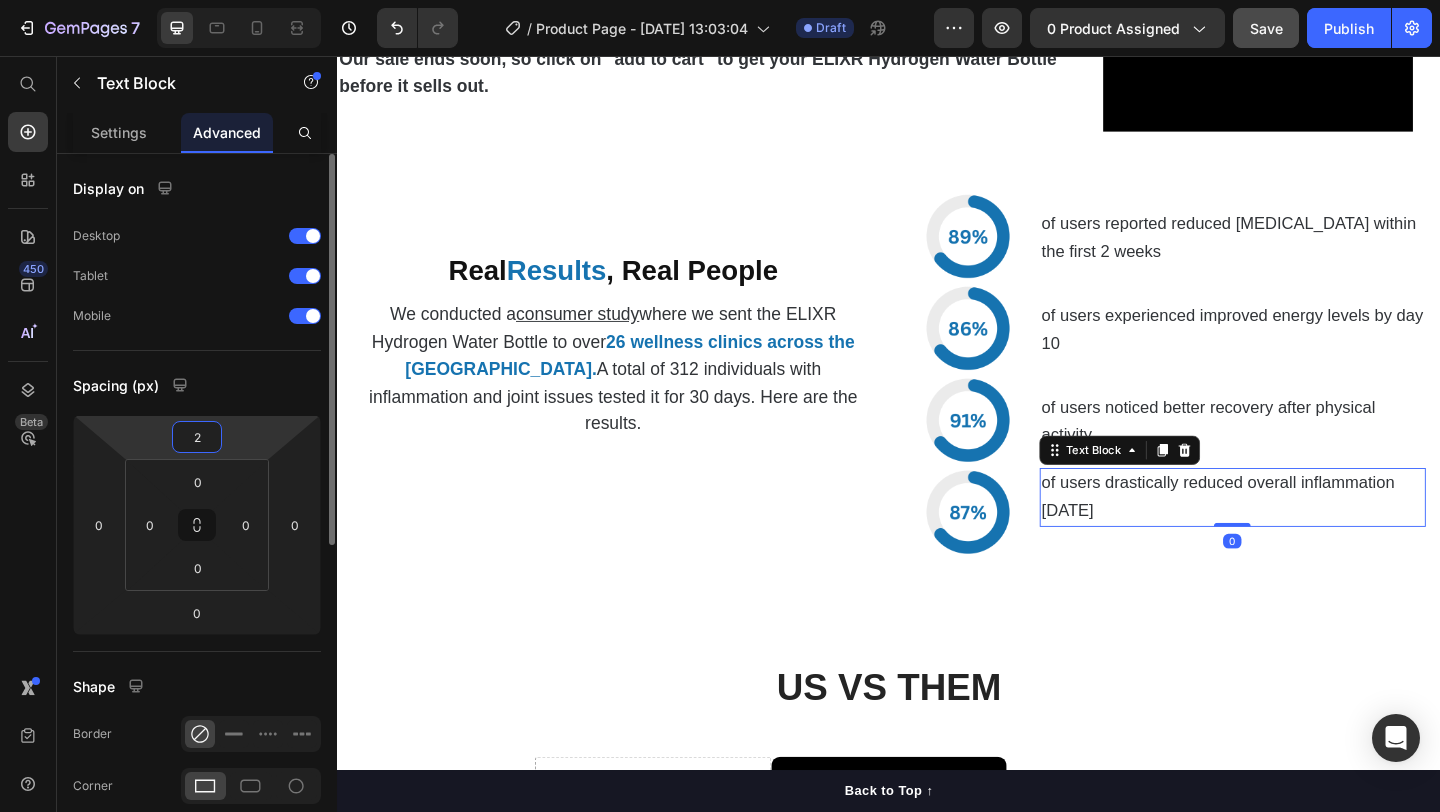 type on "20" 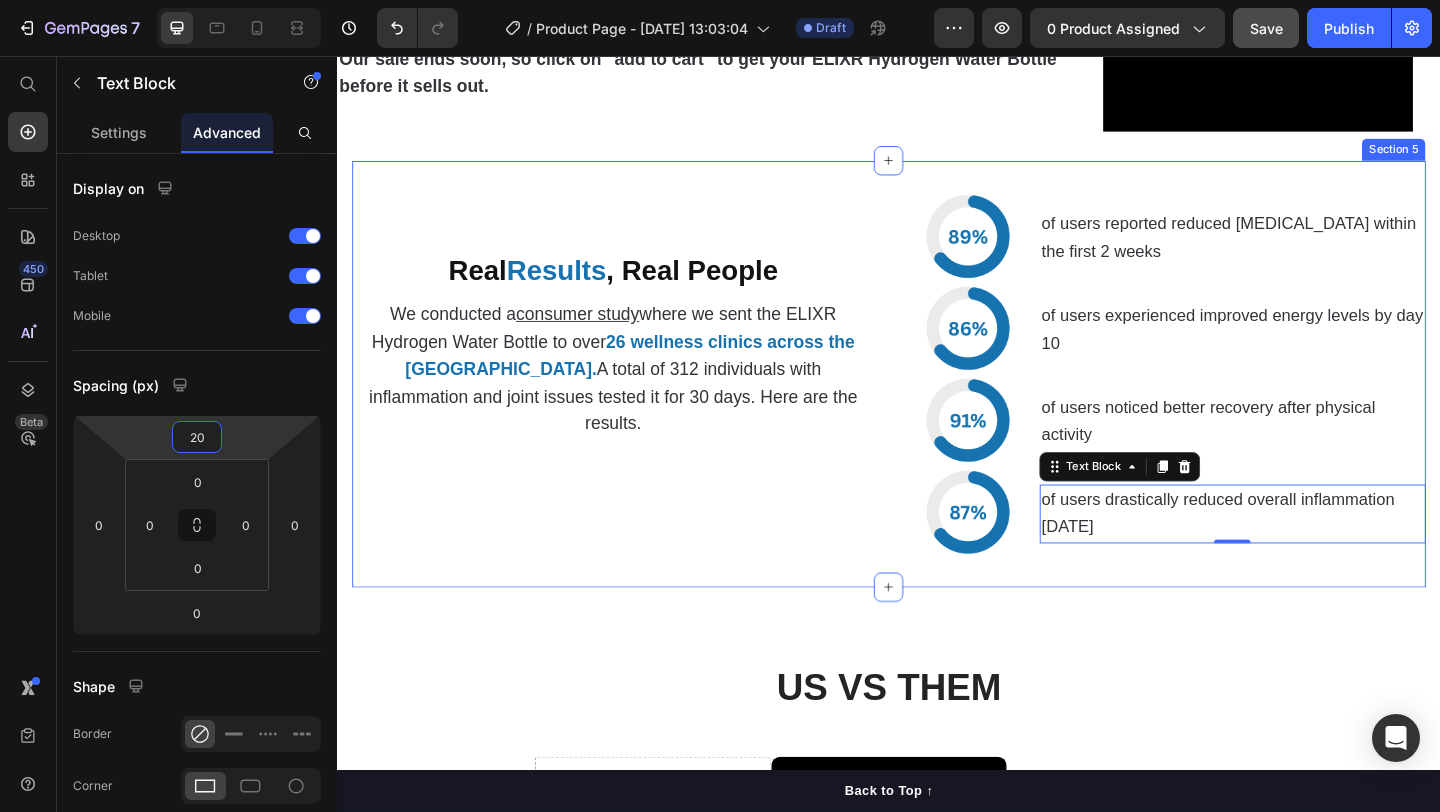click on "Real  Results , Real People Heading We conducted a  consumer study  where we sent the ELIXR Hydrogen Water Bottle to over  26 wellness clinics across the US.  A total of 312 individuals with inflammation and joint issues tested it for 30 days. Here are the results. Text Block" at bounding box center [637, 402] 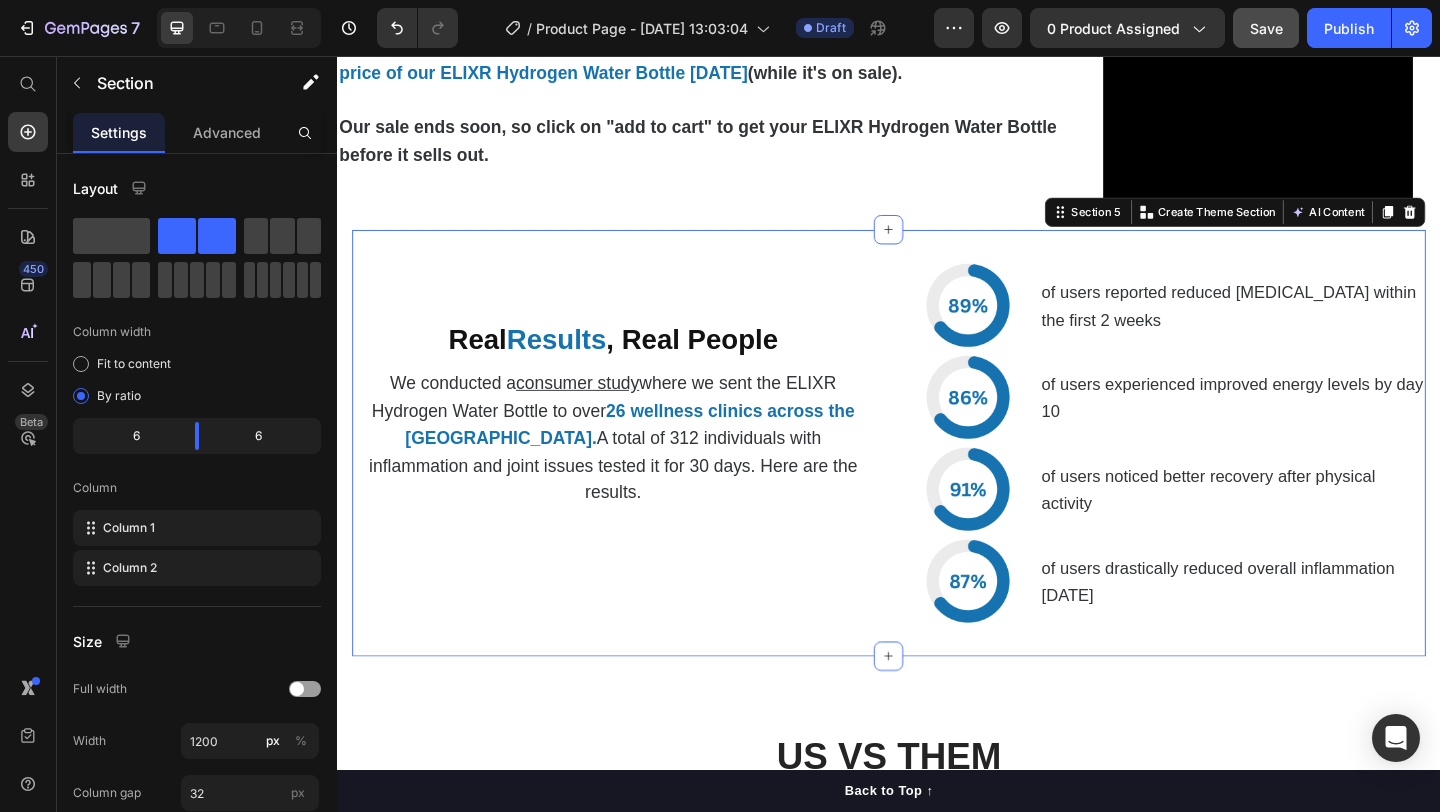 scroll, scrollTop: 4580, scrollLeft: 0, axis: vertical 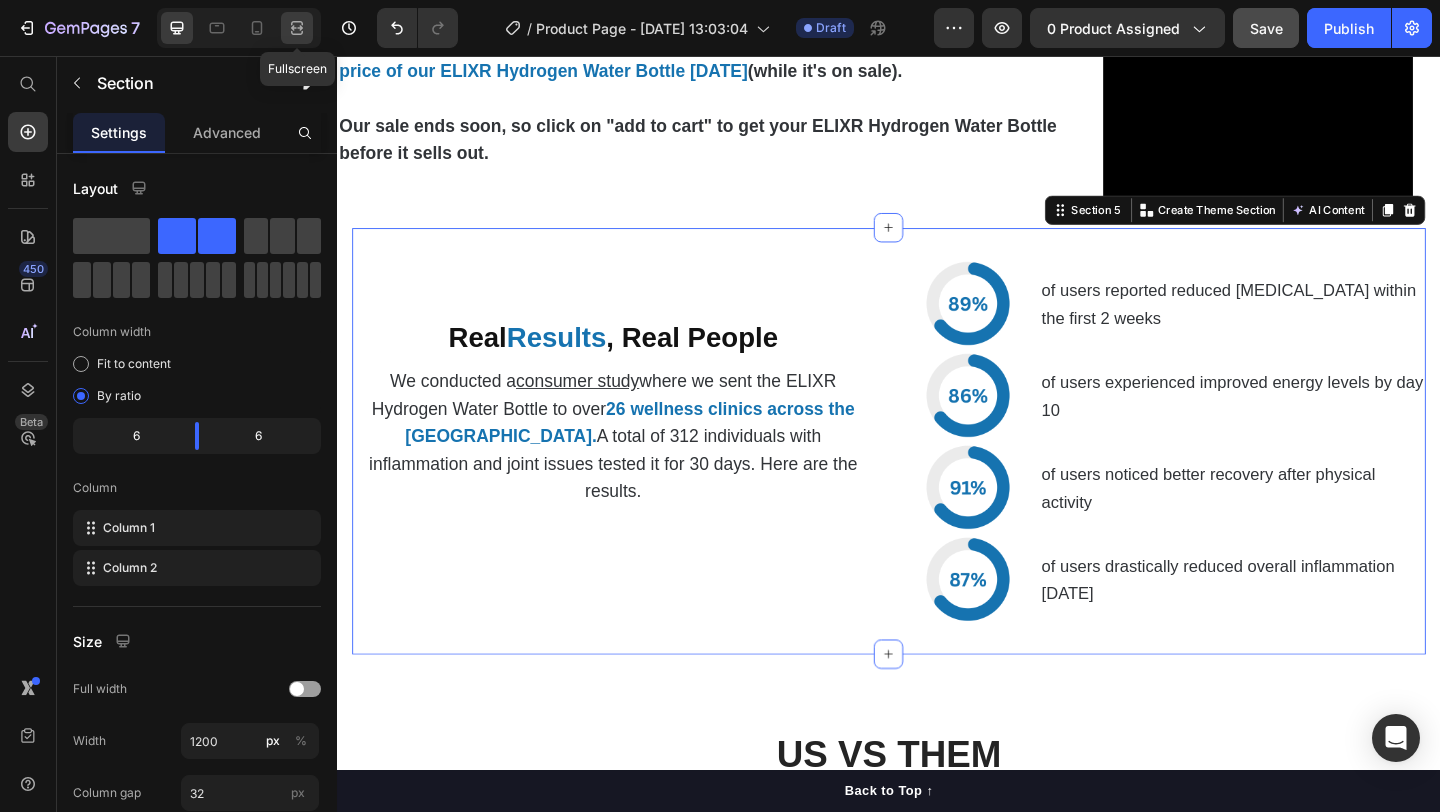 click 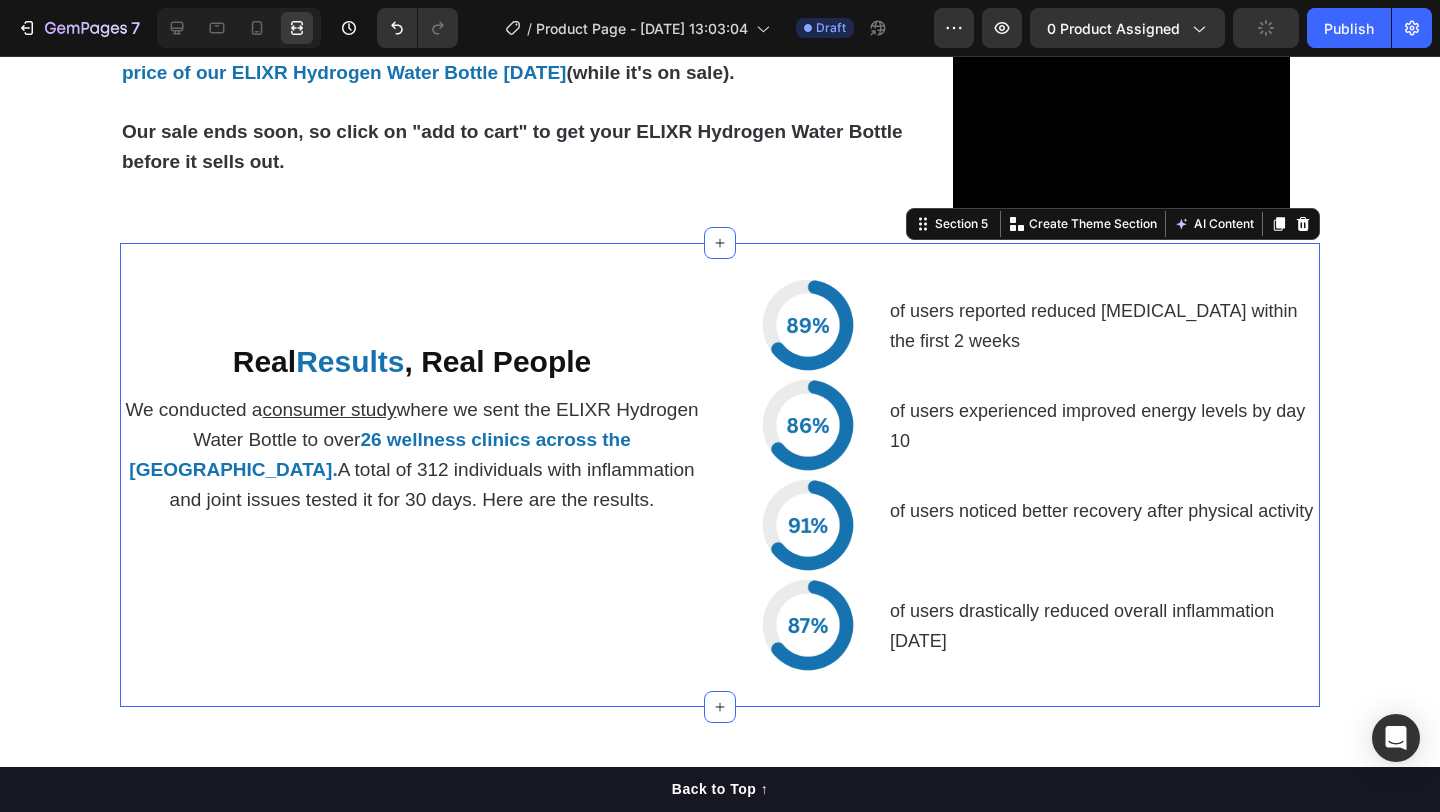 click on "Video Reduce  Chronic Inflammation  at Home Heading                Title Line But what makes things worse is that when your body is constantly battling  chronic inflammation, your immune system becomes overactive and starts attacking healthy tissue.     So even though your body is desperately trying to  heal and repair ,   the inflammatory response keeps interfering with the natural healing process.   The 8,000 PPM of molecular hydrogen acts as a  selective antioxidant, specifically targeting the hydroxyl radicals and peroxynitrite that trigger inflammatory responses.   This allows your body's natural anti-inflammatory systems to take over, reducing swelling and pain at the cellular level.   81% of users reported a  reduction in inflammation  during  the first week of use Text Block Row Ease  Joint Pain  & Restore  Mobility Heading                Title Line Your joints suffer when  cartilage breaks down faster than it can rebuild.  This happens because    Text Block Video Row Video Boost   Fatigue Title" at bounding box center [720, -710] 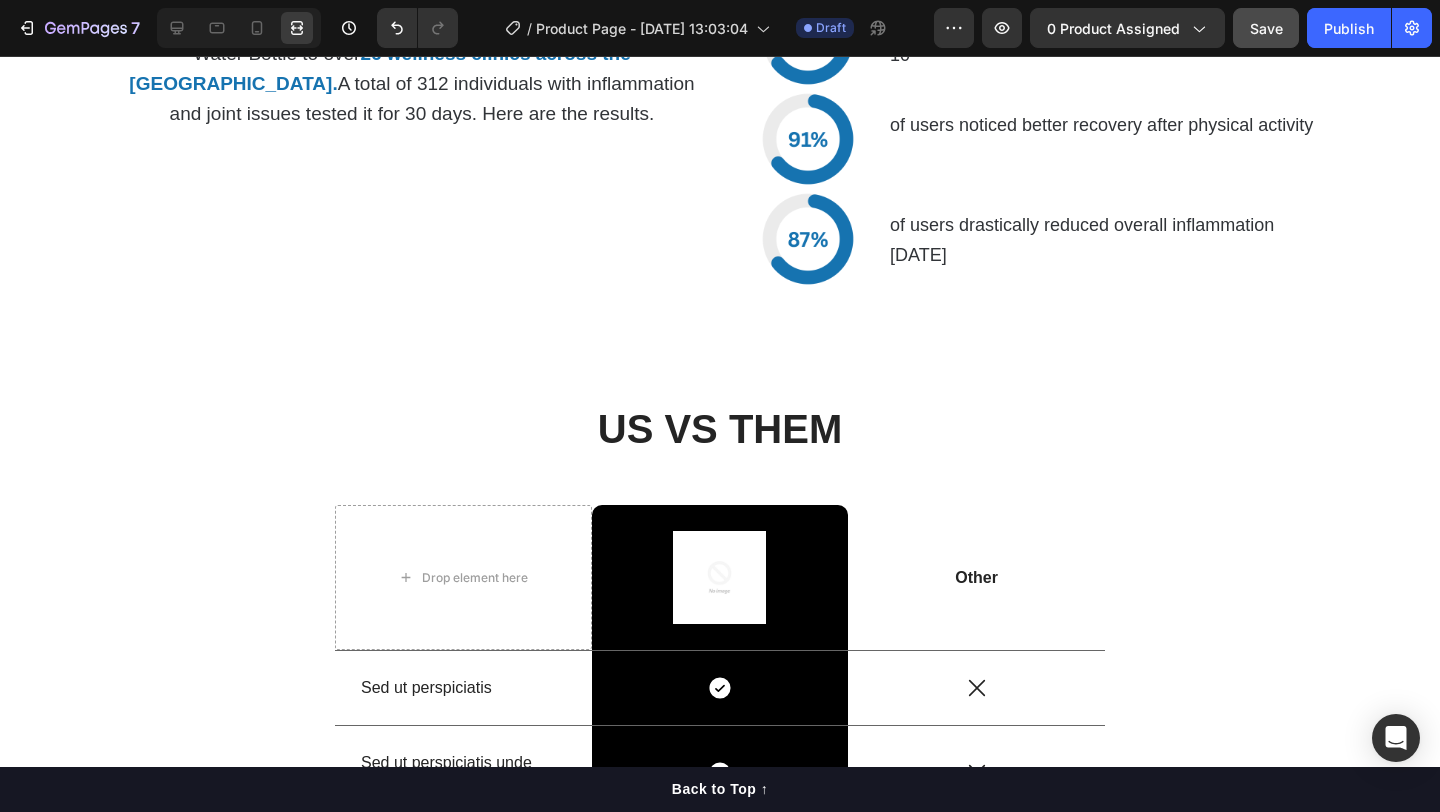 scroll, scrollTop: 5012, scrollLeft: 0, axis: vertical 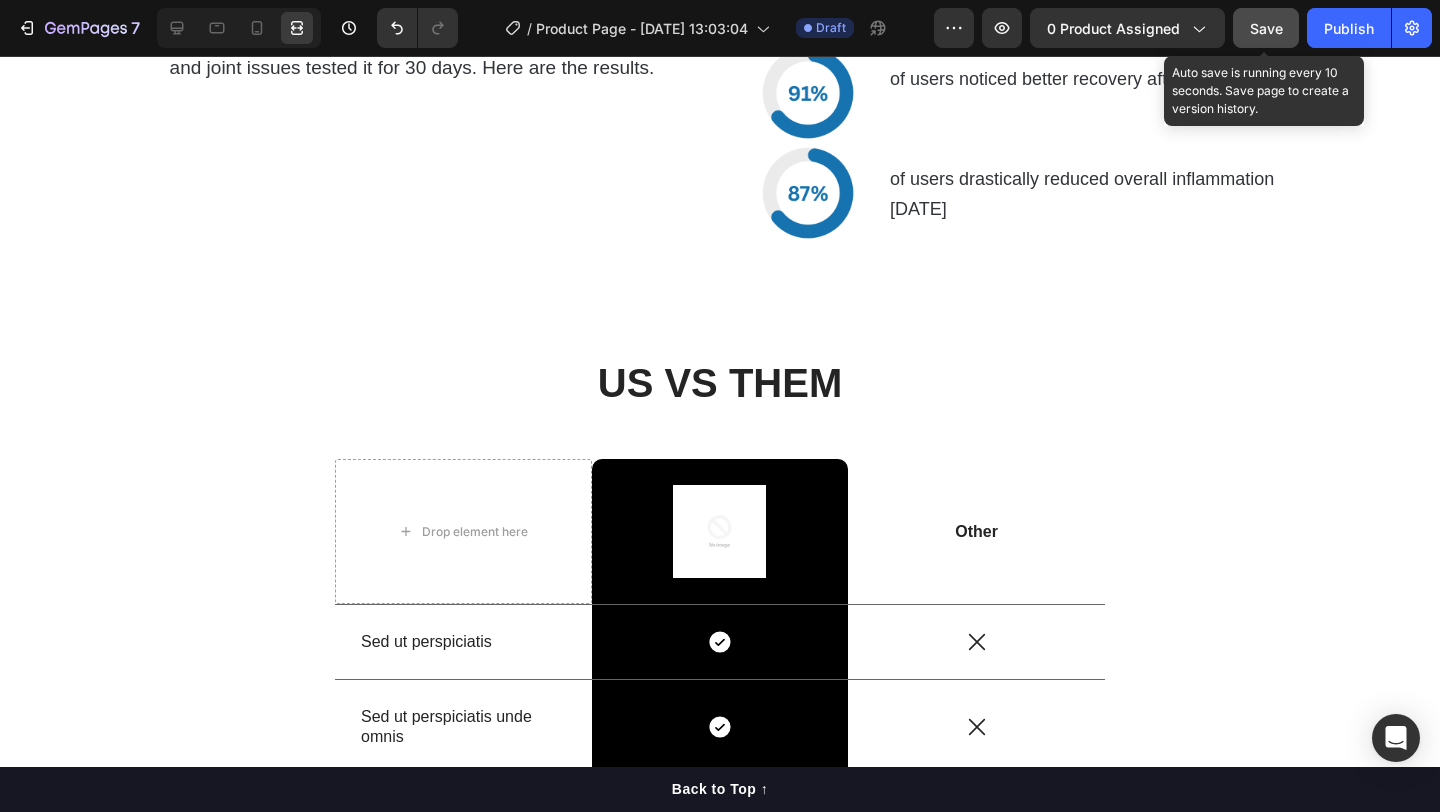 click on "Save" at bounding box center [1266, 28] 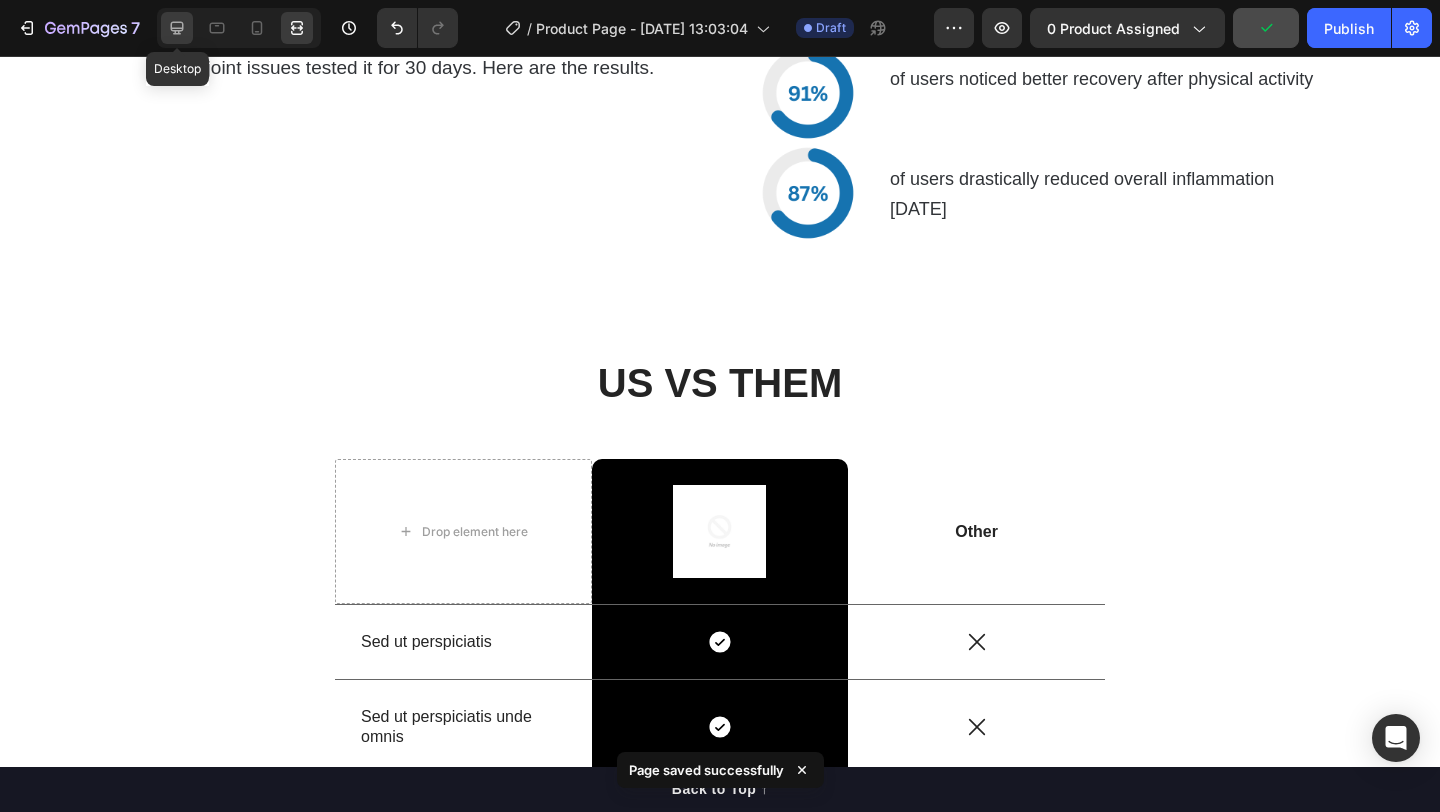 click 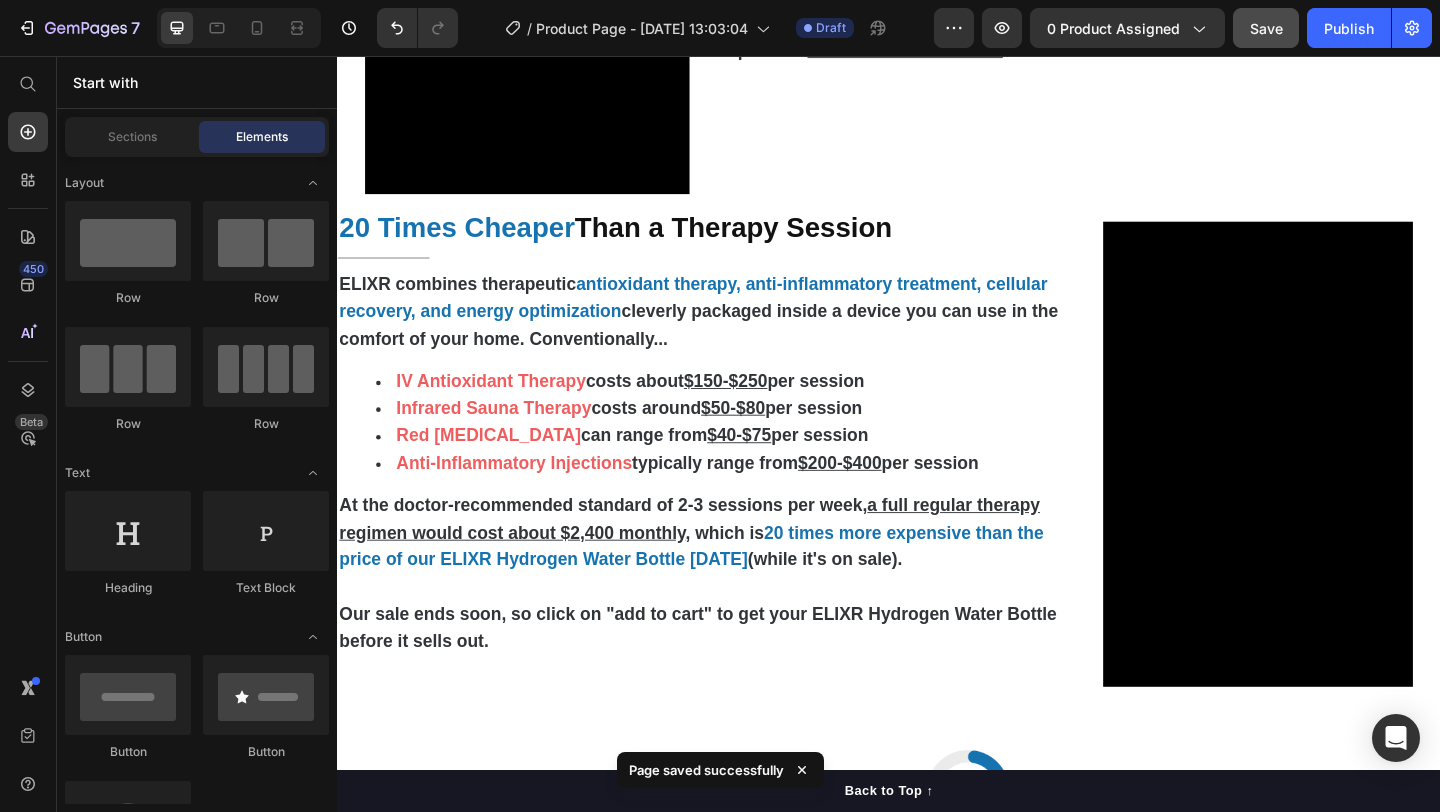 scroll, scrollTop: 4067, scrollLeft: 0, axis: vertical 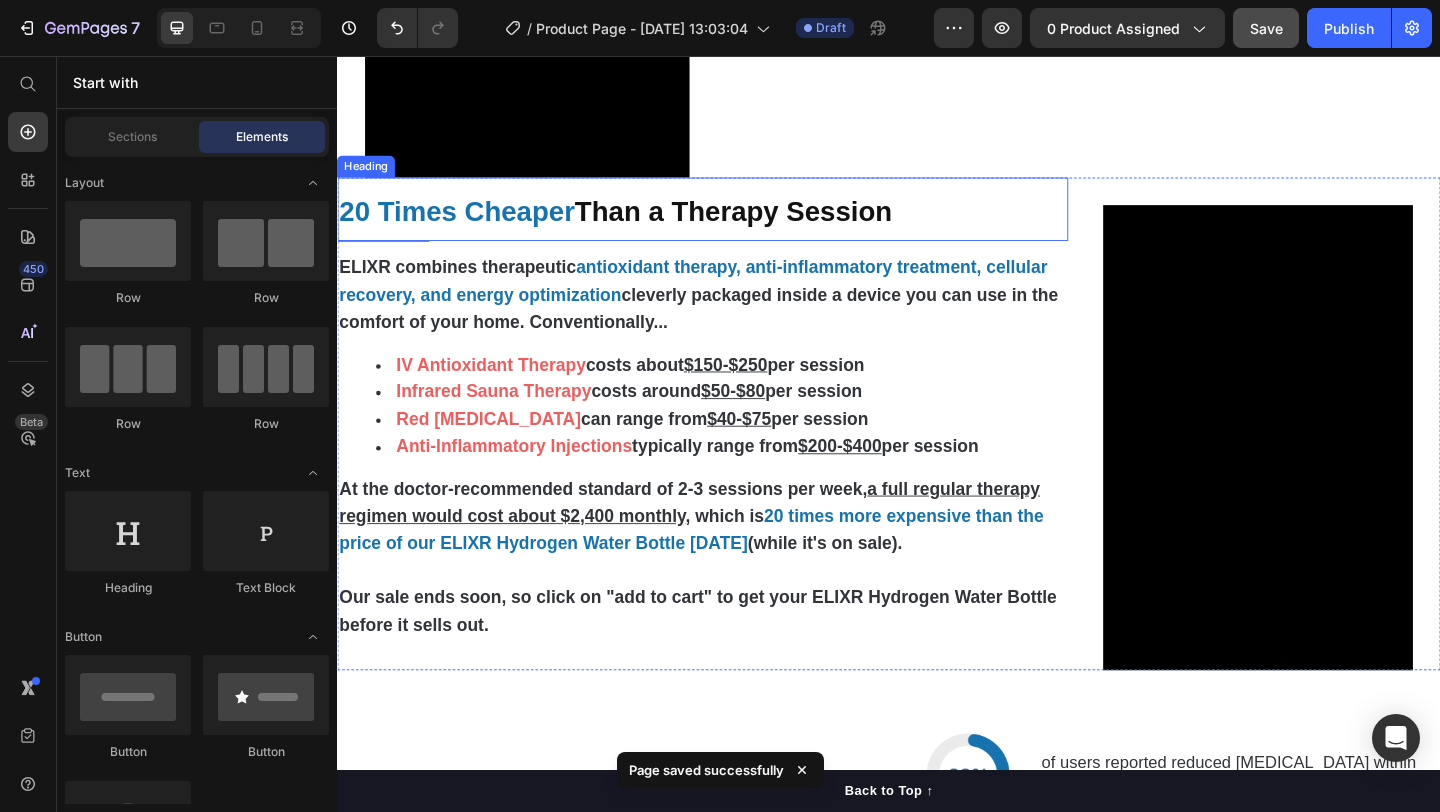 click on "20 Times Cheaper" at bounding box center (467, 224) 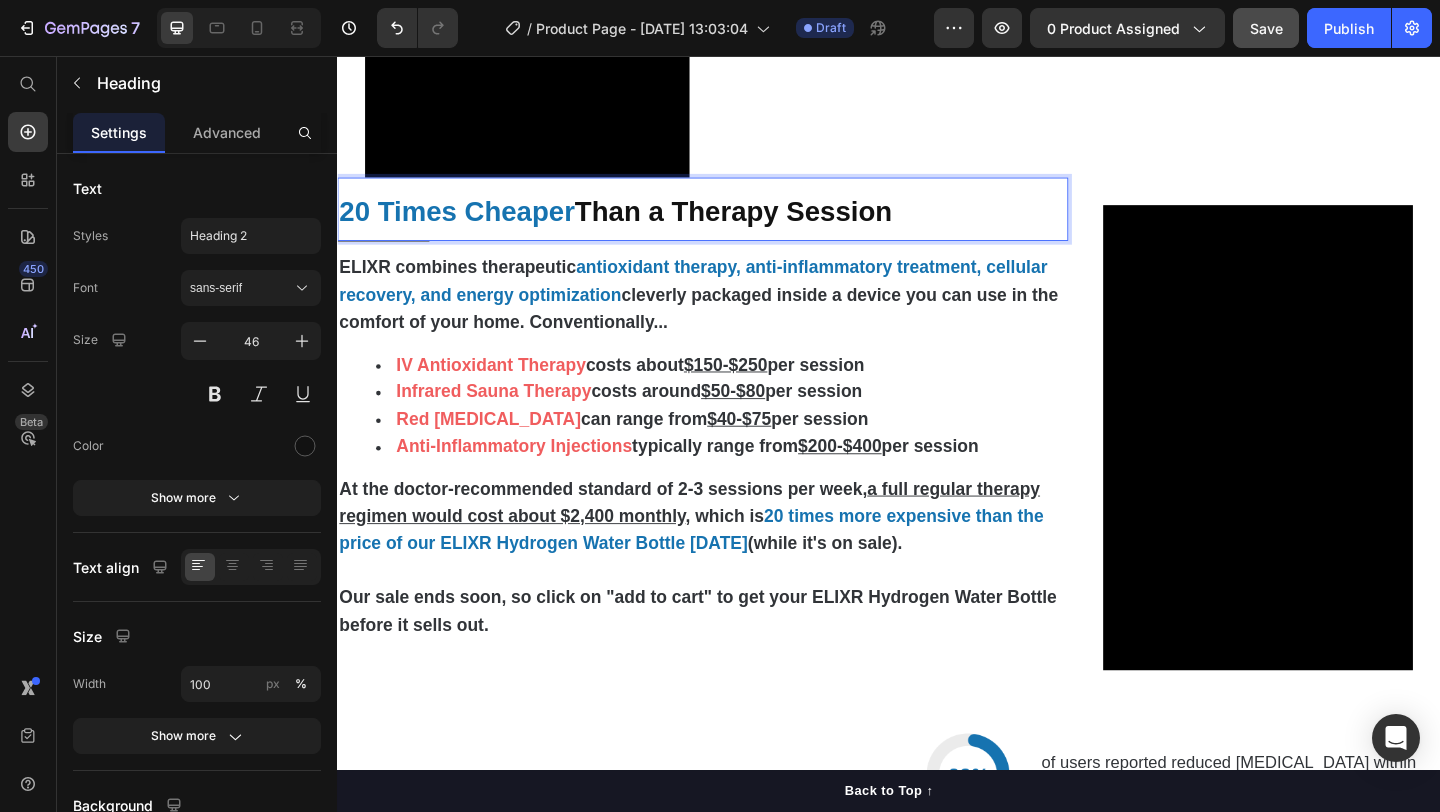 click on "20 Times Cheaper" at bounding box center [467, 224] 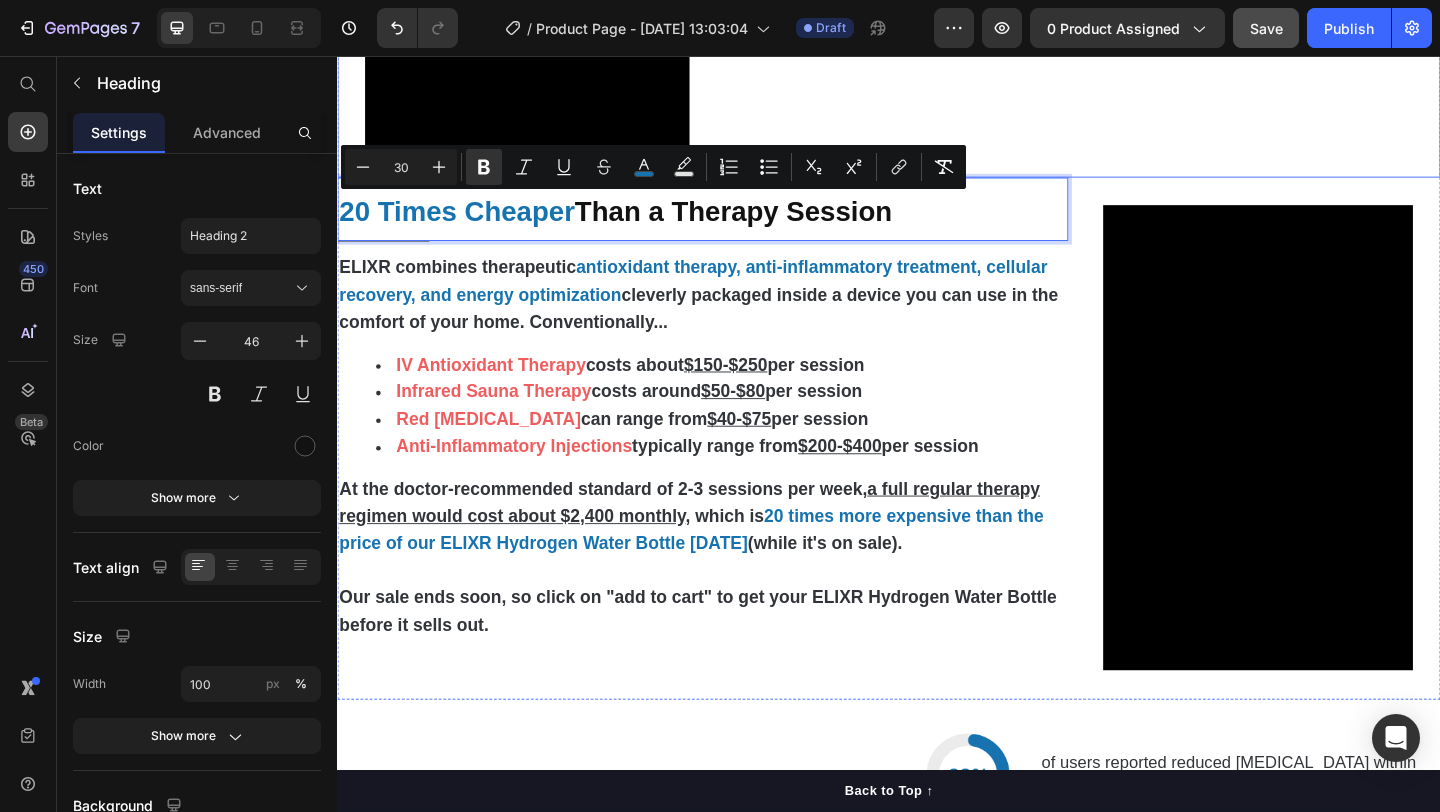 click on "Tired of Reading?  Here's a Message From Our Founder, Dr. Michael Harrison Heading                Title Line My name’s Michael, and I’m one of the co-founders at ELIXR. When new customers come across the site, the same questions routinely get asked. So, I decided to answer them in this video, and explain a little bit more about our product.  Watch to find out more! Text Block" at bounding box center [1153, -92] 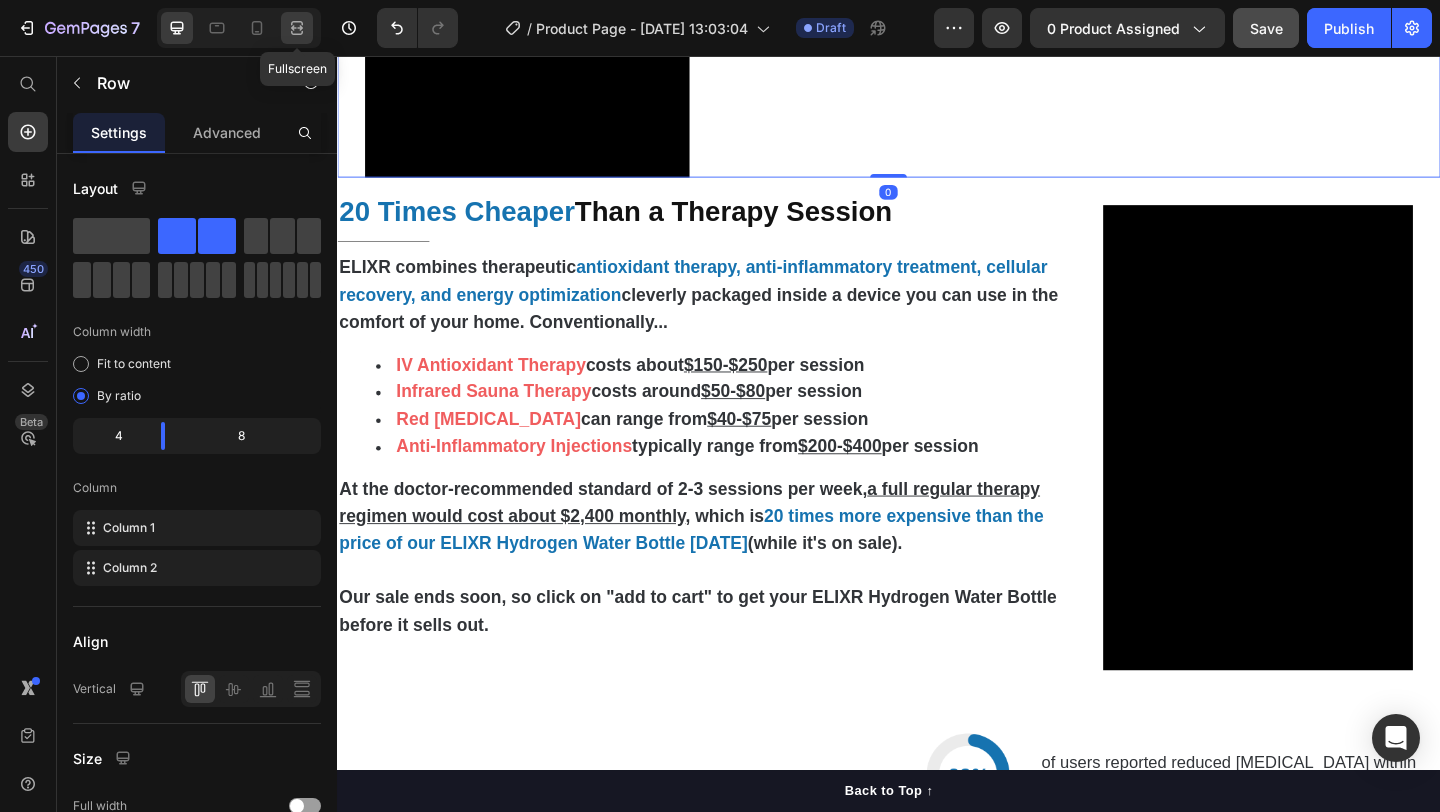 click 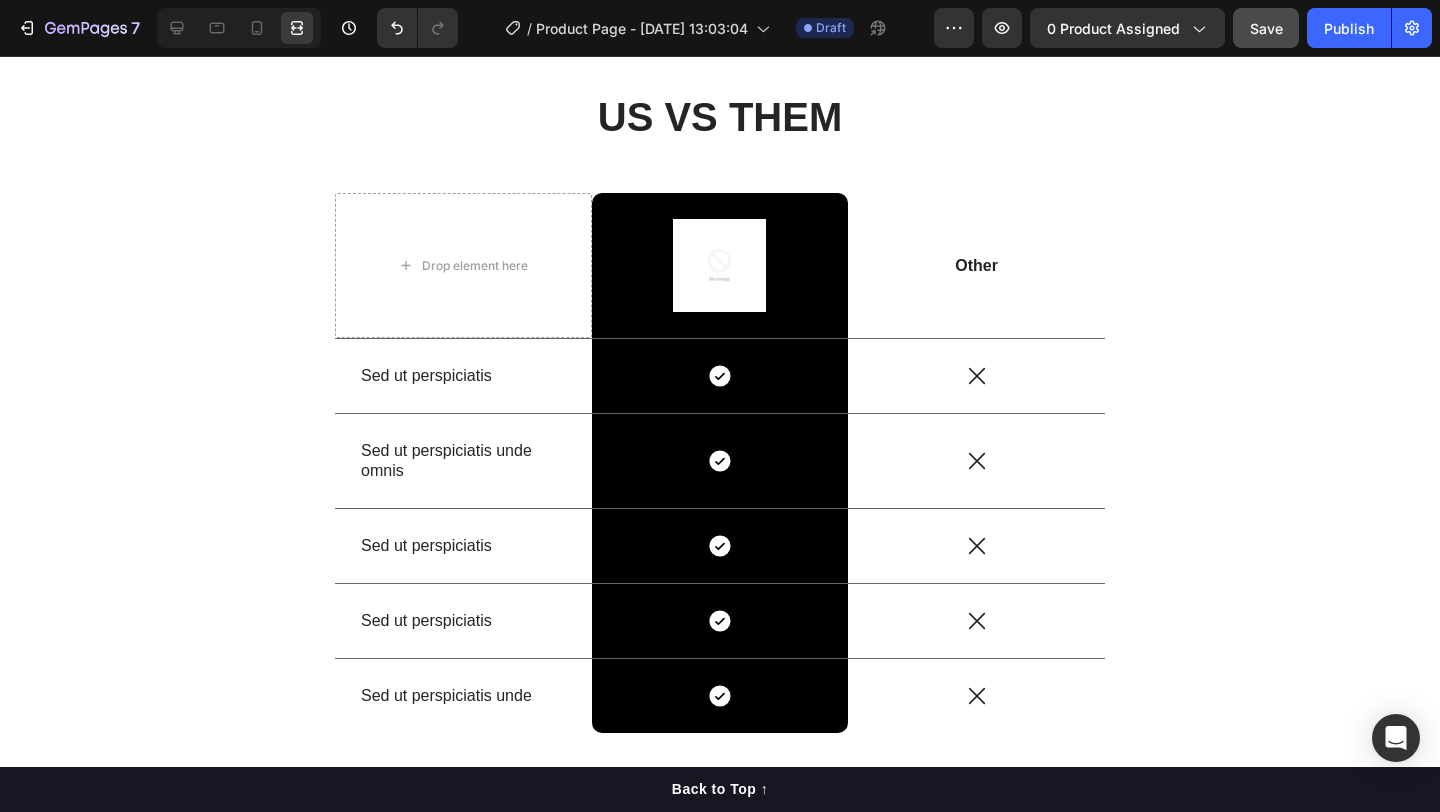 scroll, scrollTop: 4994, scrollLeft: 0, axis: vertical 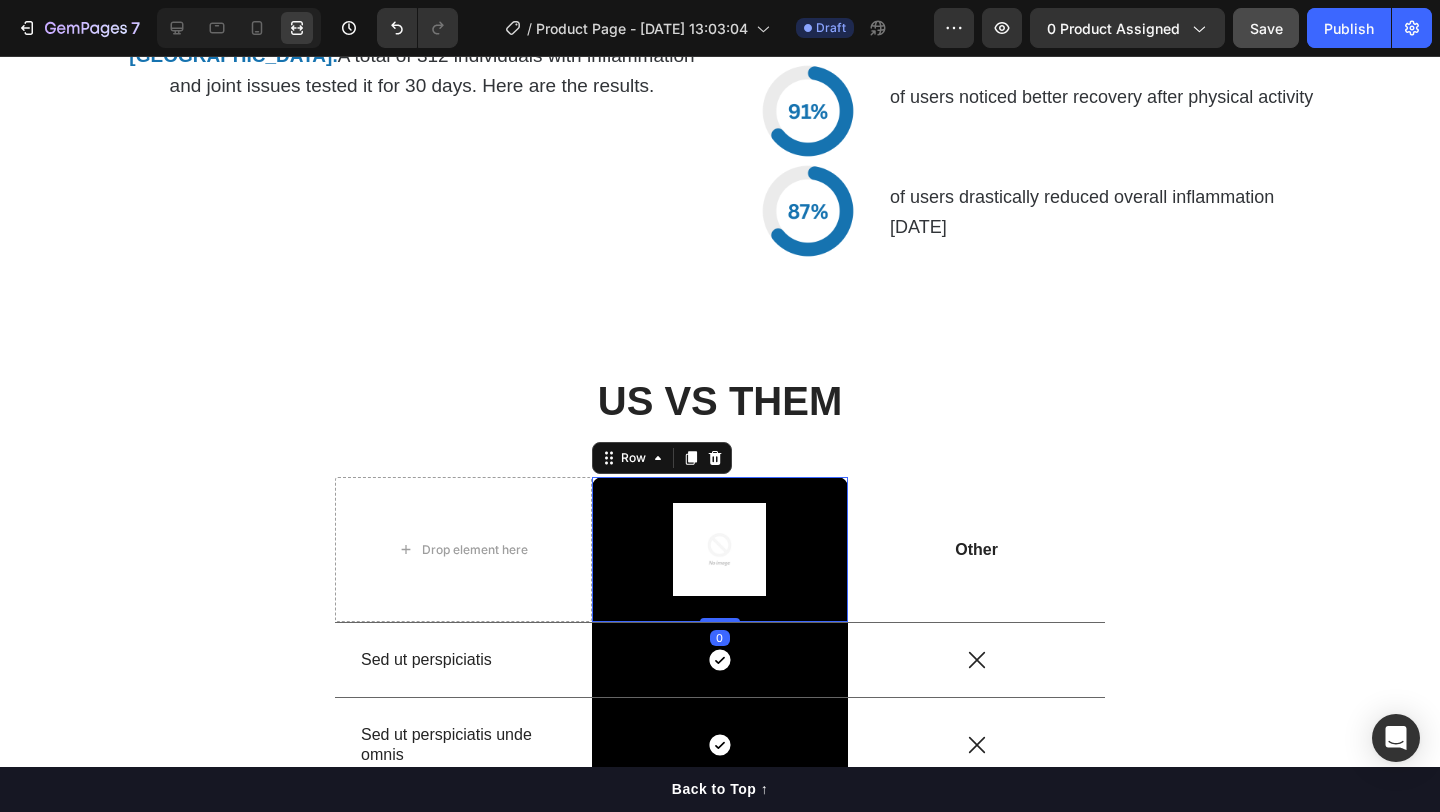 click on "Image Row   0" at bounding box center [720, 549] 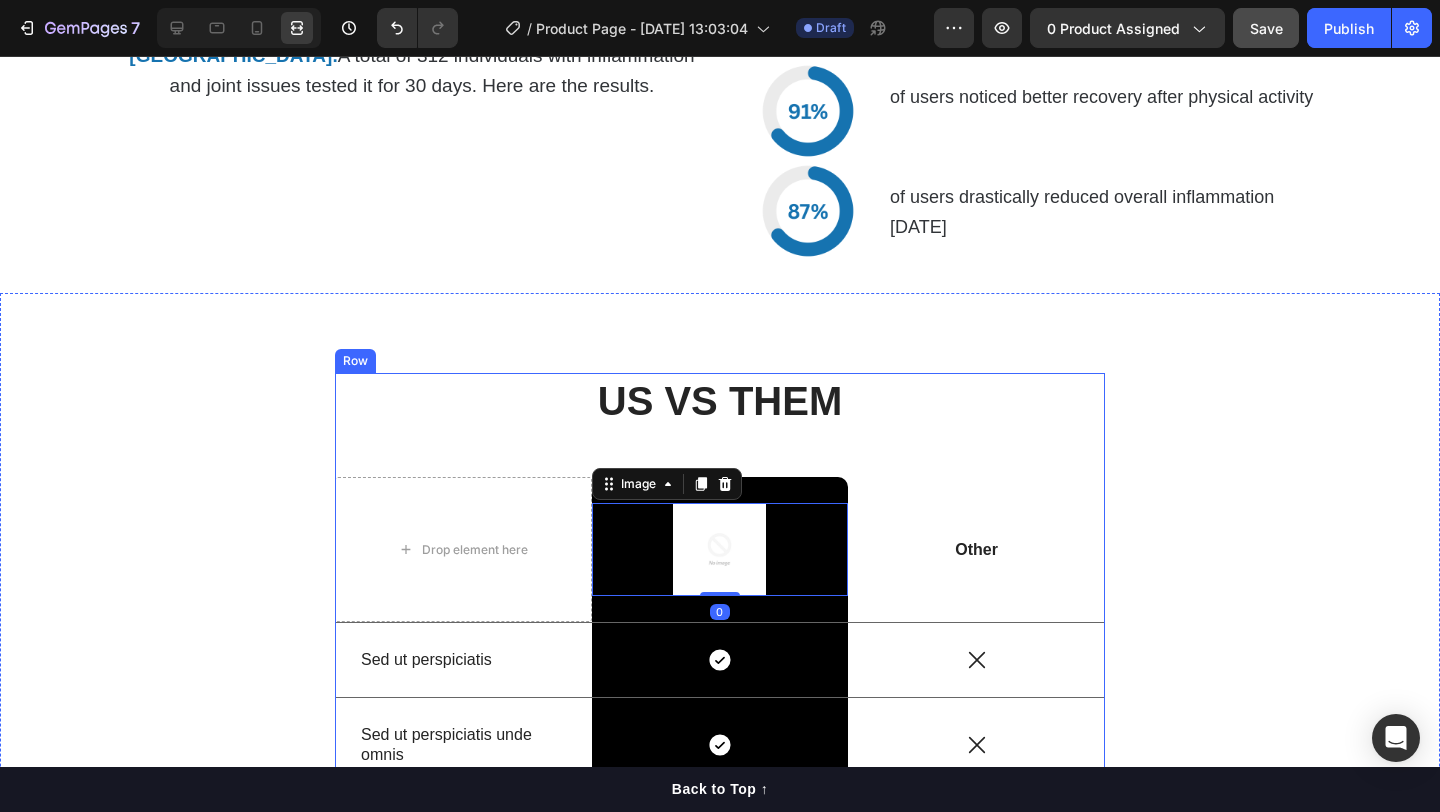 scroll, scrollTop: 5261, scrollLeft: 0, axis: vertical 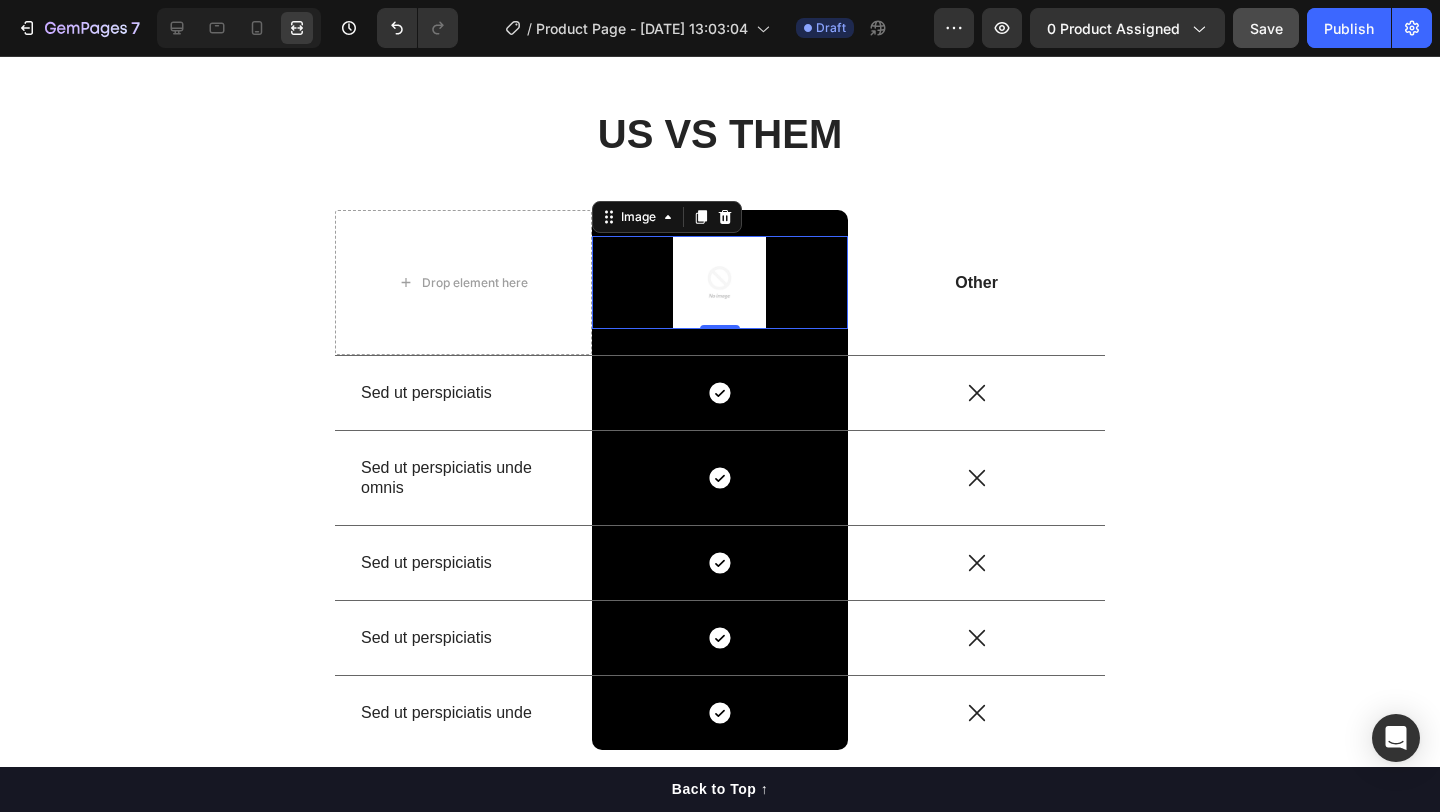 click at bounding box center (720, 282) 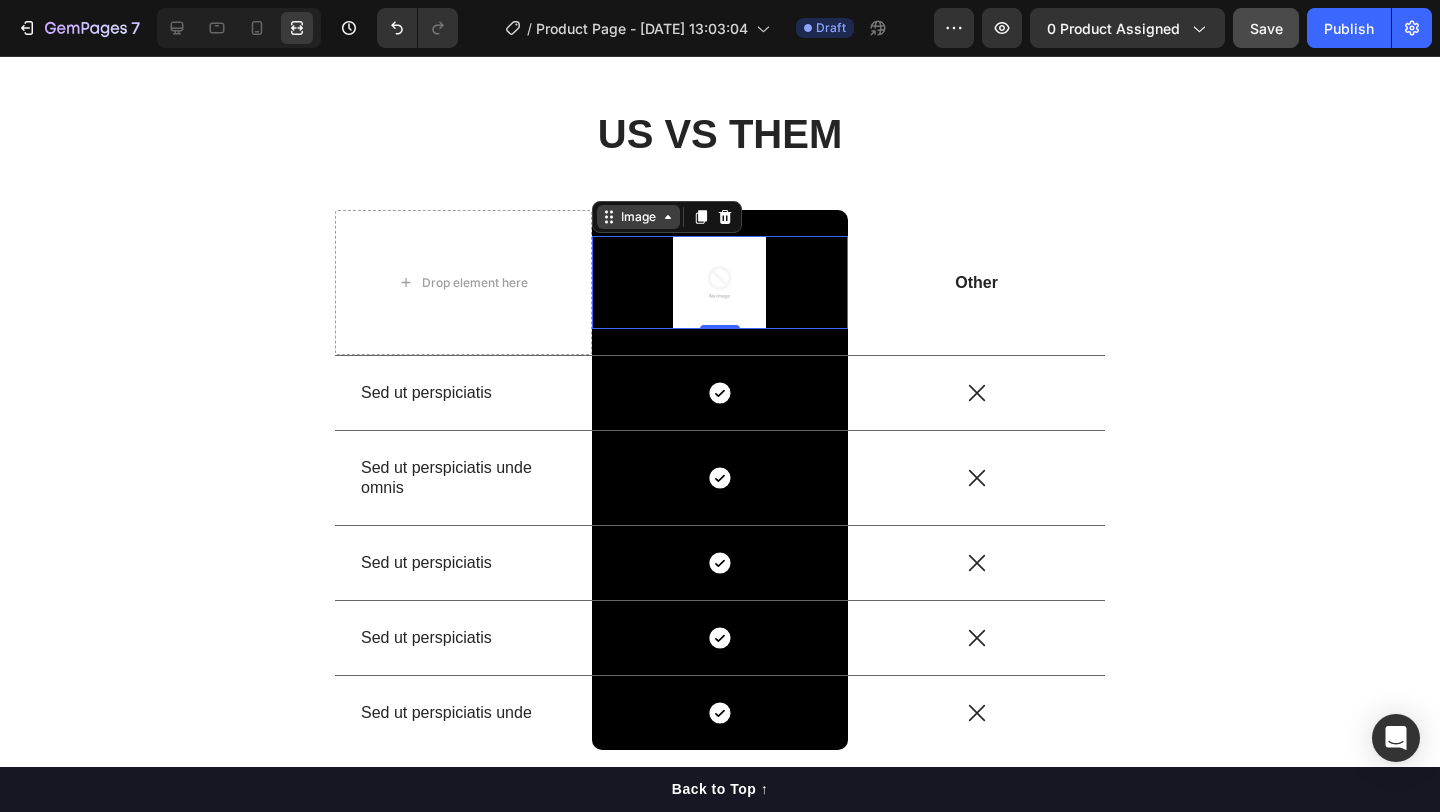 click on "Image" at bounding box center (638, 217) 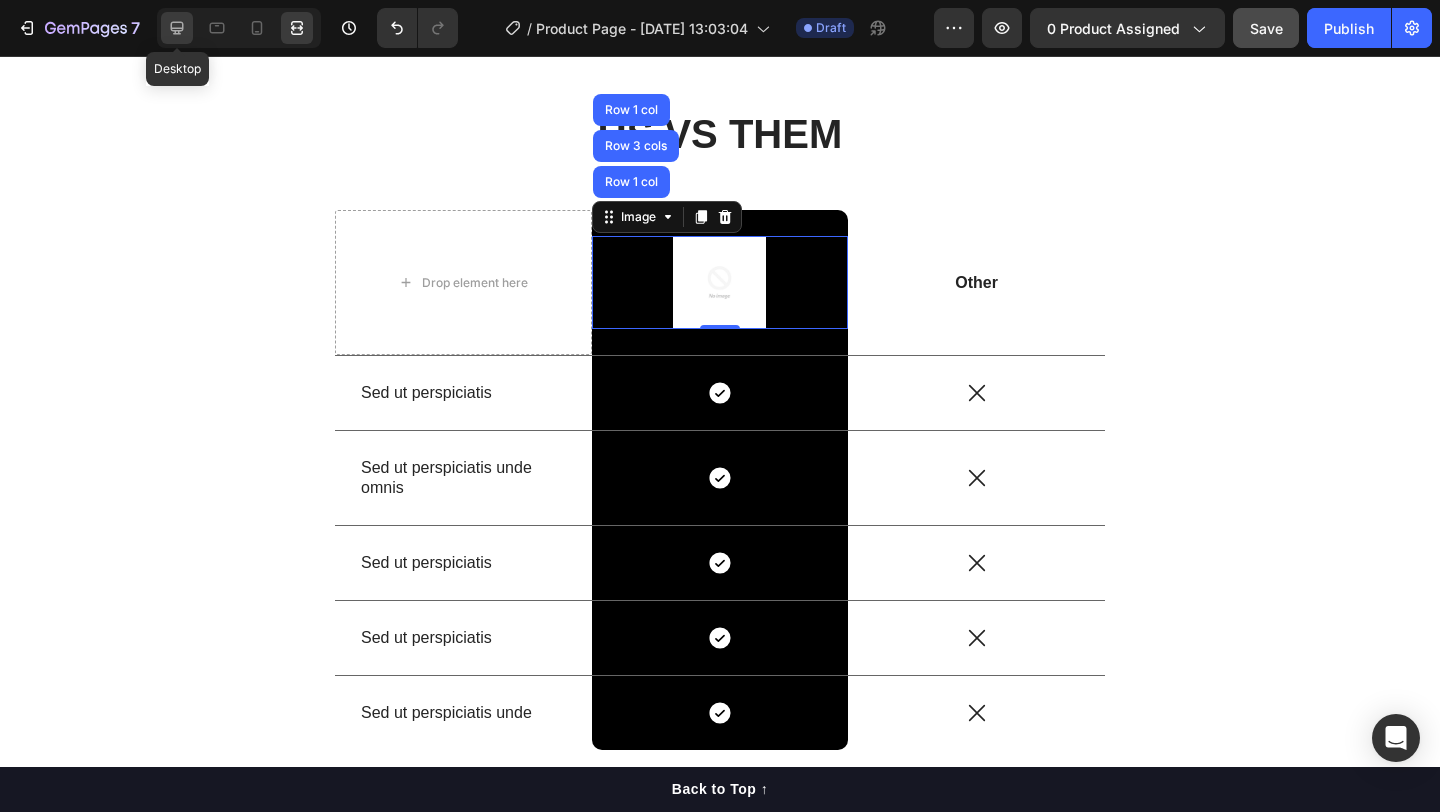 click 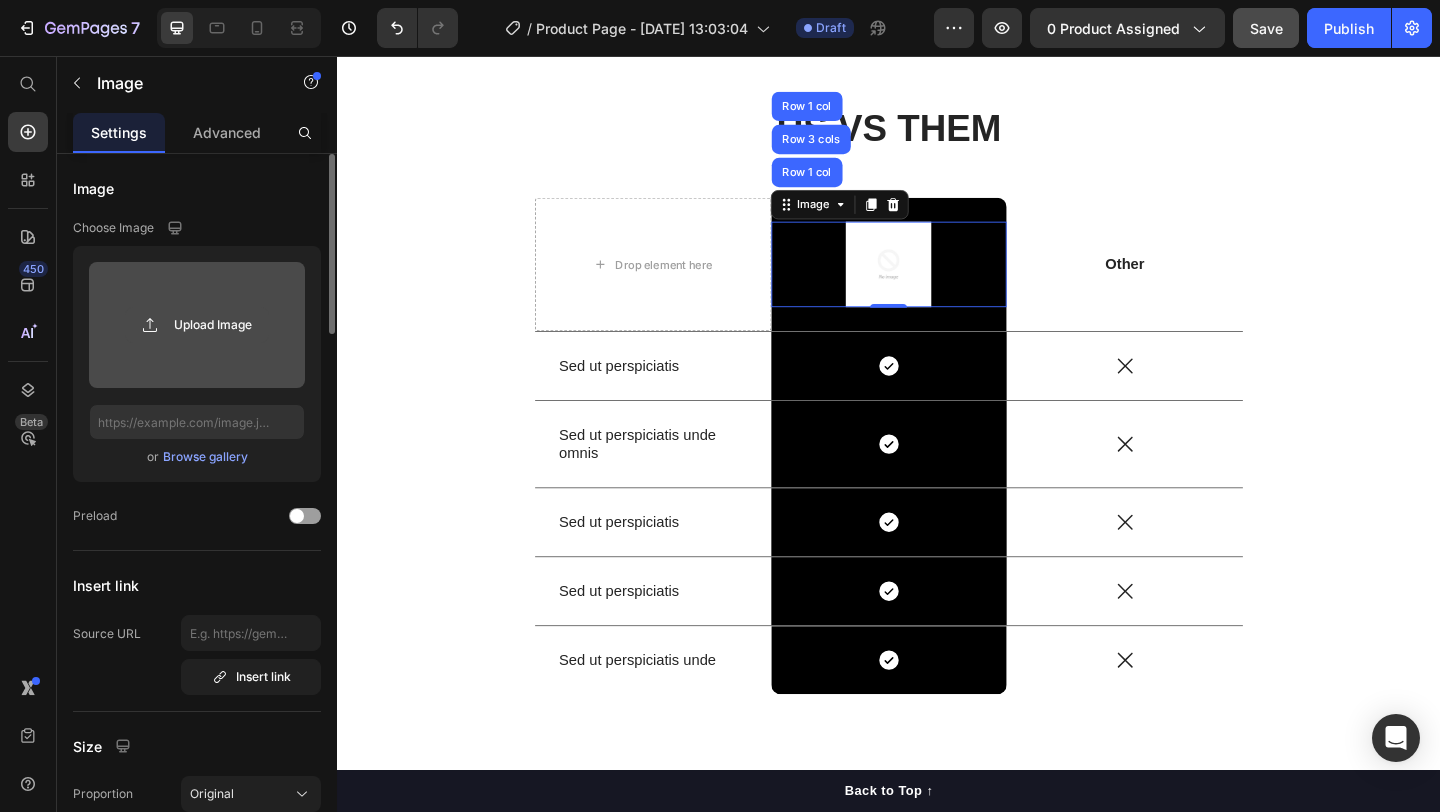 click 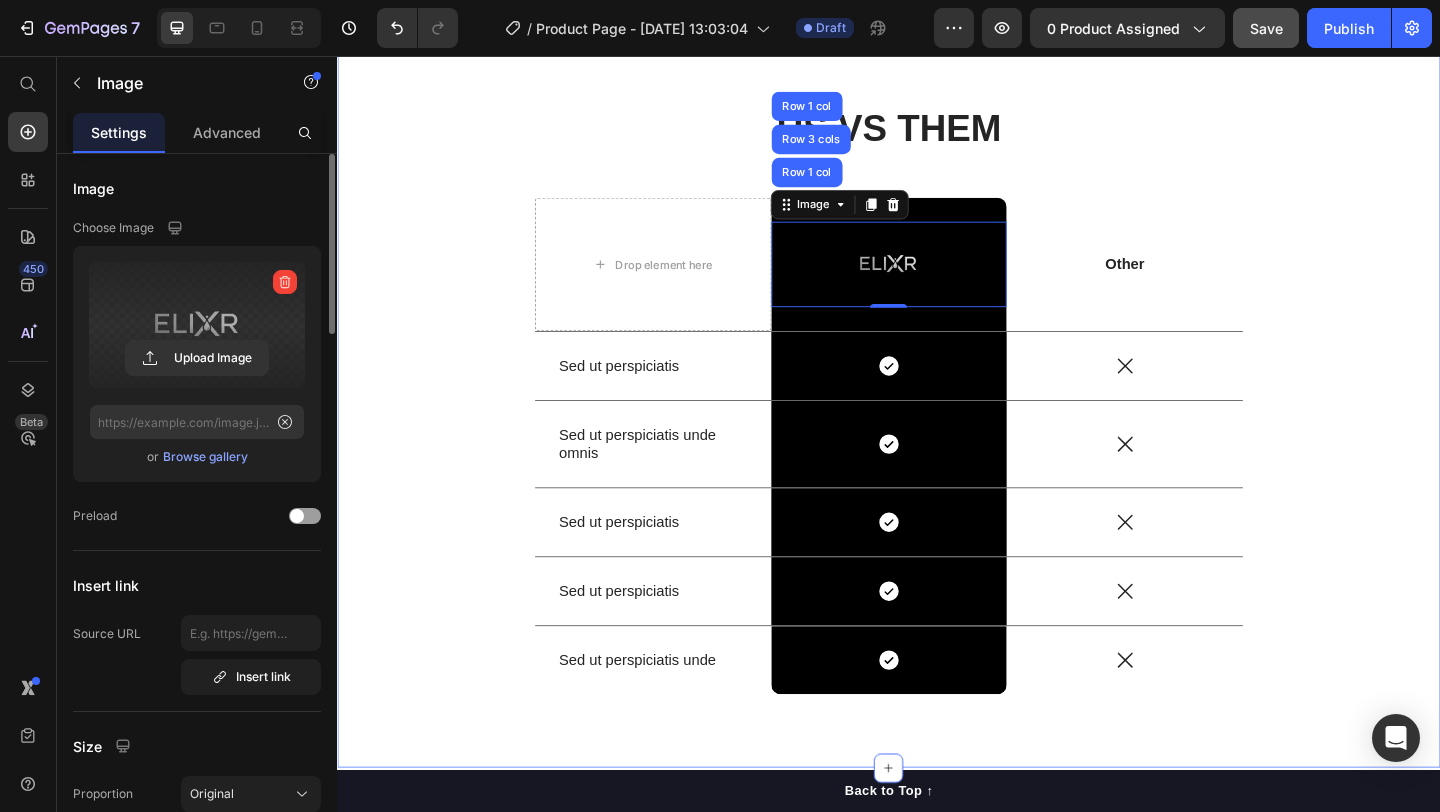 click on "US VS THEM Heading
Drop element here Image Row 1 col Row 3 cols Row 1 col   0 Row Other Text Block Row Sed ut perspiciatis Text Block
Icon Row
Icon Row Sed ut perspiciatis unde omnis Text Block
Icon Row
Icon Row Sed ut perspiciatis Text Block
Icon Row
Icon Row Sed ut perspiciatis Text Block
Icon Row
Icon Row Sed ut perspiciatis unde Text Block
Icon Row
Icon Row Row" at bounding box center (937, 444) 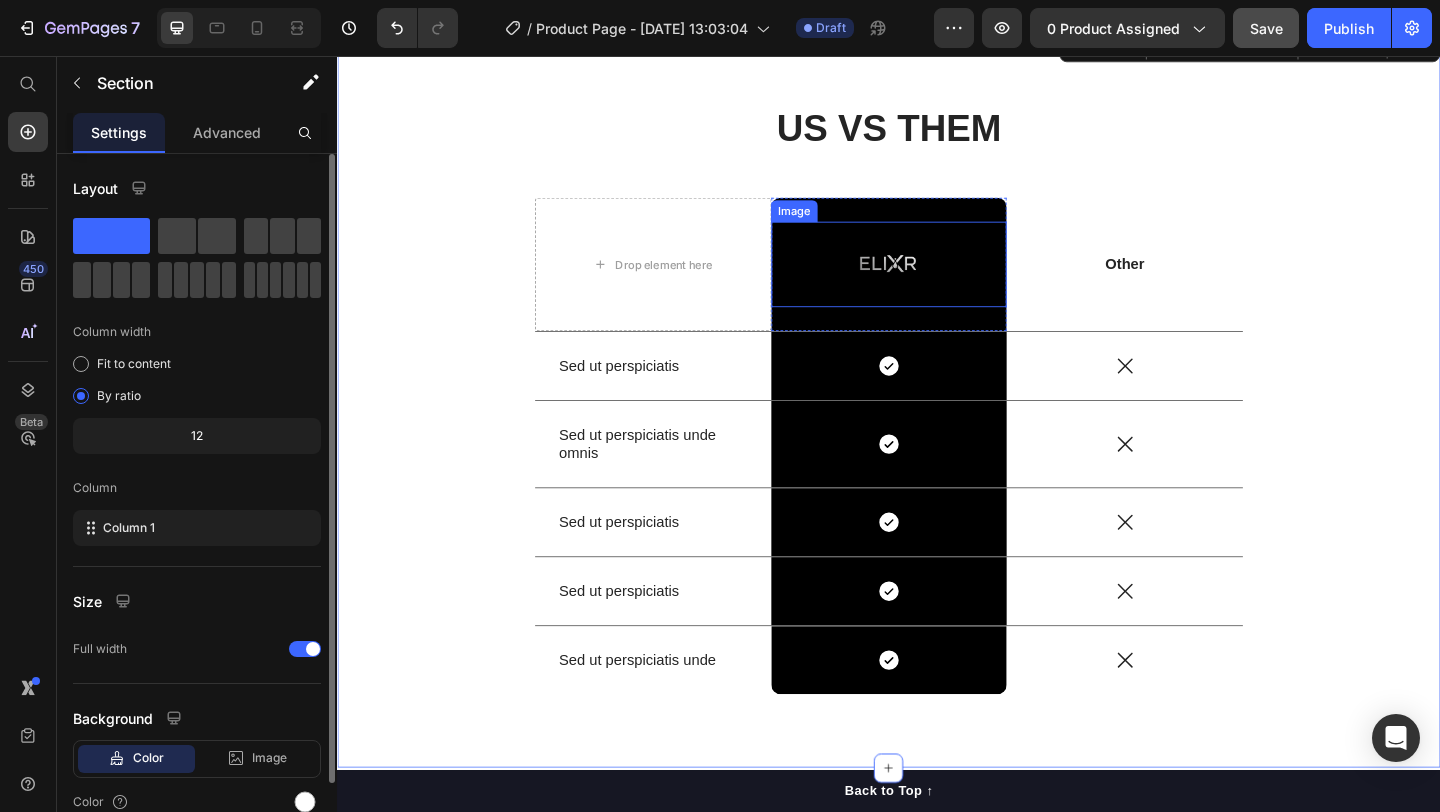 click at bounding box center (937, 282) 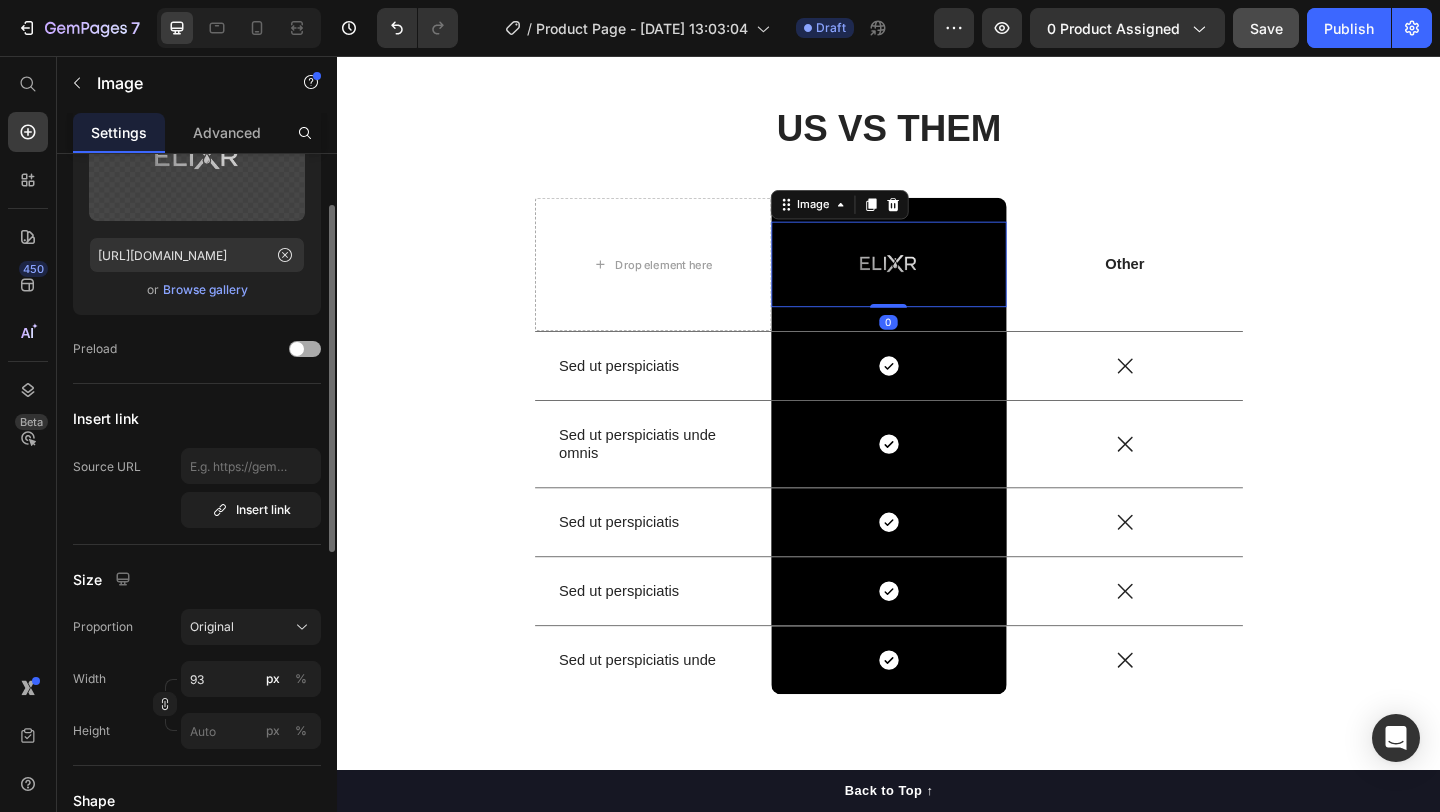 scroll, scrollTop: 168, scrollLeft: 0, axis: vertical 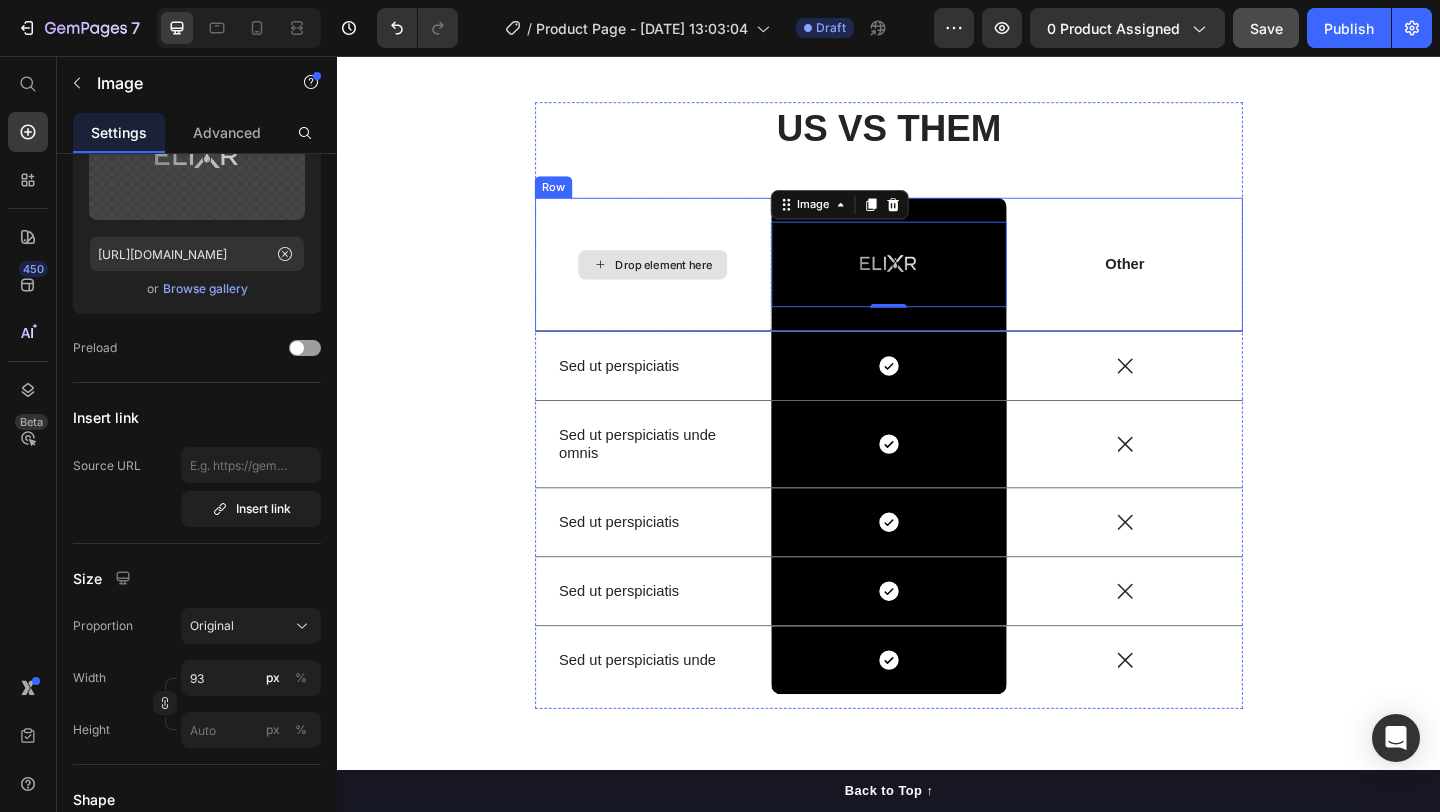 click on "US VS THEM Heading
Drop element here Image   0 Row Other Text Block Row Sed ut perspiciatis Text Block
Icon Row
Icon Row Sed ut perspiciatis unde omnis Text Block
Icon Row
Icon Row Sed ut perspiciatis Text Block
Icon Row
Icon Row Sed ut perspiciatis Text Block
Icon Row
Icon Row Sed ut perspiciatis unde Text Block
Icon Row
Icon Row Row" at bounding box center (937, 444) 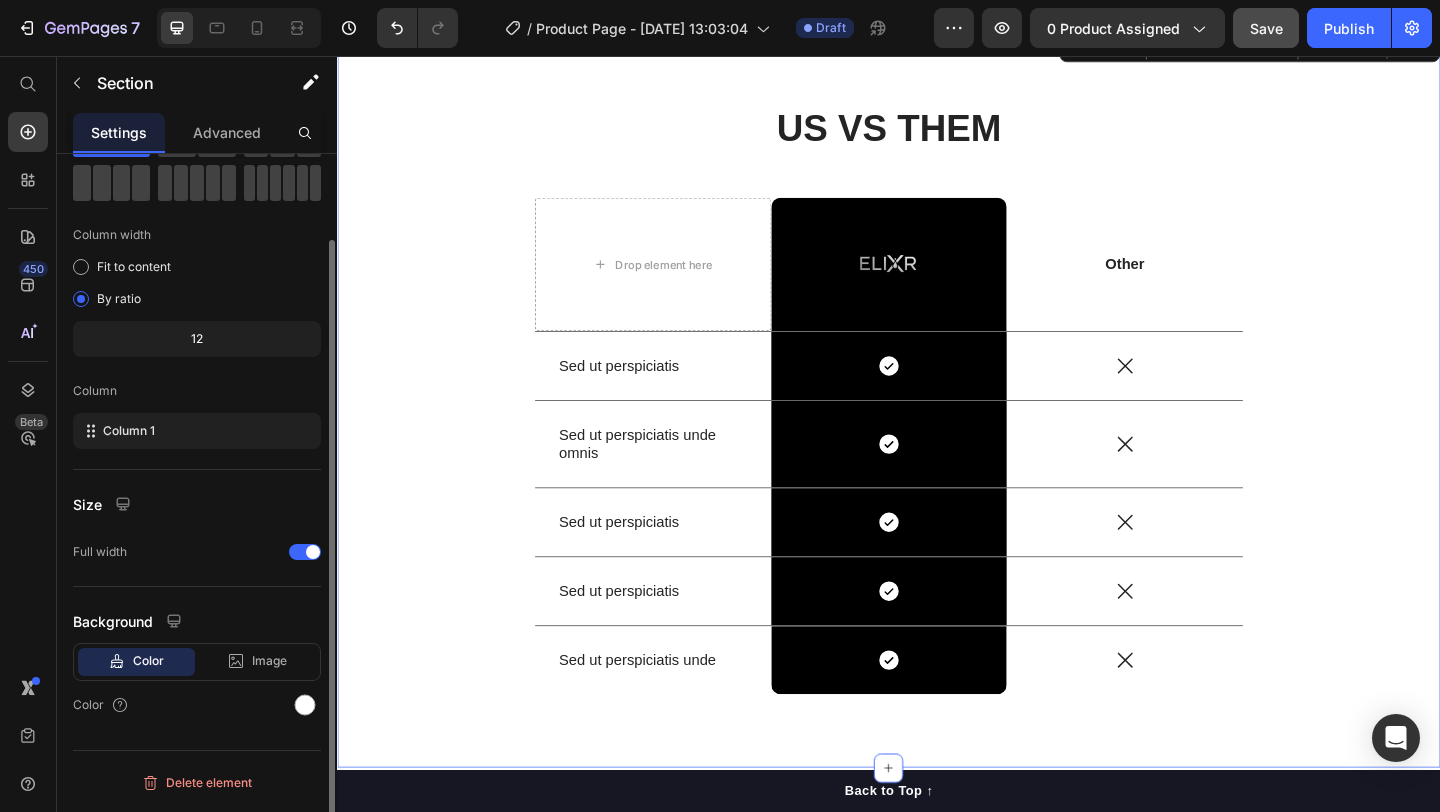 scroll, scrollTop: 0, scrollLeft: 0, axis: both 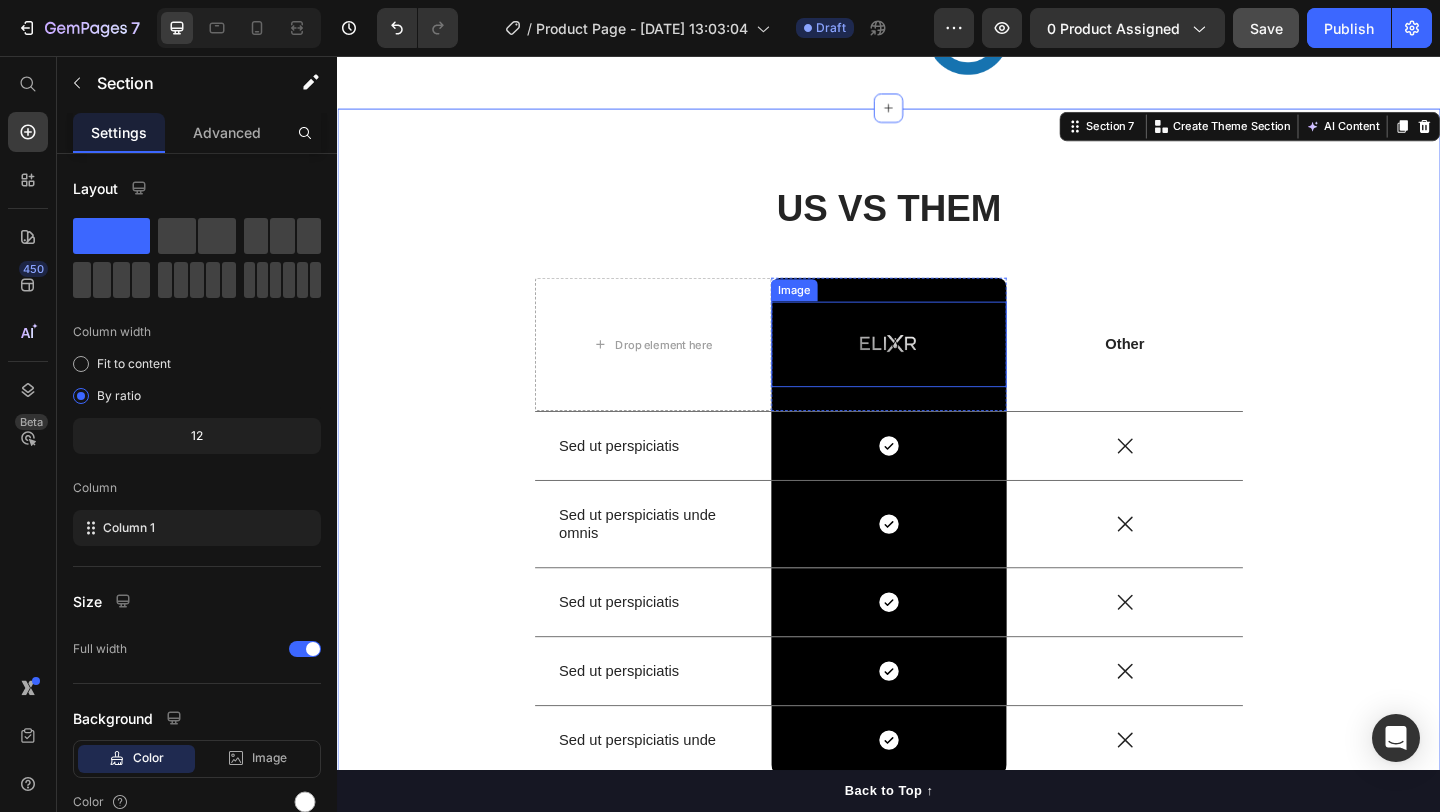 click at bounding box center [937, 369] 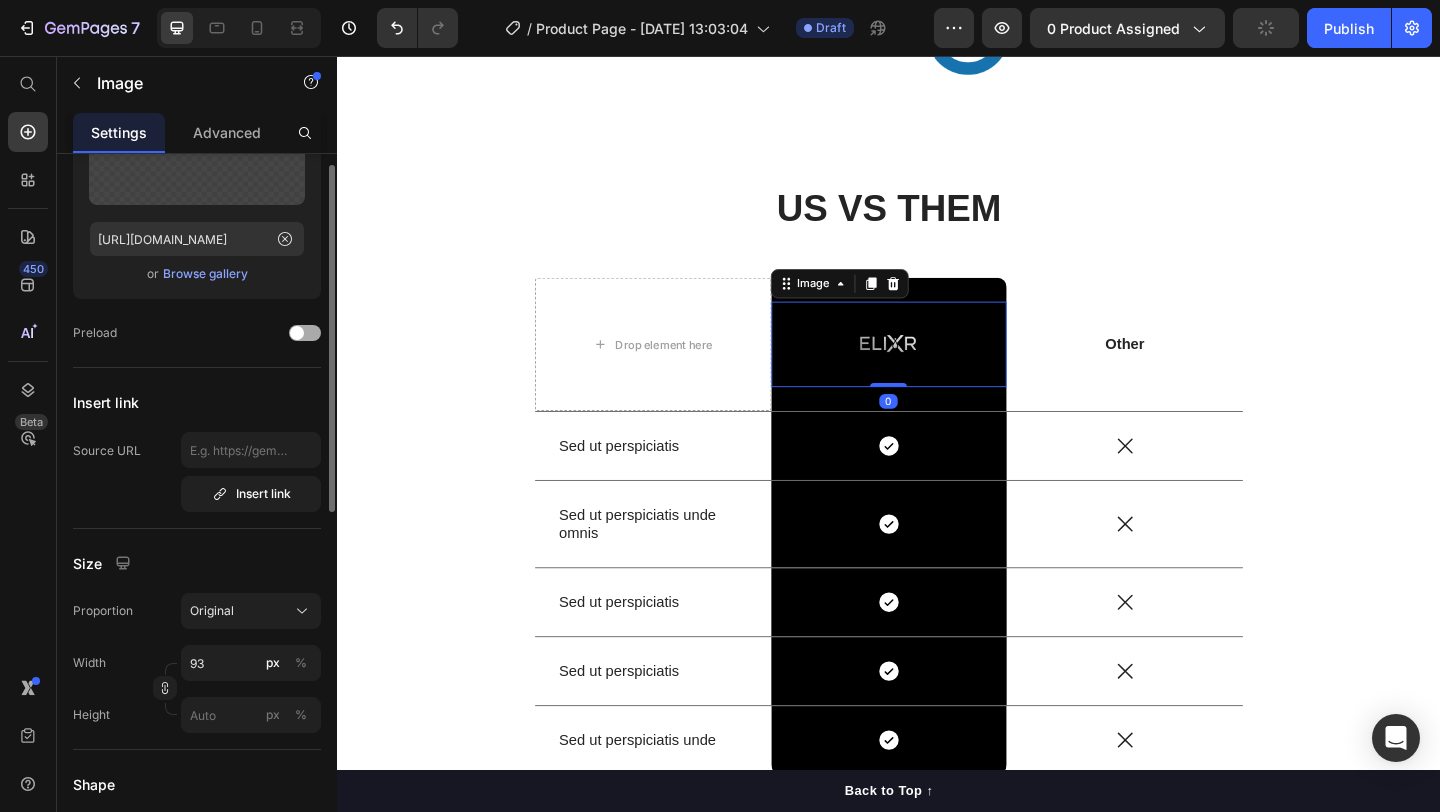 scroll, scrollTop: 184, scrollLeft: 0, axis: vertical 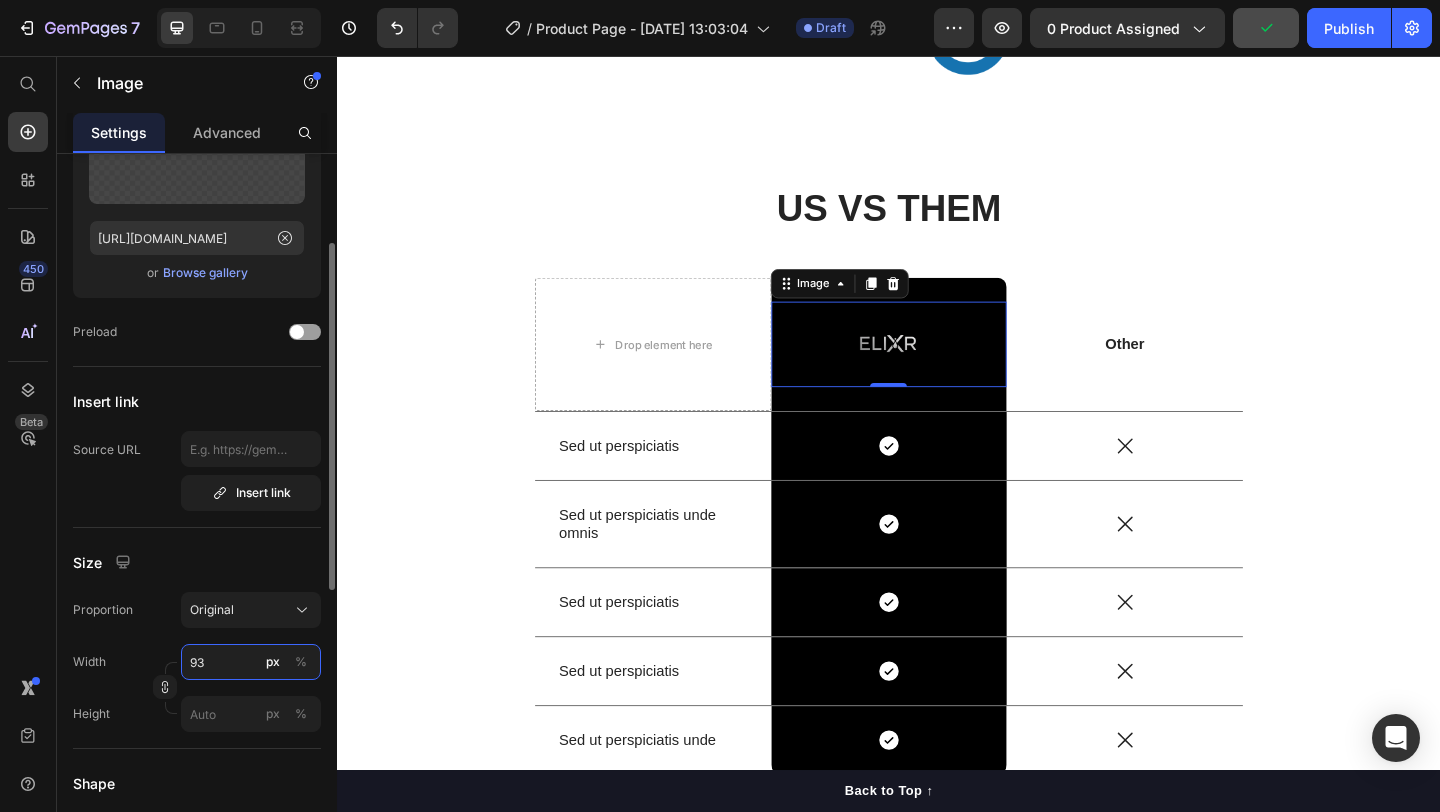 click on "93" at bounding box center (251, 662) 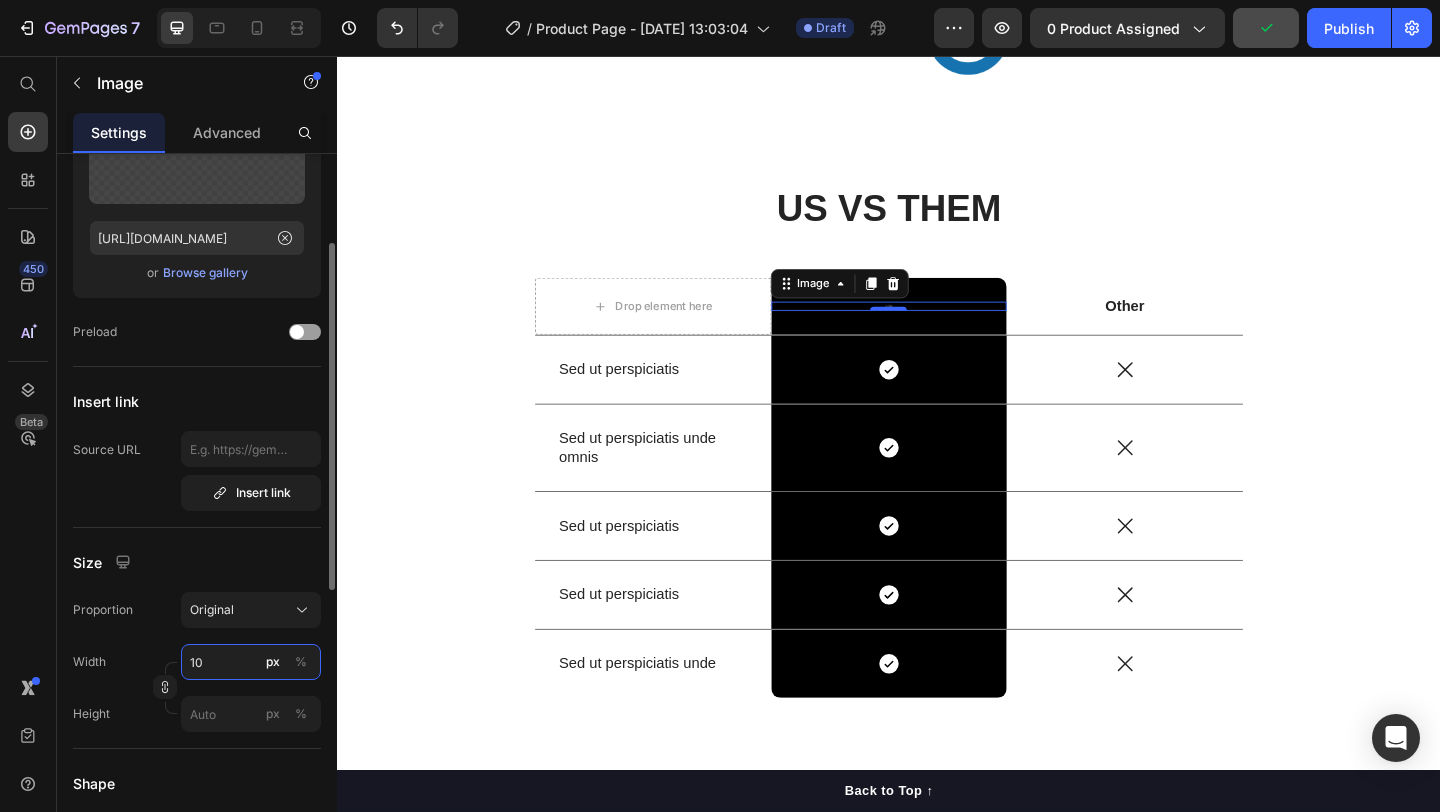 type on "100" 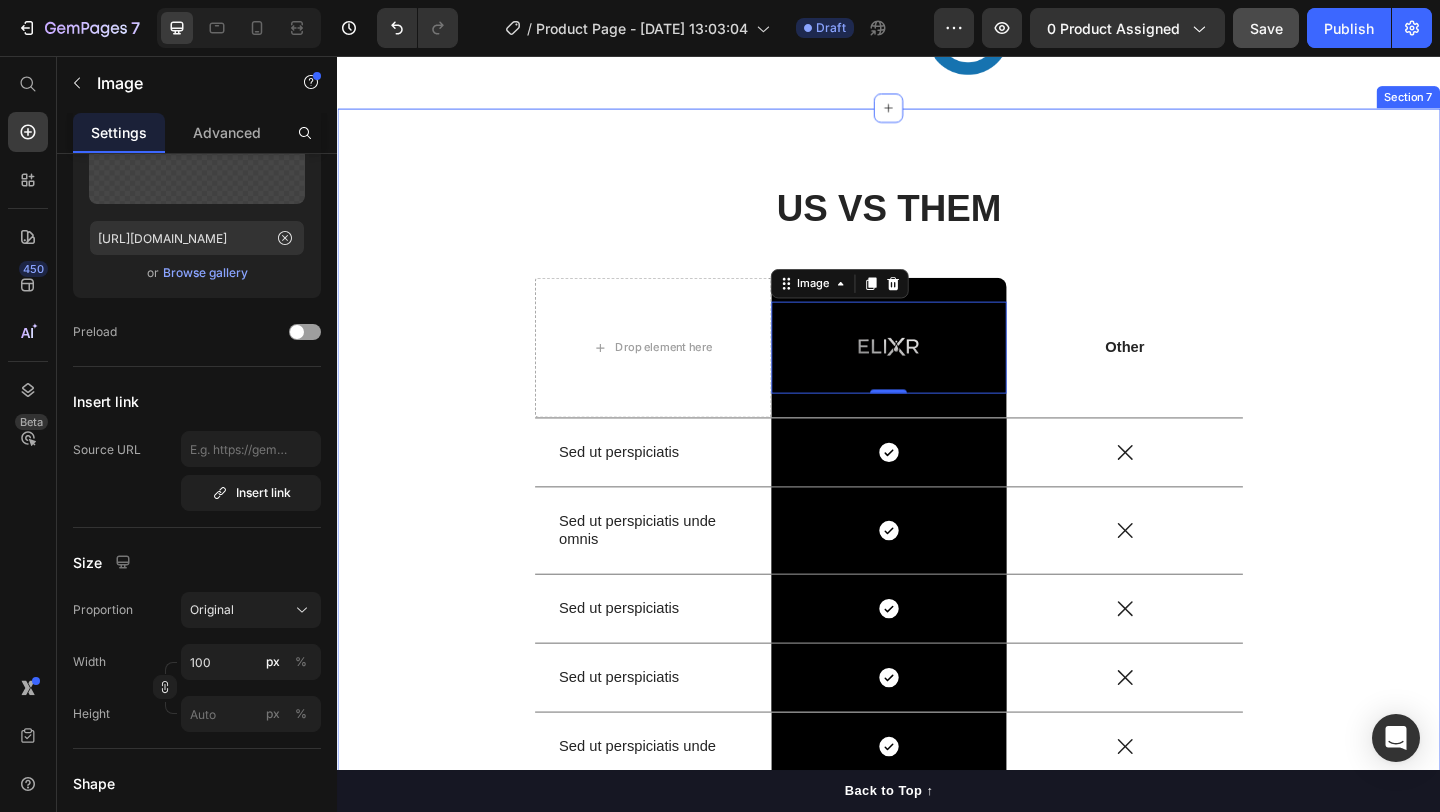click on "US VS THEM Heading
Drop element here Image   0 Row Other Text Block Row Sed ut perspiciatis Text Block
Icon Row
Icon Row Sed ut perspiciatis unde omnis Text Block
Icon Row
Icon Row Sed ut perspiciatis Text Block
Icon Row
Icon Row Sed ut perspiciatis Text Block
Icon Row
Icon Row Sed ut perspiciatis unde Text Block
Icon Row
Icon Row Row" at bounding box center [937, 534] 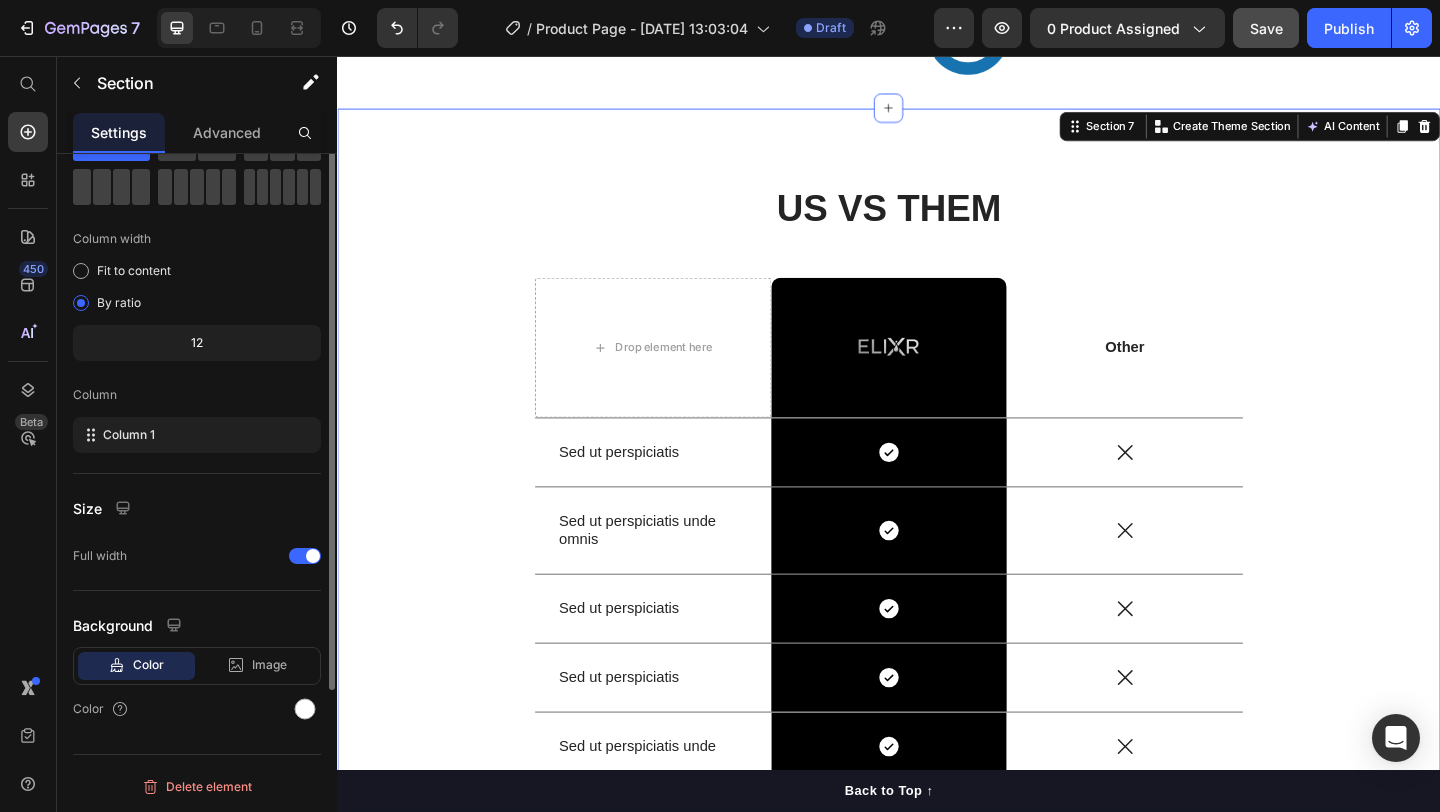 scroll, scrollTop: 0, scrollLeft: 0, axis: both 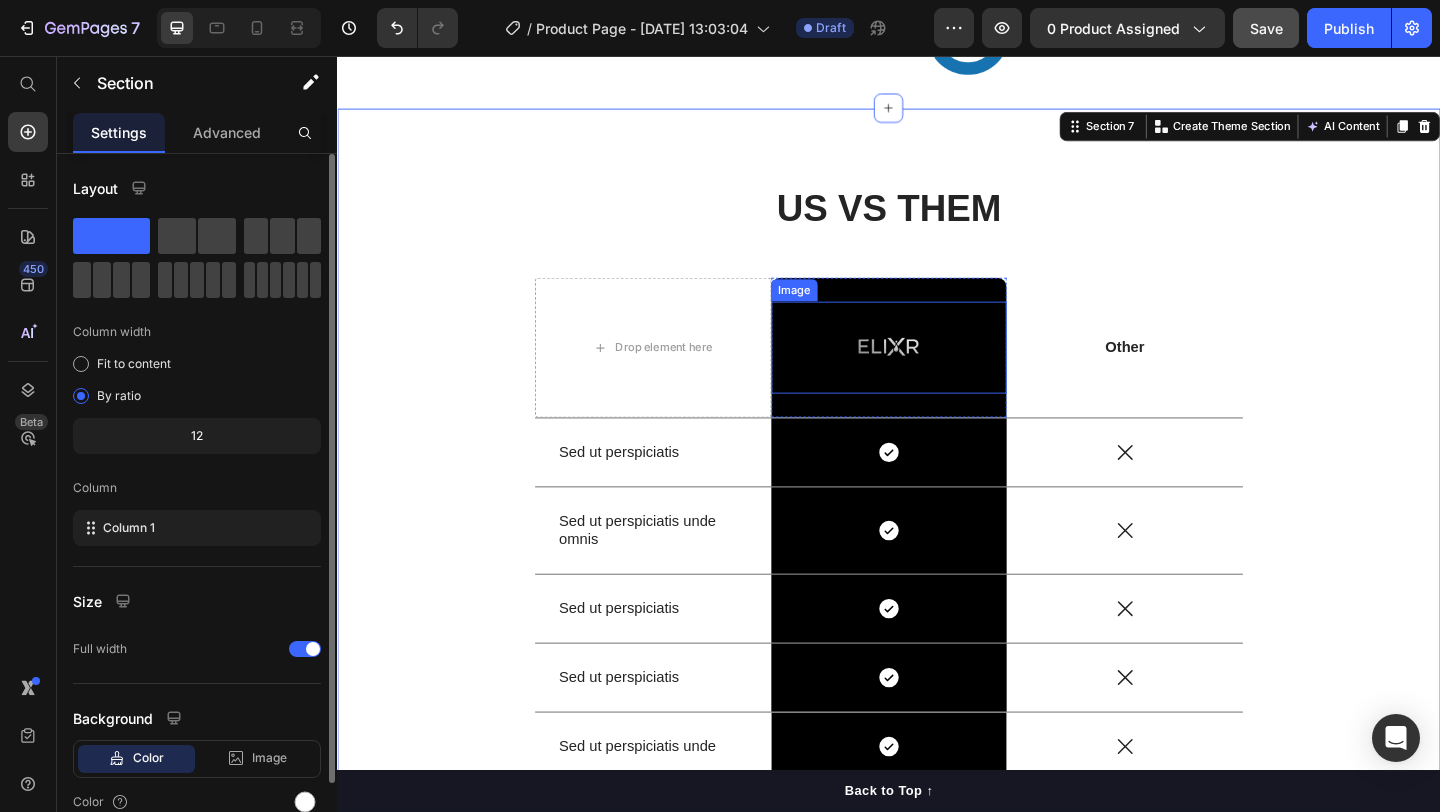 click at bounding box center [937, 373] 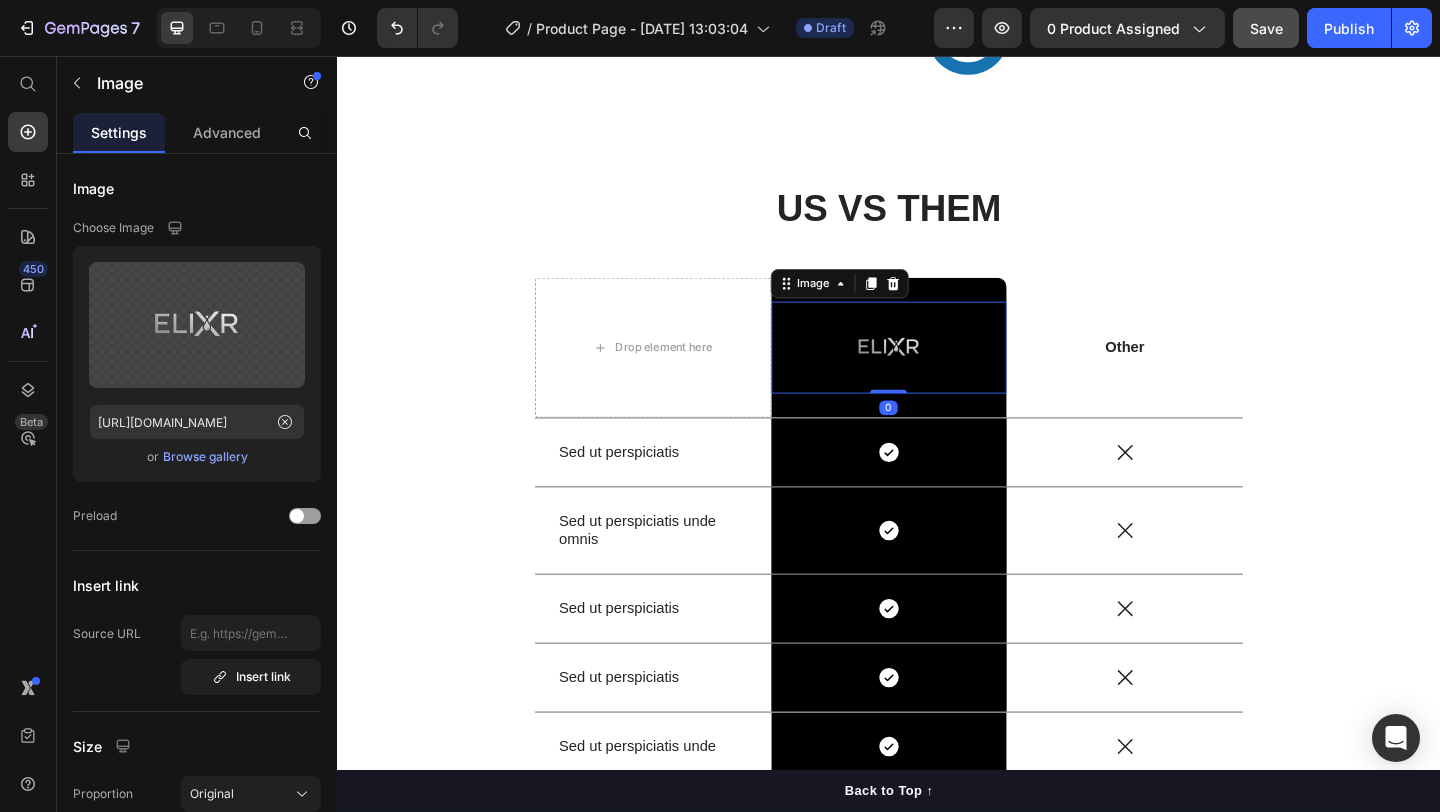 click at bounding box center [937, 373] 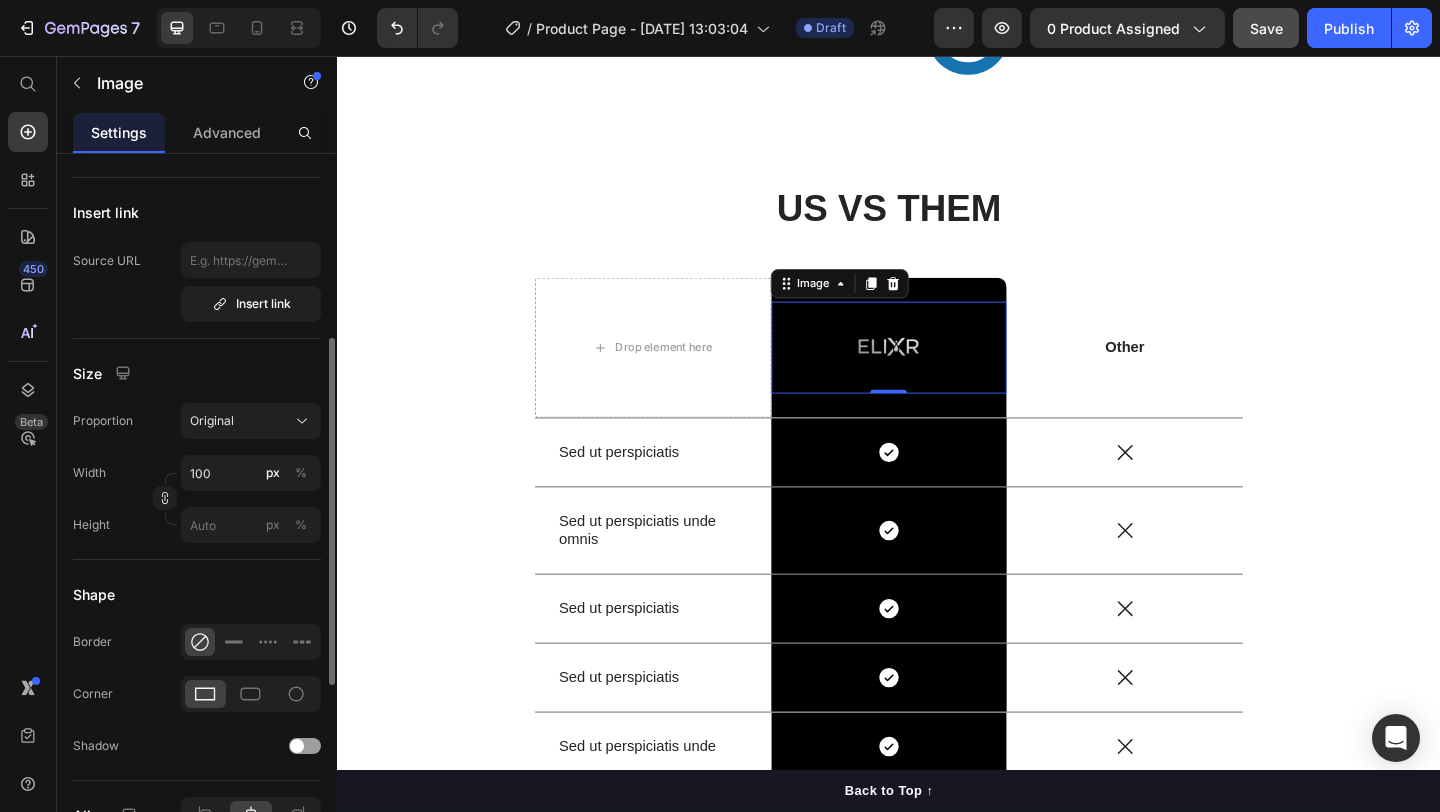 scroll, scrollTop: 375, scrollLeft: 0, axis: vertical 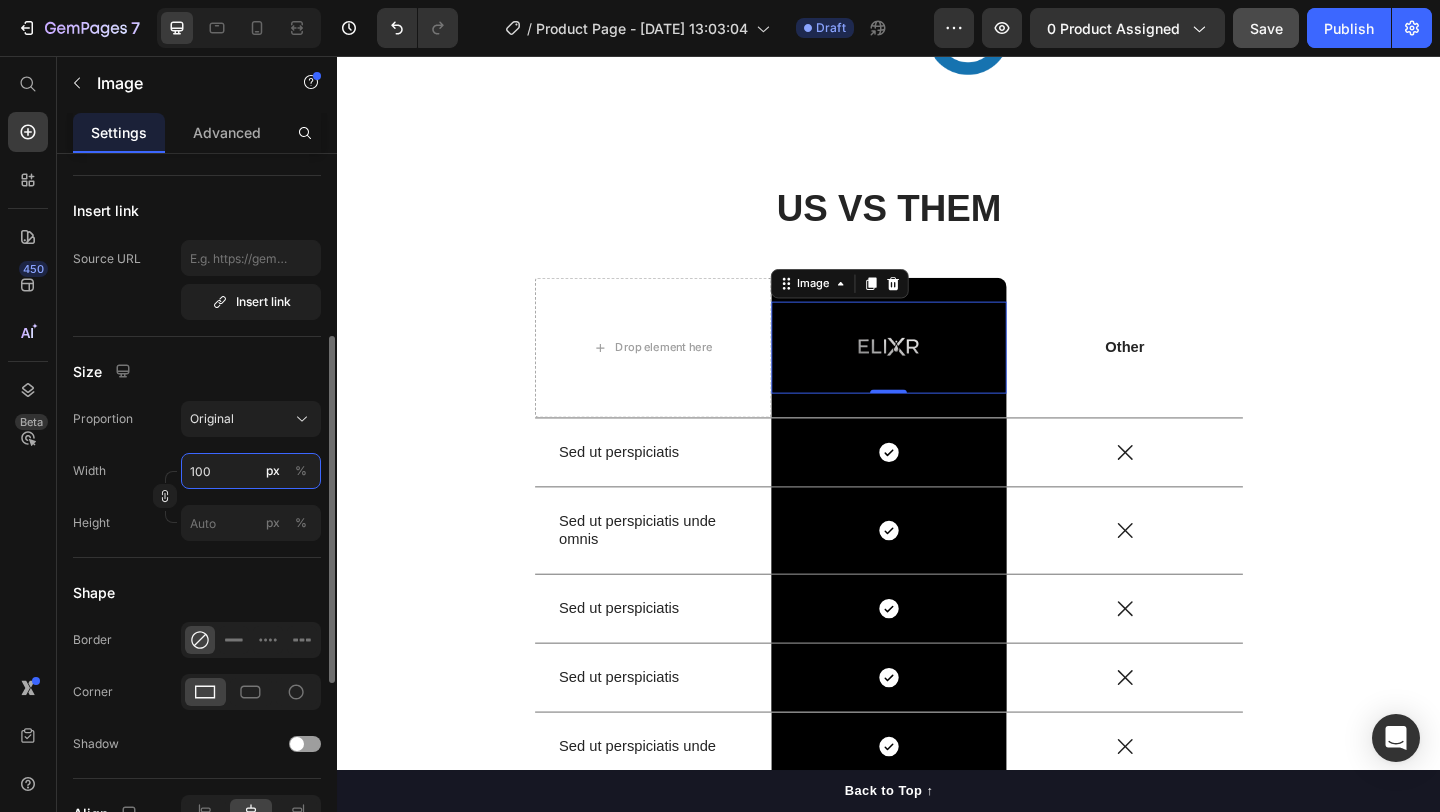 click on "100" at bounding box center [251, 471] 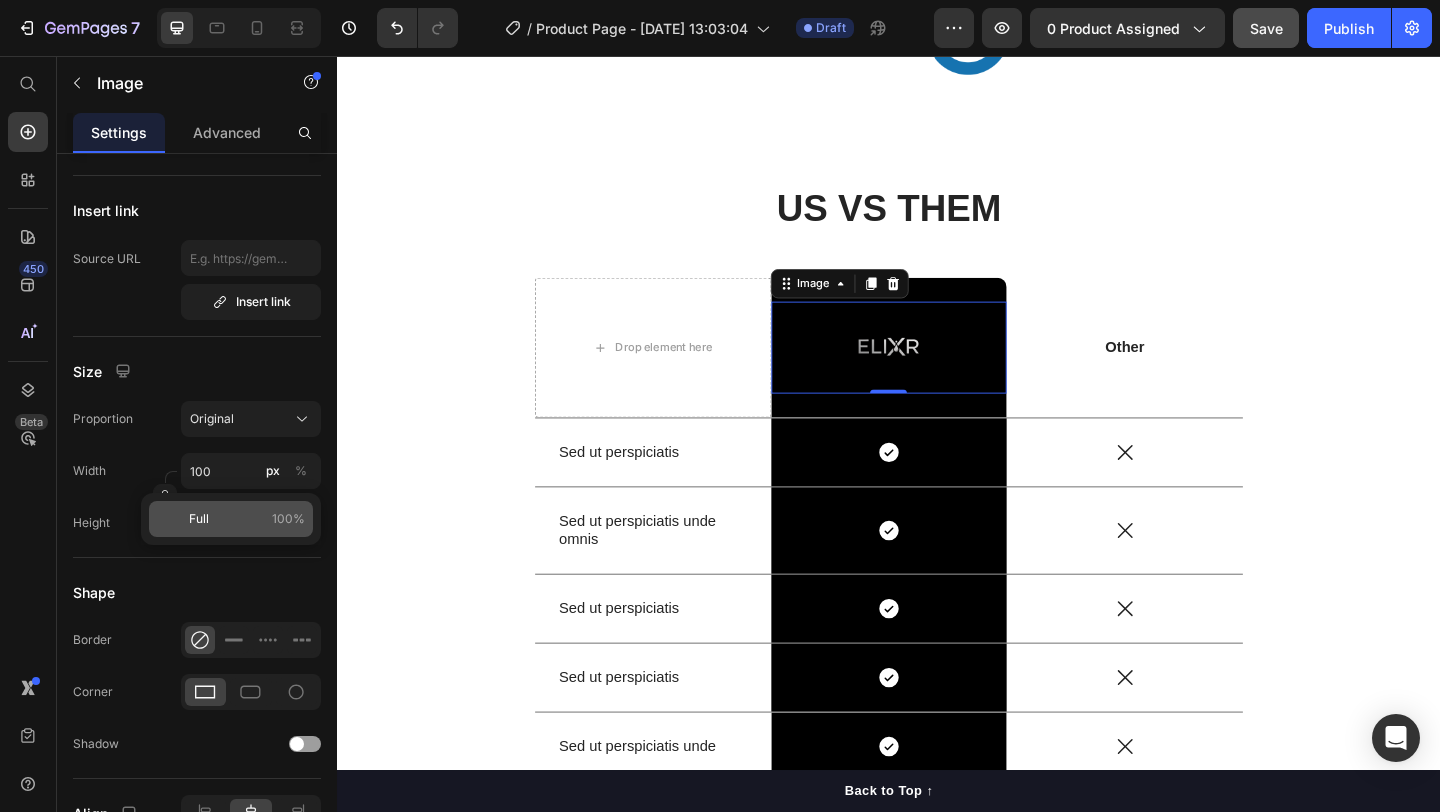 click on "Full" at bounding box center (199, 519) 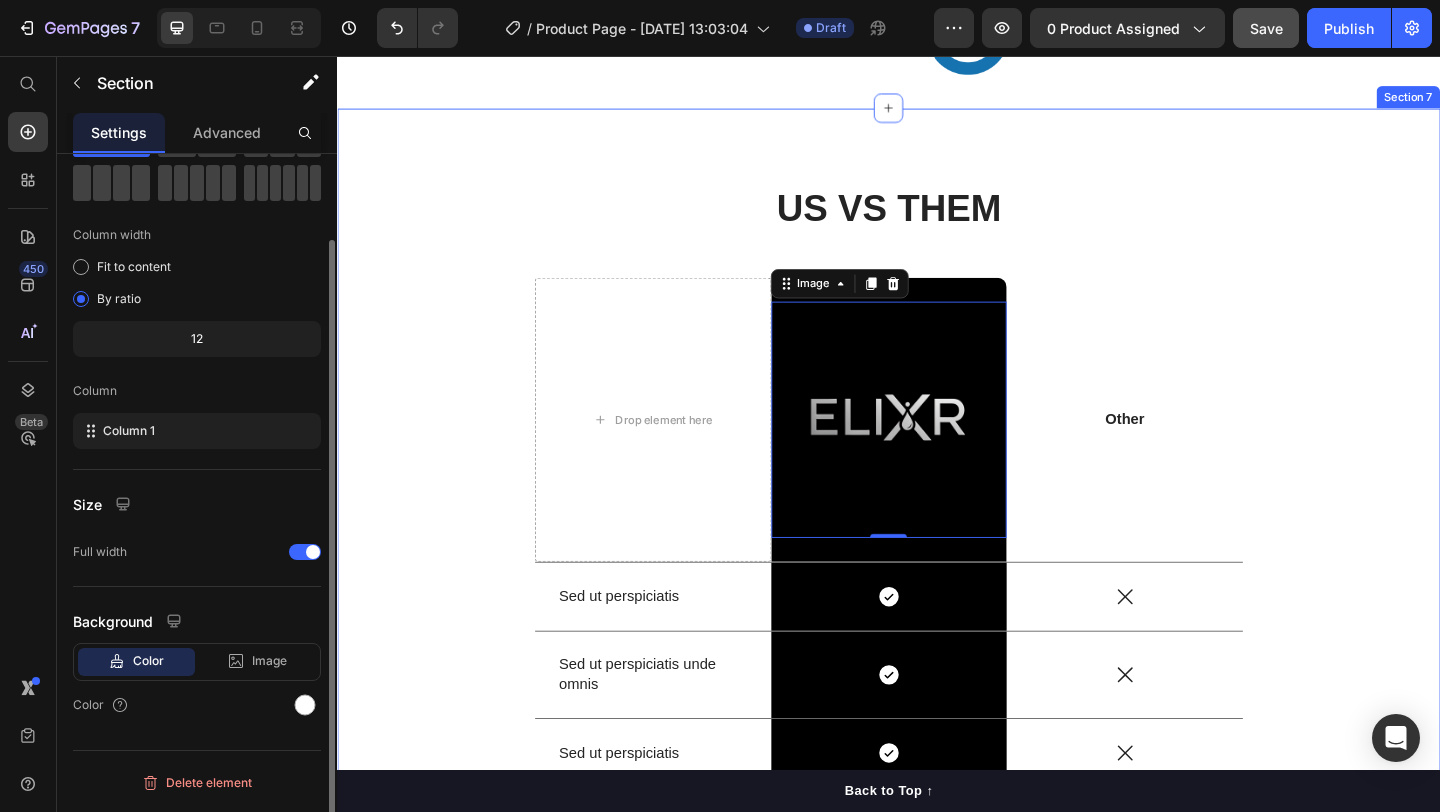 click on "US VS THEM Heading
Drop element here Image   0 Row Other Text Block Row Sed ut perspiciatis Text Block
Icon Row
Icon Row Sed ut perspiciatis unde omnis Text Block
Icon Row
Icon Row Sed ut perspiciatis Text Block
Icon Row
Icon Row Sed ut perspiciatis Text Block
Icon Row
Icon Row Sed ut perspiciatis unde Text Block
Icon Row
Icon Row Row" at bounding box center [937, 613] 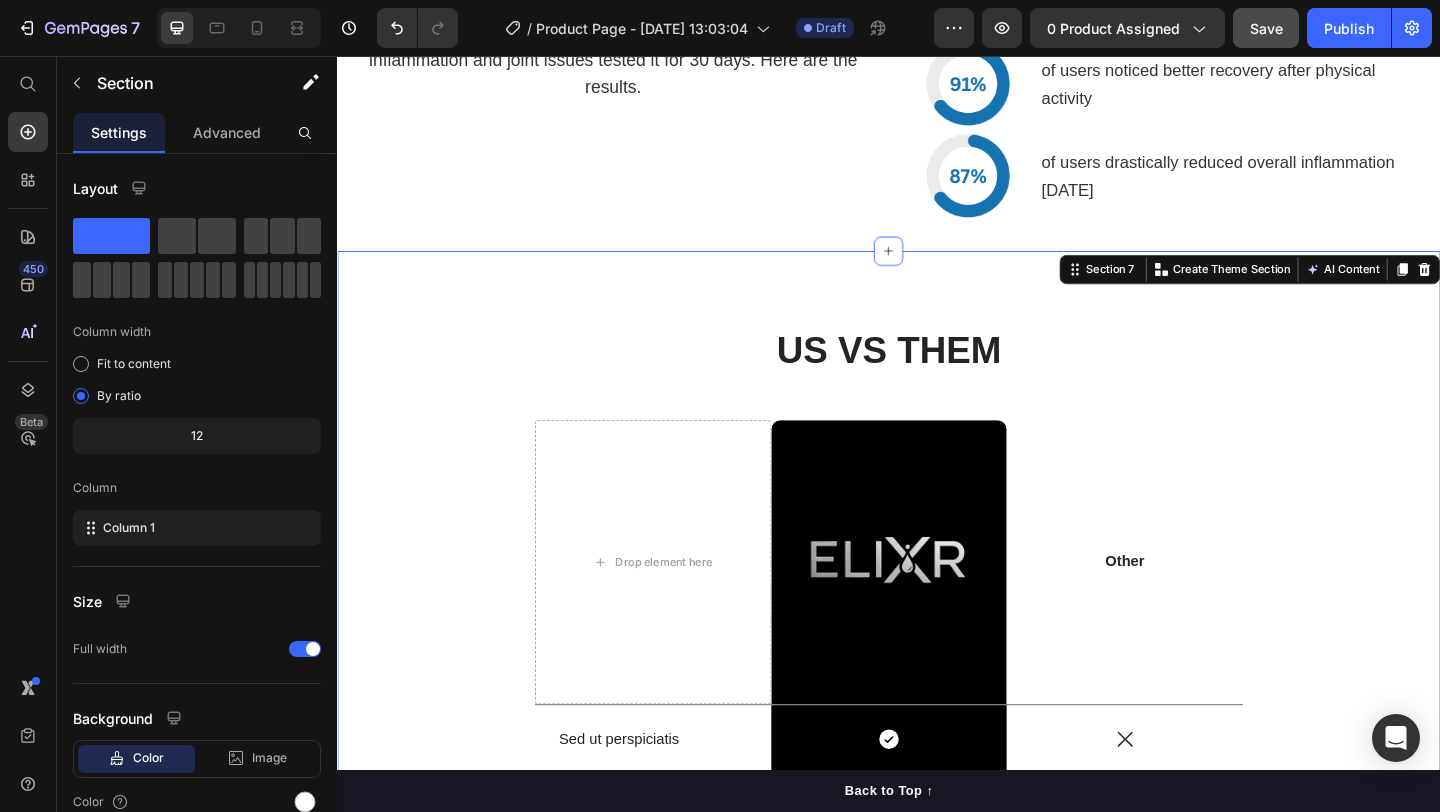 scroll, scrollTop: 4921, scrollLeft: 0, axis: vertical 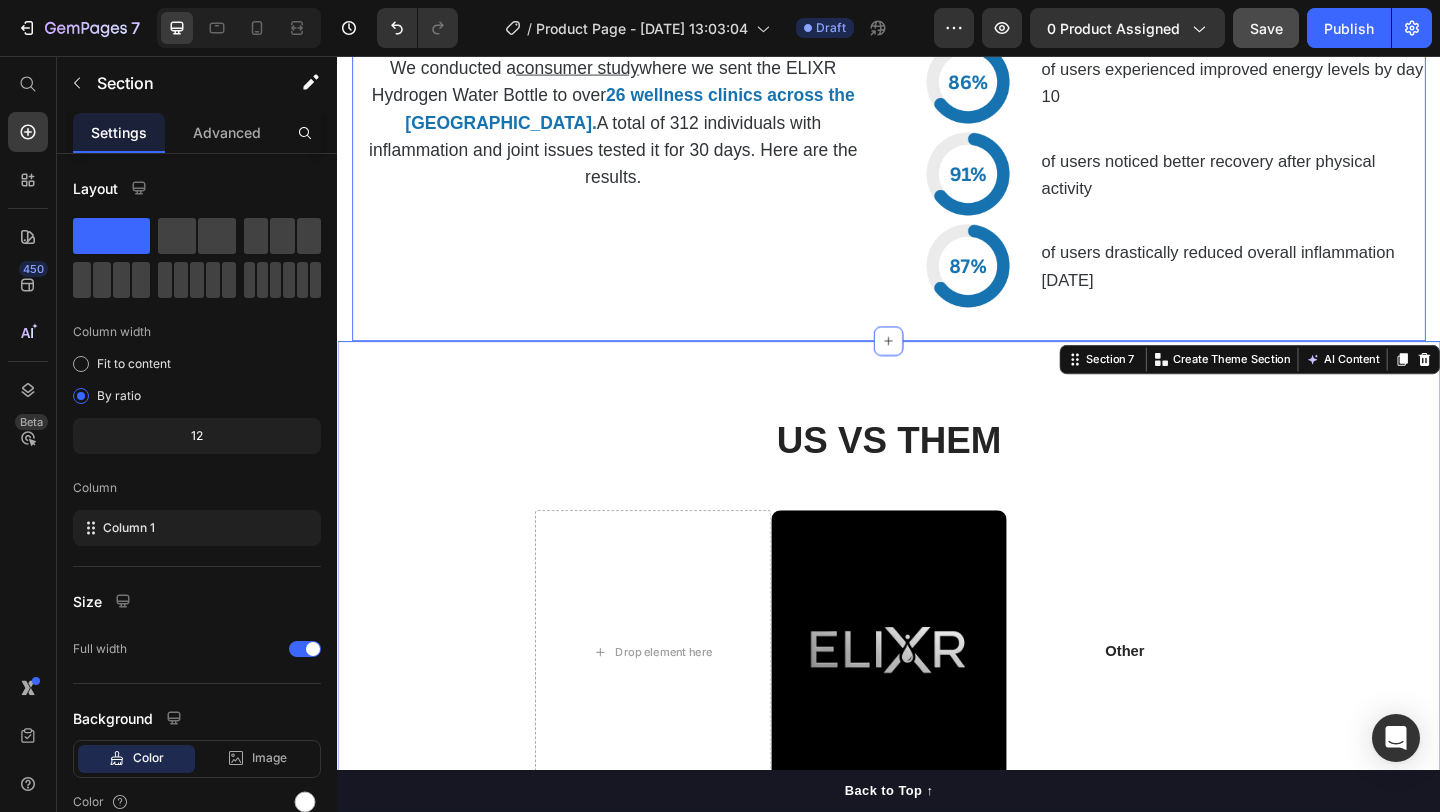 click on "Real  Results , Real People Heading We conducted a  consumer study  where we sent the ELIXR Hydrogen Water Bottle to over  26 wellness clinics across the US.  A total of 312 individuals with inflammation and joint issues tested it for 30 days. Here are the results. Text Block Image of users reported reduced joint stiffness within the first 2 weeks Text Block Row Image of users experienced improved energy levels by day 10 Text Block Row Image of users noticed better recovery after physical activity Text Block Row Image of users drastically reduced overall inflammation within 3 weeks Text Block Row Section 5" at bounding box center [937, 134] 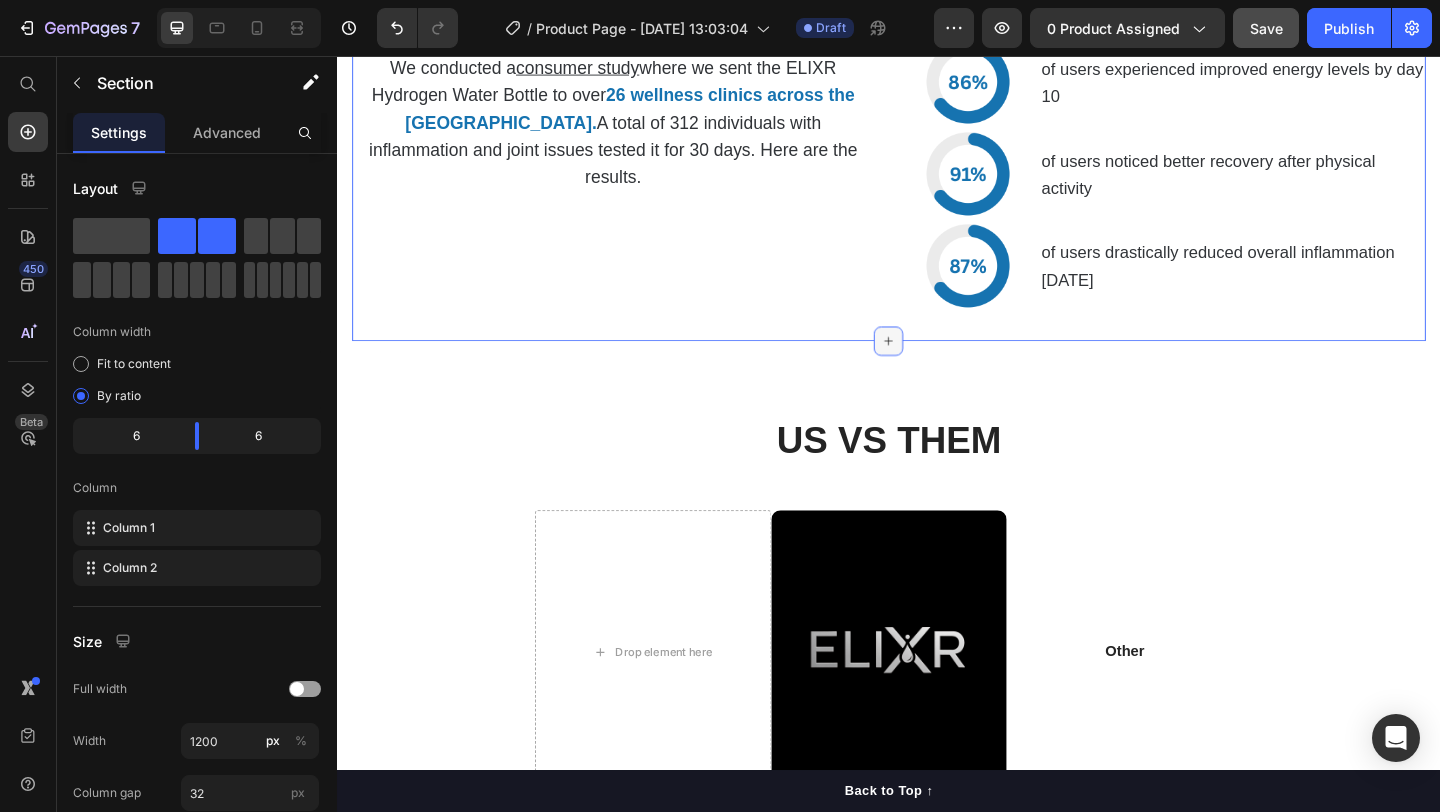 click 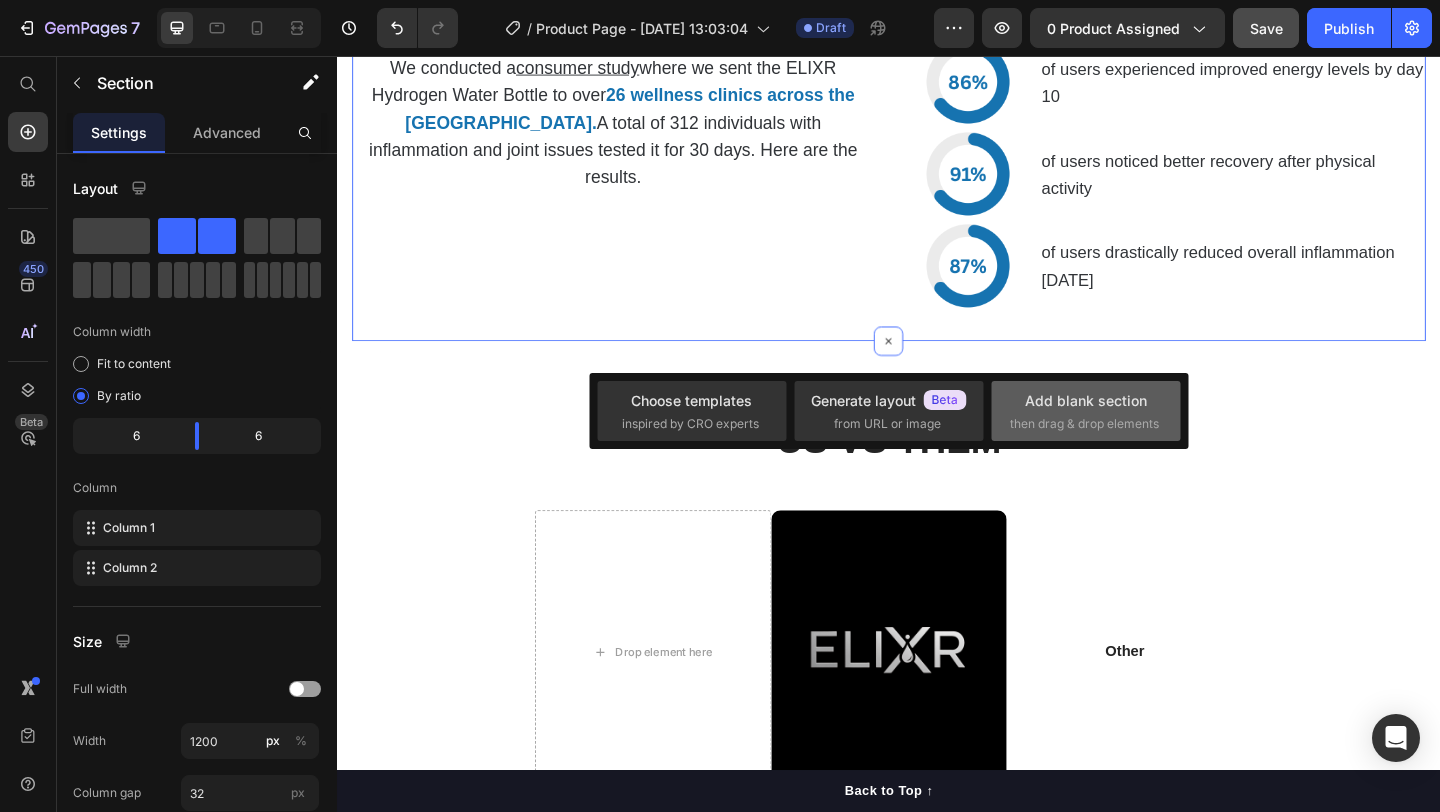 click on "then drag & drop elements" at bounding box center (1084, 424) 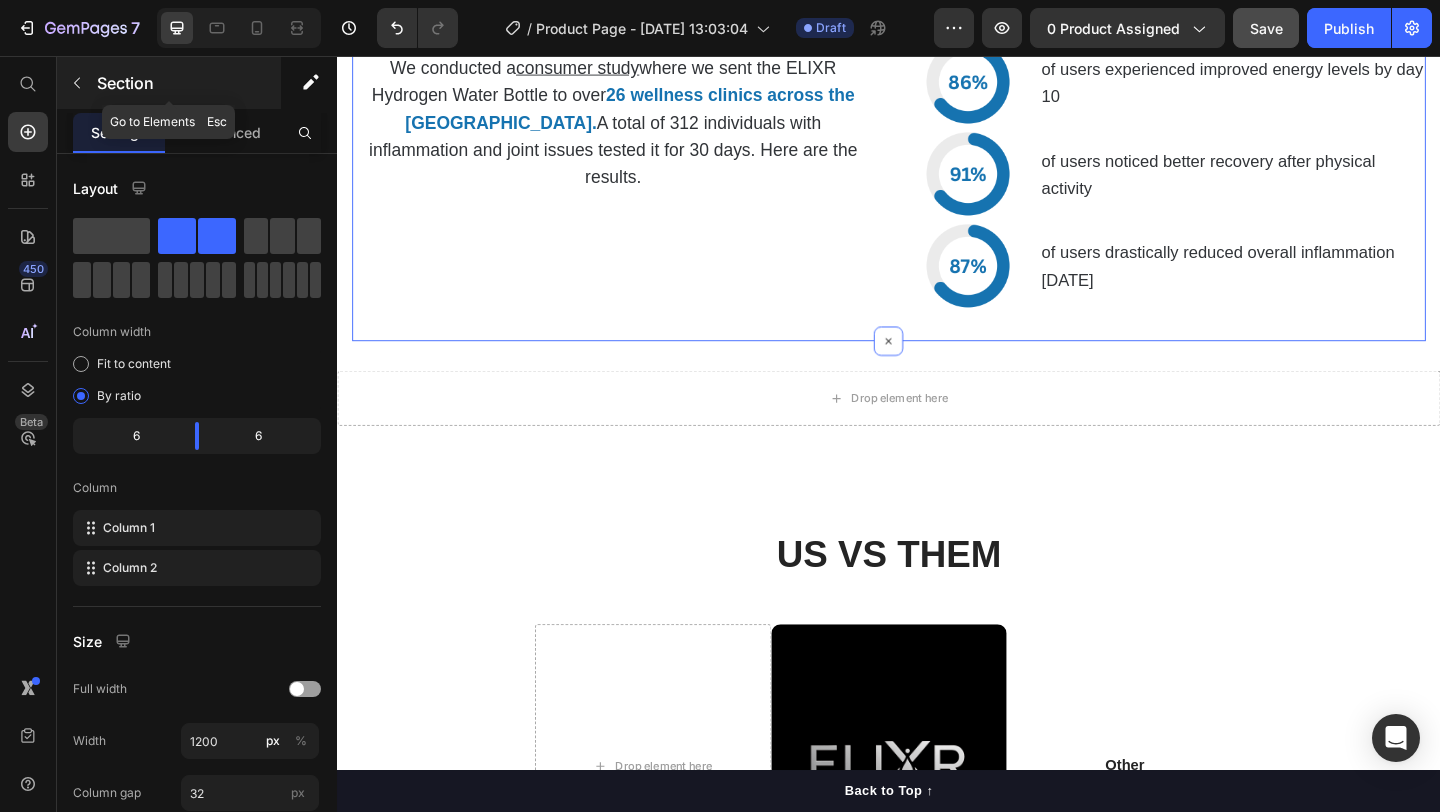 click at bounding box center [77, 83] 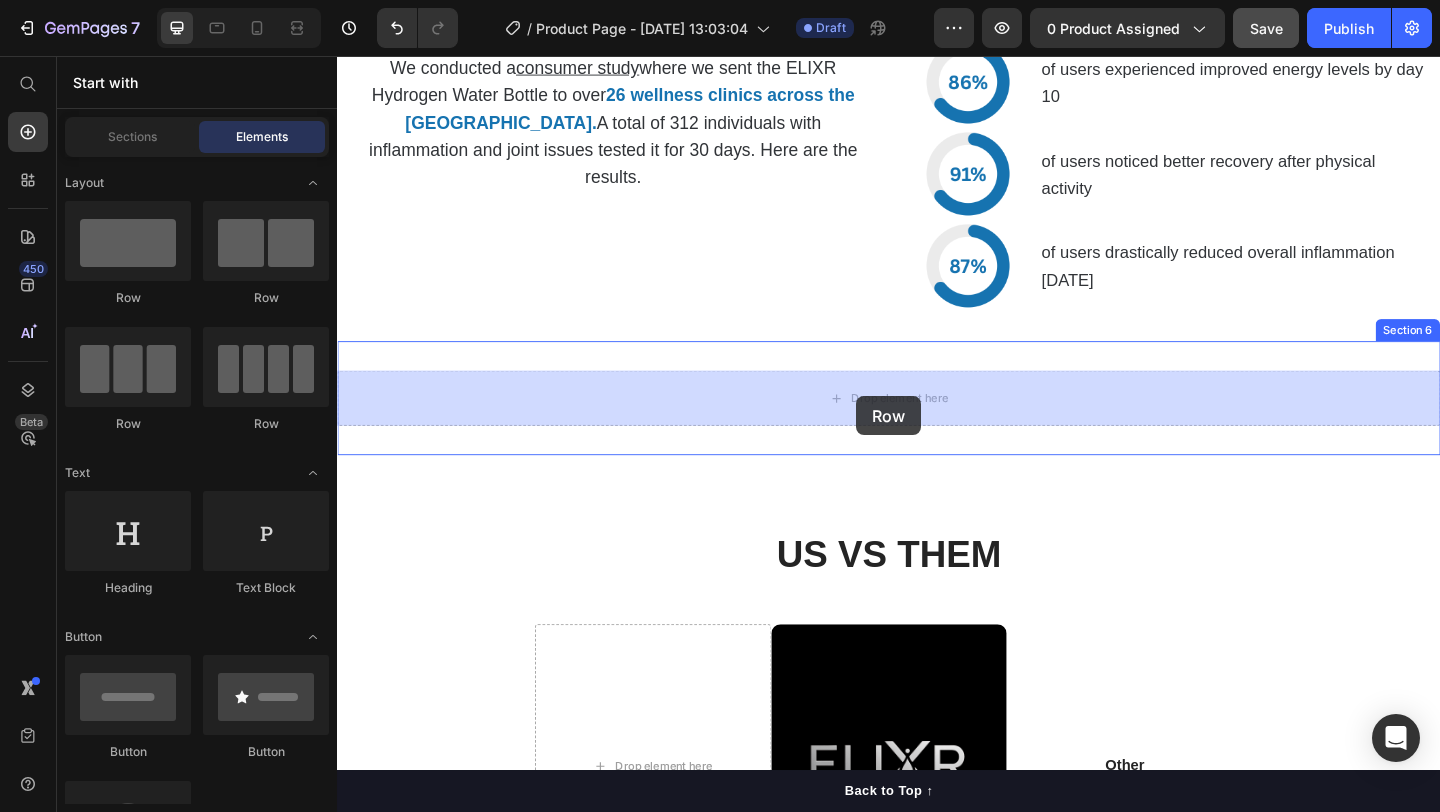 drag, startPoint x: 568, startPoint y: 290, endPoint x: 902, endPoint y: 422, distance: 359.13785 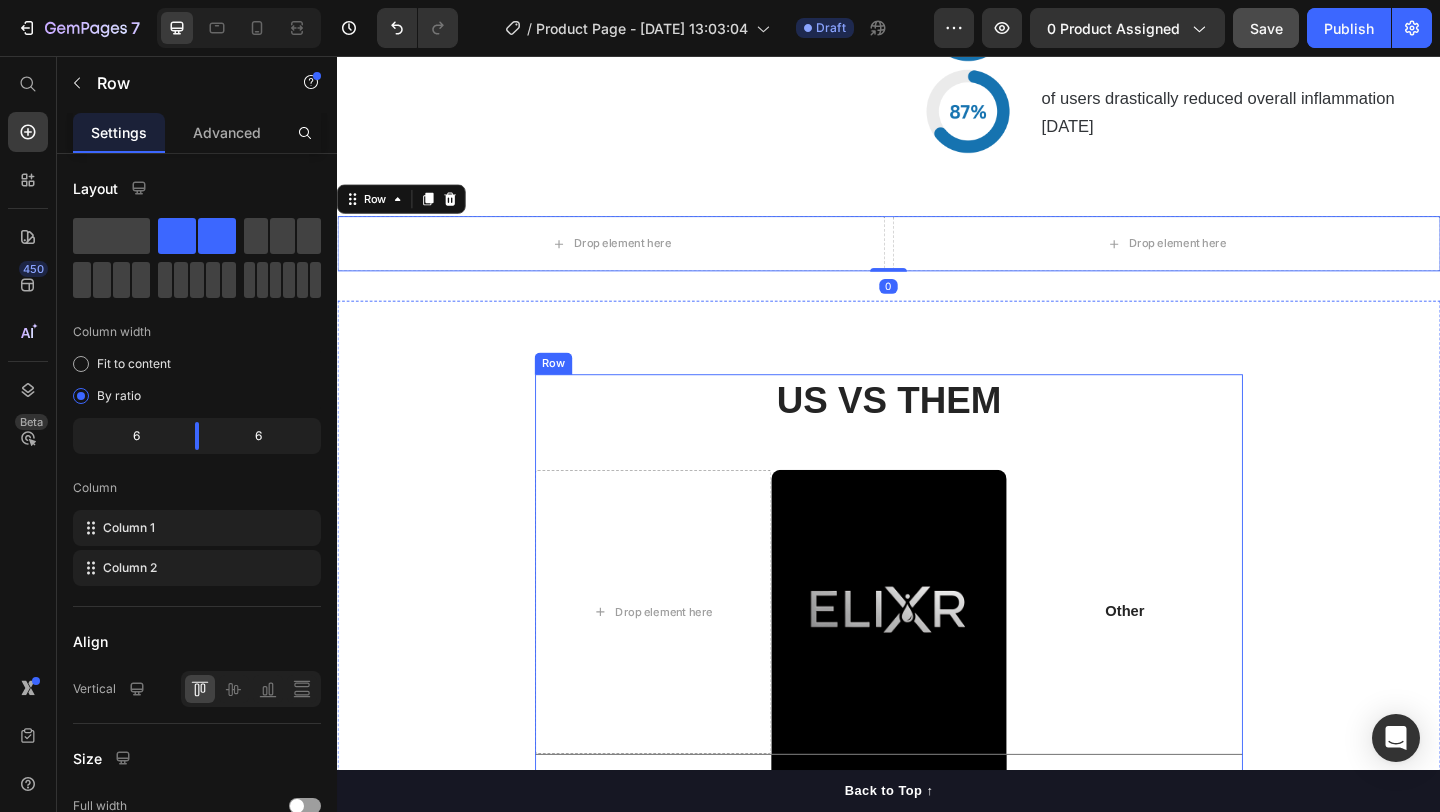 scroll, scrollTop: 5093, scrollLeft: 0, axis: vertical 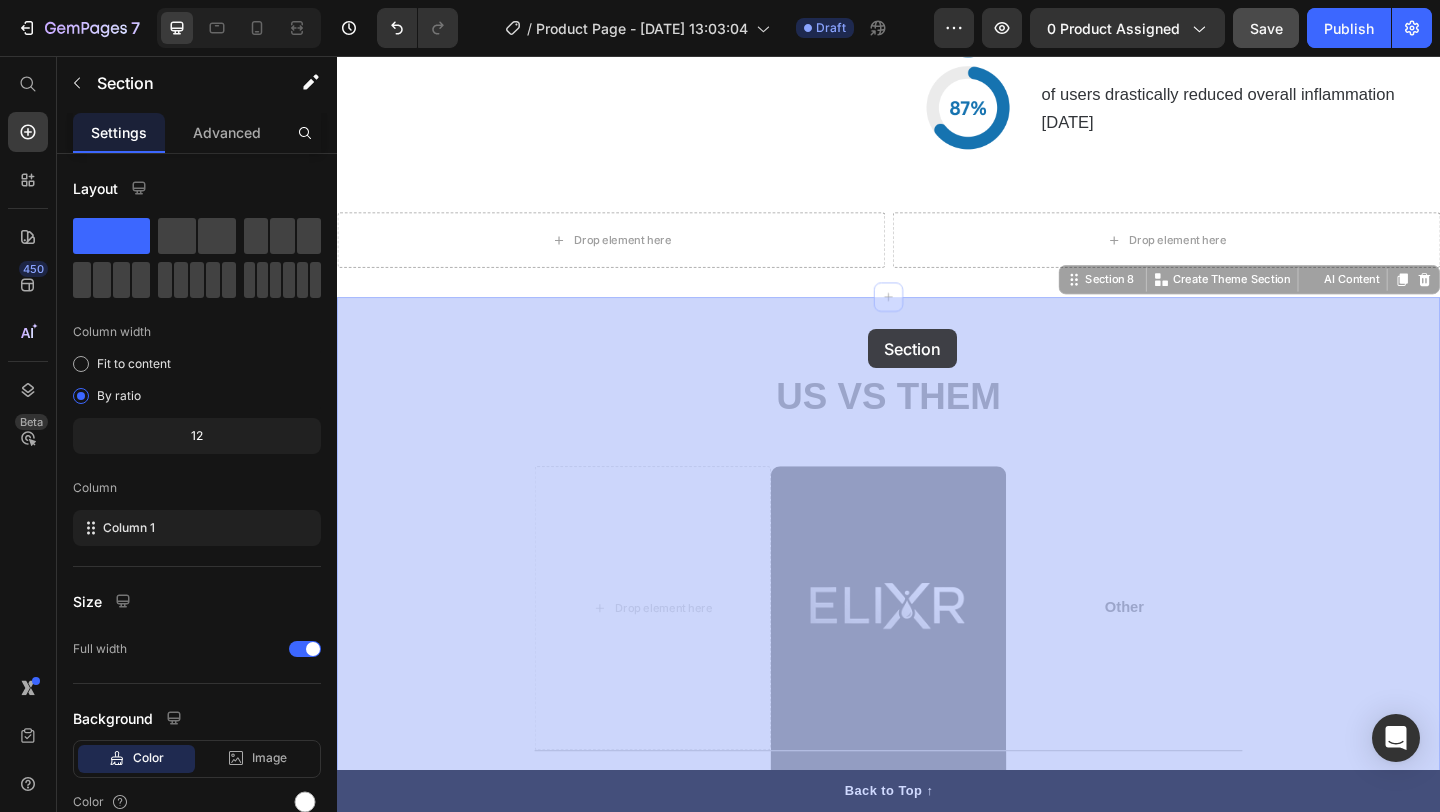 drag, startPoint x: 682, startPoint y: 385, endPoint x: 910, endPoint y: 352, distance: 230.37578 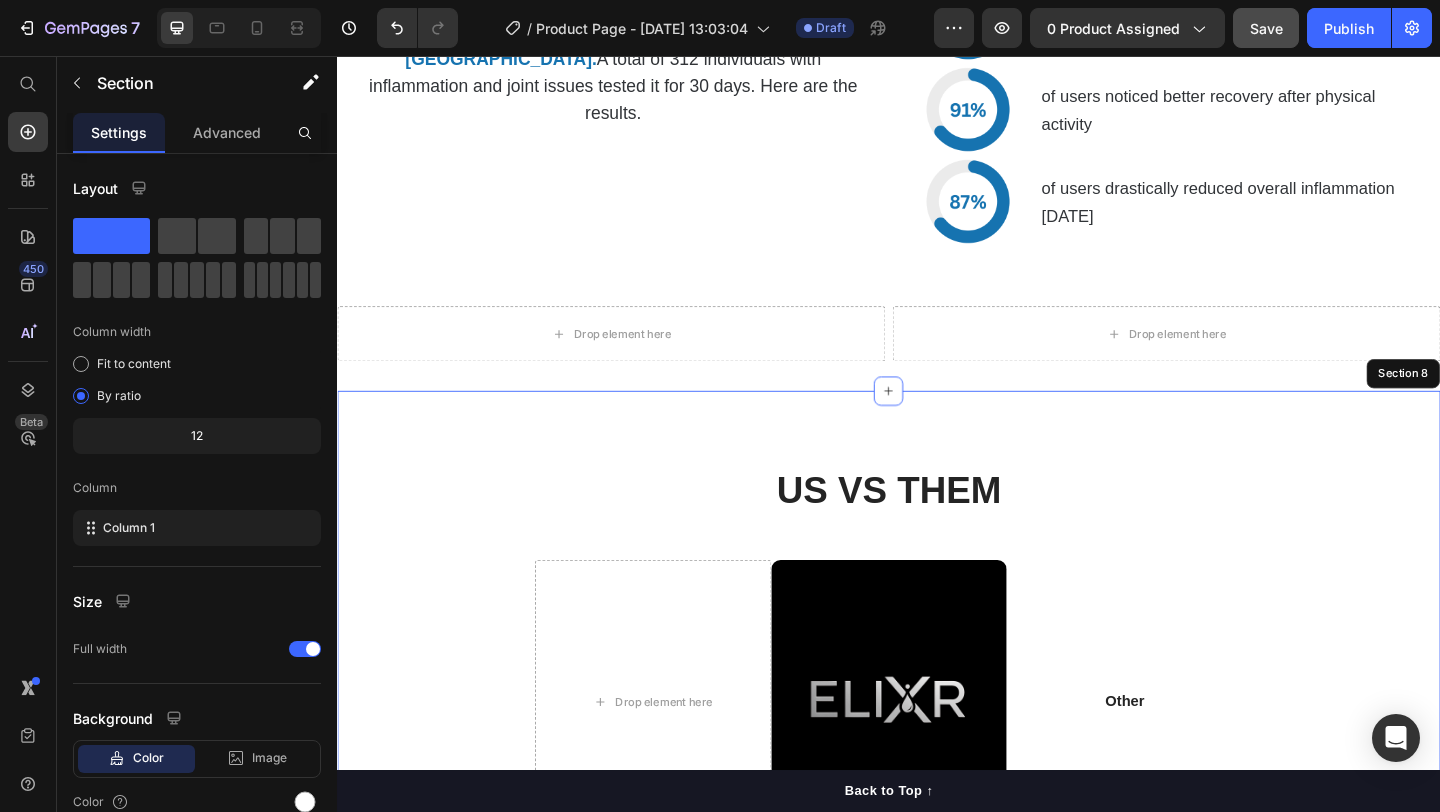 scroll, scrollTop: 5193, scrollLeft: 0, axis: vertical 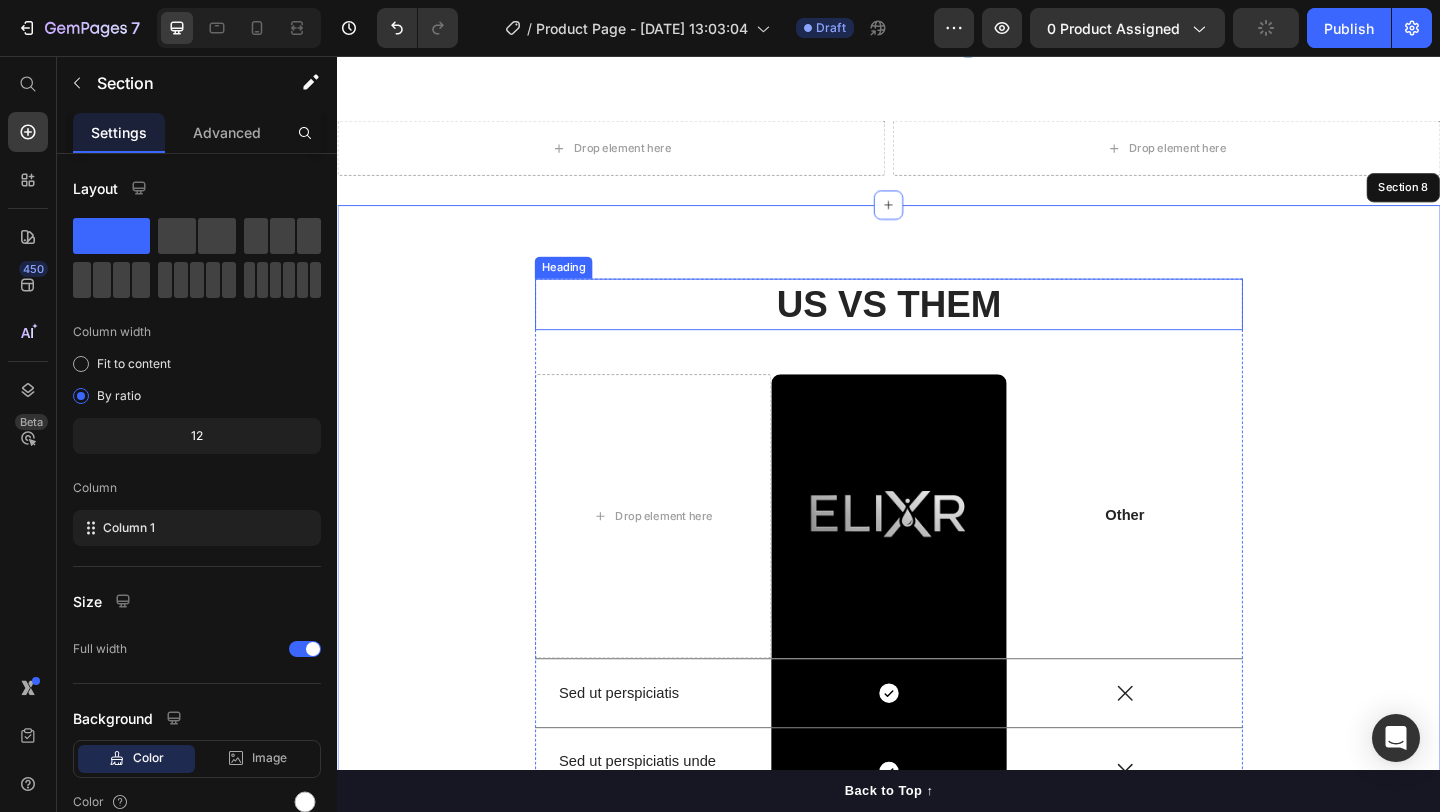 click on "US VS THEM" at bounding box center (937, 326) 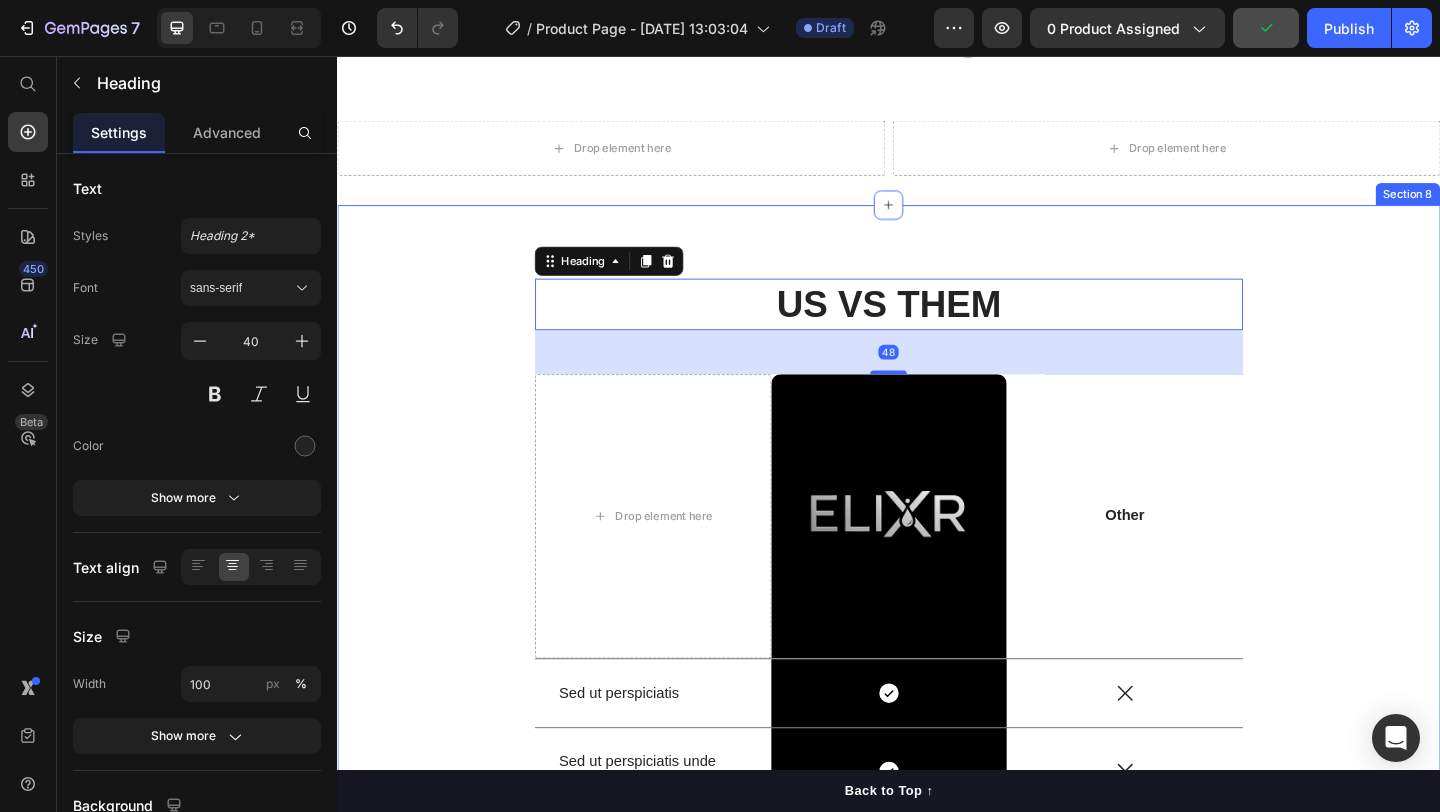 scroll, scrollTop: 5289, scrollLeft: 0, axis: vertical 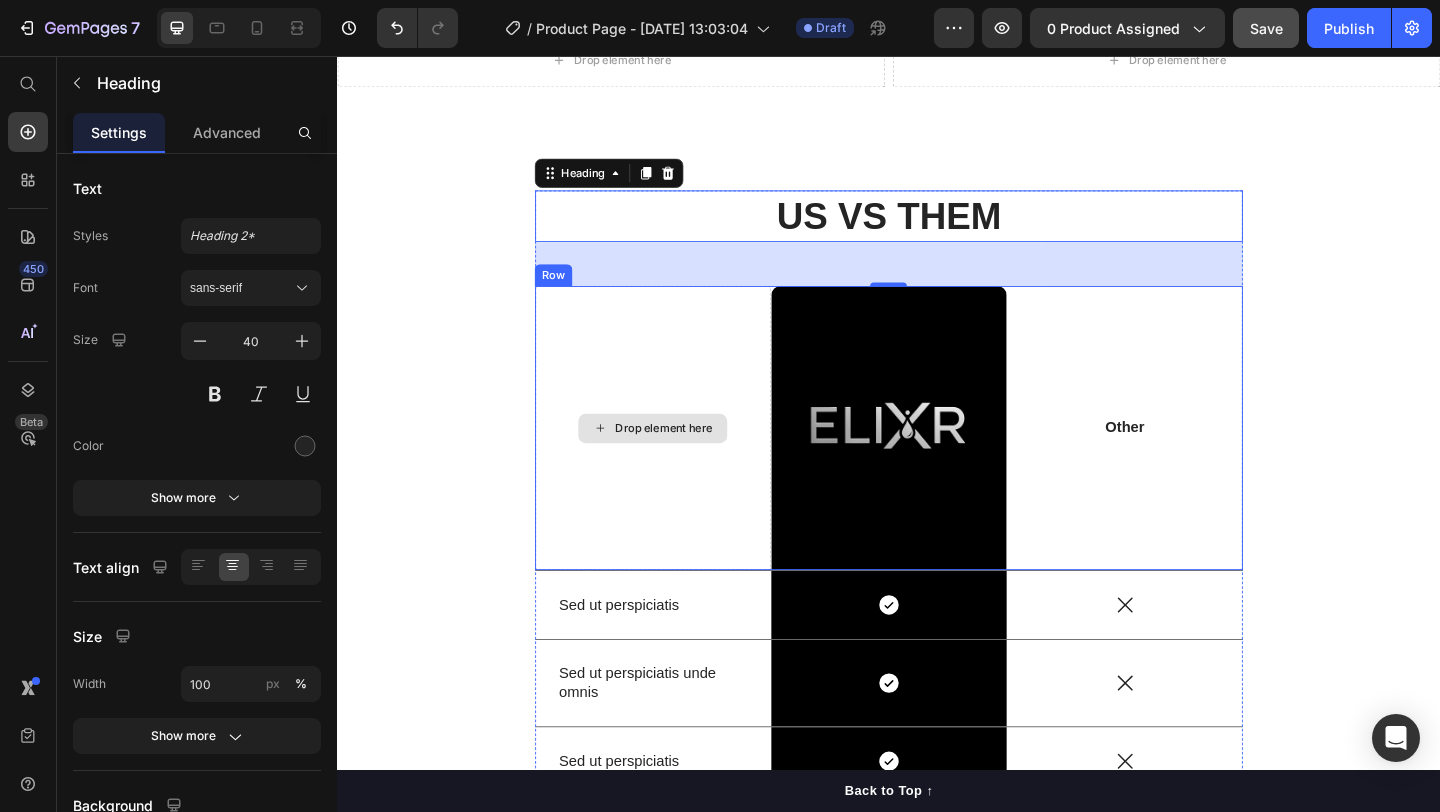 click on "Drop element here" at bounding box center (680, 460) 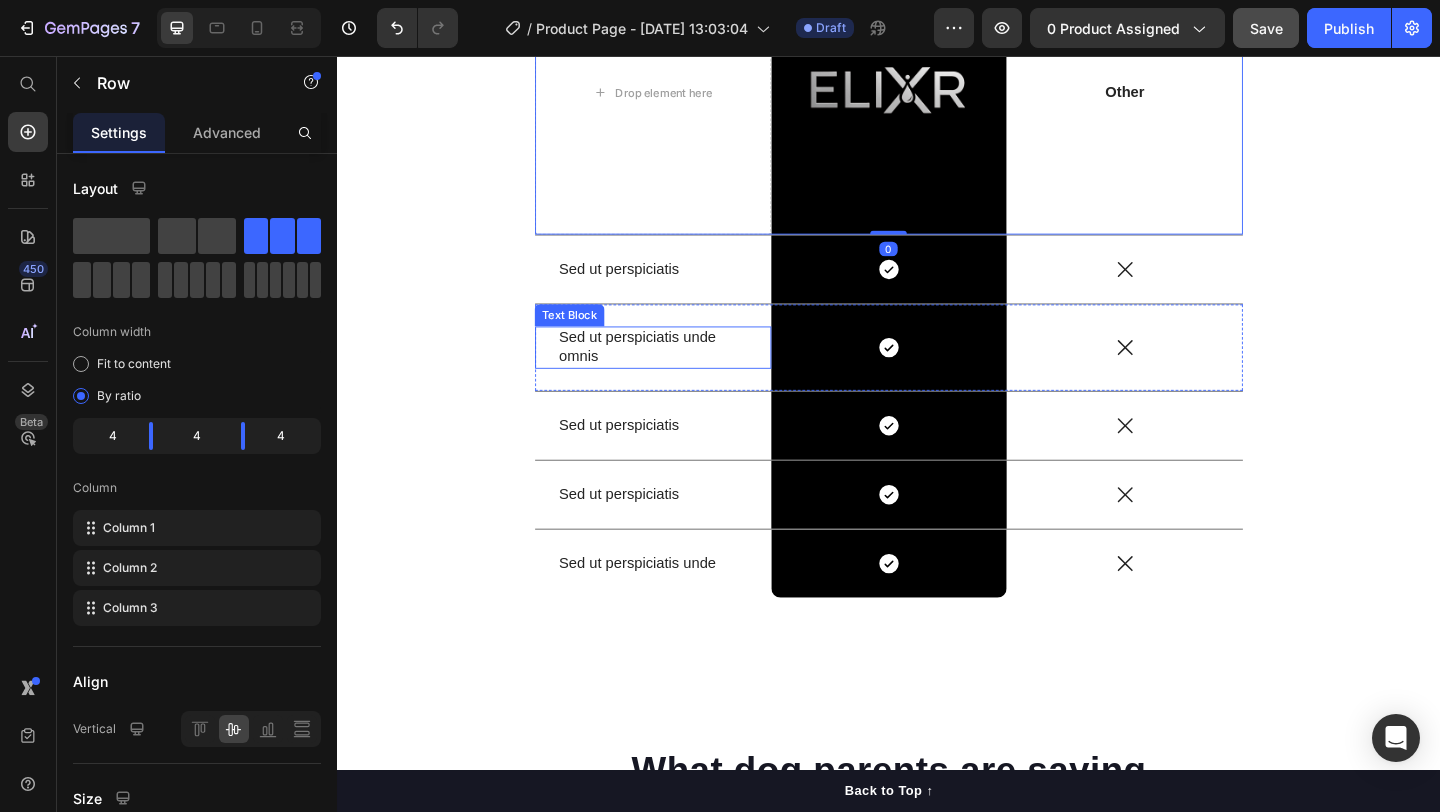 scroll, scrollTop: 5656, scrollLeft: 0, axis: vertical 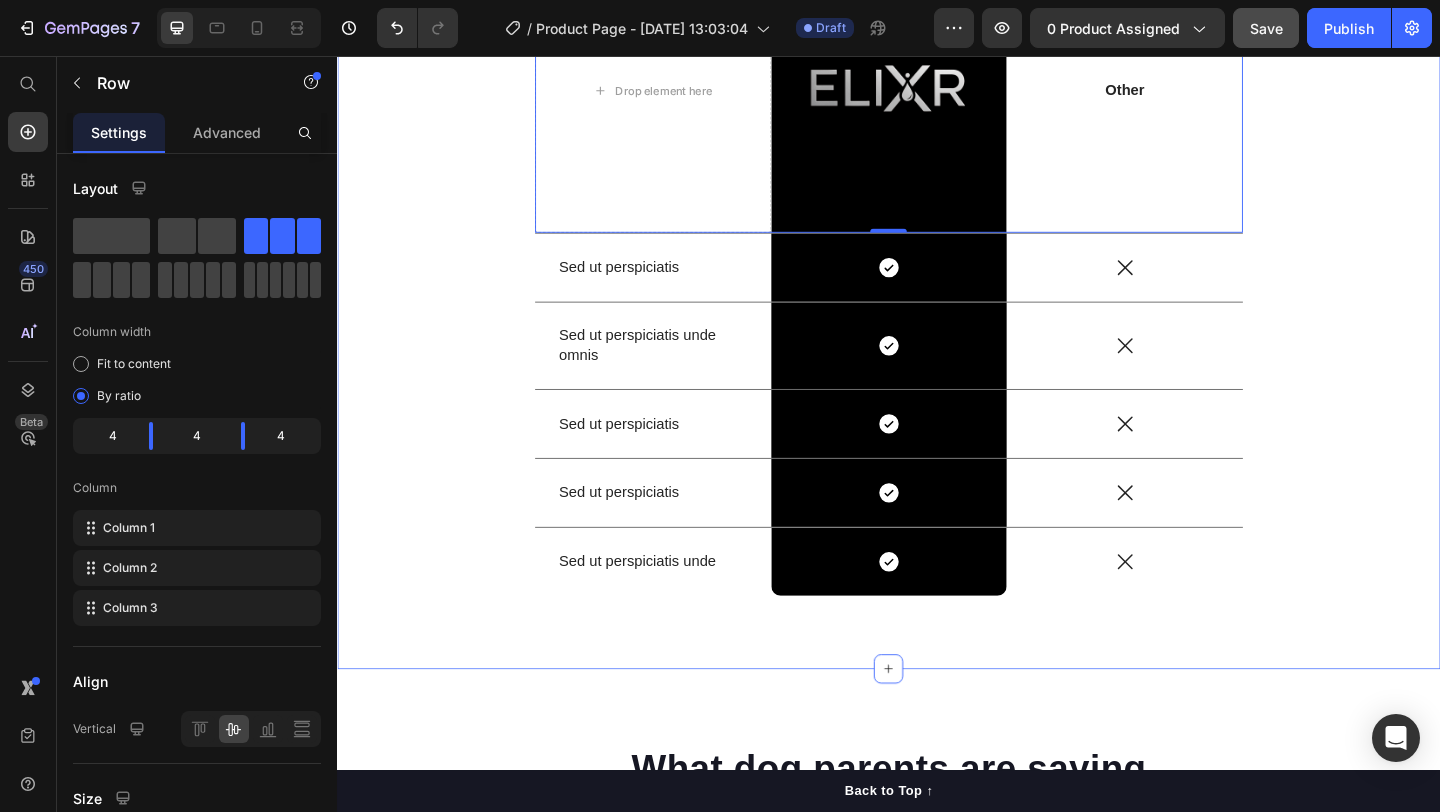 click on "US VS THEM Heading
Drop element here Image Row Other Text Block Row   0 Sed ut perspiciatis Text Block
Icon Row
Icon Row Sed ut perspiciatis unde omnis Text Block
Icon Row
Icon Row Sed ut perspiciatis Text Block
Icon Row
Icon Row Sed ut perspiciatis Text Block
Icon Row
Icon Row Sed ut perspiciatis unde Text Block
Icon Row
Icon Row Row Section 8" at bounding box center [937, 239] 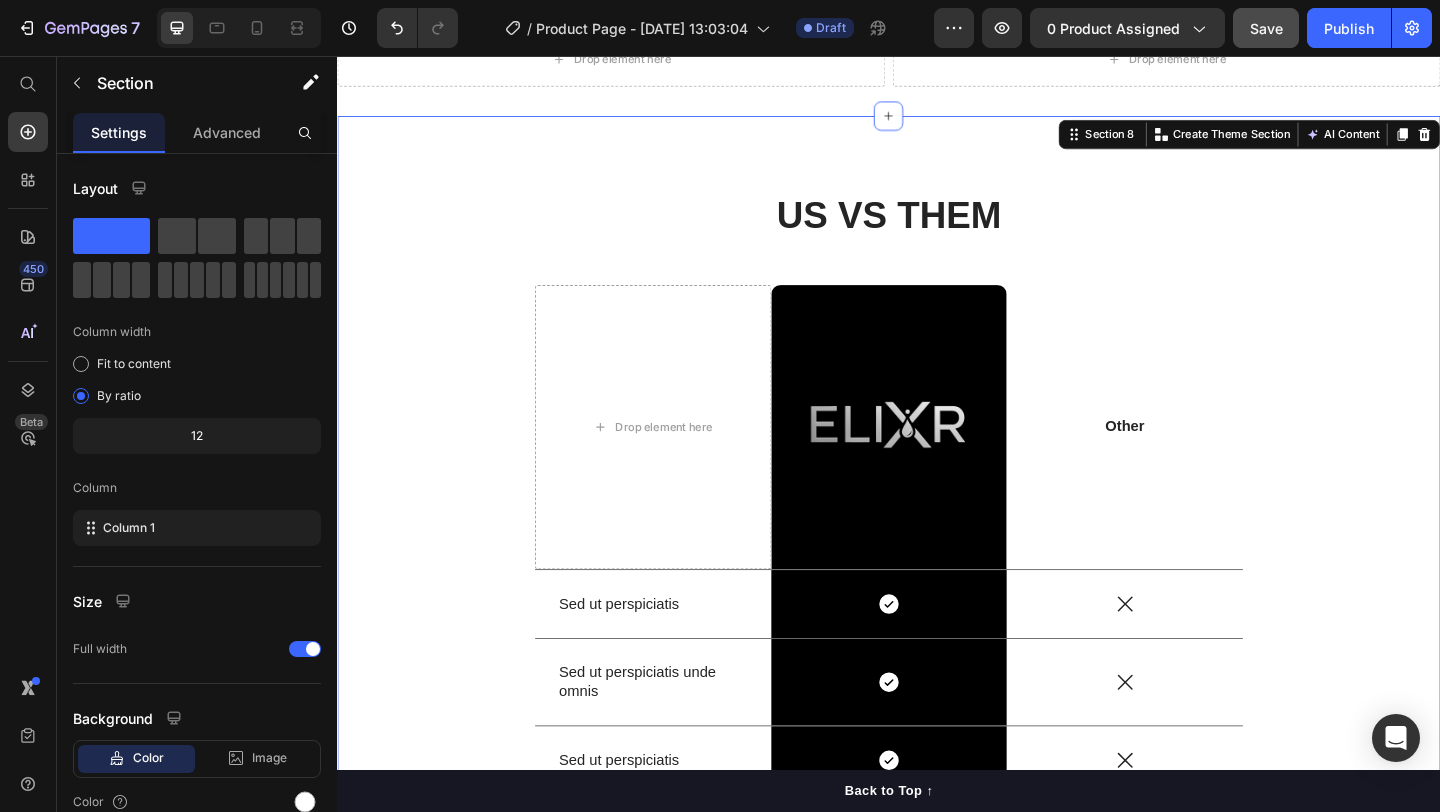 scroll, scrollTop: 5202, scrollLeft: 0, axis: vertical 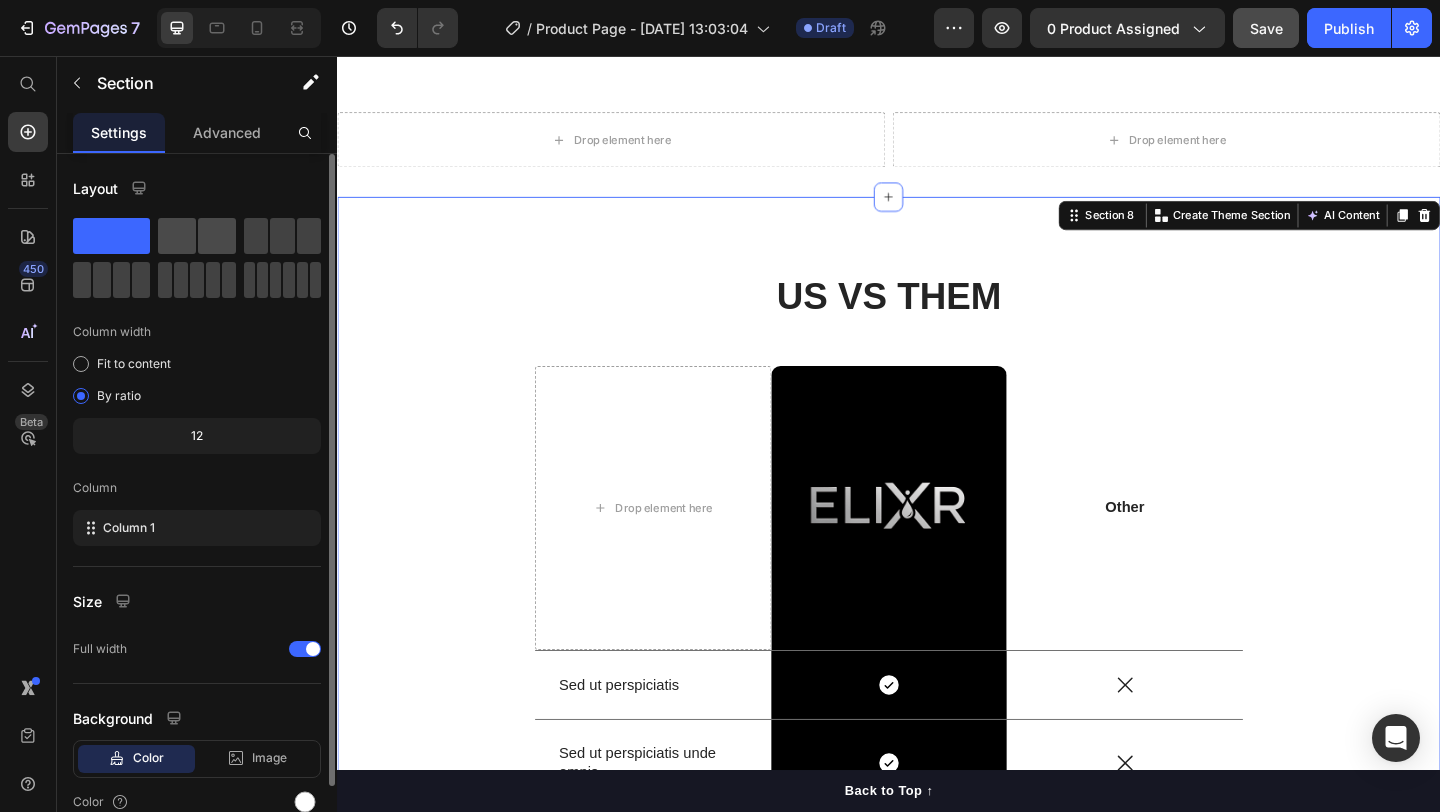 click 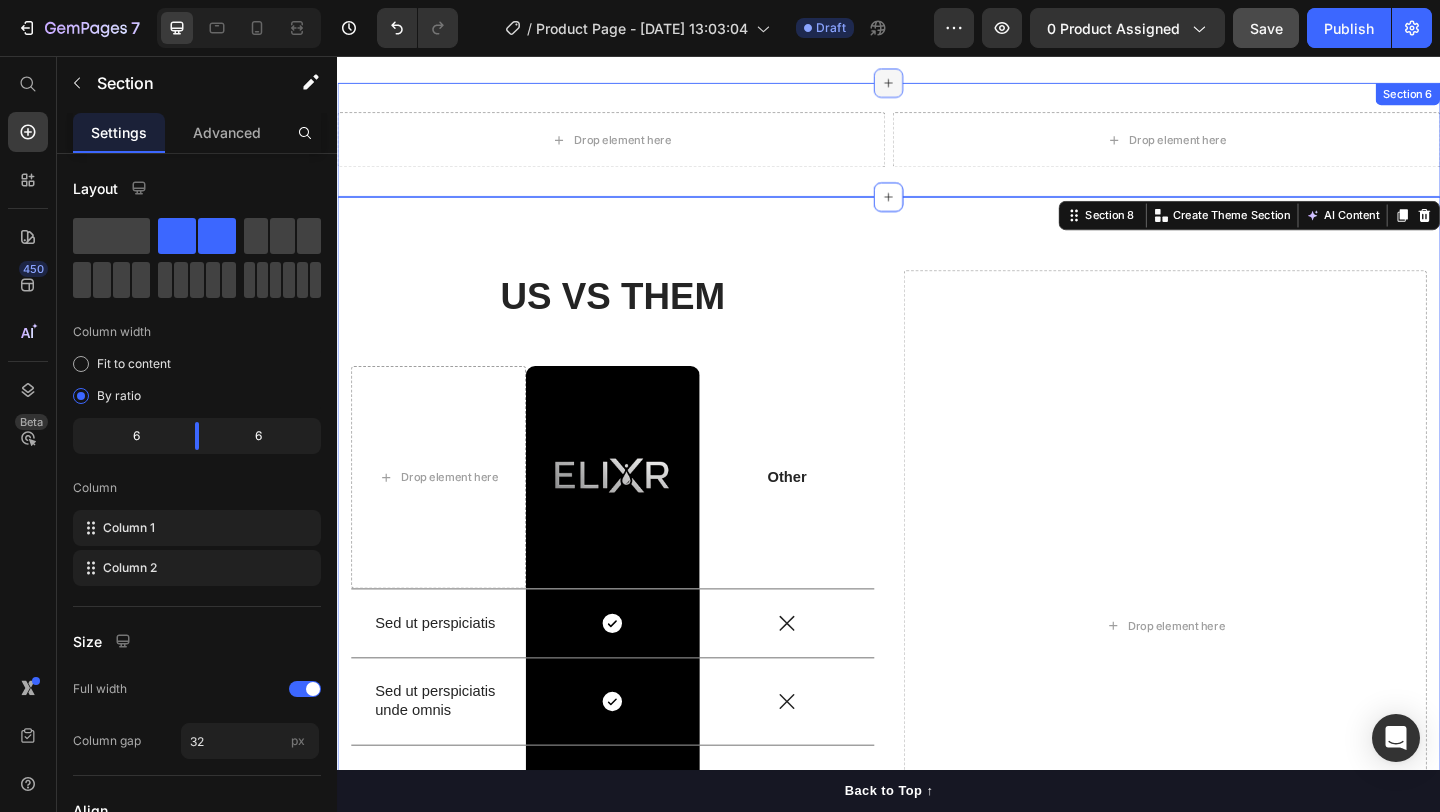 click 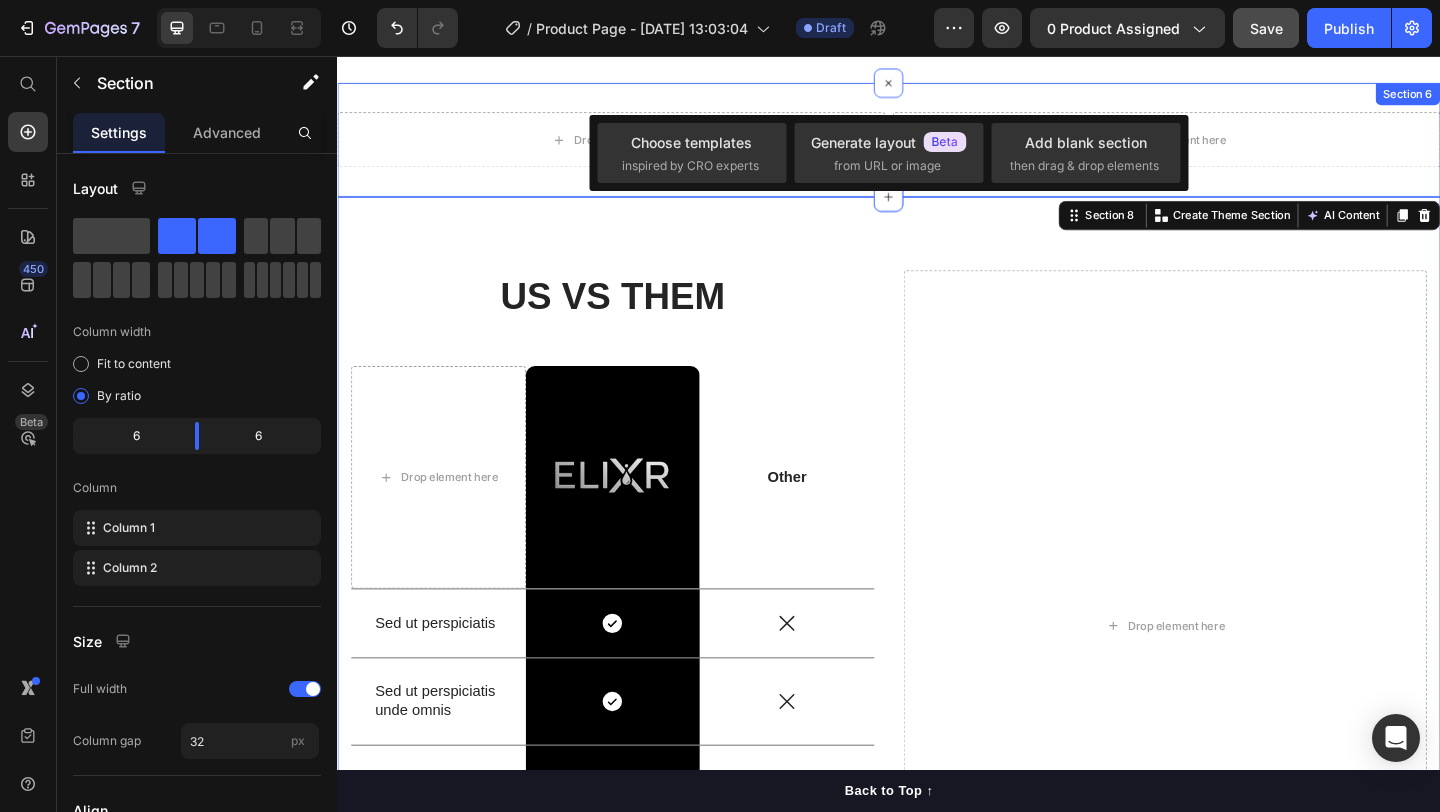 click on "Drop element here
Drop element here Row Section 6" at bounding box center [937, 147] 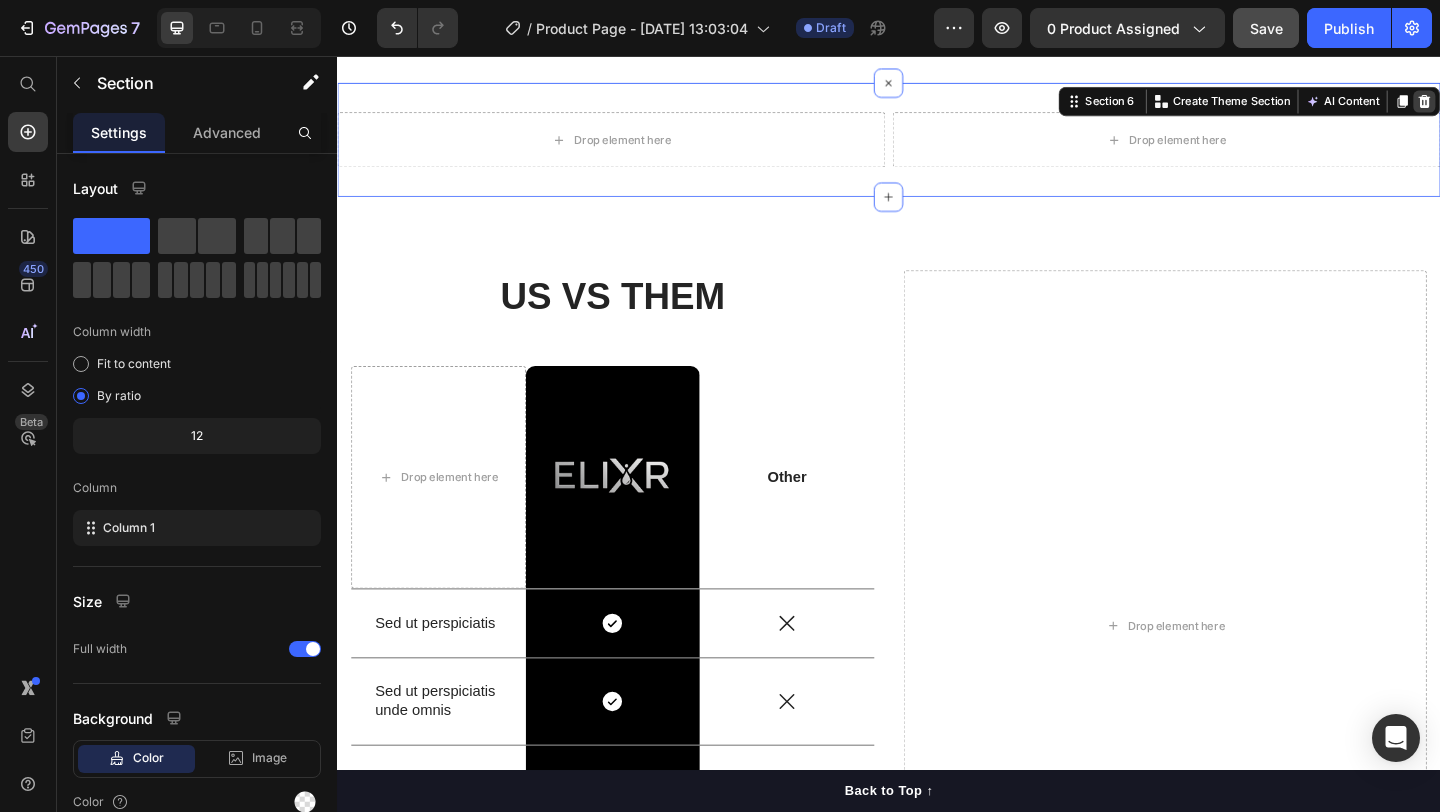 click 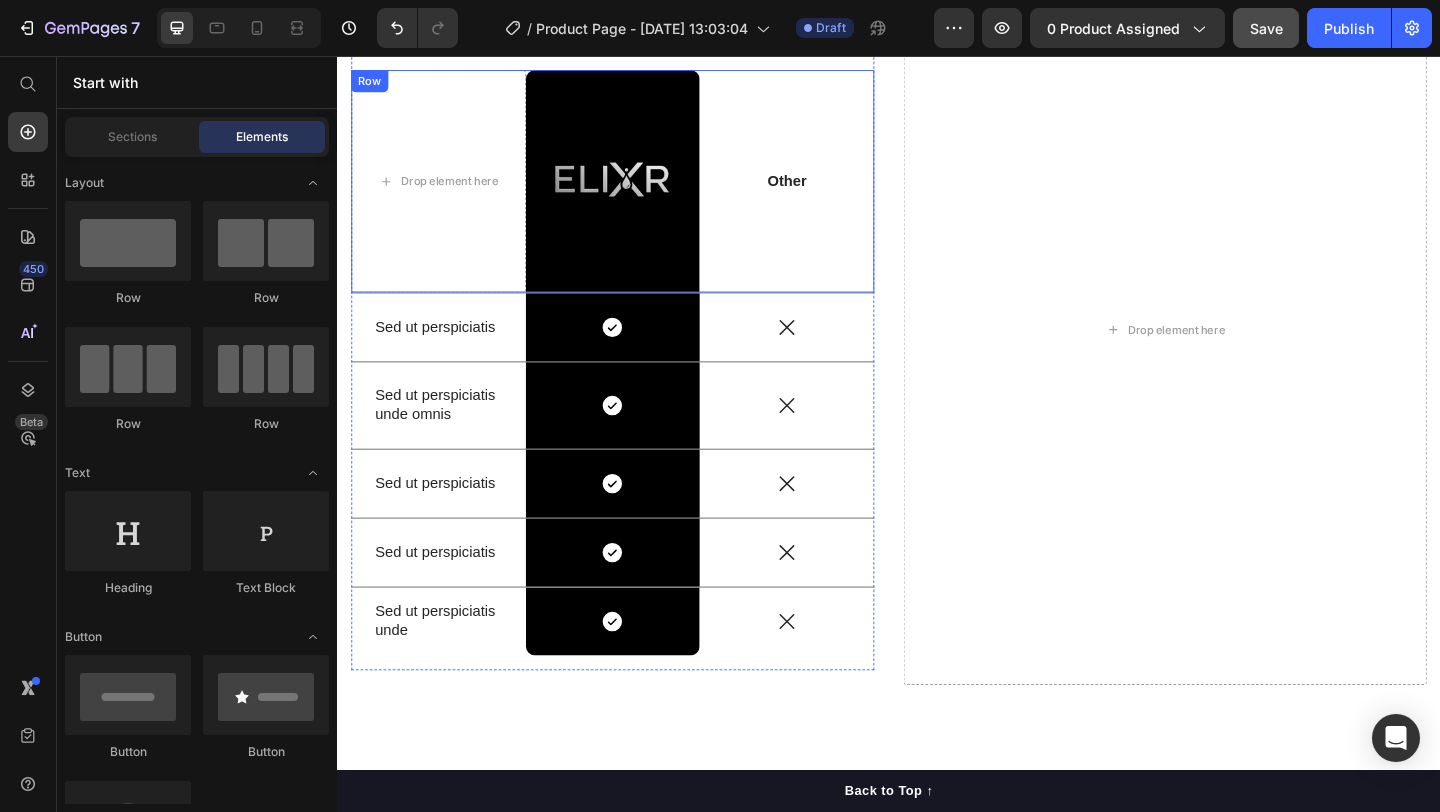 scroll, scrollTop: 5020, scrollLeft: 0, axis: vertical 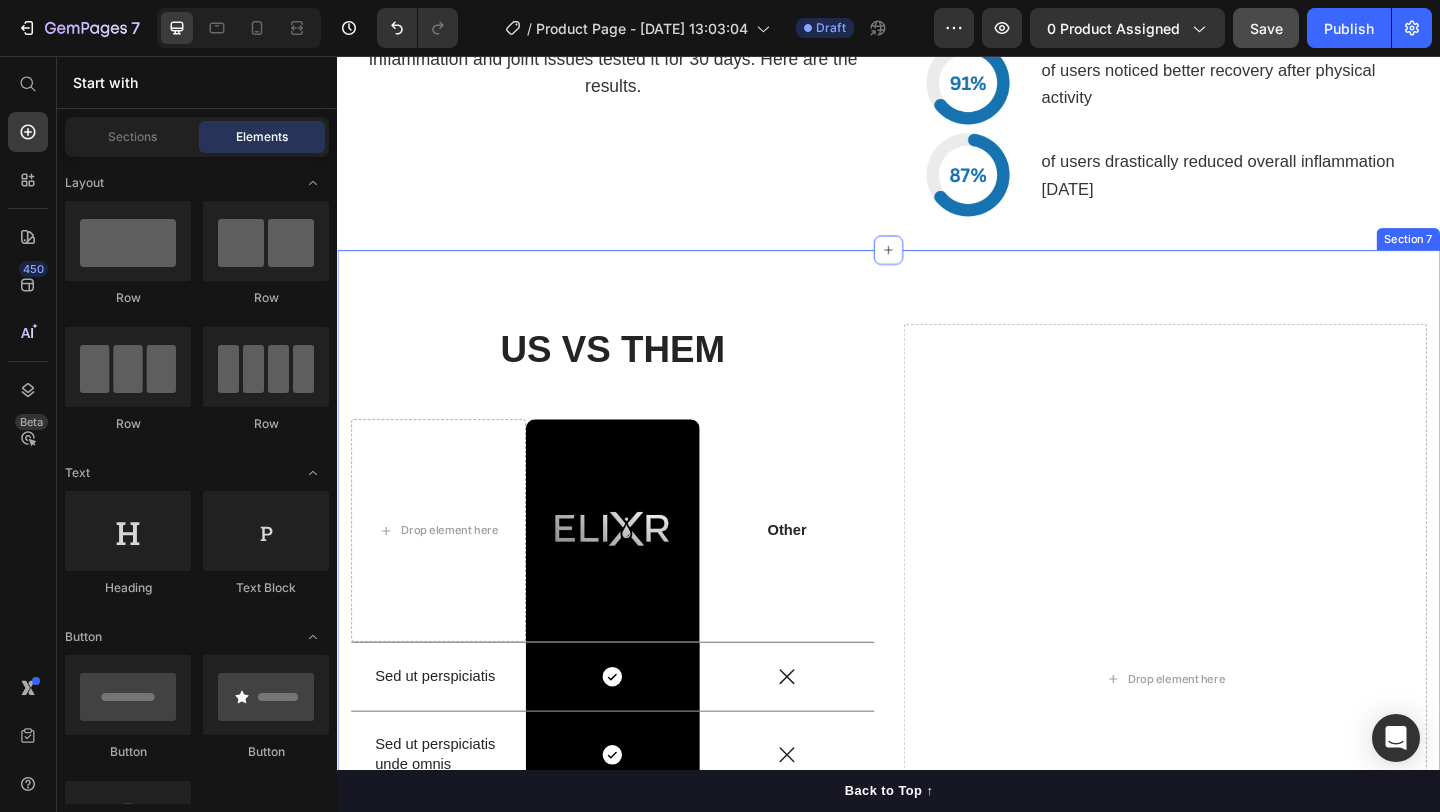 click on "US VS THEM Heading
Drop element here Image Row Other Text Block Row Sed ut perspiciatis Text Block
Icon Row
Icon Row Sed ut perspiciatis unde omnis Text Block
Icon Row
Icon Row Sed ut perspiciatis Text Block
Icon Row
Icon Row Sed ut perspiciatis Text Block
Icon Row
Icon Row Sed ut perspiciatis unde Text Block
Icon Row
Icon Row Row
Drop element here Section 7" at bounding box center [937, 717] 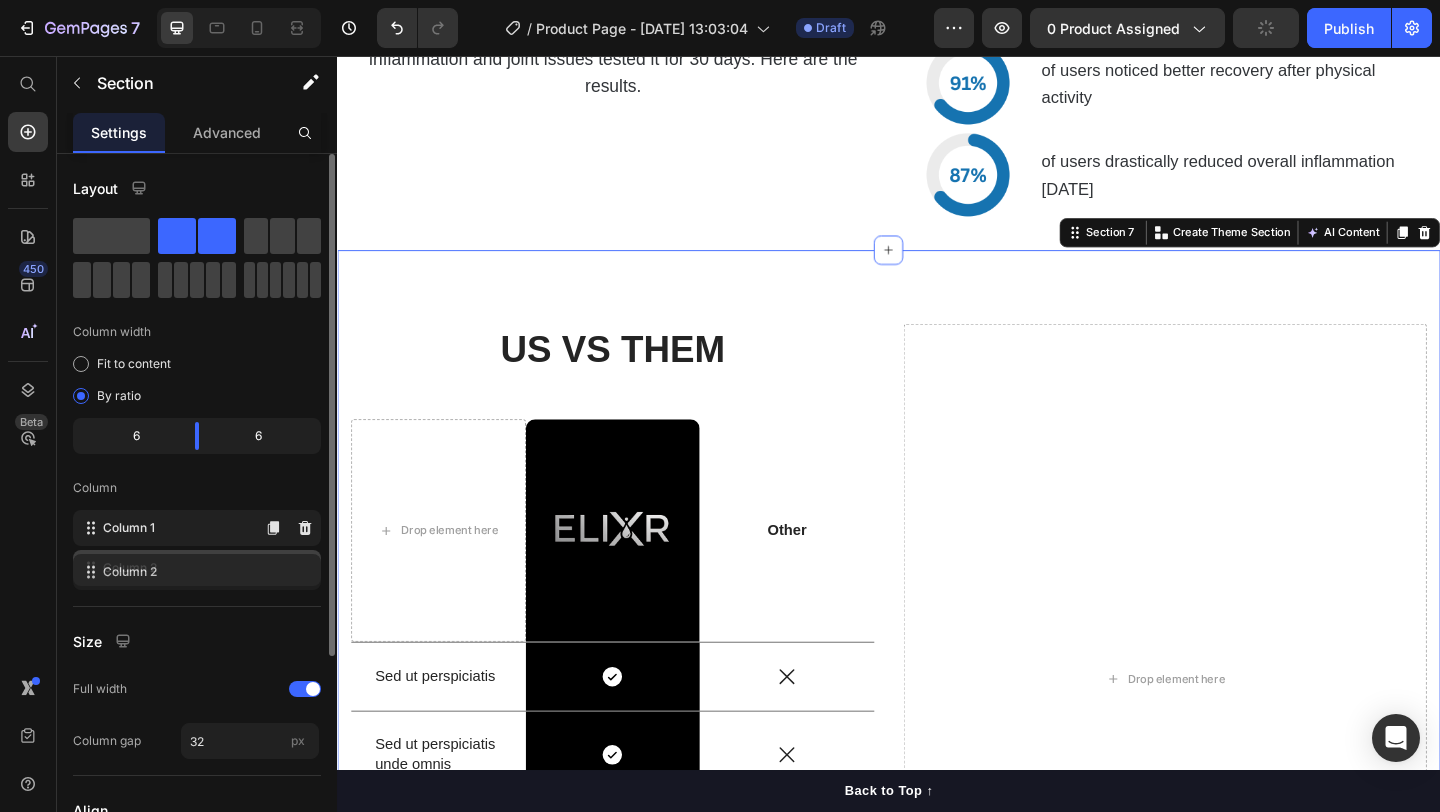 type 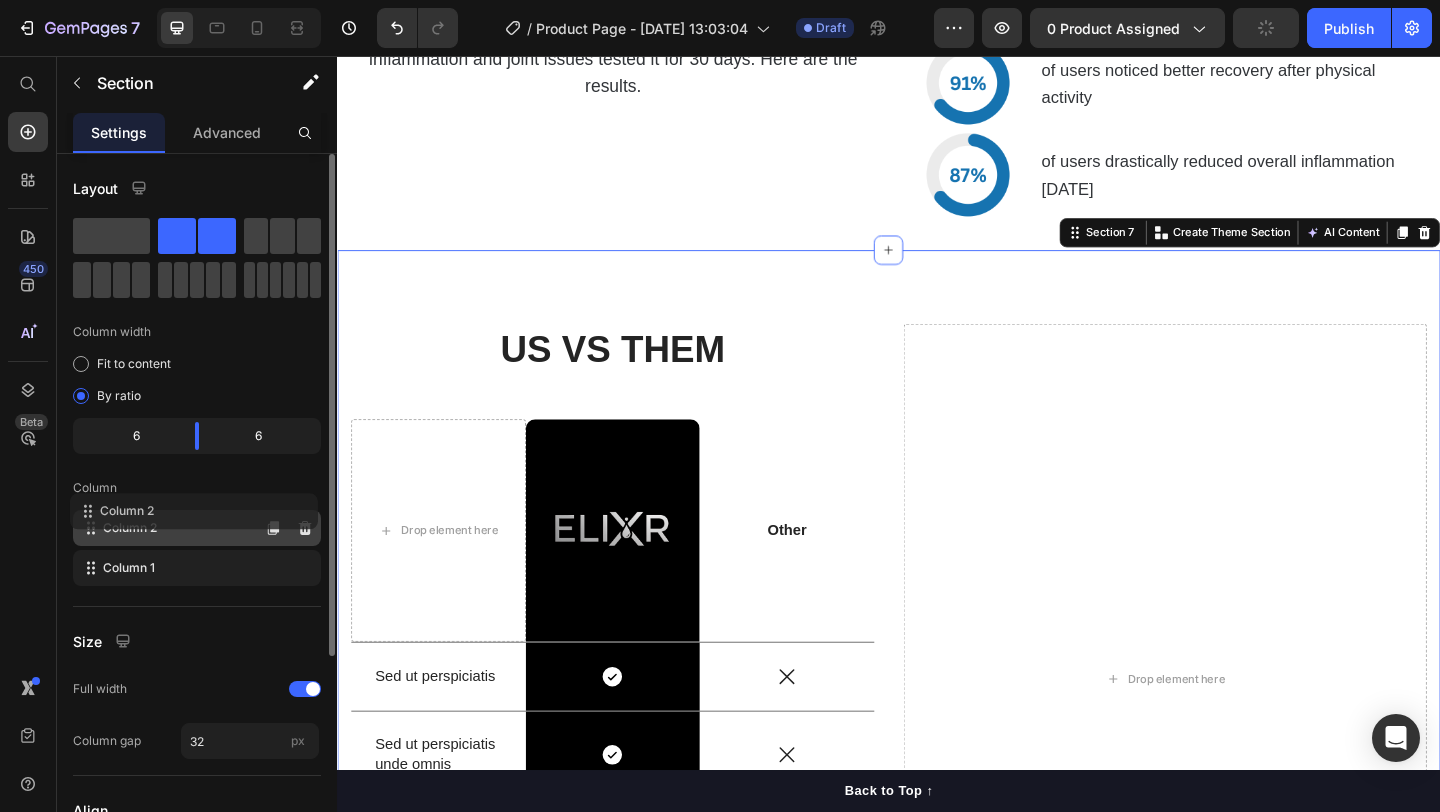 drag, startPoint x: 93, startPoint y: 576, endPoint x: 90, endPoint y: 515, distance: 61.073727 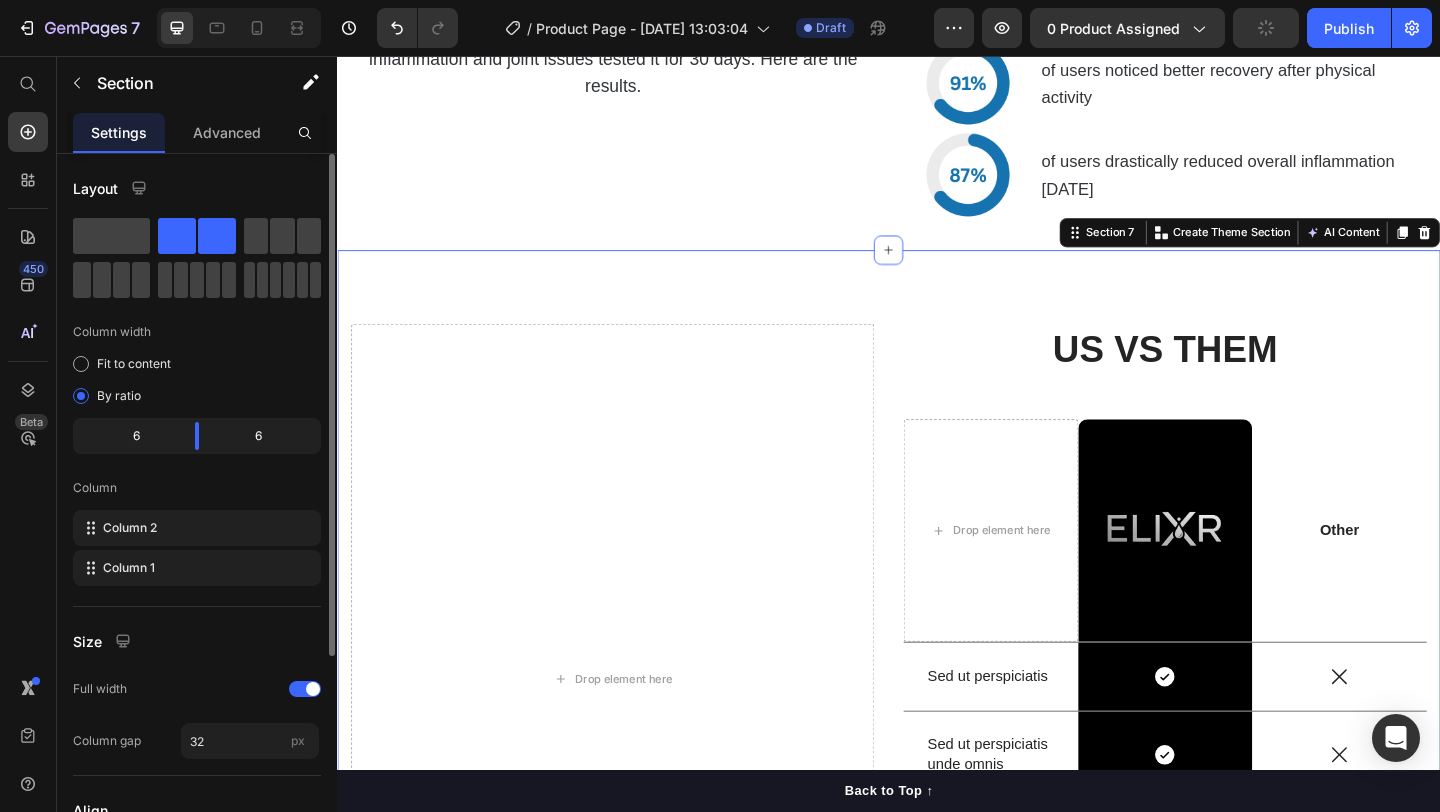 click on "US VS THEM Heading
Drop element here Image Row Other Text Block Row Sed ut perspiciatis Text Block
Icon Row
Icon Row Sed ut perspiciatis unde omnis Text Block
Icon Row
Icon Row Sed ut perspiciatis Text Block
Icon Row
Icon Row Sed ut perspiciatis Text Block
Icon Row
Icon Row Sed ut perspiciatis unde Text Block
Icon Row
Icon Row Row
Drop element here Section 7   You can create reusable sections Create Theme Section AI Content Write with GemAI What would you like to describe here? Tone and Voice Persuasive Product ELIXR™ HYDROGEN WATER BOTTLE Show more Generate" at bounding box center [937, 717] 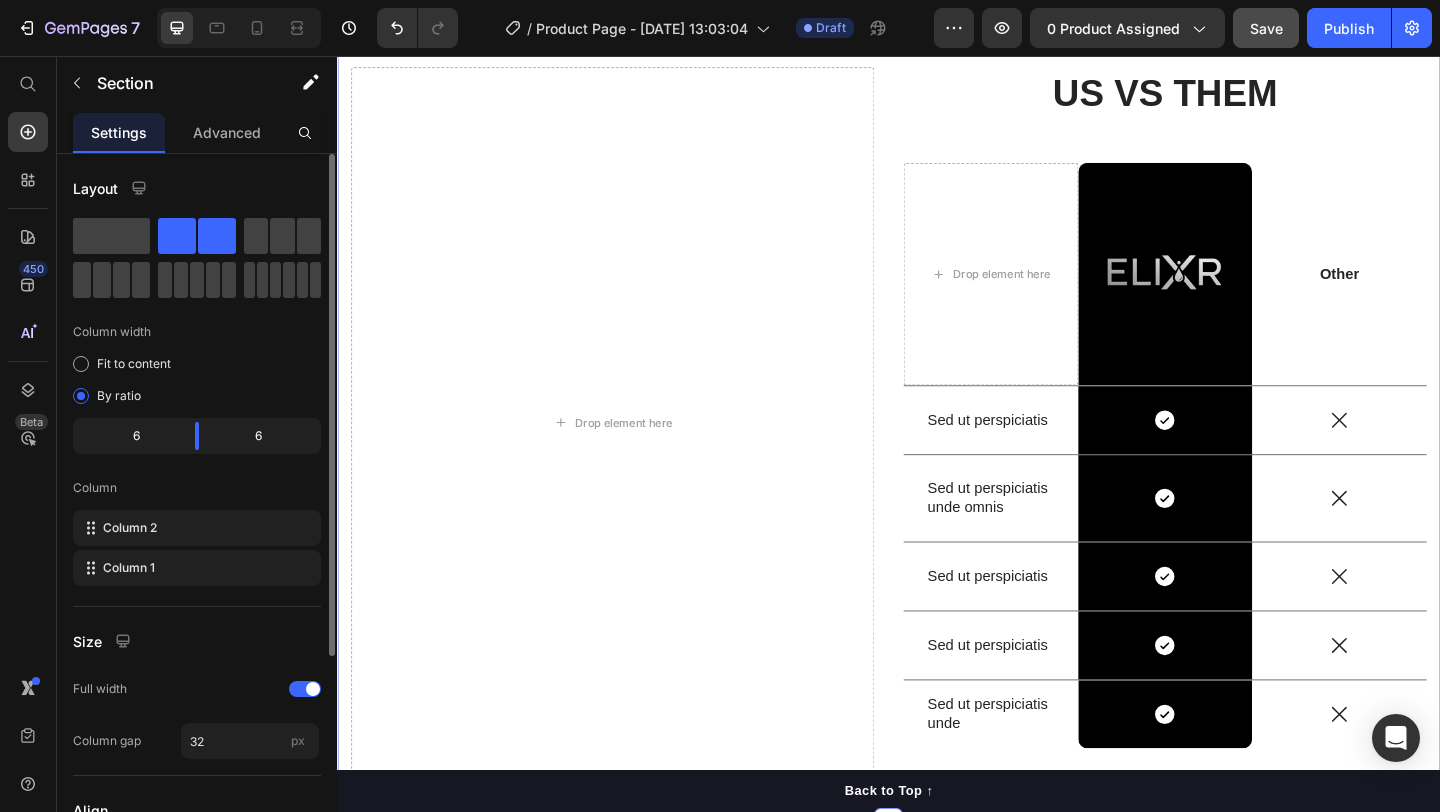 scroll, scrollTop: 5298, scrollLeft: 0, axis: vertical 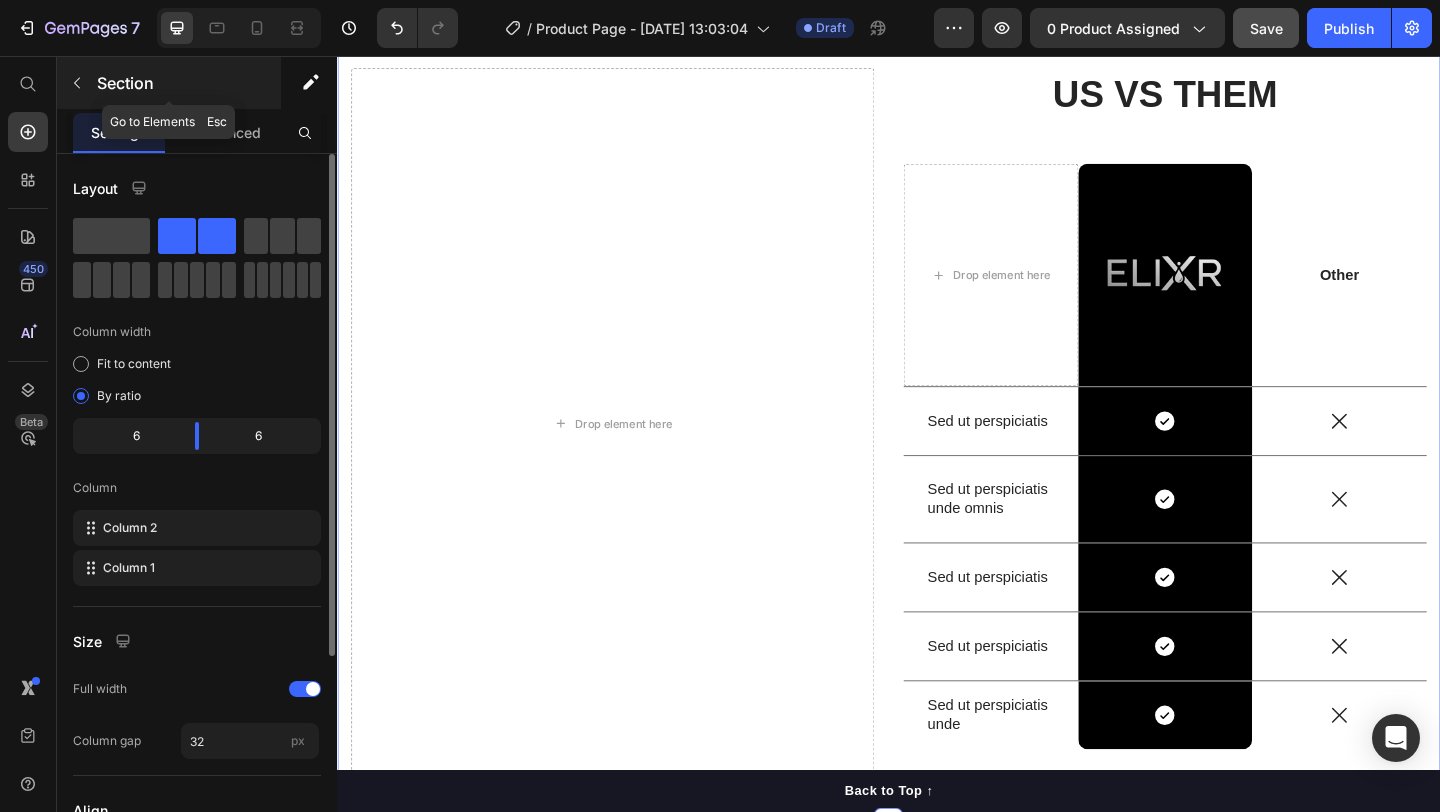 click on "Section" at bounding box center (169, 83) 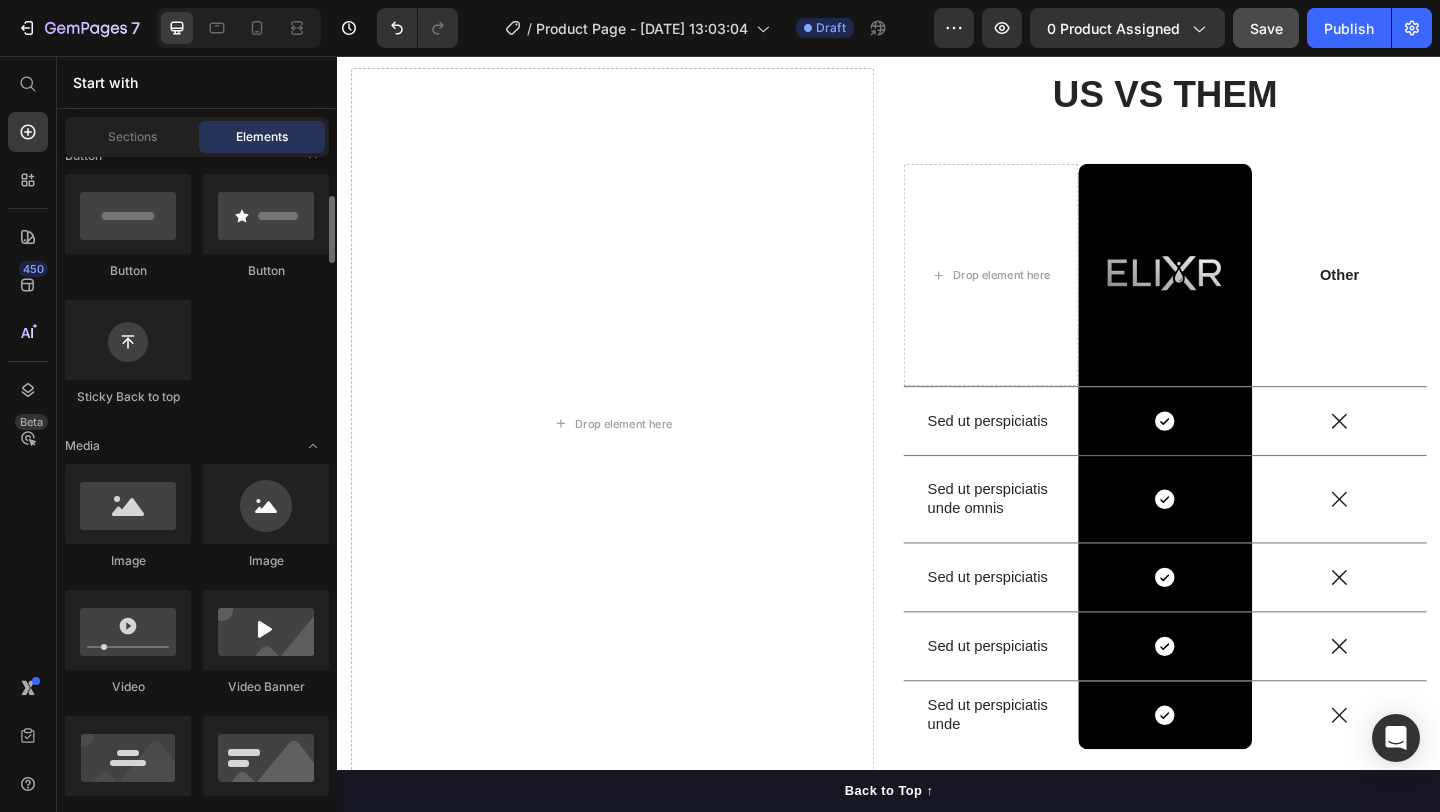 scroll, scrollTop: 654, scrollLeft: 0, axis: vertical 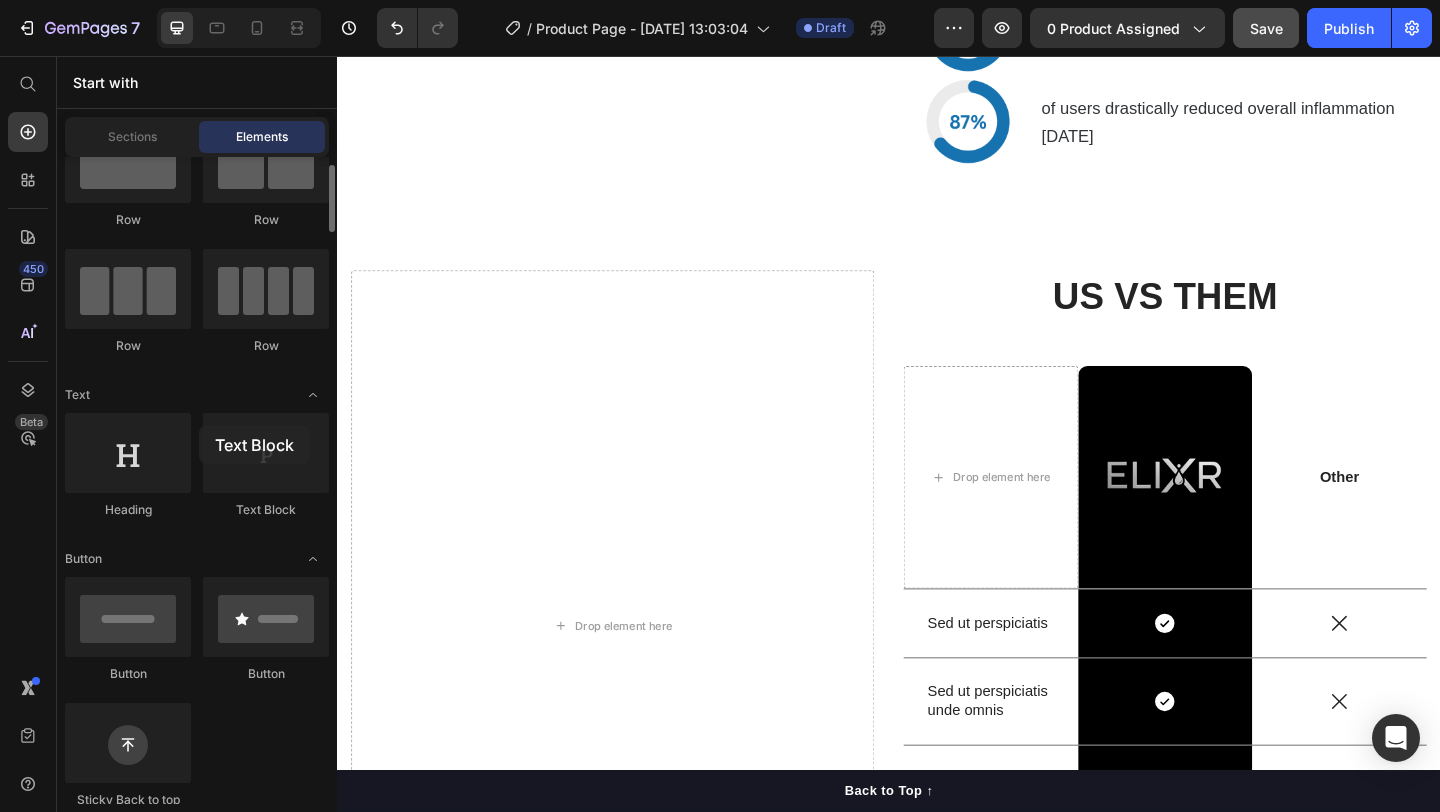 drag, startPoint x: 331, startPoint y: 467, endPoint x: 191, endPoint y: 419, distance: 148 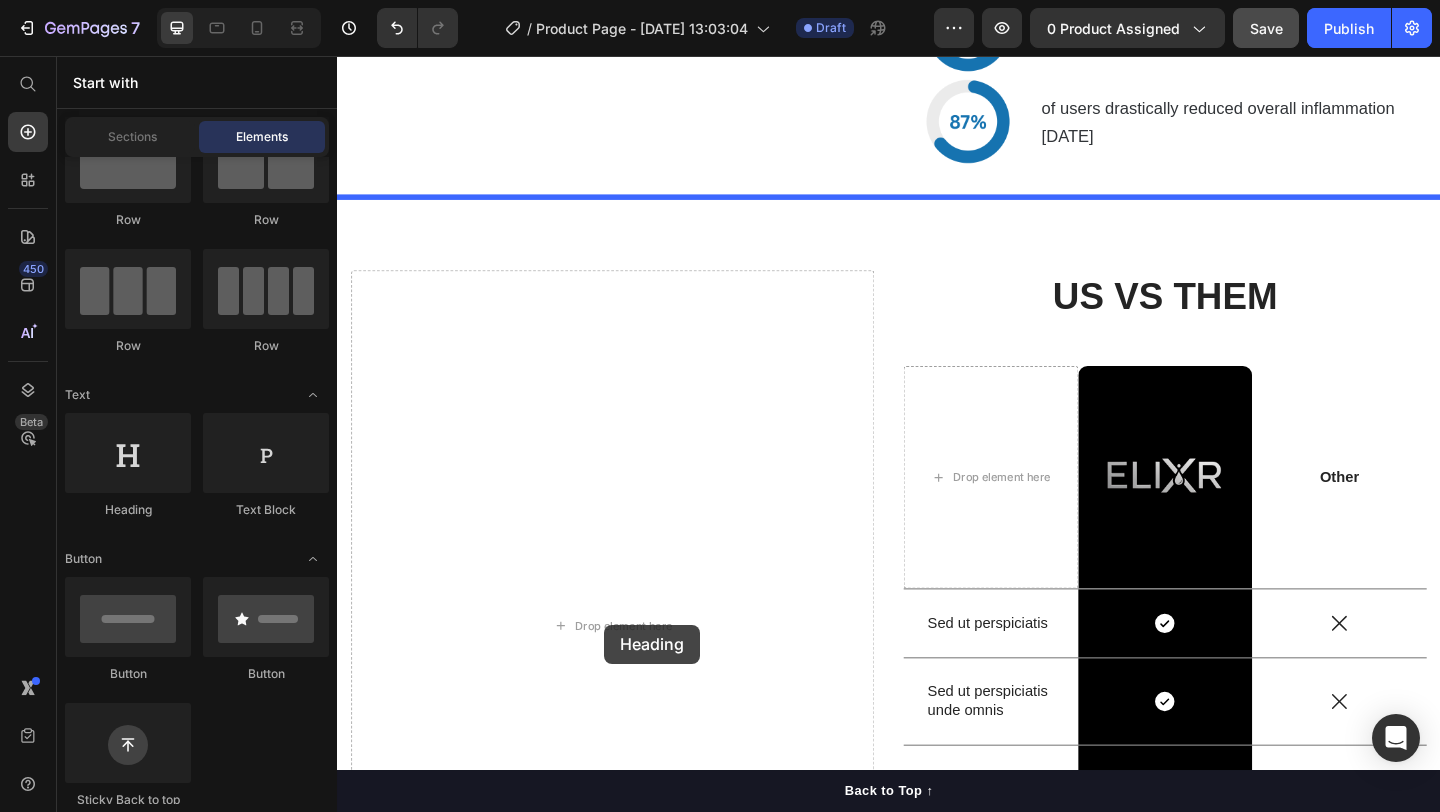 scroll, scrollTop: 5081, scrollLeft: 0, axis: vertical 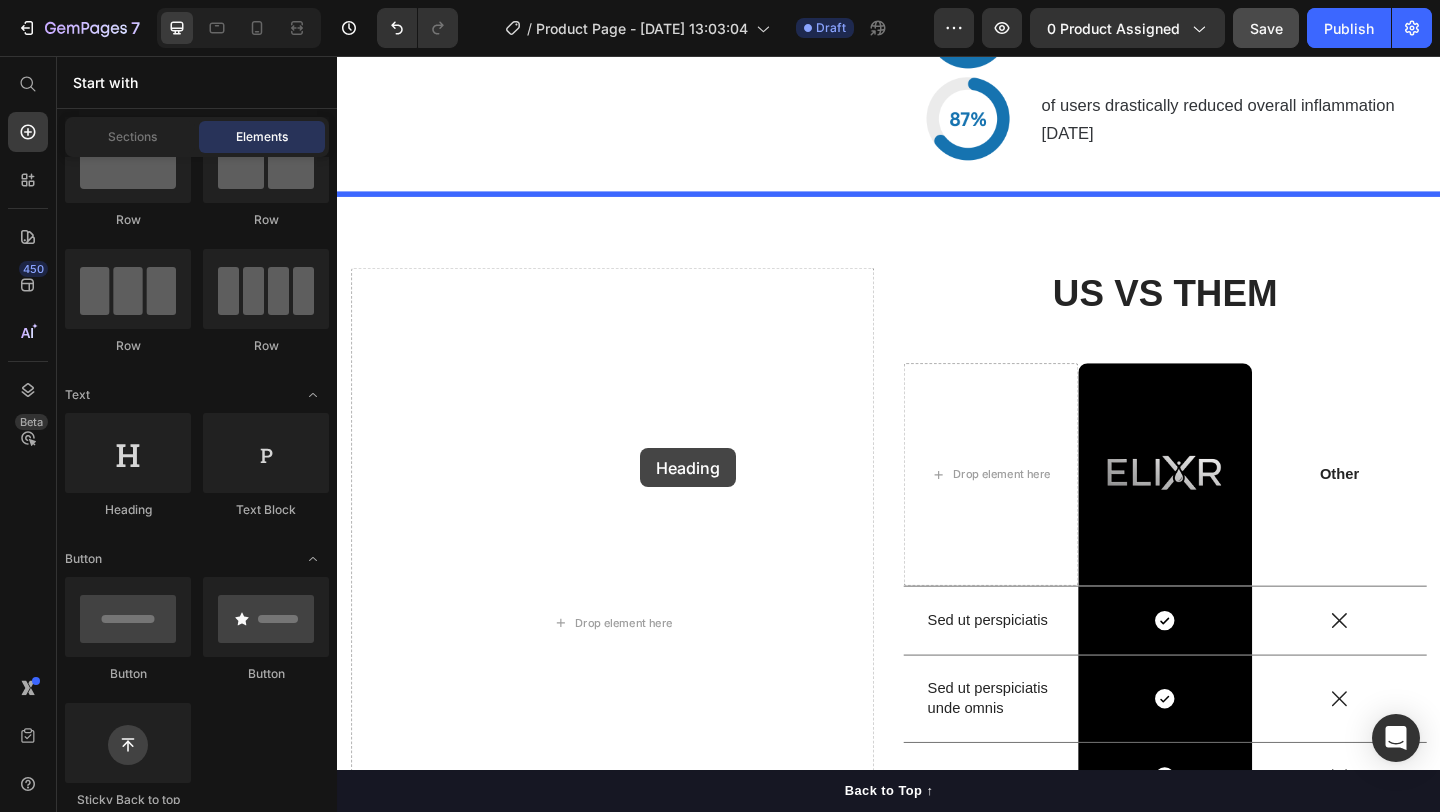 drag, startPoint x: 127, startPoint y: 470, endPoint x: 330, endPoint y: 427, distance: 207.50421 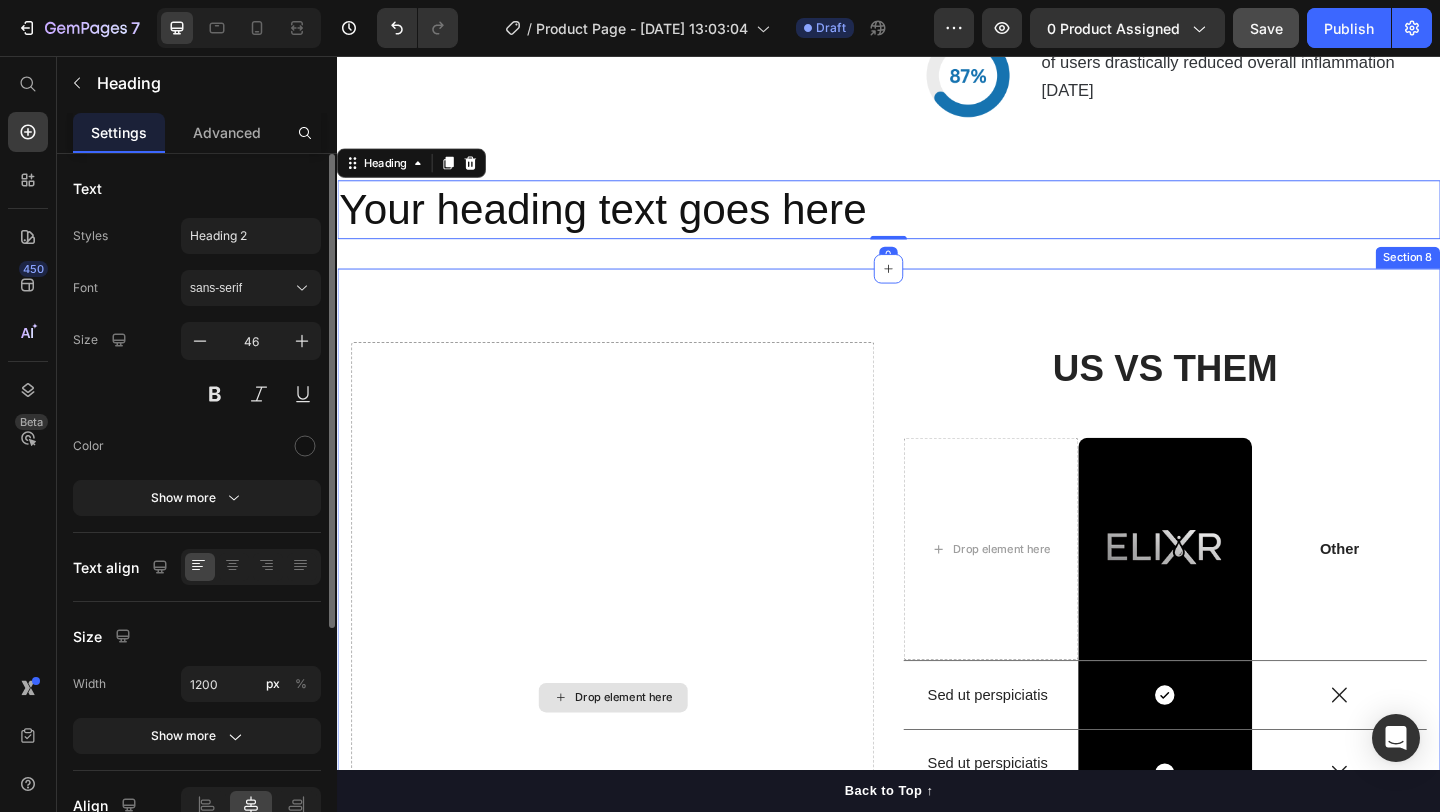 scroll, scrollTop: 5127, scrollLeft: 0, axis: vertical 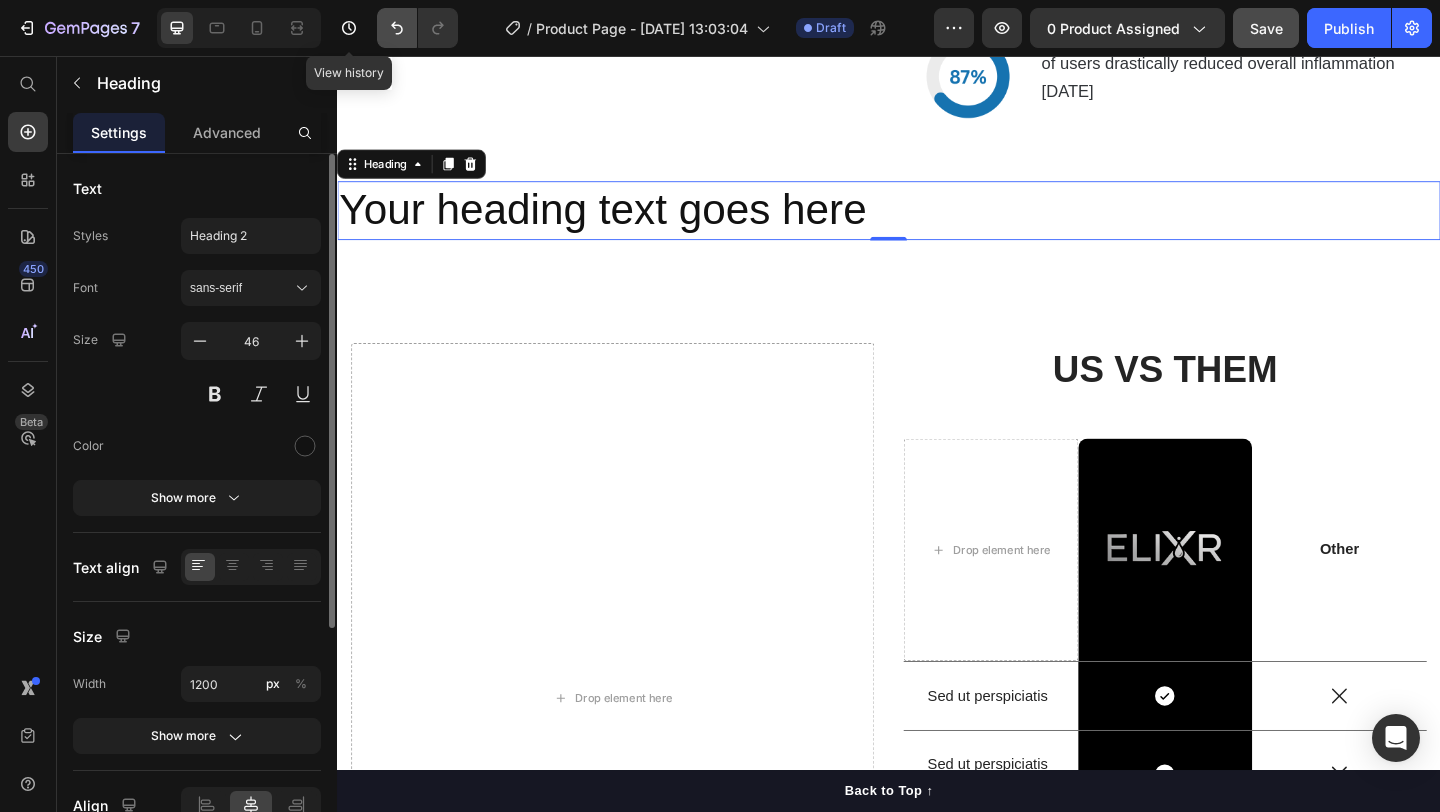 click 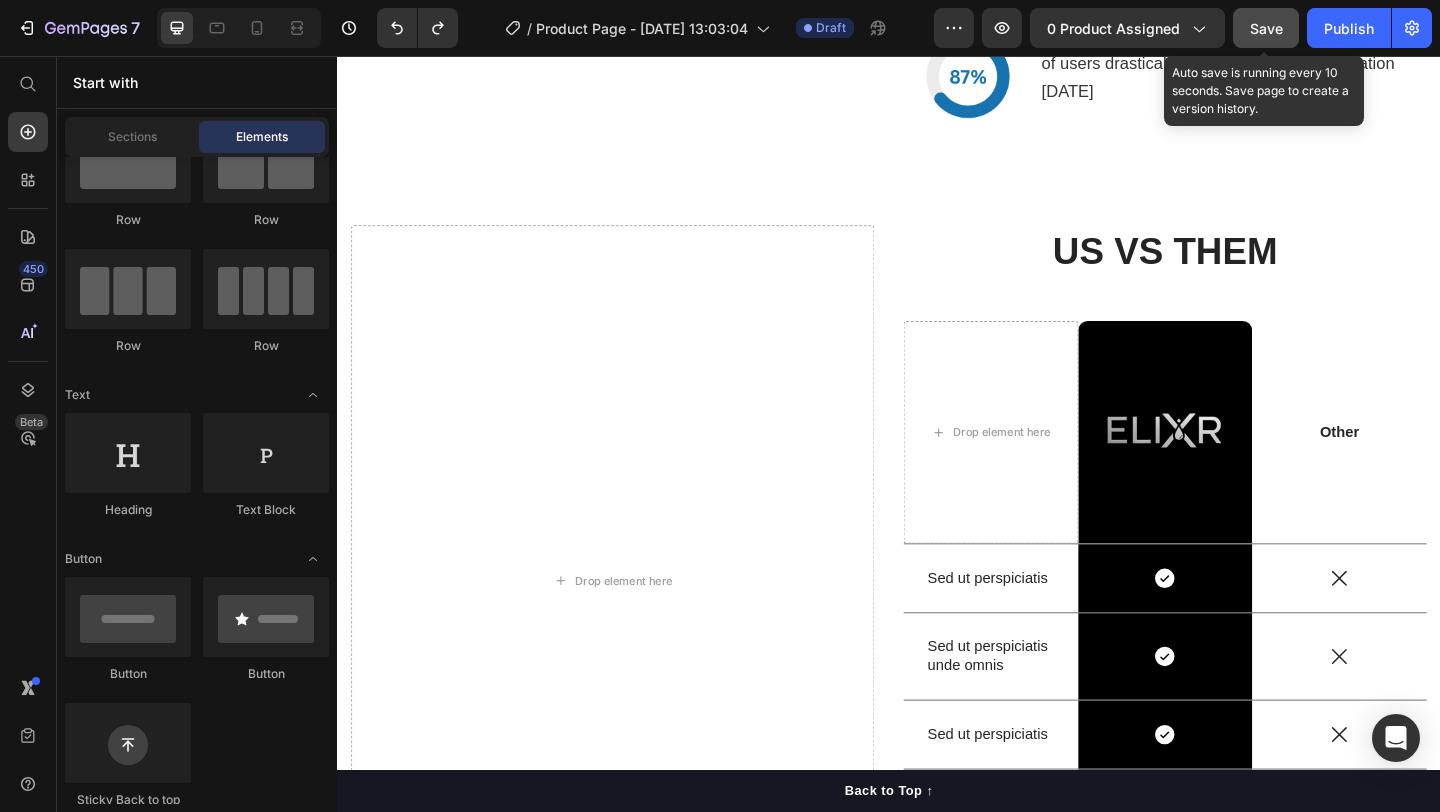 click on "Save" 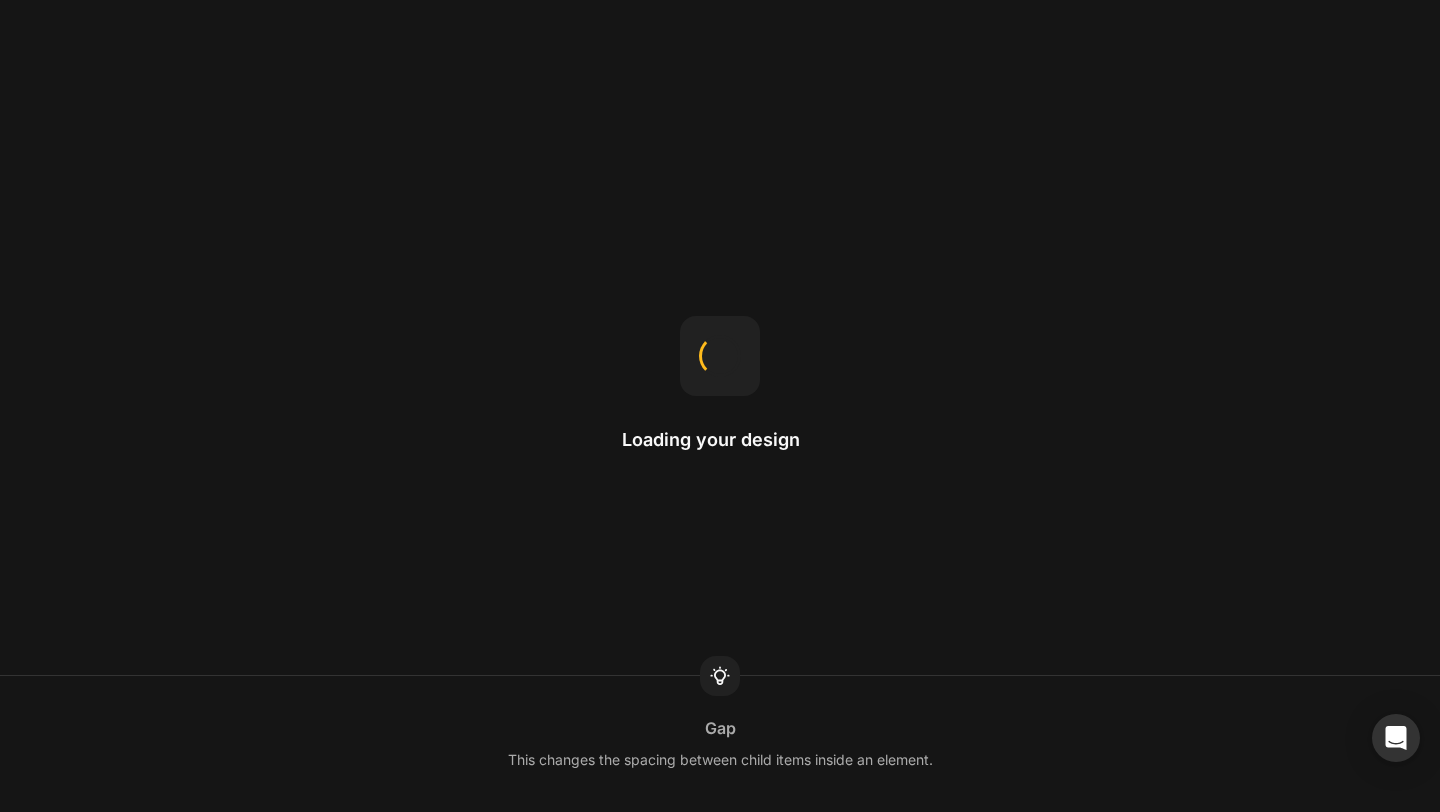 scroll, scrollTop: 0, scrollLeft: 0, axis: both 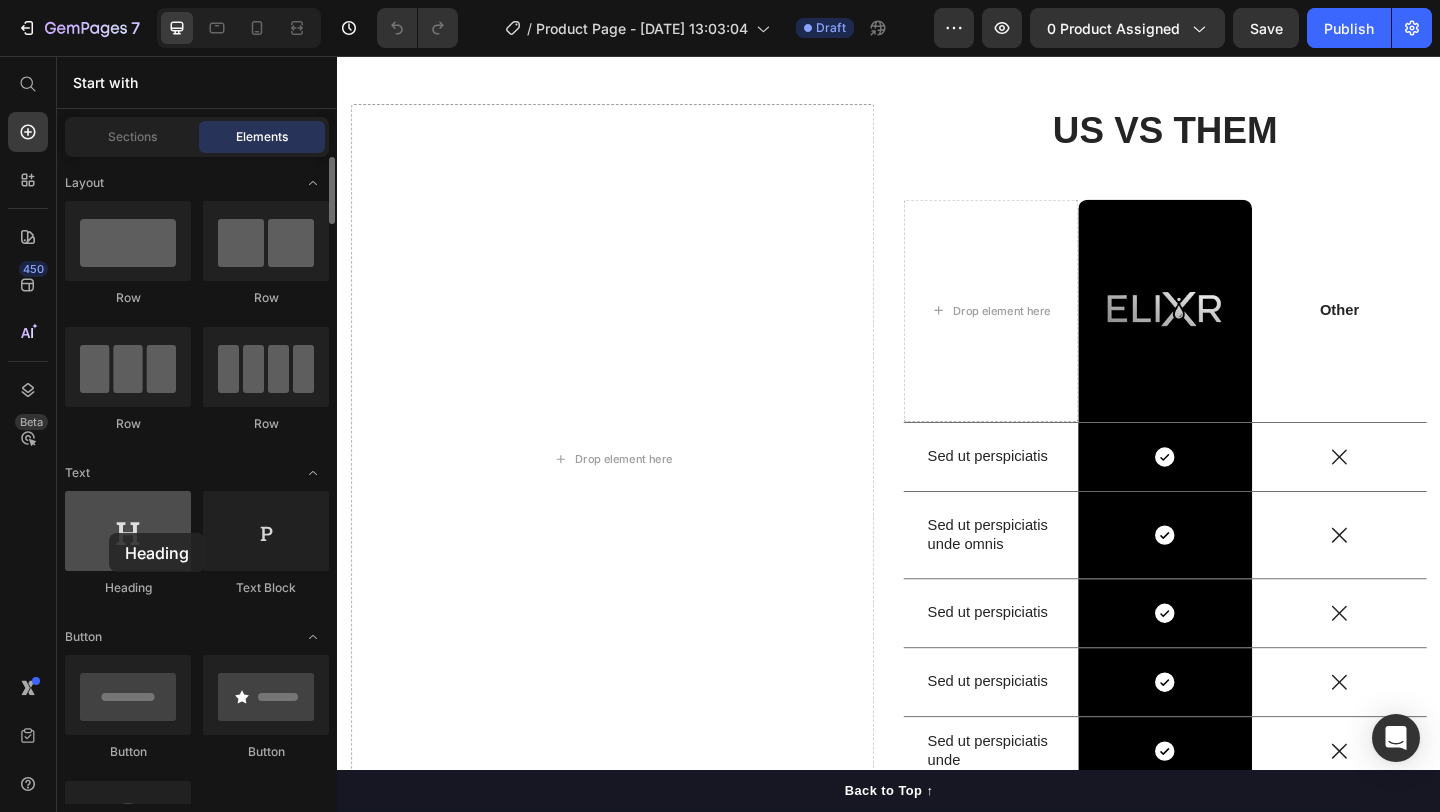 drag, startPoint x: 150, startPoint y: 538, endPoint x: 90, endPoint y: 533, distance: 60.207973 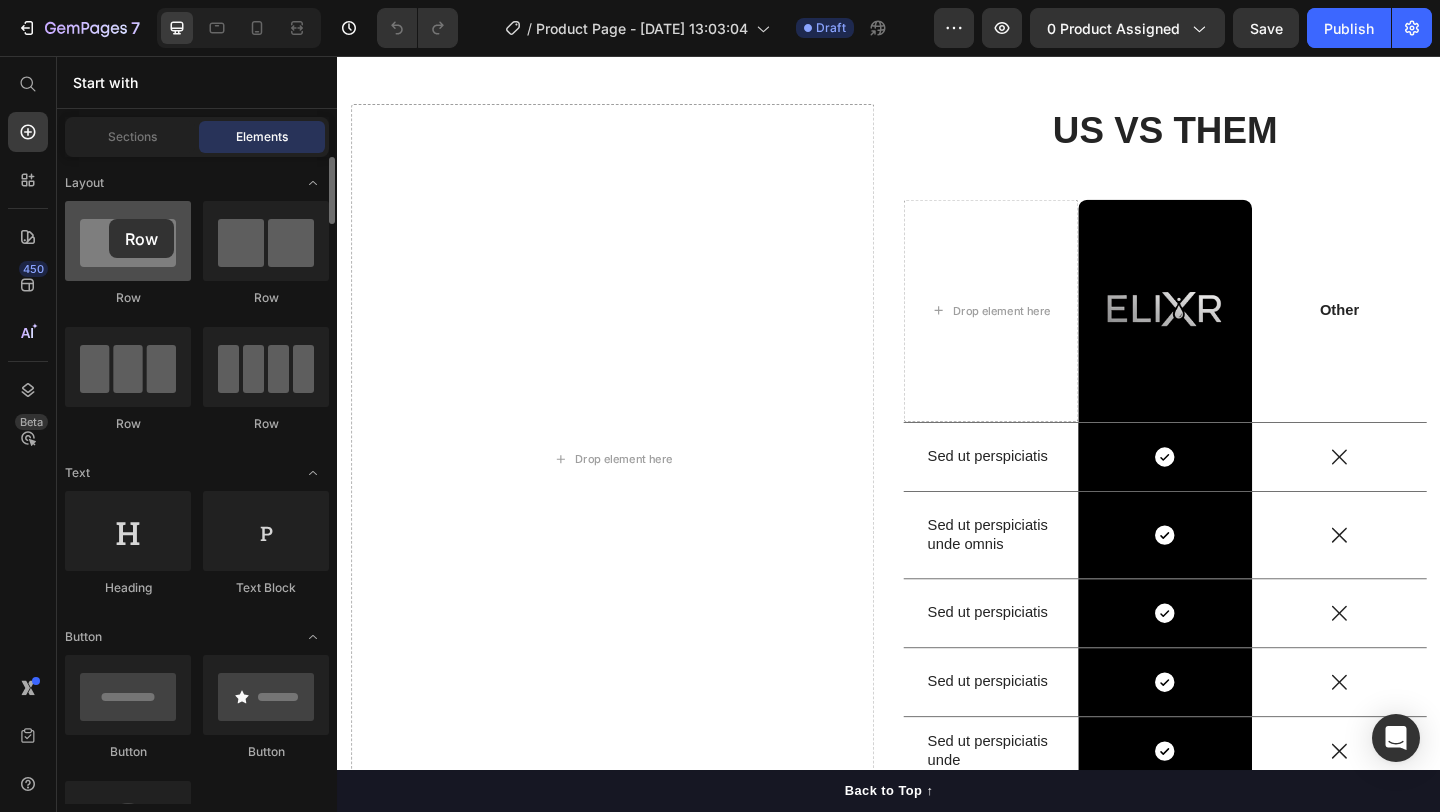 drag, startPoint x: 132, startPoint y: 249, endPoint x: 110, endPoint y: 219, distance: 37.202152 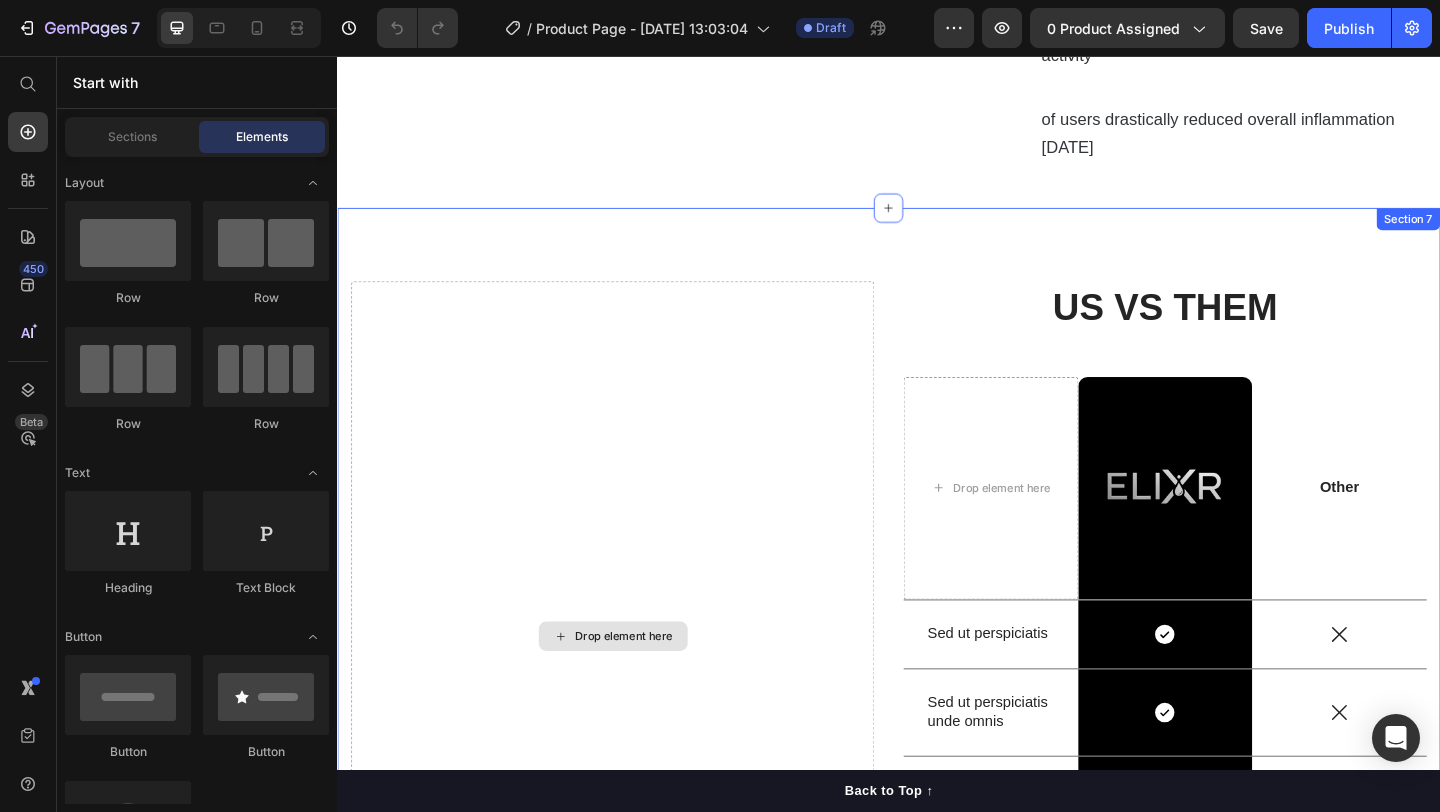 scroll, scrollTop: 4979, scrollLeft: 0, axis: vertical 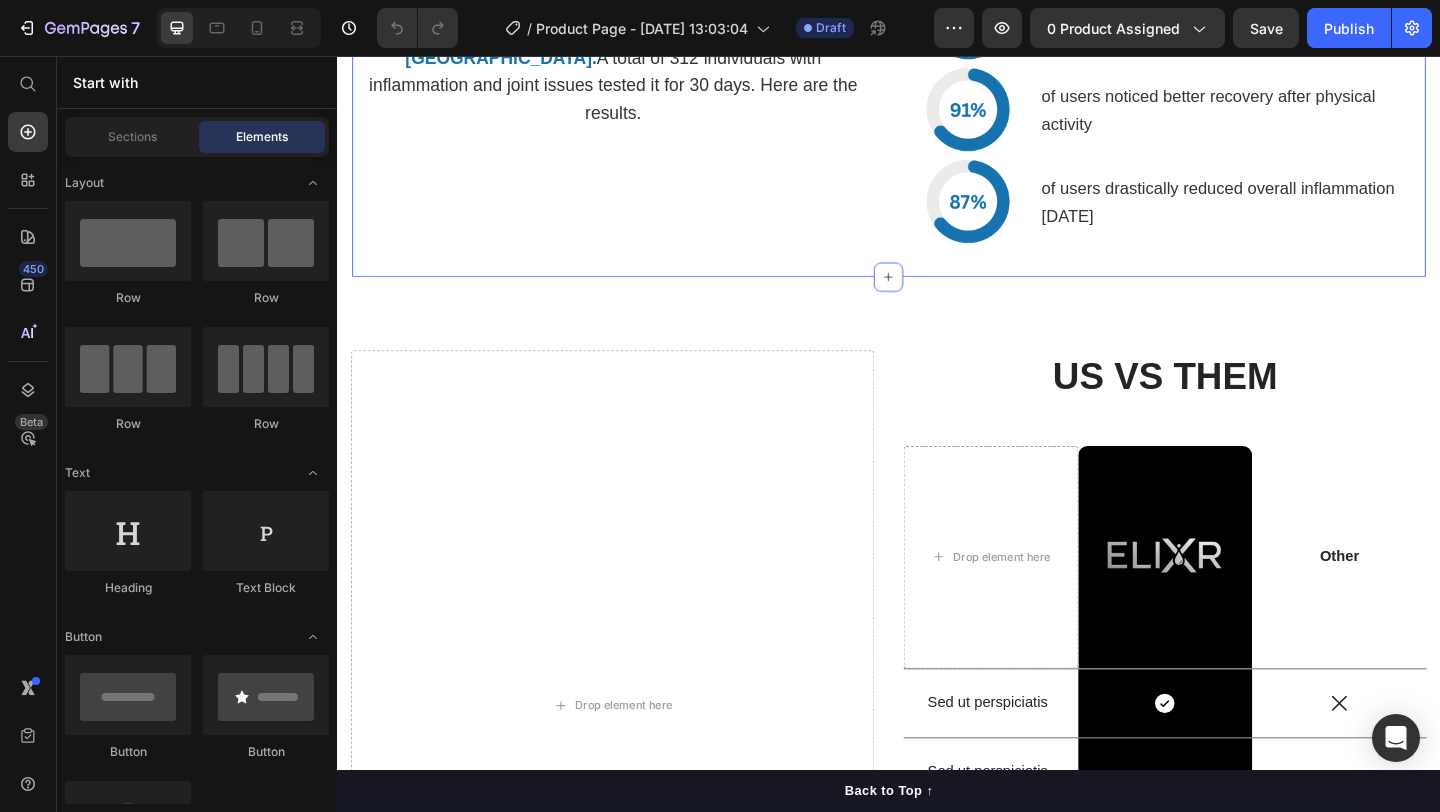 click on "US VS THEM Heading
Drop element here Image Row Other Text Block Row Sed ut perspiciatis Text Block
Icon Row
Icon Row Sed ut perspiciatis unde omnis Text Block
Icon Row
Icon Row Sed ut perspiciatis Text Block
Icon Row
Icon Row Sed ut perspiciatis Text Block
Icon Row
Icon Row Sed ut perspiciatis unde Text Block
Icon Row
Icon Row Row
Drop element here Section 7" at bounding box center (937, 746) 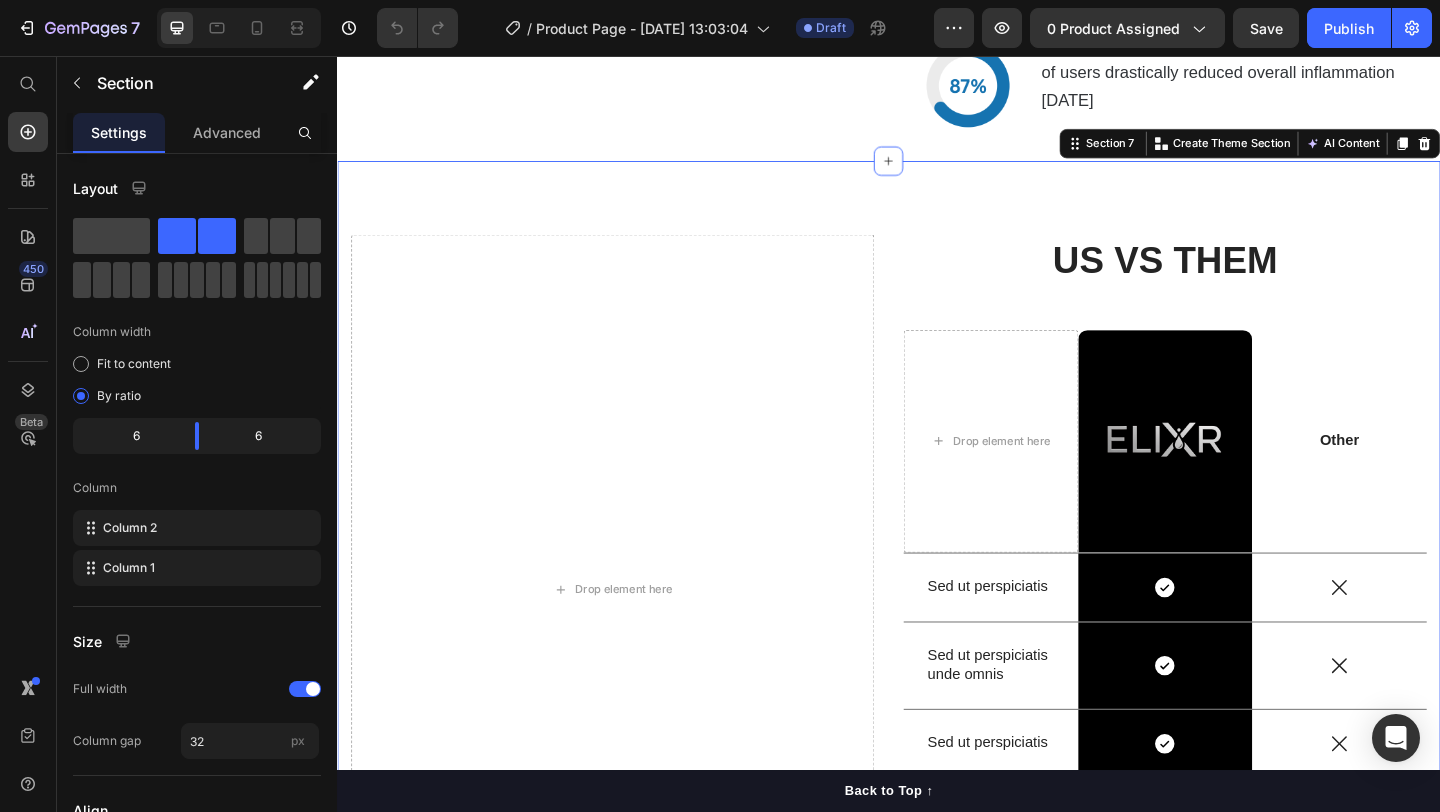 scroll, scrollTop: 5120, scrollLeft: 0, axis: vertical 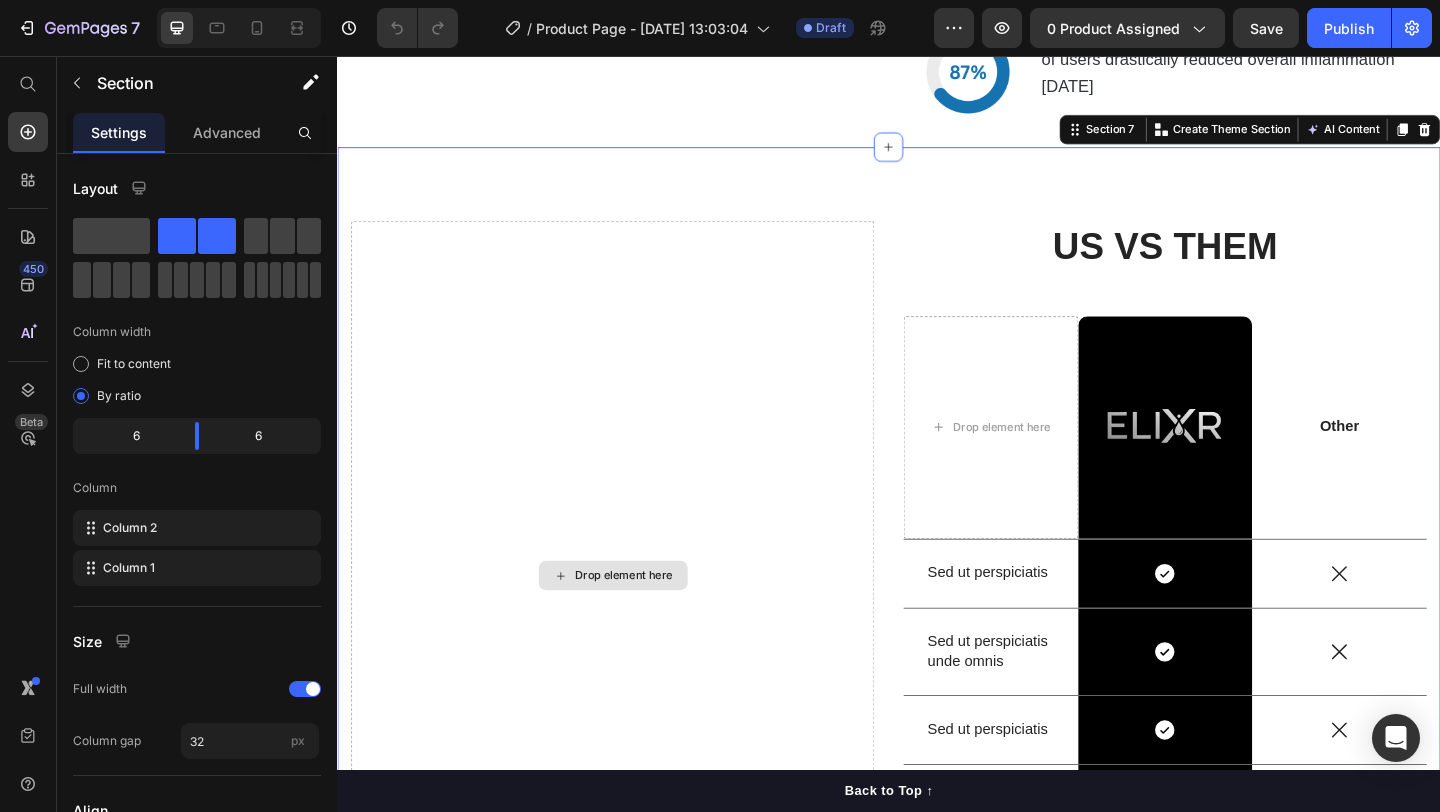 click on "Drop element here" at bounding box center [636, 621] 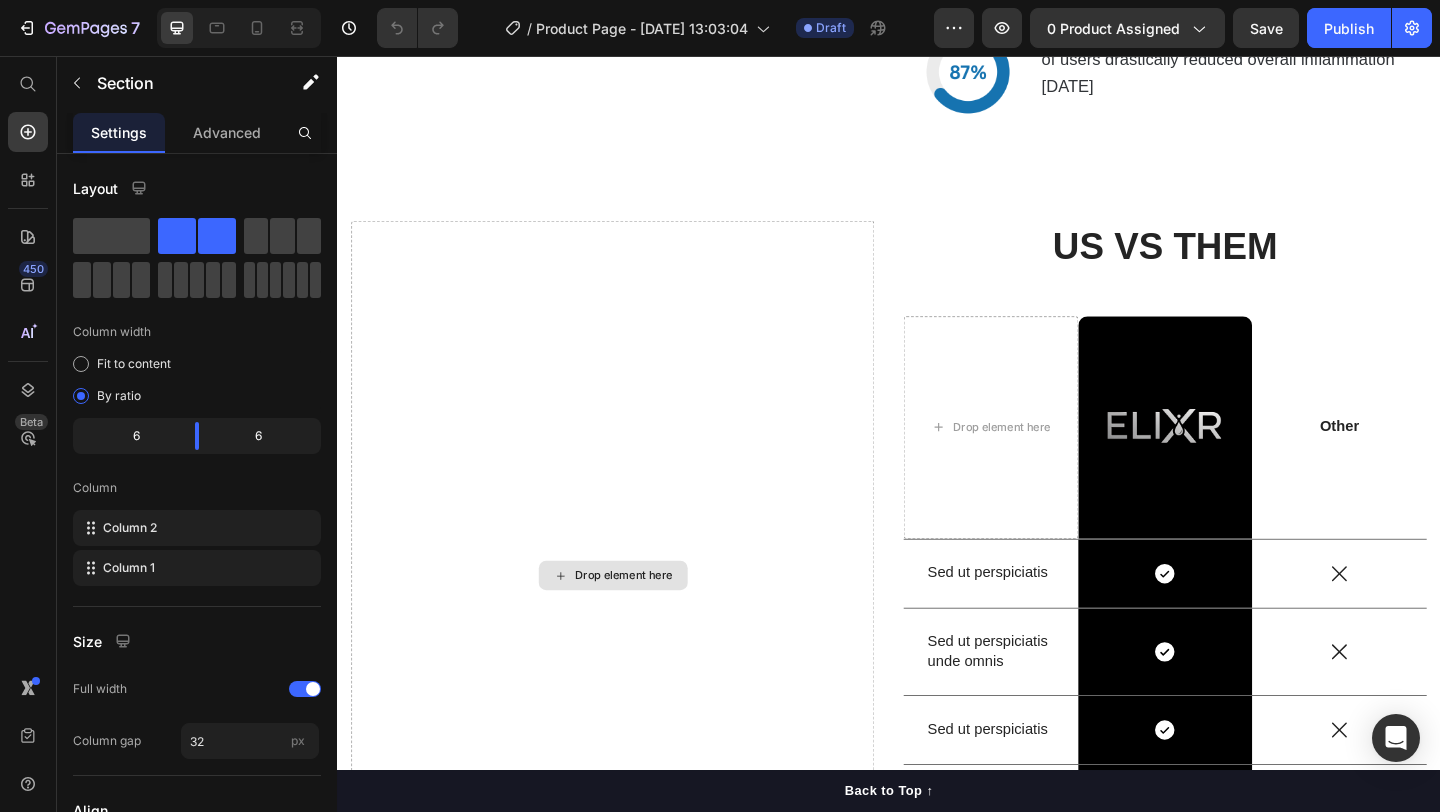 click on "Drop element here" at bounding box center (649, 621) 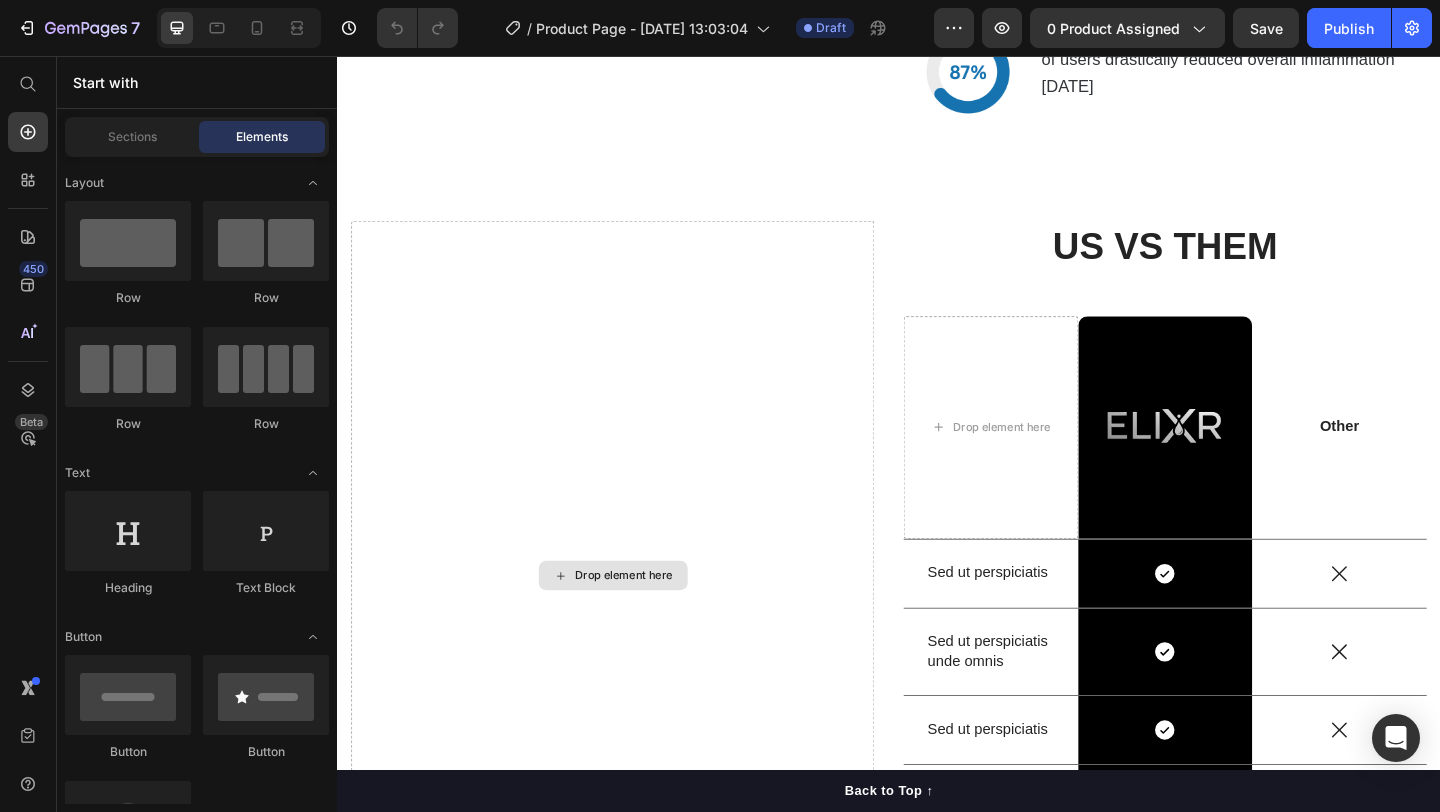 click on "Drop element here" at bounding box center (649, 621) 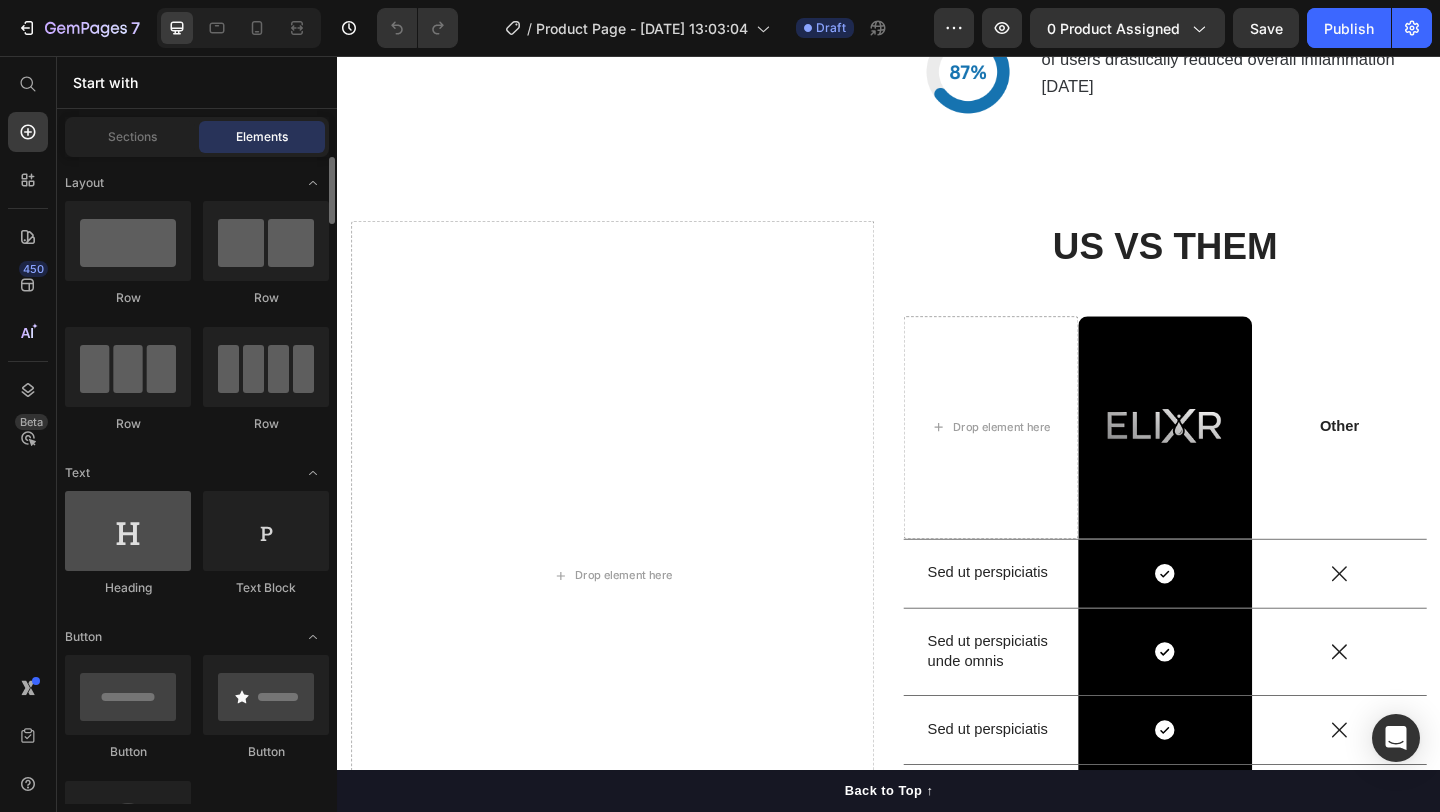 click at bounding box center (128, 531) 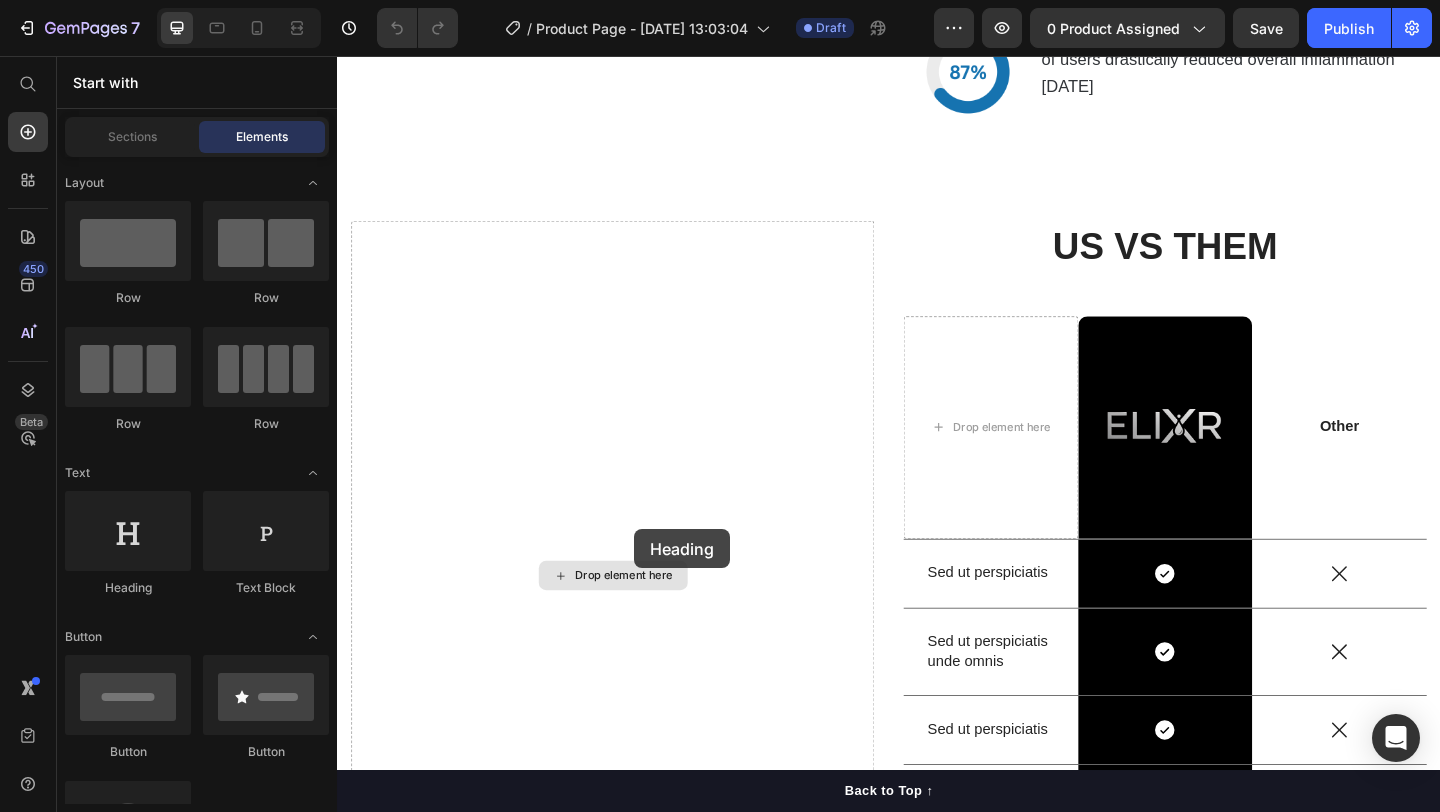 drag, startPoint x: 475, startPoint y: 595, endPoint x: 660, endPoint y: 571, distance: 186.55026 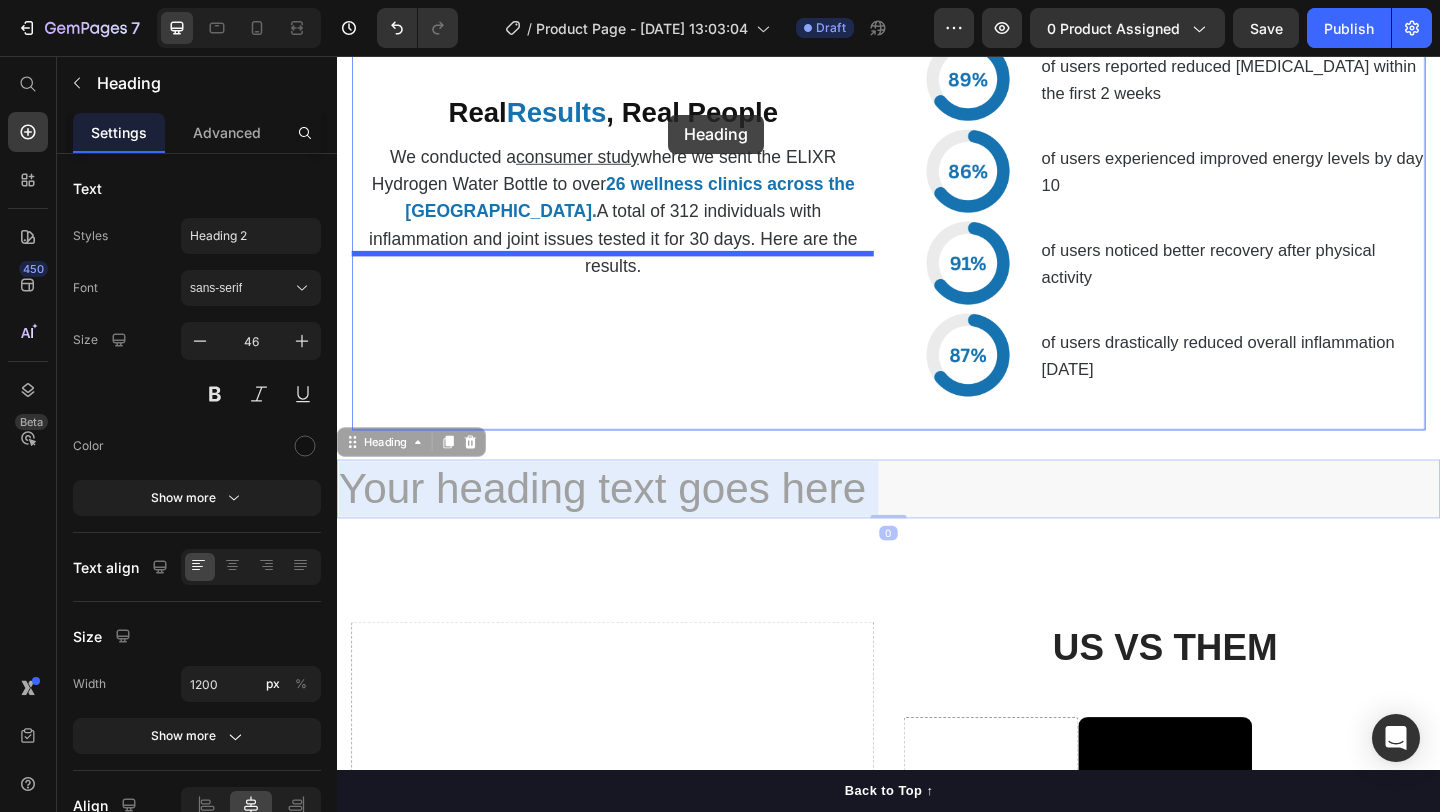 scroll, scrollTop: 4777, scrollLeft: 0, axis: vertical 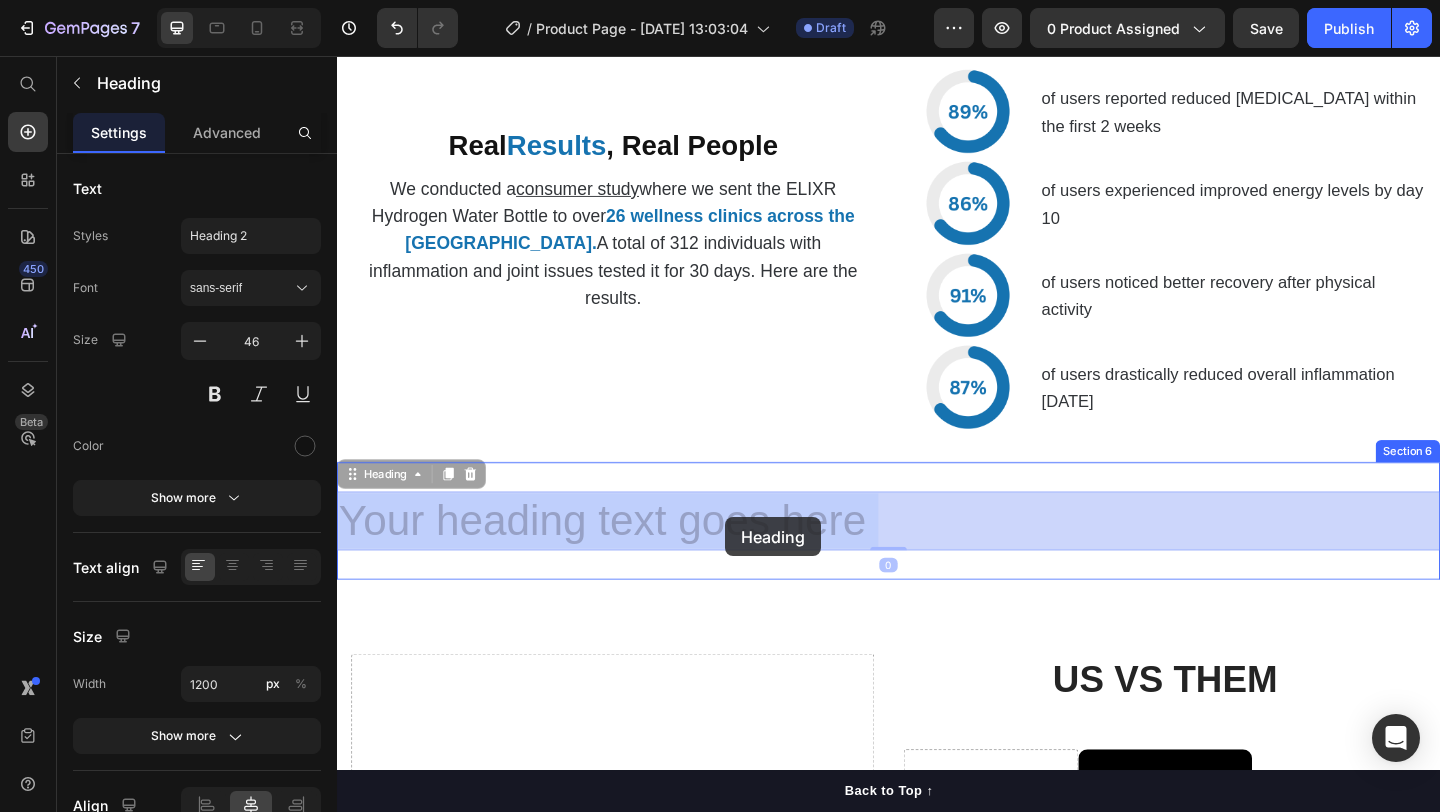 drag, startPoint x: 788, startPoint y: 201, endPoint x: 758, endPoint y: 559, distance: 359.2548 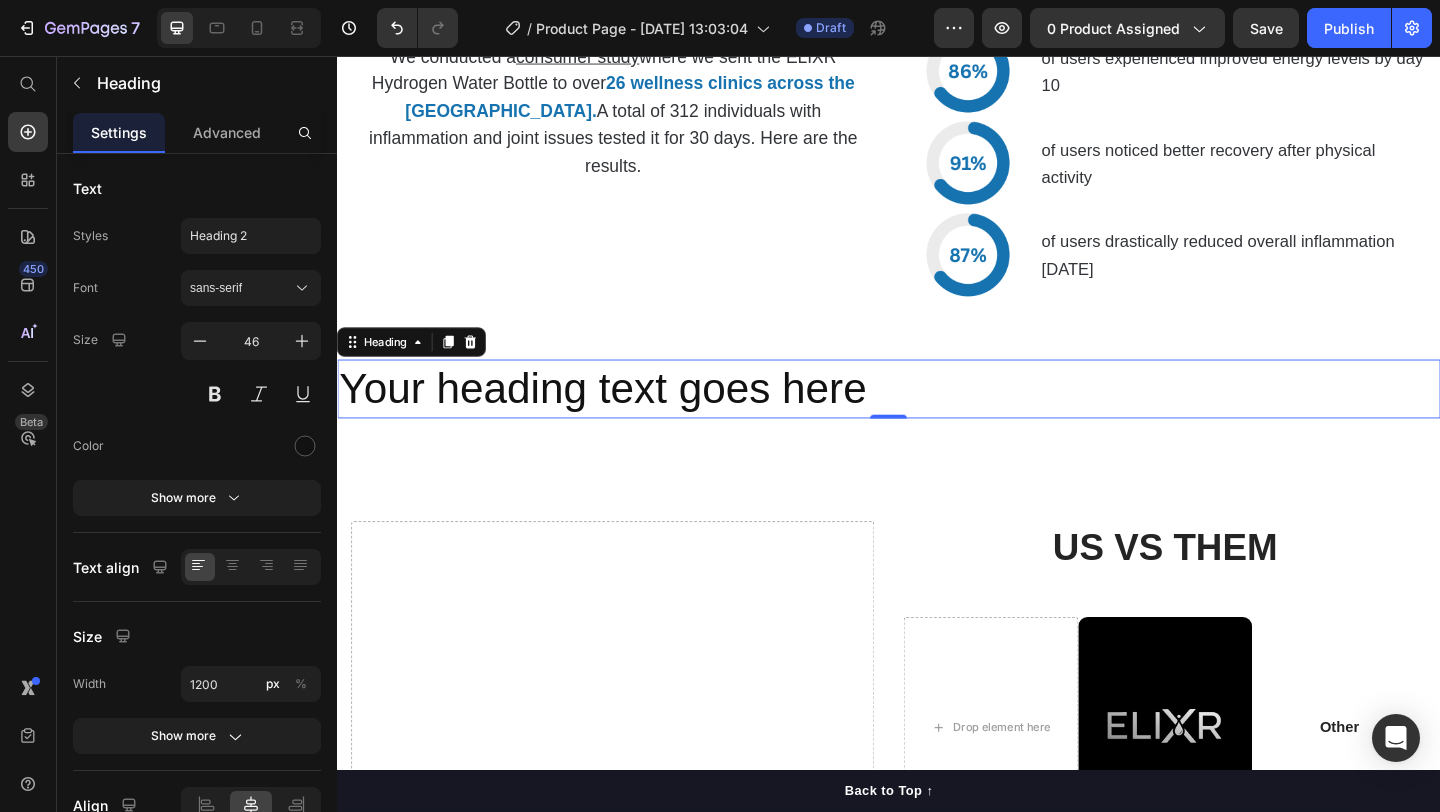 scroll, scrollTop: 4944, scrollLeft: 0, axis: vertical 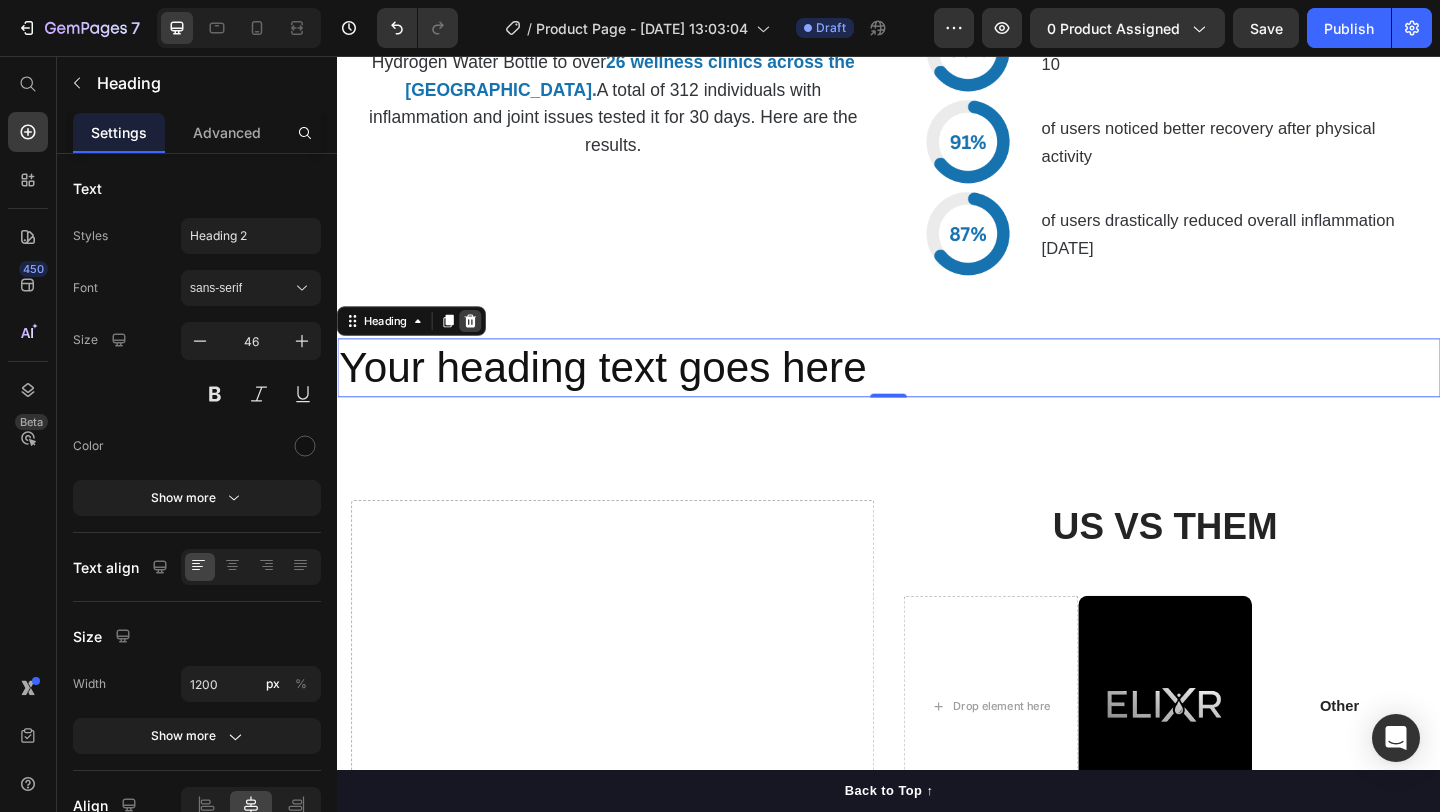 click at bounding box center [482, 344] 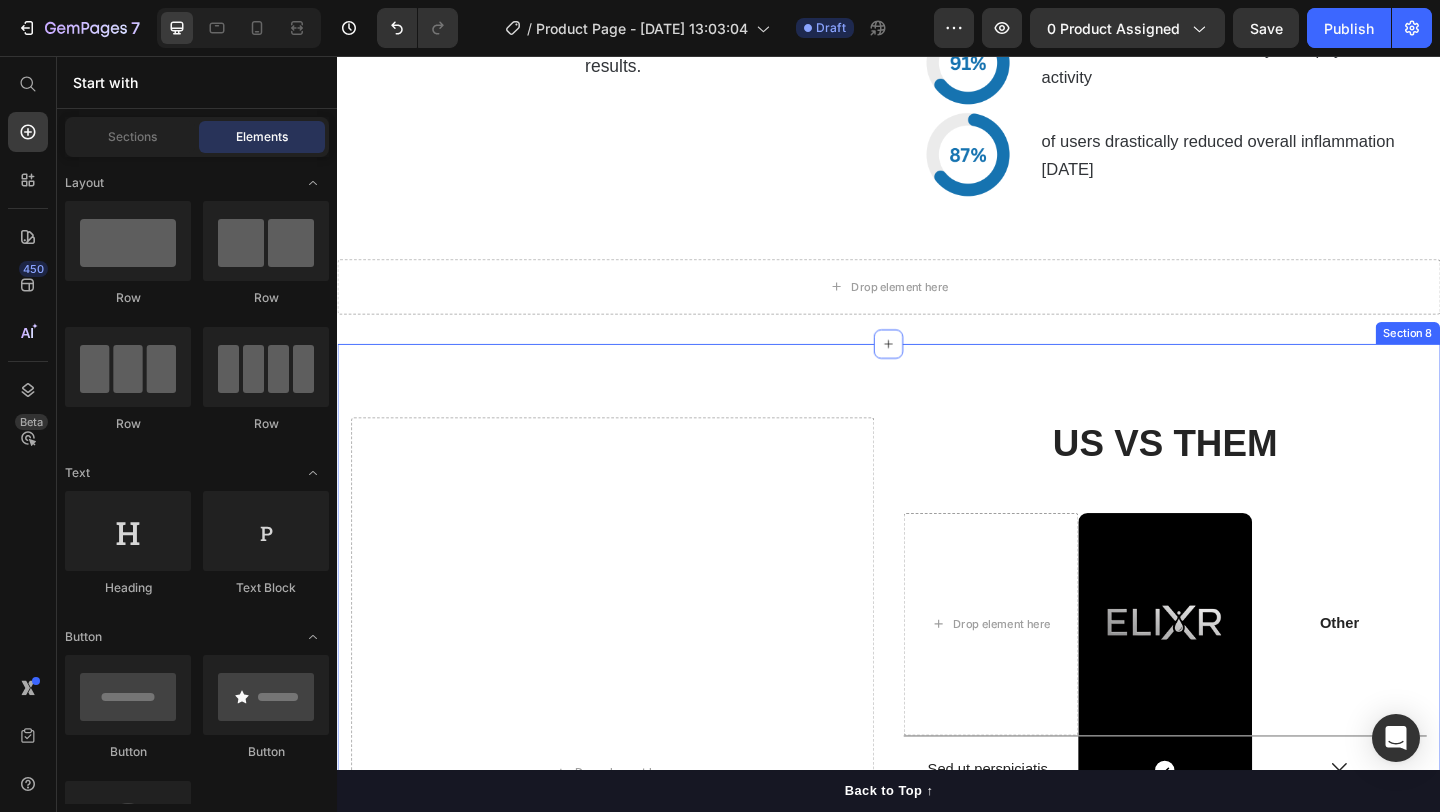 scroll, scrollTop: 5035, scrollLeft: 0, axis: vertical 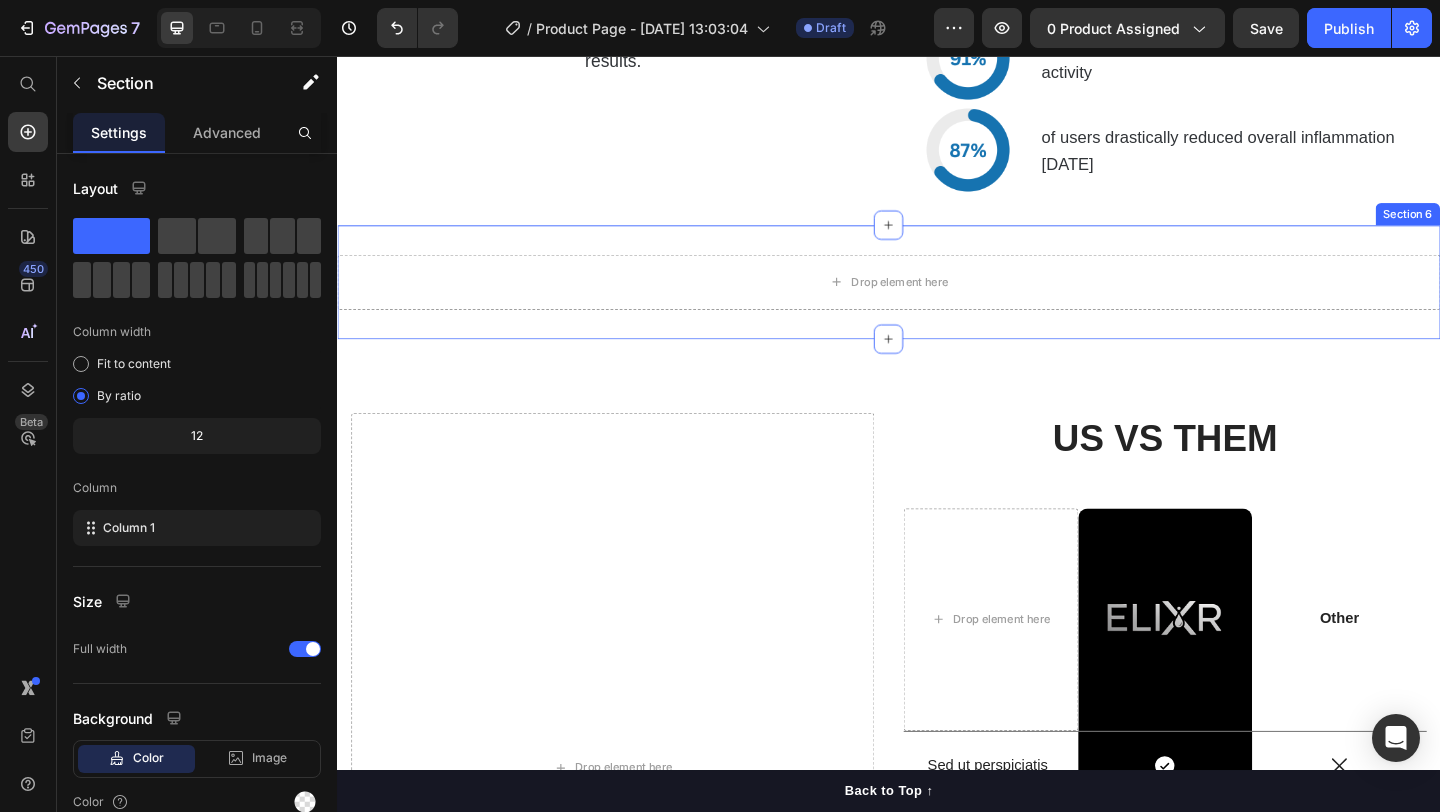 click on "Drop element here Section 6" at bounding box center (937, 302) 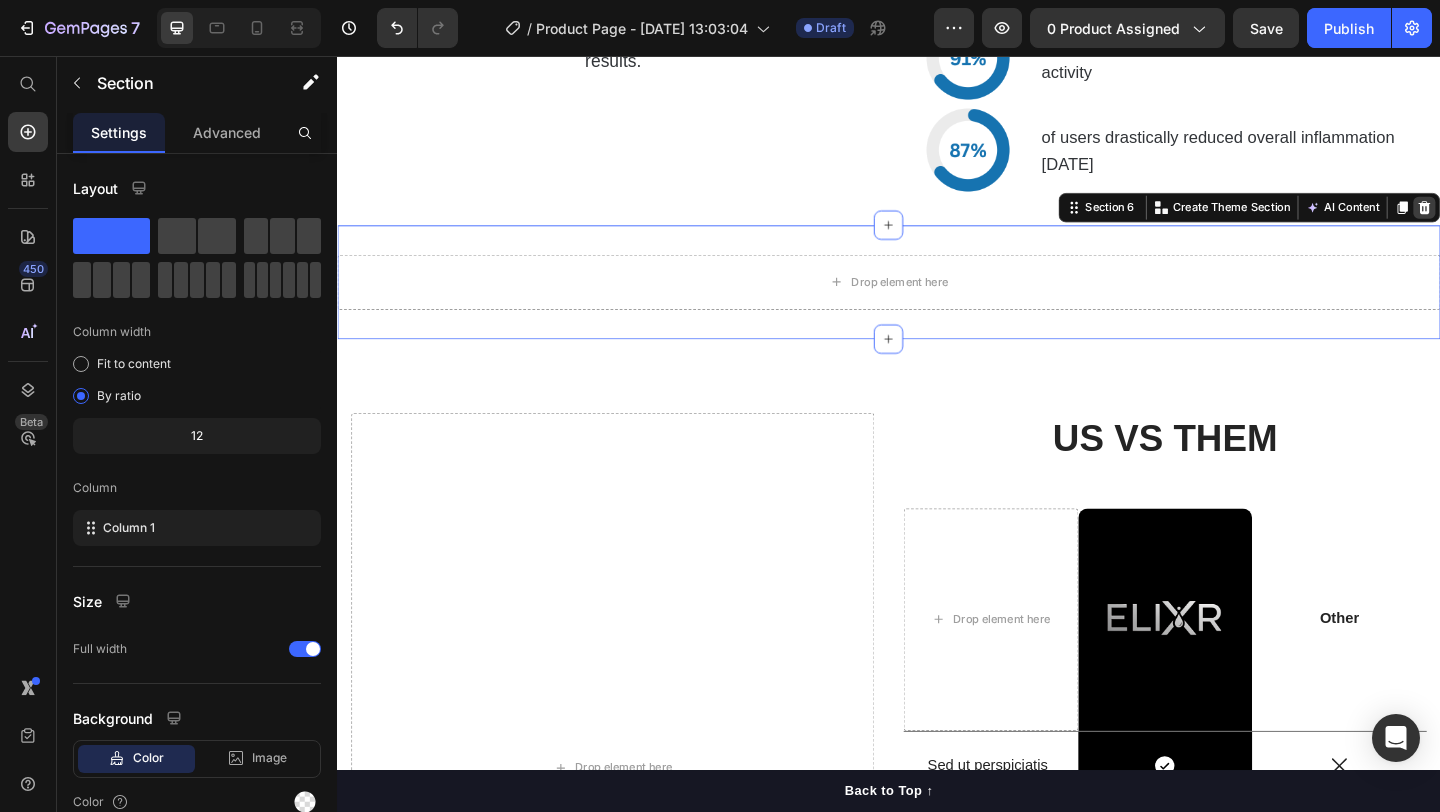 click at bounding box center (1520, 221) 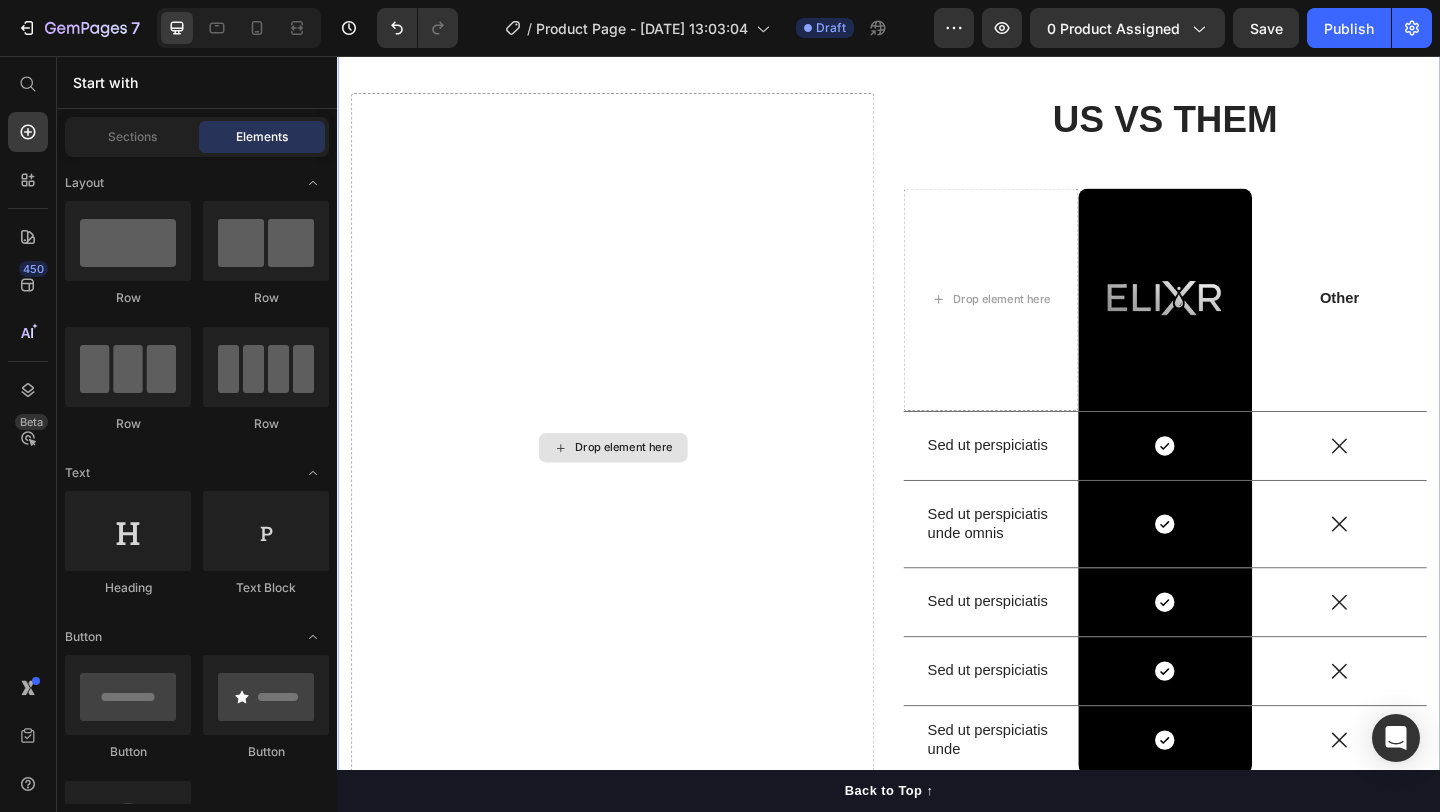 scroll, scrollTop: 5278, scrollLeft: 0, axis: vertical 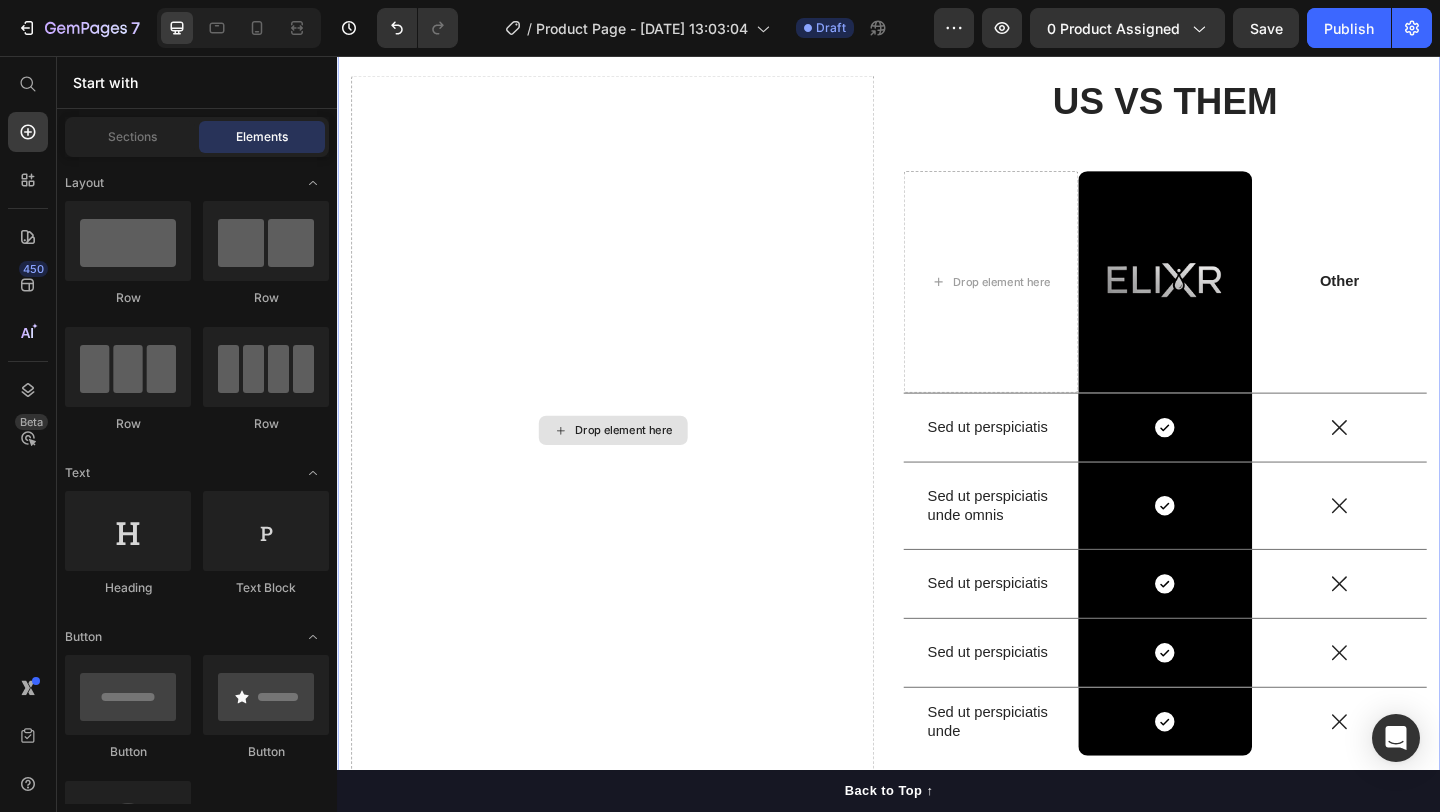 click on "Drop element here" at bounding box center [636, 463] 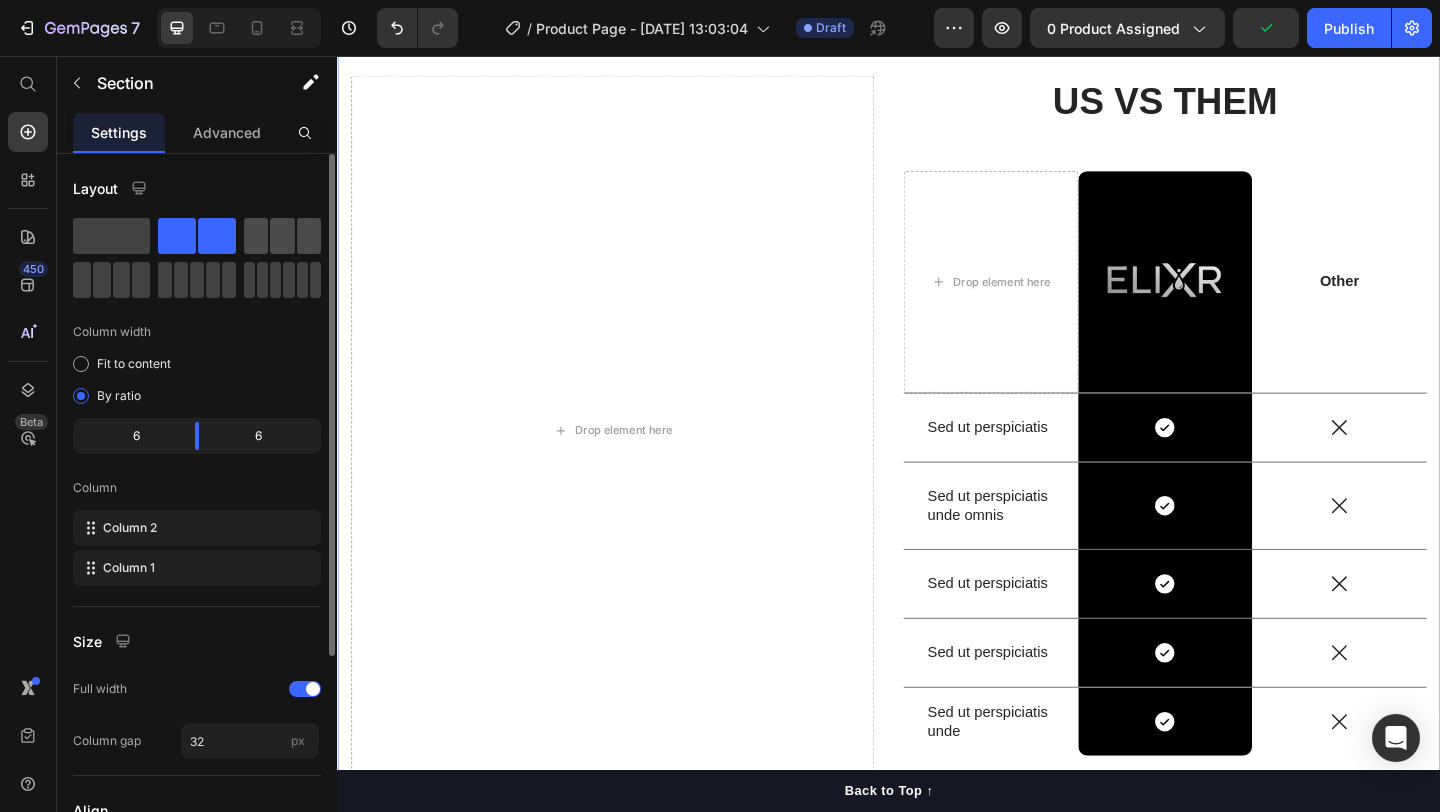 click 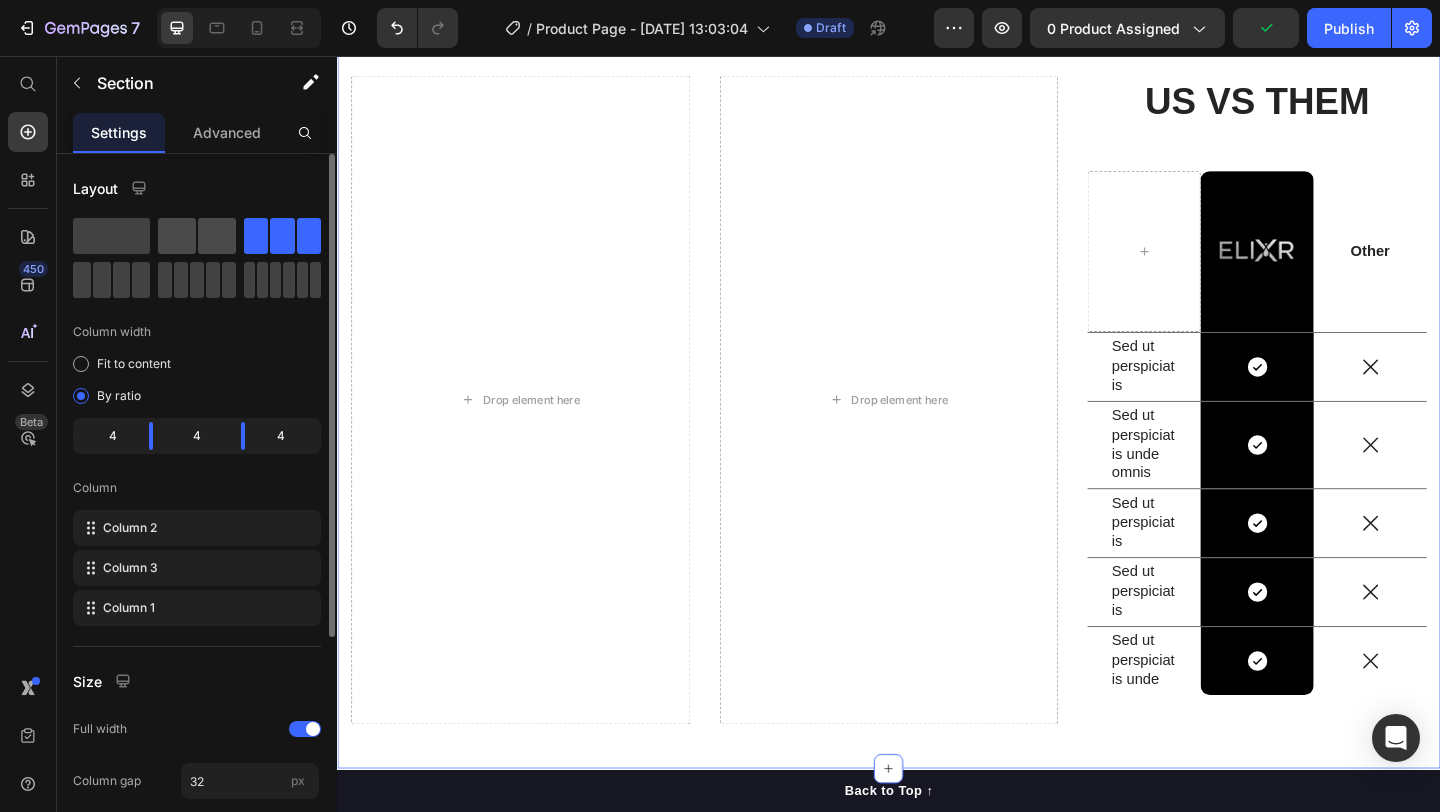 click 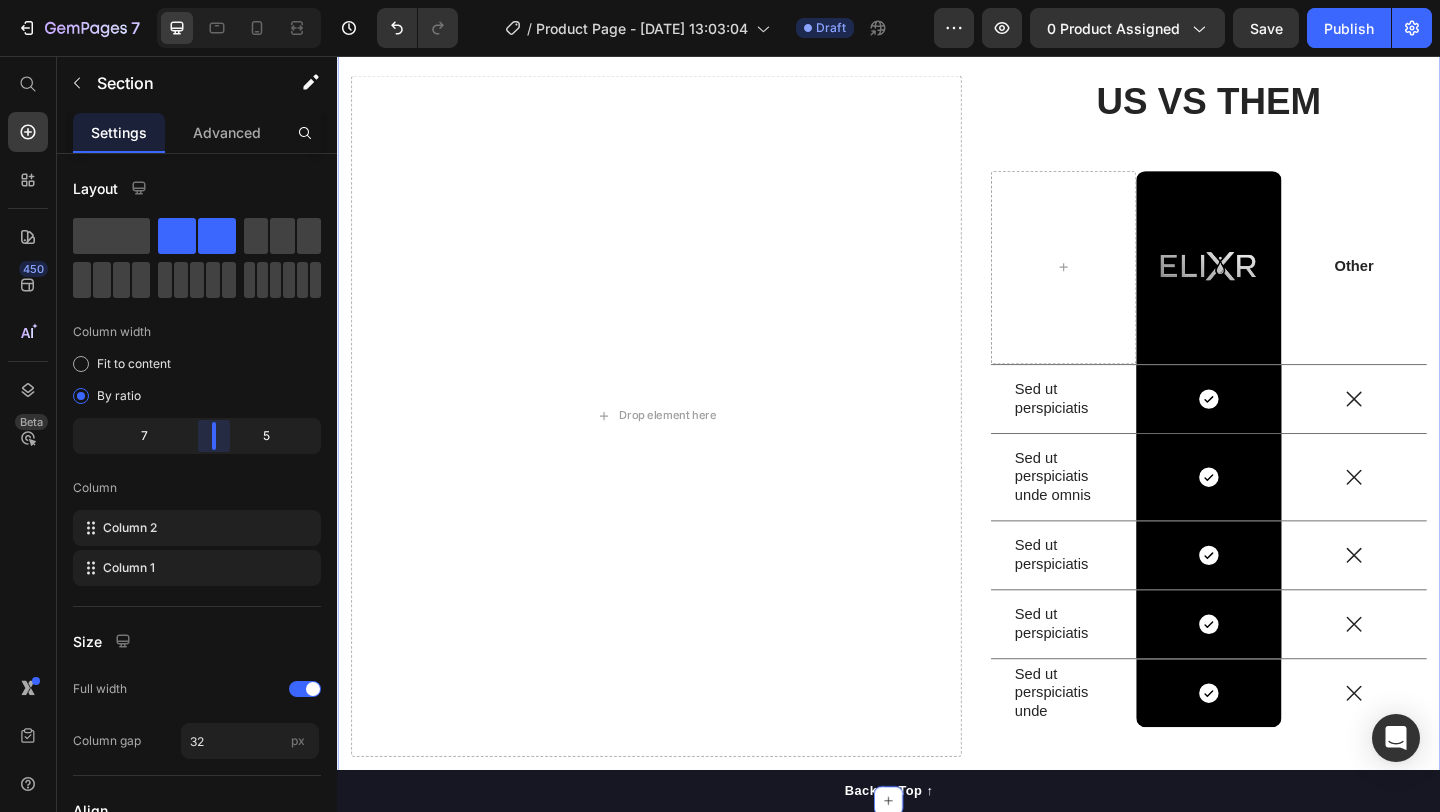 drag, startPoint x: 197, startPoint y: 440, endPoint x: 230, endPoint y: 440, distance: 33 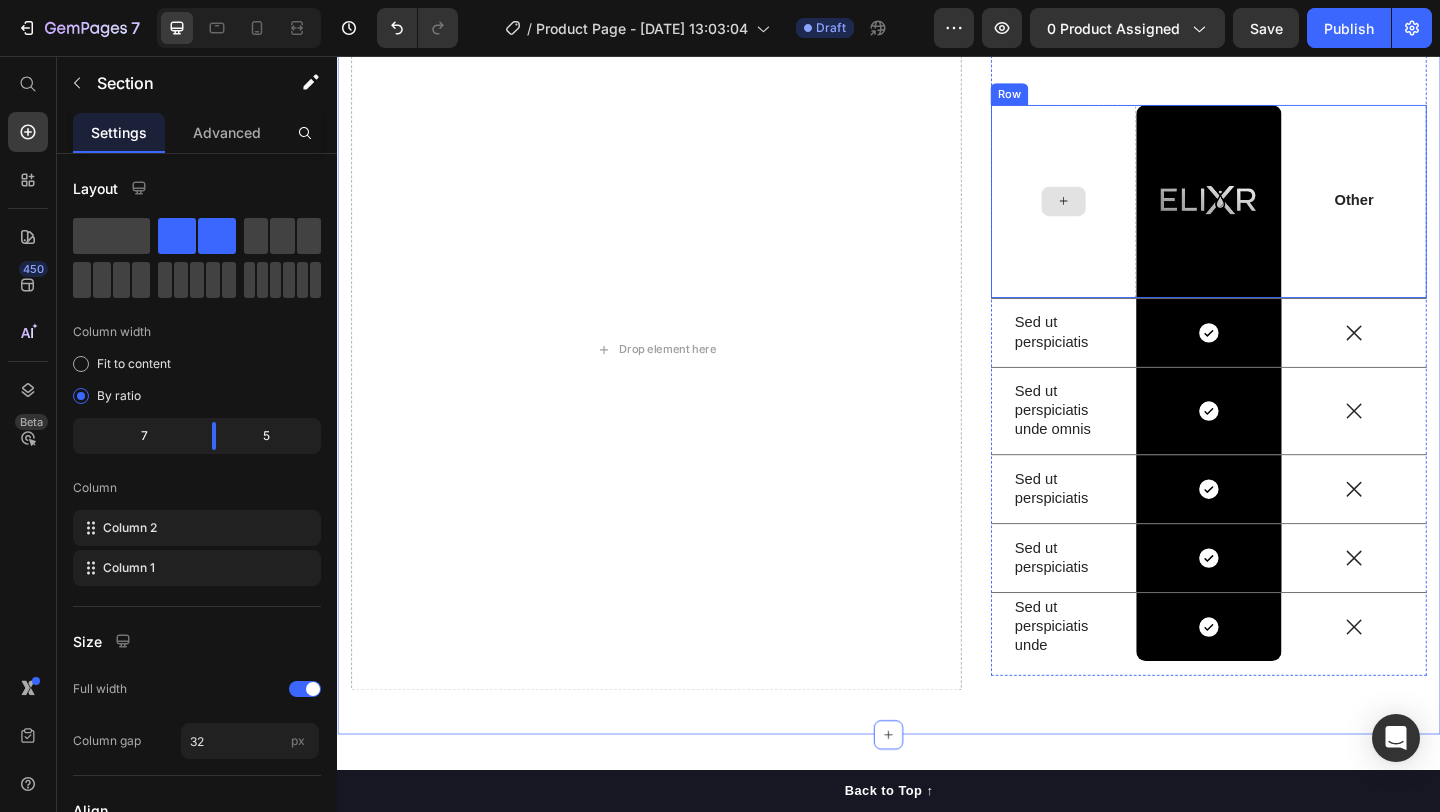 scroll, scrollTop: 5372, scrollLeft: 0, axis: vertical 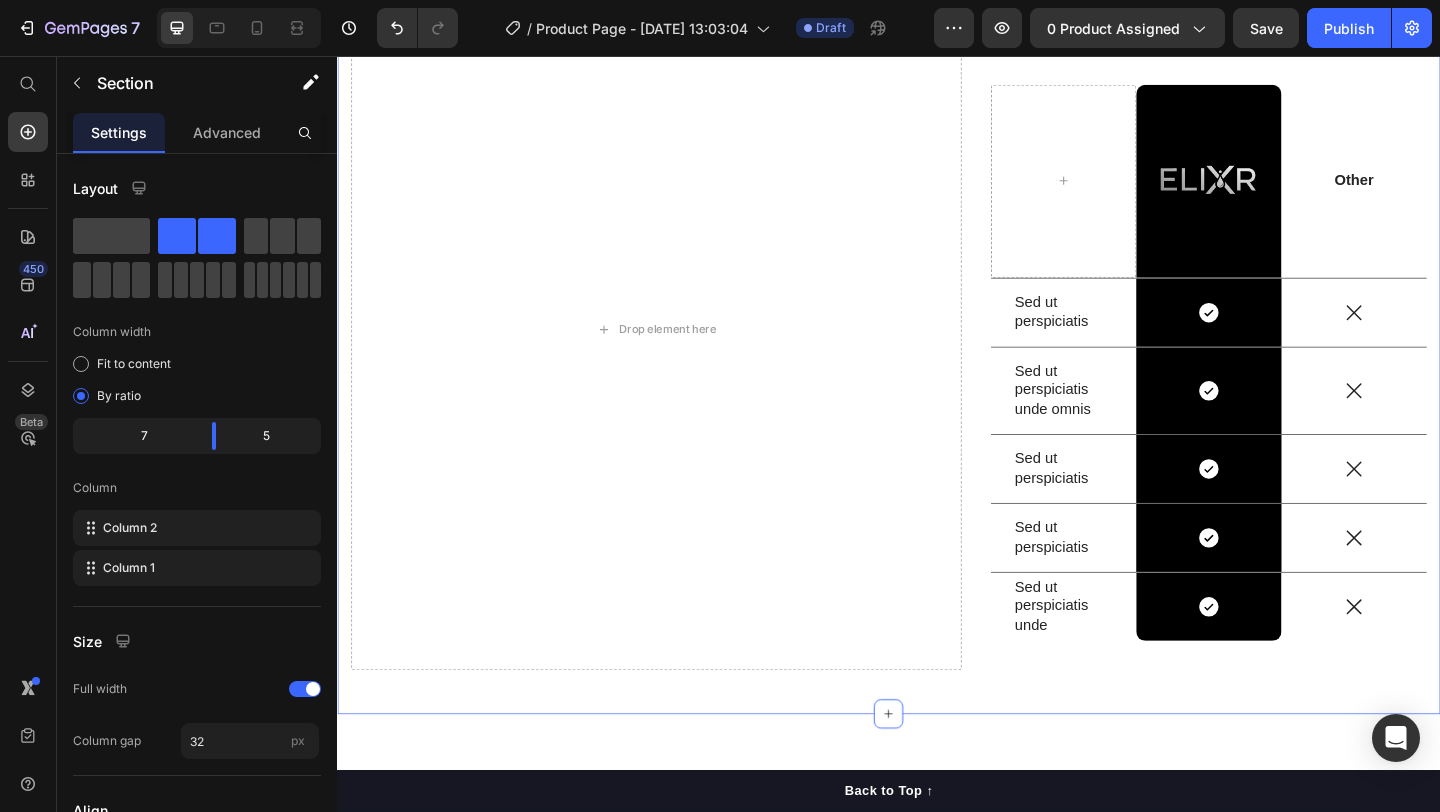 click at bounding box center (239, 28) 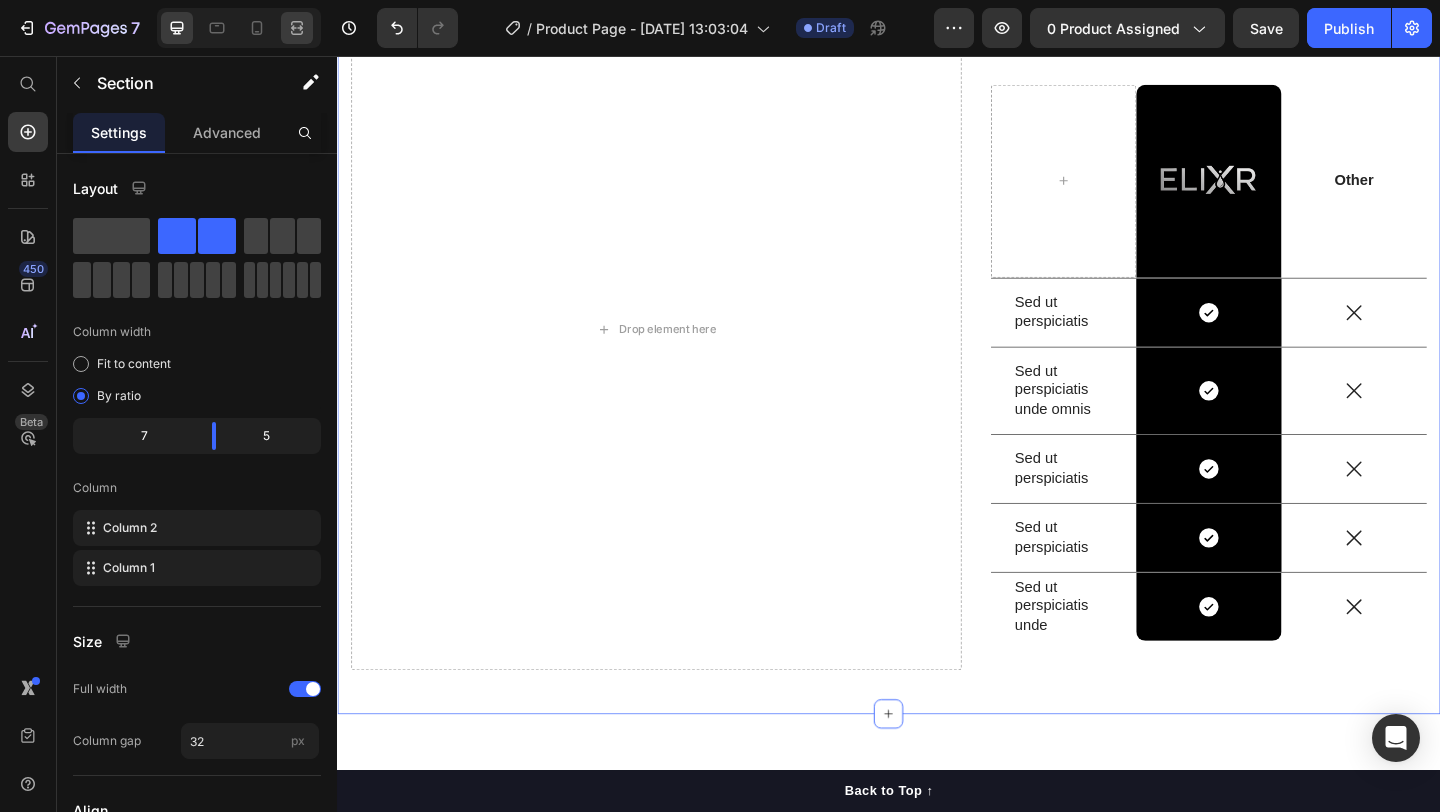 click 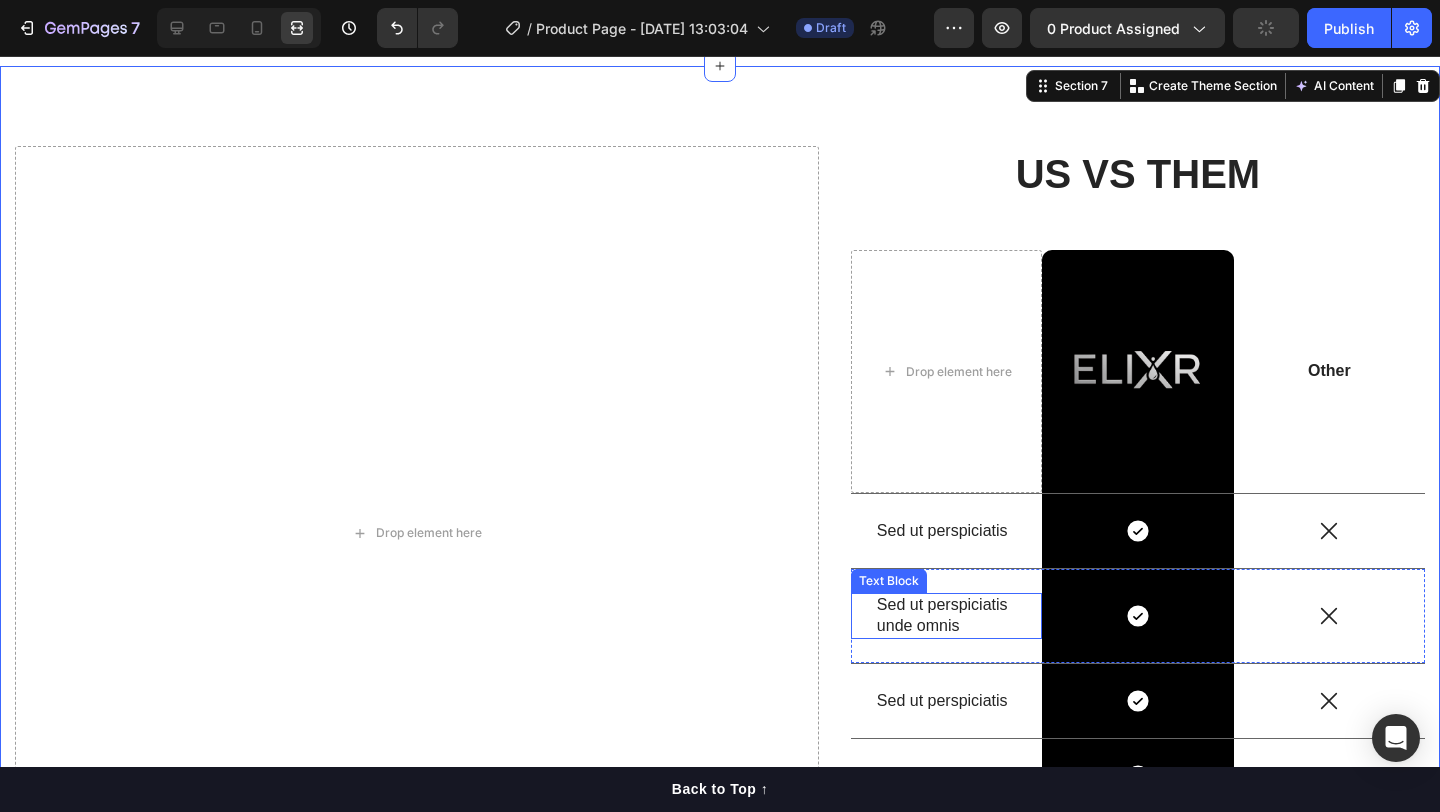 scroll, scrollTop: 5152, scrollLeft: 0, axis: vertical 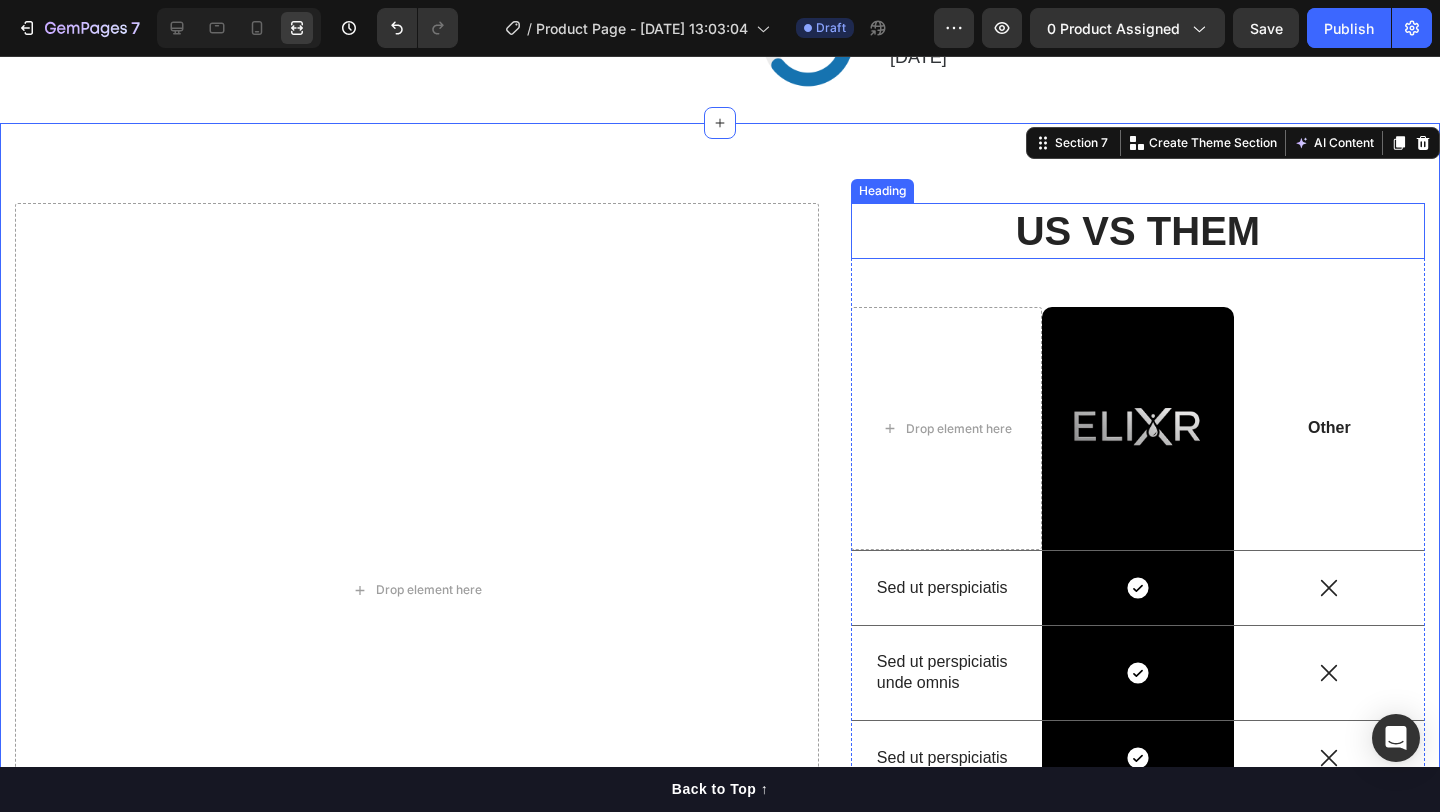 click on "US VS THEM" at bounding box center [1138, 231] 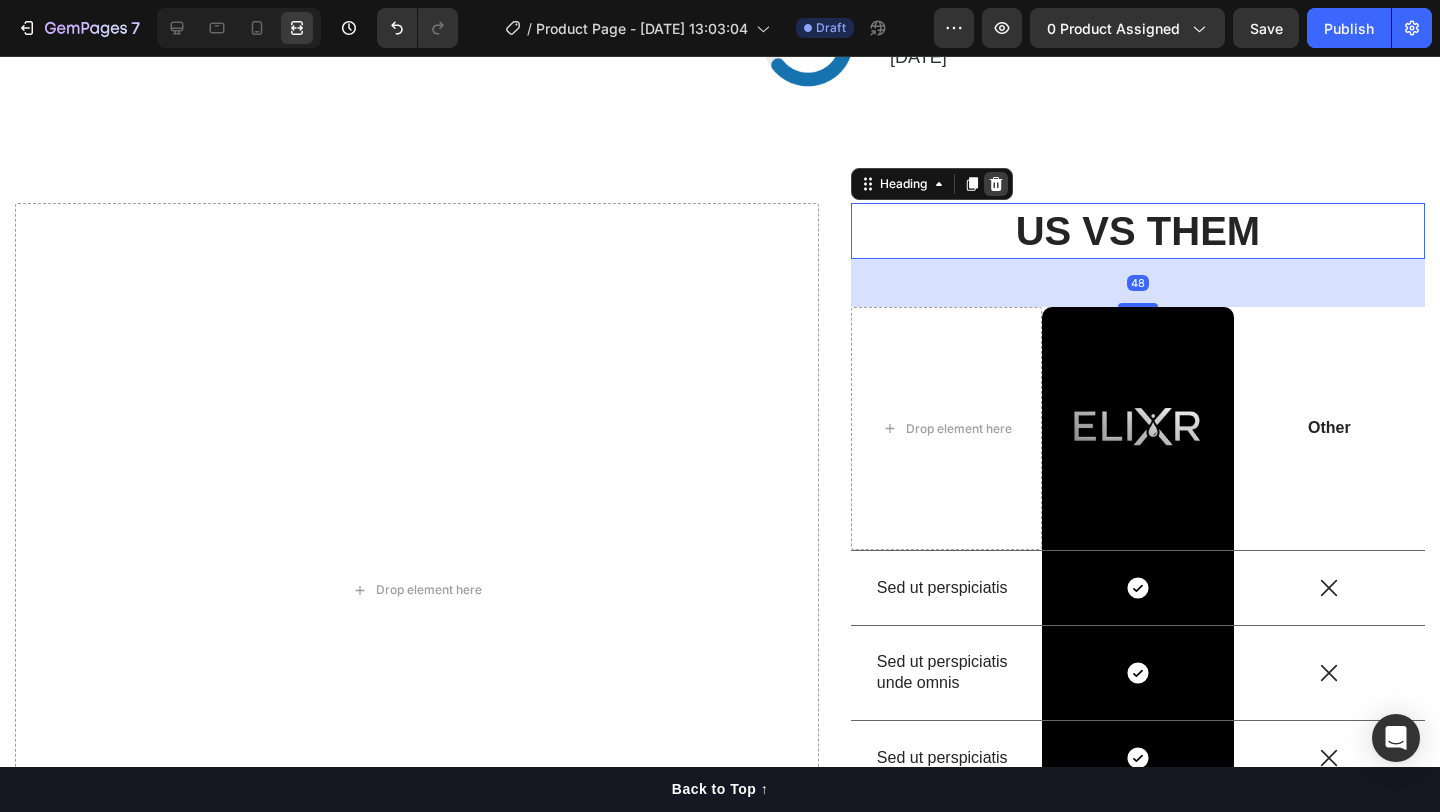 click at bounding box center (996, 184) 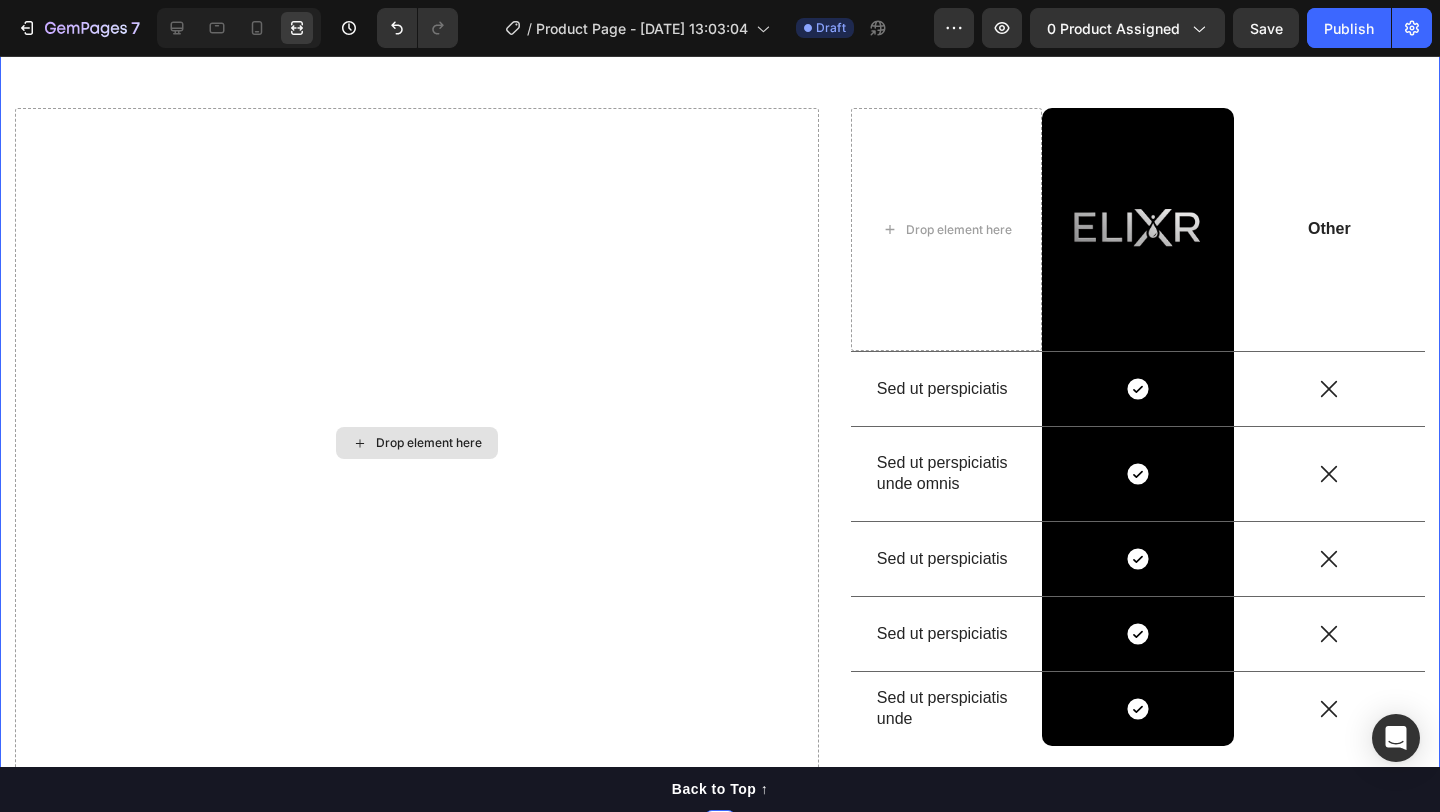 scroll, scrollTop: 5231, scrollLeft: 0, axis: vertical 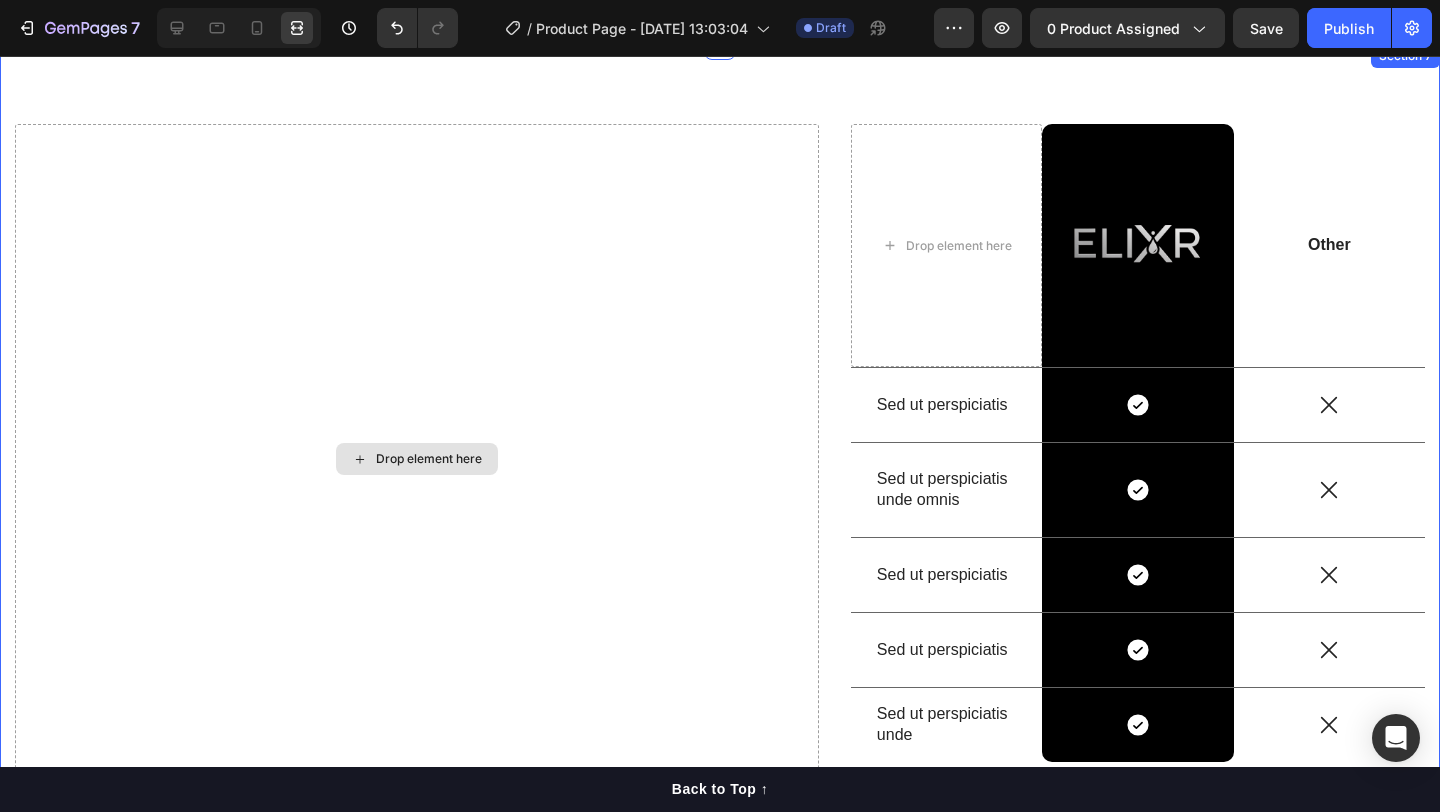 click on "Drop element here" at bounding box center [417, 459] 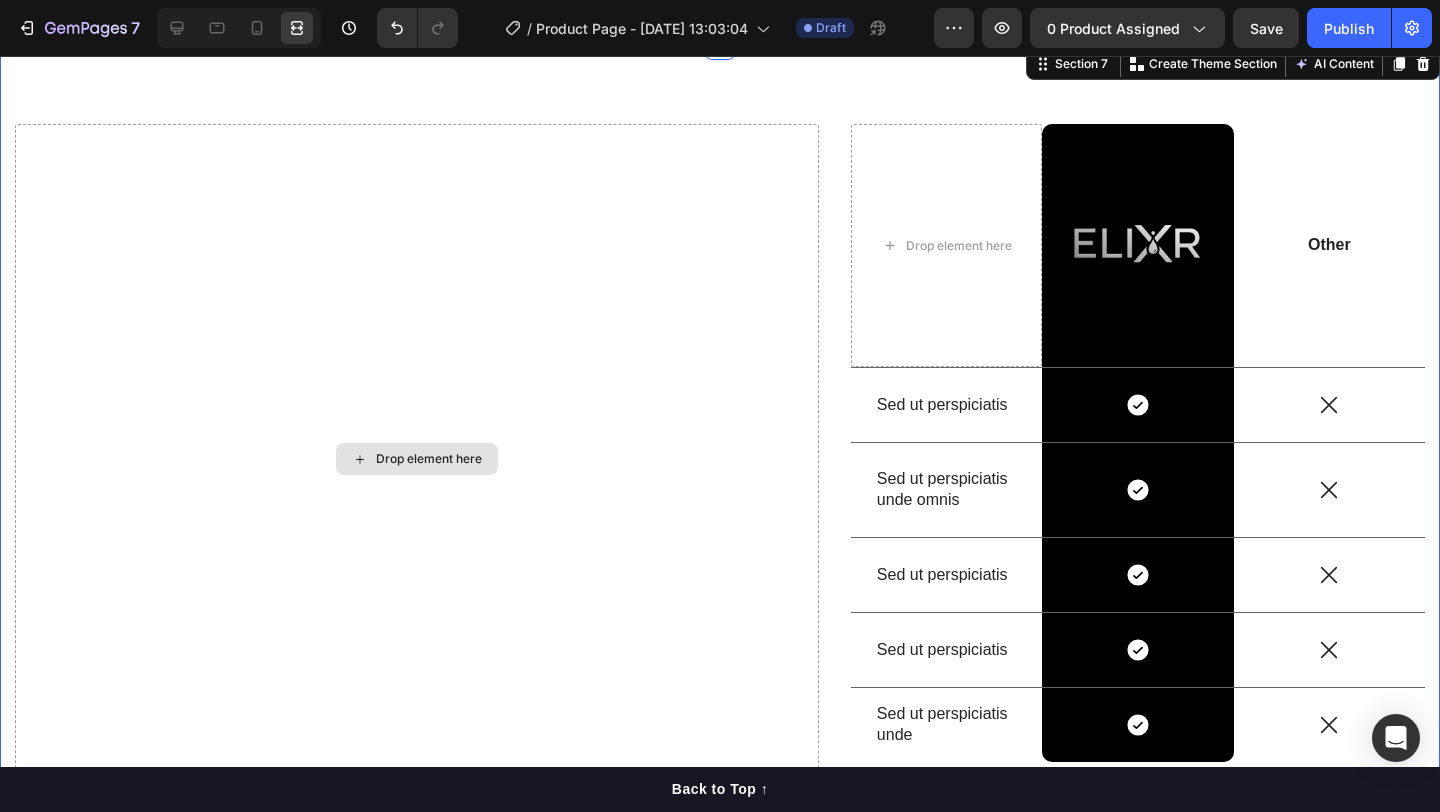 click on "Drop element here" at bounding box center [417, 459] 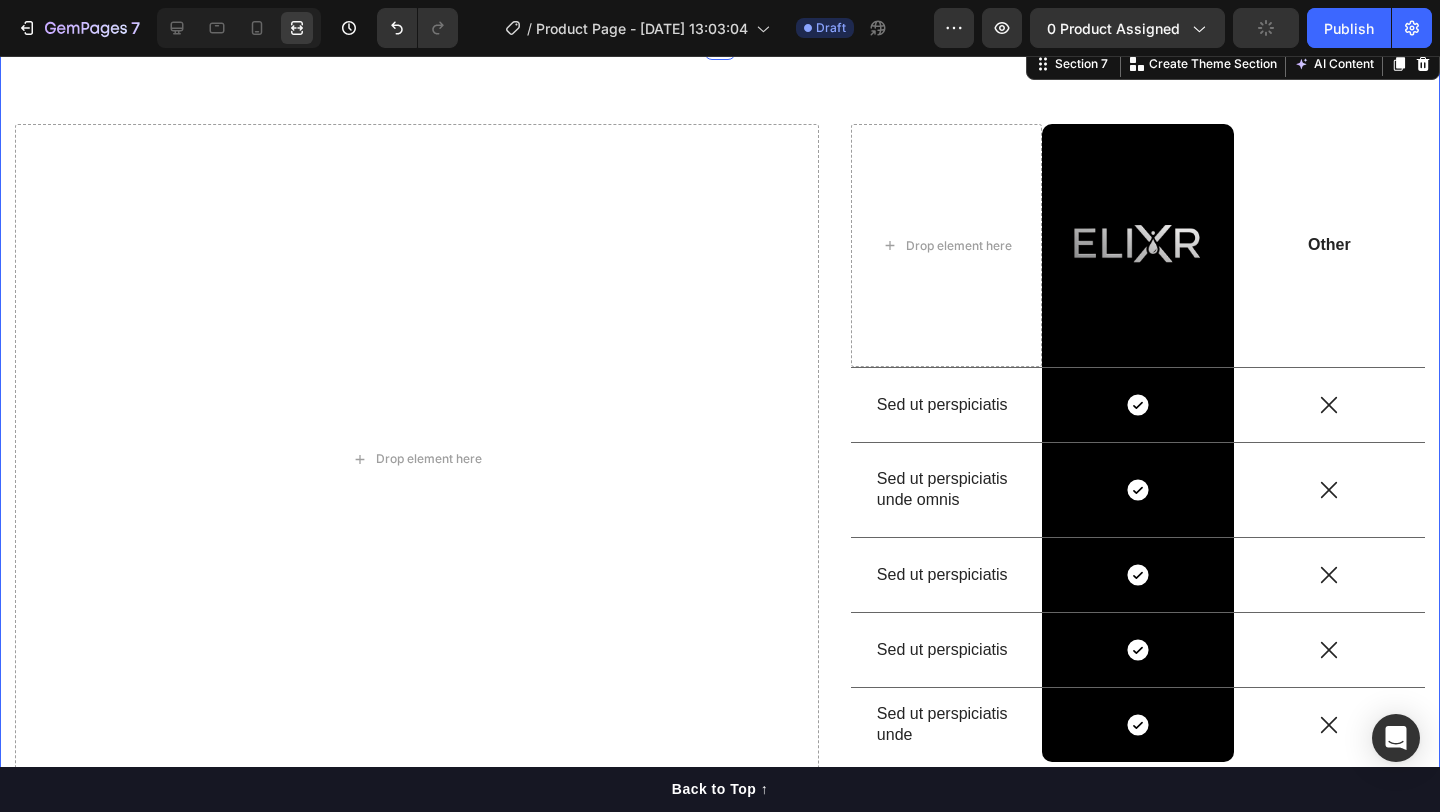 click at bounding box center [239, 28] 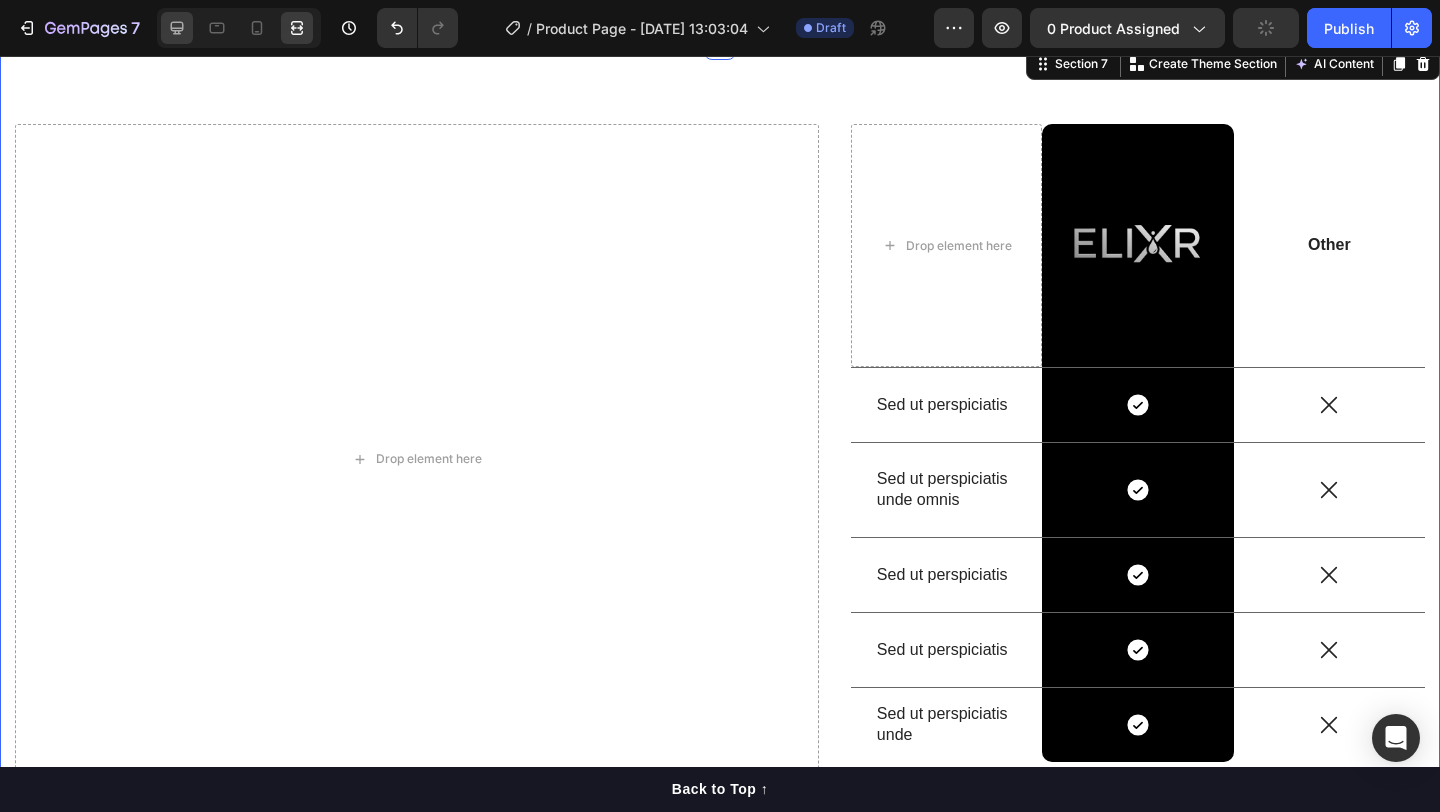 click 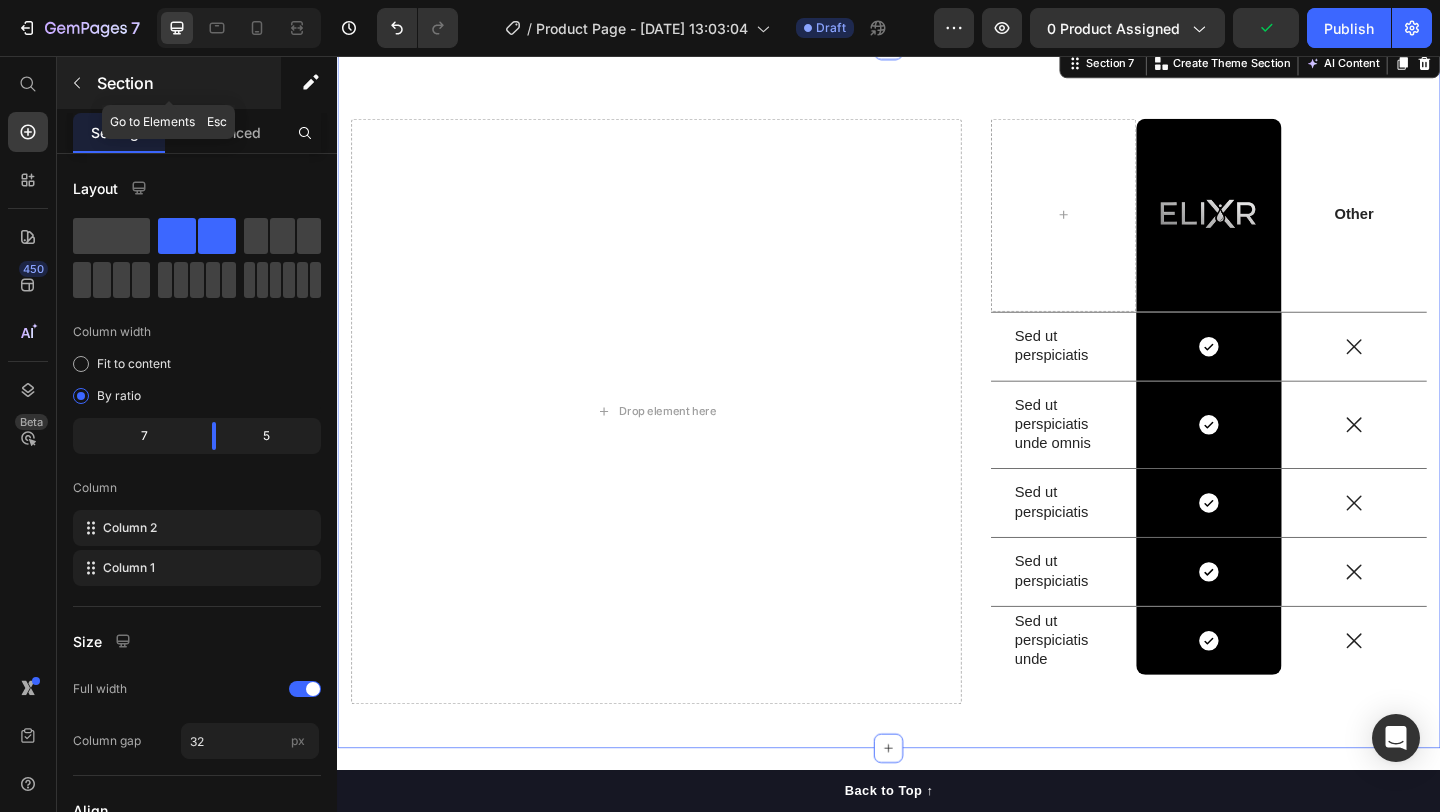 click 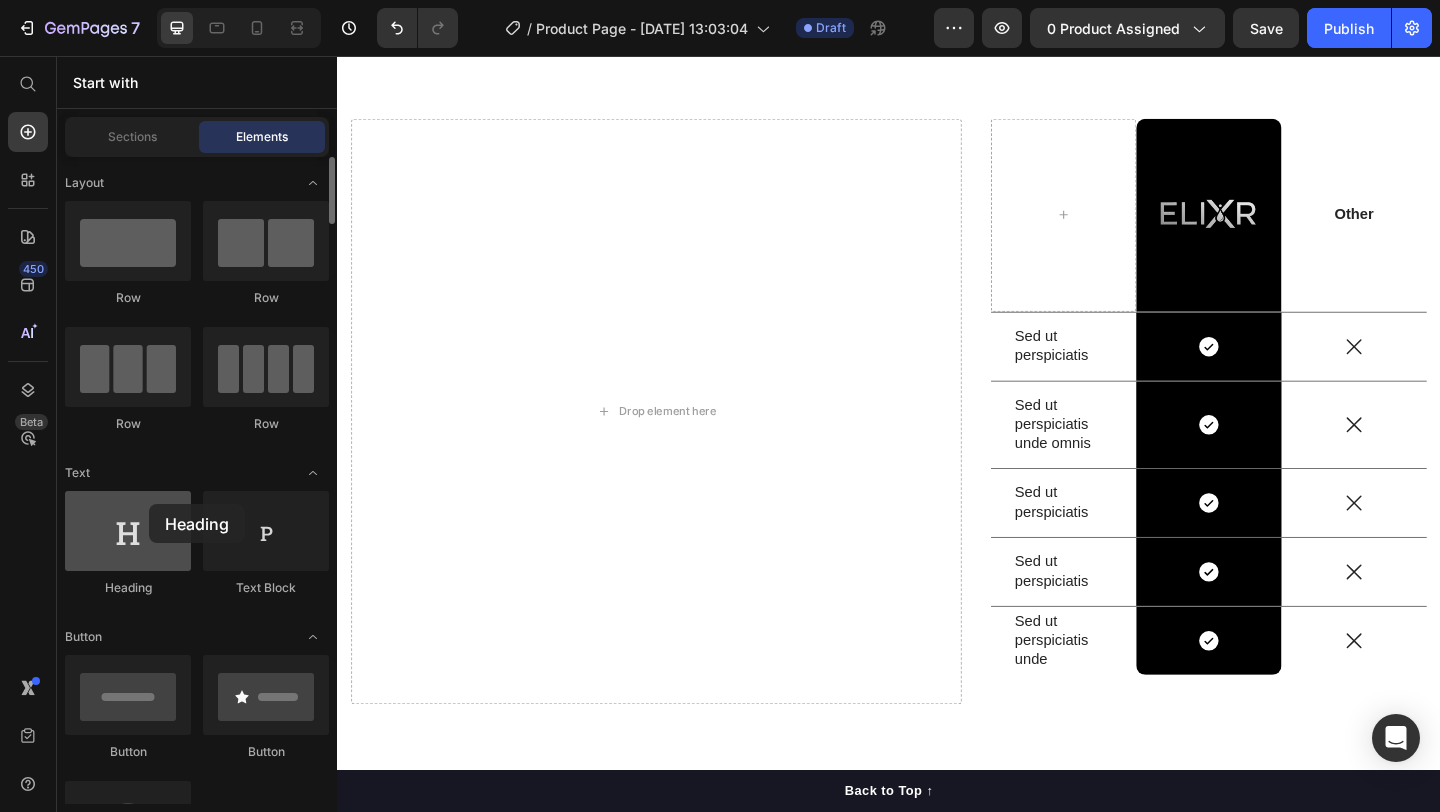 drag, startPoint x: 124, startPoint y: 552, endPoint x: 148, endPoint y: 505, distance: 52.773098 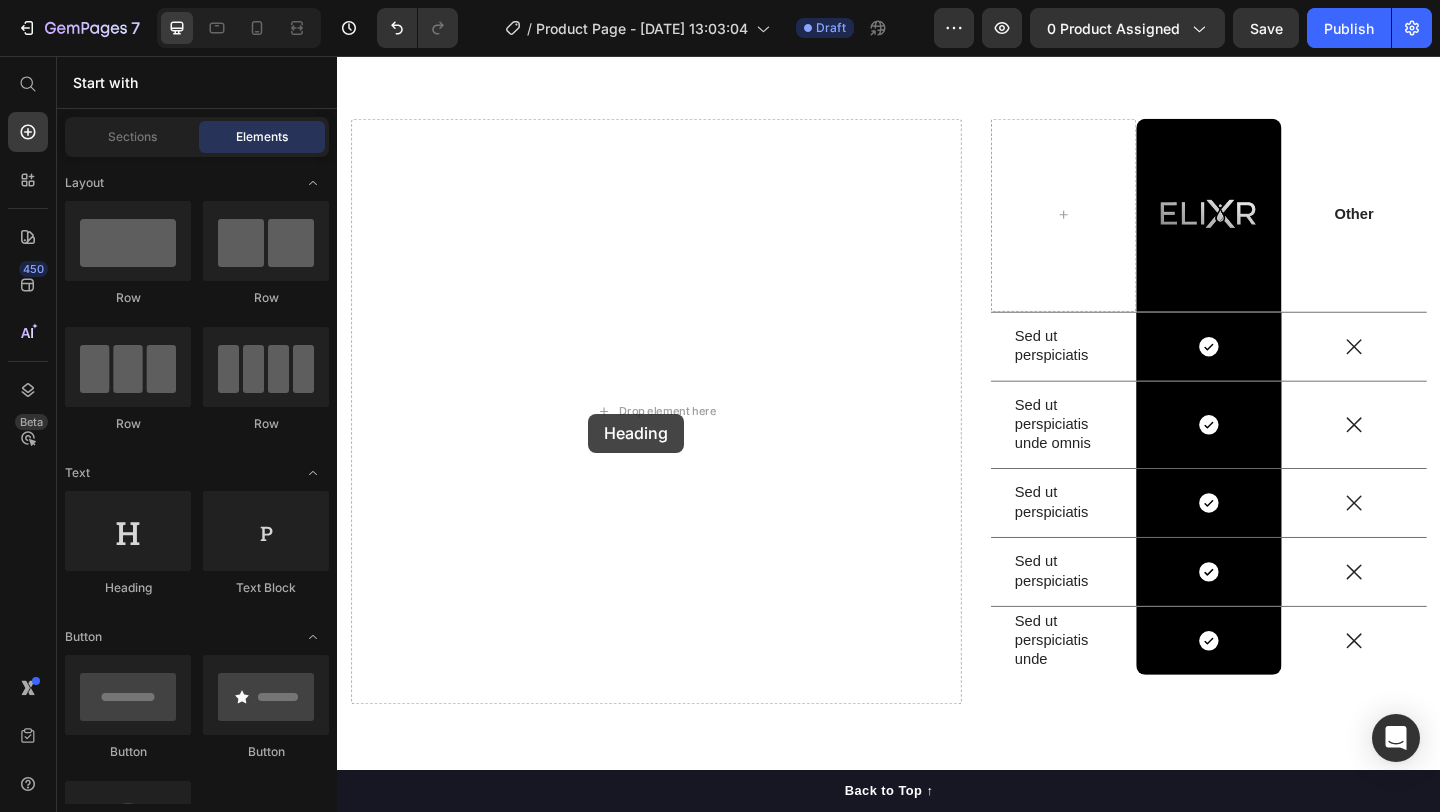 drag, startPoint x: 464, startPoint y: 574, endPoint x: 610, endPoint y: 445, distance: 194.82556 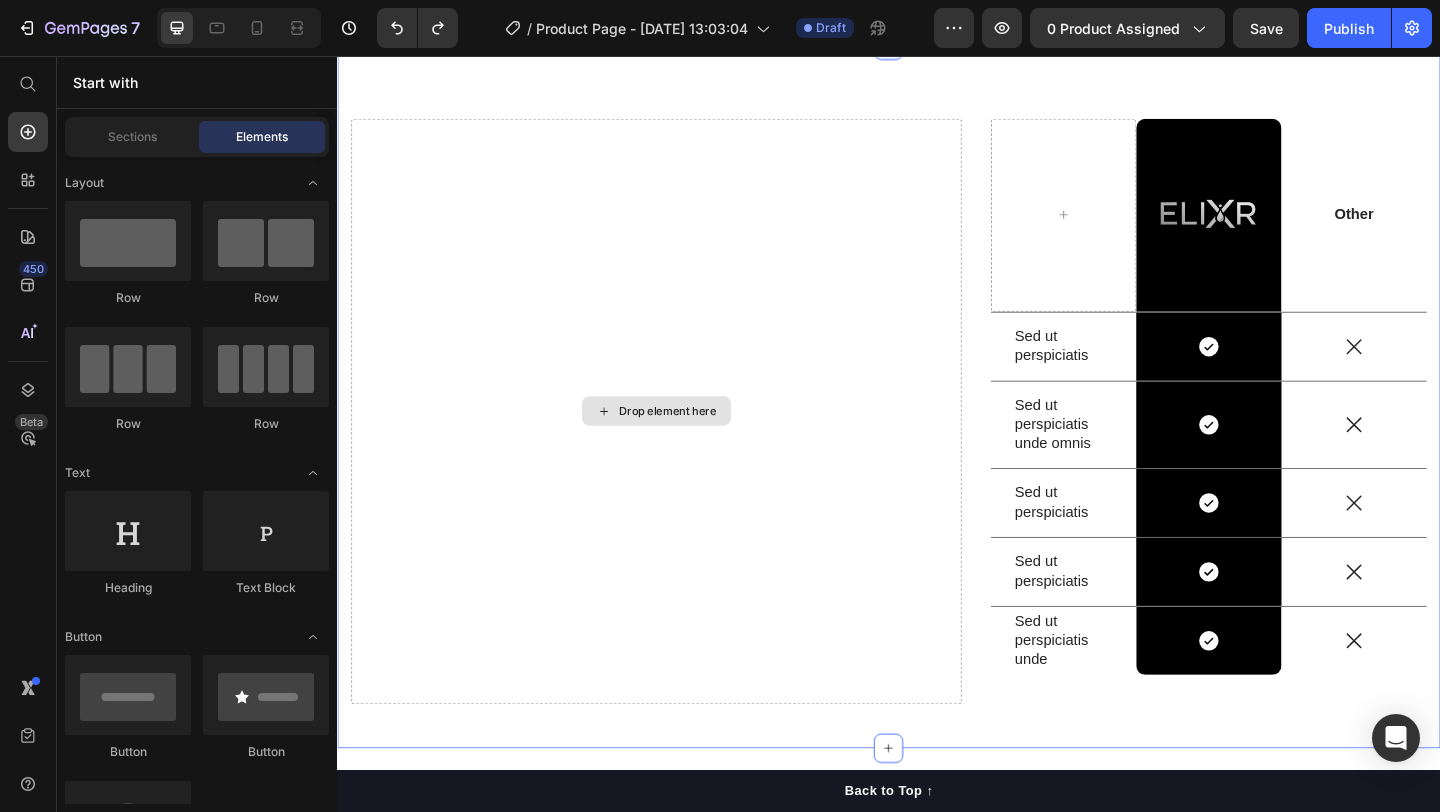 click on "Drop element here" at bounding box center (696, 442) 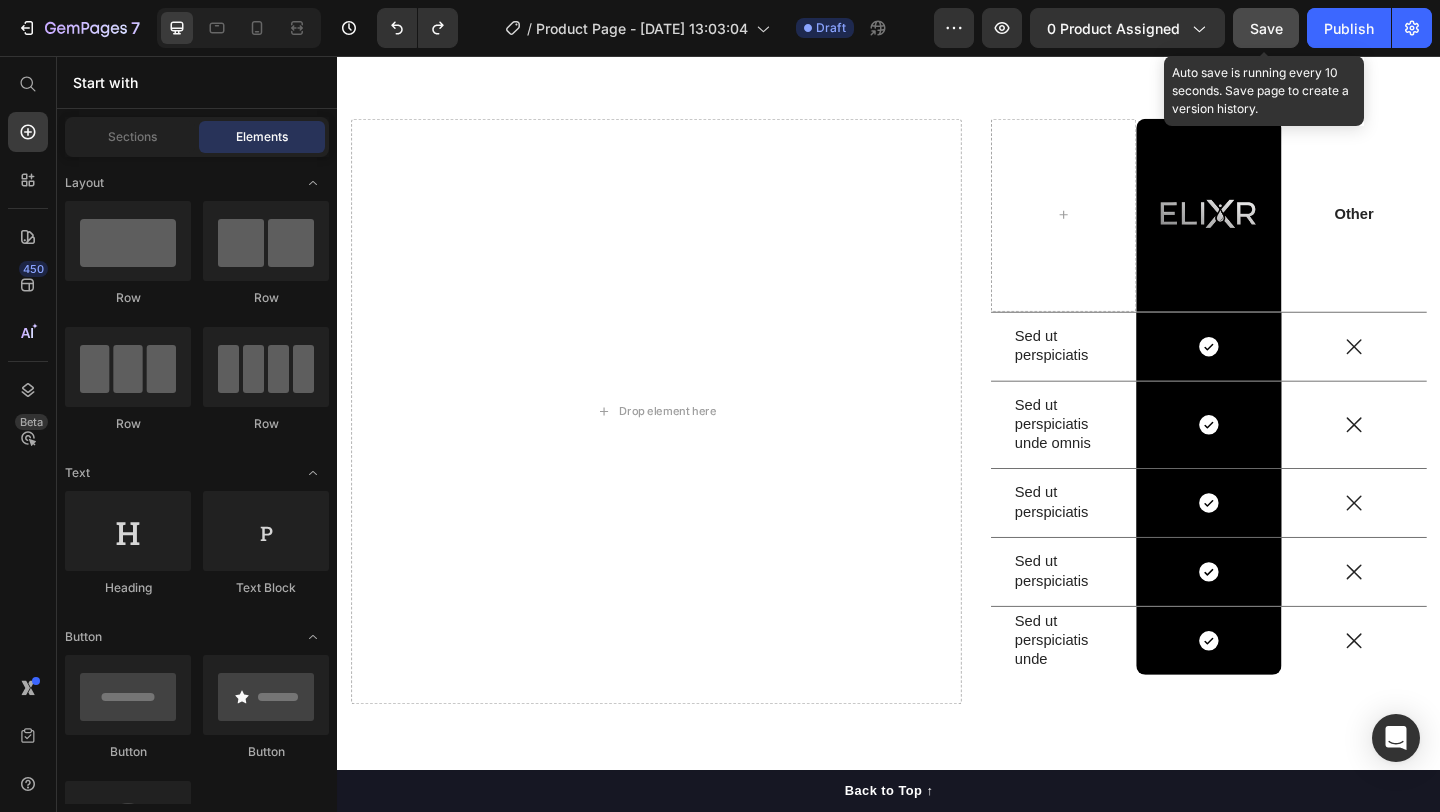 click on "Save" at bounding box center (1266, 28) 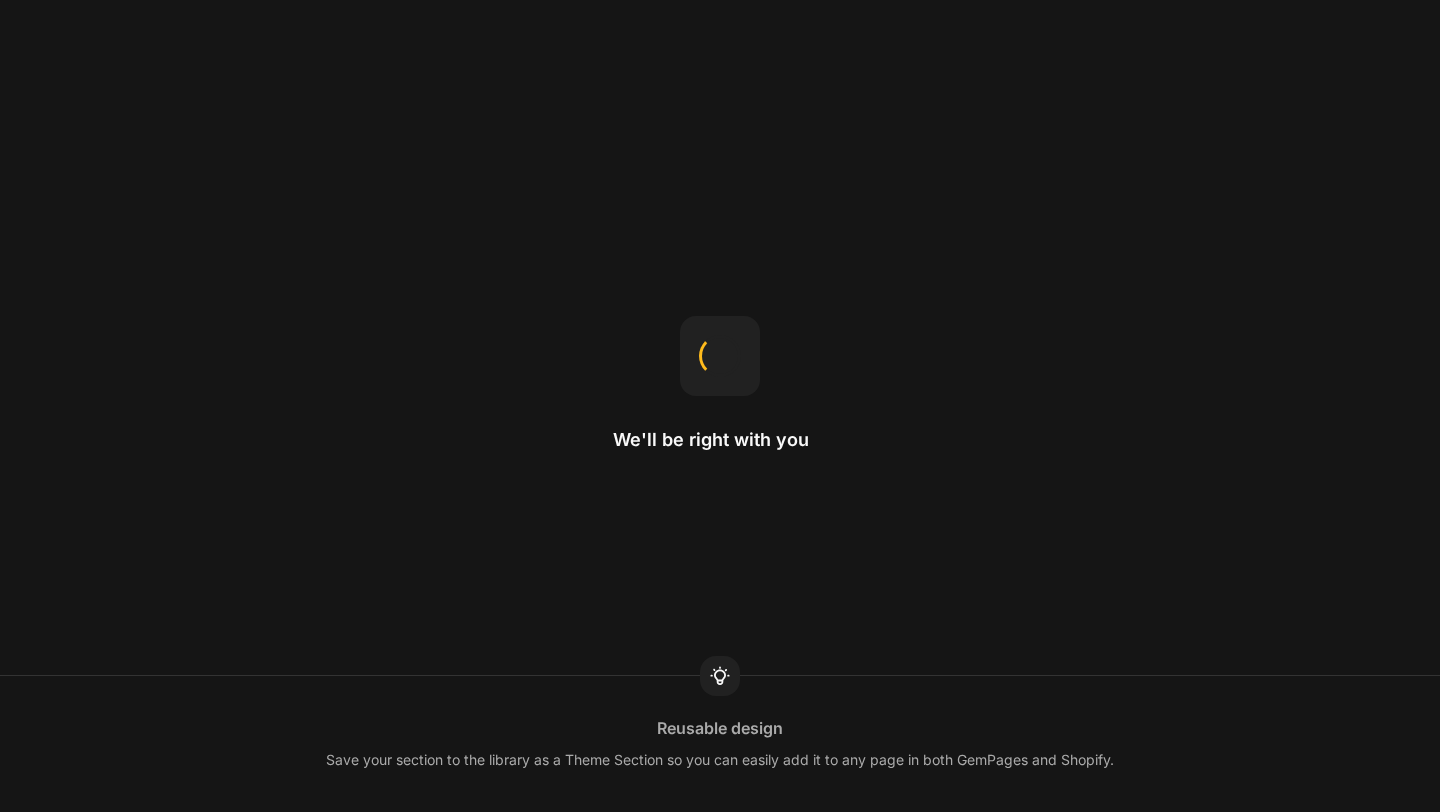 scroll, scrollTop: 0, scrollLeft: 0, axis: both 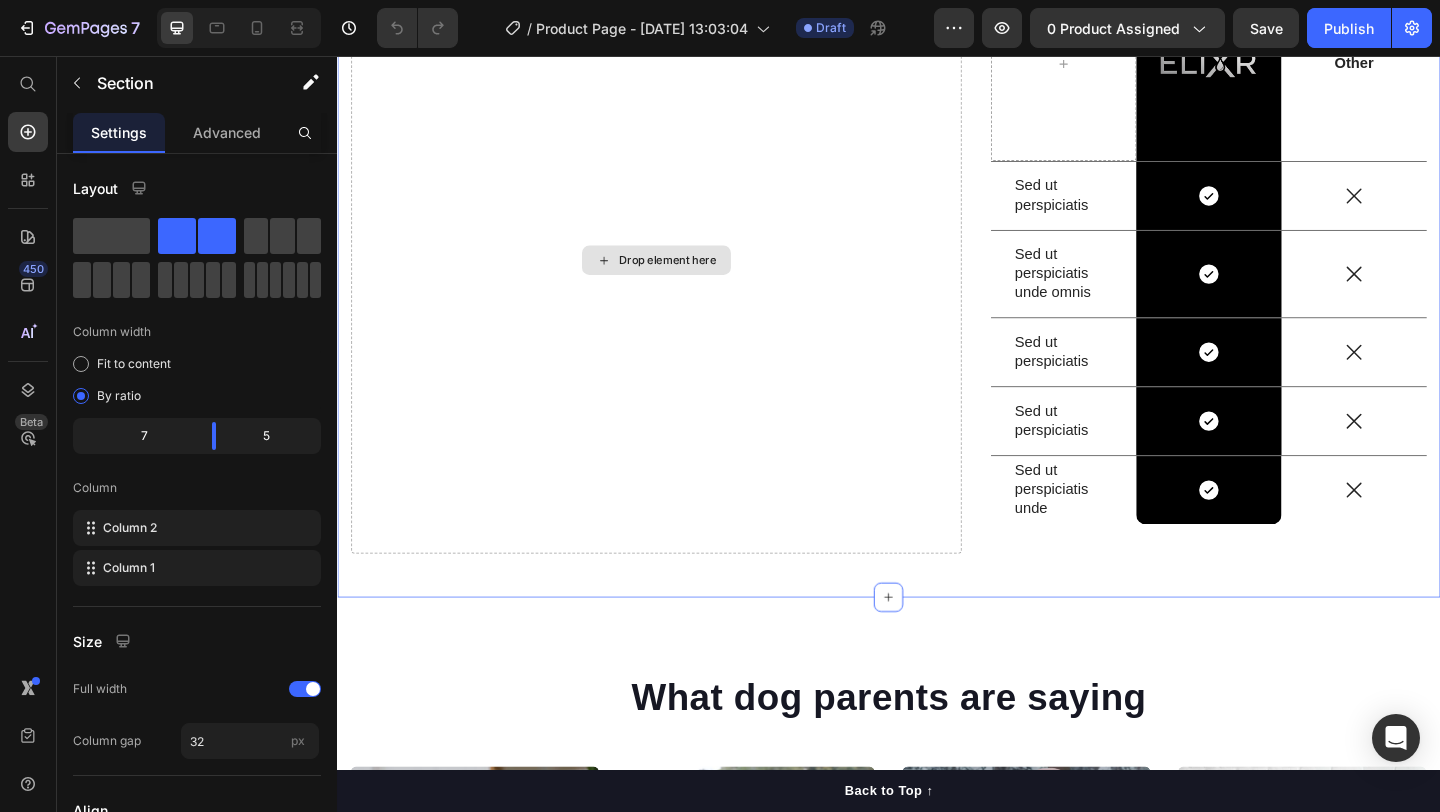 click on "Drop element here" at bounding box center [684, 278] 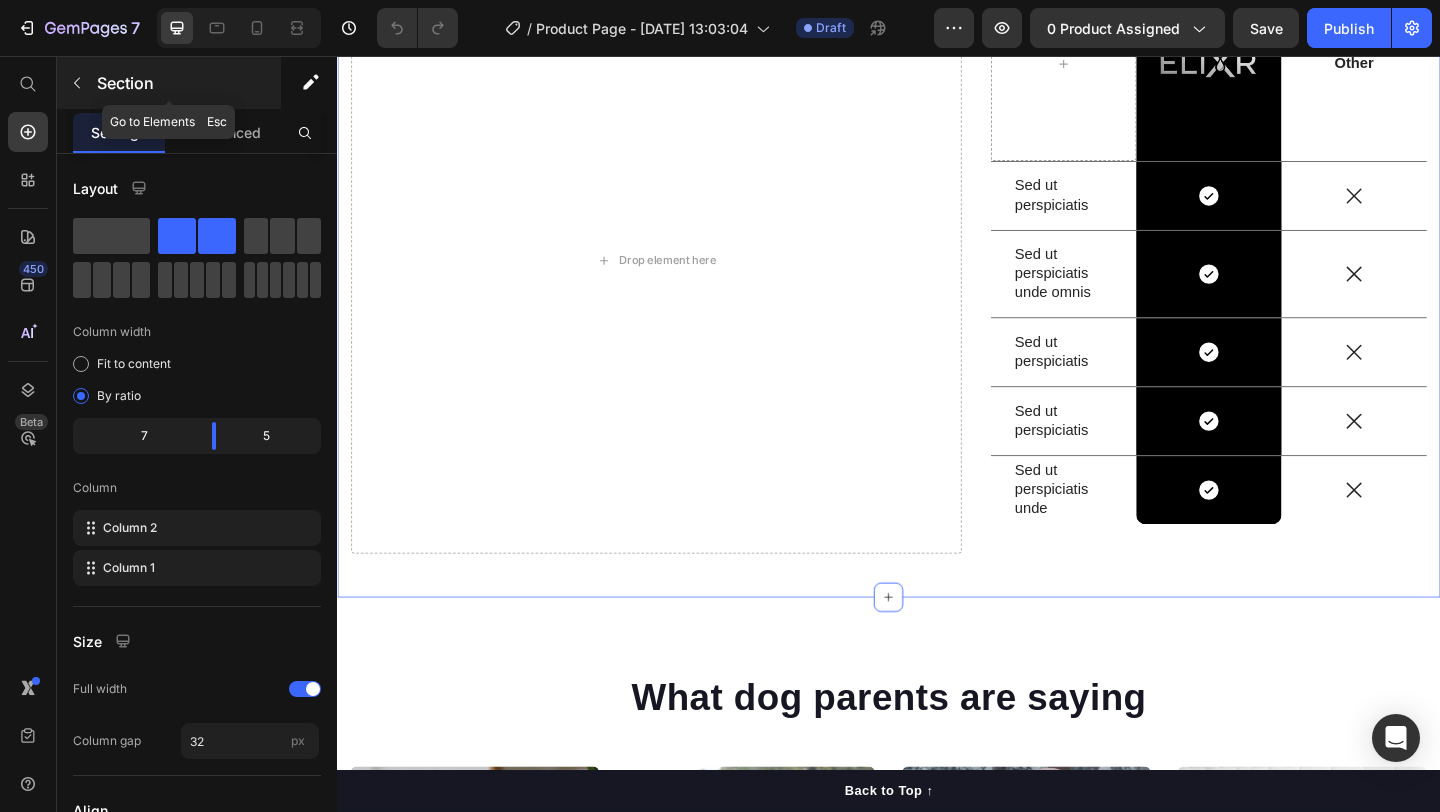 click on "Section" at bounding box center [187, 83] 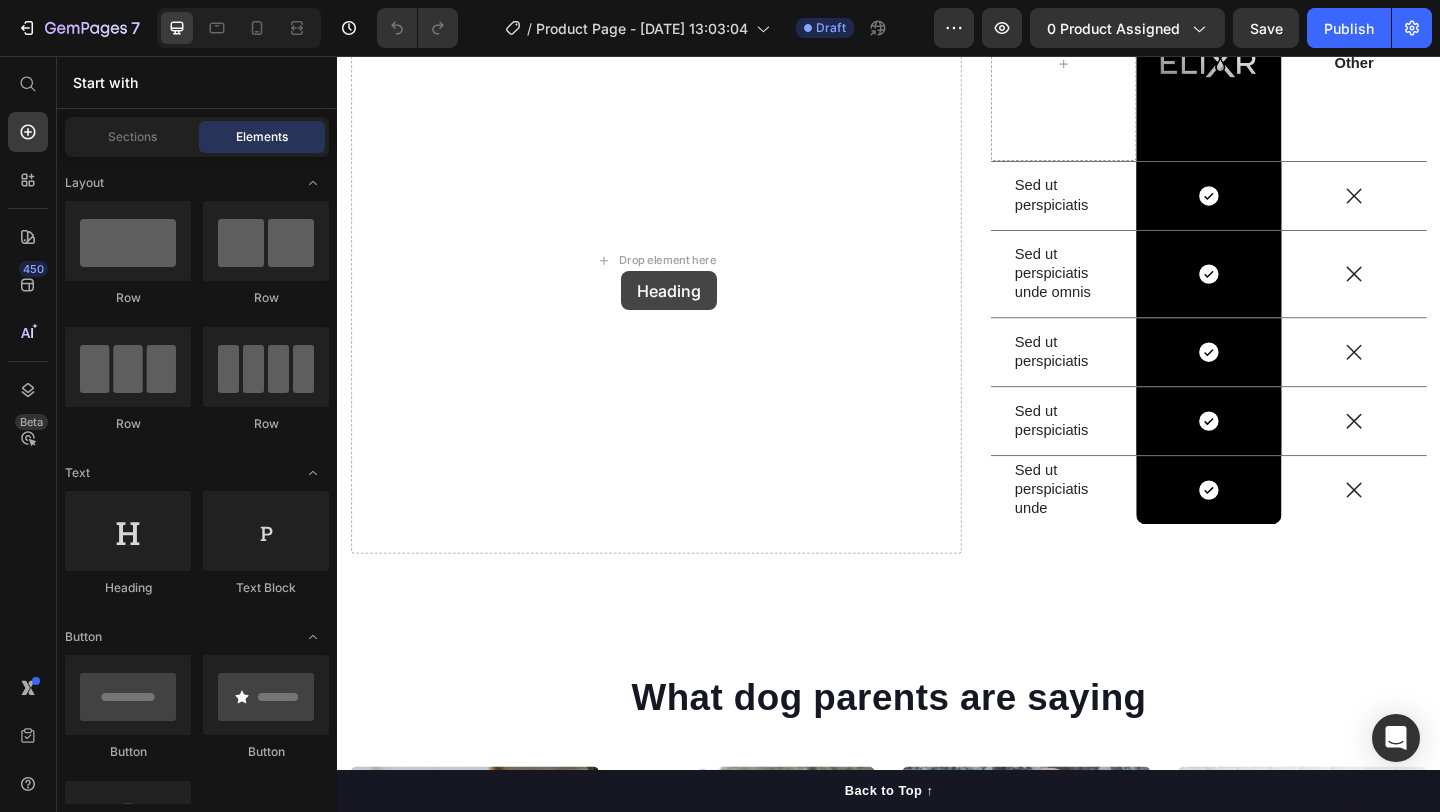 drag, startPoint x: 482, startPoint y: 600, endPoint x: 650, endPoint y: 260, distance: 379.24133 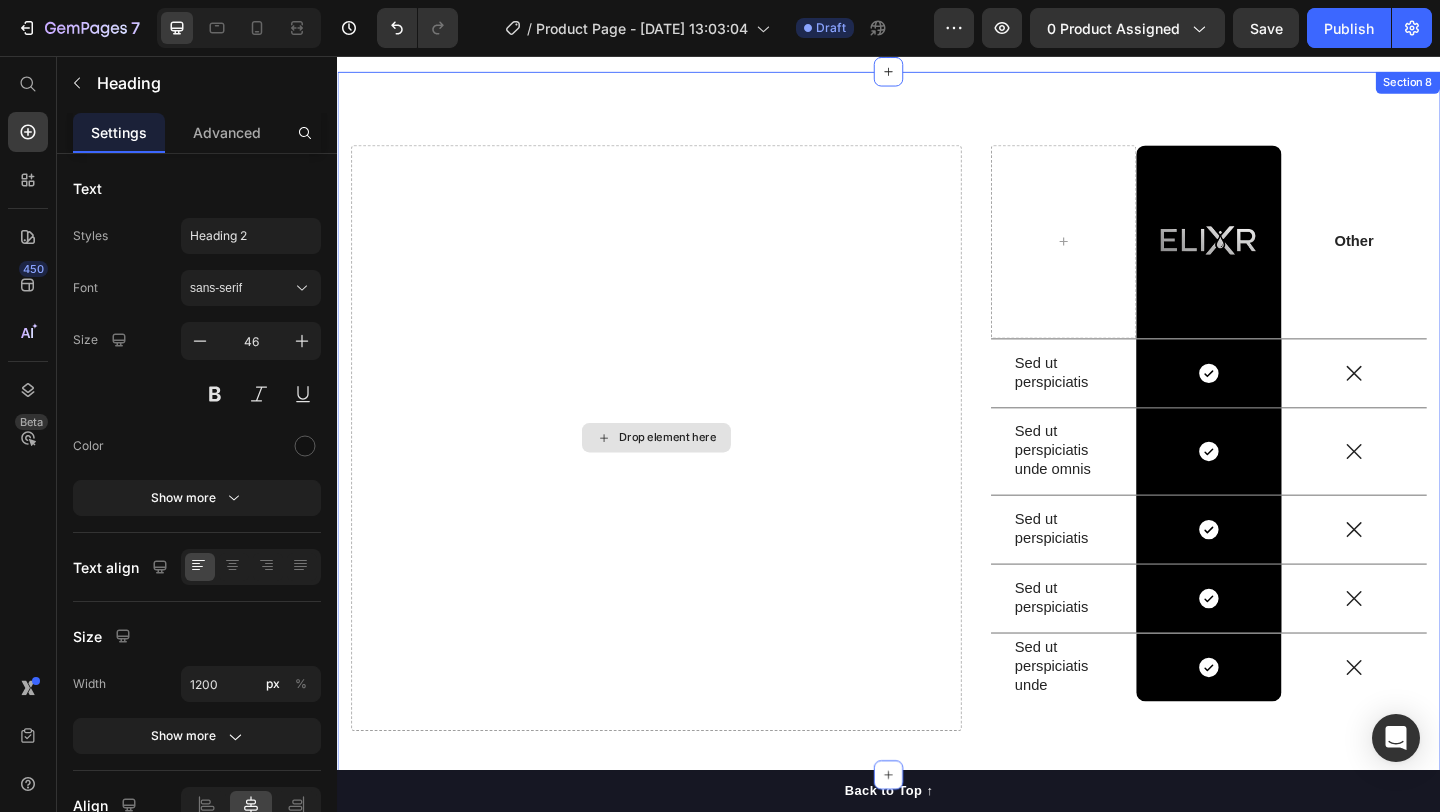 scroll, scrollTop: 5078, scrollLeft: 0, axis: vertical 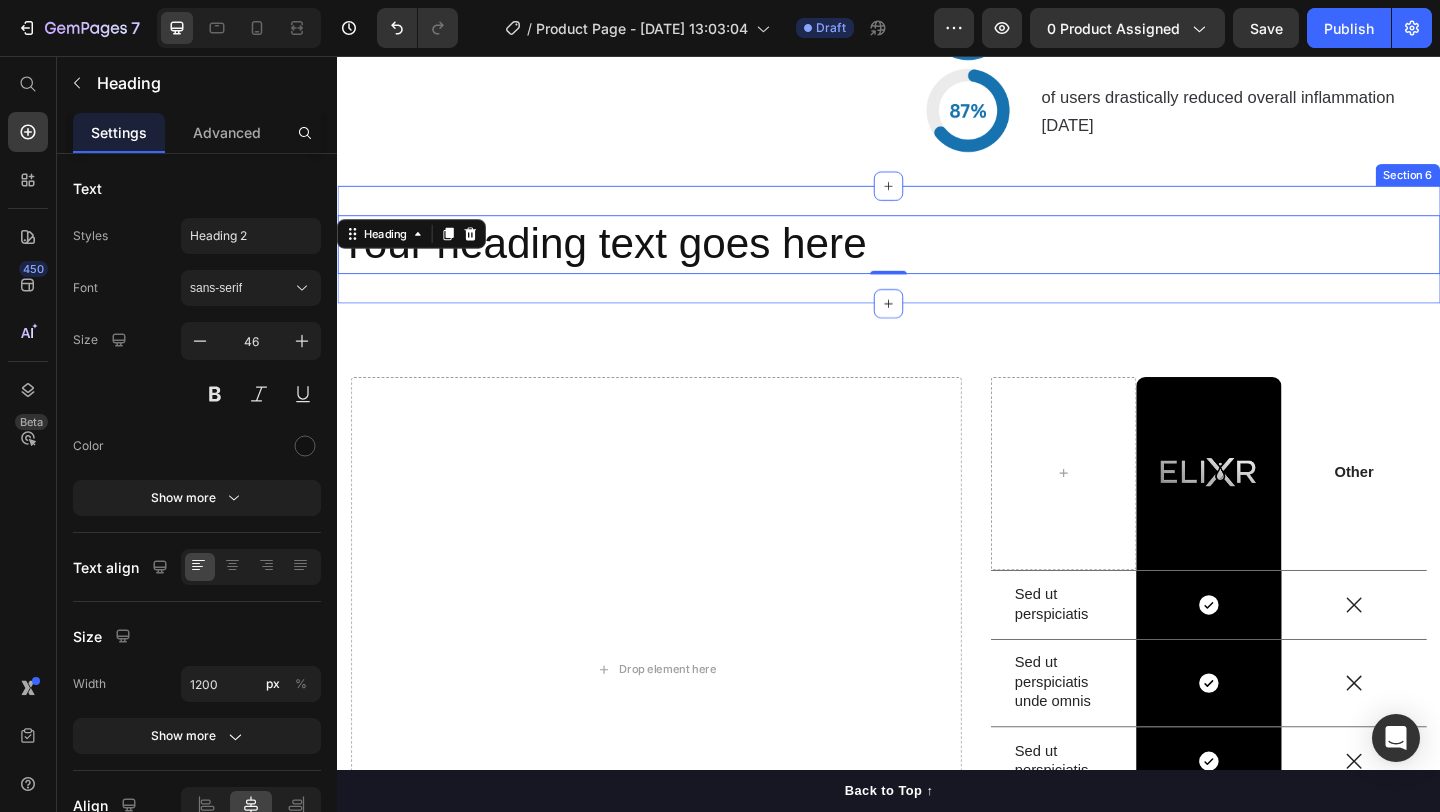 click on "Your heading text goes here Heading   0 Section 6" at bounding box center (937, 261) 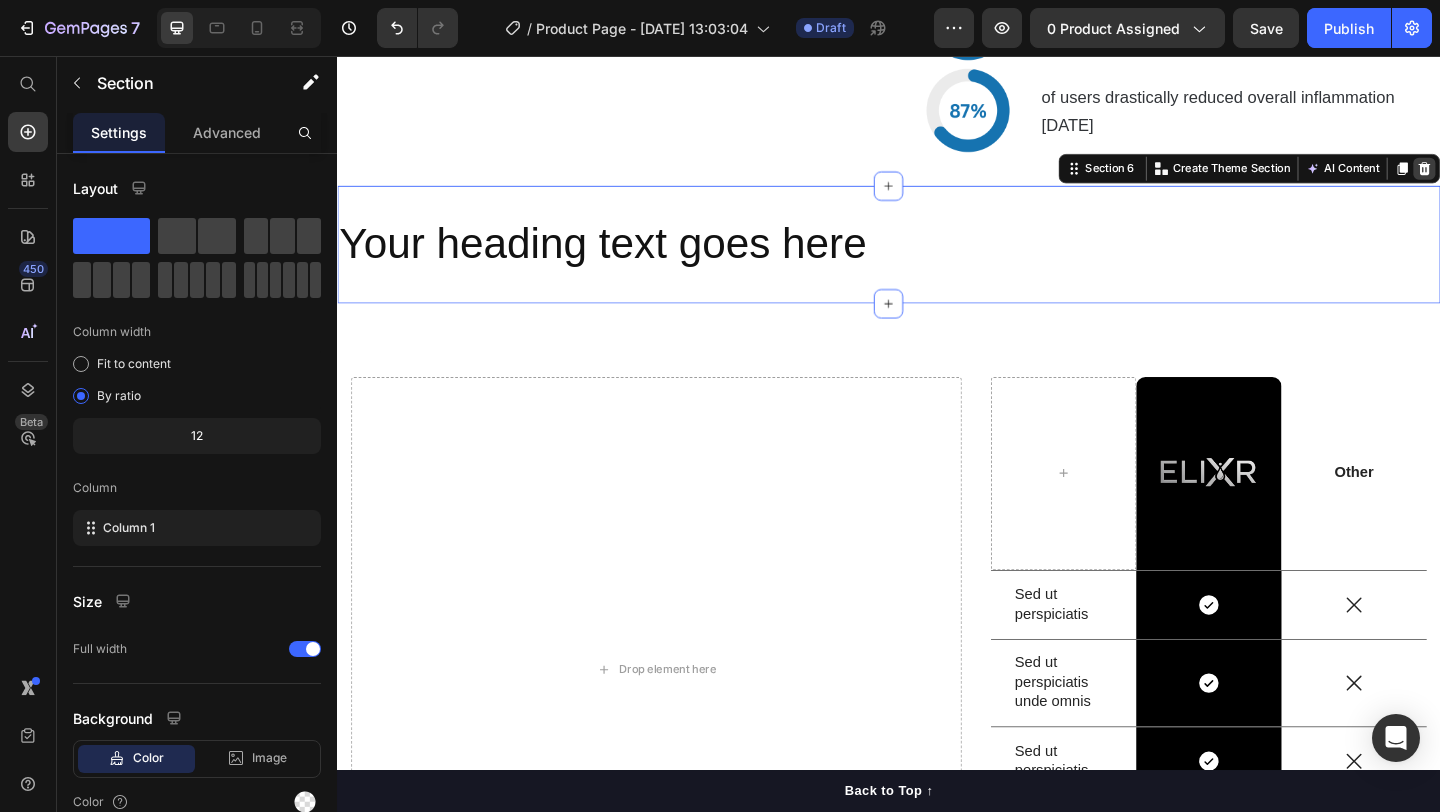 click 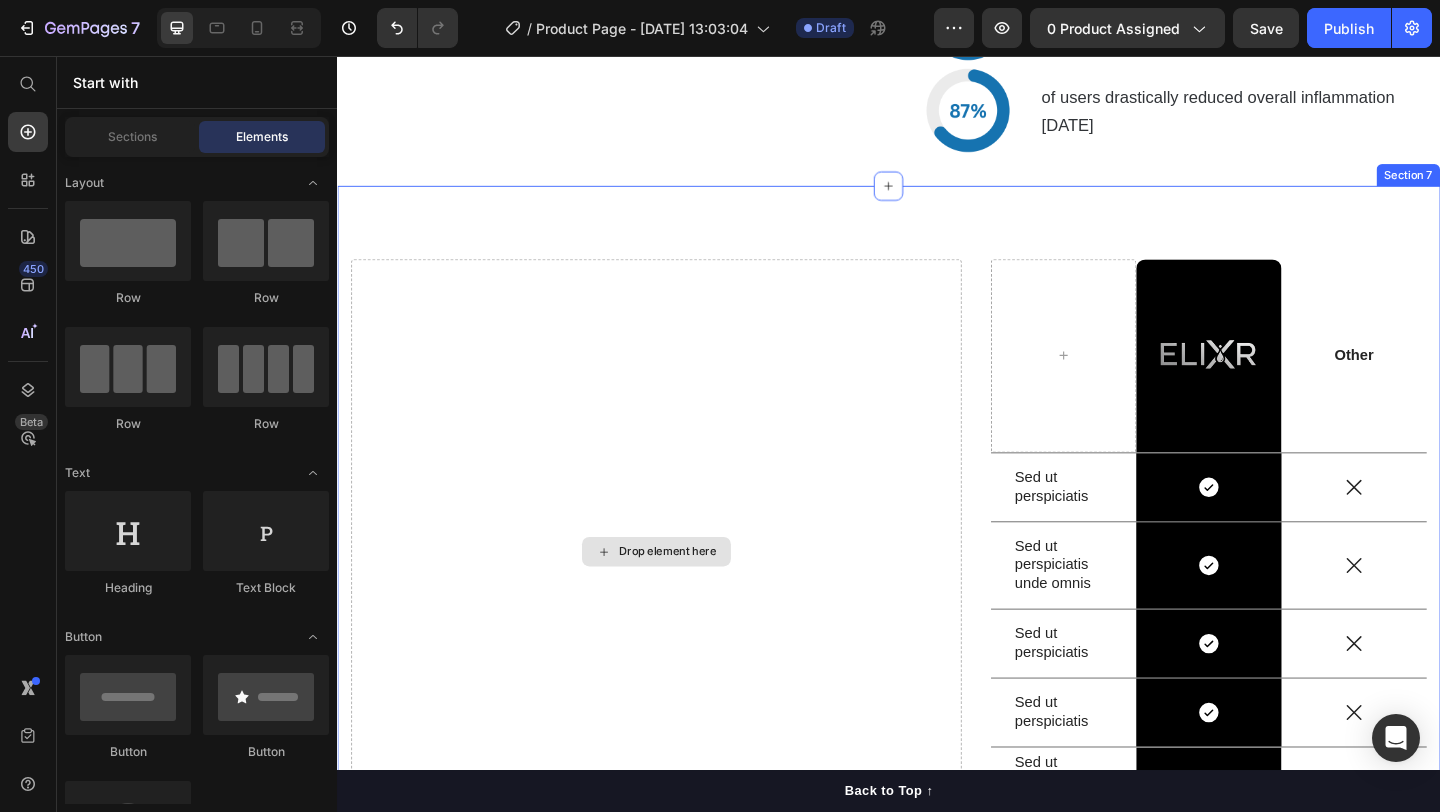 scroll, scrollTop: 5132, scrollLeft: 0, axis: vertical 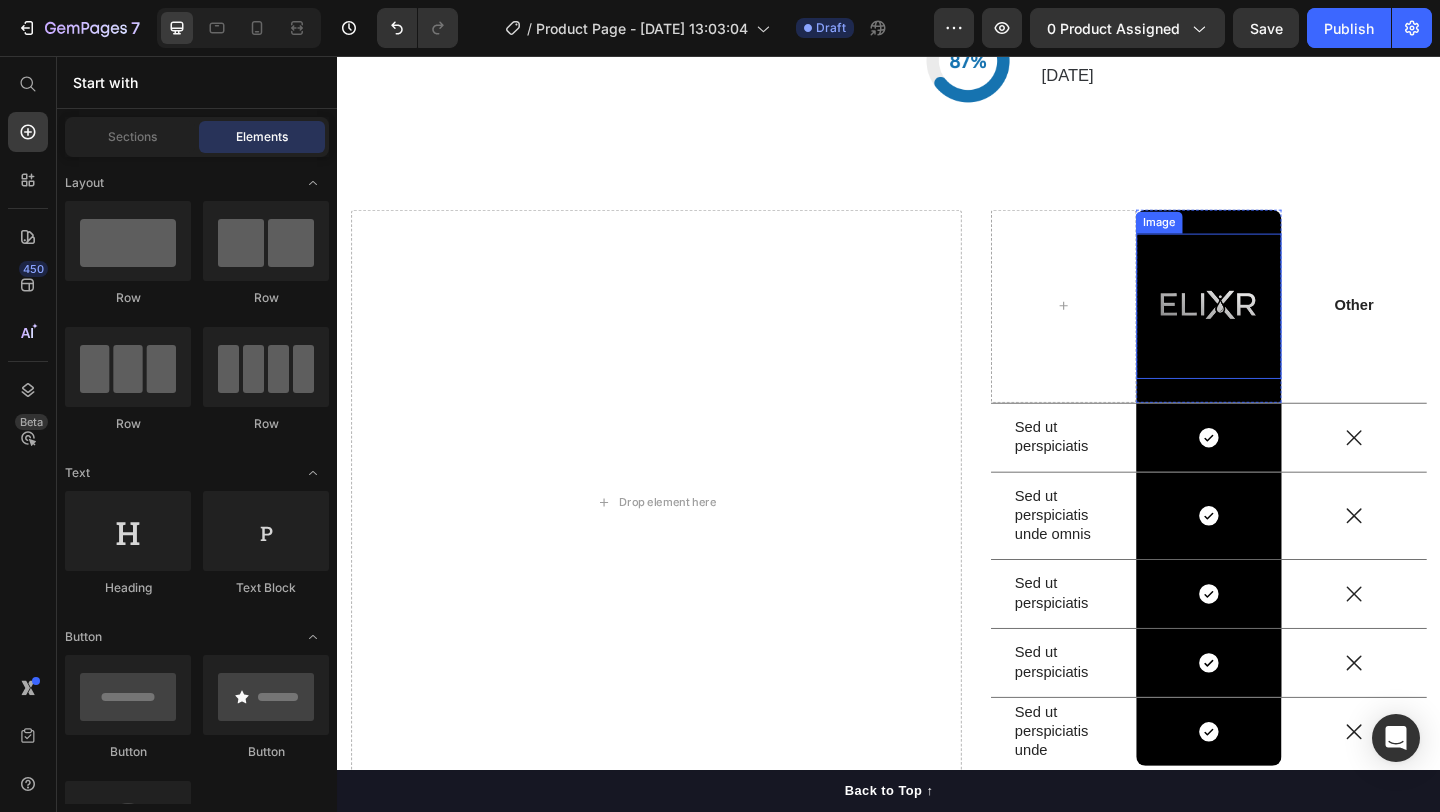 click at bounding box center [1285, 328] 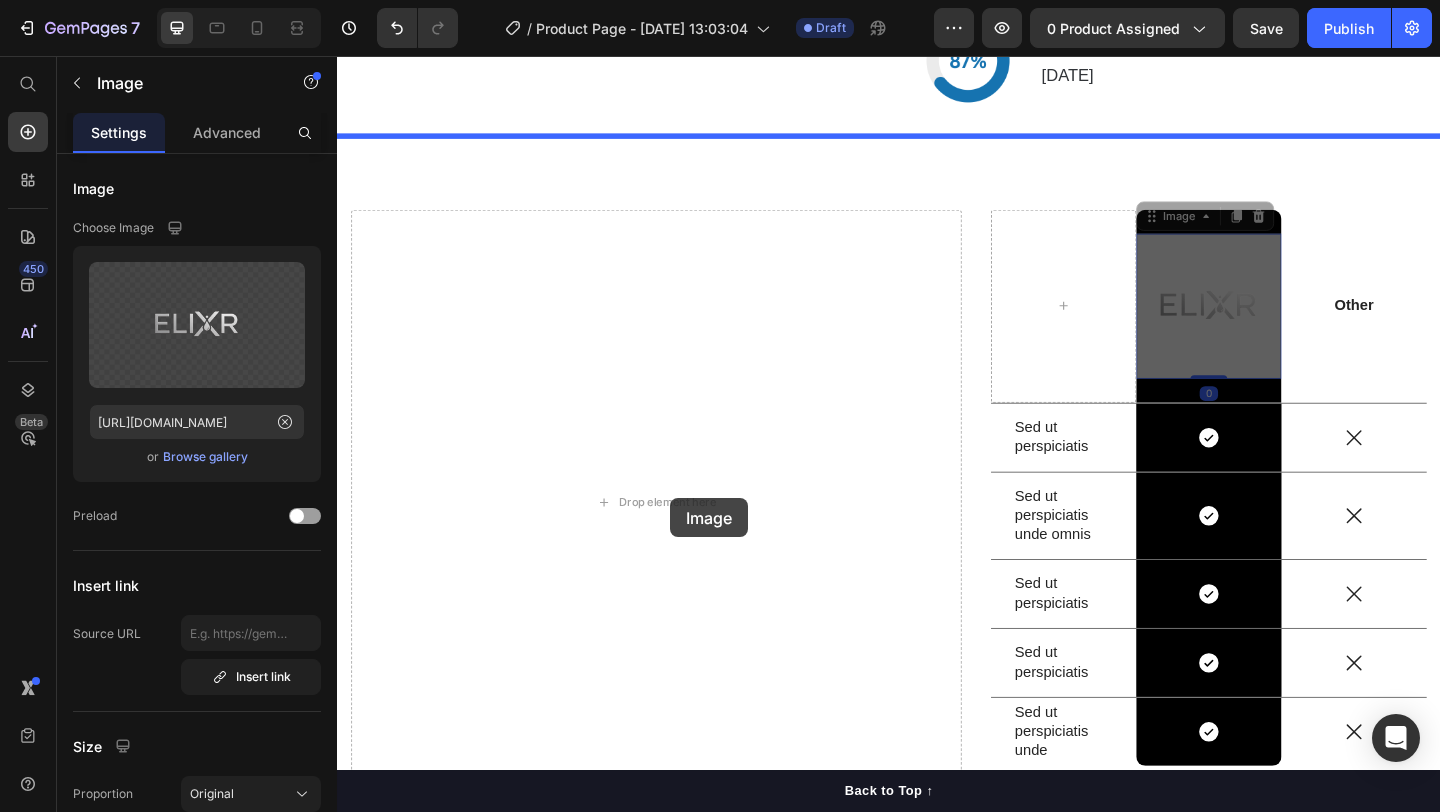 drag, startPoint x: 1278, startPoint y: 326, endPoint x: 699, endPoint y: 537, distance: 616.24835 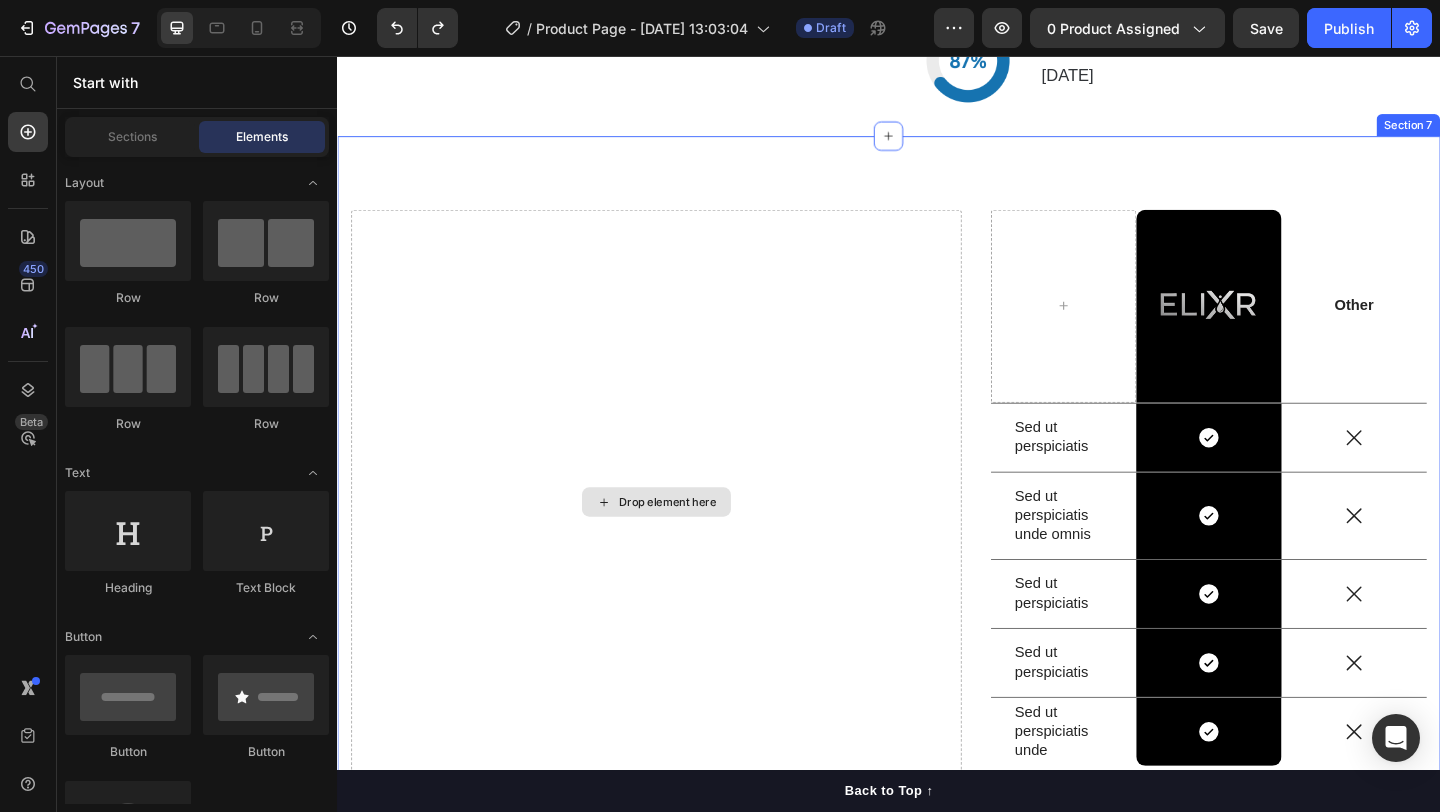 click on "Drop element here" at bounding box center [696, 541] 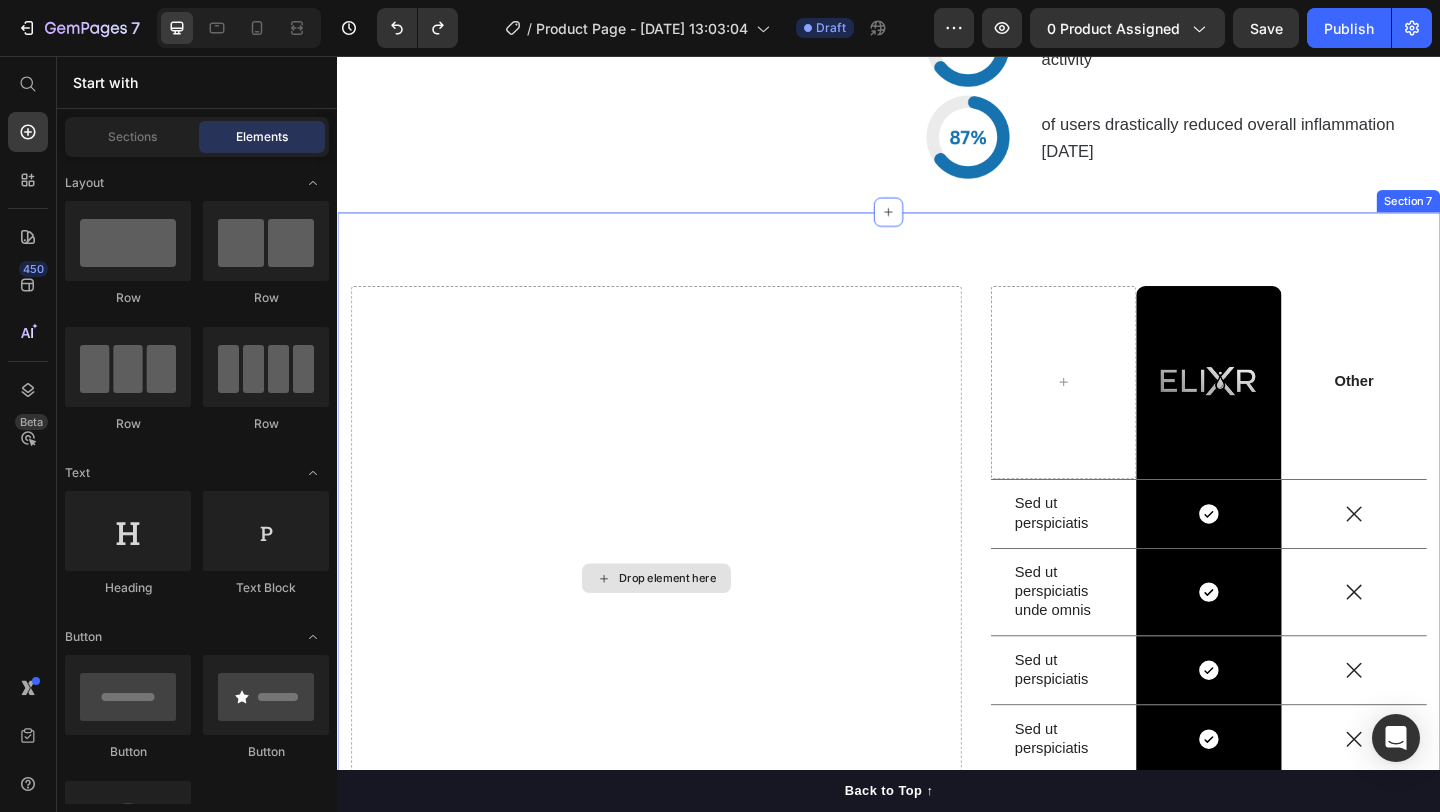 scroll, scrollTop: 5089, scrollLeft: 0, axis: vertical 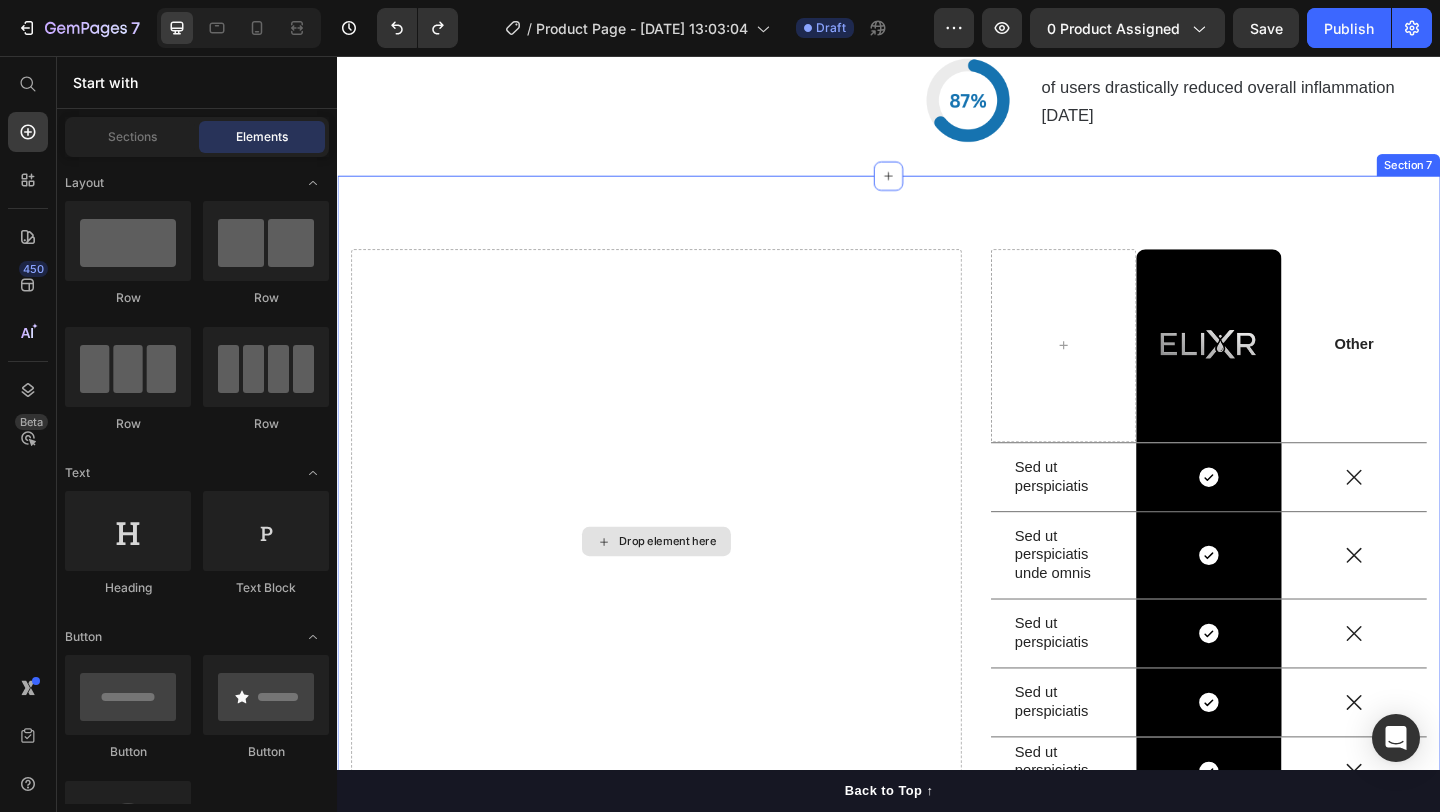 click on "Drop element here" at bounding box center [696, 584] 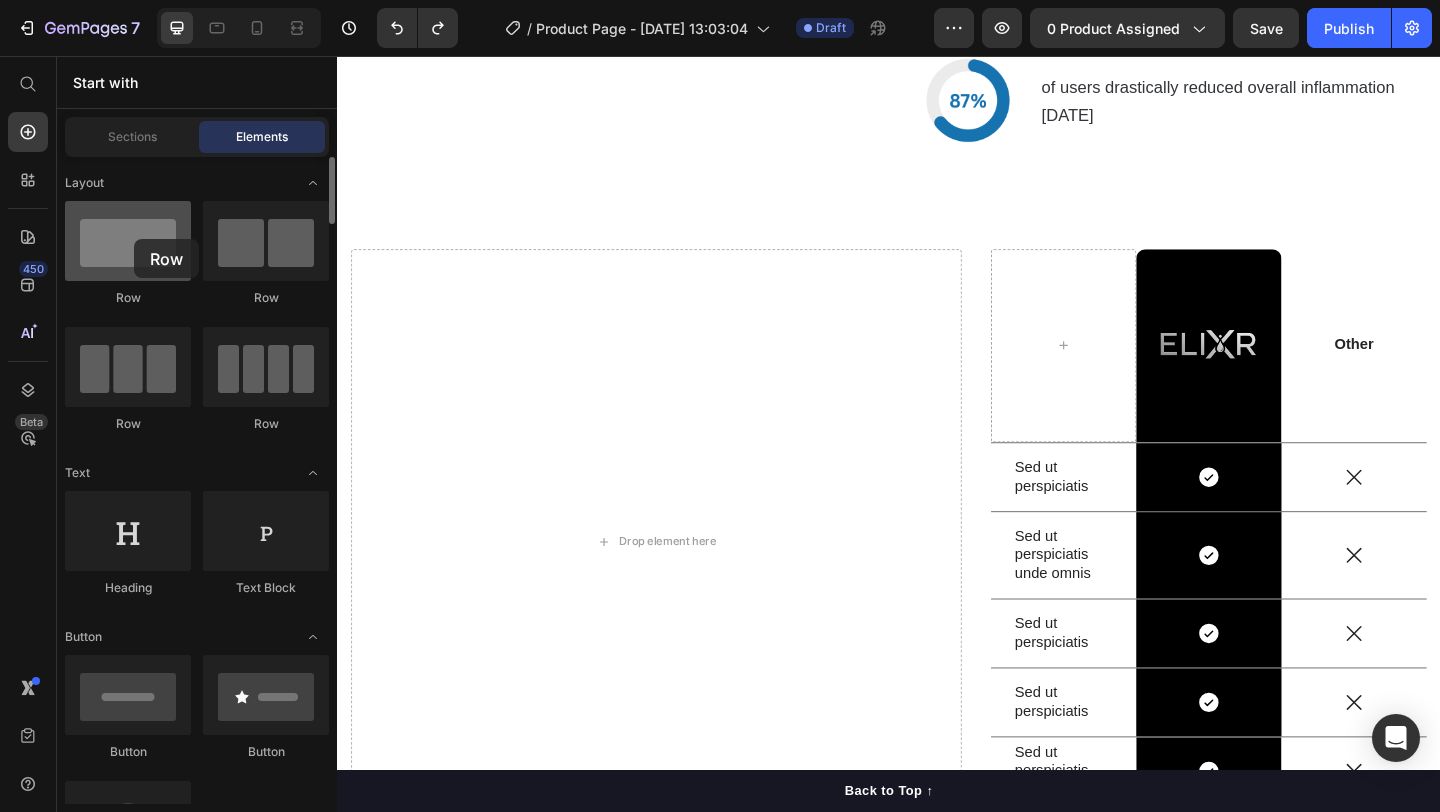 drag, startPoint x: 119, startPoint y: 242, endPoint x: 134, endPoint y: 239, distance: 15.297058 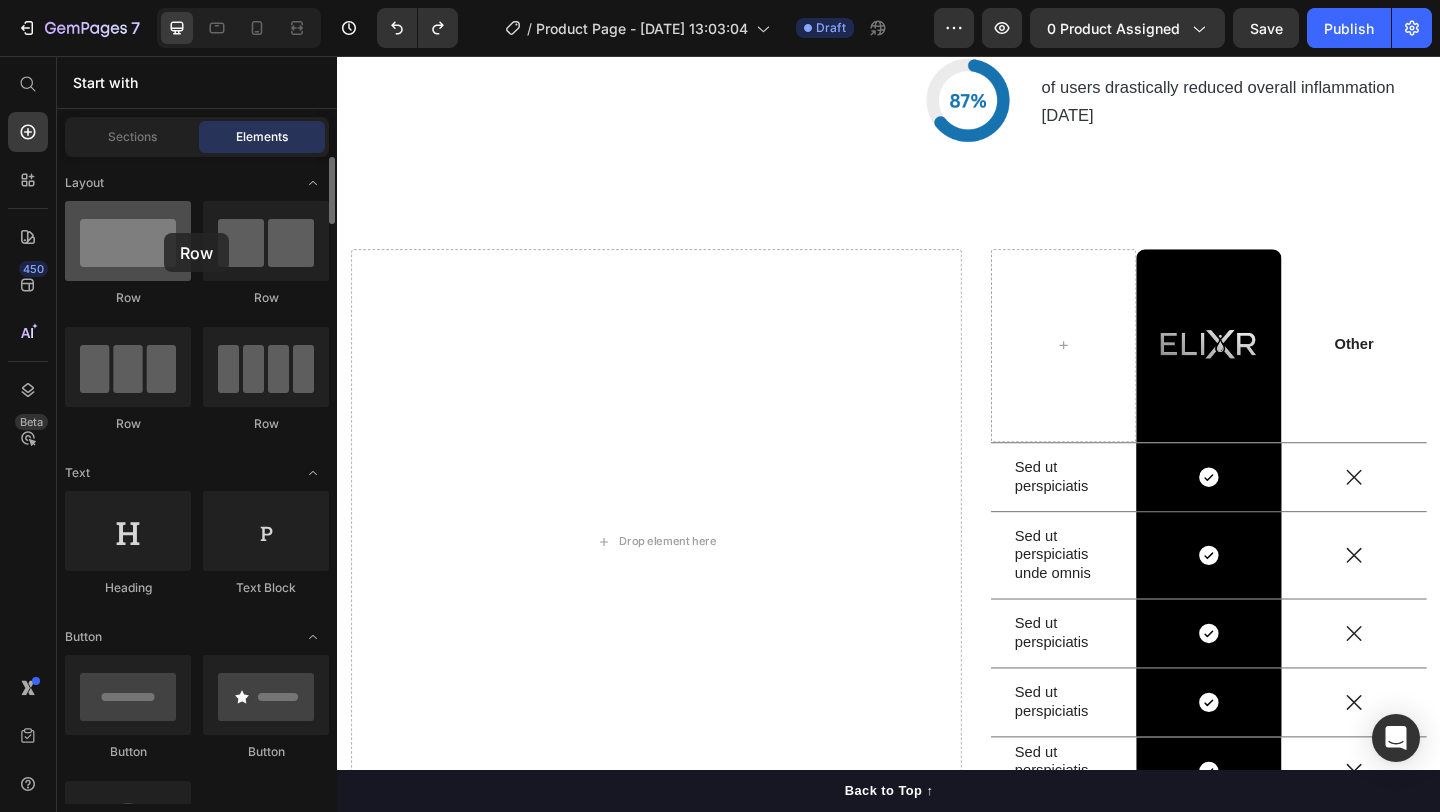 click at bounding box center (128, 241) 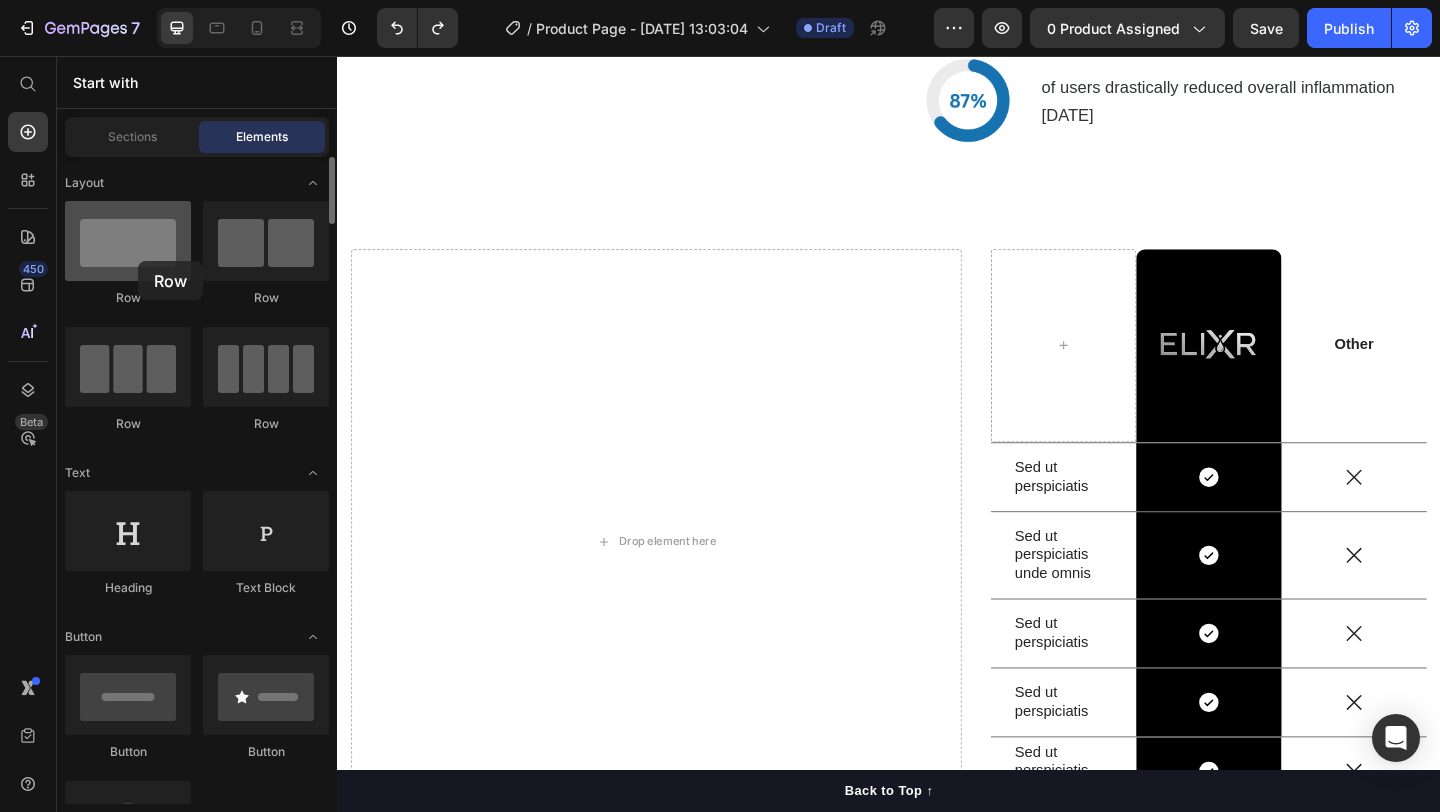 drag, startPoint x: 127, startPoint y: 281, endPoint x: 120, endPoint y: 253, distance: 28.86174 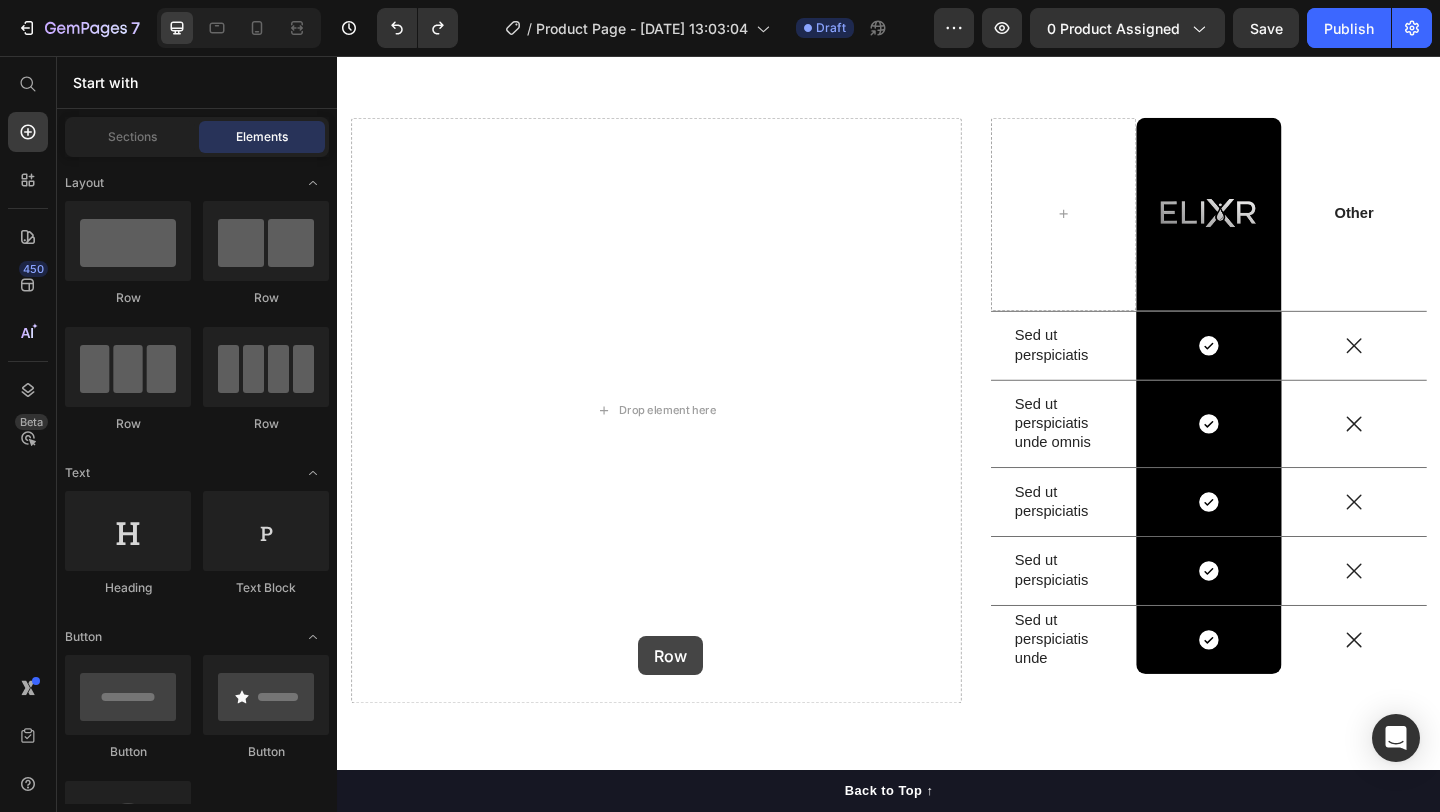 scroll, scrollTop: 5554, scrollLeft: 0, axis: vertical 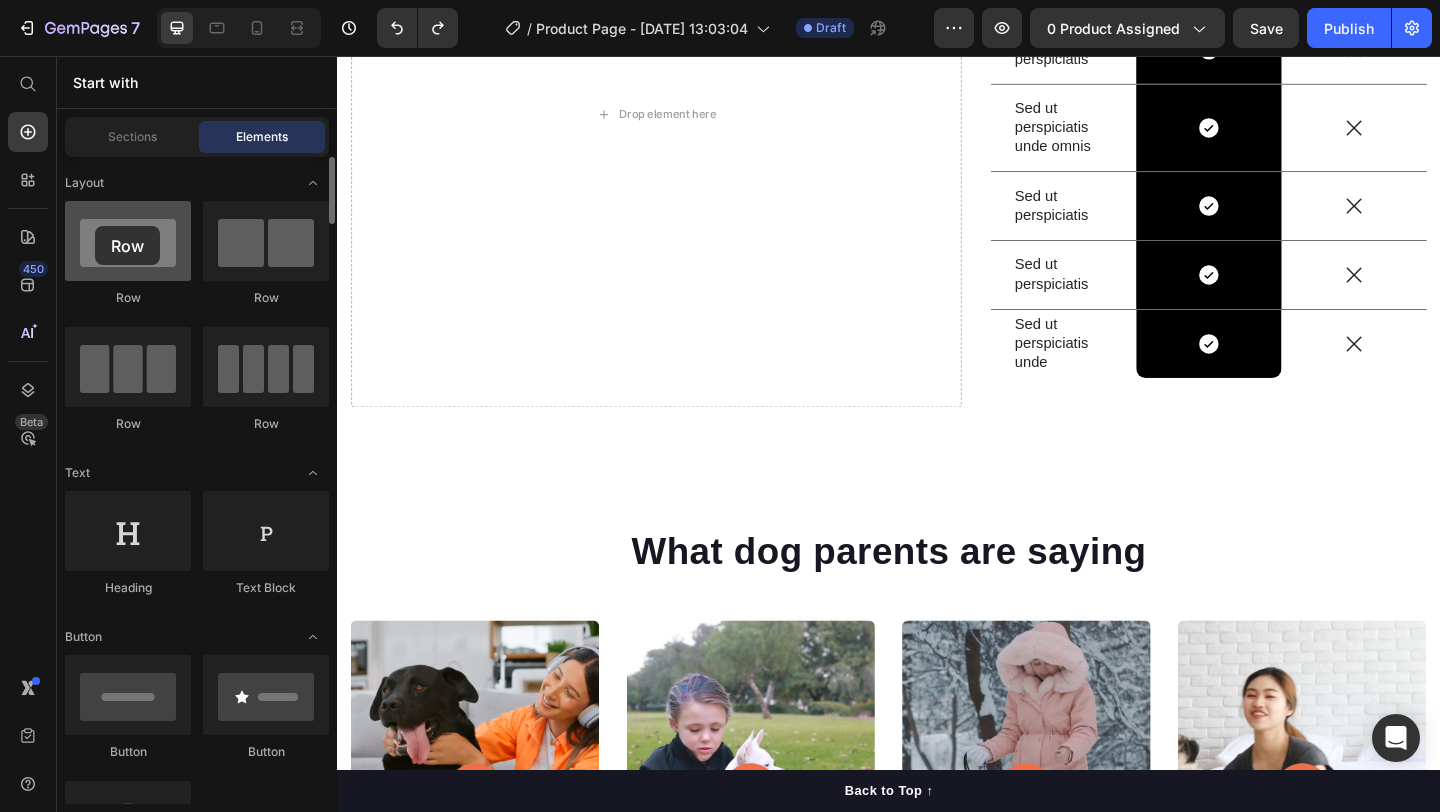 drag, startPoint x: 120, startPoint y: 253, endPoint x: 117, endPoint y: 235, distance: 18.248287 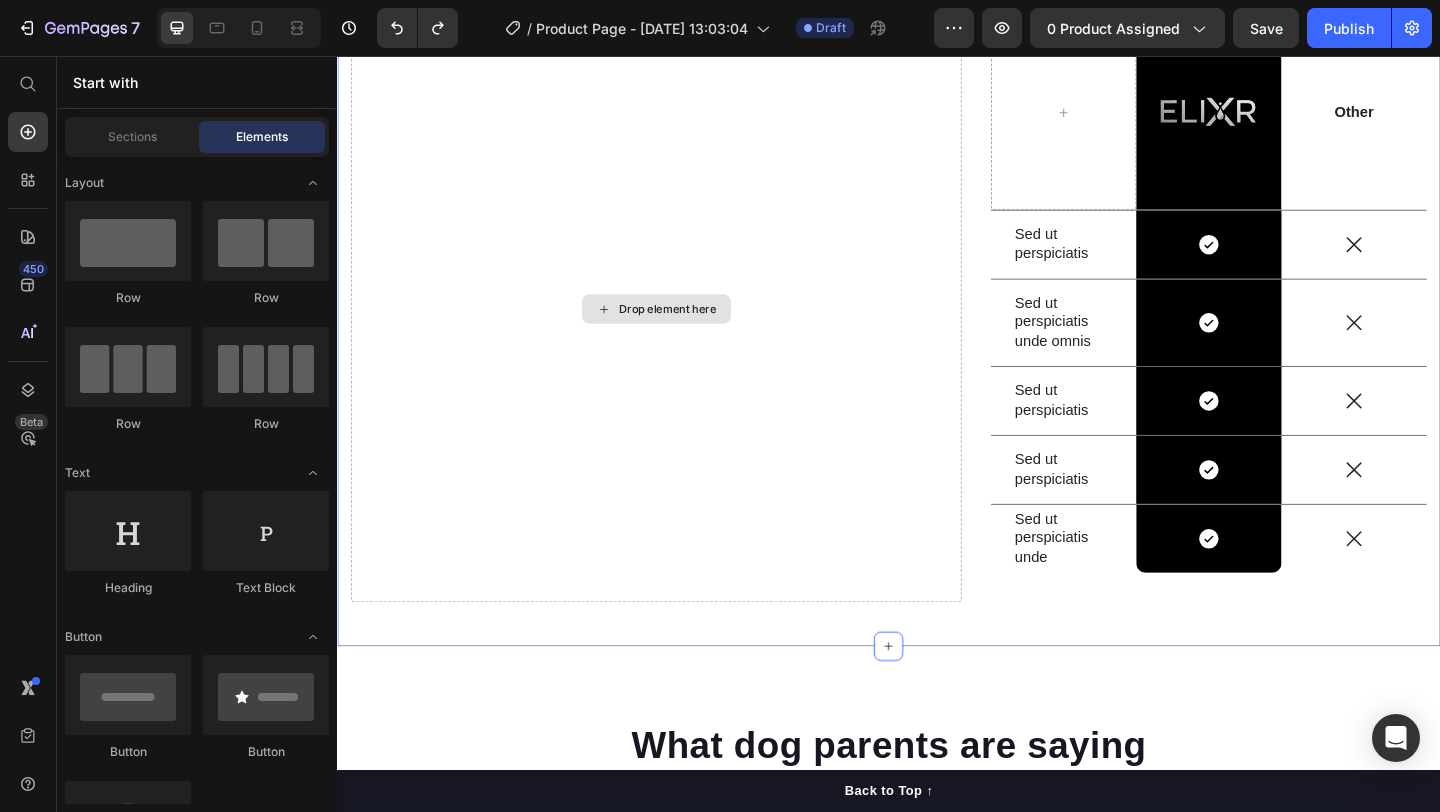 scroll, scrollTop: 5343, scrollLeft: 0, axis: vertical 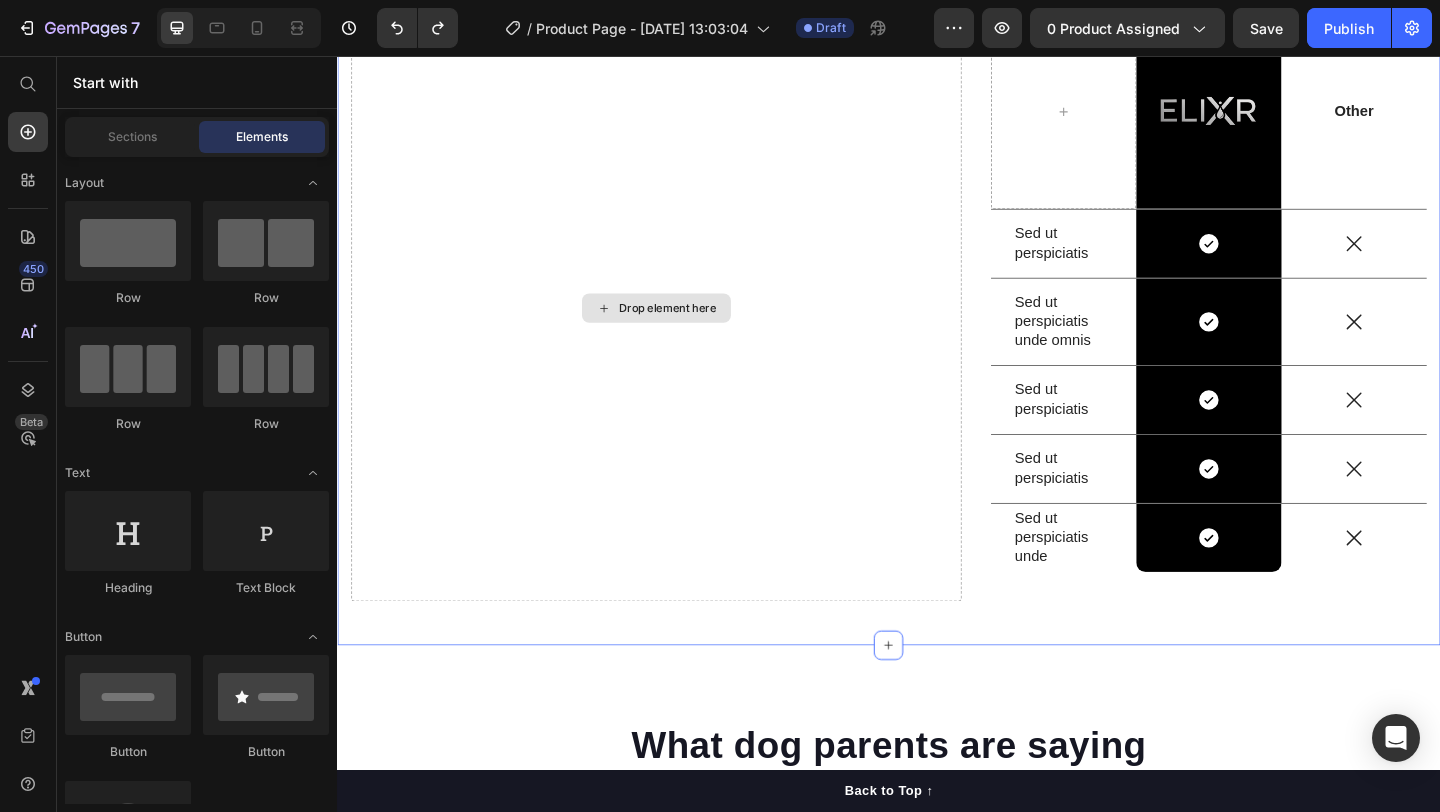 click on "Drop element here" at bounding box center [684, 330] 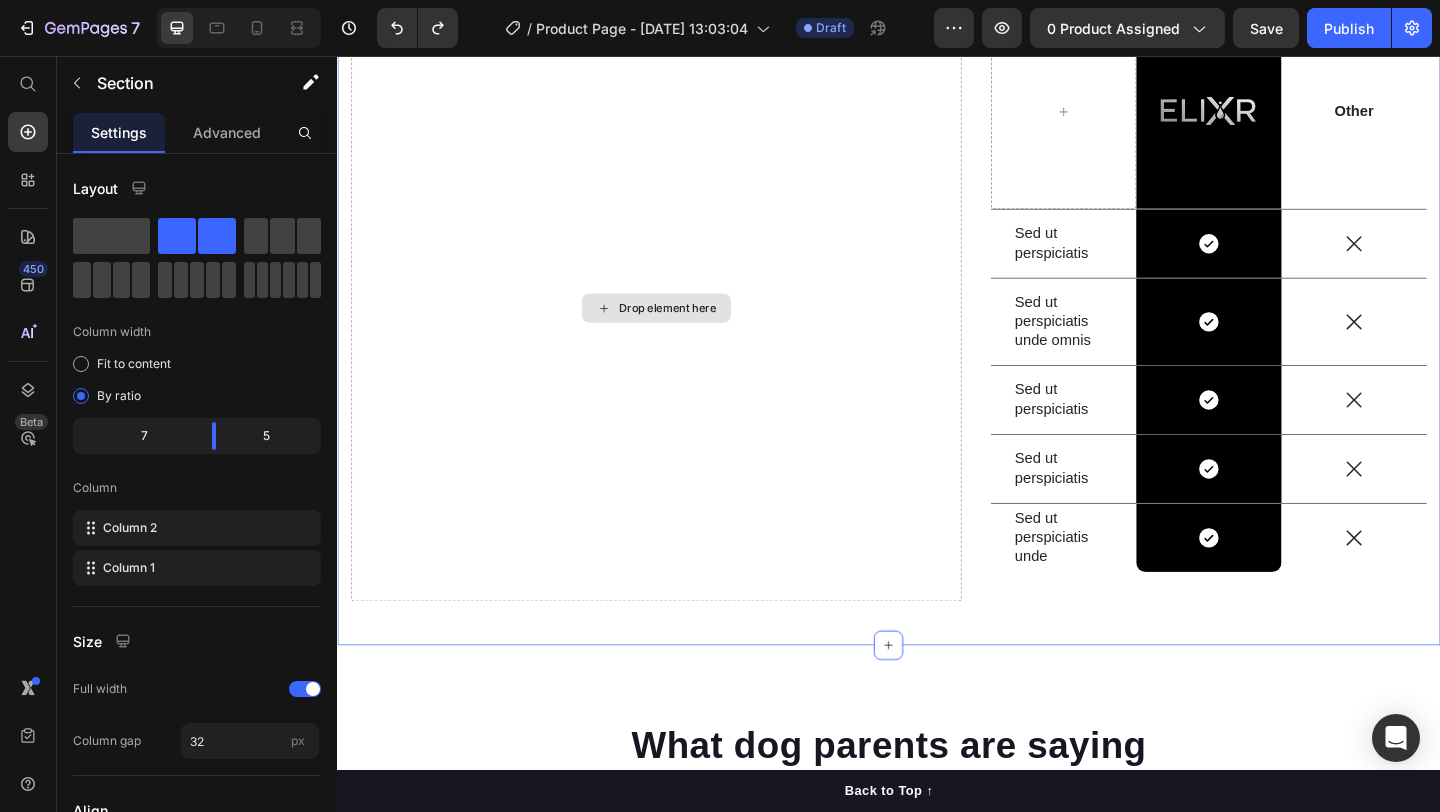 click on "Drop element here" at bounding box center [684, 330] 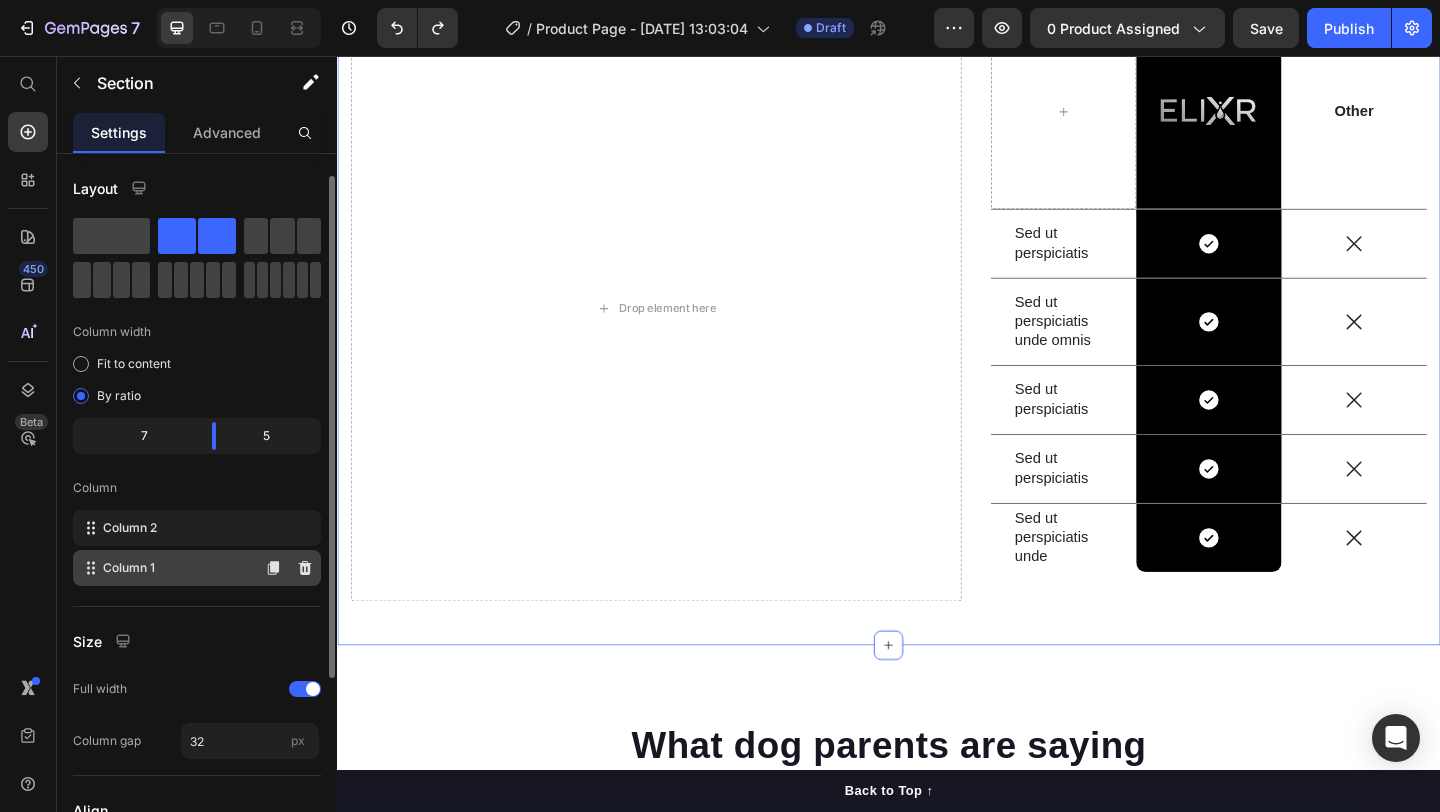 scroll, scrollTop: 66, scrollLeft: 0, axis: vertical 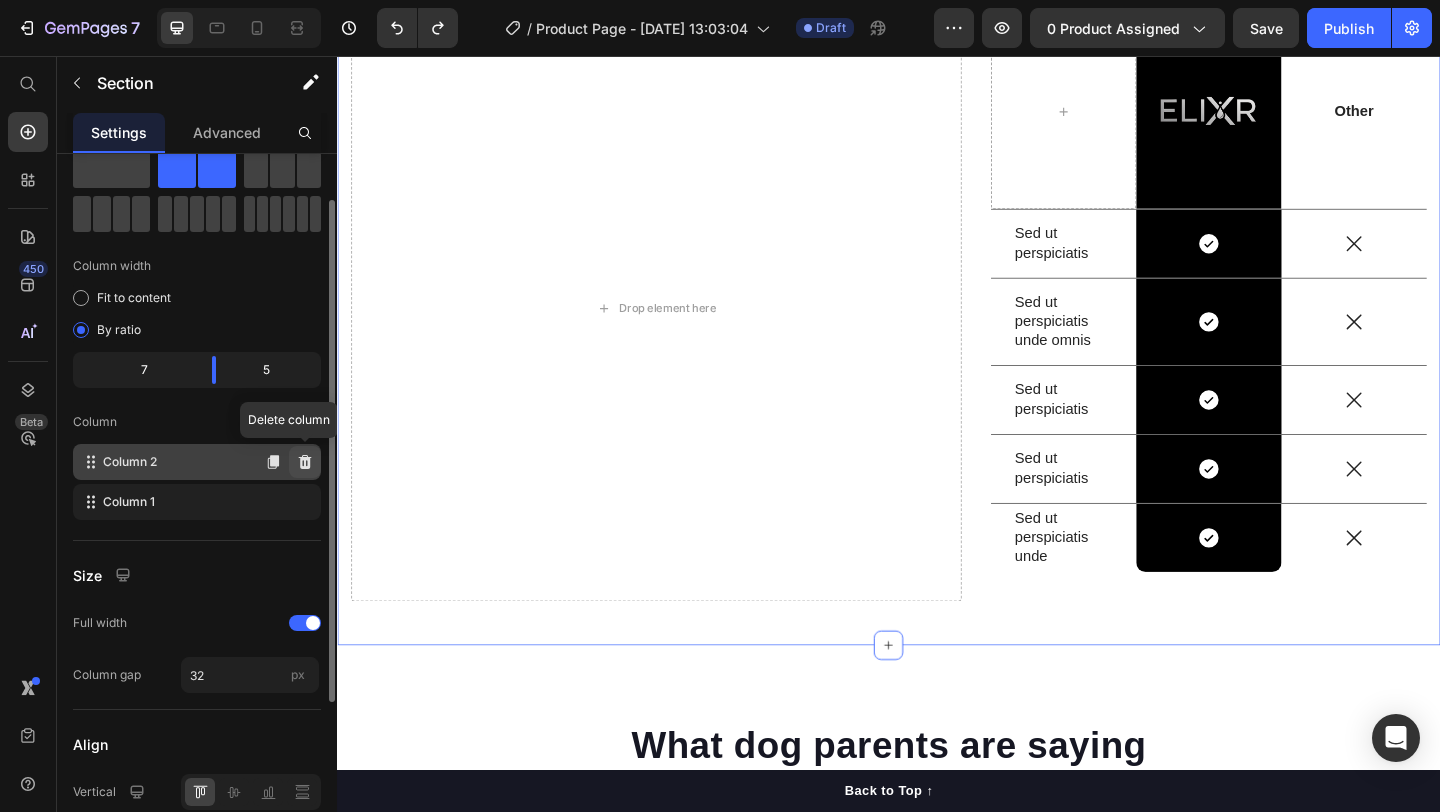 click 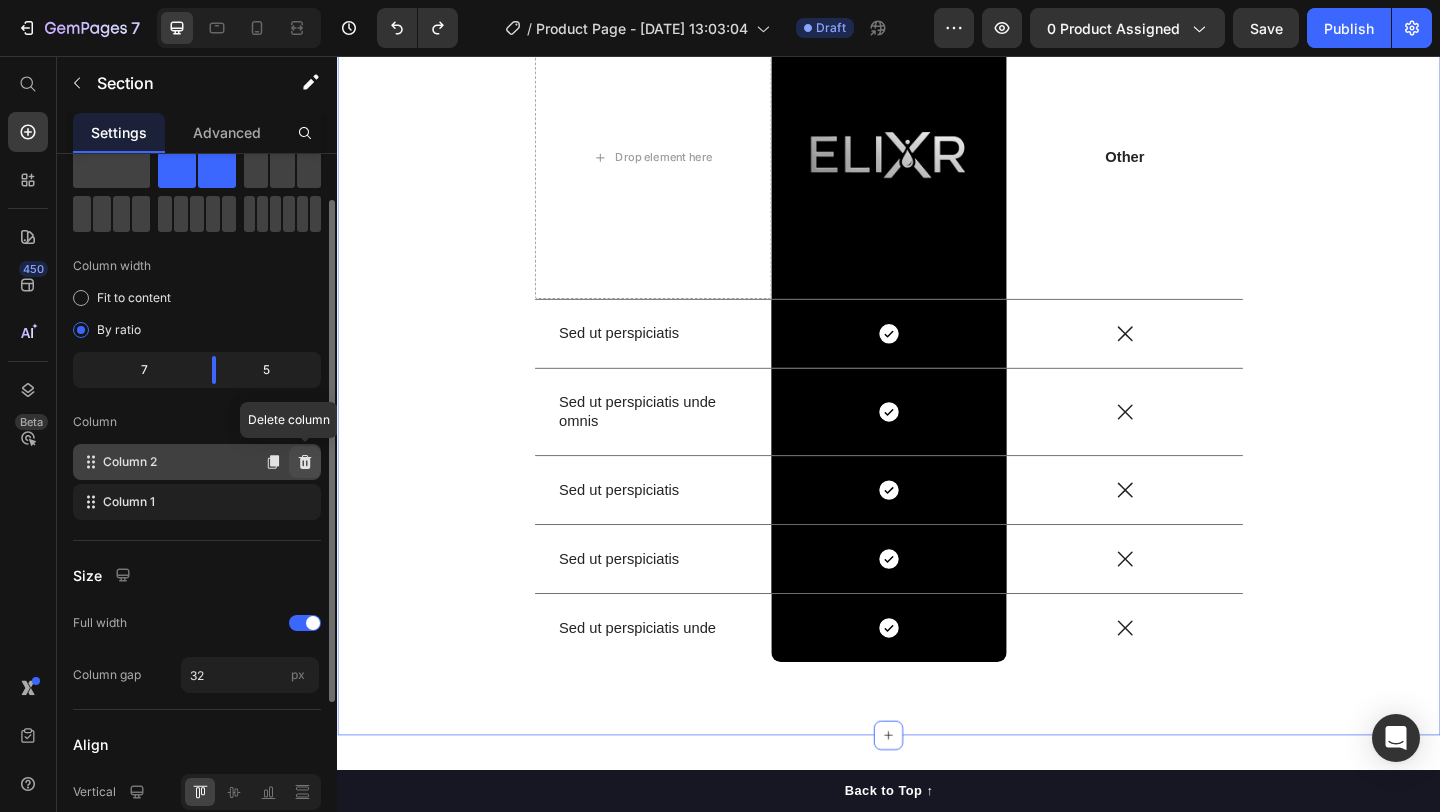 scroll, scrollTop: 5392, scrollLeft: 0, axis: vertical 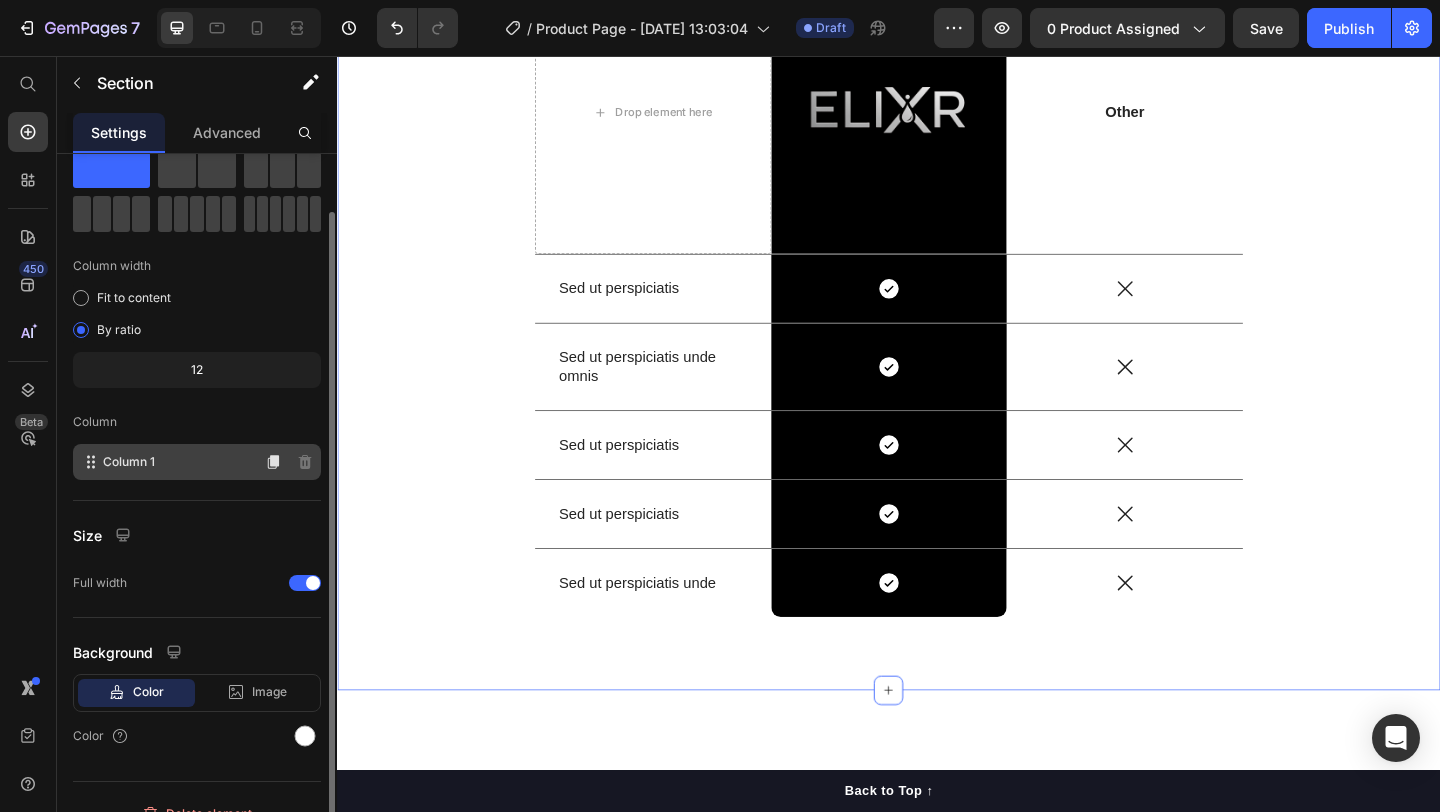 click on "Column 1" 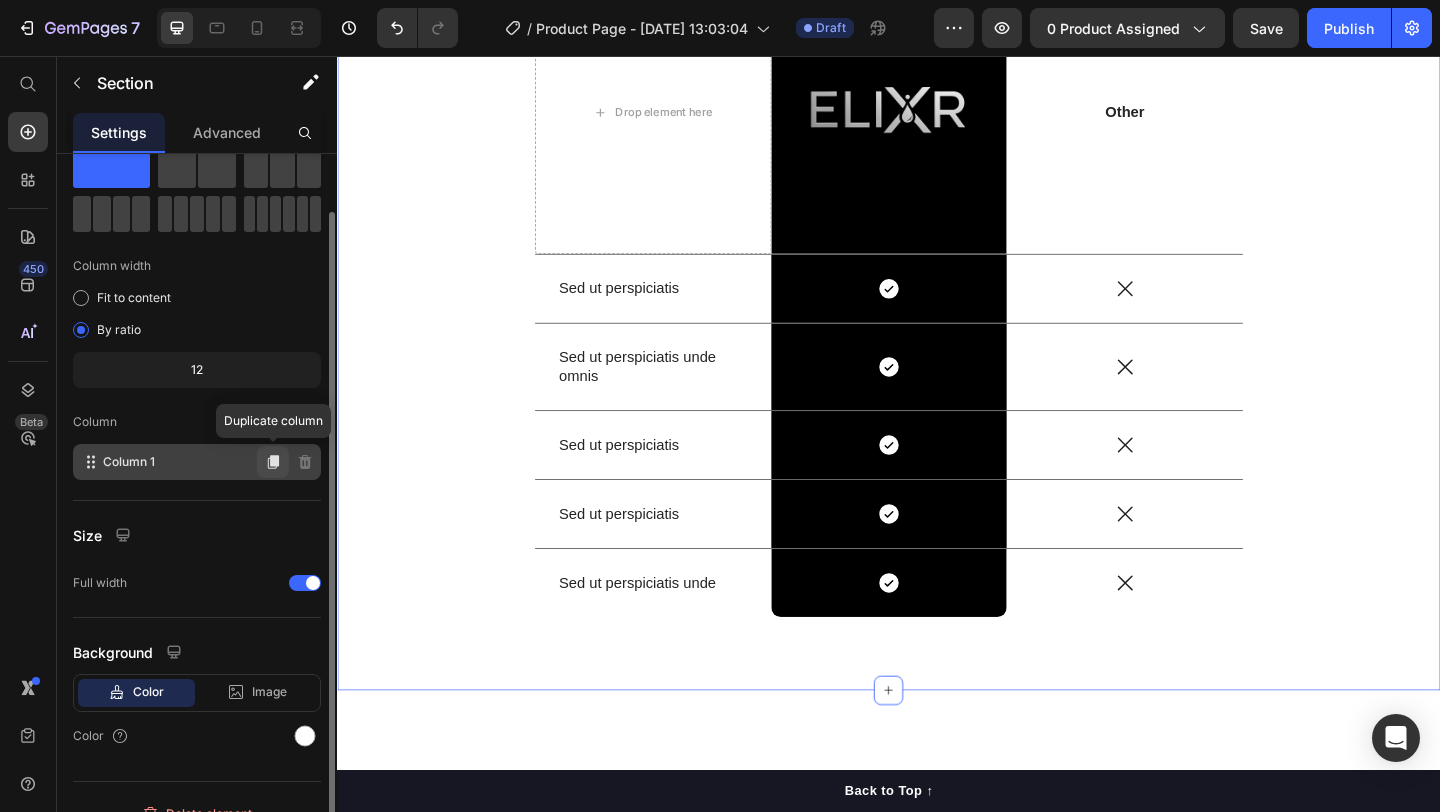 click 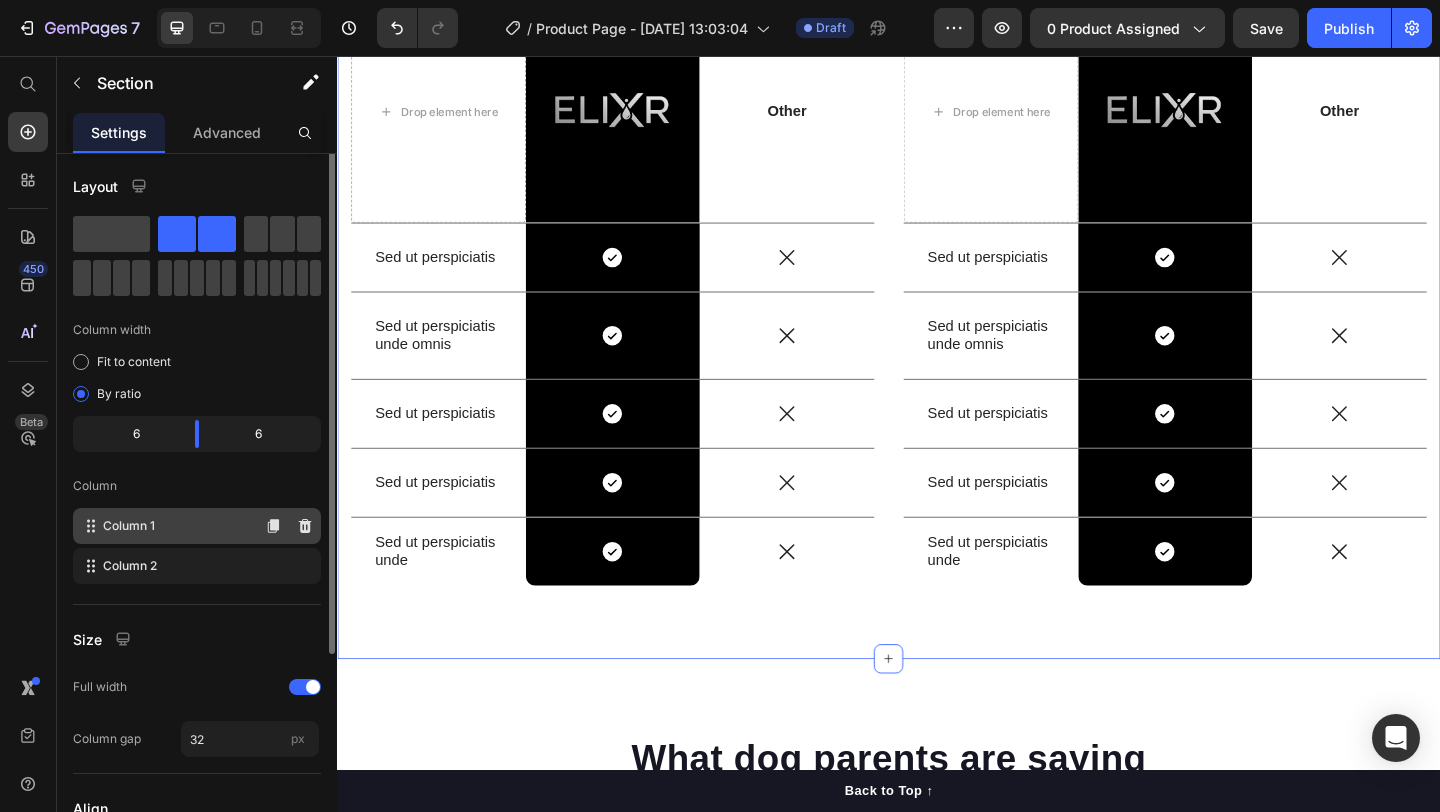 scroll, scrollTop: 0, scrollLeft: 0, axis: both 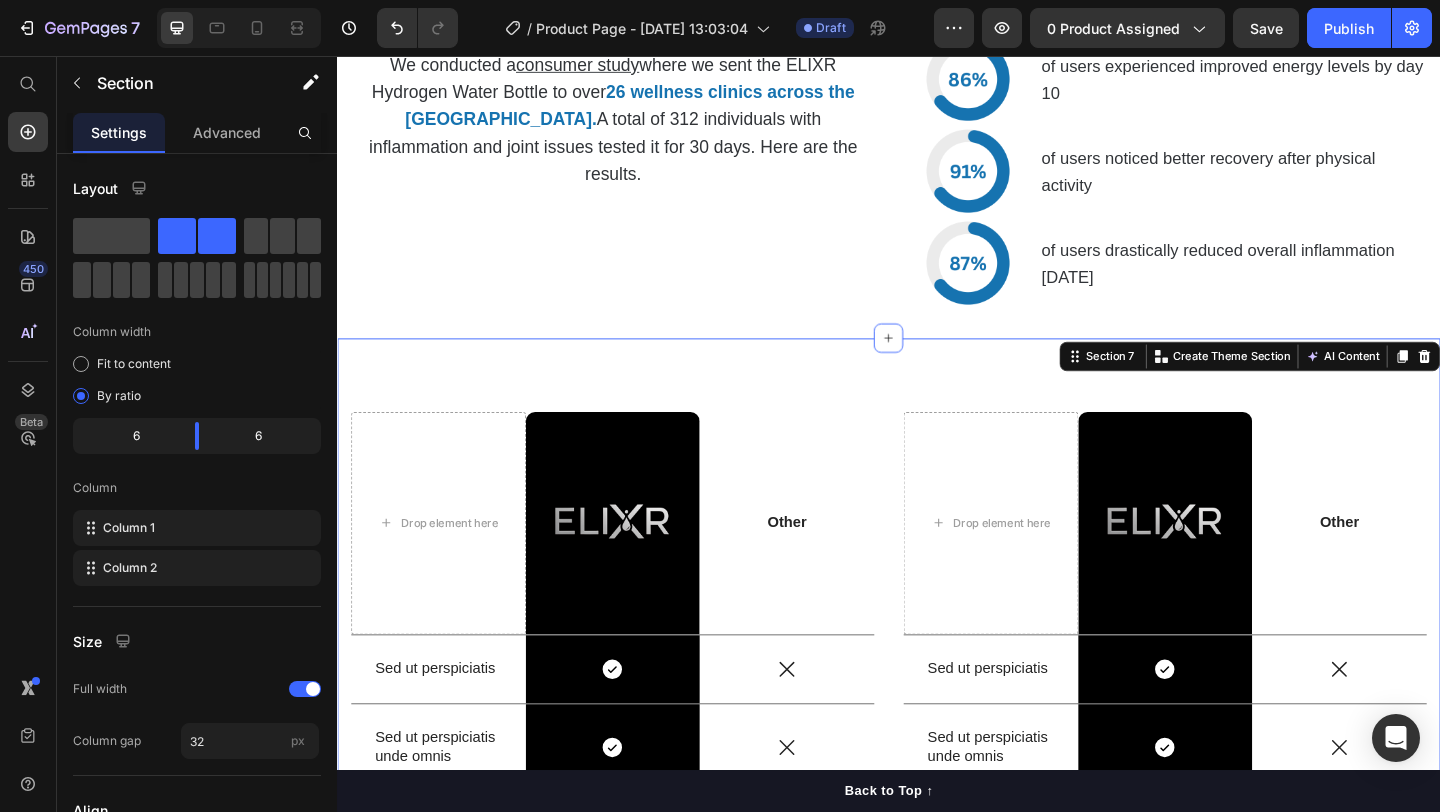 click on "Drop element here Image Row Other Text Block Row Sed ut perspiciatis Text Block
Icon Row
Icon Row Sed ut perspiciatis unde omnis Text Block
Icon Row
Icon Row Sed ut perspiciatis Text Block
Icon Row
Icon Row Sed ut perspiciatis Text Block
Icon Row
Icon Row Sed ut perspiciatis unde Text Block
Icon Row
Icon Row Row
Drop element here Image Row Other Text Block Row Sed ut perspiciatis Text Block
Icon Row
Icon Row Sed ut perspiciatis unde omnis Text Block
Icon Row
Icon Row Sed ut perspiciatis Text Block
Icon Row
Icon Row Sed ut perspiciatis Text Block
Icon Row
Icon Row Sed ut perspiciatis unde Text Block
Icon Row
Icon Row Row Section 7   Create Theme Section Product" at bounding box center [937, 761] 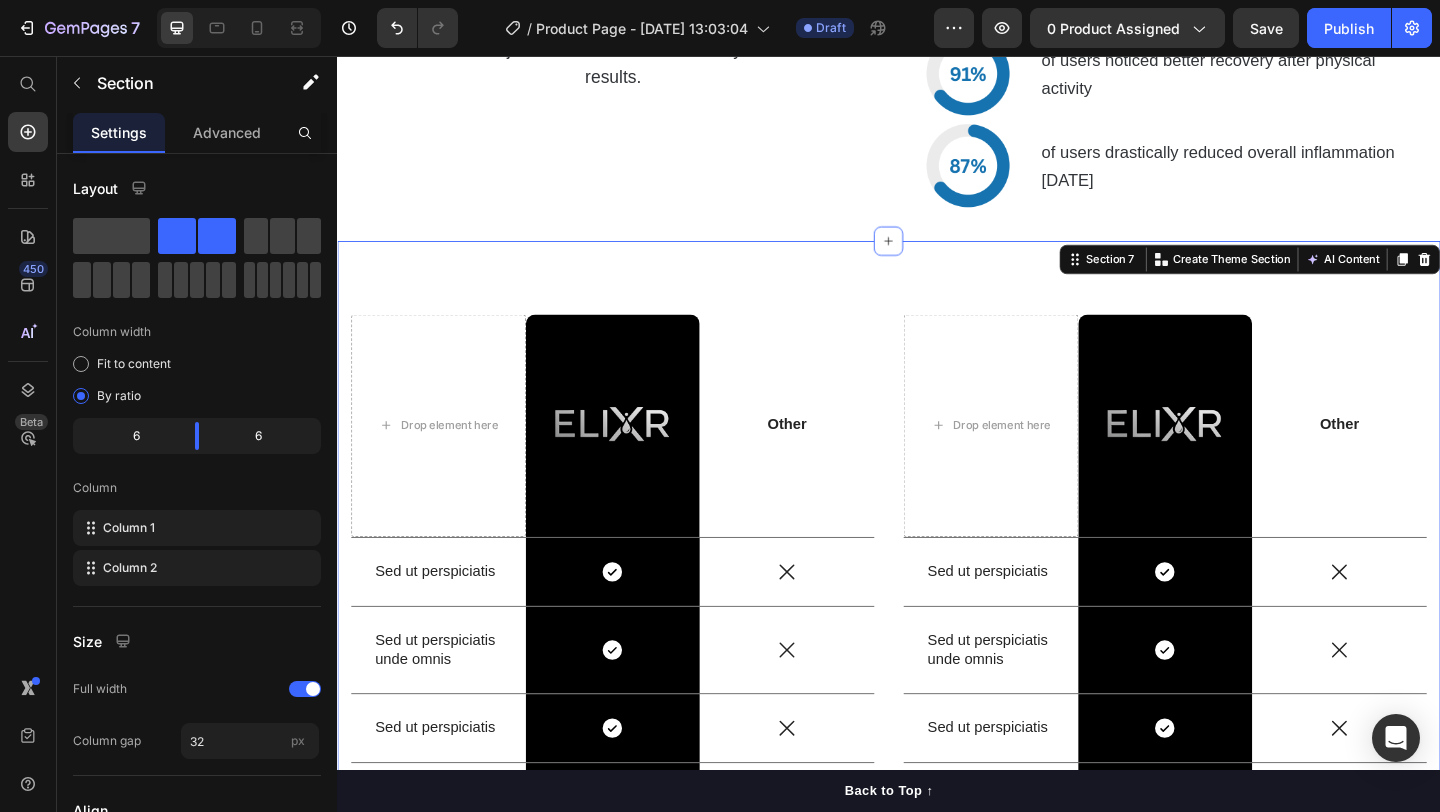 scroll, scrollTop: 5040, scrollLeft: 0, axis: vertical 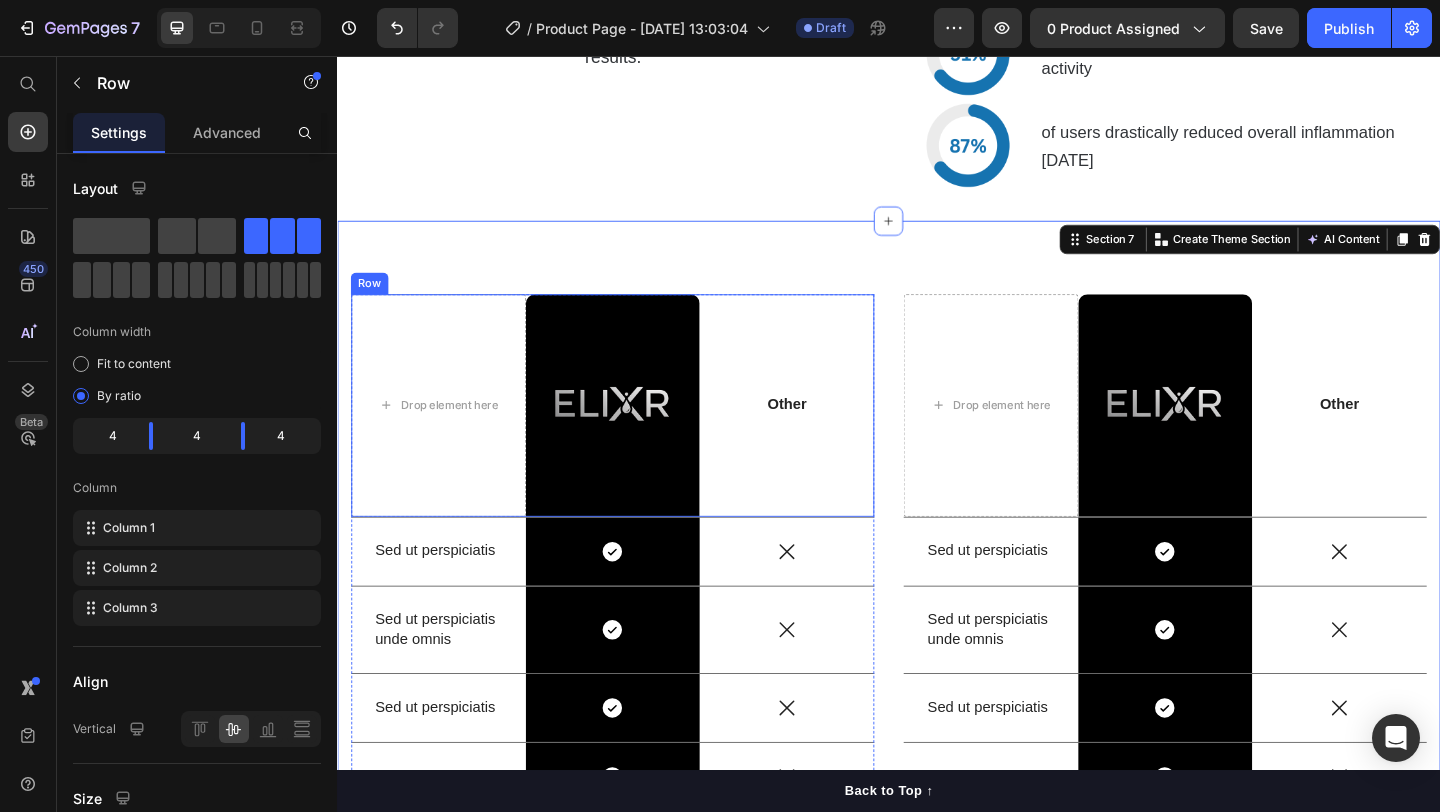 click on "Image Row" at bounding box center [637, 436] 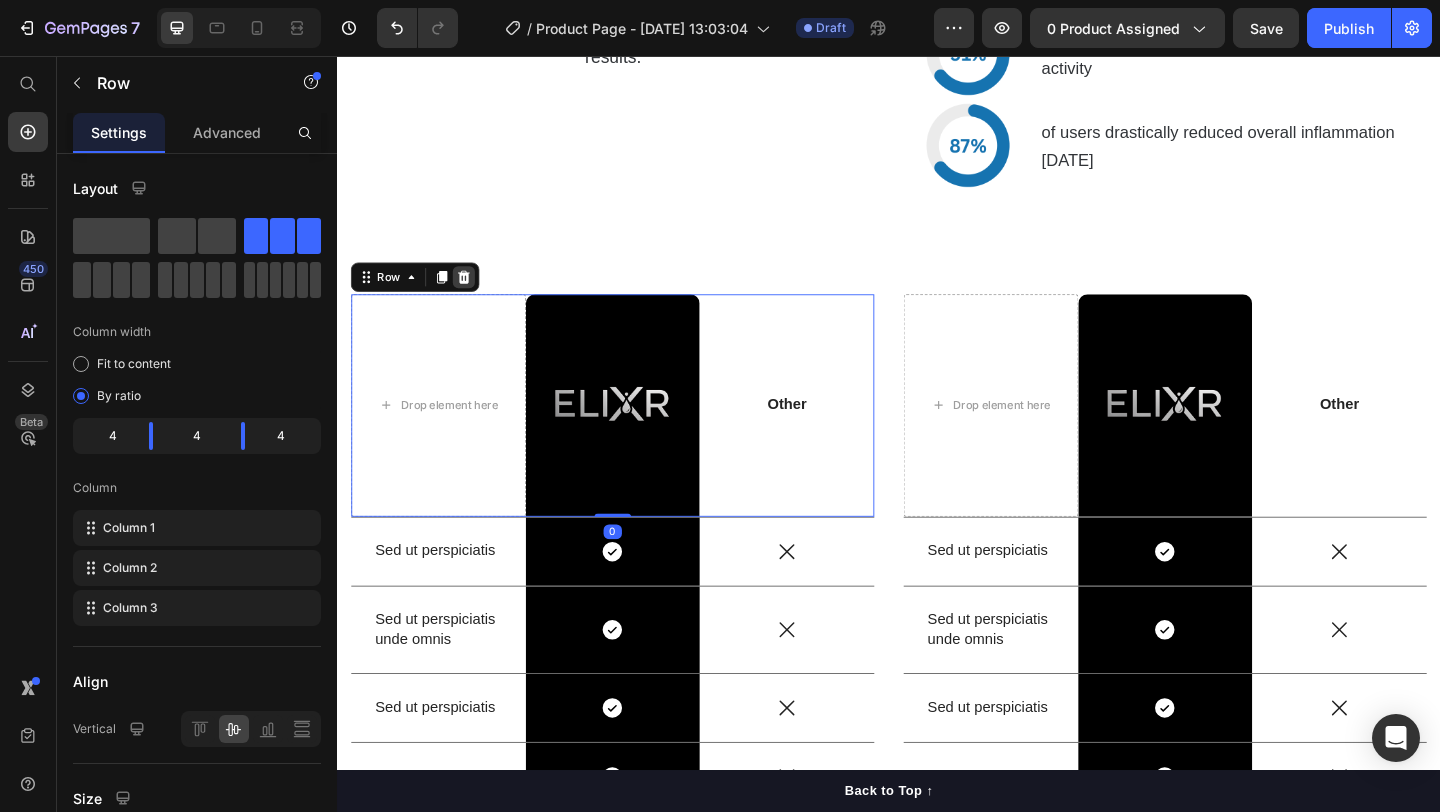 click at bounding box center [475, 296] 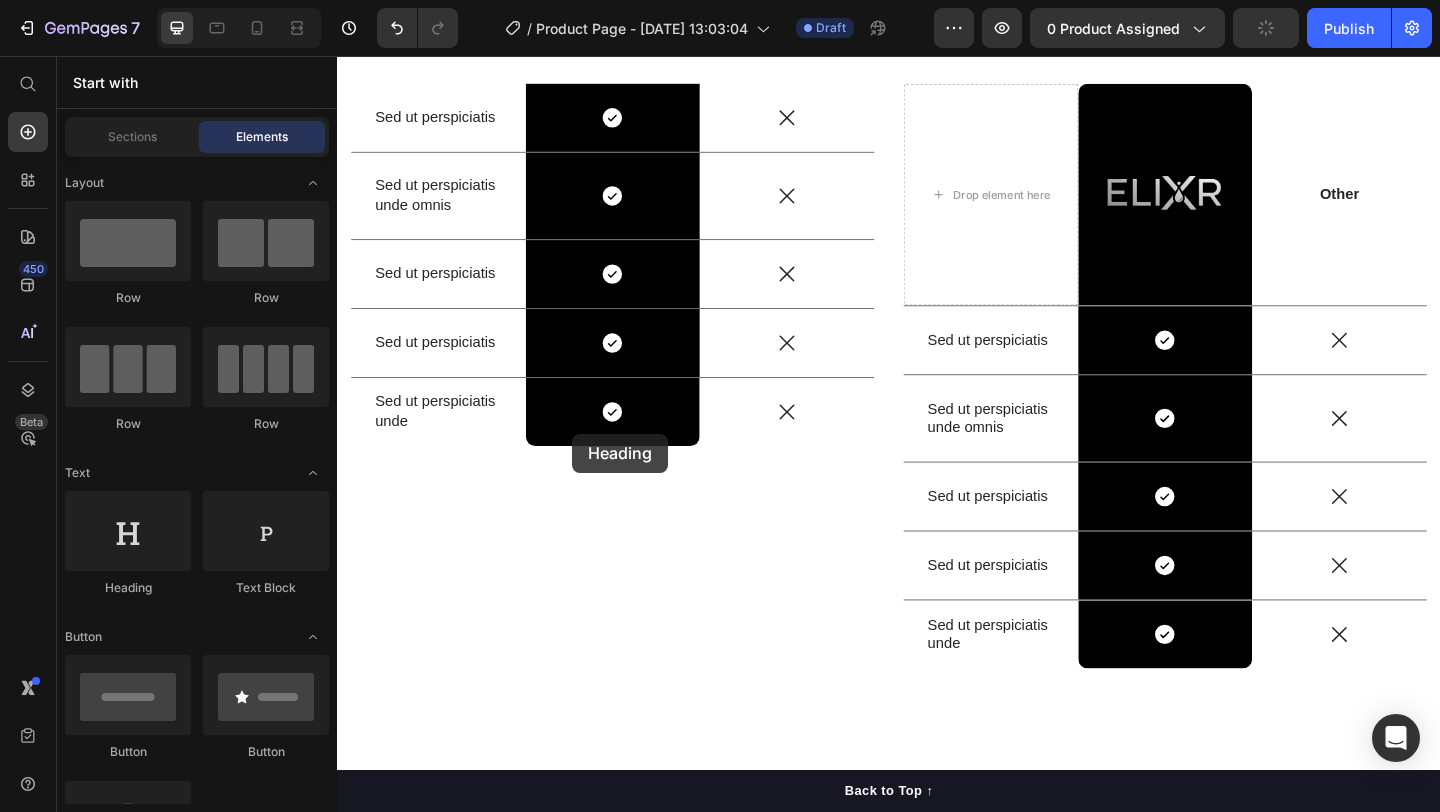 drag, startPoint x: 495, startPoint y: 609, endPoint x: 593, endPoint y: 467, distance: 172.53406 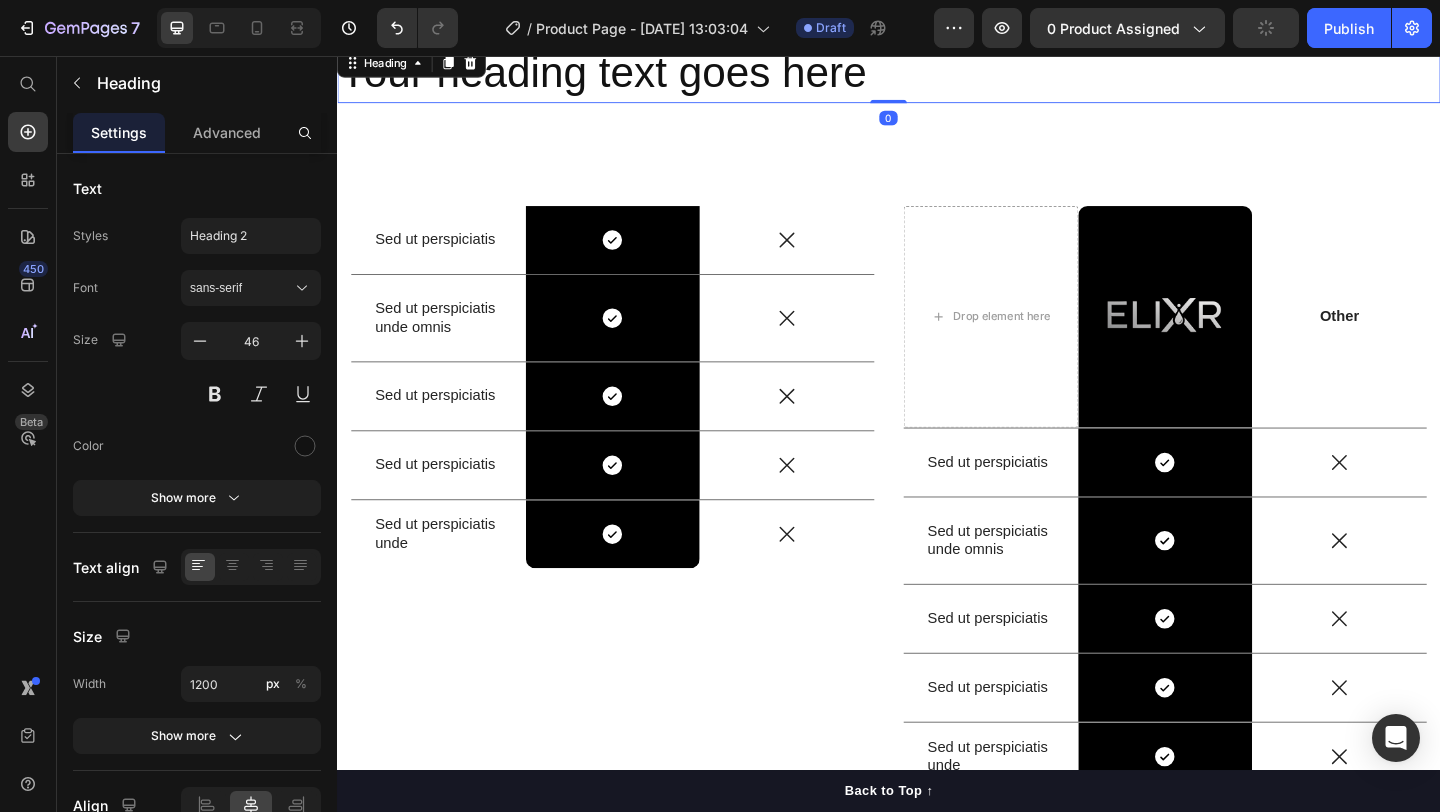 scroll, scrollTop: 5107, scrollLeft: 0, axis: vertical 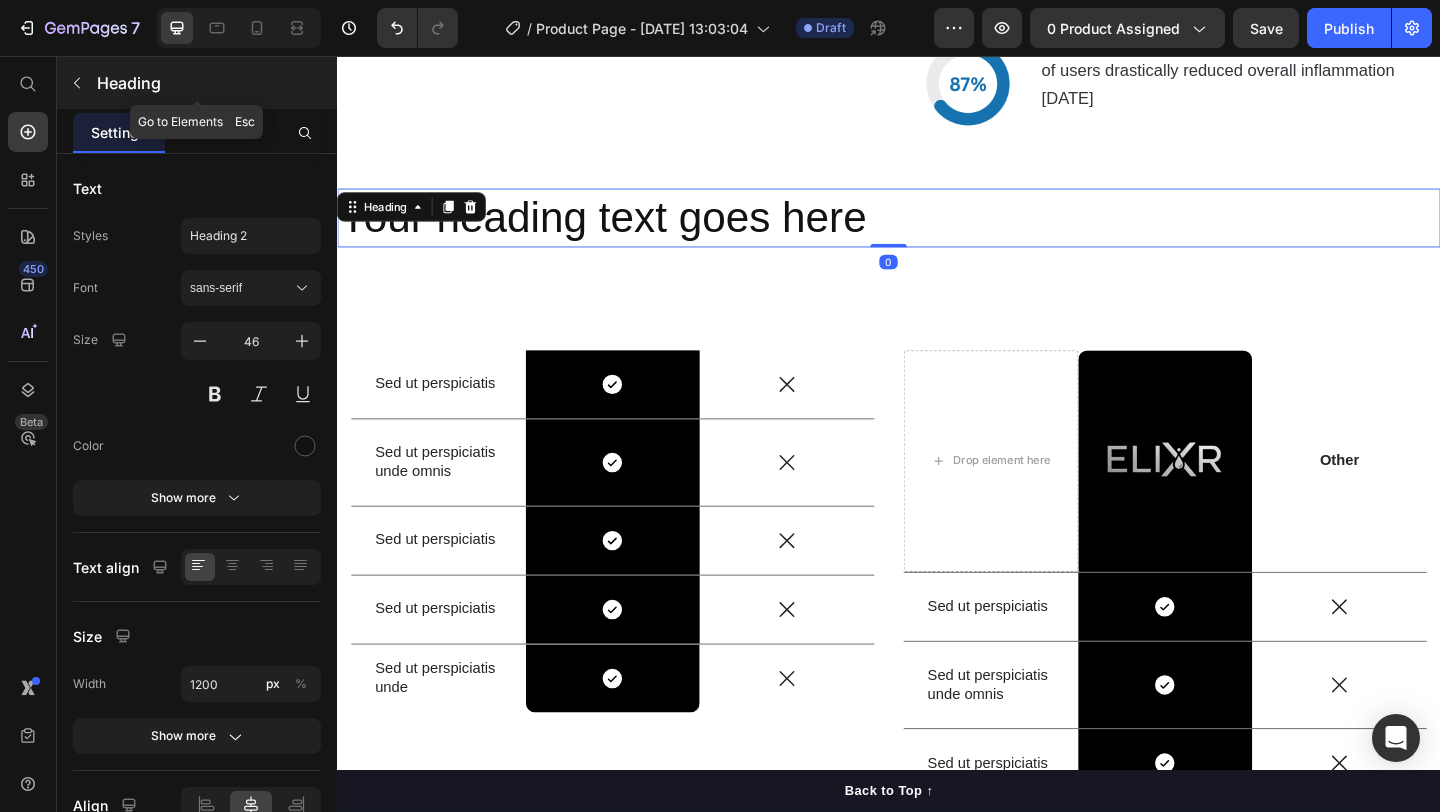 click 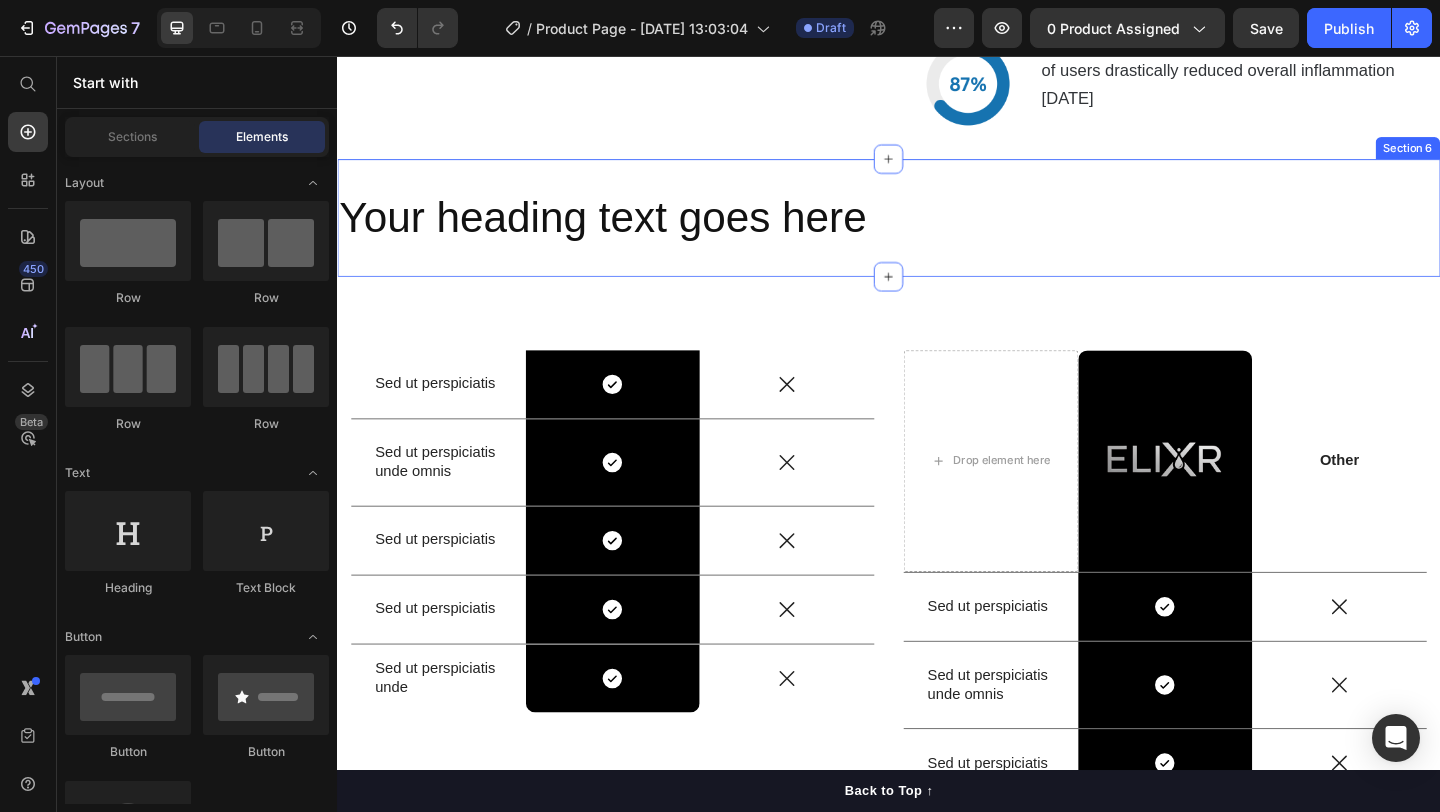 click on "Your heading text goes here" at bounding box center (937, 232) 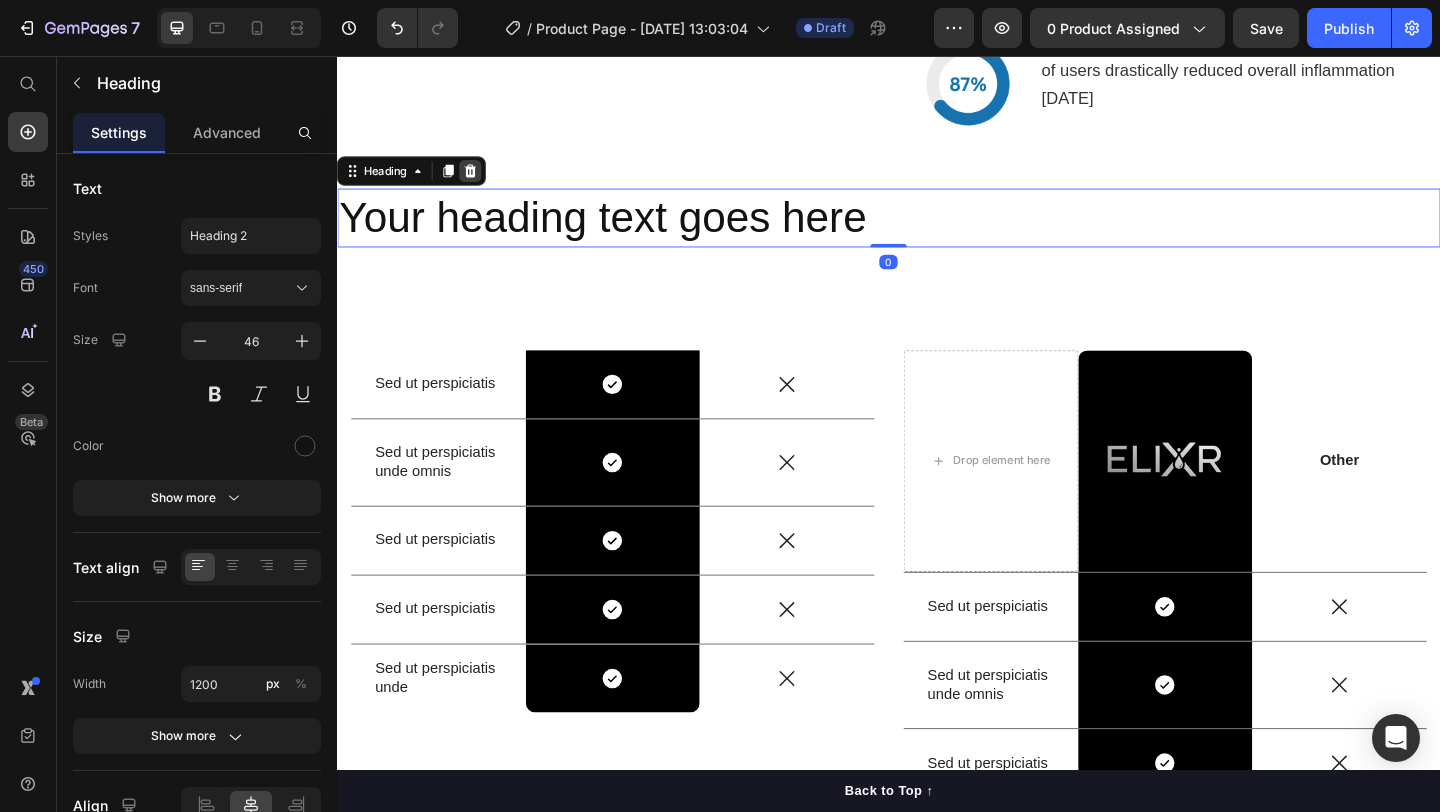 click 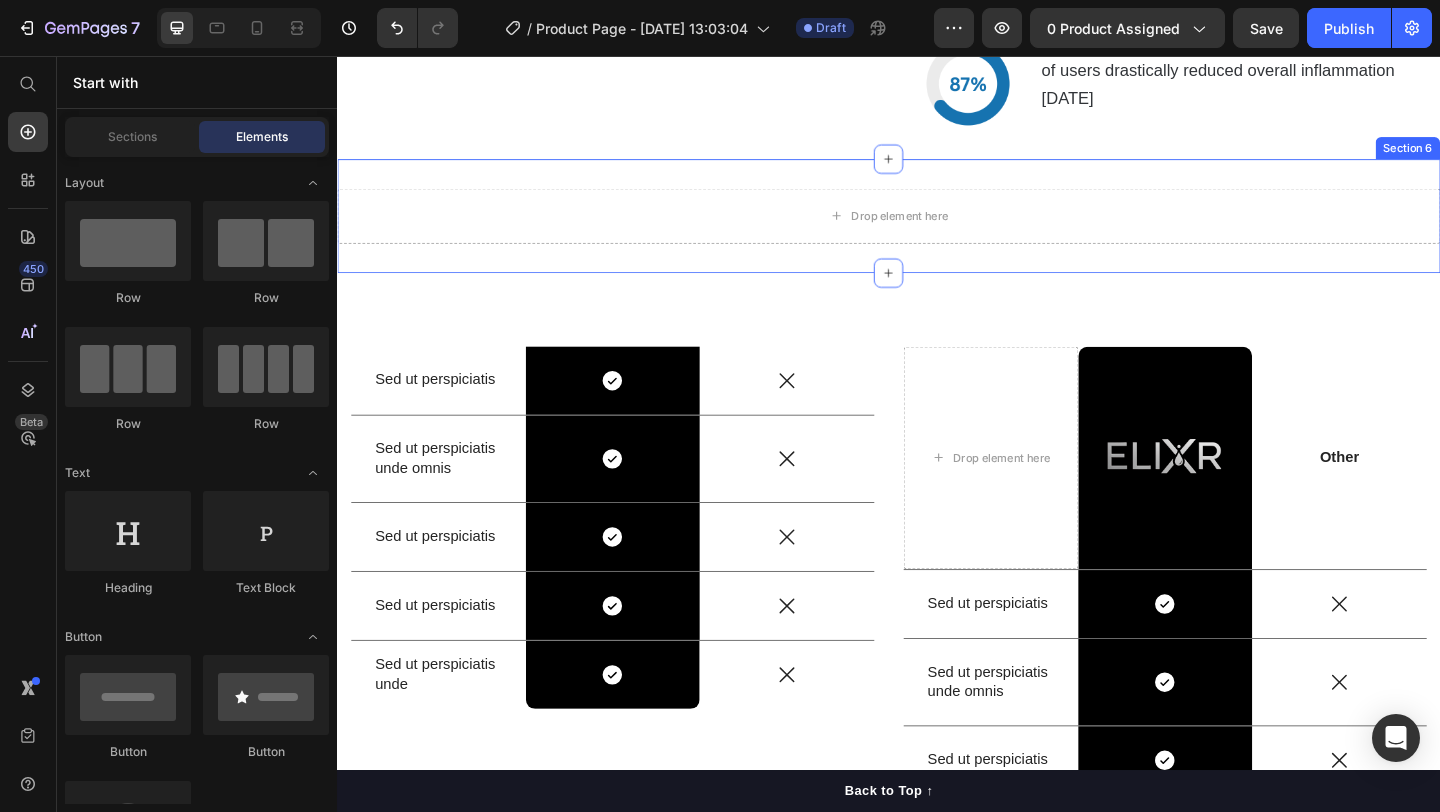 click on "Drop element here Section 6" at bounding box center (937, 230) 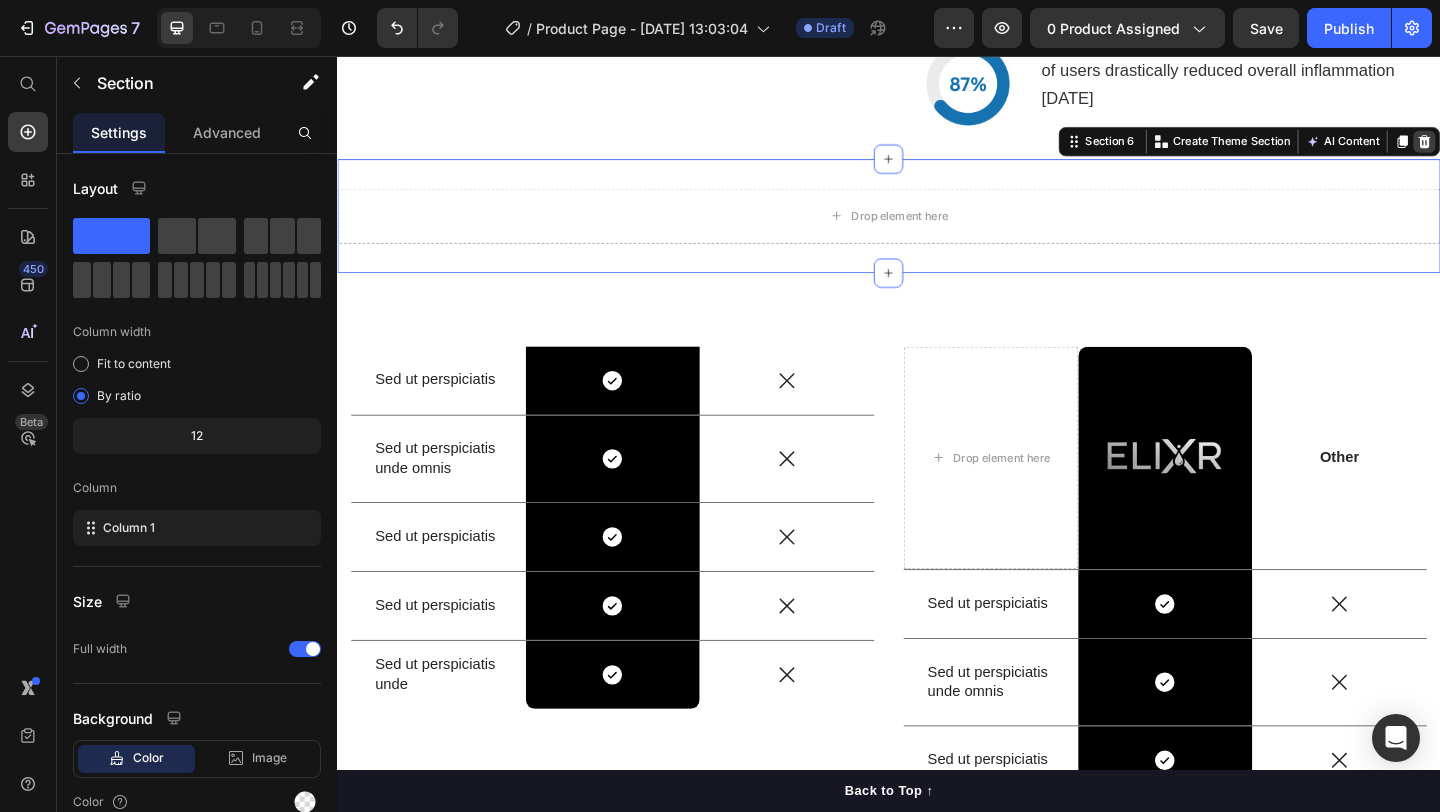 click 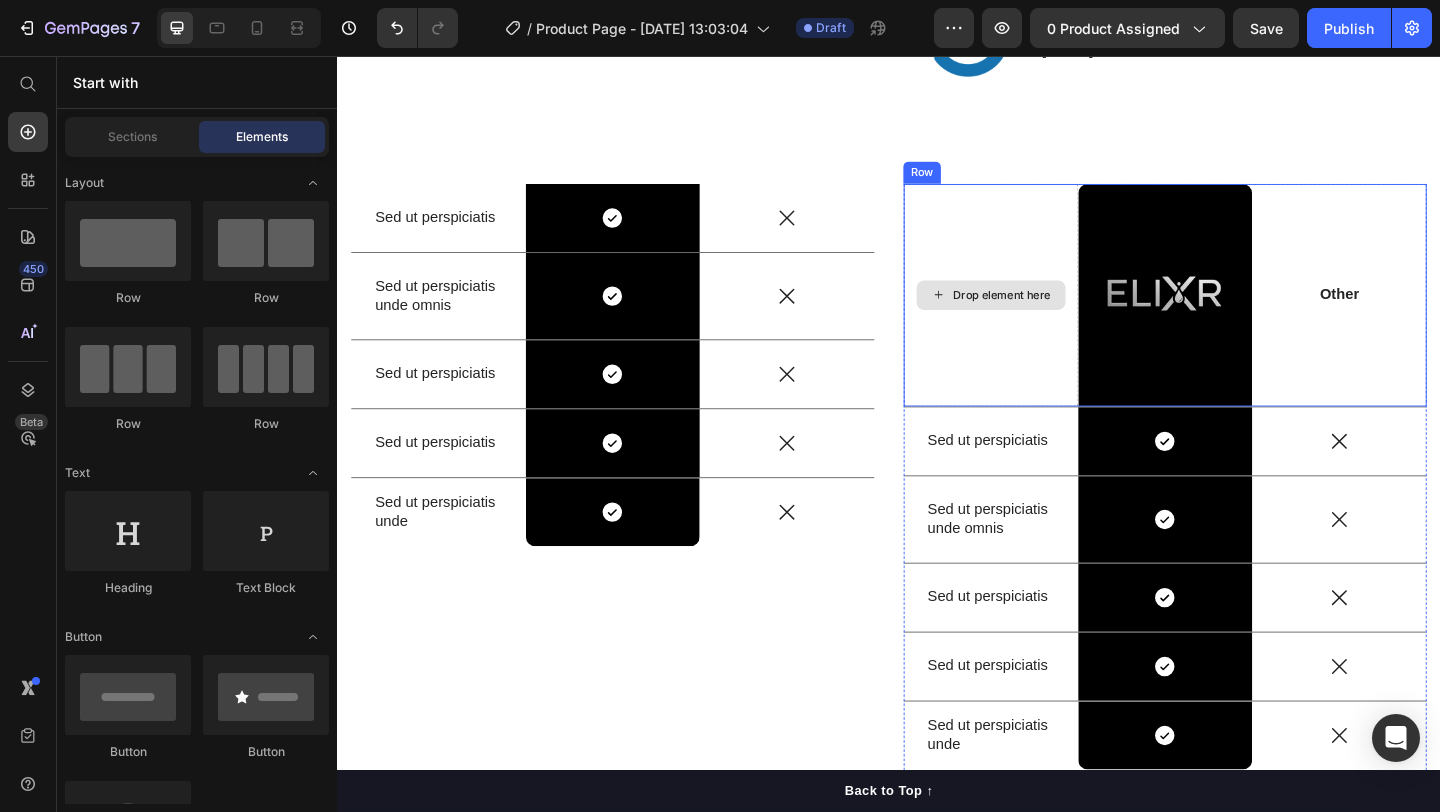 scroll, scrollTop: 5163, scrollLeft: 0, axis: vertical 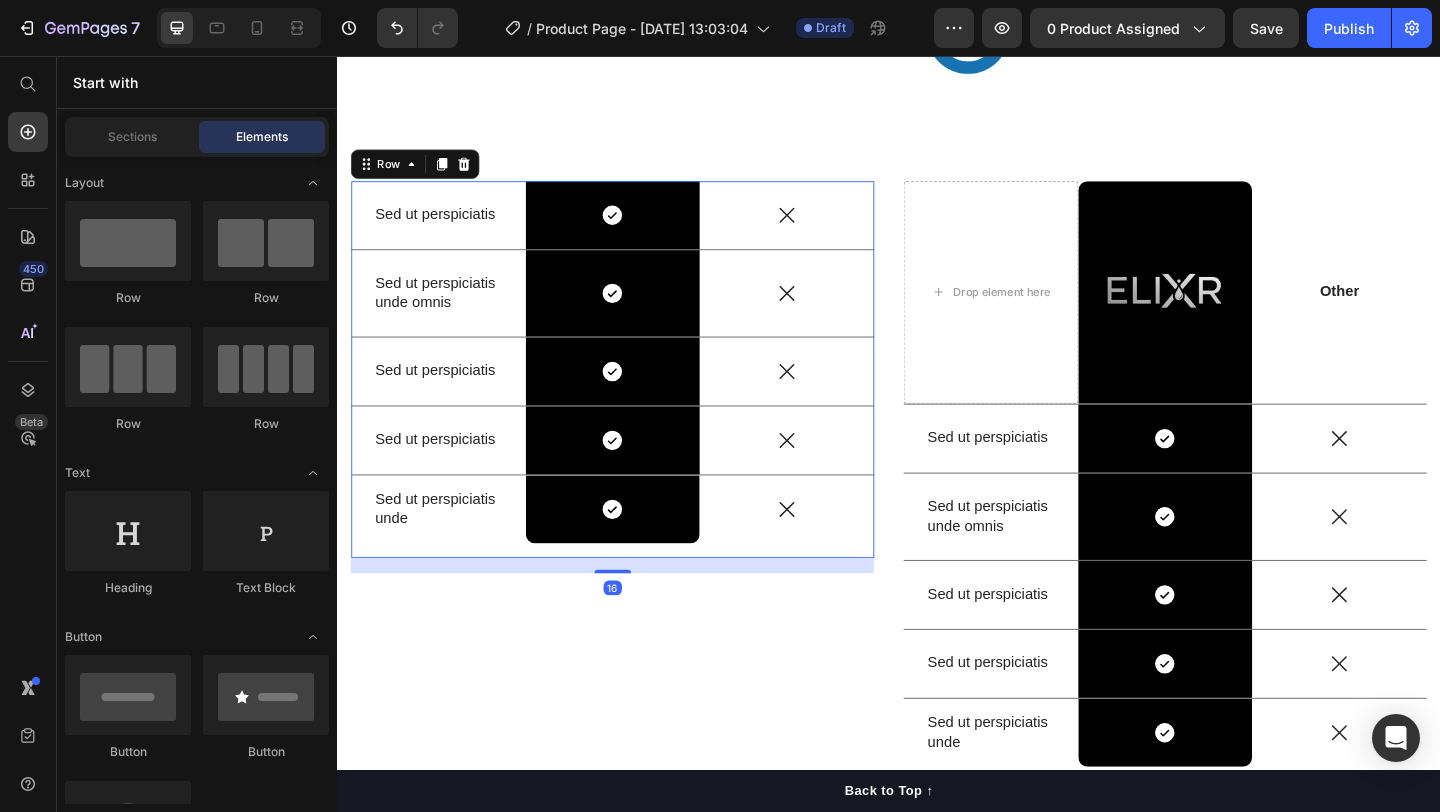 click on "Sed ut perspiciatis Text Block
Icon Row
Icon Row Sed ut perspiciatis unde omnis Text Block
Icon Row
Icon Row Sed ut perspiciatis Text Block
Icon Row
Icon Row Sed ut perspiciatis Text Block
Icon Row
Icon Row Sed ut perspiciatis unde Text Block
Icon Row
Icon Row" at bounding box center [636, 397] 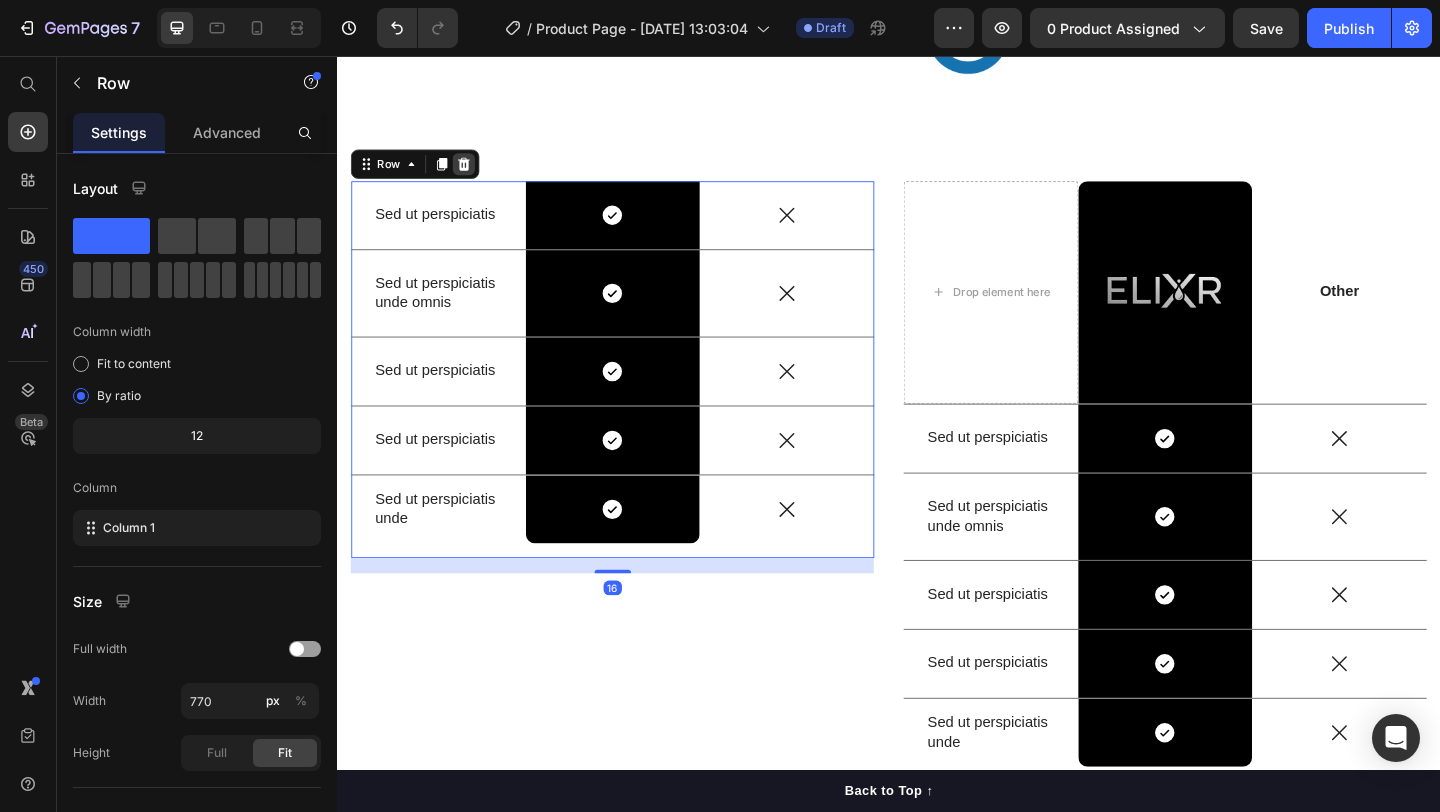 click 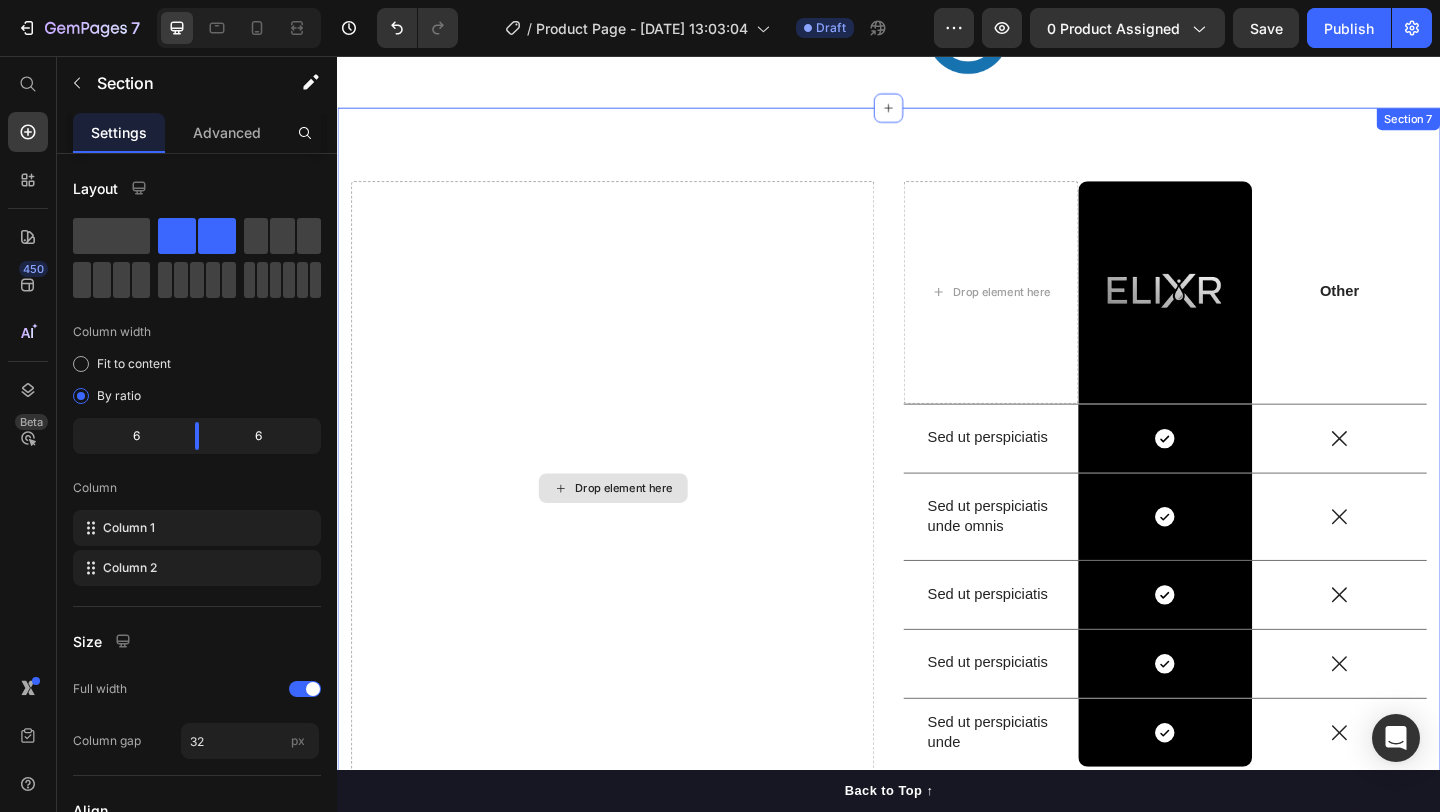 click on "Drop element here" at bounding box center [636, 526] 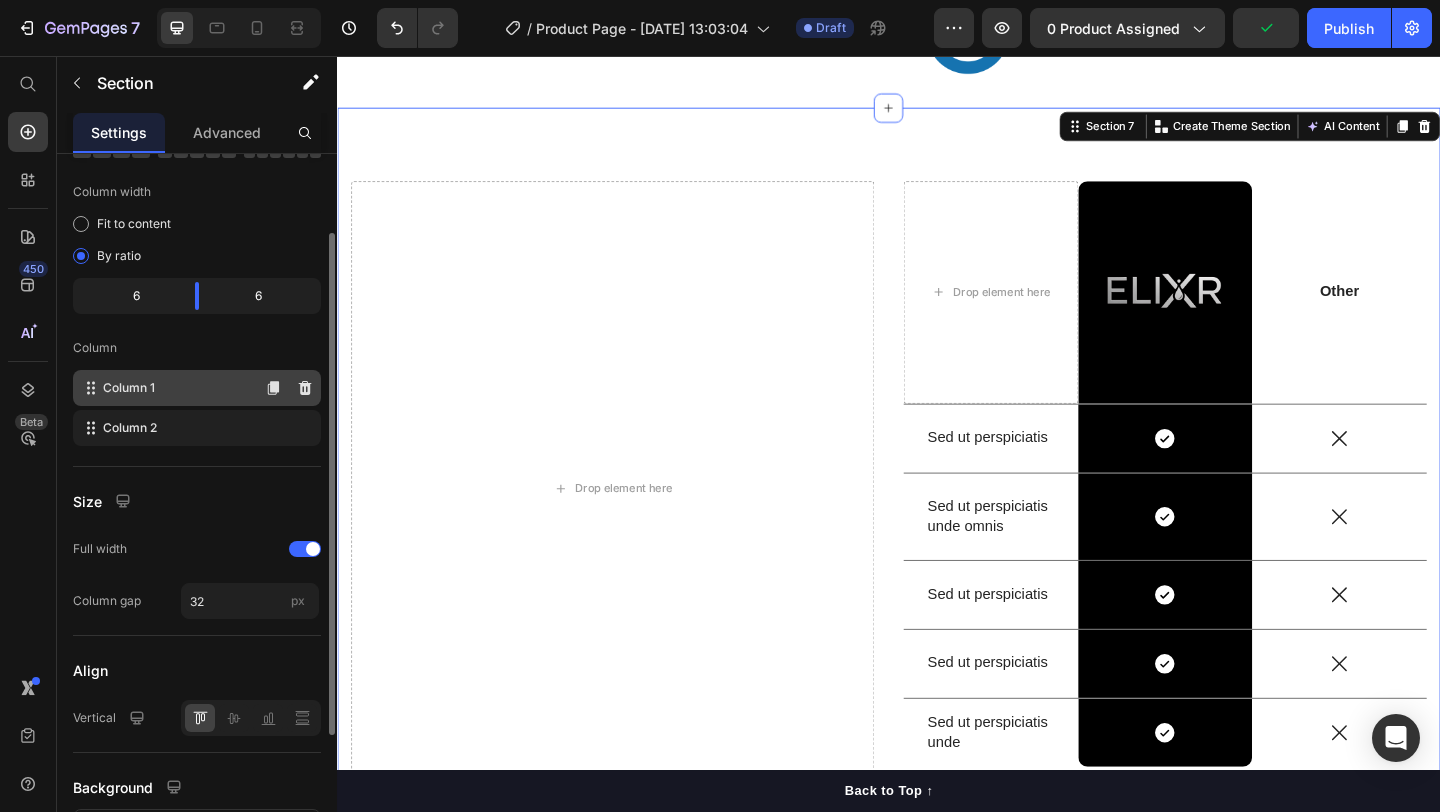 scroll, scrollTop: 129, scrollLeft: 0, axis: vertical 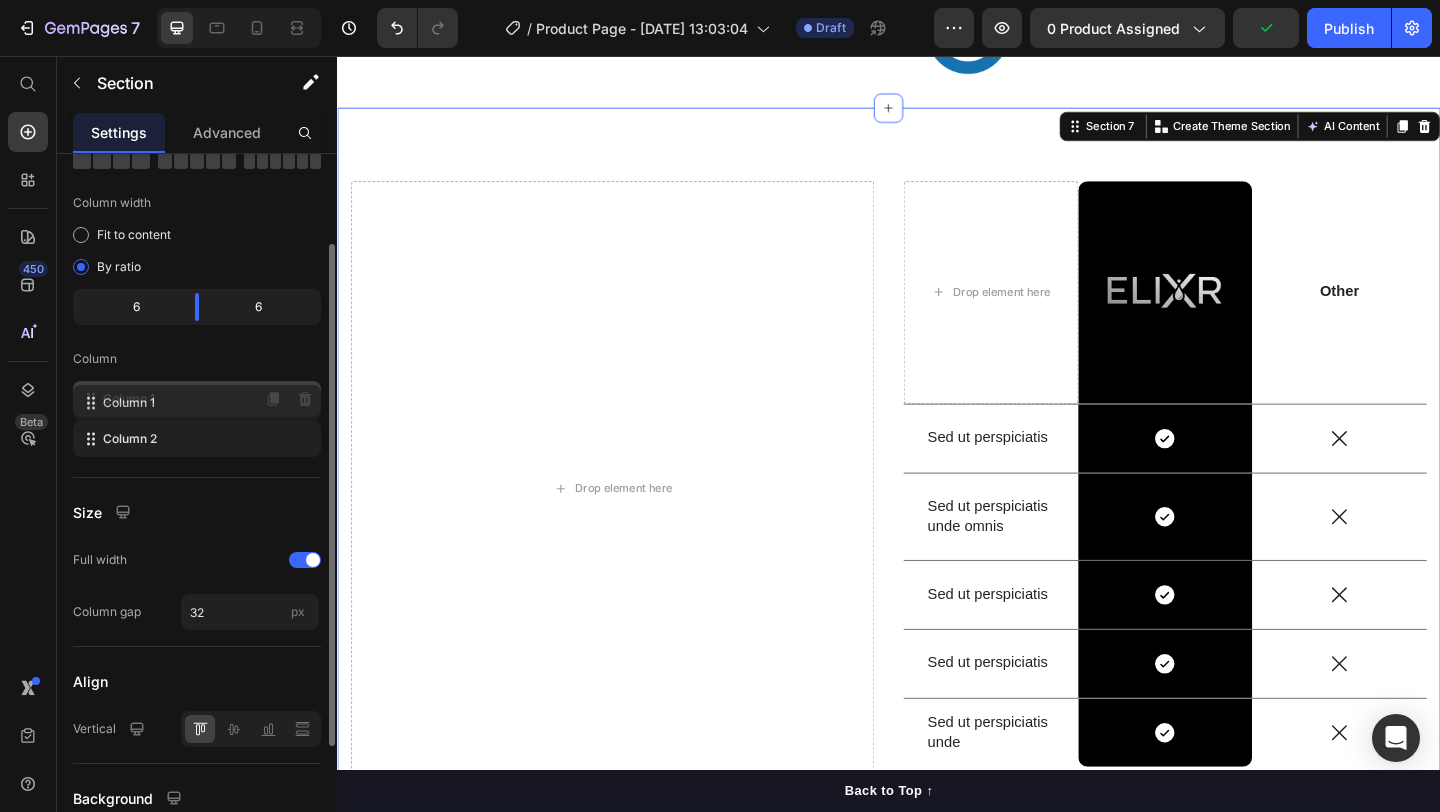 click on "Column 1" 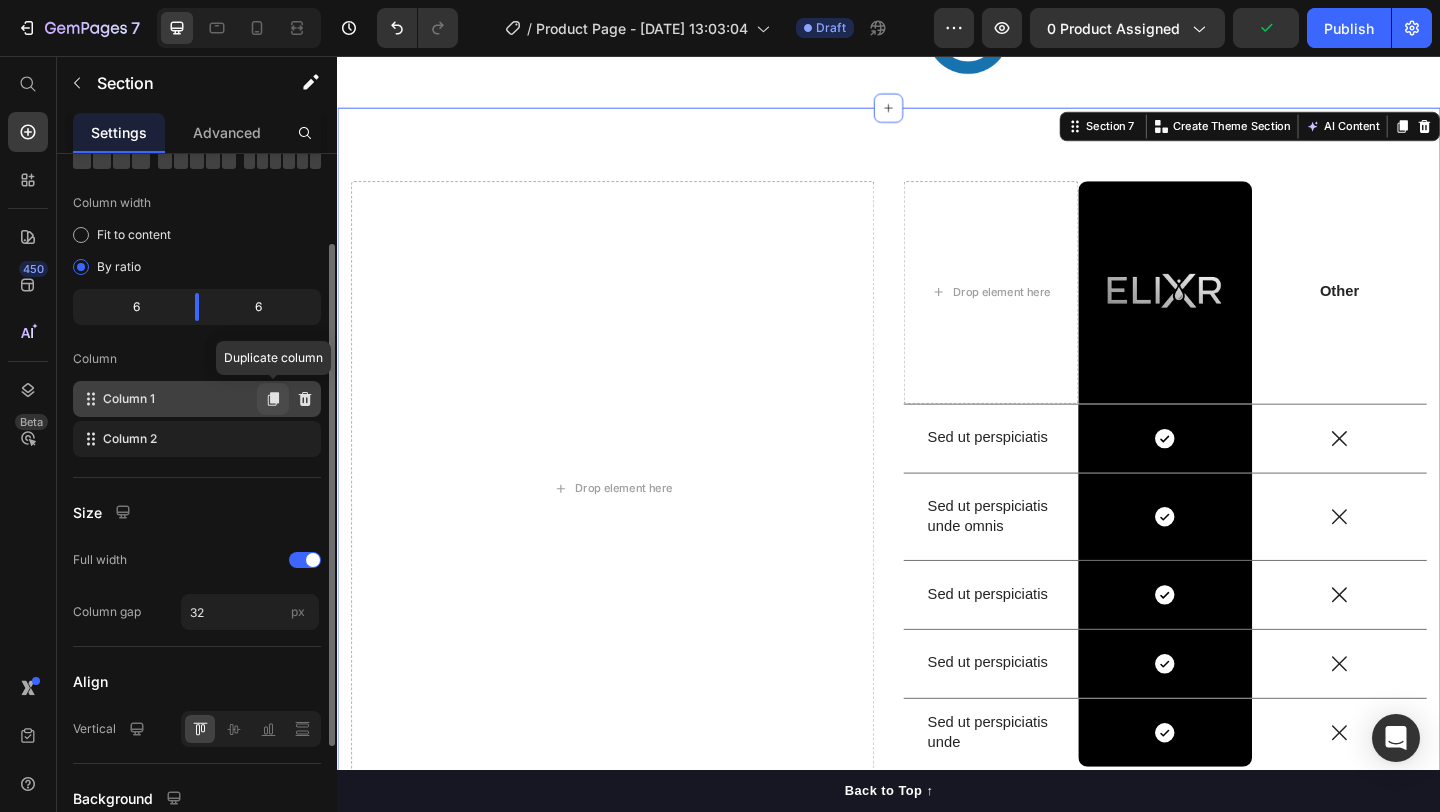 click 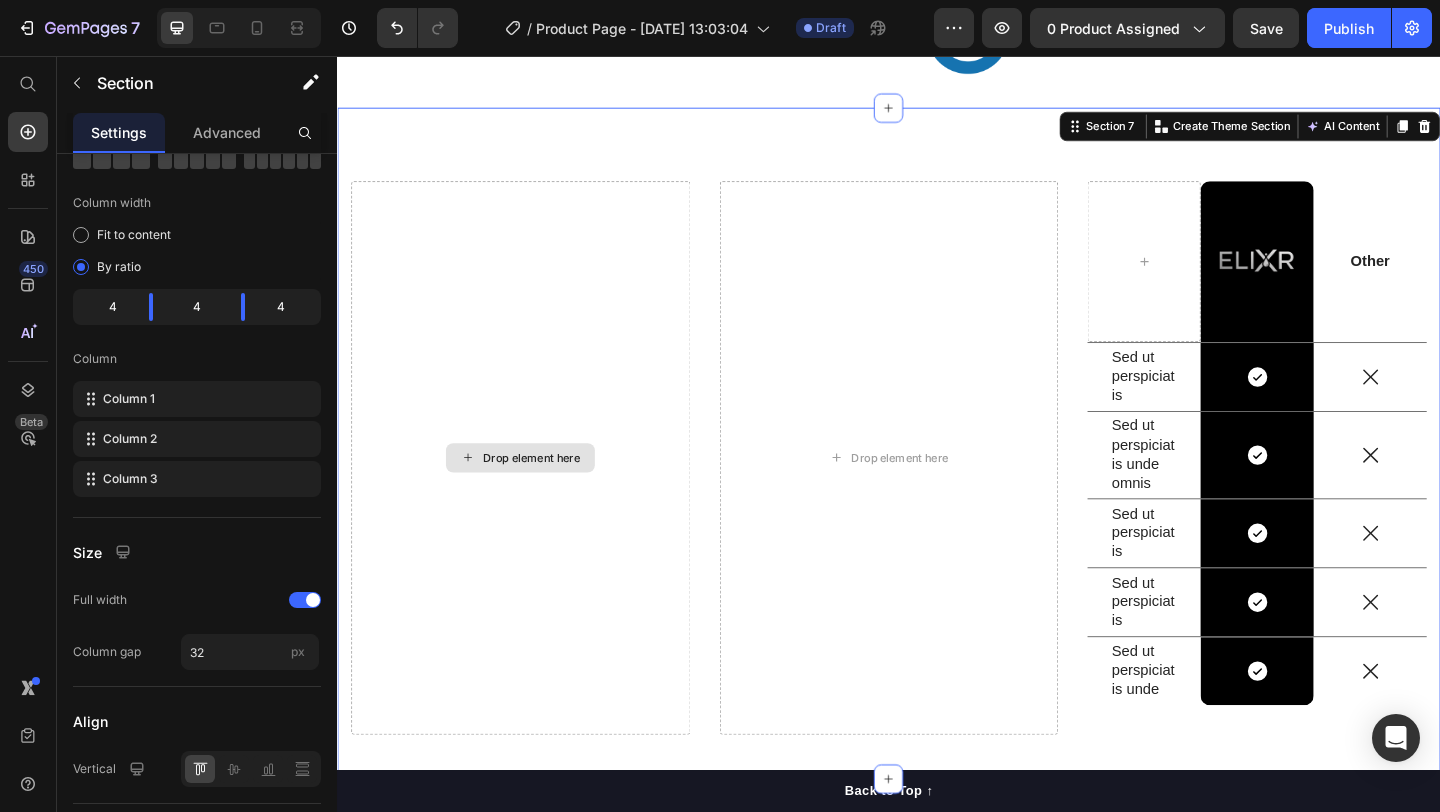 click on "Drop element here" at bounding box center [536, 493] 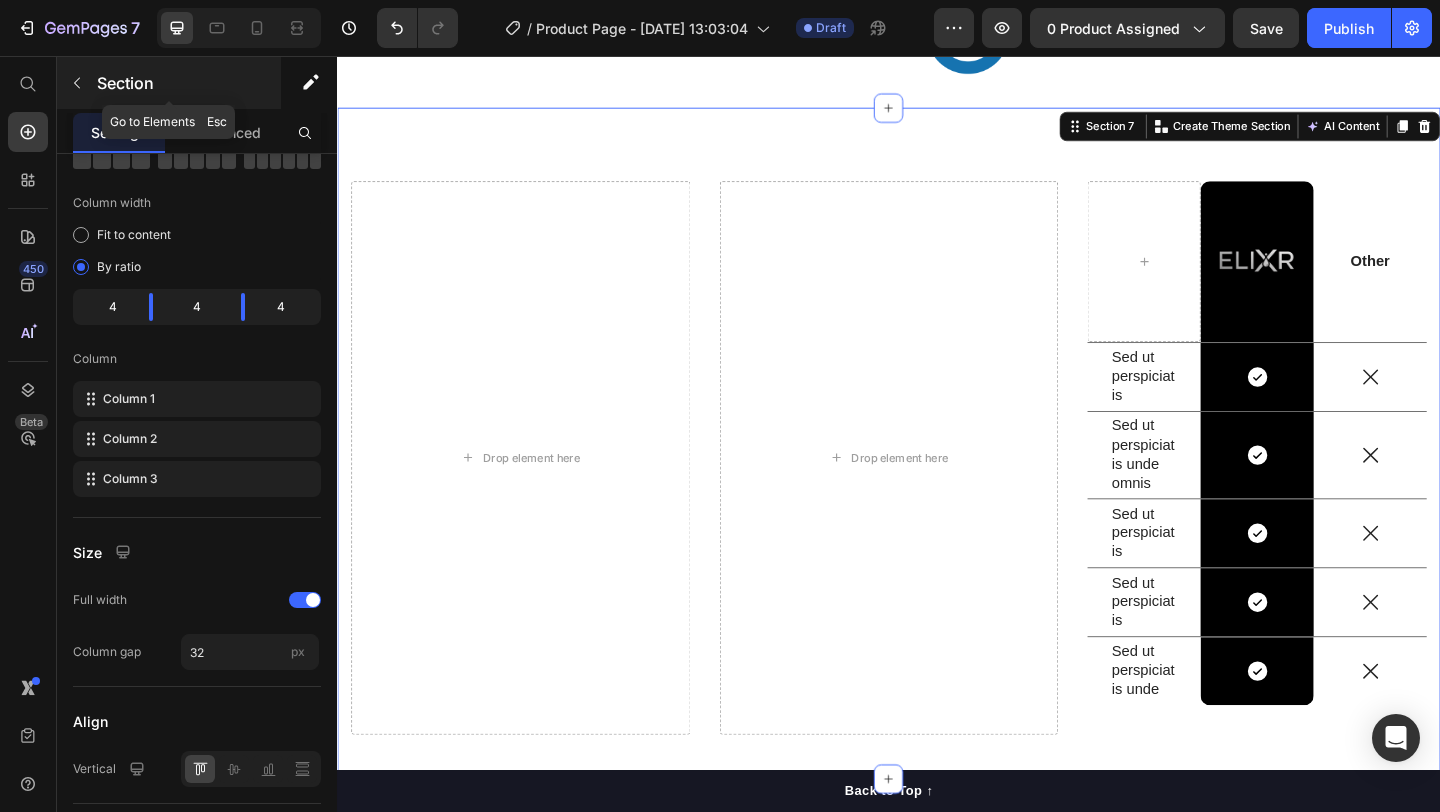 click at bounding box center (77, 83) 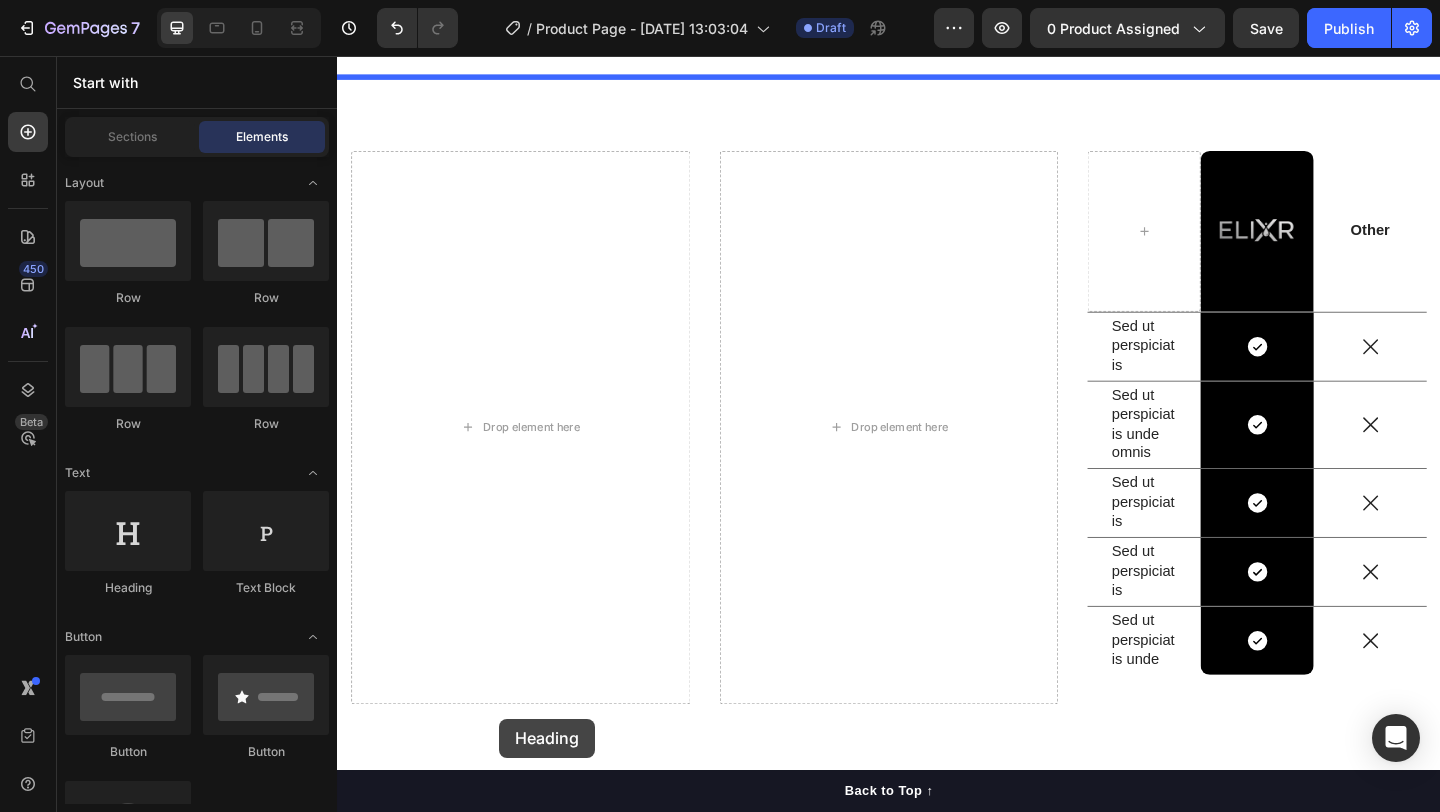 scroll, scrollTop: 5277, scrollLeft: 0, axis: vertical 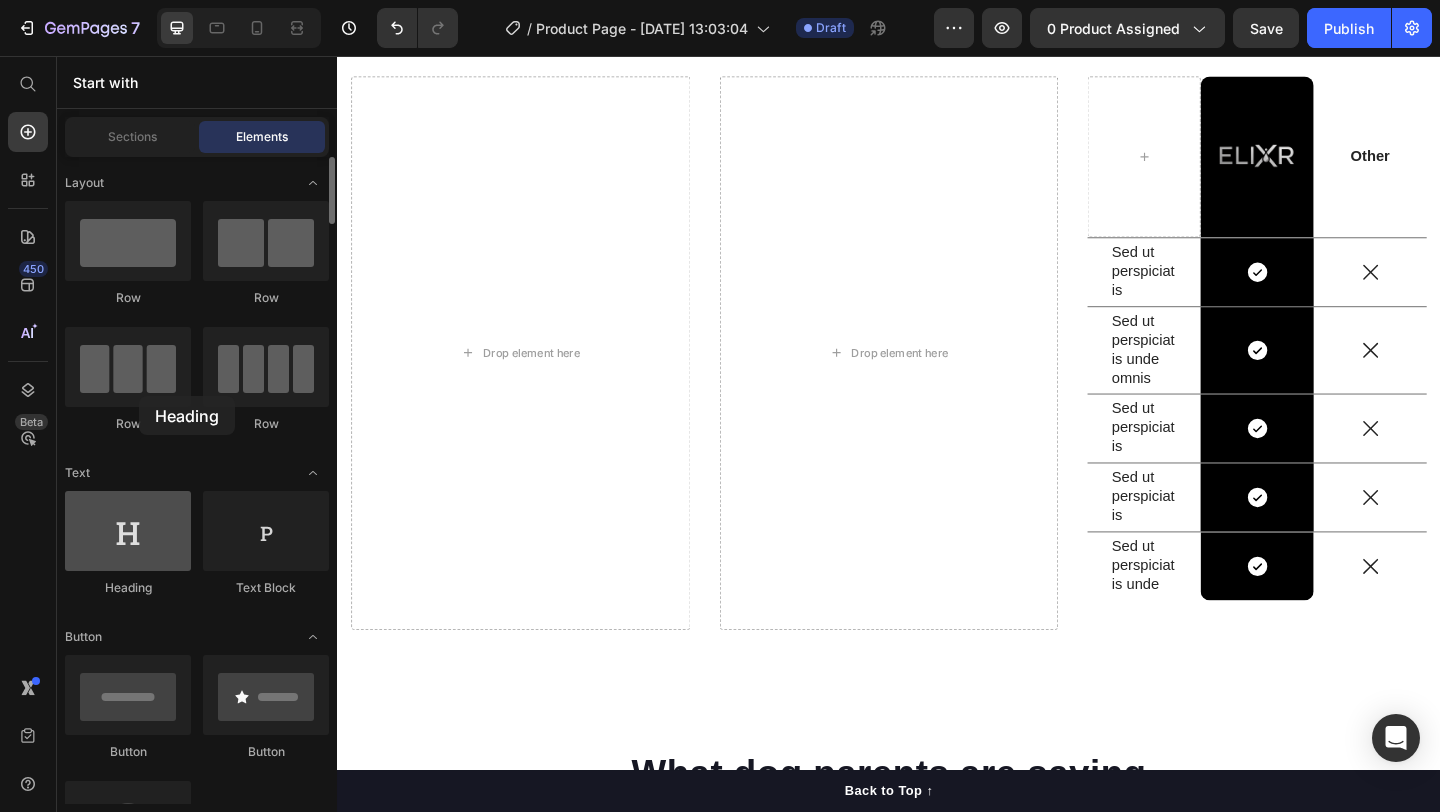 drag, startPoint x: 133, startPoint y: 530, endPoint x: 111, endPoint y: 550, distance: 29.732138 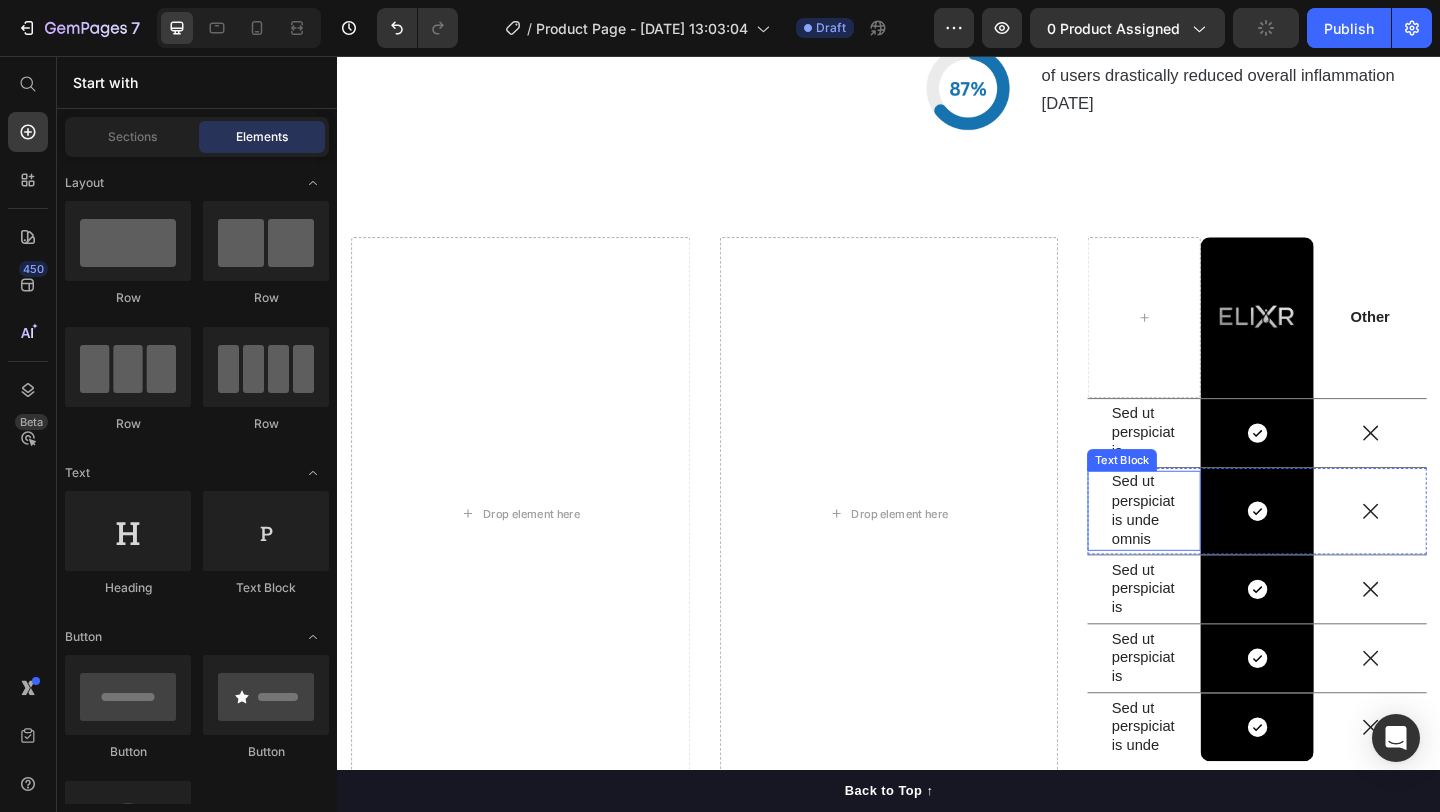 scroll, scrollTop: 5198, scrollLeft: 0, axis: vertical 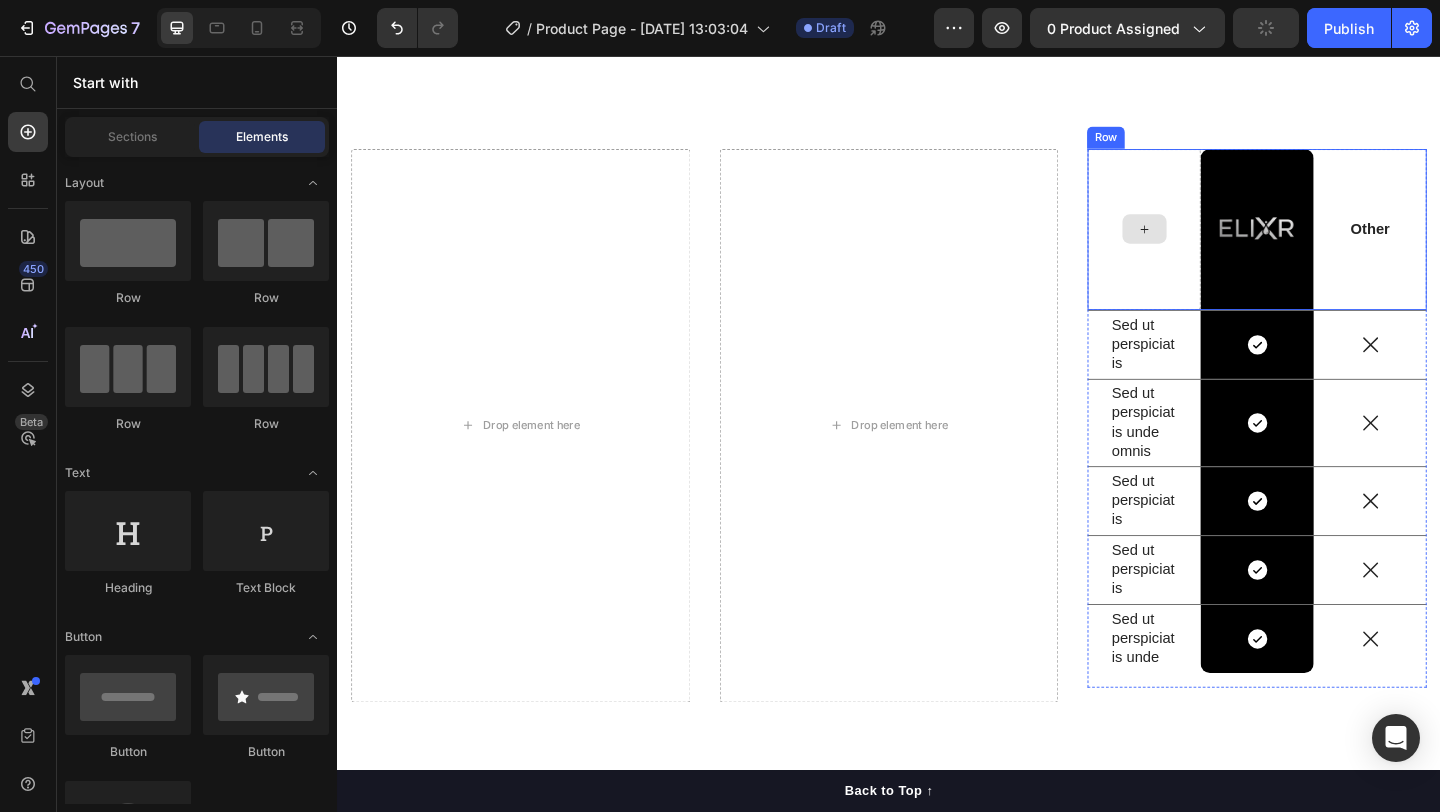 click at bounding box center [1214, 244] 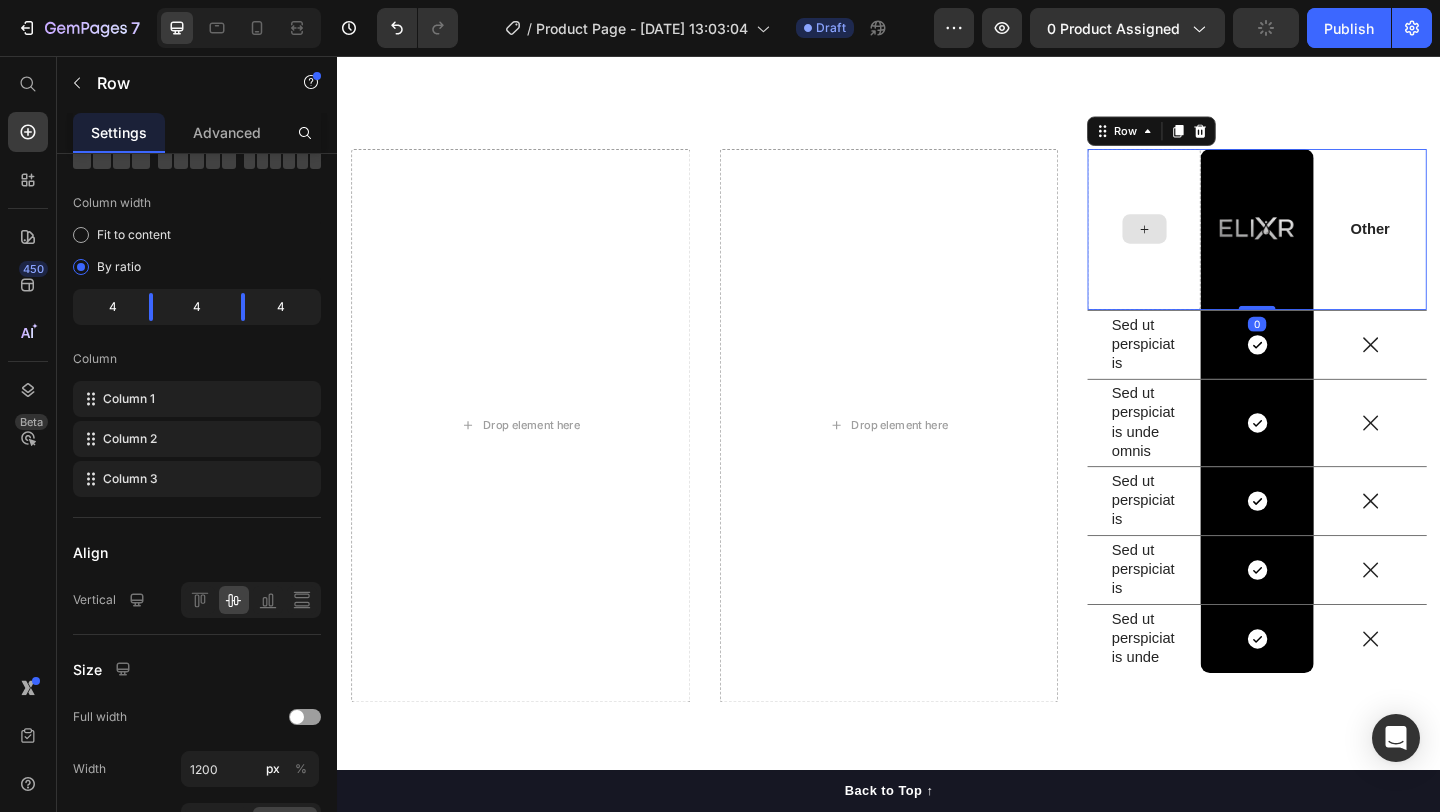 scroll, scrollTop: 0, scrollLeft: 0, axis: both 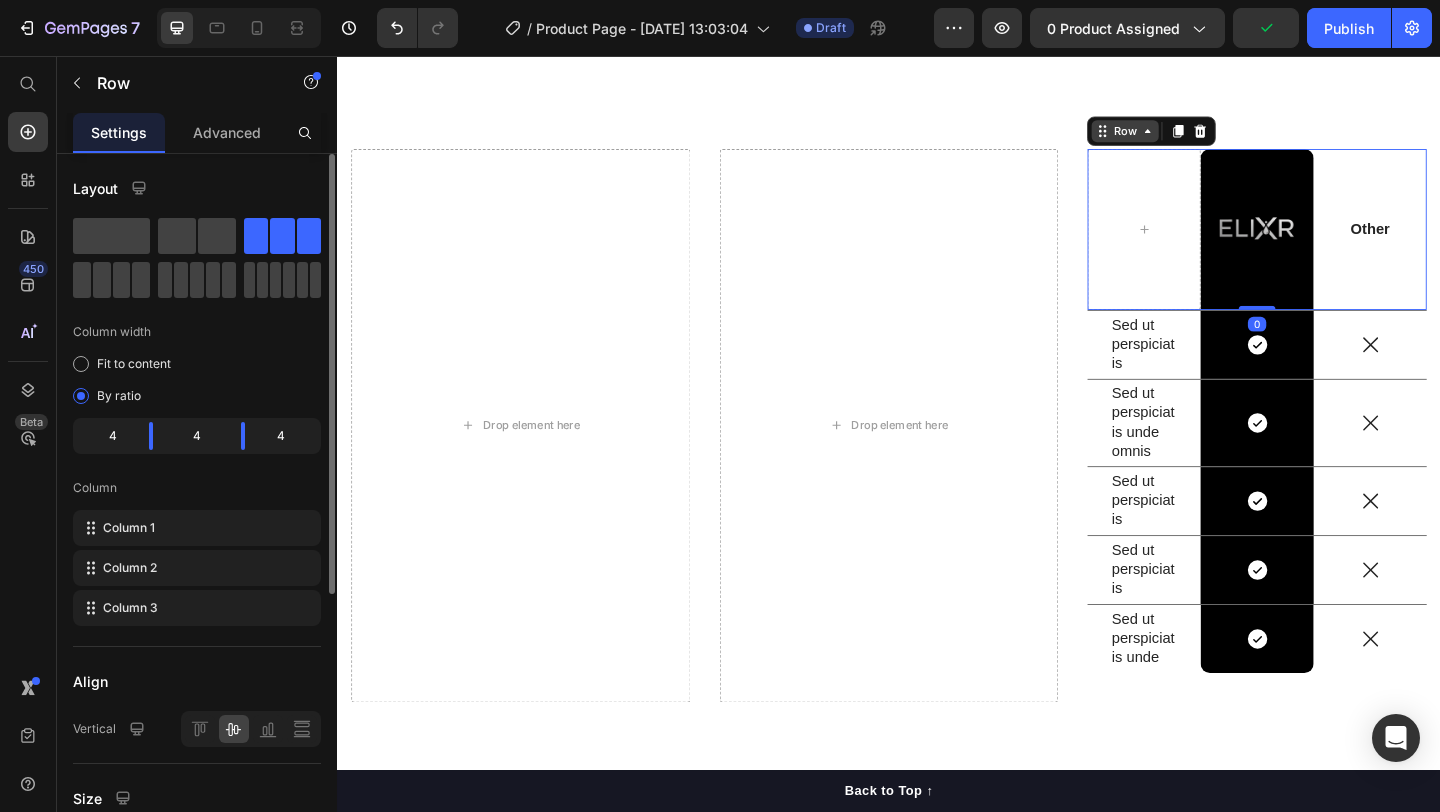 click on "Row" at bounding box center [1194, 138] 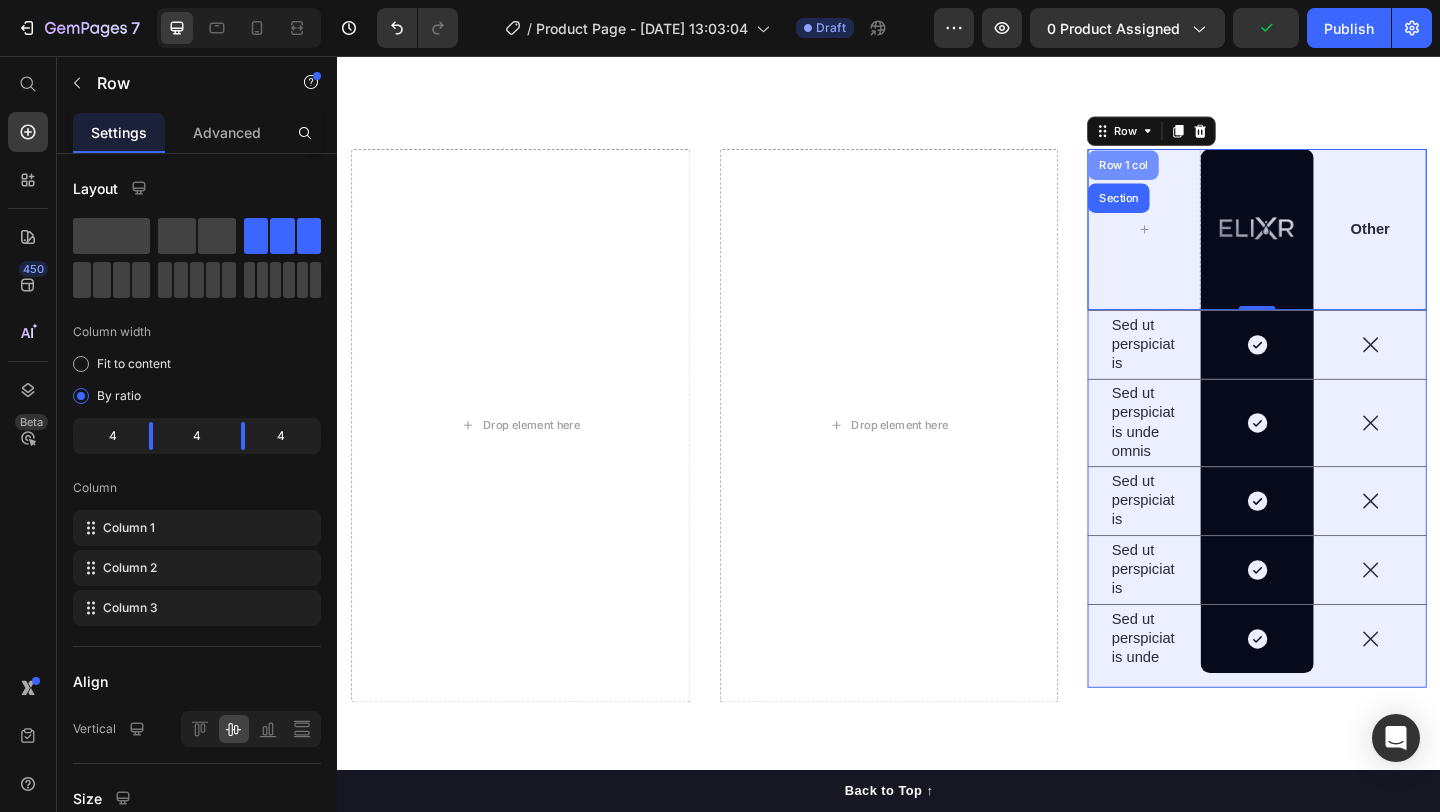 click on "Row 1 col" at bounding box center (1192, 175) 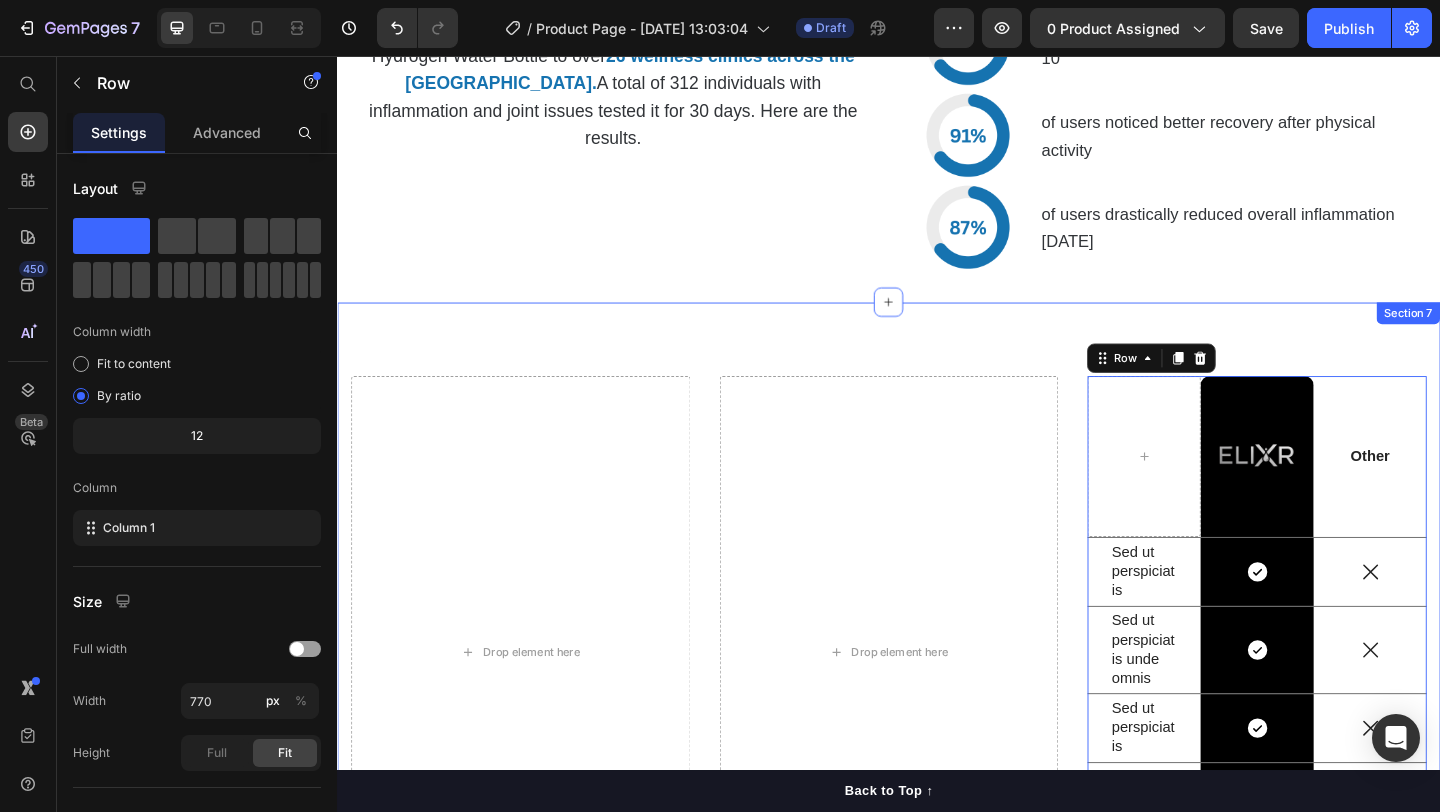 scroll, scrollTop: 4909, scrollLeft: 0, axis: vertical 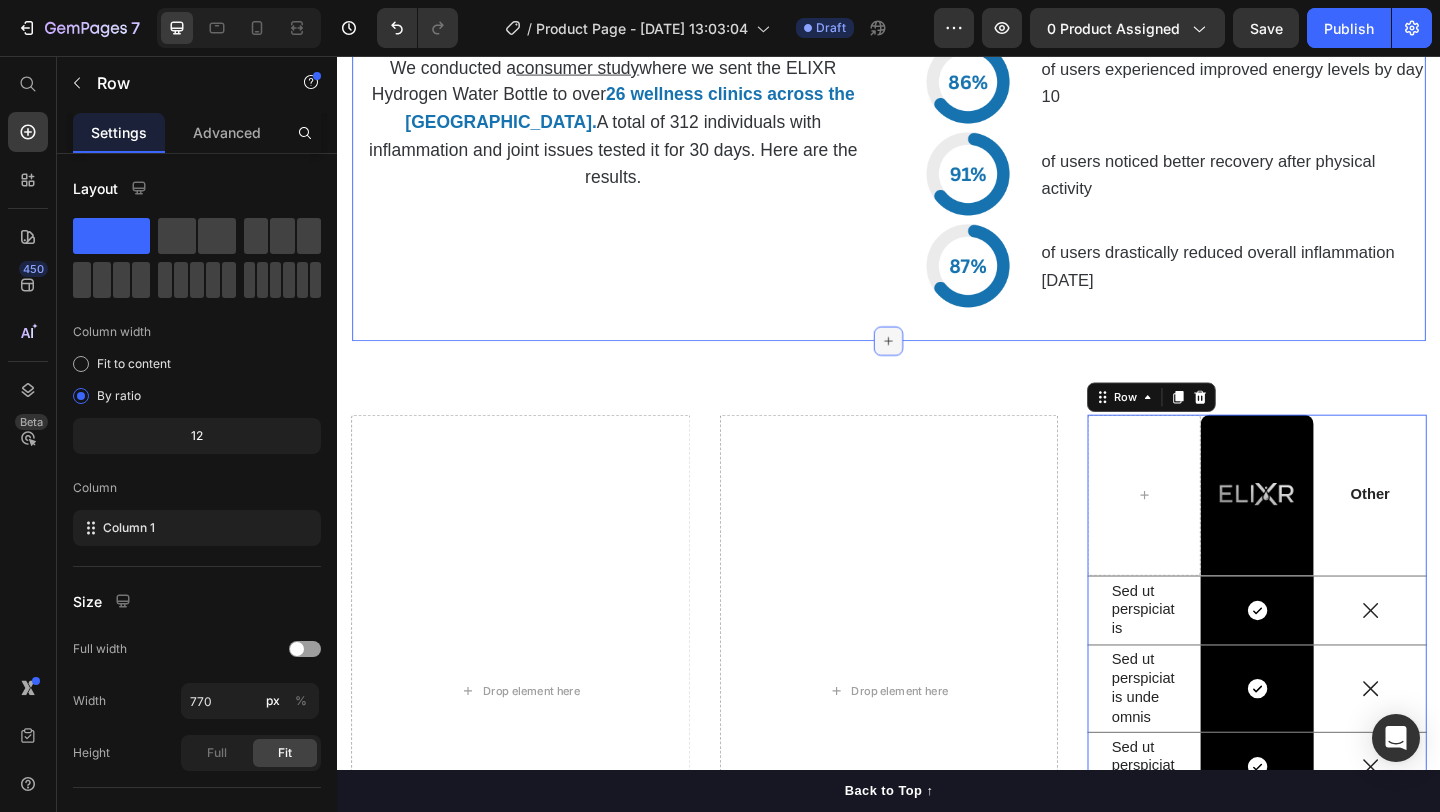 click 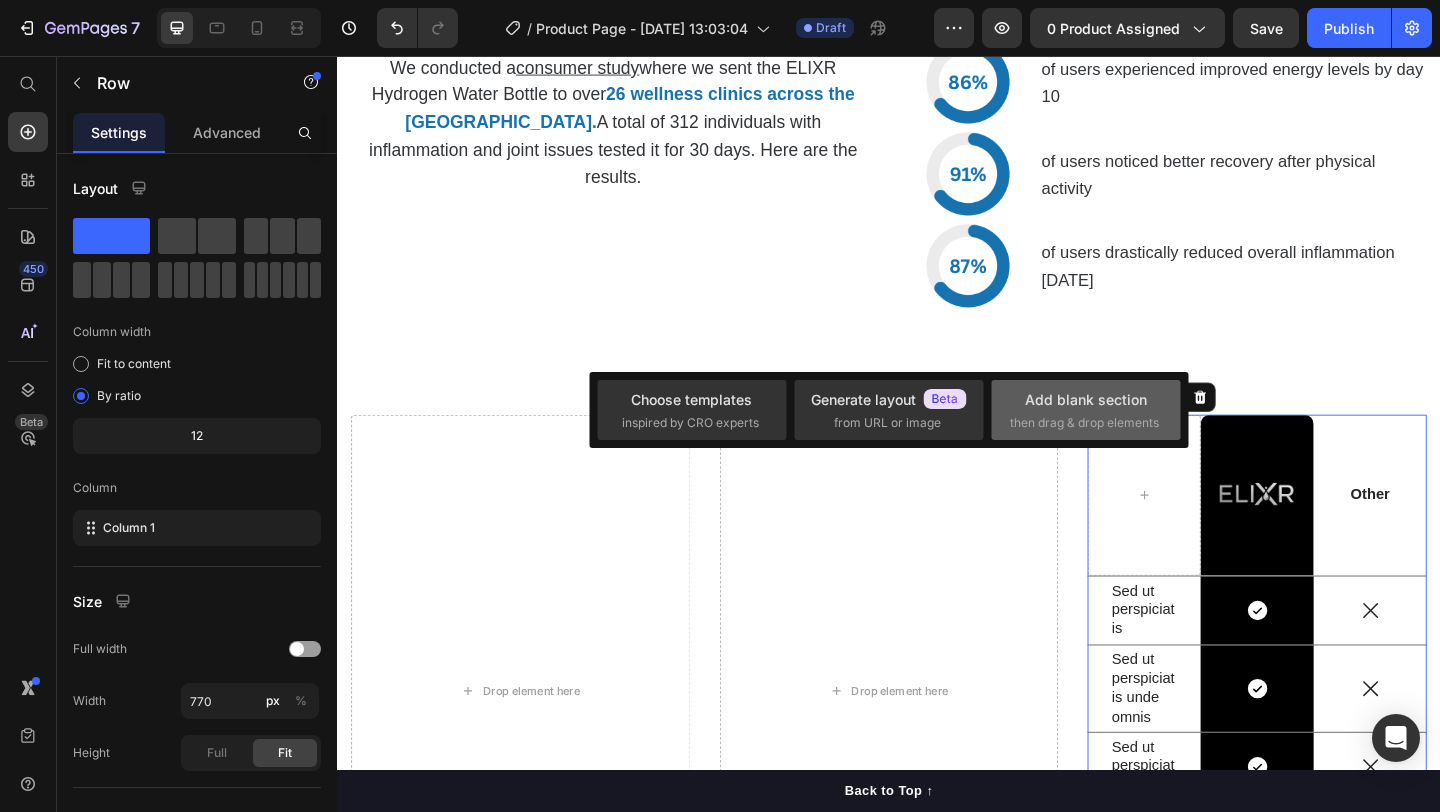 click on "then drag & drop elements" at bounding box center [1084, 423] 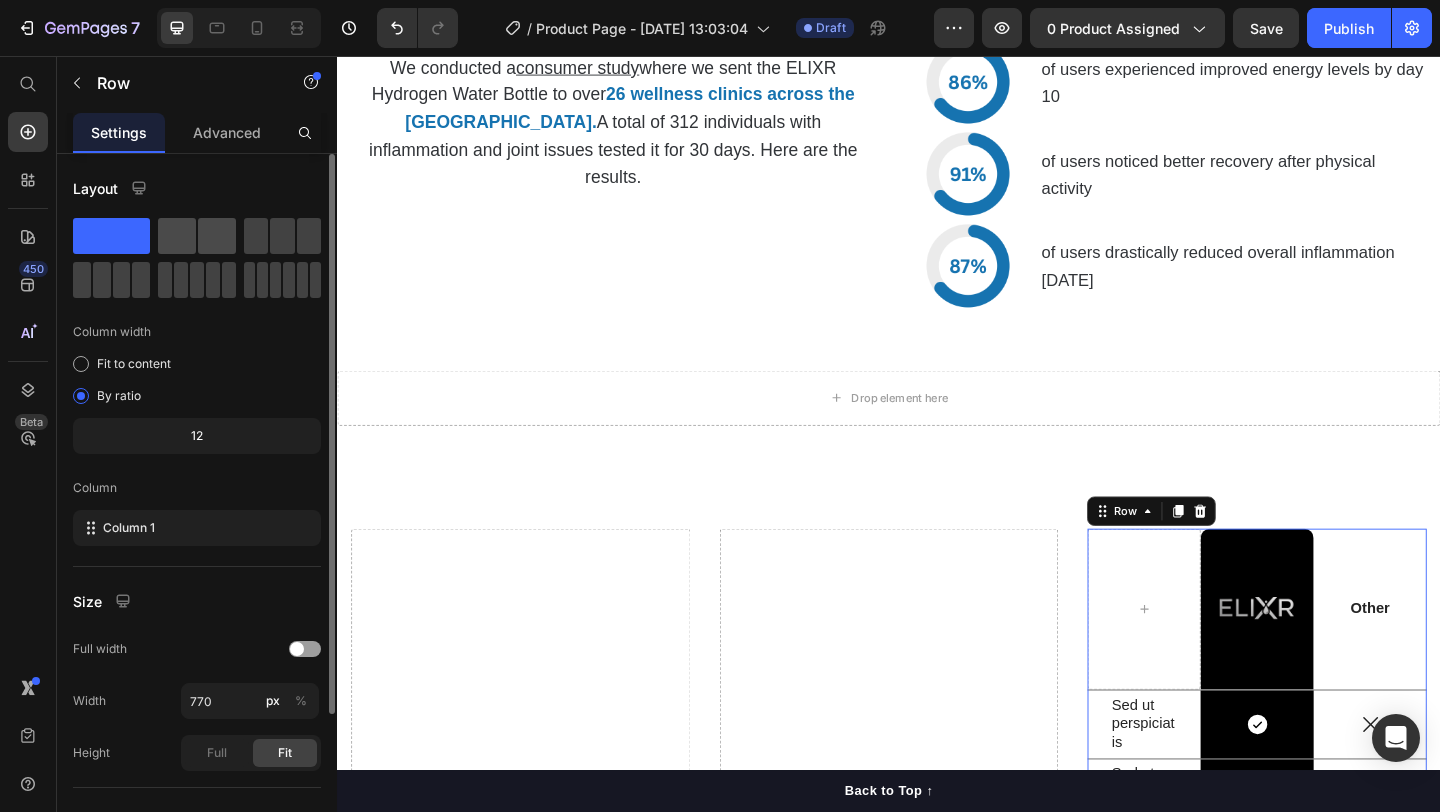 click 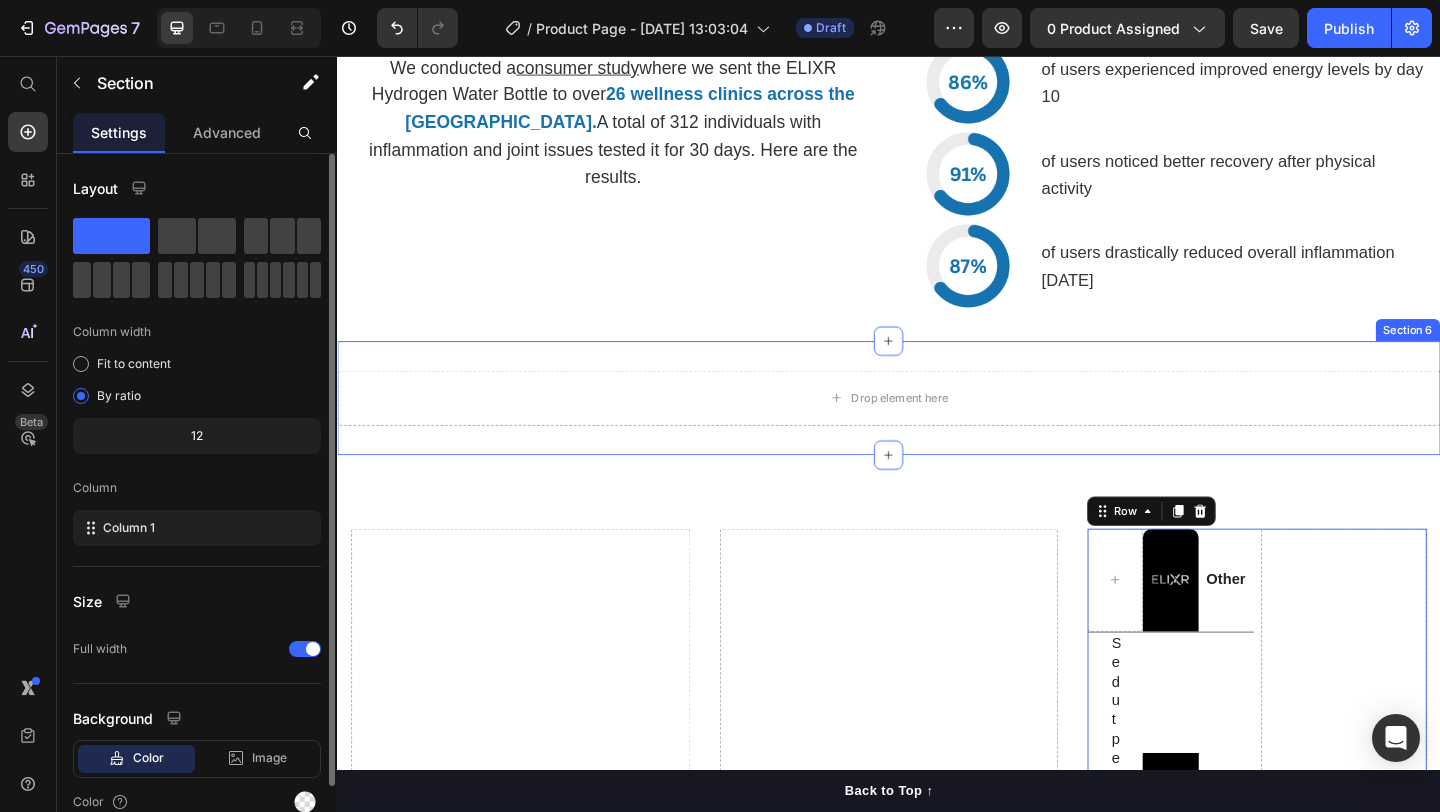 click on "Drop element here" at bounding box center [937, 428] 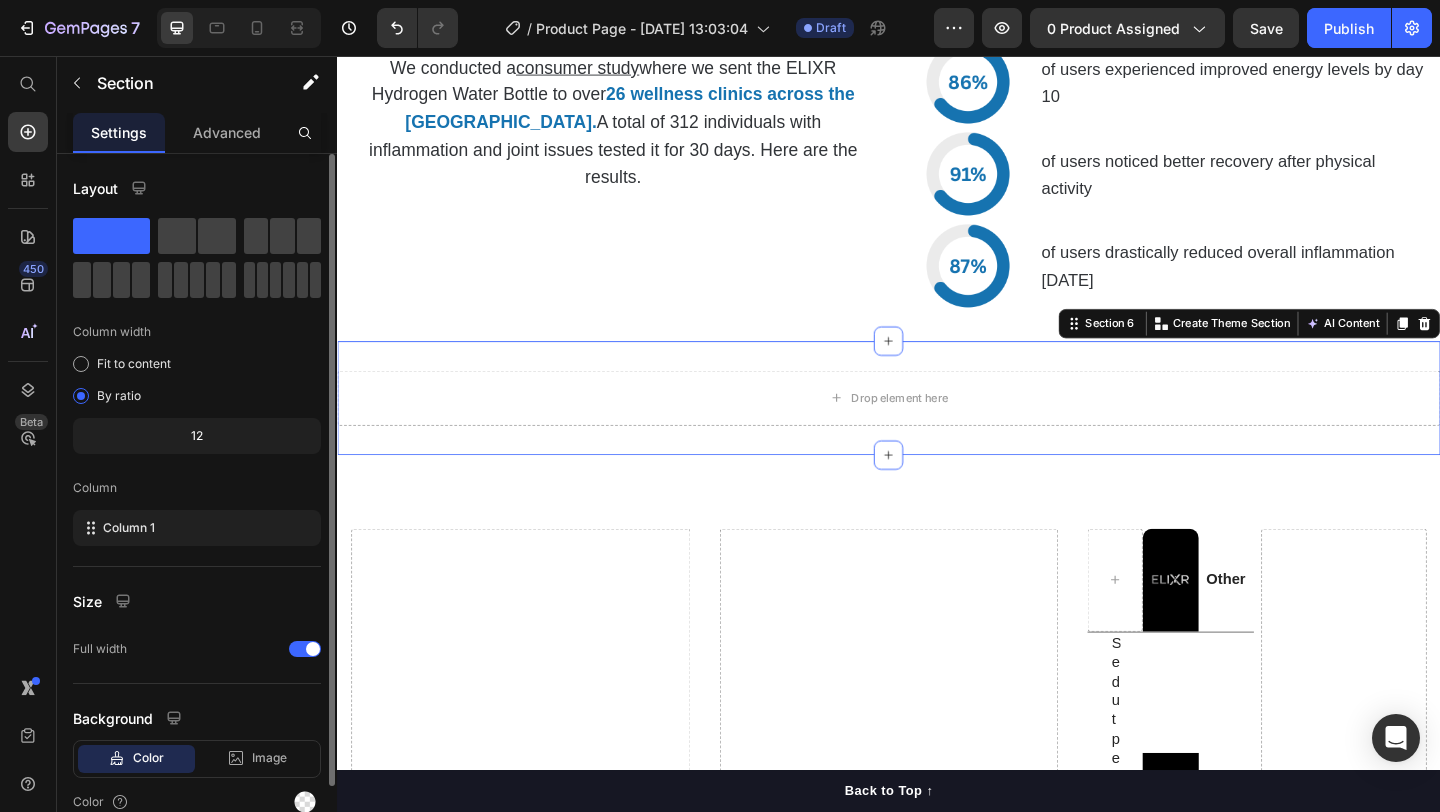 click on "Drop element here Section 6   You can create reusable sections Create Theme Section AI Content Write with GemAI What would you like to describe here? Tone and Voice Persuasive Product ELIXR™ HYDROGEN WATER BOTTLE Show more Generate" at bounding box center [937, 428] 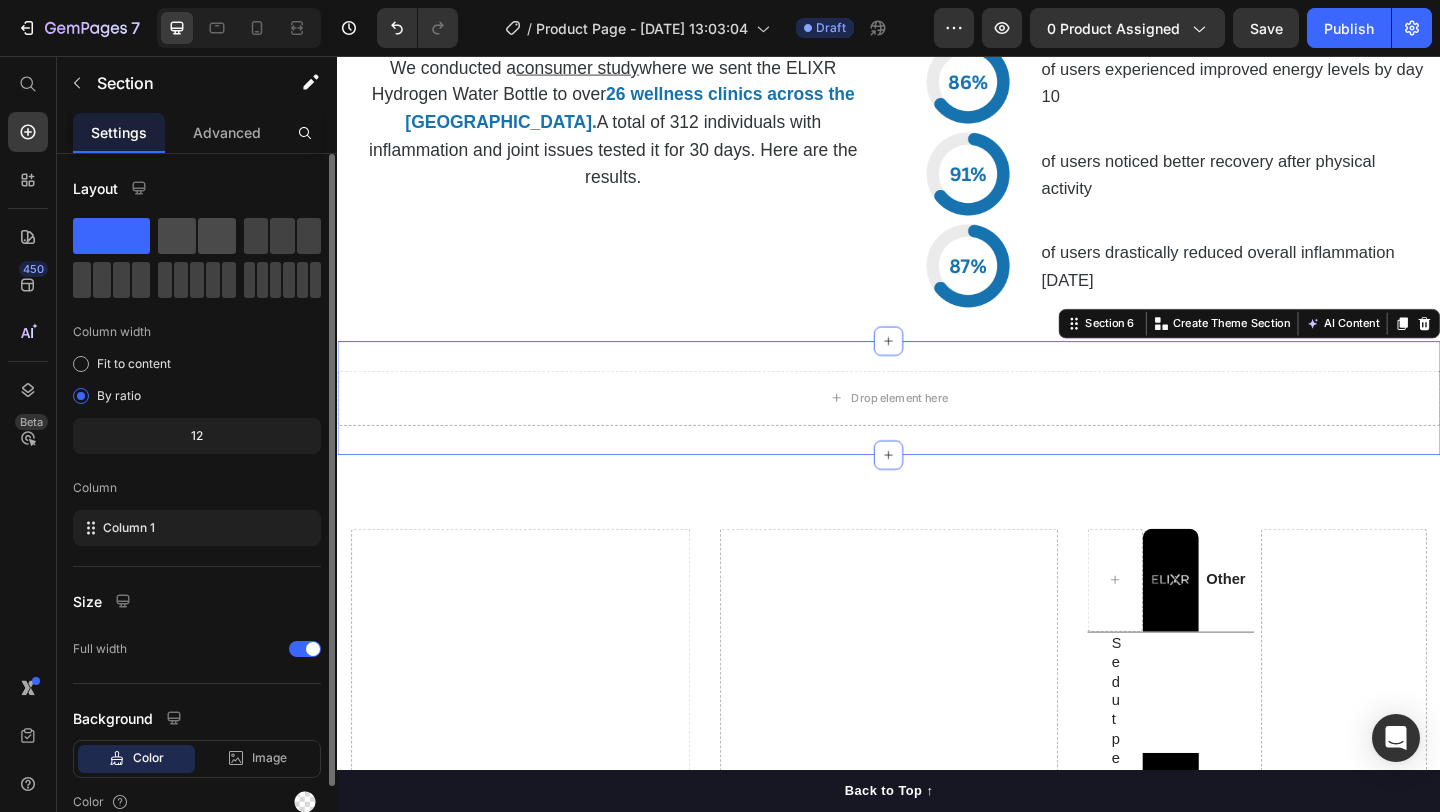 click 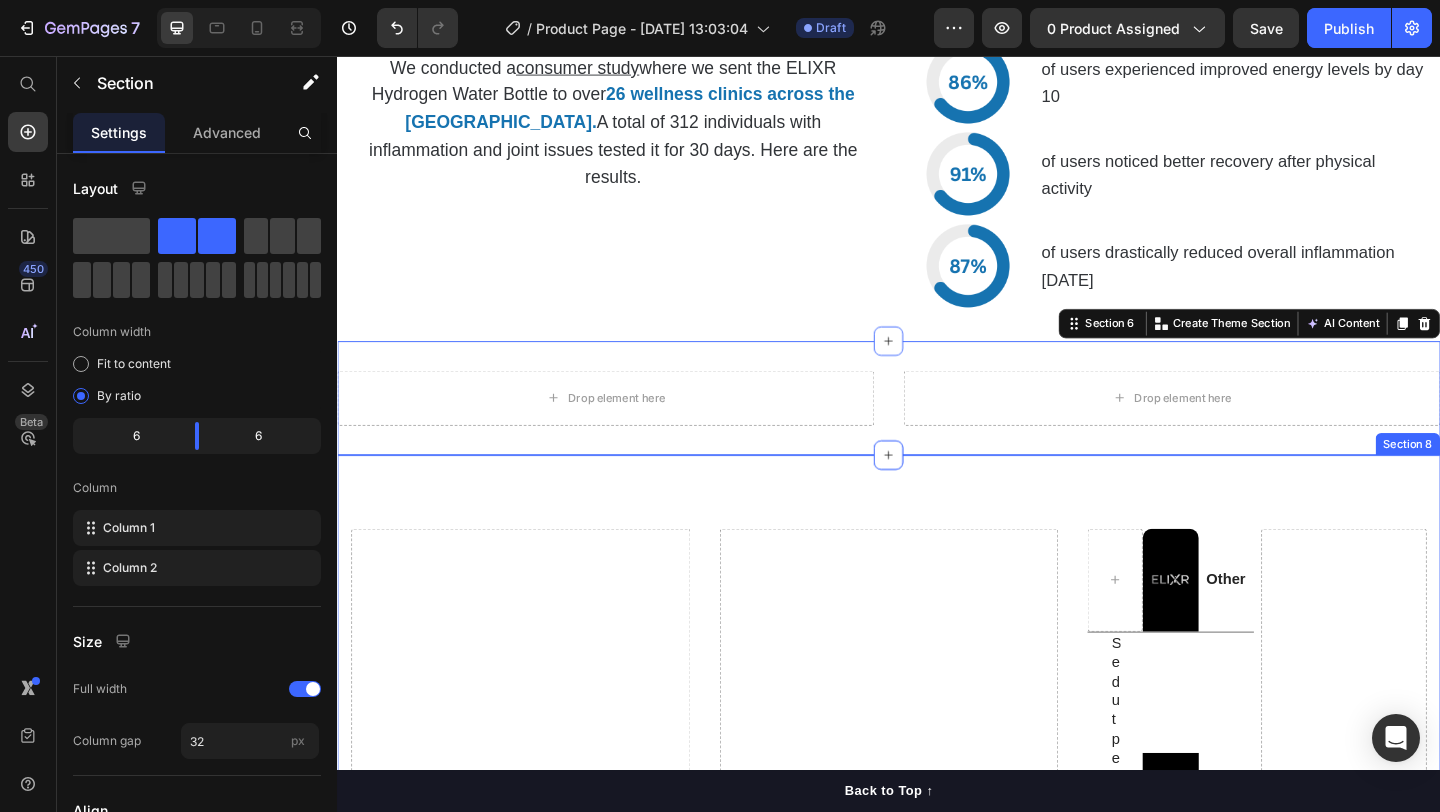 scroll, scrollTop: 5154, scrollLeft: 0, axis: vertical 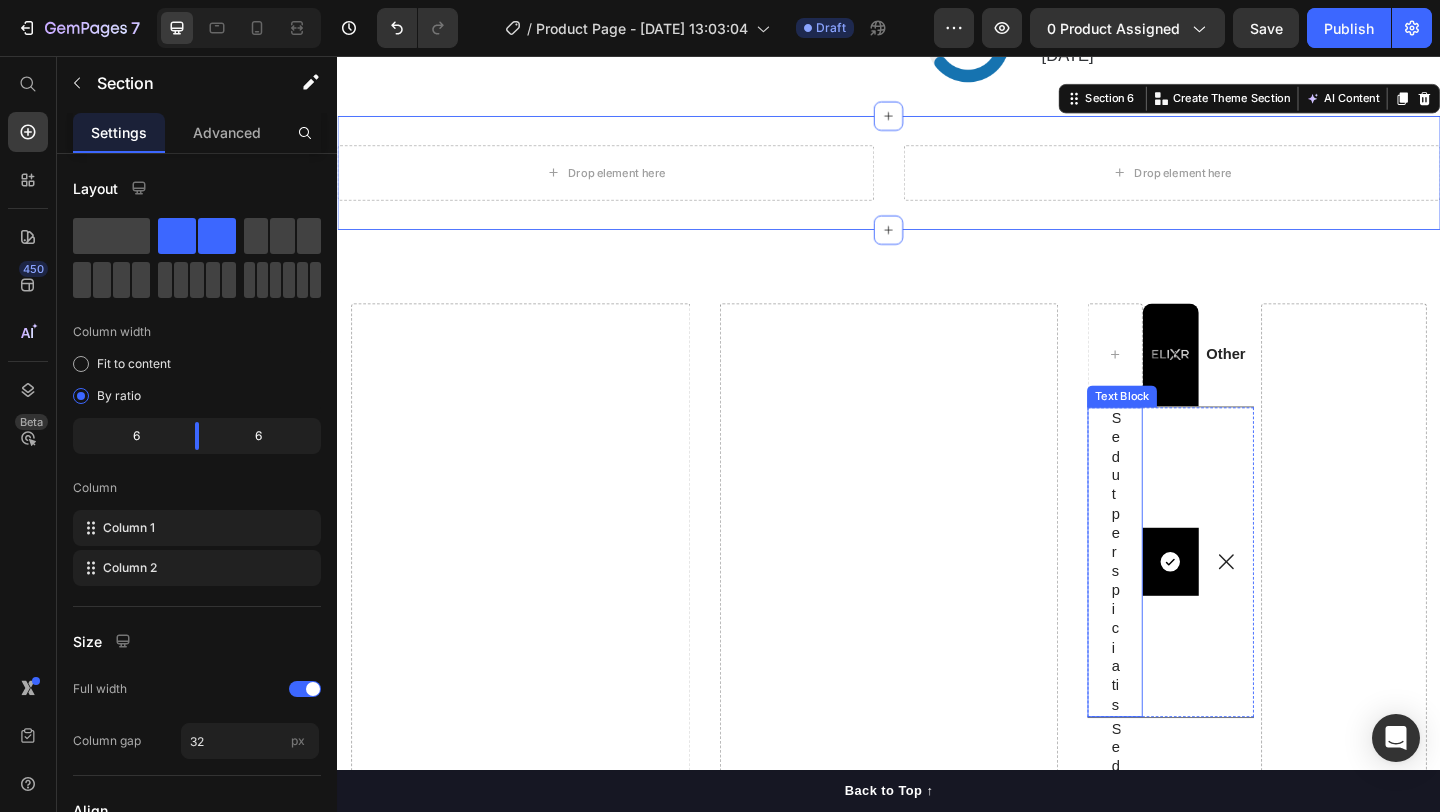 click on "Sed ut perspiciatis" at bounding box center (1183, 606) 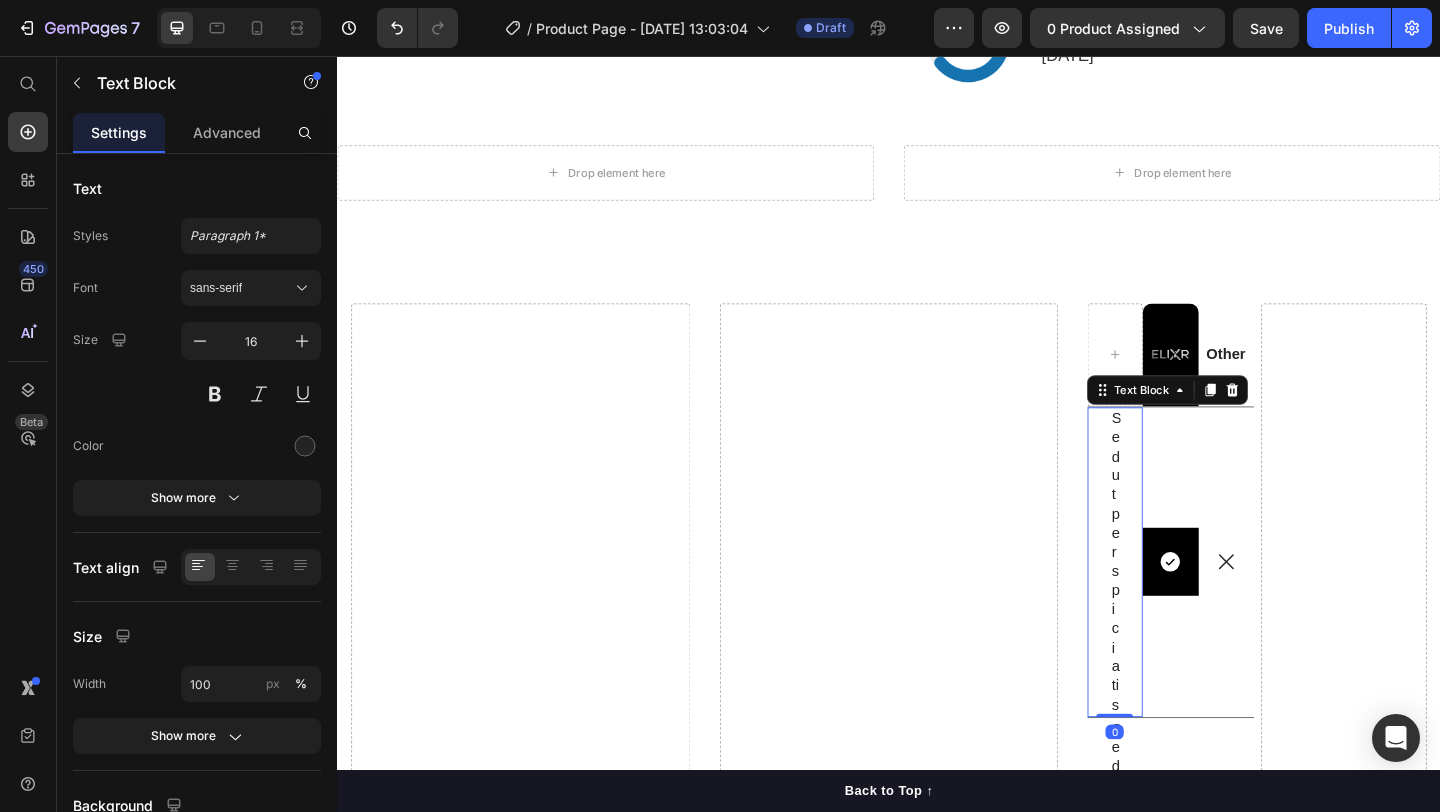 click on "Drop element here" at bounding box center [937, 1376] 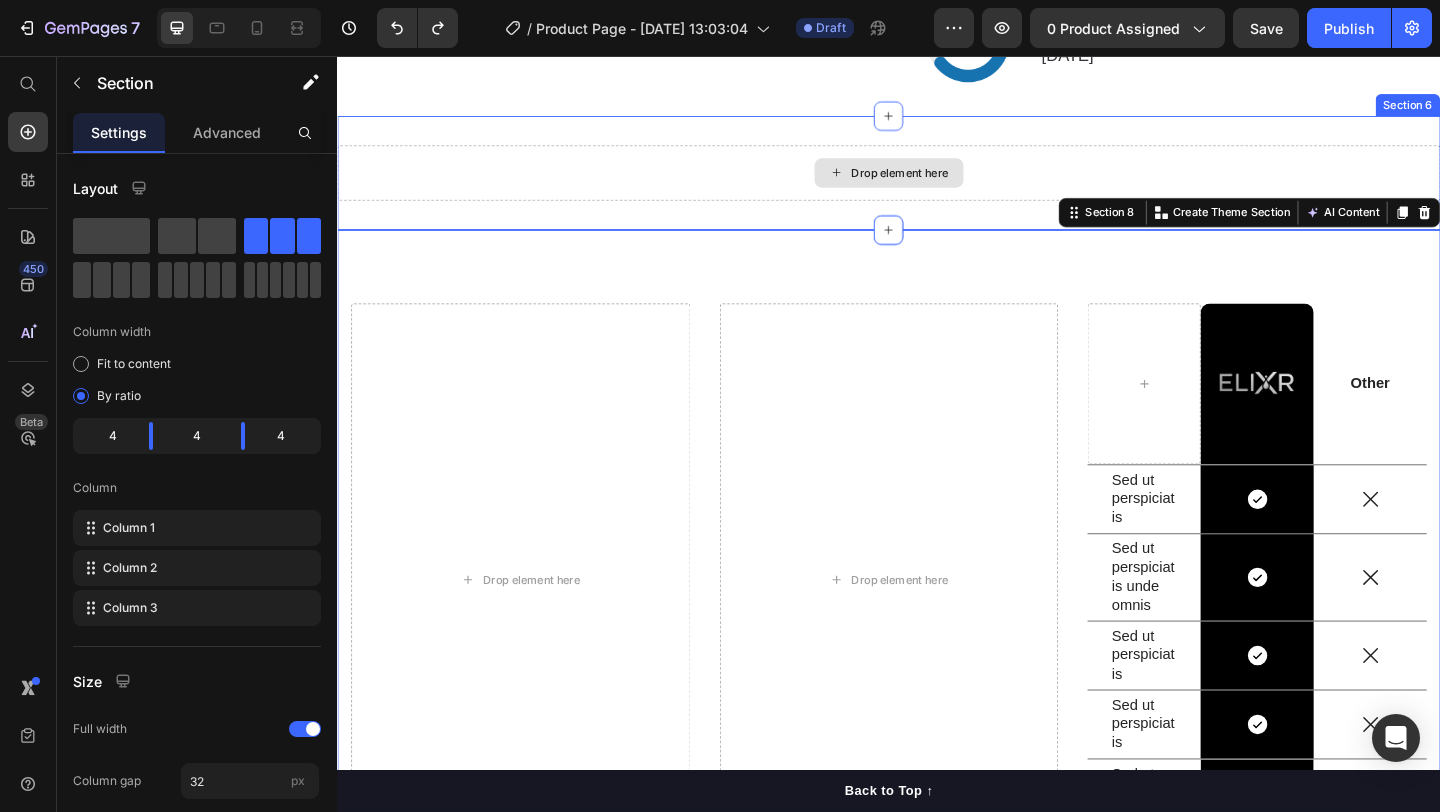 click on "Drop element here" at bounding box center (949, 183) 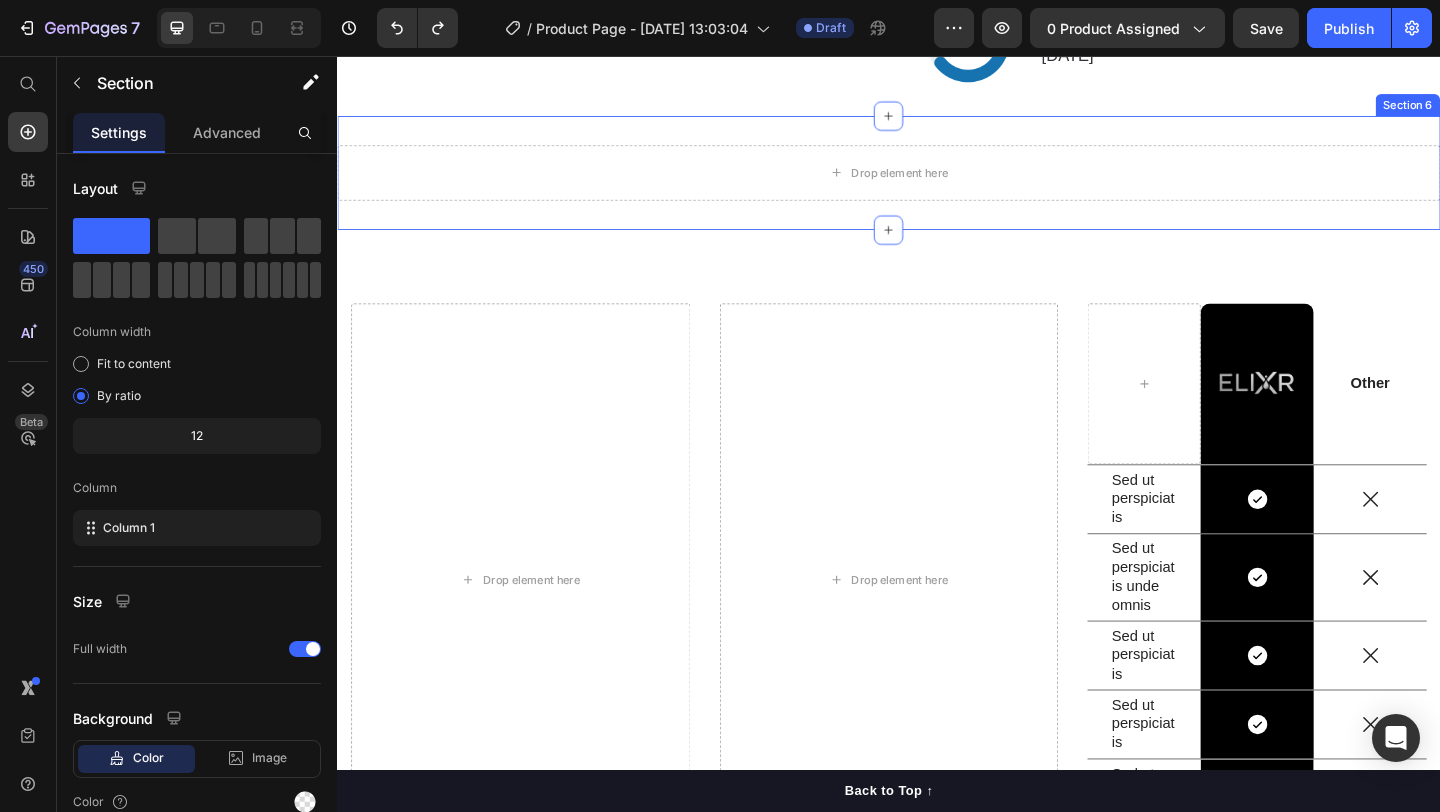 click on "Drop element here Section 6" at bounding box center (937, 183) 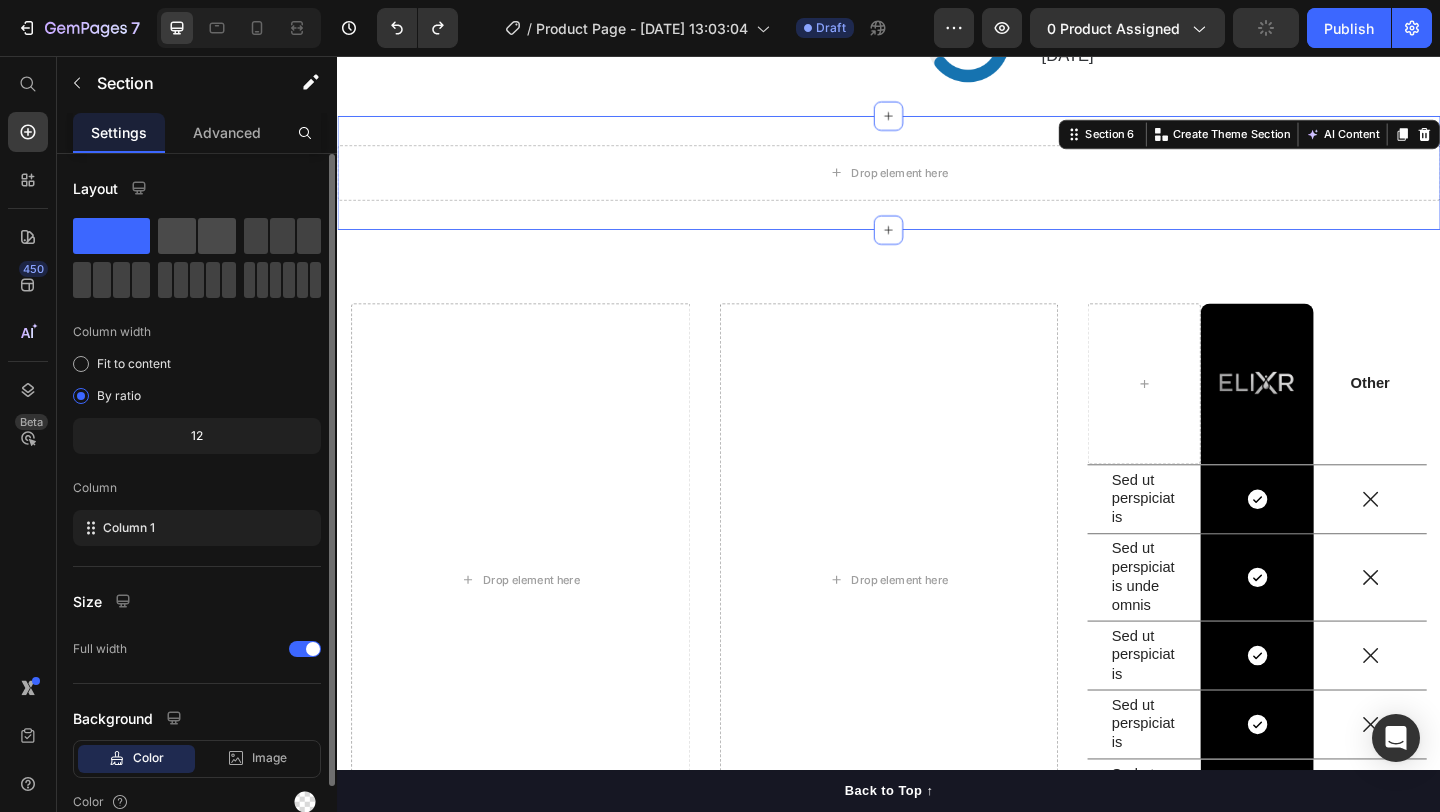 click 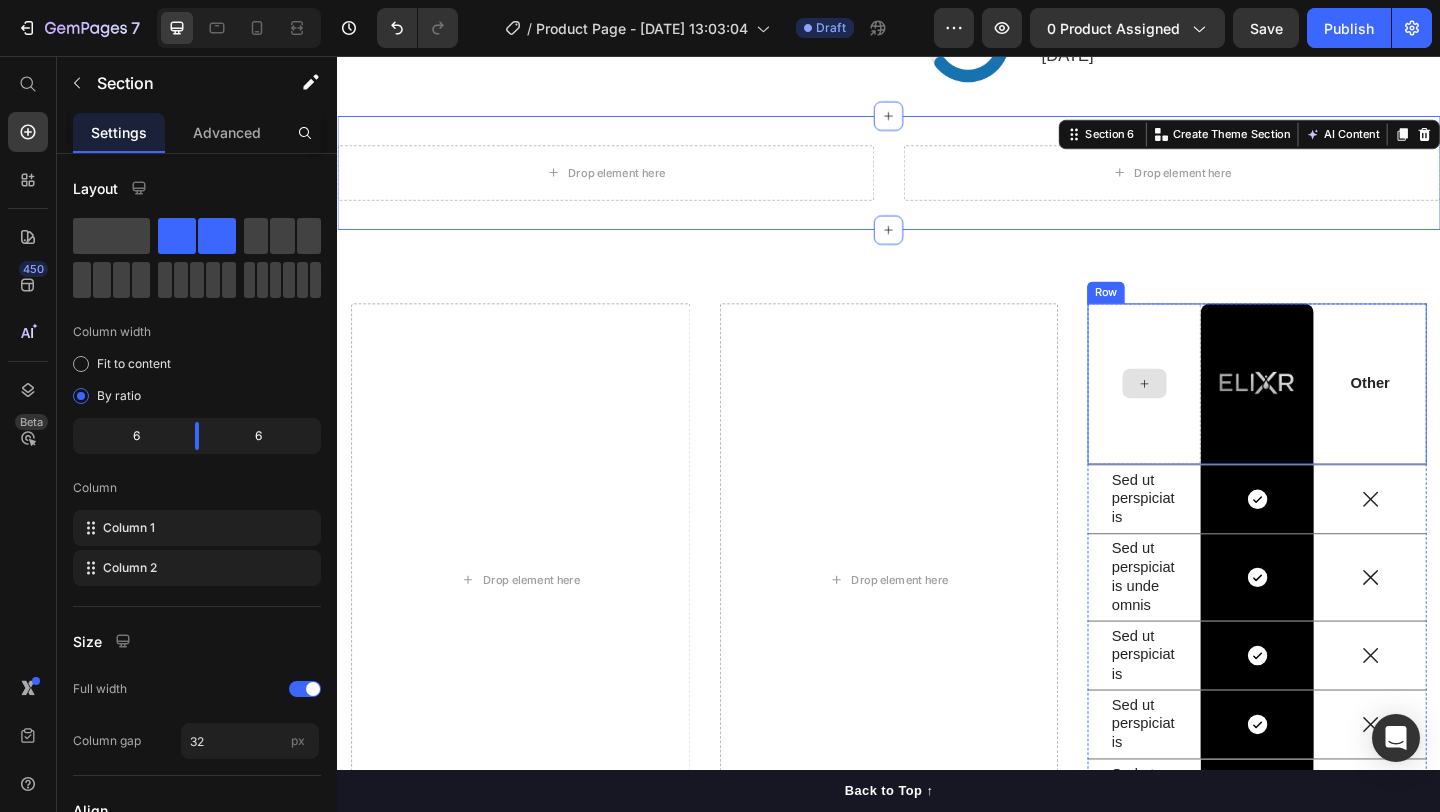 click at bounding box center [1214, 412] 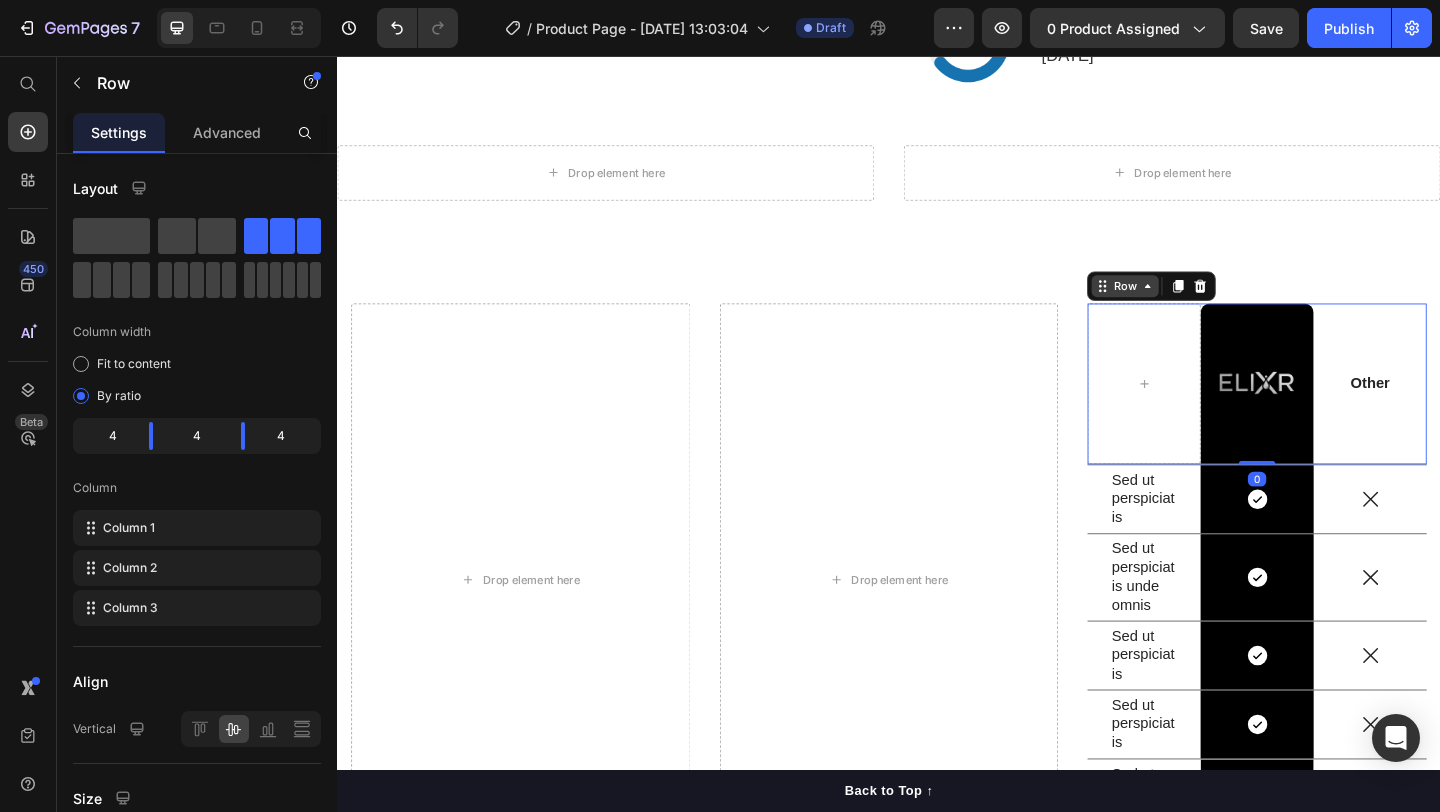 click on "Row" at bounding box center [1194, 306] 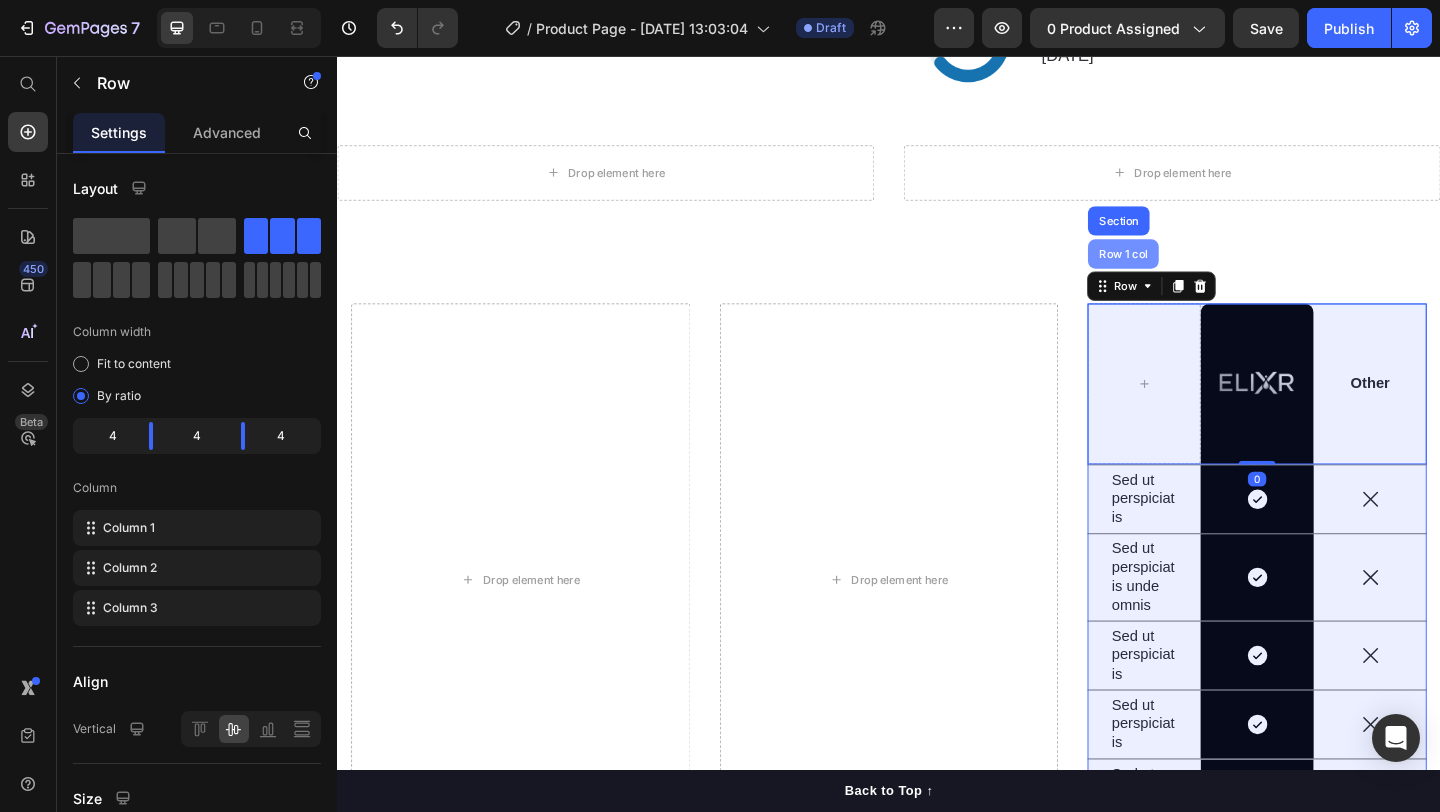 click on "Row 1 col" at bounding box center (1192, 271) 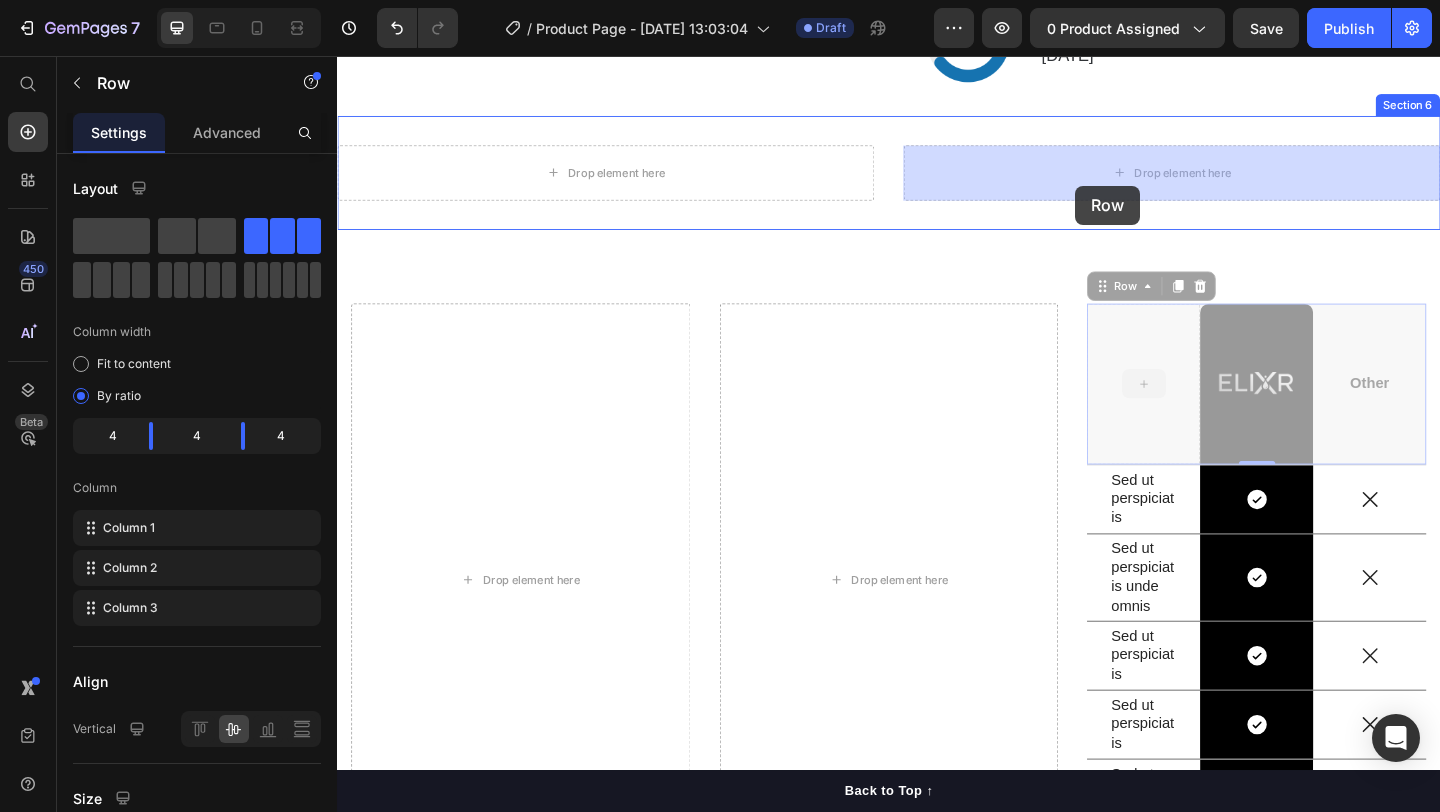 drag, startPoint x: 1181, startPoint y: 347, endPoint x: 1148, endPoint y: 192, distance: 158.47397 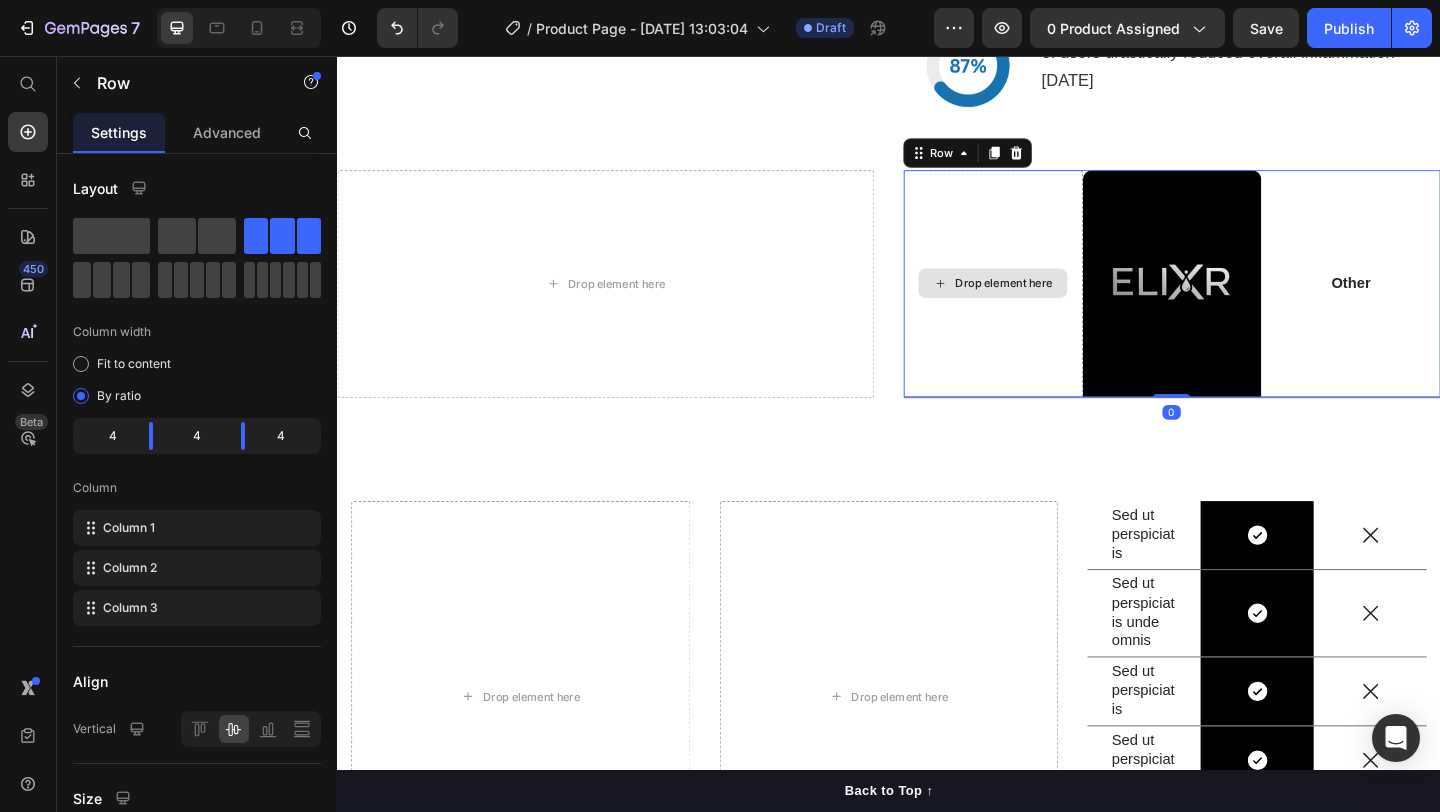 scroll, scrollTop: 5129, scrollLeft: 0, axis: vertical 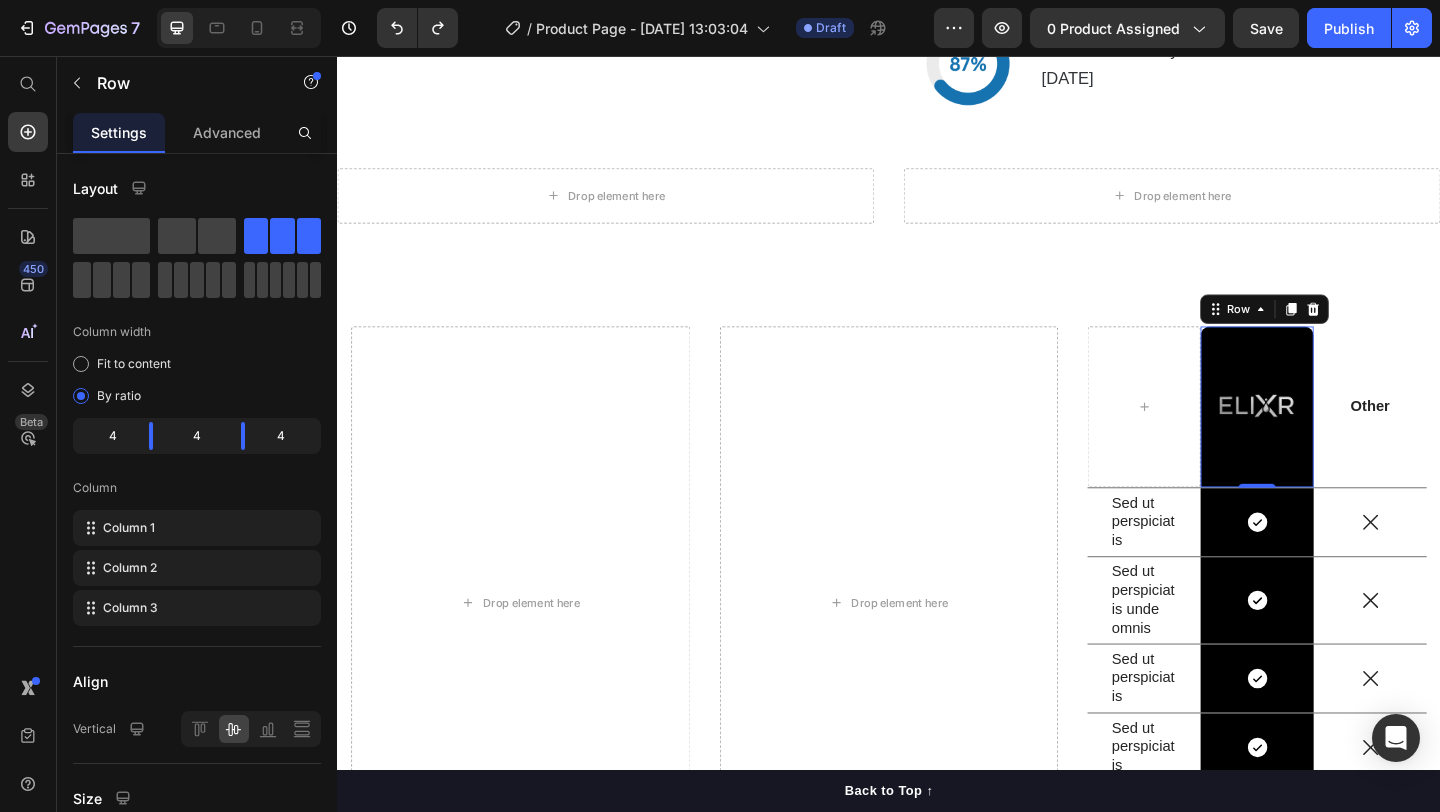 click on "Image Row   0" at bounding box center [1337, 437] 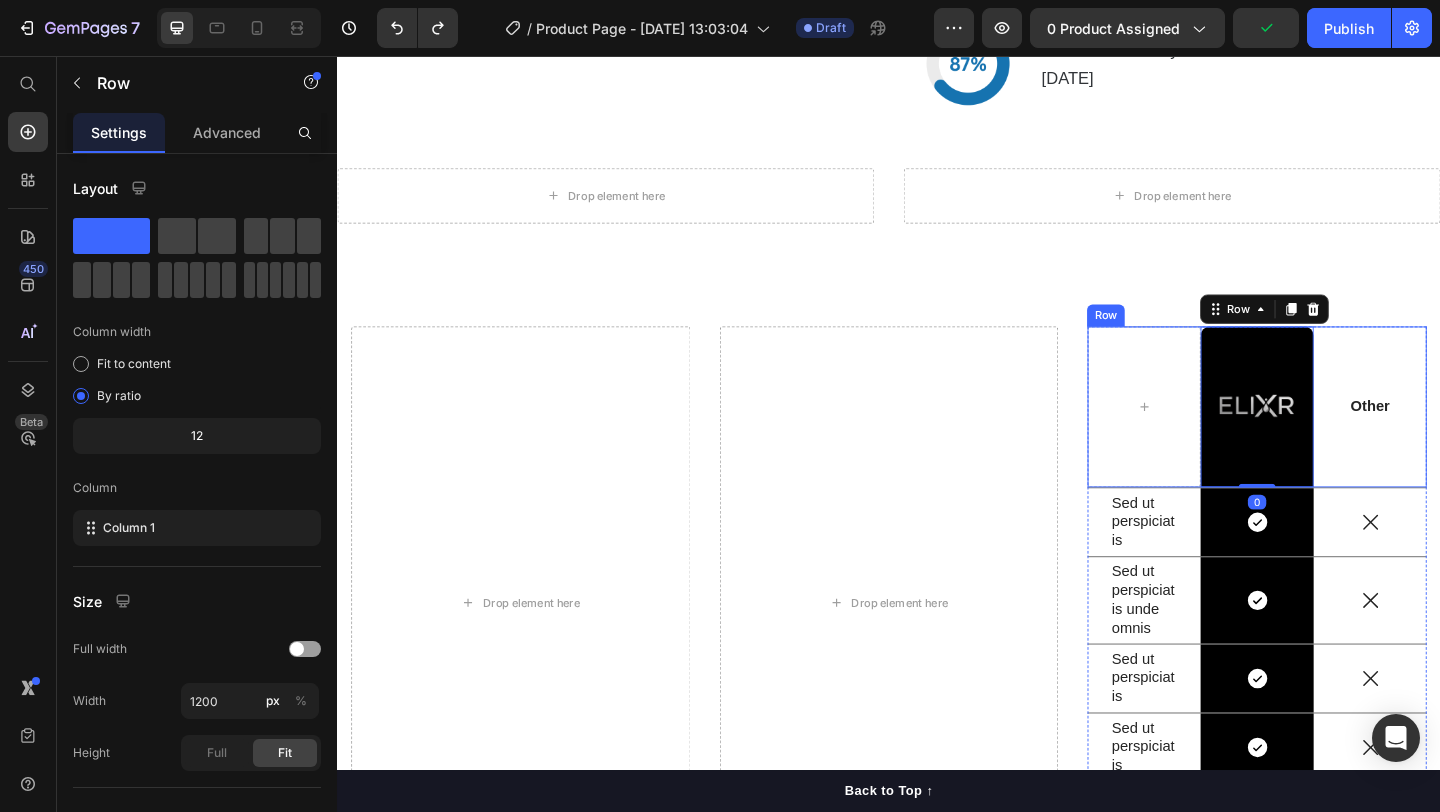 click on "Drop element here
Drop element here
Image Row   0 Other Text Block Row Sed ut perspiciatis Text Block
Icon Row
Icon Row Sed ut perspiciatis unde omnis Text Block
Icon Row
Icon Row Sed ut perspiciatis Text Block
Icon Row
Icon Row Sed ut perspiciatis Text Block
Icon Row
Icon Row Sed ut perspiciatis unde Text Block
Icon Row
Icon Row Row Section 8" at bounding box center (937, 635) 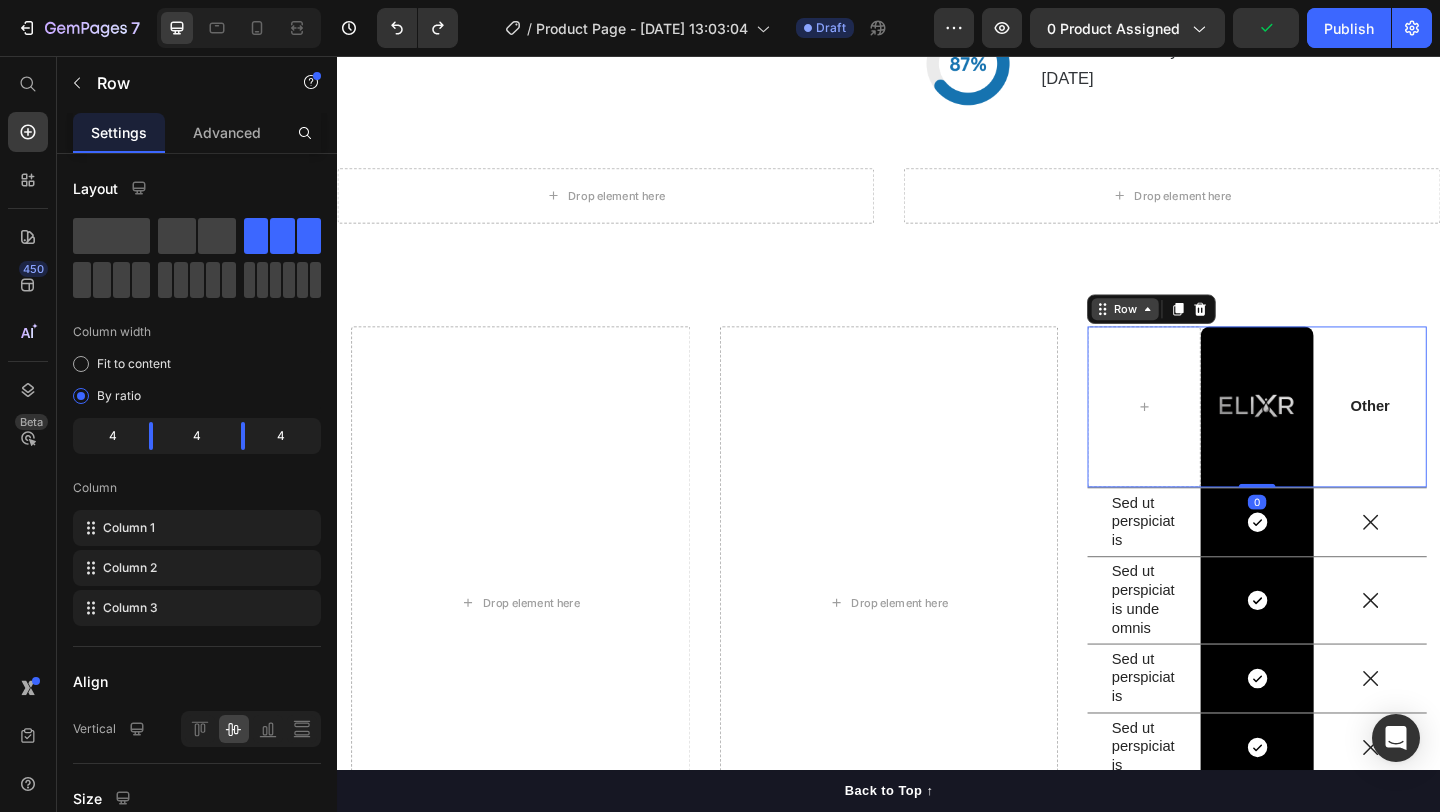 click 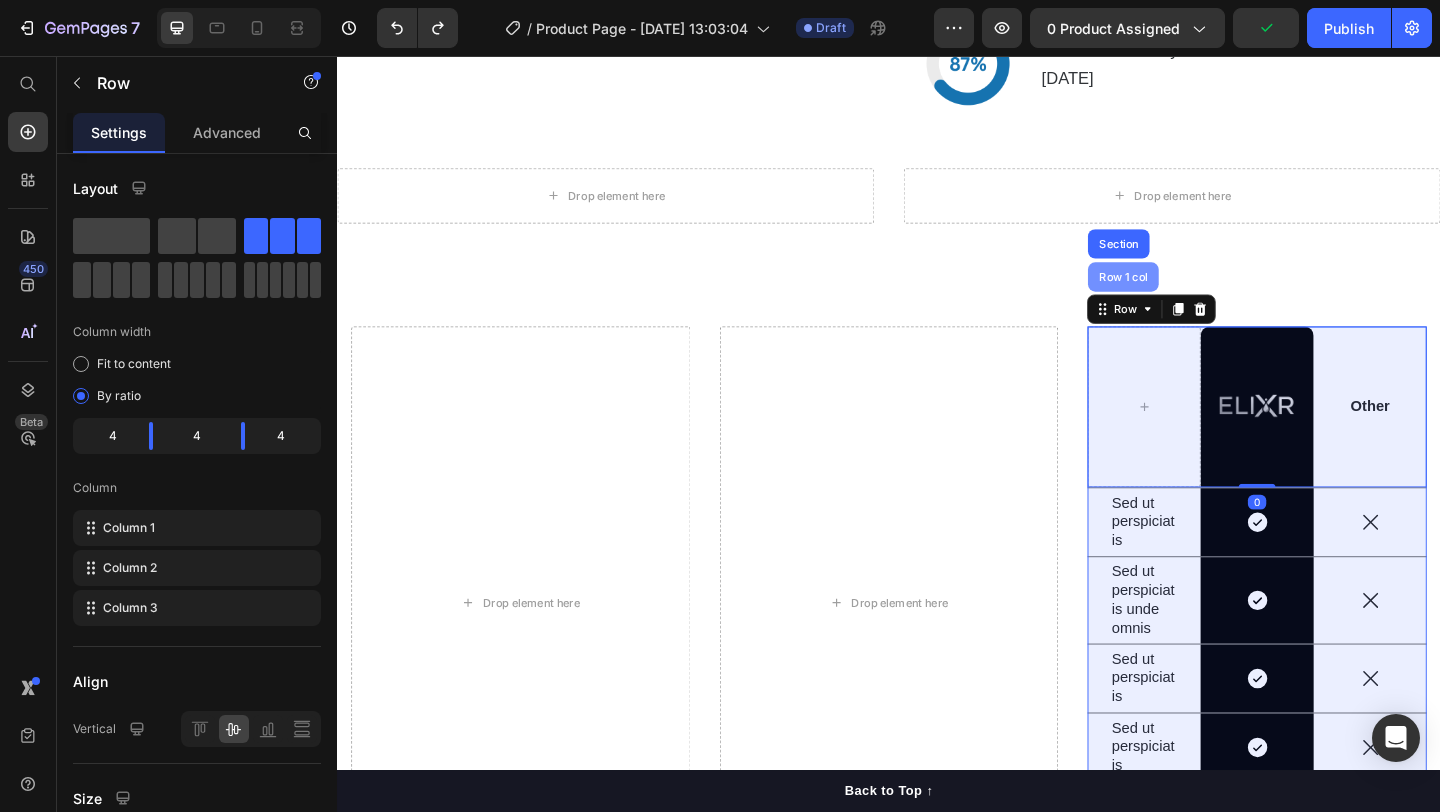 click on "Row 1 col" at bounding box center (1192, 296) 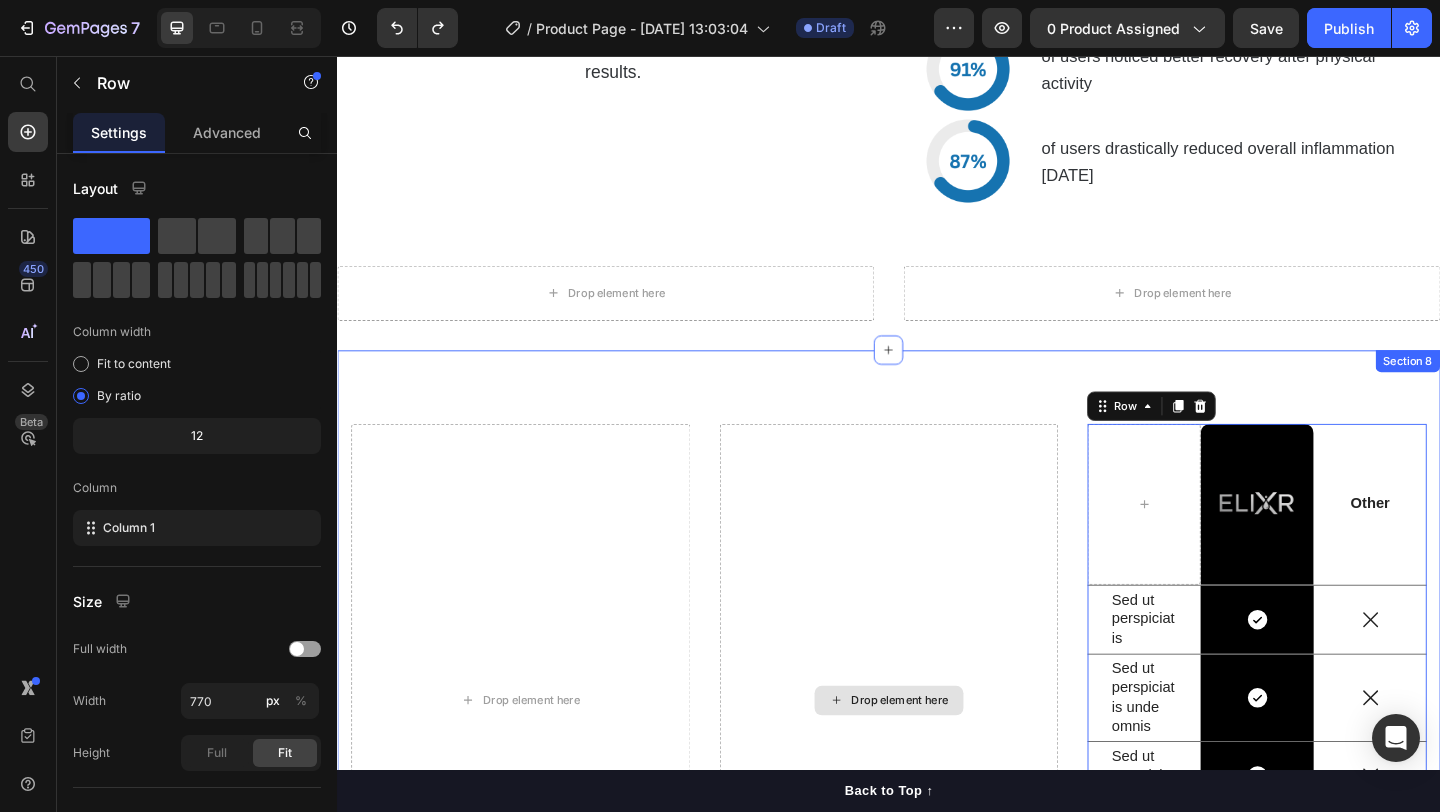 scroll, scrollTop: 4942, scrollLeft: 0, axis: vertical 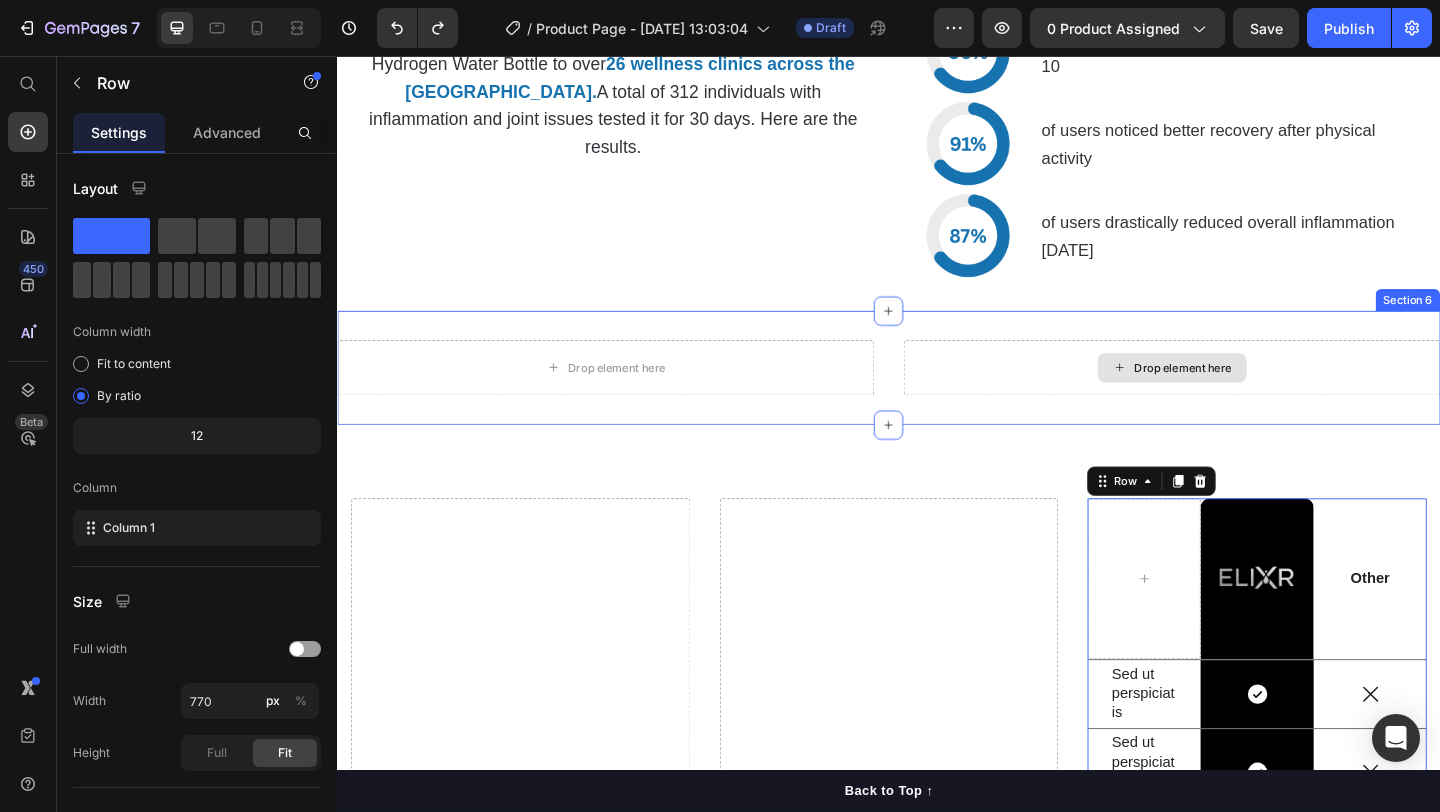 drag, startPoint x: 1284, startPoint y: 715, endPoint x: 1136, endPoint y: 402, distance: 346.2268 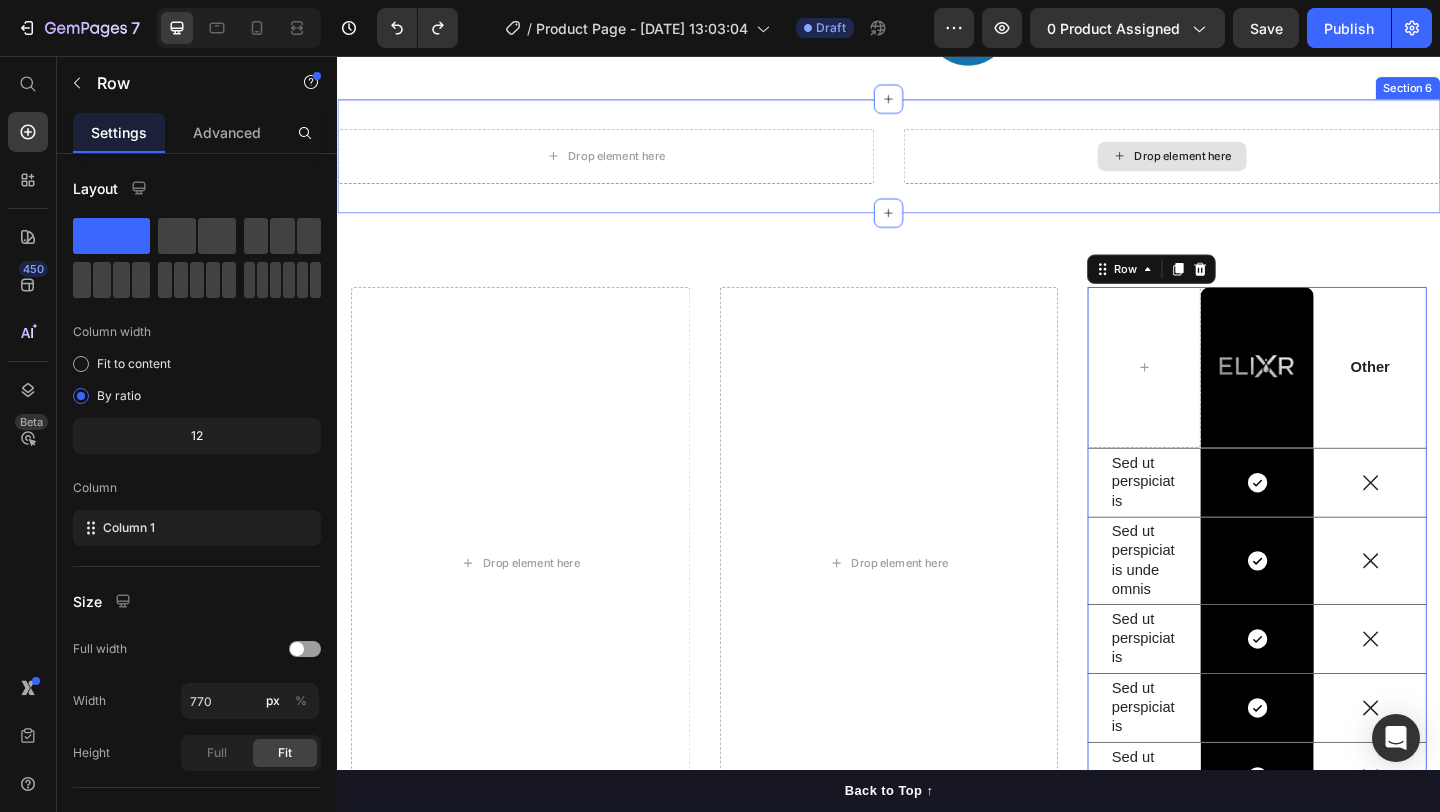 scroll, scrollTop: 5288, scrollLeft: 0, axis: vertical 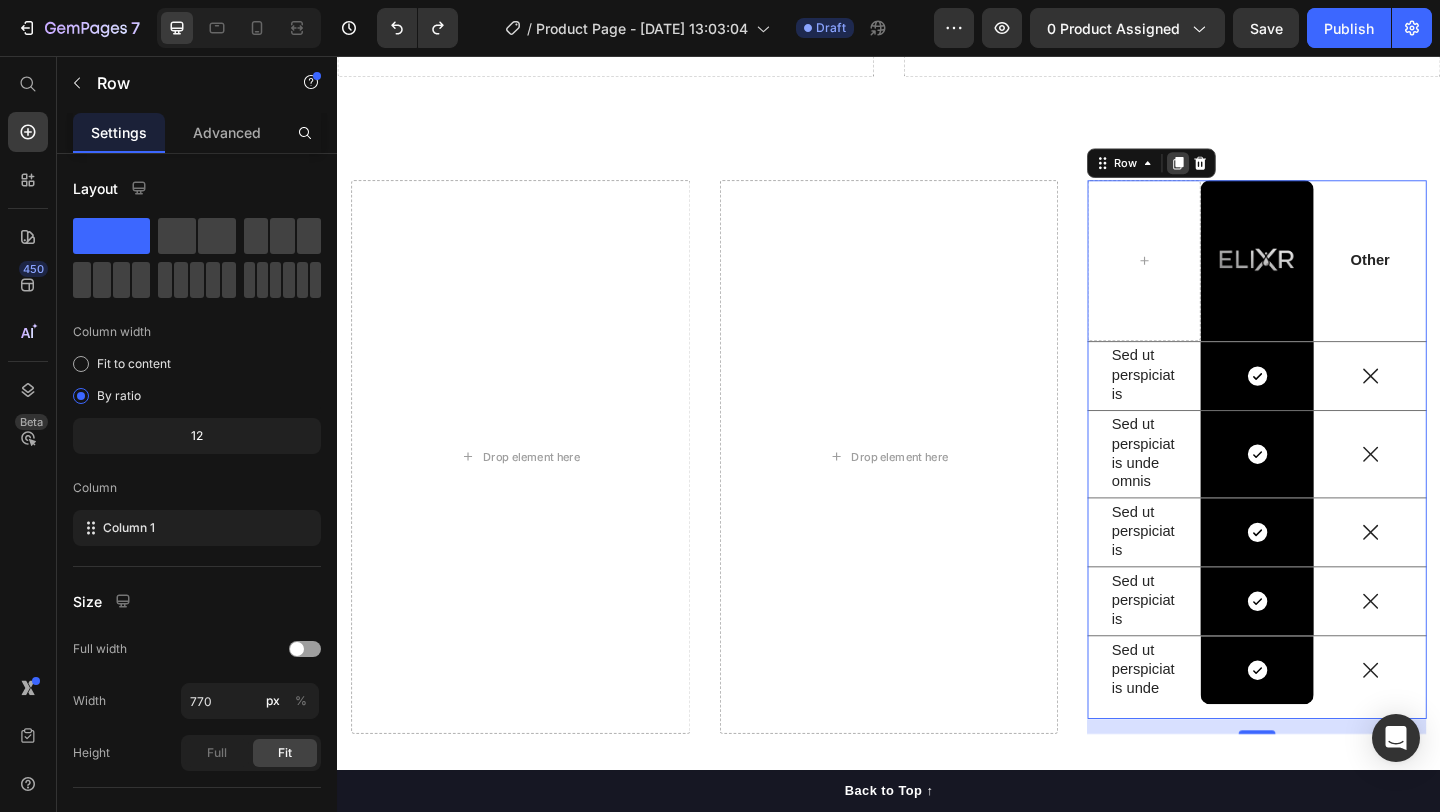 click 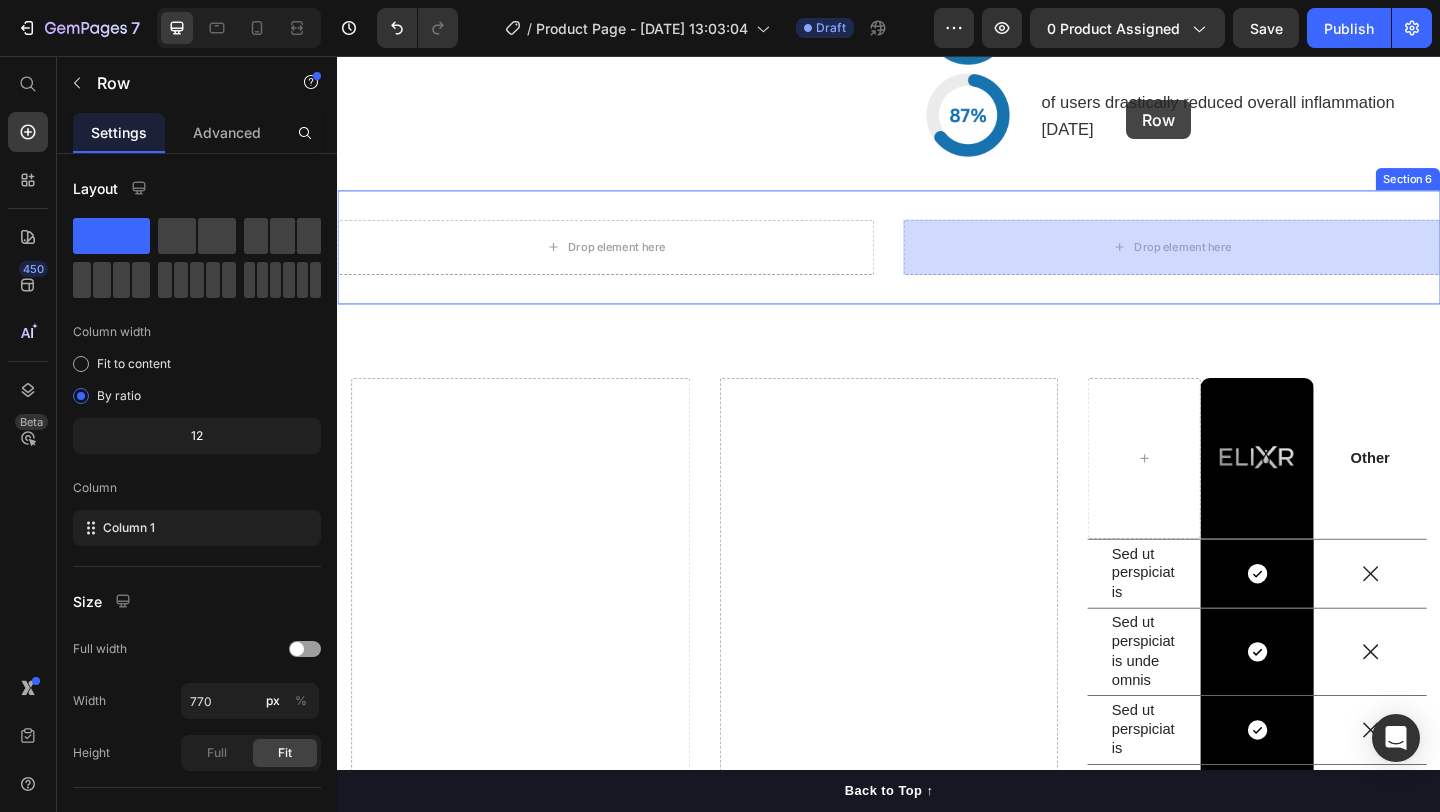 scroll, scrollTop: 5058, scrollLeft: 0, axis: vertical 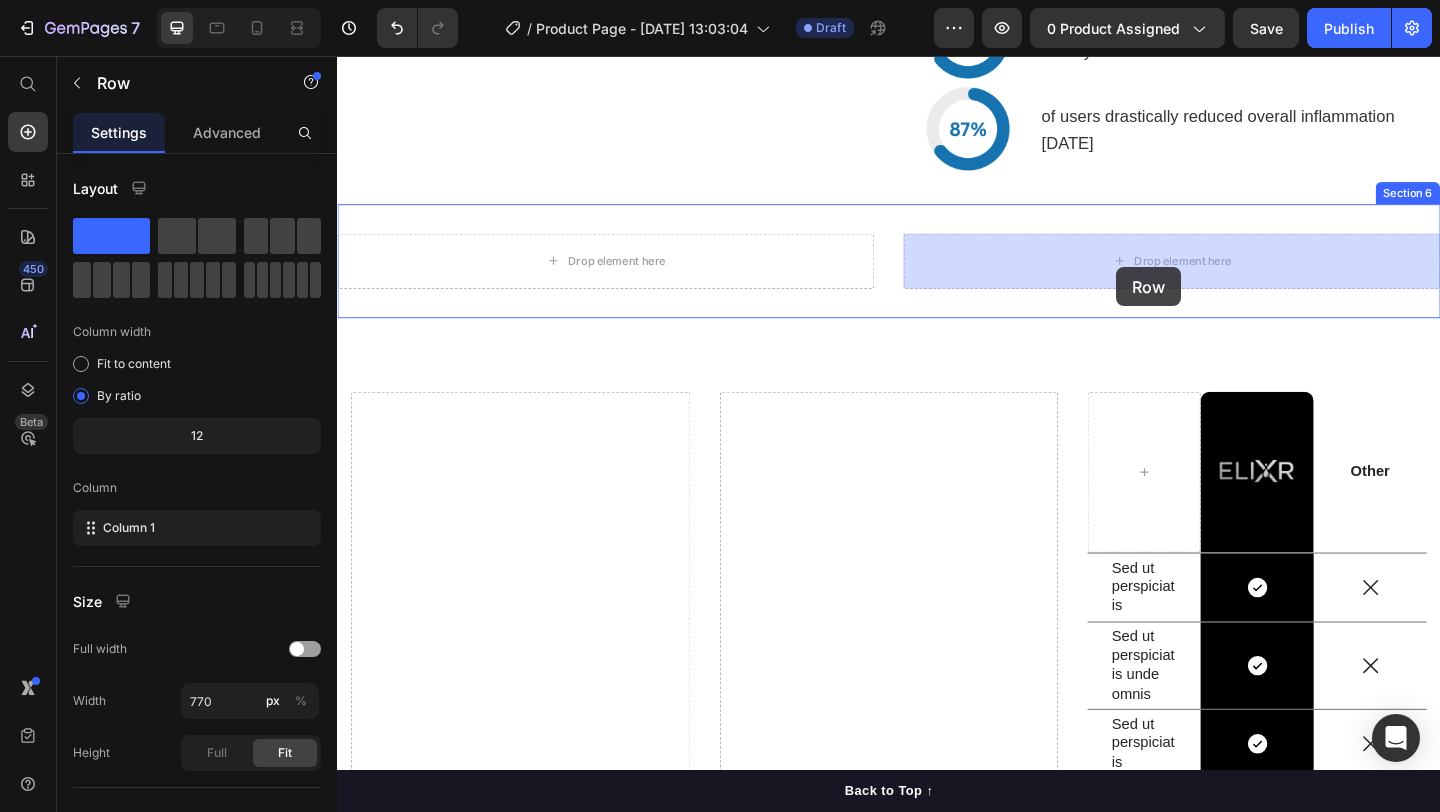 drag, startPoint x: 1197, startPoint y: 234, endPoint x: 1185, endPoint y: 286, distance: 53.366657 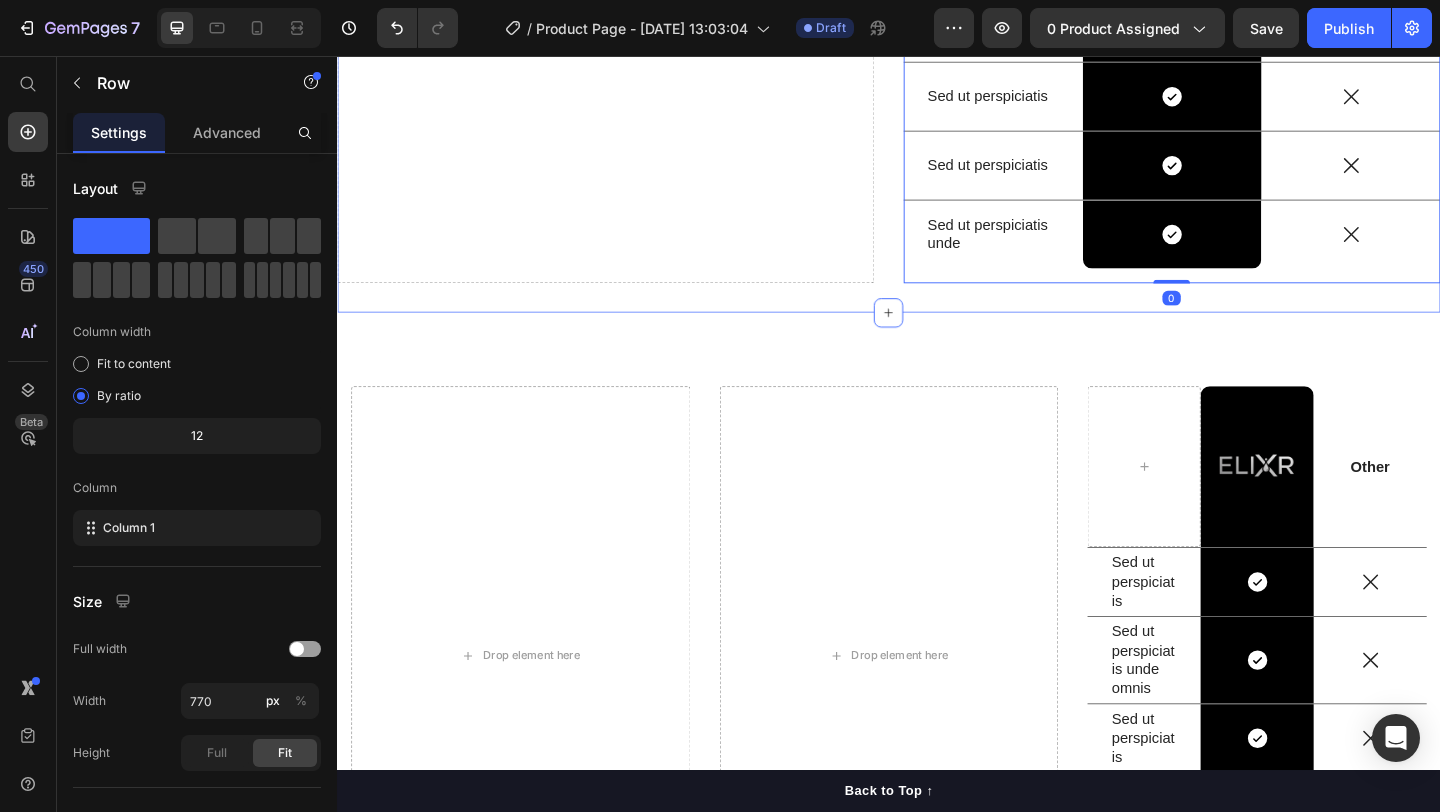 scroll, scrollTop: 5673, scrollLeft: 0, axis: vertical 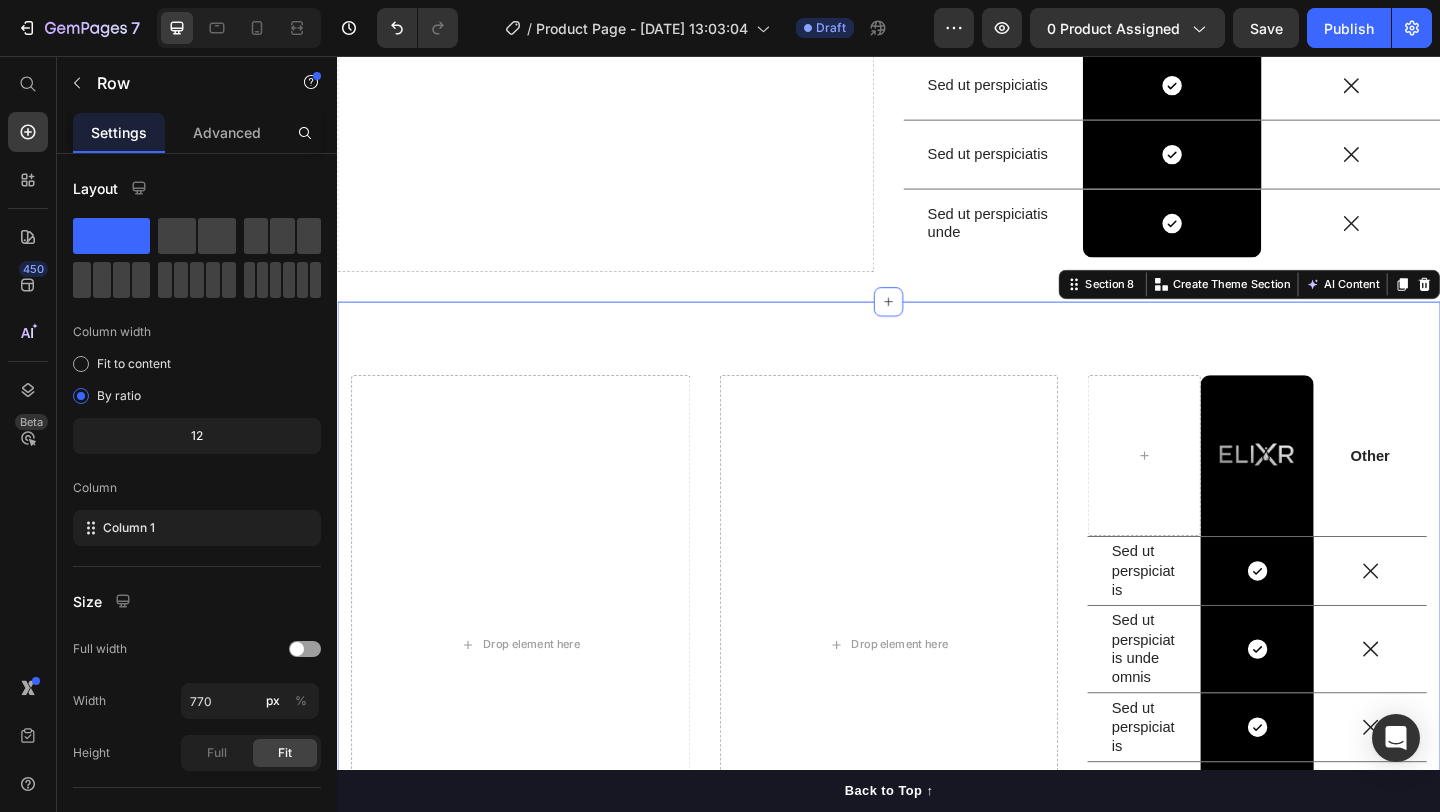 click on "Drop element here
Drop element here
Image Row Other Text Block Row Sed ut perspiciatis Text Block
Icon Row
Icon Row Sed ut perspiciatis unde omnis Text Block
Icon Row
Icon Row Sed ut perspiciatis Text Block
Icon Row
Icon Row Sed ut perspiciatis Text Block
Icon Row
Icon Row Sed ut perspiciatis unde Text Block
Icon Row
Icon Row Row Section 8   You can create reusable sections Create Theme Section AI Content Write with GemAI What would you like to describe here? Tone and Voice Persuasive Product Show more Generate" at bounding box center [937, 680] 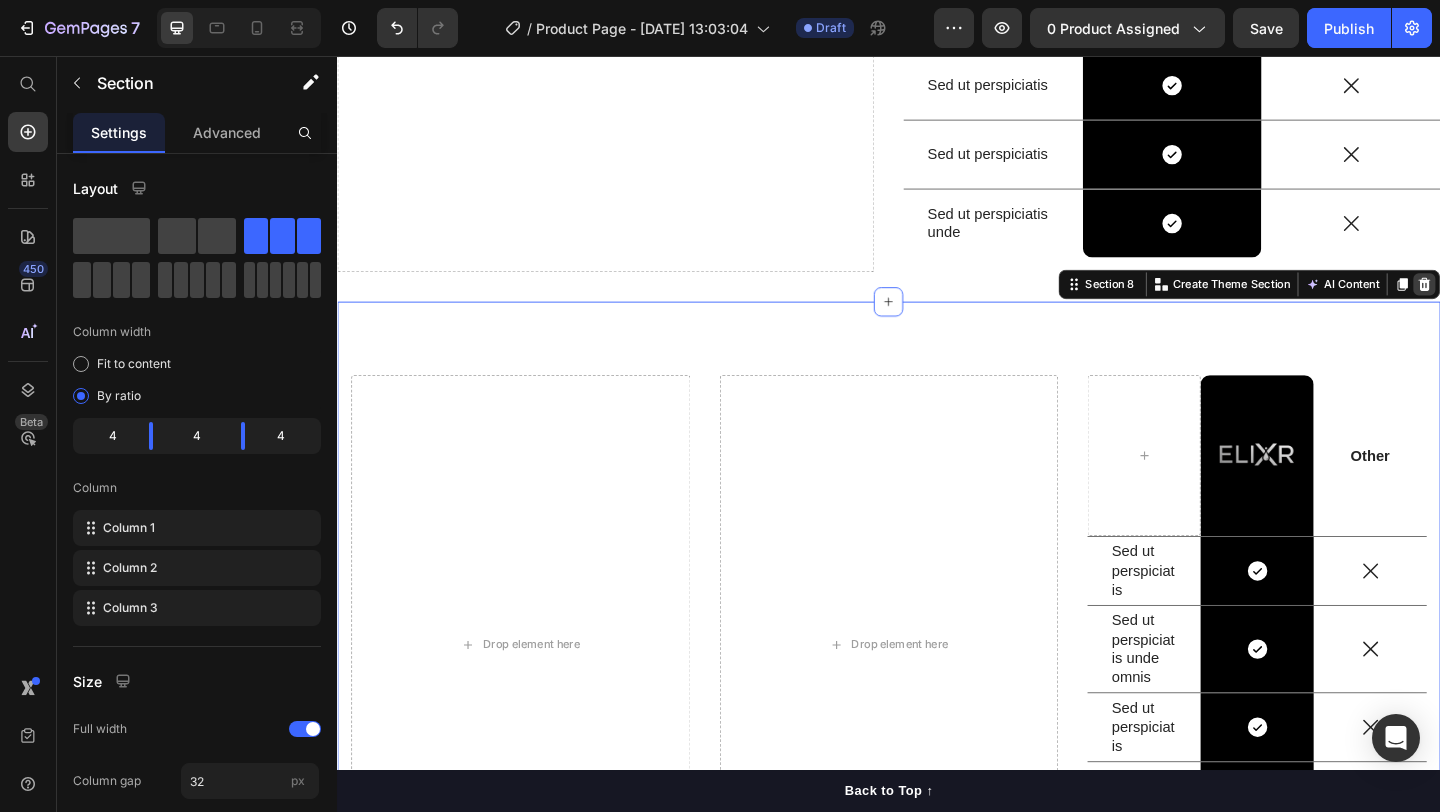 click 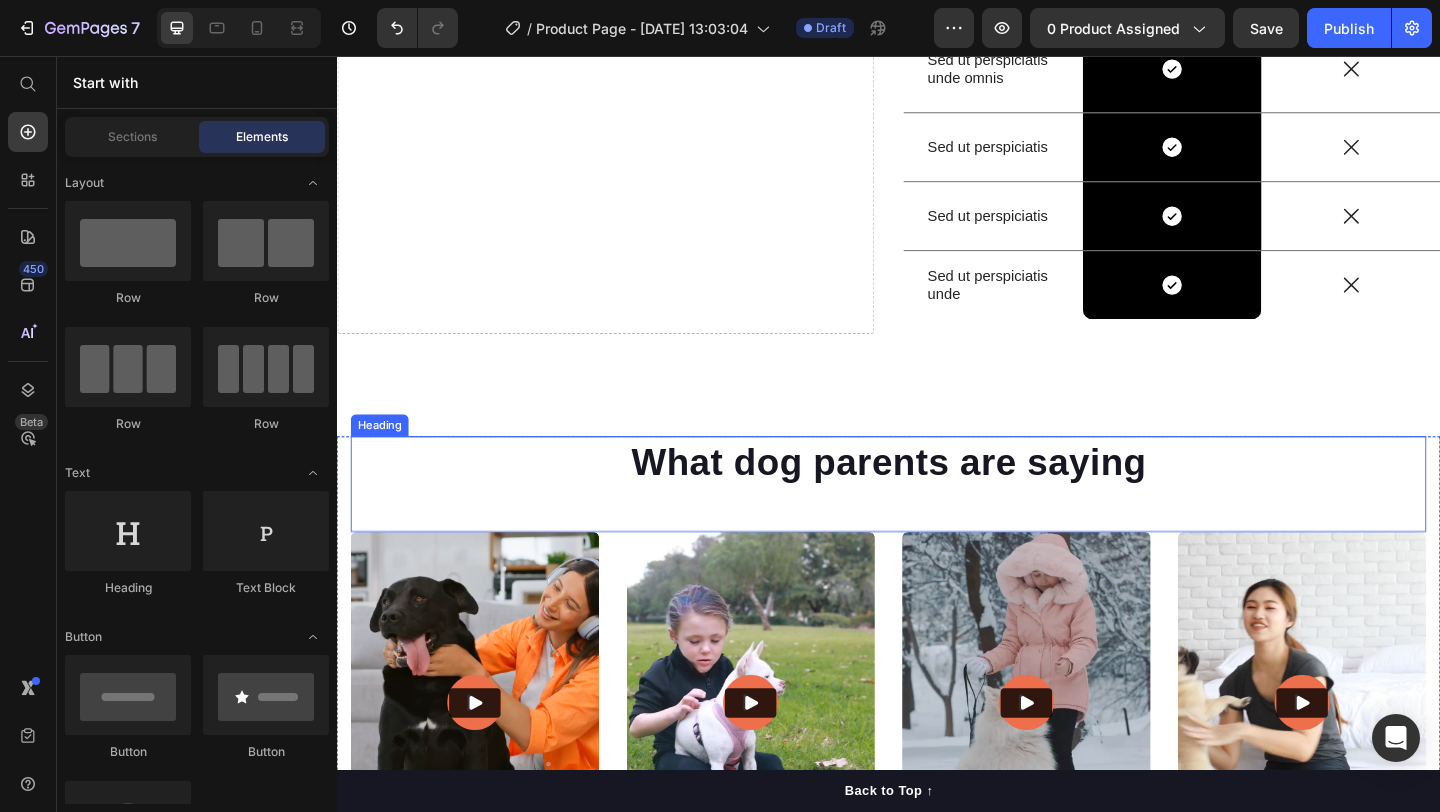 scroll, scrollTop: 5594, scrollLeft: 0, axis: vertical 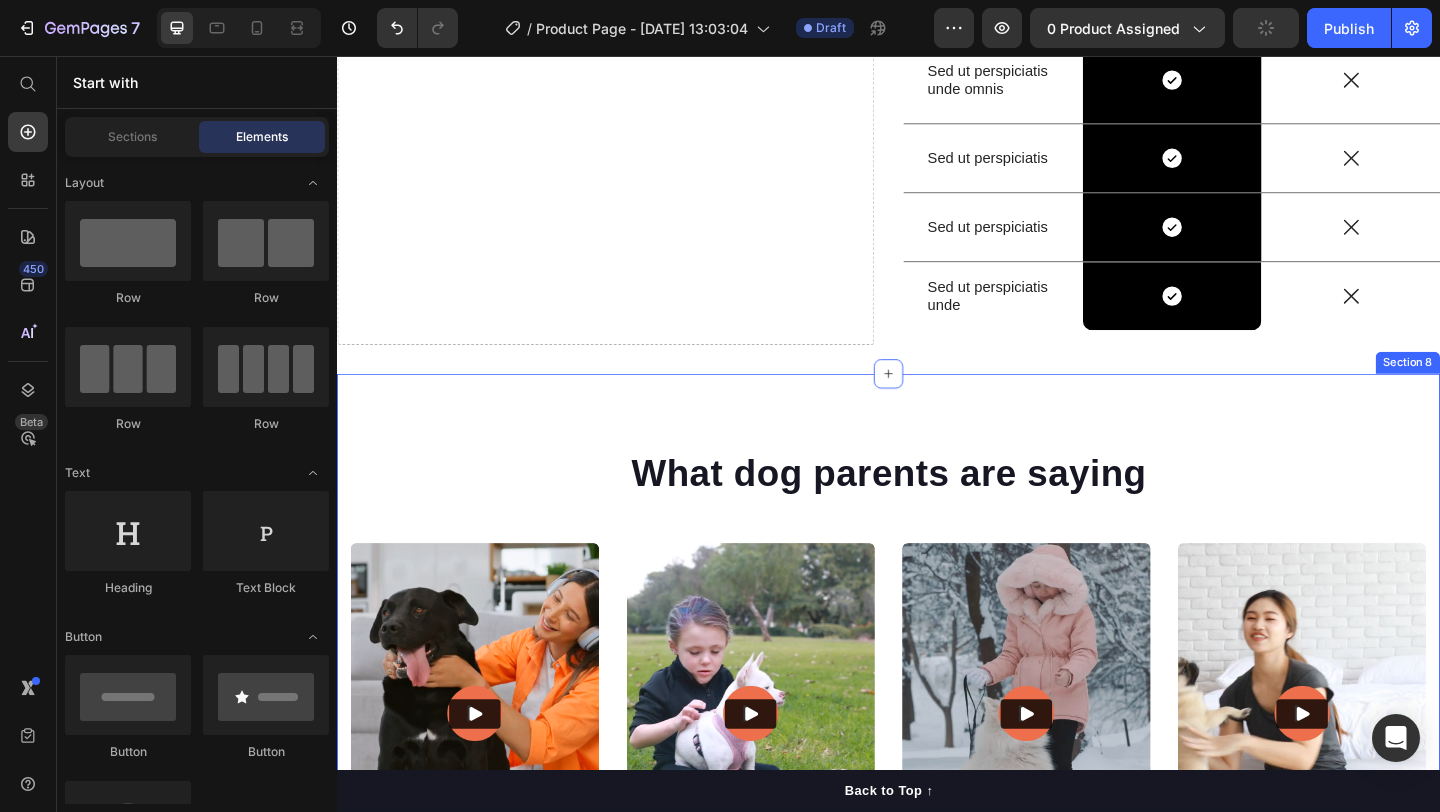click on "What dog parents are saying Heading Video Video Video Video Video Carousel Row Section 8" at bounding box center (937, 734) 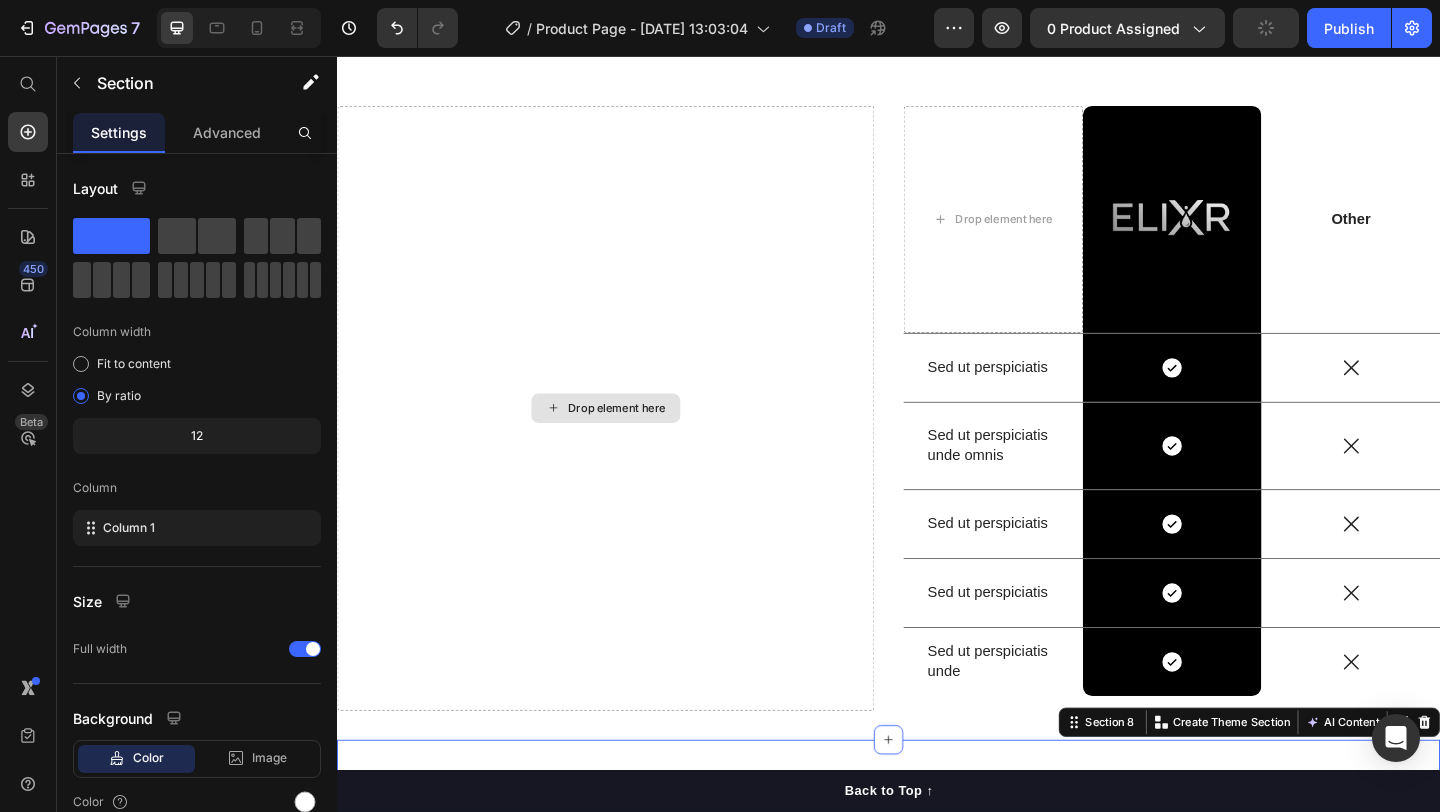 scroll, scrollTop: 5121, scrollLeft: 0, axis: vertical 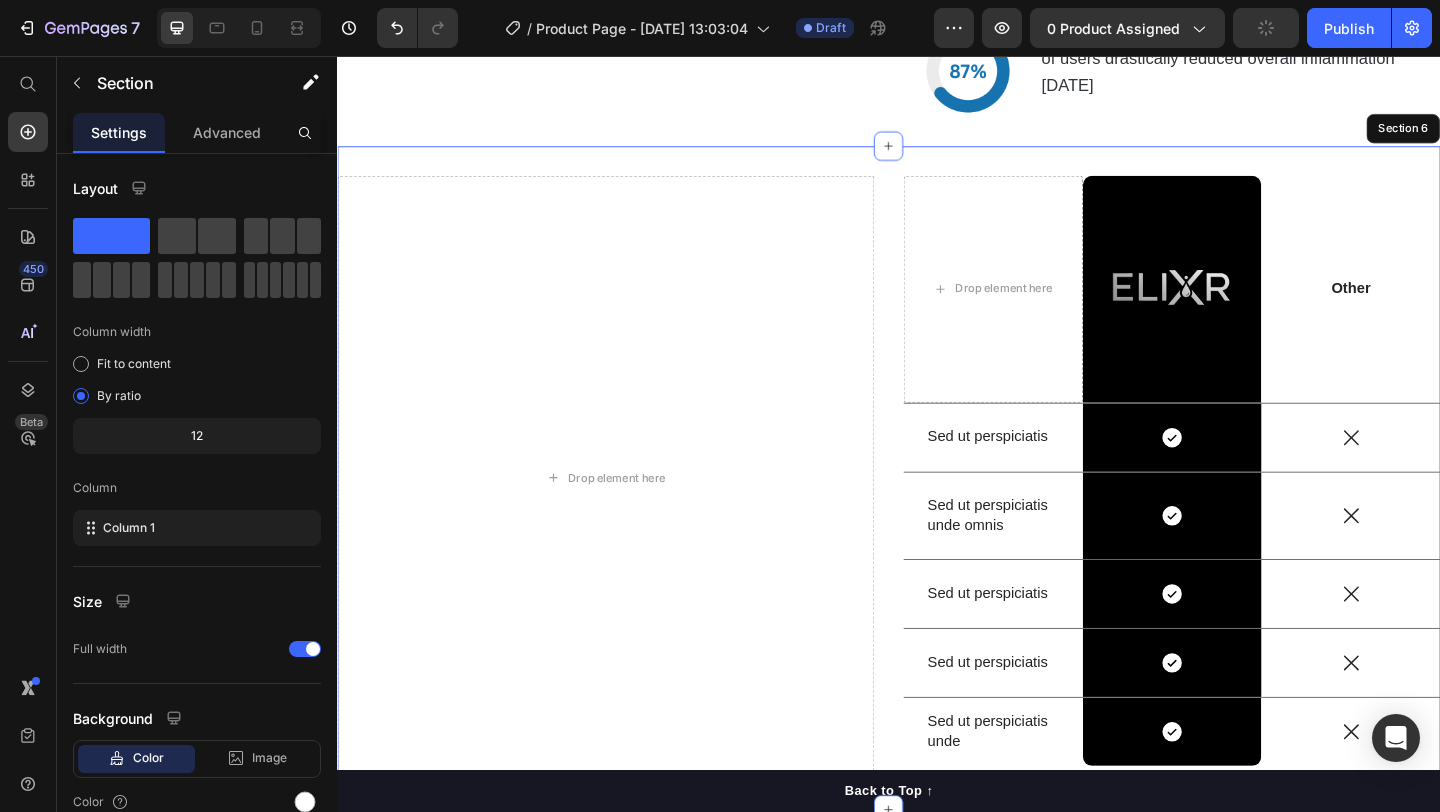 click on "Drop element here
Drop element here Image Row Other Text Block Row Sed ut perspiciatis Text Block
Icon Row
Icon Row Sed ut perspiciatis unde omnis Text Block
Icon Row
Icon Row Sed ut perspiciatis Text Block
Icon Row
Icon Row Sed ut perspiciatis Text Block
Icon Row
Icon Row Sed ut perspiciatis unde Text Block
Icon Row
Icon Row Row Section 6" at bounding box center [937, 515] 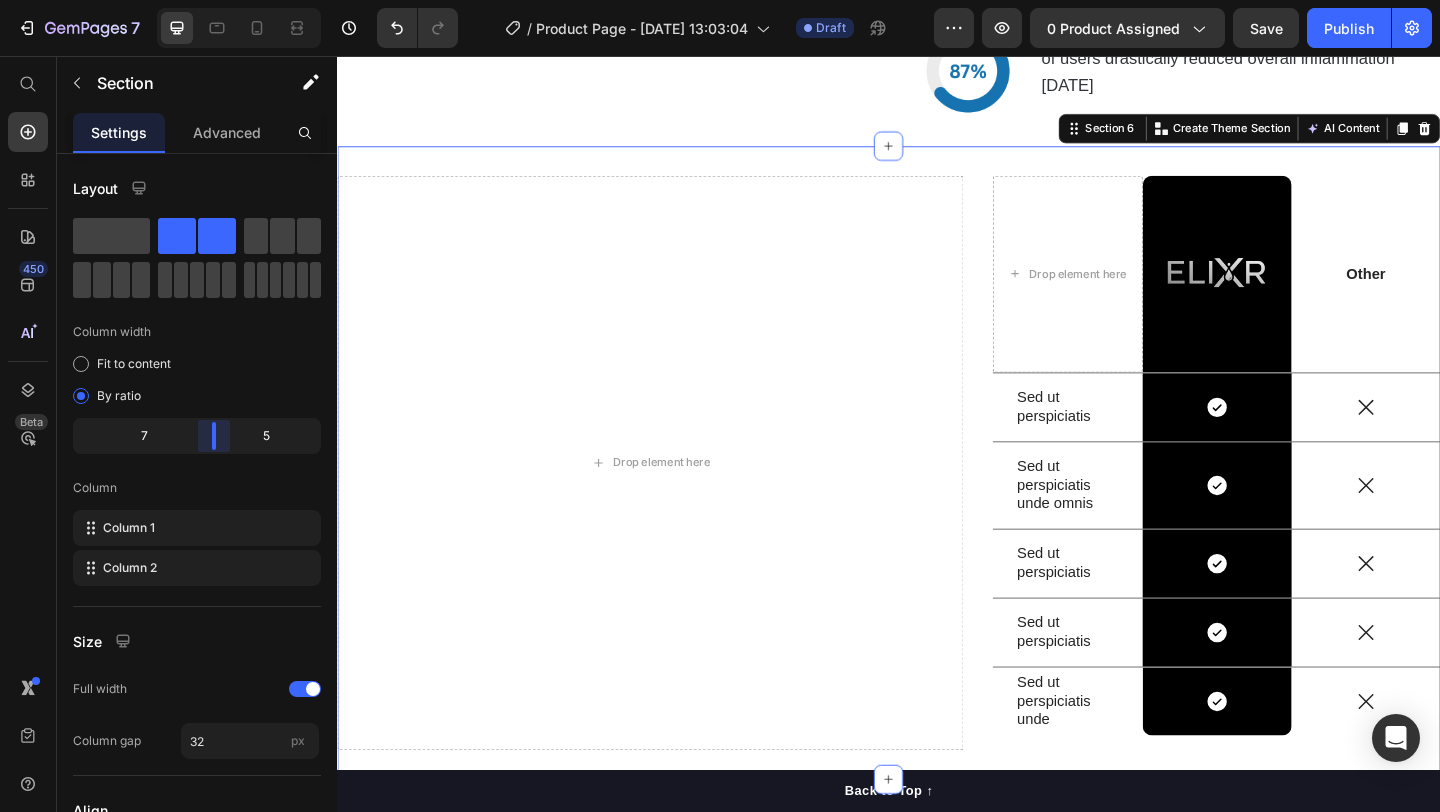 drag, startPoint x: 197, startPoint y: 443, endPoint x: 221, endPoint y: 443, distance: 24 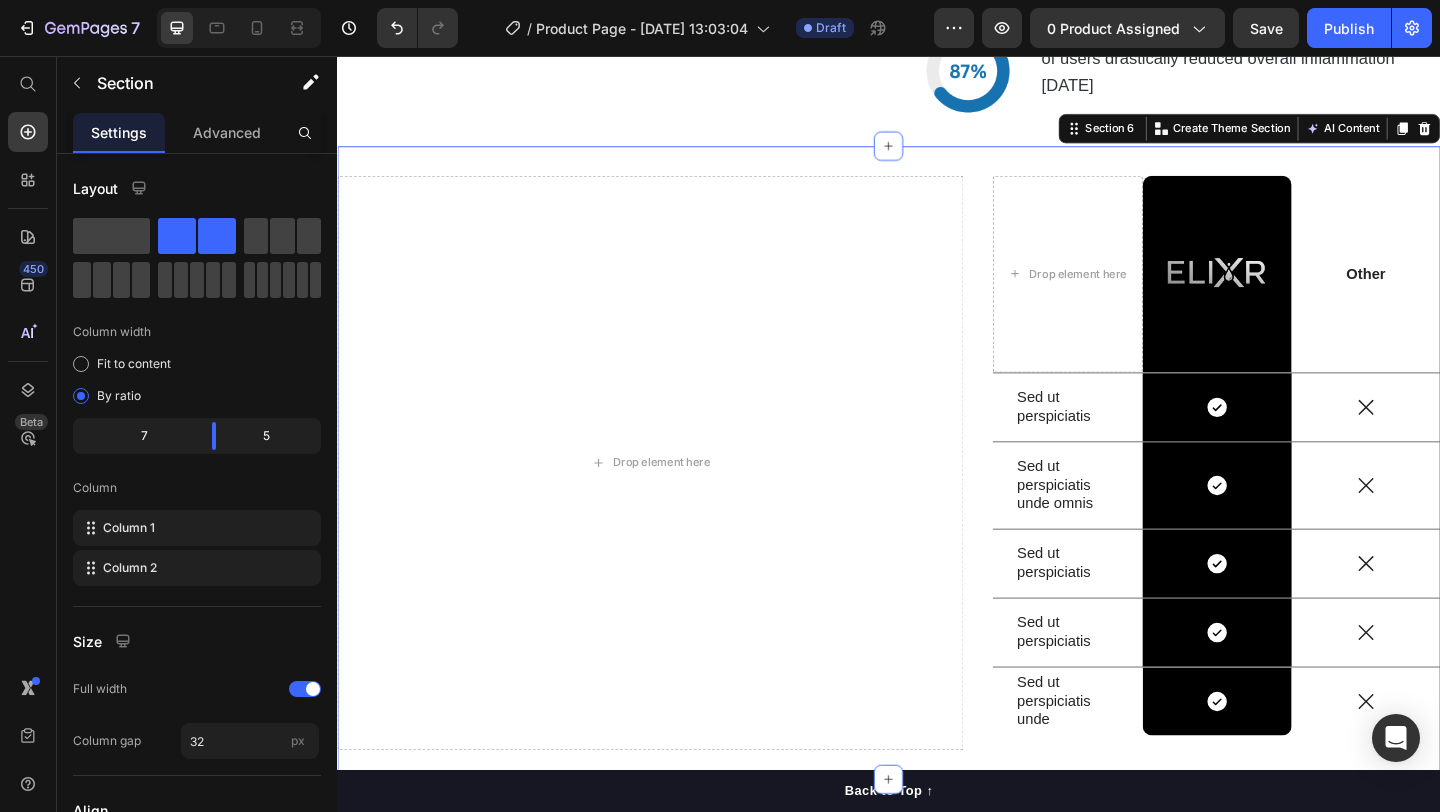 click on "Drop element here
Drop element here Image Row Other Text Block Row Sed ut perspiciatis Text Block
Icon Row
Icon Row Sed ut perspiciatis unde omnis Text Block
Icon Row
Icon Row Sed ut perspiciatis Text Block
Icon Row
Icon Row Sed ut perspiciatis Text Block
Icon Row
Icon Row Sed ut perspiciatis unde Text Block
Icon Row
Icon Row Row Section 6   You can create reusable sections Create Theme Section AI Content Write with GemAI What would you like to describe here? Tone and Voice Persuasive Product ELIXR™ HYDROGEN WATER BOTTLE Show more Generate" at bounding box center (937, 498) 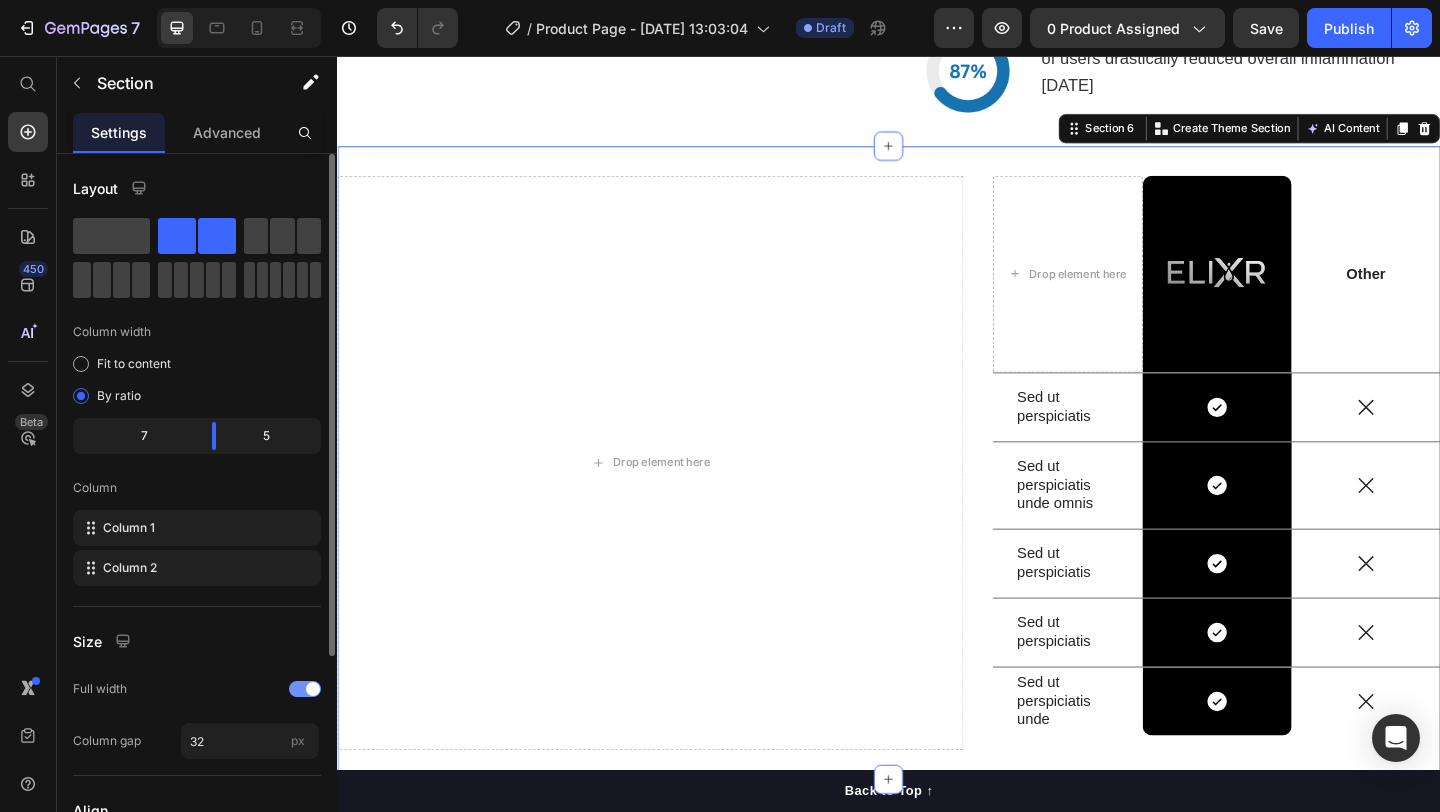 click on "Full width" 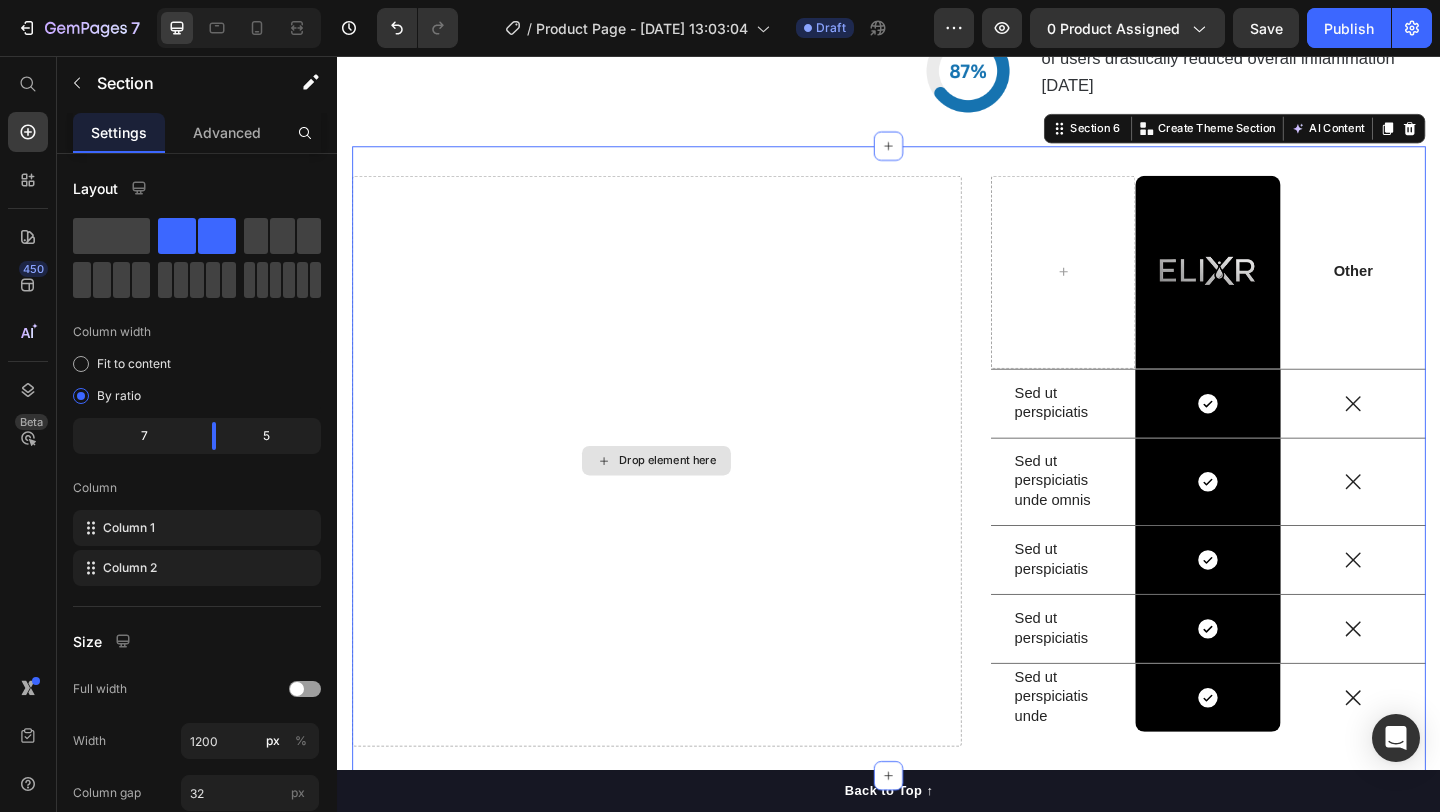 click on "Drop element here" at bounding box center (684, 496) 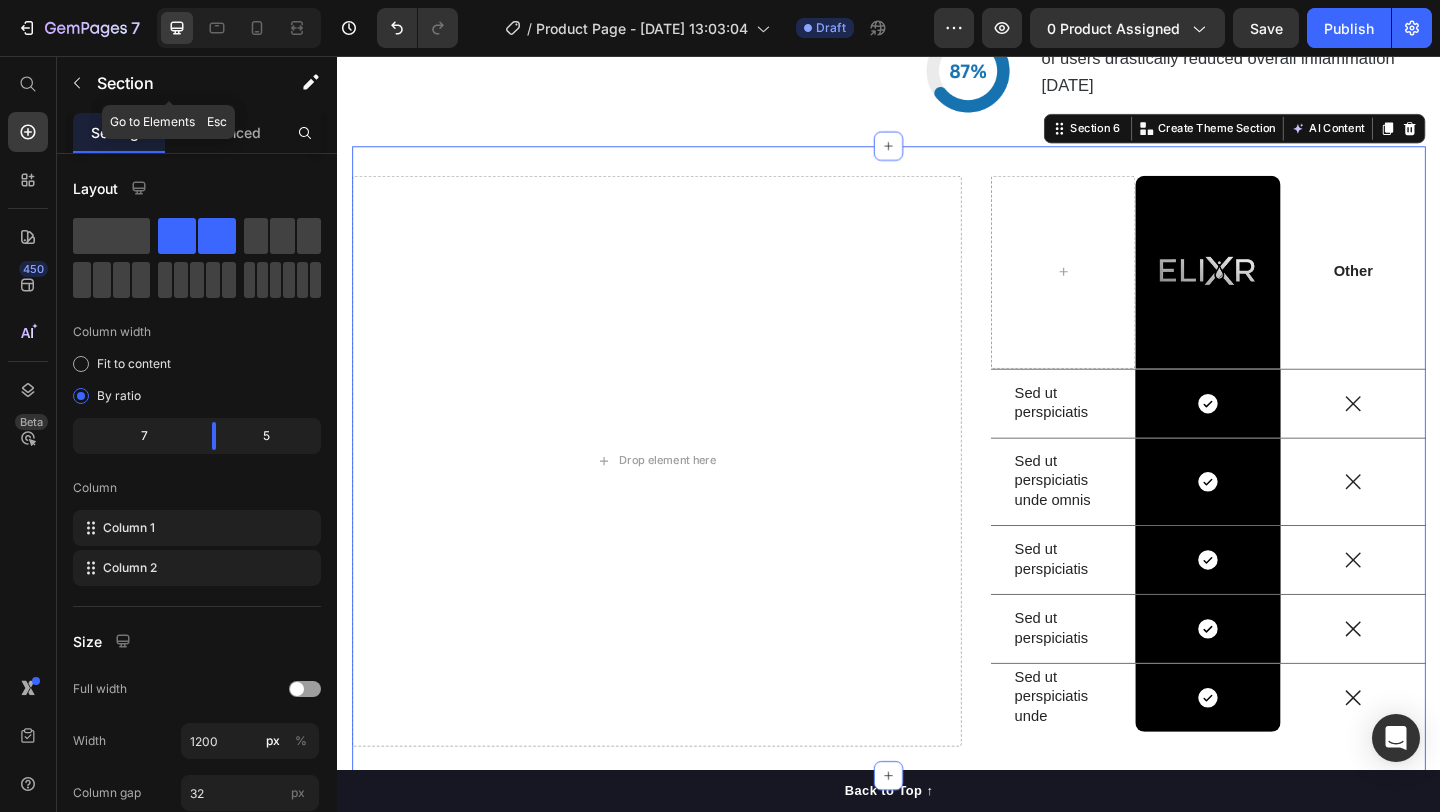 click on "7   /  Product Page - [DATE] 13:03:04 Draft Preview 0 product assigned  Save   Publish" 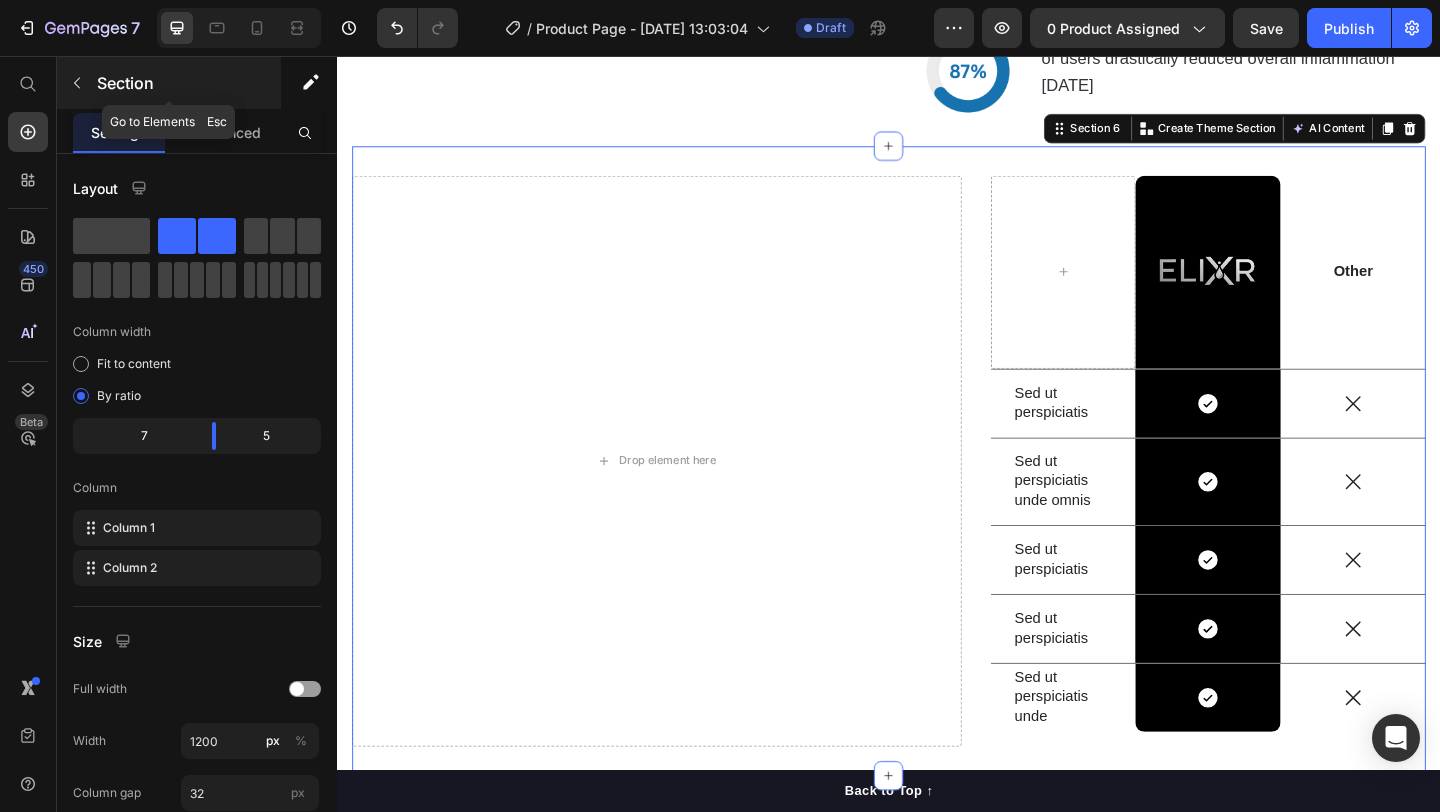 click at bounding box center [77, 83] 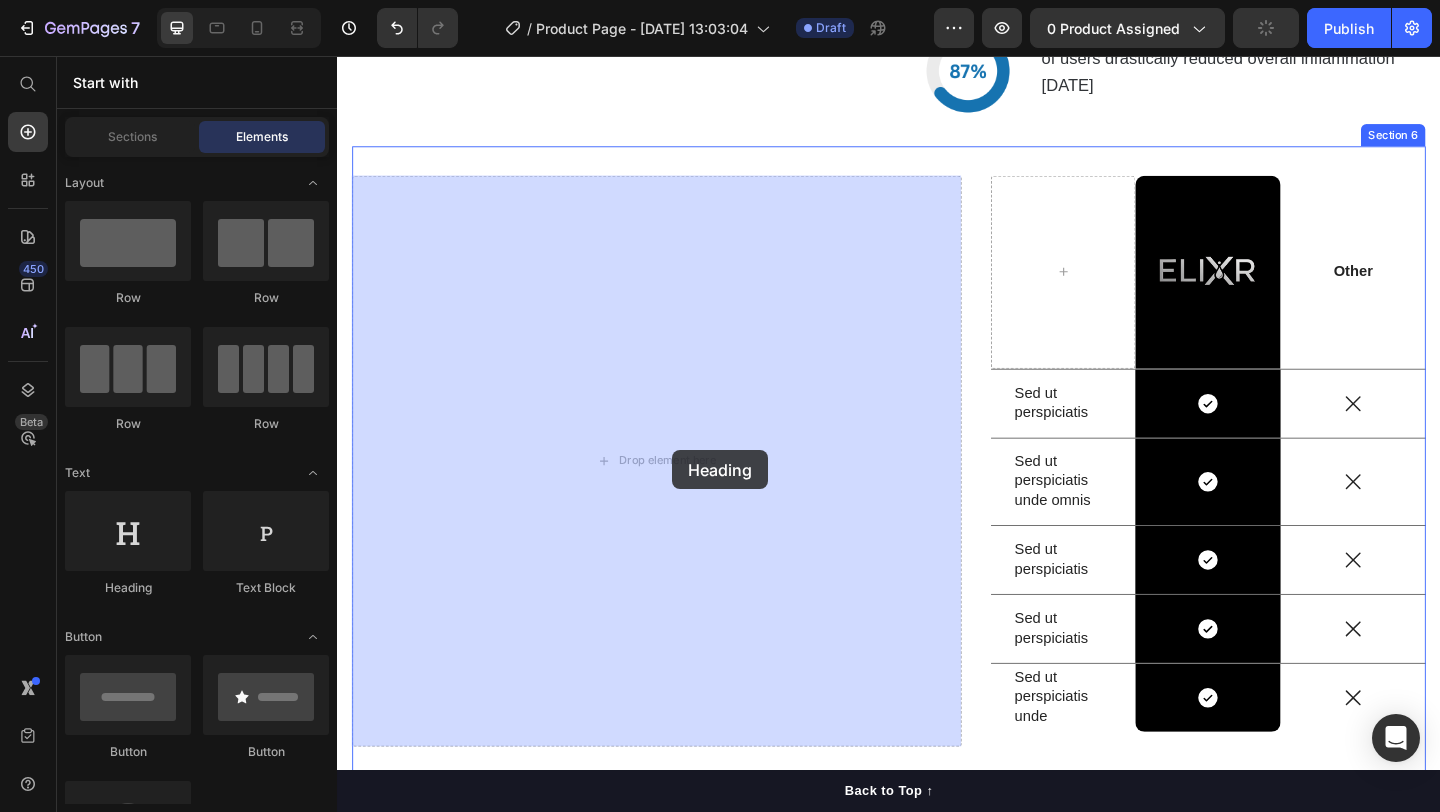 drag, startPoint x: 475, startPoint y: 598, endPoint x: 485, endPoint y: 527, distance: 71.70077 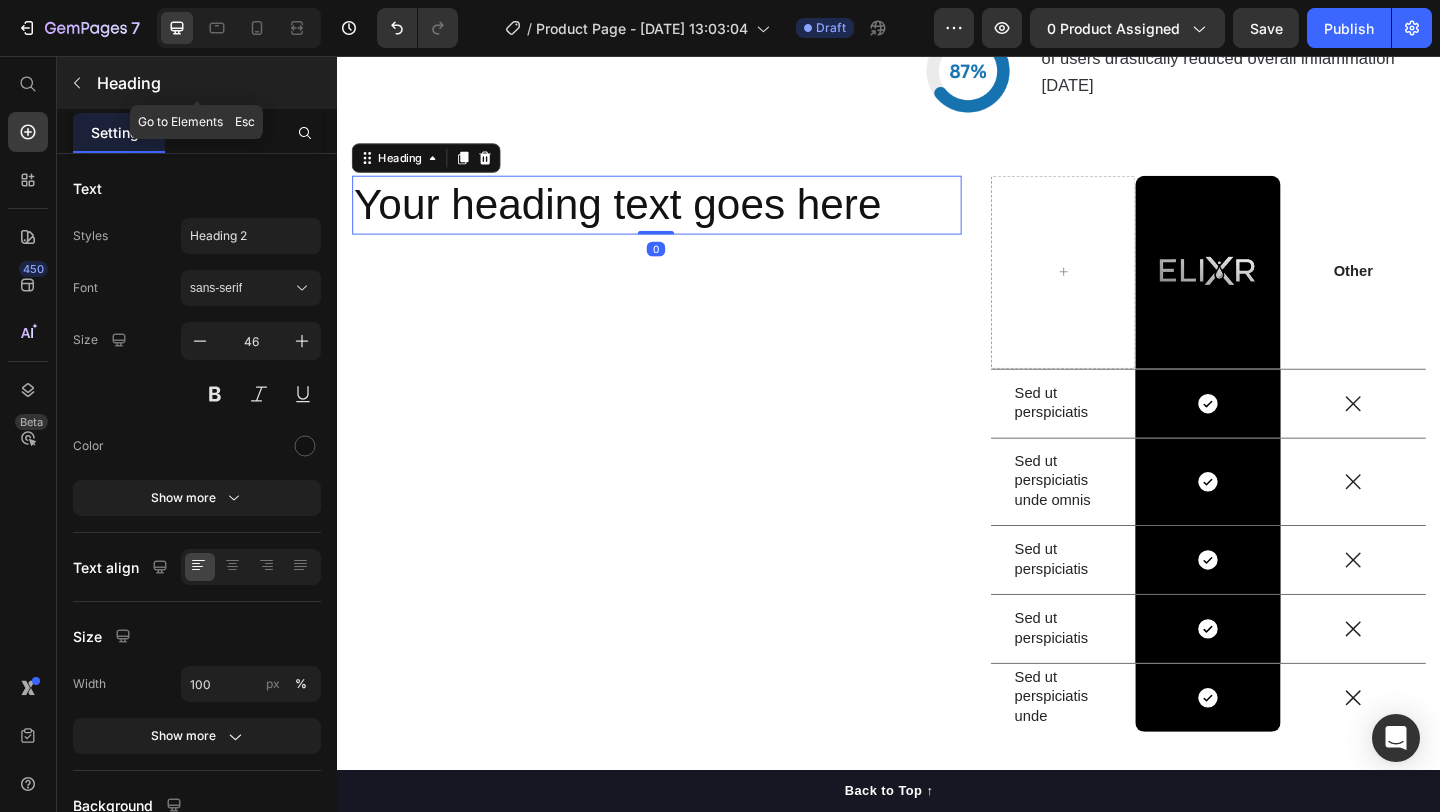 click 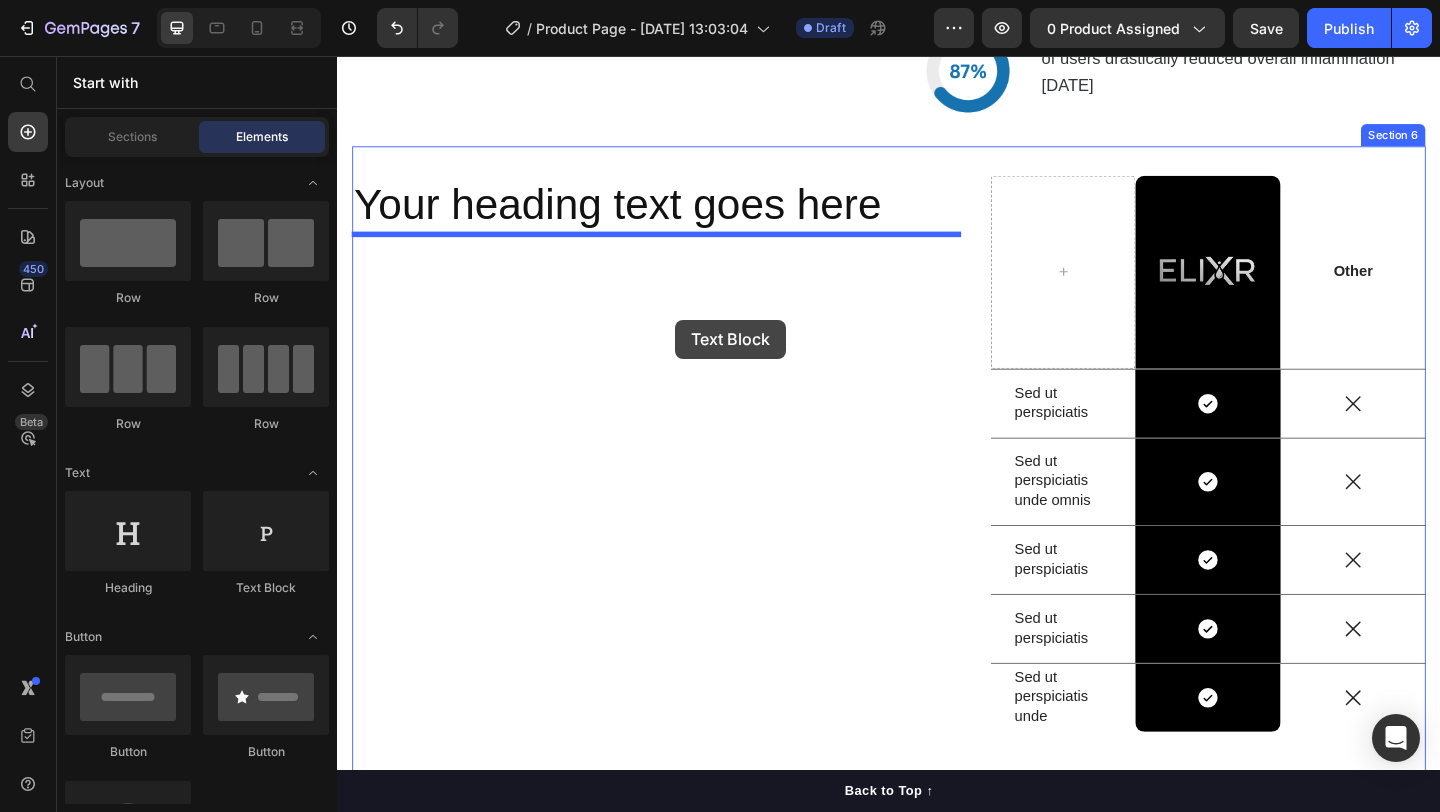drag, startPoint x: 581, startPoint y: 614, endPoint x: 706, endPoint y: 343, distance: 298.43927 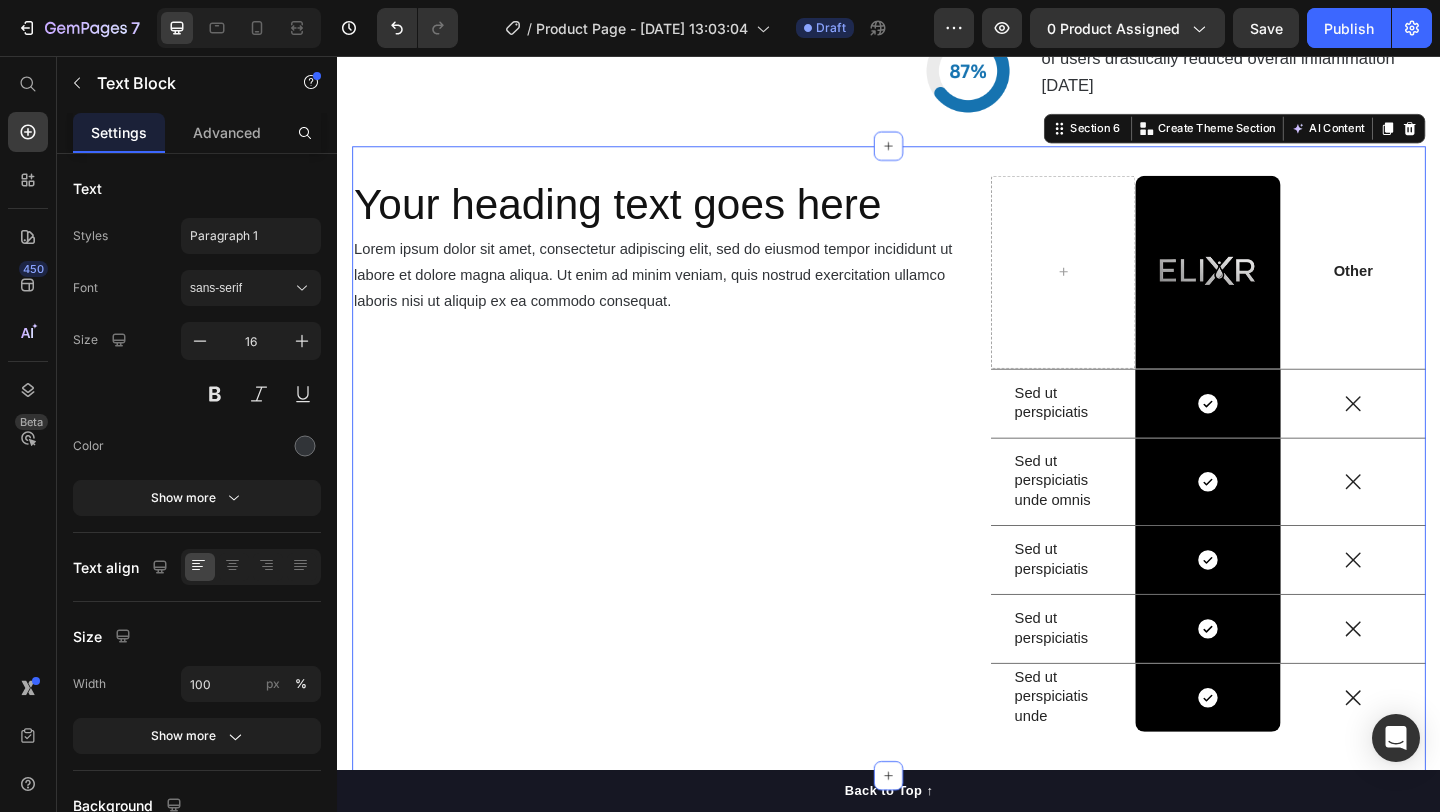 click on "Your heading text goes here Heading Lorem ipsum dolor sit amet, consectetur adipiscing elit, sed do eiusmod tempor incididunt ut labore et dolore magna aliqua. Ut enim ad minim veniam, quis nostrud exercitation ullamco laboris nisi ut aliquip ex ea commodo consequat. Text Block
Image Row Other Text Block Row Sed ut perspiciatis Text Block
Icon Row
Icon Row Sed ut perspiciatis unde omnis Text Block
Icon Row
Icon Row Sed ut perspiciatis Text Block
Icon Row
Icon Row Sed ut perspiciatis Text Block
Icon Row
Icon Row Sed ut perspiciatis unde Text Block
Icon Row
Icon Row Row Section 6   You can create reusable sections Create Theme Section AI Content Write with GemAI What would you like to describe here? Tone and Voice Persuasive Product ELIXR™ HYDROGEN WATER BOTTLE Show more Generate" at bounding box center [937, 496] 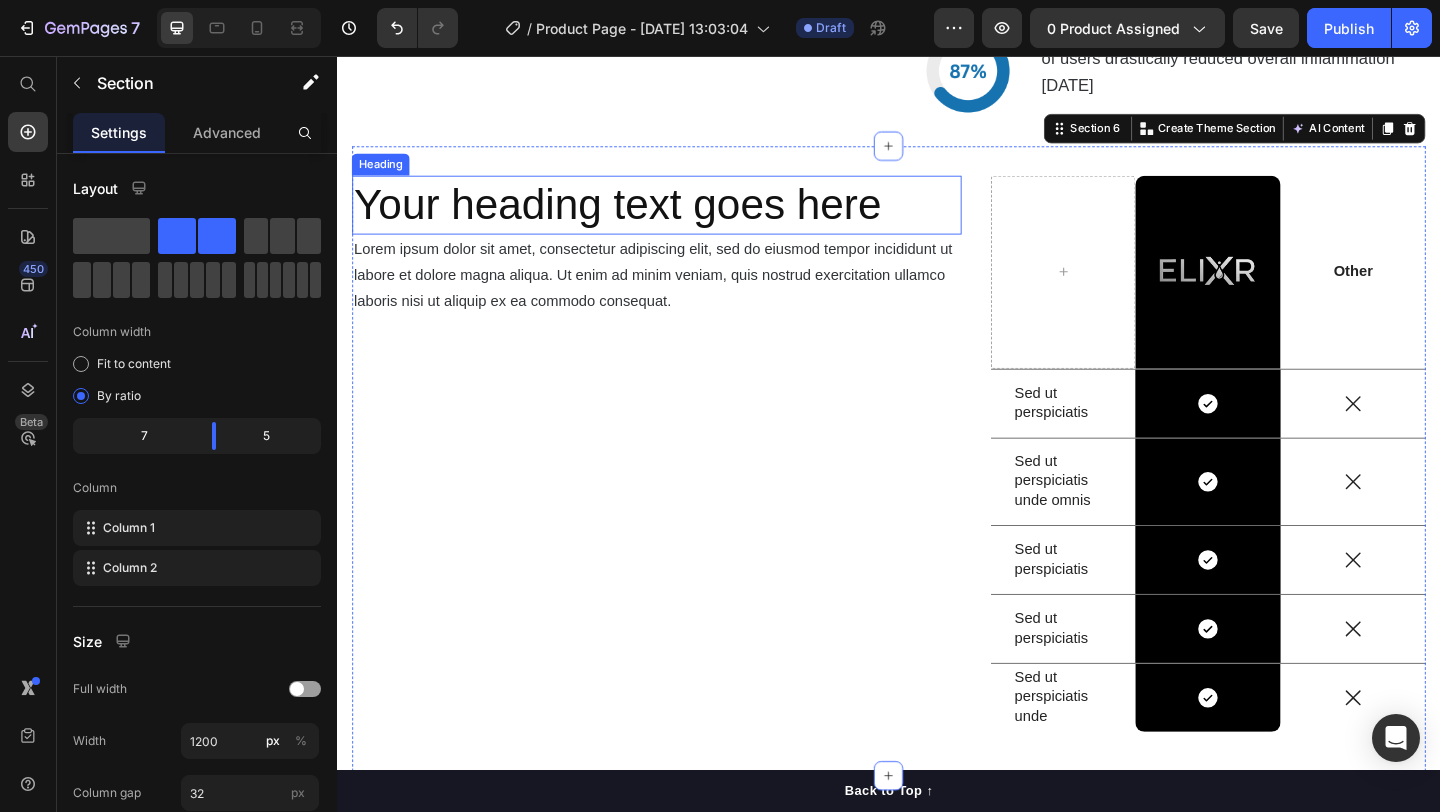 click on "Your heading text goes here" at bounding box center (684, 218) 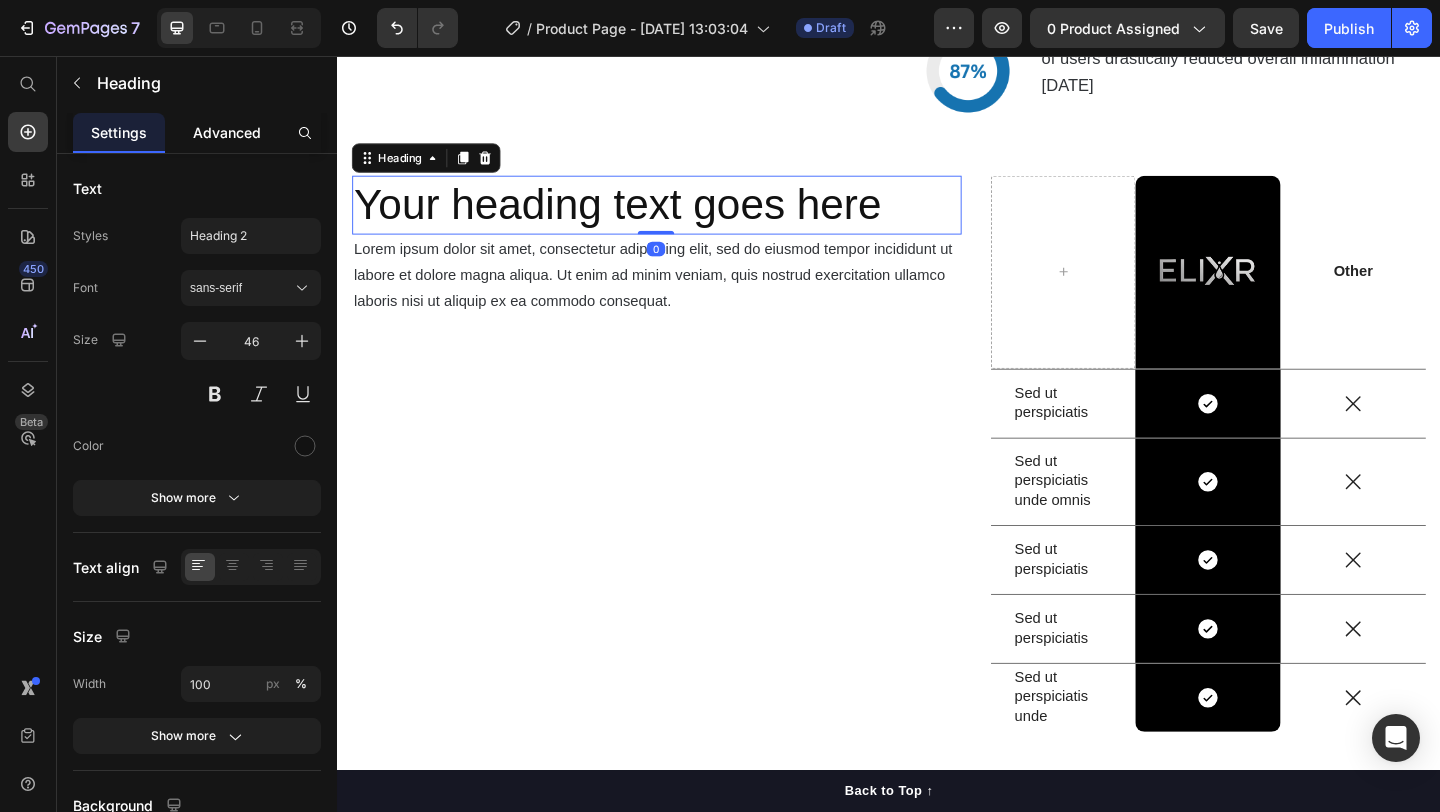 click on "Advanced" at bounding box center [227, 132] 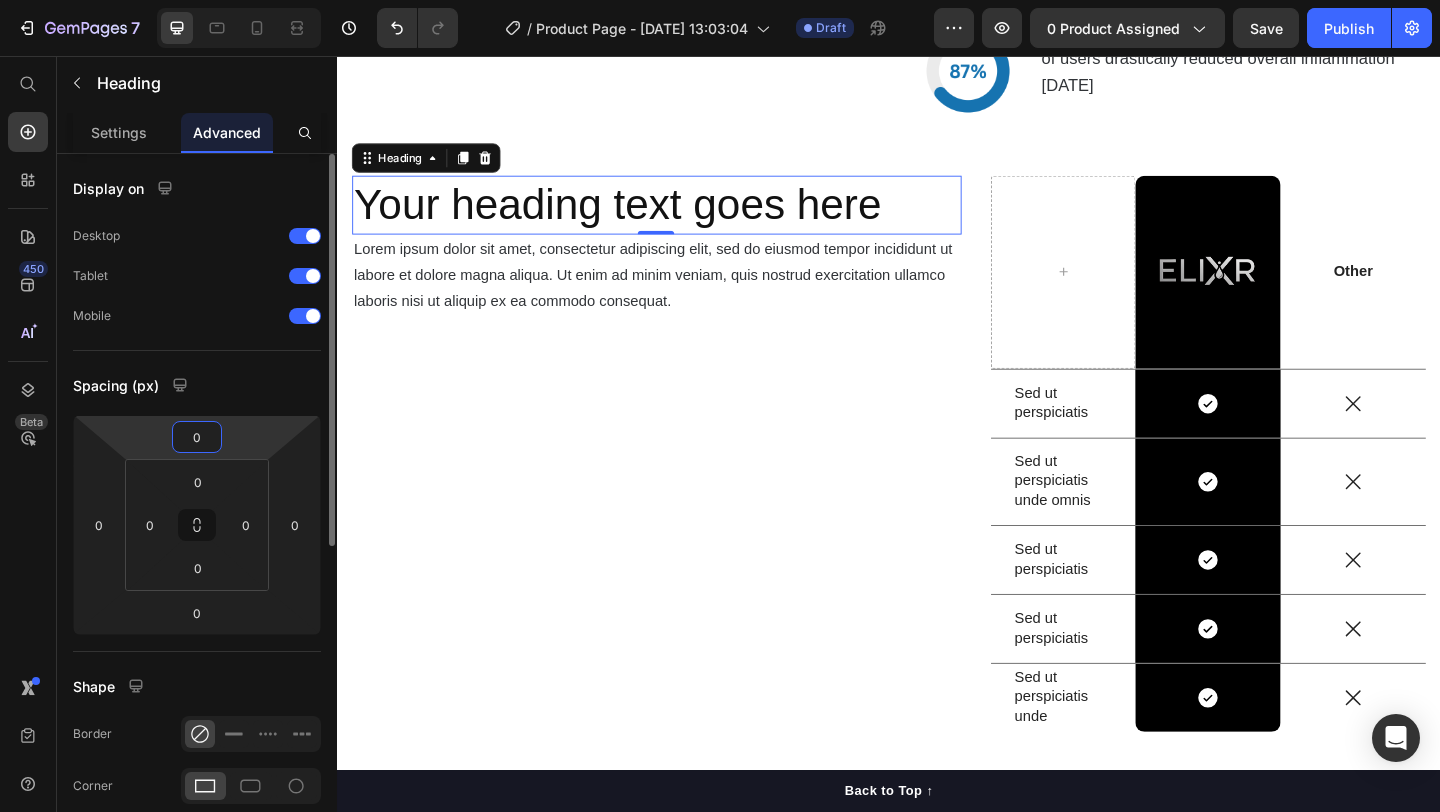 click on "0" at bounding box center (197, 437) 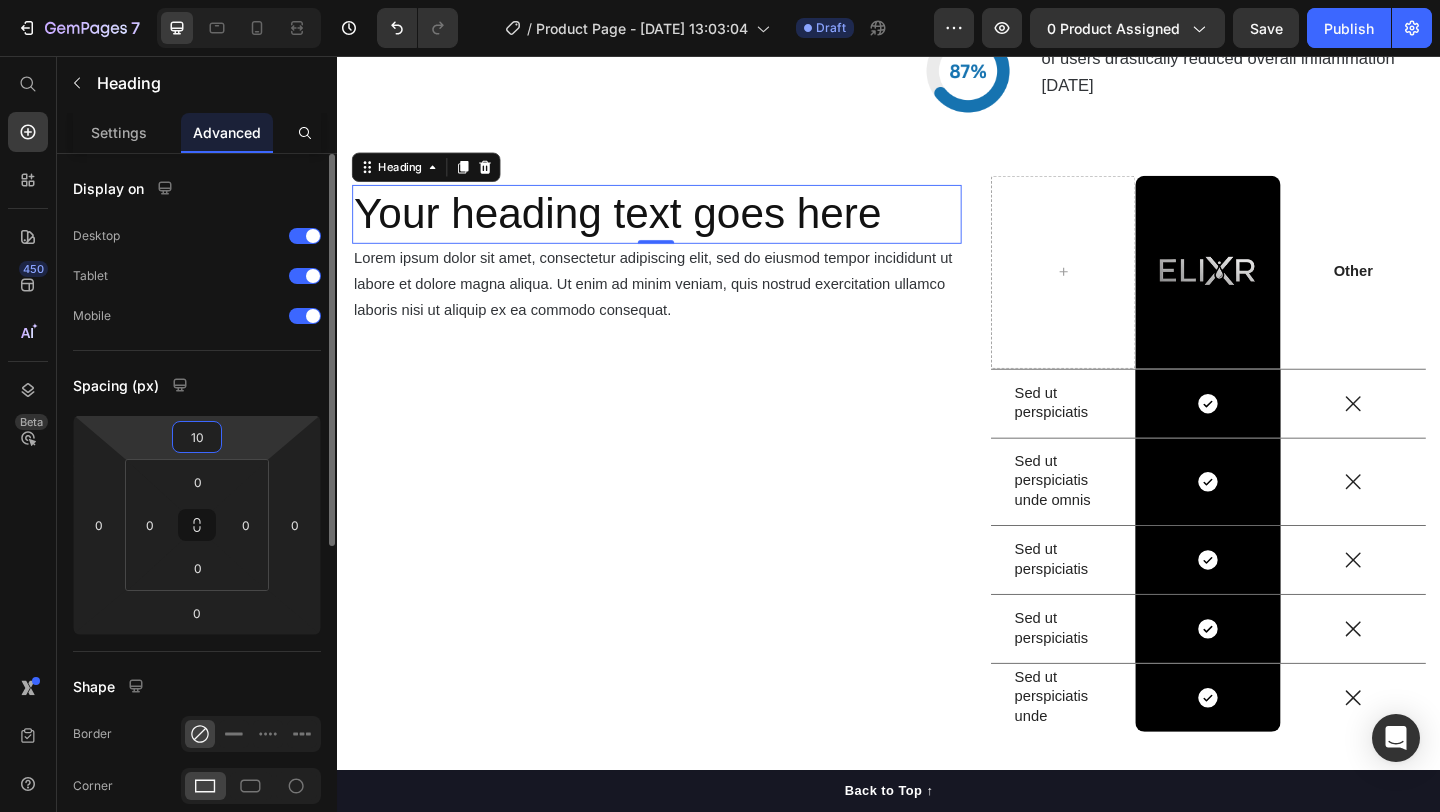 type on "100" 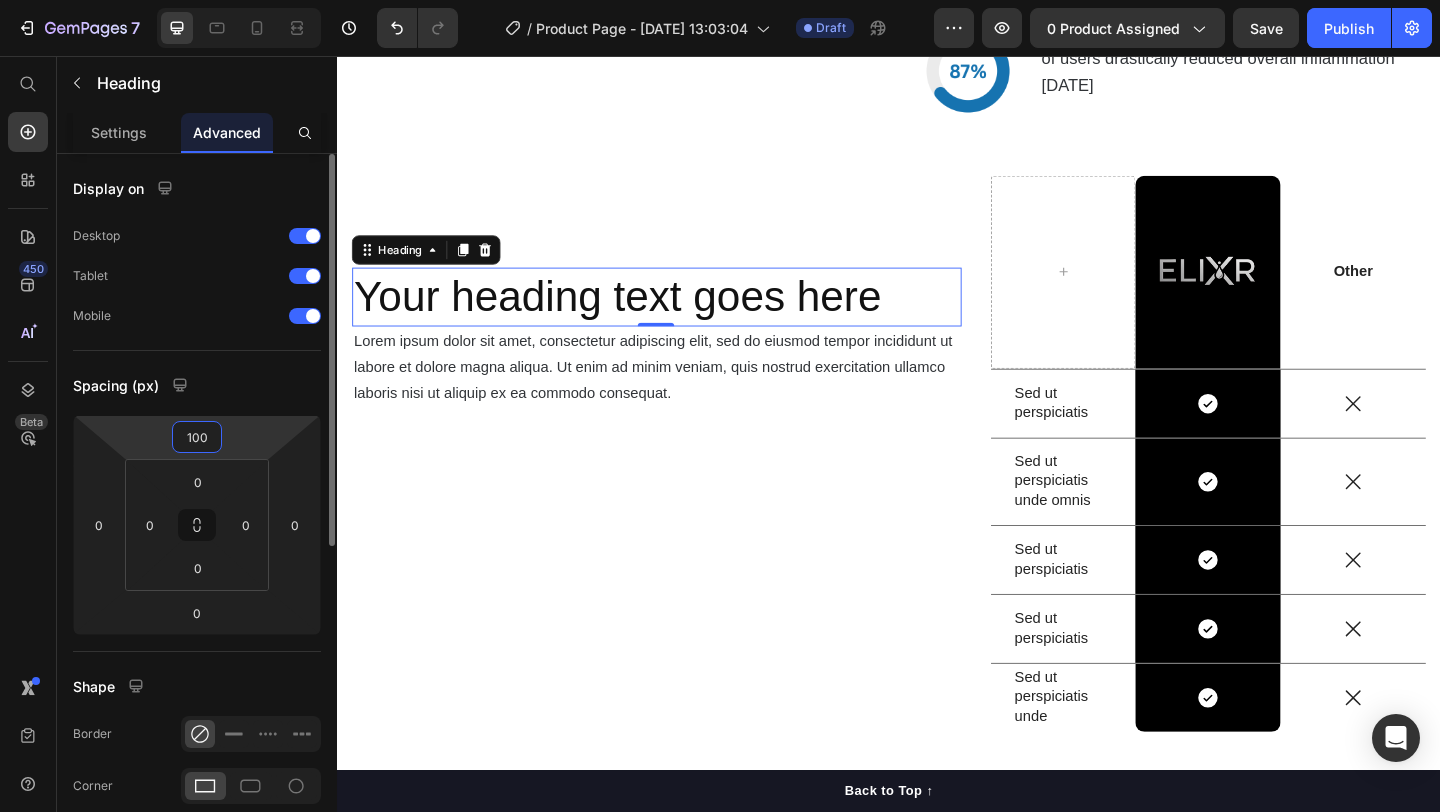 click on "100" at bounding box center (197, 437) 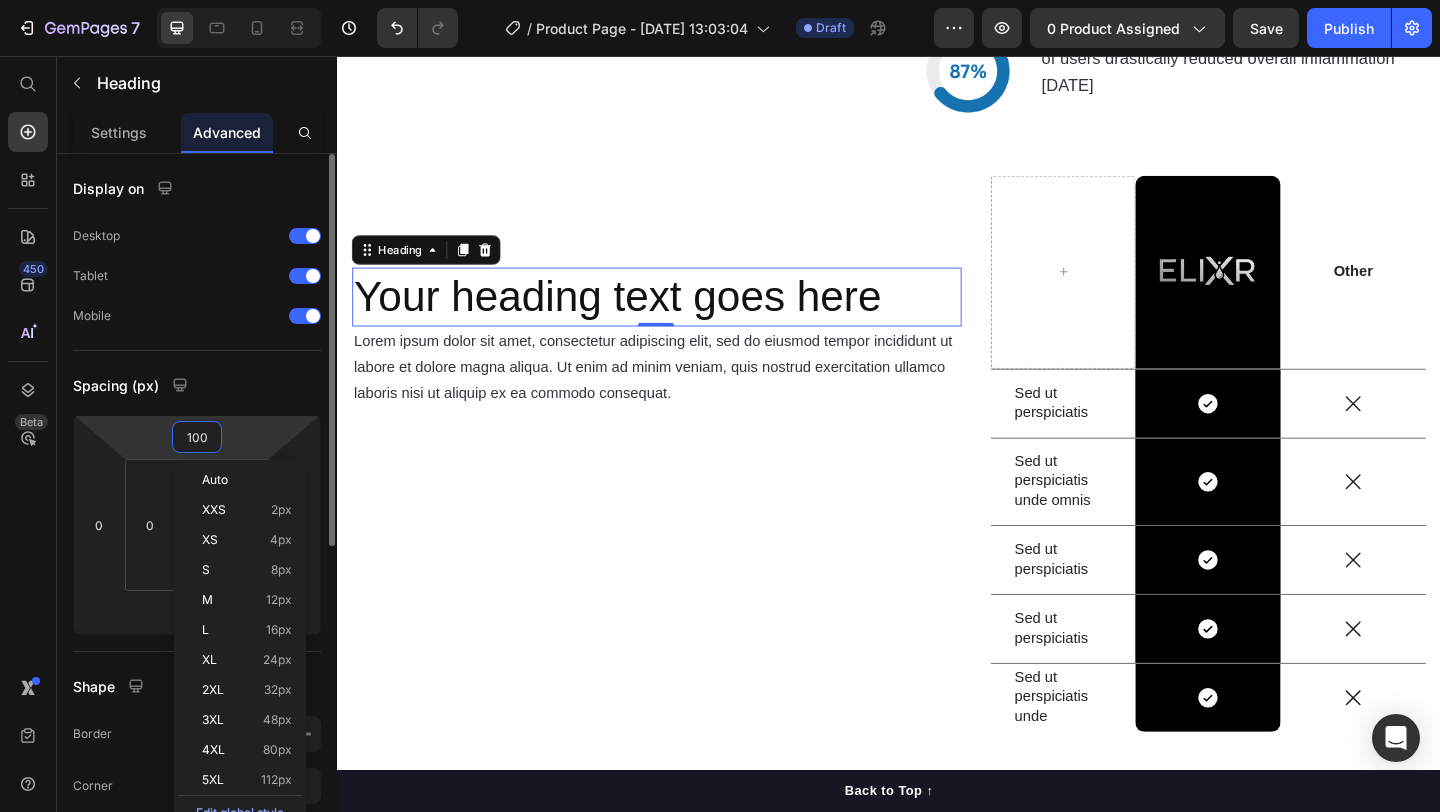 click on "100" at bounding box center [197, 437] 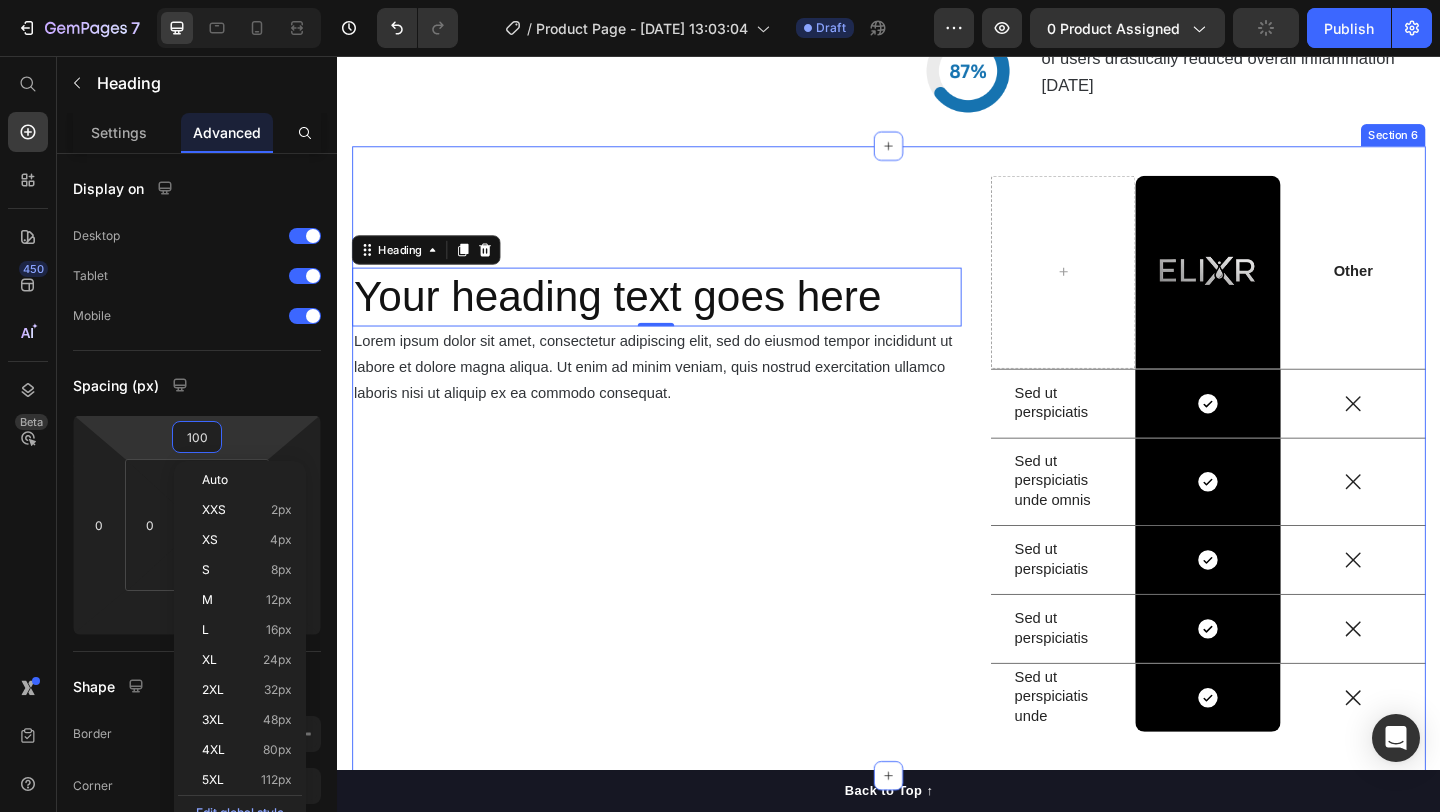 click on "Your heading text goes here Heading   0 Lorem ipsum dolor sit amet, consectetur adipiscing elit, sed do eiusmod tempor incididunt ut labore et dolore magna aliqua. Ut enim ad minim veniam, quis nostrud exercitation ullamco laboris nisi ut aliquip ex ea commodo consequat. Text Block
Image Row Other Text Block Row Sed ut perspiciatis Text Block
Icon Row
Icon Row Sed ut perspiciatis unde omnis Text Block
Icon Row
Icon Row Sed ut perspiciatis Text Block
Icon Row
Icon Row Sed ut perspiciatis Text Block
Icon Row
Icon Row Sed ut perspiciatis unde Text Block
Icon Row
Icon Row Row Section 6" at bounding box center (937, 496) 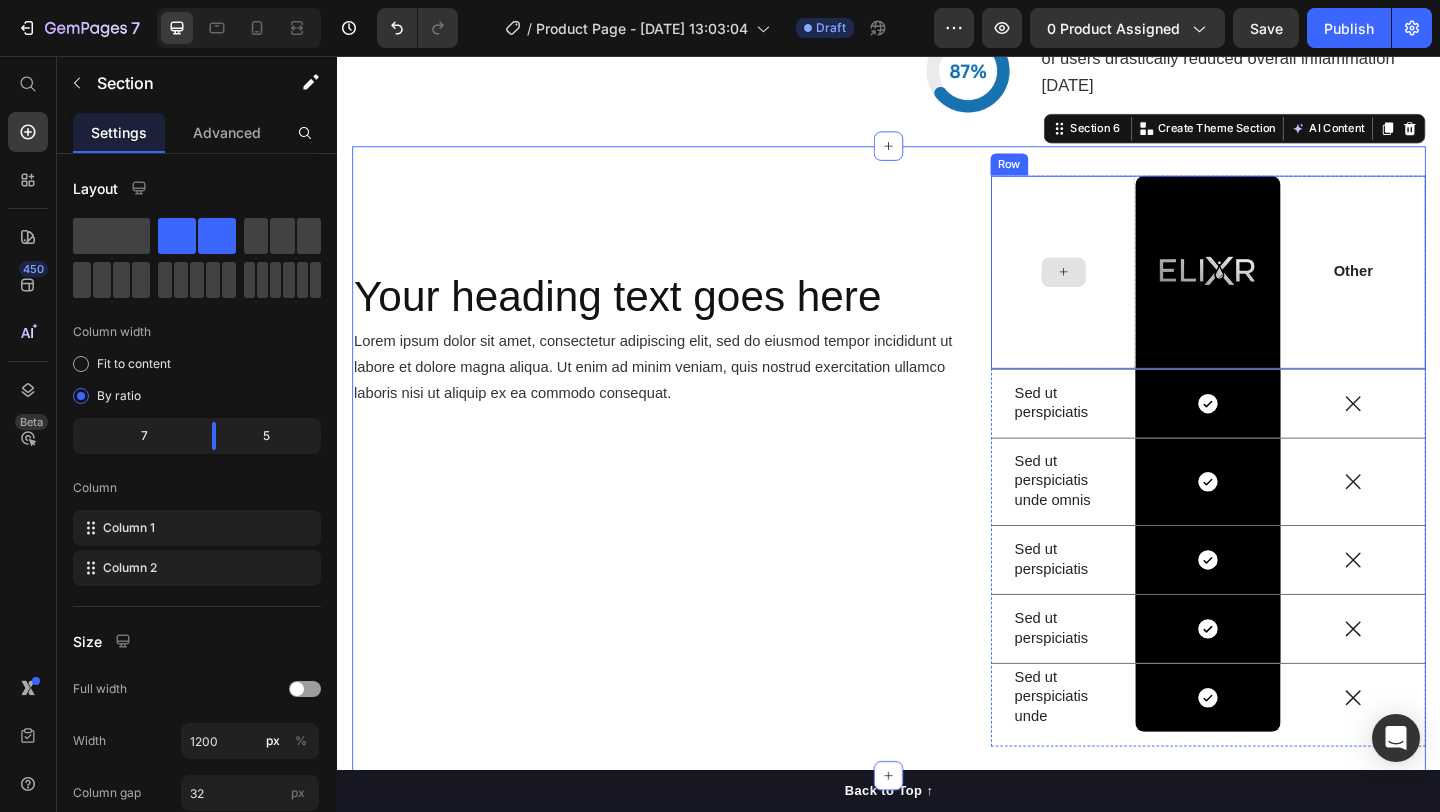 click at bounding box center [1127, 291] 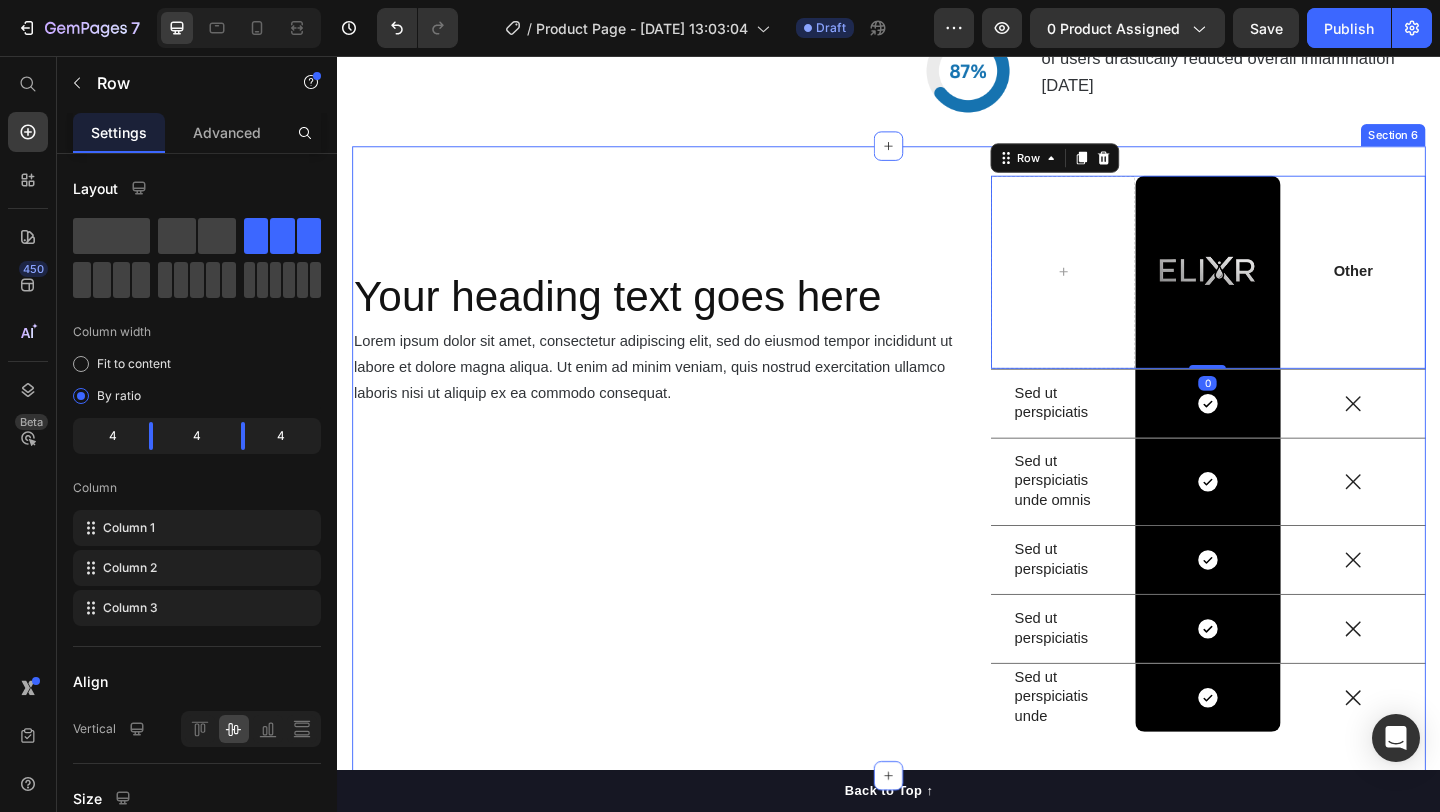 click on "Your heading text goes here Heading Lorem ipsum dolor sit amet, consectetur adipiscing elit, sed do eiusmod tempor incididunt ut labore et dolore magna aliqua. Ut enim ad minim veniam, quis nostrud exercitation ullamco laboris nisi ut aliquip ex ea commodo consequat. Text Block" at bounding box center [684, 496] 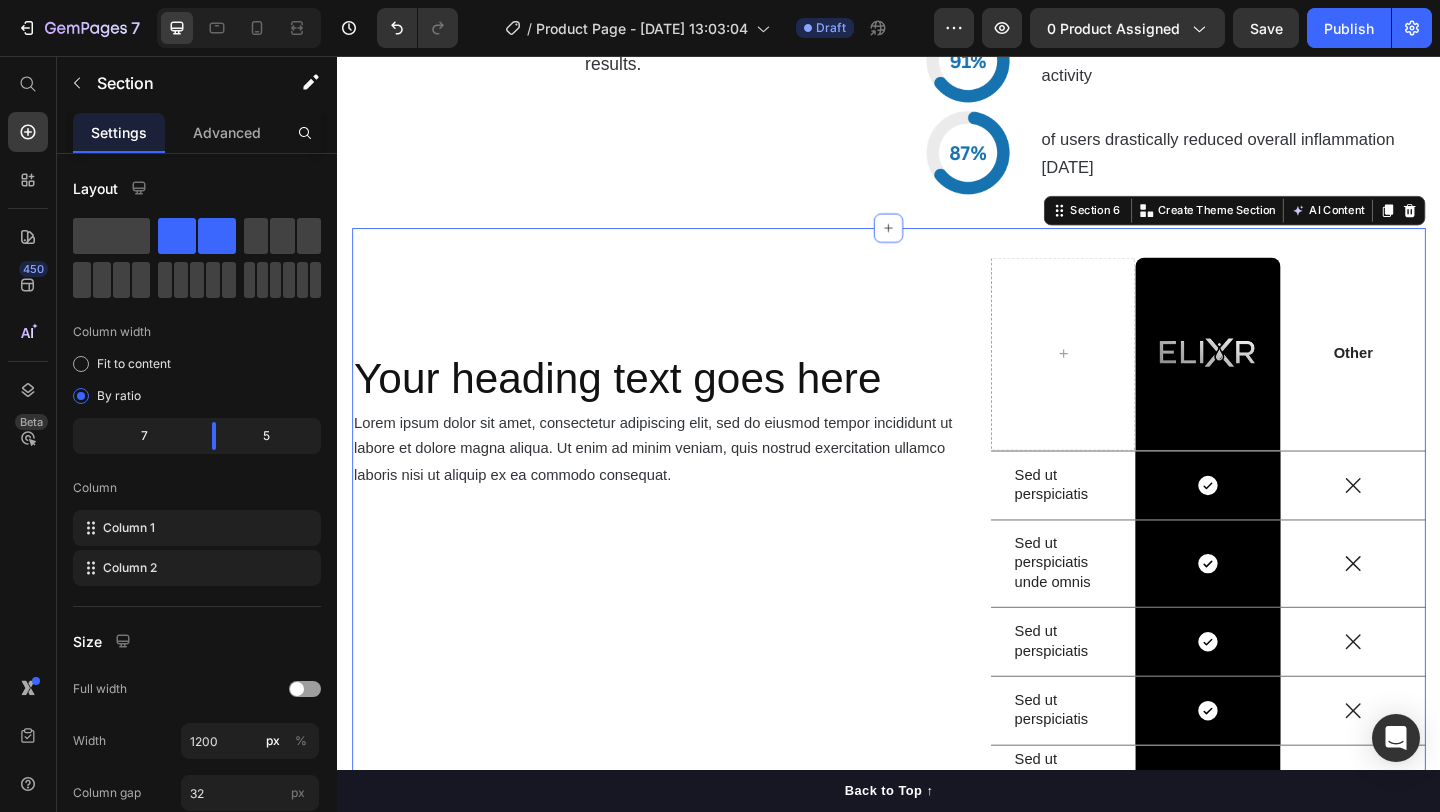 scroll, scrollTop: 5025, scrollLeft: 0, axis: vertical 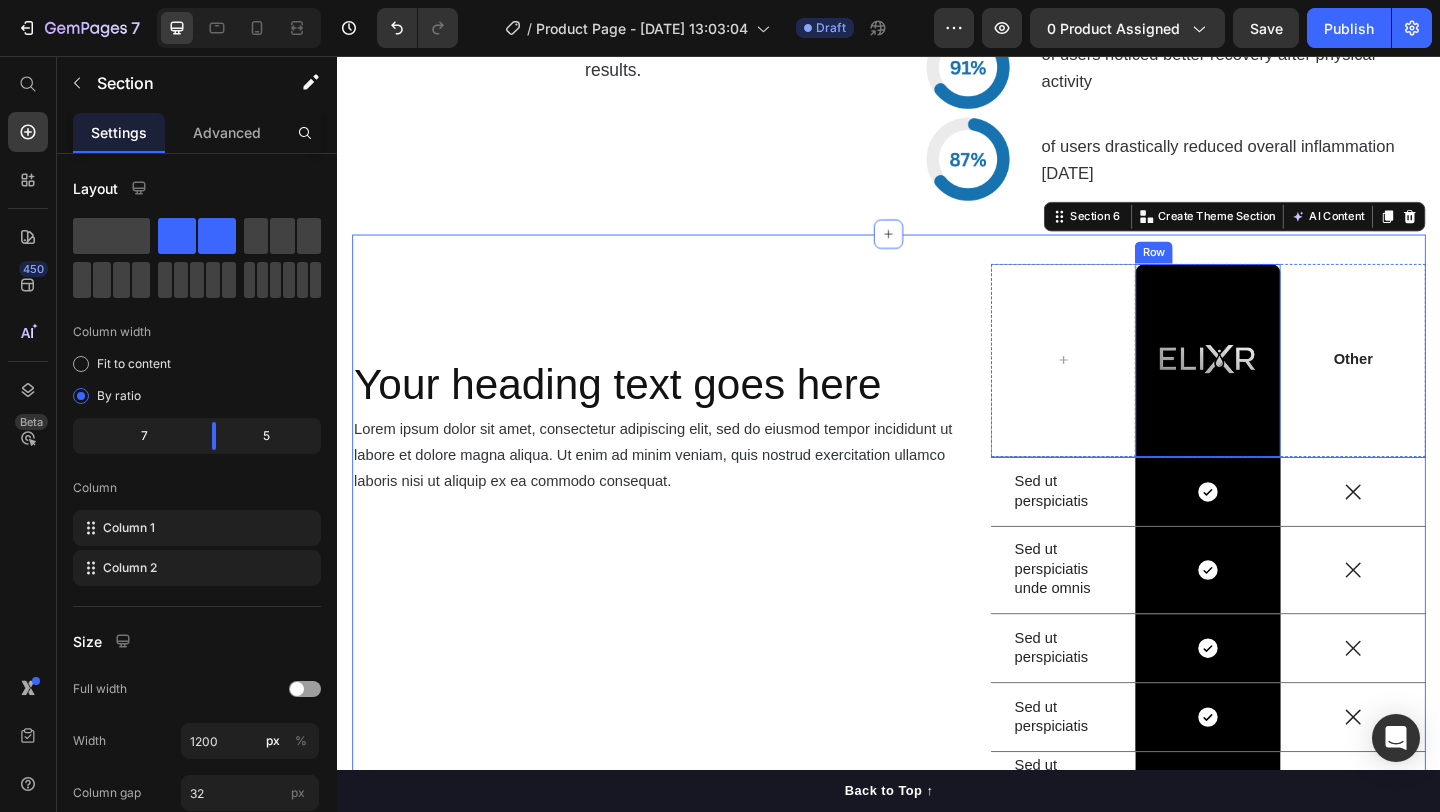 click on "Image Row" at bounding box center [1284, 387] 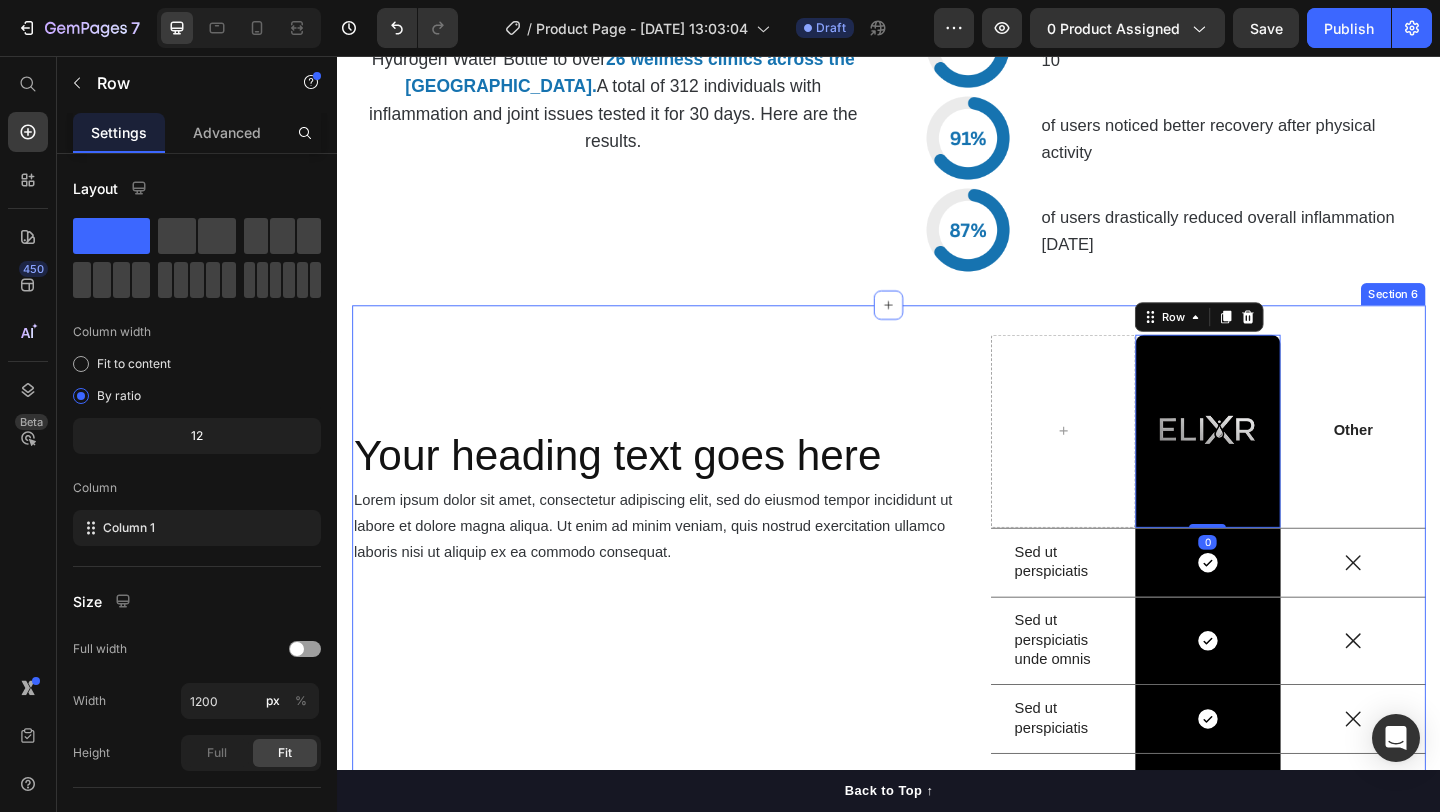 scroll, scrollTop: 4949, scrollLeft: 0, axis: vertical 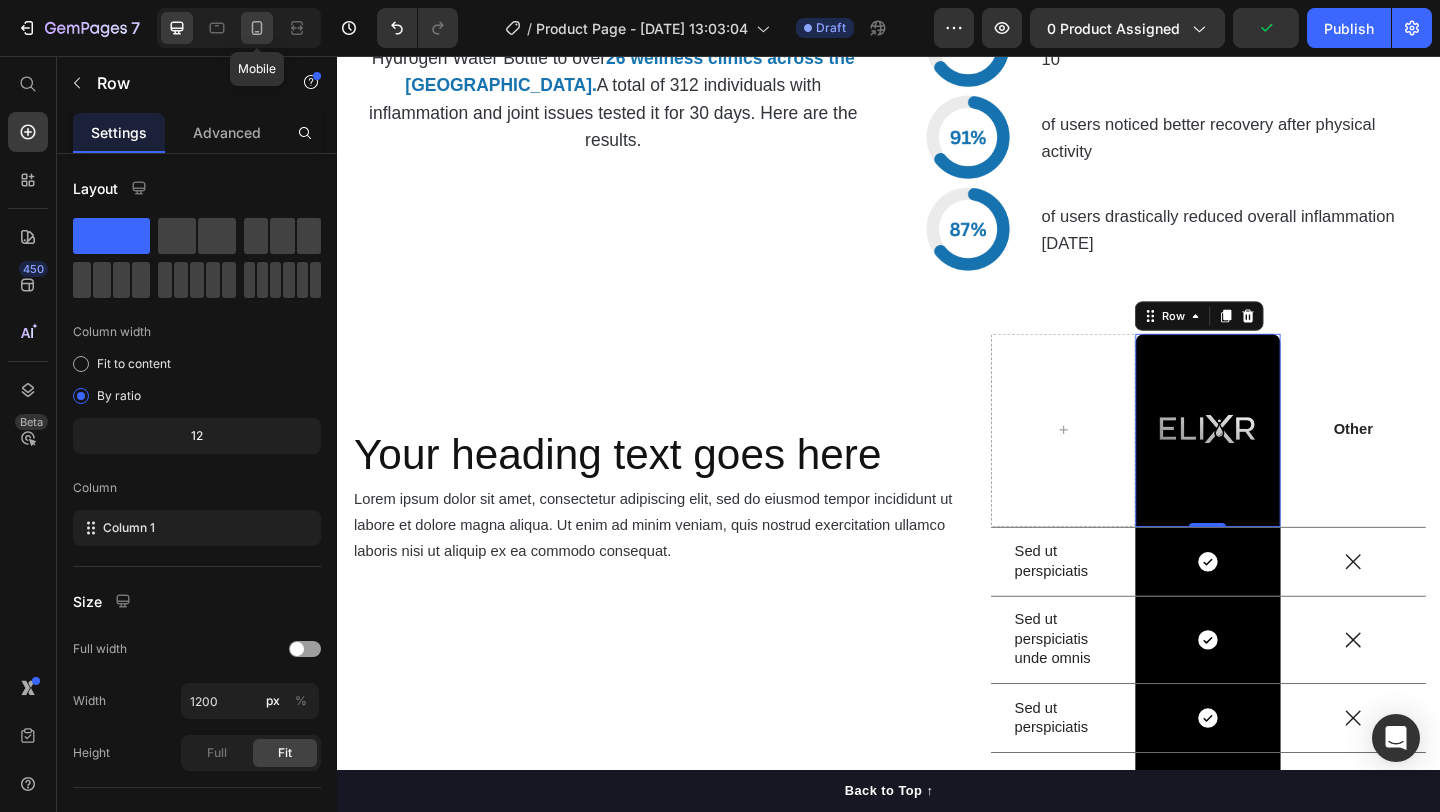 click 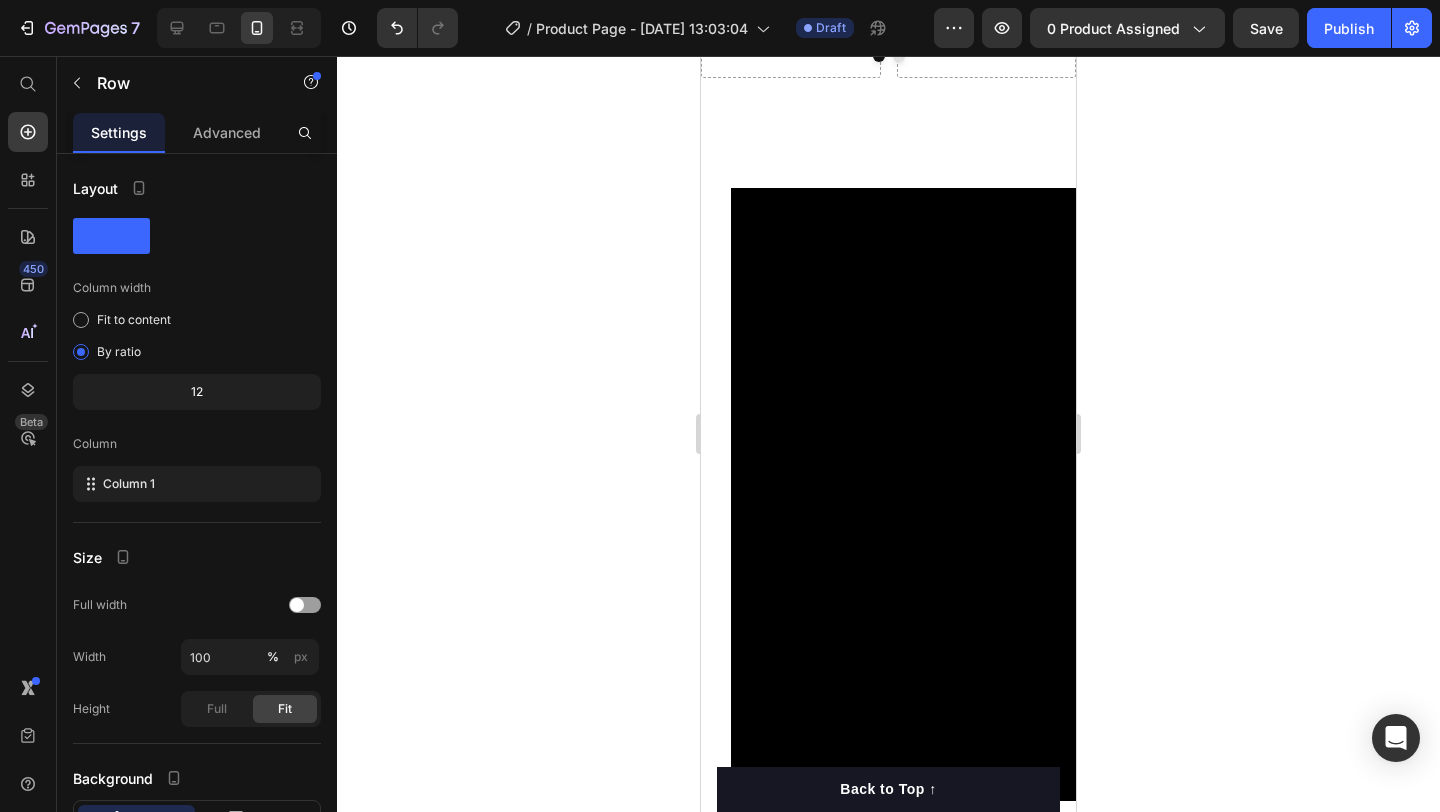 scroll, scrollTop: 1615, scrollLeft: 0, axis: vertical 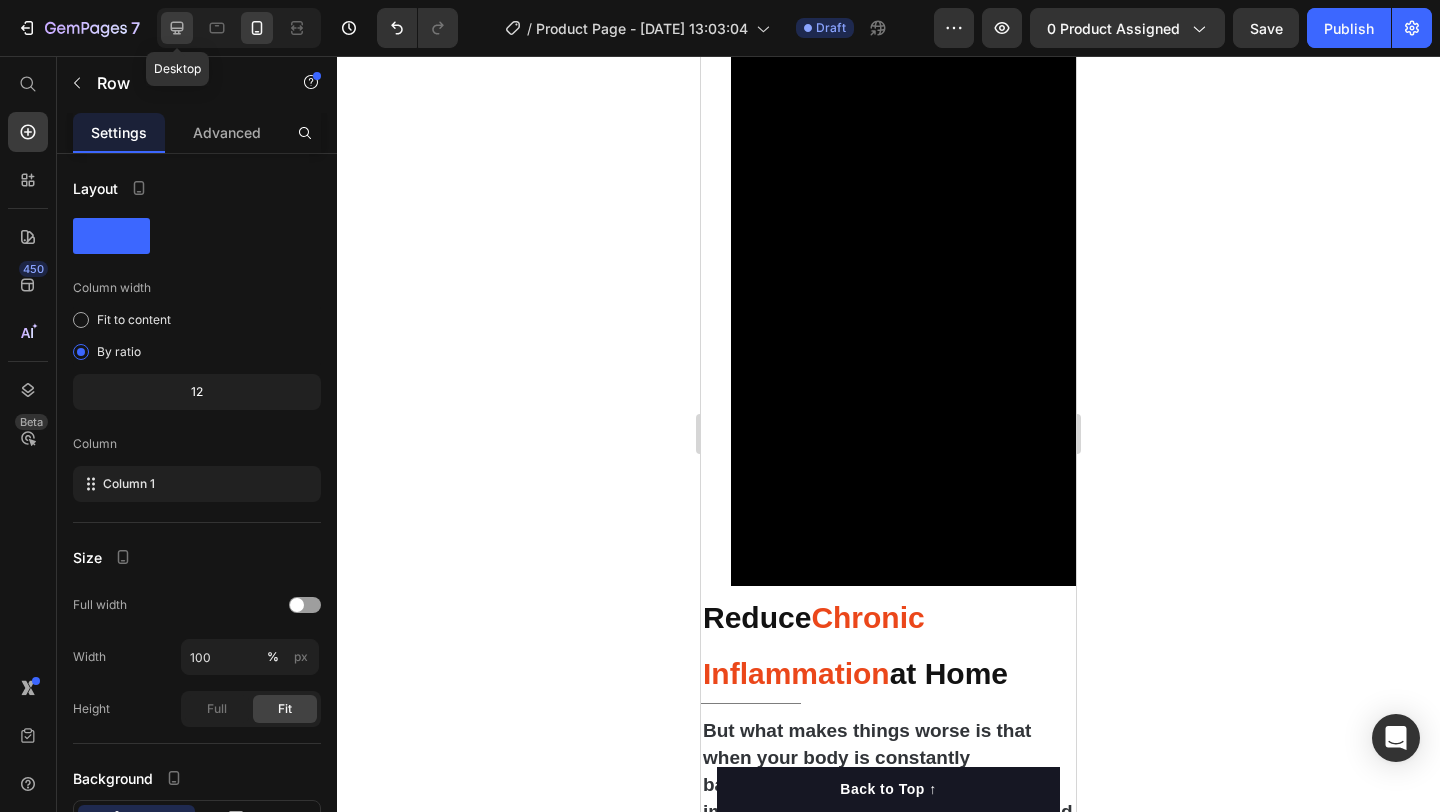 click 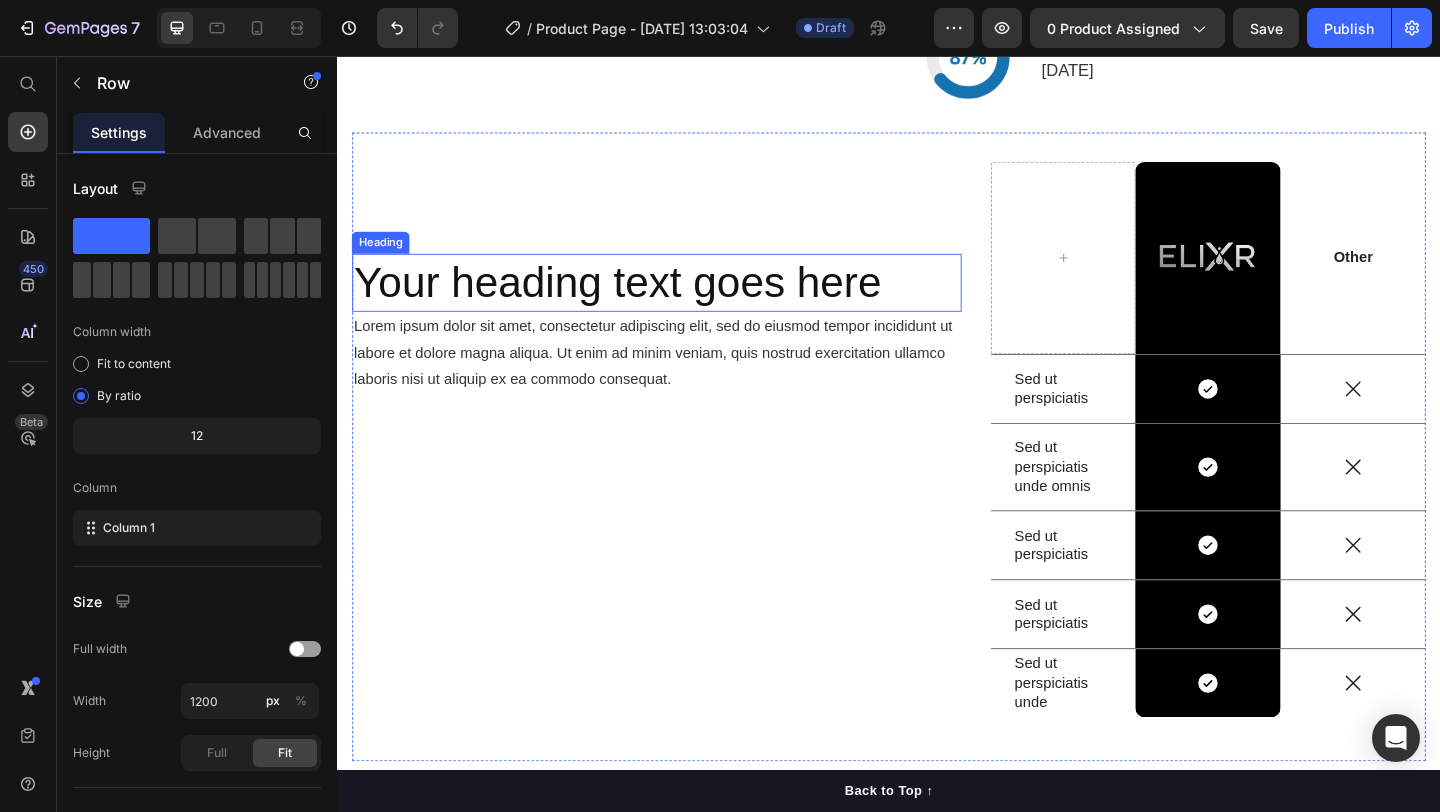 scroll, scrollTop: 5293, scrollLeft: 0, axis: vertical 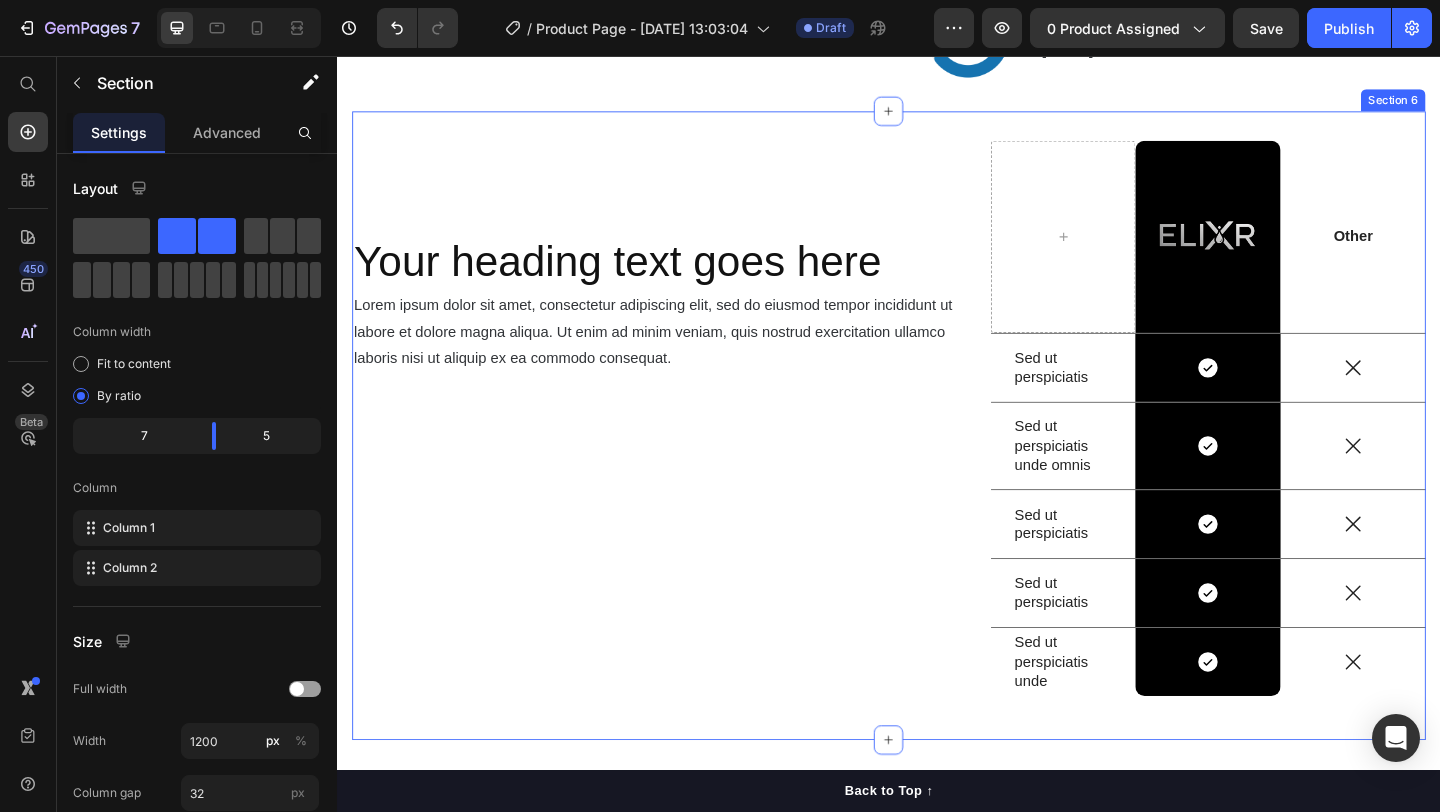 click on "Your heading text goes here Heading Lorem ipsum dolor sit amet, consectetur adipiscing elit, sed do eiusmod tempor incididunt ut labore et dolore magna aliqua. Ut enim ad minim veniam, quis nostrud exercitation ullamco laboris nisi ut aliquip ex ea commodo consequat. Text Block" at bounding box center (684, 458) 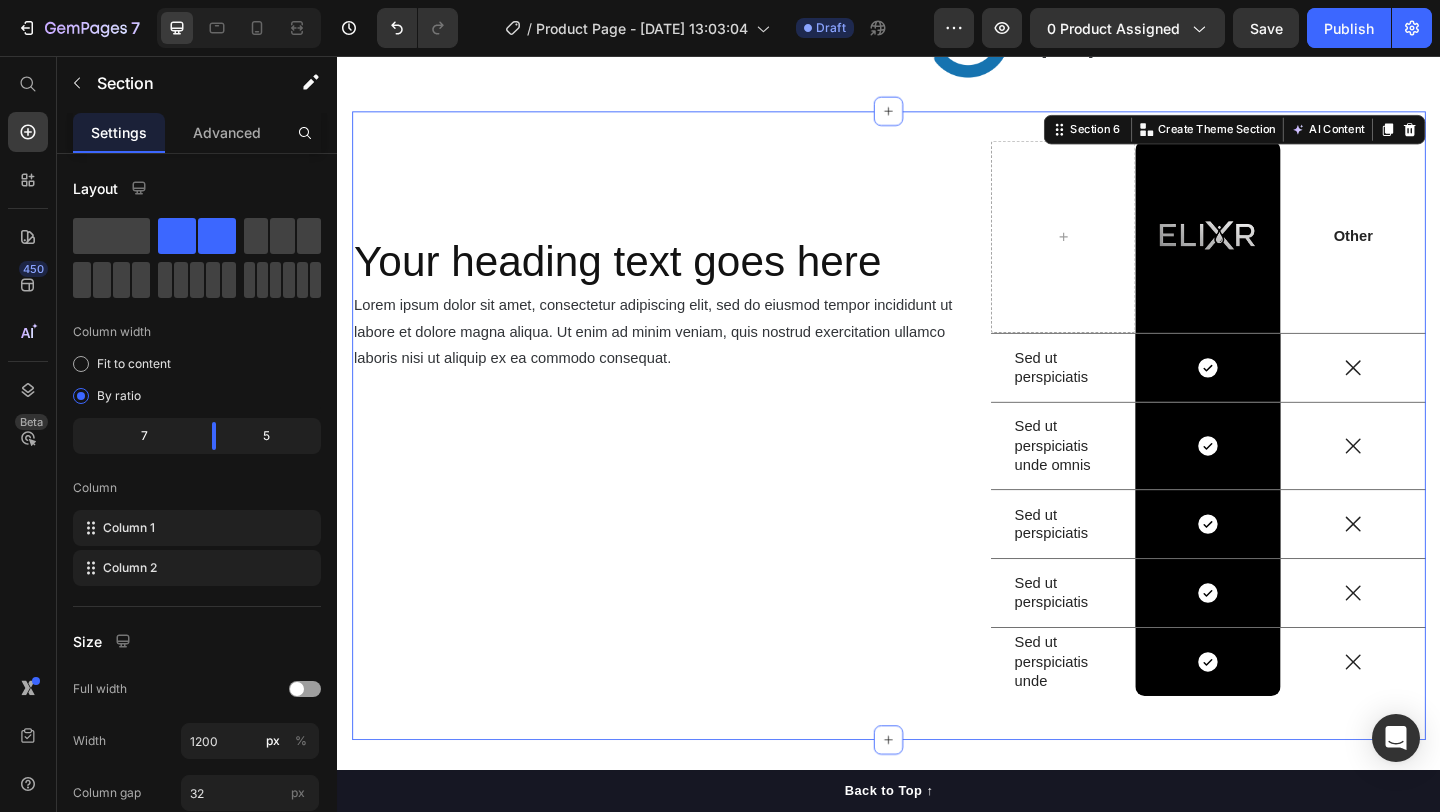 click on "Your heading text goes here" at bounding box center [684, 280] 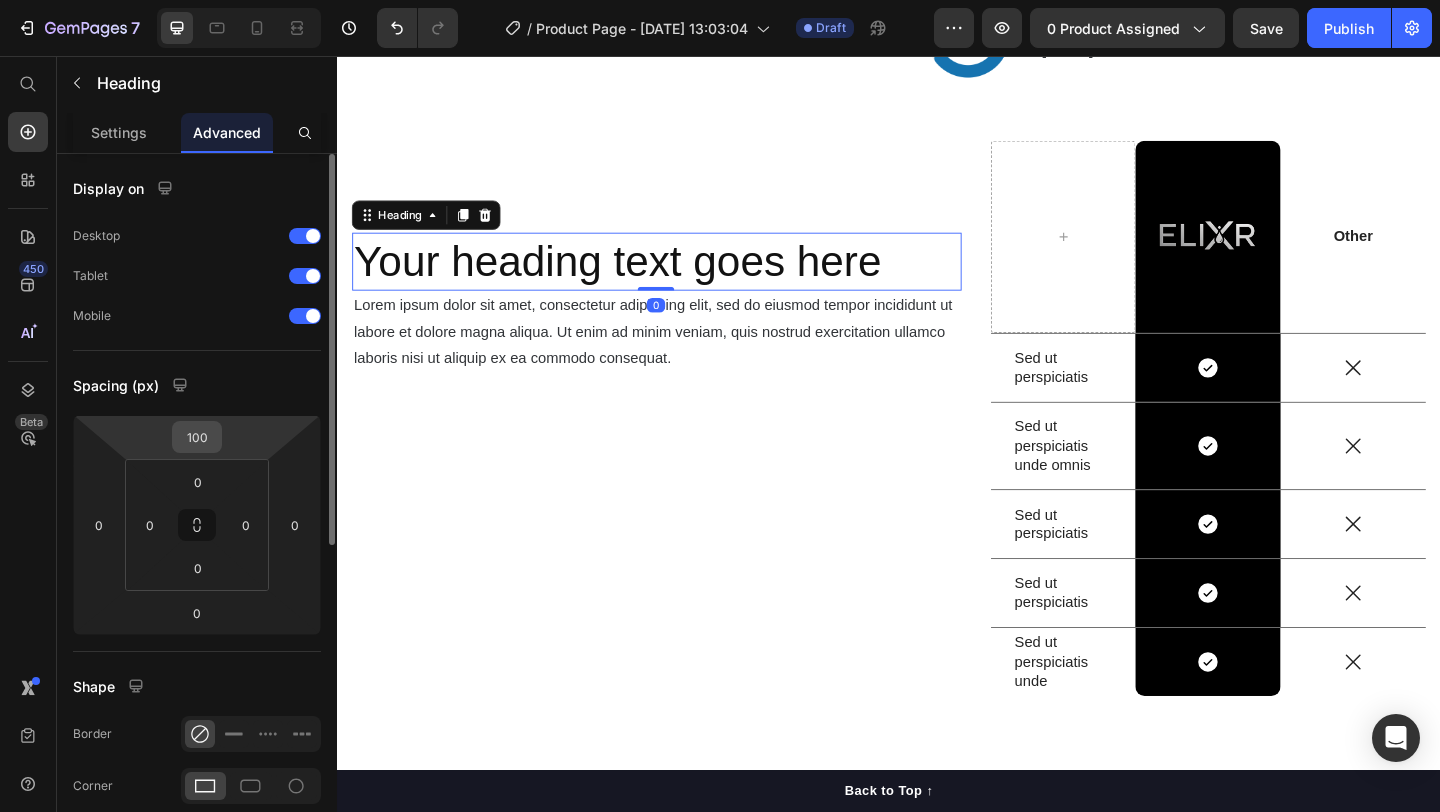 click on "100" at bounding box center (197, 437) 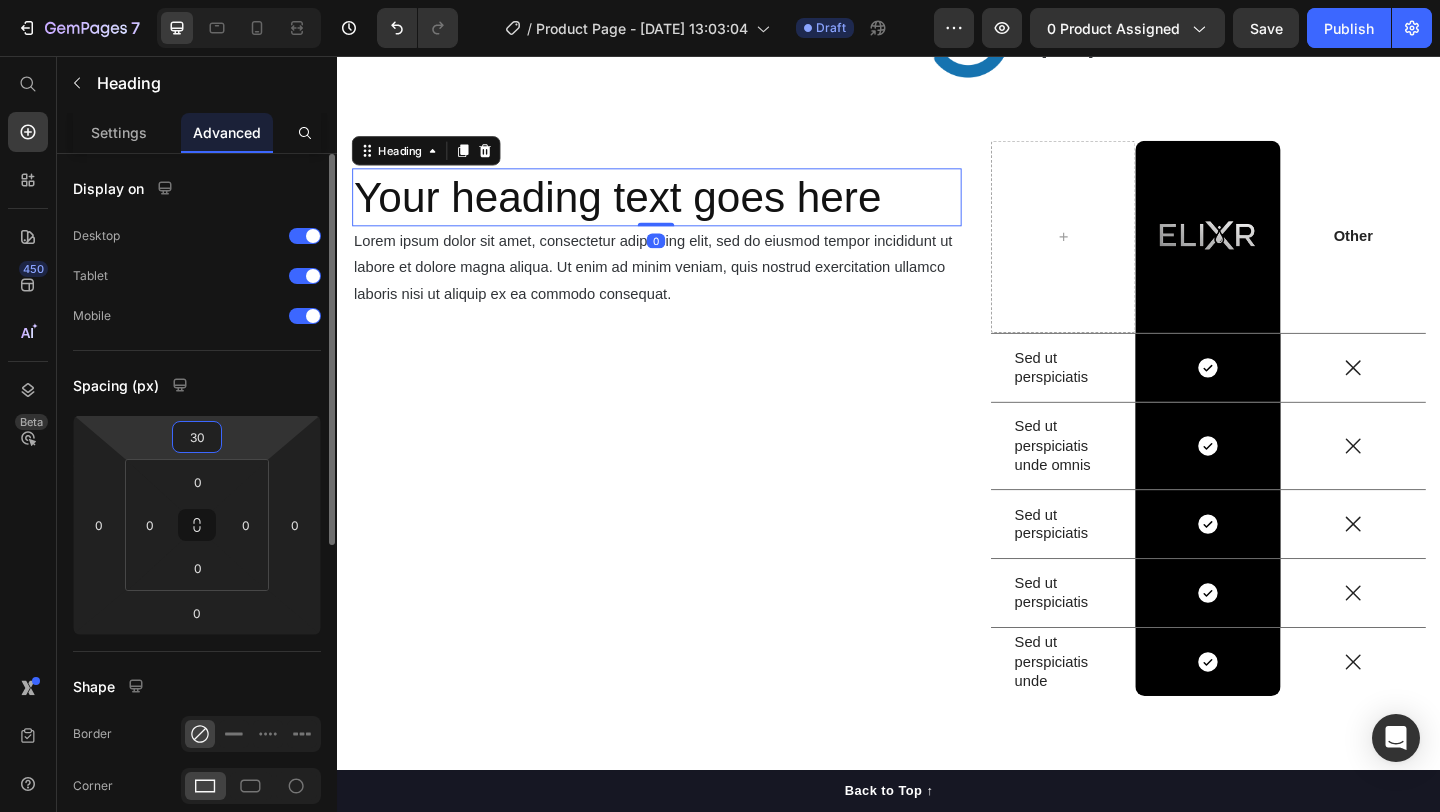 type on "300" 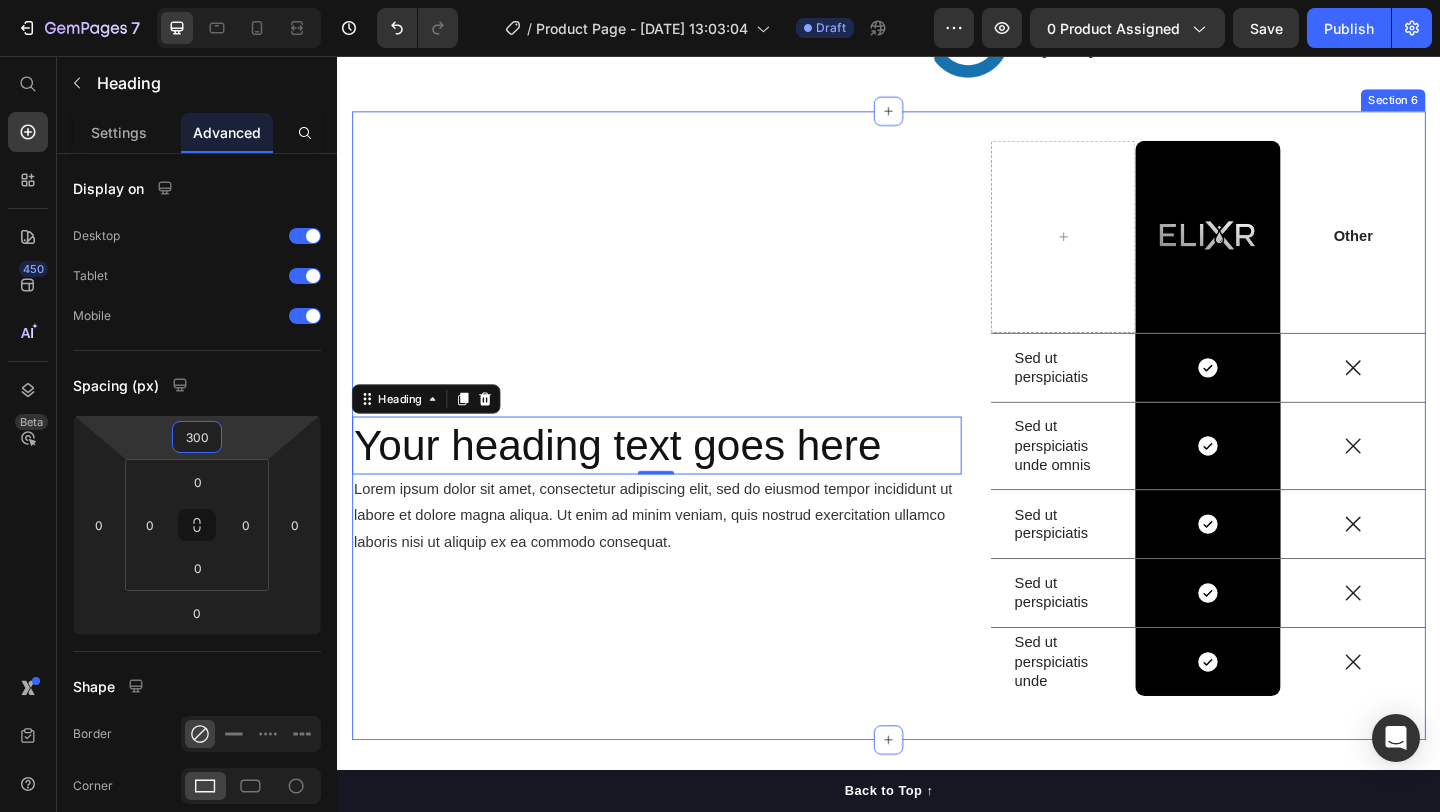 click on "Your heading text goes here Heading   0 Lorem ipsum dolor sit amet, consectetur adipiscing elit, sed do eiusmod tempor incididunt ut labore et dolore magna aliqua. Ut enim ad minim veniam, quis nostrud exercitation ullamco laboris nisi ut aliquip ex ea commodo consequat. Text Block" at bounding box center (684, 458) 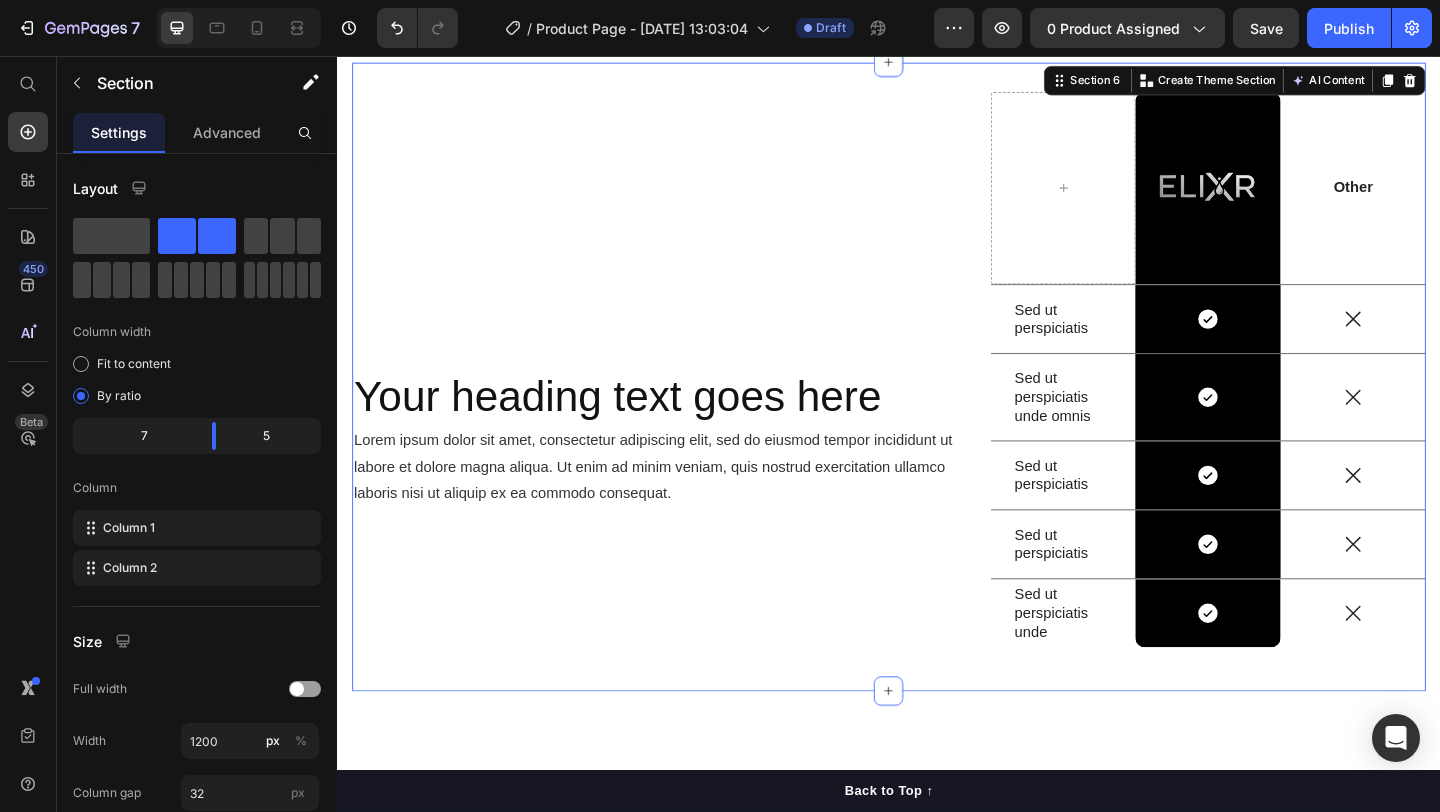 scroll, scrollTop: 5350, scrollLeft: 0, axis: vertical 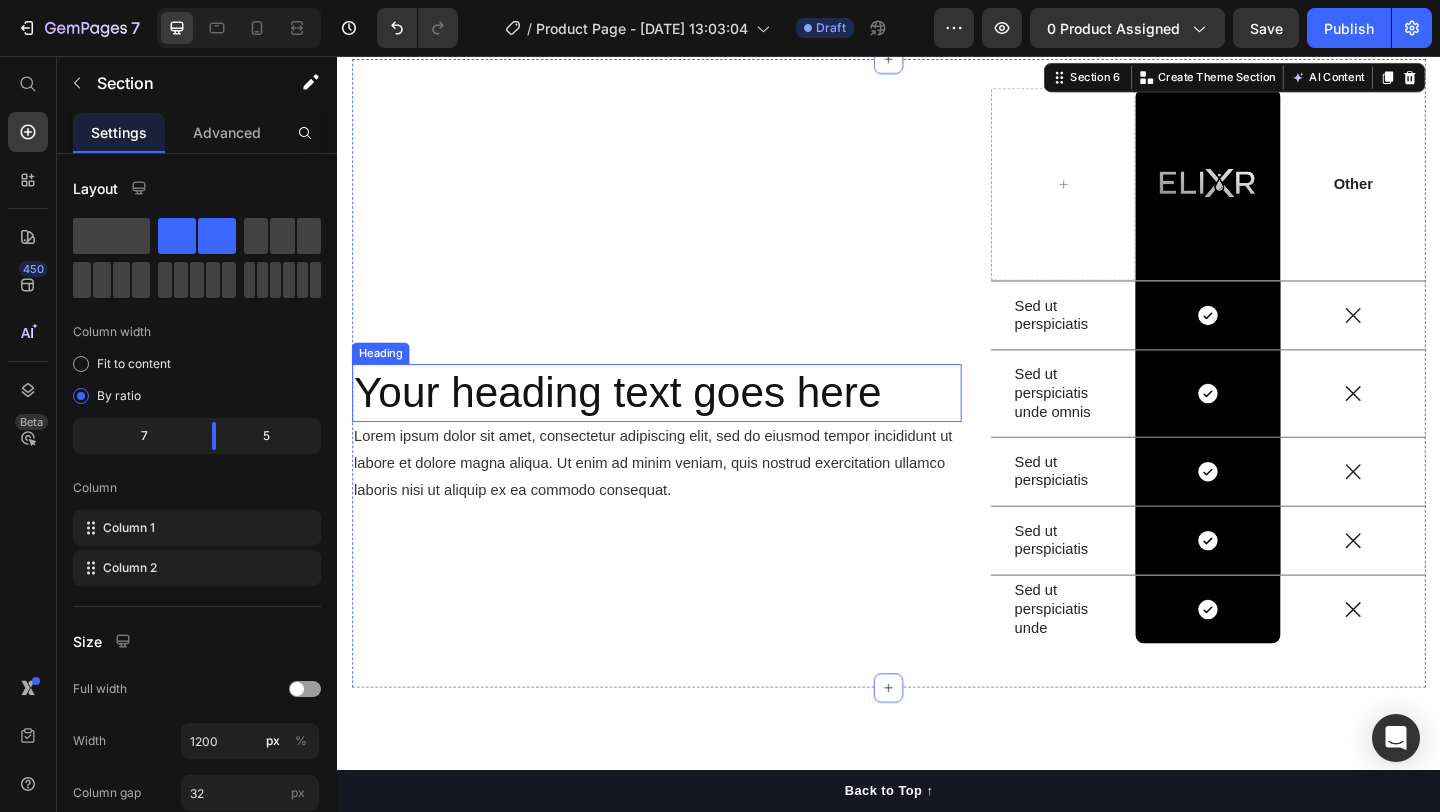 click on "Your heading text goes here" at bounding box center (684, 423) 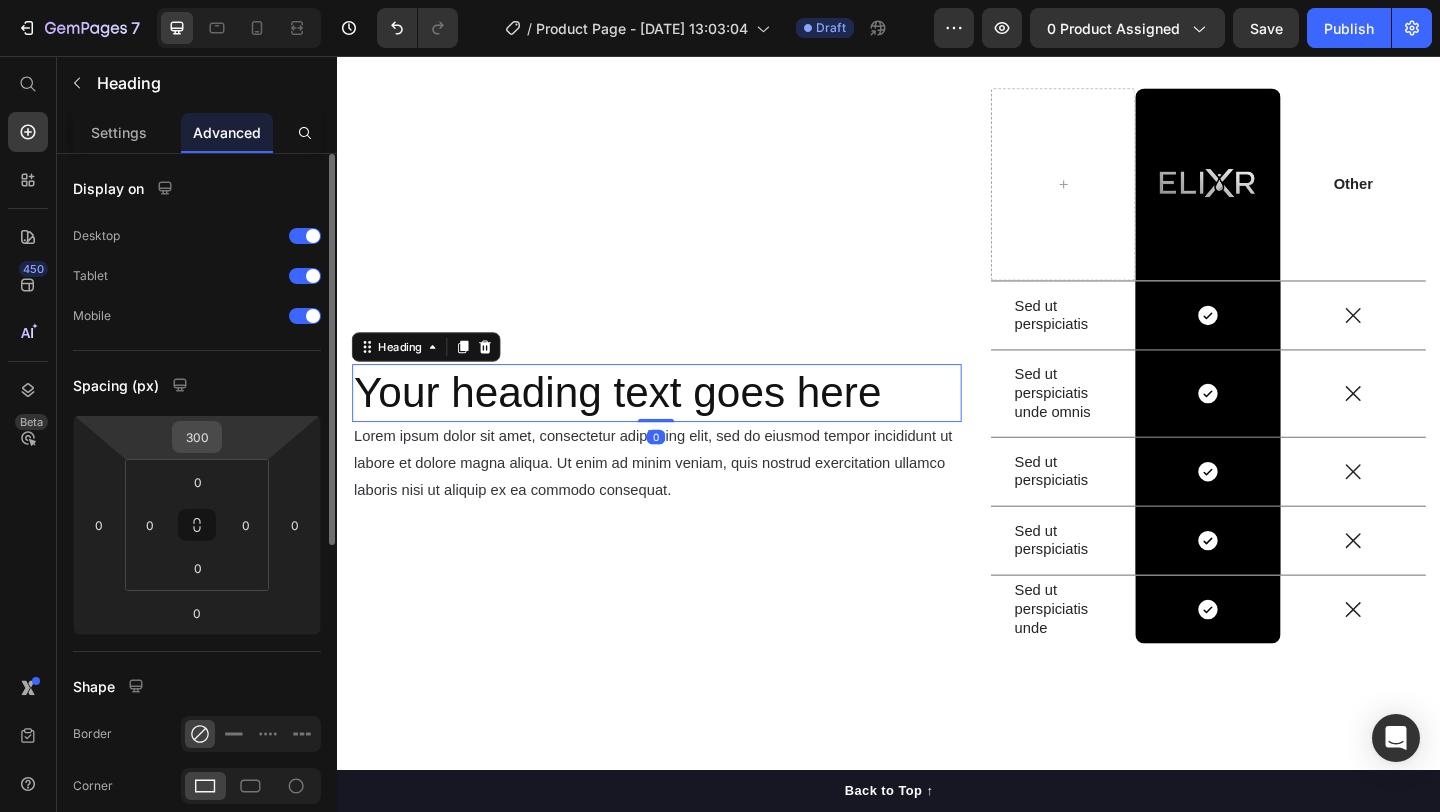 click on "300" at bounding box center (197, 437) 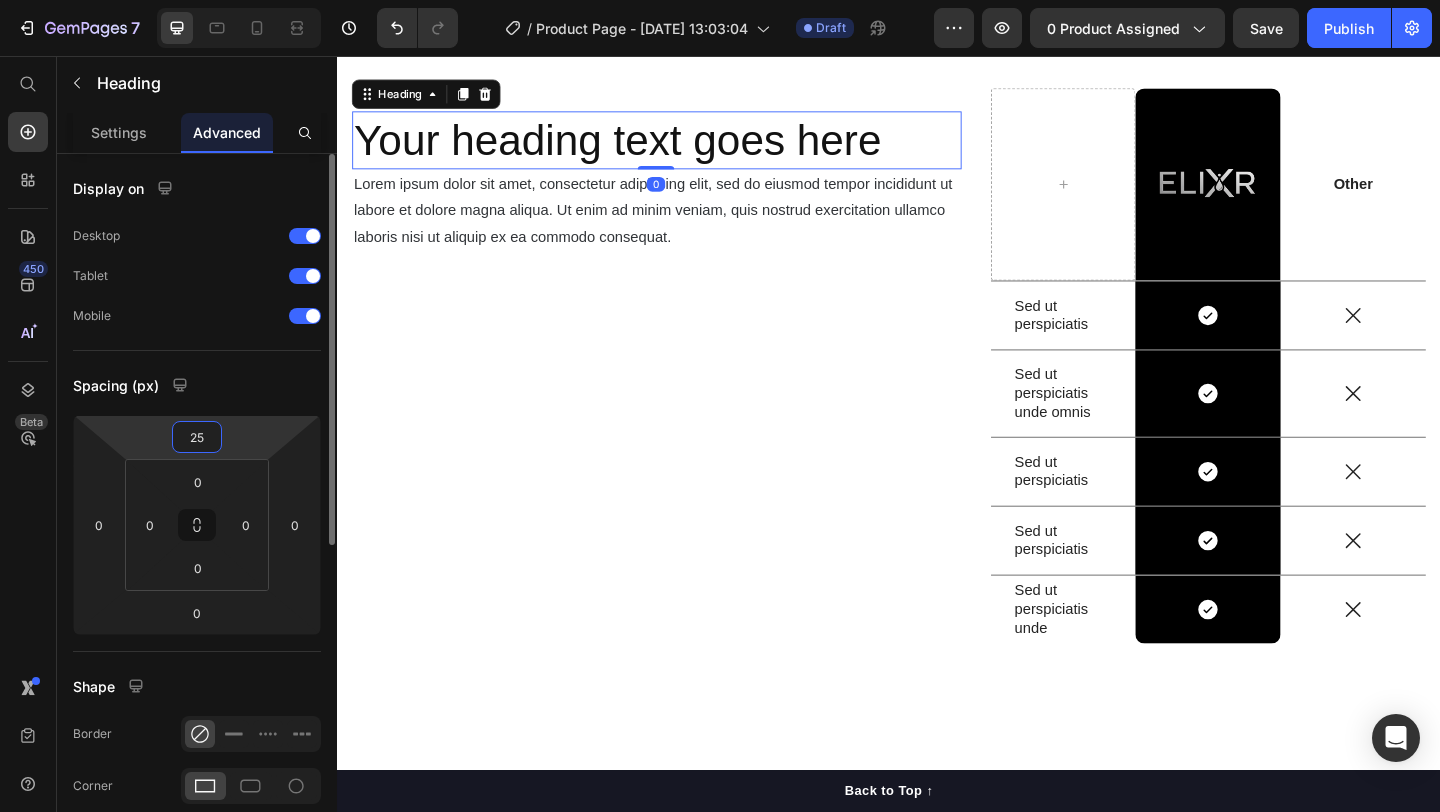 type on "250" 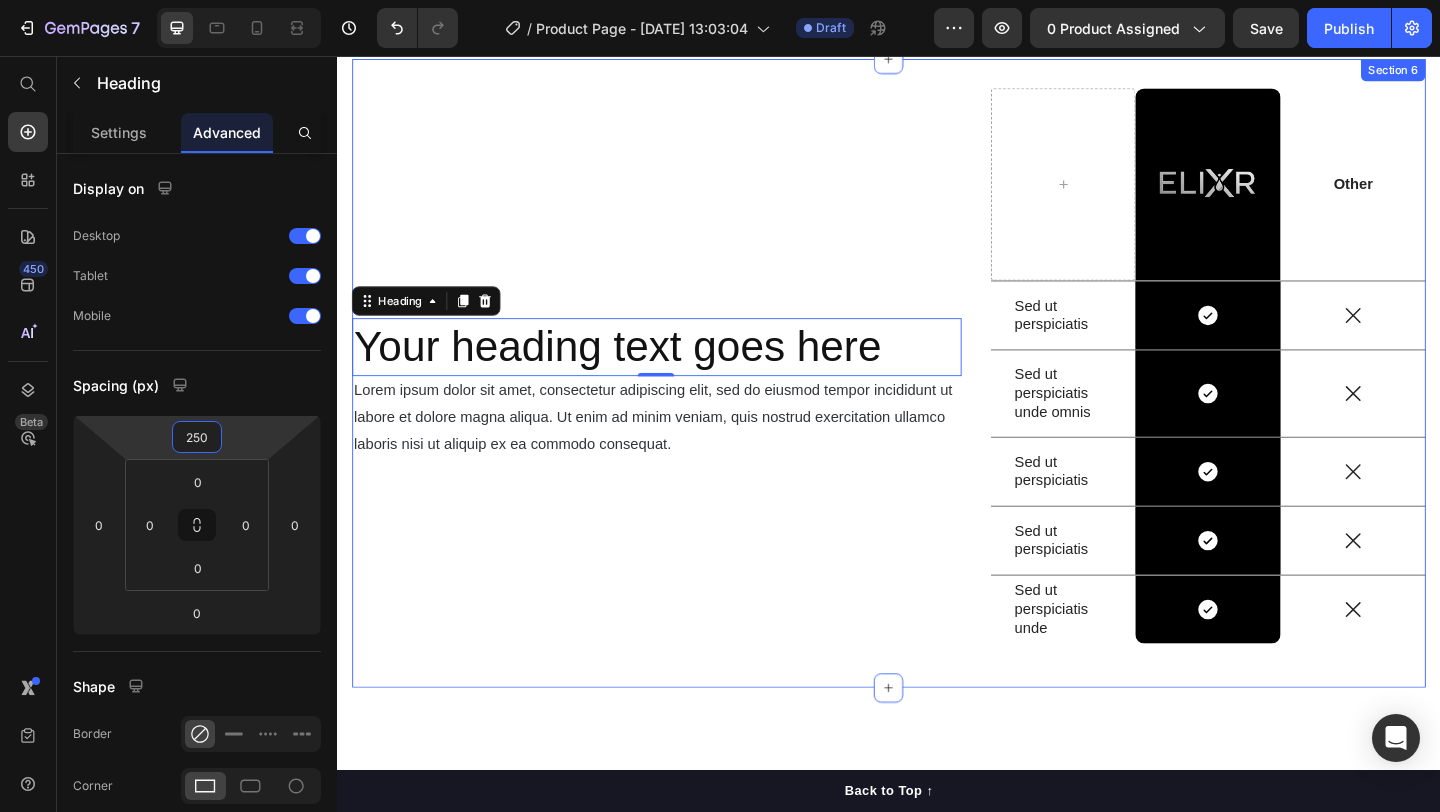 click on "Your heading text goes here Heading   0 Lorem ipsum dolor sit amet, consectetur adipiscing elit, sed do eiusmod tempor incididunt ut labore et dolore magna aliqua. Ut enim ad minim veniam, quis nostrud exercitation ullamco laboris nisi ut aliquip ex ea commodo consequat. Text Block
Image Row Other Text Block Row Sed ut perspiciatis Text Block
Icon Row
Icon Row Sed ut perspiciatis unde omnis Text Block
Icon Row
Icon Row Sed ut perspiciatis Text Block
Icon Row
Icon Row Sed ut perspiciatis Text Block
Icon Row
Icon Row Sed ut perspiciatis unde Text Block
Icon Row
Icon Row Row Section 6" at bounding box center (937, 401) 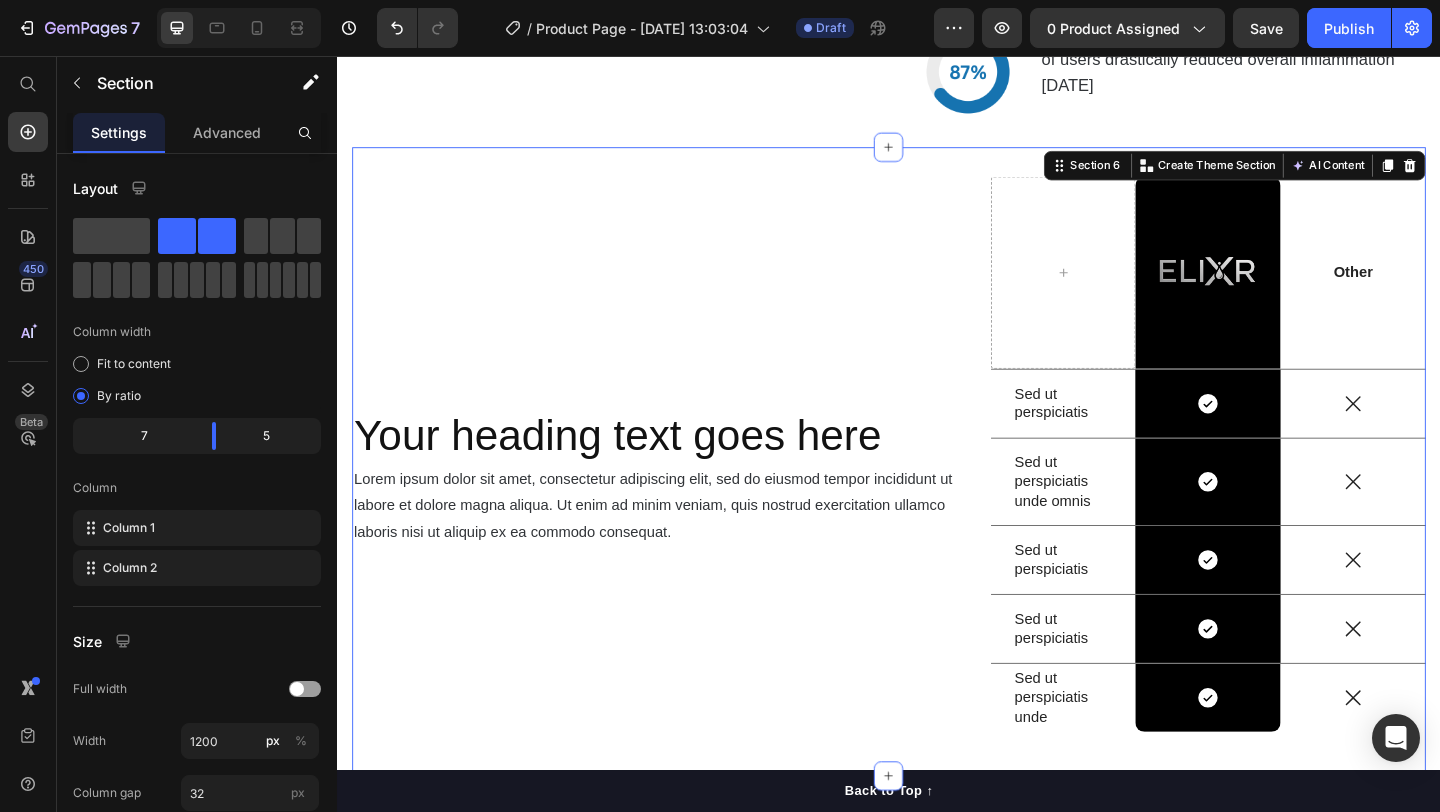 scroll, scrollTop: 5265, scrollLeft: 0, axis: vertical 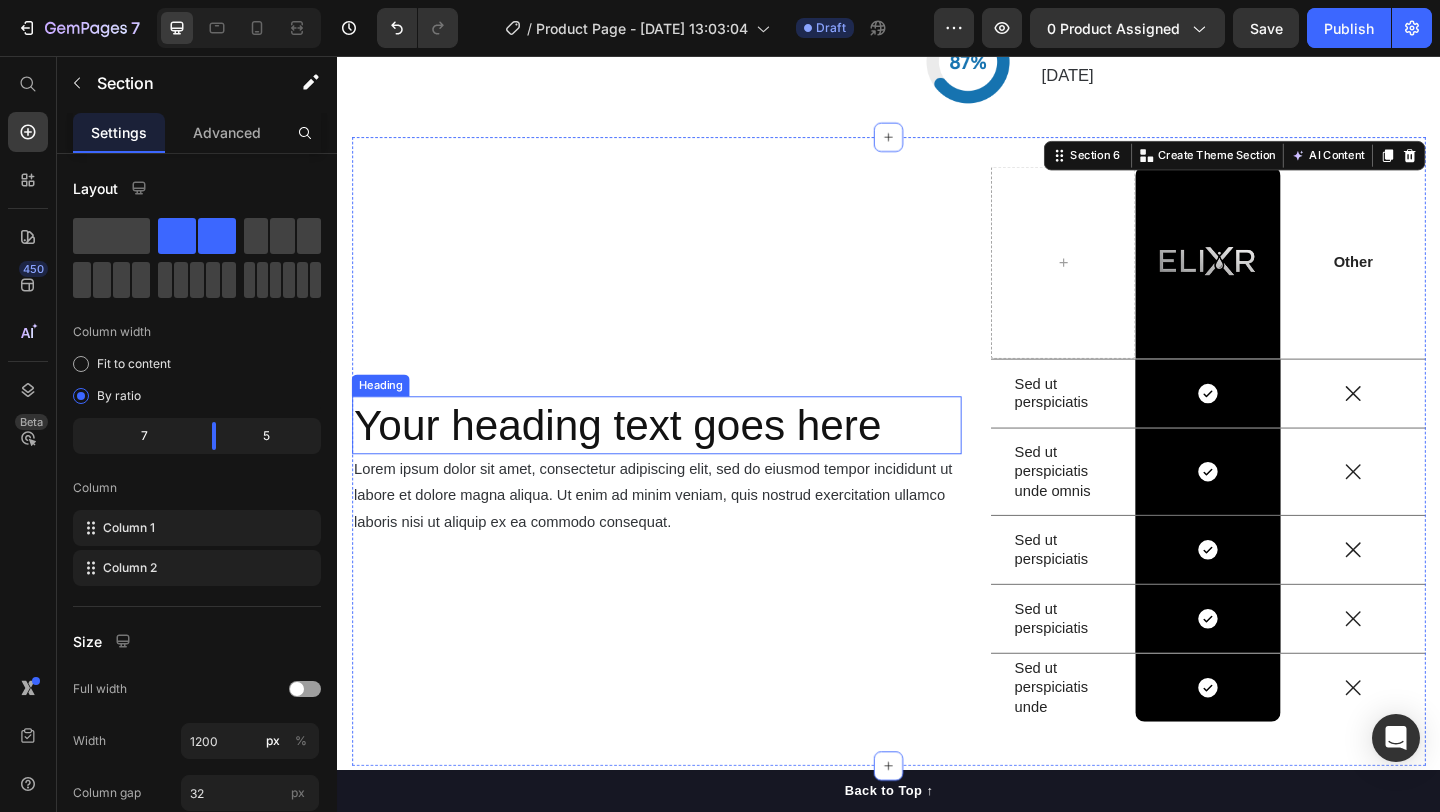 click on "Your heading text goes here" at bounding box center [684, 458] 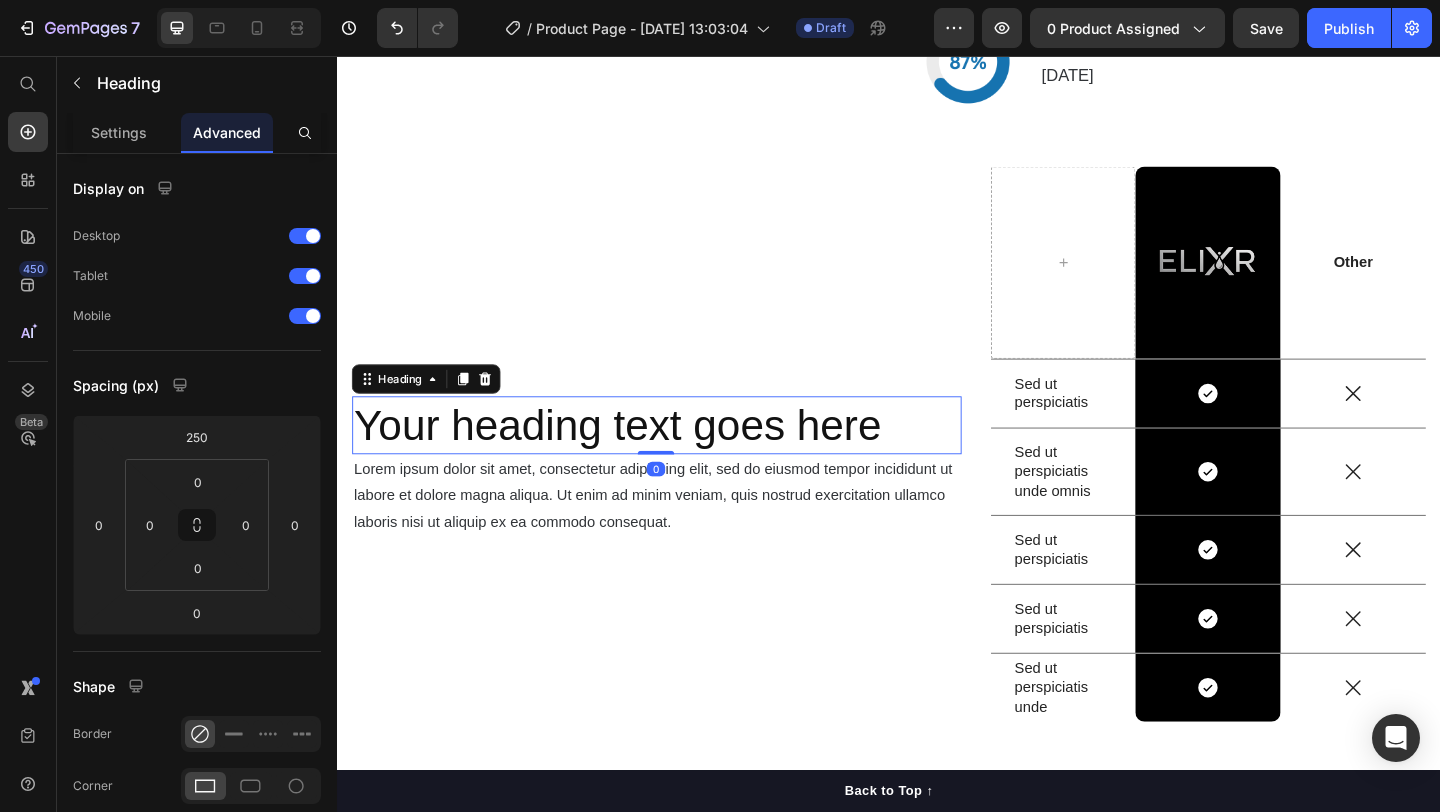 click on "Your heading text goes here" at bounding box center (684, 458) 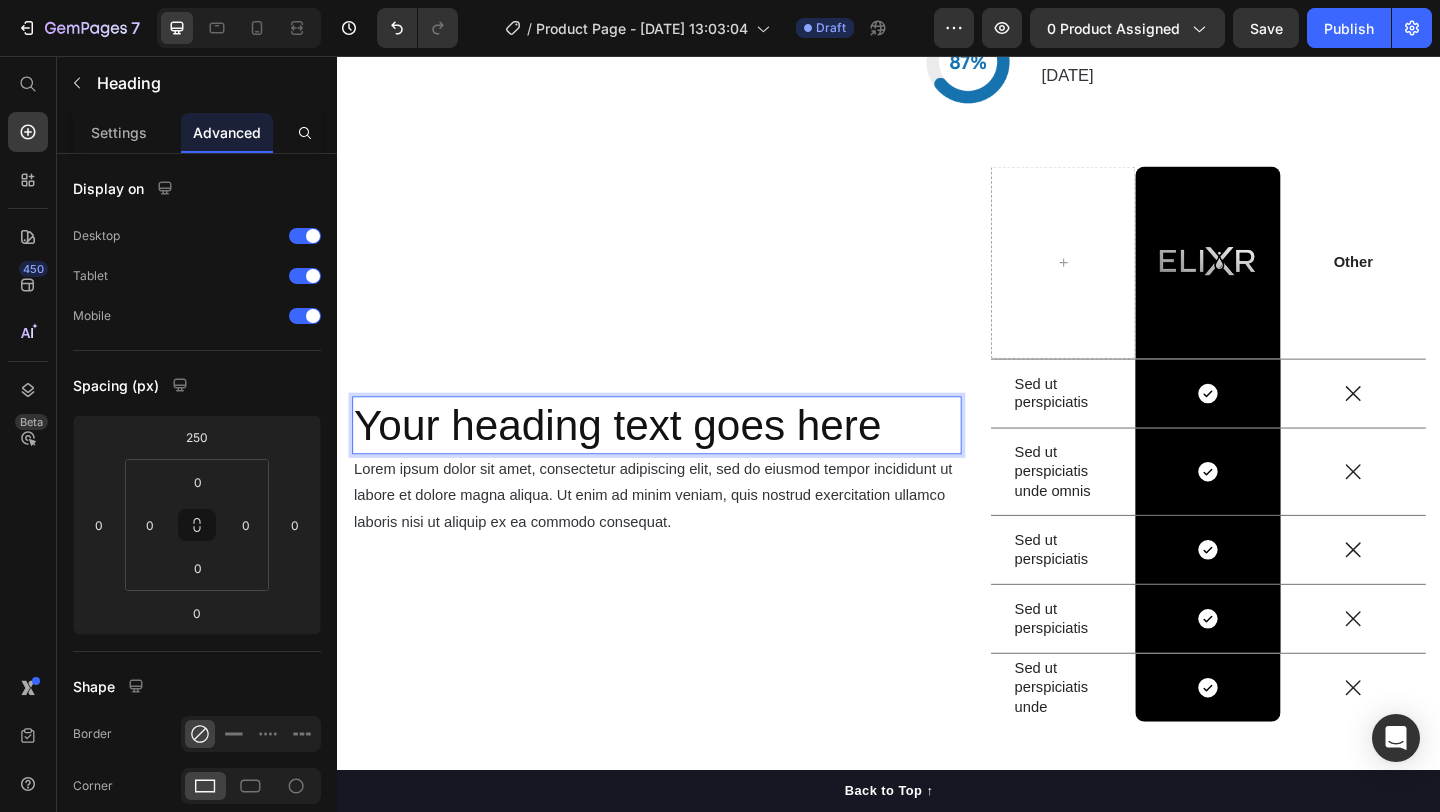 click on "Your heading text goes here" at bounding box center [684, 458] 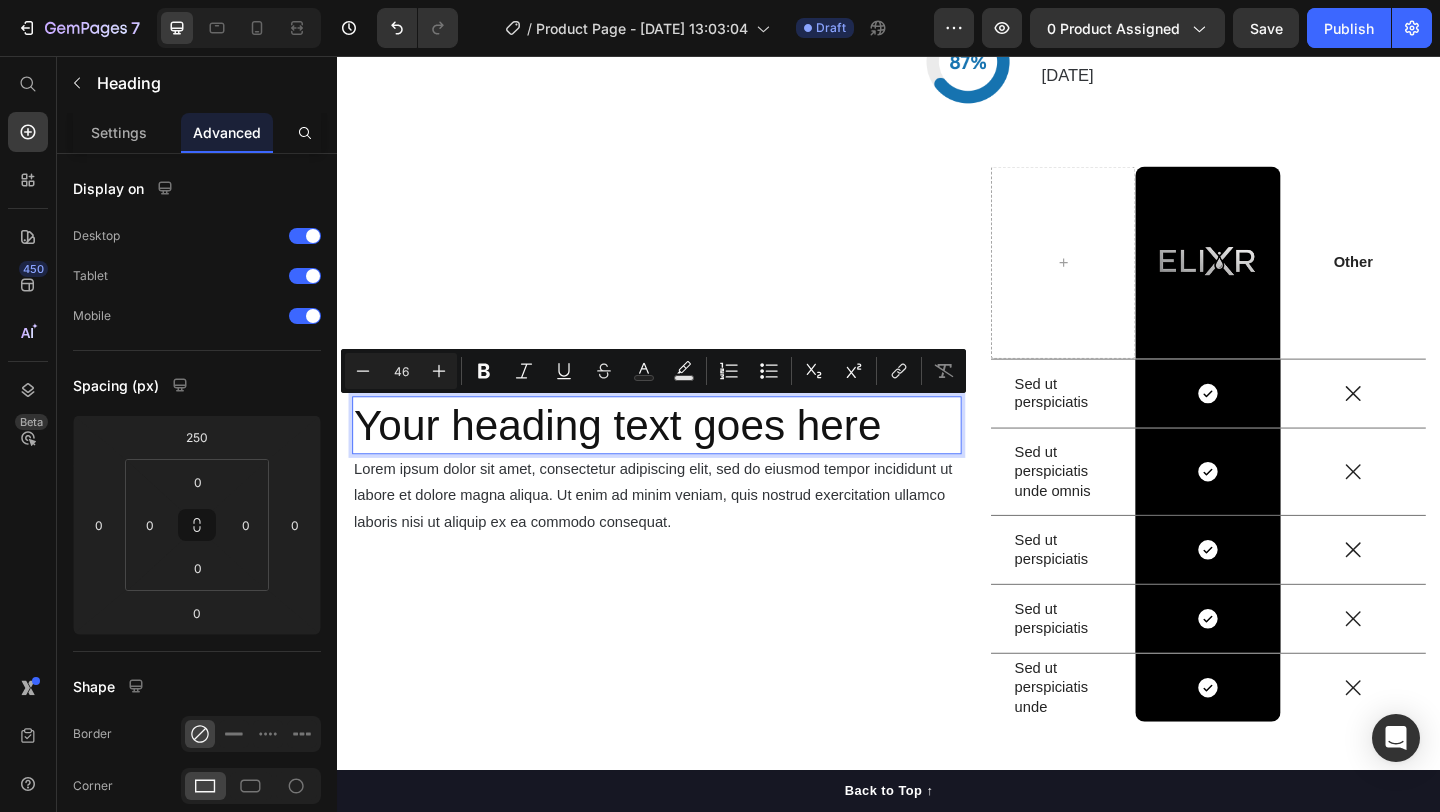 click on "Your heading text goes here" at bounding box center (684, 458) 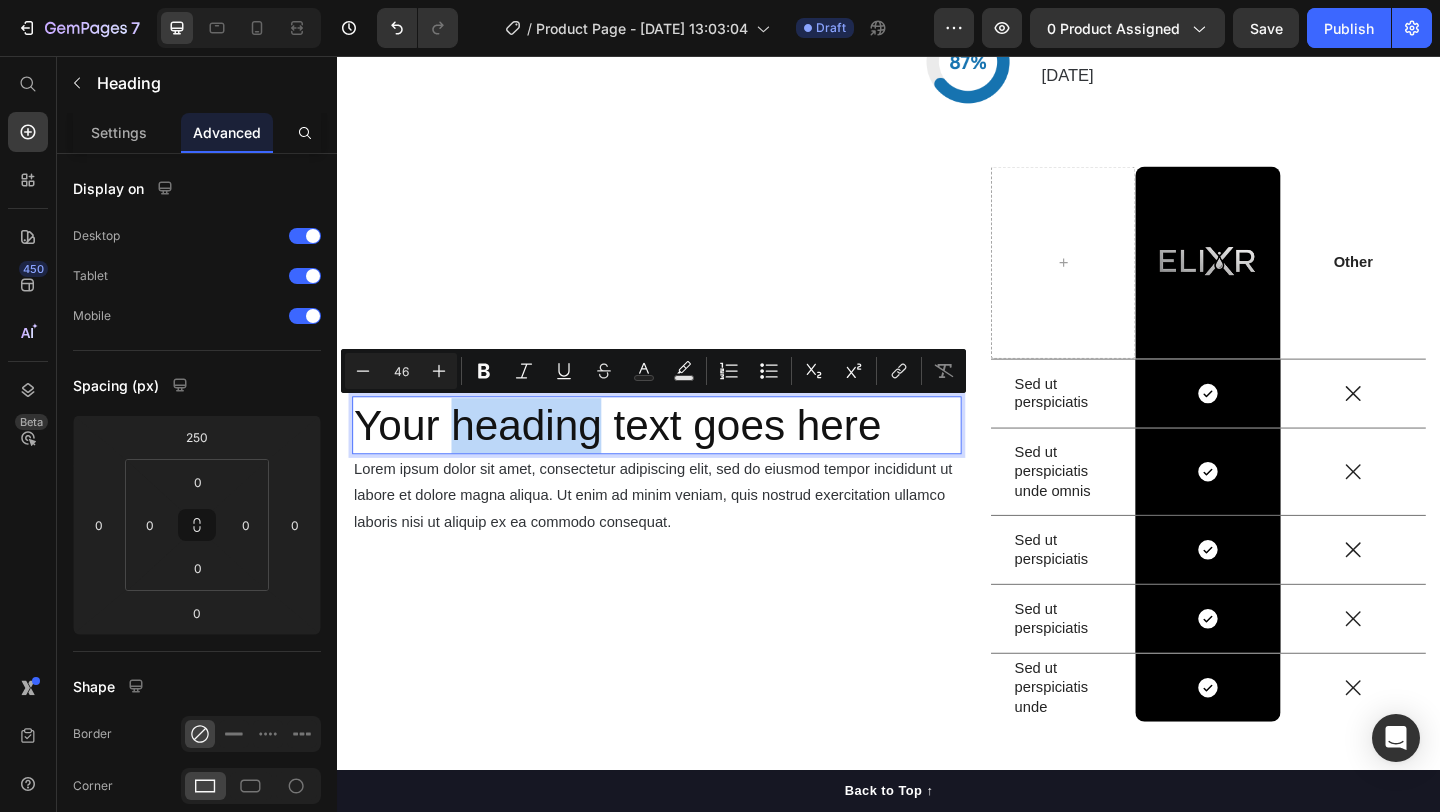 click on "Your heading text goes here" at bounding box center [684, 458] 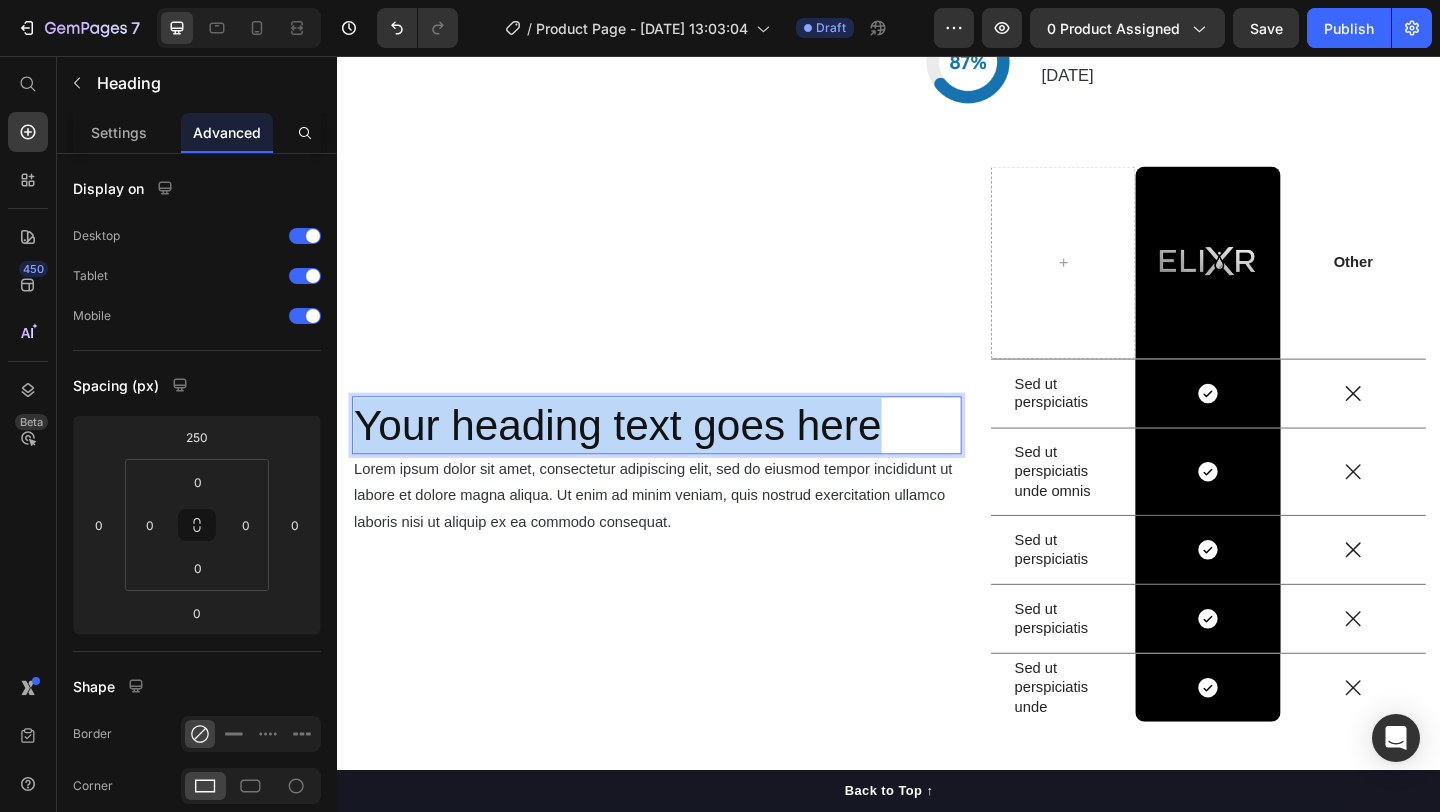 click on "Your heading text goes here" at bounding box center (684, 458) 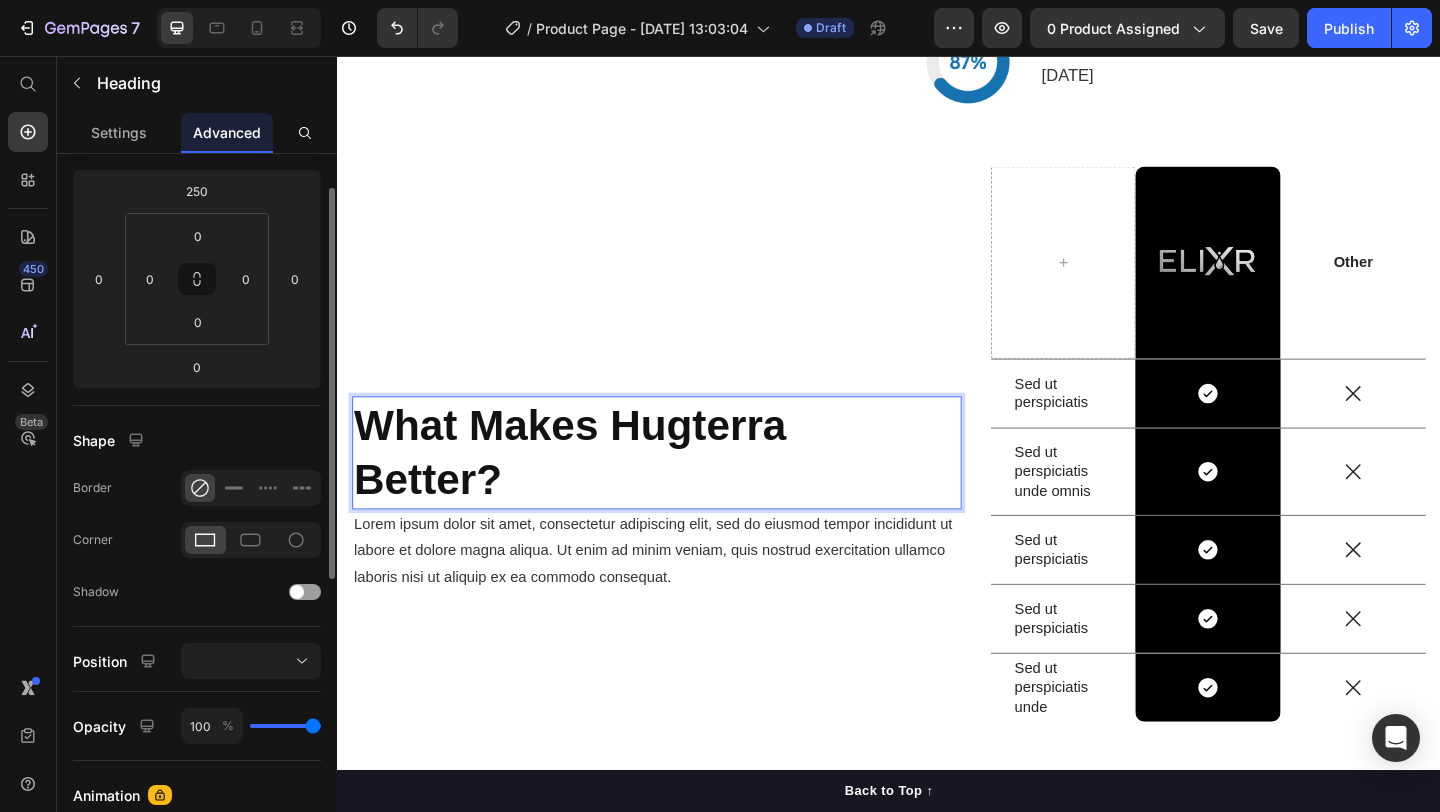 scroll, scrollTop: 405, scrollLeft: 0, axis: vertical 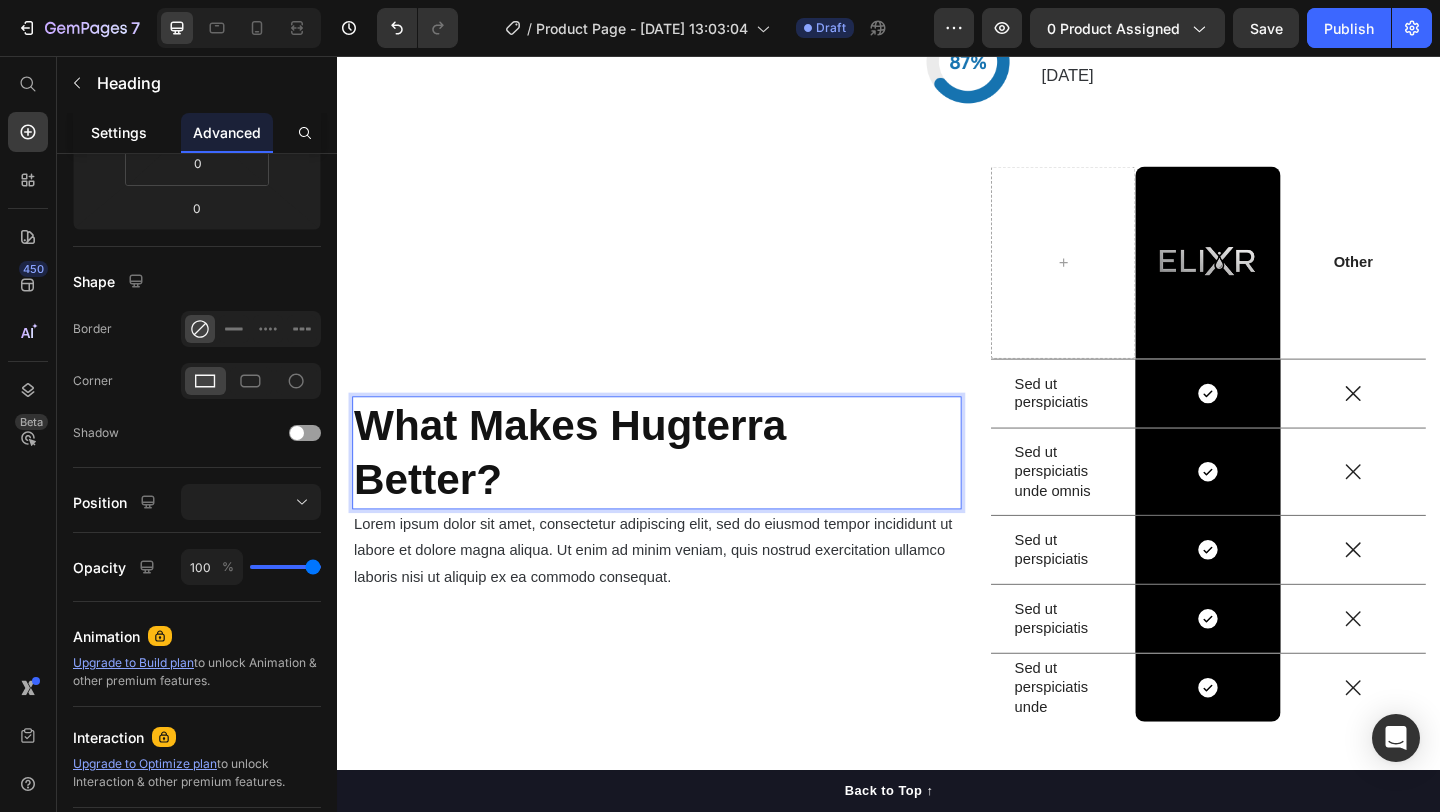 click on "Settings" at bounding box center [119, 132] 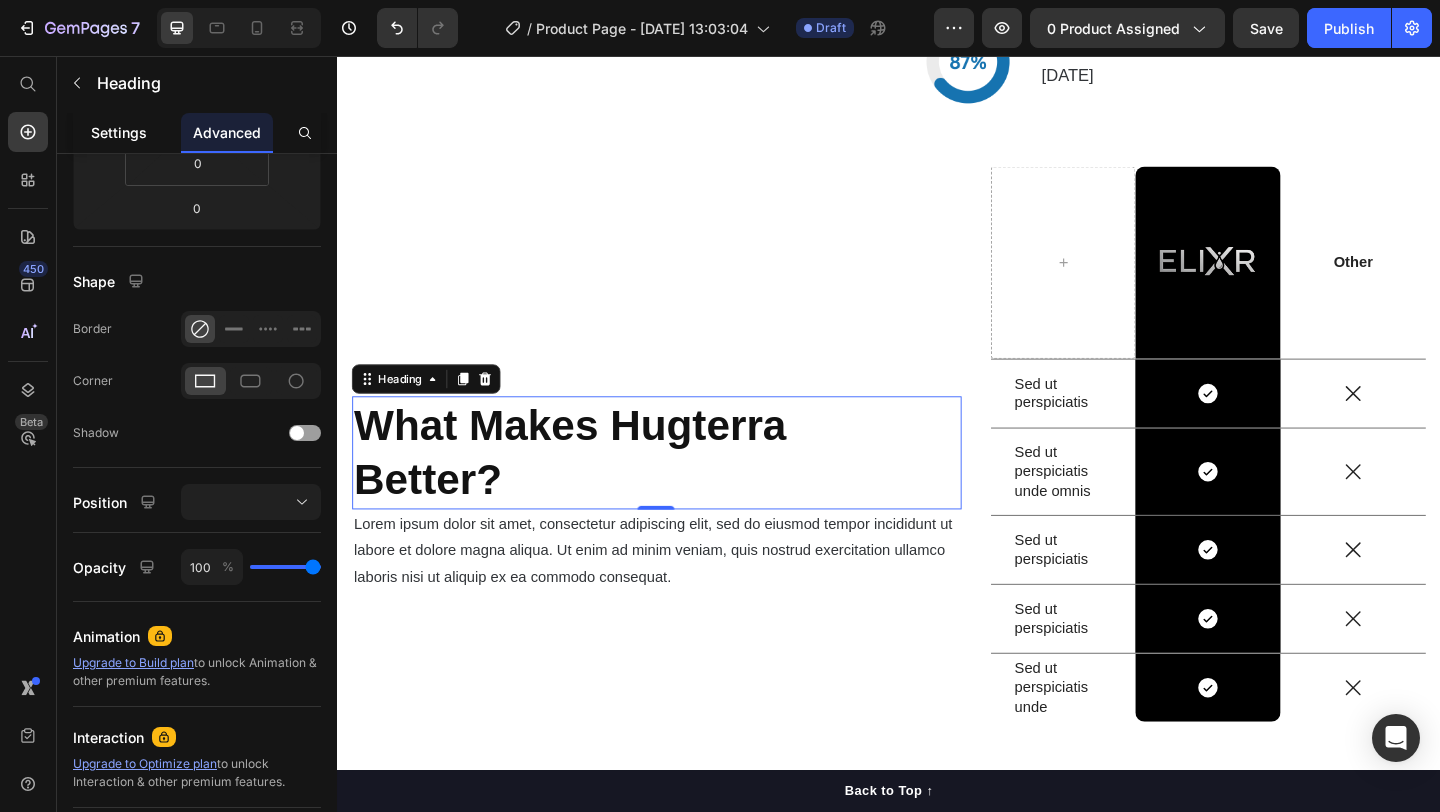 scroll, scrollTop: 0, scrollLeft: 0, axis: both 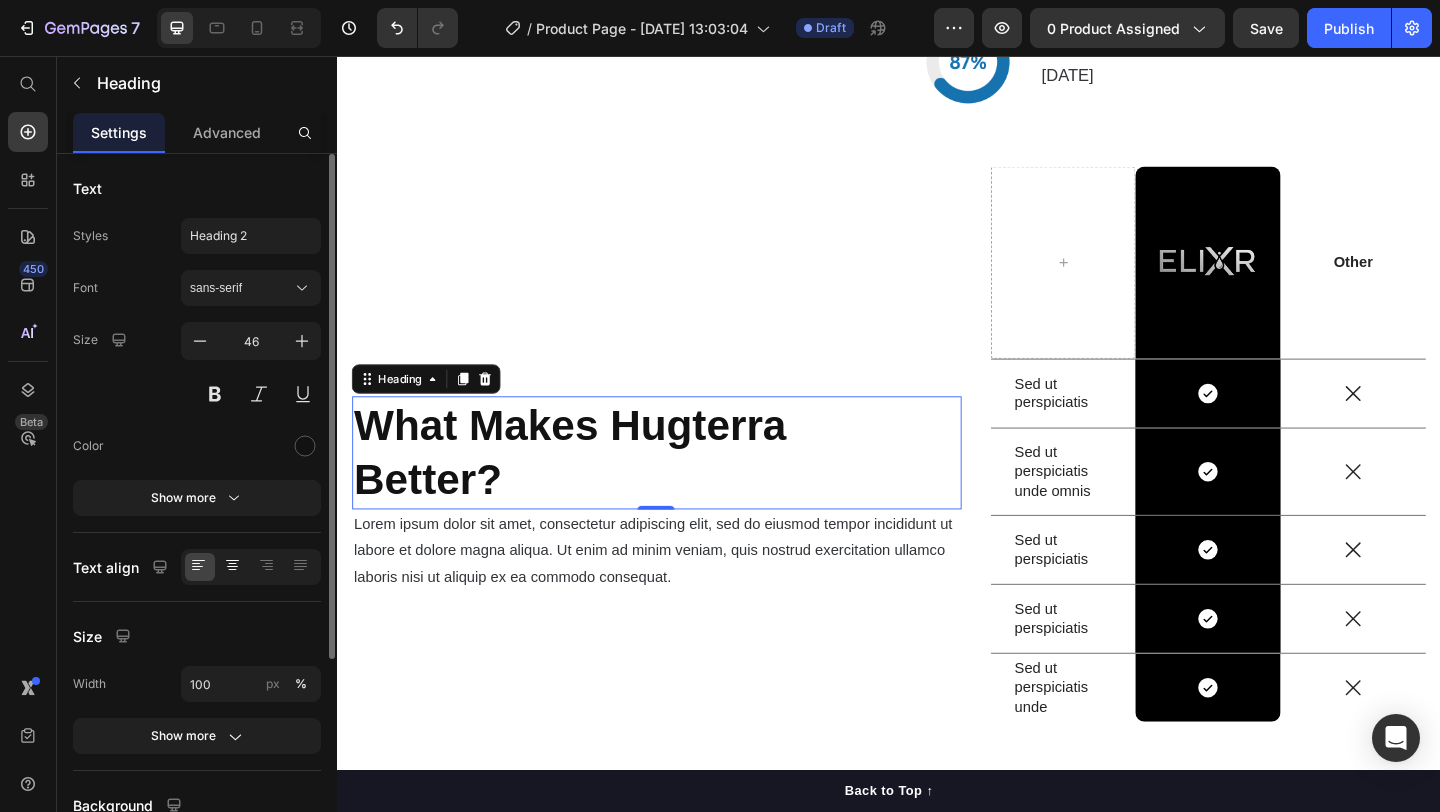 click 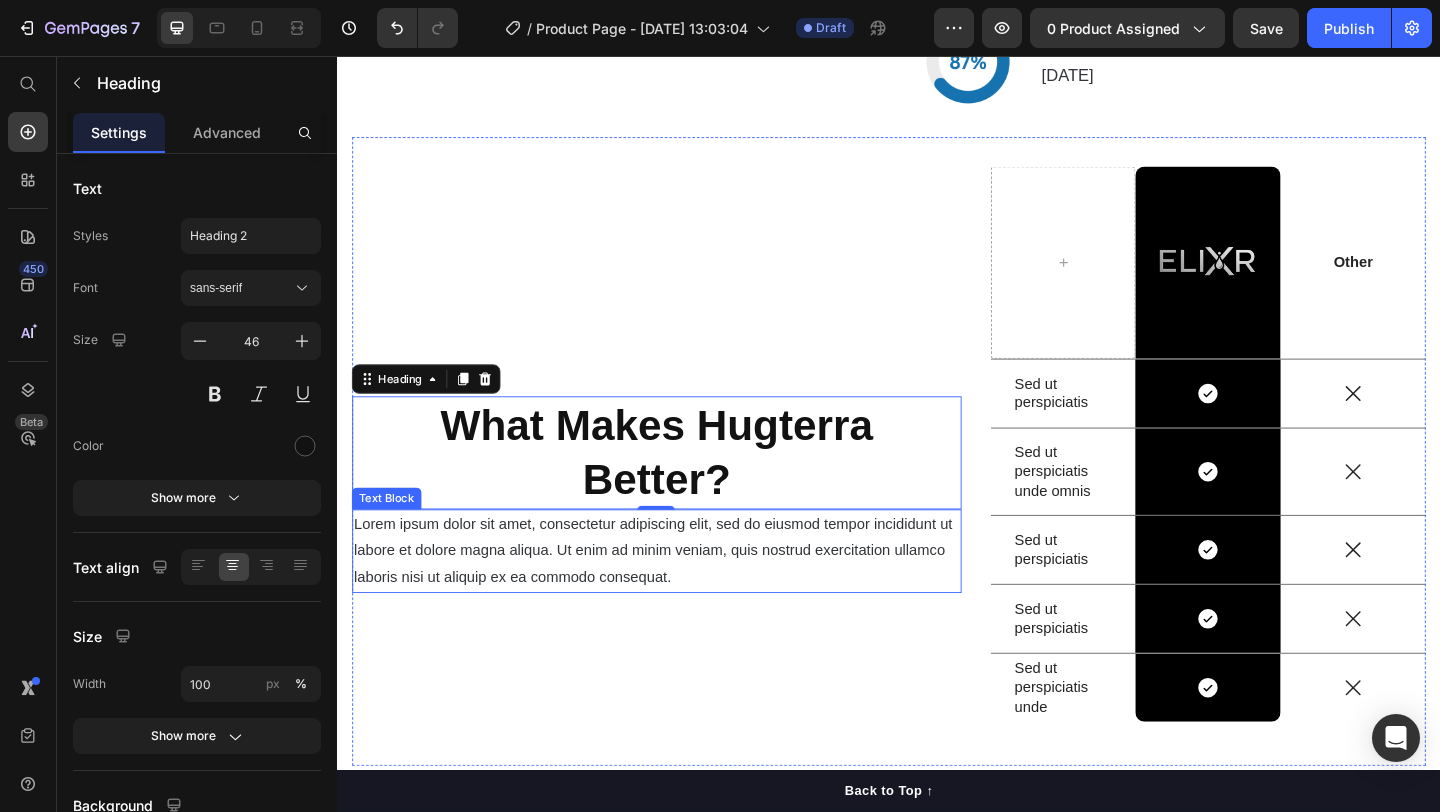 click on "Lorem ipsum dolor sit amet, consectetur adipiscing elit, sed do eiusmod tempor incididunt ut labore et dolore magna aliqua. Ut enim ad minim veniam, quis nostrud exercitation ullamco laboris nisi ut aliquip ex ea commodo consequat." at bounding box center (684, 594) 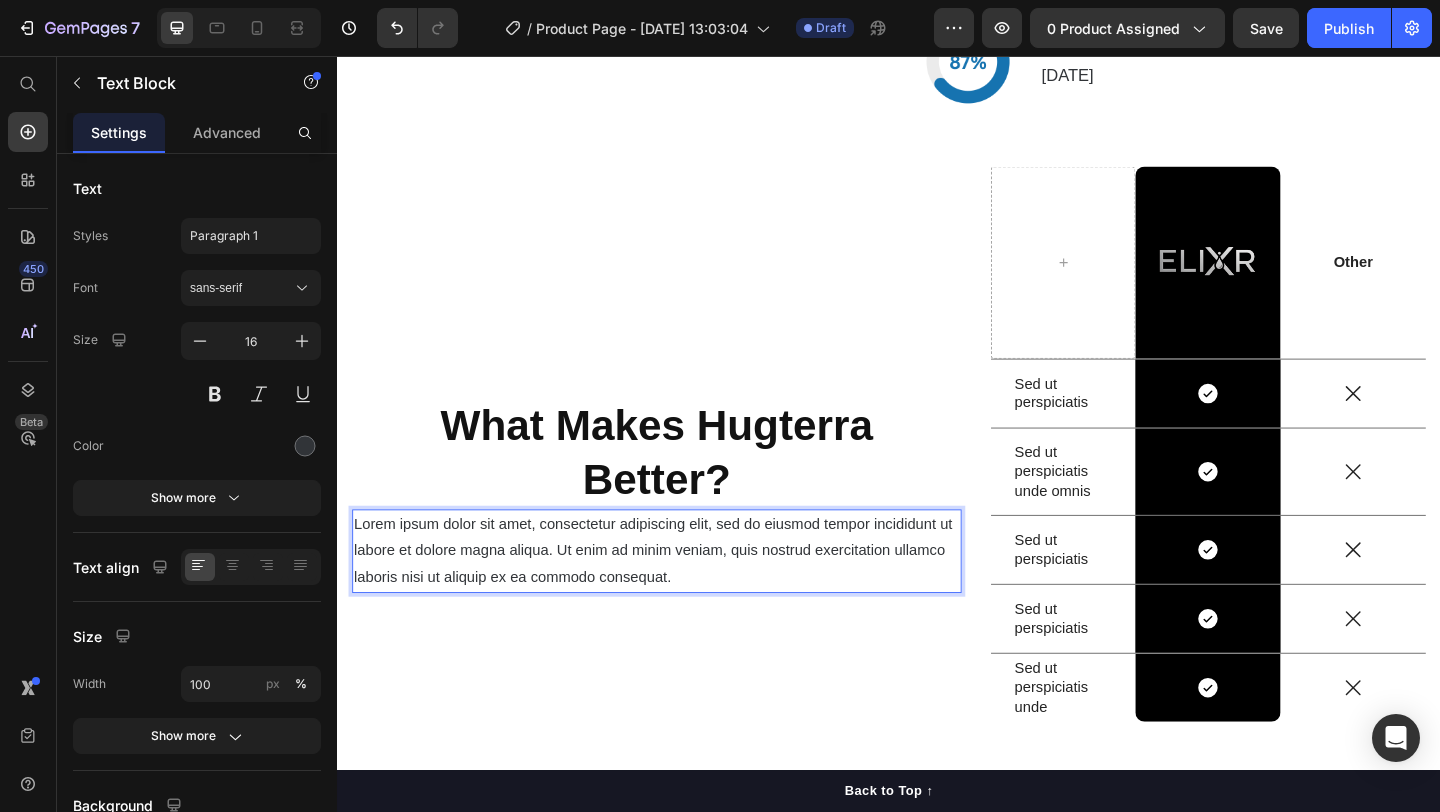 click on "Lorem ipsum dolor sit amet, consectetur adipiscing elit, sed do eiusmod tempor incididunt ut labore et dolore magna aliqua. Ut enim ad minim veniam, quis nostrud exercitation ullamco laboris nisi ut aliquip ex ea commodo consequat." at bounding box center (684, 594) 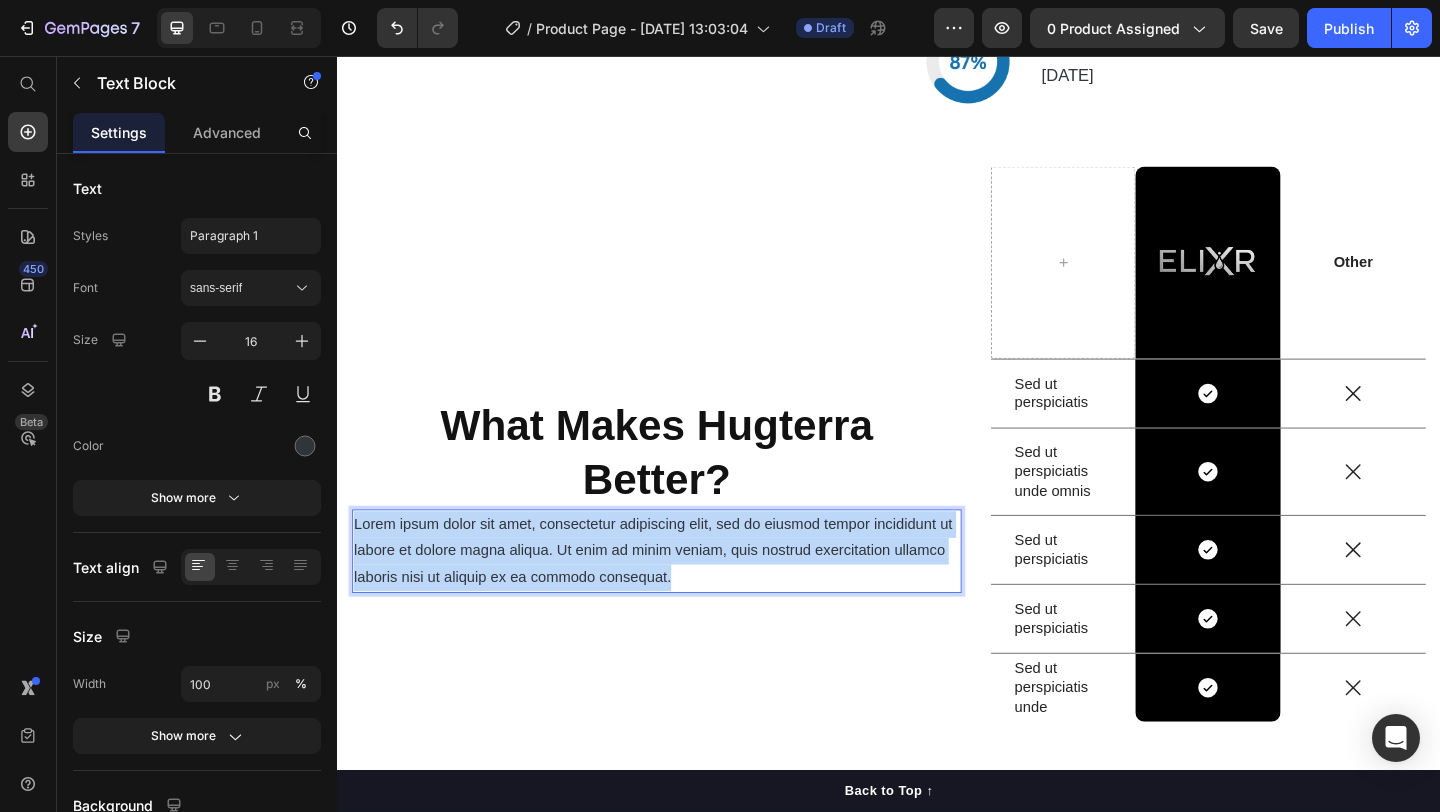 click on "Lorem ipsum dolor sit amet, consectetur adipiscing elit, sed do eiusmod tempor incididunt ut labore et dolore magna aliqua. Ut enim ad minim veniam, quis nostrud exercitation ullamco laboris nisi ut aliquip ex ea commodo consequat." at bounding box center [684, 594] 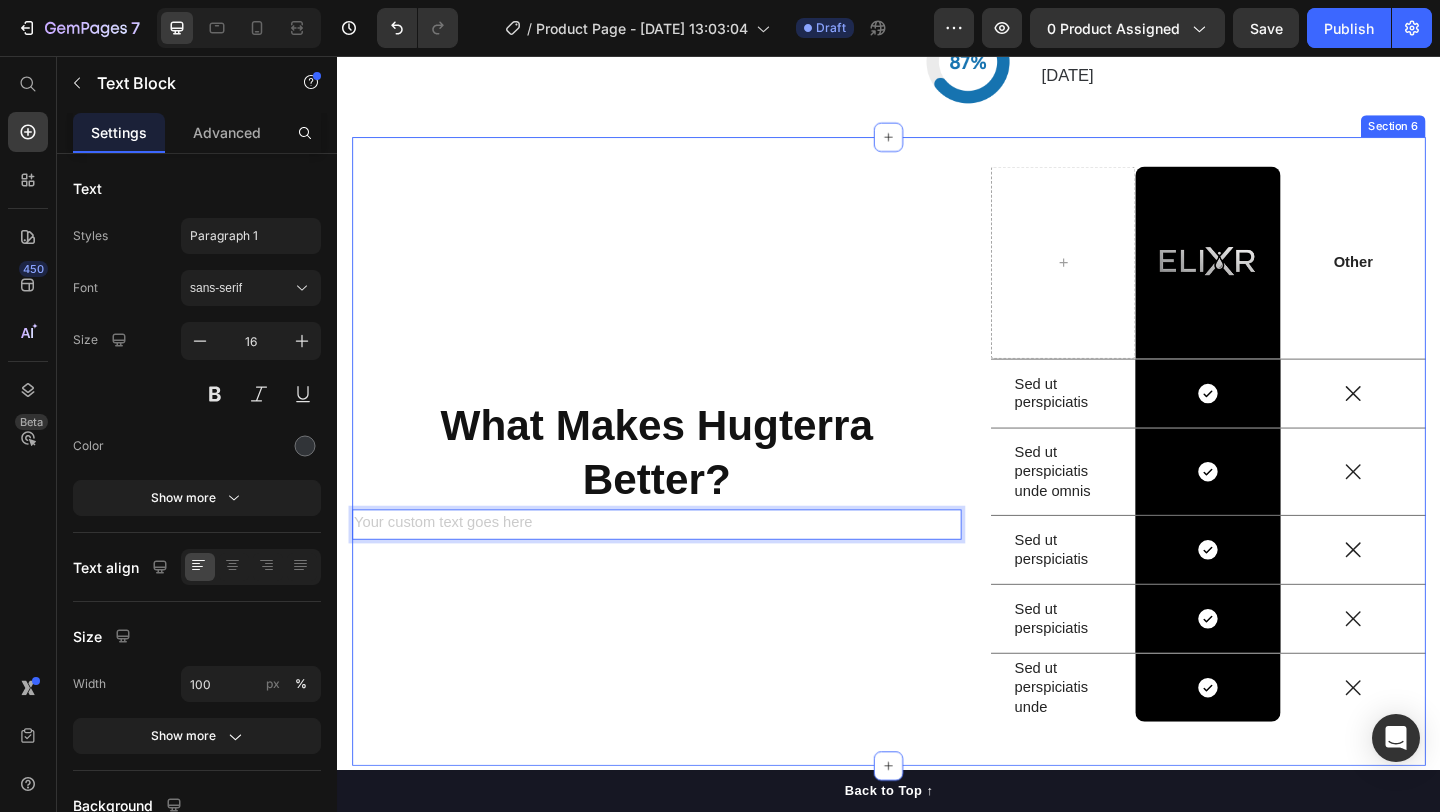 click on "⁠⁠⁠⁠⁠⁠⁠ What Makes Hugterra Better? Heading Text Block   0" at bounding box center (684, 486) 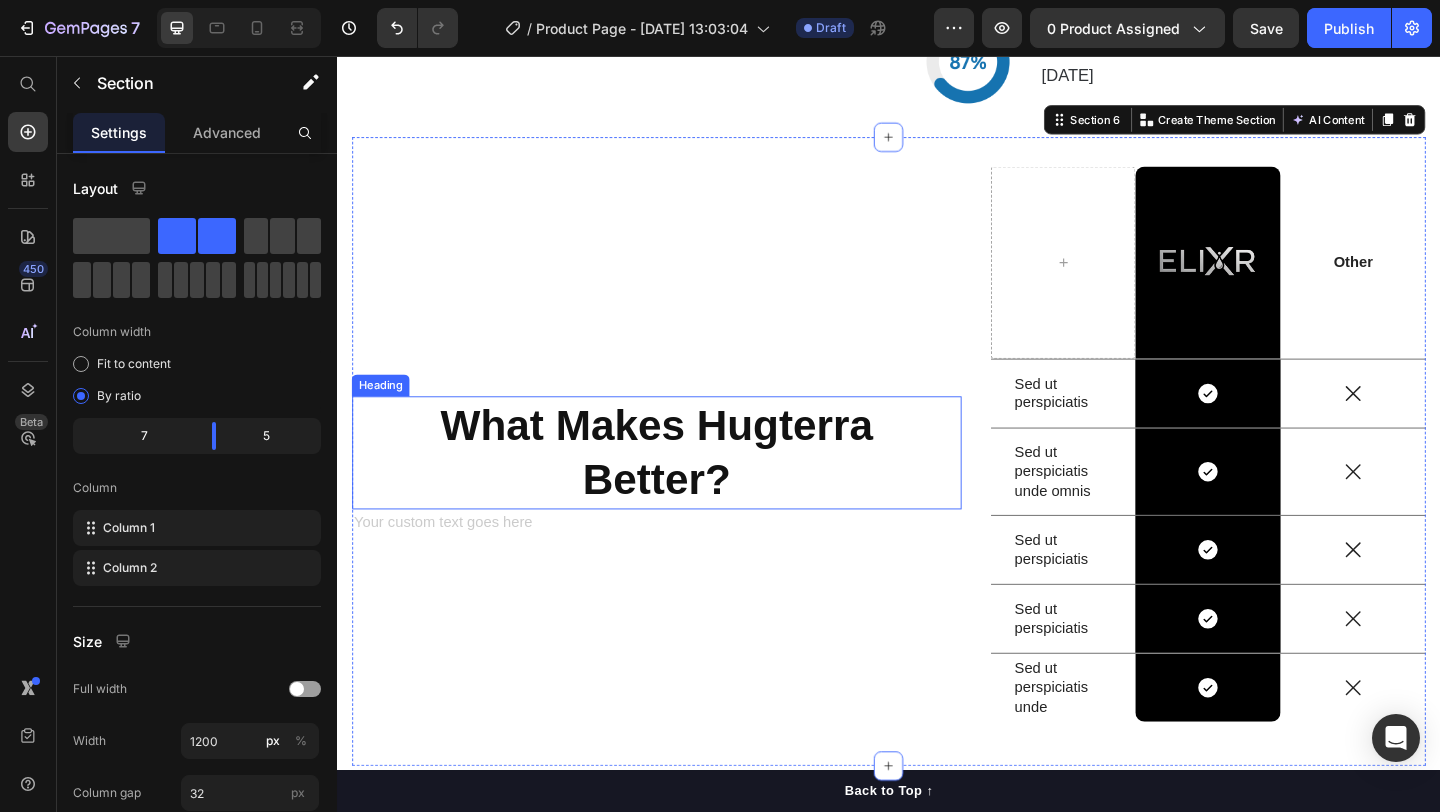 click on "⁠⁠⁠⁠⁠⁠⁠ What Makes Hugterra Better?" at bounding box center (684, 488) 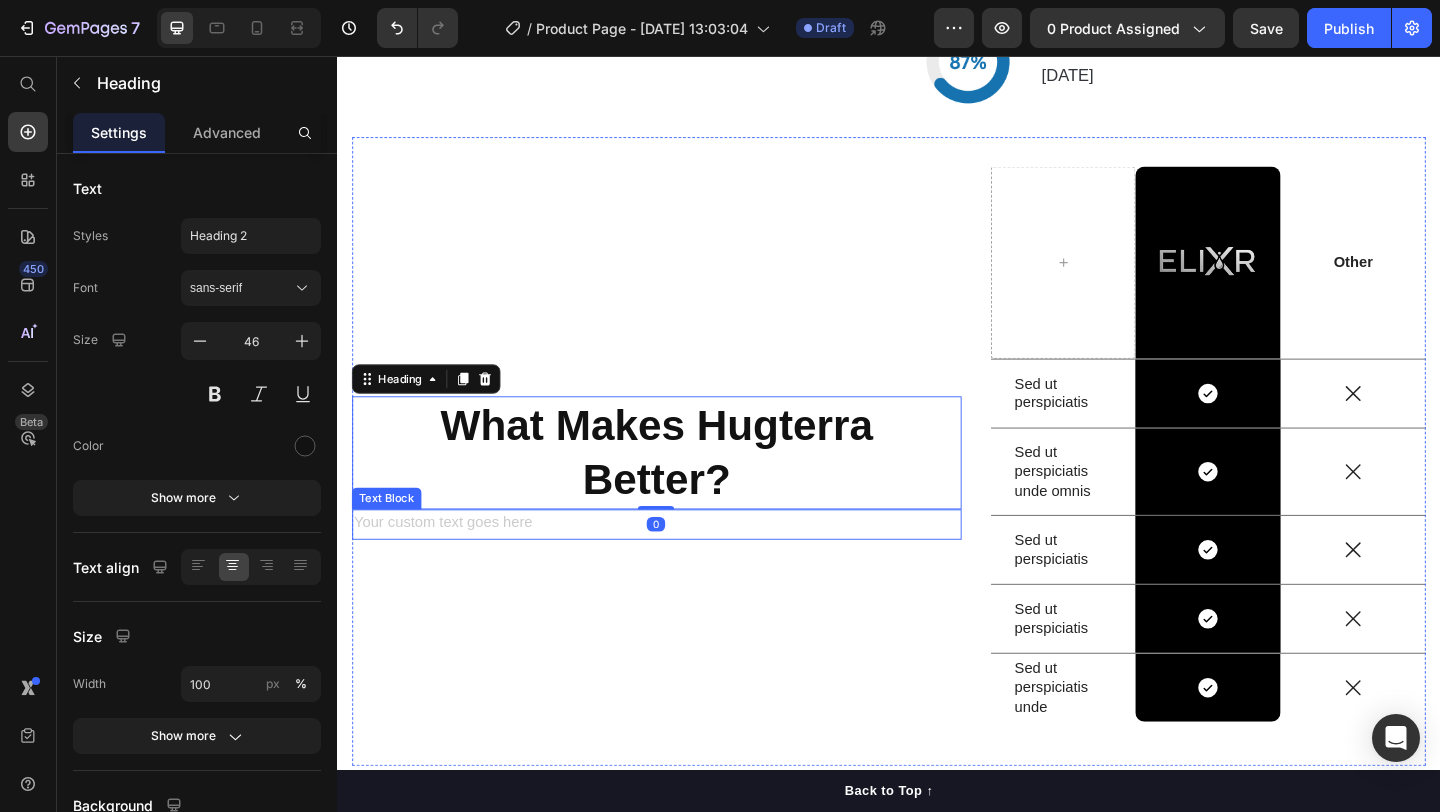 click at bounding box center [684, 565] 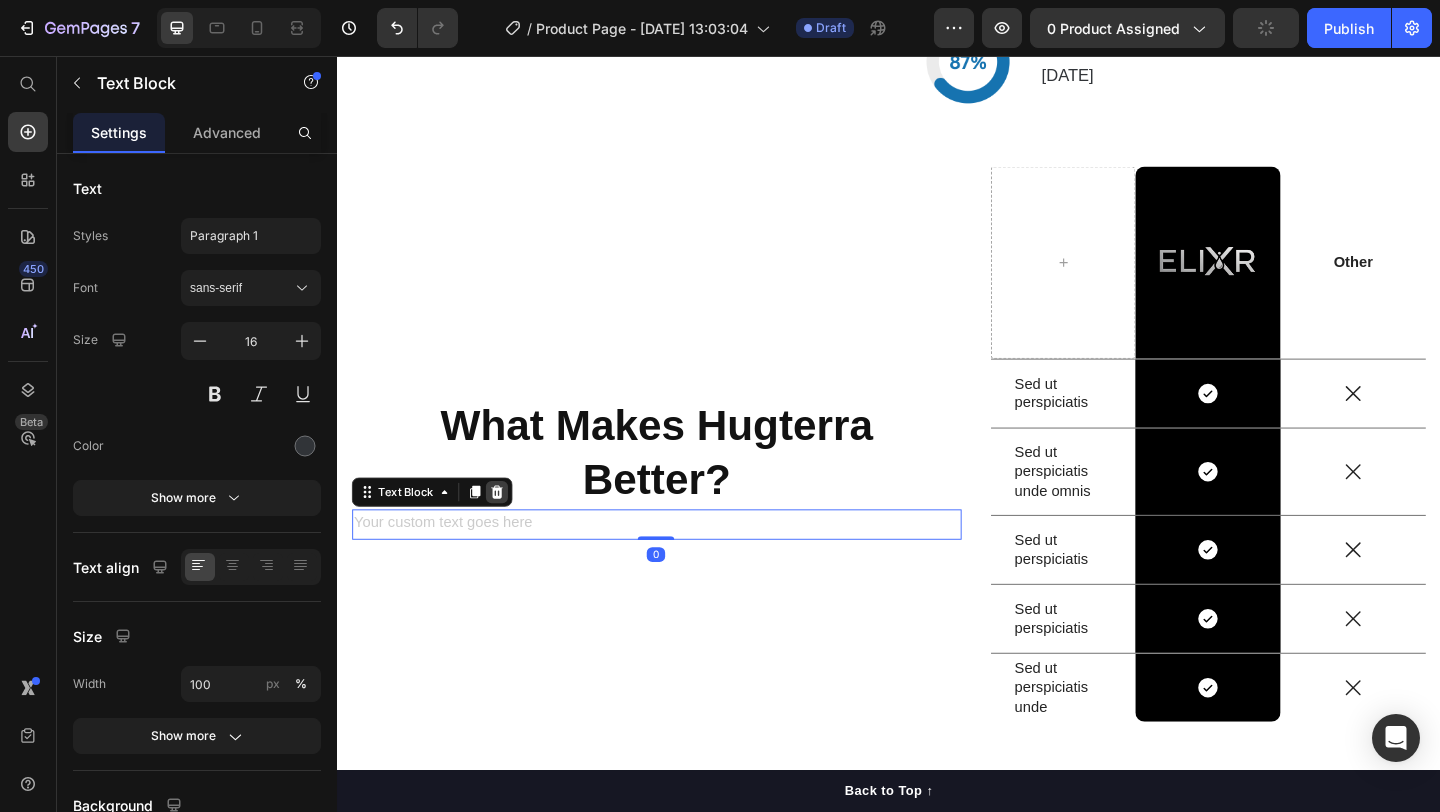 click 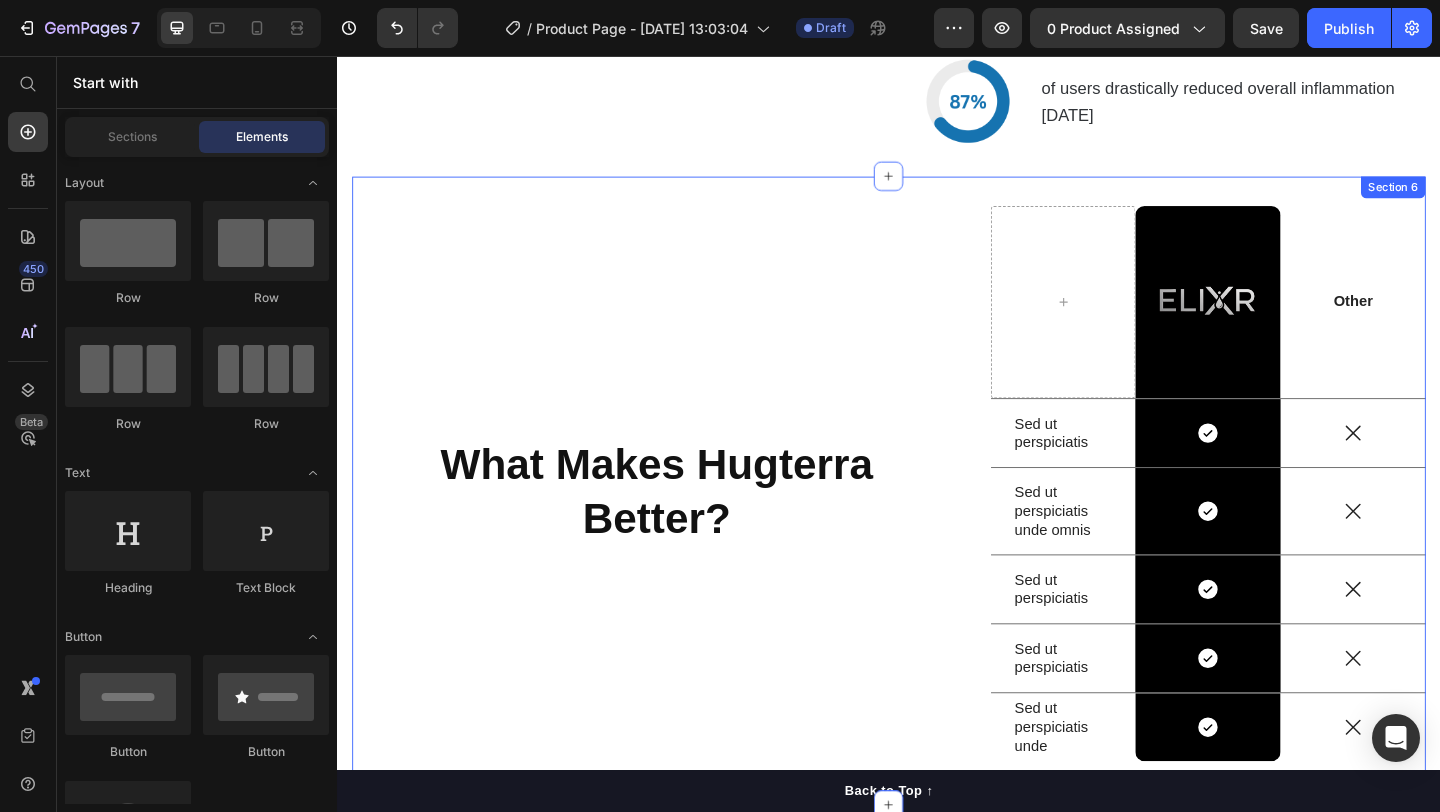 scroll, scrollTop: 5197, scrollLeft: 0, axis: vertical 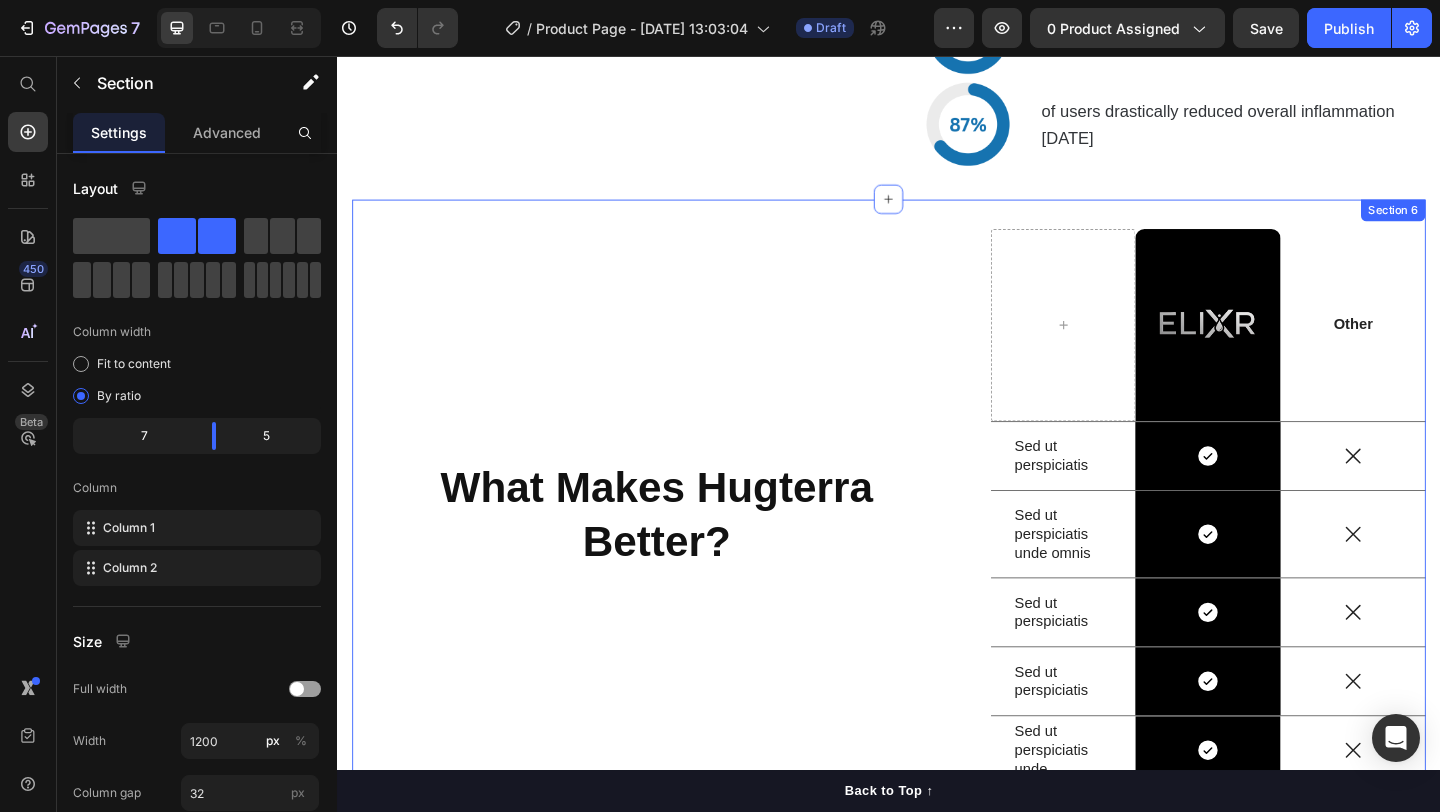 click on "⁠⁠⁠⁠⁠⁠⁠ What Makes Hugterra Better? Heading" at bounding box center [684, 554] 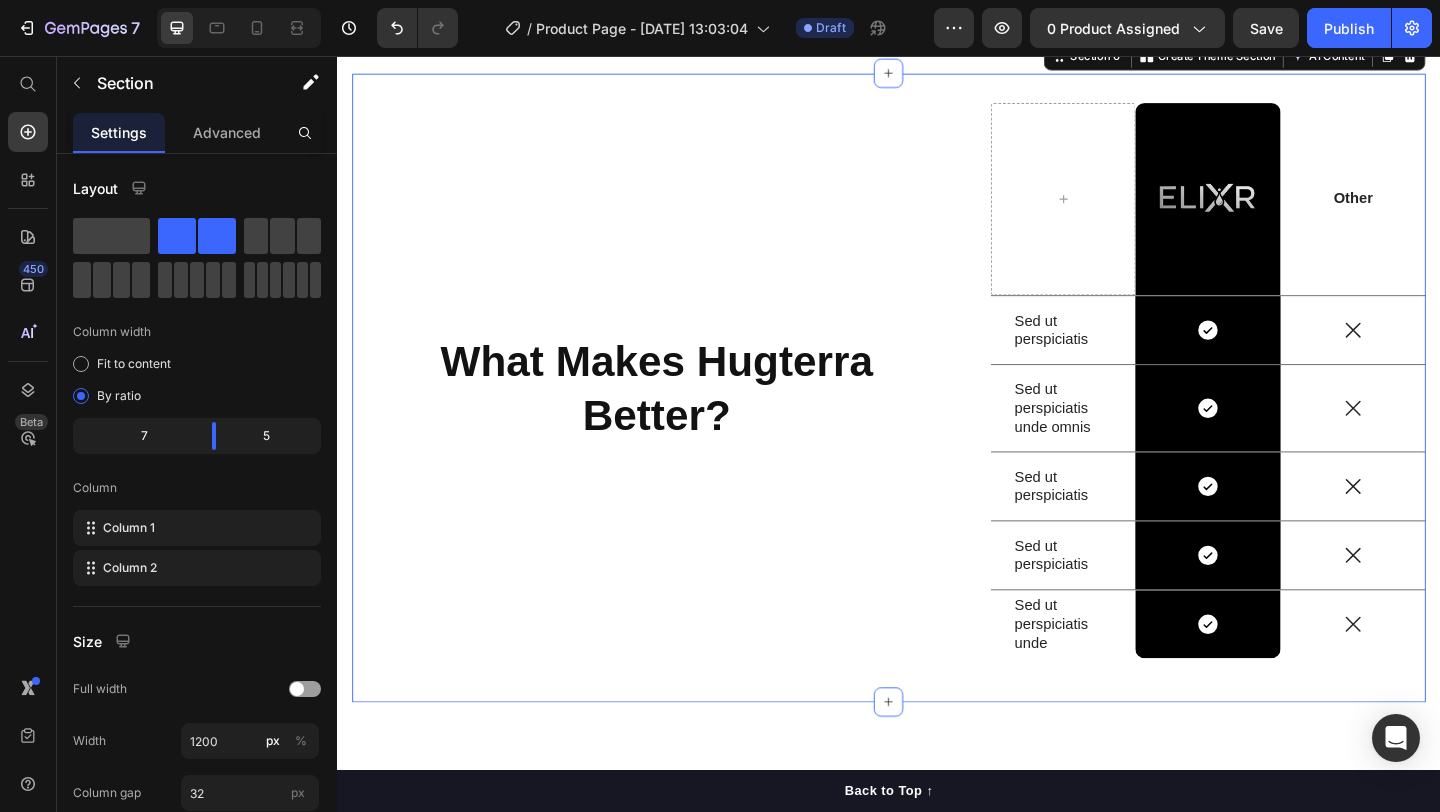 scroll, scrollTop: 5336, scrollLeft: 0, axis: vertical 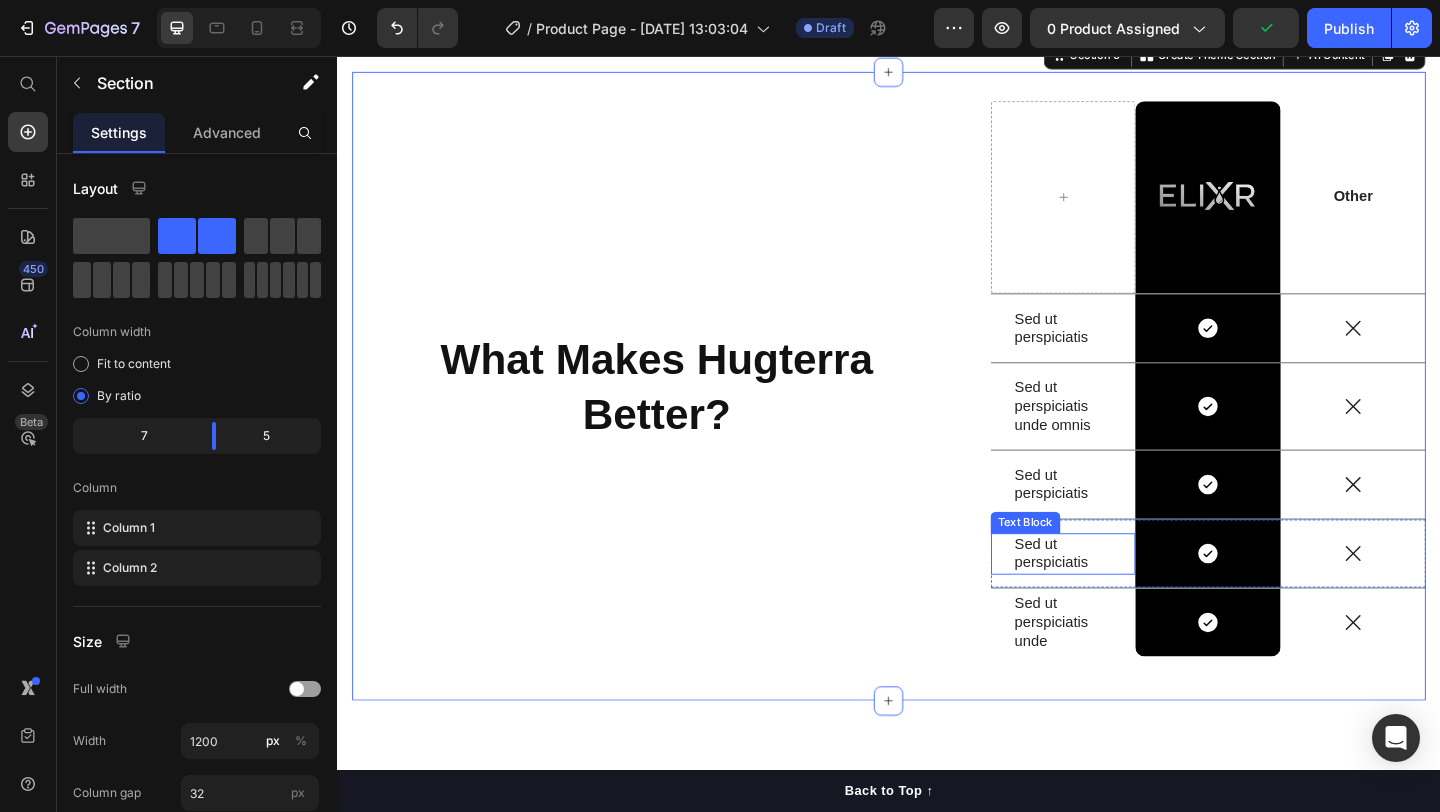 click on "Sed ut perspiciatis" at bounding box center (1127, 598) 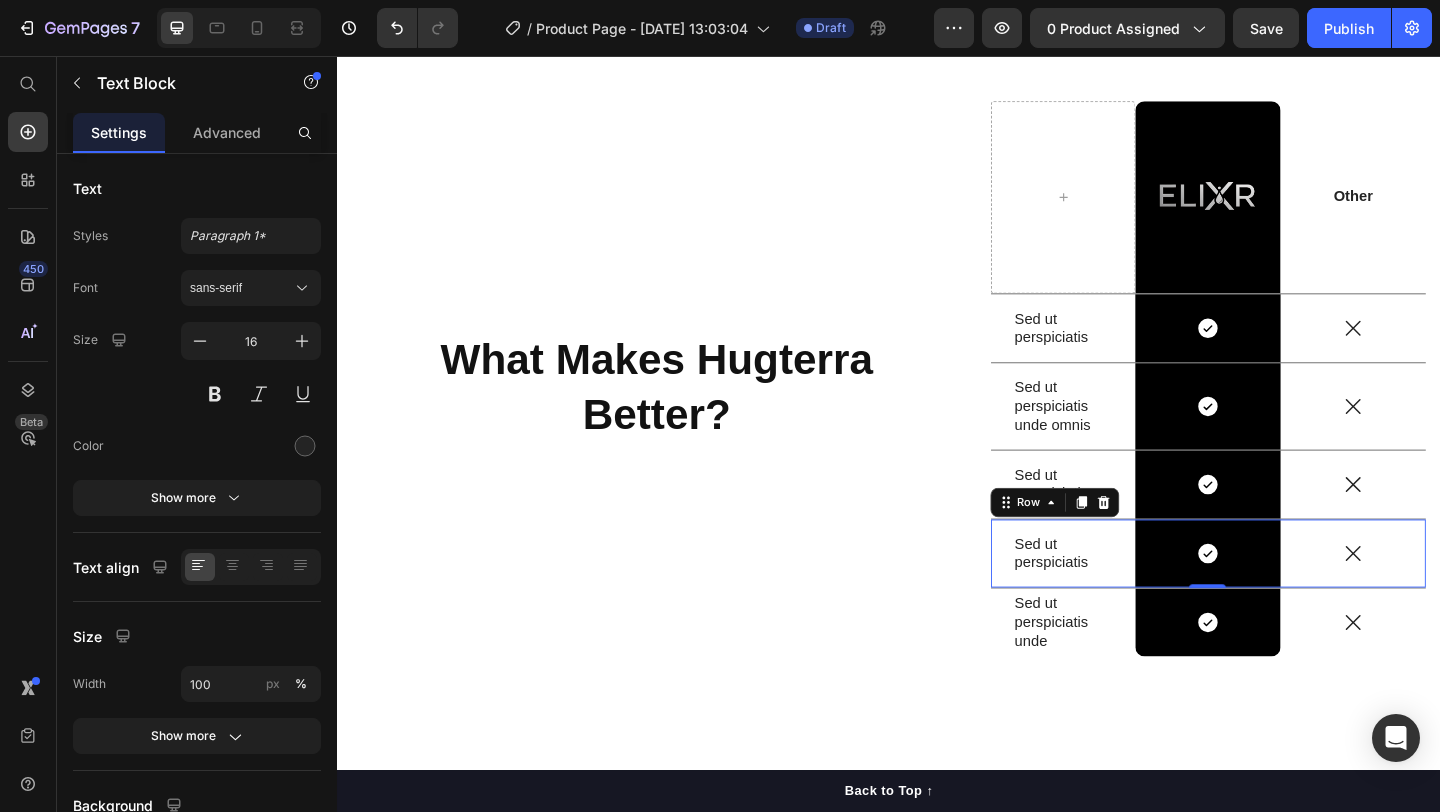 click on "Sed ut perspiciatis Text Block" at bounding box center (1127, 597) 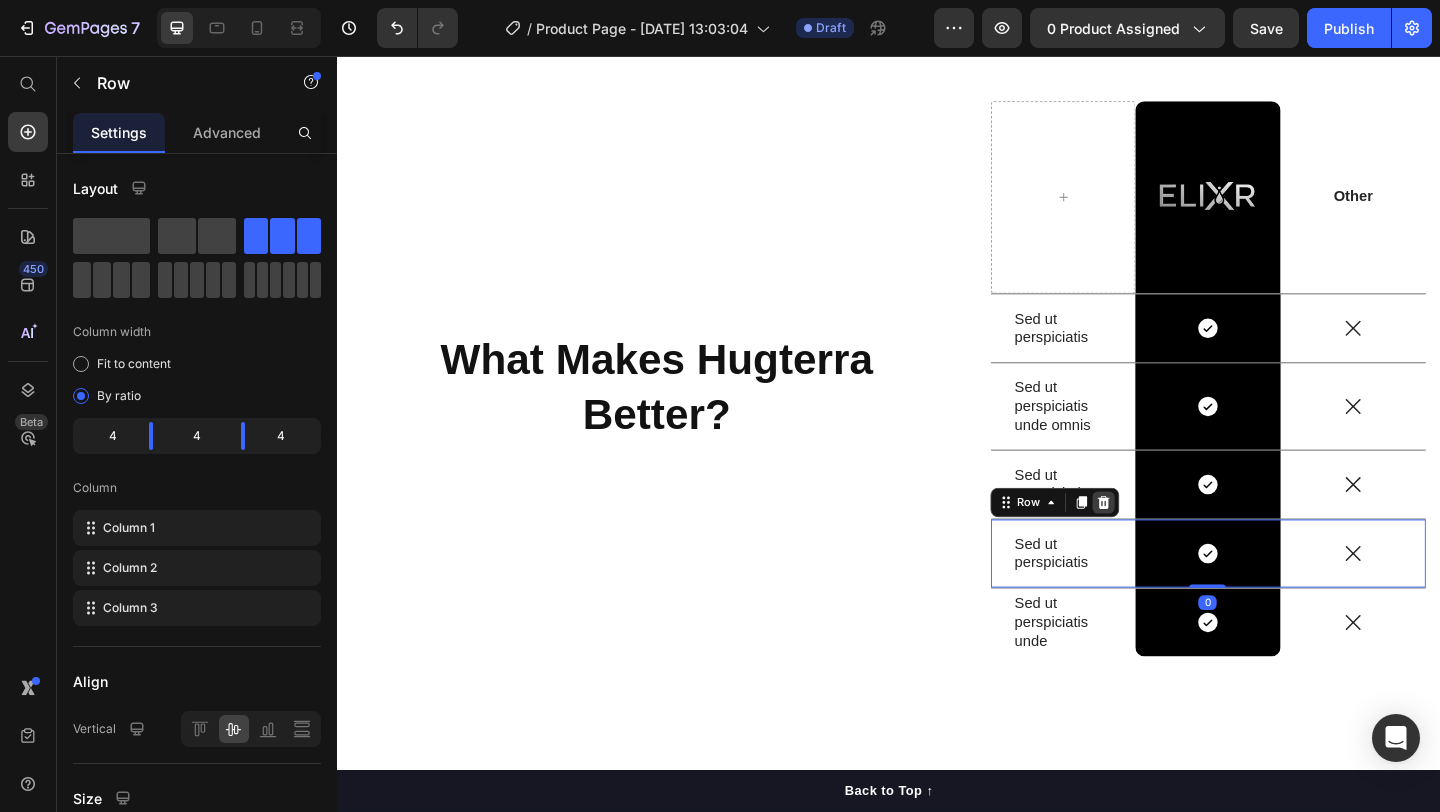 click 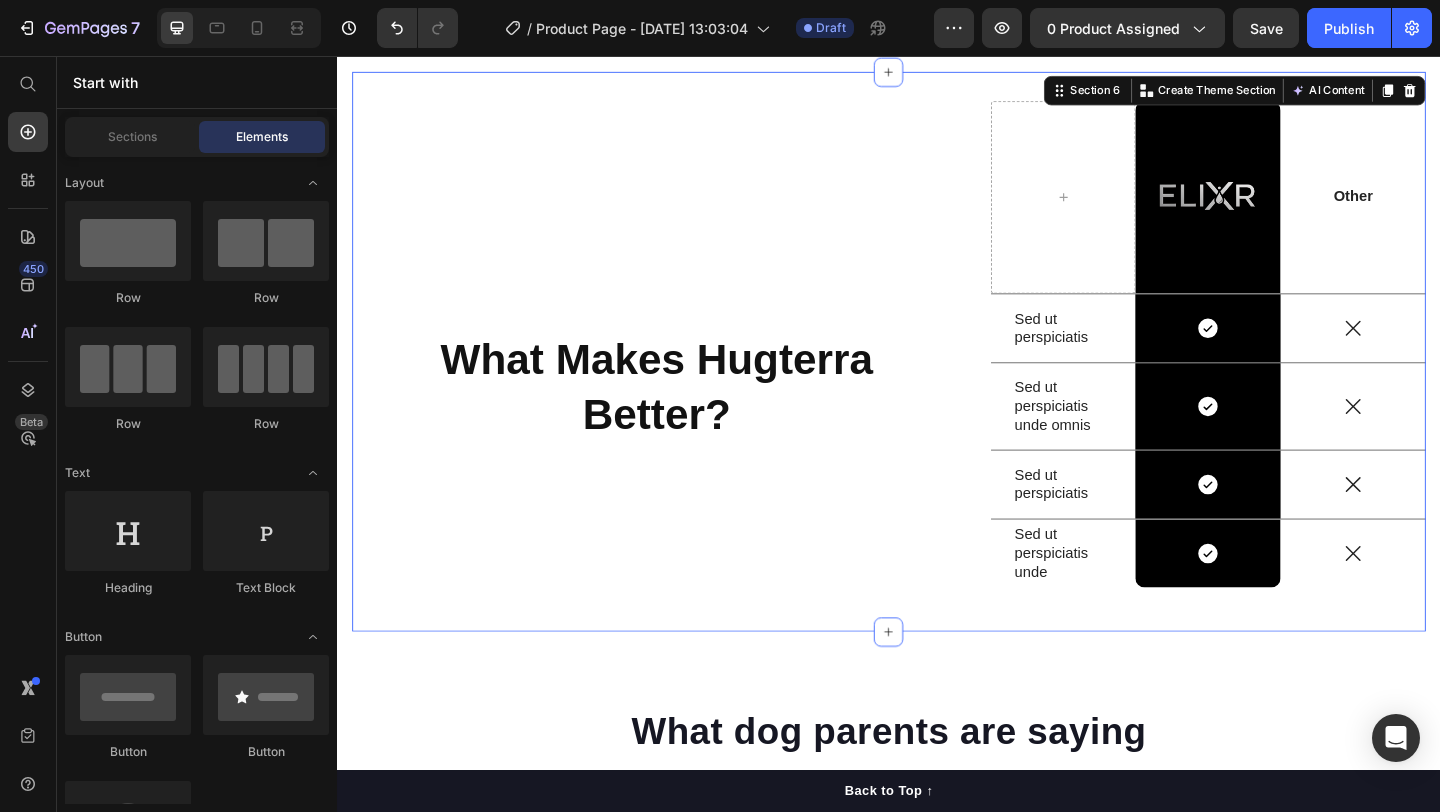 click on "⁠⁠⁠⁠⁠⁠⁠ What Makes Hugterra Better? Heading" at bounding box center [684, 378] 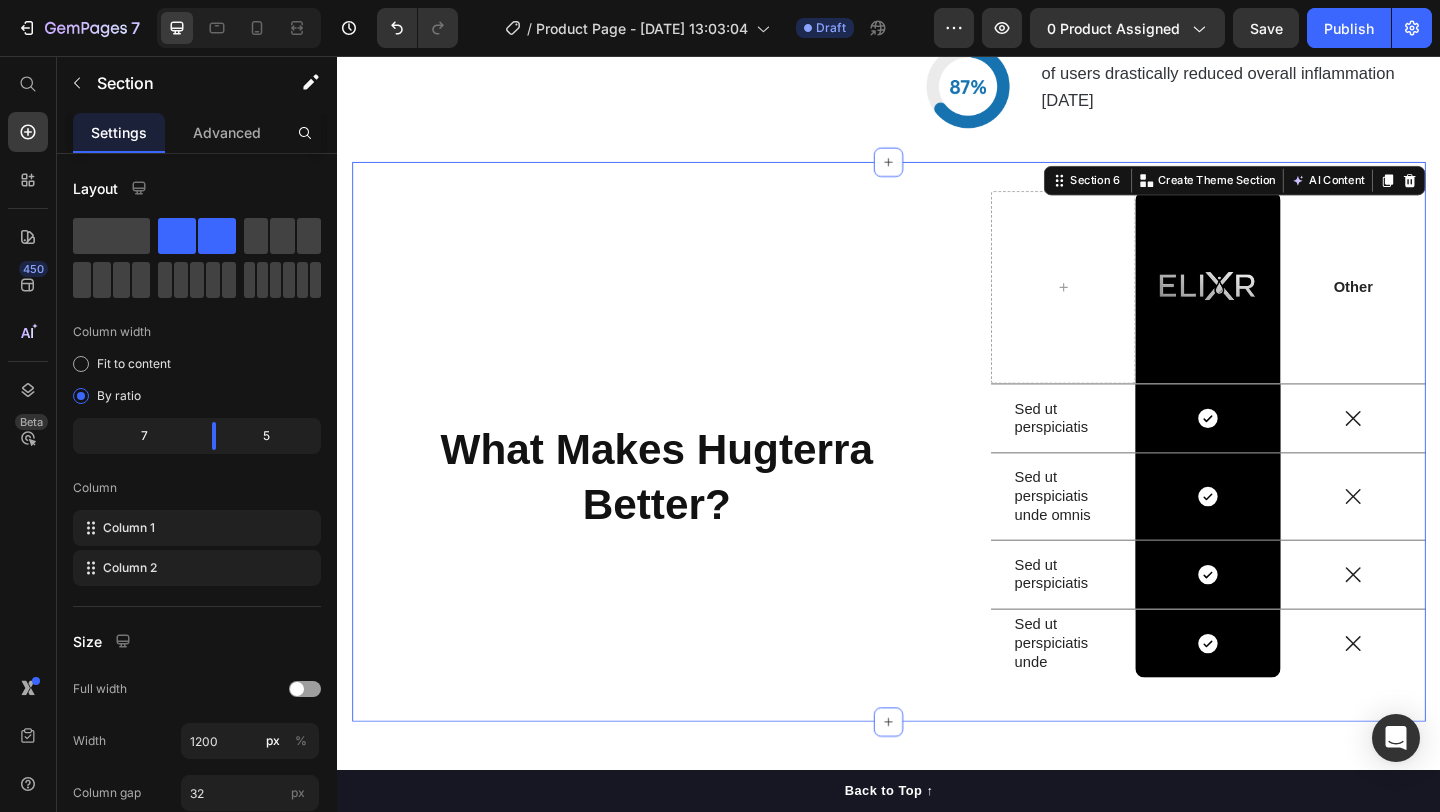 scroll, scrollTop: 5240, scrollLeft: 0, axis: vertical 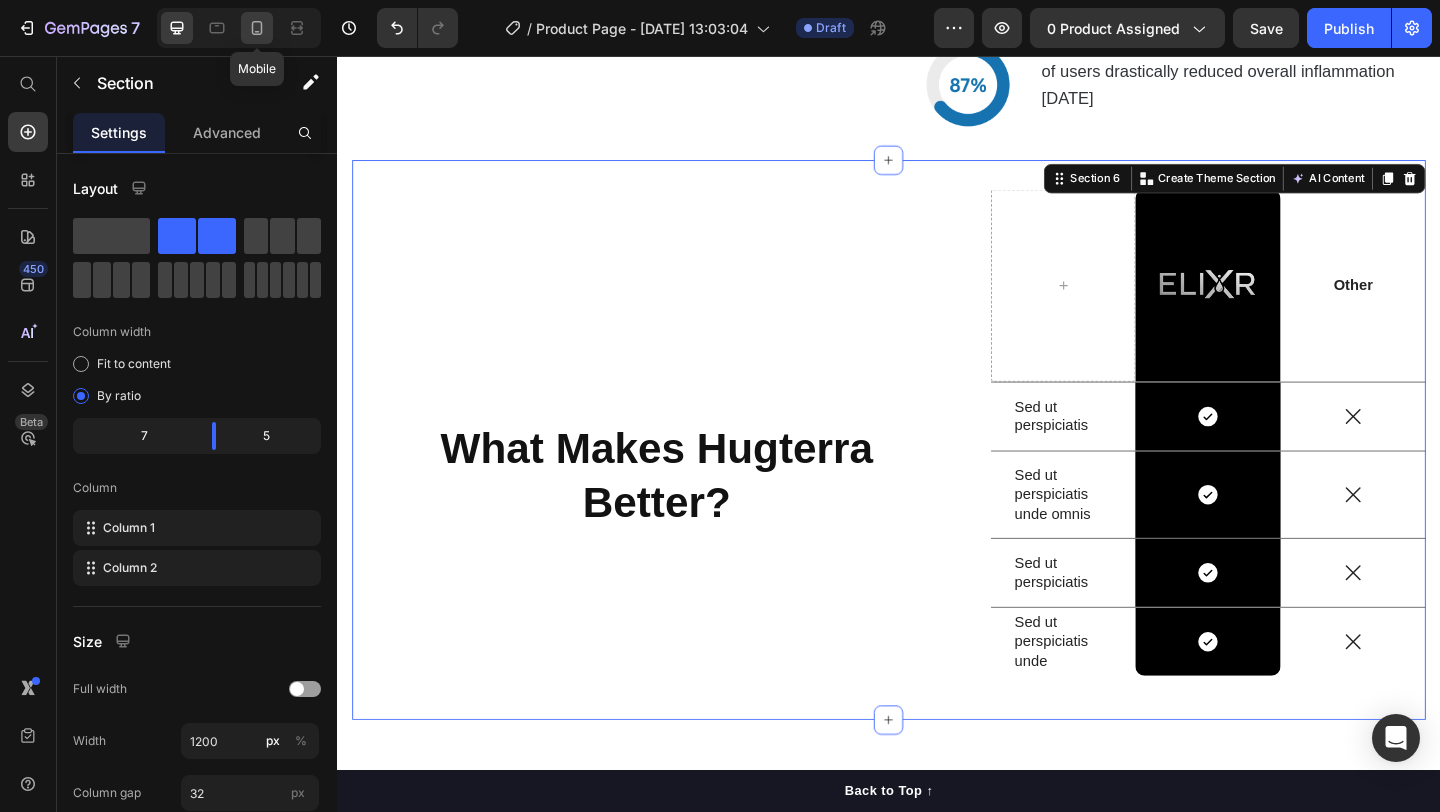 click 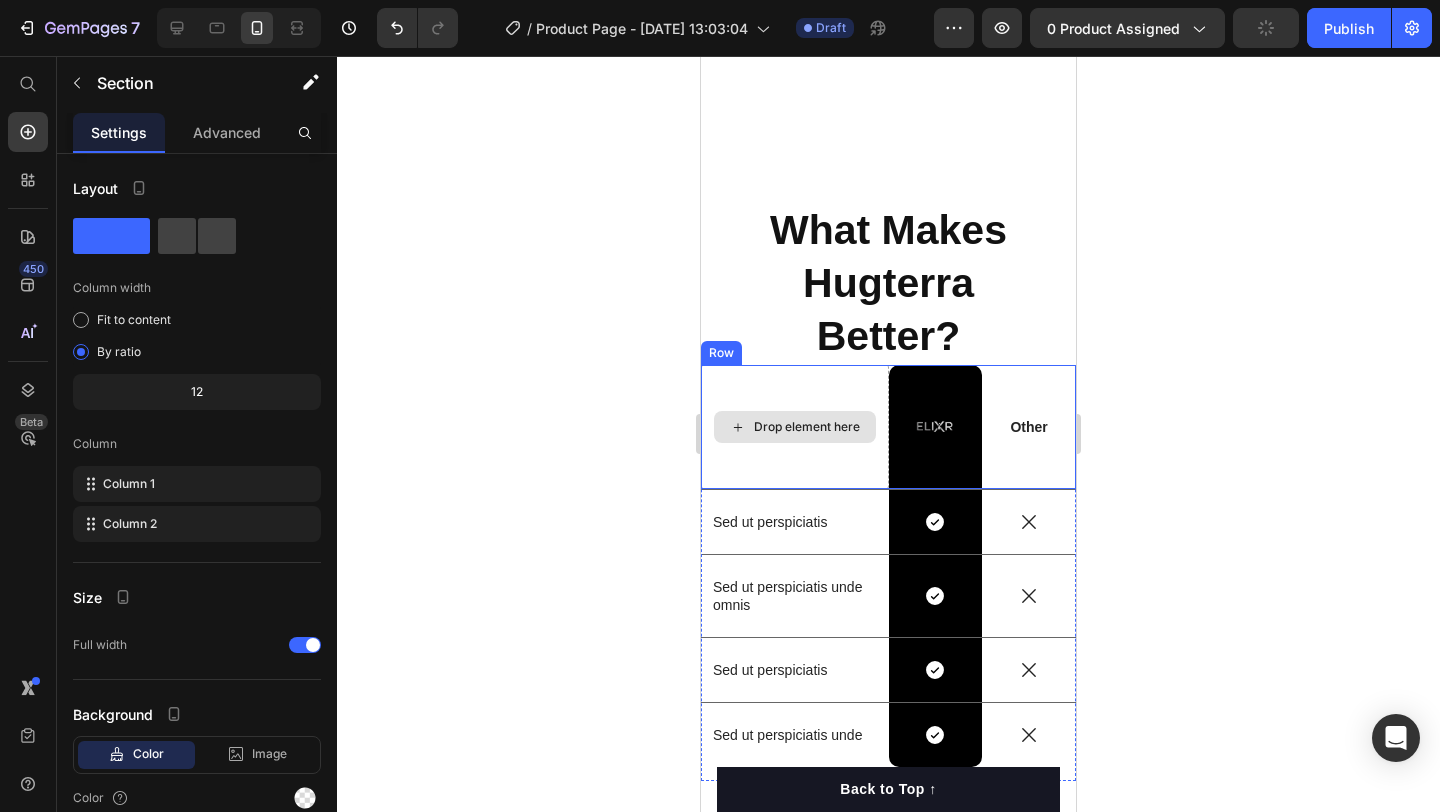 scroll, scrollTop: 10683, scrollLeft: 0, axis: vertical 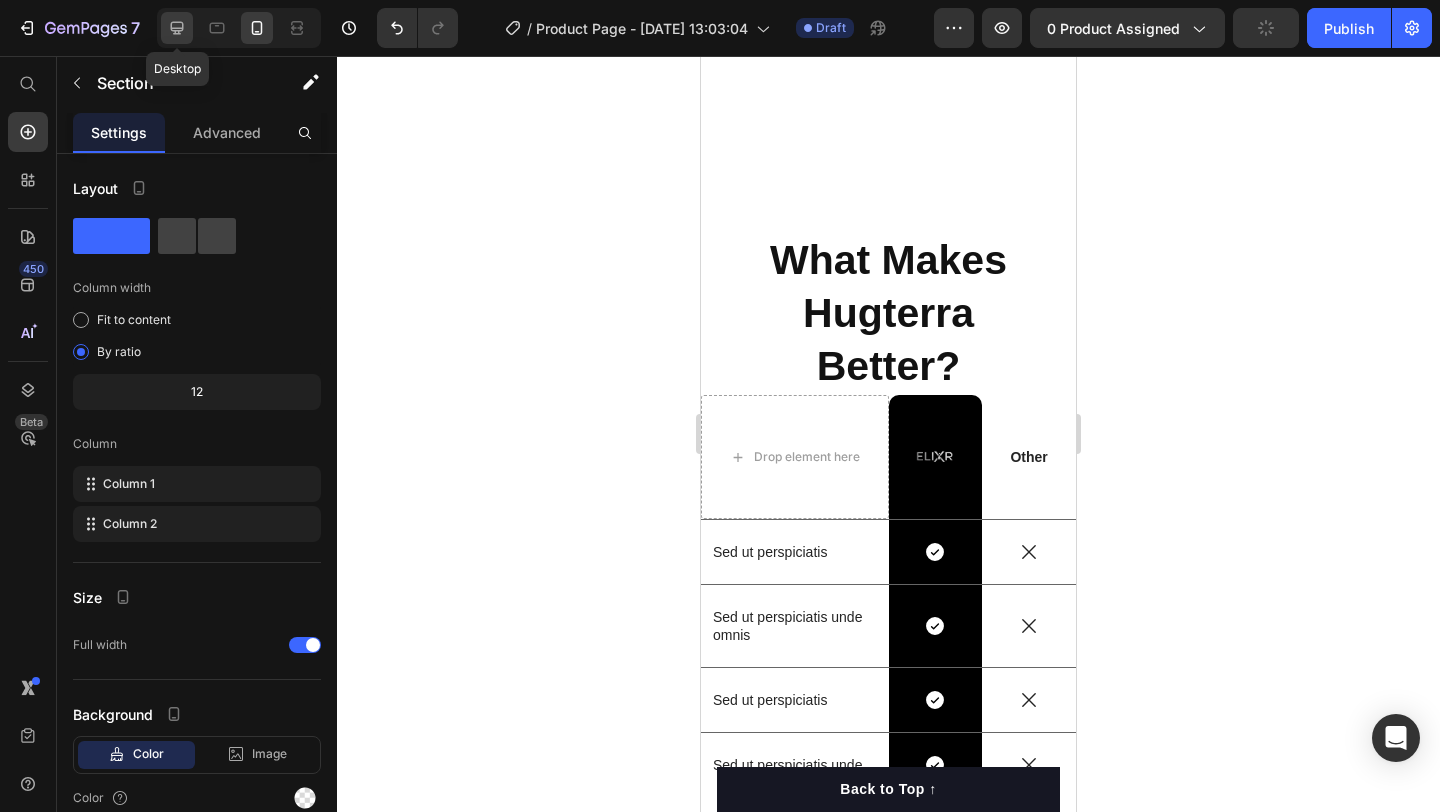 click 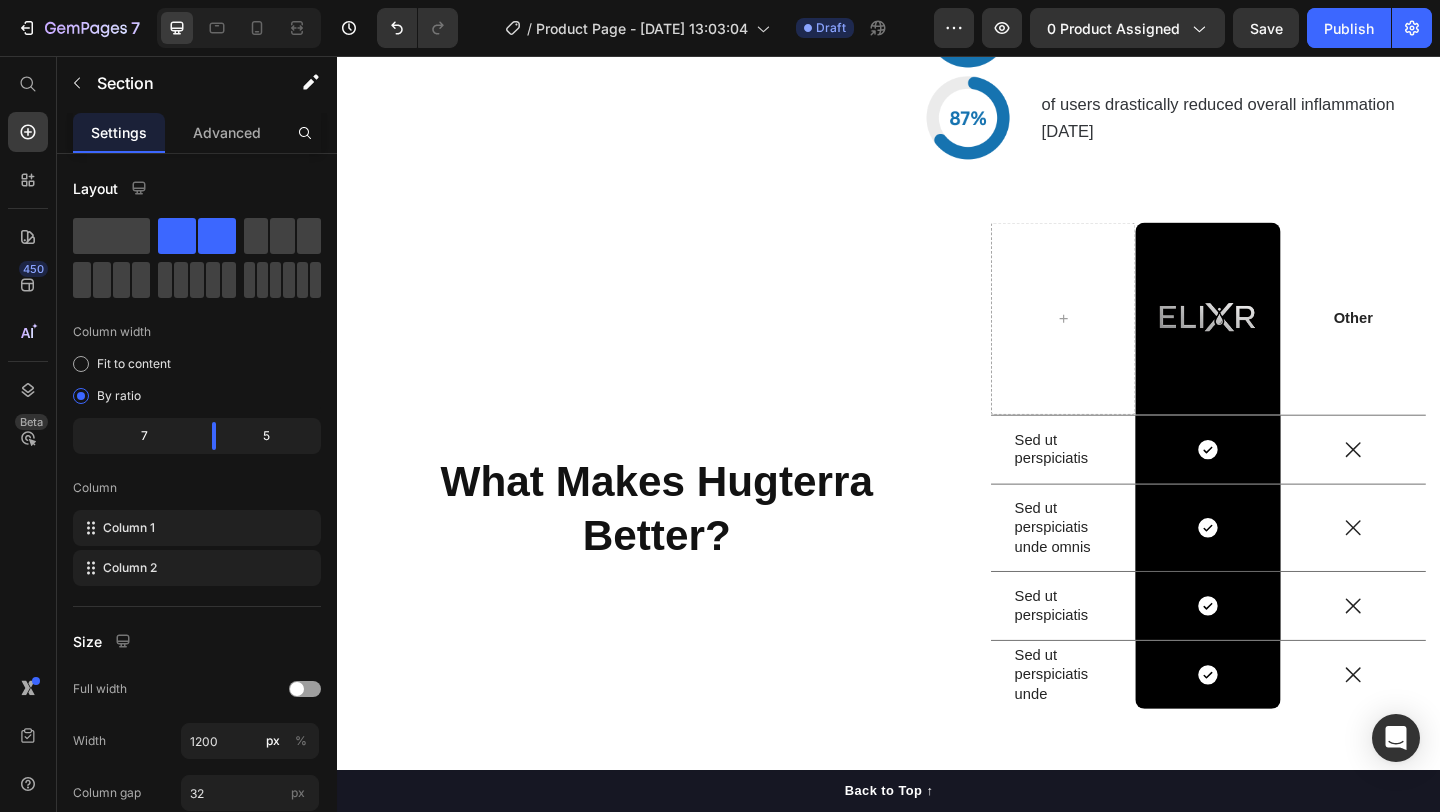 scroll, scrollTop: 5177, scrollLeft: 0, axis: vertical 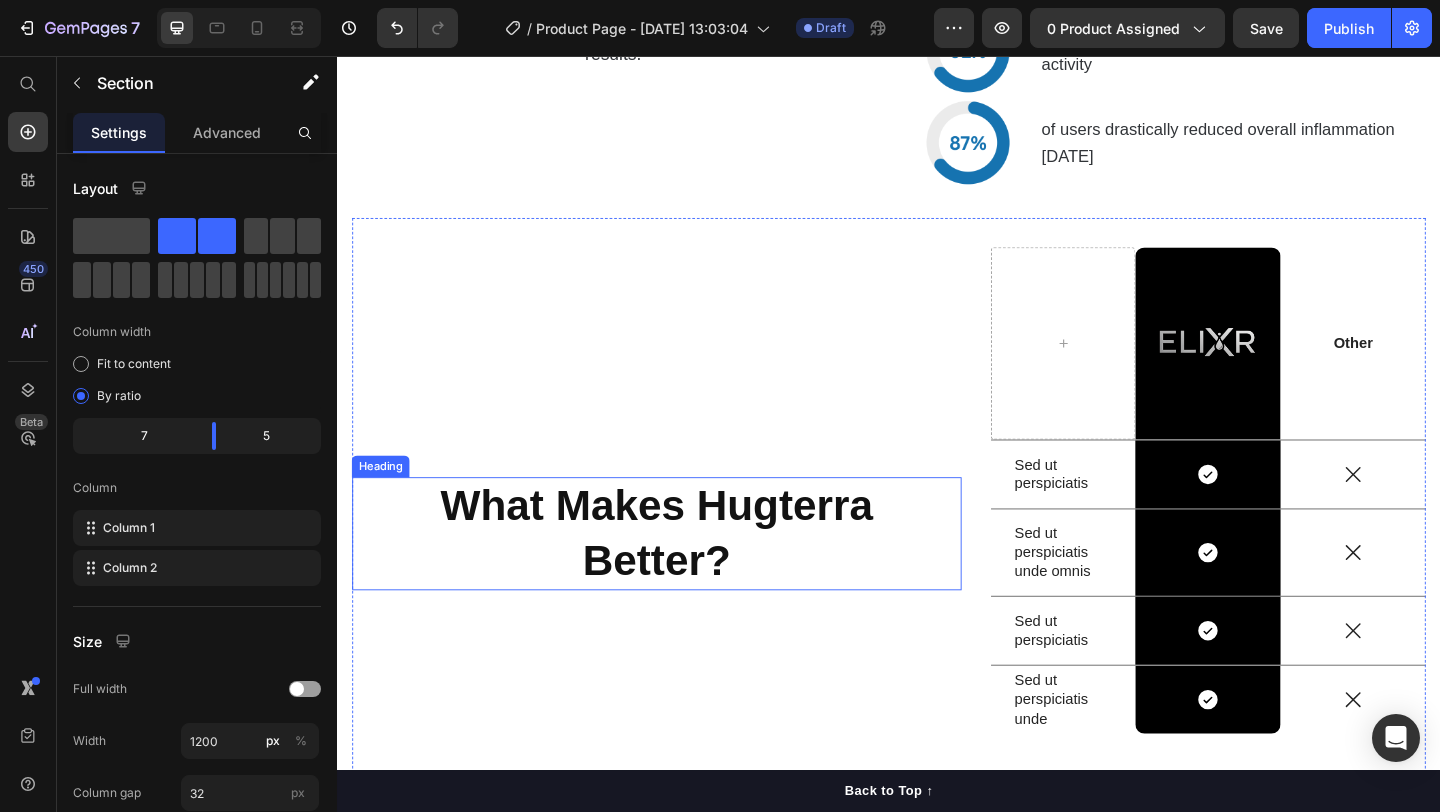 click on "Better?" at bounding box center [684, 604] 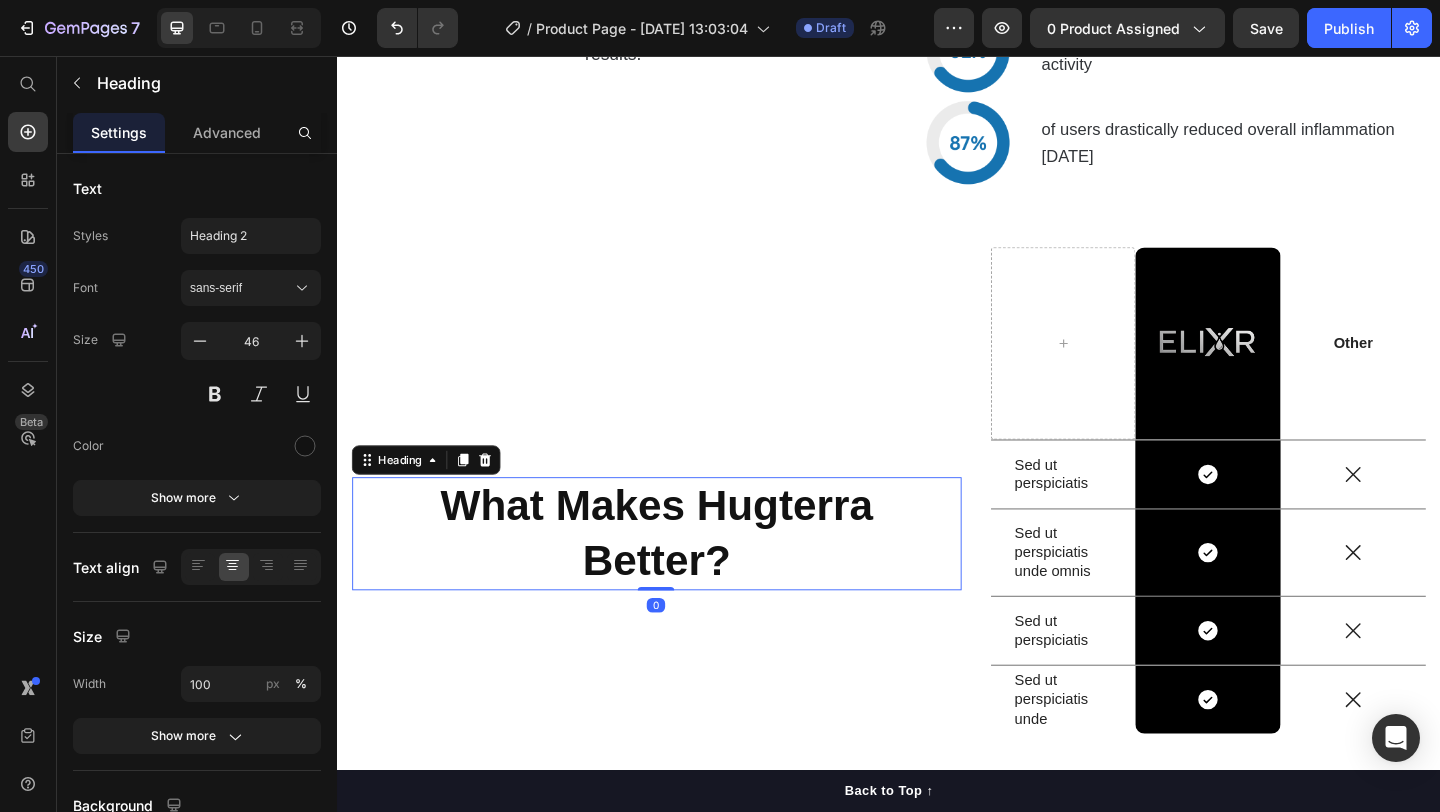 click on "What Makes Hugterra Better?" at bounding box center (684, 576) 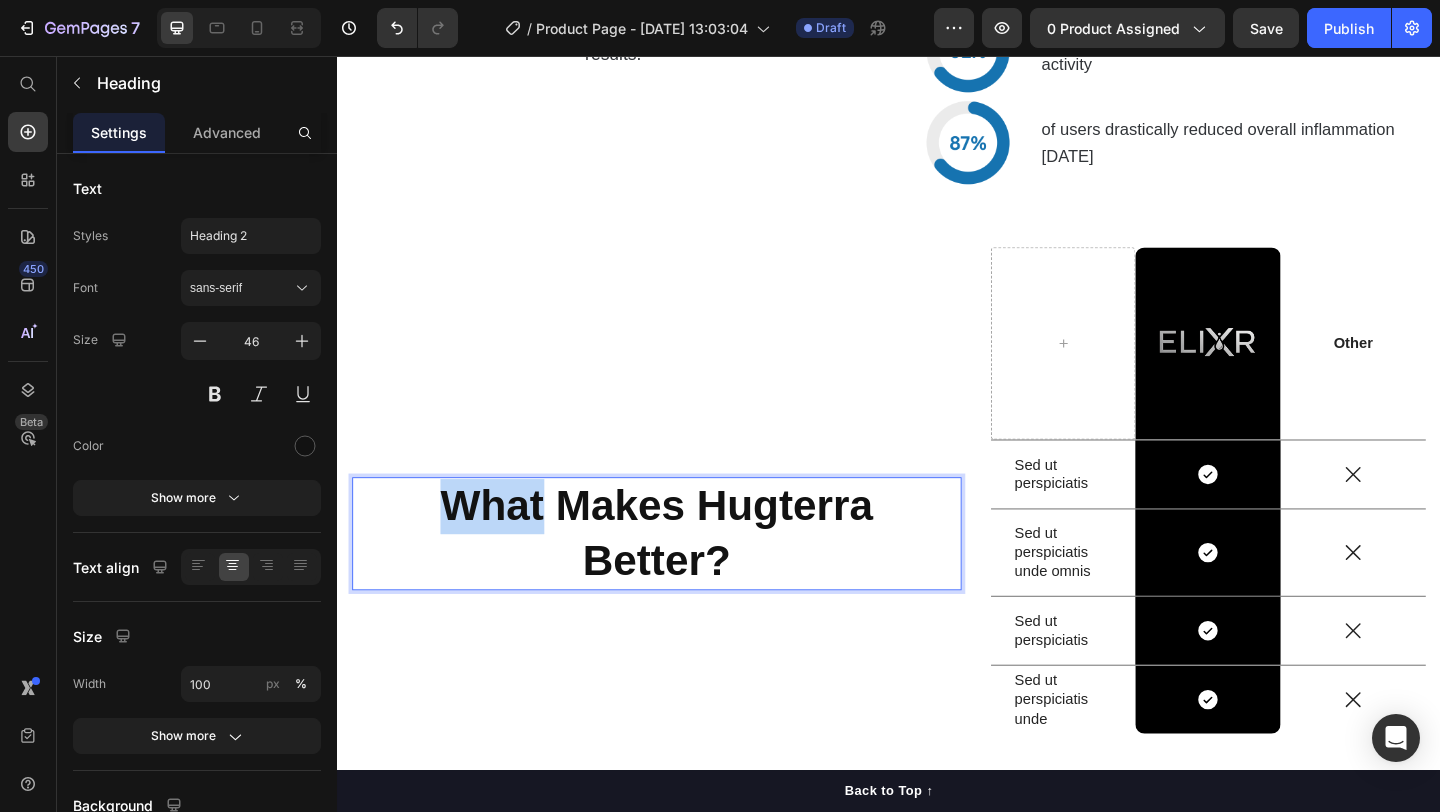 click on "What Makes Hugterra Better?" at bounding box center (684, 576) 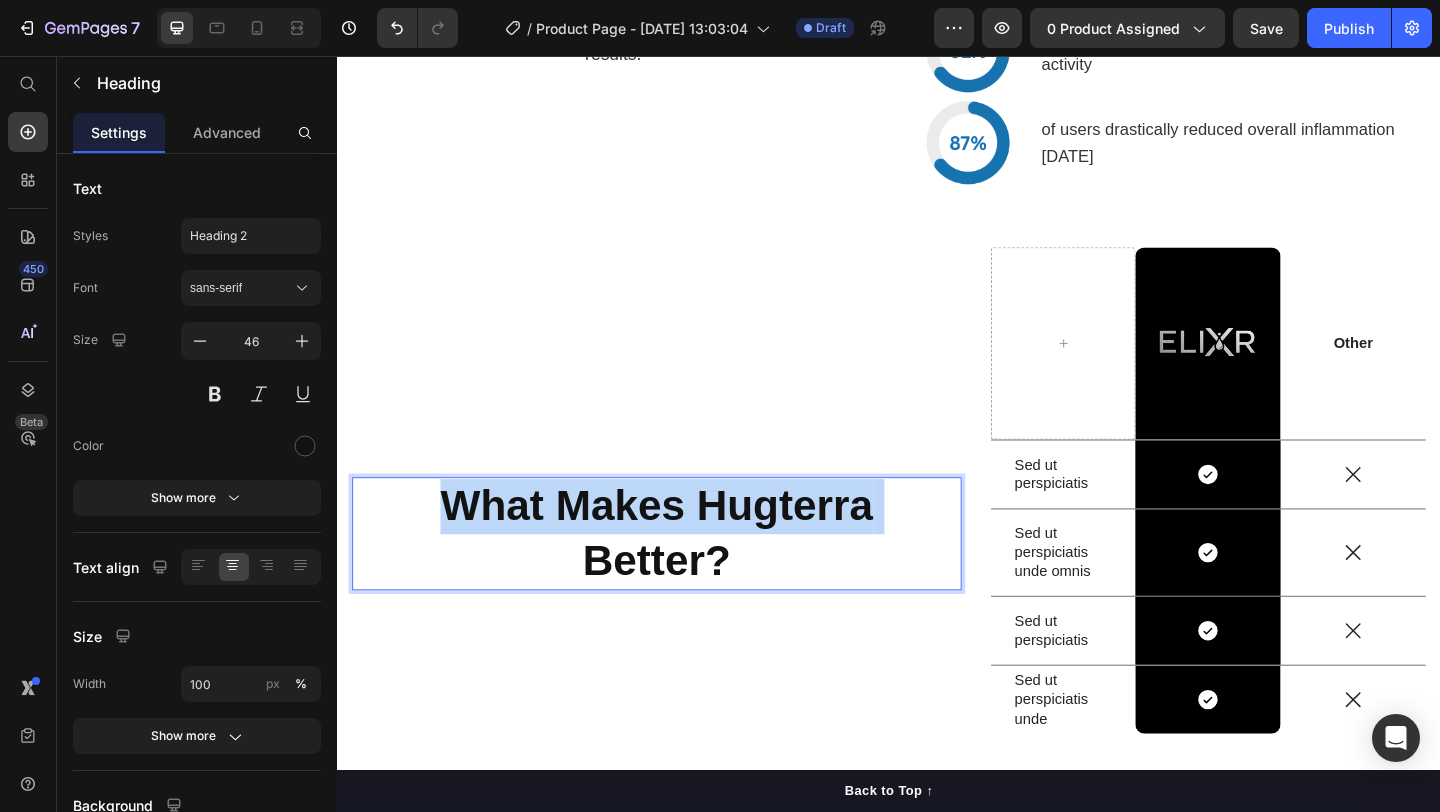 click on "What Makes Hugterra Better?" at bounding box center [684, 576] 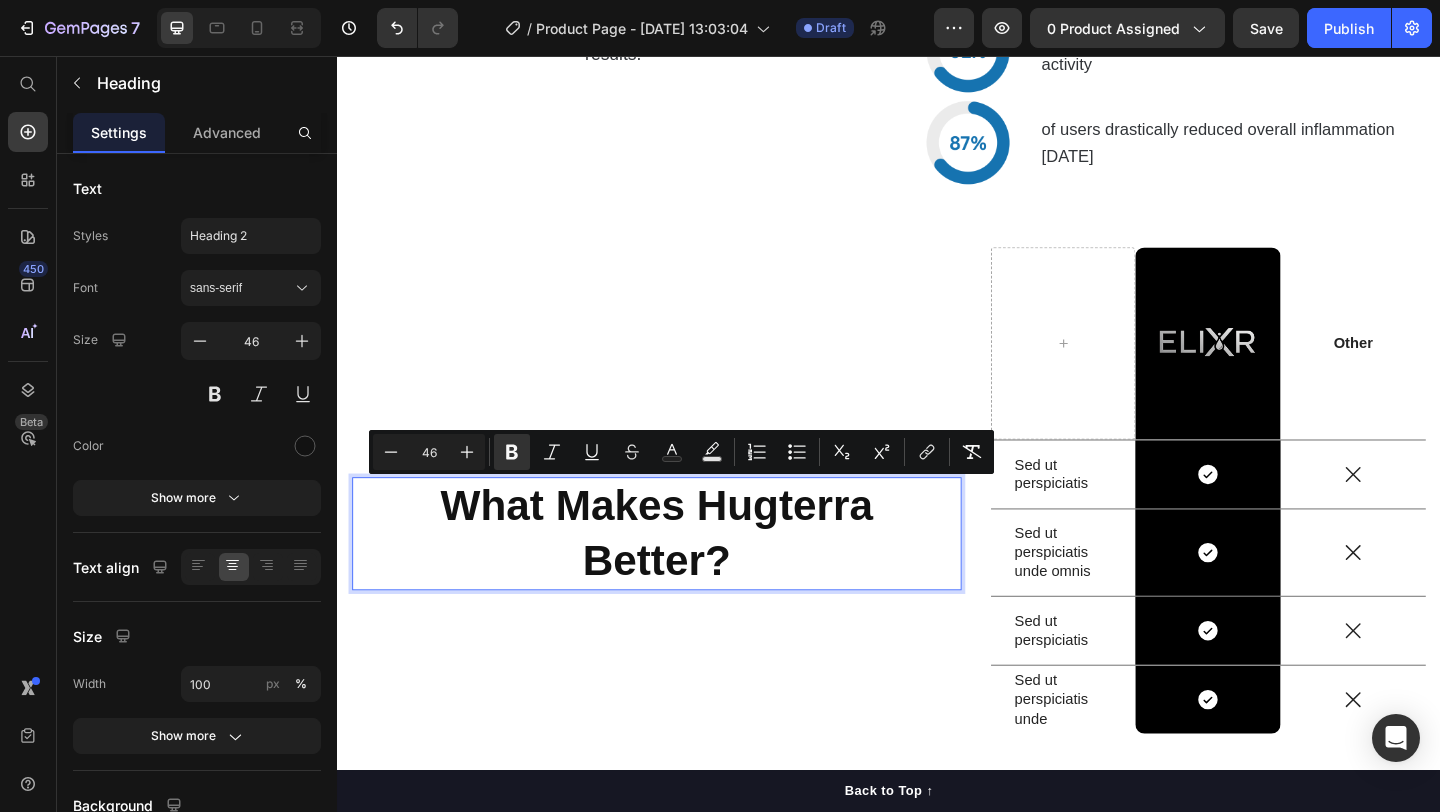 click on "Better?" at bounding box center [684, 604] 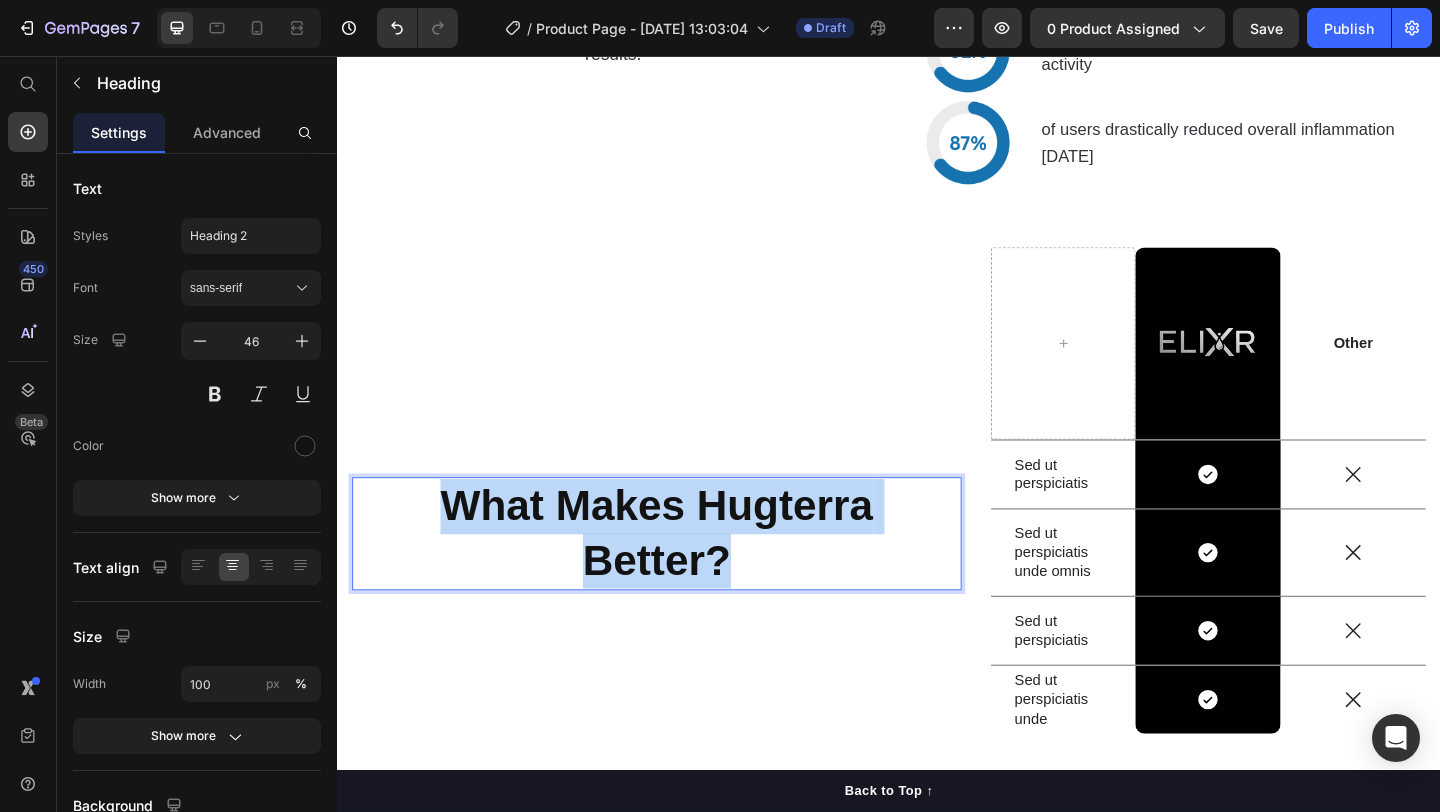 drag, startPoint x: 829, startPoint y: 605, endPoint x: 411, endPoint y: 537, distance: 423.495 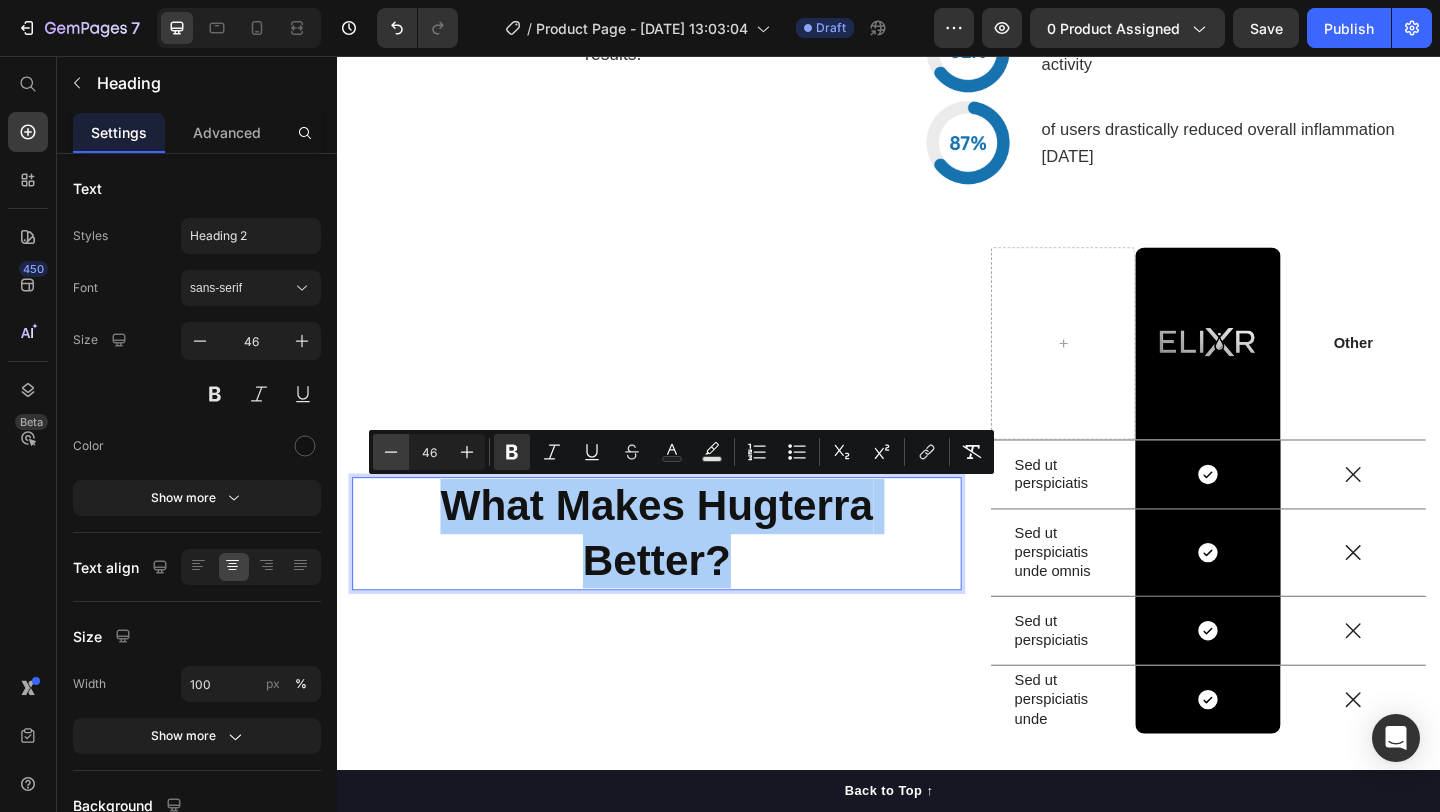 click 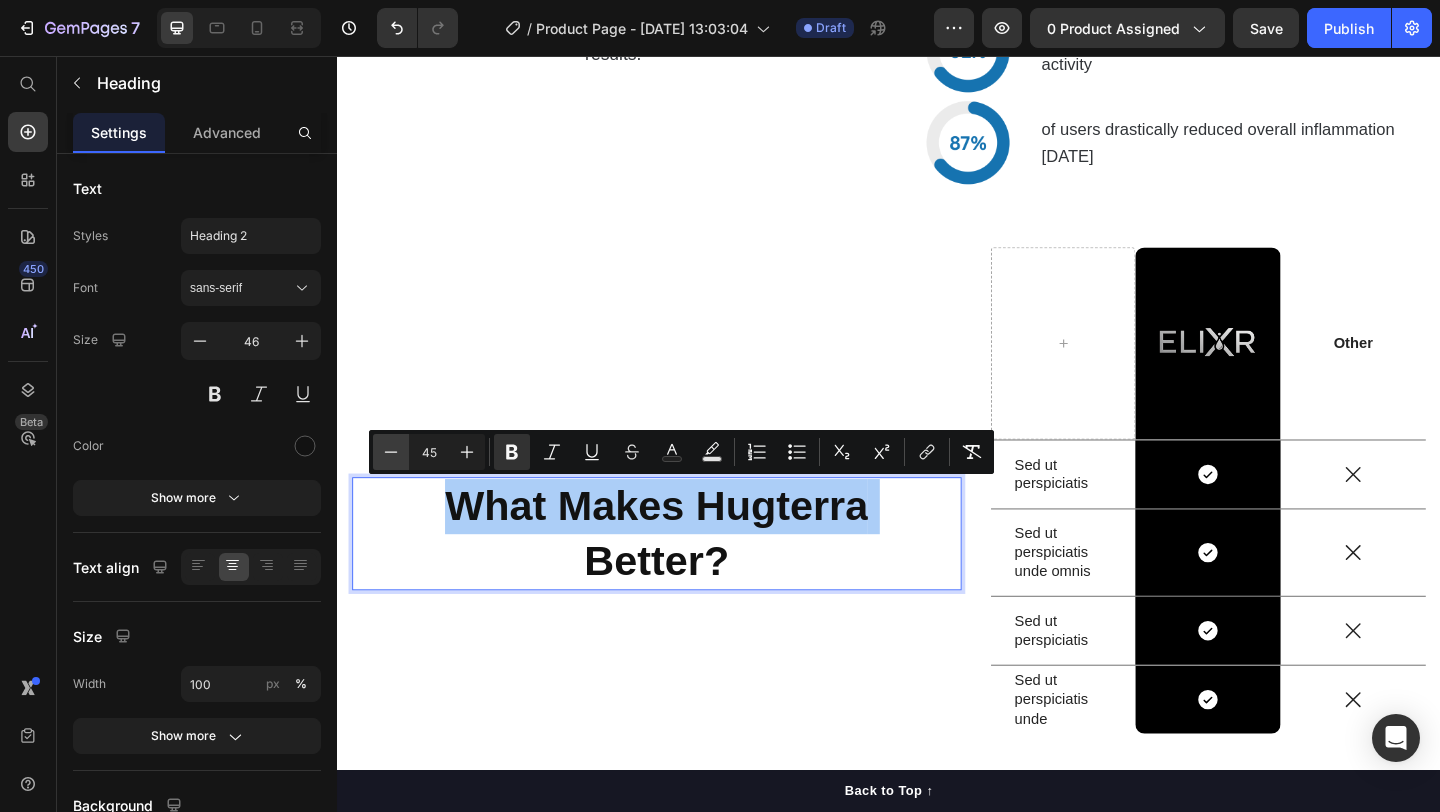 click 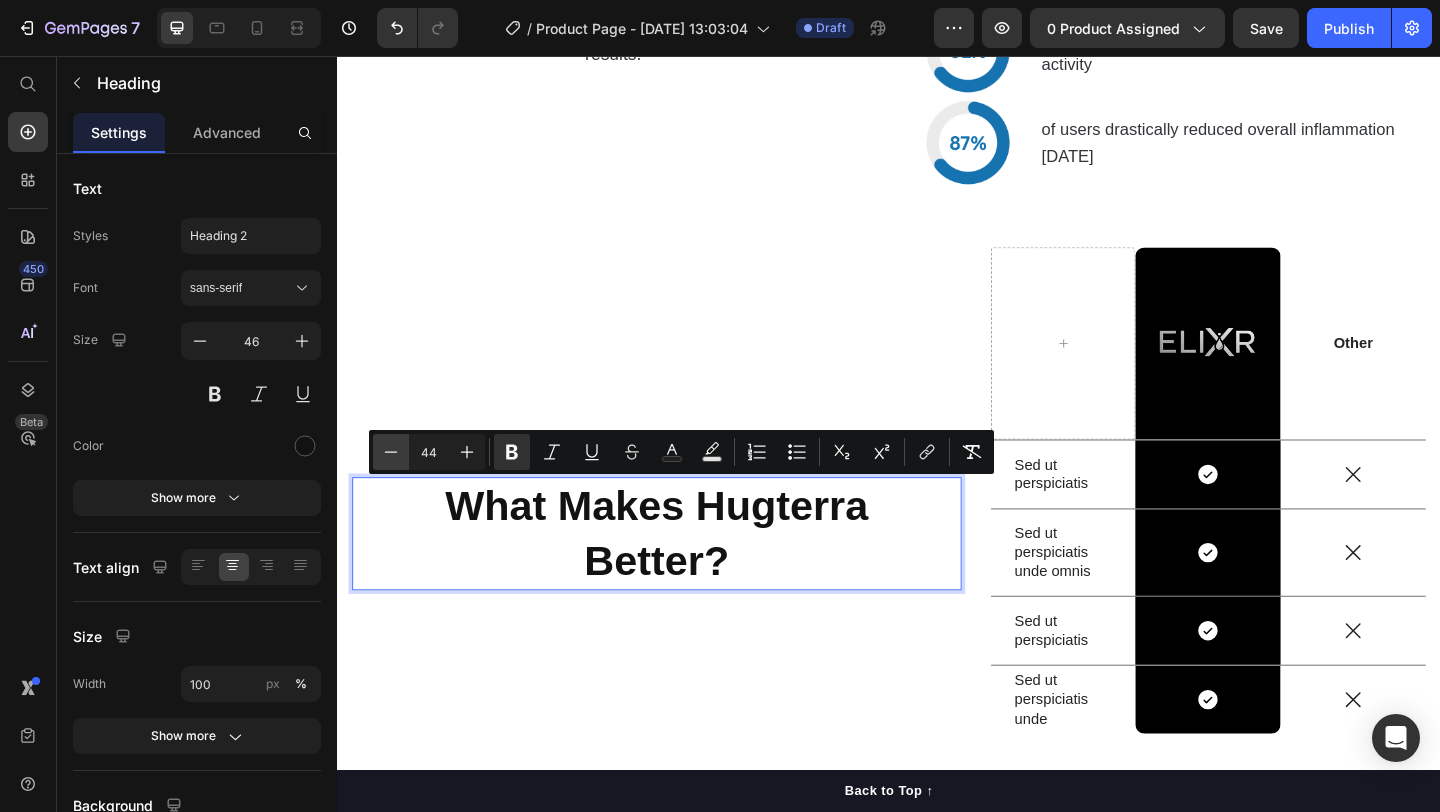 click 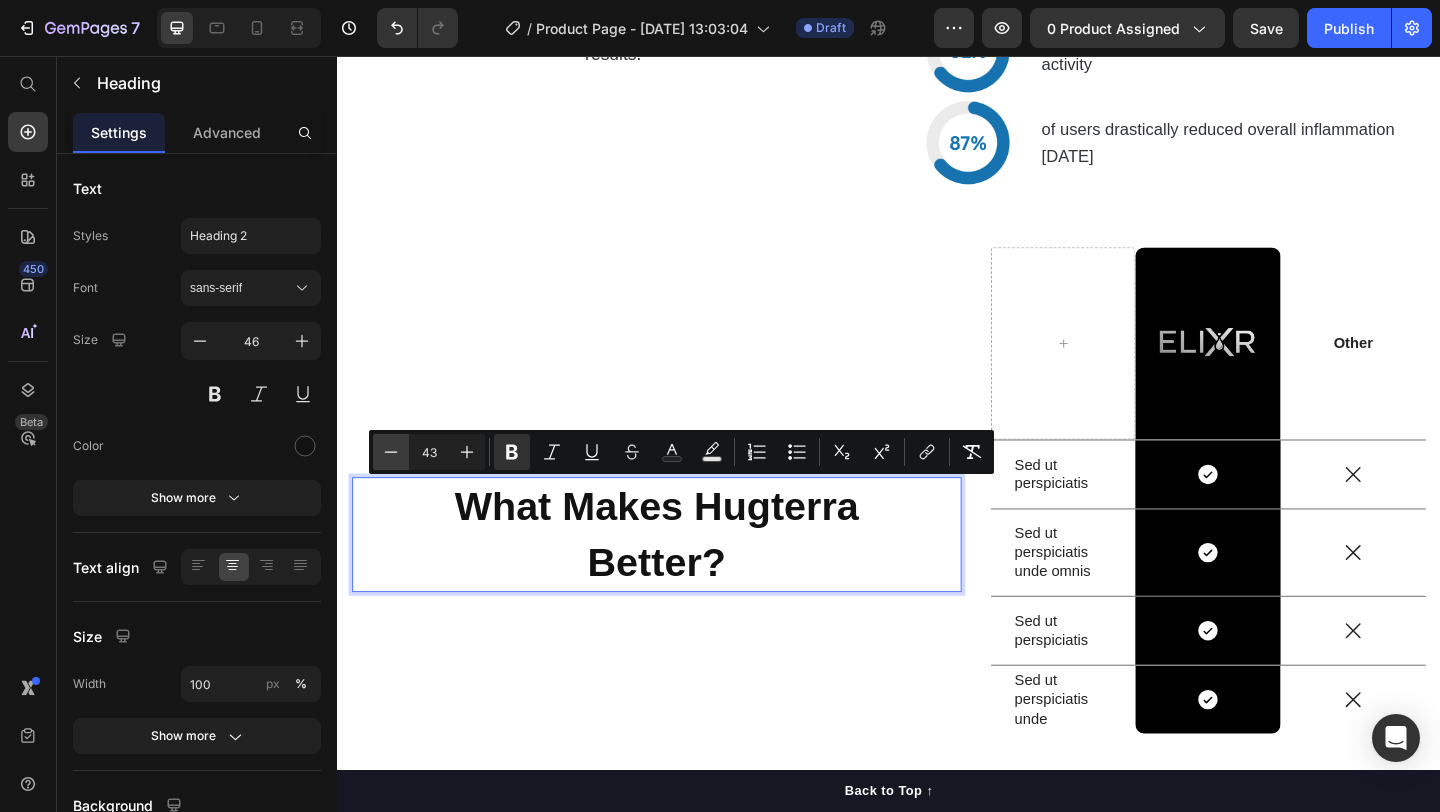 click 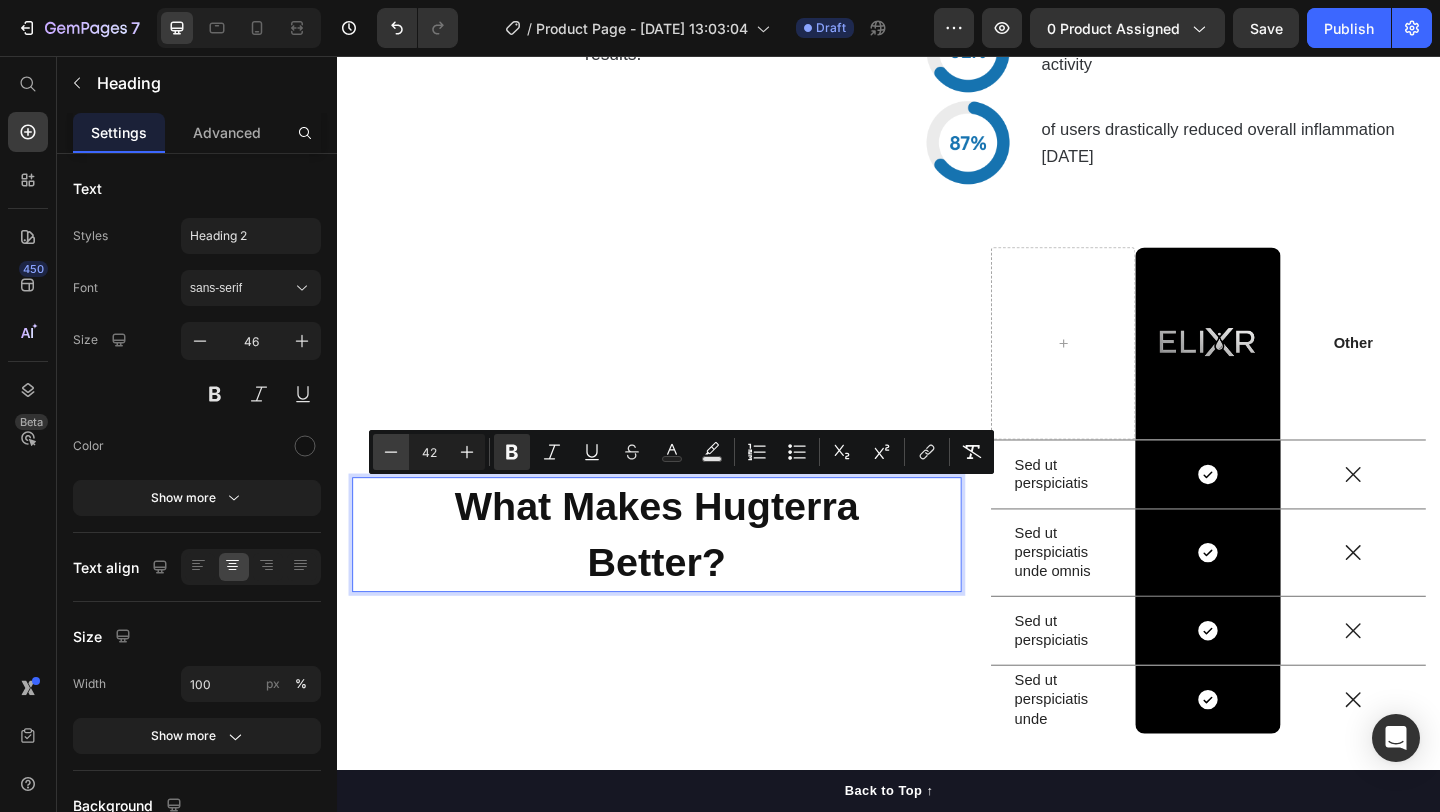 click 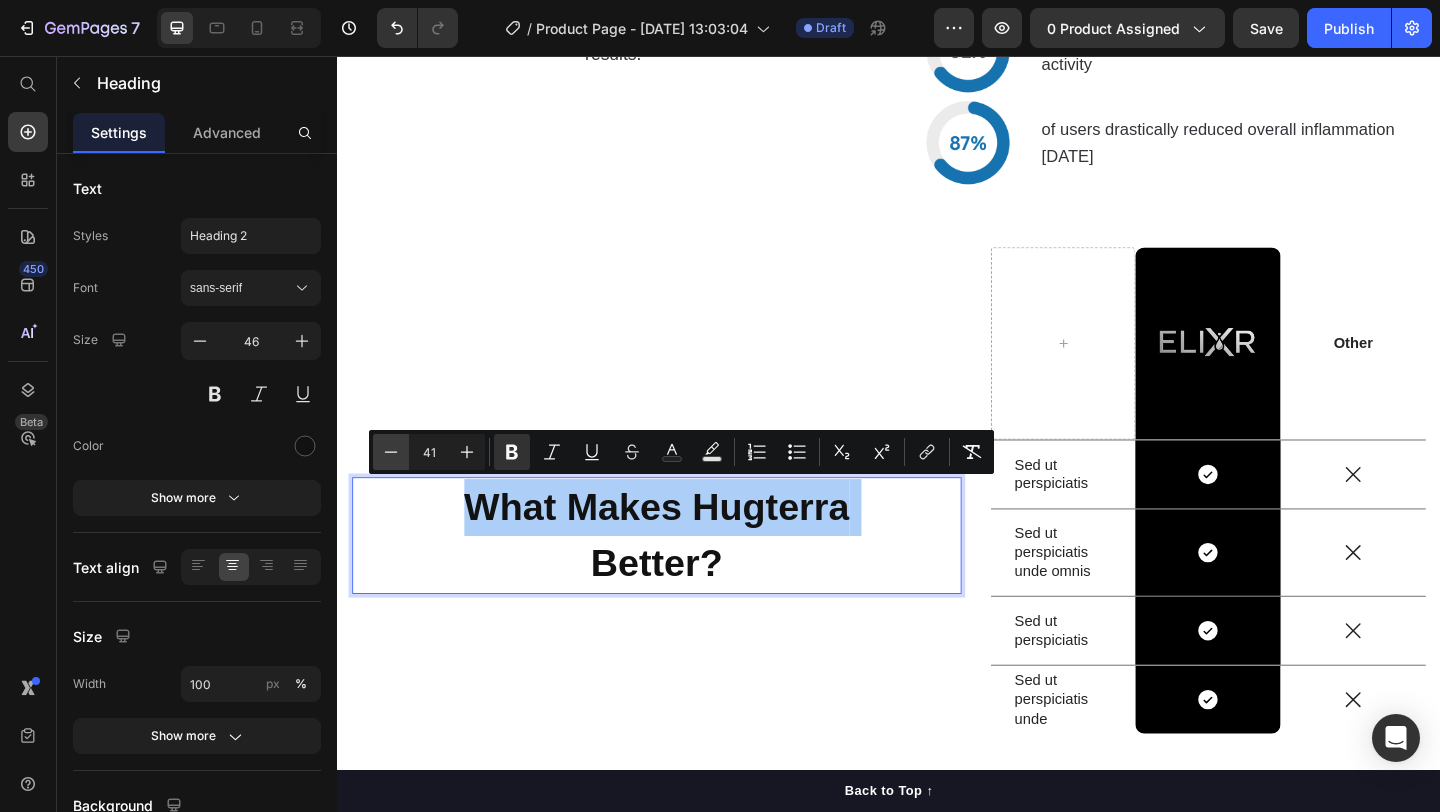 click 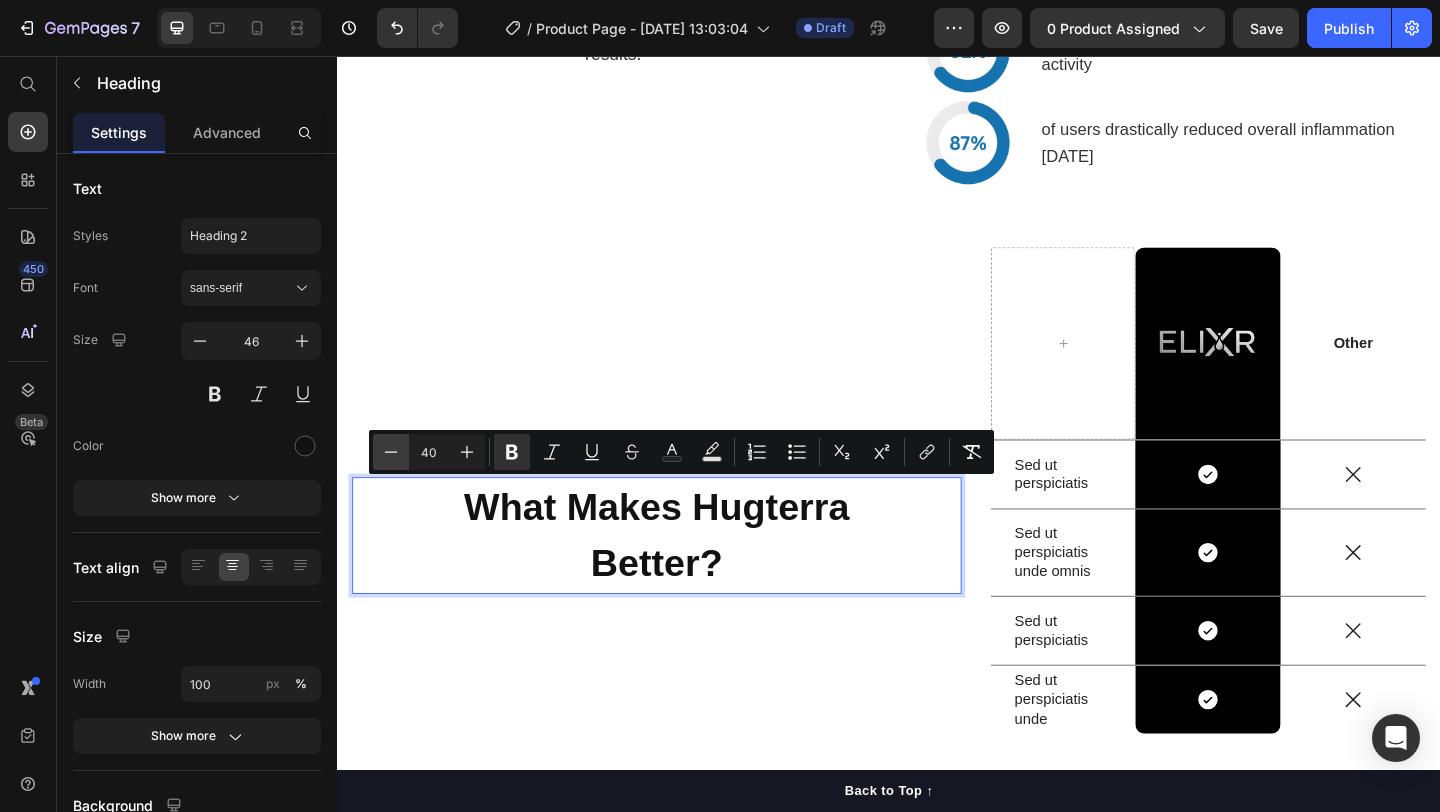 click 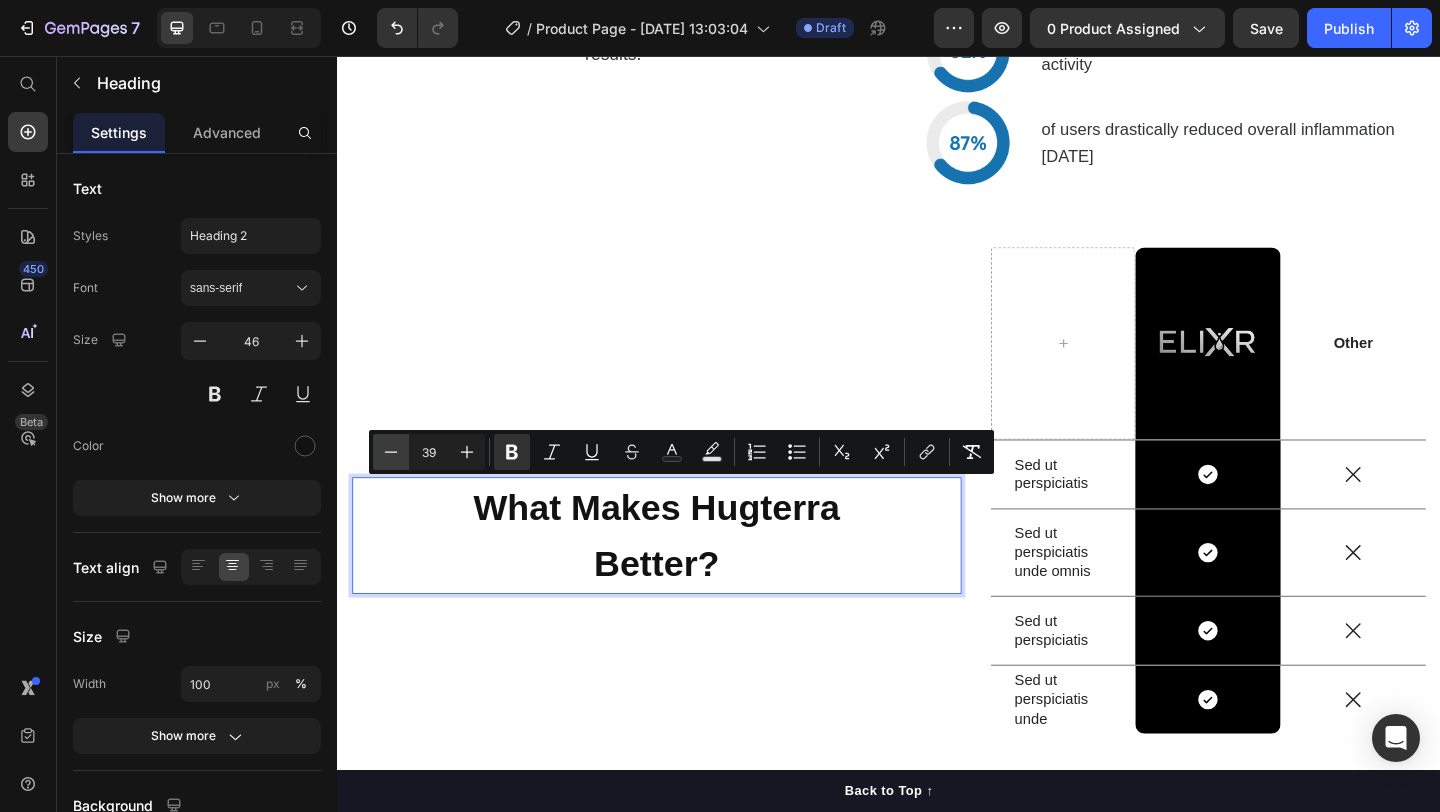 click 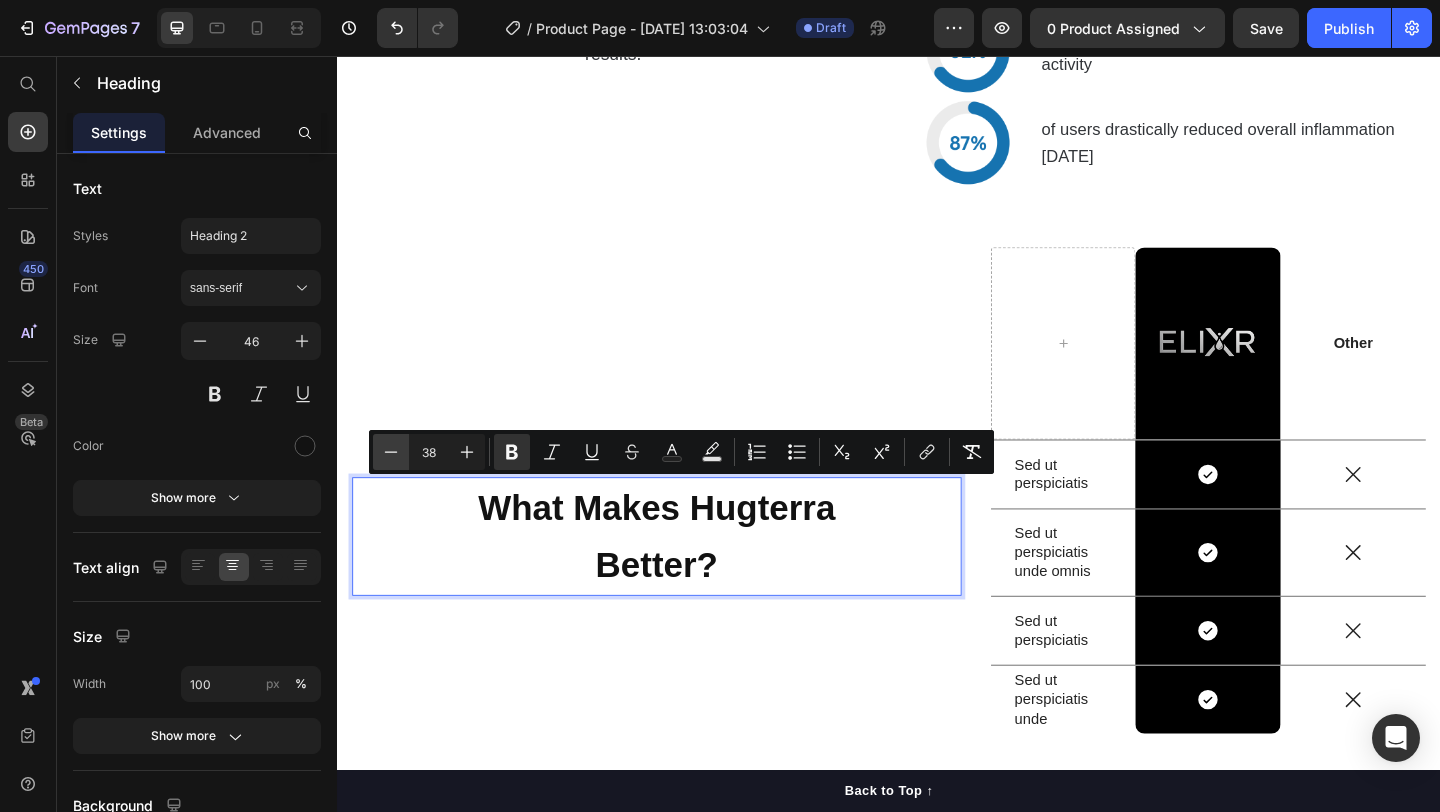 click 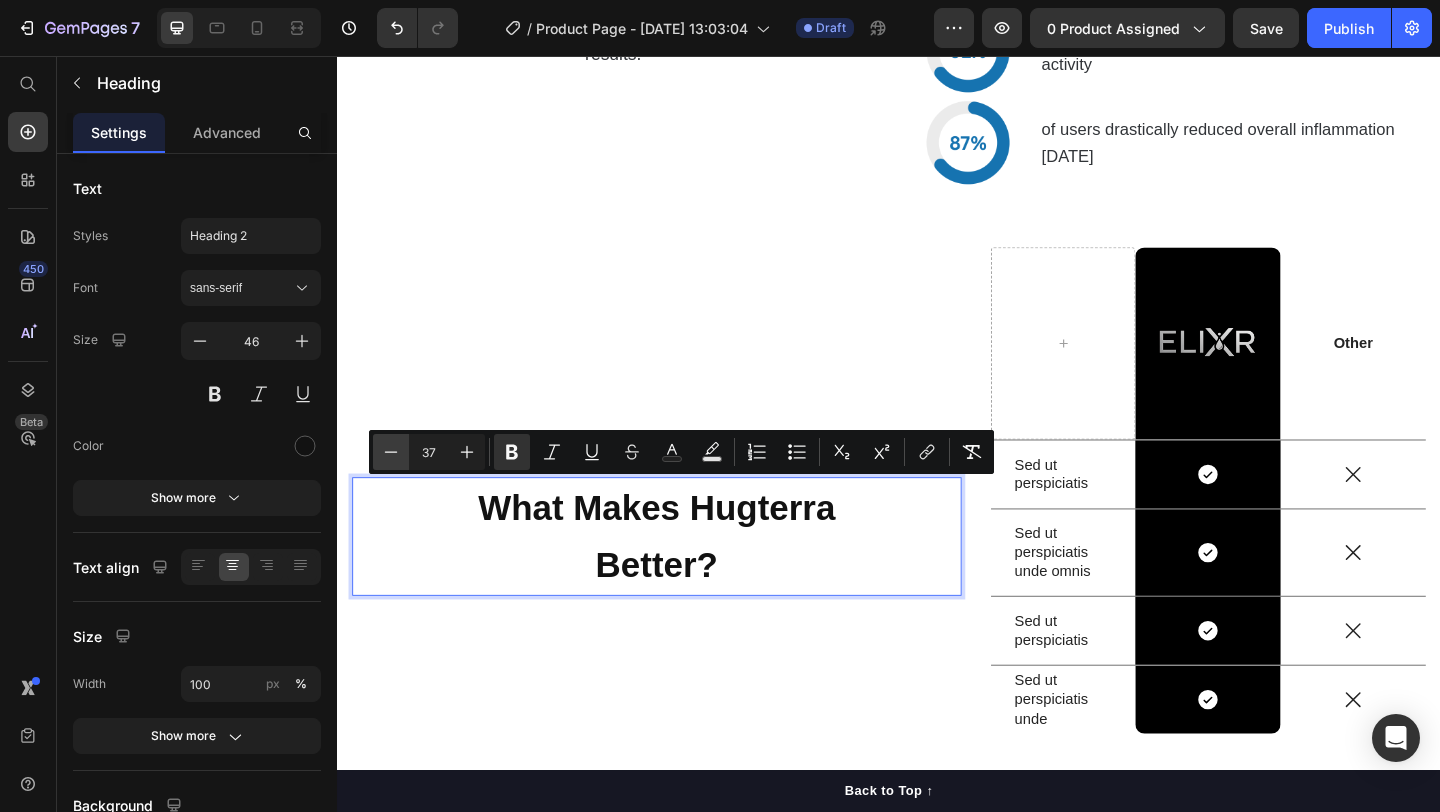 click 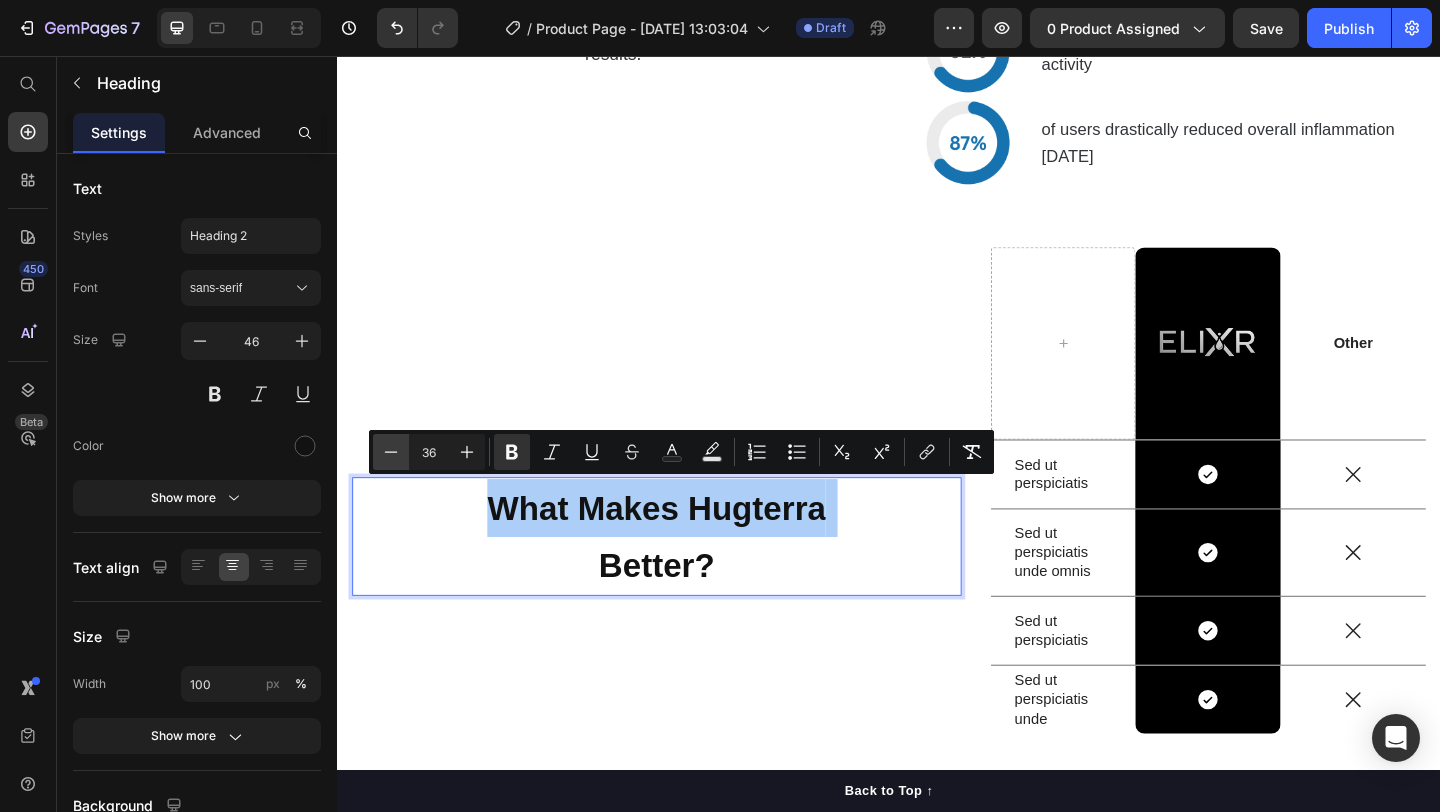 click 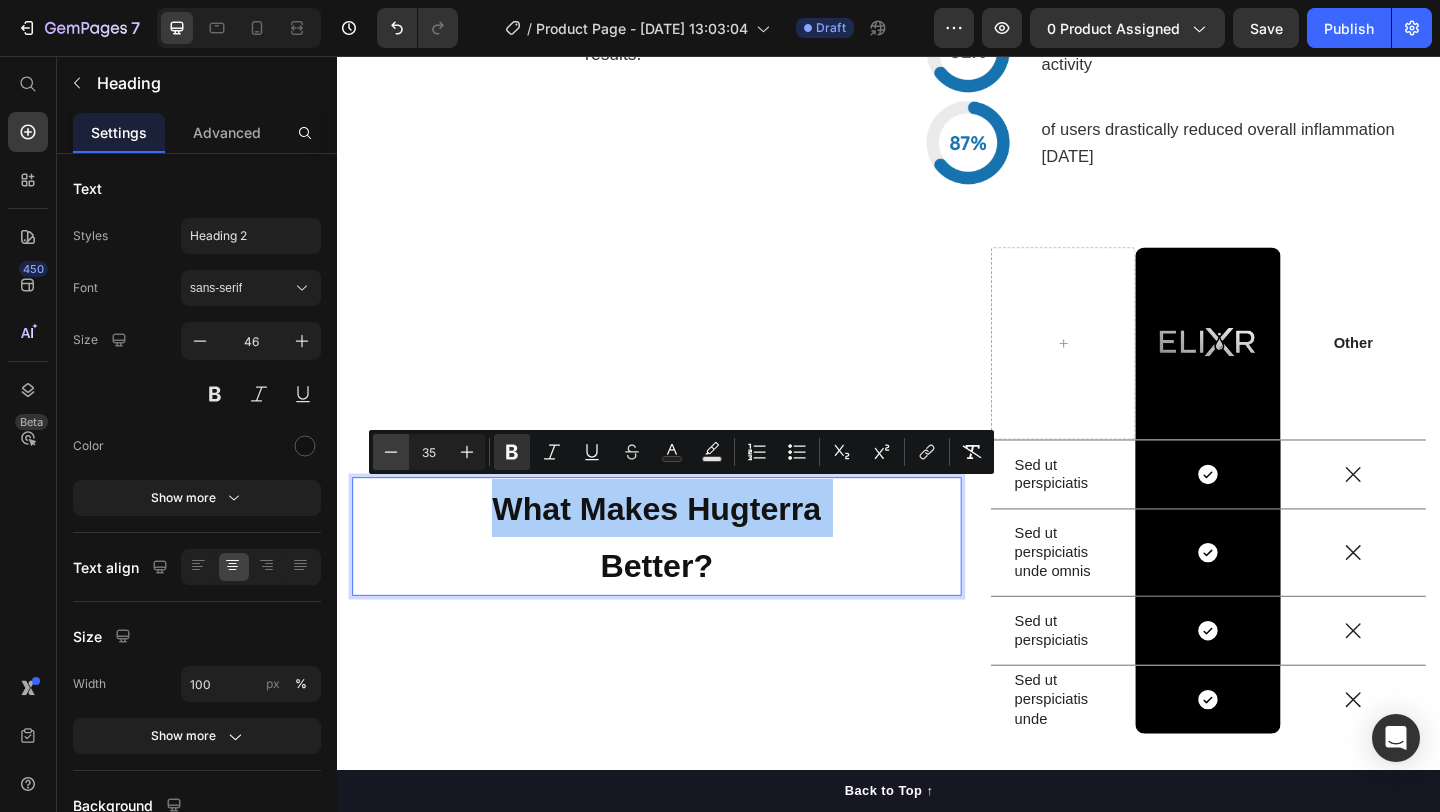click 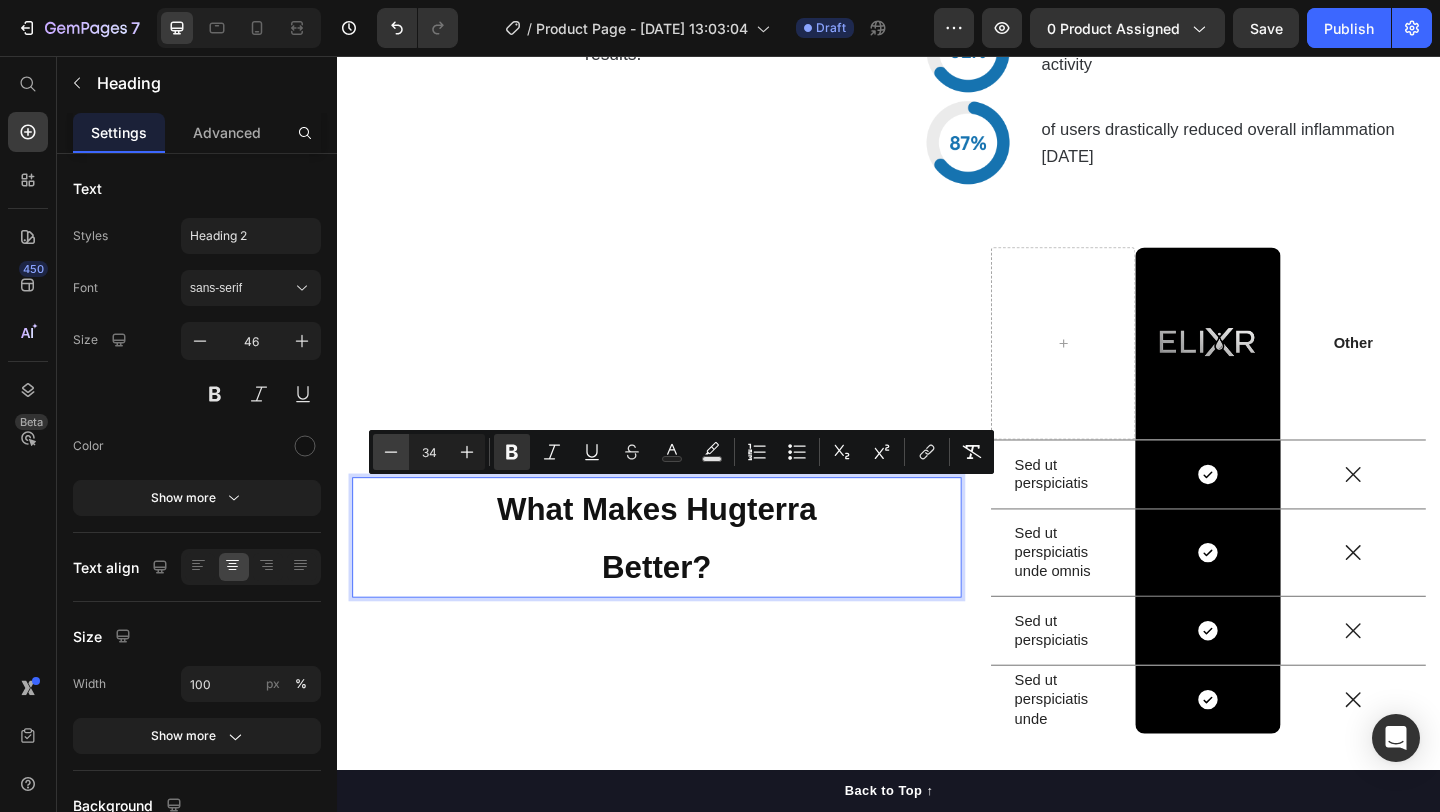 click 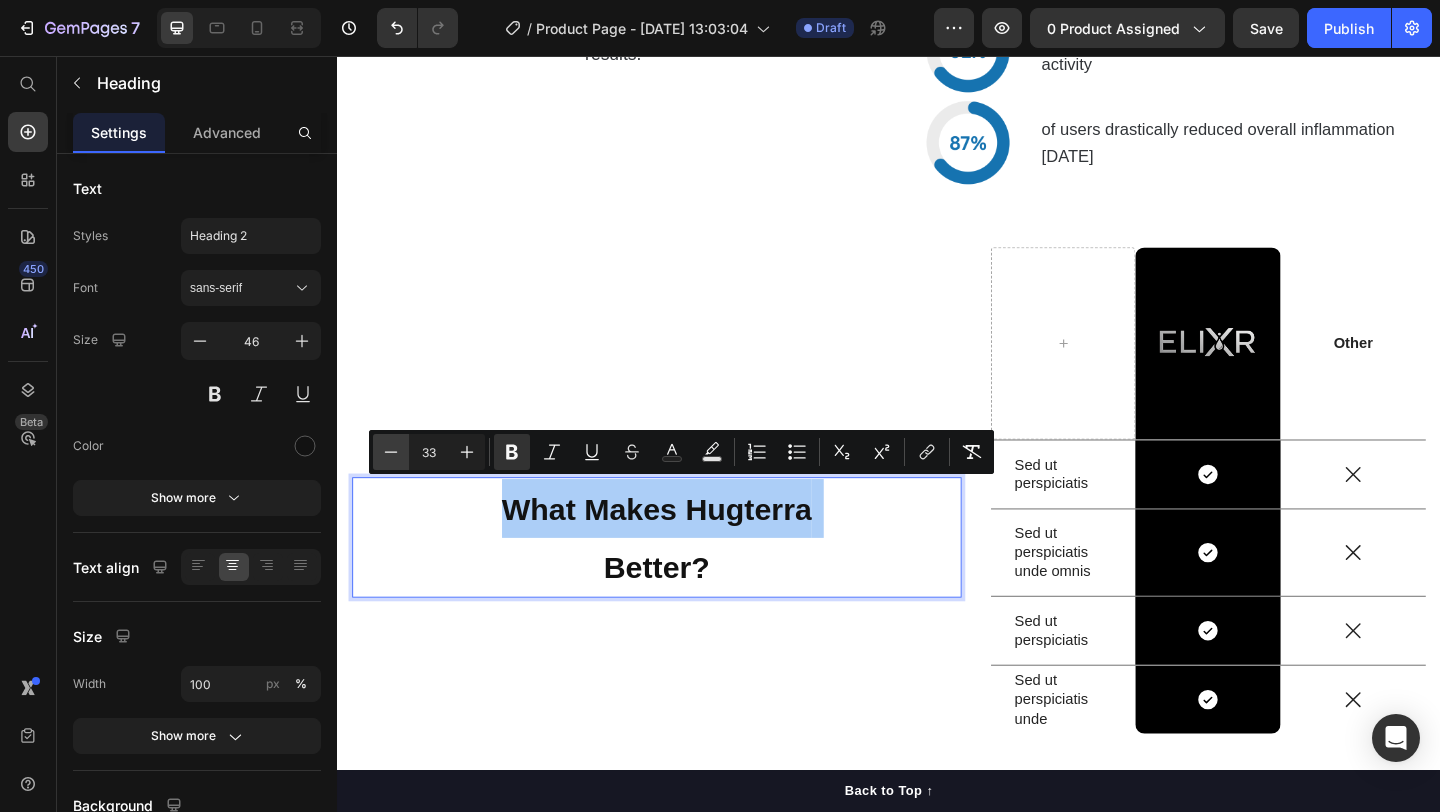 click 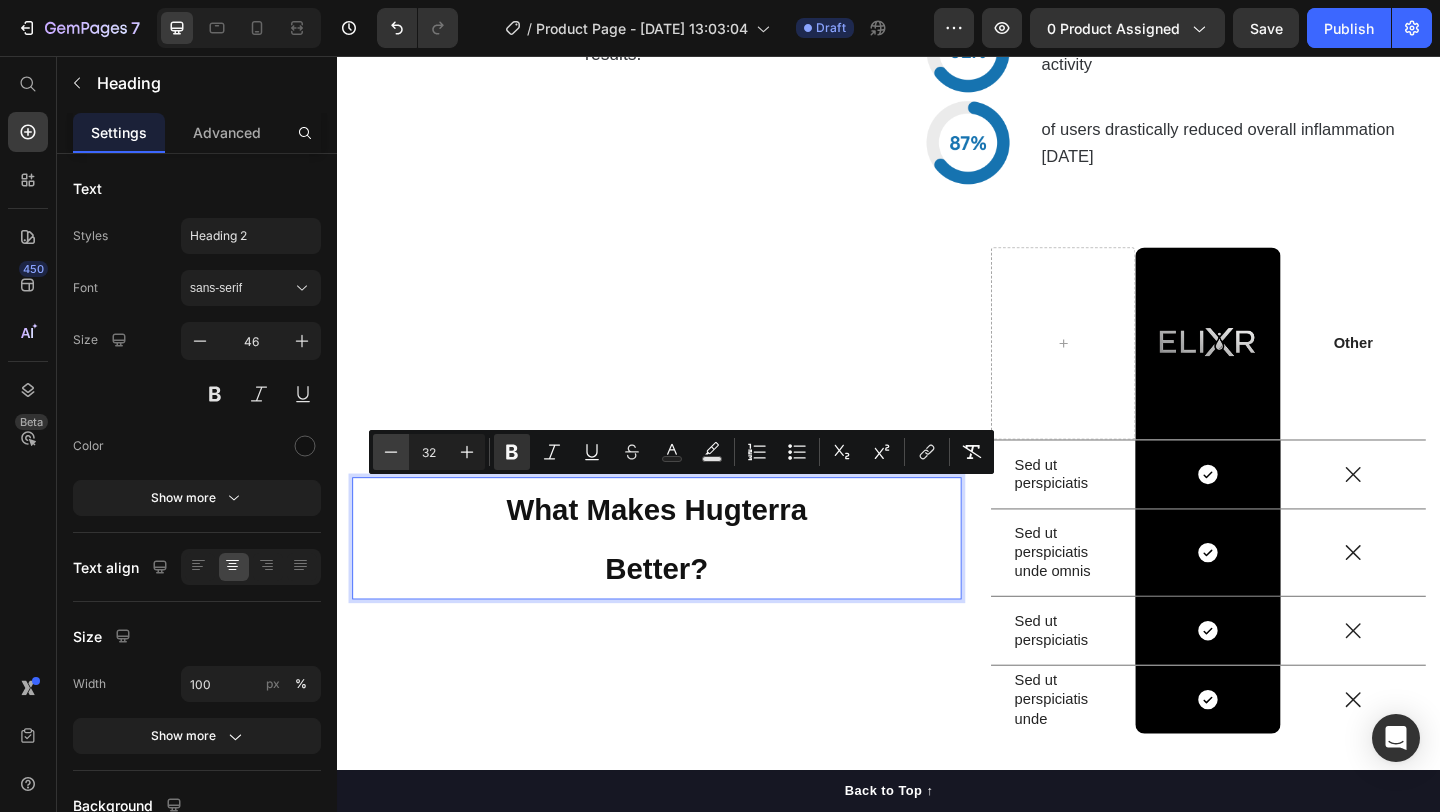 click 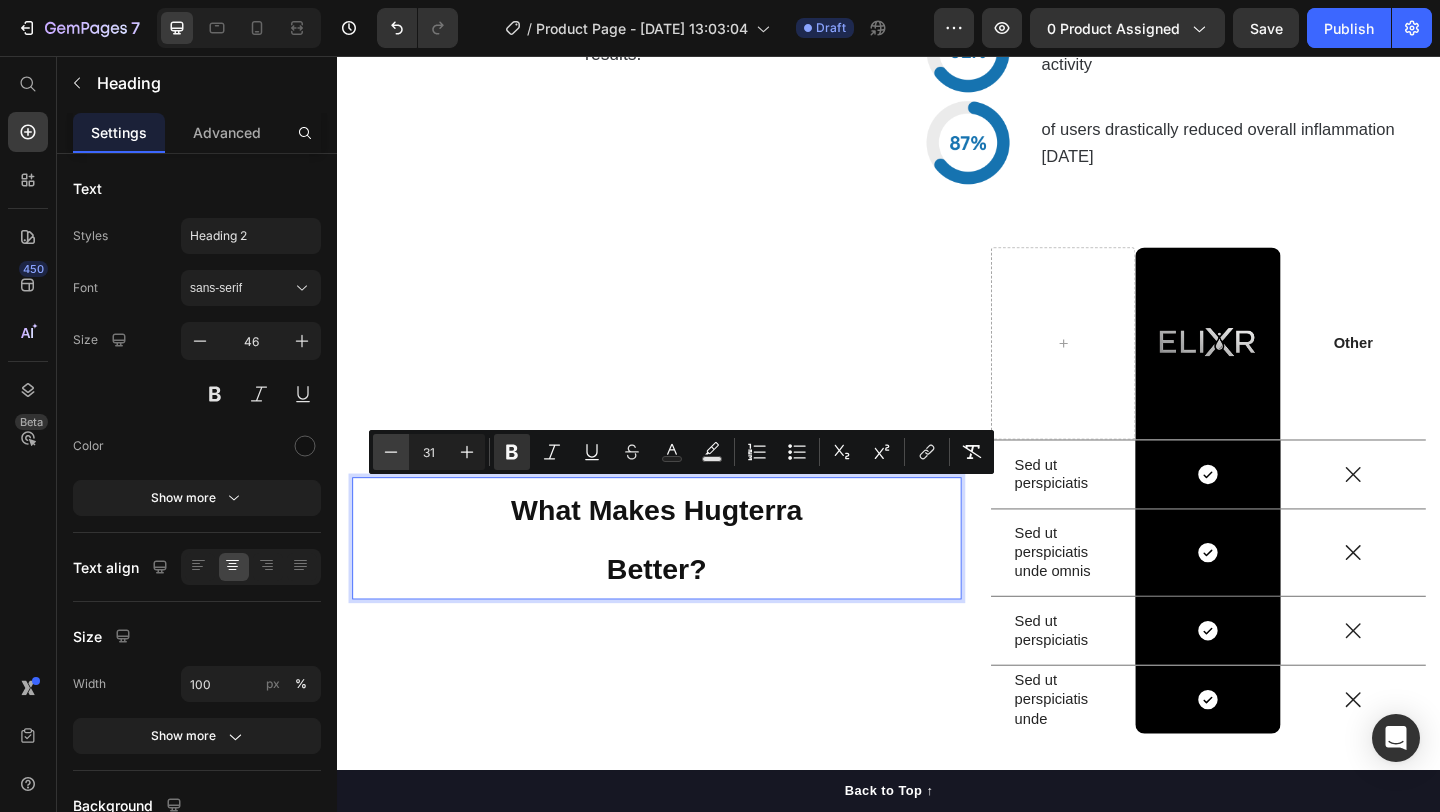 click 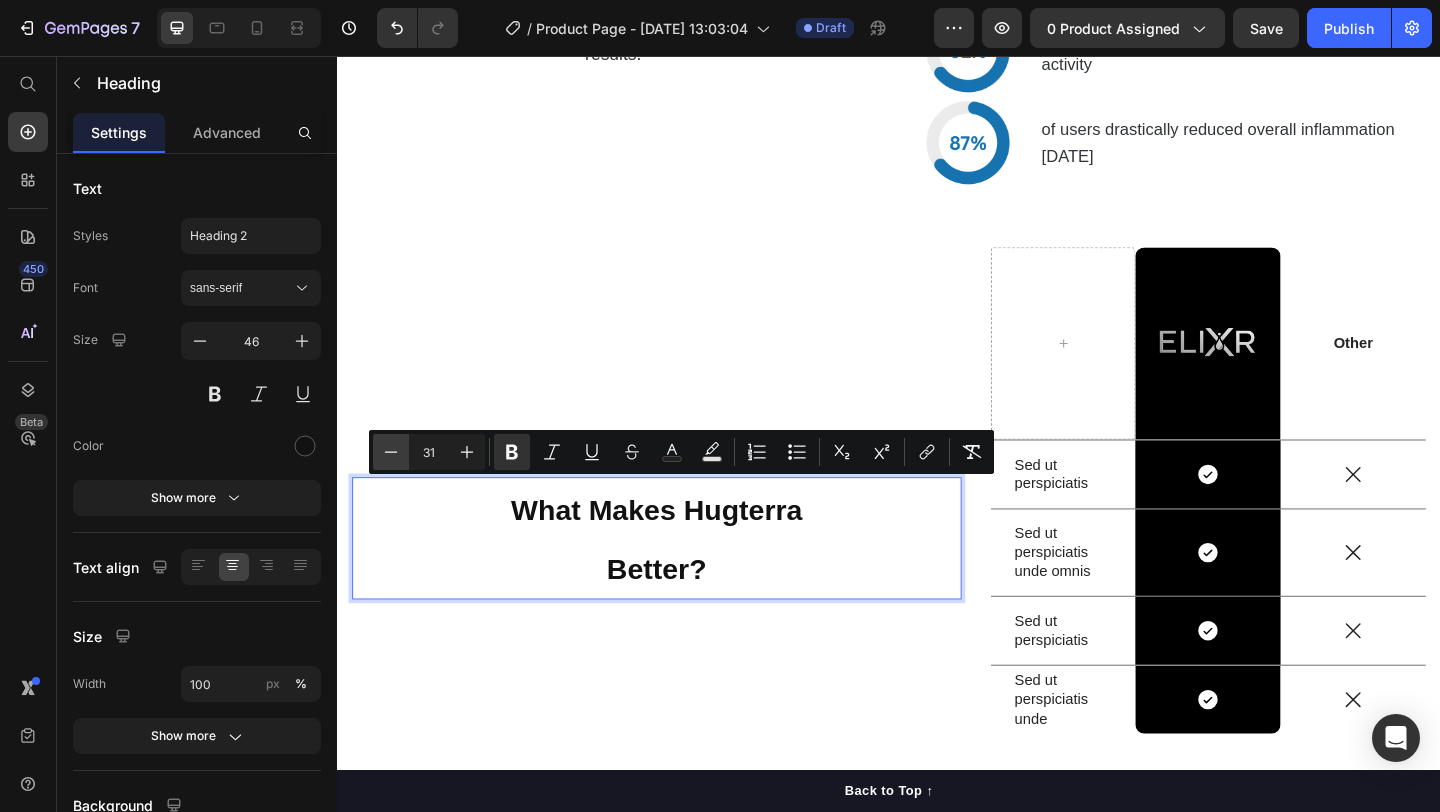 type on "30" 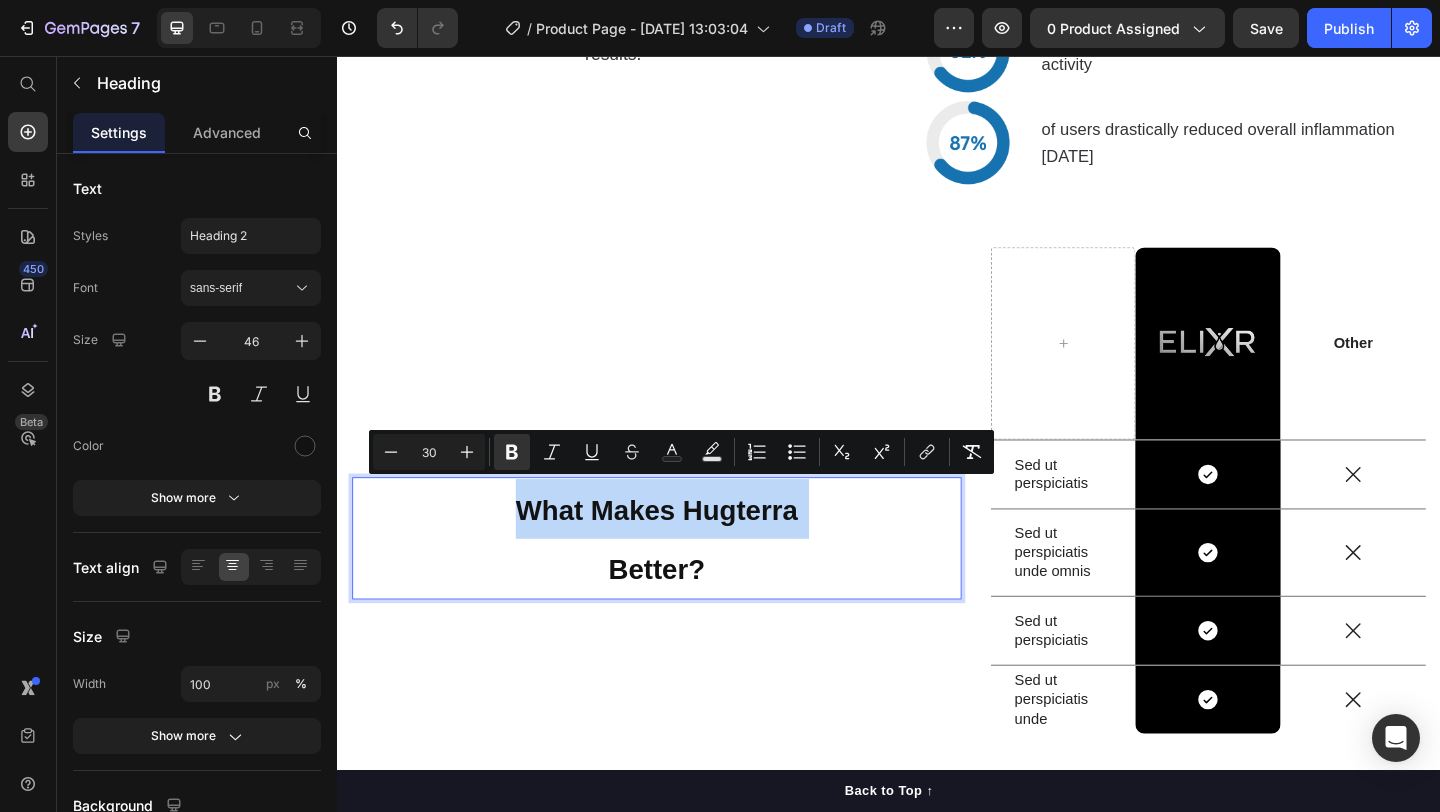 click on "What Makes Hugterra Better? Heading   0" at bounding box center (684, 537) 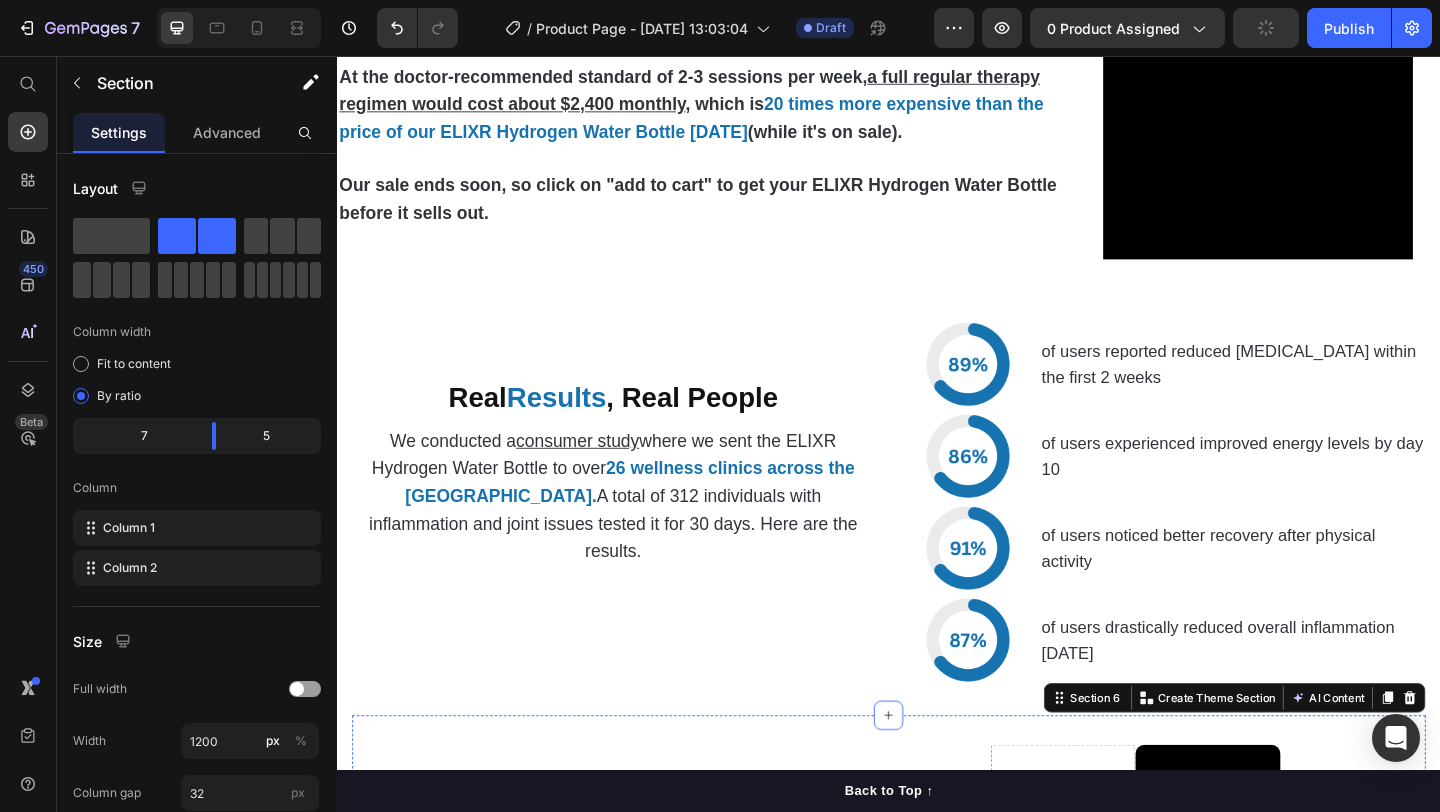 scroll, scrollTop: 4642, scrollLeft: 0, axis: vertical 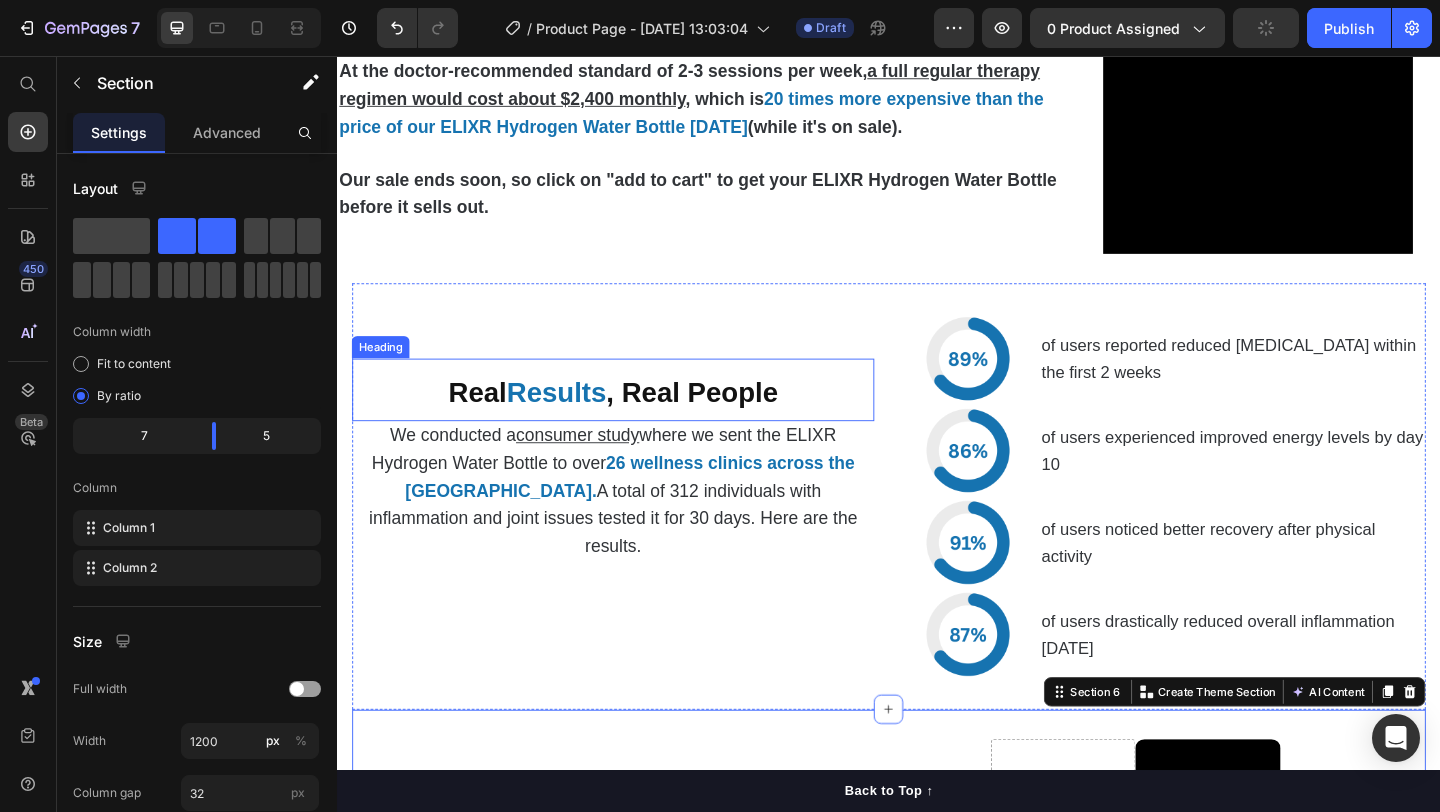 click on ", Real People" at bounding box center (723, 421) 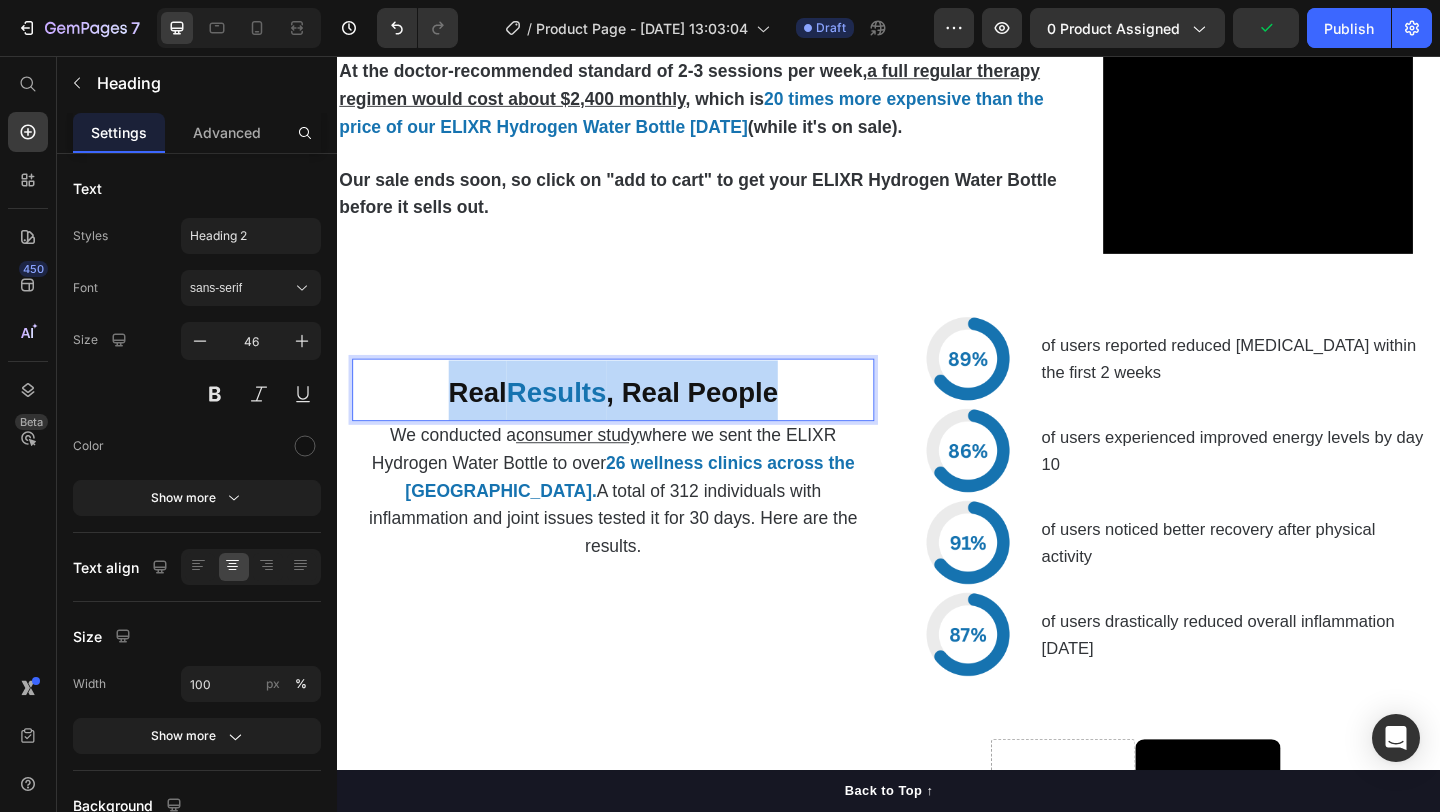 click on ", Real People" at bounding box center [723, 421] 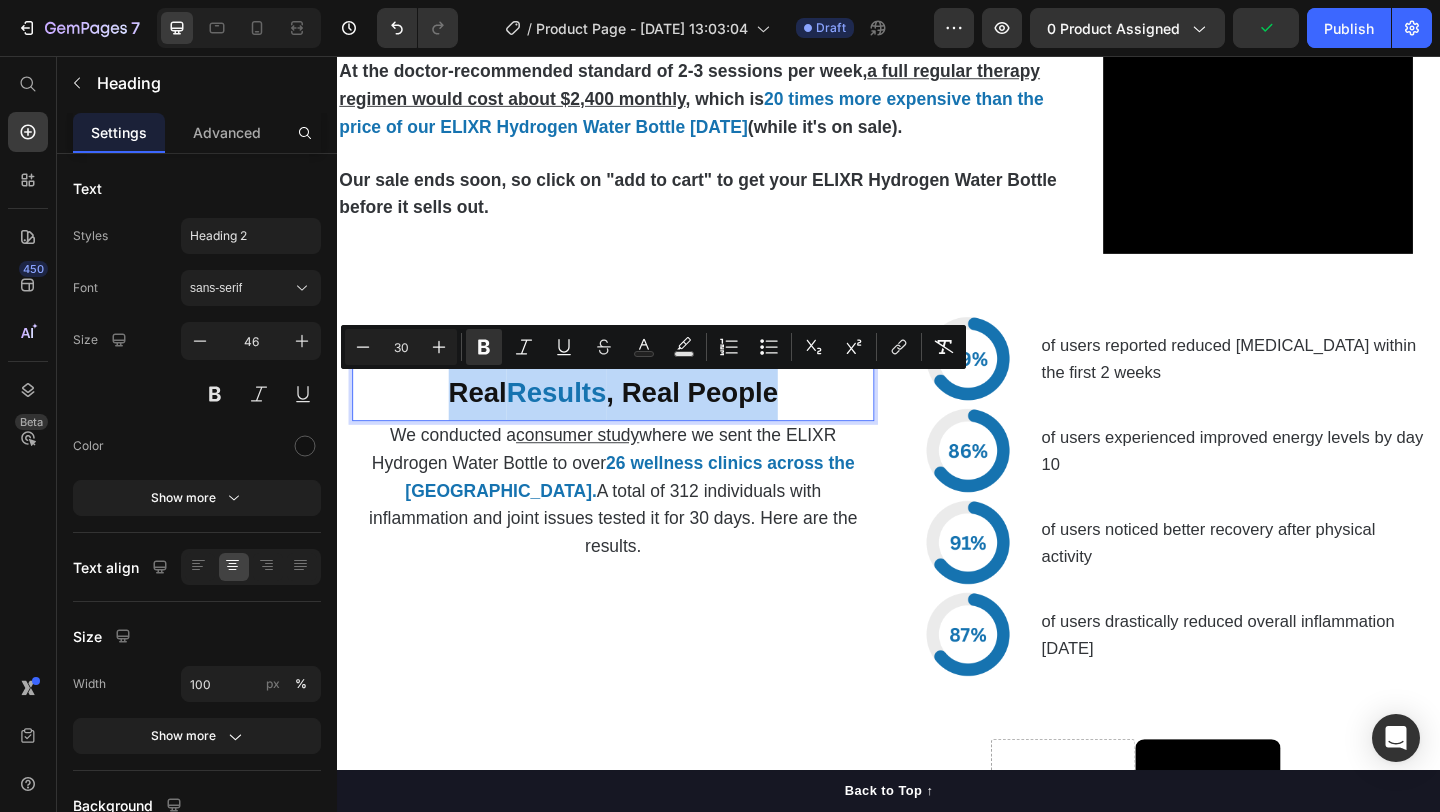 click on "Real  Results , Real People Heading   0 We conducted a  consumer study  where we sent the ELIXR Hydrogen Water Bottle to over  26 wellness clinics across the [GEOGRAPHIC_DATA].  A total of 312 individuals with inflammation and joint issues tested it for 30 days. Here are the results. Text Block" at bounding box center [637, 535] 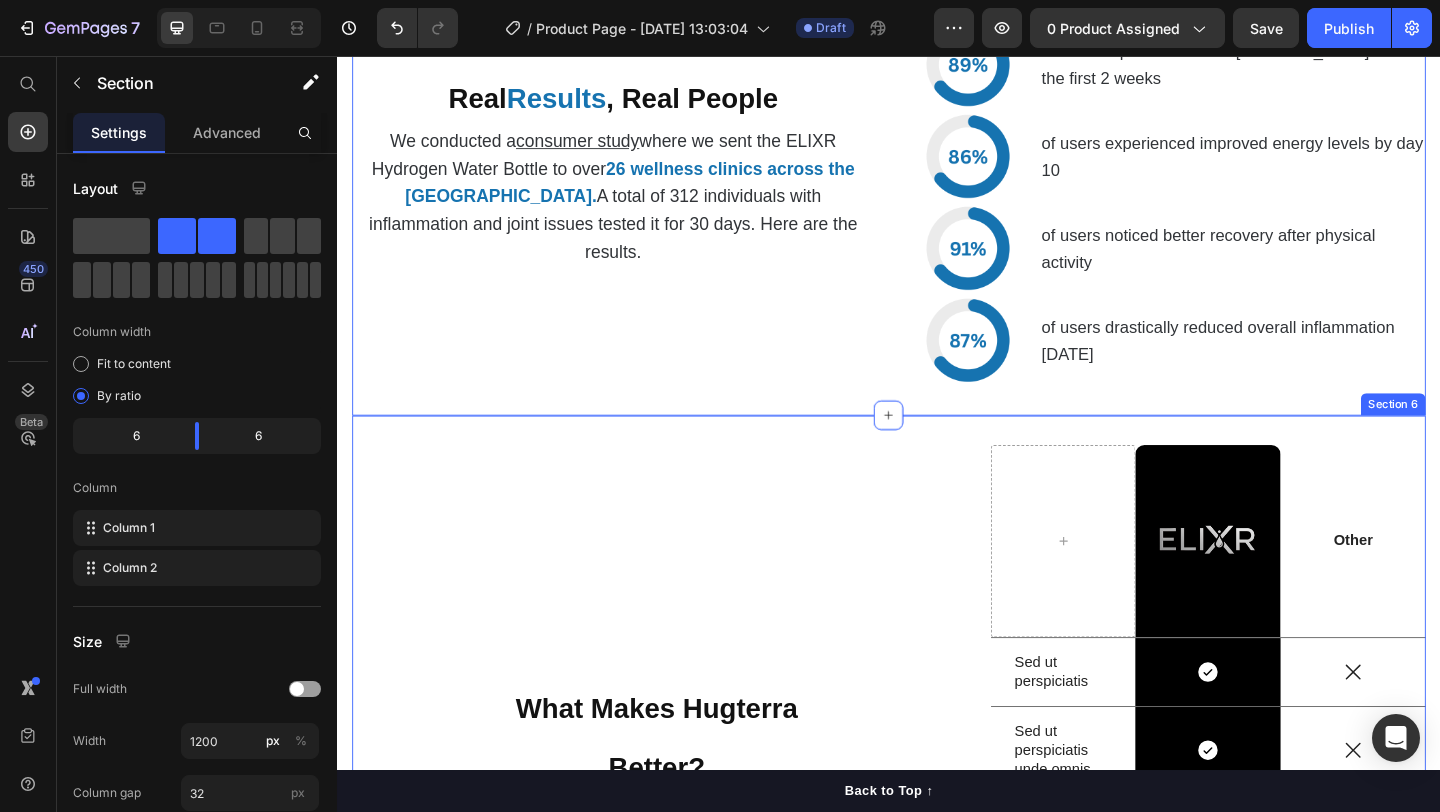 click on "What Makes Hugterra" at bounding box center (684, 765) 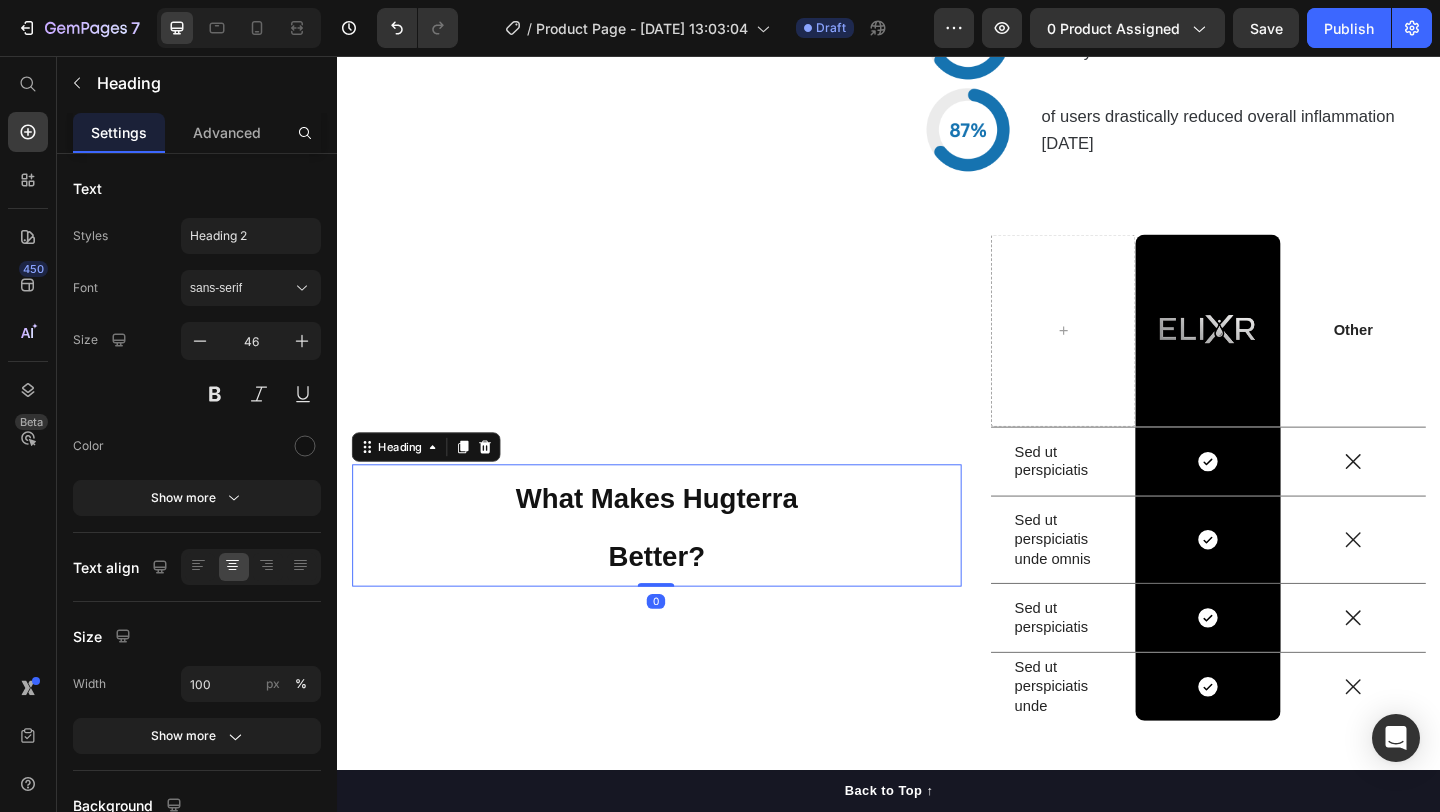 scroll, scrollTop: 5210, scrollLeft: 0, axis: vertical 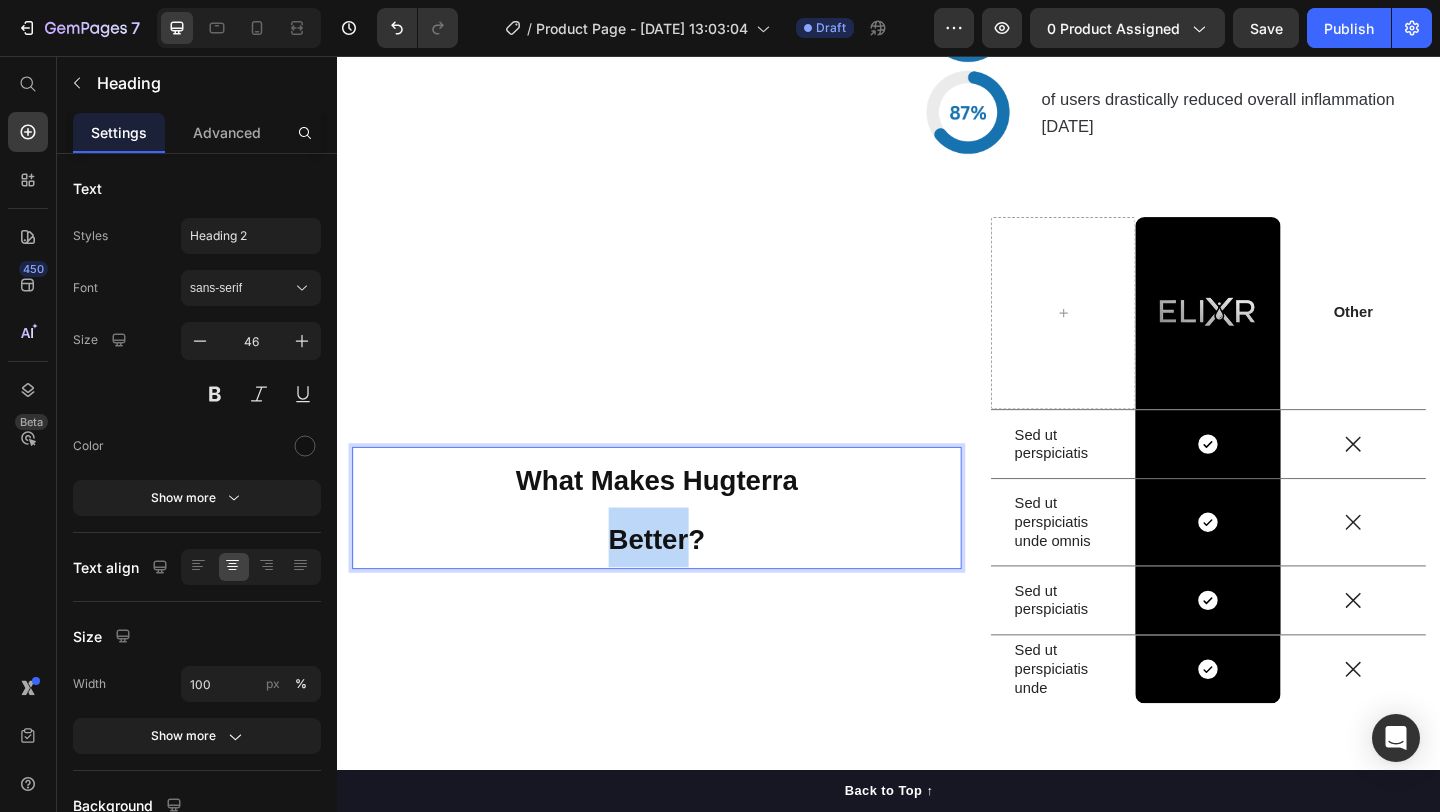 click on "What Makes Hugterra Better?" at bounding box center [684, 548] 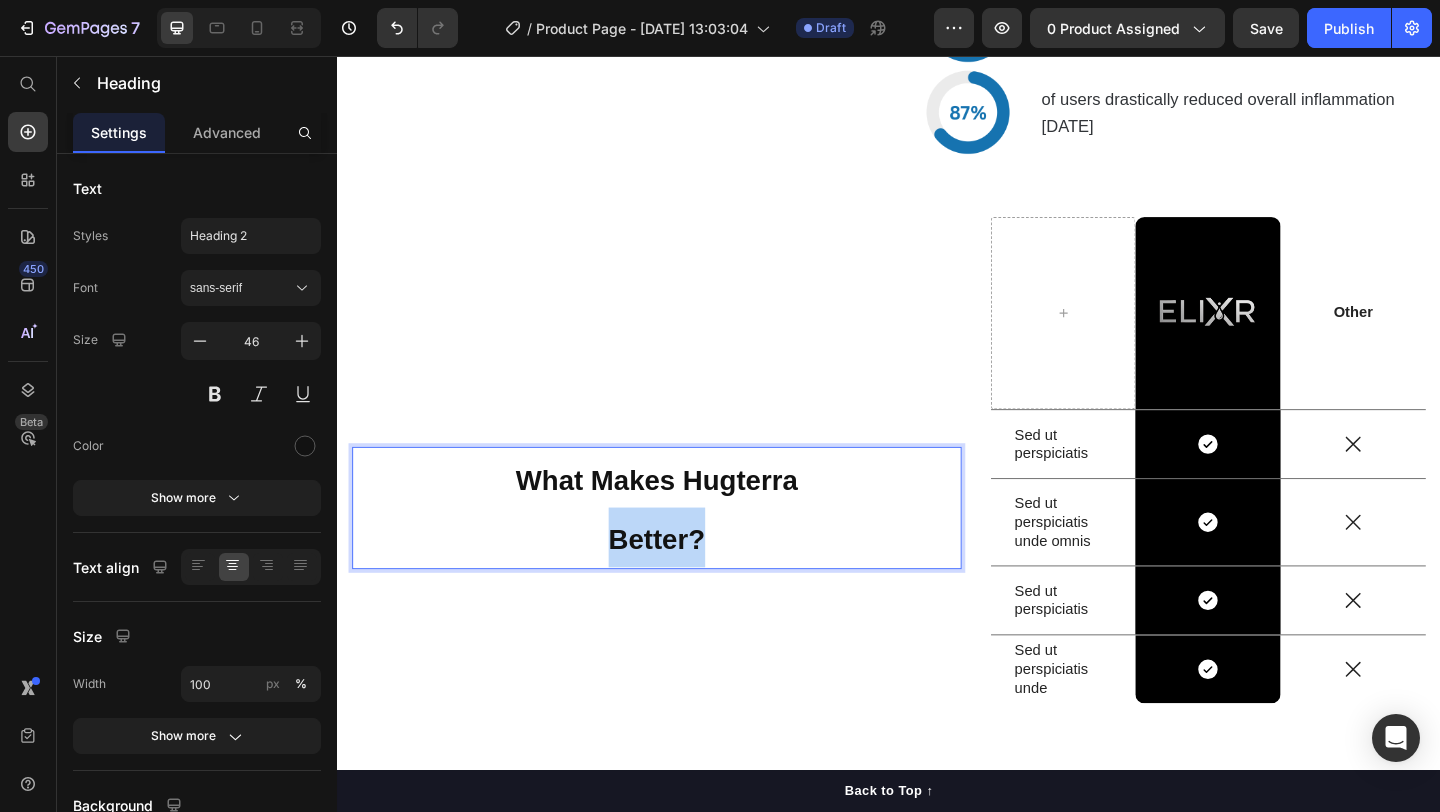 click on "What Makes Hugterra Better?" at bounding box center [684, 548] 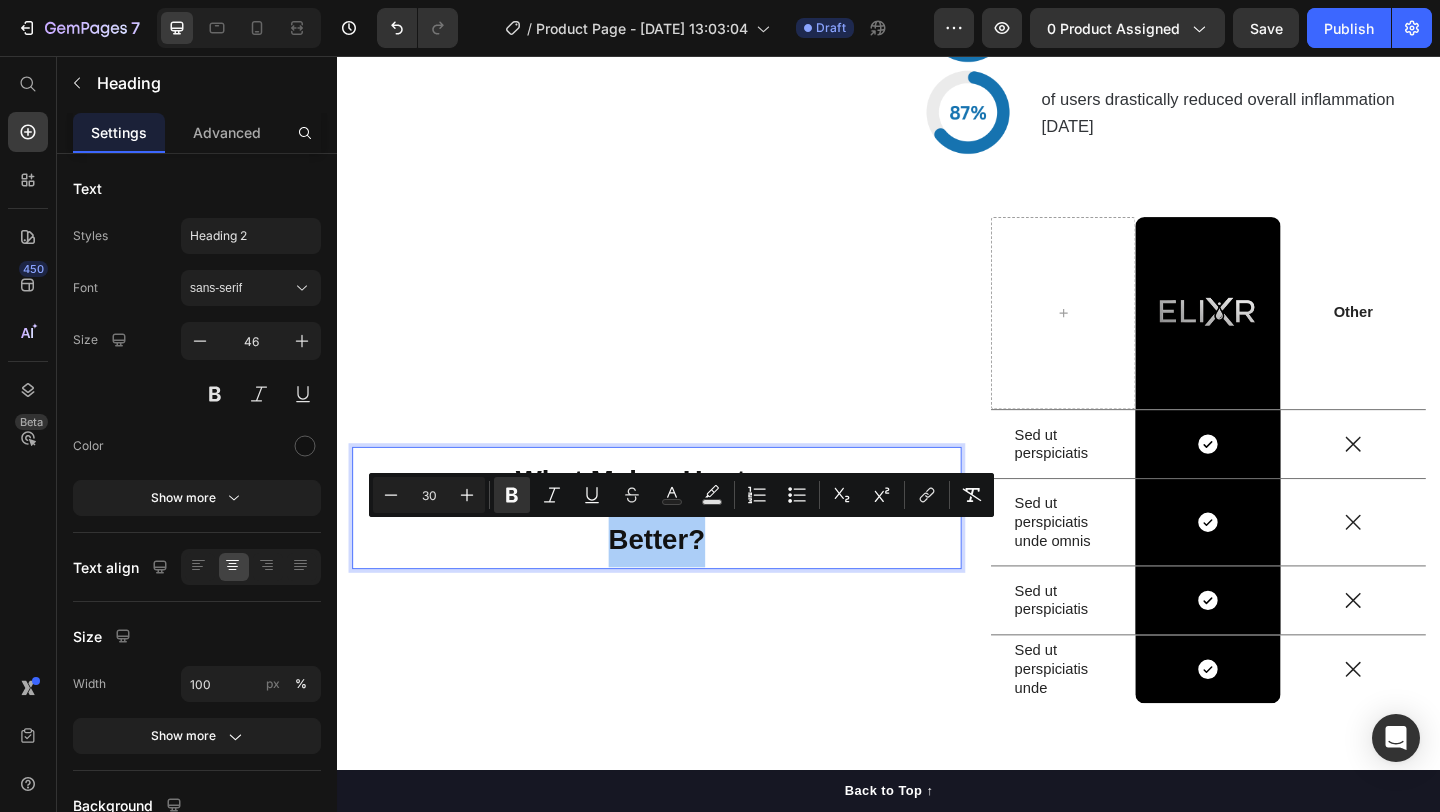 click on "Minus 30 Plus Bold Italic Underline       Strikethrough
Text Color
Text Background Color Numbered List Bulleted List Subscript Superscript       link Remove Format" at bounding box center [681, 495] 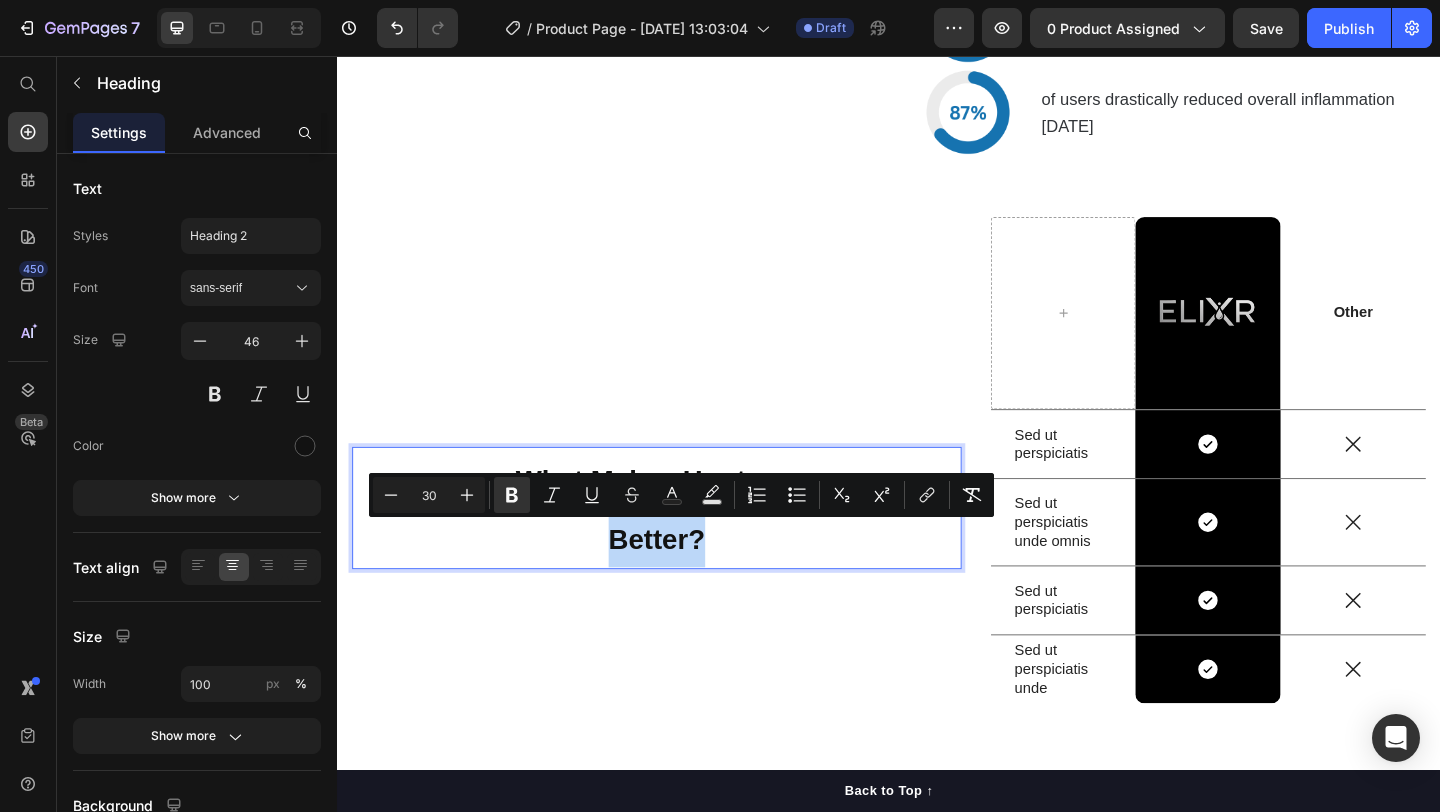 click on "Better?" at bounding box center [684, 581] 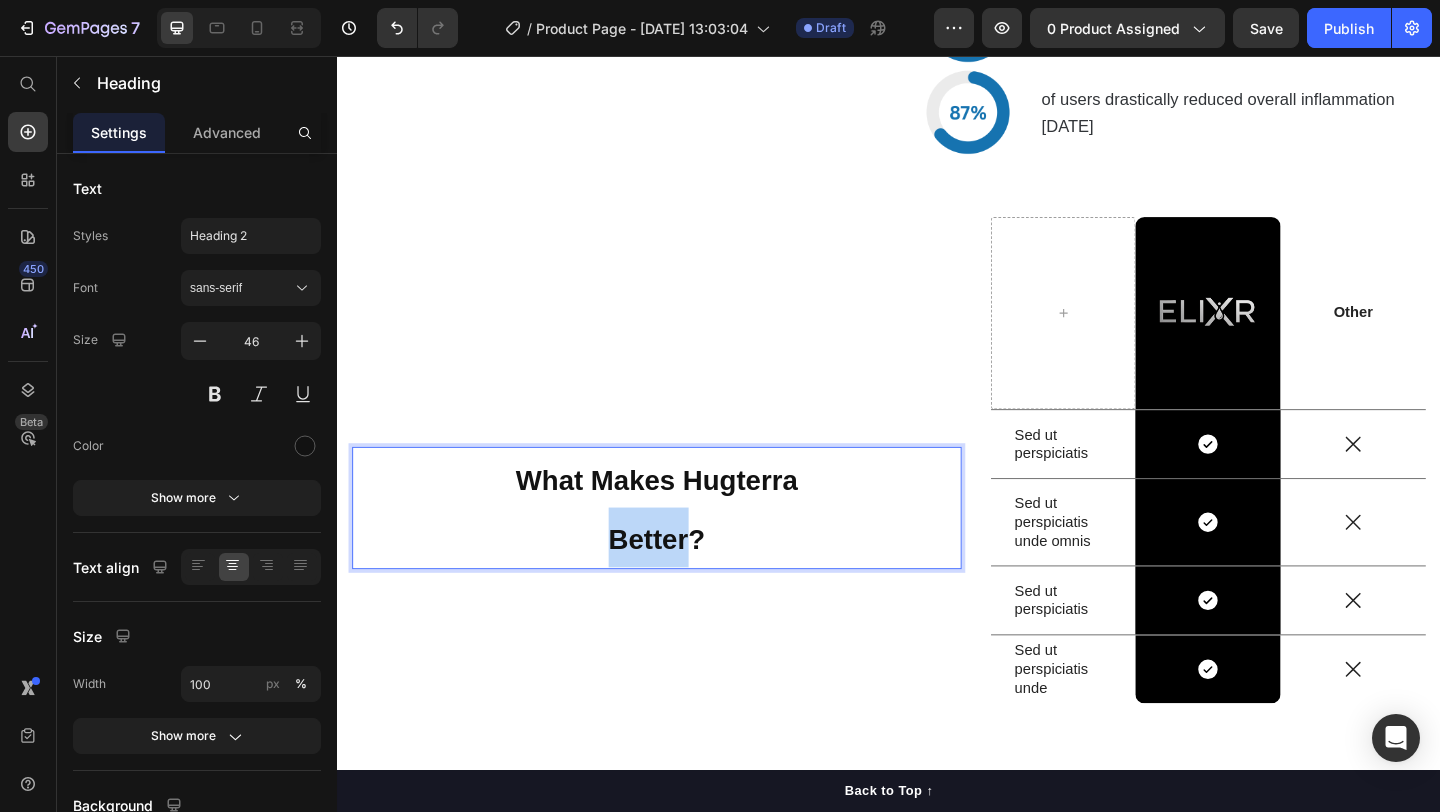 click on "Better?" at bounding box center [684, 581] 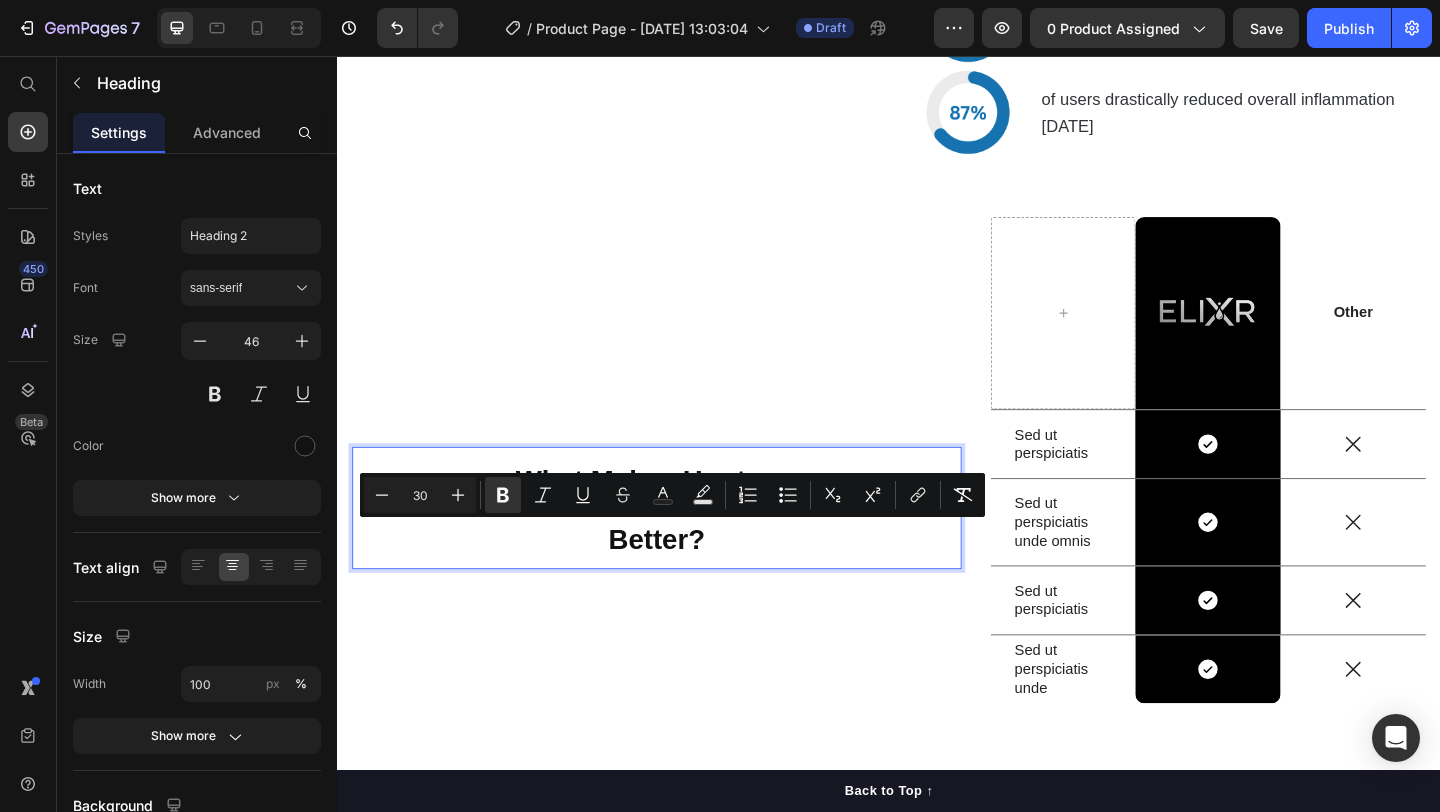 click on "What Makes Hugterra Better?" at bounding box center [684, 548] 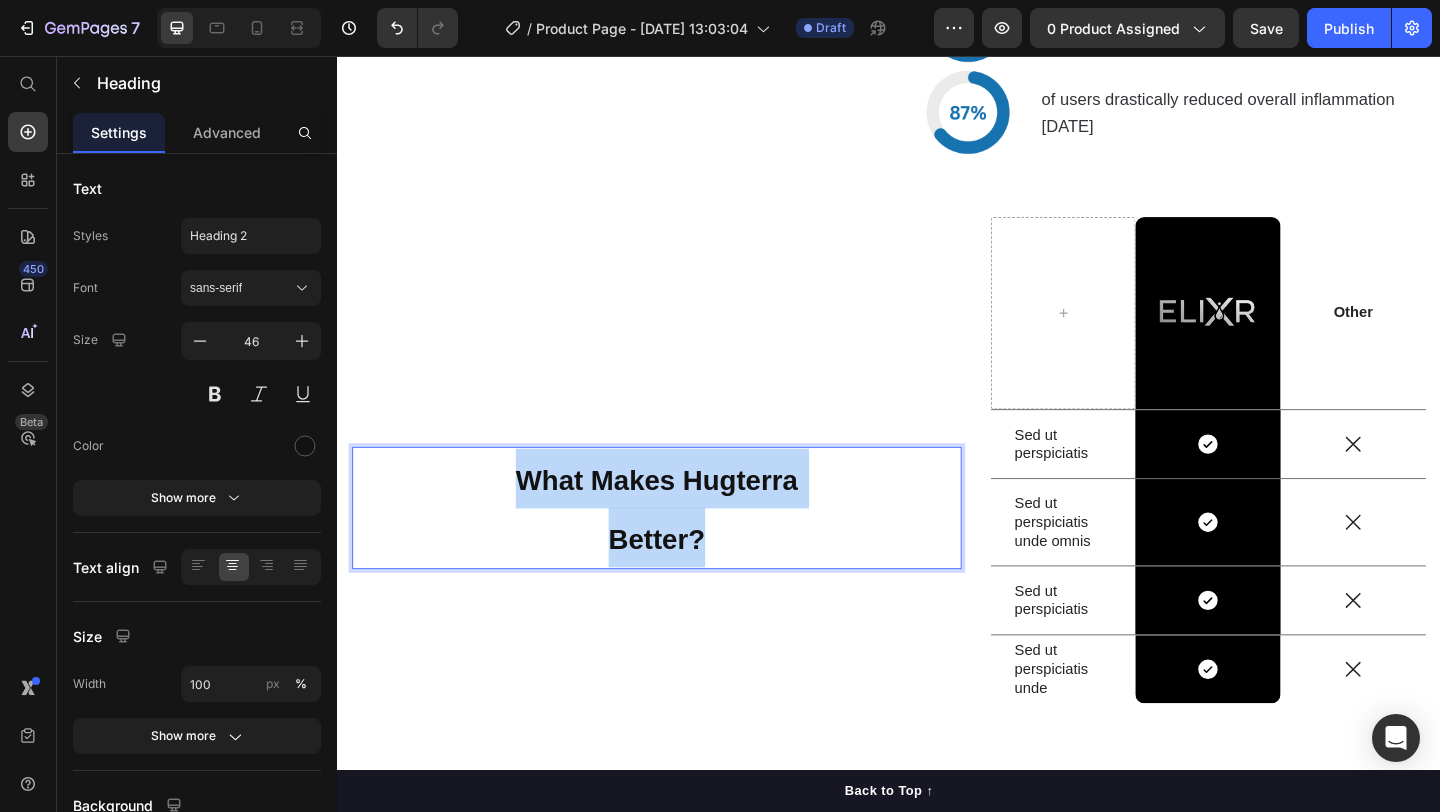 drag, startPoint x: 767, startPoint y: 583, endPoint x: 523, endPoint y: 524, distance: 251.03188 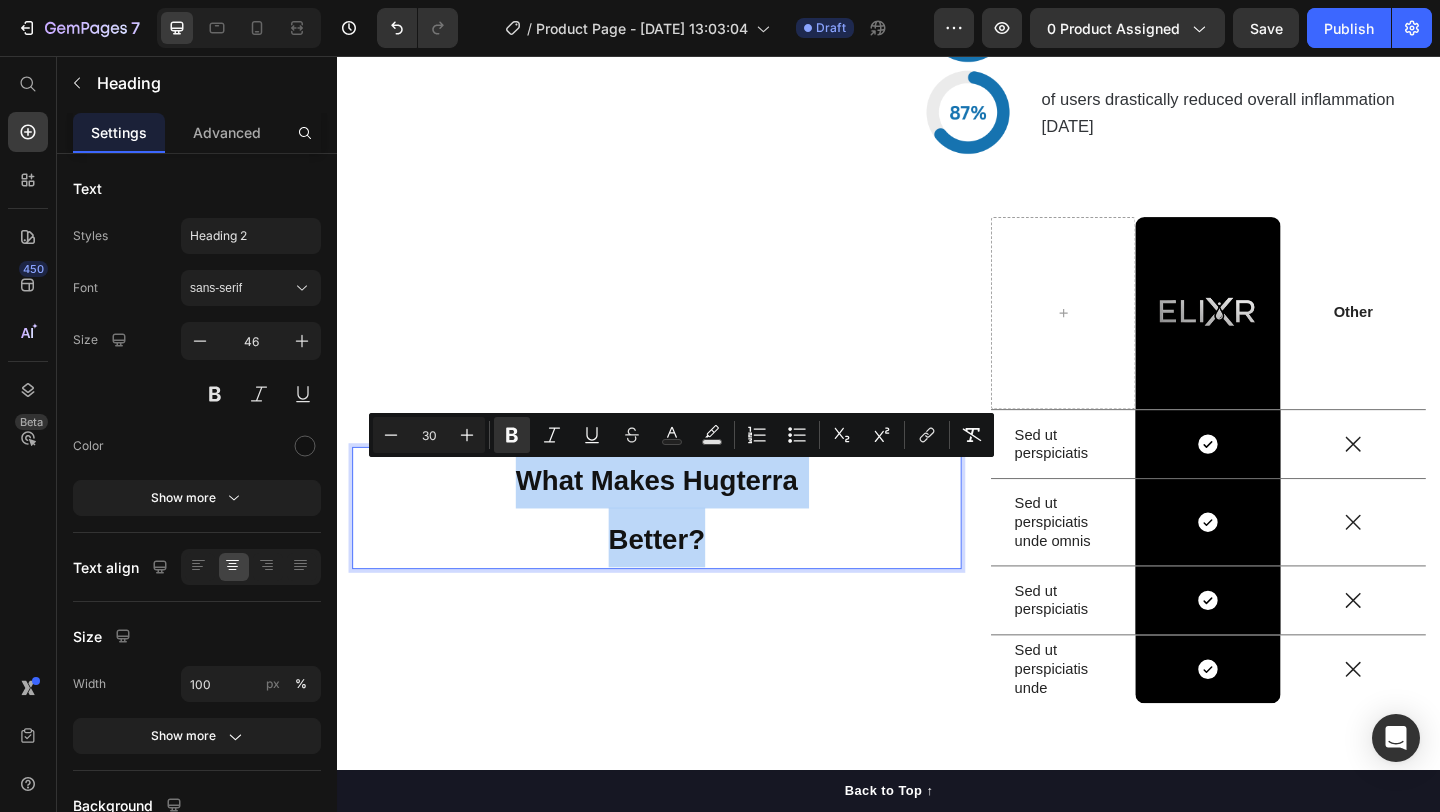 click on "What Makes Hugterra" at bounding box center (684, 517) 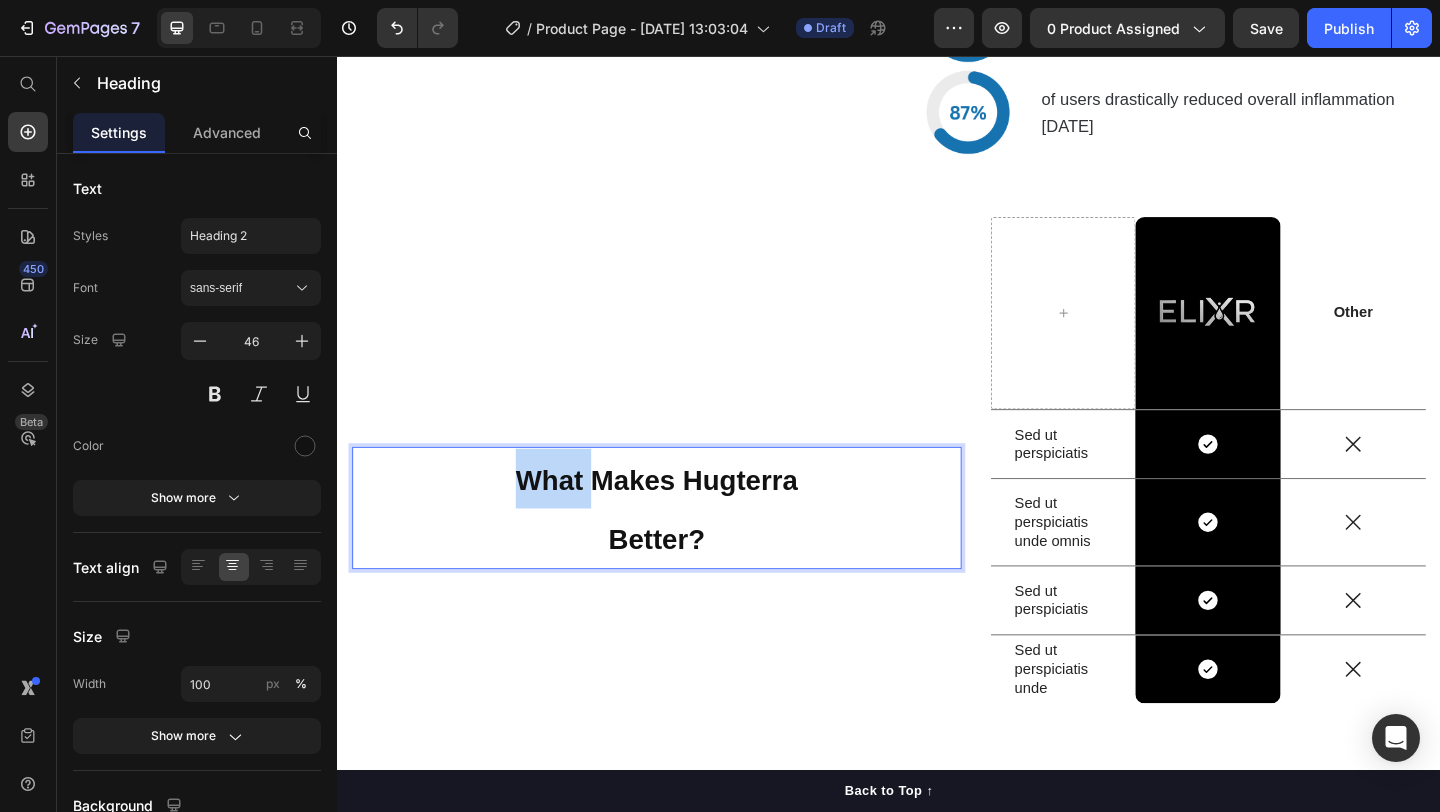 drag, startPoint x: 524, startPoint y: 517, endPoint x: 610, endPoint y: 517, distance: 86 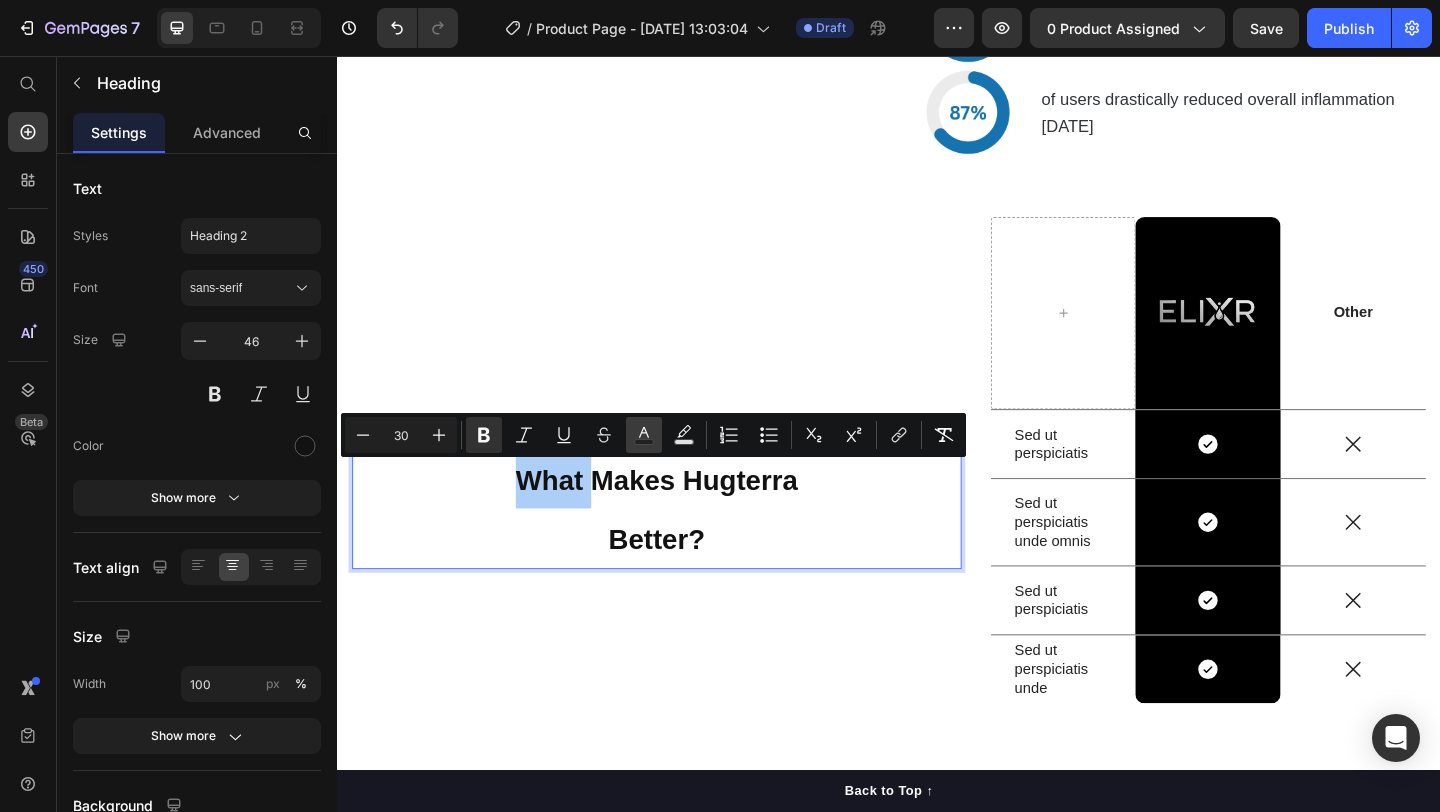 click 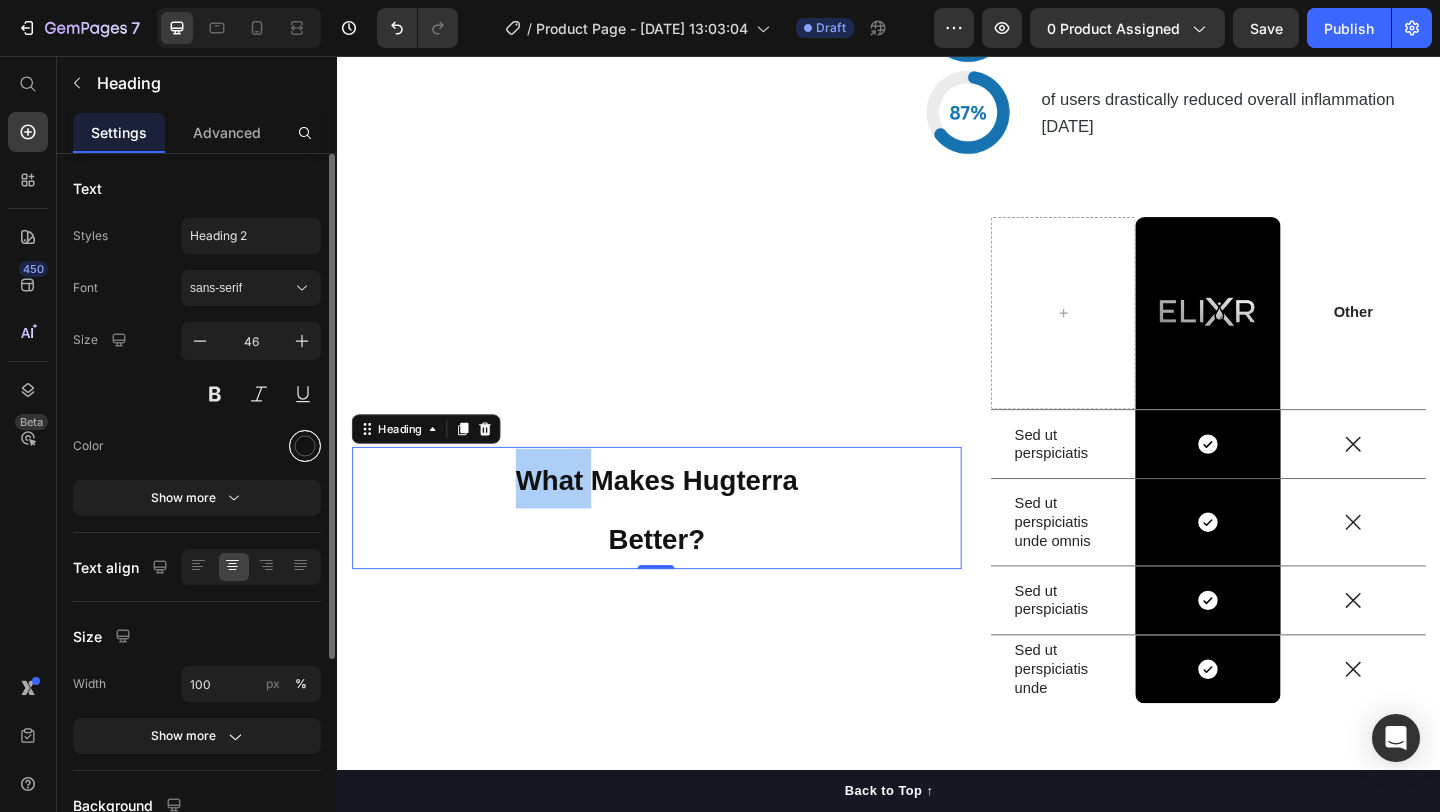 click at bounding box center [305, 446] 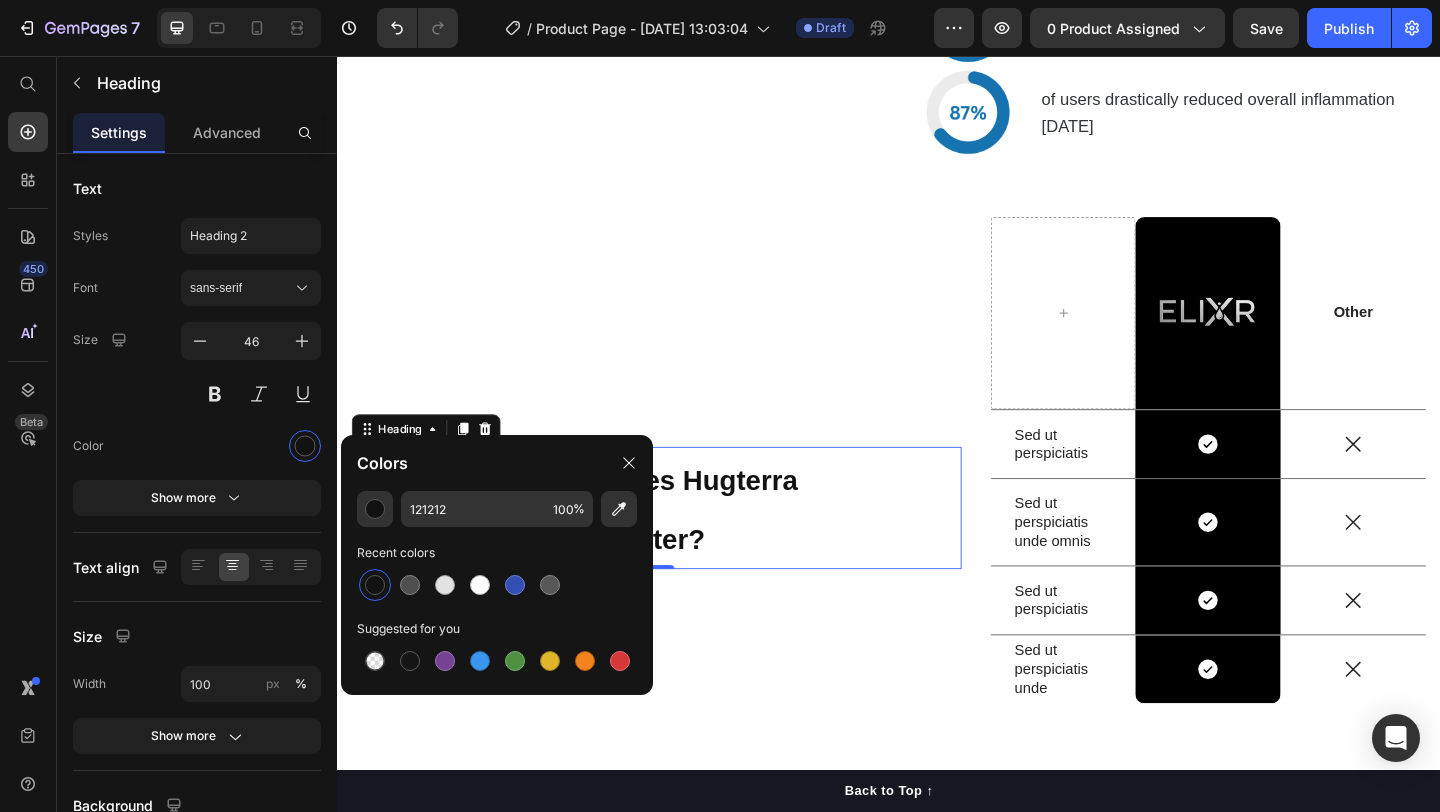 click on "121212 100 % Recent colors Suggested for you" 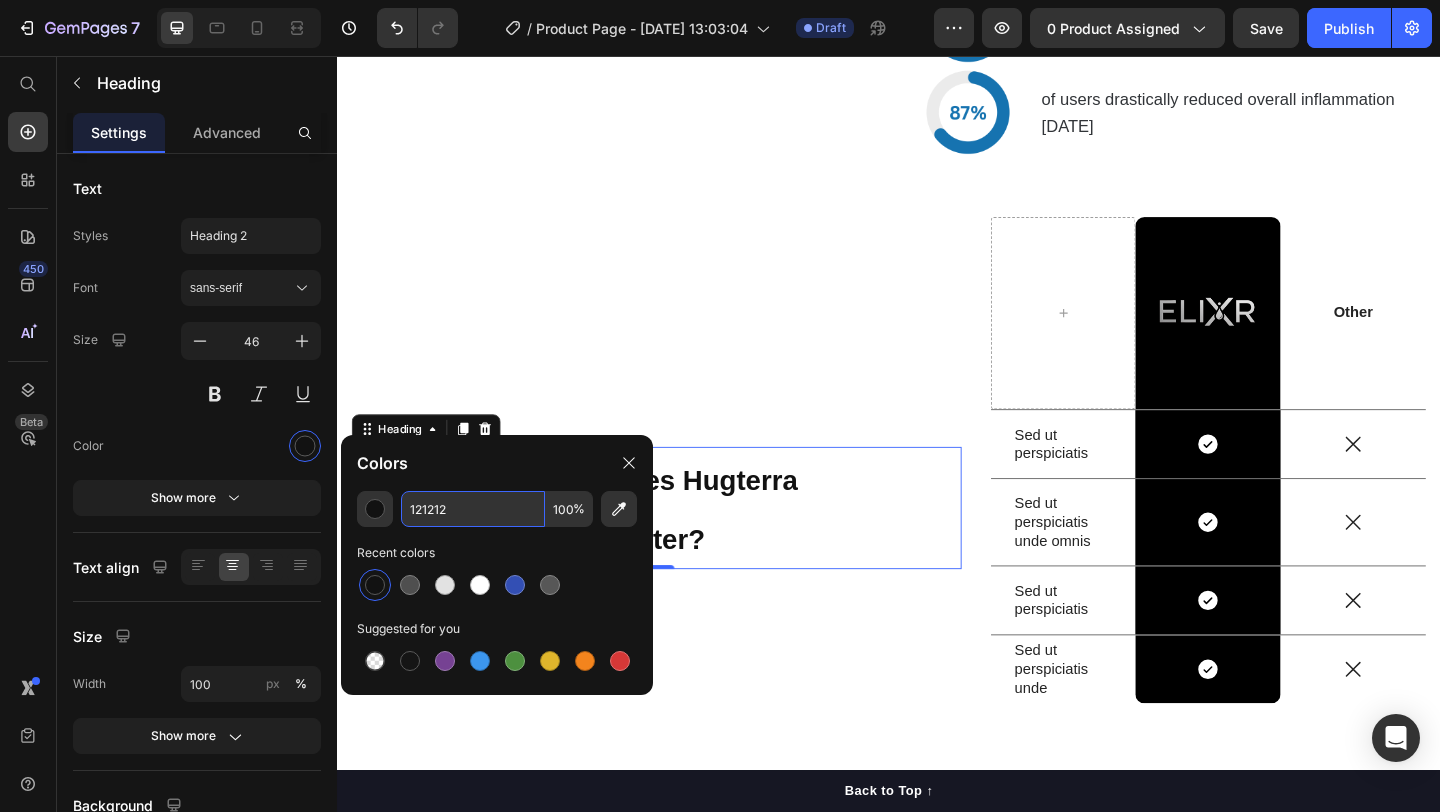 click on "121212" at bounding box center (473, 509) 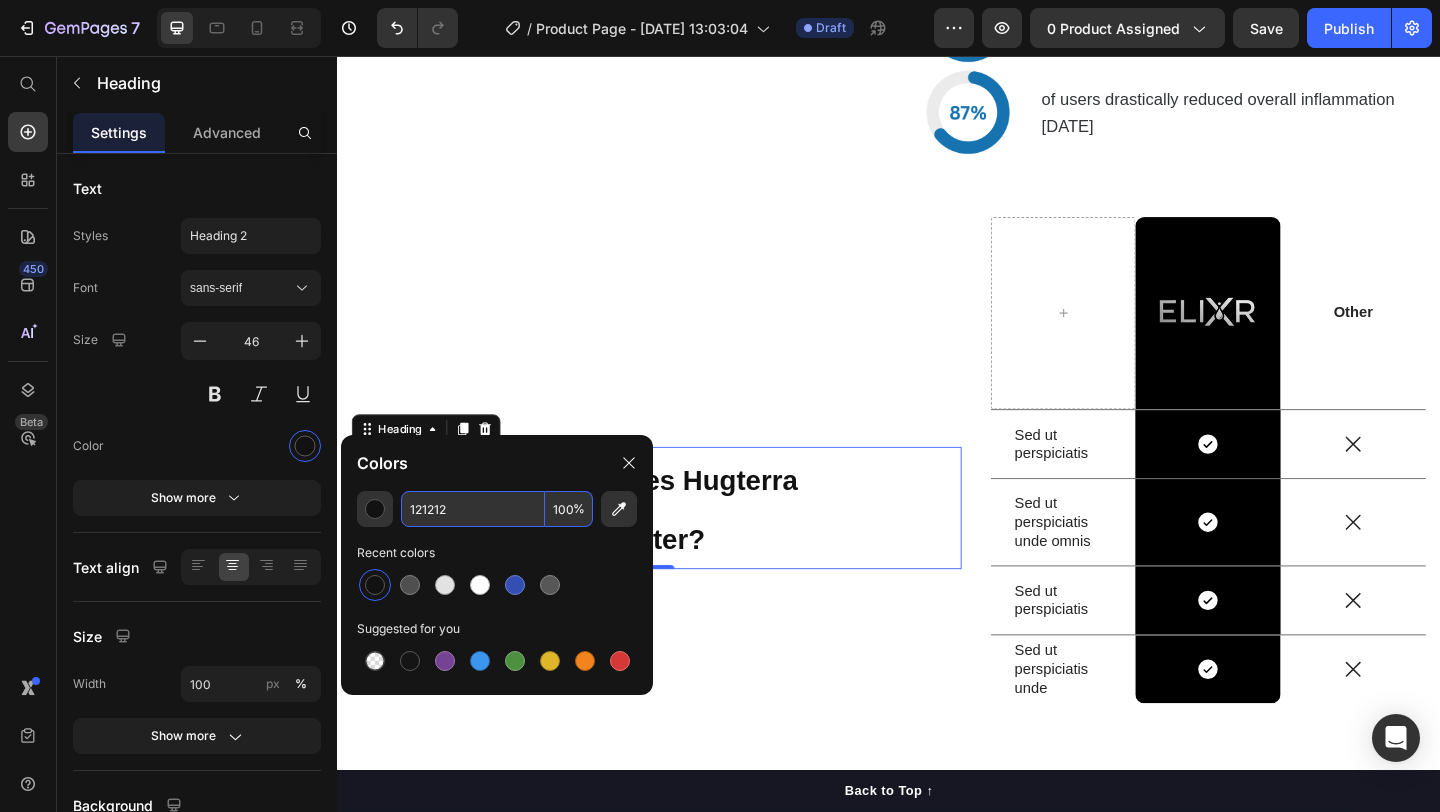 paste on "F05D5E" 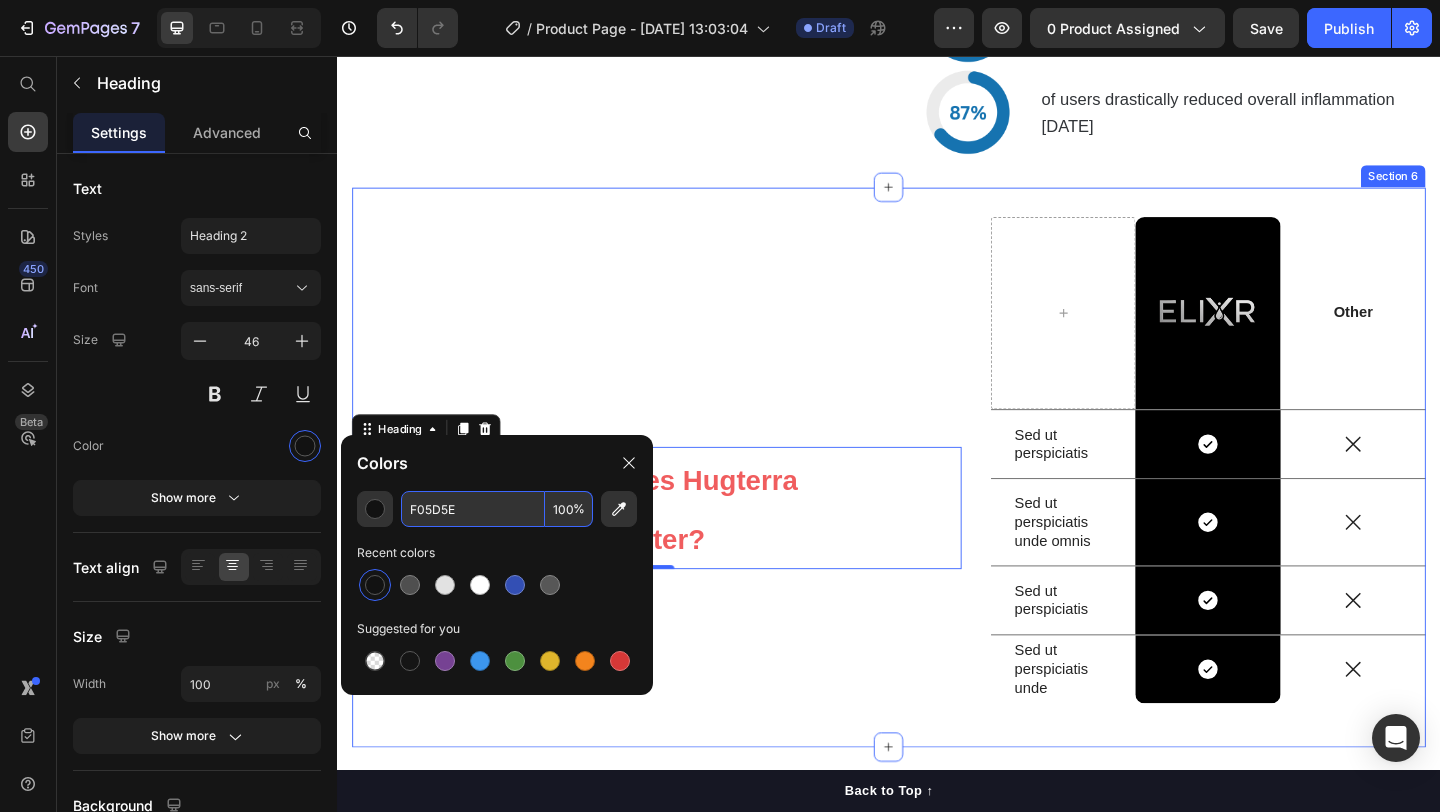 click on "What Makes Hugterra Better? Heading   0" at bounding box center (684, 504) 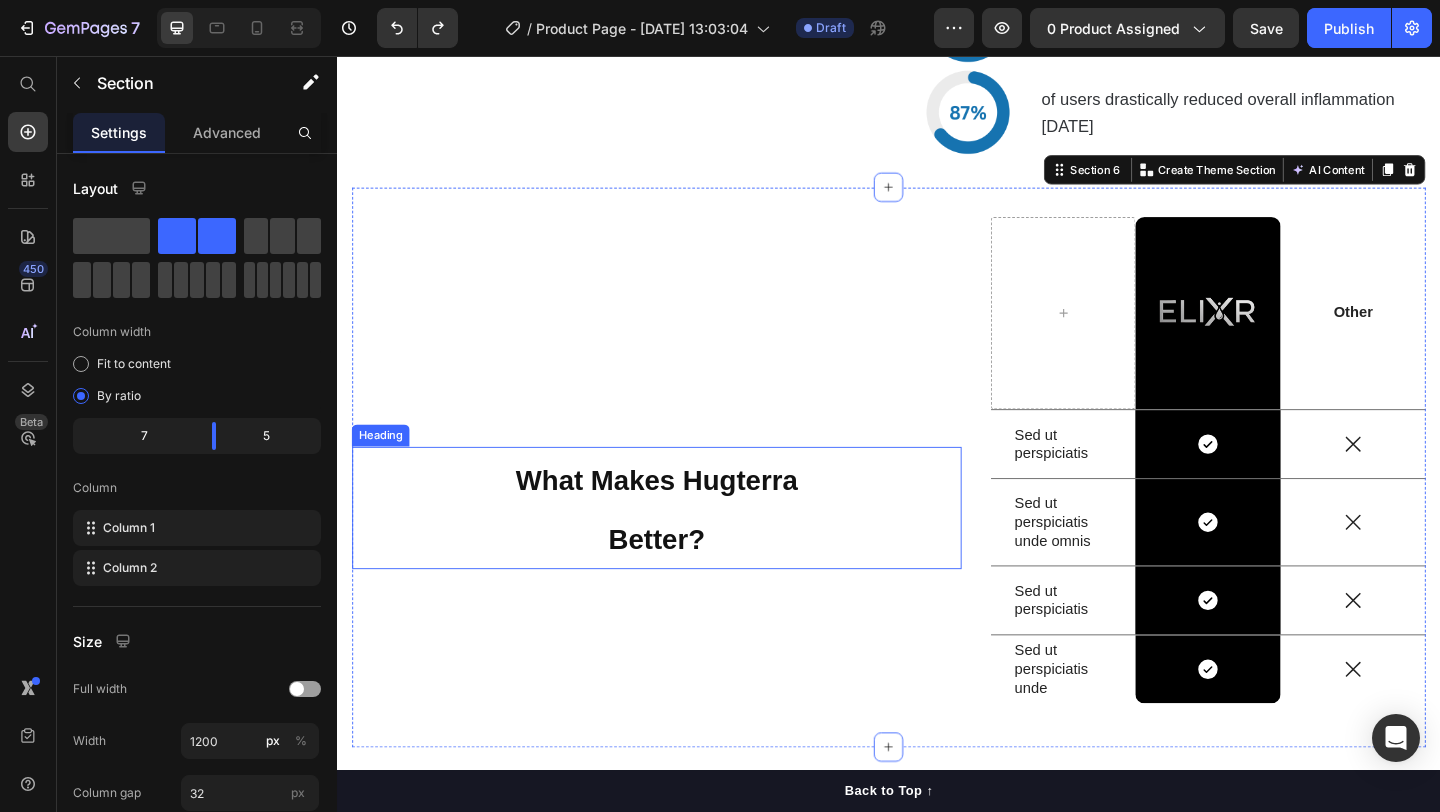 click on "What Makes Hugterra" at bounding box center [684, 517] 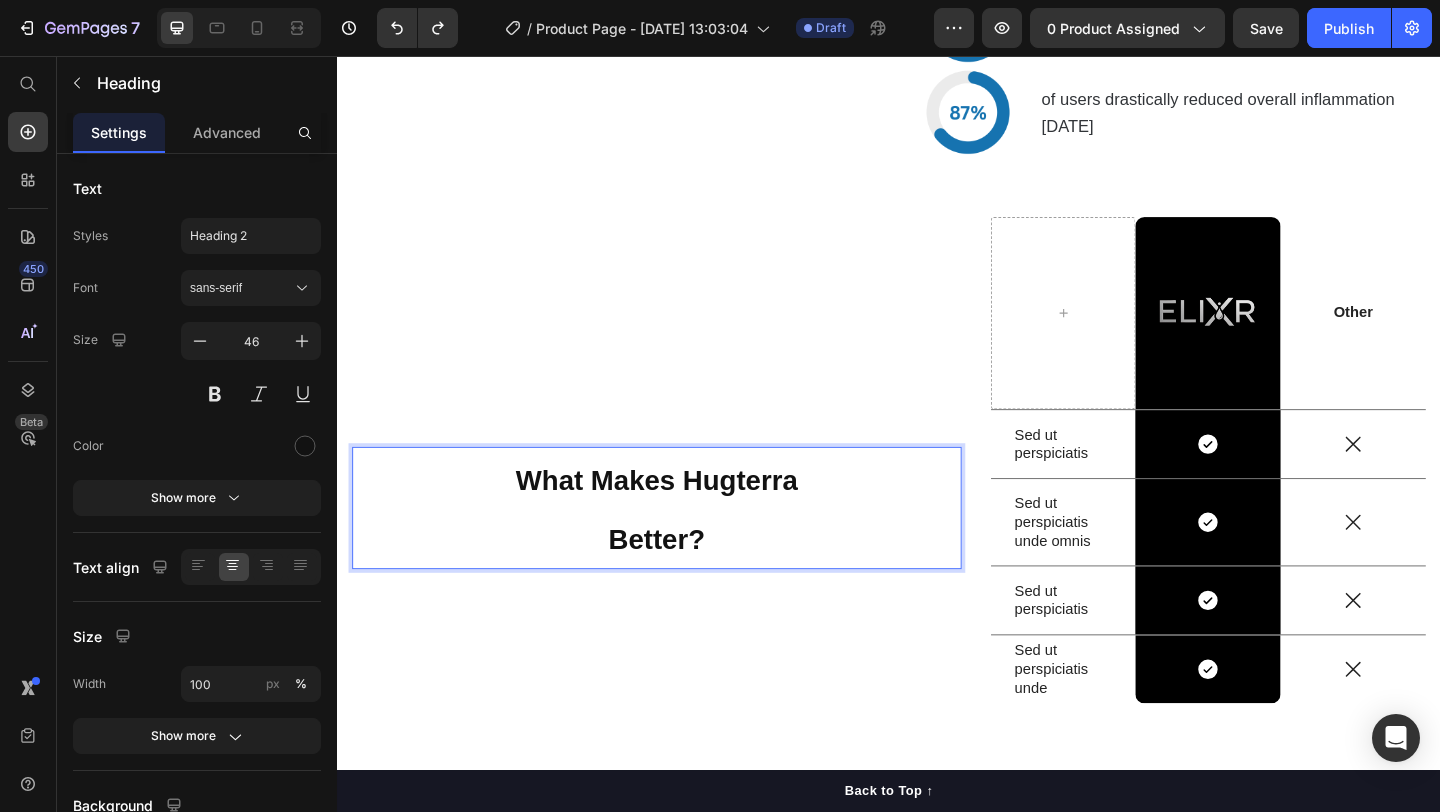 click on "What Makes Hugterra" at bounding box center (684, 517) 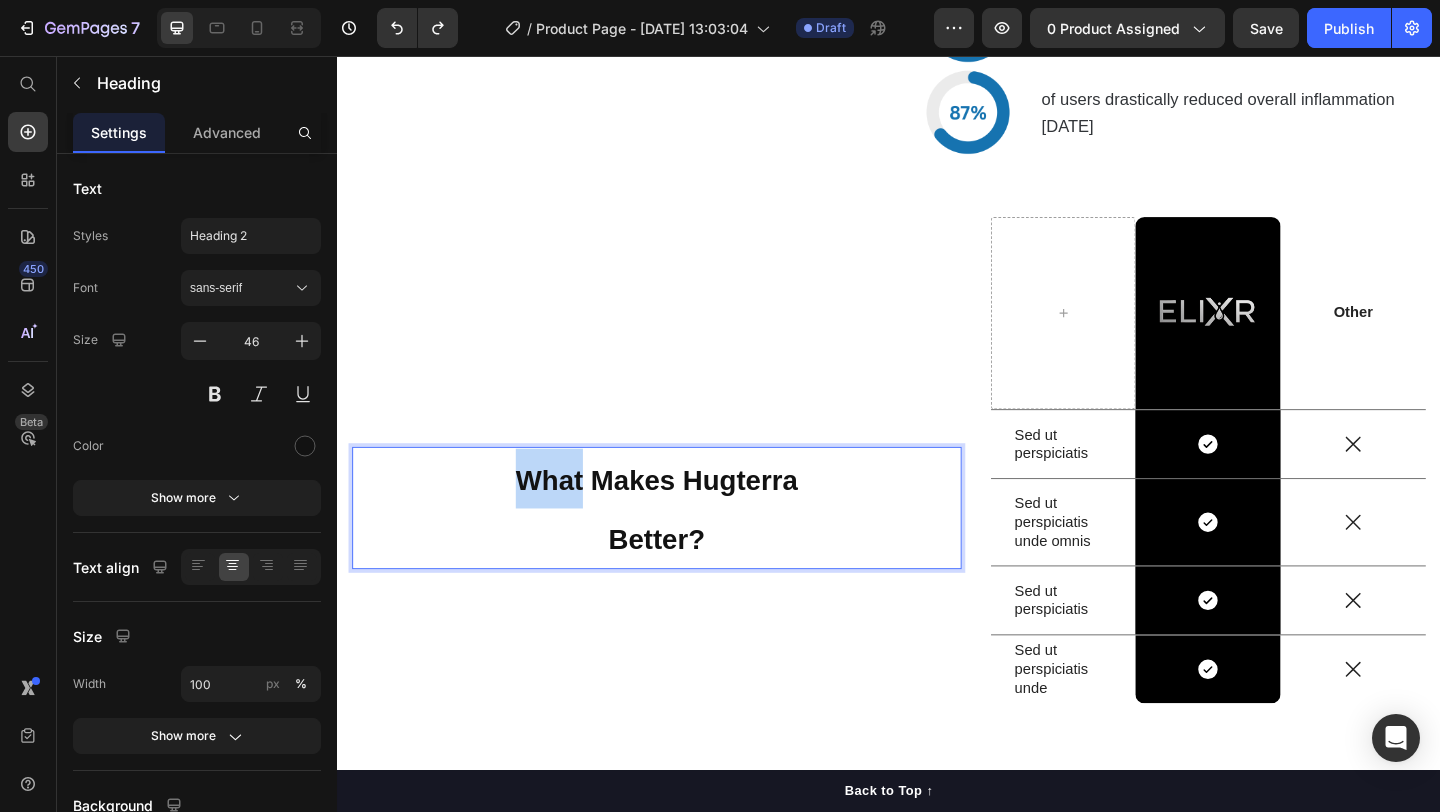 drag, startPoint x: 607, startPoint y: 517, endPoint x: 538, endPoint y: 519, distance: 69.02898 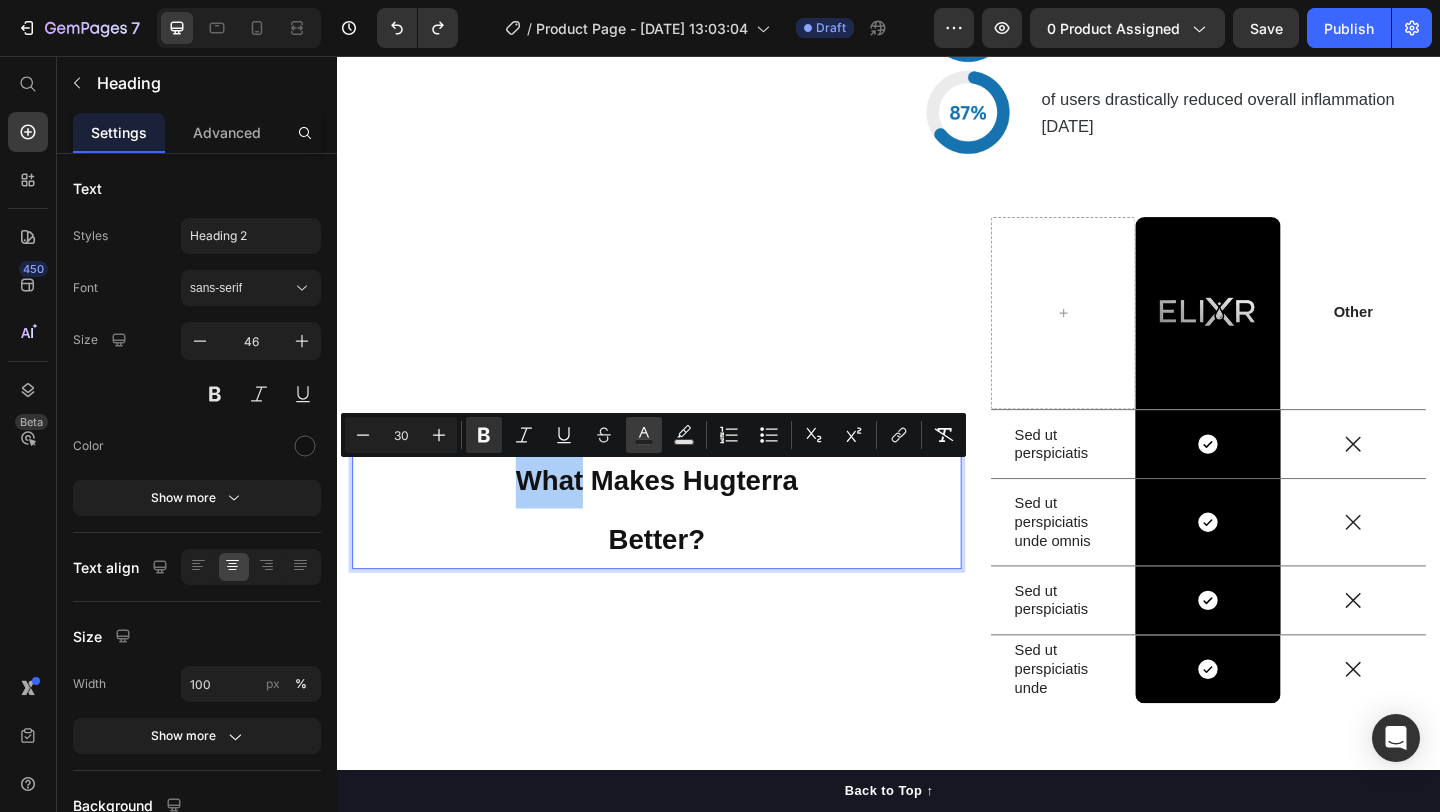click on "Text Color" at bounding box center (644, 435) 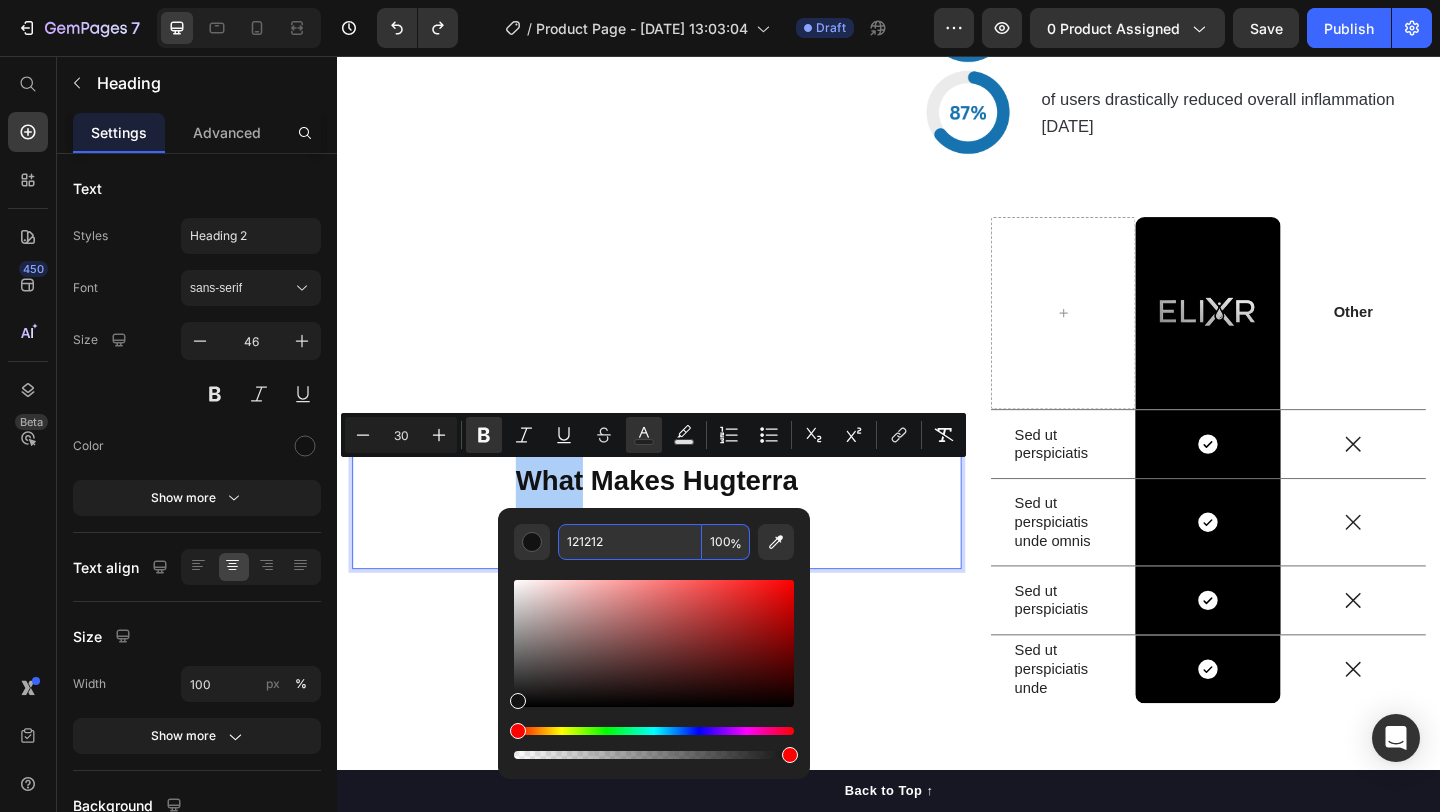 click on "121212" at bounding box center (630, 542) 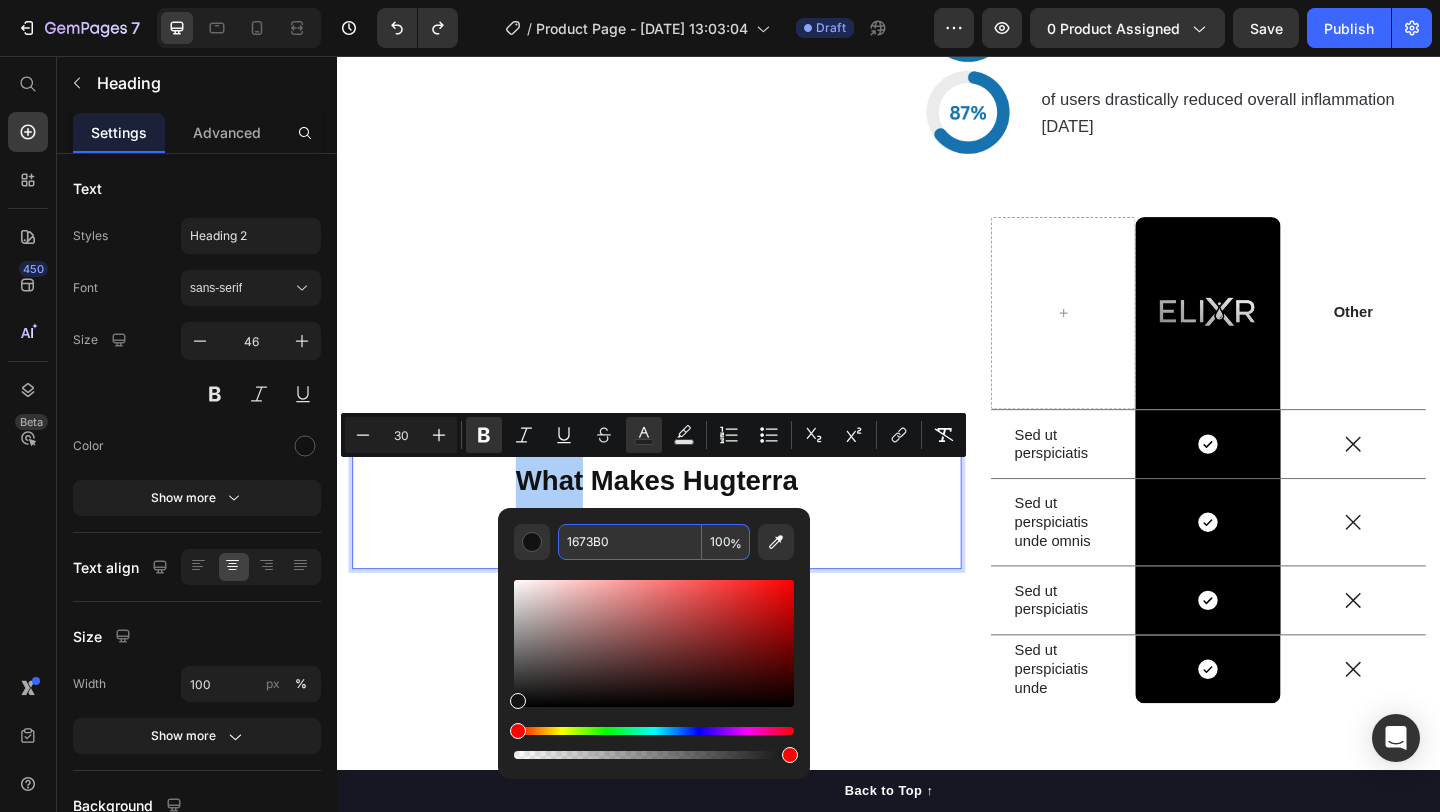 type on "1673B0" 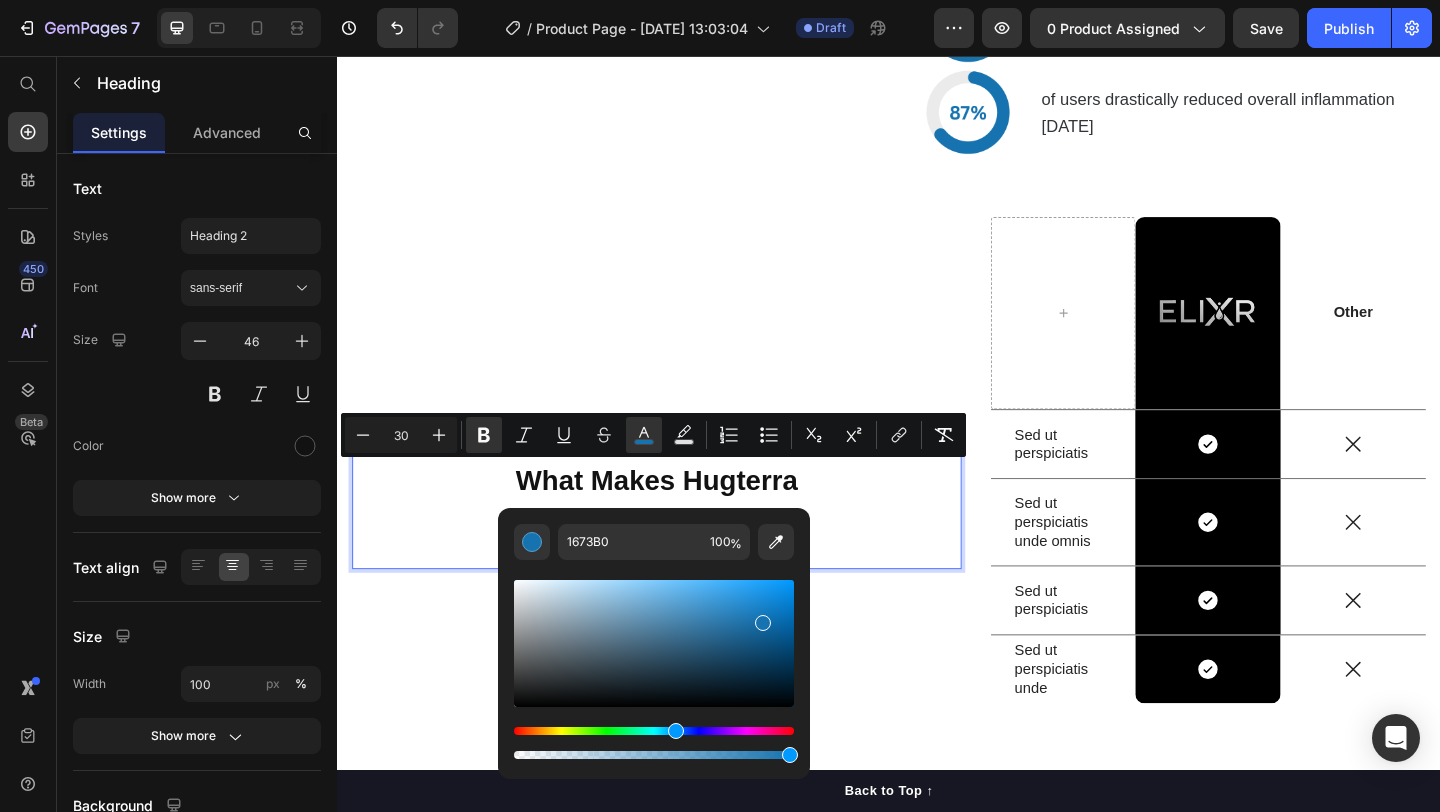 click on "What Makes Hugterra Better? Heading   0" at bounding box center (684, 504) 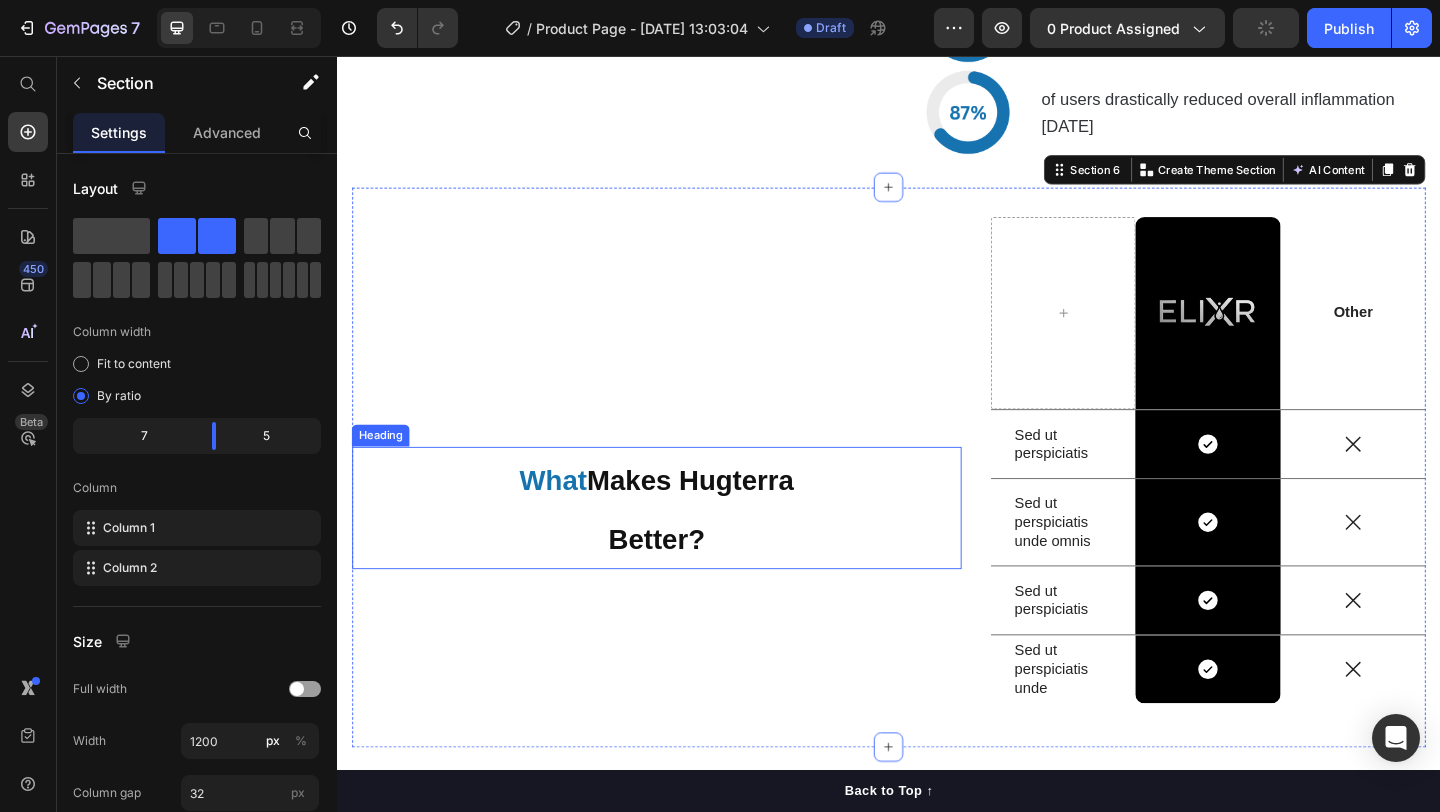 click on "What" at bounding box center [571, 517] 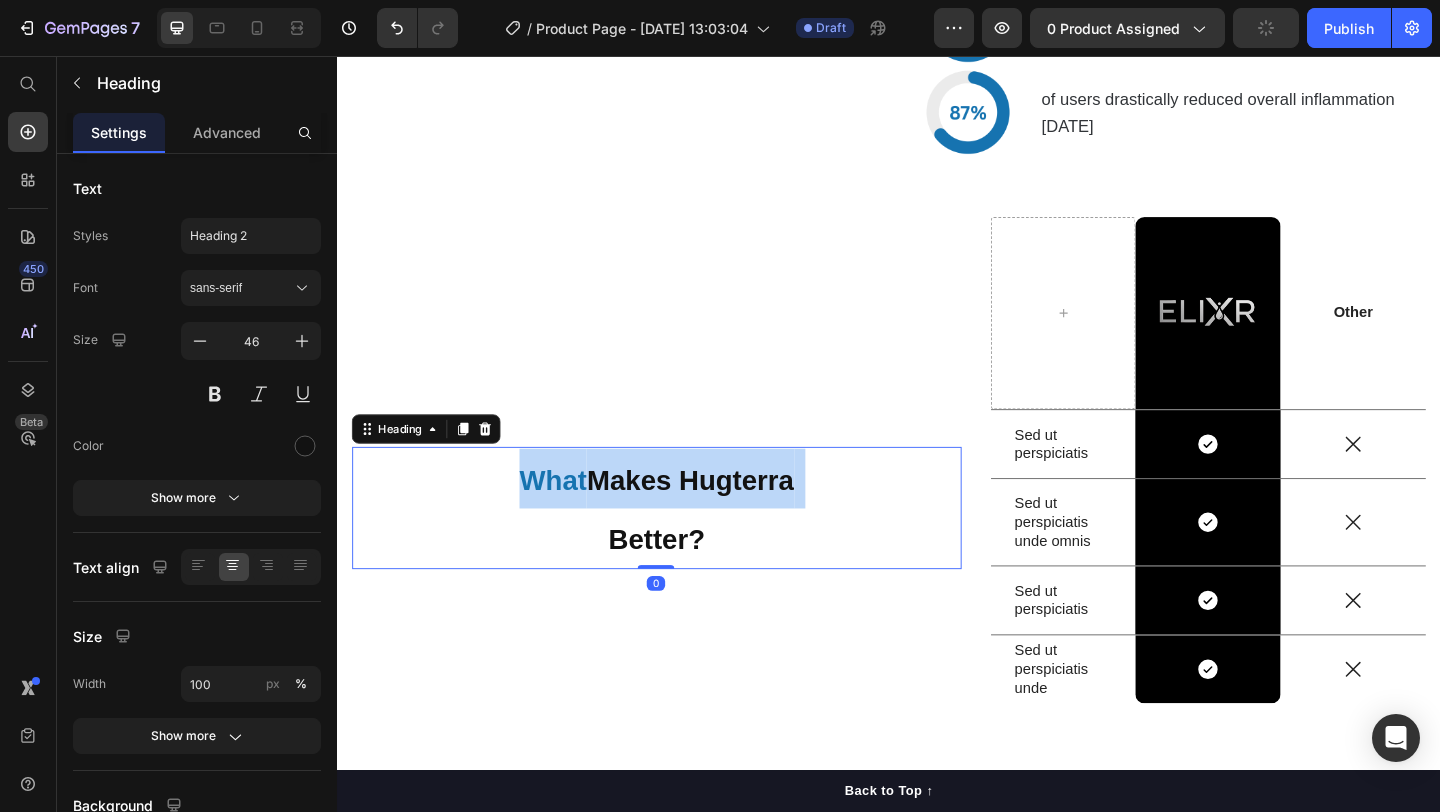 click on "What" at bounding box center [571, 517] 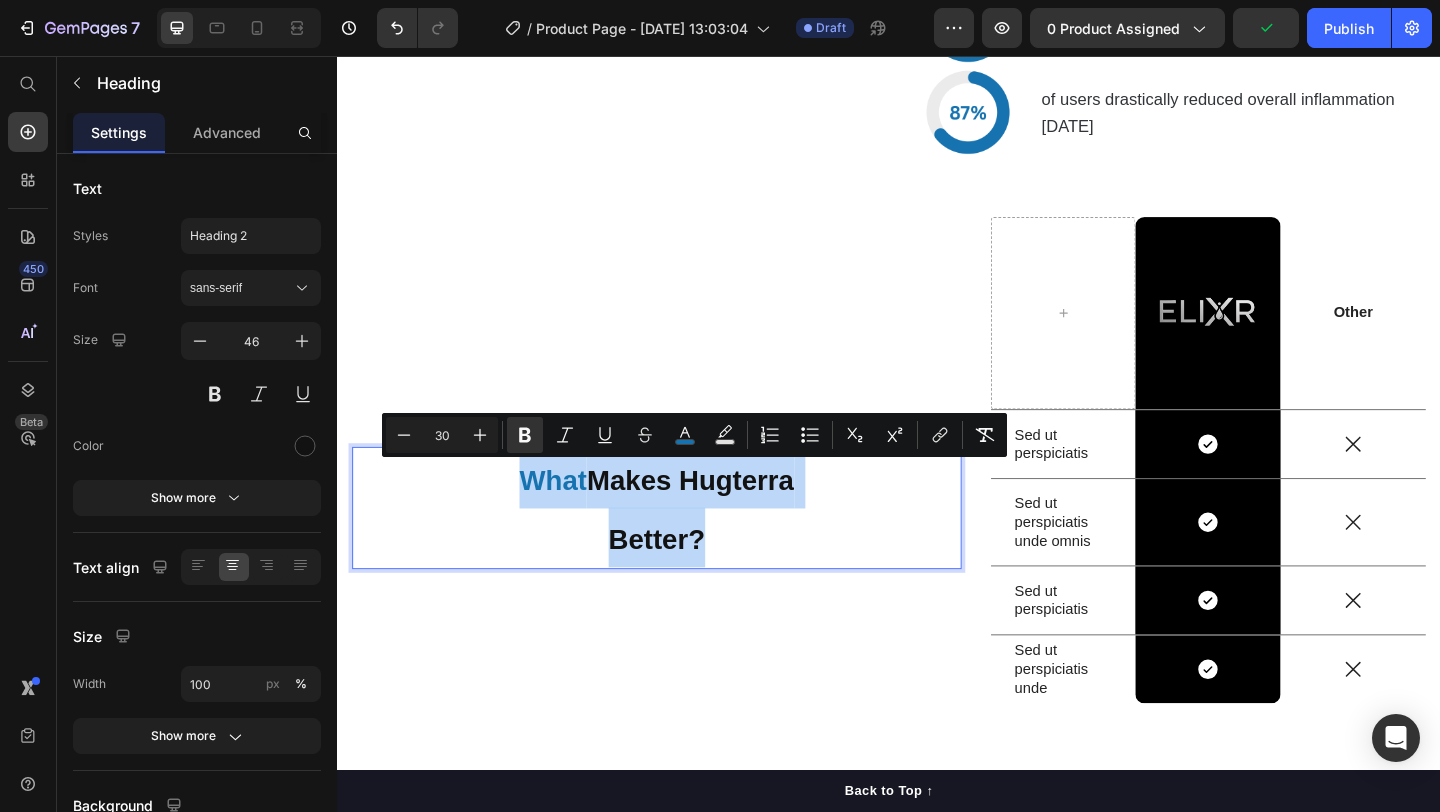 drag, startPoint x: 778, startPoint y: 568, endPoint x: 533, endPoint y: 520, distance: 249.65776 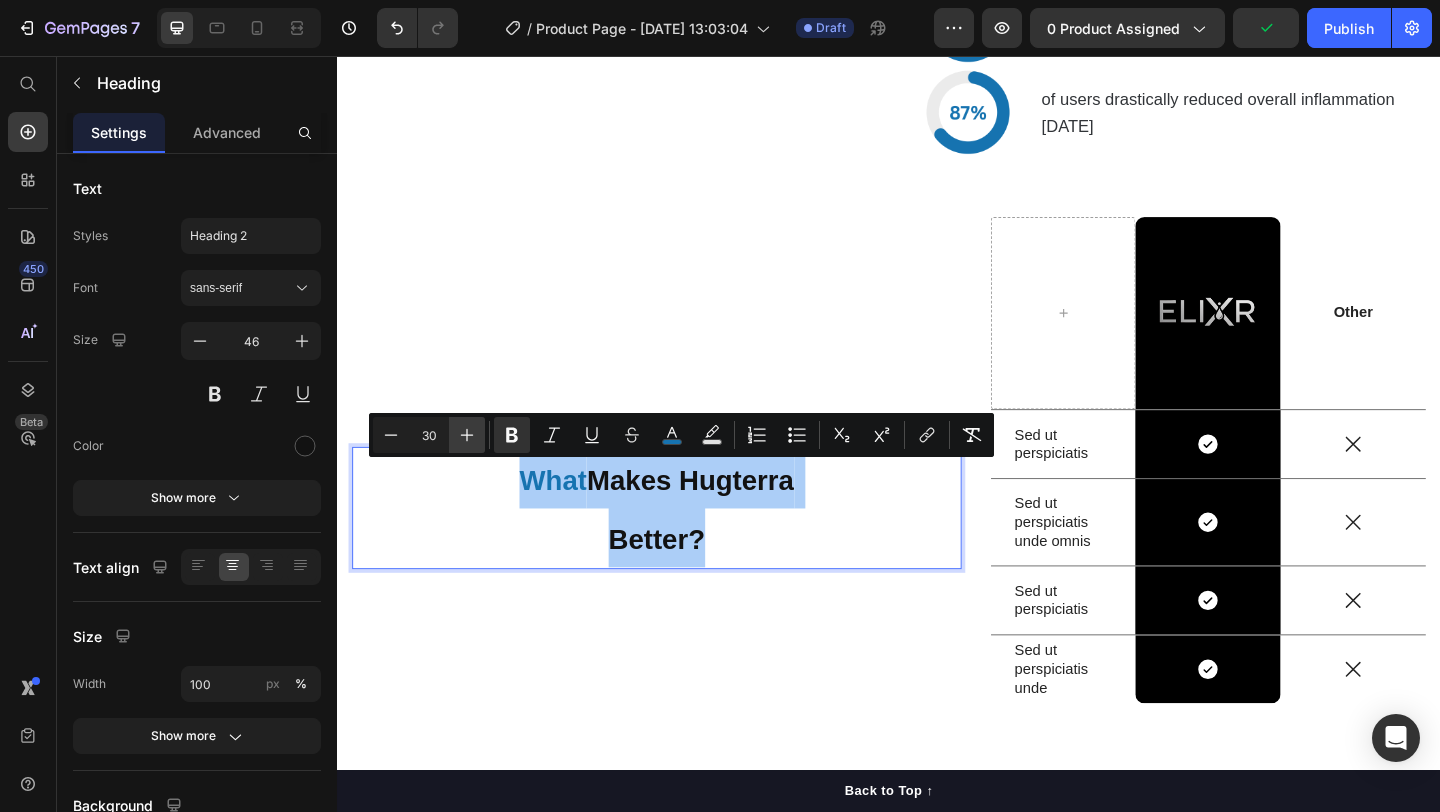 click 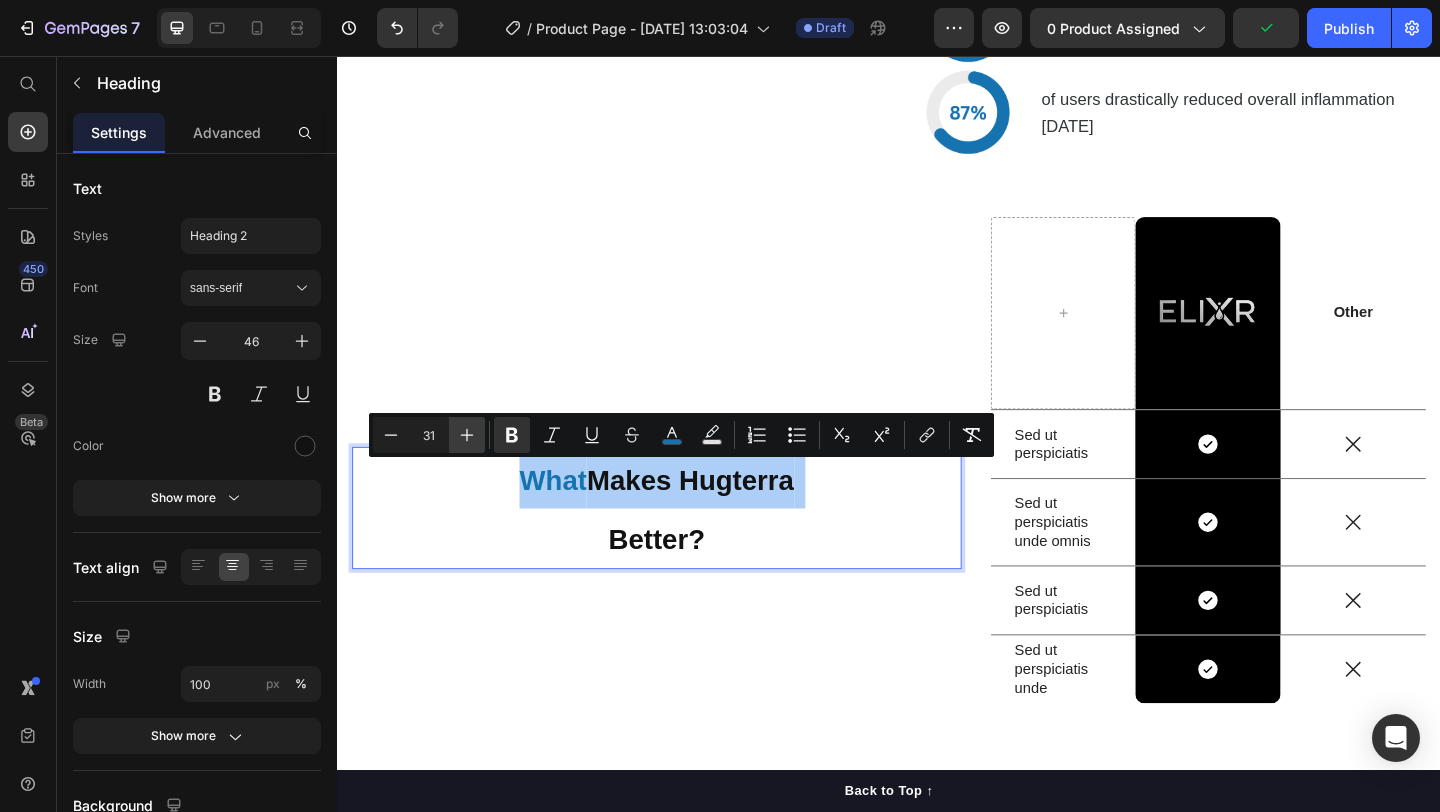 click 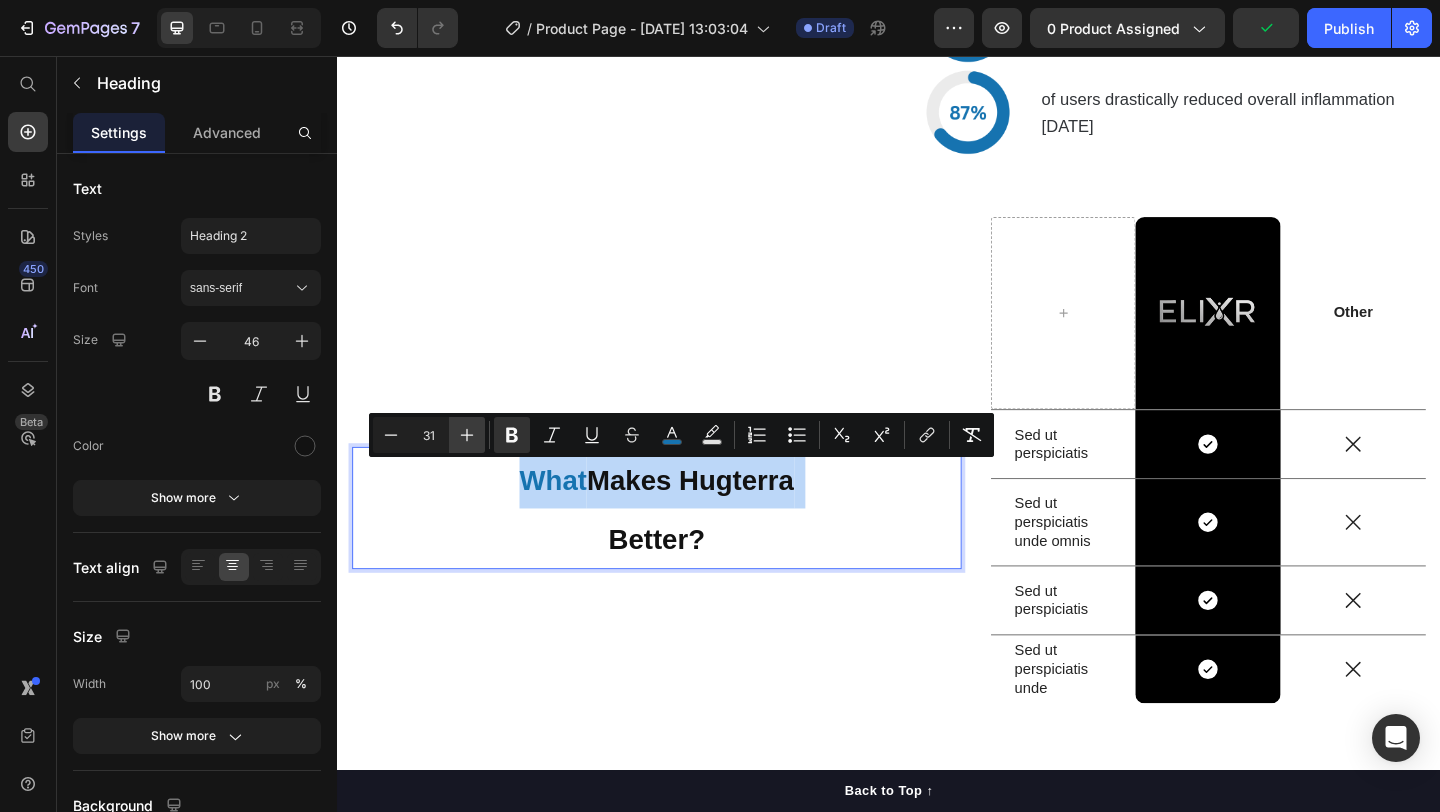 type on "32" 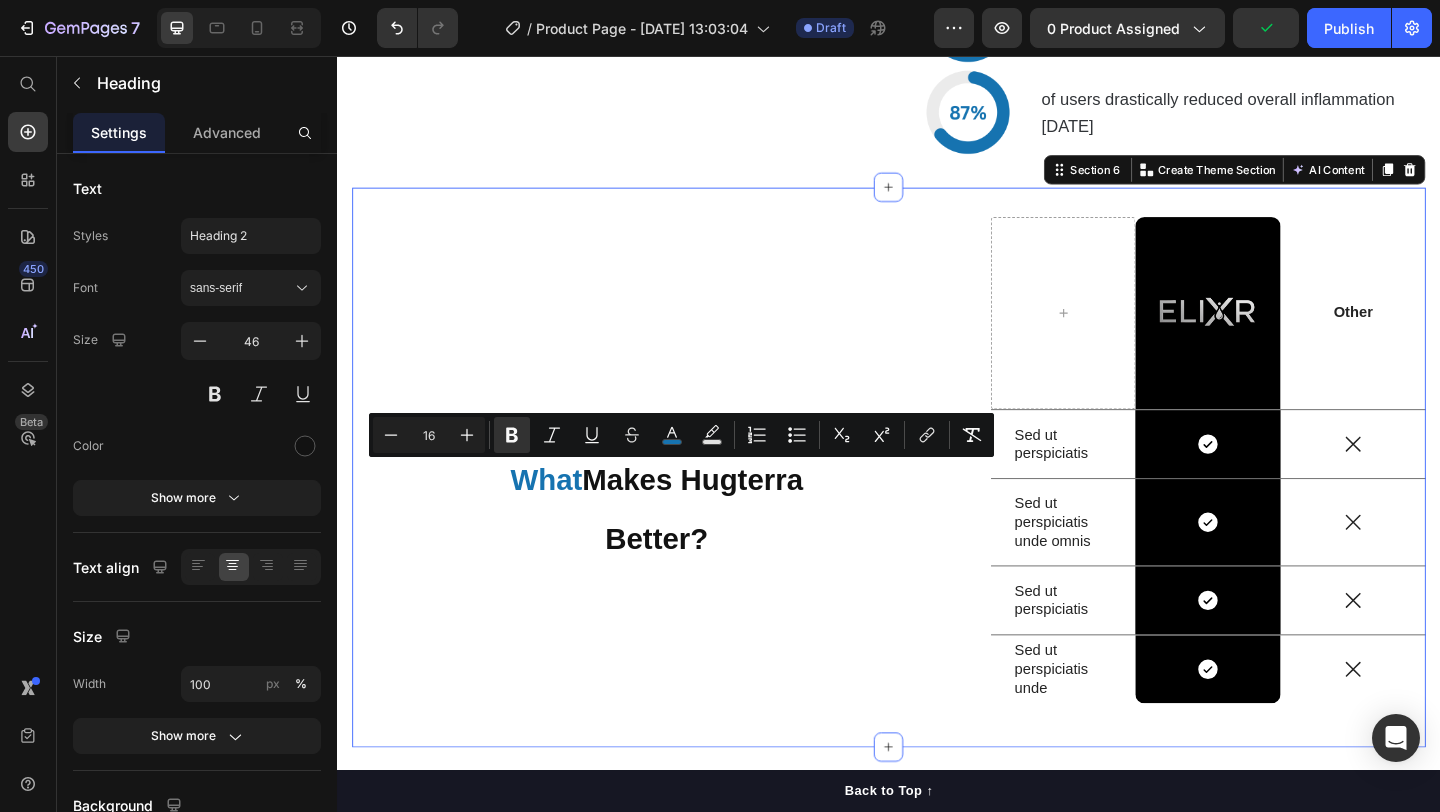 click on "⁠⁠⁠⁠⁠⁠⁠ What  Makes Hugterra Better? Heading" at bounding box center (684, 504) 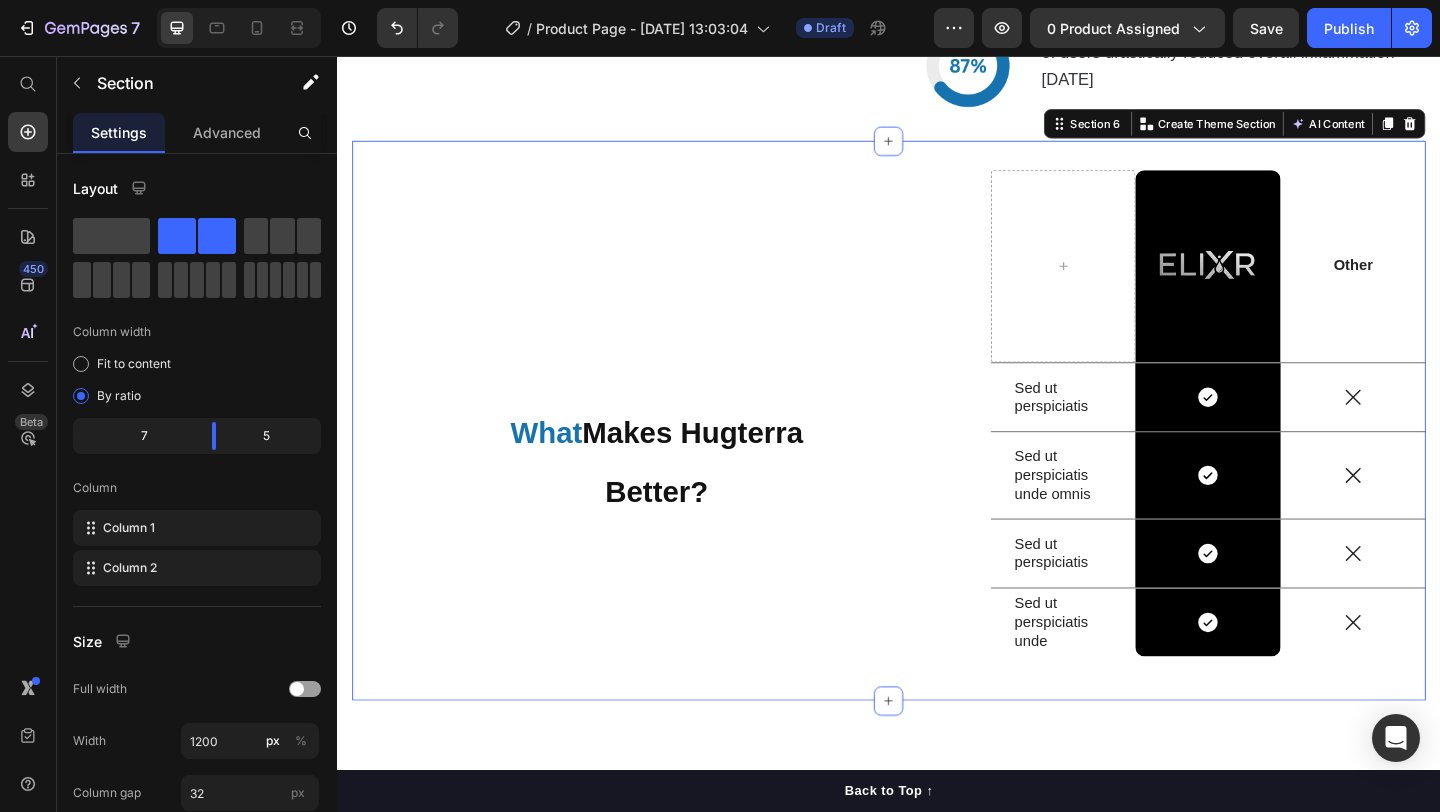scroll, scrollTop: 5318, scrollLeft: 0, axis: vertical 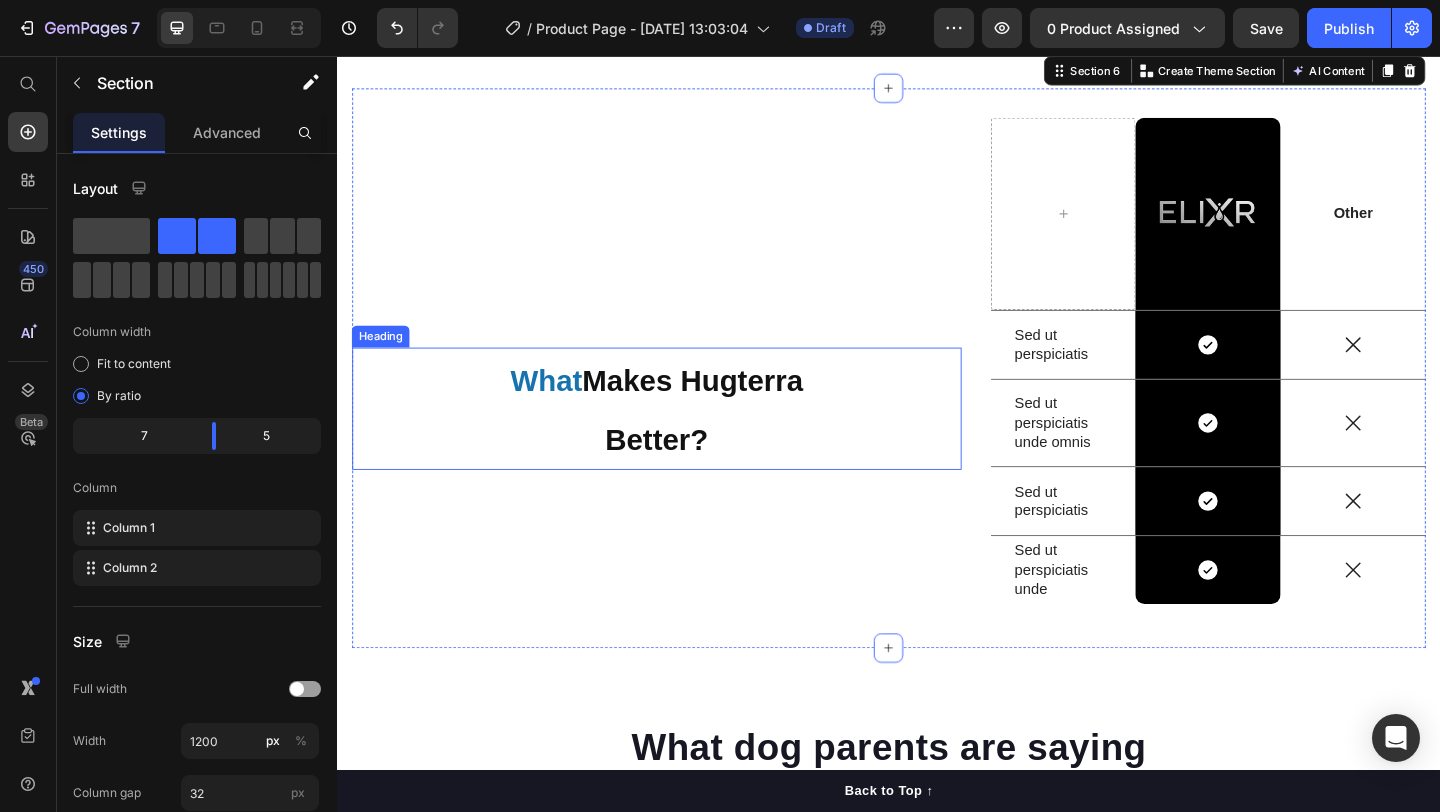 click on "Makes Hugterra" at bounding box center [723, 409] 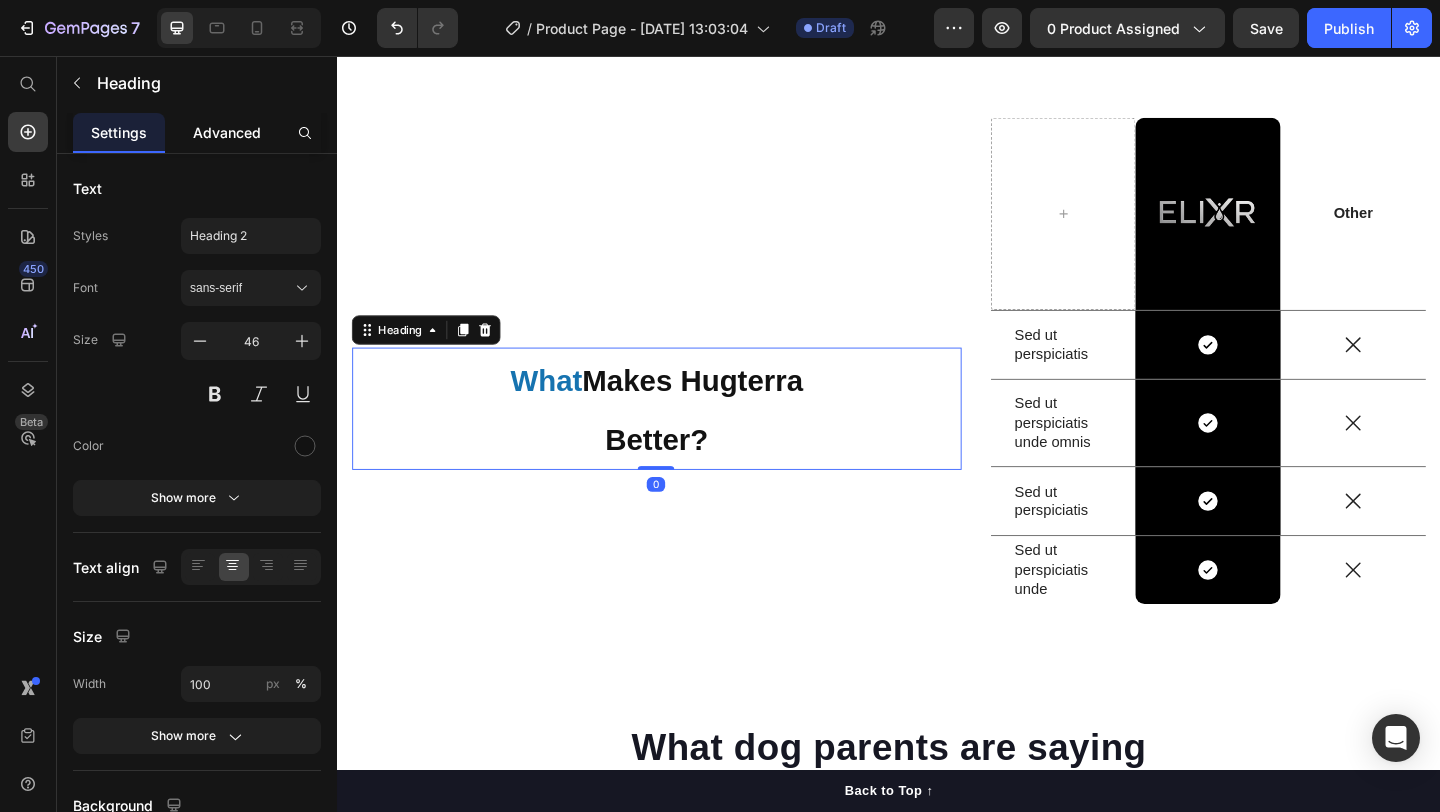 click on "Advanced" at bounding box center [227, 132] 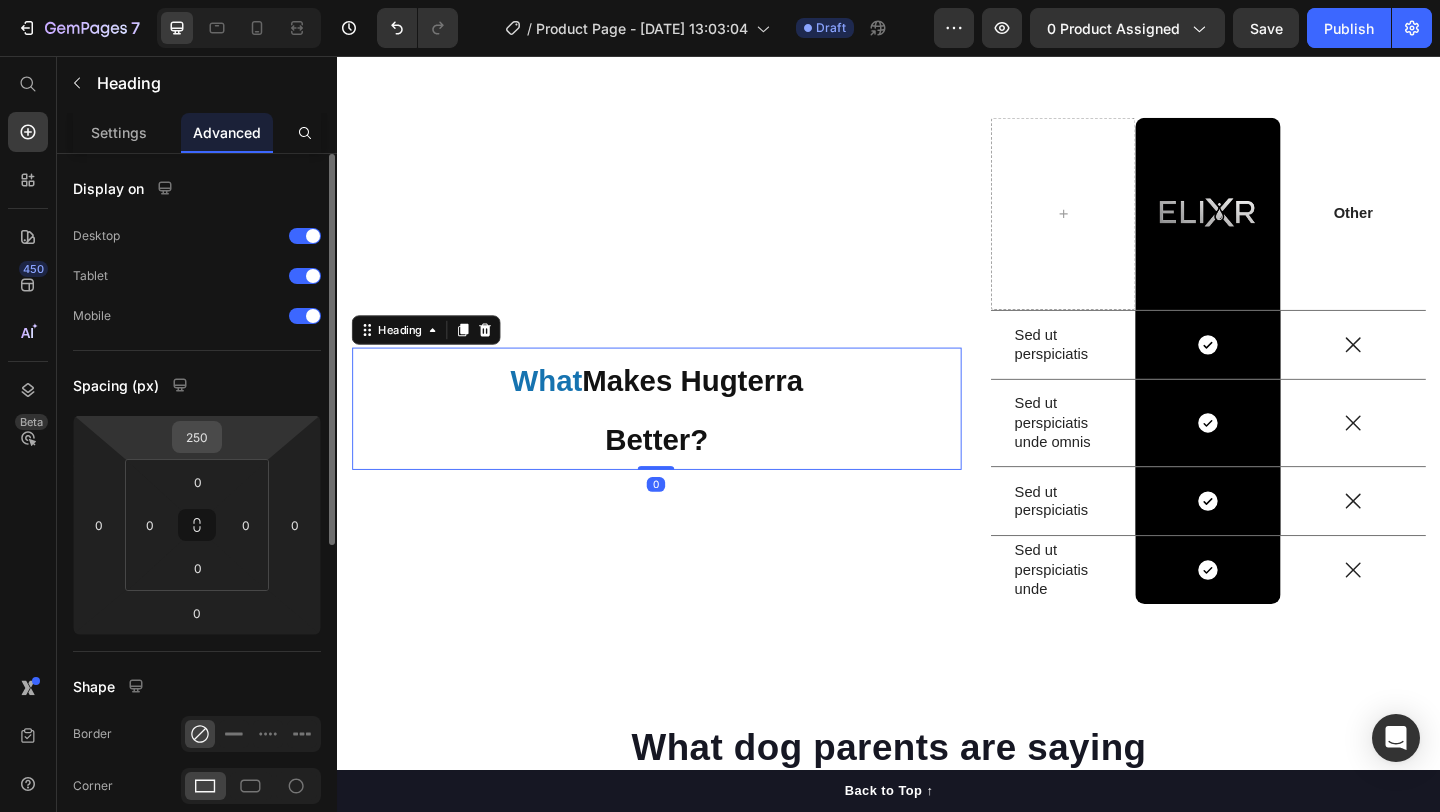 click on "250" at bounding box center (197, 437) 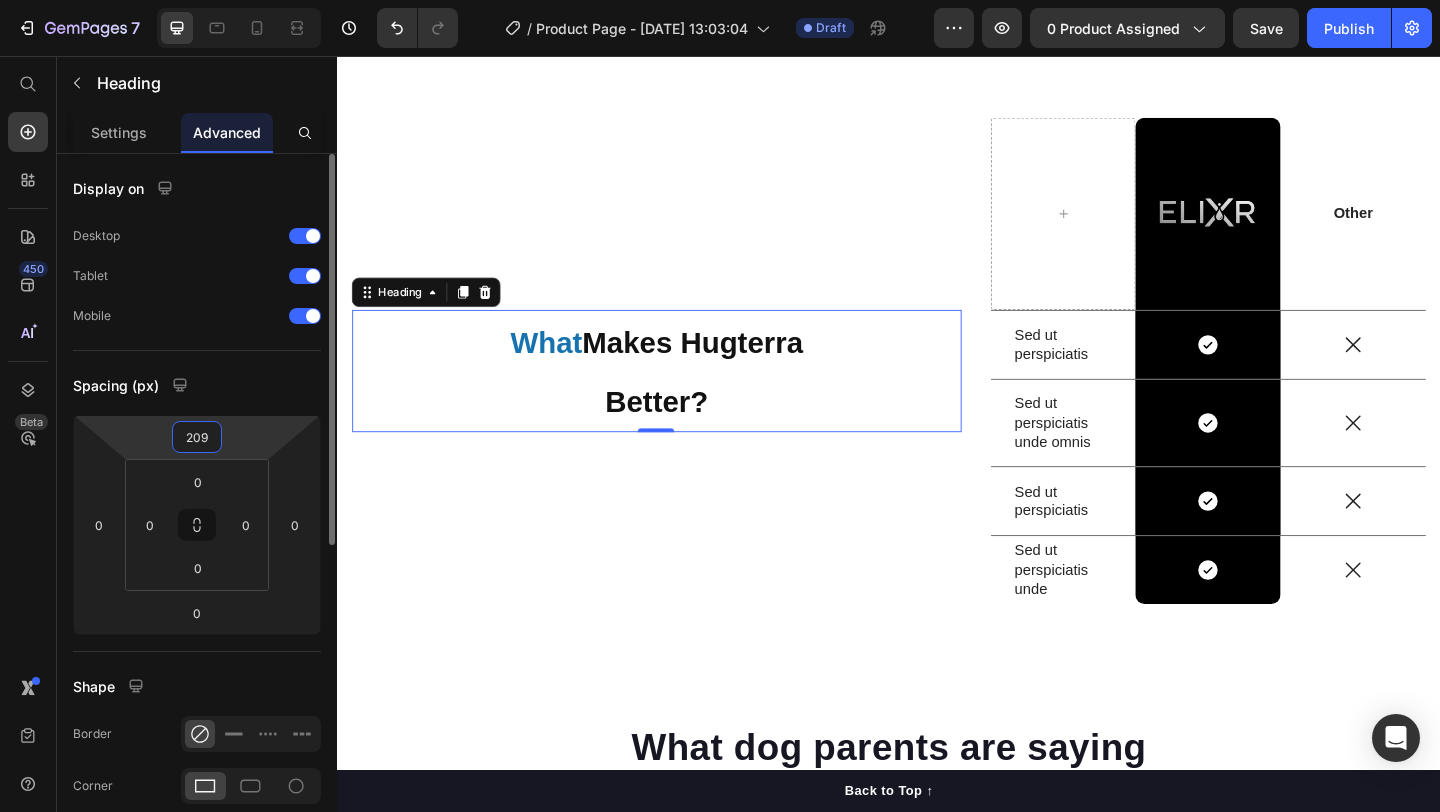 scroll, scrollTop: 3, scrollLeft: 0, axis: vertical 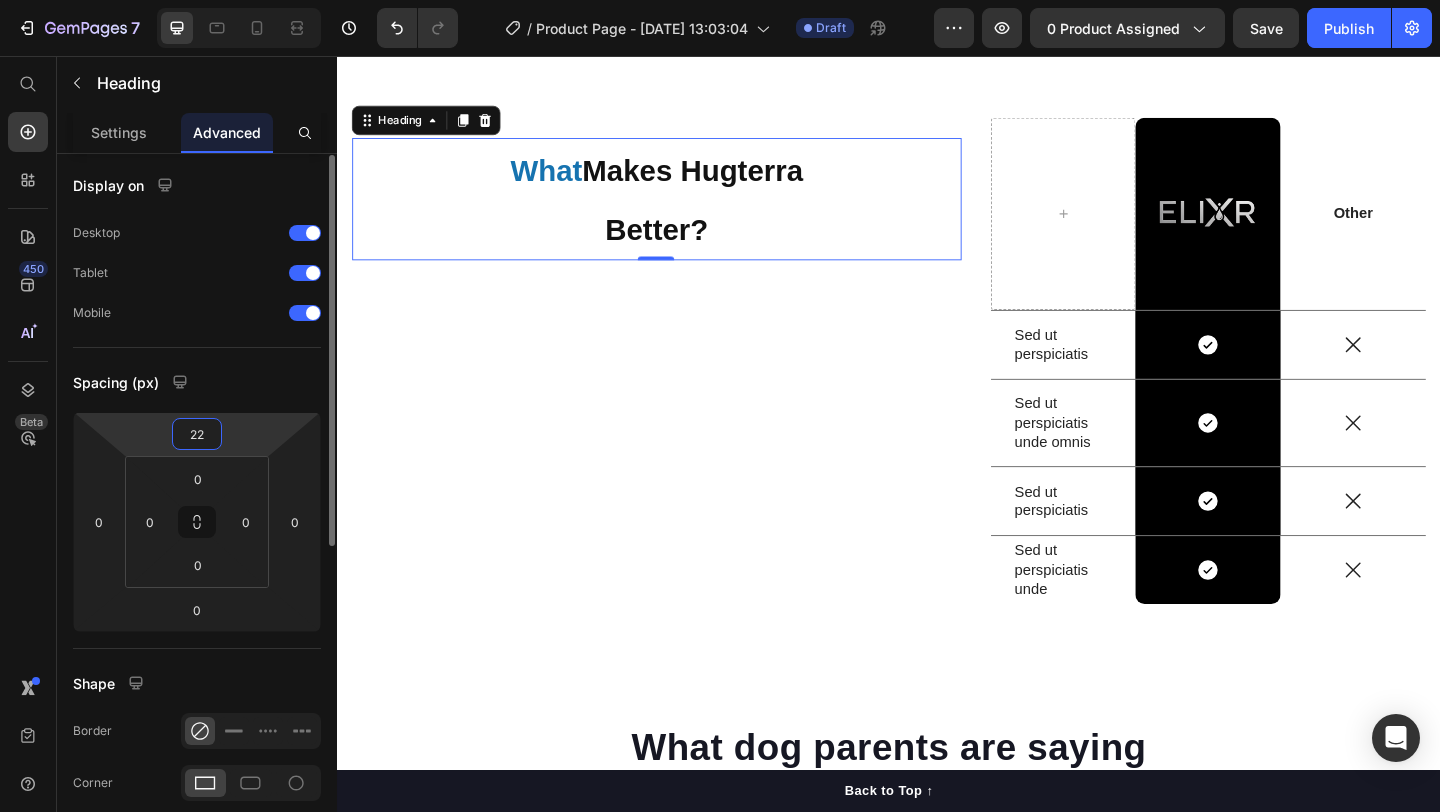 type on "220" 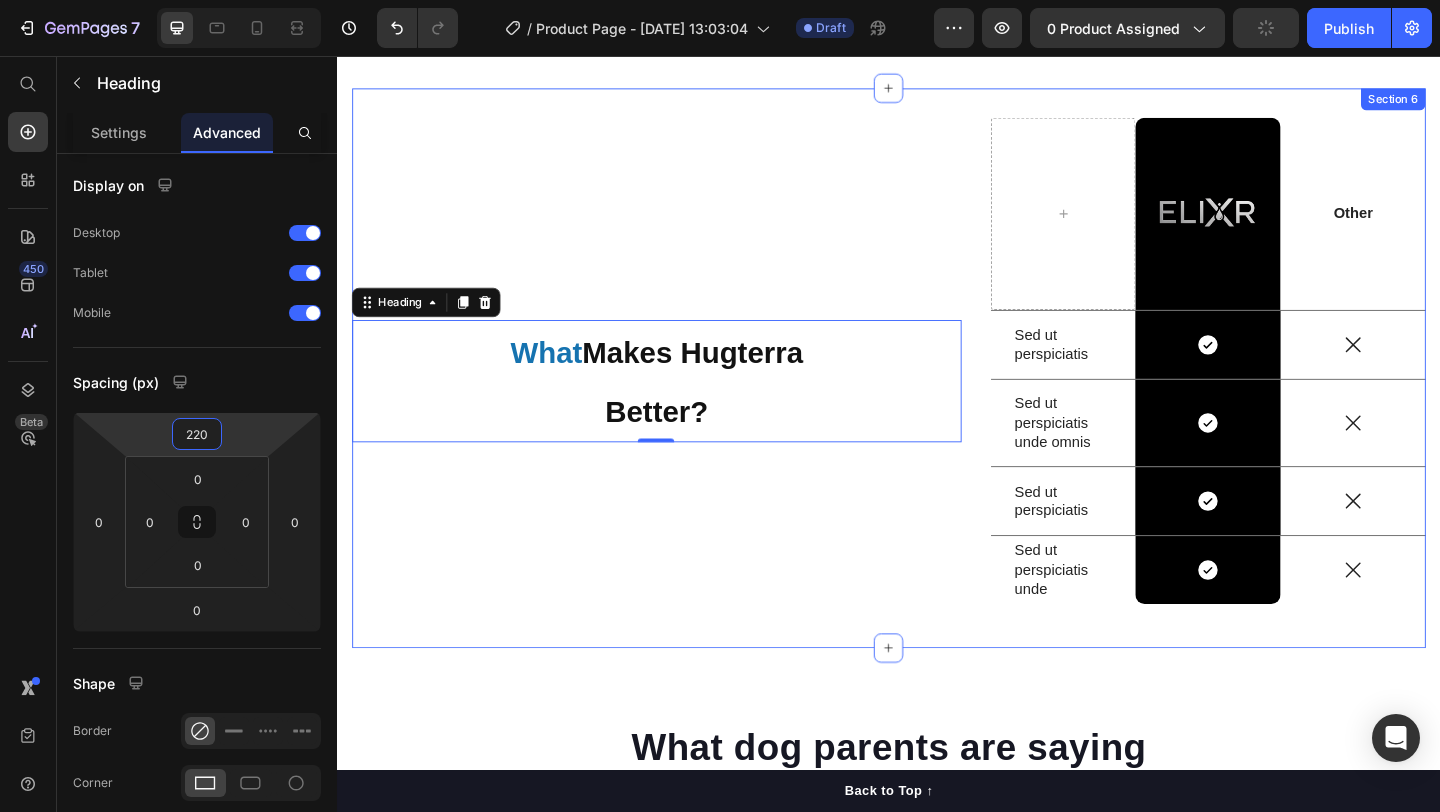click on "⁠⁠⁠⁠⁠⁠⁠ What  Makes Hugterra Better? Heading   0" at bounding box center [684, 396] 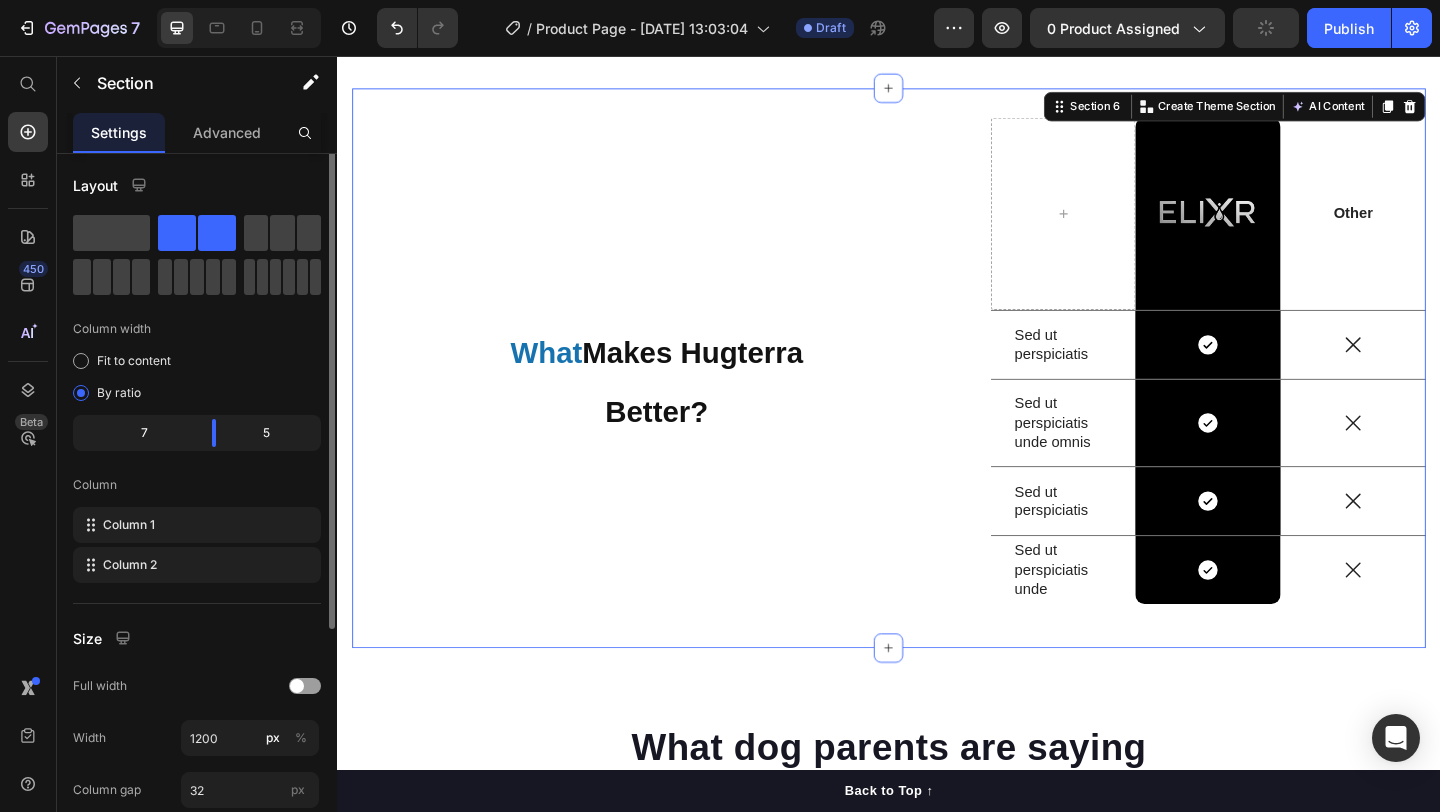 scroll, scrollTop: 0, scrollLeft: 0, axis: both 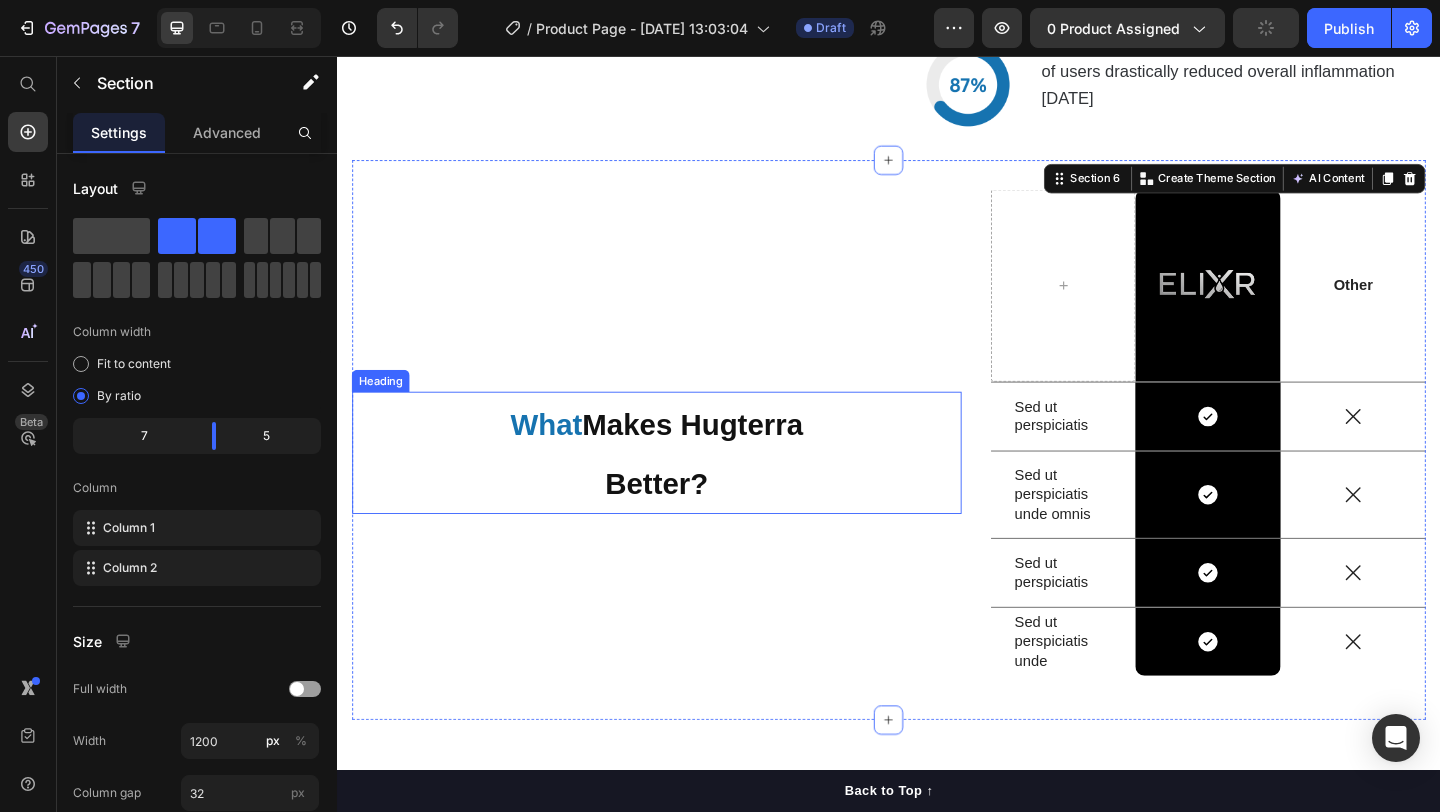click on "Makes Hugterra" at bounding box center [723, 457] 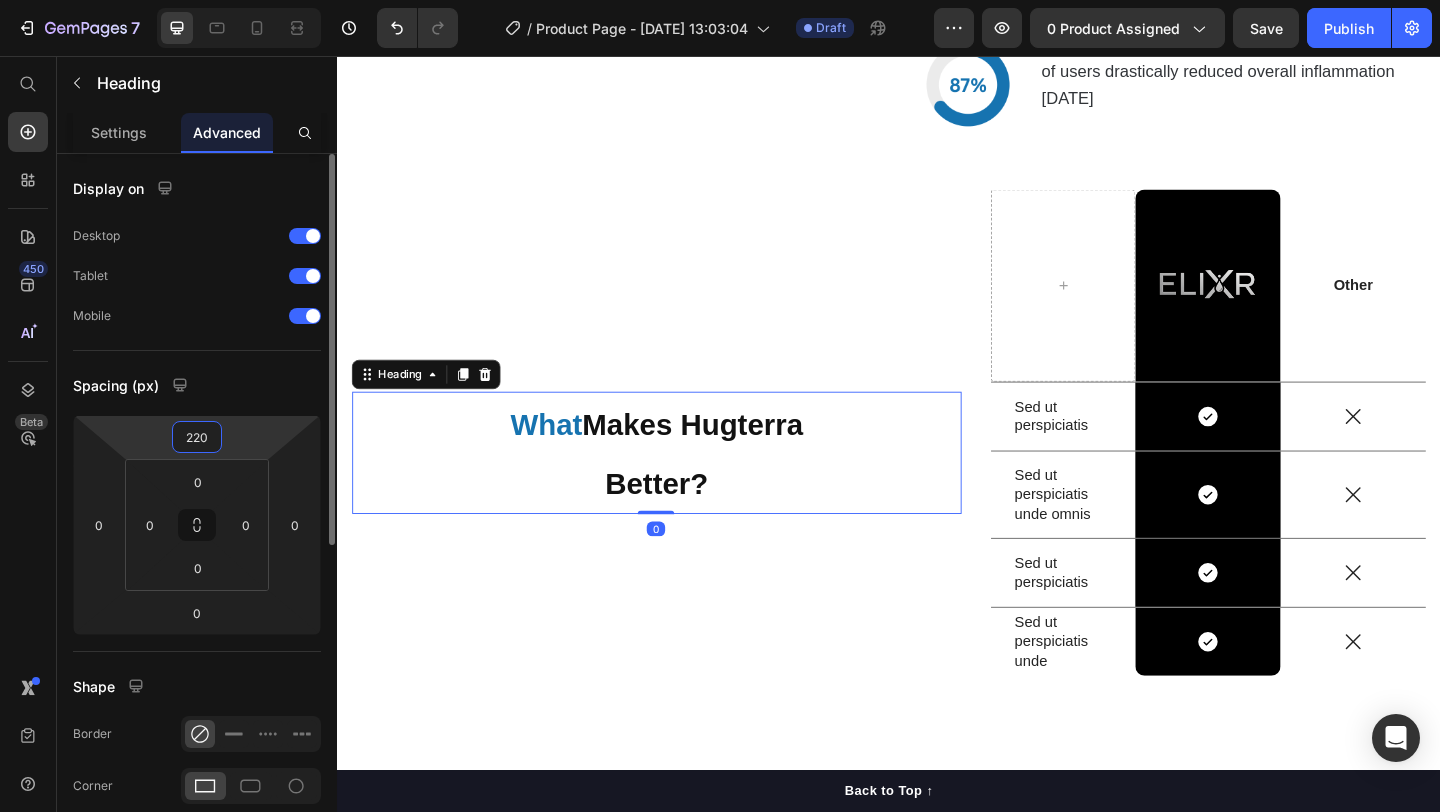 click on "220" at bounding box center (197, 437) 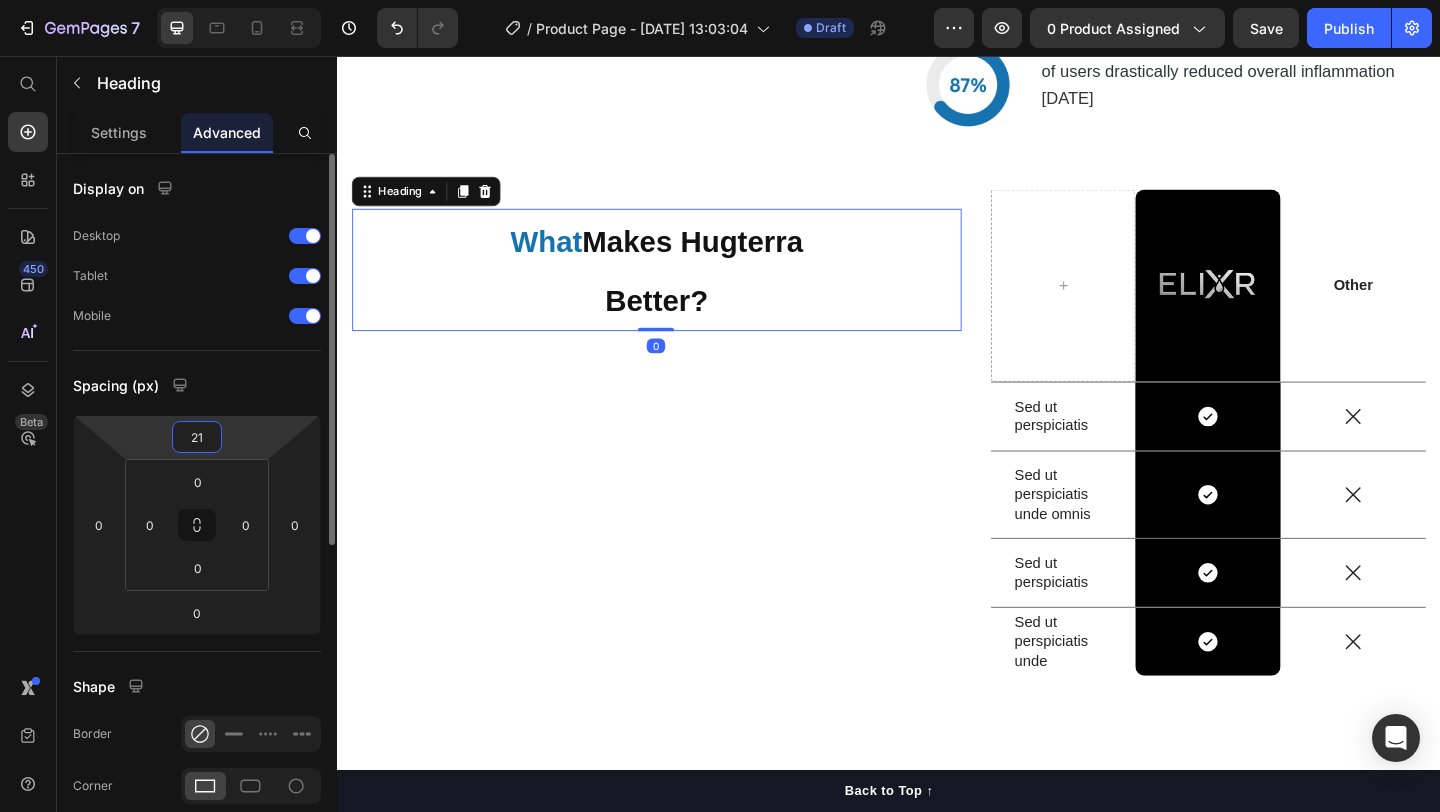 type on "210" 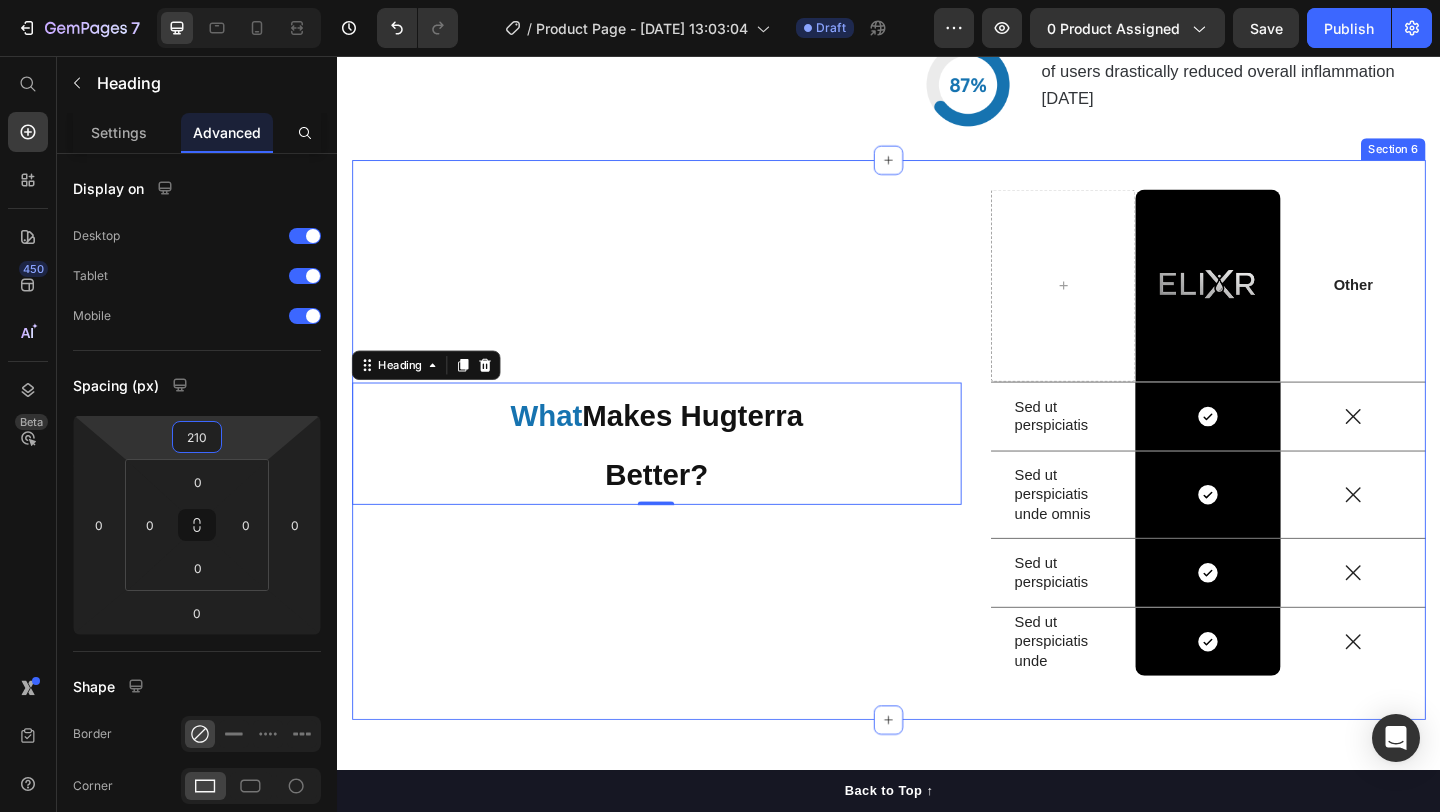 click on "⁠⁠⁠⁠⁠⁠⁠ What  Makes Hugterra Better? Heading   0" at bounding box center [684, 474] 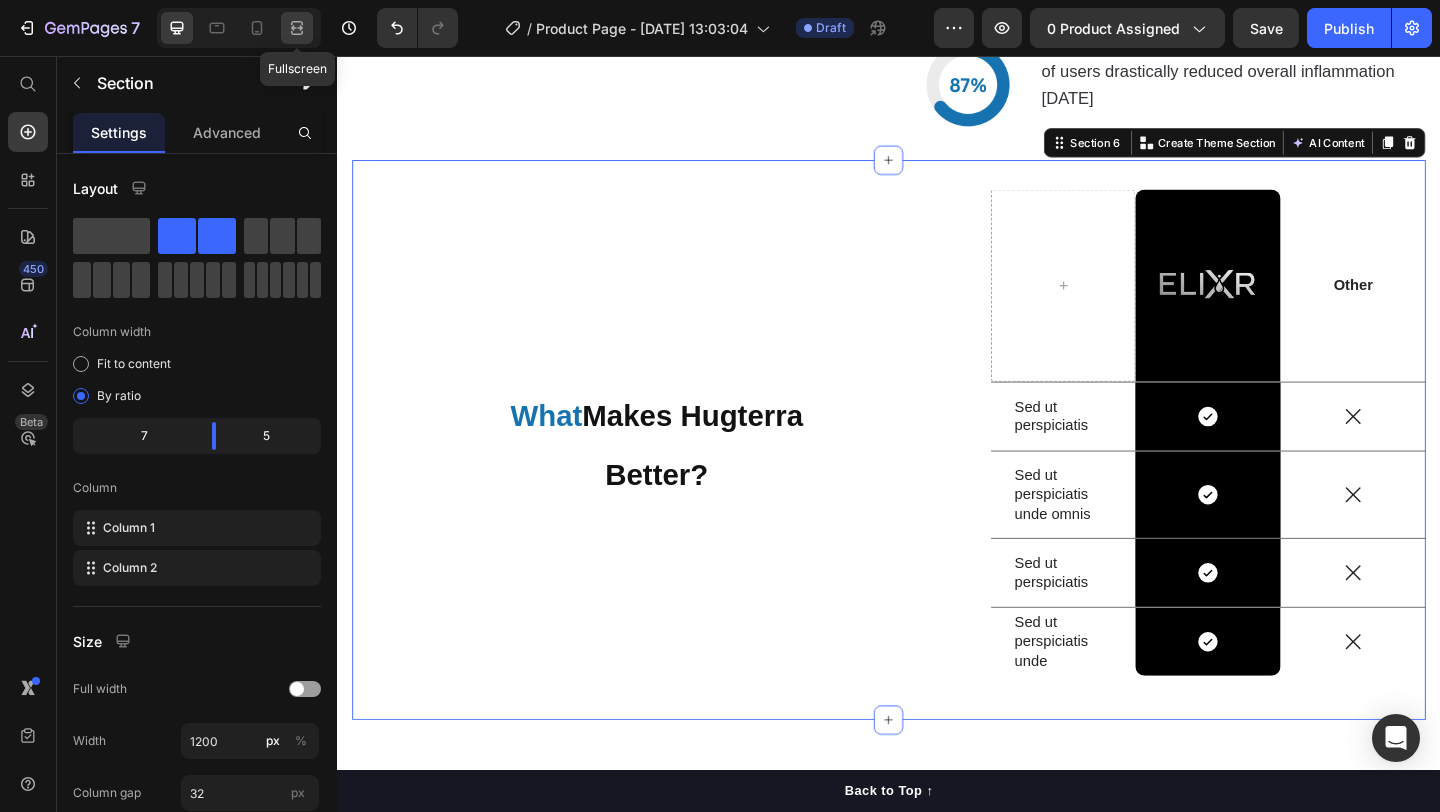 click 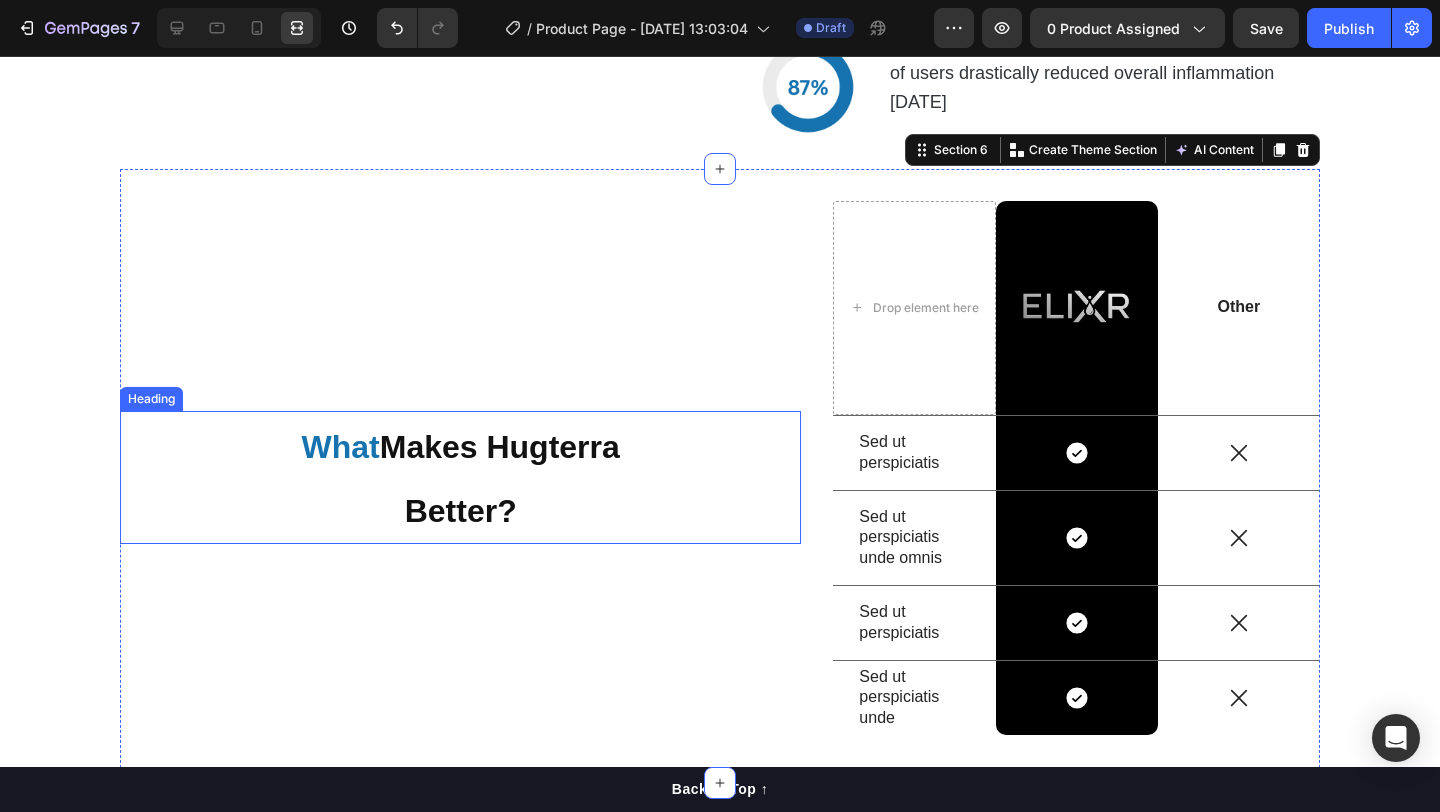click on "Makes Hugterra" at bounding box center [500, 447] 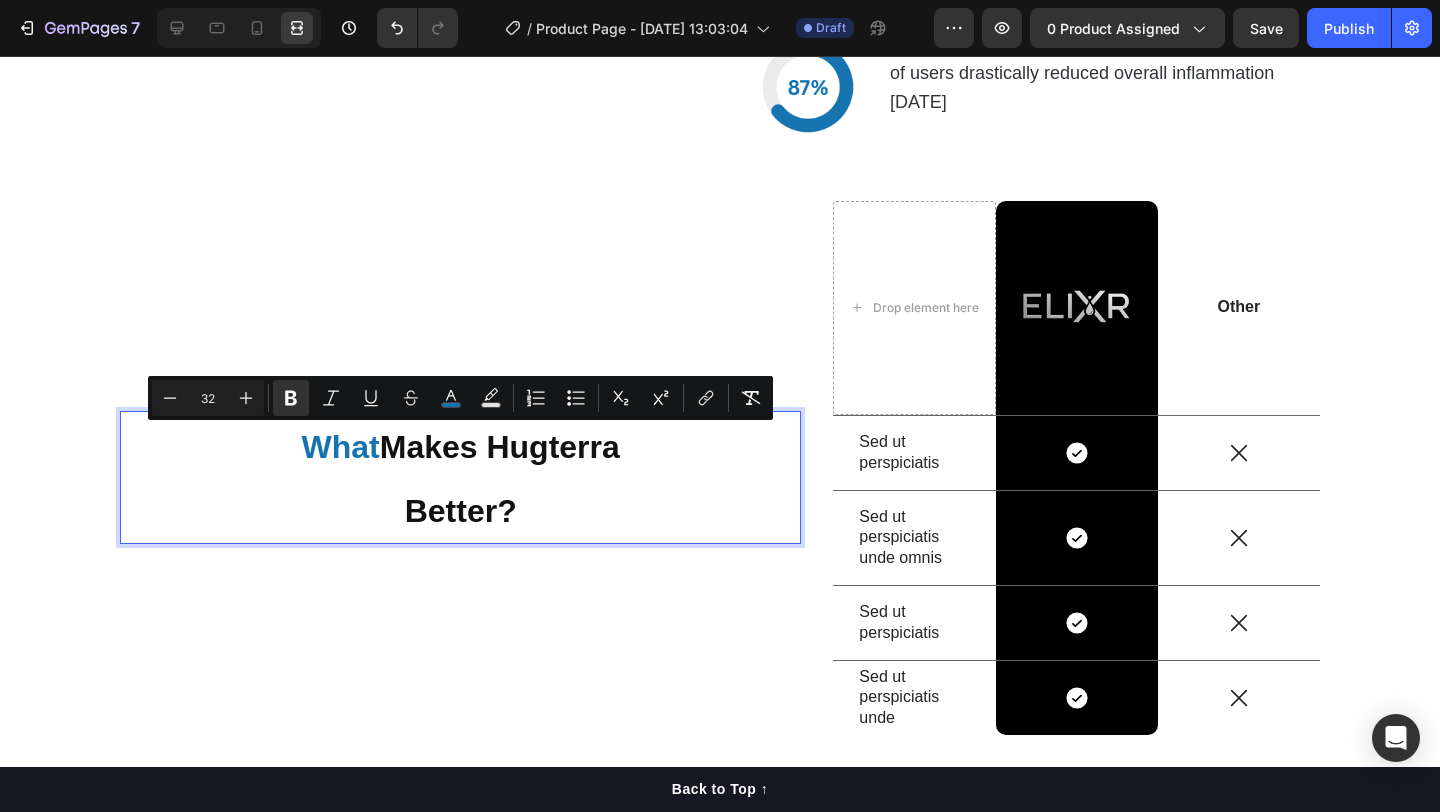 click on "What  Makes Hugterra Better?" at bounding box center (460, 478) 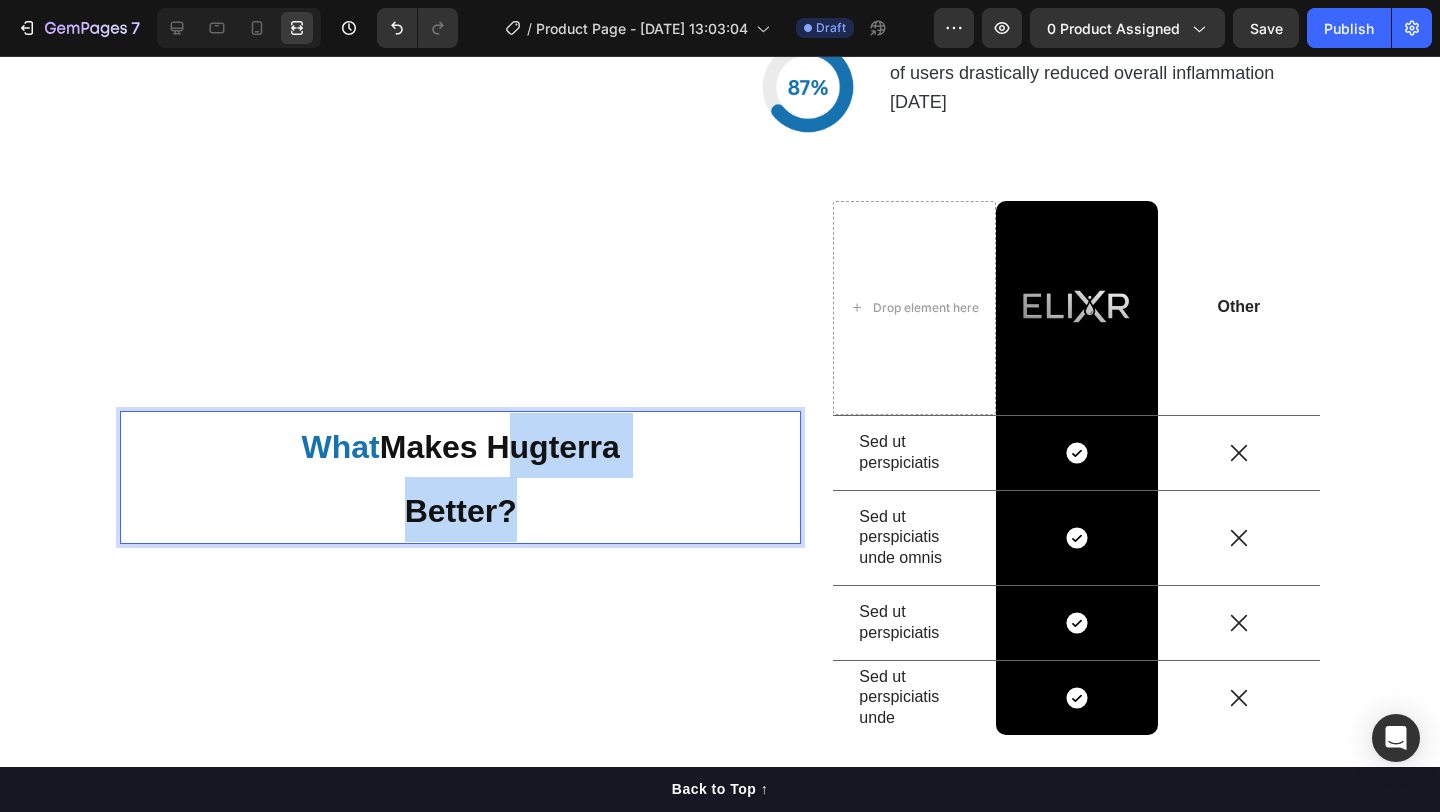 drag, startPoint x: 561, startPoint y: 522, endPoint x: 491, endPoint y: 450, distance: 100.41912 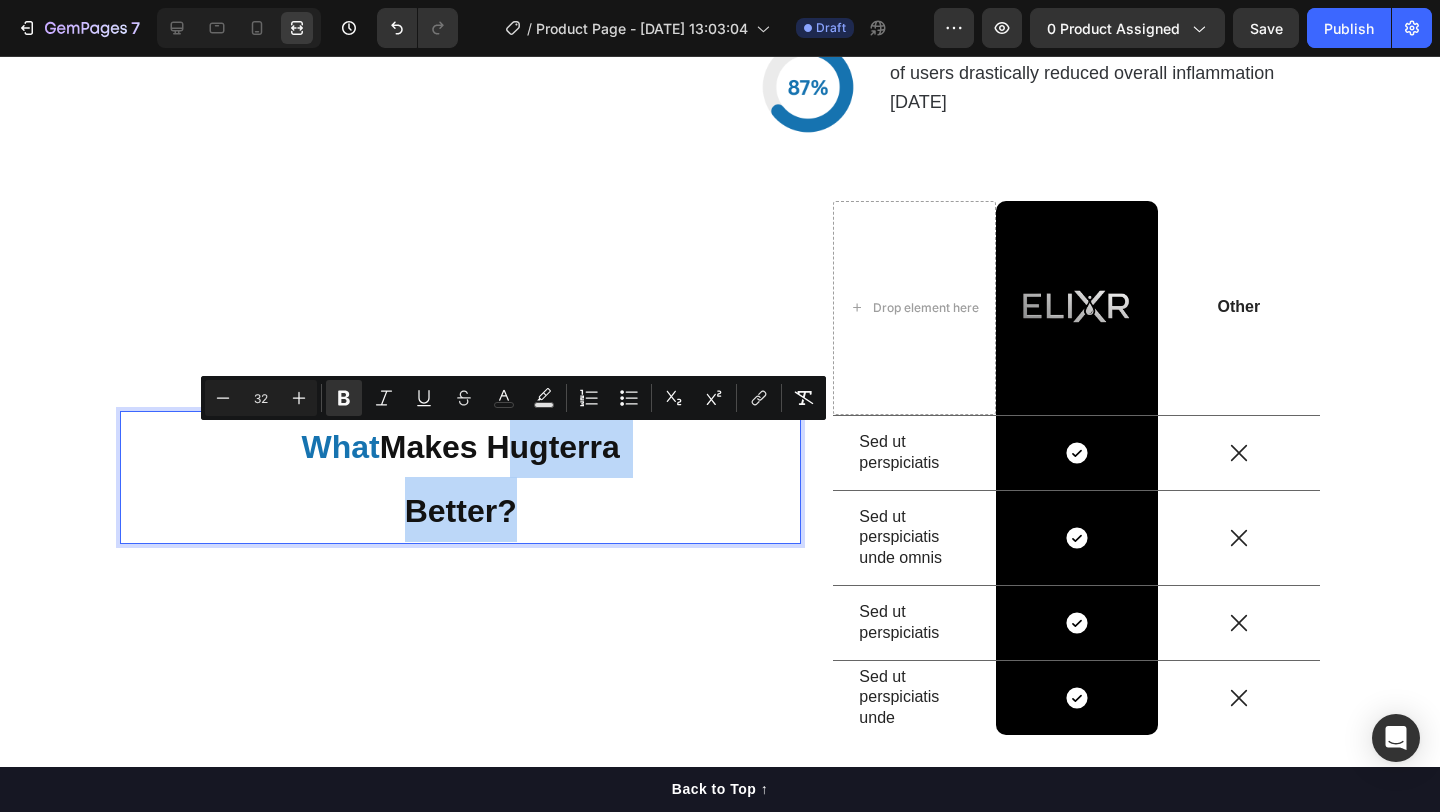 click on "Makes Hugterra" at bounding box center [500, 447] 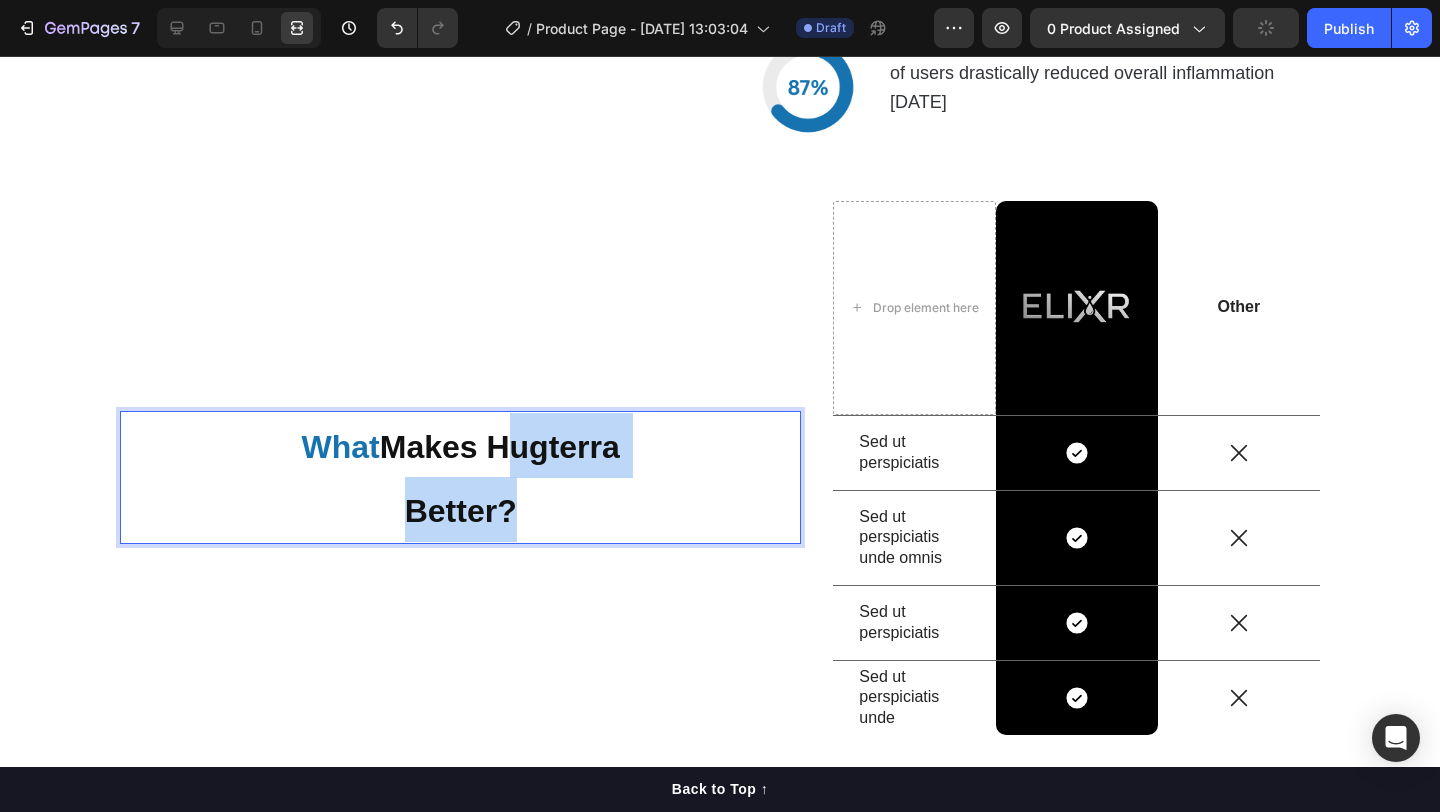 drag, startPoint x: 491, startPoint y: 450, endPoint x: 648, endPoint y: 450, distance: 157 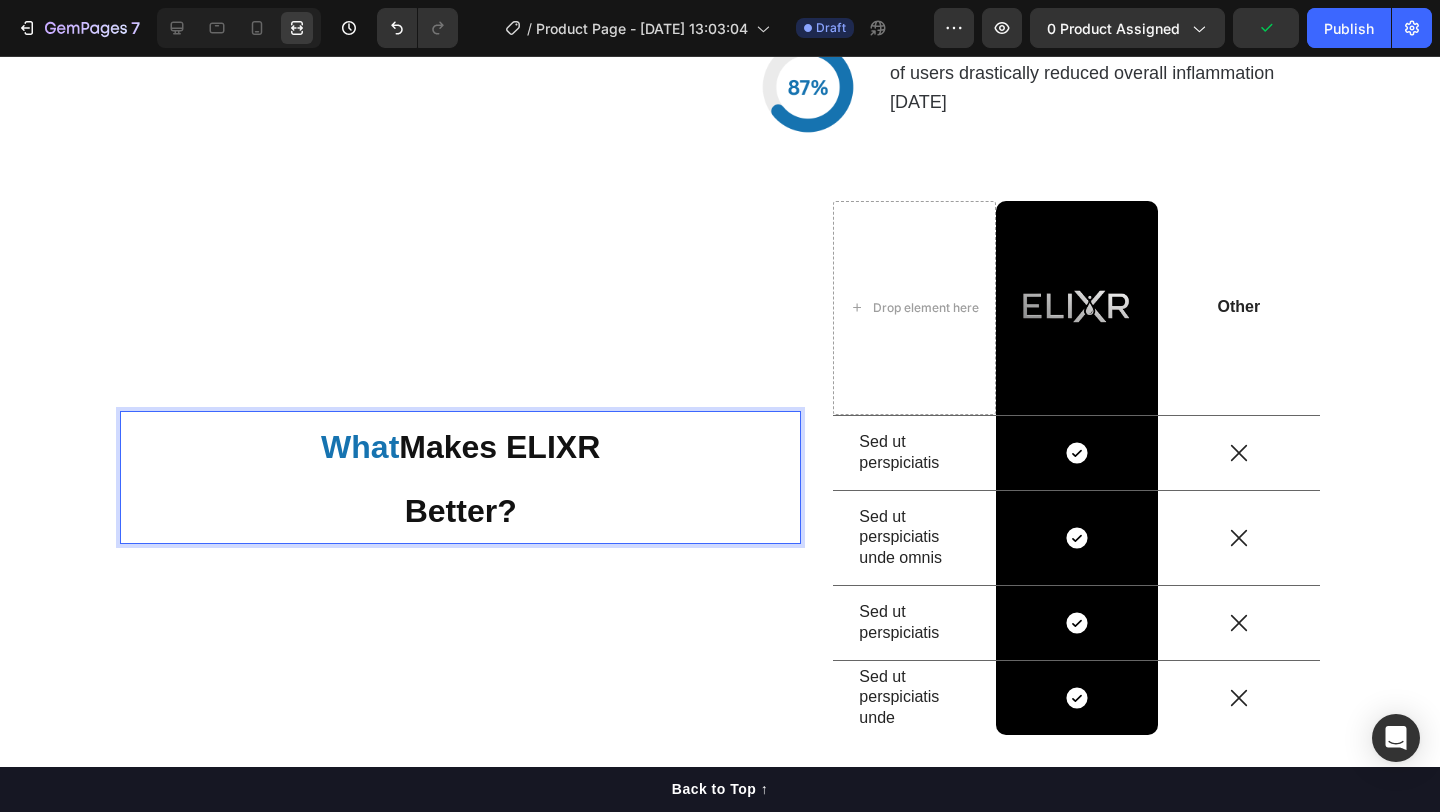 click on "What  Makes ELIXR Better?" at bounding box center [460, 478] 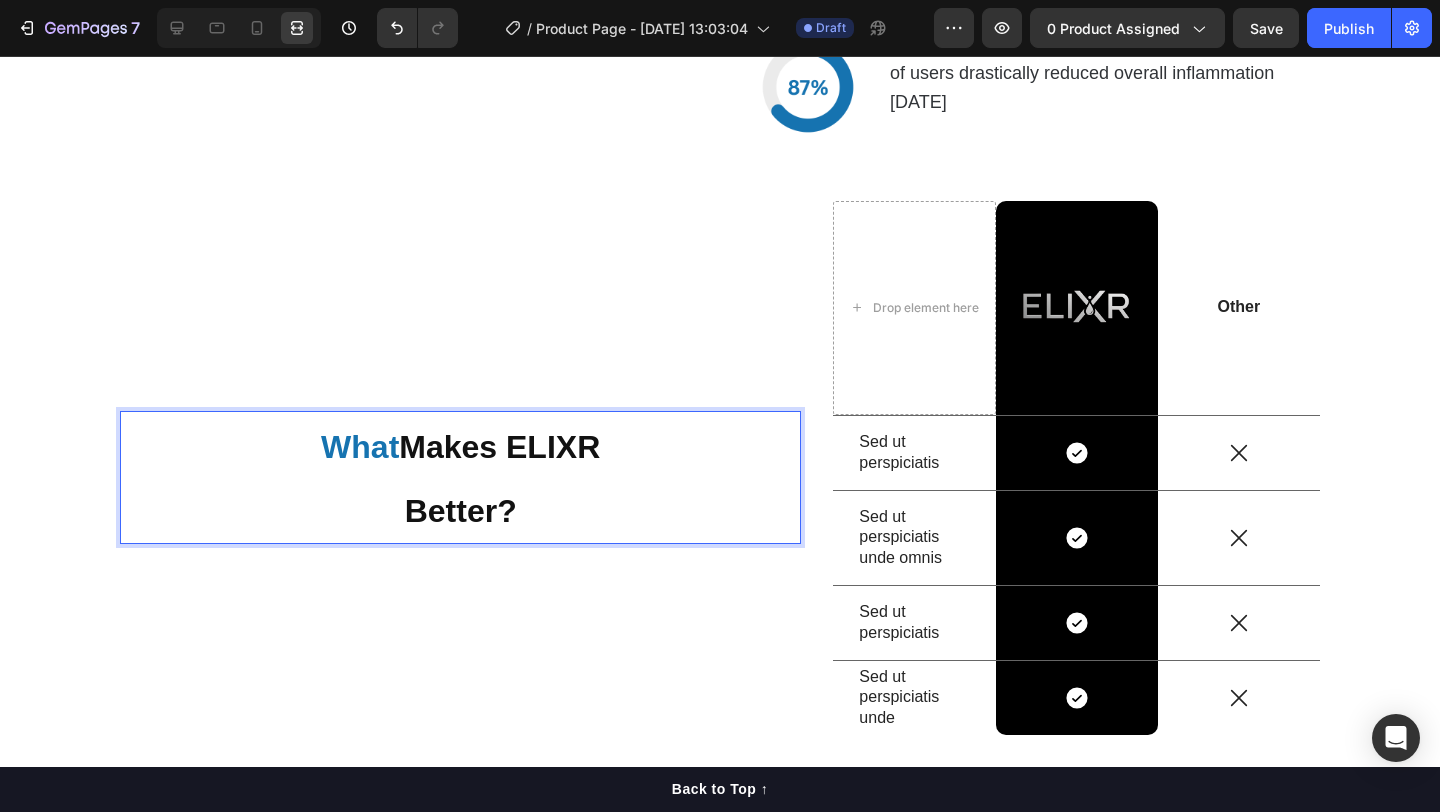 click on "Makes ELIXR" at bounding box center [499, 447] 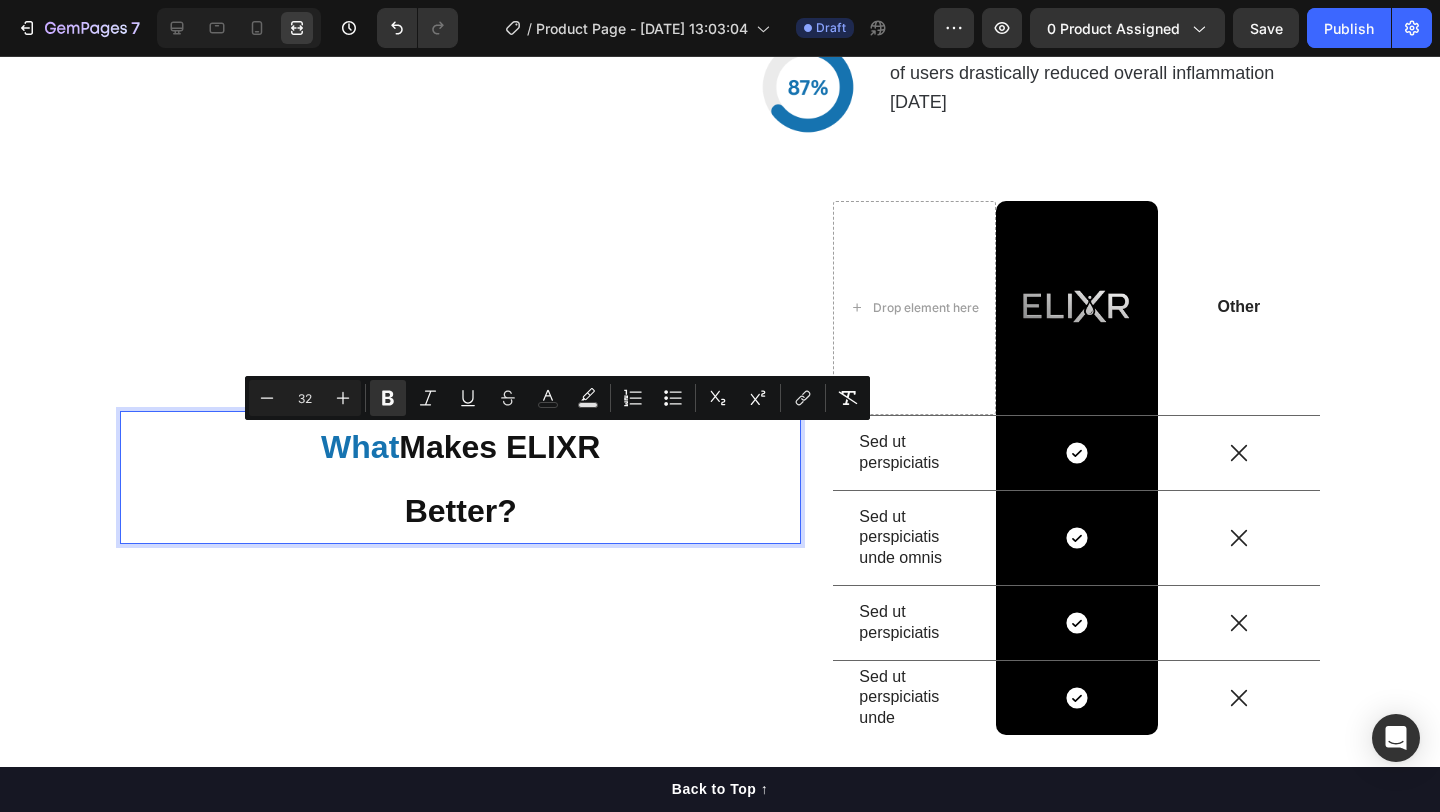 click on "What  Makes ELIXR Better? Heading   0" at bounding box center (460, 476) 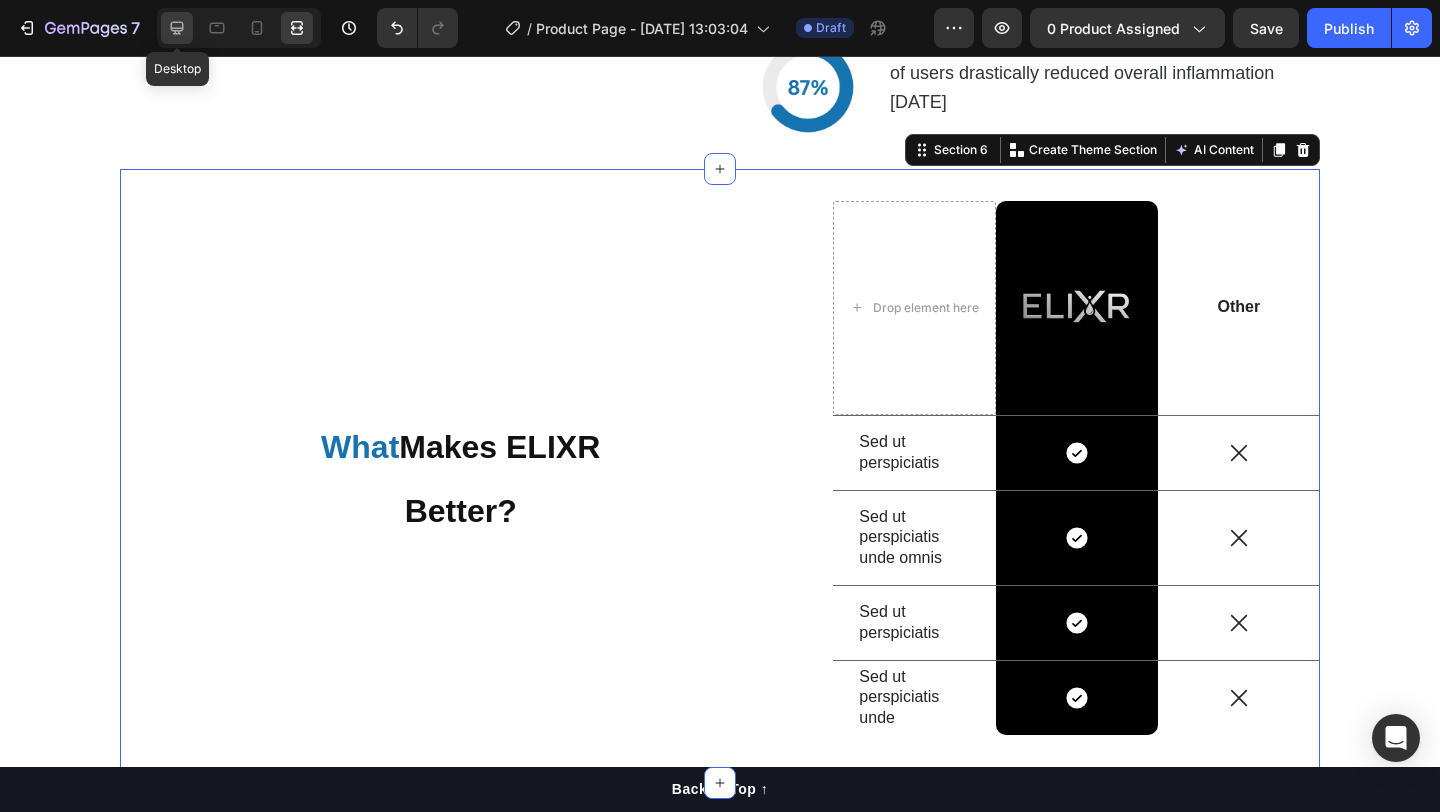 click 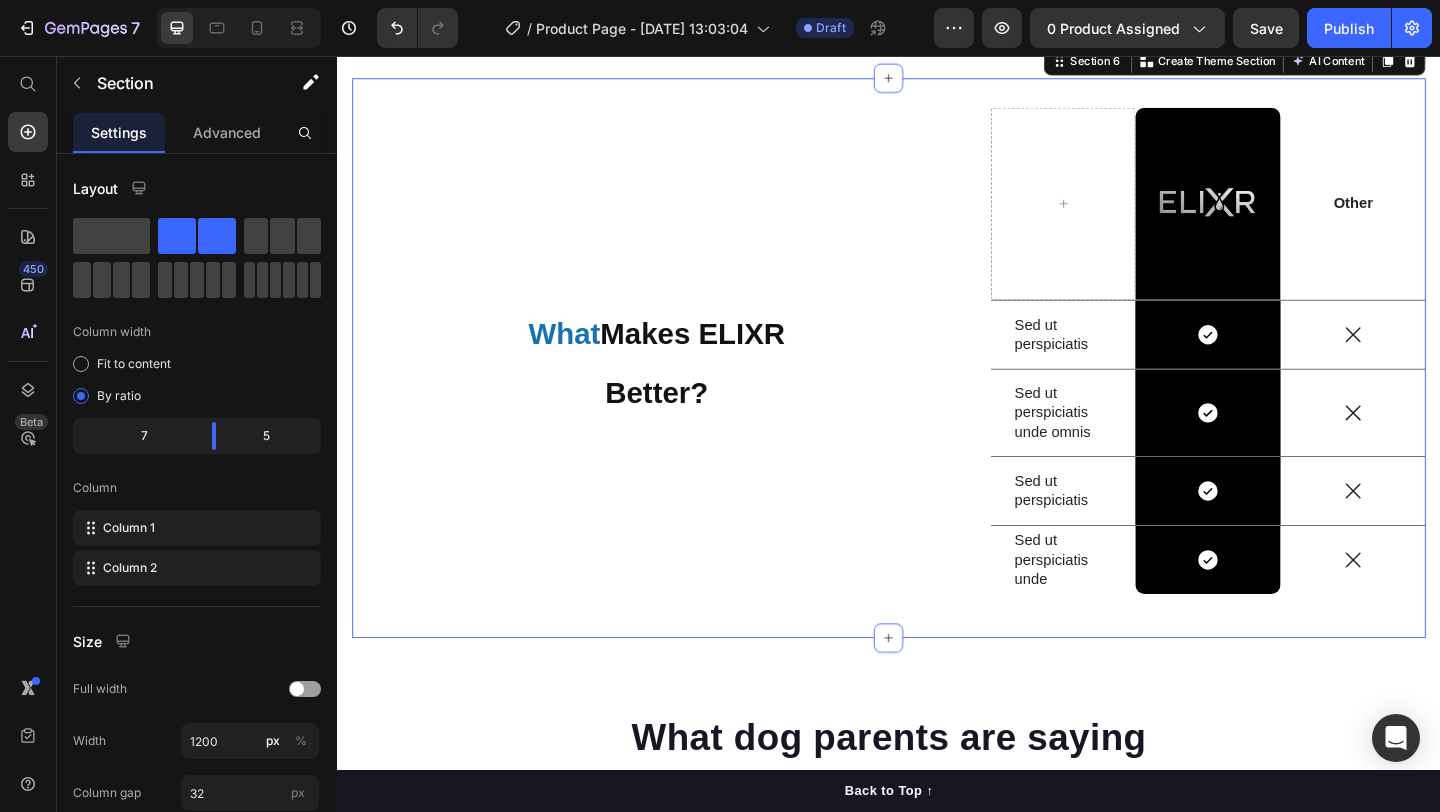scroll, scrollTop: 4515, scrollLeft: 0, axis: vertical 